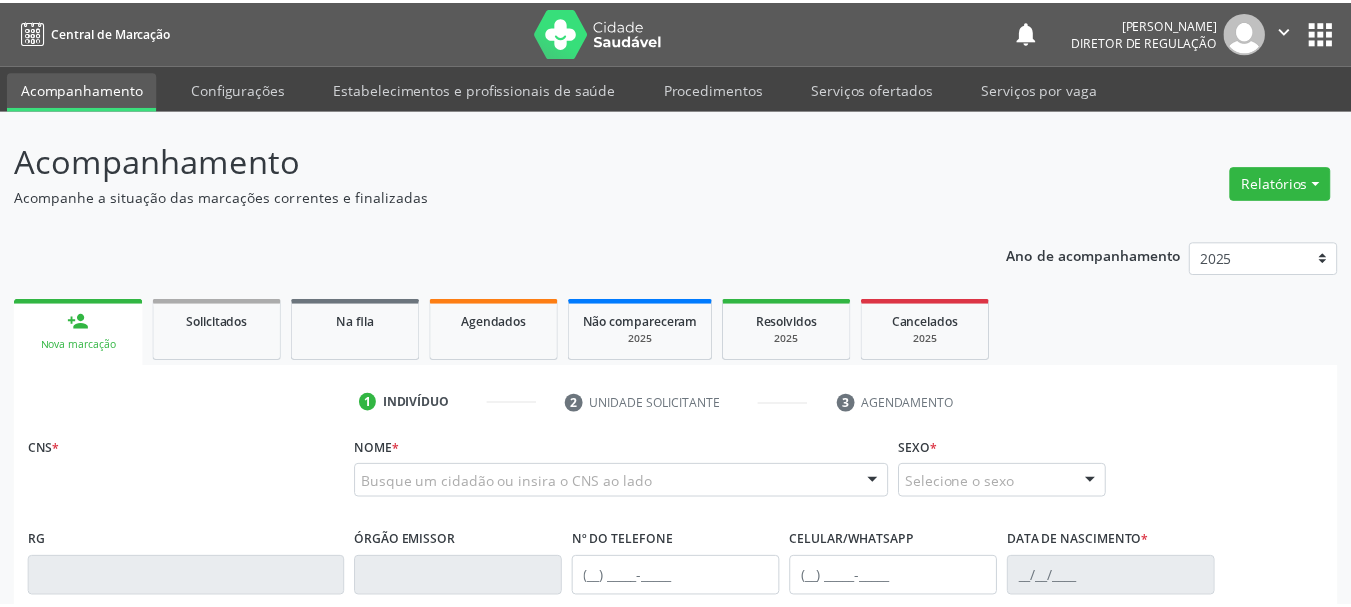 scroll, scrollTop: 100, scrollLeft: 0, axis: vertical 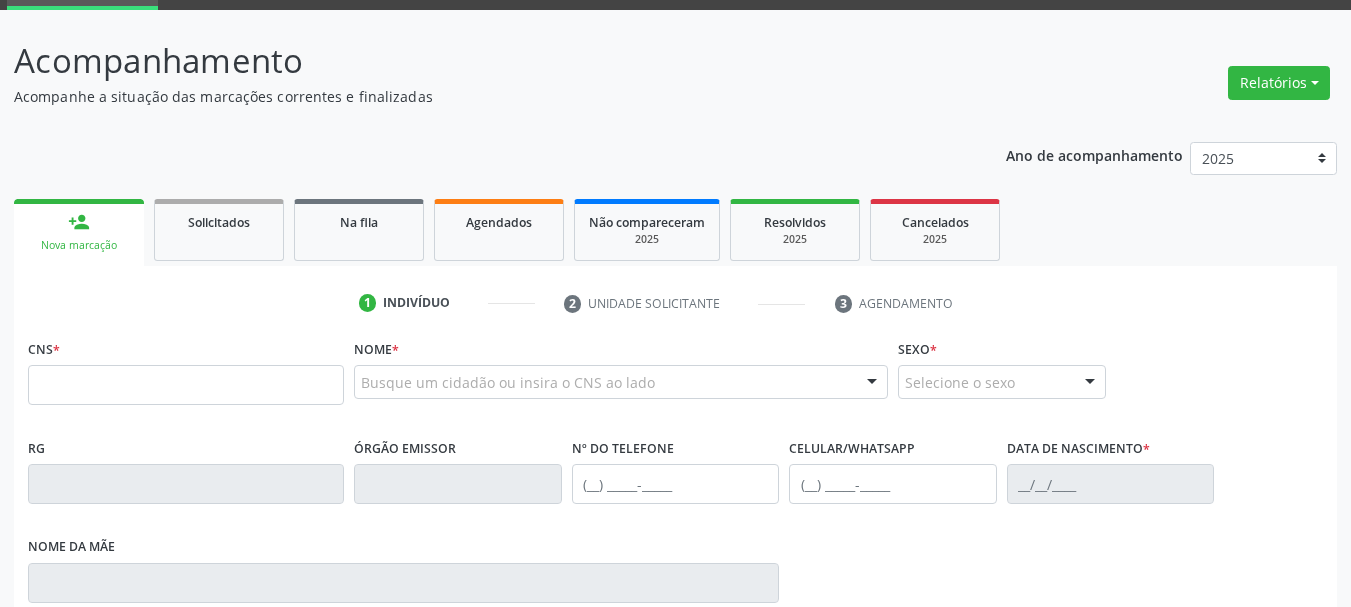 click at bounding box center [186, 385] 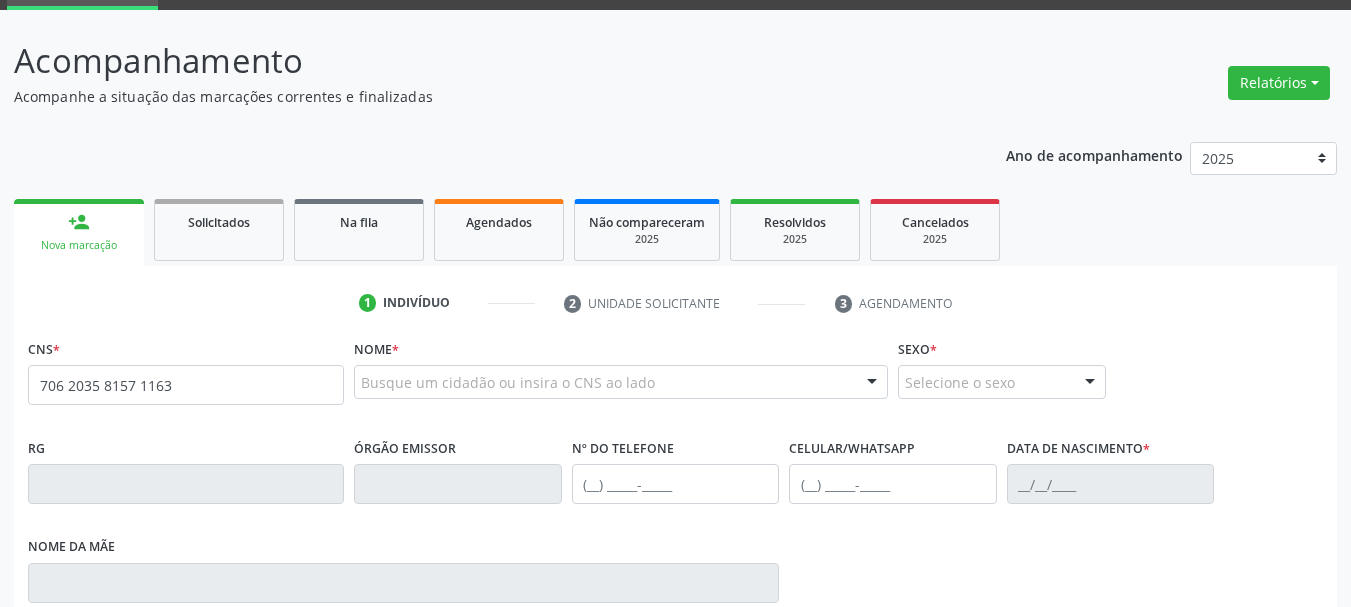 type on "706 2035 8157 1163" 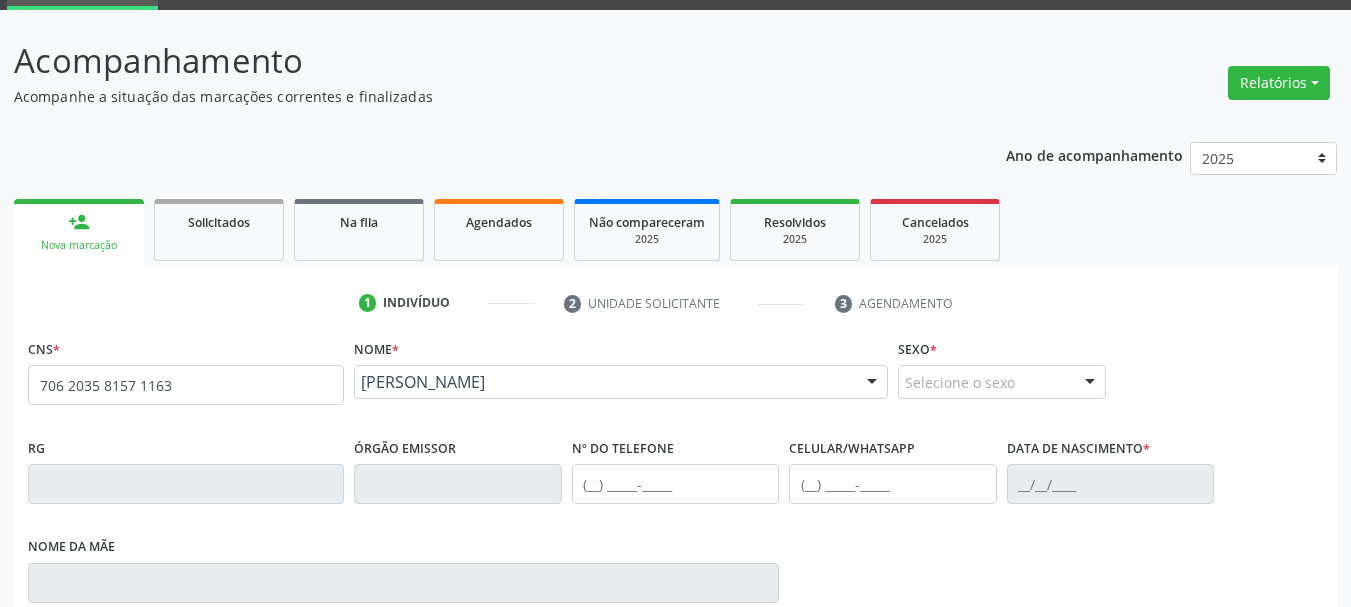 type 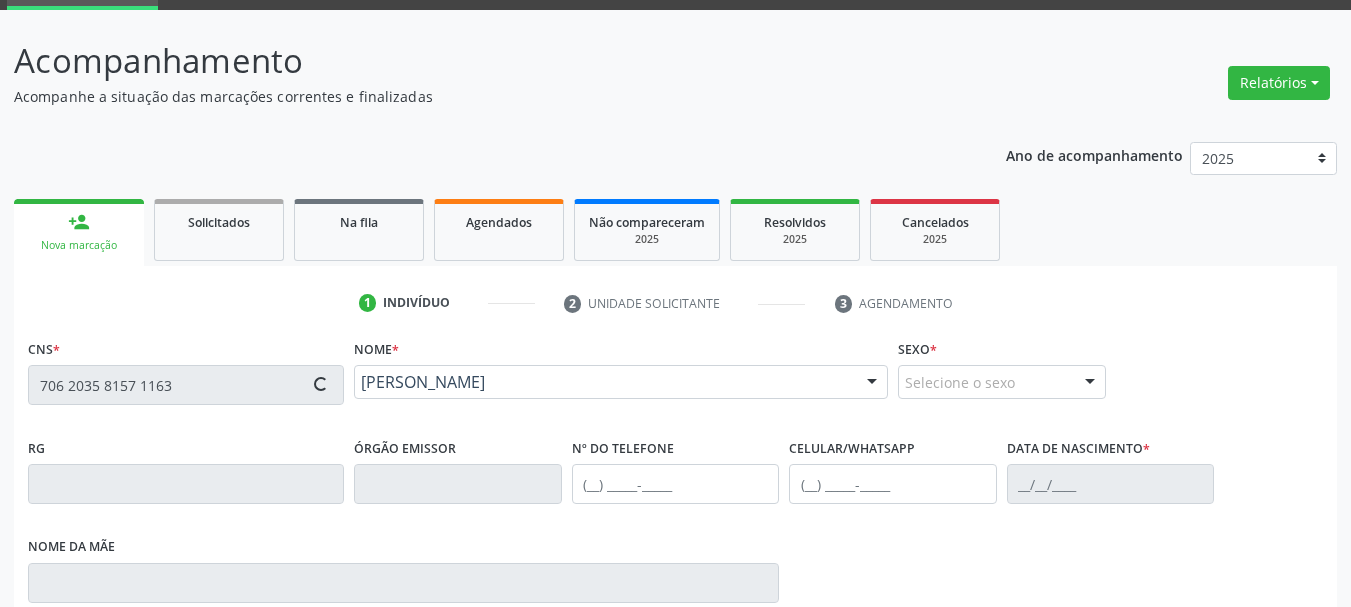type on "0734557094" 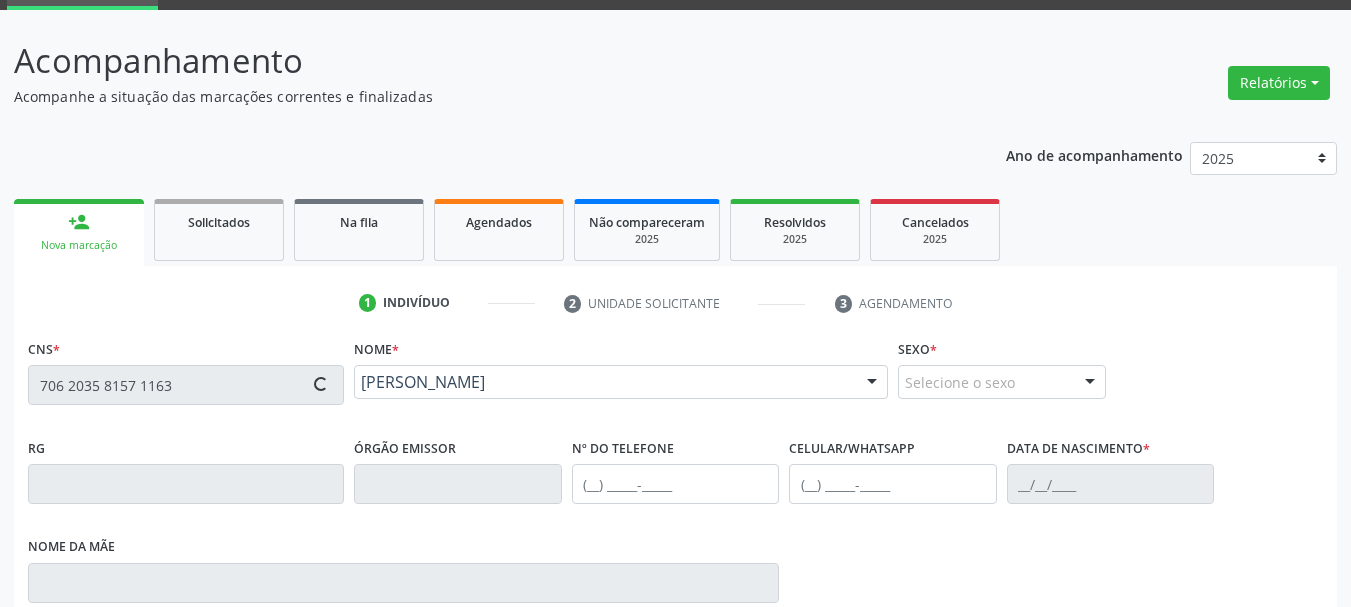type on "[PHONE_NUMBER]" 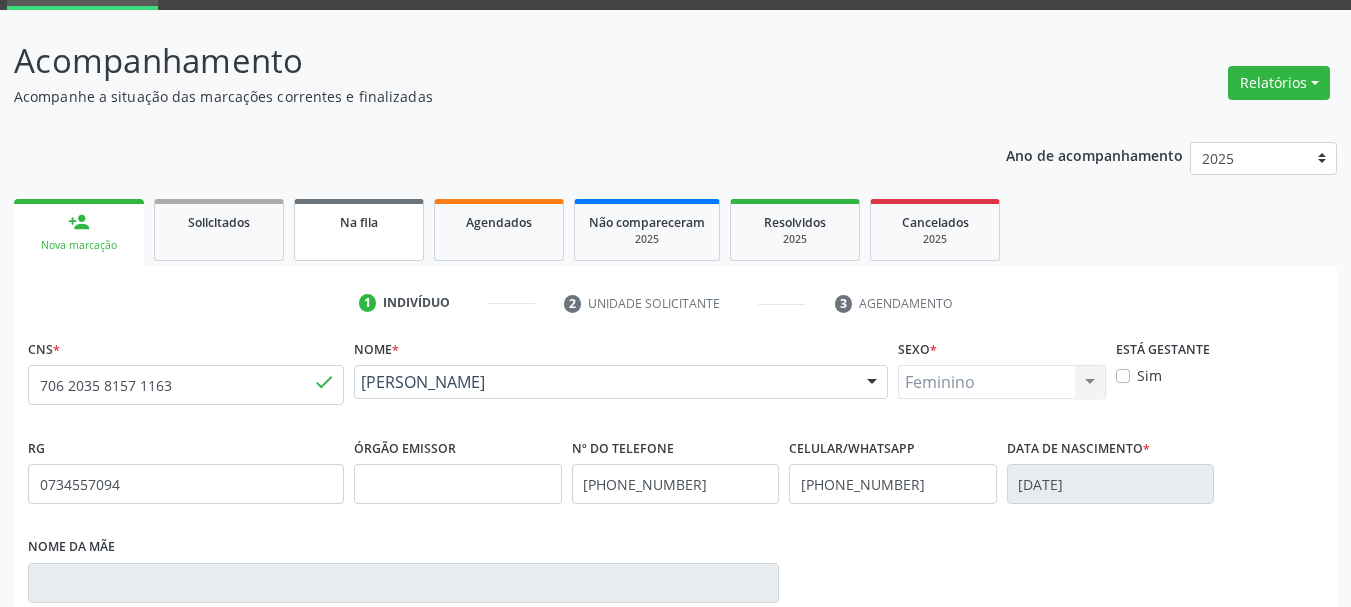 click on "Na fila" at bounding box center [359, 230] 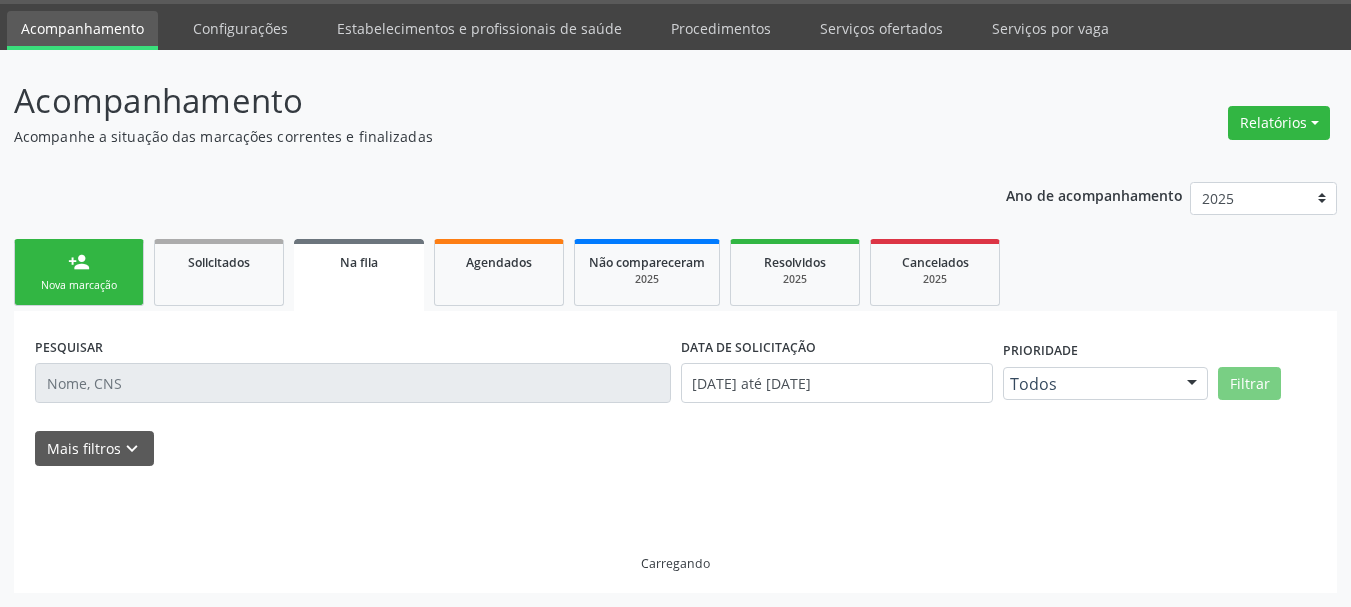 scroll, scrollTop: 60, scrollLeft: 0, axis: vertical 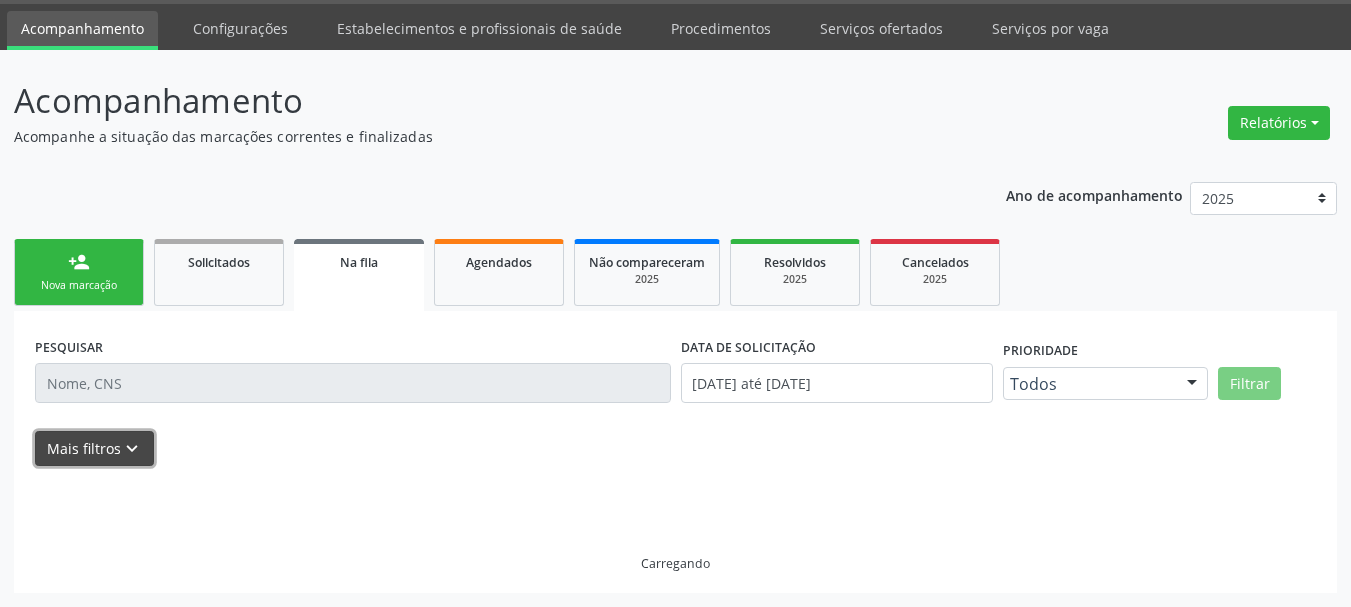 drag, startPoint x: 93, startPoint y: 450, endPoint x: 350, endPoint y: 441, distance: 257.15753 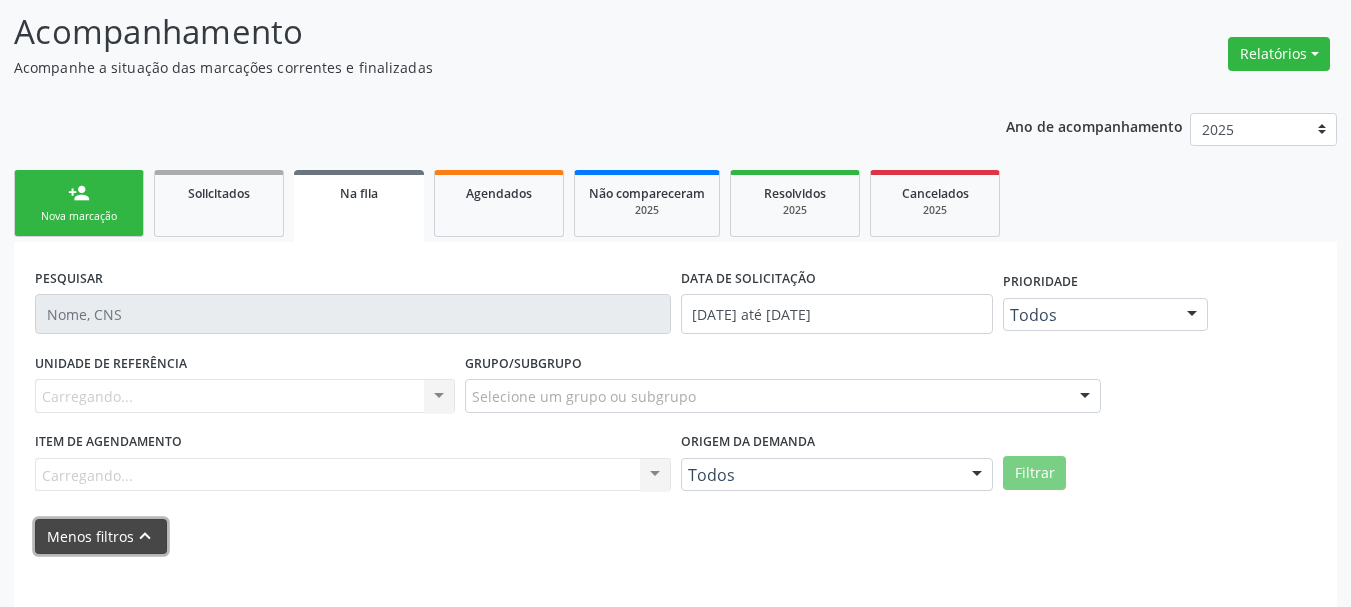 scroll, scrollTop: 217, scrollLeft: 0, axis: vertical 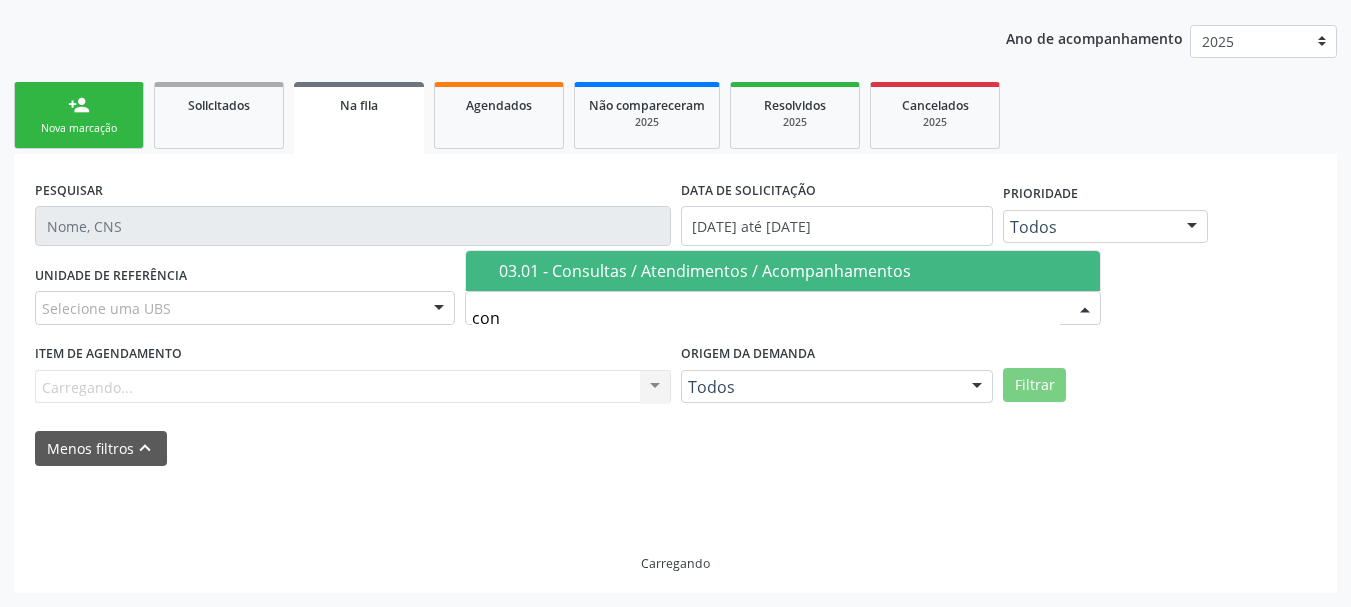 type on "cons" 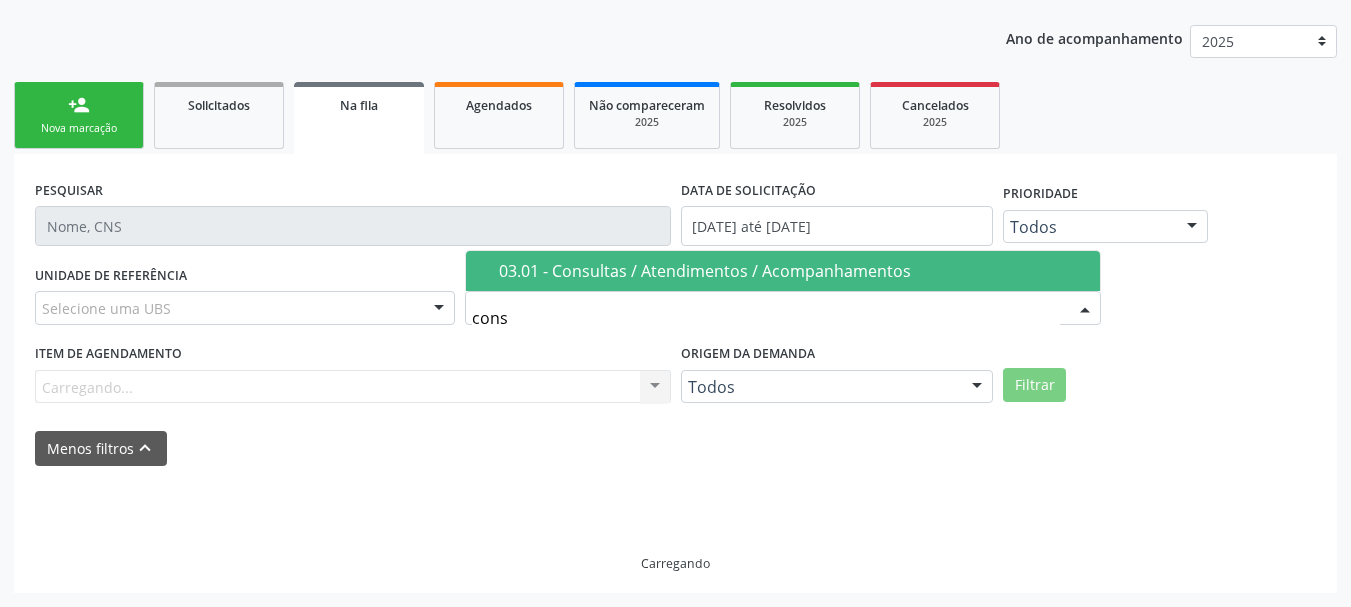 click on "03.01 - Consultas / Atendimentos / Acompanhamentos" at bounding box center [793, 271] 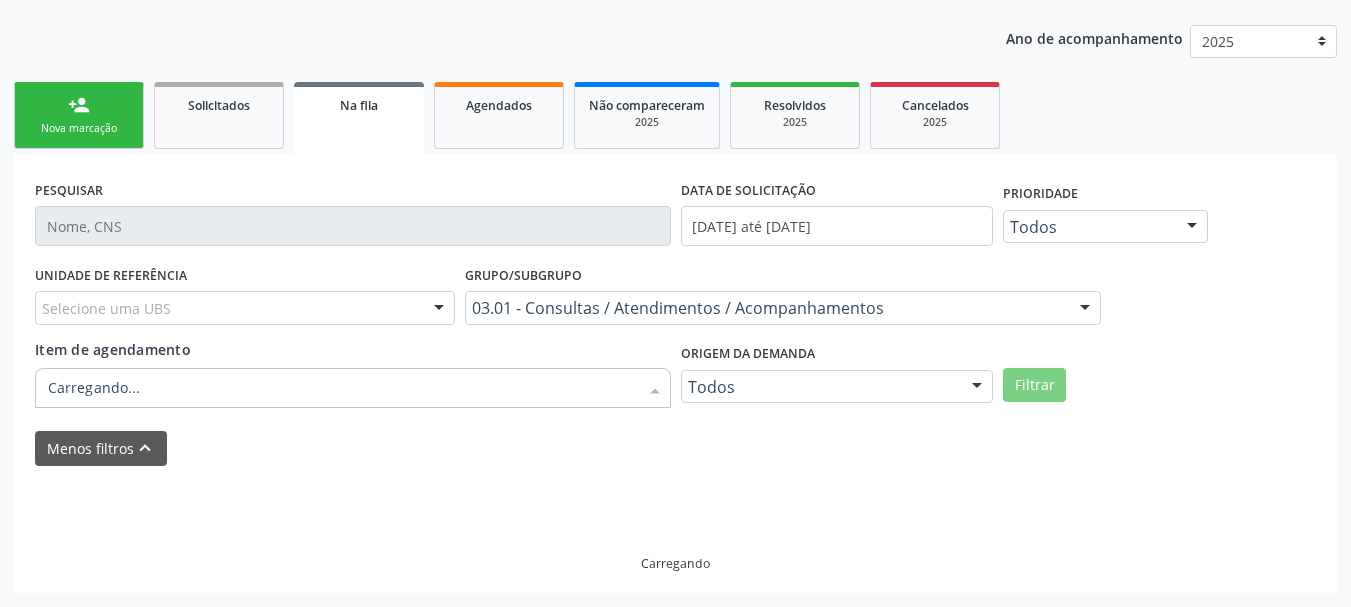 click at bounding box center (353, 388) 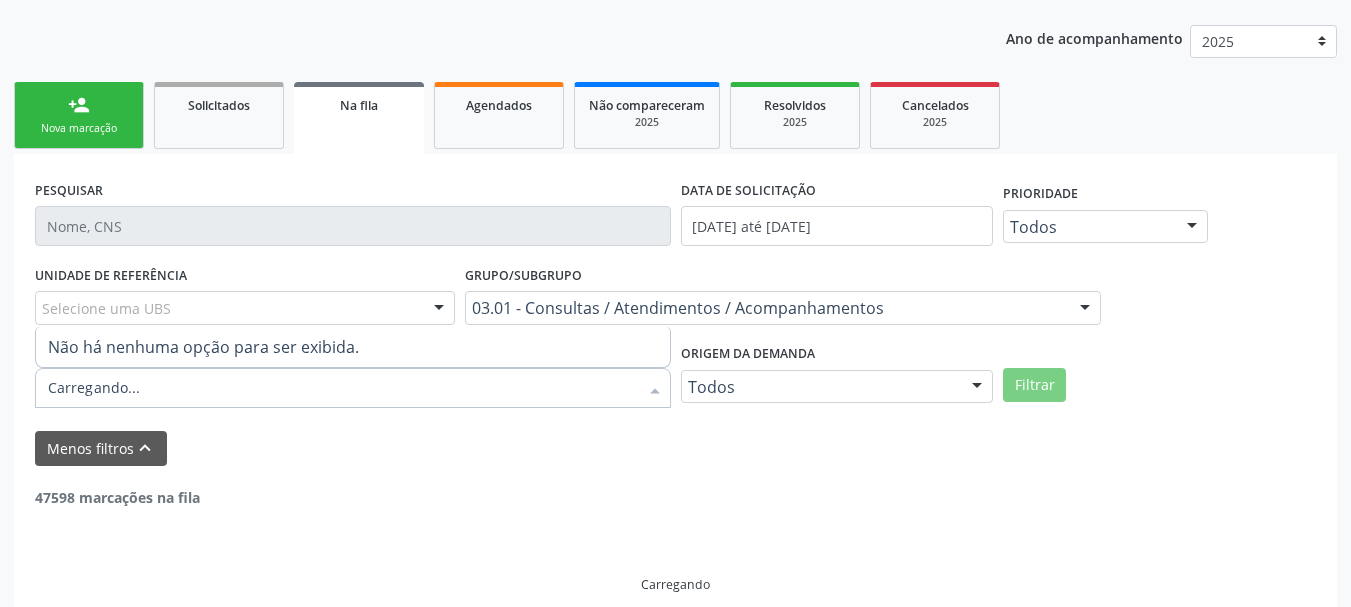 click on "Item de agendamento" at bounding box center (343, 388) 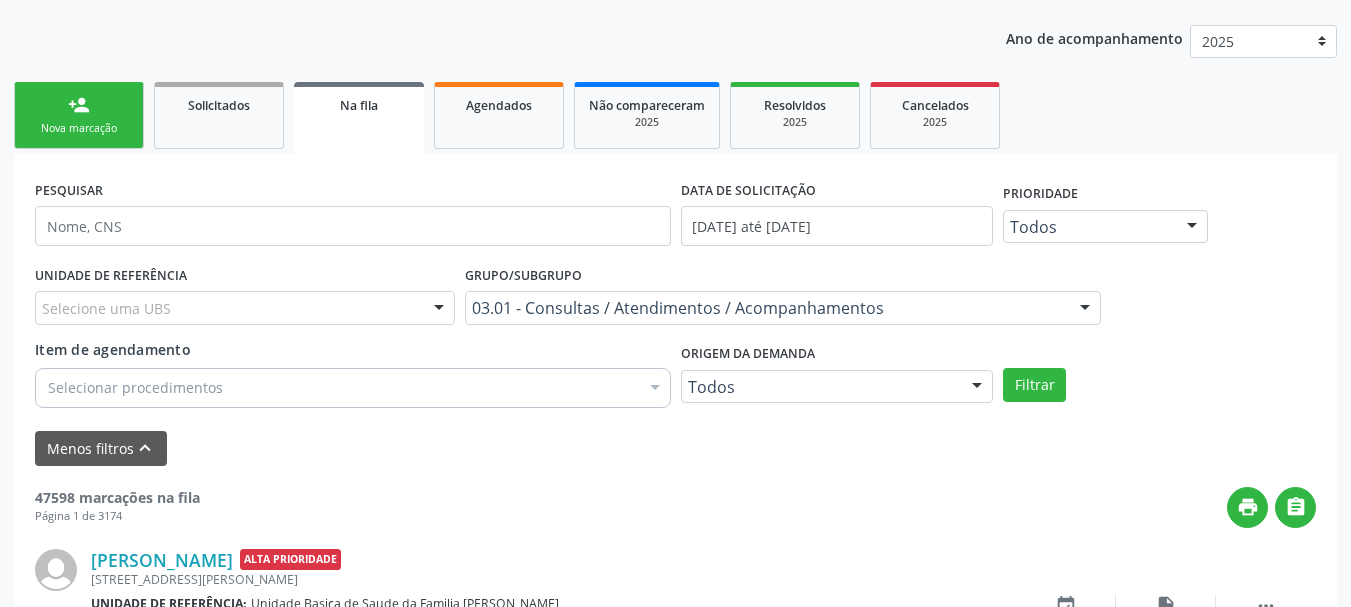 click on "Selecionar procedimentos" at bounding box center [353, 388] 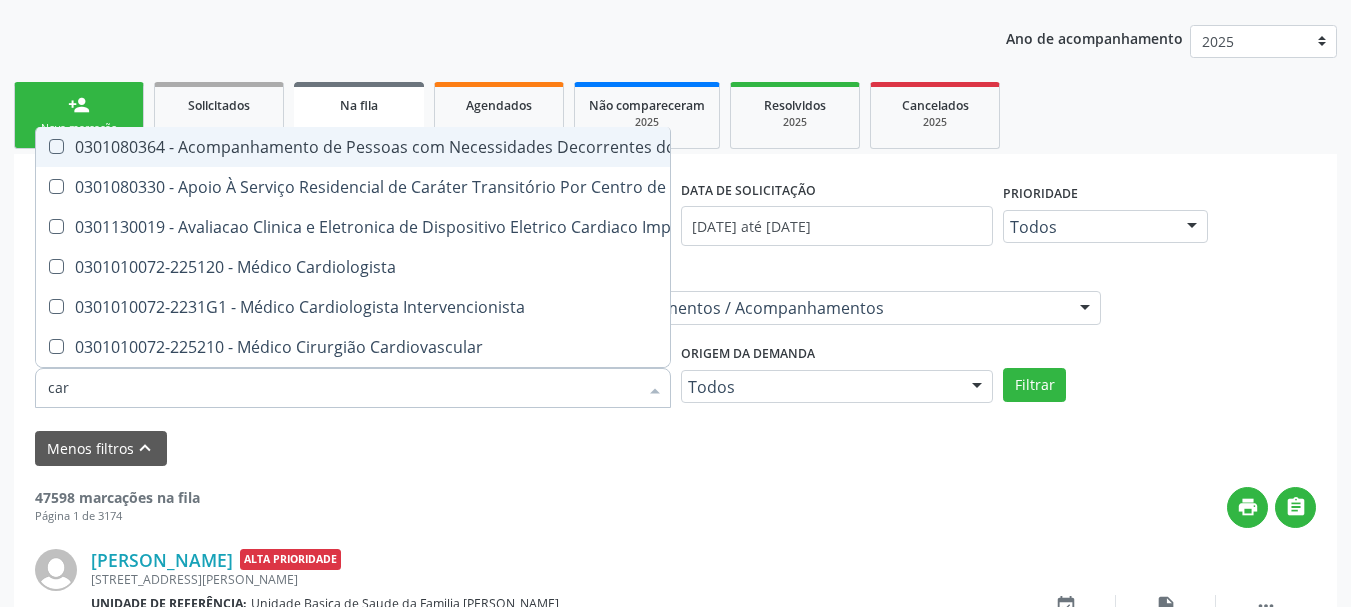 type on "card" 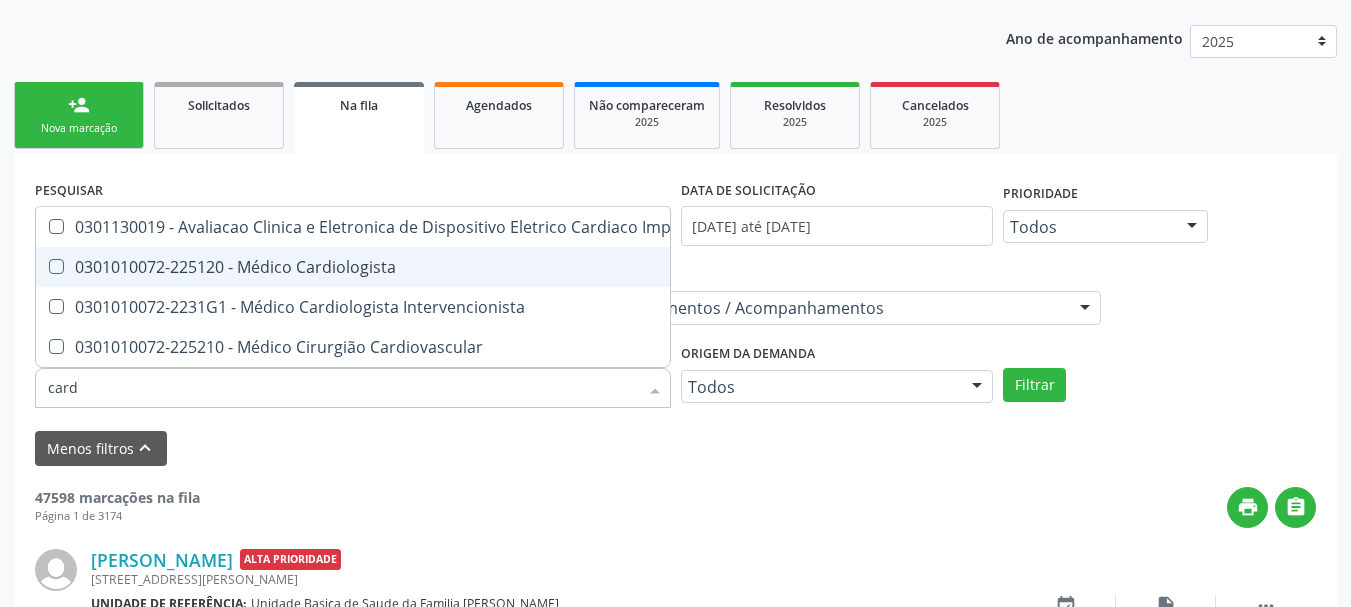 click on "0301010072-225120 - Médico Cardiologista" at bounding box center [389, 267] 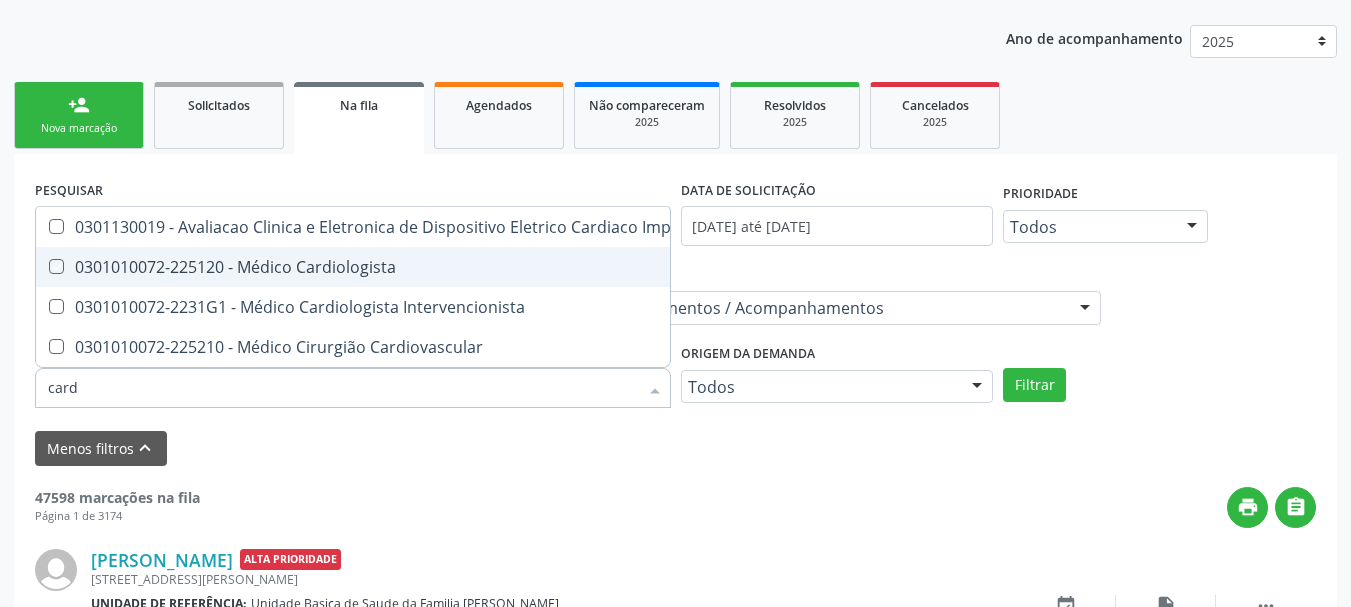 checkbox on "true" 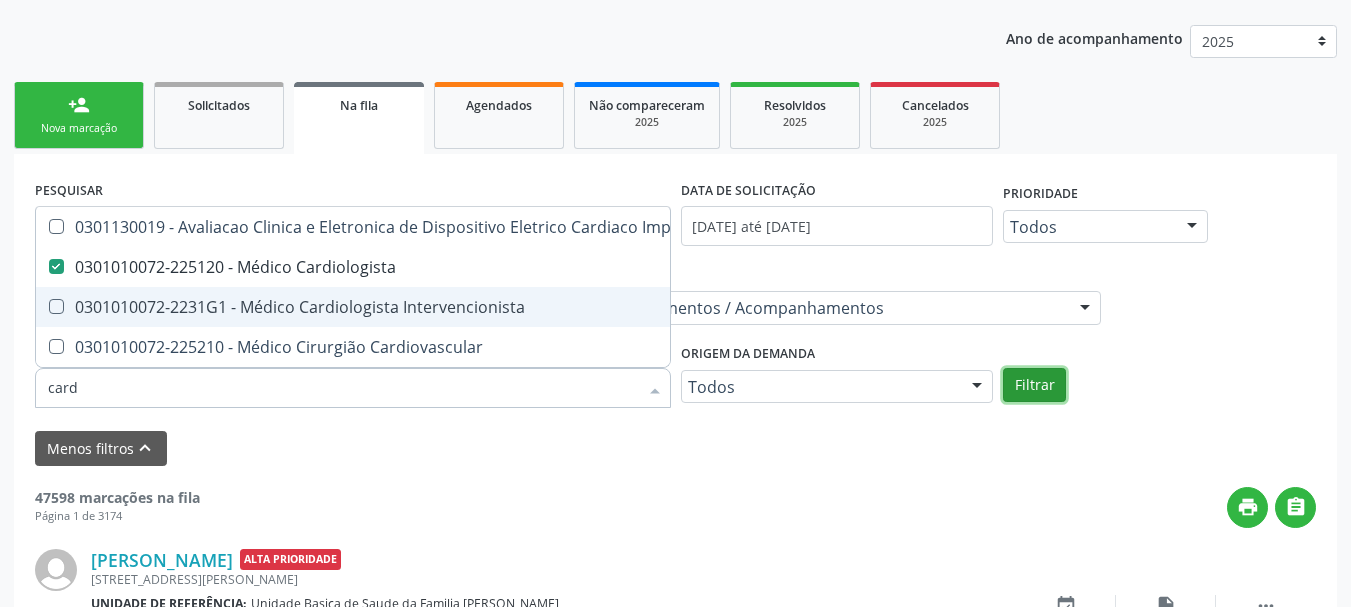 click on "Filtrar" at bounding box center (1034, 385) 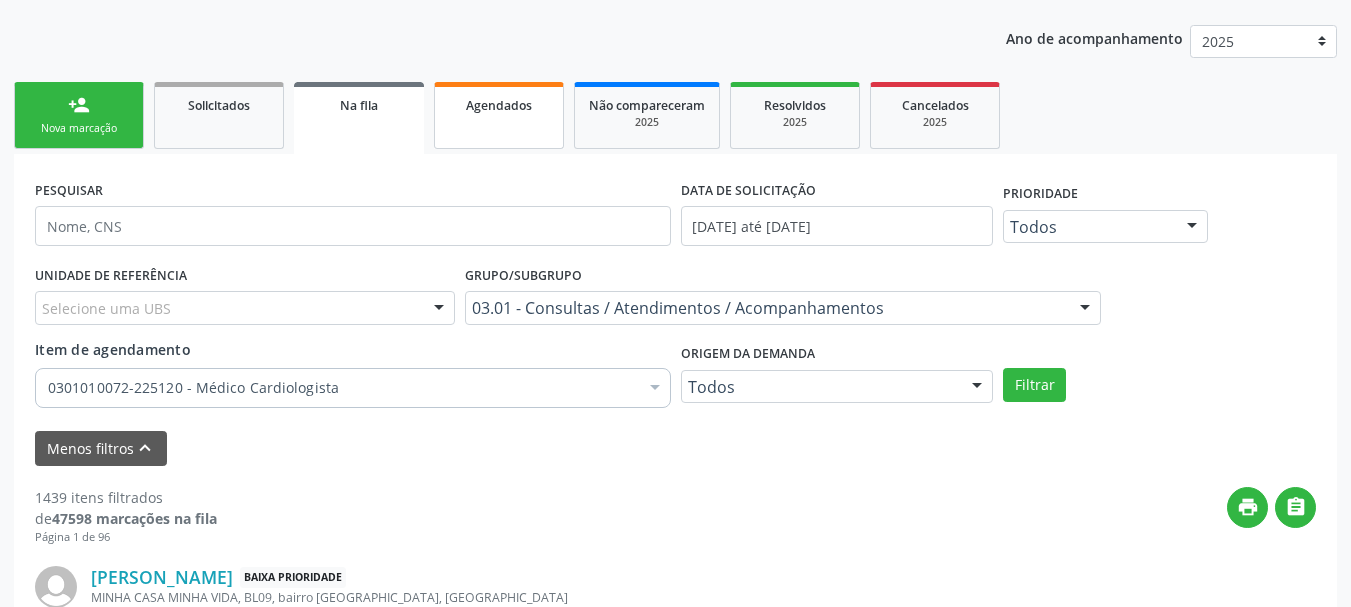 click on "Agendados" at bounding box center [499, 115] 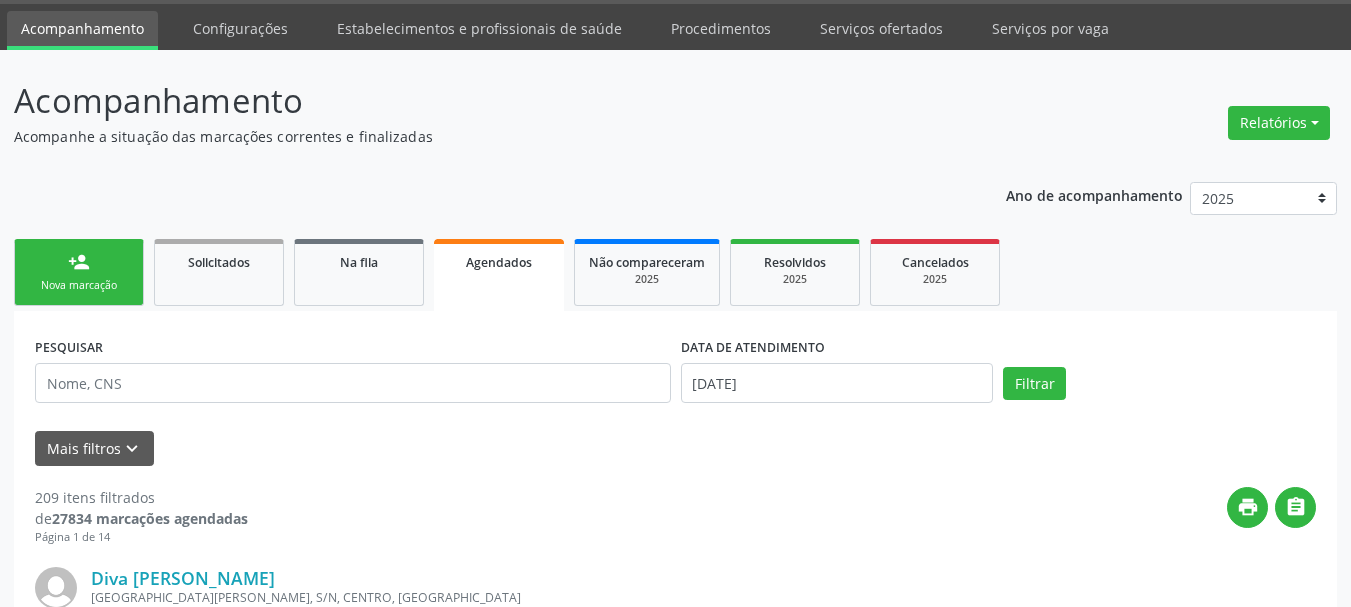 scroll, scrollTop: 217, scrollLeft: 0, axis: vertical 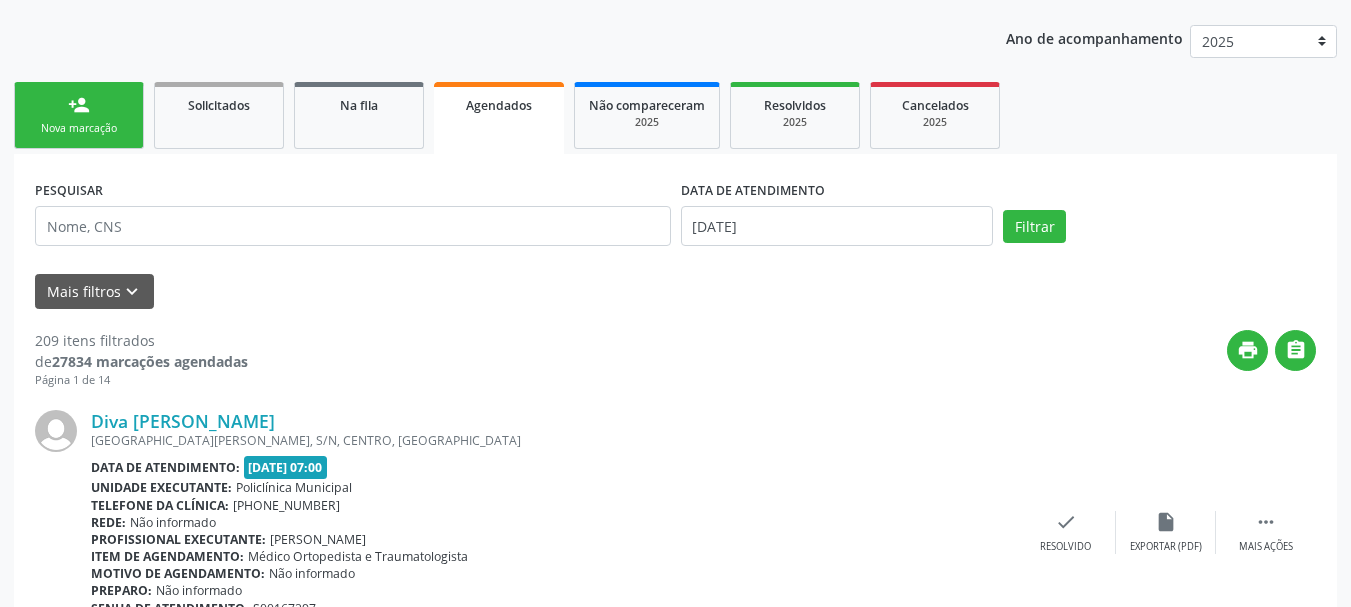 click on "Página 1 de 14" at bounding box center (141, 380) 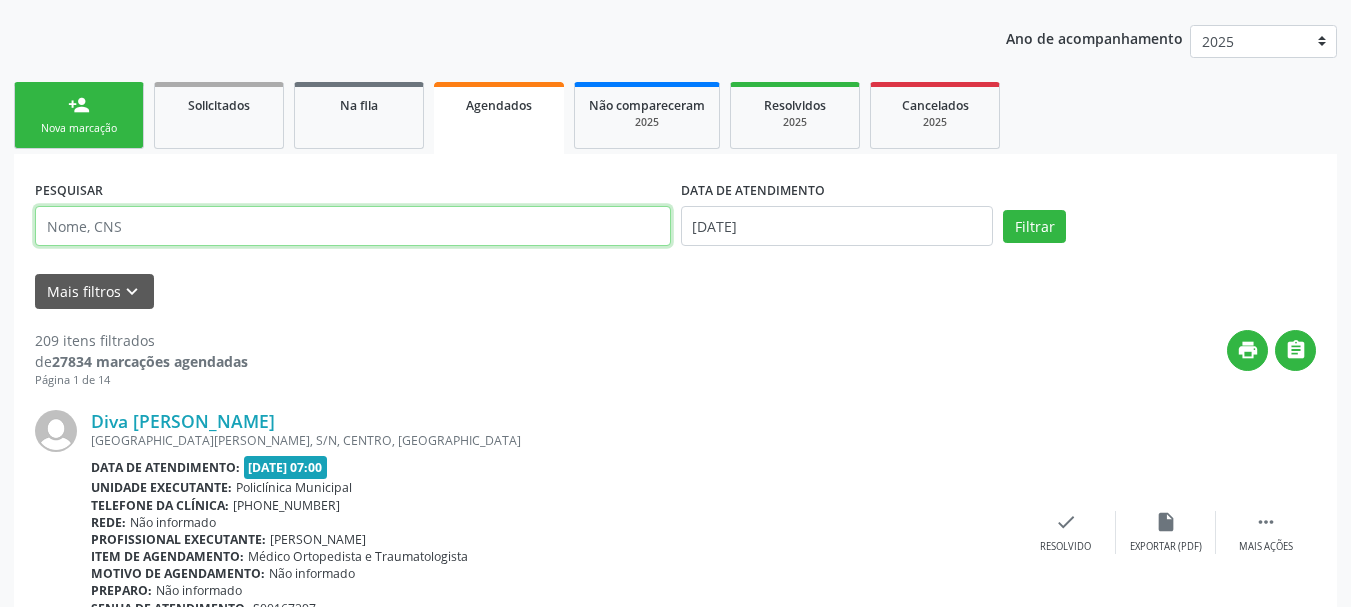 click at bounding box center [353, 226] 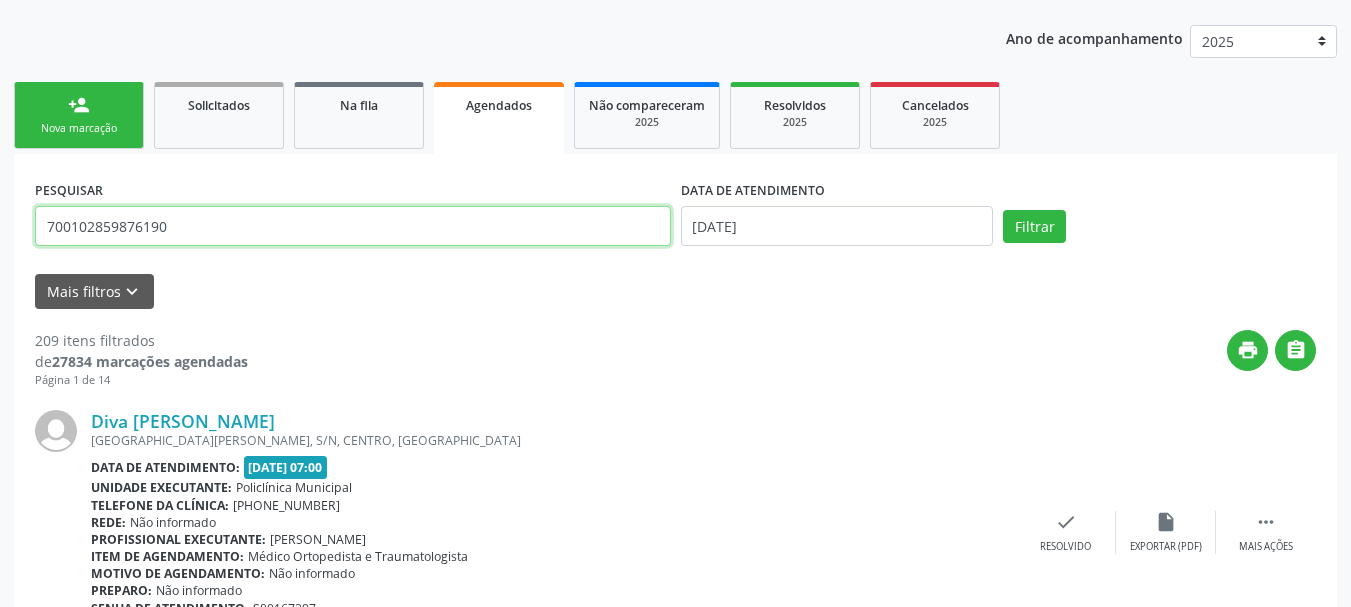 type on "700102859876190" 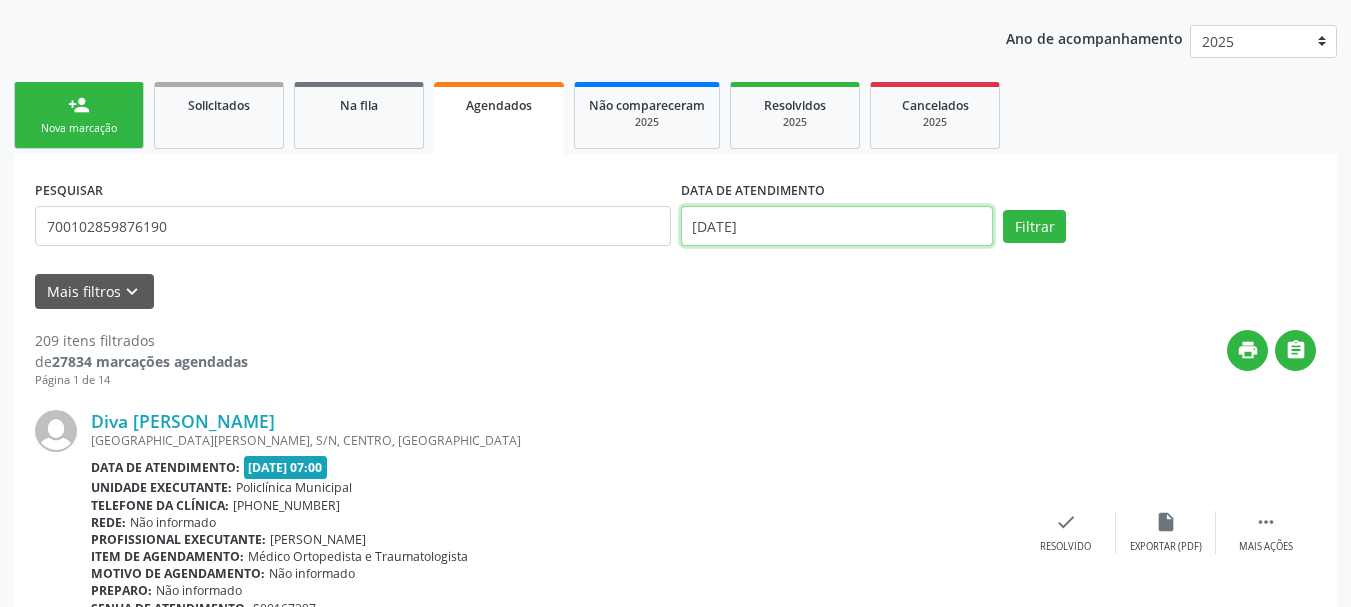 click on "[DATE]" at bounding box center [837, 226] 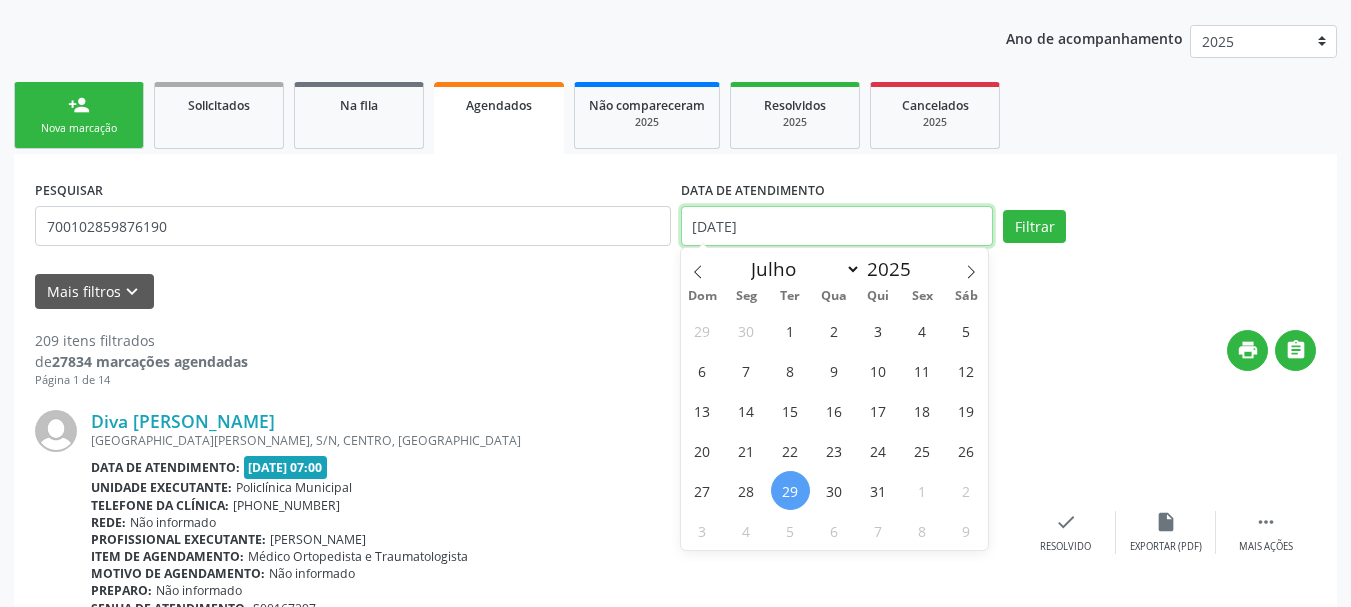 type 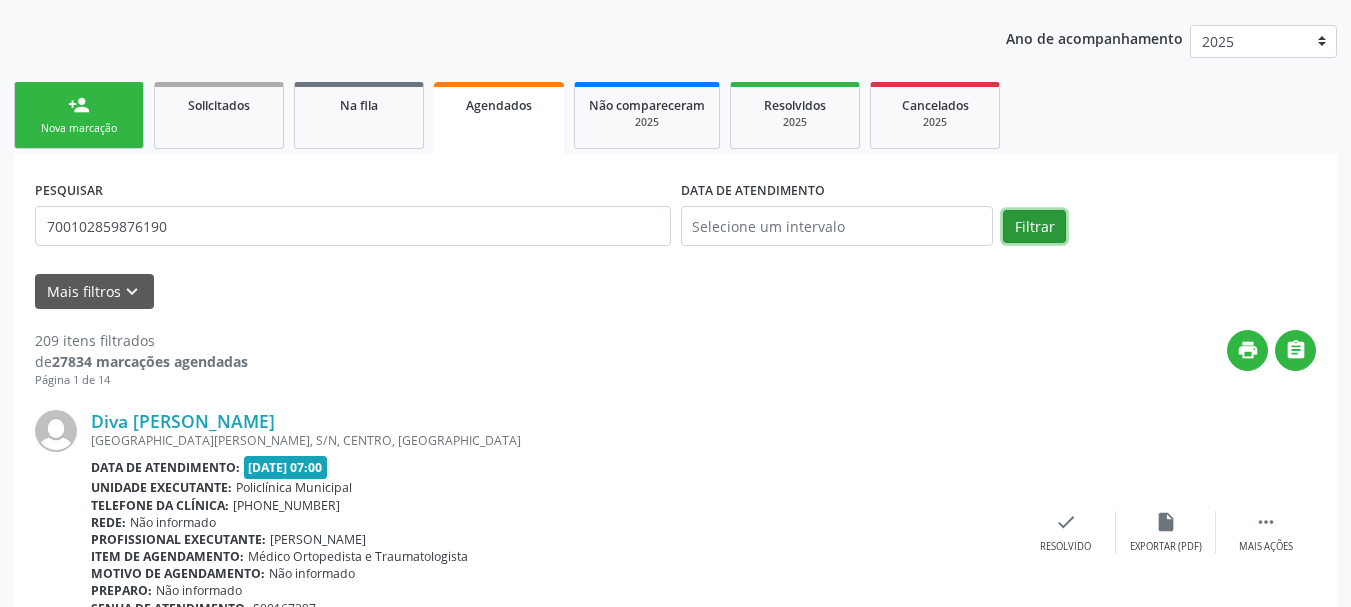 click on "Filtrar" at bounding box center [1034, 227] 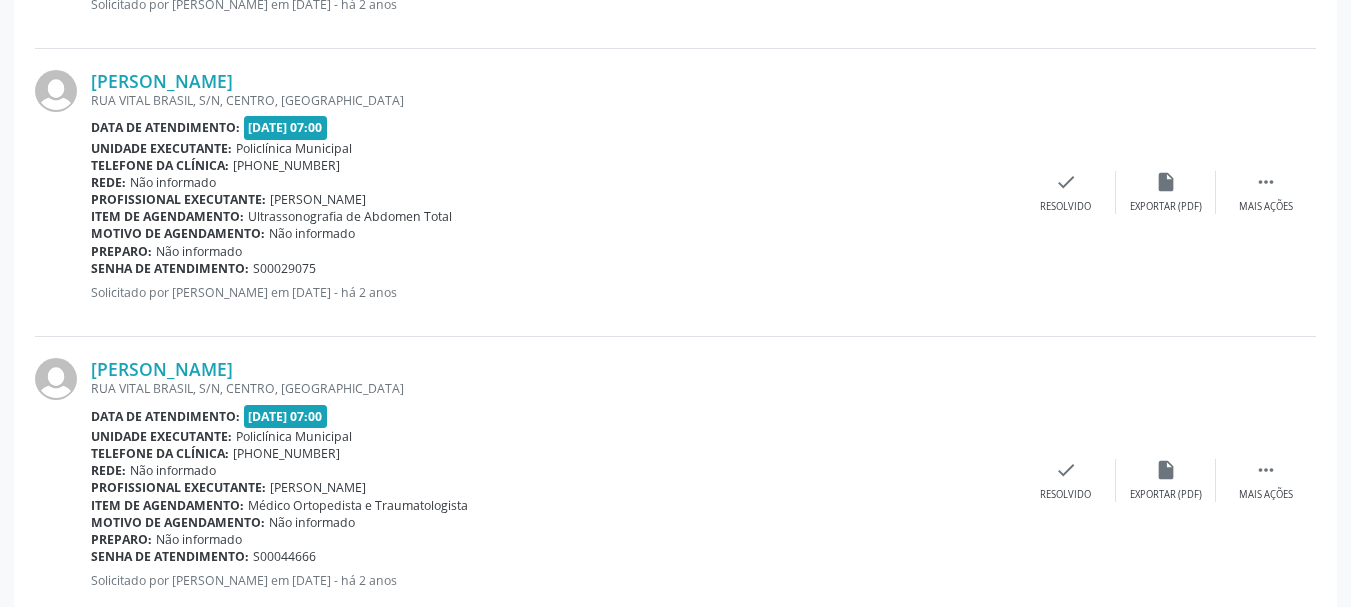 scroll, scrollTop: 1186, scrollLeft: 0, axis: vertical 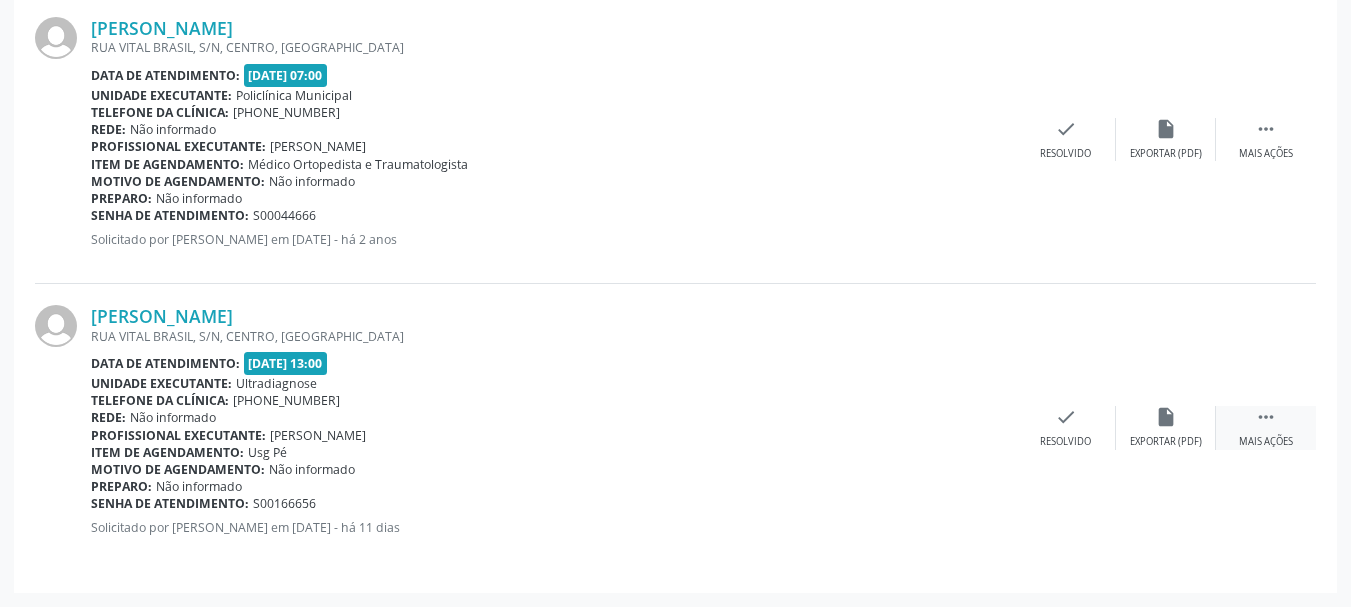 click on "
Mais ações" at bounding box center (1266, 427) 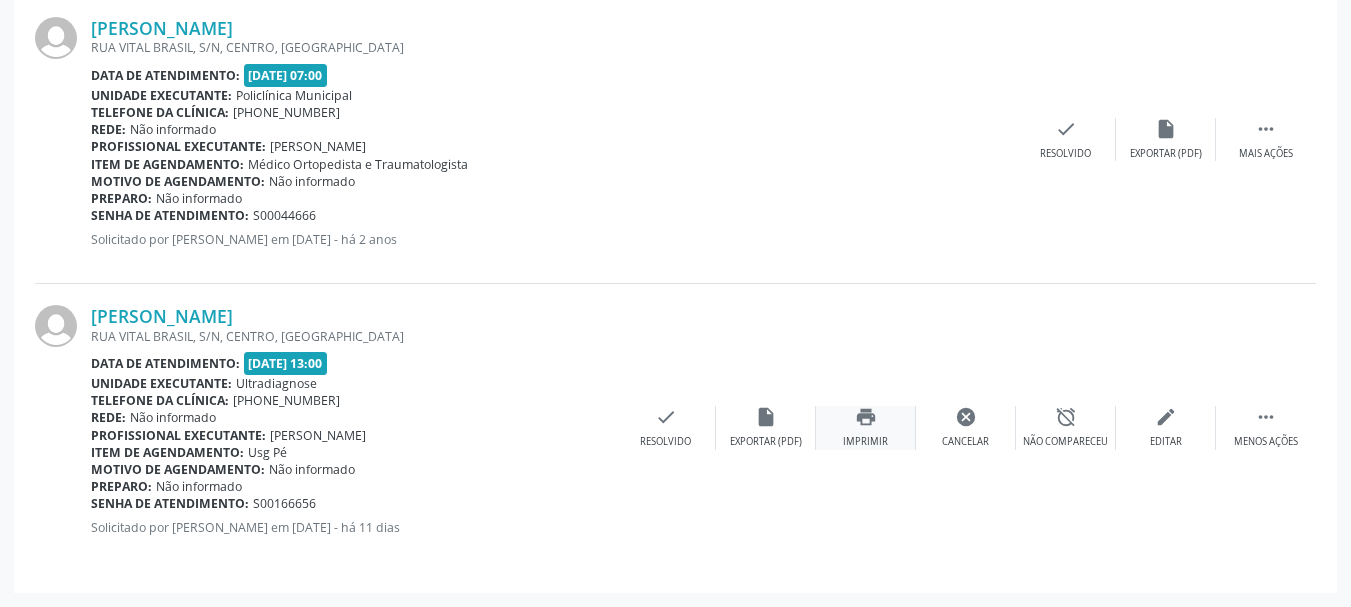 click on "print" at bounding box center [866, 417] 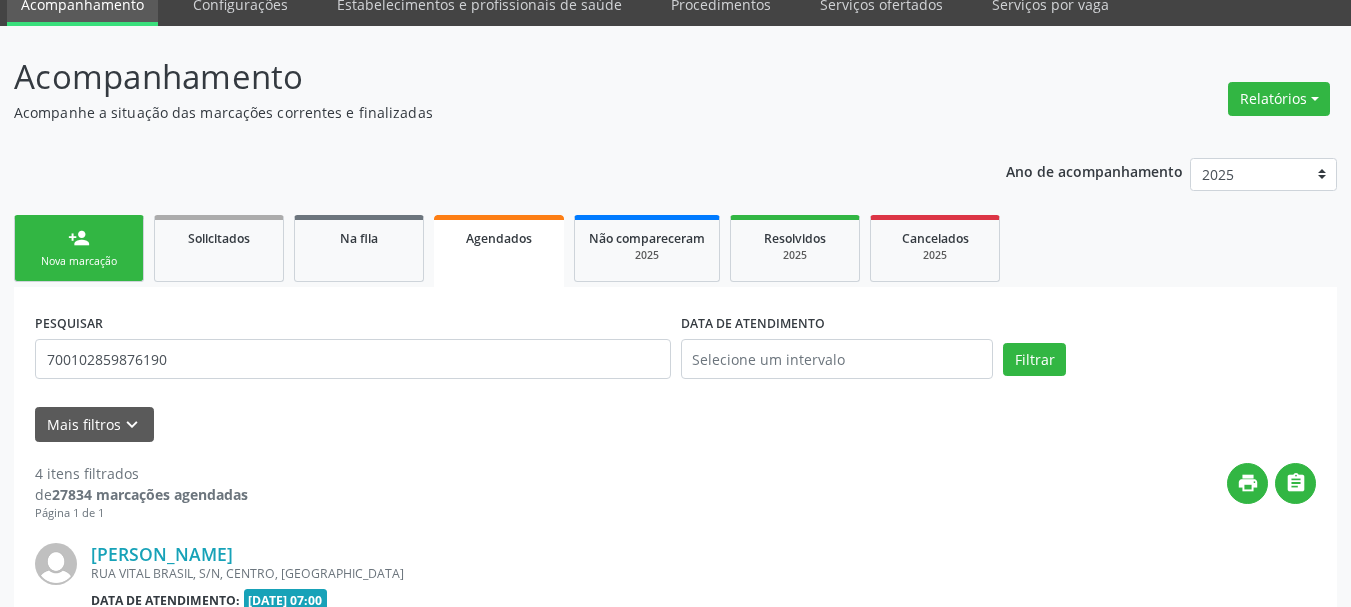 scroll, scrollTop: 0, scrollLeft: 0, axis: both 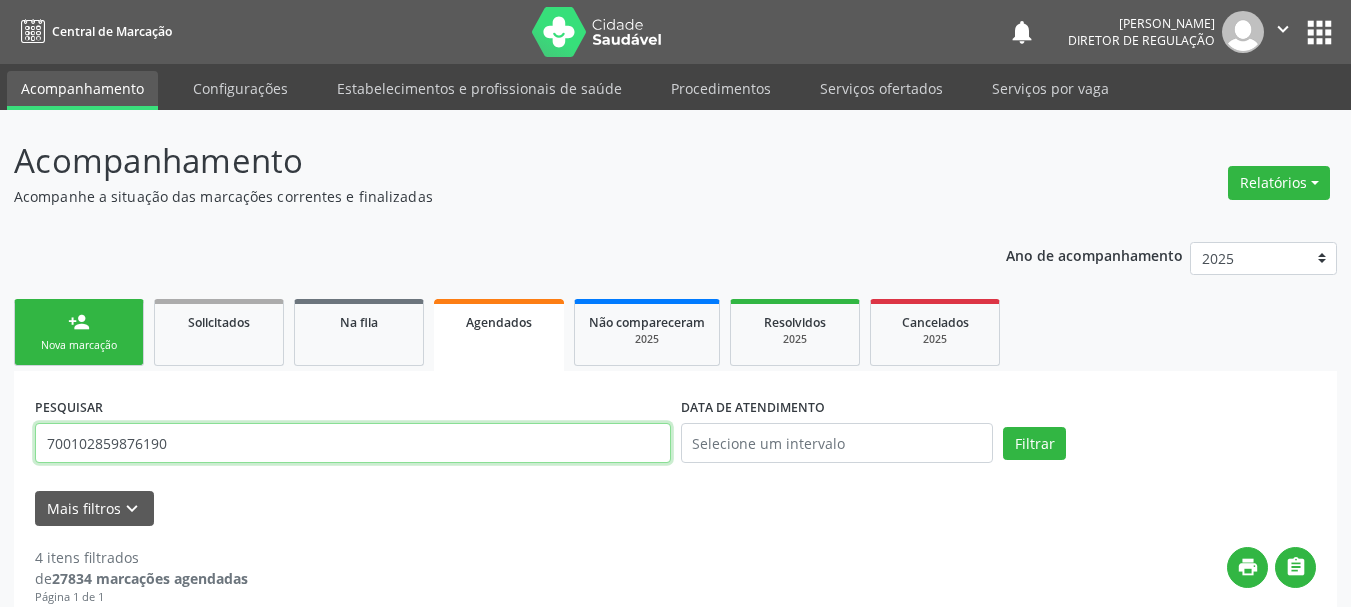 click on "700102859876190" at bounding box center (353, 443) 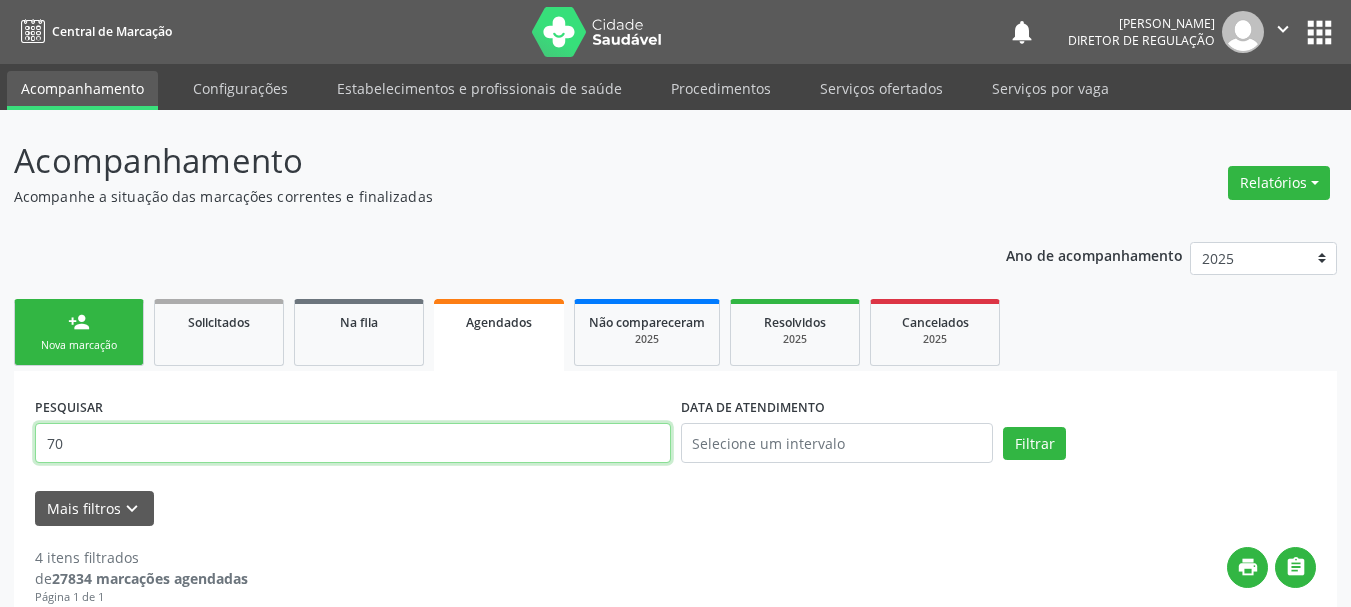type on "7" 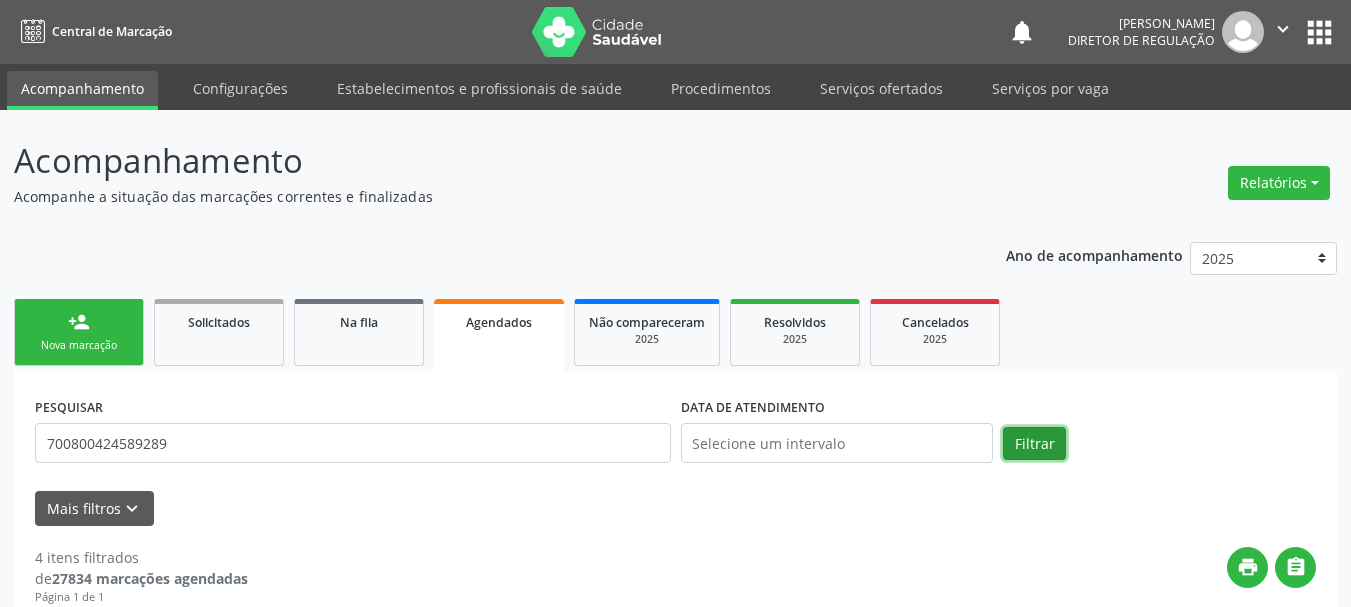 click on "Filtrar" at bounding box center [1034, 444] 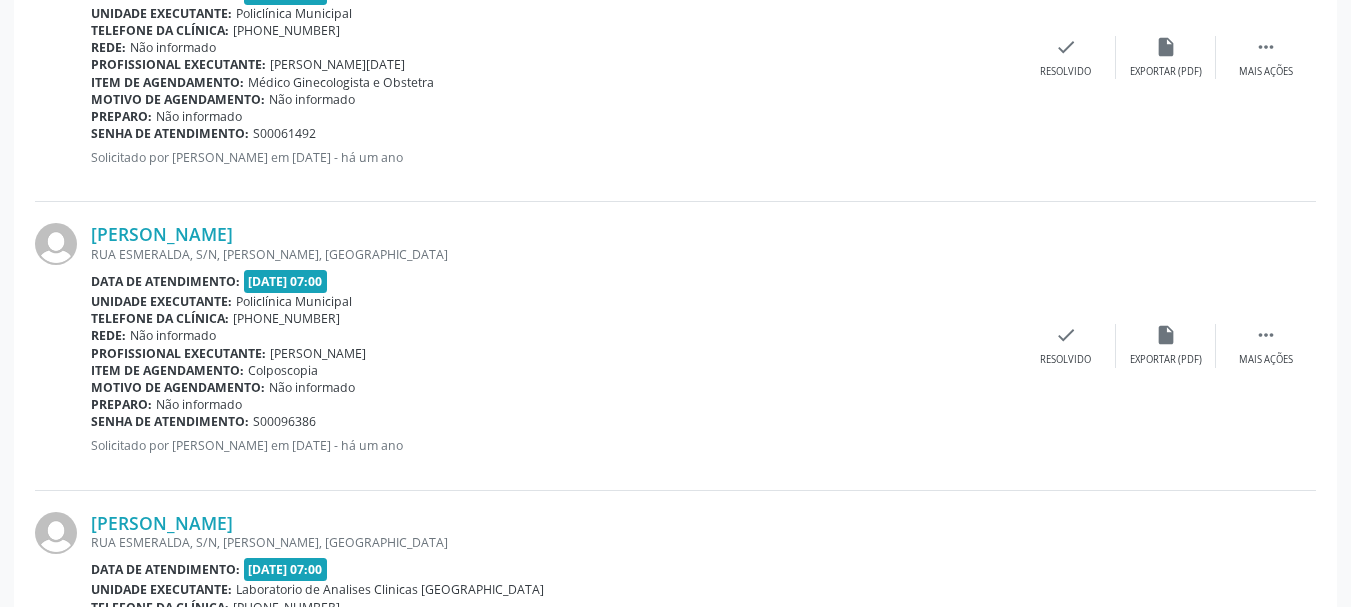 scroll, scrollTop: 1474, scrollLeft: 0, axis: vertical 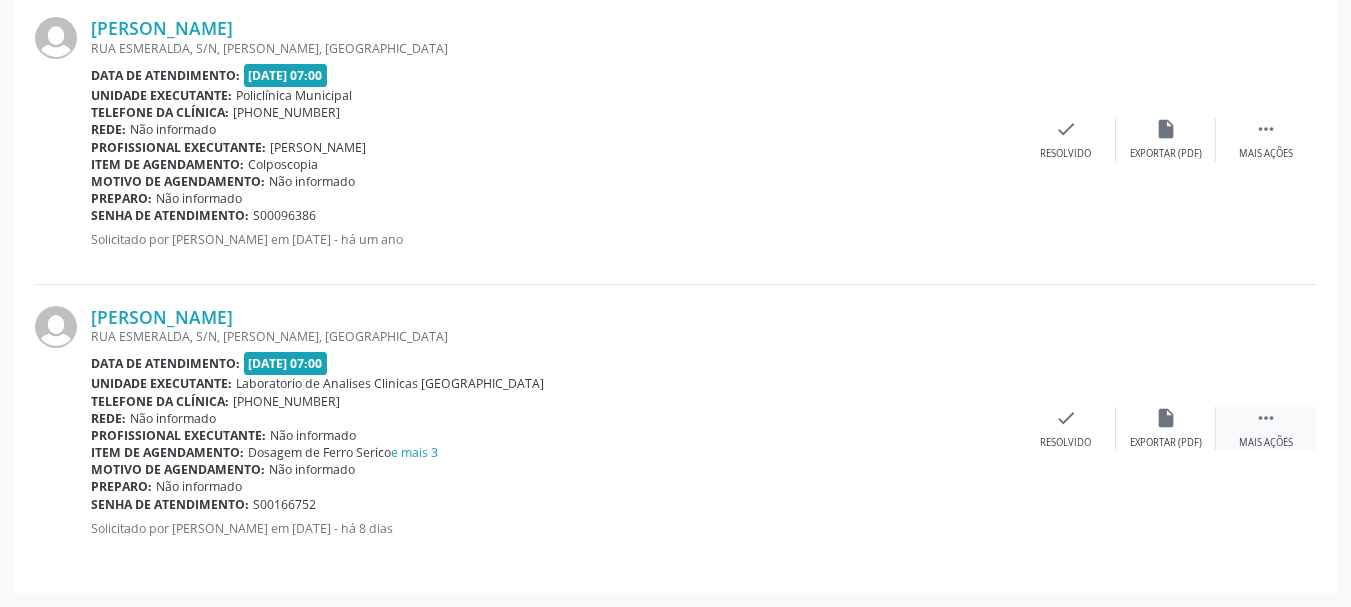 click on "
Mais ações" at bounding box center [1266, 428] 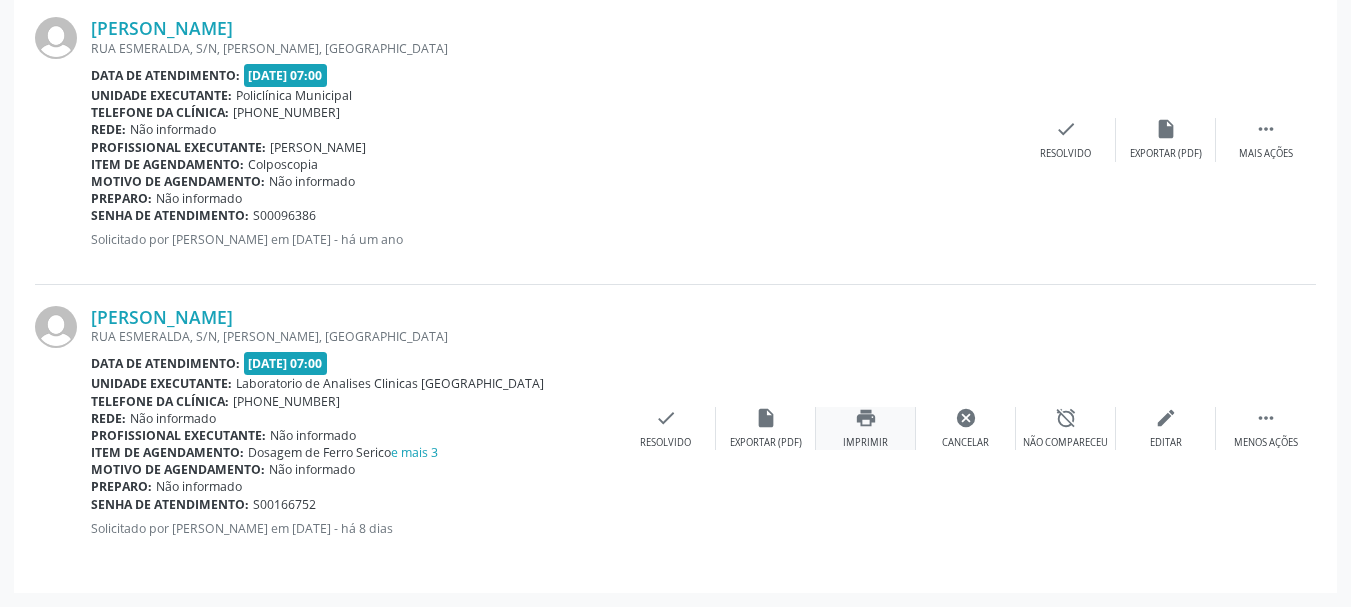 click on "print
Imprimir" at bounding box center (866, 428) 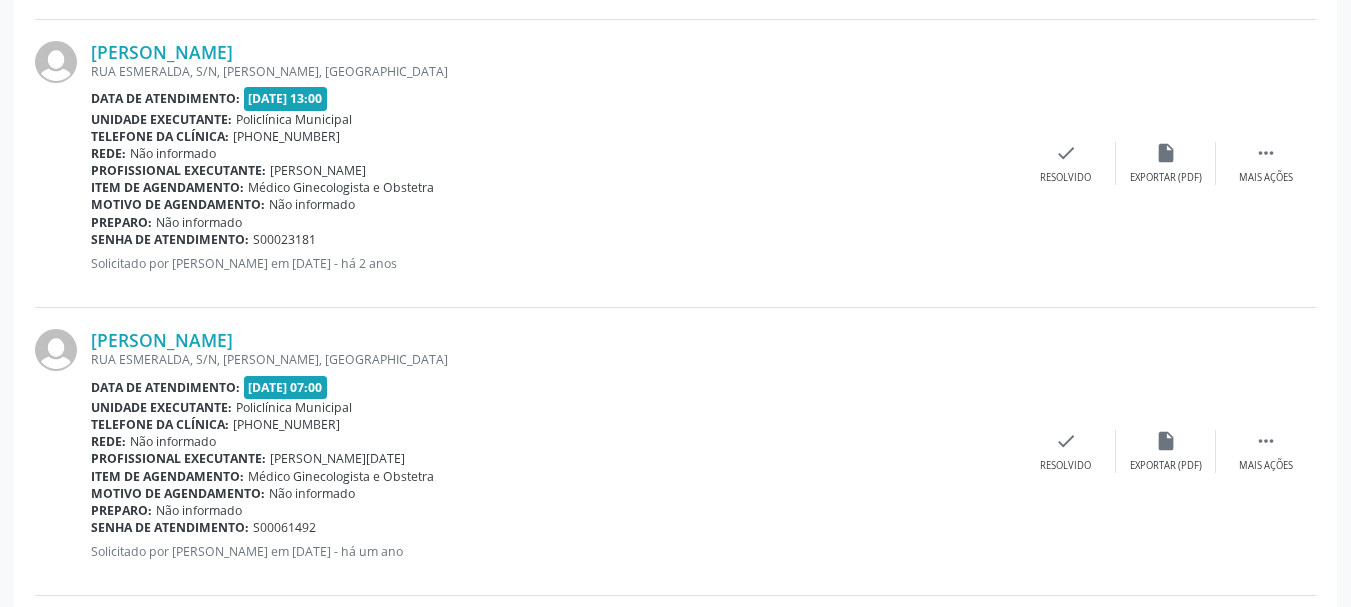 scroll, scrollTop: 274, scrollLeft: 0, axis: vertical 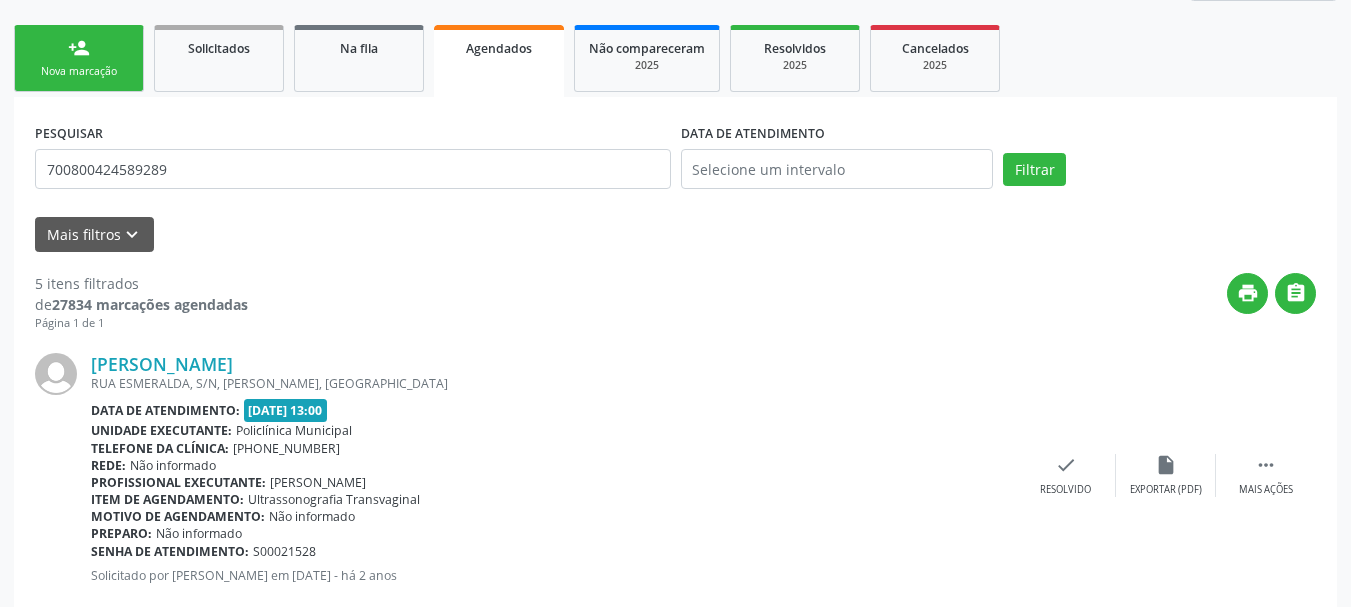 click on "PESQUISAR
700800424589289" at bounding box center (353, 160) 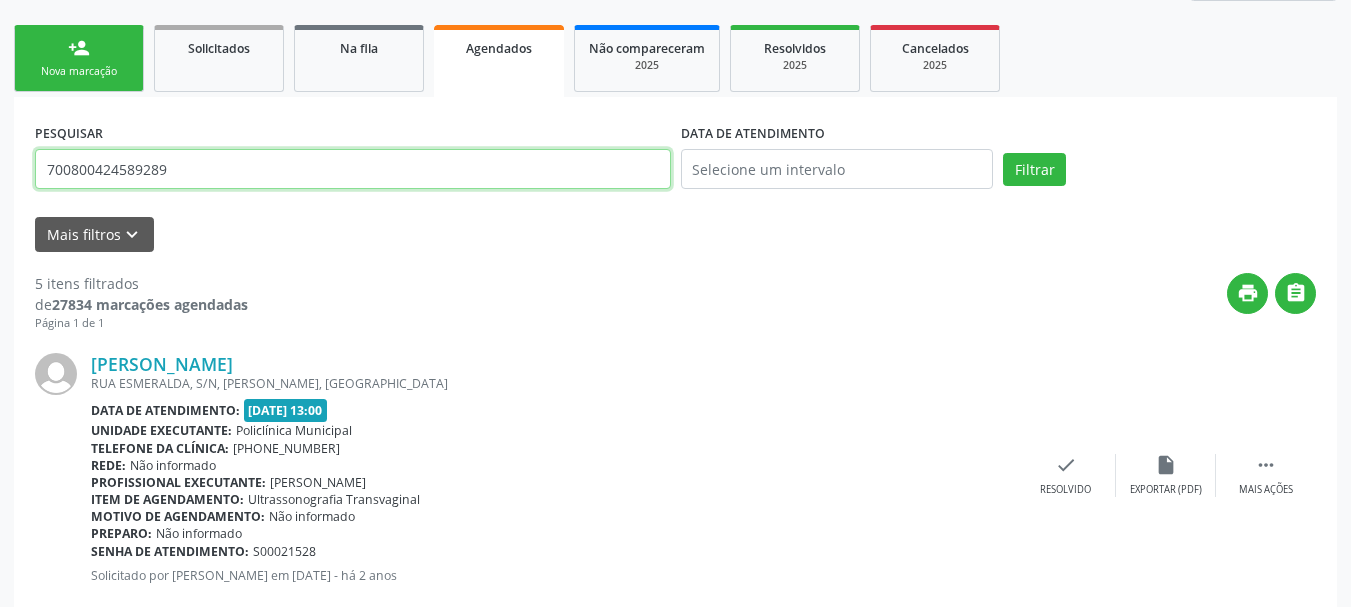 click on "700800424589289" at bounding box center [353, 169] 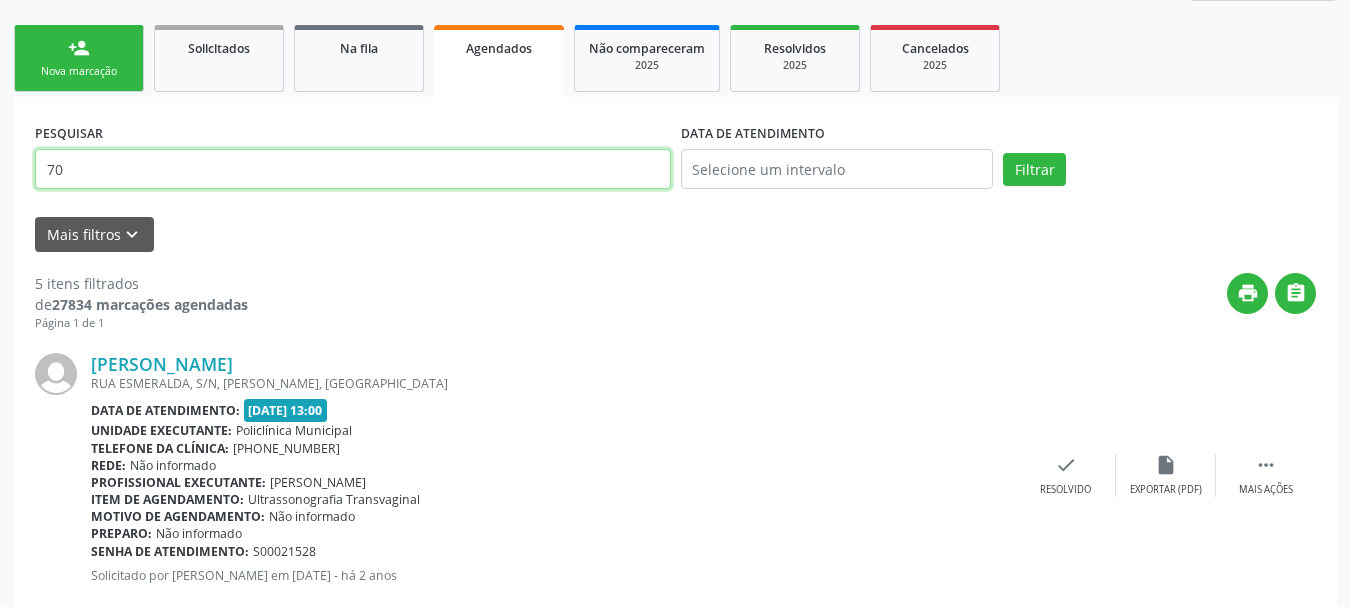 type on "7" 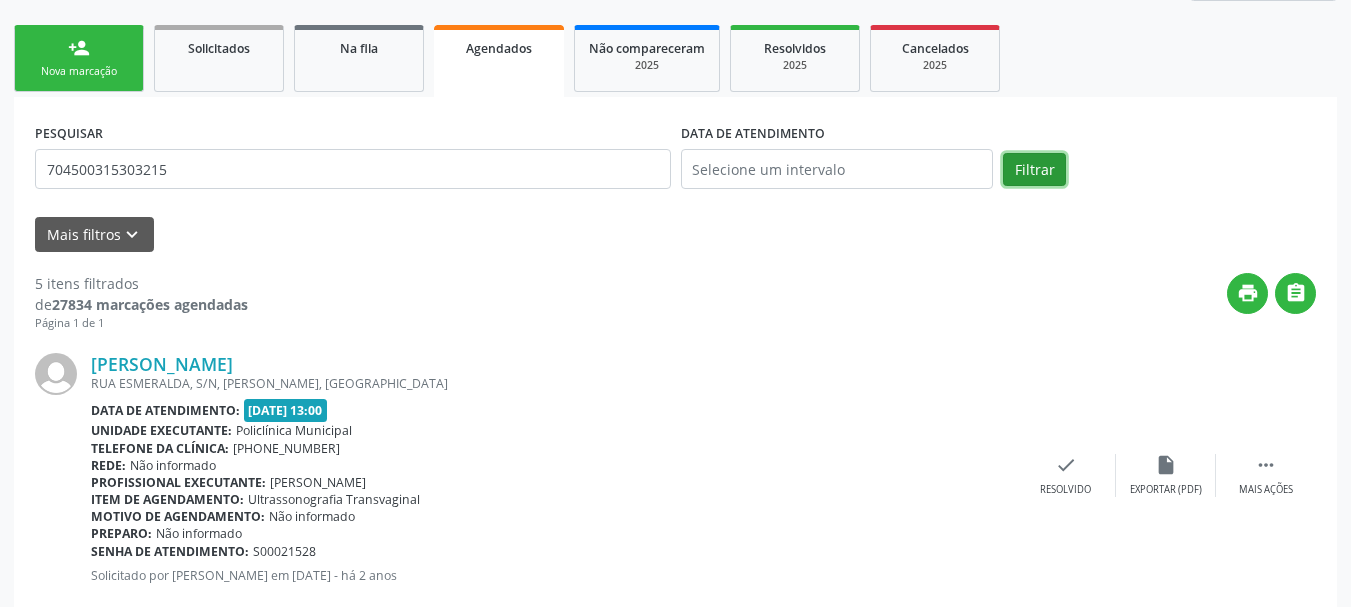 click on "Filtrar" at bounding box center (1034, 170) 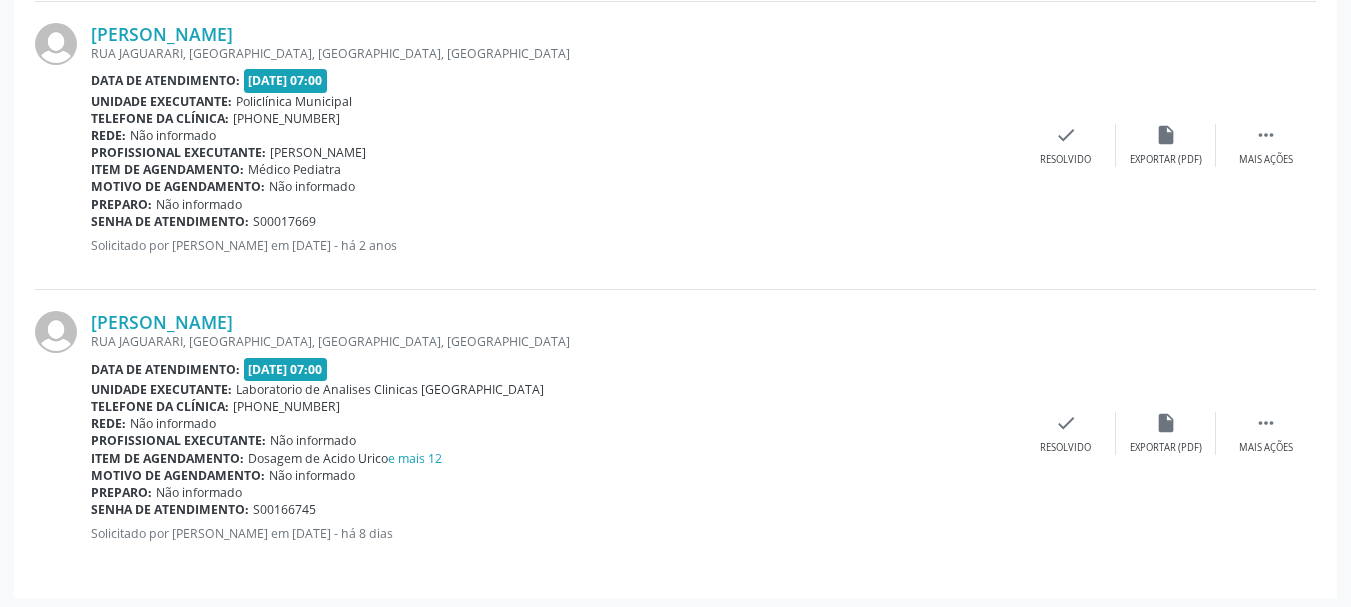 scroll, scrollTop: 897, scrollLeft: 0, axis: vertical 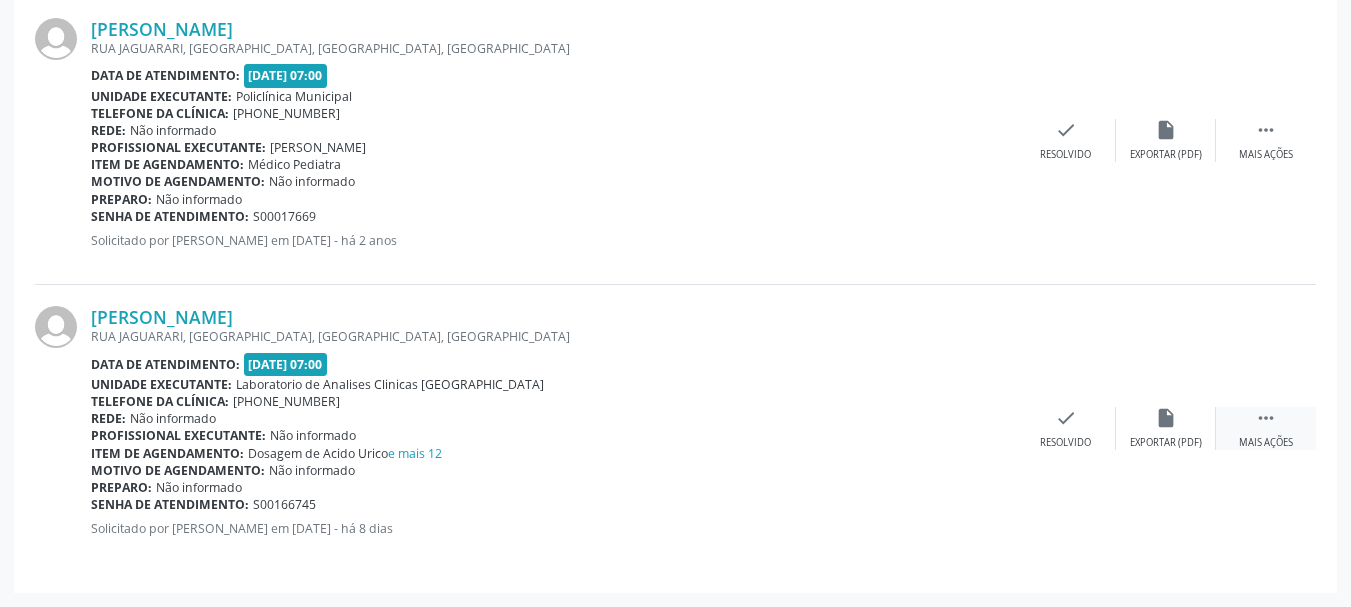 click on "Mais ações" at bounding box center (1266, 443) 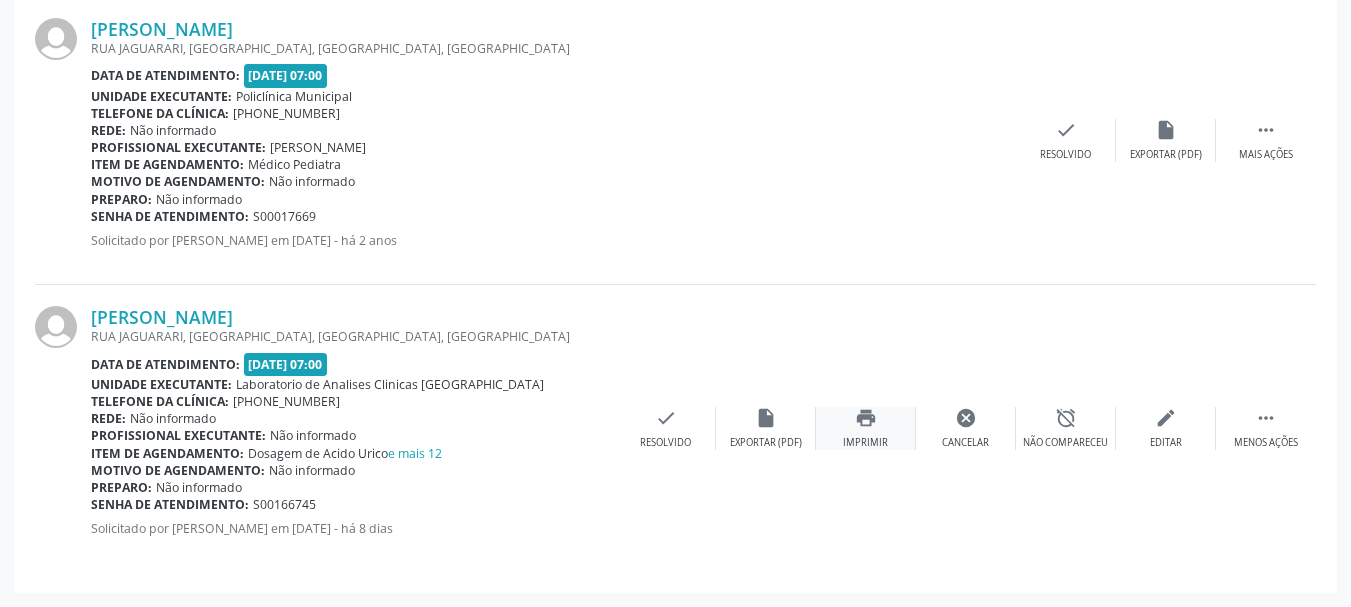 click on "print
Imprimir" at bounding box center (866, 428) 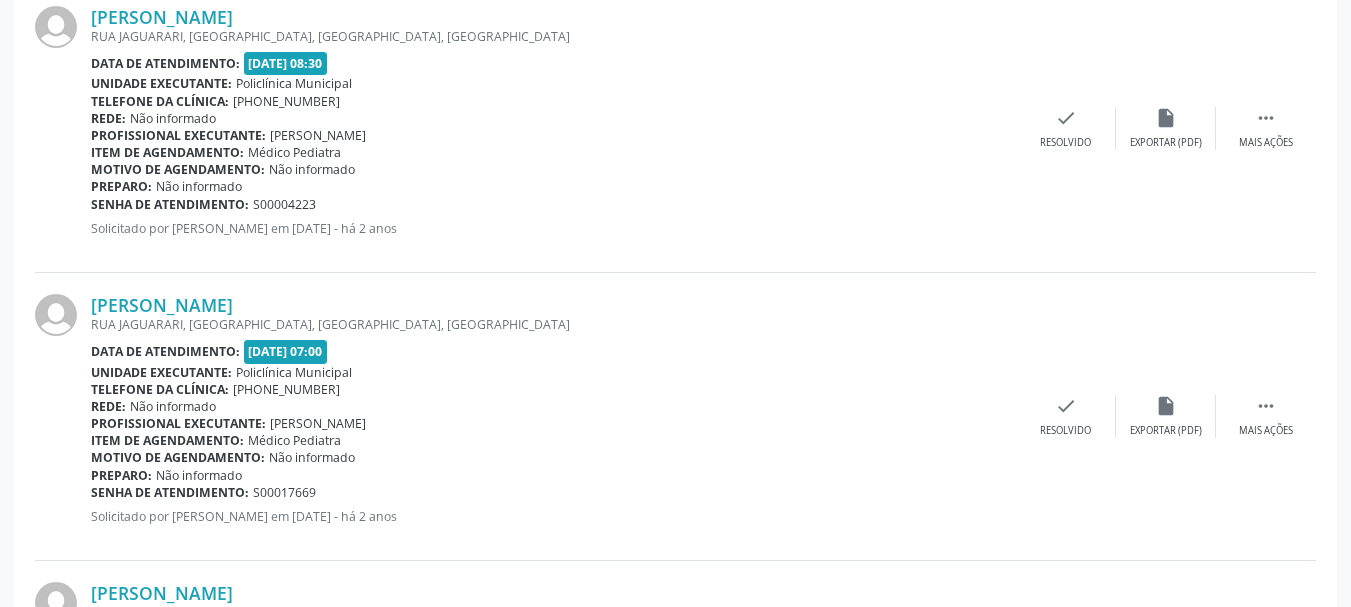 scroll, scrollTop: 297, scrollLeft: 0, axis: vertical 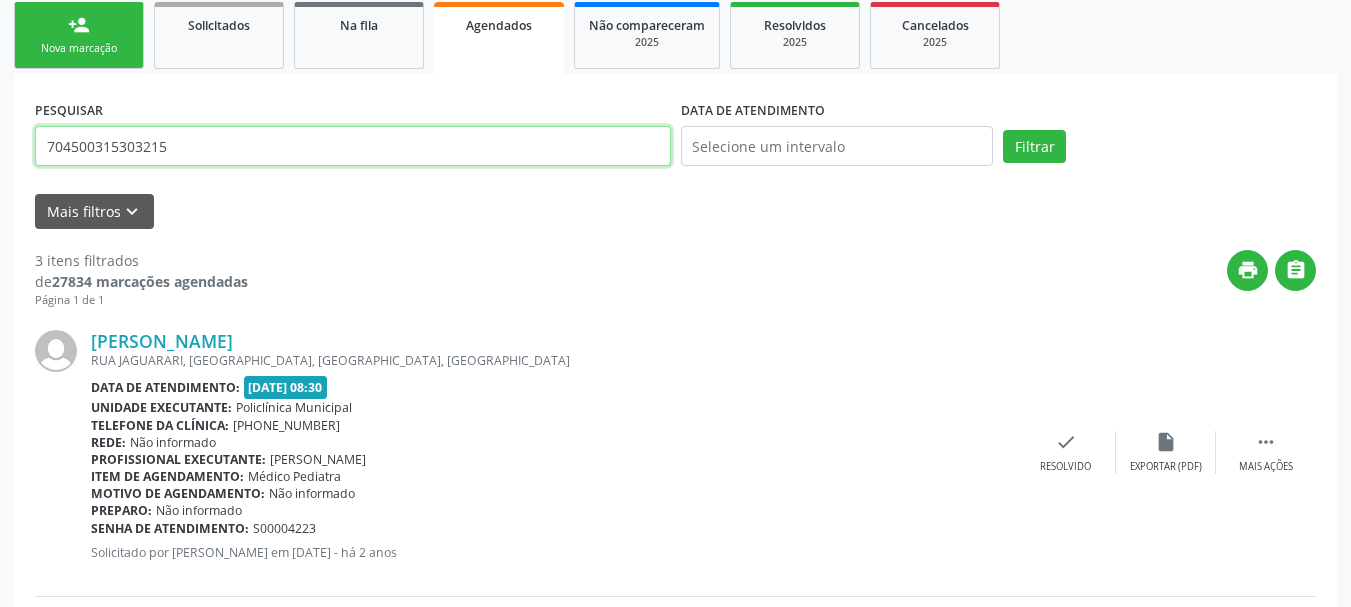 click on "704500315303215" at bounding box center [353, 146] 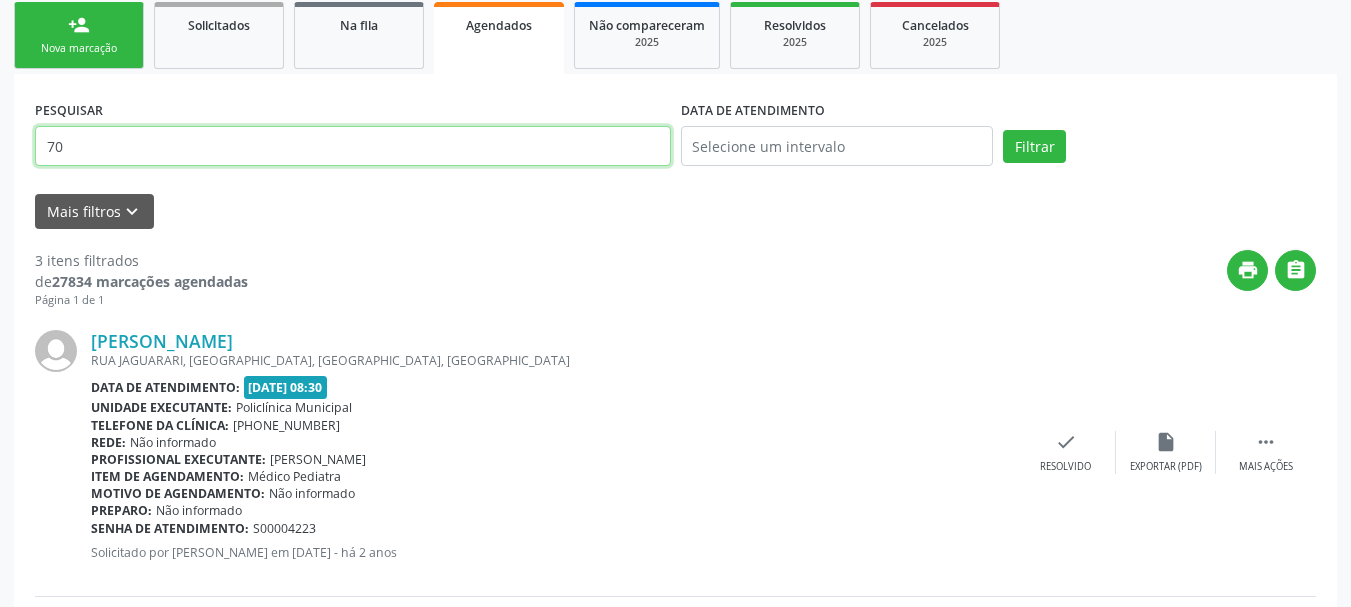 type on "7" 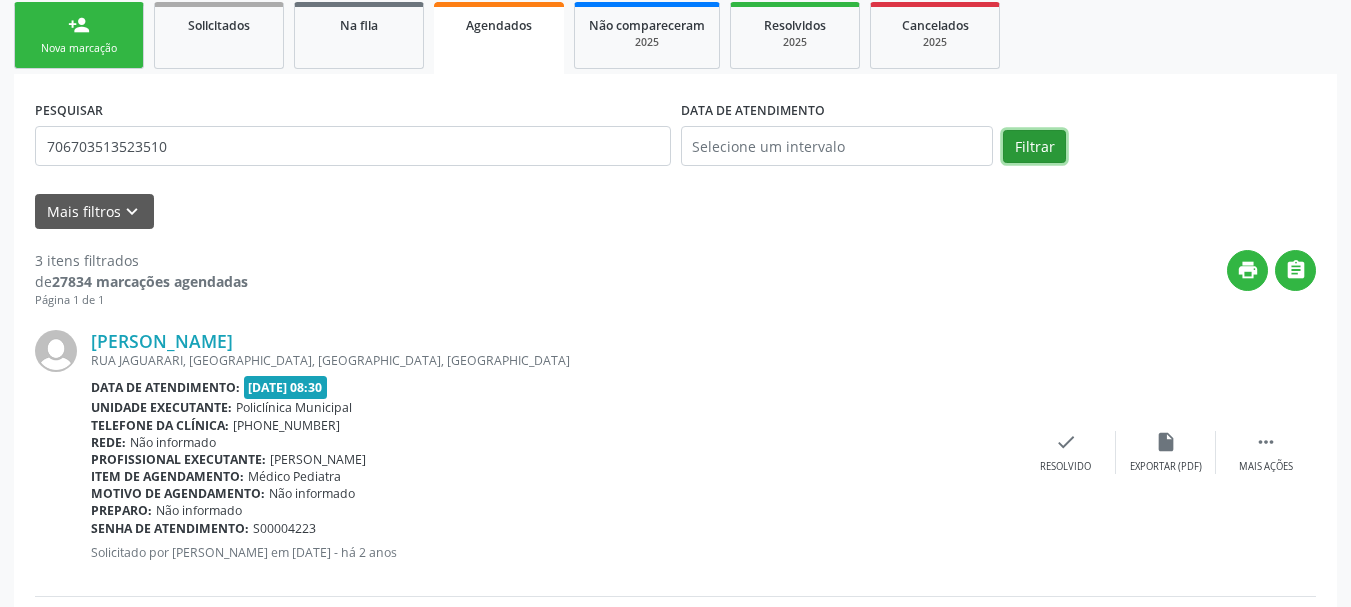 click on "Filtrar" at bounding box center (1034, 147) 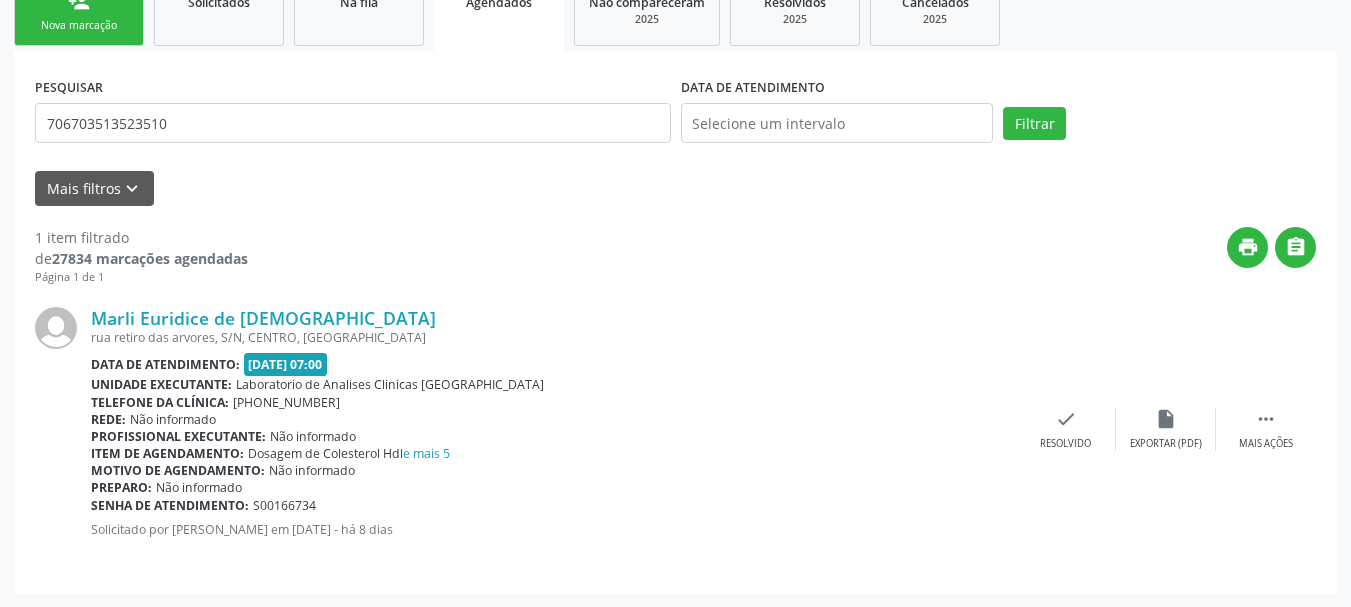 scroll, scrollTop: 321, scrollLeft: 0, axis: vertical 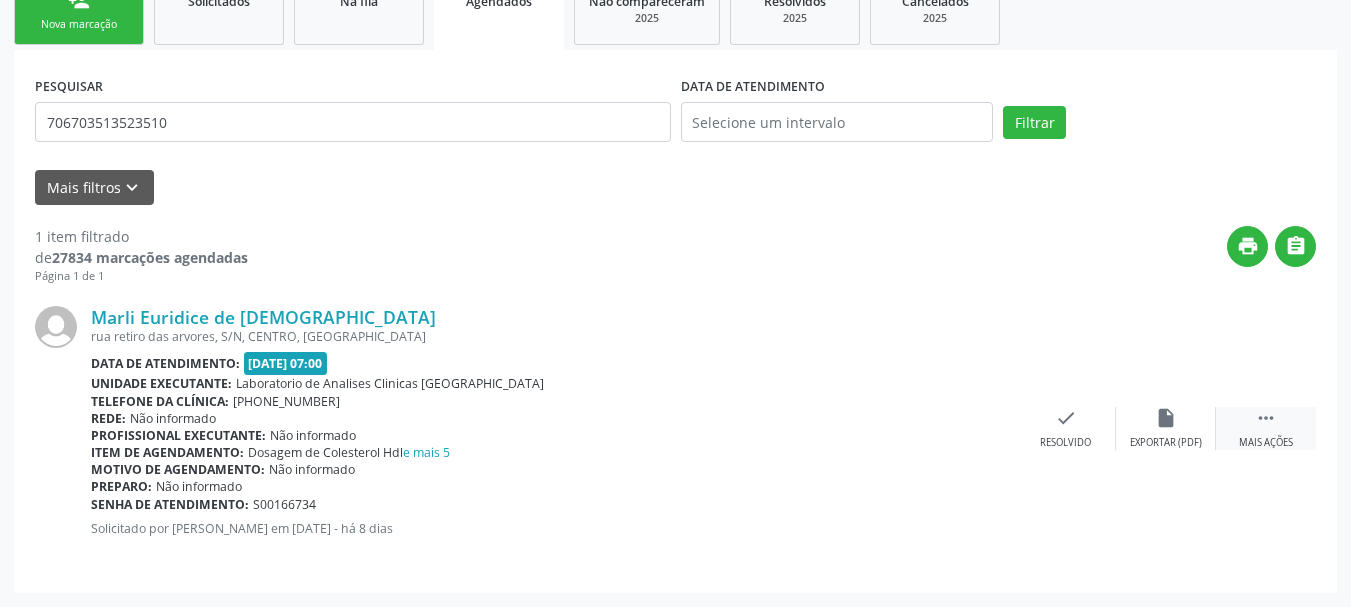 click on "
Mais ações" at bounding box center (1266, 428) 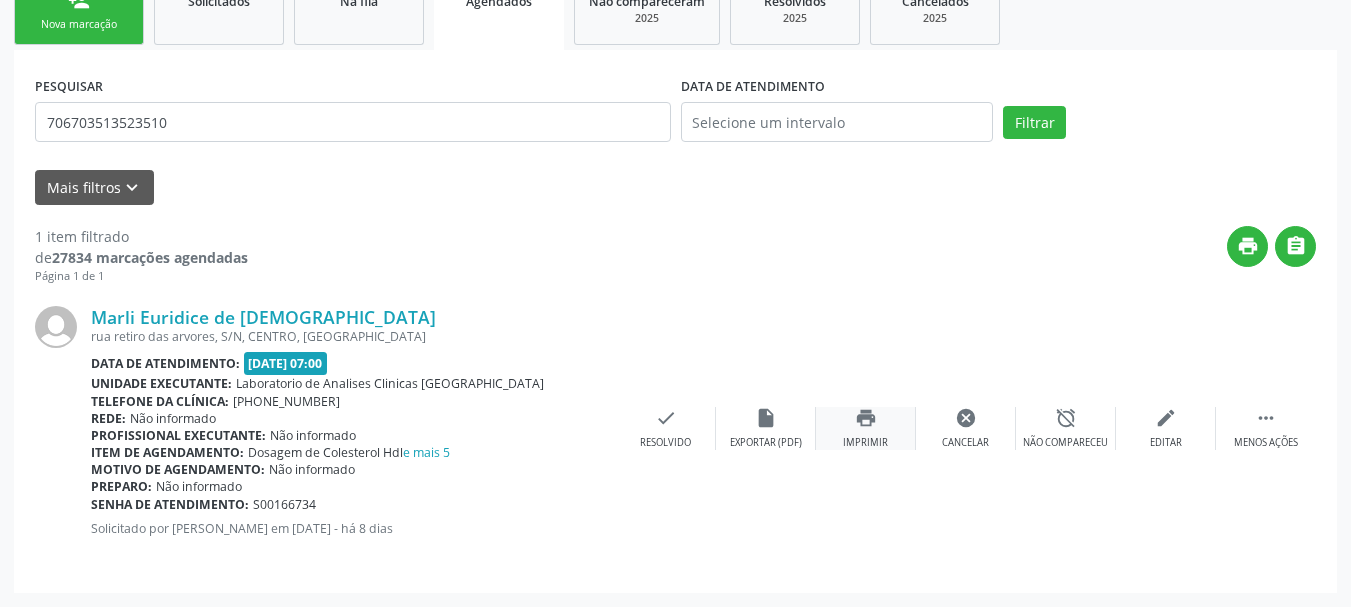 click on "print" at bounding box center [866, 418] 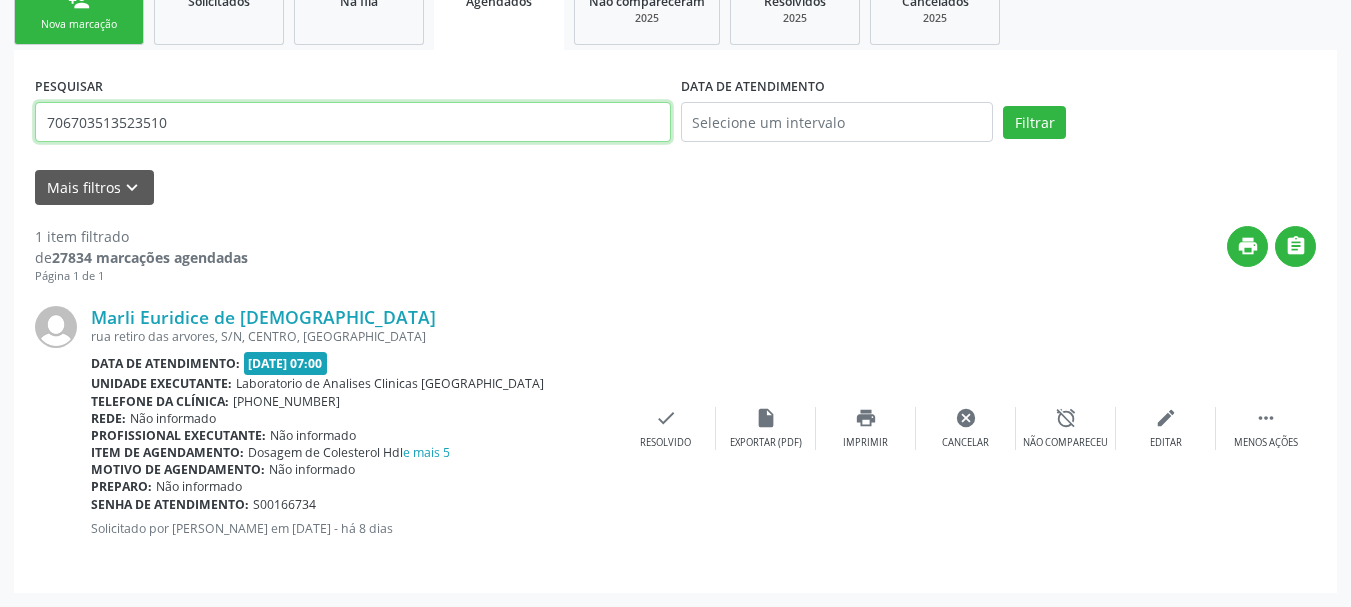 click on "706703513523510" at bounding box center (353, 122) 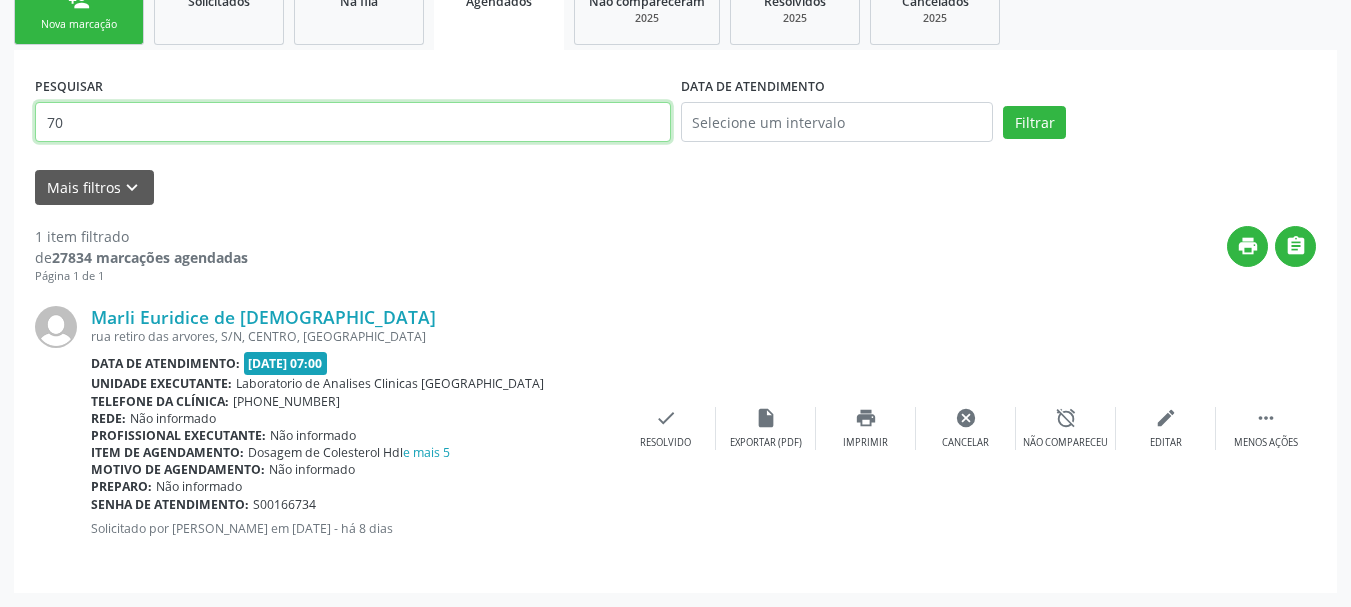 type on "7" 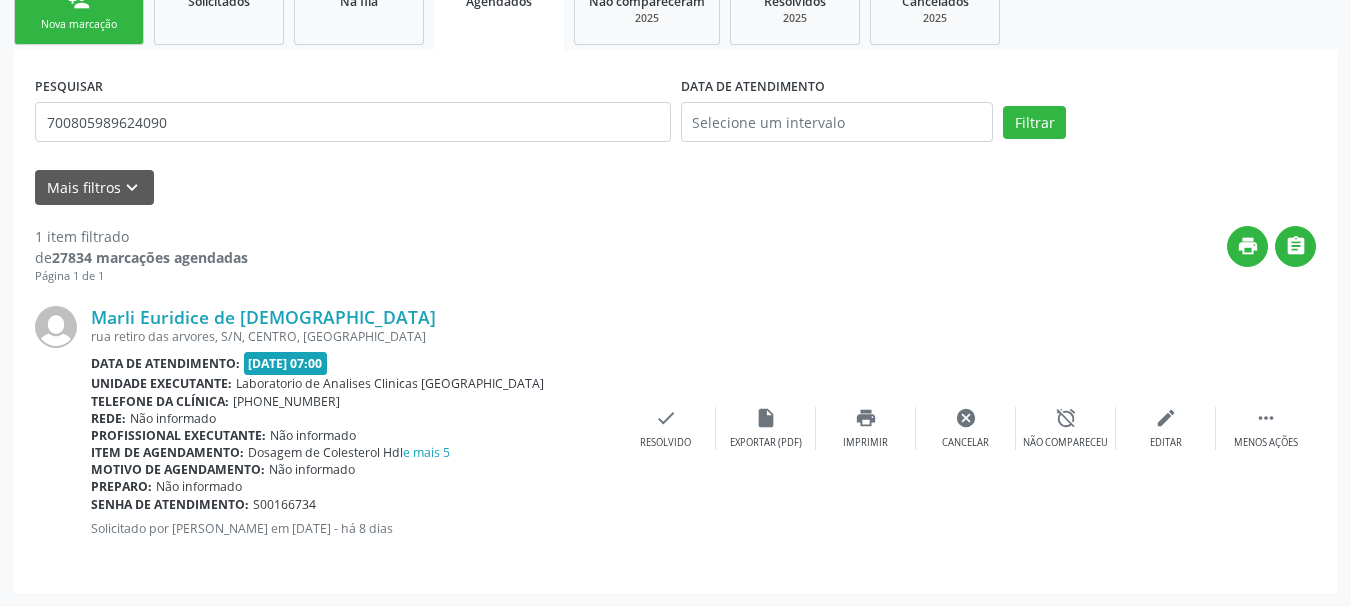click on "PESQUISAR
700805989624090
DATA DE ATENDIMENTO
Filtrar" at bounding box center (675, 113) 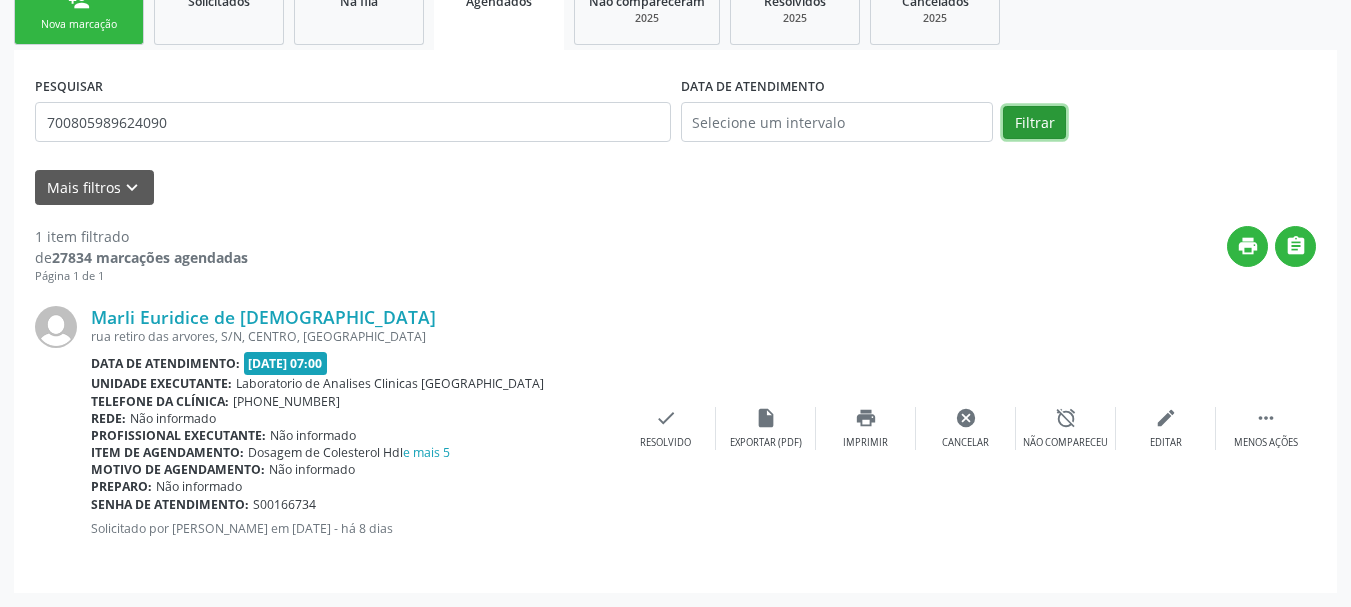 click on "Filtrar" at bounding box center (1034, 123) 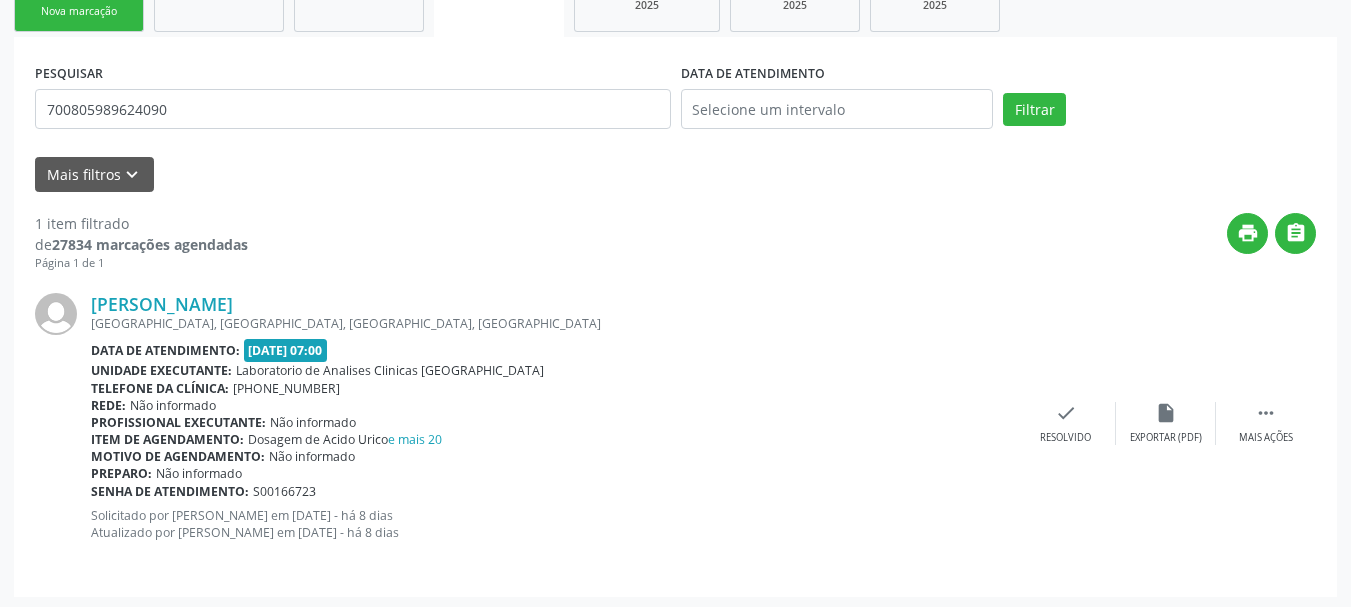 scroll, scrollTop: 338, scrollLeft: 0, axis: vertical 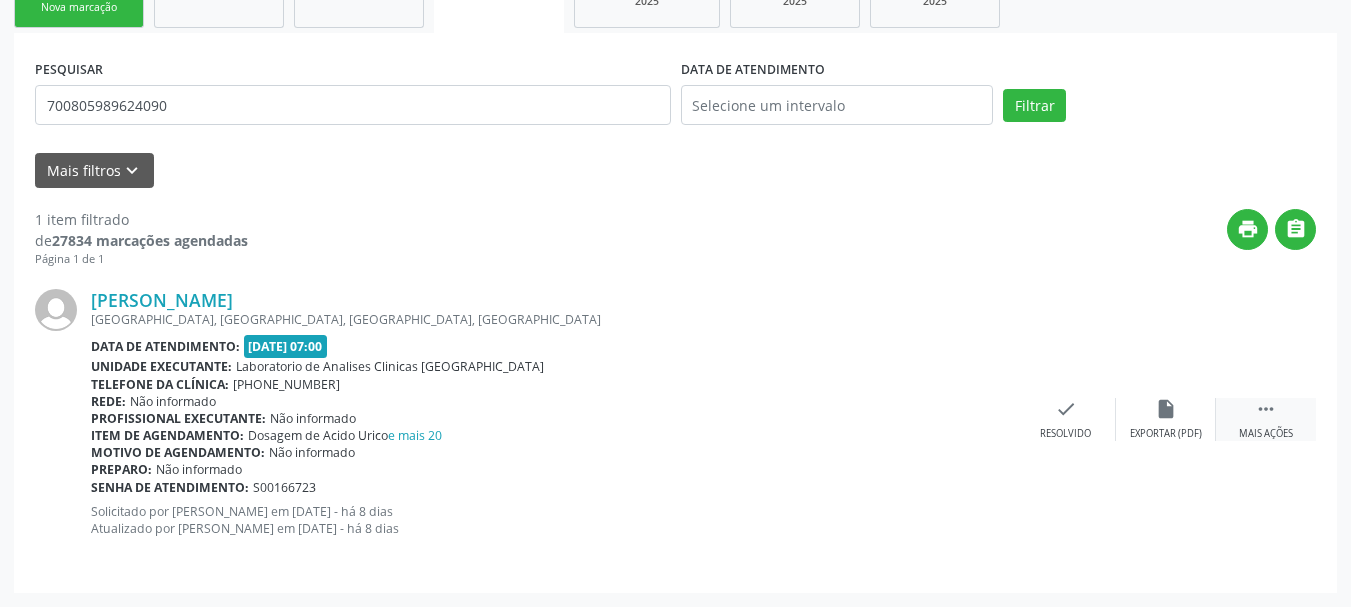click on "
Mais ações" at bounding box center (1266, 419) 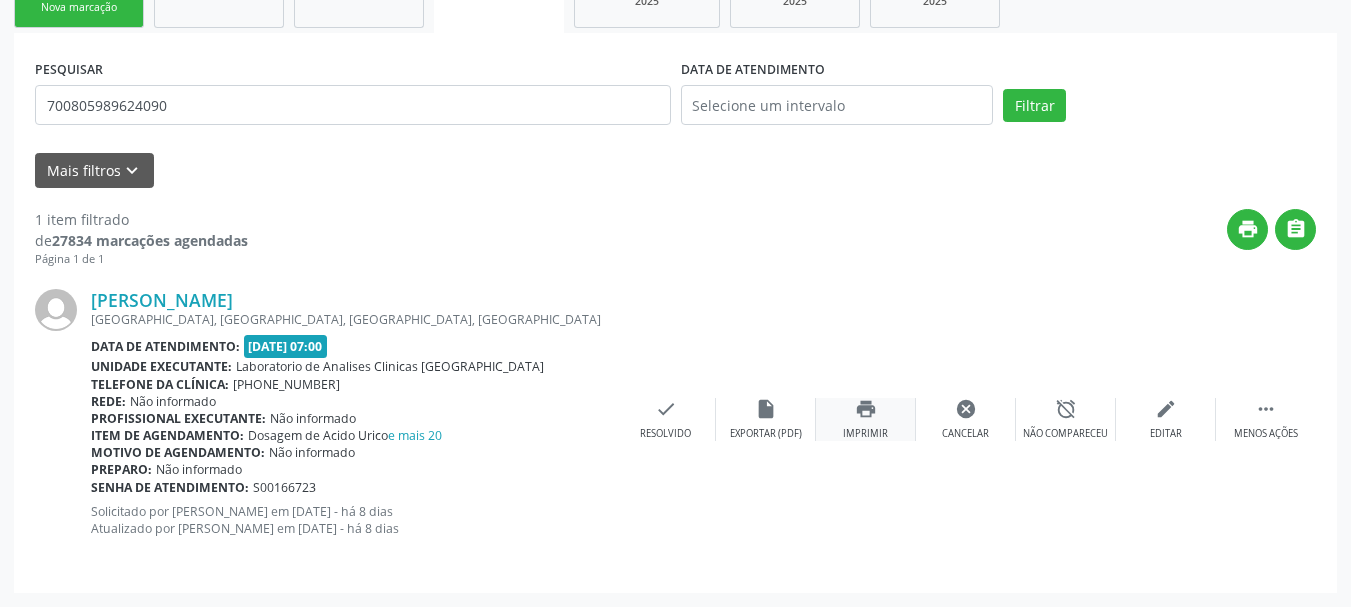 click on "print
Imprimir" at bounding box center [866, 419] 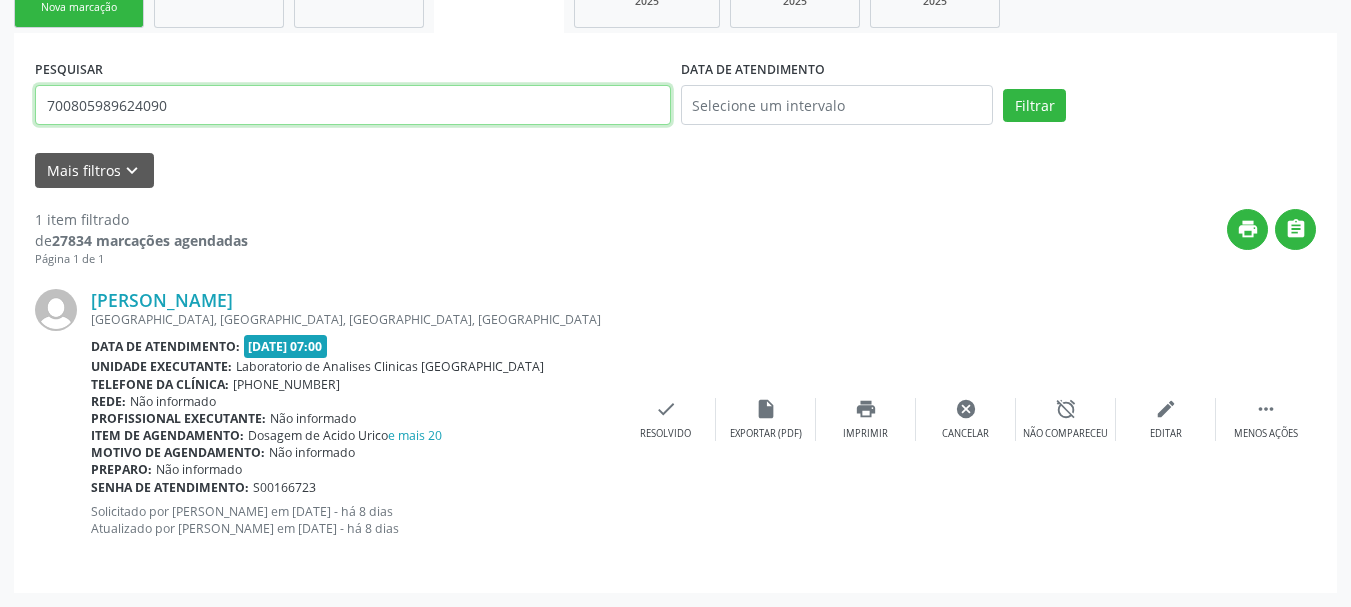 click on "700805989624090" at bounding box center (353, 105) 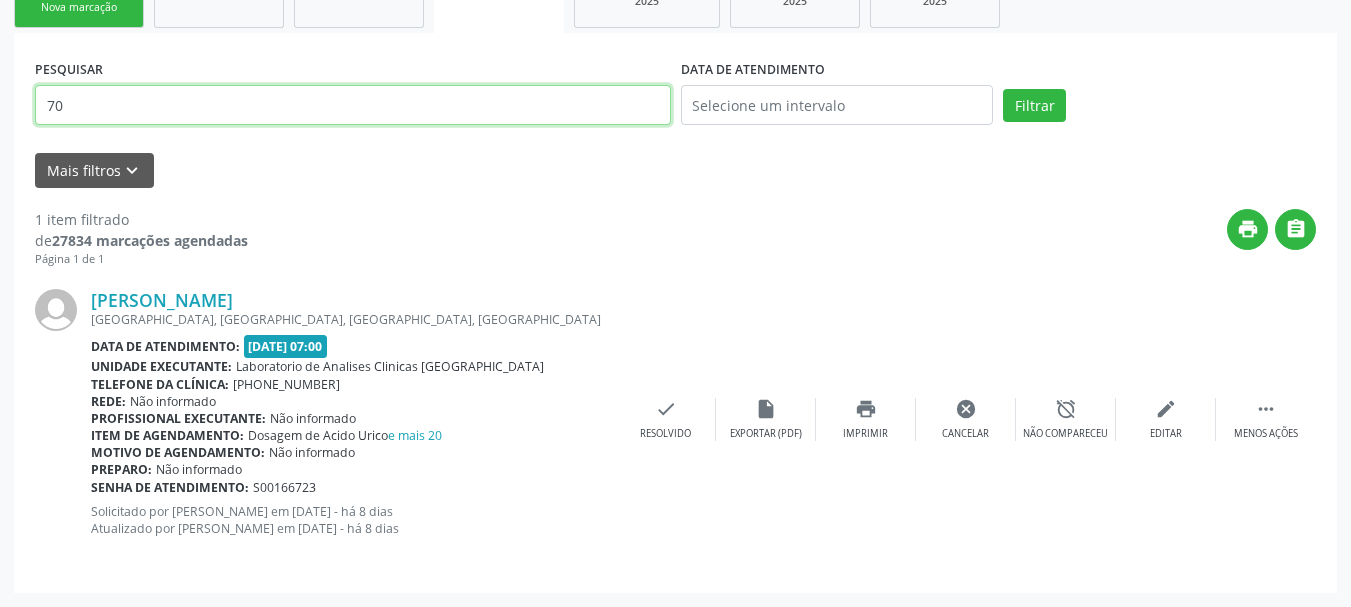 type on "7" 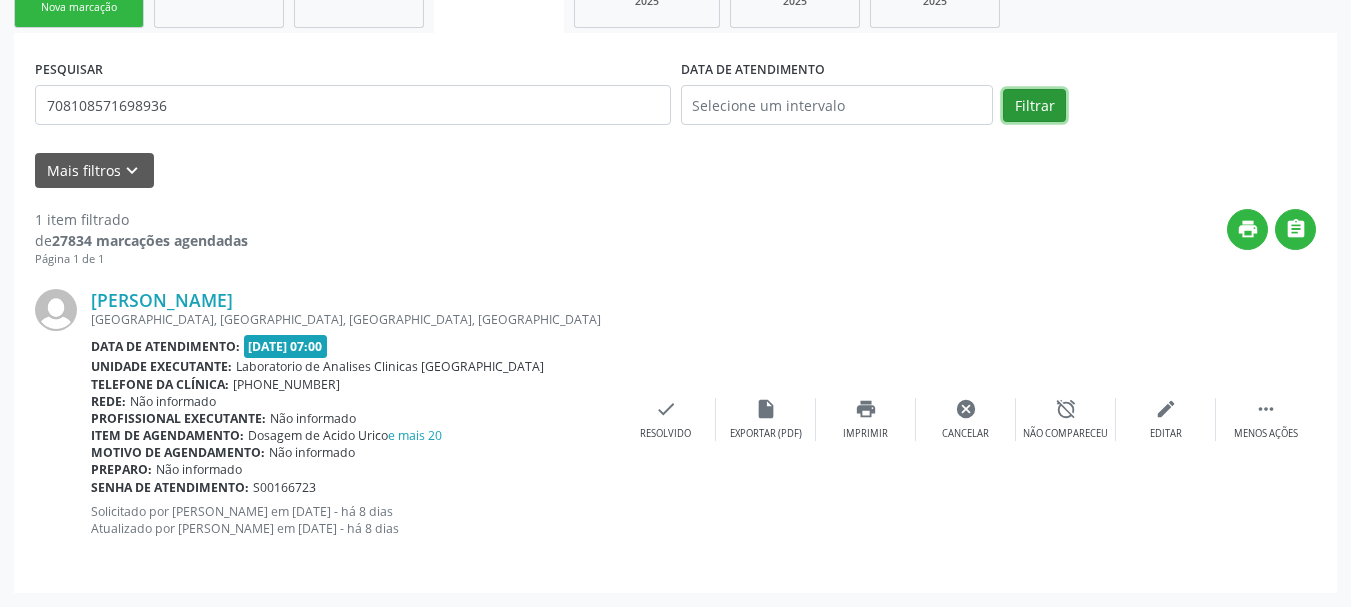 click on "Filtrar" at bounding box center (1034, 106) 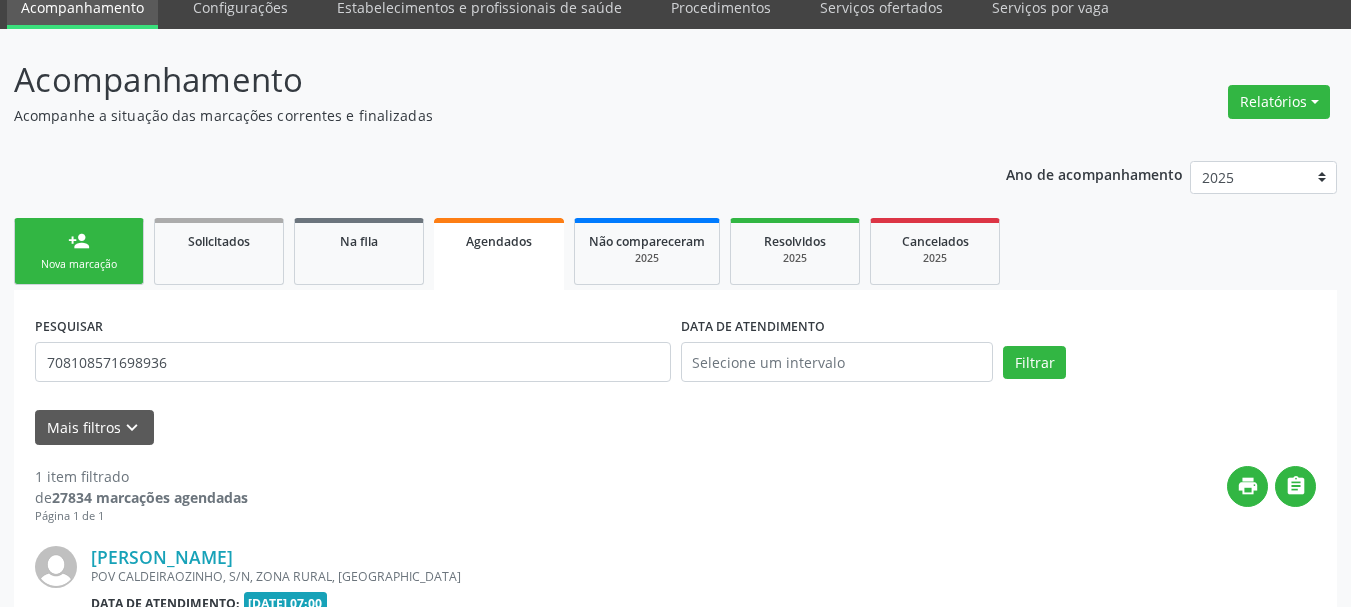 scroll, scrollTop: 321, scrollLeft: 0, axis: vertical 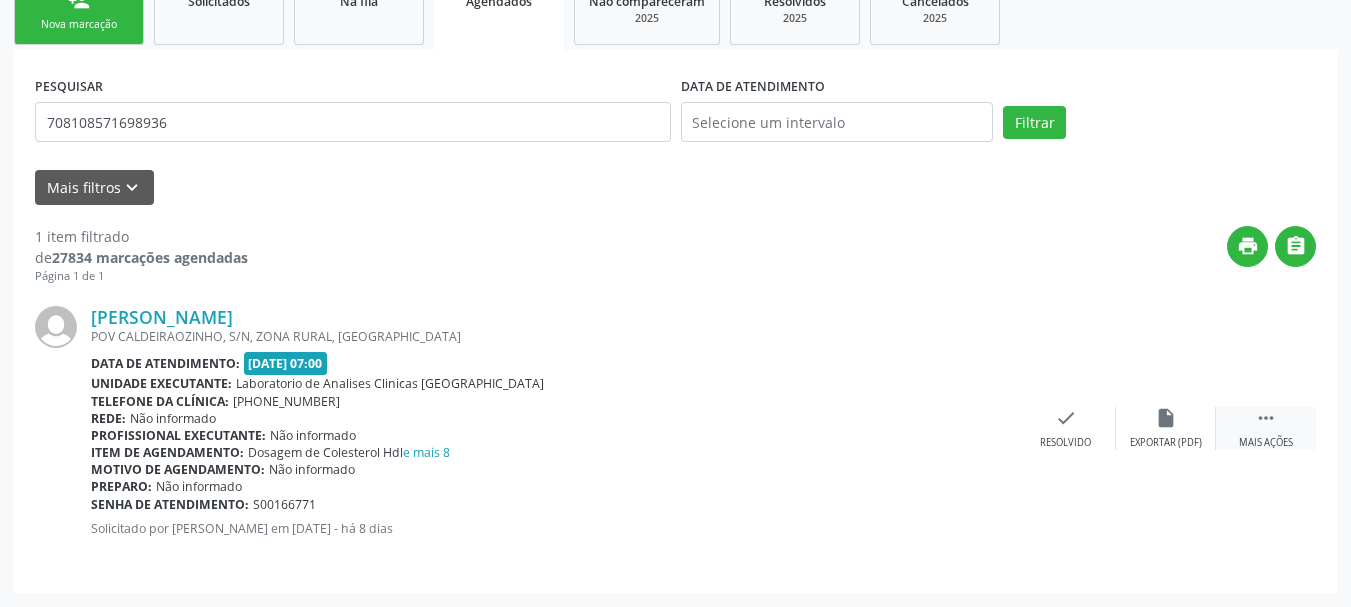 click on "
Mais ações" at bounding box center [1266, 428] 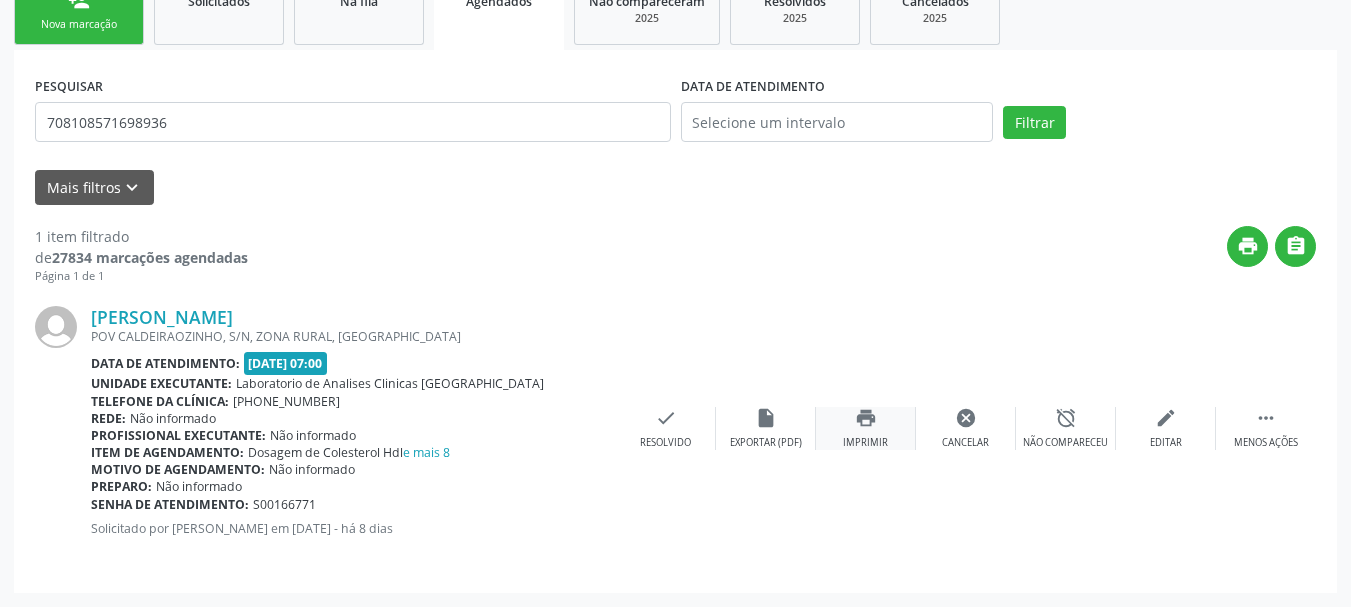 click on "print" at bounding box center [866, 418] 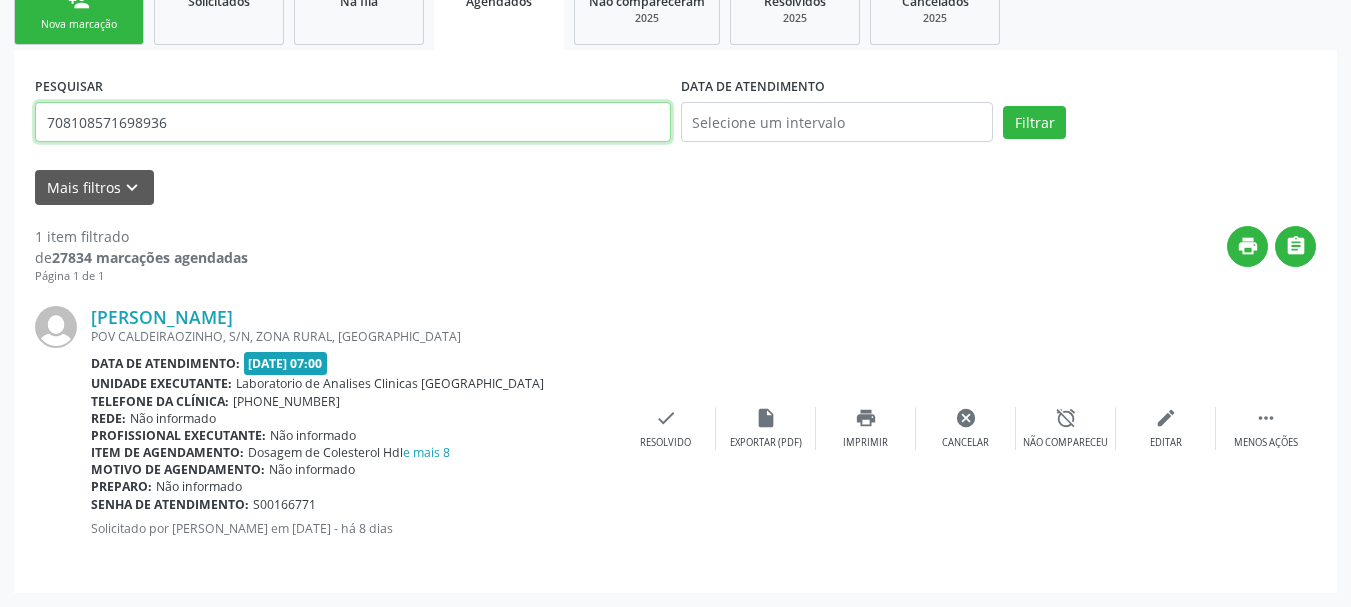 click on "708108571698936" at bounding box center (353, 122) 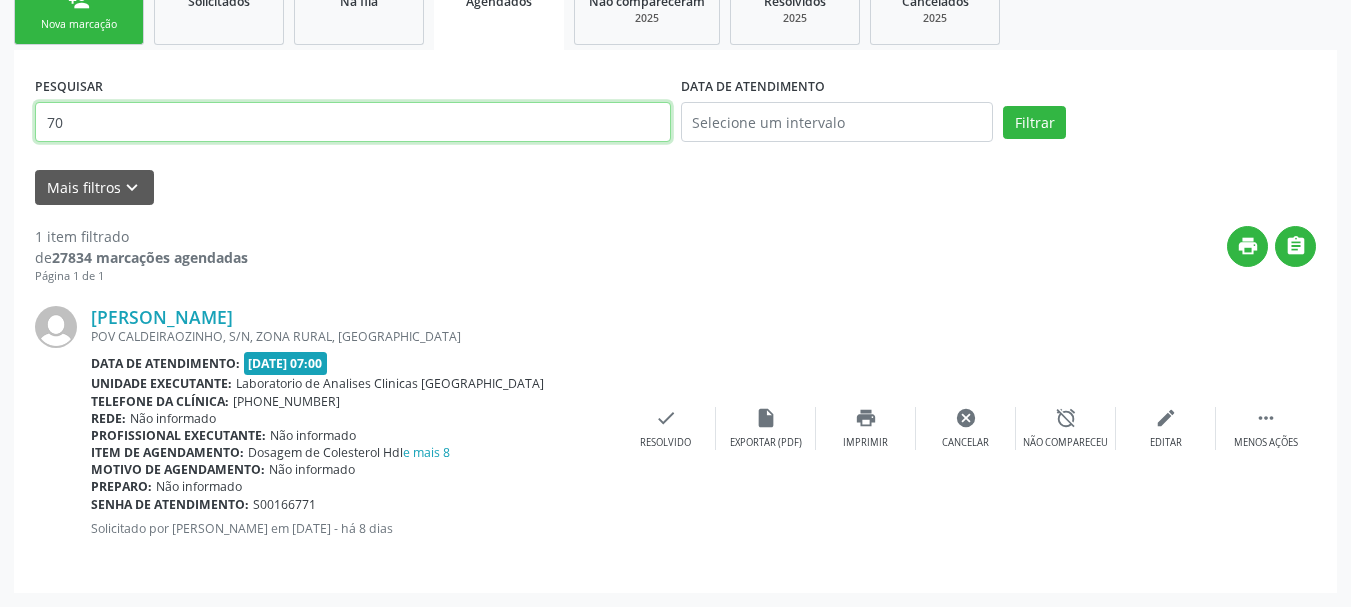 type on "7" 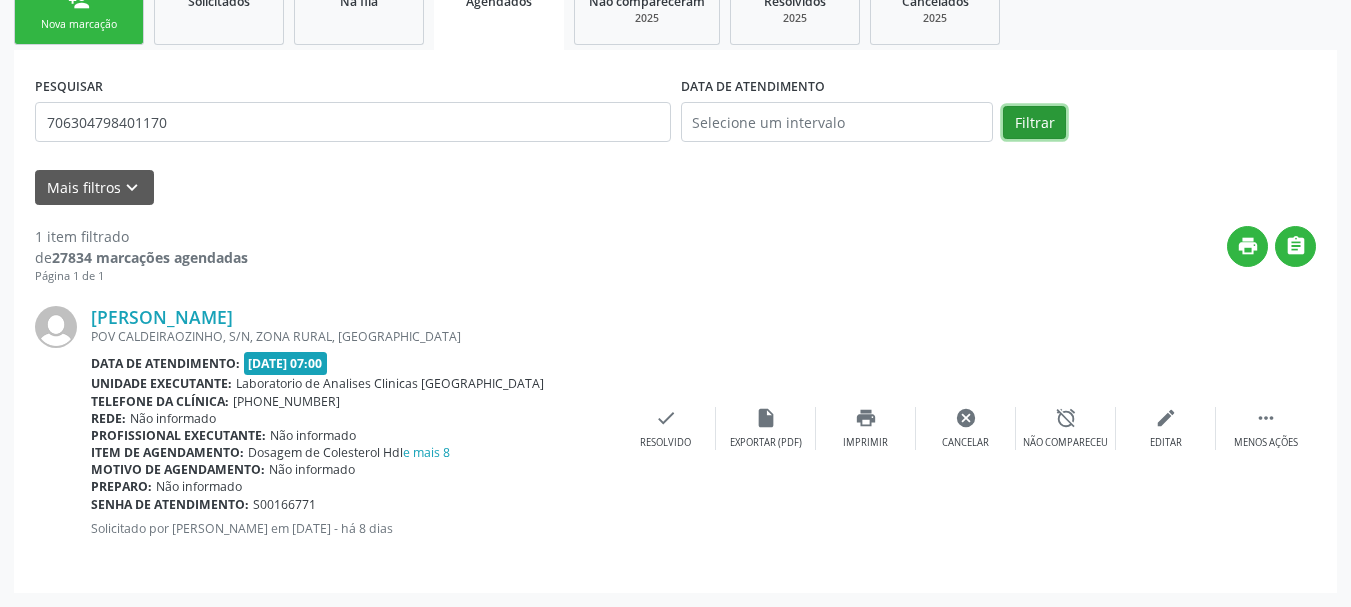 click on "Filtrar" at bounding box center [1034, 123] 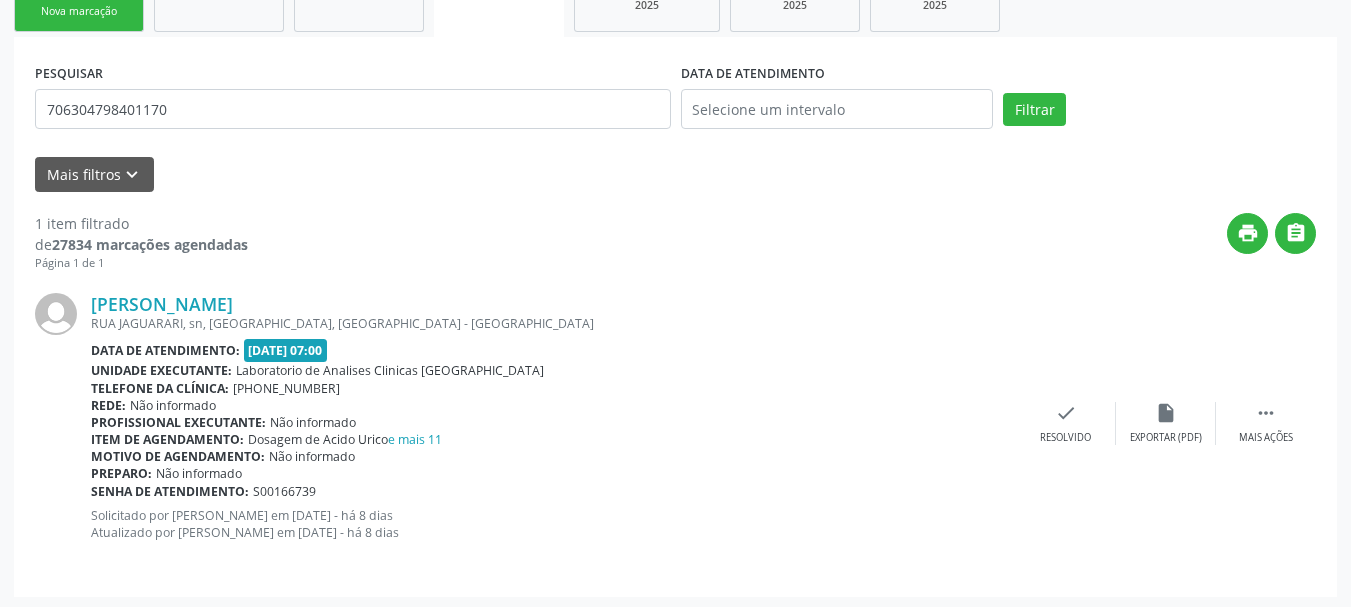scroll, scrollTop: 338, scrollLeft: 0, axis: vertical 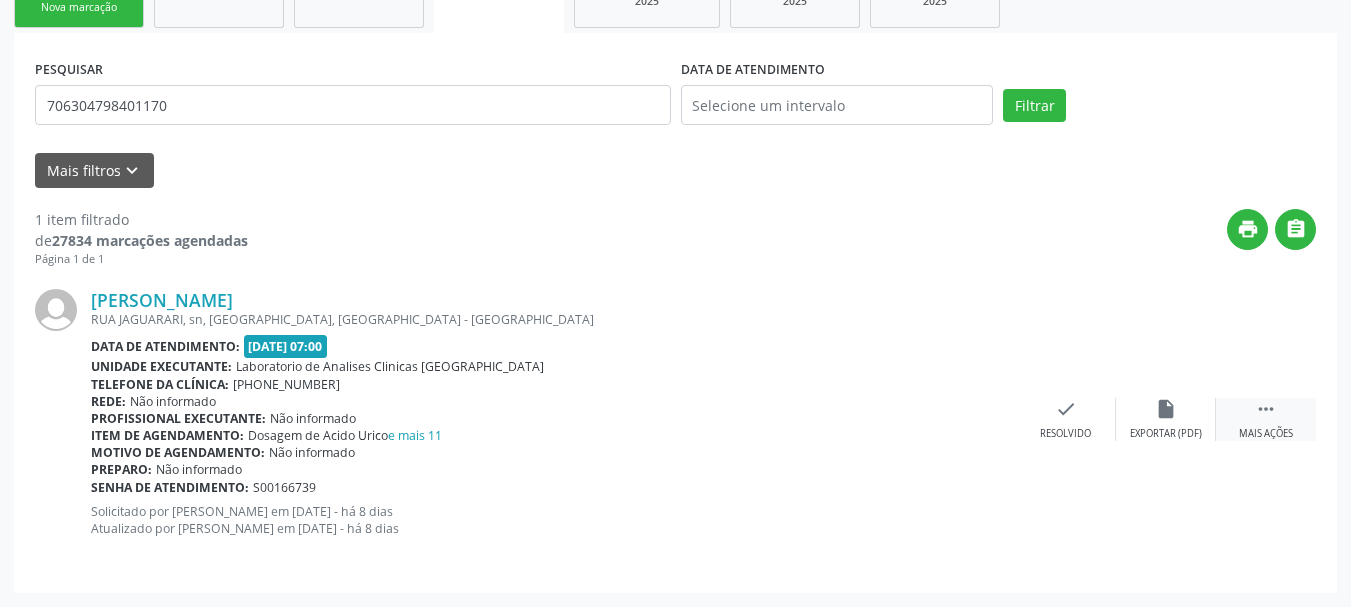 click on "" at bounding box center (1266, 409) 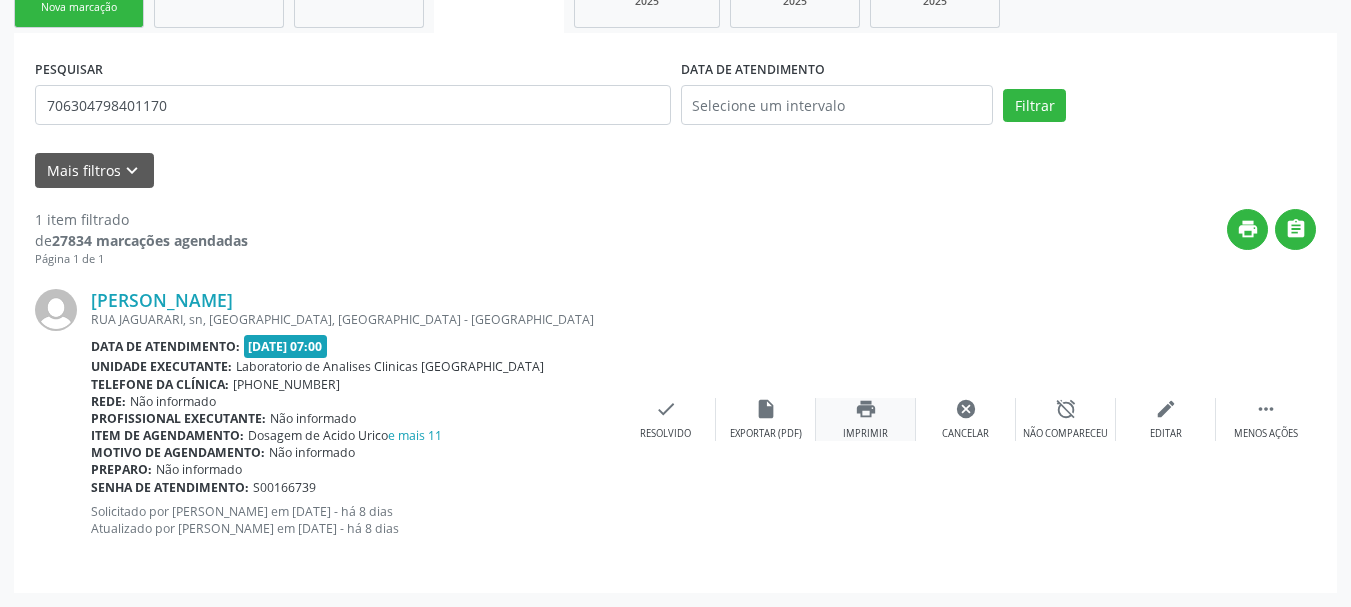 click on "print" at bounding box center (866, 409) 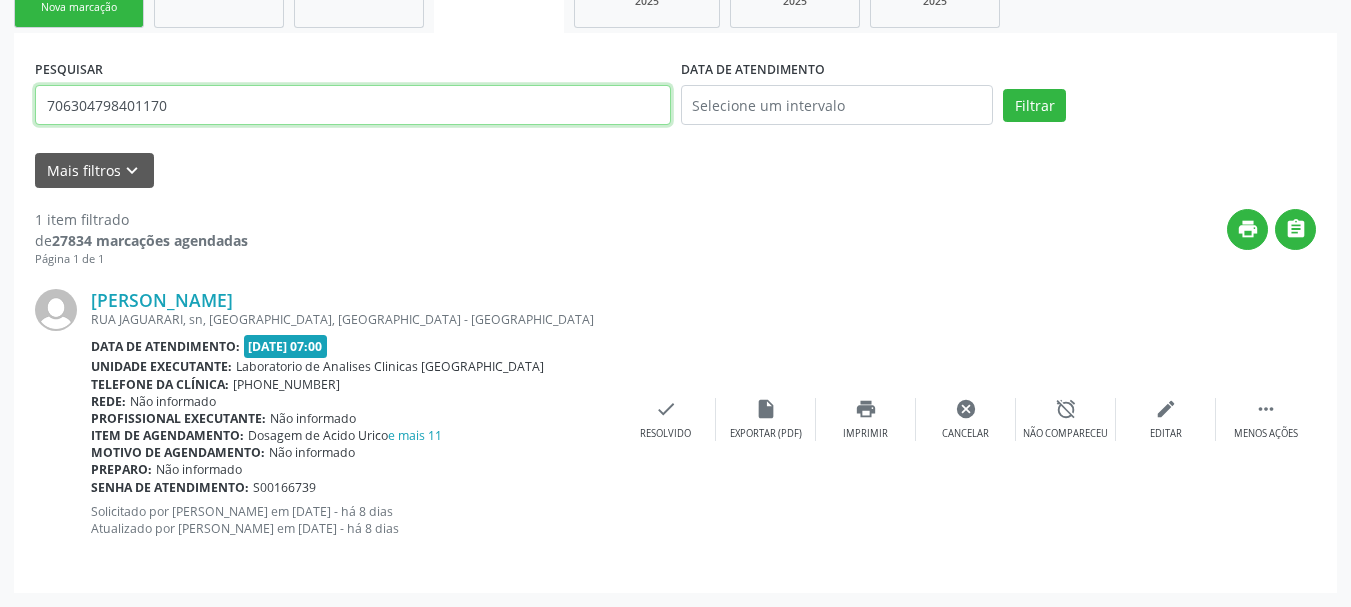 click on "706304798401170" at bounding box center (353, 105) 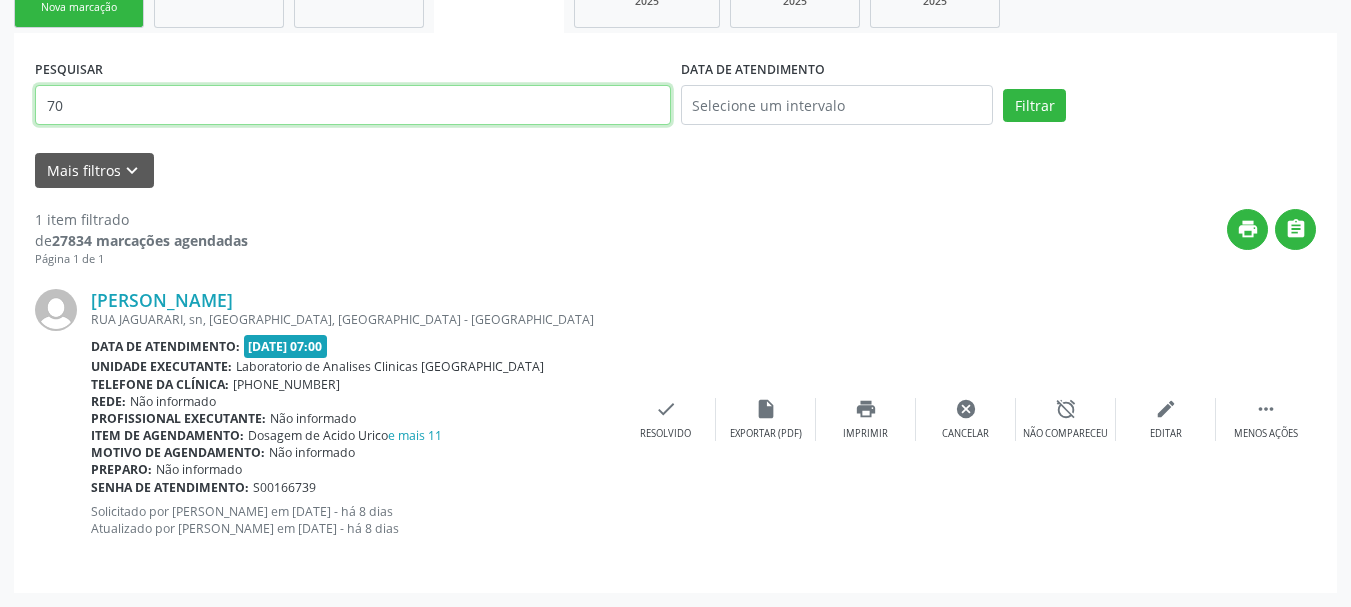type on "7" 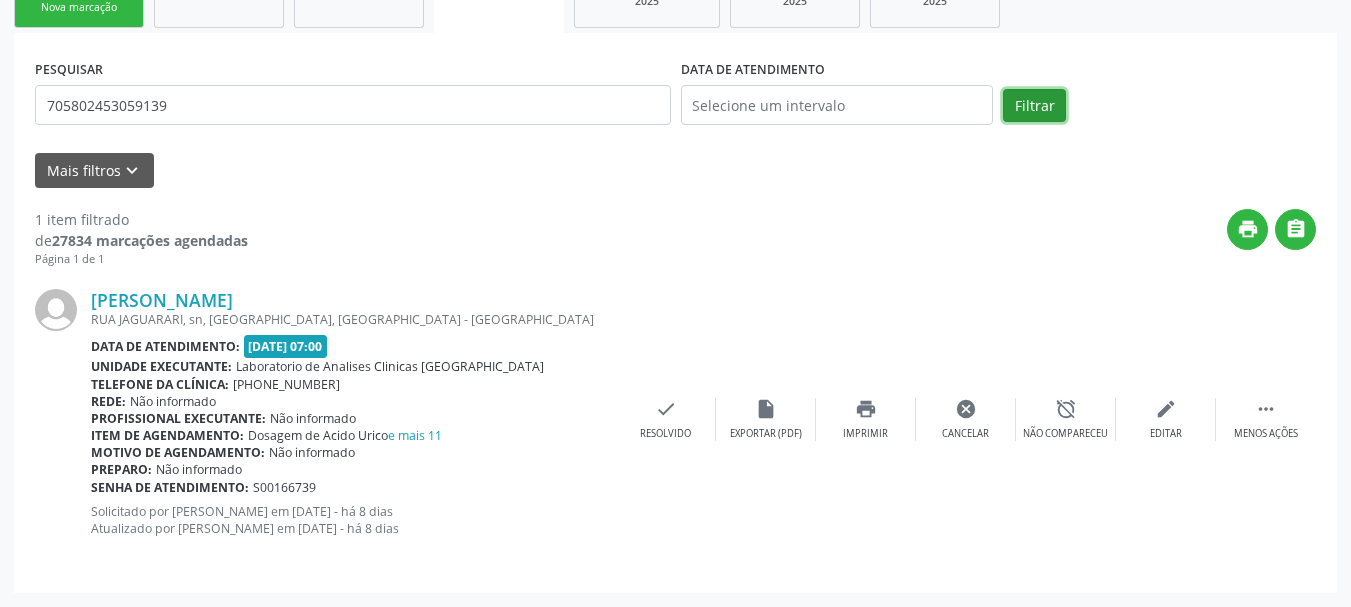 click on "Filtrar" at bounding box center [1034, 106] 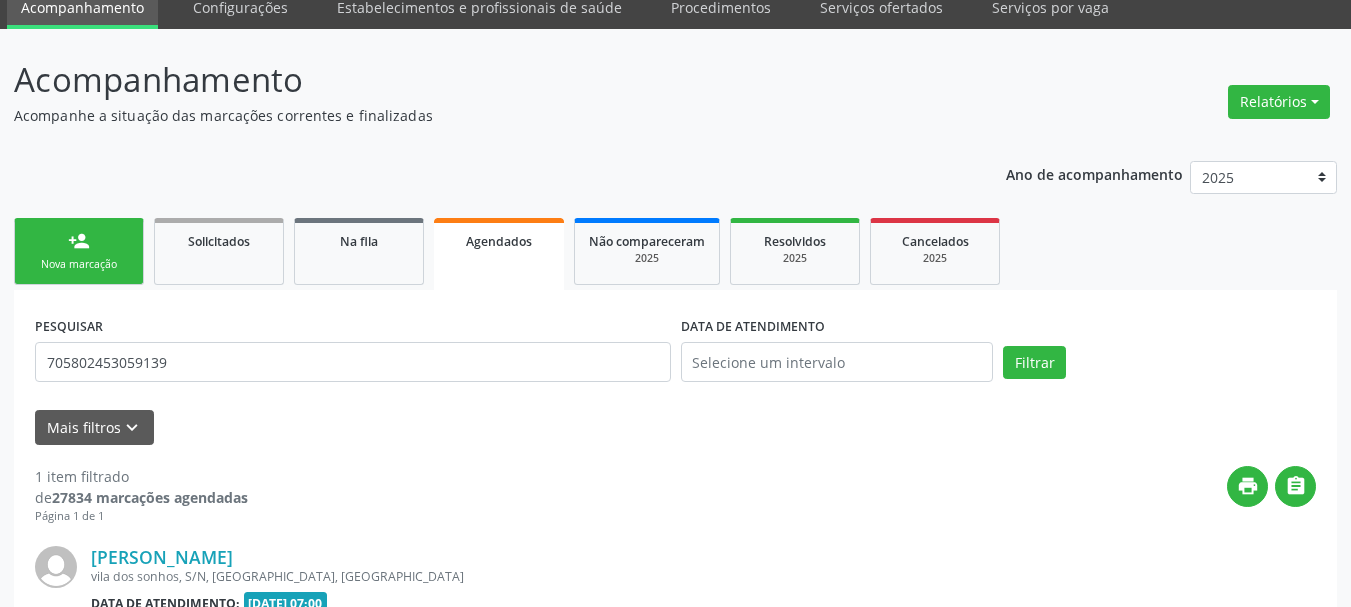 scroll, scrollTop: 321, scrollLeft: 0, axis: vertical 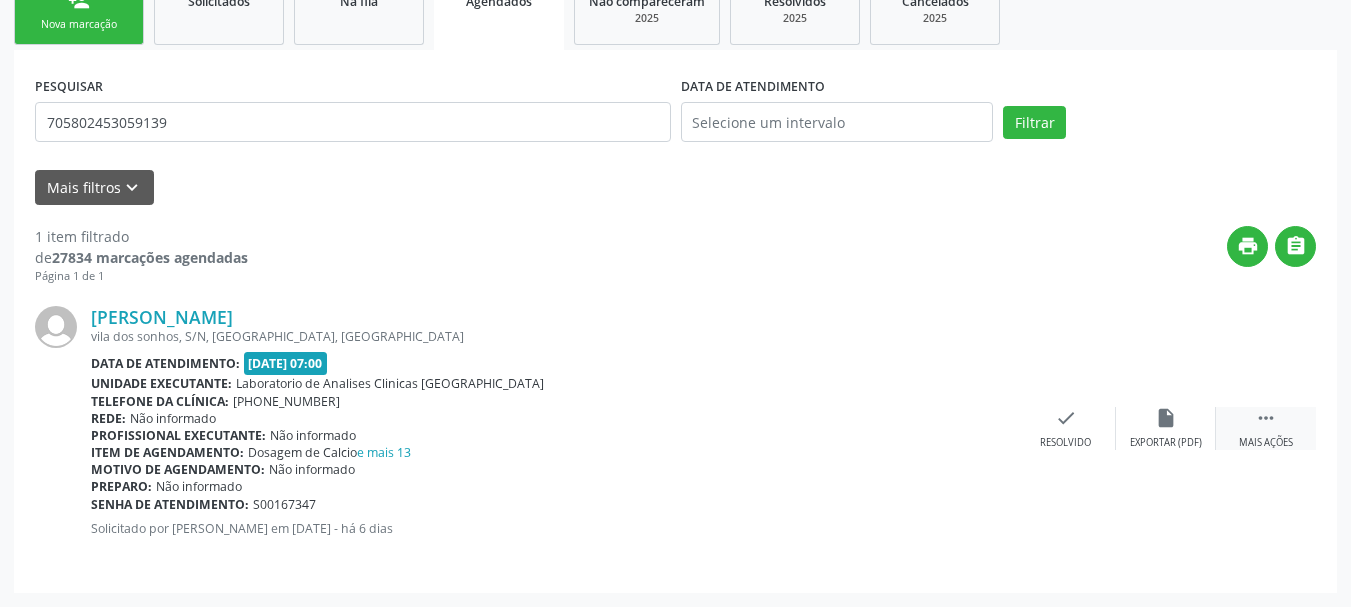 click on "
Mais ações" at bounding box center [1266, 428] 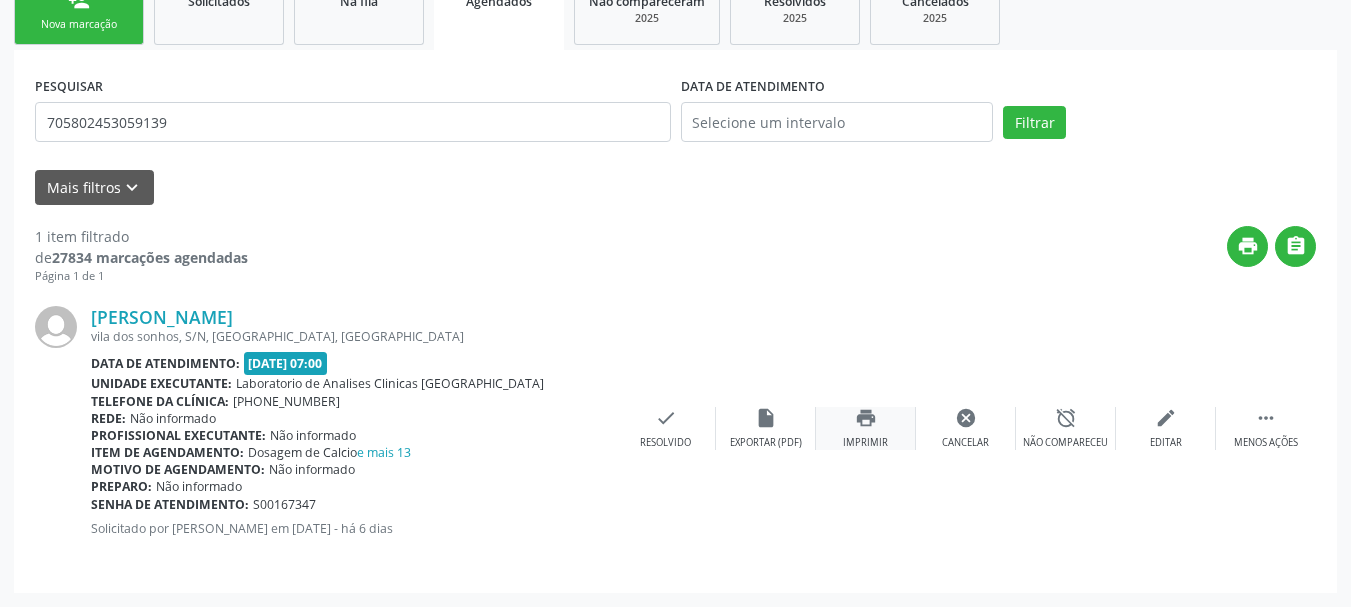 click on "print
Imprimir" at bounding box center [866, 428] 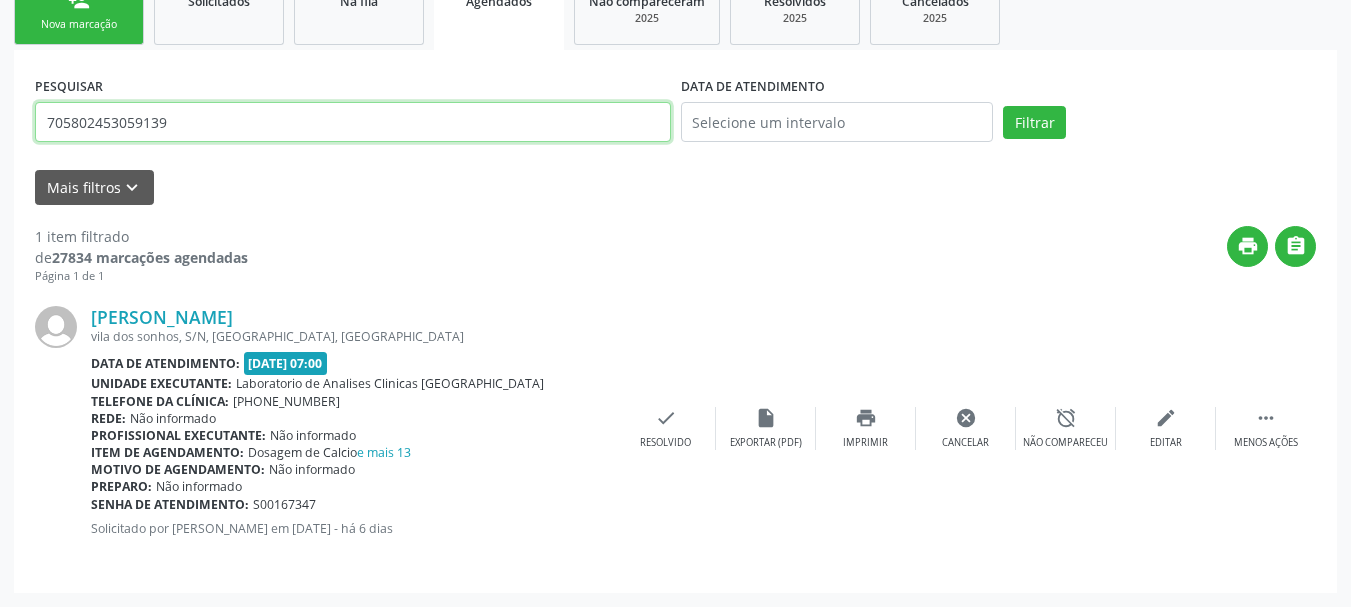 click on "705802453059139" at bounding box center (353, 122) 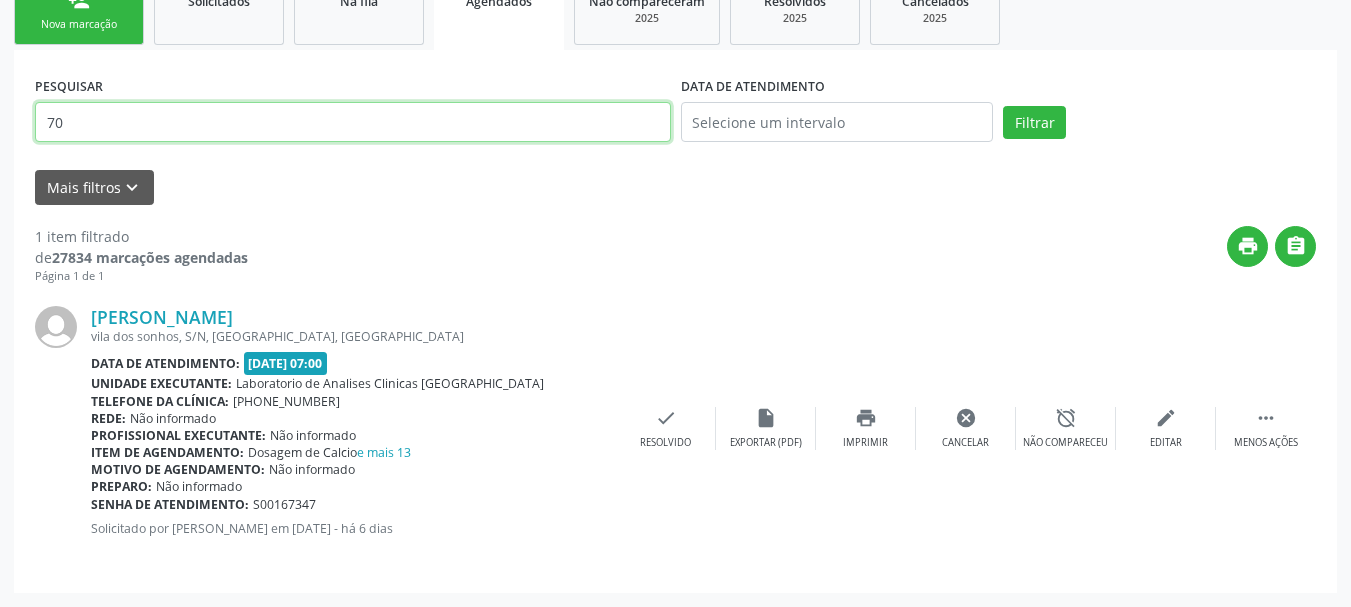 type on "7" 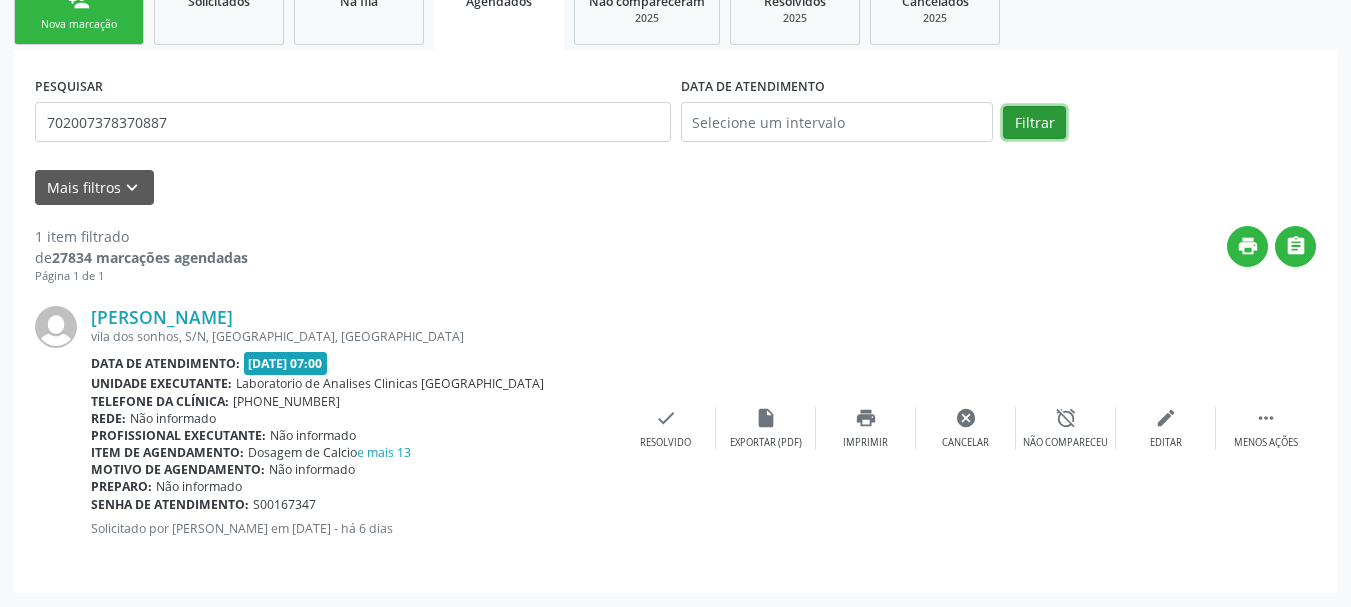 click on "Filtrar" at bounding box center (1034, 123) 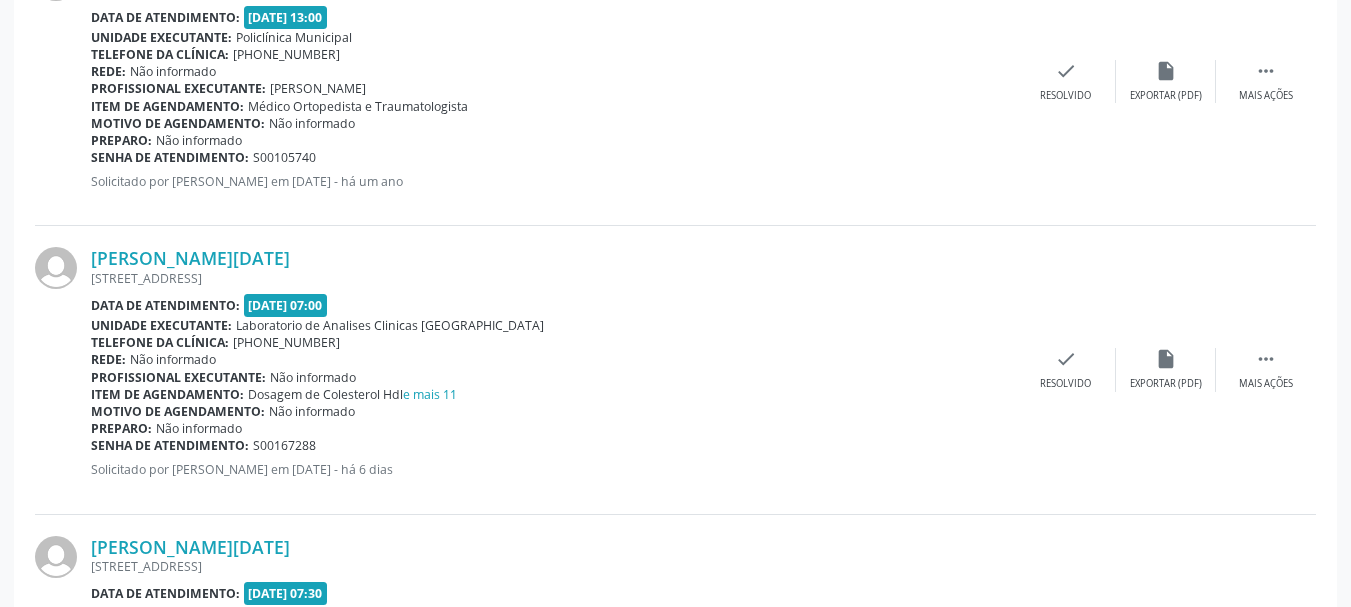 scroll, scrollTop: 1174, scrollLeft: 0, axis: vertical 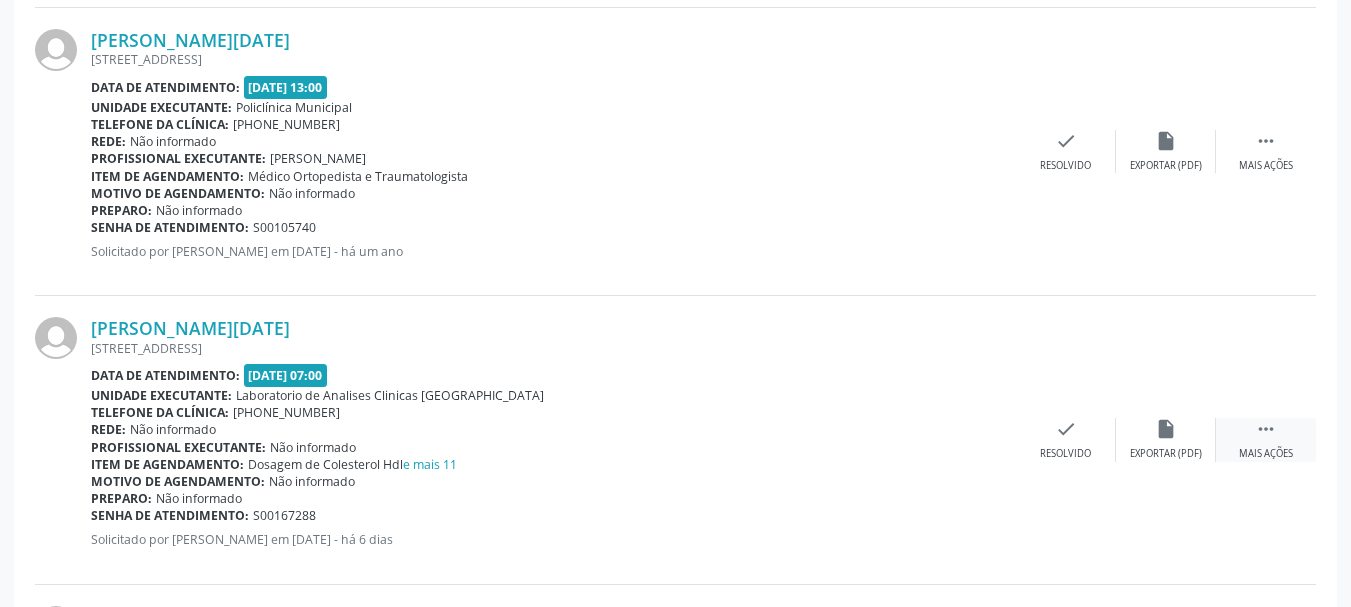 drag, startPoint x: 1272, startPoint y: 437, endPoint x: 1224, endPoint y: 436, distance: 48.010414 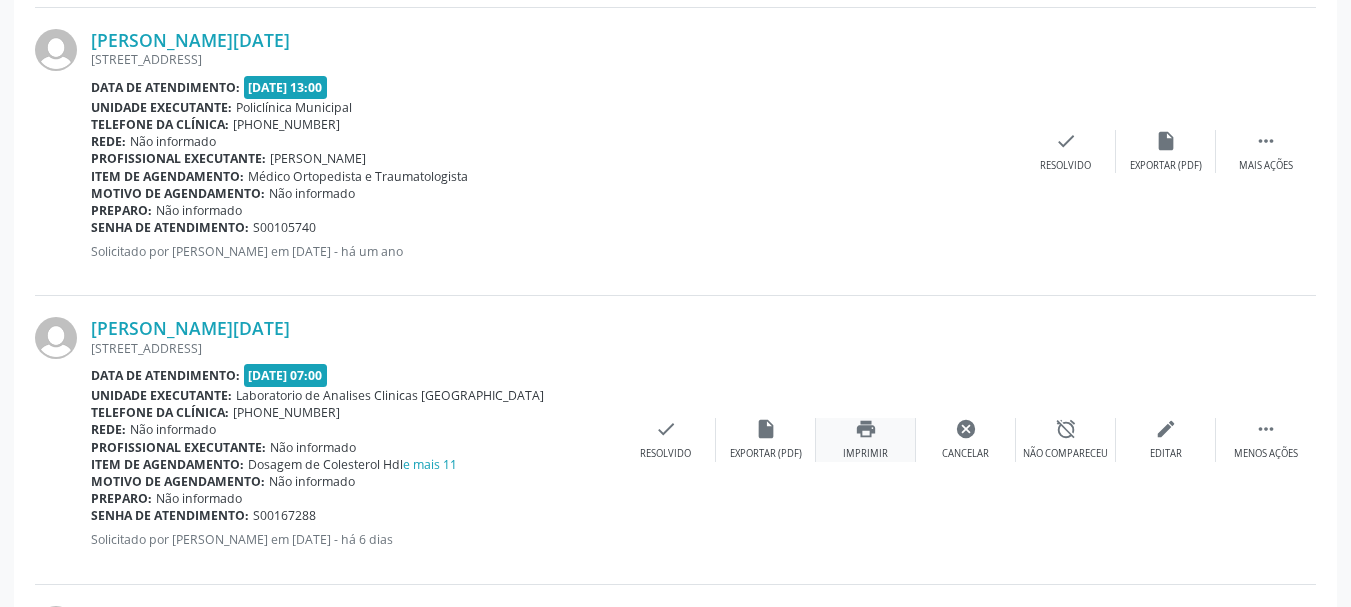 click on "print" at bounding box center [866, 429] 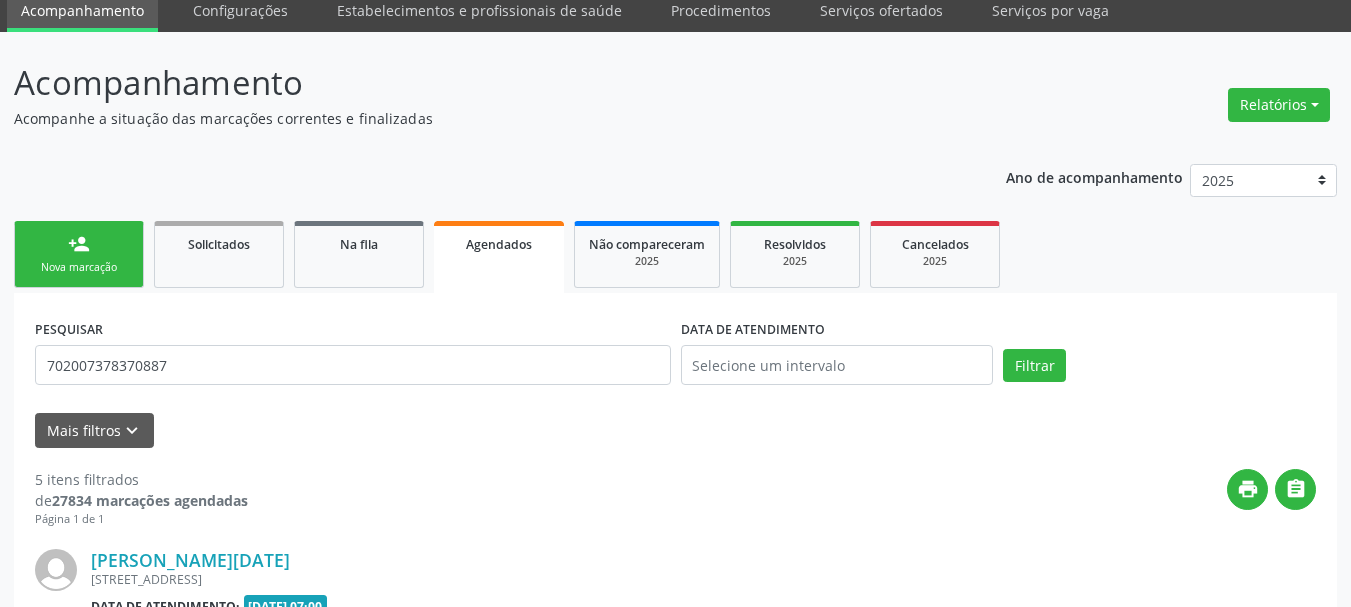 scroll, scrollTop: 74, scrollLeft: 0, axis: vertical 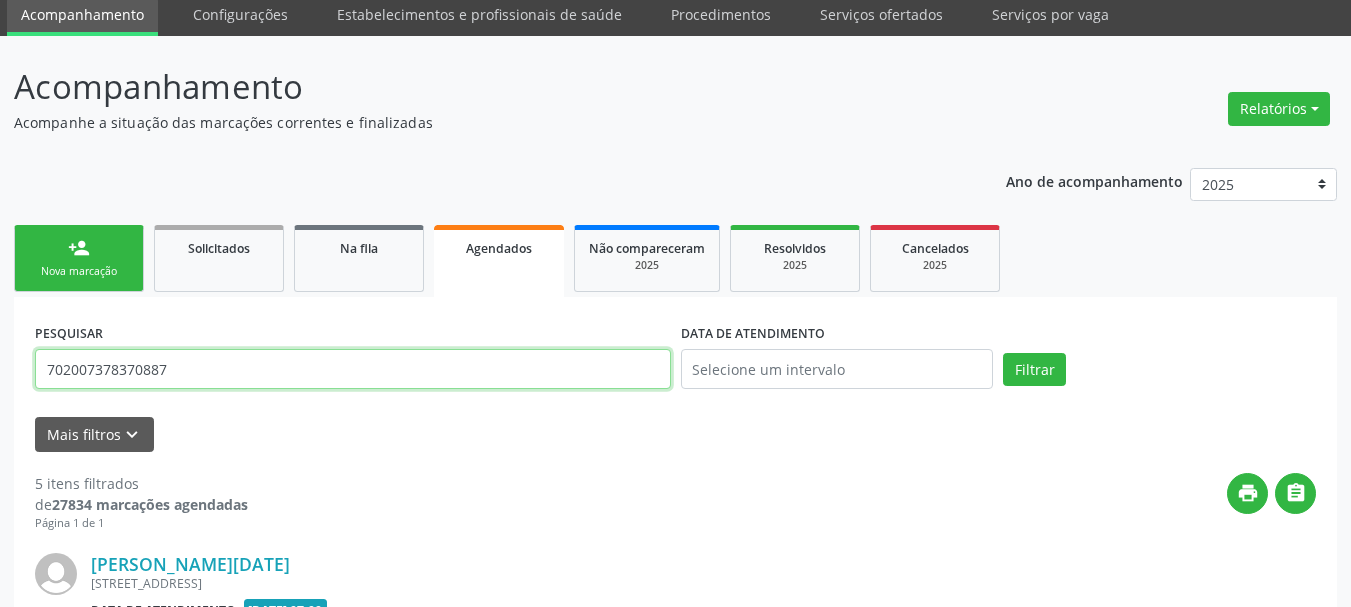 click on "702007378370887" at bounding box center [353, 369] 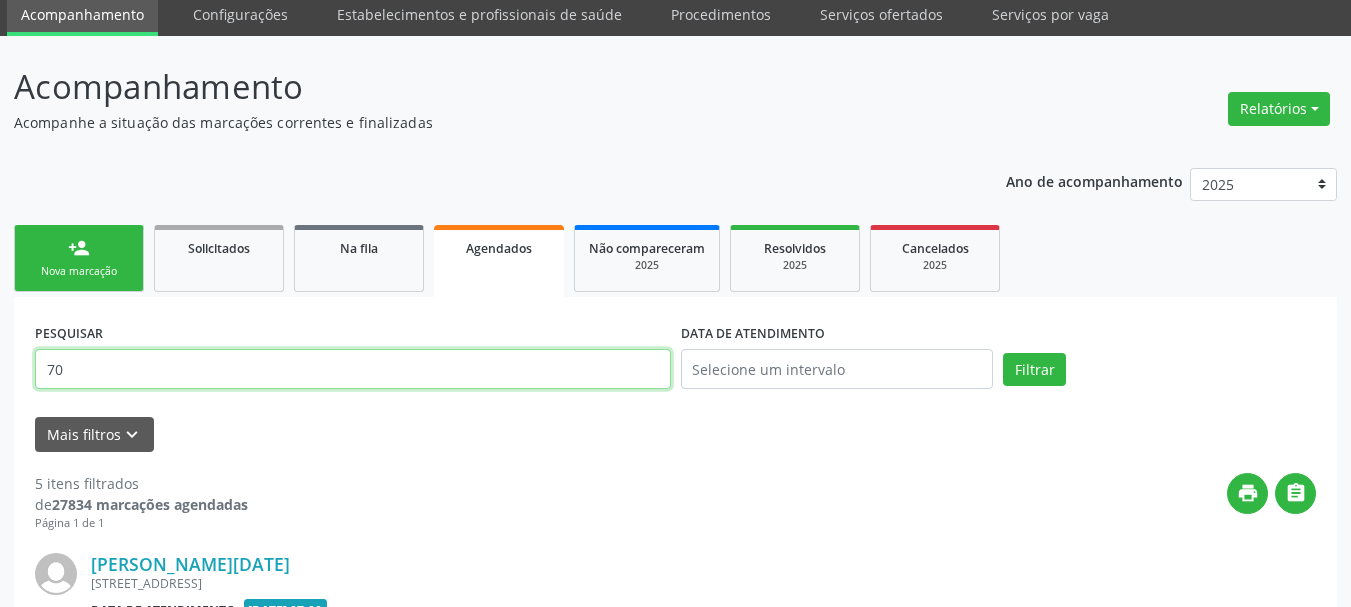 type on "7" 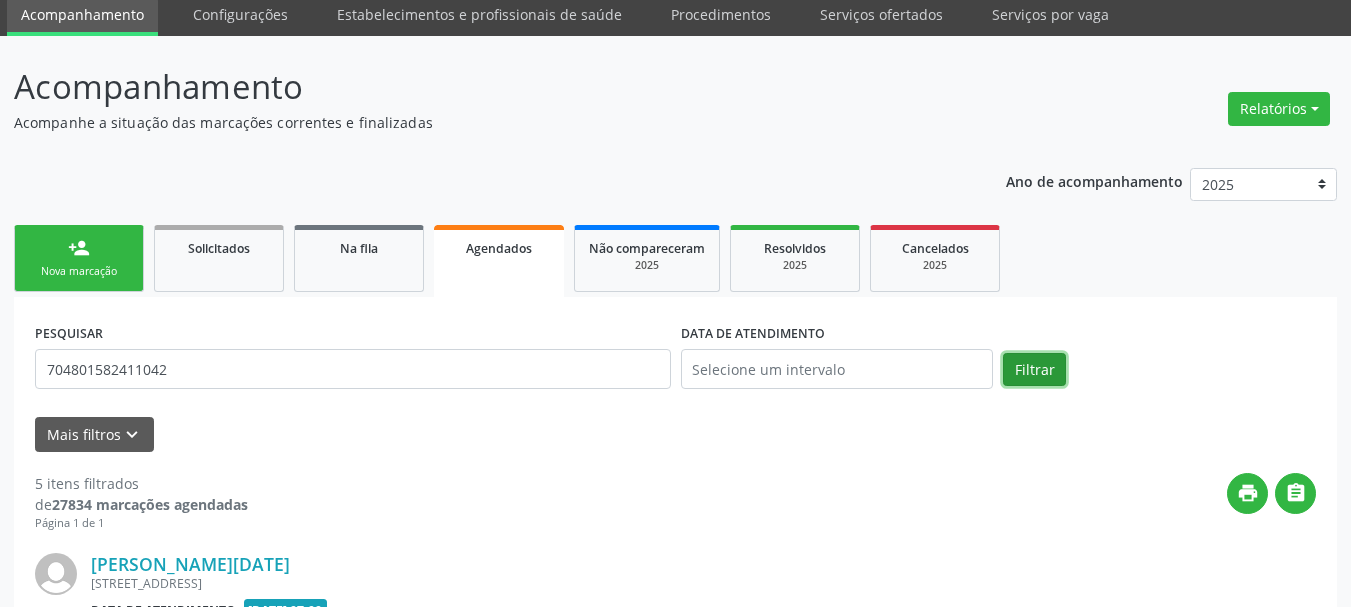 click on "Filtrar" at bounding box center [1034, 370] 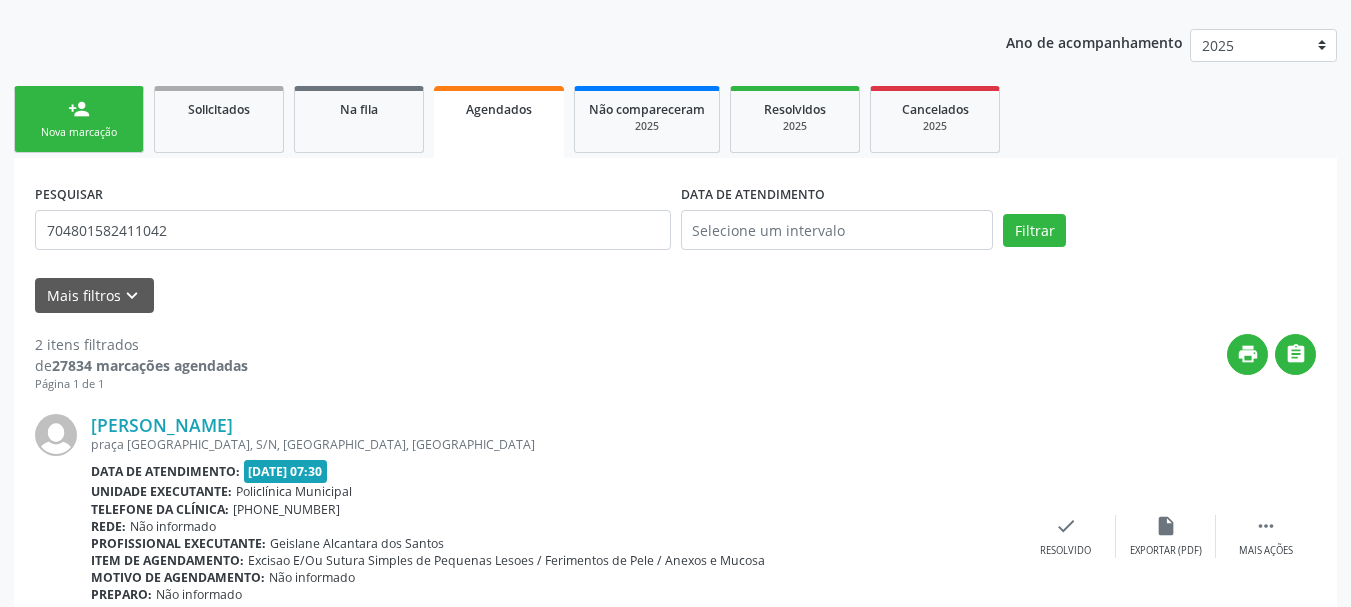 scroll, scrollTop: 609, scrollLeft: 0, axis: vertical 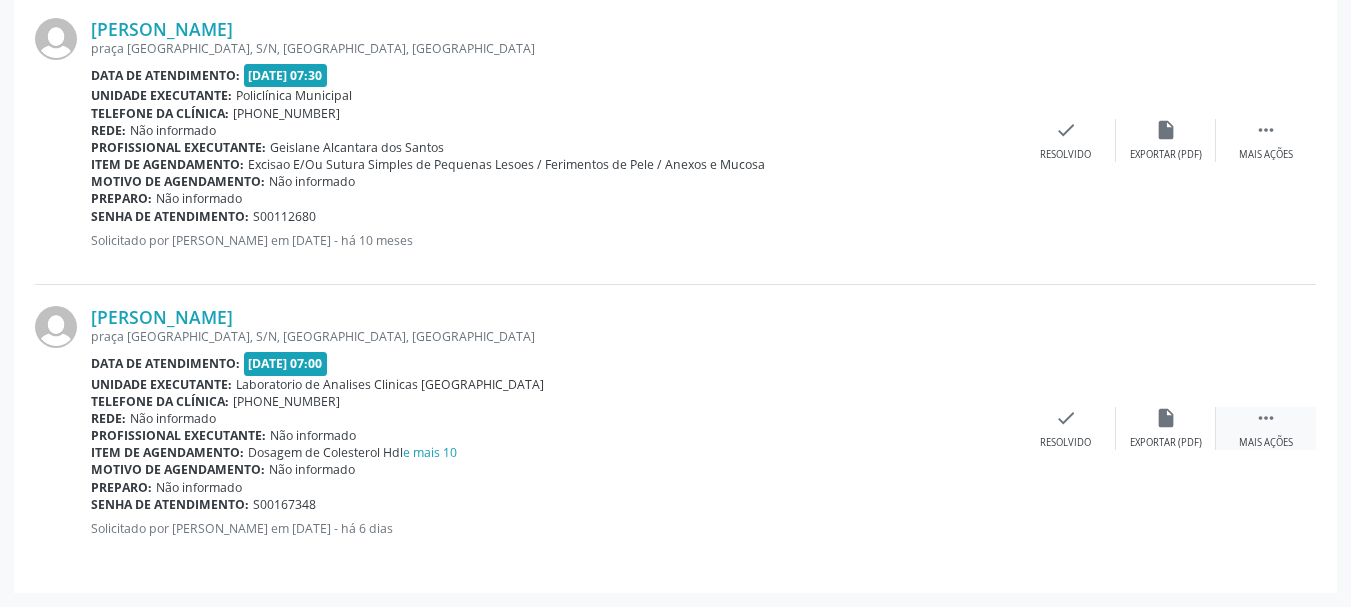 click on "" at bounding box center (1266, 418) 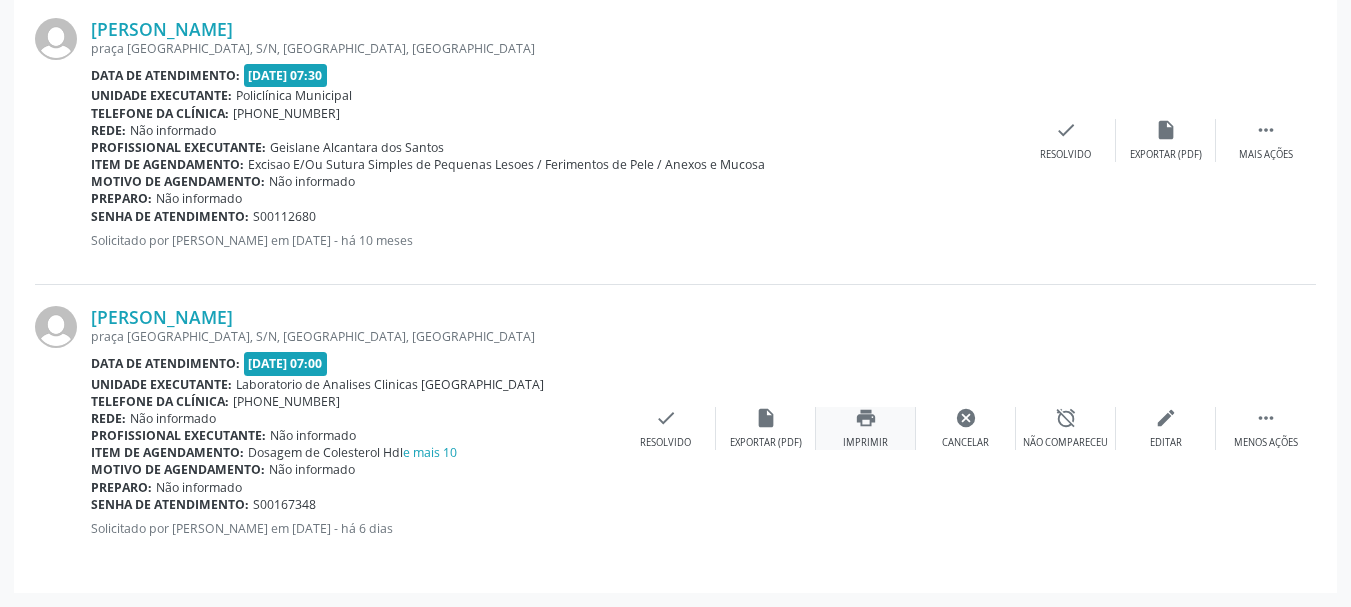 click on "print
Imprimir" at bounding box center [866, 428] 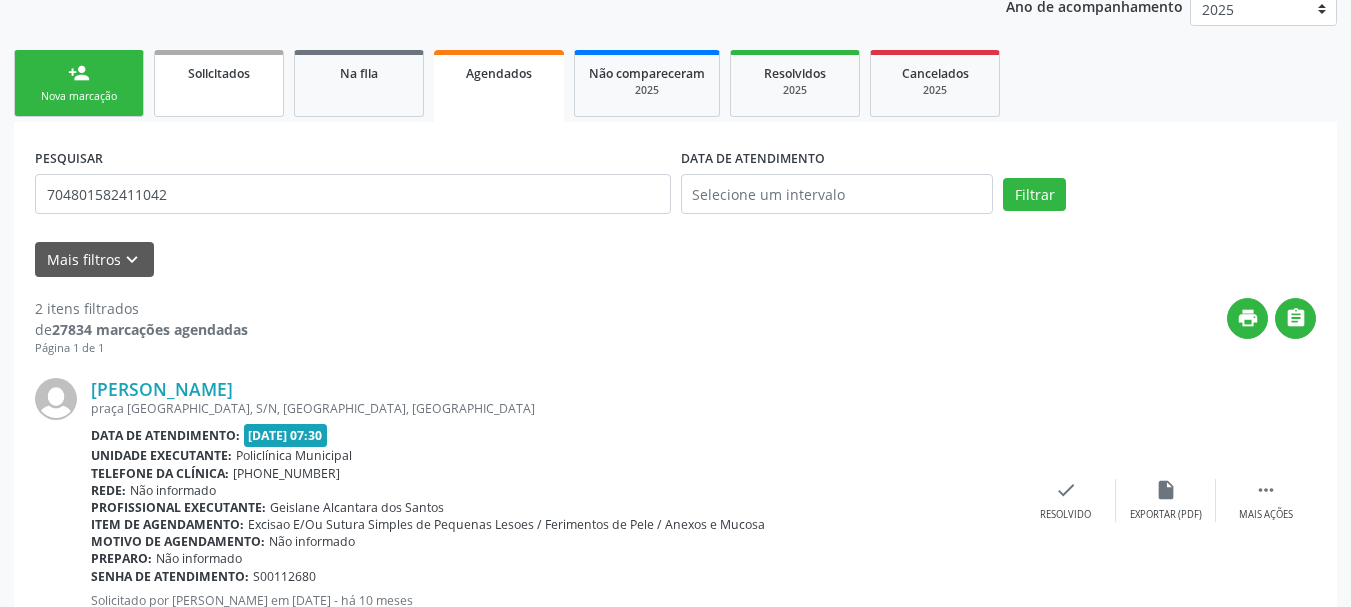 scroll, scrollTop: 9, scrollLeft: 0, axis: vertical 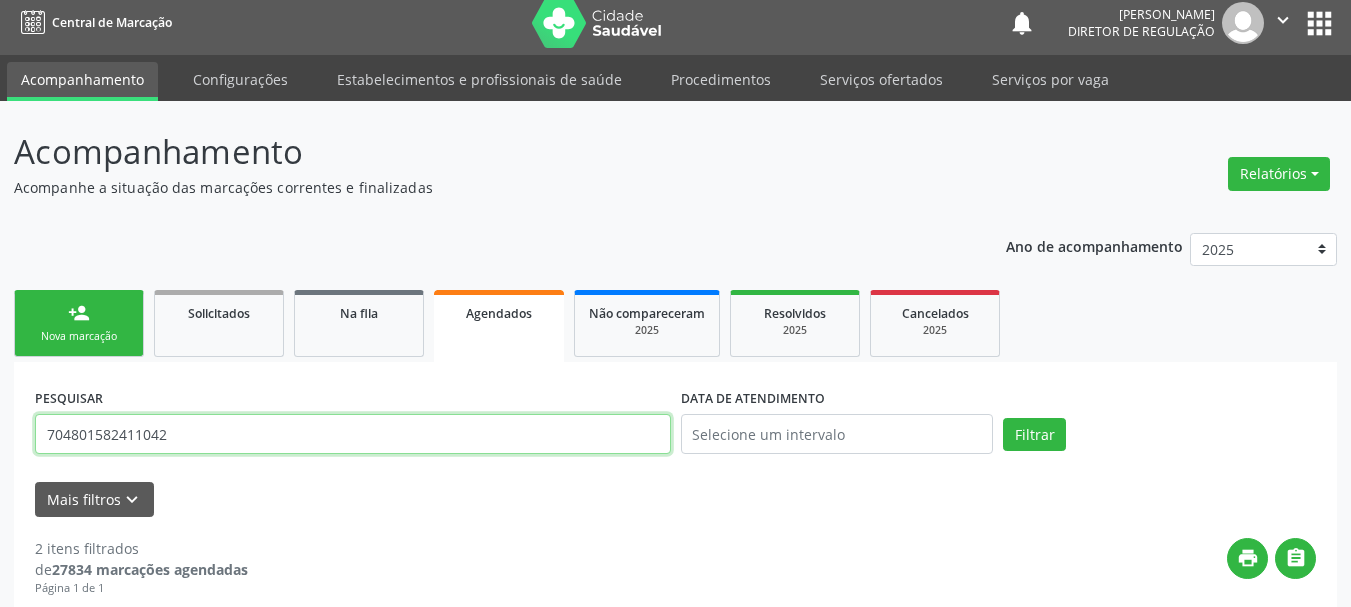 click on "704801582411042" at bounding box center (353, 434) 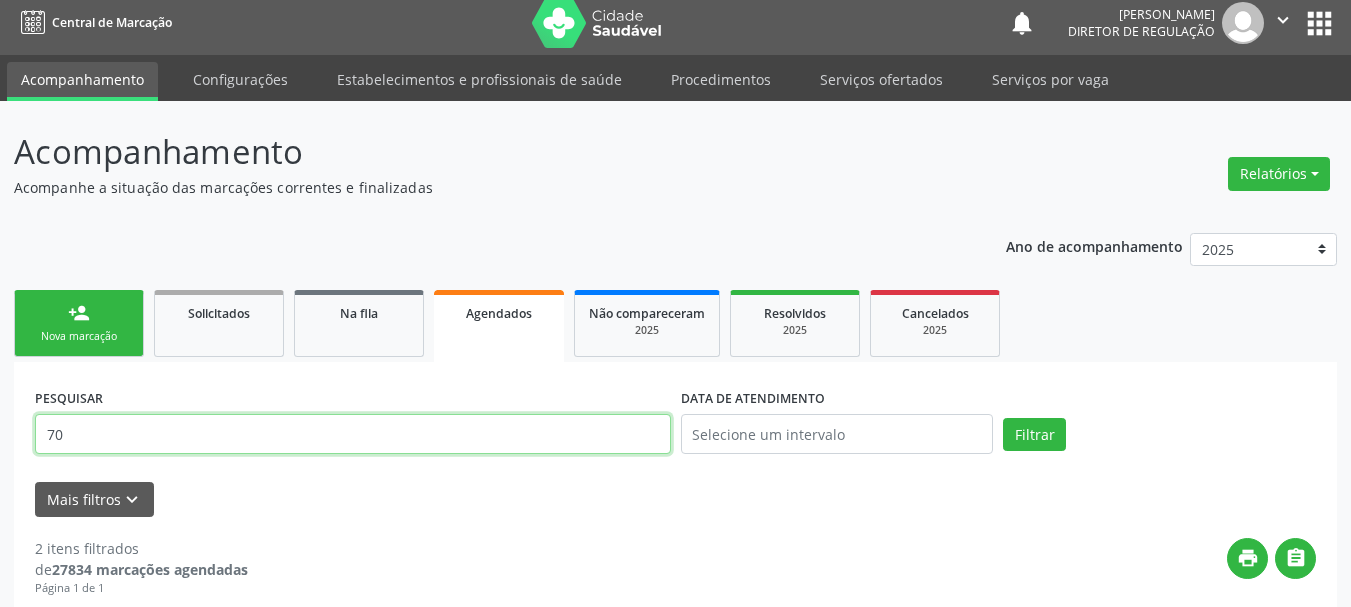 type on "7" 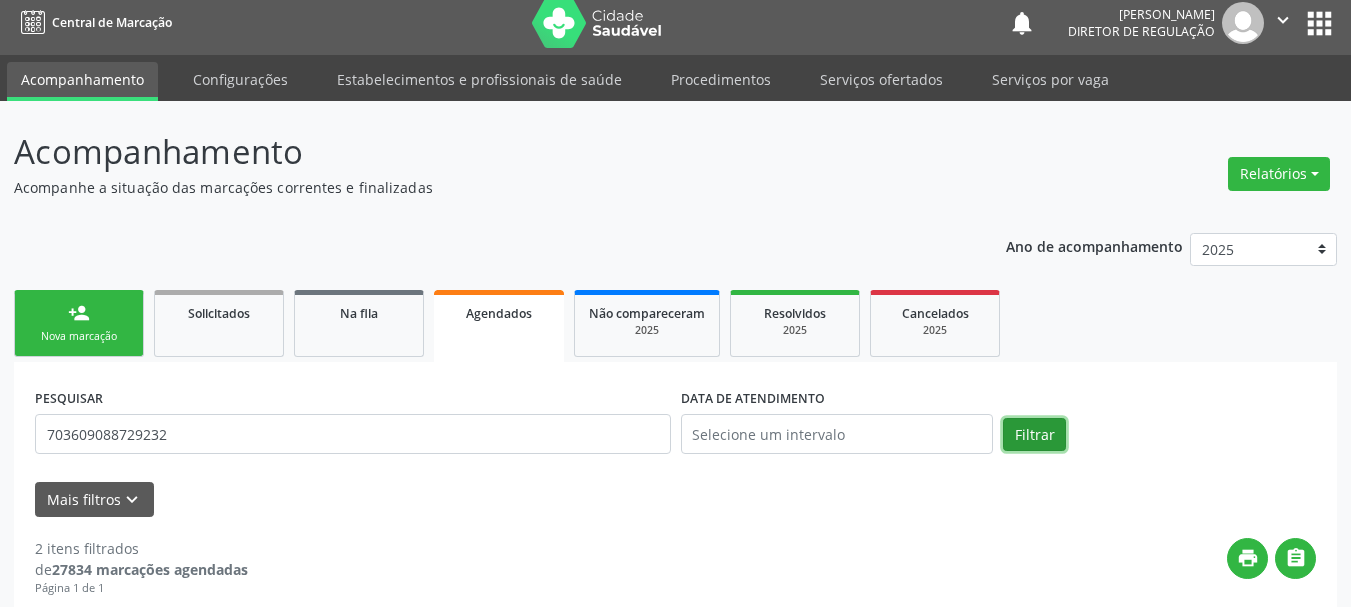 click on "Filtrar" at bounding box center [1034, 435] 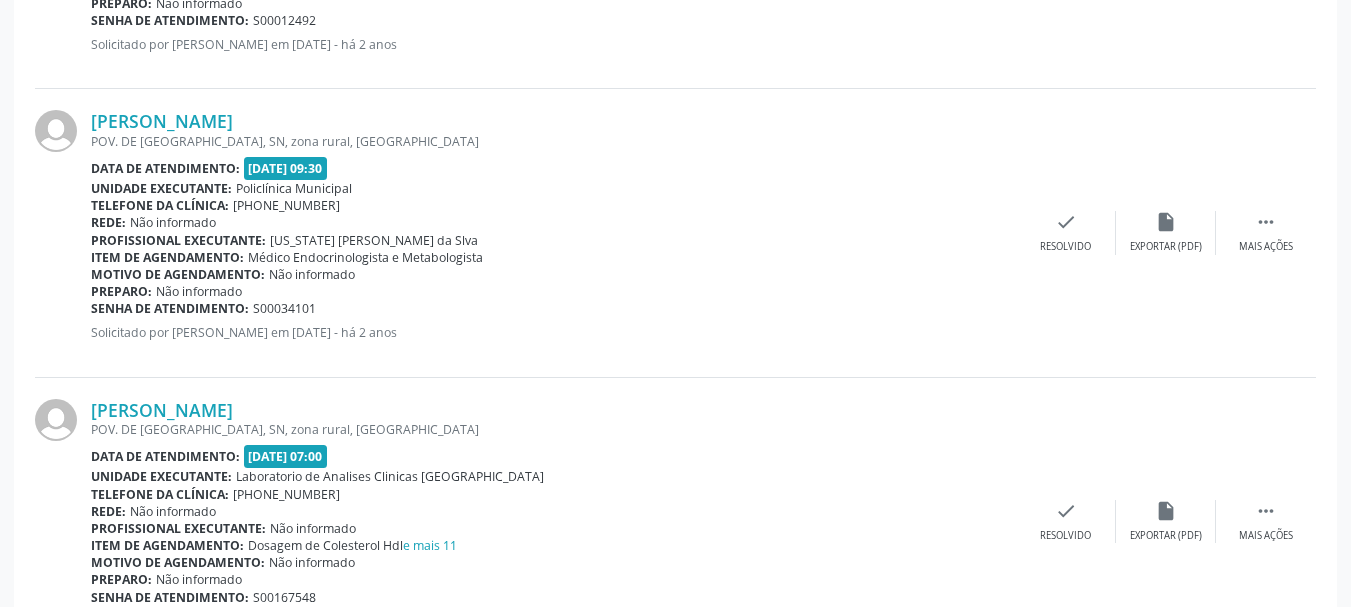 scroll, scrollTop: 1474, scrollLeft: 0, axis: vertical 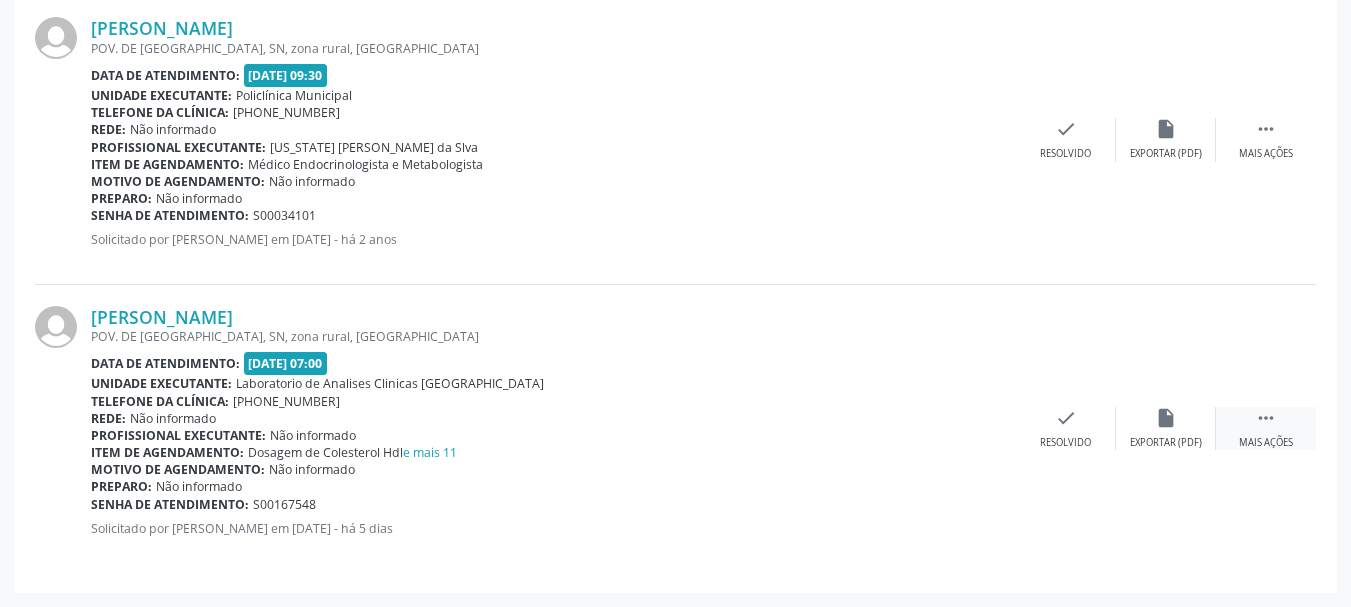 click on "
Mais ações" at bounding box center [1266, 428] 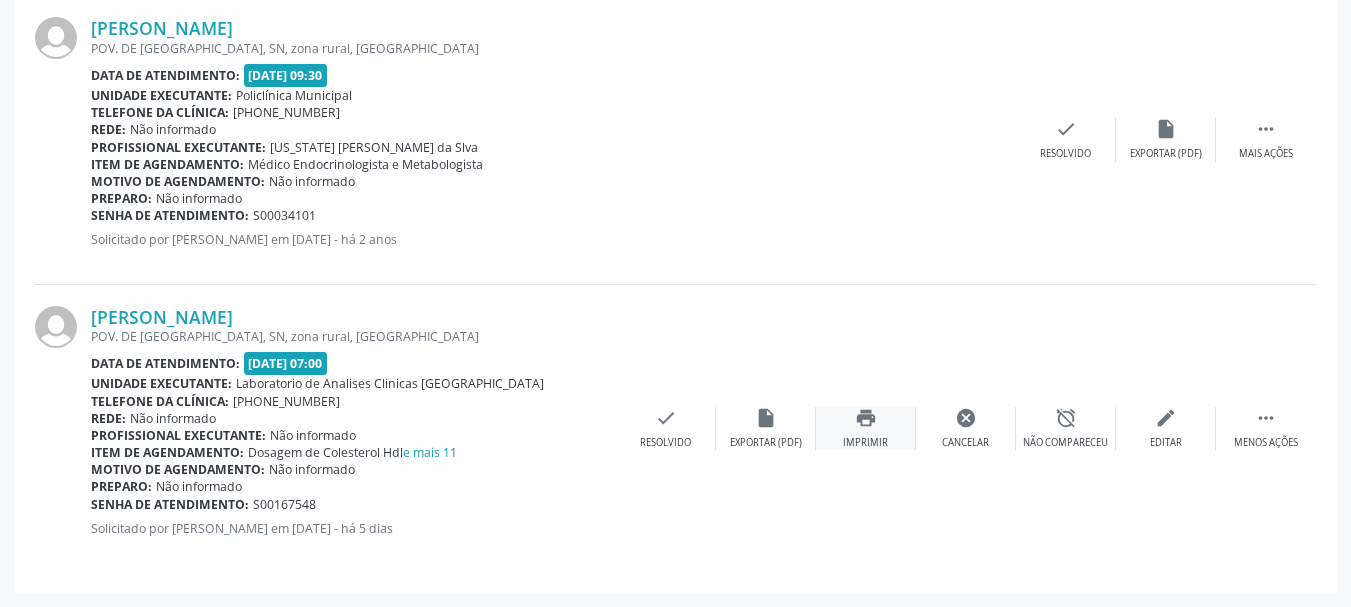 click on "print
Imprimir" at bounding box center [866, 428] 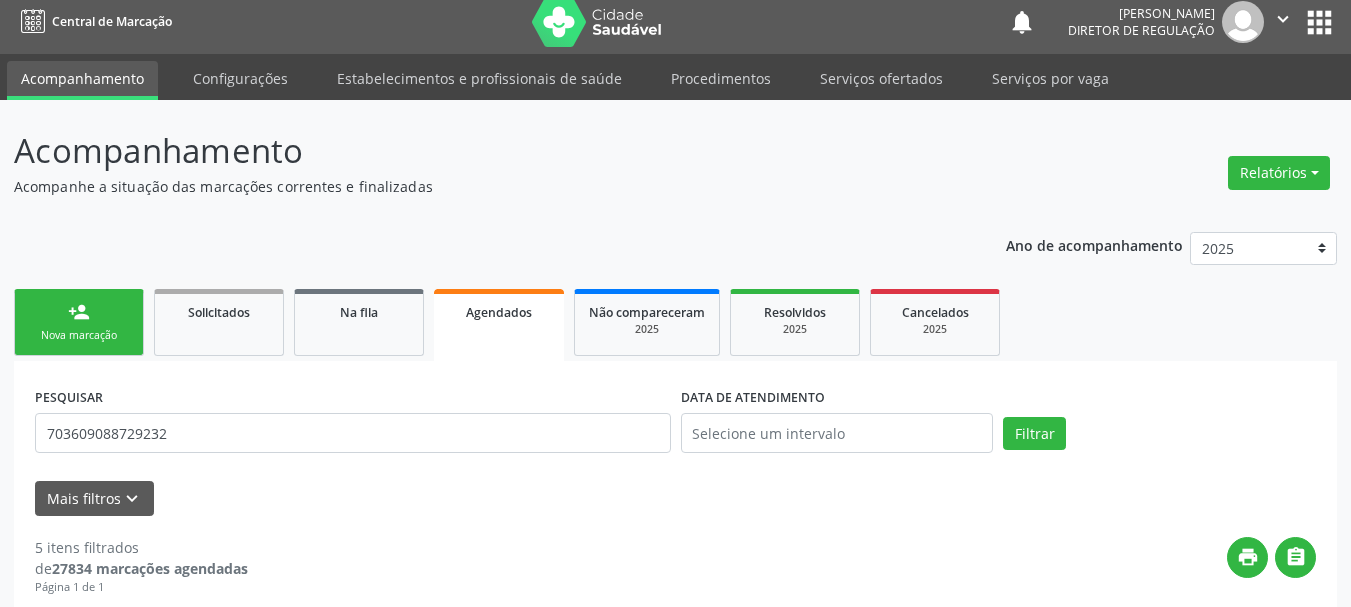 scroll, scrollTop: 0, scrollLeft: 0, axis: both 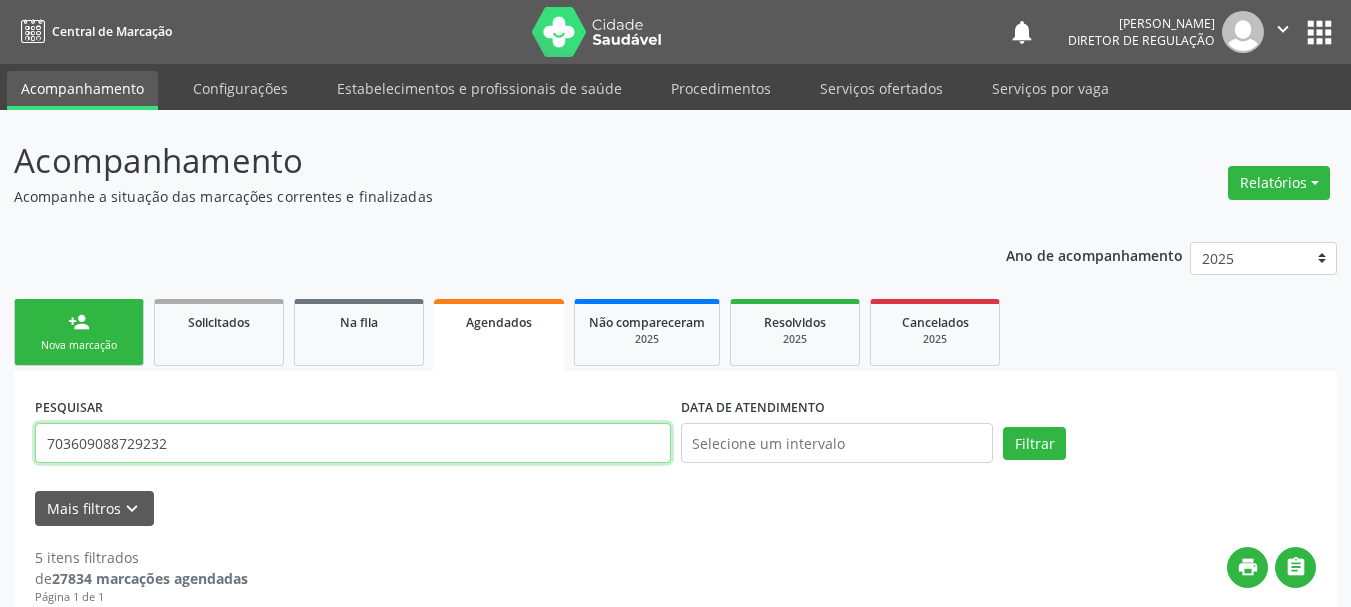 click on "703609088729232" at bounding box center (353, 443) 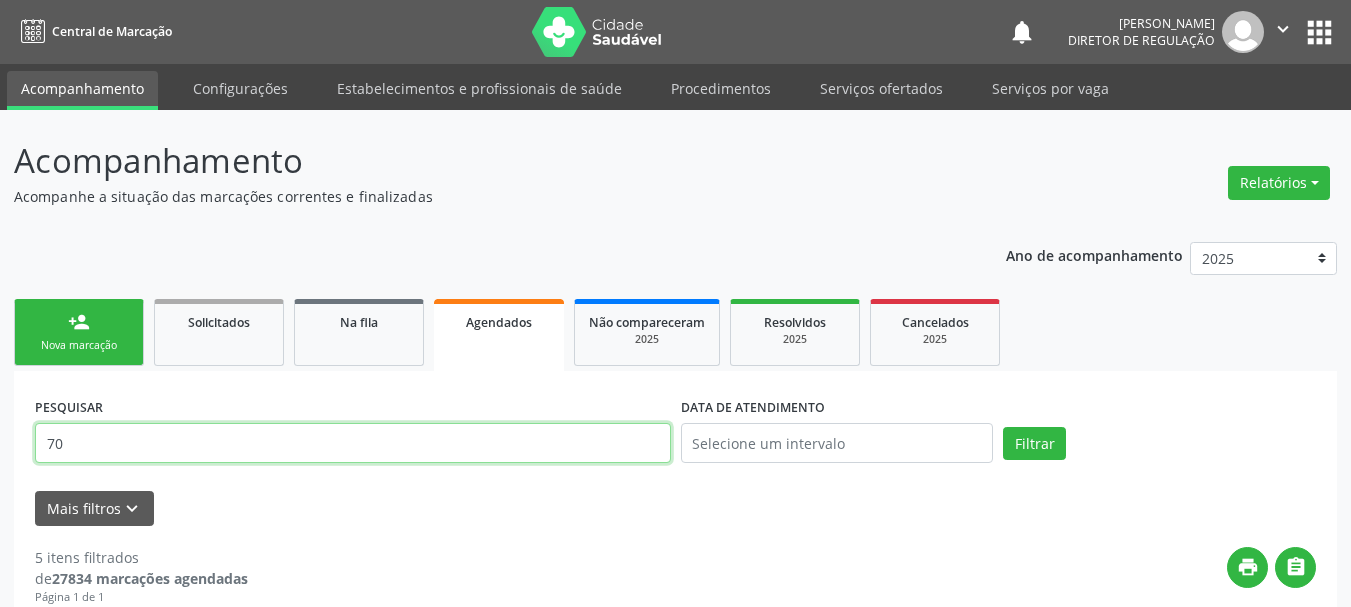 type on "7" 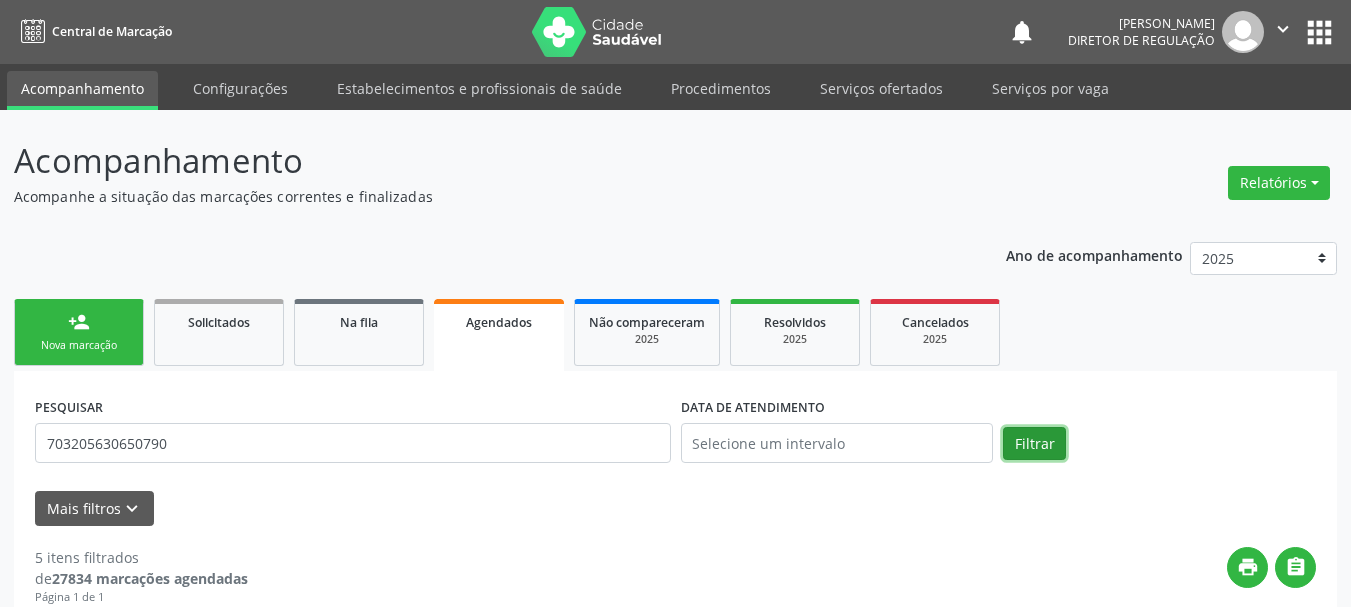 click on "Filtrar" at bounding box center [1034, 444] 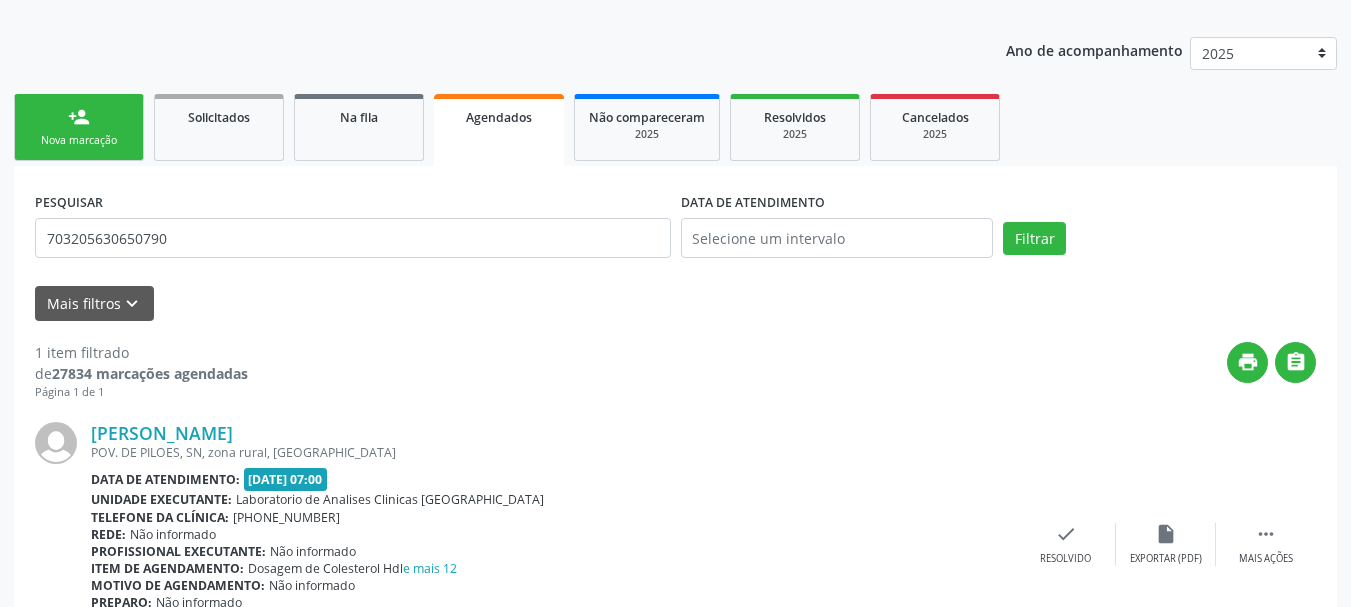 scroll, scrollTop: 321, scrollLeft: 0, axis: vertical 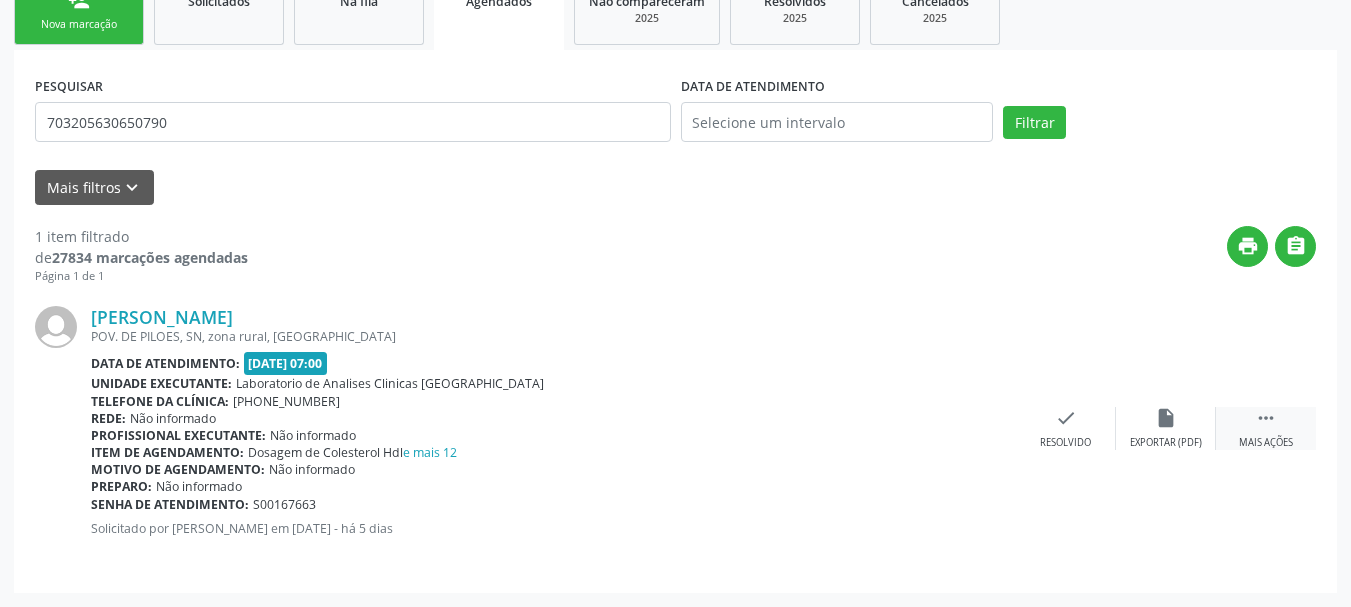 drag, startPoint x: 1282, startPoint y: 426, endPoint x: 1231, endPoint y: 423, distance: 51.088158 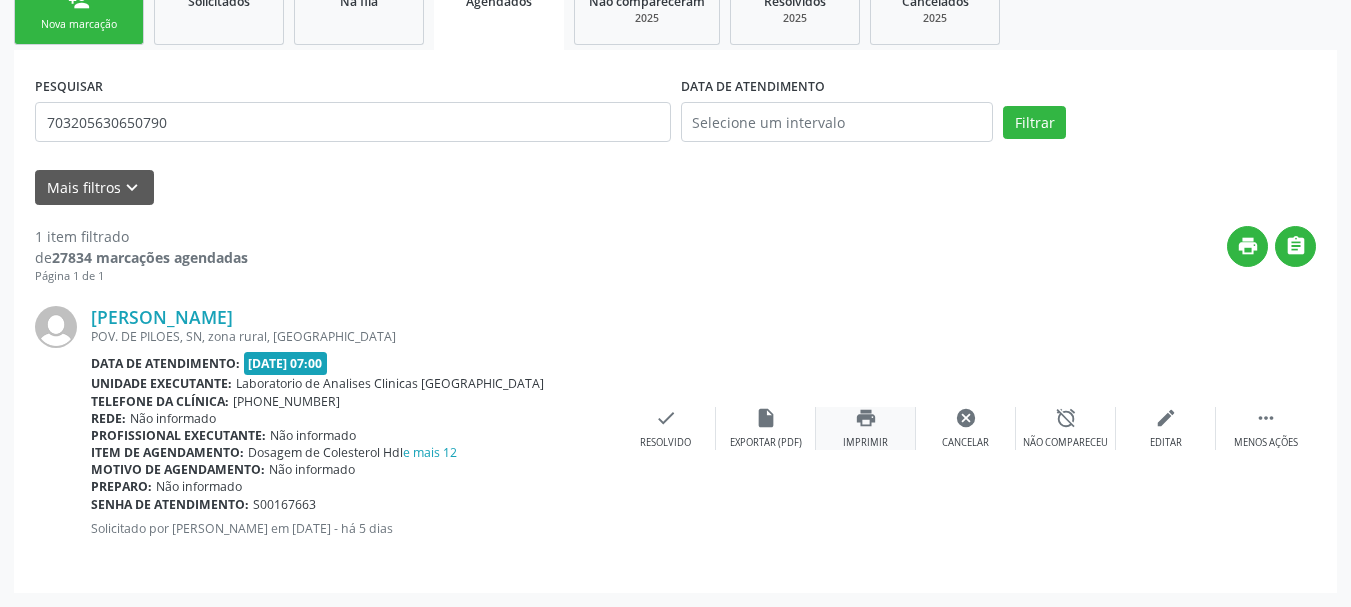 click on "print
Imprimir" at bounding box center (866, 428) 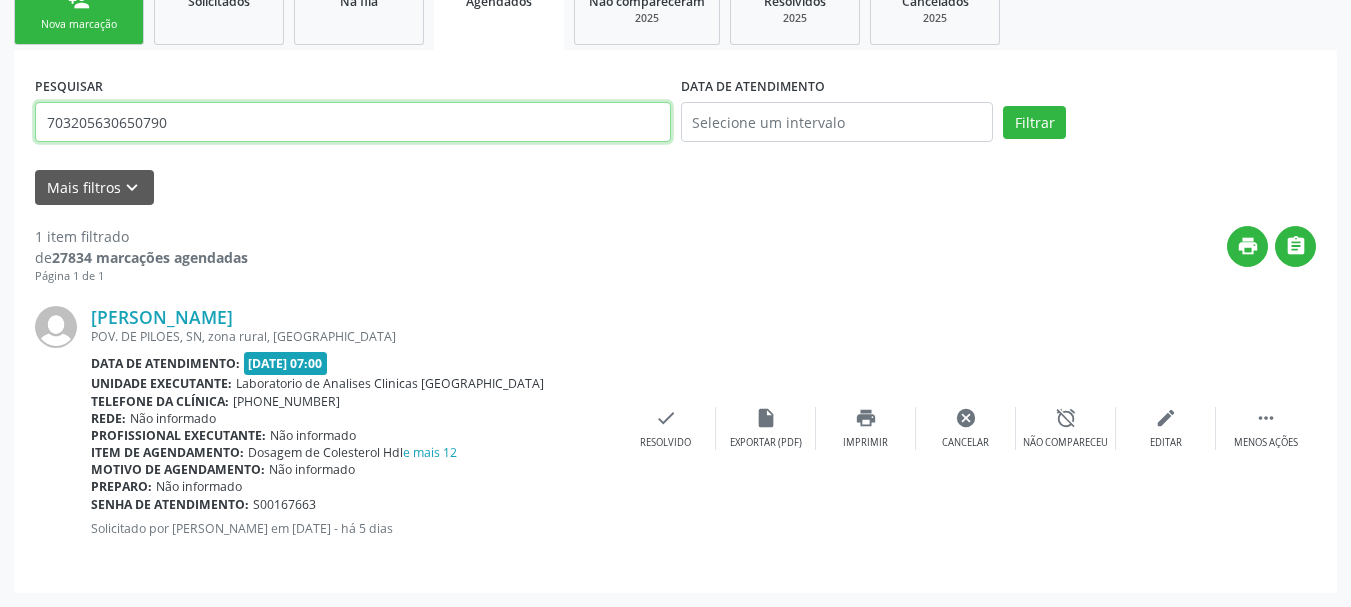 click on "703205630650790" at bounding box center [353, 122] 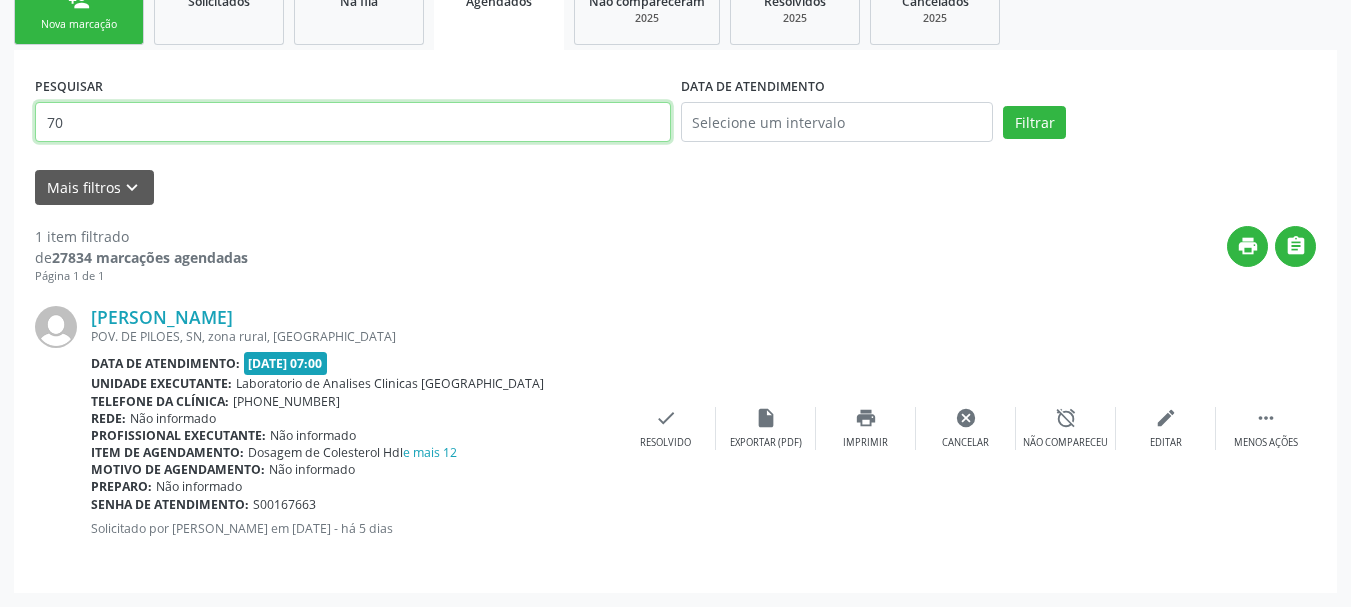 type on "7" 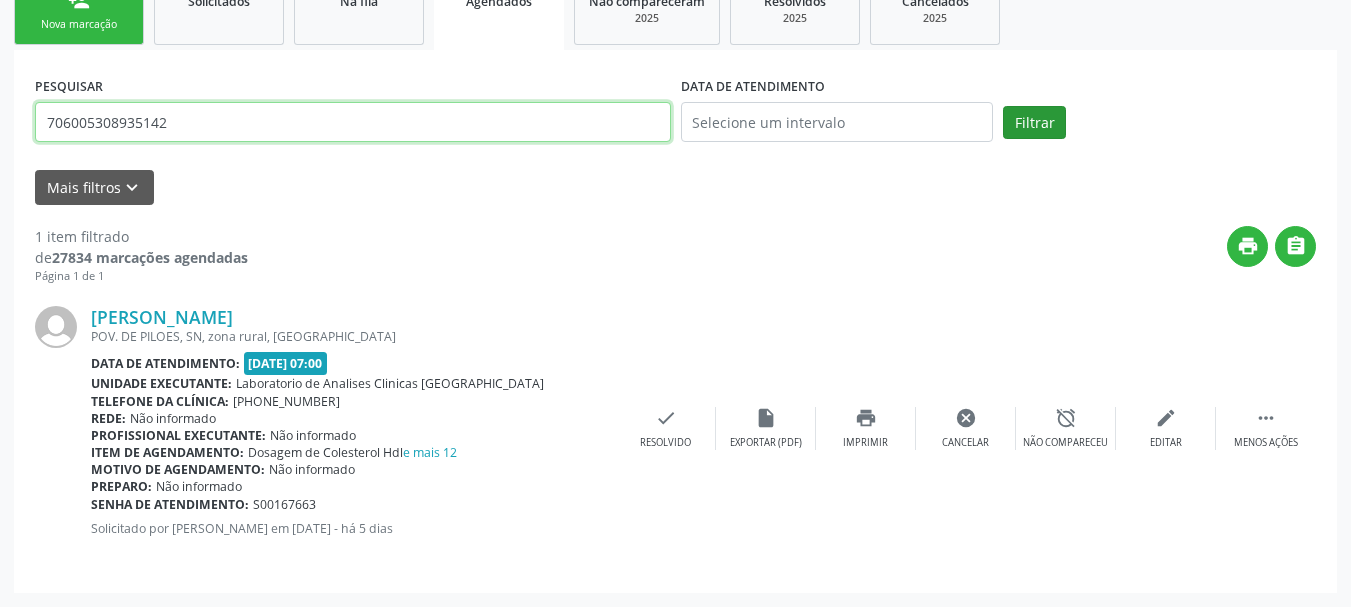 type on "706005308935142" 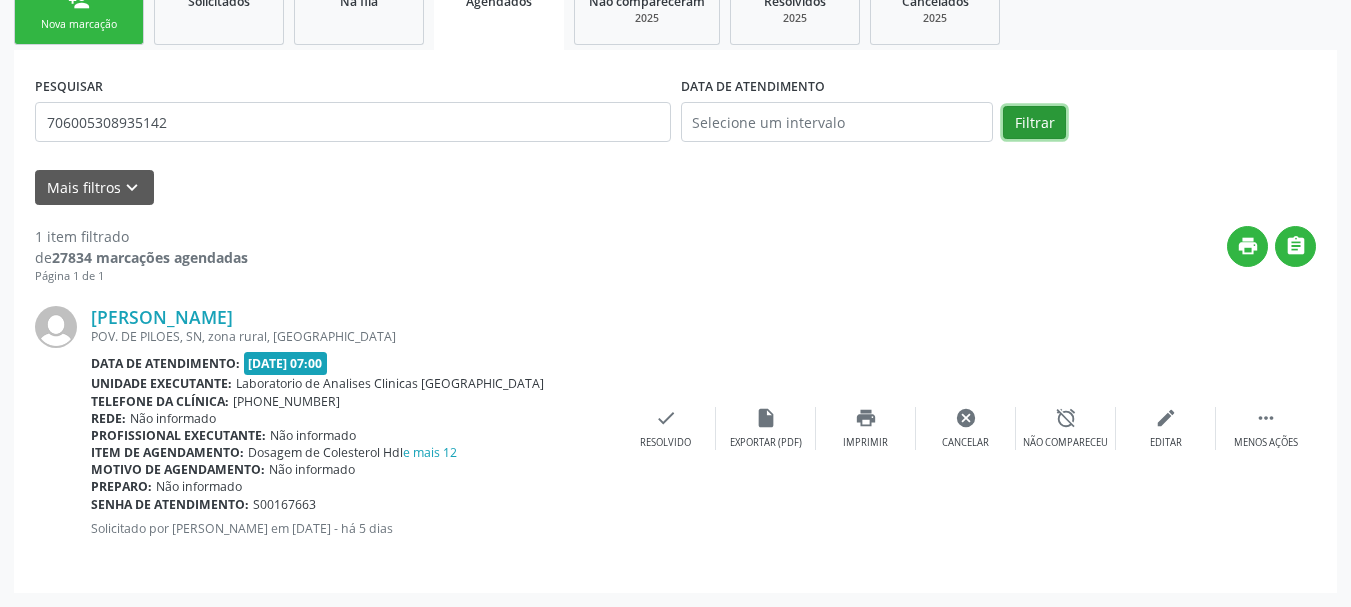 click on "Filtrar" at bounding box center (1034, 123) 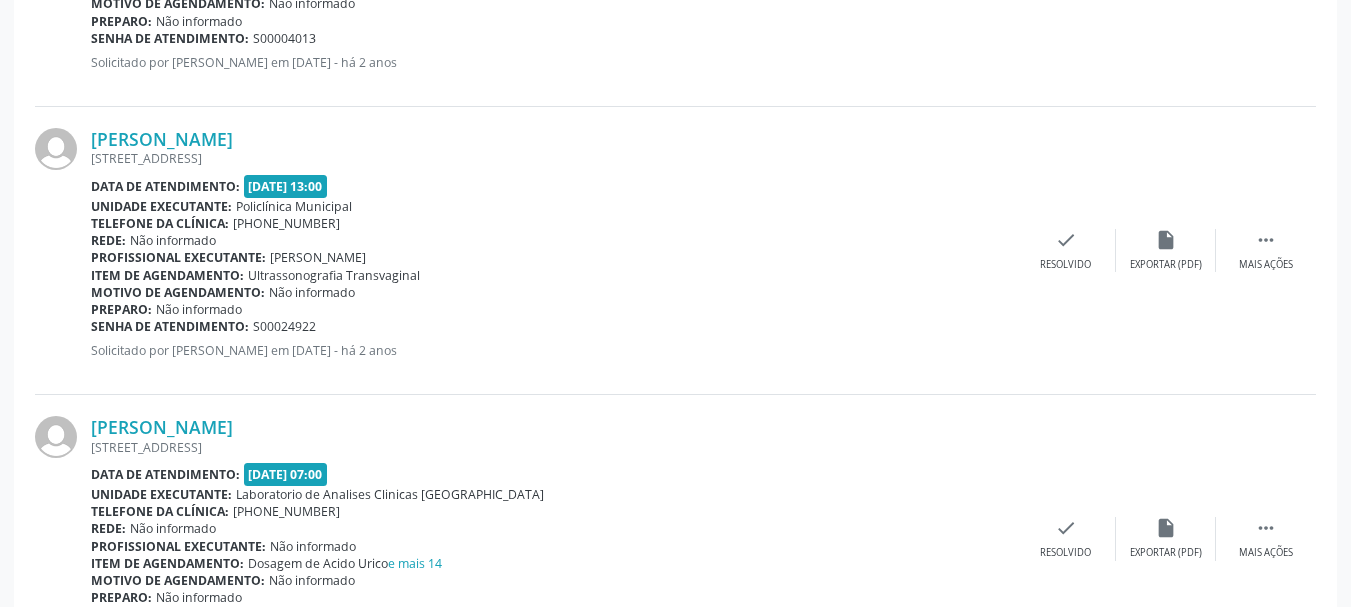 scroll, scrollTop: 1186, scrollLeft: 0, axis: vertical 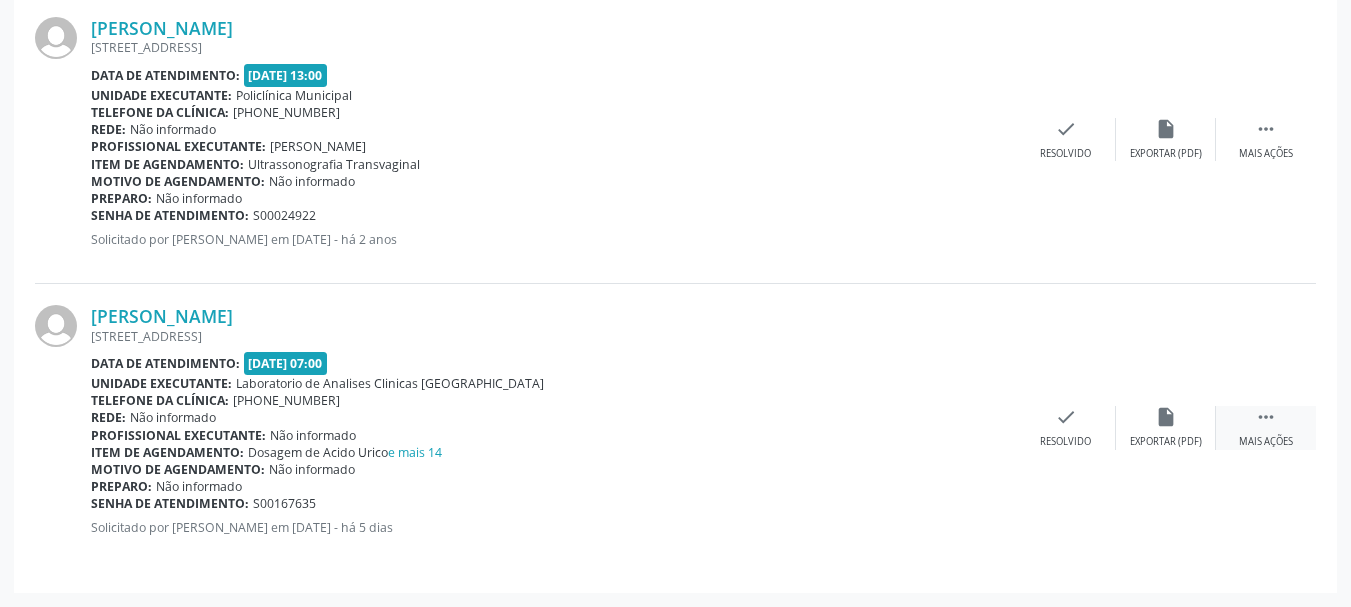 drag, startPoint x: 1284, startPoint y: 423, endPoint x: 1250, endPoint y: 428, distance: 34.36568 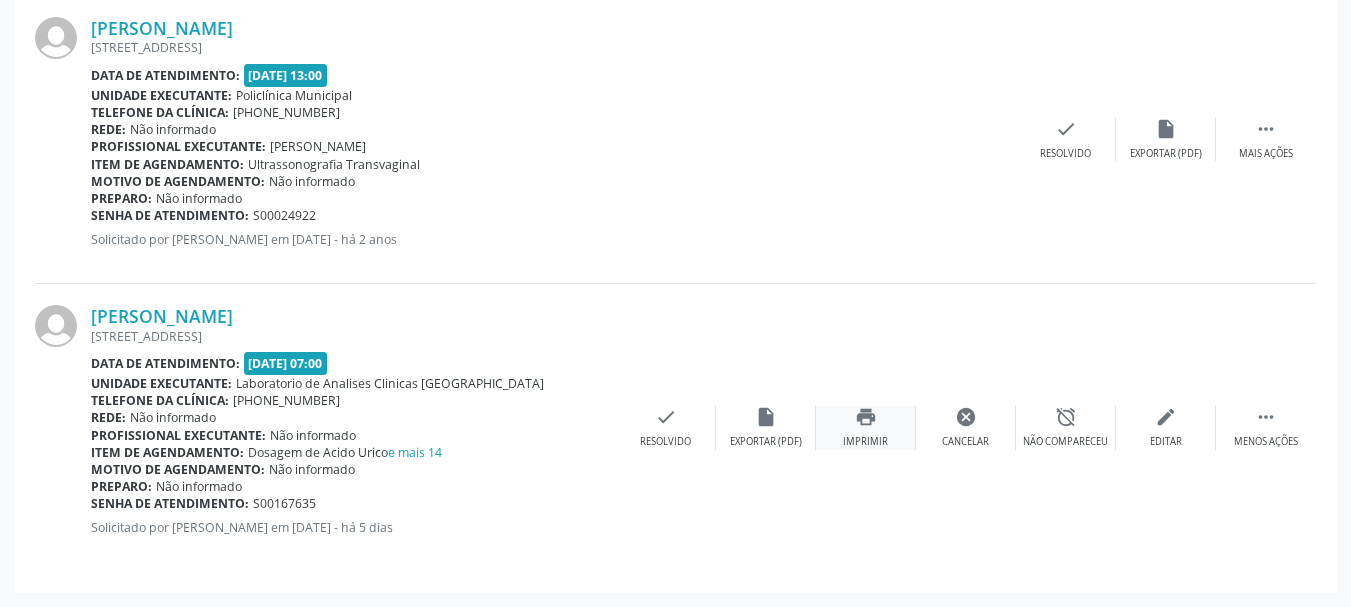 click on "print" at bounding box center [866, 417] 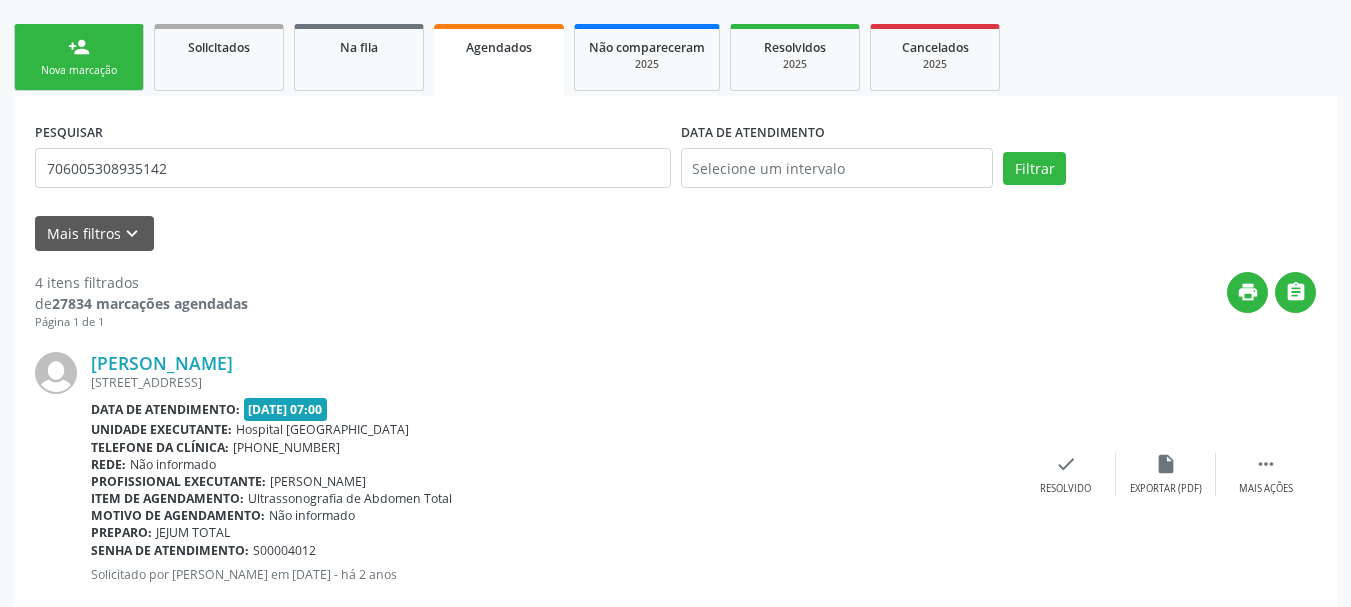 scroll, scrollTop: 0, scrollLeft: 0, axis: both 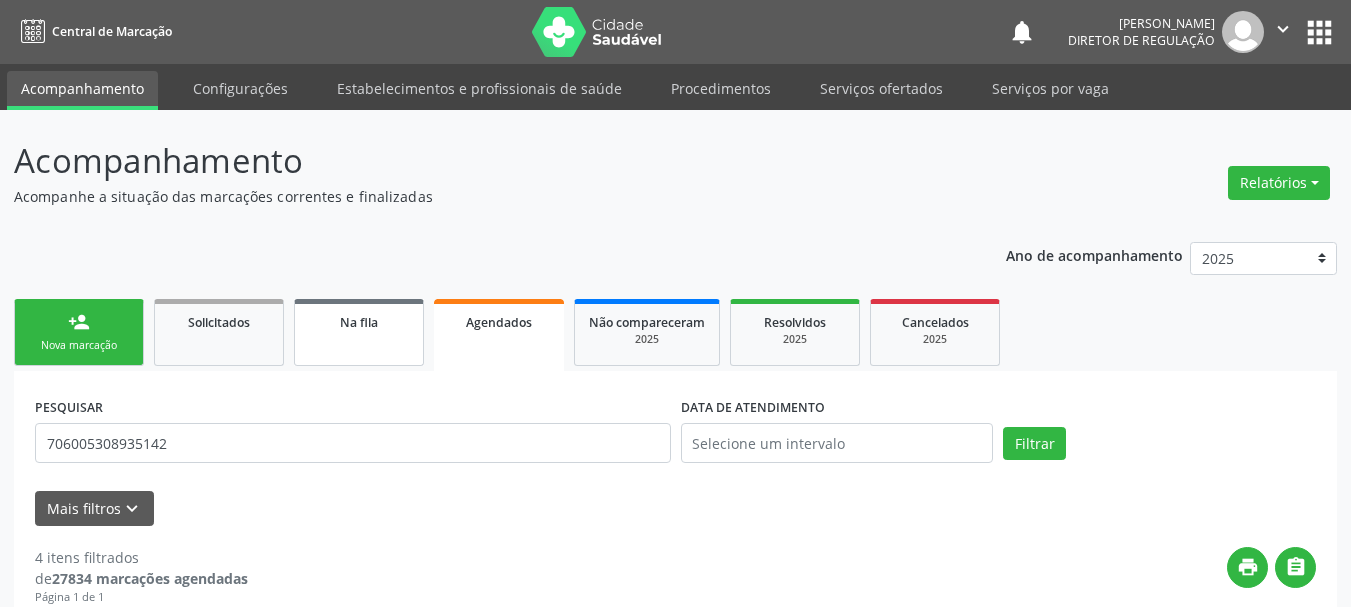 click on "Na fila" at bounding box center (359, 322) 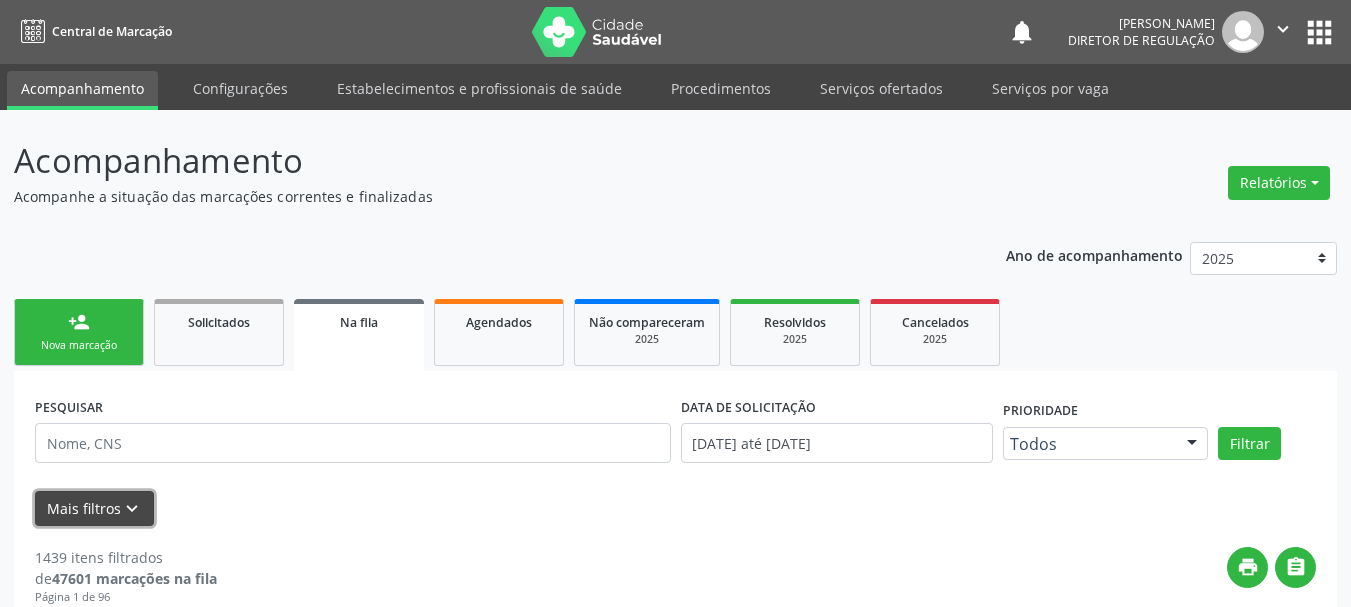 click on "keyboard_arrow_down" at bounding box center (132, 509) 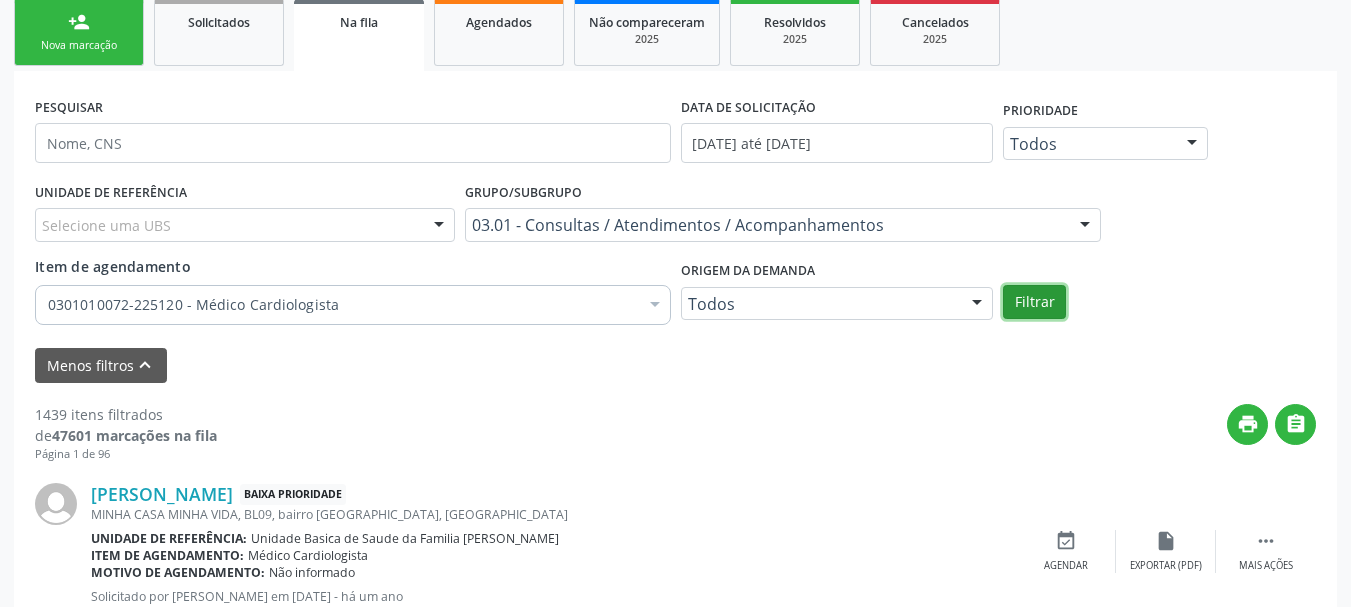 click on "Filtrar" at bounding box center (1034, 302) 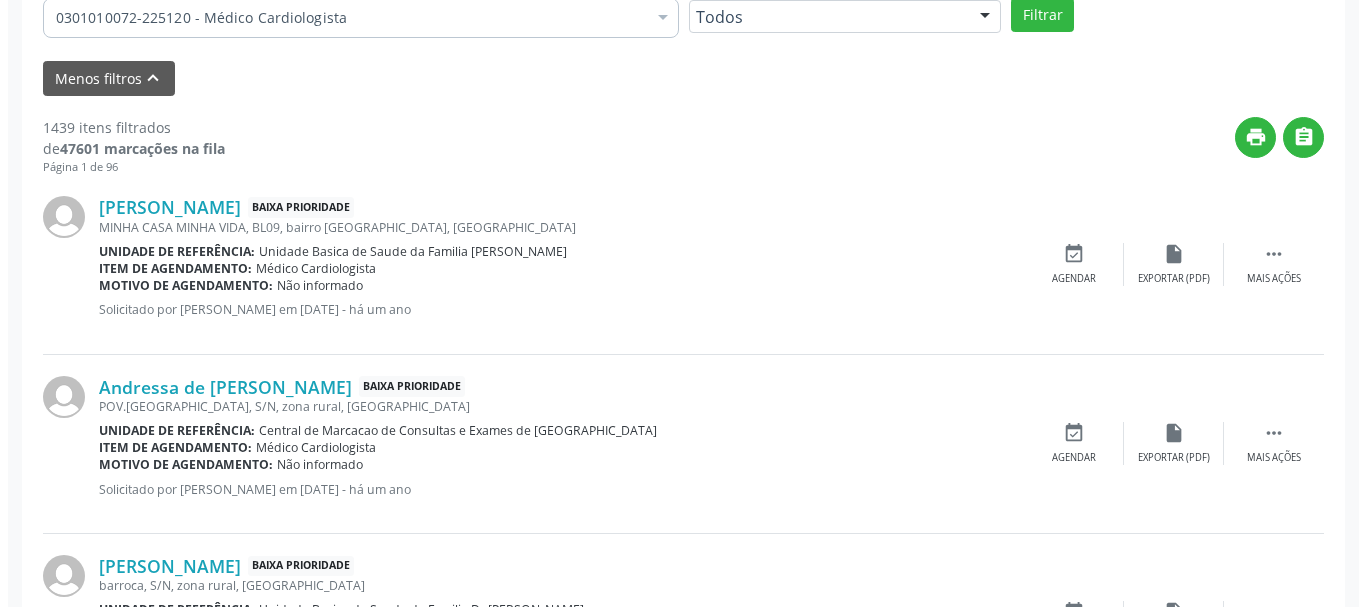 scroll, scrollTop: 600, scrollLeft: 0, axis: vertical 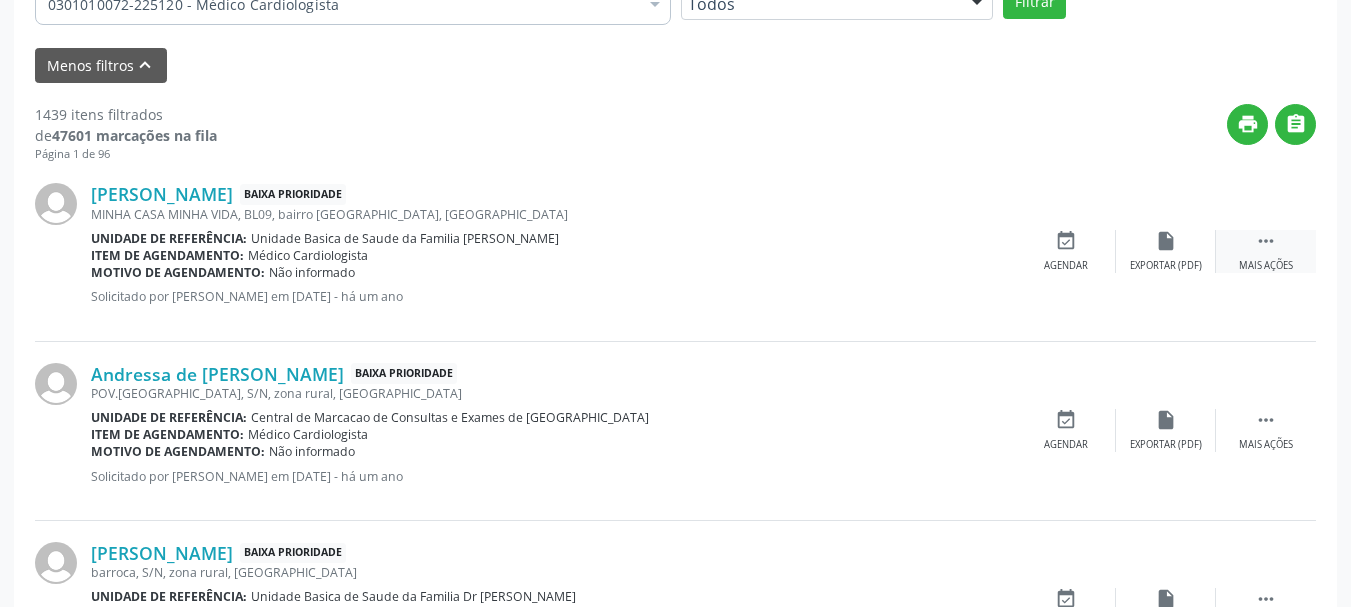 click on "
Mais ações" at bounding box center [1266, 251] 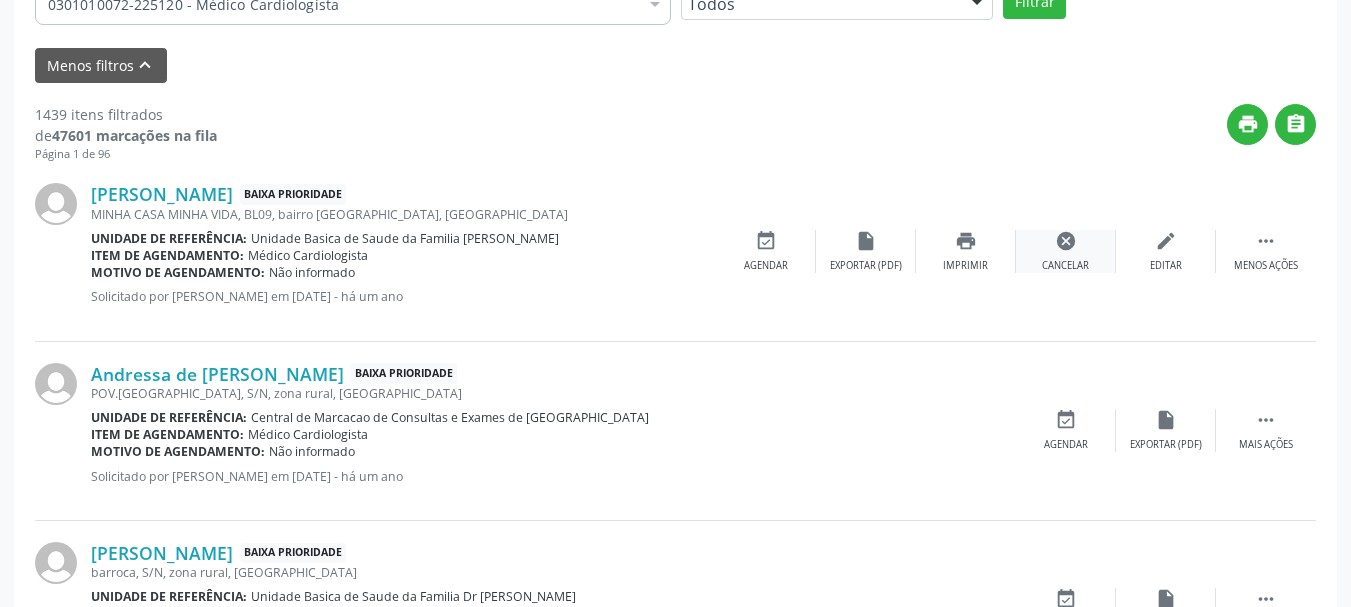 click on "cancel
Cancelar" at bounding box center [1066, 251] 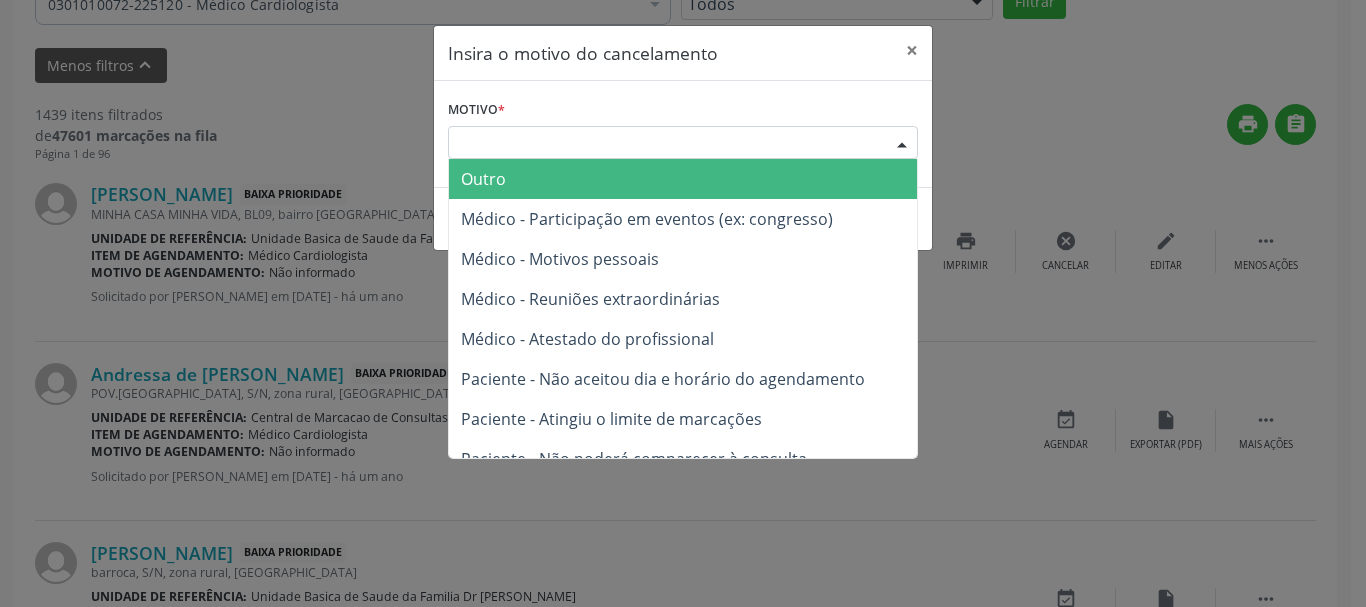 click on "Escolha o motivo" at bounding box center [683, 143] 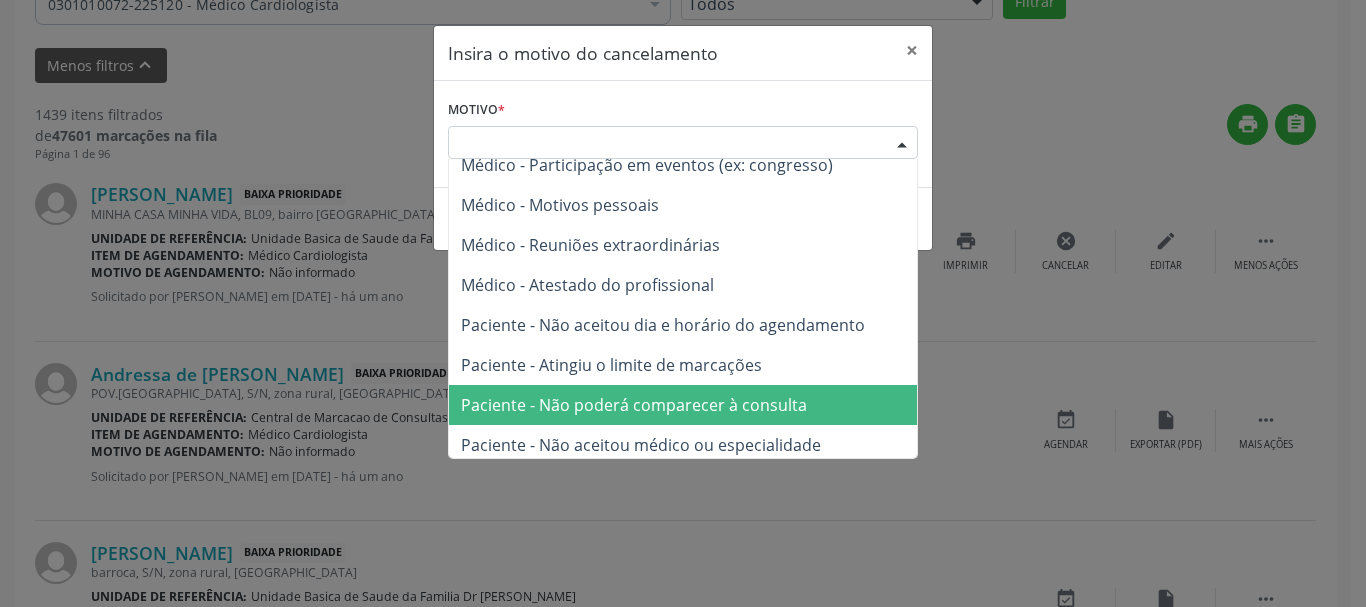 scroll, scrollTop: 101, scrollLeft: 0, axis: vertical 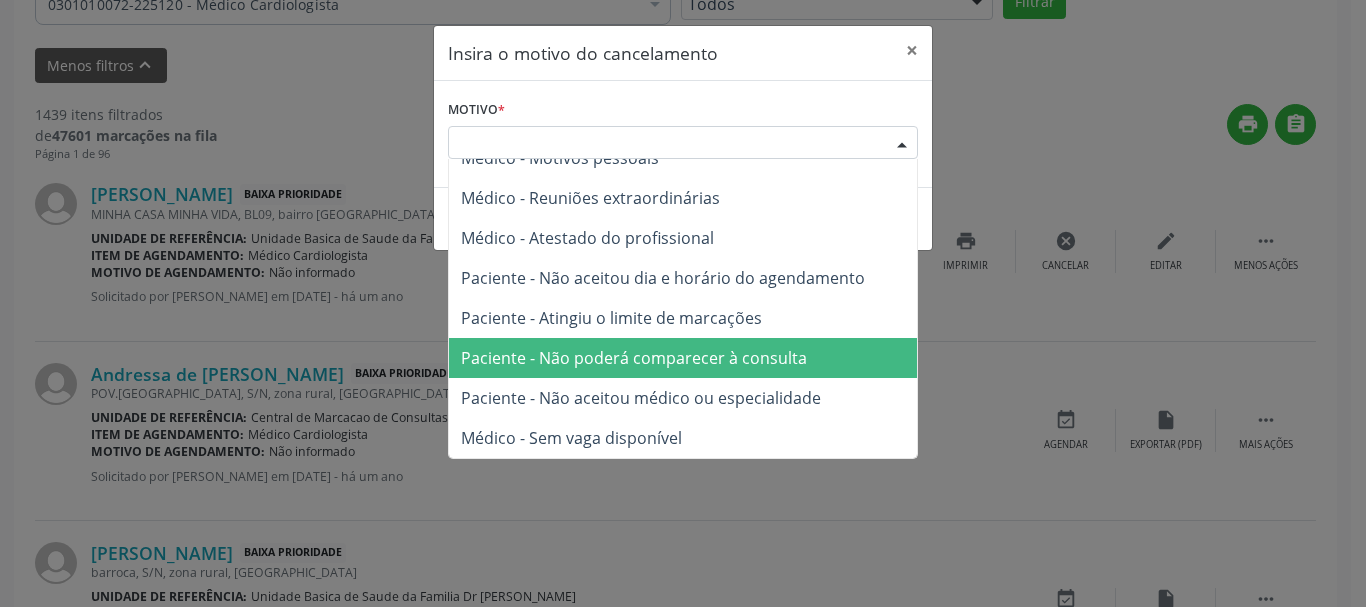 click on "Paciente - Não poderá comparecer à consulta" at bounding box center [683, 358] 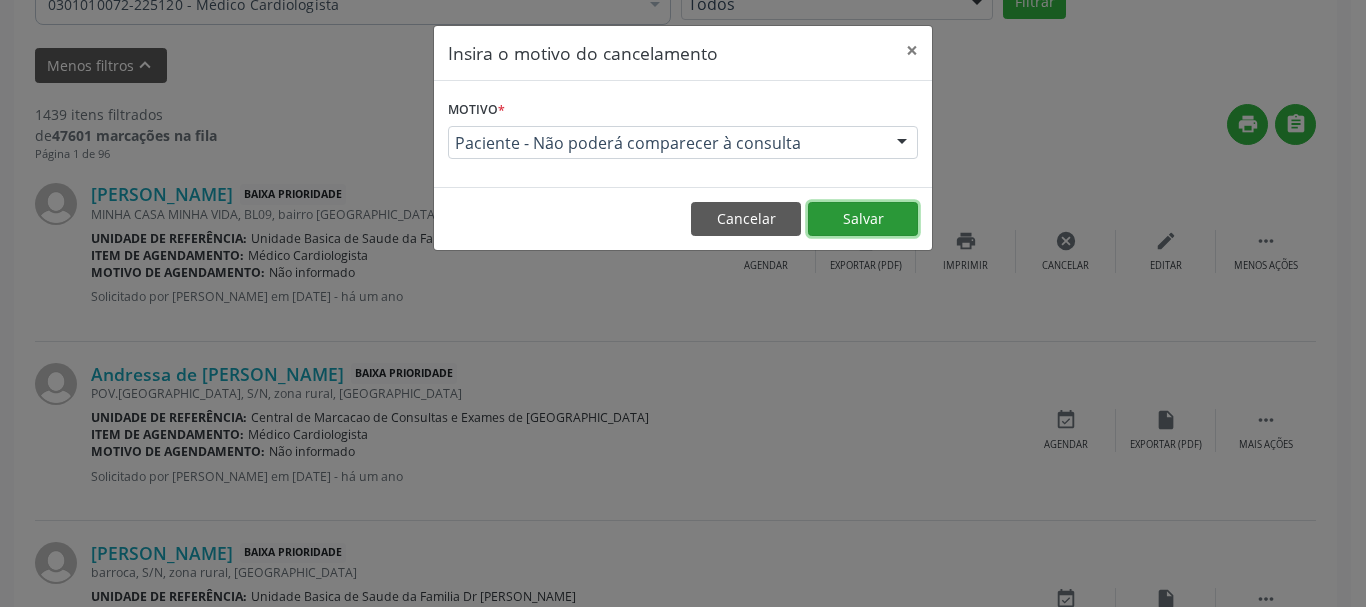 click on "Salvar" at bounding box center (863, 219) 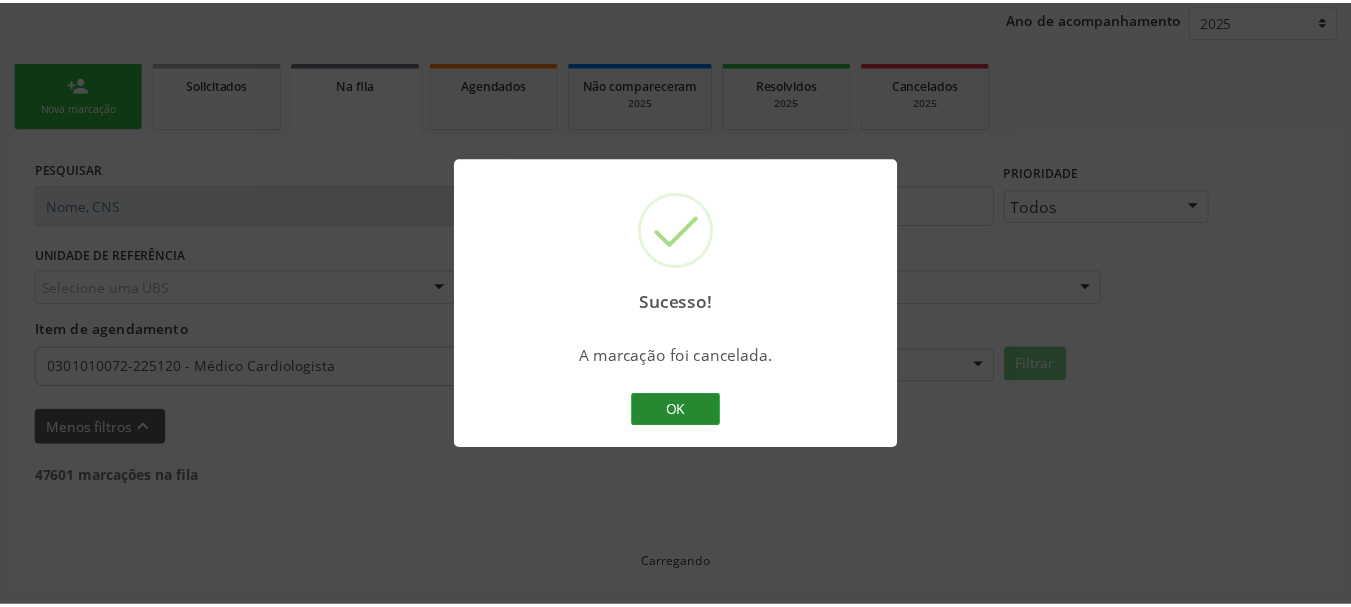scroll, scrollTop: 238, scrollLeft: 0, axis: vertical 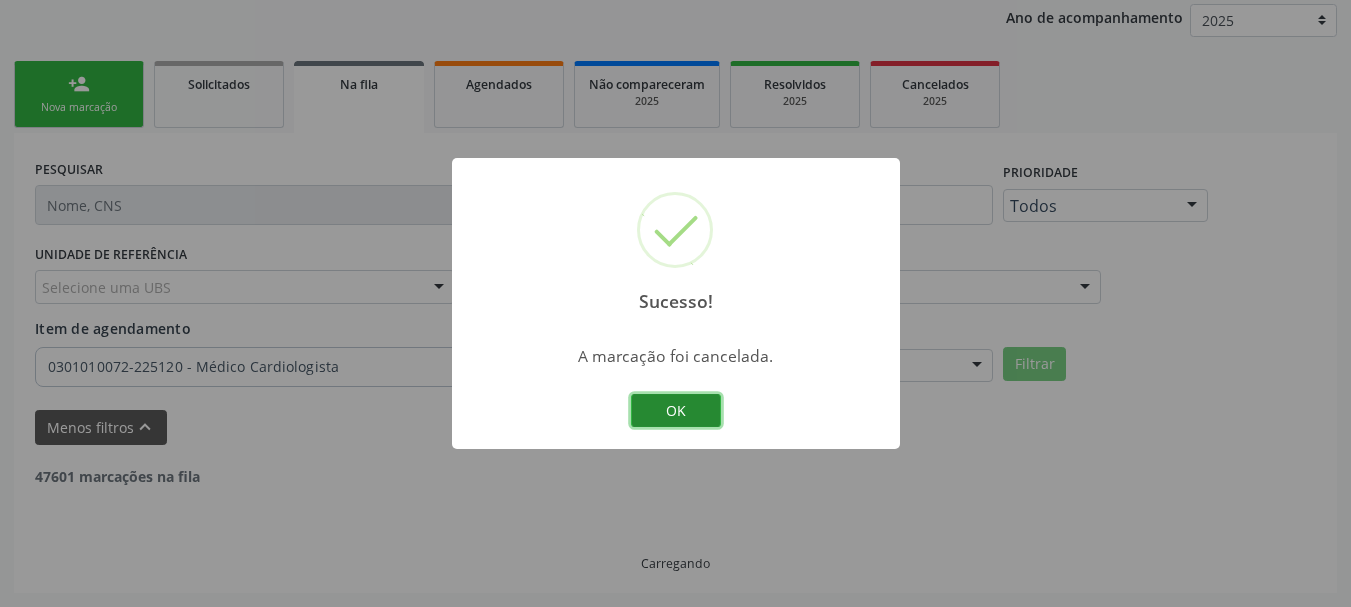 click on "OK" at bounding box center (676, 411) 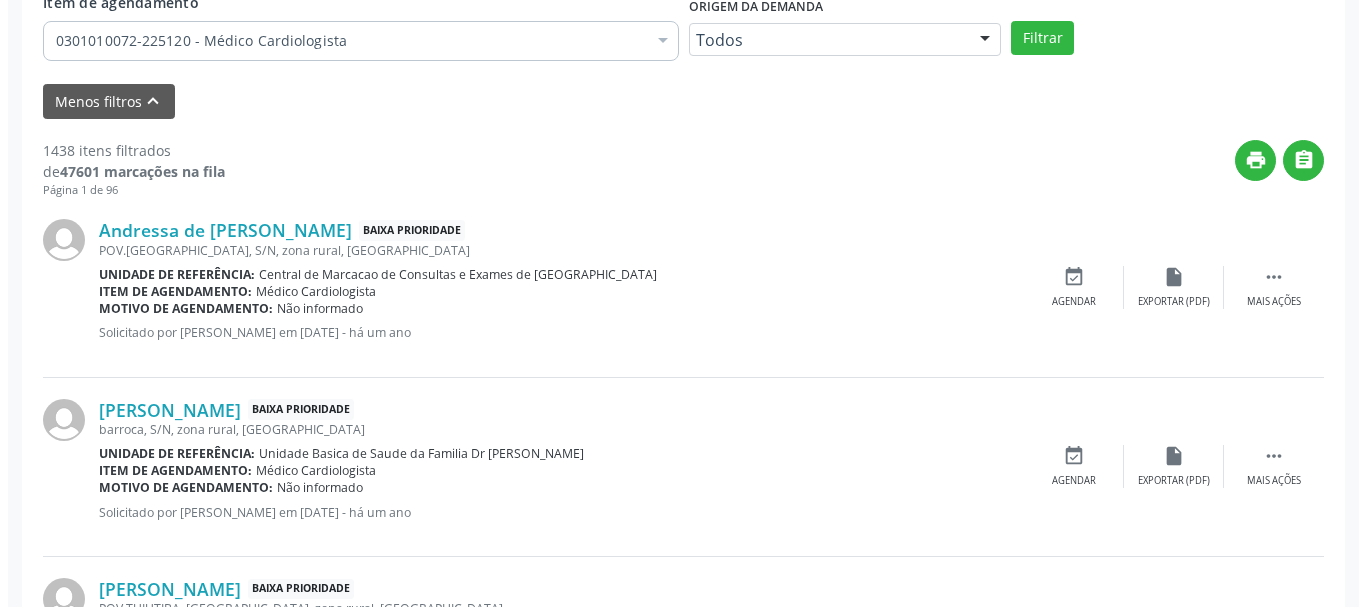 scroll, scrollTop: 638, scrollLeft: 0, axis: vertical 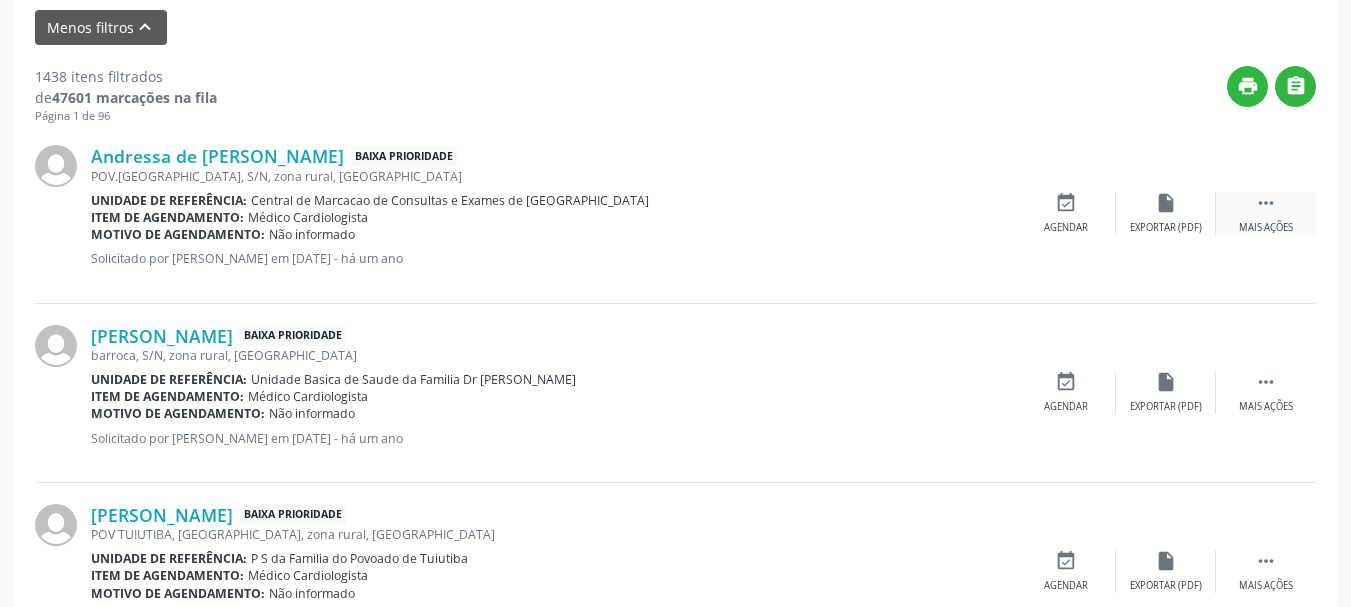 click on "
Mais ações" at bounding box center (1266, 213) 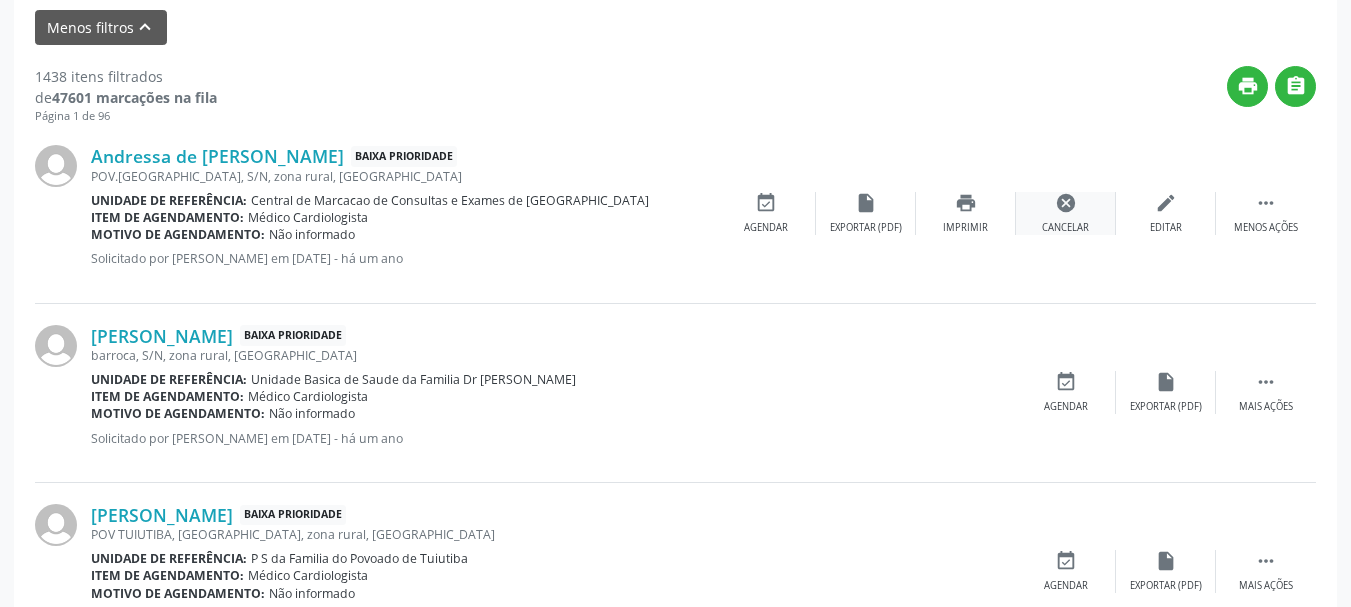 click on "cancel
Cancelar" at bounding box center (1066, 213) 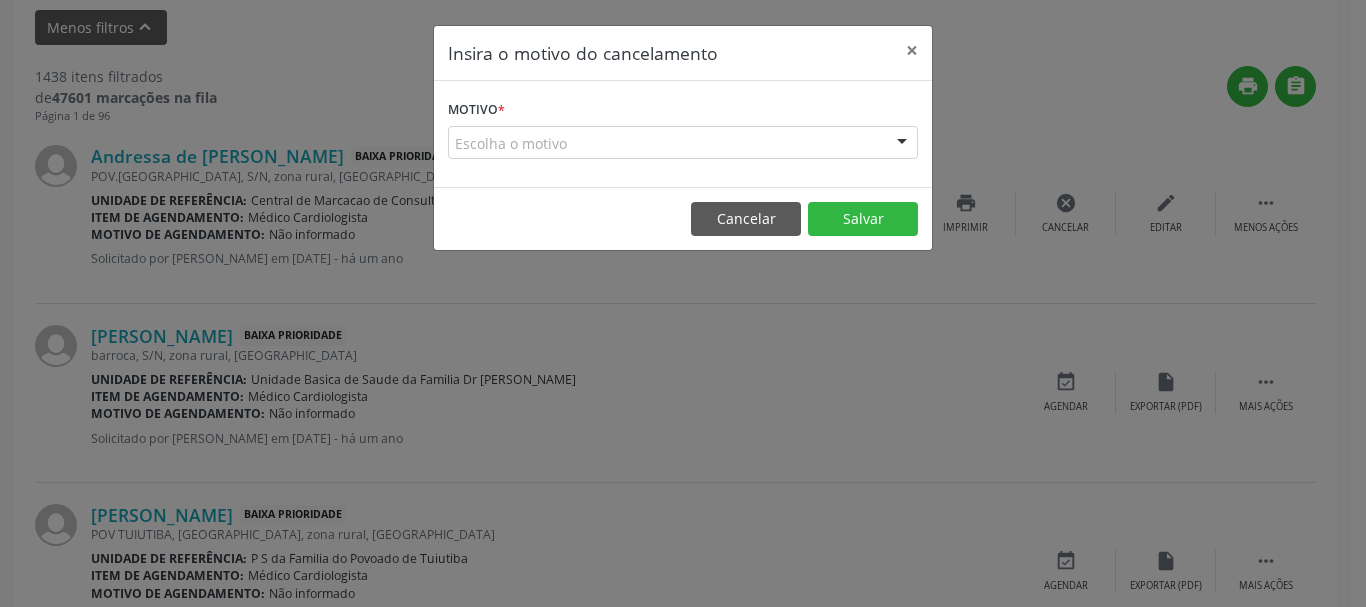 click on "Escolha o motivo" at bounding box center (683, 143) 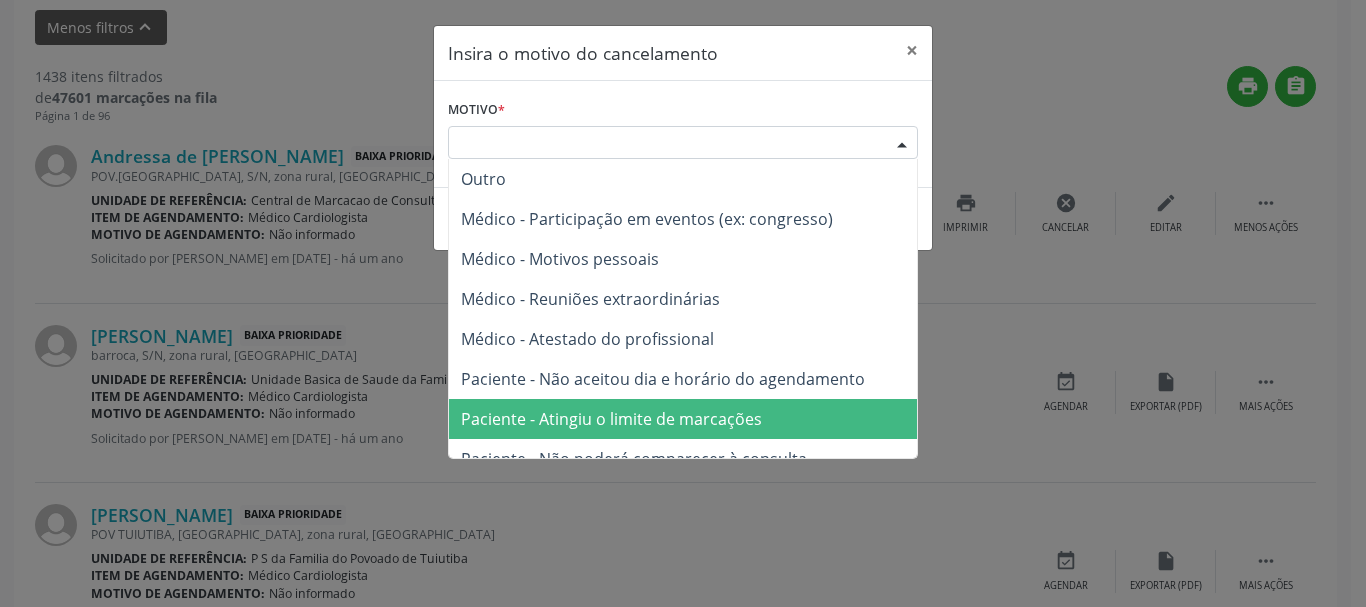 click on "Paciente - Atingiu o limite de marcações" at bounding box center (683, 419) 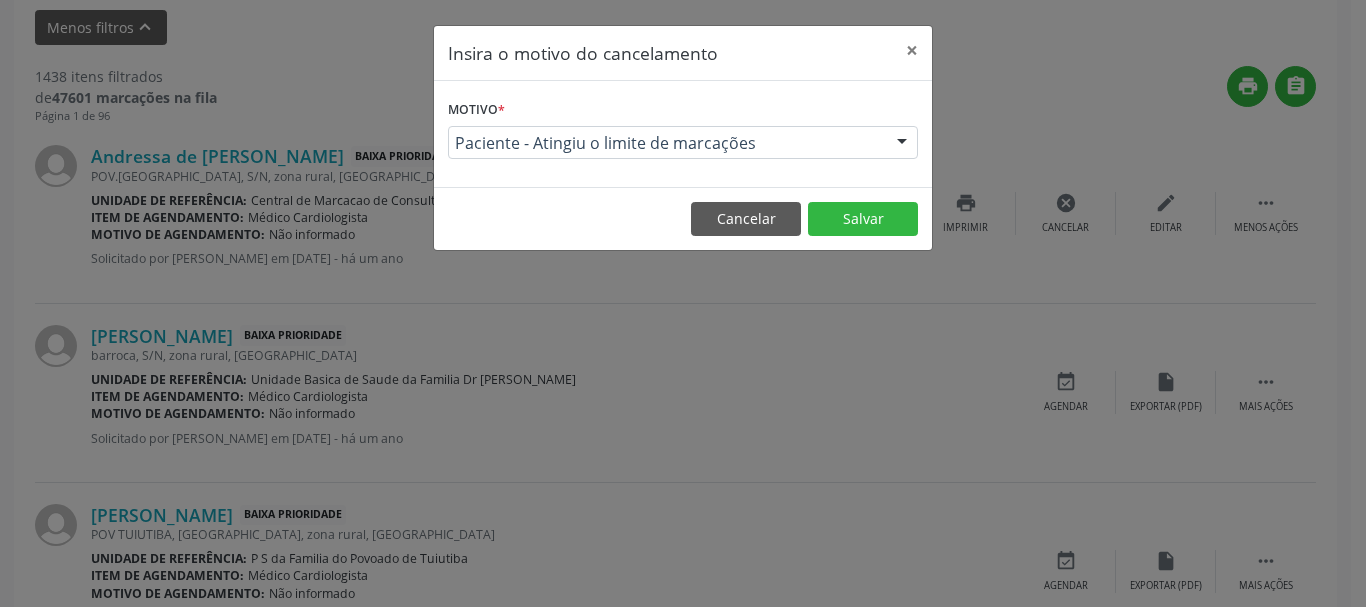 click on "Cancelar Salvar" at bounding box center (683, 218) 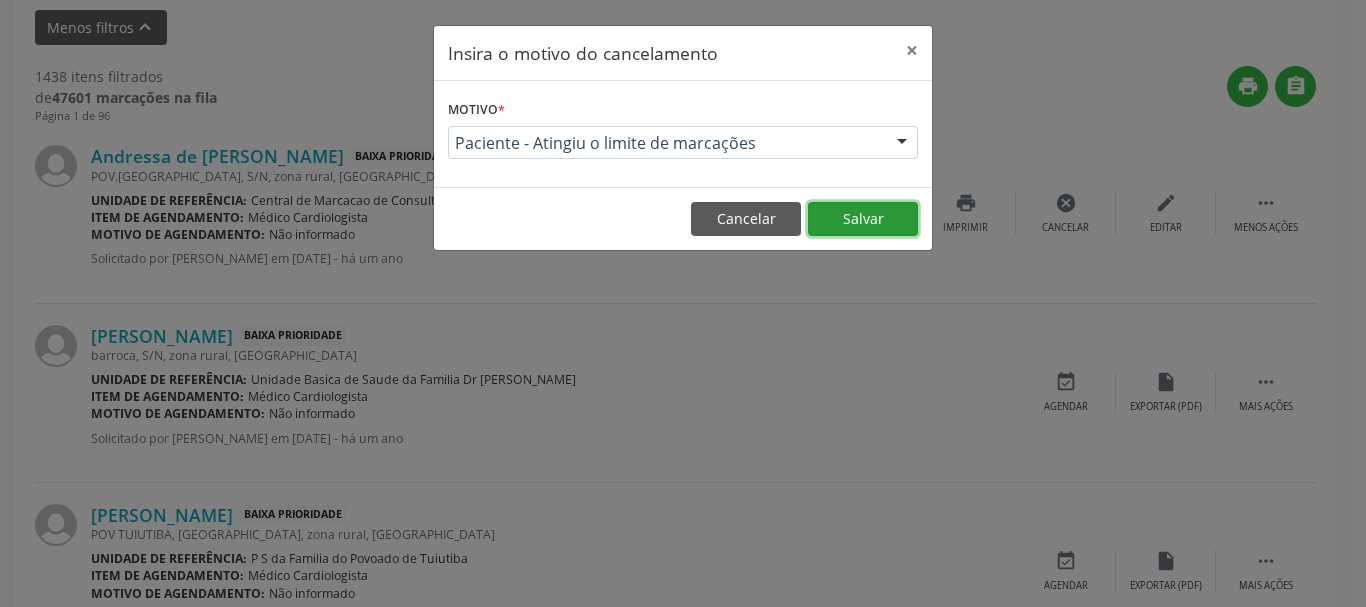 click on "Salvar" at bounding box center [863, 219] 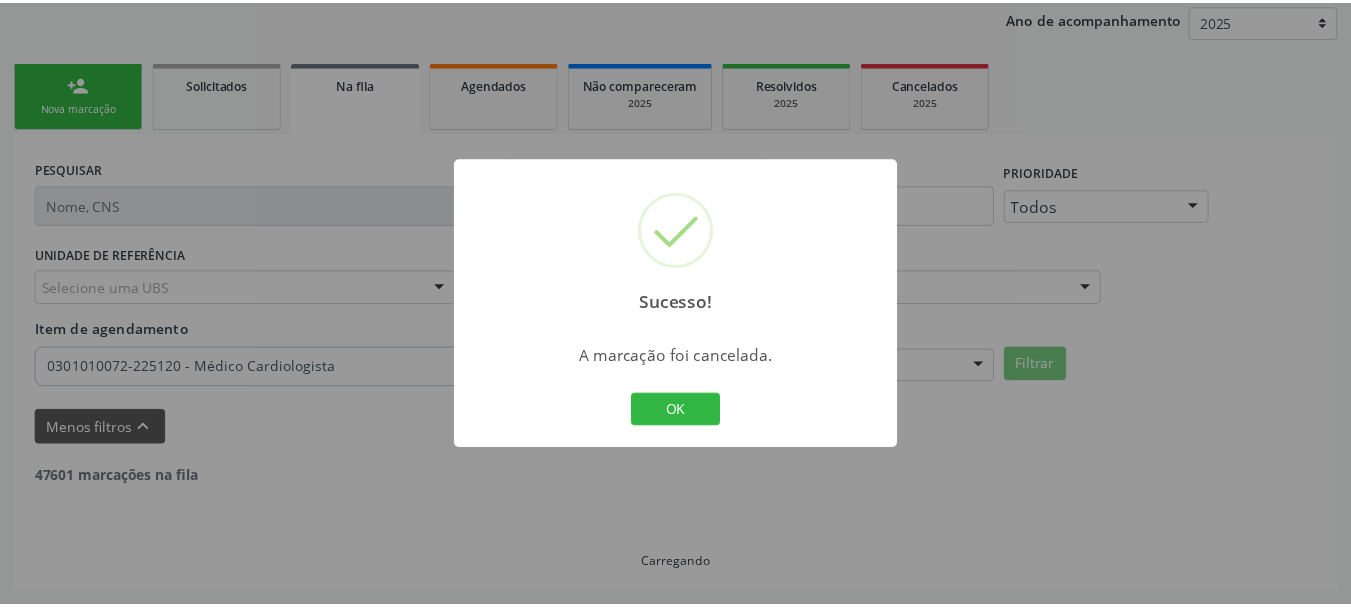 scroll, scrollTop: 238, scrollLeft: 0, axis: vertical 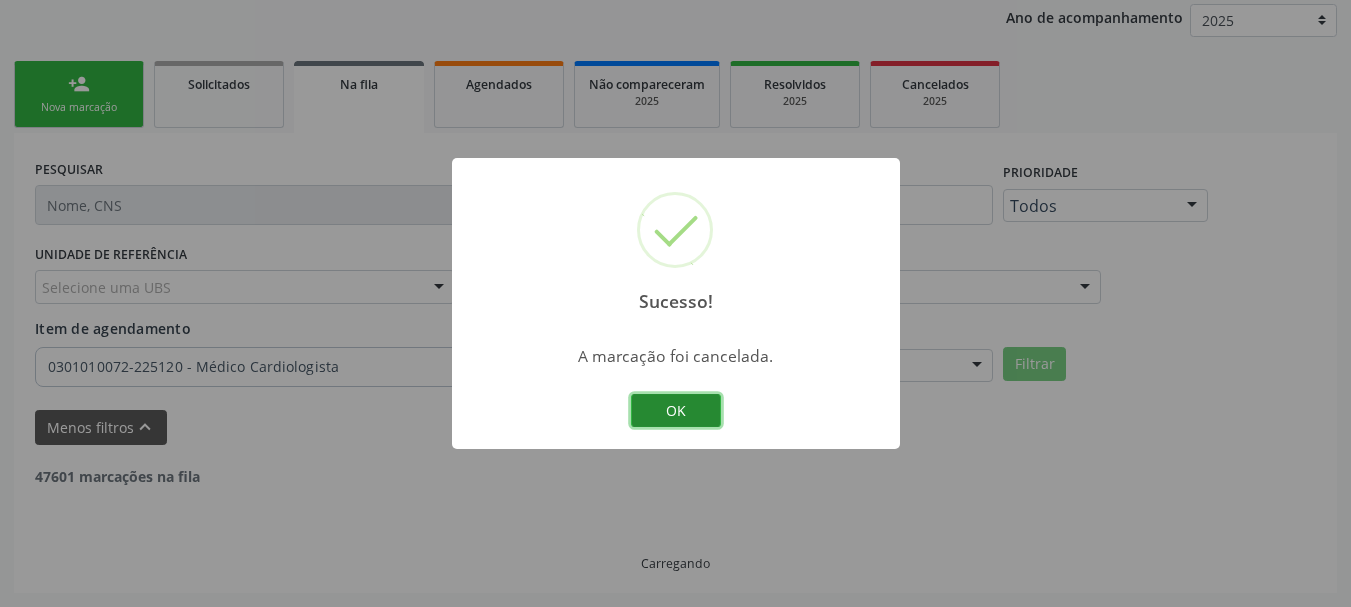 click on "OK" at bounding box center (676, 411) 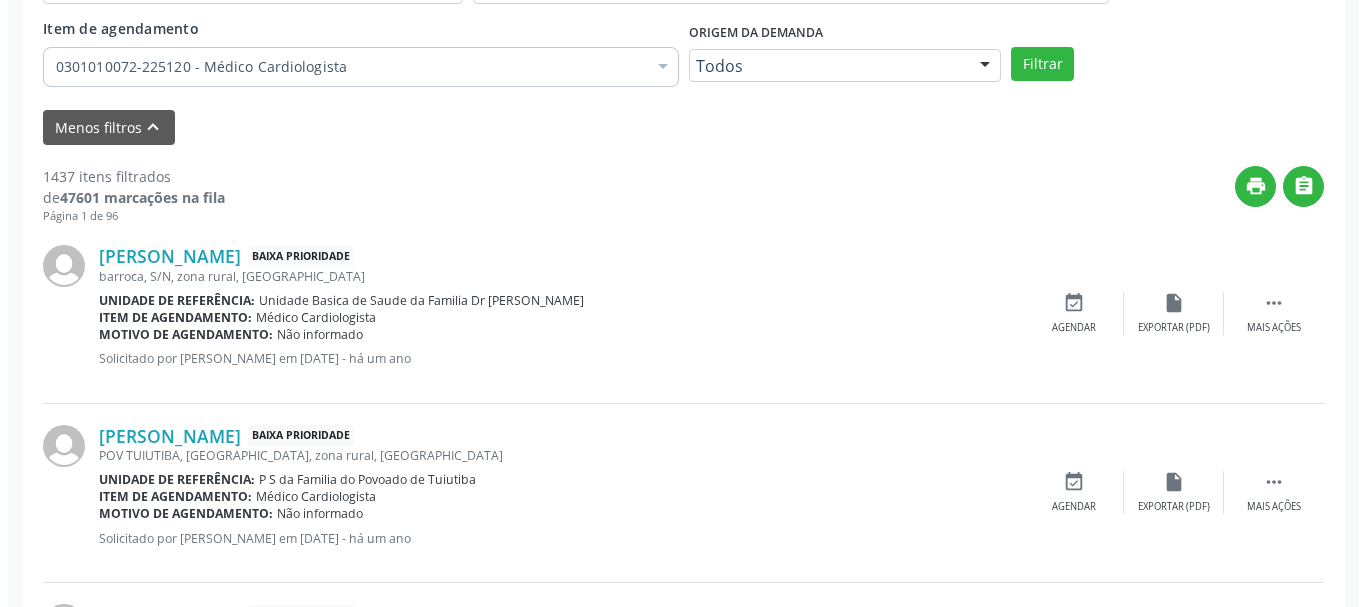 scroll, scrollTop: 638, scrollLeft: 0, axis: vertical 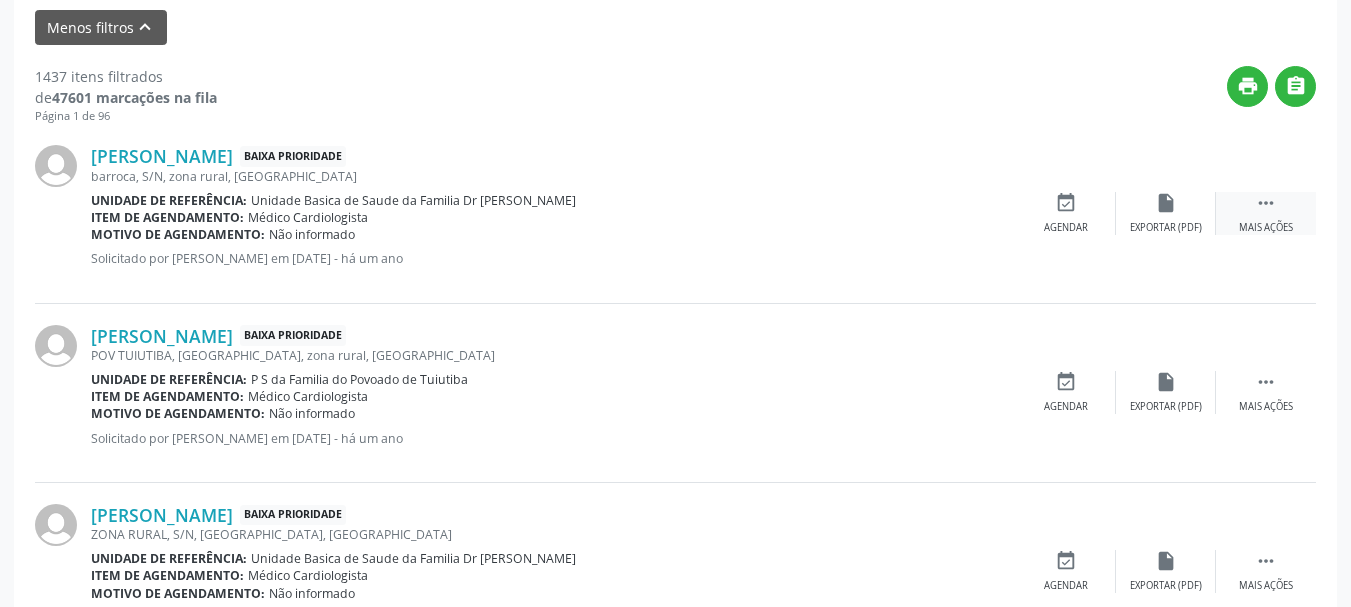 click on "" at bounding box center (1266, 203) 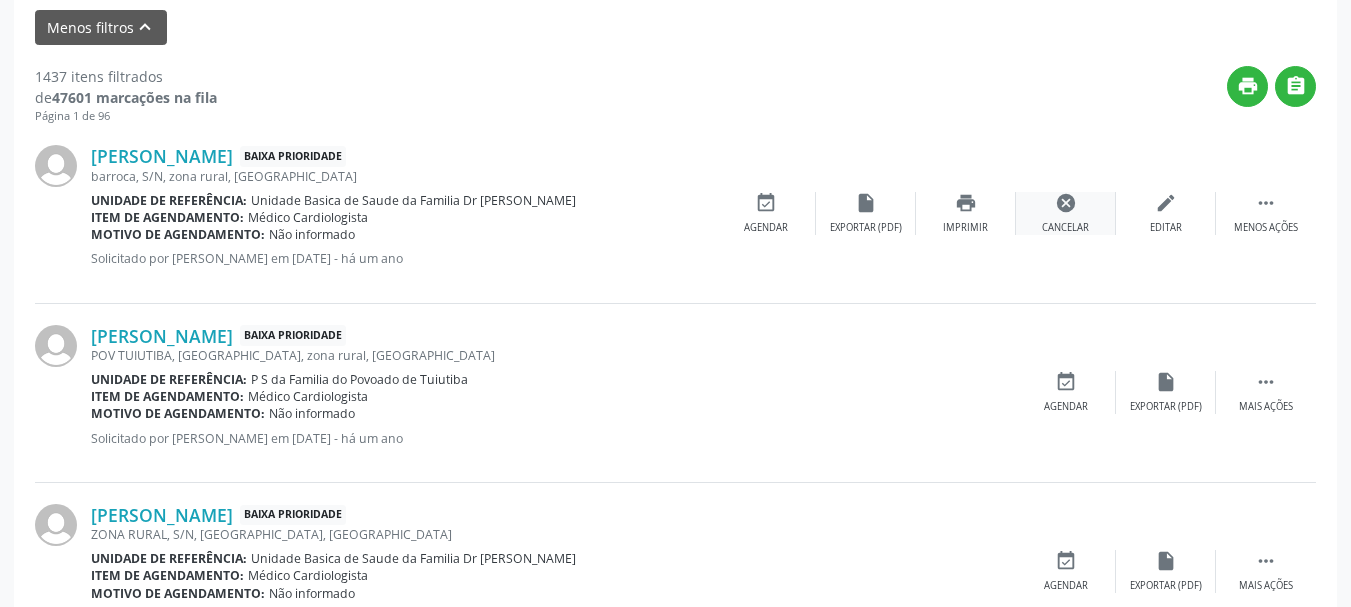 click on "Cancelar" at bounding box center [1065, 228] 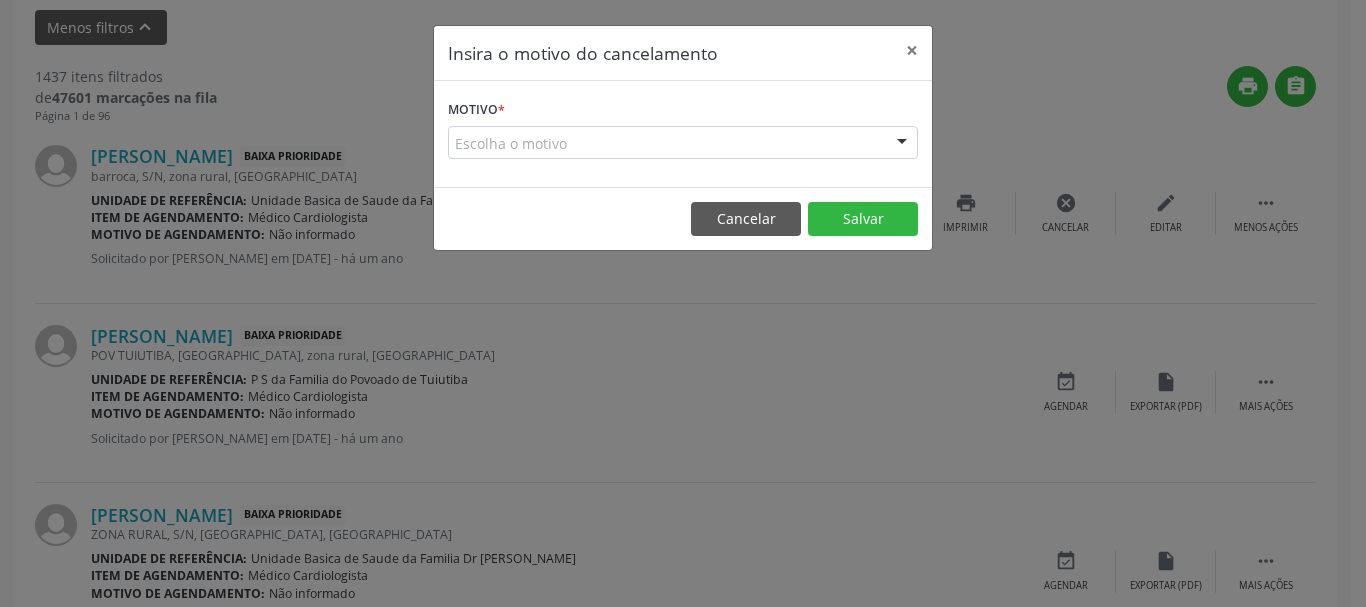 click at bounding box center (902, 144) 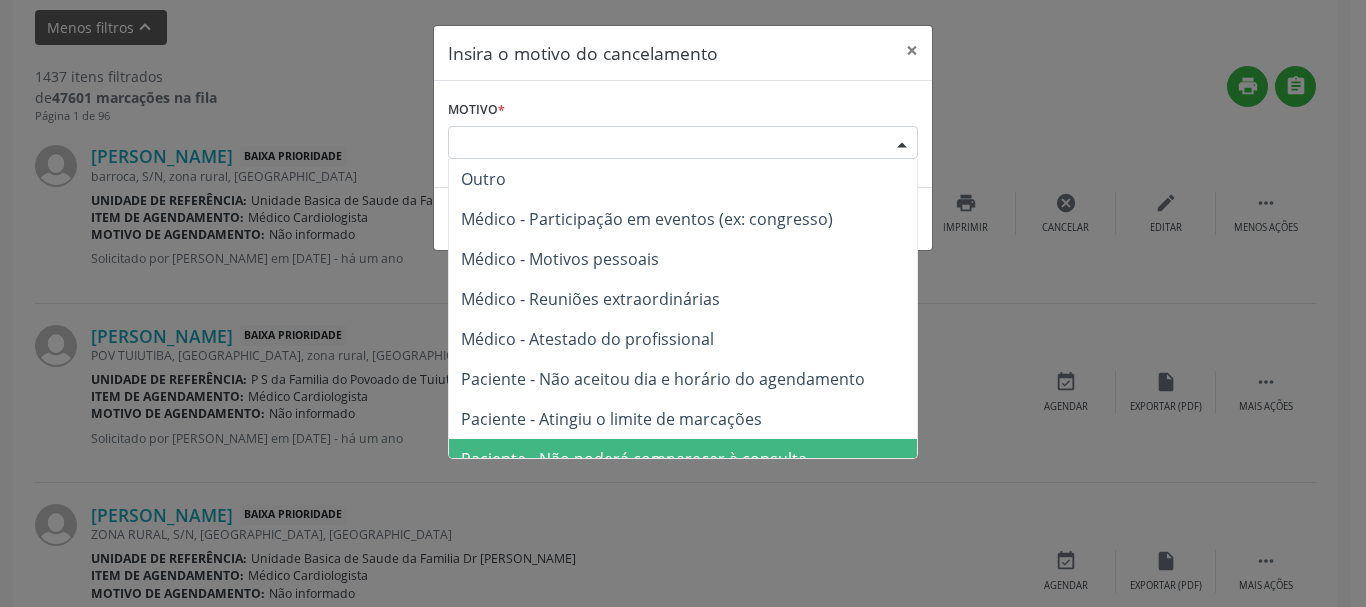 scroll, scrollTop: 101, scrollLeft: 0, axis: vertical 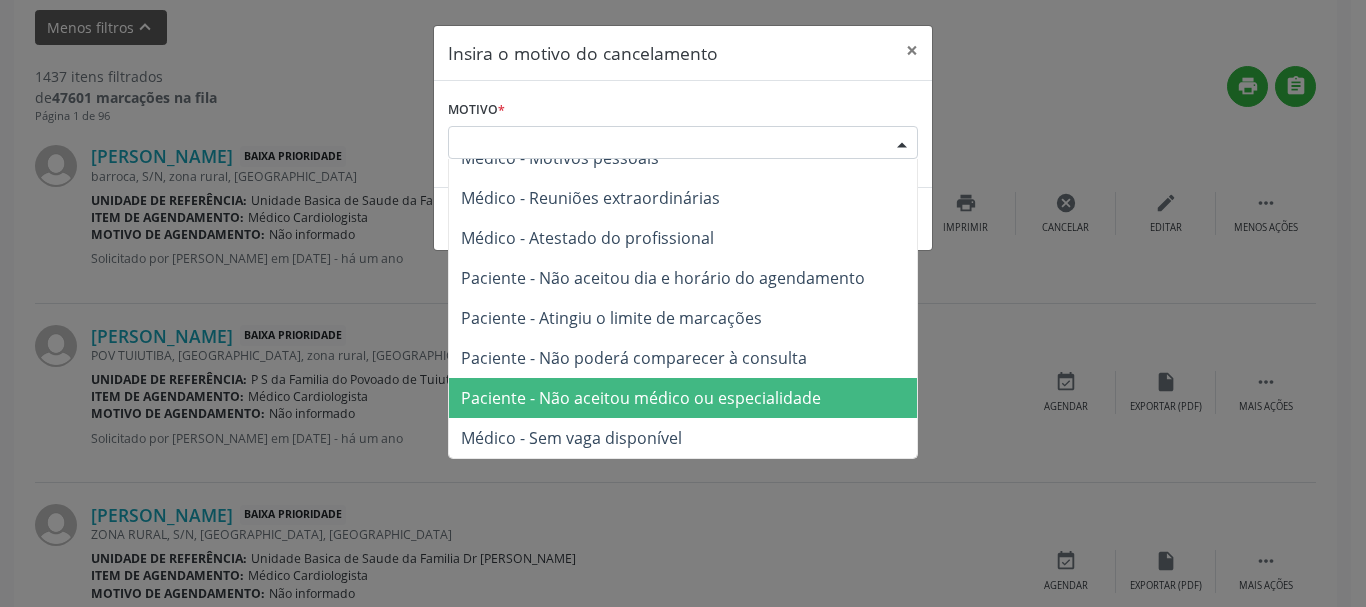 click on "Paciente - Não aceitou médico ou especialidade" at bounding box center (641, 398) 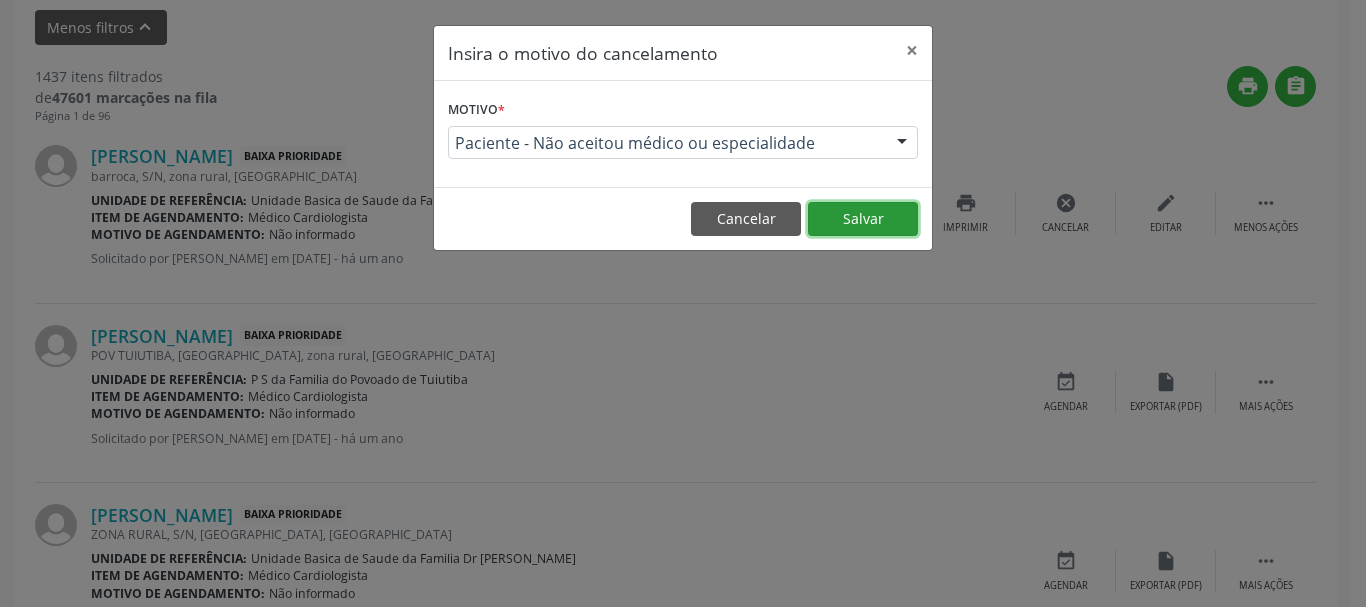click on "Salvar" at bounding box center [863, 219] 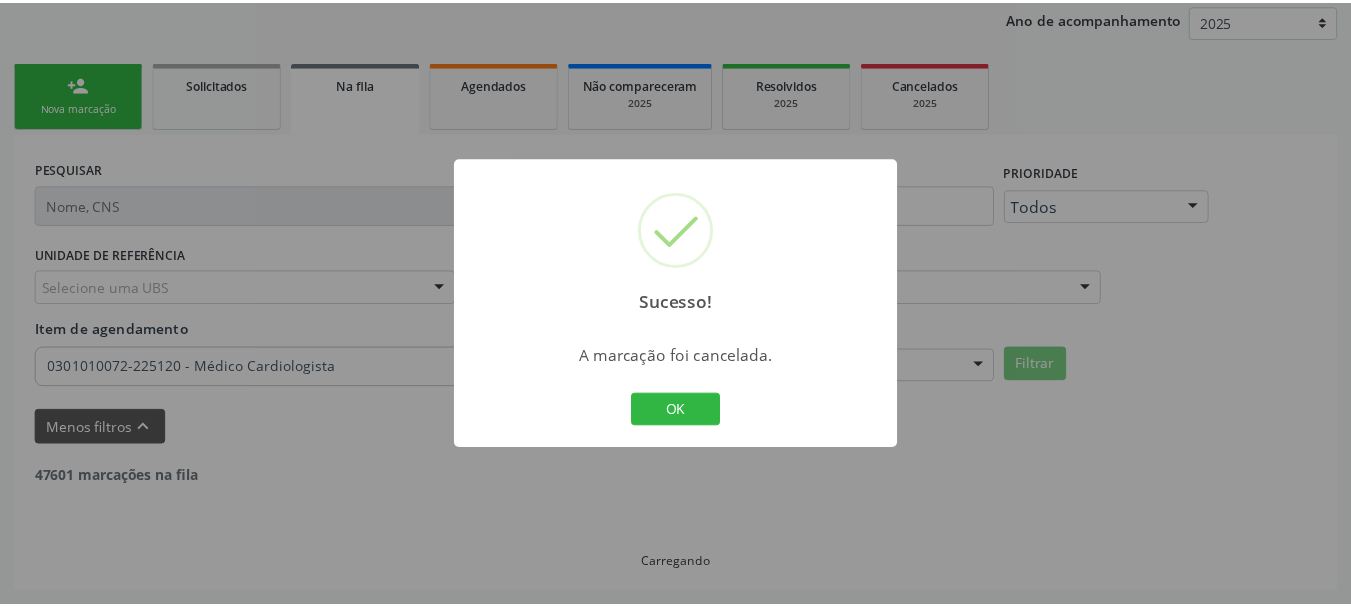 scroll, scrollTop: 238, scrollLeft: 0, axis: vertical 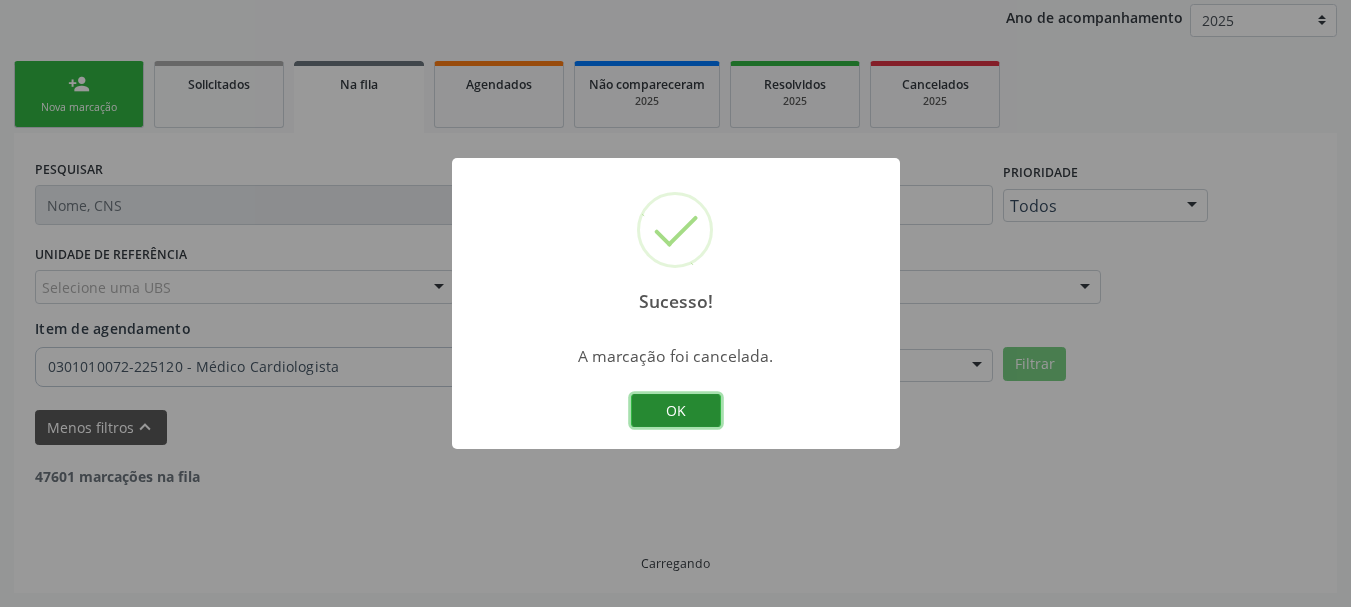 click on "OK" at bounding box center [676, 411] 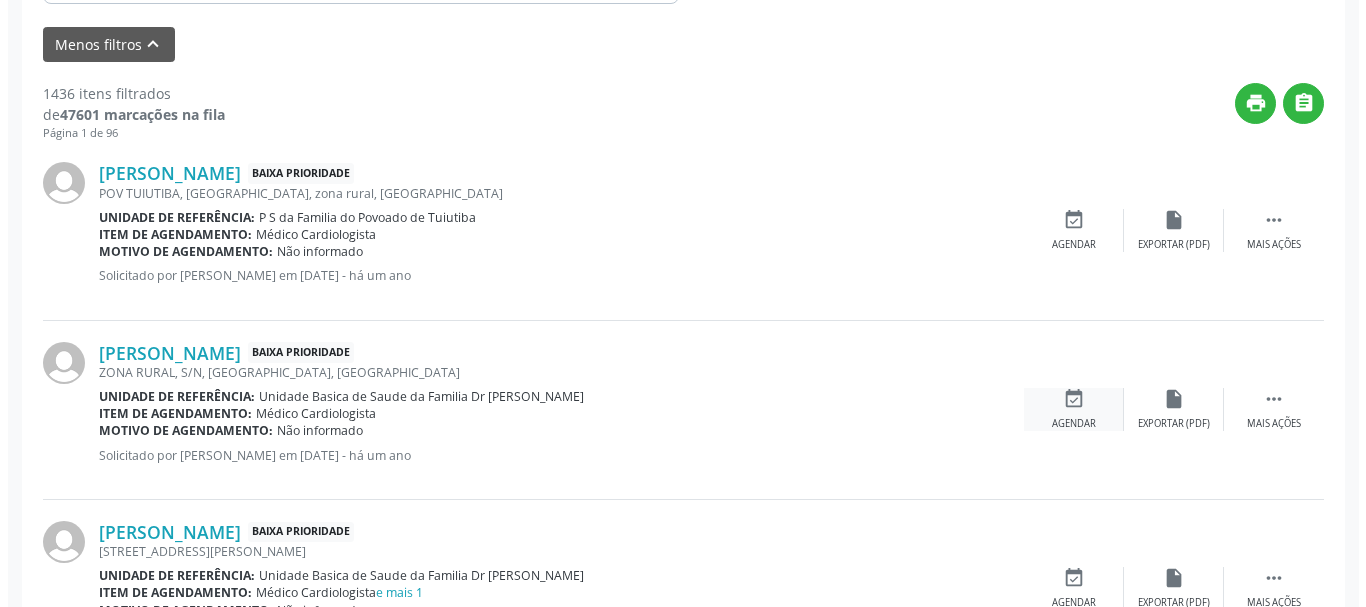 scroll, scrollTop: 638, scrollLeft: 0, axis: vertical 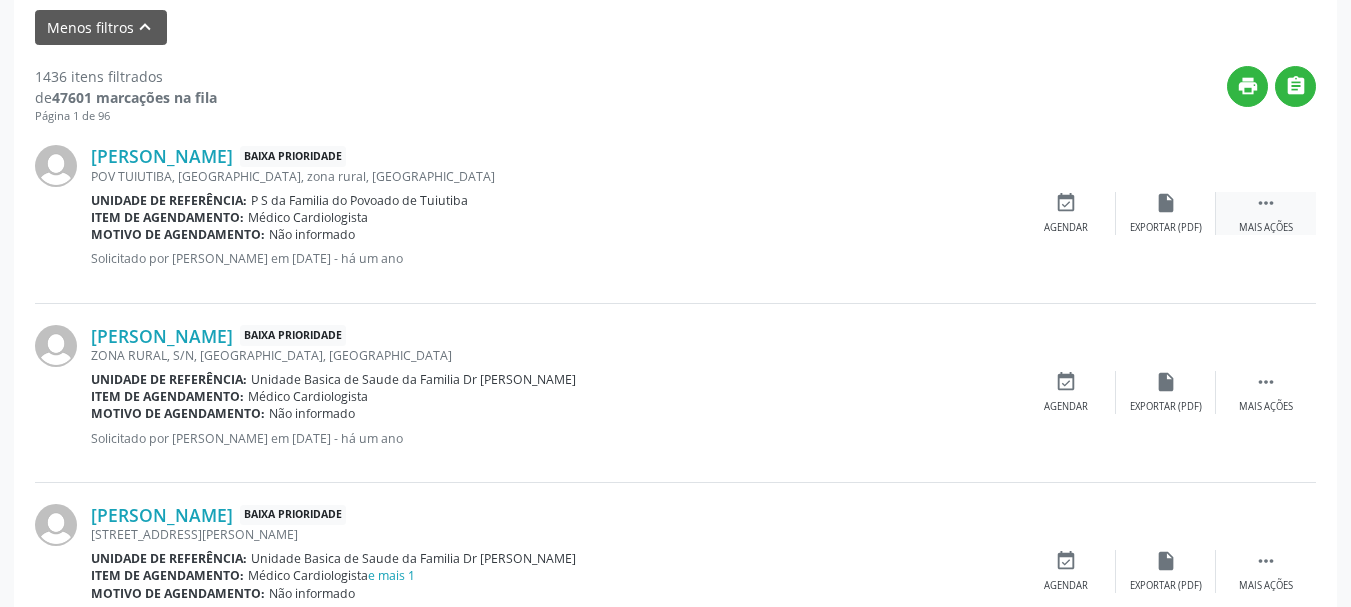 click on "" at bounding box center [1266, 203] 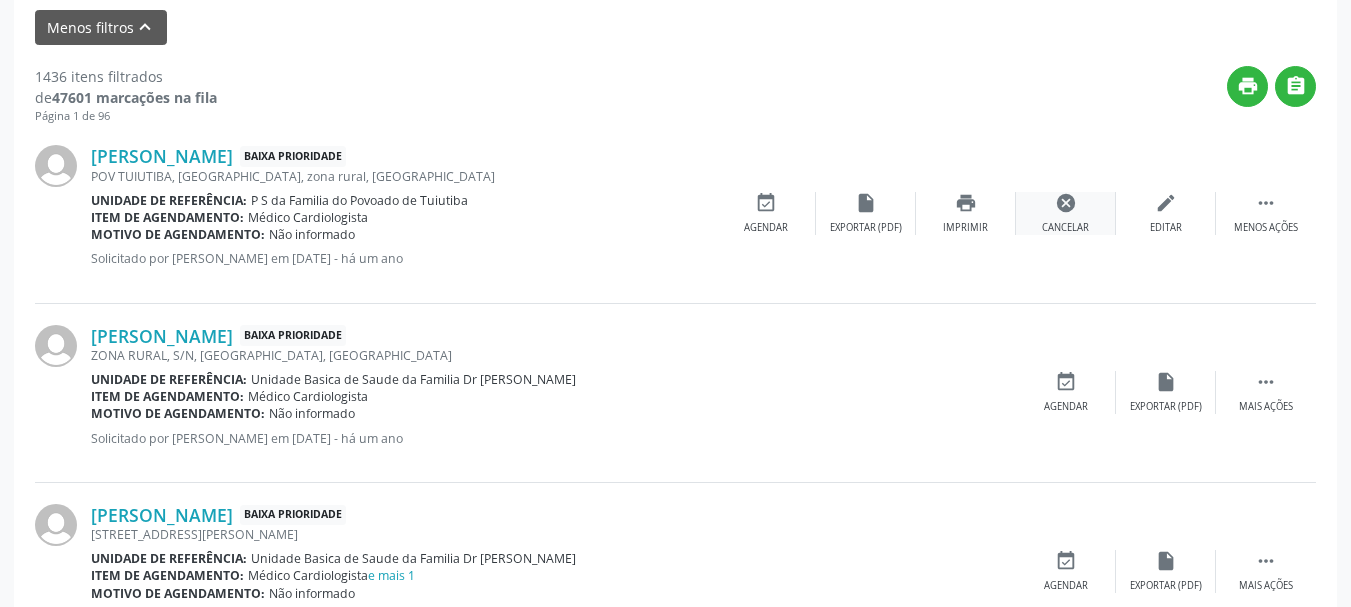 click on "cancel" at bounding box center (1066, 203) 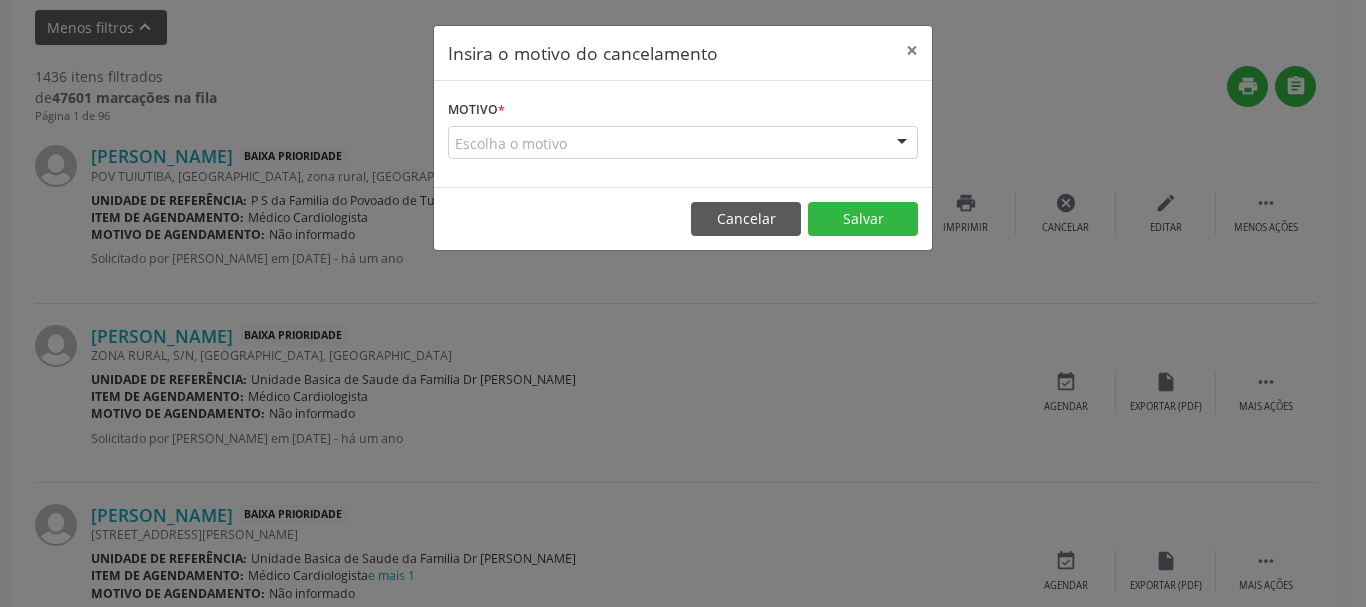 click at bounding box center (902, 144) 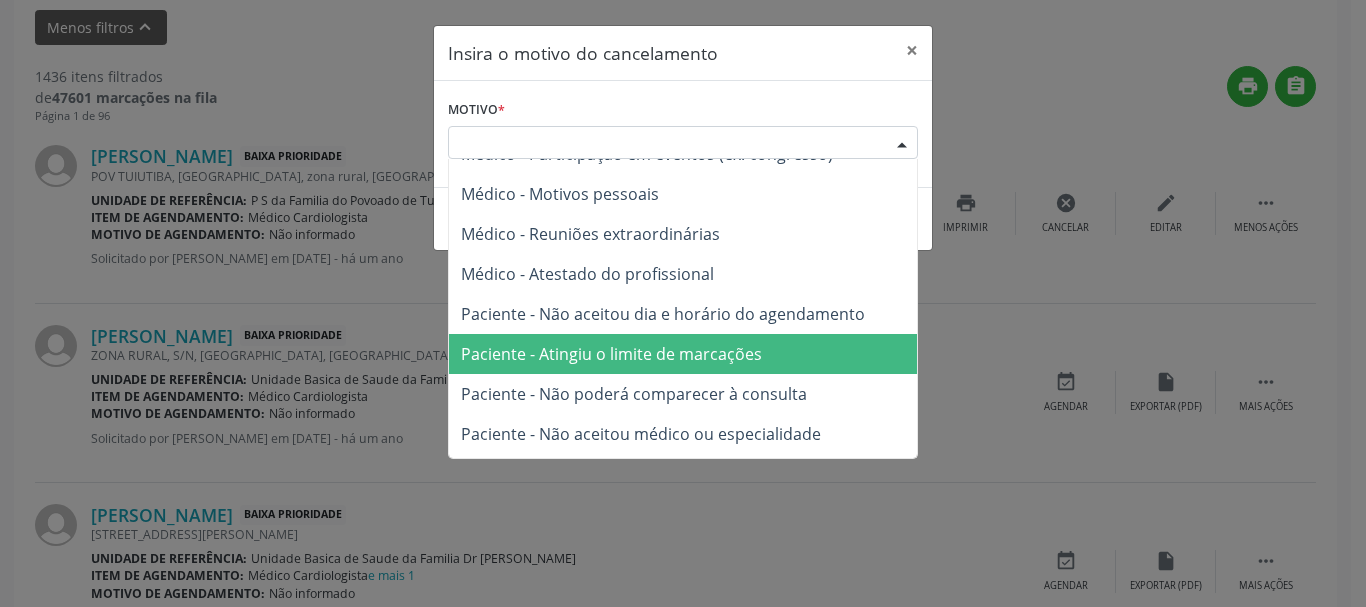 scroll, scrollTop: 100, scrollLeft: 0, axis: vertical 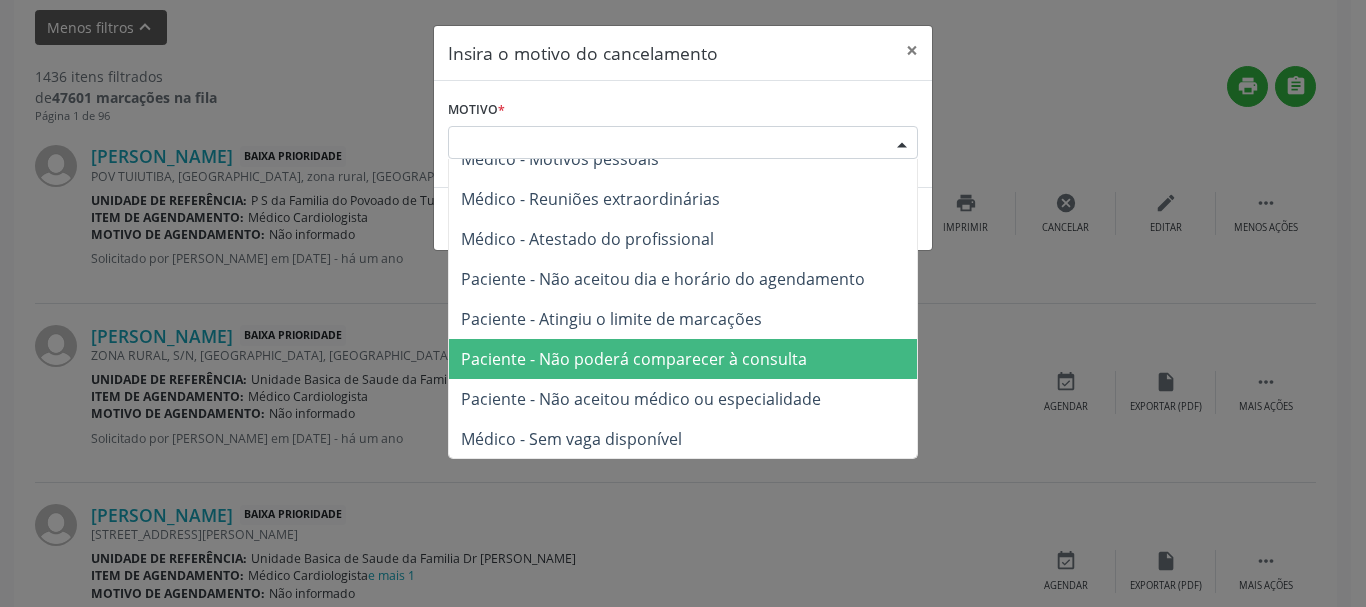 click on "Paciente - Não poderá comparecer à consulta" at bounding box center (634, 359) 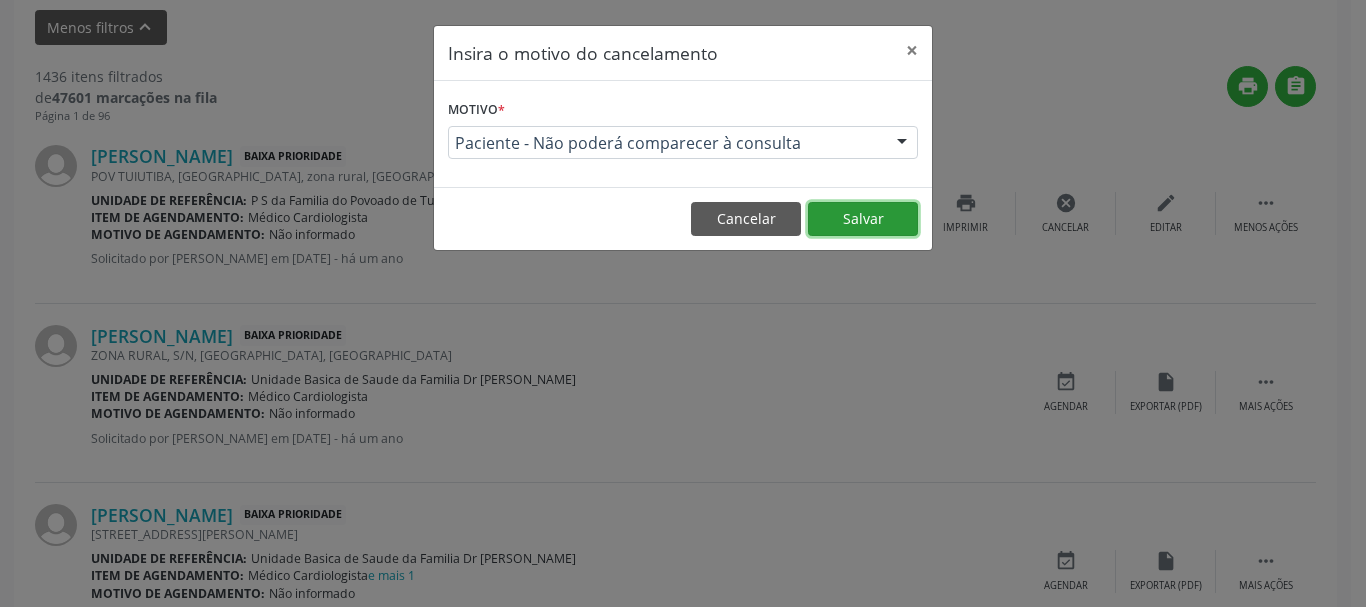 click on "Salvar" at bounding box center [863, 219] 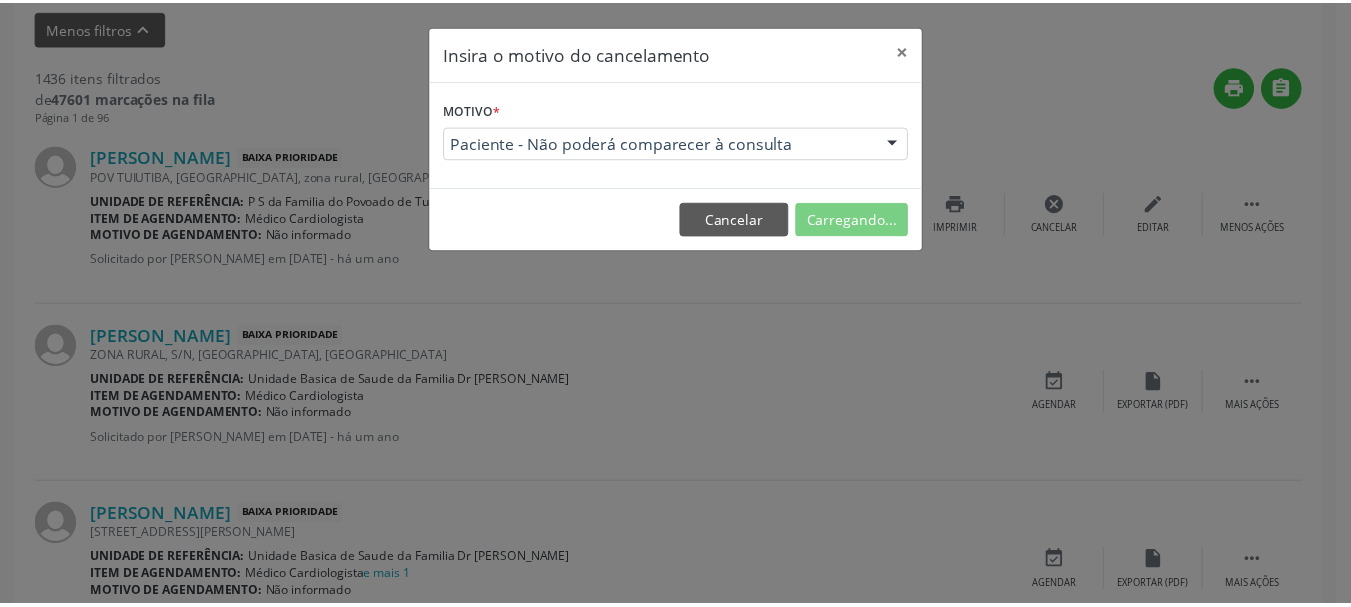 scroll, scrollTop: 238, scrollLeft: 0, axis: vertical 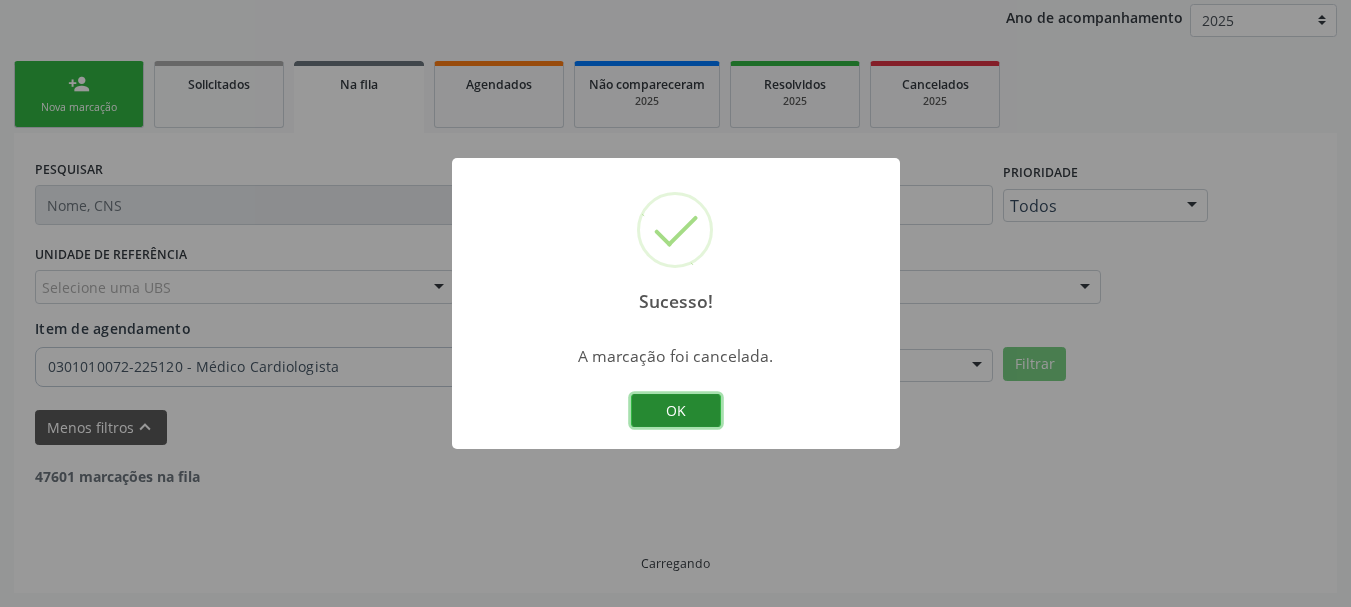 click on "OK" at bounding box center (676, 411) 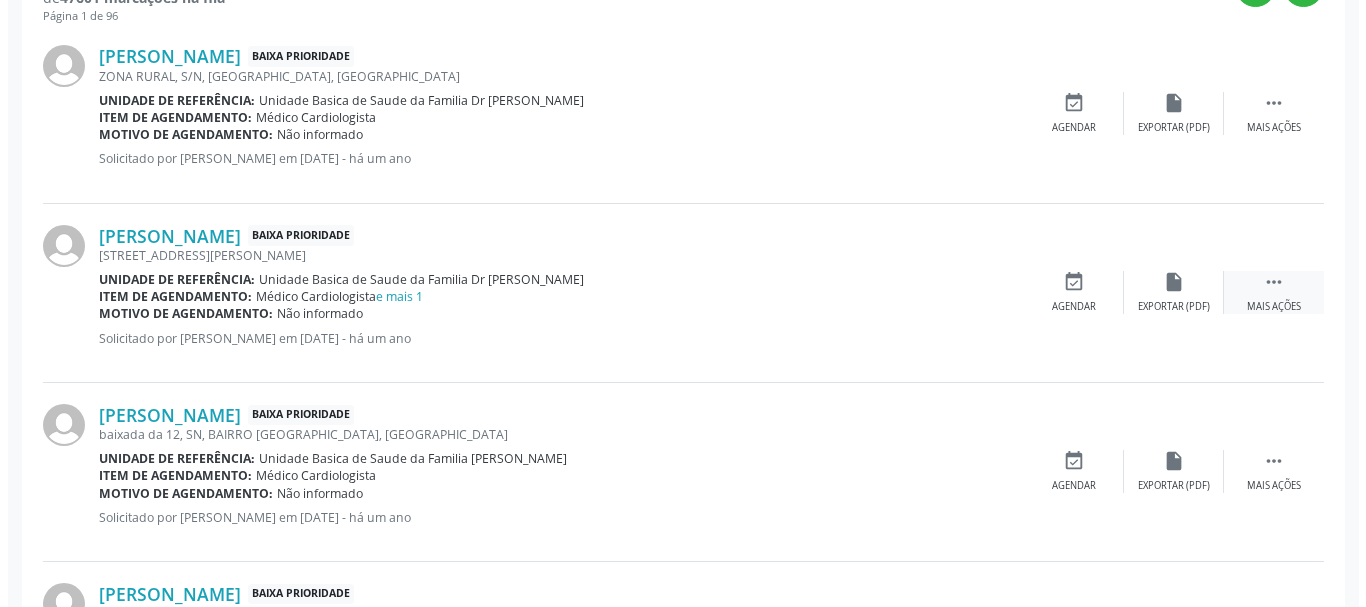 scroll, scrollTop: 638, scrollLeft: 0, axis: vertical 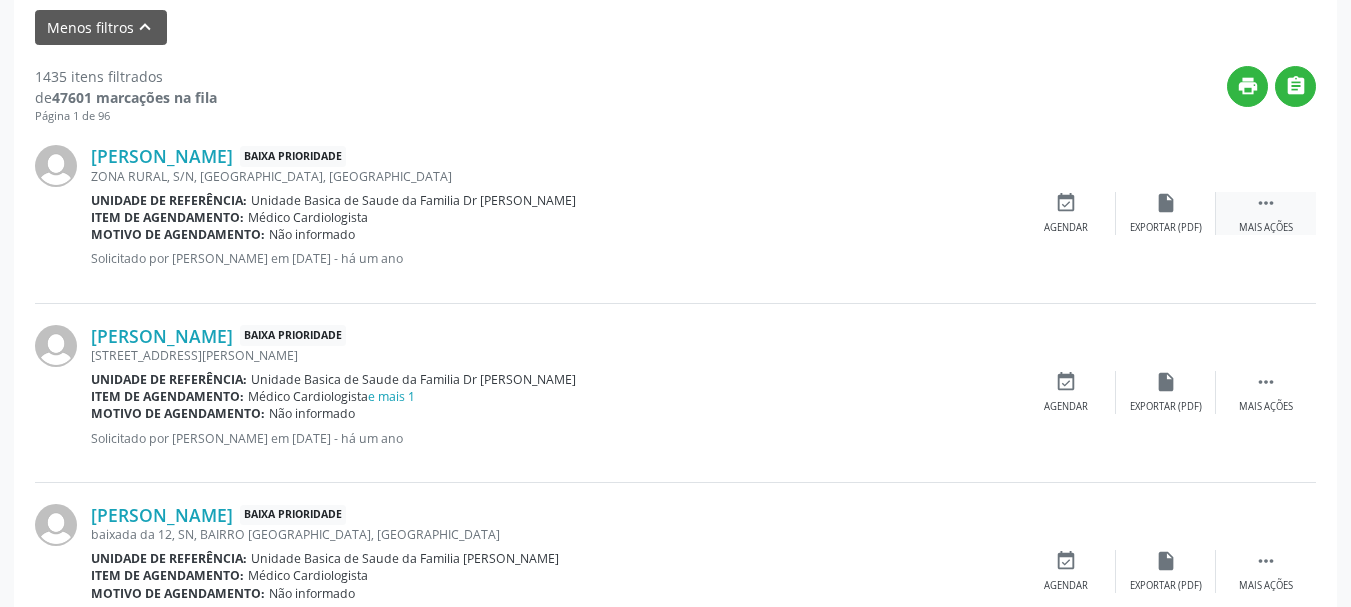 click on "
Mais ações" at bounding box center [1266, 213] 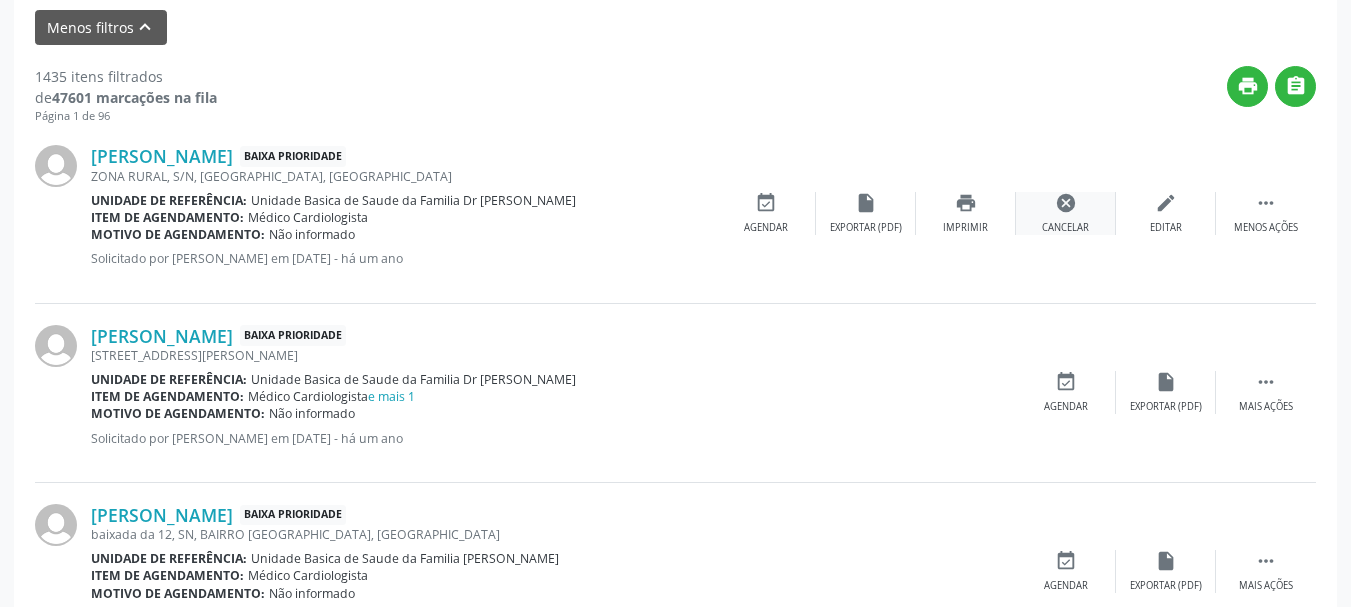 click on "cancel" at bounding box center (1066, 203) 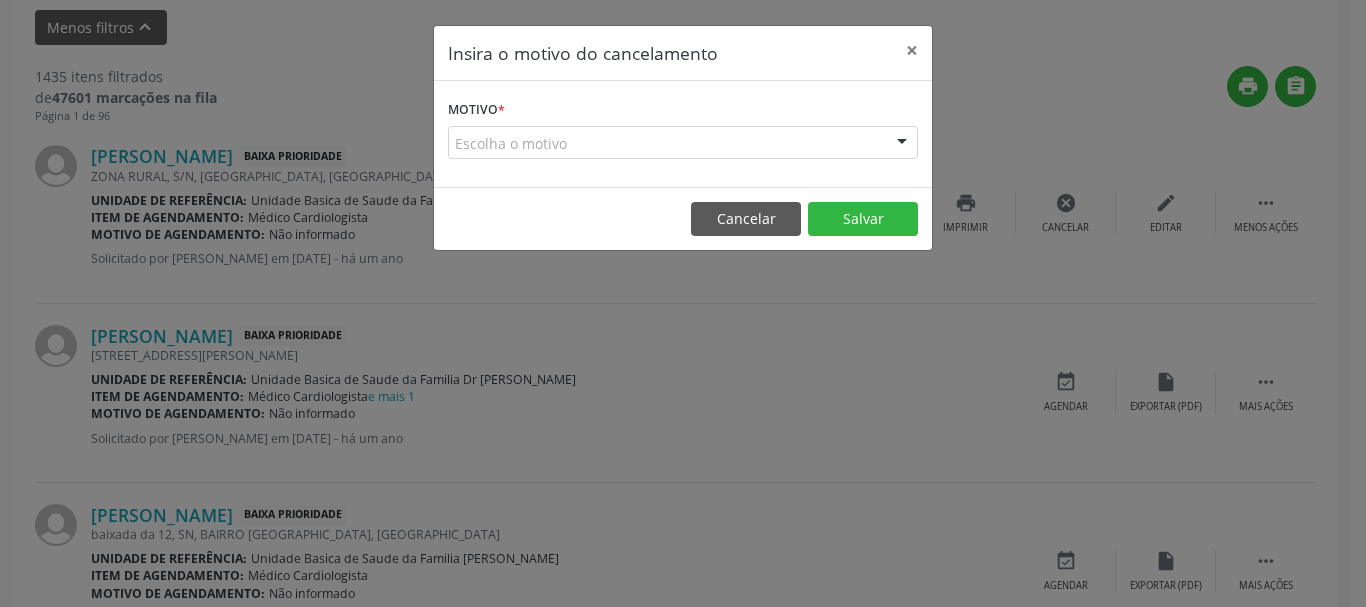 click at bounding box center [902, 144] 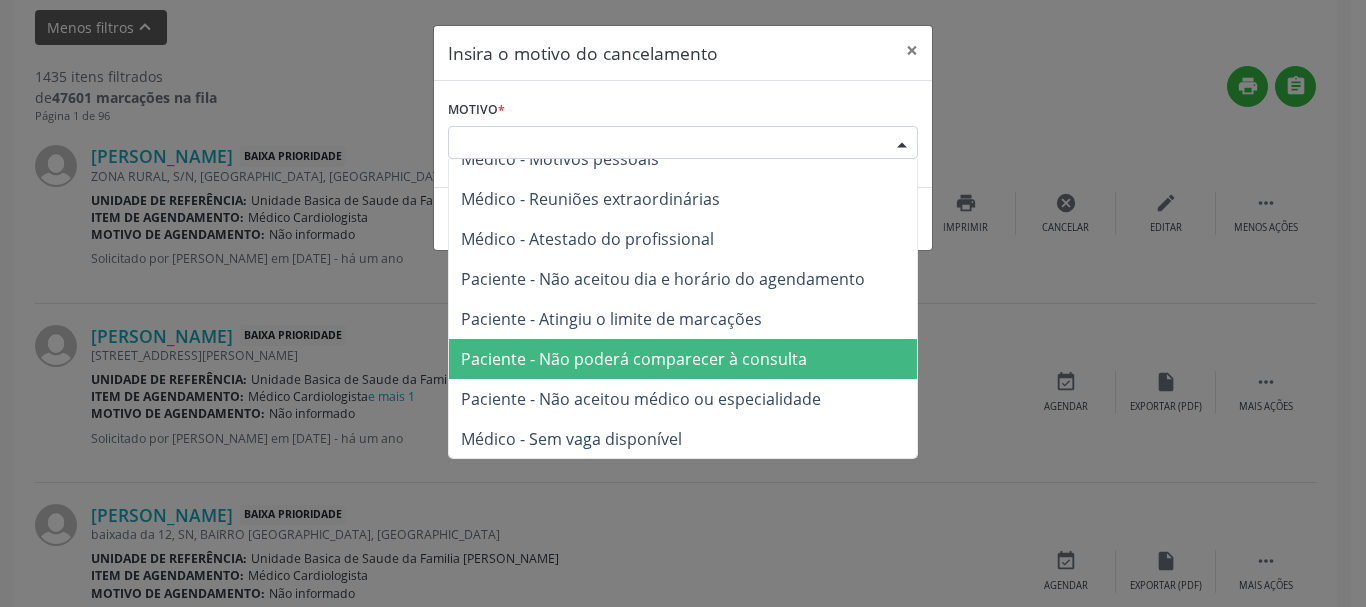 scroll, scrollTop: 101, scrollLeft: 0, axis: vertical 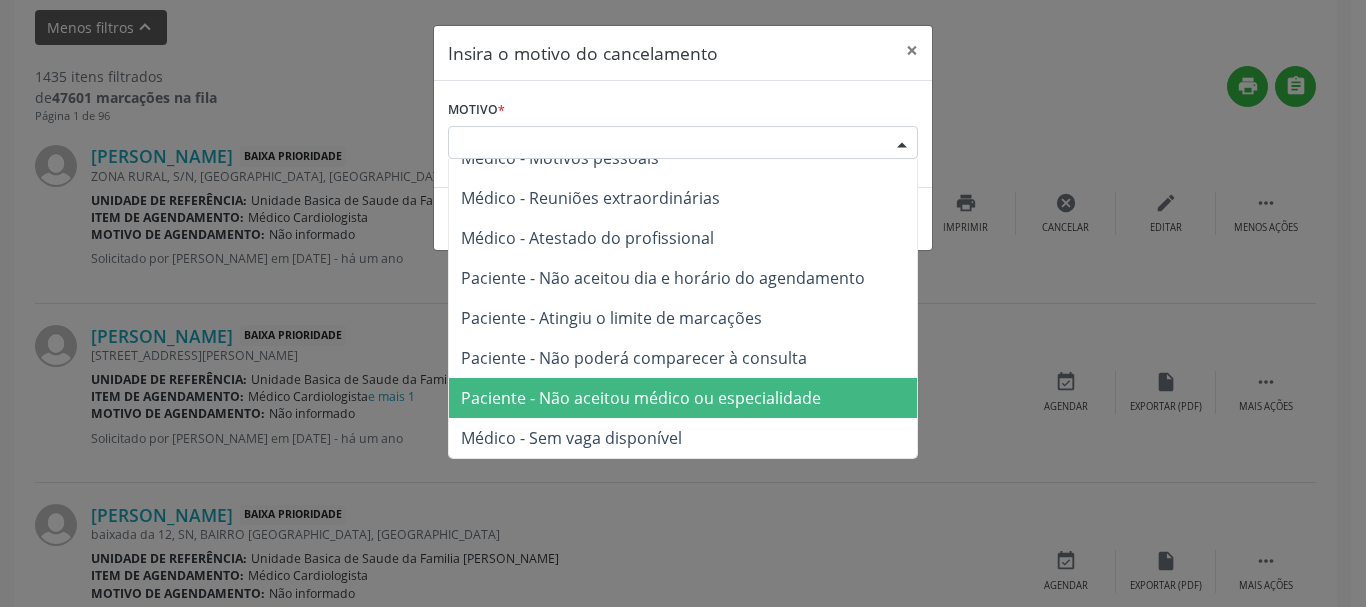 click on "Paciente - Não aceitou médico ou especialidade" at bounding box center [683, 398] 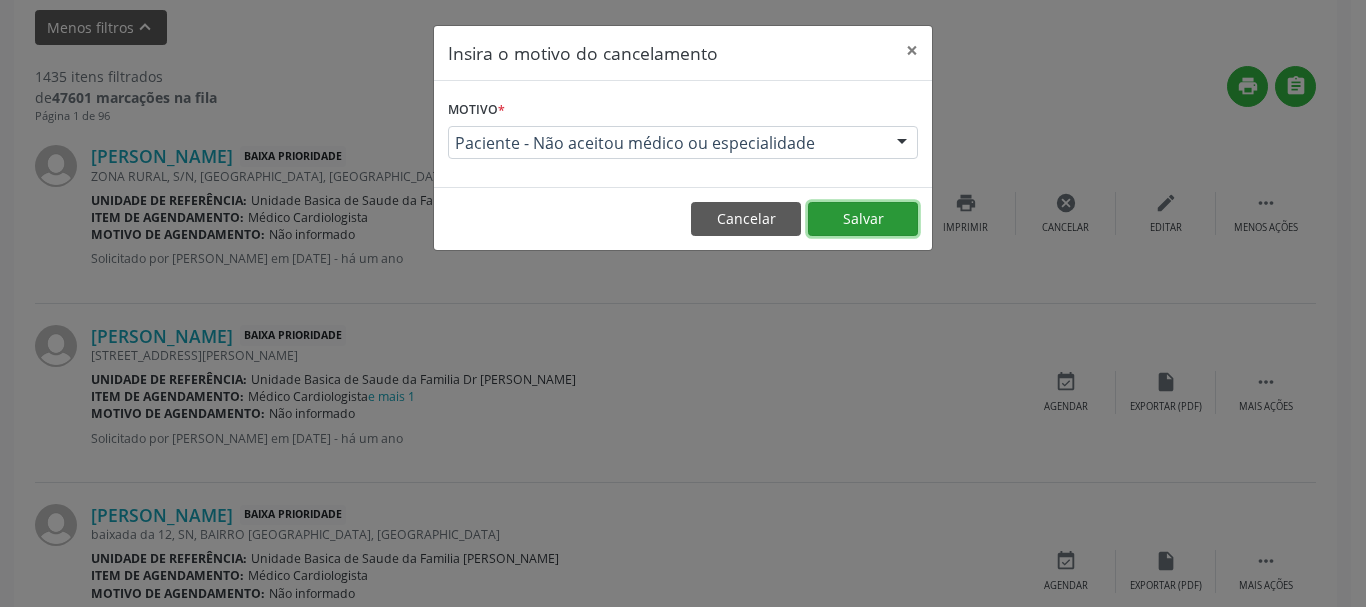 click on "Salvar" at bounding box center [863, 219] 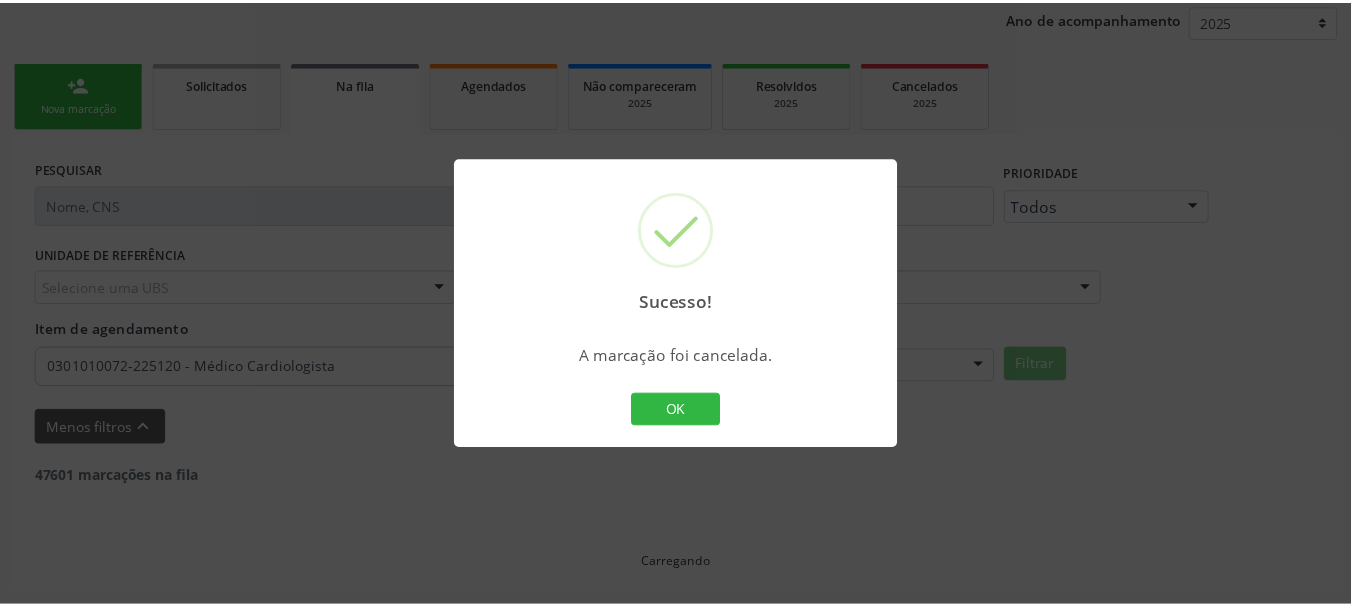 scroll, scrollTop: 238, scrollLeft: 0, axis: vertical 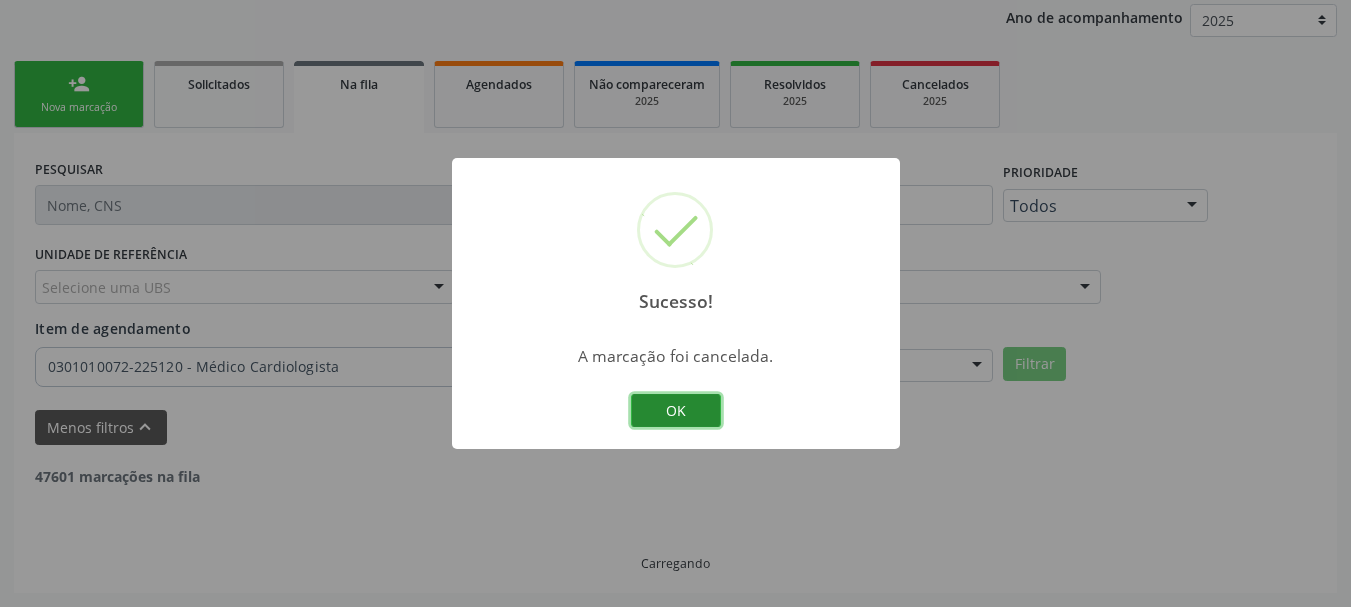 click on "OK" at bounding box center (676, 411) 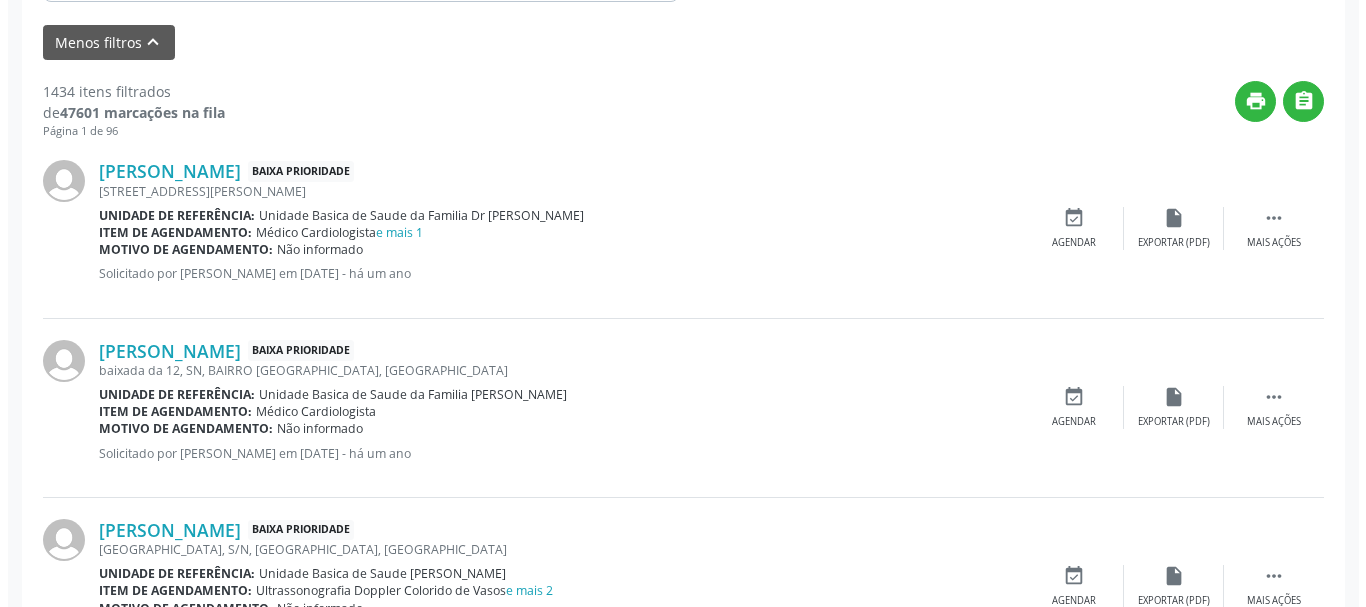 scroll, scrollTop: 638, scrollLeft: 0, axis: vertical 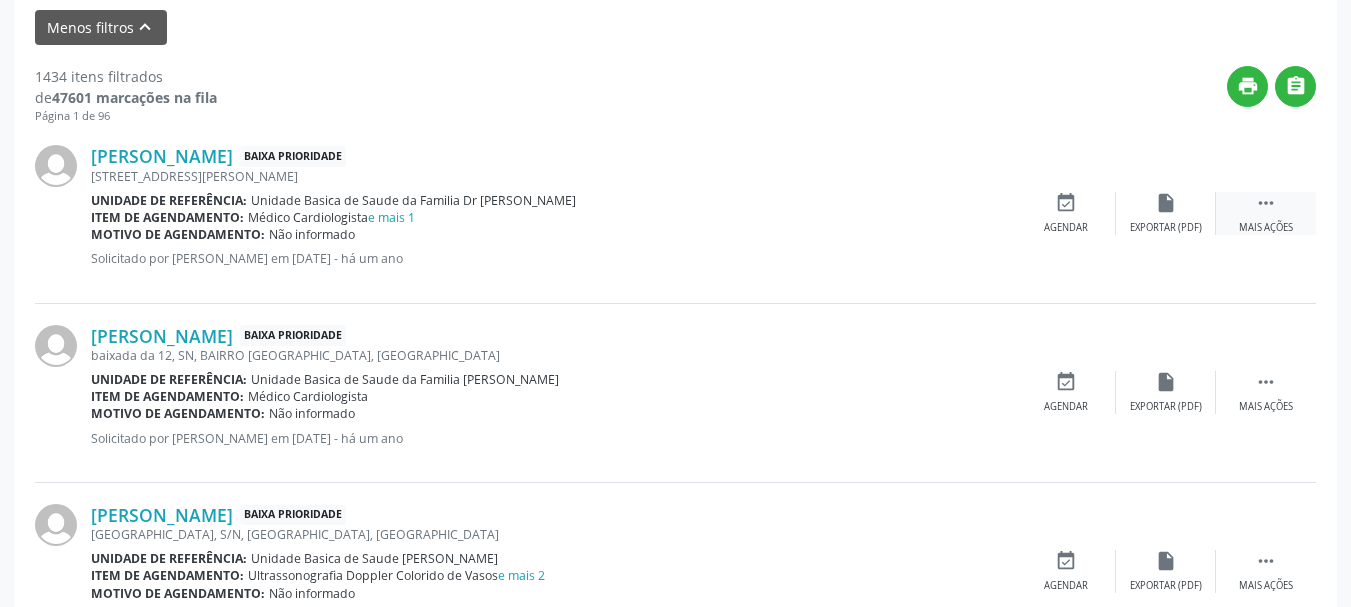 click on "Mais ações" at bounding box center [1266, 228] 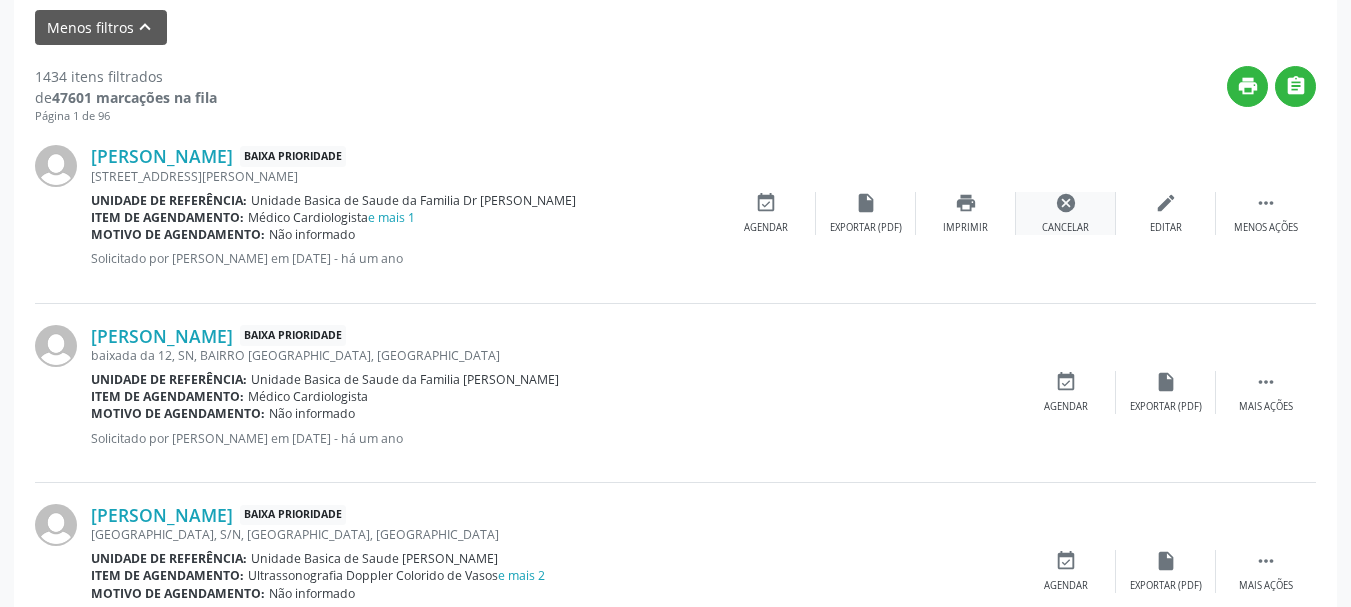click on "cancel
Cancelar" at bounding box center (1066, 213) 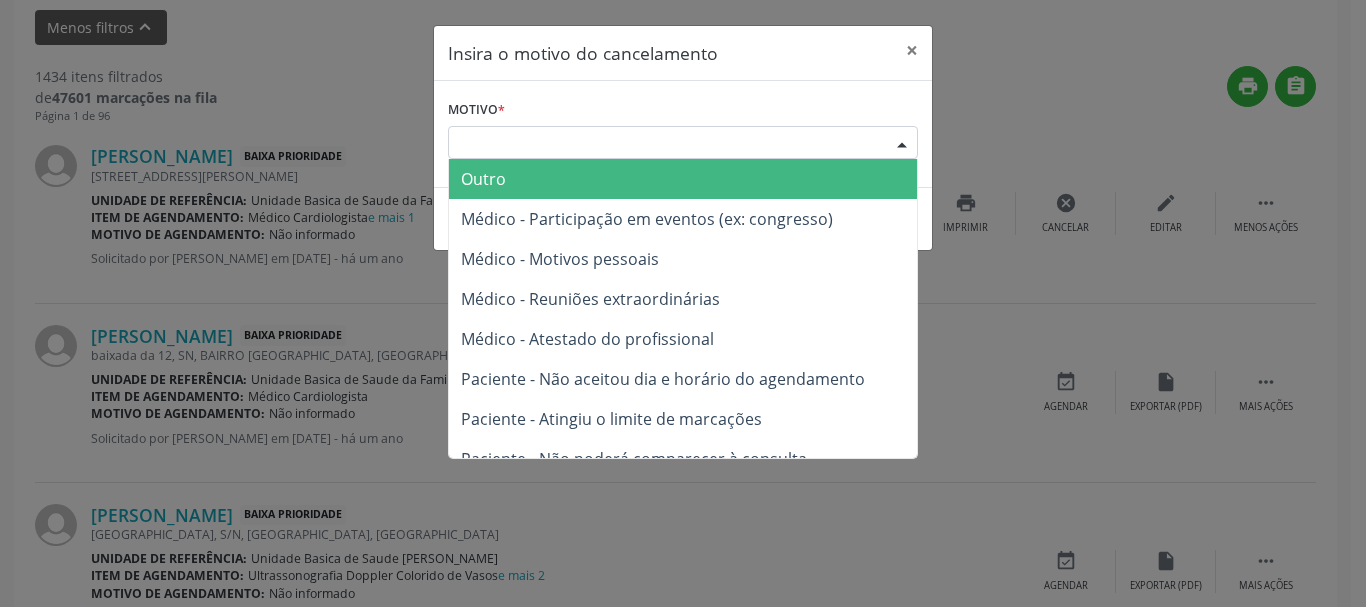 click at bounding box center [902, 144] 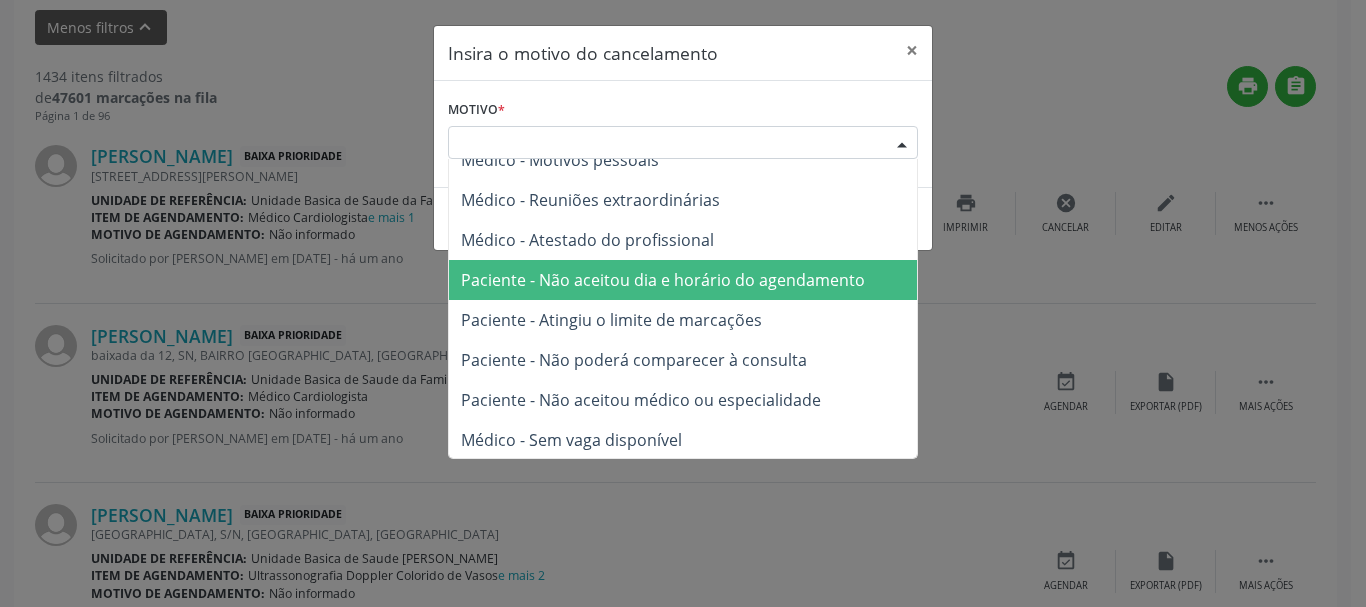 scroll, scrollTop: 101, scrollLeft: 0, axis: vertical 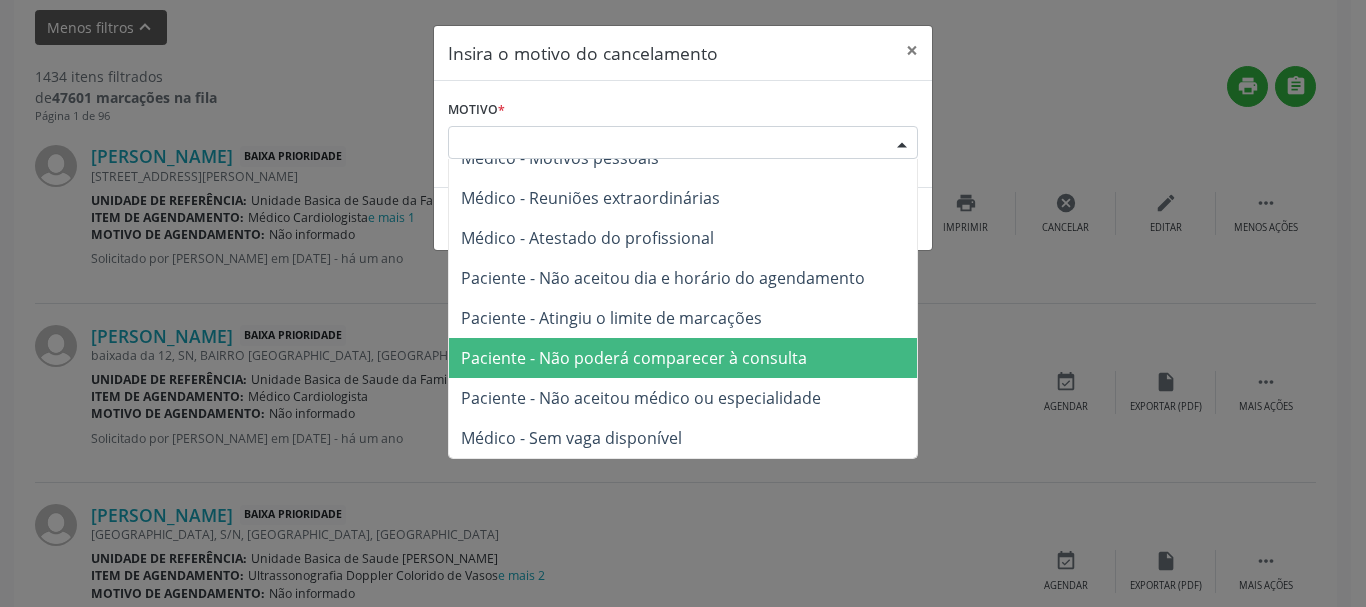click on "Paciente - Não poderá comparecer à consulta" at bounding box center [683, 358] 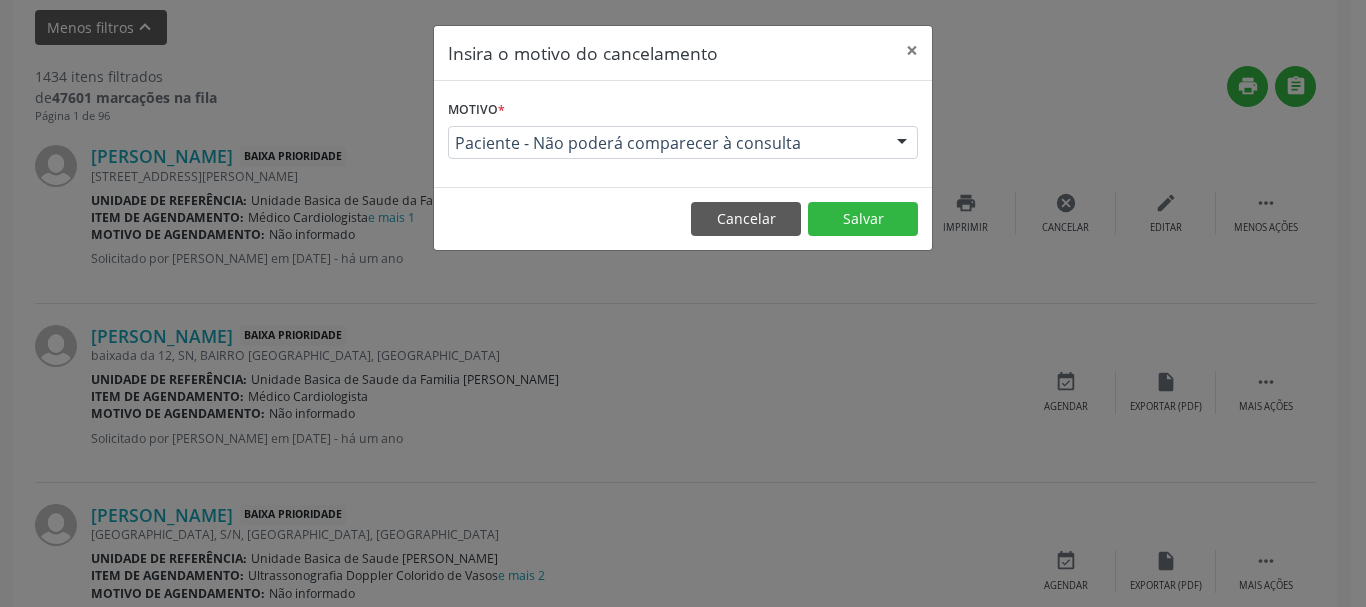 click on "Cancelar Salvar" at bounding box center (683, 218) 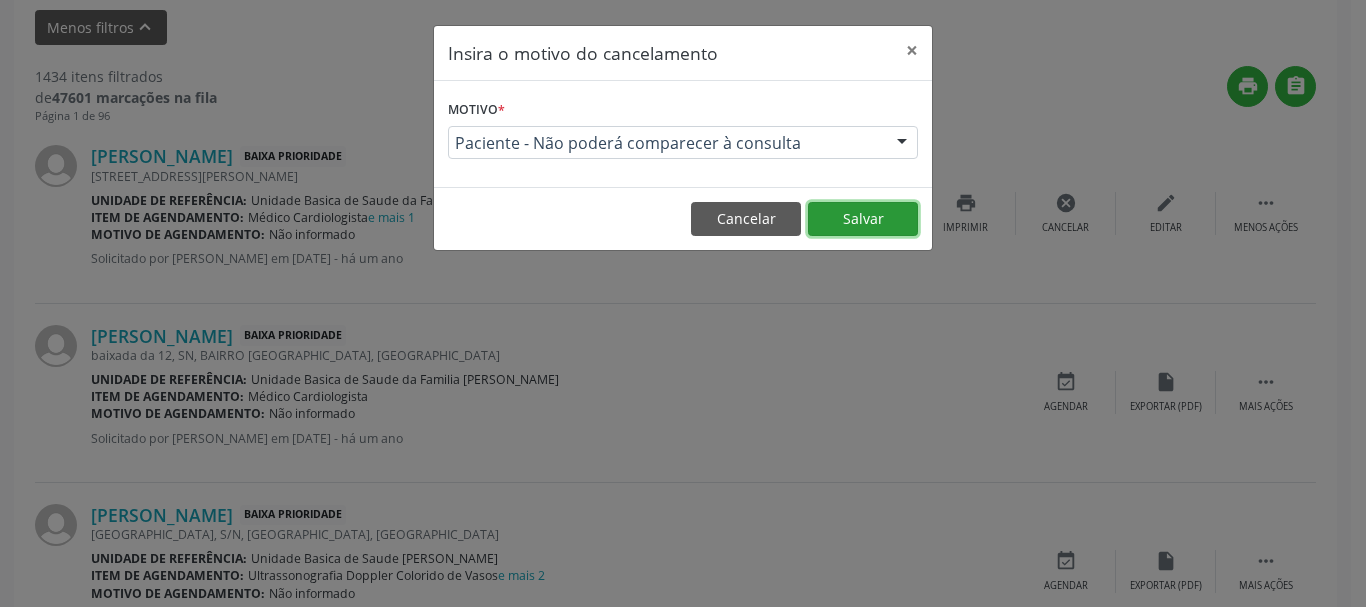 click on "Salvar" at bounding box center (863, 219) 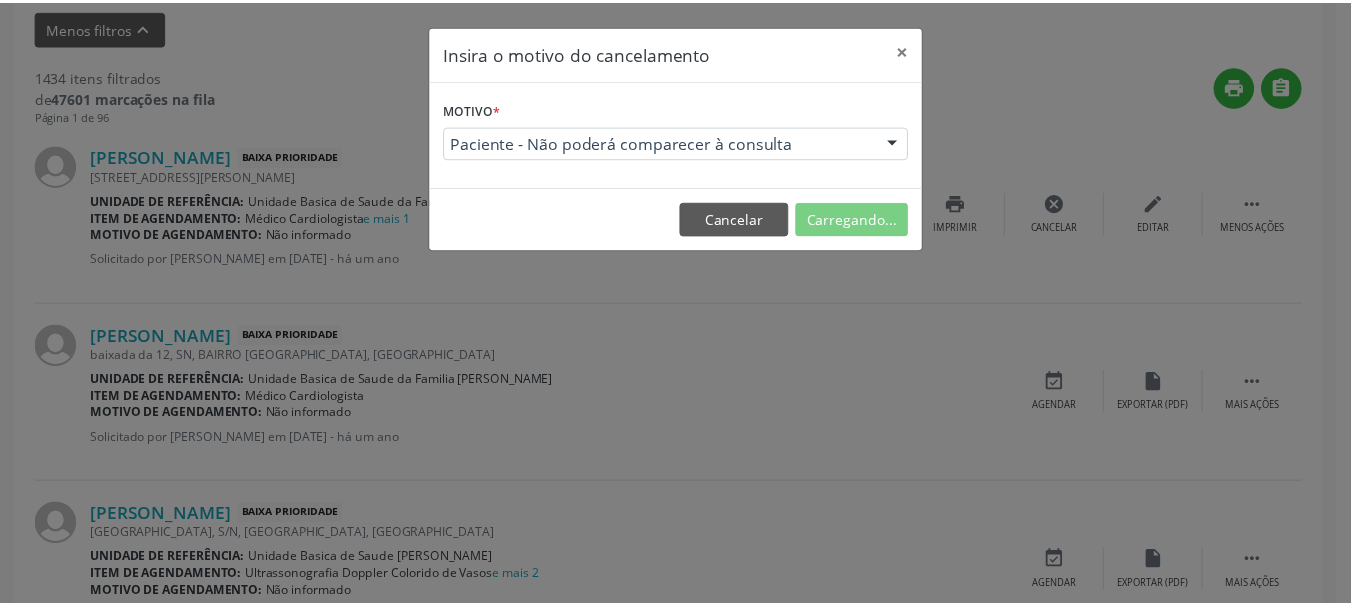 scroll, scrollTop: 238, scrollLeft: 0, axis: vertical 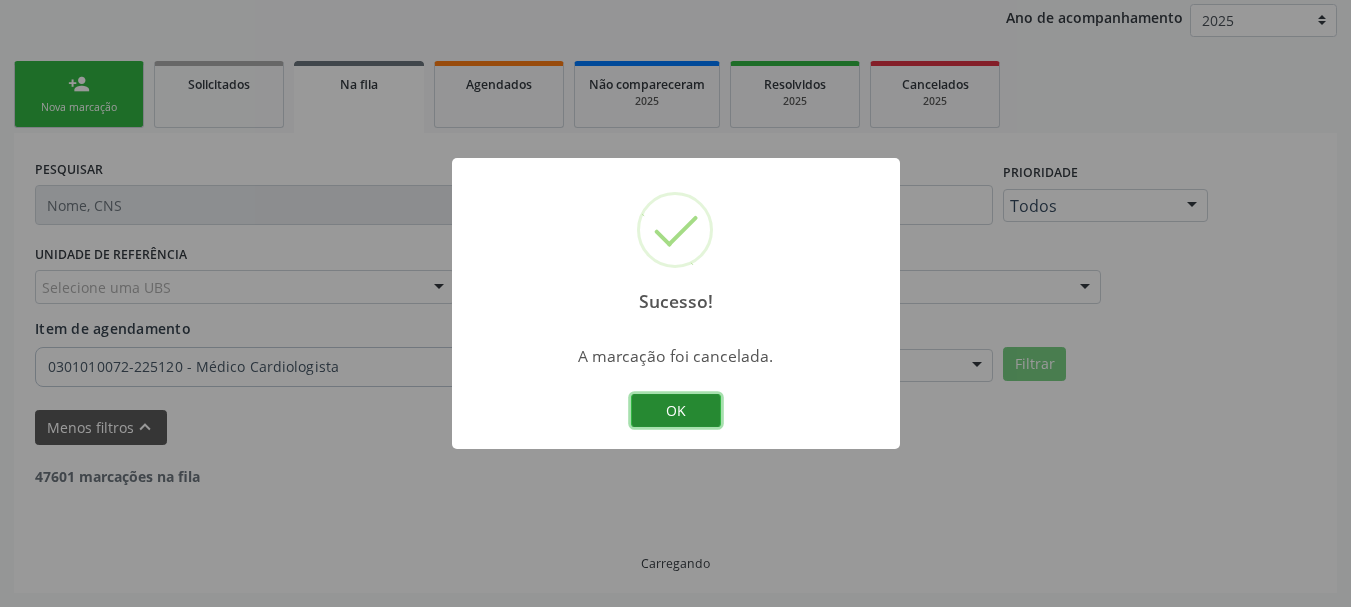 click on "OK" at bounding box center (676, 411) 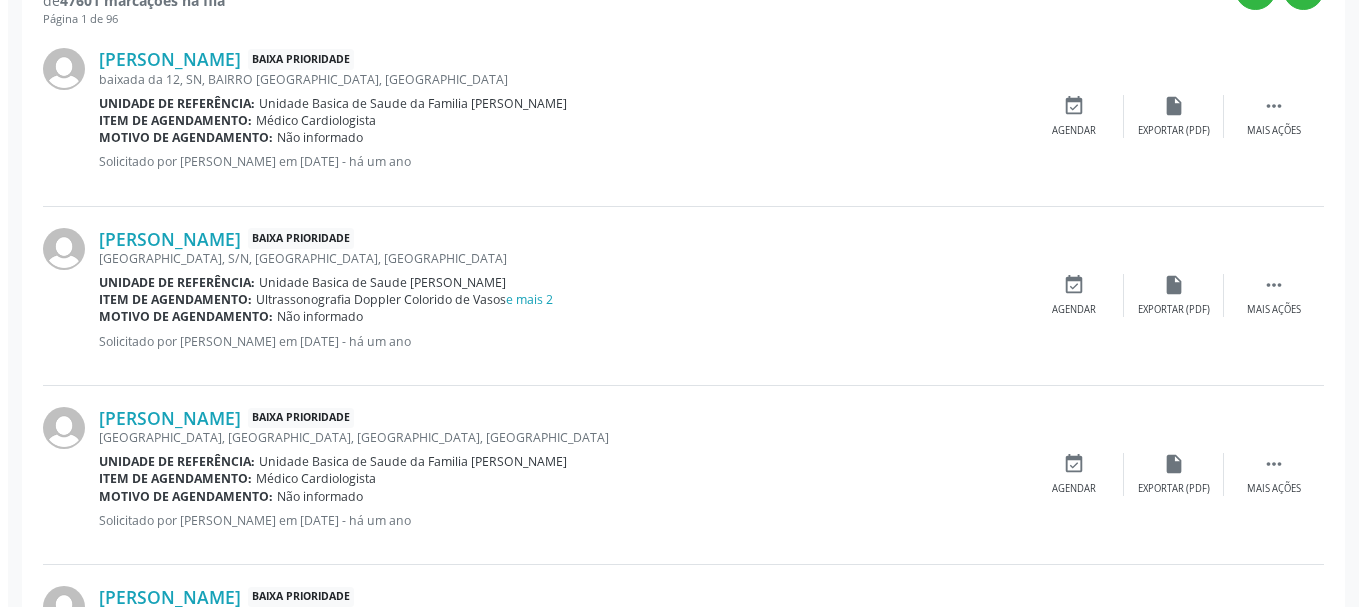 scroll, scrollTop: 738, scrollLeft: 0, axis: vertical 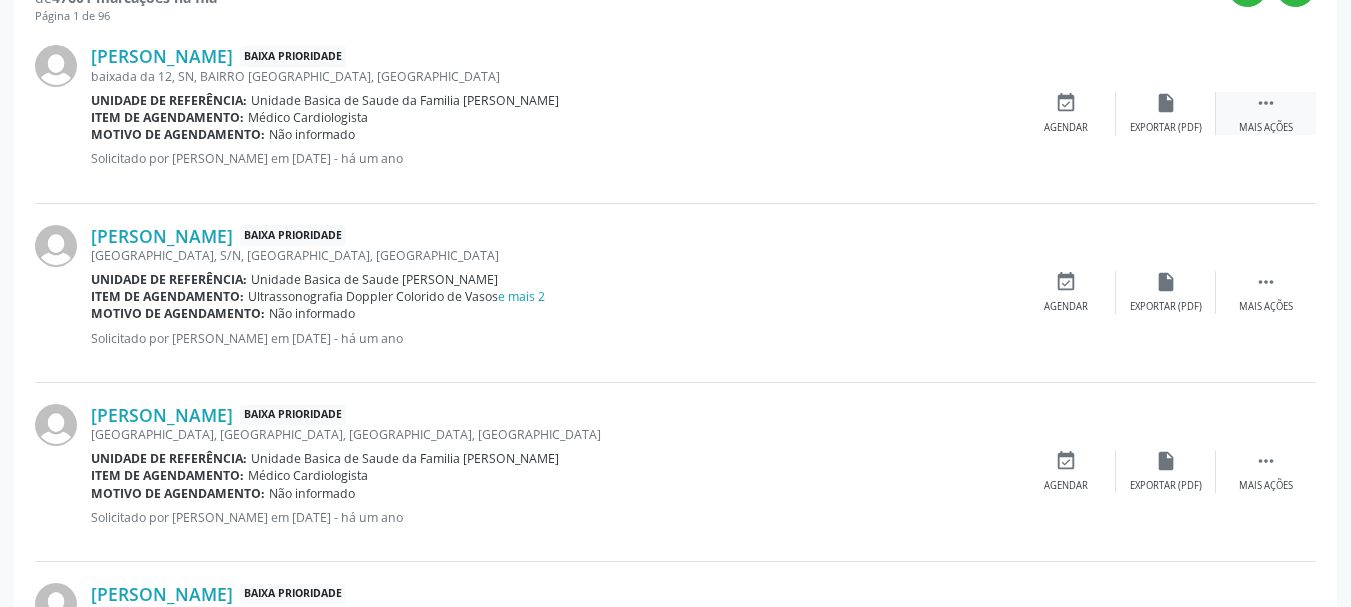click on "
Mais ações" at bounding box center (1266, 113) 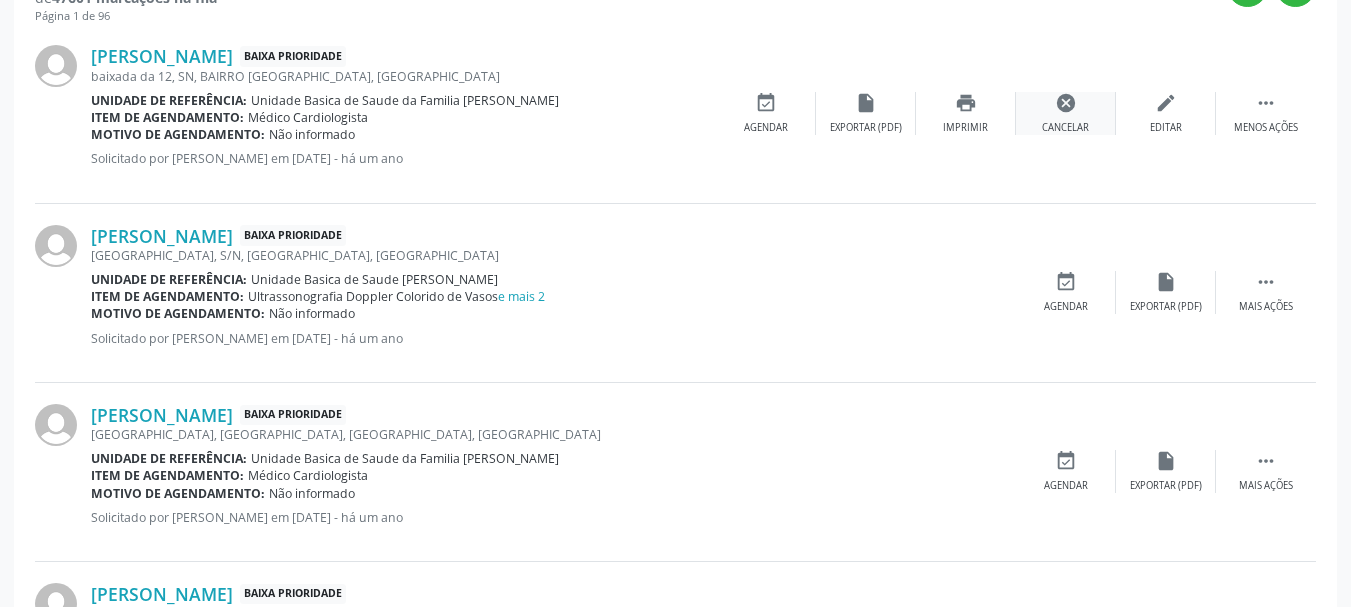 click on "cancel" at bounding box center (1066, 103) 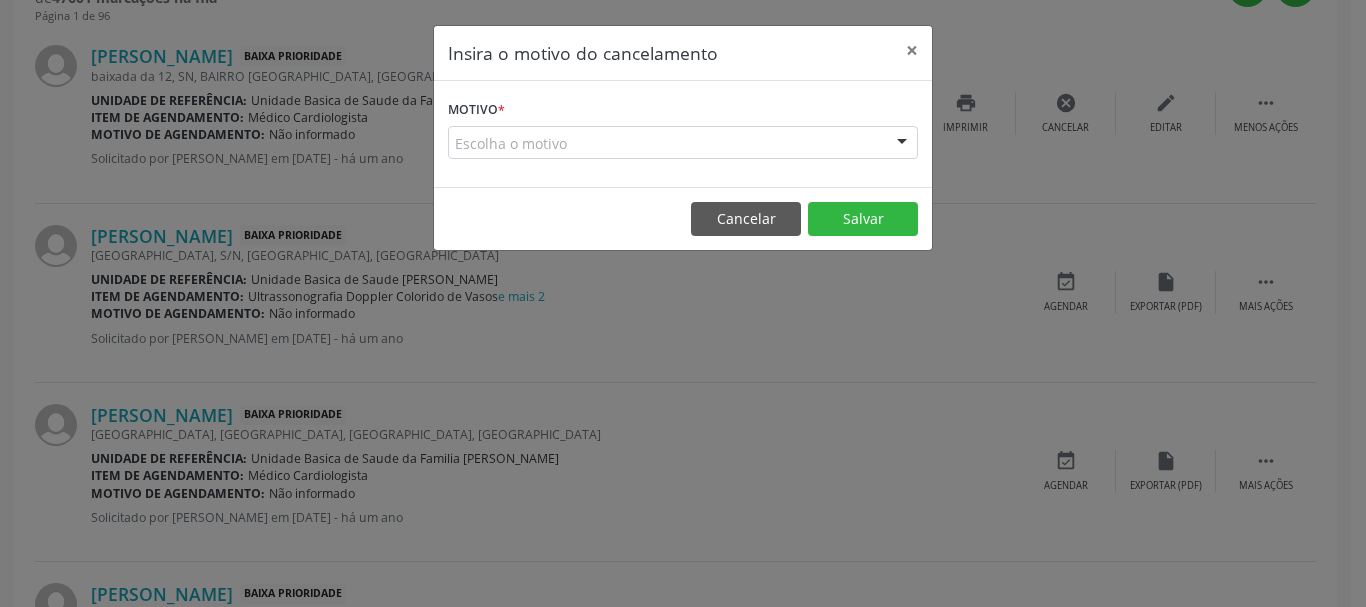 click on "Escolha o motivo" at bounding box center [683, 143] 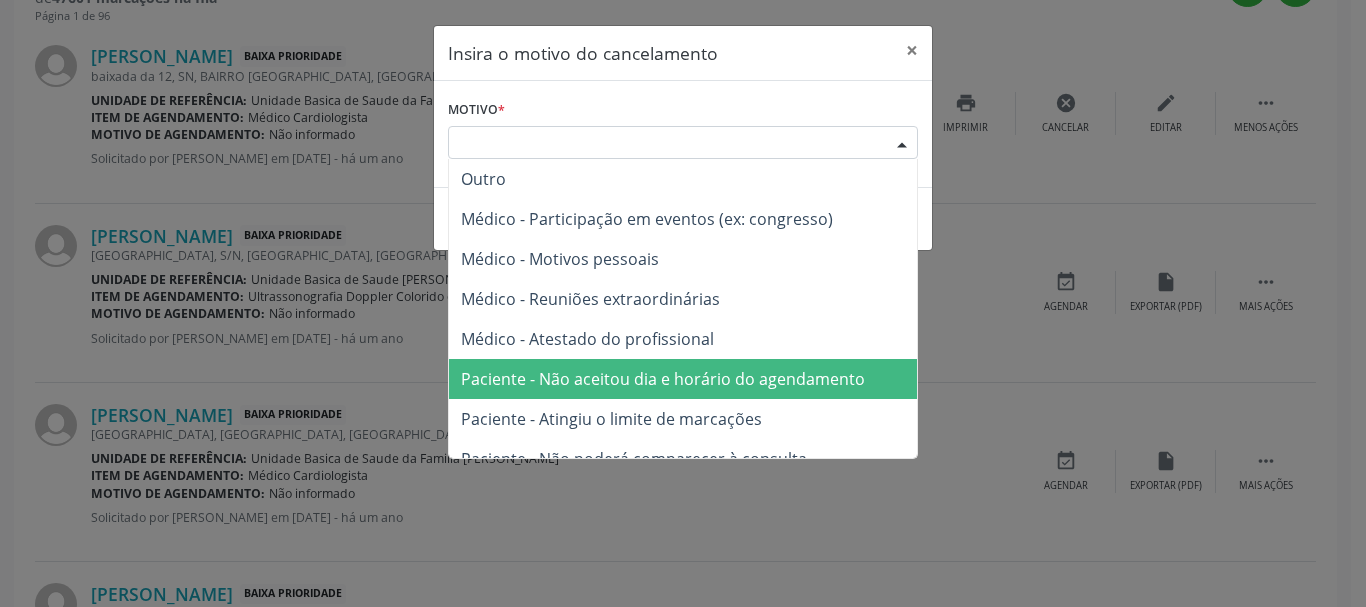 click on "Paciente - Não aceitou dia e horário do agendamento" at bounding box center [663, 379] 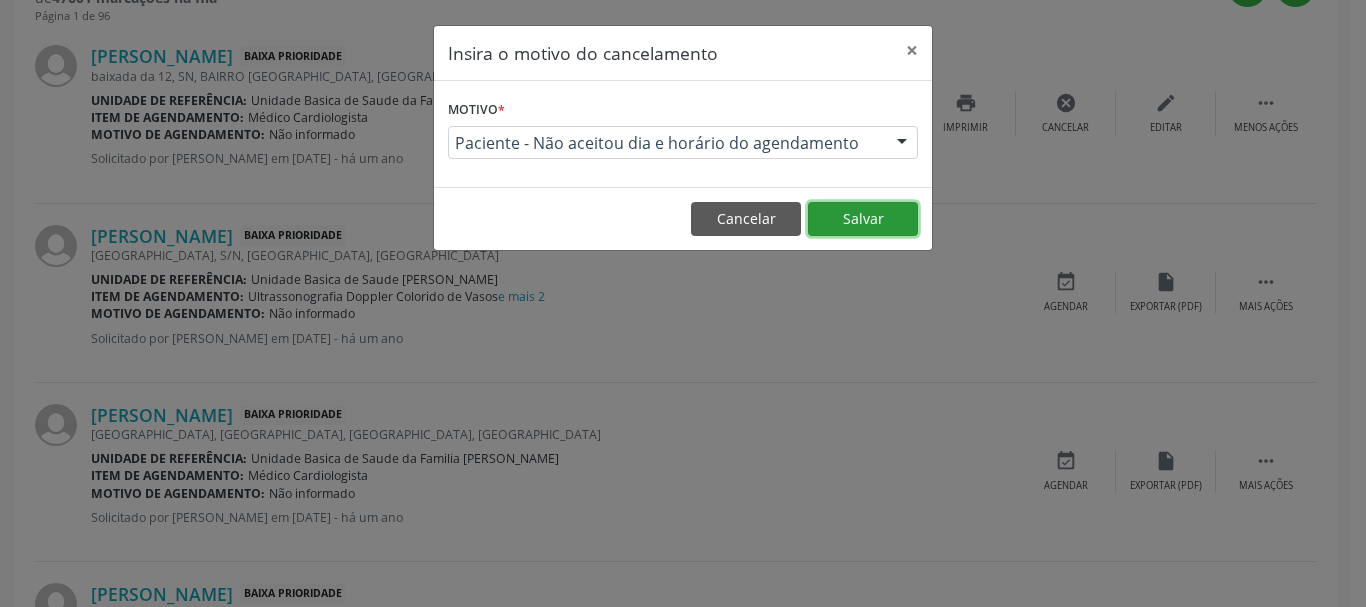 click on "Salvar" at bounding box center (863, 219) 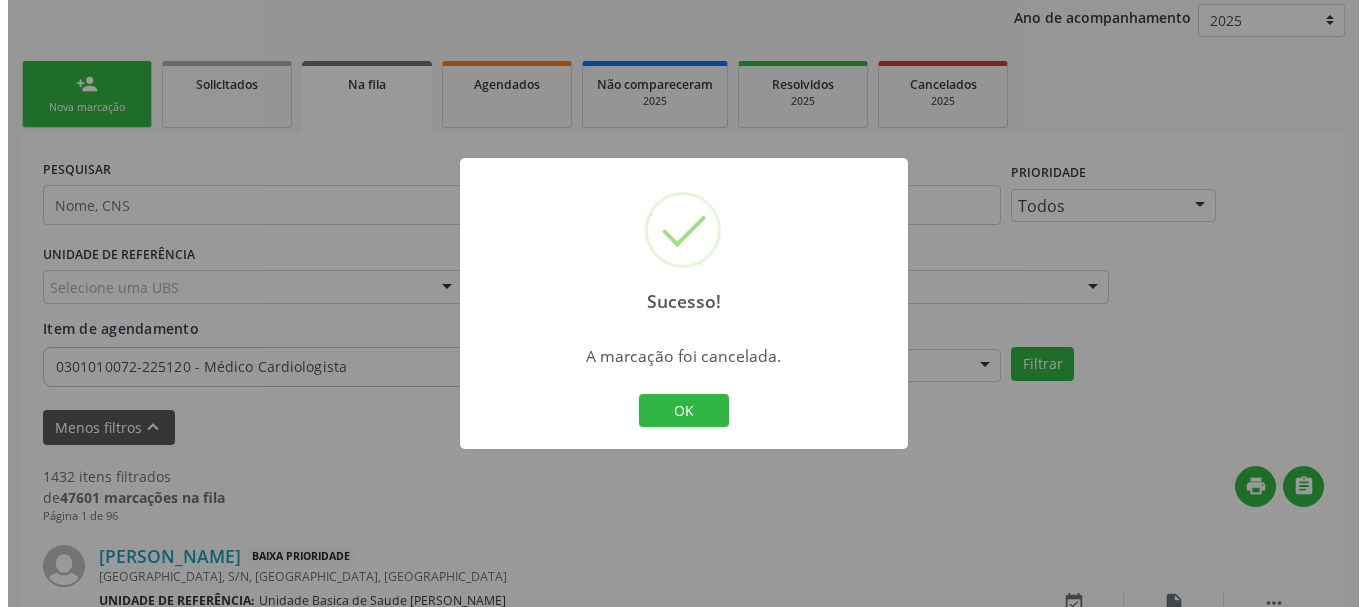 scroll, scrollTop: 738, scrollLeft: 0, axis: vertical 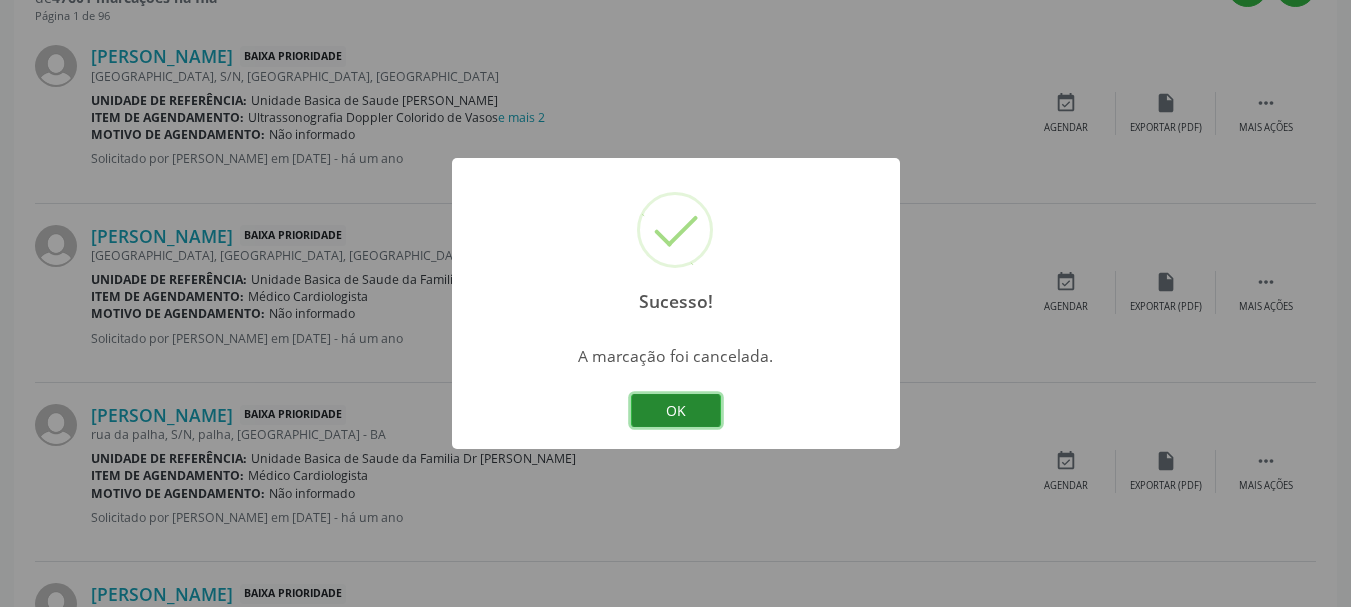 drag, startPoint x: 675, startPoint y: 410, endPoint x: 1027, endPoint y: 300, distance: 368.7872 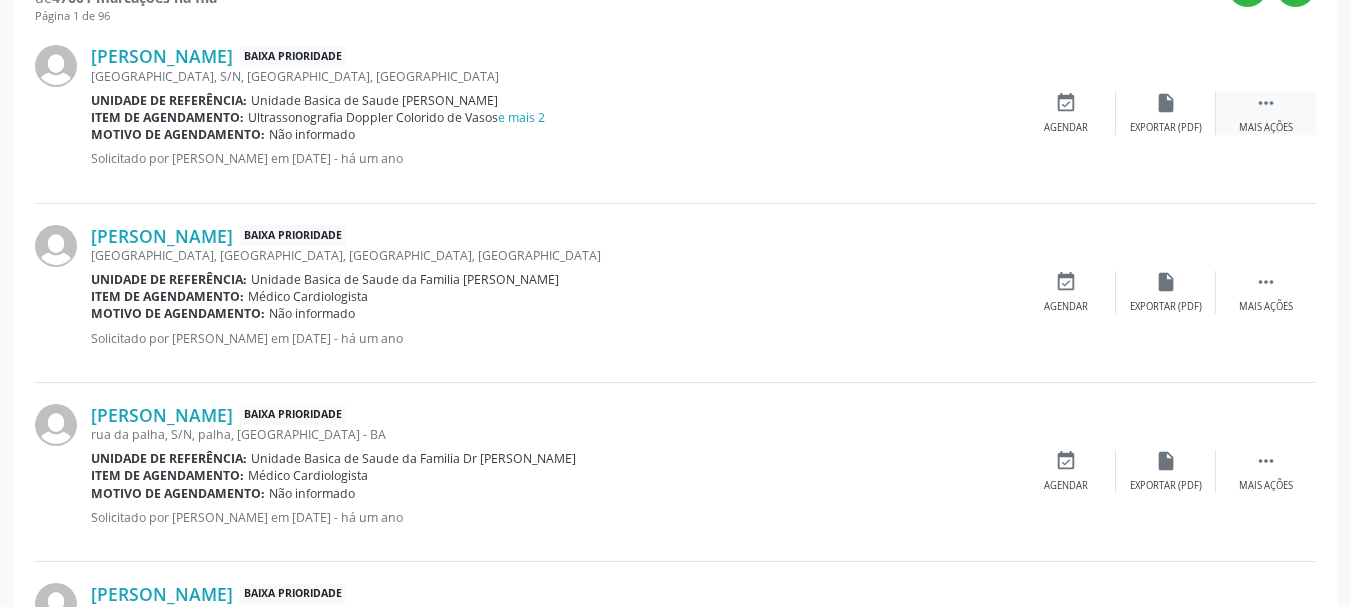 click on "
Mais ações" at bounding box center [1266, 113] 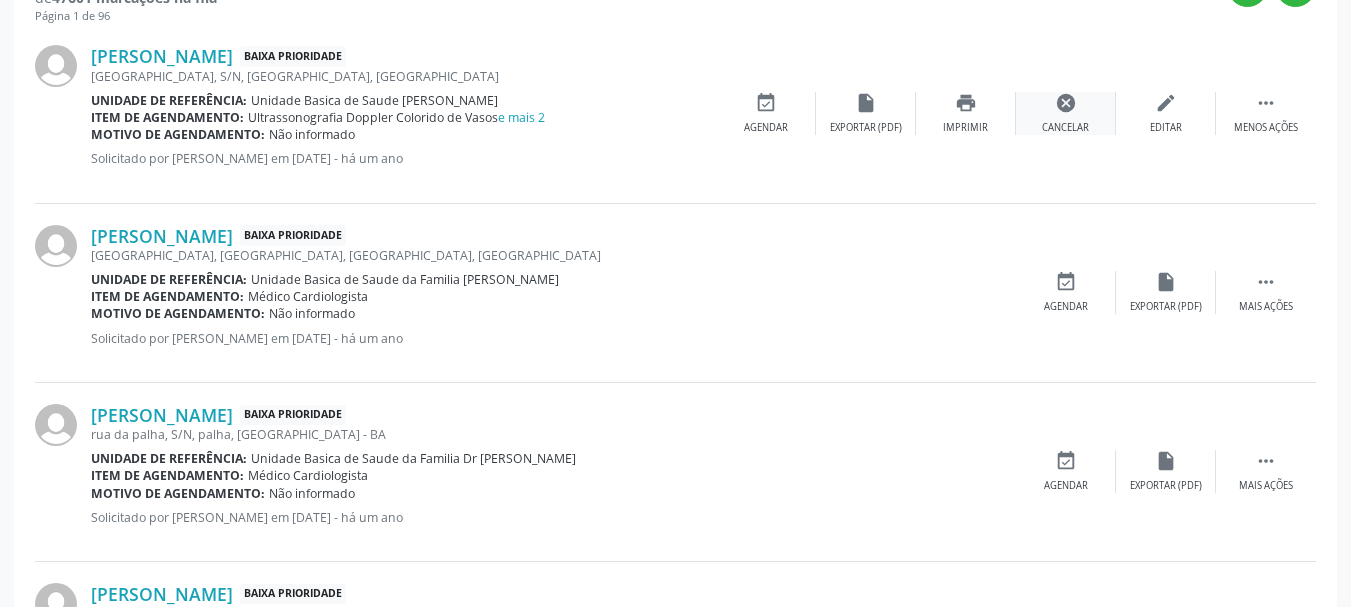 click on "cancel
Cancelar" at bounding box center (1066, 113) 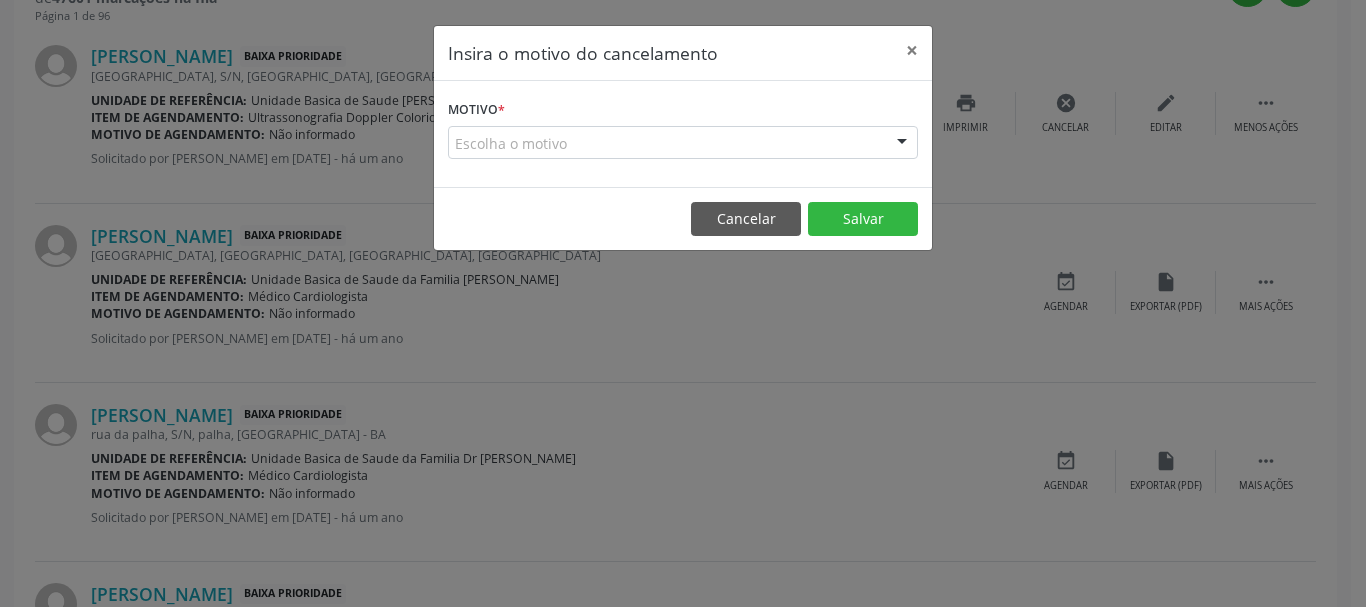click on "Escolha o motivo" at bounding box center [683, 143] 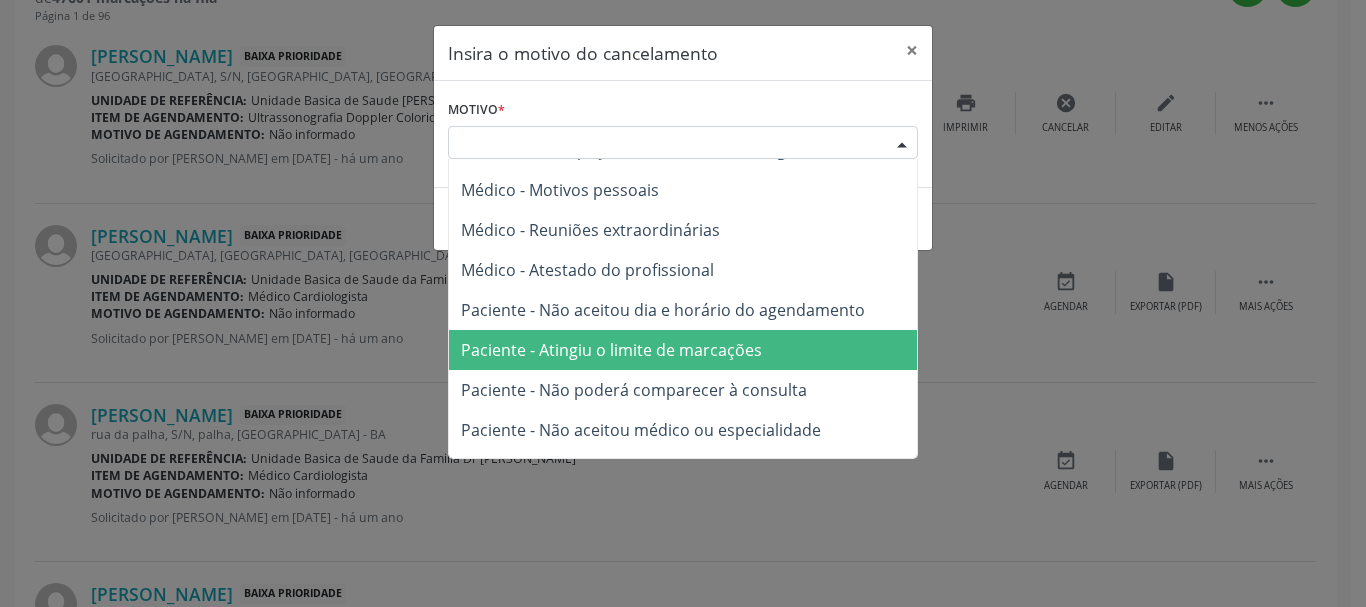 scroll, scrollTop: 100, scrollLeft: 0, axis: vertical 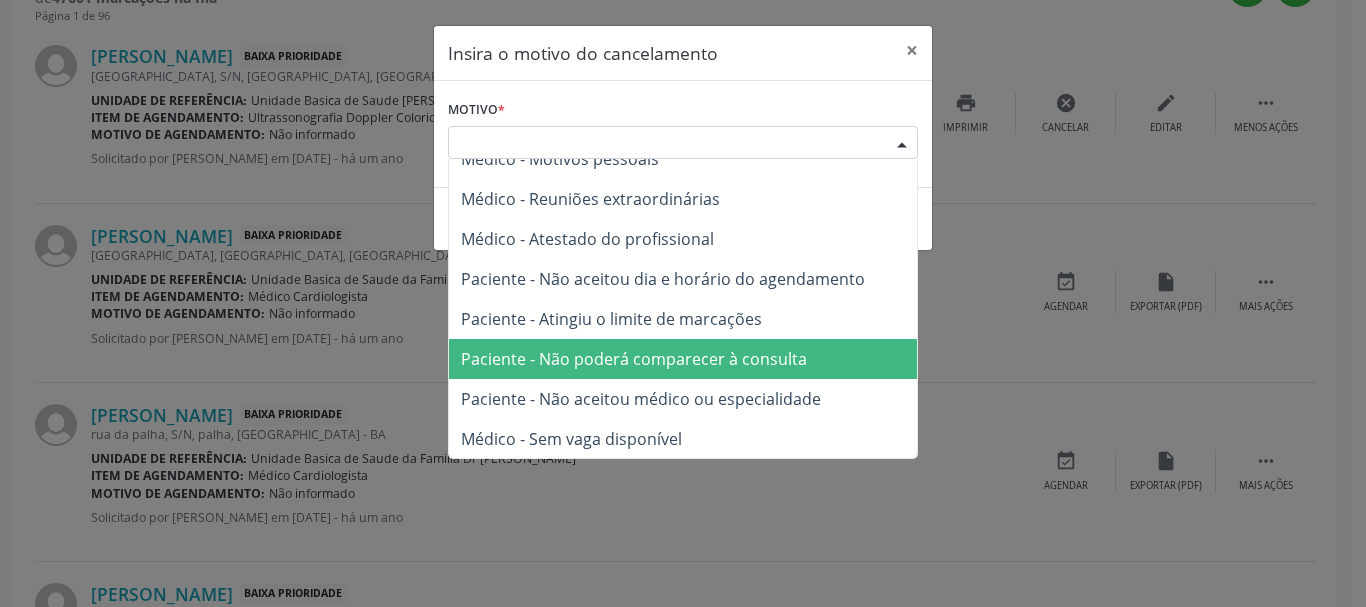 click on "Paciente - Não poderá comparecer à consulta" at bounding box center [683, 359] 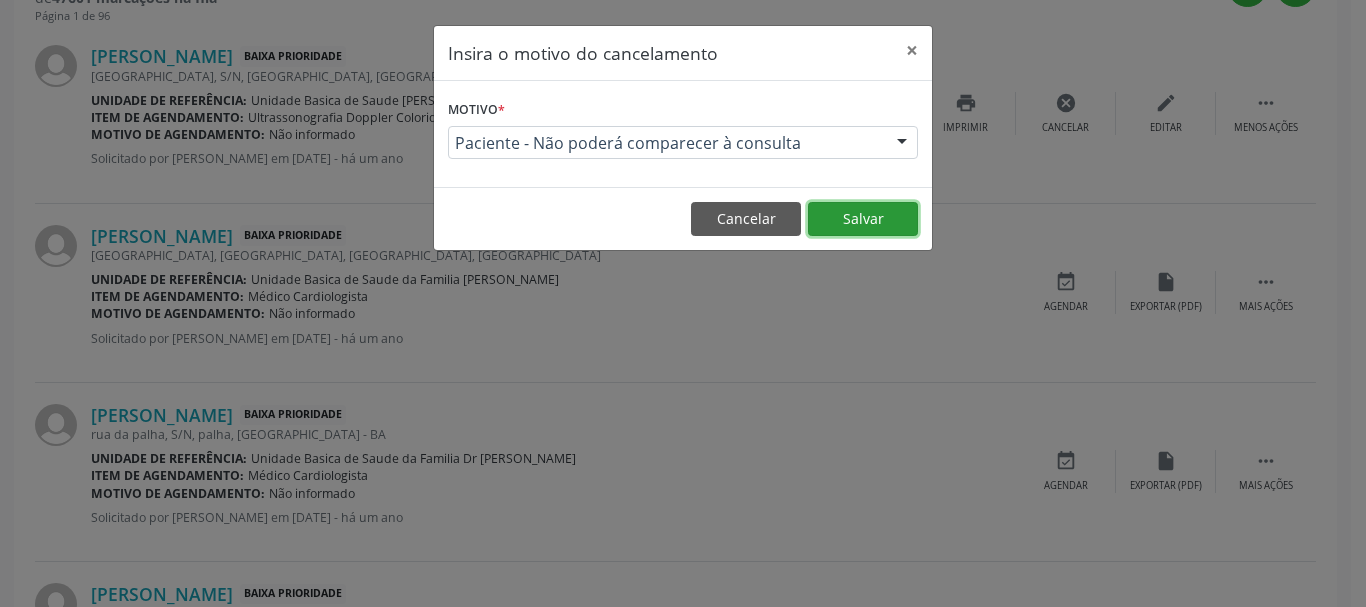 click on "Salvar" at bounding box center (863, 219) 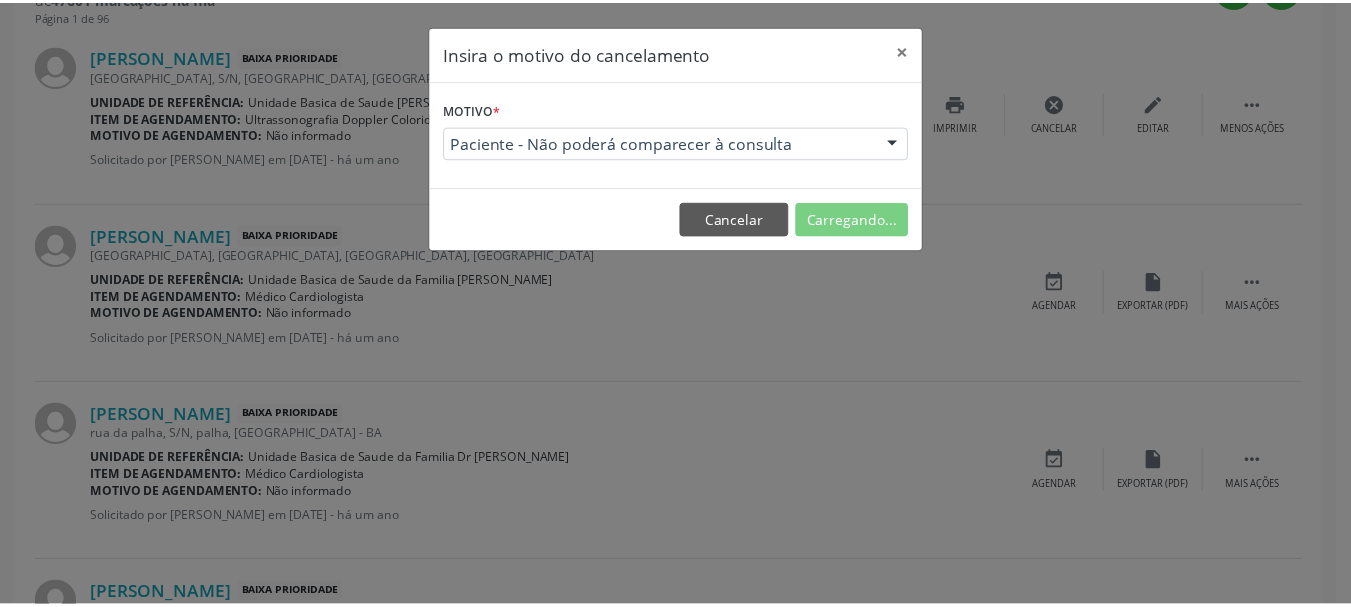 scroll, scrollTop: 238, scrollLeft: 0, axis: vertical 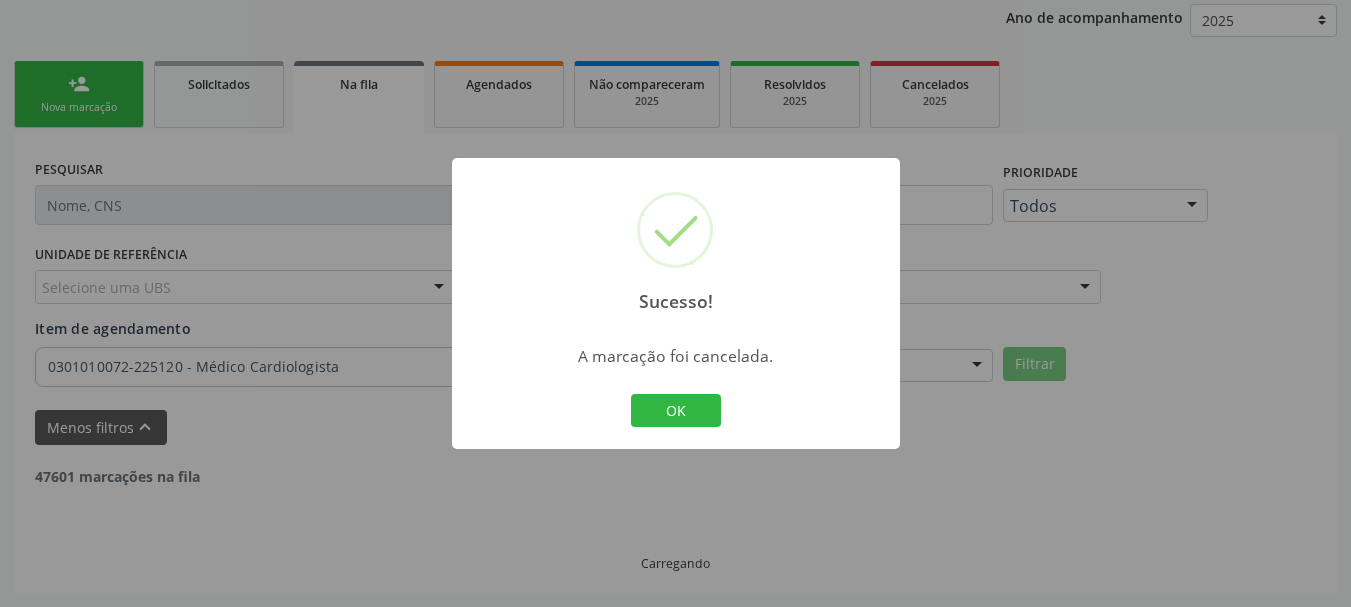 click on "OK Cancel" at bounding box center [675, 411] 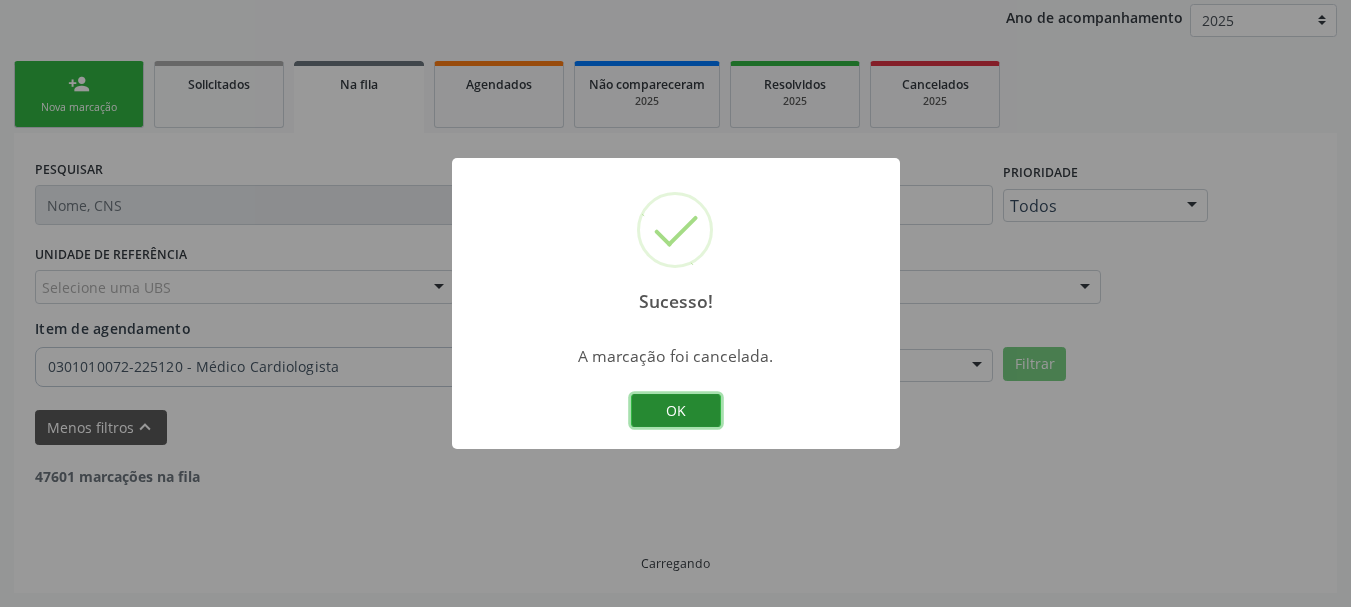 click on "OK" at bounding box center (676, 411) 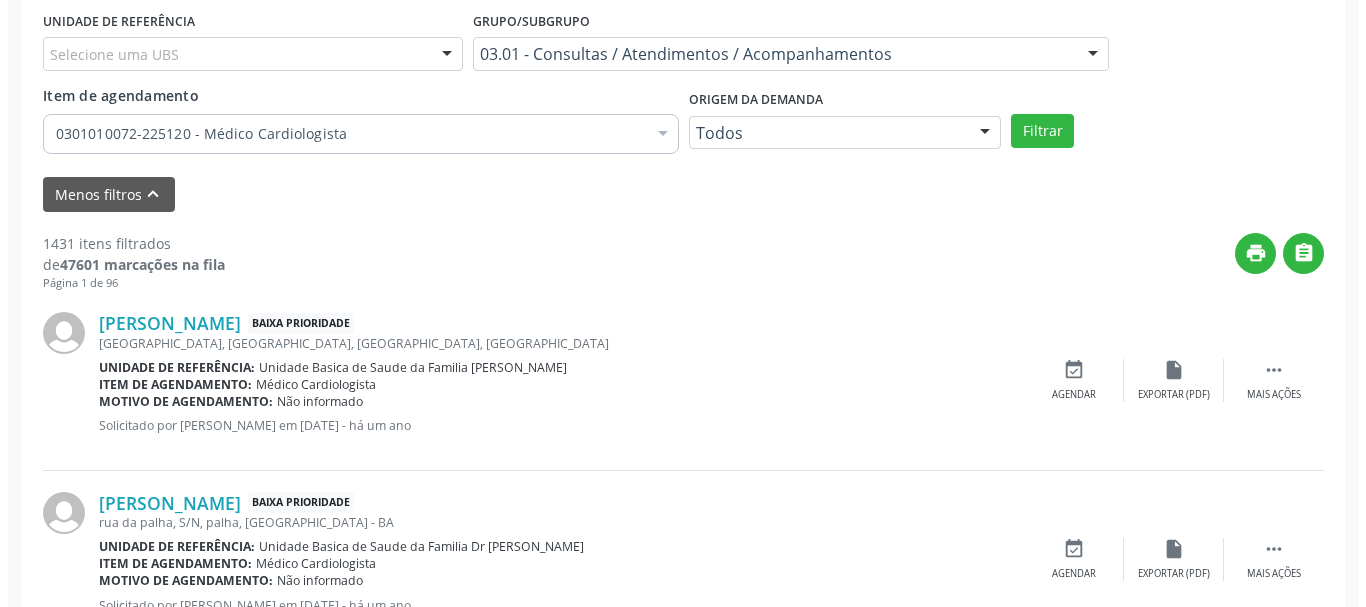 scroll, scrollTop: 538, scrollLeft: 0, axis: vertical 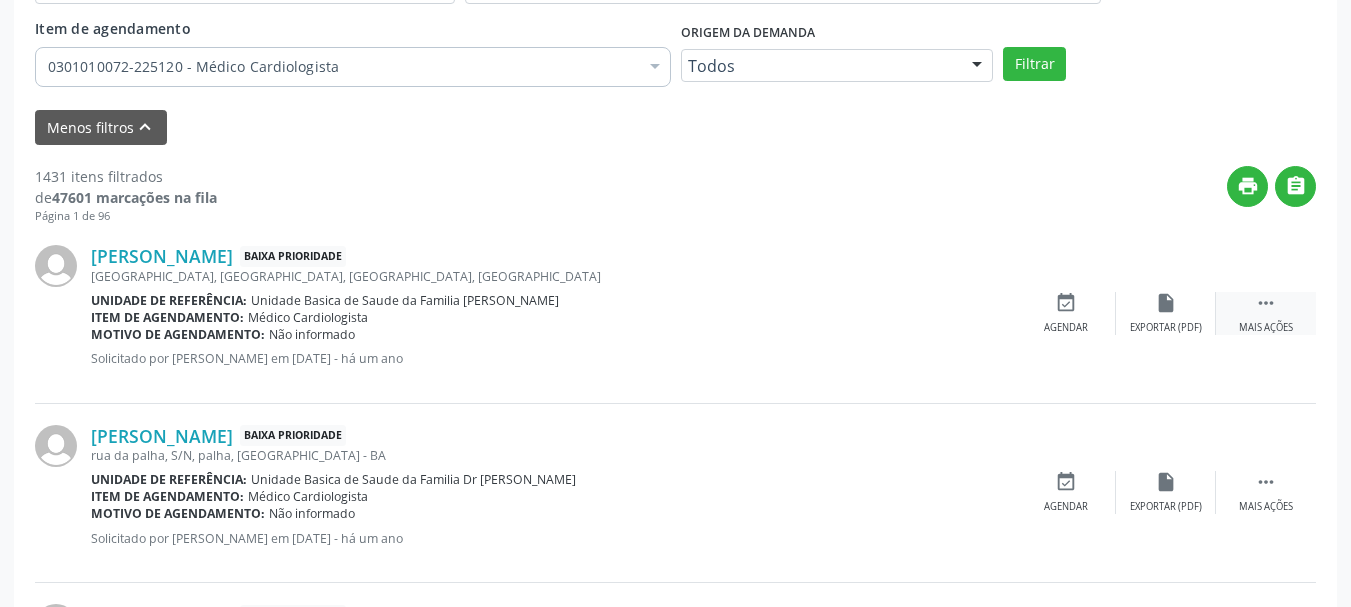 click on "" at bounding box center (1266, 303) 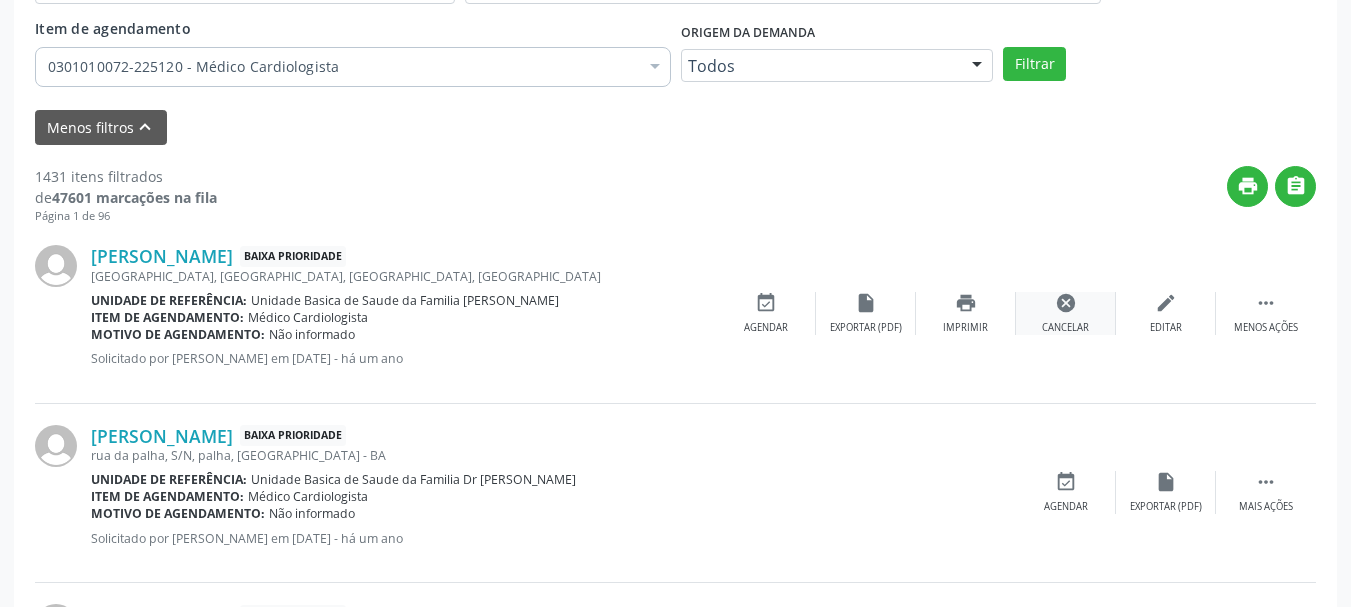 click on "Cancelar" at bounding box center (1065, 328) 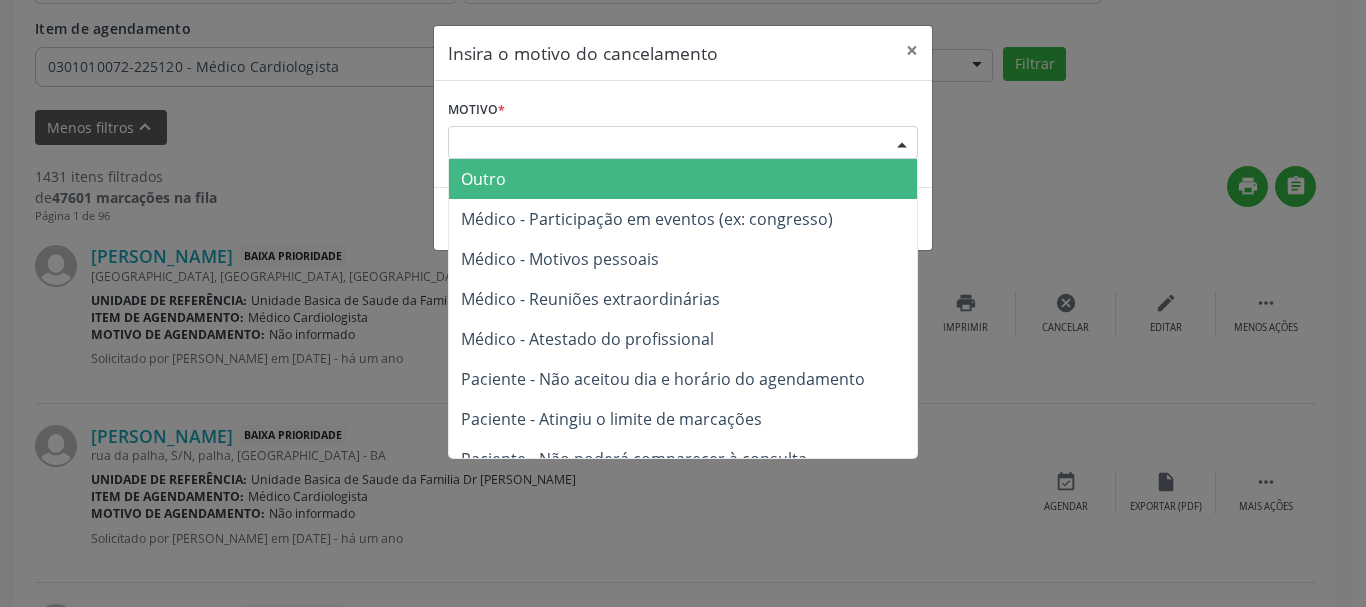 click at bounding box center (902, 144) 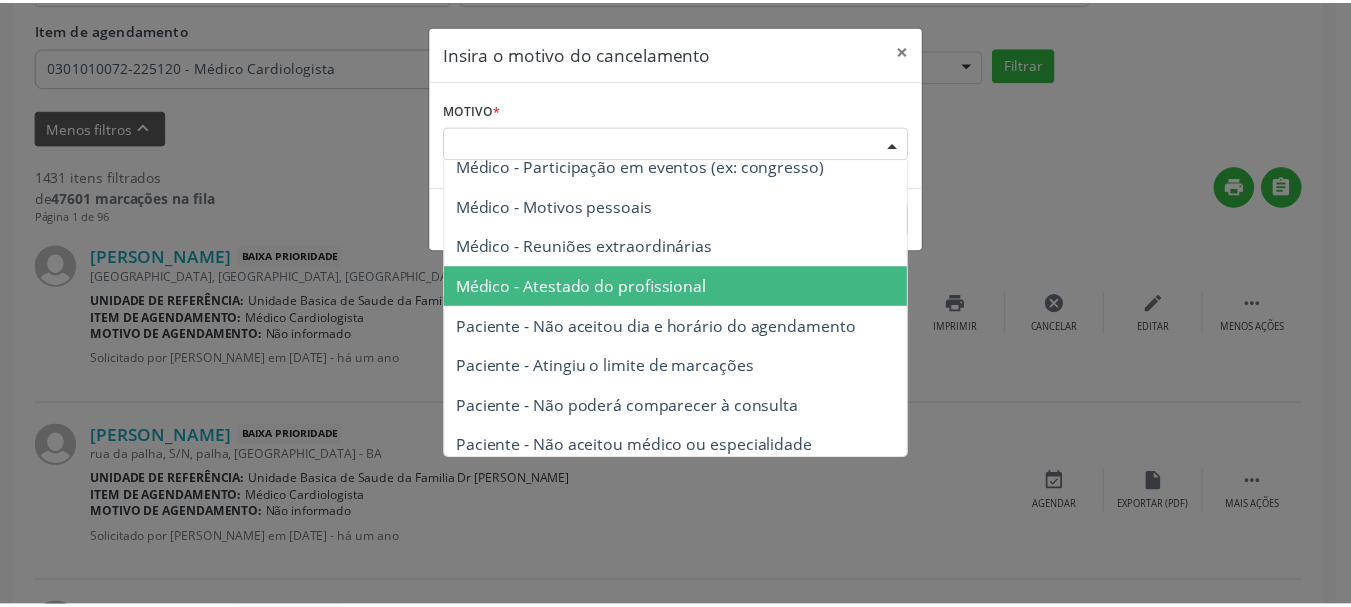 scroll, scrollTop: 100, scrollLeft: 0, axis: vertical 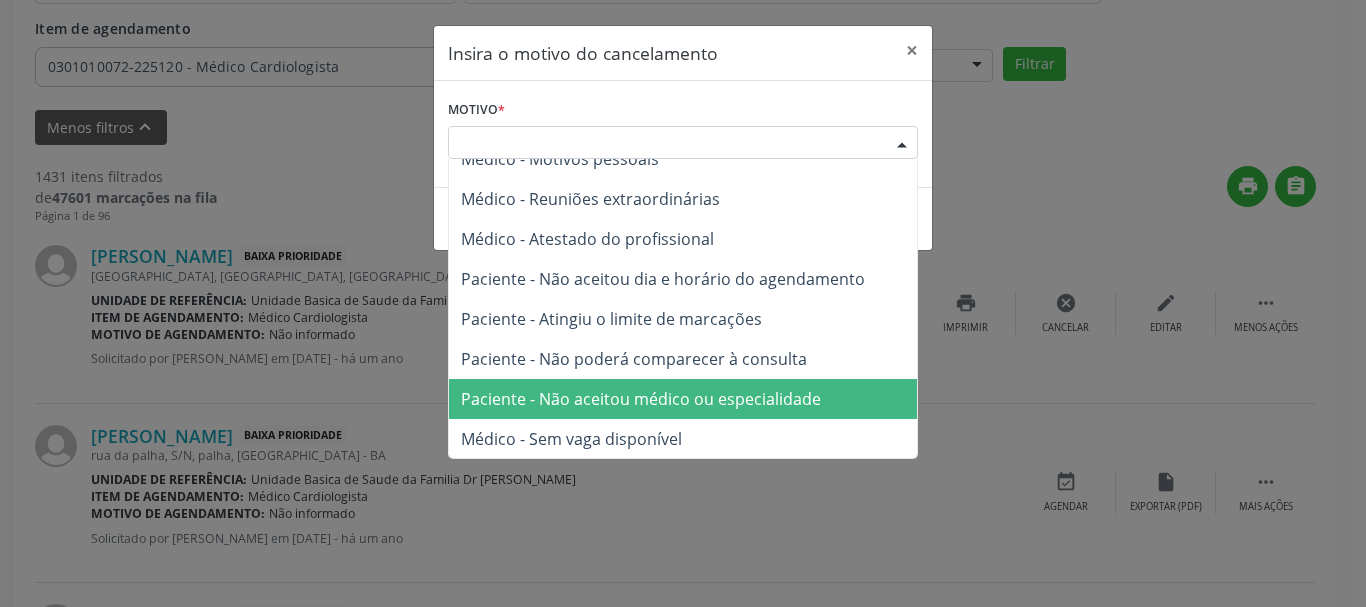click on "Paciente - Não aceitou médico ou especialidade" at bounding box center [683, 399] 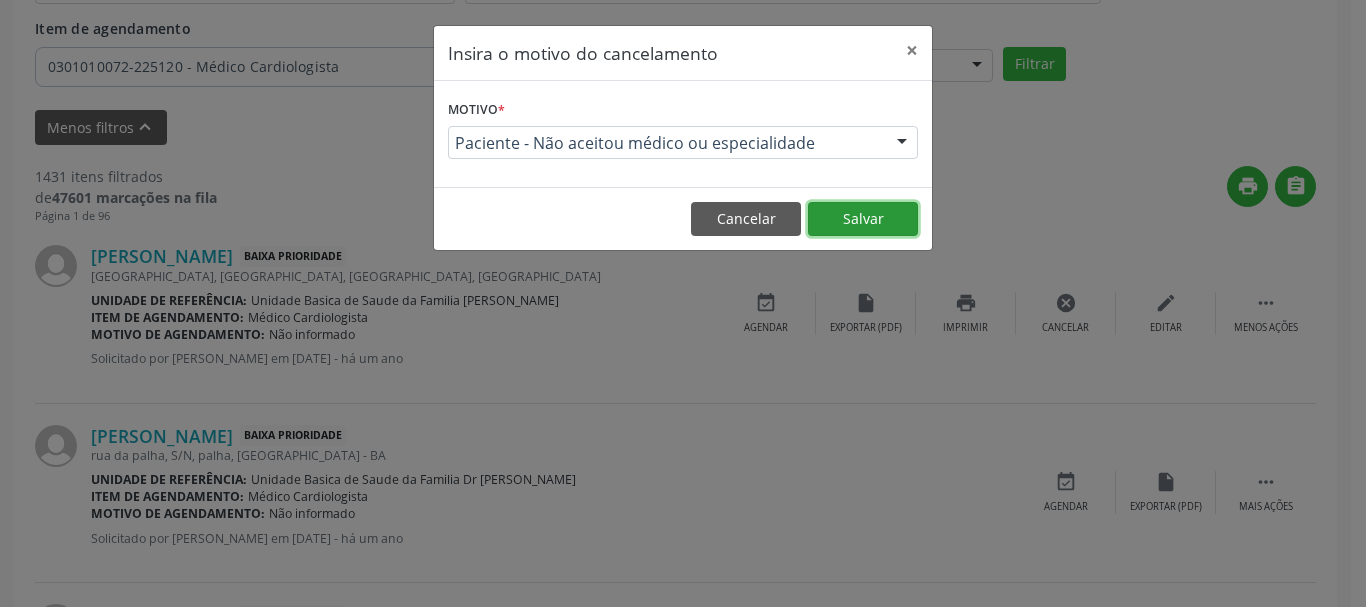 click on "Salvar" at bounding box center [863, 219] 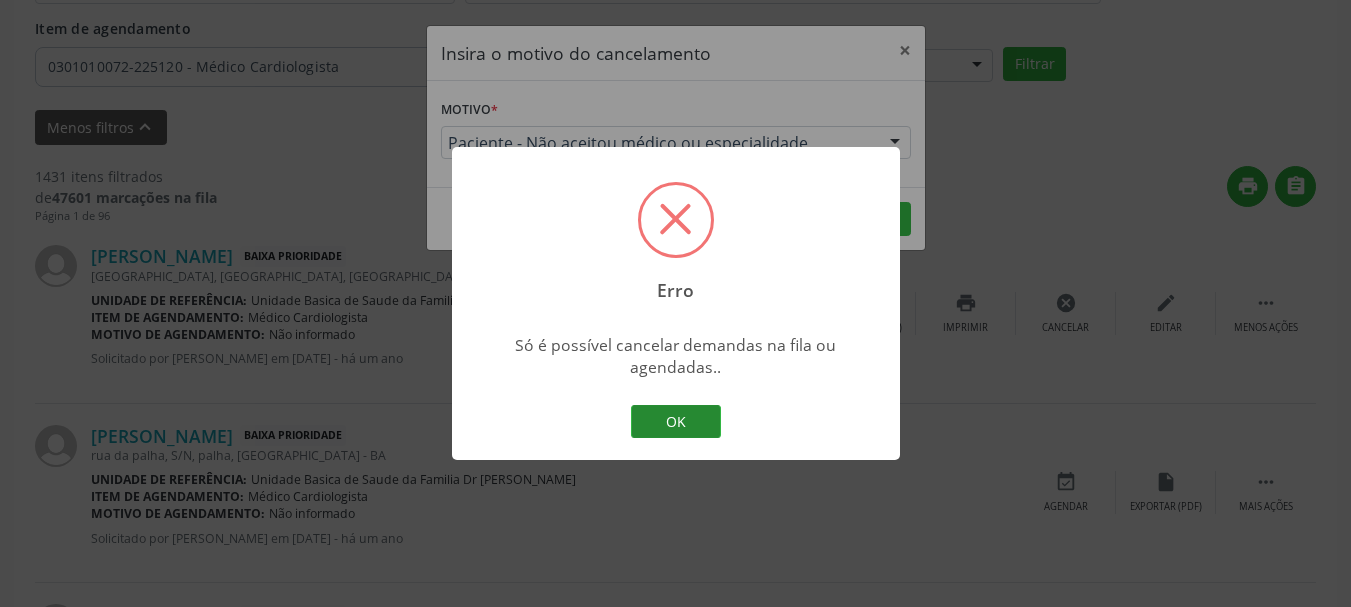 click on "OK" at bounding box center (676, 422) 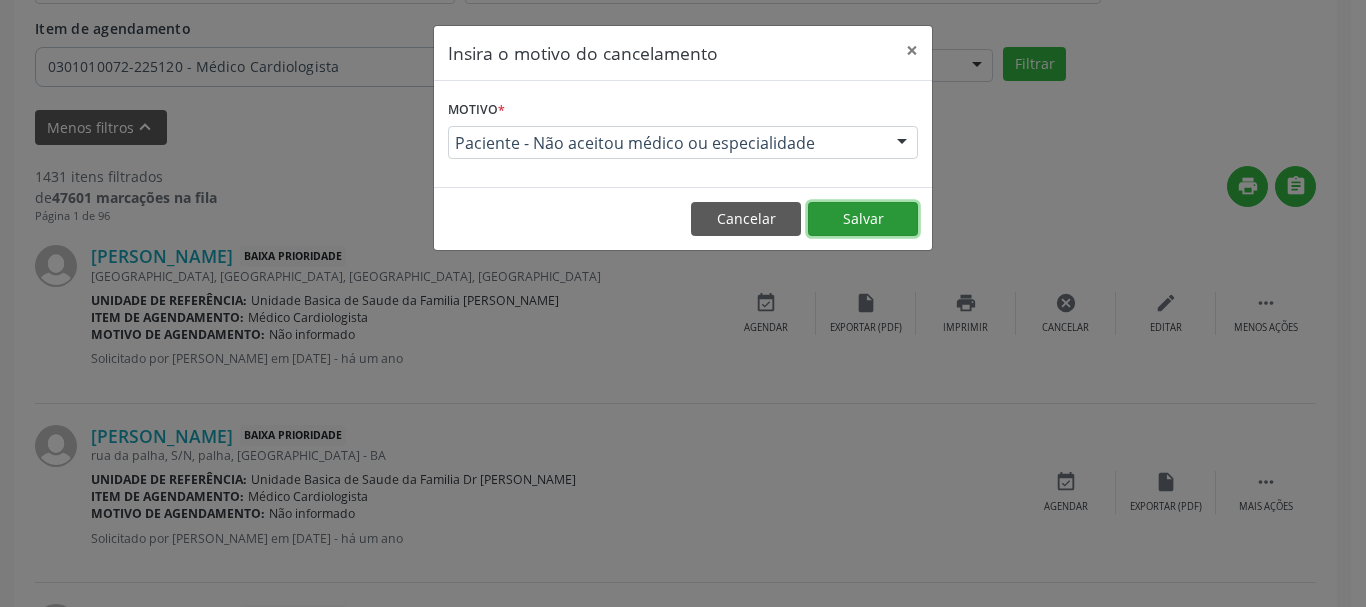 click on "Salvar" at bounding box center [863, 219] 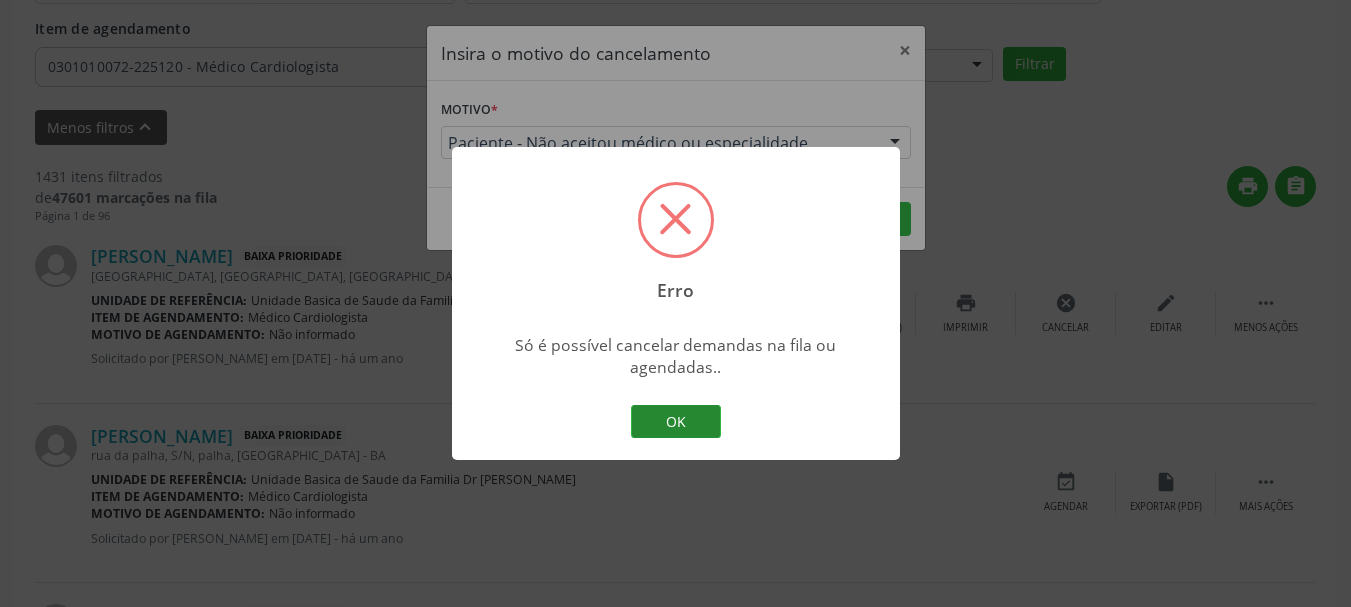 click on "OK" at bounding box center (676, 422) 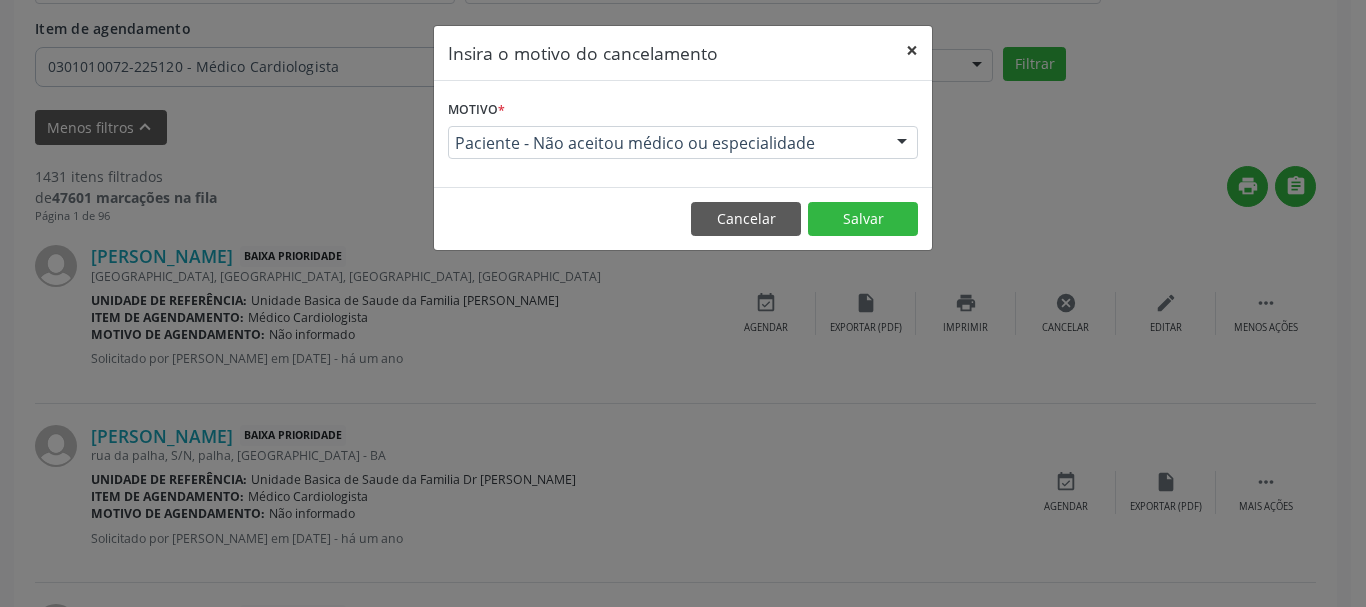 click on "×" at bounding box center (912, 50) 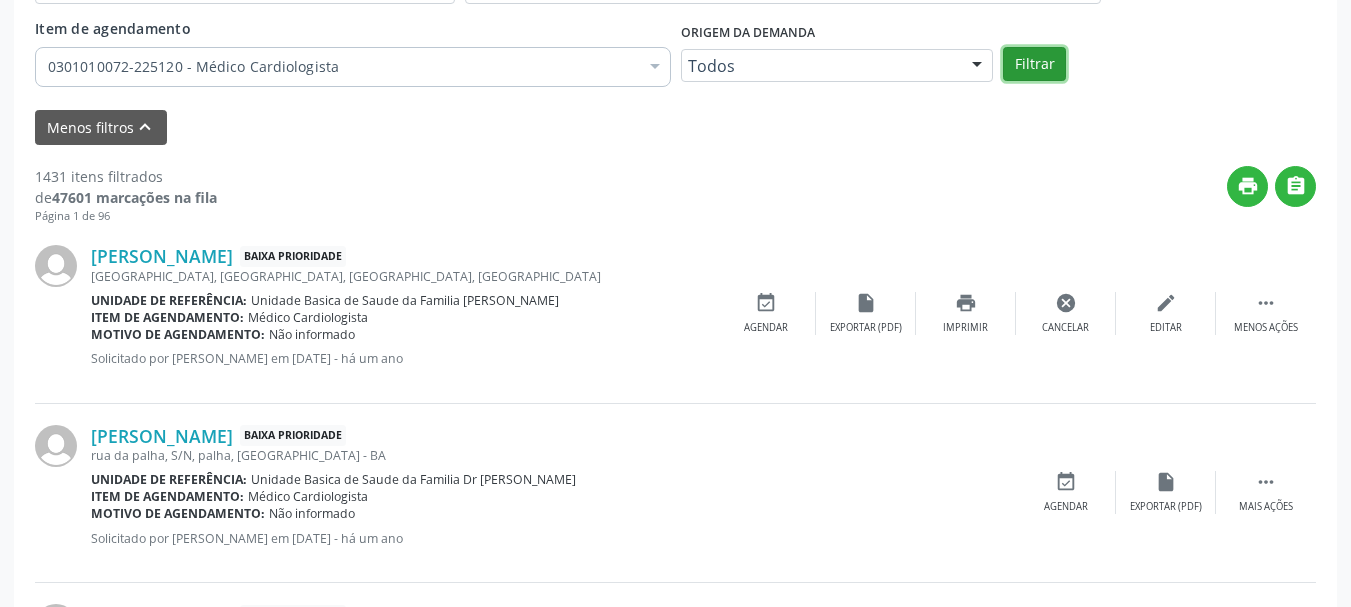 click on "Filtrar" at bounding box center [1034, 64] 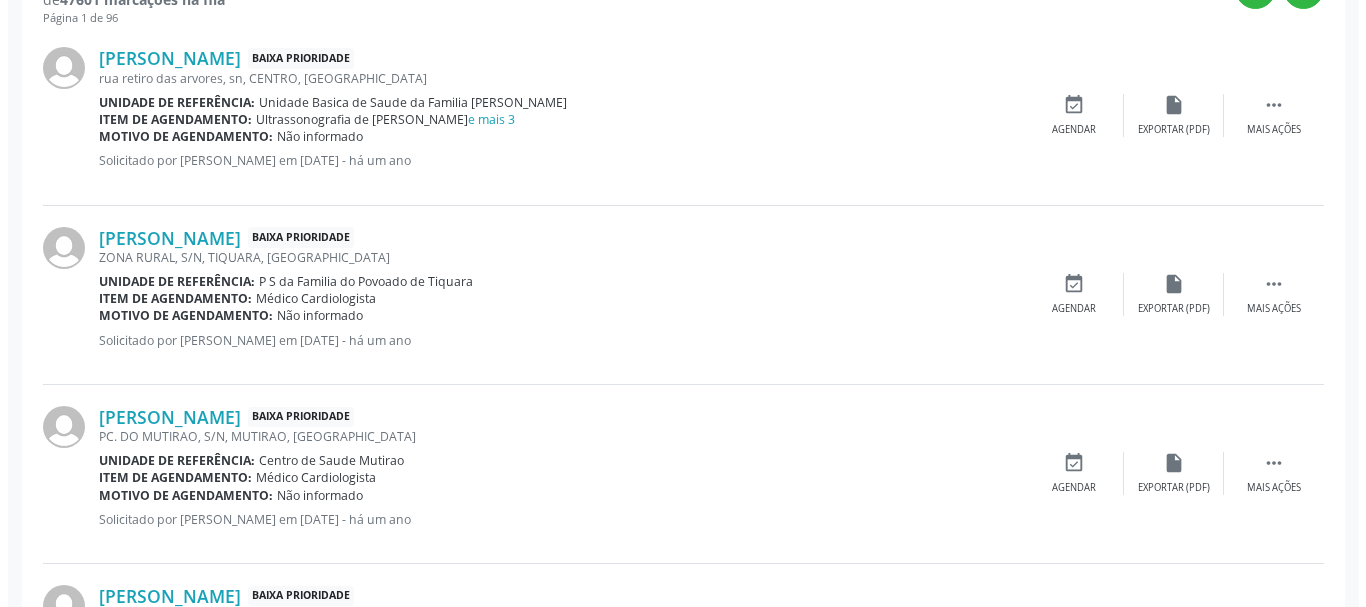 scroll, scrollTop: 738, scrollLeft: 0, axis: vertical 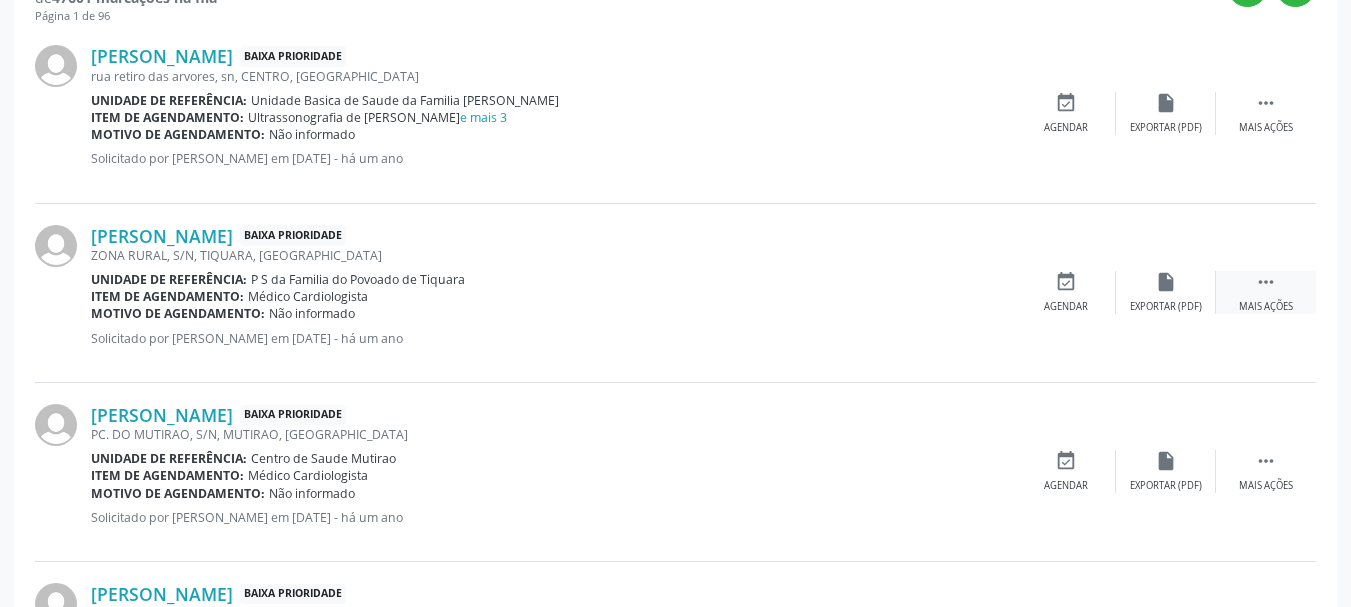 click on "
Mais ações" at bounding box center (1266, 292) 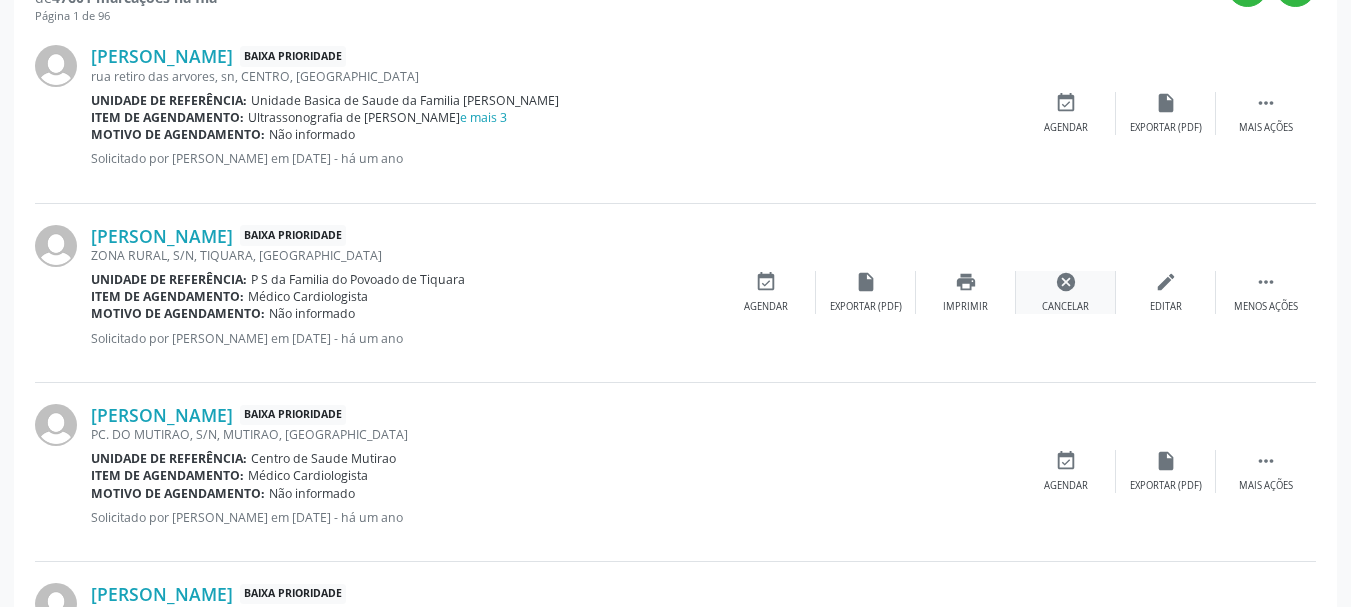click on "Cancelar" at bounding box center [1065, 307] 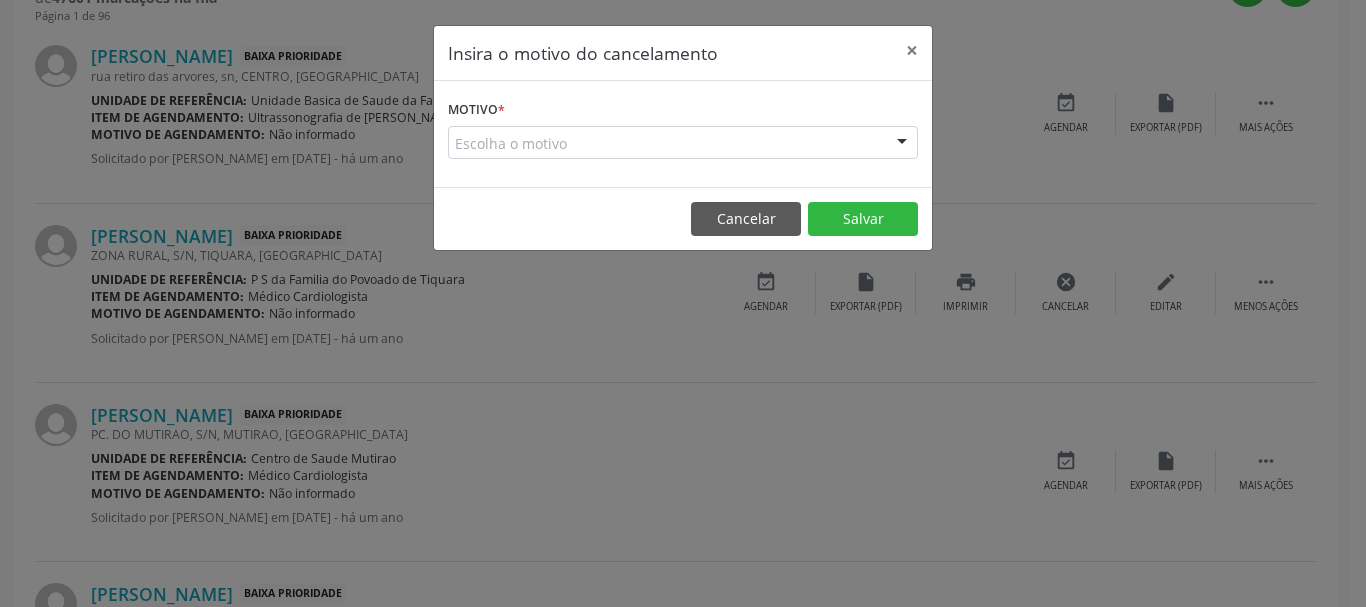 click at bounding box center [902, 144] 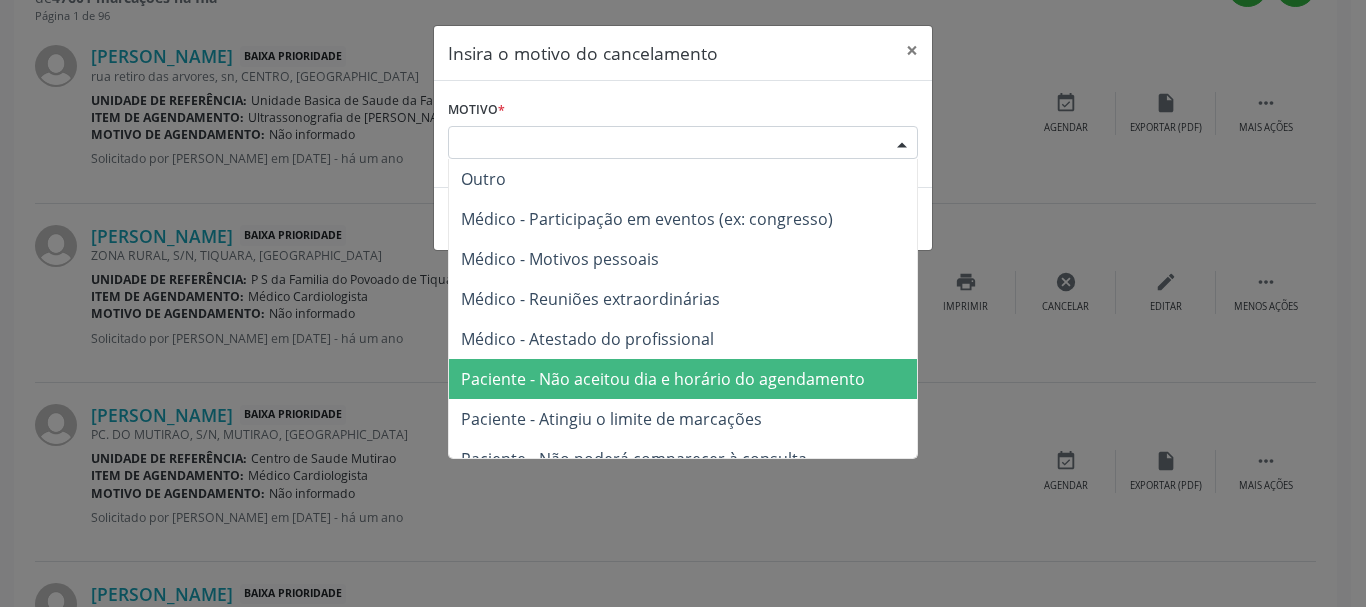 drag, startPoint x: 803, startPoint y: 366, endPoint x: 873, endPoint y: 267, distance: 121.24768 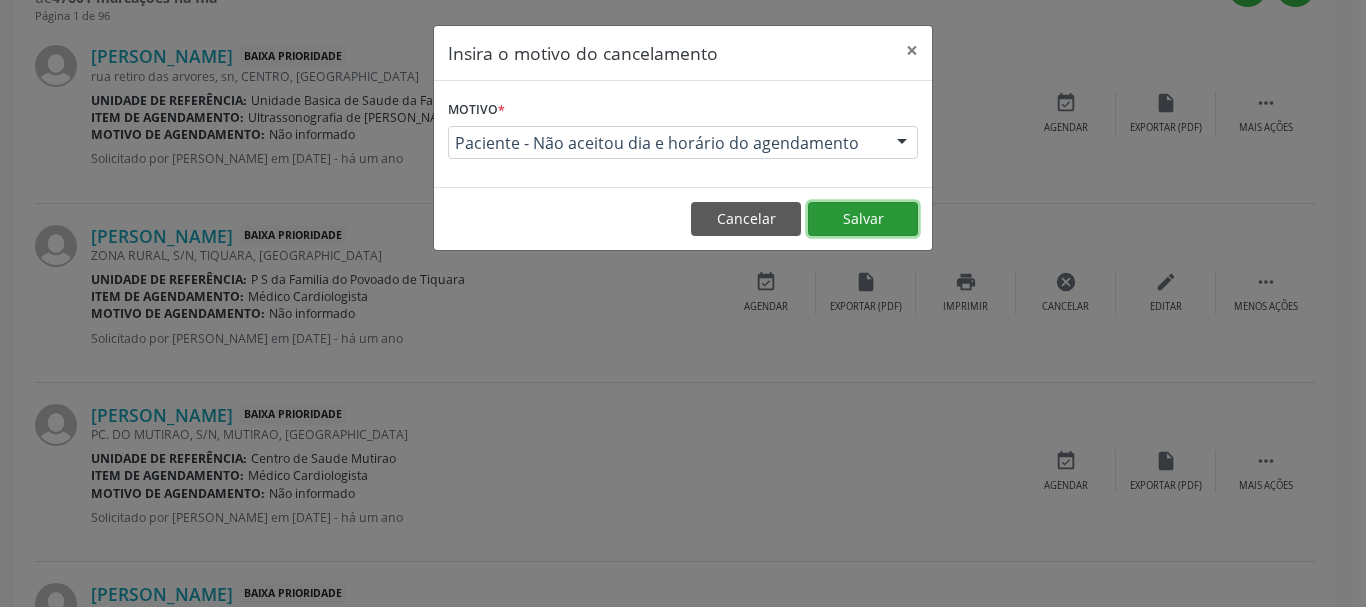 click on "Salvar" at bounding box center (863, 219) 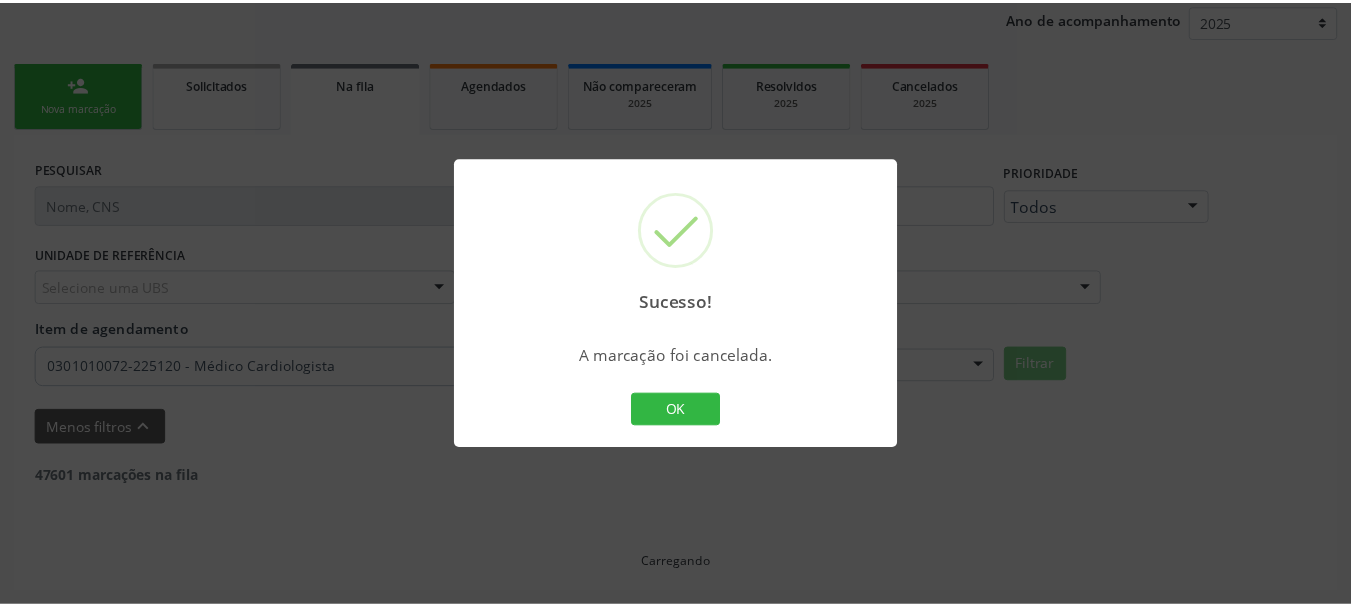 scroll, scrollTop: 238, scrollLeft: 0, axis: vertical 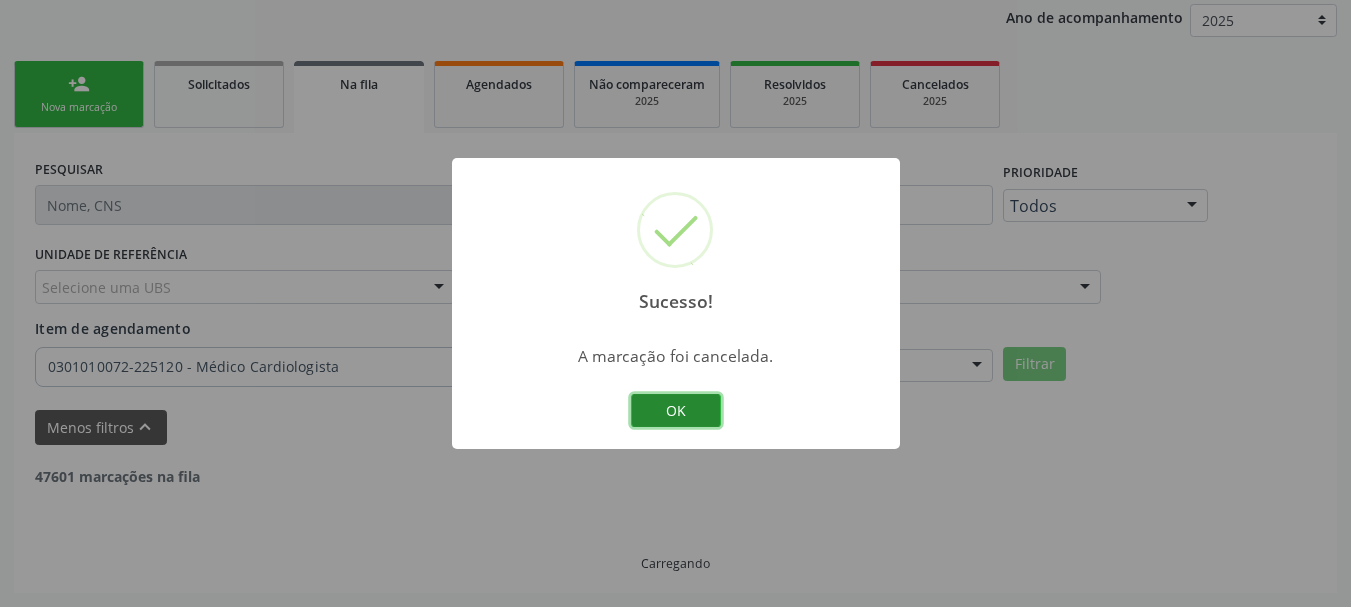 click on "OK" at bounding box center (676, 411) 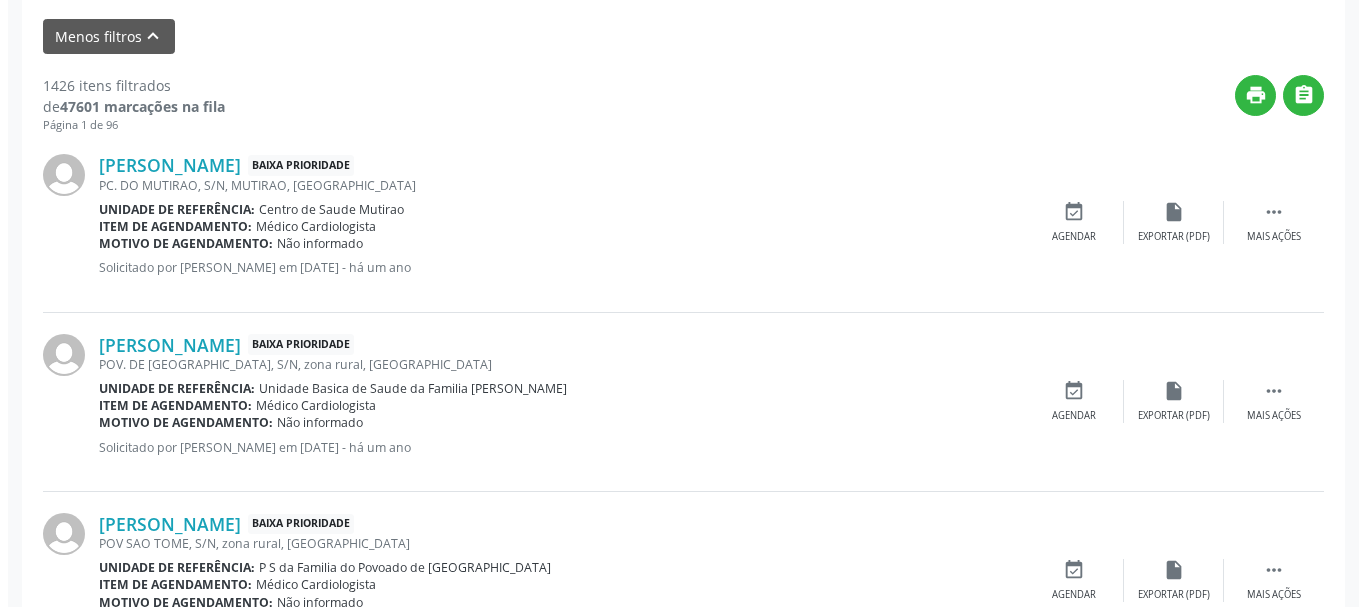 scroll, scrollTop: 638, scrollLeft: 0, axis: vertical 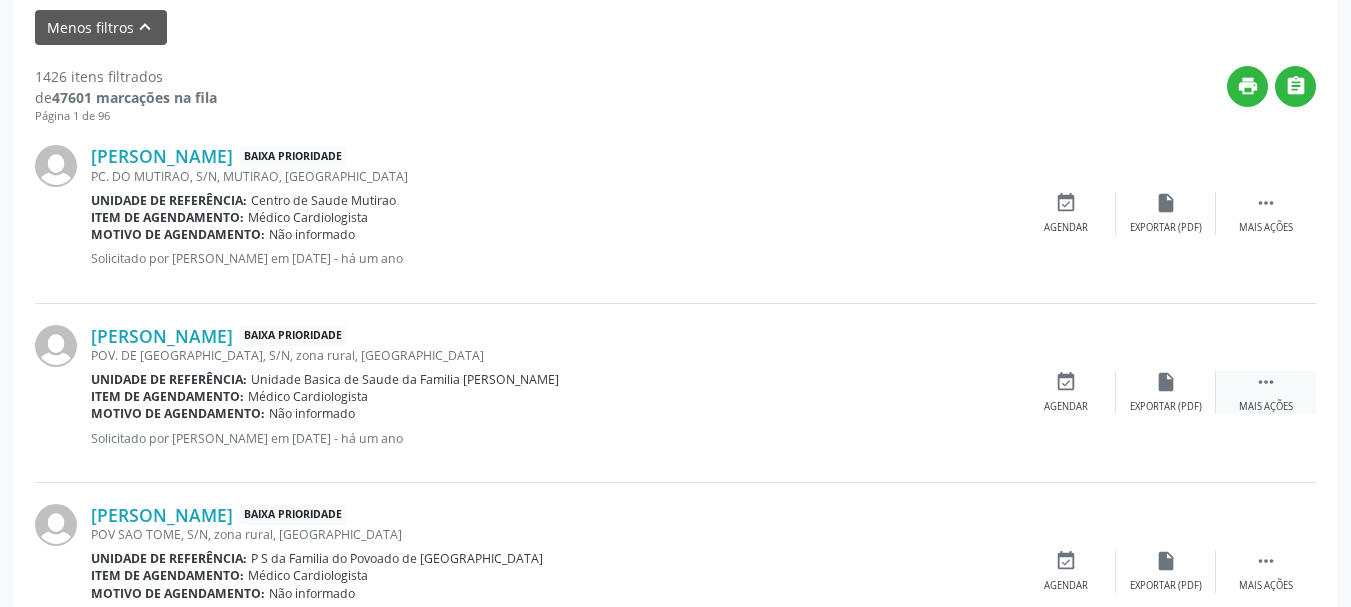 drag, startPoint x: 1276, startPoint y: 381, endPoint x: 1253, endPoint y: 378, distance: 23.194826 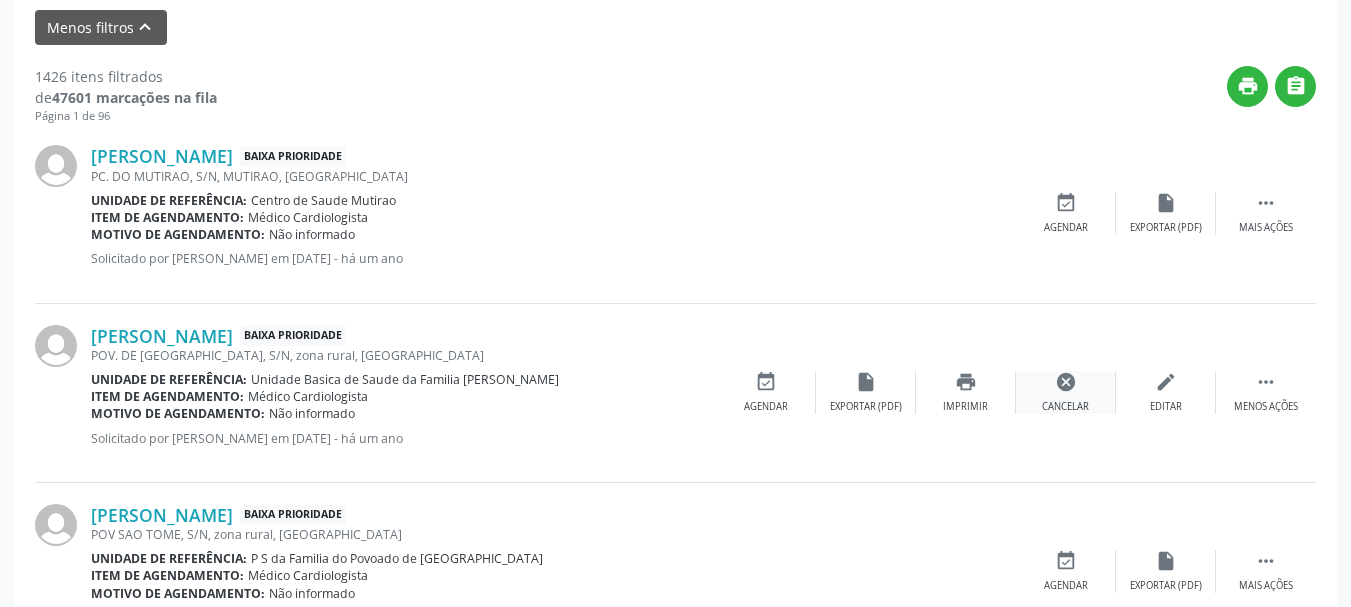 click on "cancel" at bounding box center (1066, 382) 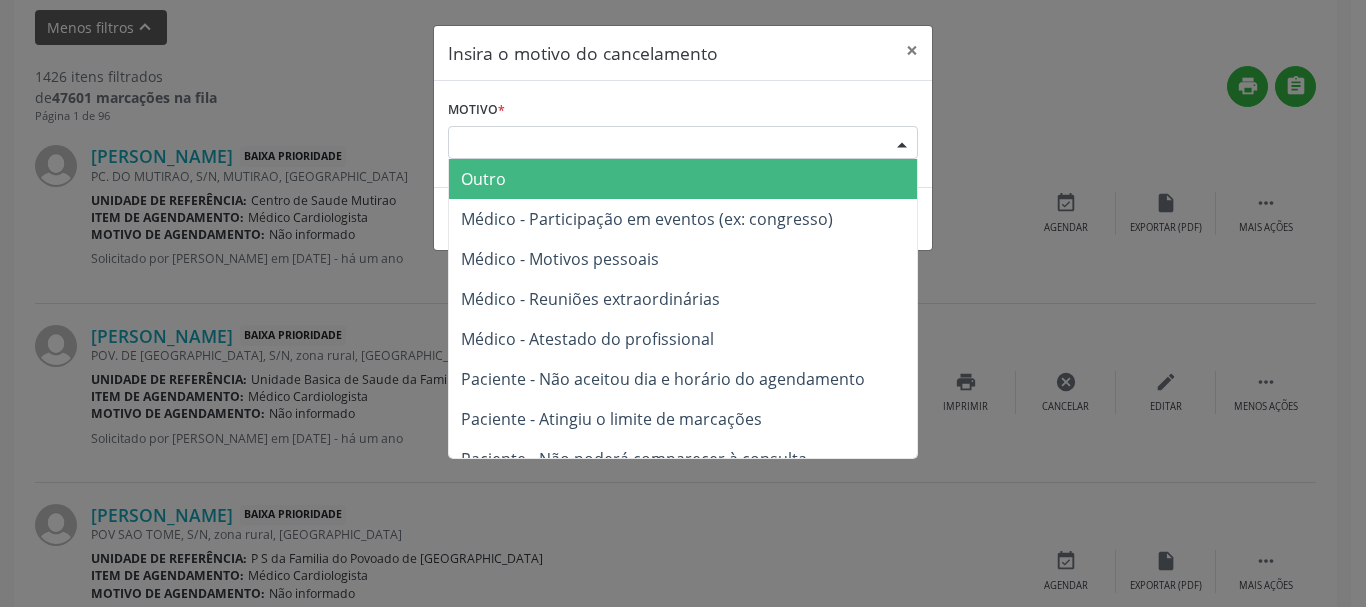 click at bounding box center (902, 144) 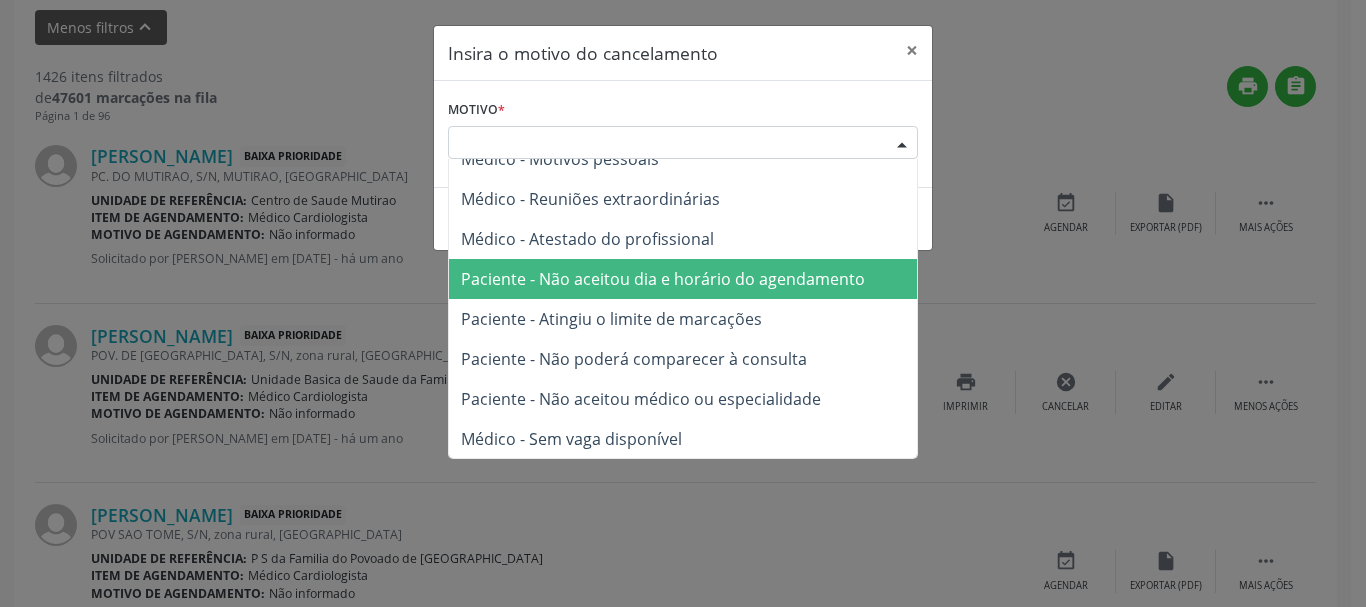 scroll, scrollTop: 101, scrollLeft: 0, axis: vertical 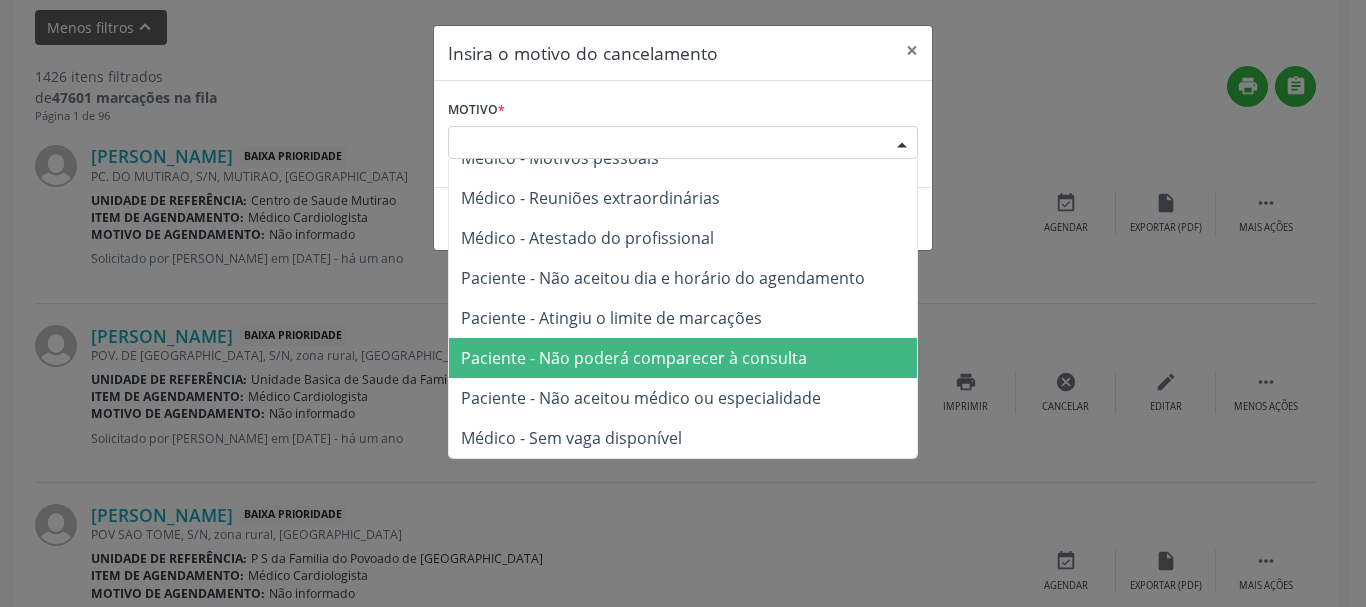 click on "Paciente - Não poderá comparecer à consulta" at bounding box center (683, 358) 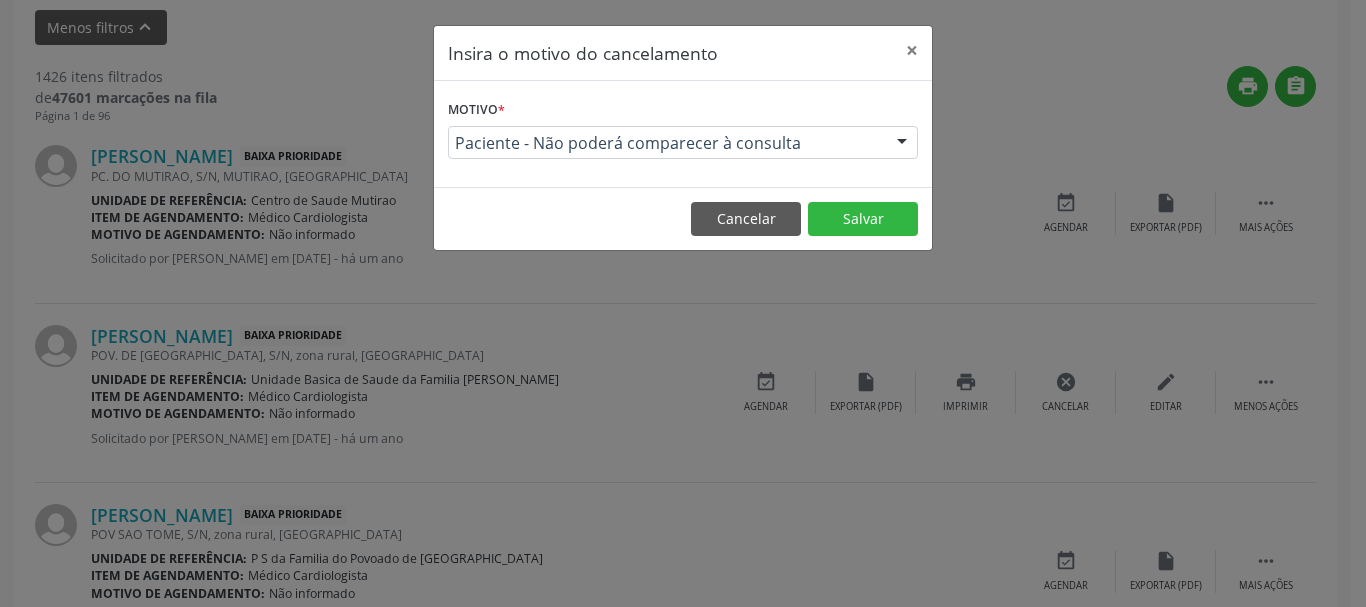 click on "Cancelar Salvar" at bounding box center [683, 218] 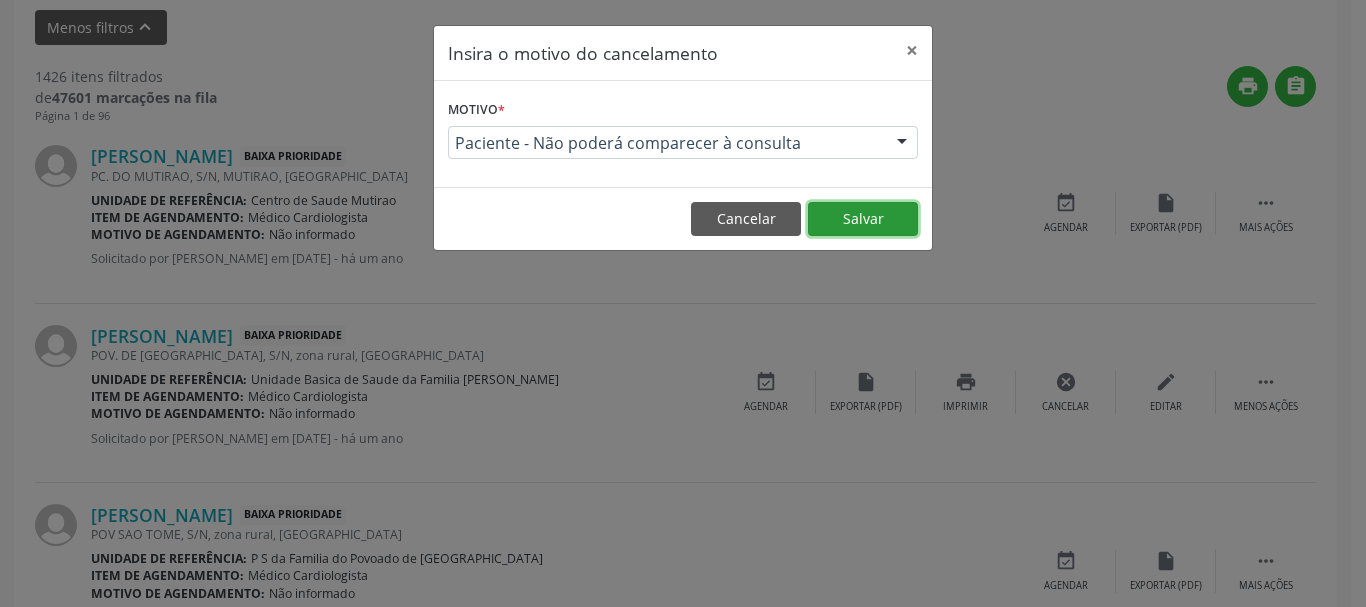 click on "Salvar" at bounding box center (863, 219) 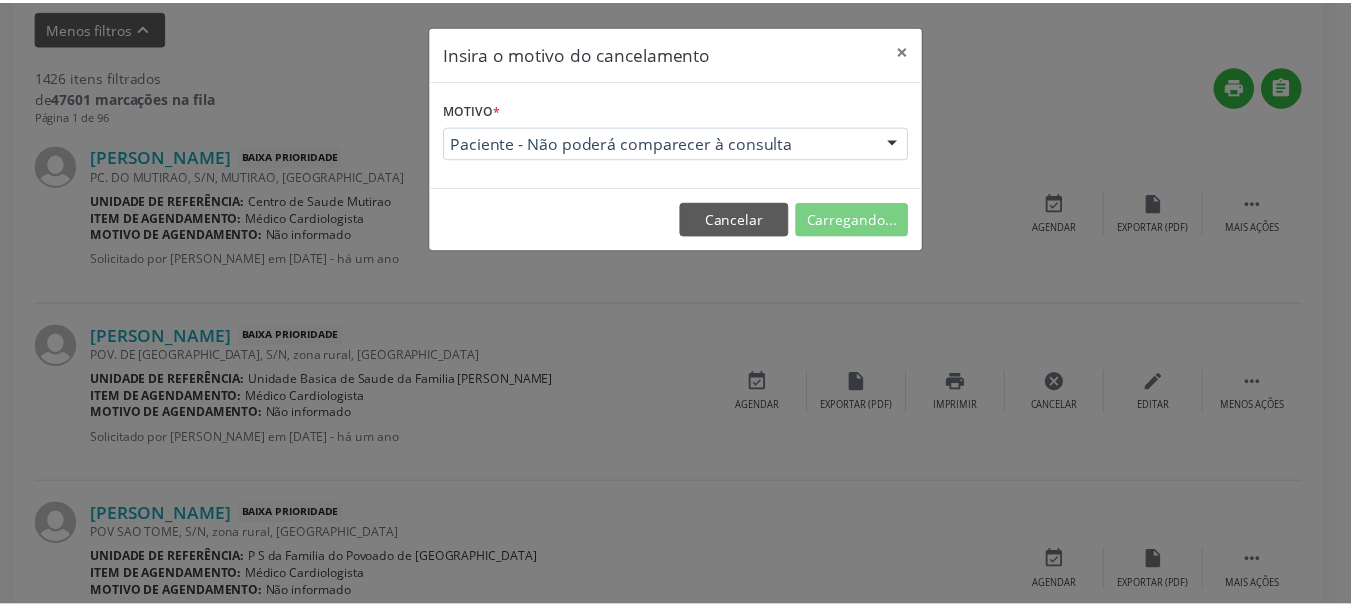 scroll, scrollTop: 238, scrollLeft: 0, axis: vertical 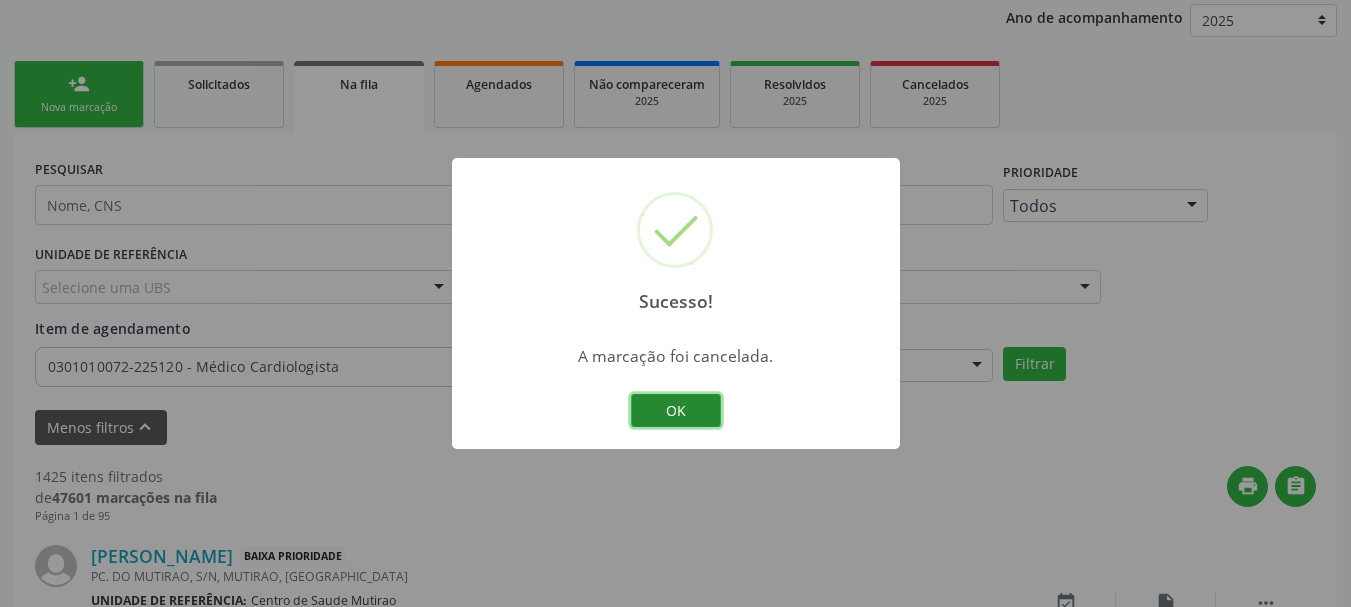 click on "OK" at bounding box center [676, 411] 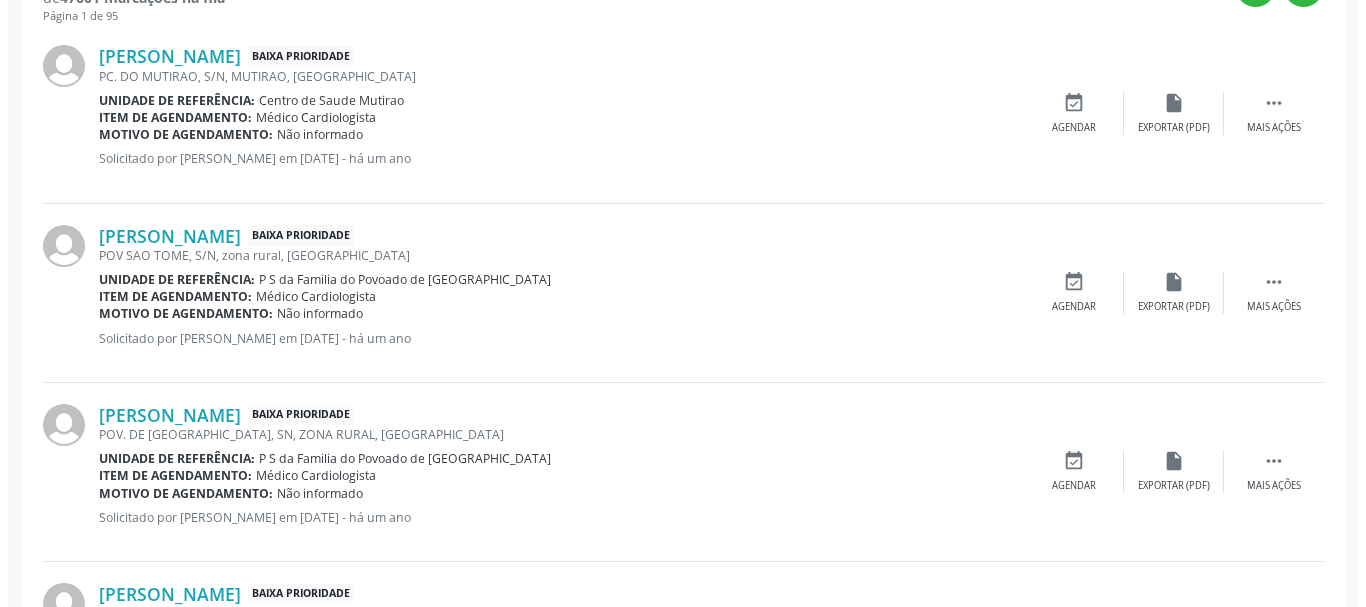 scroll, scrollTop: 638, scrollLeft: 0, axis: vertical 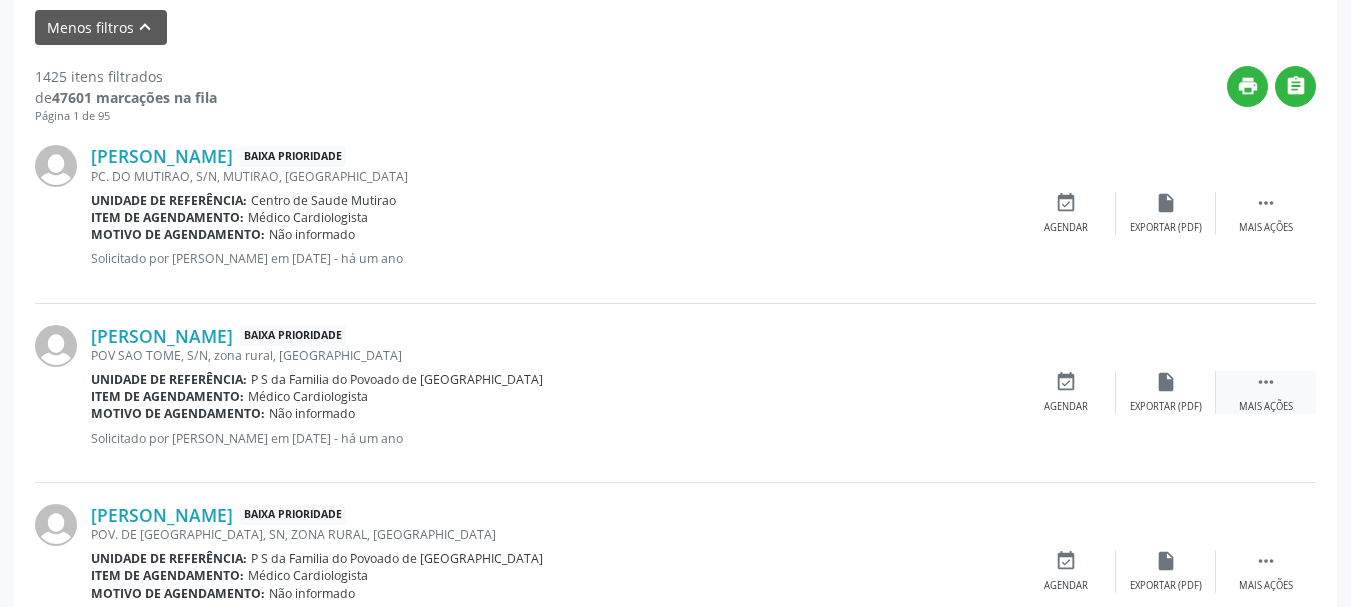 click on "" at bounding box center [1266, 382] 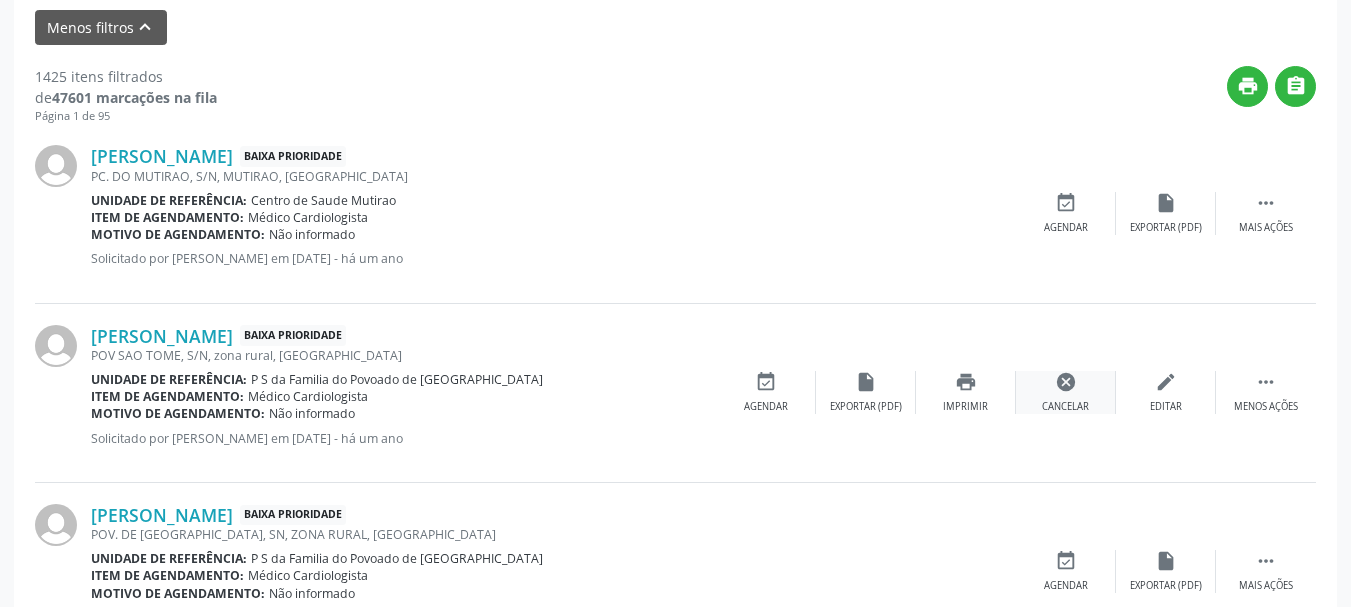 click on "cancel
Cancelar" at bounding box center (1066, 392) 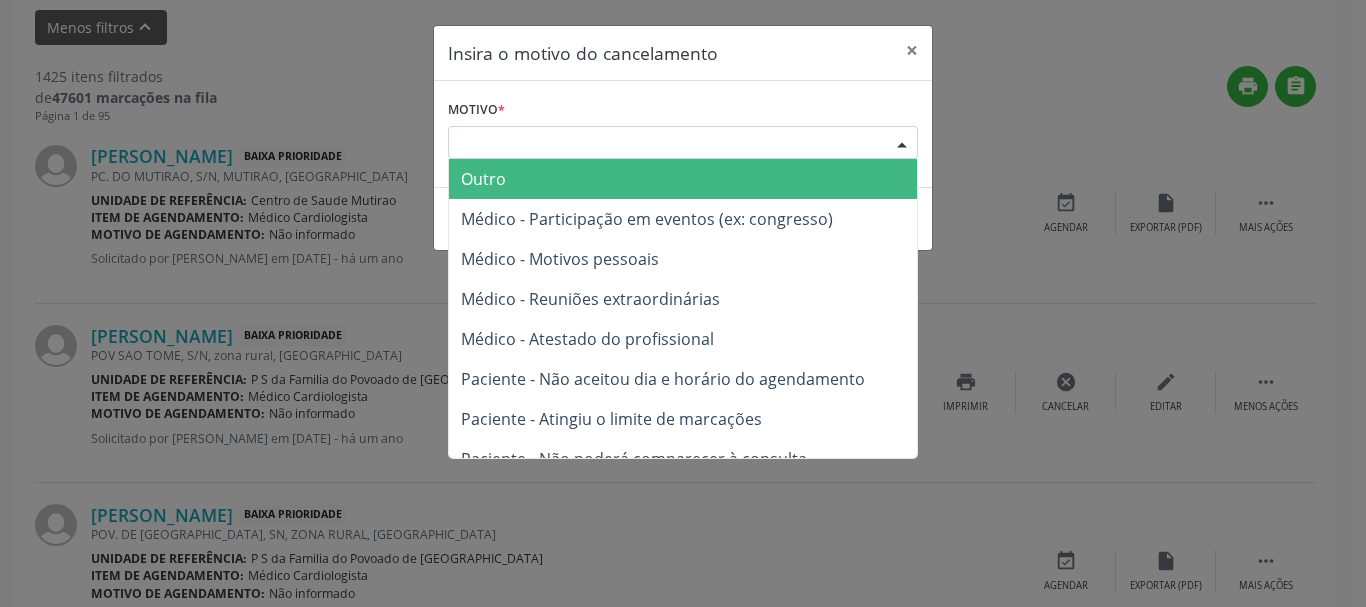 click on "Escolha o motivo" at bounding box center (683, 143) 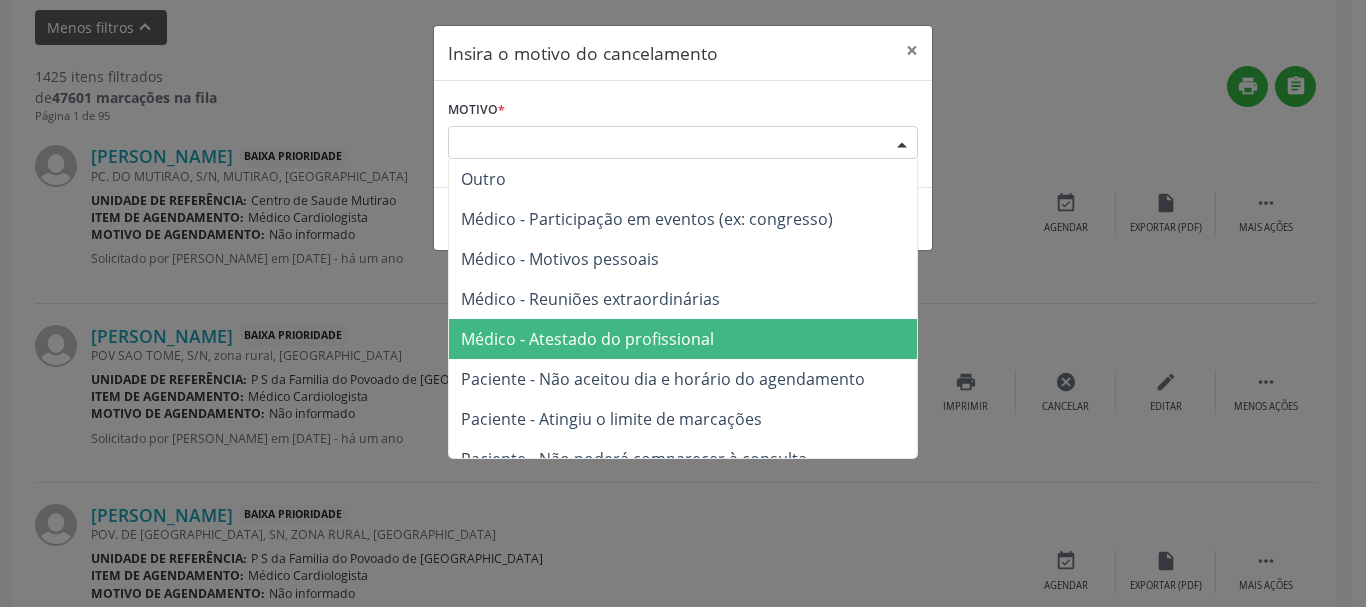 scroll, scrollTop: 100, scrollLeft: 0, axis: vertical 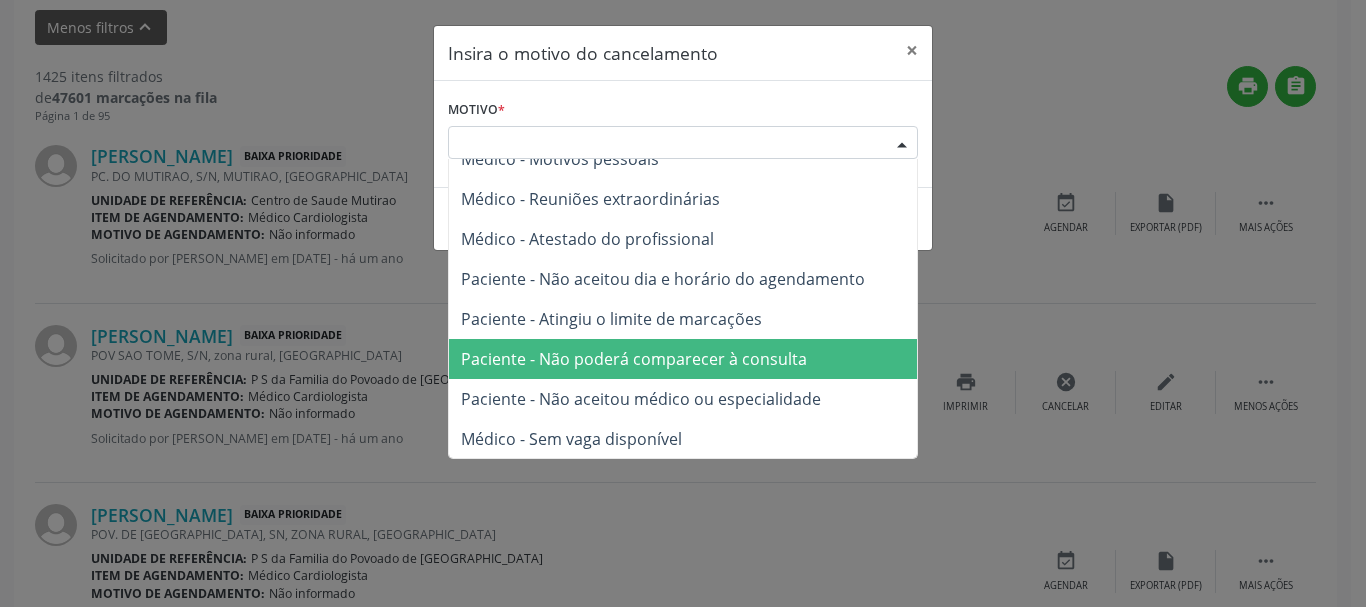 click on "Paciente - Não poderá comparecer à consulta" at bounding box center [683, 359] 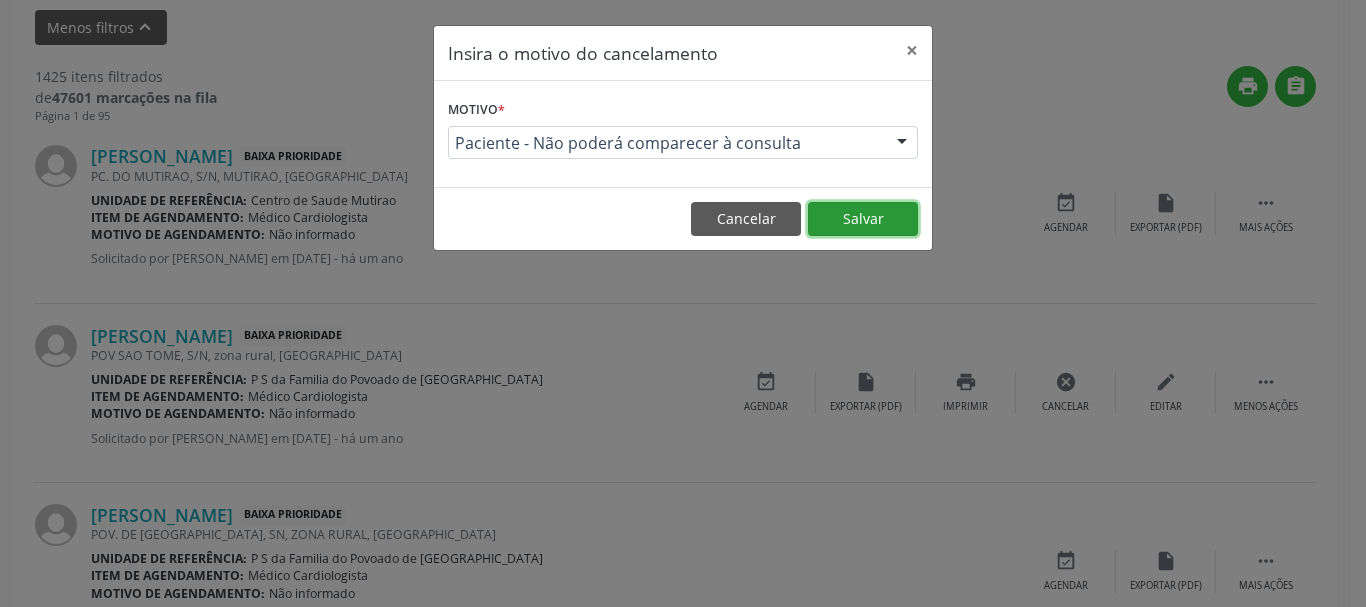 click on "Salvar" at bounding box center [863, 219] 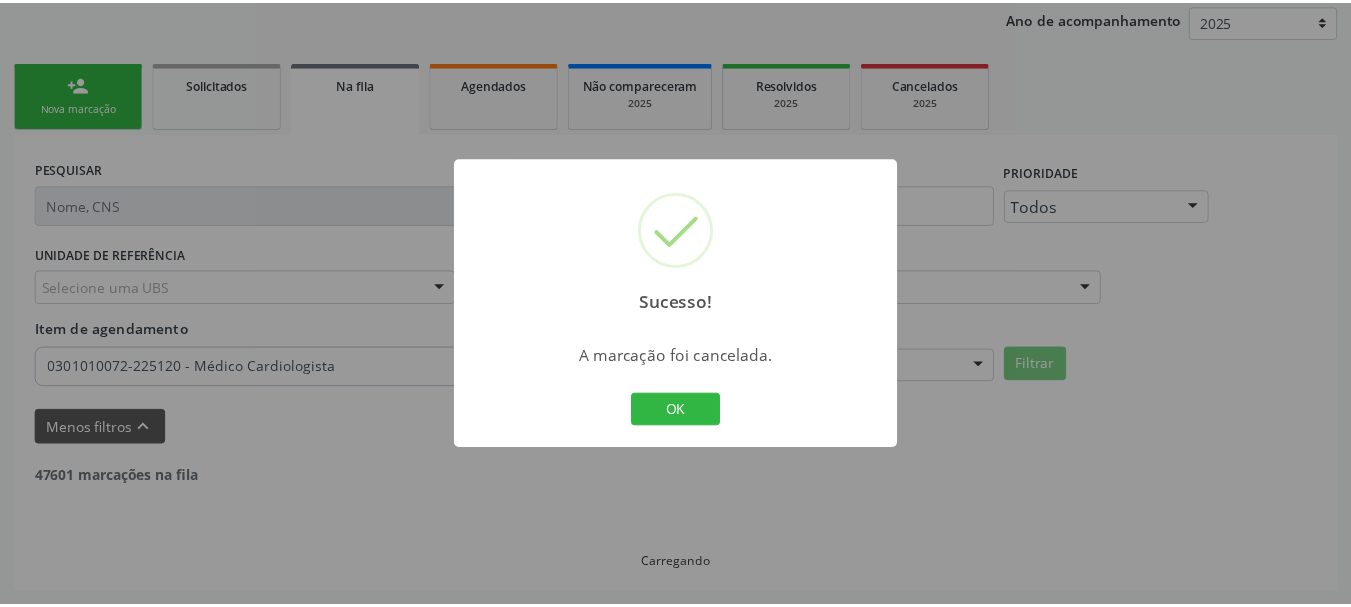 scroll, scrollTop: 238, scrollLeft: 0, axis: vertical 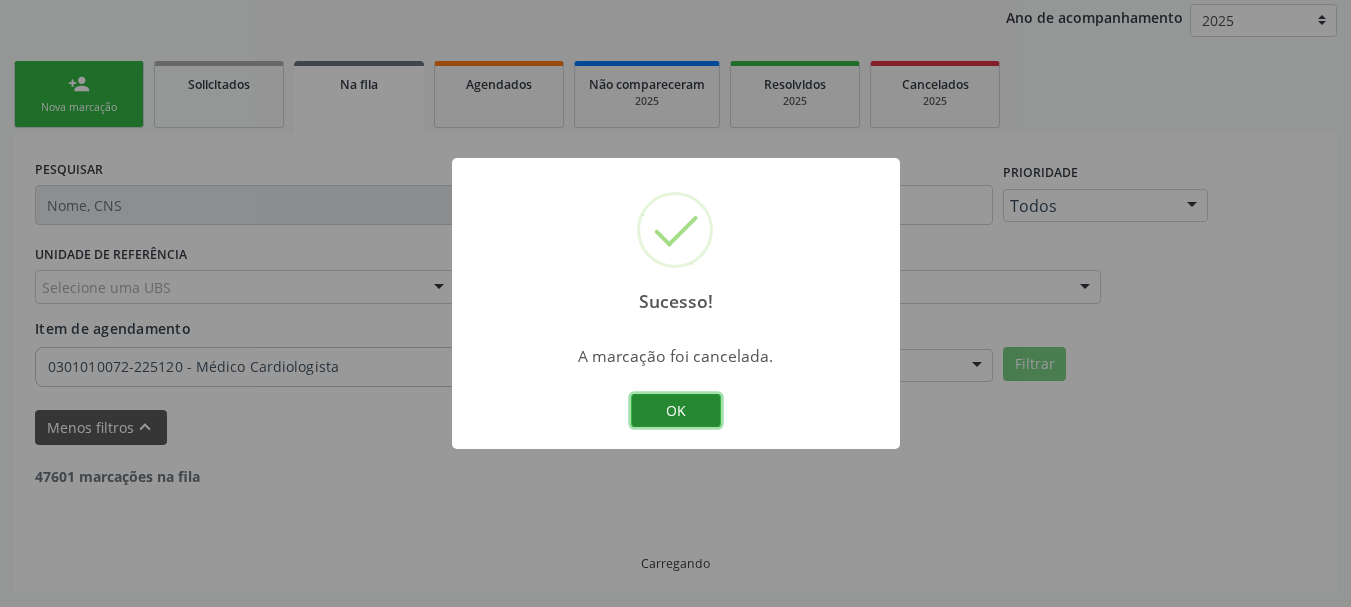 click on "OK" at bounding box center (676, 411) 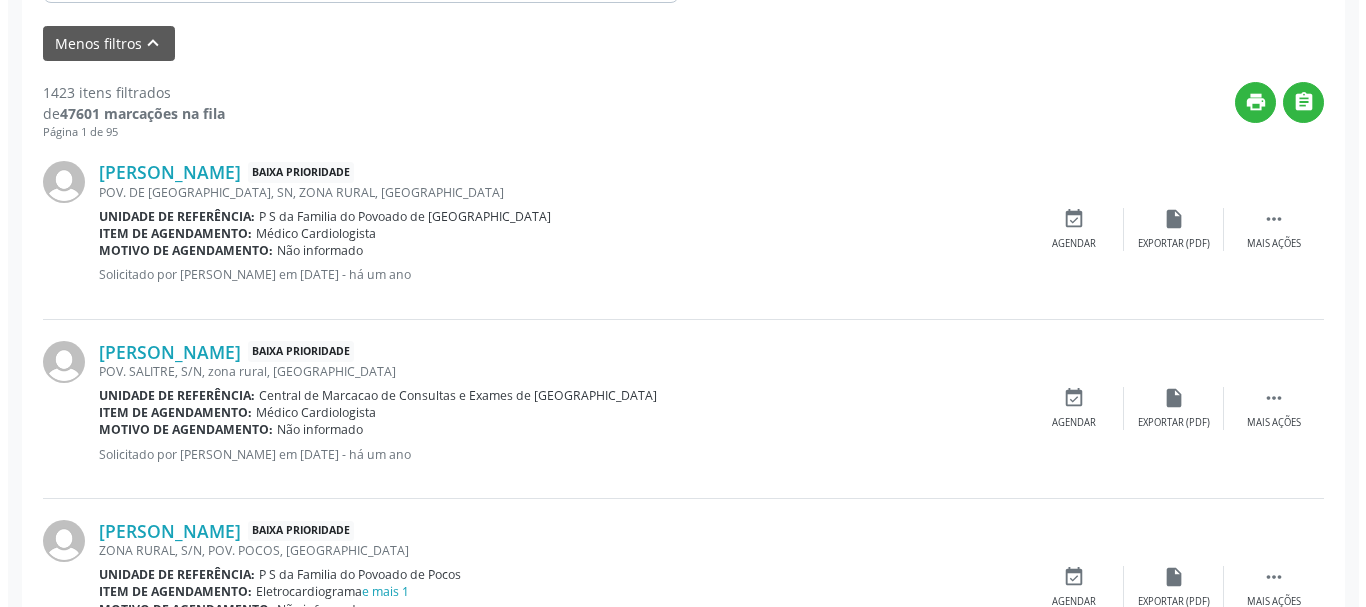 scroll, scrollTop: 638, scrollLeft: 0, axis: vertical 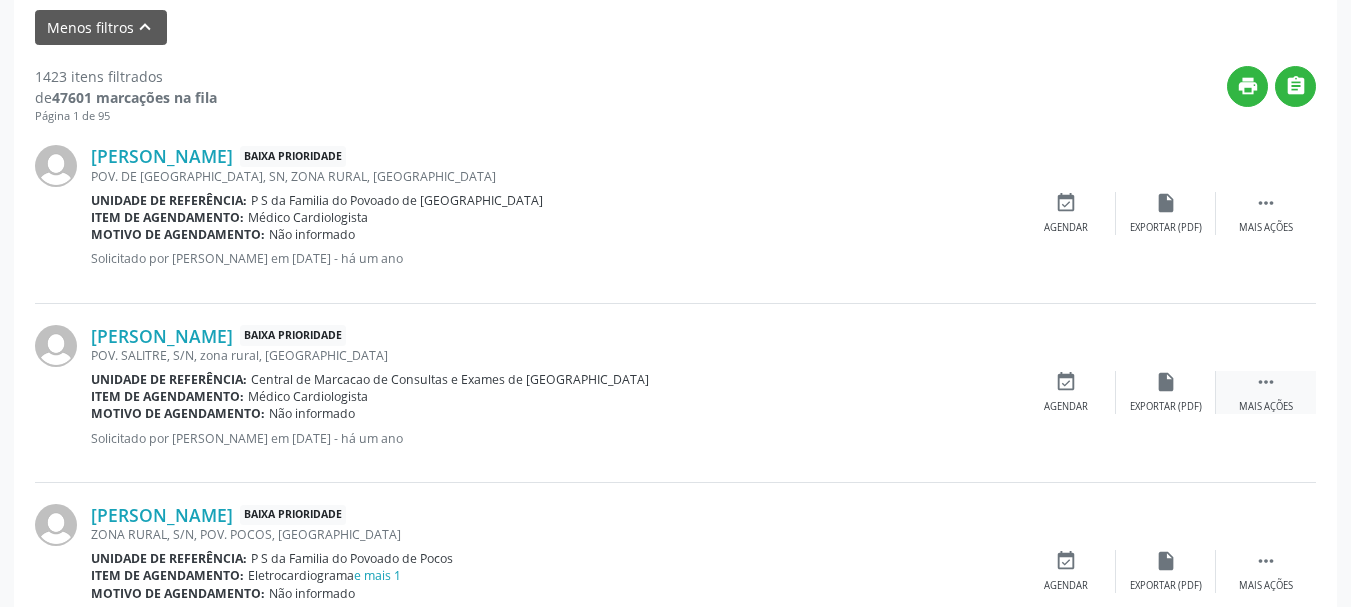 click on "" at bounding box center [1266, 382] 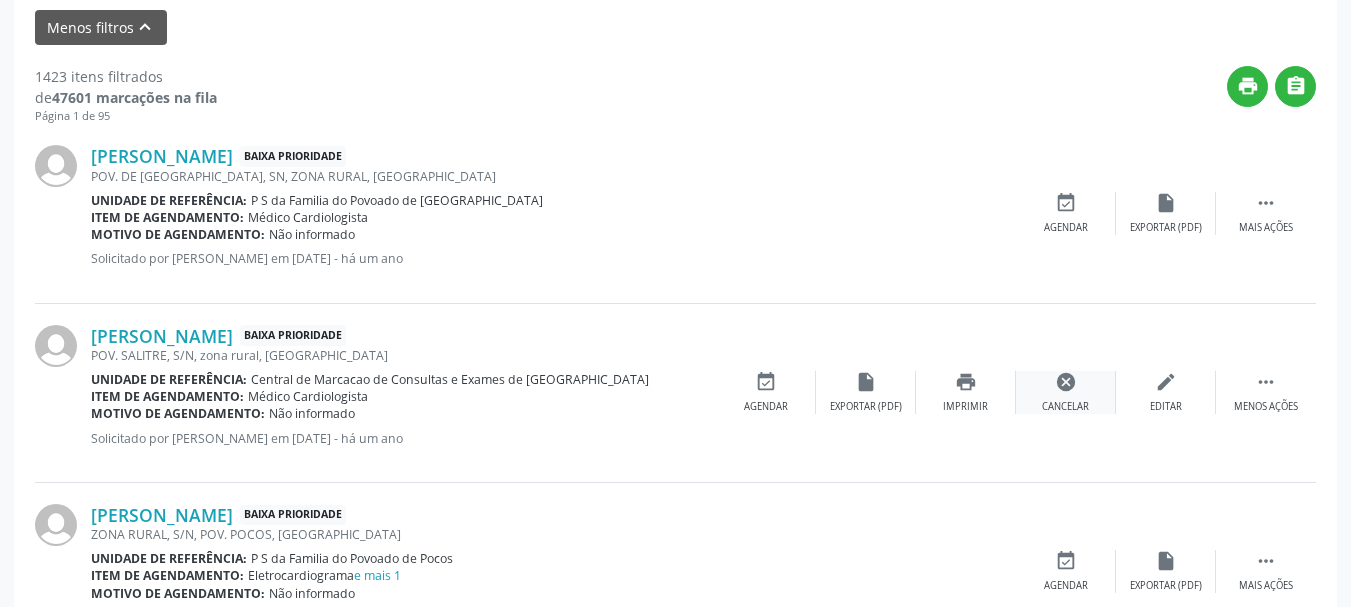 click on "cancel" at bounding box center [1066, 382] 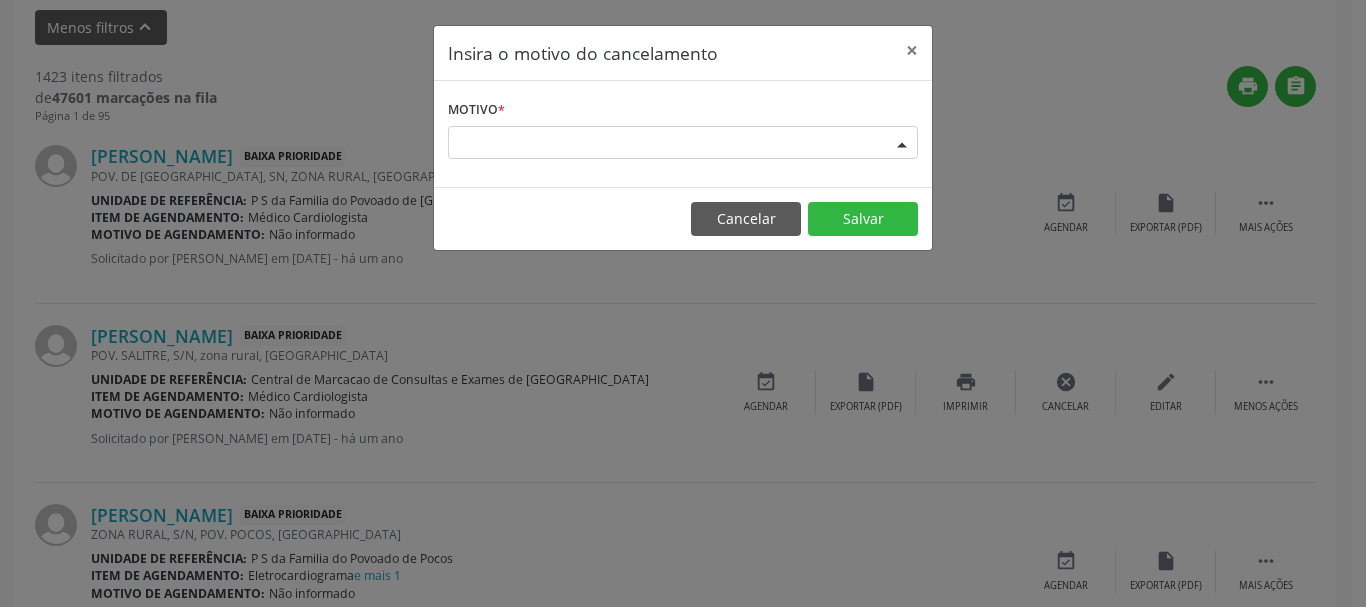 click at bounding box center [902, 144] 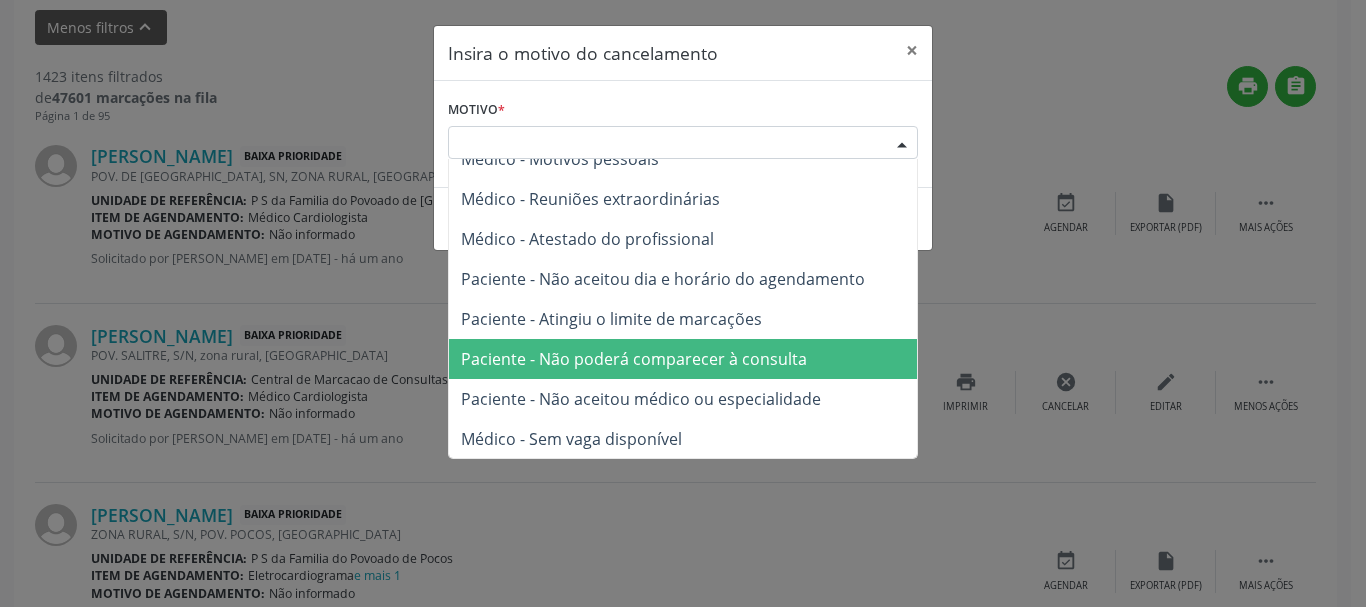 scroll, scrollTop: 101, scrollLeft: 0, axis: vertical 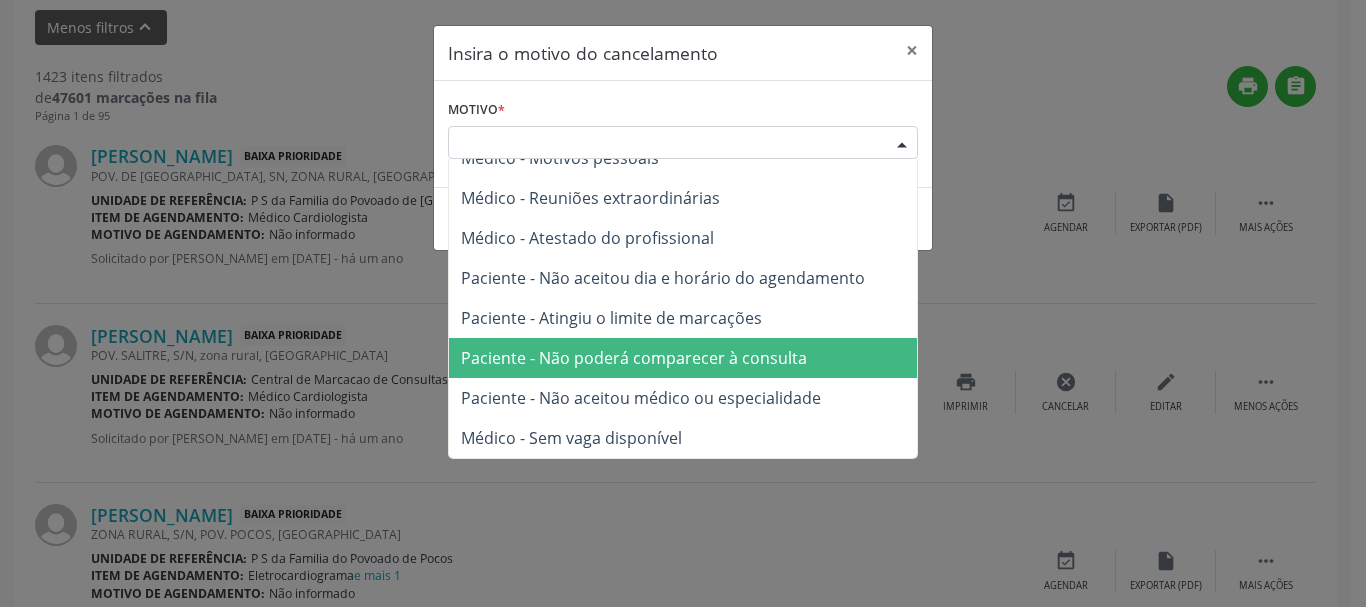 click on "Paciente - Não poderá comparecer à consulta" at bounding box center (683, 358) 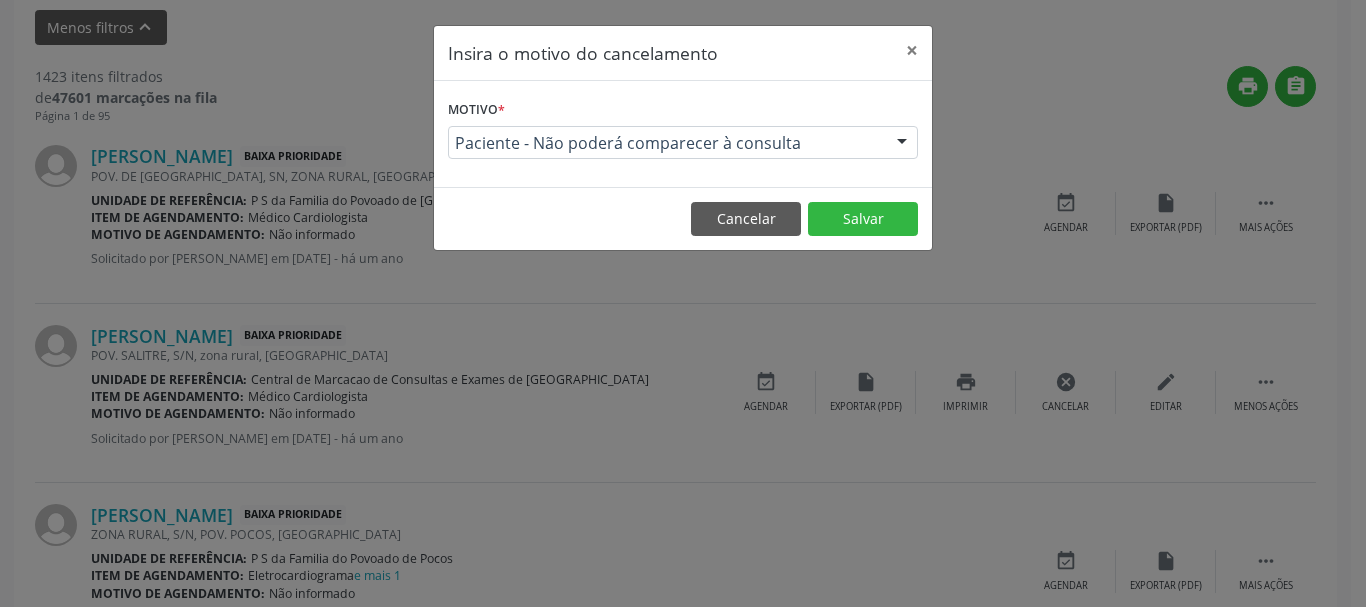 click on "Cancelar Salvar" at bounding box center (683, 218) 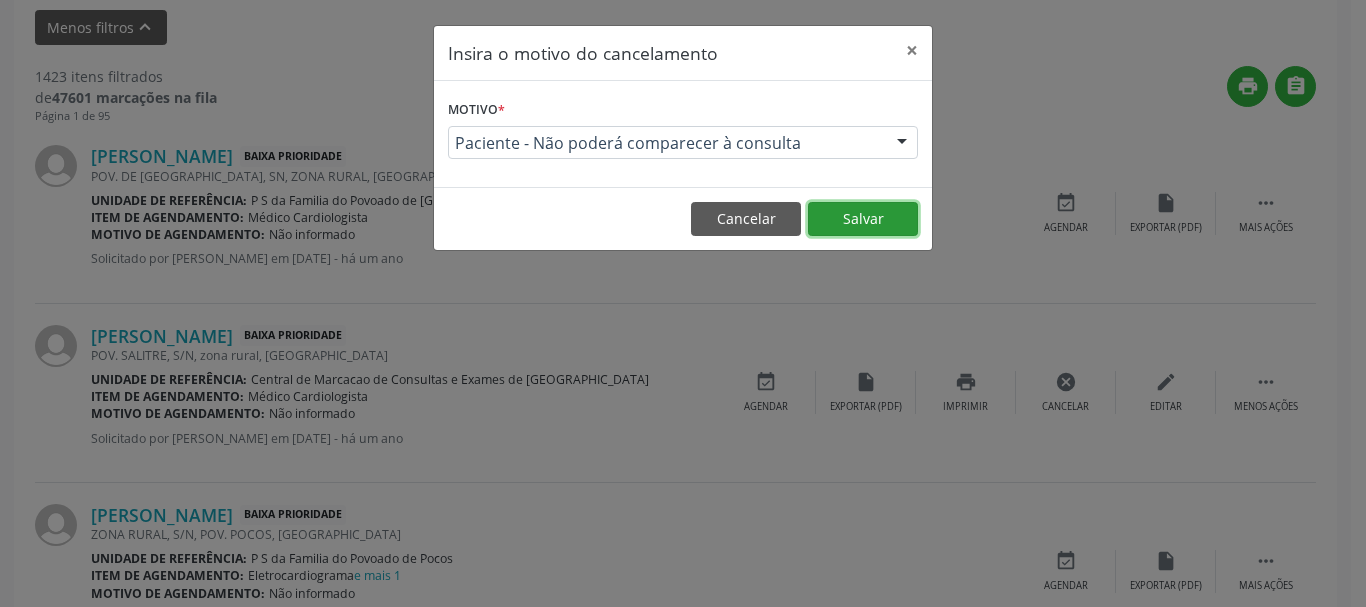 click on "Salvar" at bounding box center (863, 219) 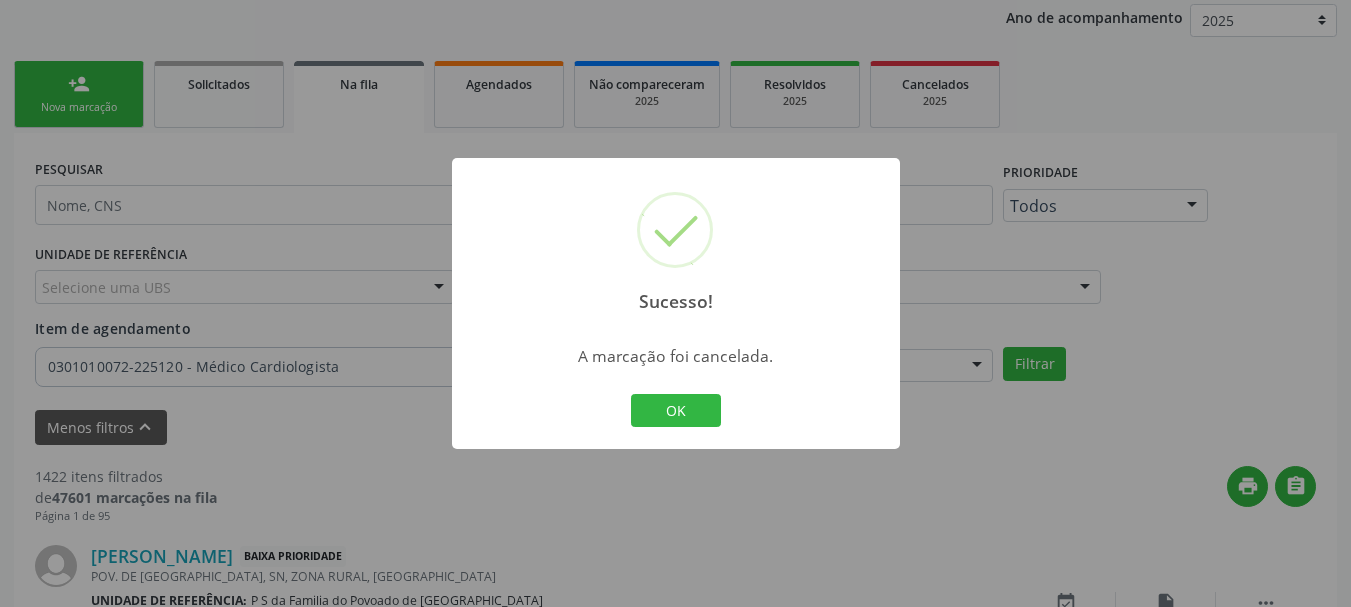 scroll, scrollTop: 638, scrollLeft: 0, axis: vertical 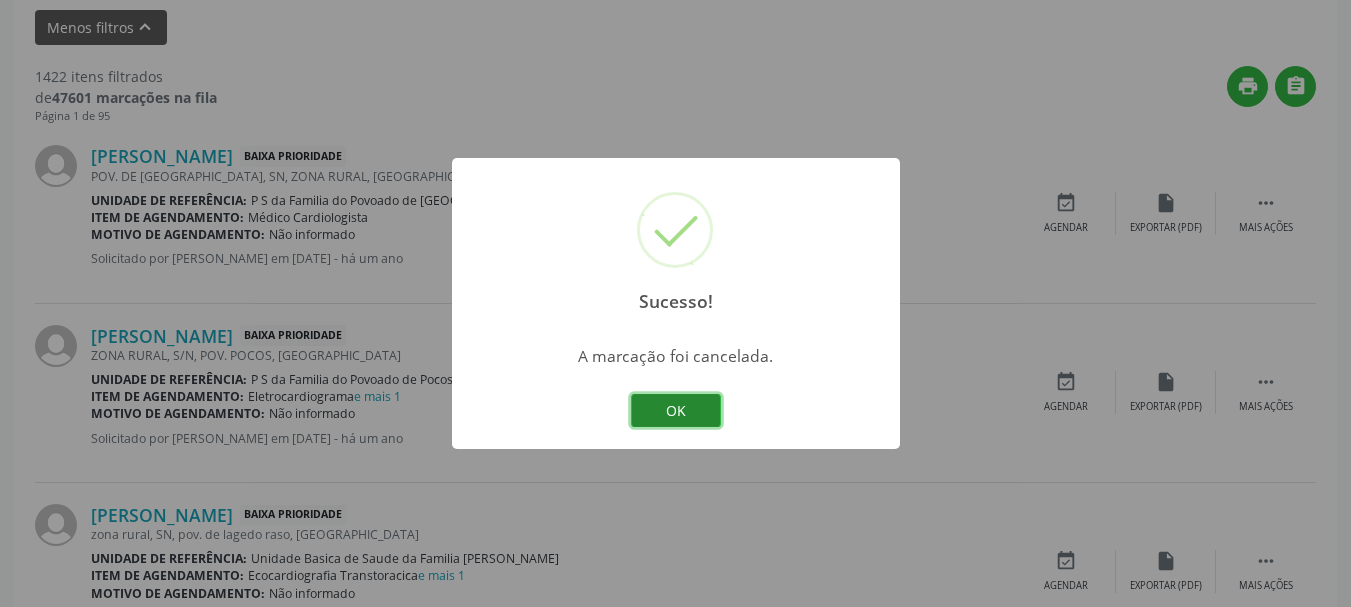 click on "OK" at bounding box center (676, 411) 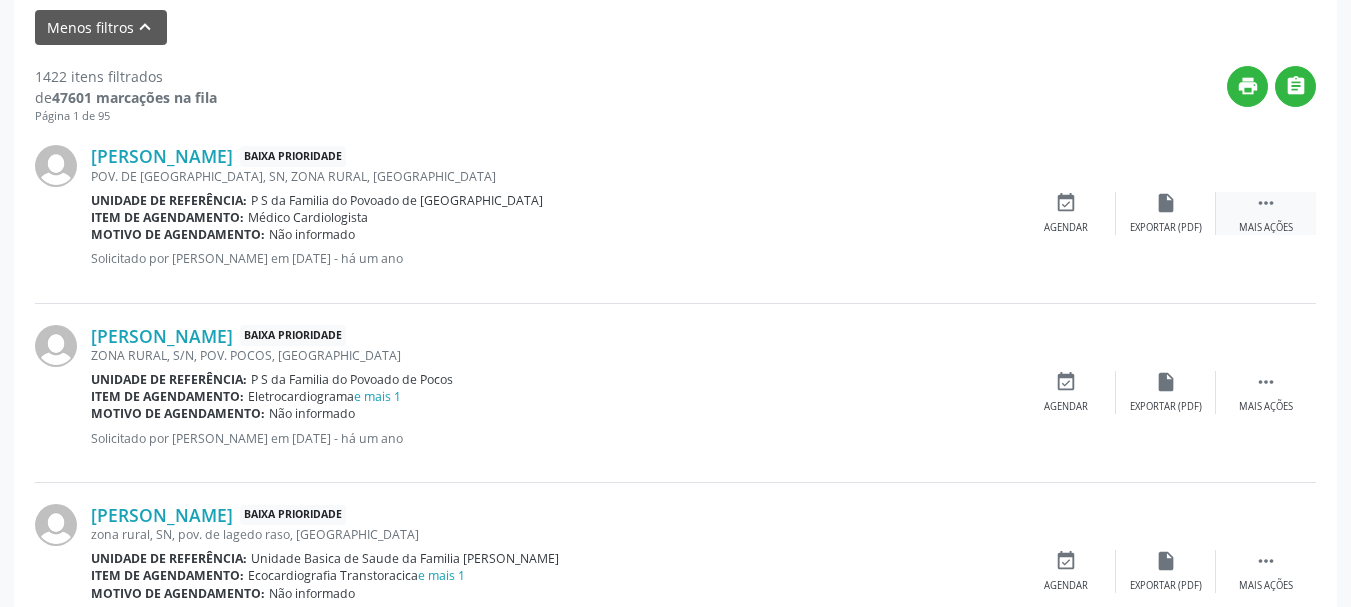 click on "
Mais ações" at bounding box center [1266, 213] 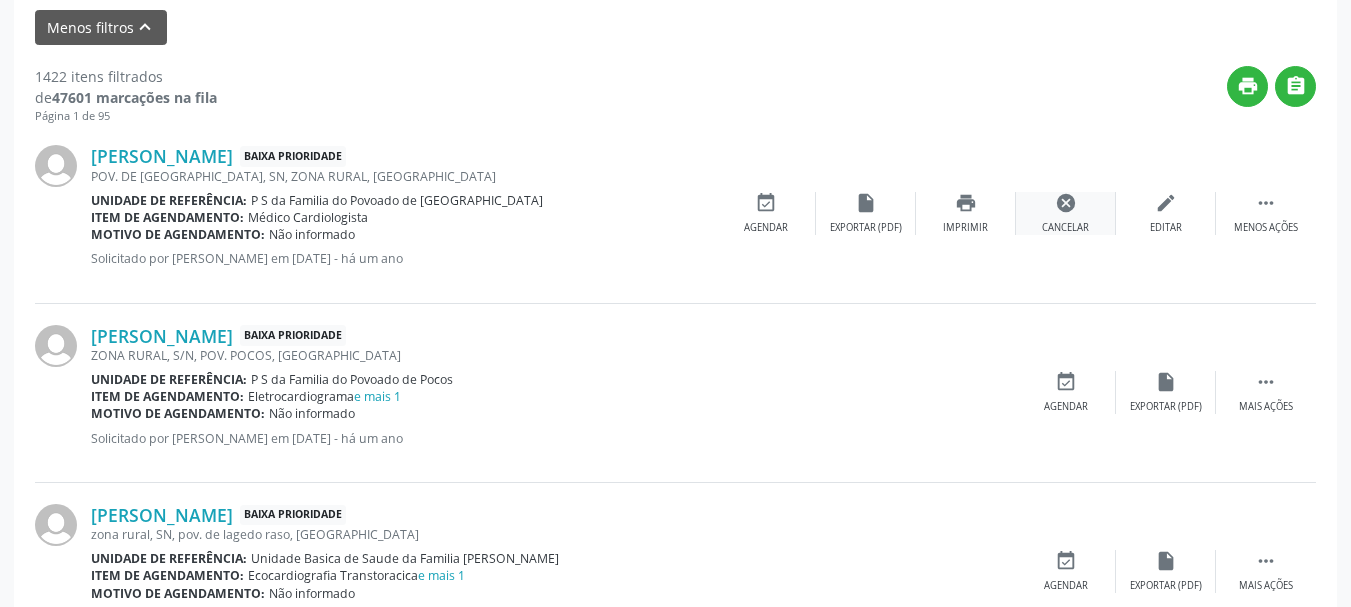click on "cancel
Cancelar" at bounding box center (1066, 213) 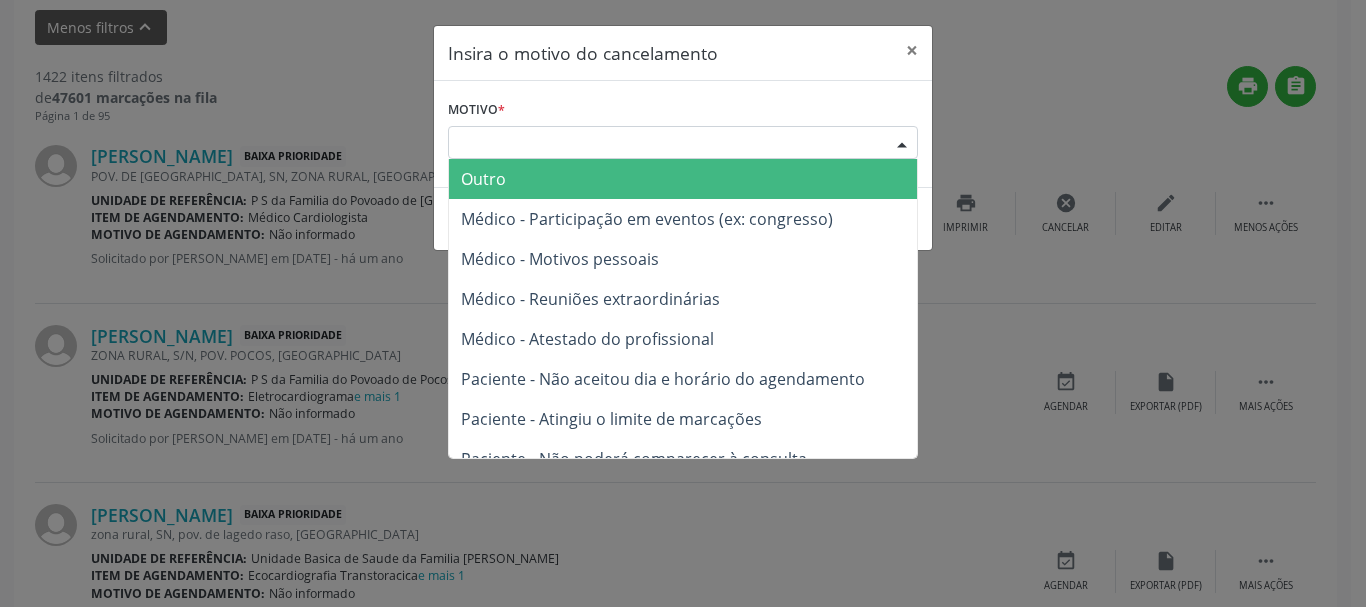 click at bounding box center [902, 144] 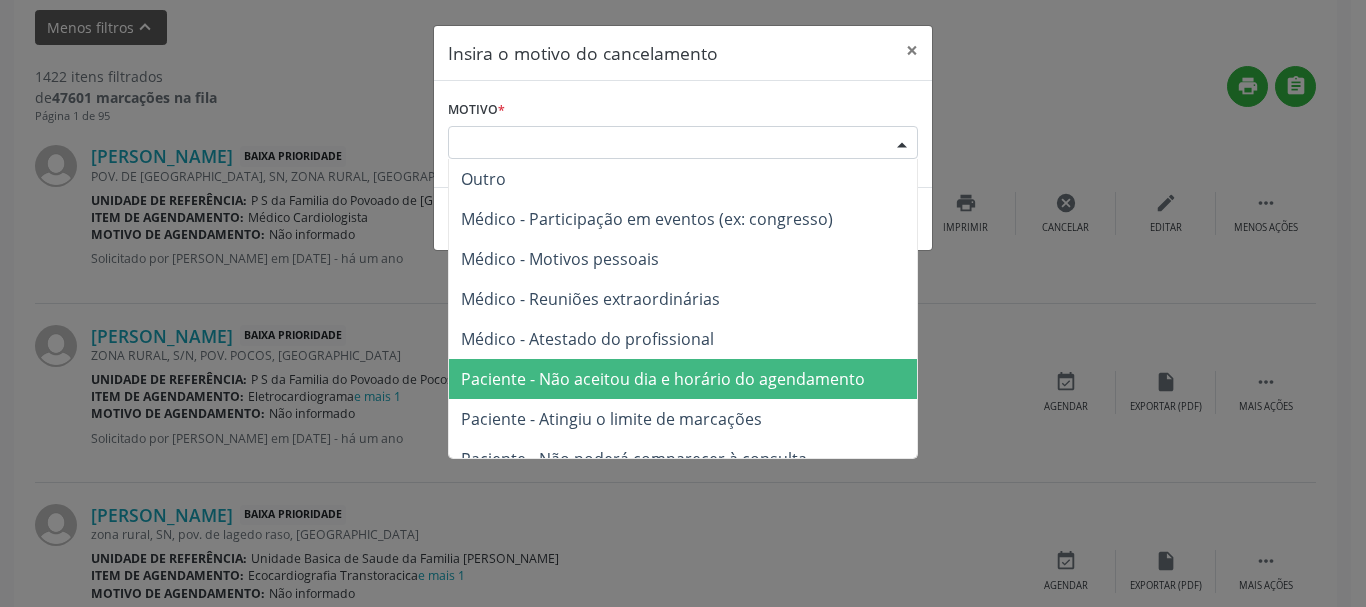 click on "Paciente - Não aceitou dia e horário do agendamento" at bounding box center [663, 379] 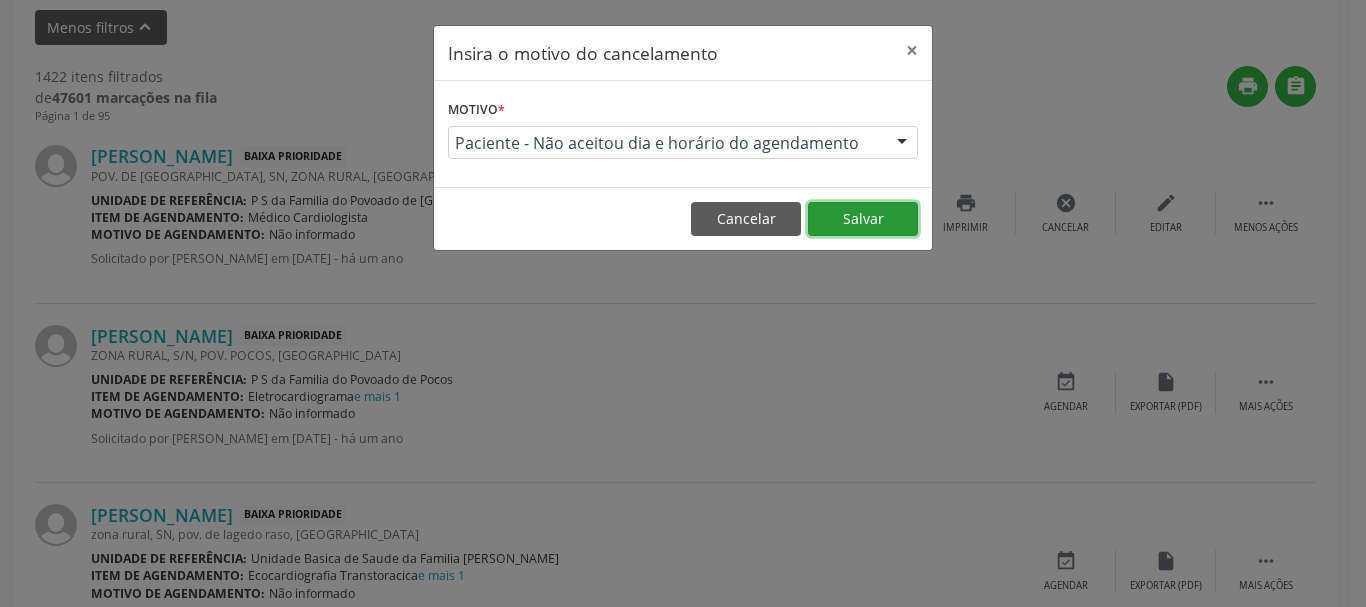 click on "Salvar" at bounding box center (863, 219) 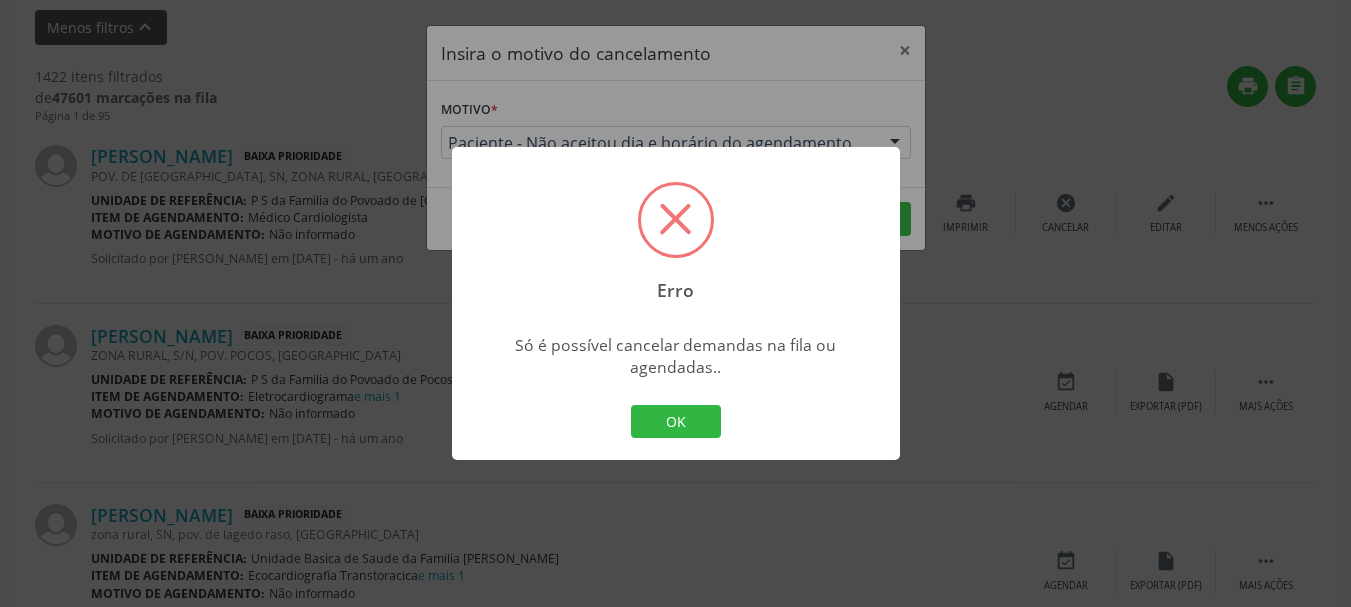 click on "OK" at bounding box center (676, 422) 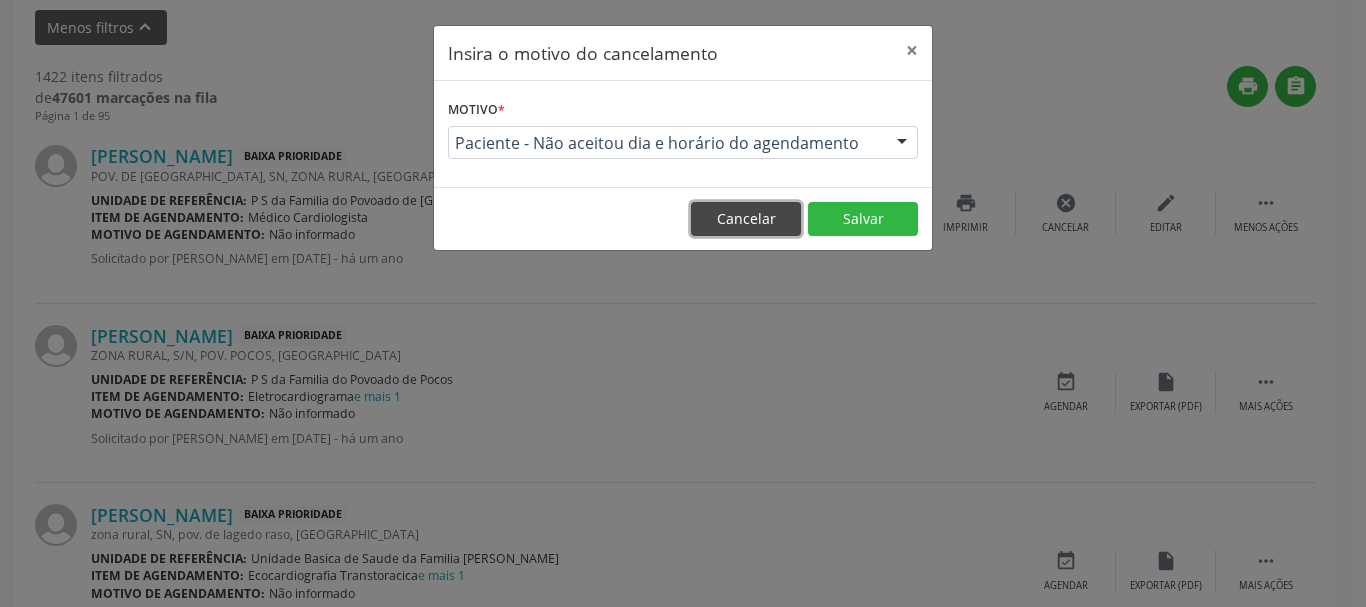 click on "Cancelar" at bounding box center (746, 219) 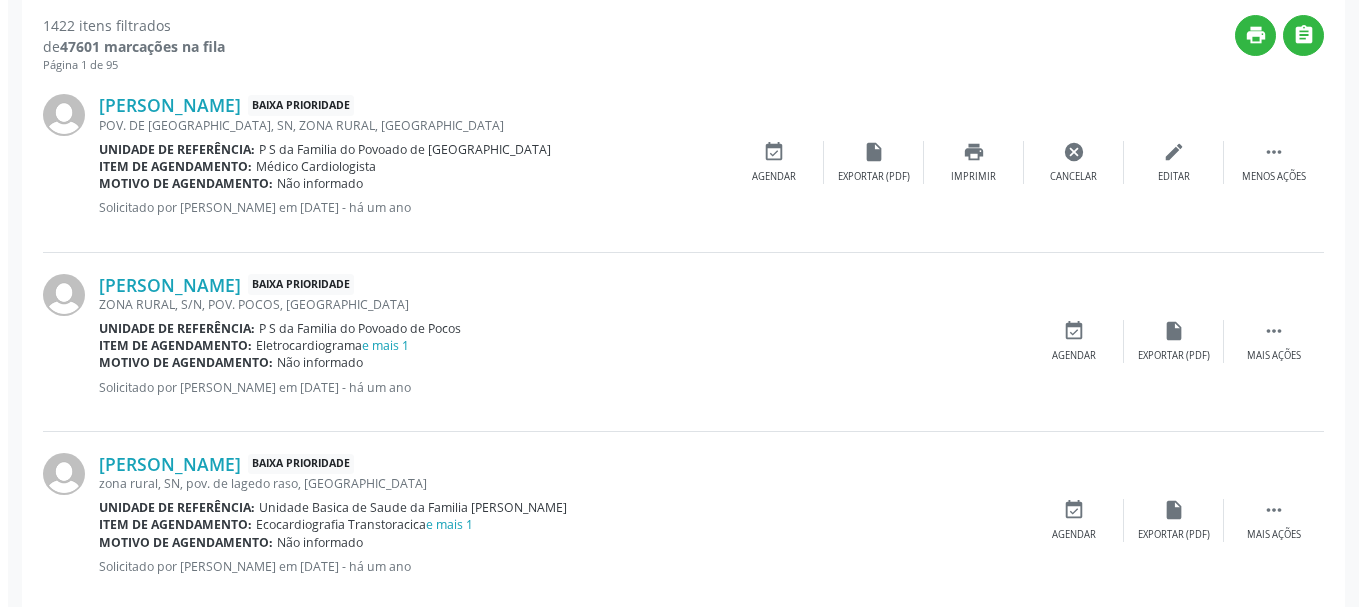 scroll, scrollTop: 738, scrollLeft: 0, axis: vertical 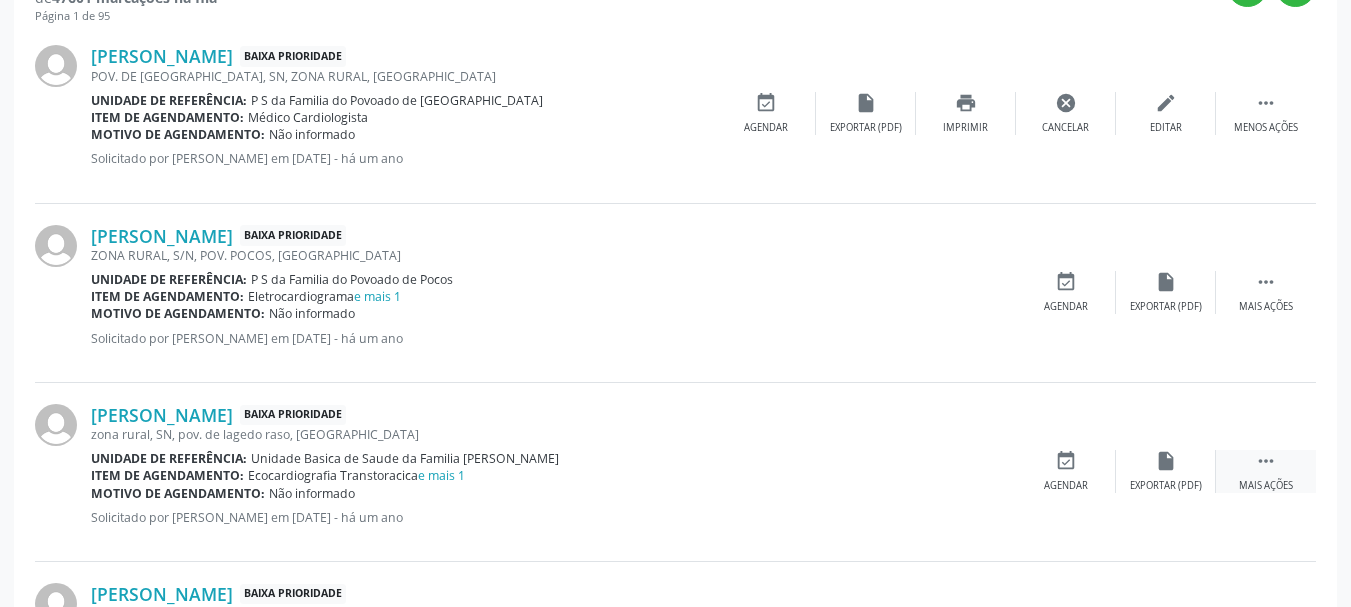 click on "Mais ações" at bounding box center (1266, 486) 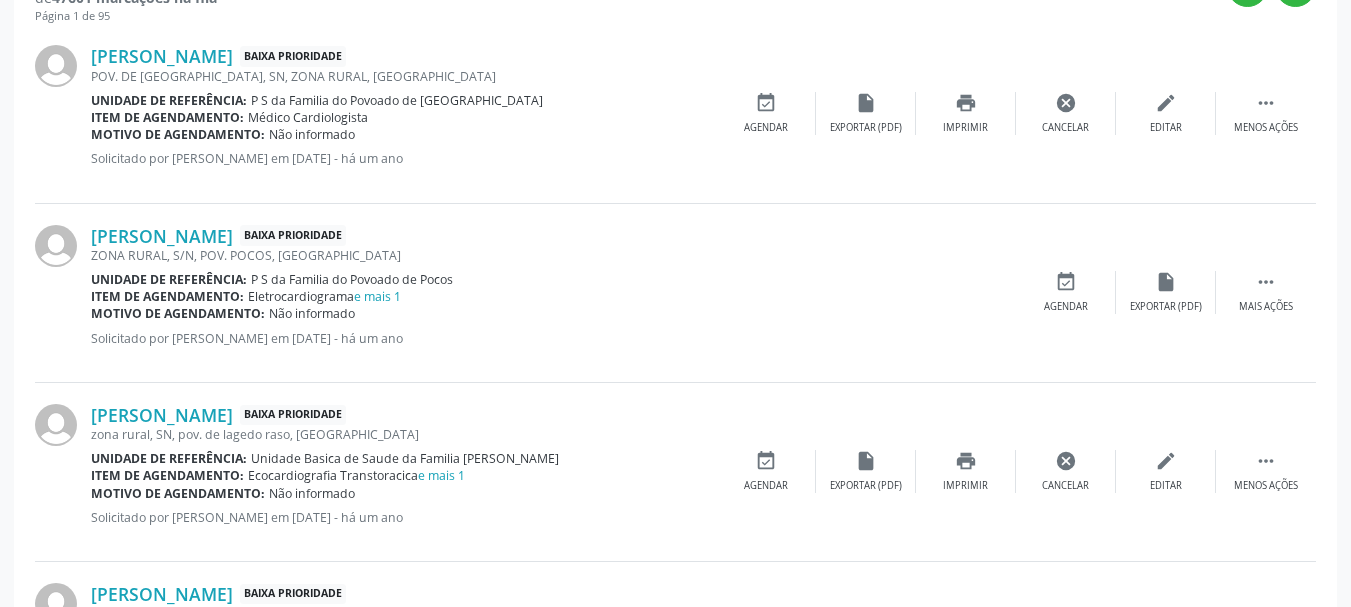 click on "[PERSON_NAME]
Baixa Prioridade
zona rural, SN, pov. de [GEOGRAPHIC_DATA], [GEOGRAPHIC_DATA]
Unidade de referência:
Unidade Basica de Saude da Familia [PERSON_NAME]
Item de agendamento:
Ecocardiografia Transtoracica
e mais 1
Motivo de agendamento:
Não informado
Solicitado por [PERSON_NAME] em [DATE] - há um ano

Menos ações
edit
Editar
cancel
Cancelar
print
Imprimir
insert_drive_file
Exportar (PDF)
event_available
Agendar" at bounding box center (675, 472) 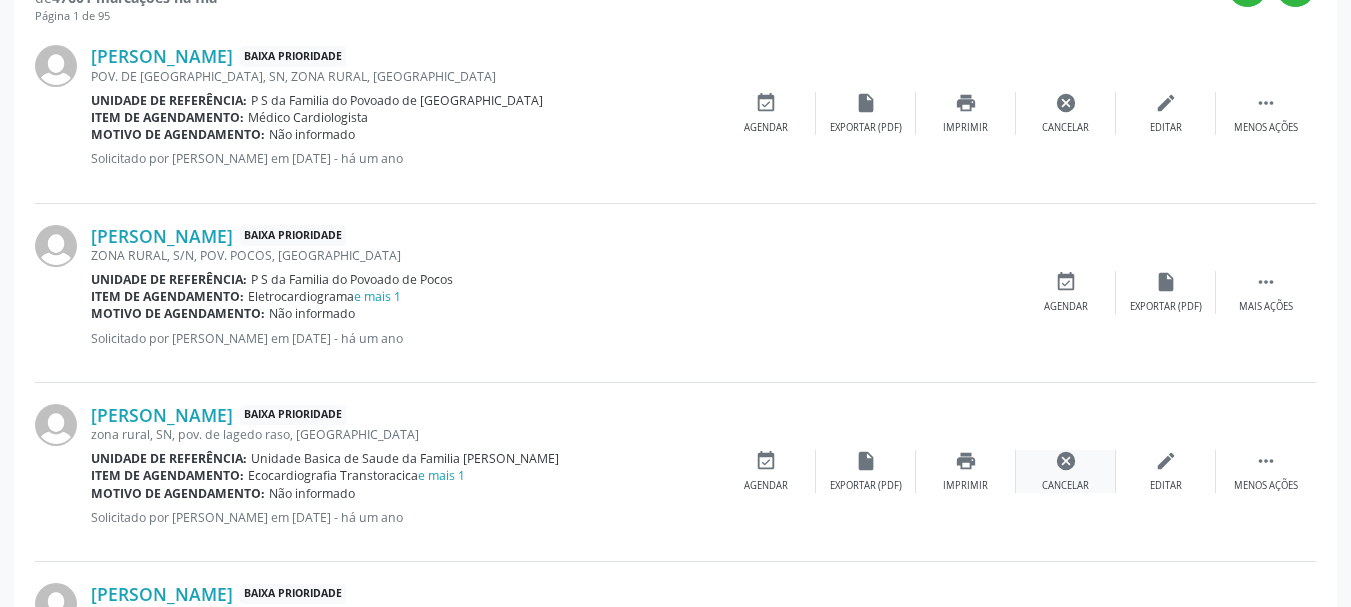 click on "Cancelar" at bounding box center (1065, 486) 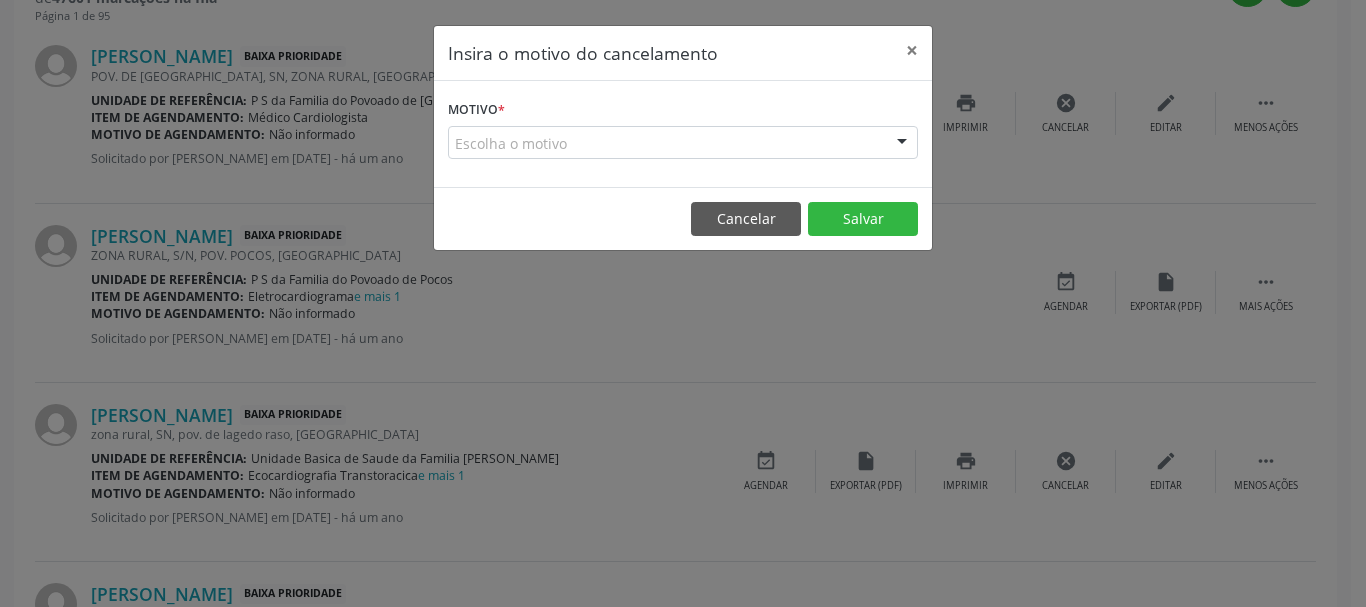 click on "Motivo
*
Escolha o motivo
Outro   Médico - Participação em eventos (ex: congresso)   Médico - Motivos pessoais   Médico - Reuniões extraordinárias   Médico - Atestado do profissional   Paciente - Não aceitou dia e horário do agendamento   Paciente - Atingiu o limite de marcações   Paciente - Não poderá comparecer à consulta   Paciente - Não aceitou médico ou especialidade   Médico - Sem vaga disponível
Nenhum resultado encontrado para: "   "
Não há nenhuma opção para ser exibida." at bounding box center [683, 134] 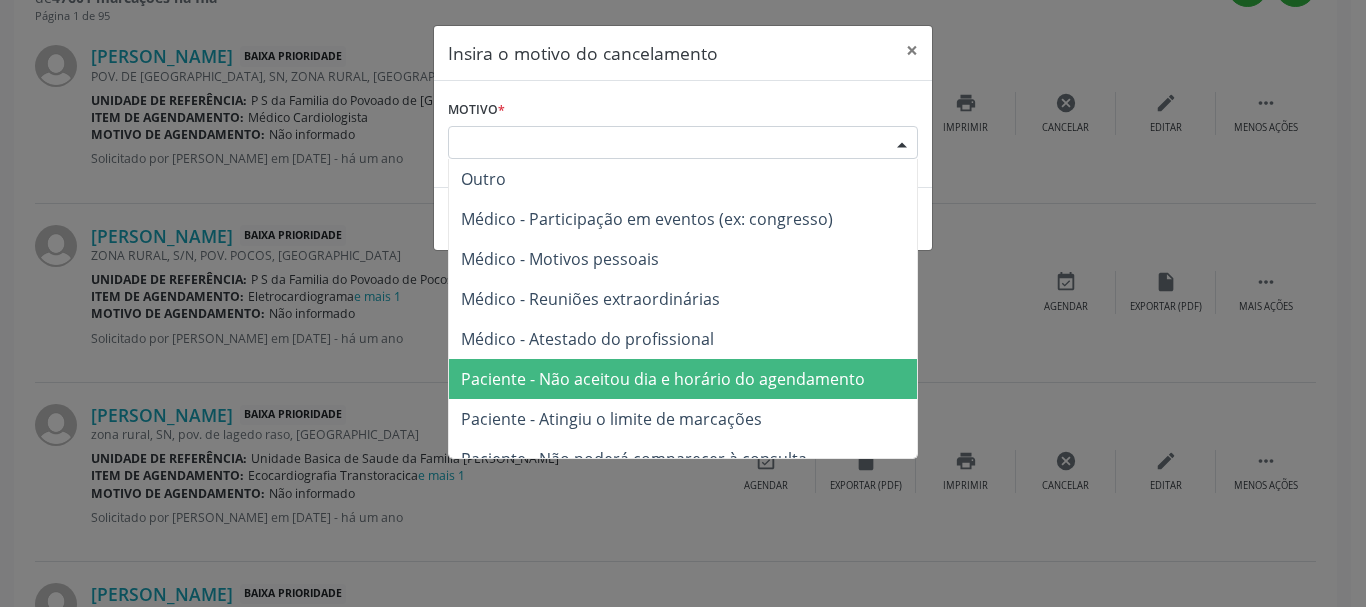 drag, startPoint x: 812, startPoint y: 357, endPoint x: 812, endPoint y: 370, distance: 13 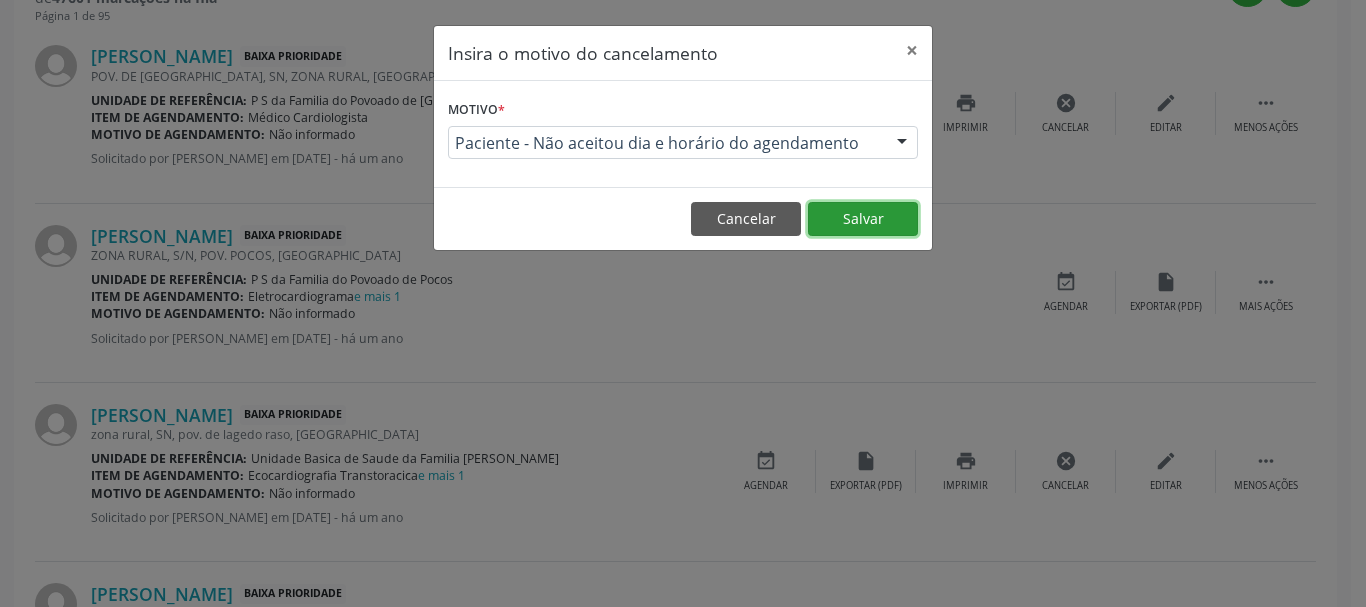 click on "Salvar" at bounding box center [863, 219] 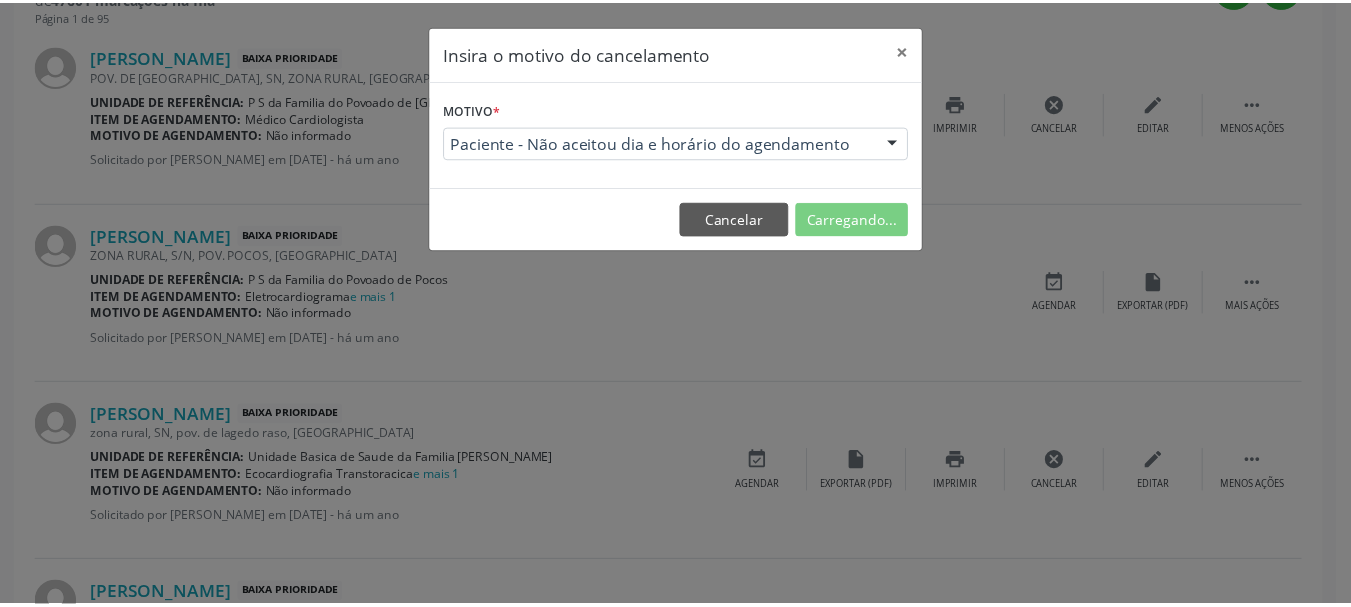 scroll, scrollTop: 238, scrollLeft: 0, axis: vertical 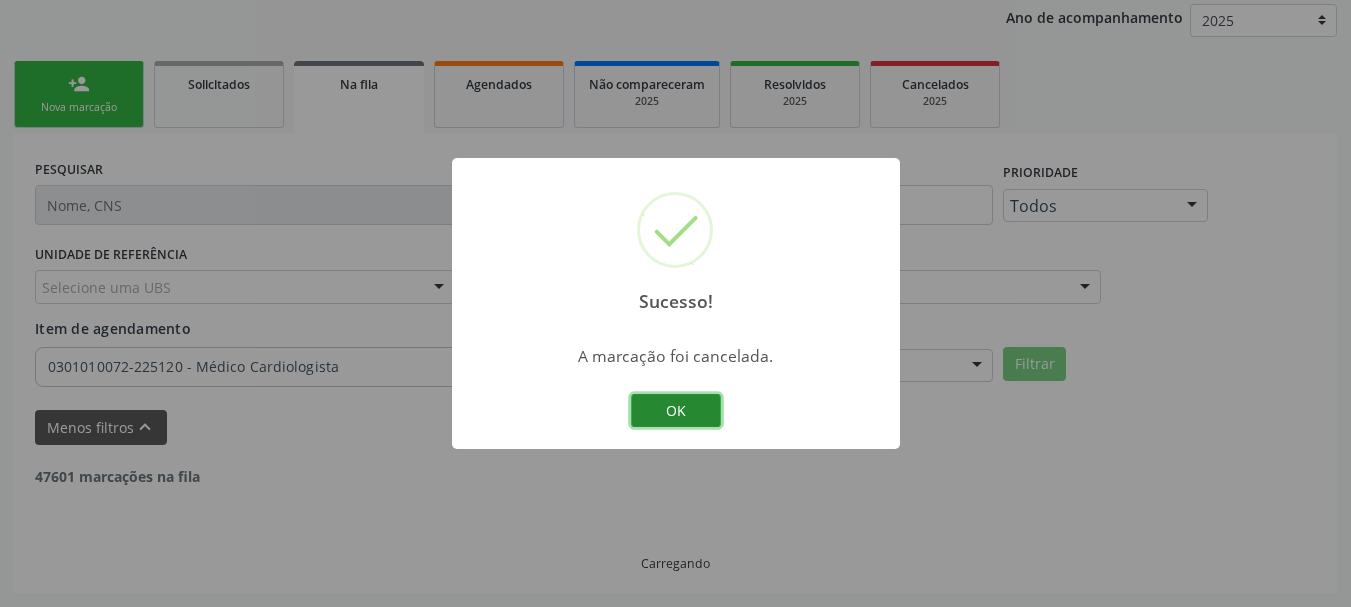 click on "OK" at bounding box center (676, 411) 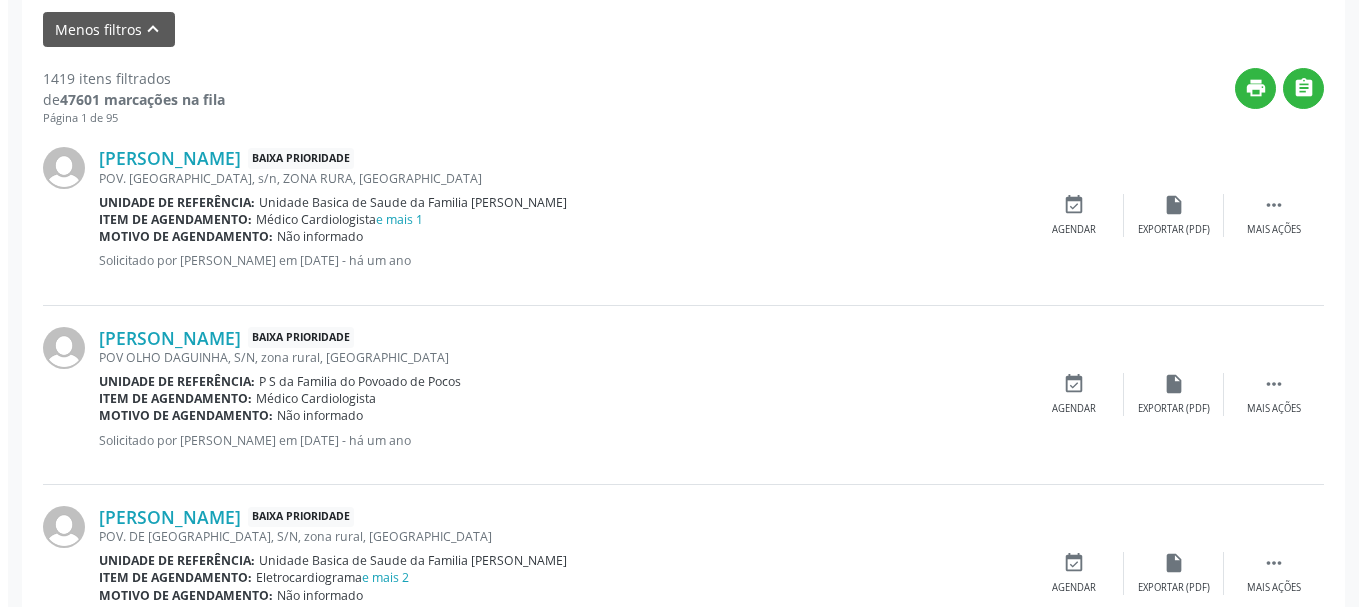 scroll, scrollTop: 638, scrollLeft: 0, axis: vertical 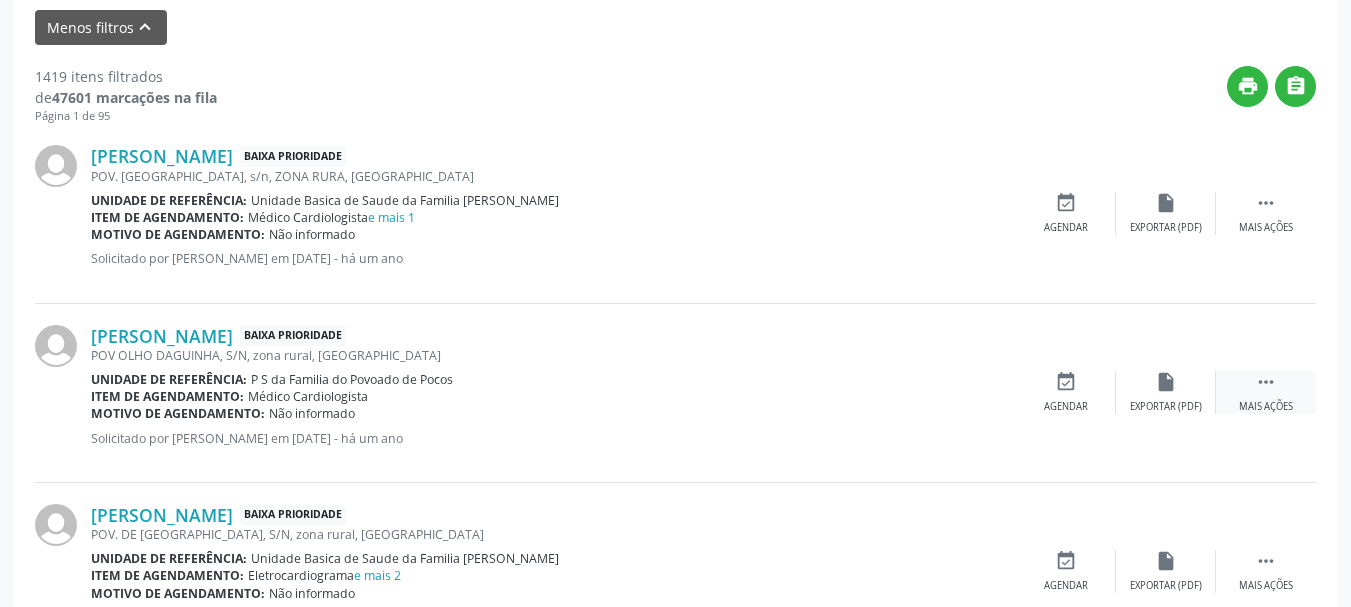 click on "
Mais ações" at bounding box center [1266, 392] 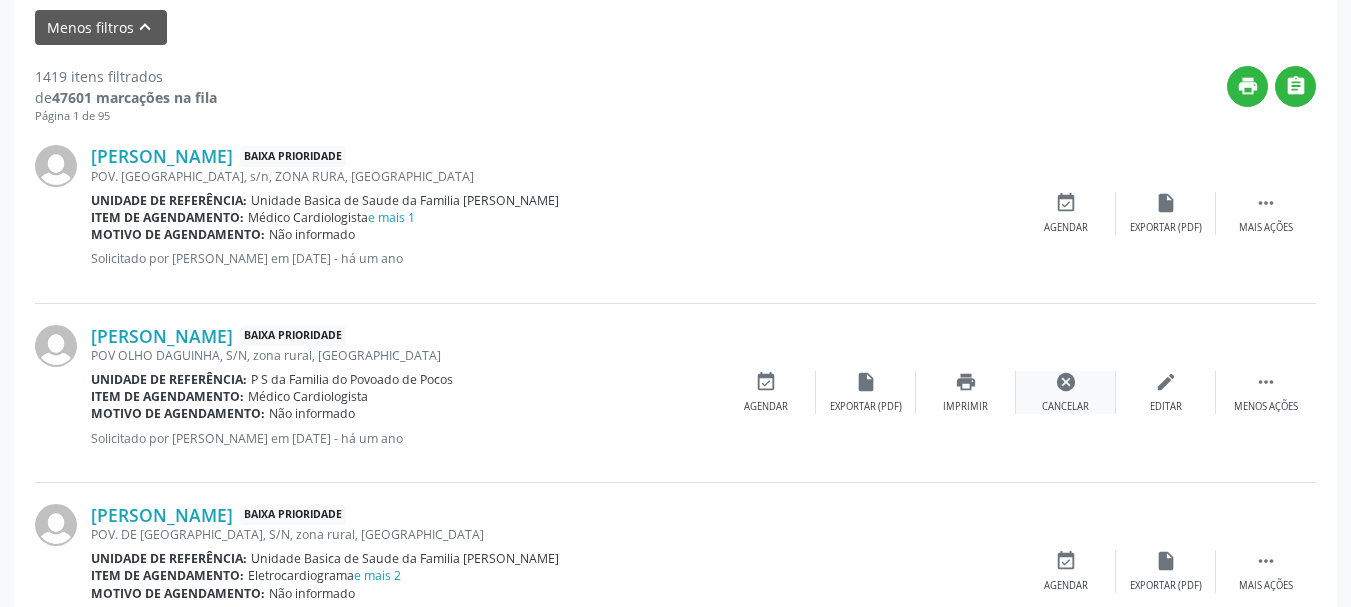 click on "cancel" at bounding box center [1066, 382] 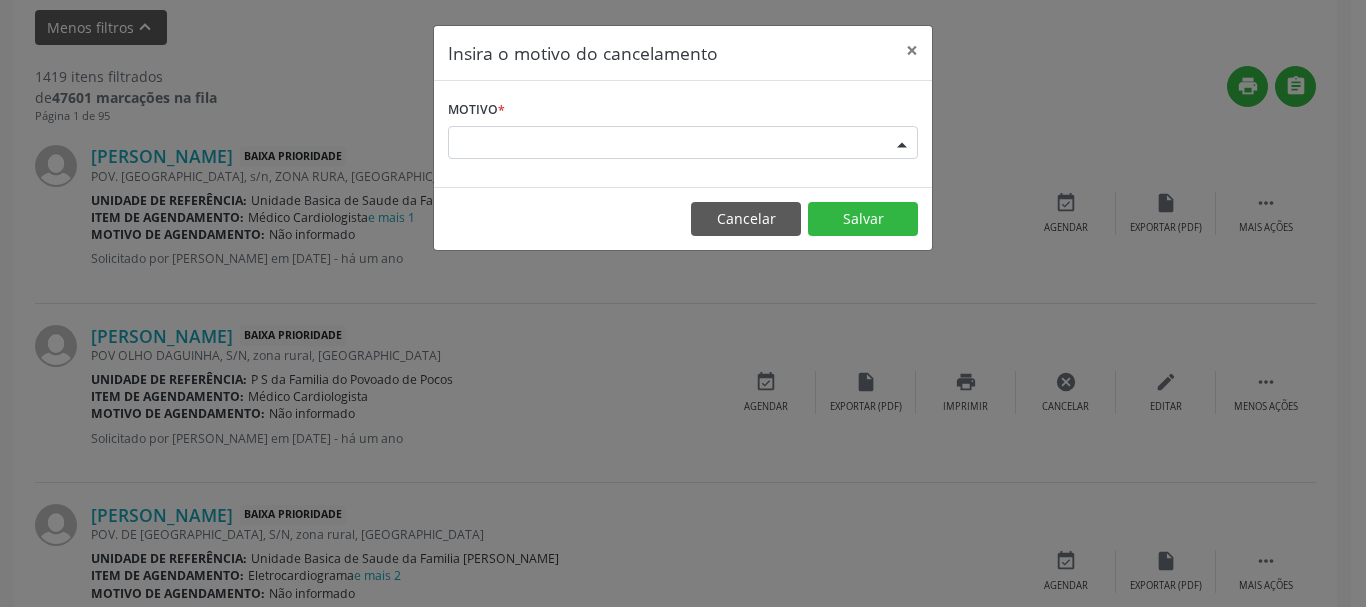click at bounding box center [902, 144] 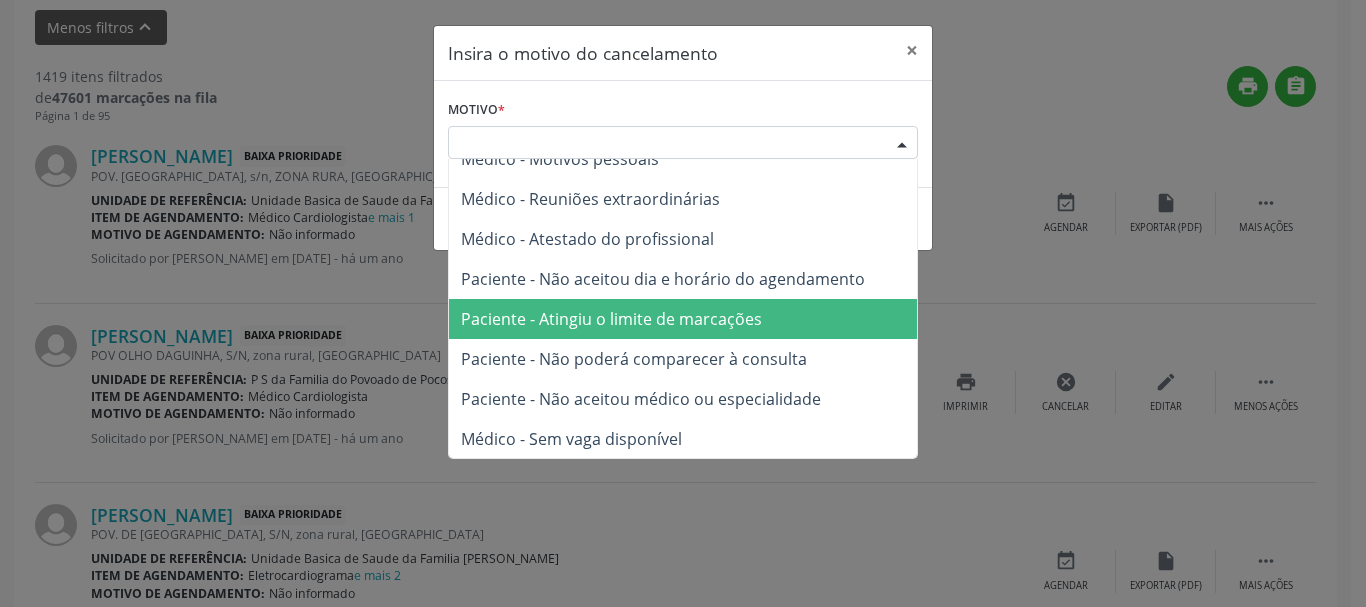 scroll, scrollTop: 101, scrollLeft: 0, axis: vertical 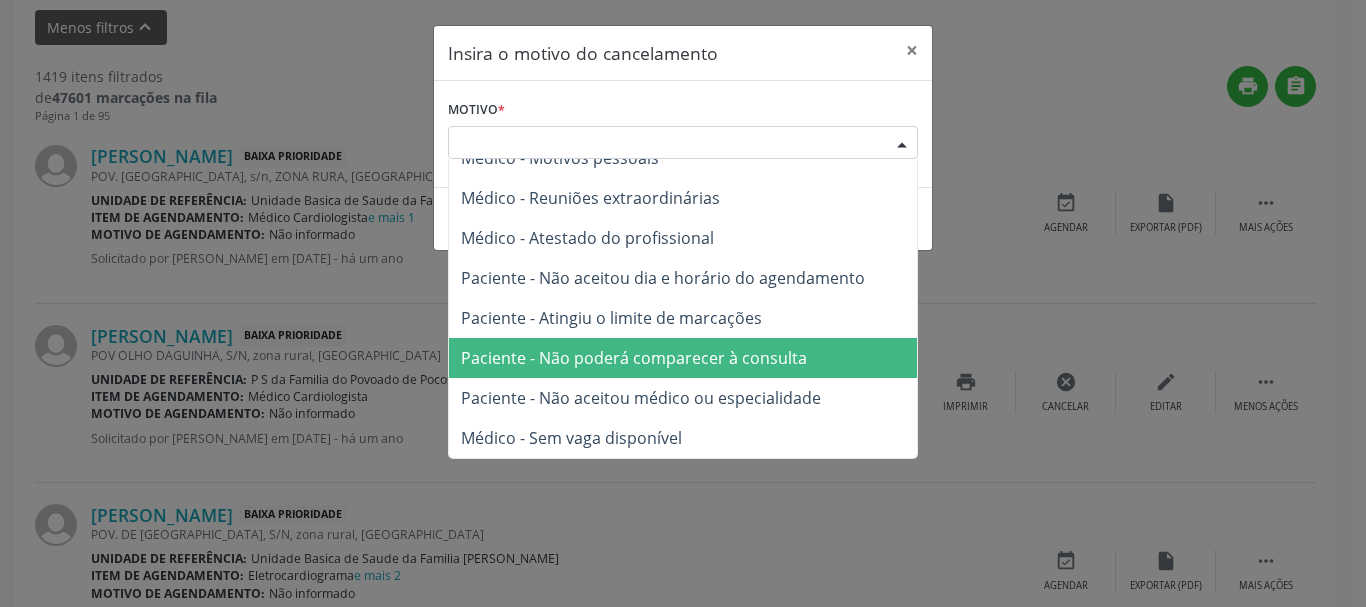 click on "Paciente - Não poderá comparecer à consulta" at bounding box center [683, 358] 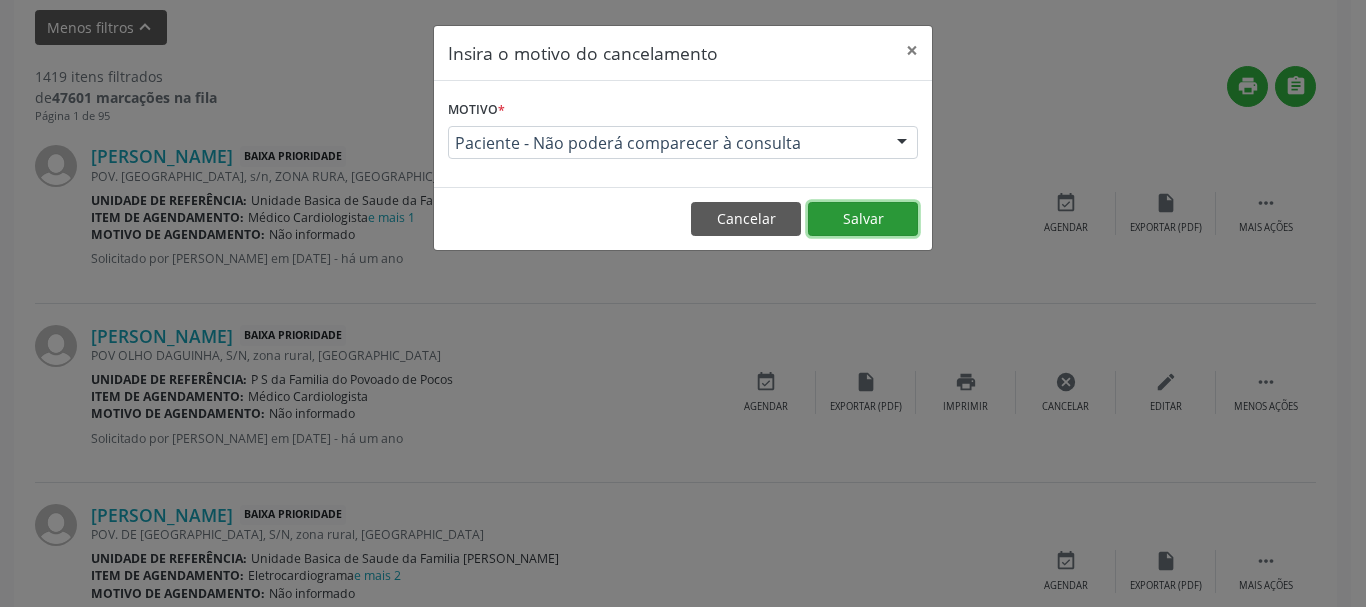 click on "Salvar" at bounding box center [863, 219] 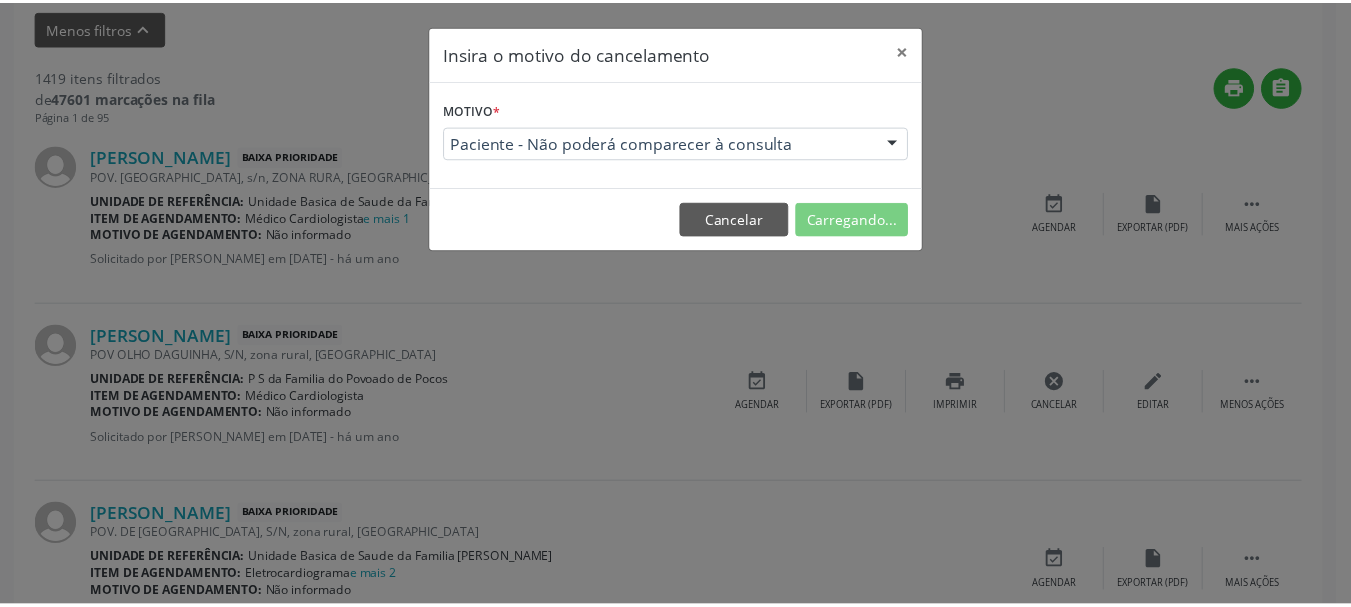 scroll, scrollTop: 238, scrollLeft: 0, axis: vertical 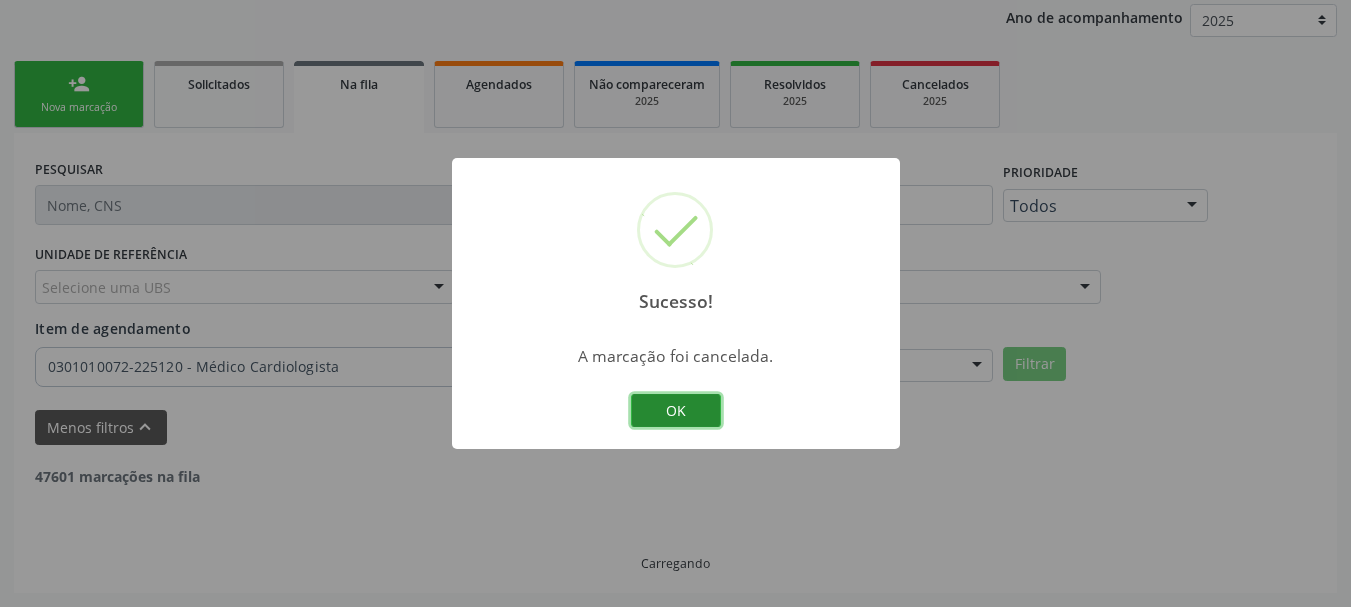 click on "OK" at bounding box center (676, 411) 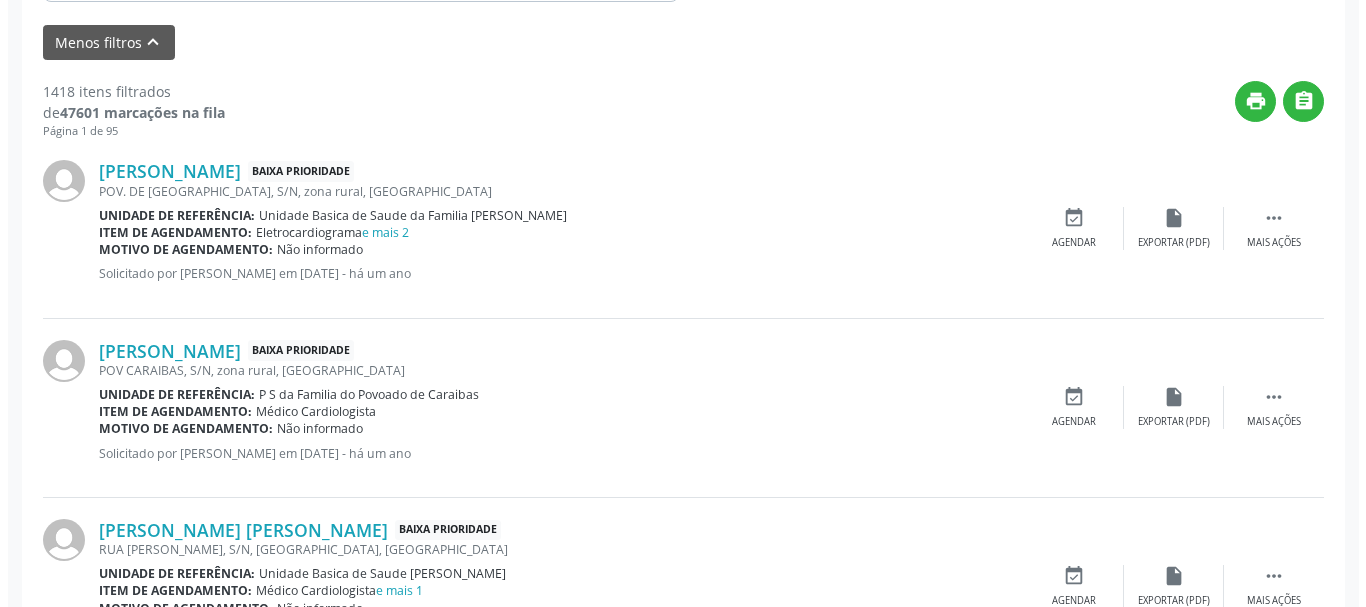 scroll, scrollTop: 738, scrollLeft: 0, axis: vertical 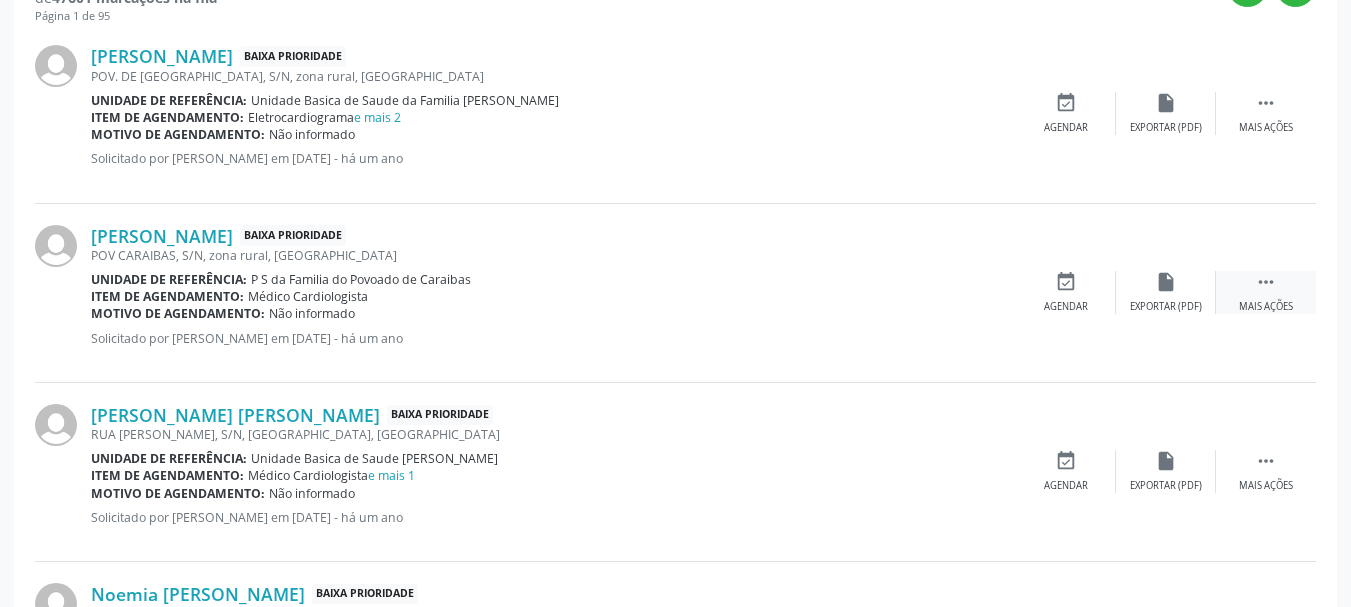 click on "" at bounding box center [1266, 282] 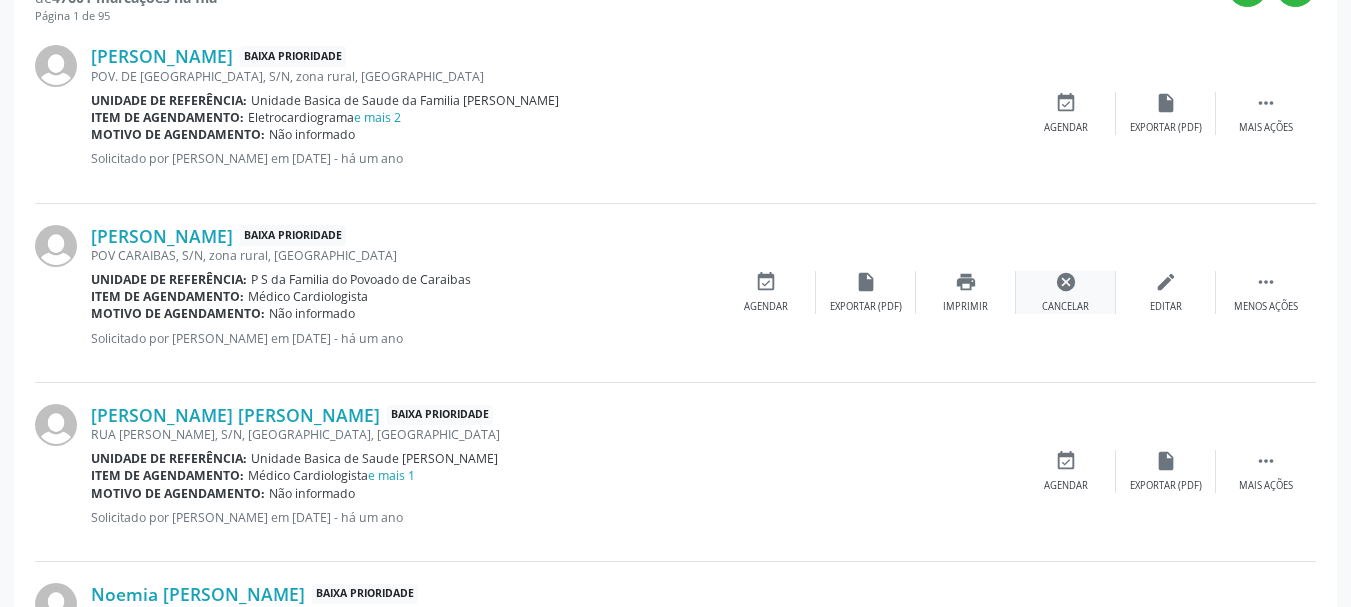 click on "Cancelar" at bounding box center (1065, 307) 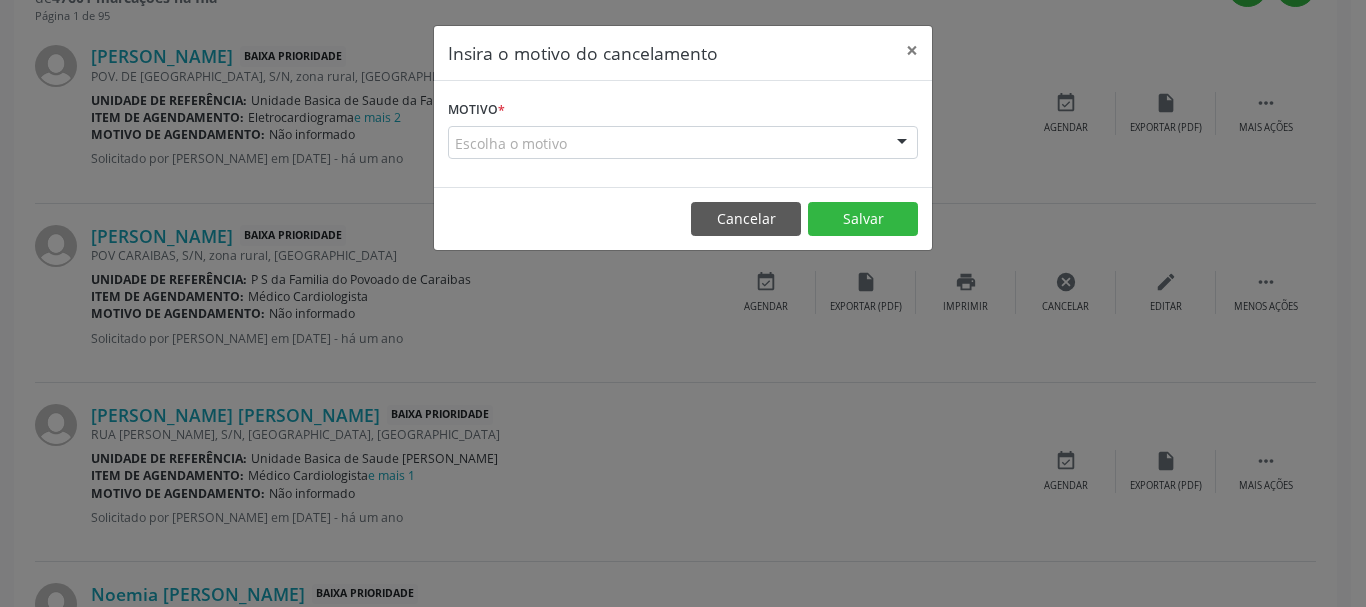 drag, startPoint x: 909, startPoint y: 143, endPoint x: 877, endPoint y: 186, distance: 53.600372 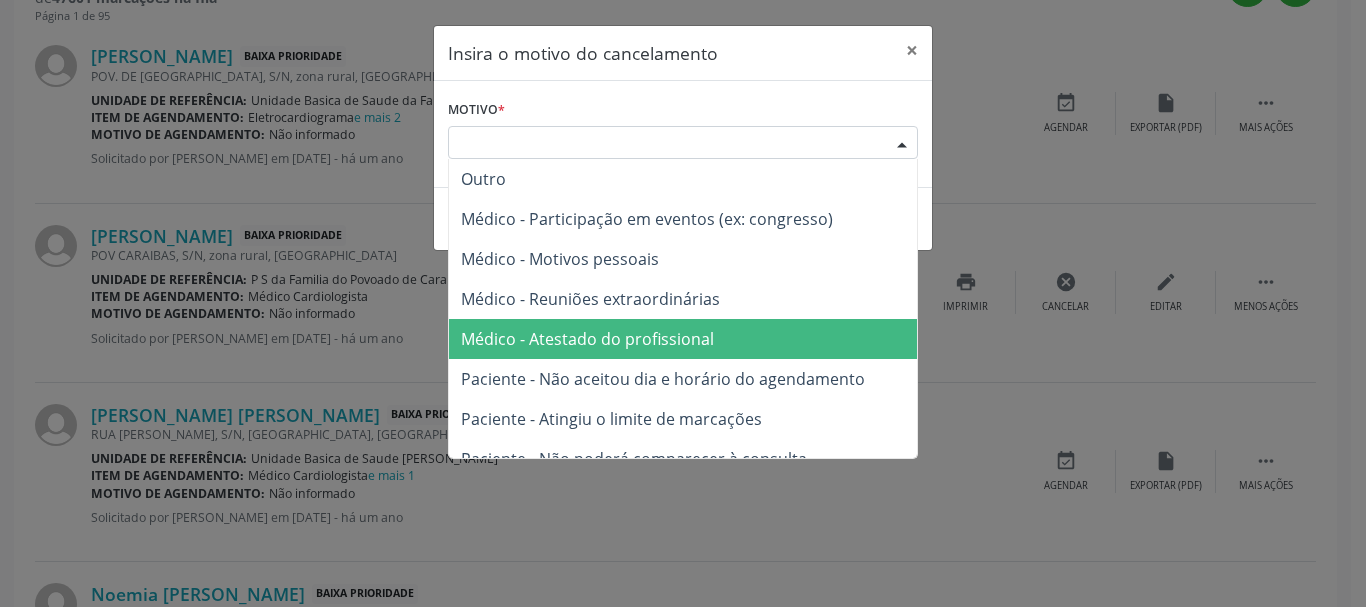 click on "Médico - Atestado do profissional" at bounding box center [683, 339] 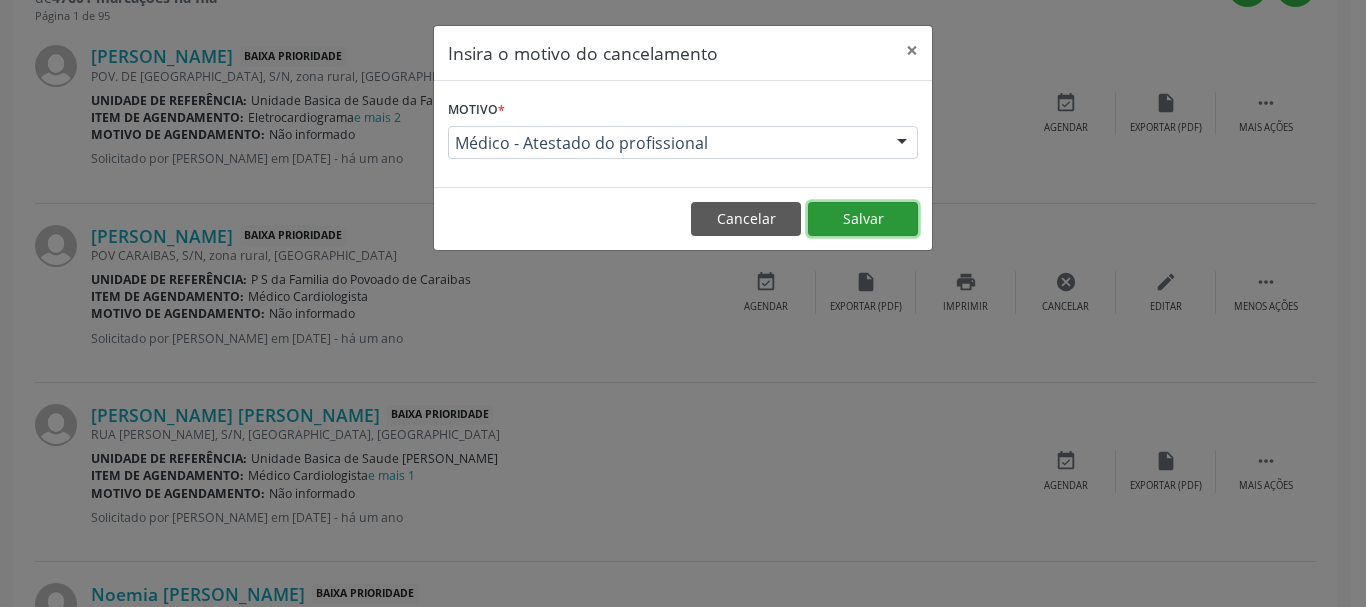 click on "Salvar" at bounding box center (863, 219) 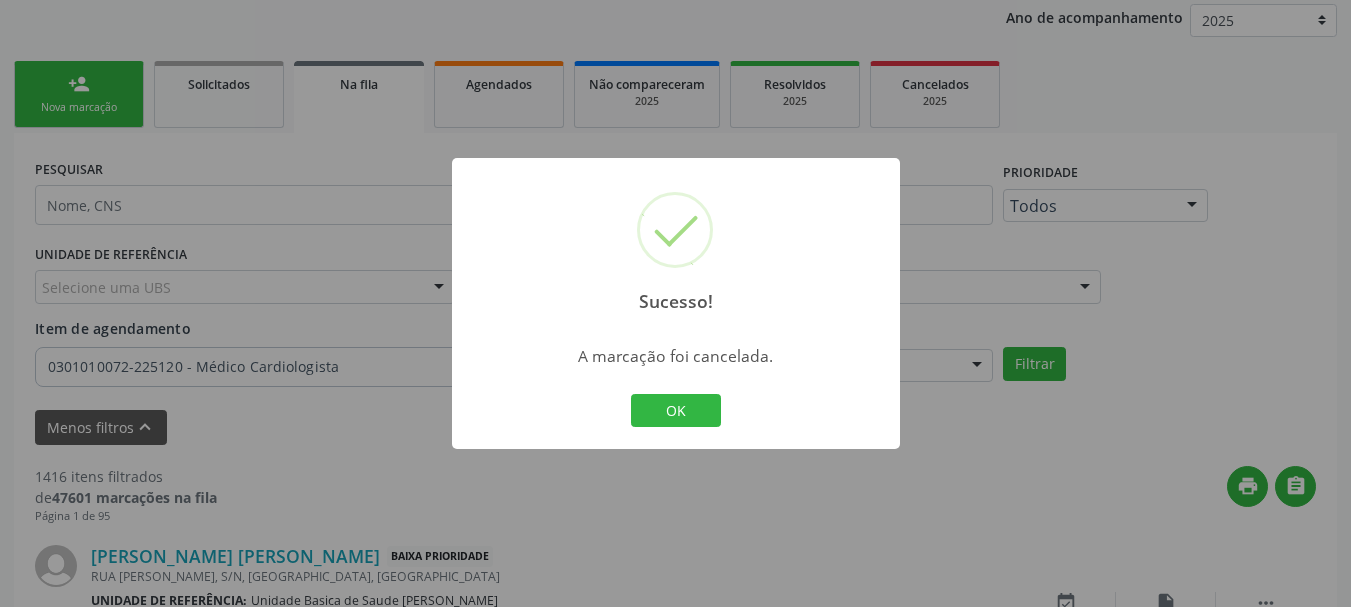 scroll, scrollTop: 738, scrollLeft: 0, axis: vertical 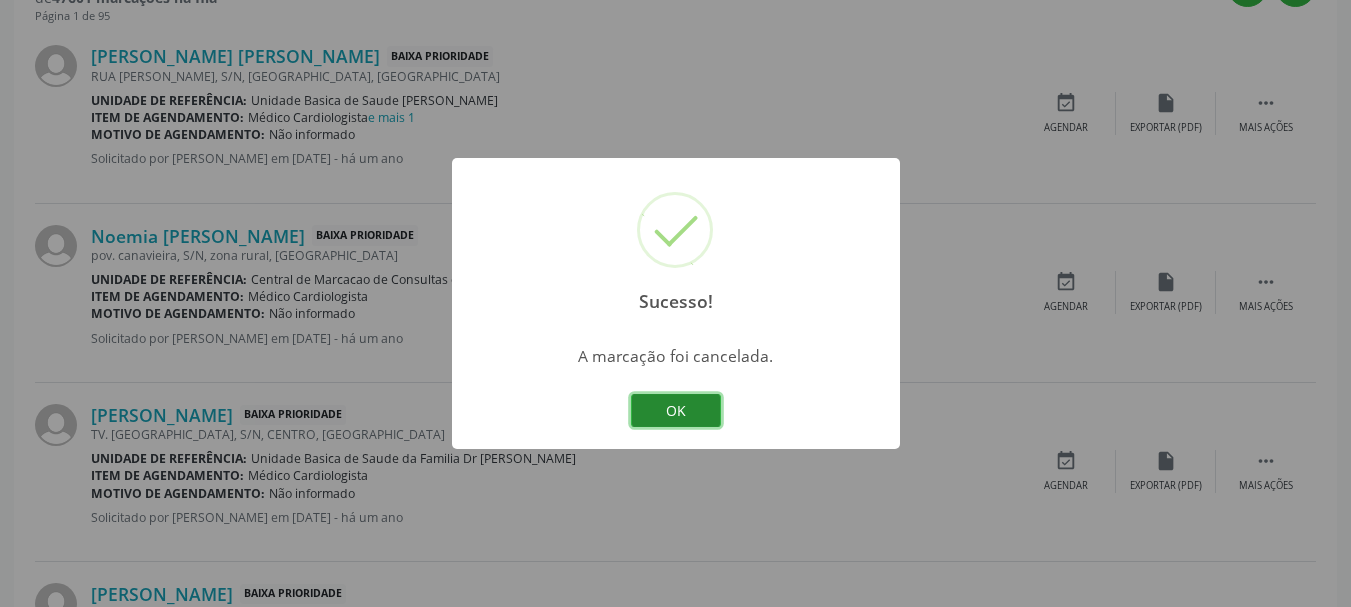 click on "OK" at bounding box center (676, 411) 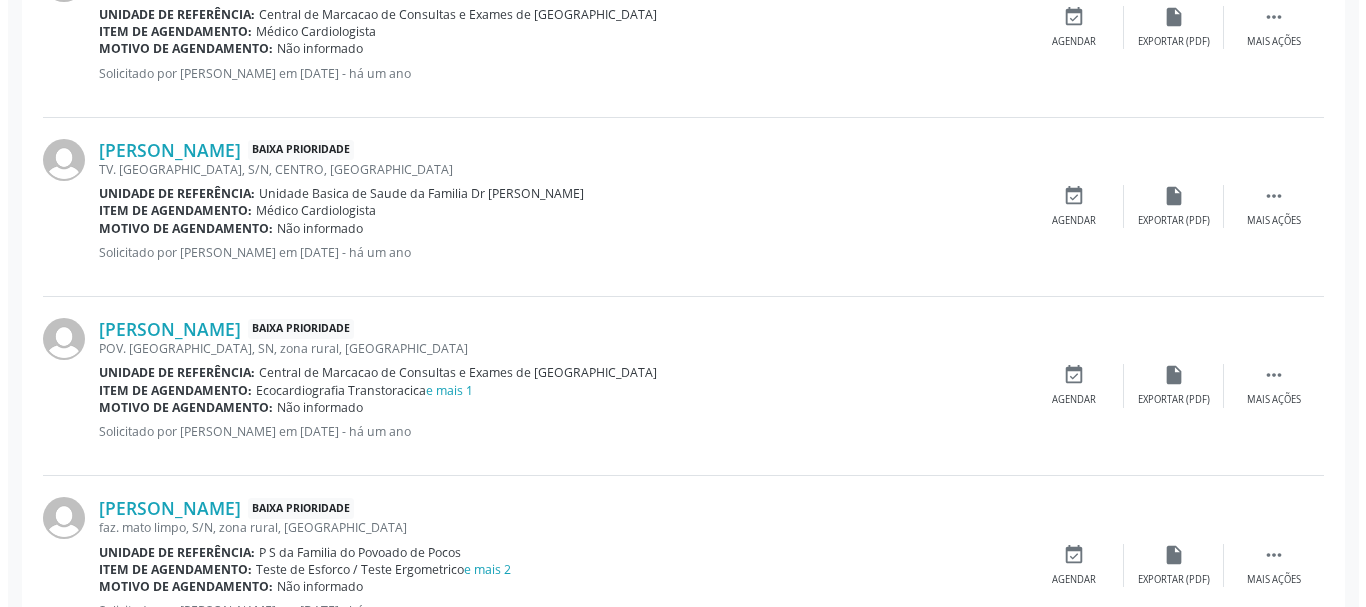 scroll, scrollTop: 1038, scrollLeft: 0, axis: vertical 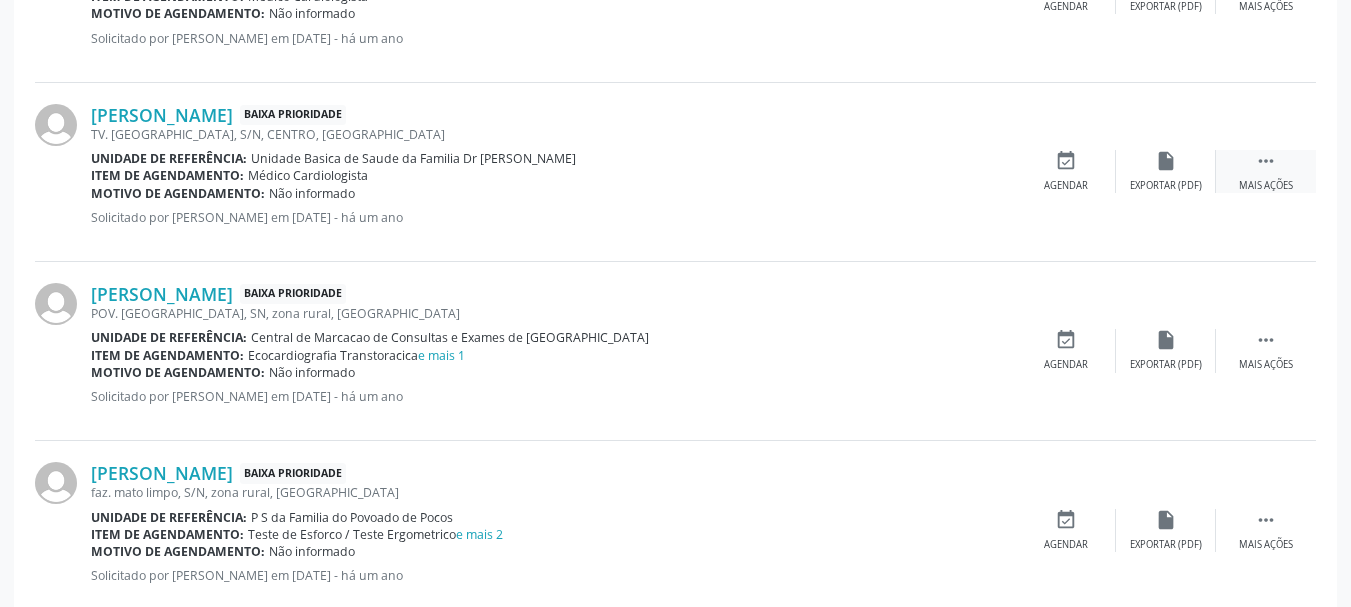 click on "
Mais ações" at bounding box center [1266, 171] 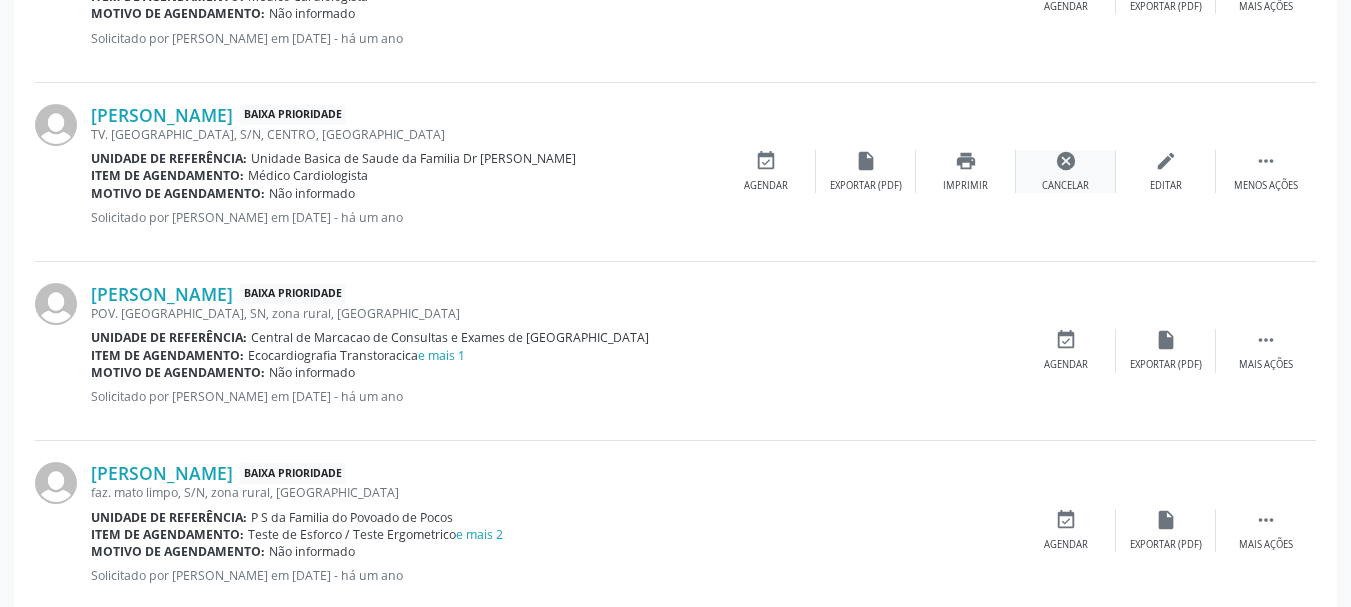 click on "cancel
Cancelar" at bounding box center (1066, 171) 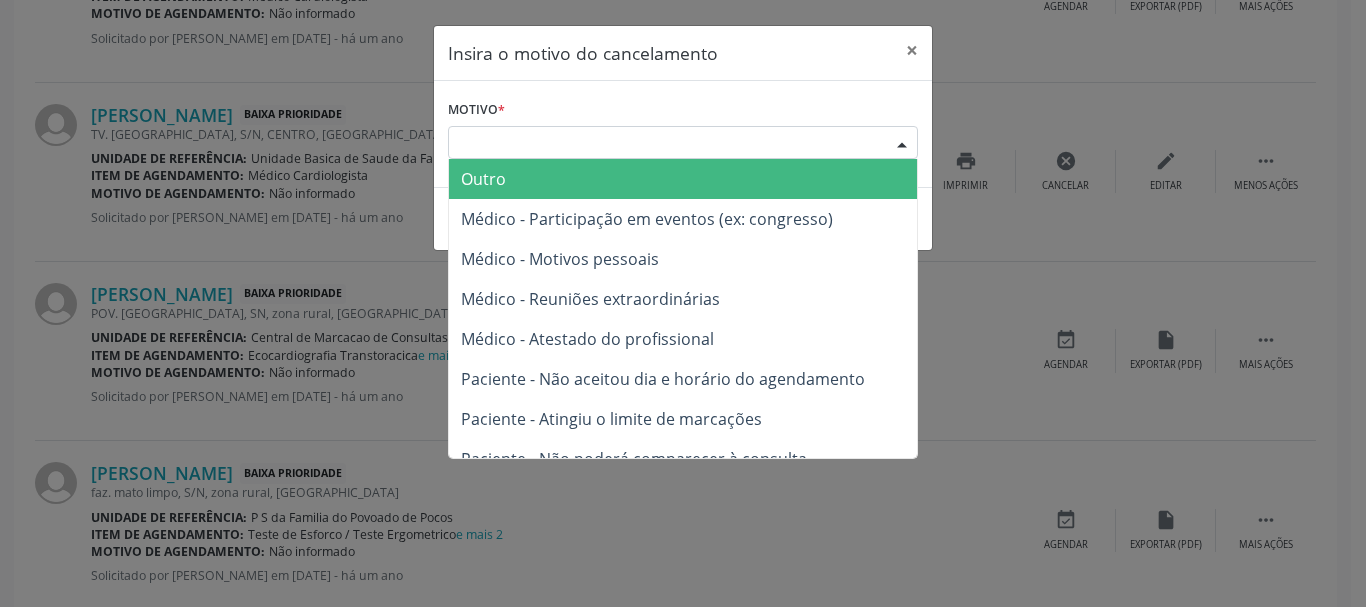 click at bounding box center (902, 144) 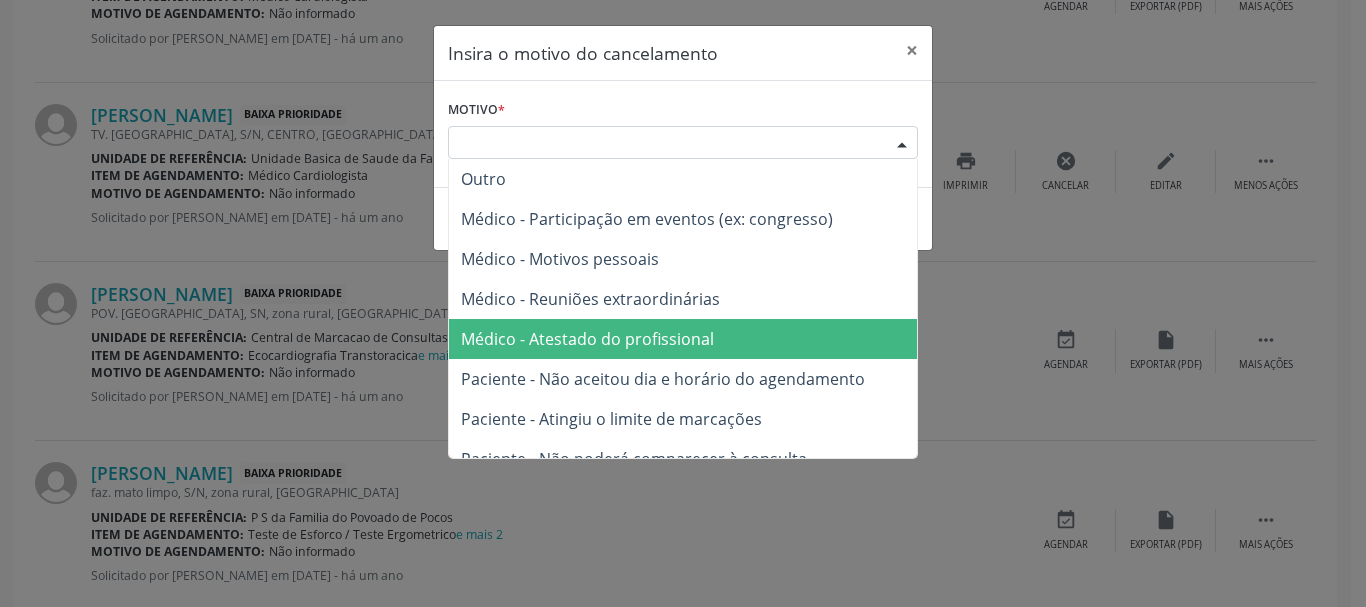 click on "Médico - Atestado do profissional" at bounding box center (683, 339) 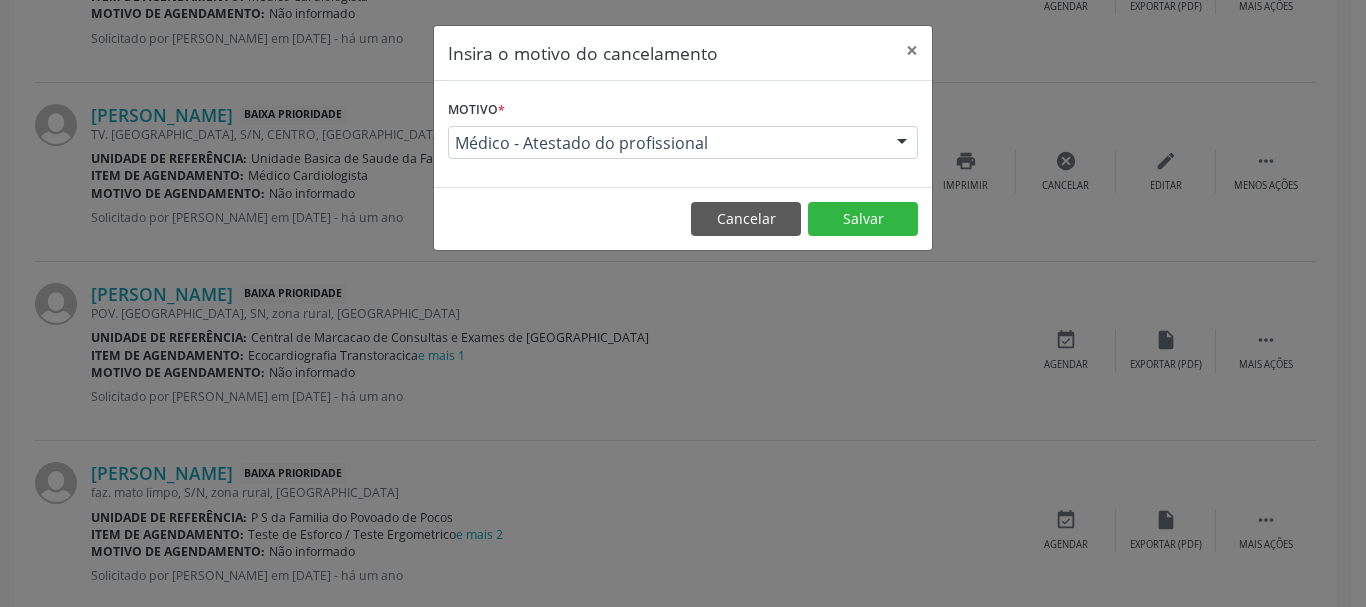 click on "Cancelar Salvar" at bounding box center (683, 218) 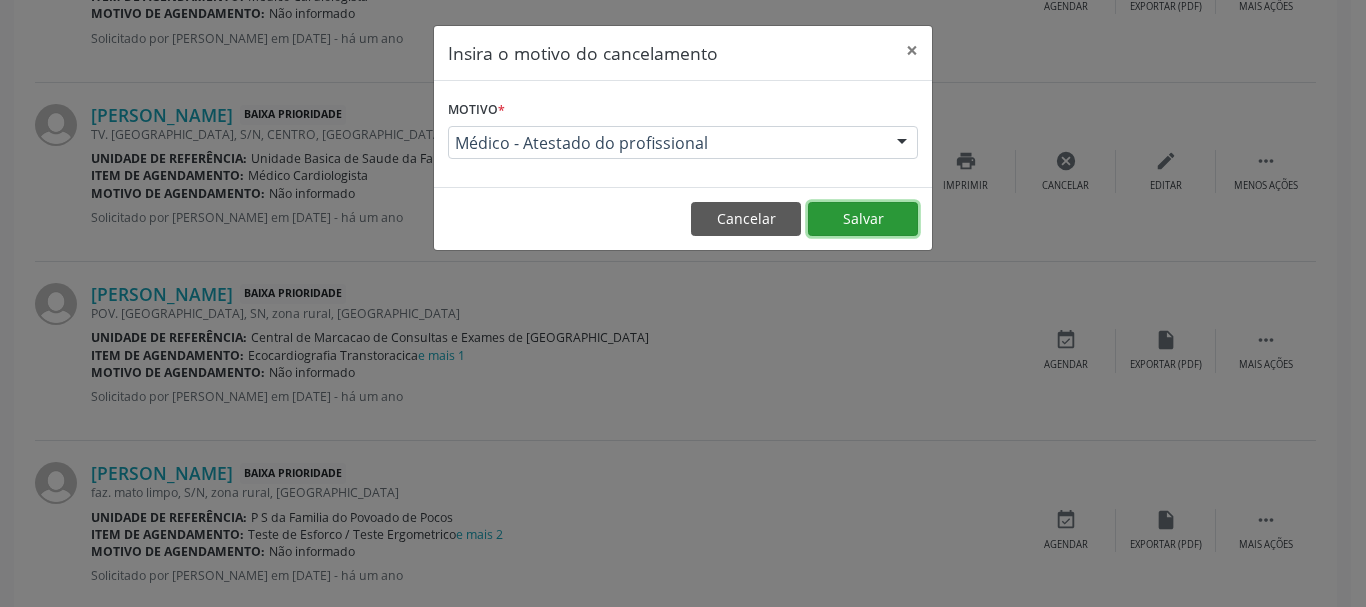 click on "Salvar" at bounding box center [863, 219] 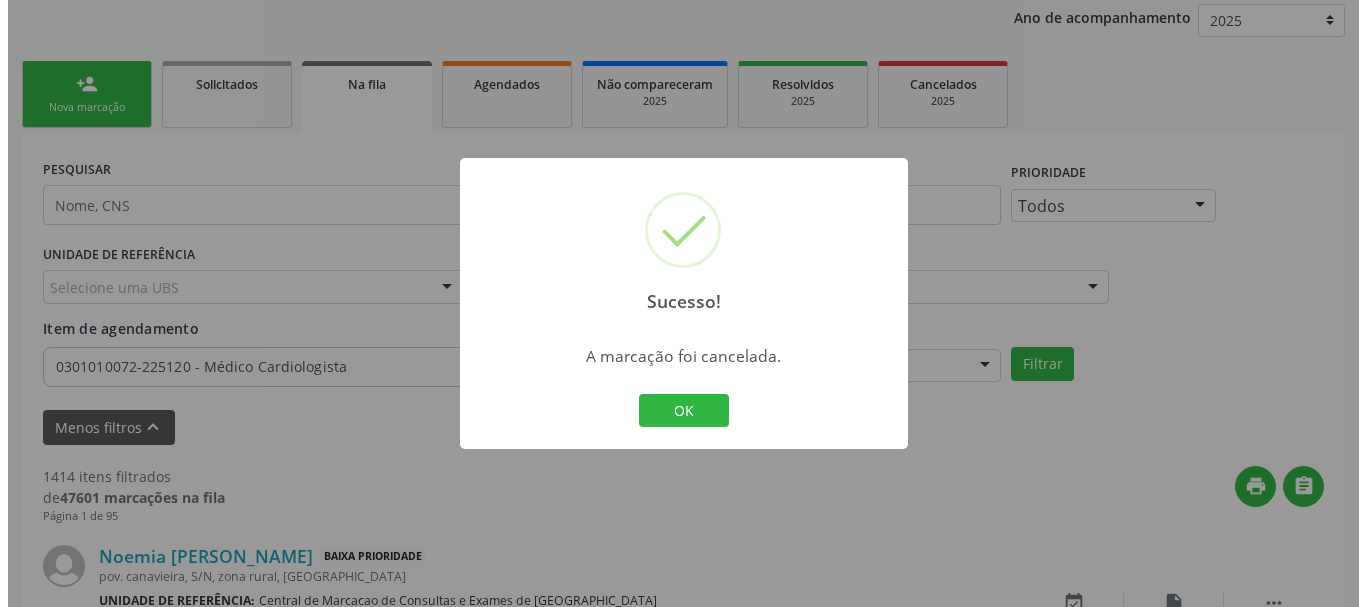 scroll, scrollTop: 1038, scrollLeft: 0, axis: vertical 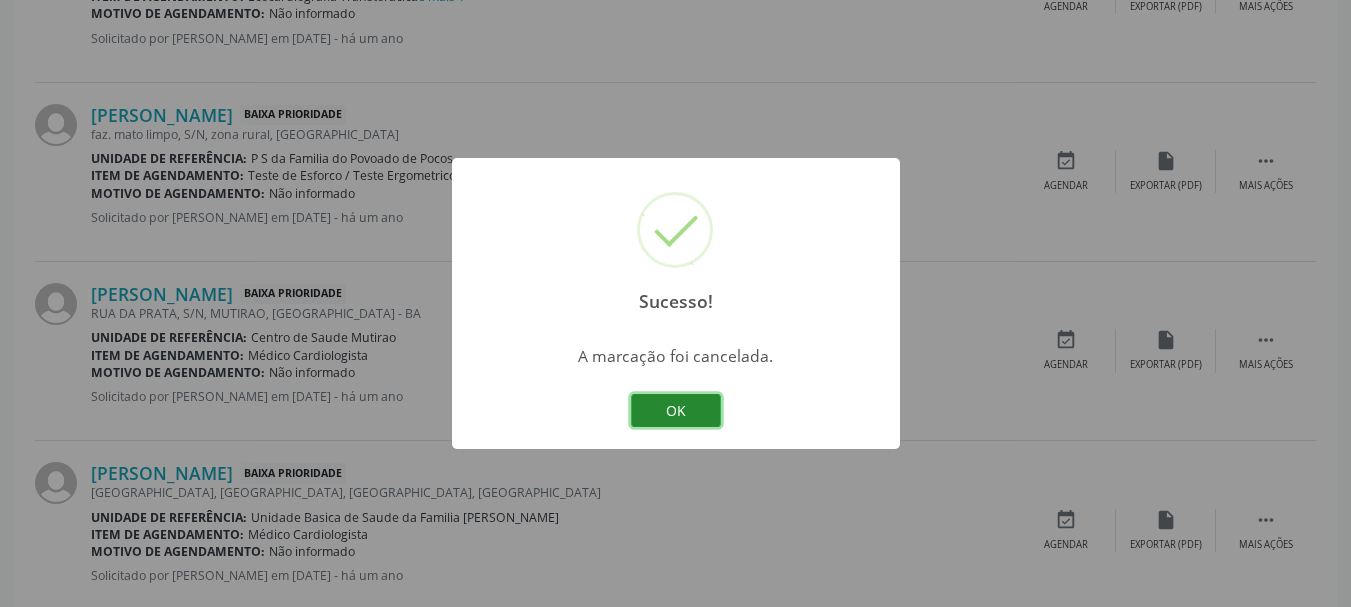 click on "OK" at bounding box center [676, 411] 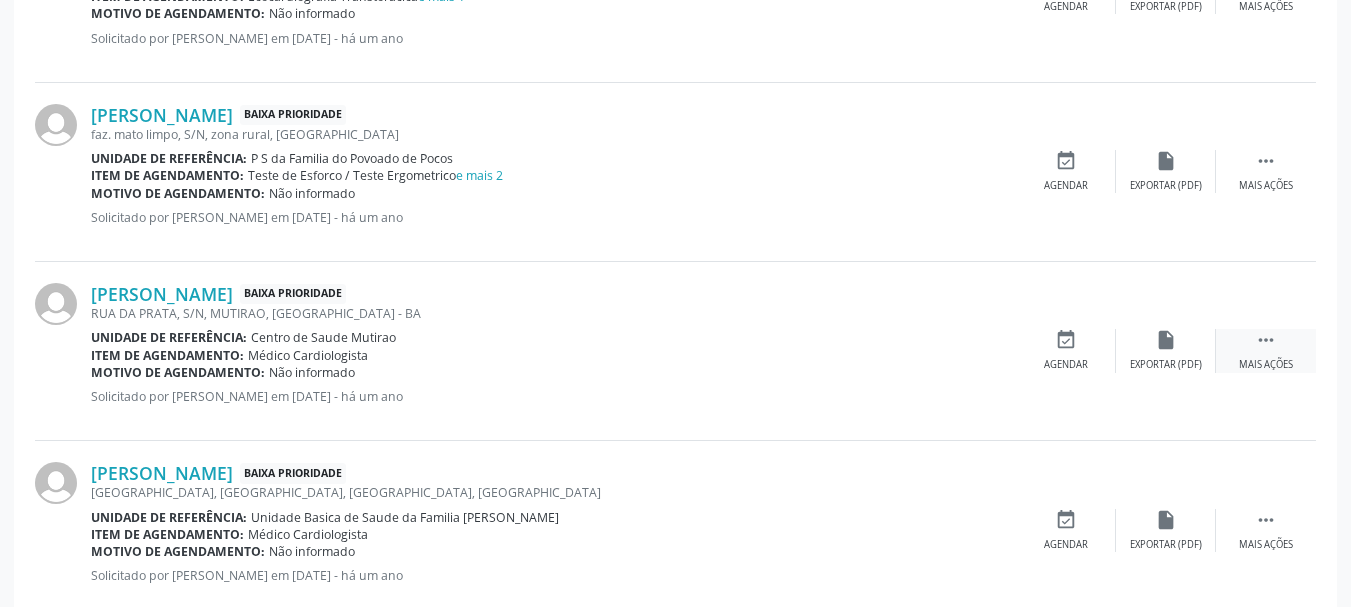 click on "" at bounding box center (1266, 340) 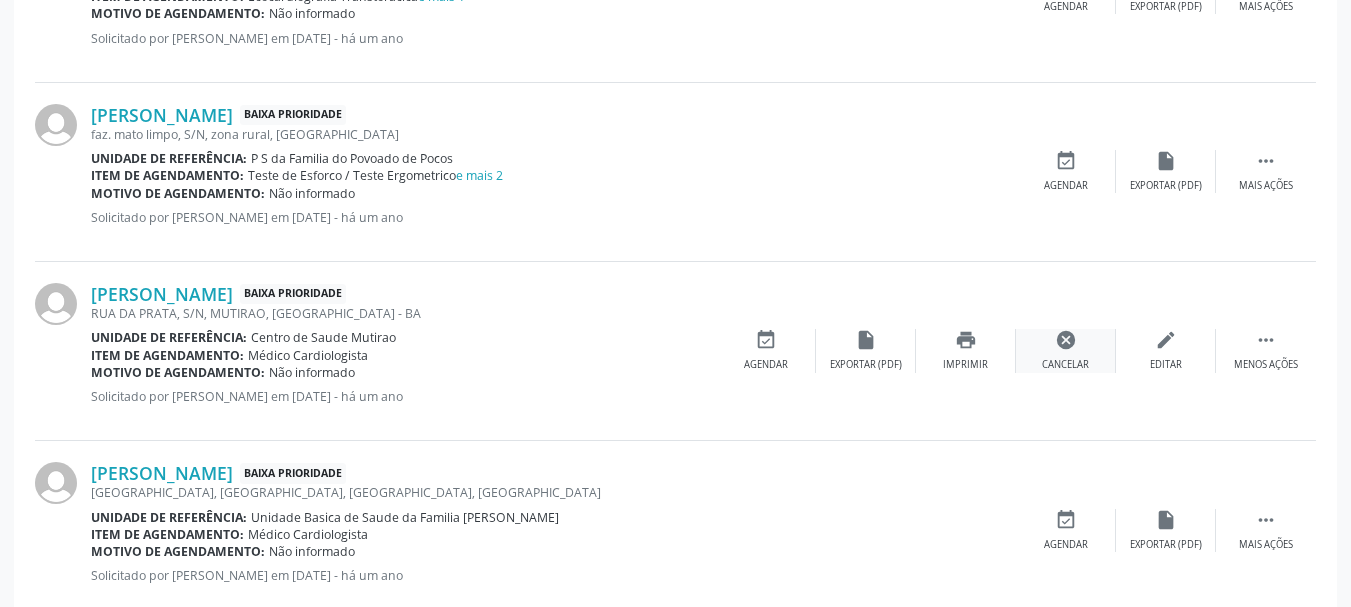 click on "cancel" at bounding box center [1066, 340] 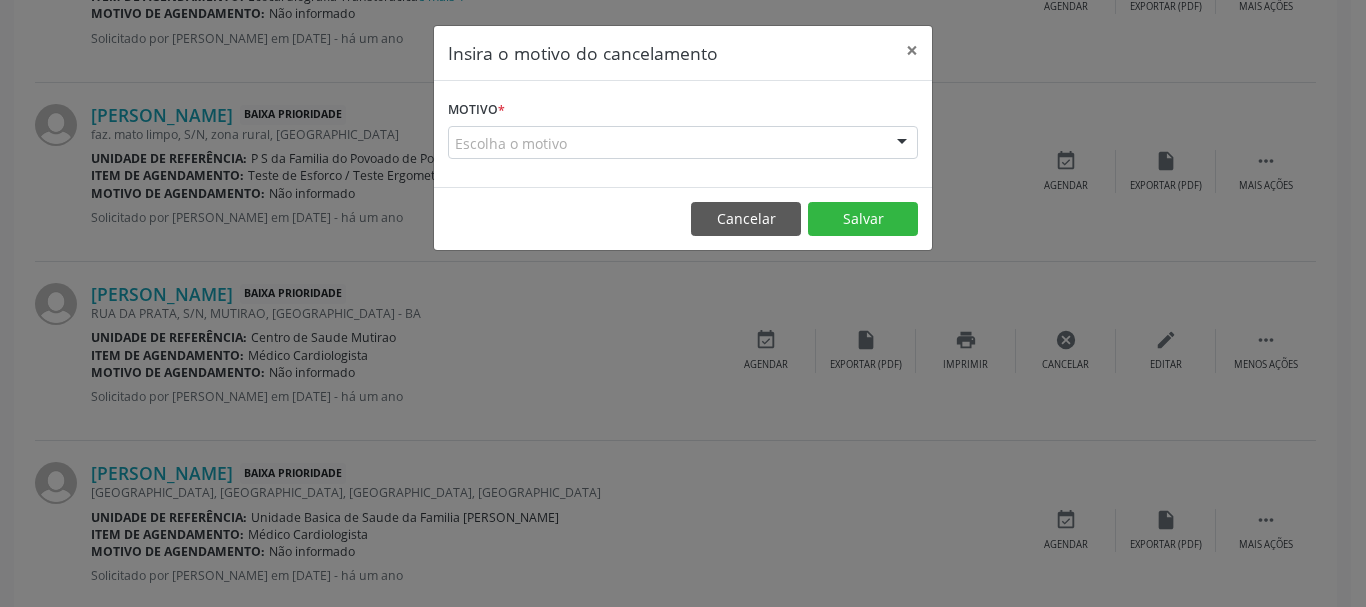 click on "Motivo
*
Escolha o motivo
Outro   Médico - Participação em eventos (ex: congresso)   Médico - Motivos pessoais   Médico - Reuniões extraordinárias   Médico - Atestado do profissional   Paciente - Não aceitou dia e horário do agendamento   Paciente - Atingiu o limite de marcações   Paciente - Não poderá comparecer à consulta   Paciente - Não aceitou médico ou especialidade   Médico - Sem vaga disponível
Nenhum resultado encontrado para: "   "
Não há nenhuma opção para ser exibida." at bounding box center (683, 134) 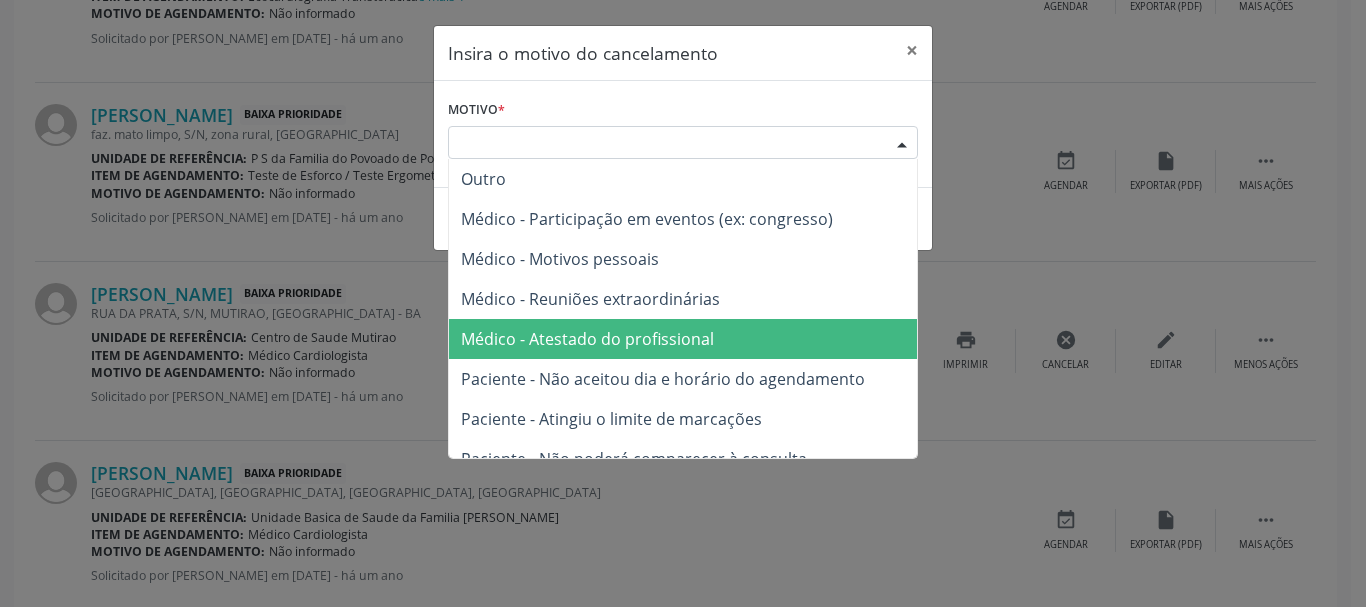 scroll, scrollTop: 100, scrollLeft: 0, axis: vertical 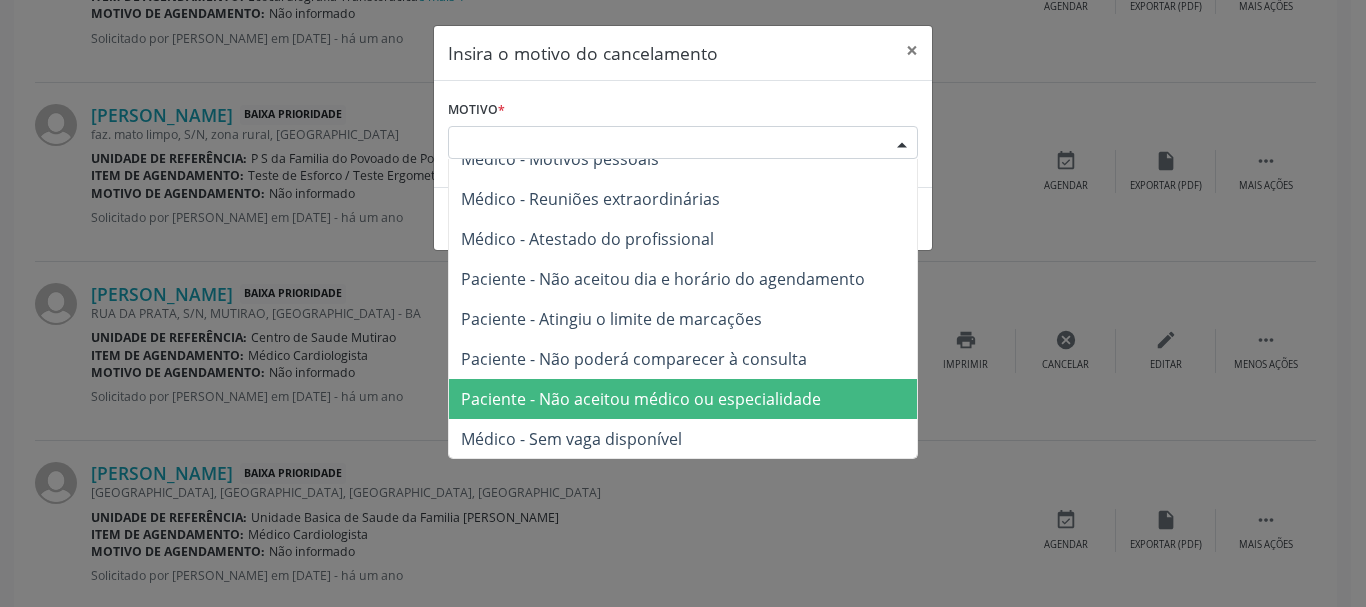 click on "Paciente - Não aceitou médico ou especialidade" at bounding box center [641, 399] 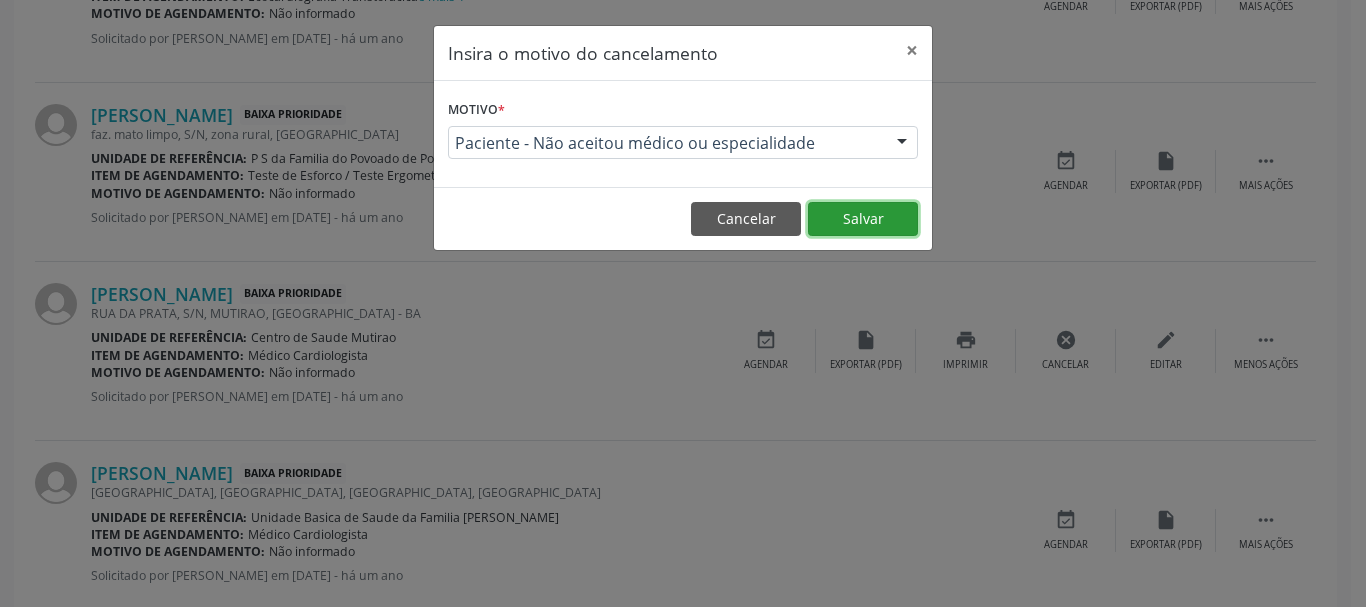click on "Salvar" at bounding box center [863, 219] 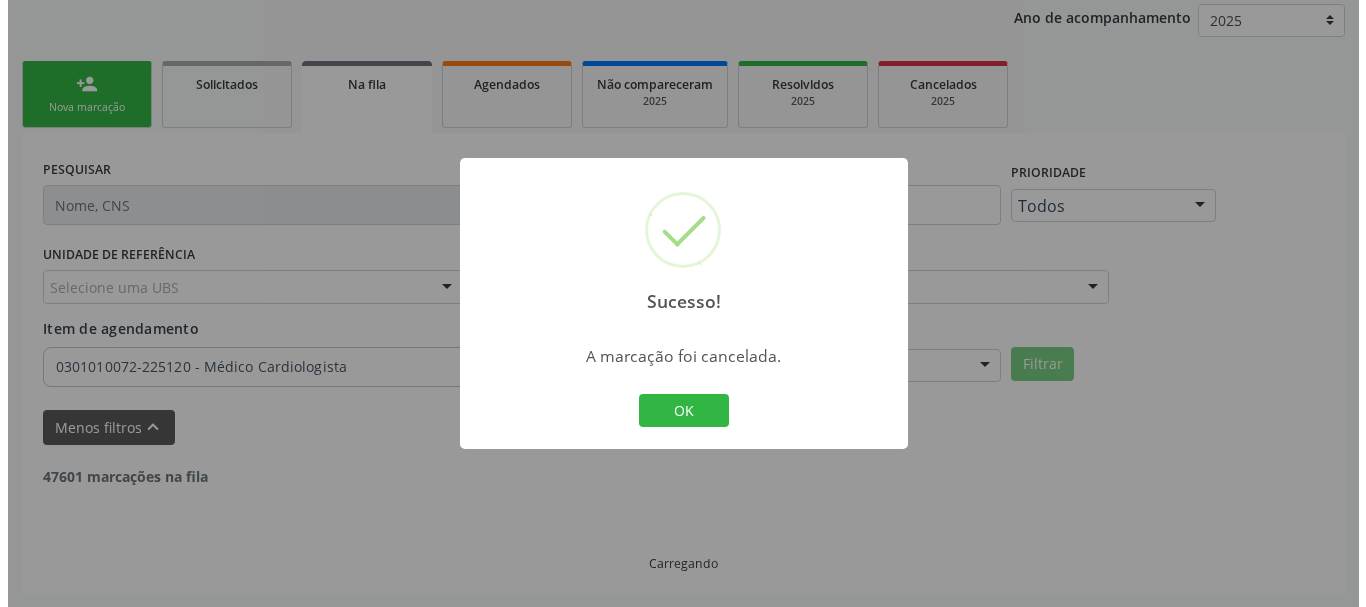 scroll, scrollTop: 1038, scrollLeft: 0, axis: vertical 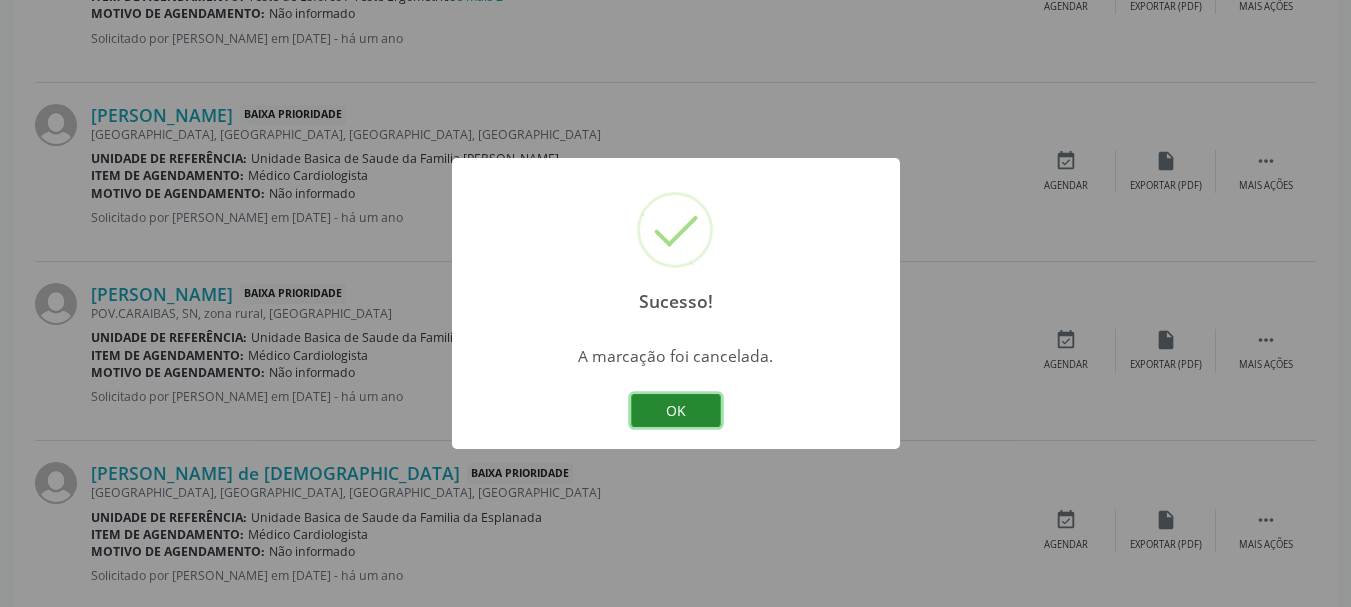 click on "OK" at bounding box center (676, 411) 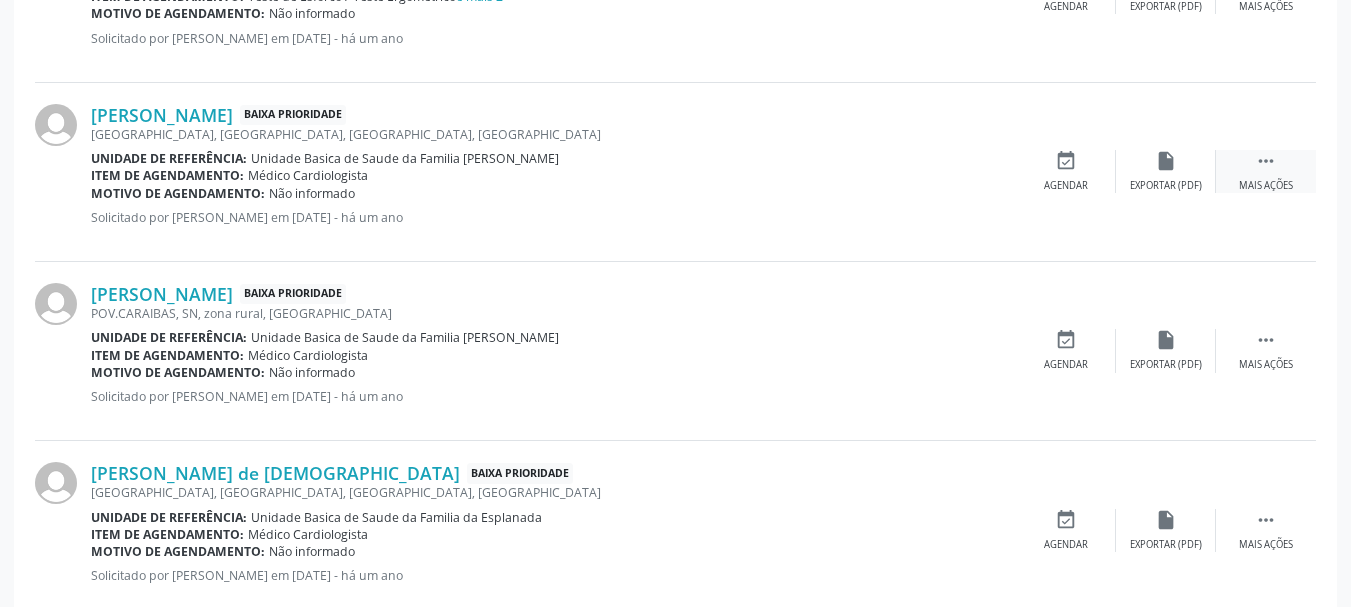 click on "
Mais ações" at bounding box center [1266, 171] 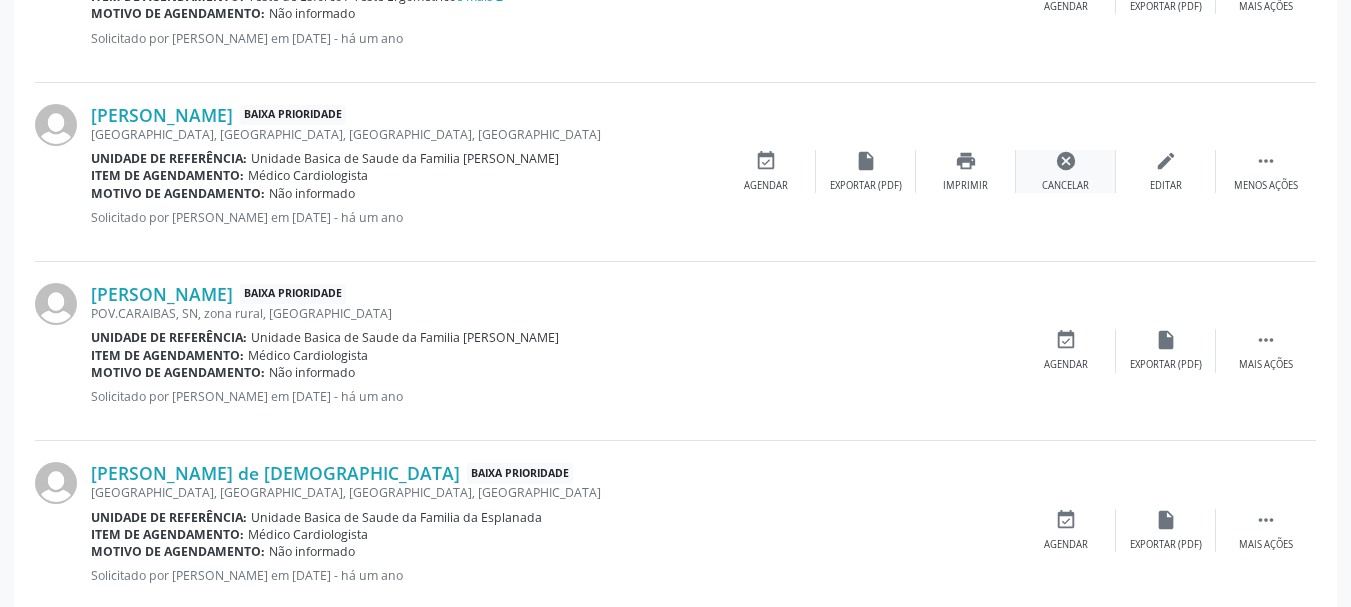 click on "cancel
Cancelar" at bounding box center [1066, 171] 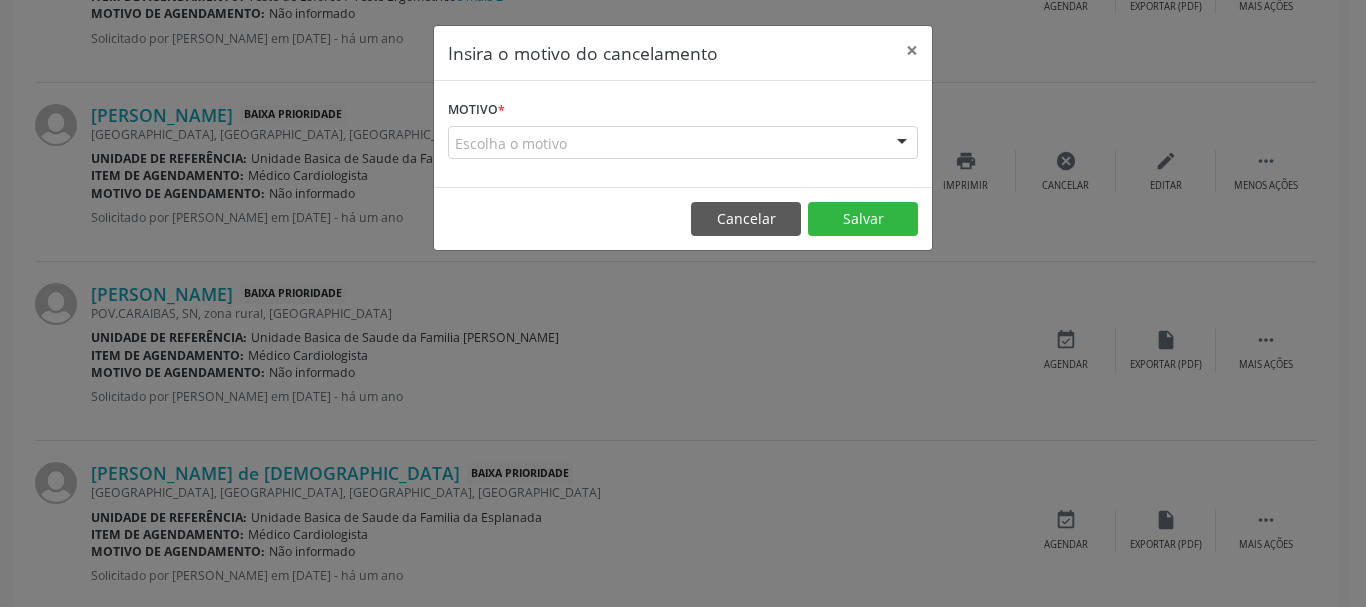 click at bounding box center [902, 144] 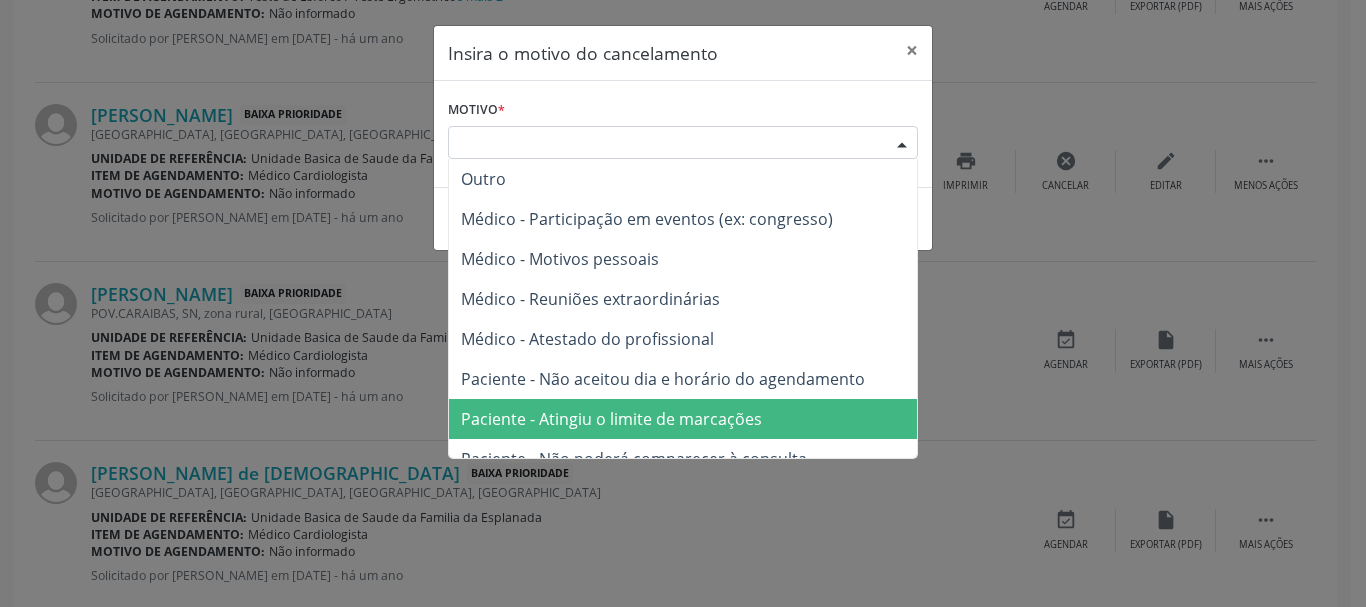 drag, startPoint x: 755, startPoint y: 406, endPoint x: 908, endPoint y: 303, distance: 184.4397 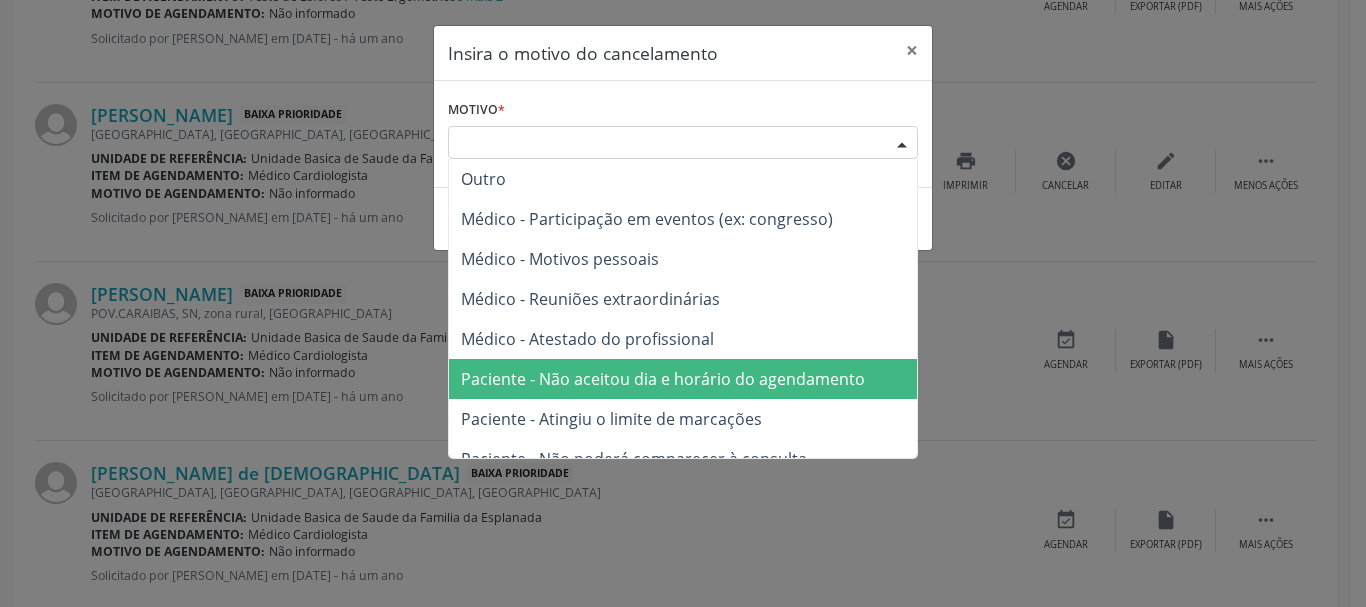 drag, startPoint x: 762, startPoint y: 388, endPoint x: 865, endPoint y: 255, distance: 168.2201 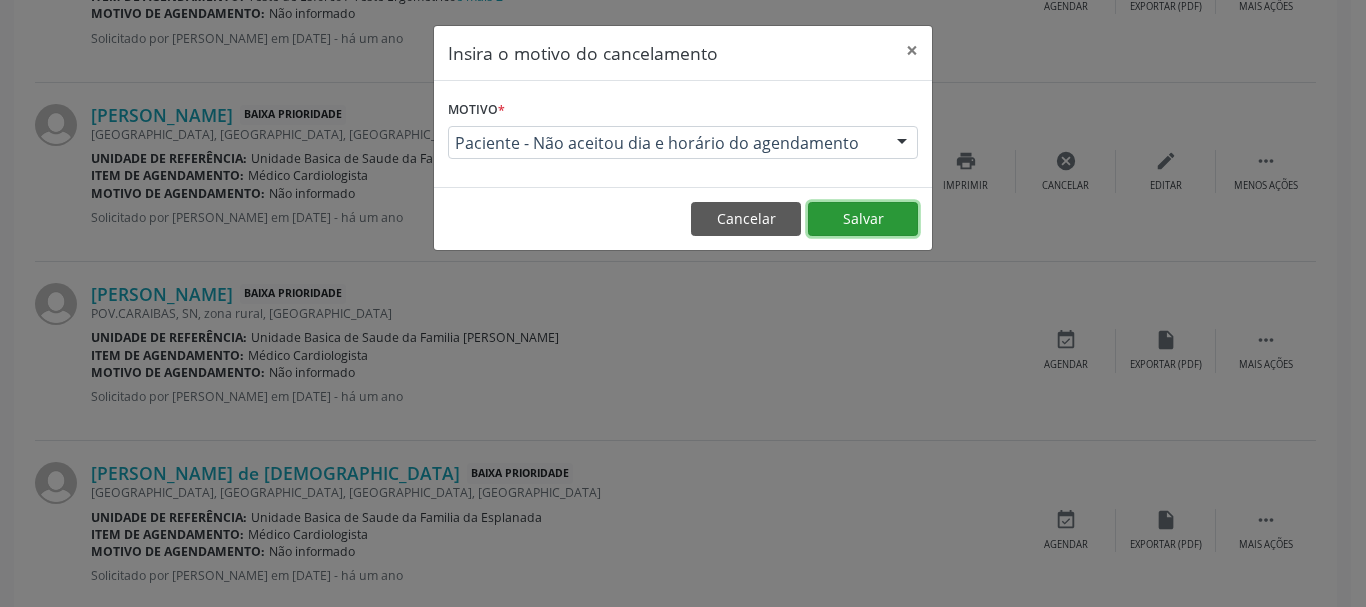 click on "Salvar" at bounding box center (863, 219) 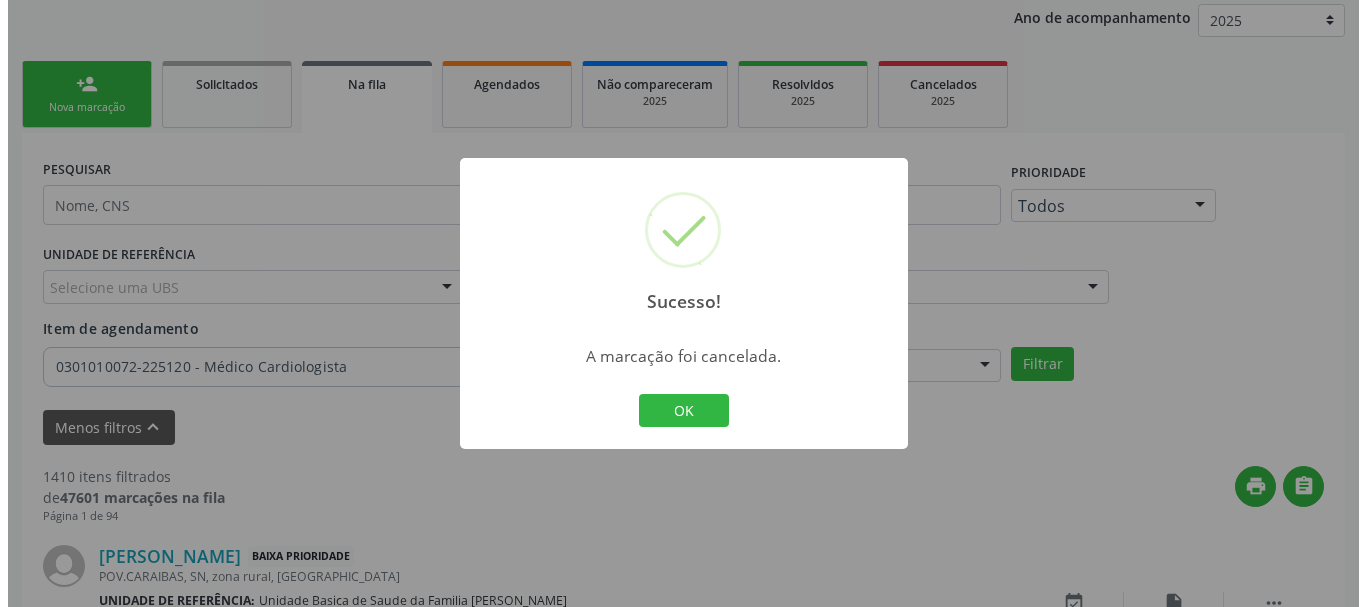 scroll, scrollTop: 1038, scrollLeft: 0, axis: vertical 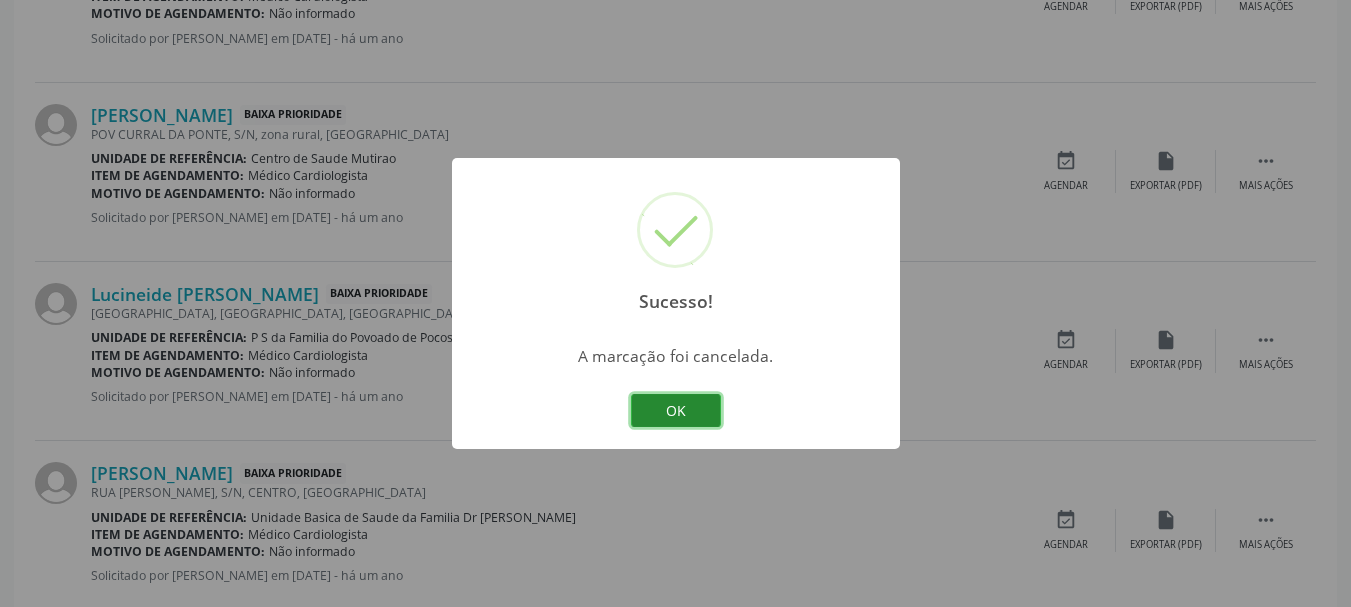 click on "OK" at bounding box center [676, 411] 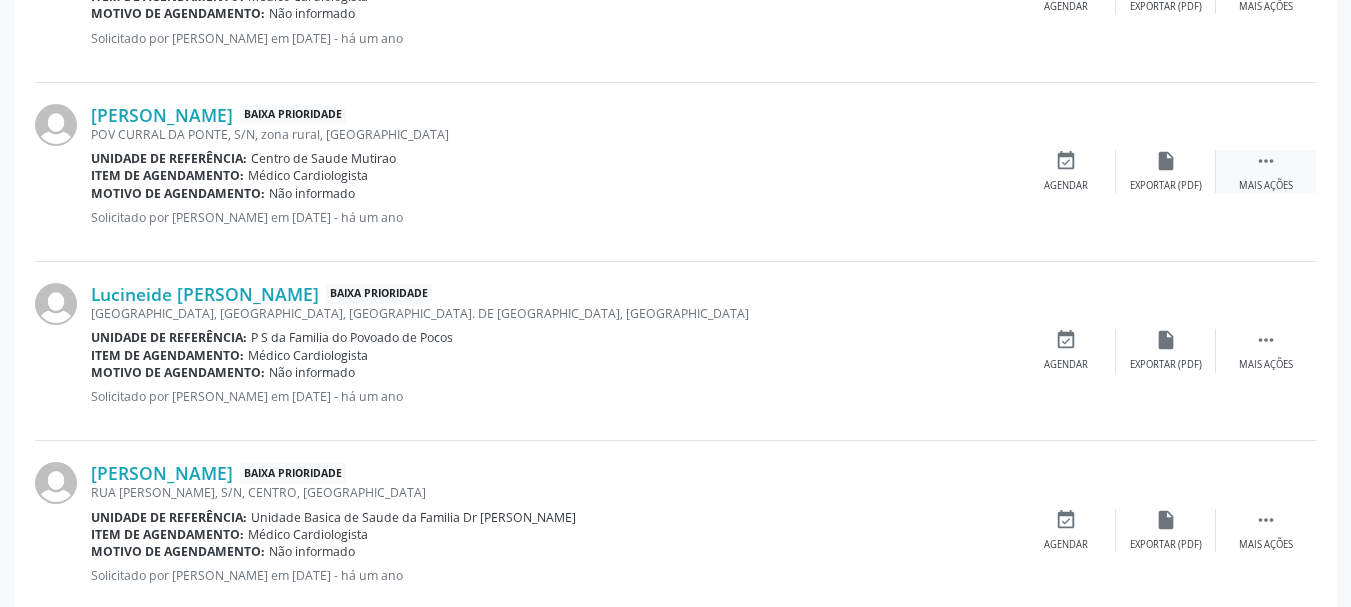 click on "" at bounding box center [1266, 161] 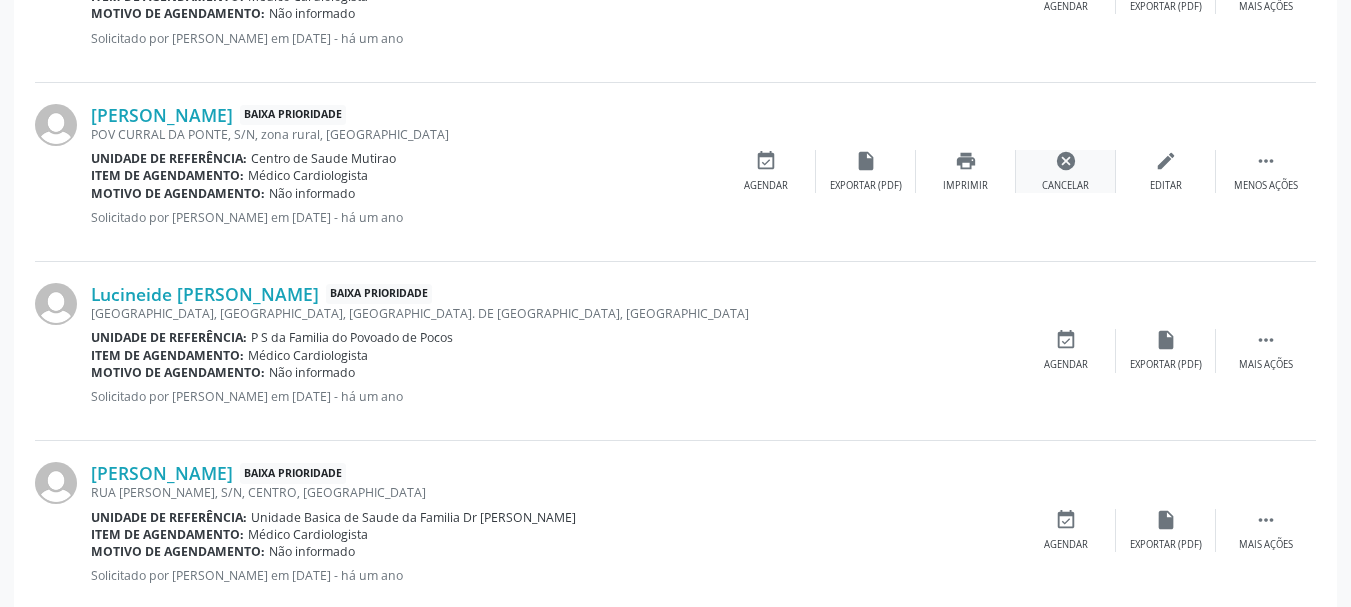 click on "cancel" at bounding box center (1066, 161) 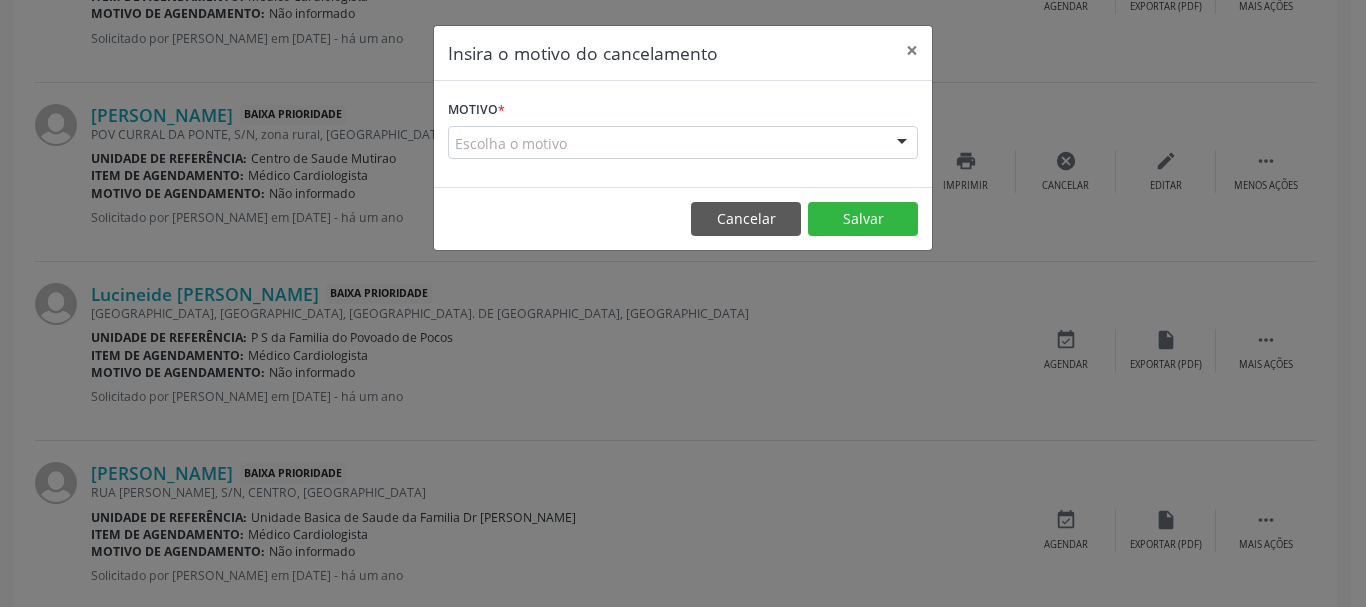 drag, startPoint x: 892, startPoint y: 117, endPoint x: 892, endPoint y: 137, distance: 20 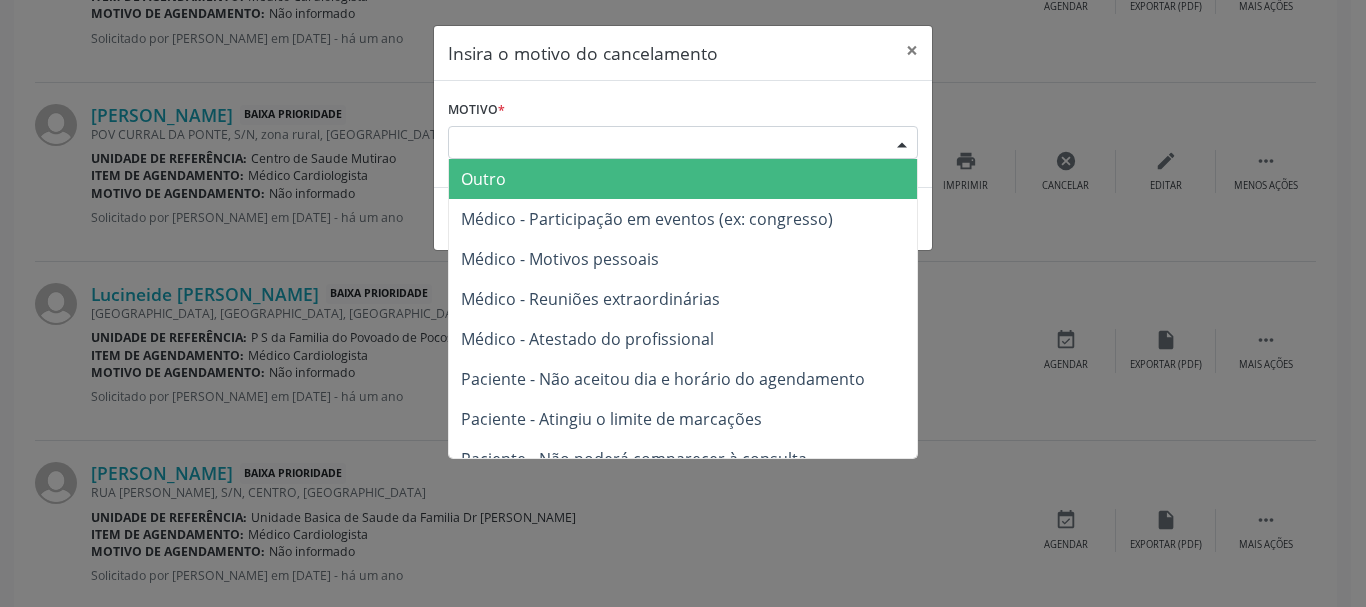drag, startPoint x: 892, startPoint y: 137, endPoint x: 849, endPoint y: 283, distance: 152.20053 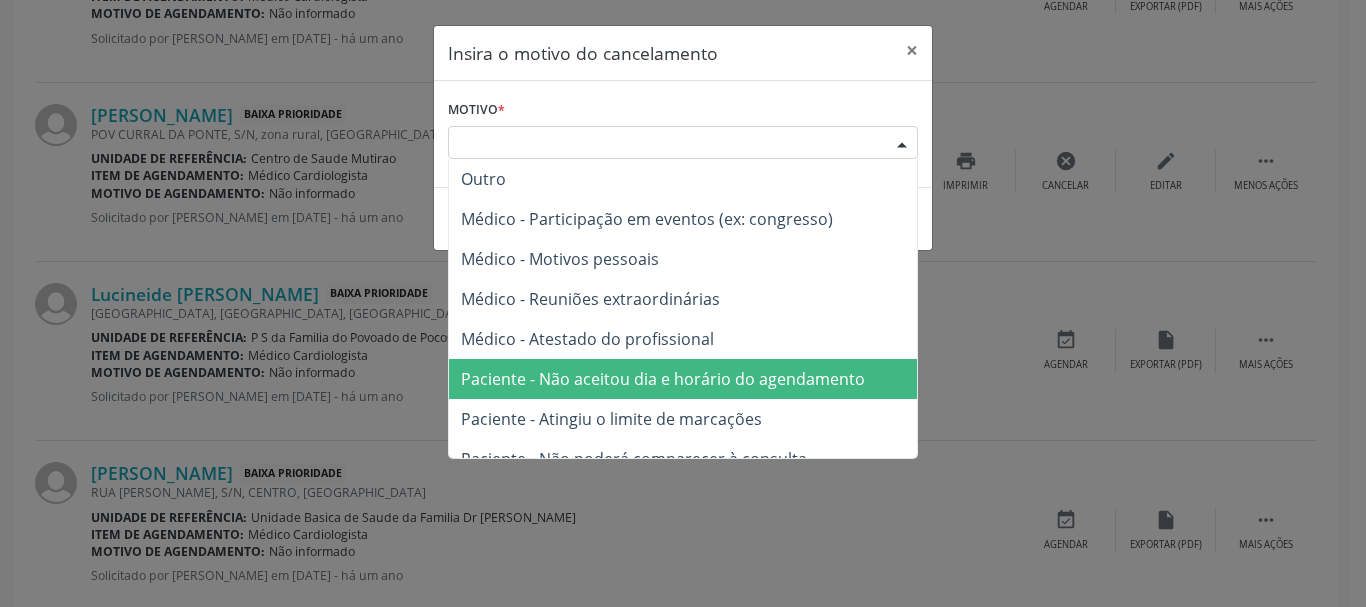 click on "Paciente - Não aceitou dia e horário do agendamento" at bounding box center (683, 379) 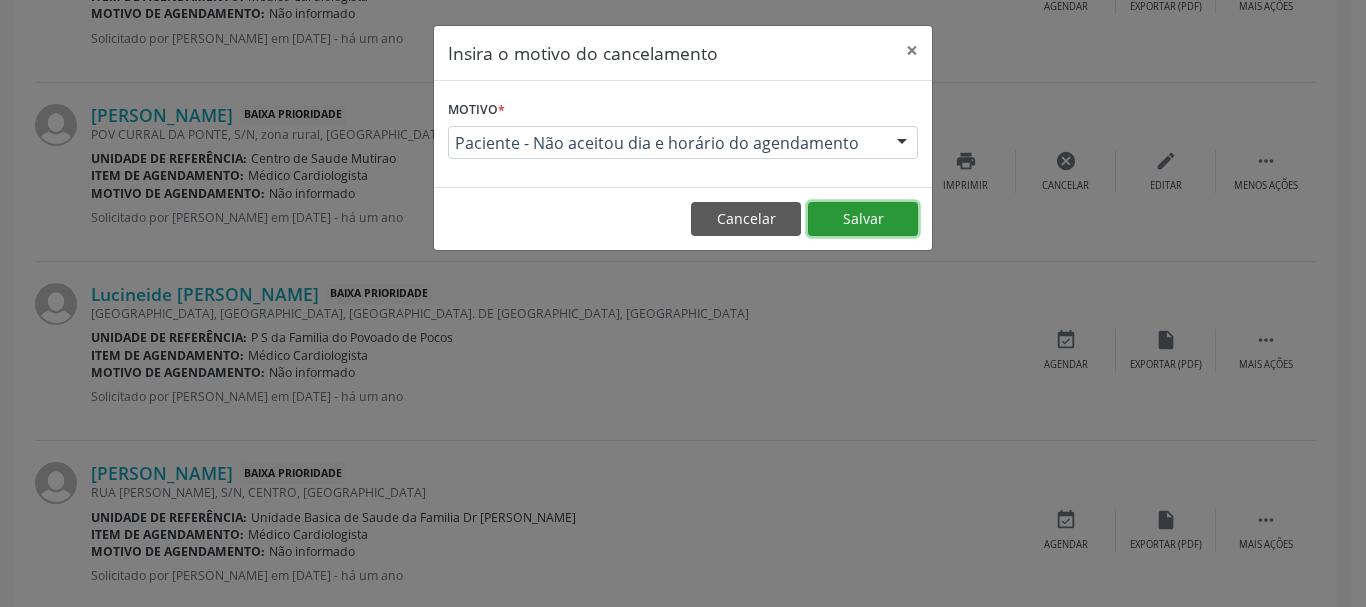 click on "Salvar" at bounding box center (863, 219) 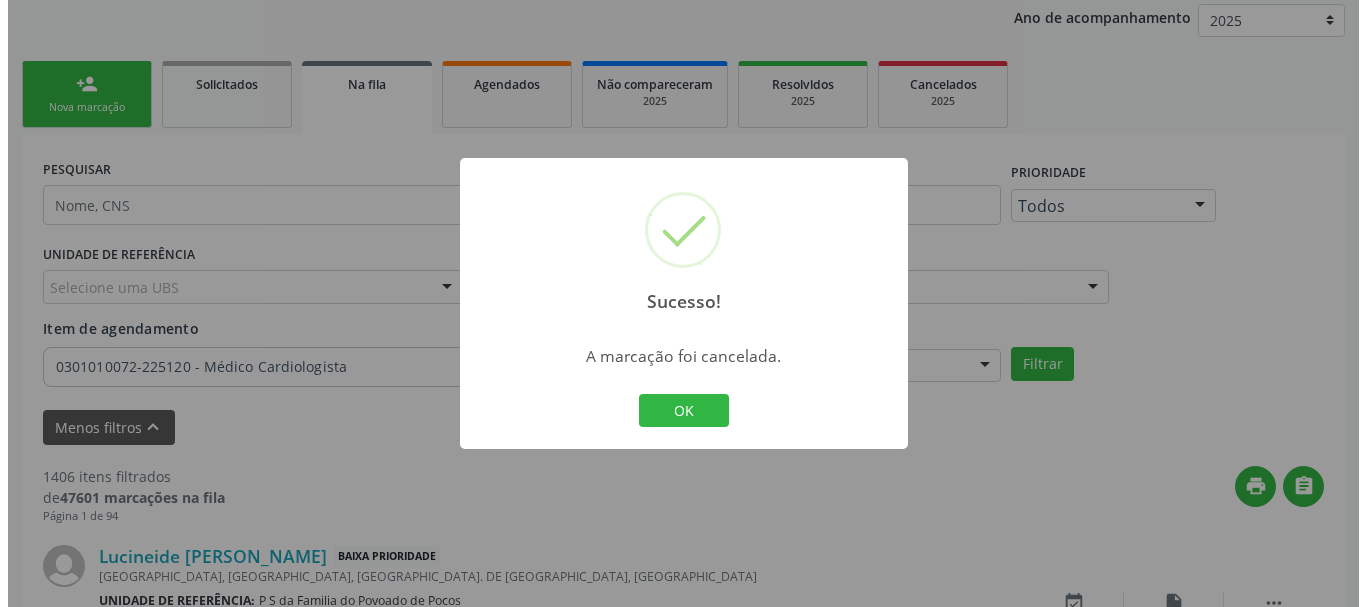scroll, scrollTop: 1038, scrollLeft: 0, axis: vertical 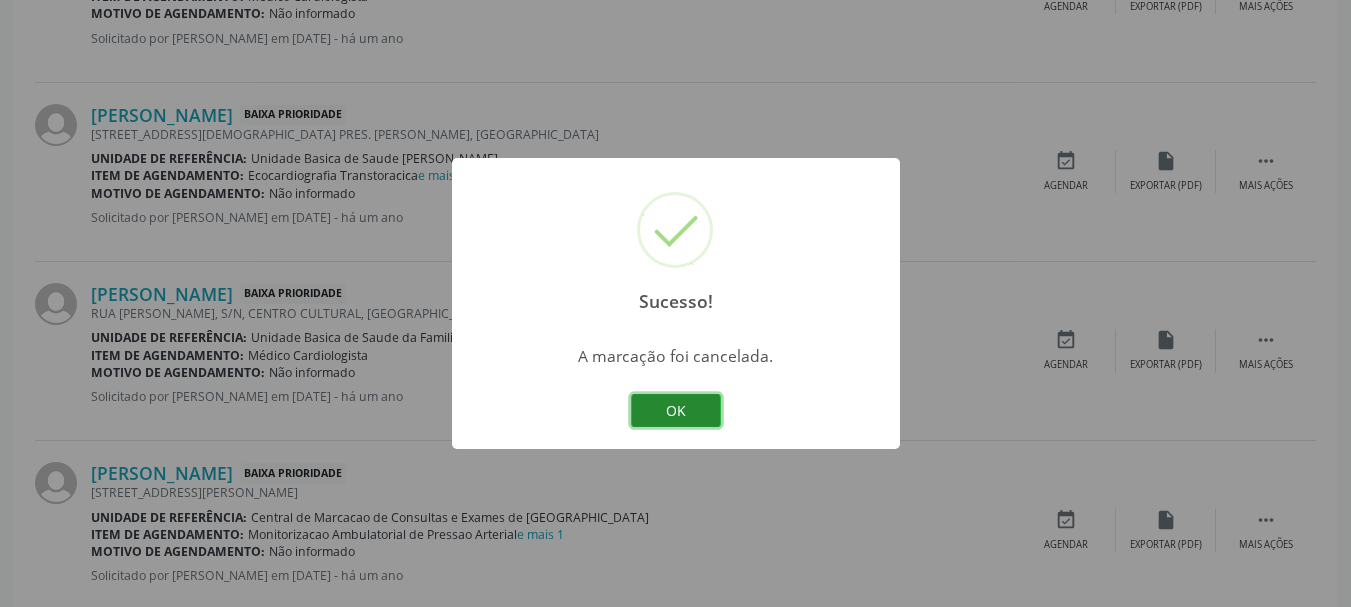 click on "OK" at bounding box center (676, 411) 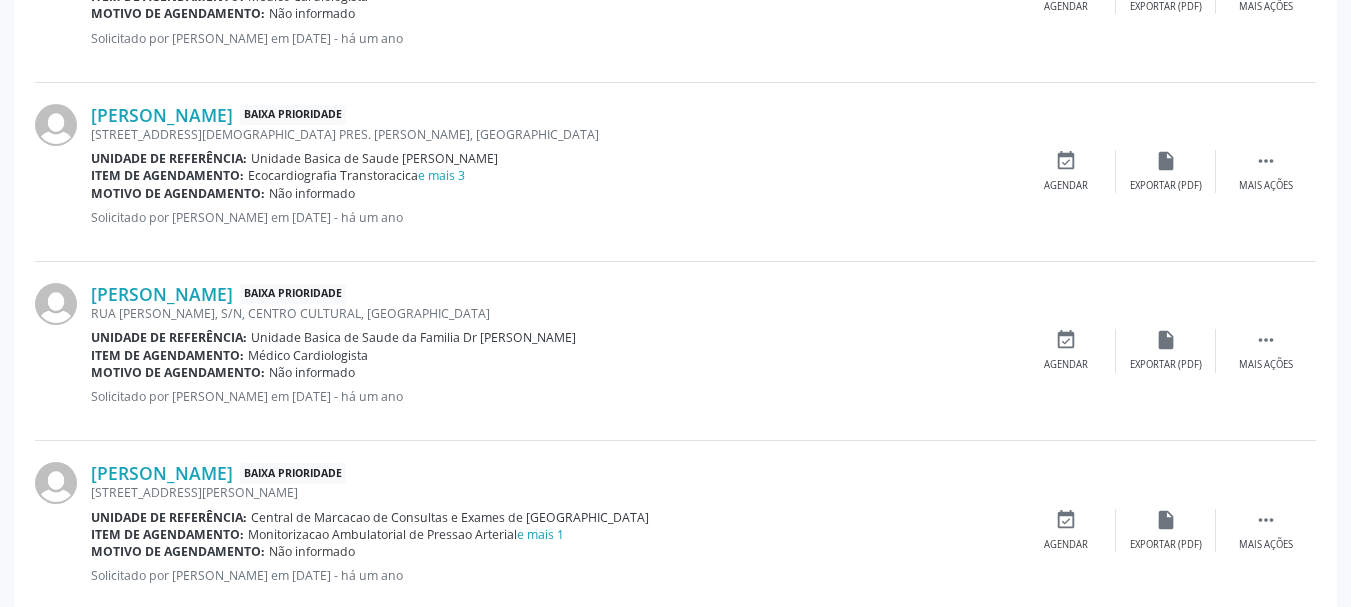 drag, startPoint x: 1273, startPoint y: 161, endPoint x: 1092, endPoint y: 197, distance: 184.5454 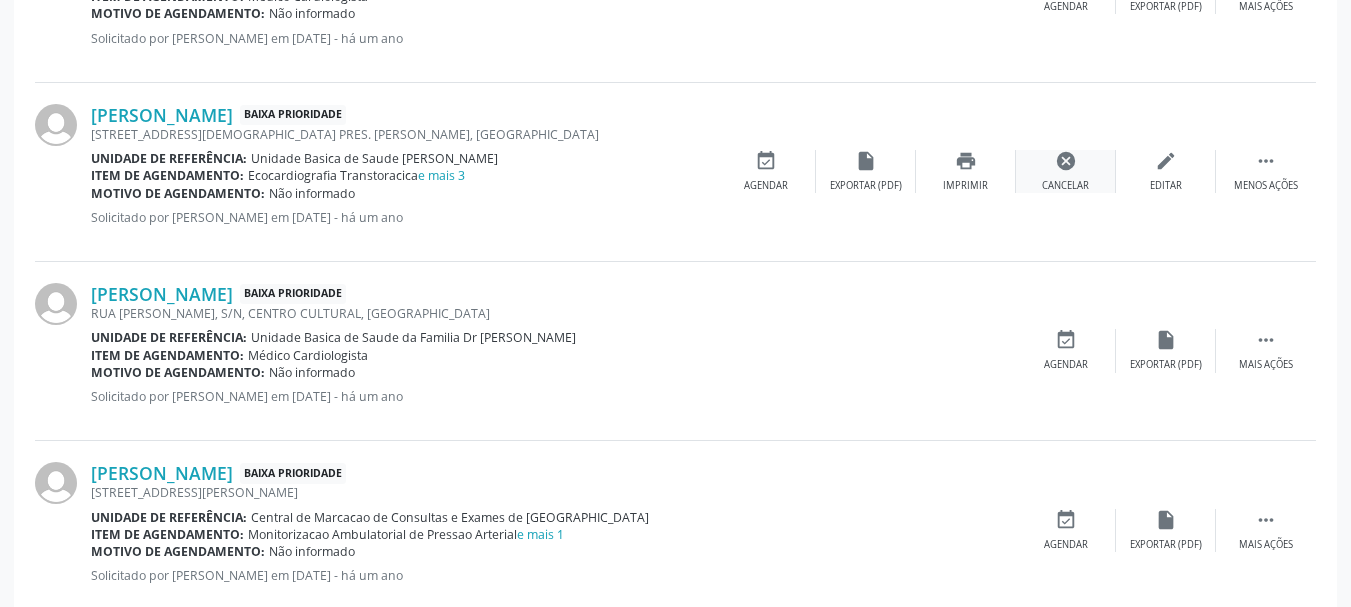 click on "cancel" at bounding box center [1066, 161] 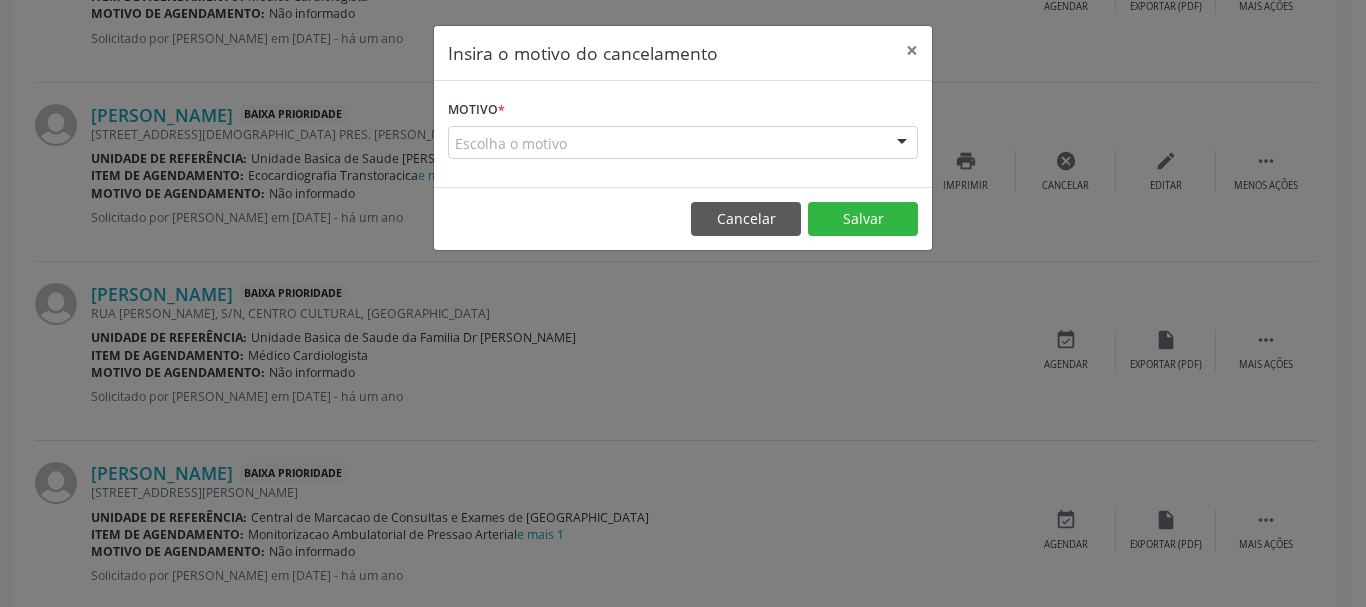 click at bounding box center [902, 144] 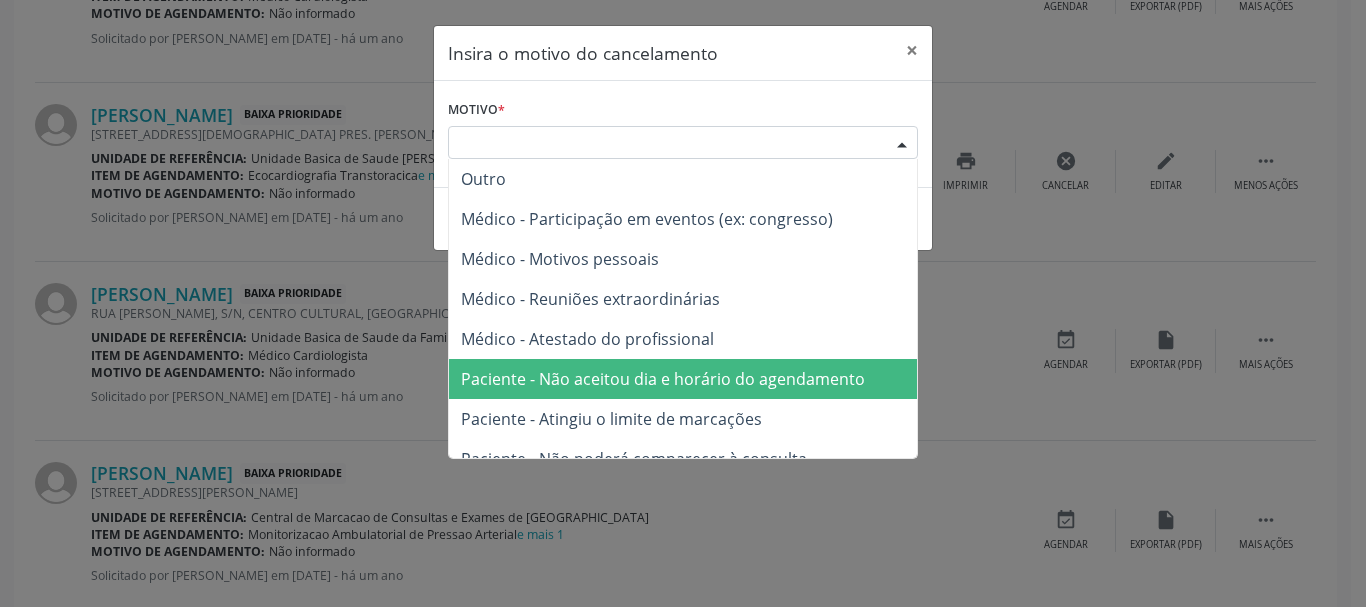 drag, startPoint x: 765, startPoint y: 363, endPoint x: 849, endPoint y: 275, distance: 121.65525 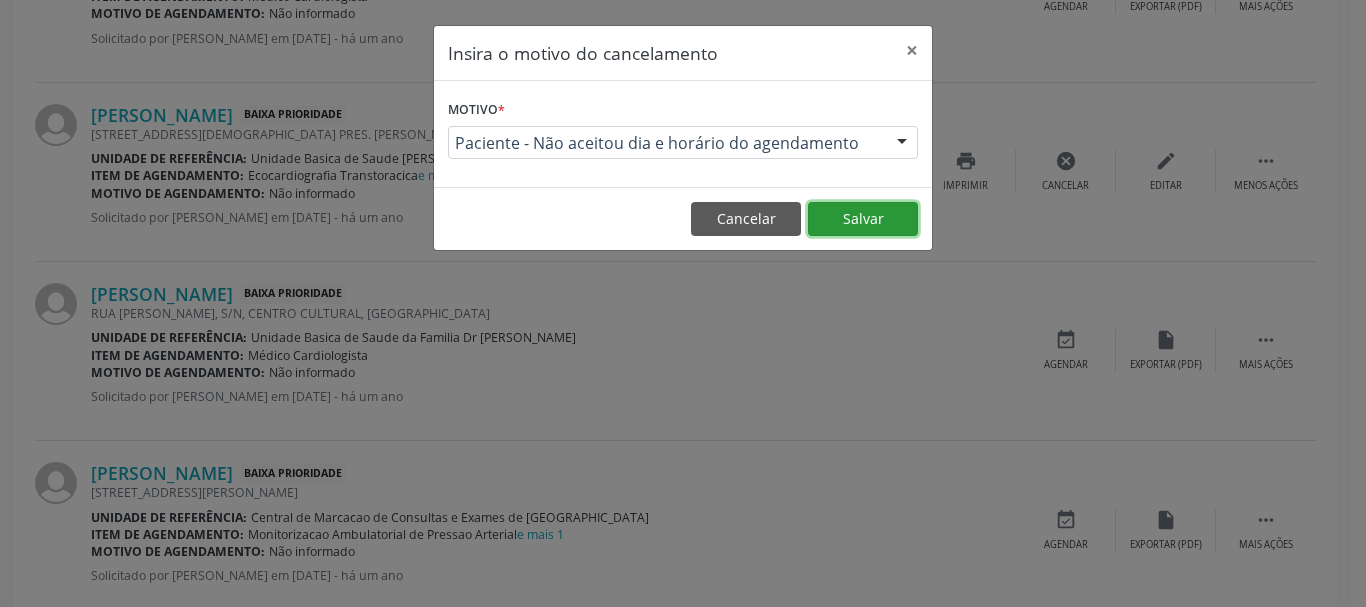 click on "Salvar" at bounding box center [863, 219] 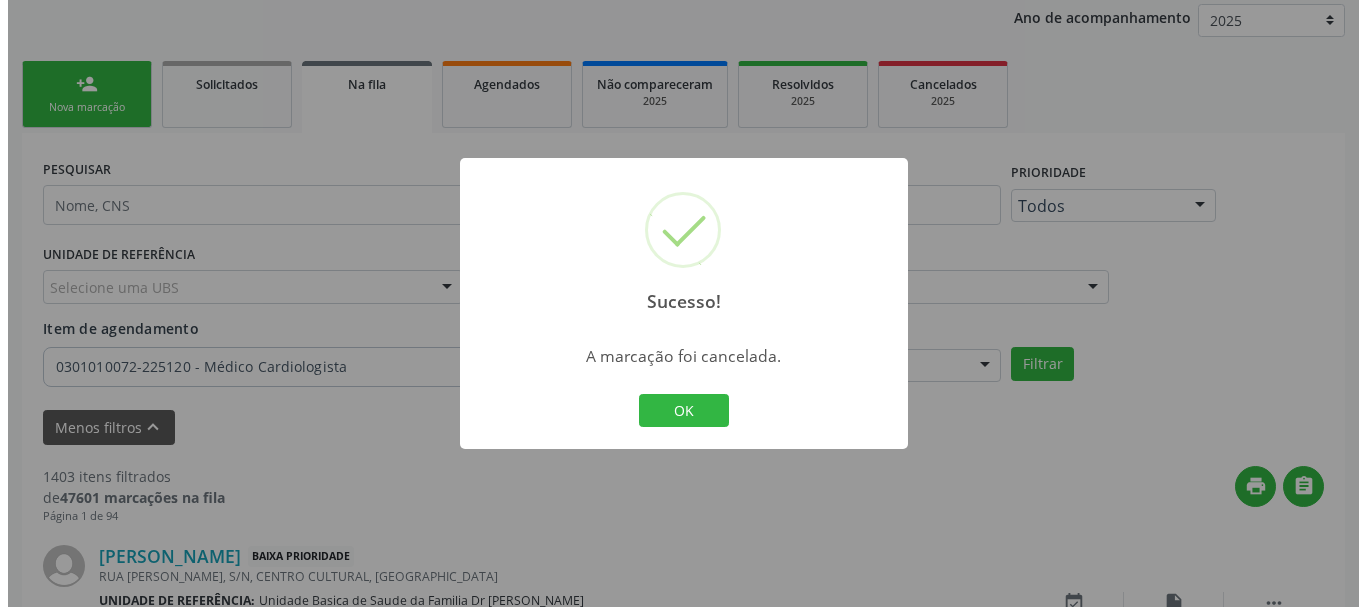 scroll, scrollTop: 1038, scrollLeft: 0, axis: vertical 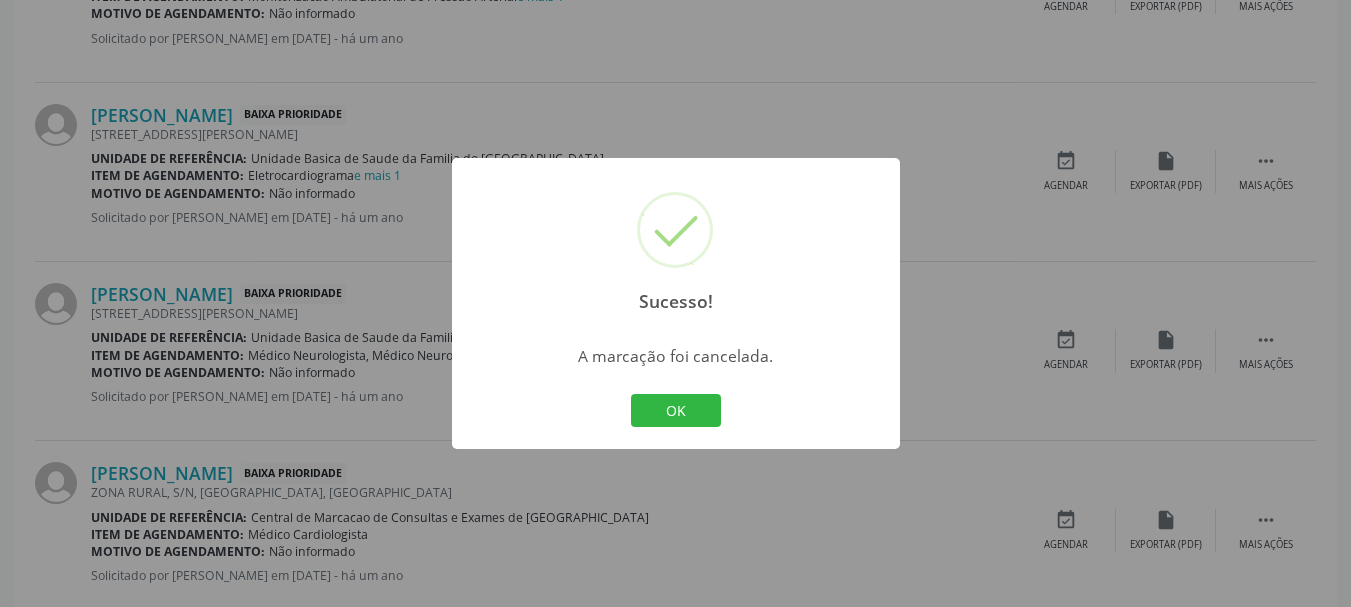 click on "OK Cancel" at bounding box center [675, 411] 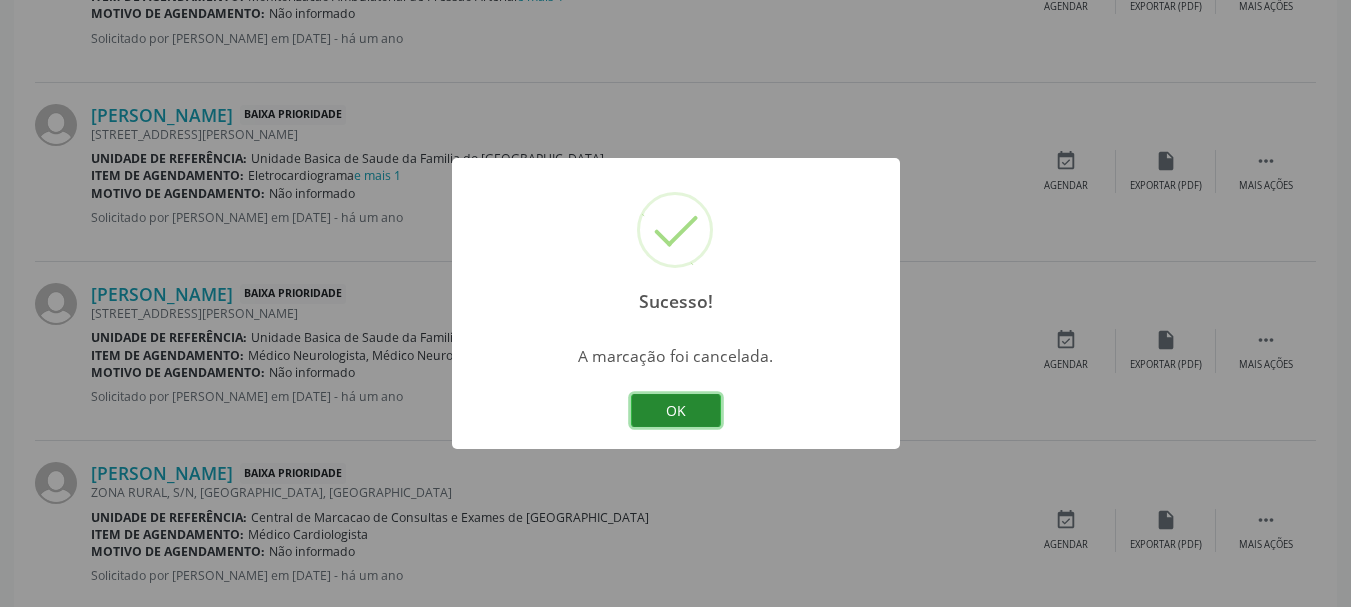 click on "OK" at bounding box center (676, 411) 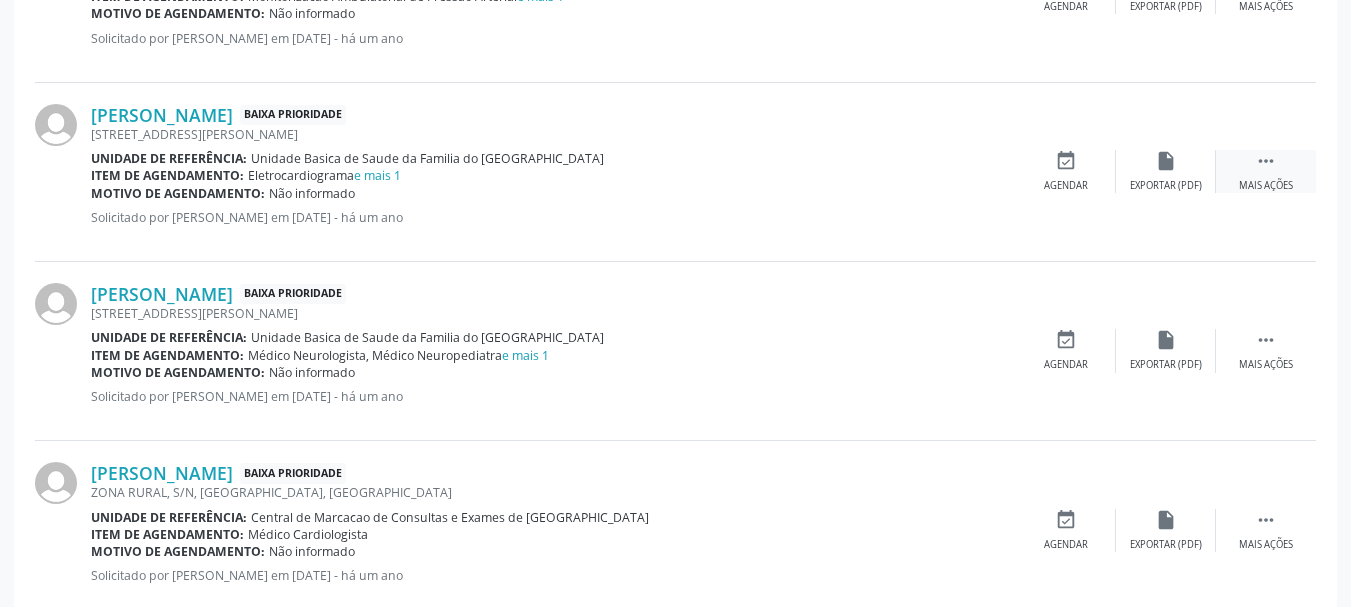 click on "
Mais ações" at bounding box center [1266, 171] 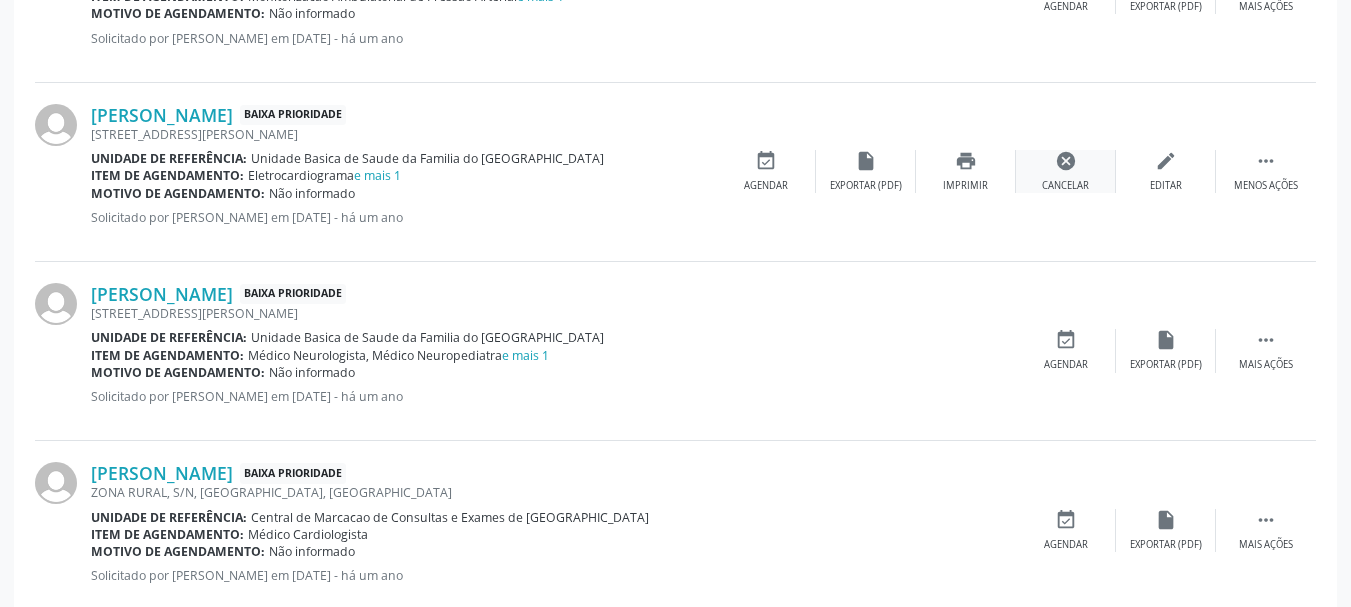 click on "cancel
Cancelar" at bounding box center (1066, 171) 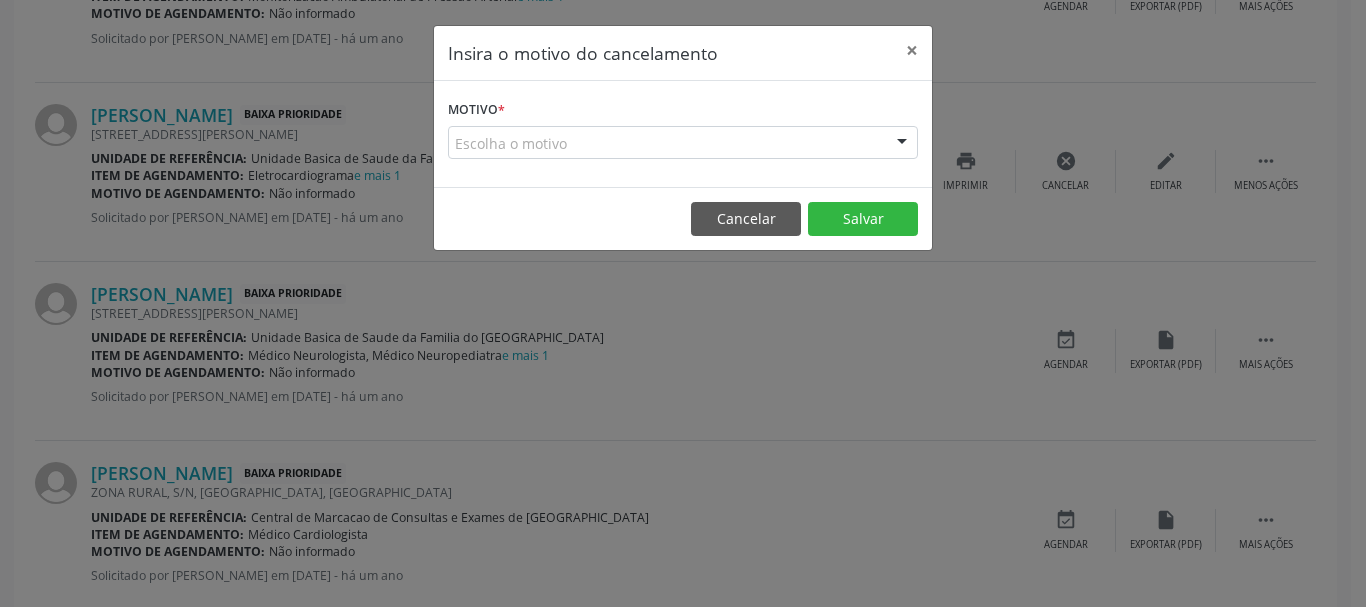 drag, startPoint x: 898, startPoint y: 117, endPoint x: 885, endPoint y: 139, distance: 25.553865 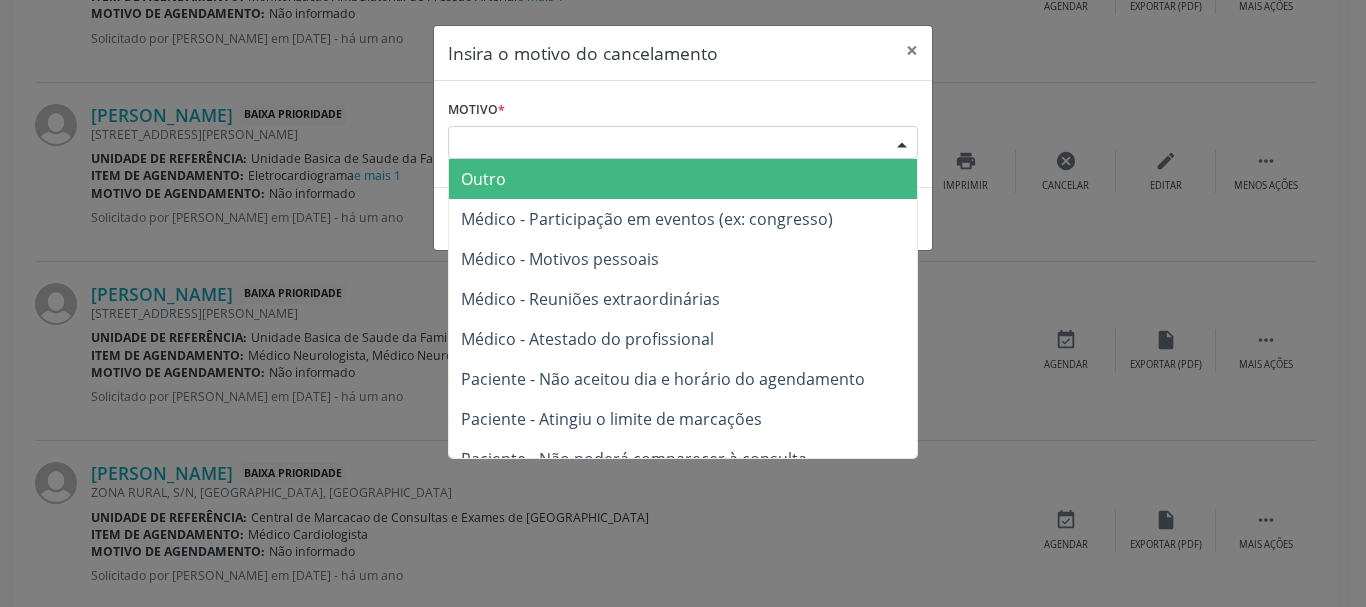 drag, startPoint x: 885, startPoint y: 139, endPoint x: 850, endPoint y: 241, distance: 107.837845 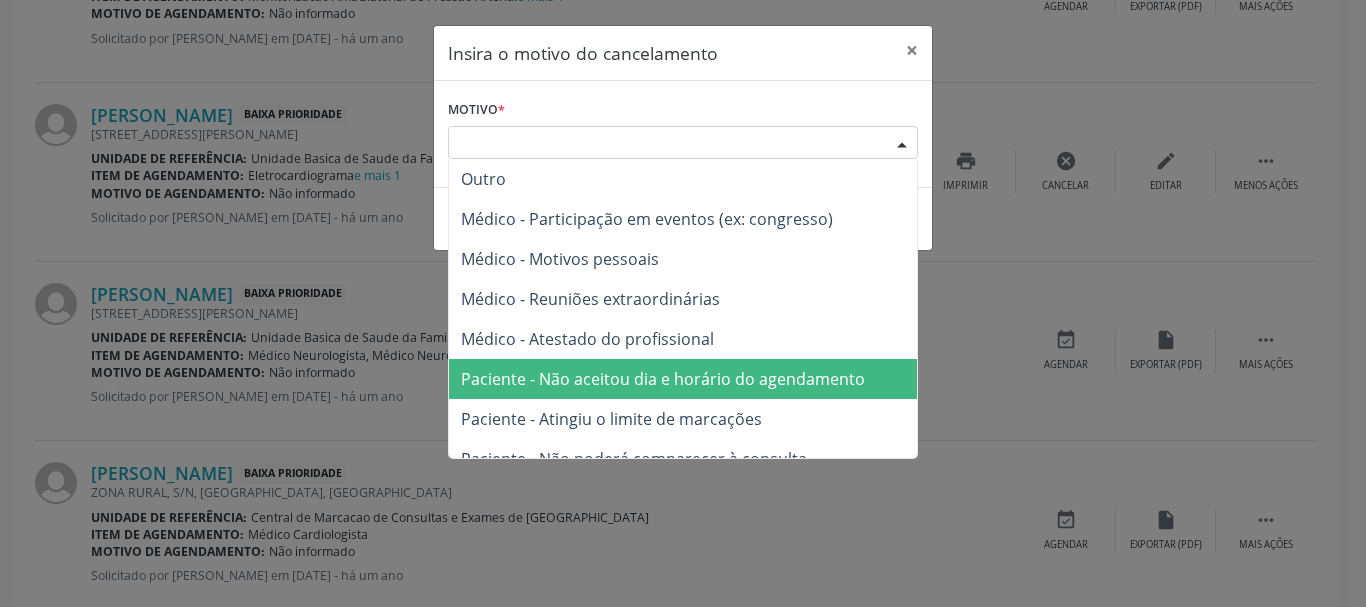 drag, startPoint x: 808, startPoint y: 376, endPoint x: 897, endPoint y: 310, distance: 110.80163 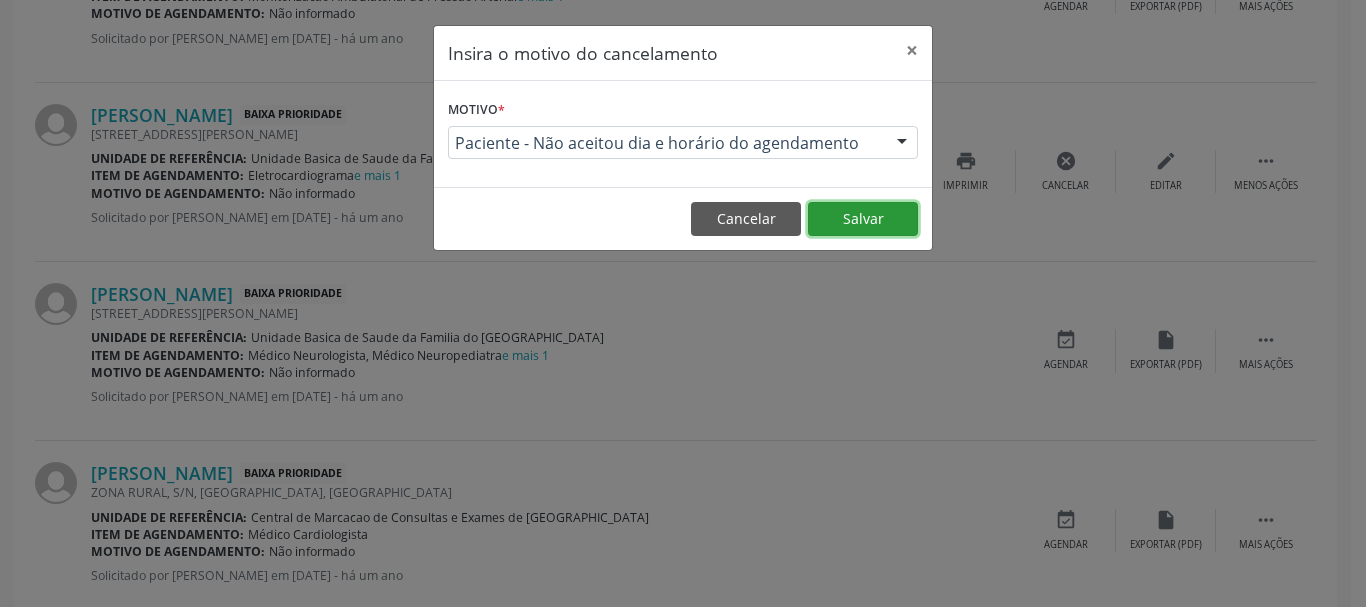 click on "Salvar" at bounding box center (863, 219) 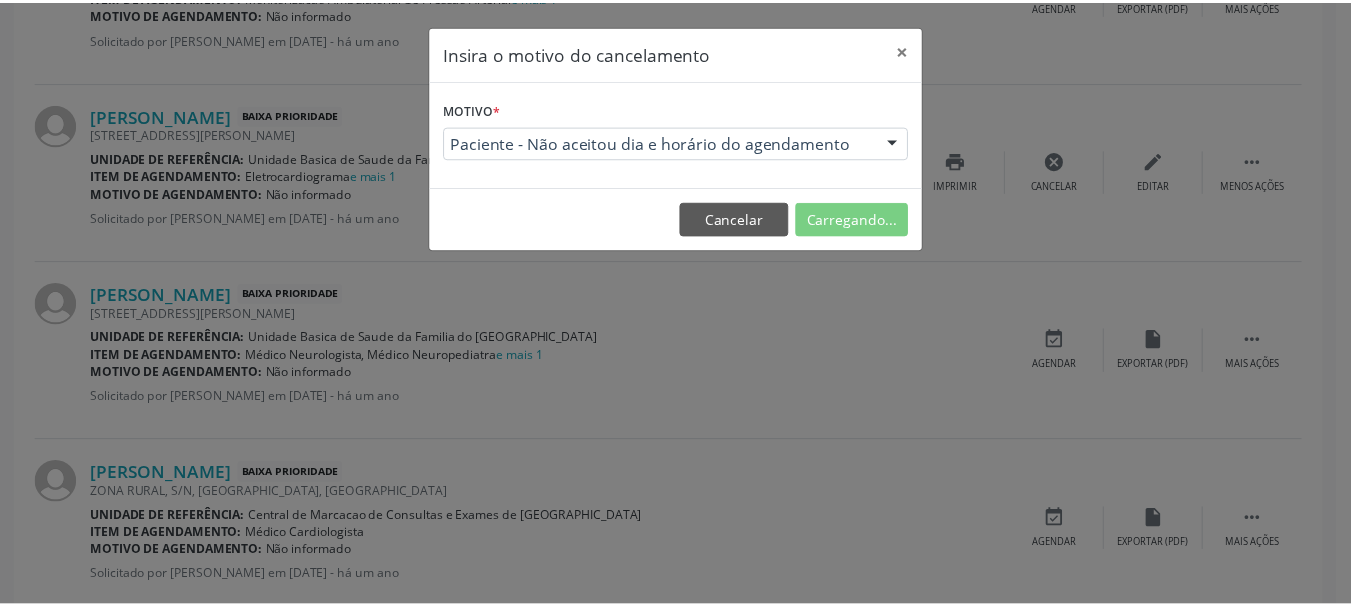 scroll, scrollTop: 238, scrollLeft: 0, axis: vertical 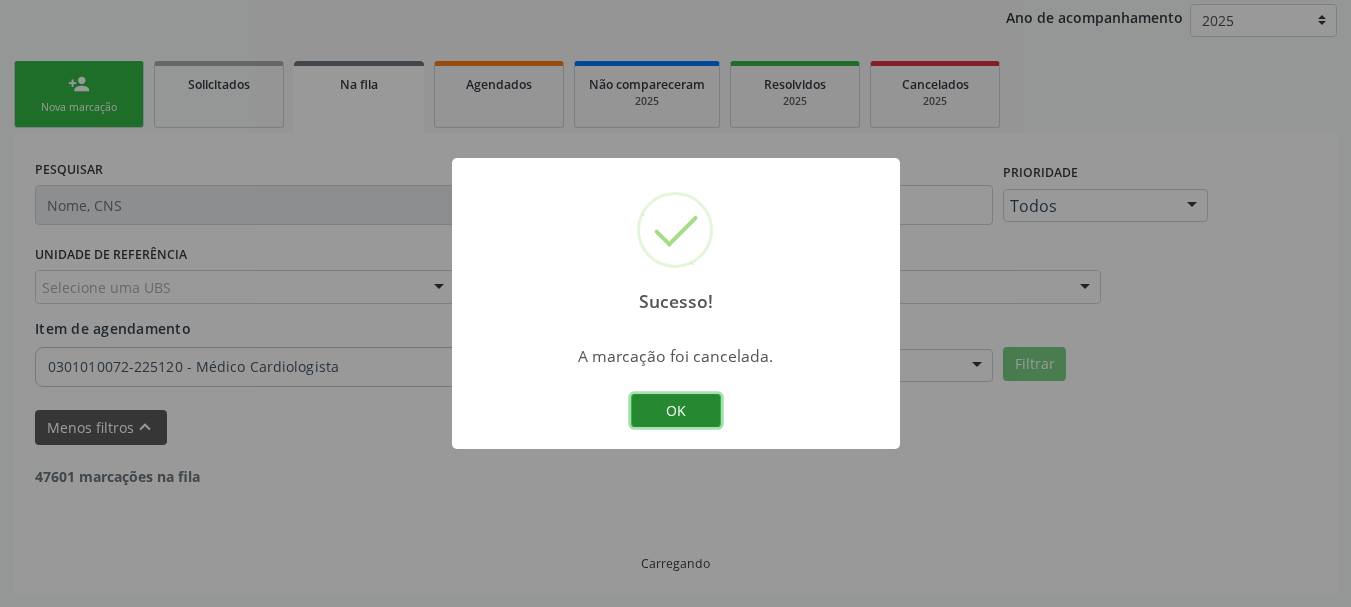click on "OK" at bounding box center (676, 411) 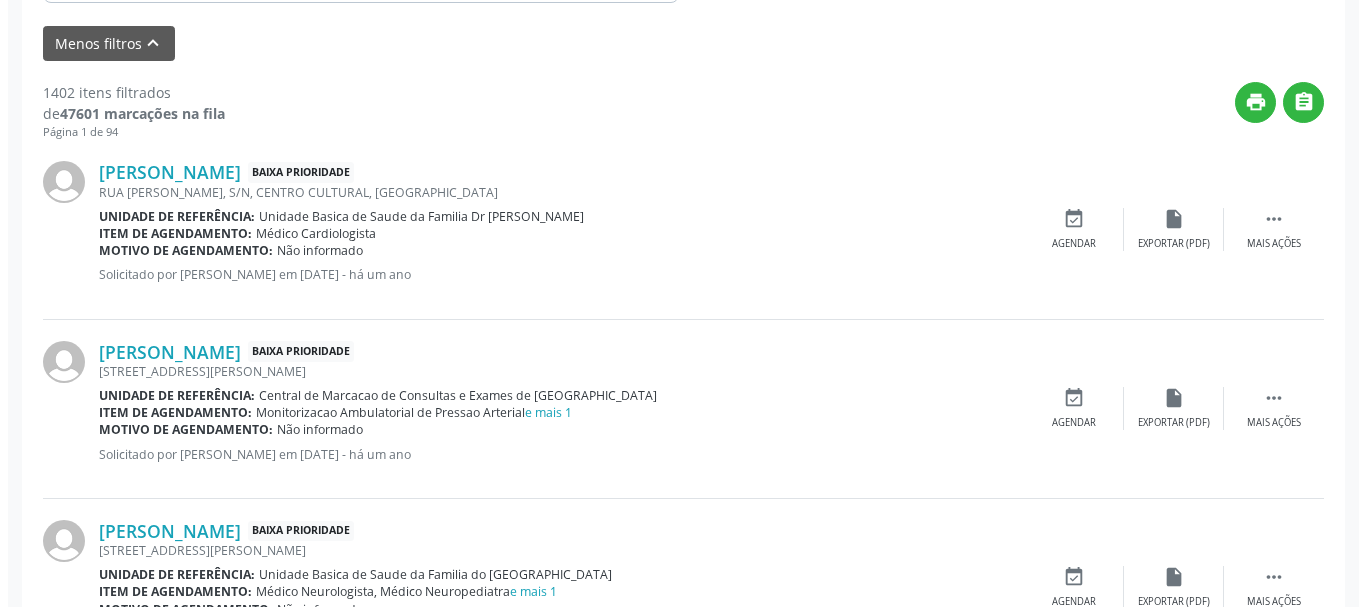 scroll, scrollTop: 738, scrollLeft: 0, axis: vertical 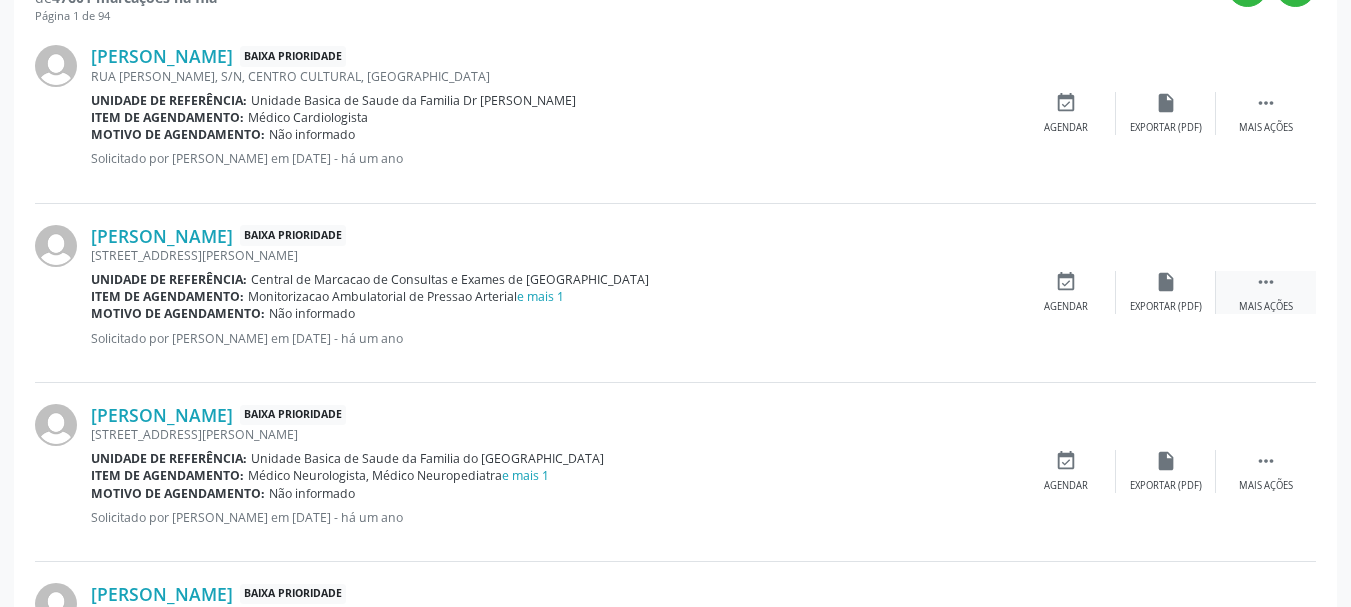 click on "
Mais ações" at bounding box center (1266, 292) 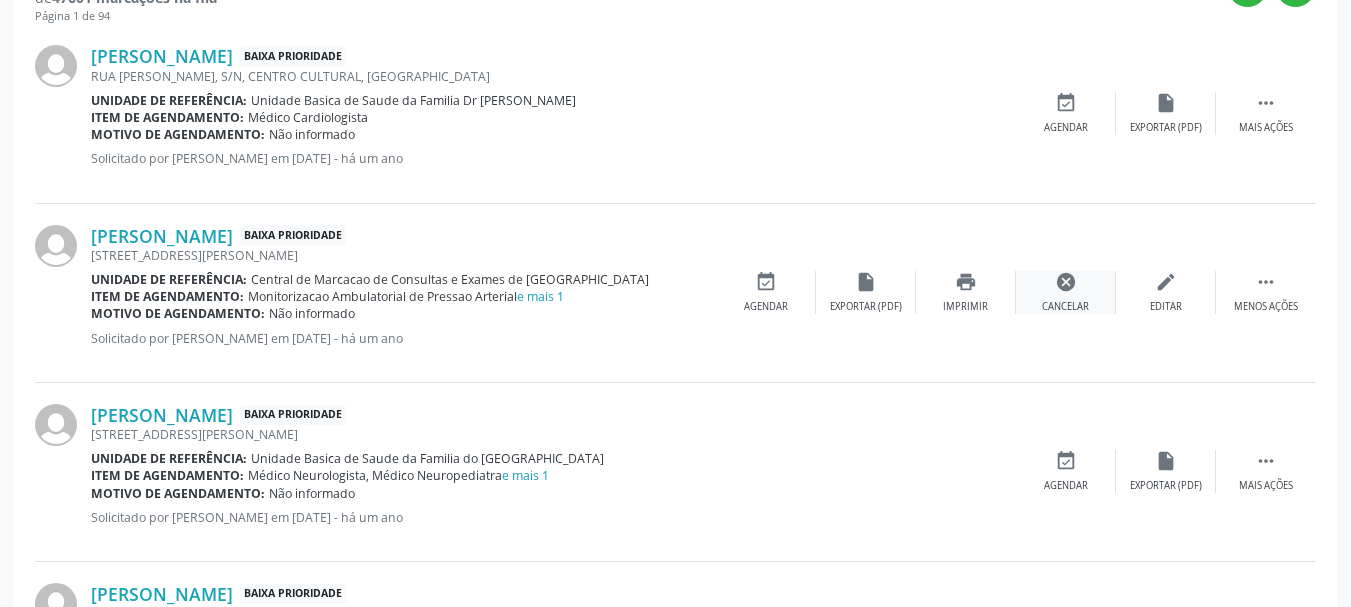 click on "cancel" at bounding box center [1066, 282] 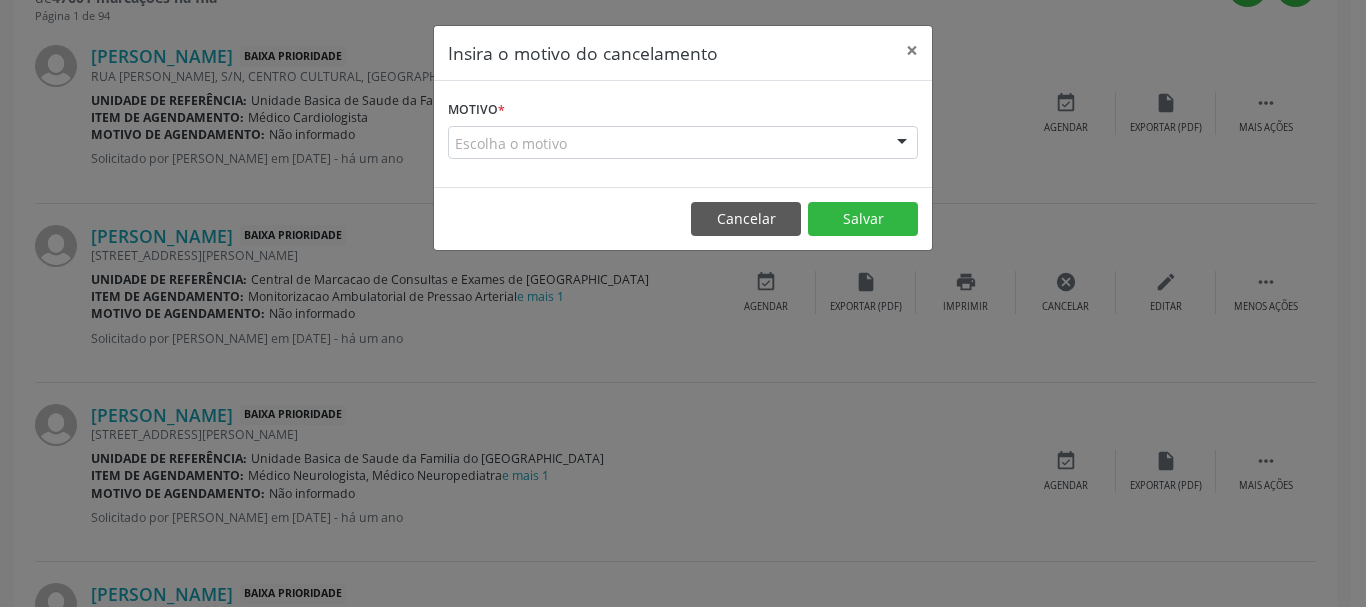 click at bounding box center (902, 144) 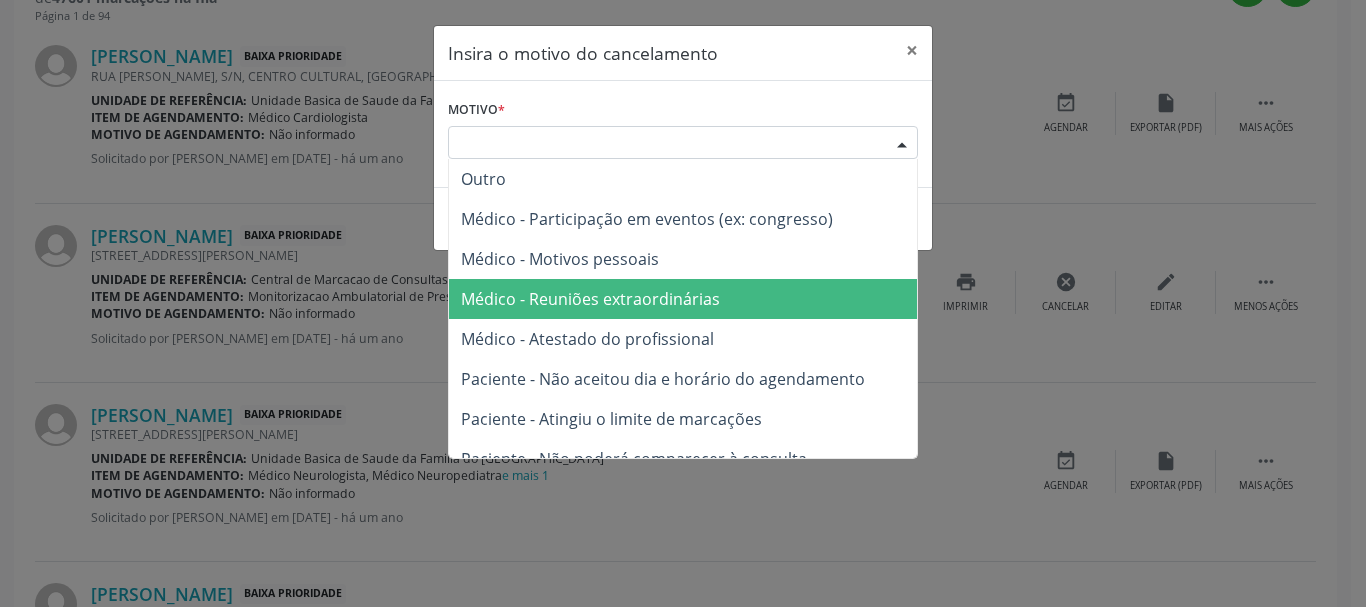 click on "Médico - Reuniões extraordinárias" at bounding box center [683, 299] 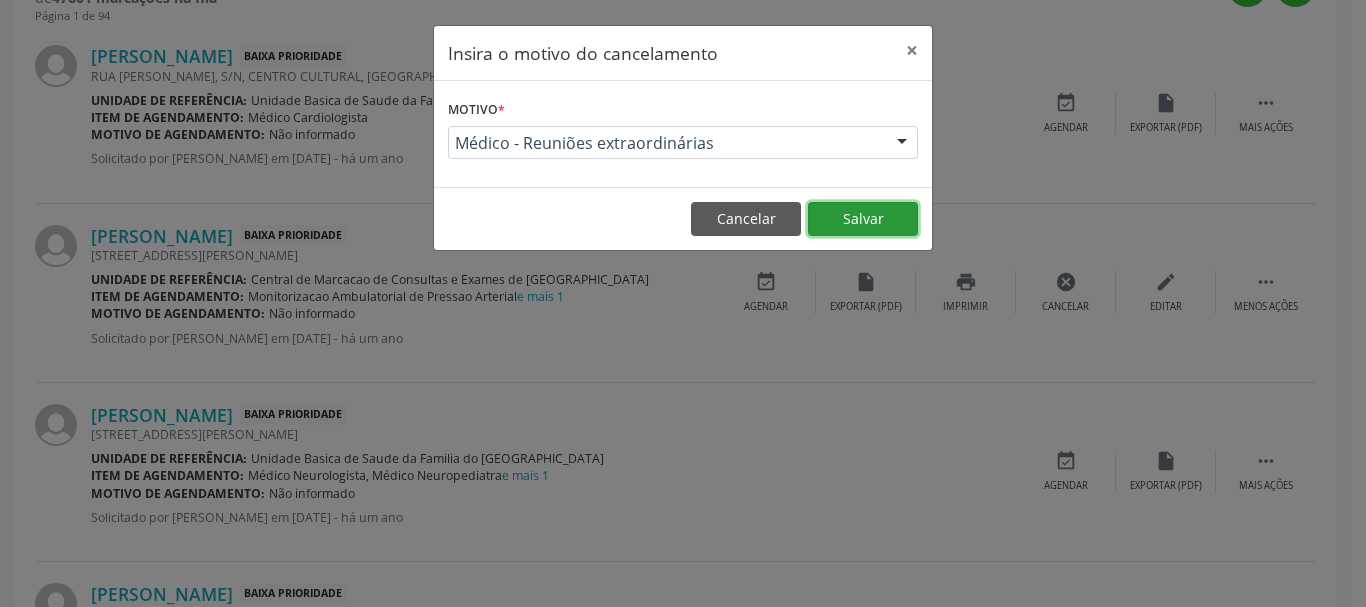 click on "Salvar" at bounding box center (863, 219) 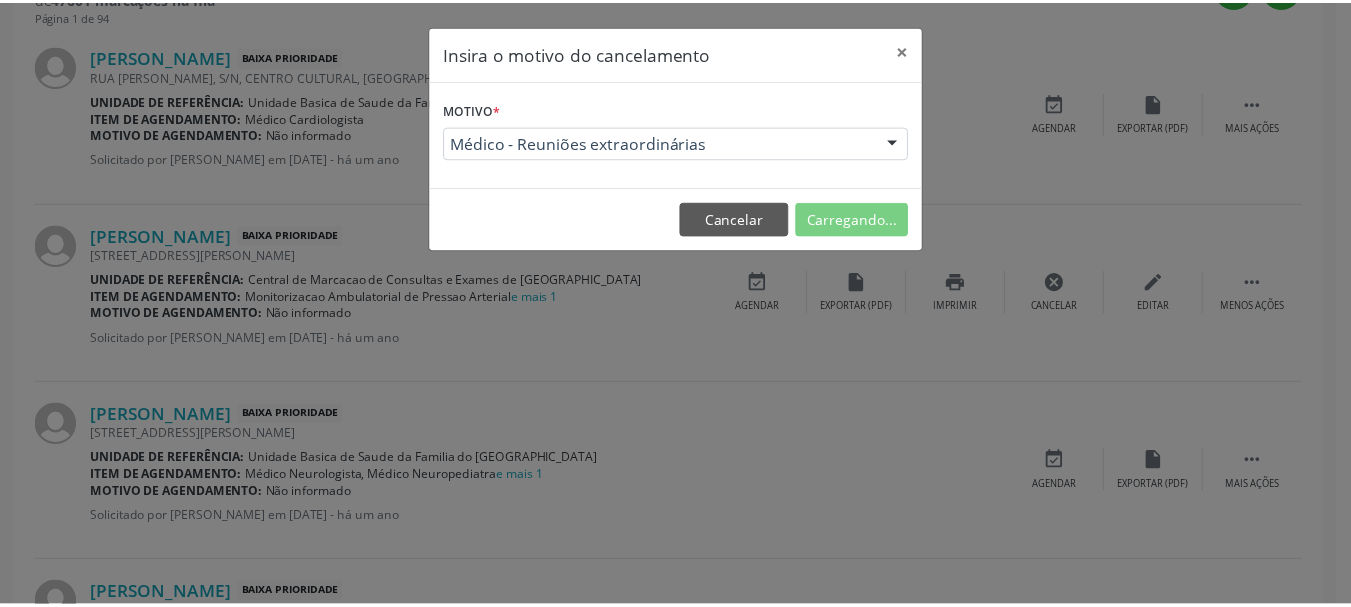 scroll, scrollTop: 238, scrollLeft: 0, axis: vertical 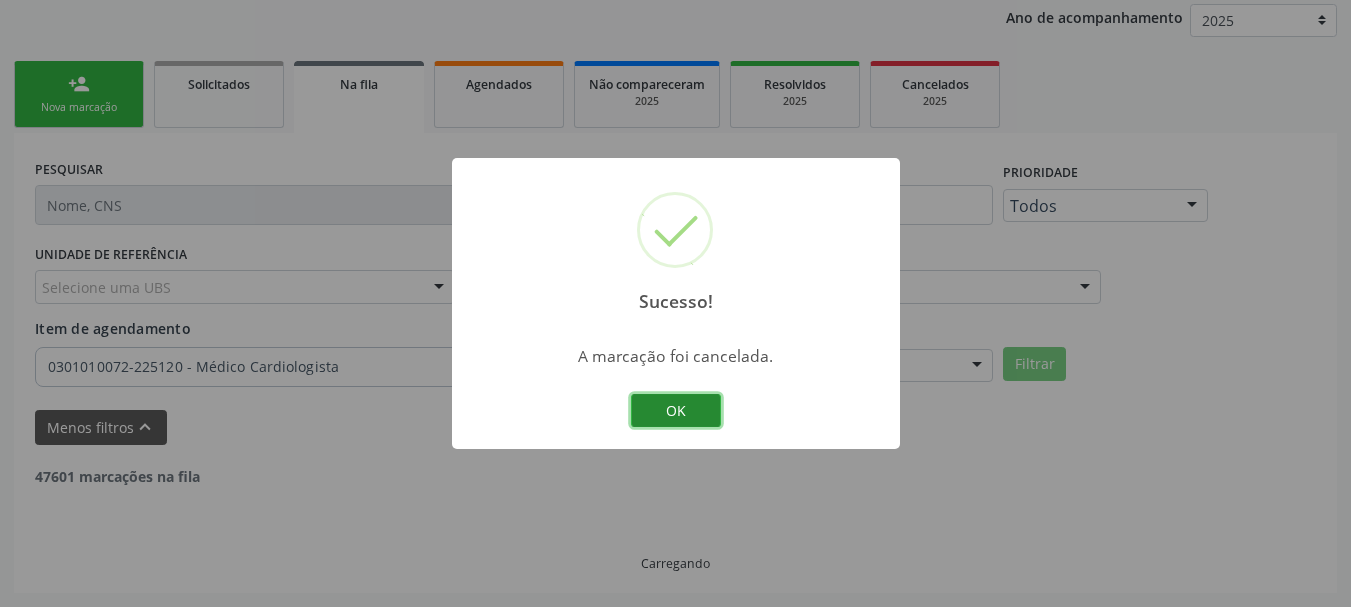 click on "OK" at bounding box center [676, 411] 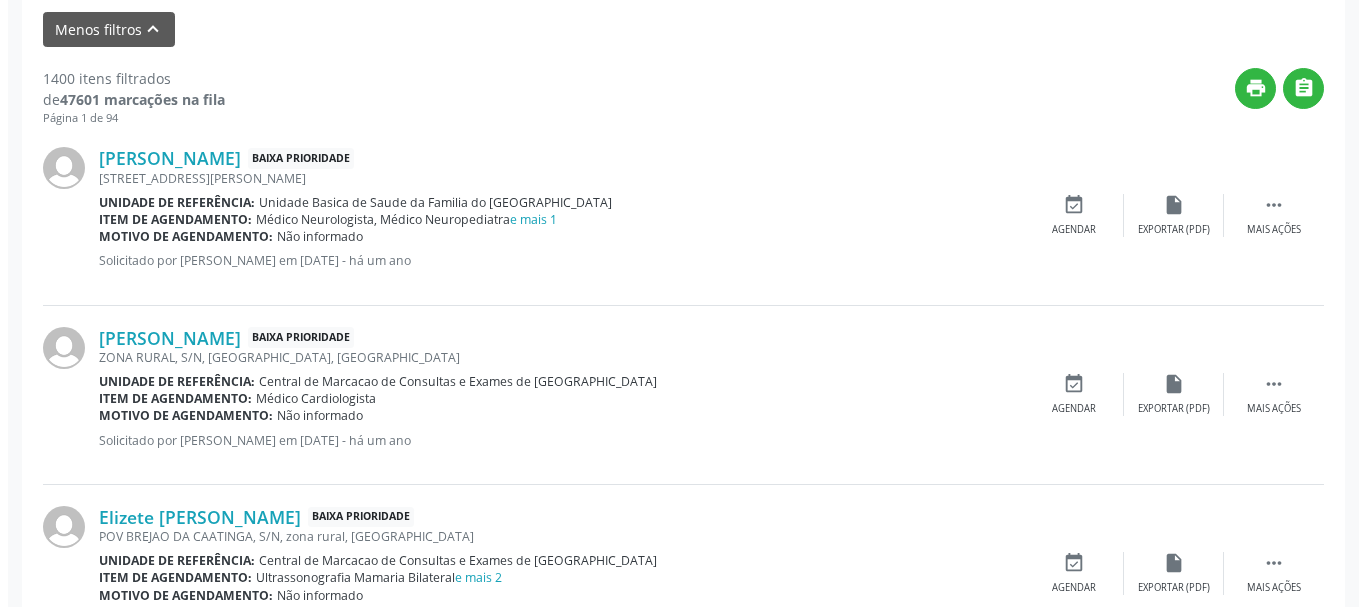 scroll, scrollTop: 638, scrollLeft: 0, axis: vertical 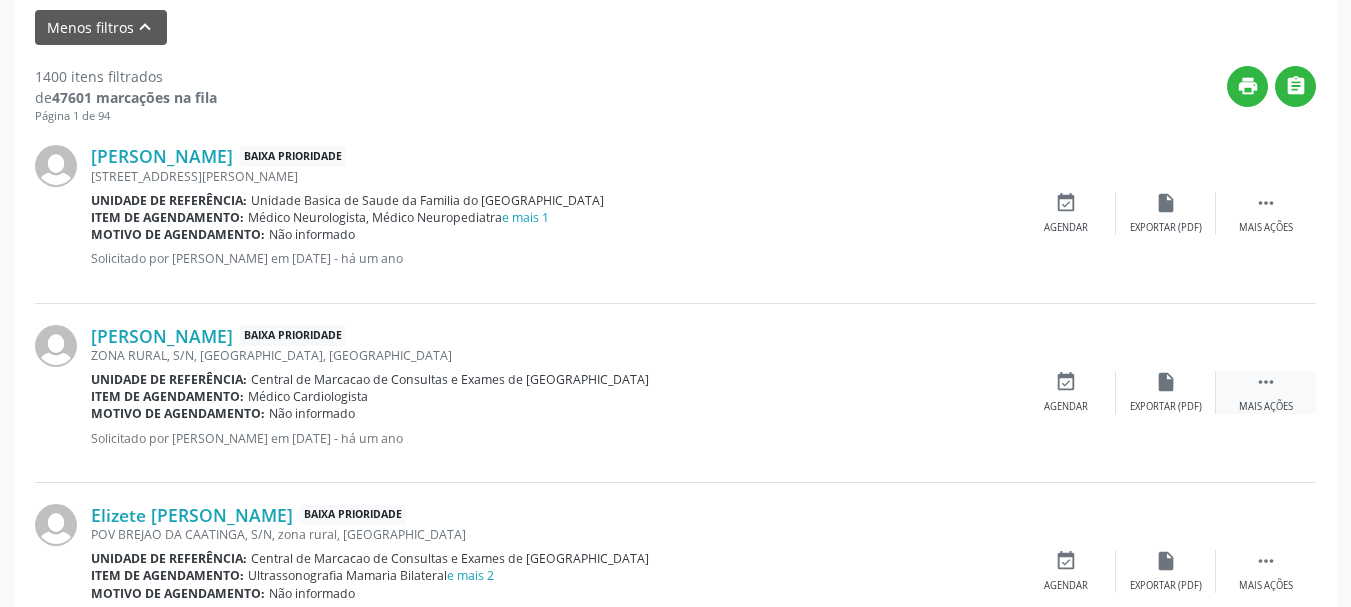 click on "" at bounding box center (1266, 382) 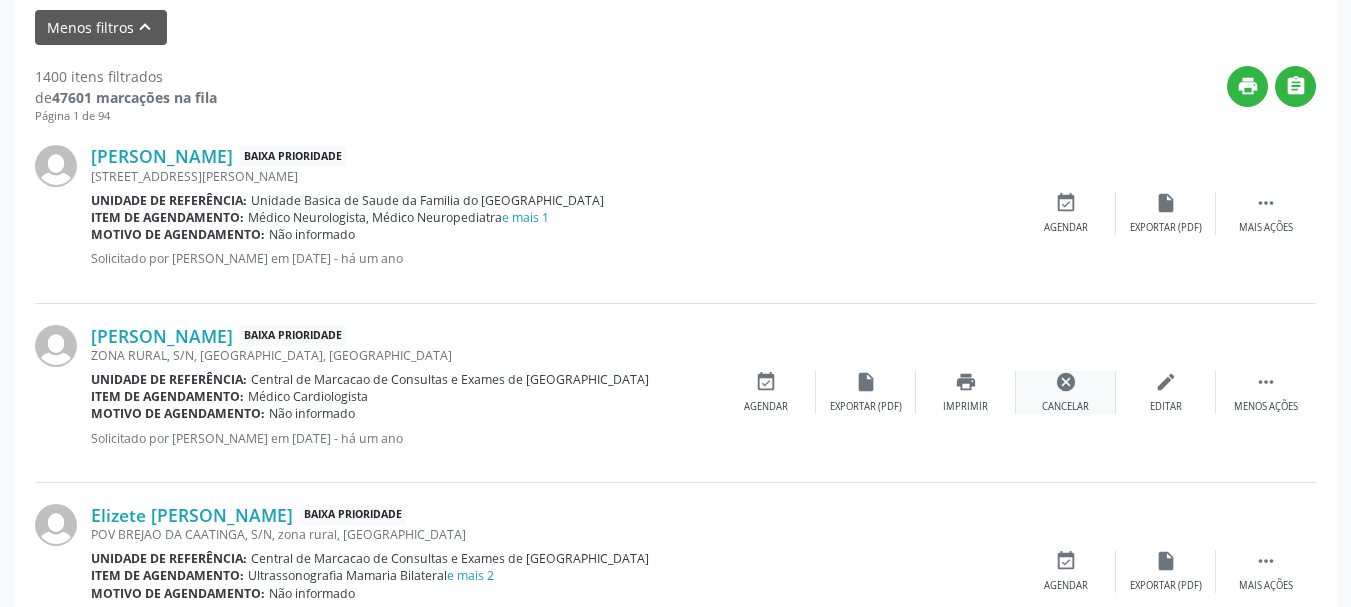 click on "cancel" at bounding box center (1066, 382) 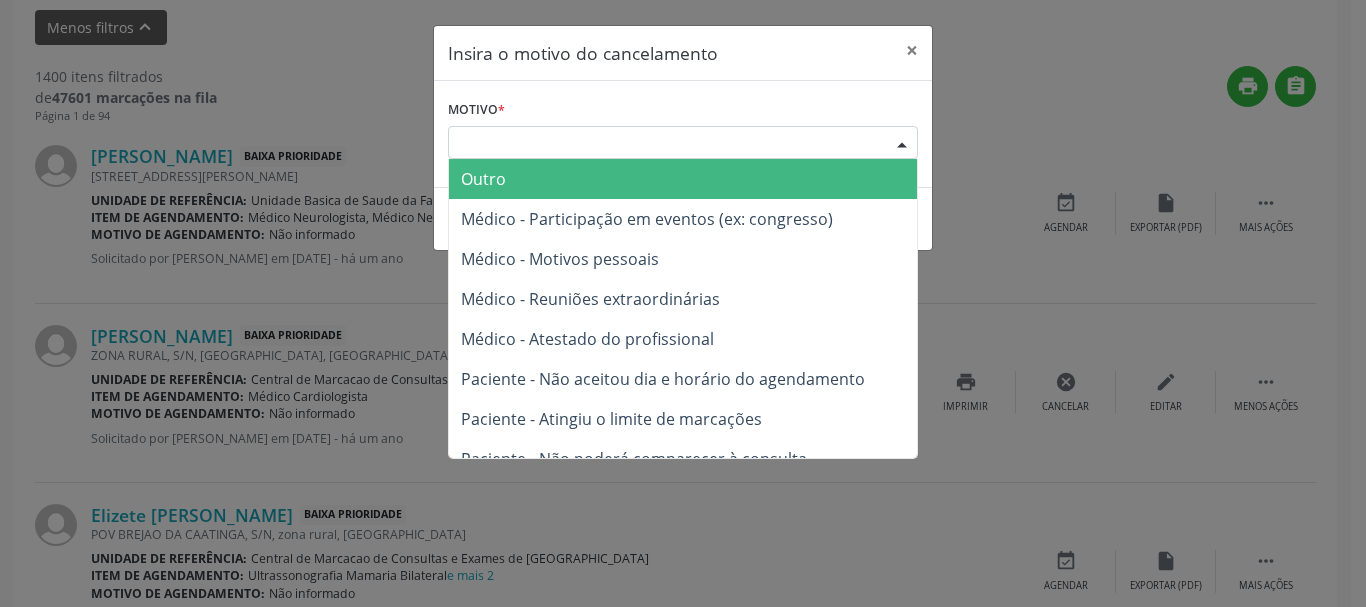 click on "Escolha o motivo
Outro   Médico - Participação em eventos (ex: congresso)   Médico - Motivos pessoais   Médico - Reuniões extraordinárias   Médico - Atestado do profissional   Paciente - Não aceitou dia e horário do agendamento   Paciente - Atingiu o limite de marcações   Paciente - Não poderá comparecer à consulta   Paciente - Não aceitou médico ou especialidade   Médico - Sem vaga disponível
Nenhum resultado encontrado para: "   "
Não há nenhuma opção para ser exibida." at bounding box center [683, 143] 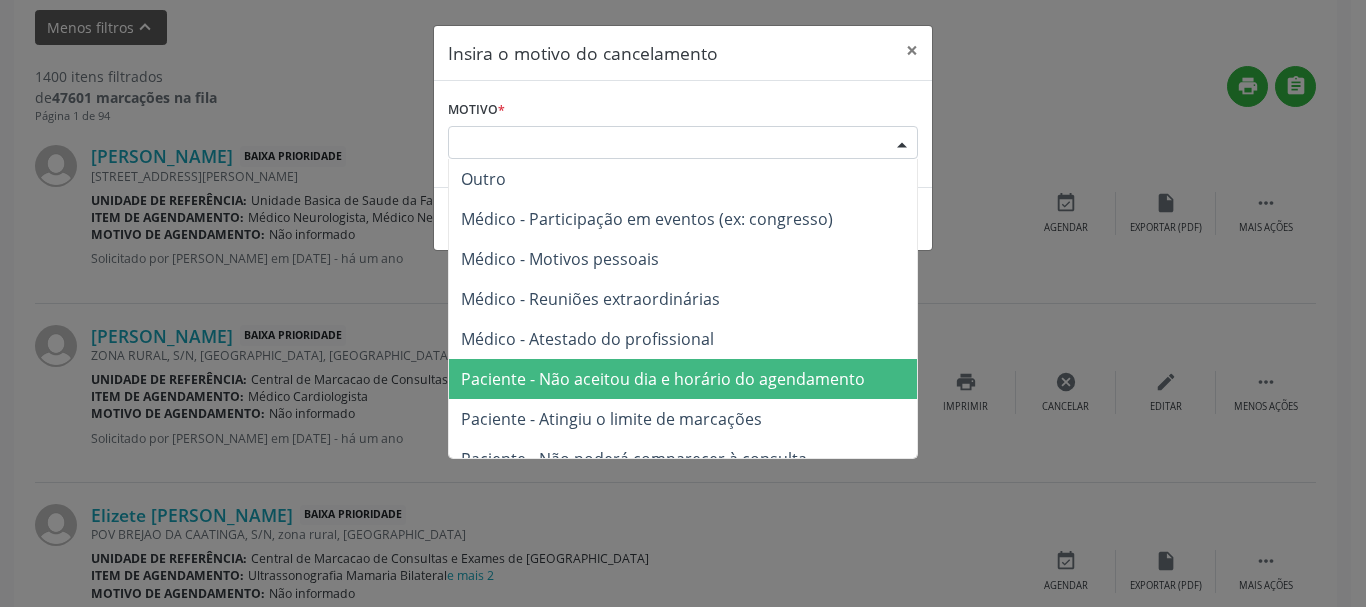 click on "Paciente - Não aceitou dia e horário do agendamento" at bounding box center [683, 379] 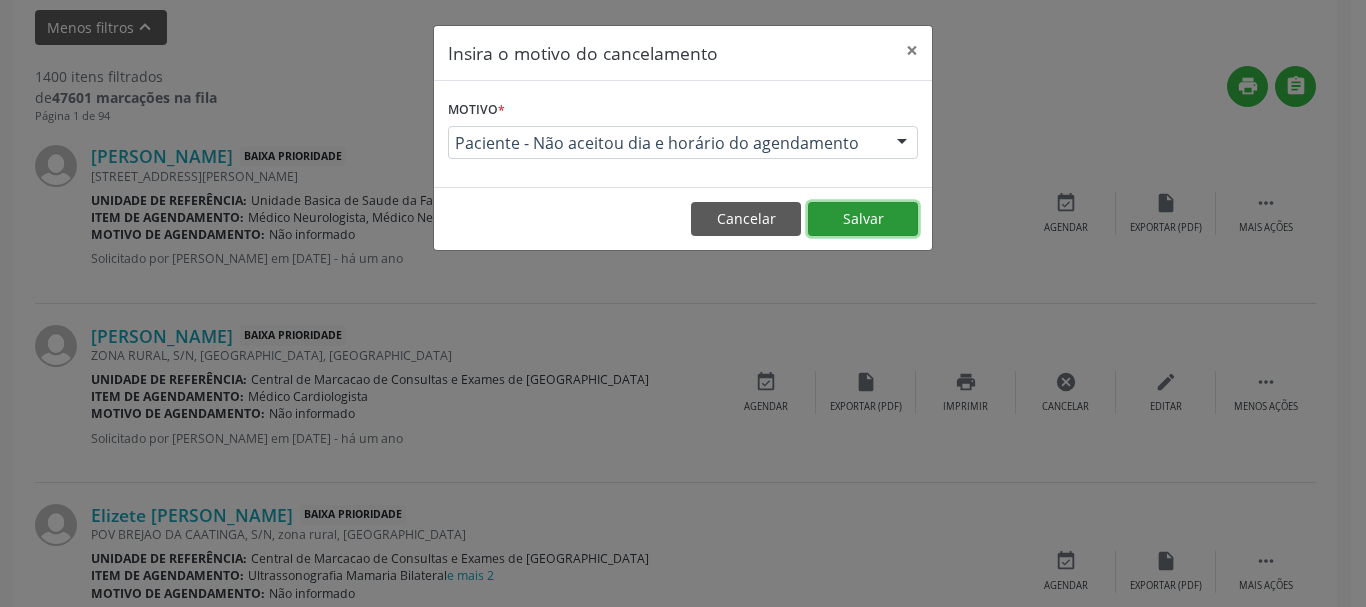 click on "Salvar" at bounding box center [863, 219] 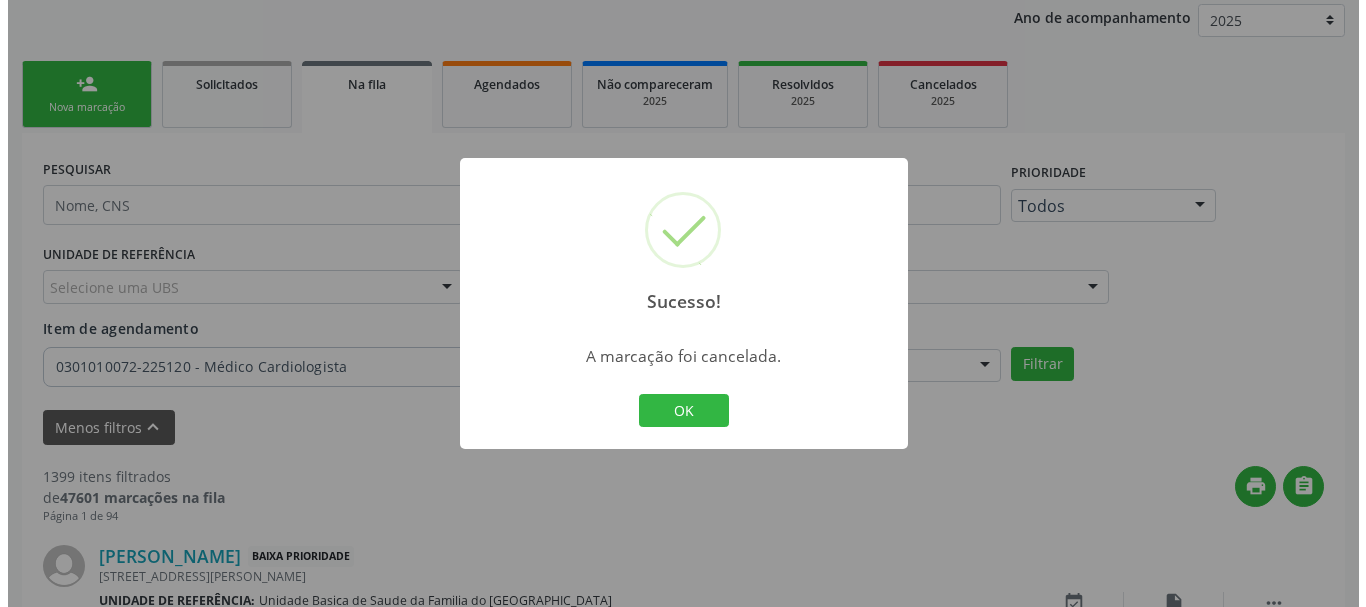 scroll, scrollTop: 638, scrollLeft: 0, axis: vertical 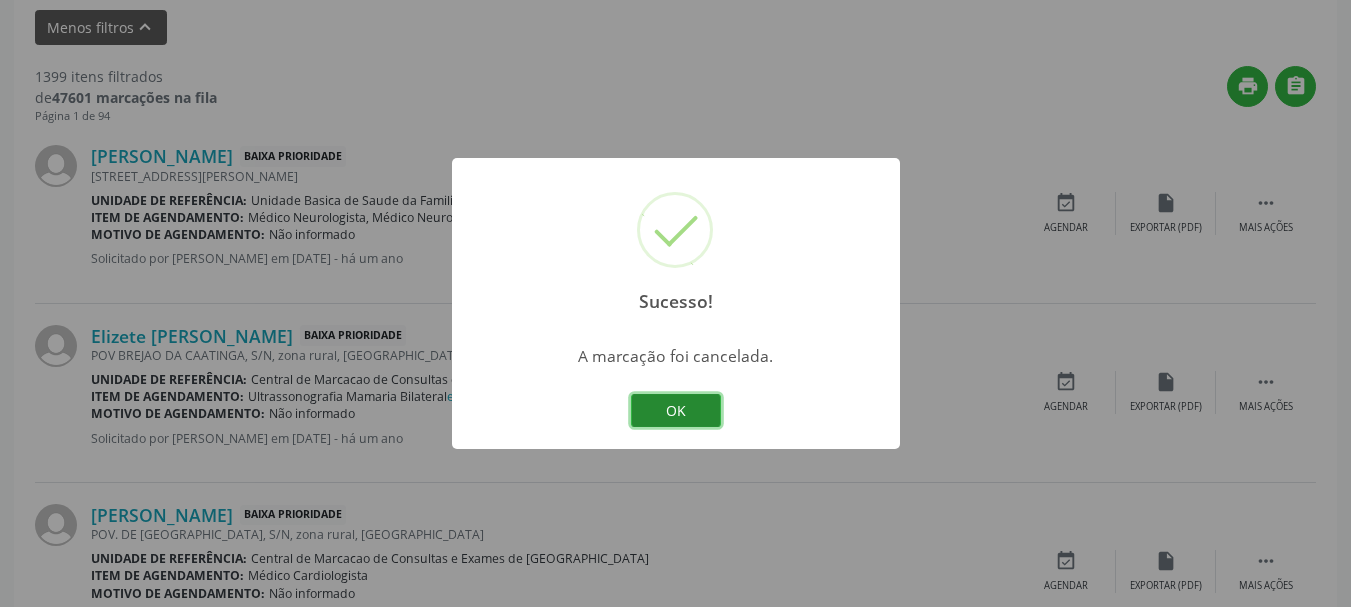 click on "OK" at bounding box center (676, 411) 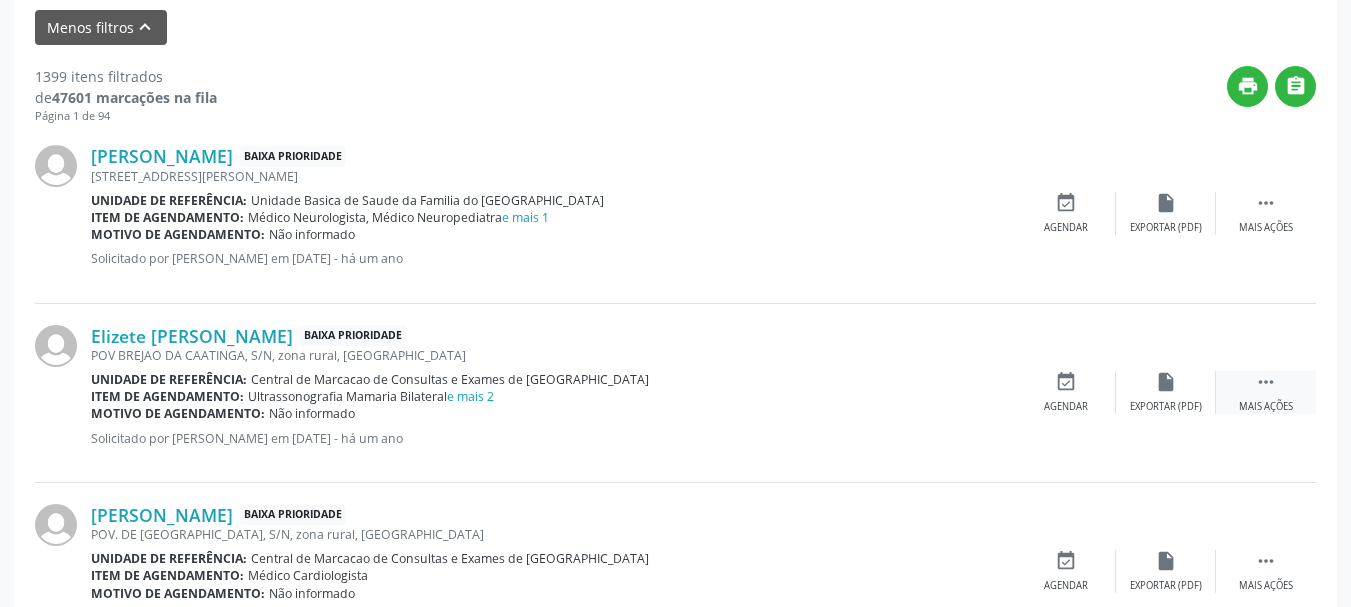 drag, startPoint x: 1281, startPoint y: 376, endPoint x: 1242, endPoint y: 376, distance: 39 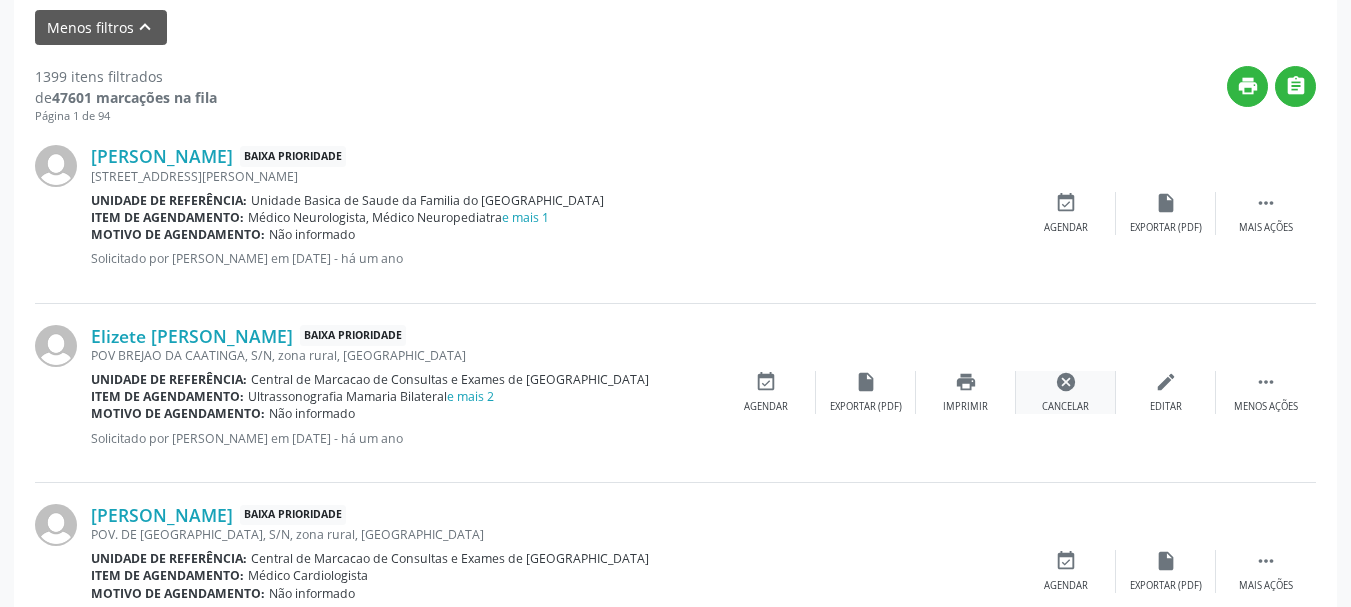 click on "cancel
Cancelar" at bounding box center [1066, 392] 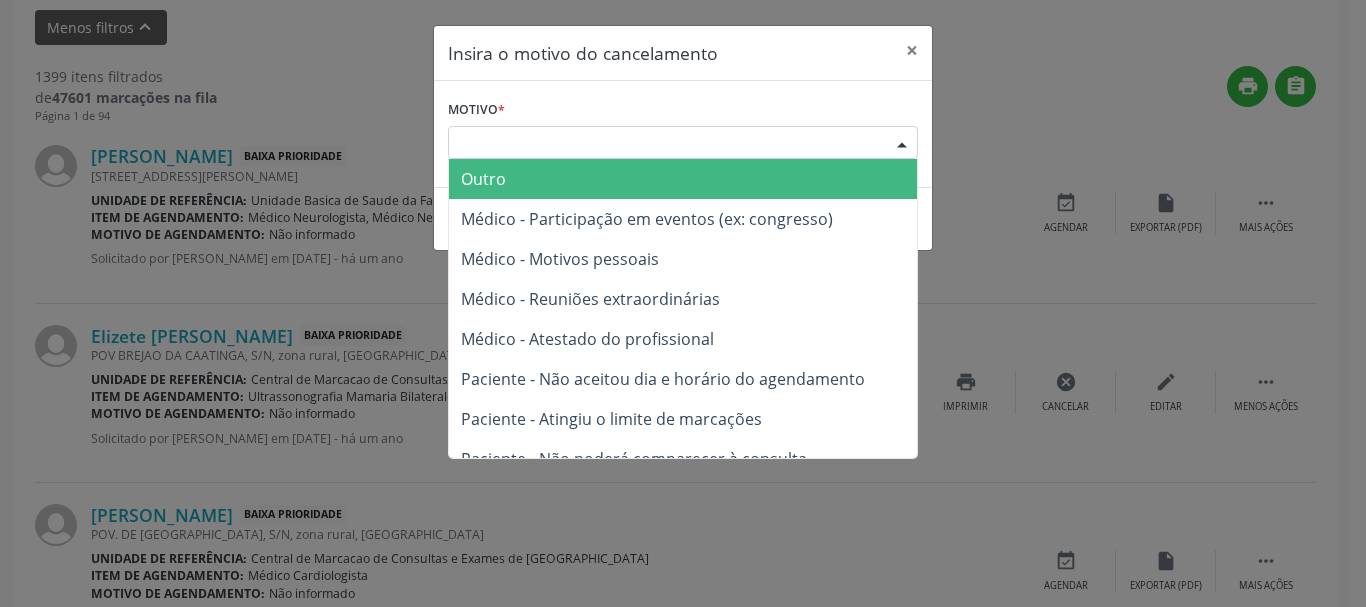 drag, startPoint x: 904, startPoint y: 129, endPoint x: 855, endPoint y: 196, distance: 83.00603 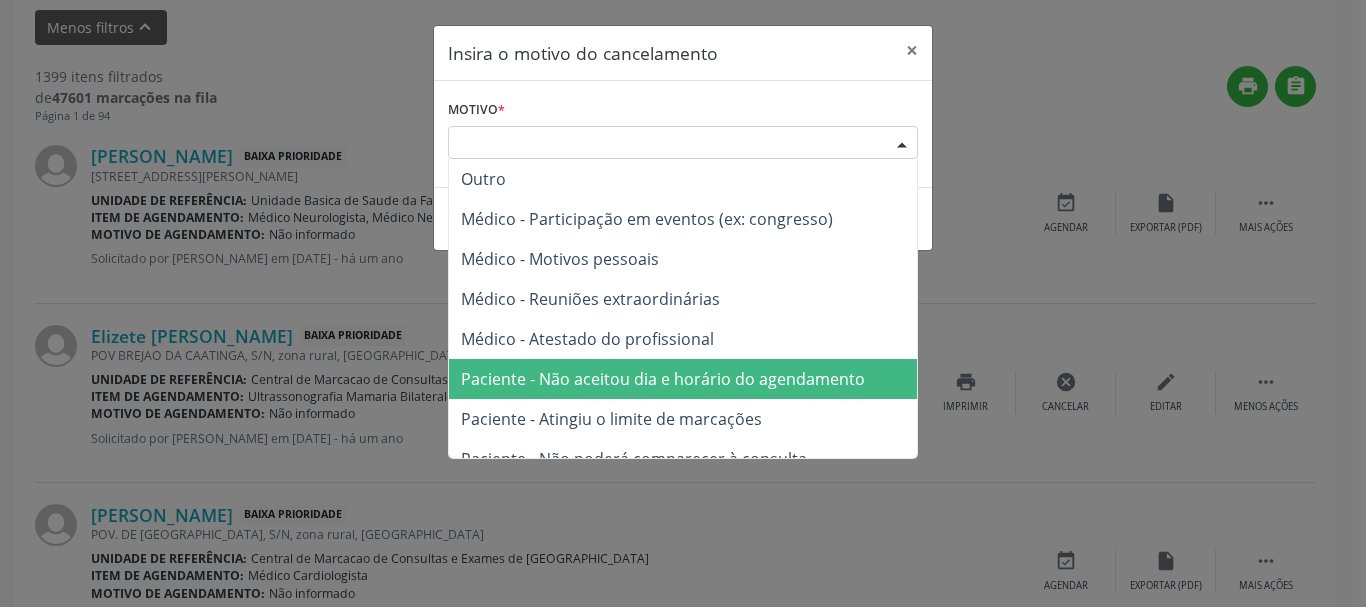 drag, startPoint x: 793, startPoint y: 370, endPoint x: 853, endPoint y: 304, distance: 89.19641 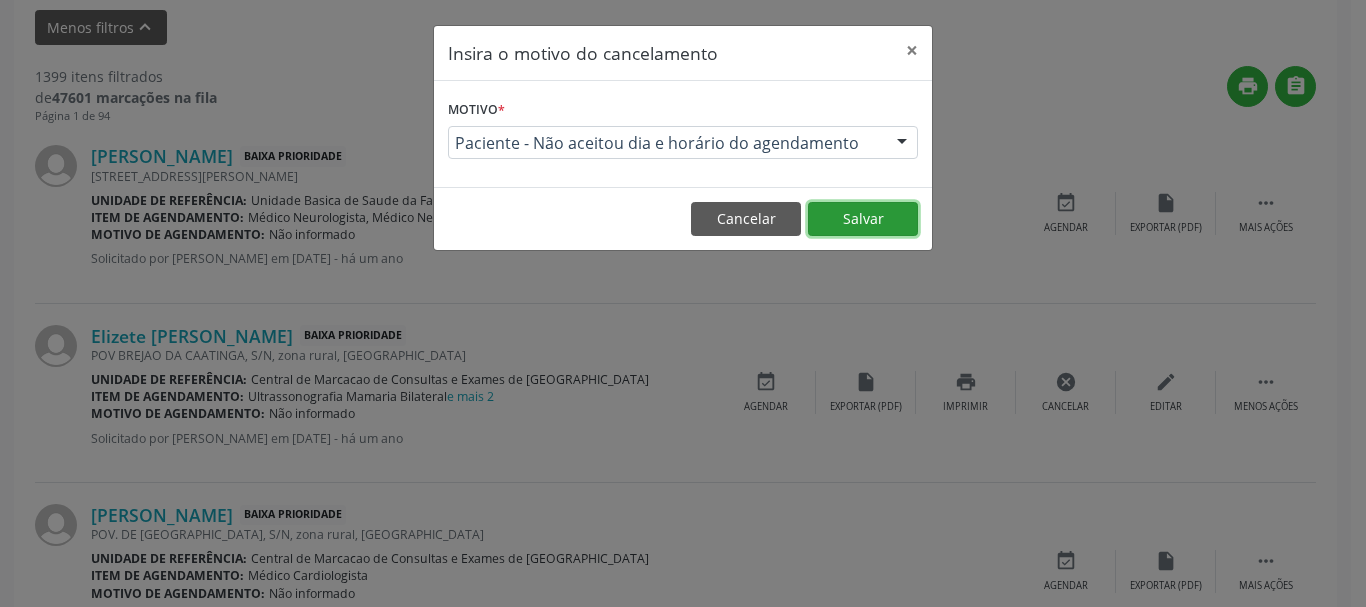 click on "Salvar" at bounding box center [863, 219] 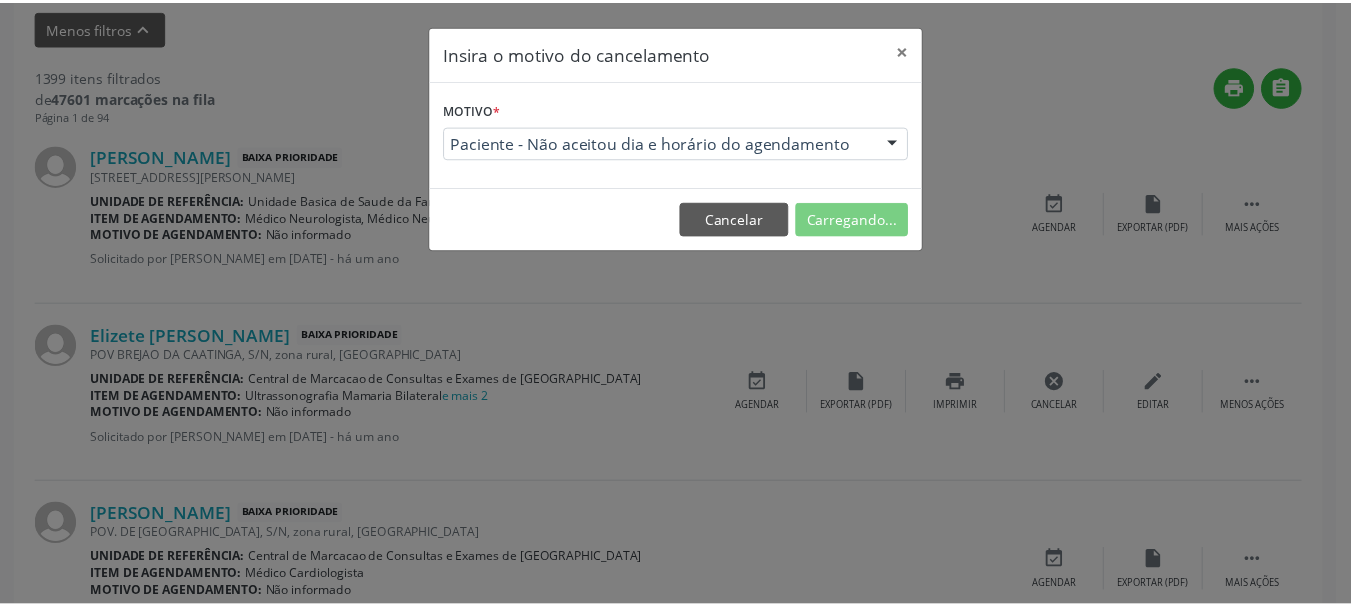 scroll, scrollTop: 238, scrollLeft: 0, axis: vertical 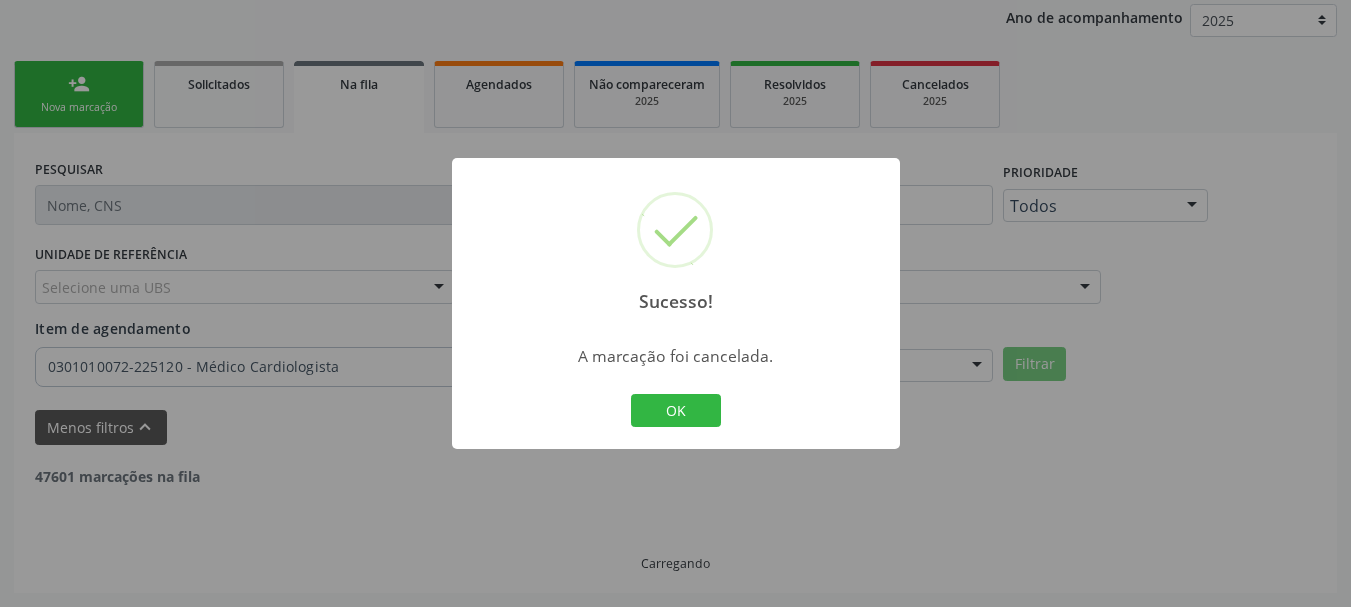 click on "OK Cancel" at bounding box center [675, 411] 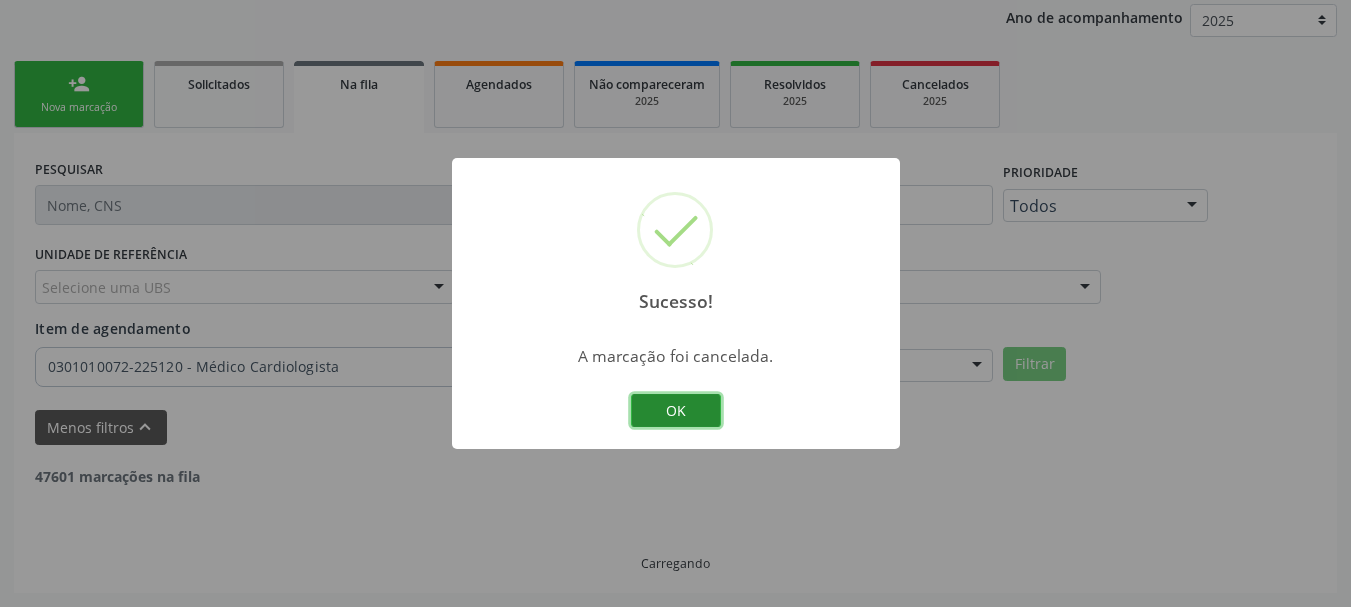click on "OK" at bounding box center (676, 411) 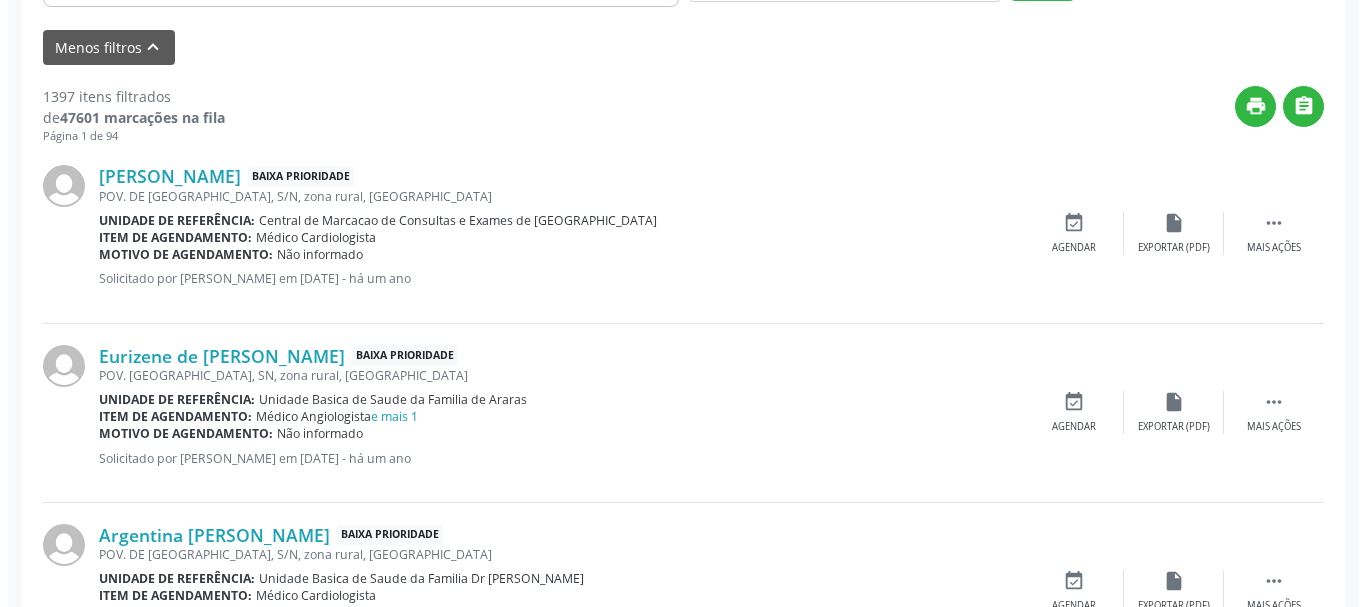 scroll, scrollTop: 638, scrollLeft: 0, axis: vertical 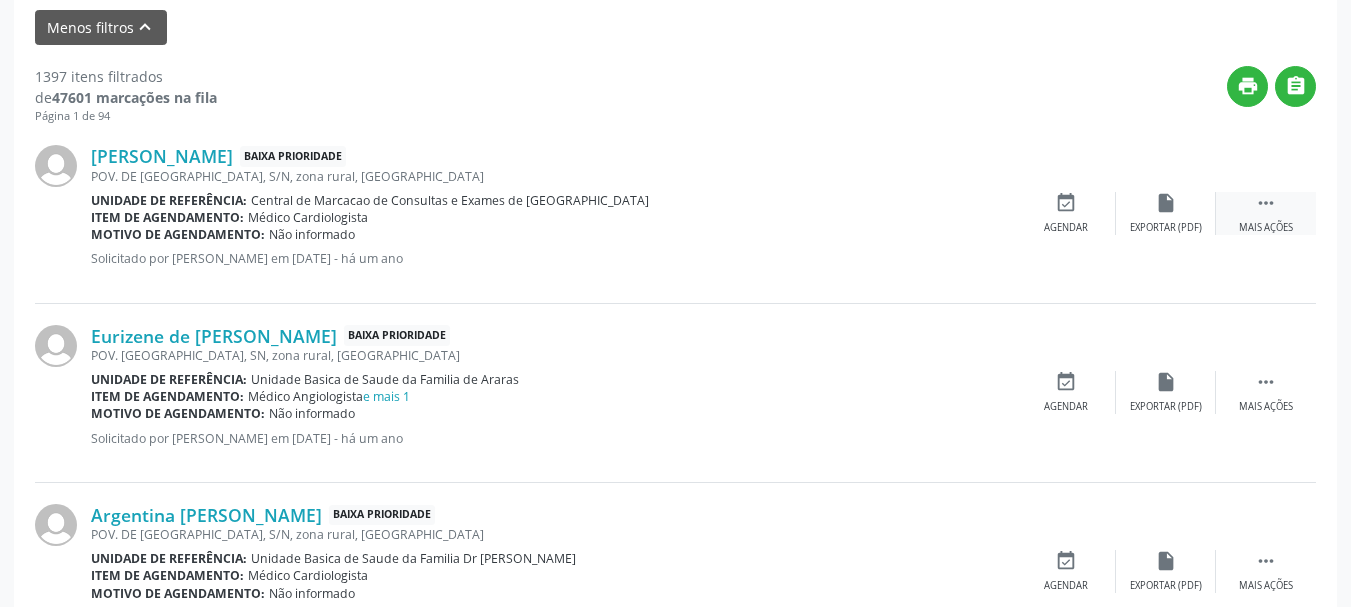 click on "" at bounding box center [1266, 203] 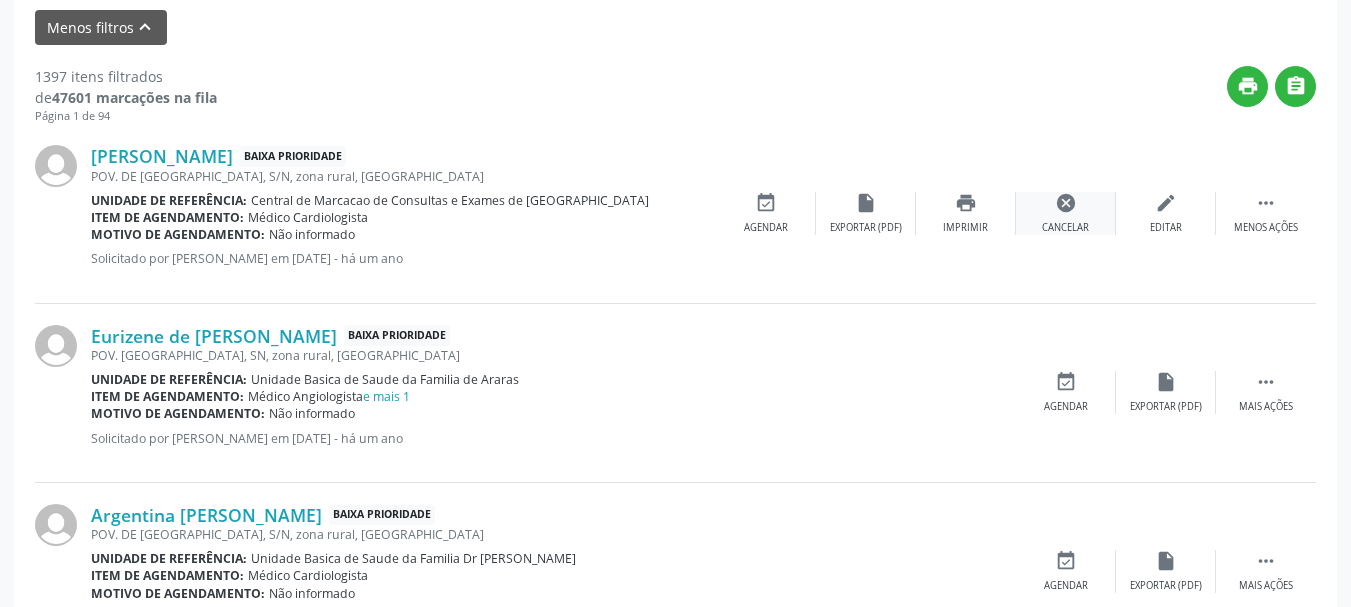 click on "cancel
Cancelar" at bounding box center [1066, 213] 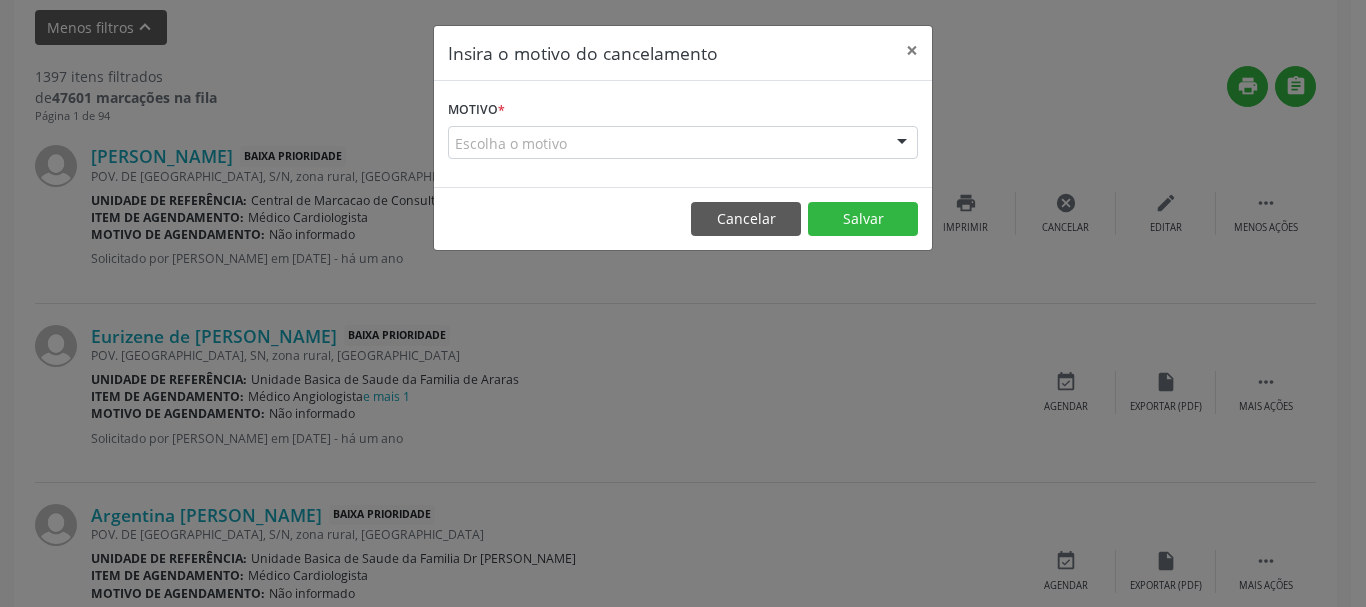 click at bounding box center (902, 144) 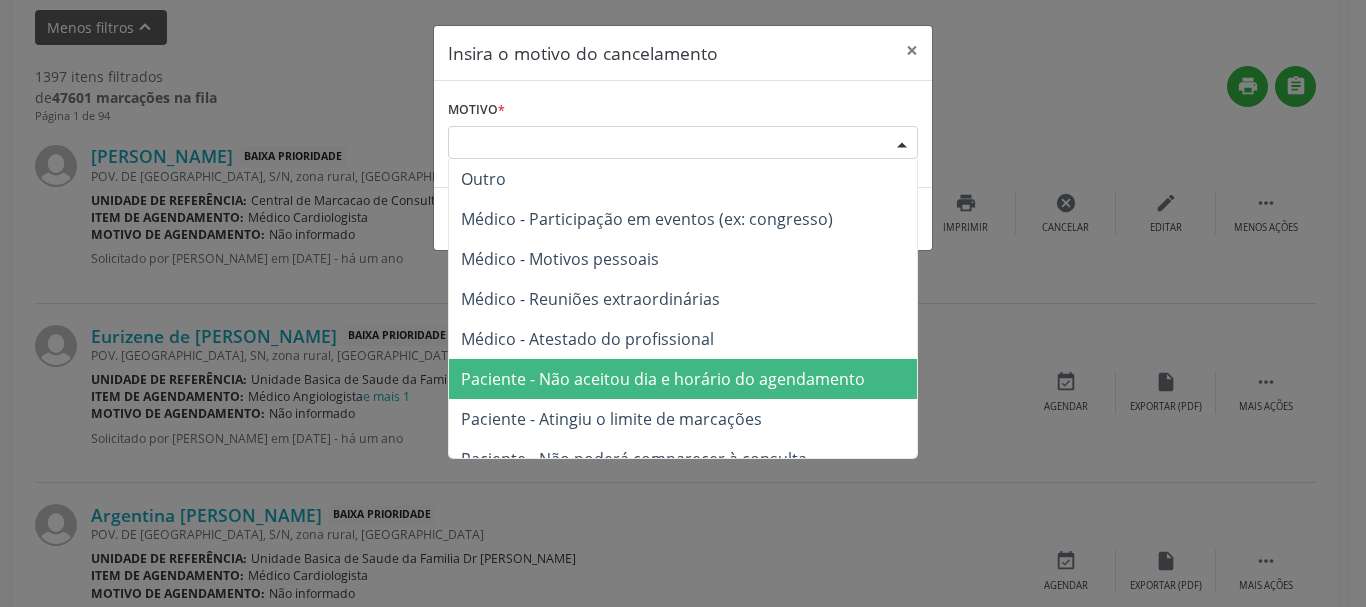 click on "Paciente - Não aceitou dia e horário do agendamento" at bounding box center [683, 379] 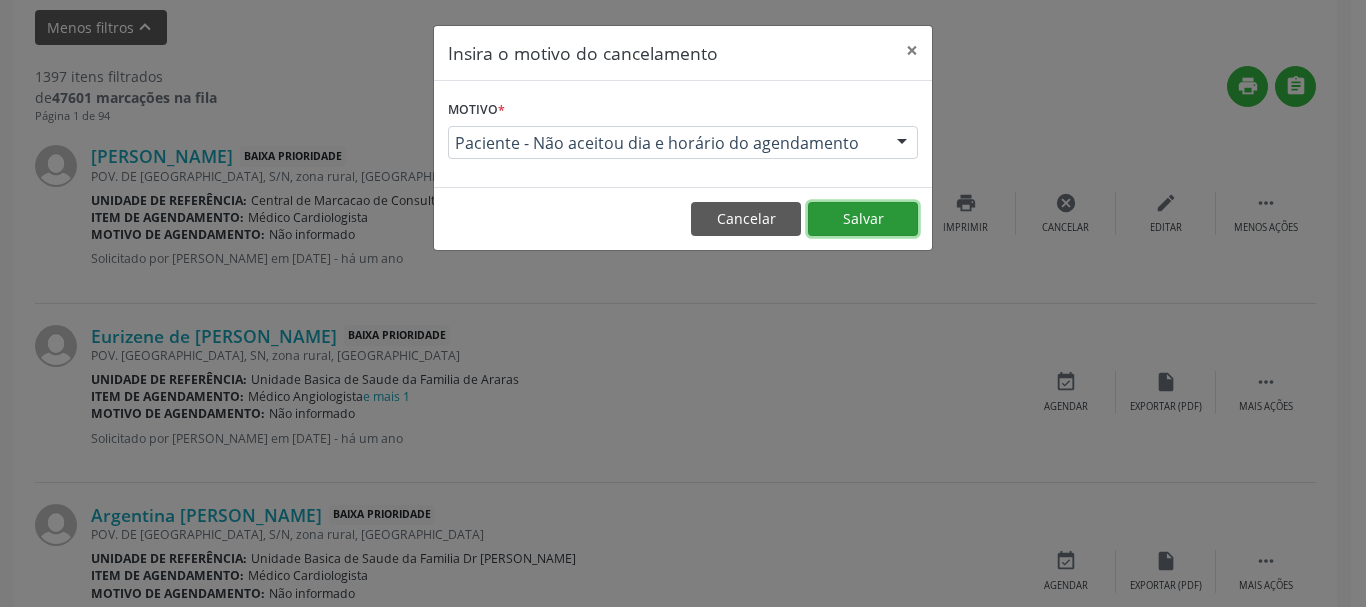 click on "Salvar" at bounding box center (863, 219) 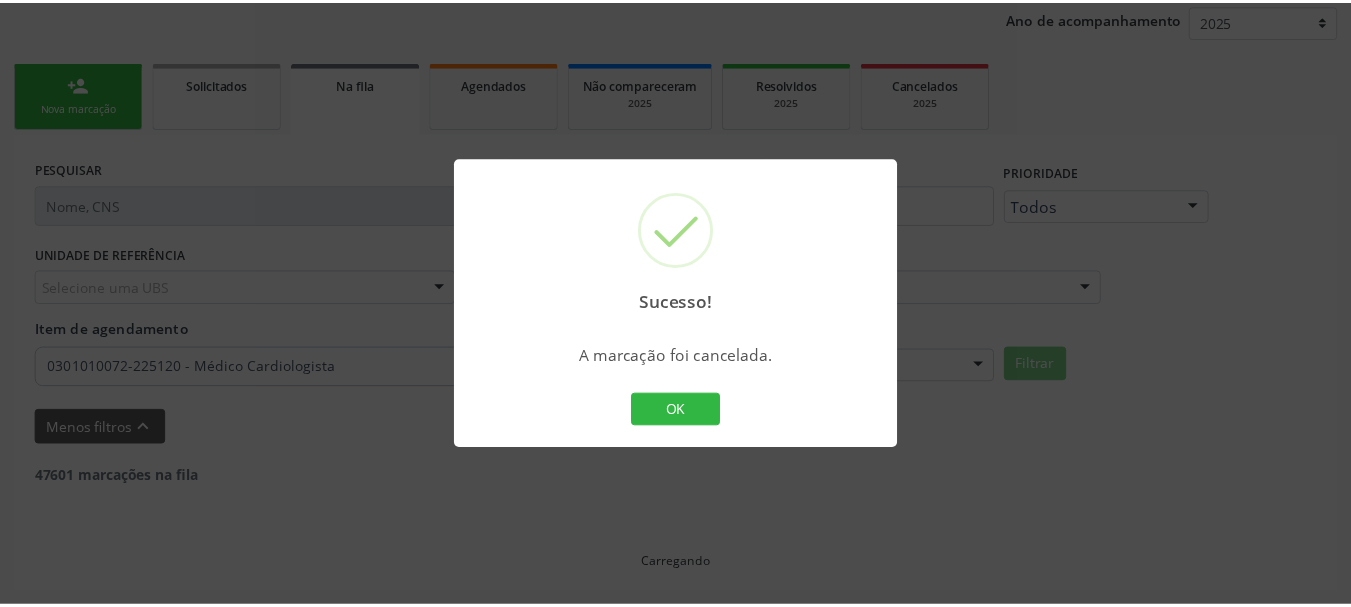 scroll, scrollTop: 238, scrollLeft: 0, axis: vertical 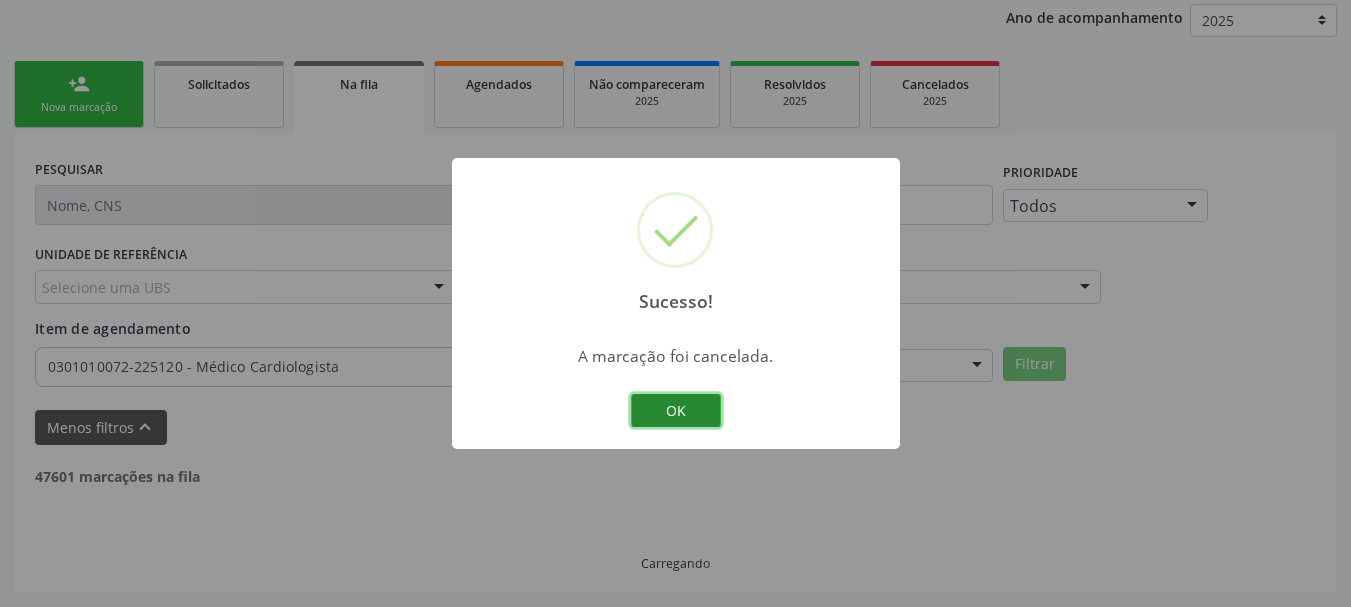 click on "OK" at bounding box center [676, 411] 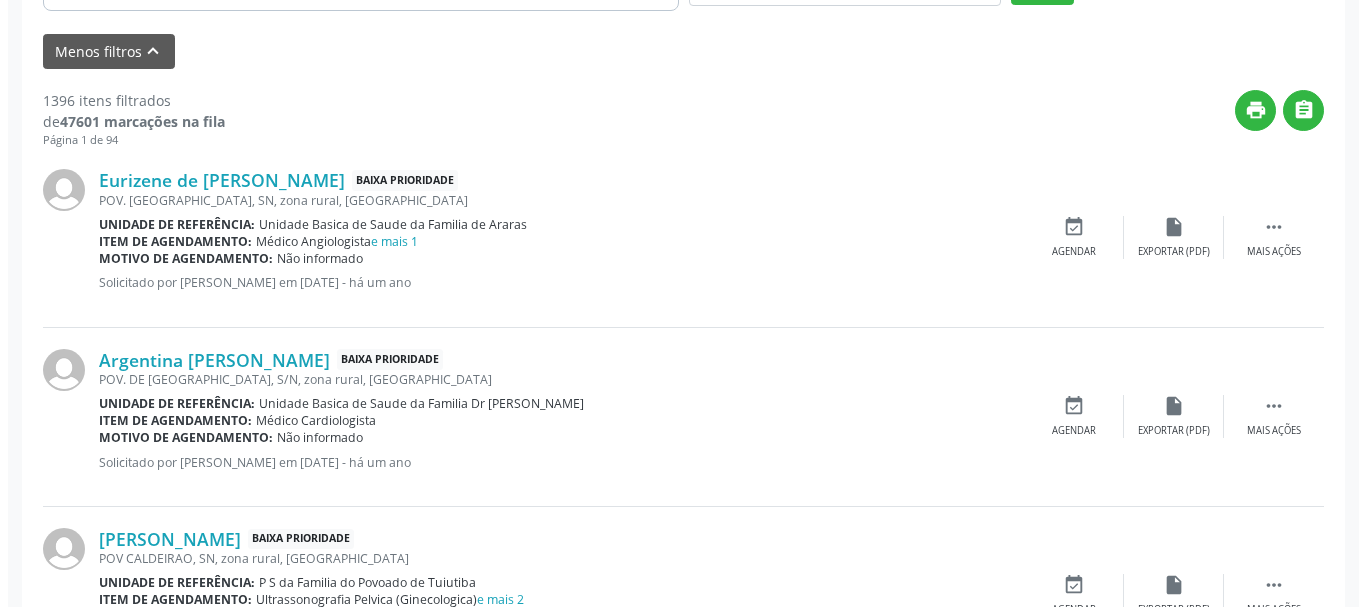 scroll, scrollTop: 738, scrollLeft: 0, axis: vertical 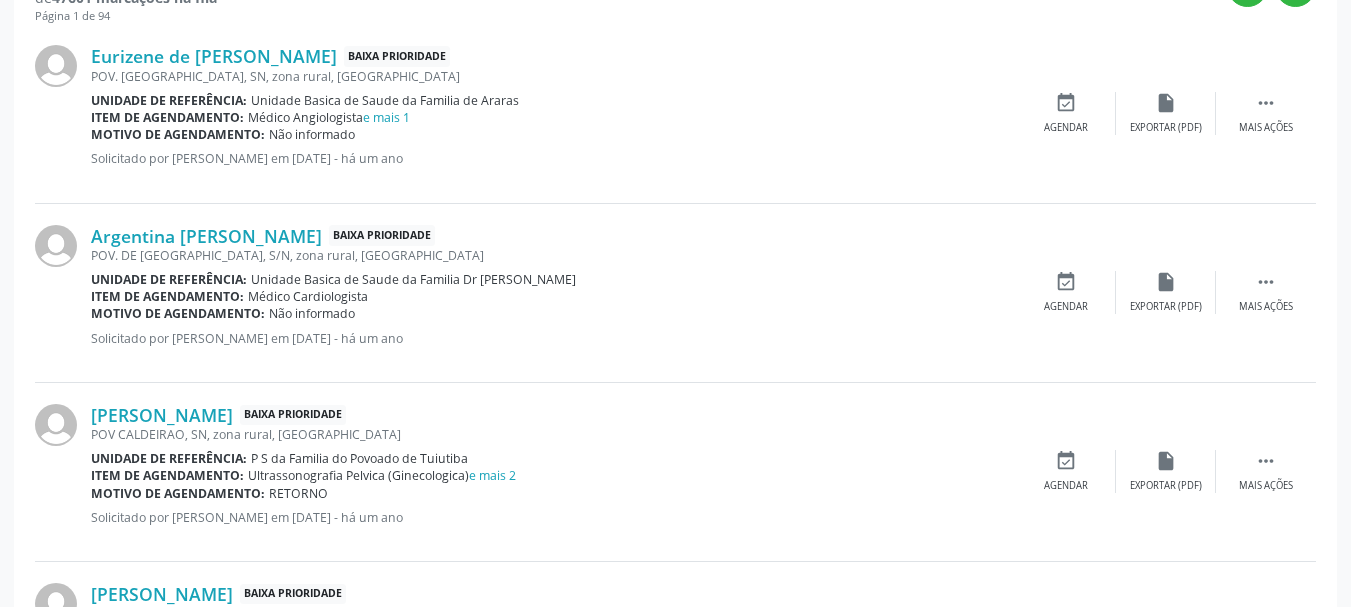 click on "Argentina [PERSON_NAME]
Baixa Prioridade
POV. DE [GEOGRAPHIC_DATA], S/N, zona rural, [GEOGRAPHIC_DATA]
Unidade de referência:
Unidade Basica de Saude da Familia Dr [PERSON_NAME]
Item de agendamento:
Médico Cardiologista
Motivo de agendamento:
Não informado
Solicitado por [PERSON_NAME] em [DATE] - há um ano

Mais ações
insert_drive_file
Exportar (PDF)
event_available
Agendar" at bounding box center [675, 293] 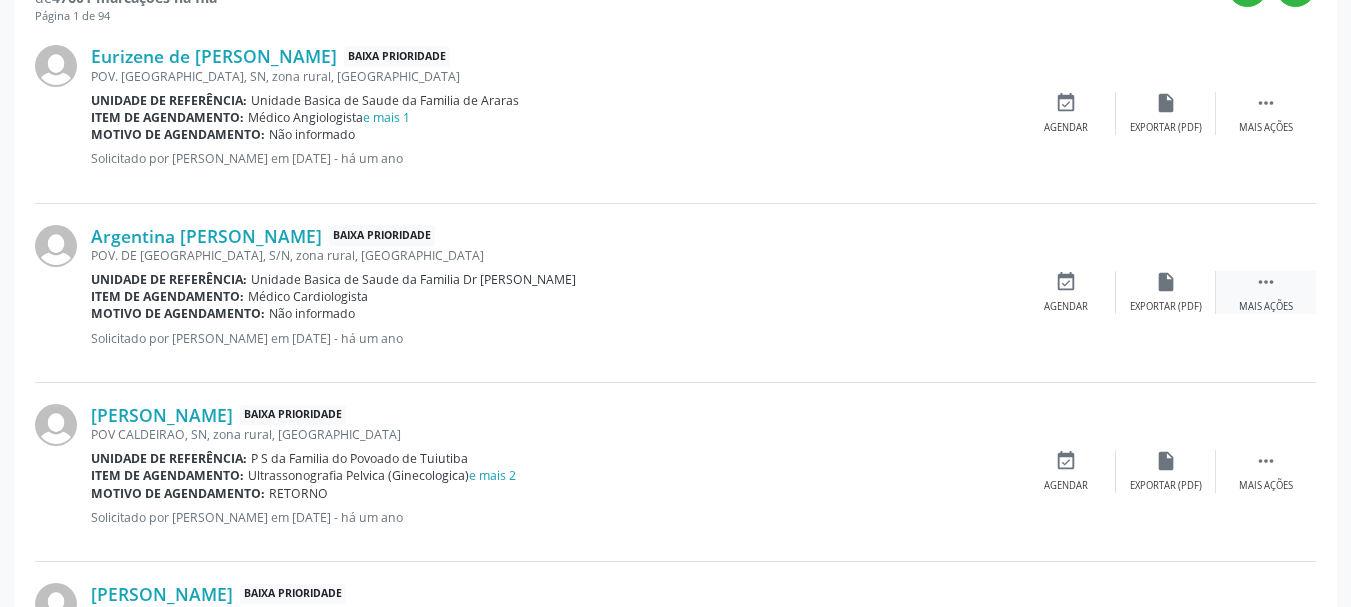 click on "Mais ações" at bounding box center (1266, 307) 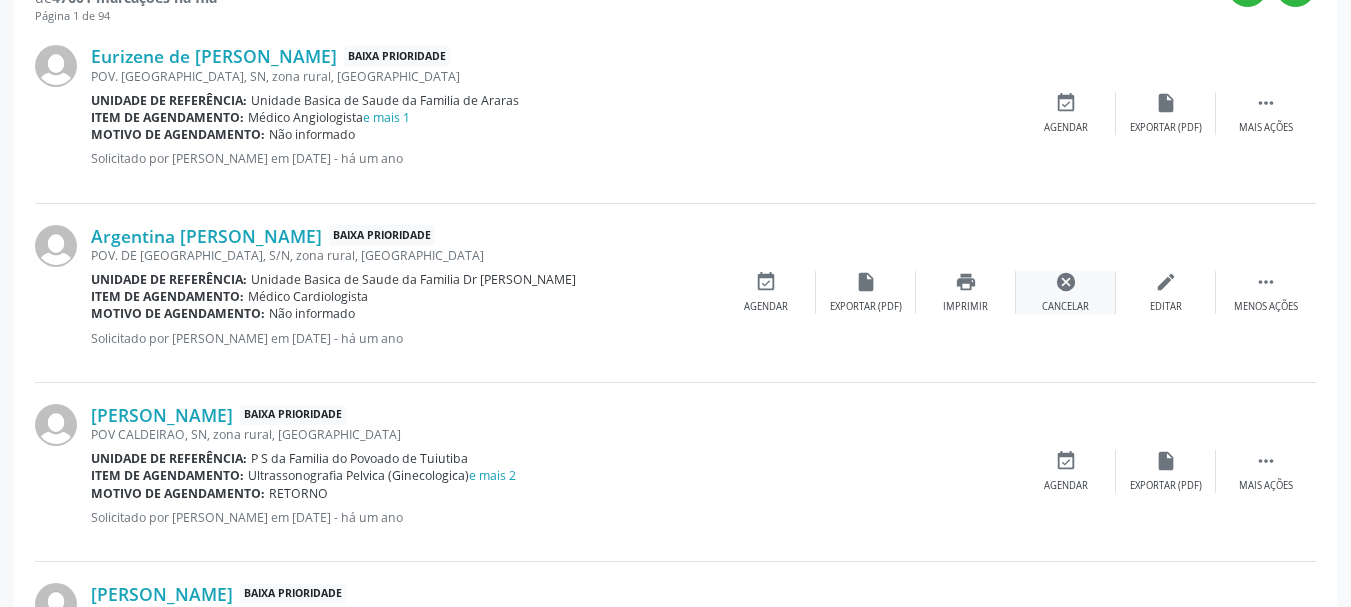 click on "cancel" at bounding box center (1066, 282) 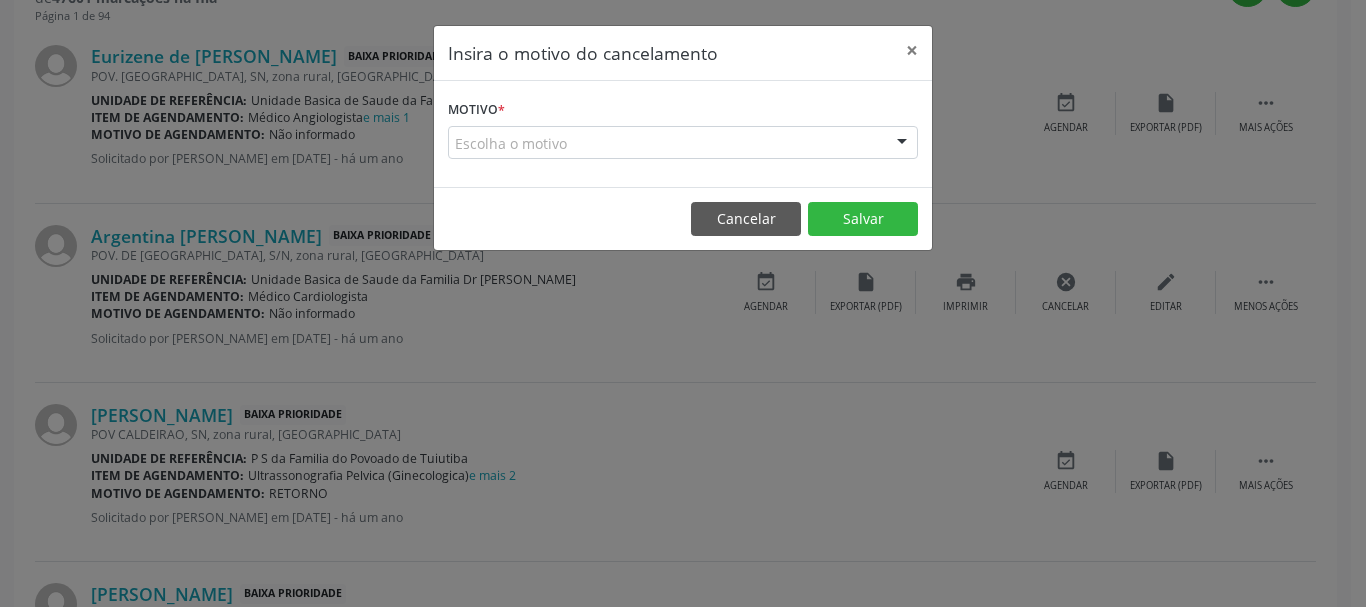 click at bounding box center [902, 144] 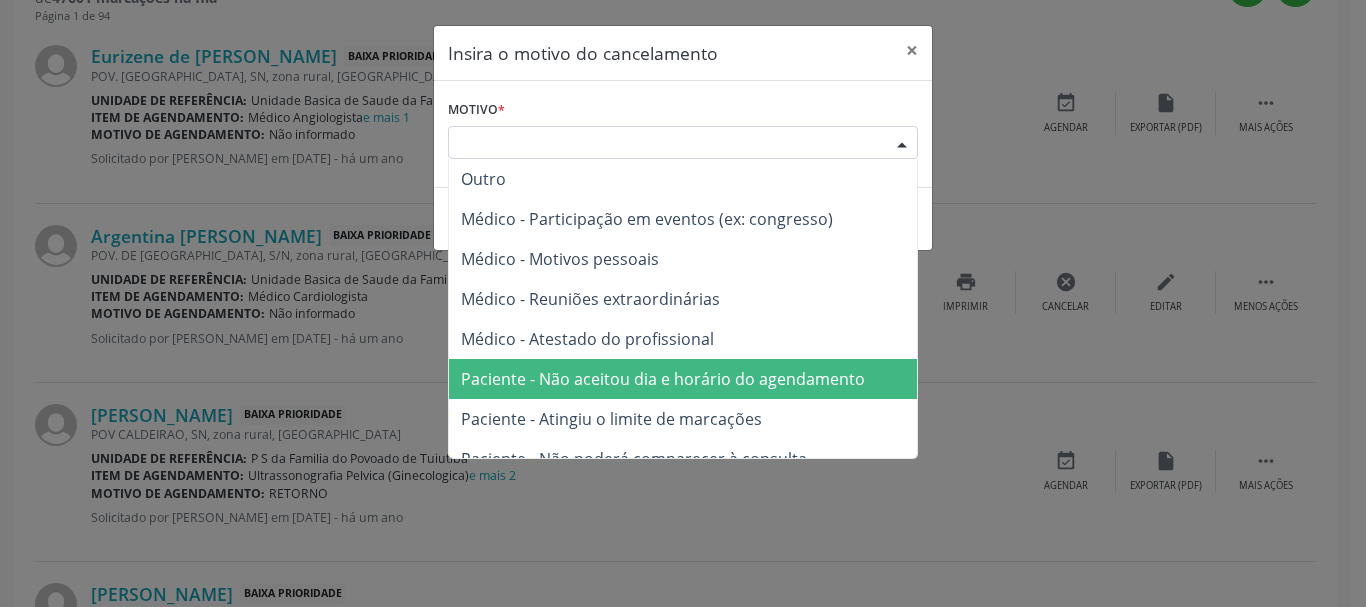click on "Paciente - Não aceitou dia e horário do agendamento" at bounding box center (663, 379) 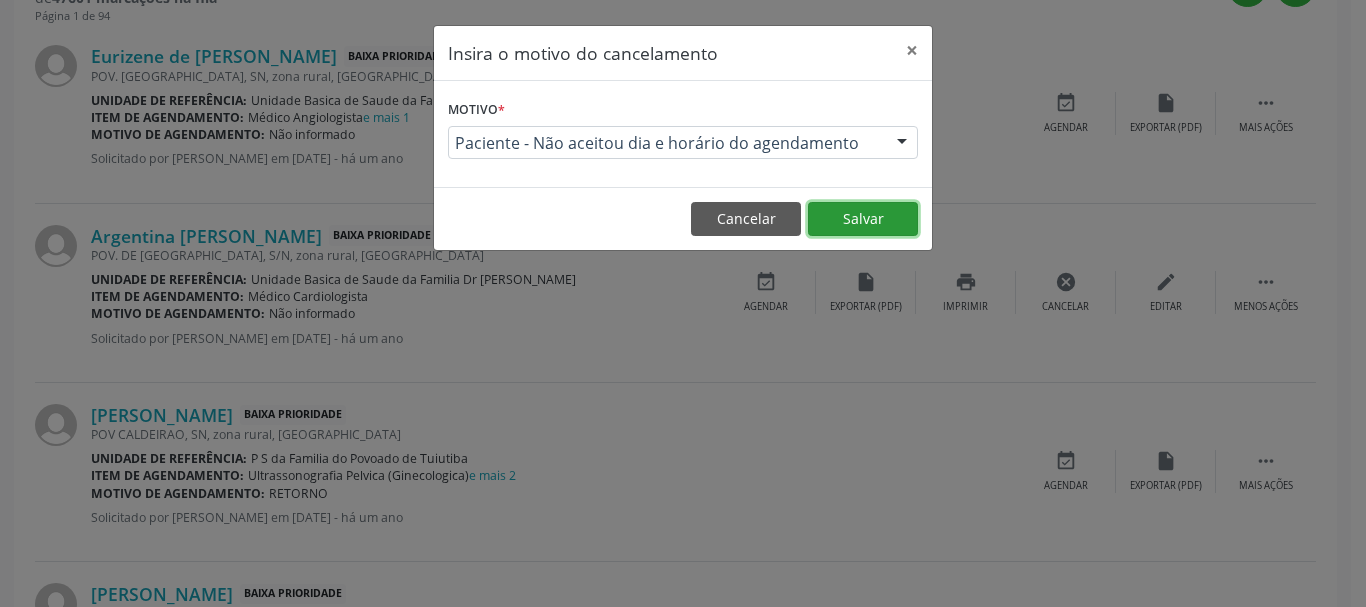 click on "Salvar" at bounding box center (863, 219) 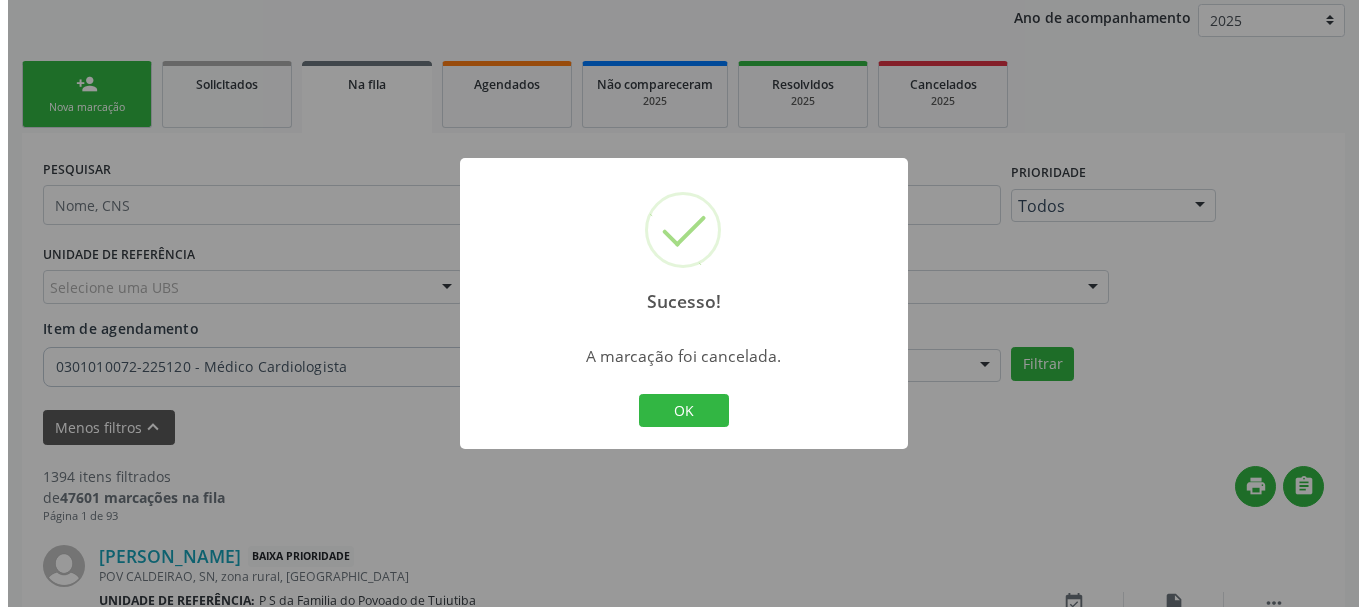 scroll, scrollTop: 738, scrollLeft: 0, axis: vertical 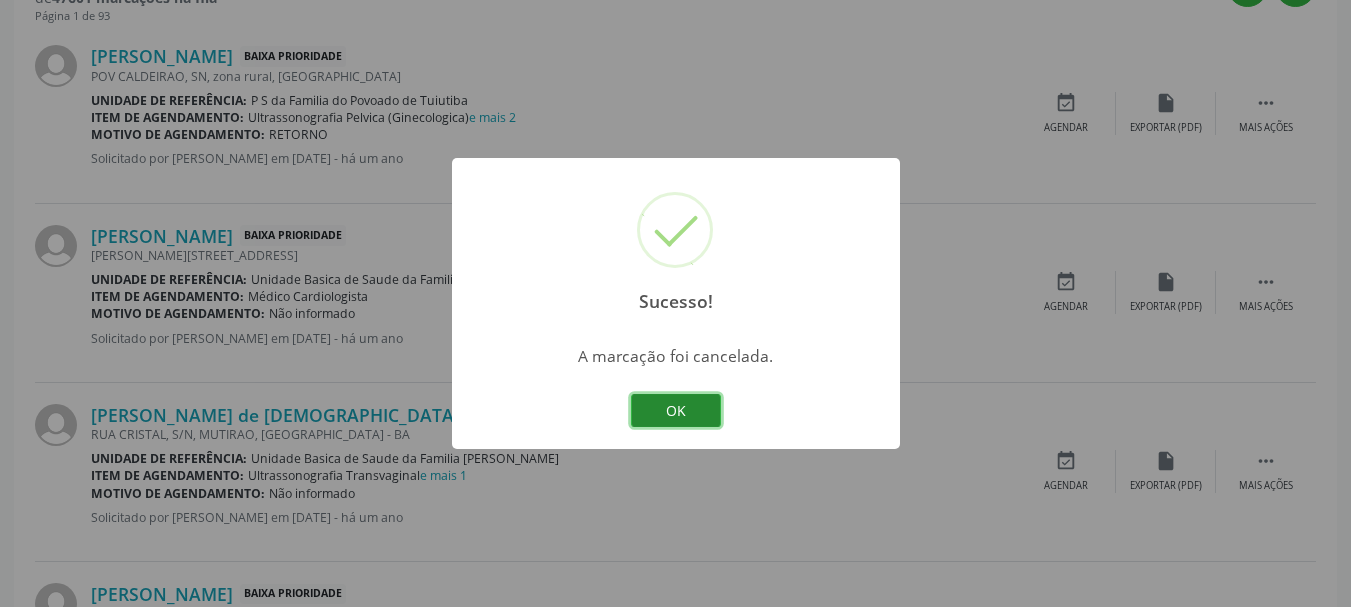 click on "OK" at bounding box center [676, 411] 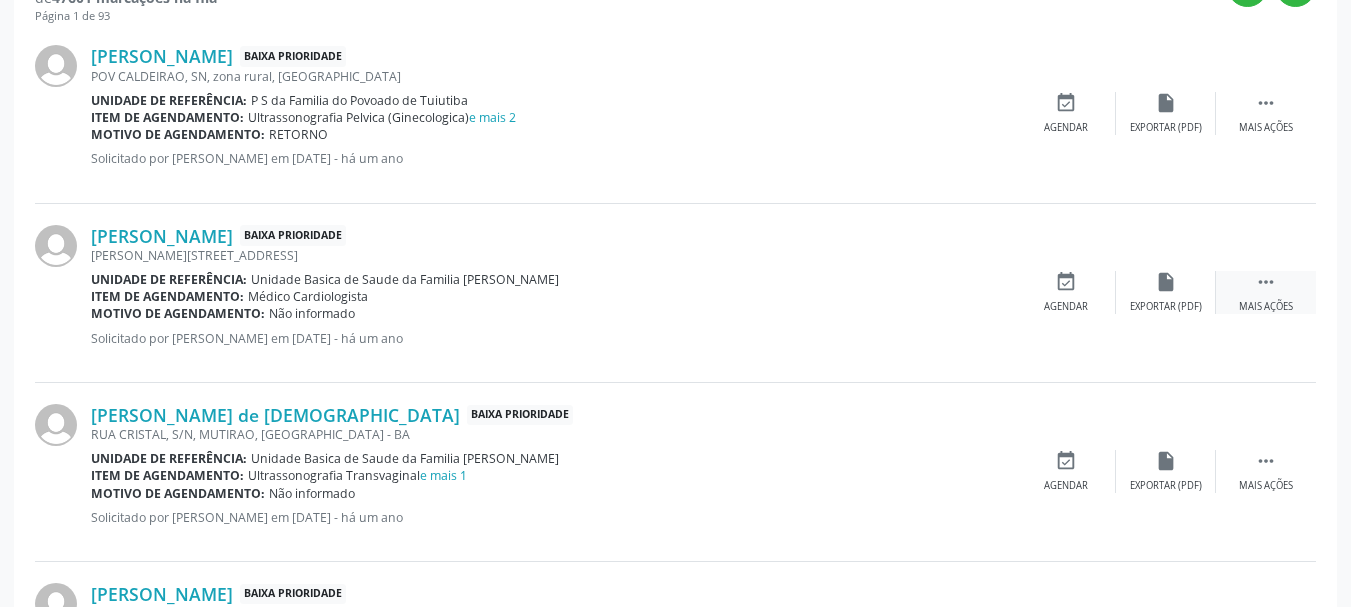 click on "
Mais ações" at bounding box center (1266, 292) 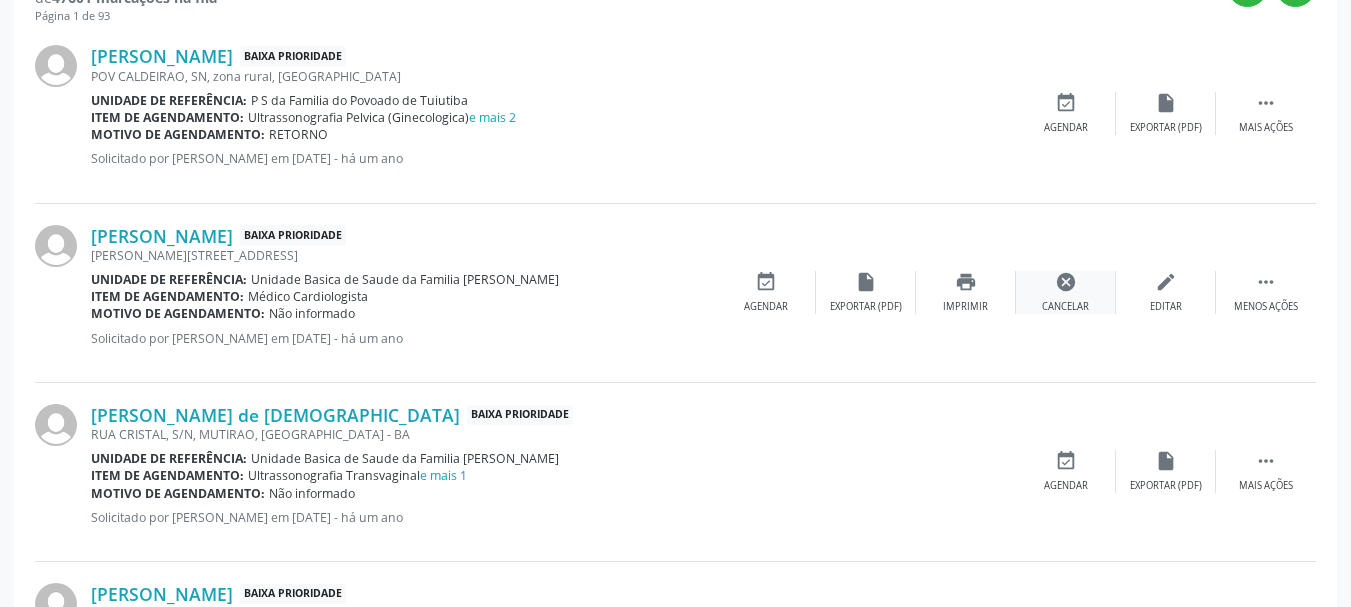 click on "cancel" at bounding box center [1066, 282] 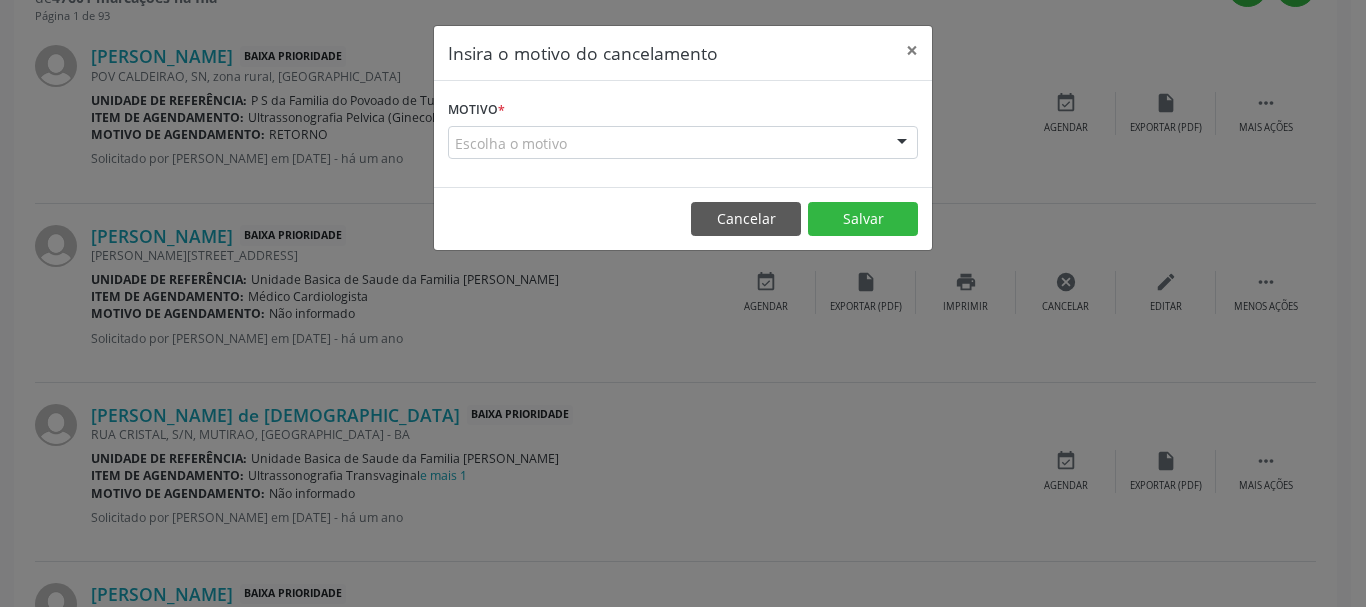 click at bounding box center (902, 144) 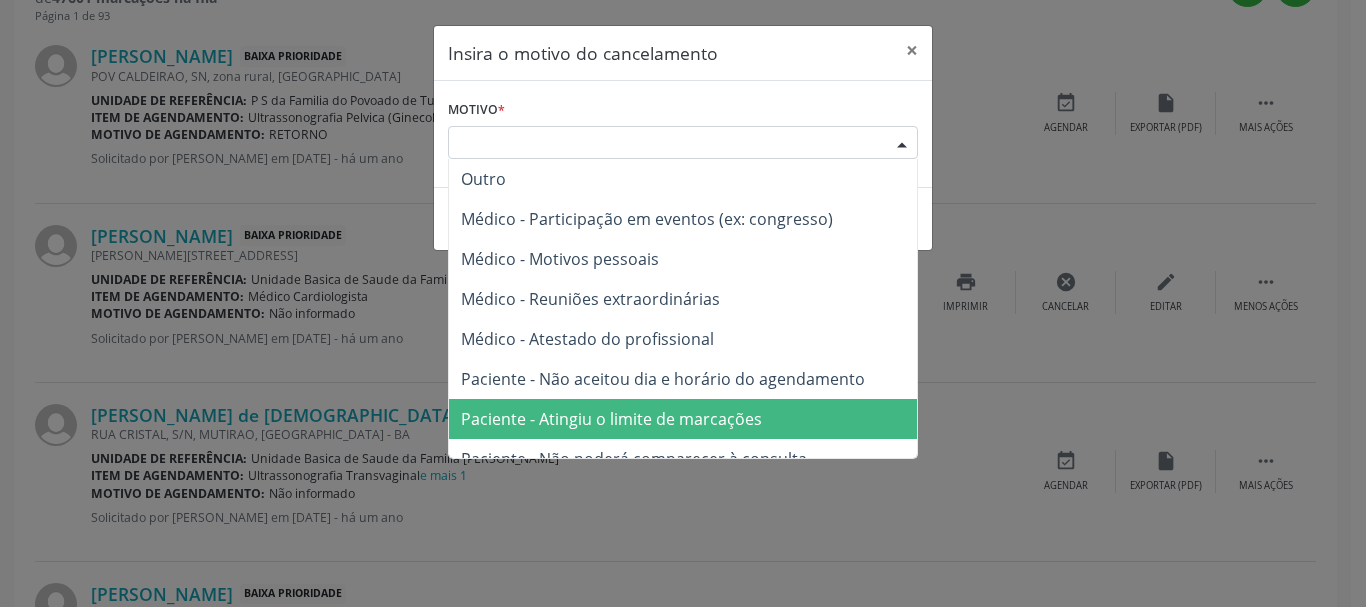 click on "Paciente - Atingiu o limite de marcações" at bounding box center [683, 419] 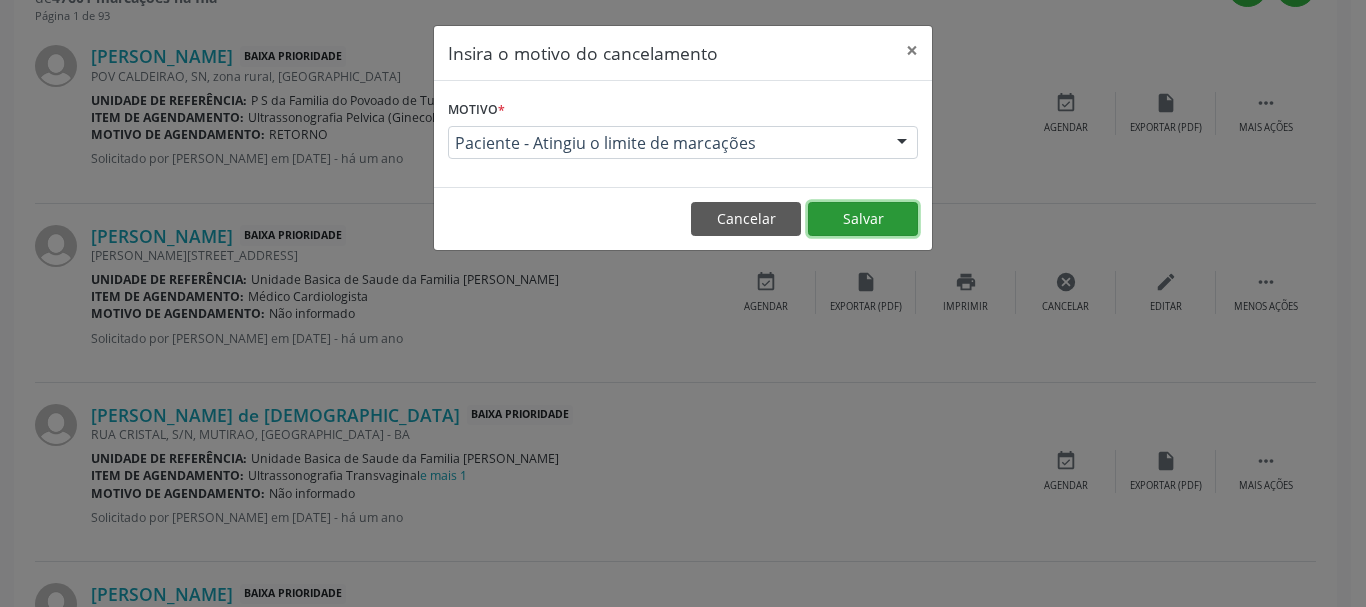 click on "Salvar" at bounding box center [863, 219] 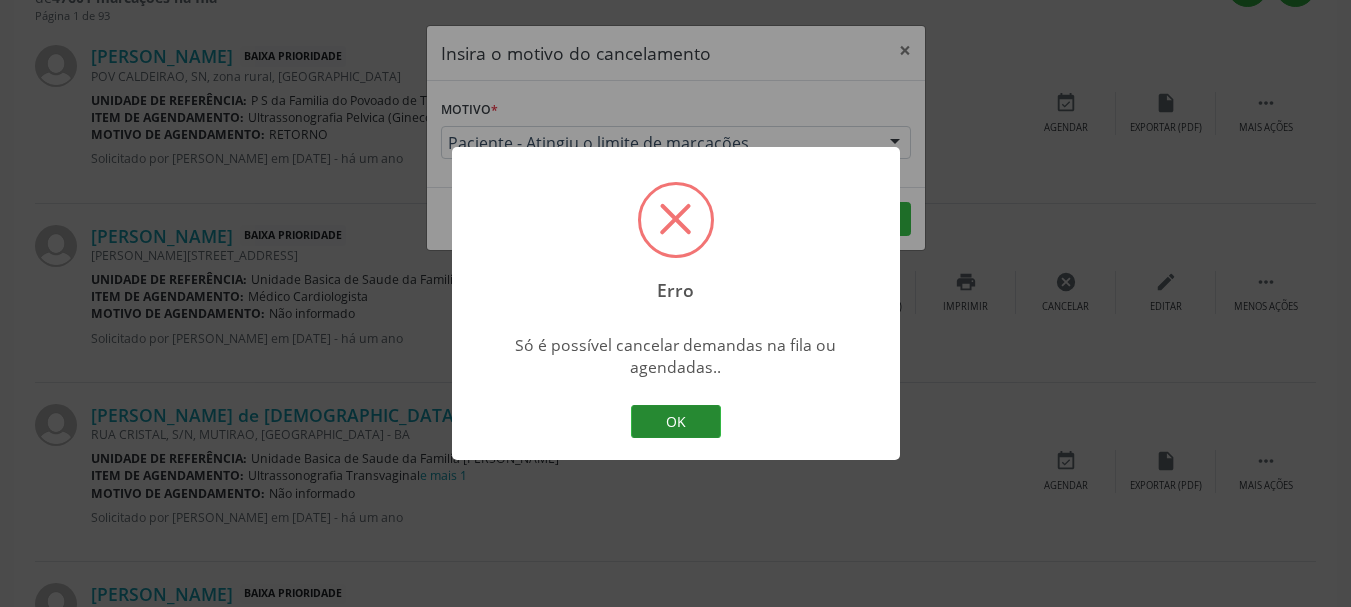 click on "OK" at bounding box center [676, 422] 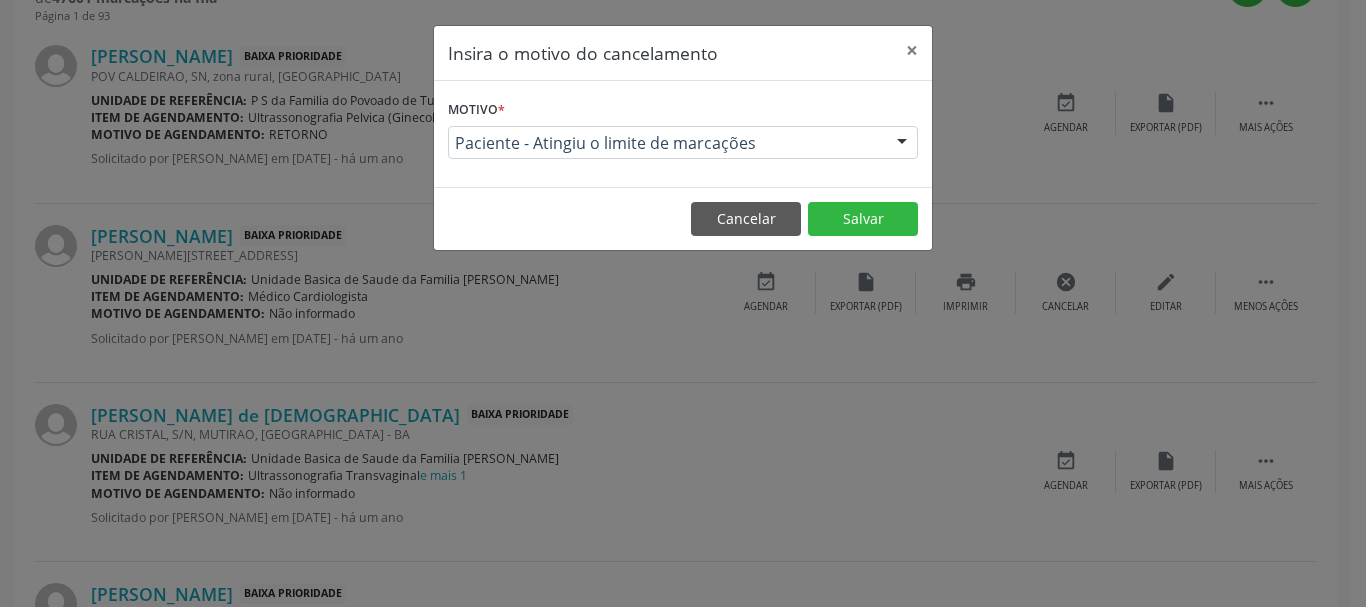 click on "Cancelar Salvar" at bounding box center [683, 218] 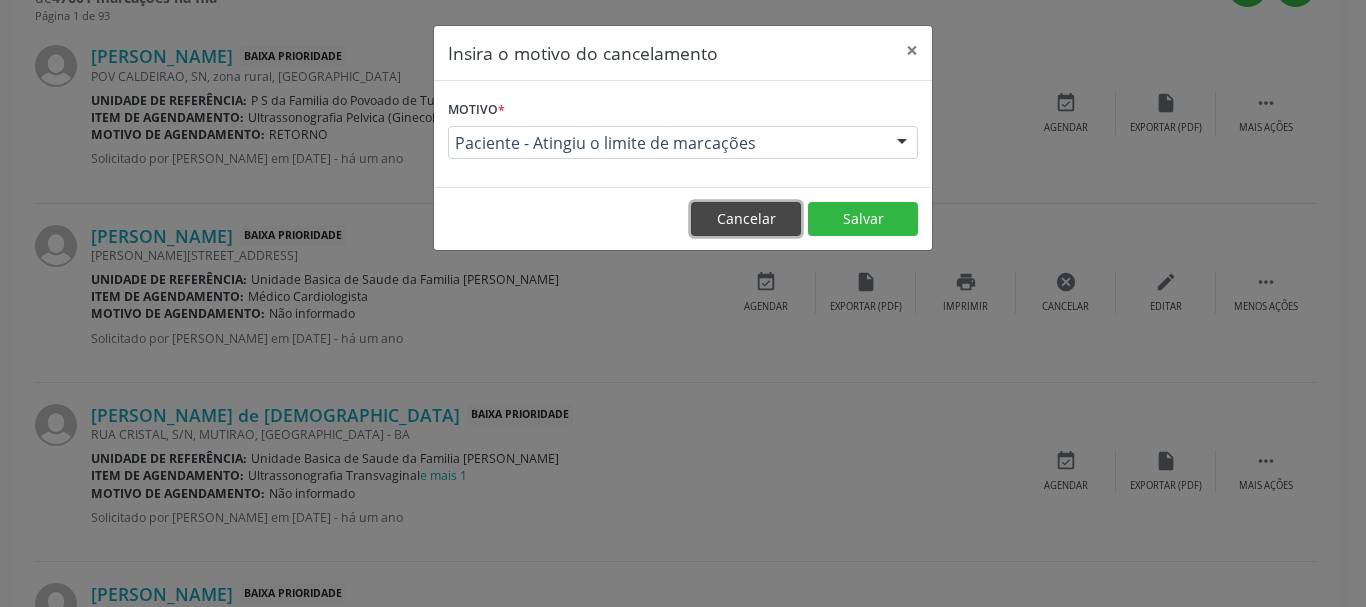click on "Cancelar" at bounding box center [746, 219] 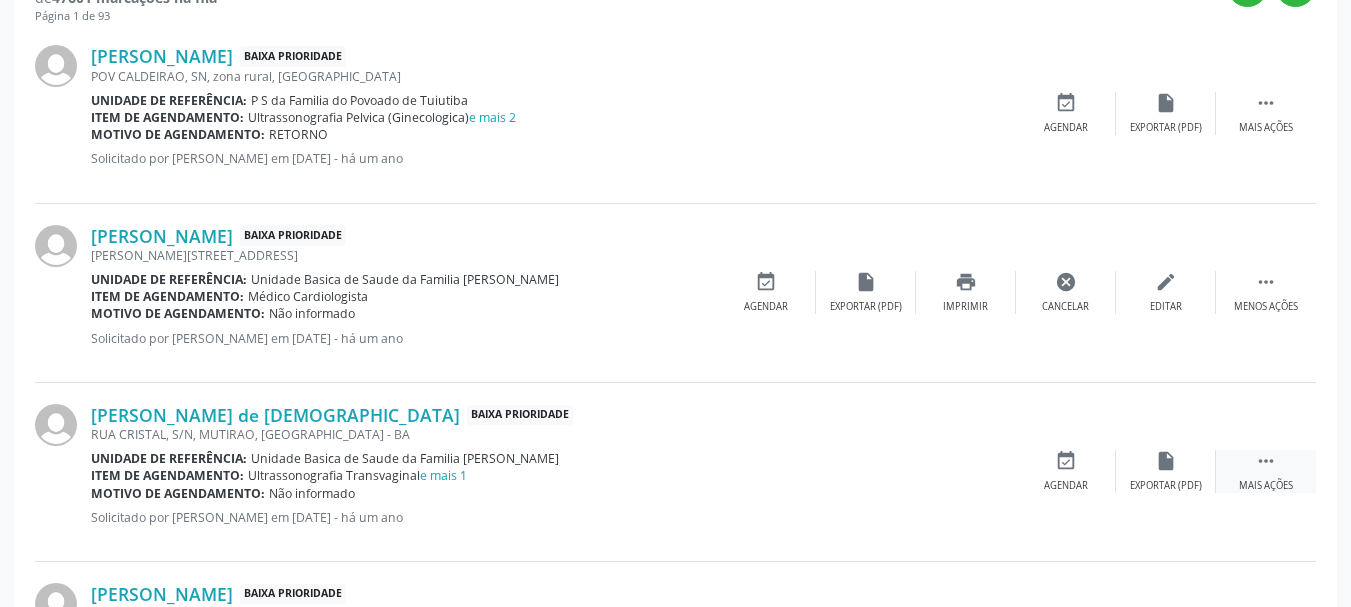 click on "
Mais ações" at bounding box center (1266, 471) 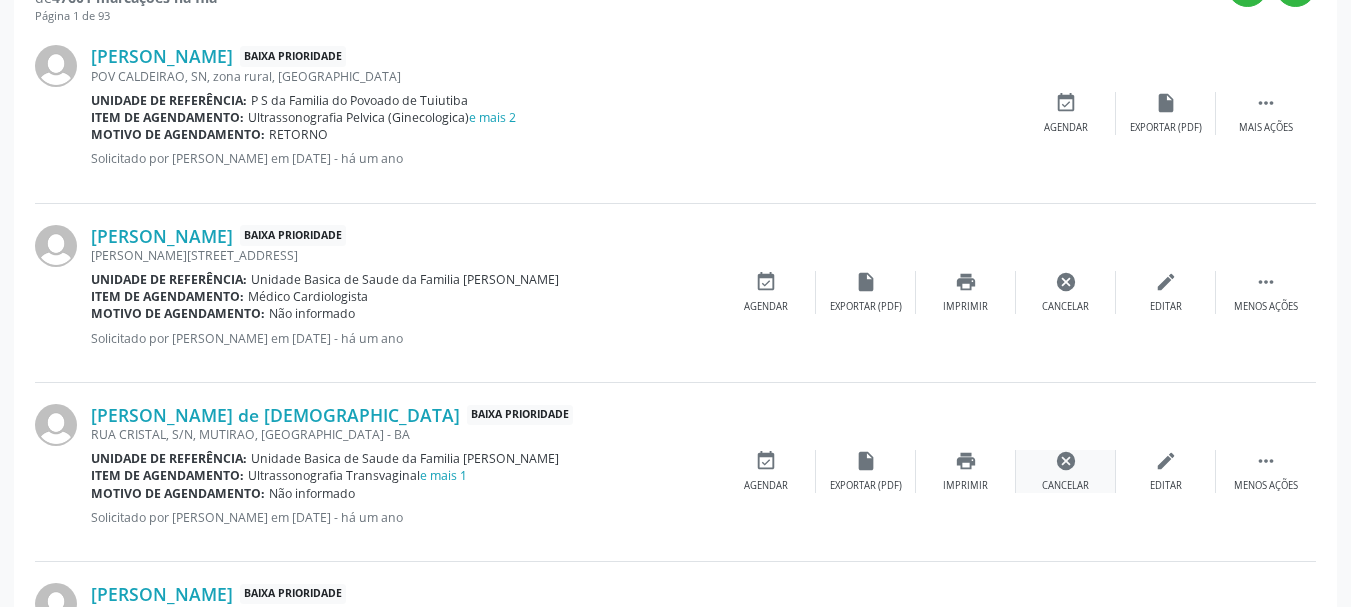 click on "cancel" at bounding box center [1066, 461] 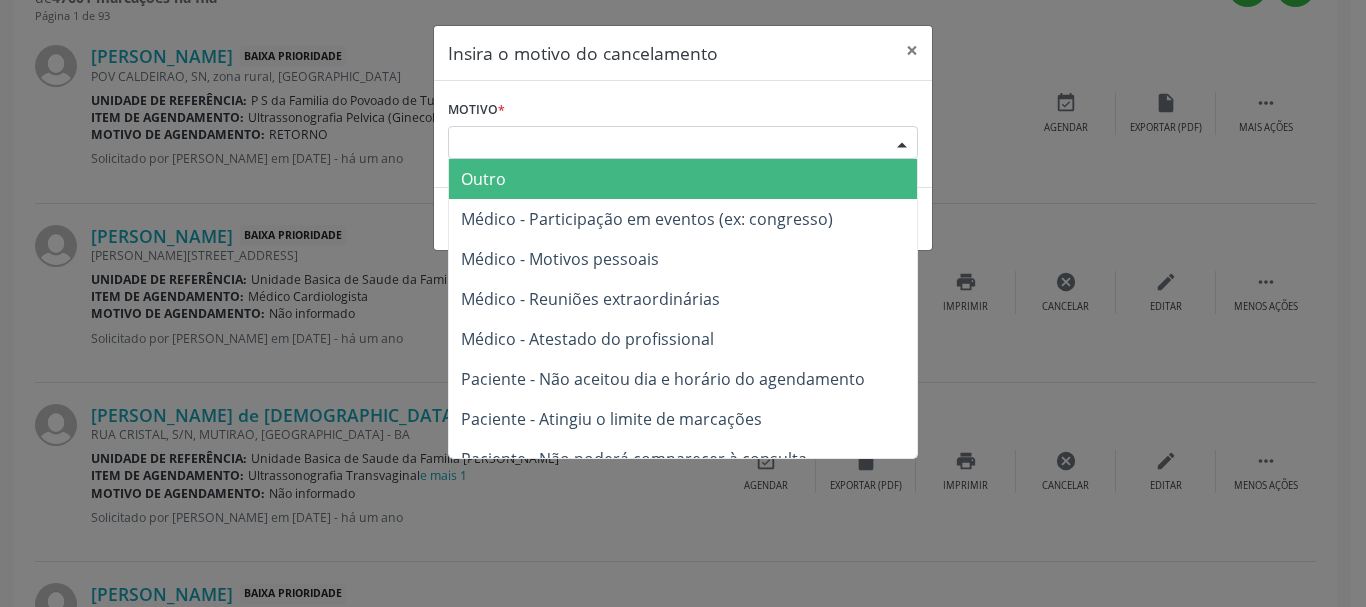 drag, startPoint x: 879, startPoint y: 142, endPoint x: 815, endPoint y: 246, distance: 122.1147 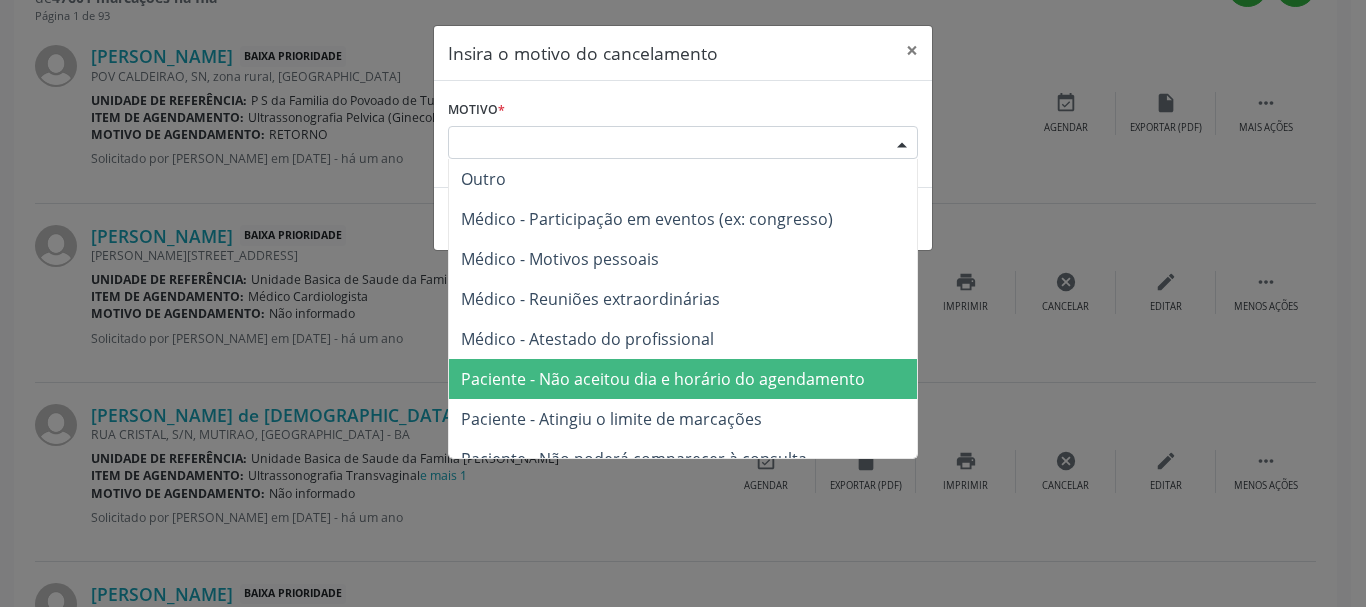 click on "Paciente - Não aceitou dia e horário do agendamento" at bounding box center (683, 379) 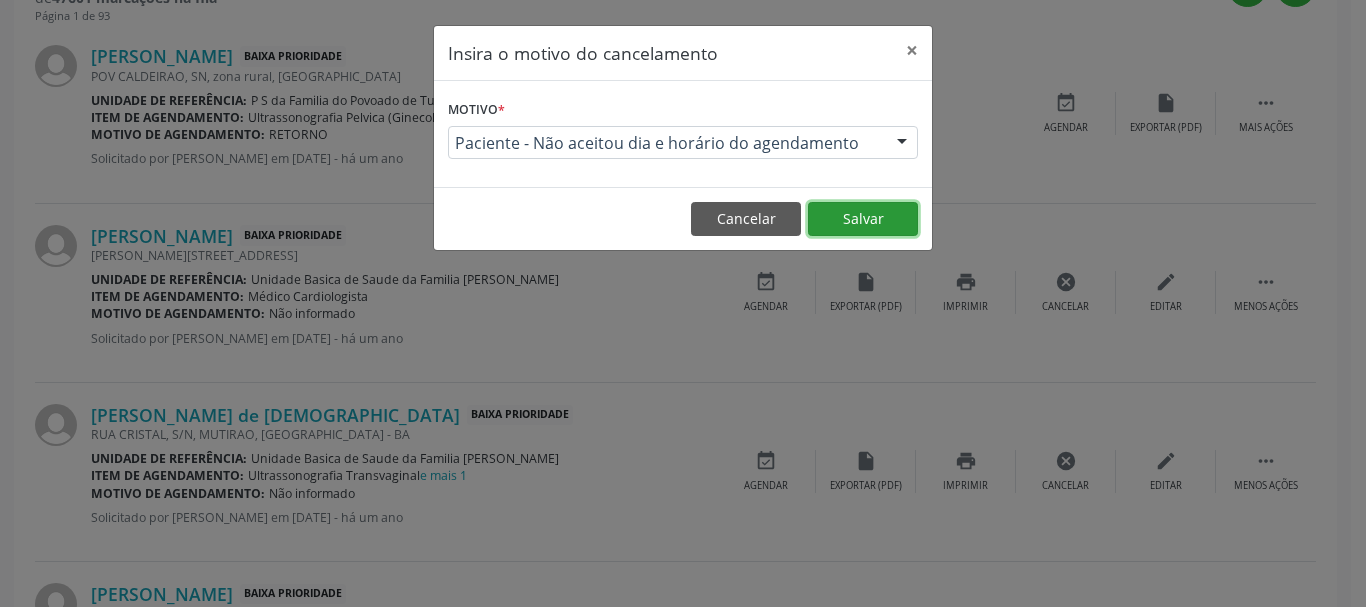 click on "Salvar" at bounding box center [863, 219] 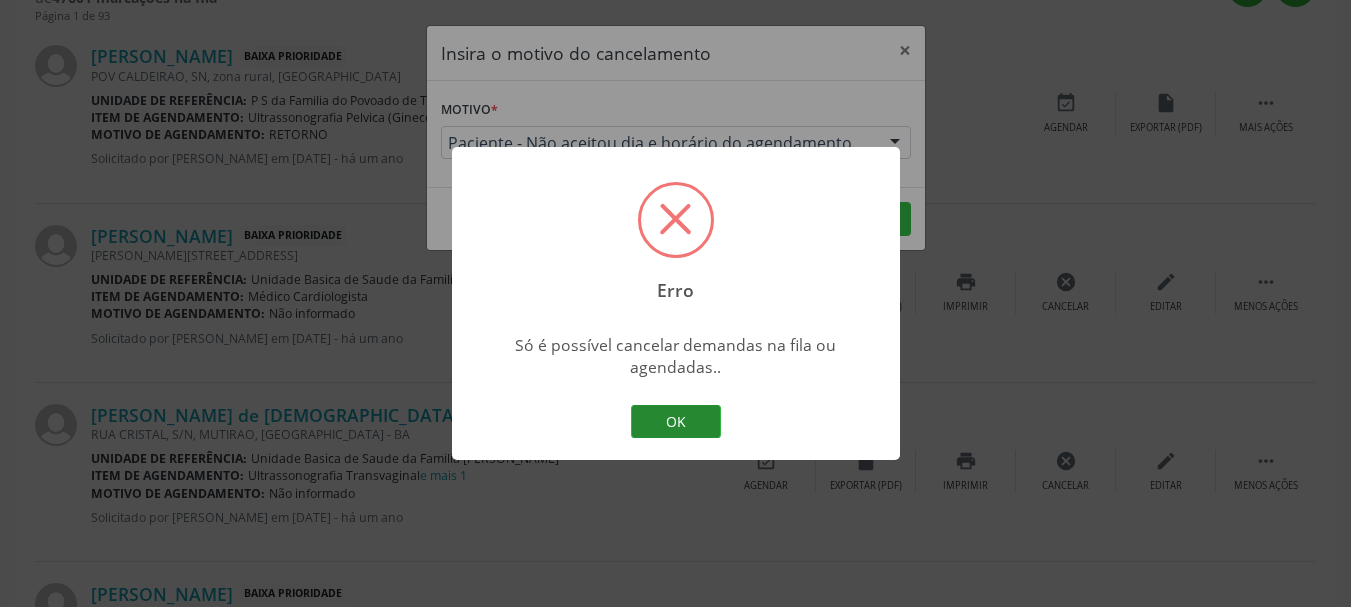 click on "OK" at bounding box center [676, 422] 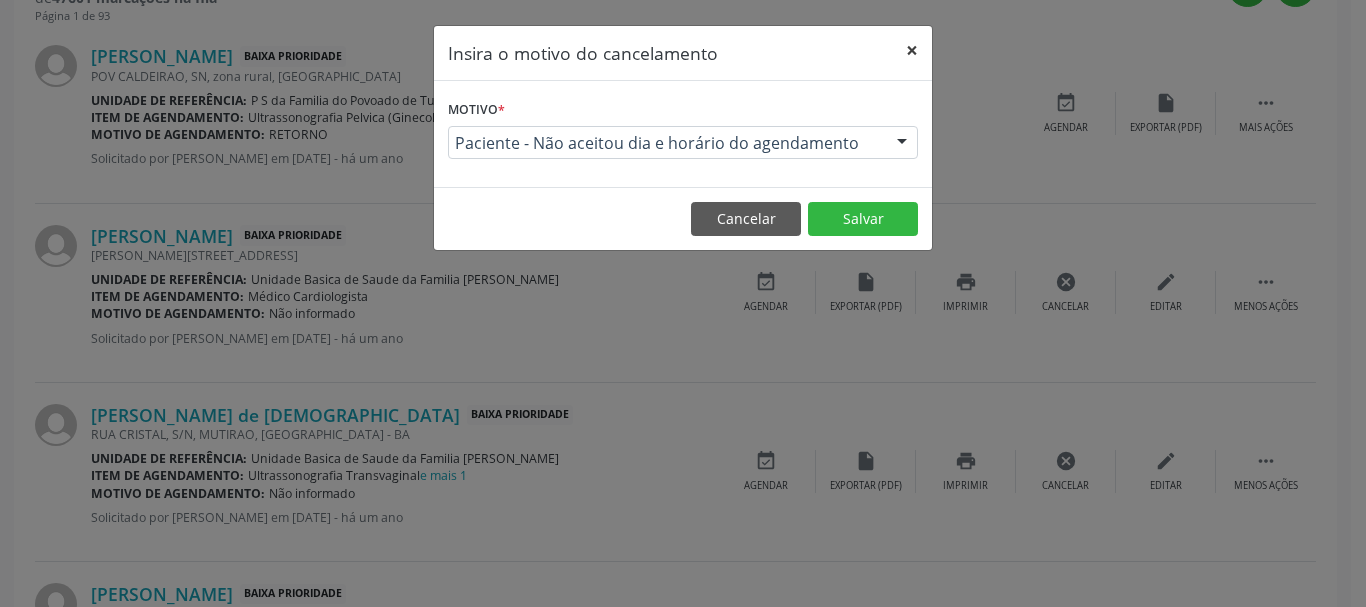 click on "×" at bounding box center (912, 50) 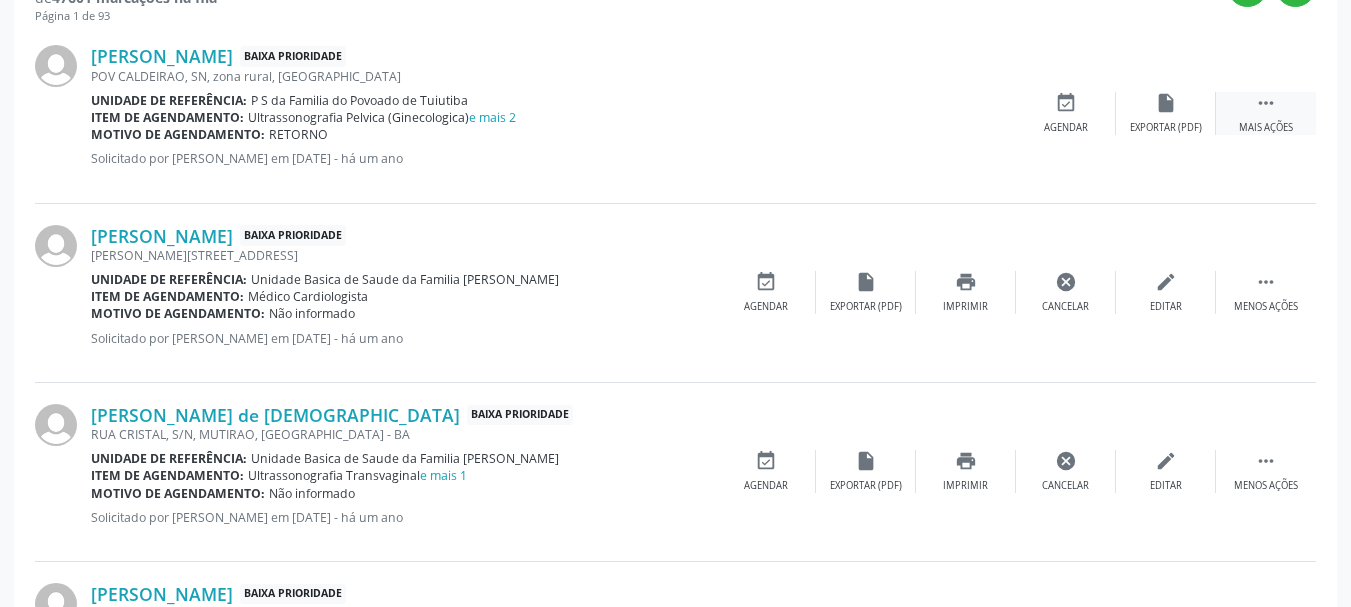 click on "" at bounding box center (1266, 103) 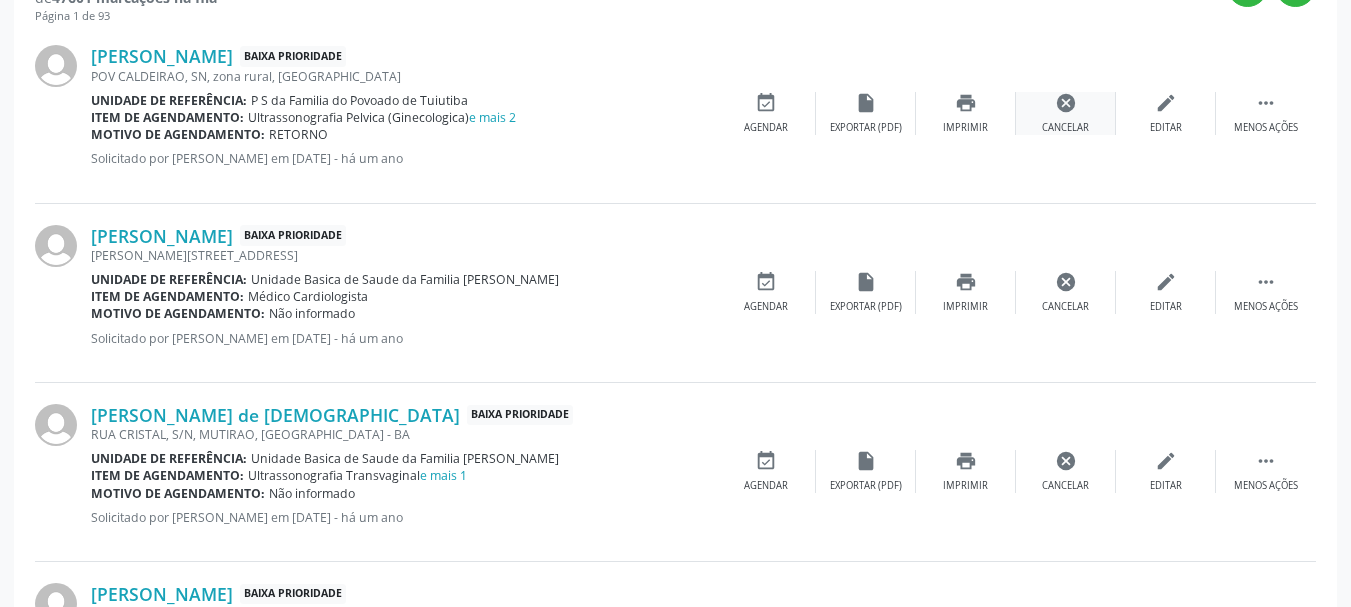 click on "cancel
Cancelar" at bounding box center (1066, 113) 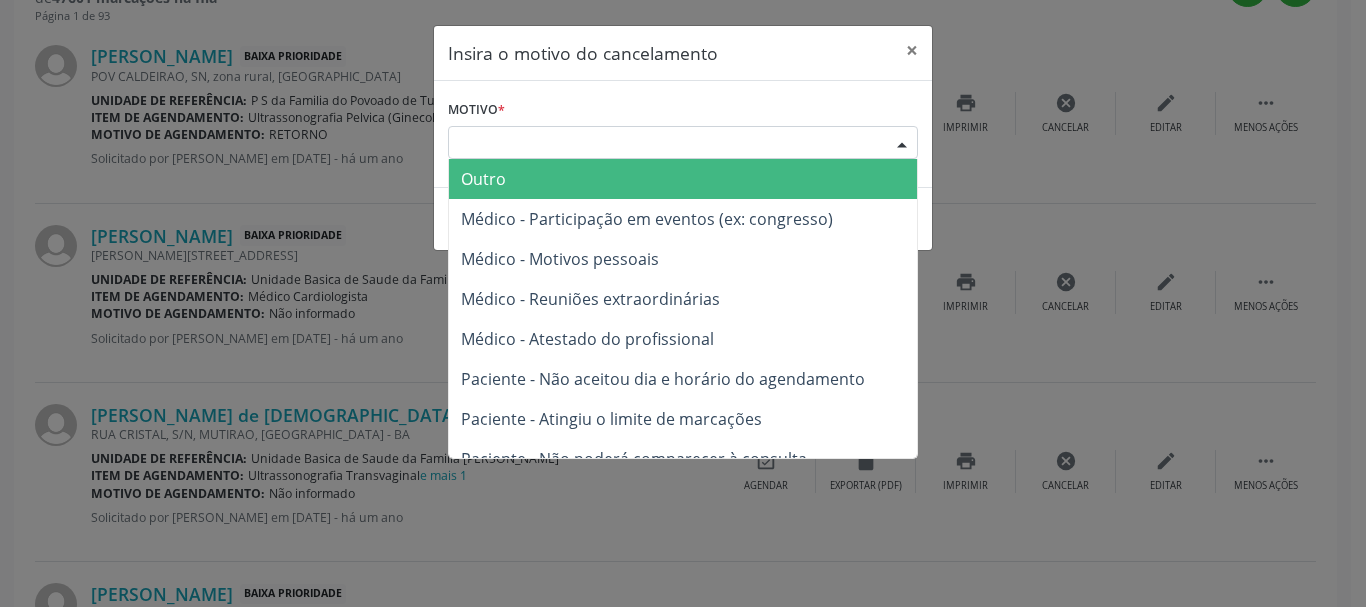 drag, startPoint x: 871, startPoint y: 141, endPoint x: 797, endPoint y: 222, distance: 109.713264 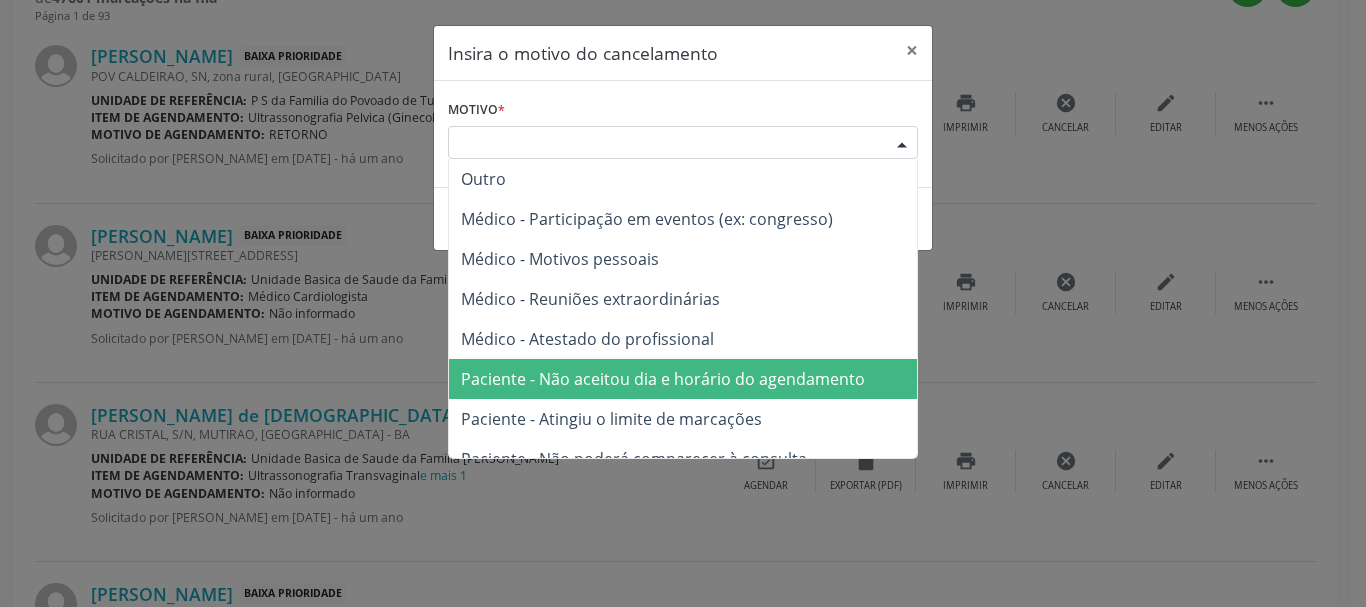 drag, startPoint x: 763, startPoint y: 363, endPoint x: 773, endPoint y: 323, distance: 41.231056 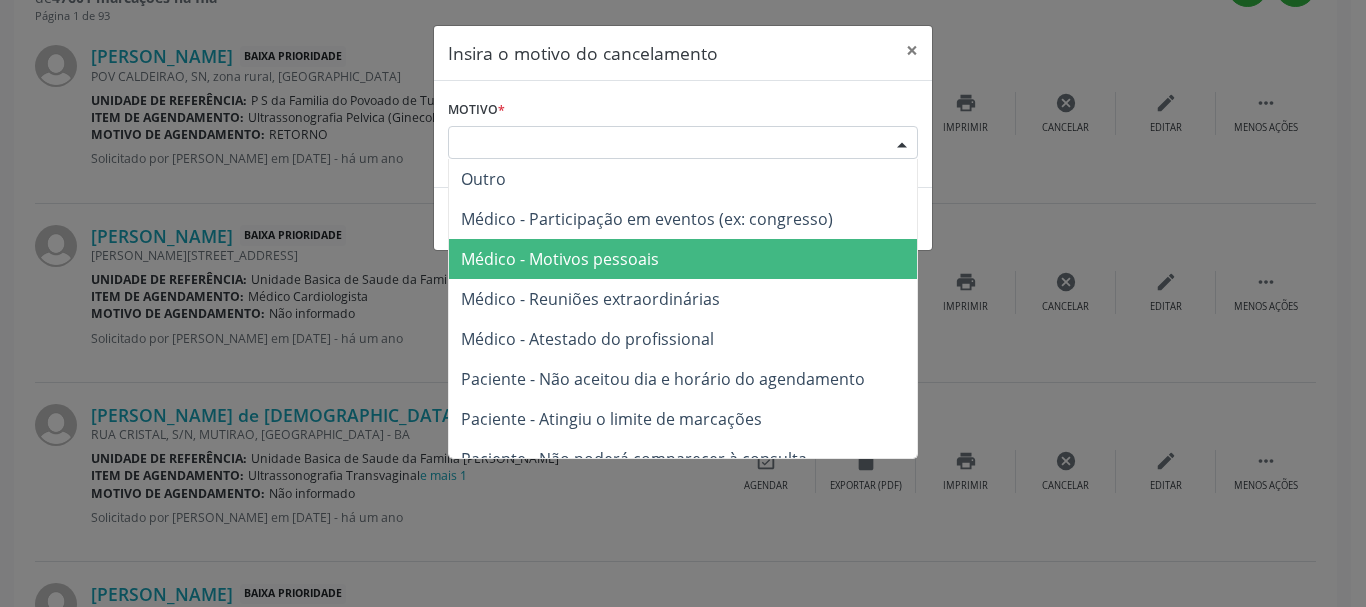 click on "Médico - Motivos pessoais" at bounding box center (683, 259) 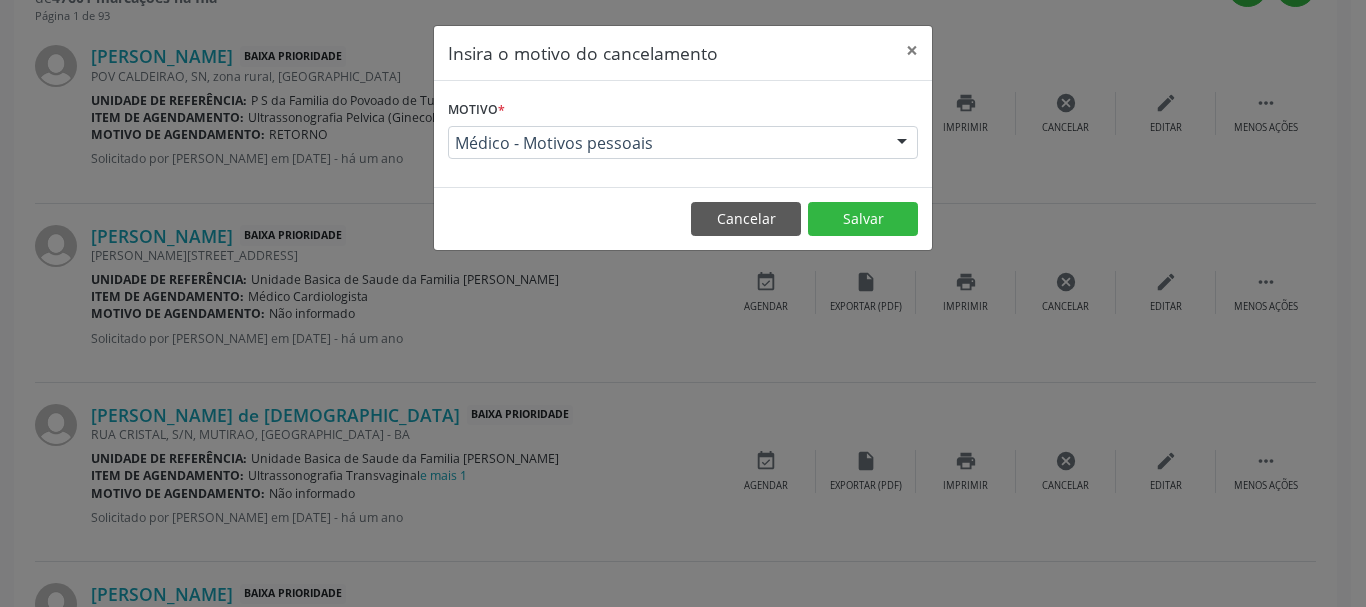 click on "Cancelar Salvar" at bounding box center (683, 218) 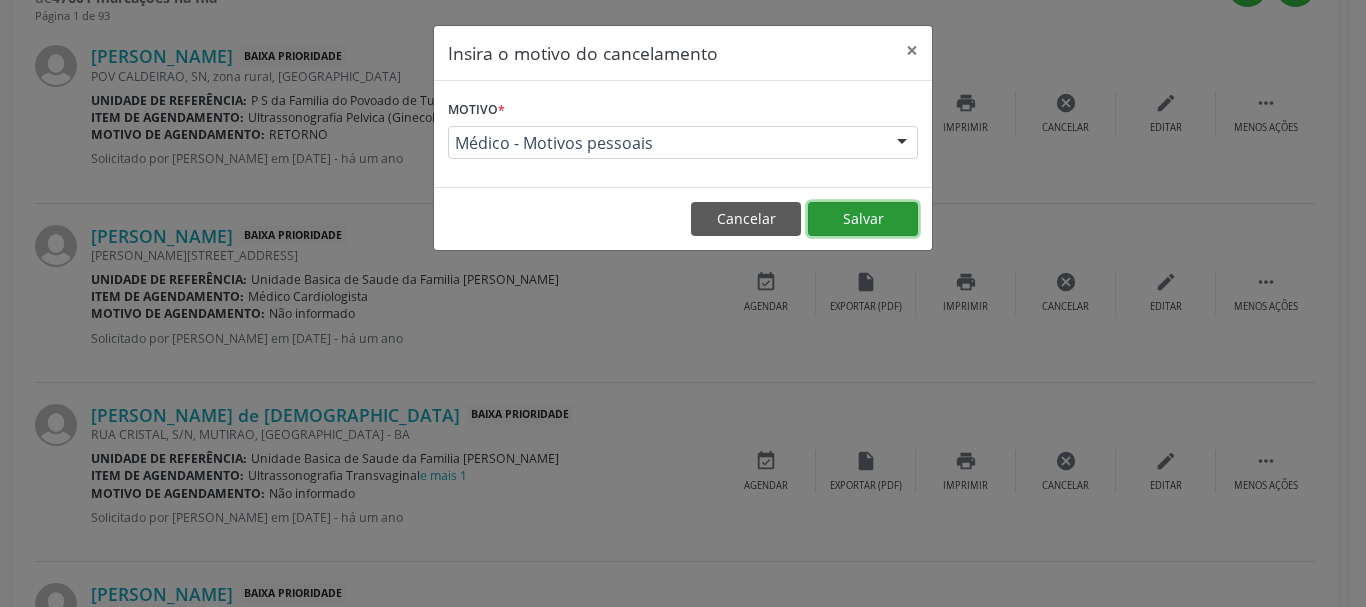 click on "Salvar" at bounding box center (863, 219) 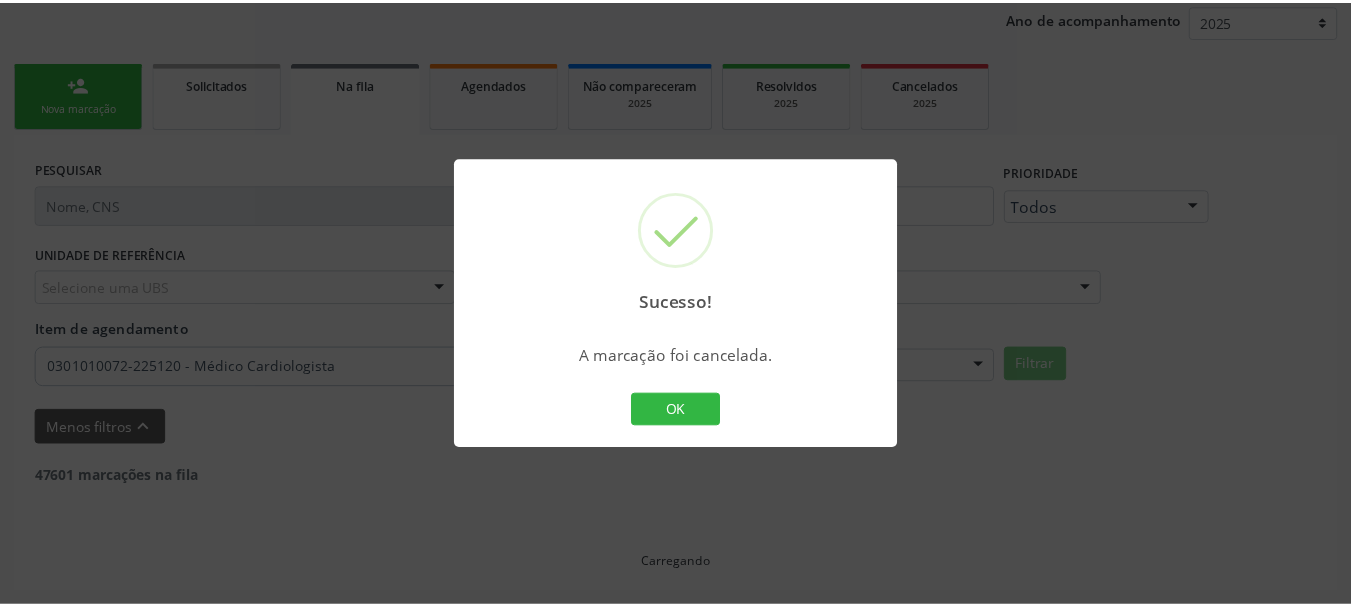 scroll, scrollTop: 238, scrollLeft: 0, axis: vertical 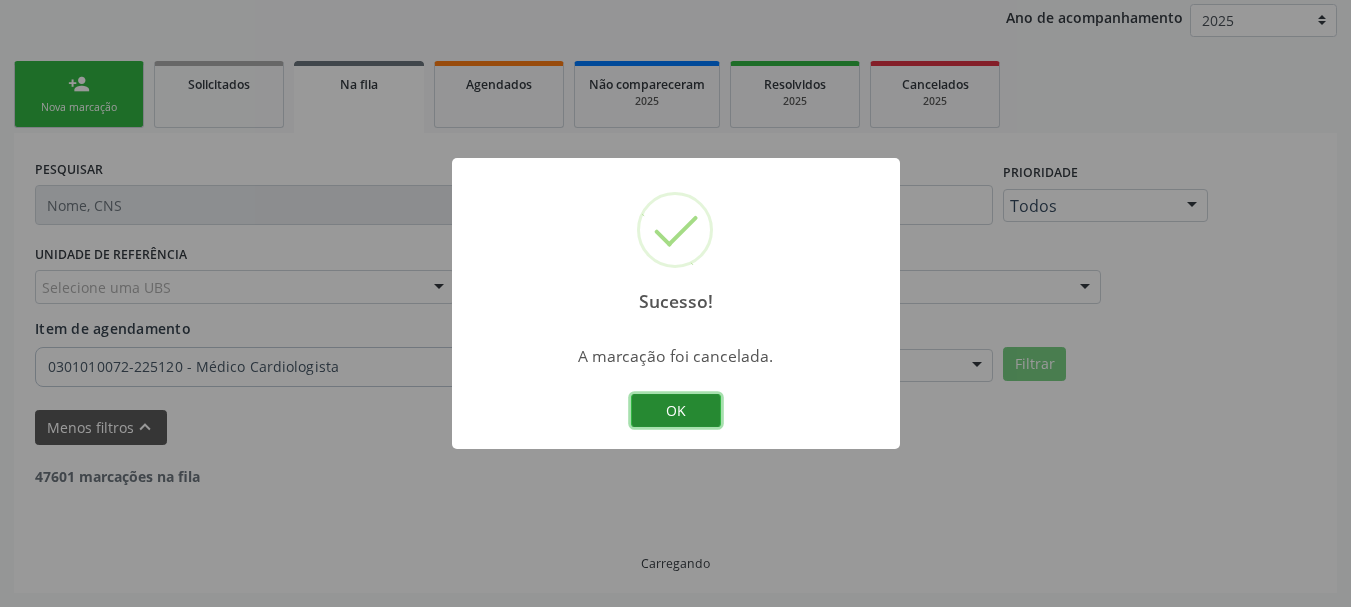 click on "OK" at bounding box center [676, 411] 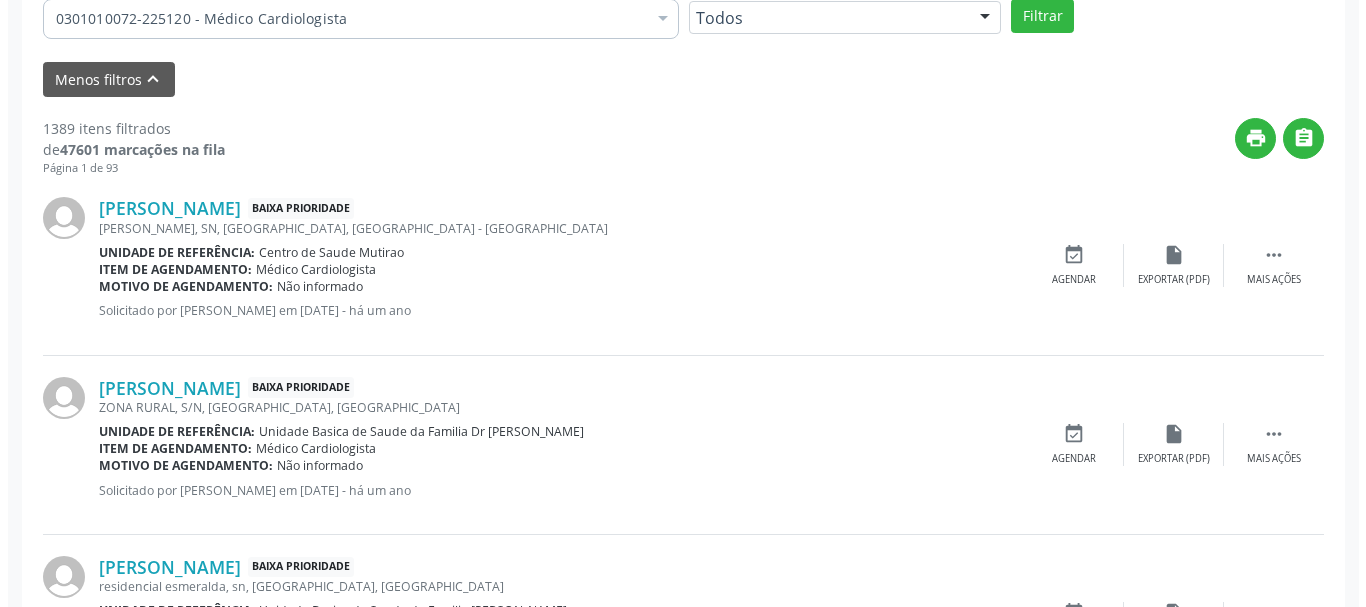 scroll, scrollTop: 638, scrollLeft: 0, axis: vertical 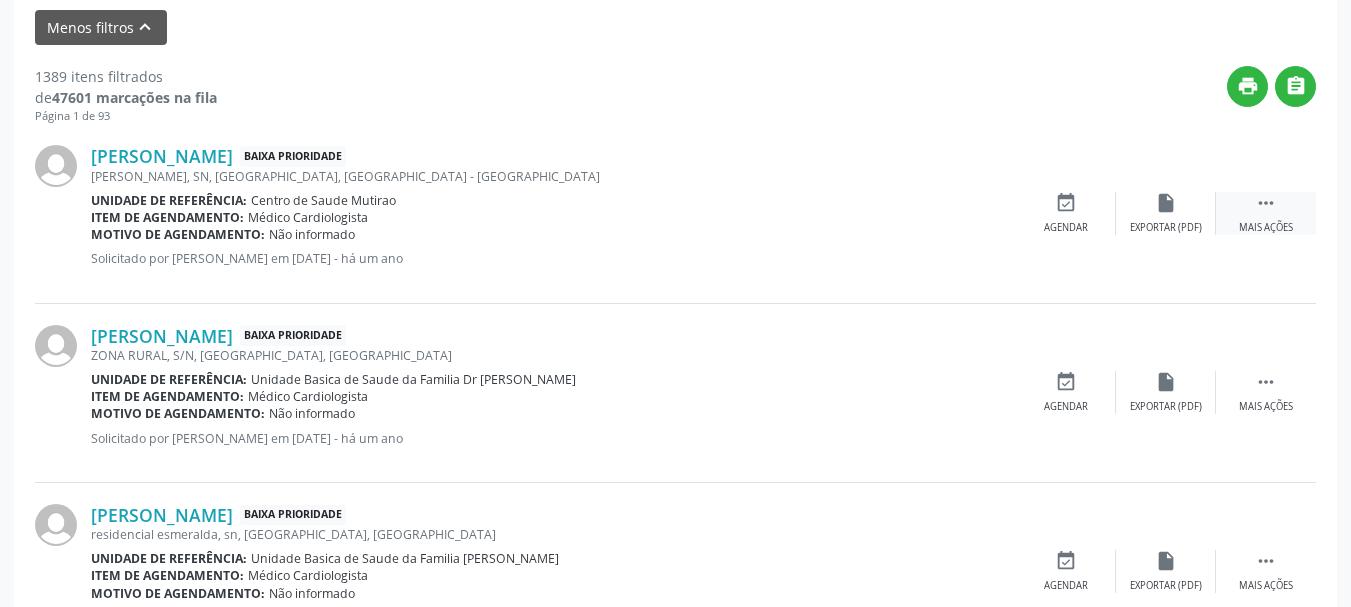 drag, startPoint x: 1269, startPoint y: 207, endPoint x: 1250, endPoint y: 213, distance: 19.924858 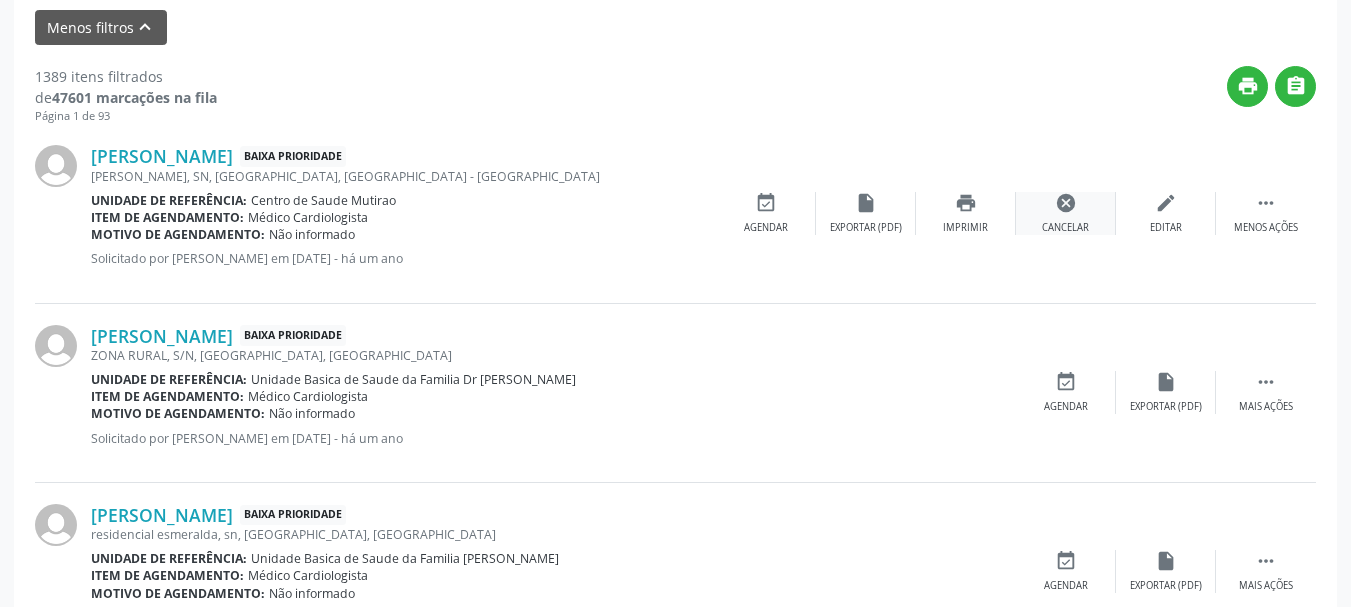 click on "cancel
Cancelar" at bounding box center (1066, 213) 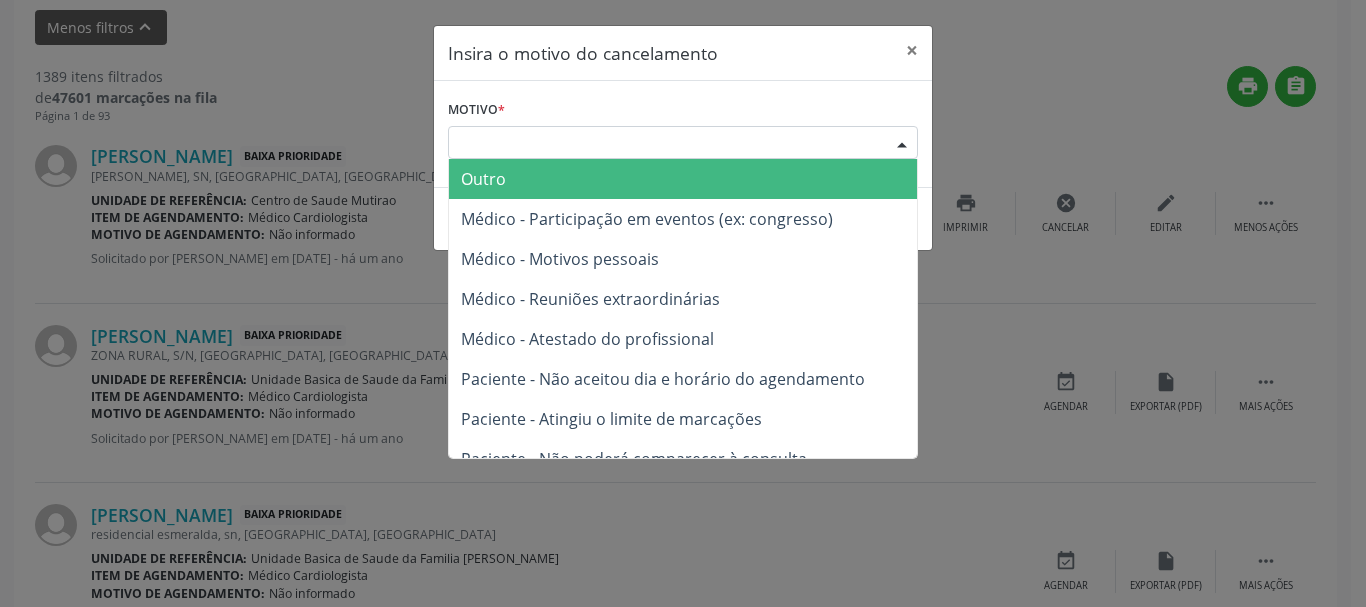 click on "Escolha o motivo" at bounding box center [683, 143] 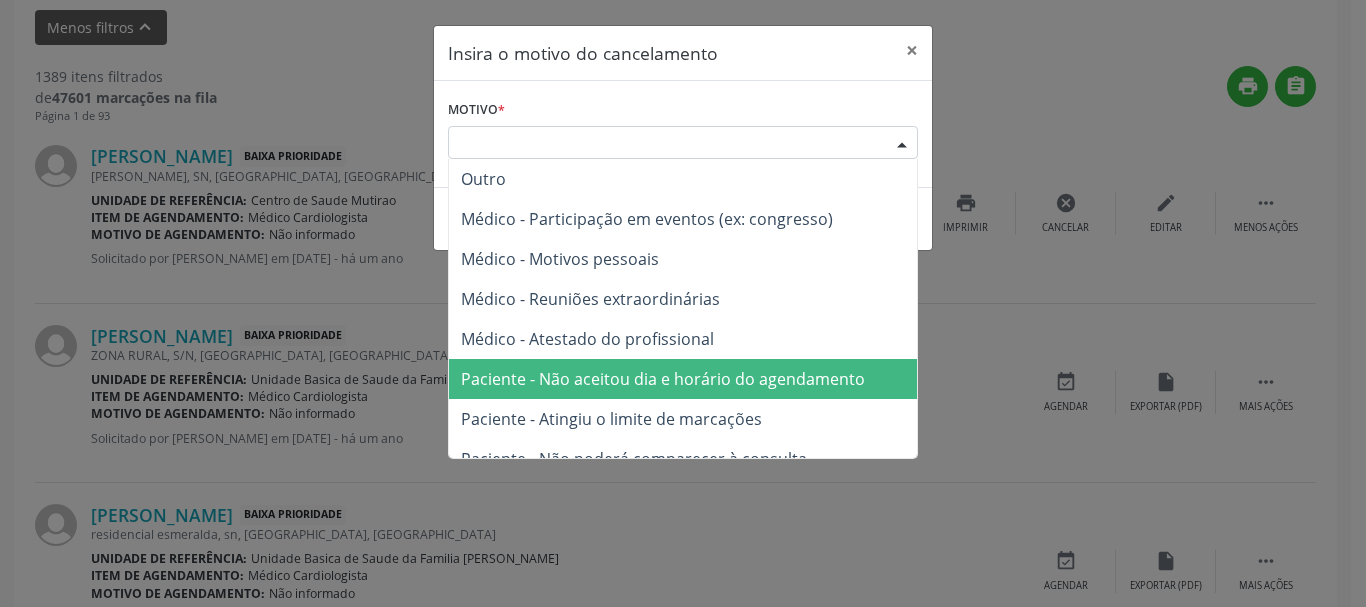click on "Paciente - Não aceitou dia e horário do agendamento" at bounding box center (683, 379) 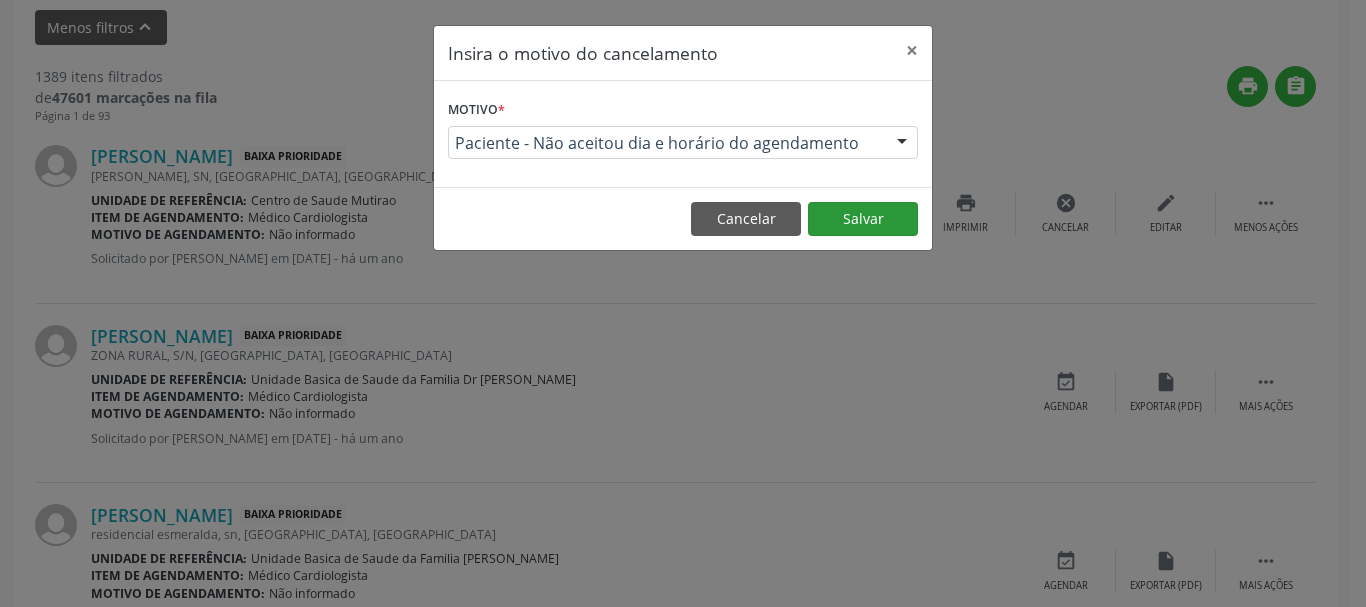 drag, startPoint x: 900, startPoint y: 190, endPoint x: 896, endPoint y: 207, distance: 17.464249 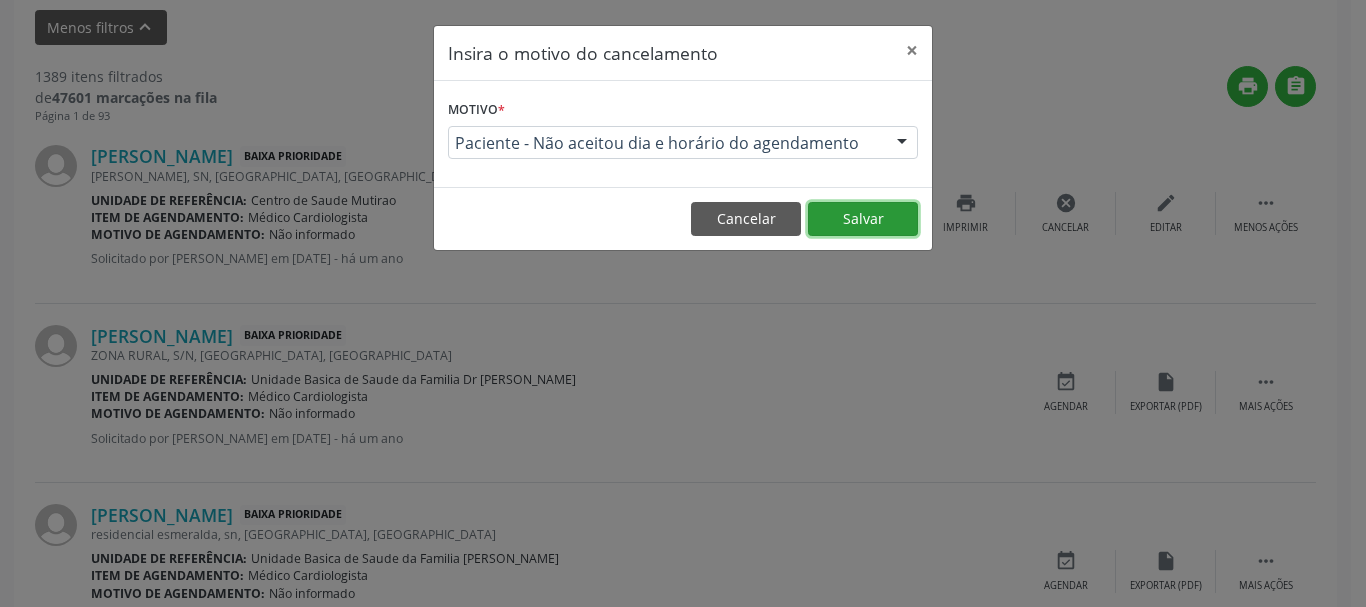 click on "Salvar" at bounding box center [863, 219] 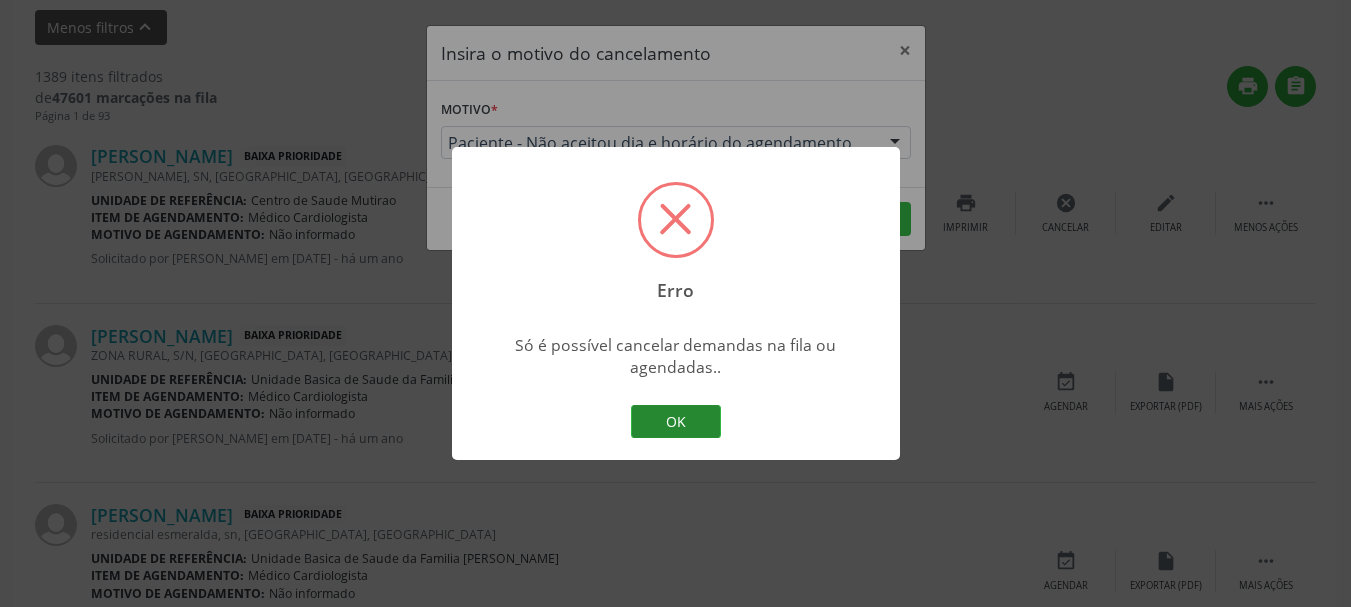 click on "OK" at bounding box center (676, 422) 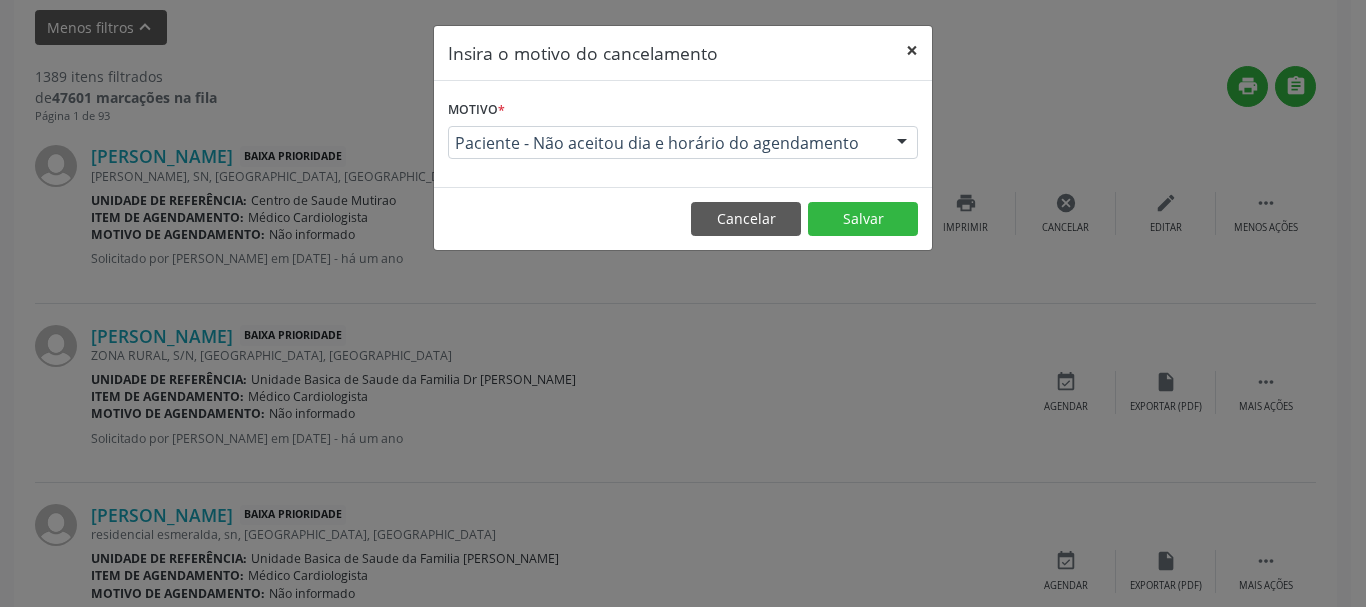 drag, startPoint x: 917, startPoint y: 49, endPoint x: 1023, endPoint y: 297, distance: 269.70355 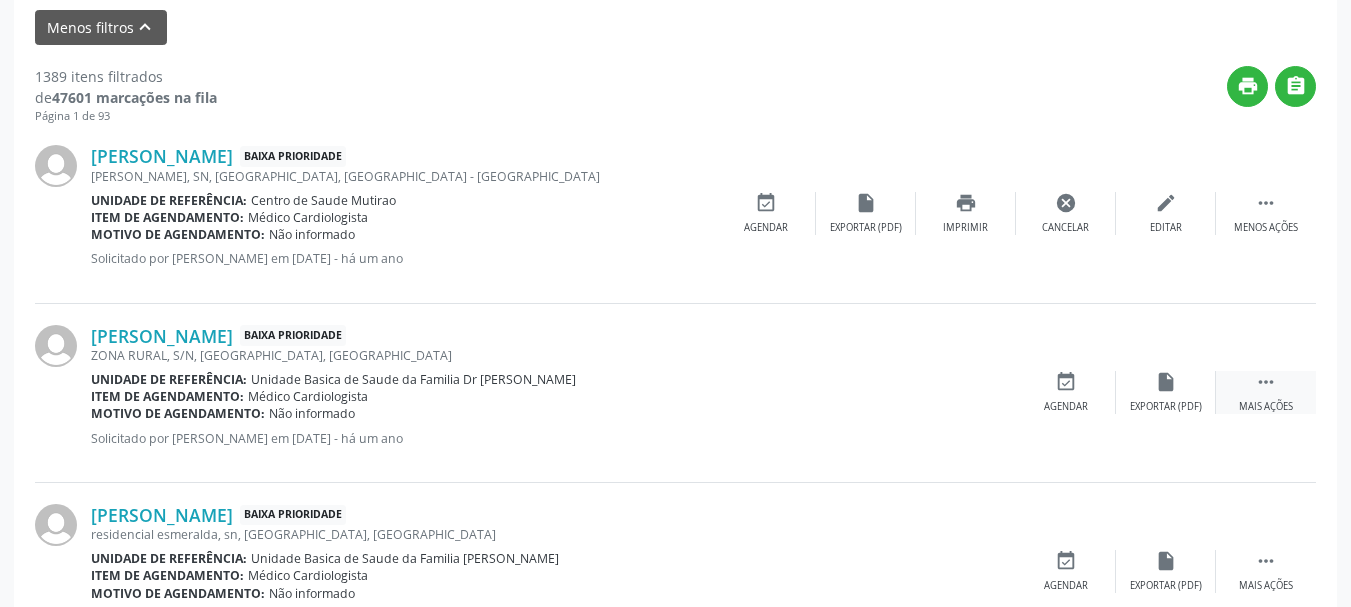 click on "
Mais ações" at bounding box center (1266, 392) 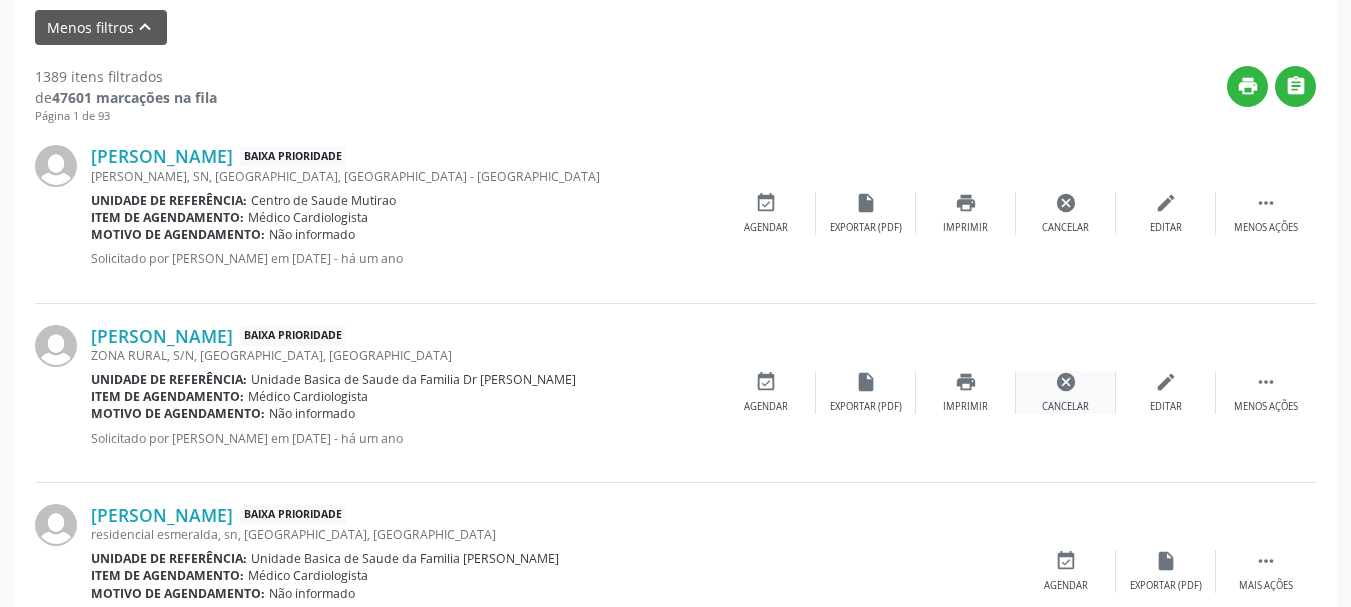 click on "cancel
Cancelar" at bounding box center [1066, 392] 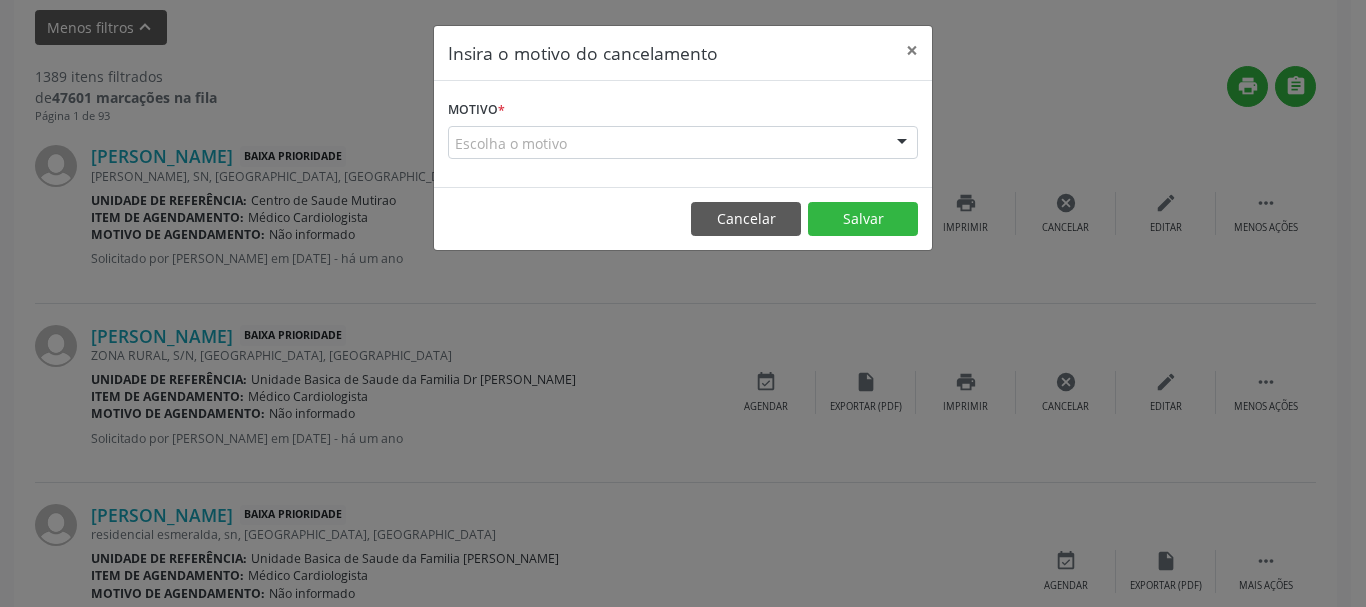 drag, startPoint x: 896, startPoint y: 142, endPoint x: 861, endPoint y: 242, distance: 105.9481 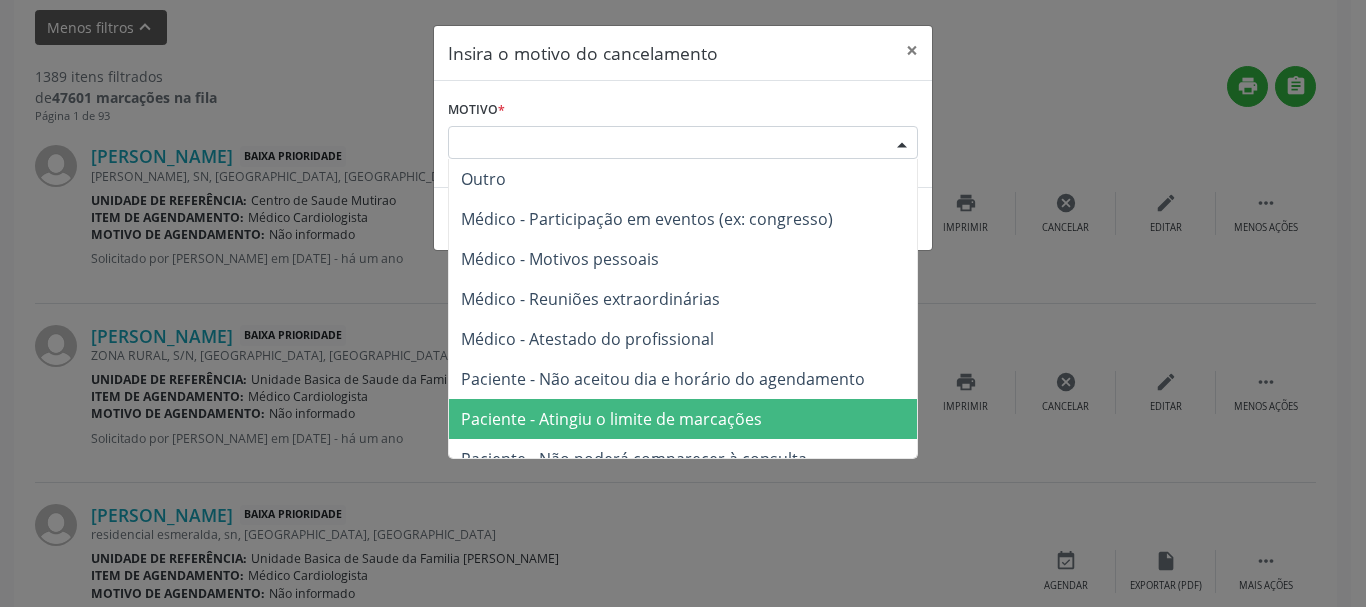 drag, startPoint x: 821, startPoint y: 403, endPoint x: 863, endPoint y: 308, distance: 103.87011 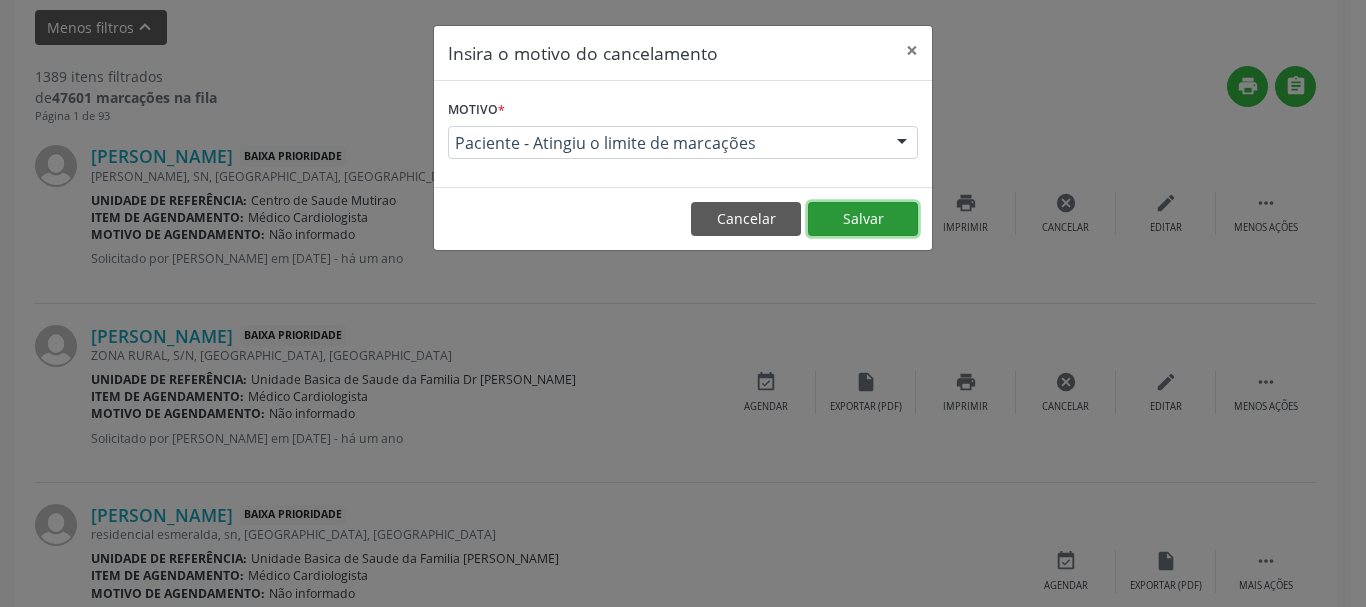click on "Salvar" at bounding box center [863, 219] 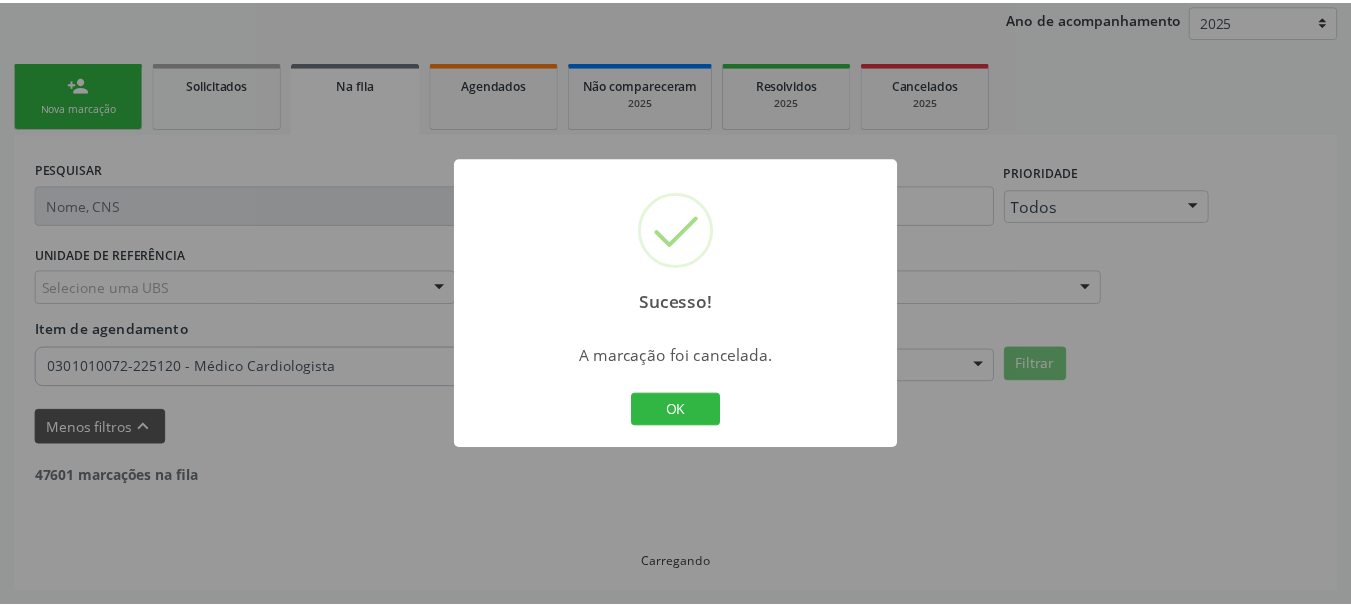 scroll, scrollTop: 238, scrollLeft: 0, axis: vertical 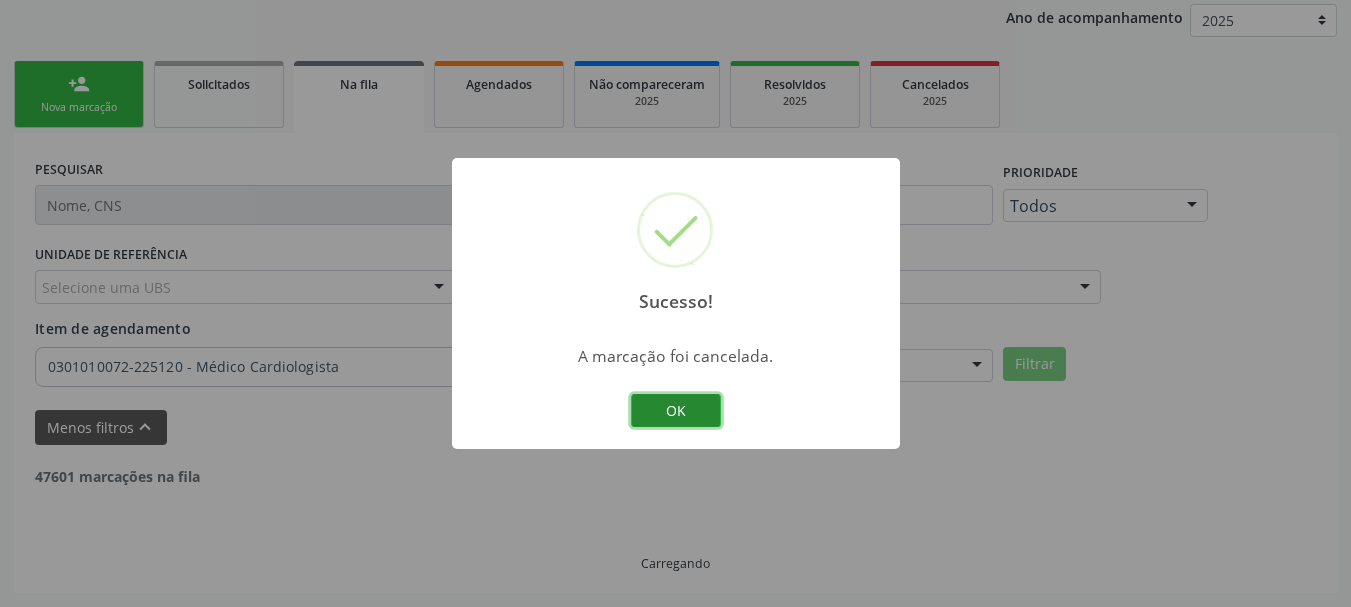 click on "OK" at bounding box center [676, 411] 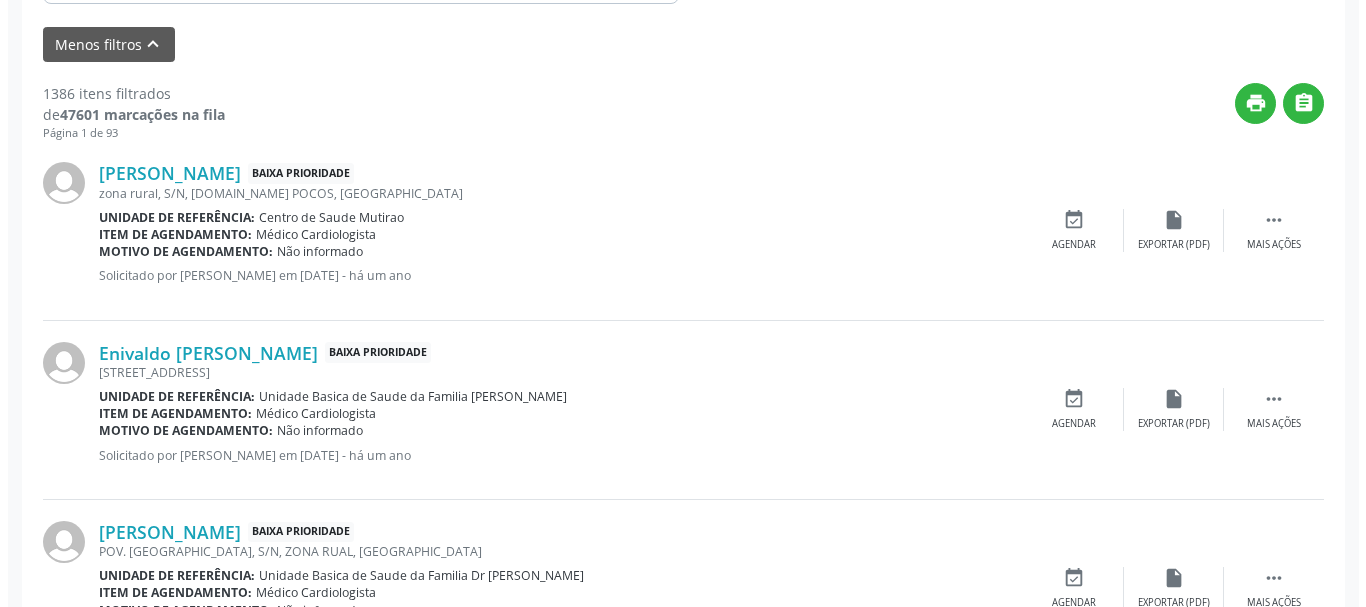 scroll, scrollTop: 638, scrollLeft: 0, axis: vertical 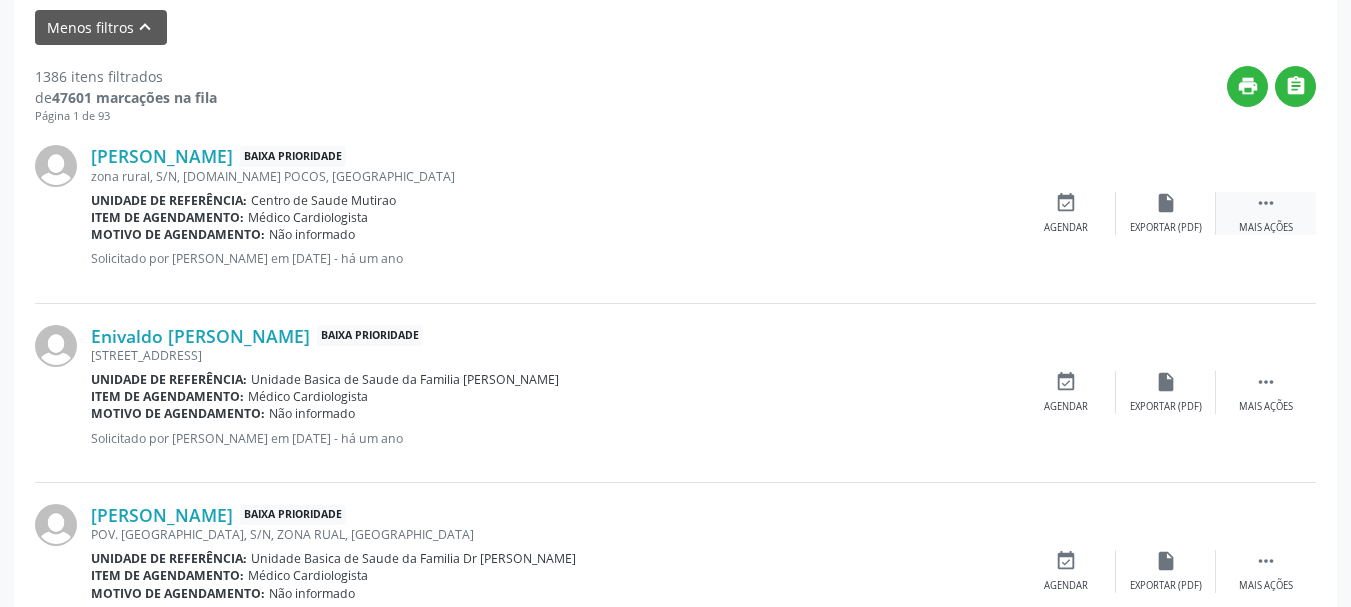 click on "Mais ações" at bounding box center [1266, 228] 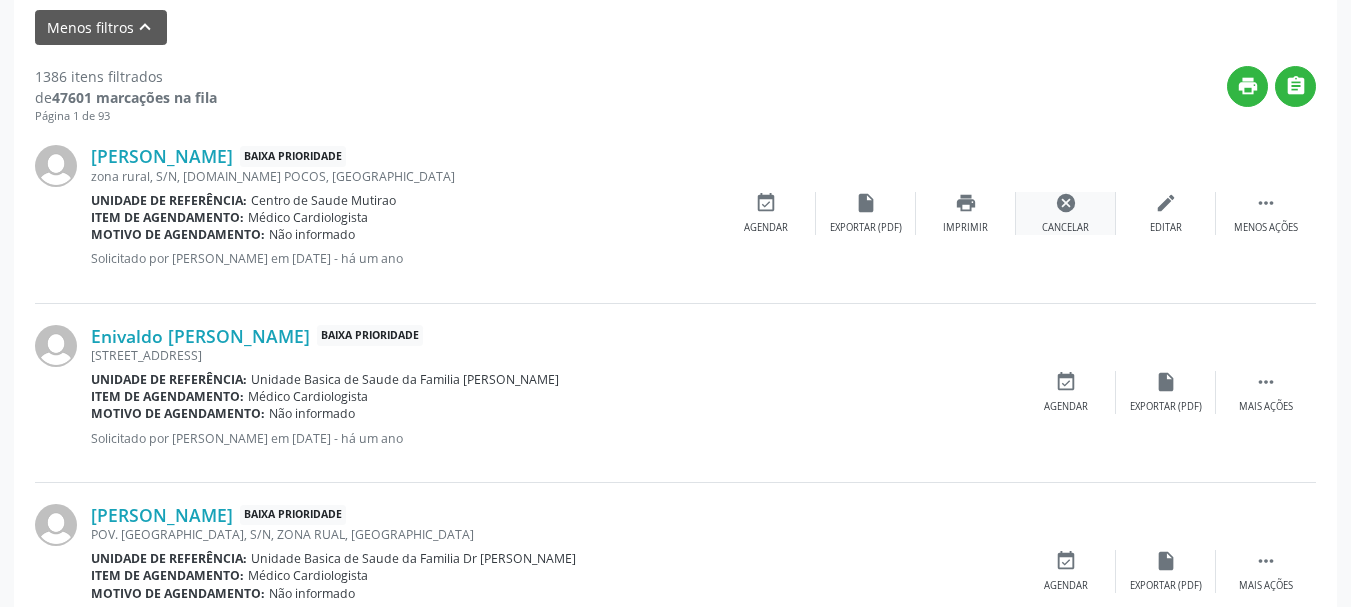 click on "cancel
Cancelar" at bounding box center (1066, 213) 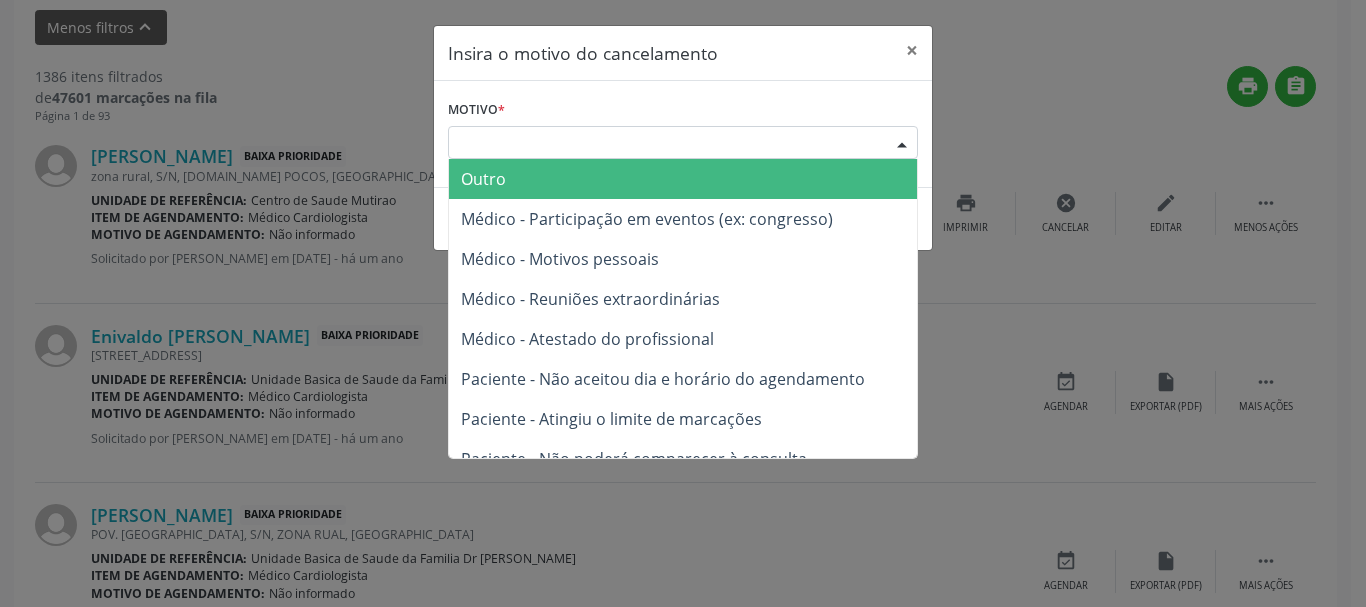 click on "Escolha o motivo" at bounding box center [683, 143] 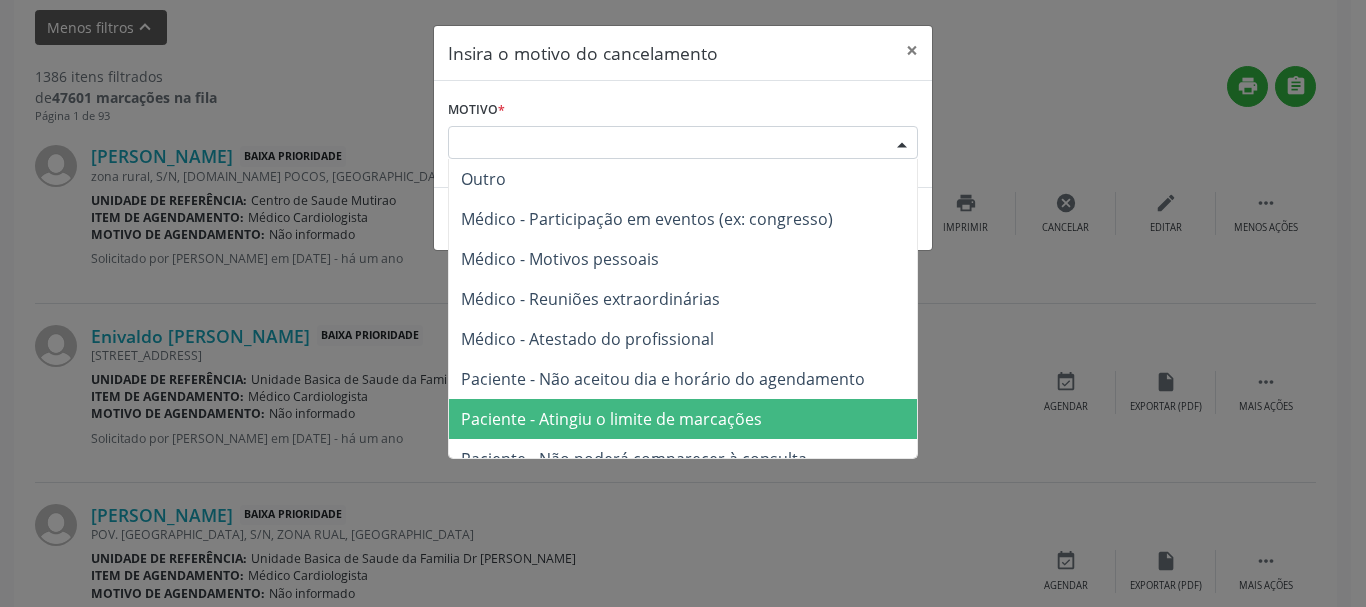 drag, startPoint x: 862, startPoint y: 406, endPoint x: 858, endPoint y: 258, distance: 148.05405 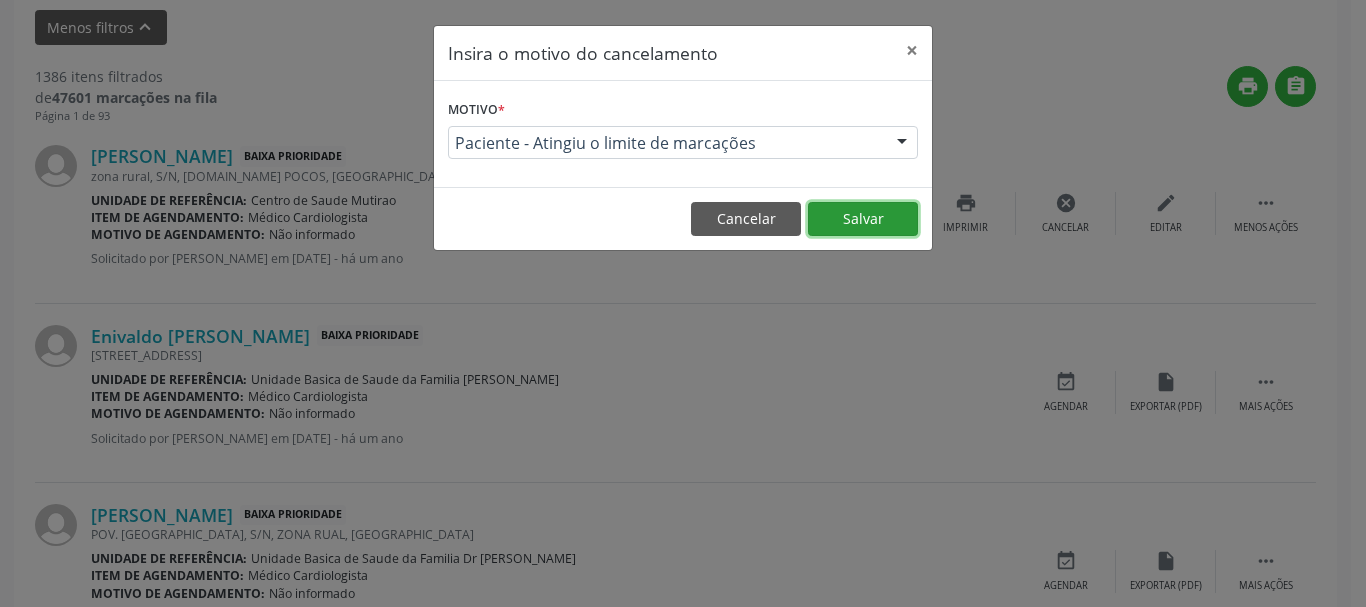 click on "Salvar" at bounding box center (863, 219) 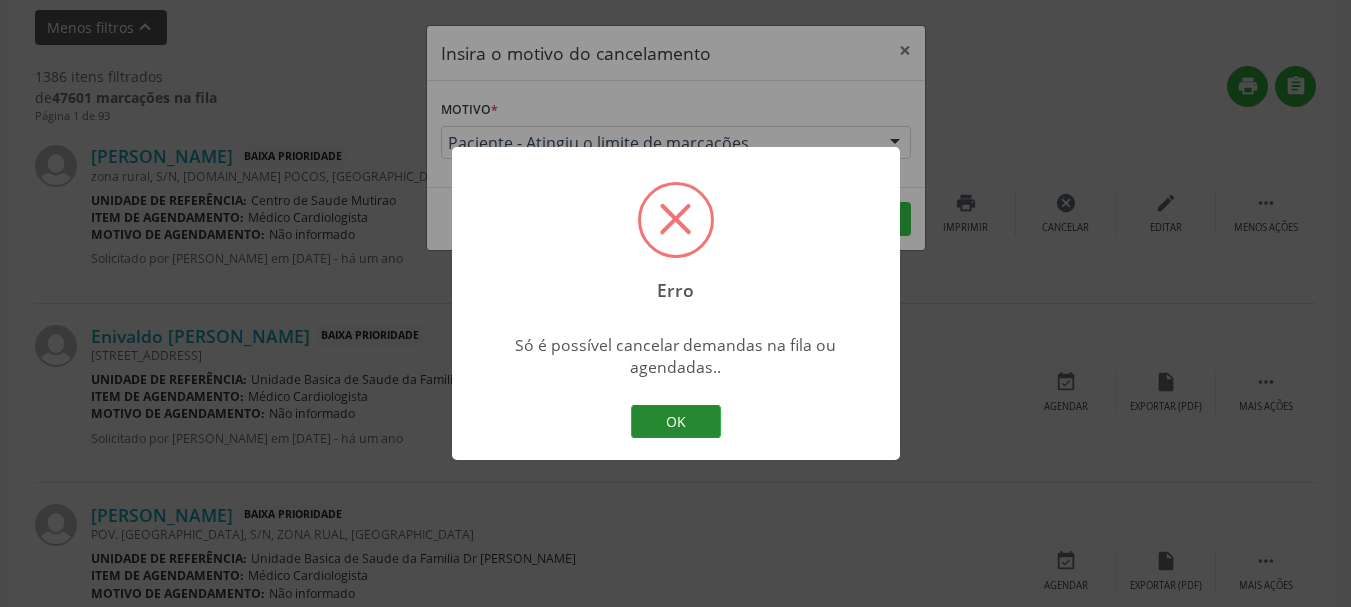 click on "OK" at bounding box center [676, 422] 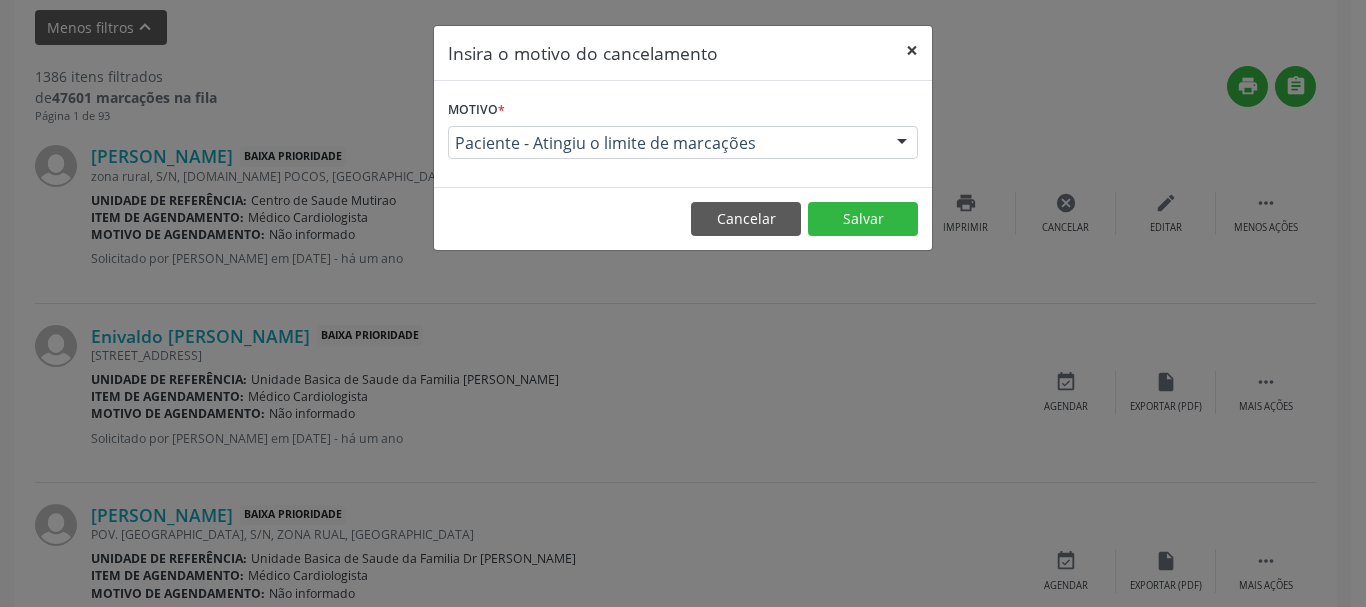 click on "×" at bounding box center (912, 50) 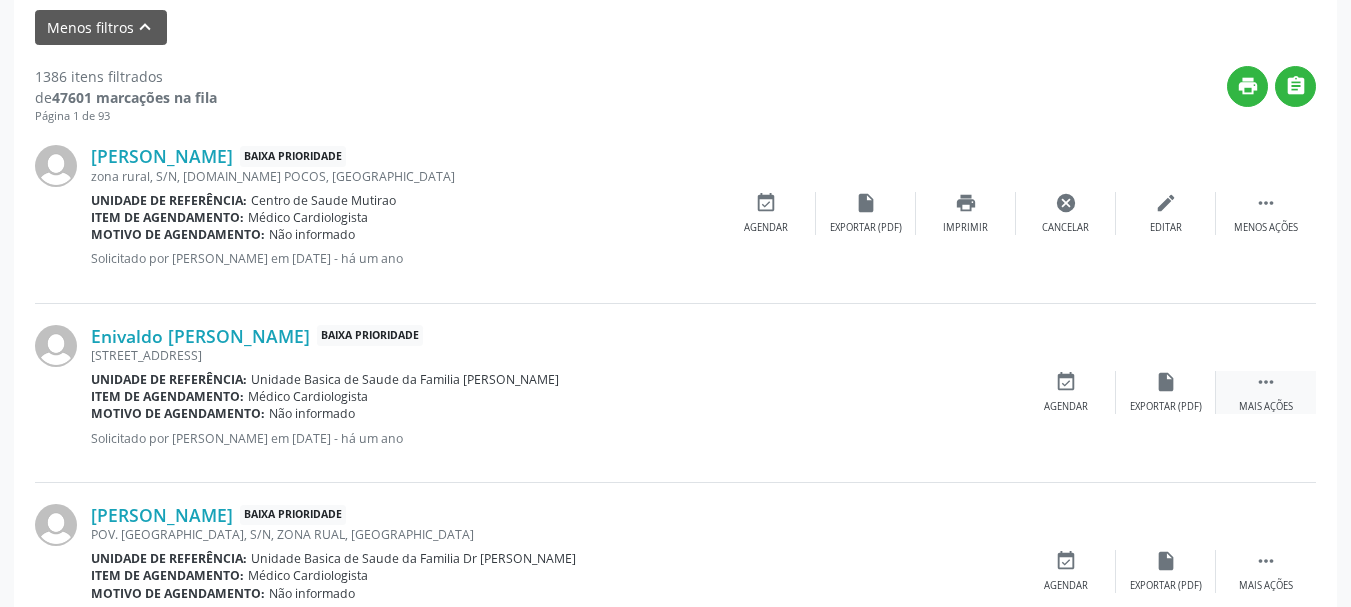 drag, startPoint x: 1275, startPoint y: 397, endPoint x: 1227, endPoint y: 390, distance: 48.507732 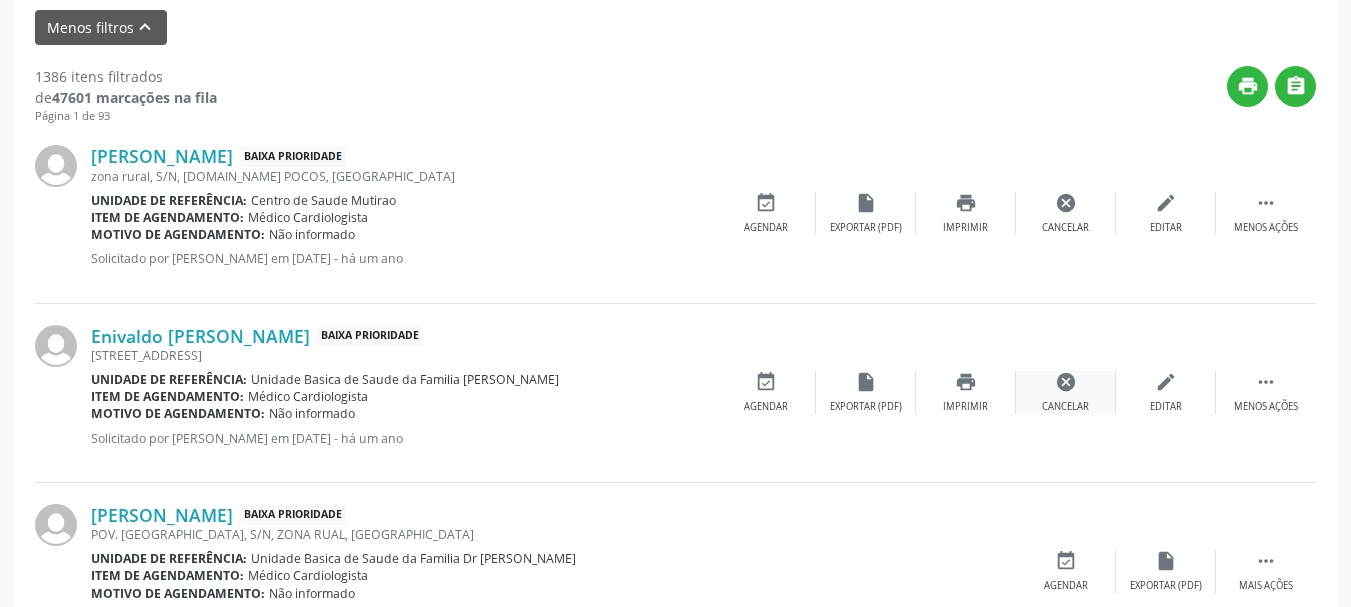 click on "cancel" at bounding box center [1066, 382] 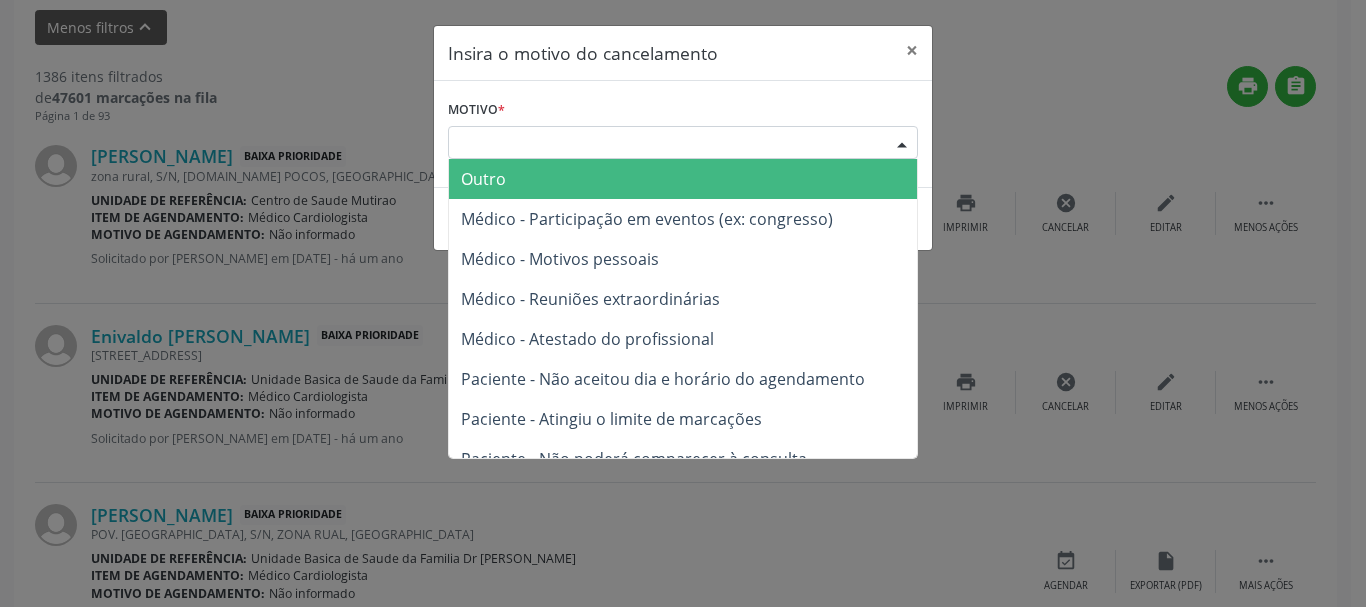 drag, startPoint x: 898, startPoint y: 130, endPoint x: 836, endPoint y: 212, distance: 102.80078 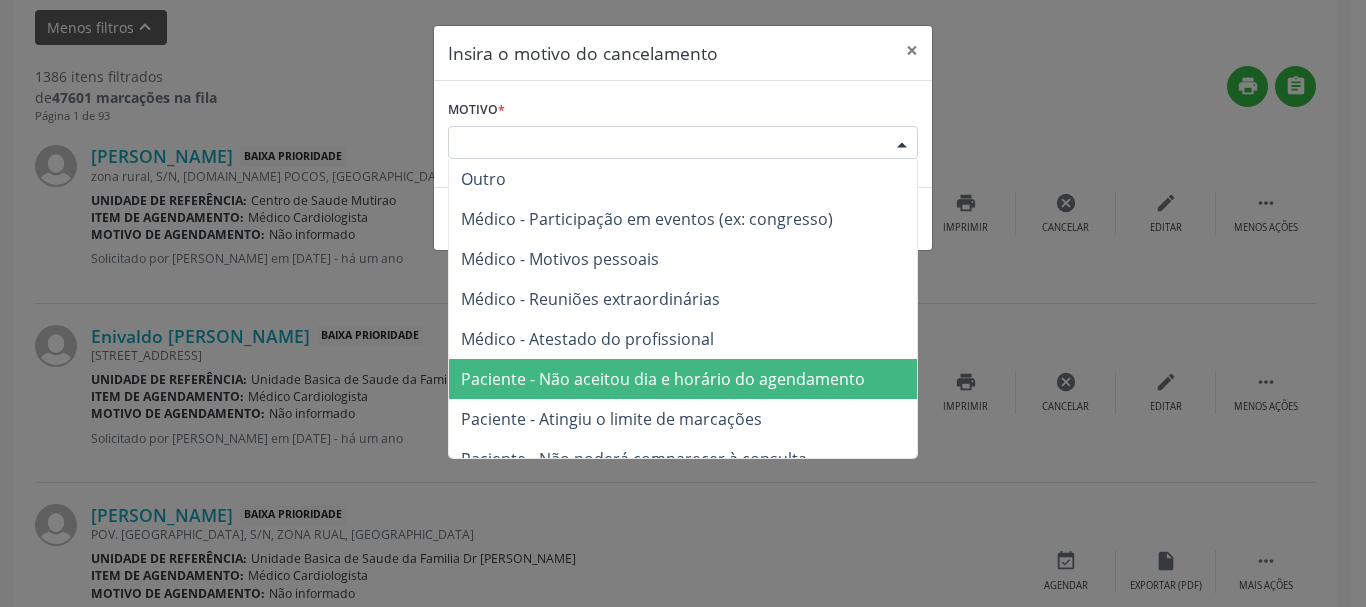 drag, startPoint x: 777, startPoint y: 367, endPoint x: 811, endPoint y: 309, distance: 67.23094 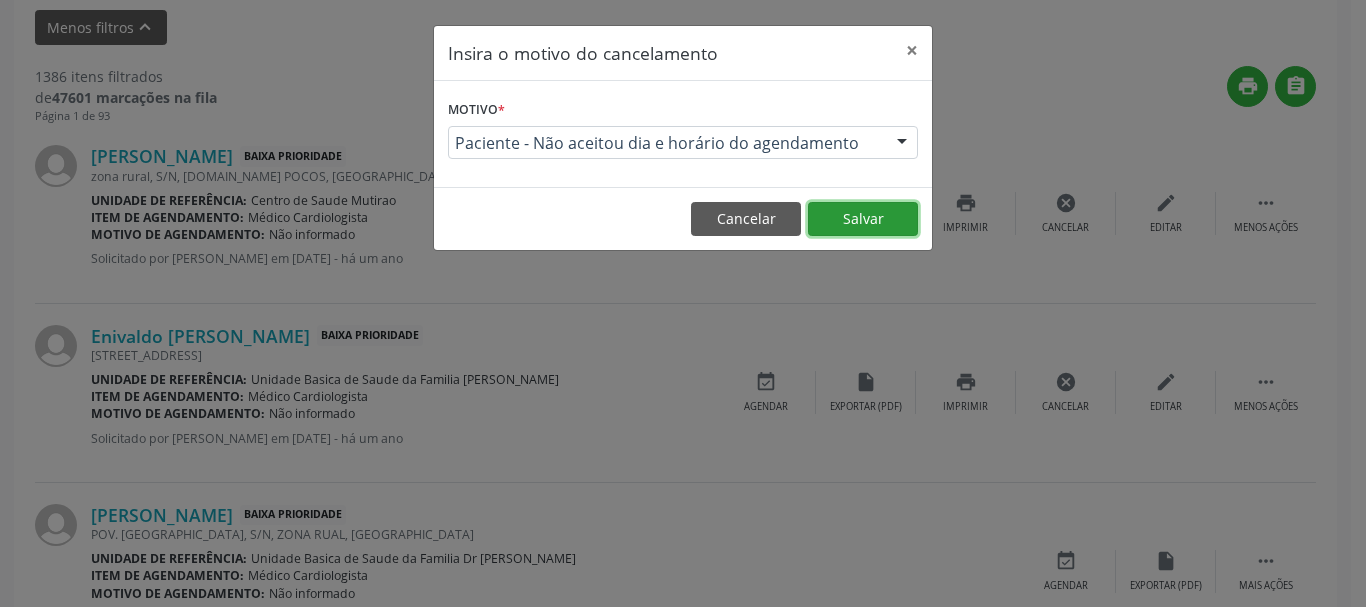 click on "Salvar" at bounding box center (863, 219) 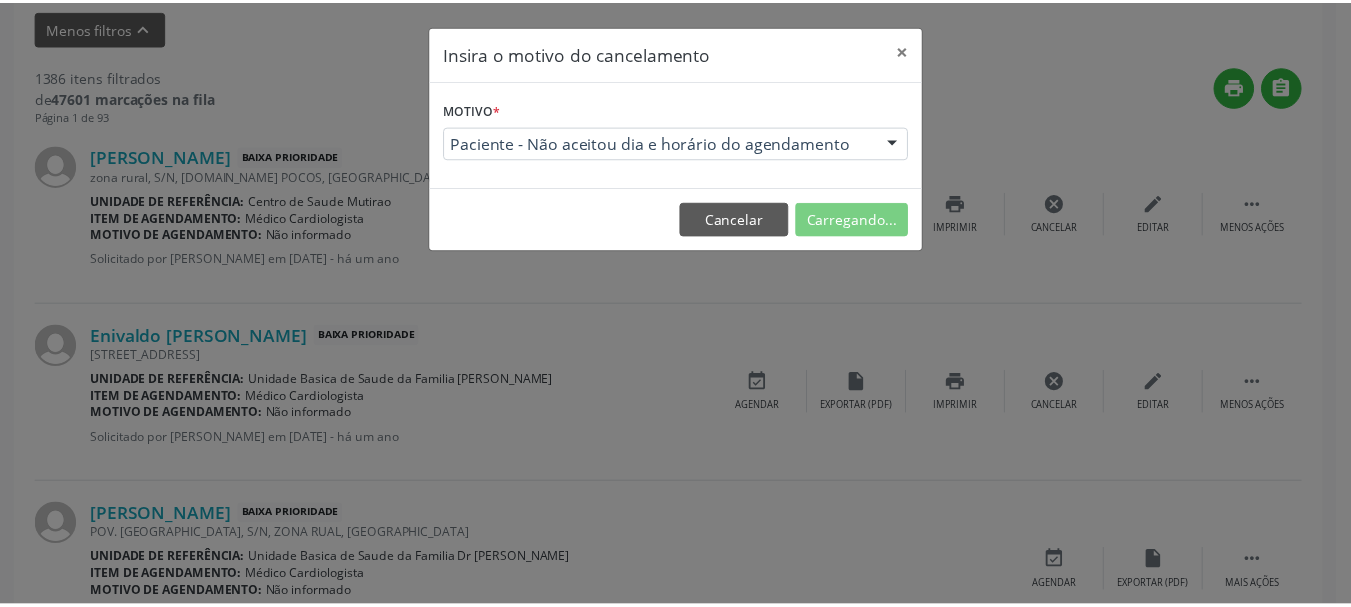 scroll, scrollTop: 238, scrollLeft: 0, axis: vertical 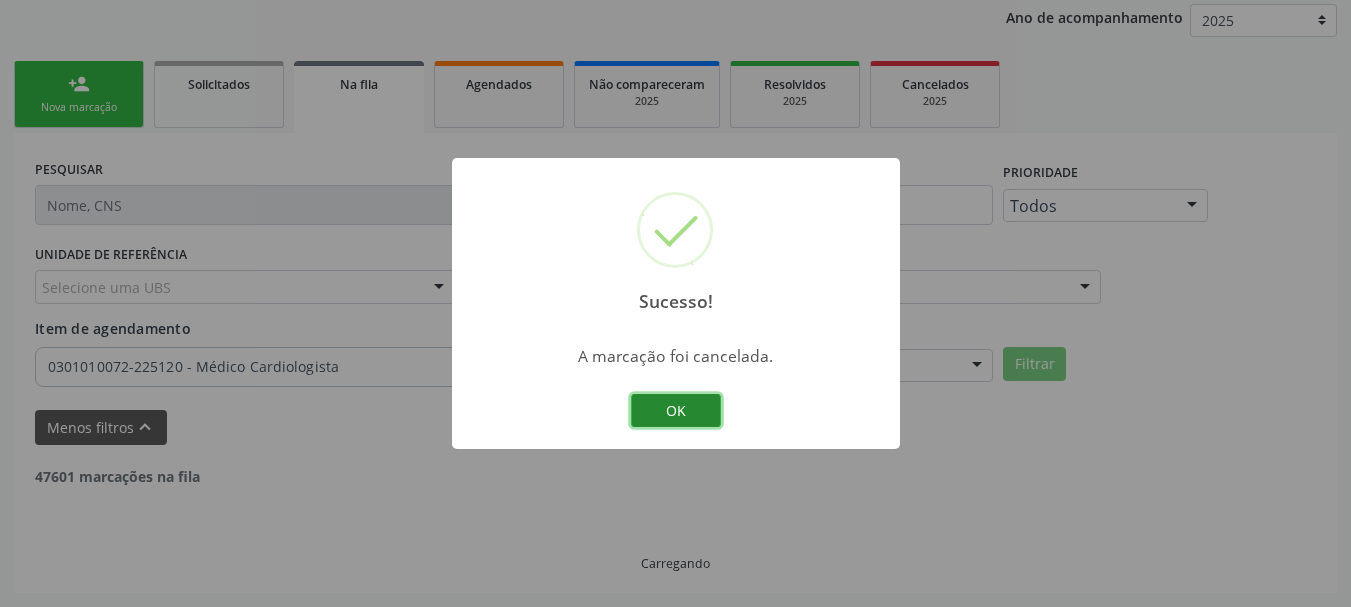 click on "OK" at bounding box center (676, 411) 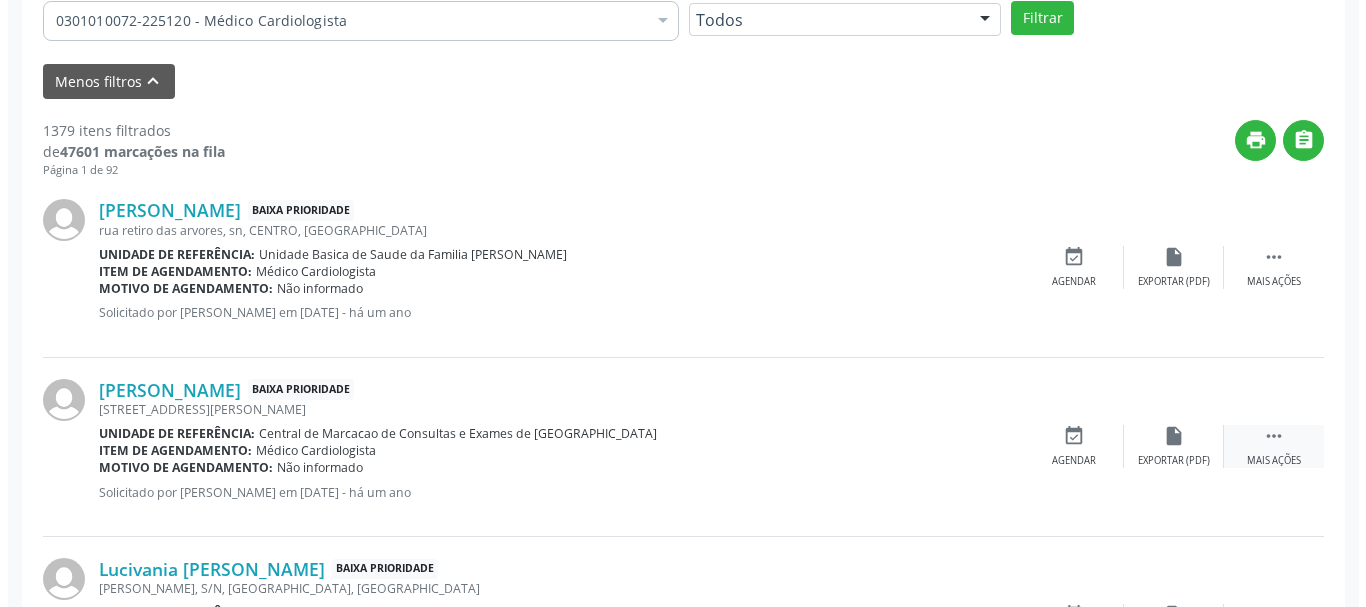 scroll, scrollTop: 638, scrollLeft: 0, axis: vertical 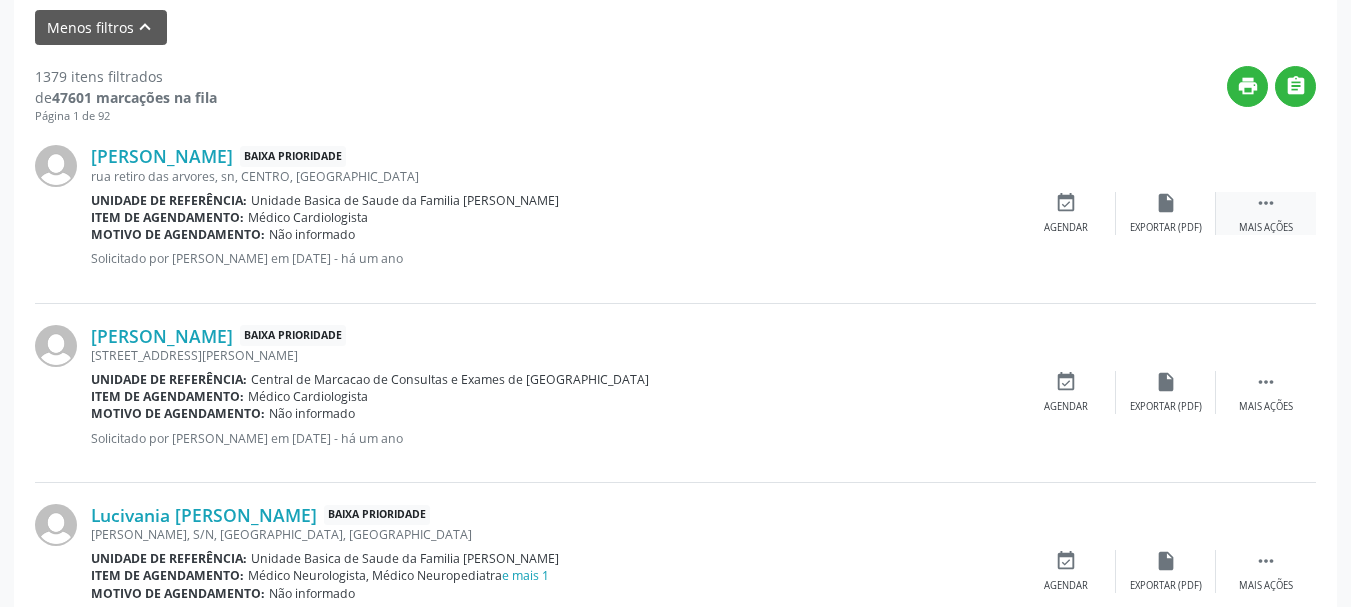 click on "" at bounding box center (1266, 203) 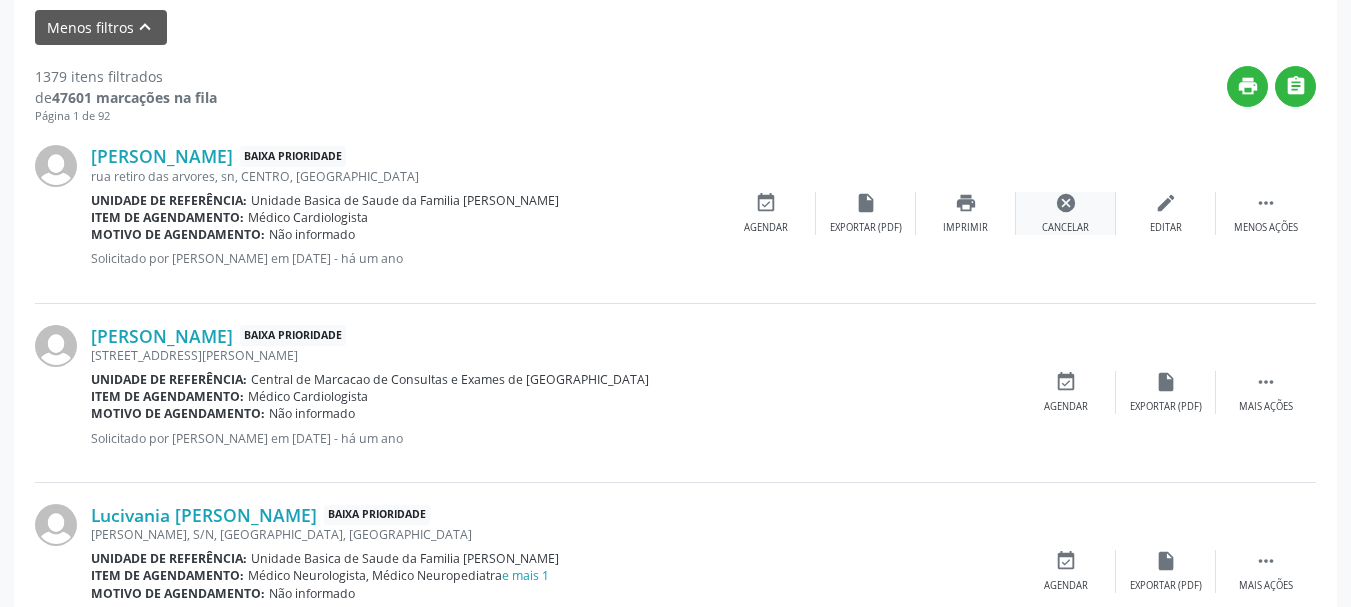 click on "cancel
Cancelar" at bounding box center (1066, 213) 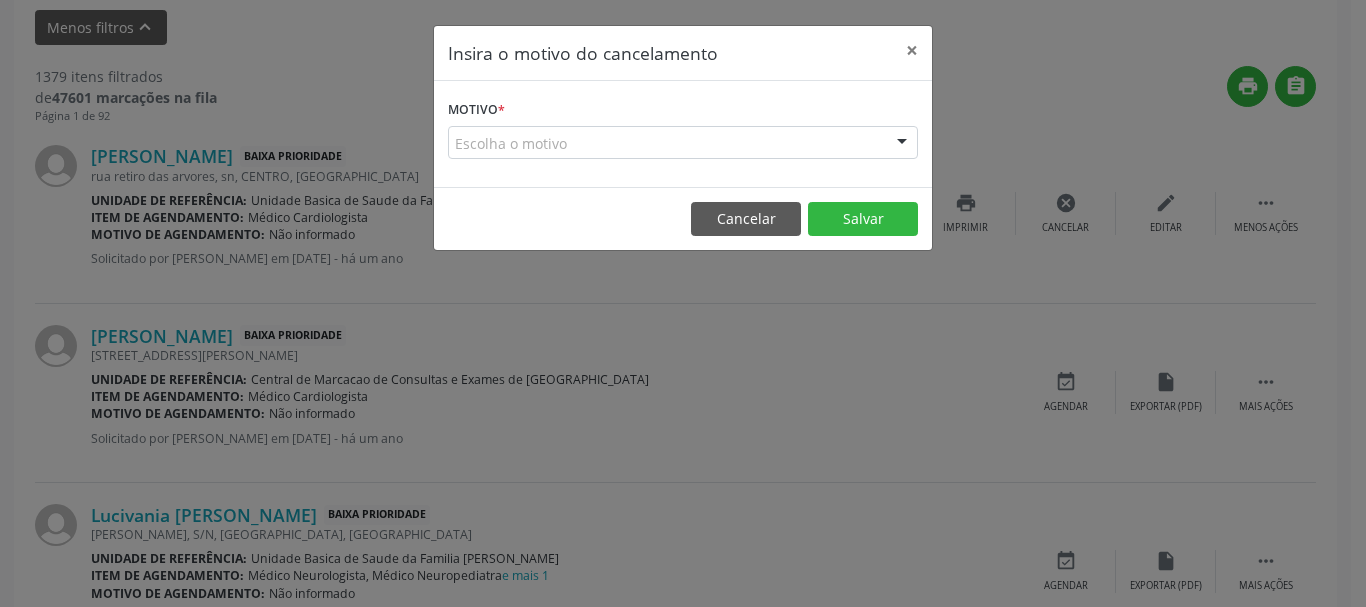 click on "Escolha o motivo" at bounding box center [683, 143] 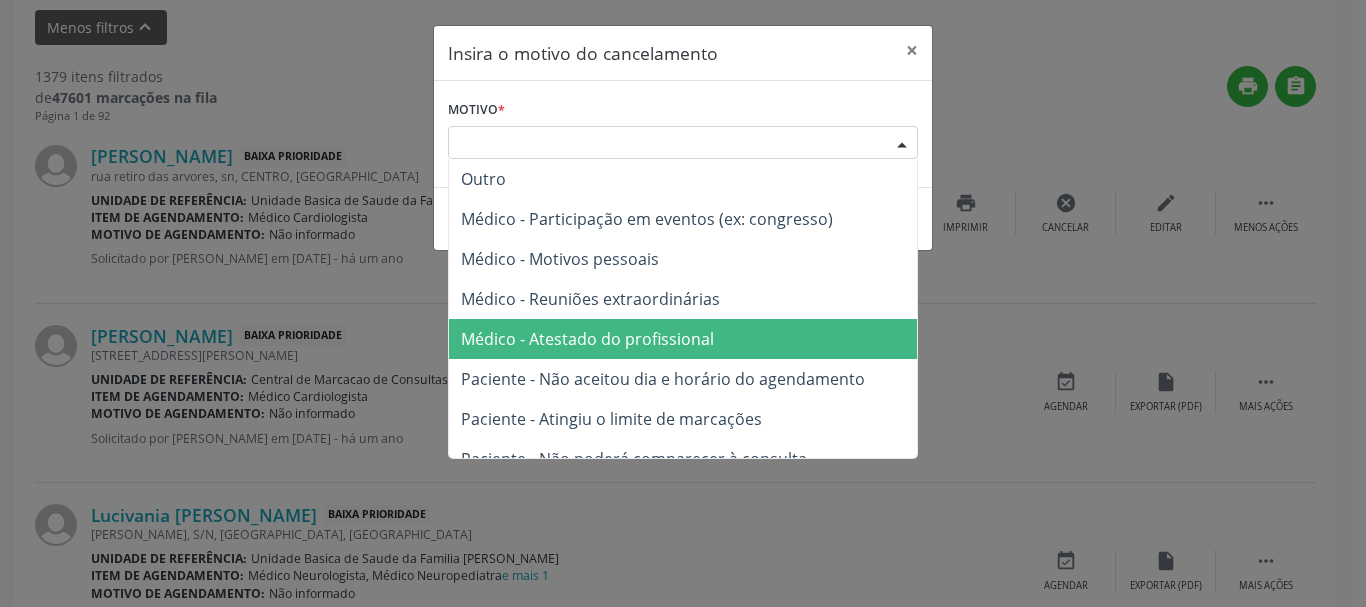 drag, startPoint x: 772, startPoint y: 335, endPoint x: 857, endPoint y: 252, distance: 118.80236 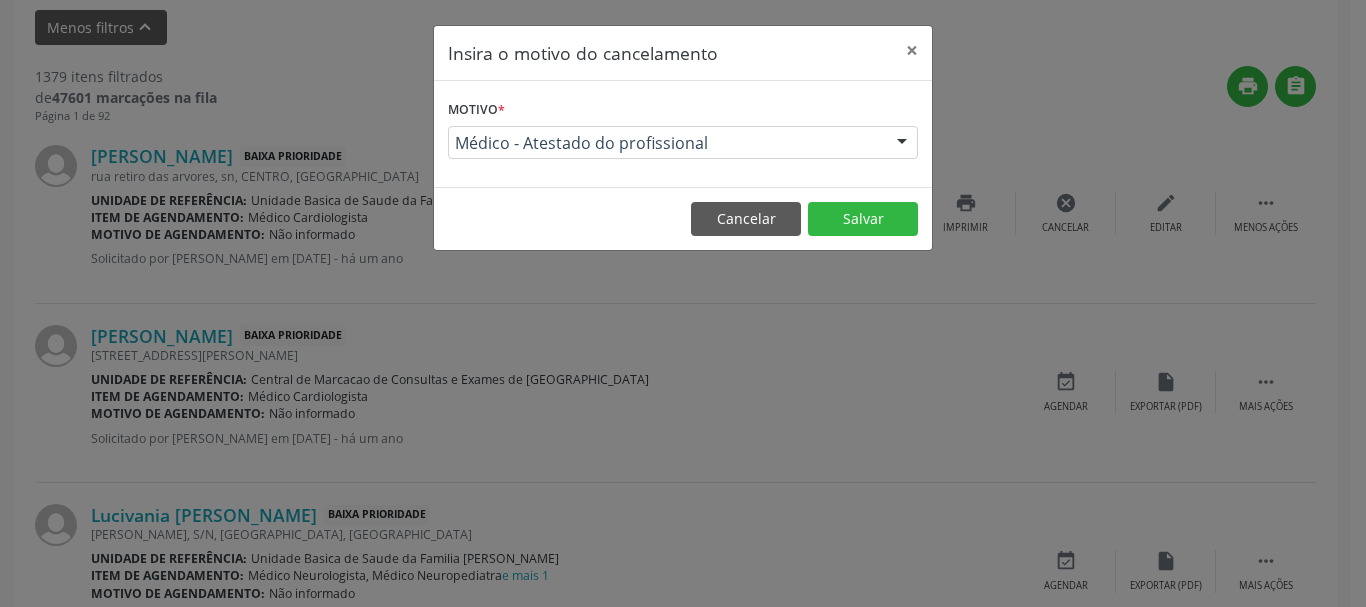 click on "Cancelar Salvar" at bounding box center (683, 218) 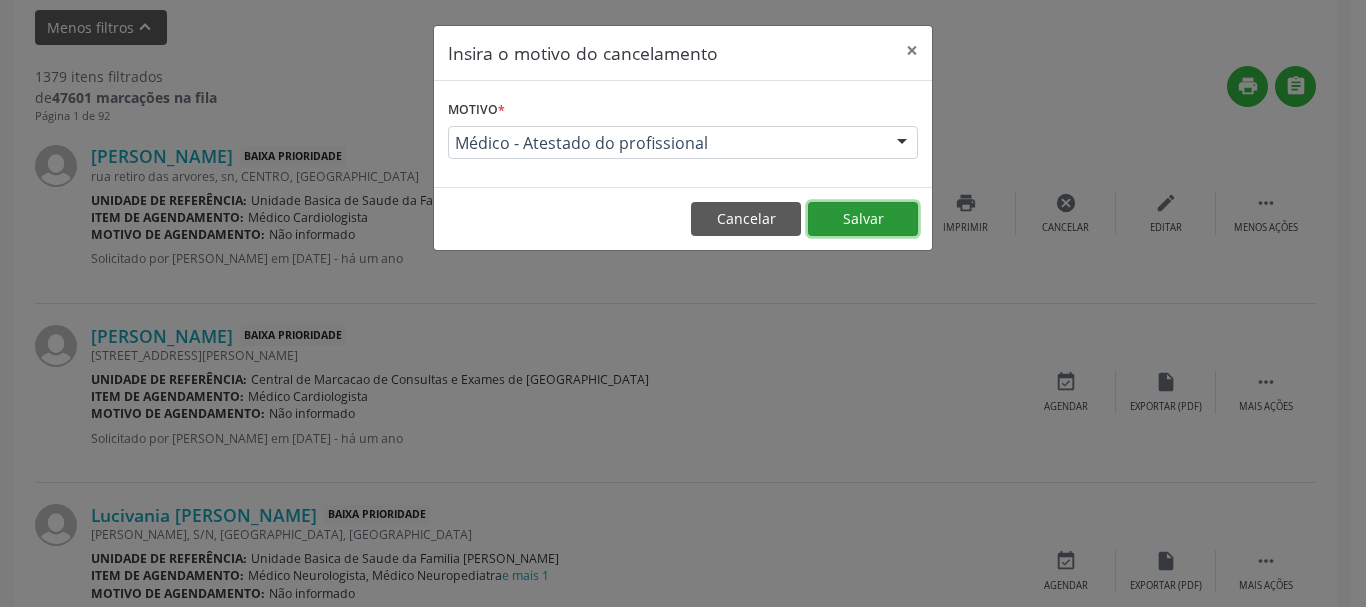 click on "Salvar" at bounding box center (863, 219) 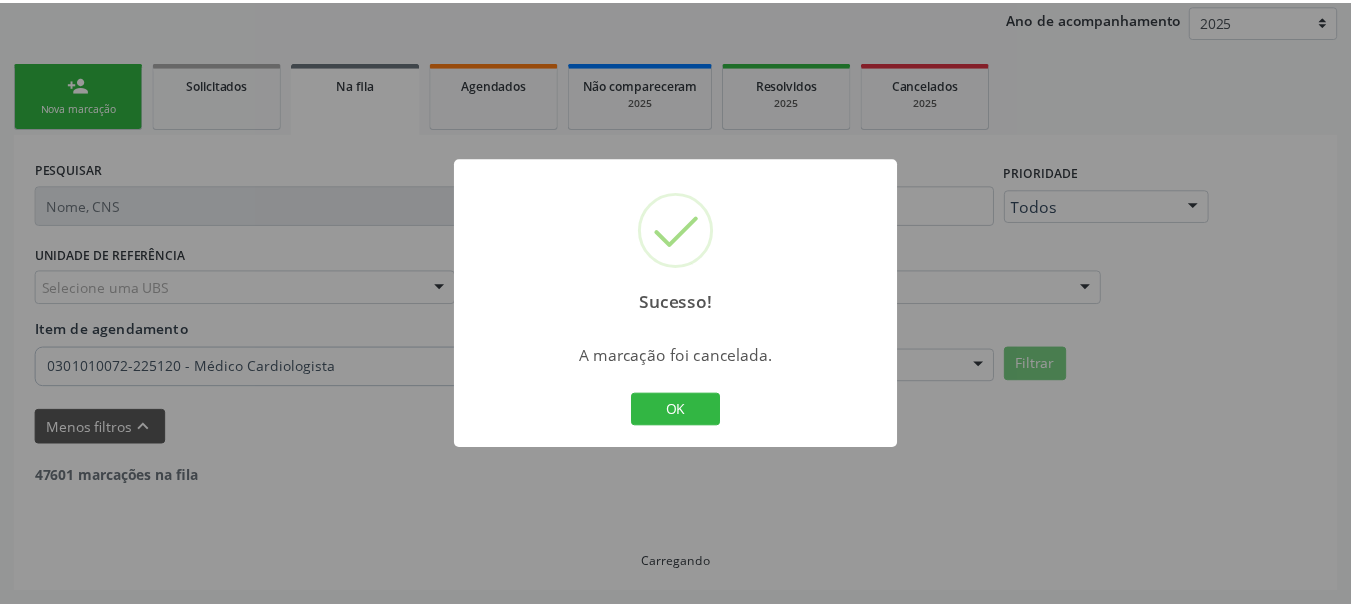 scroll, scrollTop: 238, scrollLeft: 0, axis: vertical 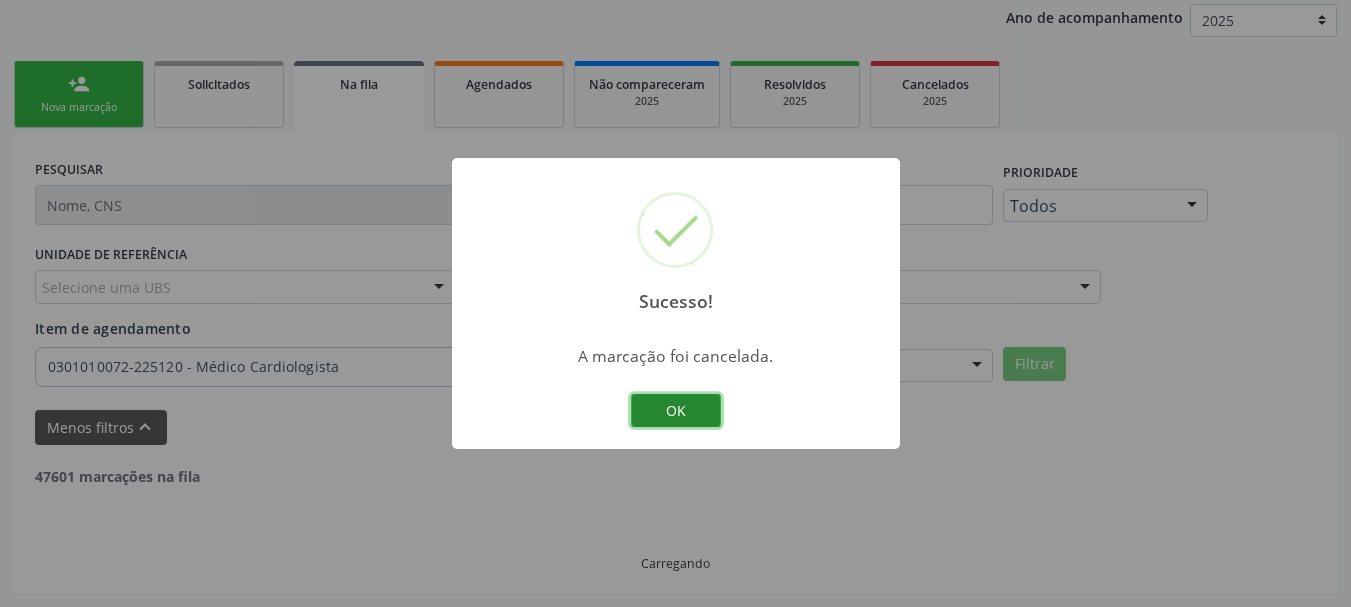click on "OK" at bounding box center (676, 411) 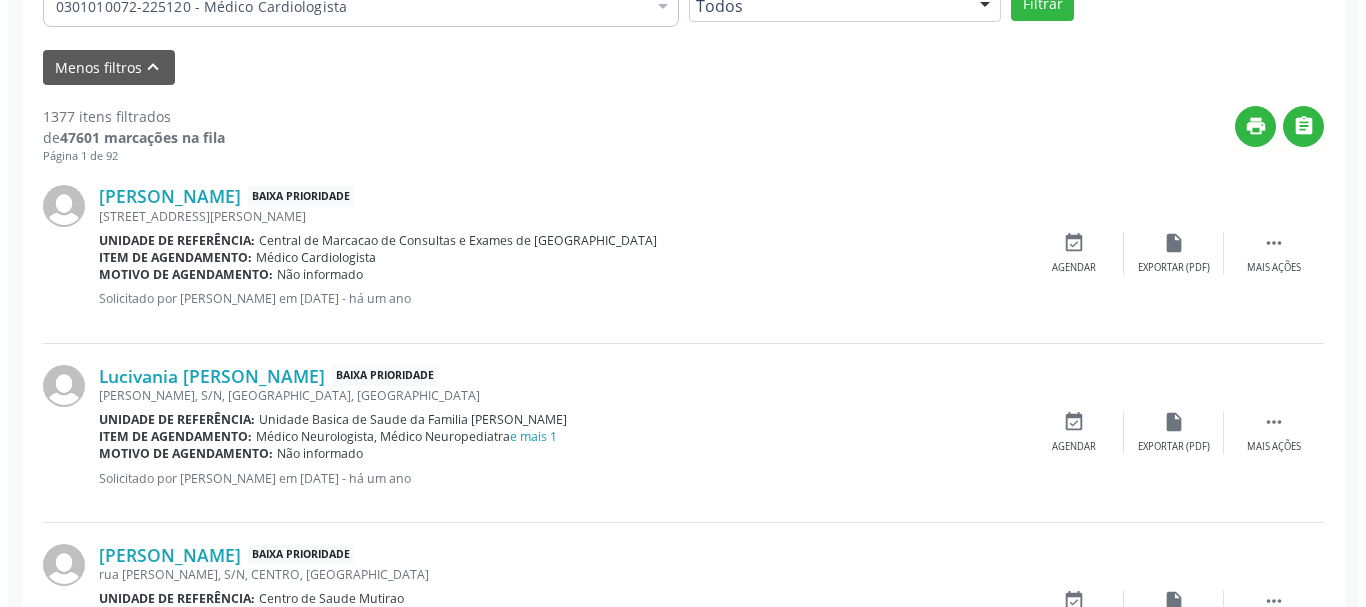 scroll, scrollTop: 638, scrollLeft: 0, axis: vertical 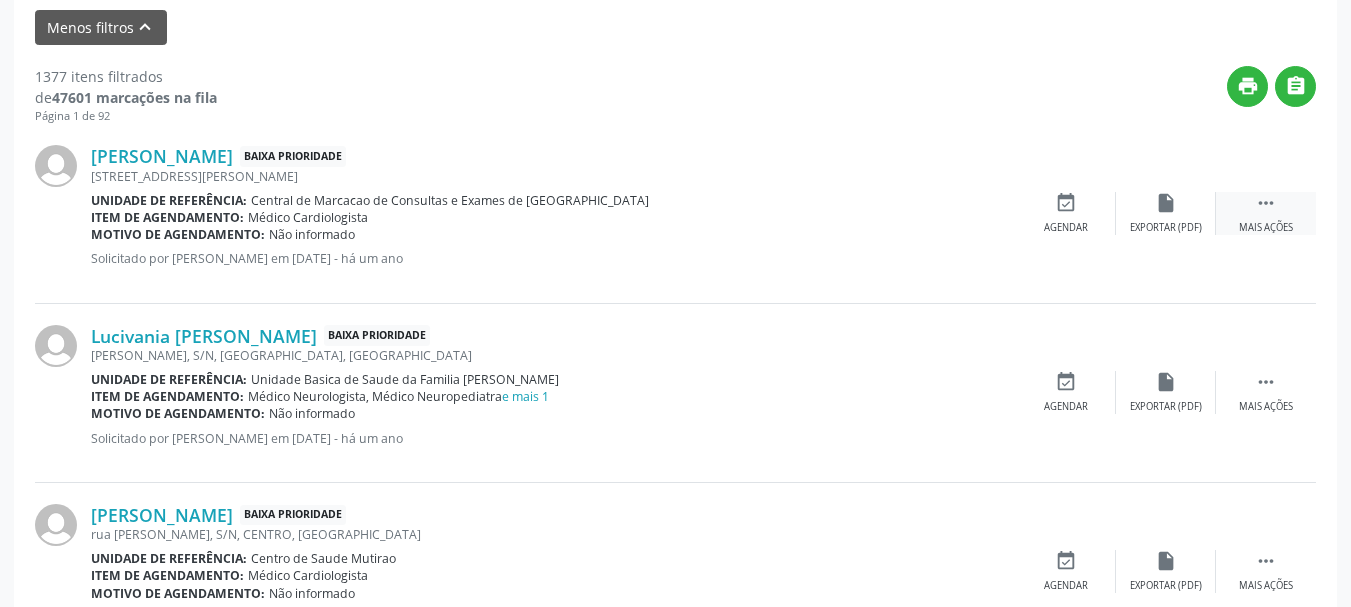 click on "
Mais ações" at bounding box center [1266, 213] 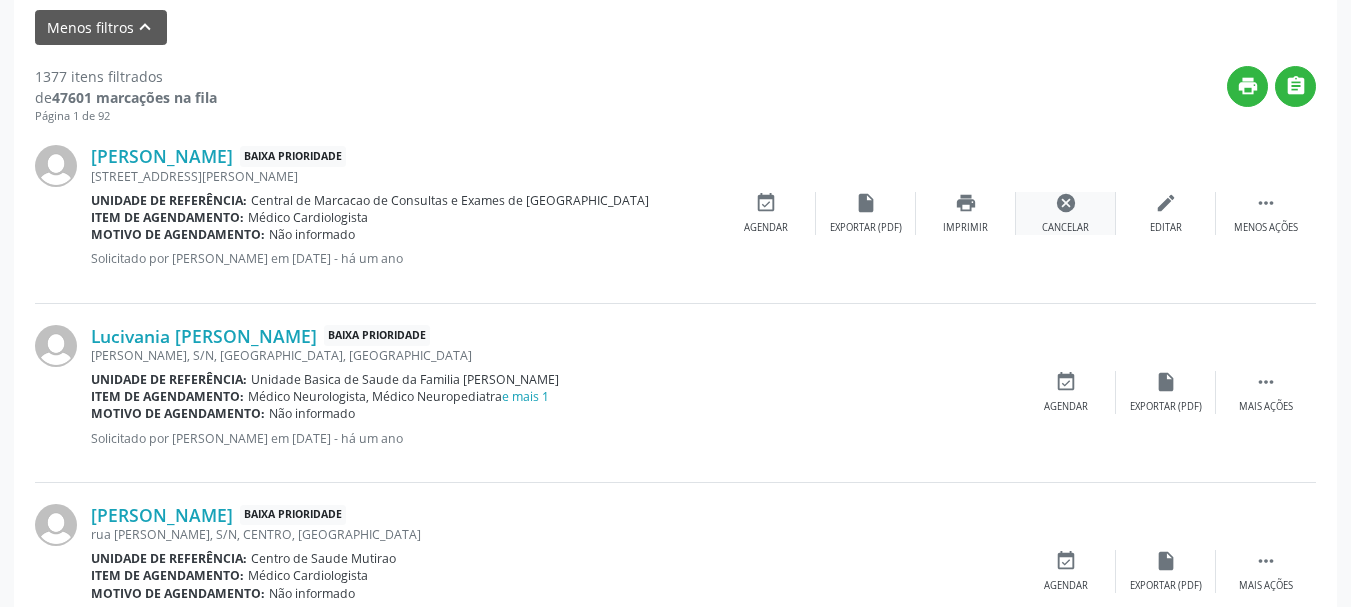 click on "Cancelar" at bounding box center (1065, 228) 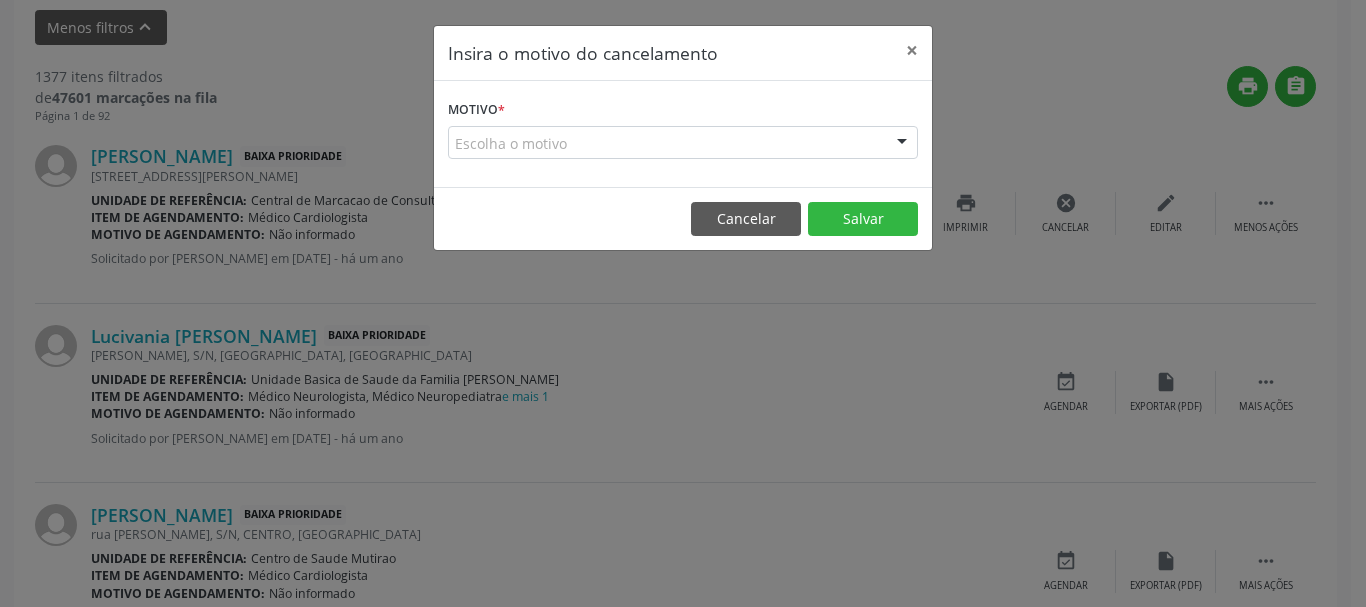 click at bounding box center [902, 144] 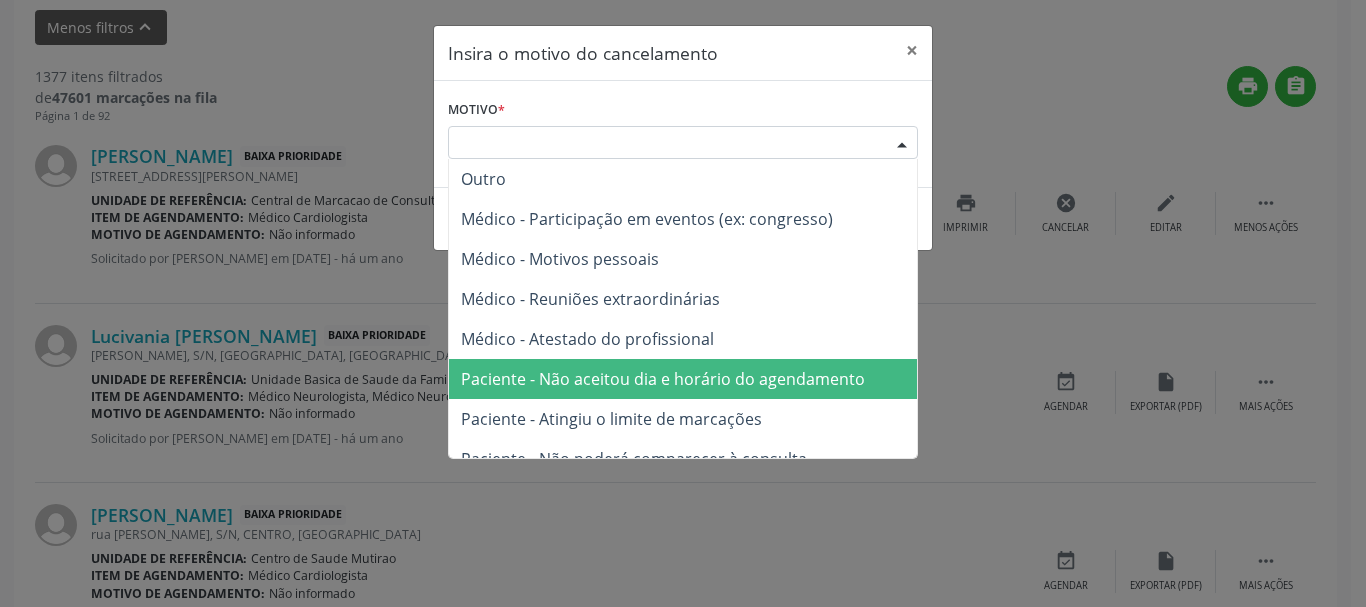 drag, startPoint x: 795, startPoint y: 388, endPoint x: 883, endPoint y: 291, distance: 130.96947 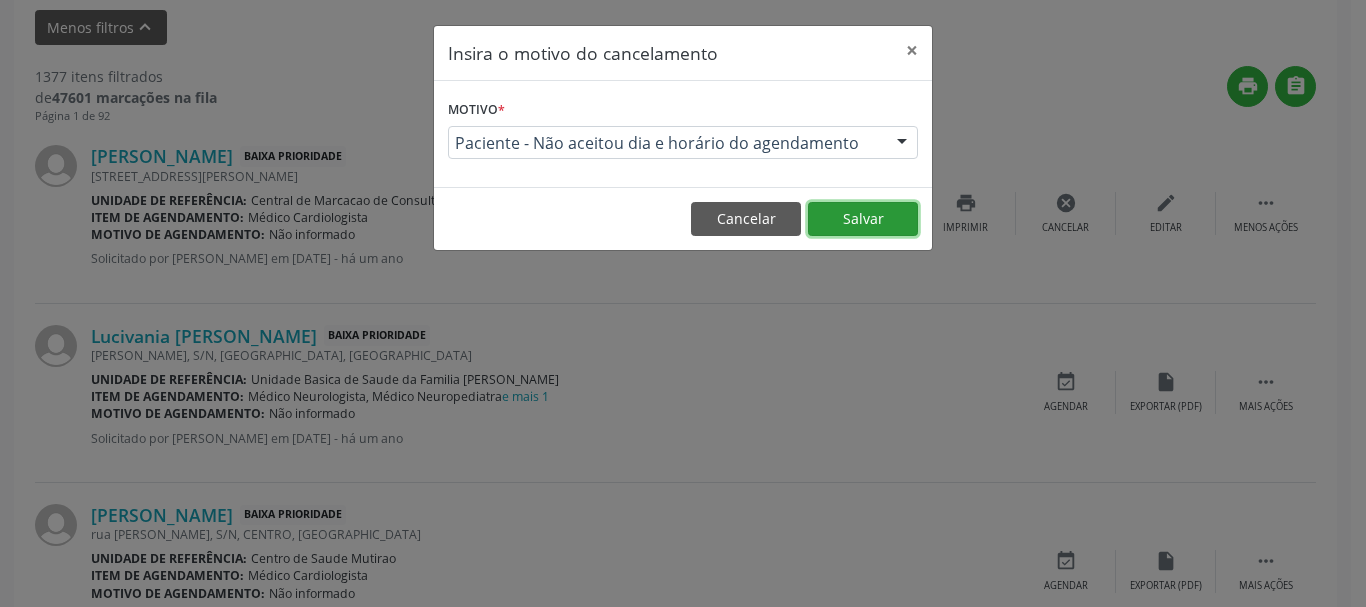click on "Salvar" at bounding box center [863, 219] 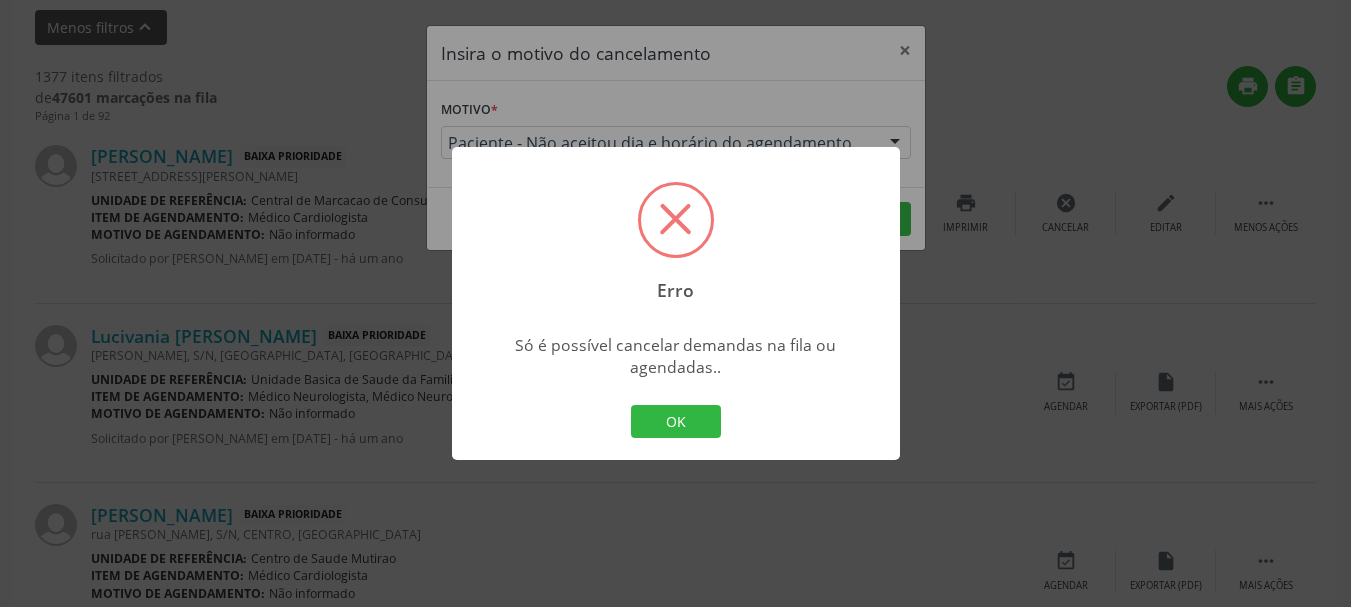 drag, startPoint x: 653, startPoint y: 423, endPoint x: 715, endPoint y: 384, distance: 73.24616 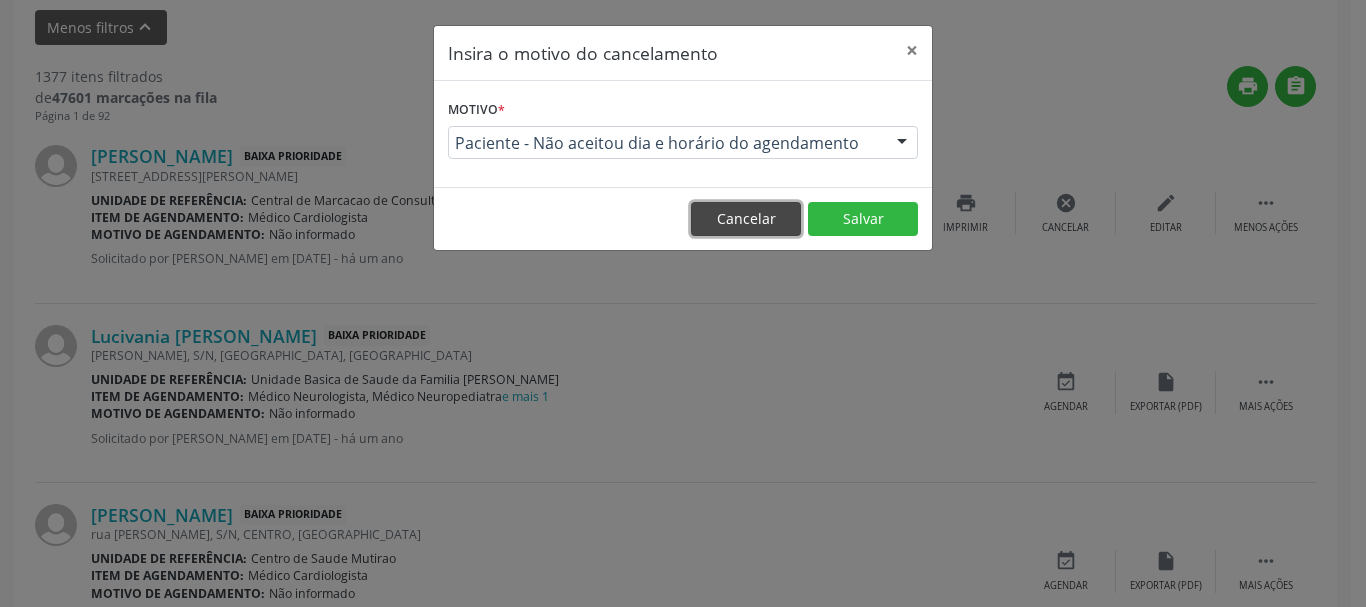 drag, startPoint x: 755, startPoint y: 219, endPoint x: 956, endPoint y: 339, distance: 234.09613 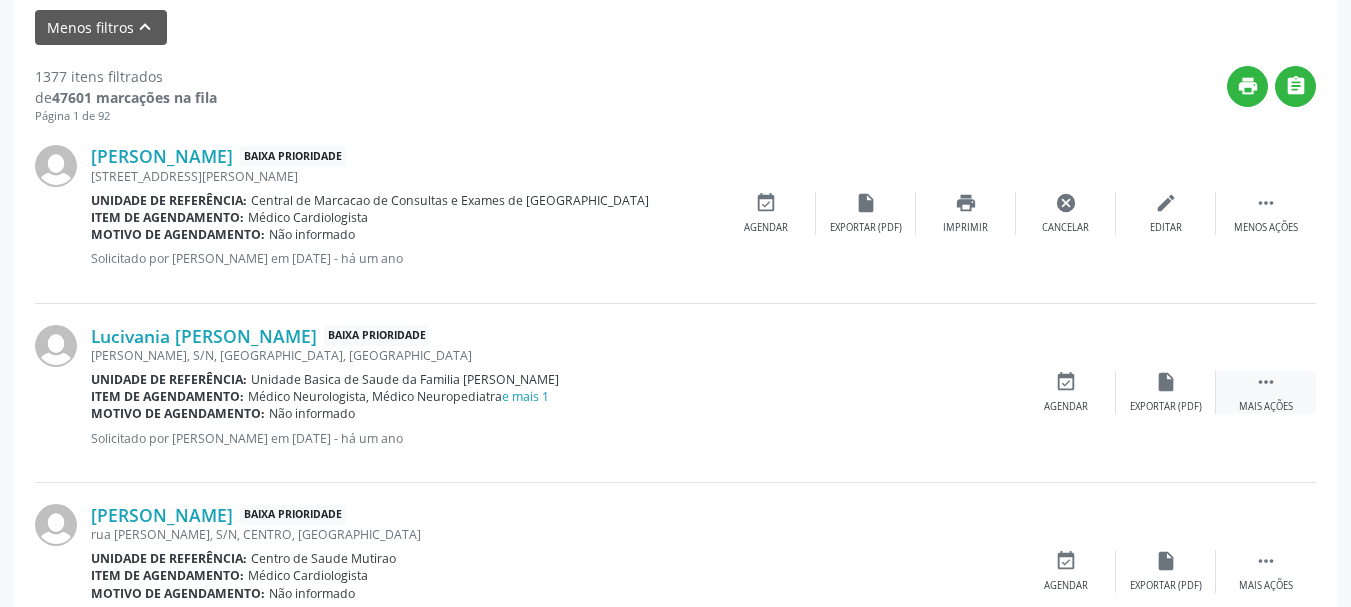 click on "
Mais ações" at bounding box center (1266, 392) 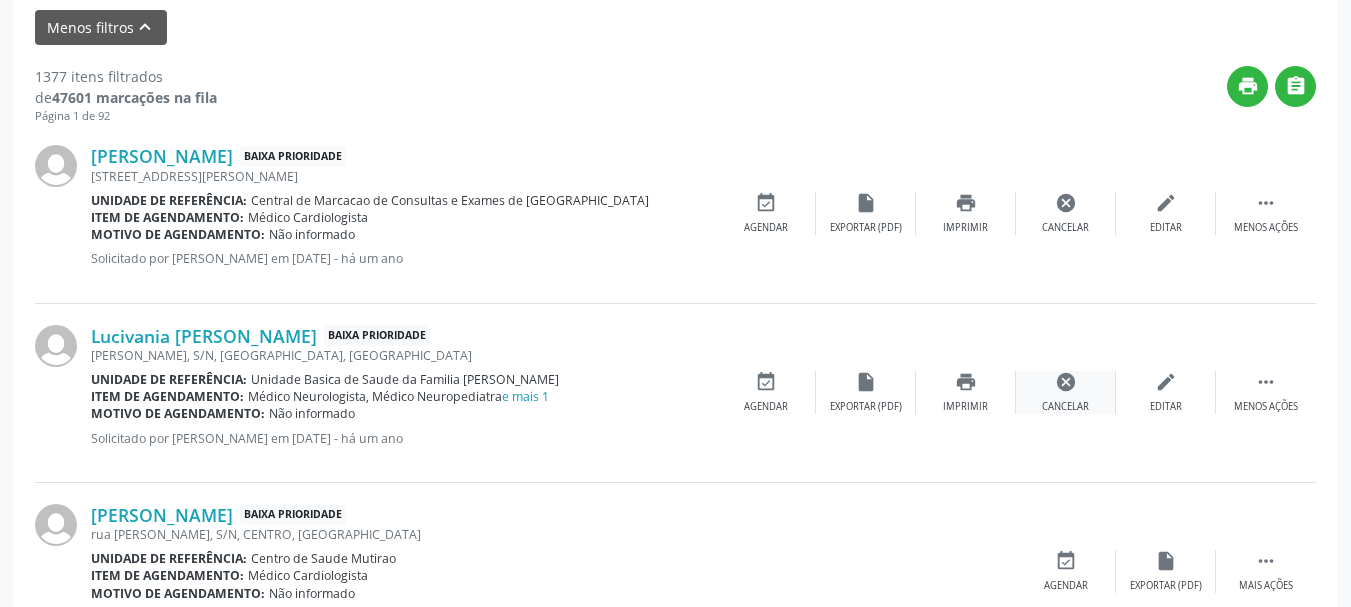 click on "cancel
Cancelar" at bounding box center (1066, 392) 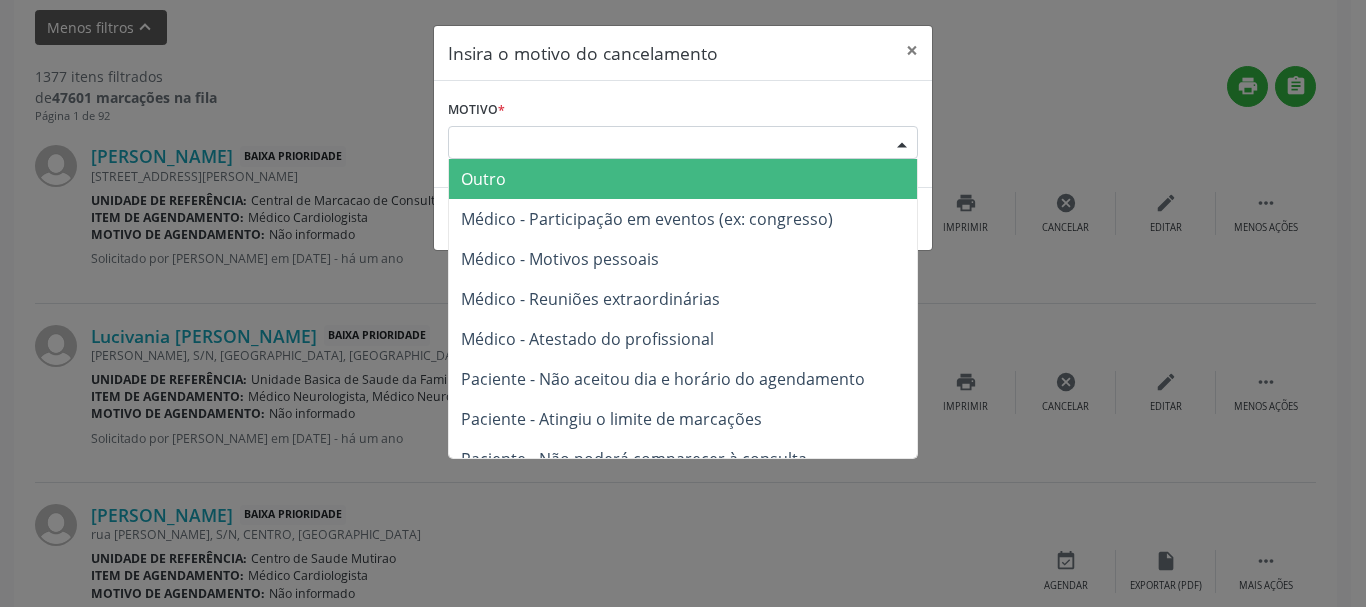 drag, startPoint x: 910, startPoint y: 147, endPoint x: 867, endPoint y: 191, distance: 61.522354 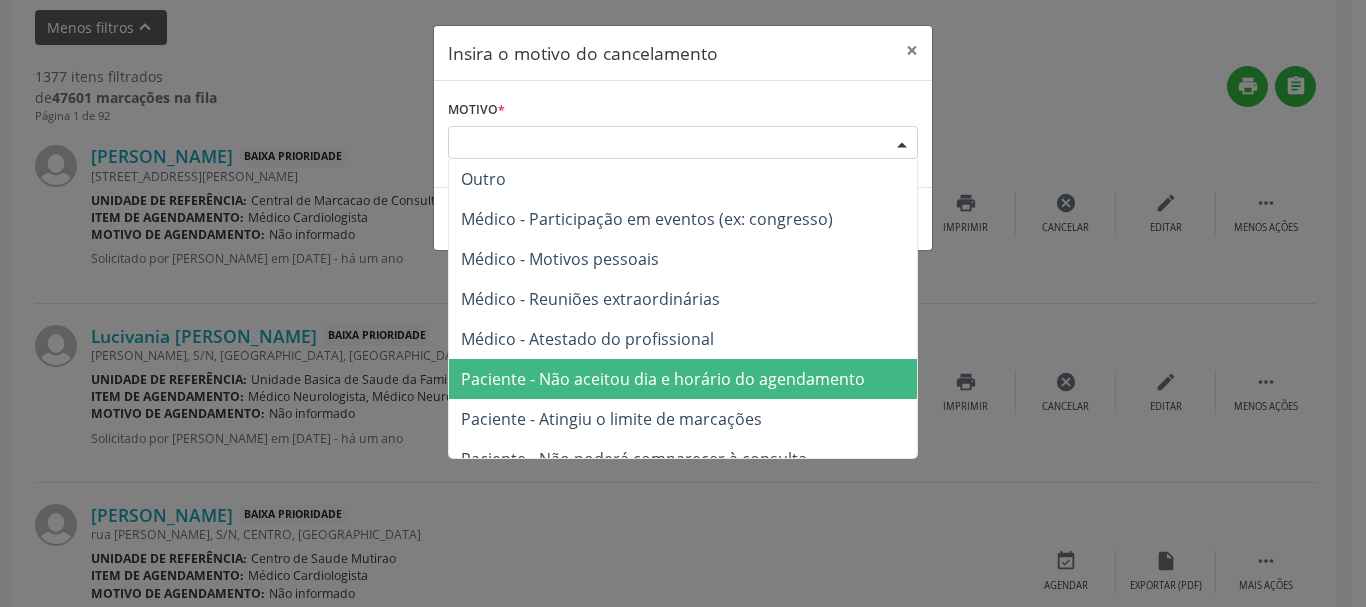 drag, startPoint x: 802, startPoint y: 383, endPoint x: 865, endPoint y: 307, distance: 98.71677 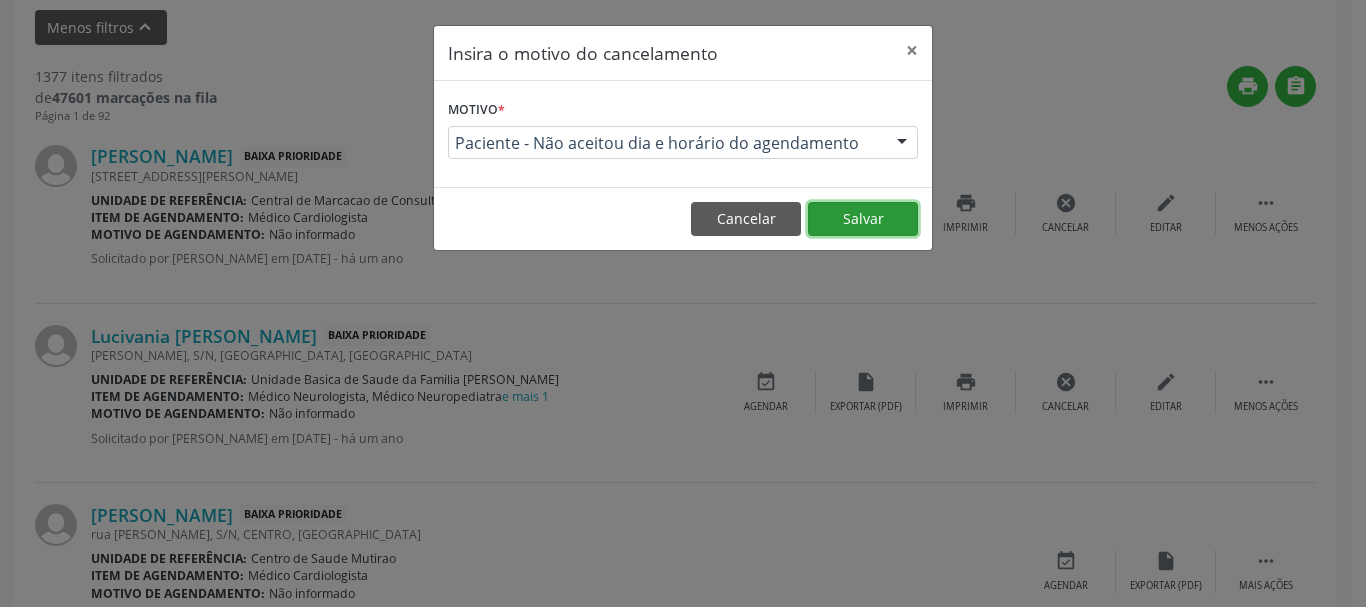 click on "Salvar" at bounding box center [863, 219] 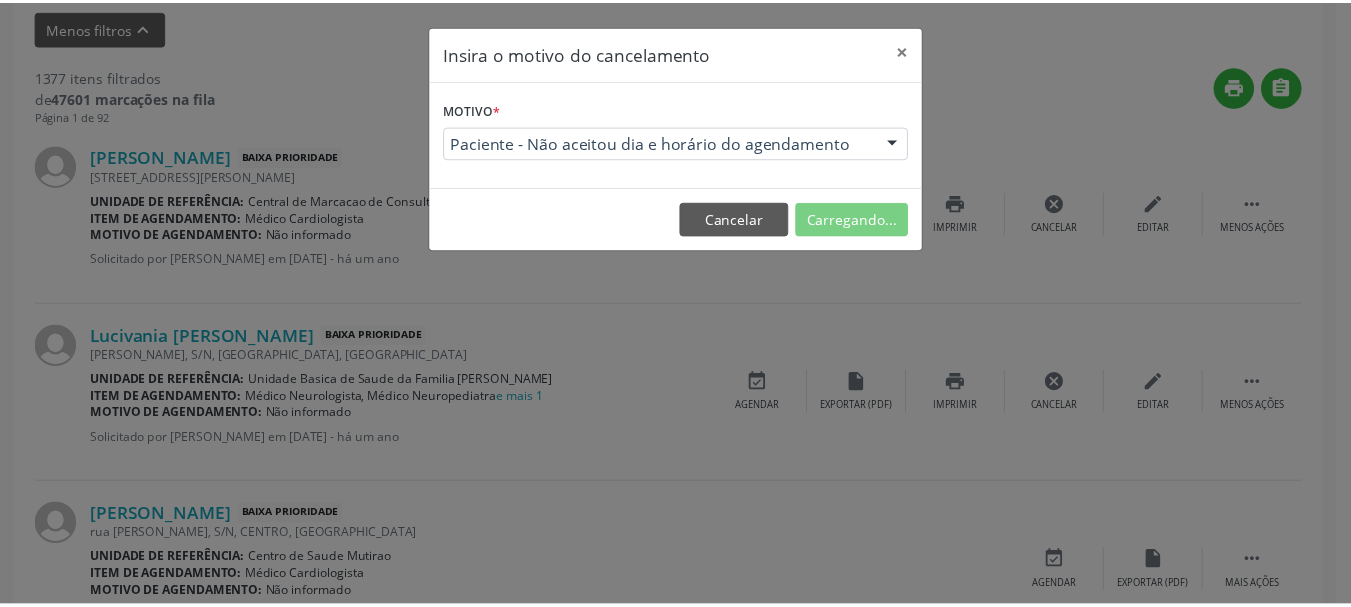 scroll, scrollTop: 238, scrollLeft: 0, axis: vertical 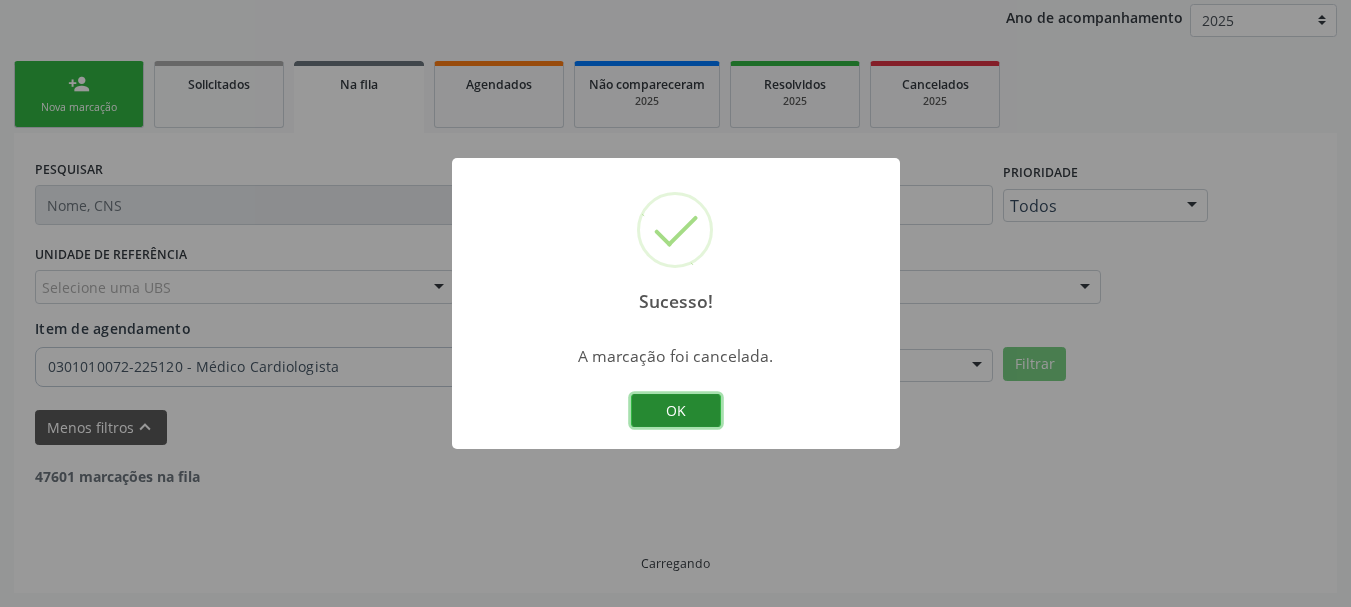 click on "OK" at bounding box center [676, 411] 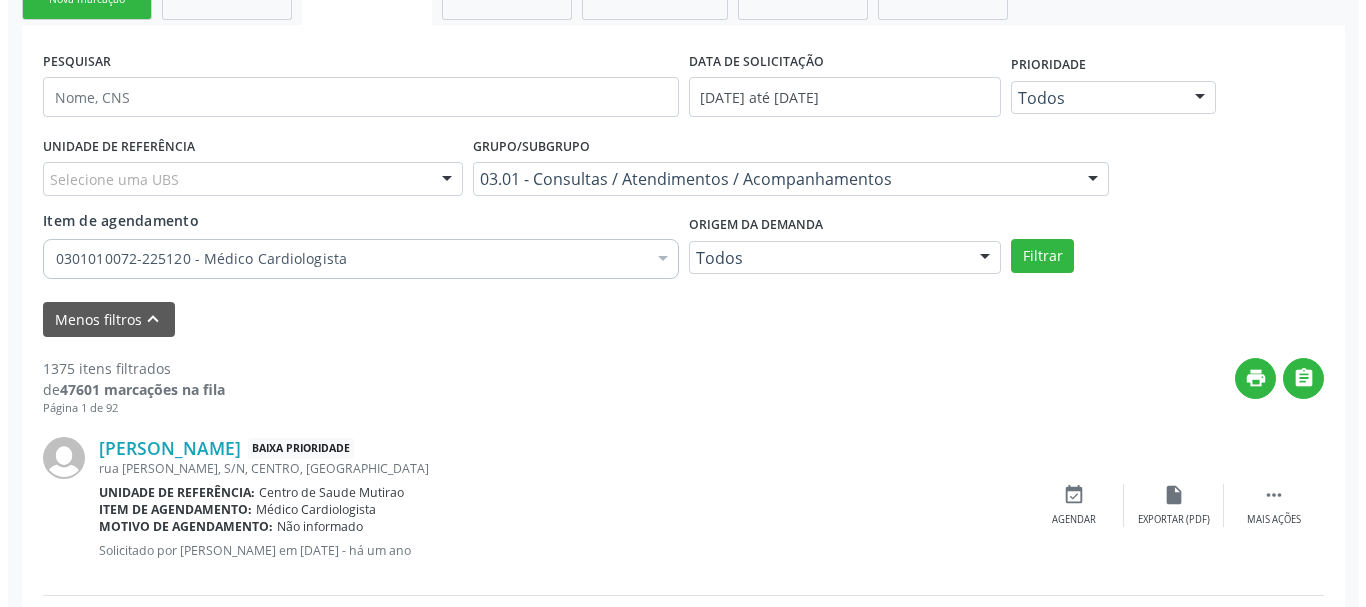 scroll, scrollTop: 538, scrollLeft: 0, axis: vertical 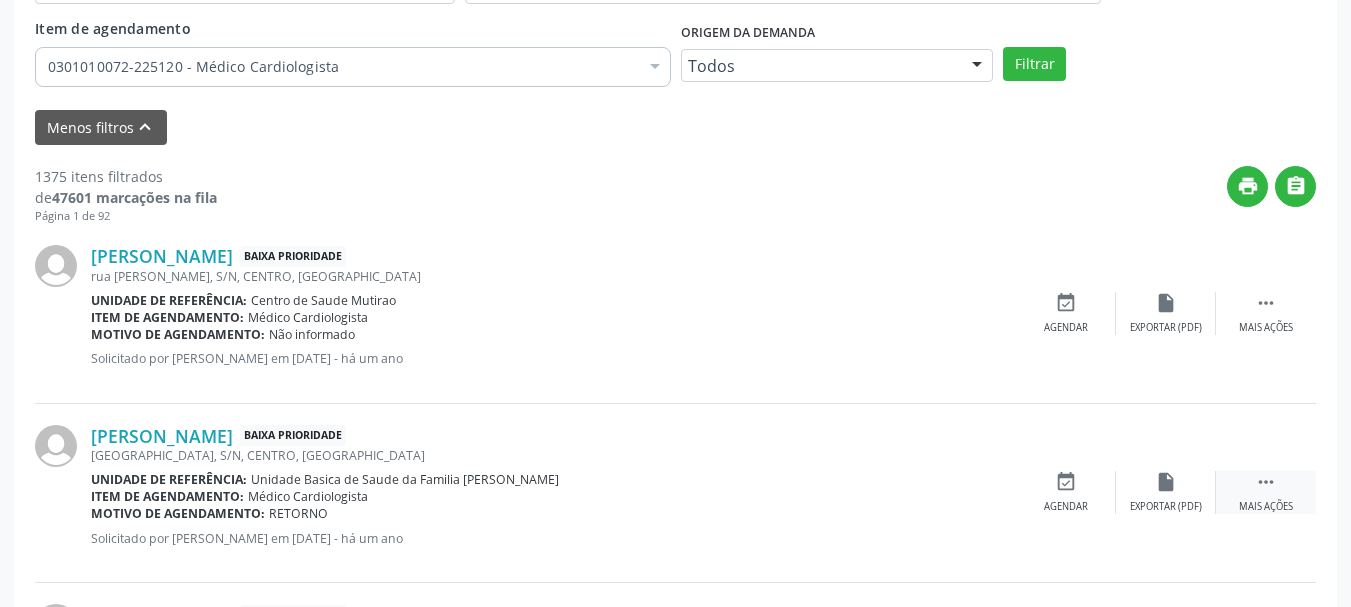click on "
Mais ações" at bounding box center [1266, 492] 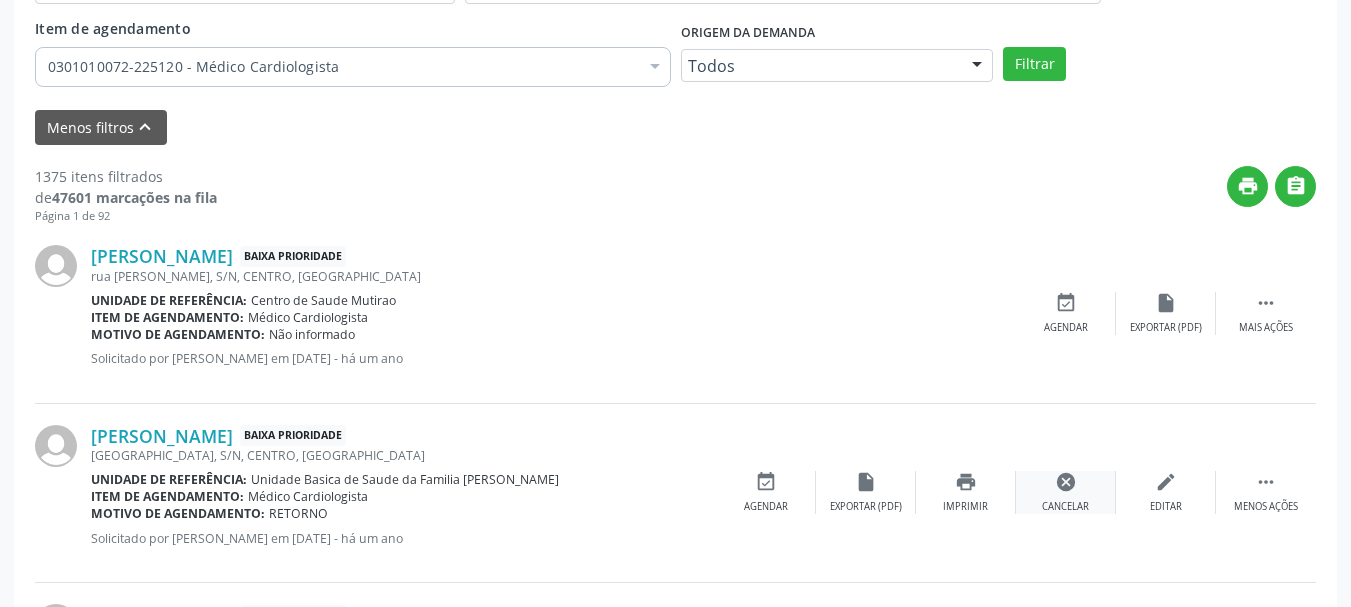 click on "cancel
Cancelar" at bounding box center [1066, 492] 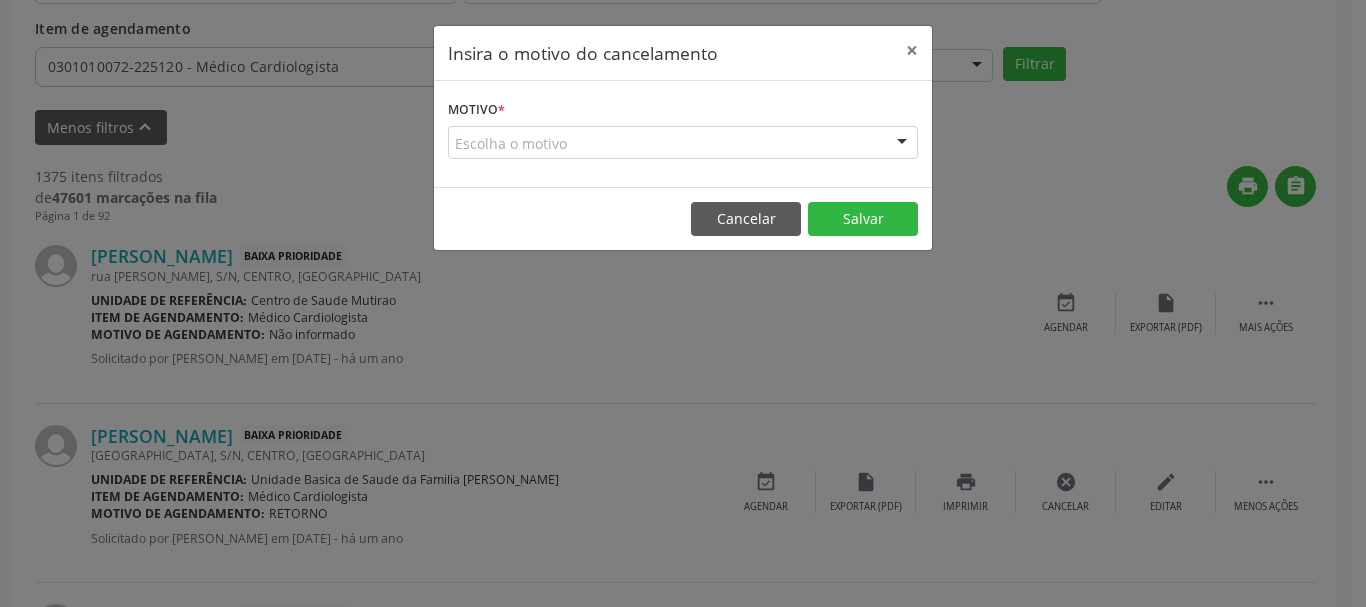 click on "Escolha o motivo
Outro   Médico - Participação em eventos (ex: congresso)   Médico - Motivos pessoais   Médico - Reuniões extraordinárias   Médico - Atestado do profissional   Paciente - Não aceitou dia e horário do agendamento   Paciente - Atingiu o limite de marcações   Paciente - Não poderá comparecer à consulta   Paciente - Não aceitou médico ou especialidade   Médico - Sem vaga disponível
Nenhum resultado encontrado para: "   "
Não há nenhuma opção para ser exibida." at bounding box center [683, 143] 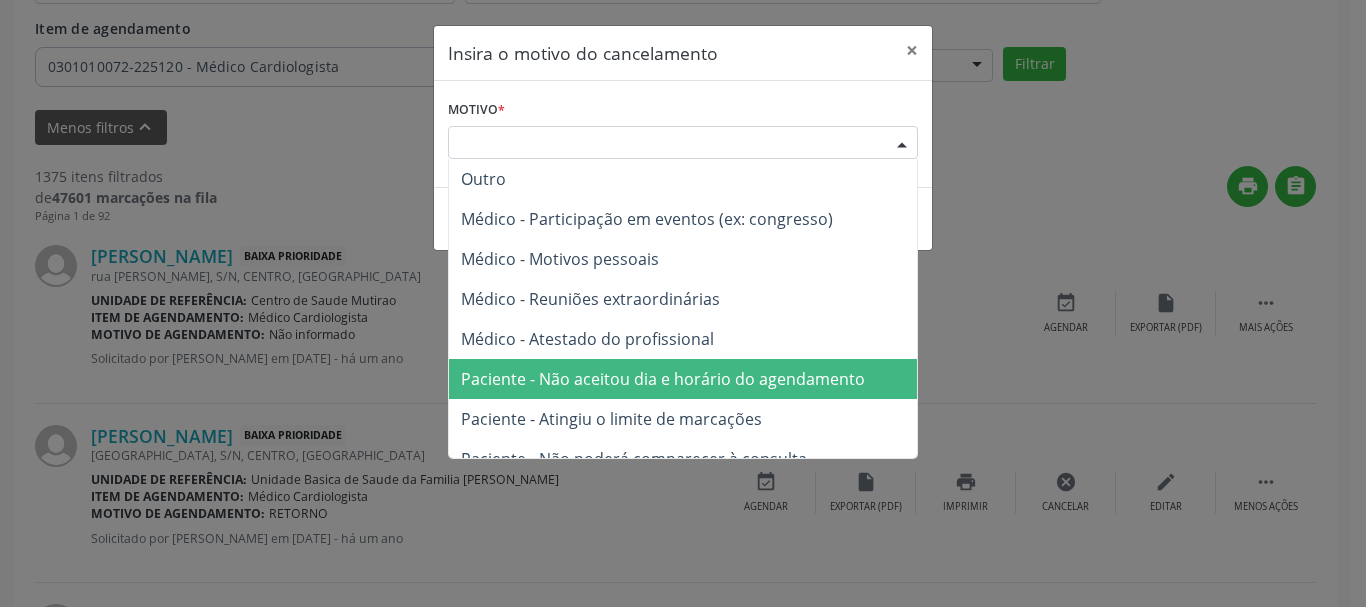 drag, startPoint x: 829, startPoint y: 384, endPoint x: 880, endPoint y: 319, distance: 82.61961 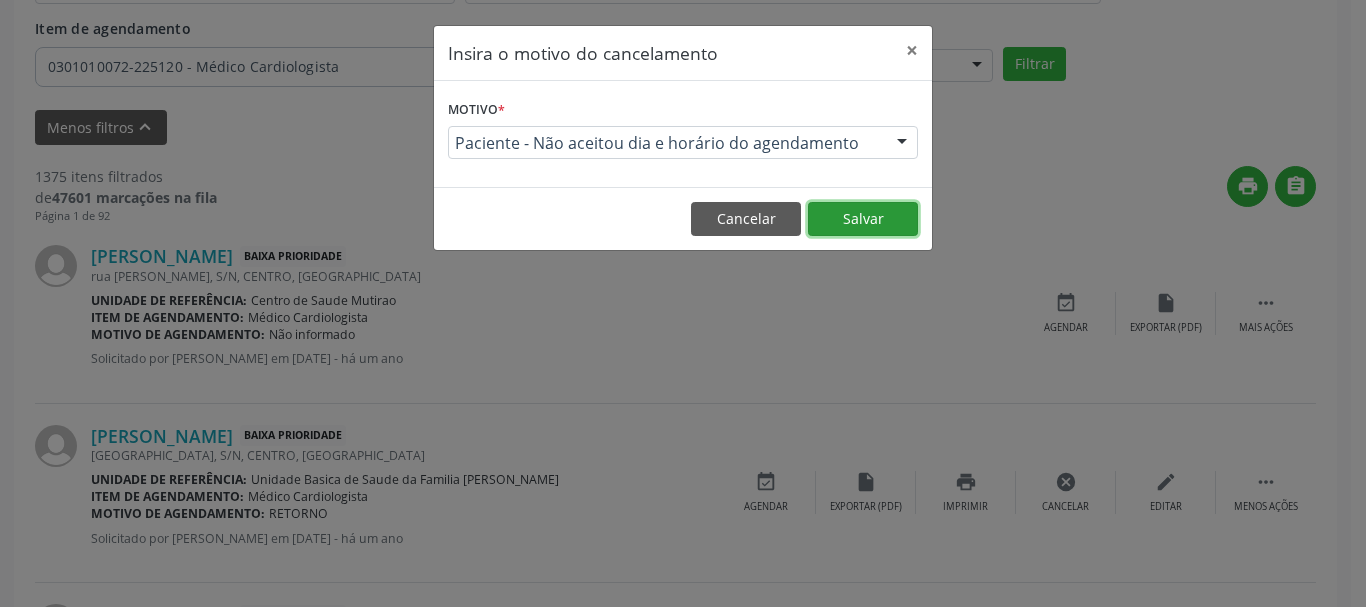 click on "Salvar" at bounding box center [863, 219] 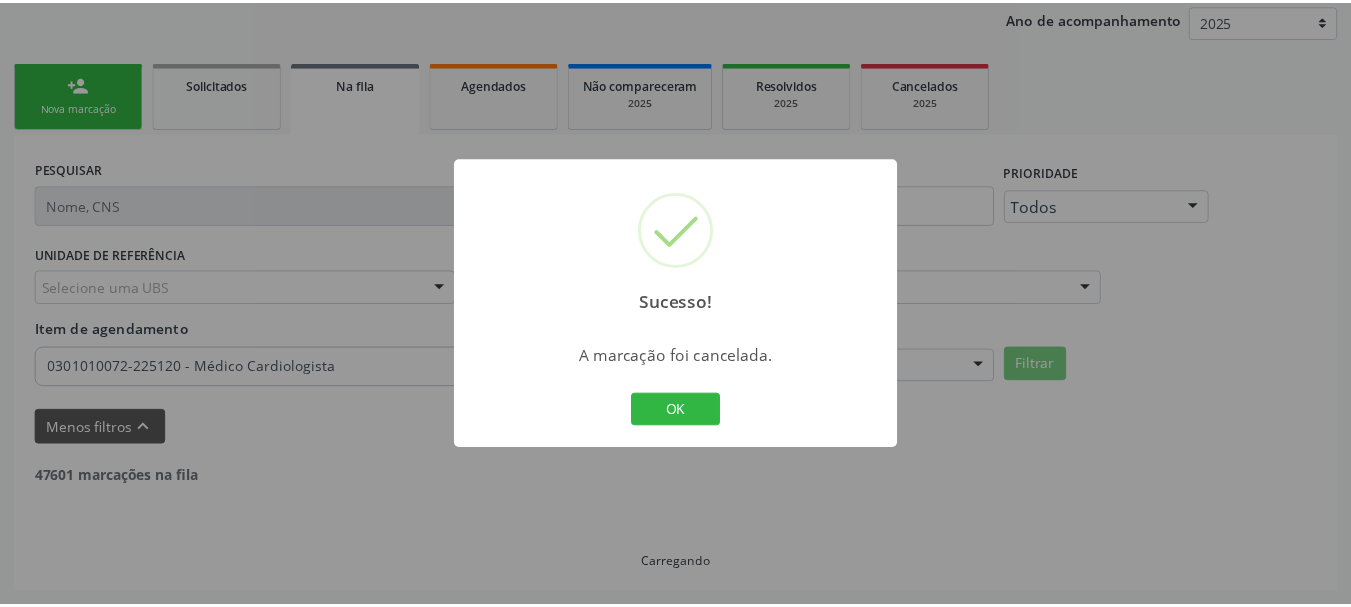 scroll, scrollTop: 238, scrollLeft: 0, axis: vertical 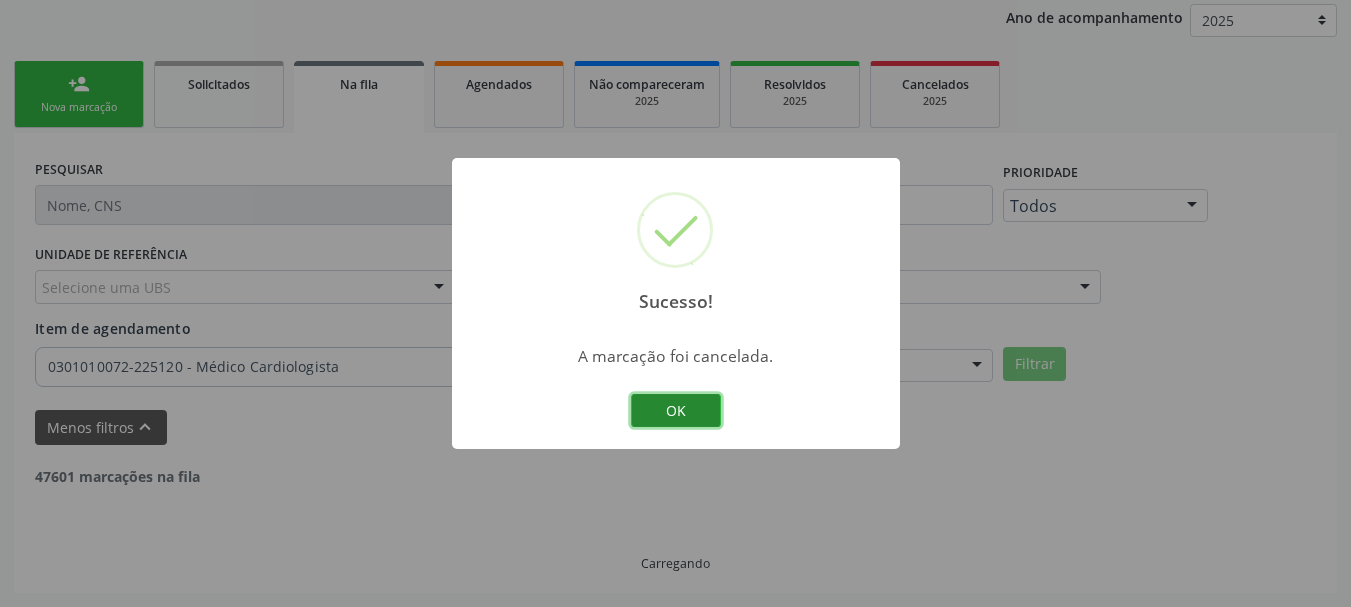 click on "OK" at bounding box center [676, 411] 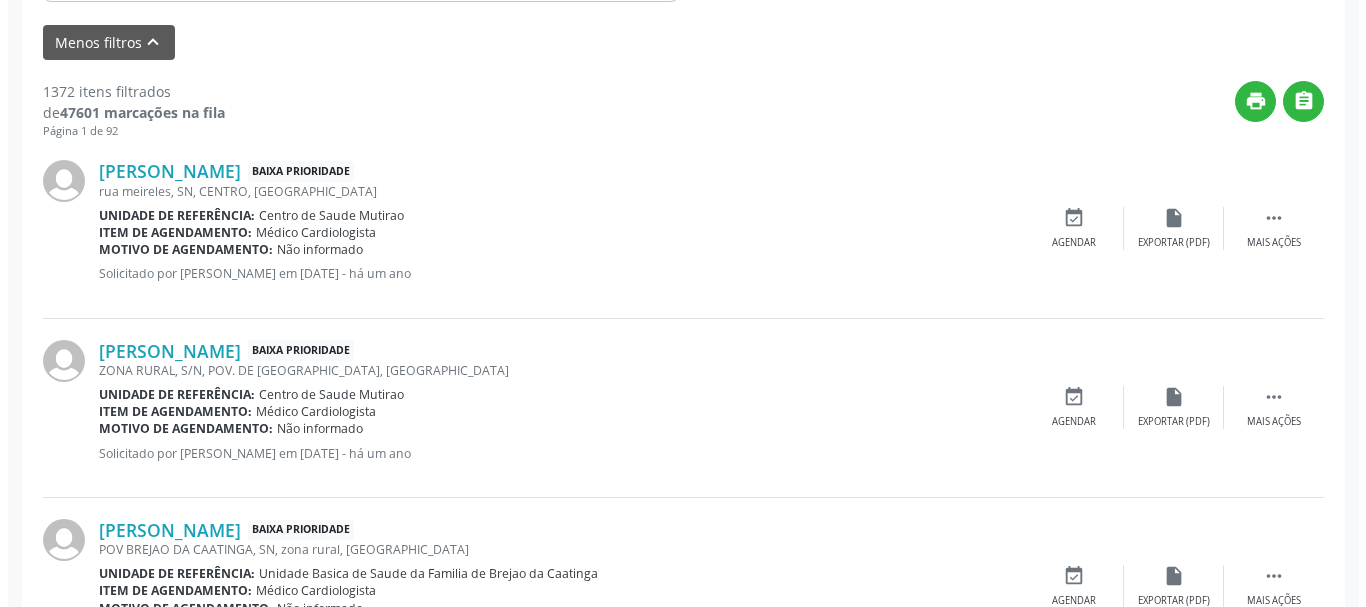 scroll, scrollTop: 638, scrollLeft: 0, axis: vertical 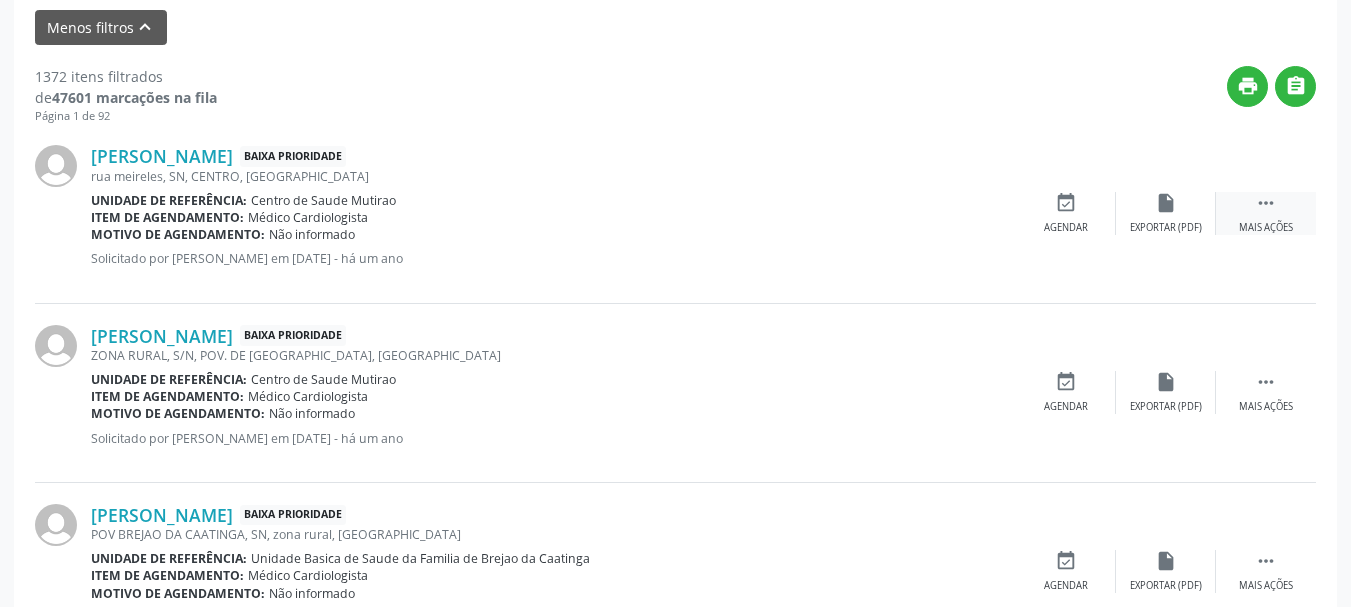 click on "" at bounding box center (1266, 203) 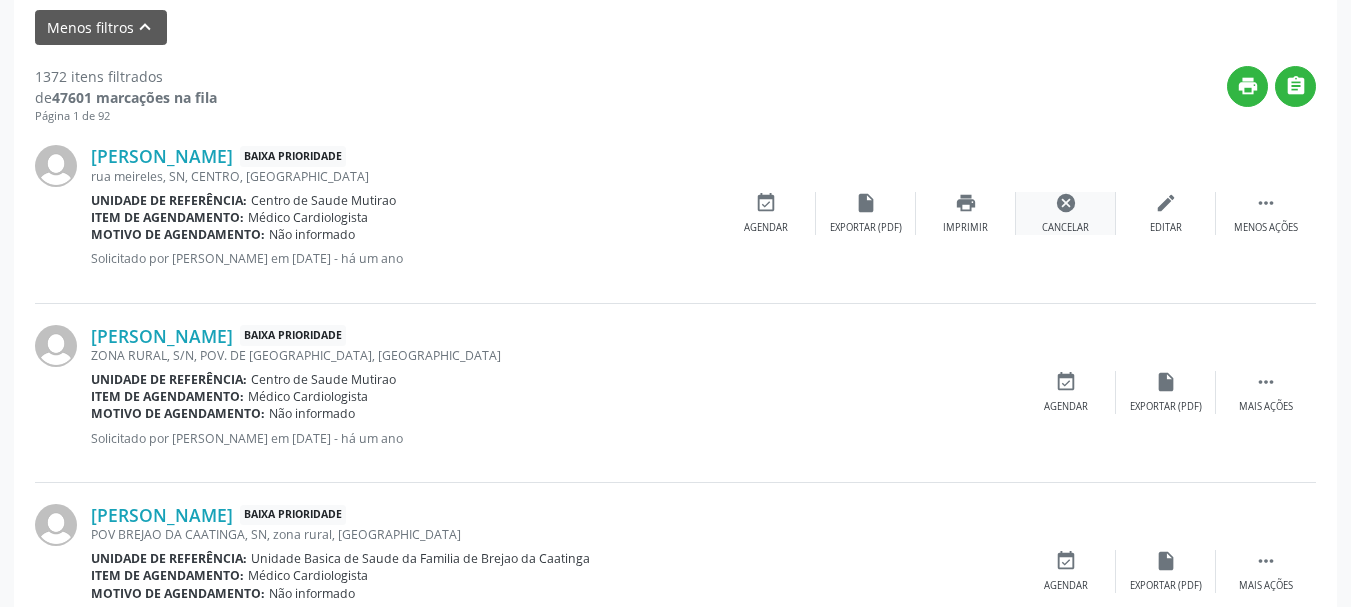 click on "cancel
Cancelar" at bounding box center (1066, 213) 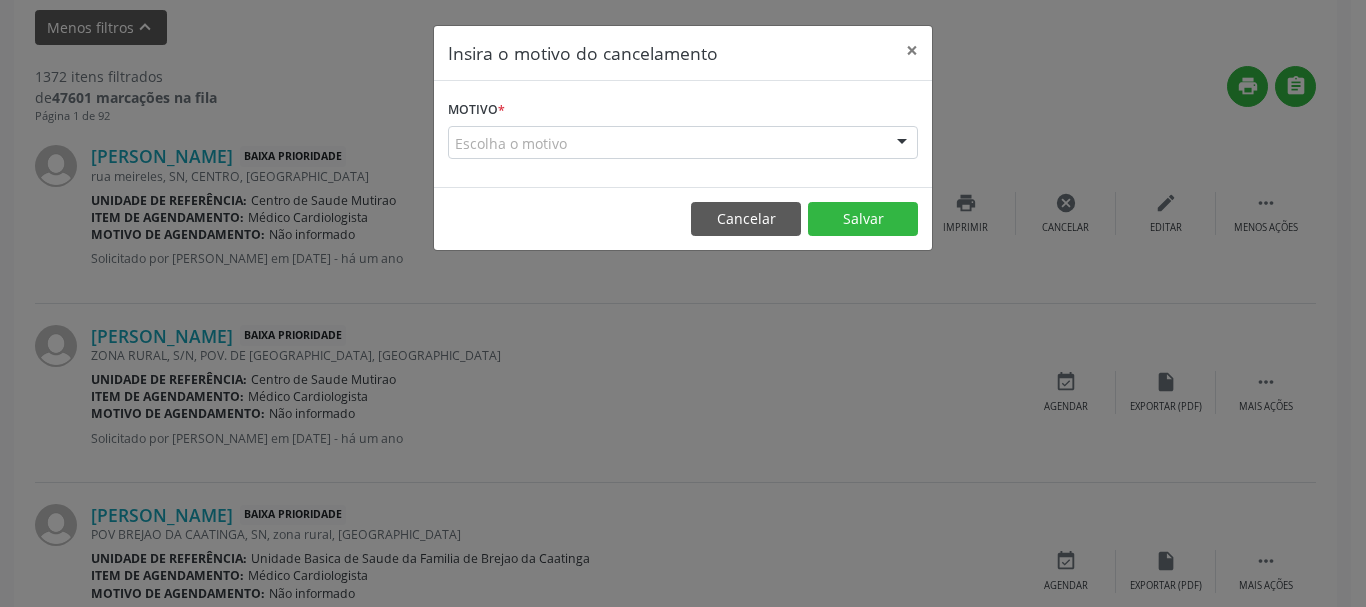 click at bounding box center (902, 144) 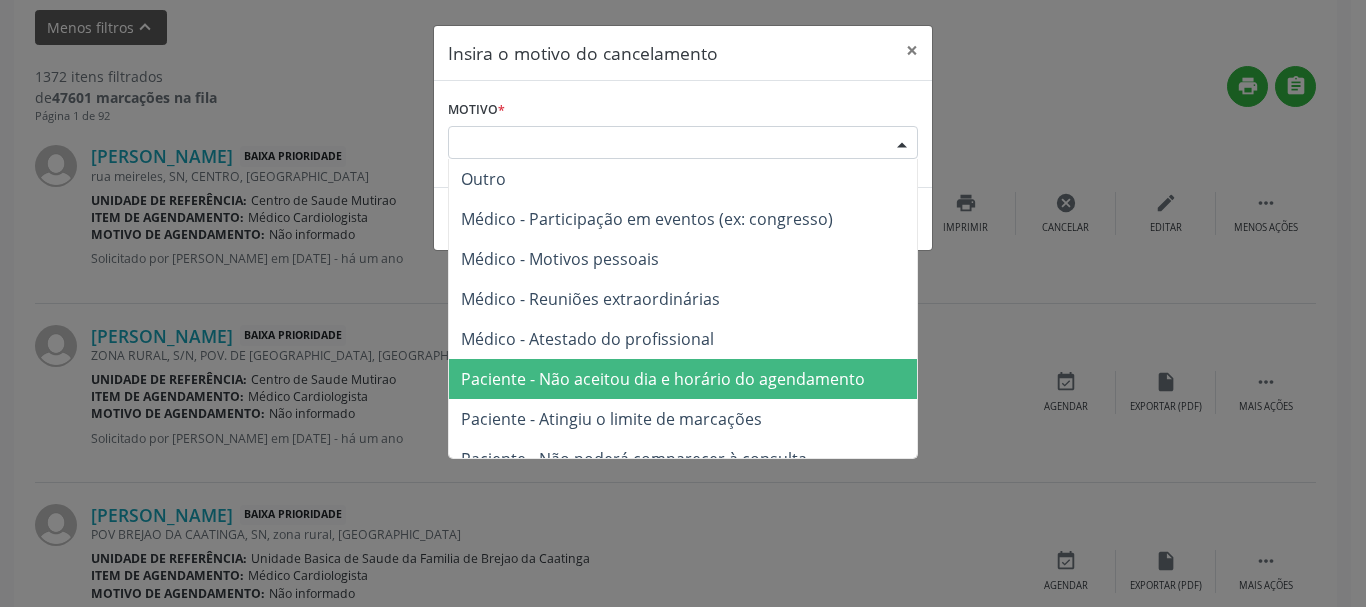 click on "Paciente - Não aceitou dia e horário do agendamento" at bounding box center [663, 379] 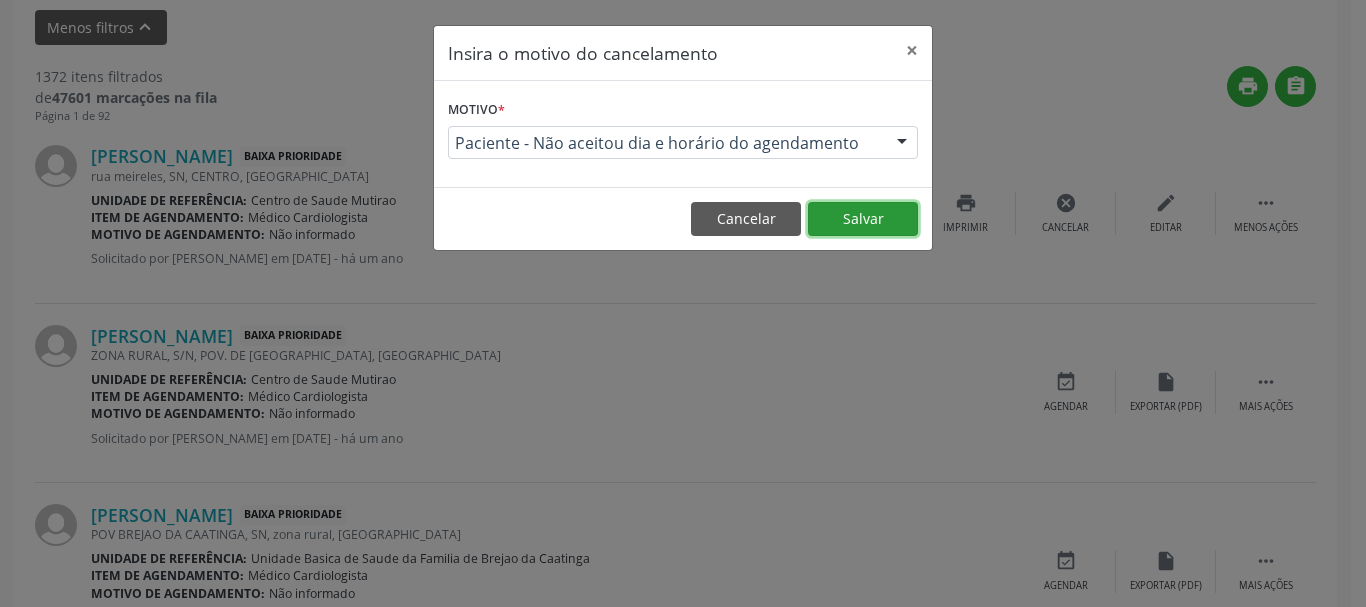 click on "Salvar" at bounding box center (863, 219) 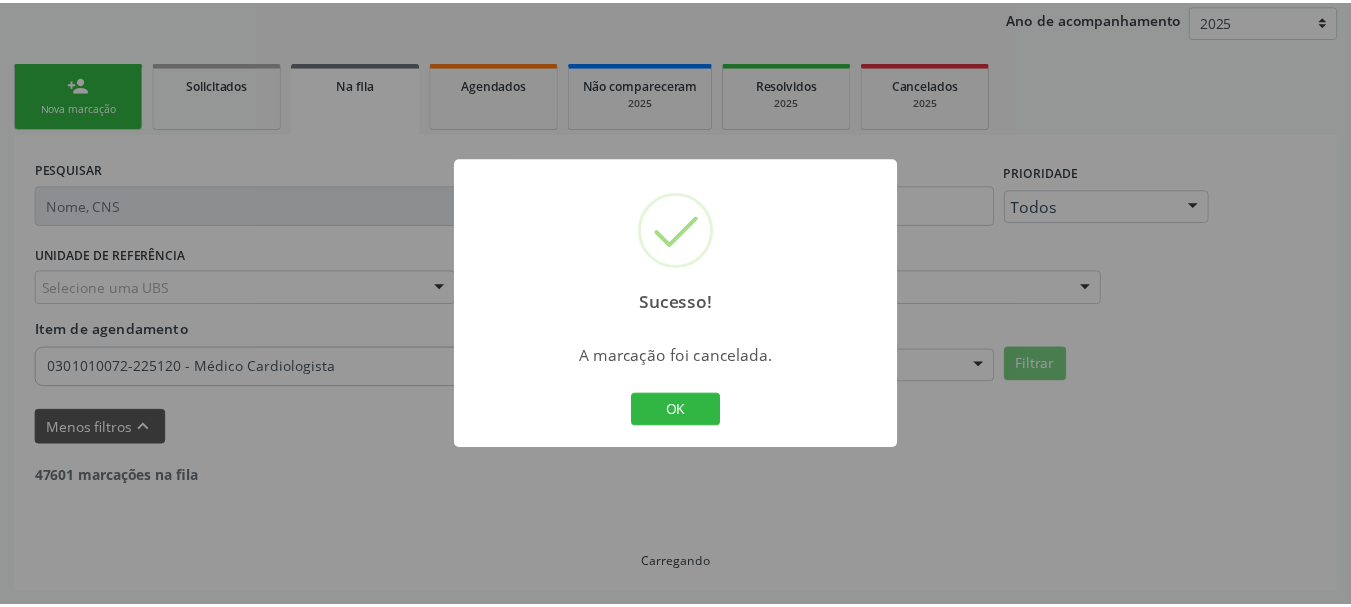 scroll, scrollTop: 238, scrollLeft: 0, axis: vertical 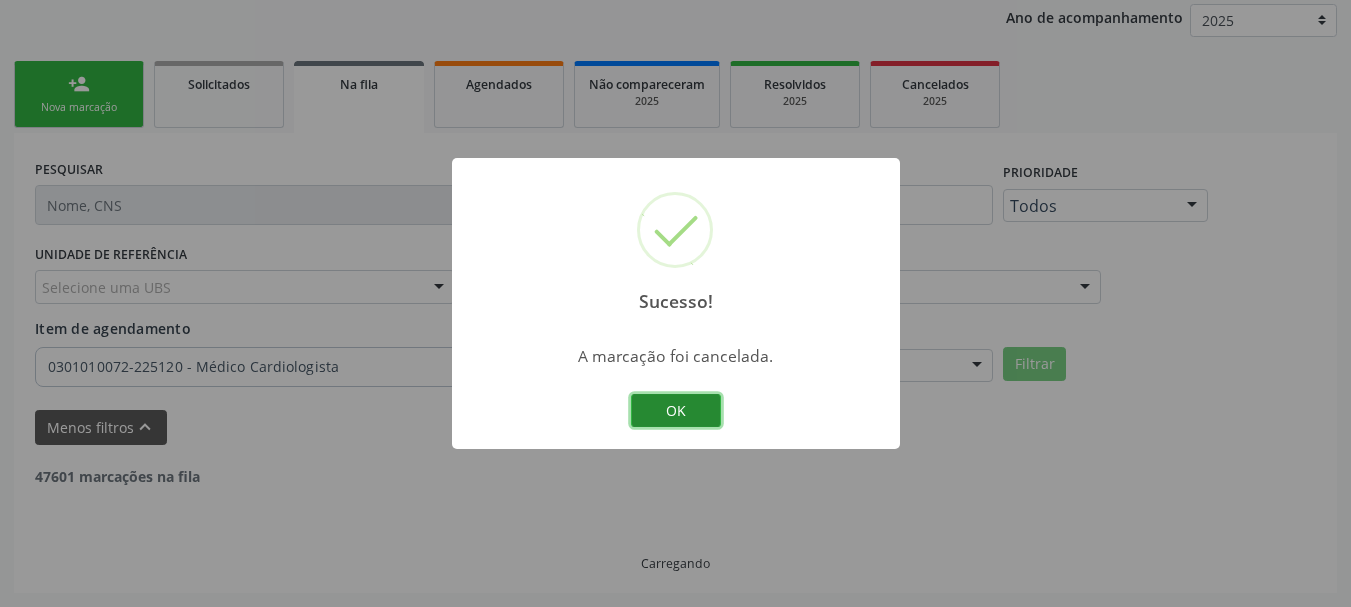 click on "OK" at bounding box center [676, 411] 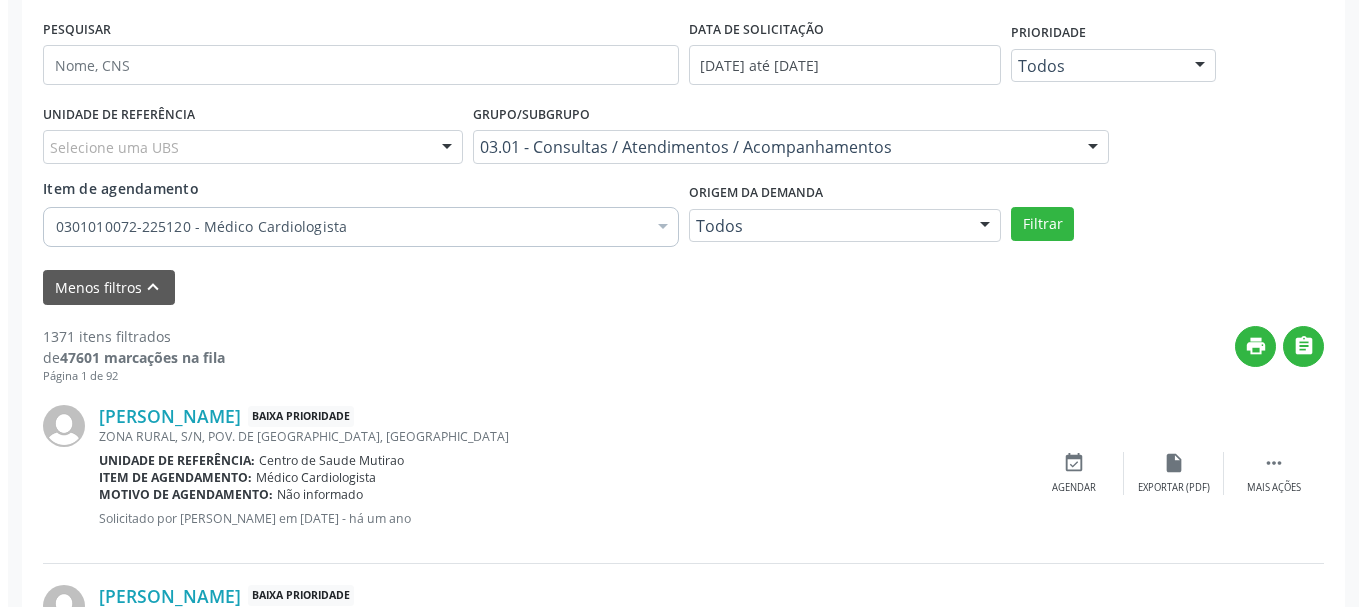scroll, scrollTop: 438, scrollLeft: 0, axis: vertical 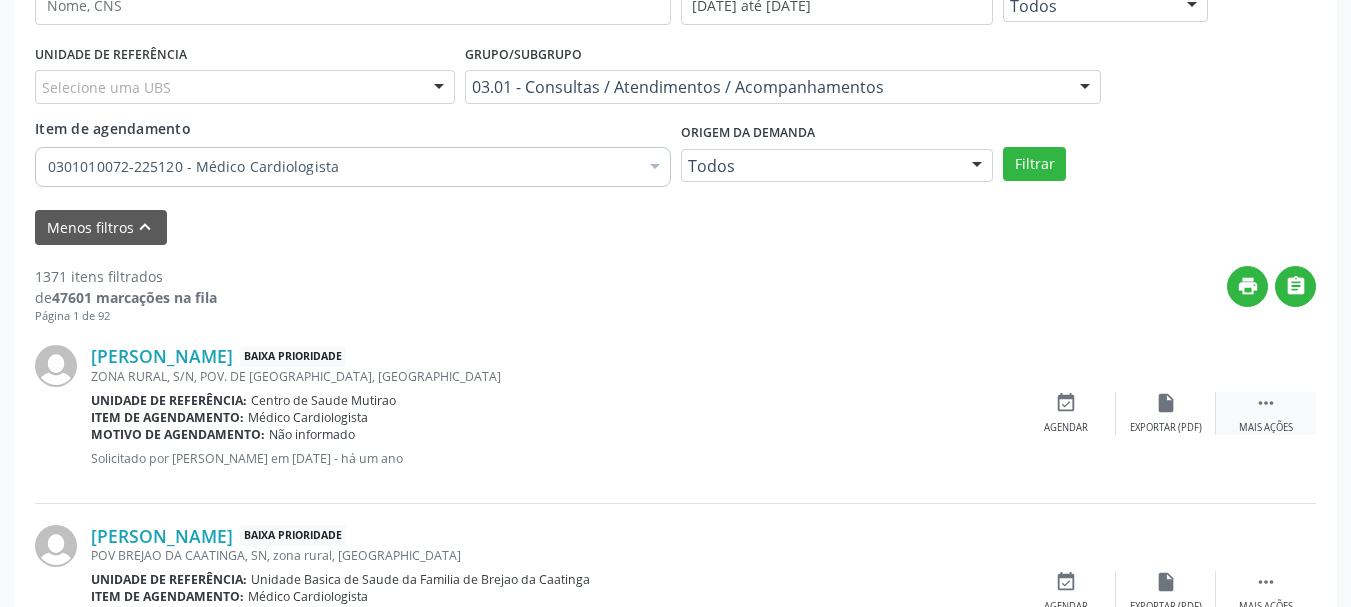 click on "Mais ações" at bounding box center [1266, 428] 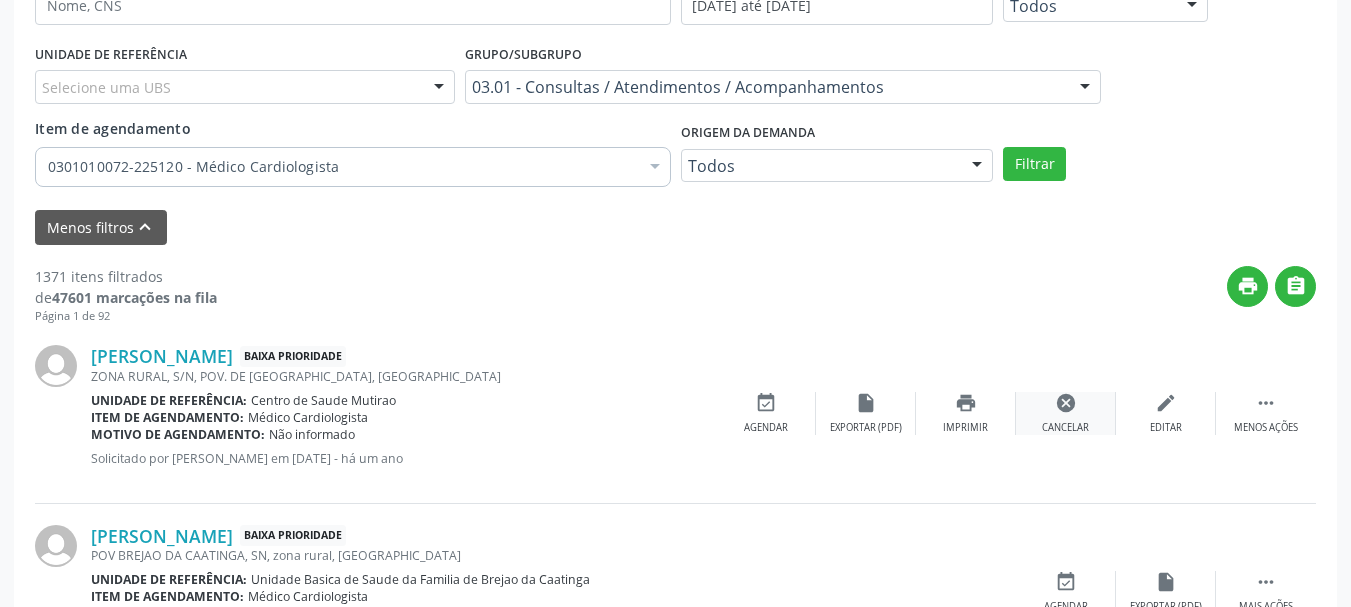 click on "cancel" at bounding box center (1066, 403) 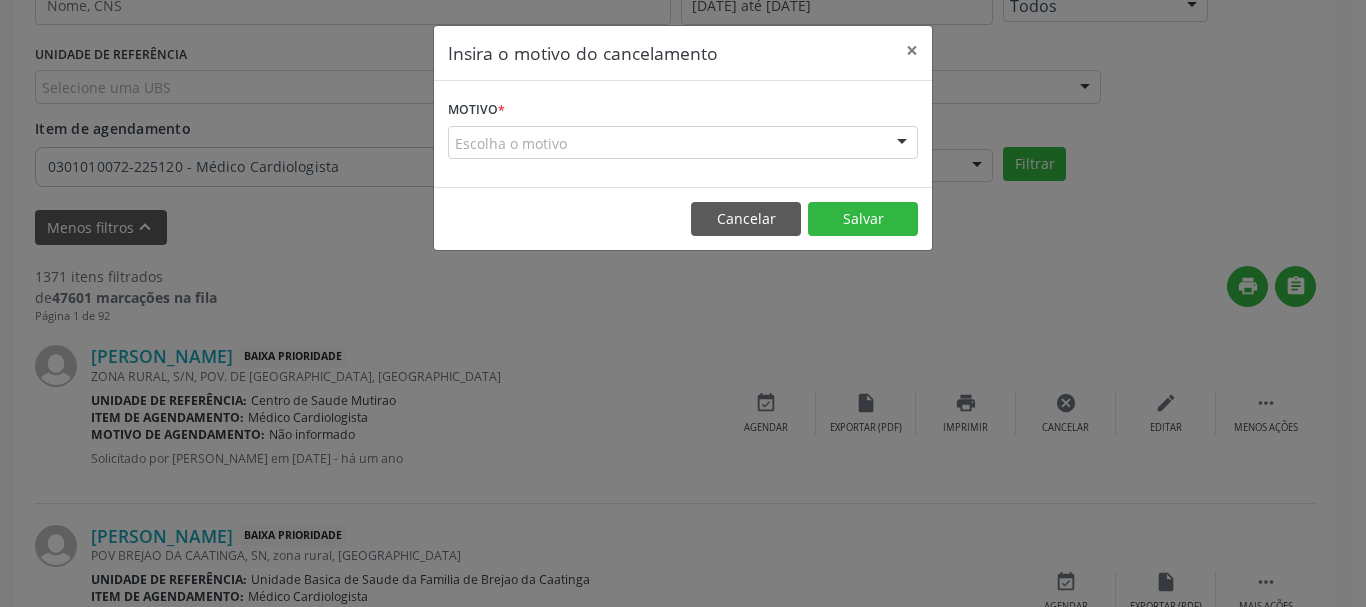 click at bounding box center (902, 144) 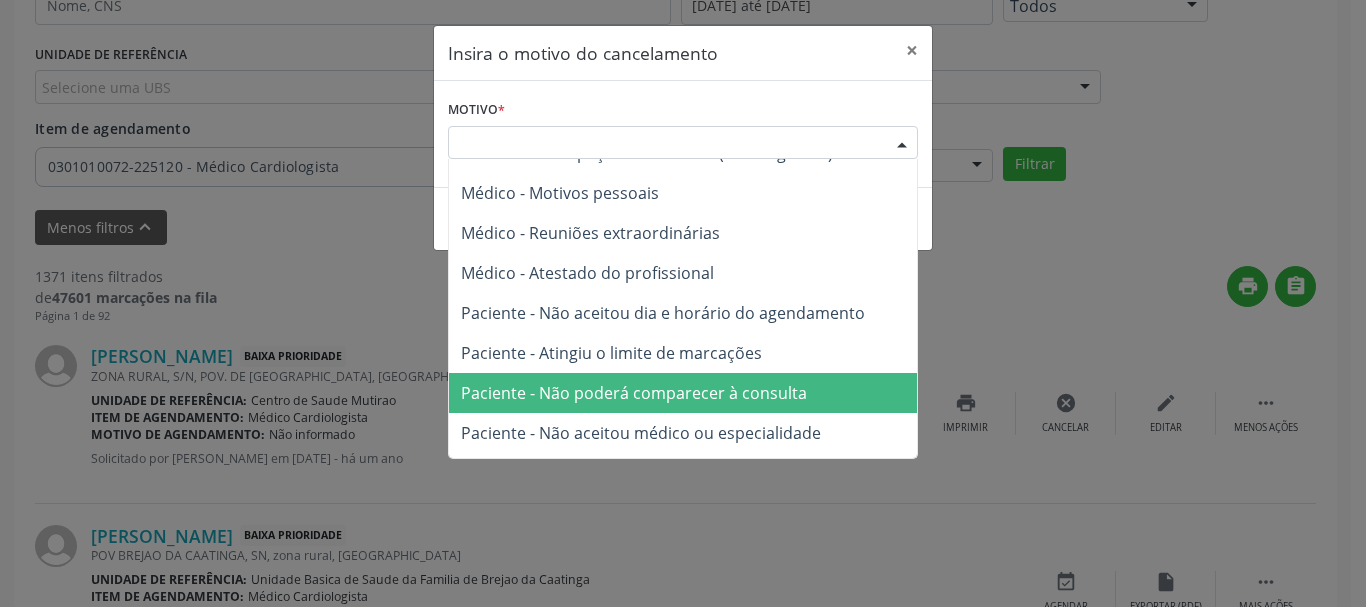 scroll, scrollTop: 100, scrollLeft: 0, axis: vertical 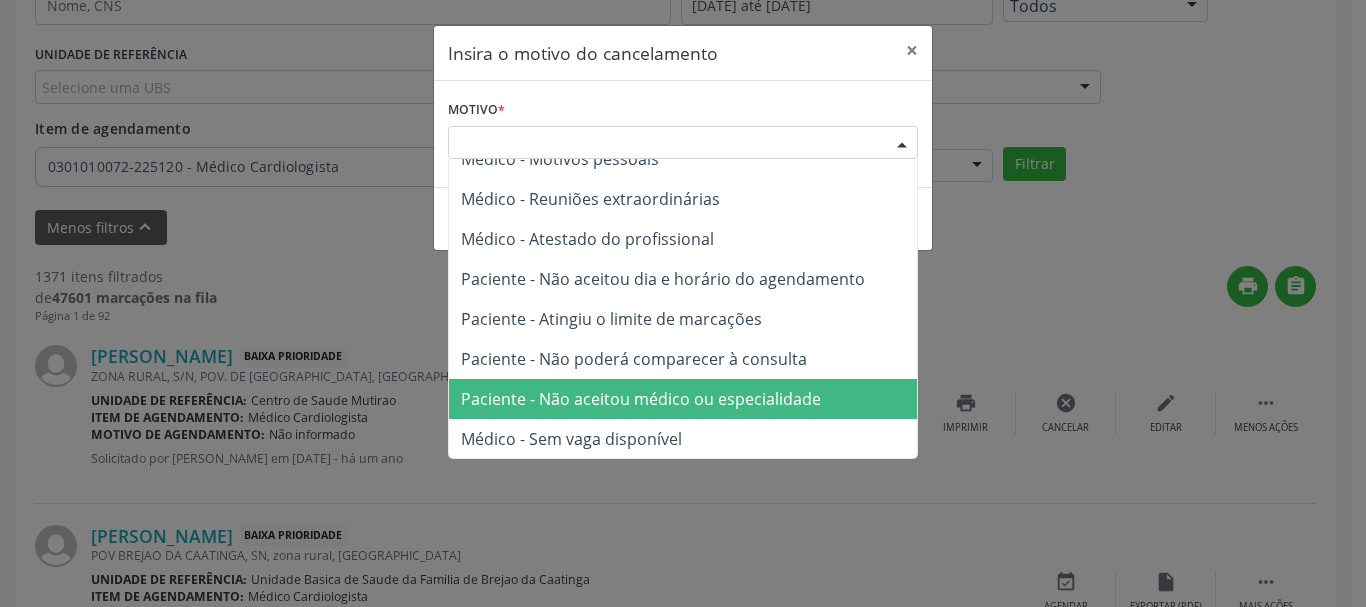 drag, startPoint x: 789, startPoint y: 404, endPoint x: 822, endPoint y: 313, distance: 96.79876 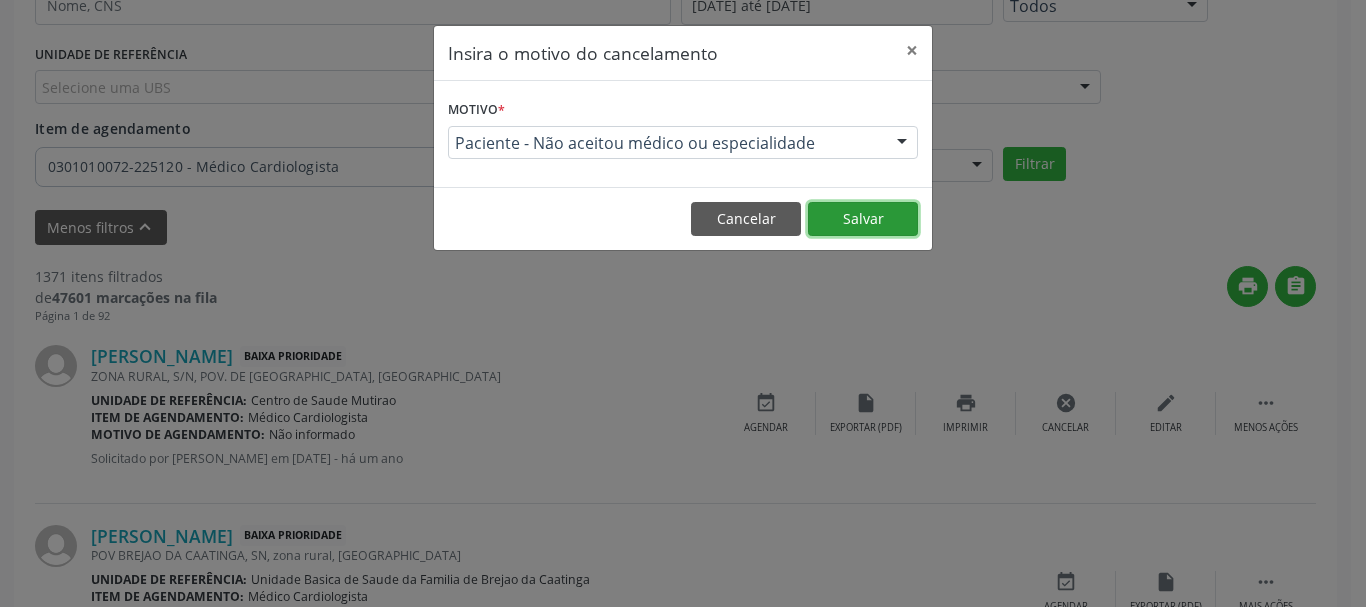 click on "Salvar" at bounding box center (863, 219) 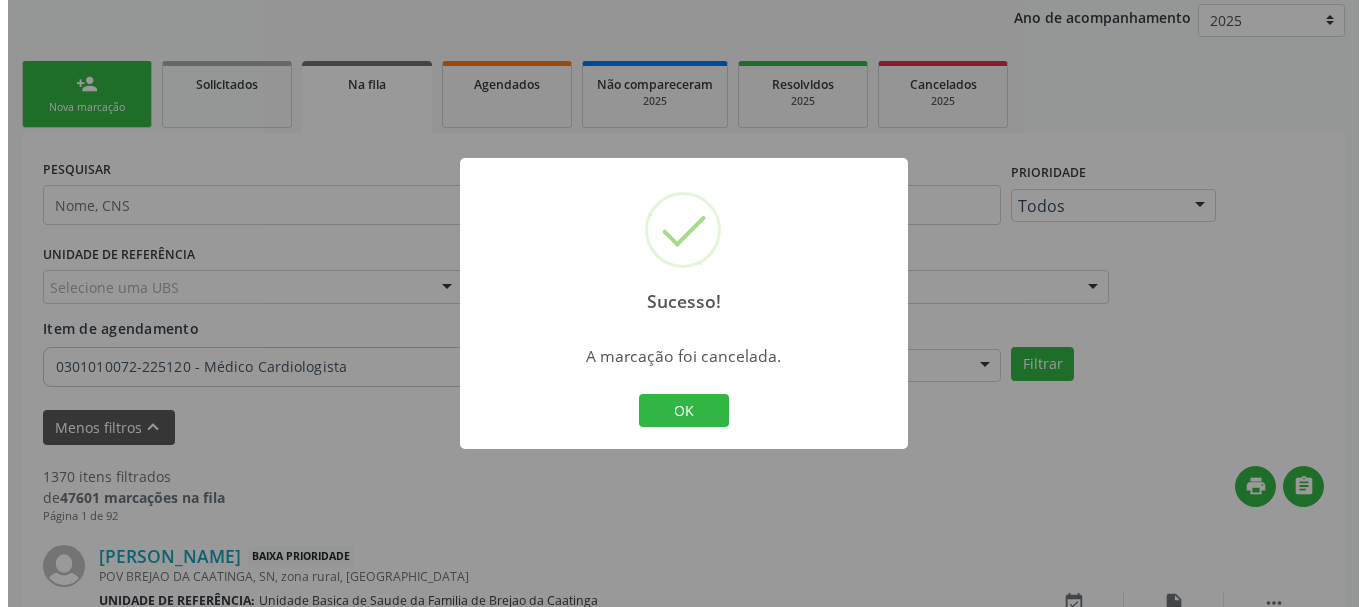 scroll, scrollTop: 438, scrollLeft: 0, axis: vertical 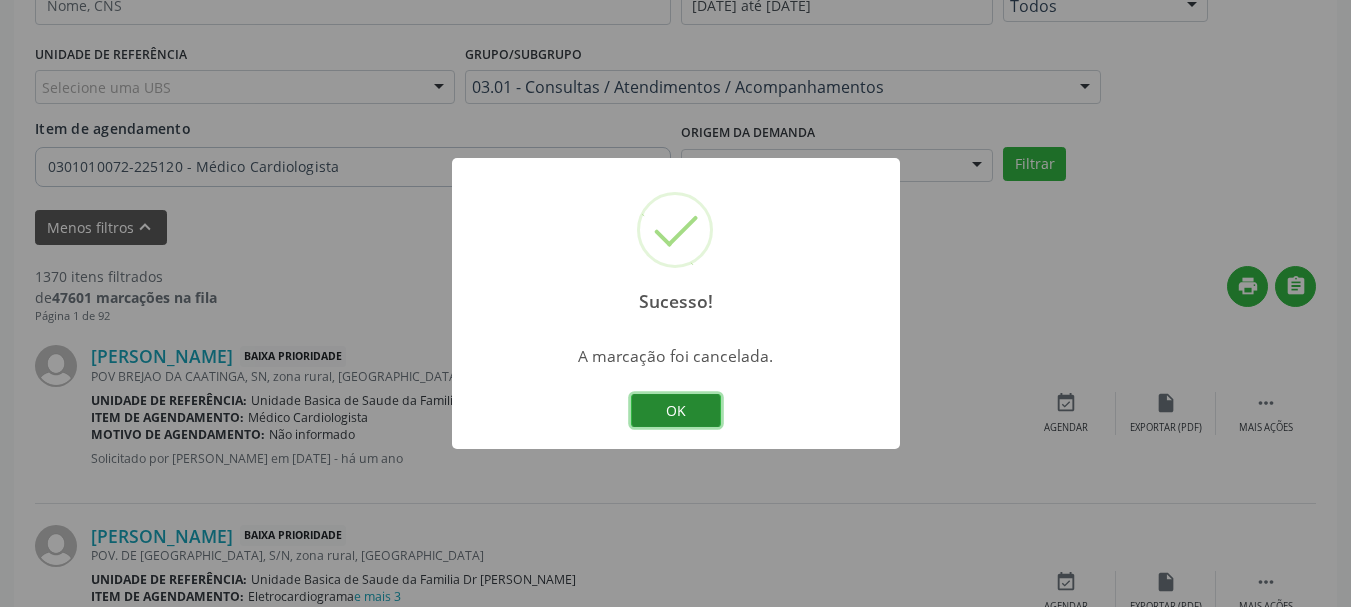 click on "OK" at bounding box center (676, 411) 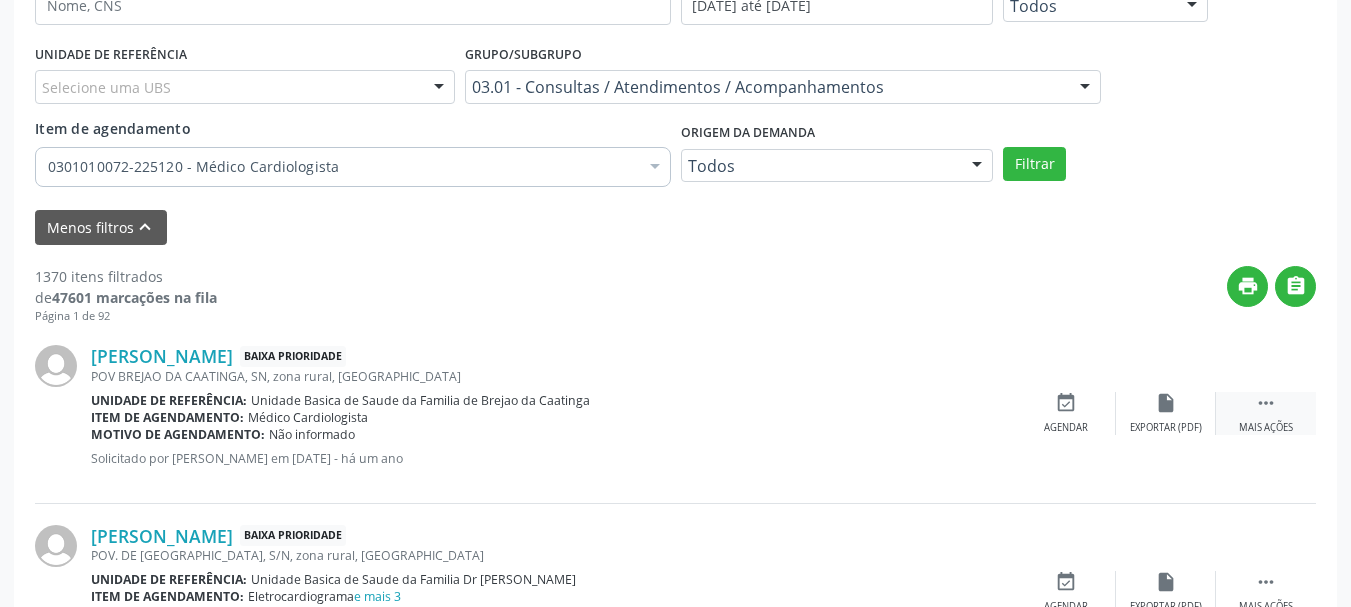 click on "
Mais ações" at bounding box center [1266, 413] 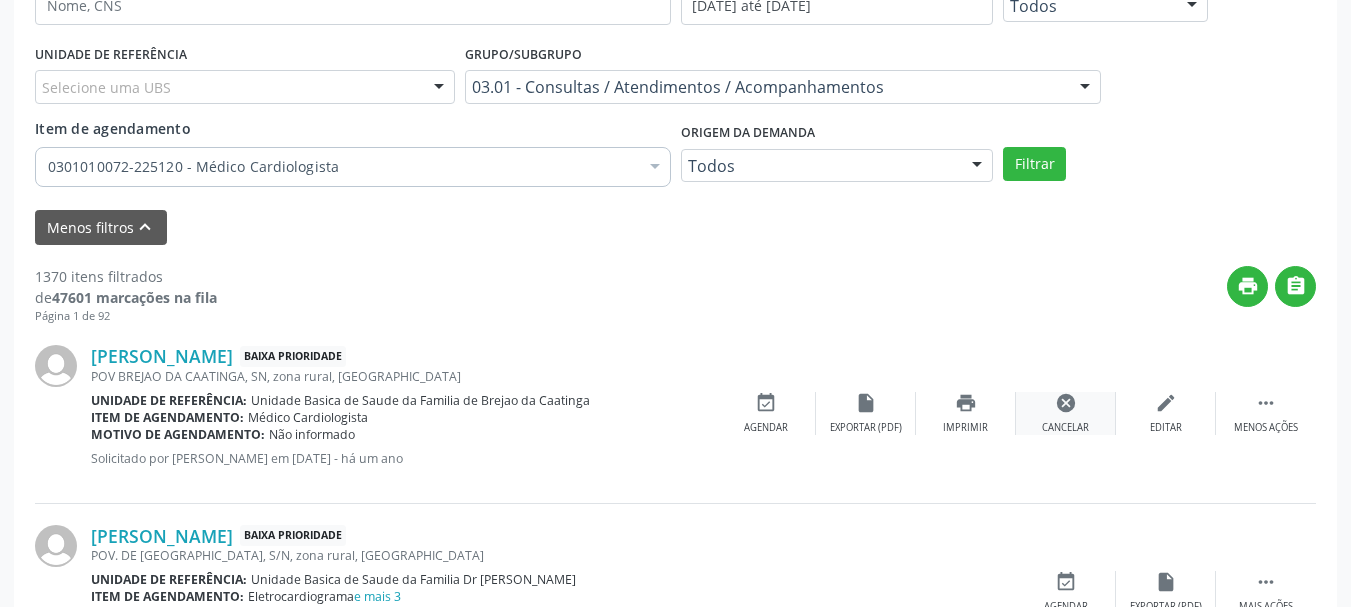 click on "cancel
Cancelar" at bounding box center [1066, 413] 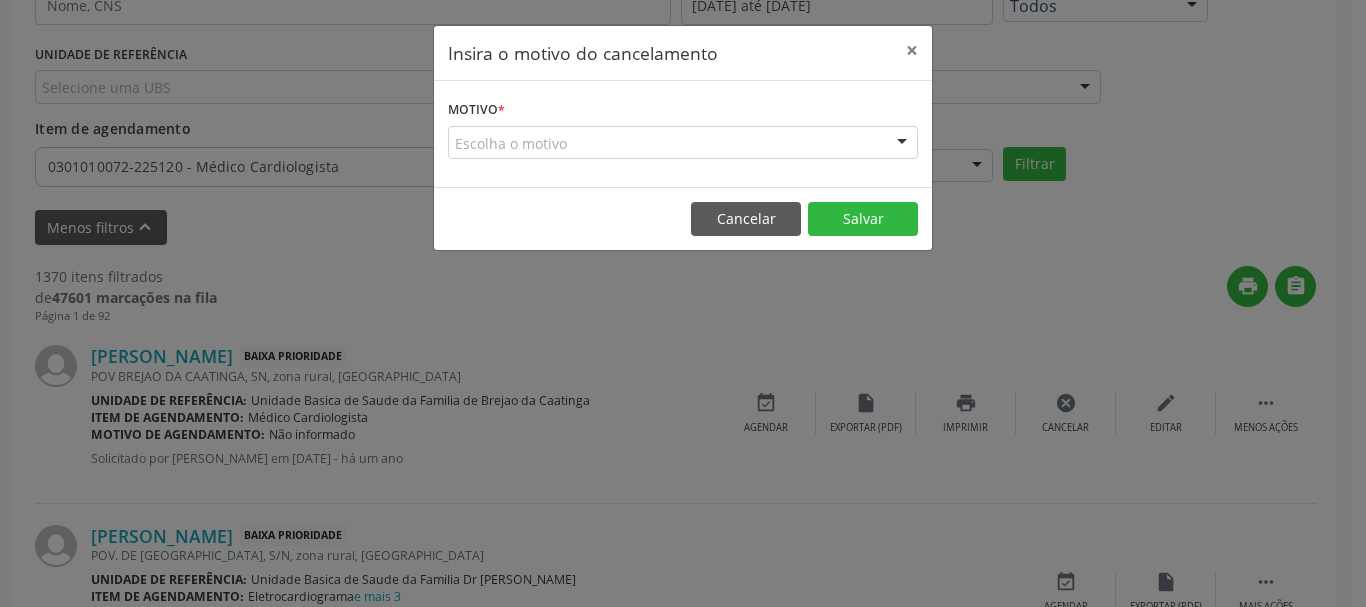 click at bounding box center [902, 144] 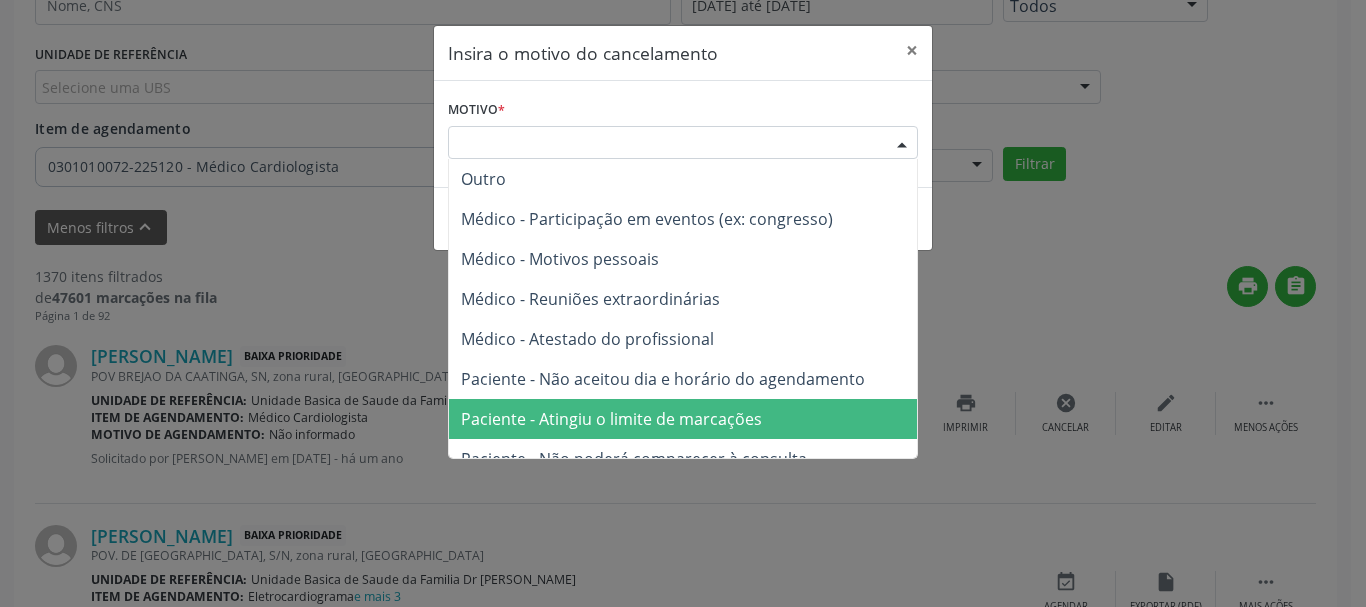 click on "Paciente - Atingiu o limite de marcações" at bounding box center (683, 419) 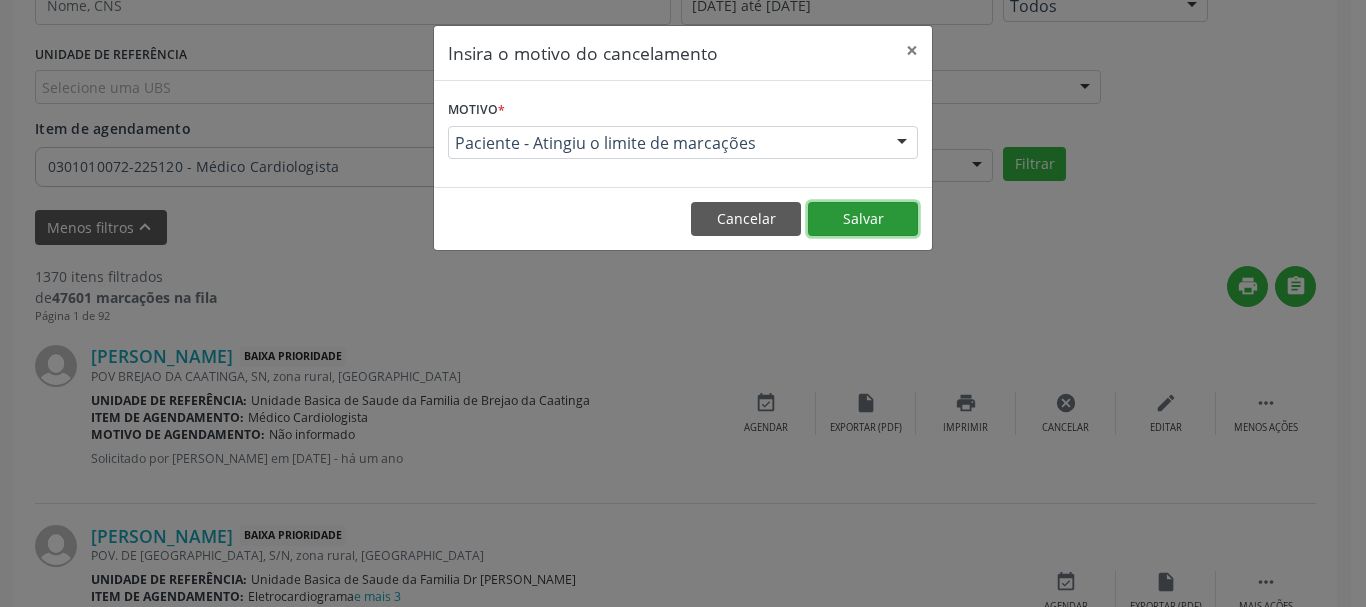 click on "Salvar" at bounding box center (863, 219) 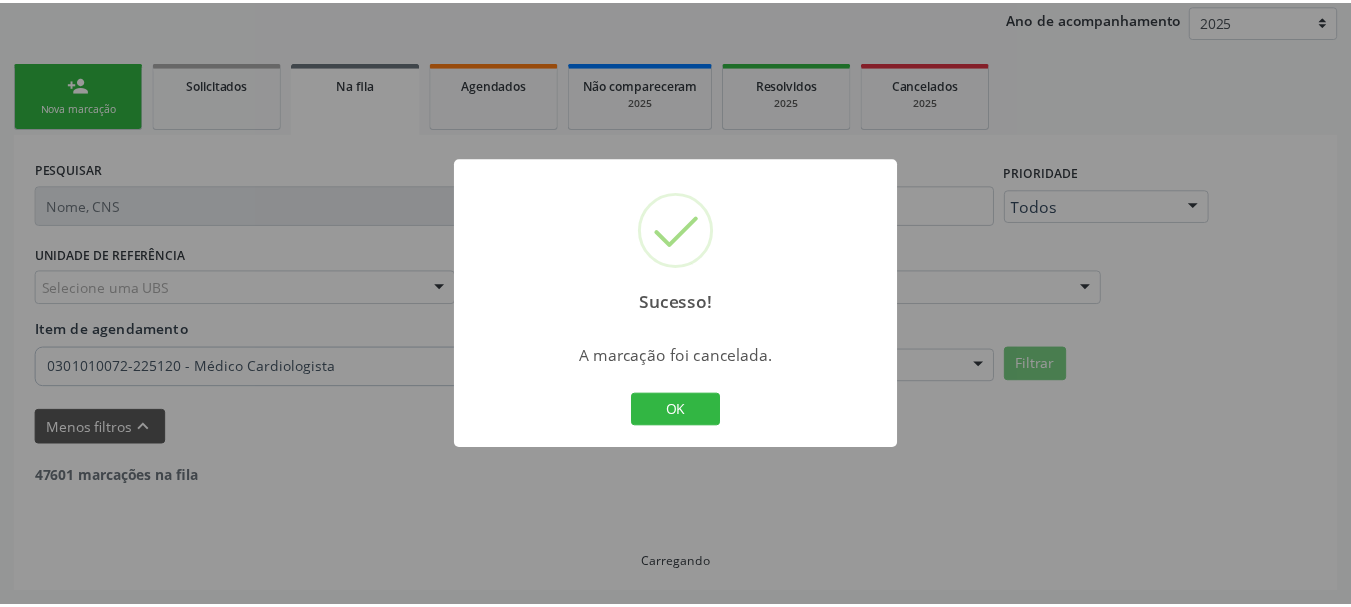 scroll, scrollTop: 238, scrollLeft: 0, axis: vertical 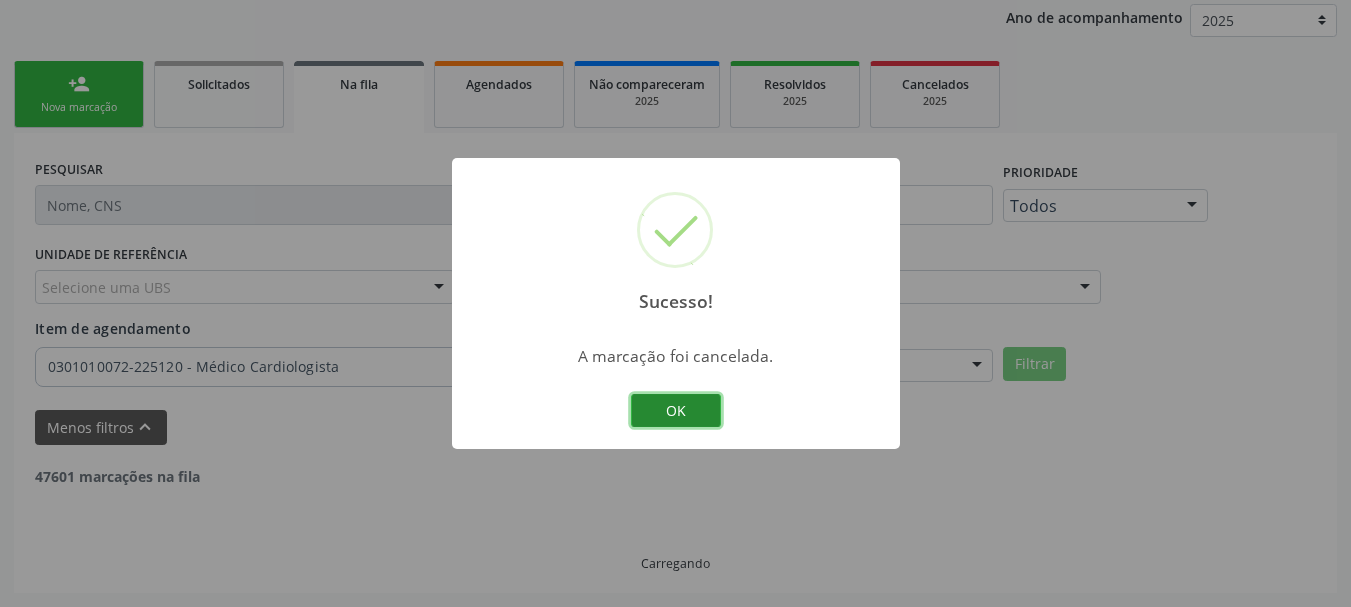 click on "OK" at bounding box center [676, 411] 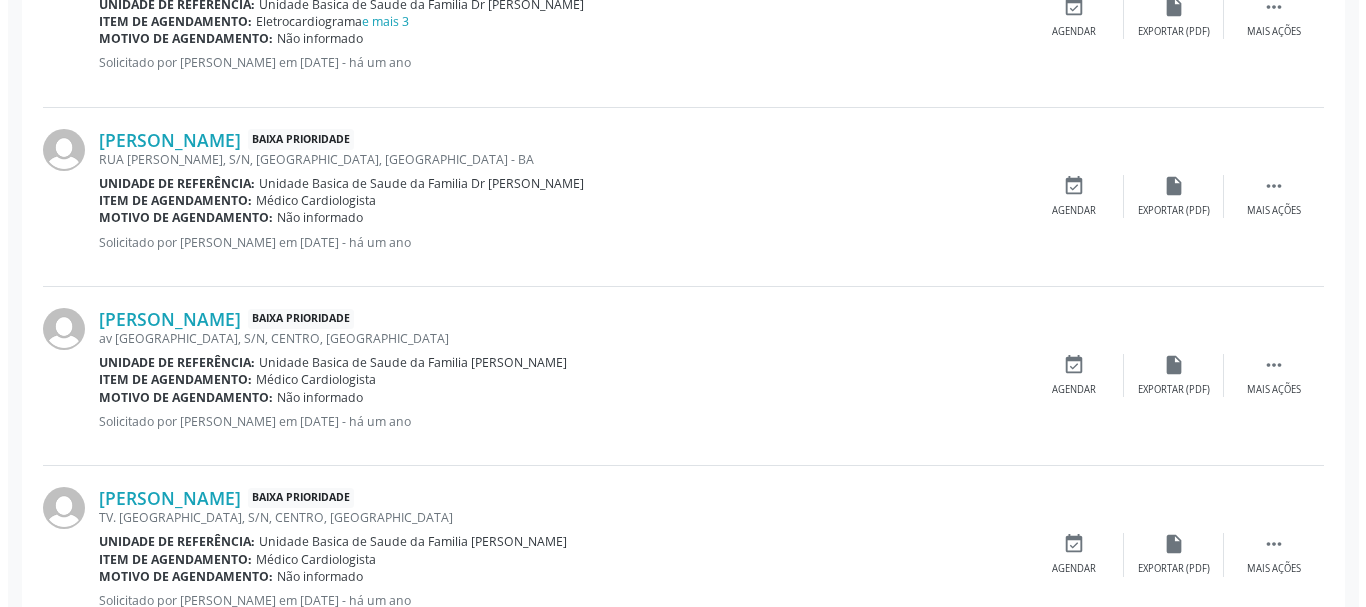 scroll, scrollTop: 838, scrollLeft: 0, axis: vertical 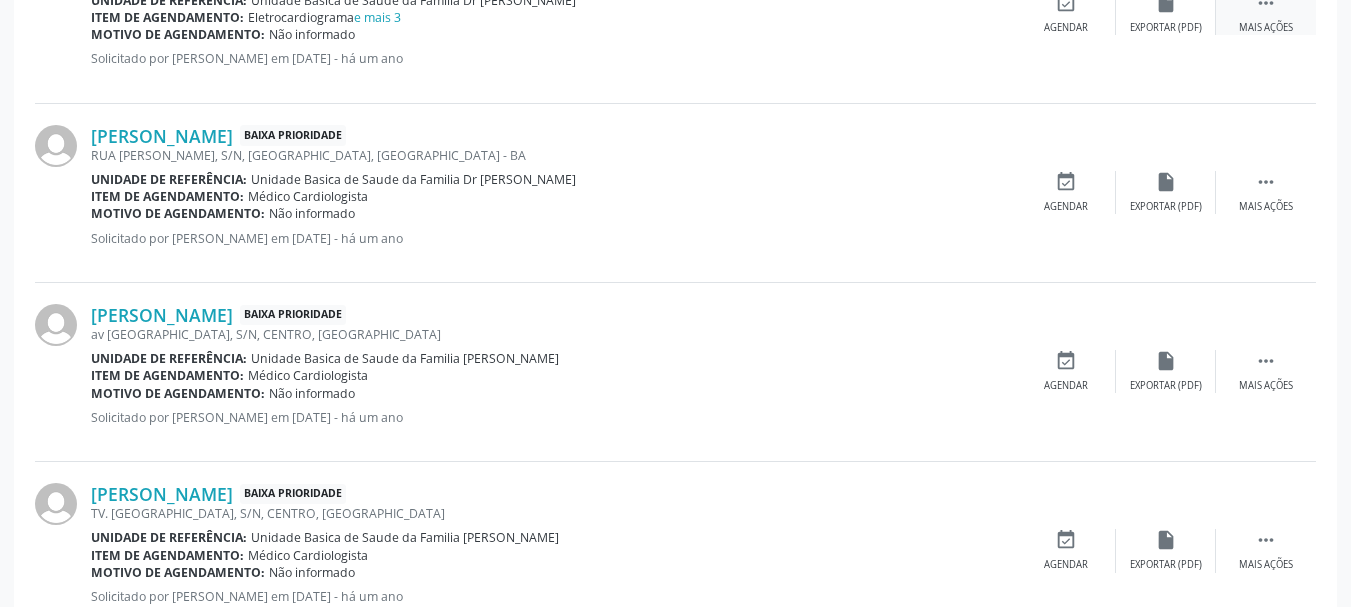 click on "
Mais ações" at bounding box center [1266, 13] 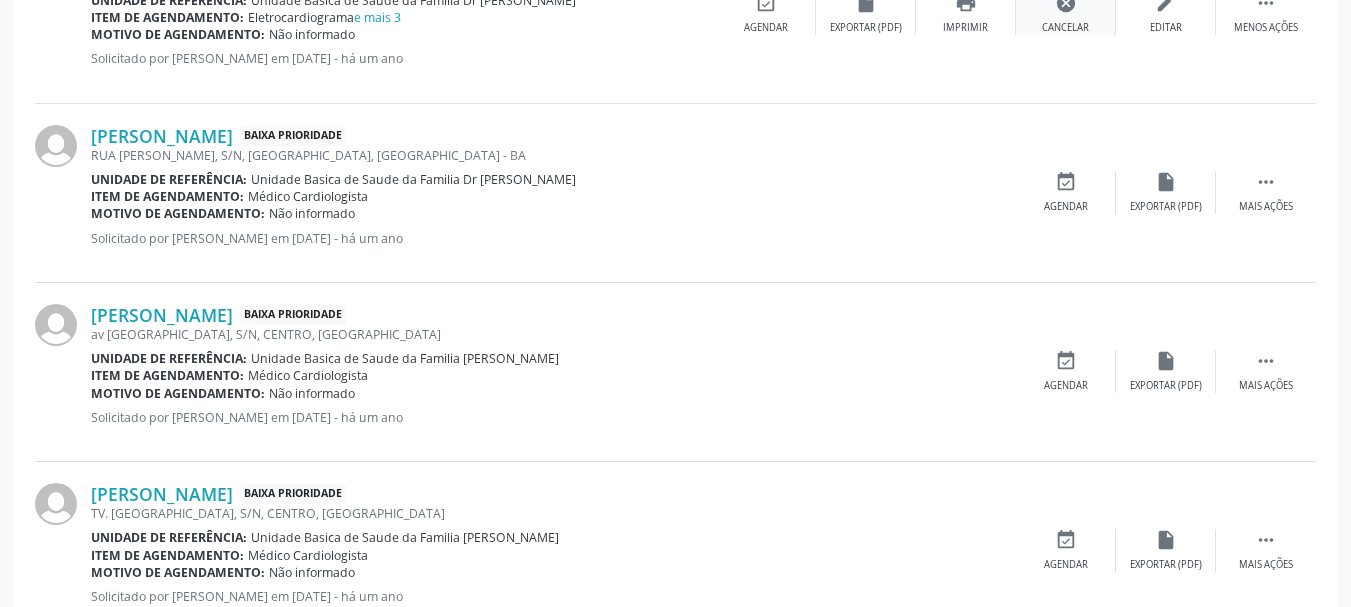 click on "cancel
Cancelar" at bounding box center [1066, 13] 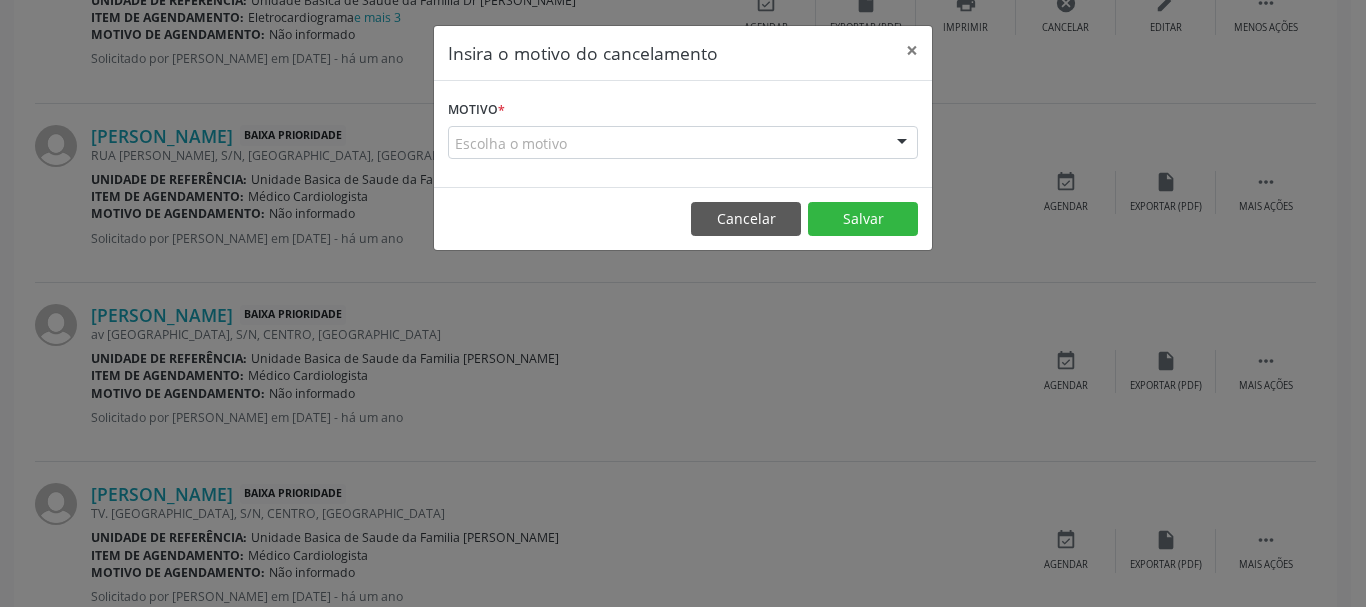 click at bounding box center [902, 144] 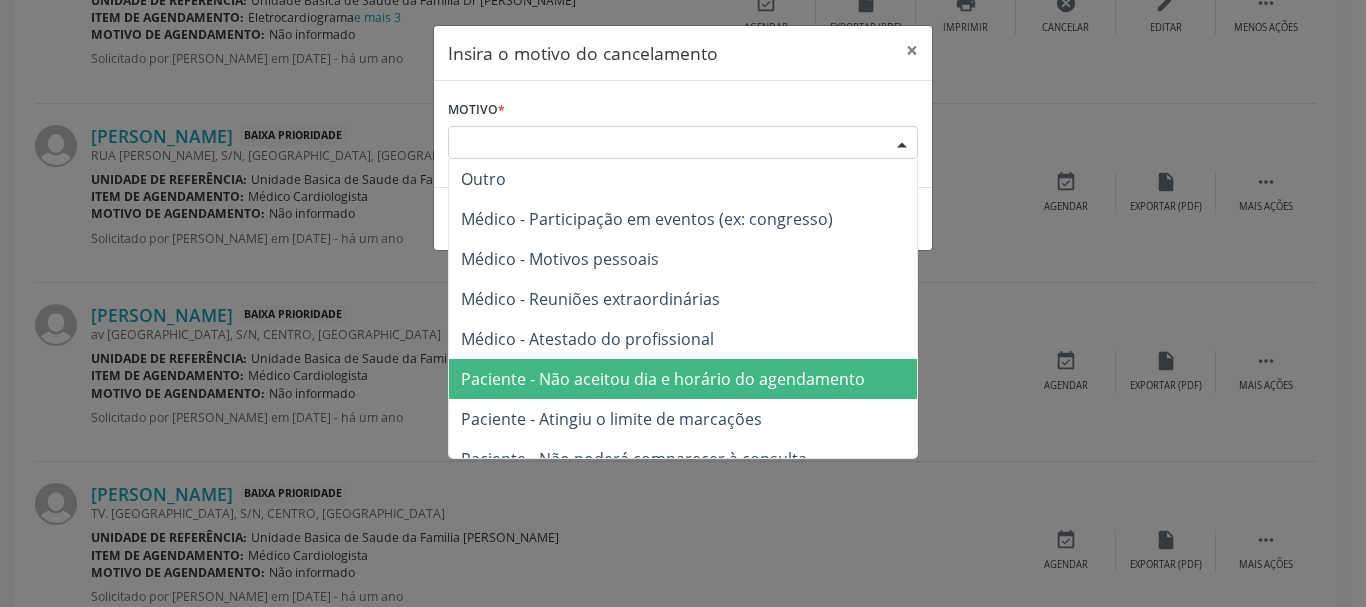 drag, startPoint x: 684, startPoint y: 389, endPoint x: 957, endPoint y: 237, distance: 312.4628 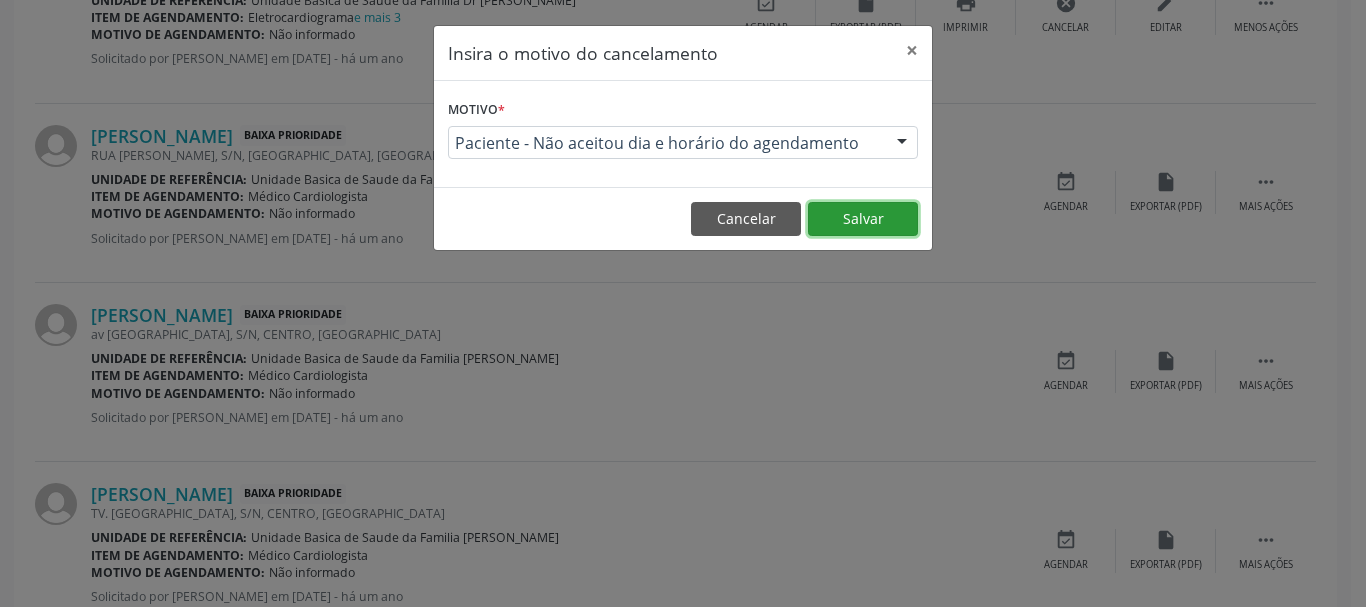 click on "Salvar" at bounding box center [863, 219] 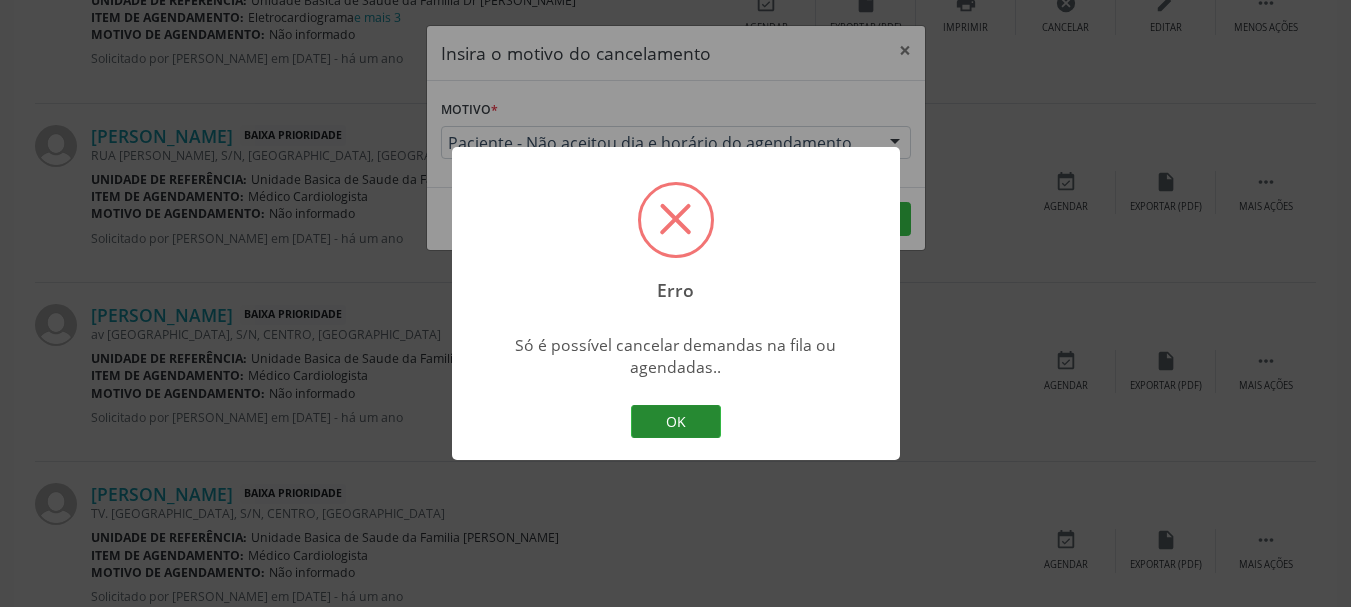 drag, startPoint x: 615, startPoint y: 423, endPoint x: 630, endPoint y: 426, distance: 15.297058 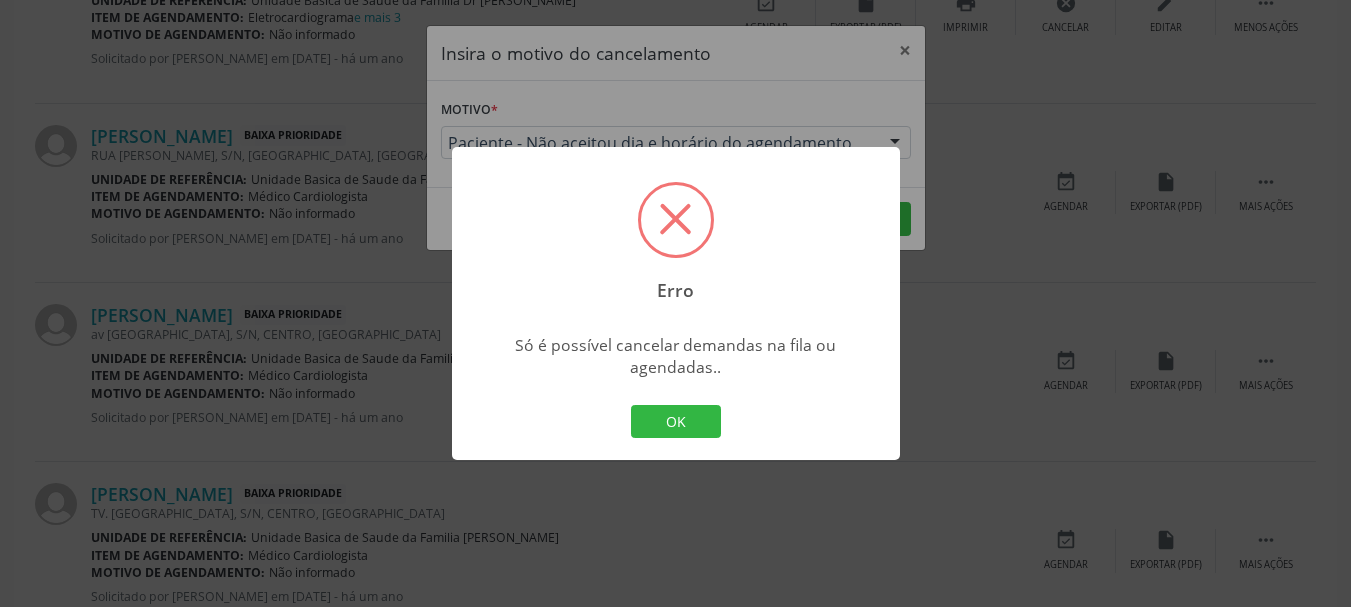 drag, startPoint x: 667, startPoint y: 437, endPoint x: 709, endPoint y: 281, distance: 161.55495 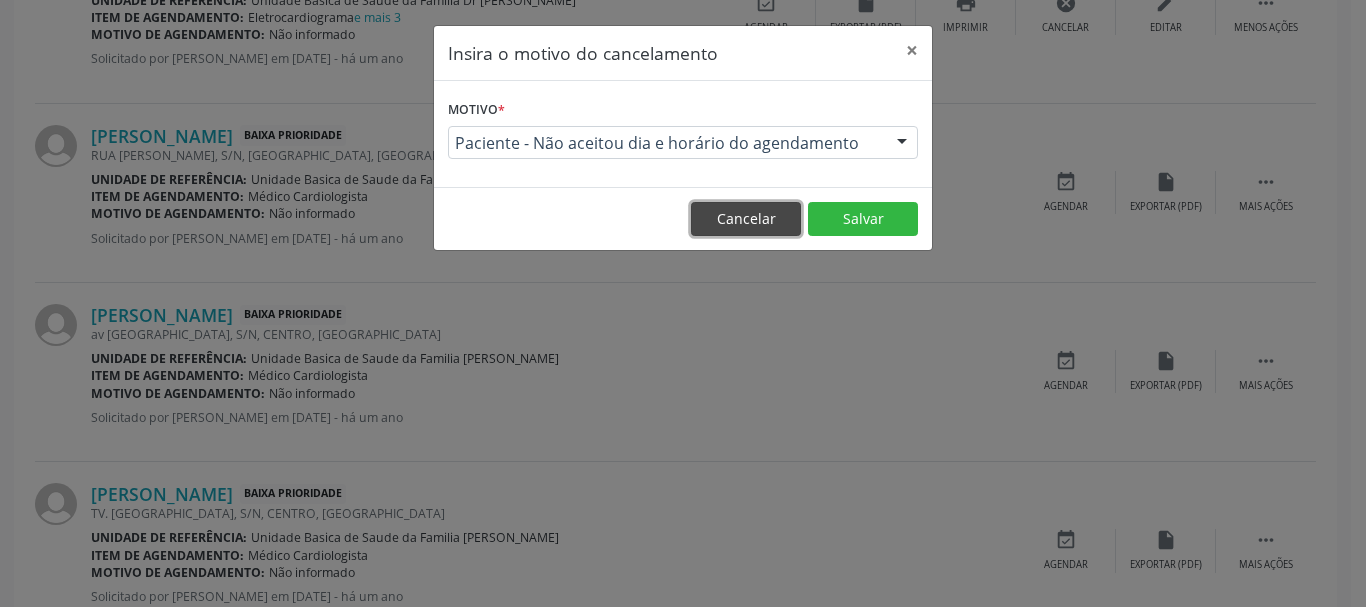 click on "Cancelar" at bounding box center (746, 219) 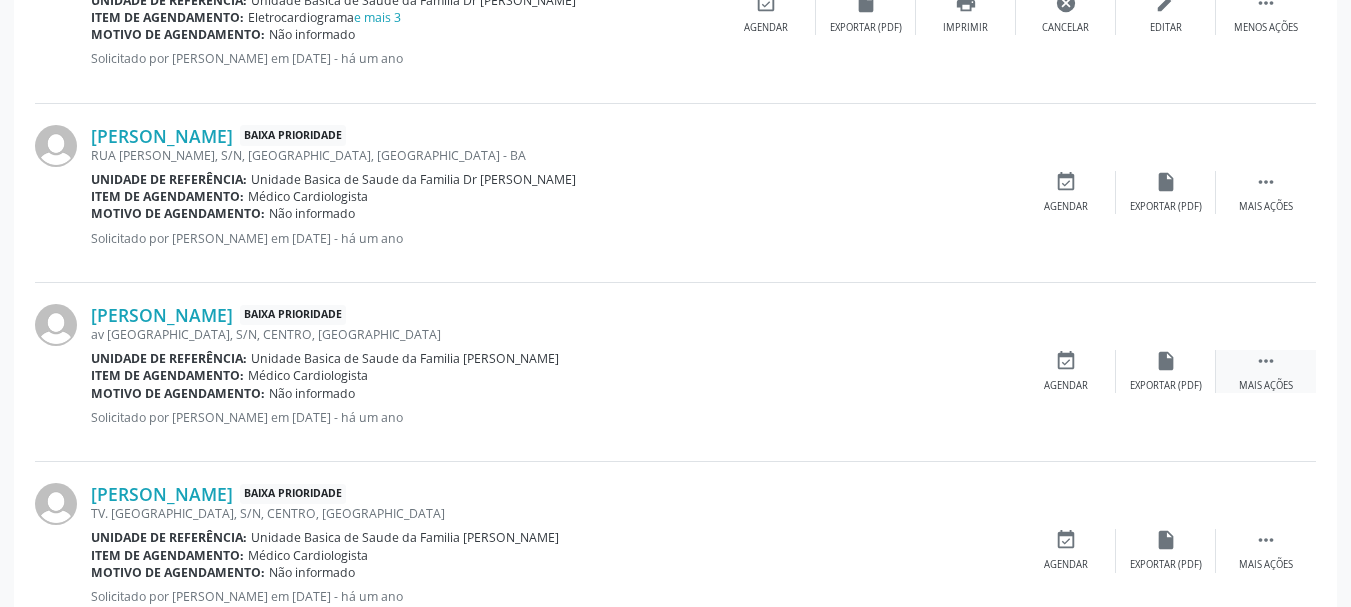 click on "
Mais ações" at bounding box center [1266, 371] 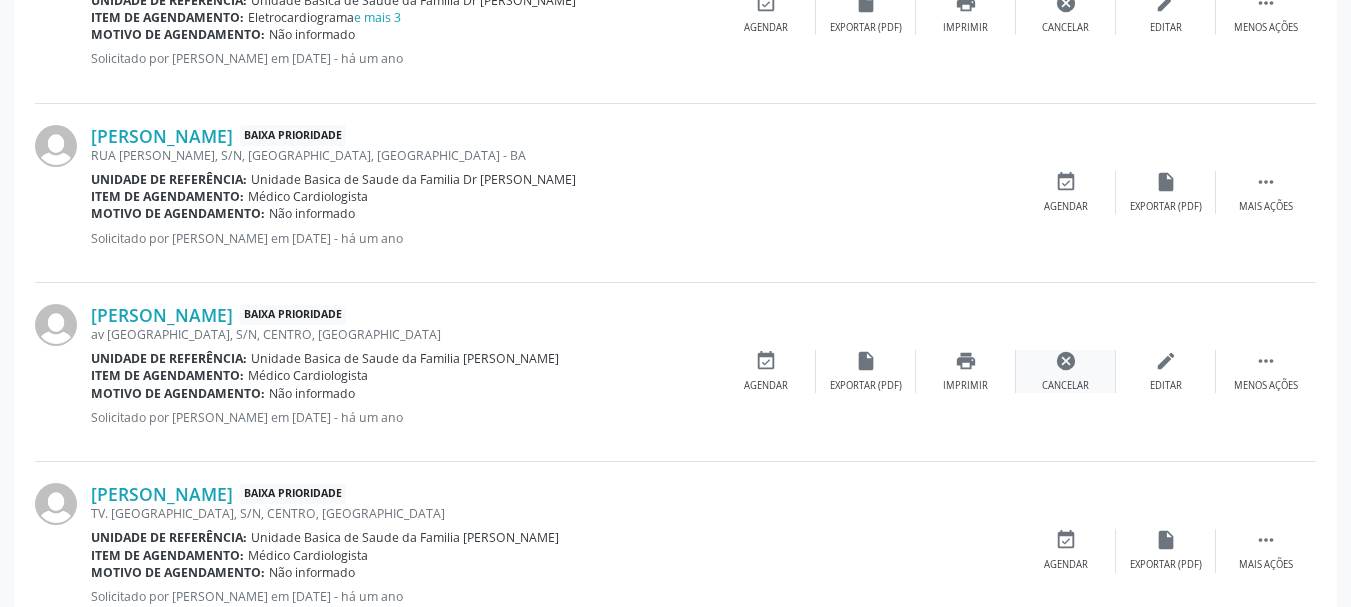 click on "cancel
Cancelar" at bounding box center [1066, 371] 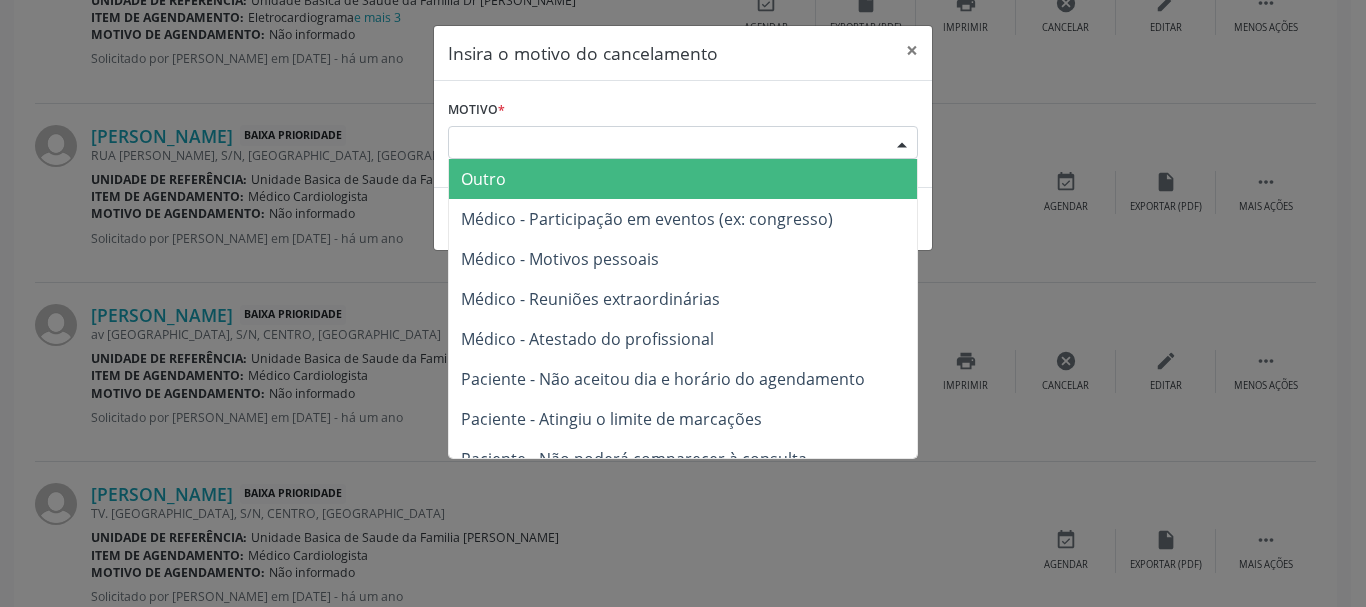drag, startPoint x: 895, startPoint y: 142, endPoint x: 840, endPoint y: 252, distance: 122.98374 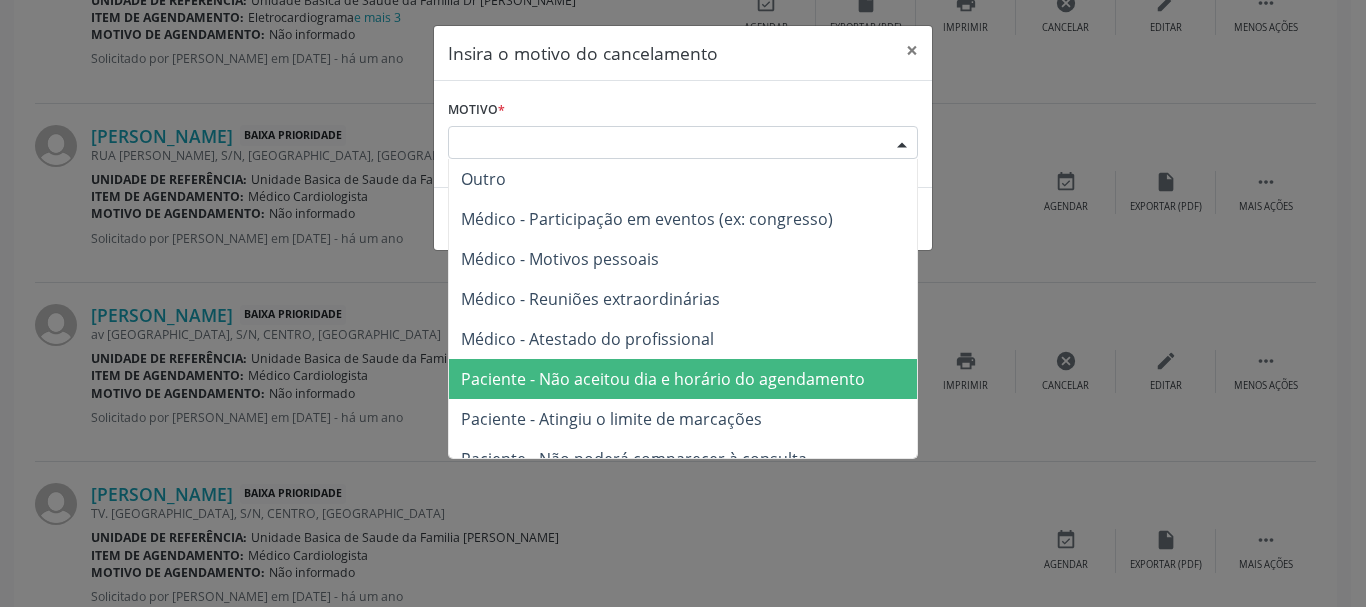drag, startPoint x: 775, startPoint y: 367, endPoint x: 882, endPoint y: 271, distance: 143.75327 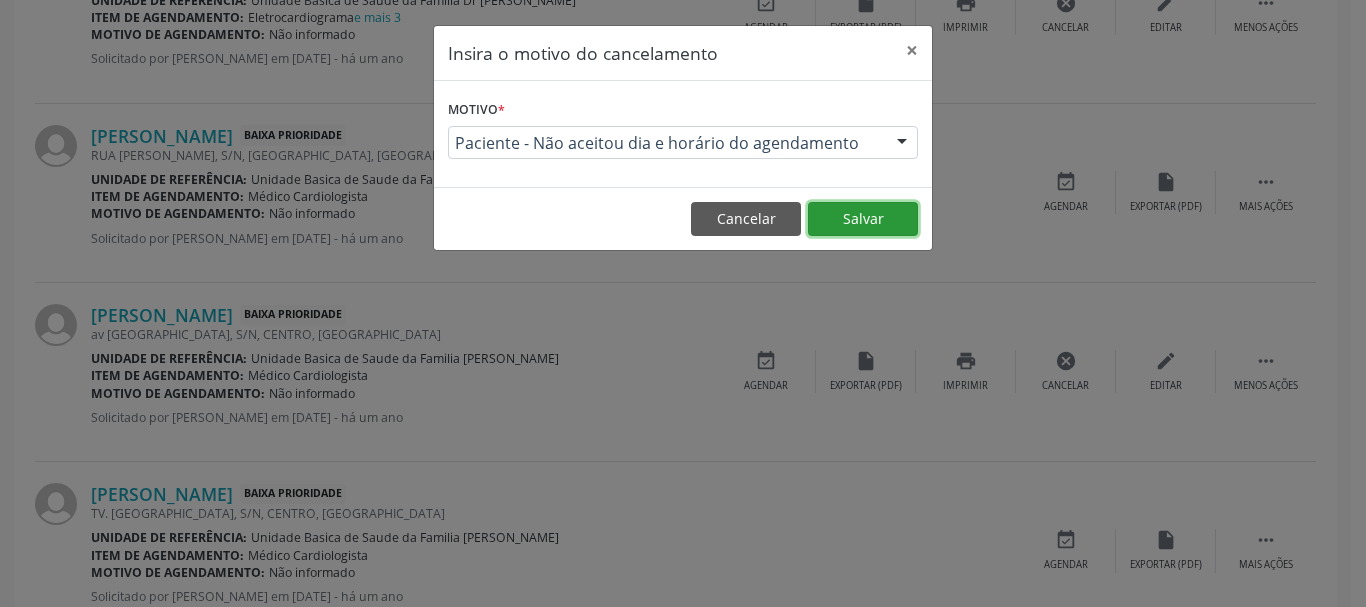 click on "Salvar" at bounding box center [863, 219] 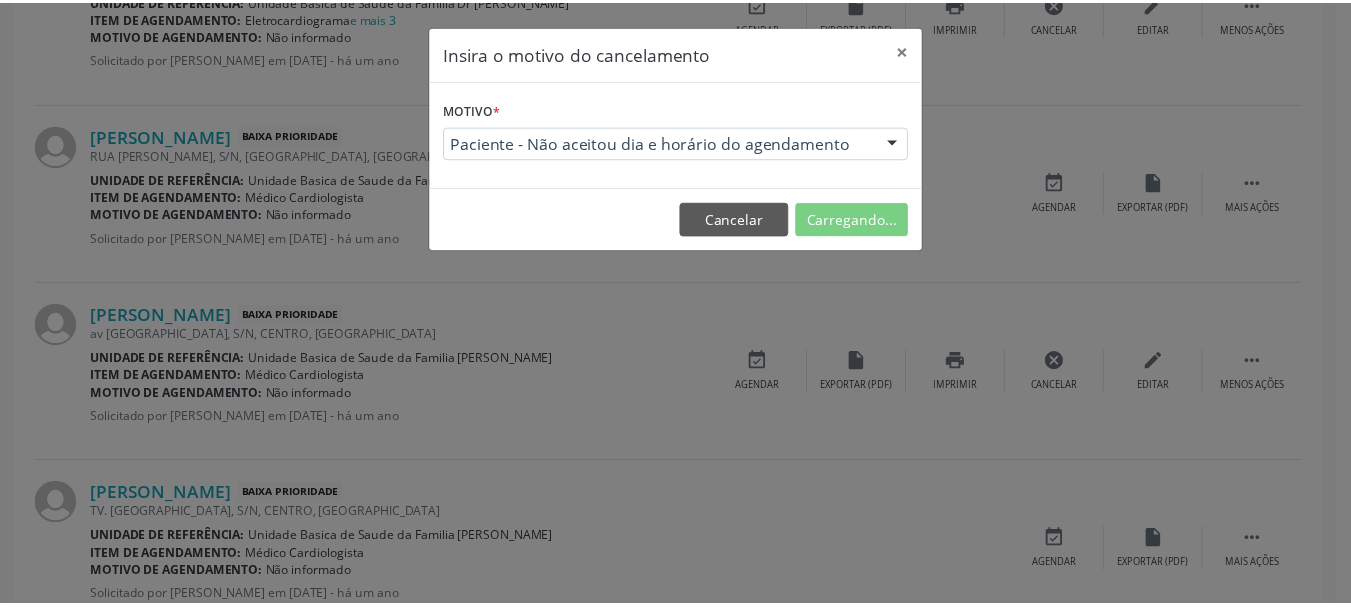 scroll, scrollTop: 238, scrollLeft: 0, axis: vertical 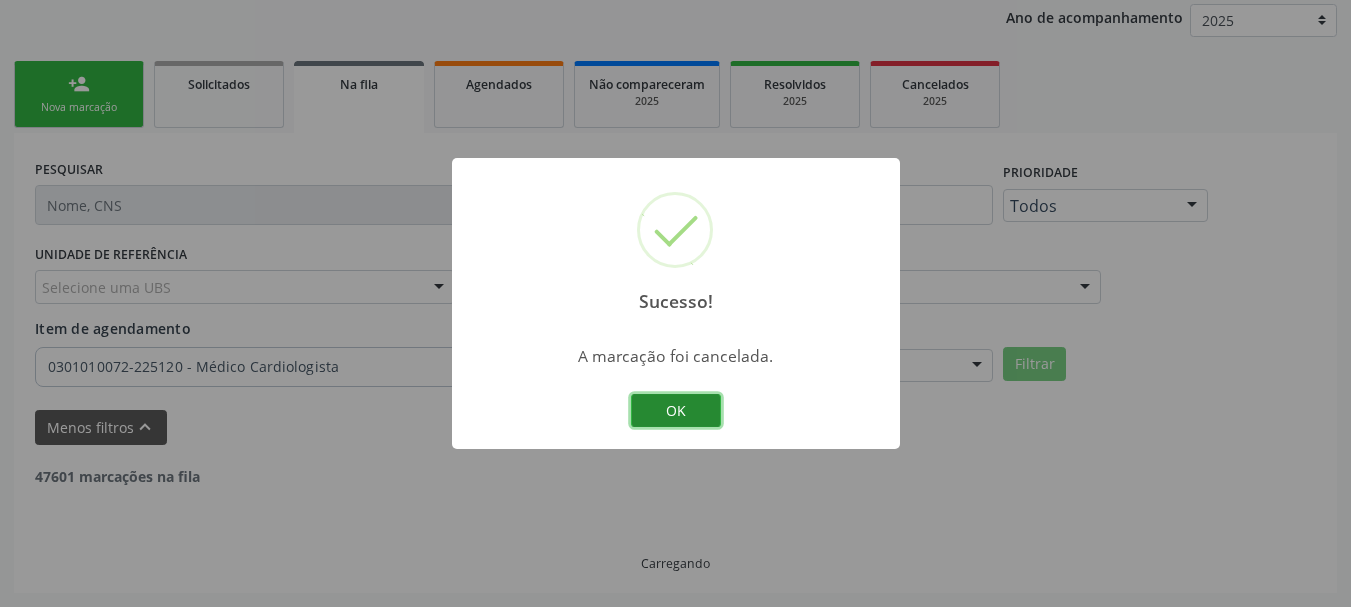 click on "OK" at bounding box center (676, 411) 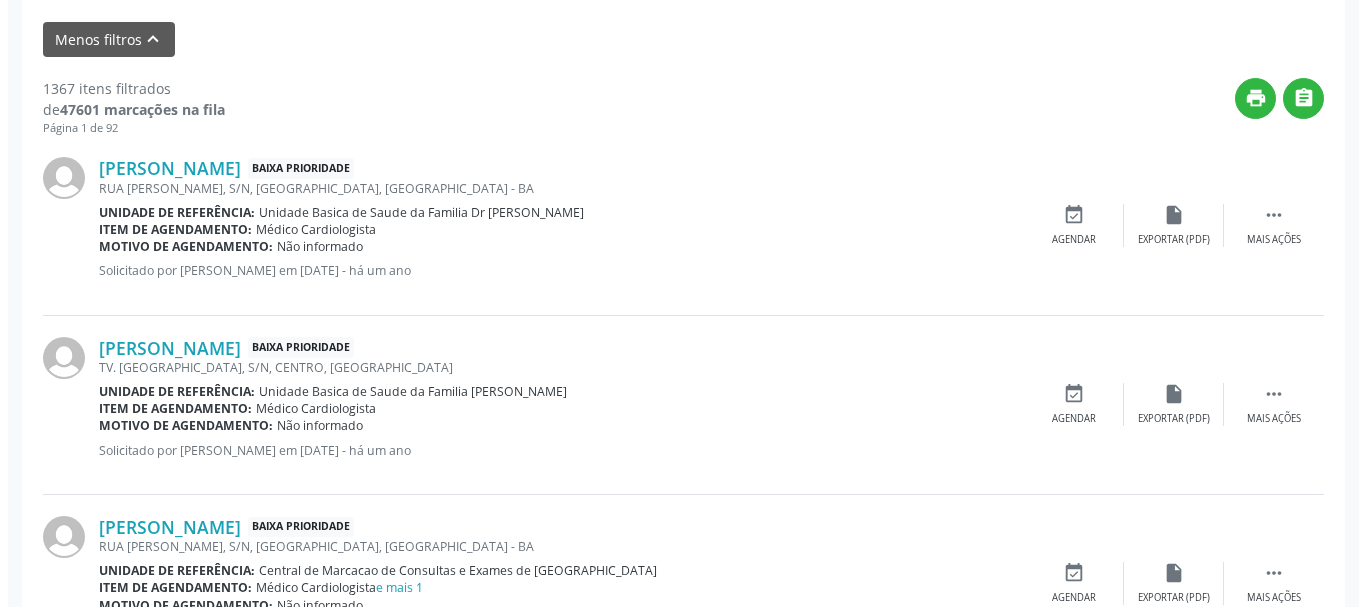 scroll, scrollTop: 638, scrollLeft: 0, axis: vertical 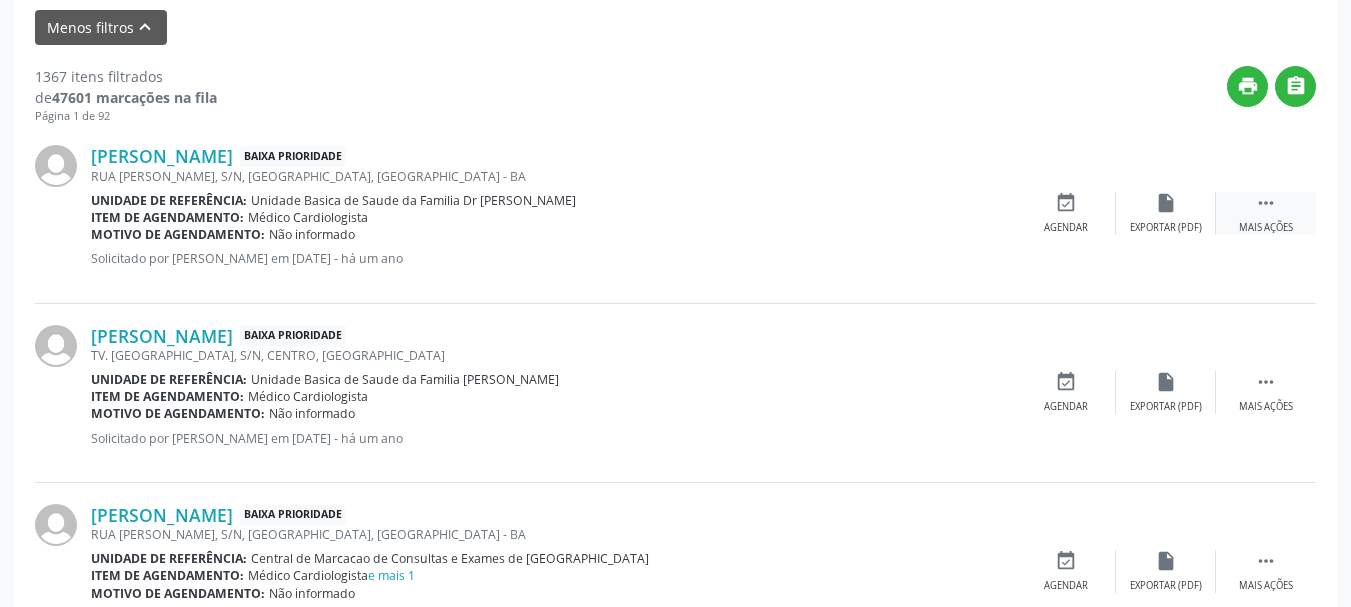 click on "
Mais ações" at bounding box center (1266, 213) 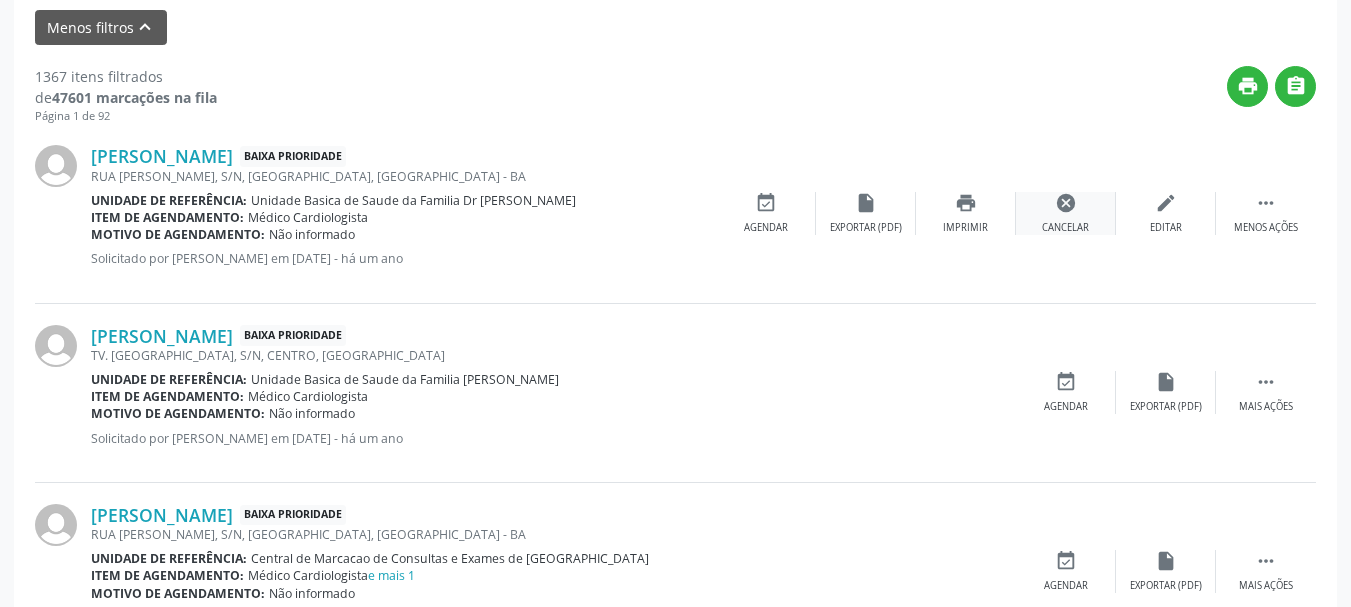 click on "Cancelar" at bounding box center (1065, 228) 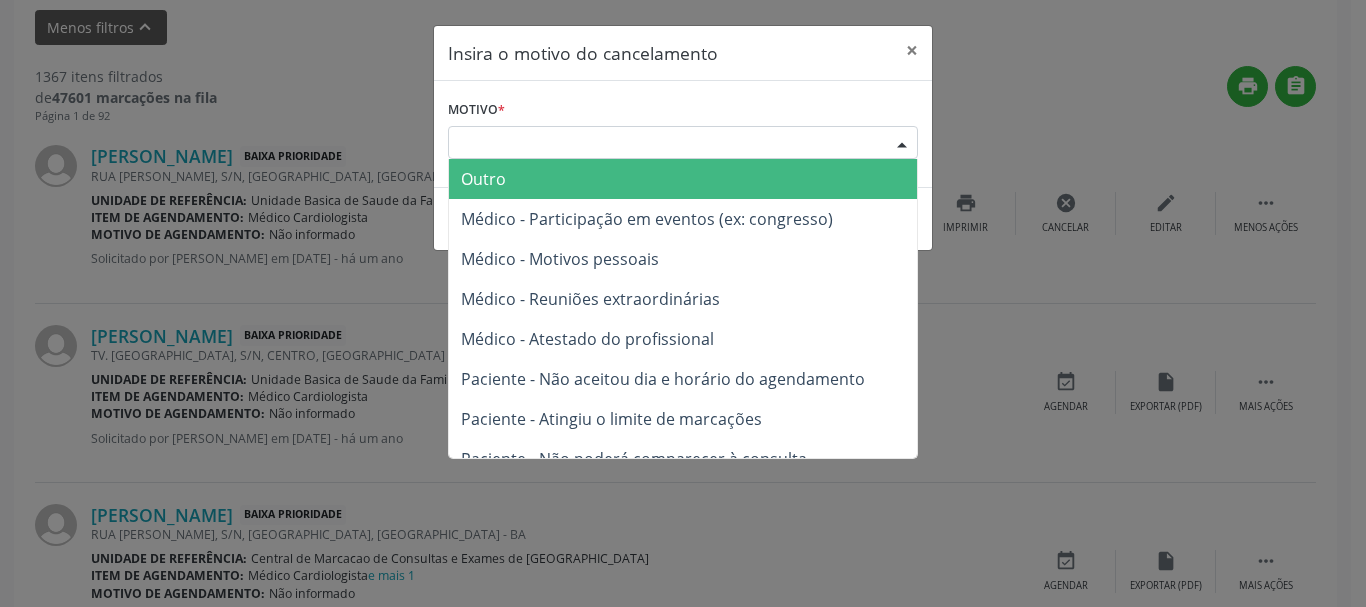 click at bounding box center (902, 144) 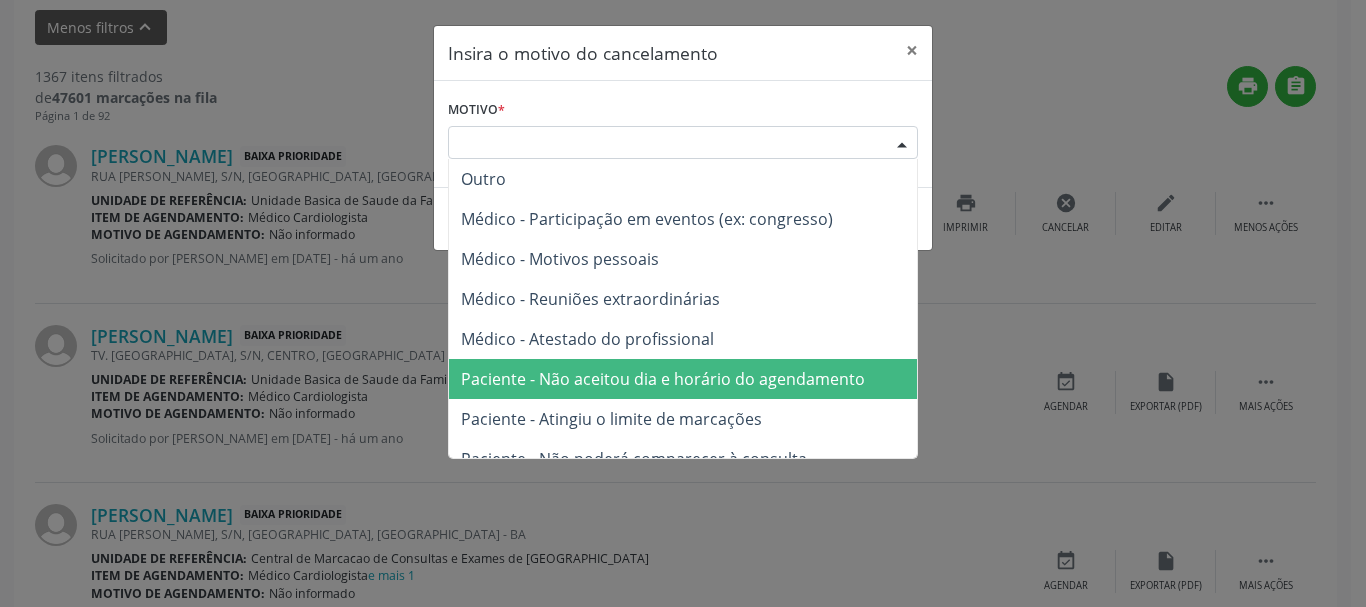 click on "Paciente - Não aceitou dia e horário do agendamento" at bounding box center [683, 379] 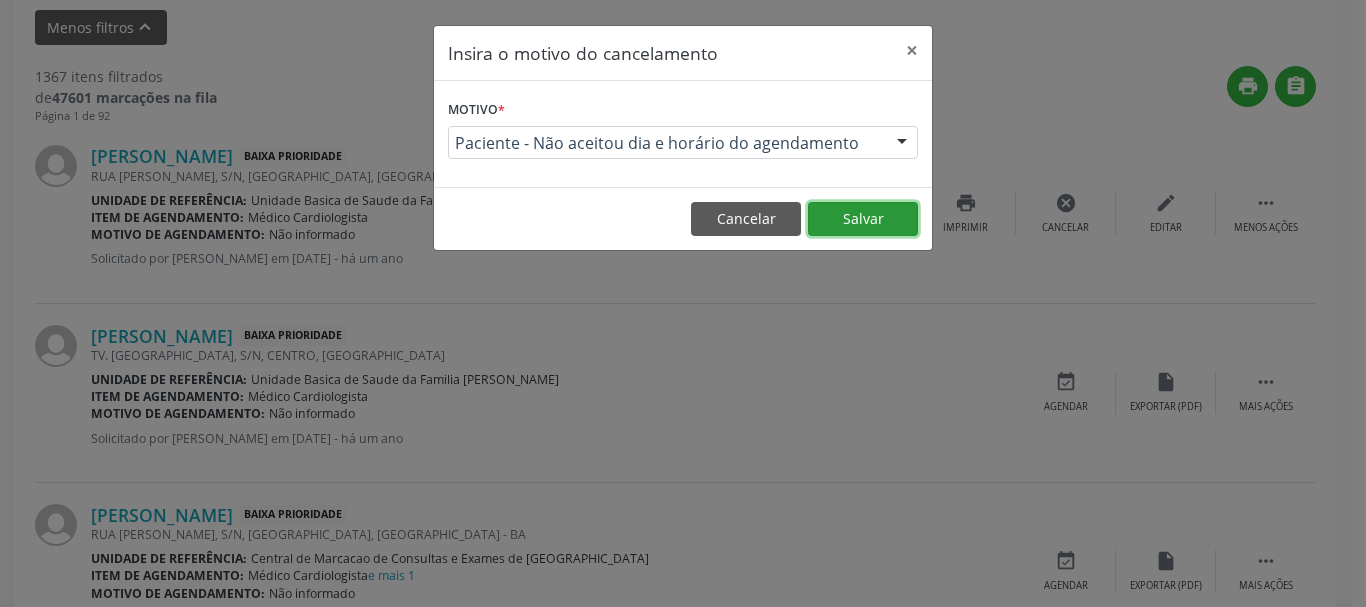 click on "Salvar" at bounding box center [863, 219] 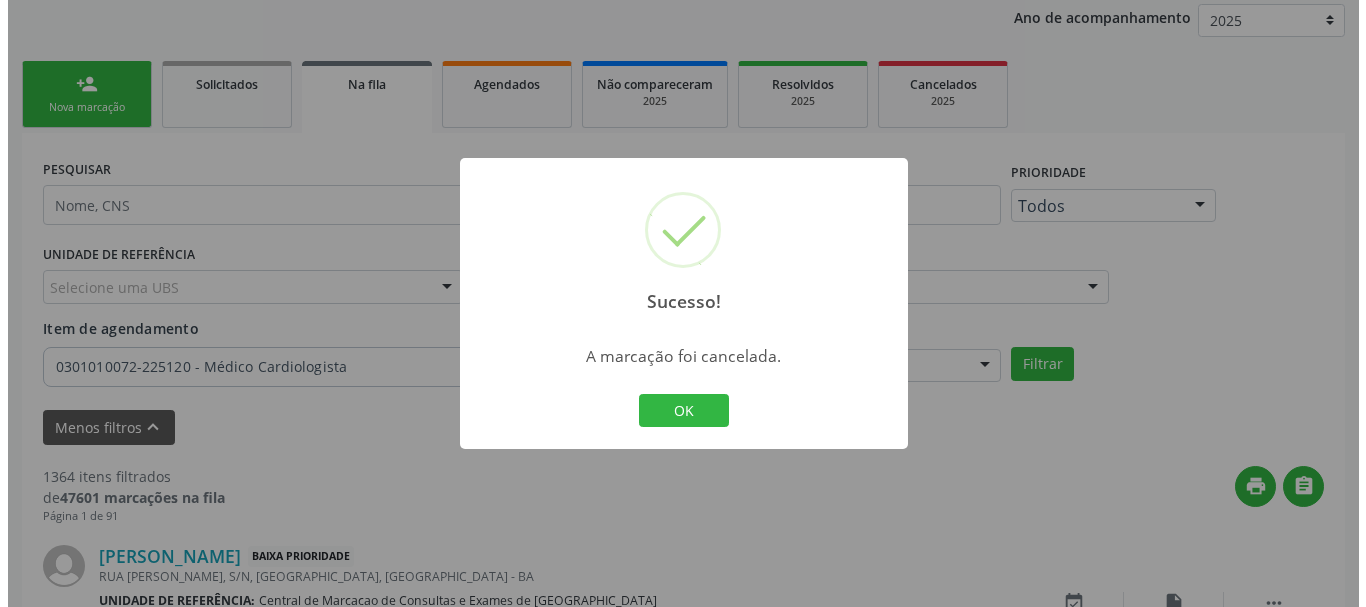scroll, scrollTop: 638, scrollLeft: 0, axis: vertical 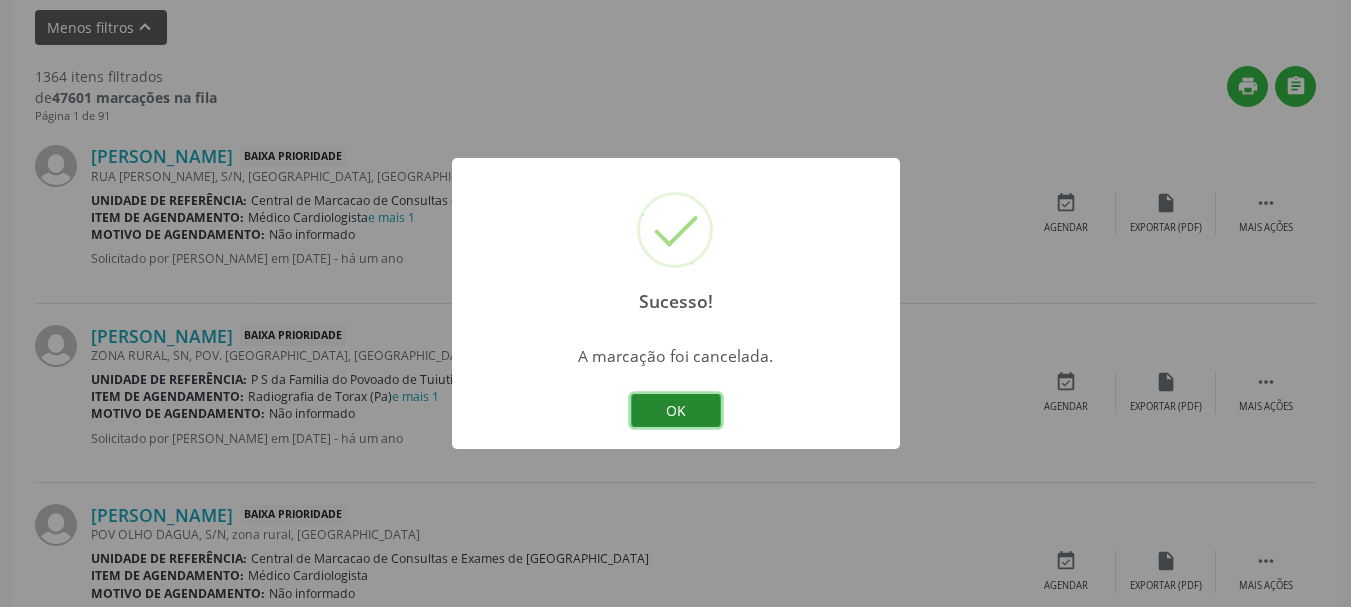 click on "OK" at bounding box center [676, 411] 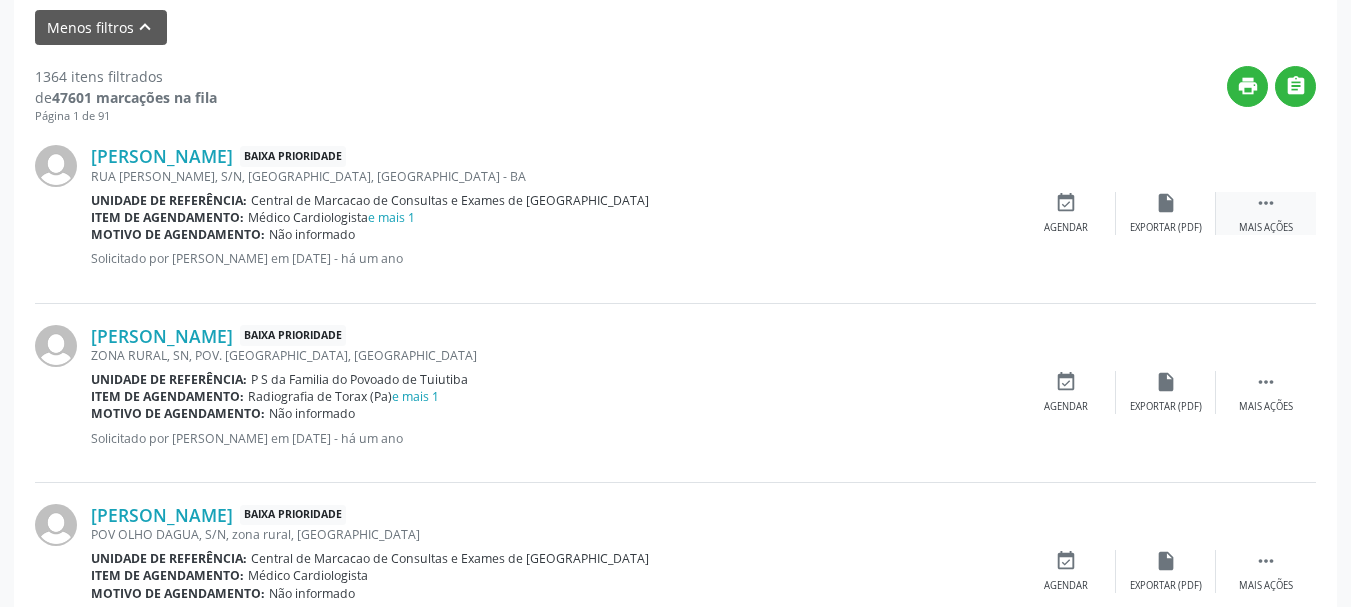click on "" at bounding box center [1266, 203] 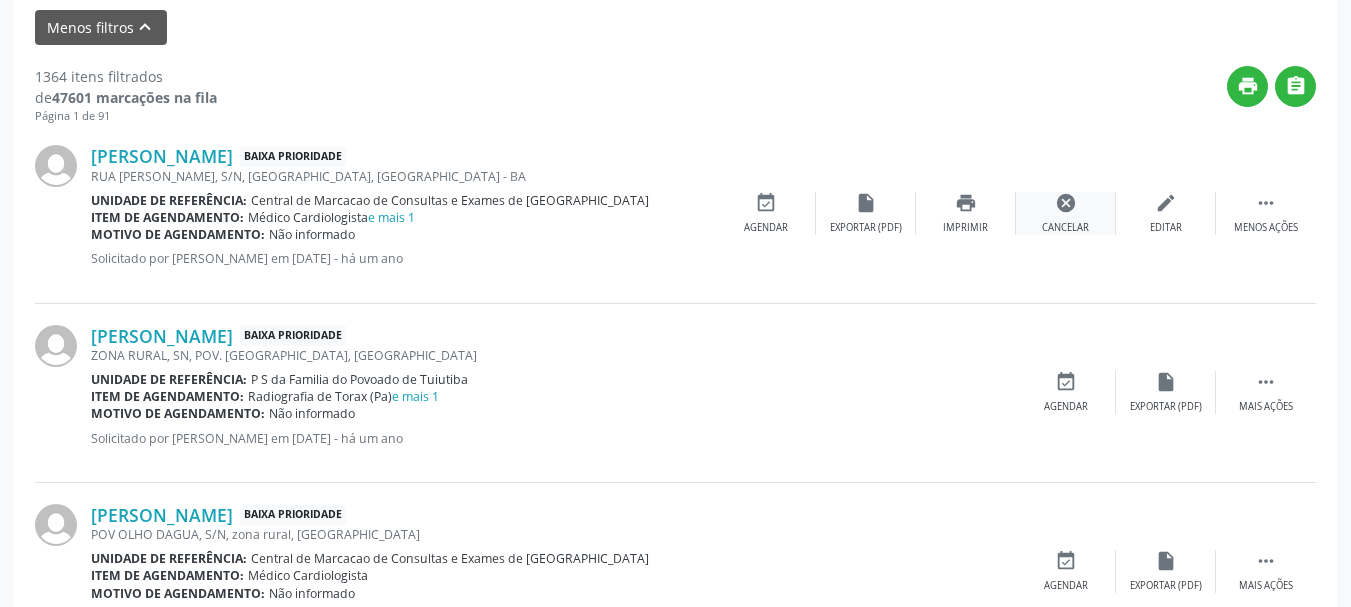 click on "cancel
Cancelar" at bounding box center [1066, 213] 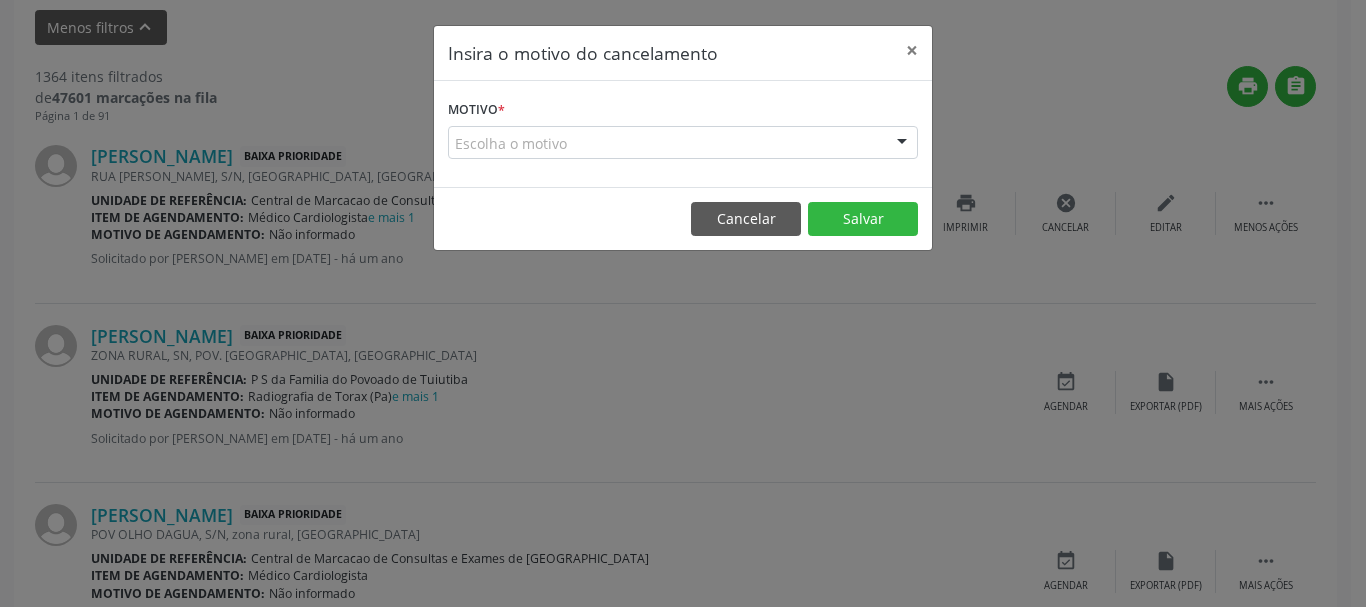 click on "Motivo
*
Escolha o motivo
Outro   Médico - Participação em eventos (ex: congresso)   Médico - Motivos pessoais   Médico - Reuniões extraordinárias   Médico - Atestado do profissional   Paciente - Não aceitou dia e horário do agendamento   Paciente - Atingiu o limite de marcações   Paciente - Não poderá comparecer à consulta   Paciente - Não aceitou médico ou especialidade   Médico - Sem vaga disponível
Nenhum resultado encontrado para: "   "
Não há nenhuma opção para ser exibida." at bounding box center [683, 134] 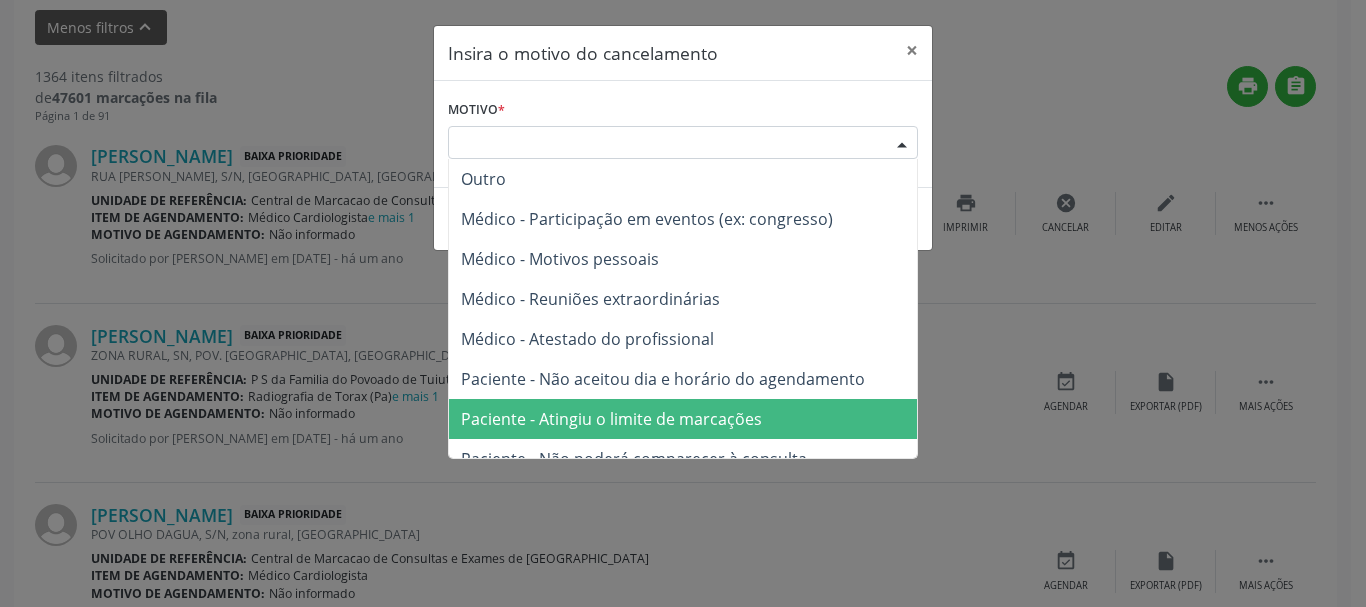 click on "Paciente - Atingiu o limite de marcações" at bounding box center [683, 419] 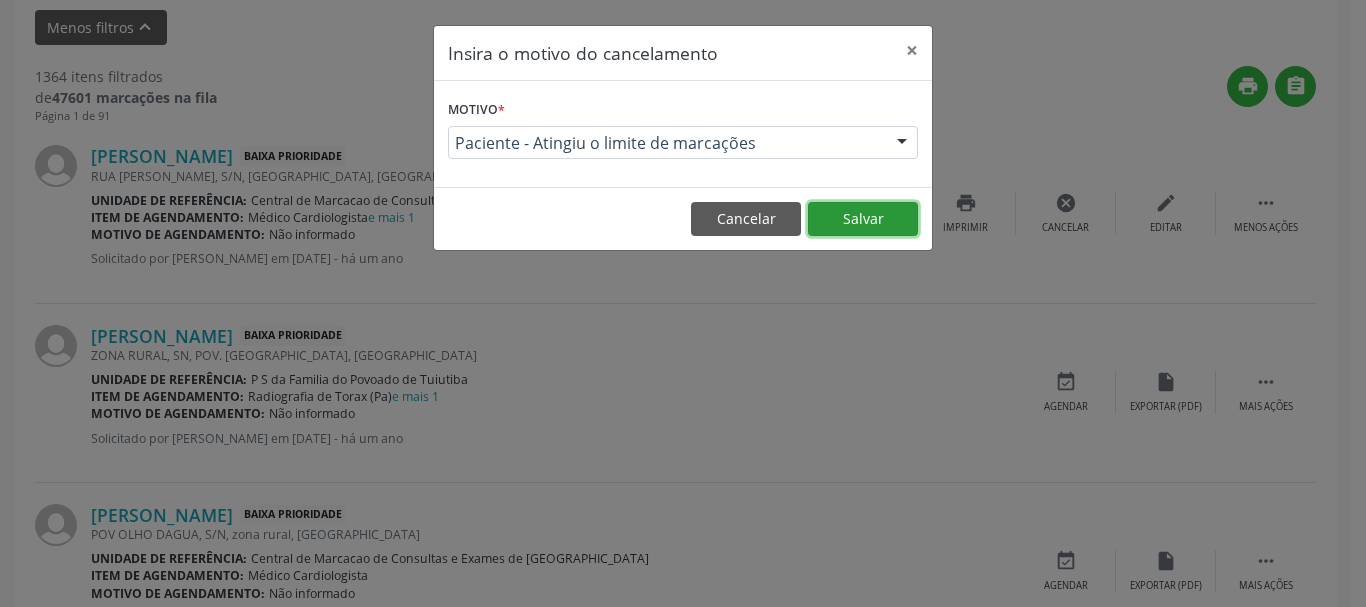 click on "Salvar" at bounding box center [863, 219] 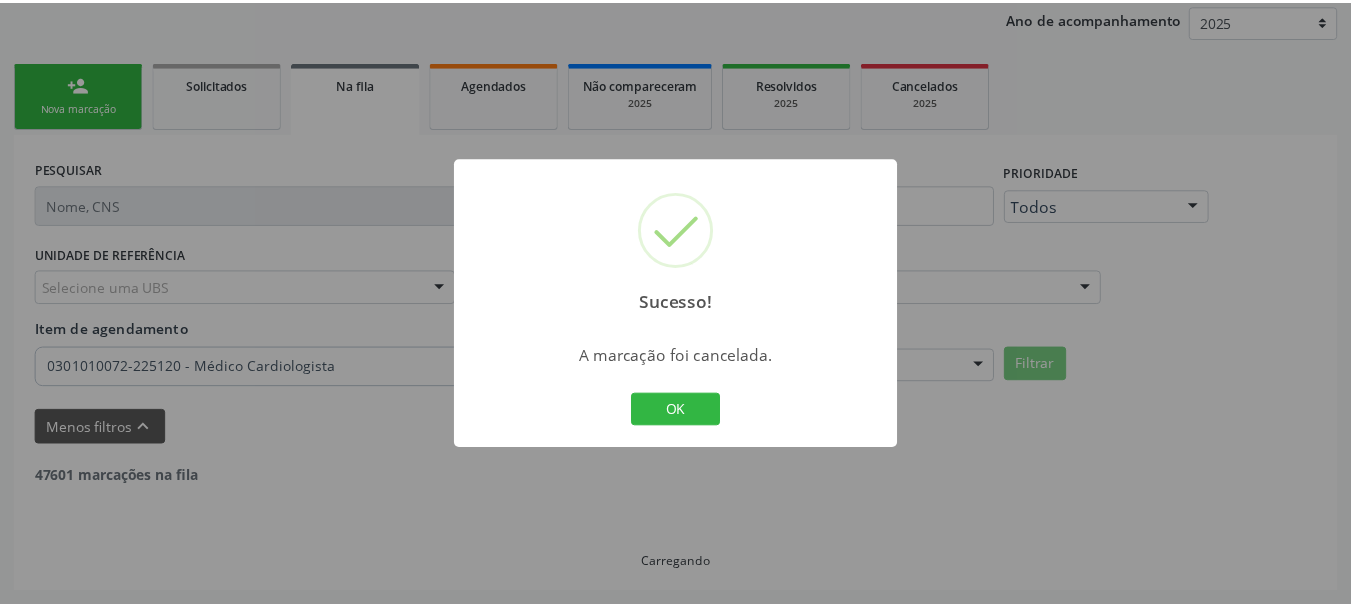scroll, scrollTop: 238, scrollLeft: 0, axis: vertical 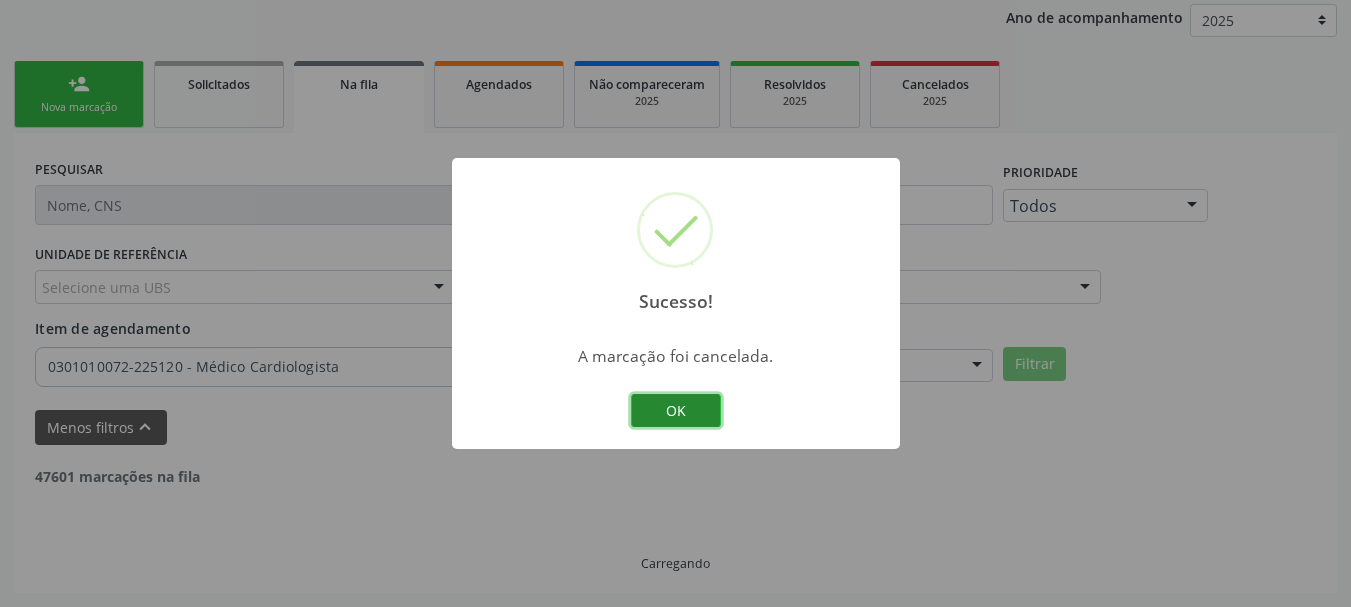 click on "OK" at bounding box center [676, 411] 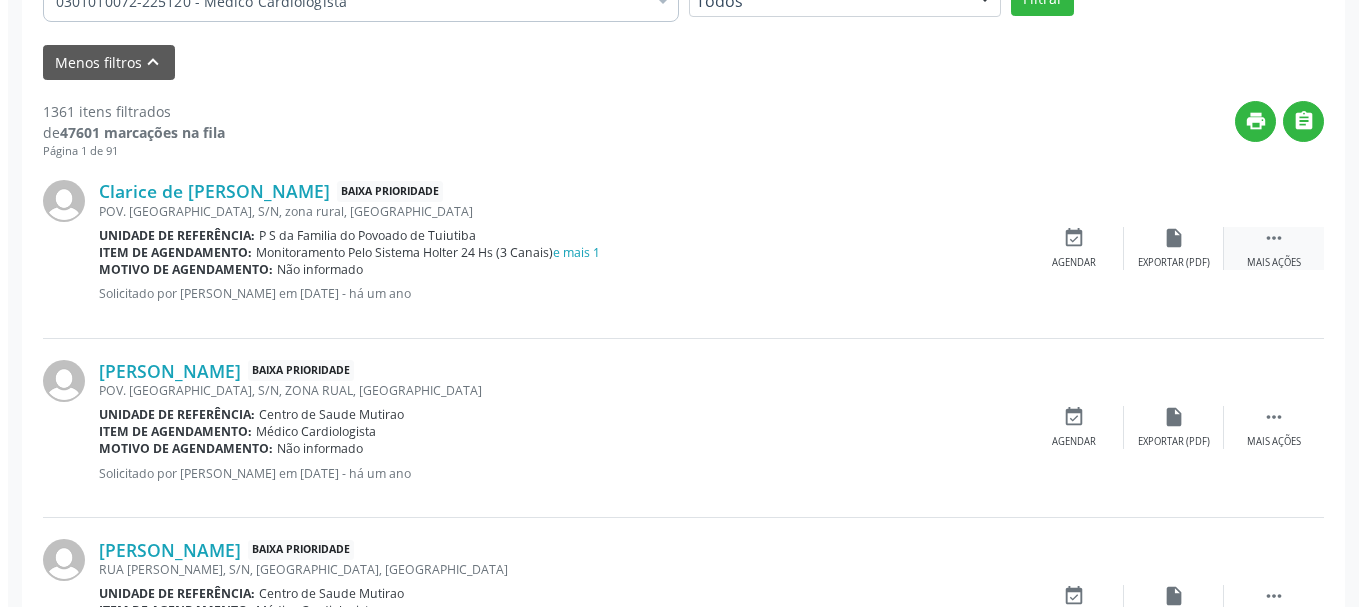 scroll, scrollTop: 638, scrollLeft: 0, axis: vertical 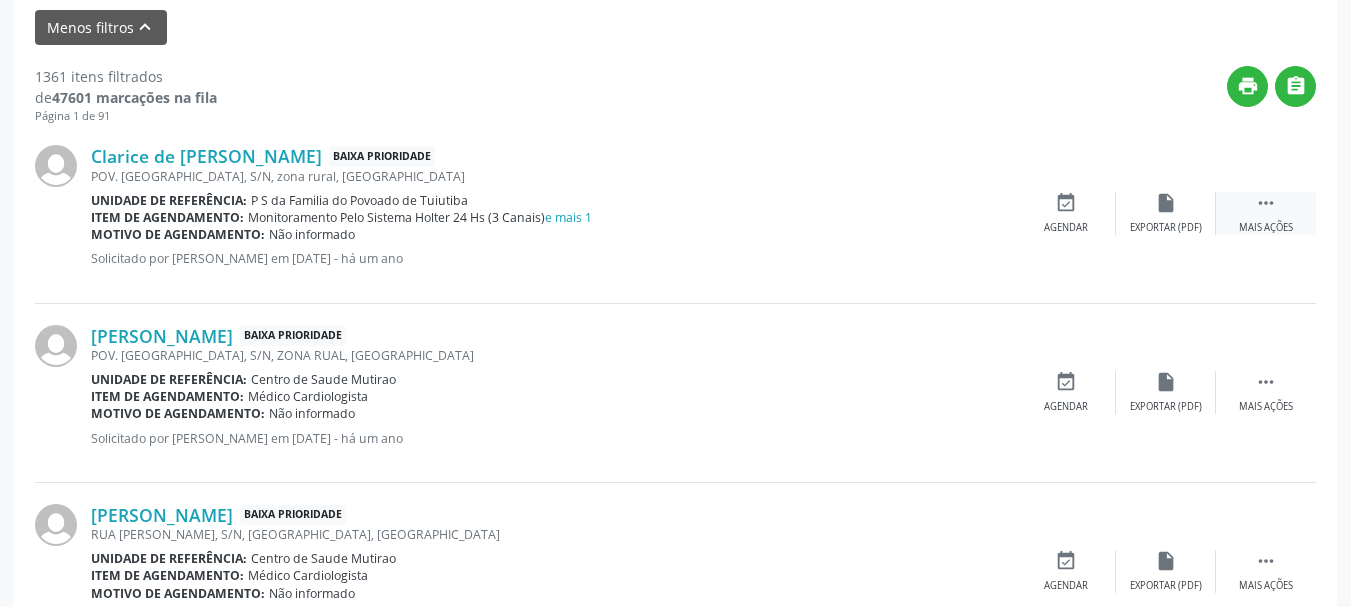 click on "" at bounding box center [1266, 203] 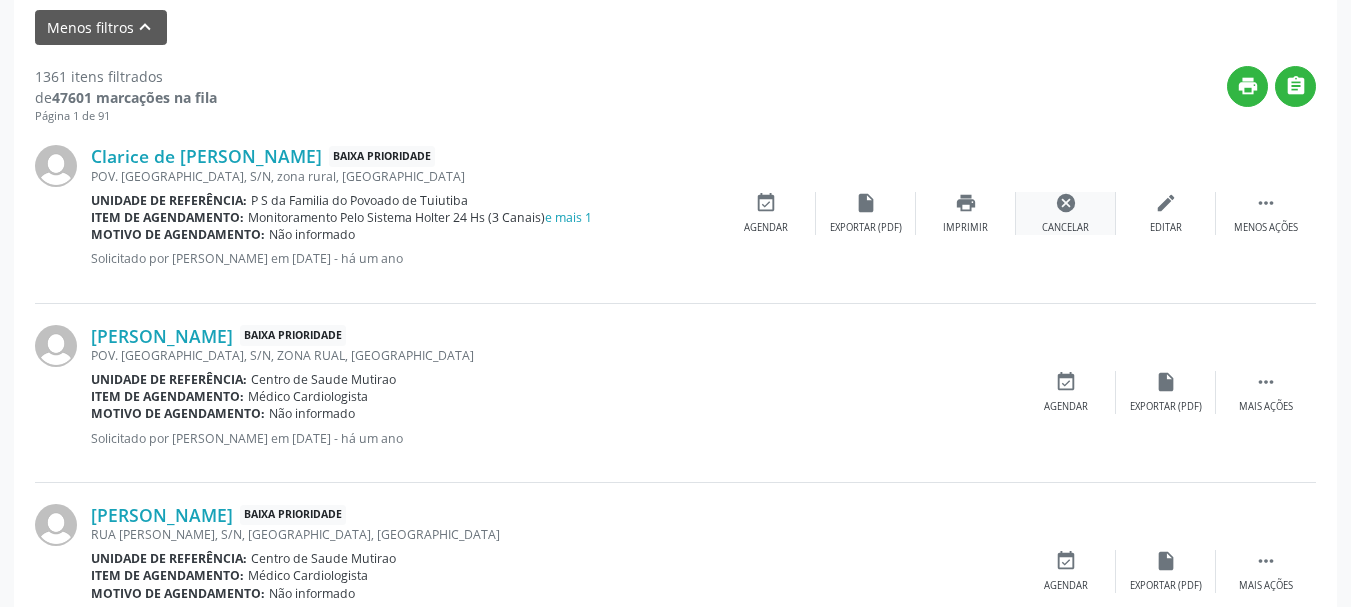 click on "Cancelar" at bounding box center [1065, 228] 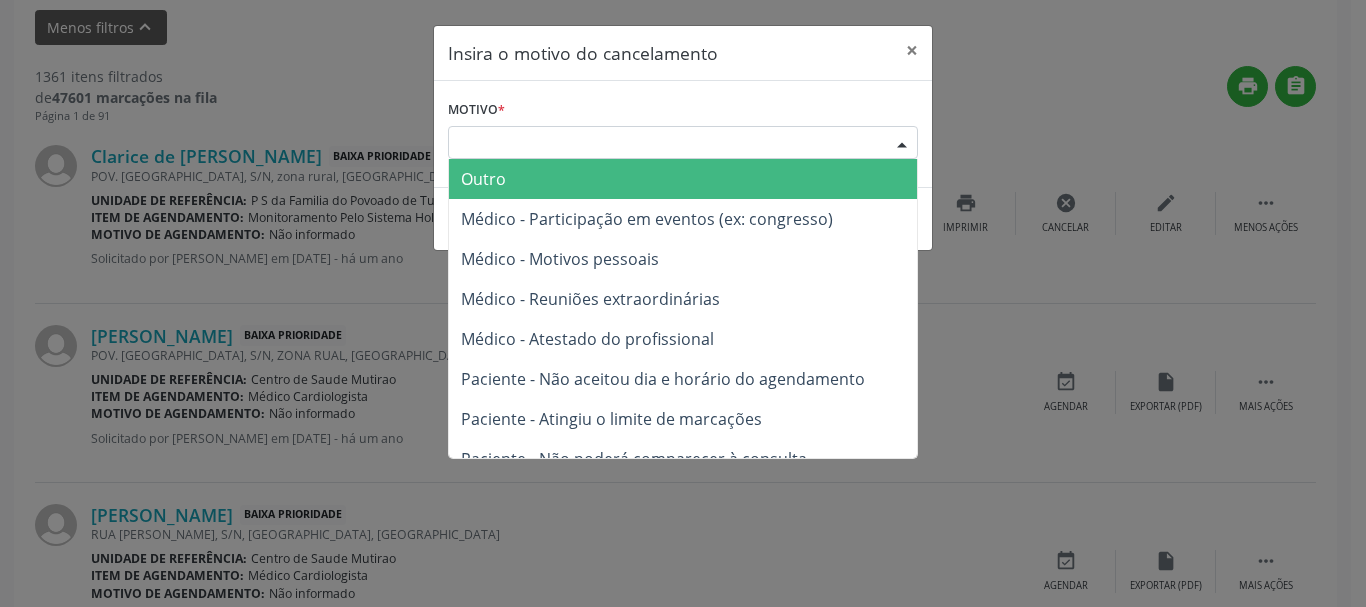 click at bounding box center (902, 144) 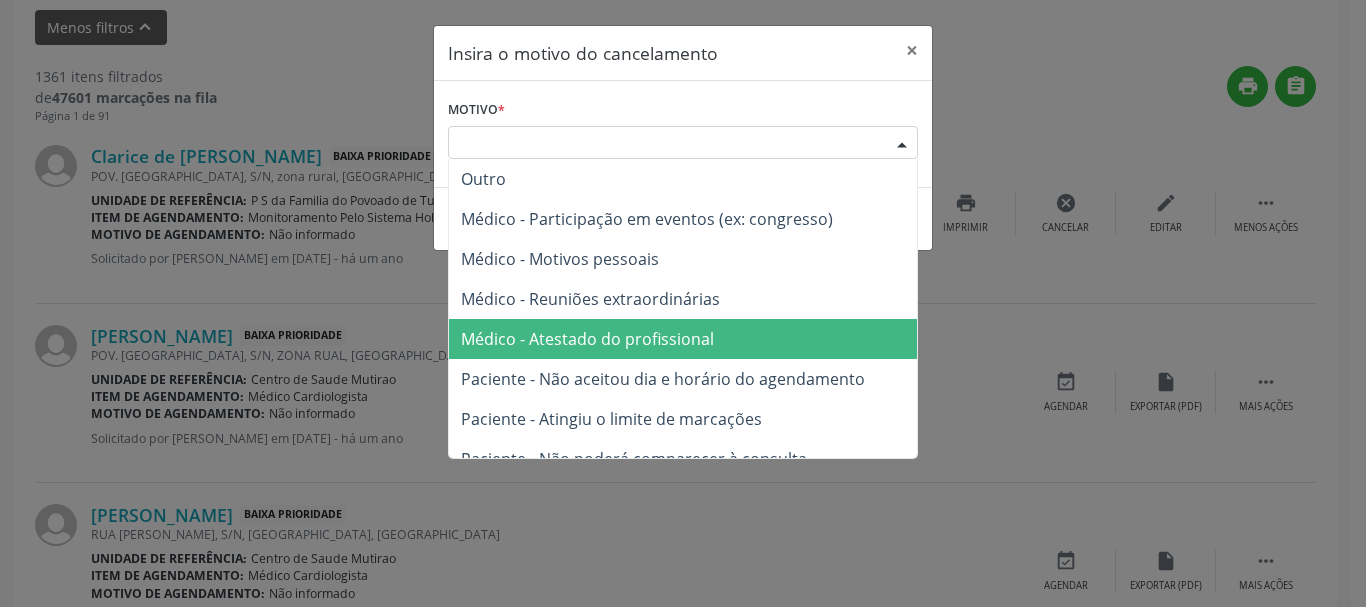 click on "Médico - Atestado do profissional" at bounding box center [683, 339] 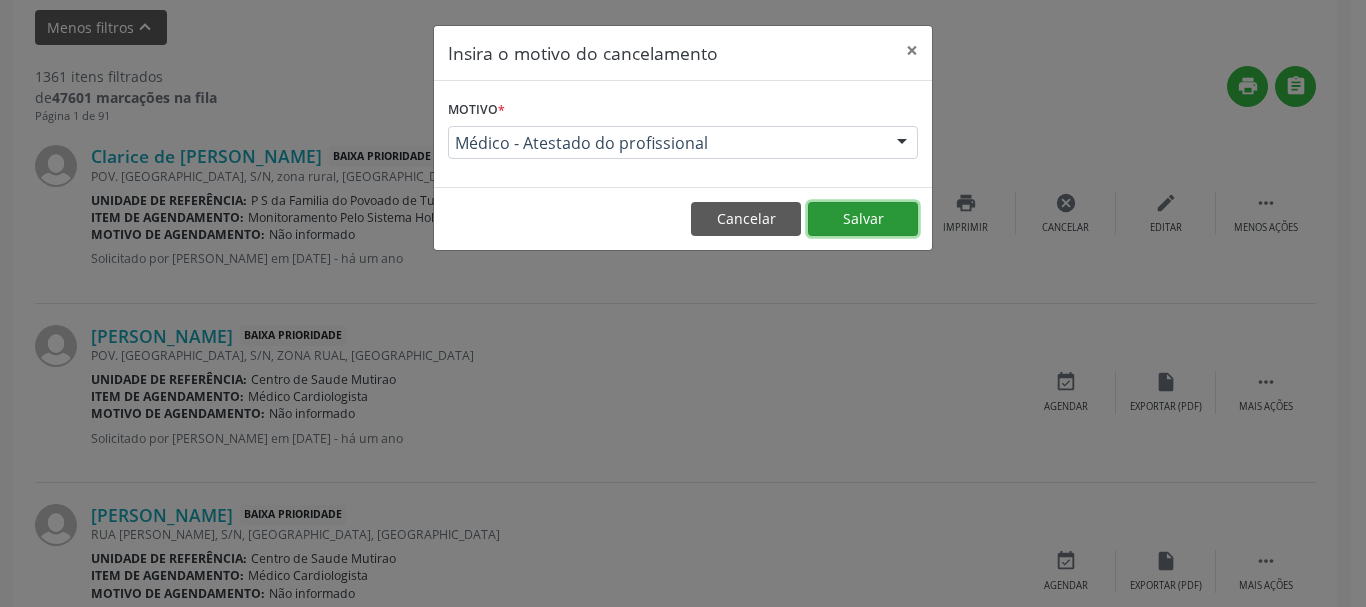 click on "Salvar" at bounding box center (863, 219) 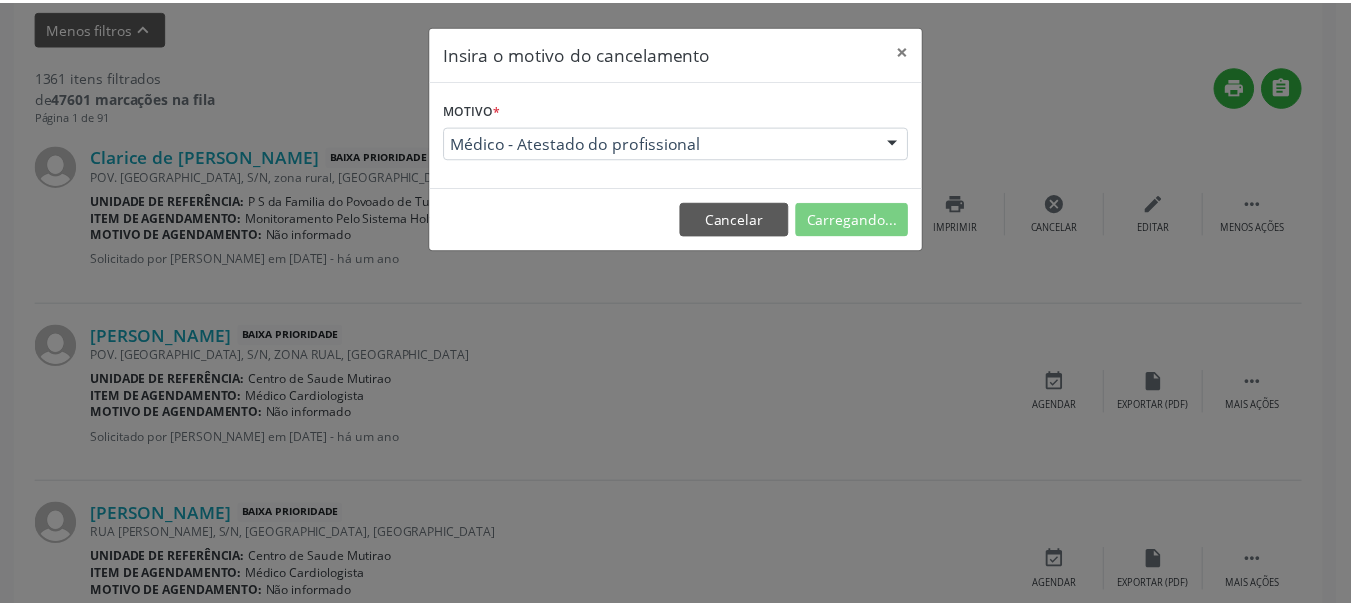 scroll, scrollTop: 238, scrollLeft: 0, axis: vertical 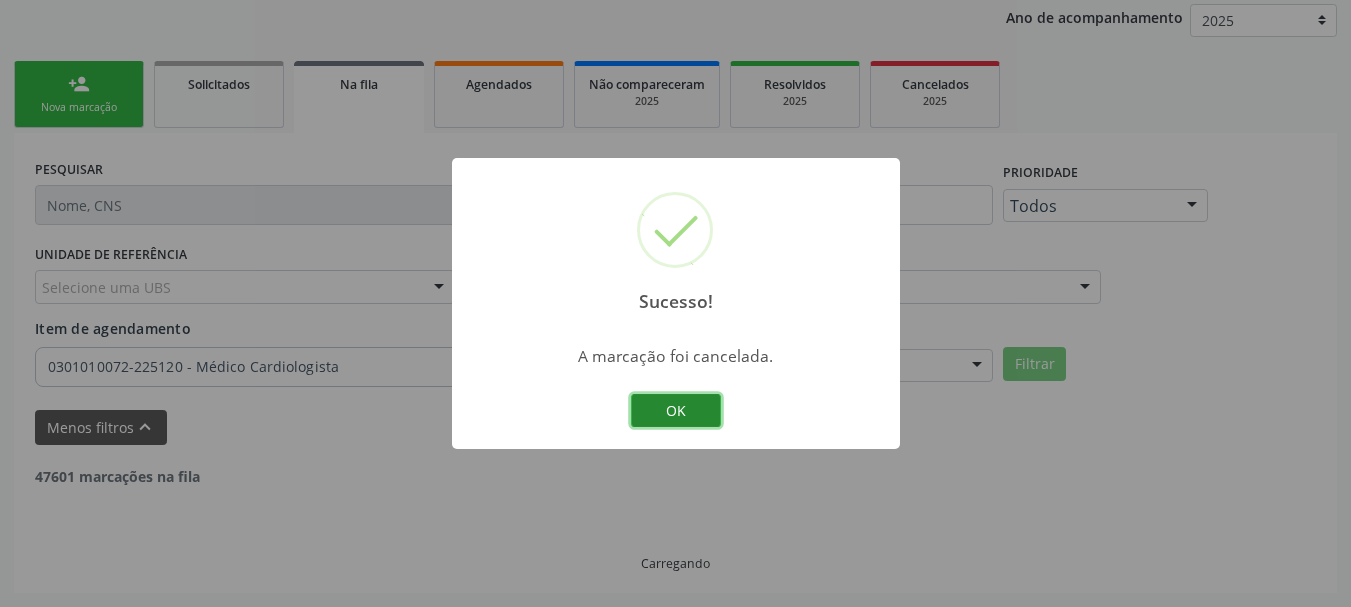 click on "OK" at bounding box center (676, 411) 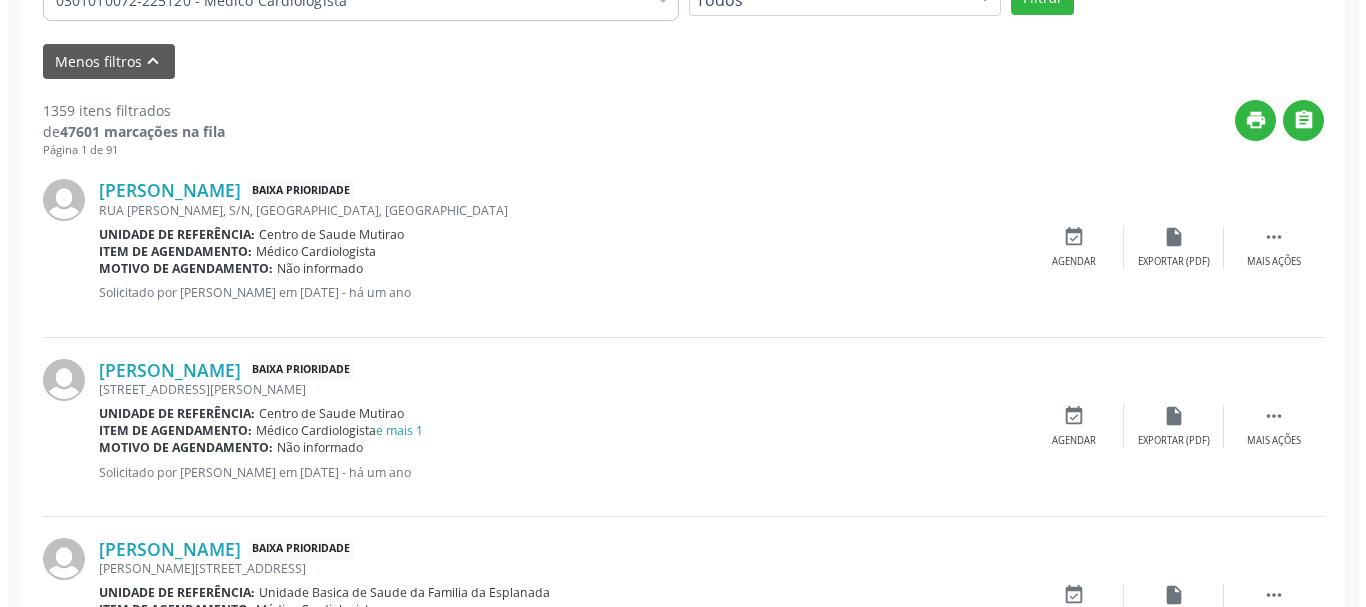 scroll, scrollTop: 638, scrollLeft: 0, axis: vertical 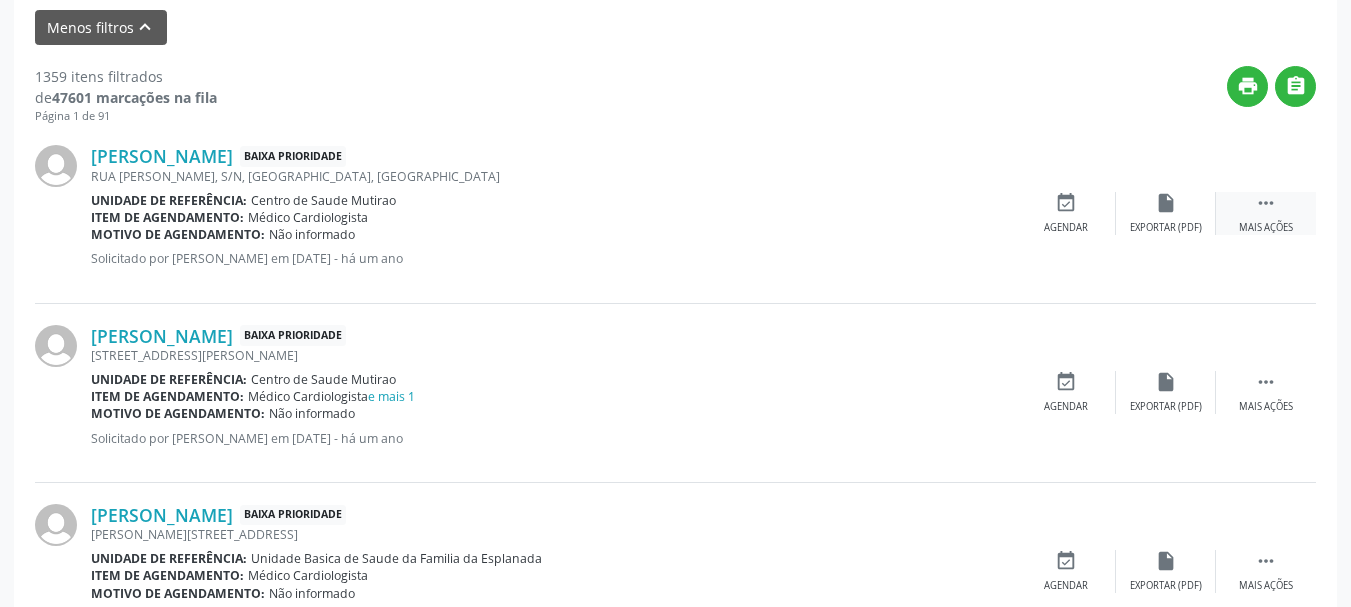 click on "Mais ações" at bounding box center (1266, 228) 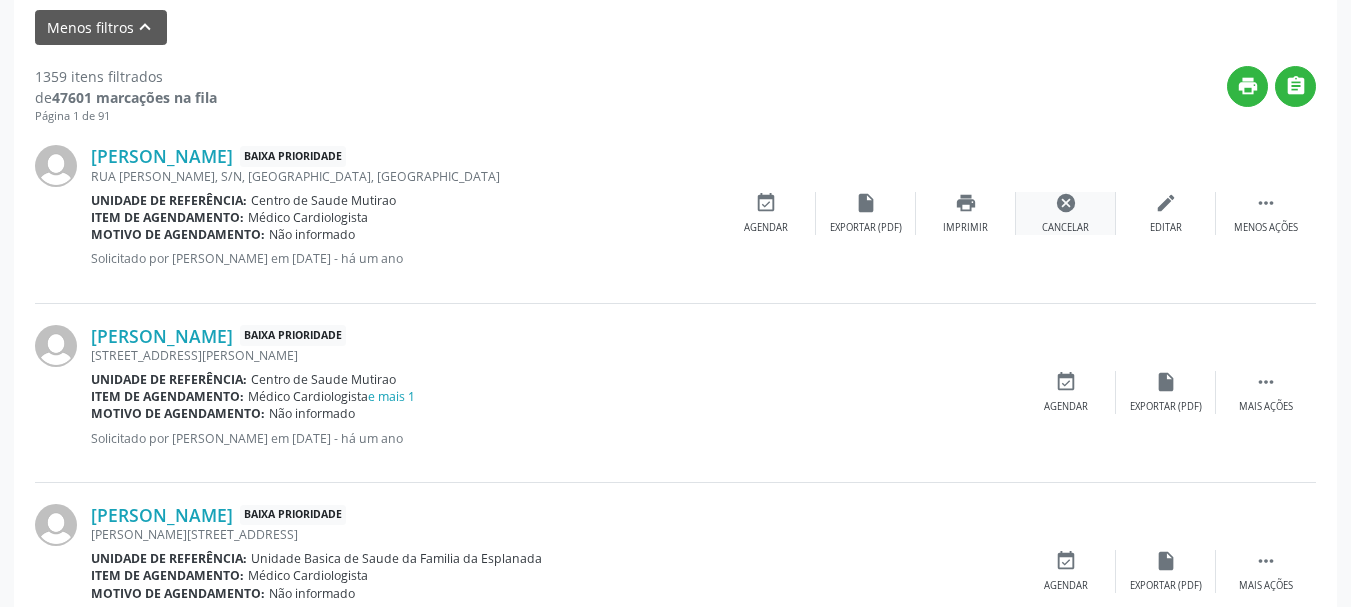 click on "Cancelar" at bounding box center (1065, 228) 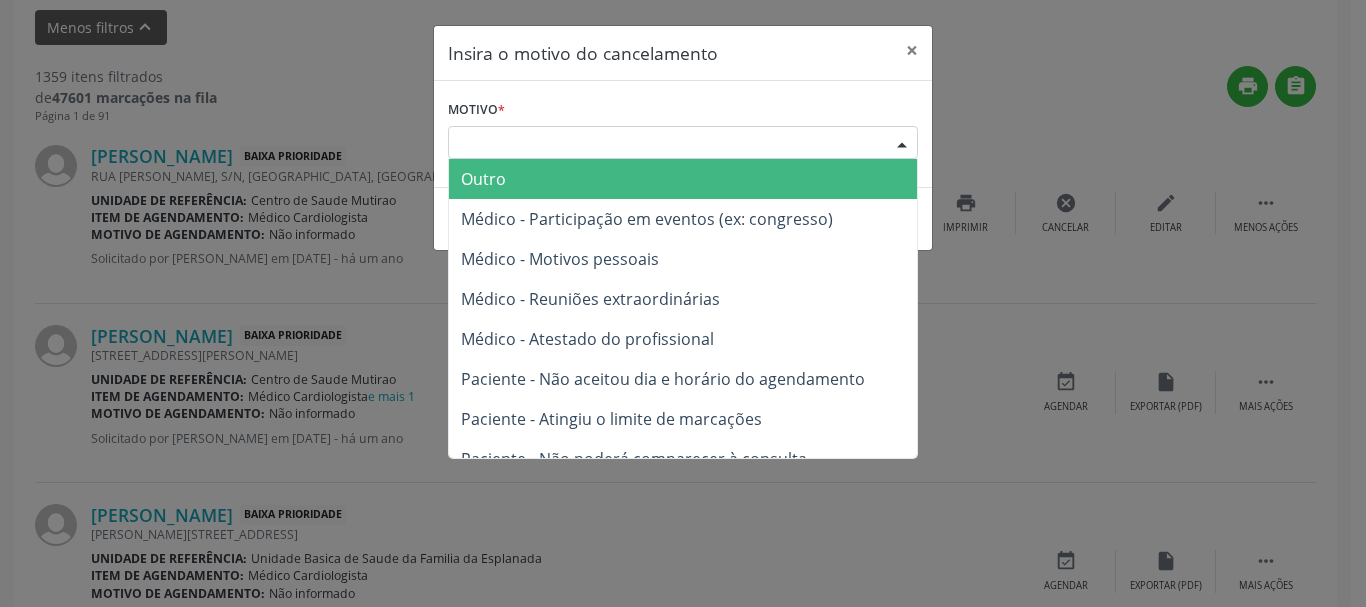 drag, startPoint x: 910, startPoint y: 134, endPoint x: 870, endPoint y: 234, distance: 107.70329 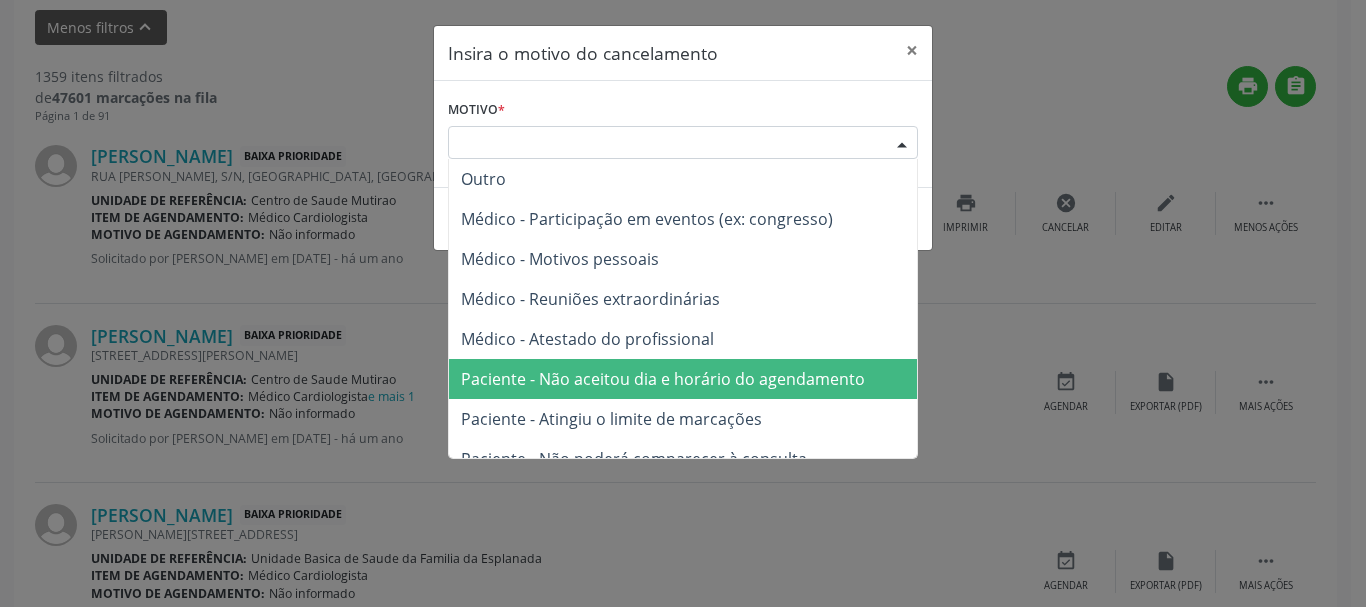 click on "Paciente - Não aceitou dia e horário do agendamento" at bounding box center [683, 379] 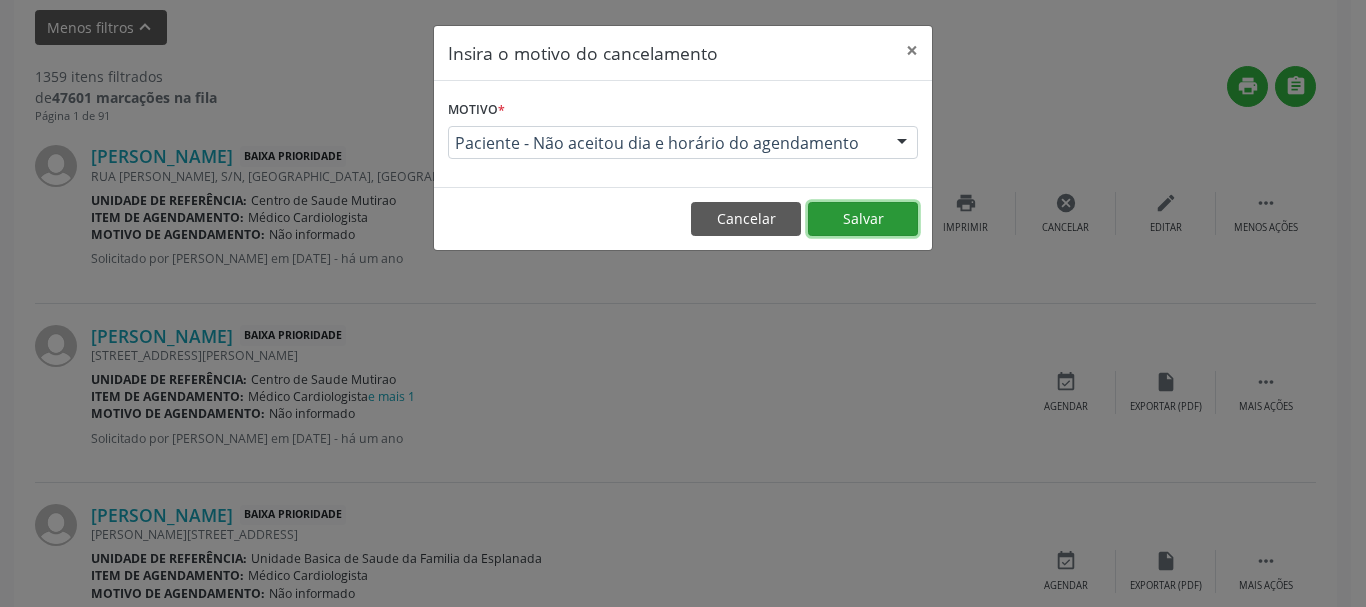 click on "Salvar" at bounding box center (863, 219) 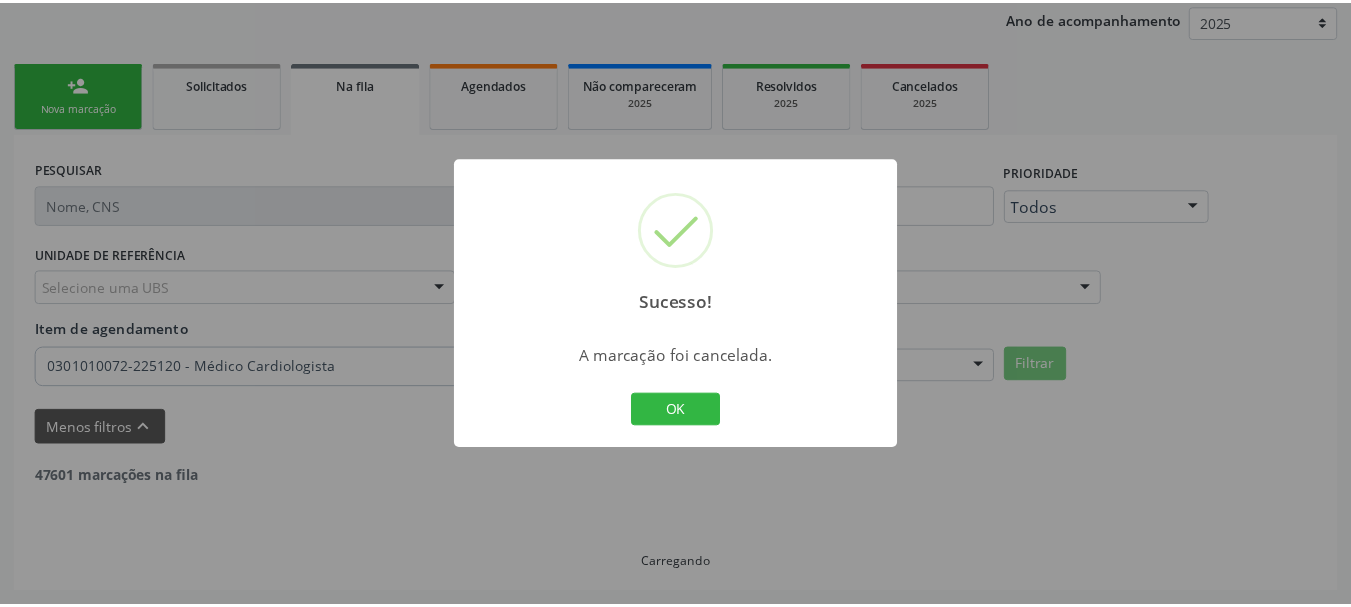 scroll, scrollTop: 238, scrollLeft: 0, axis: vertical 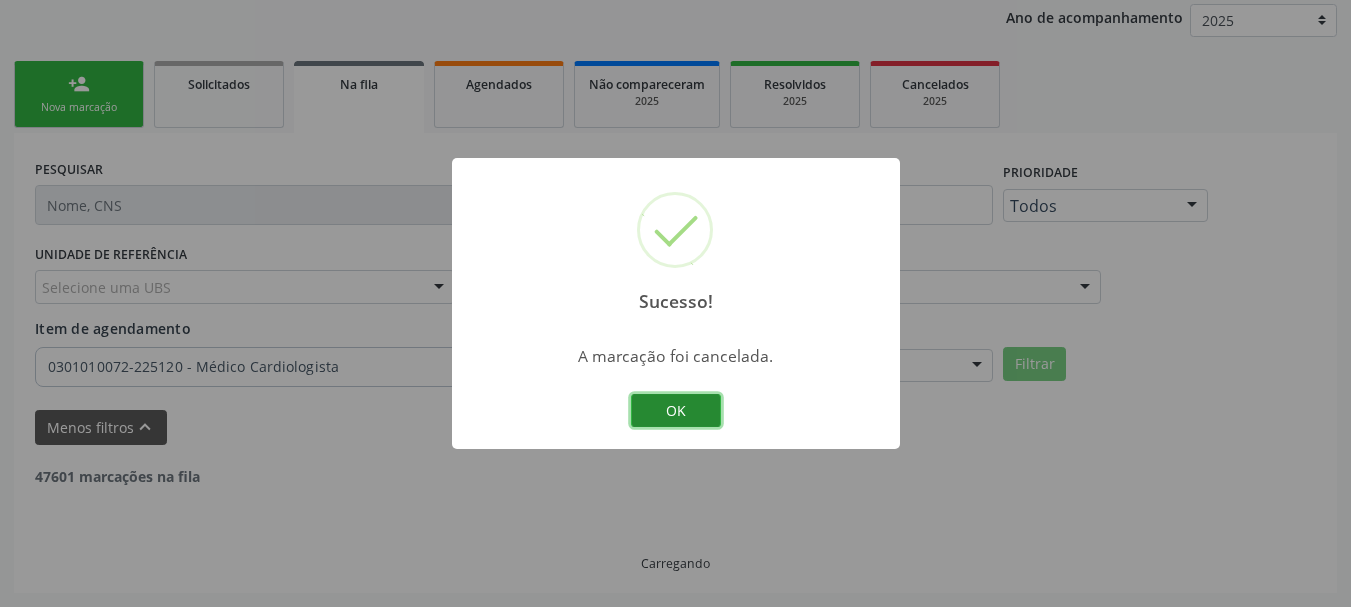 click on "OK" at bounding box center [676, 411] 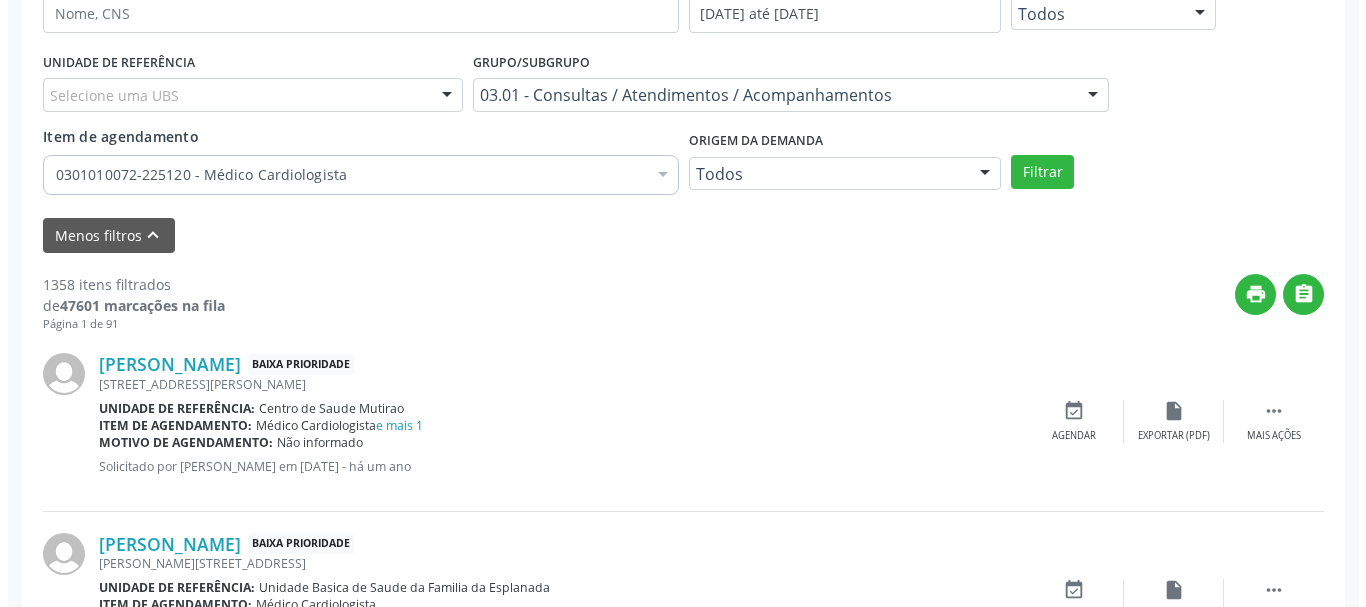 scroll, scrollTop: 438, scrollLeft: 0, axis: vertical 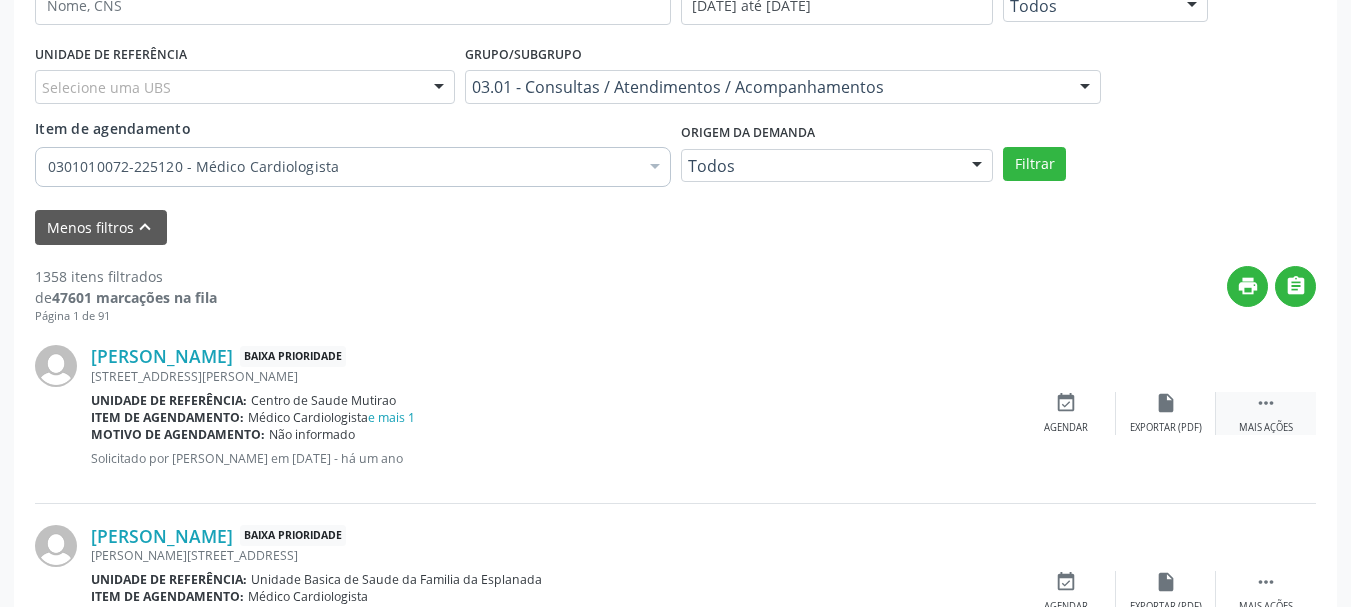 click on "" at bounding box center [1266, 403] 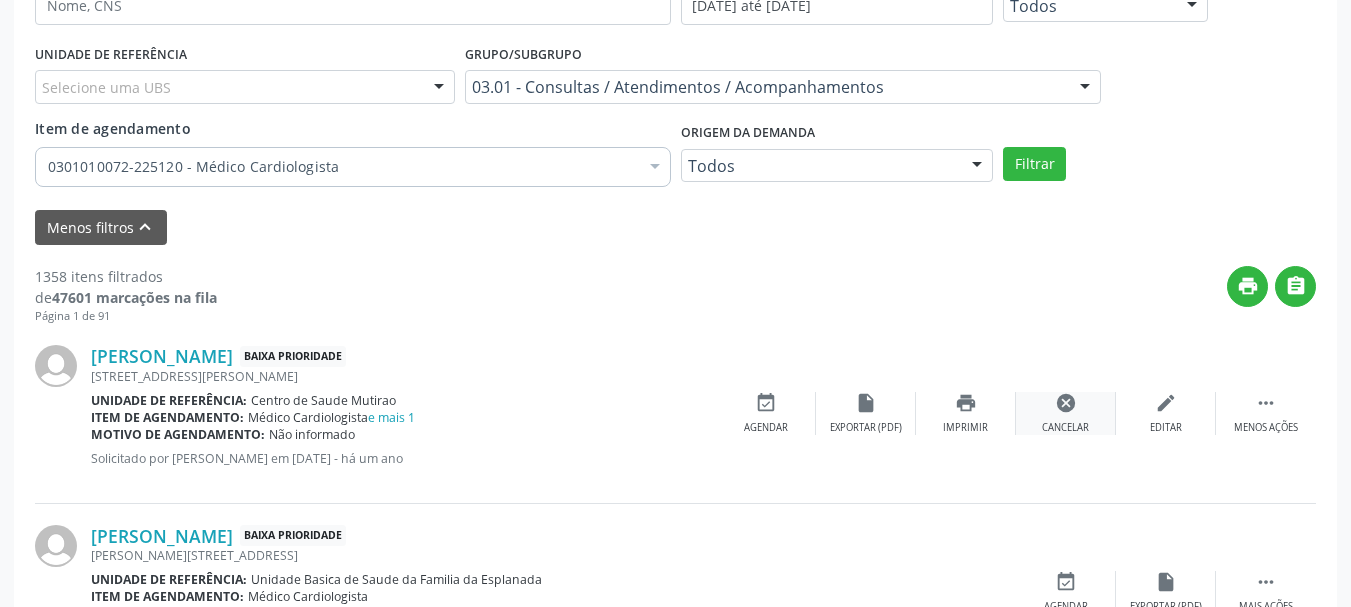 click on "cancel
Cancelar" at bounding box center (1066, 413) 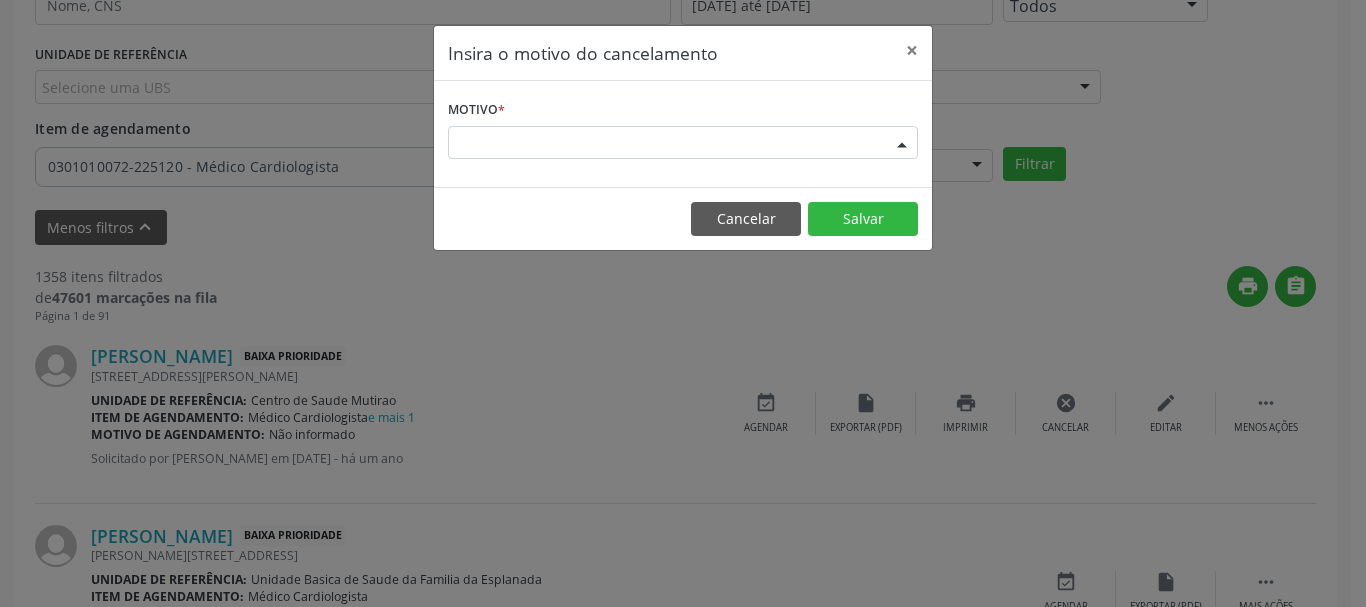 click at bounding box center [902, 144] 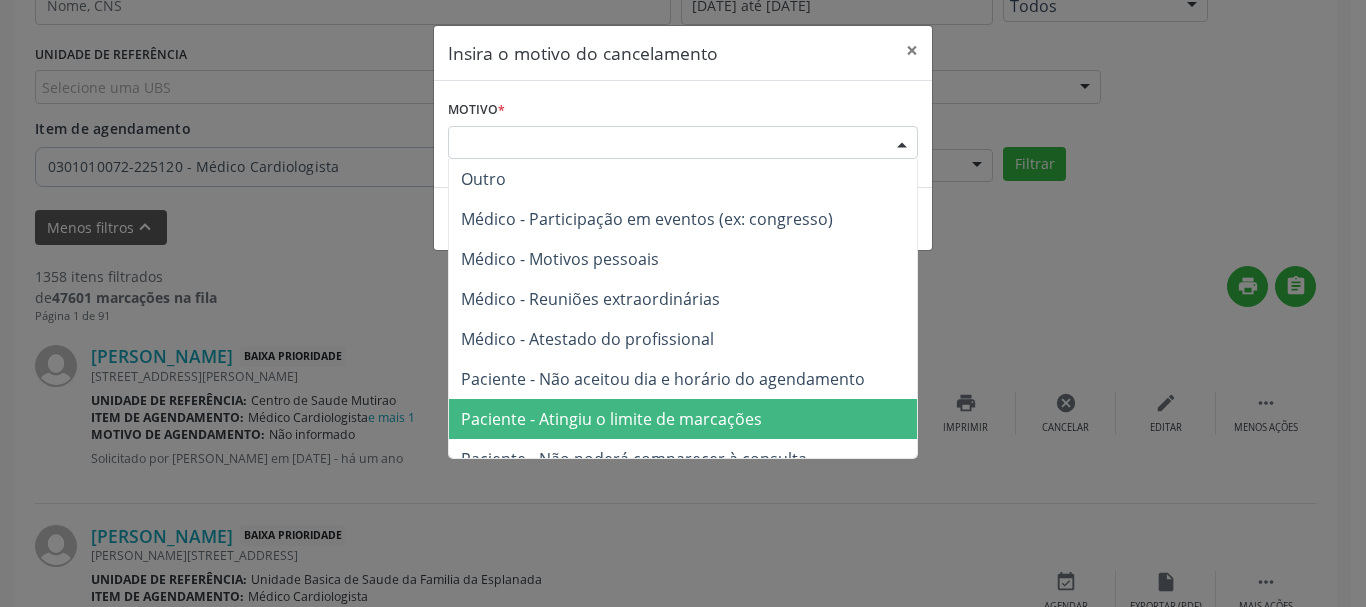 click on "Paciente - Atingiu o limite de marcações" at bounding box center [683, 419] 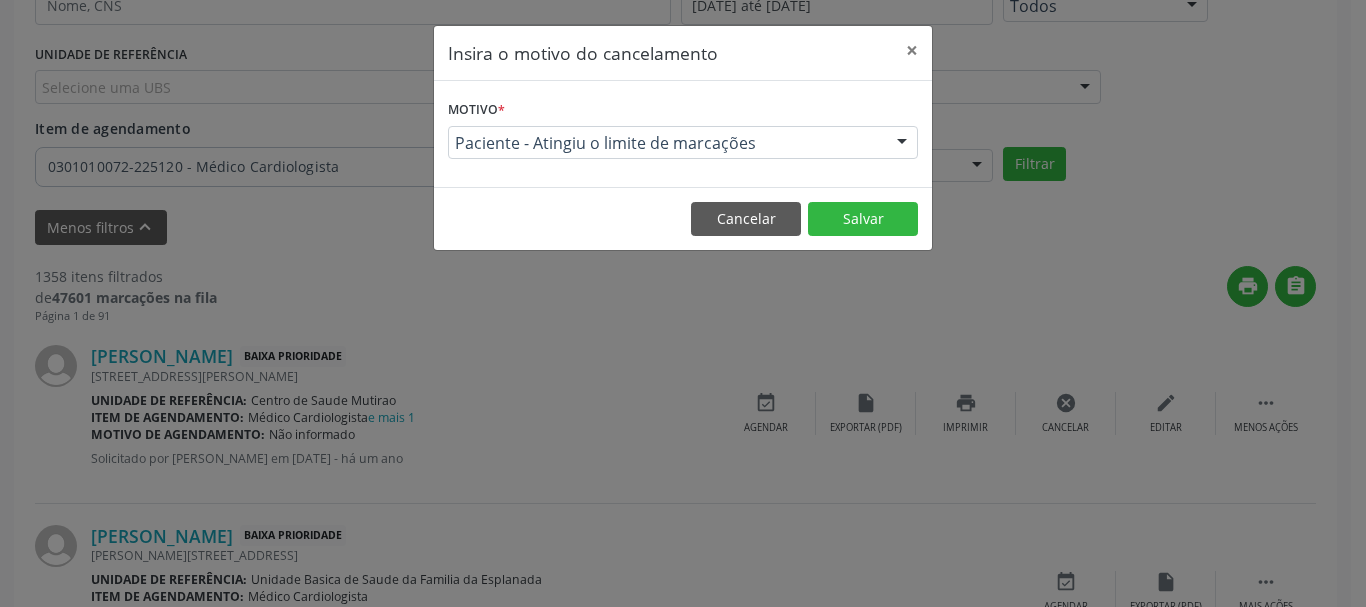 click on "Cancelar Salvar" at bounding box center (683, 218) 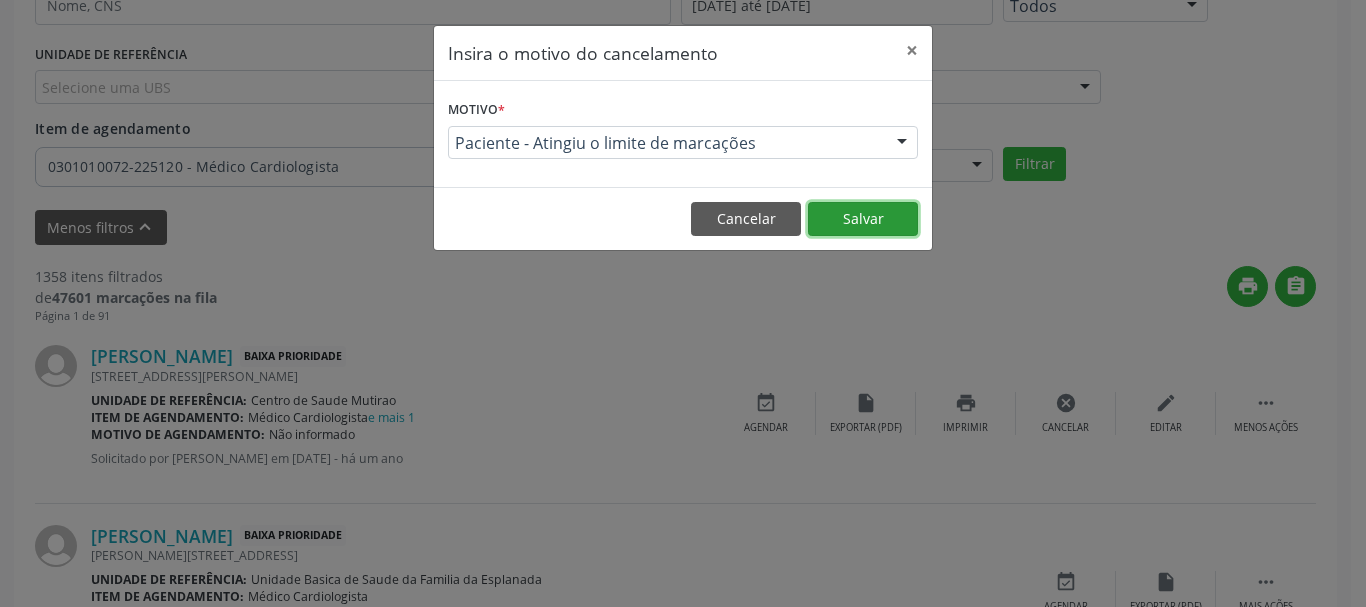 click on "Salvar" at bounding box center (863, 219) 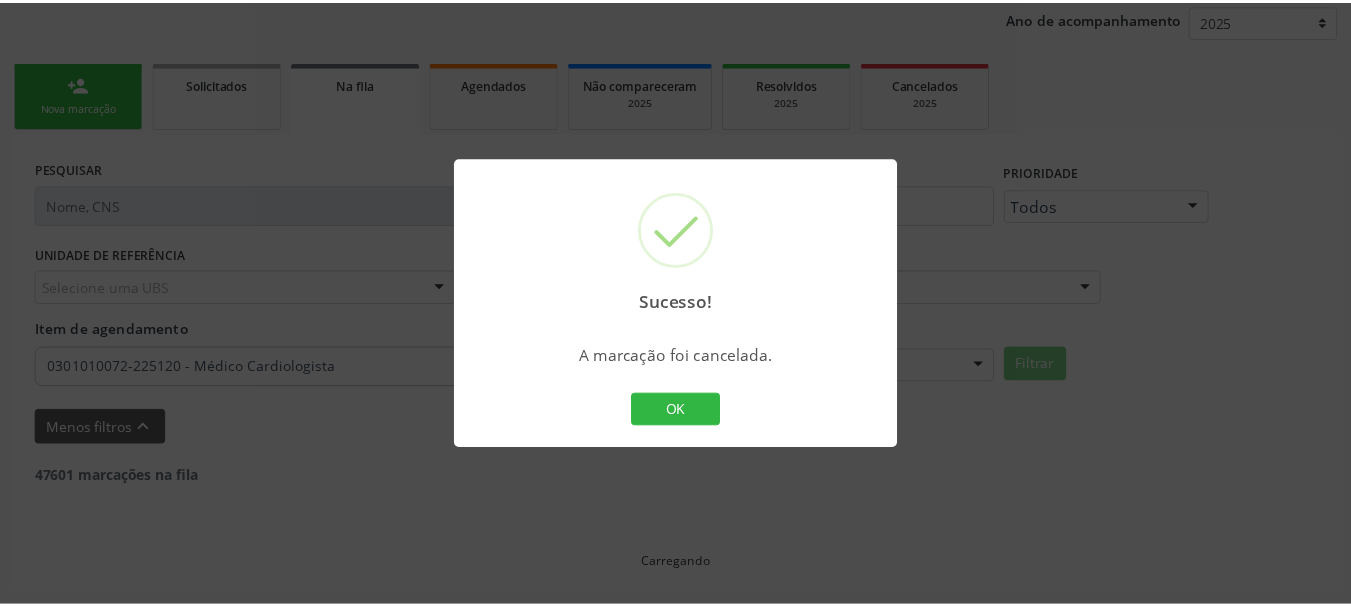scroll, scrollTop: 238, scrollLeft: 0, axis: vertical 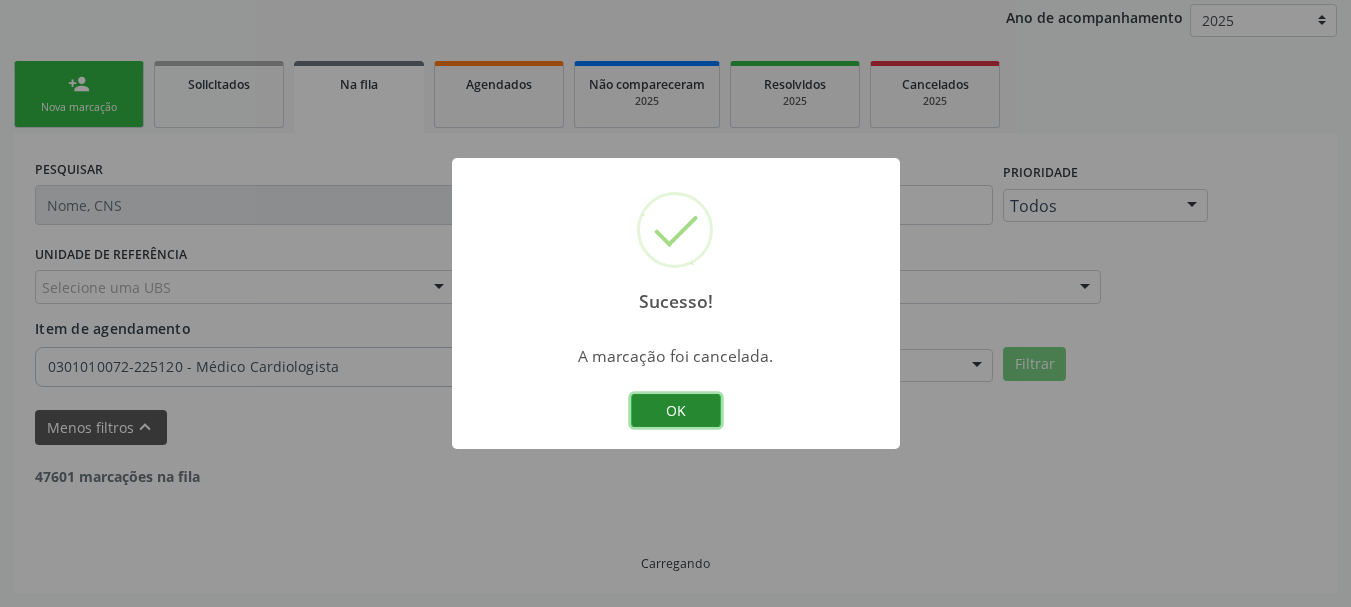 drag, startPoint x: 699, startPoint y: 397, endPoint x: 685, endPoint y: 386, distance: 17.804493 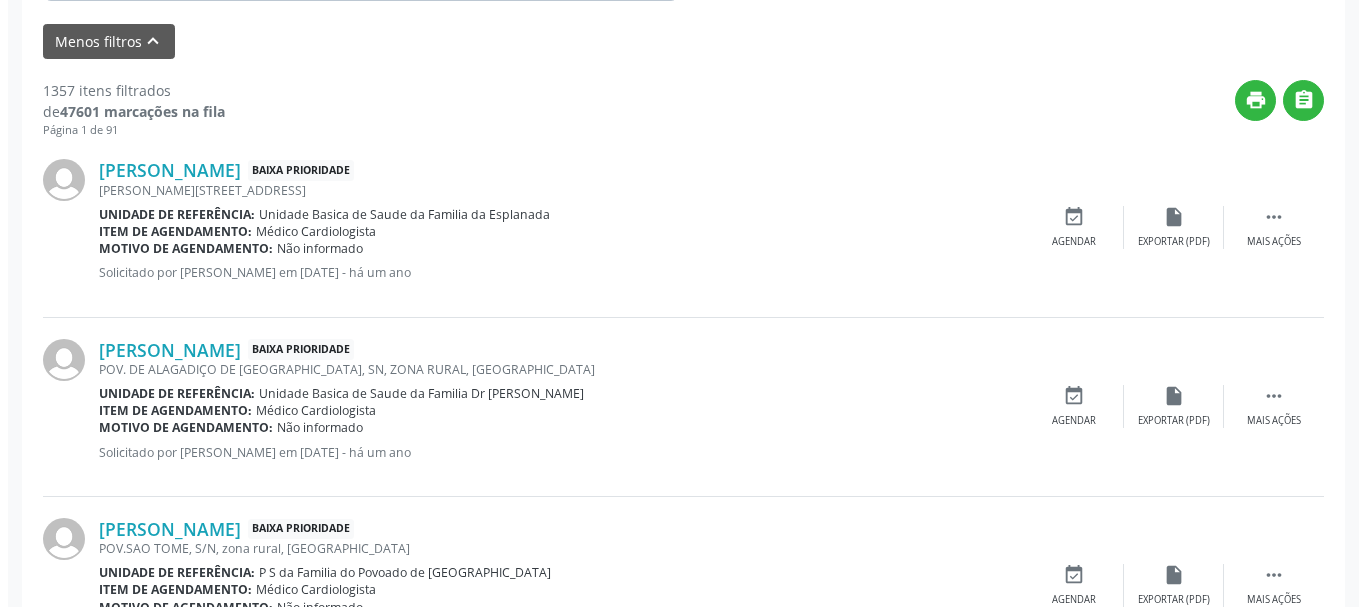 scroll, scrollTop: 638, scrollLeft: 0, axis: vertical 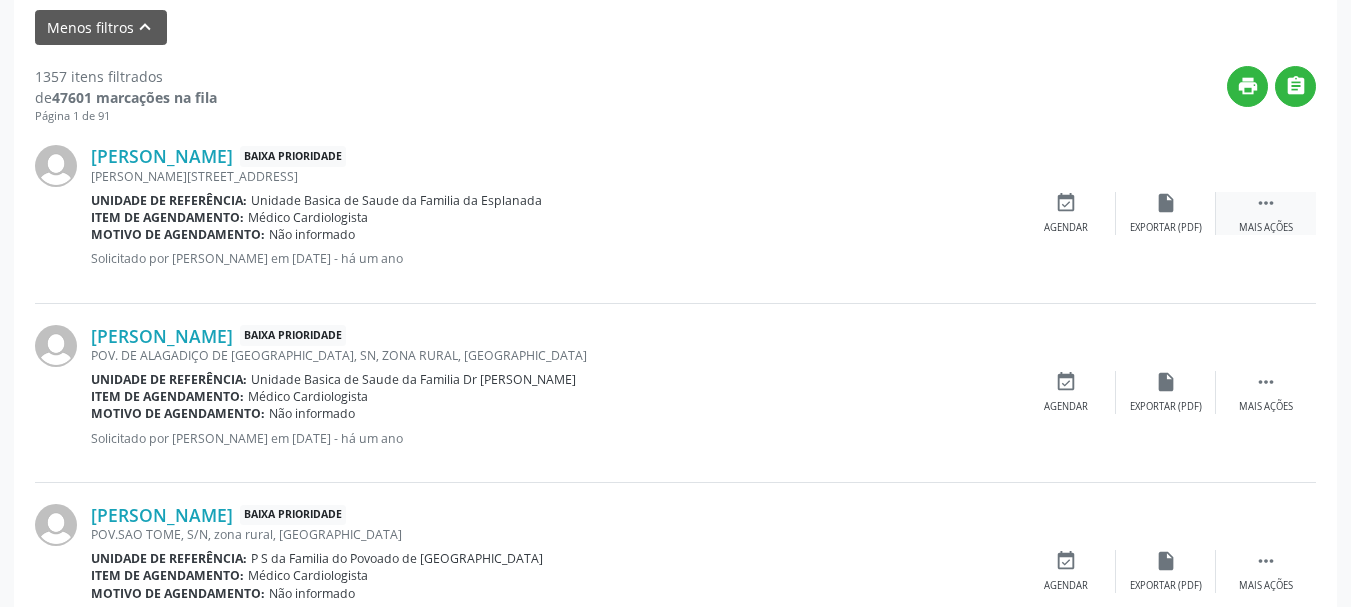 click on "" at bounding box center [1266, 203] 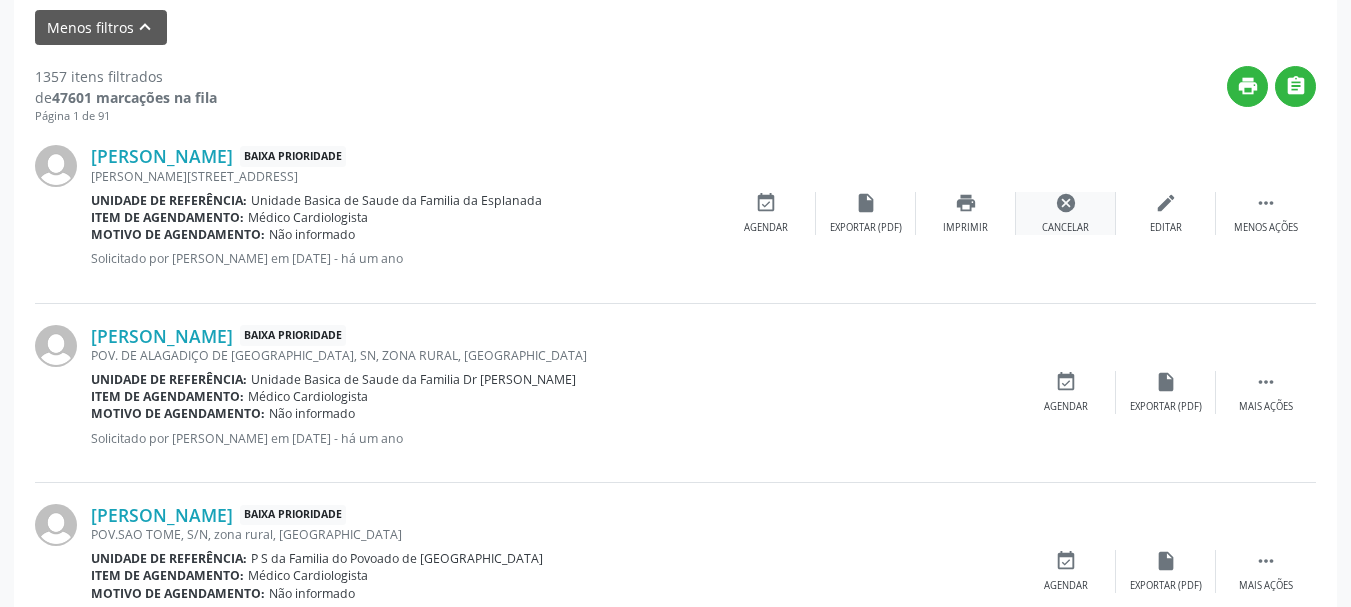 click on "cancel
Cancelar" at bounding box center (1066, 213) 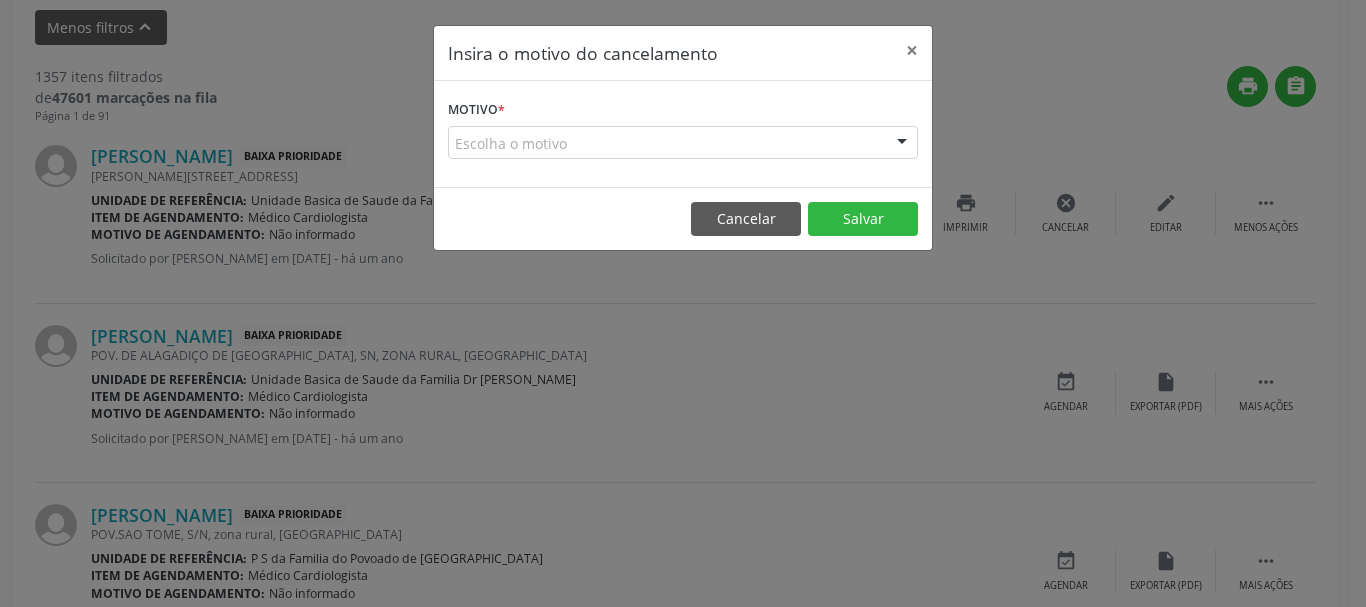 click at bounding box center (902, 144) 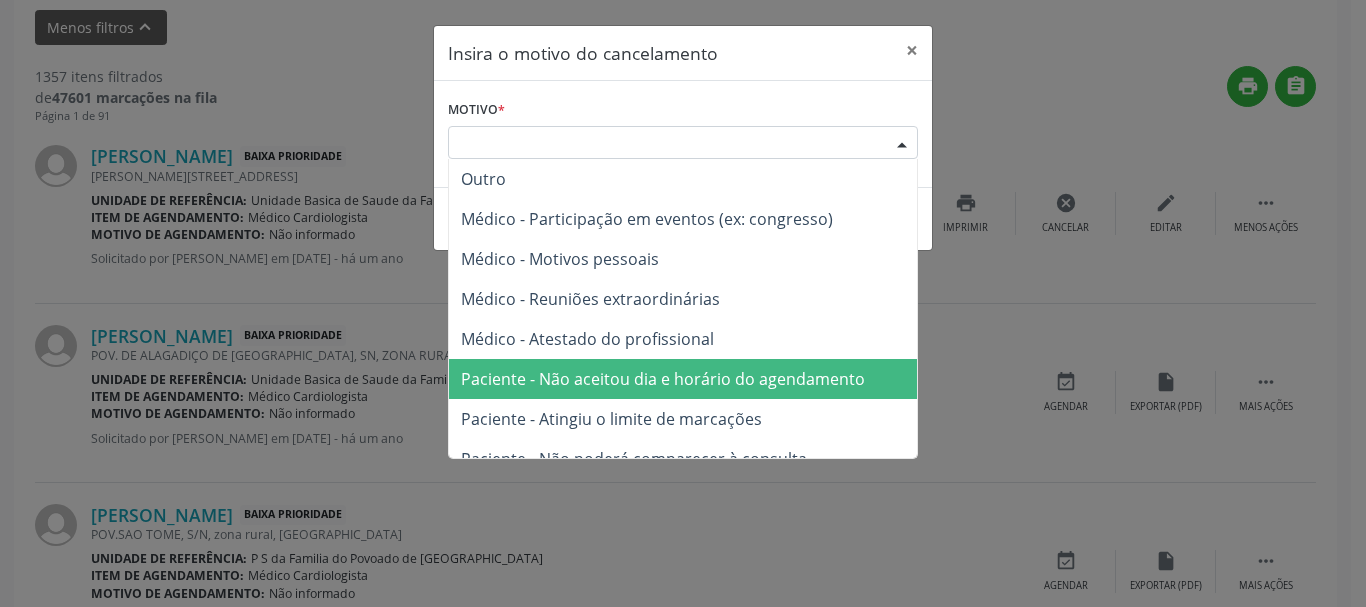 drag, startPoint x: 713, startPoint y: 376, endPoint x: 771, endPoint y: 290, distance: 103.73042 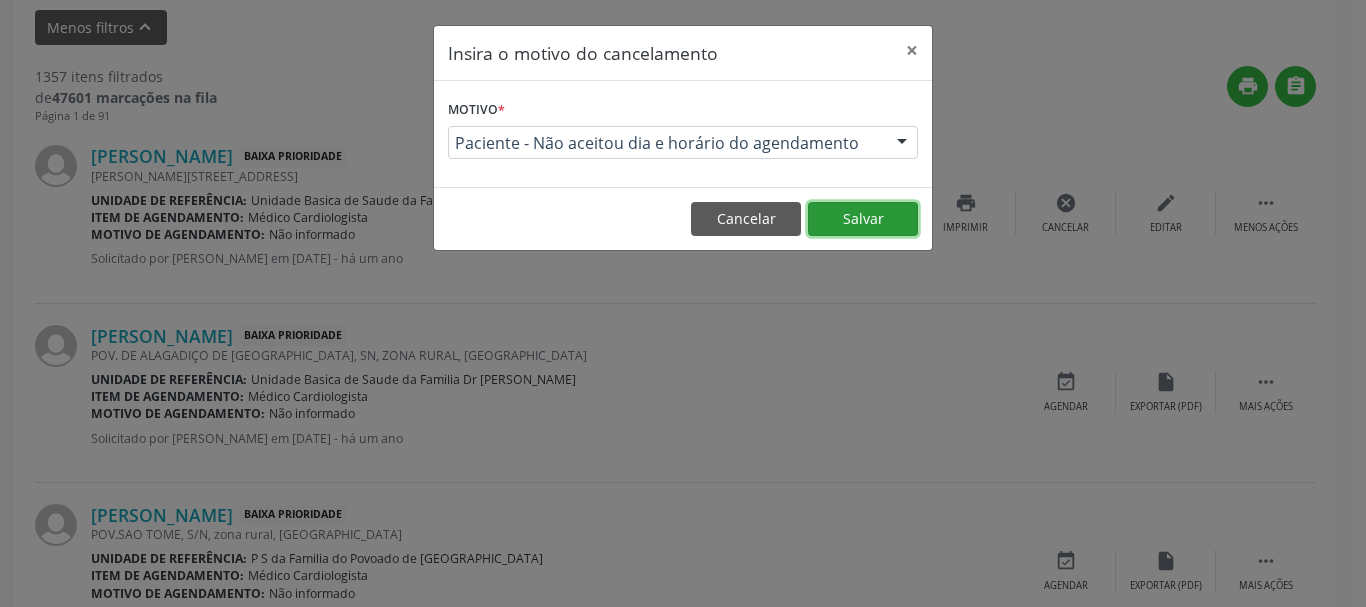 click on "Salvar" at bounding box center [863, 219] 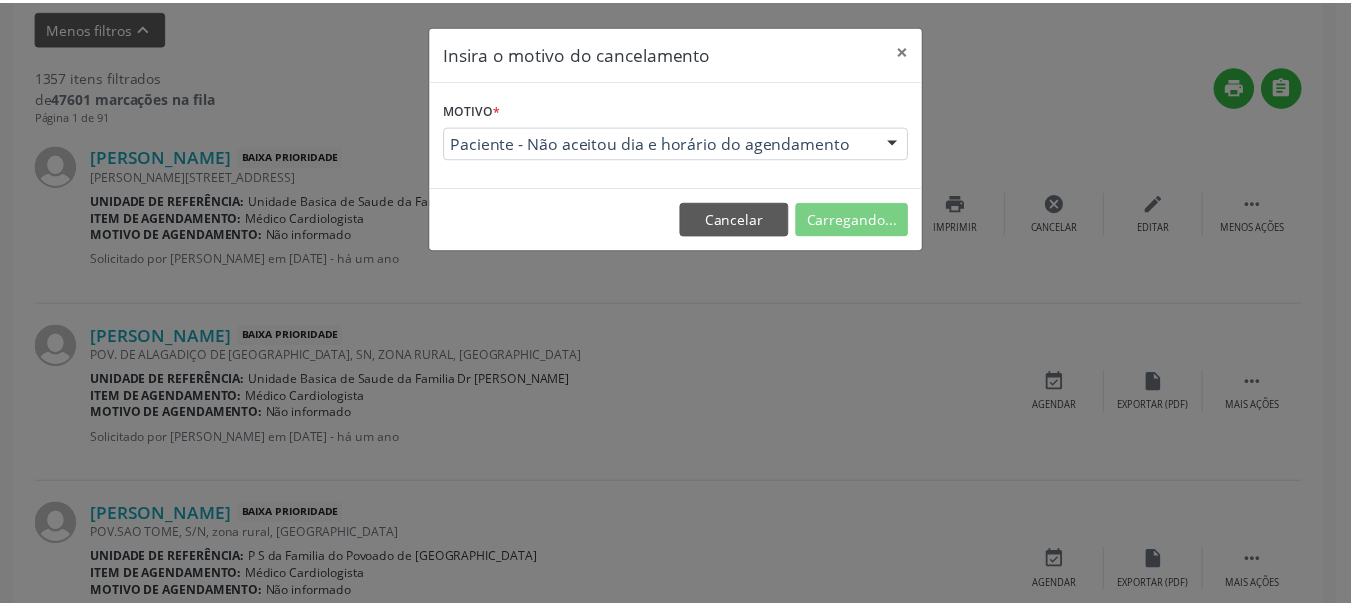 scroll, scrollTop: 238, scrollLeft: 0, axis: vertical 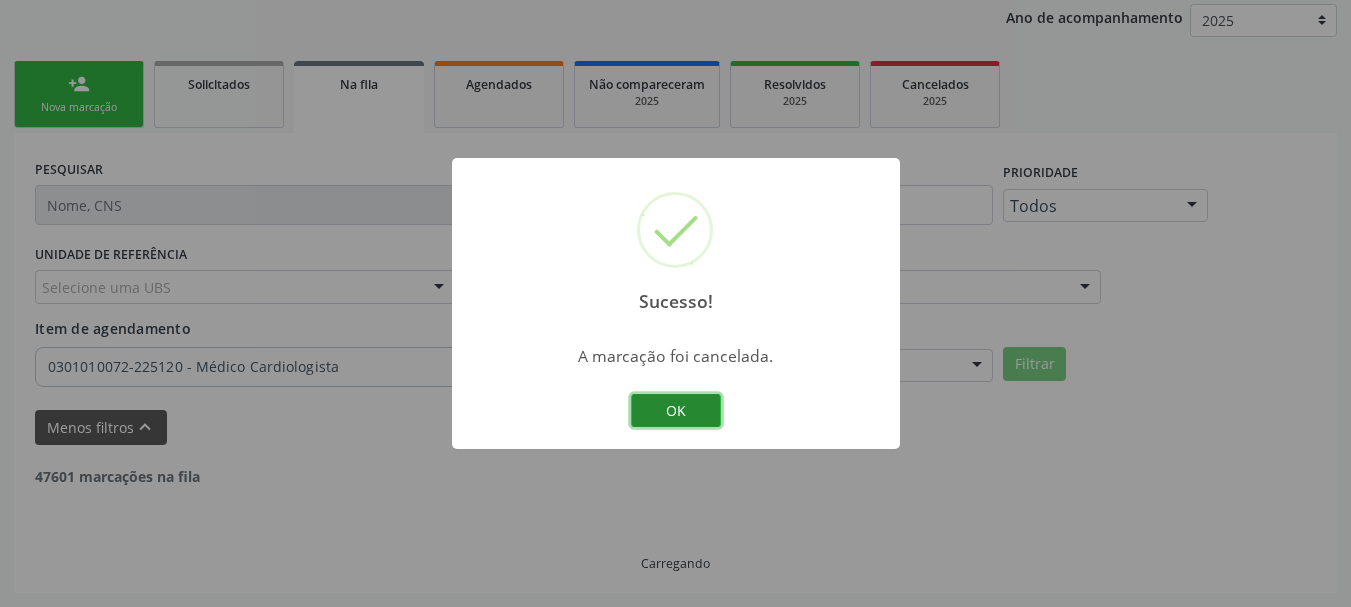 click on "OK" at bounding box center [676, 411] 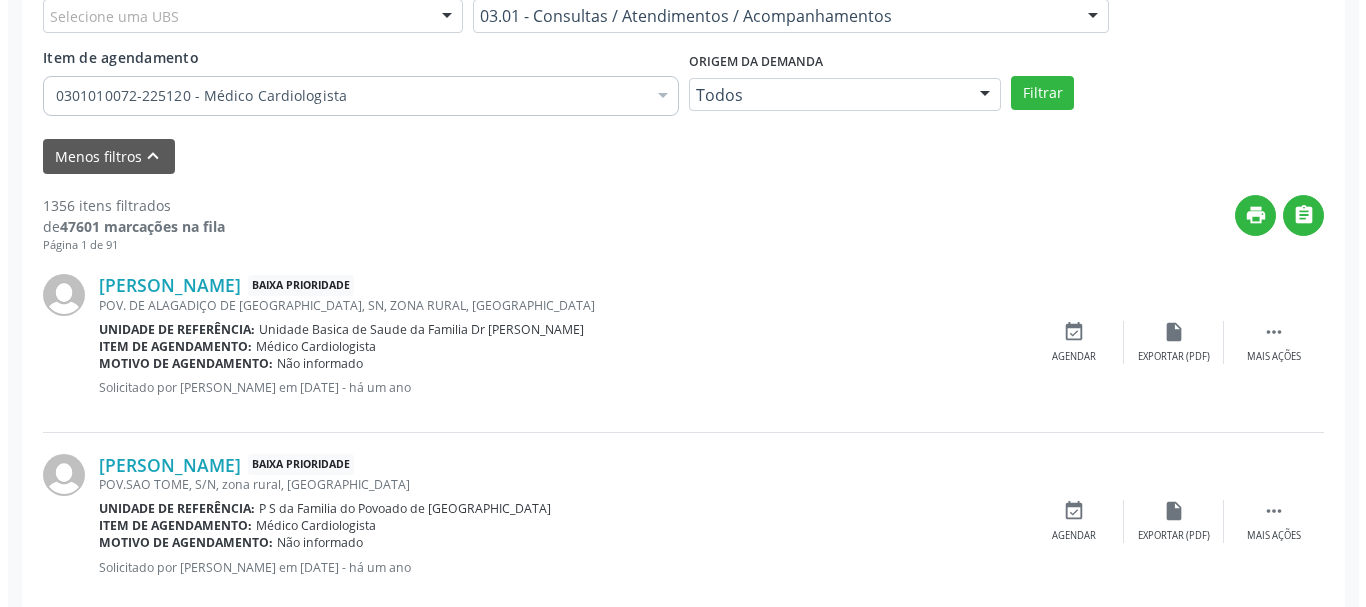 scroll, scrollTop: 638, scrollLeft: 0, axis: vertical 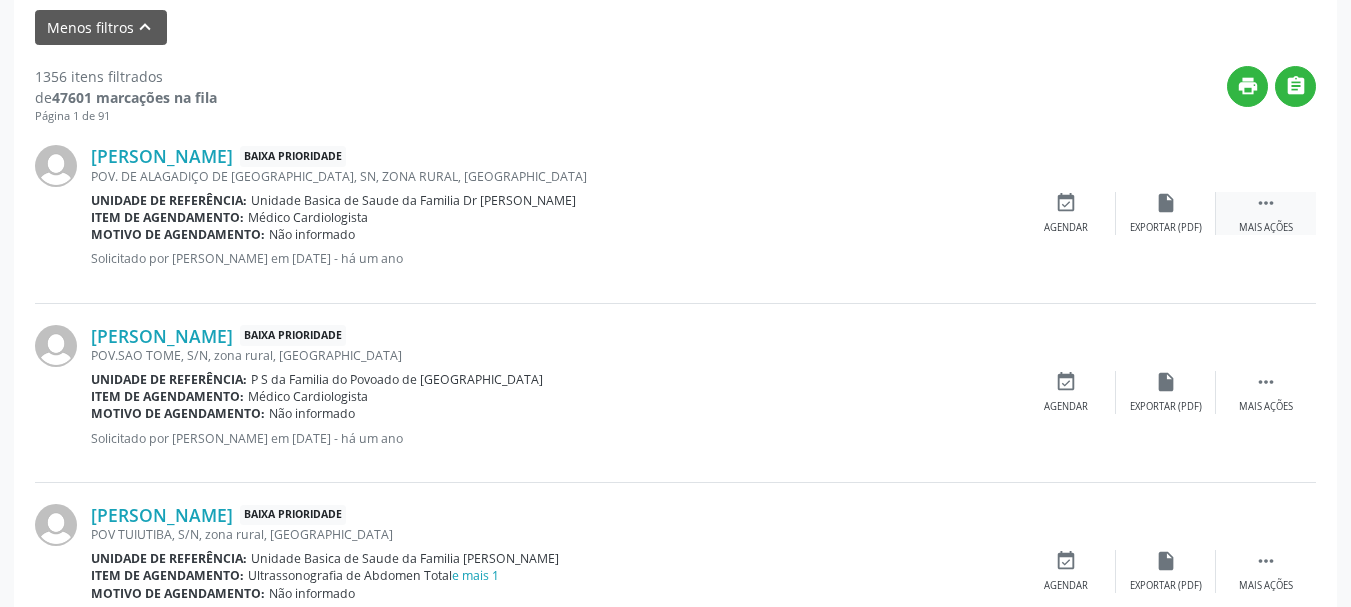 click on "" at bounding box center (1266, 203) 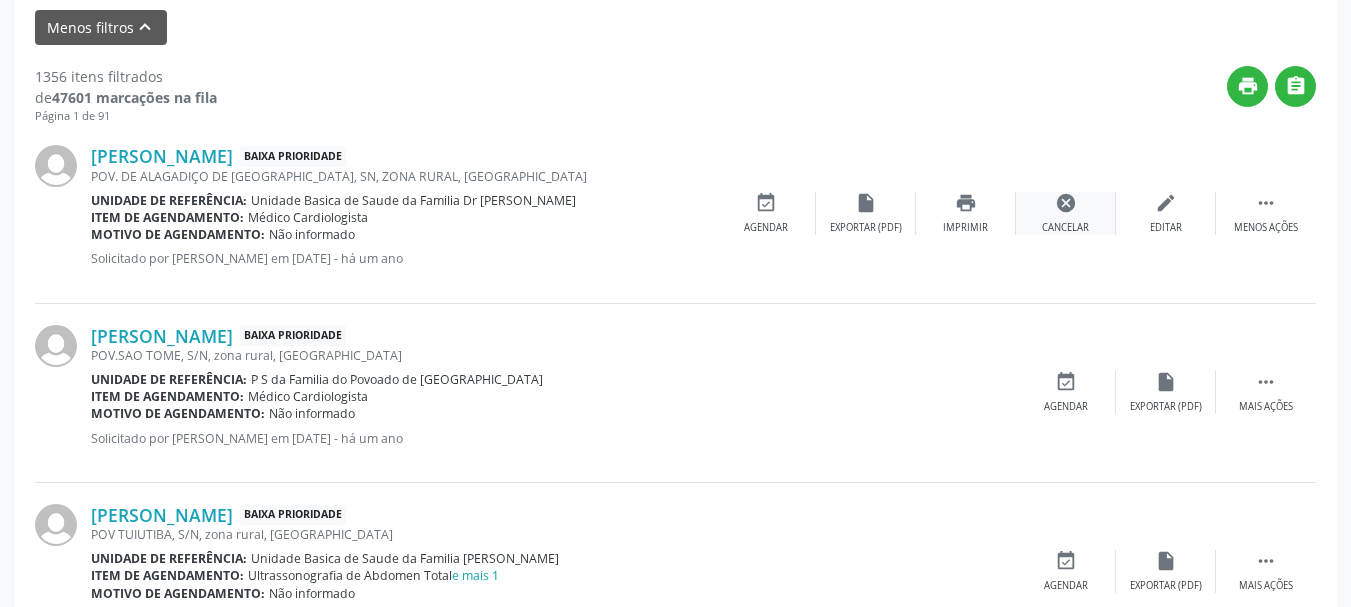 click on "cancel
Cancelar" at bounding box center (1066, 213) 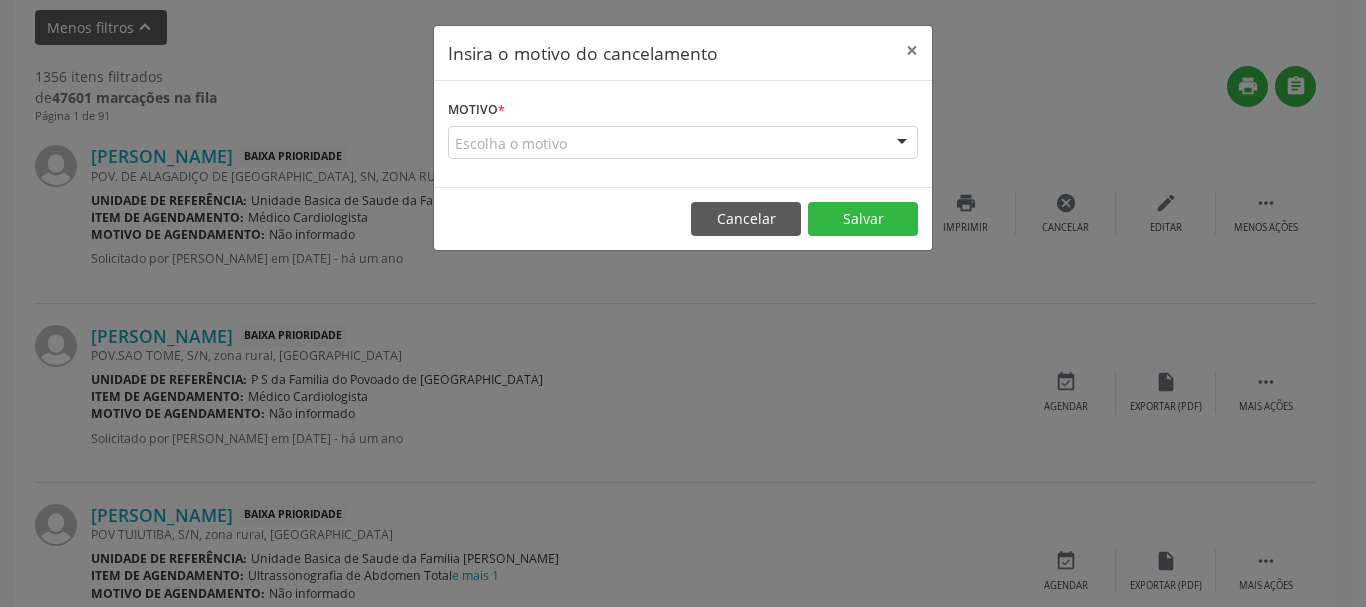 drag, startPoint x: 903, startPoint y: 136, endPoint x: 835, endPoint y: 193, distance: 88.72993 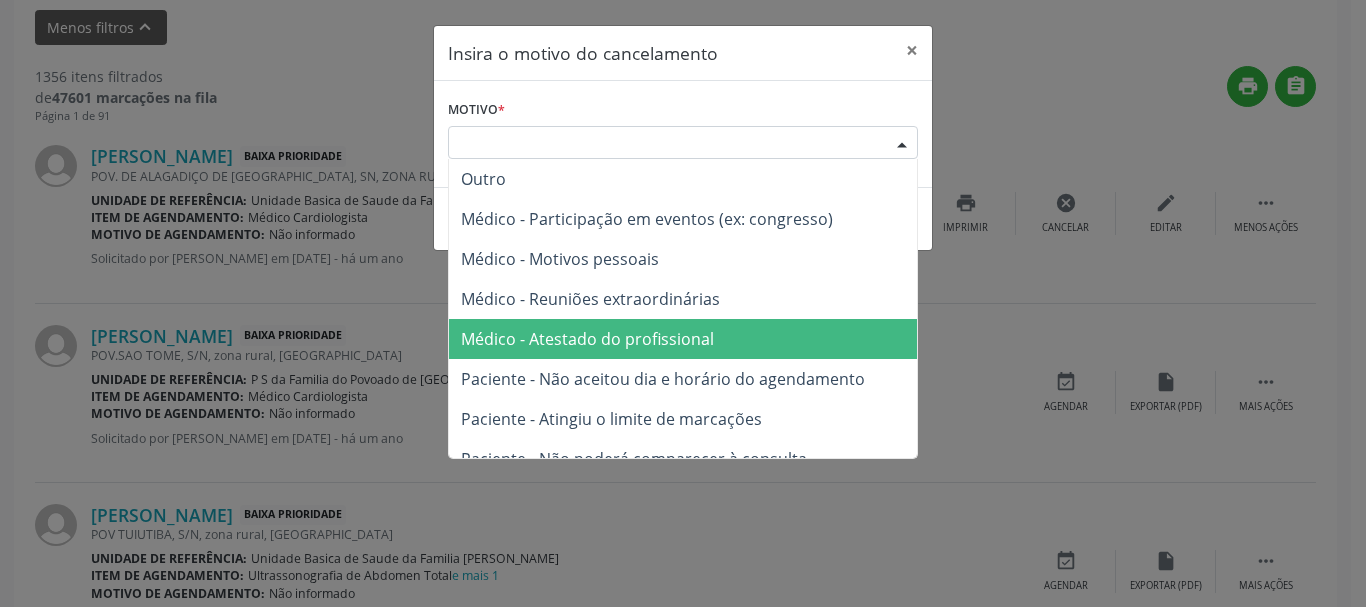 click on "Médico - Atestado do profissional" at bounding box center [683, 339] 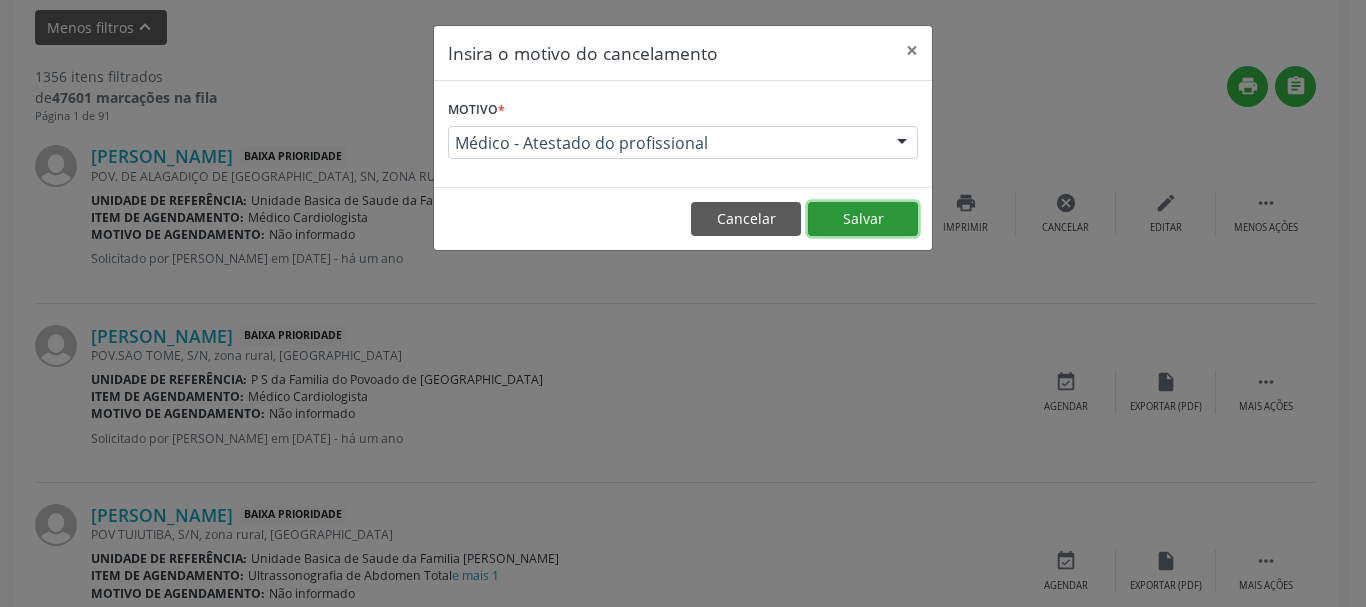 click on "Salvar" at bounding box center [863, 219] 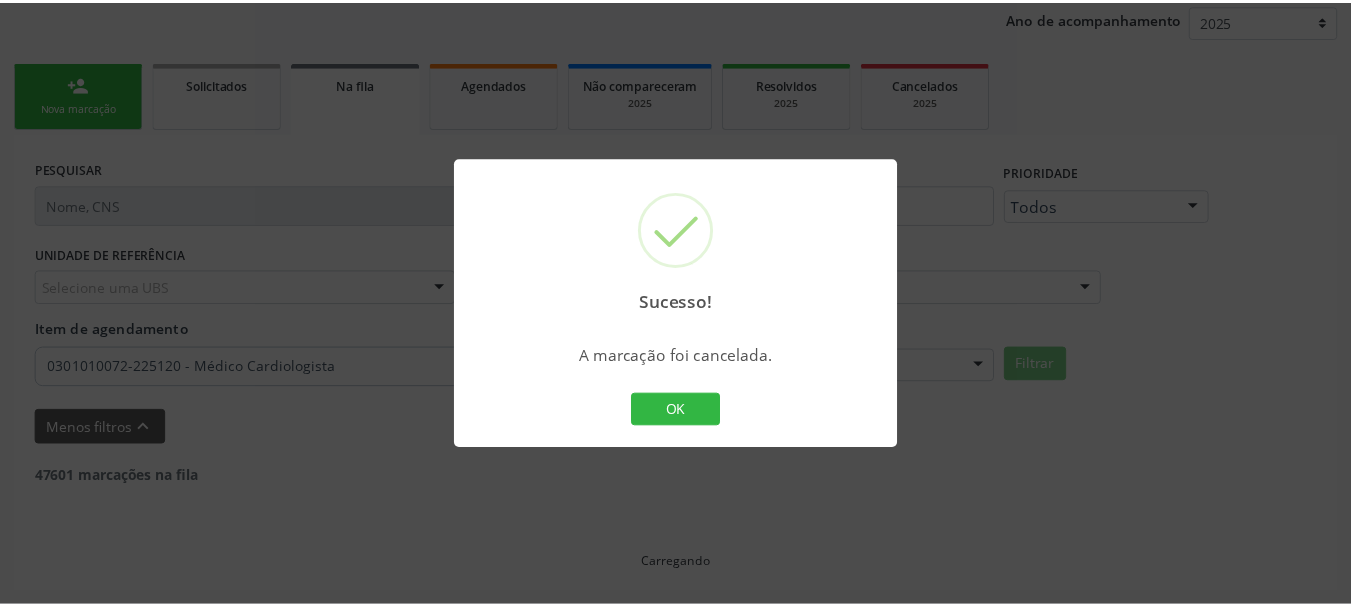 scroll, scrollTop: 238, scrollLeft: 0, axis: vertical 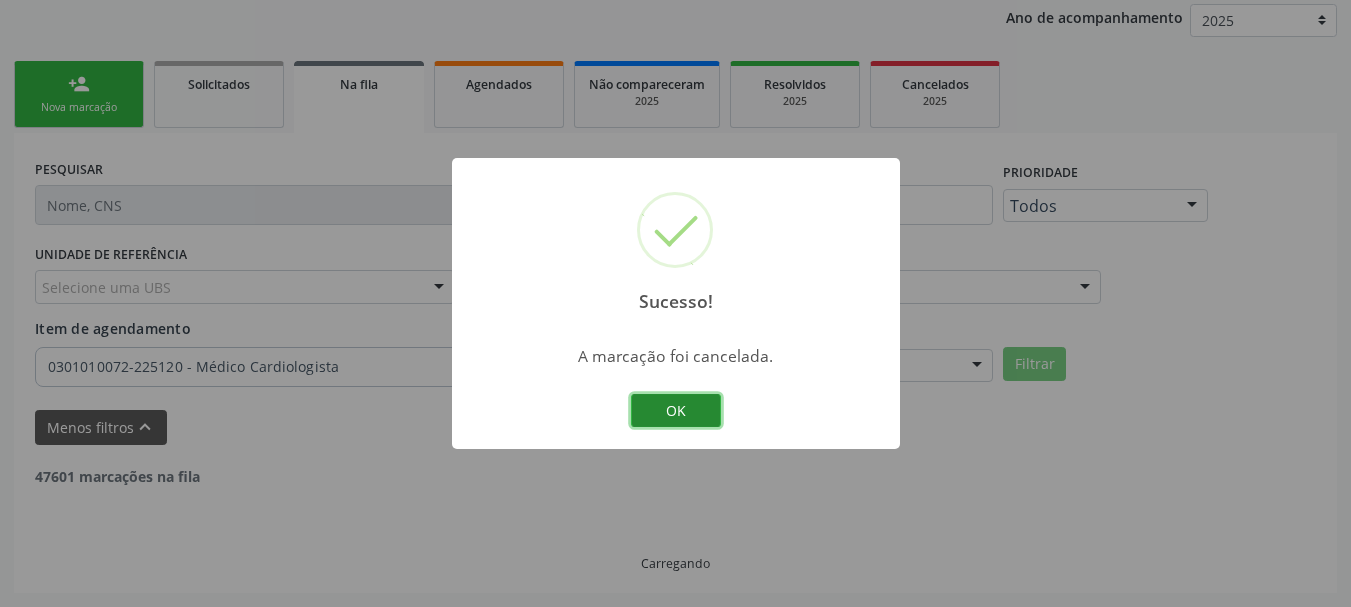 click on "OK" at bounding box center (676, 411) 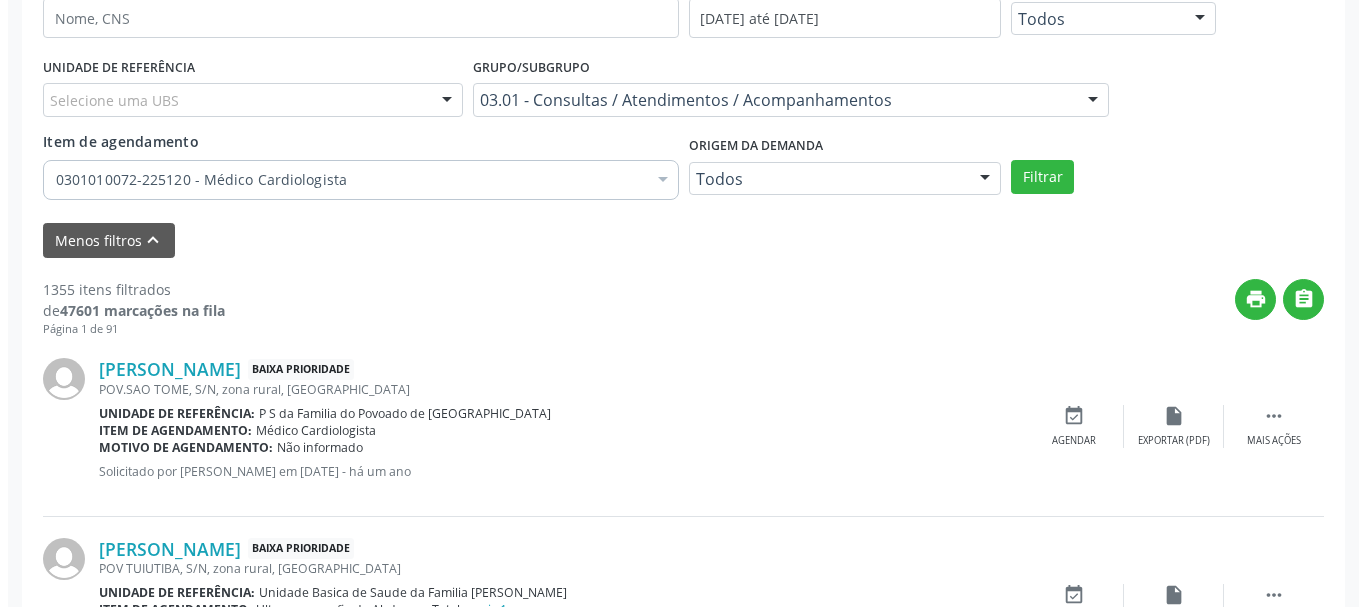 scroll, scrollTop: 538, scrollLeft: 0, axis: vertical 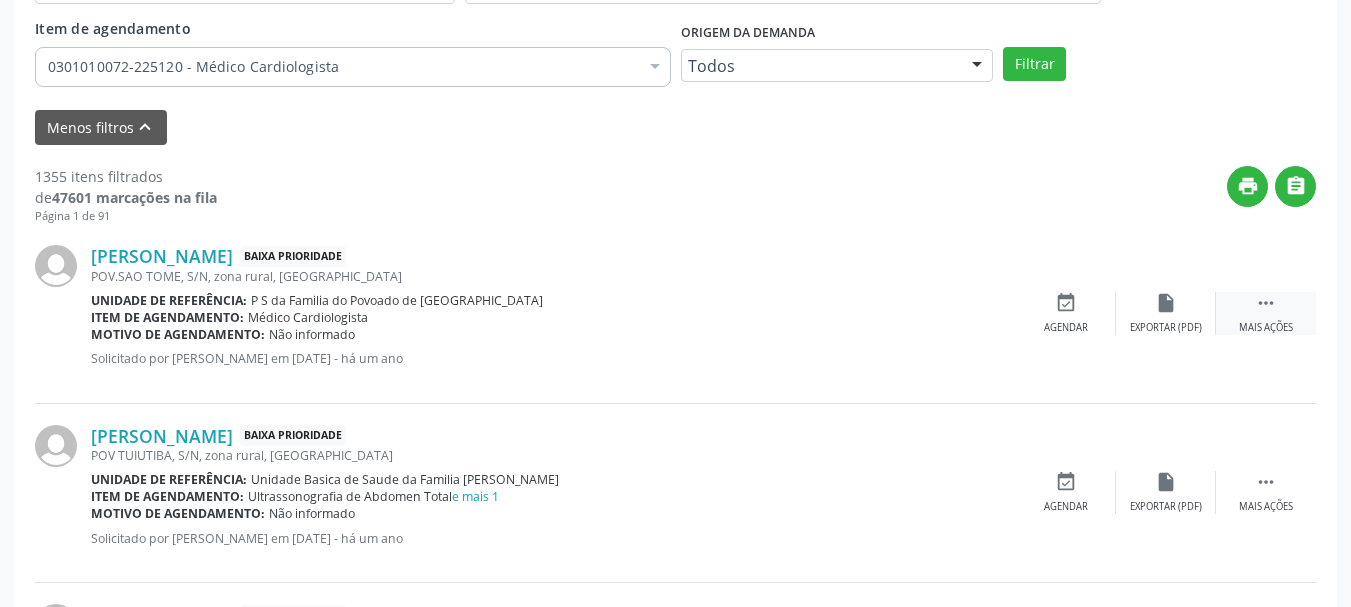click on "Mais ações" at bounding box center [1266, 328] 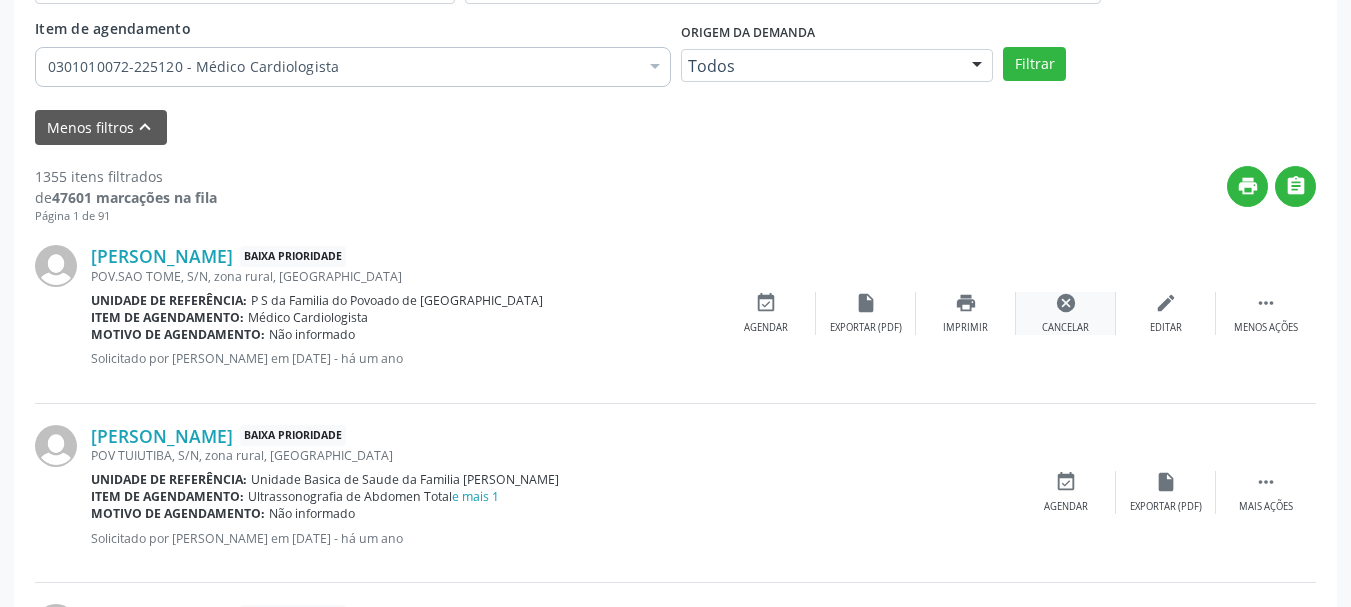 click on "cancel" at bounding box center [1066, 303] 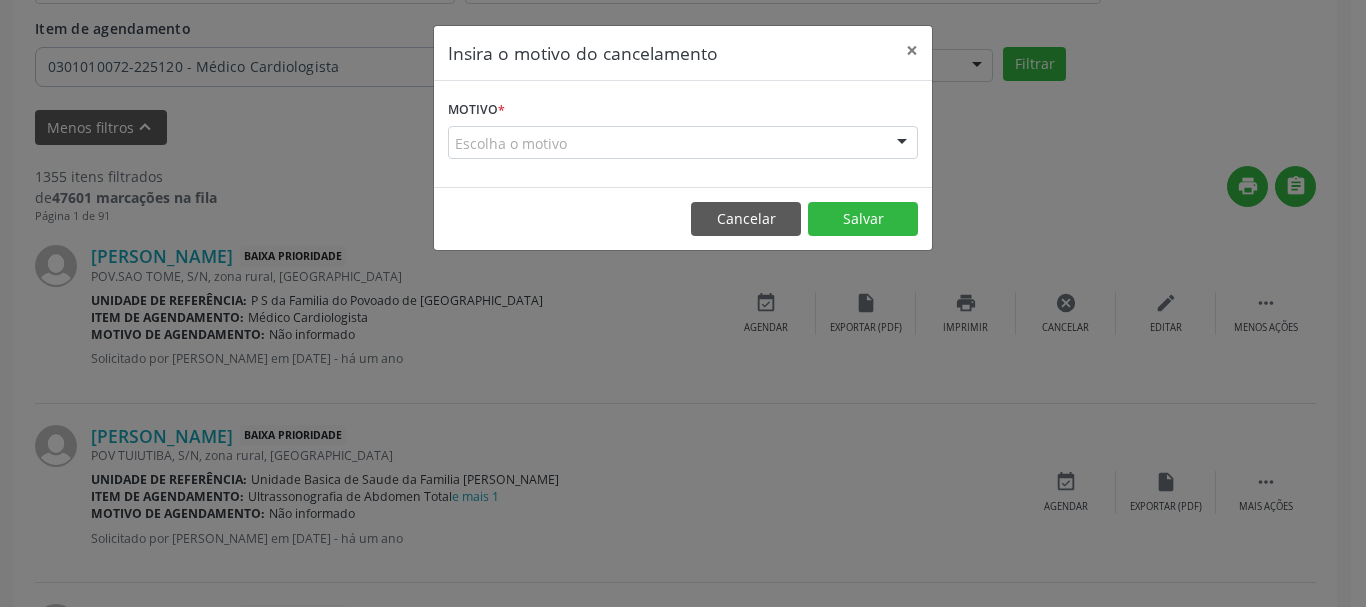 click on "Escolha o motivo" at bounding box center (683, 143) 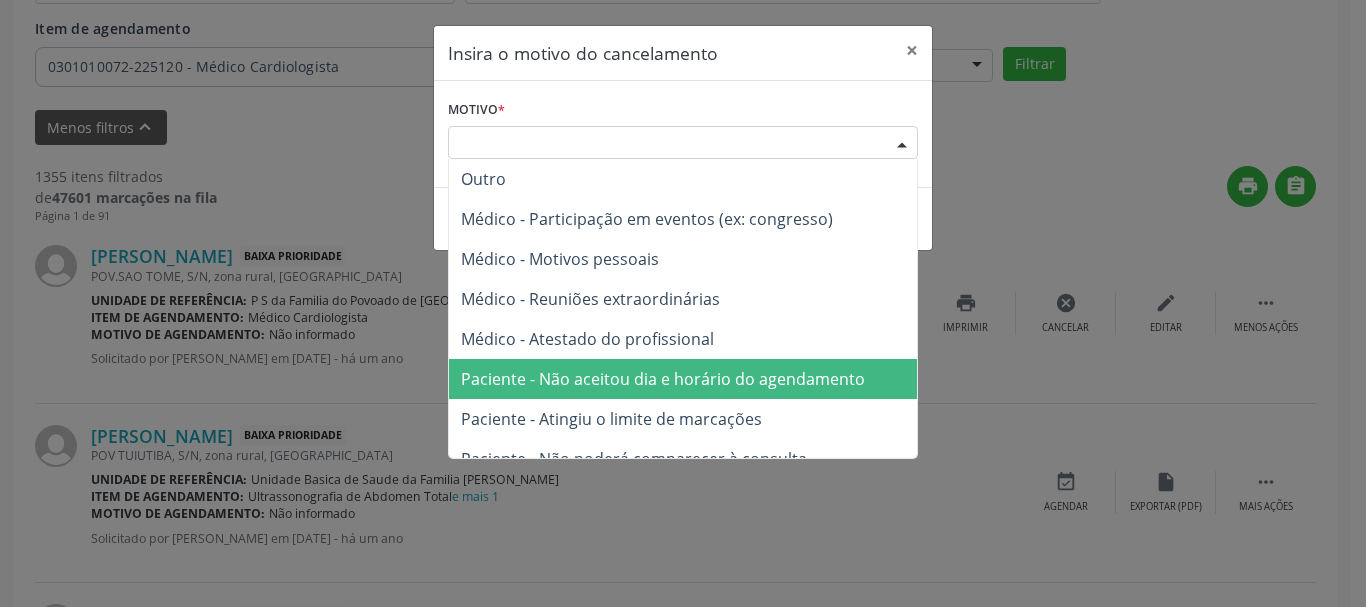drag, startPoint x: 769, startPoint y: 376, endPoint x: 832, endPoint y: 278, distance: 116.50322 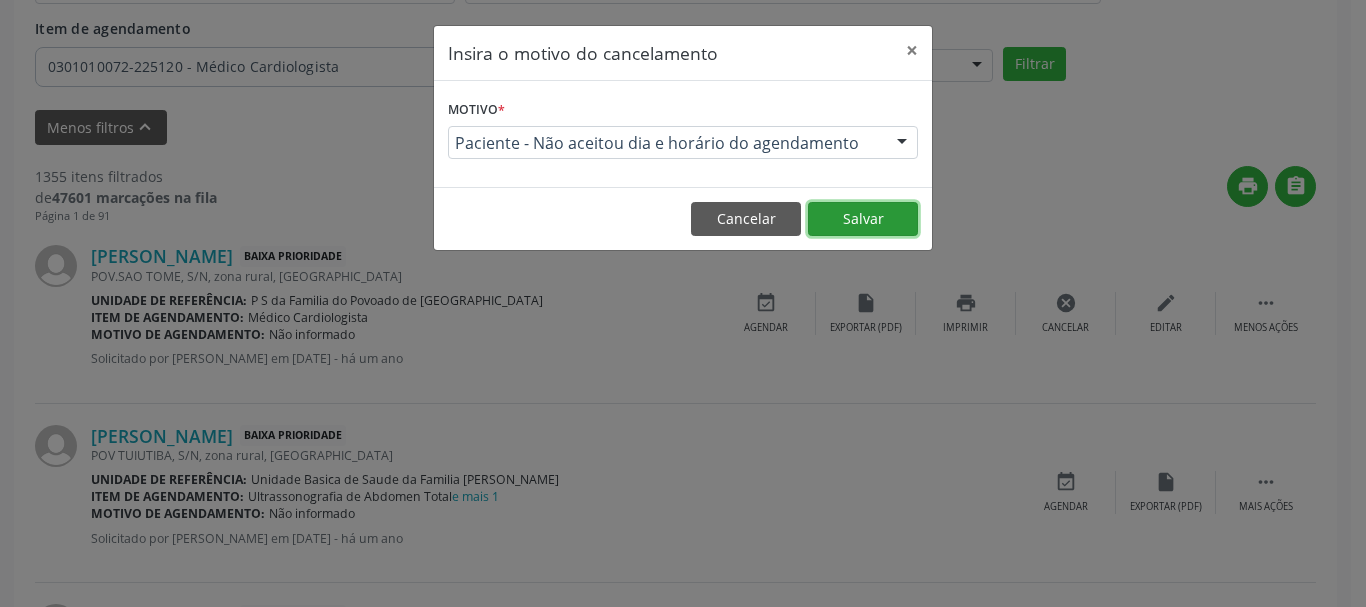 click on "Salvar" at bounding box center [863, 219] 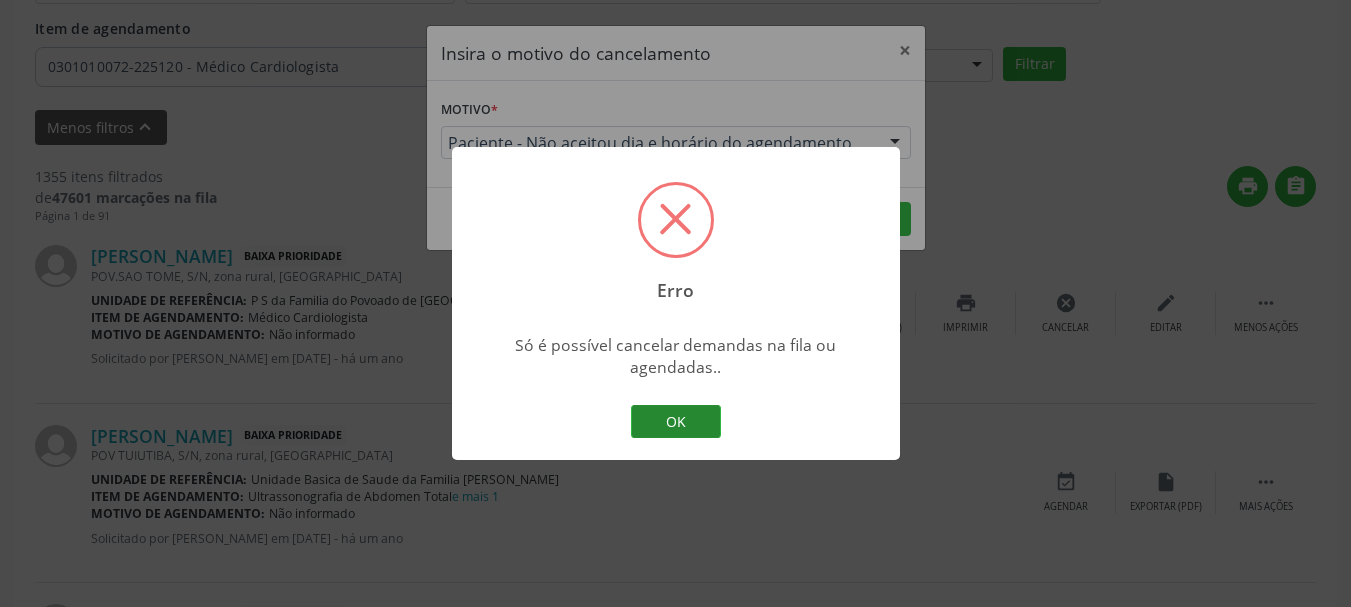 click on "OK" at bounding box center [676, 422] 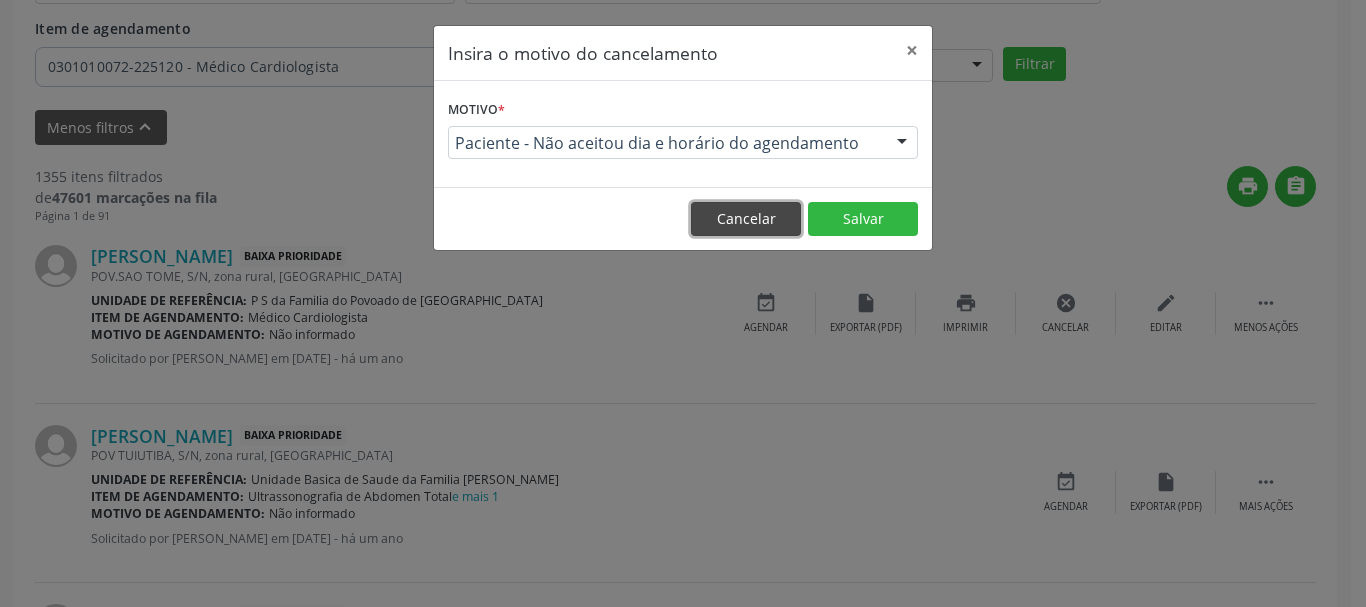 click on "Cancelar" at bounding box center (746, 219) 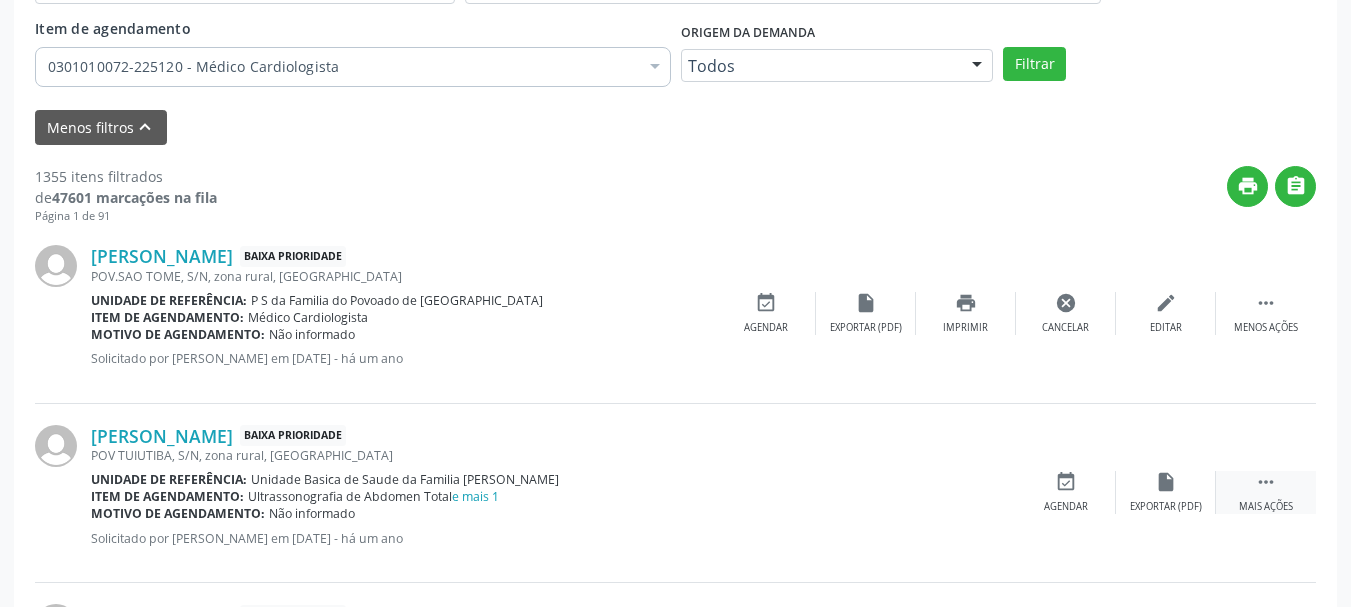 drag, startPoint x: 1282, startPoint y: 501, endPoint x: 1226, endPoint y: 492, distance: 56.718605 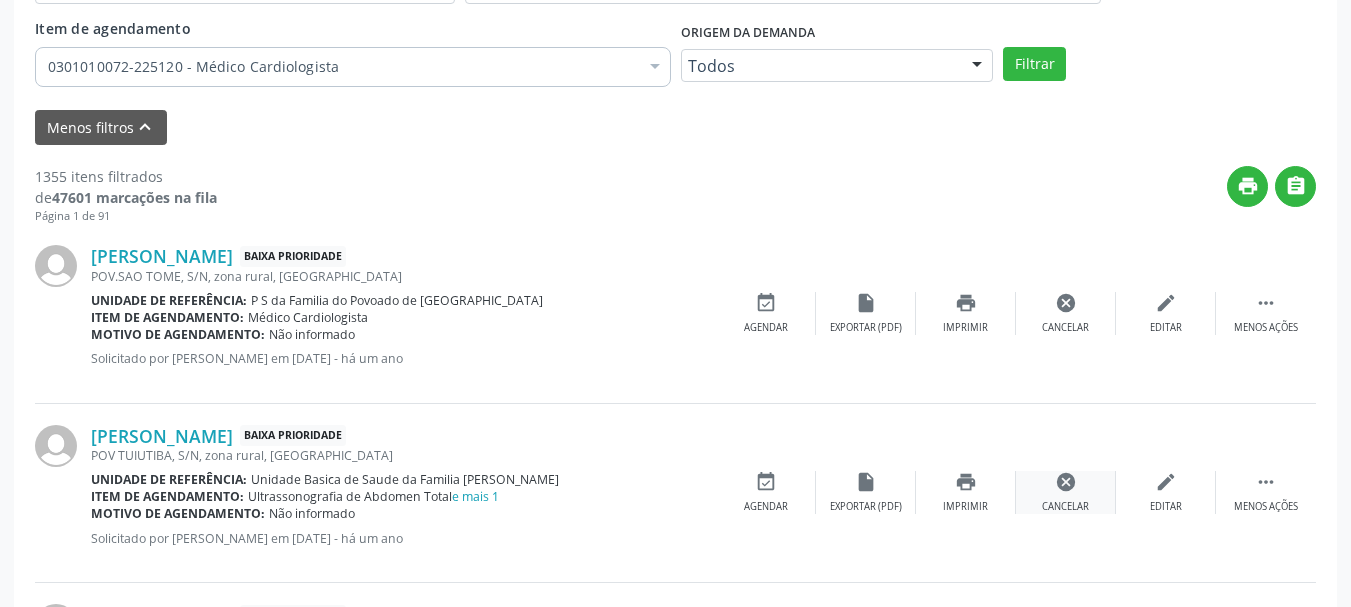 click on "cancel" at bounding box center (1066, 482) 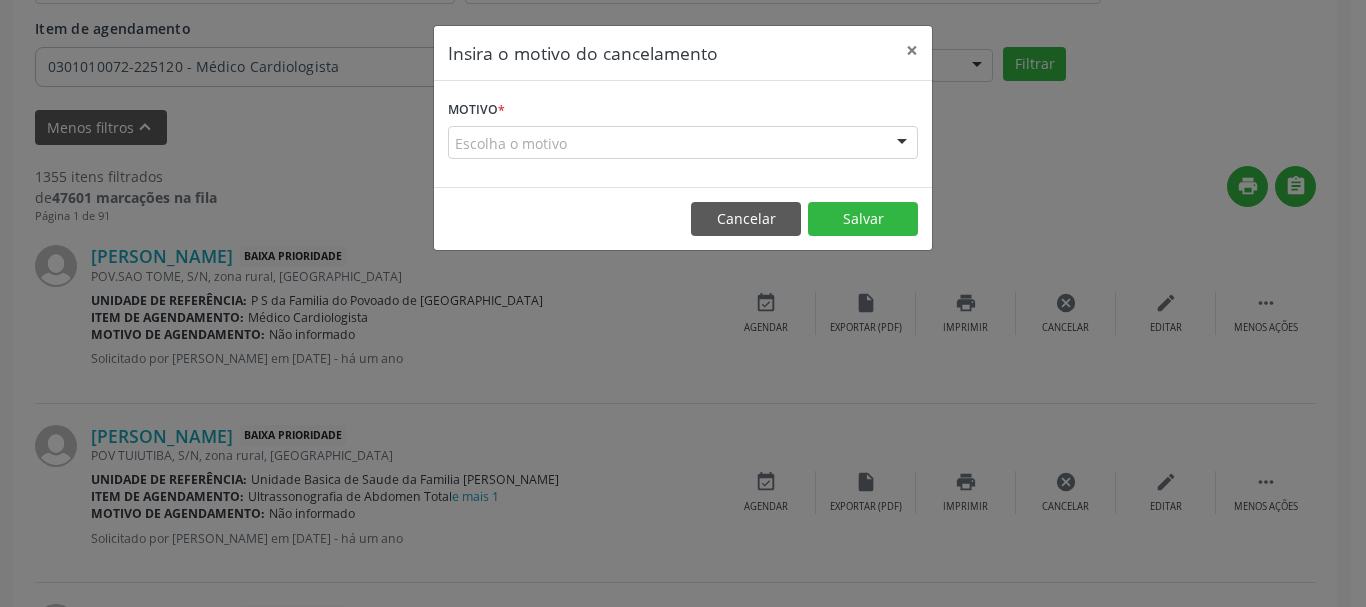 click on "Escolha o motivo" at bounding box center [683, 143] 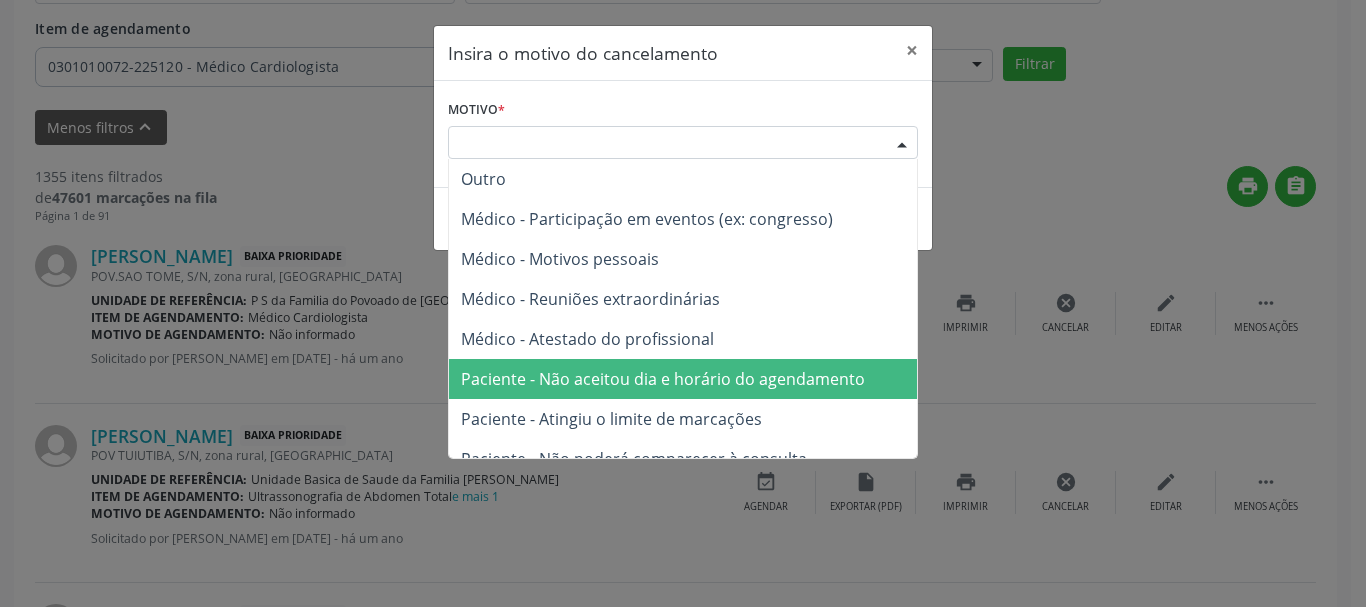 click on "Paciente - Não aceitou dia e horário do agendamento" at bounding box center [663, 379] 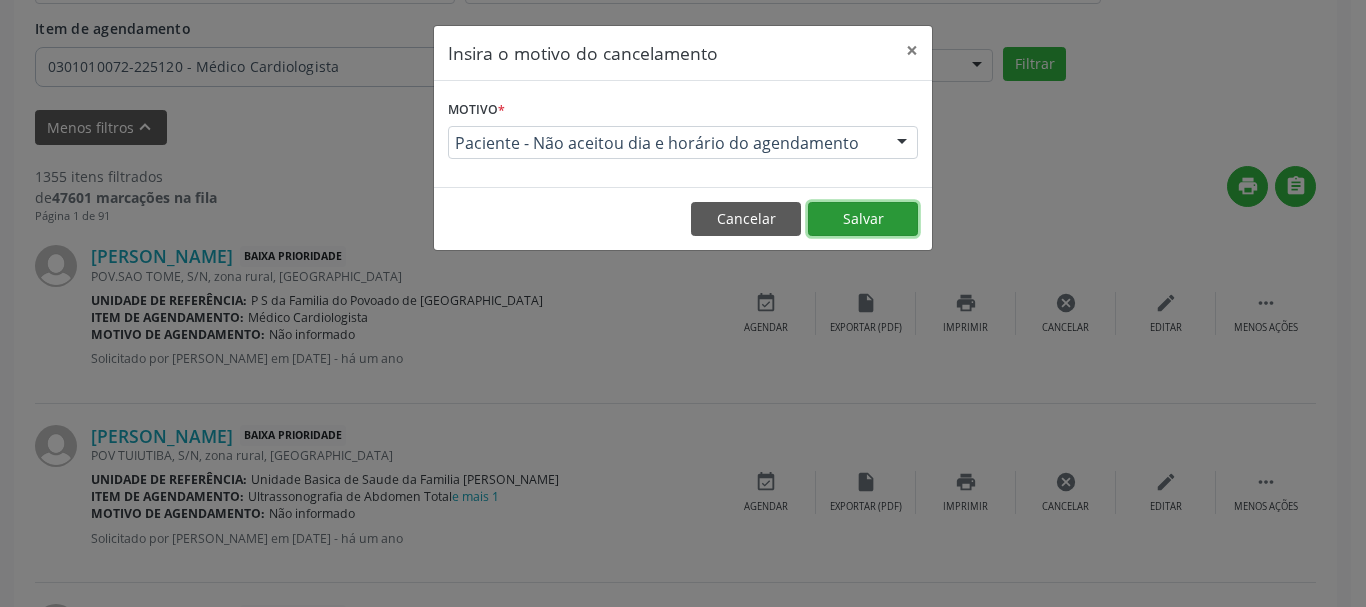 click on "Salvar" at bounding box center [863, 219] 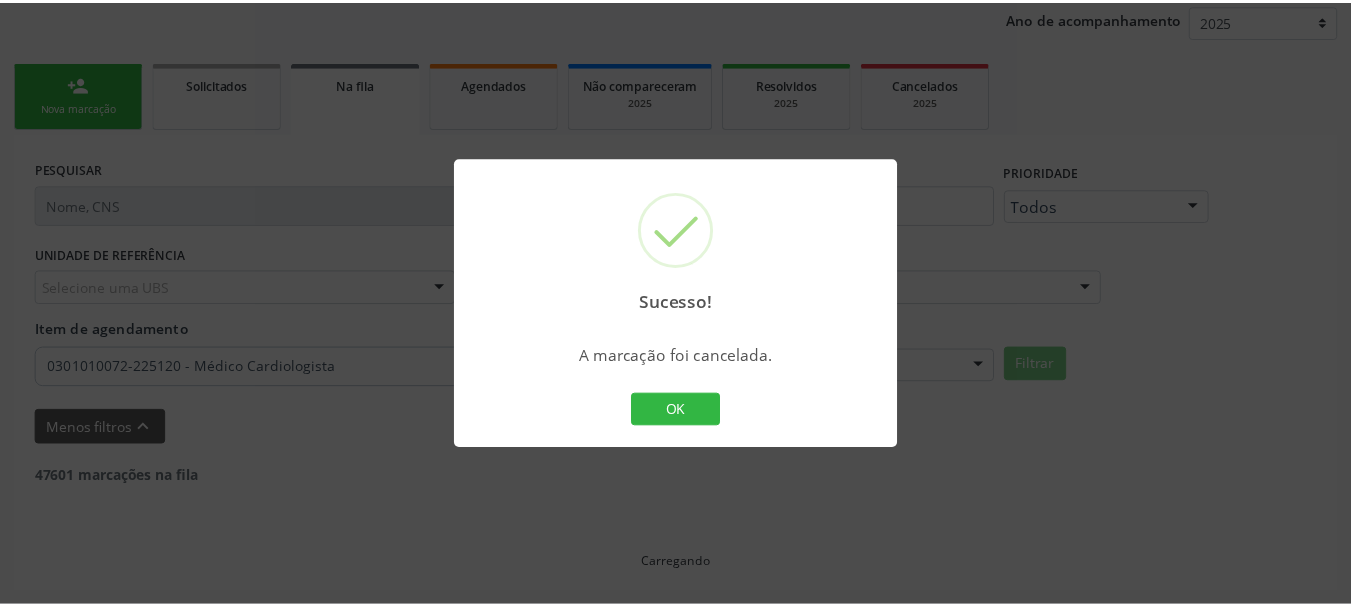 scroll, scrollTop: 238, scrollLeft: 0, axis: vertical 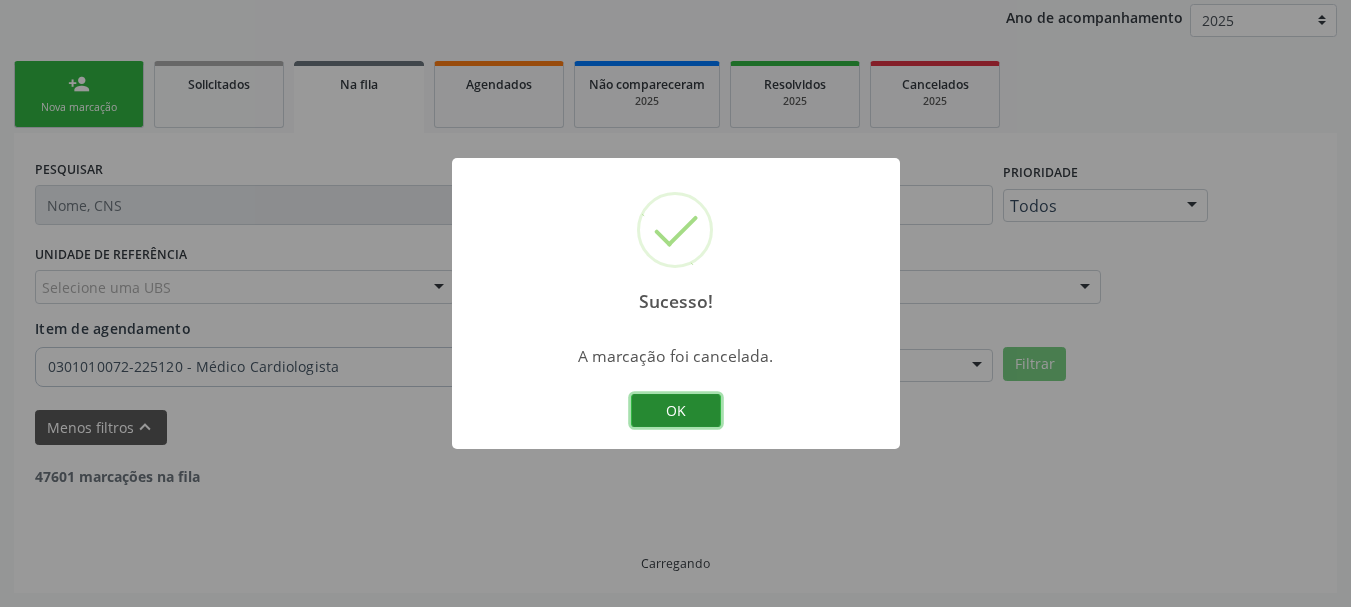 click on "OK" at bounding box center [676, 411] 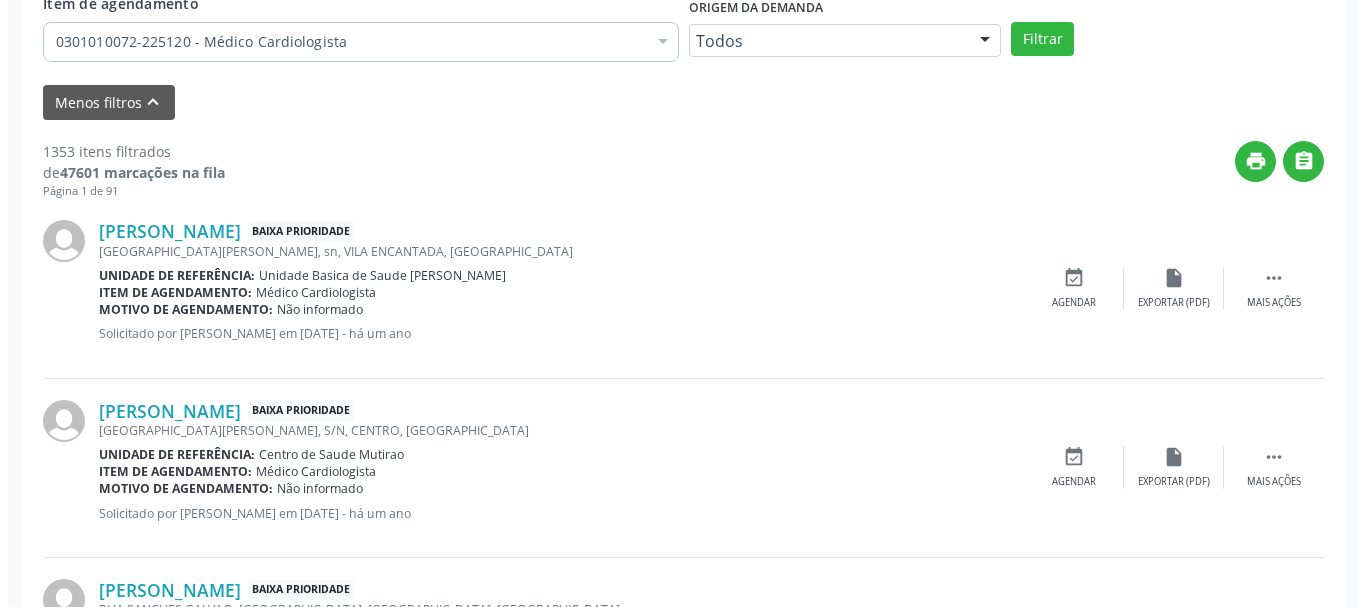 scroll, scrollTop: 738, scrollLeft: 0, axis: vertical 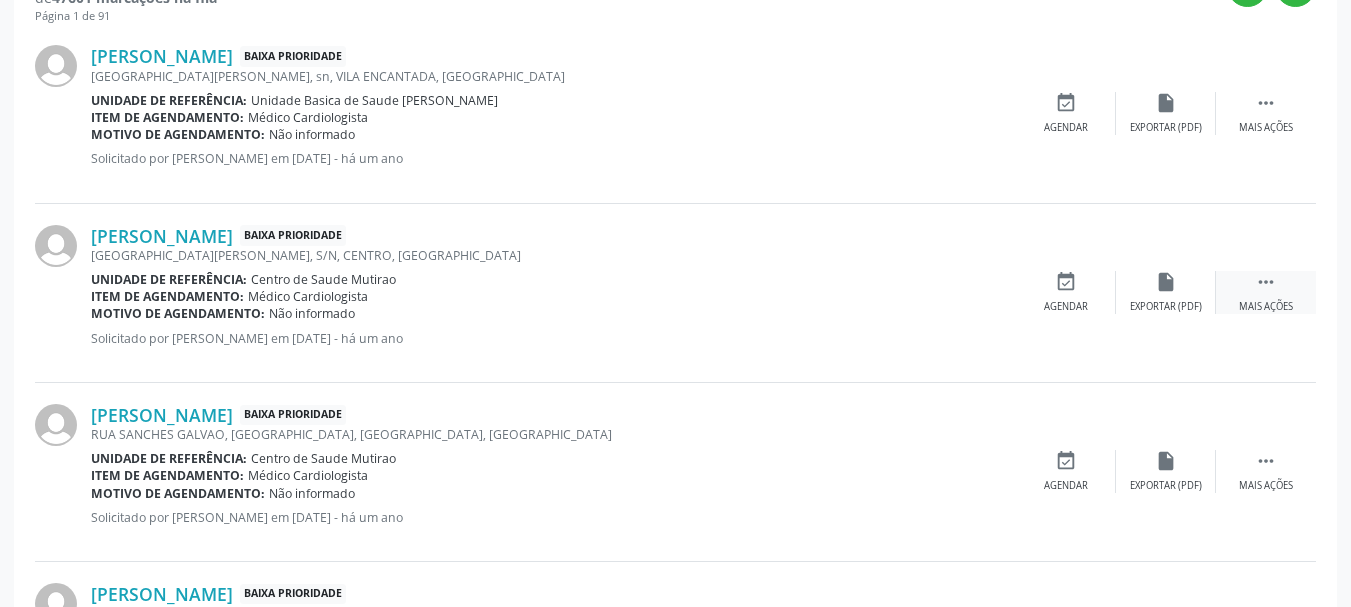 click on "" at bounding box center (1266, 282) 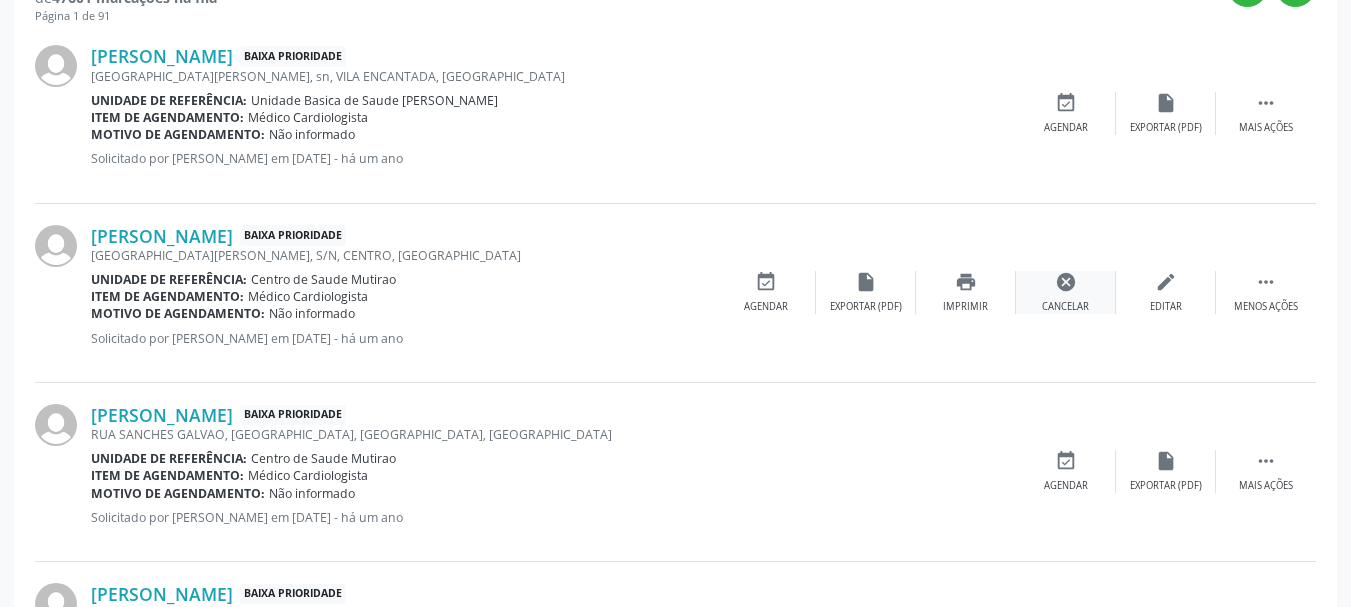 click on "cancel
Cancelar" at bounding box center [1066, 292] 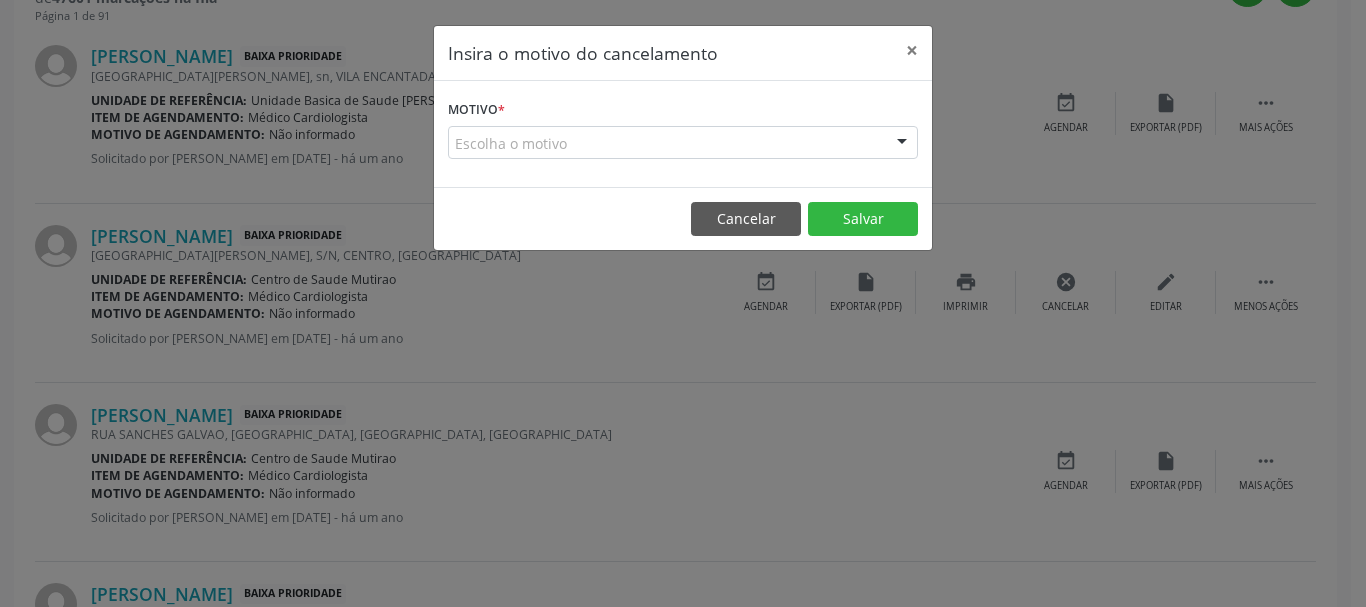click on "Escolha o motivo
Outro   Médico - Participação em eventos (ex: congresso)   Médico - Motivos pessoais   Médico - Reuniões extraordinárias   Médico - Atestado do profissional   Paciente - Não aceitou dia e horário do agendamento   Paciente - Atingiu o limite de marcações   Paciente - Não poderá comparecer à consulta   Paciente - Não aceitou médico ou especialidade   Médico - Sem vaga disponível
Nenhum resultado encontrado para: "   "
Não há nenhuma opção para ser exibida." at bounding box center [683, 143] 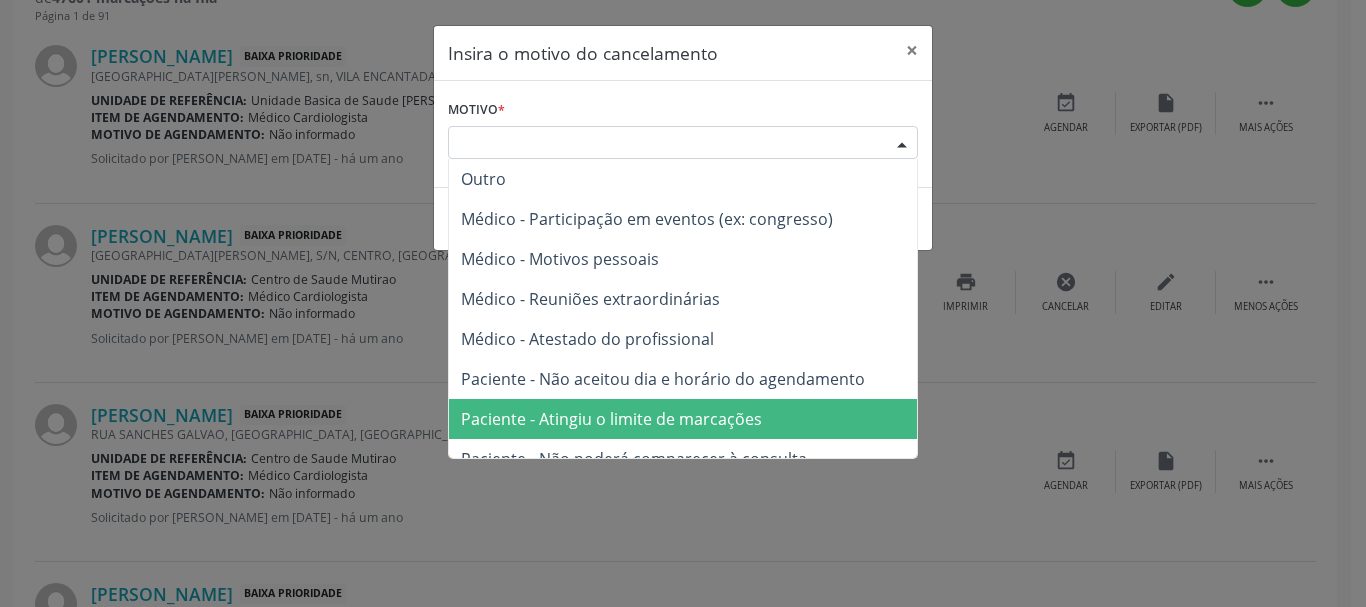 drag, startPoint x: 794, startPoint y: 411, endPoint x: 875, endPoint y: 284, distance: 150.632 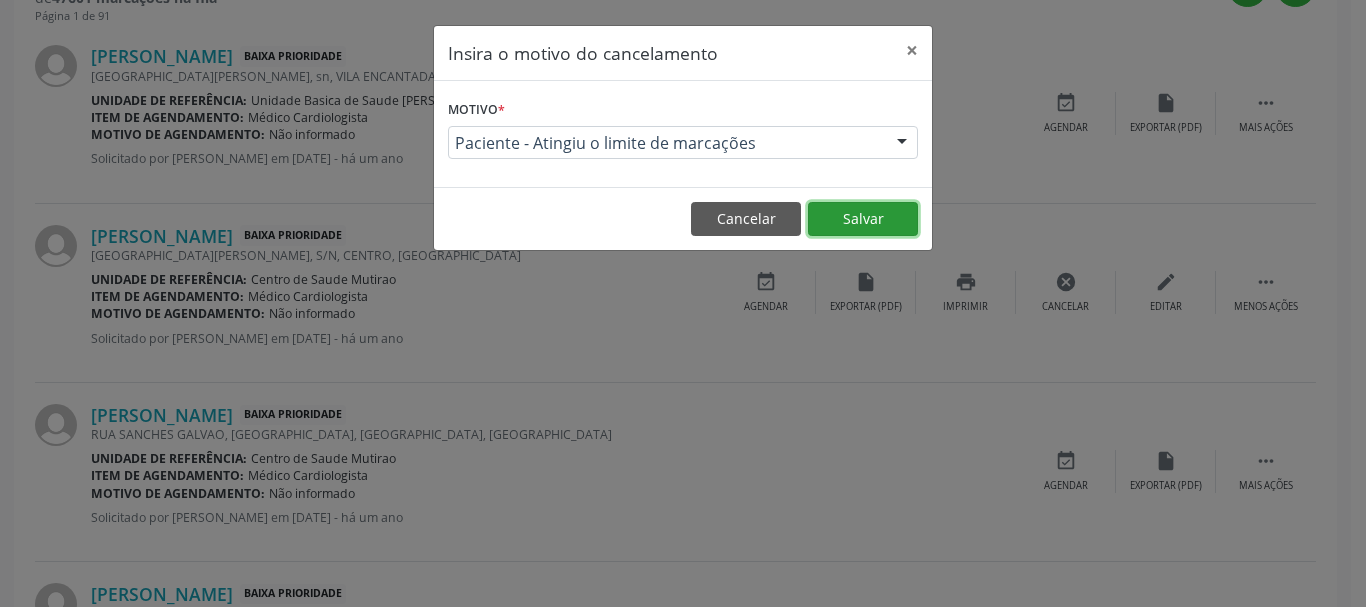 click on "Salvar" at bounding box center [863, 219] 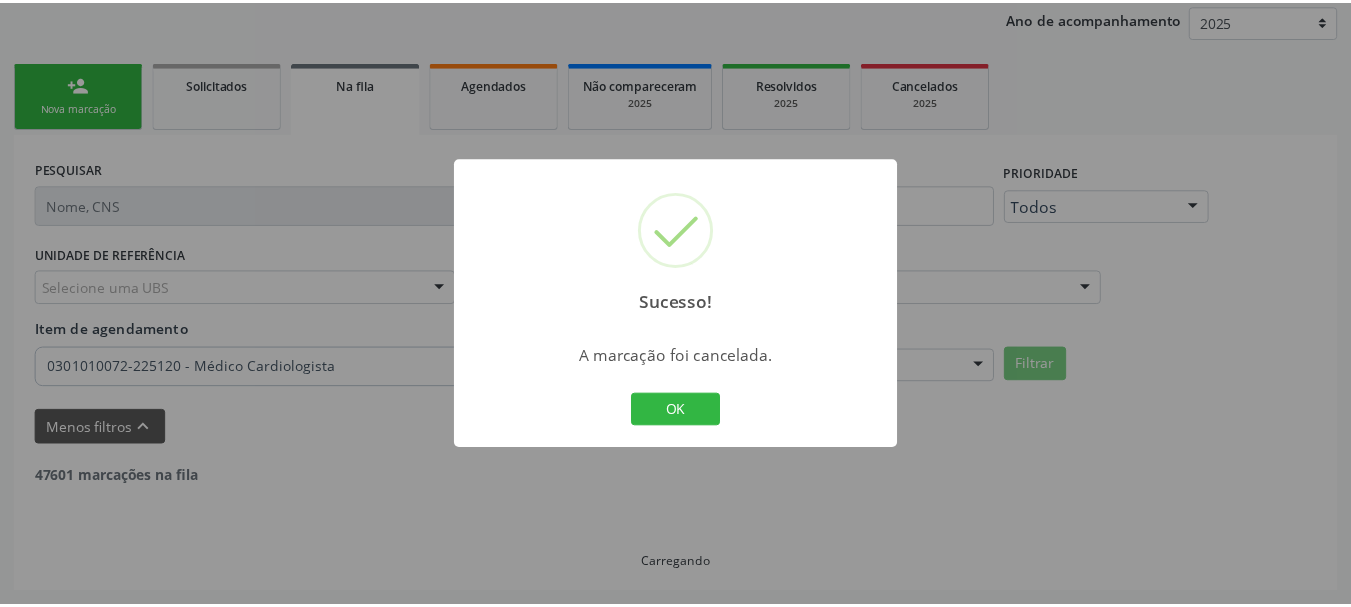 scroll, scrollTop: 238, scrollLeft: 0, axis: vertical 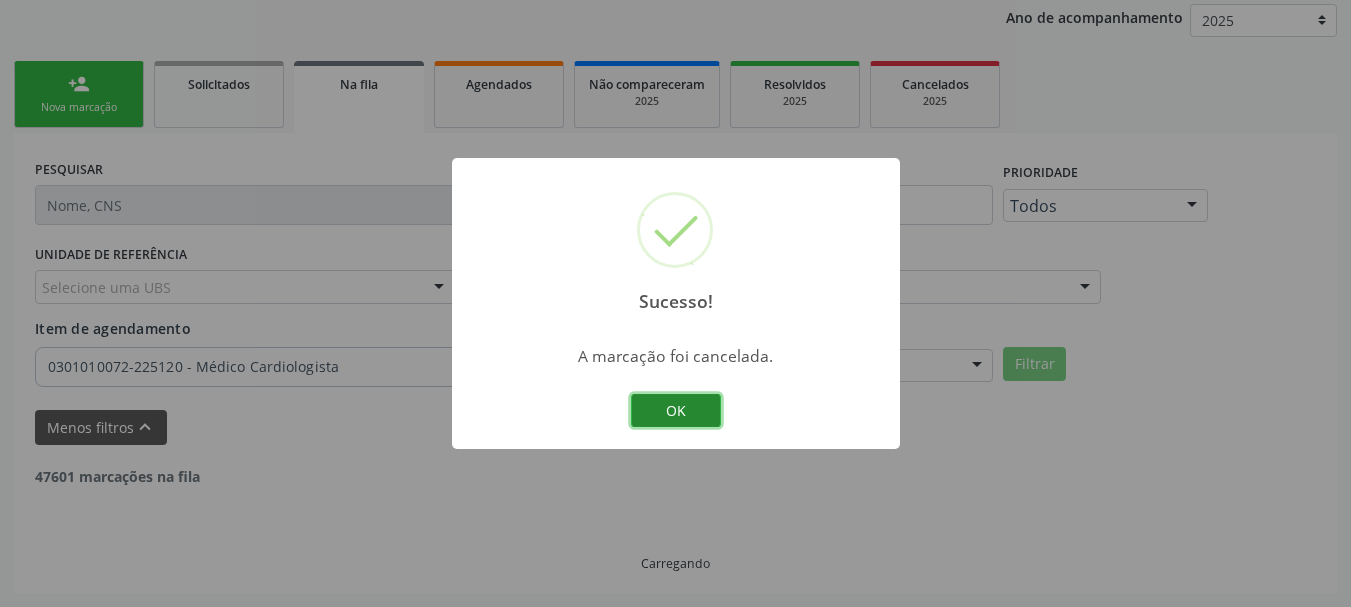 click on "OK" at bounding box center [676, 411] 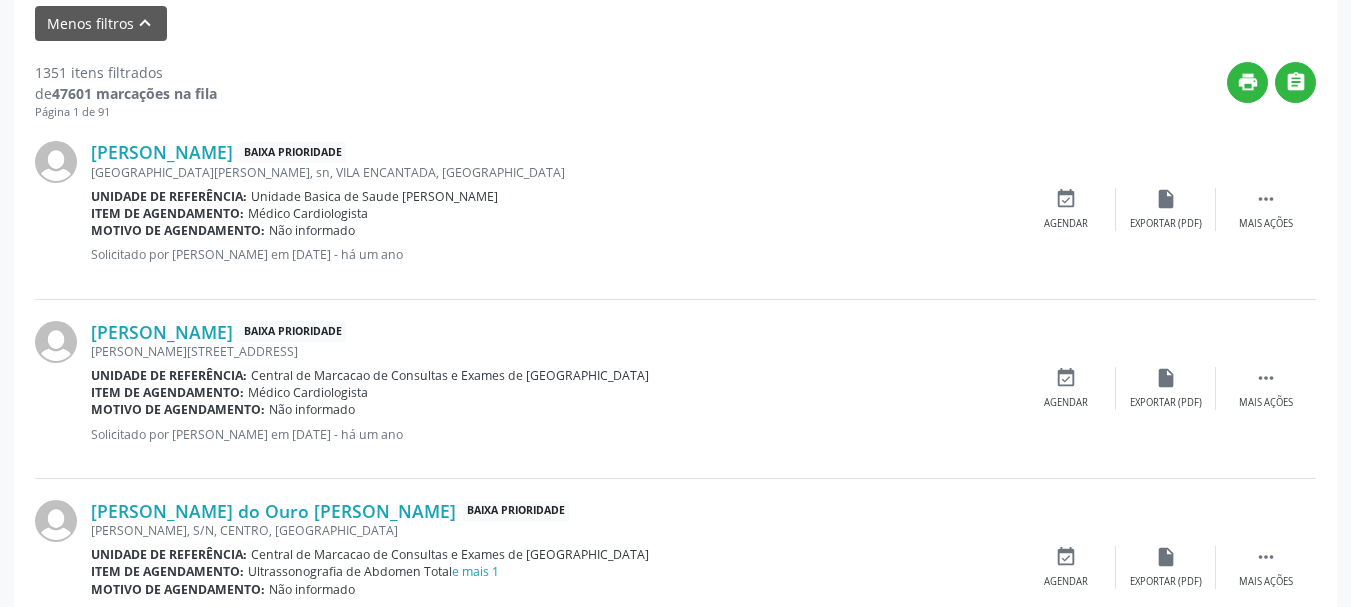 scroll, scrollTop: 738, scrollLeft: 0, axis: vertical 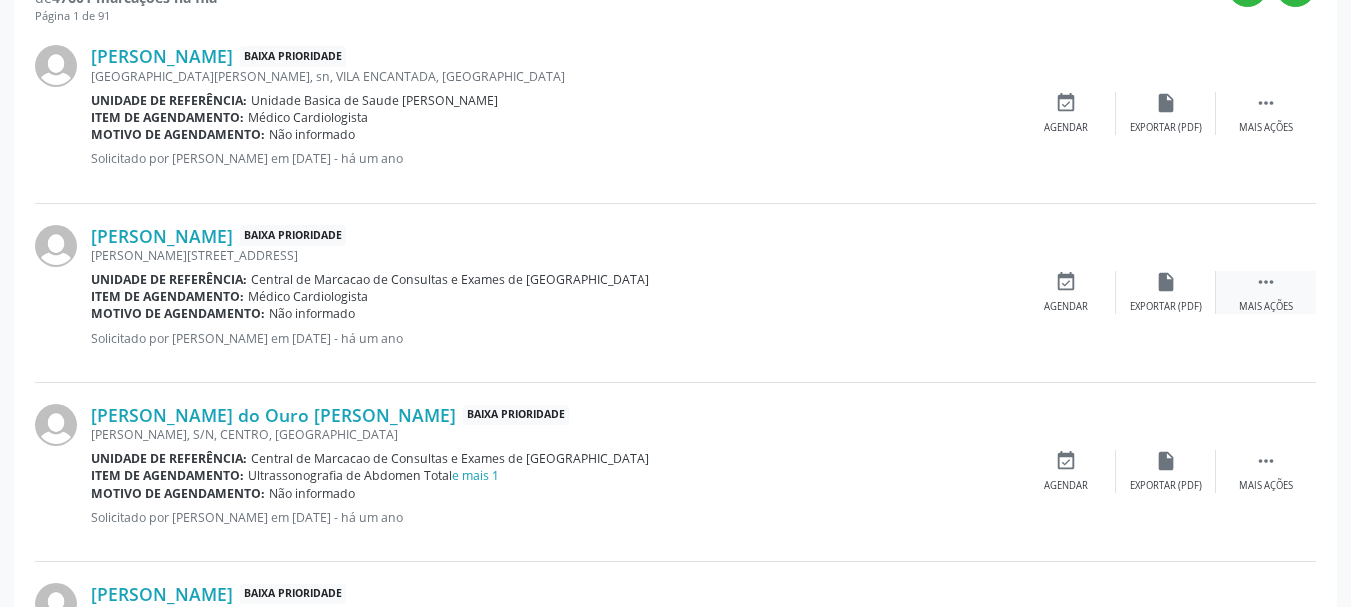 click on "" at bounding box center (1266, 282) 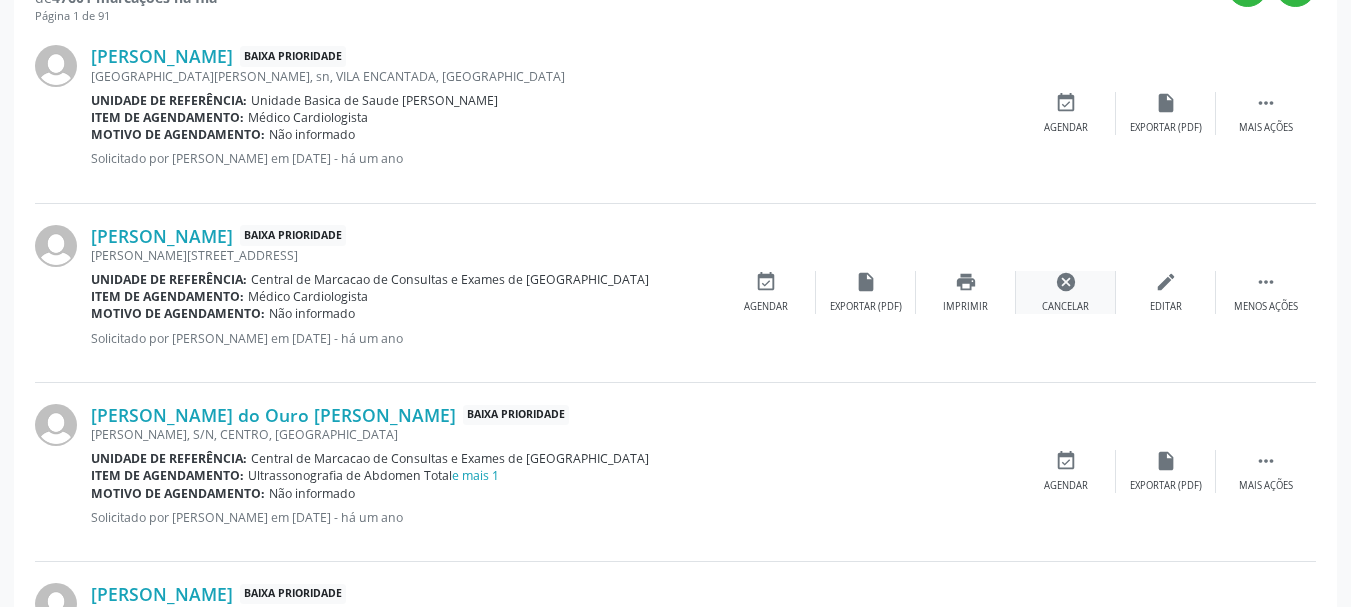 click on "cancel" at bounding box center (1066, 282) 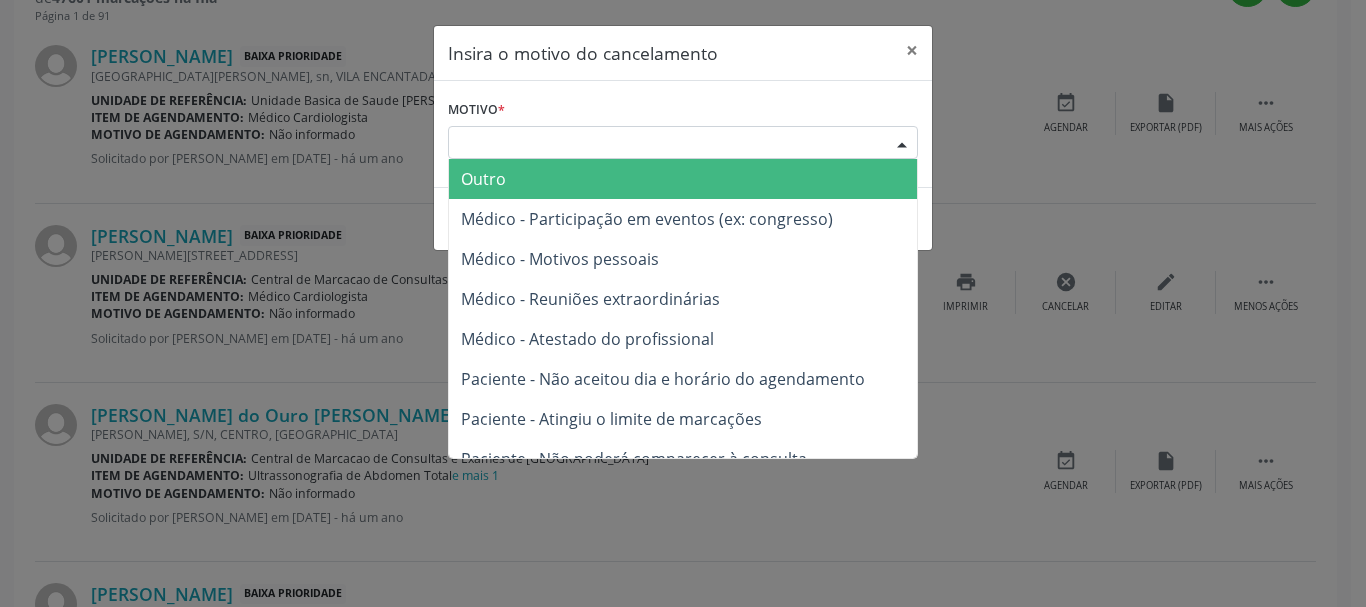 click on "Escolha o motivo" at bounding box center (683, 143) 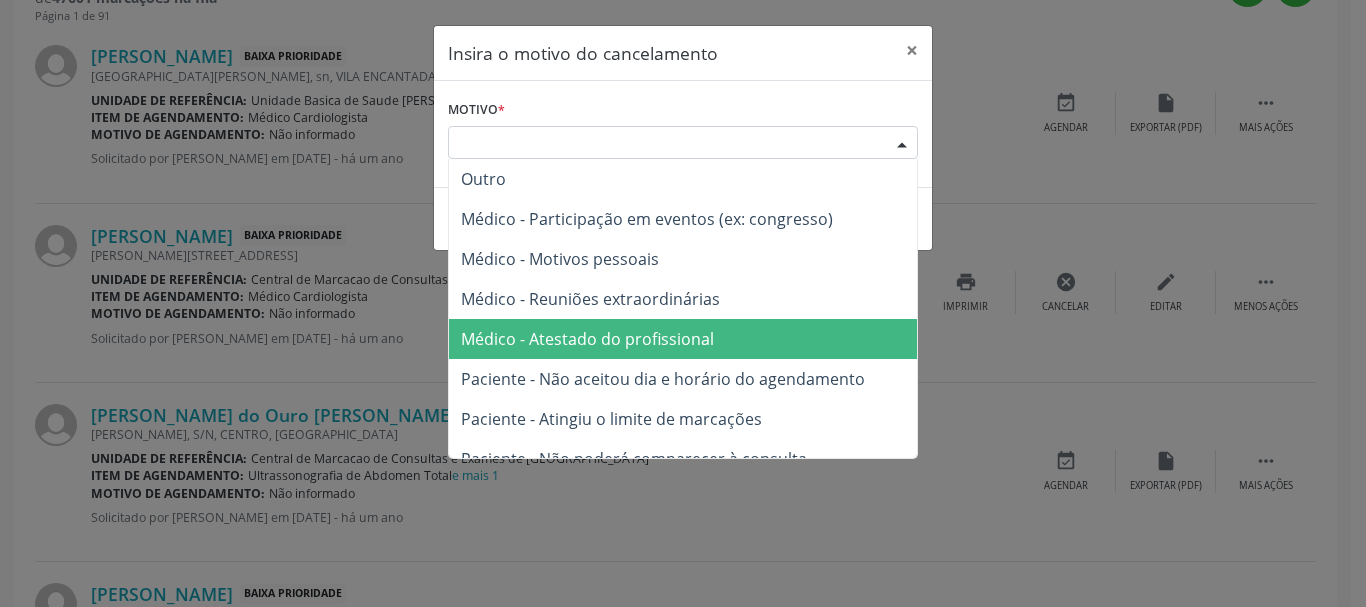 click on "Médico - Atestado do profissional" at bounding box center [683, 339] 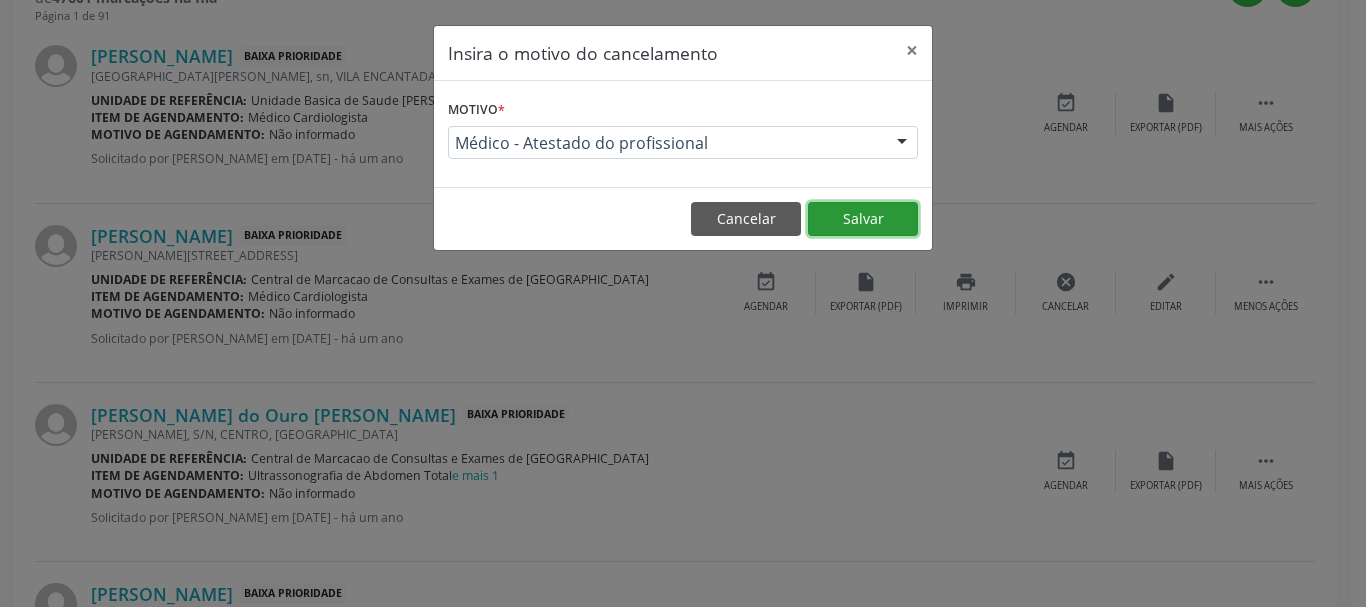 click on "Salvar" at bounding box center (863, 219) 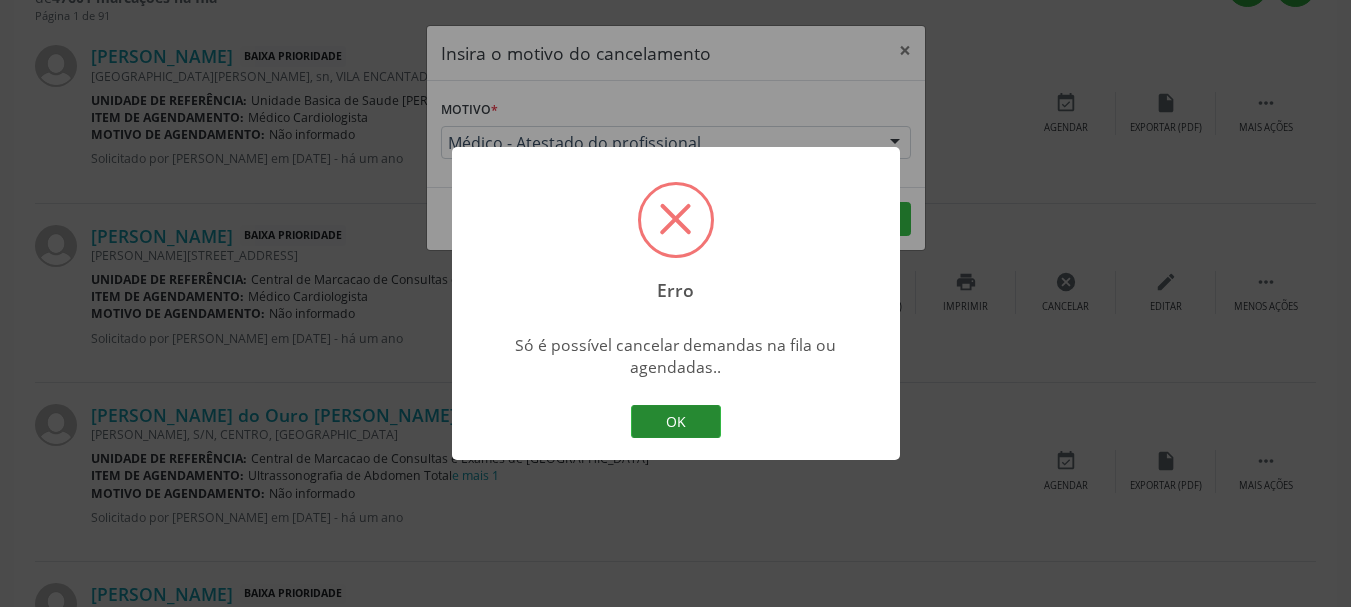 click on "OK" at bounding box center [676, 422] 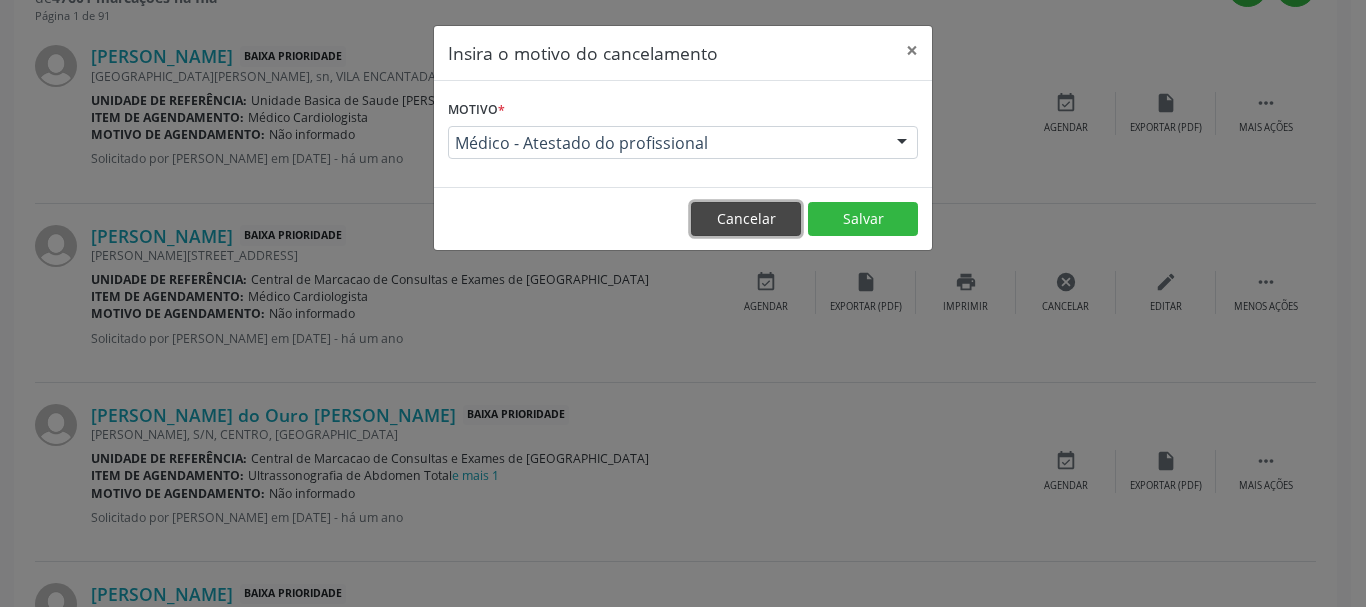 click on "Cancelar" at bounding box center [746, 219] 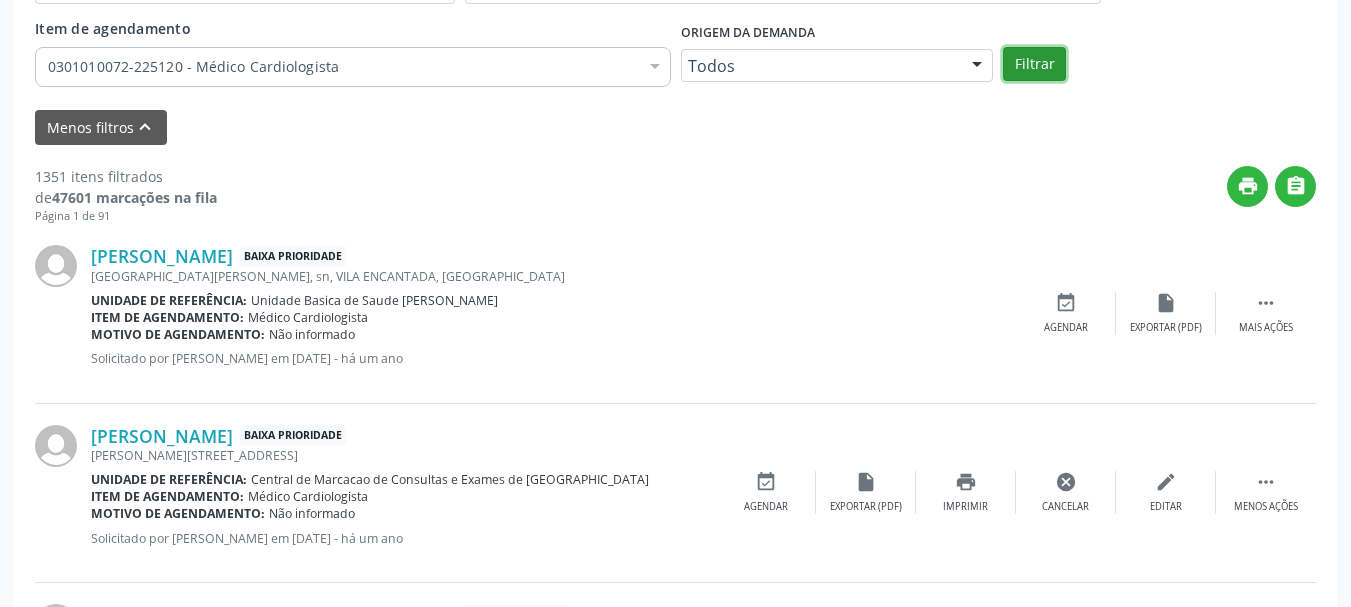 click on "Filtrar" at bounding box center [1034, 64] 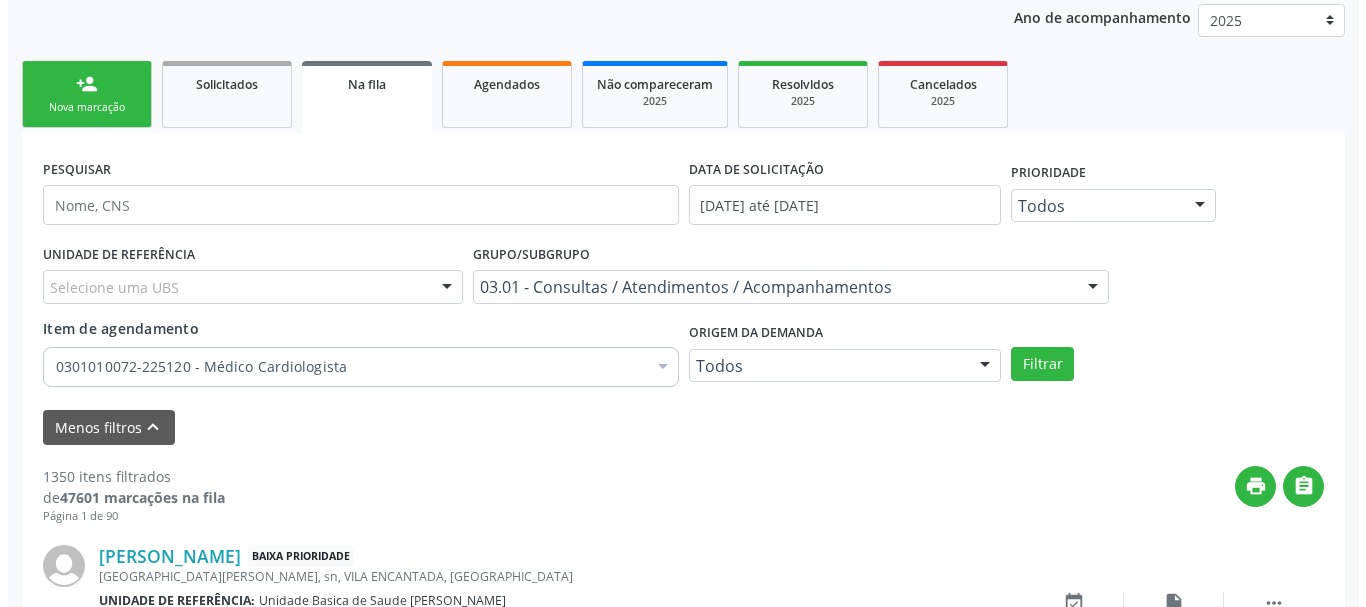 scroll, scrollTop: 538, scrollLeft: 0, axis: vertical 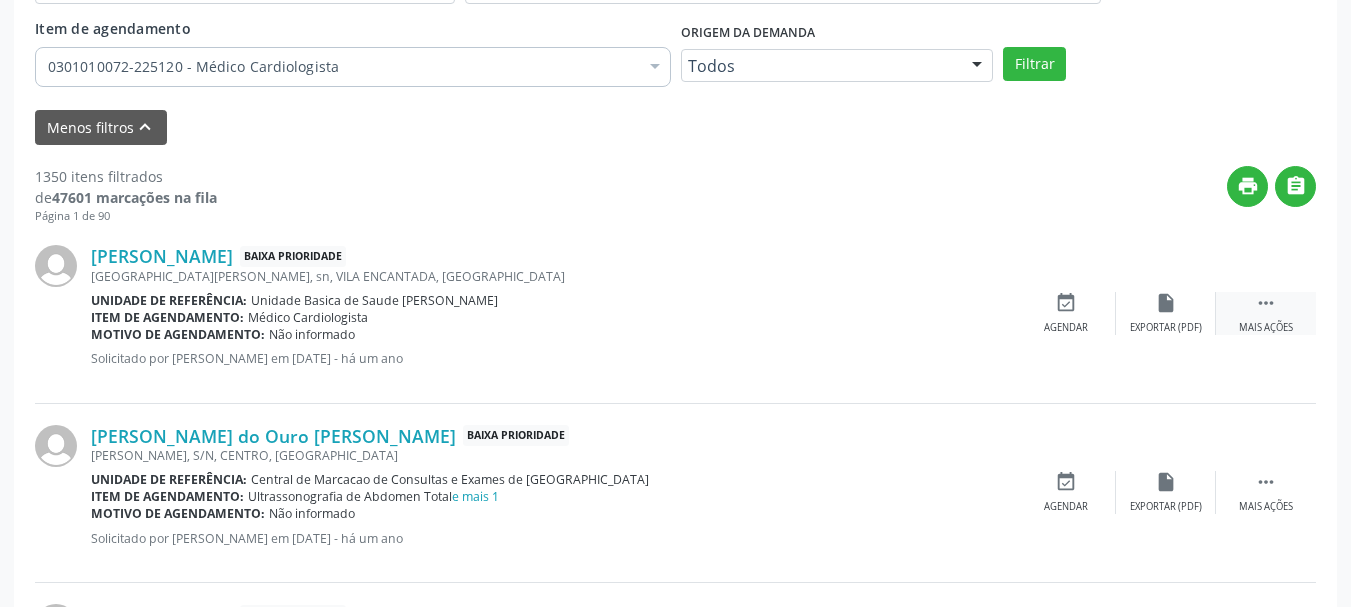 drag, startPoint x: 1248, startPoint y: 293, endPoint x: 1218, endPoint y: 304, distance: 31.95309 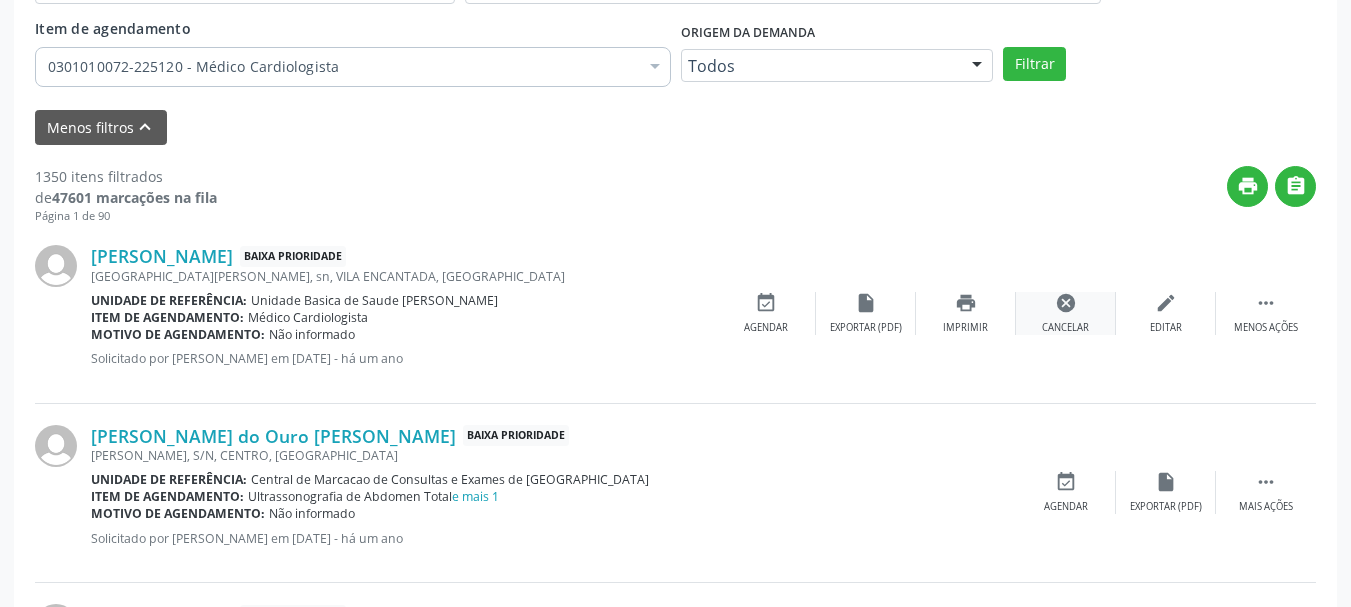 click on "cancel
Cancelar" at bounding box center [1066, 313] 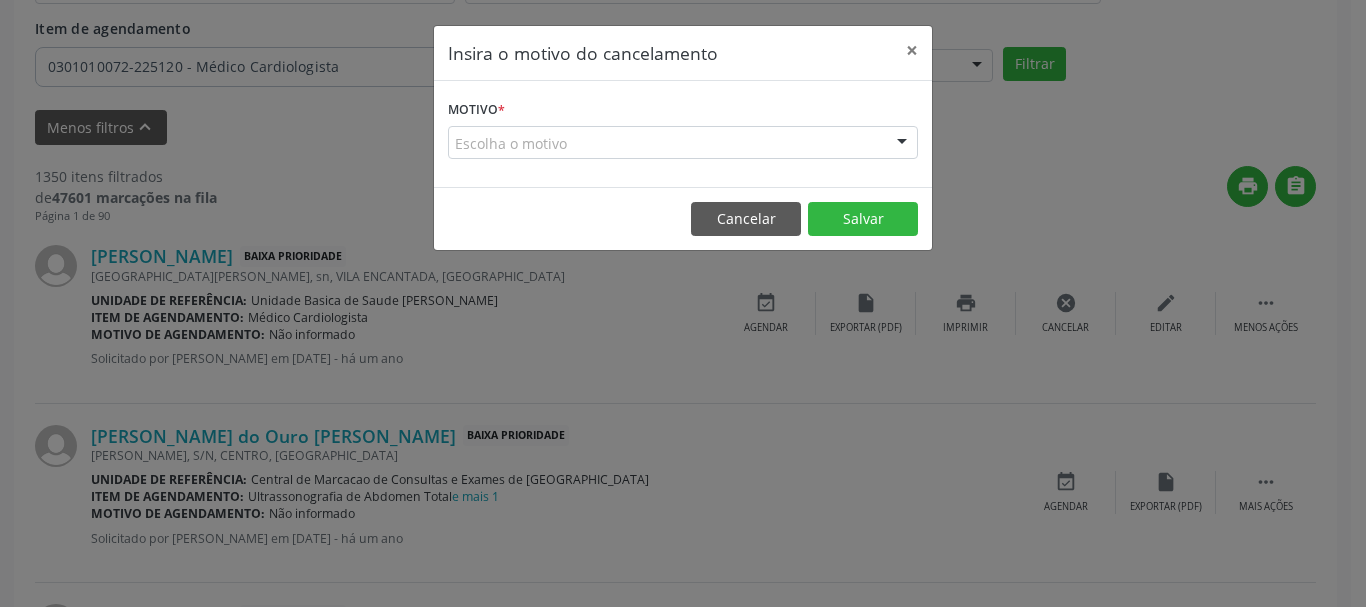 click on "Escolha o motivo" at bounding box center (683, 143) 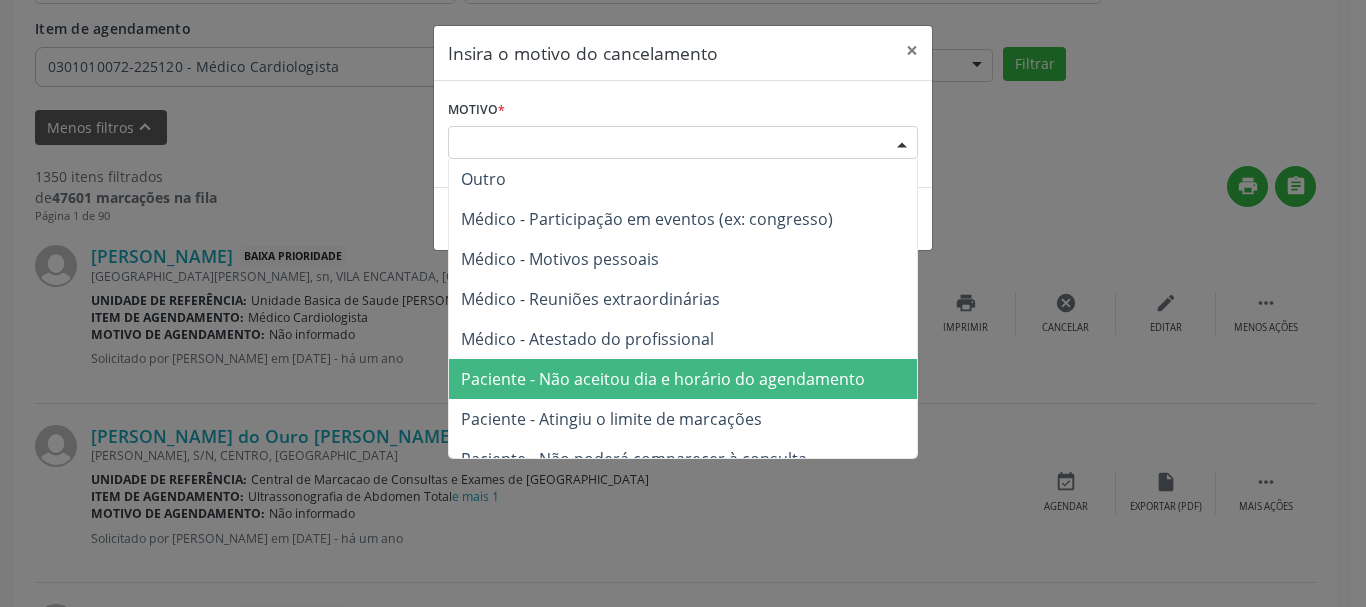 drag, startPoint x: 813, startPoint y: 378, endPoint x: 871, endPoint y: 271, distance: 121.70867 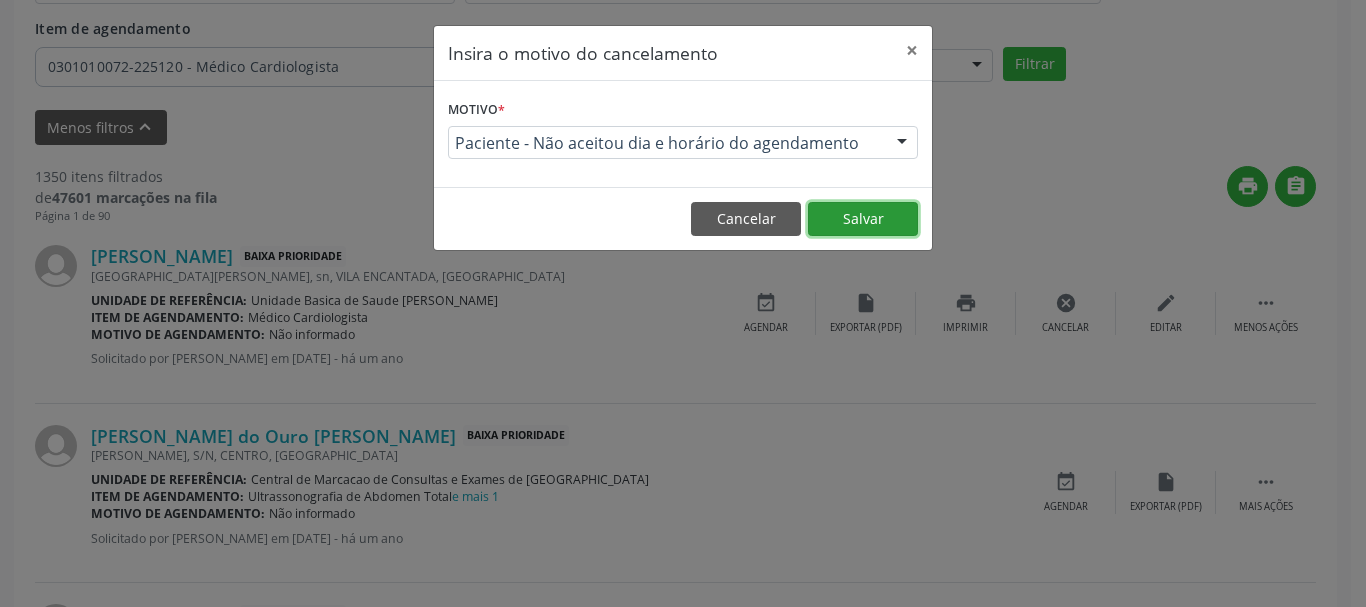 click on "Salvar" at bounding box center [863, 219] 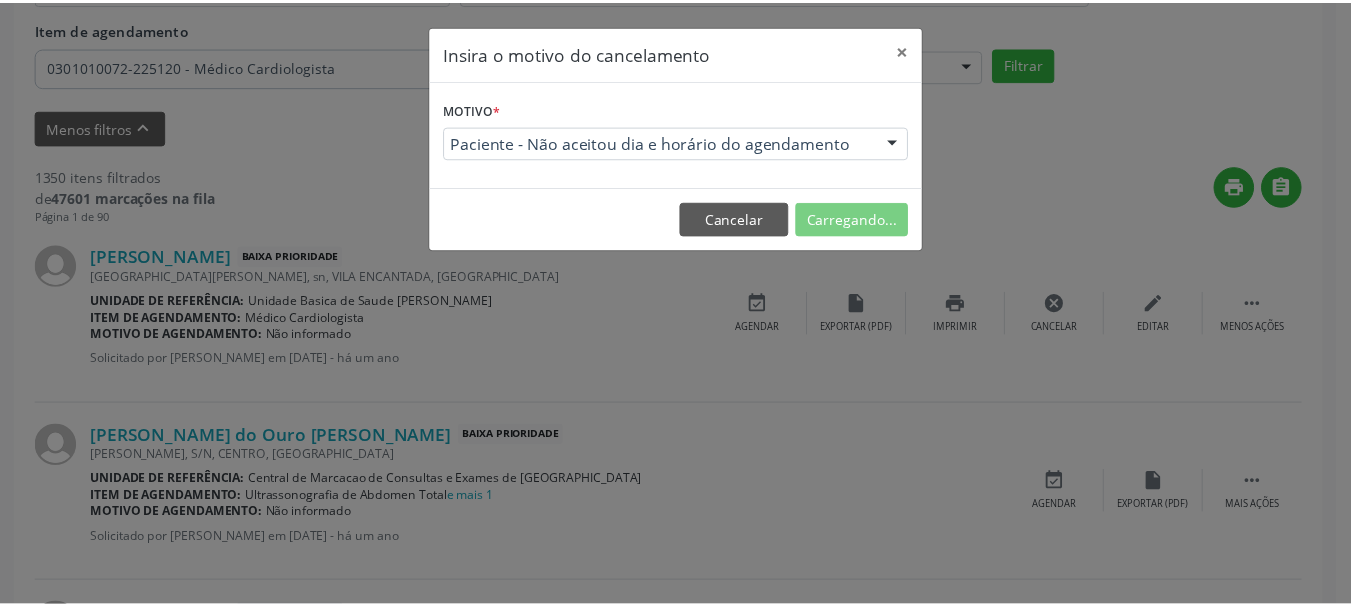 scroll, scrollTop: 238, scrollLeft: 0, axis: vertical 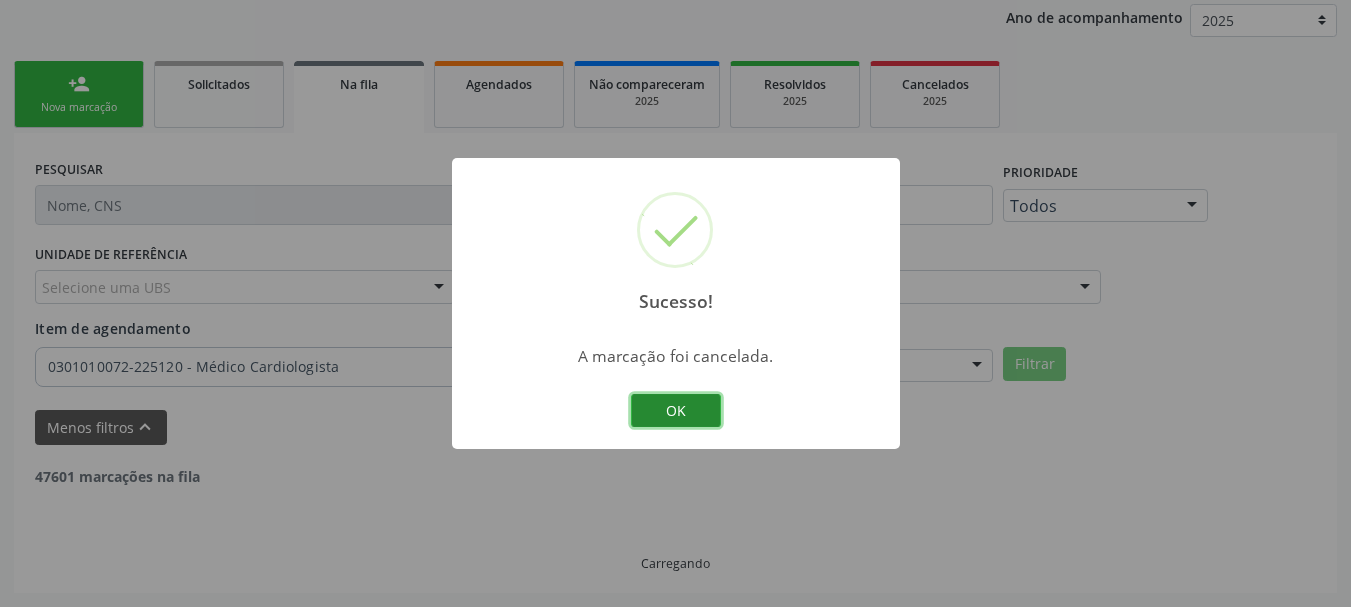click on "OK" at bounding box center (676, 411) 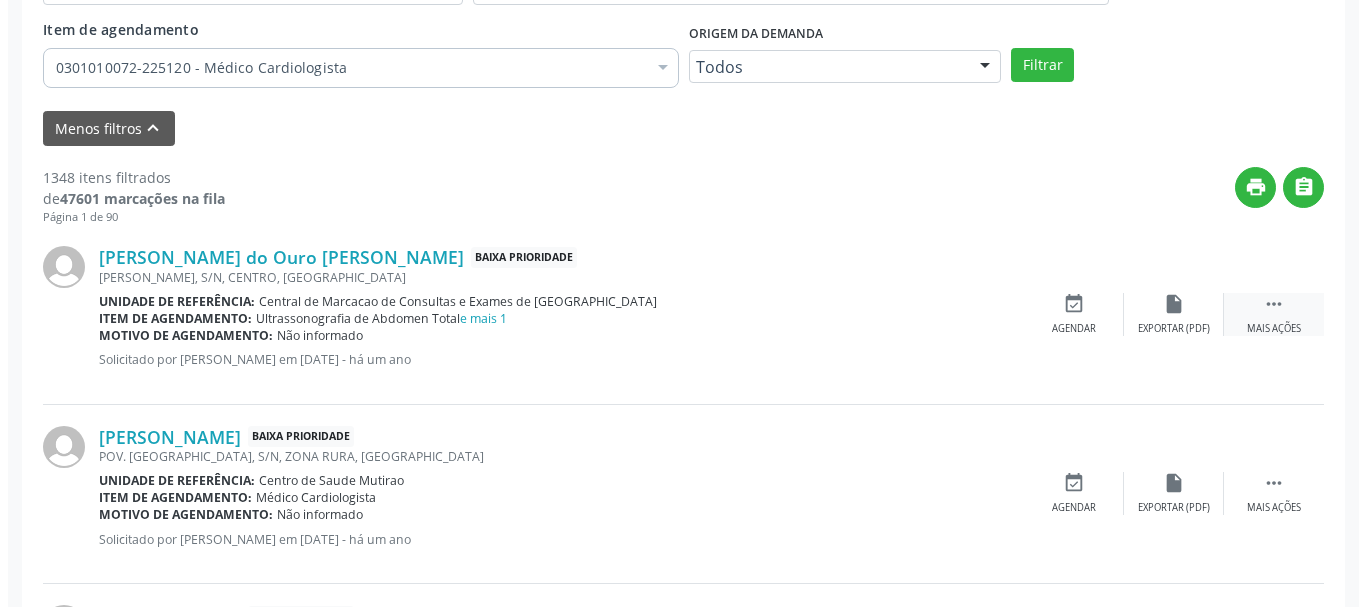 scroll, scrollTop: 538, scrollLeft: 0, axis: vertical 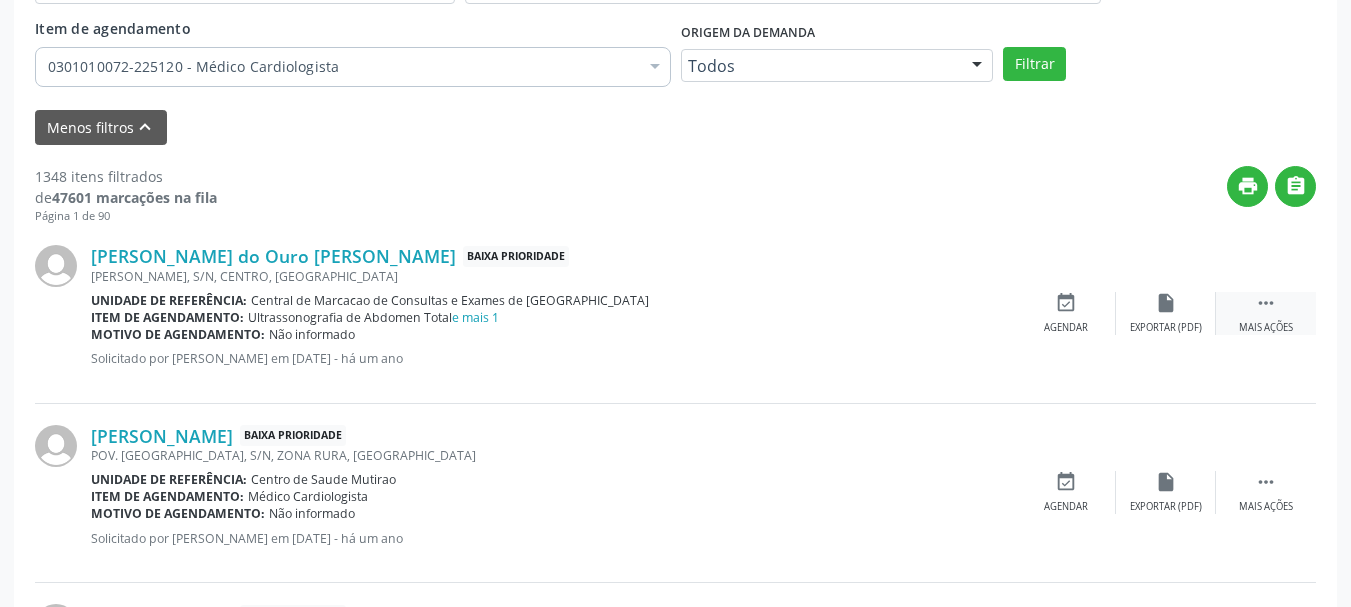 click on "" at bounding box center [1266, 303] 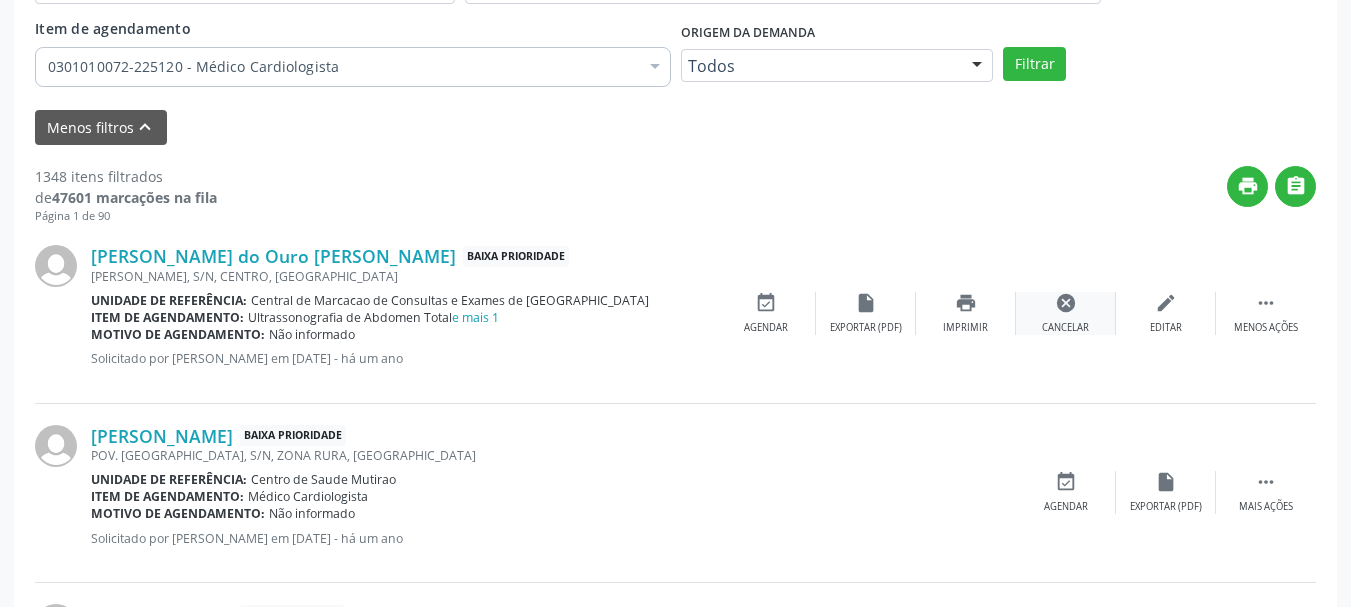 click on "cancel
Cancelar" at bounding box center [1066, 313] 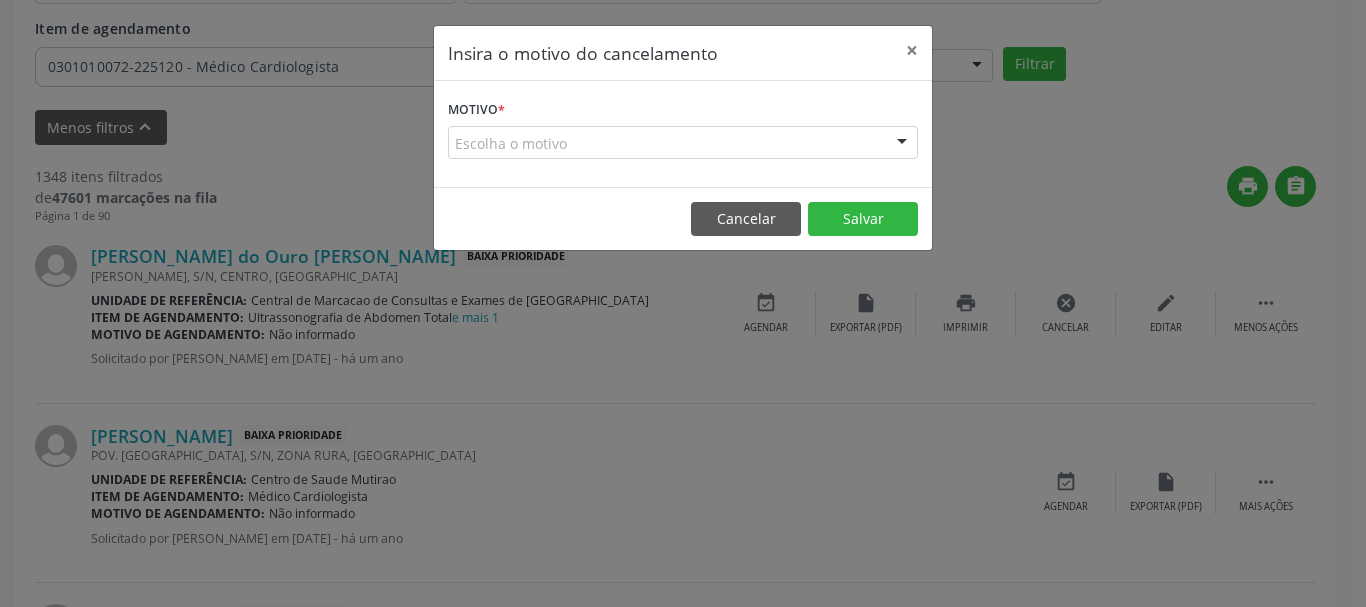 click on "Escolha o motivo
Outro   Médico - Participação em eventos (ex: congresso)   Médico - Motivos pessoais   Médico - Reuniões extraordinárias   Médico - Atestado do profissional   Paciente - Não aceitou dia e horário do agendamento   Paciente - Atingiu o limite de marcações   Paciente - Não poderá comparecer à consulta   Paciente - Não aceitou médico ou especialidade   Médico - Sem vaga disponível
Nenhum resultado encontrado para: "   "
Não há nenhuma opção para ser exibida." at bounding box center (683, 143) 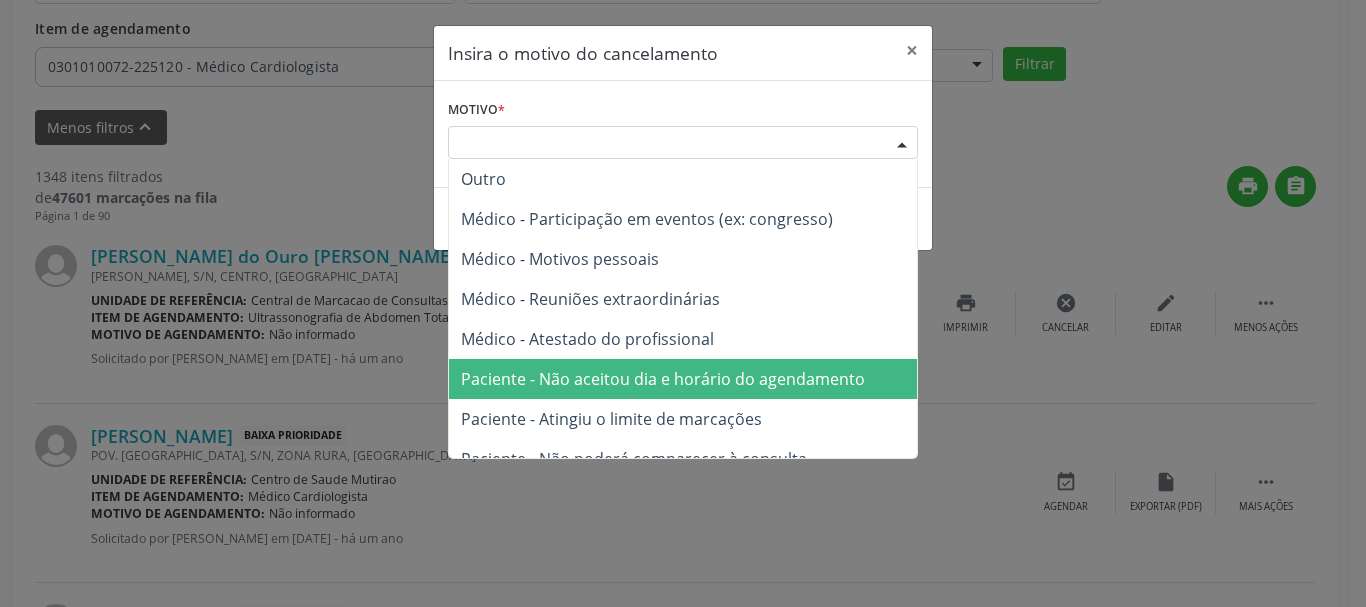 drag, startPoint x: 787, startPoint y: 387, endPoint x: 822, endPoint y: 258, distance: 133.66376 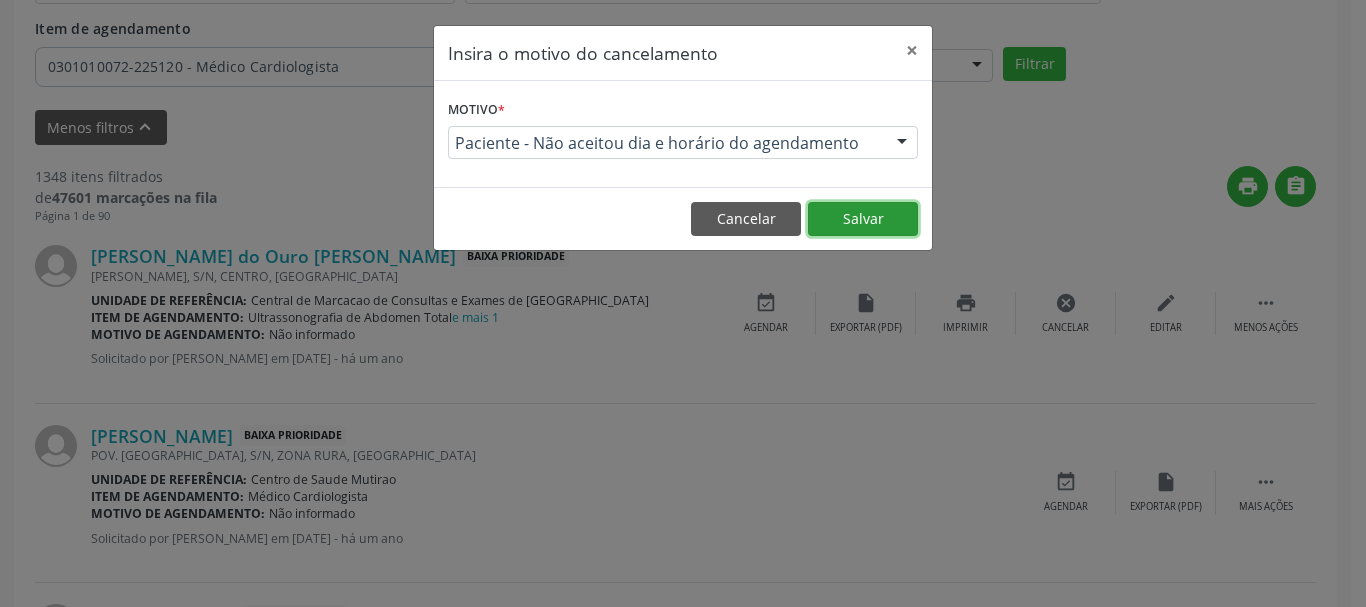 click on "Salvar" at bounding box center (863, 219) 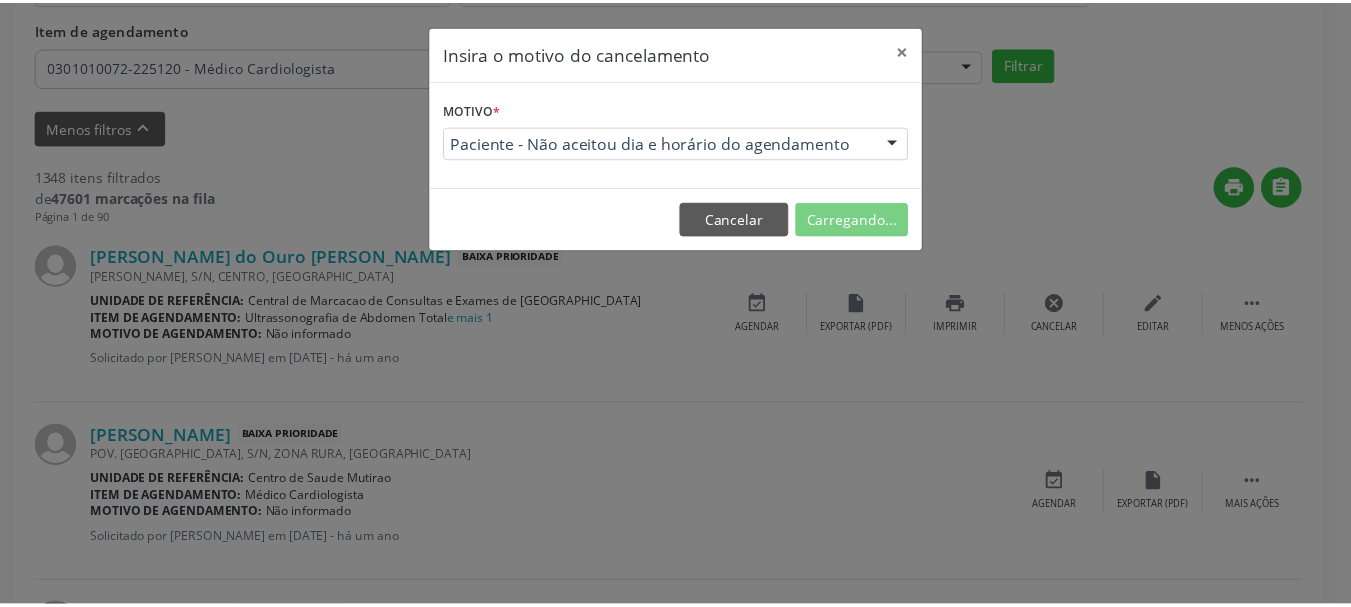 scroll, scrollTop: 238, scrollLeft: 0, axis: vertical 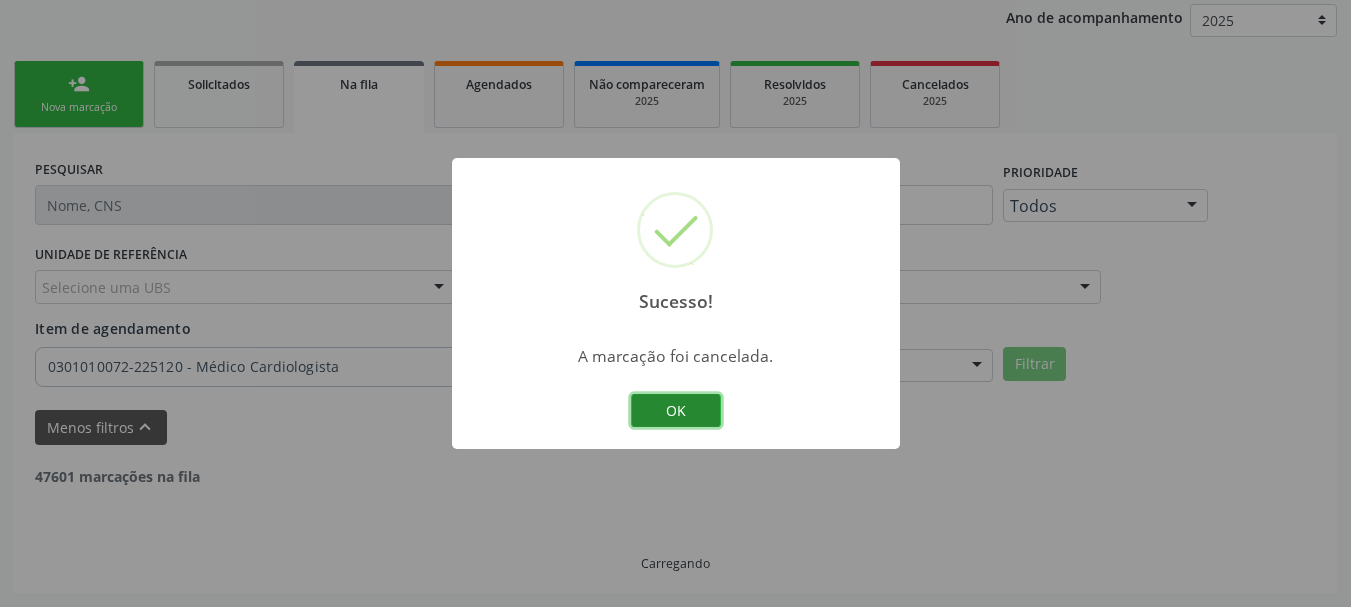 click on "OK" at bounding box center (676, 411) 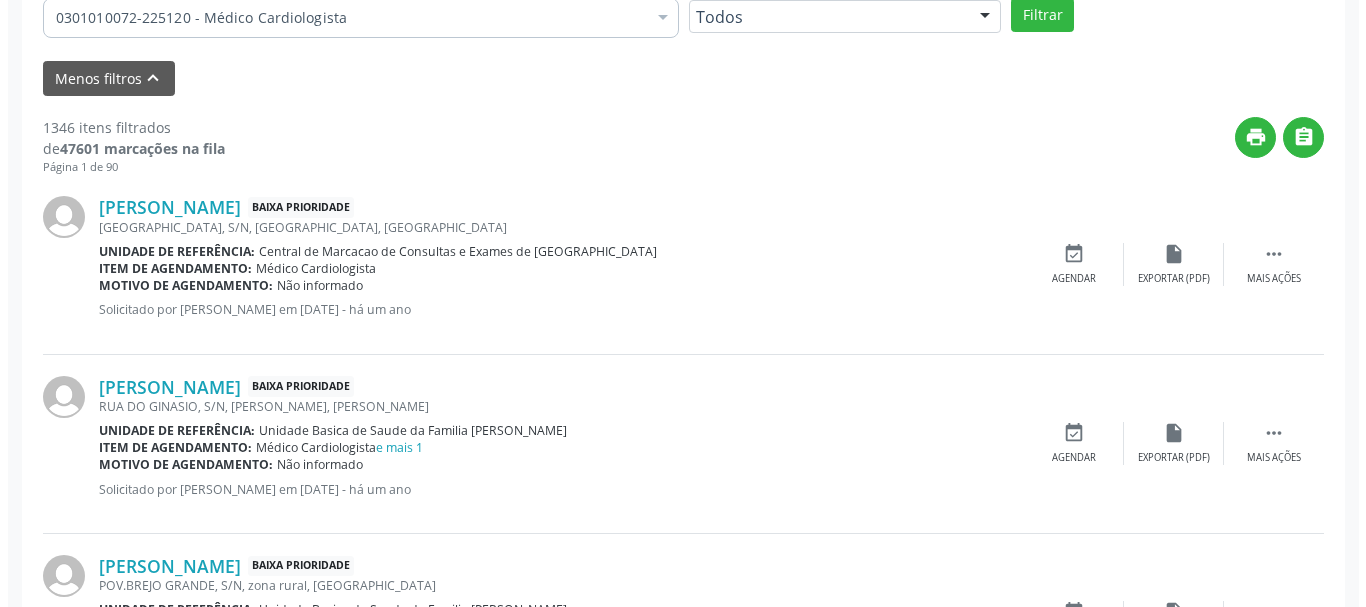 scroll, scrollTop: 638, scrollLeft: 0, axis: vertical 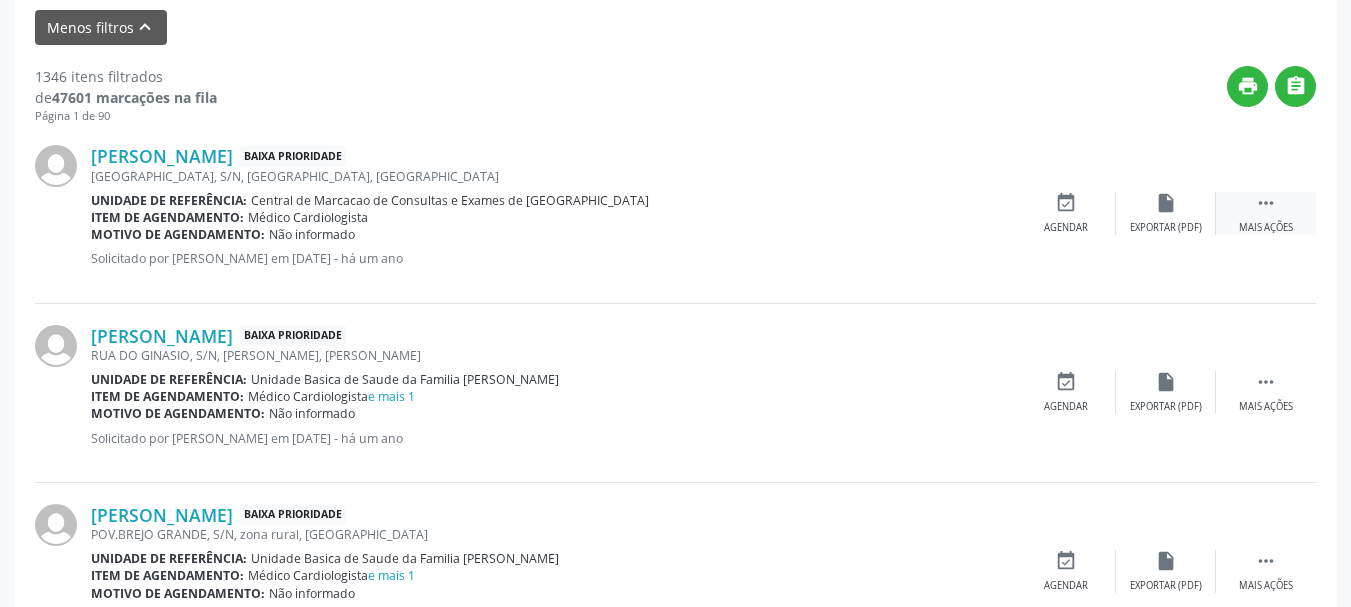click on "" at bounding box center (1266, 203) 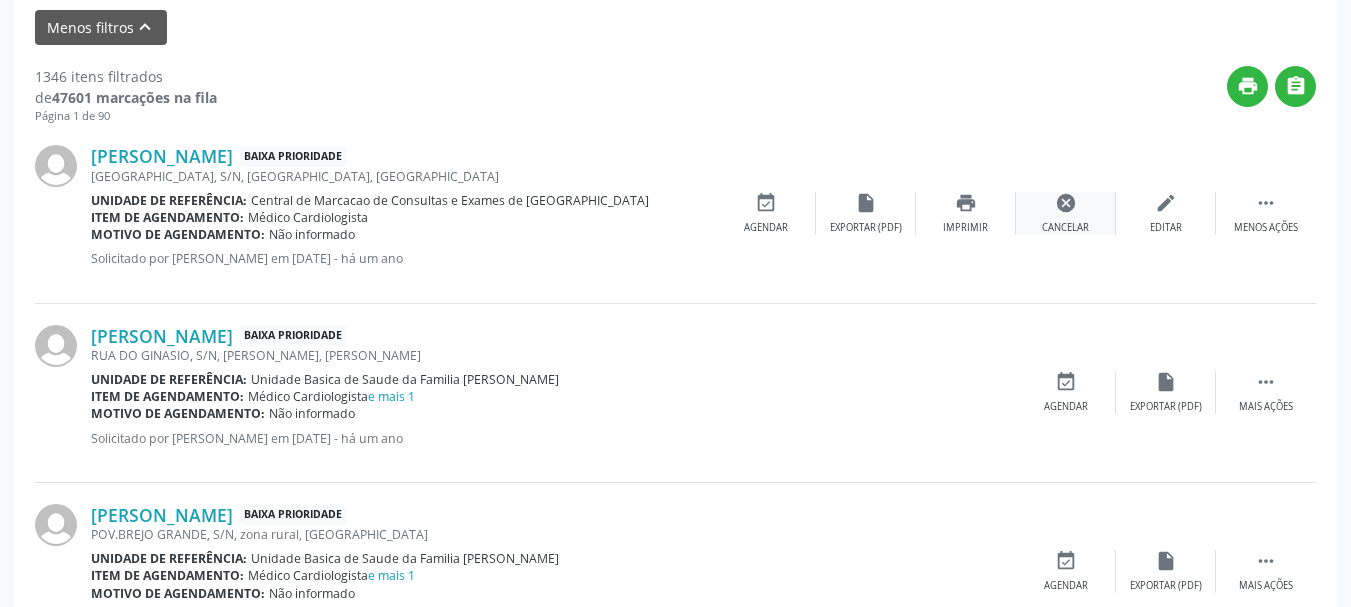 click on "cancel
Cancelar" at bounding box center (1066, 213) 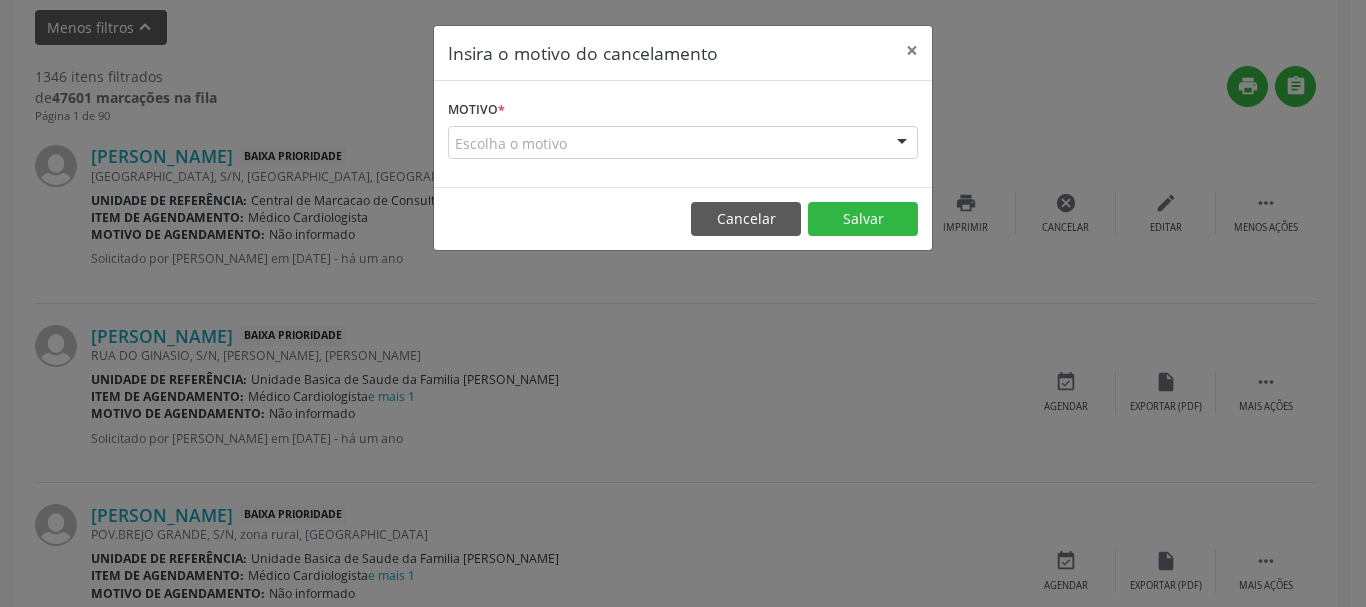 click at bounding box center (902, 144) 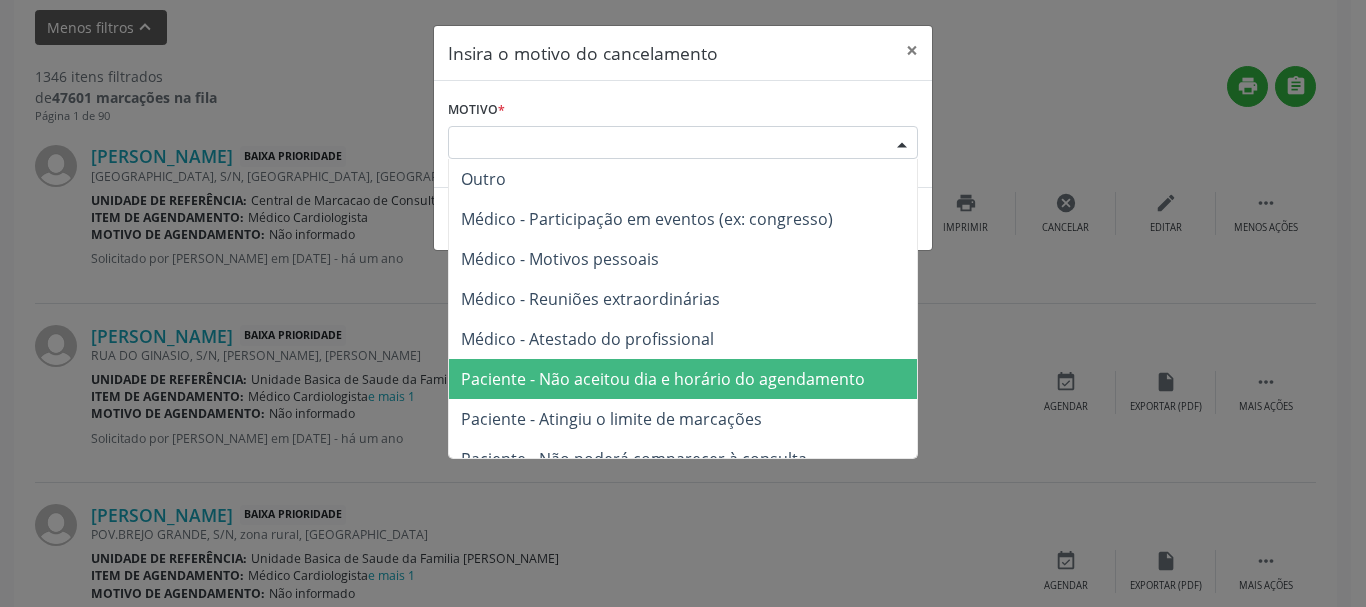 click on "Paciente - Não aceitou dia e horário do agendamento" at bounding box center [663, 379] 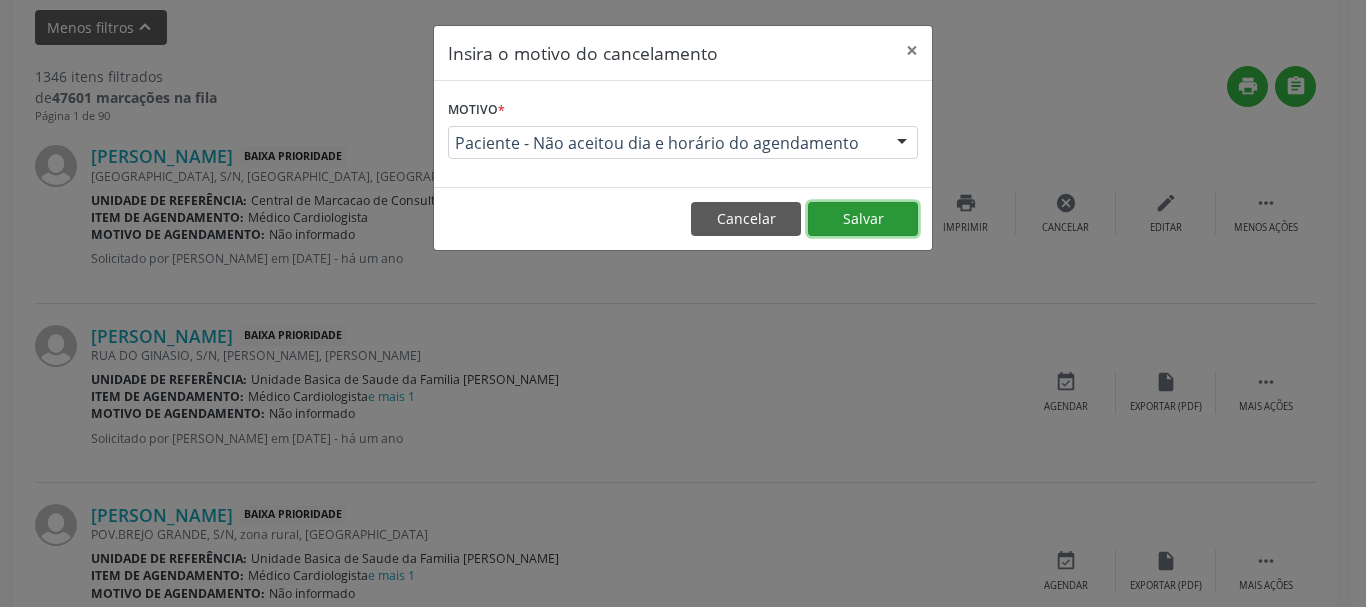 click on "Salvar" at bounding box center [863, 219] 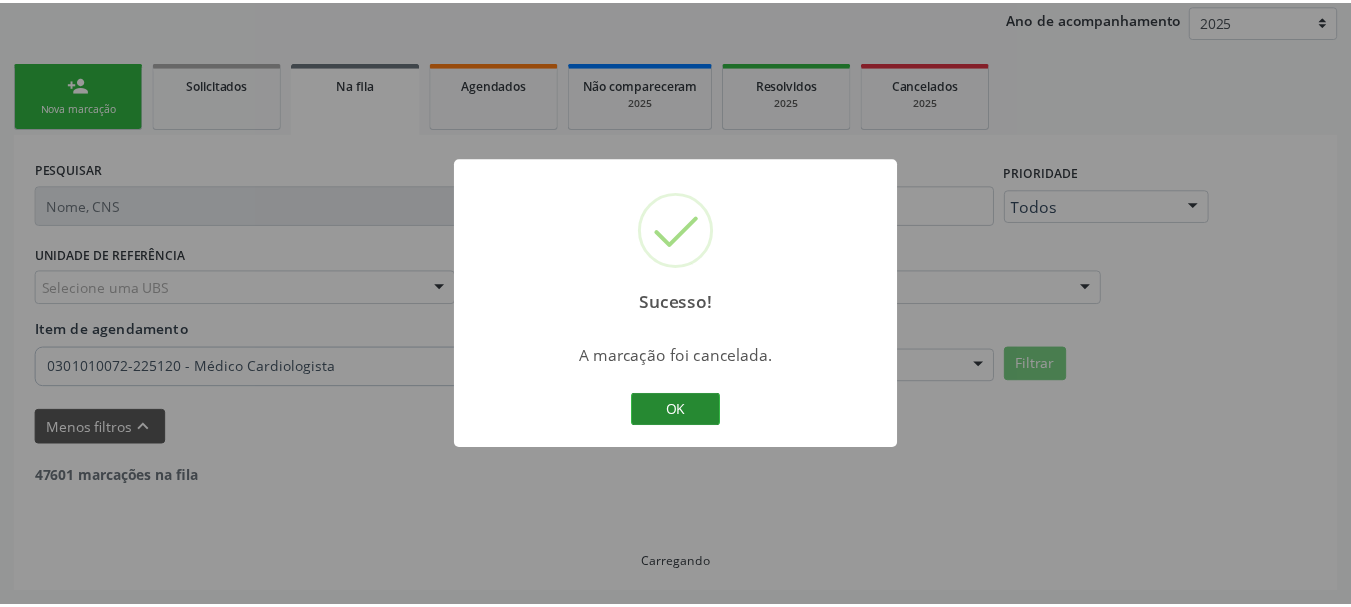 scroll, scrollTop: 238, scrollLeft: 0, axis: vertical 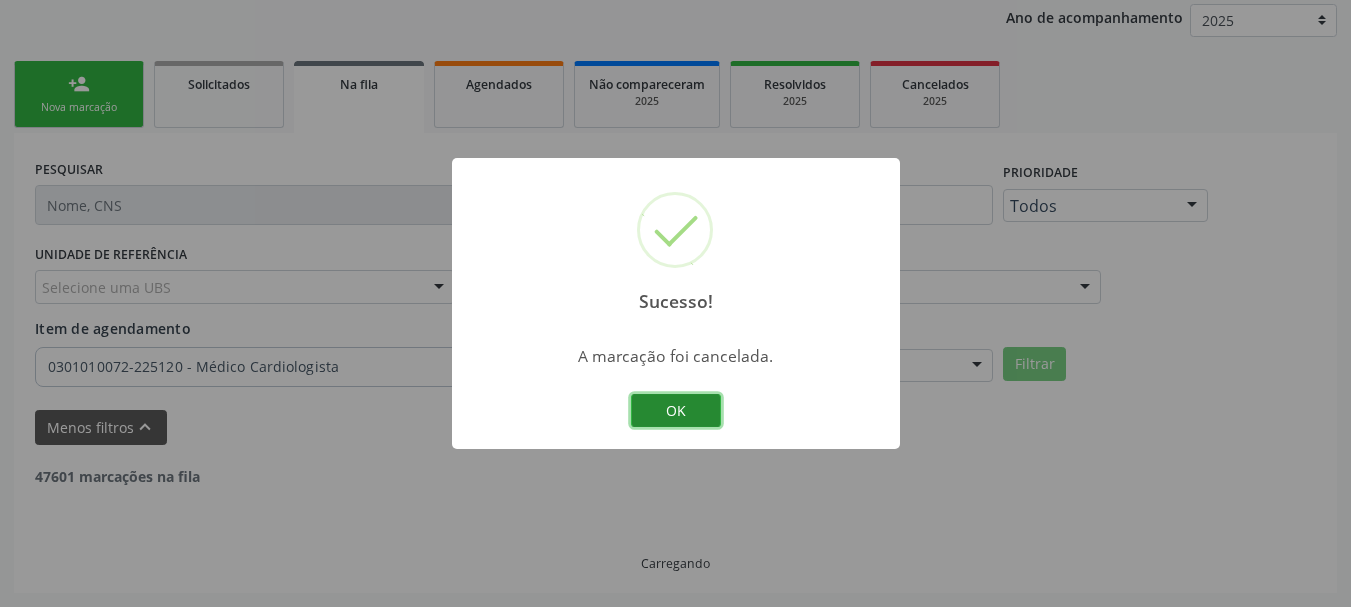 click on "OK" at bounding box center [676, 411] 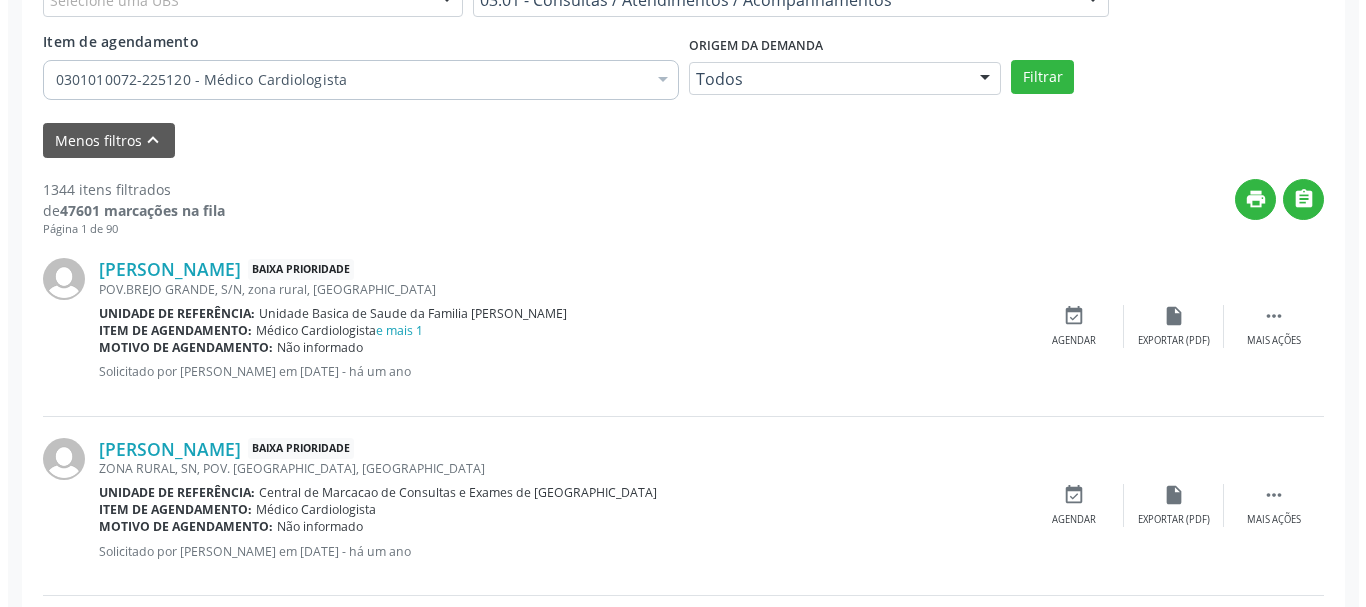 scroll, scrollTop: 538, scrollLeft: 0, axis: vertical 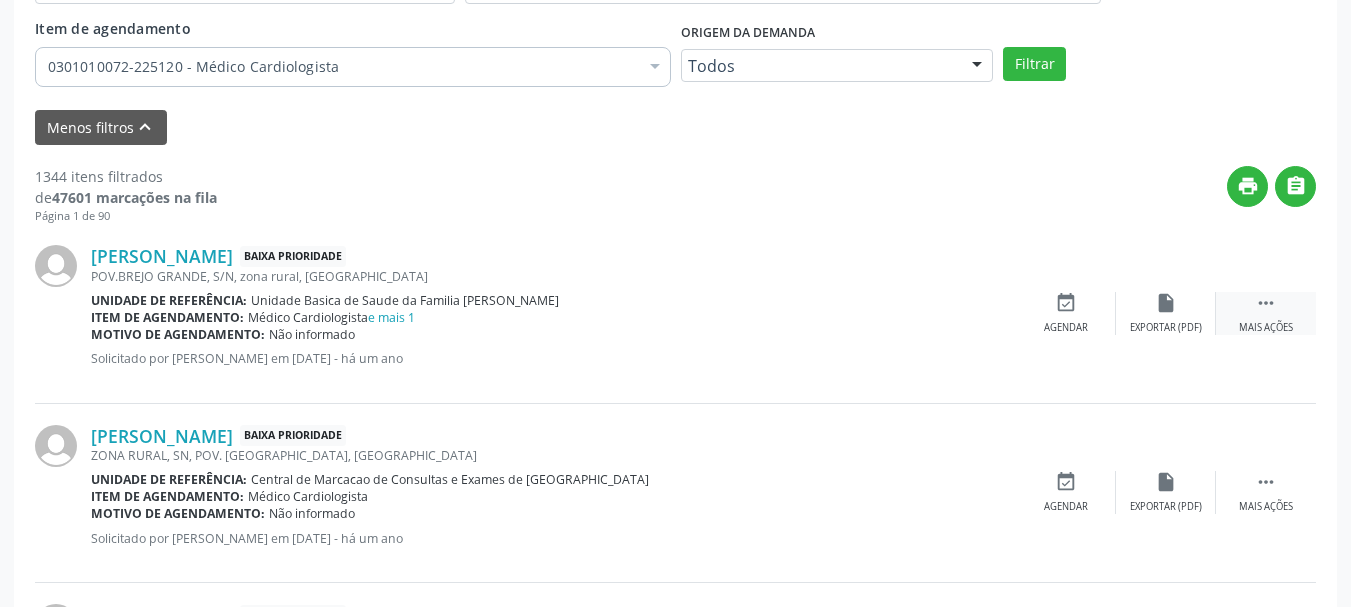 click on "
Mais ações" at bounding box center (1266, 313) 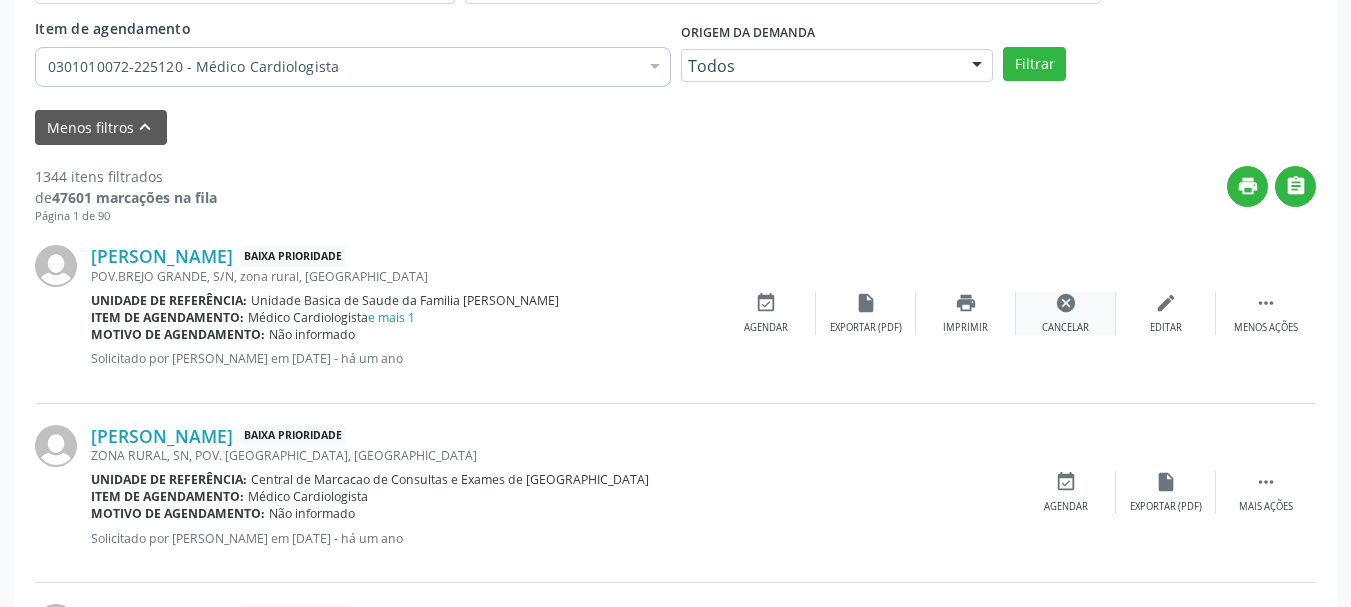 click on "cancel
Cancelar" at bounding box center (1066, 313) 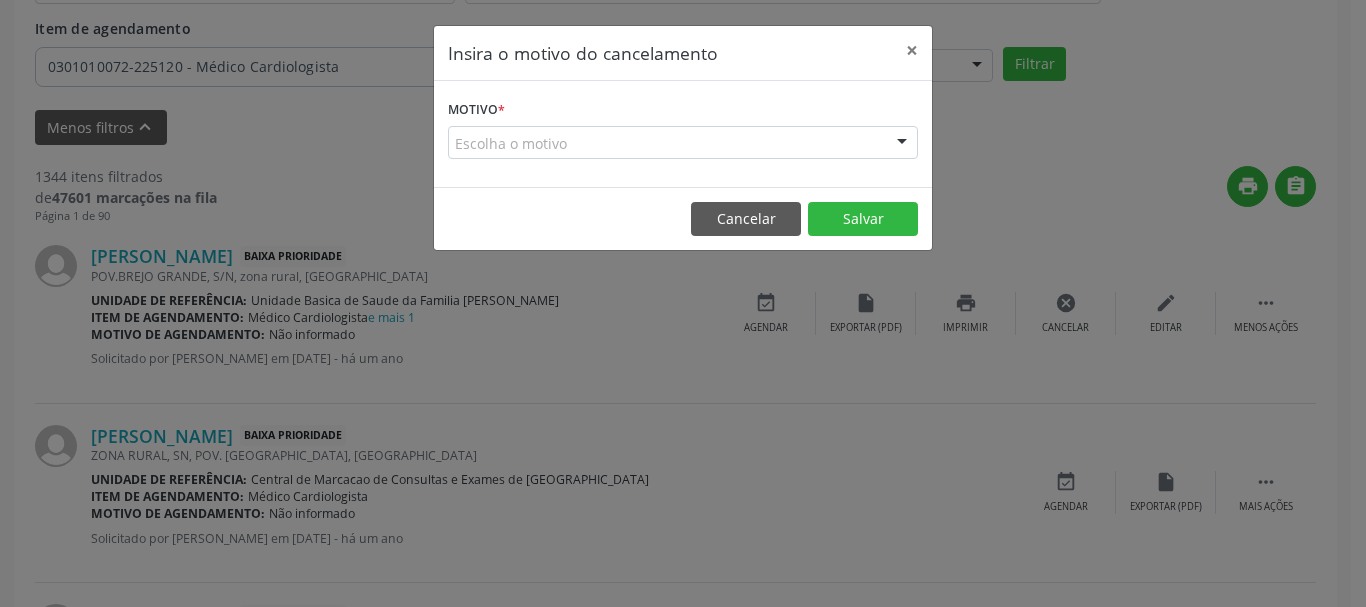 click on "Escolha o motivo" at bounding box center (683, 143) 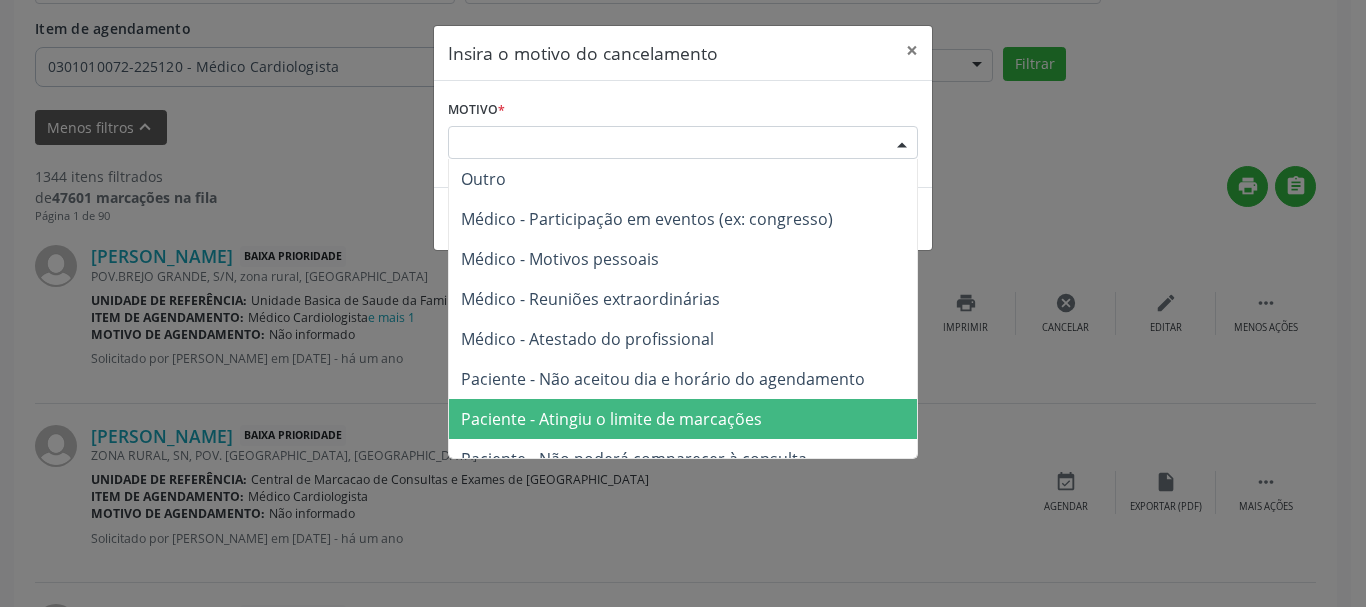 click on "Paciente - Atingiu o limite de marcações" at bounding box center [611, 419] 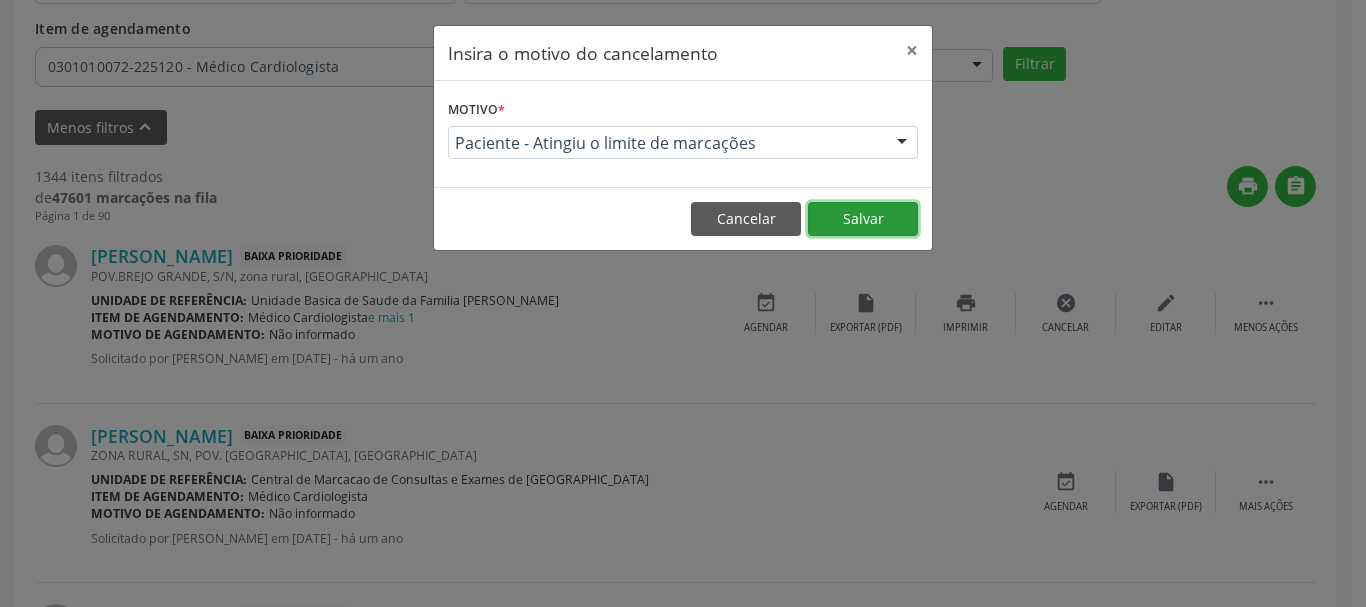 click on "Salvar" at bounding box center [863, 219] 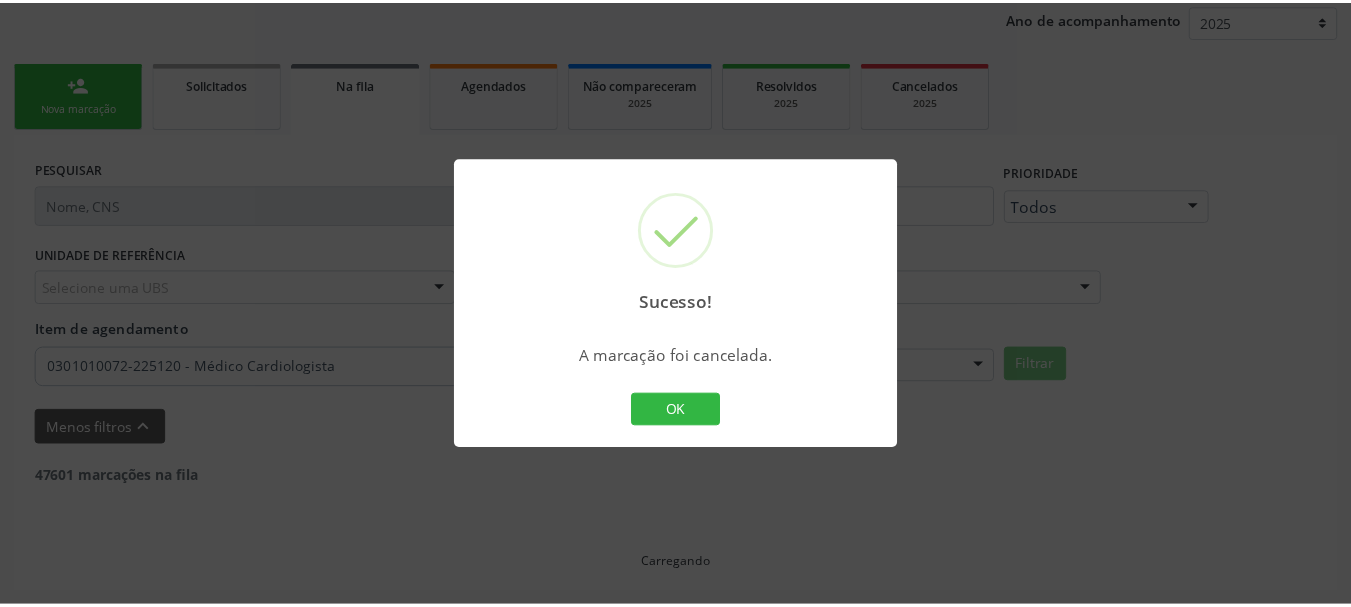 scroll, scrollTop: 238, scrollLeft: 0, axis: vertical 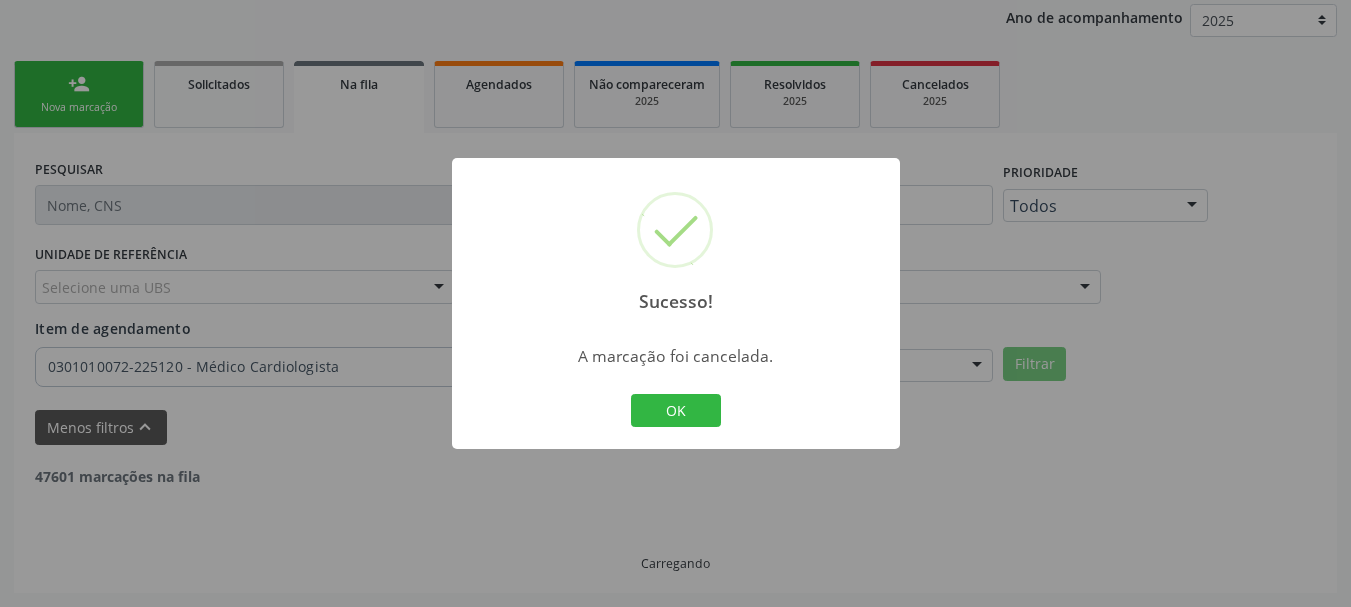 click at bounding box center (676, 448) 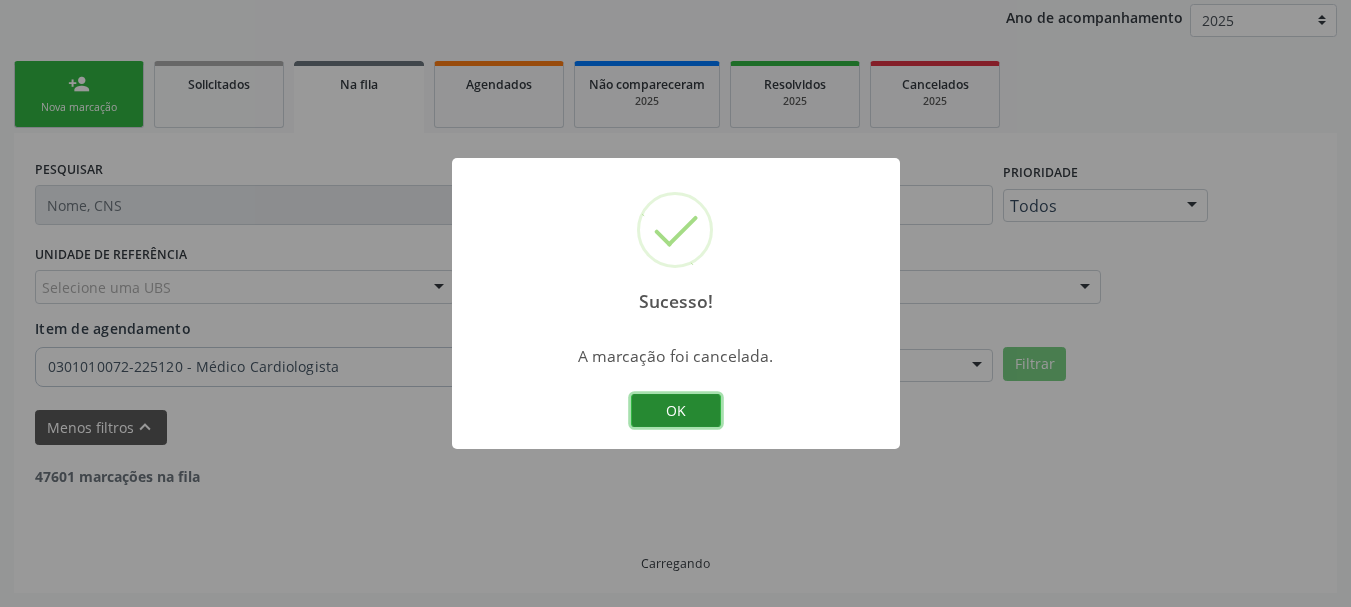 click on "OK" at bounding box center (676, 411) 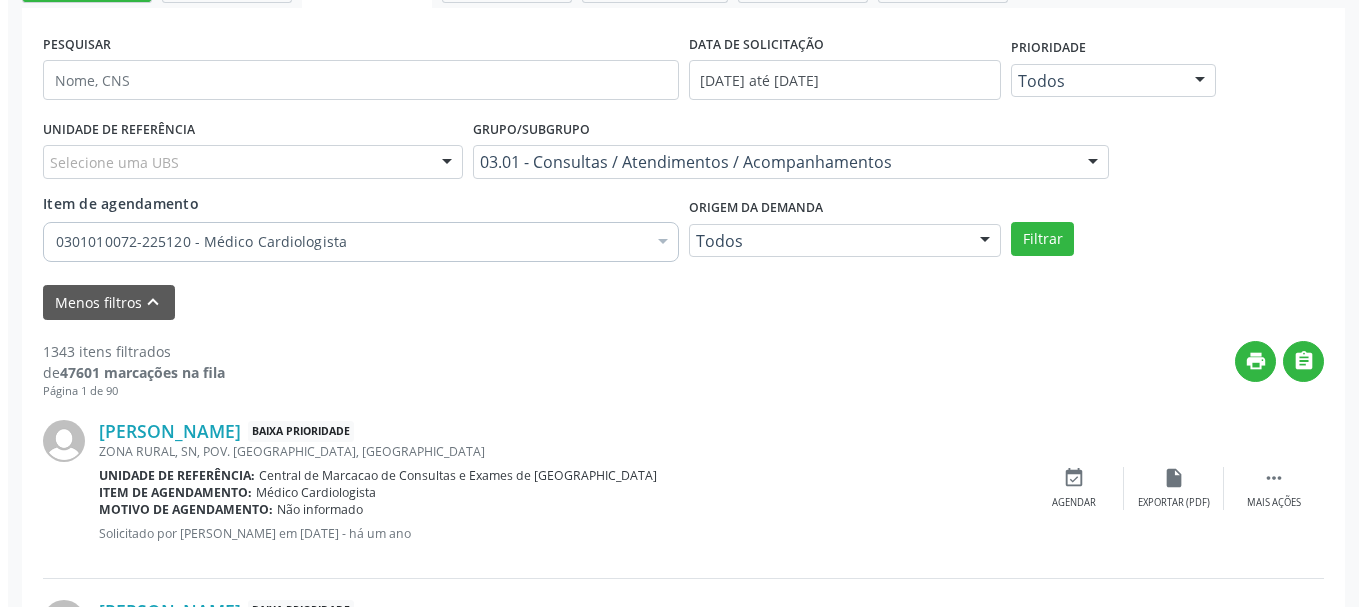 scroll, scrollTop: 638, scrollLeft: 0, axis: vertical 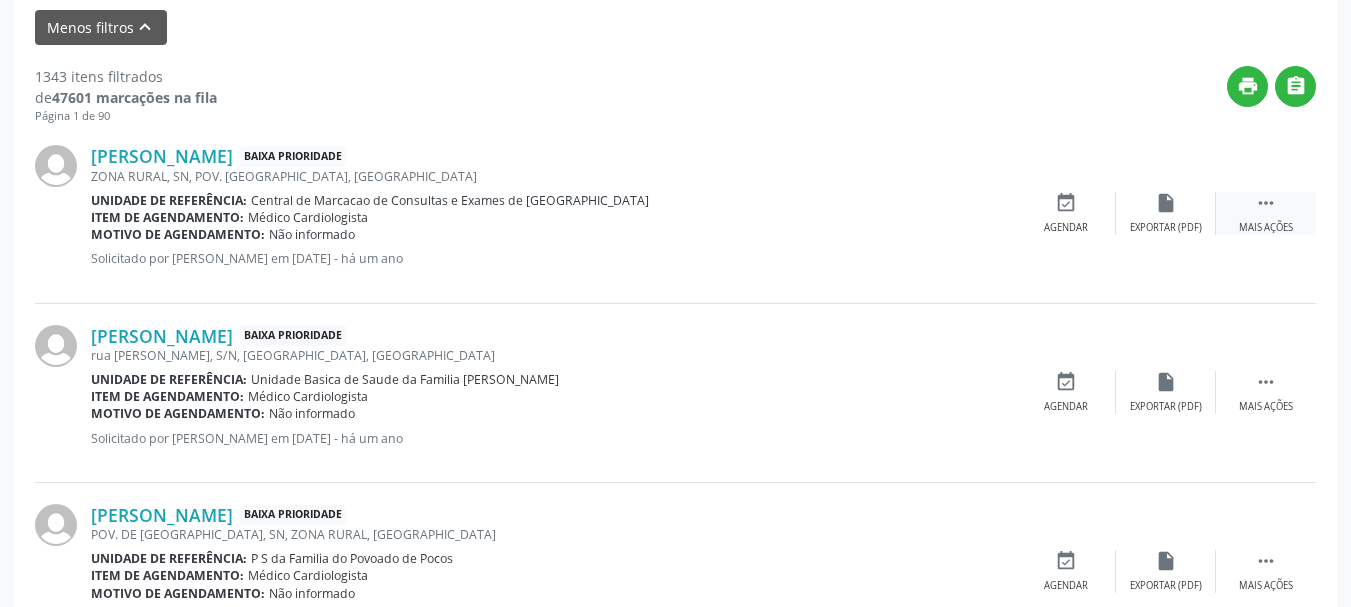 click on "
Mais ações" at bounding box center [1266, 213] 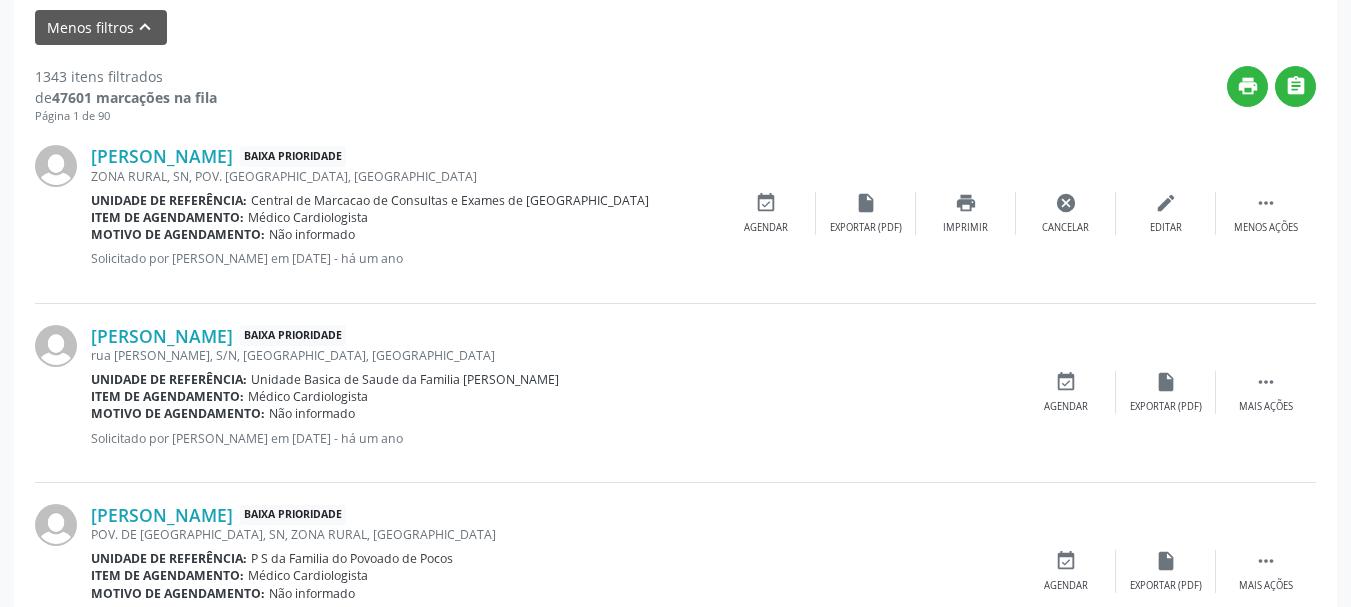 click on "[PERSON_NAME]
Baixa Prioridade
ZONA RURAL, SN, [GEOGRAPHIC_DATA]. [GEOGRAPHIC_DATA], [GEOGRAPHIC_DATA]
Unidade de referência:
Central de Marcacao de Consultas e Exames de [GEOGRAPHIC_DATA]
Item de agendamento:
Médico Cardiologista
Motivo de agendamento:
Não informado
Solicitado por [PERSON_NAME] em [DATE] - há um ano

Menos ações
edit
Editar
cancel
Cancelar
print
Imprimir
insert_drive_file
Exportar (PDF)
event_available
Agendar" at bounding box center [675, 213] 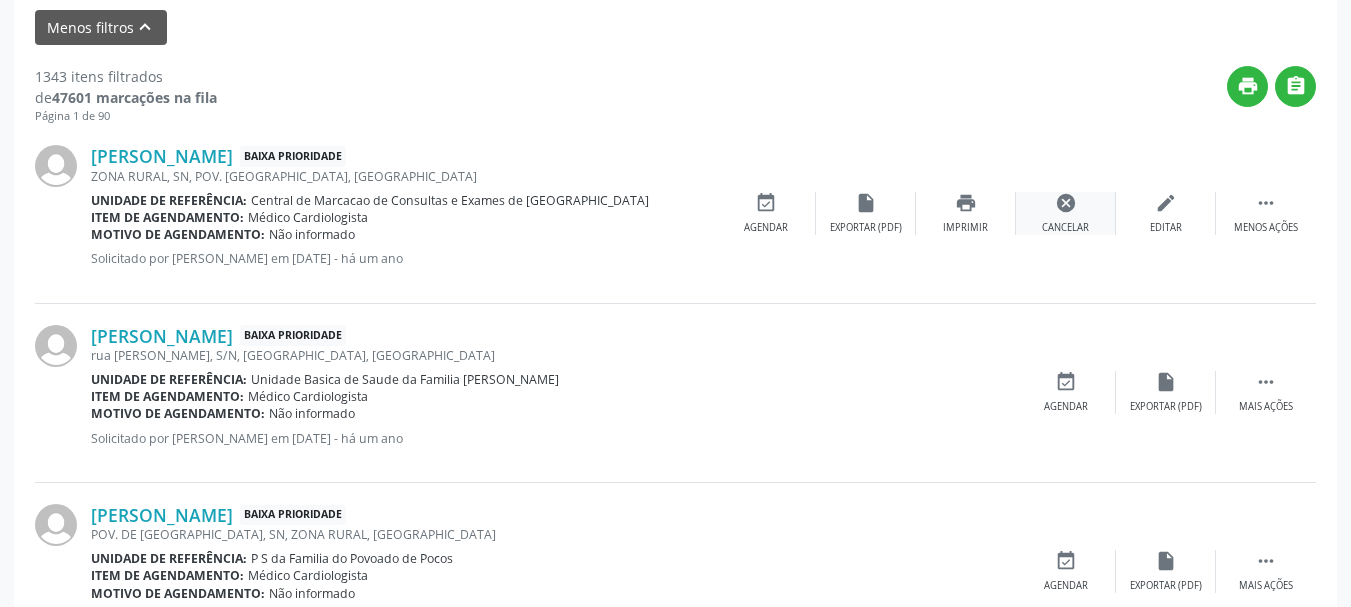 click on "cancel" at bounding box center (1066, 203) 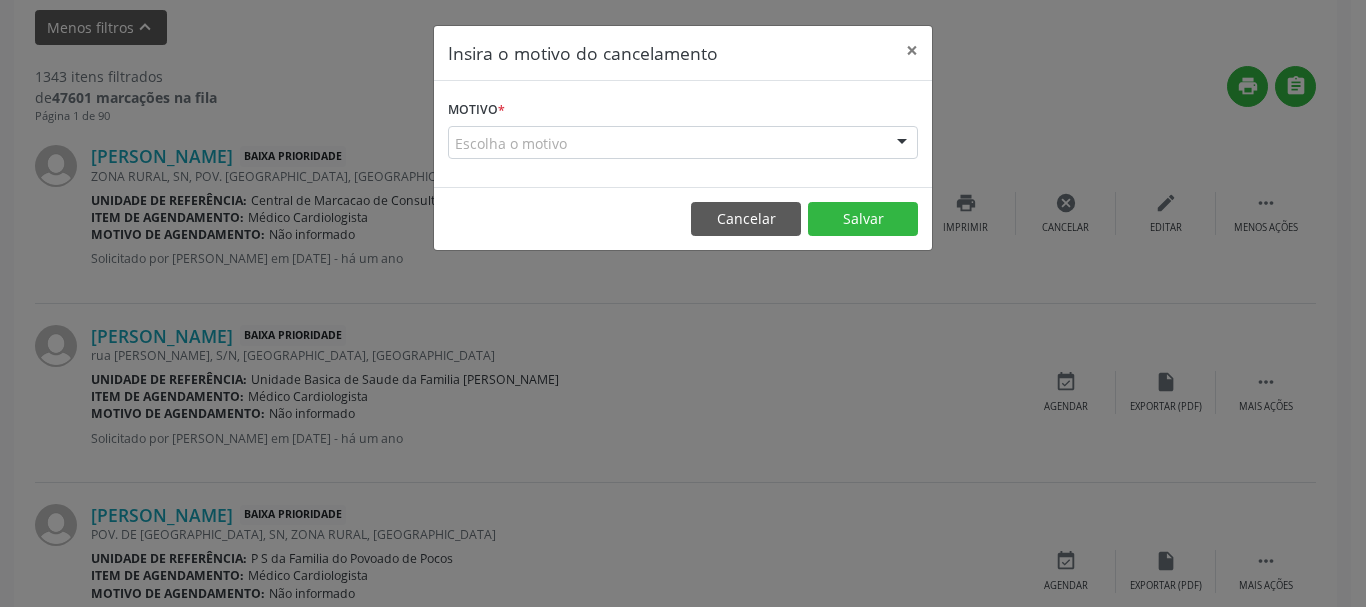 click at bounding box center [902, 144] 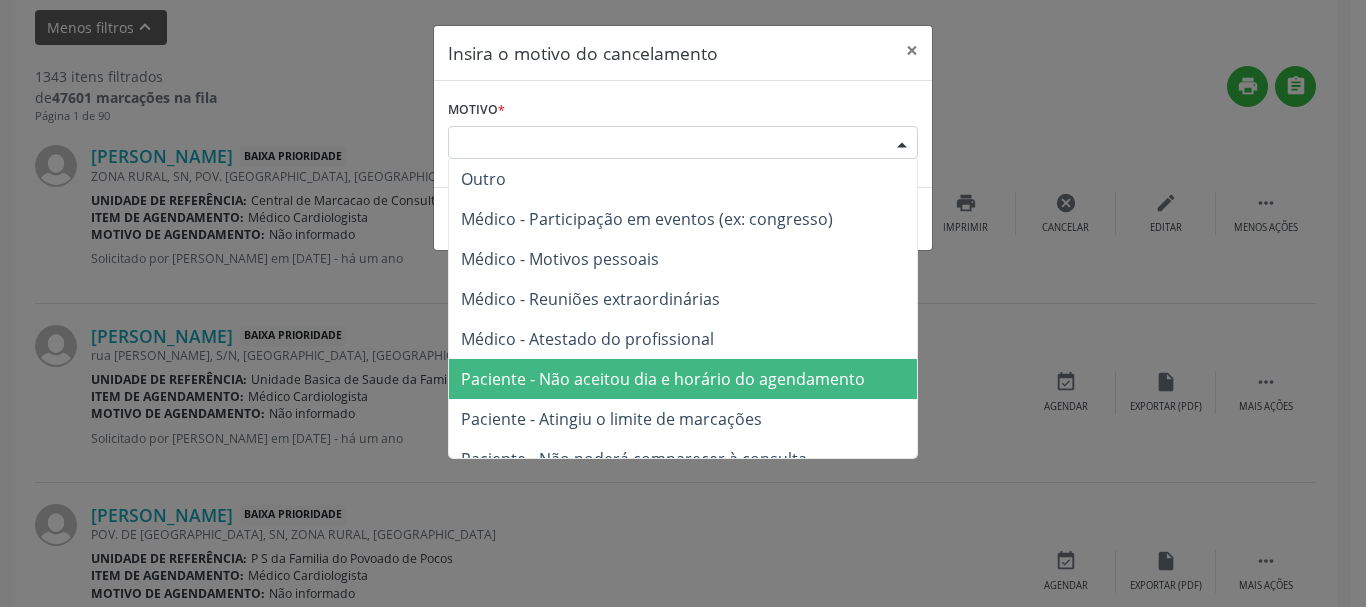 click on "Paciente - Não aceitou dia e horário do agendamento" at bounding box center (663, 379) 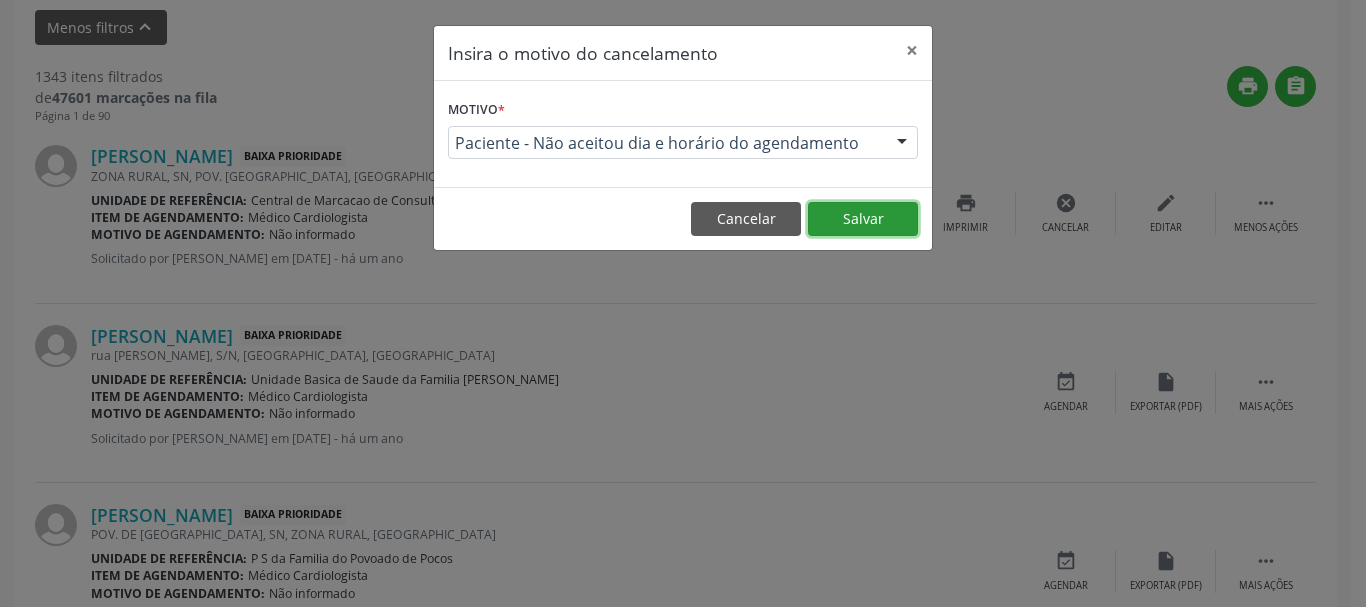 click on "Salvar" at bounding box center [863, 219] 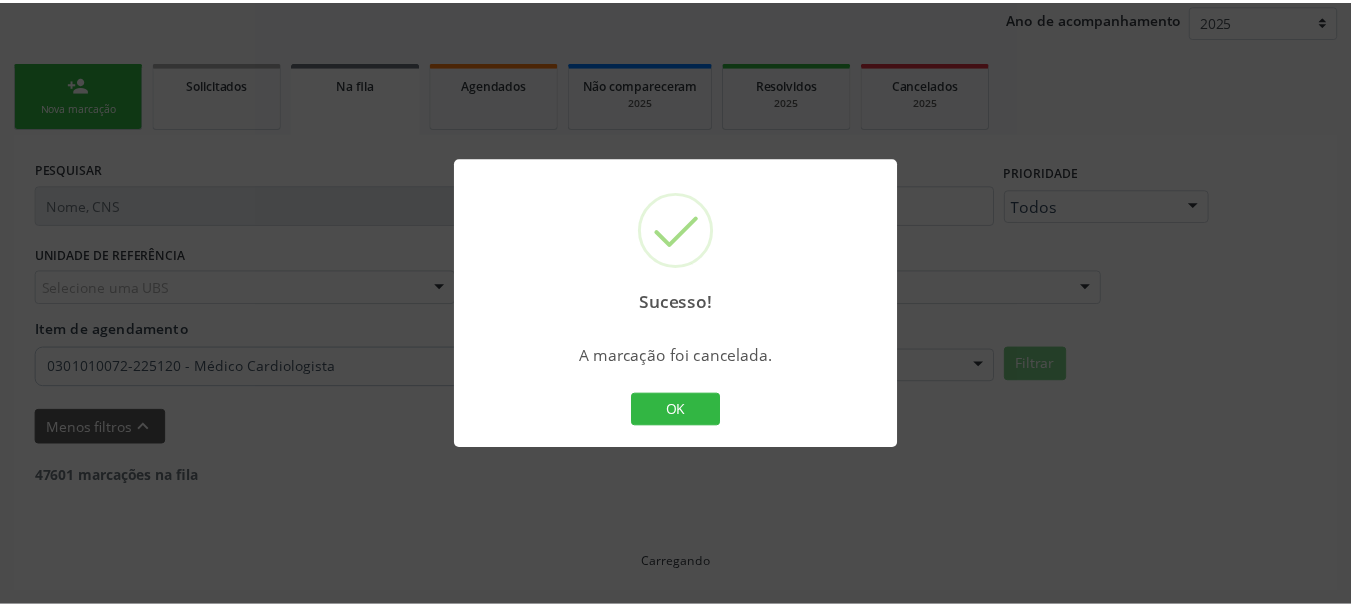 scroll, scrollTop: 238, scrollLeft: 0, axis: vertical 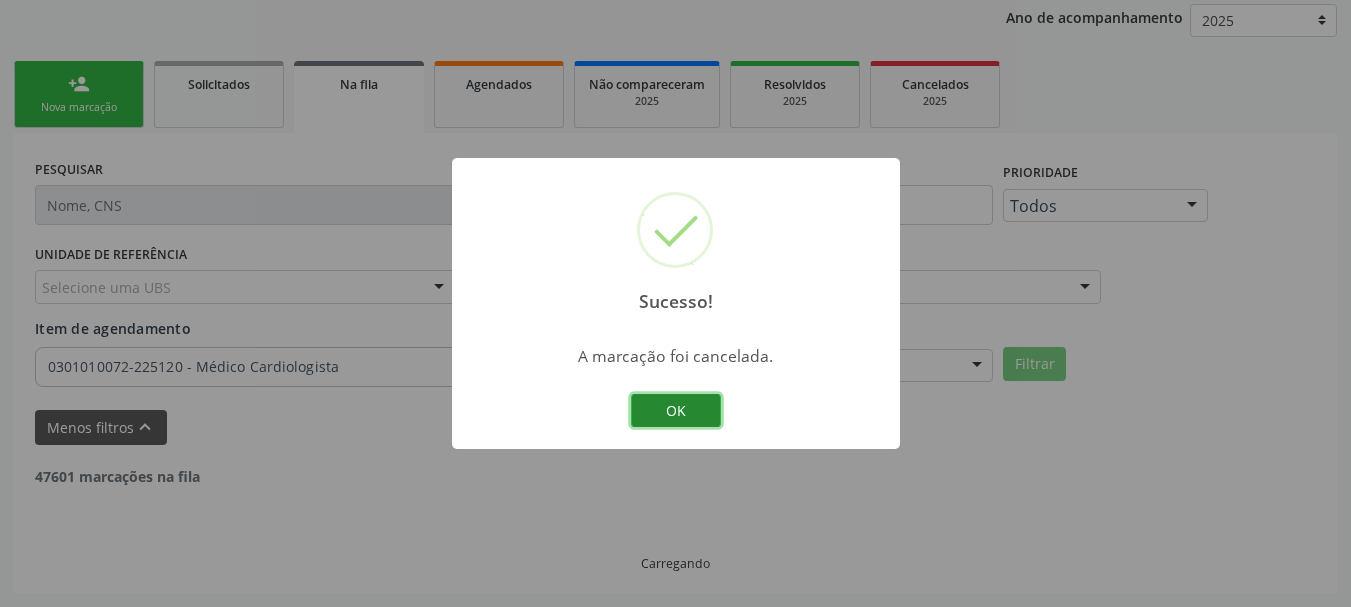 click on "OK" at bounding box center (676, 411) 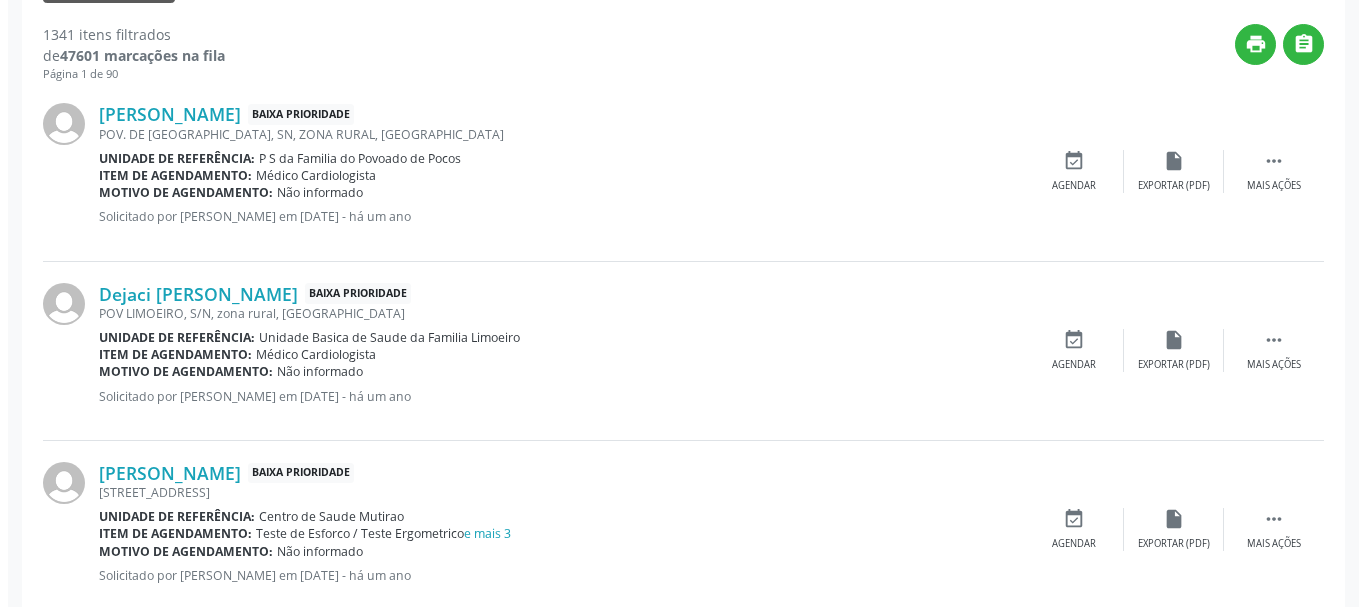 scroll, scrollTop: 738, scrollLeft: 0, axis: vertical 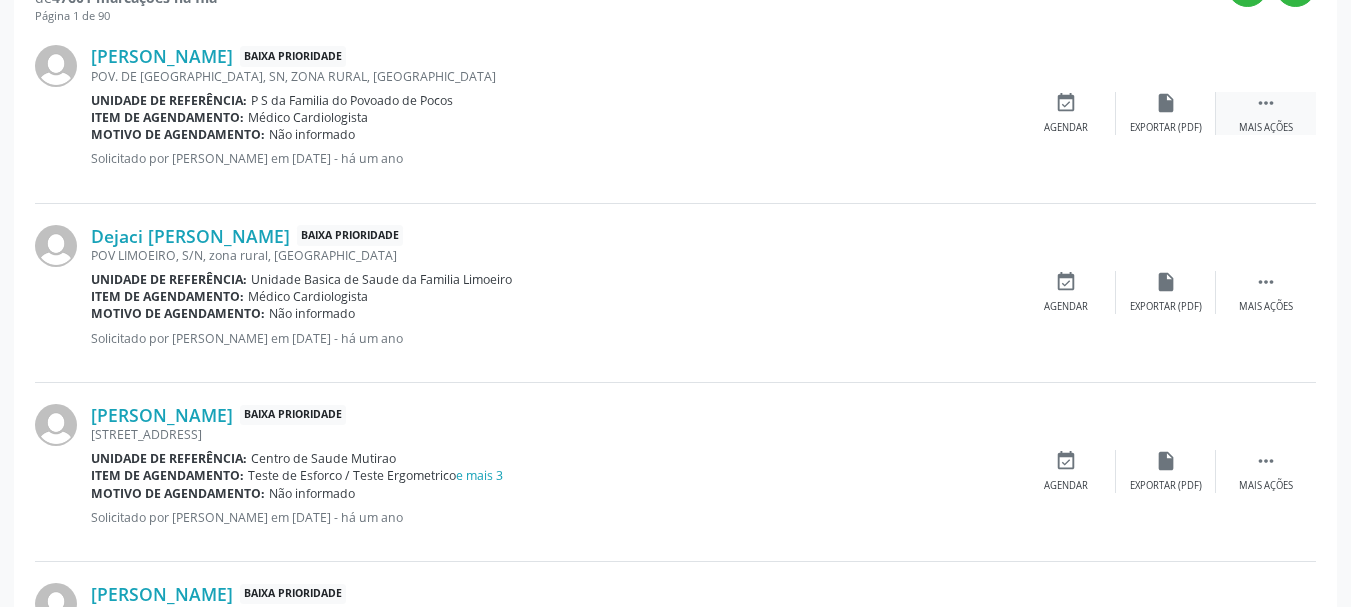 click on "" at bounding box center [1266, 103] 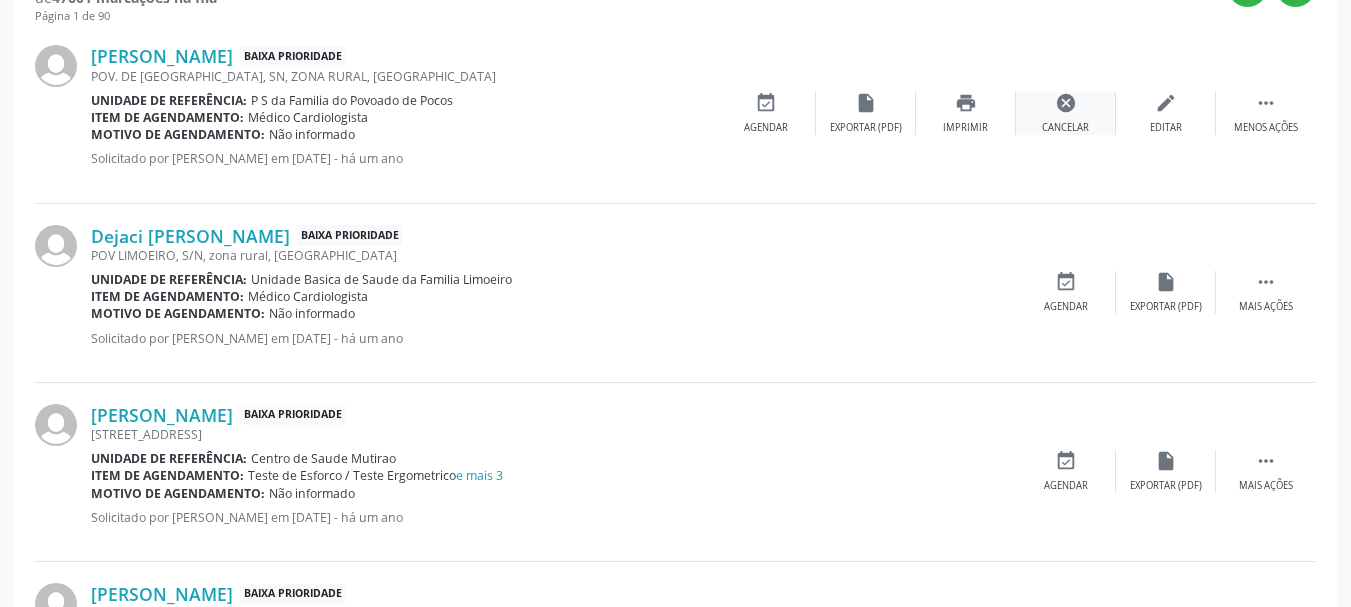 click on "cancel" at bounding box center (1066, 103) 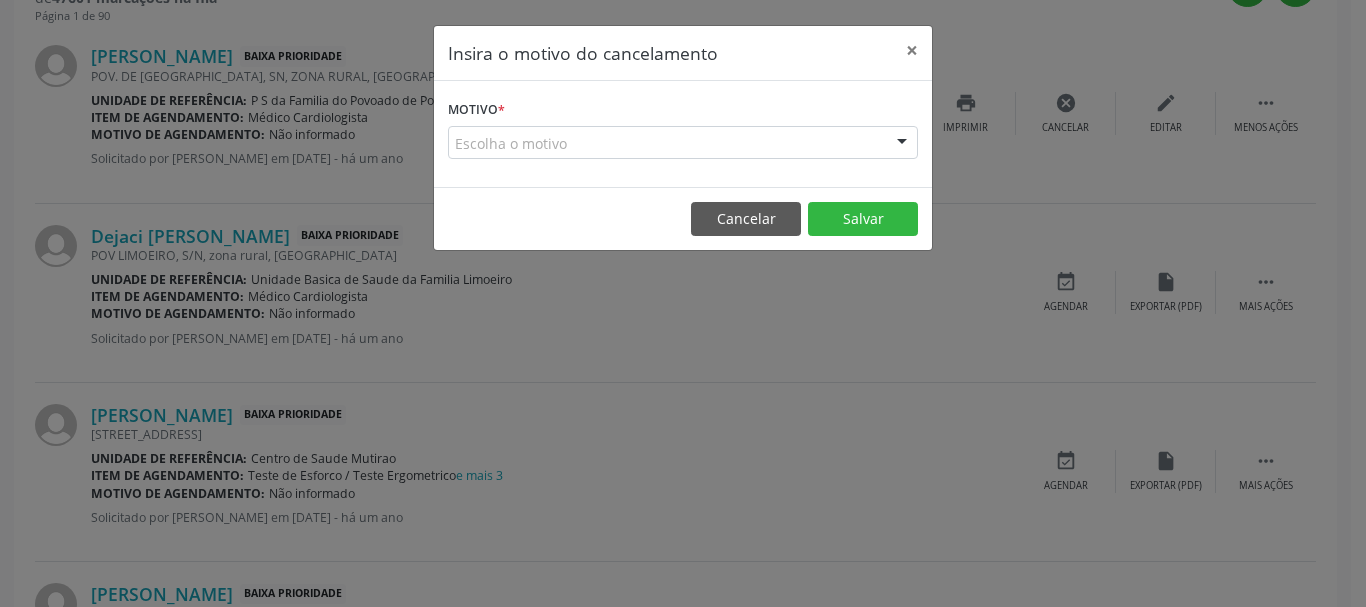 click at bounding box center [902, 144] 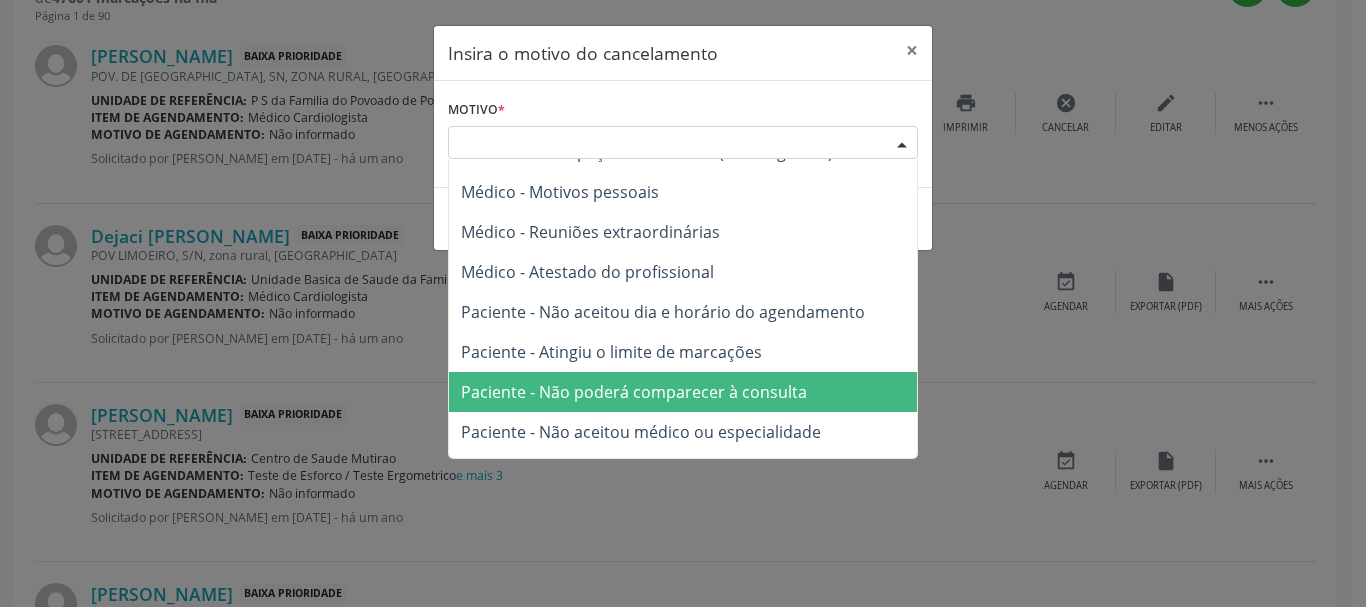 scroll, scrollTop: 100, scrollLeft: 0, axis: vertical 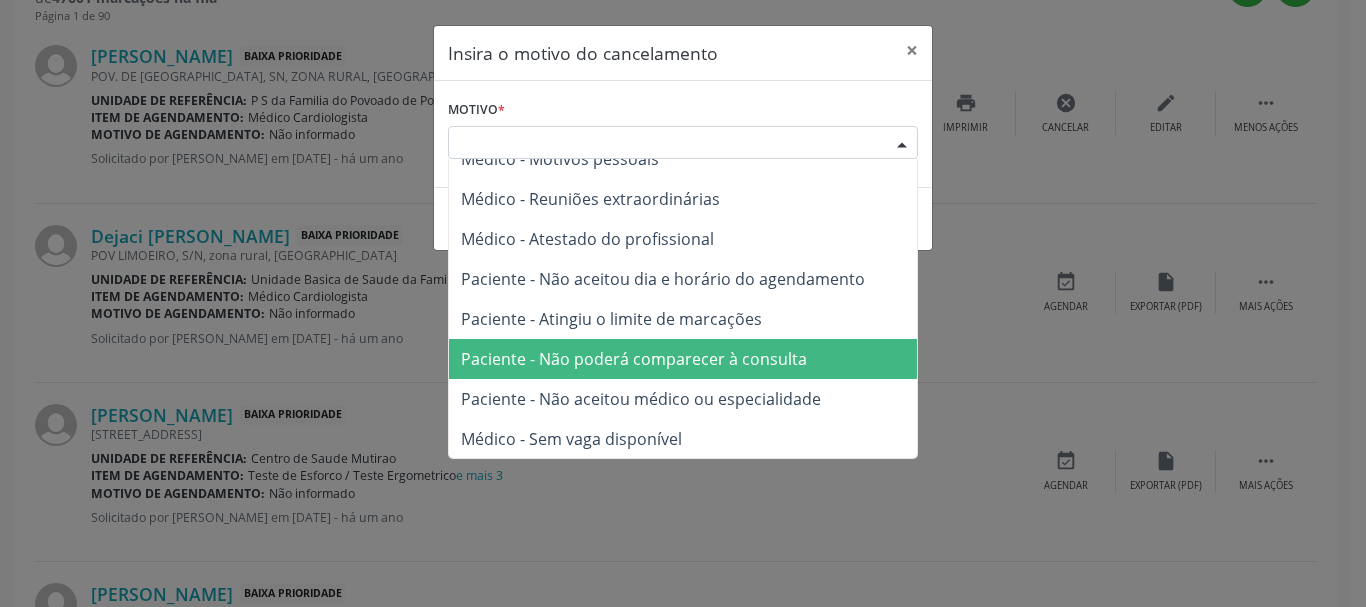 click on "Paciente - Não poderá comparecer à consulta" at bounding box center [683, 359] 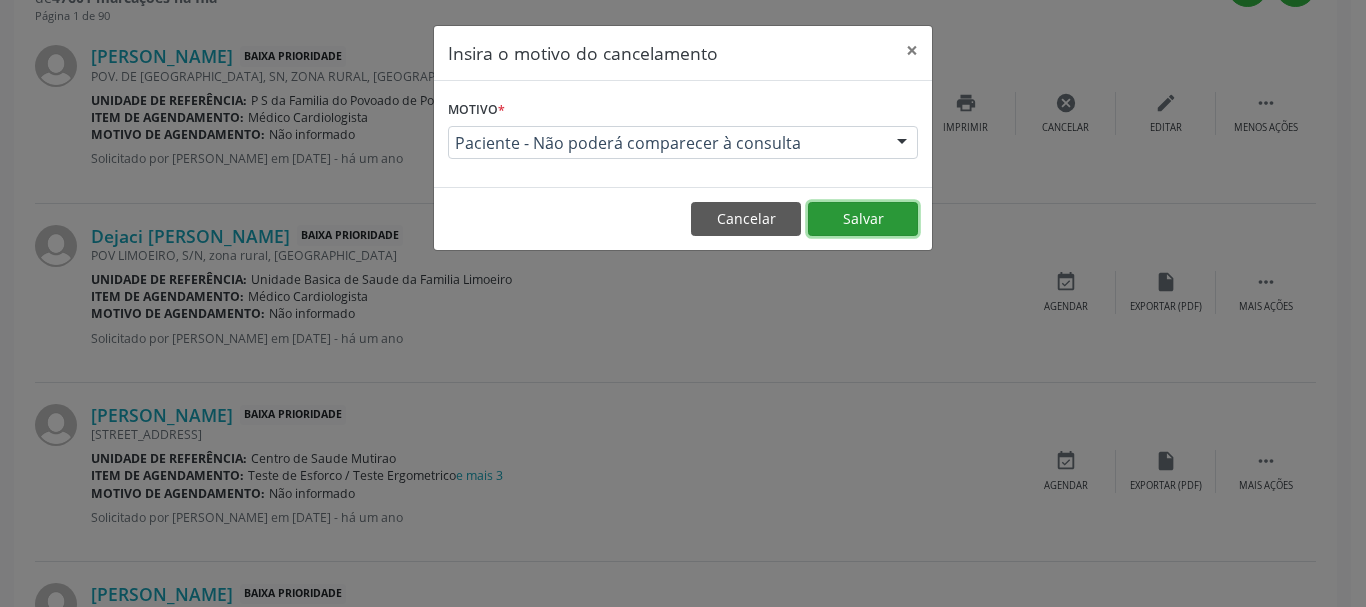 click on "Salvar" at bounding box center [863, 219] 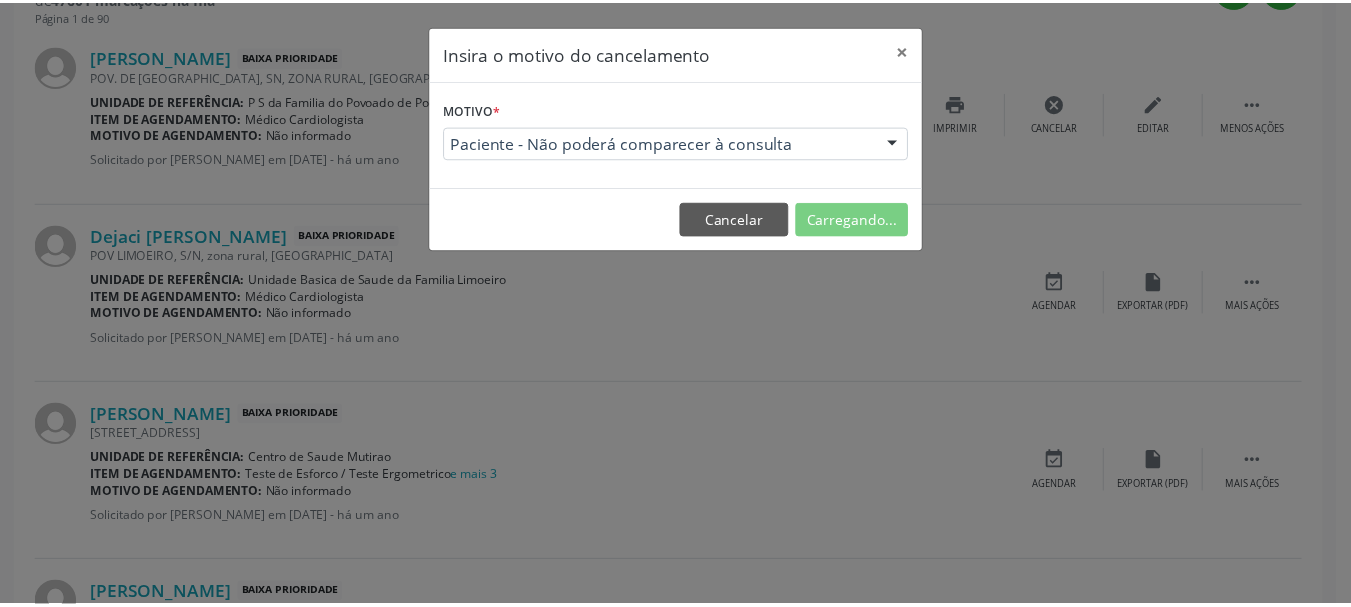 scroll, scrollTop: 238, scrollLeft: 0, axis: vertical 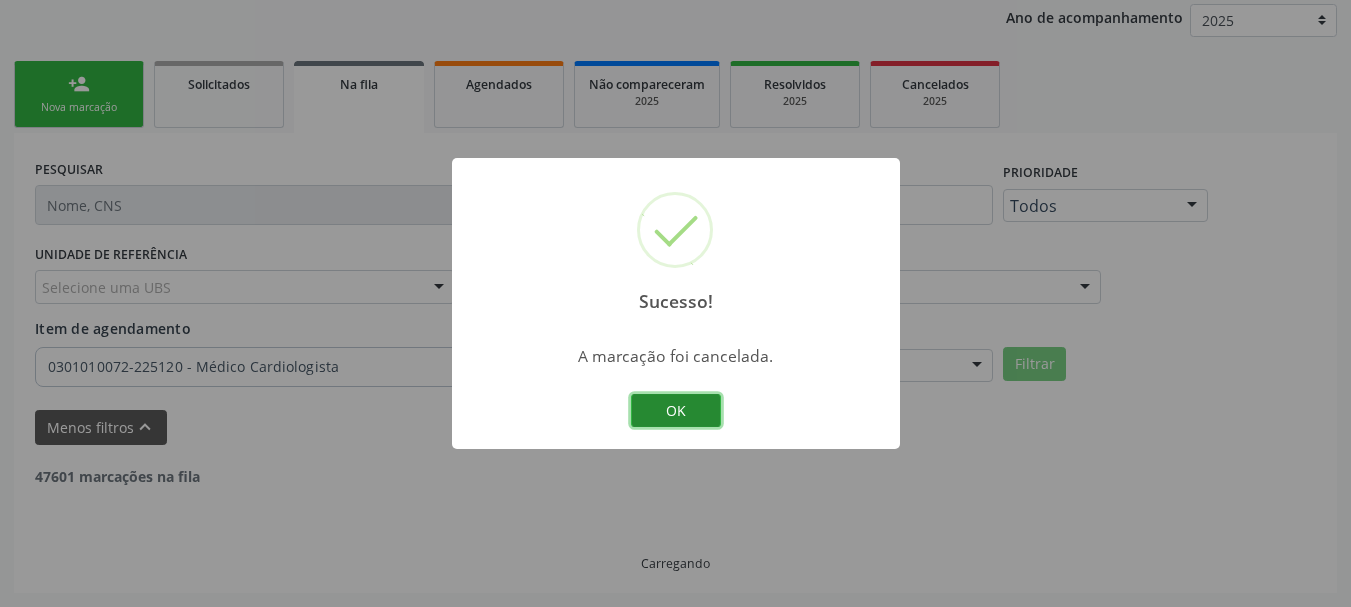 click on "OK" at bounding box center (676, 411) 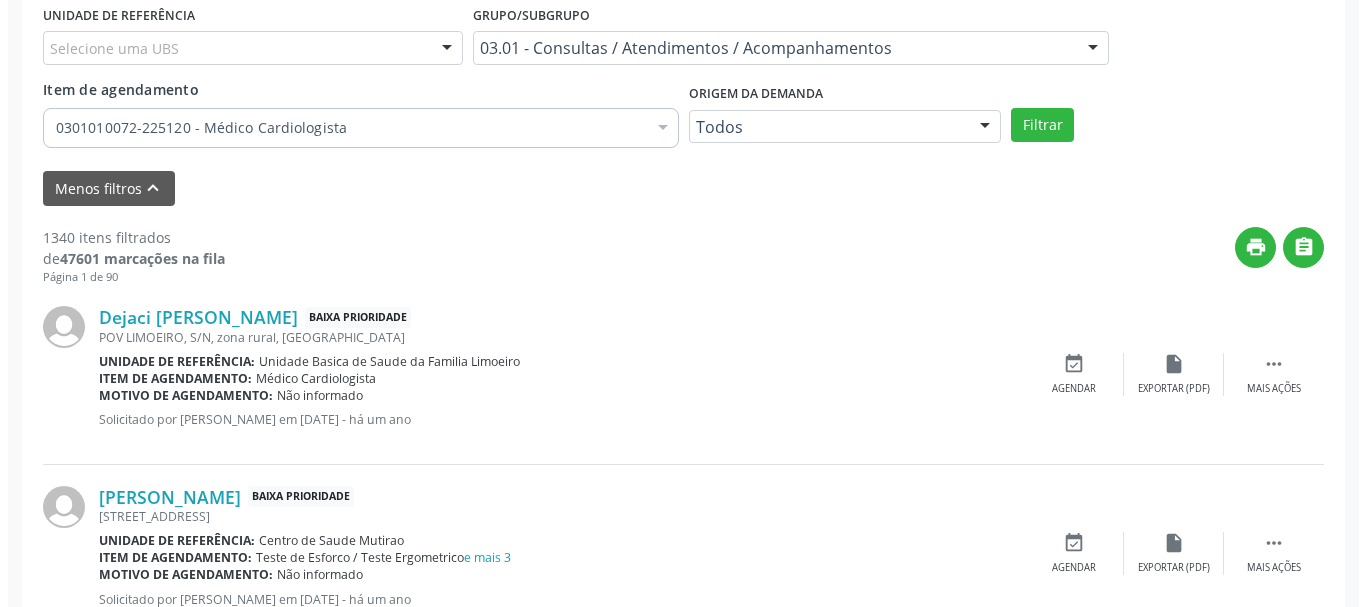 scroll, scrollTop: 538, scrollLeft: 0, axis: vertical 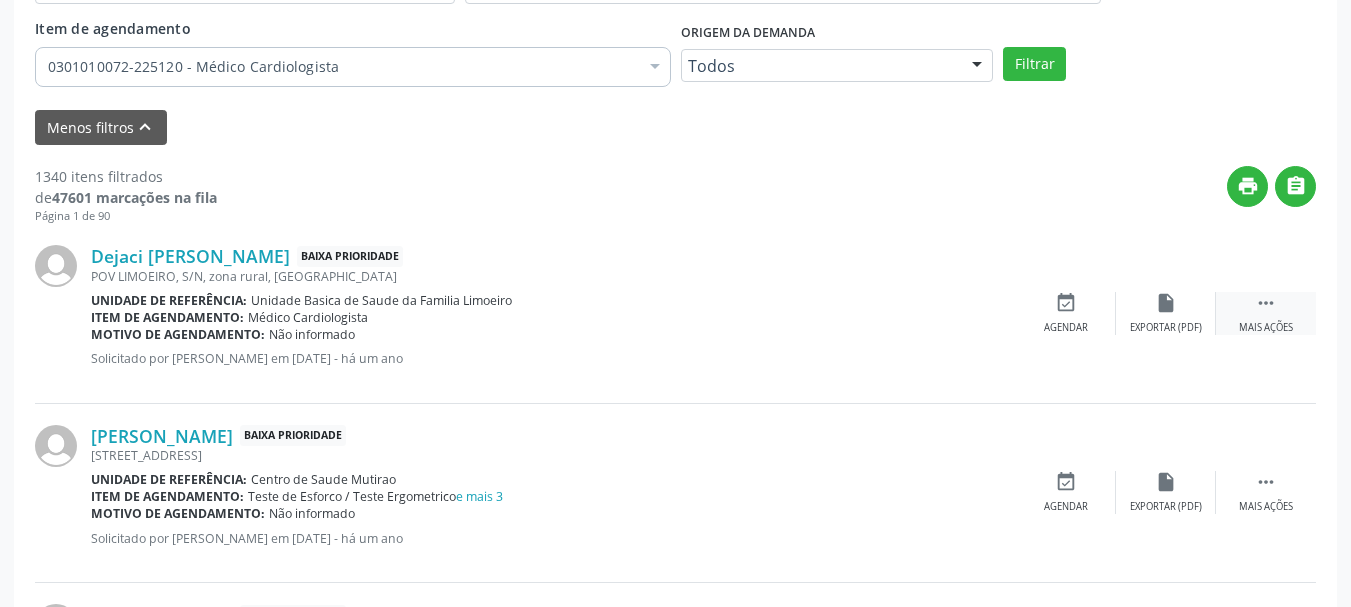 click on "" at bounding box center [1266, 303] 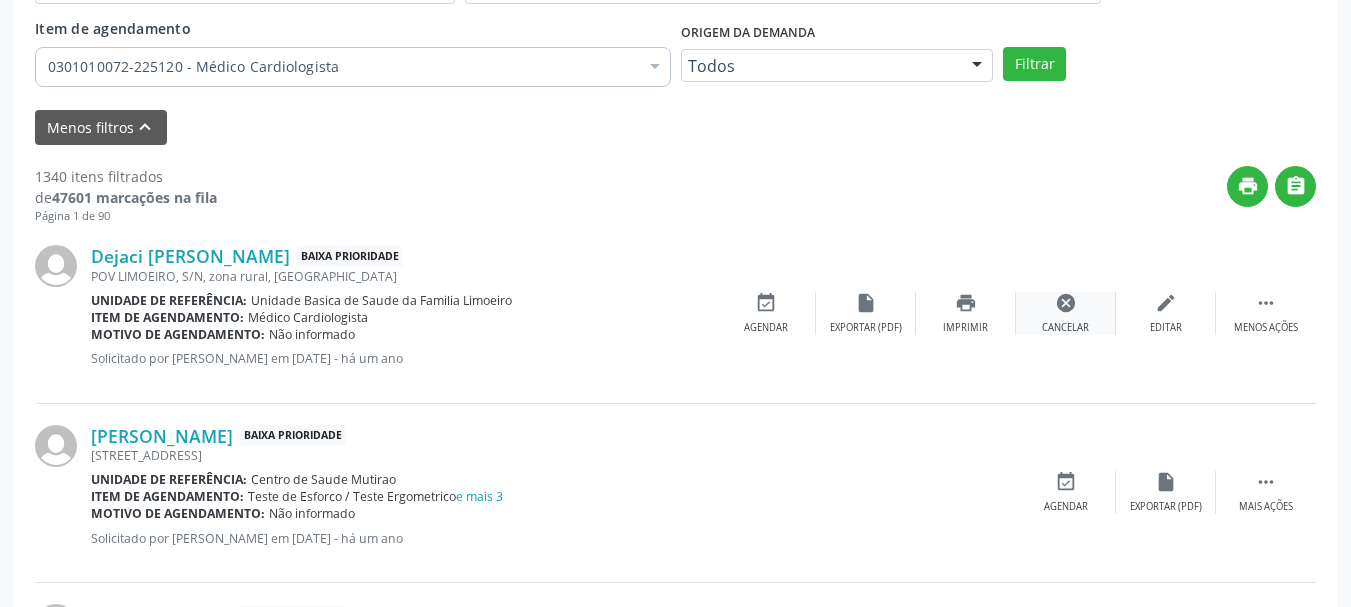 click on "cancel
Cancelar" at bounding box center [1066, 313] 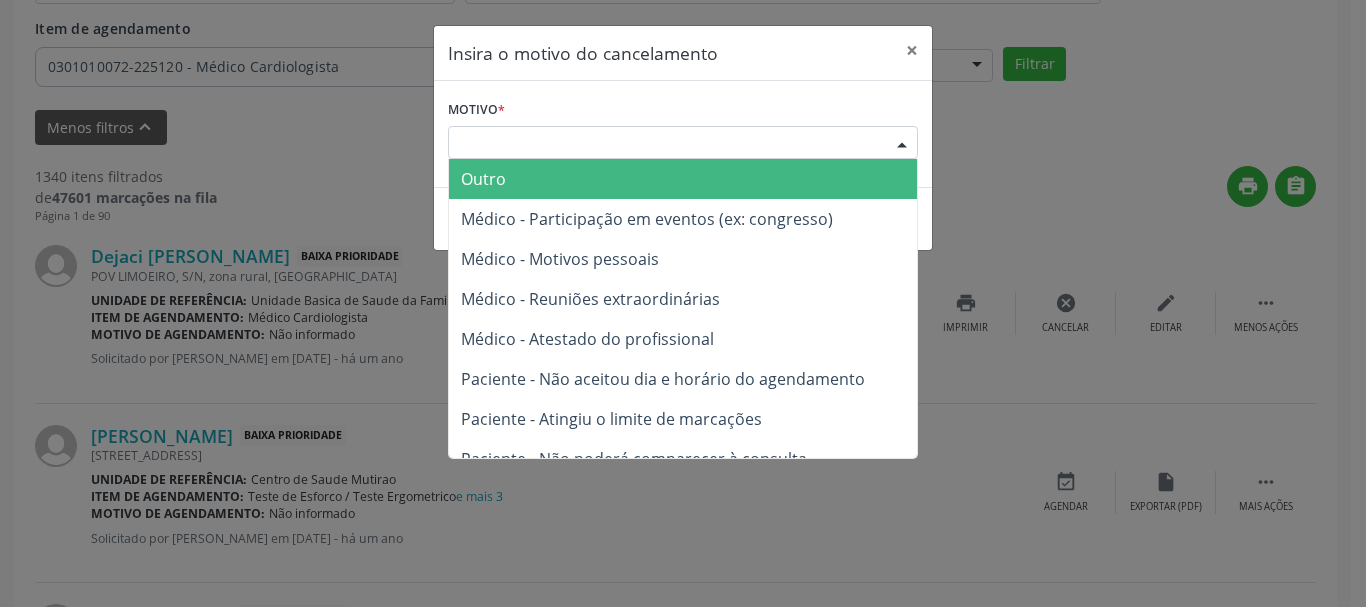 drag, startPoint x: 898, startPoint y: 145, endPoint x: 839, endPoint y: 263, distance: 131.92801 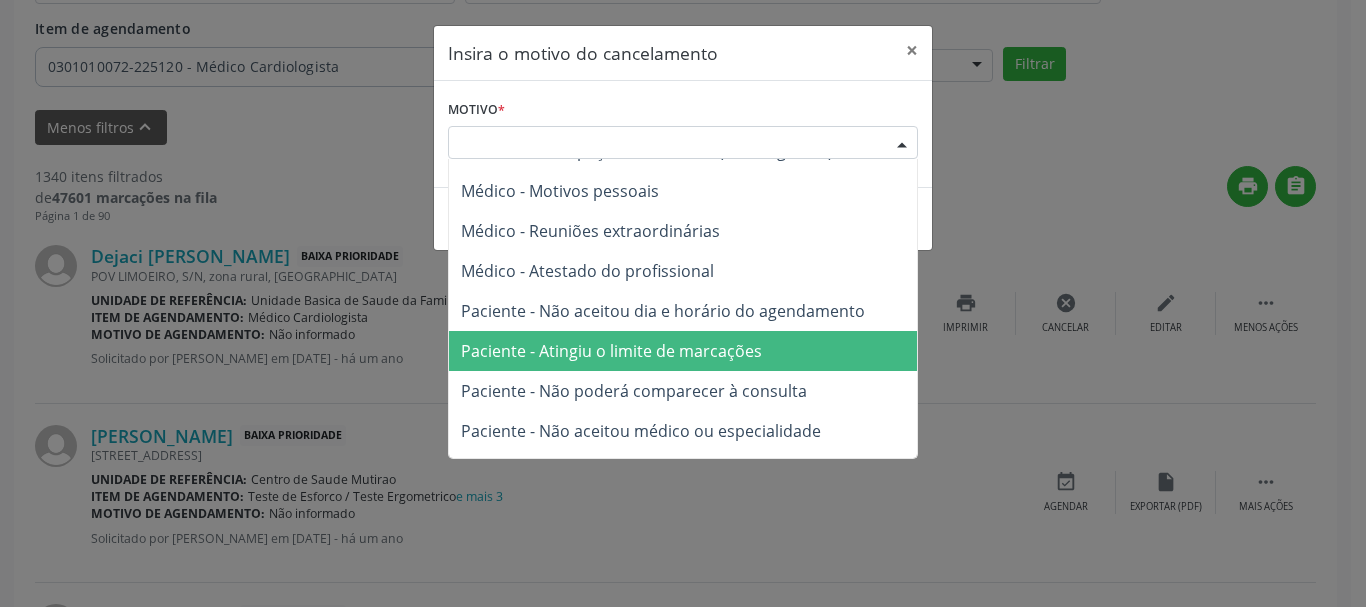 scroll, scrollTop: 100, scrollLeft: 0, axis: vertical 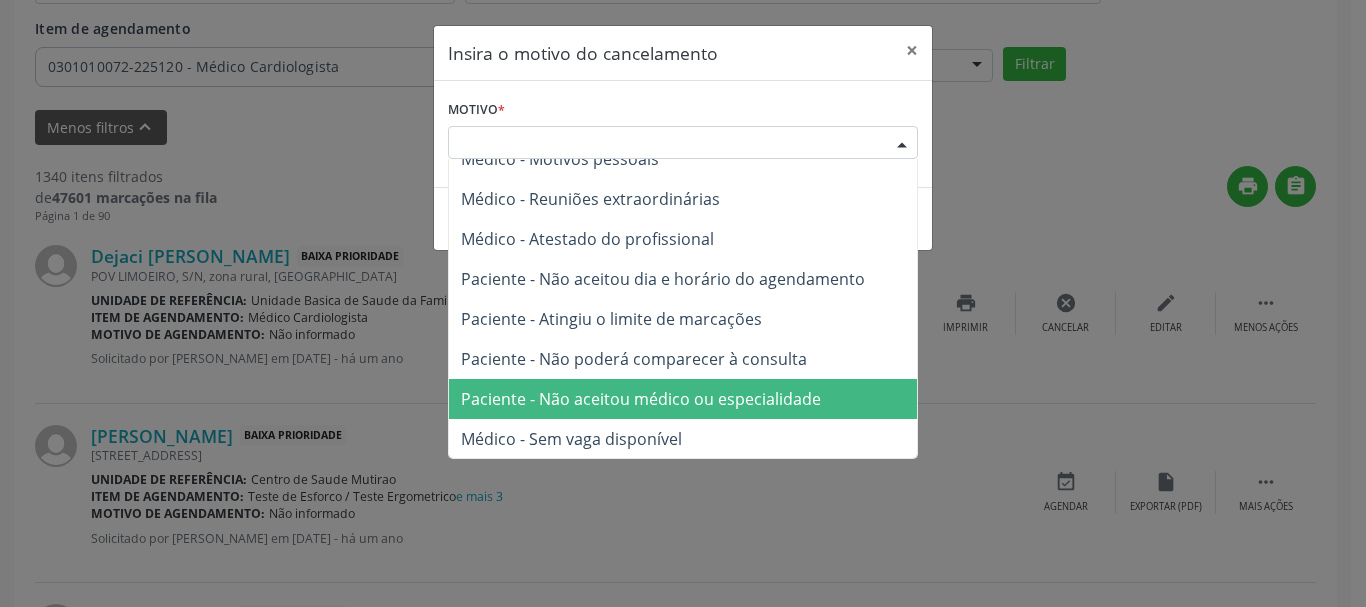 click on "Paciente - Não aceitou médico ou especialidade" at bounding box center (641, 399) 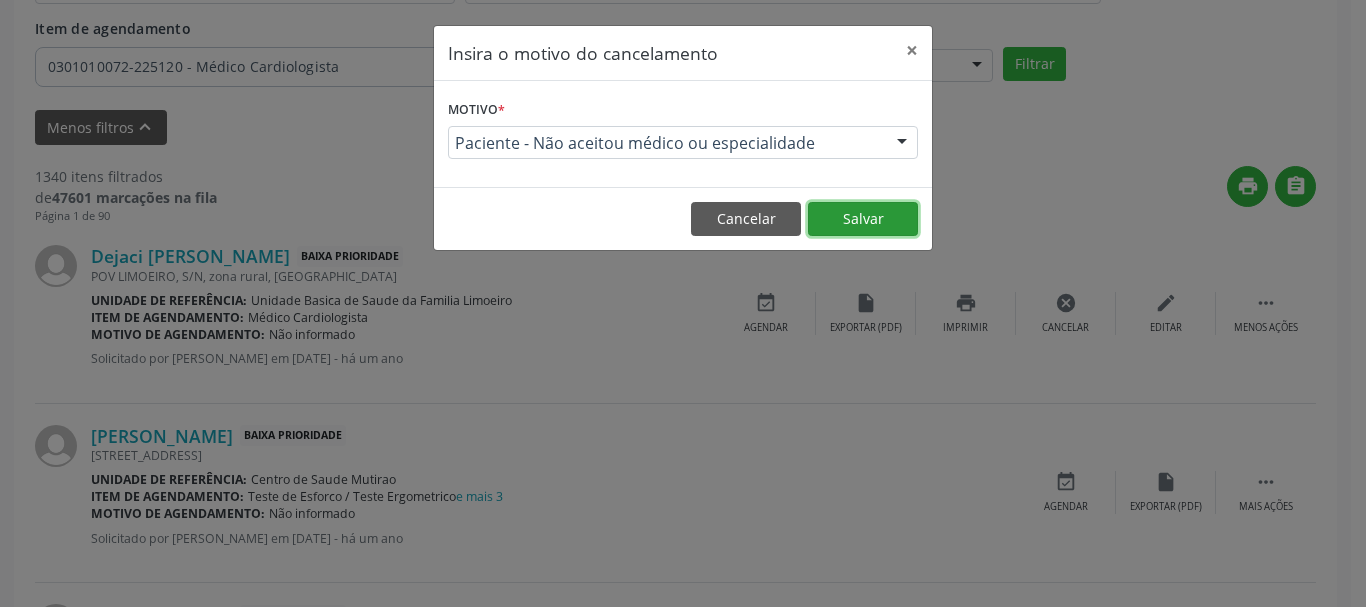 click on "Salvar" at bounding box center (863, 219) 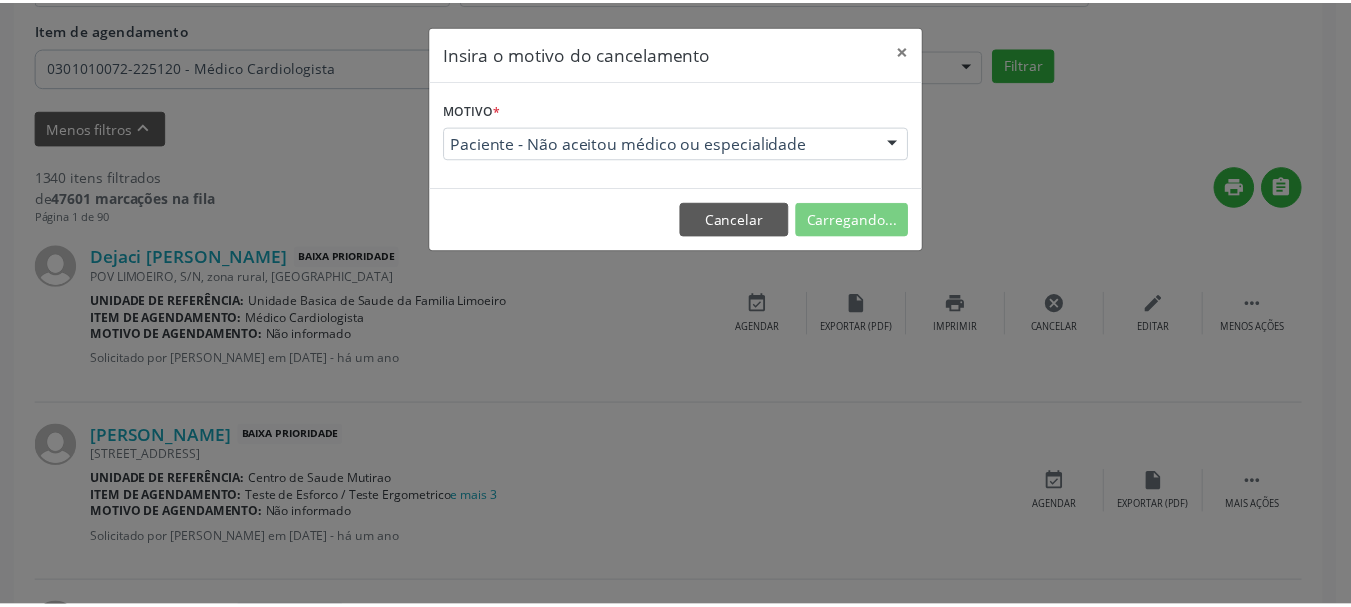 scroll, scrollTop: 238, scrollLeft: 0, axis: vertical 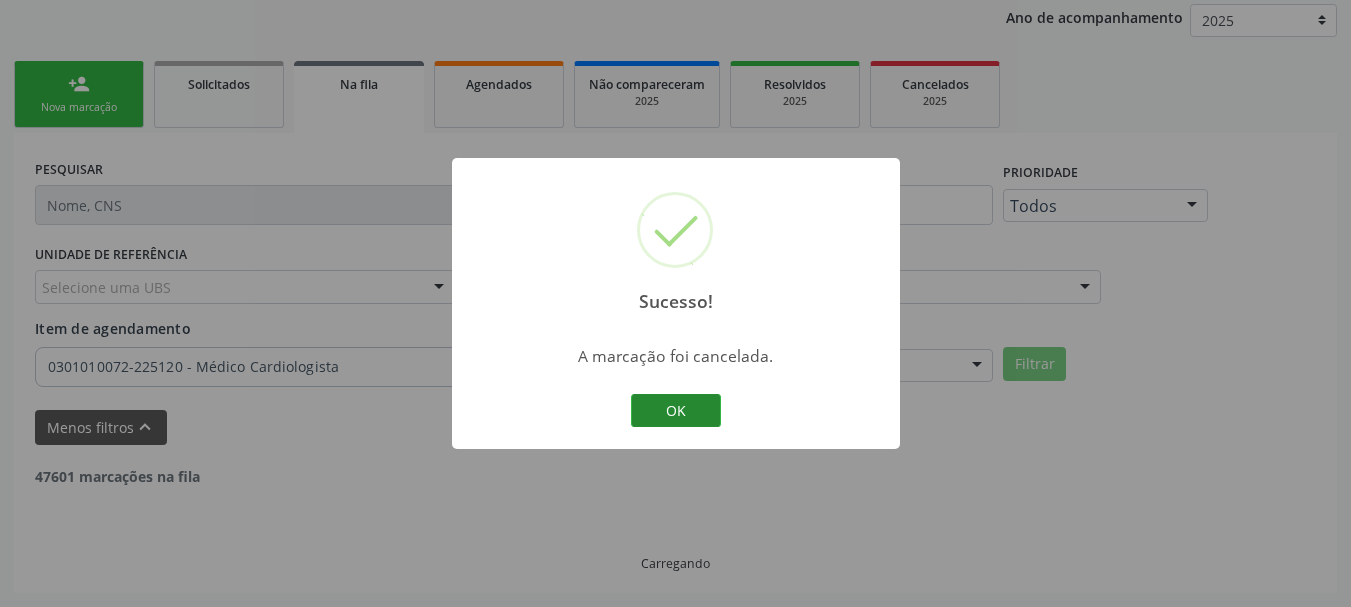 drag, startPoint x: 723, startPoint y: 404, endPoint x: 700, endPoint y: 413, distance: 24.698177 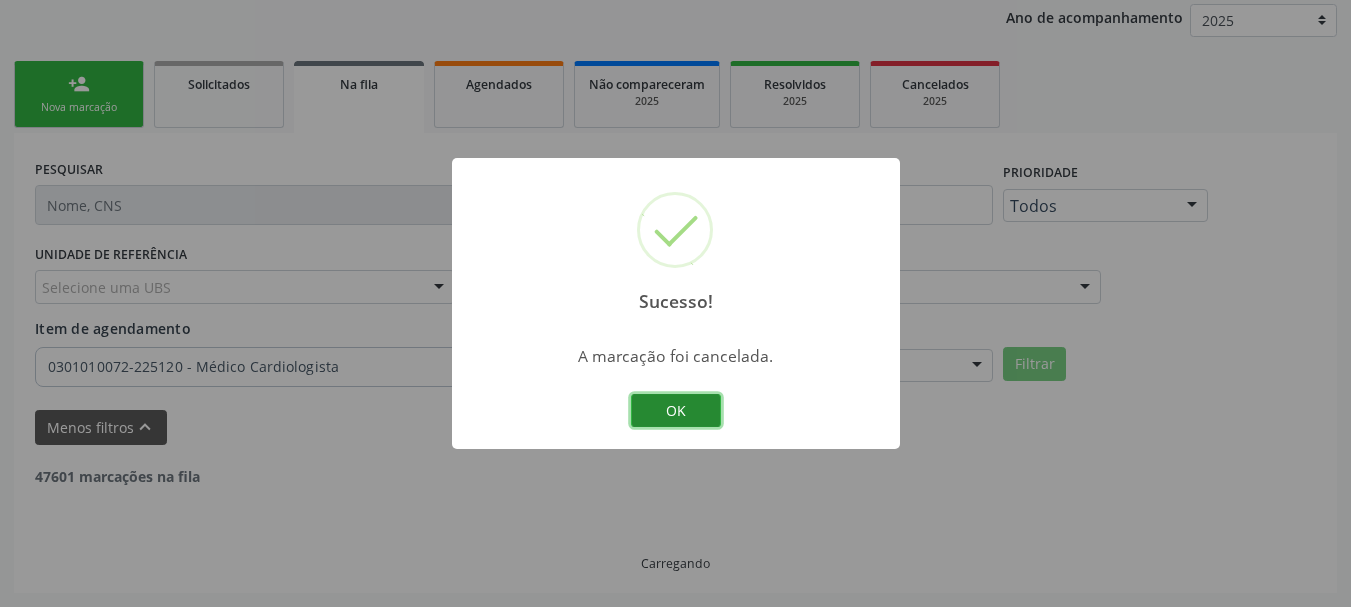 click on "OK" at bounding box center (676, 411) 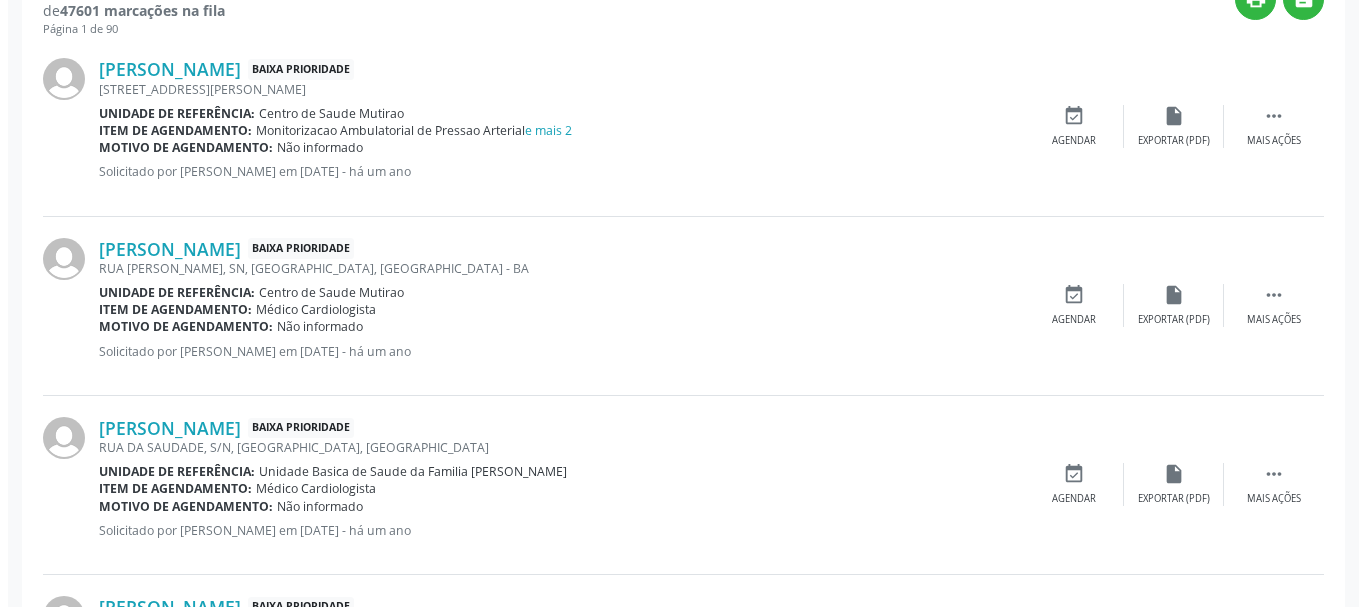 scroll, scrollTop: 738, scrollLeft: 0, axis: vertical 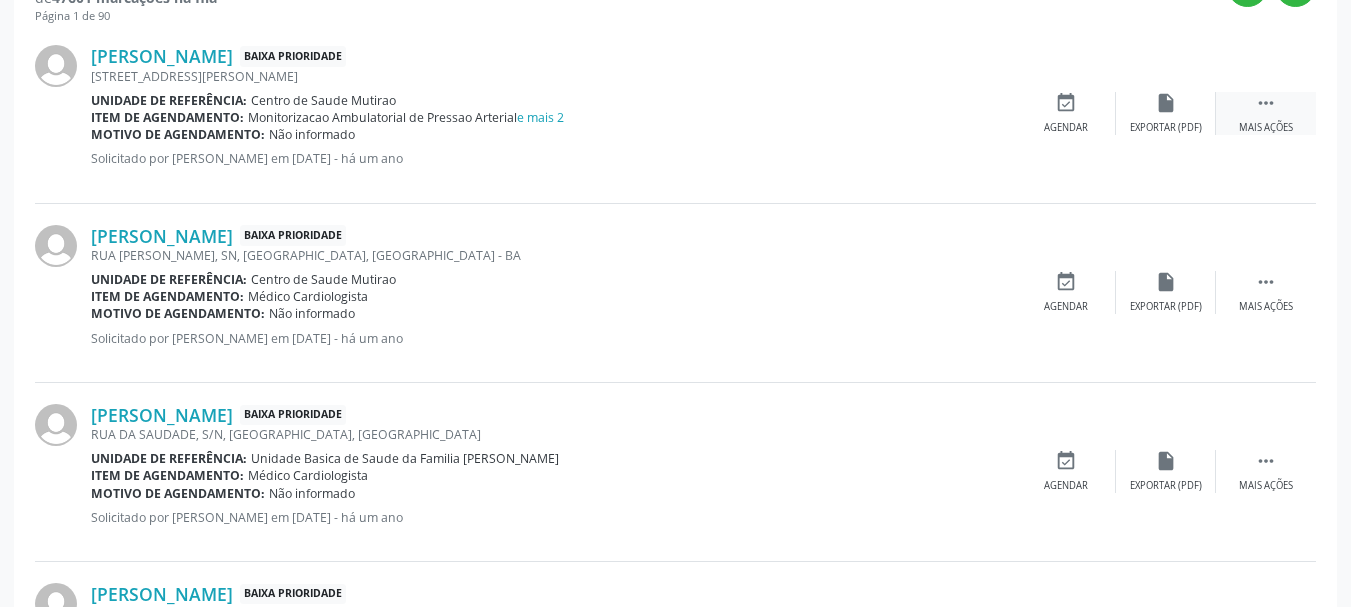 click on "
Mais ações" at bounding box center (1266, 113) 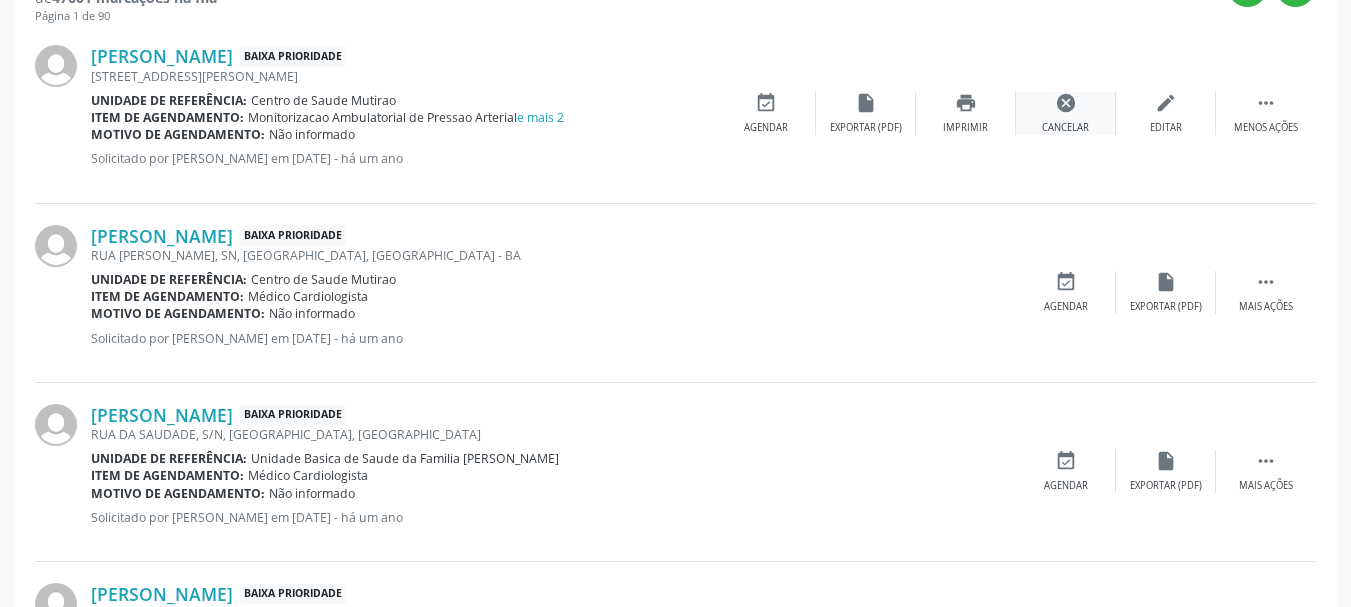 click on "cancel" at bounding box center (1066, 103) 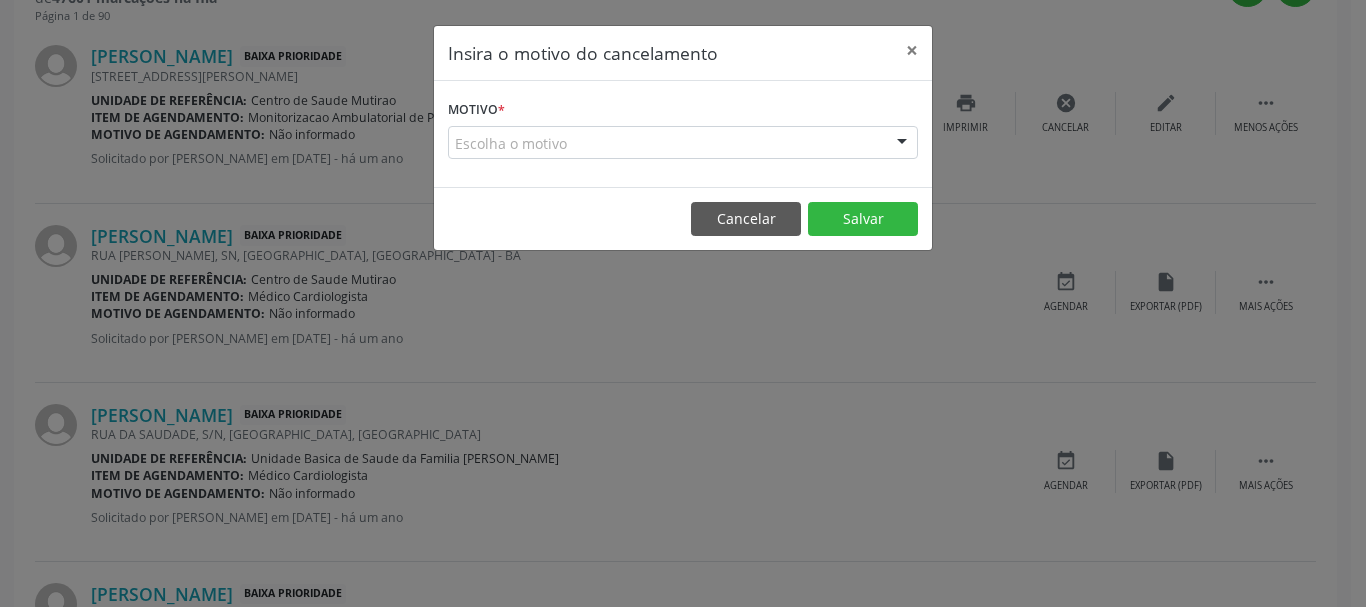 click on "Motivo
*
Escolha o motivo
Outro   Médico - Participação em eventos (ex: congresso)   Médico - Motivos pessoais   Médico - Reuniões extraordinárias   Médico - Atestado do profissional   Paciente - Não aceitou dia e horário do agendamento   Paciente - Atingiu o limite de marcações   Paciente - Não poderá comparecer à consulta   Paciente - Não aceitou médico ou especialidade   Médico - Sem vaga disponível
Nenhum resultado encontrado para: "   "
Não há nenhuma opção para ser exibida." at bounding box center (683, 127) 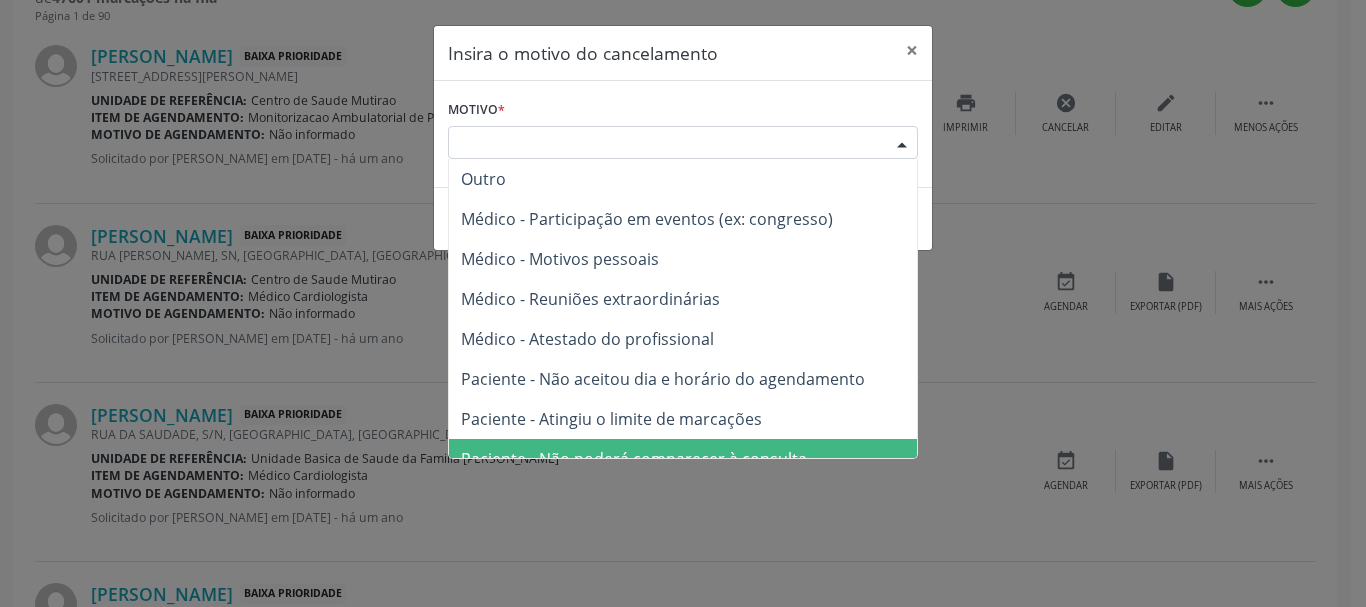 drag, startPoint x: 767, startPoint y: 432, endPoint x: 767, endPoint y: 446, distance: 14 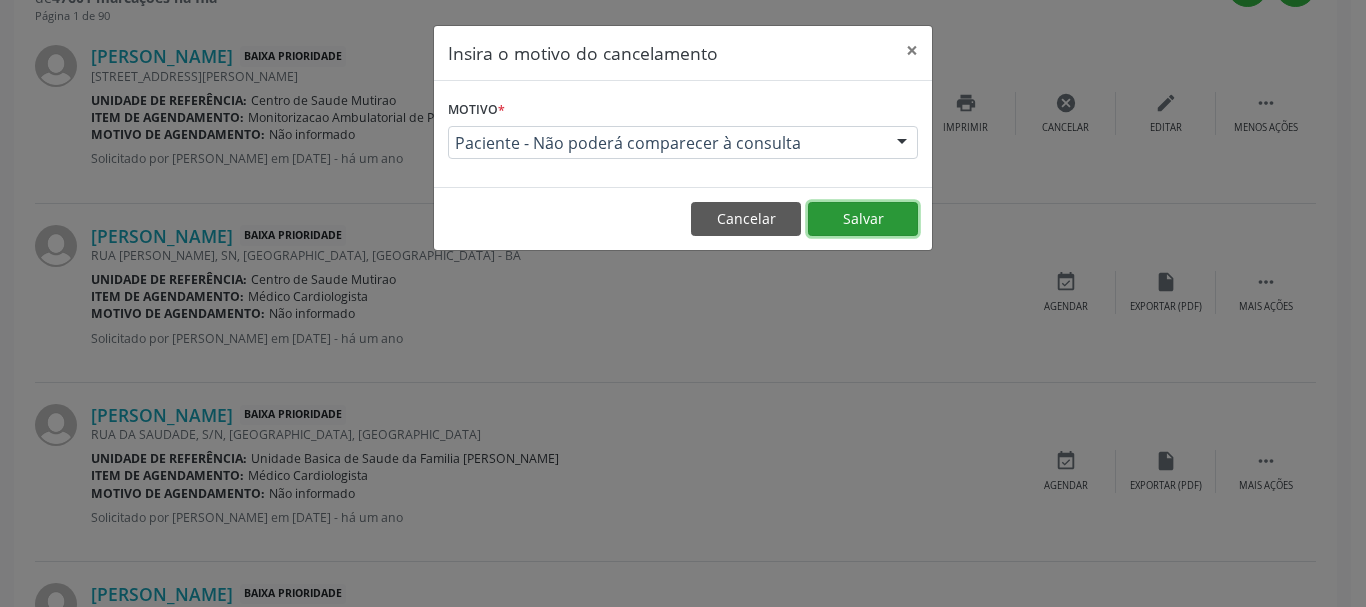 click on "Salvar" at bounding box center (863, 219) 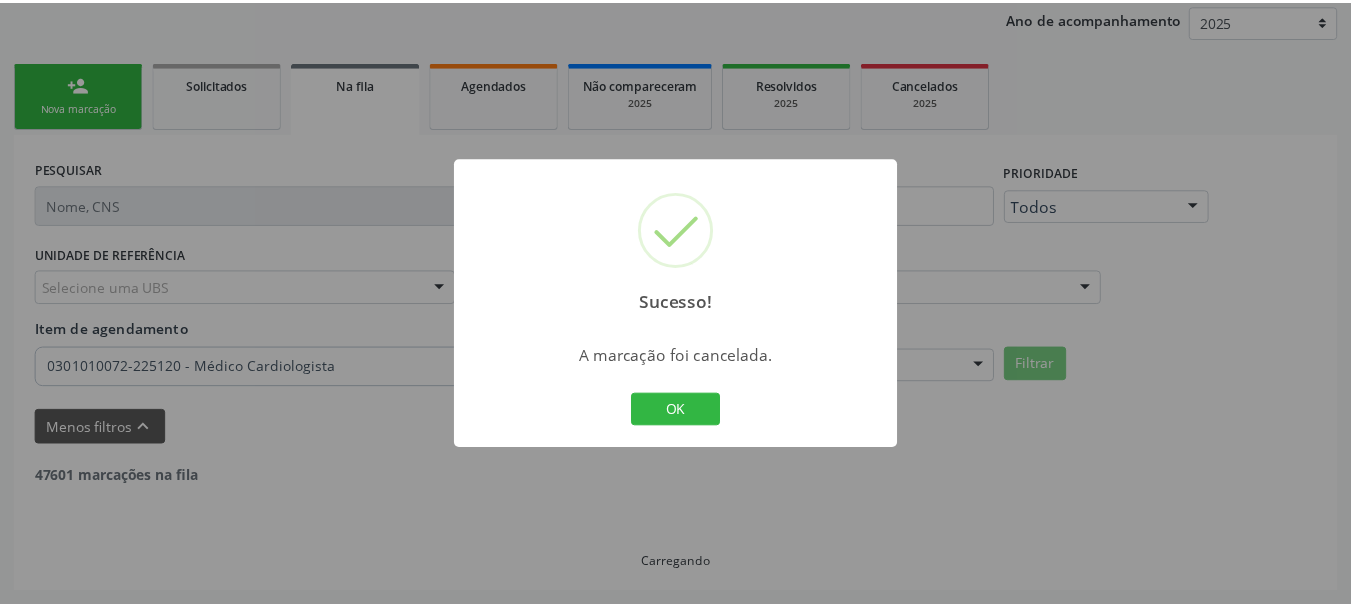 scroll, scrollTop: 238, scrollLeft: 0, axis: vertical 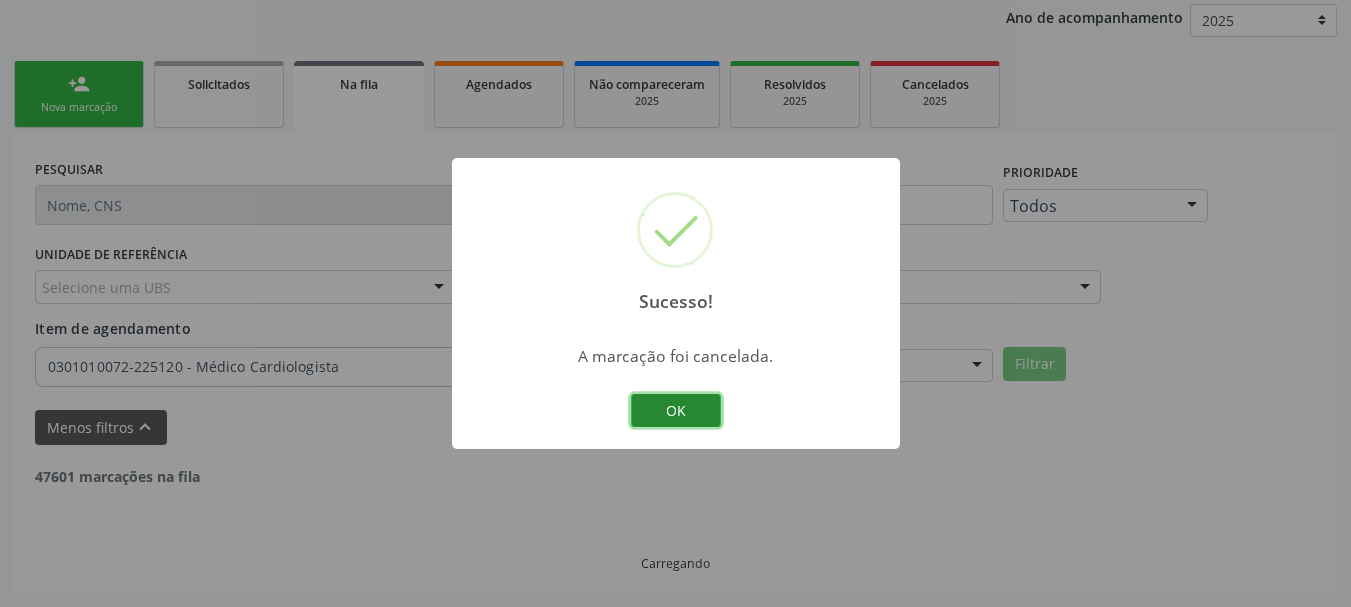 click on "OK" at bounding box center (676, 411) 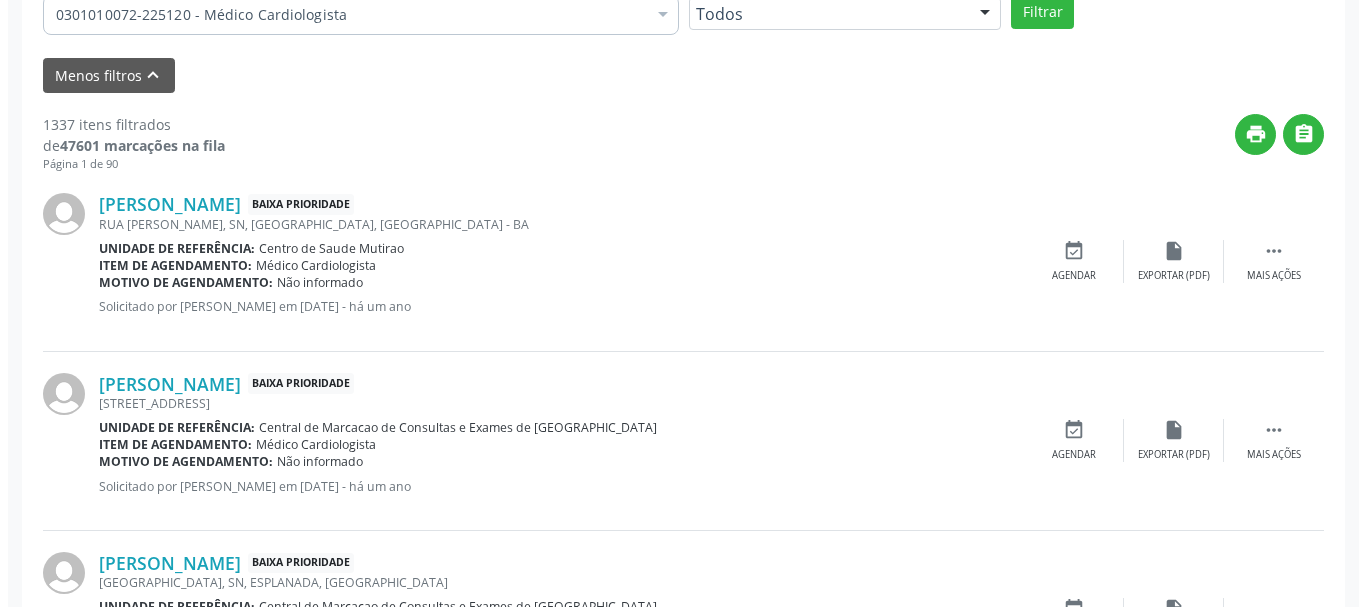 scroll, scrollTop: 638, scrollLeft: 0, axis: vertical 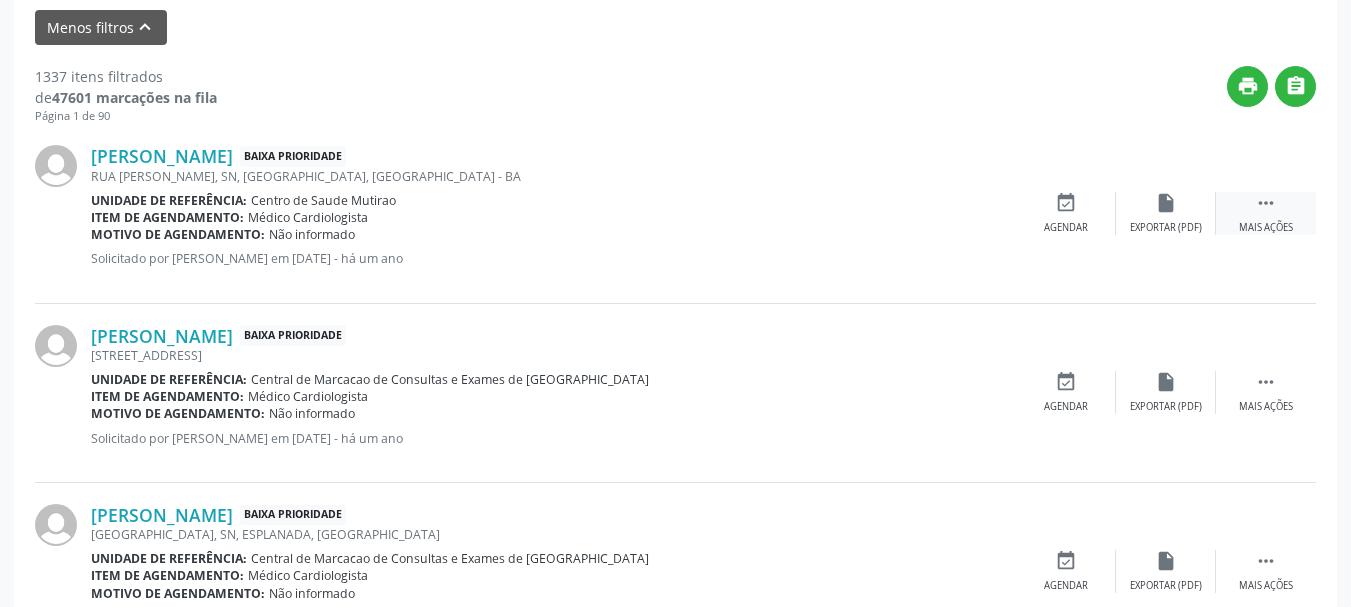click on "" at bounding box center (1266, 203) 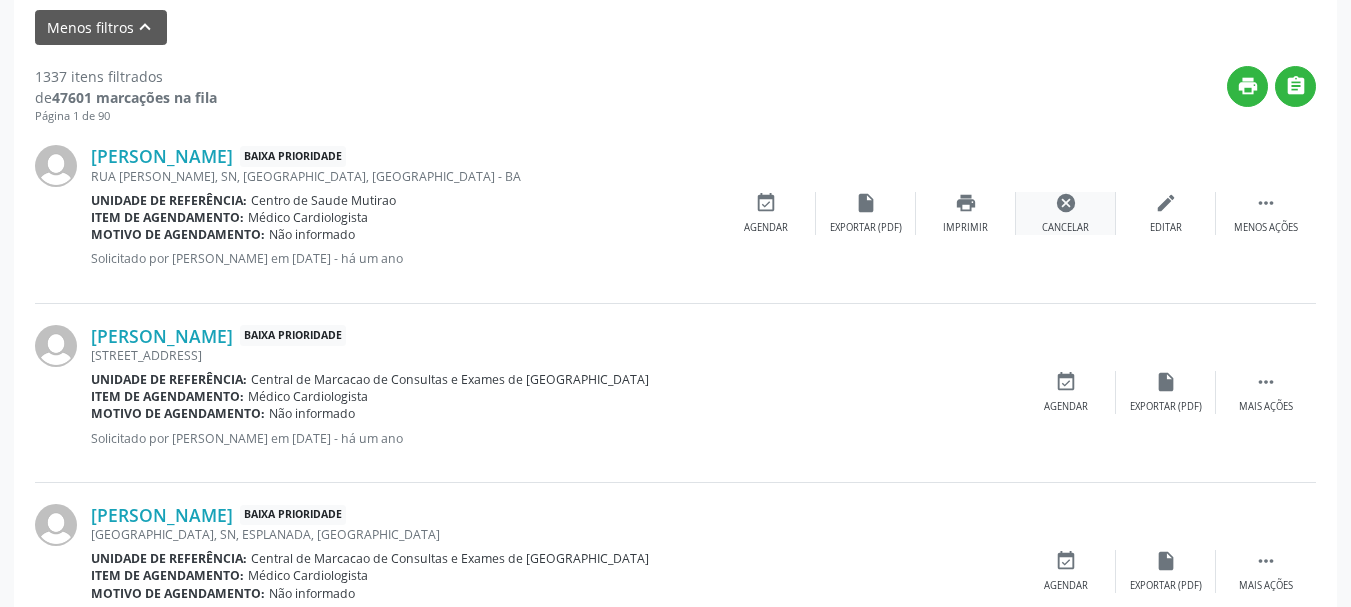 click on "Cancelar" at bounding box center [1065, 228] 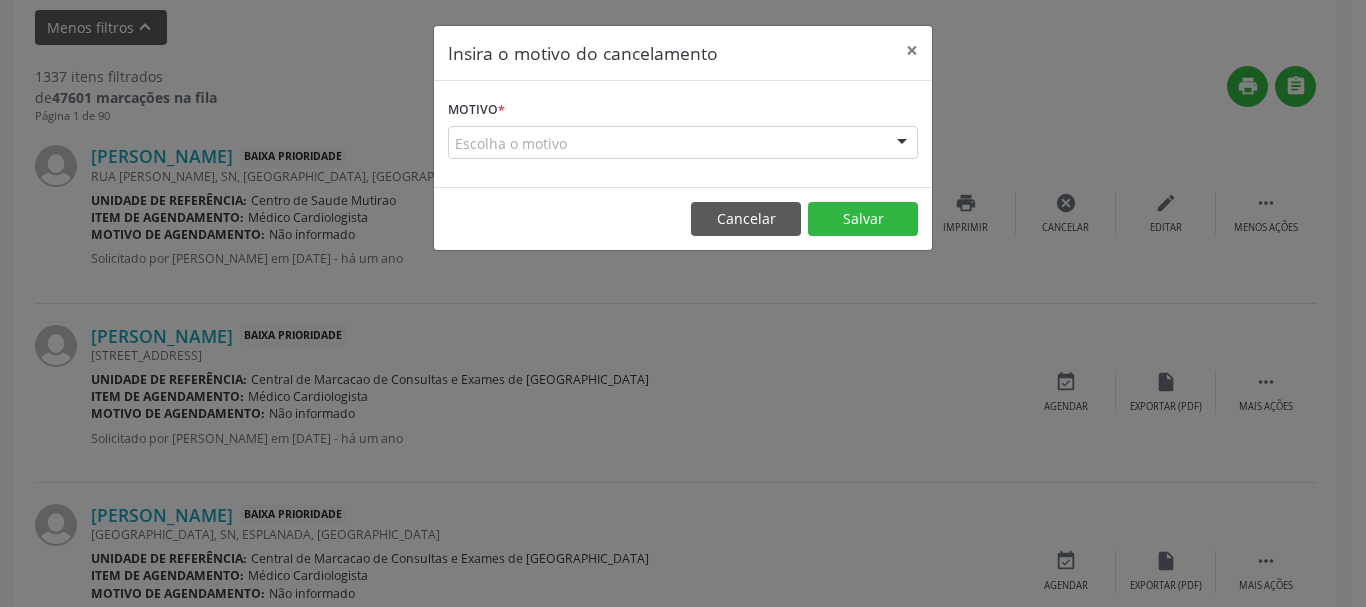 click at bounding box center [902, 144] 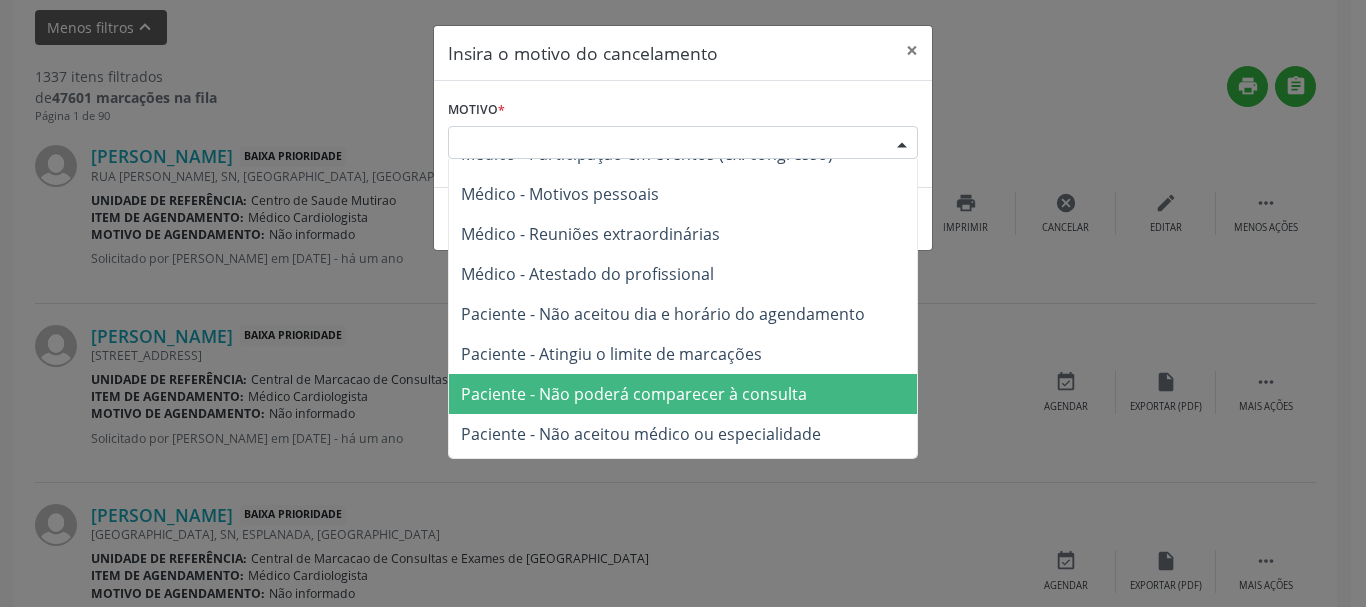 scroll, scrollTop: 100, scrollLeft: 0, axis: vertical 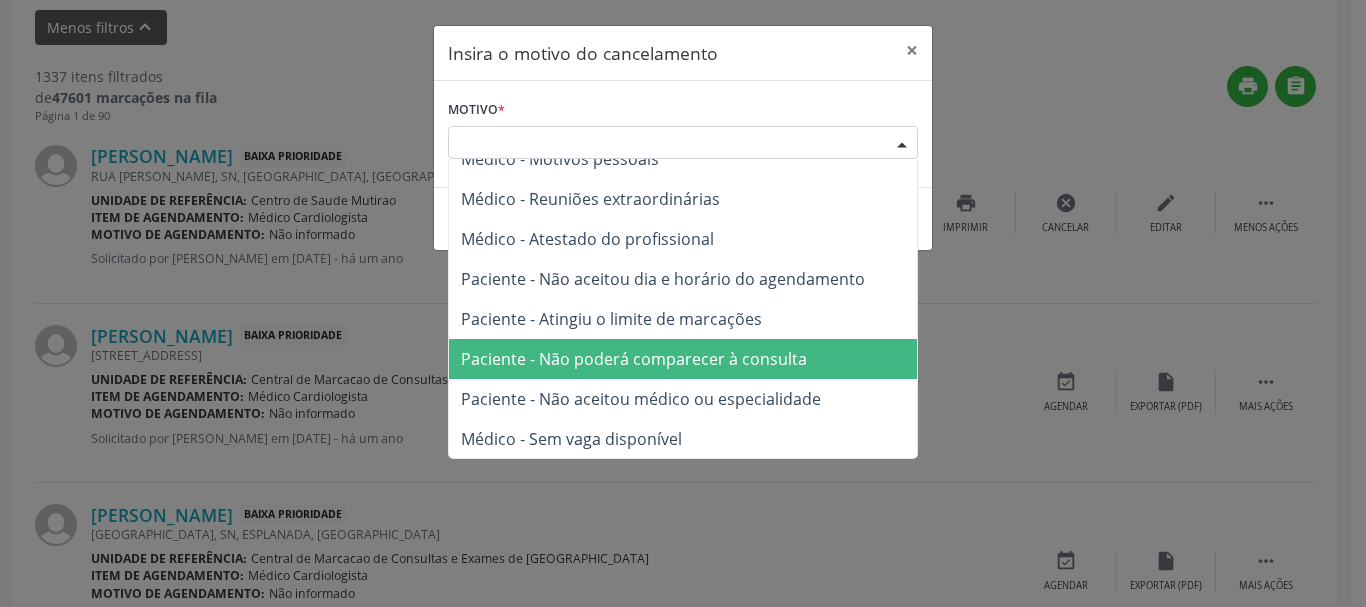 click on "Paciente - Não poderá comparecer à consulta" at bounding box center [683, 359] 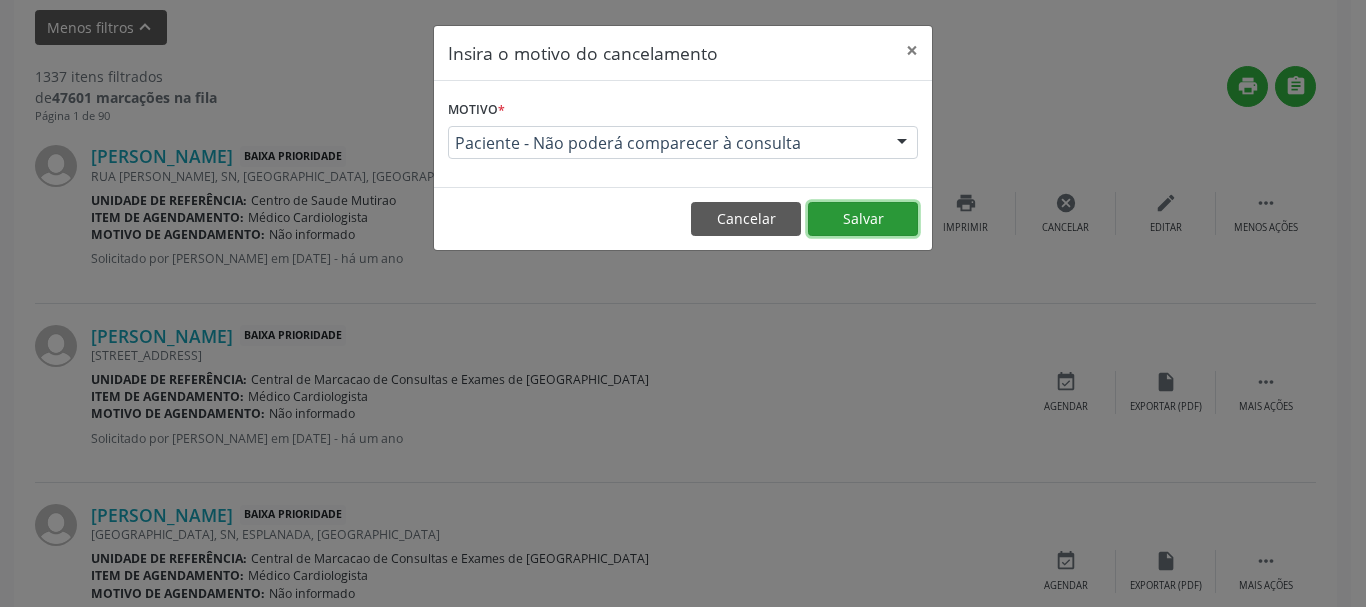 click on "Salvar" at bounding box center (863, 219) 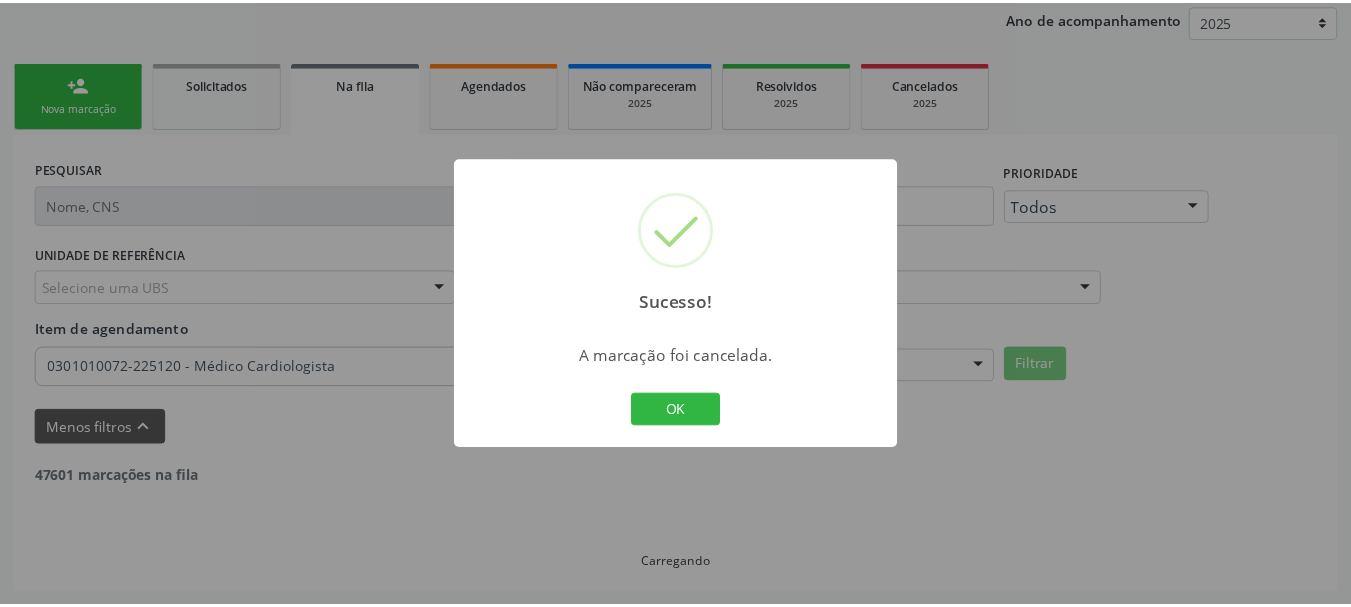 scroll, scrollTop: 238, scrollLeft: 0, axis: vertical 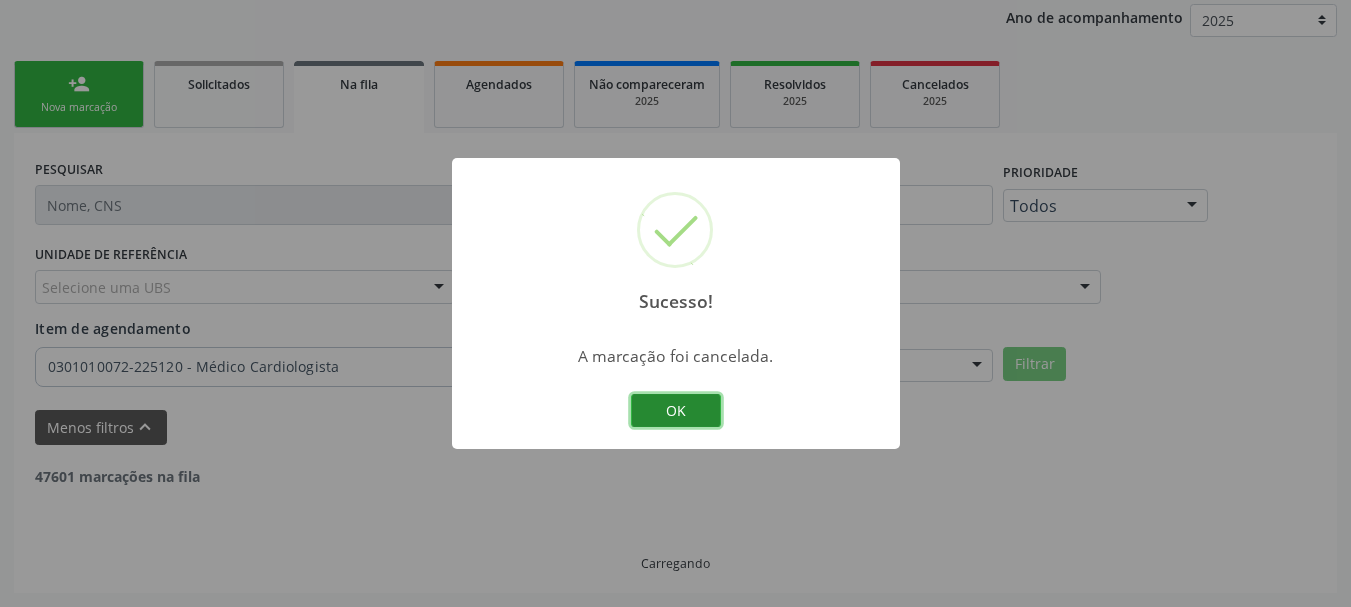 click on "OK" at bounding box center (676, 411) 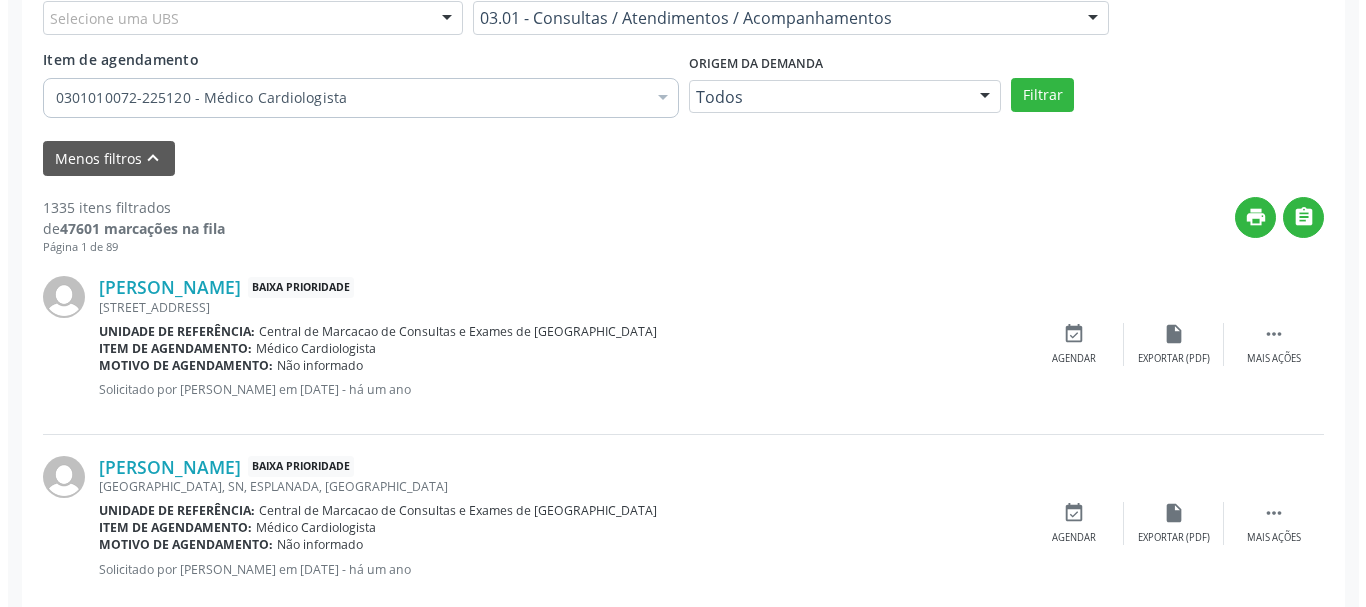 scroll, scrollTop: 538, scrollLeft: 0, axis: vertical 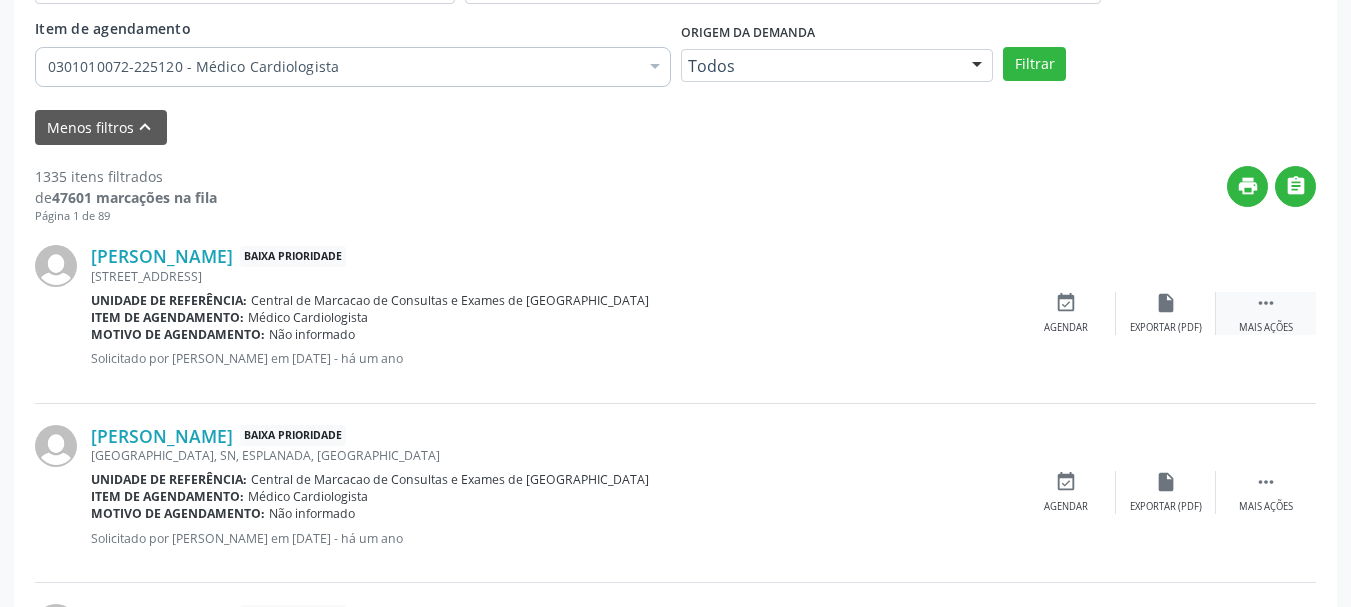 click on "" at bounding box center (1266, 303) 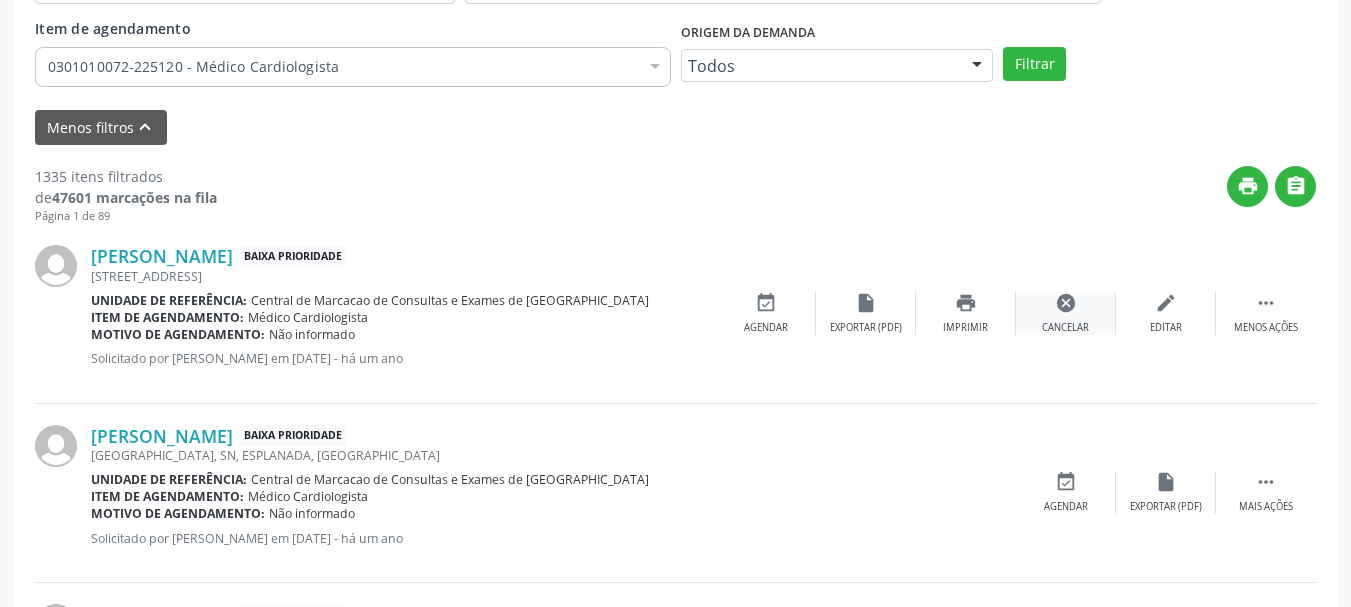 click on "cancel
Cancelar" at bounding box center [1066, 313] 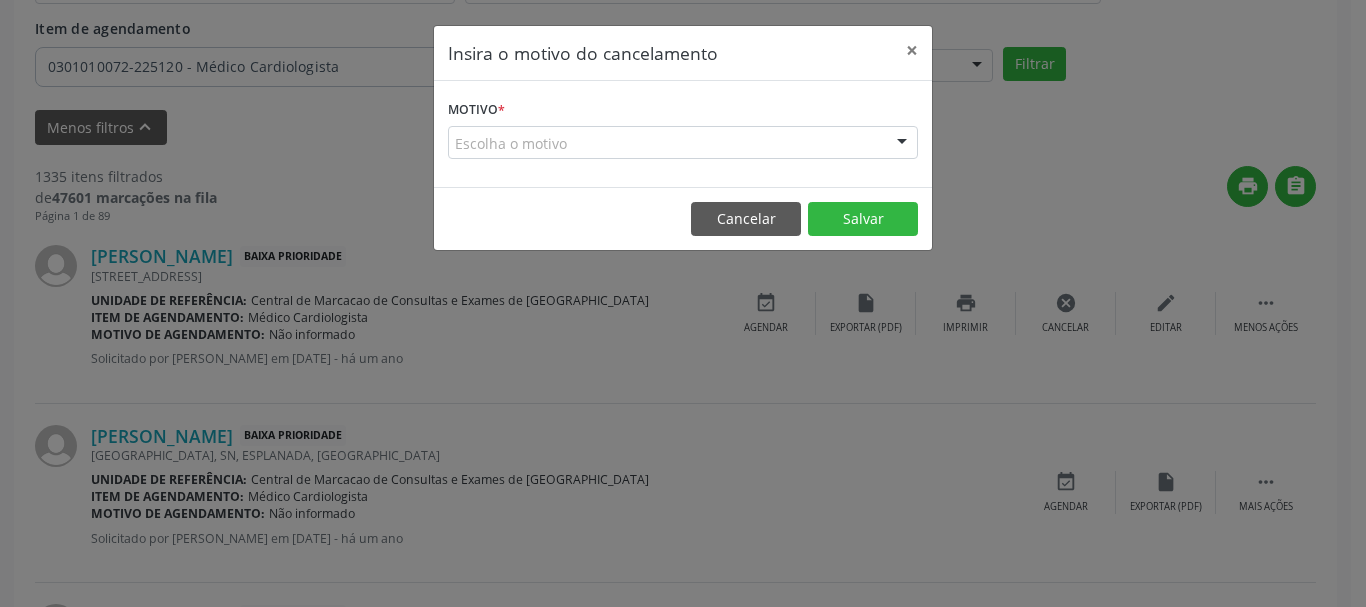 drag, startPoint x: 922, startPoint y: 146, endPoint x: 888, endPoint y: 163, distance: 38.013157 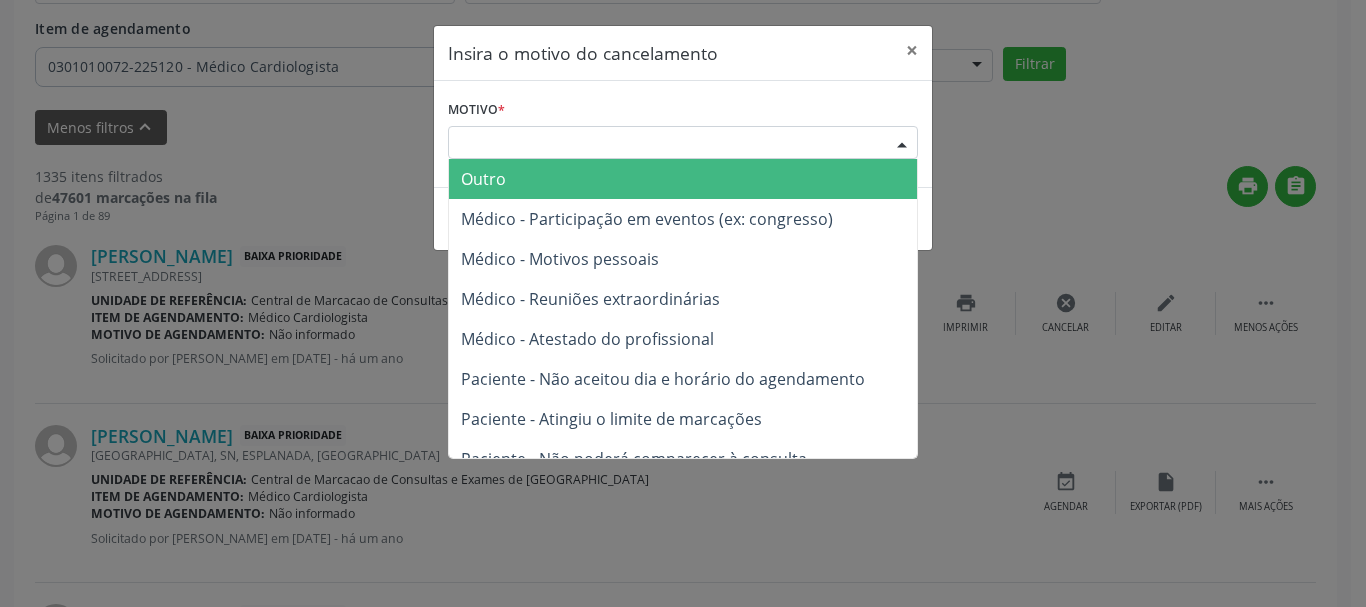 click at bounding box center [902, 144] 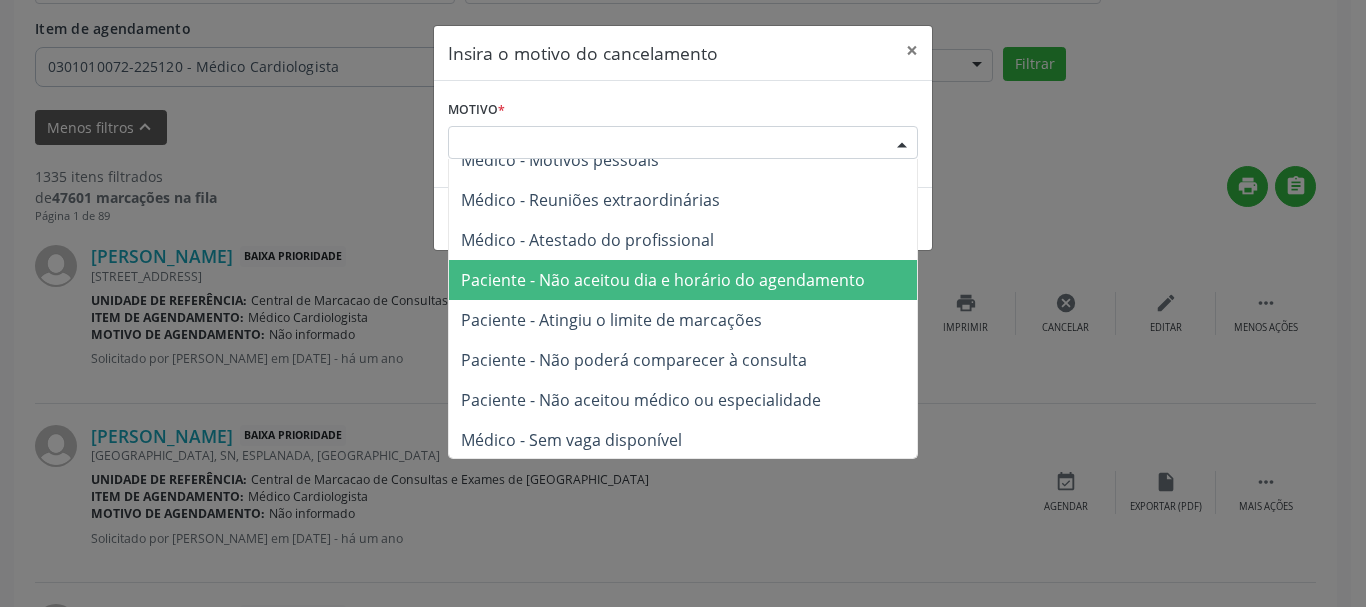 scroll, scrollTop: 101, scrollLeft: 0, axis: vertical 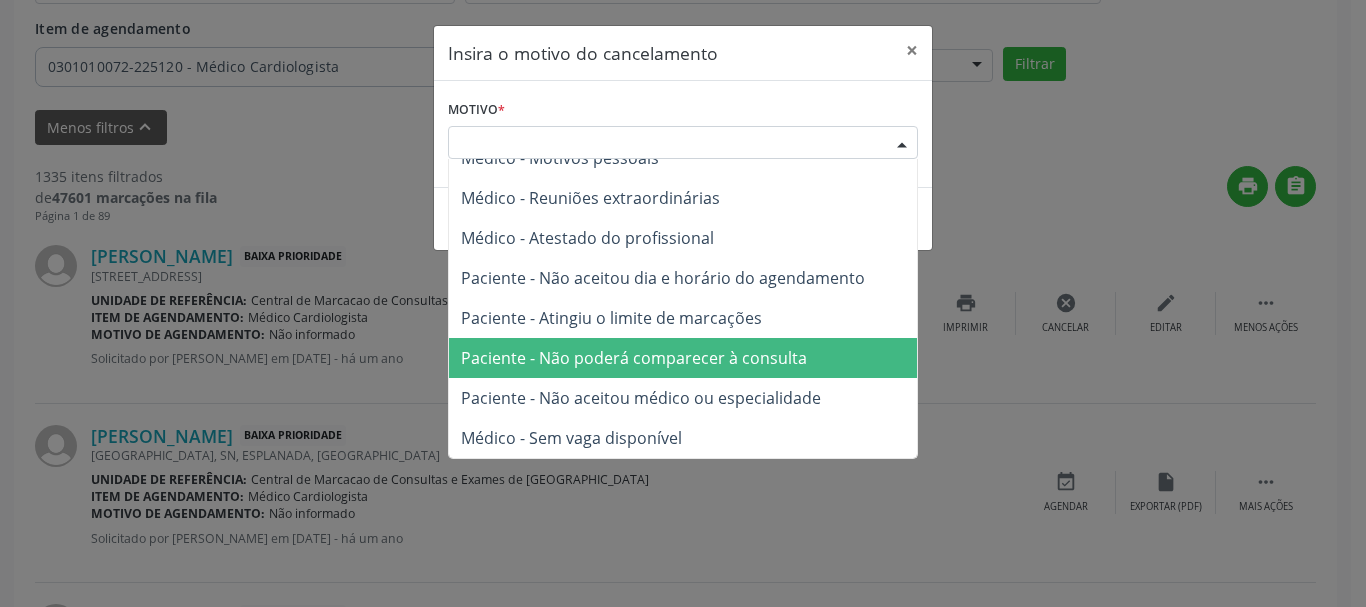 click on "Paciente - Não poderá comparecer à consulta" at bounding box center [683, 358] 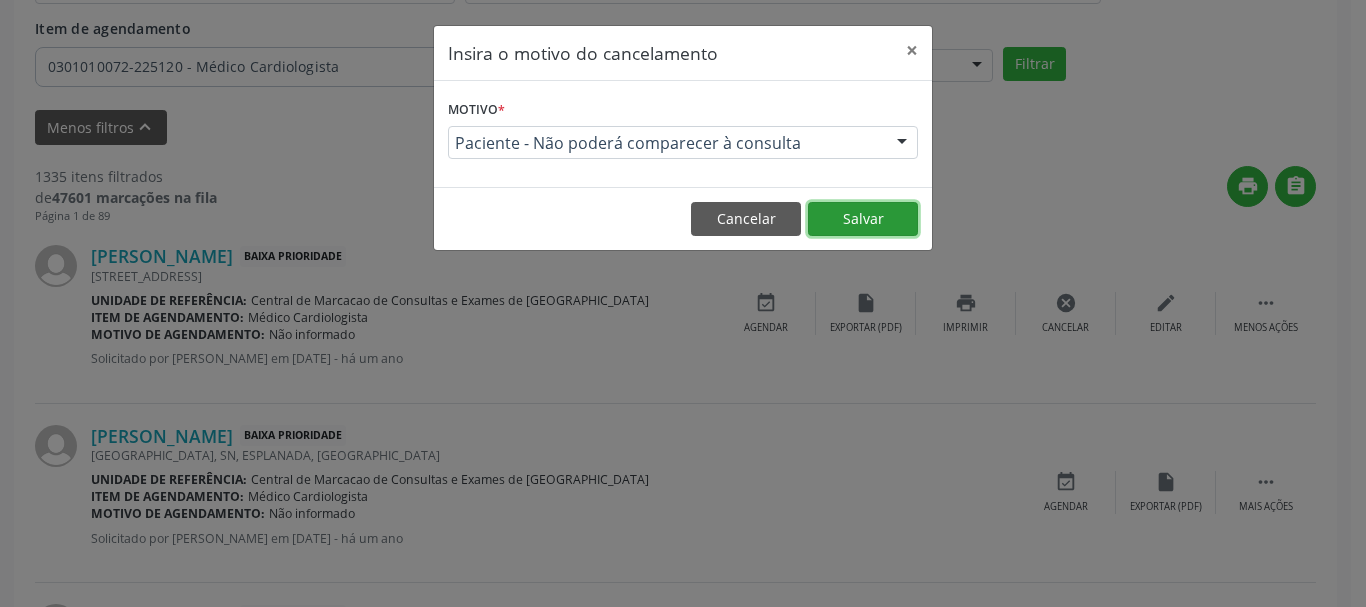 click on "Salvar" at bounding box center [863, 219] 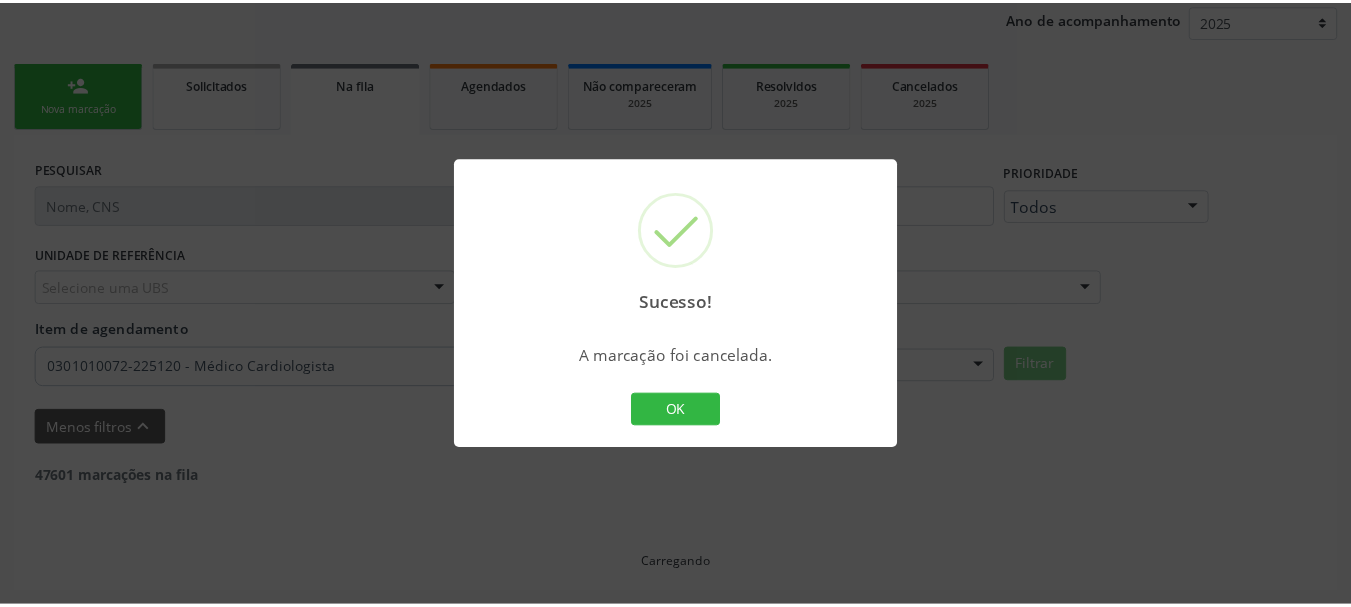 scroll, scrollTop: 238, scrollLeft: 0, axis: vertical 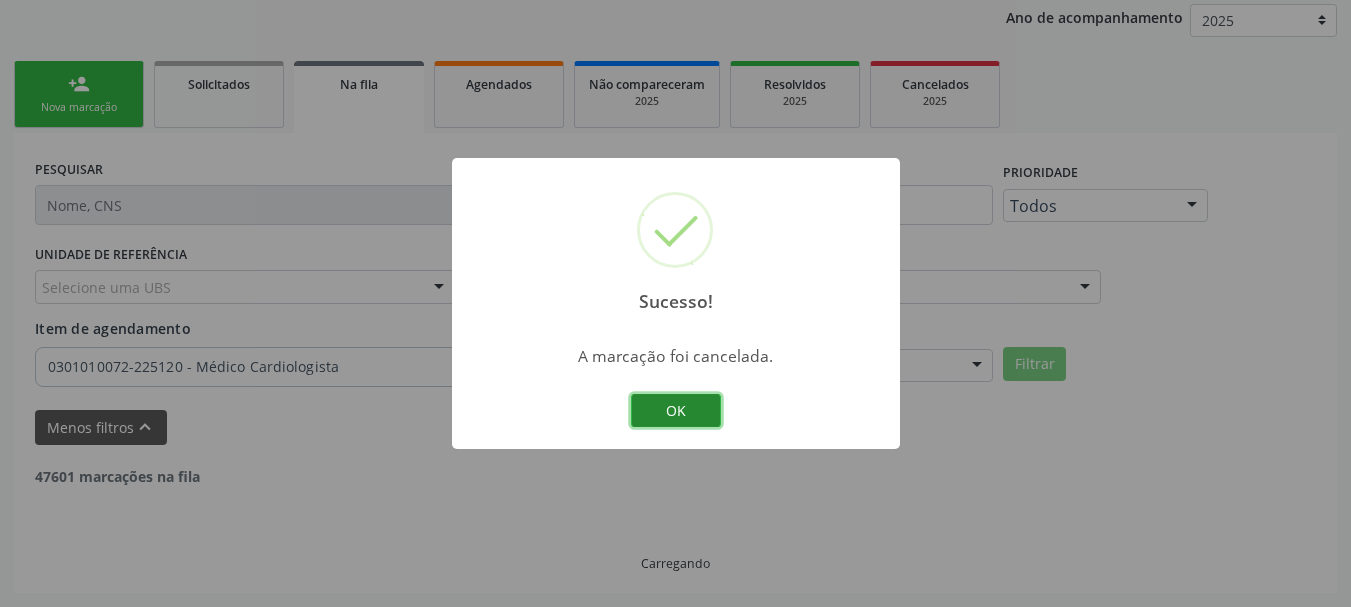 click on "OK" at bounding box center [676, 411] 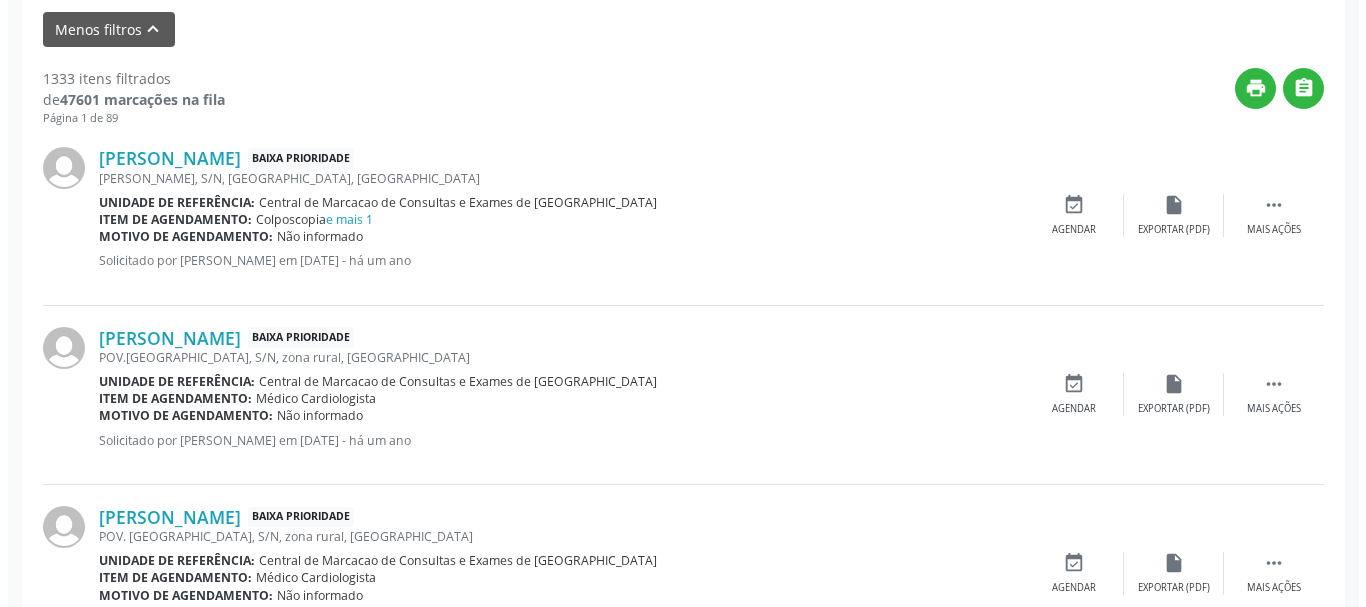 scroll, scrollTop: 638, scrollLeft: 0, axis: vertical 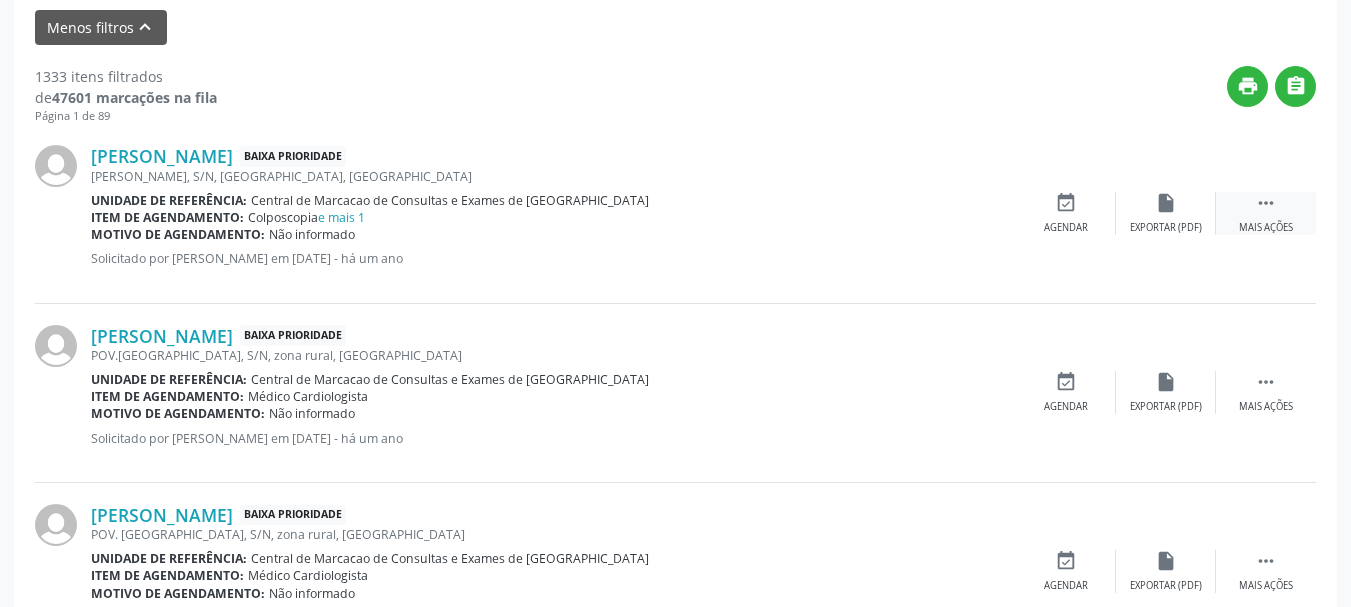 click on "Mais ações" at bounding box center [1266, 228] 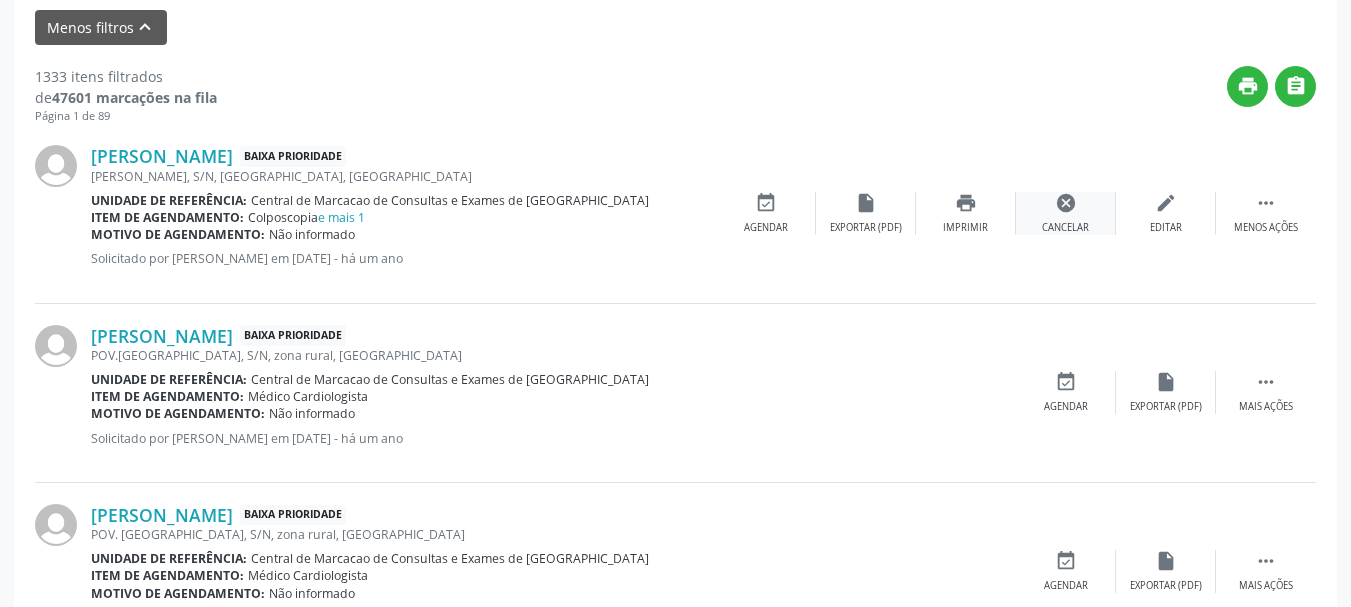 click on "cancel
Cancelar" at bounding box center (1066, 213) 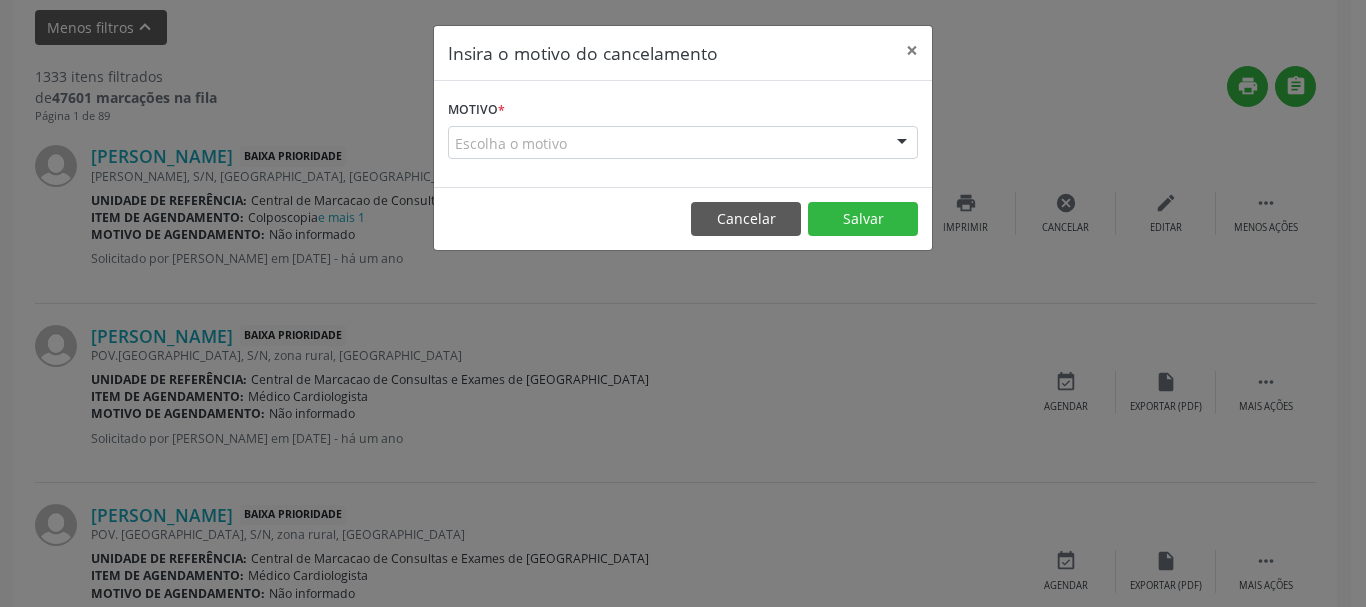 click on "Escolha o motivo" at bounding box center [683, 143] 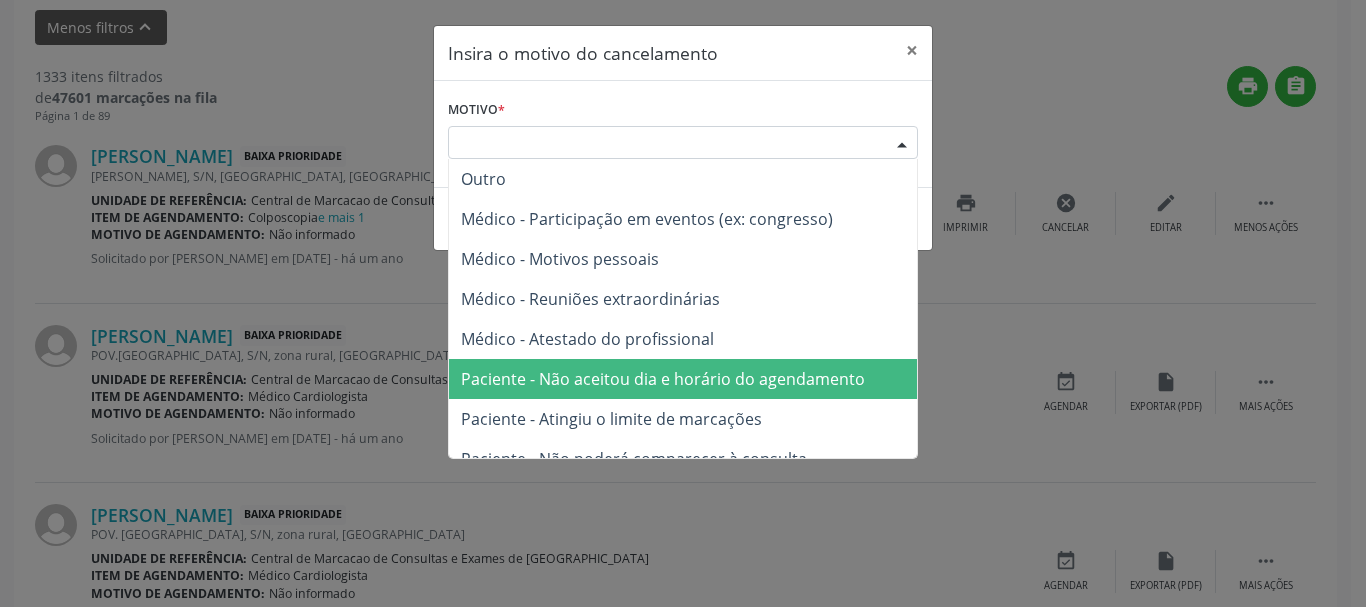 click on "Paciente - Não aceitou dia e horário do agendamento" at bounding box center [663, 379] 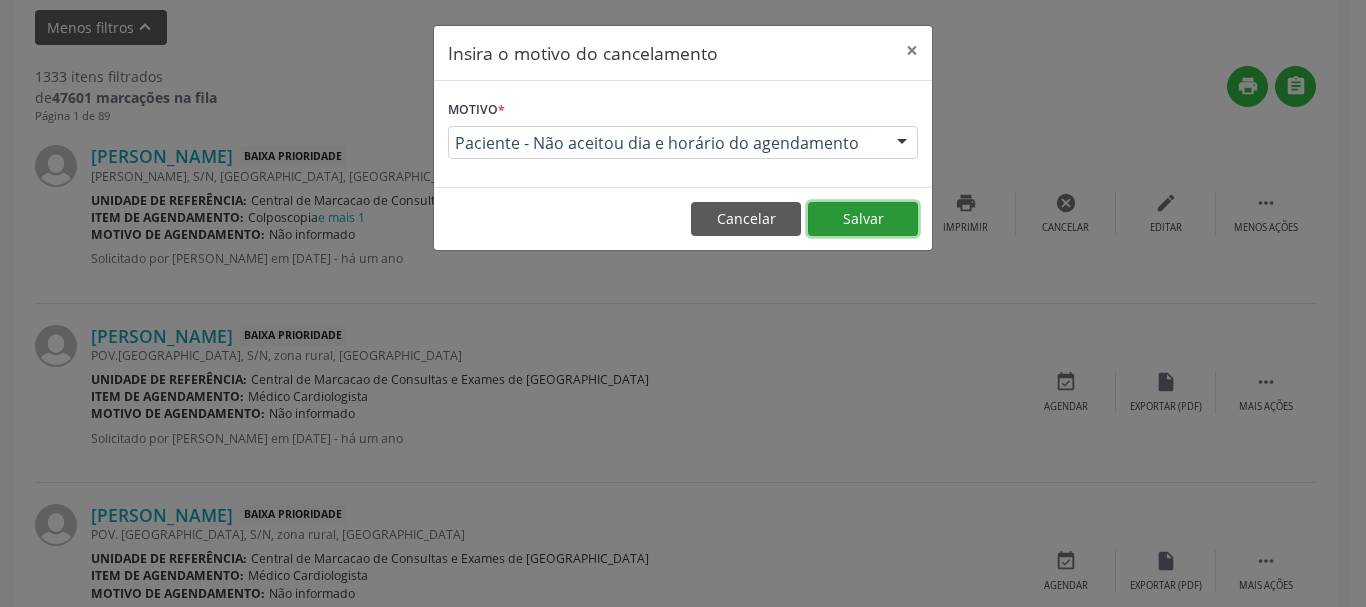 click on "Salvar" at bounding box center (863, 219) 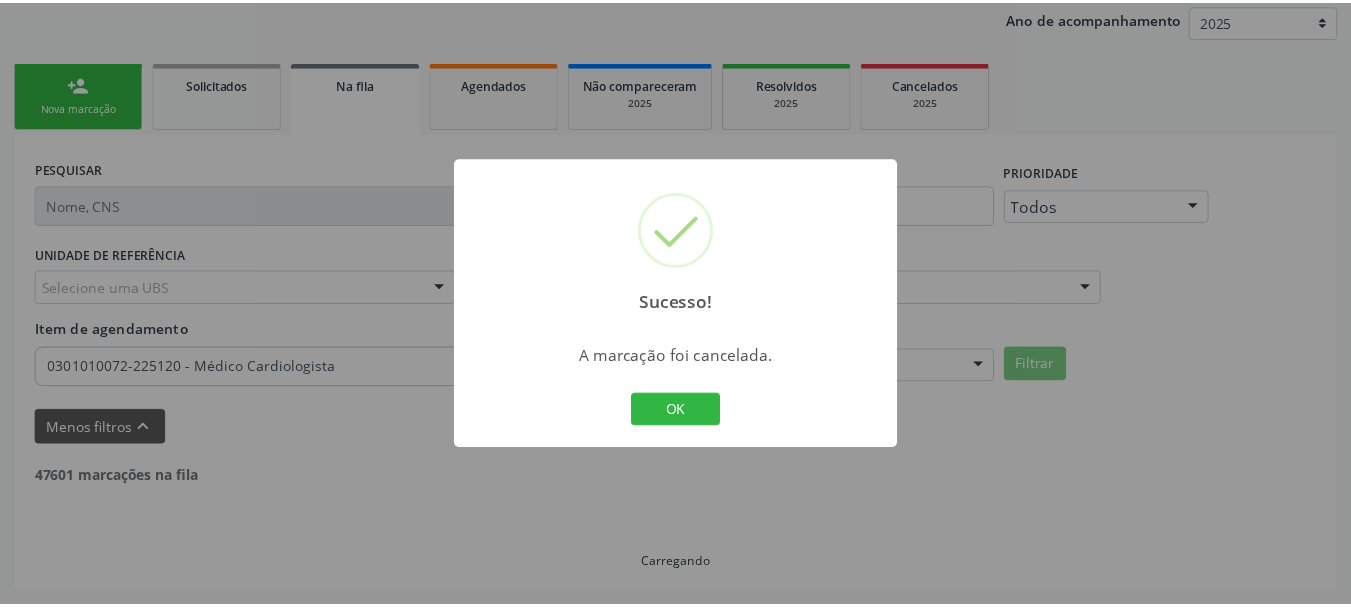 scroll, scrollTop: 238, scrollLeft: 0, axis: vertical 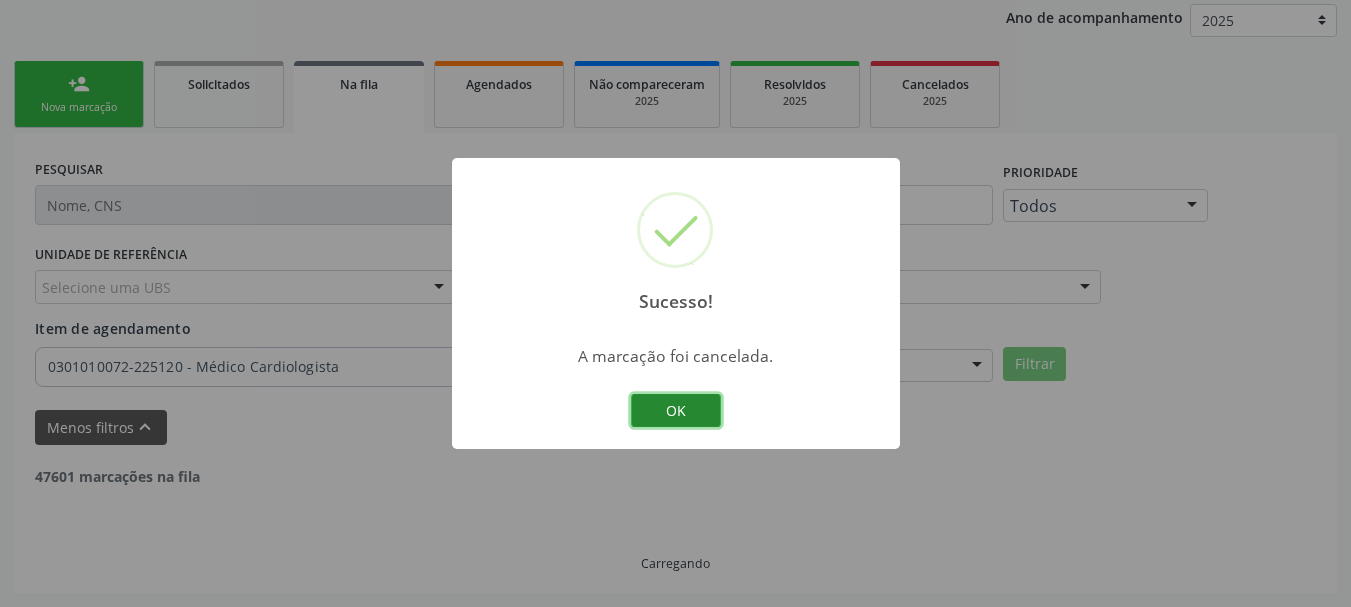 click on "OK" at bounding box center (676, 411) 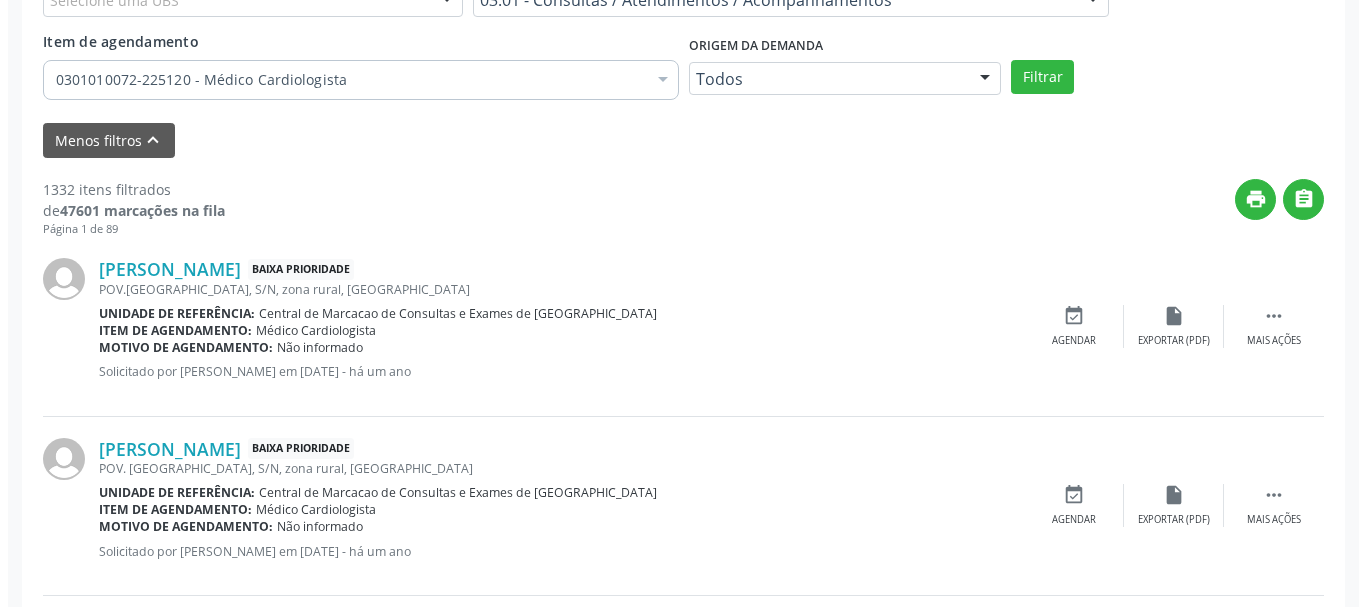 scroll, scrollTop: 638, scrollLeft: 0, axis: vertical 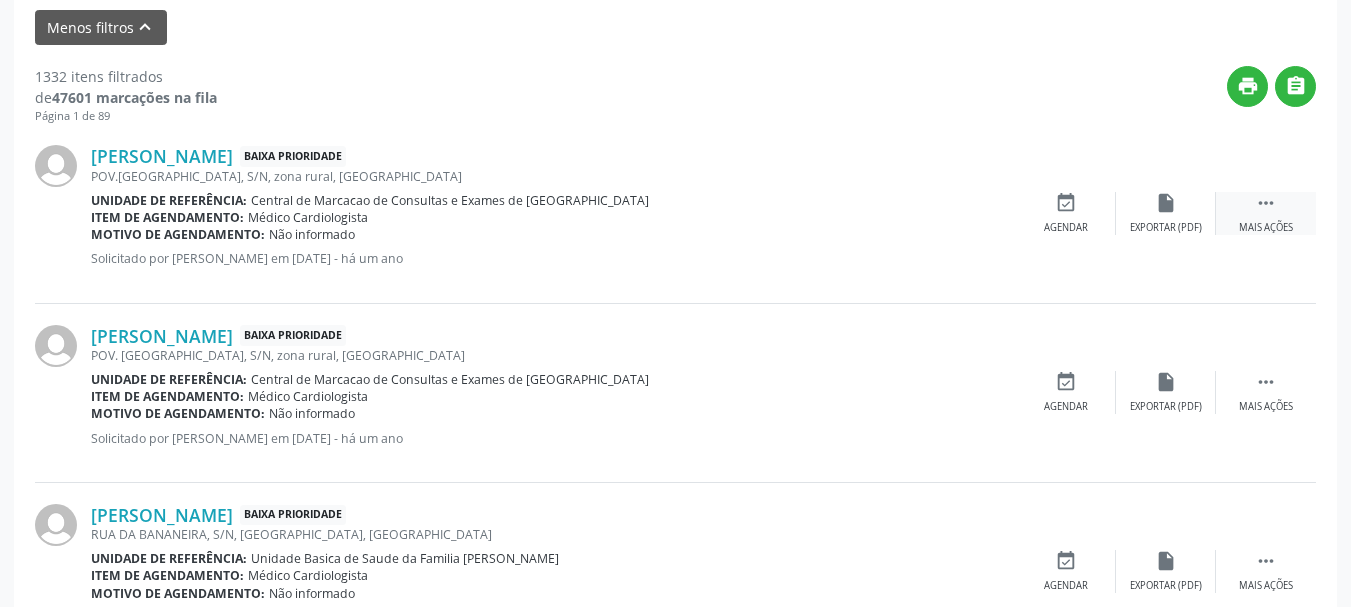 click on "
Mais ações" at bounding box center (1266, 213) 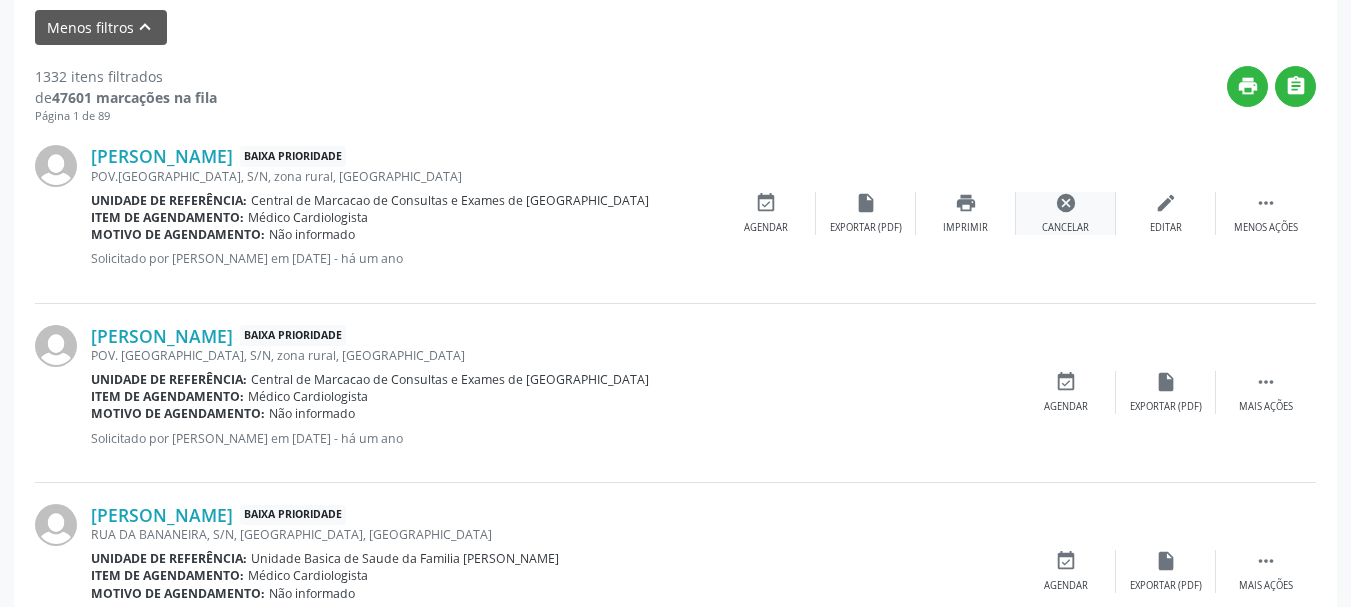 click on "cancel
Cancelar" at bounding box center (1066, 213) 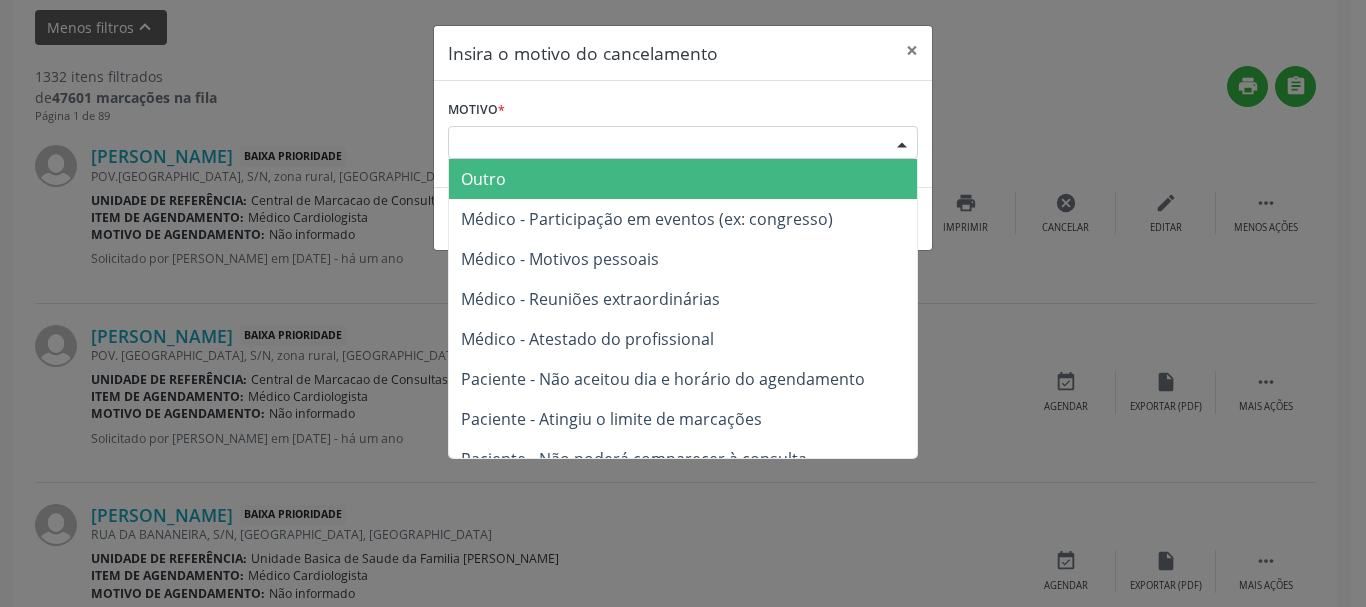 click on "Escolha o motivo
Outro   Médico - Participação em eventos (ex: congresso)   Médico - Motivos pessoais   Médico - Reuniões extraordinárias   Médico - Atestado do profissional   Paciente - Não aceitou dia e horário do agendamento   Paciente - Atingiu o limite de marcações   Paciente - Não poderá comparecer à consulta   Paciente - Não aceitou médico ou especialidade   Médico - Sem vaga disponível
Nenhum resultado encontrado para: "   "
Não há nenhuma opção para ser exibida." at bounding box center (683, 143) 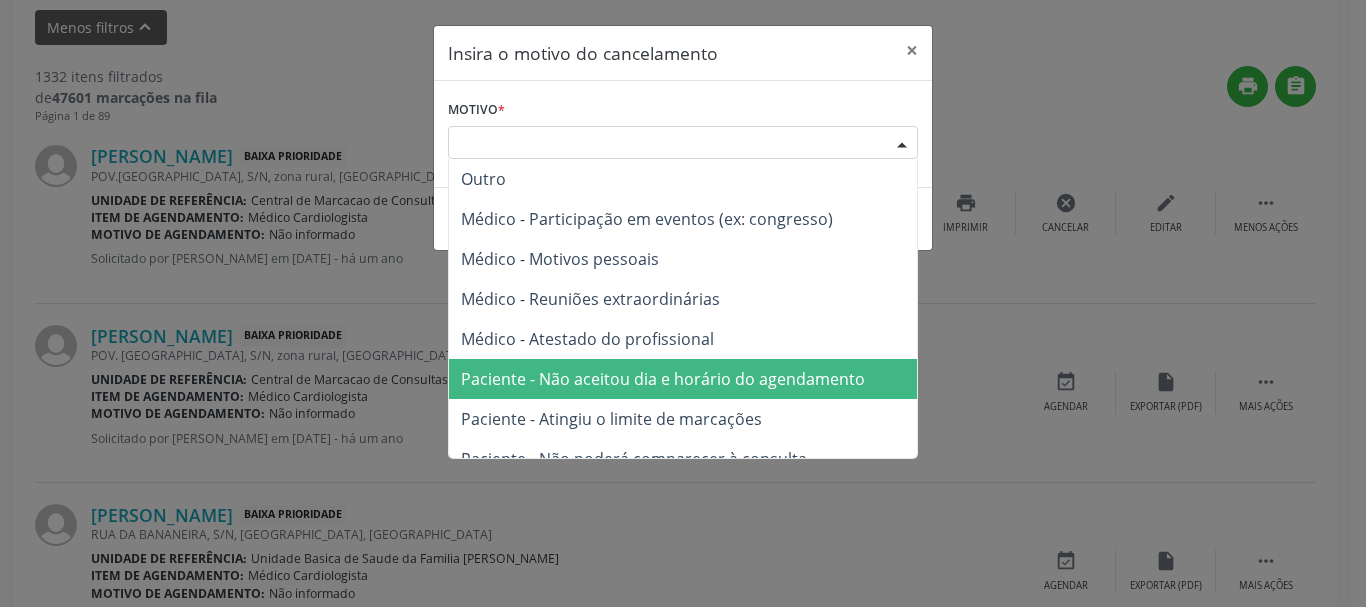 drag, startPoint x: 804, startPoint y: 390, endPoint x: 870, endPoint y: 271, distance: 136.07718 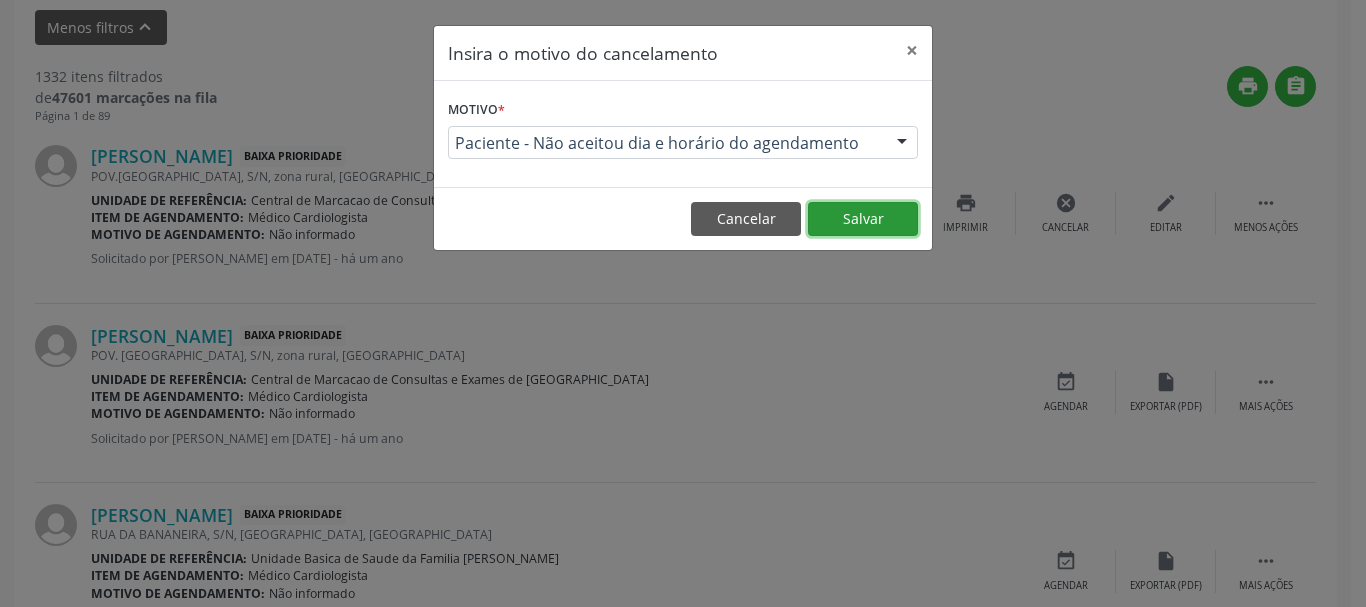 click on "Salvar" at bounding box center [863, 219] 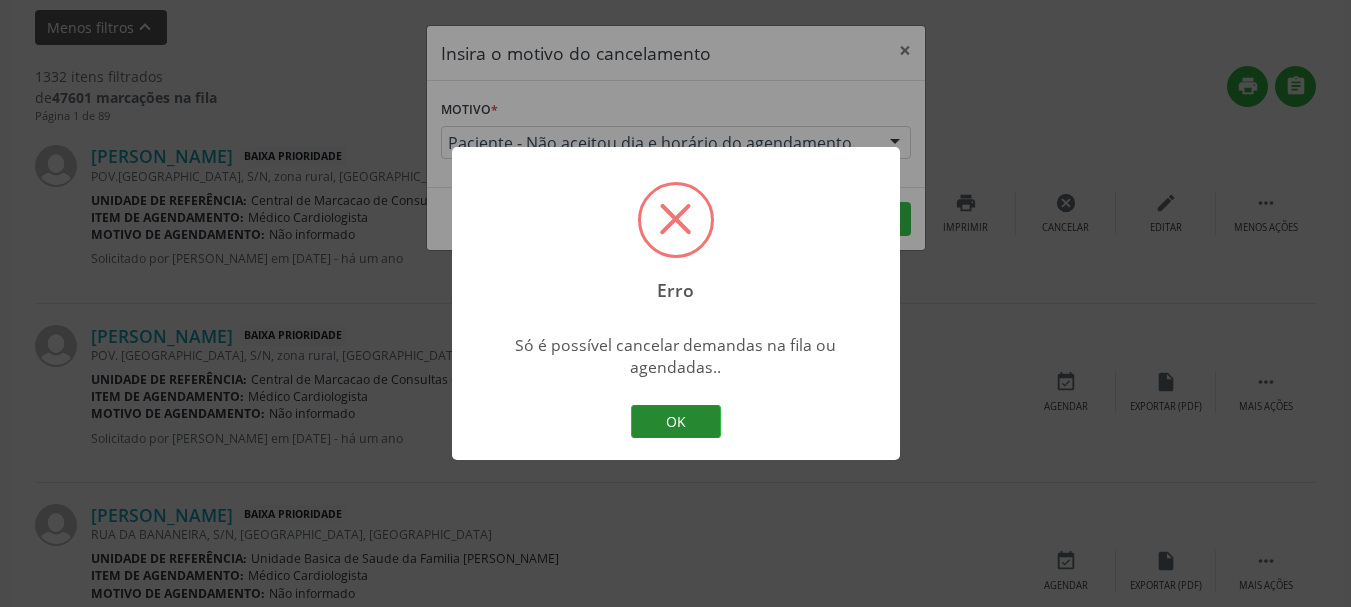 drag, startPoint x: 692, startPoint y: 425, endPoint x: 726, endPoint y: 389, distance: 49.517673 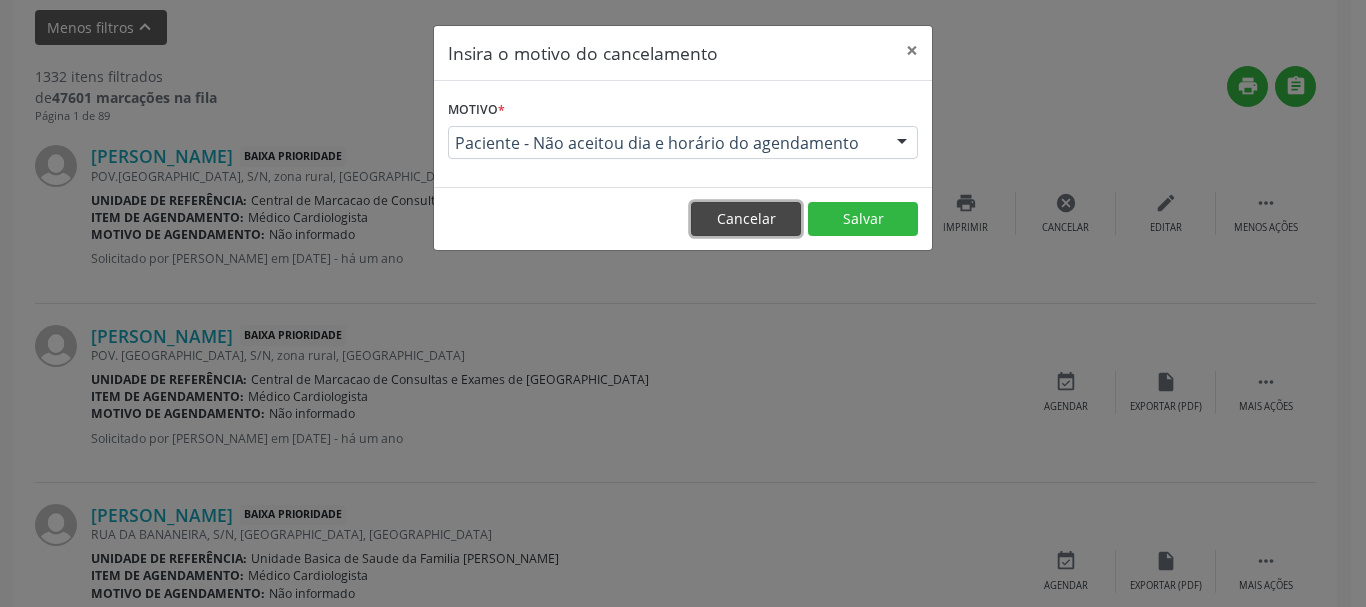 click on "Cancelar" at bounding box center (746, 219) 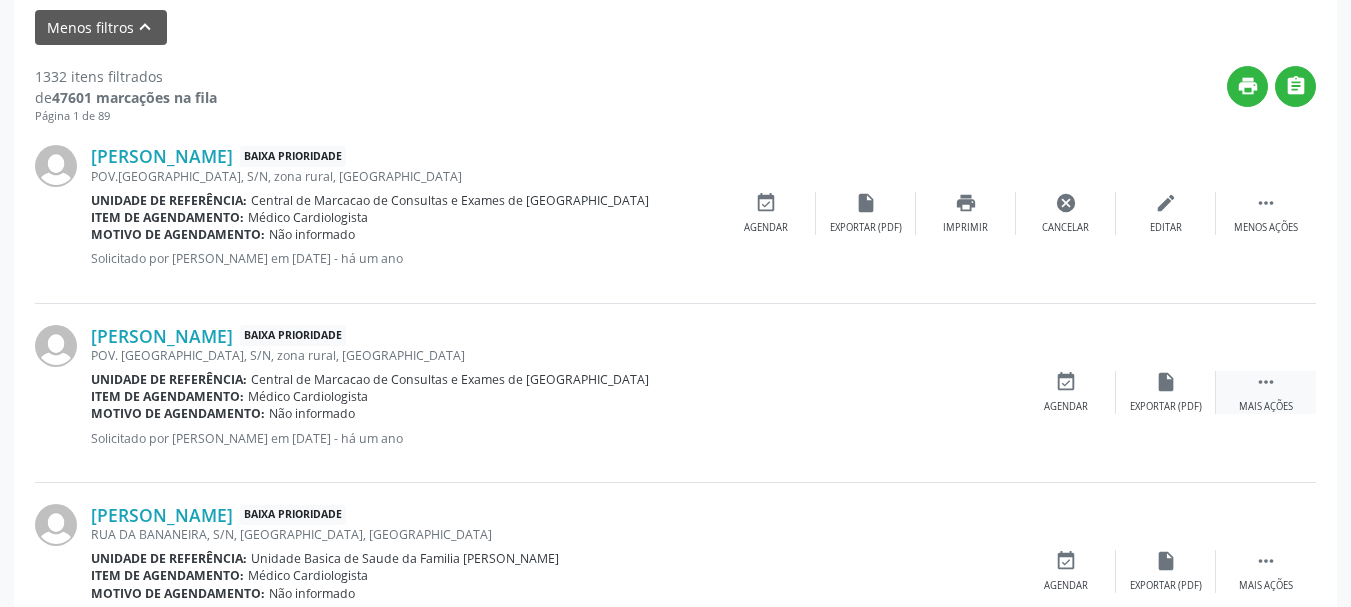 drag, startPoint x: 1268, startPoint y: 397, endPoint x: 1233, endPoint y: 402, distance: 35.35534 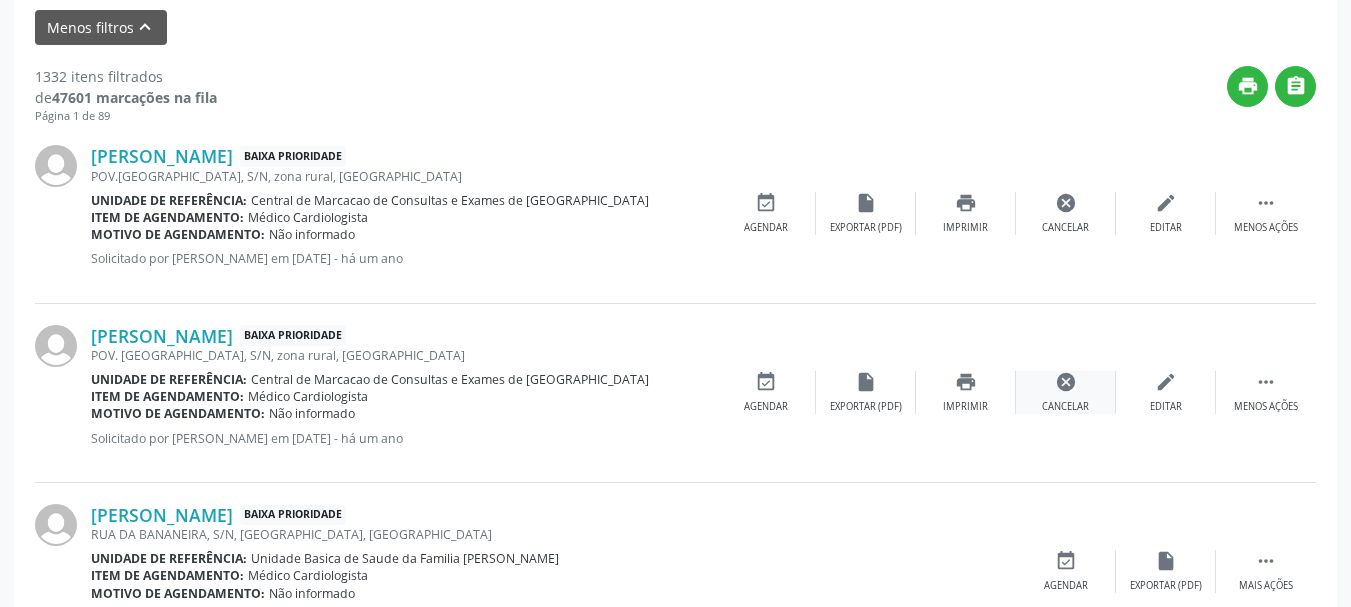 click on "Cancelar" at bounding box center [1065, 407] 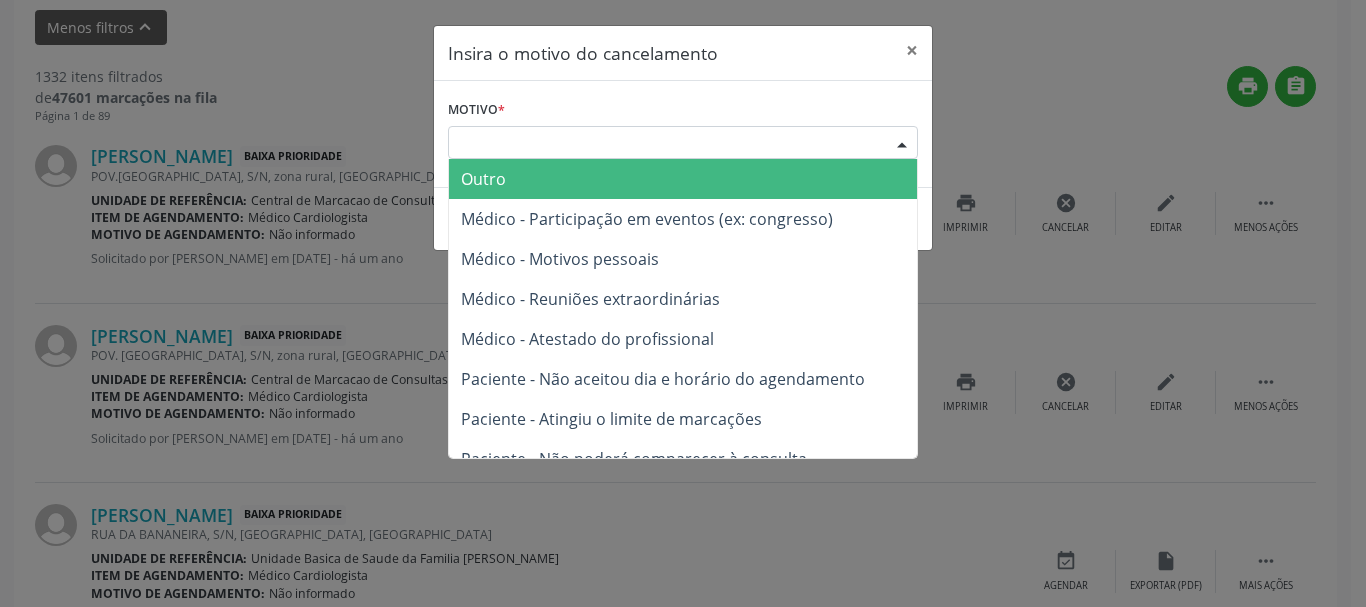 drag, startPoint x: 910, startPoint y: 150, endPoint x: 884, endPoint y: 179, distance: 38.948685 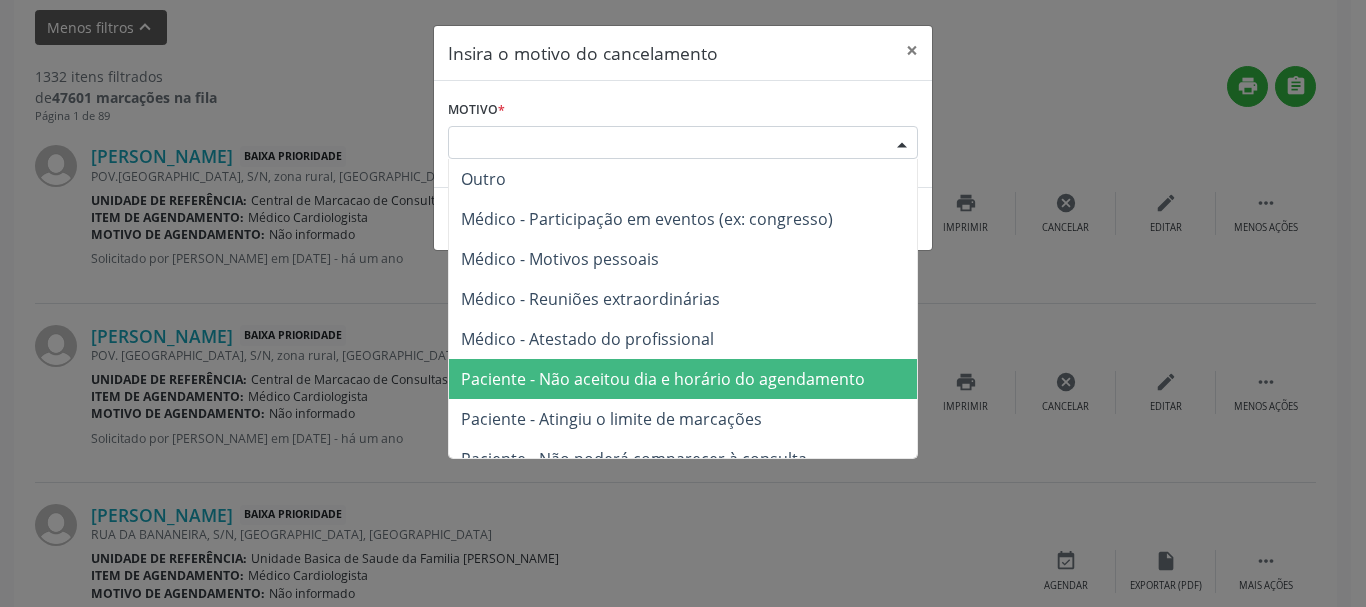 drag, startPoint x: 776, startPoint y: 374, endPoint x: 798, endPoint y: 283, distance: 93.62158 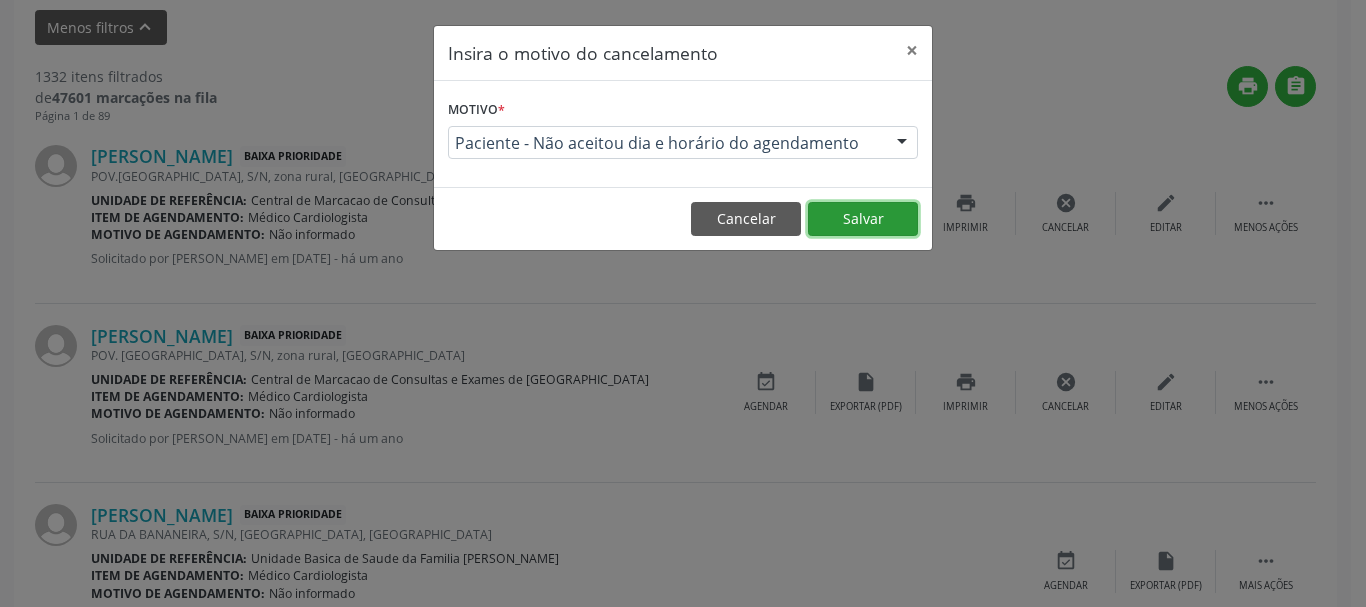 click on "Salvar" at bounding box center (863, 219) 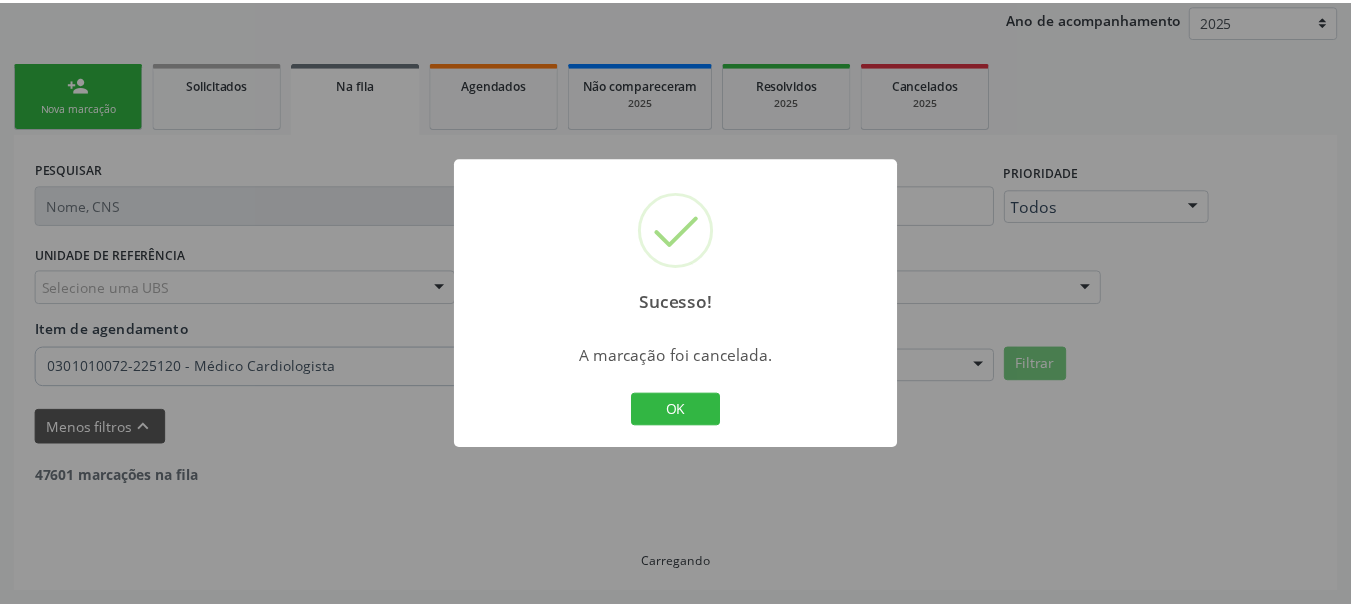 scroll, scrollTop: 238, scrollLeft: 0, axis: vertical 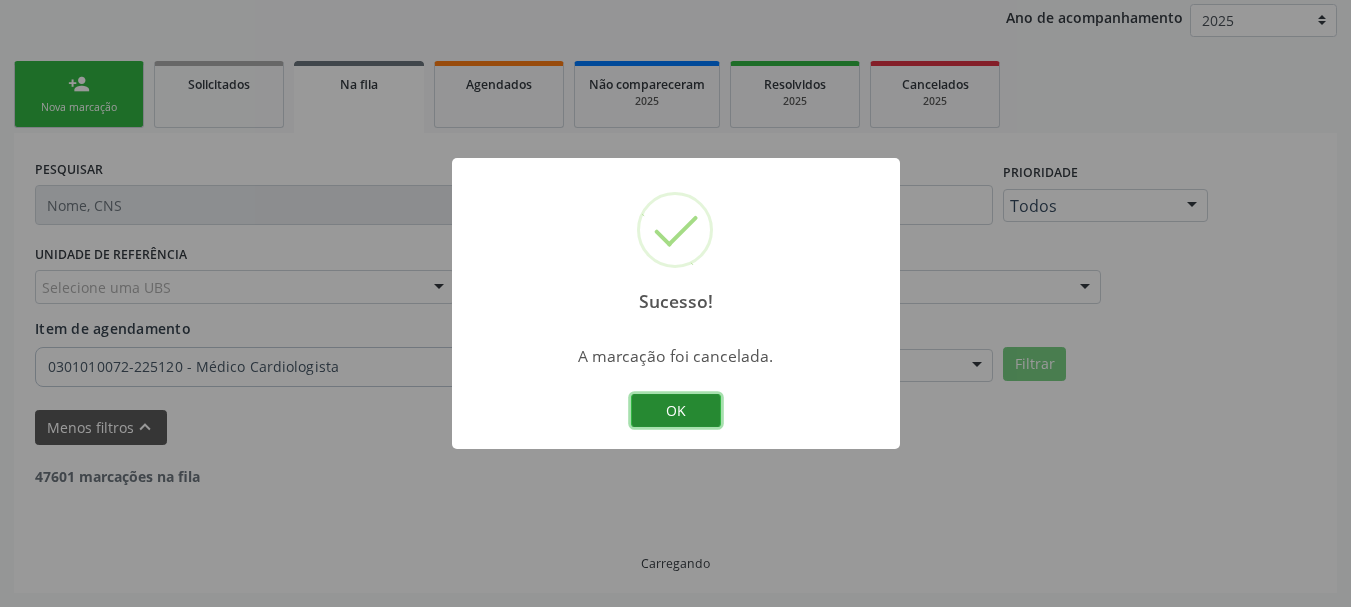 click on "OK" at bounding box center (676, 411) 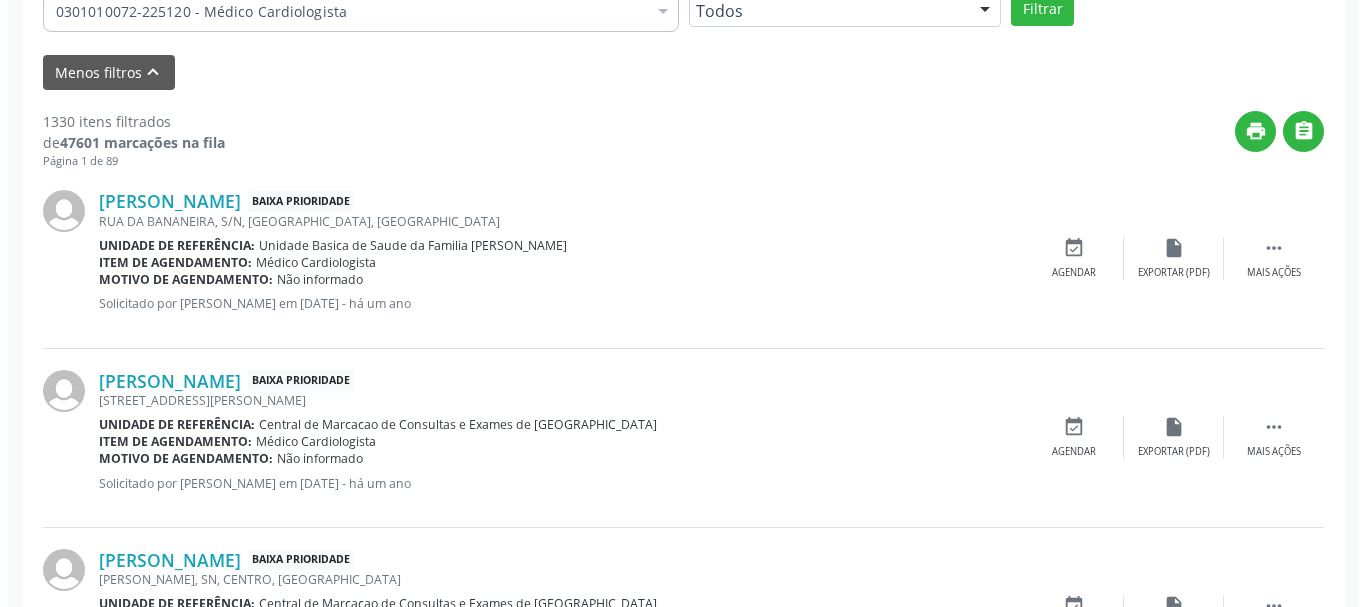 scroll, scrollTop: 638, scrollLeft: 0, axis: vertical 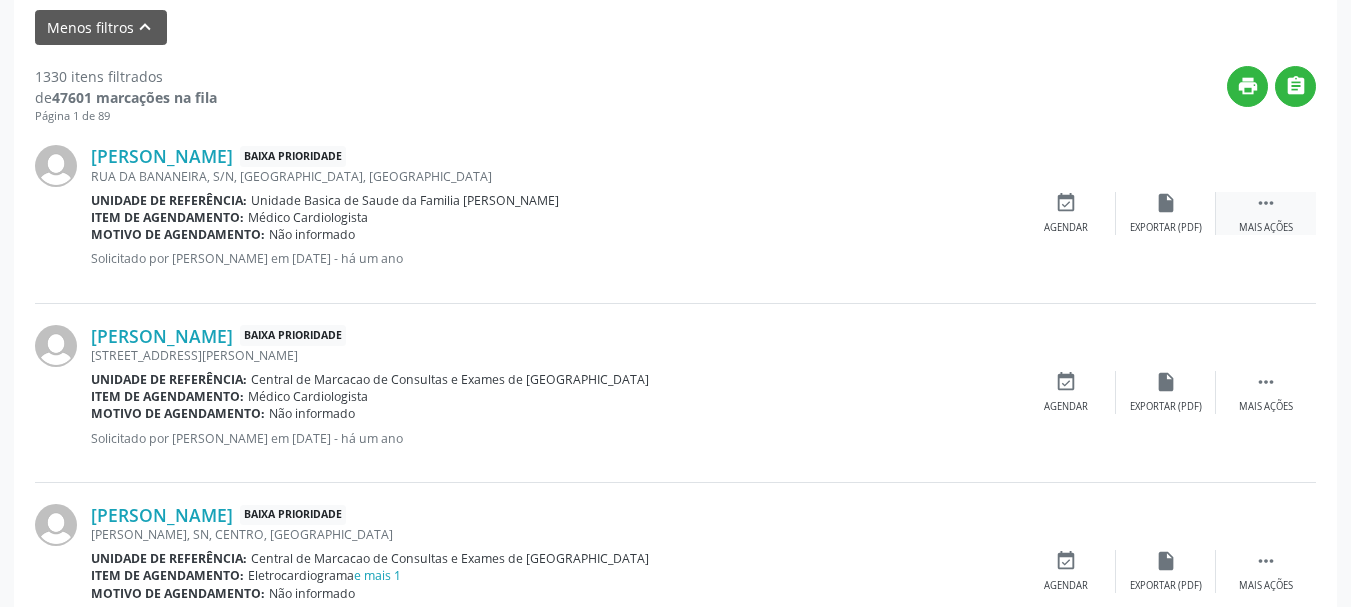 click on "Mais ações" at bounding box center [1266, 228] 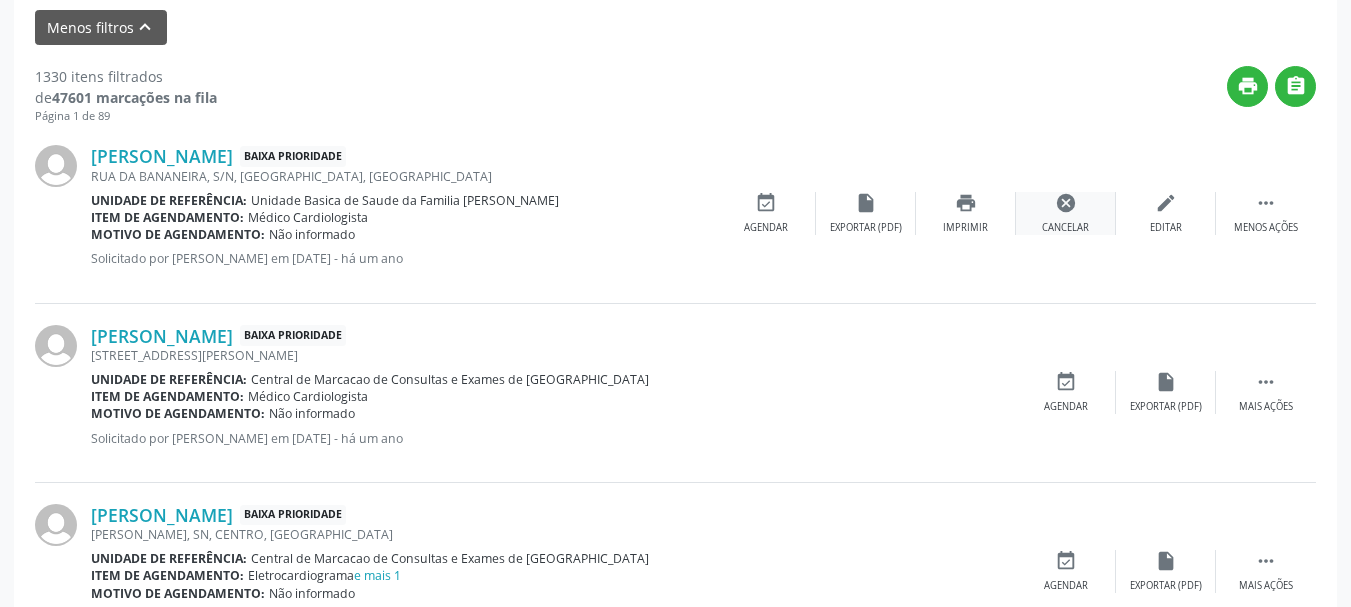click on "Cancelar" at bounding box center (1065, 228) 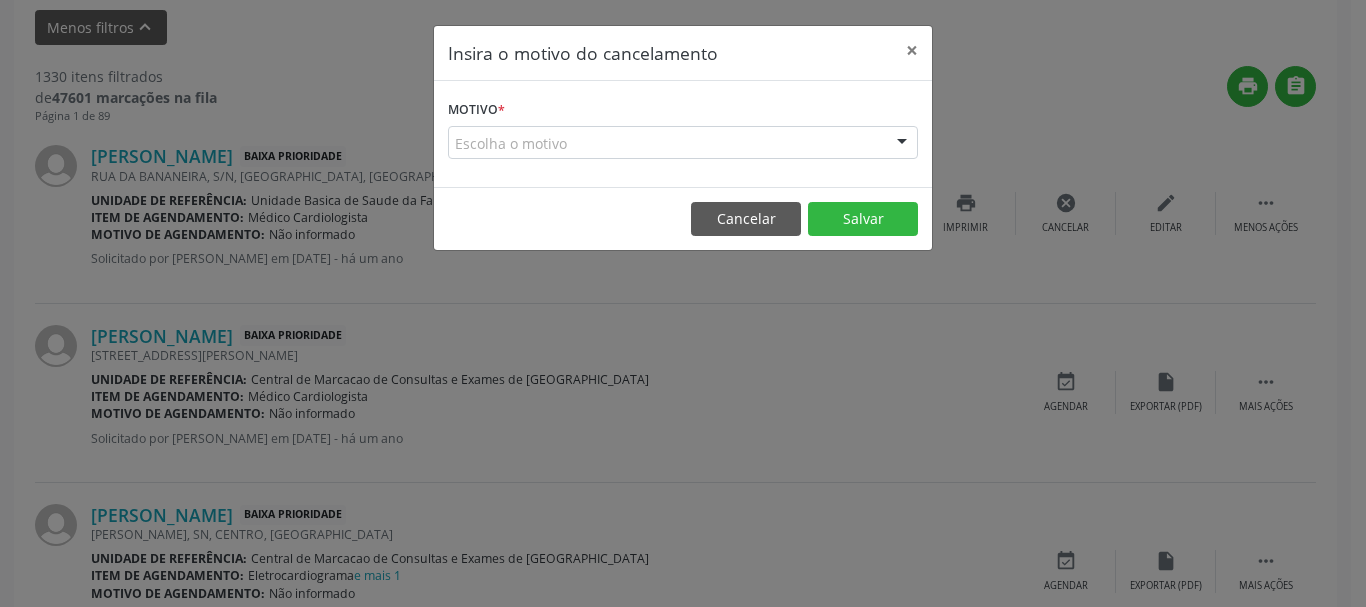 click on "Motivo
*
Escolha o motivo
Outro   Médico - Participação em eventos (ex: congresso)   Médico - Motivos pessoais   Médico - Reuniões extraordinárias   Médico - Atestado do profissional   Paciente - Não aceitou dia e horário do agendamento   Paciente - Atingiu o limite de marcações   Paciente - Não poderá comparecer à consulta   Paciente - Não aceitou médico ou especialidade   Médico - Sem vaga disponível
Nenhum resultado encontrado para: "   "
Não há nenhuma opção para ser exibida." at bounding box center (683, 134) 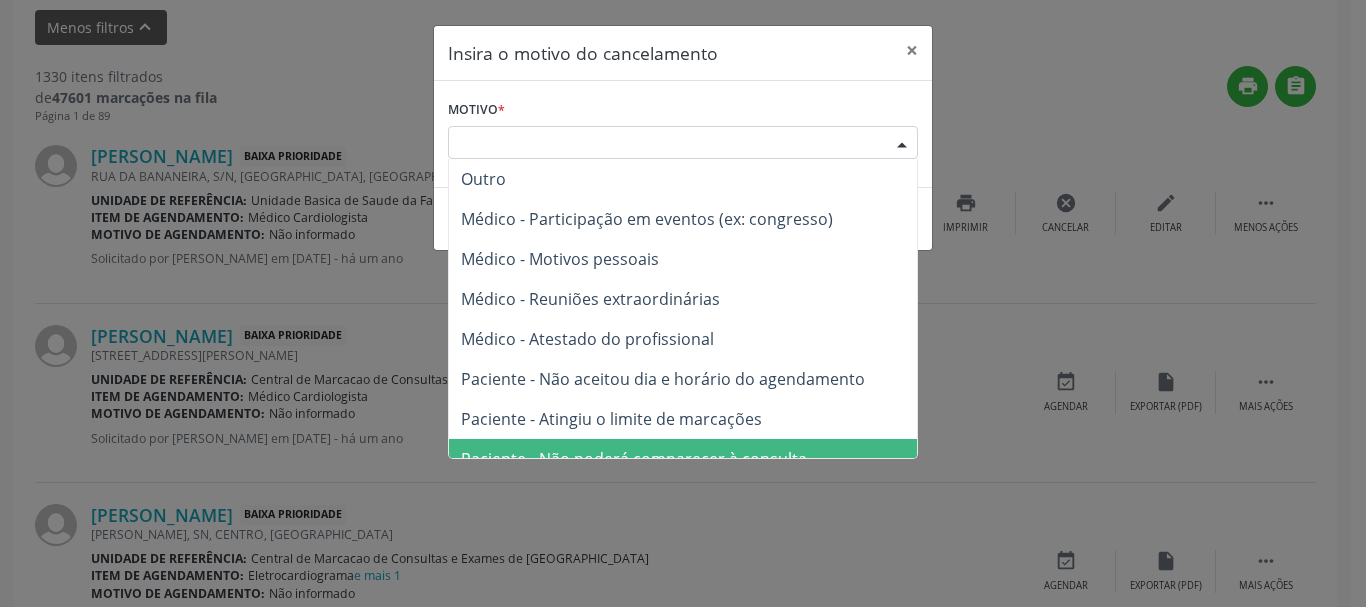 drag, startPoint x: 675, startPoint y: 444, endPoint x: 851, endPoint y: 292, distance: 232.55107 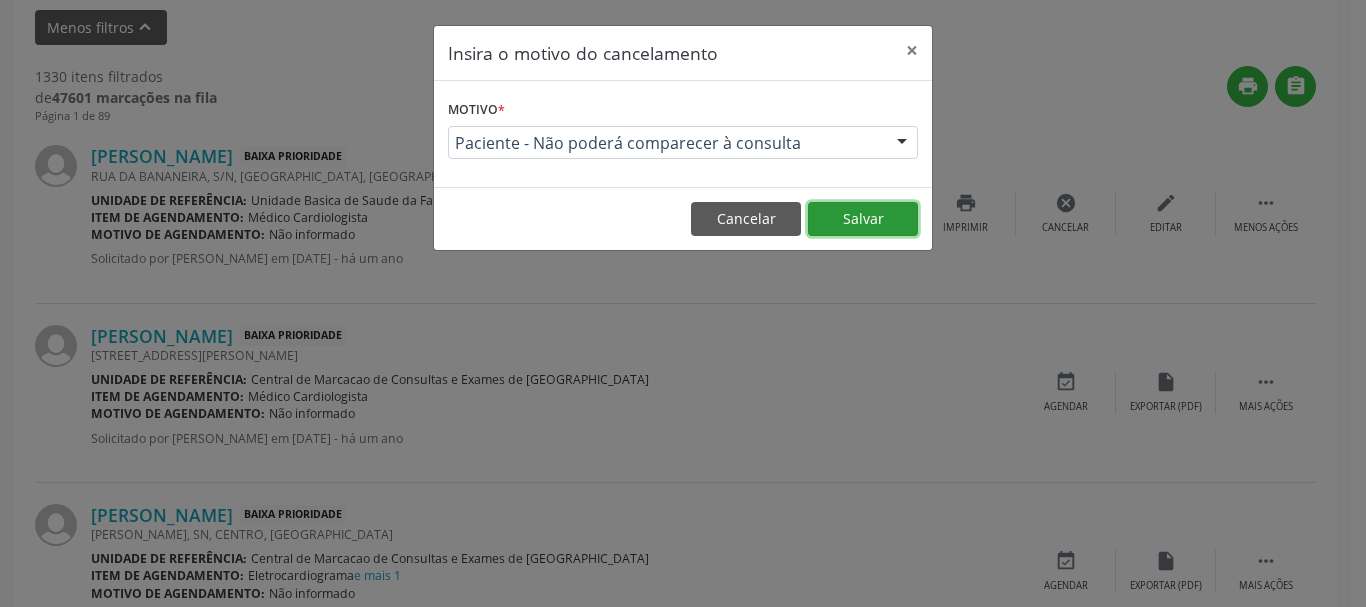click on "Salvar" at bounding box center (863, 219) 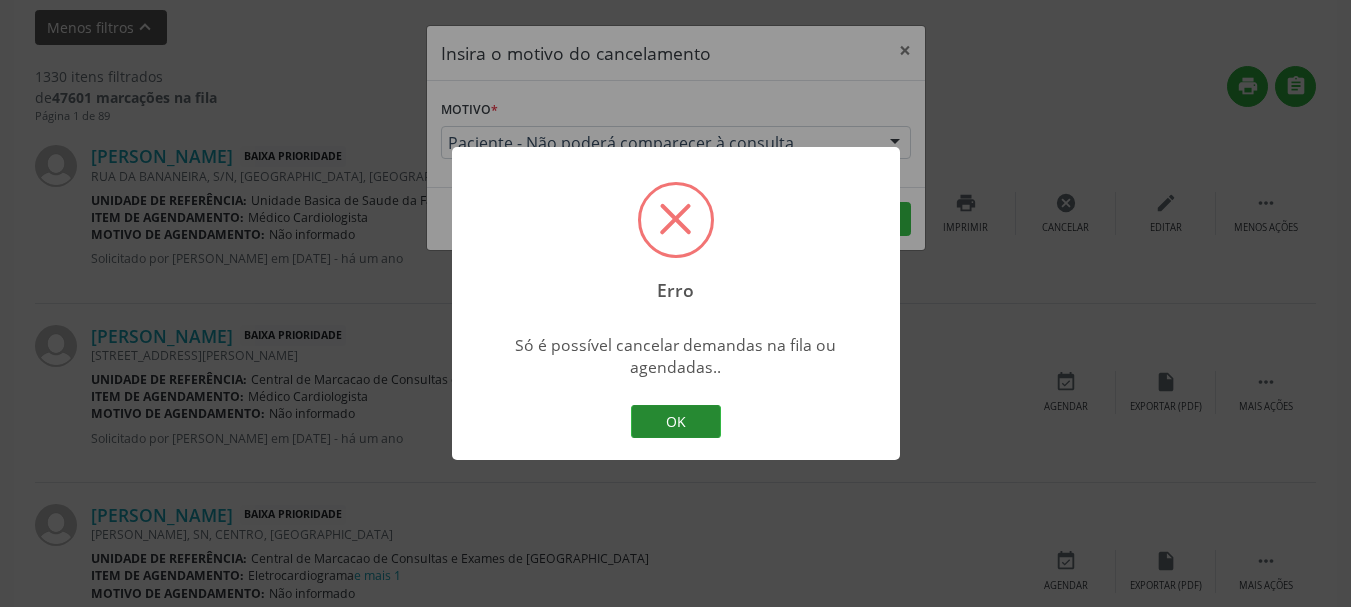 click on "OK" at bounding box center (676, 422) 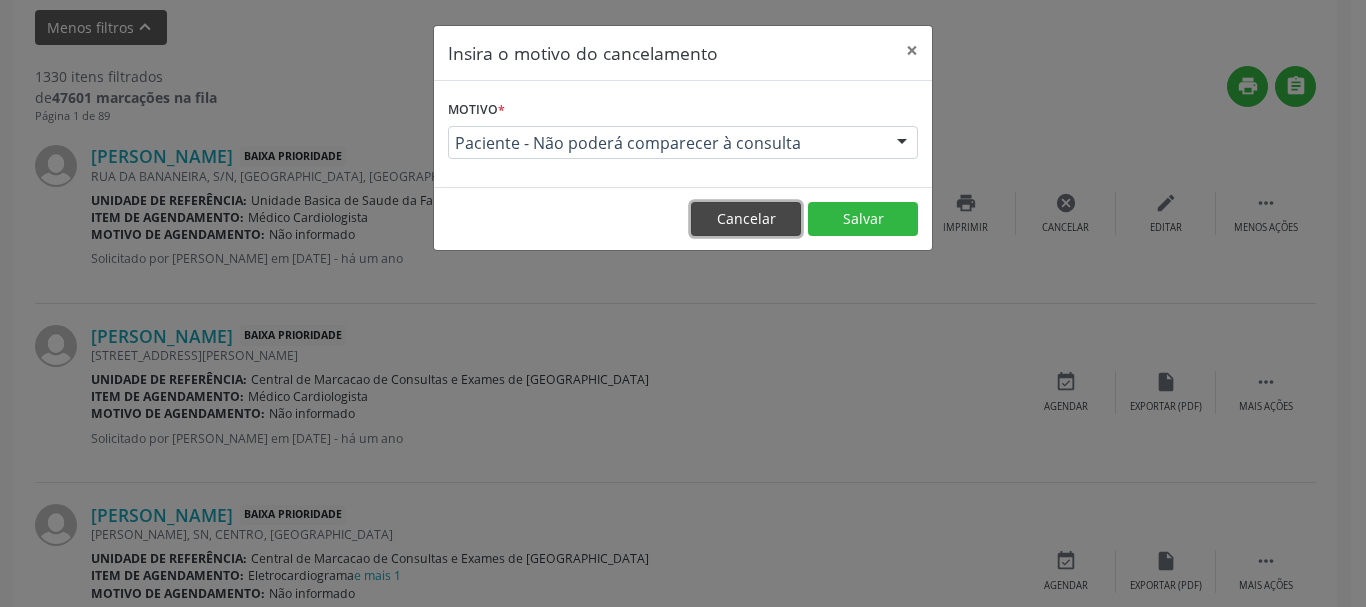 drag, startPoint x: 723, startPoint y: 214, endPoint x: 1086, endPoint y: 409, distance: 412.06067 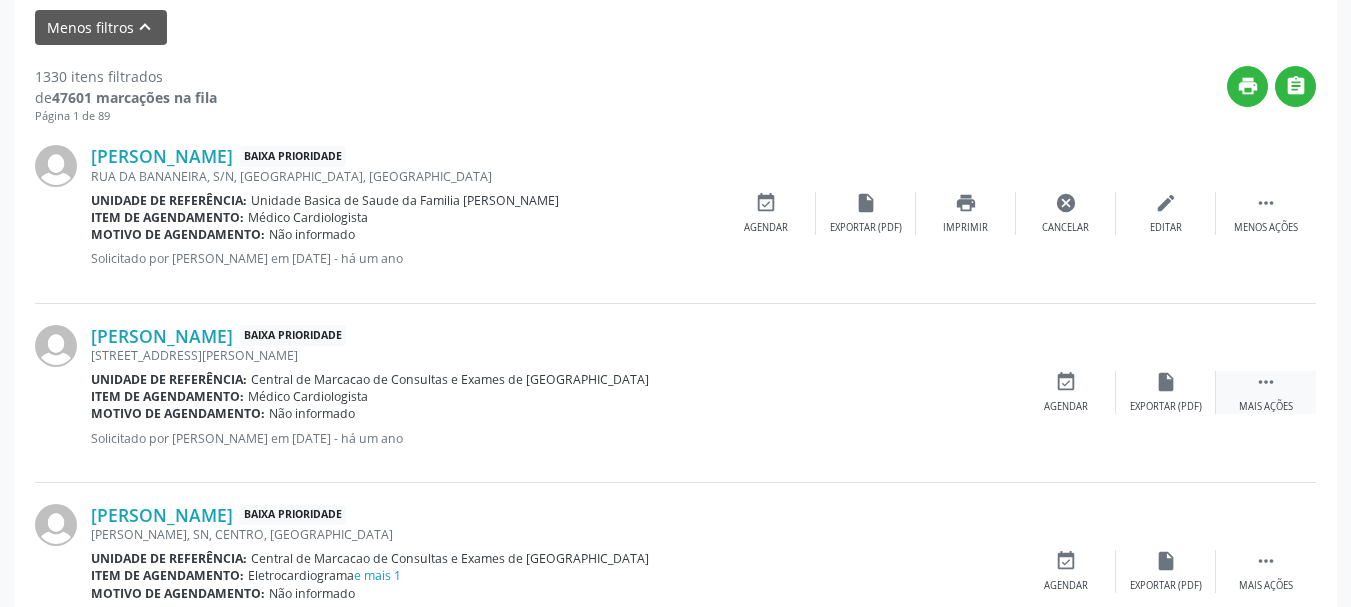 drag, startPoint x: 1294, startPoint y: 390, endPoint x: 1220, endPoint y: 399, distance: 74.54529 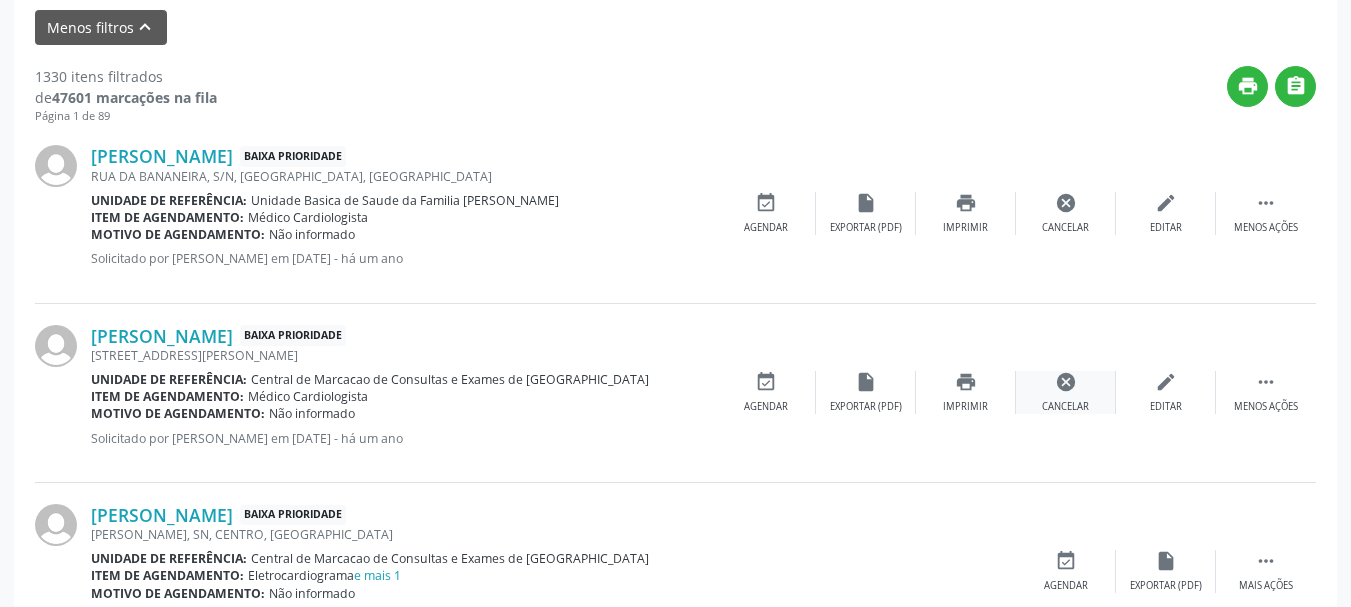 click on "cancel
Cancelar" at bounding box center (1066, 392) 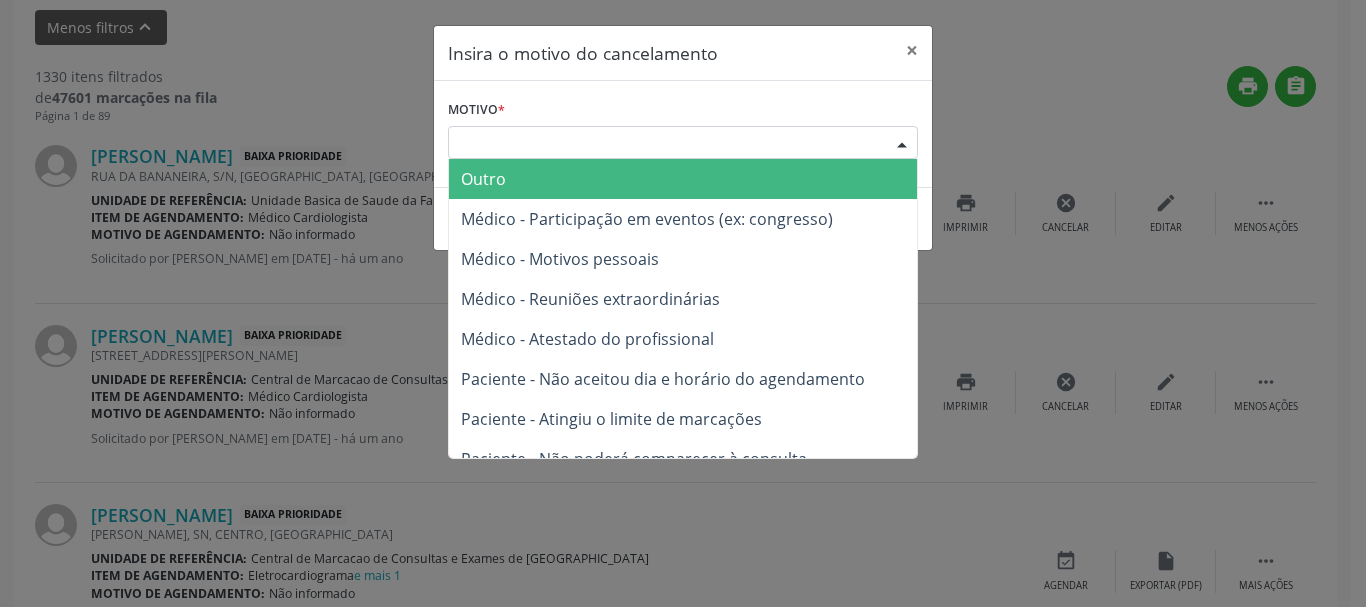 click on "Escolha o motivo" at bounding box center [683, 143] 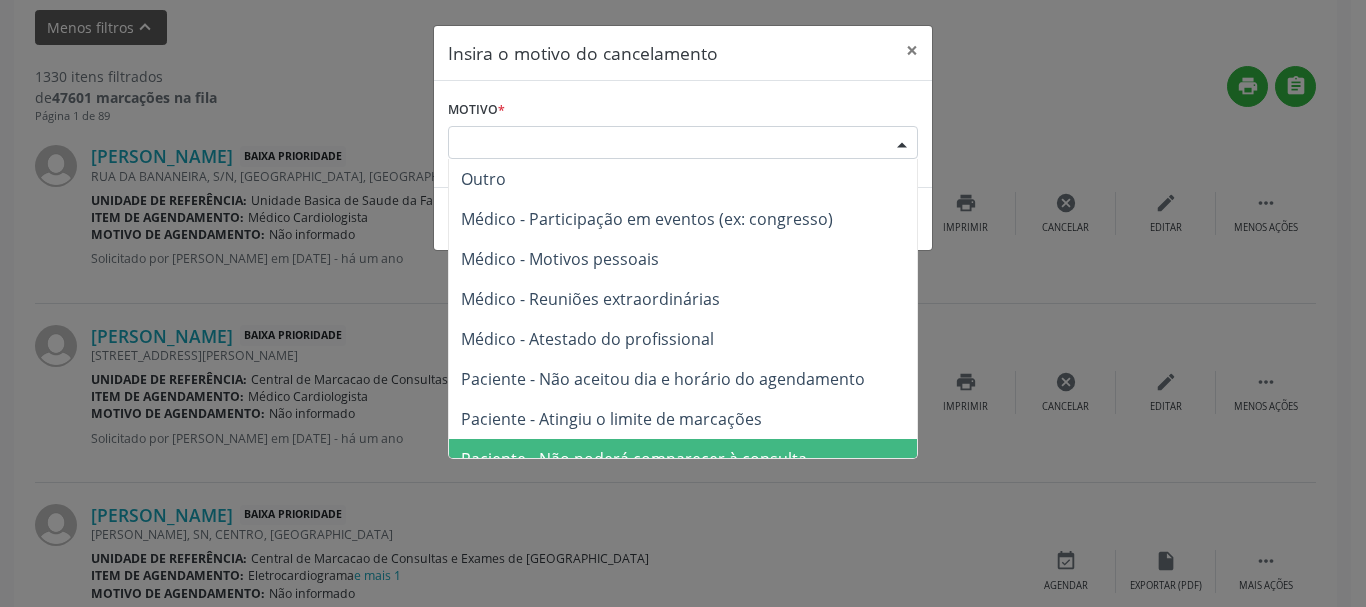 drag, startPoint x: 742, startPoint y: 430, endPoint x: 742, endPoint y: 444, distance: 14 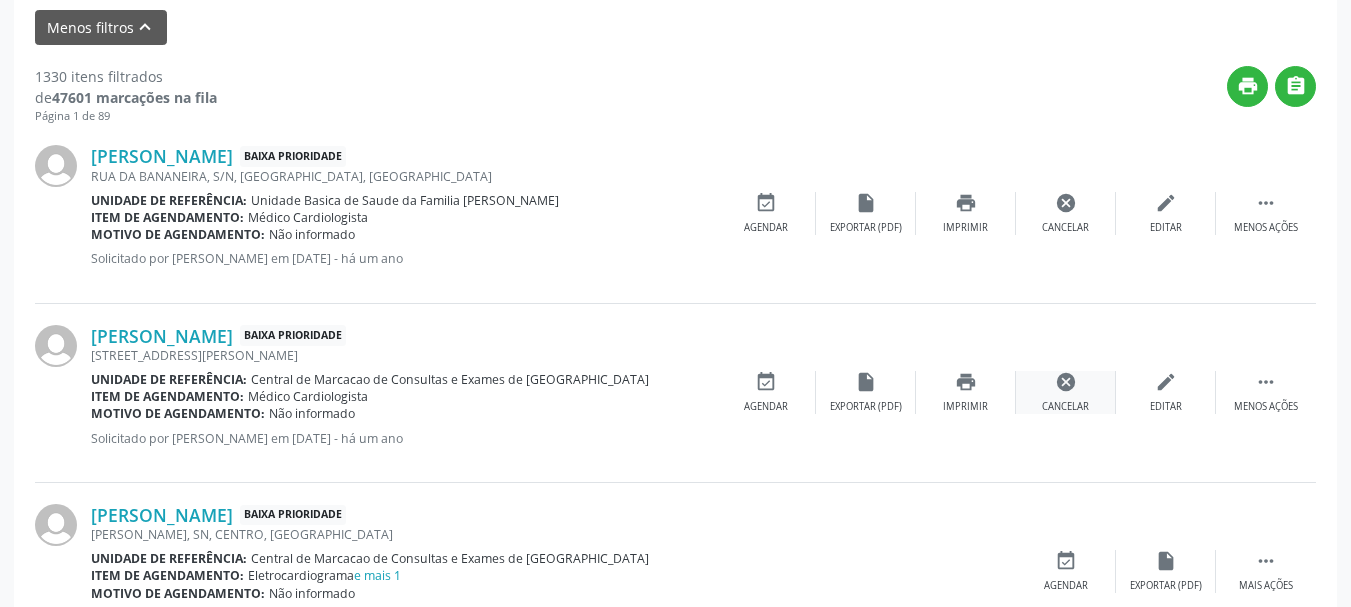 click on "cancel
Cancelar" at bounding box center [1066, 392] 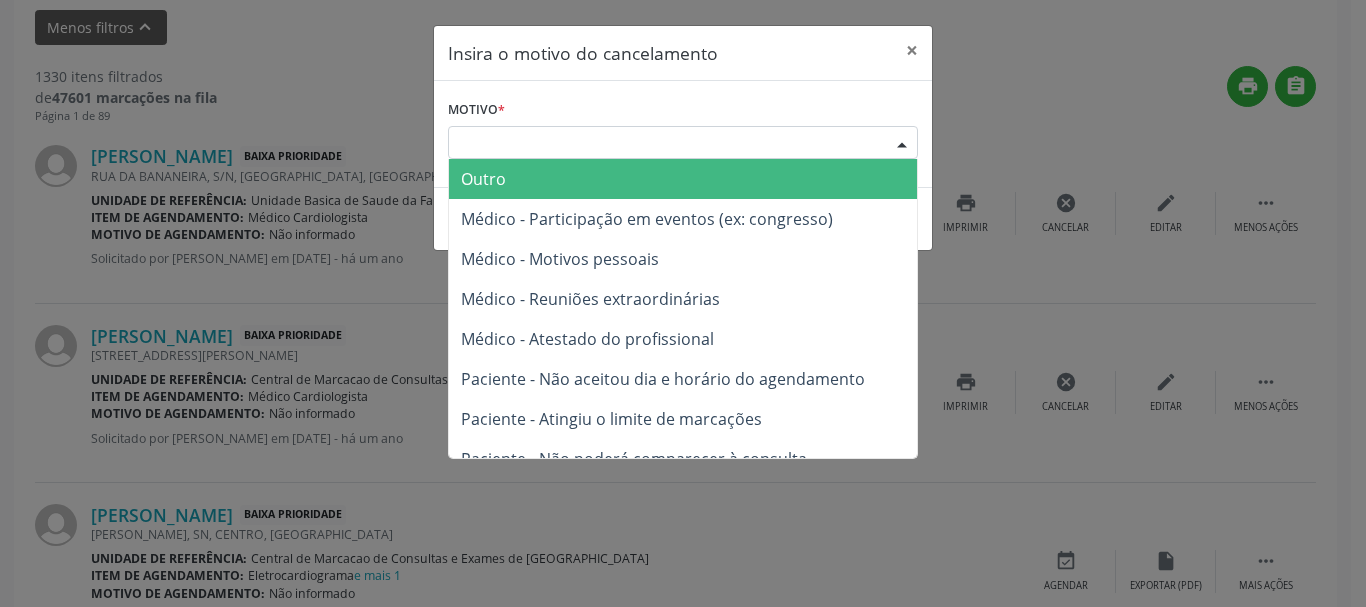 click on "Escolha o motivo" at bounding box center (683, 143) 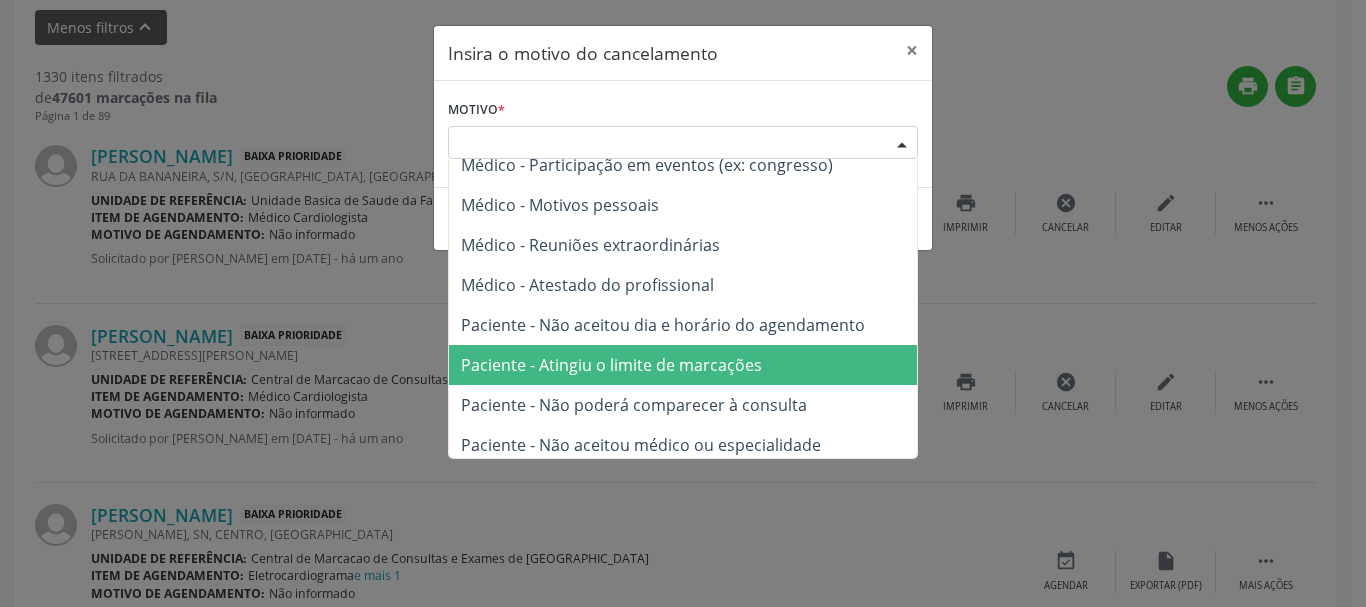 scroll, scrollTop: 101, scrollLeft: 0, axis: vertical 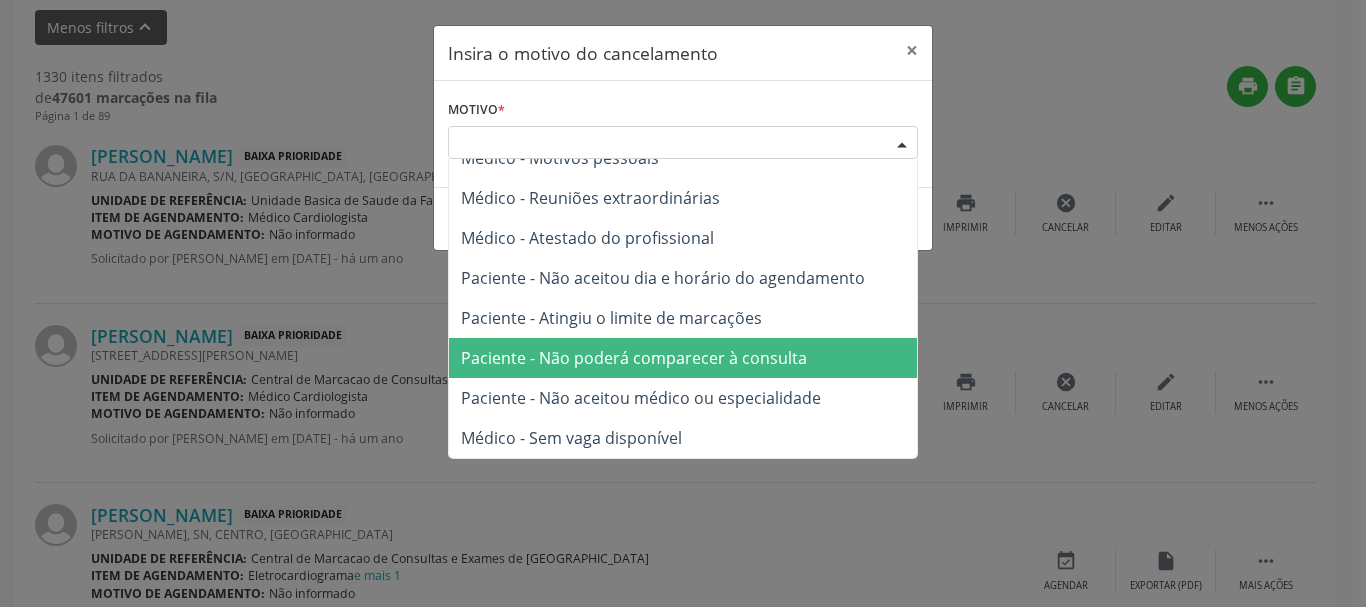 click on "Paciente - Não poderá comparecer à consulta" at bounding box center [683, 358] 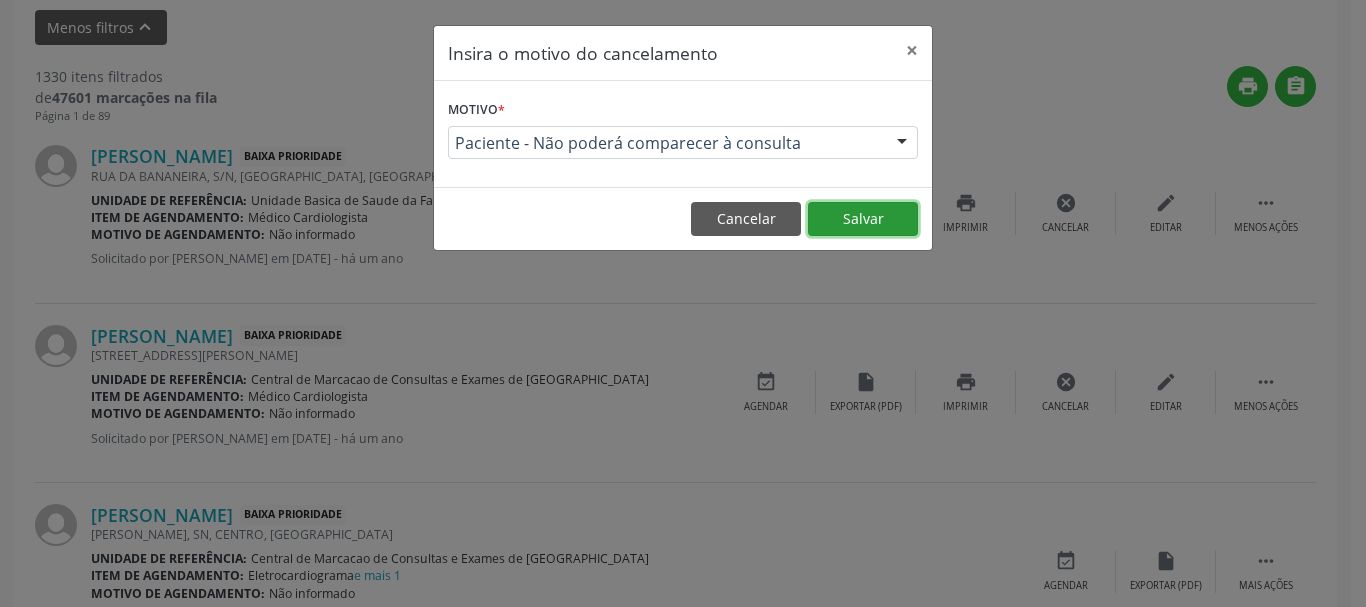 click on "Salvar" at bounding box center (863, 219) 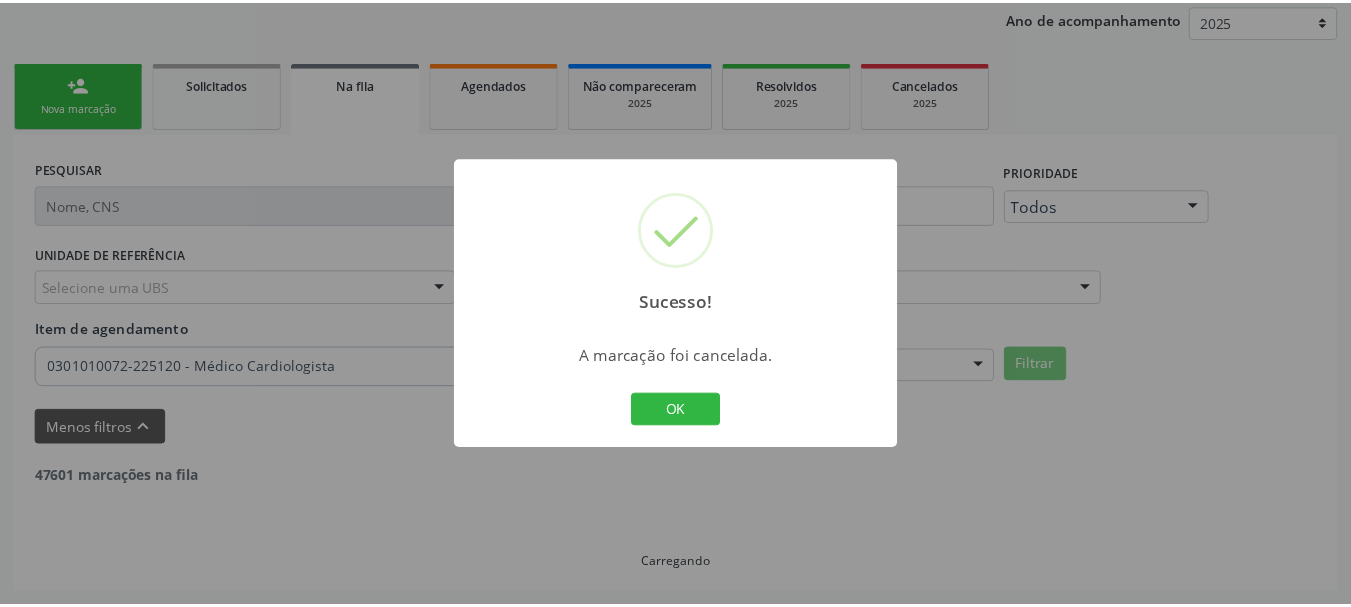 scroll, scrollTop: 238, scrollLeft: 0, axis: vertical 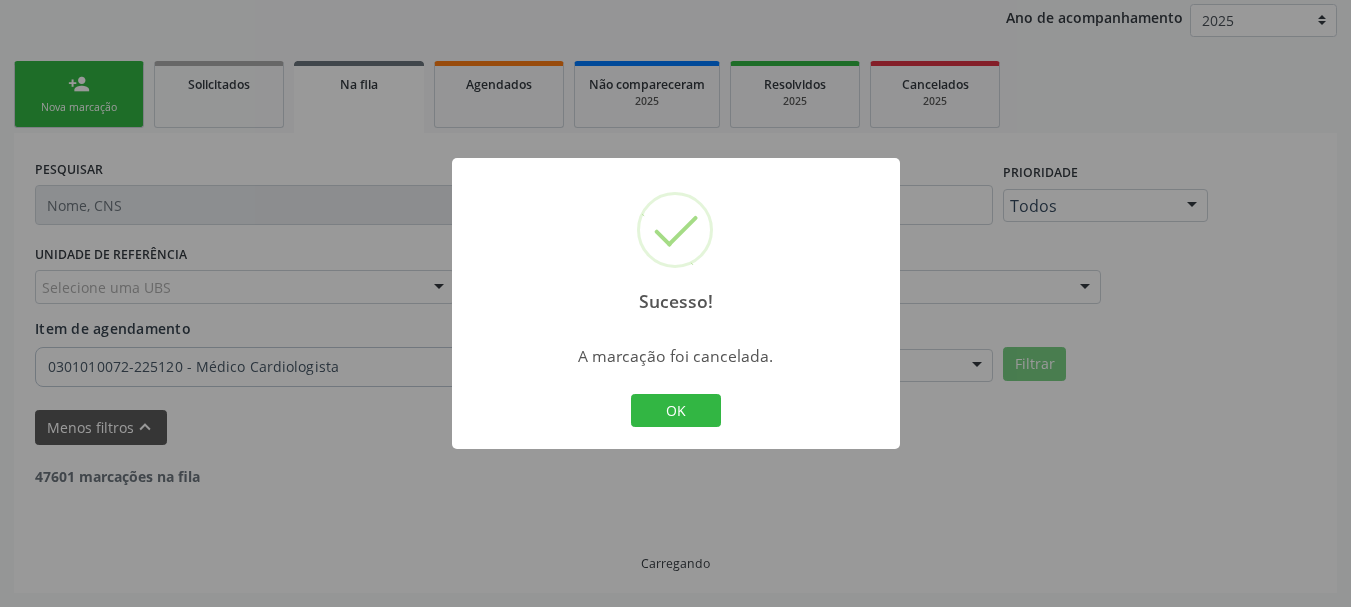 click on "OK Cancel" at bounding box center [675, 411] 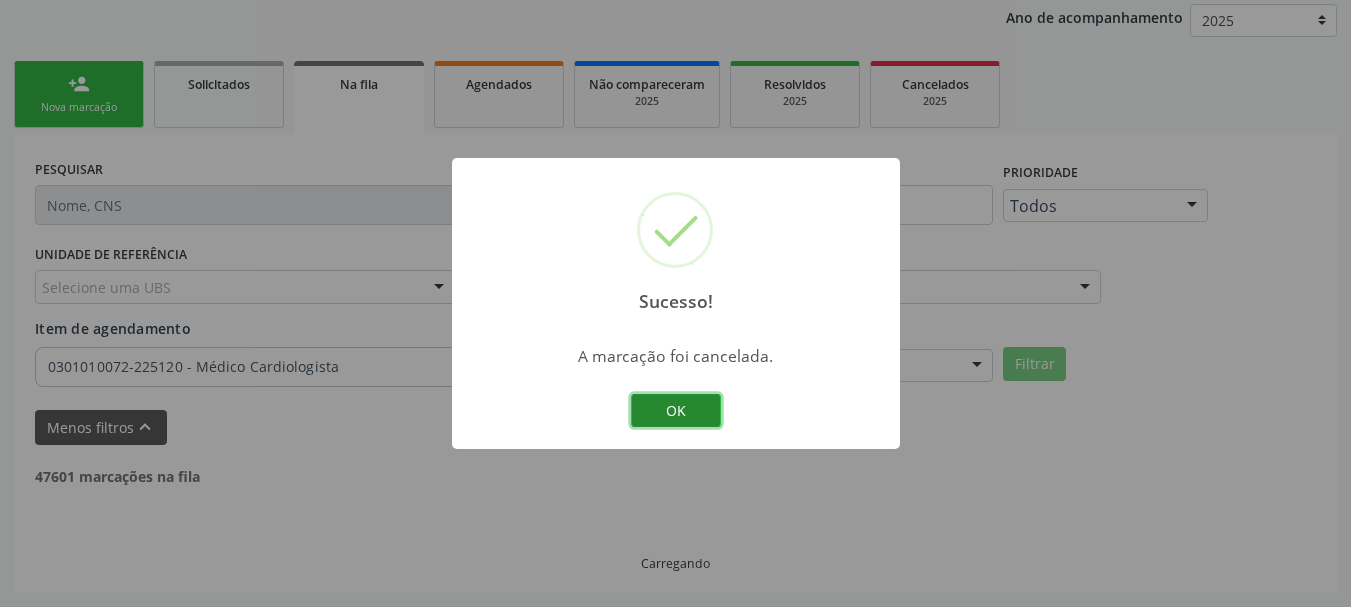 click on "OK" at bounding box center [676, 411] 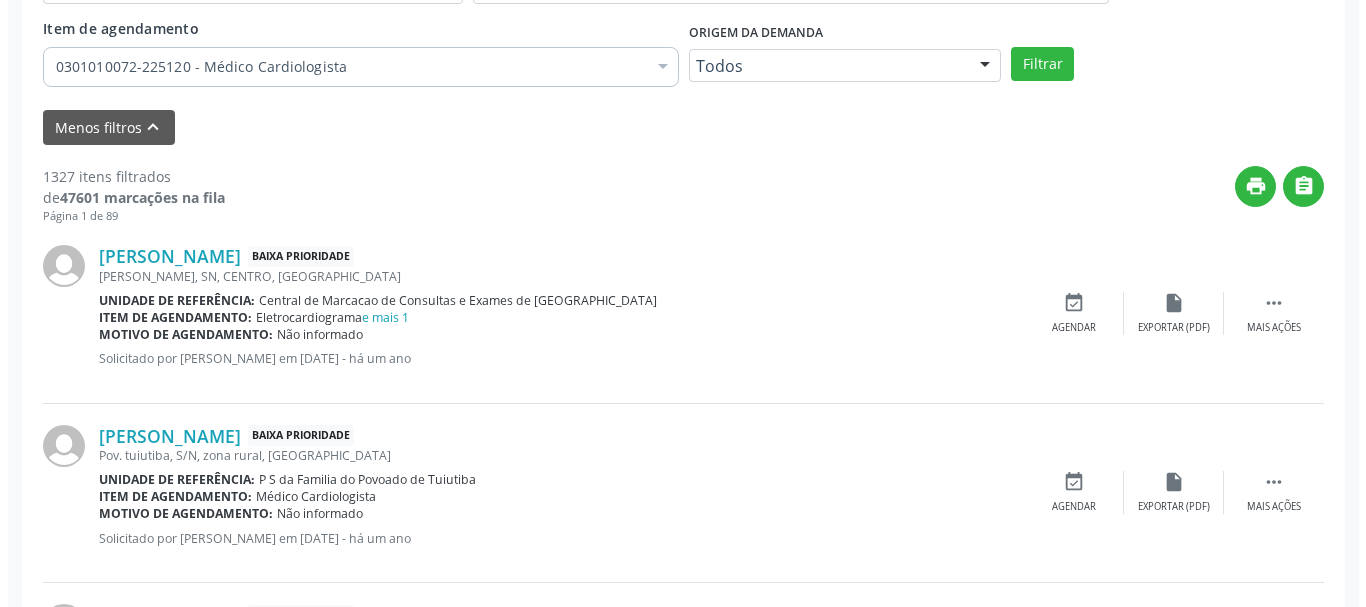 scroll, scrollTop: 638, scrollLeft: 0, axis: vertical 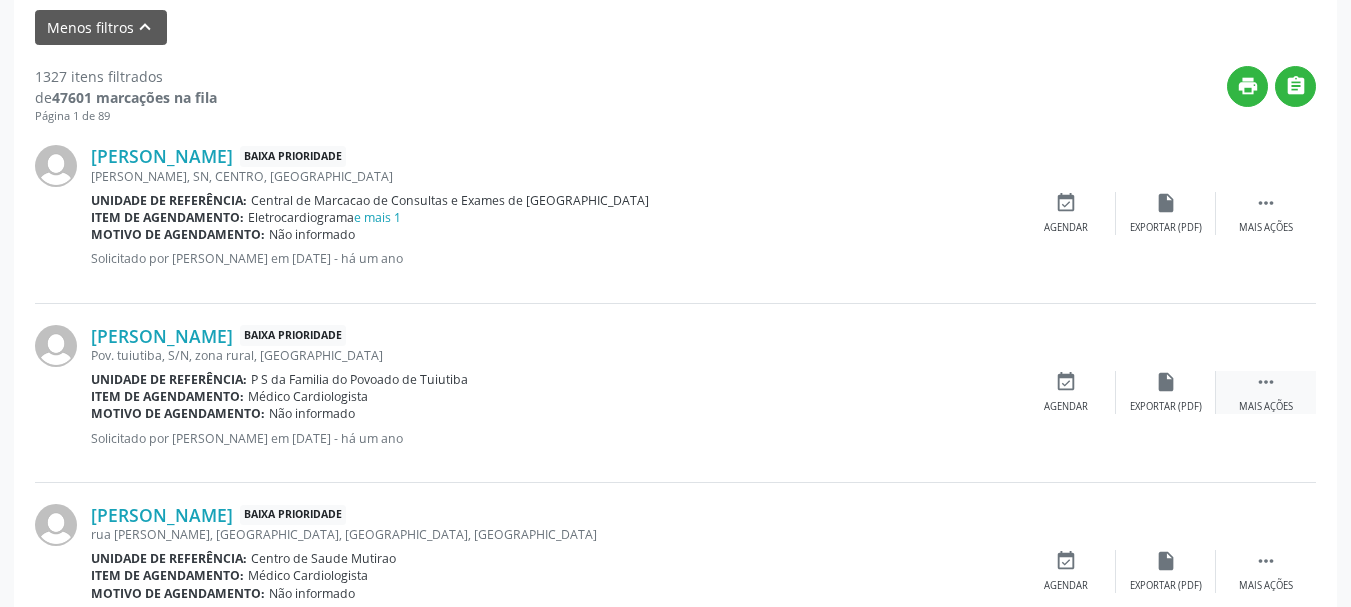 drag, startPoint x: 1260, startPoint y: 356, endPoint x: 1263, endPoint y: 384, distance: 28.160255 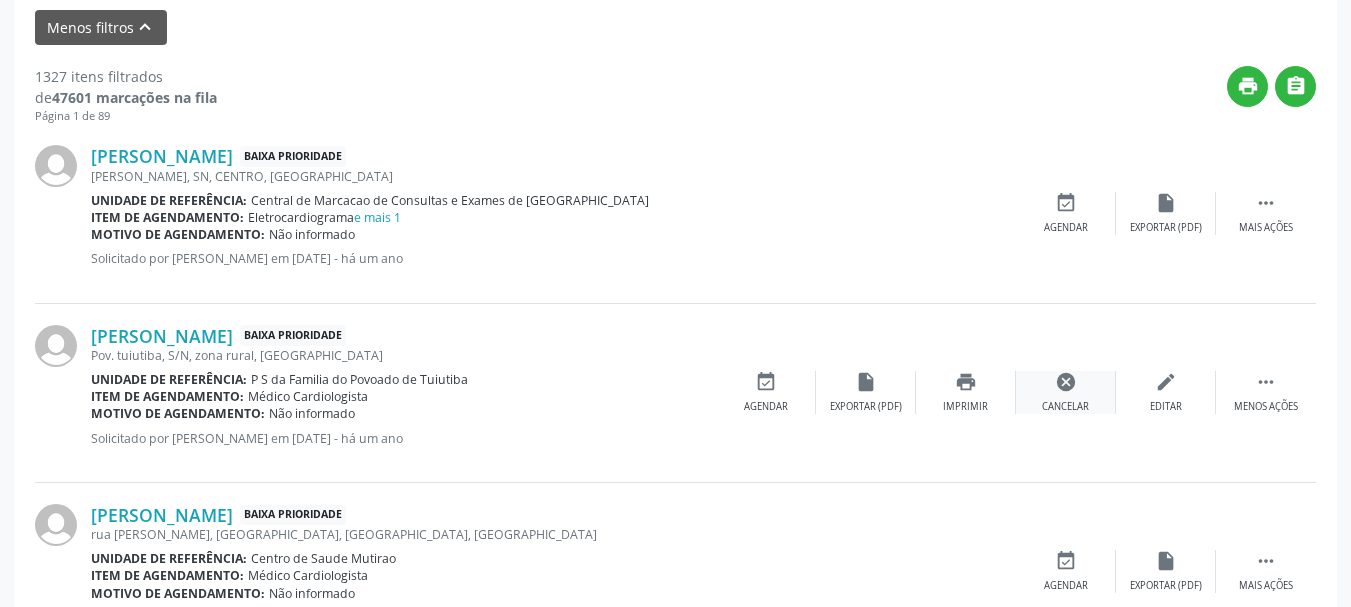 click on "cancel
Cancelar" at bounding box center (1066, 392) 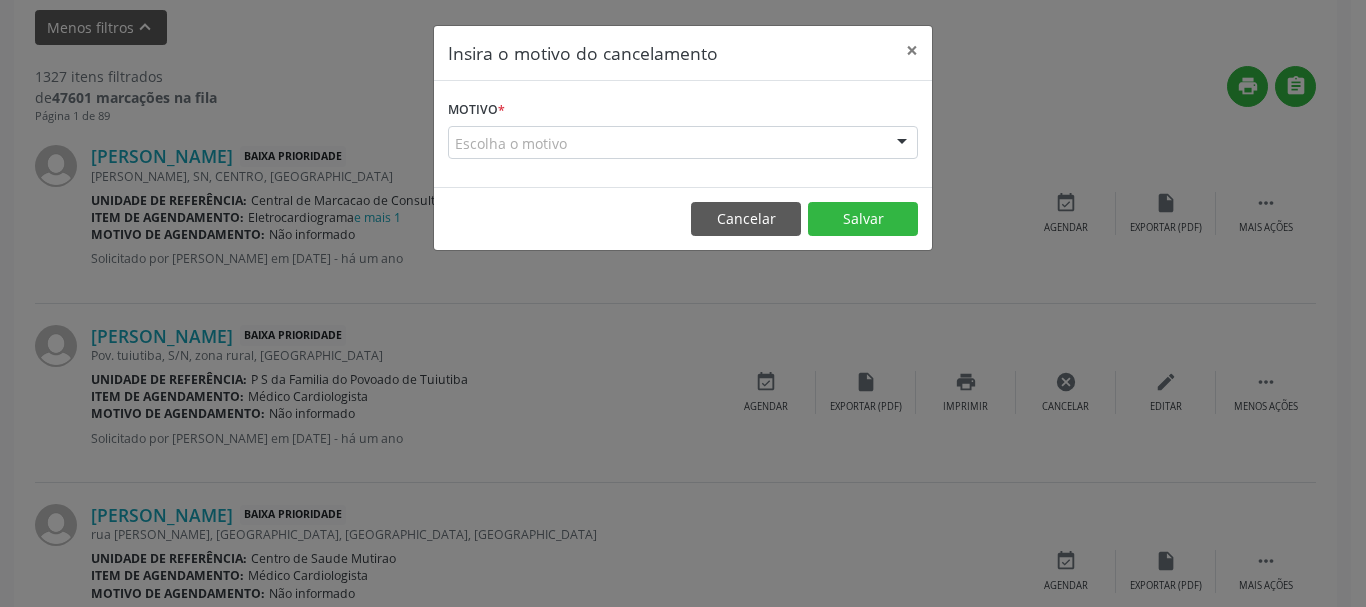 click at bounding box center [902, 144] 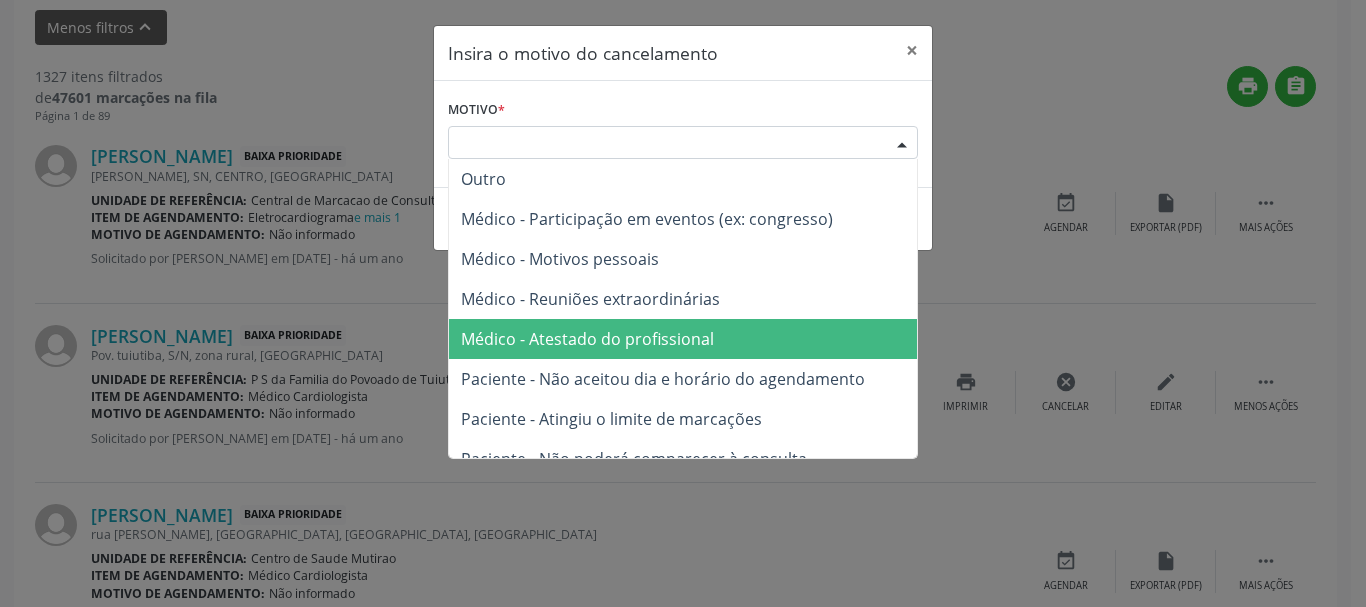 scroll, scrollTop: 100, scrollLeft: 0, axis: vertical 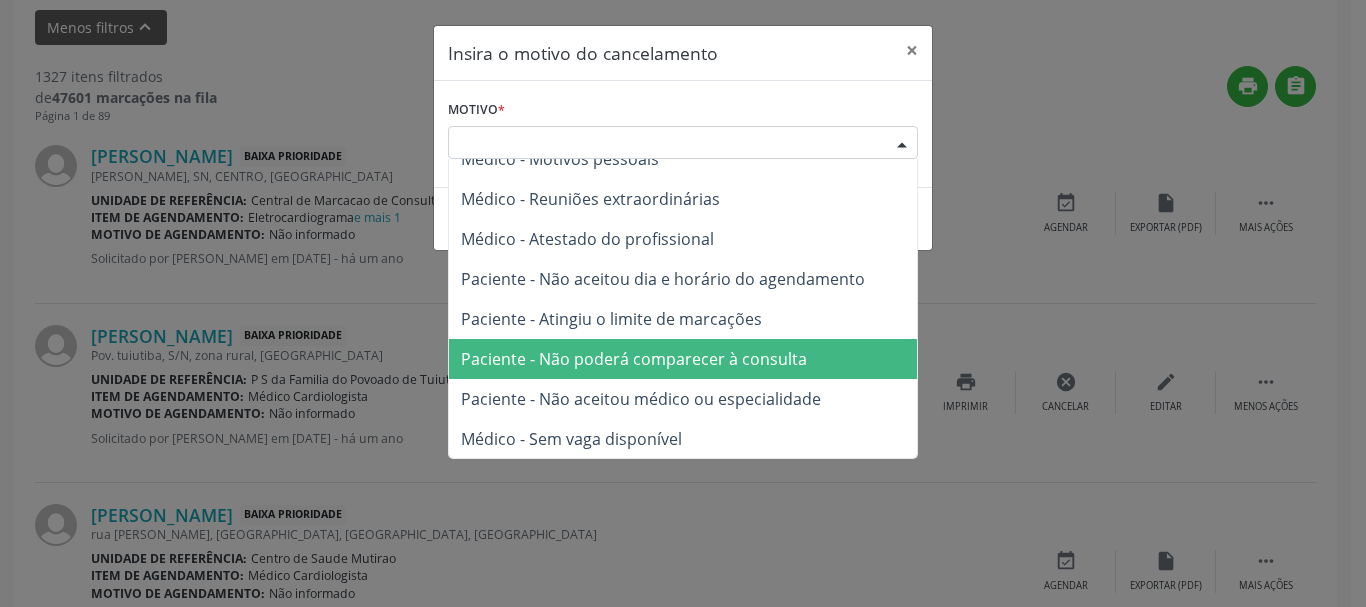 click on "Paciente - Não poderá comparecer à consulta" at bounding box center [634, 359] 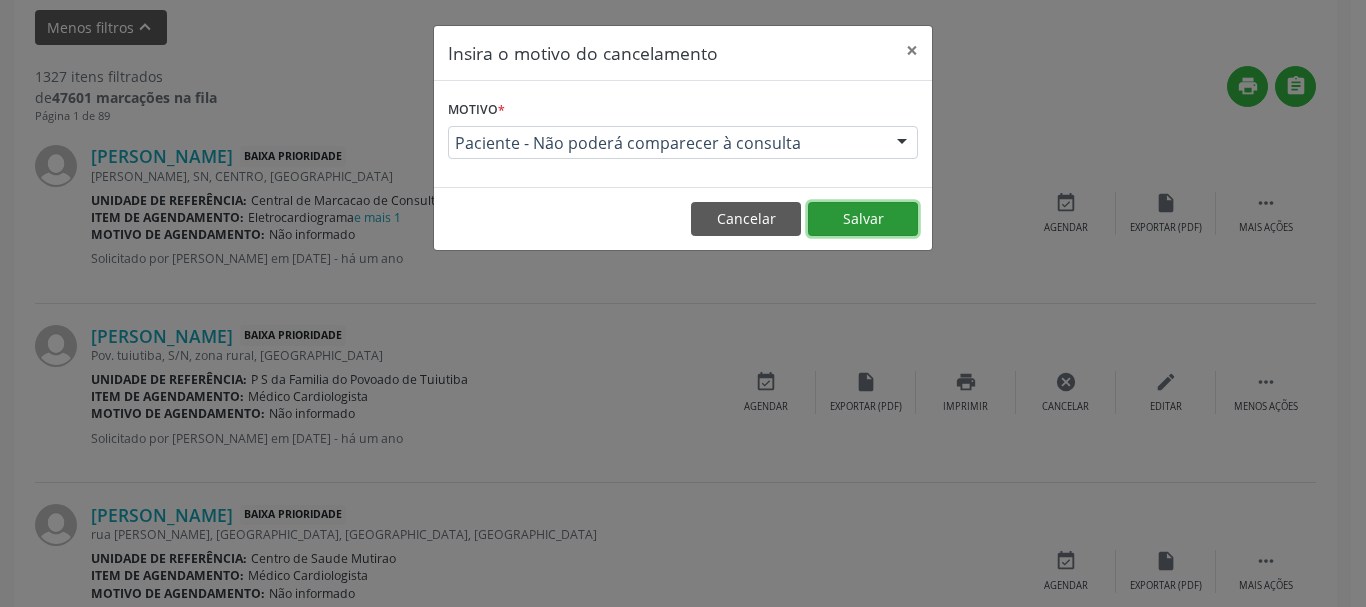 click on "Salvar" at bounding box center (863, 219) 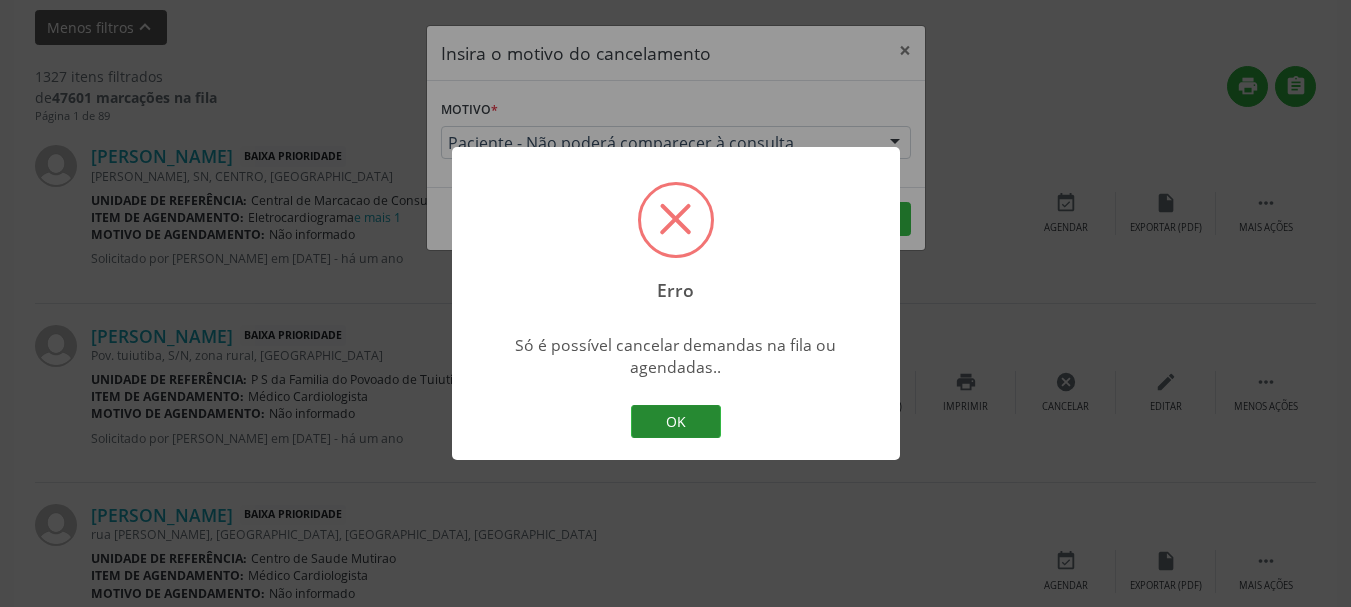 click on "OK" at bounding box center (676, 422) 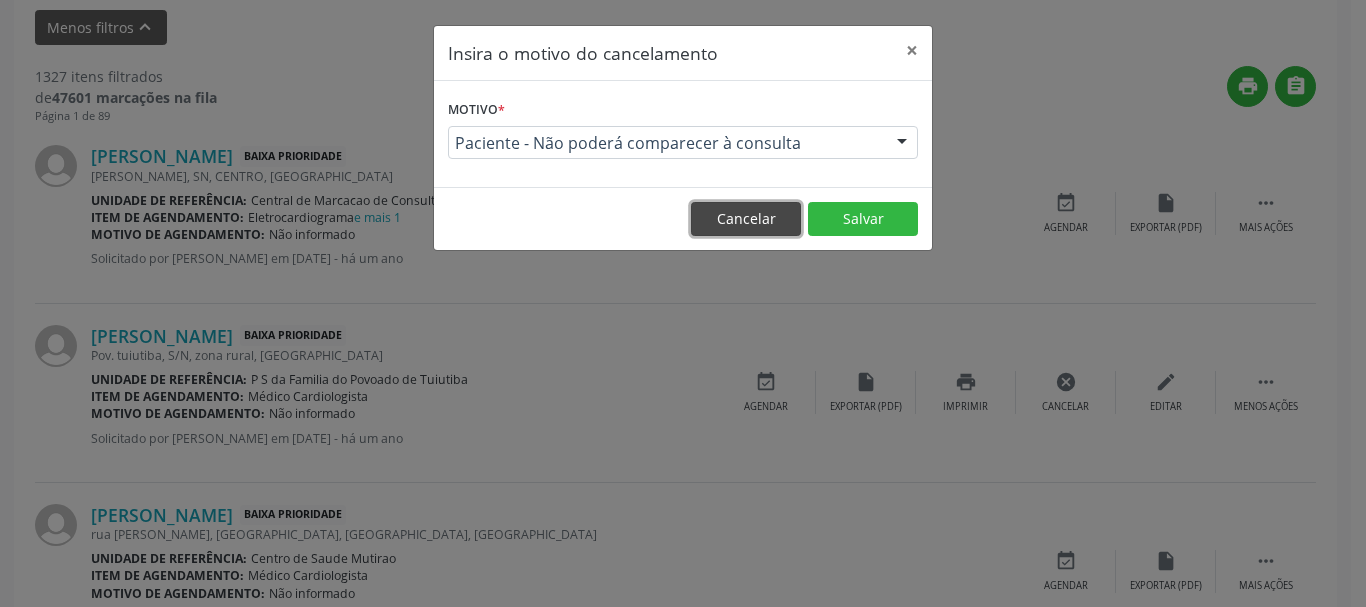 click on "Cancelar" at bounding box center (746, 219) 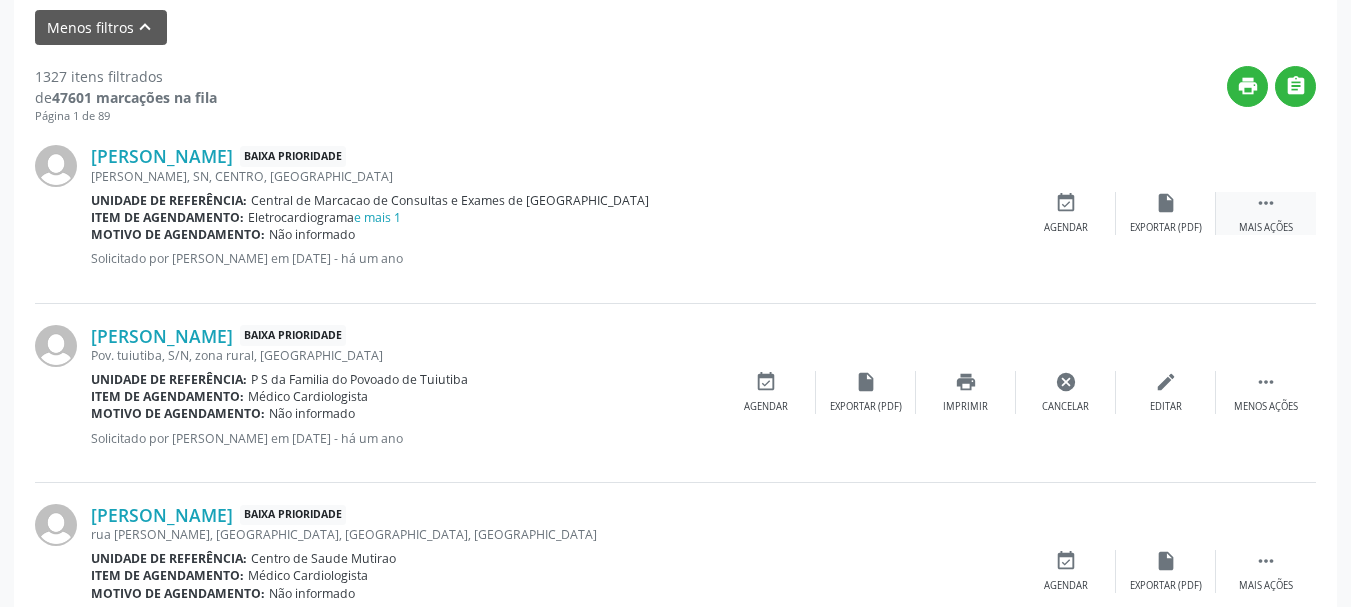 click on "
Mais ações" at bounding box center [1266, 213] 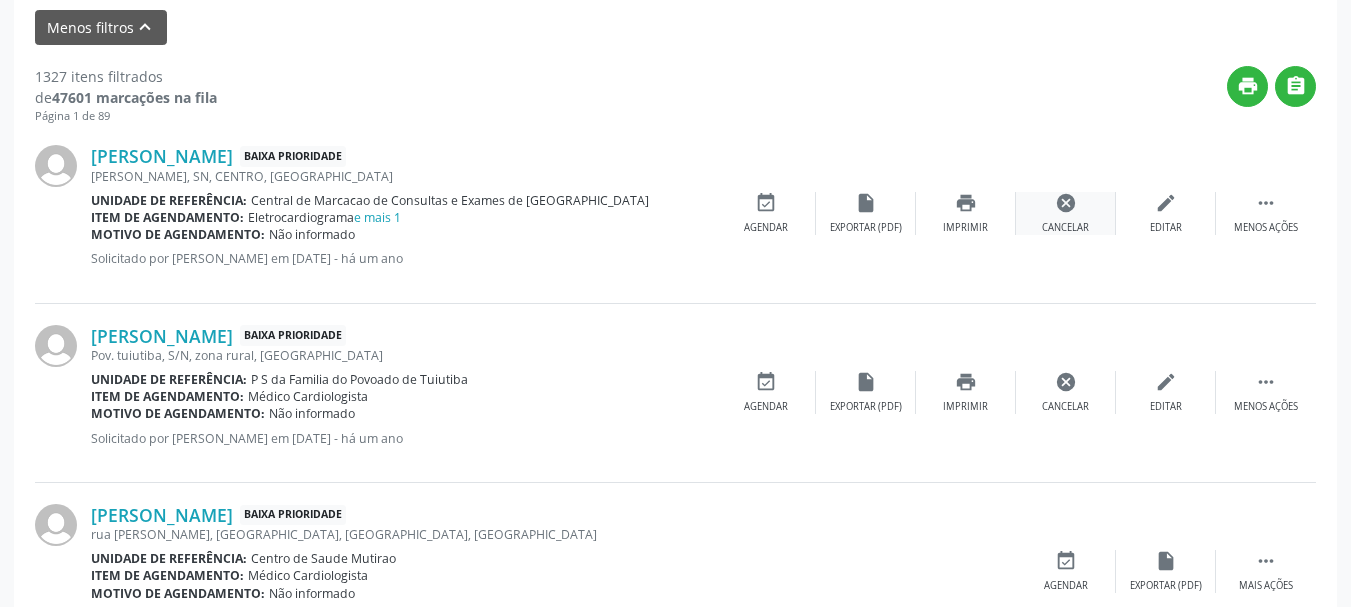 click on "Cancelar" at bounding box center (1065, 228) 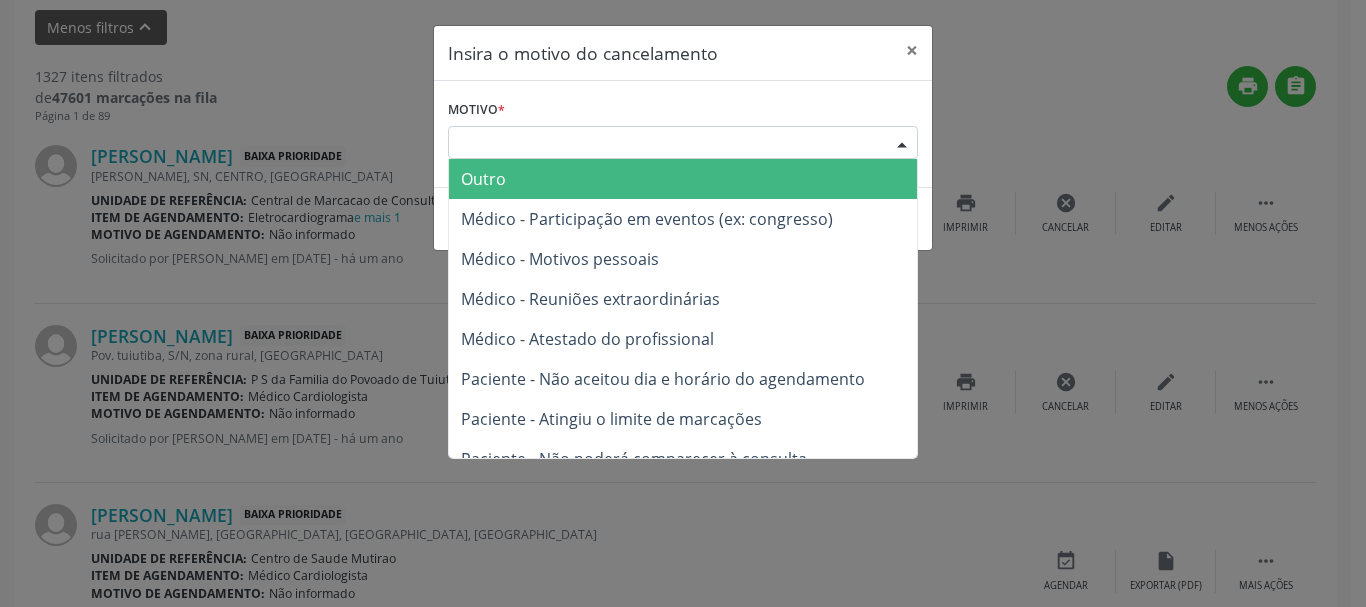 drag, startPoint x: 898, startPoint y: 144, endPoint x: 876, endPoint y: 244, distance: 102.3914 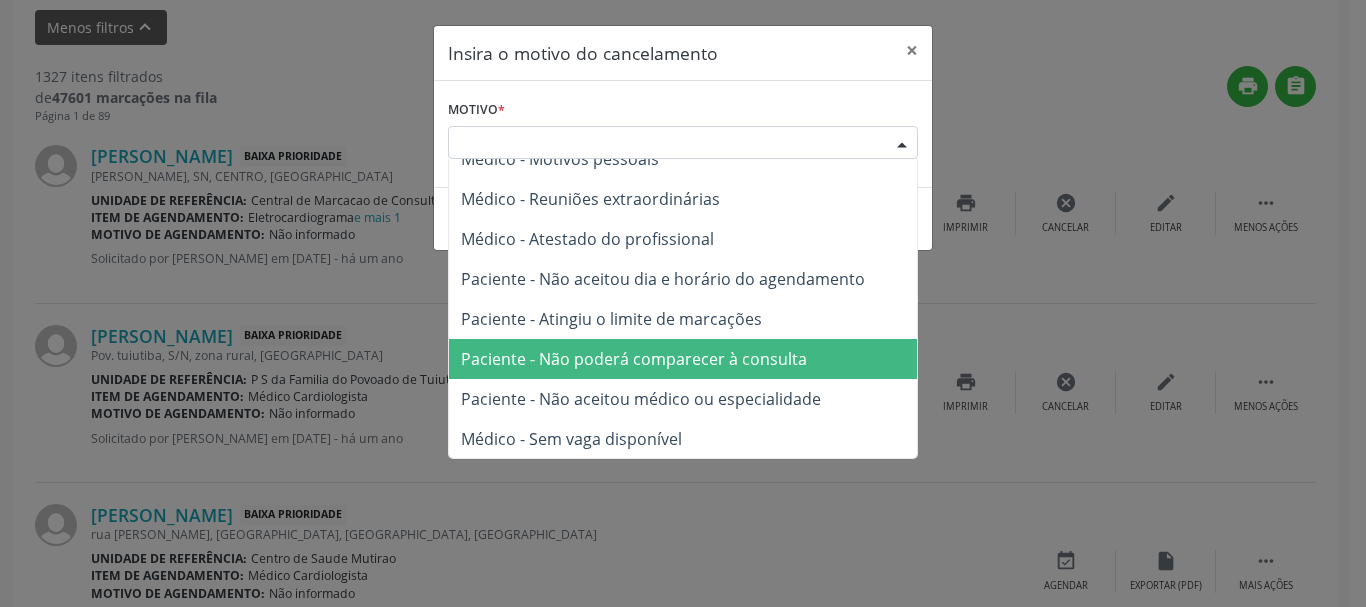 scroll, scrollTop: 101, scrollLeft: 0, axis: vertical 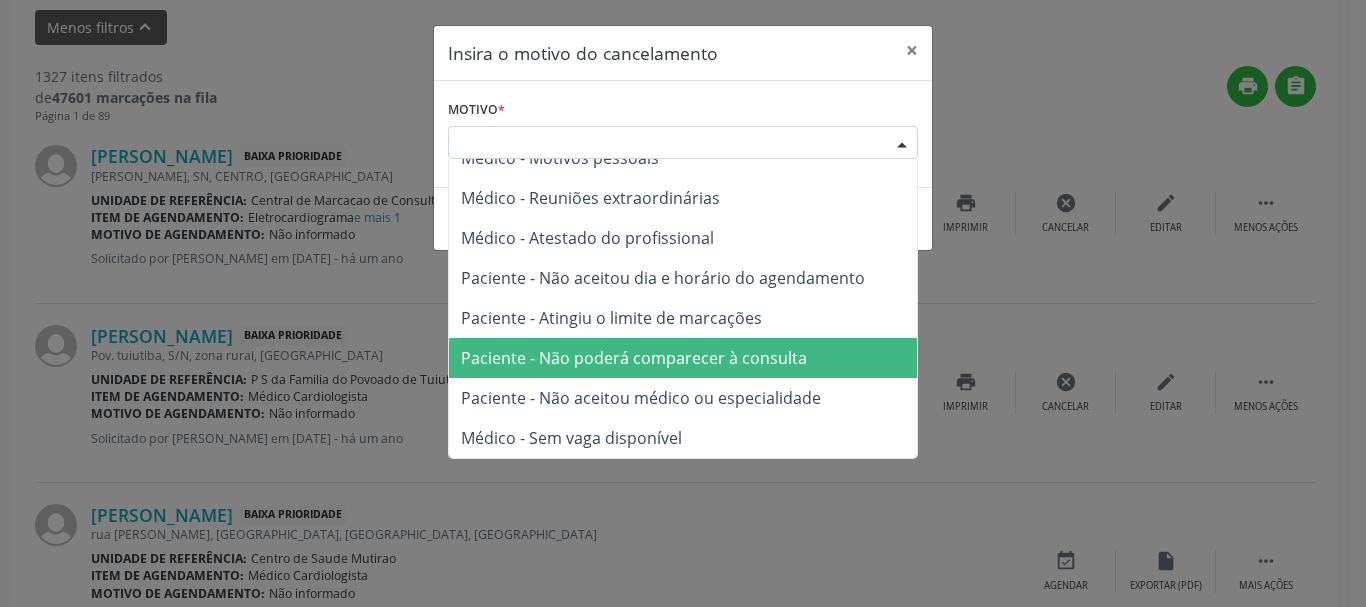 click on "Paciente - Não poderá comparecer à consulta" at bounding box center [683, 358] 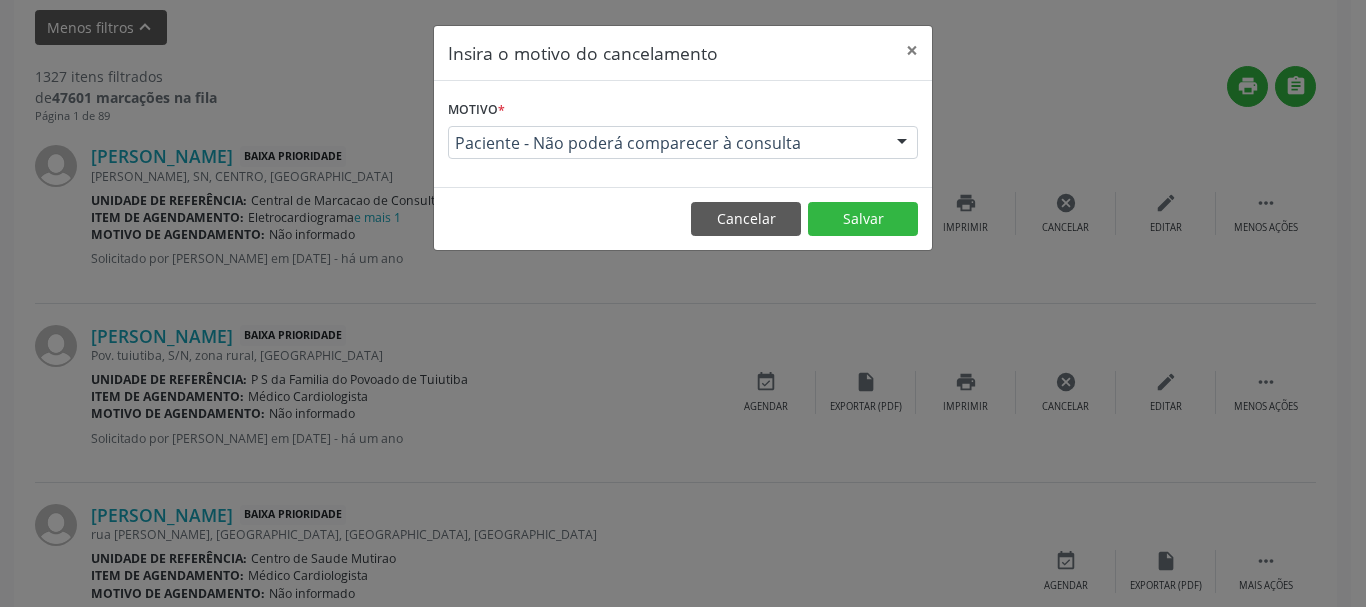 click on "Cancelar Salvar" at bounding box center (683, 218) 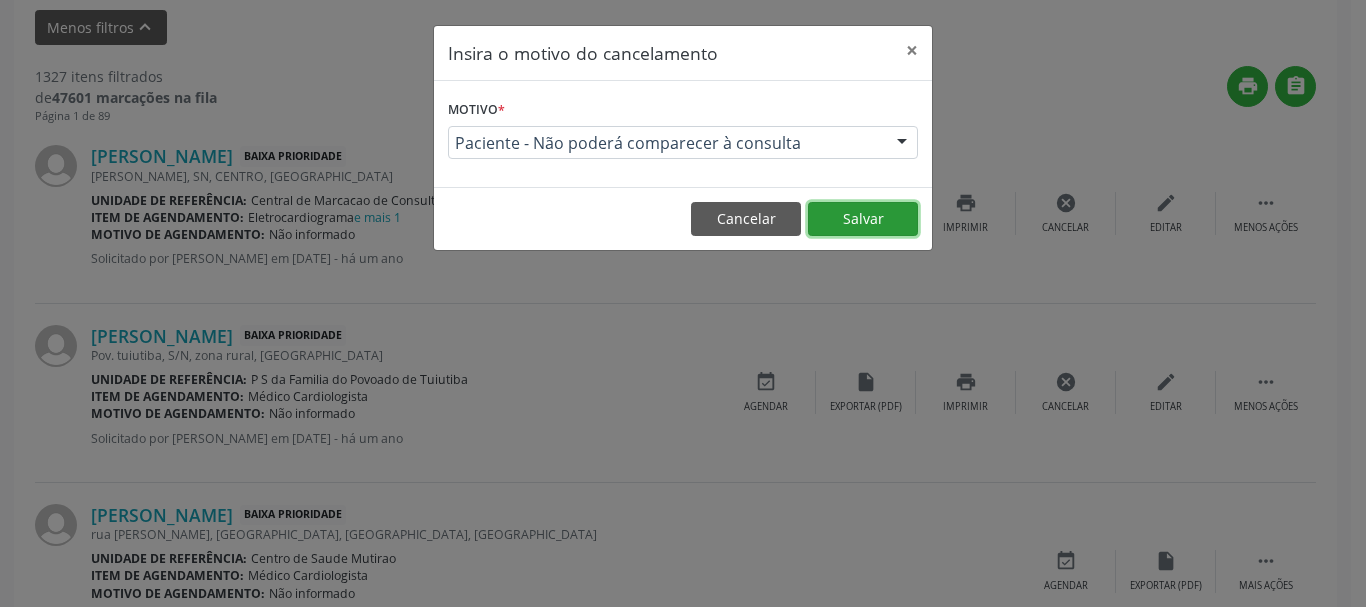 click on "Salvar" at bounding box center (863, 219) 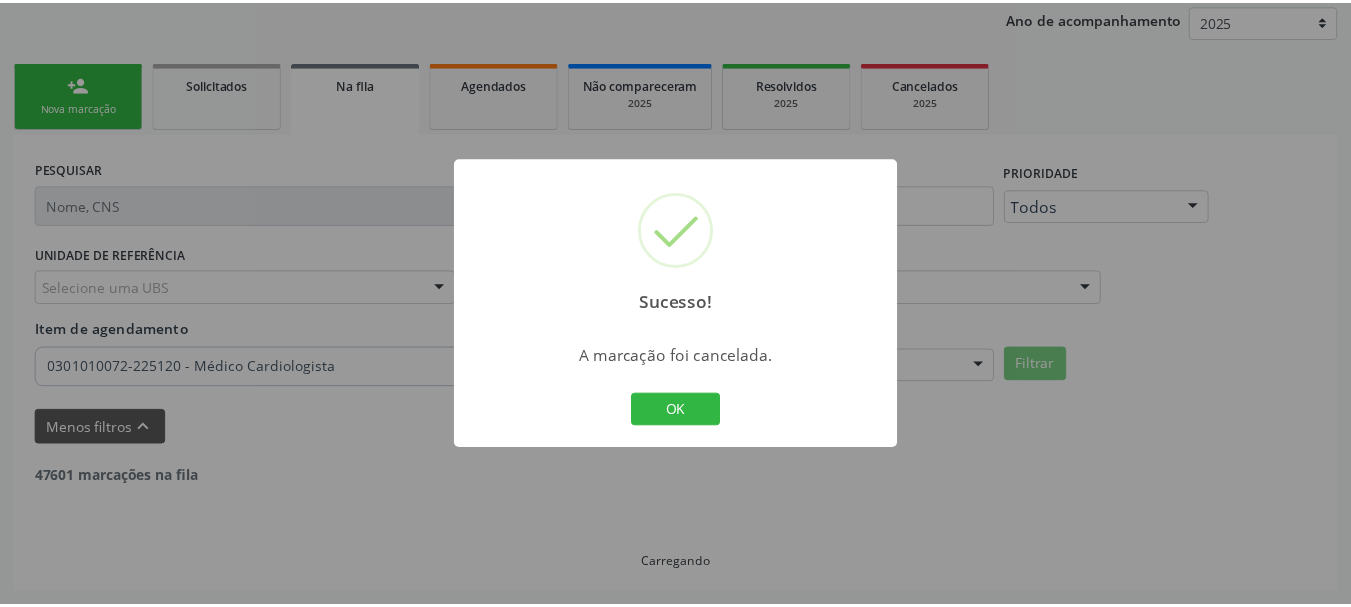 scroll, scrollTop: 238, scrollLeft: 0, axis: vertical 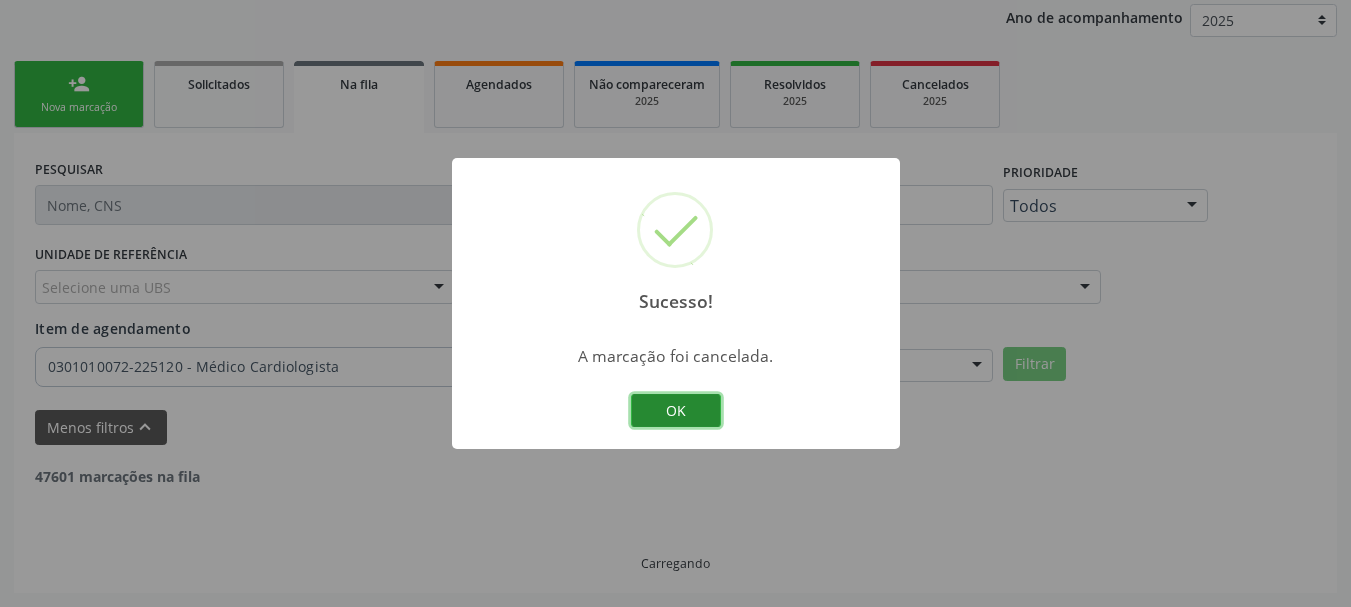 click on "OK" at bounding box center [676, 411] 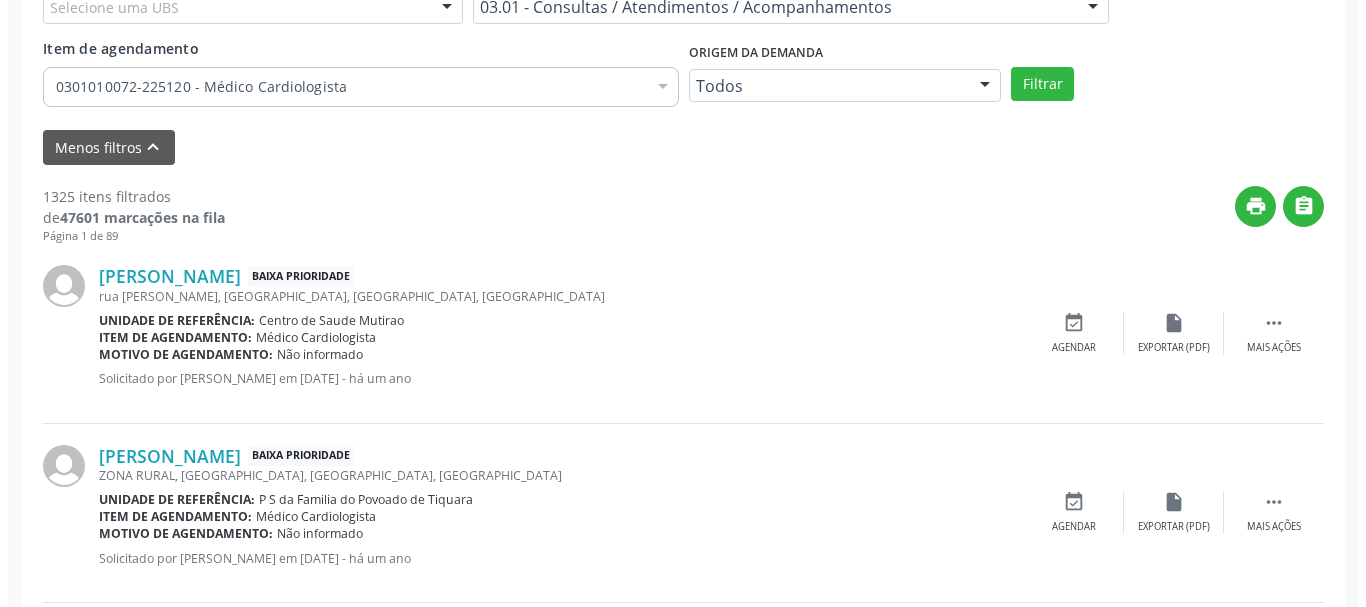 scroll, scrollTop: 638, scrollLeft: 0, axis: vertical 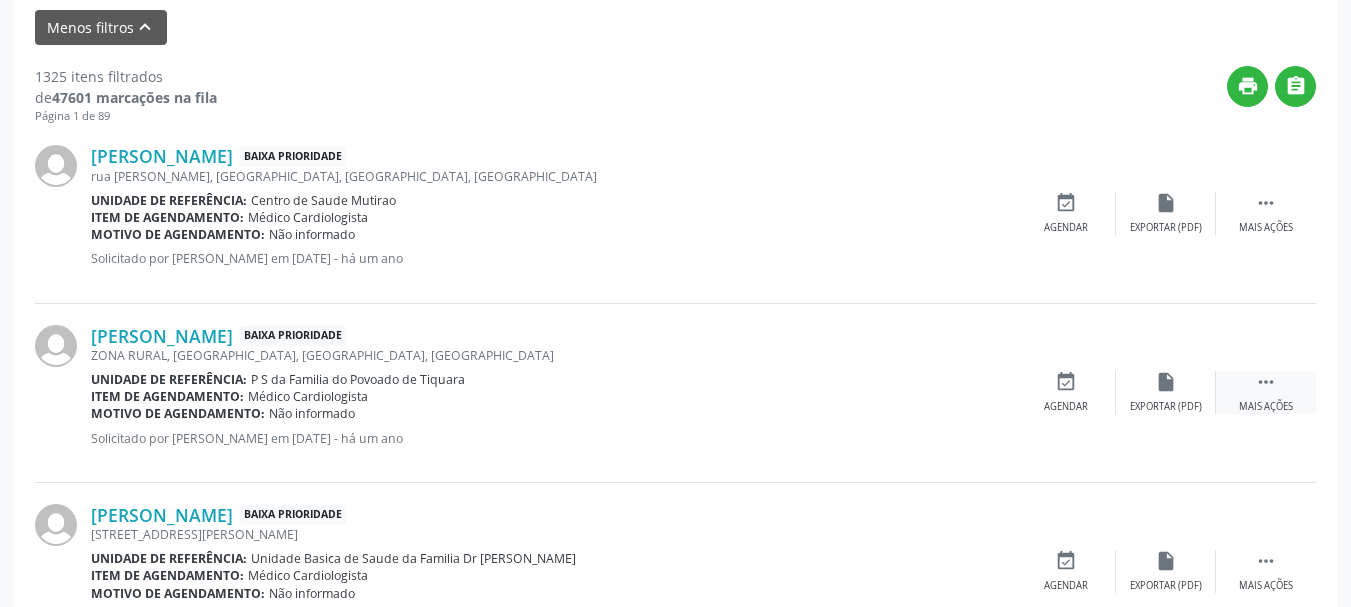 click on "Mais ações" at bounding box center (1266, 407) 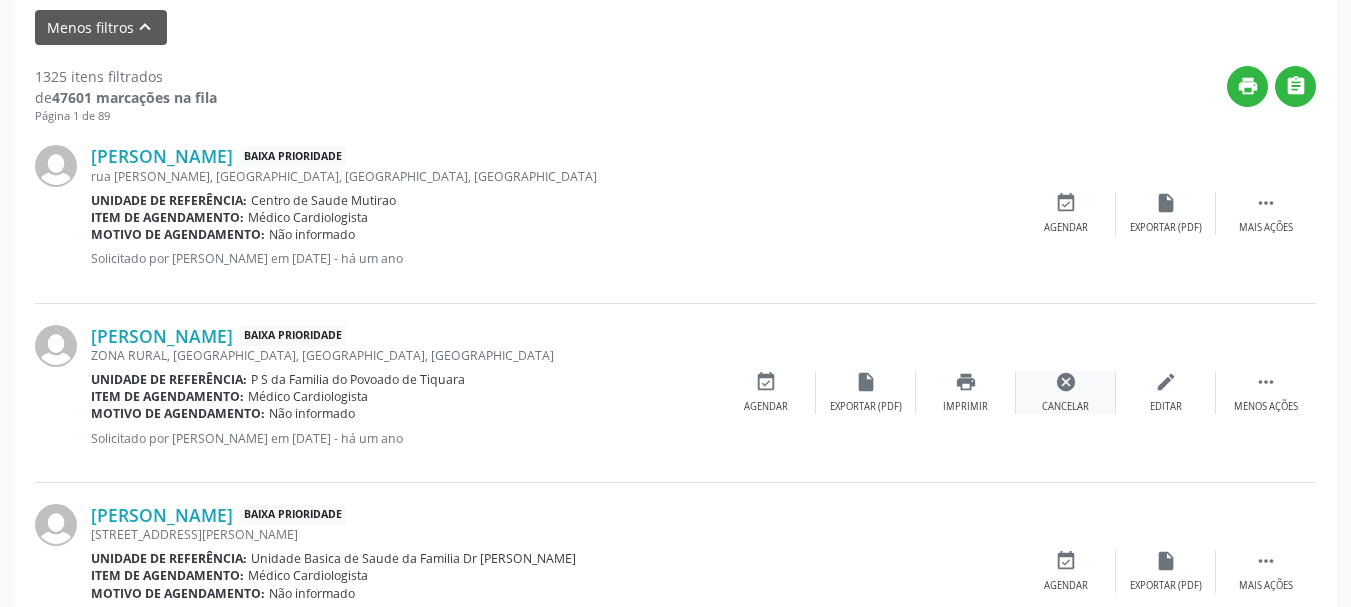 click on "cancel" at bounding box center (1066, 382) 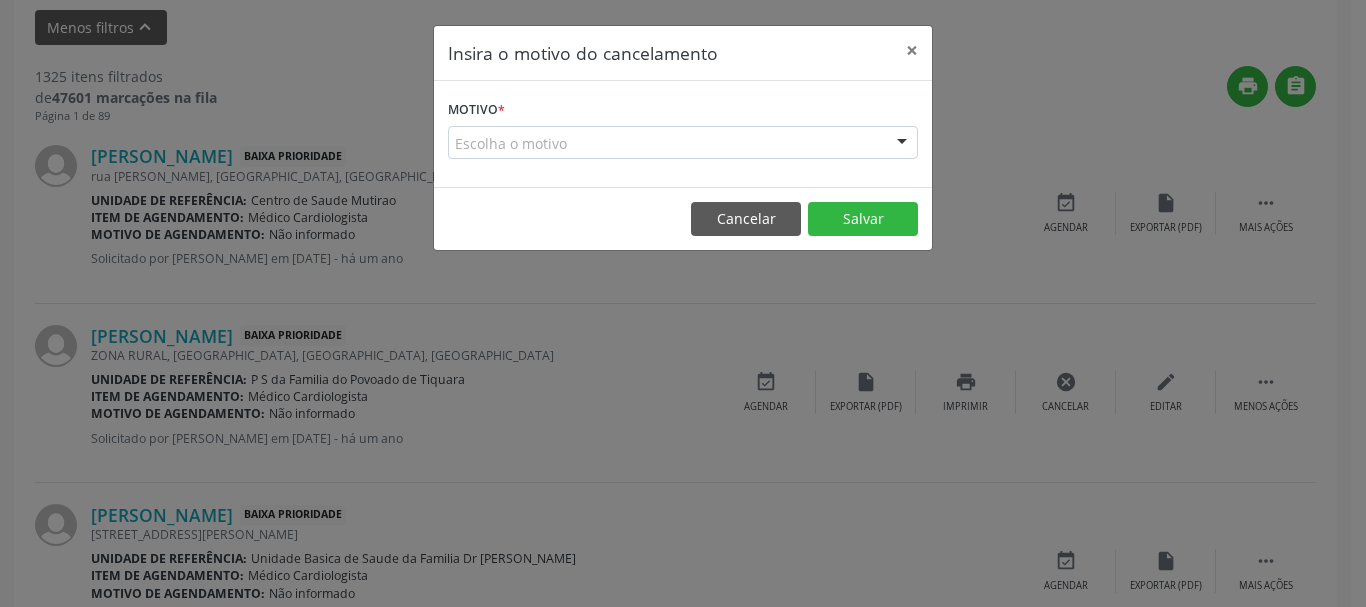 click on "Escolha o motivo" at bounding box center (683, 143) 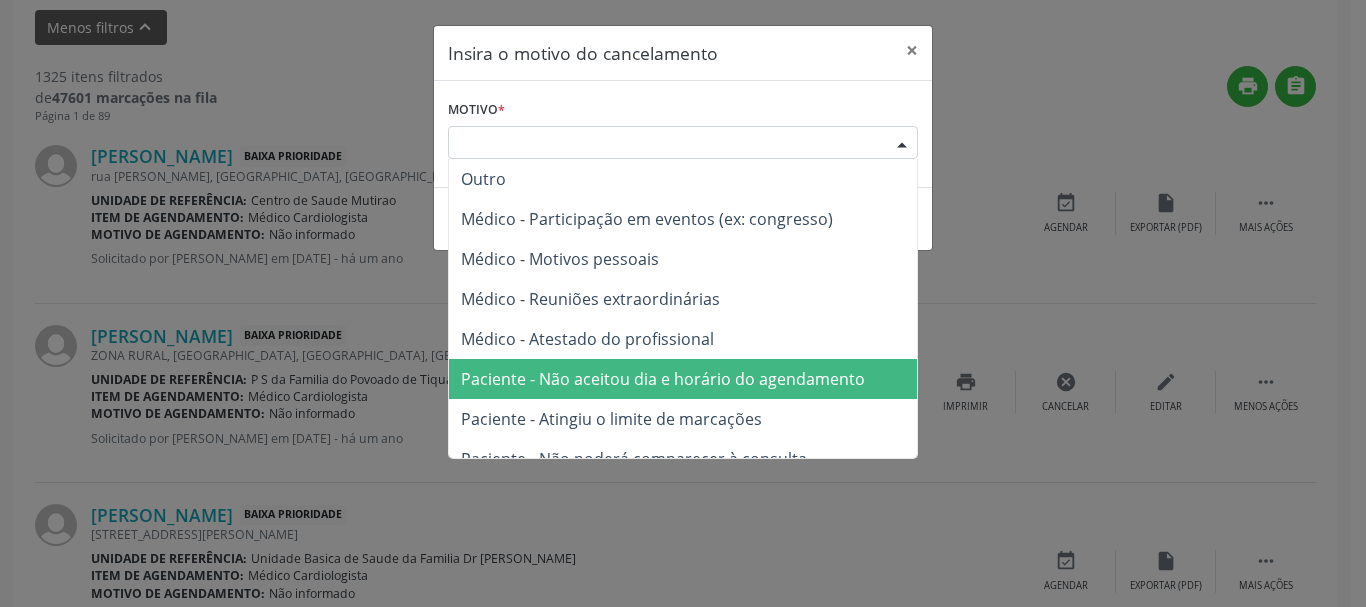 drag, startPoint x: 805, startPoint y: 378, endPoint x: 887, endPoint y: 269, distance: 136.40015 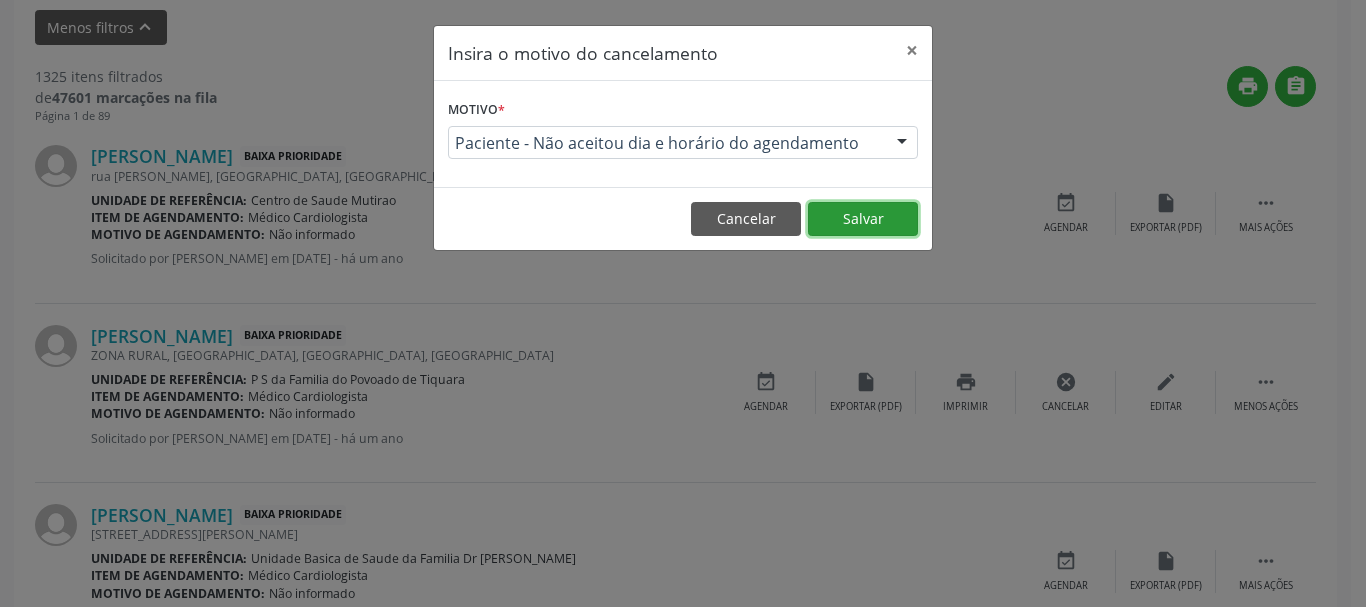 click on "Salvar" at bounding box center [863, 219] 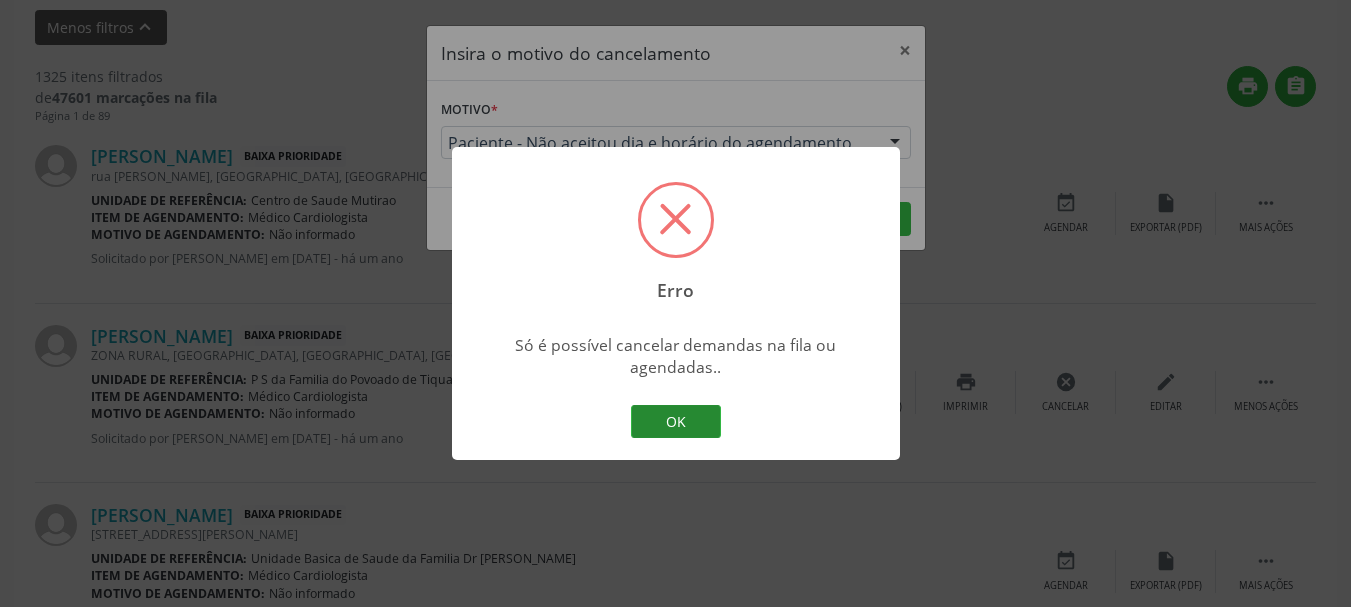 drag, startPoint x: 670, startPoint y: 422, endPoint x: 689, endPoint y: 410, distance: 22.472204 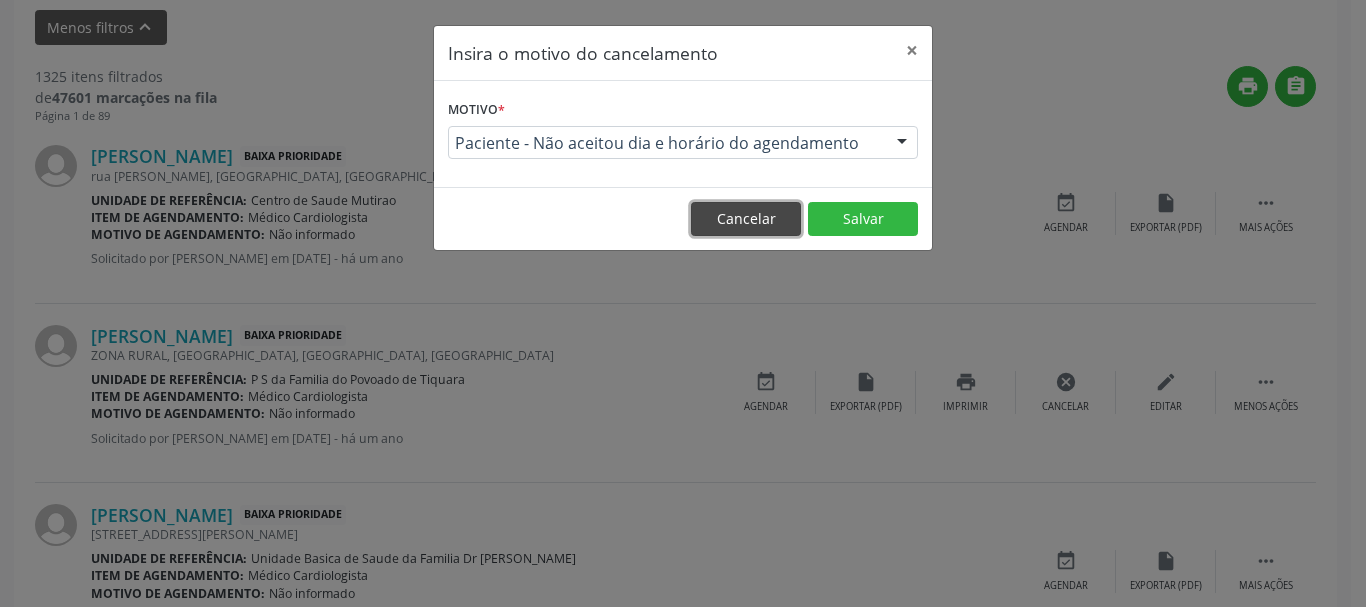 drag, startPoint x: 758, startPoint y: 219, endPoint x: 778, endPoint y: 219, distance: 20 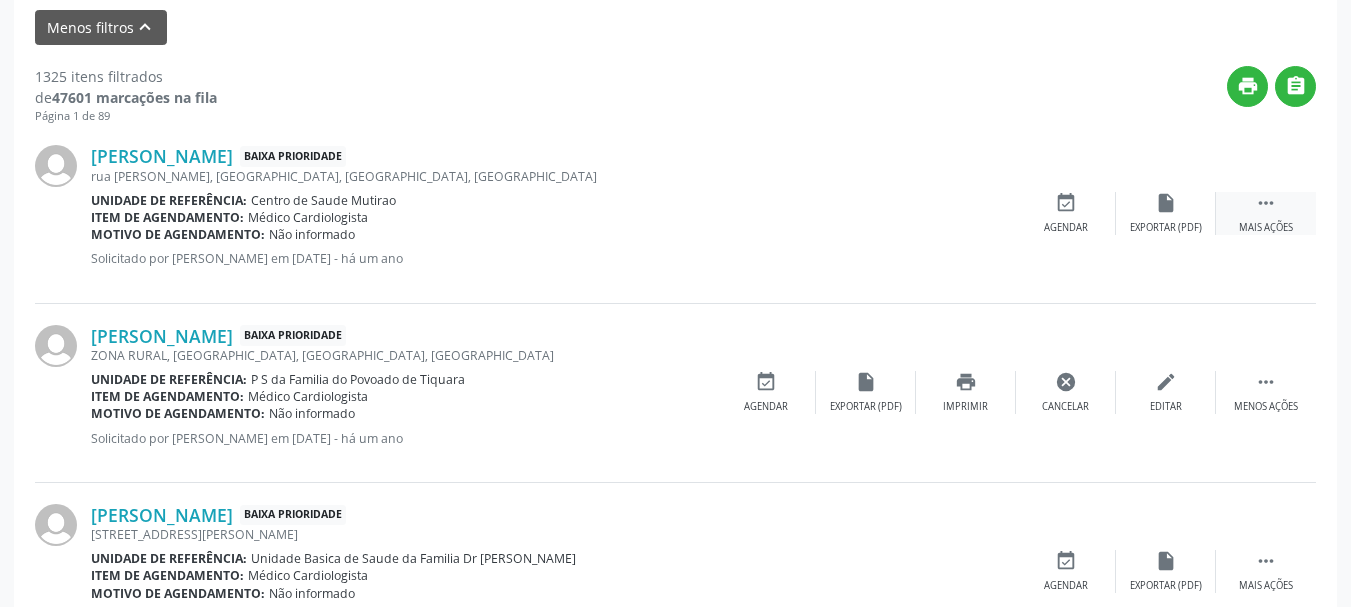 click on "
Mais ações" at bounding box center [1266, 213] 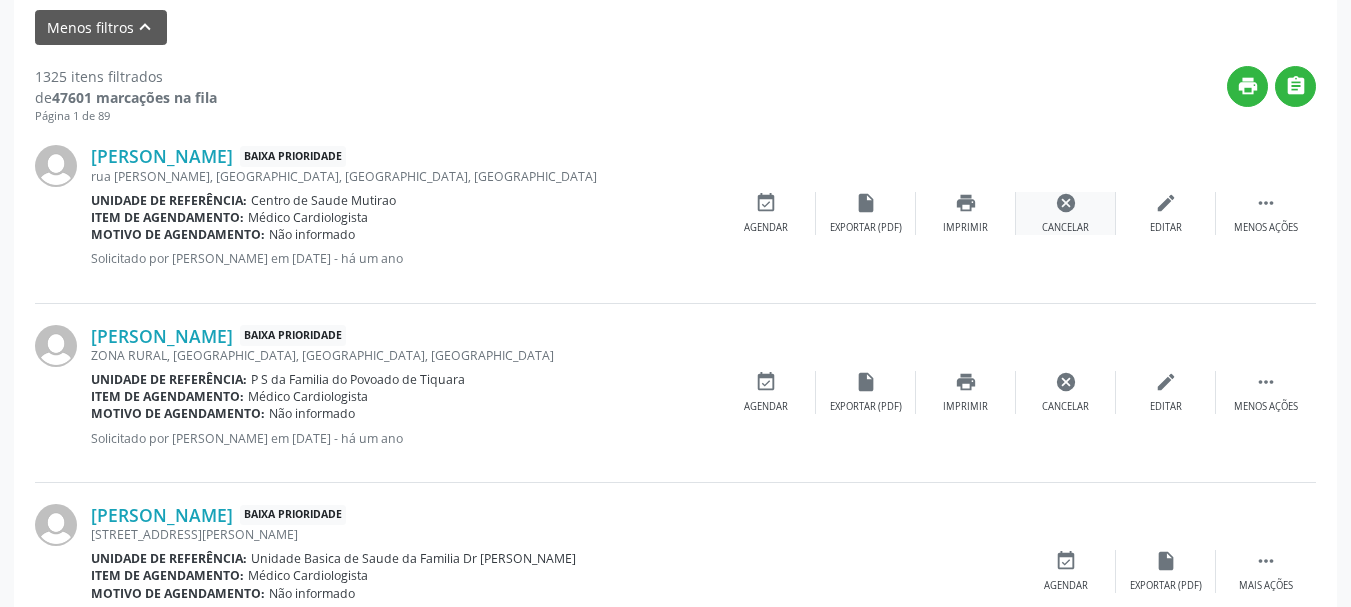 click on "cancel" at bounding box center (1066, 203) 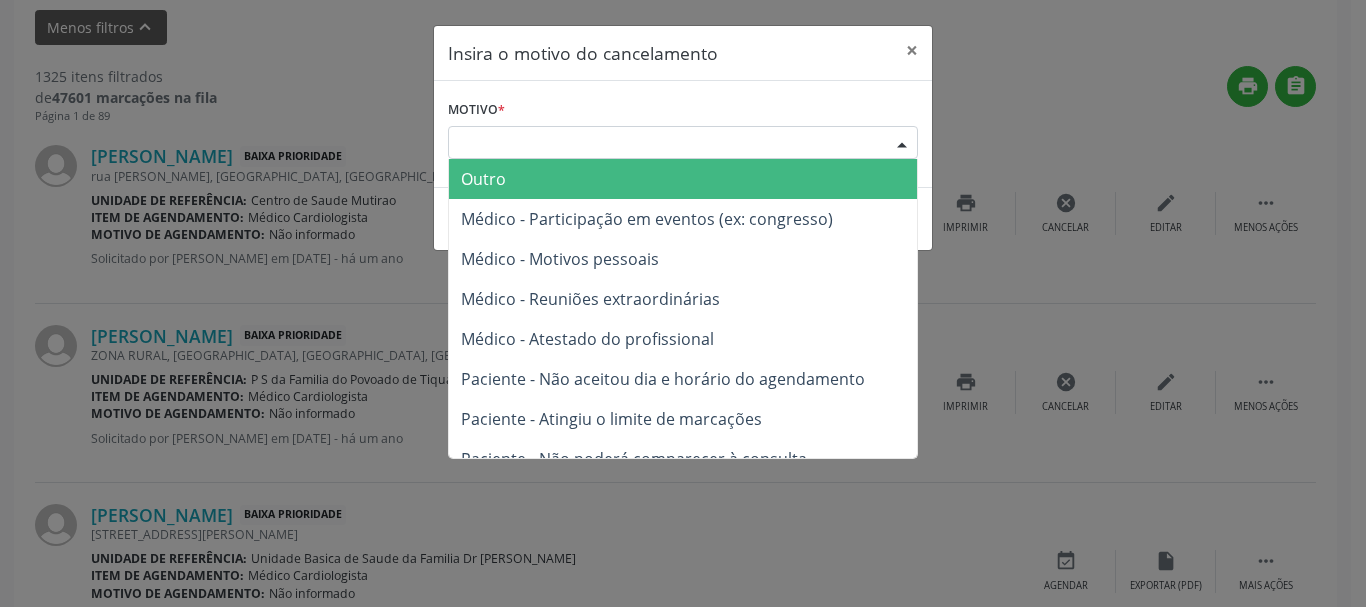 click on "Escolha o motivo" at bounding box center (683, 143) 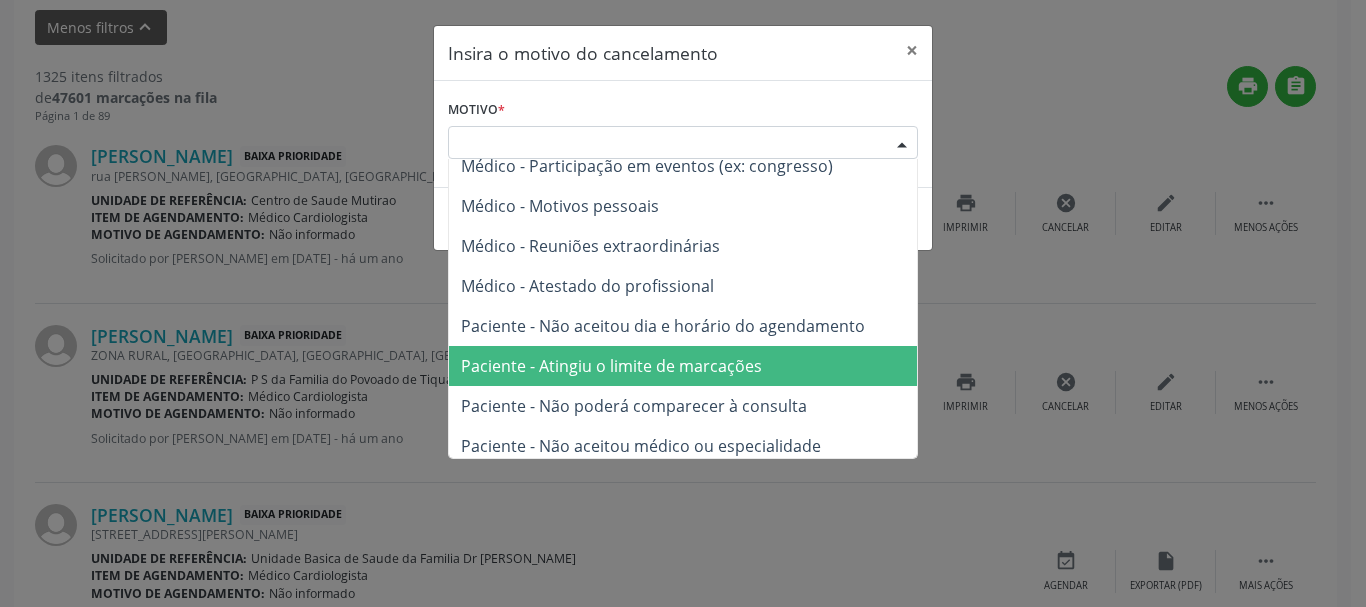 scroll, scrollTop: 101, scrollLeft: 0, axis: vertical 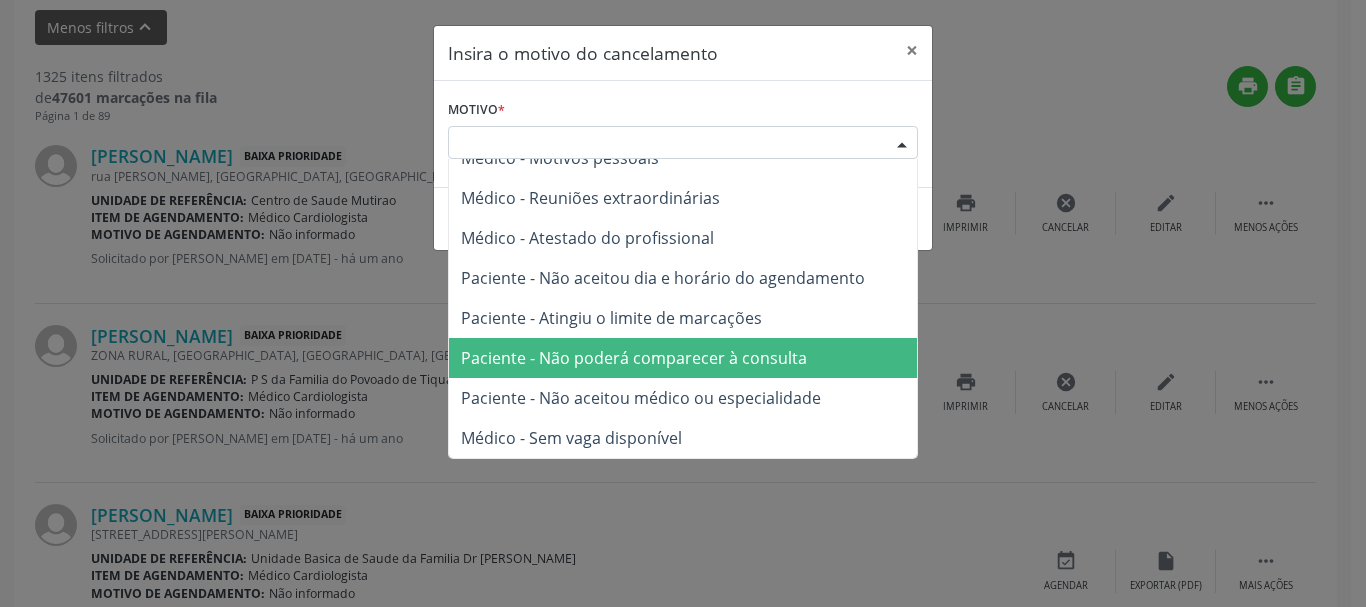 click on "Paciente - Não poderá comparecer à consulta" at bounding box center [634, 358] 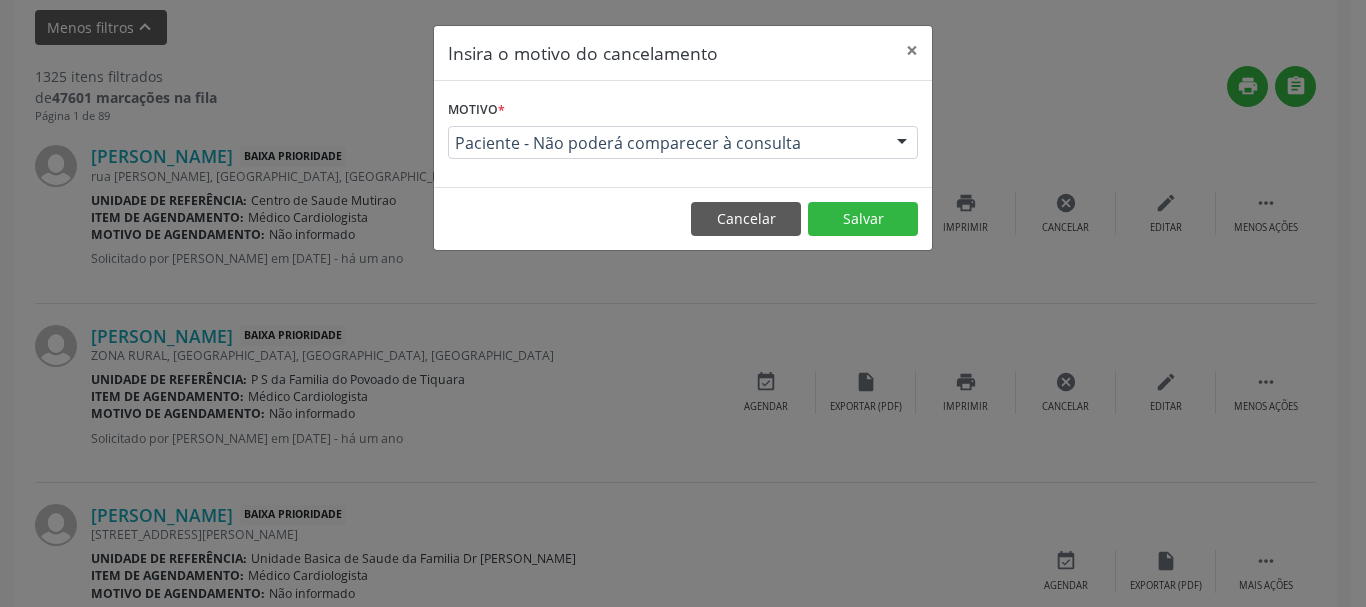 click on "Cancelar Salvar" at bounding box center [683, 218] 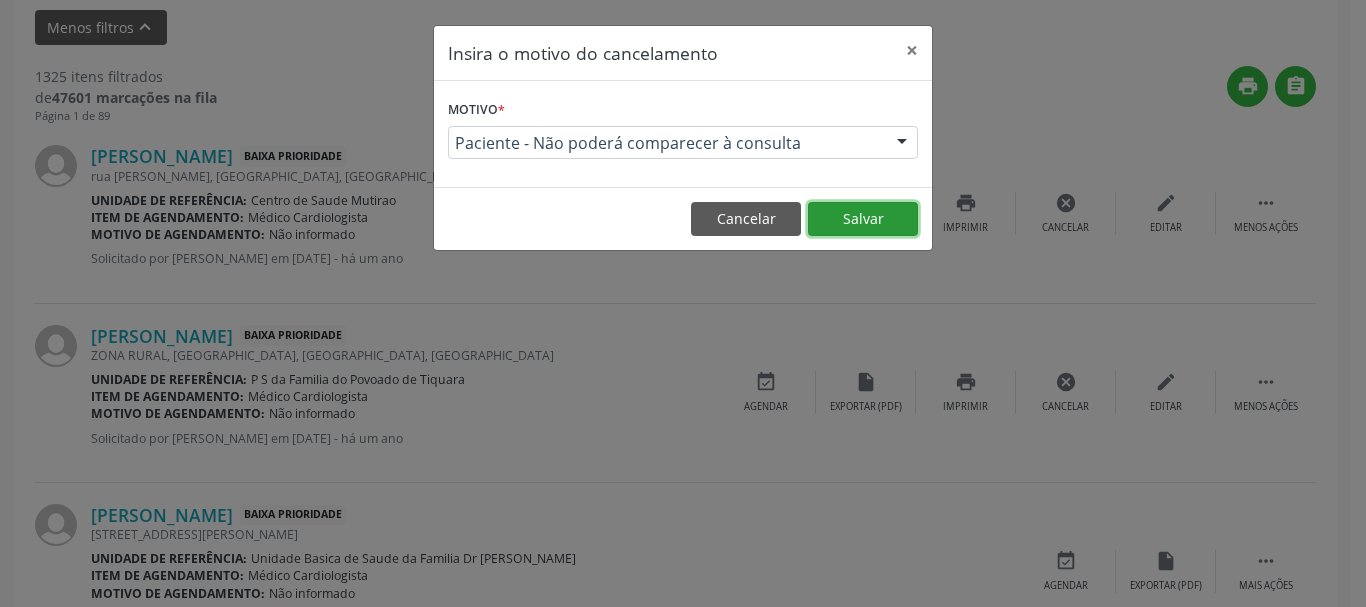 click on "Salvar" at bounding box center [863, 219] 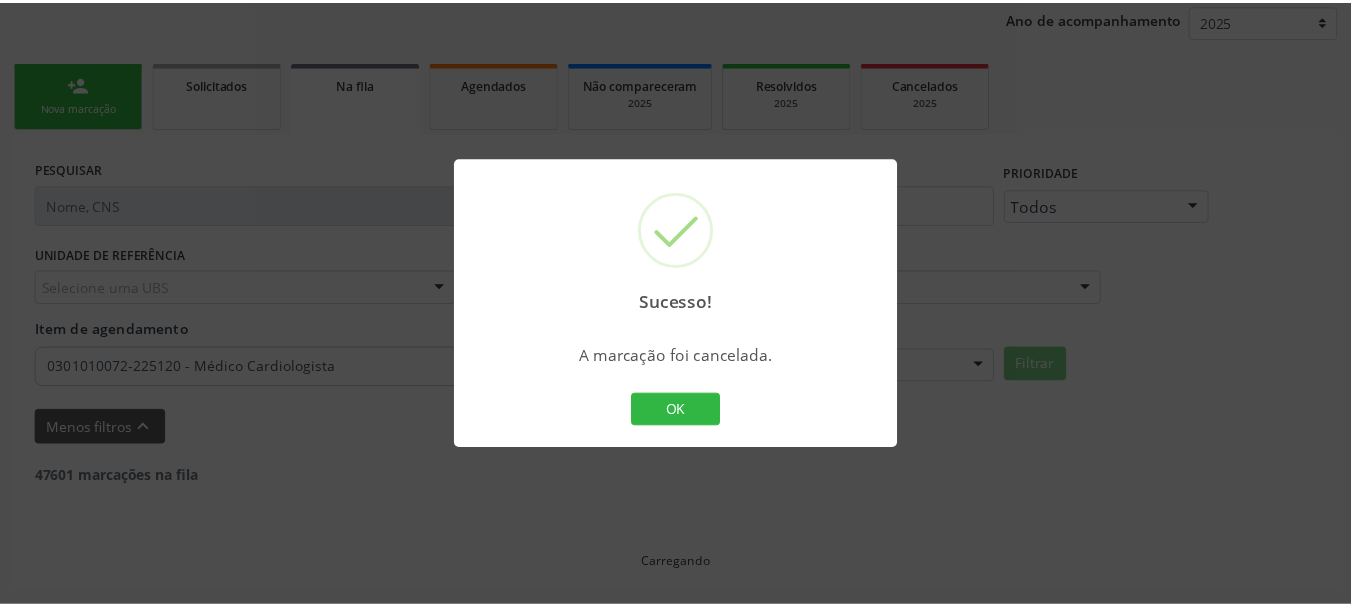 scroll, scrollTop: 238, scrollLeft: 0, axis: vertical 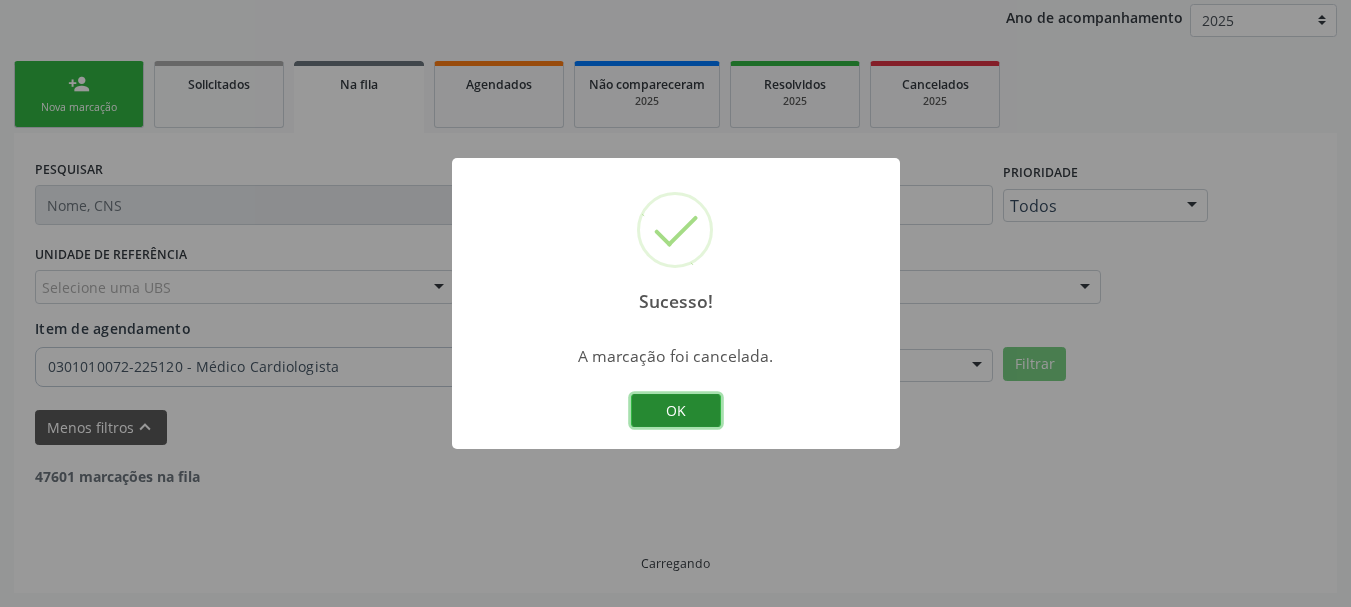 click on "OK" at bounding box center [676, 411] 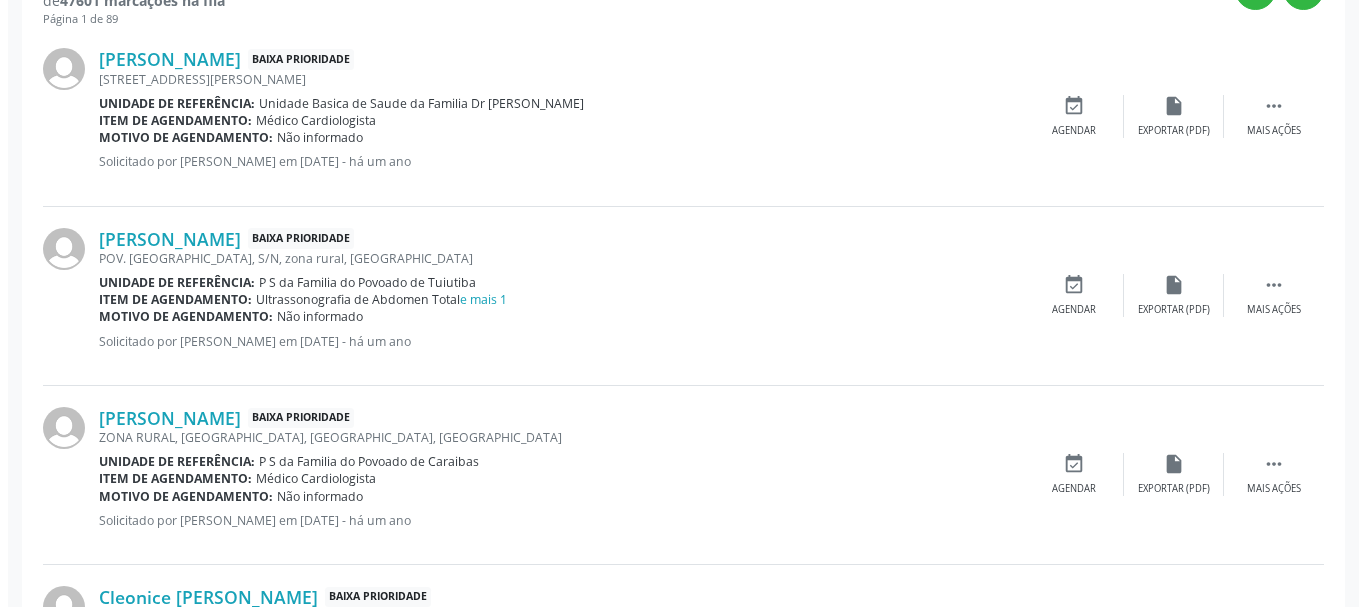 scroll, scrollTop: 738, scrollLeft: 0, axis: vertical 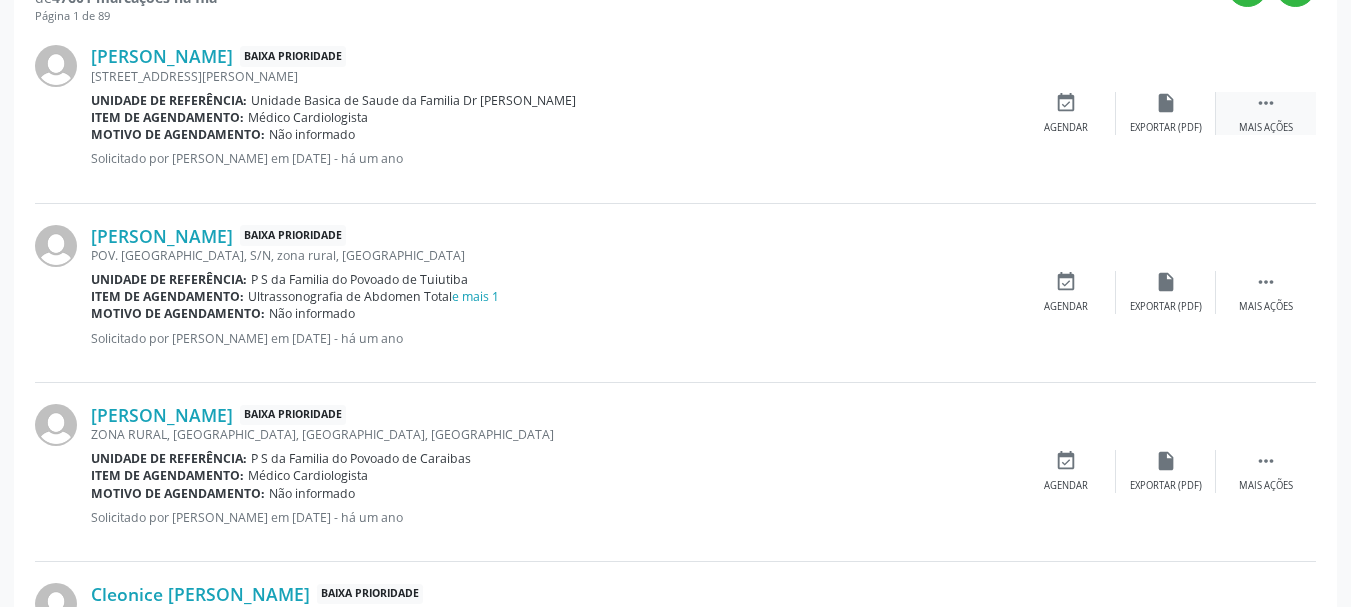 click on "" at bounding box center [1266, 103] 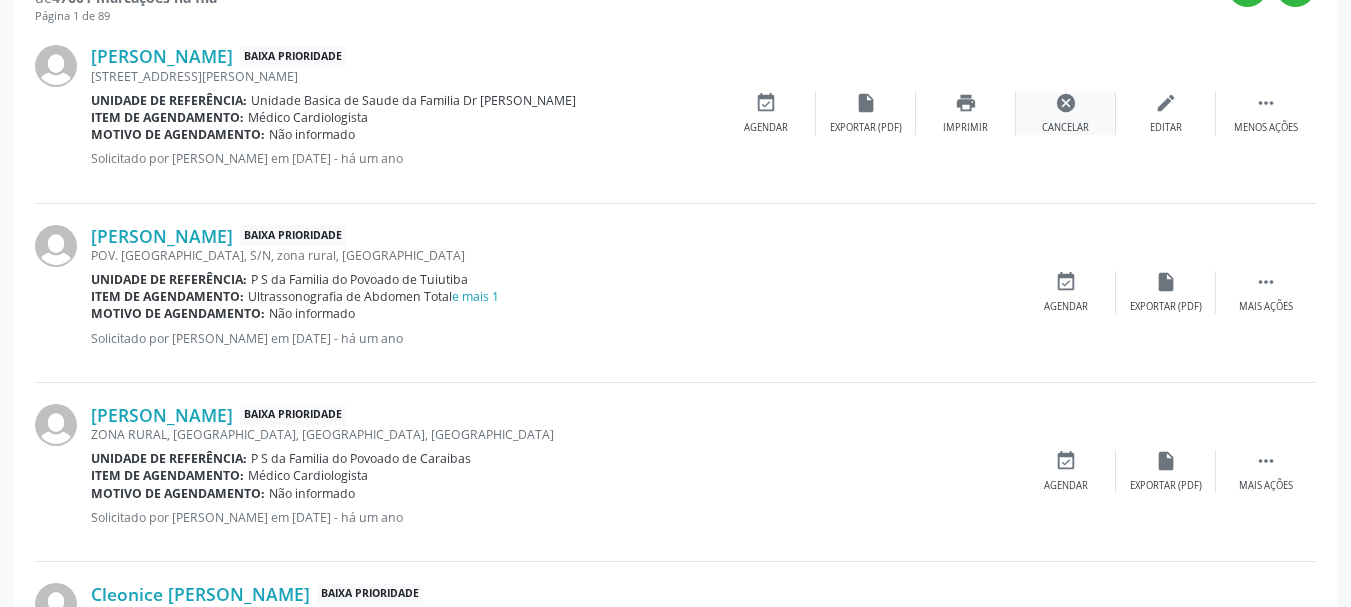 click on "cancel" at bounding box center [1066, 103] 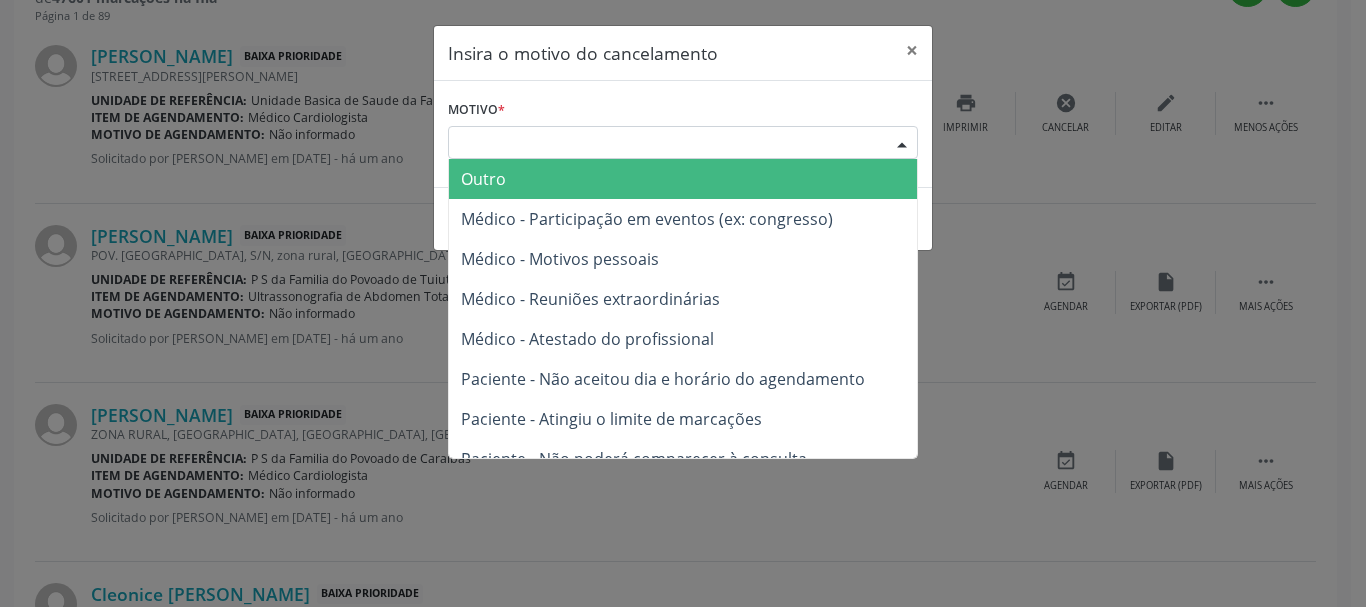 click on "Escolha o motivo" at bounding box center [683, 143] 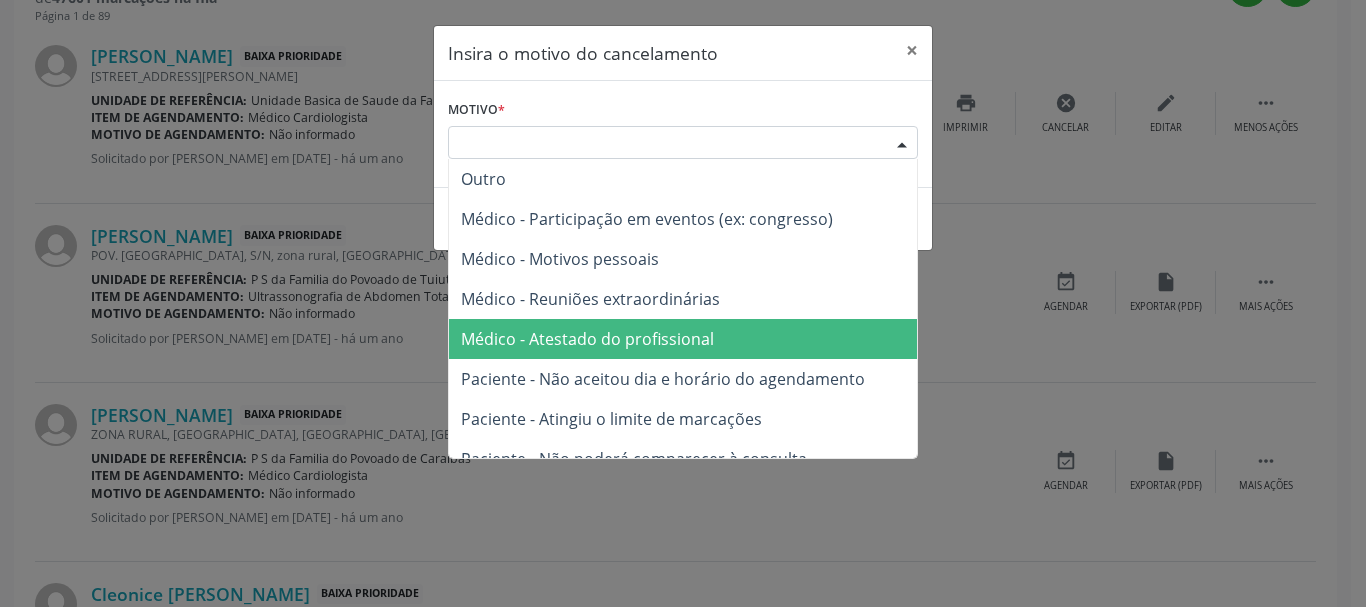drag, startPoint x: 769, startPoint y: 358, endPoint x: 846, endPoint y: 254, distance: 129.40247 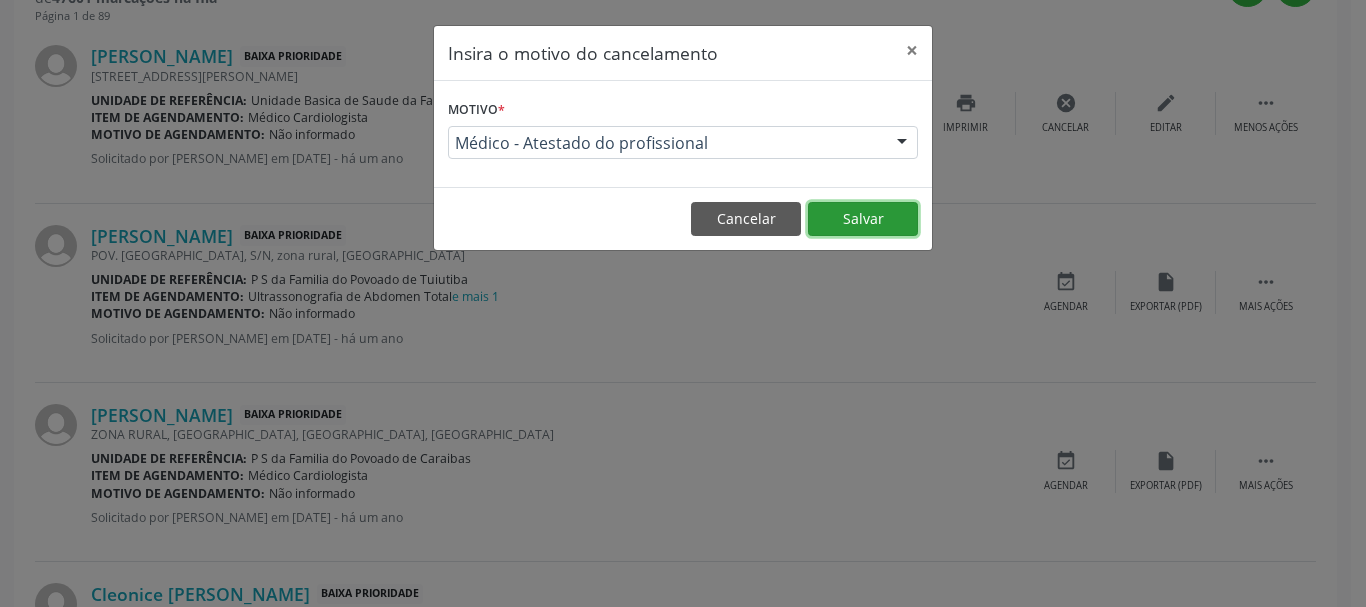 click on "Salvar" at bounding box center [863, 219] 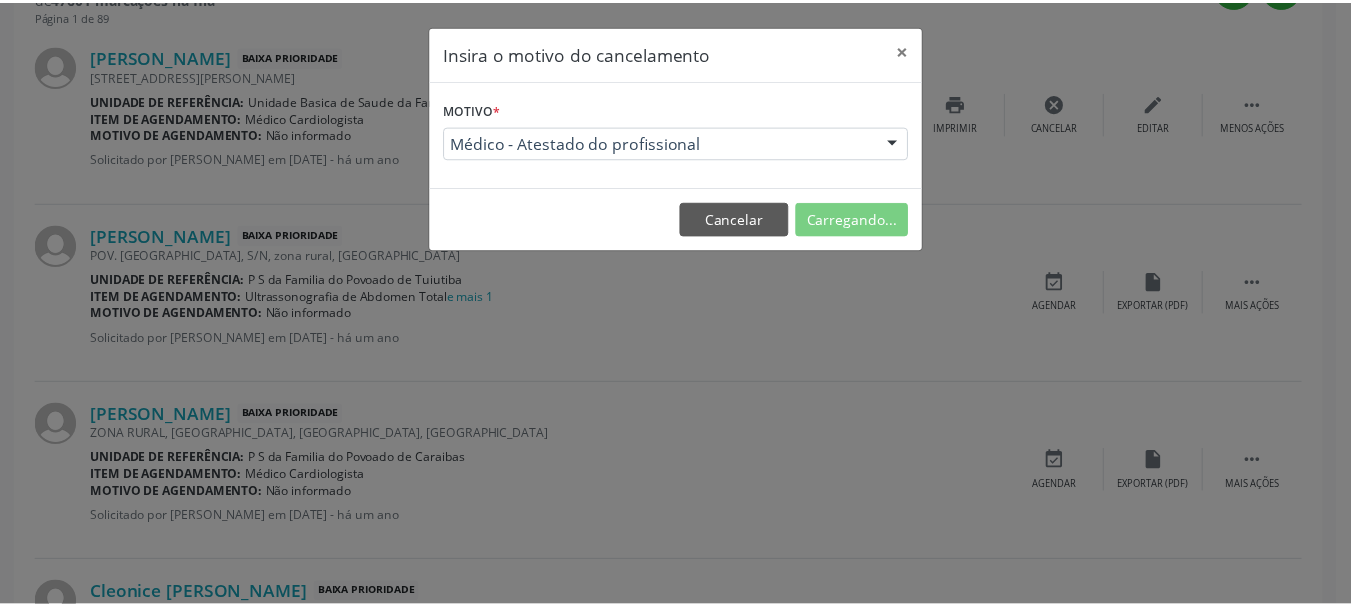 scroll, scrollTop: 238, scrollLeft: 0, axis: vertical 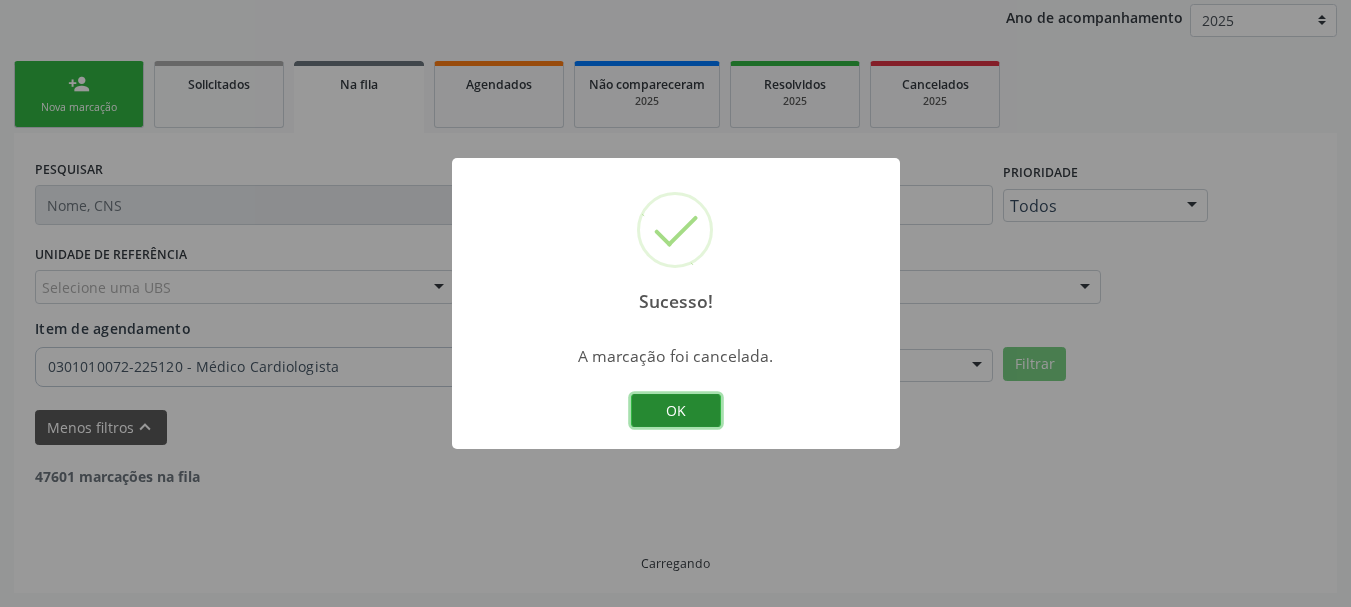 click on "OK" at bounding box center [676, 411] 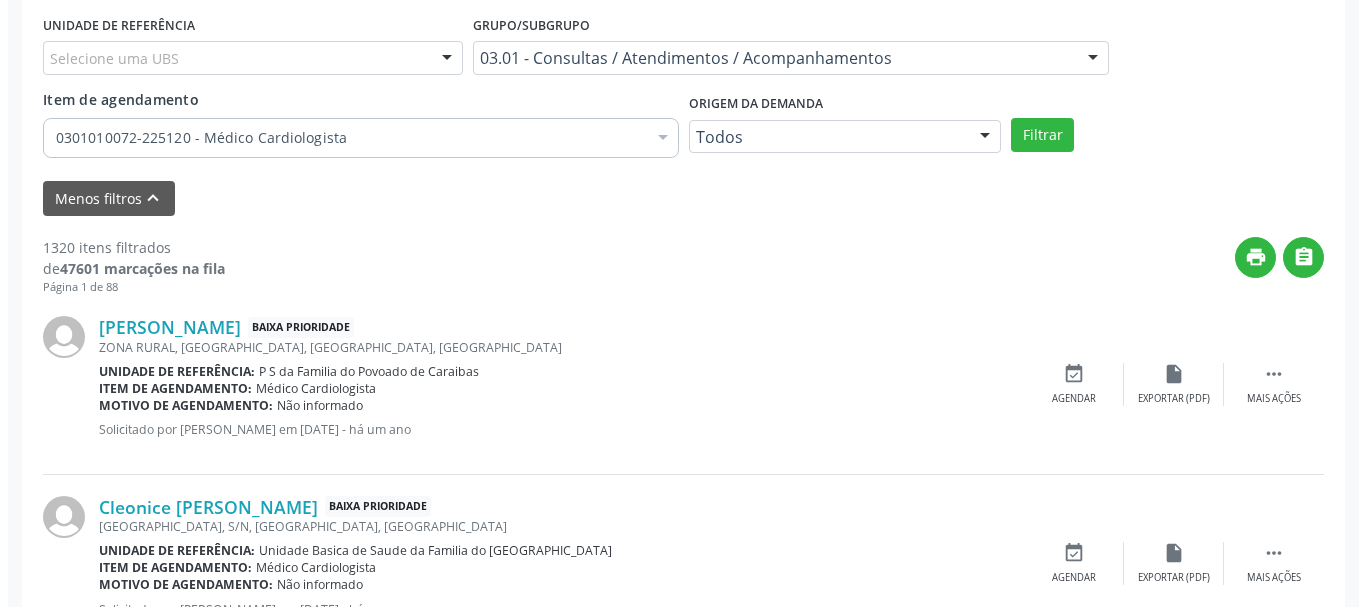 scroll, scrollTop: 538, scrollLeft: 0, axis: vertical 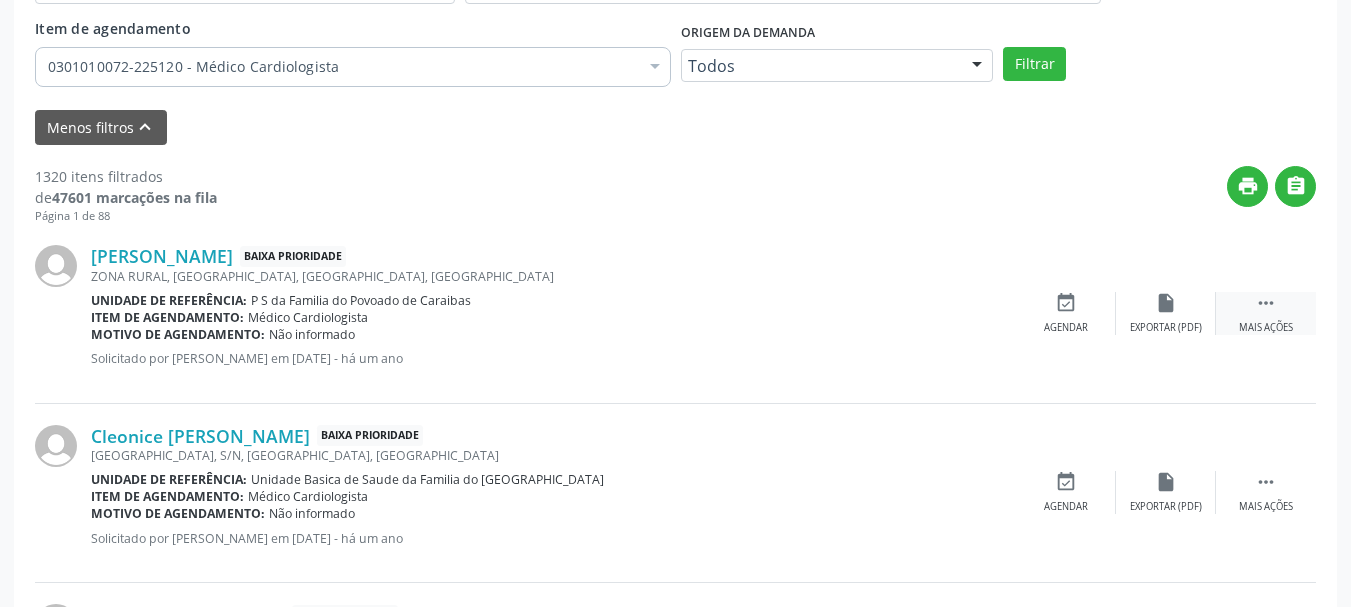 click on "" at bounding box center [1266, 303] 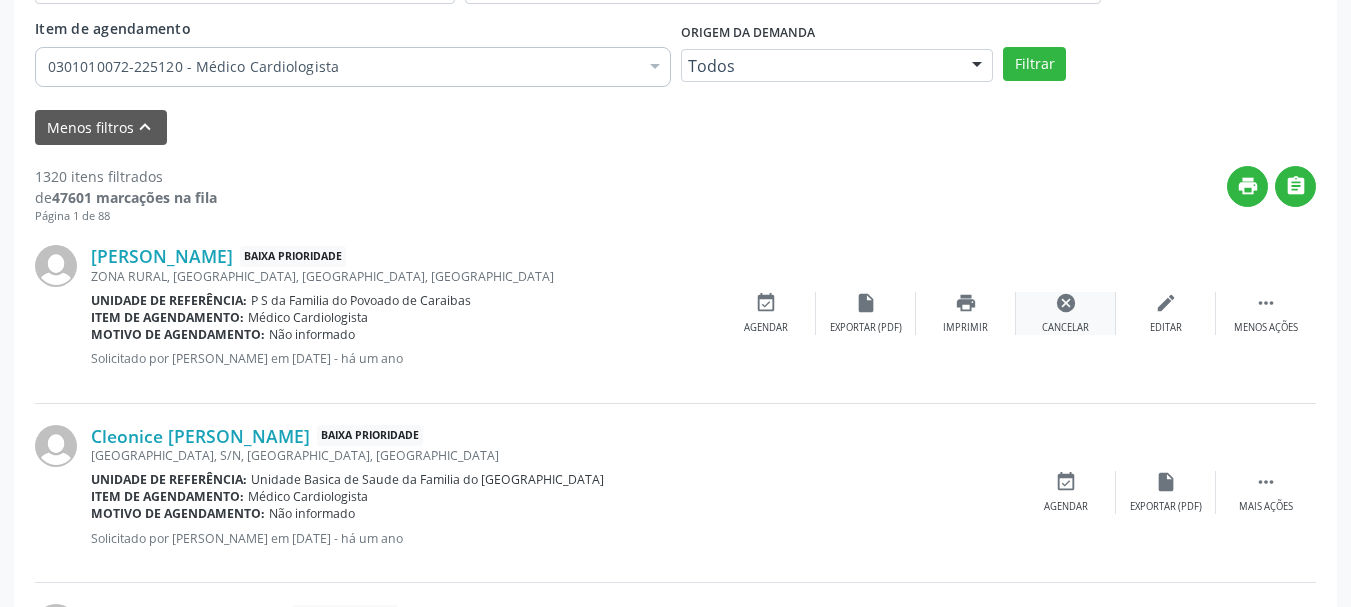 click on "Cancelar" at bounding box center (1065, 328) 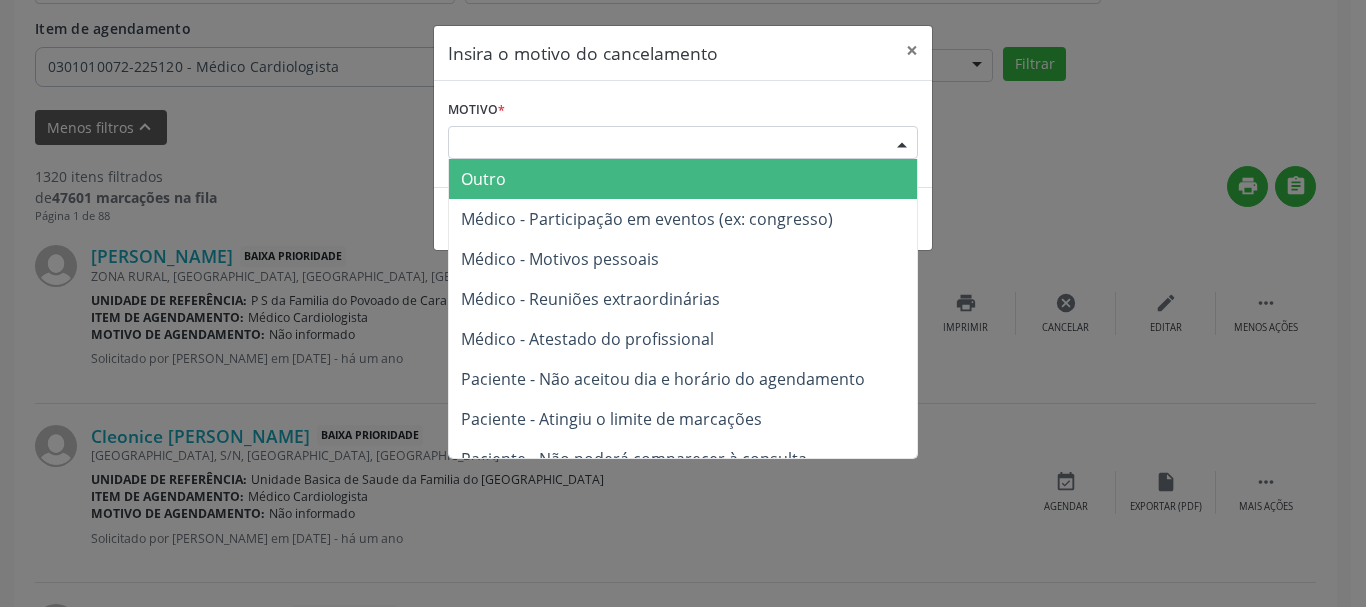 drag, startPoint x: 888, startPoint y: 145, endPoint x: 817, endPoint y: 244, distance: 121.82774 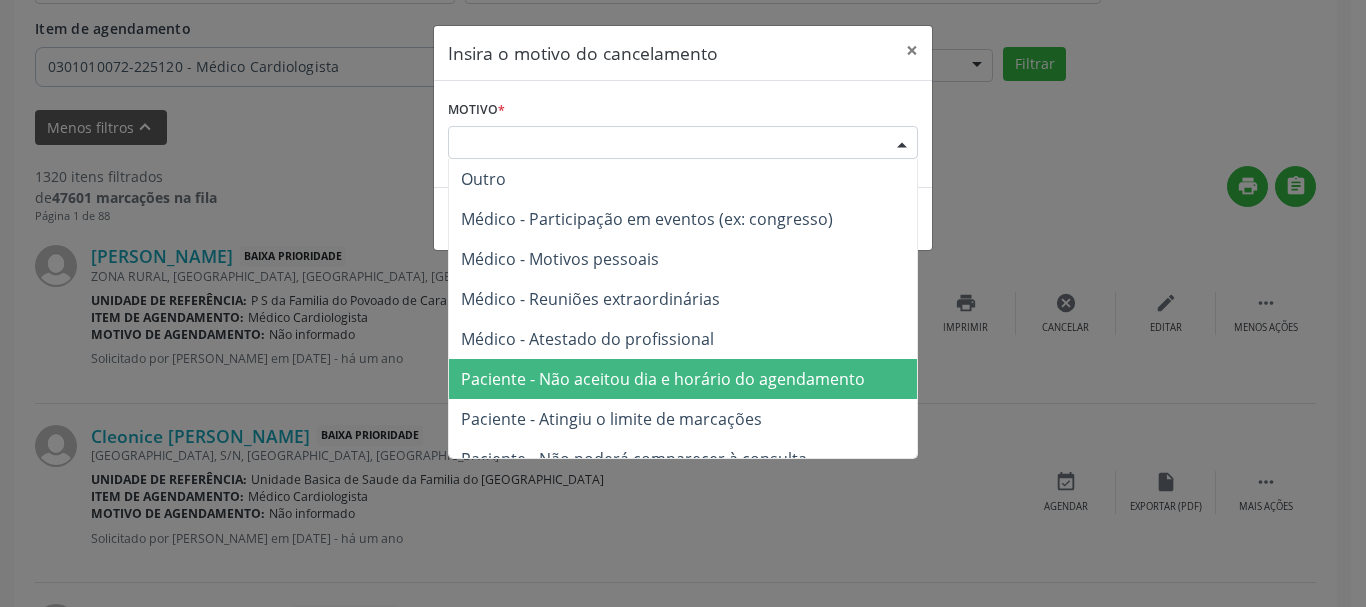 click on "Paciente - Não aceitou dia e horário do agendamento" at bounding box center [663, 379] 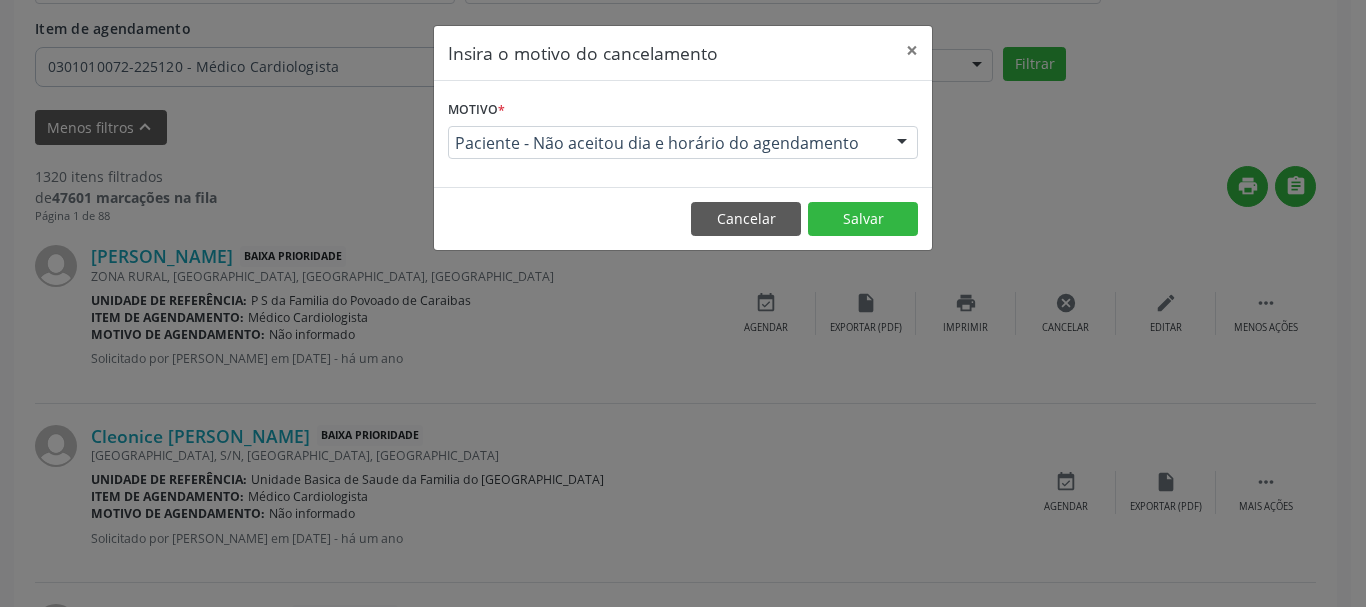 drag, startPoint x: 834, startPoint y: 240, endPoint x: 854, endPoint y: 225, distance: 25 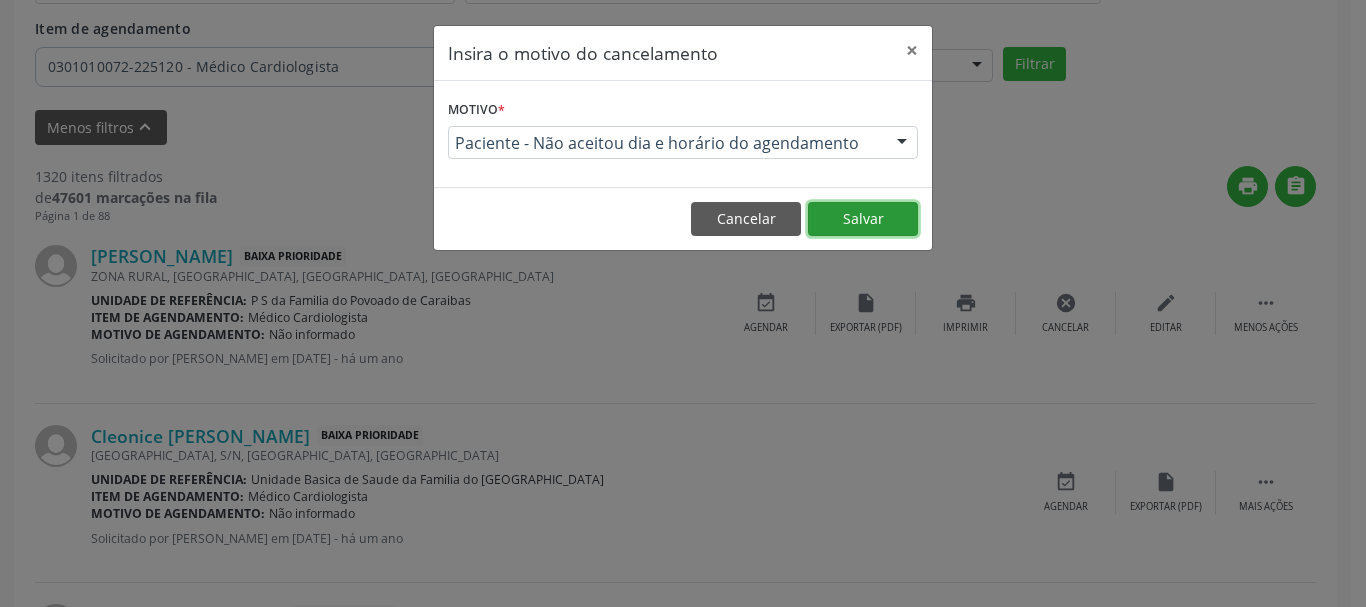 click on "Salvar" at bounding box center [863, 219] 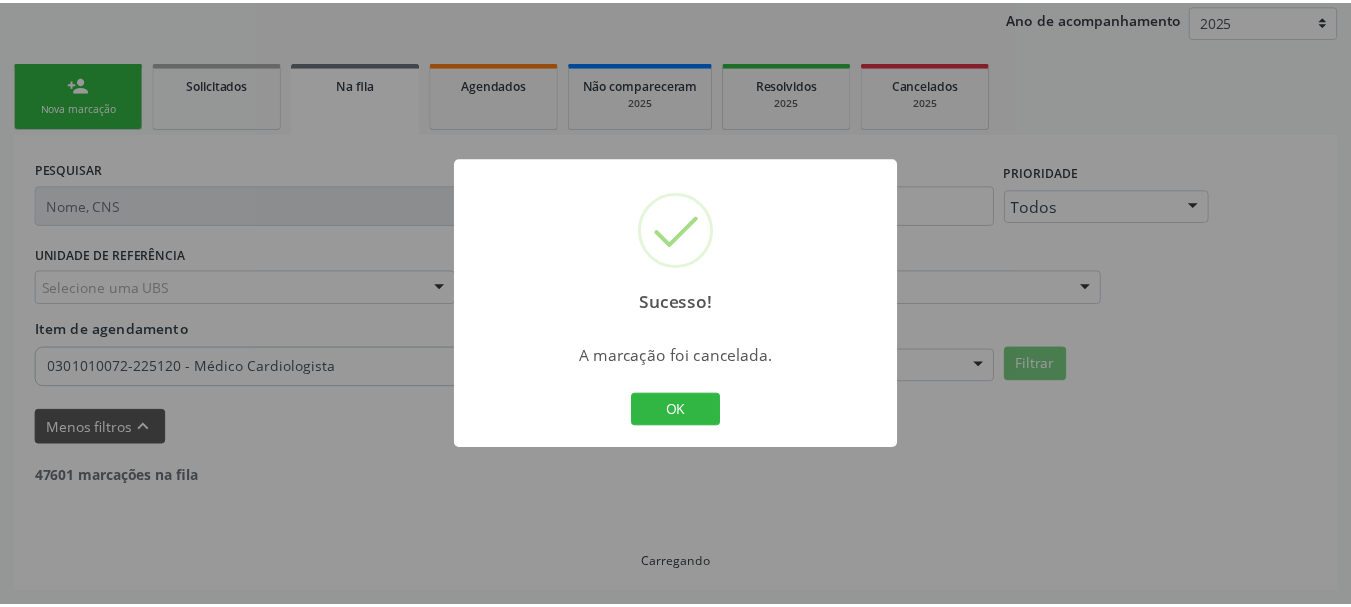 scroll, scrollTop: 238, scrollLeft: 0, axis: vertical 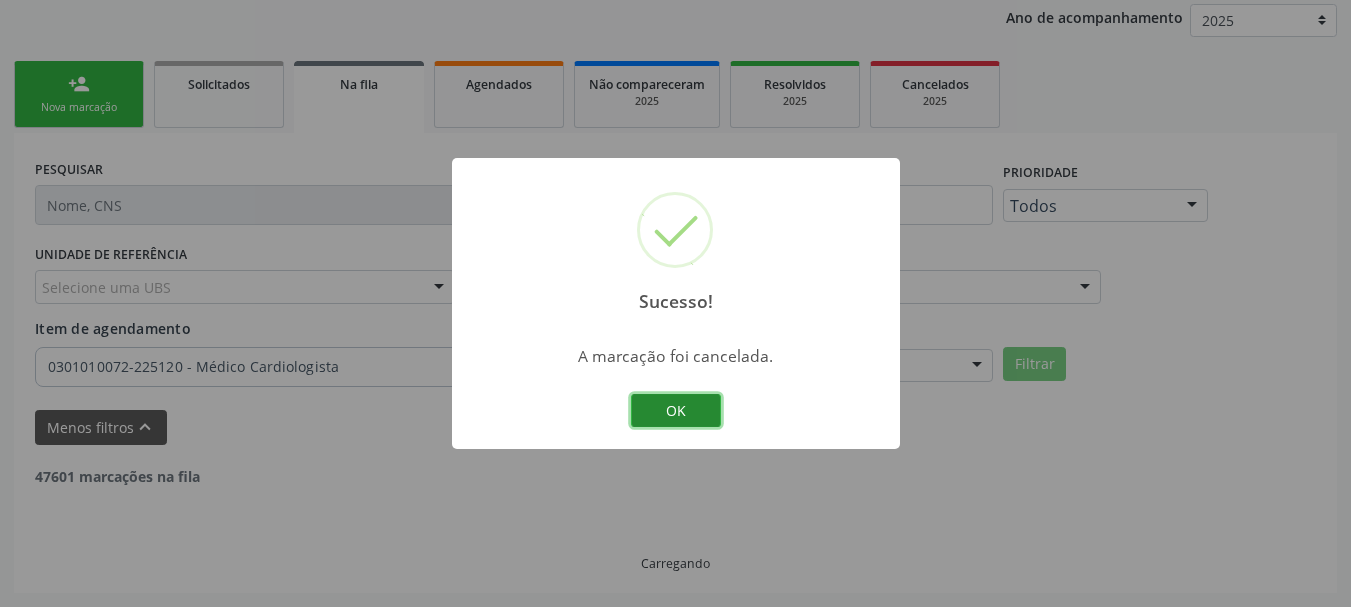 click on "OK" at bounding box center (676, 411) 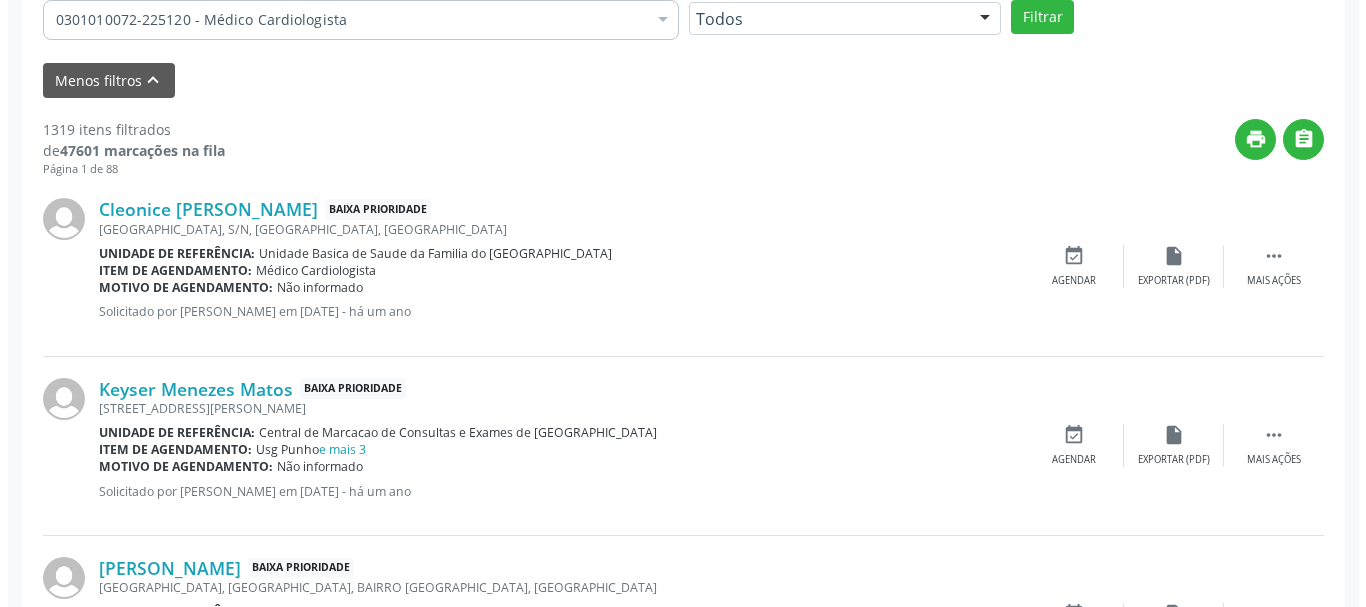 scroll, scrollTop: 638, scrollLeft: 0, axis: vertical 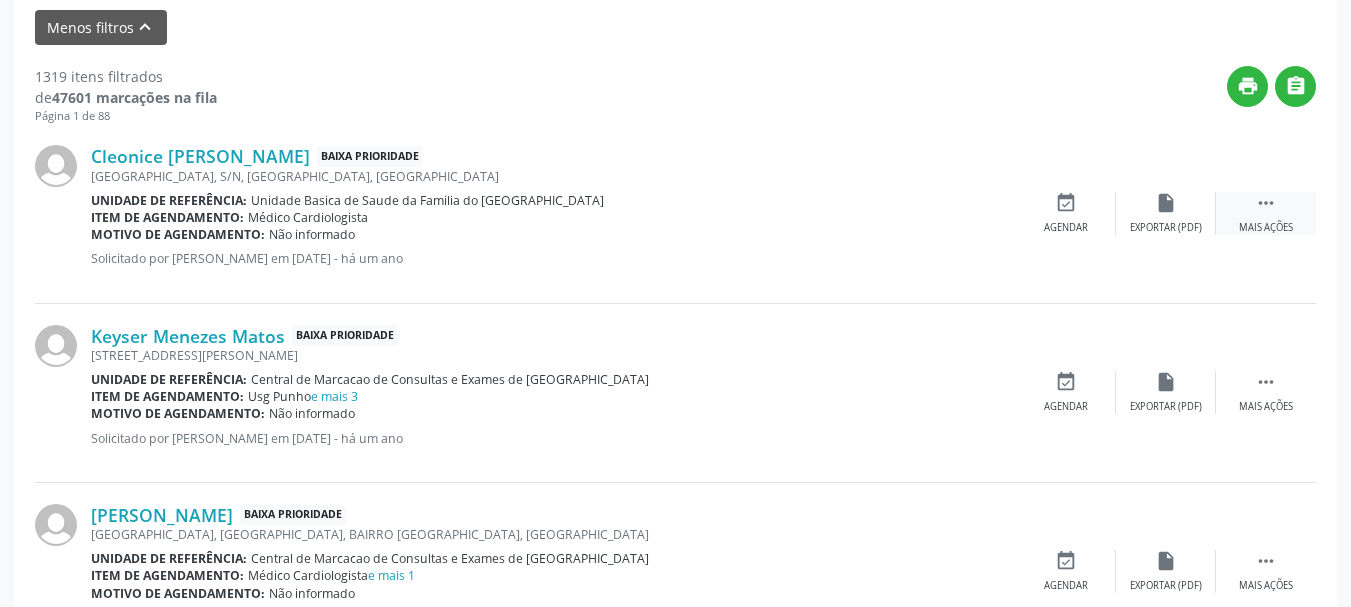 click on "Mais ações" at bounding box center [1266, 228] 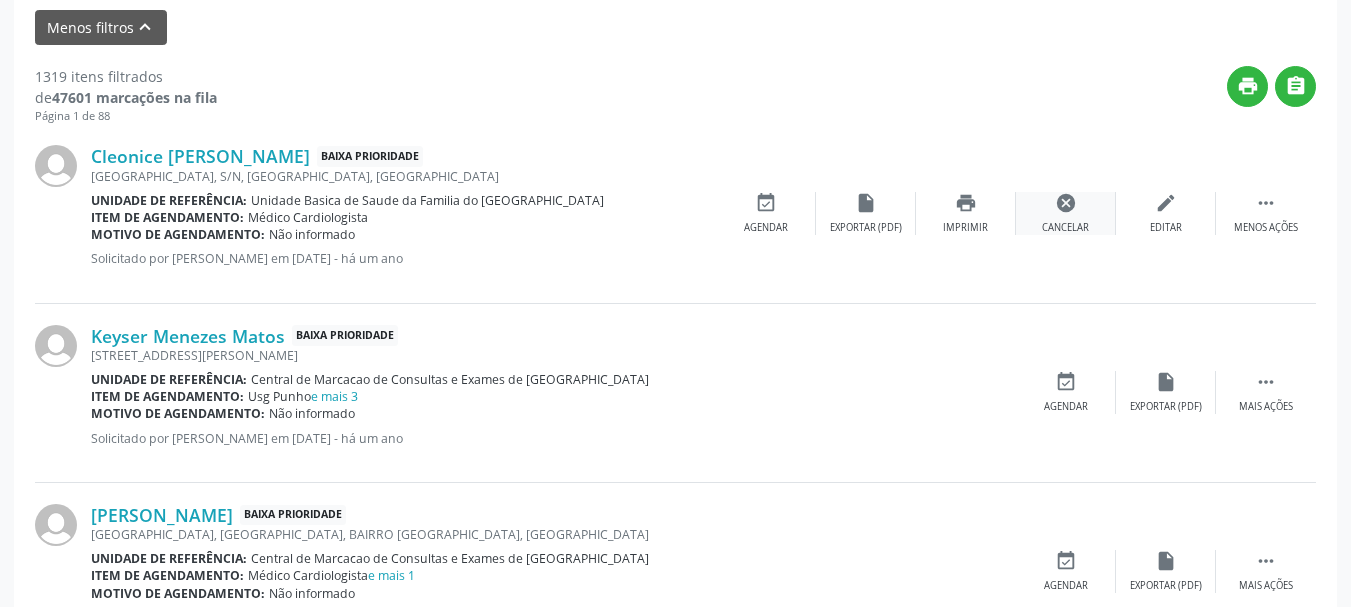 click on "cancel
Cancelar" at bounding box center [1066, 213] 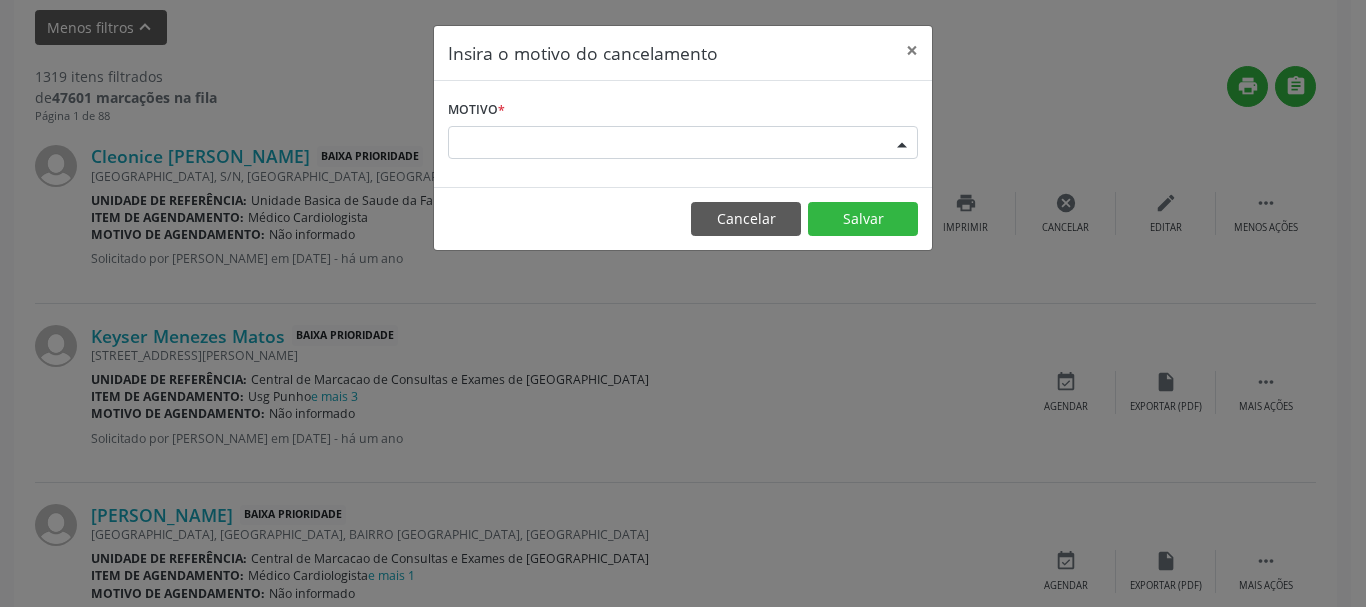 click at bounding box center [902, 144] 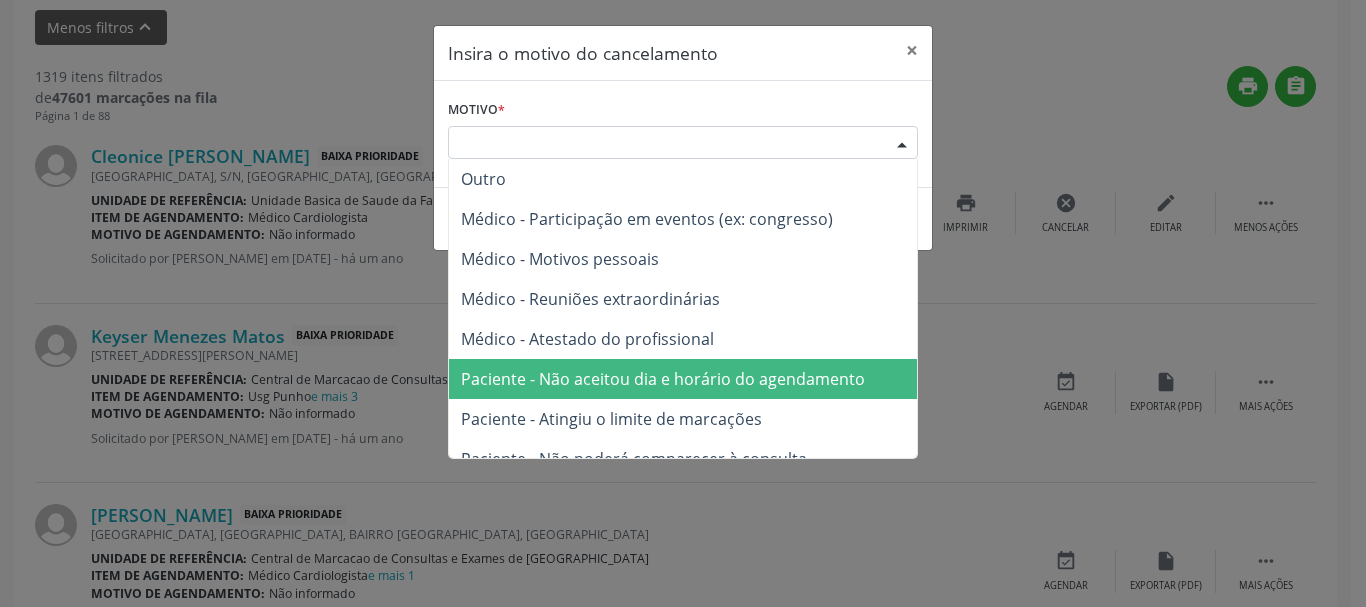 drag, startPoint x: 799, startPoint y: 367, endPoint x: 855, endPoint y: 264, distance: 117.239075 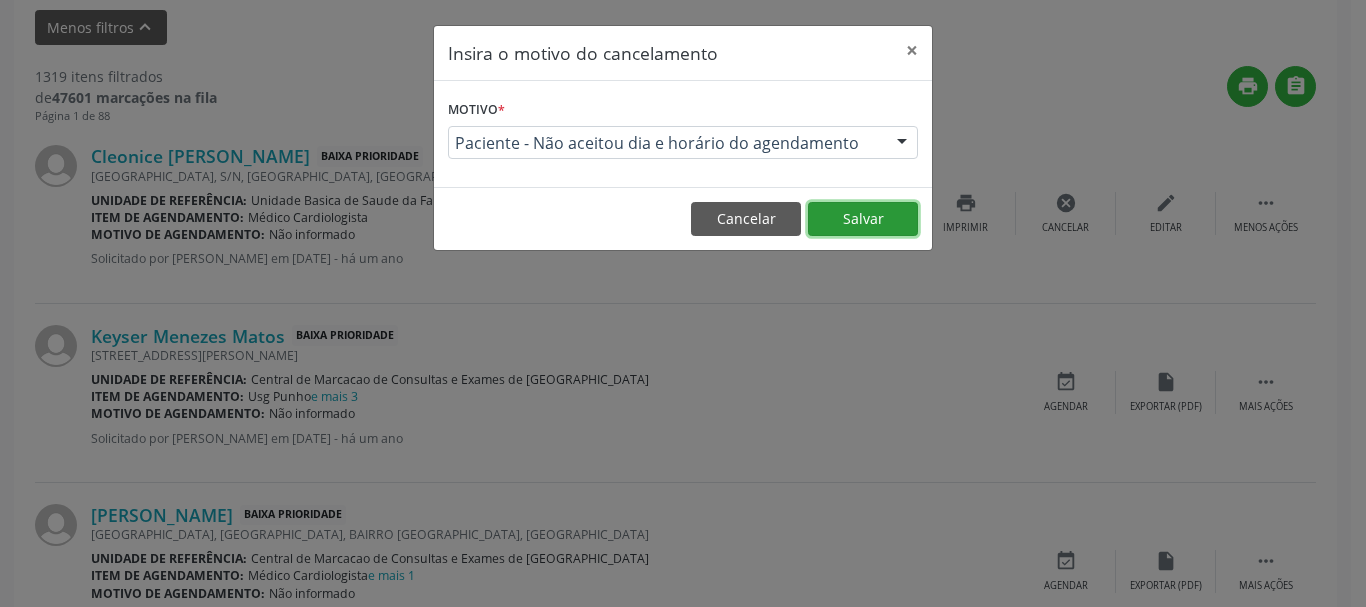 click on "Salvar" at bounding box center [863, 219] 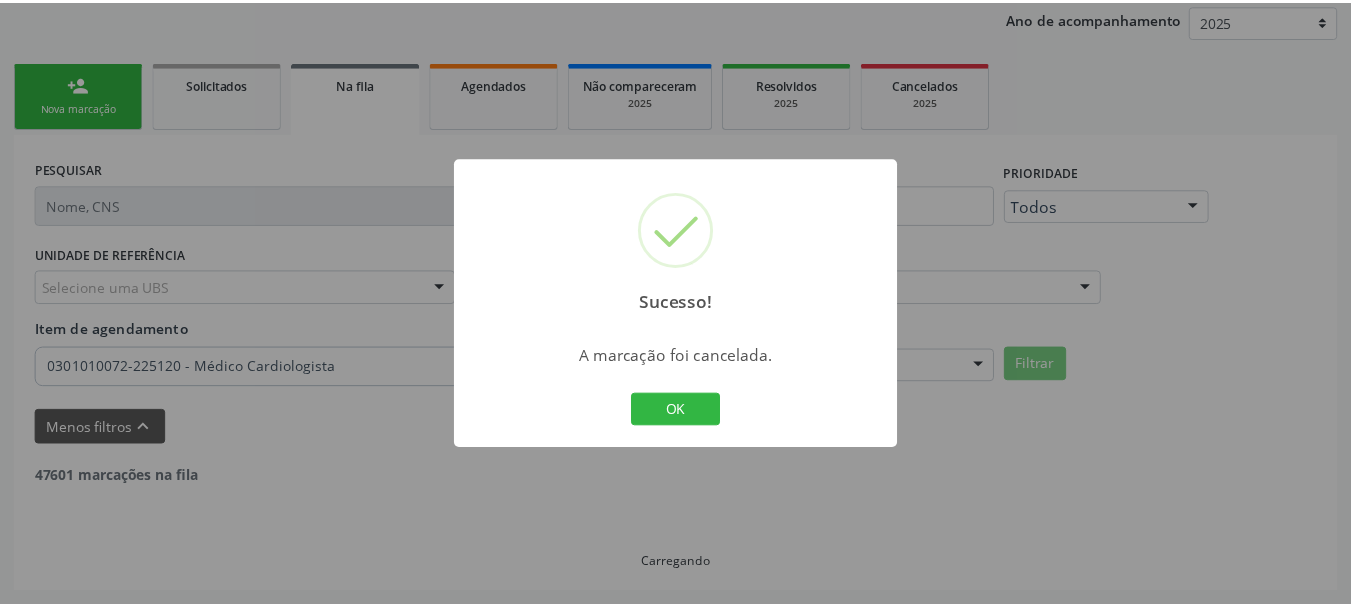 scroll, scrollTop: 238, scrollLeft: 0, axis: vertical 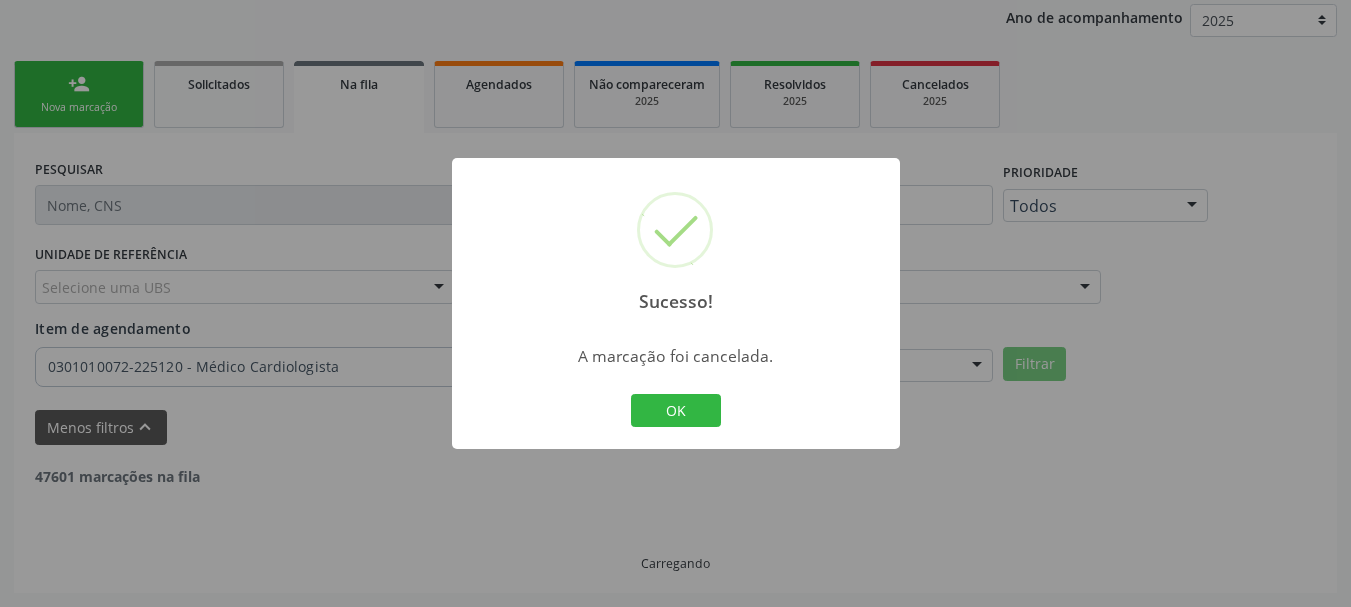 drag, startPoint x: 669, startPoint y: 386, endPoint x: 672, endPoint y: 404, distance: 18.248287 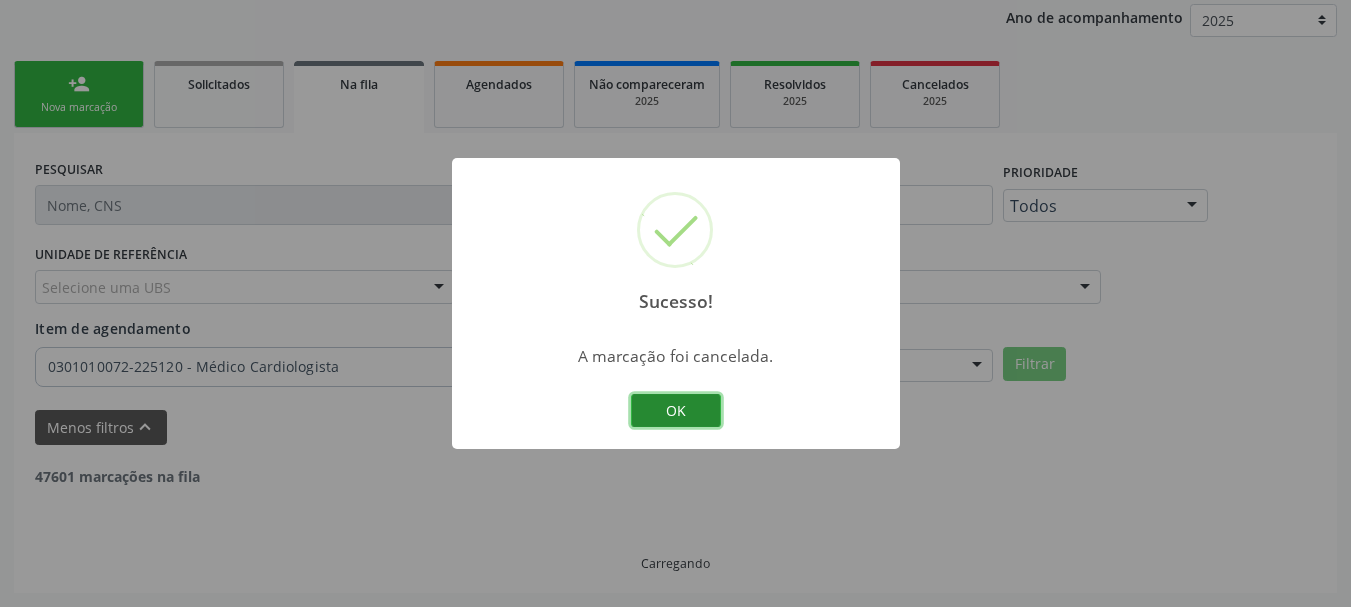 click on "OK" at bounding box center [676, 411] 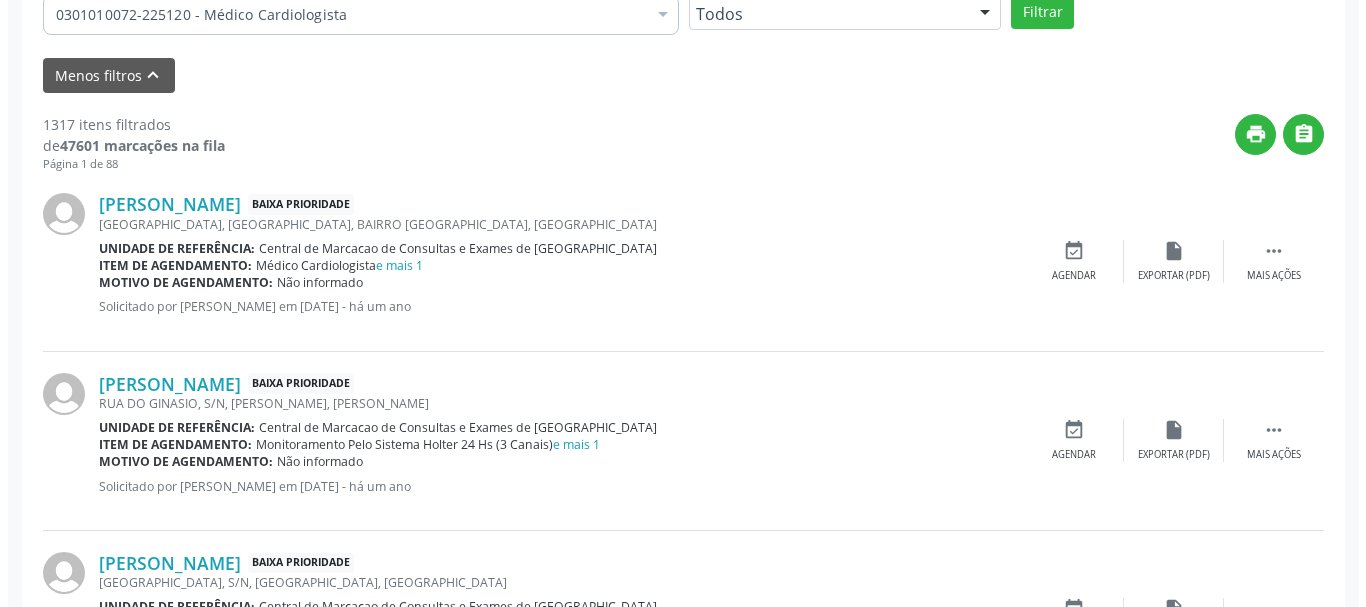 scroll, scrollTop: 638, scrollLeft: 0, axis: vertical 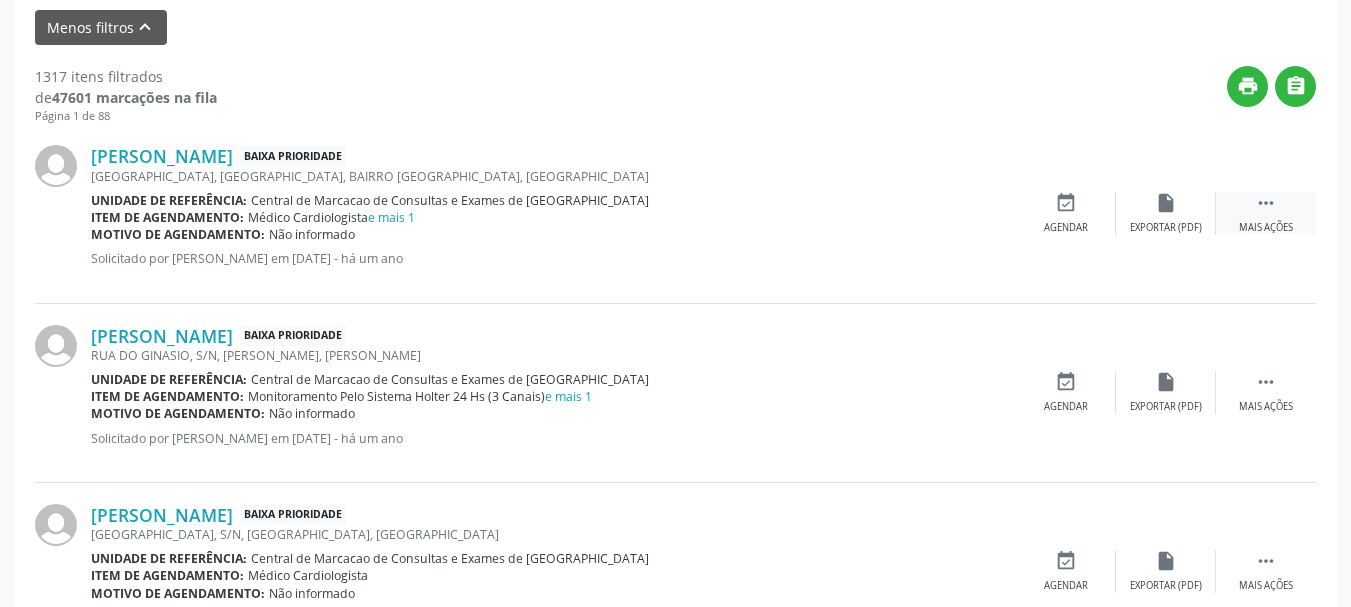 drag, startPoint x: 1266, startPoint y: 202, endPoint x: 1239, endPoint y: 210, distance: 28.160255 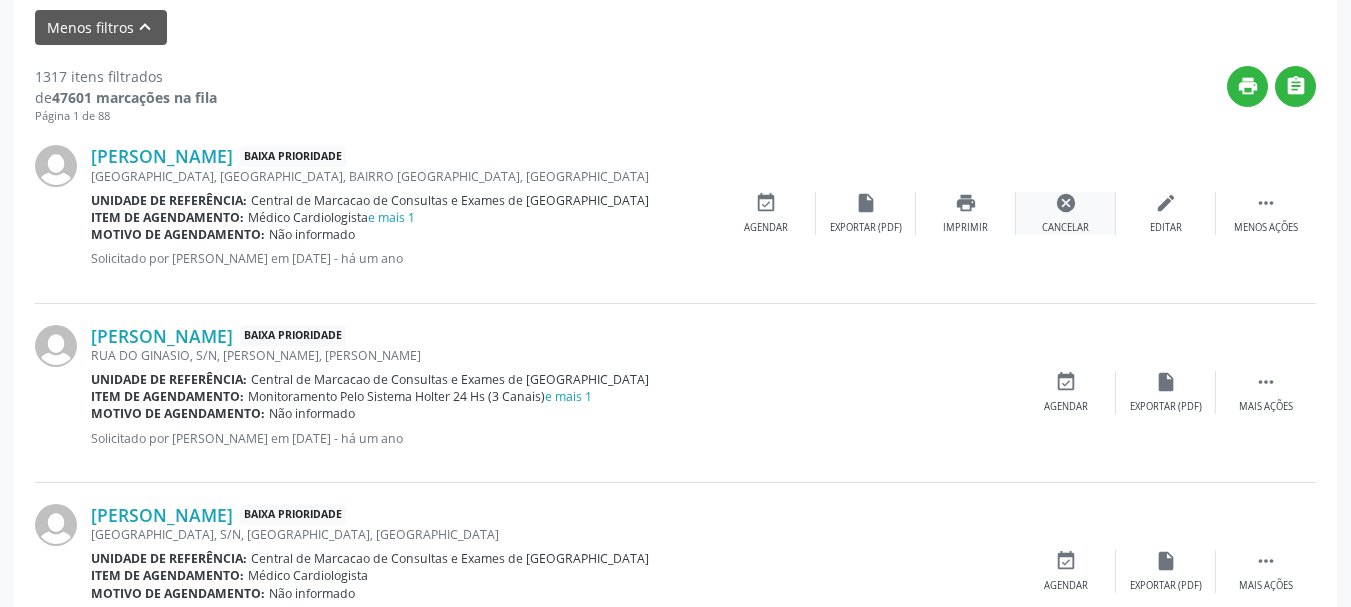 click on "Cancelar" at bounding box center (1065, 228) 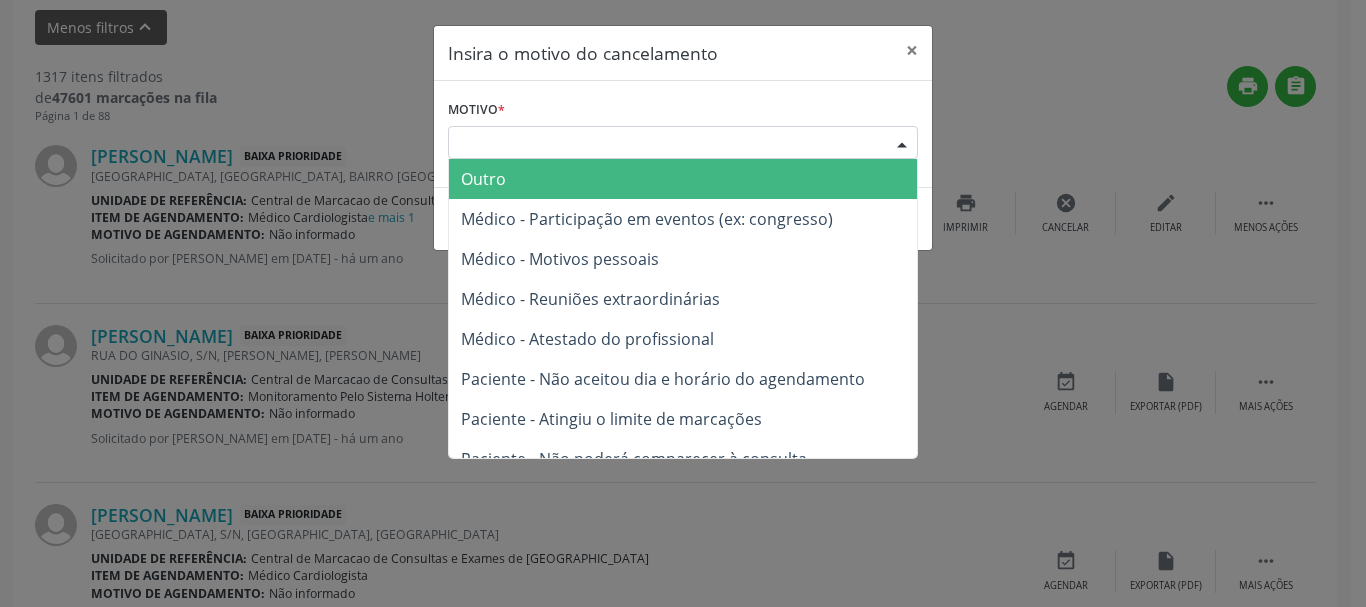 click on "Escolha o motivo
Outro   Médico - Participação em eventos (ex: congresso)   Médico - Motivos pessoais   Médico - Reuniões extraordinárias   Médico - Atestado do profissional   Paciente - Não aceitou dia e horário do agendamento   Paciente - Atingiu o limite de marcações   Paciente - Não poderá comparecer à consulta   Paciente - Não aceitou médico ou especialidade   Médico - Sem vaga disponível
Nenhum resultado encontrado para: "   "
Não há nenhuma opção para ser exibida." at bounding box center [683, 143] 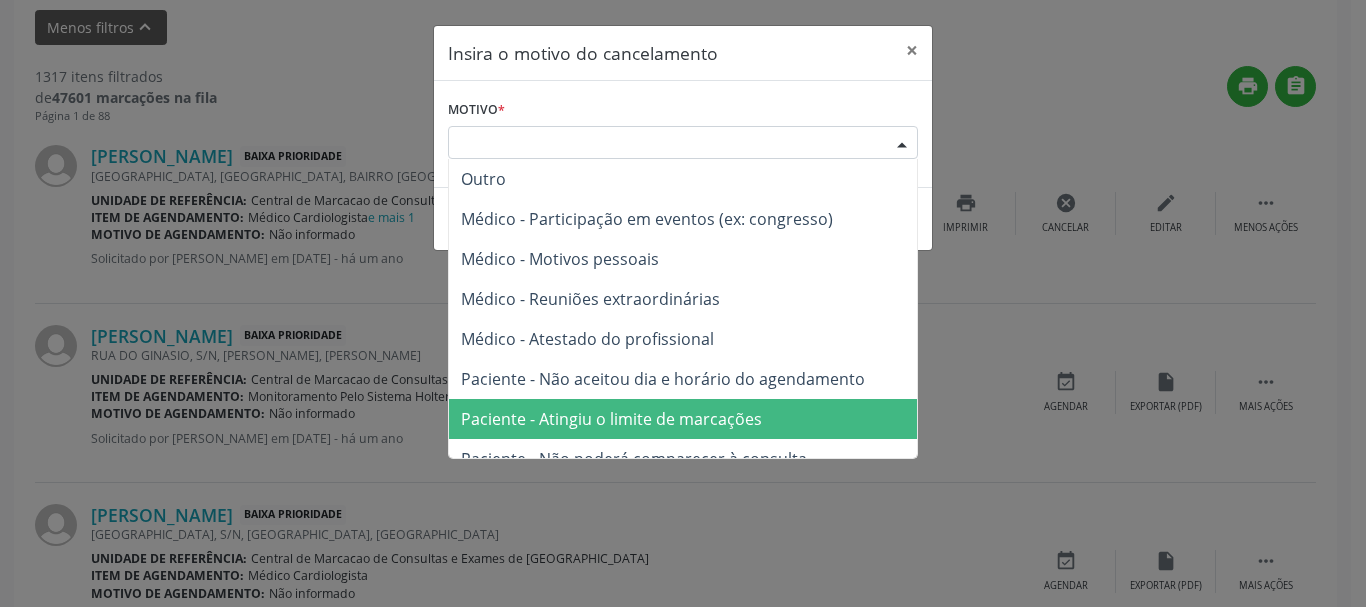 click on "Paciente - Atingiu o limite de marcações" at bounding box center (683, 419) 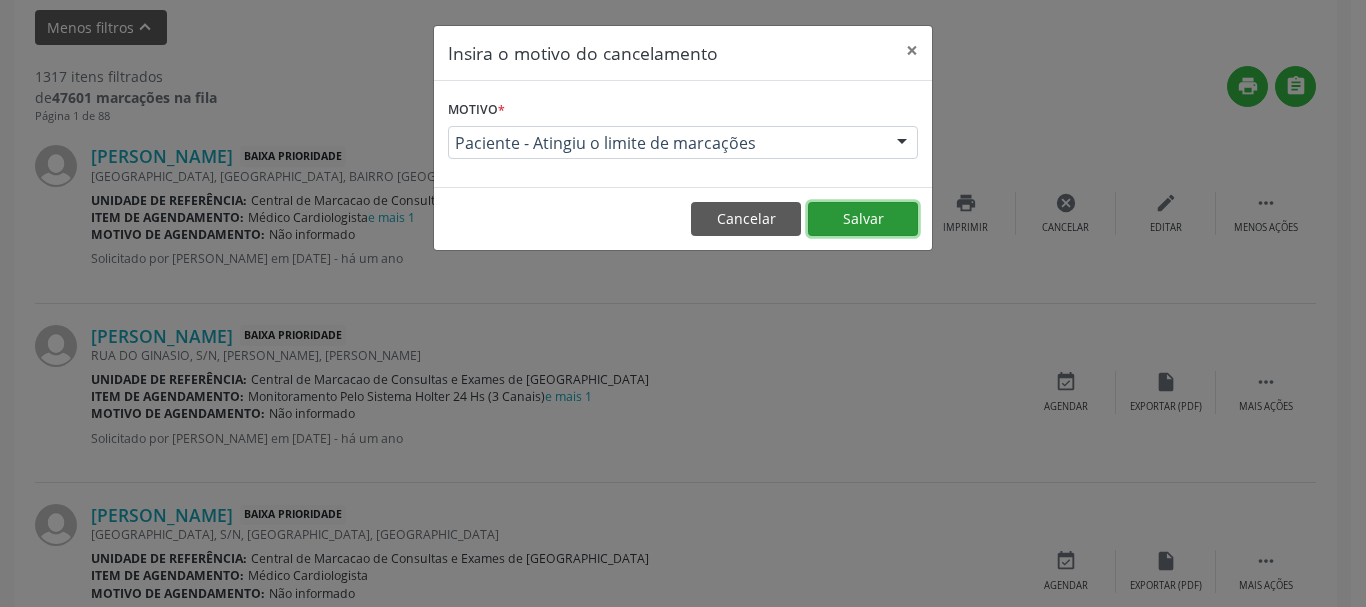 click on "Salvar" at bounding box center (863, 219) 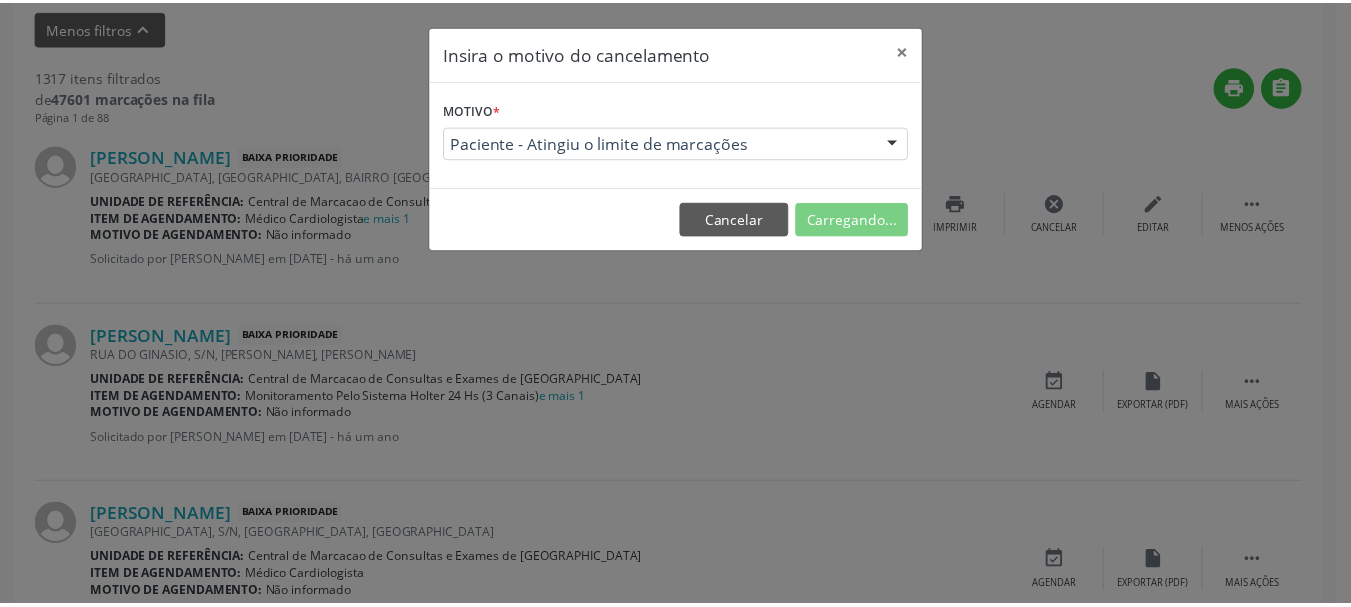 scroll, scrollTop: 238, scrollLeft: 0, axis: vertical 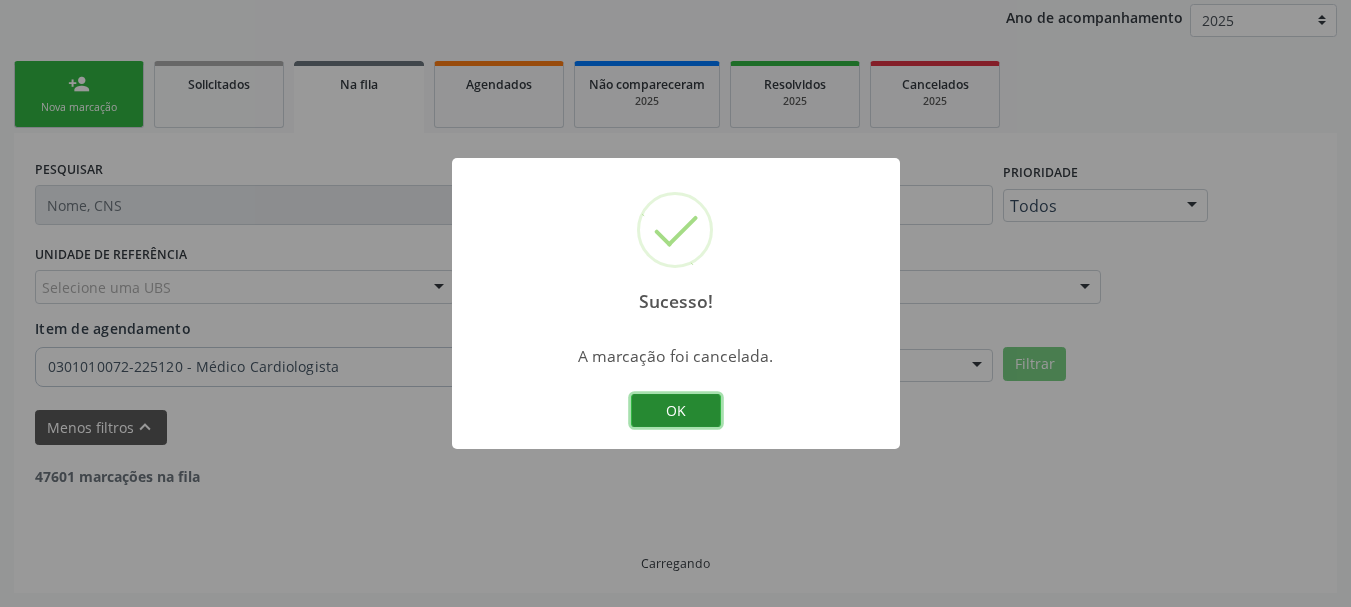 click on "OK" at bounding box center (676, 411) 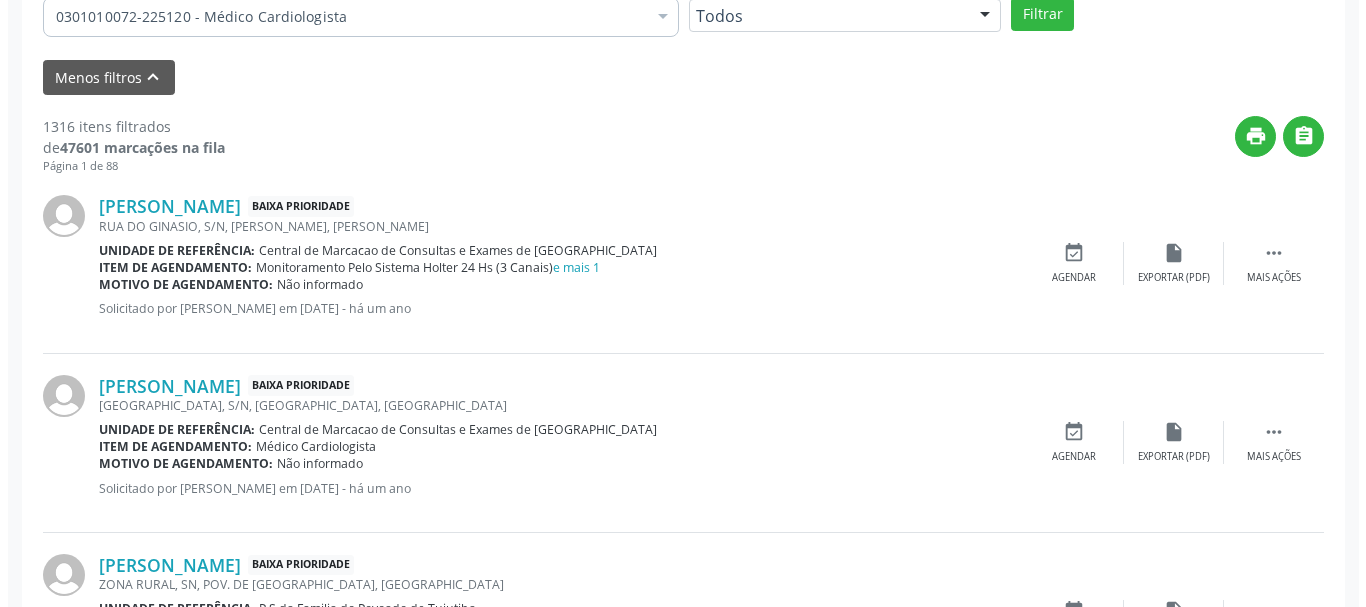 scroll, scrollTop: 638, scrollLeft: 0, axis: vertical 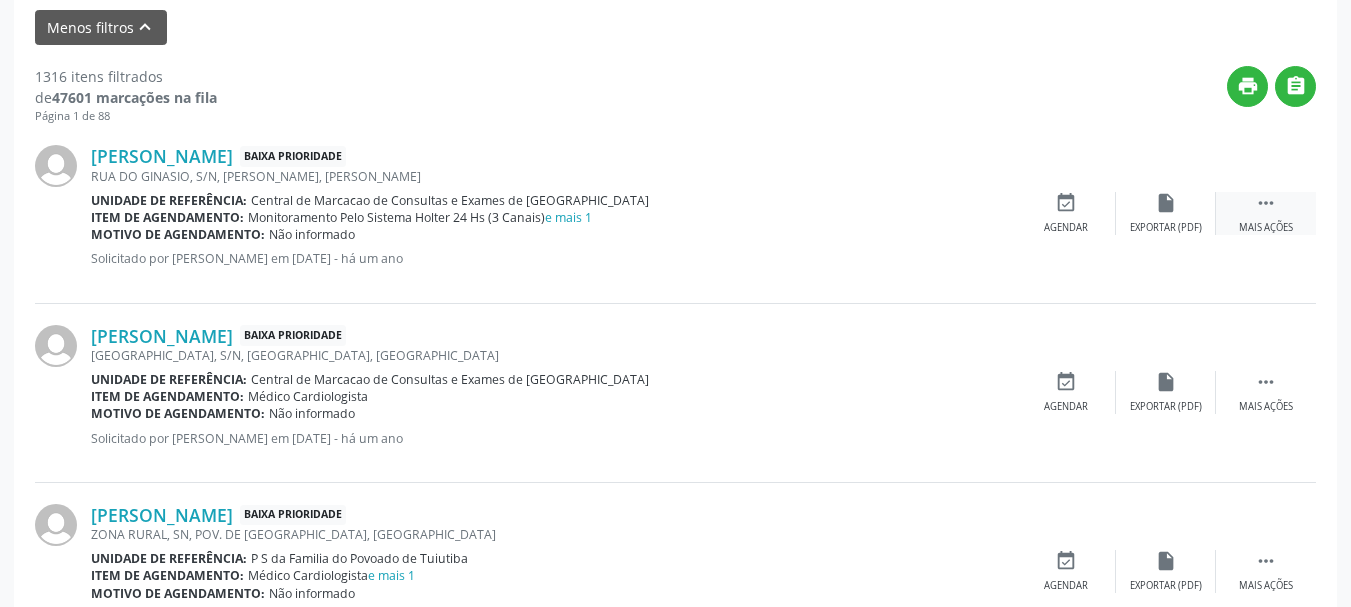 click on "
Mais ações" at bounding box center [1266, 213] 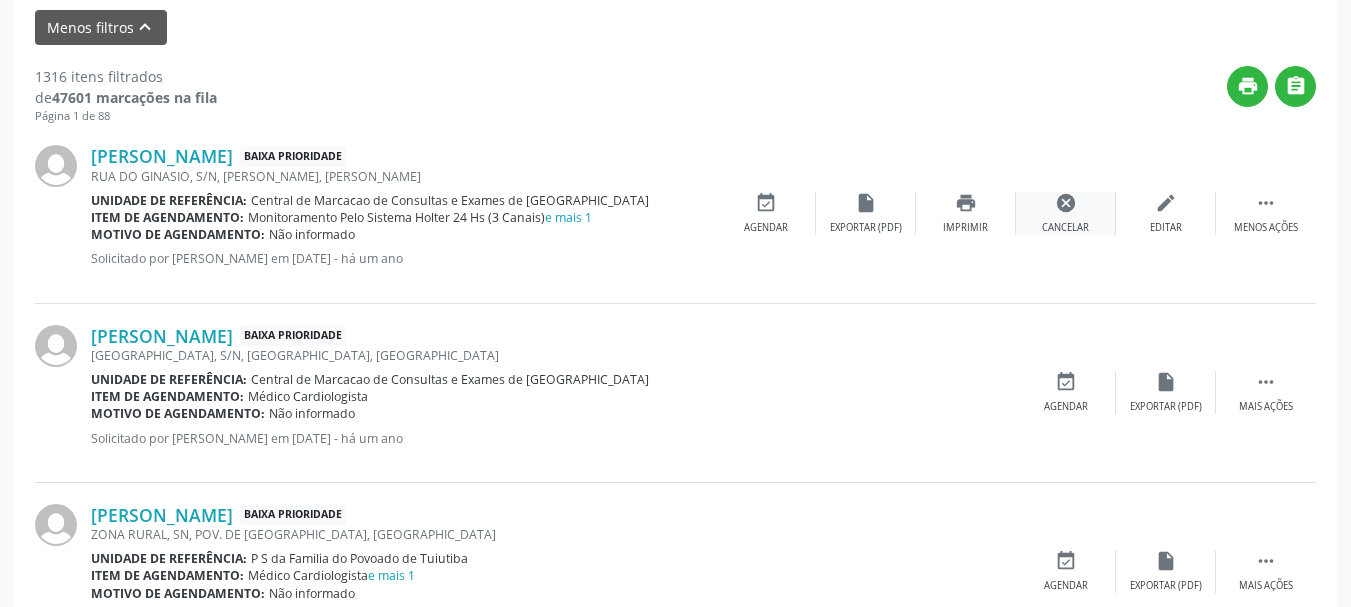 click on "cancel" at bounding box center [1066, 203] 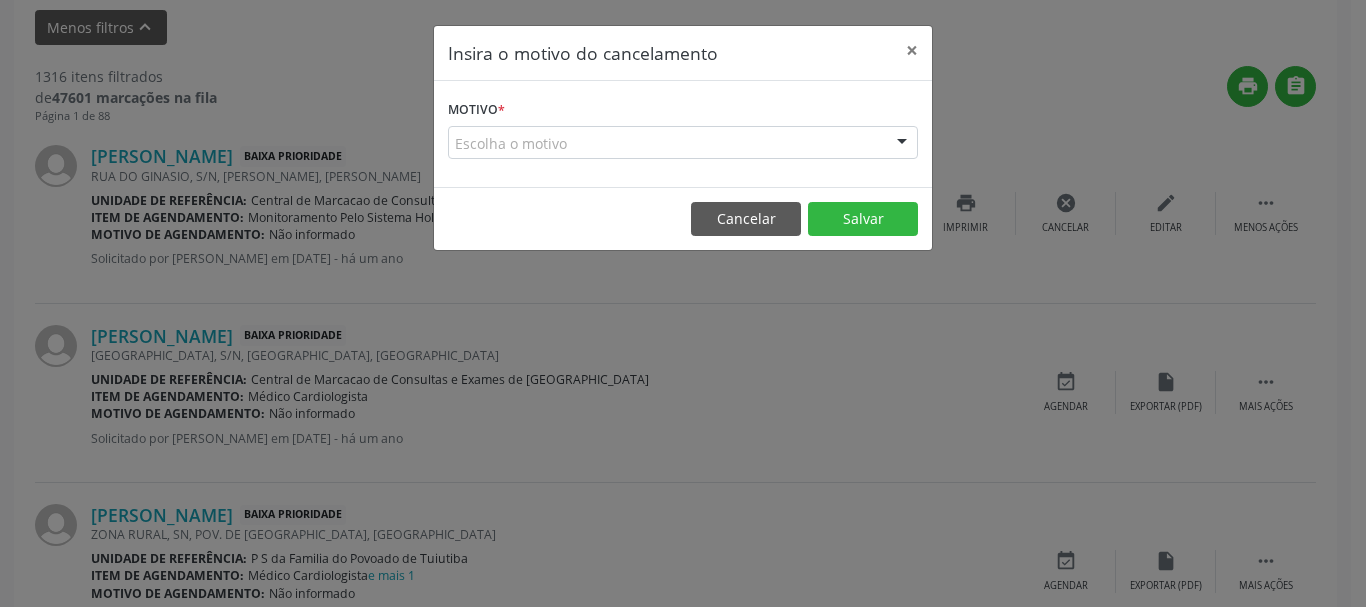 click at bounding box center [902, 144] 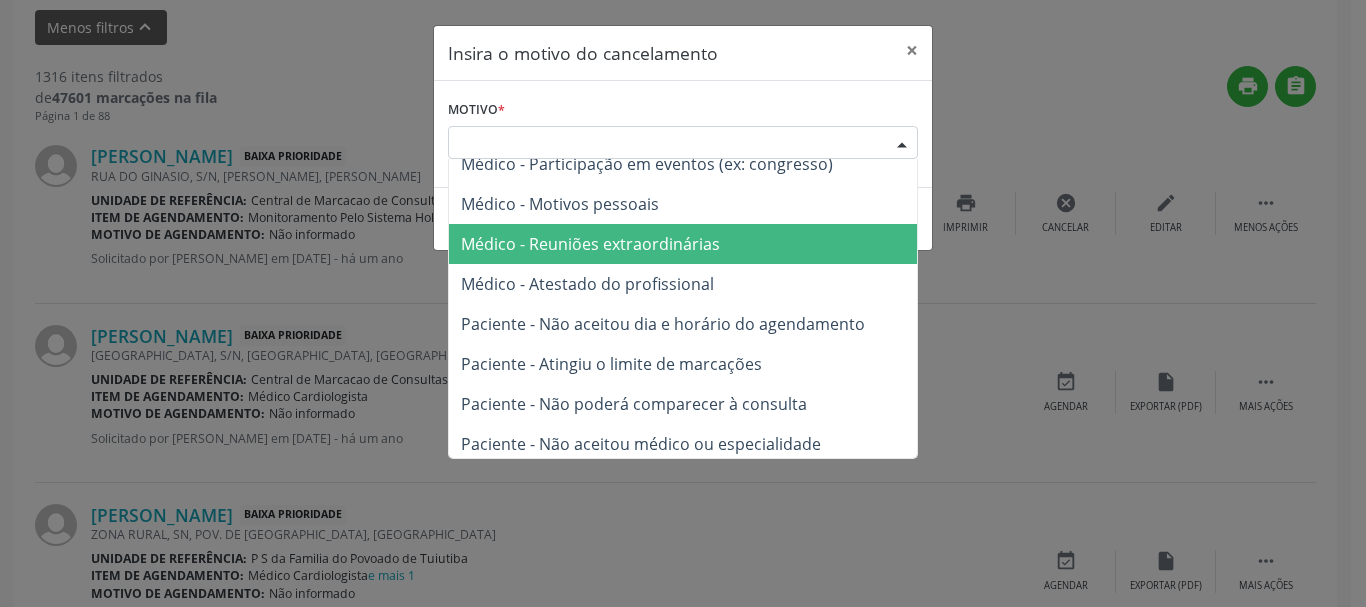scroll, scrollTop: 101, scrollLeft: 0, axis: vertical 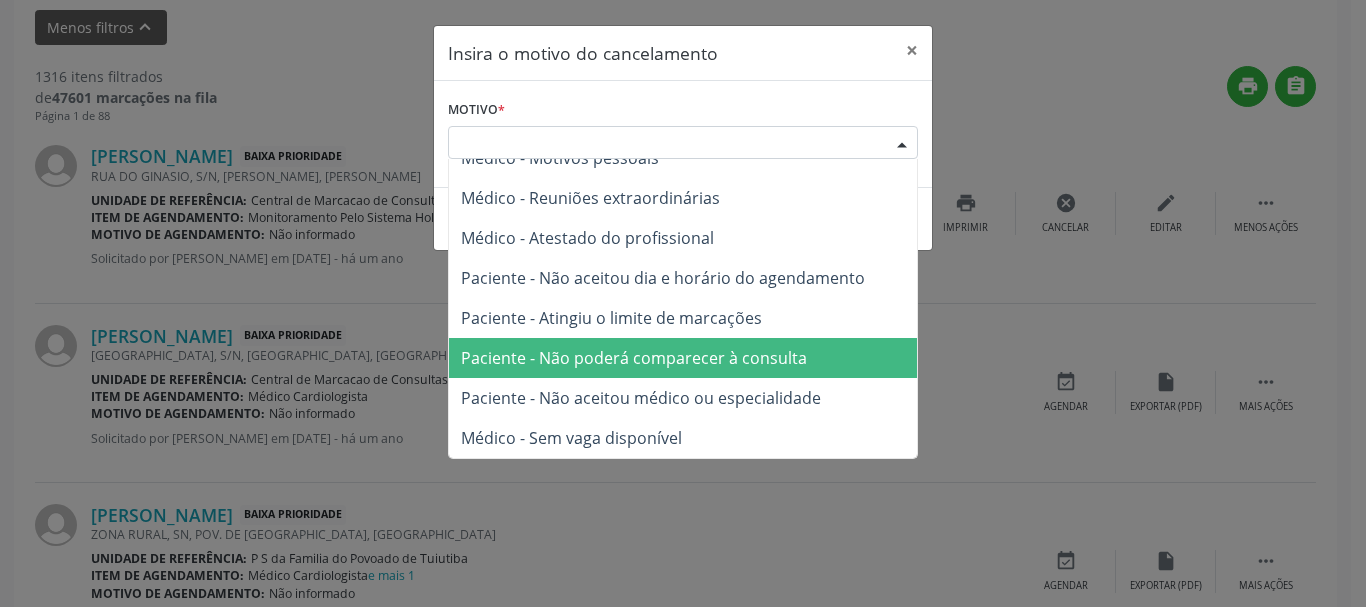 click on "Paciente - Não poderá comparecer à consulta" at bounding box center (683, 358) 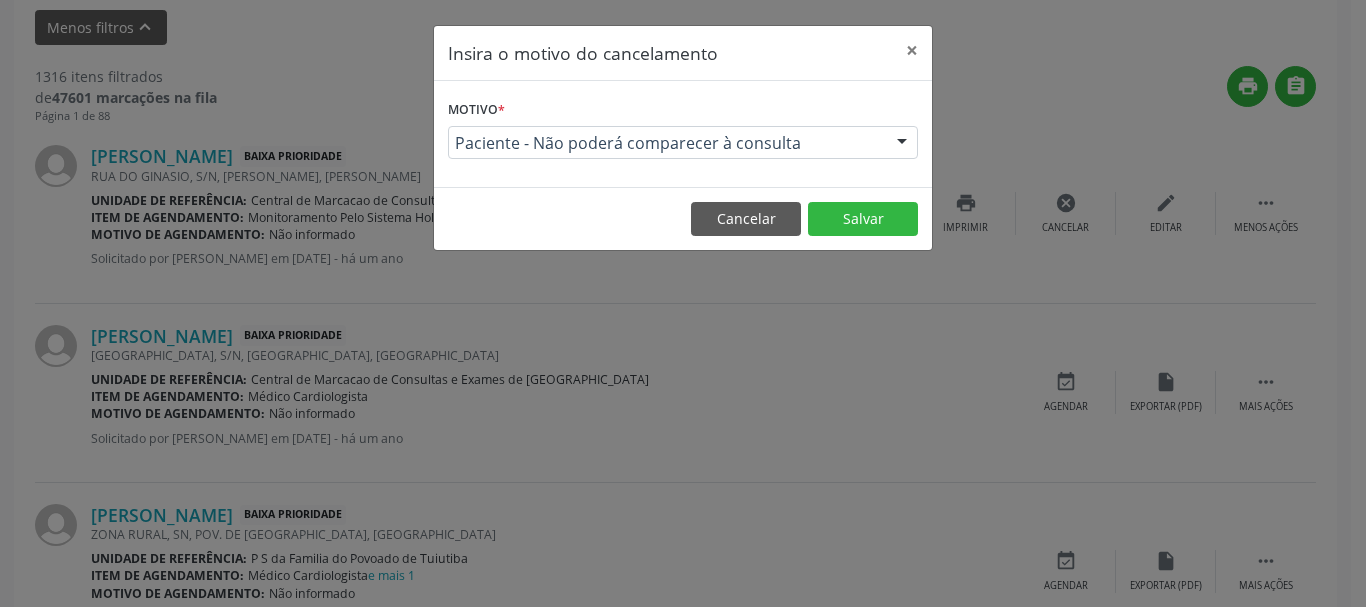 click on "Cancelar Salvar" at bounding box center [683, 218] 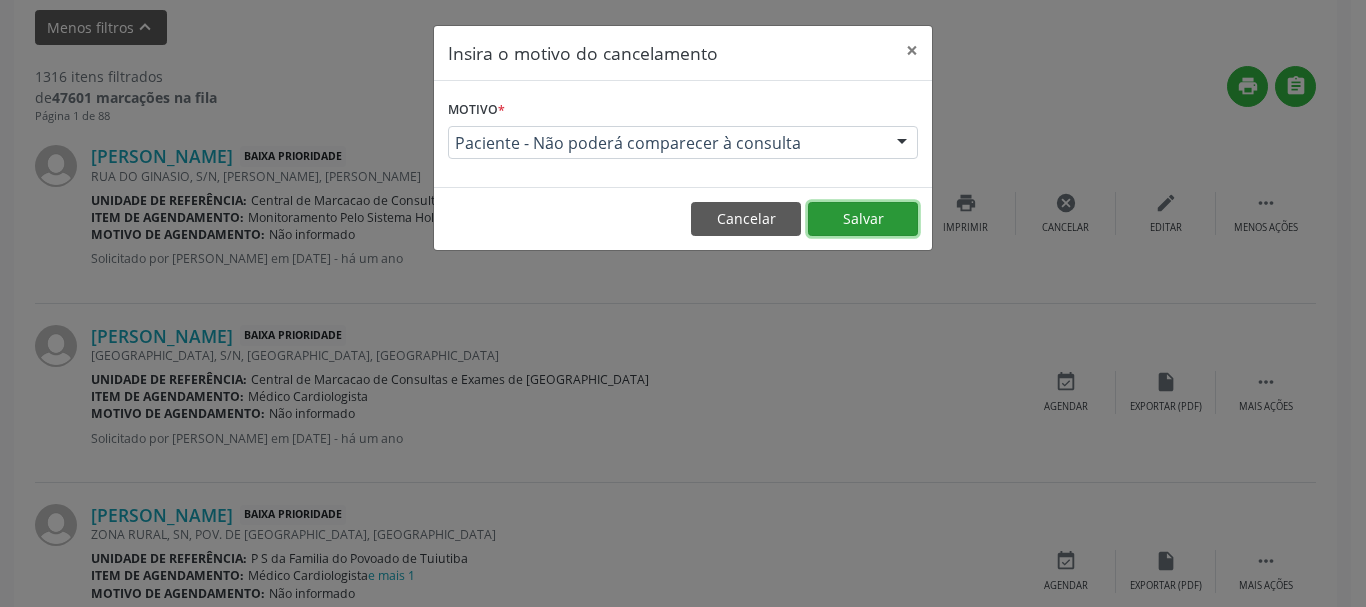 click on "Salvar" at bounding box center [863, 219] 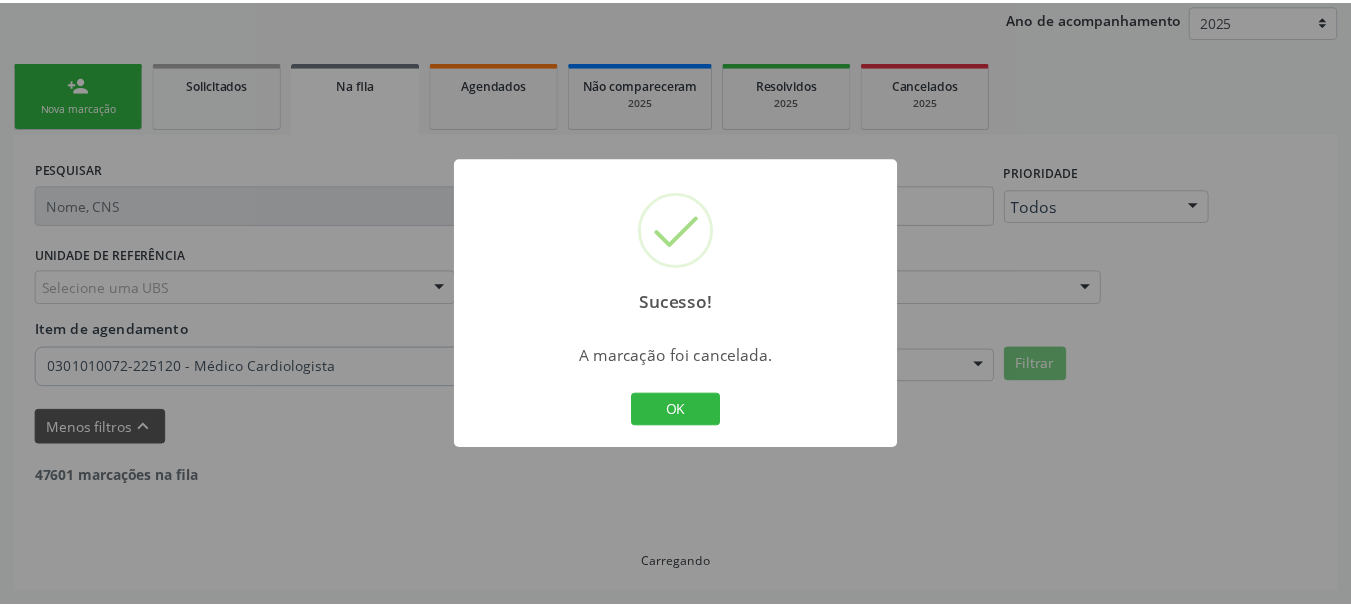 scroll, scrollTop: 238, scrollLeft: 0, axis: vertical 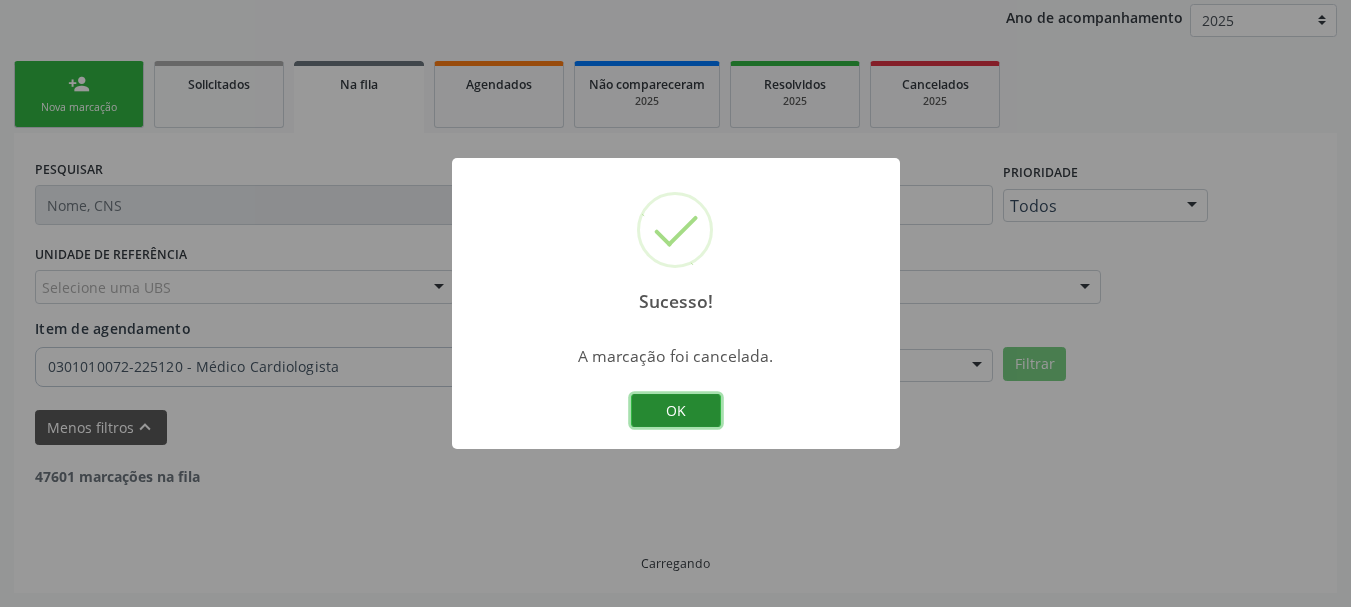 click on "OK" at bounding box center [676, 411] 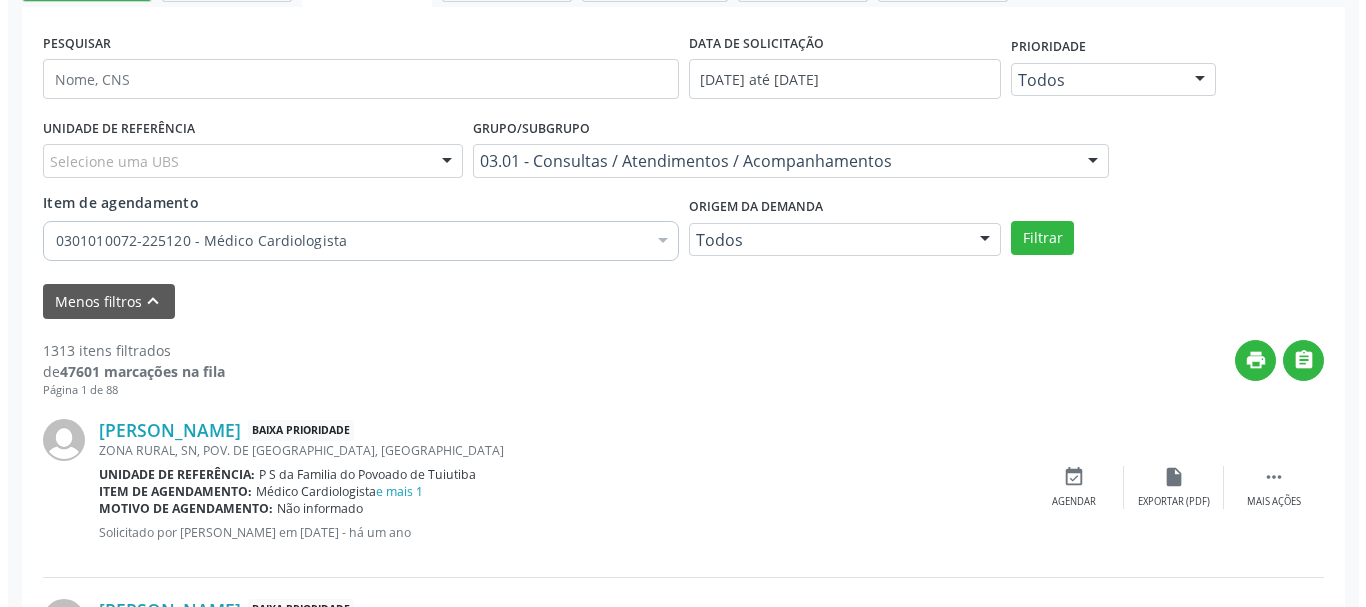 scroll, scrollTop: 638, scrollLeft: 0, axis: vertical 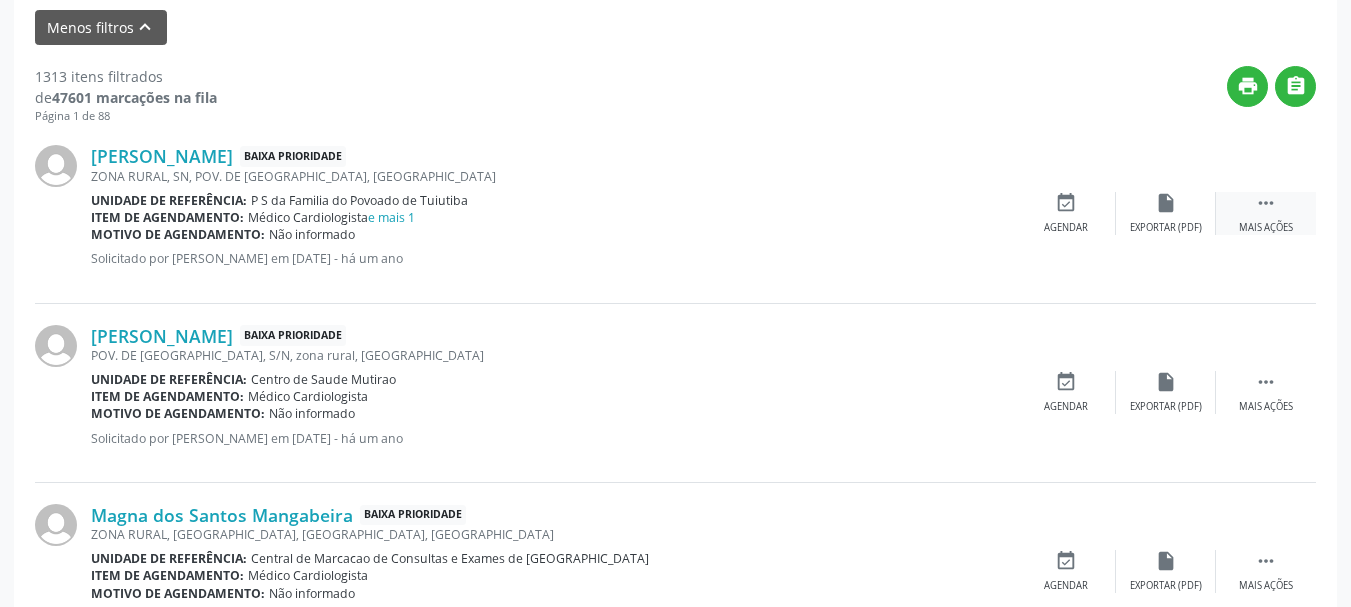 click on "Mais ações" at bounding box center (1266, 228) 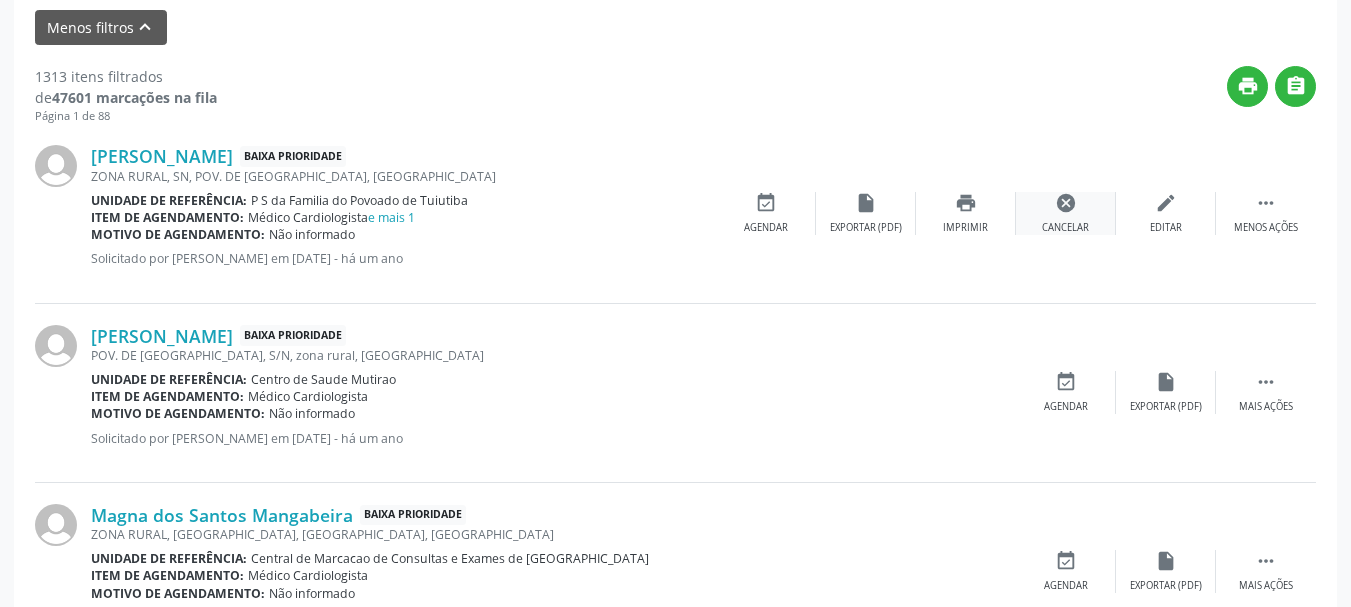 click on "cancel" at bounding box center [1066, 203] 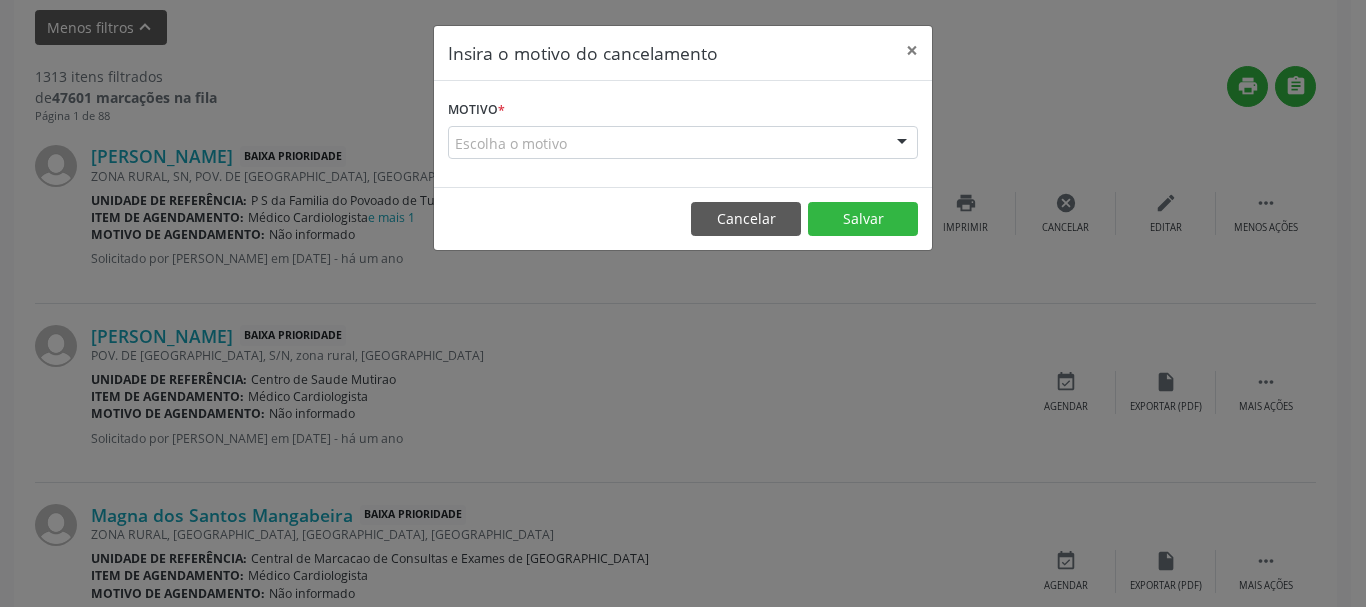 click at bounding box center (902, 144) 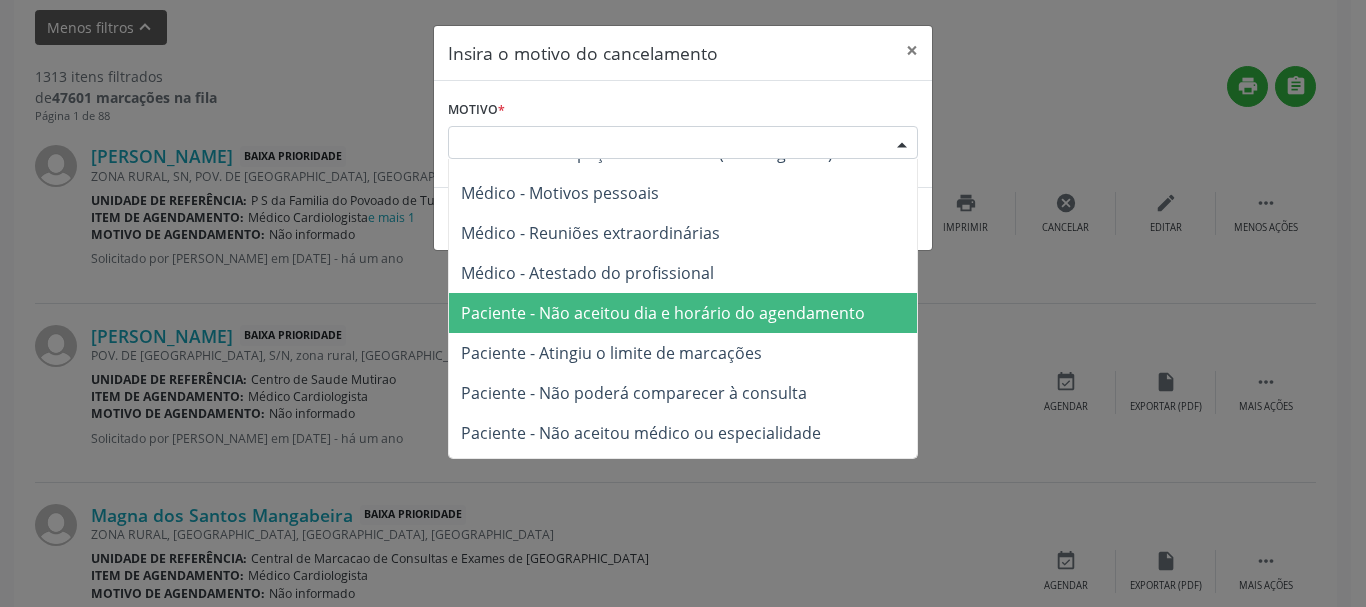 scroll, scrollTop: 101, scrollLeft: 0, axis: vertical 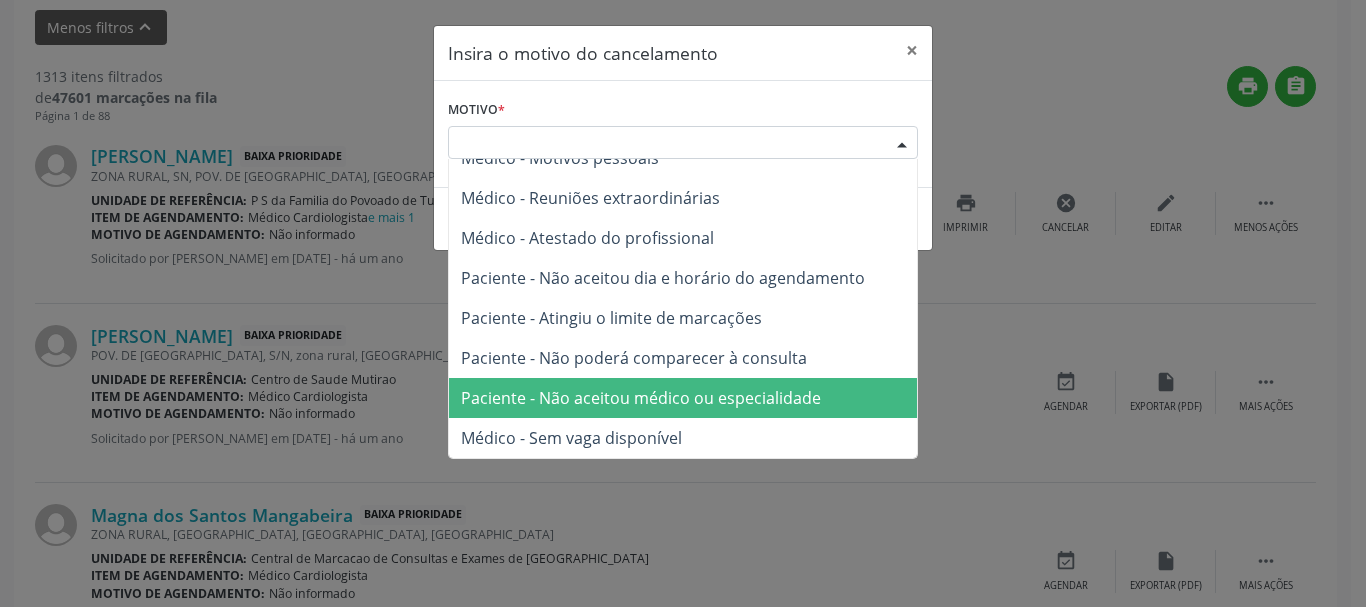click on "Paciente - Não aceitou médico ou especialidade" at bounding box center [683, 398] 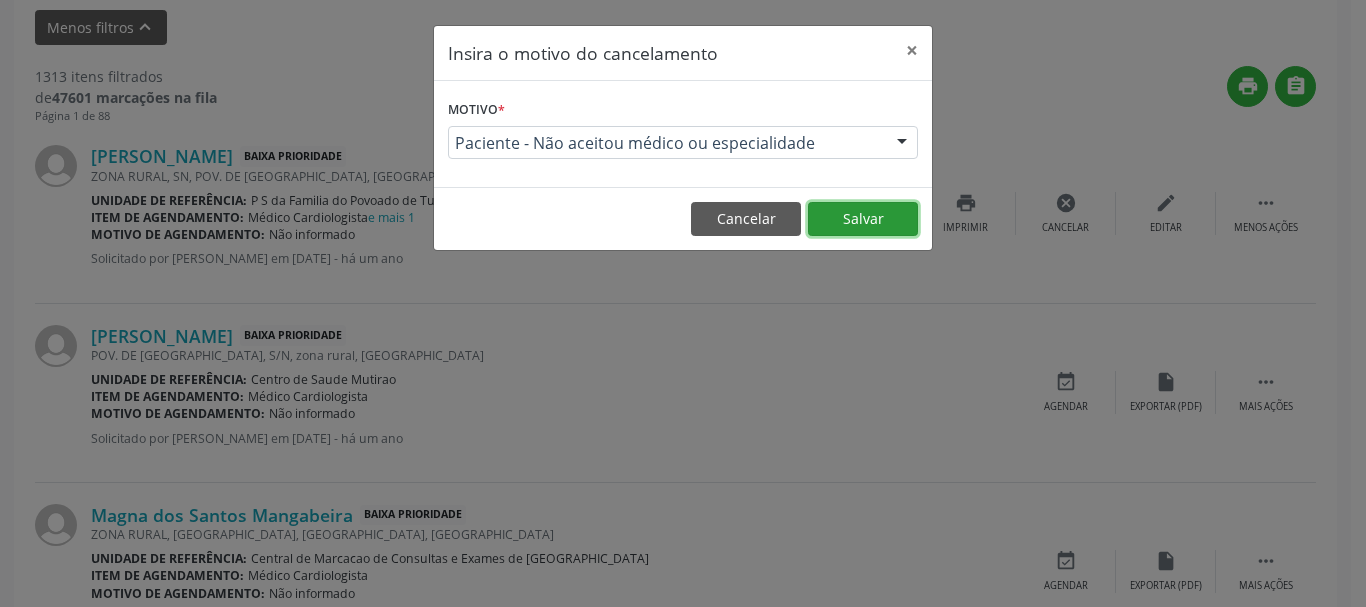 click on "Salvar" at bounding box center (863, 219) 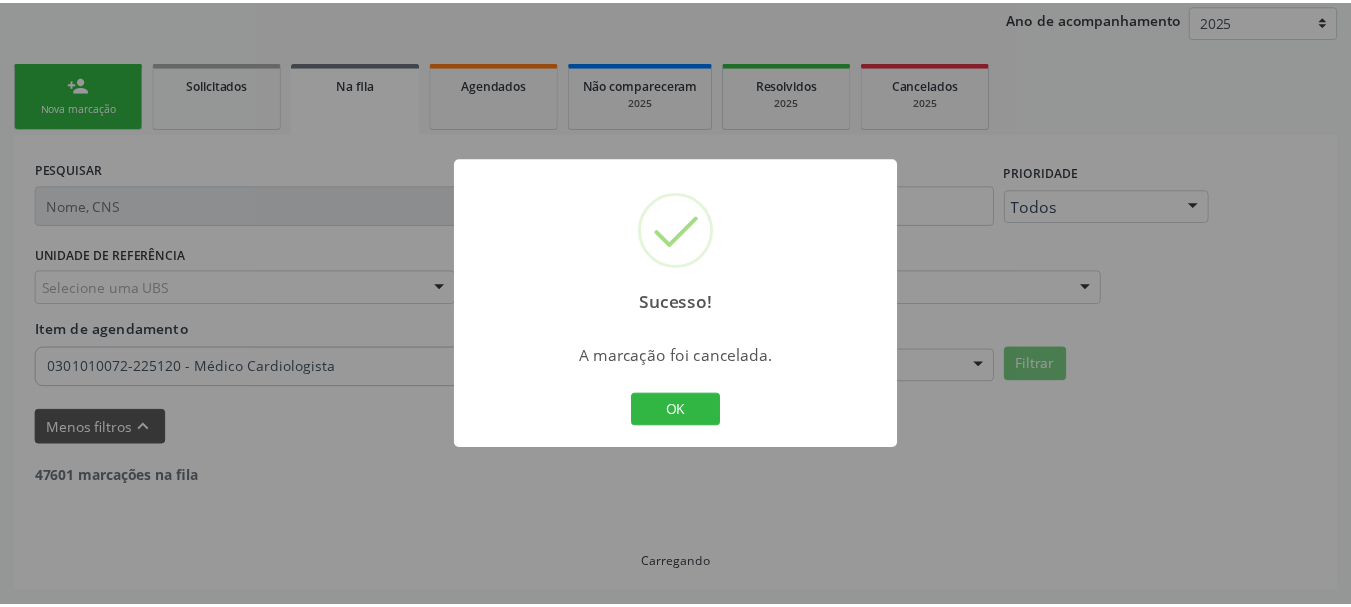 scroll, scrollTop: 238, scrollLeft: 0, axis: vertical 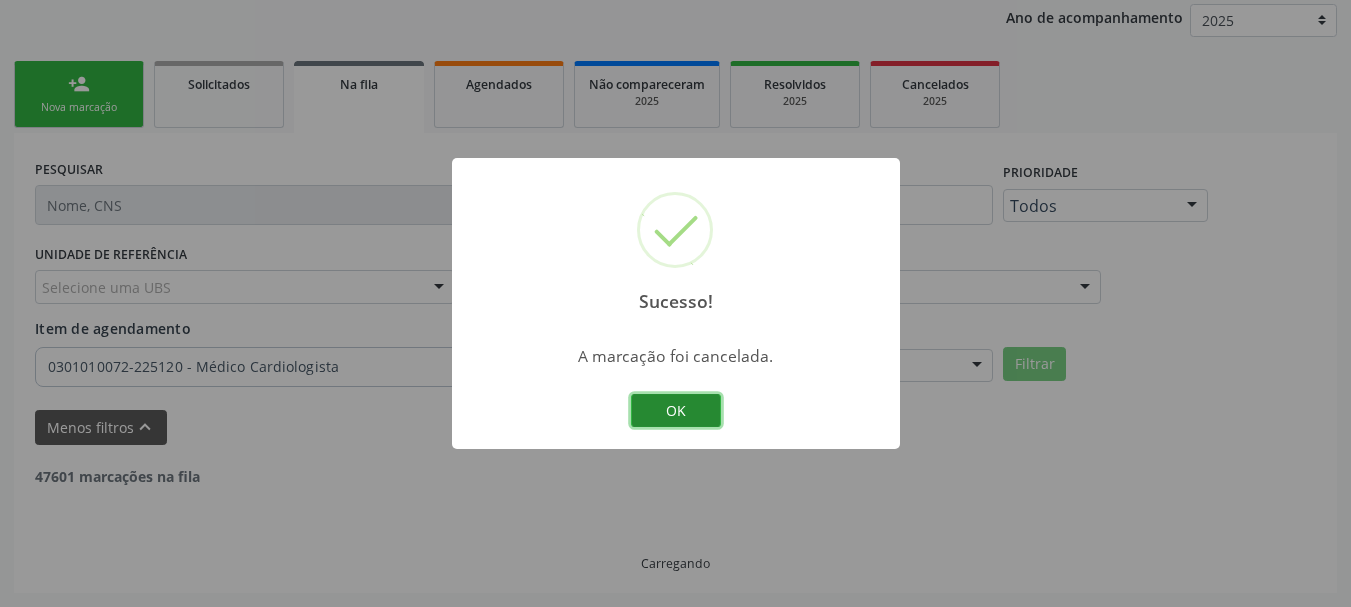 click on "OK" at bounding box center (676, 411) 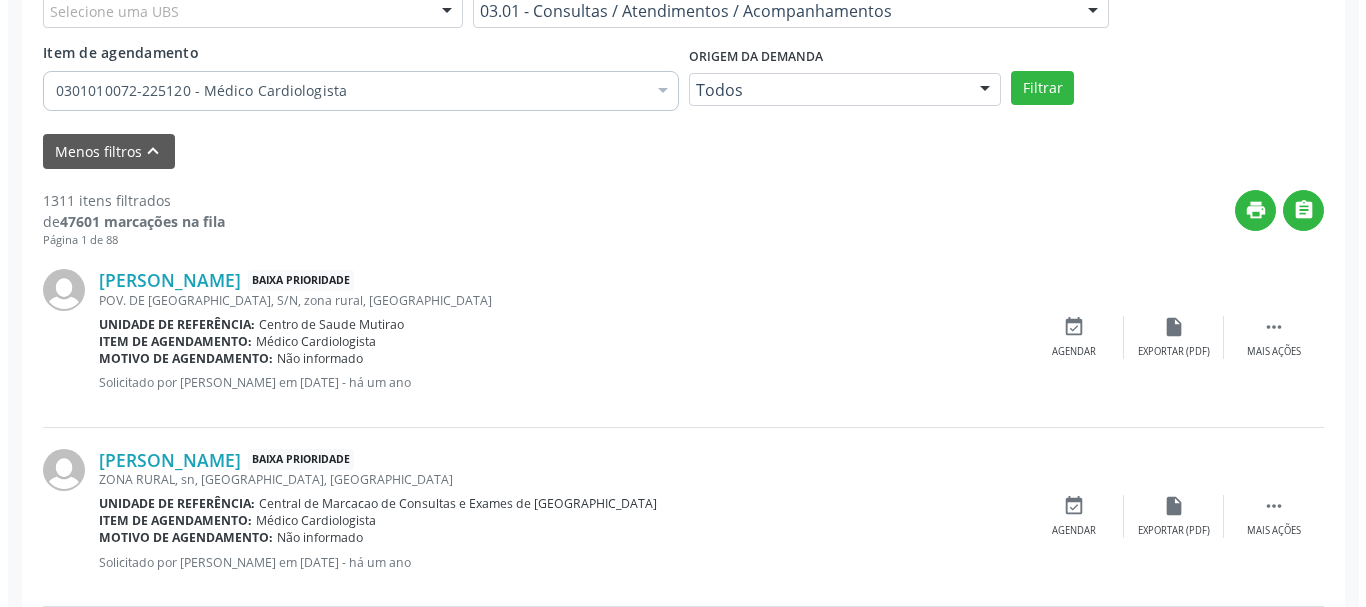 scroll, scrollTop: 538, scrollLeft: 0, axis: vertical 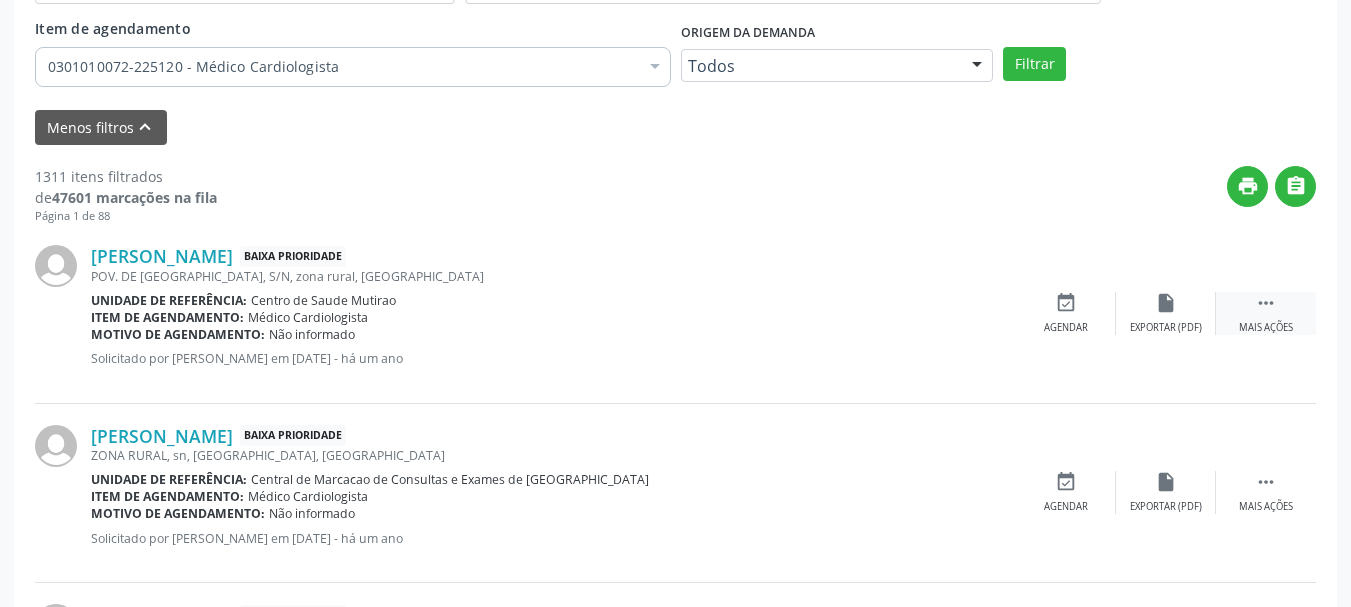 click on "
Mais ações" at bounding box center (1266, 313) 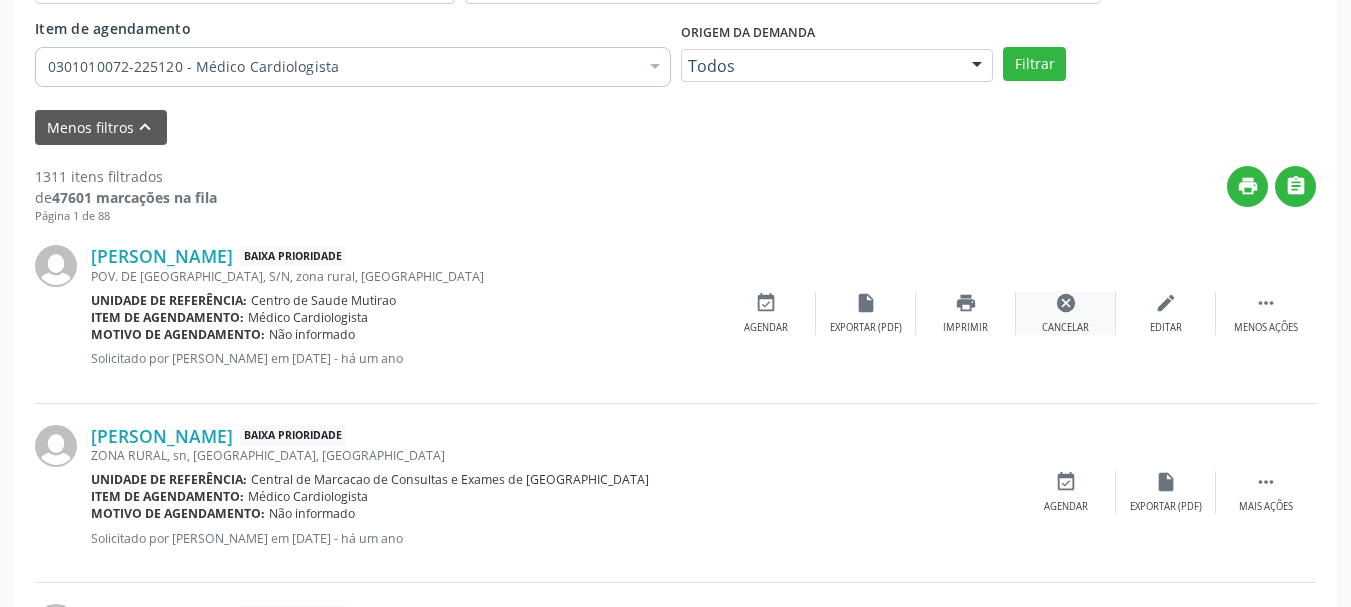 click on "cancel
Cancelar" at bounding box center (1066, 313) 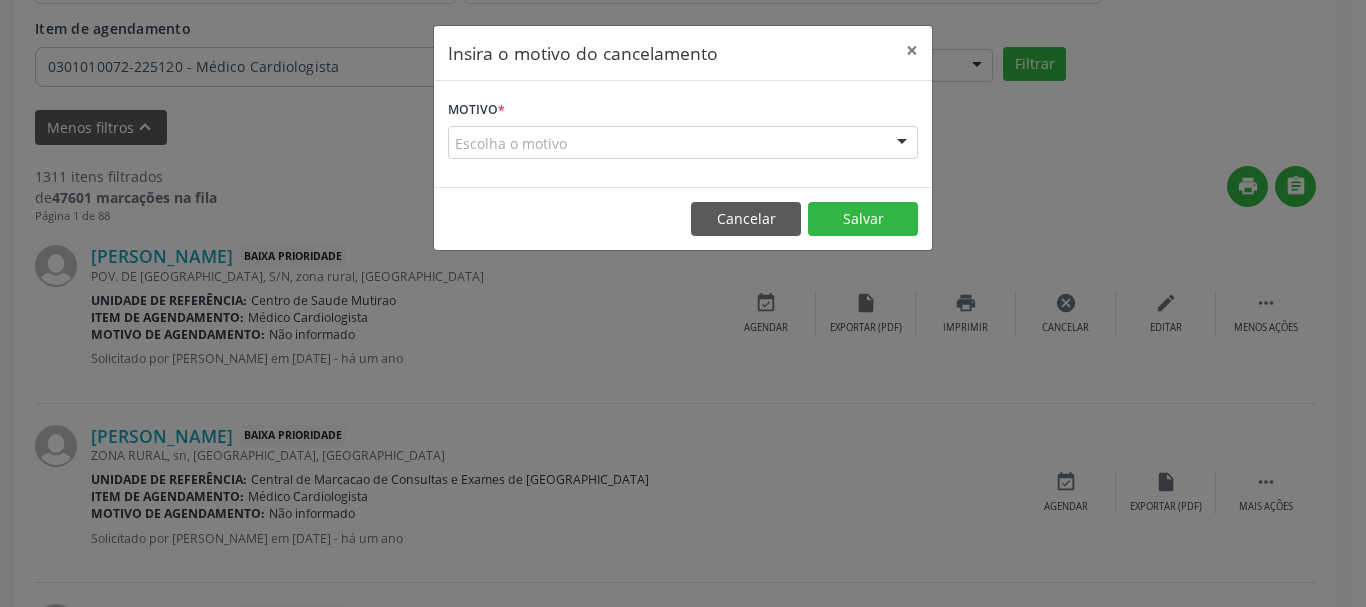 click on "Escolha o motivo
Outro   Médico - Participação em eventos (ex: congresso)   Médico - Motivos pessoais   Médico - Reuniões extraordinárias   Médico - Atestado do profissional   Paciente - Não aceitou dia e horário do agendamento   Paciente - Atingiu o limite de marcações   Paciente - Não poderá comparecer à consulta   Paciente - Não aceitou médico ou especialidade   Médico - Sem vaga disponível
Nenhum resultado encontrado para: "   "
Não há nenhuma opção para ser exibida." at bounding box center (683, 143) 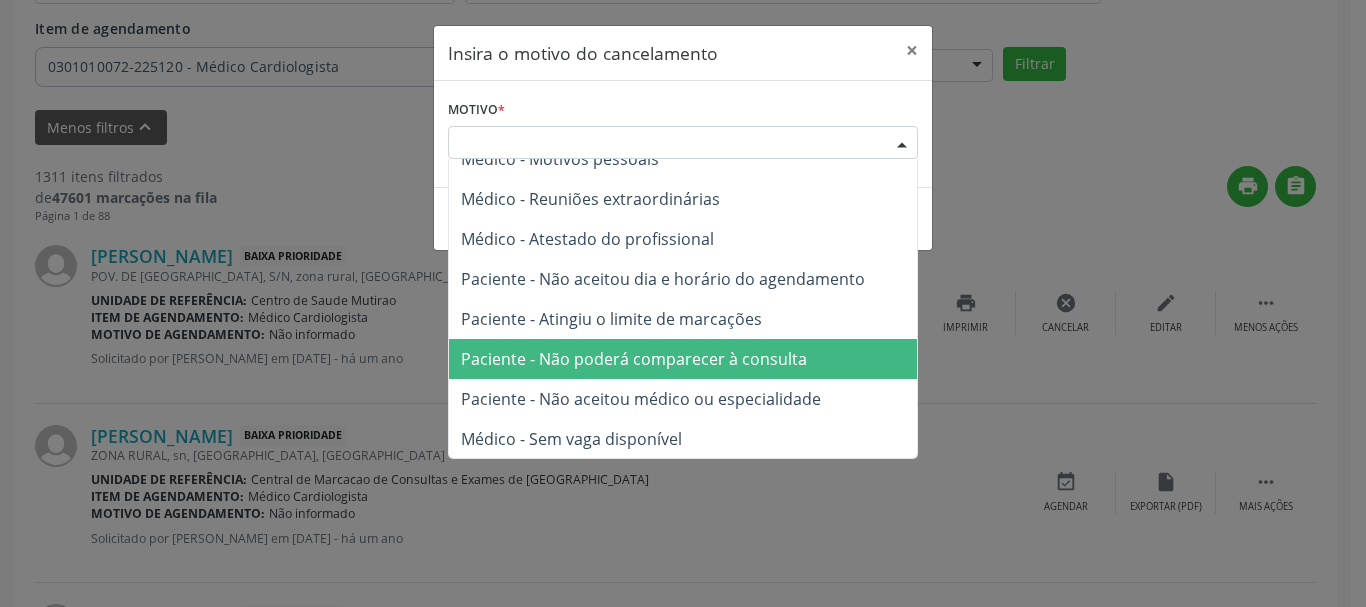 scroll, scrollTop: 101, scrollLeft: 0, axis: vertical 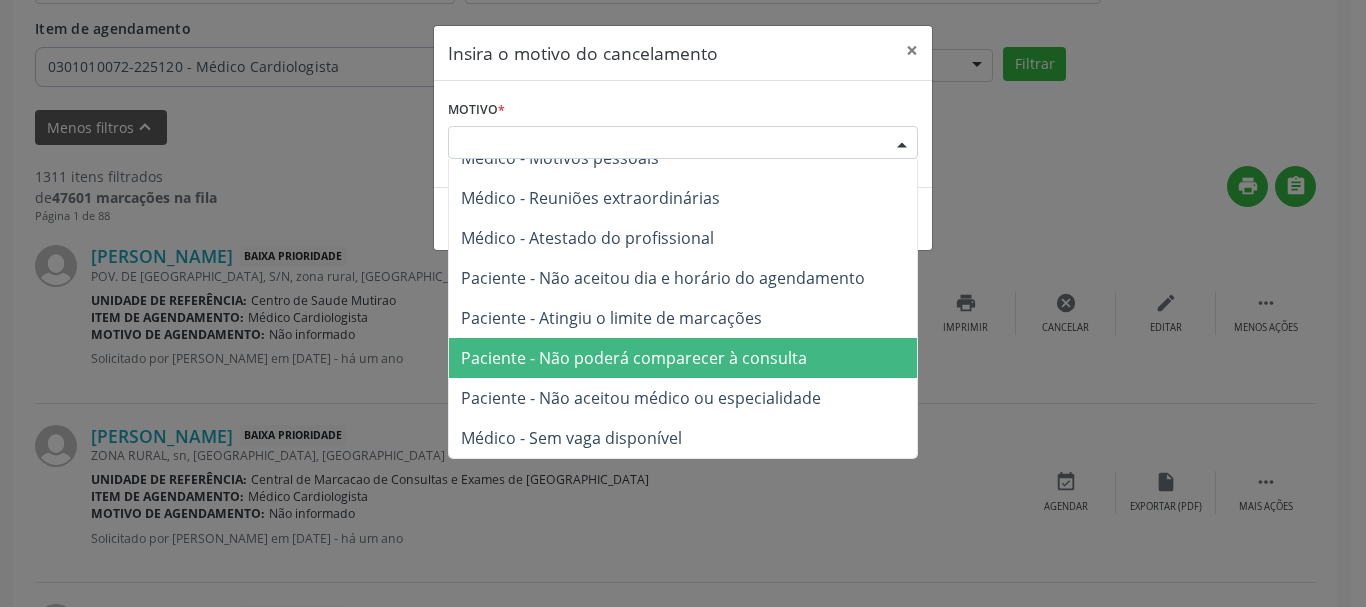 click on "Paciente - Não poderá comparecer à consulta" at bounding box center [683, 358] 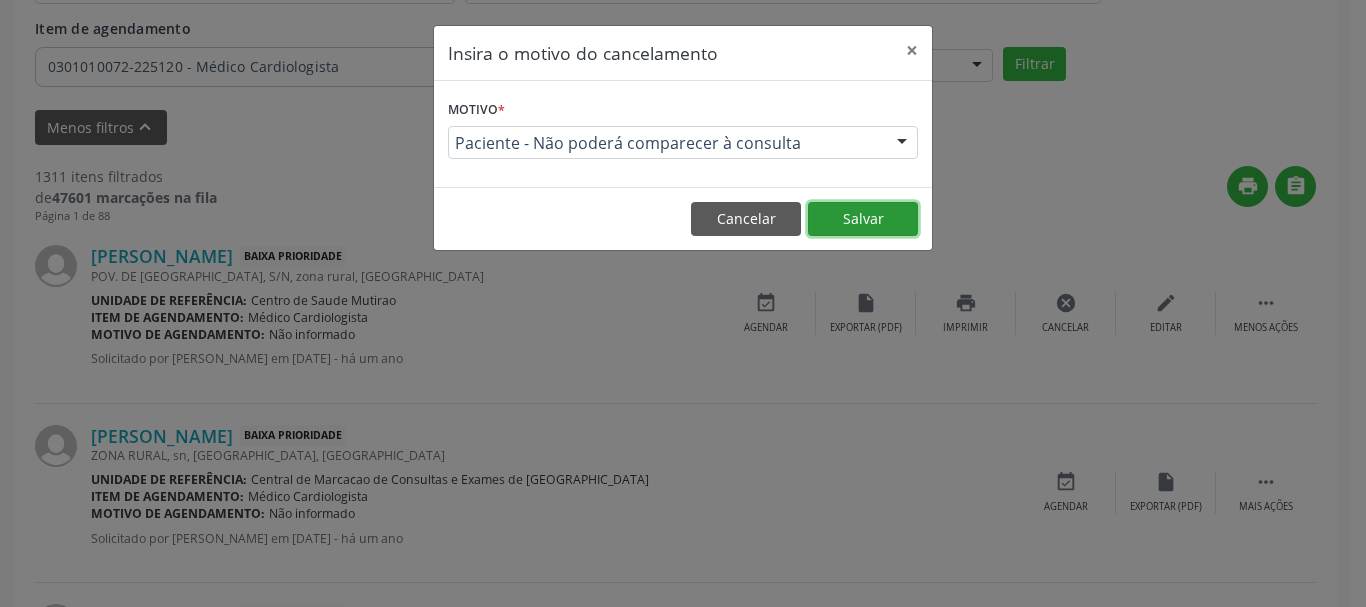 click on "Salvar" at bounding box center (863, 219) 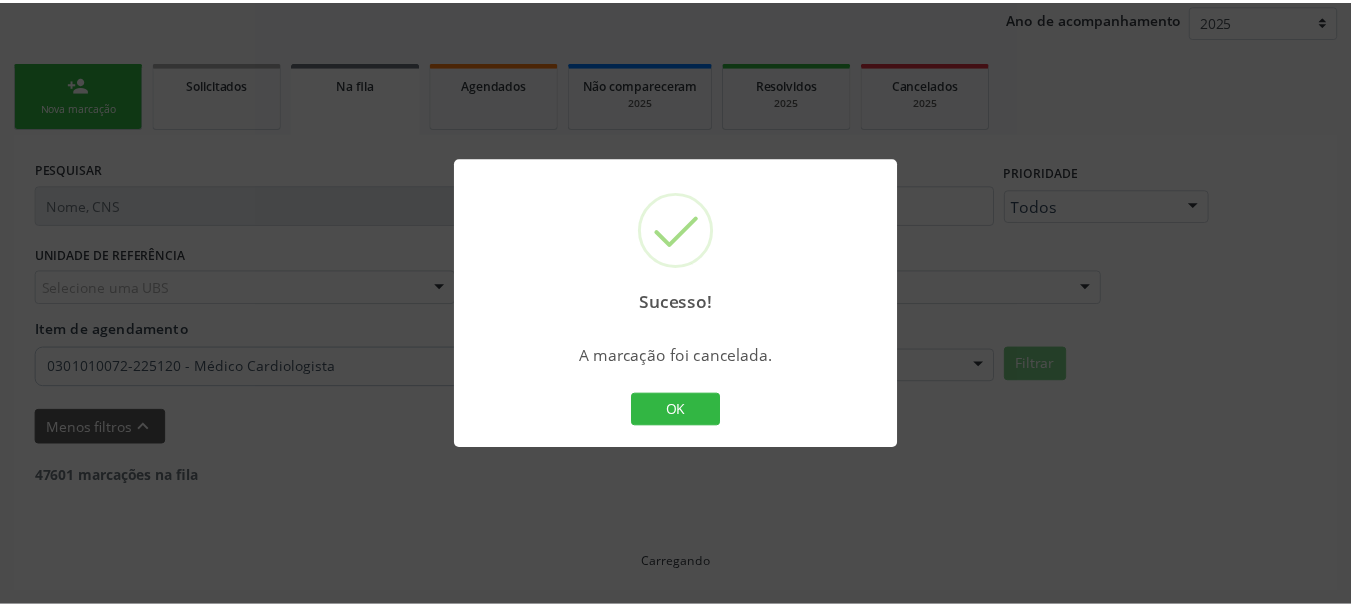 scroll, scrollTop: 238, scrollLeft: 0, axis: vertical 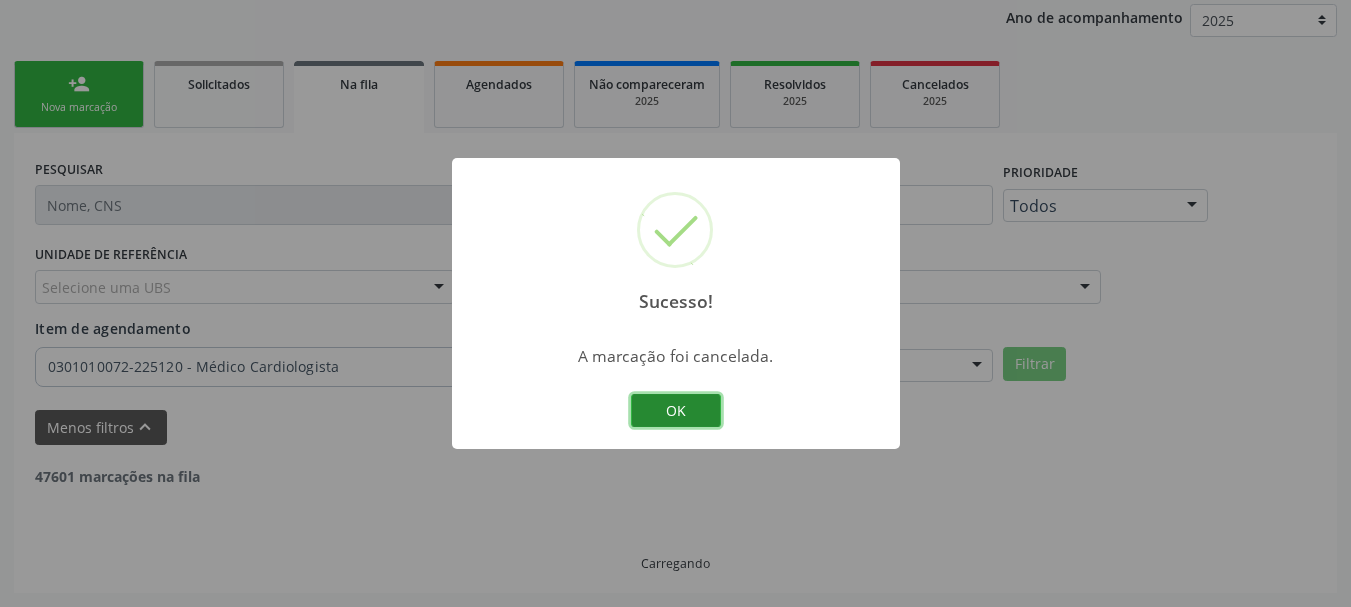 click on "OK" at bounding box center [676, 411] 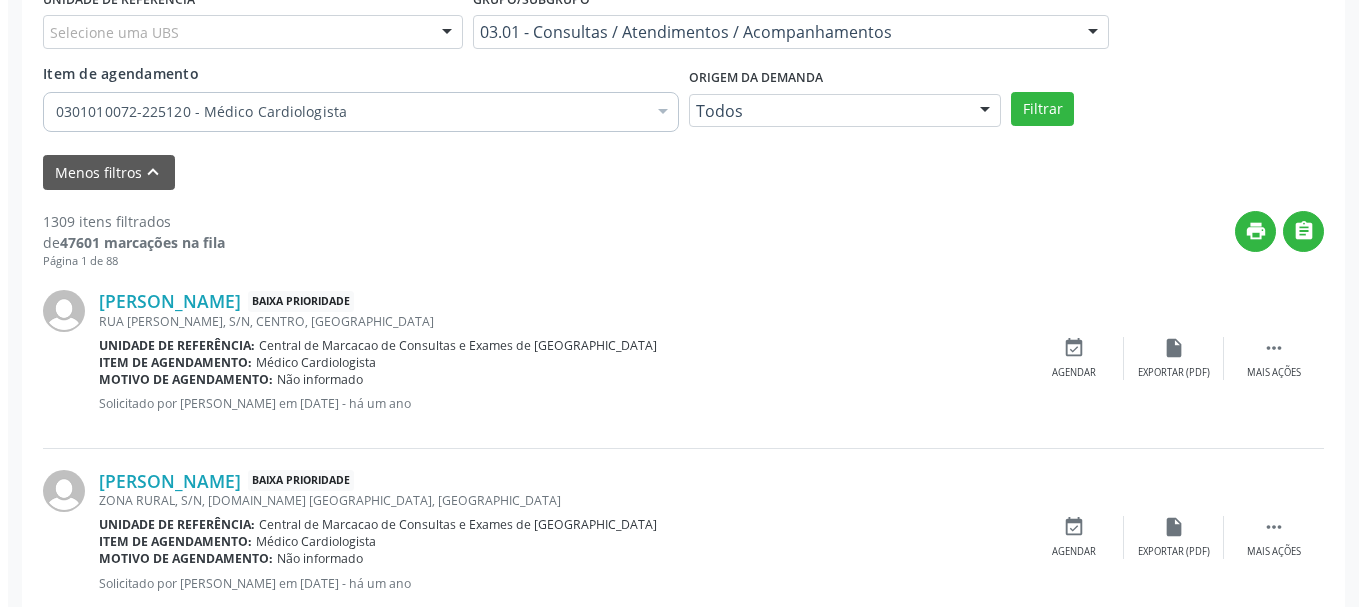 scroll, scrollTop: 538, scrollLeft: 0, axis: vertical 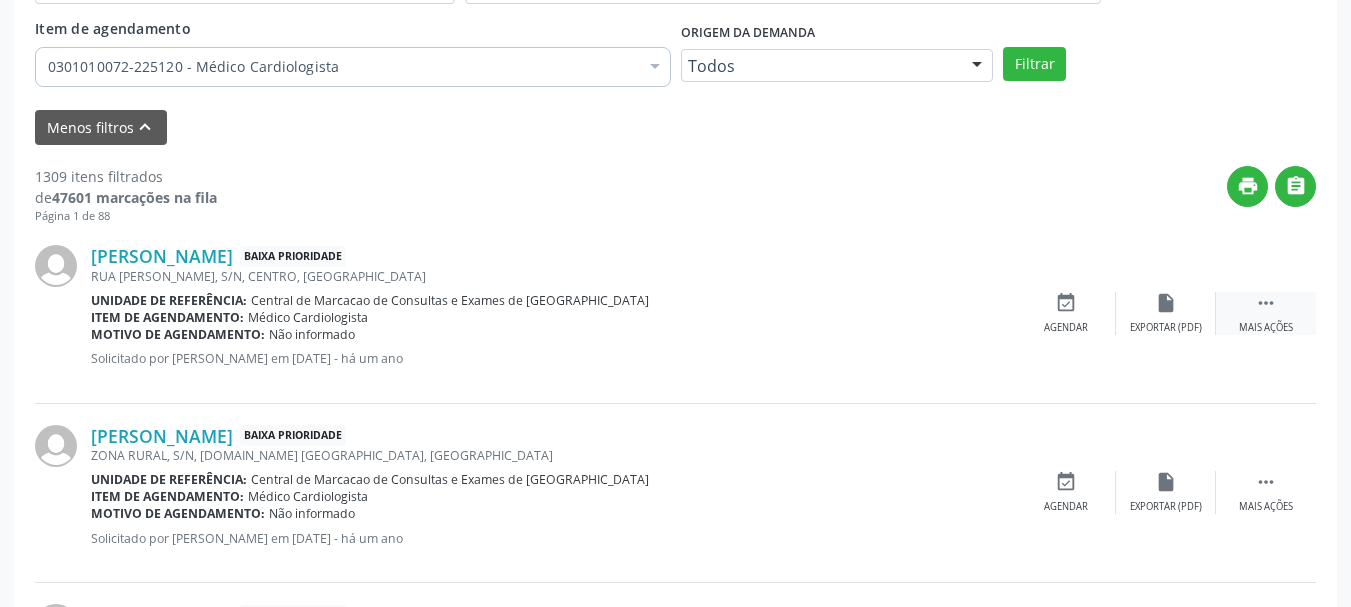 click on "Mais ações" at bounding box center [1266, 328] 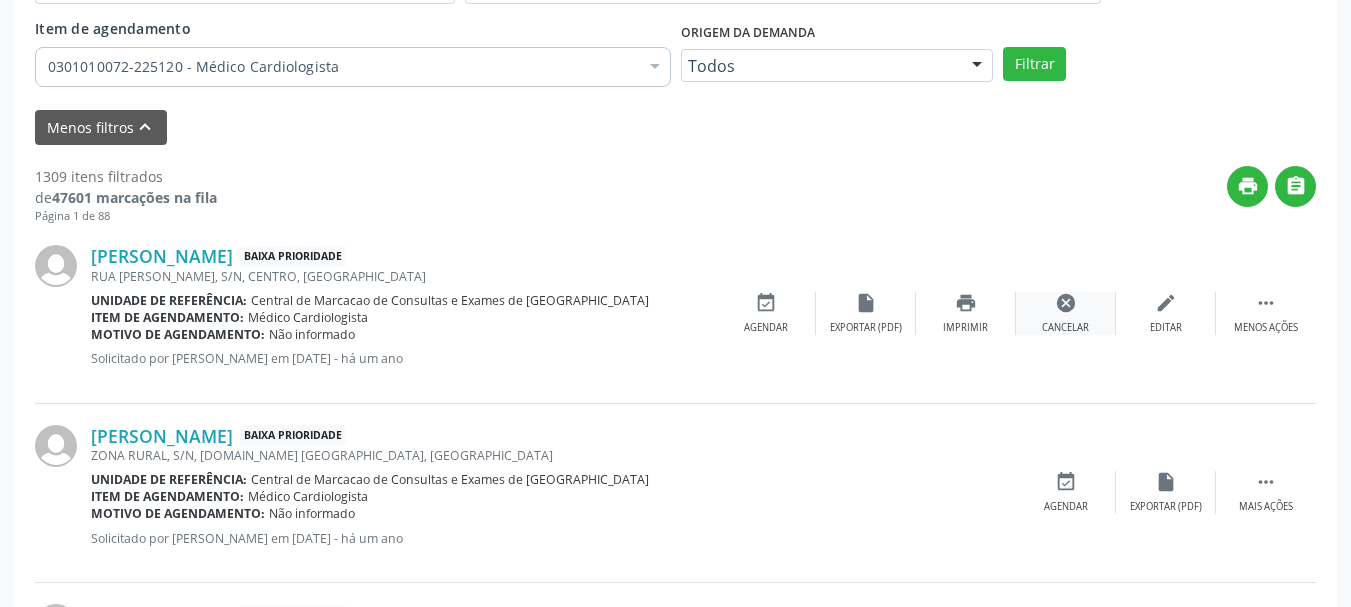 click on "cancel" at bounding box center [1066, 303] 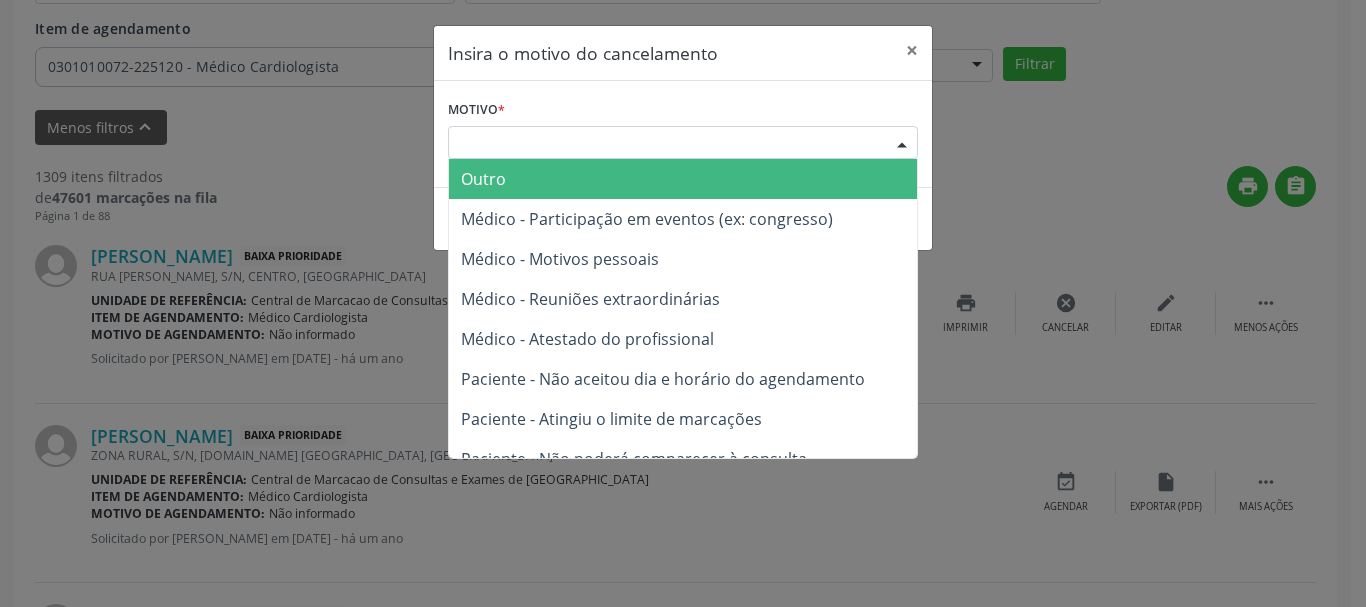 click on "Escolha o motivo" at bounding box center [683, 143] 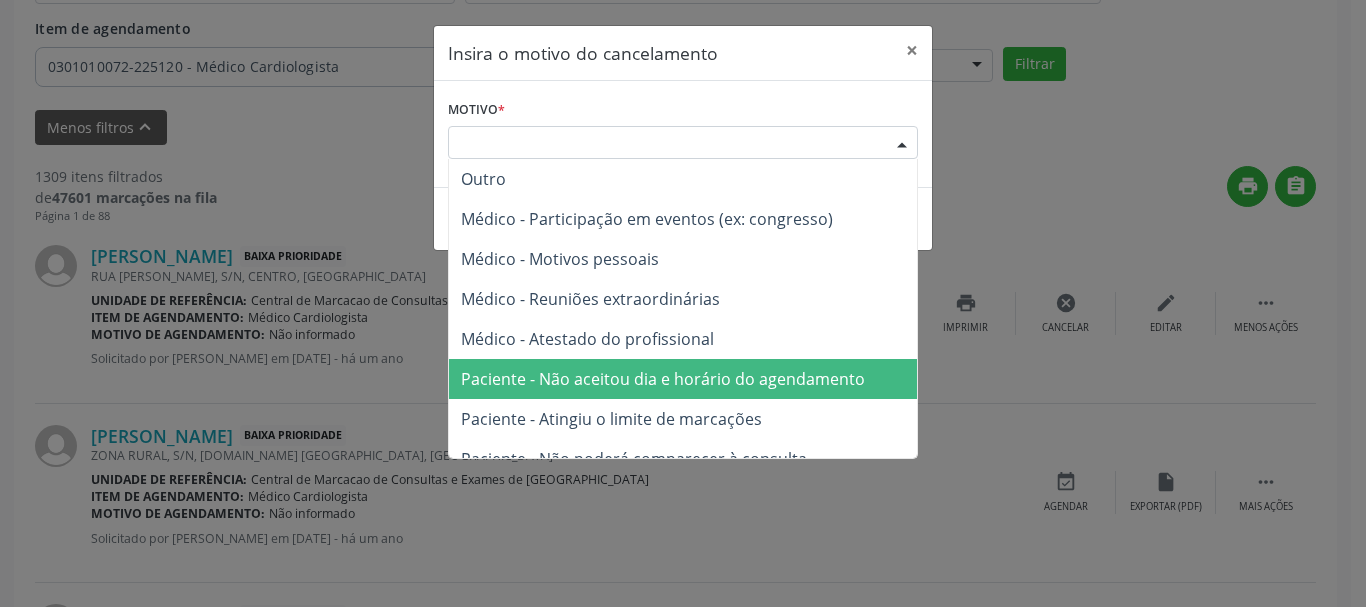 click on "Paciente - Não aceitou dia e horário do agendamento" at bounding box center [683, 379] 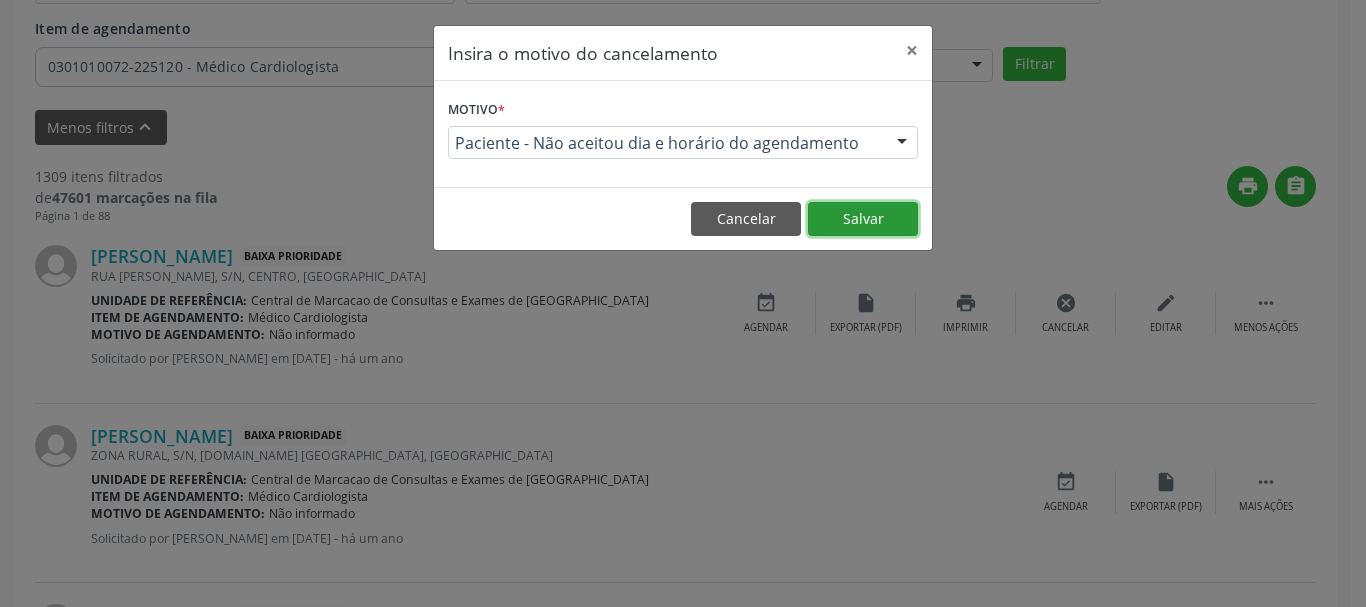click on "Salvar" at bounding box center [863, 219] 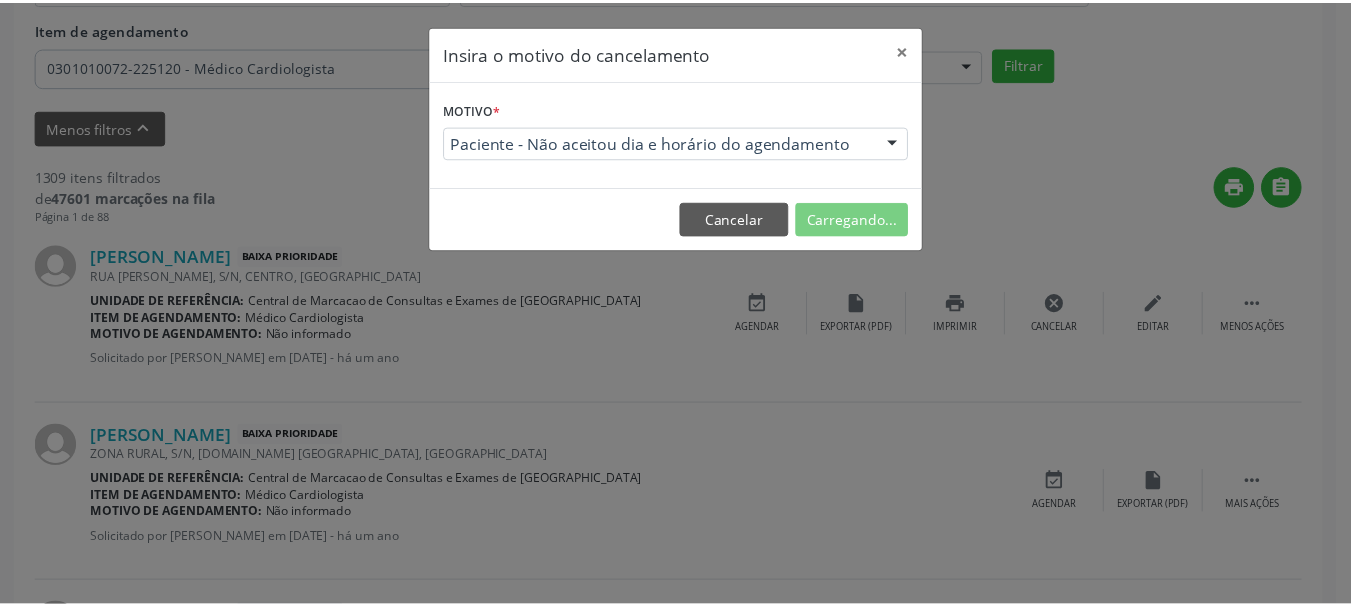 scroll, scrollTop: 238, scrollLeft: 0, axis: vertical 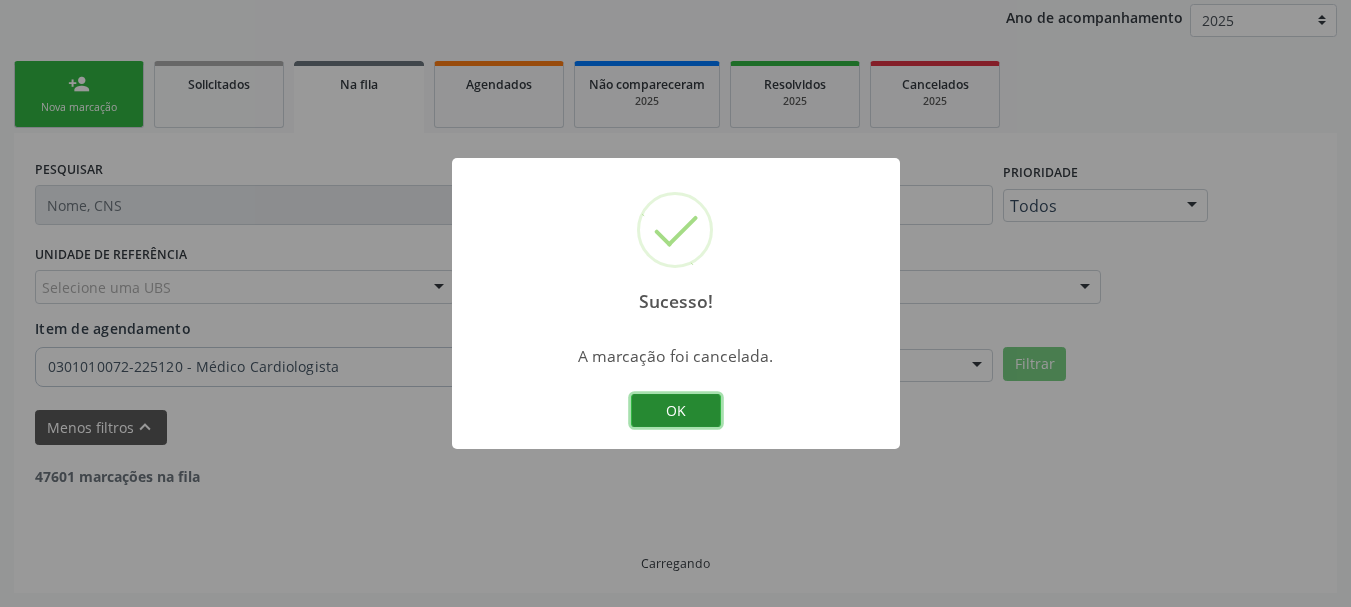 click on "OK" at bounding box center [676, 411] 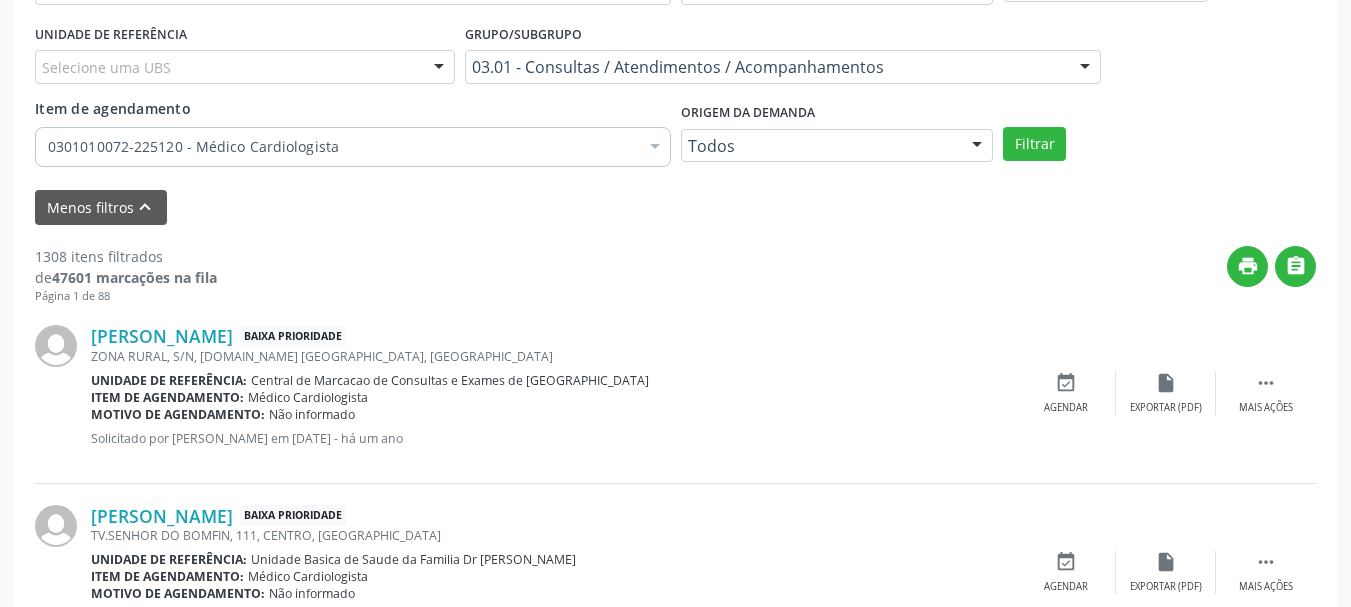 scroll, scrollTop: 538, scrollLeft: 0, axis: vertical 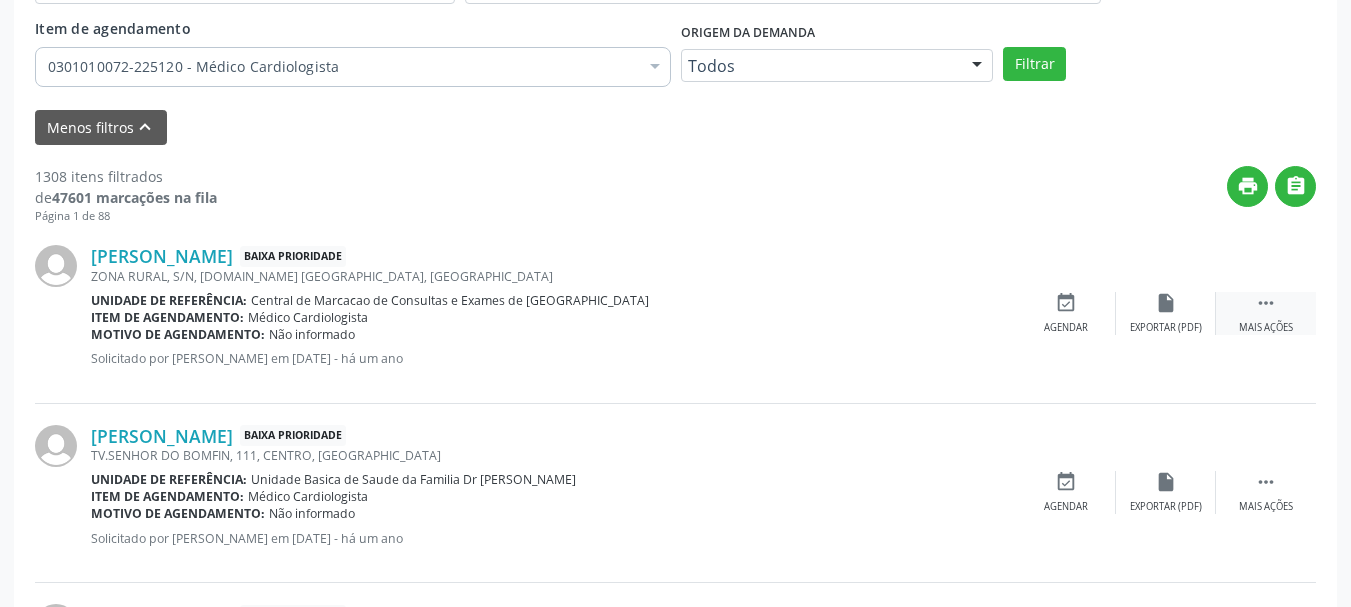 click on "" at bounding box center [1266, 303] 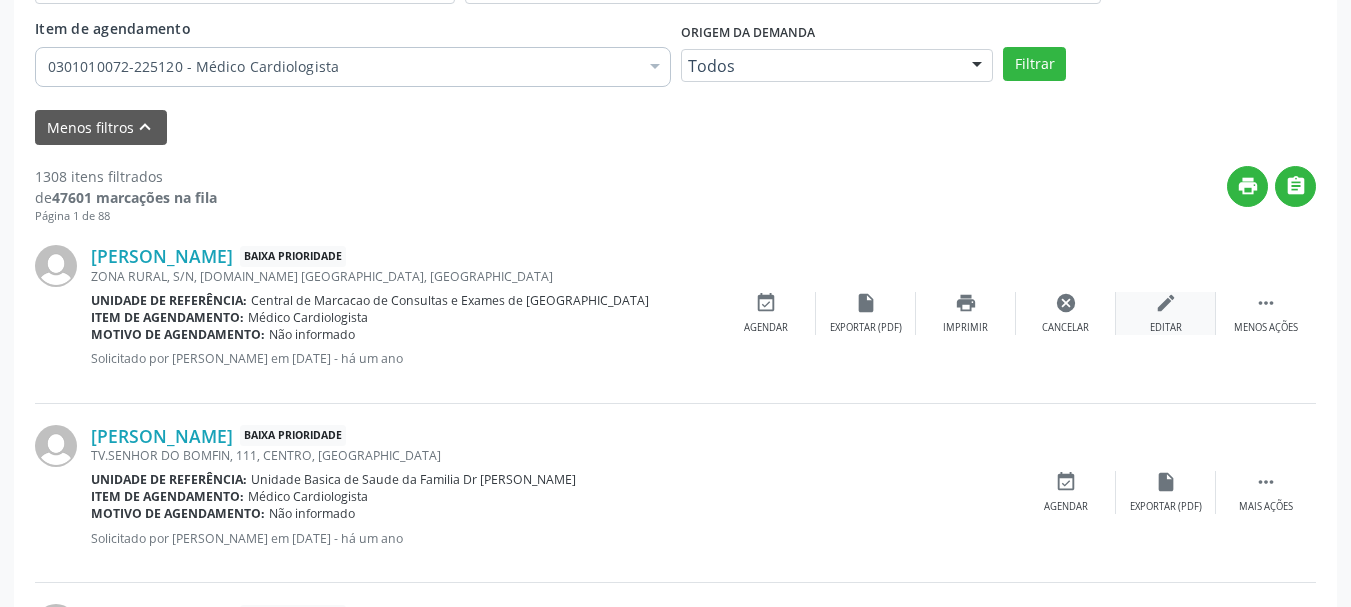 click on "edit
Editar" at bounding box center [1166, 313] 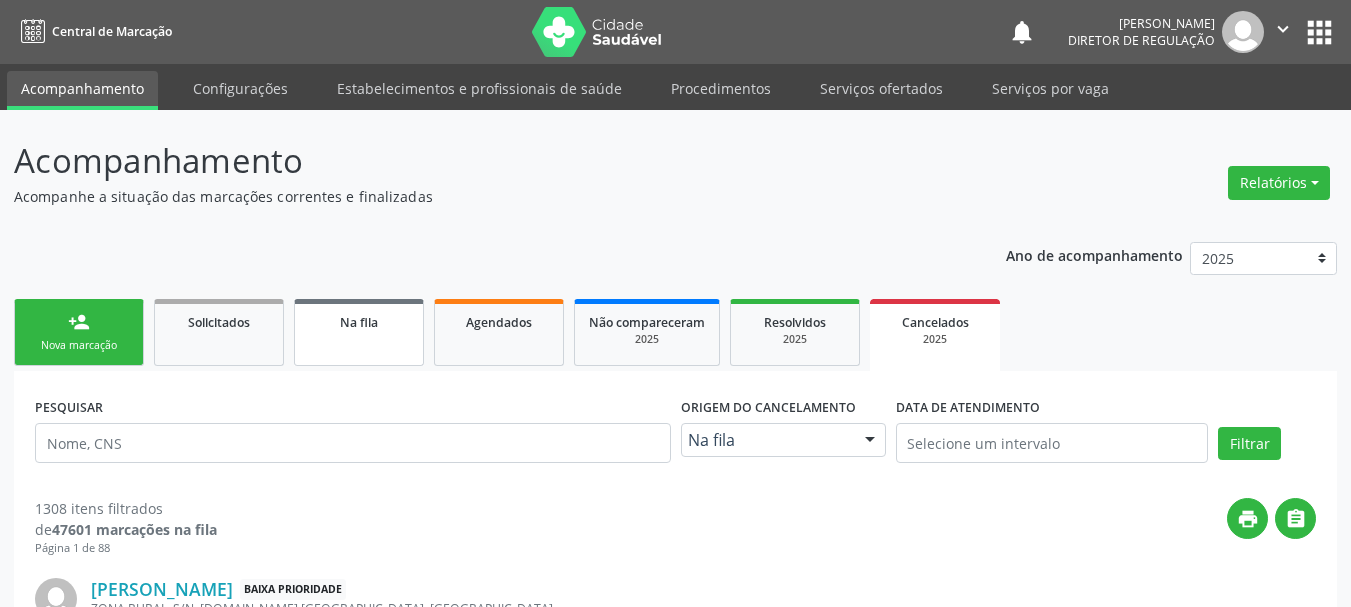 click on "Na fila" at bounding box center (359, 332) 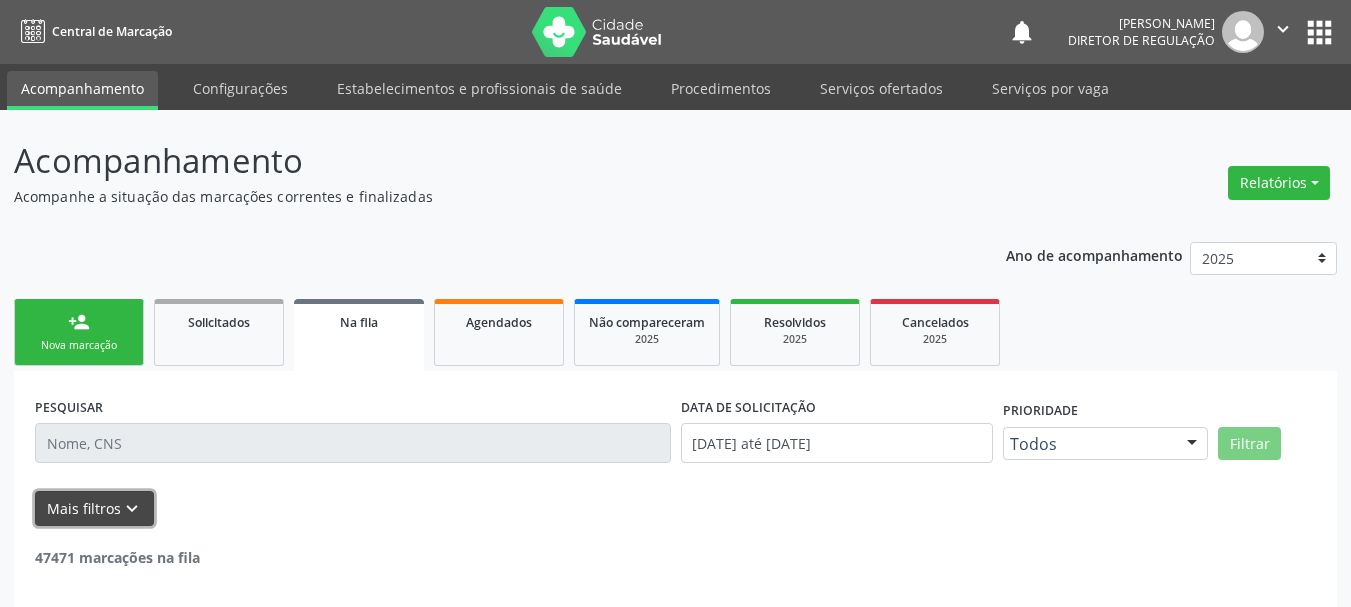 click on "Mais filtros
keyboard_arrow_down" at bounding box center (94, 508) 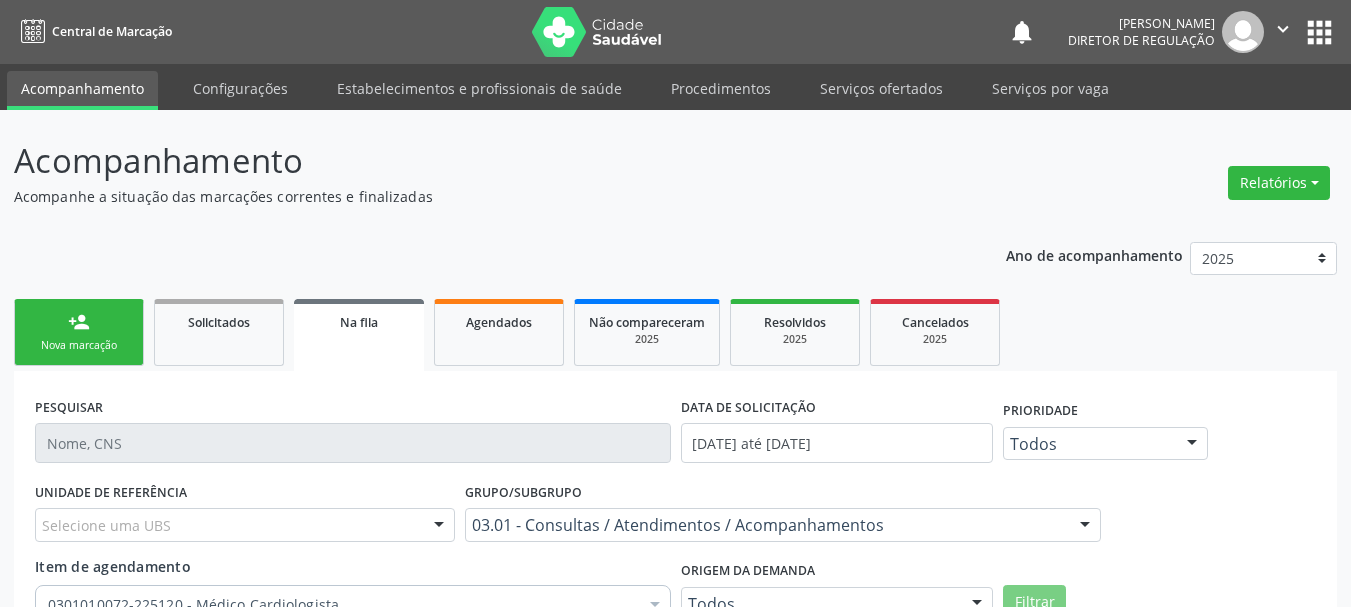 scroll, scrollTop: 238, scrollLeft: 0, axis: vertical 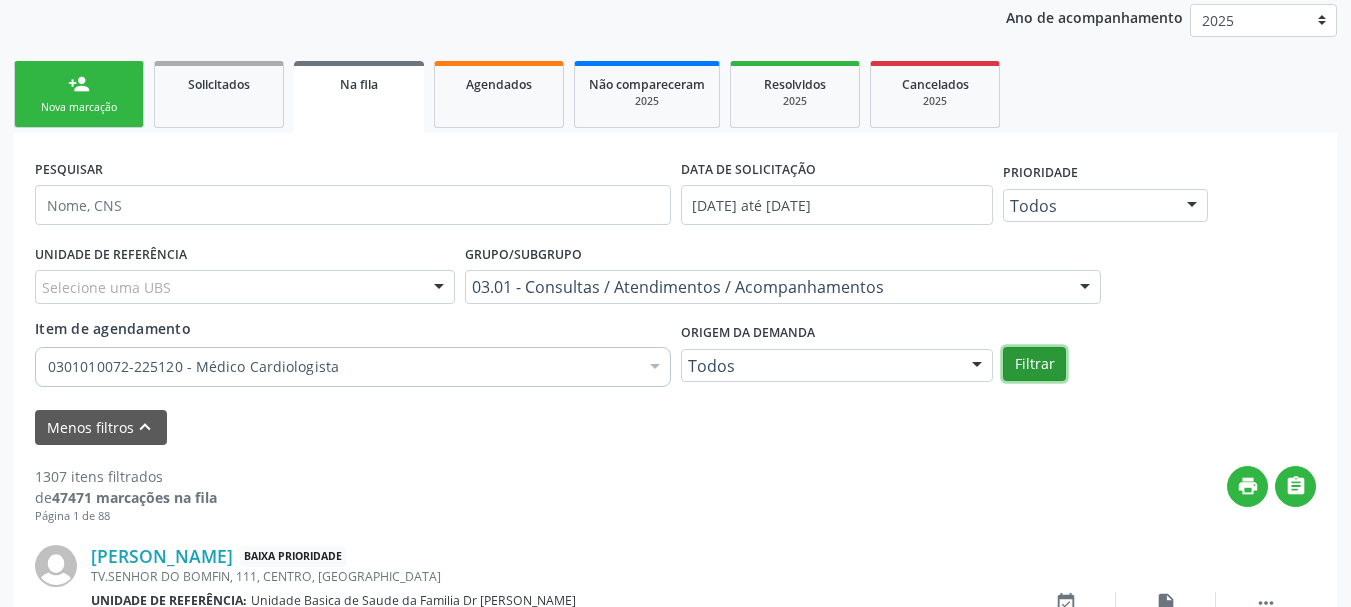 click on "Filtrar" at bounding box center [1034, 364] 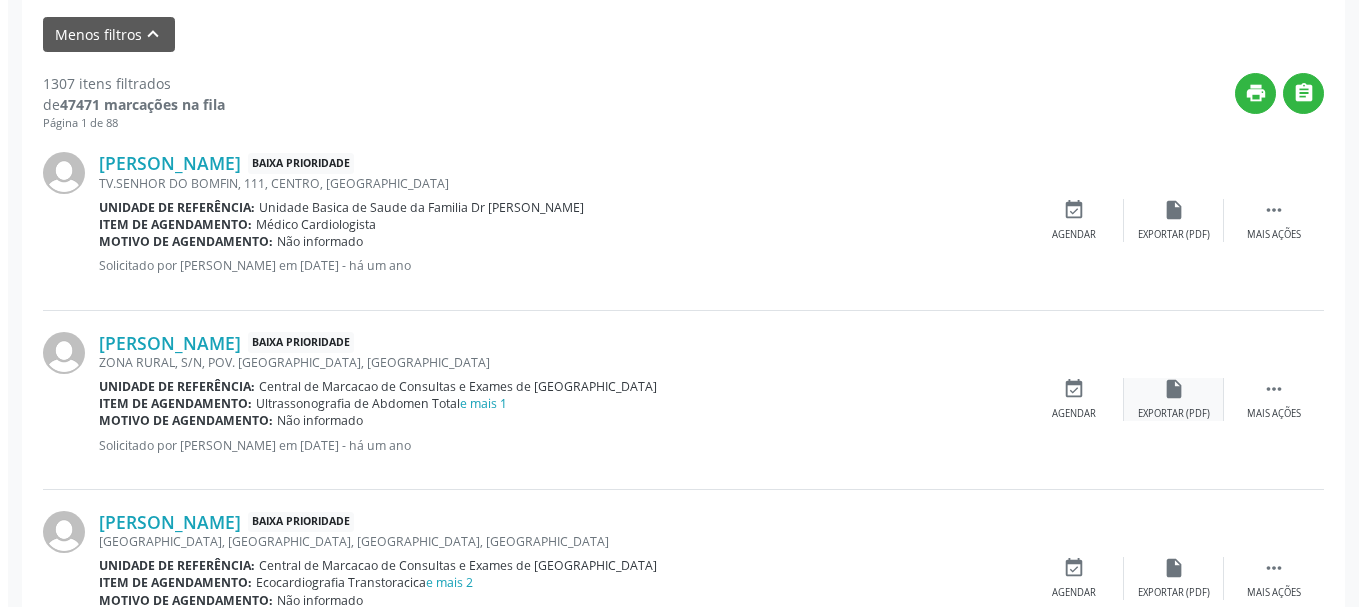 scroll, scrollTop: 638, scrollLeft: 0, axis: vertical 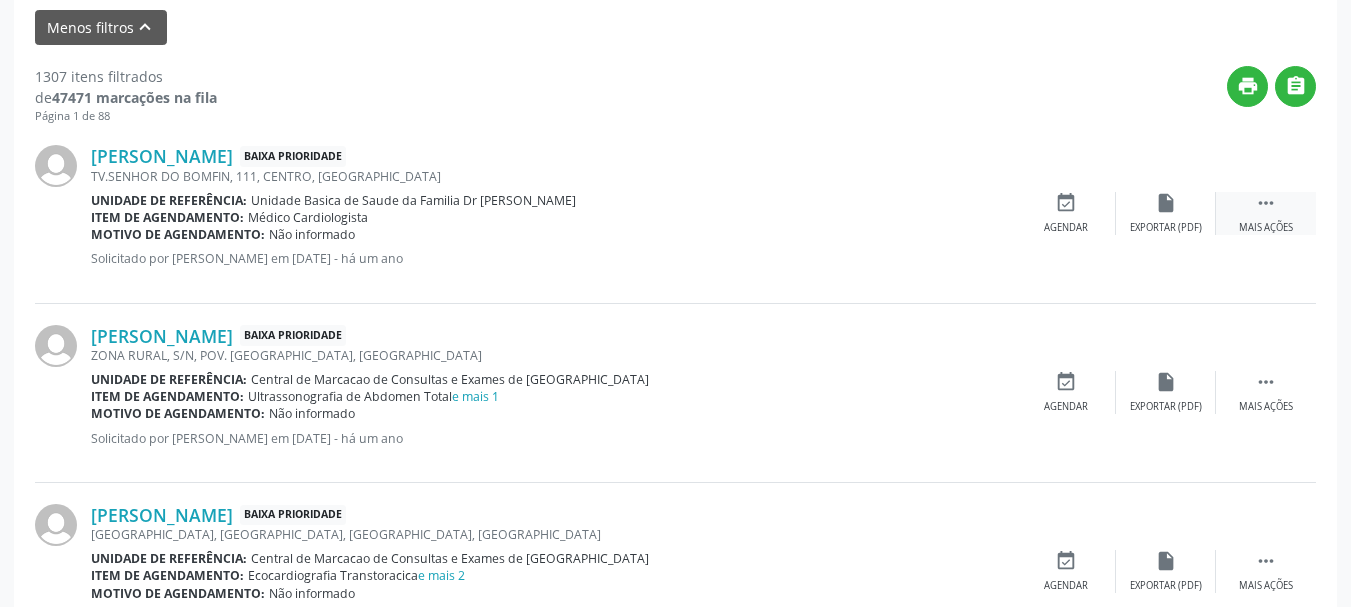 click on "
Mais ações" at bounding box center [1266, 213] 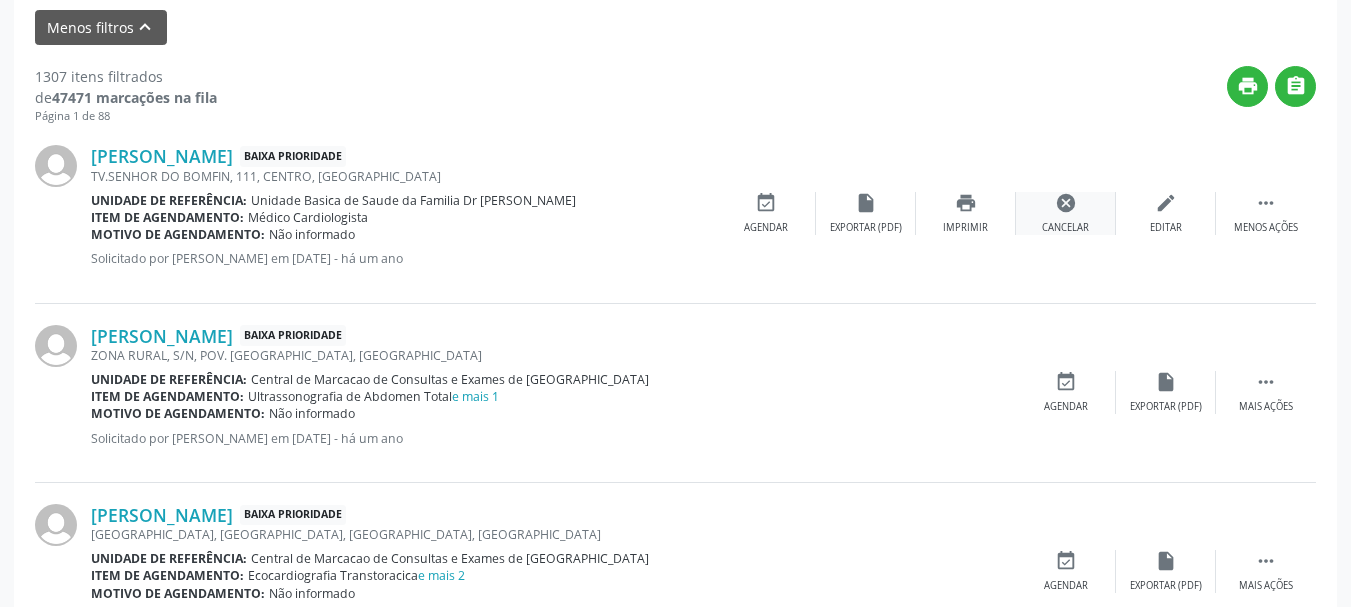 click on "cancel" at bounding box center [1066, 203] 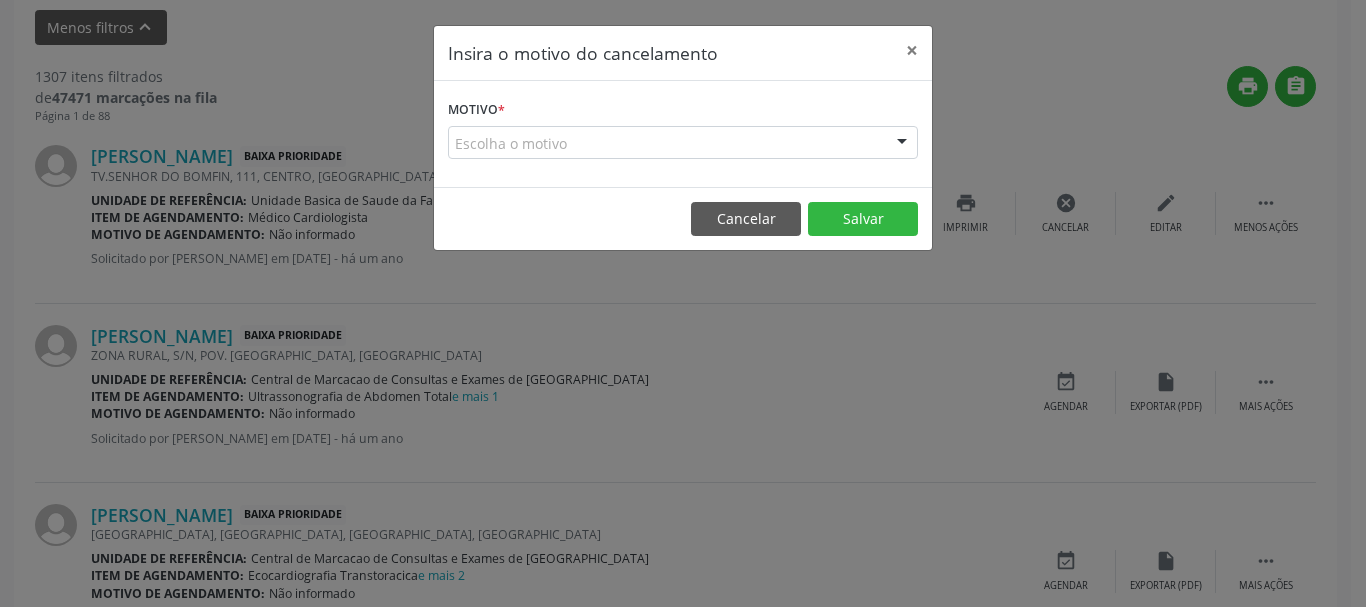 click at bounding box center (902, 144) 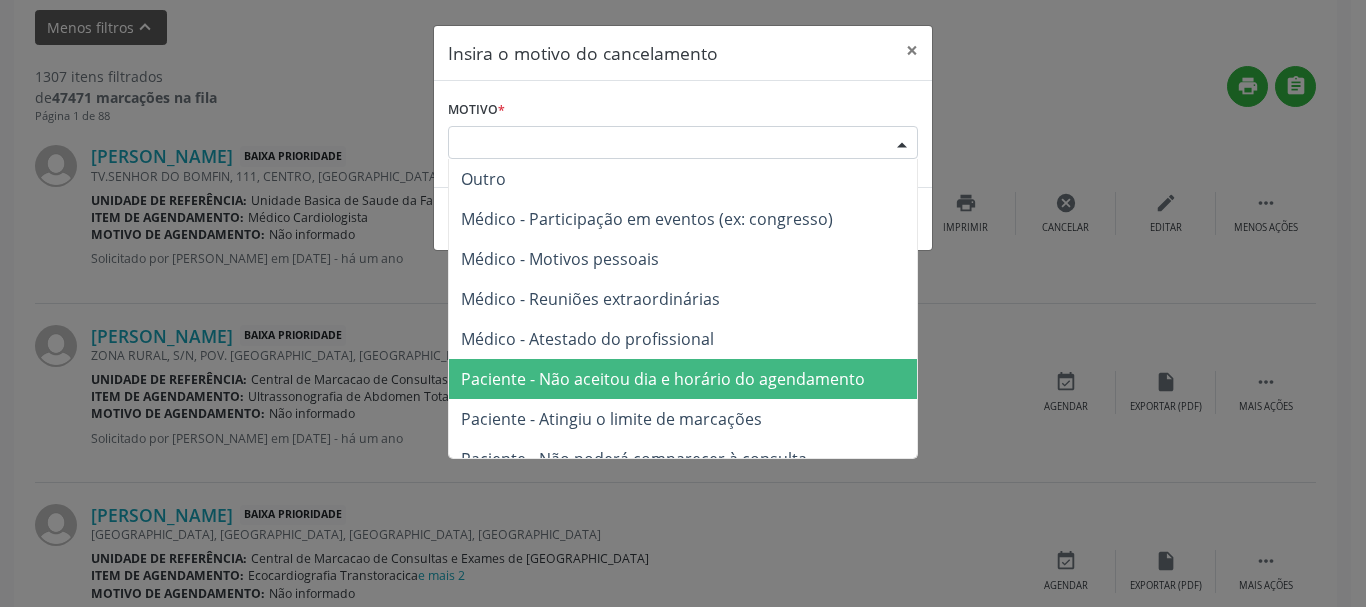 click on "Paciente - Não aceitou dia e horário do agendamento" at bounding box center (663, 379) 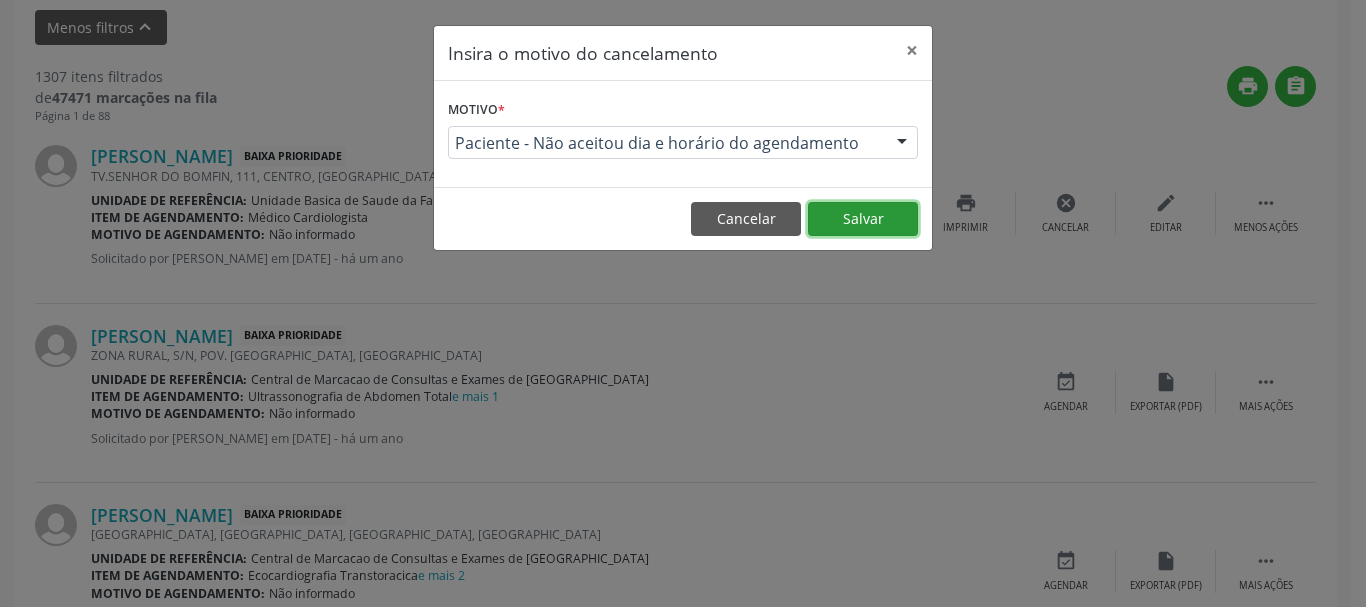 click on "Salvar" at bounding box center [863, 219] 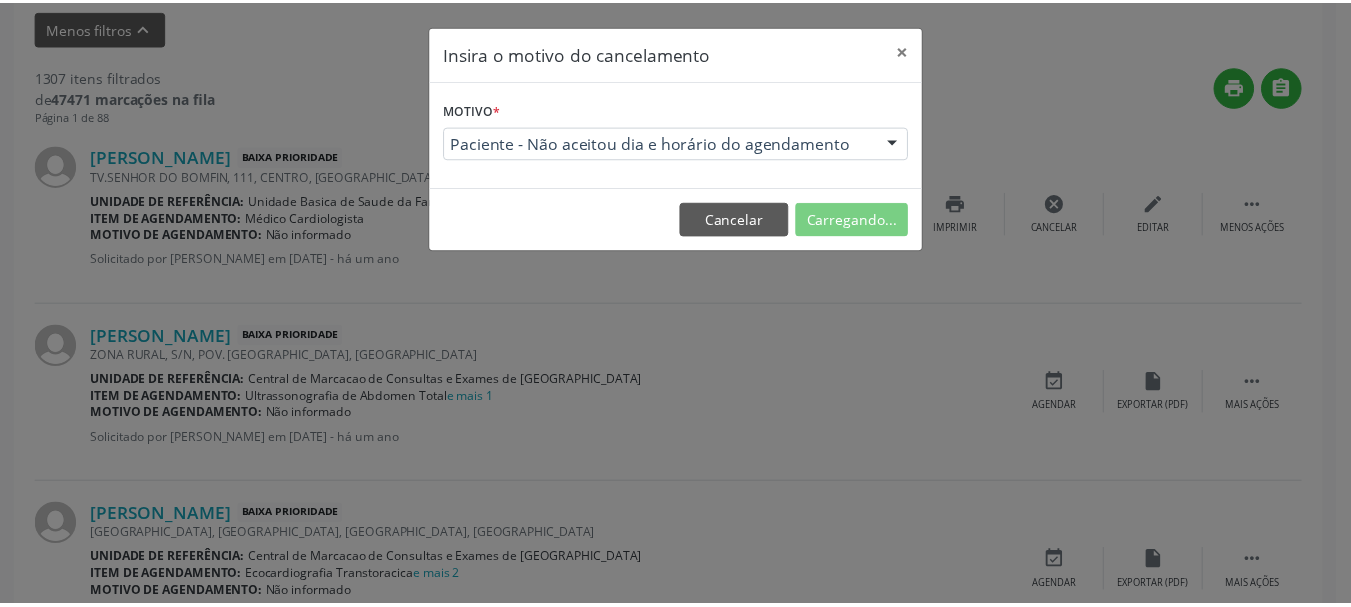 scroll, scrollTop: 238, scrollLeft: 0, axis: vertical 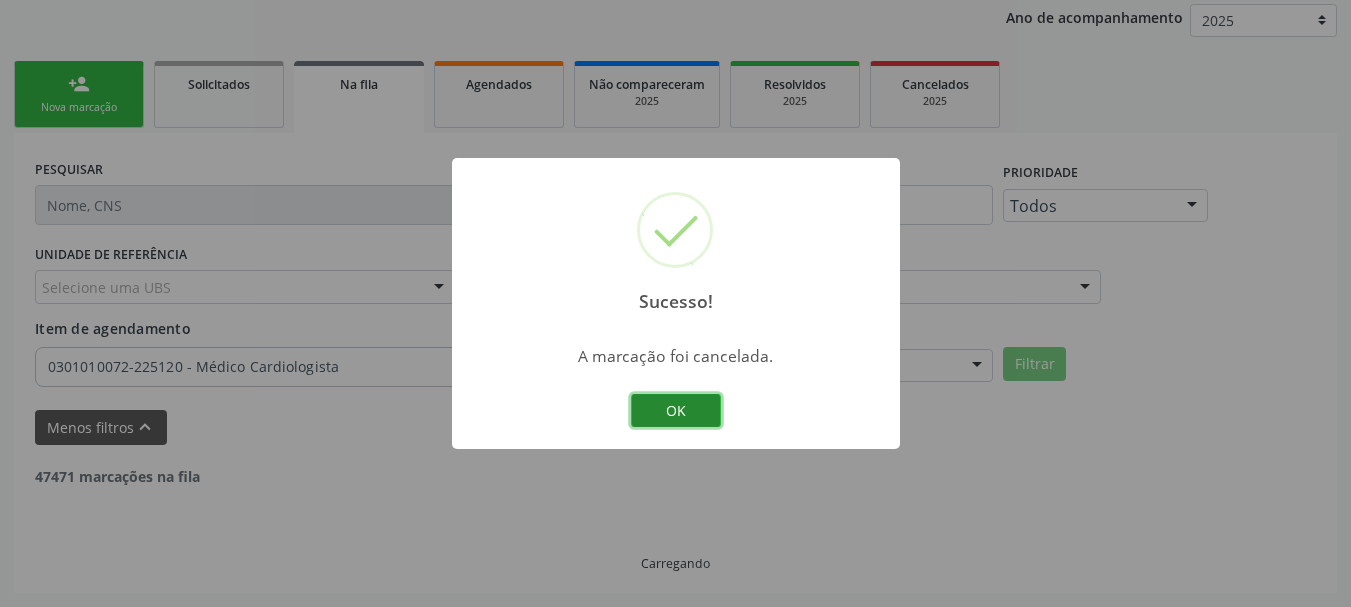 click on "OK" at bounding box center (676, 411) 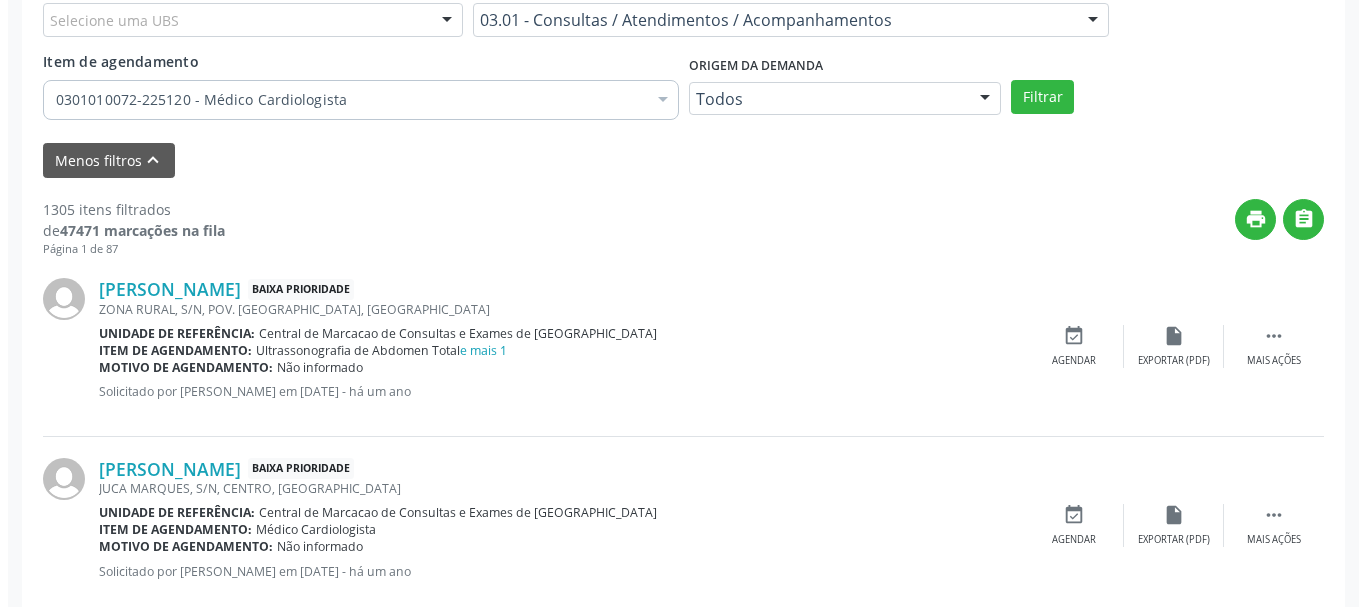 scroll, scrollTop: 538, scrollLeft: 0, axis: vertical 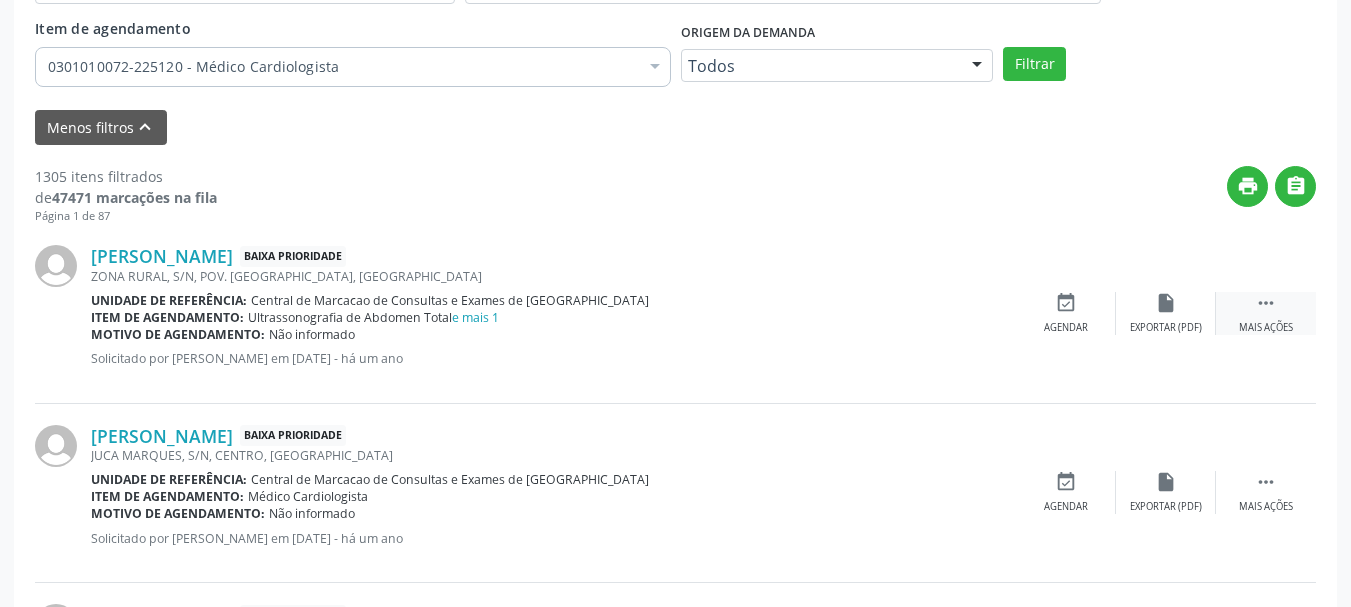 click on "
Mais ações" at bounding box center [1266, 313] 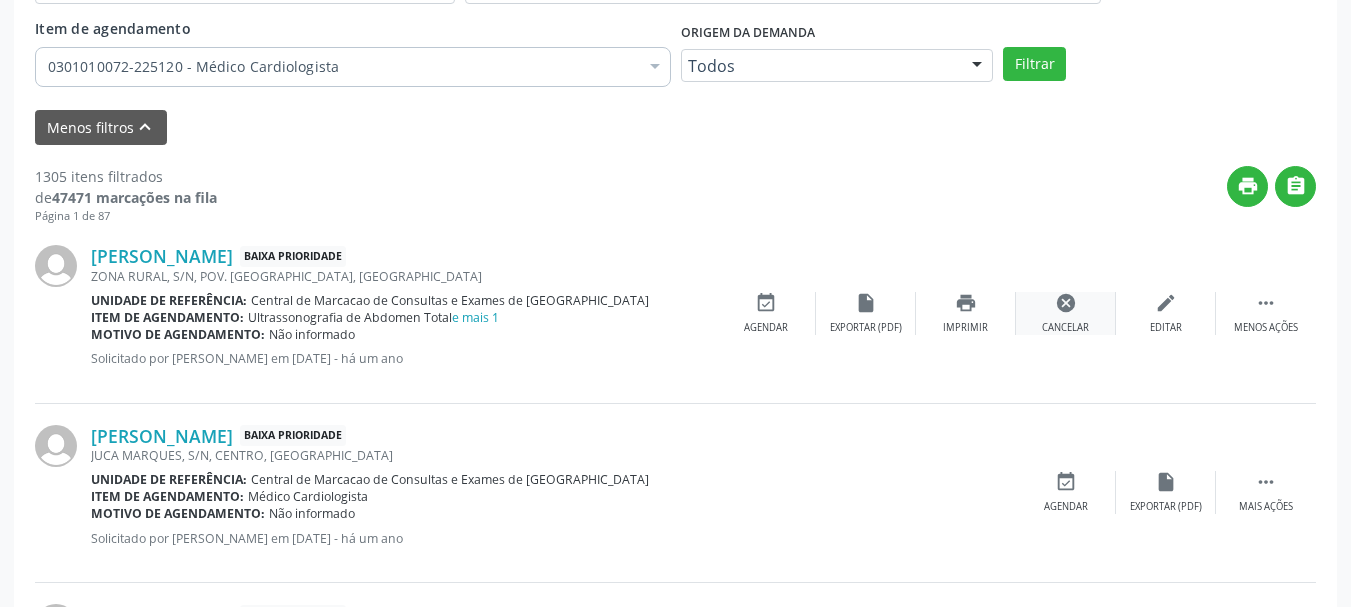 click on "Cancelar" at bounding box center (1065, 328) 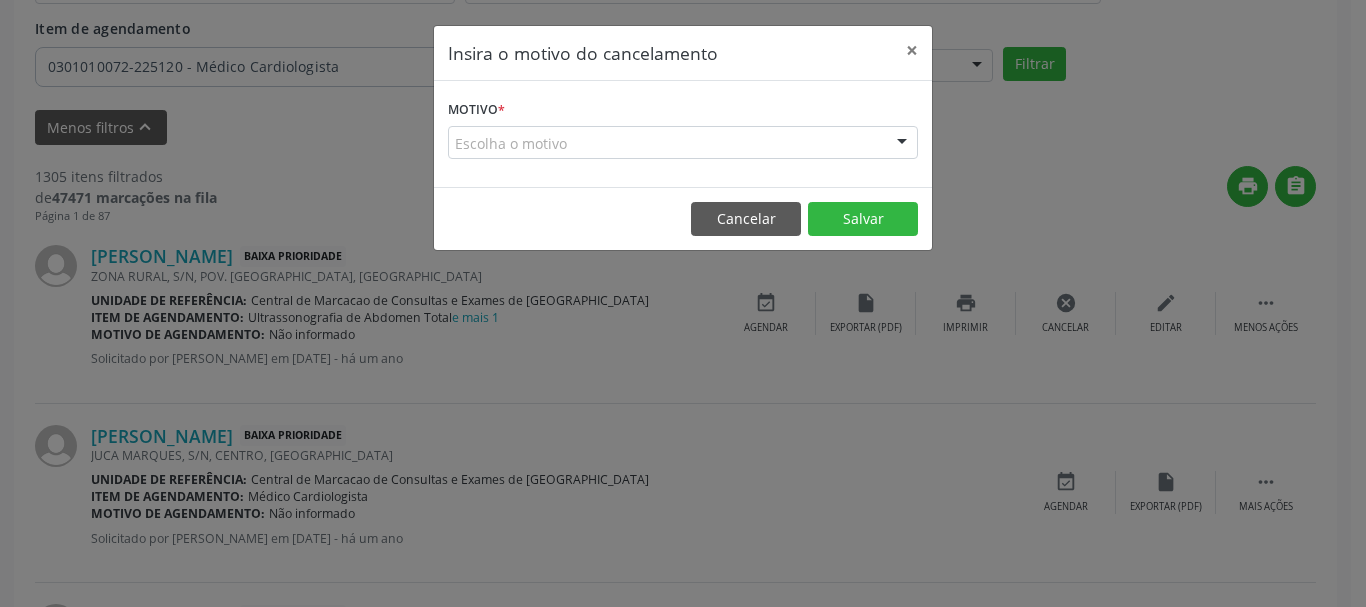 click at bounding box center (902, 144) 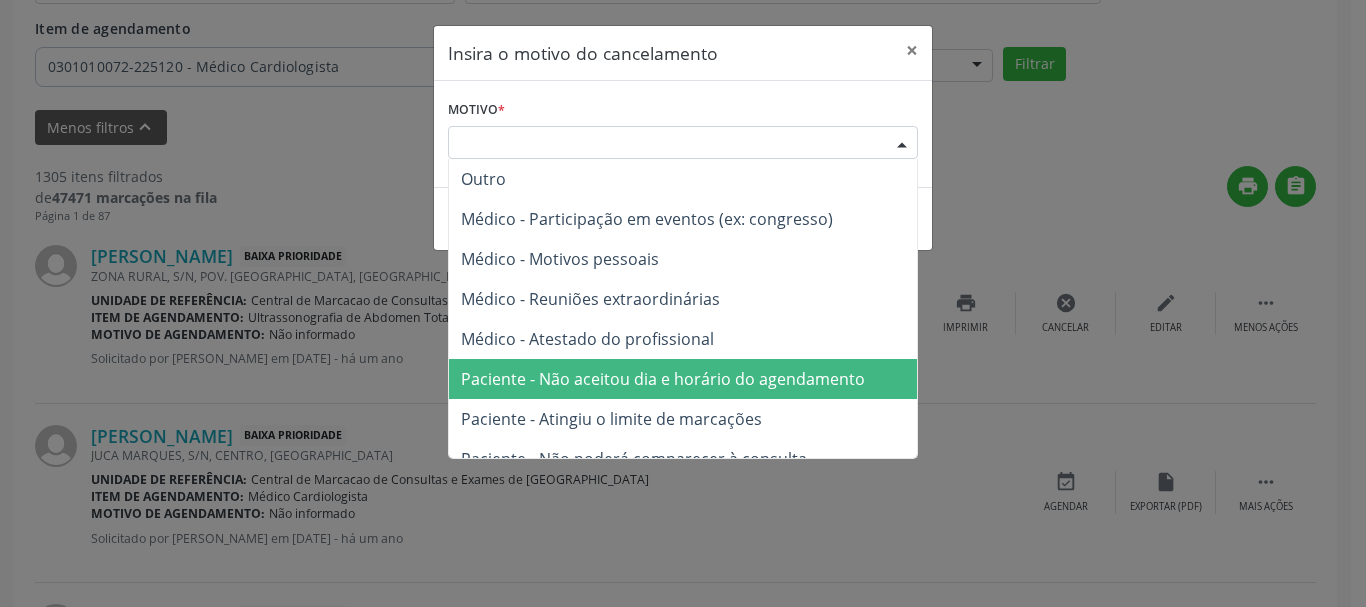 scroll, scrollTop: 100, scrollLeft: 0, axis: vertical 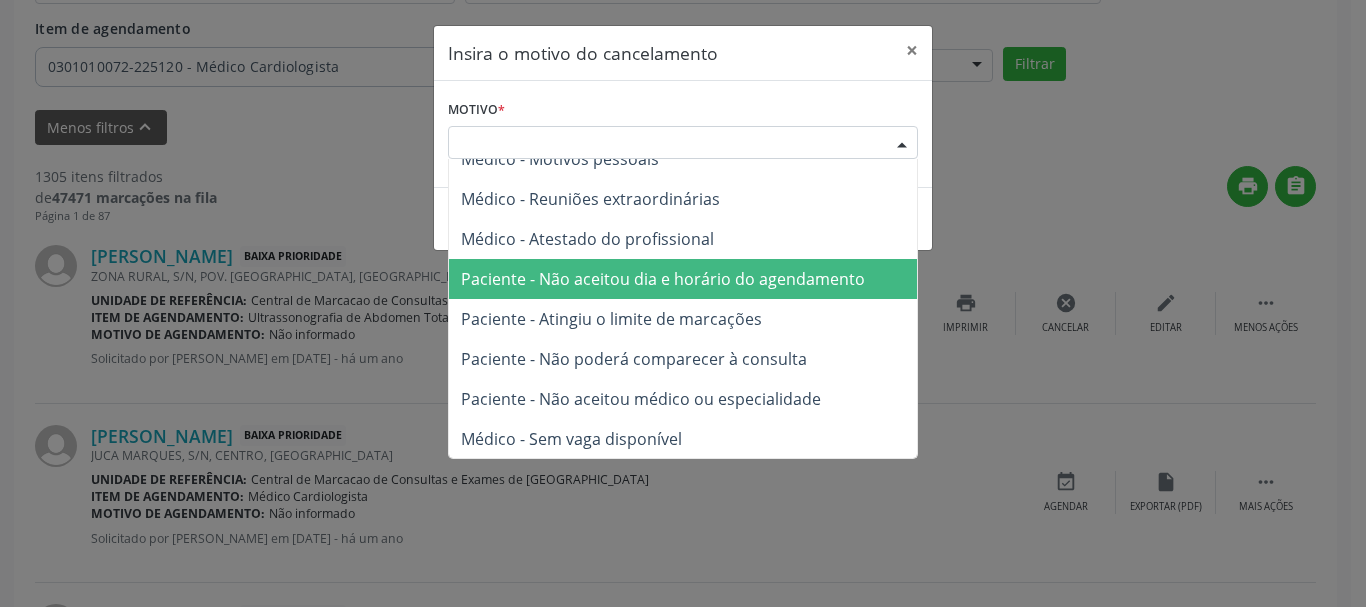 click on "Paciente - Não aceitou médico ou especialidade" at bounding box center (641, 399) 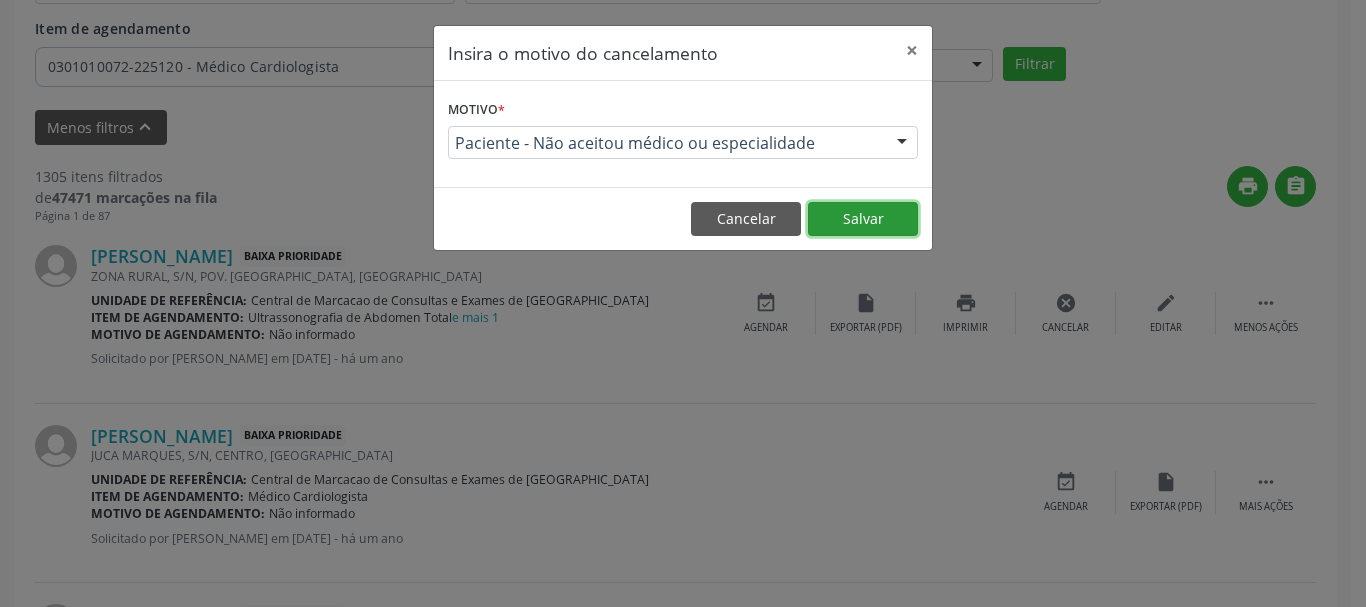 click on "Salvar" at bounding box center [863, 219] 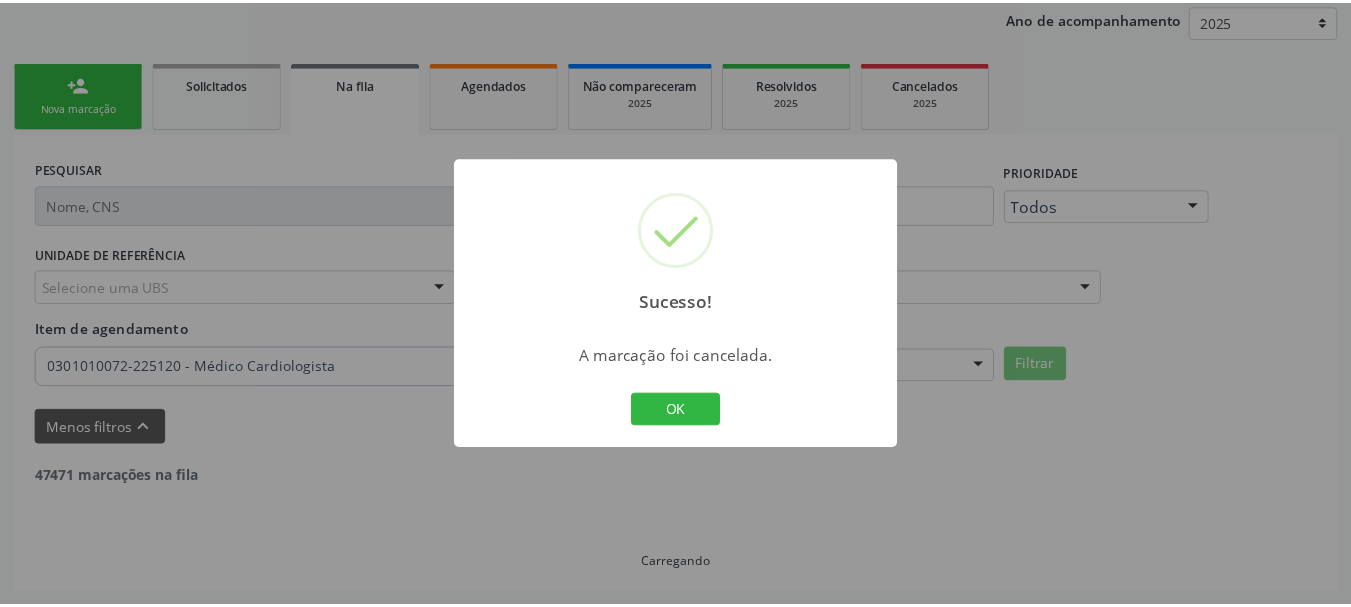 scroll, scrollTop: 238, scrollLeft: 0, axis: vertical 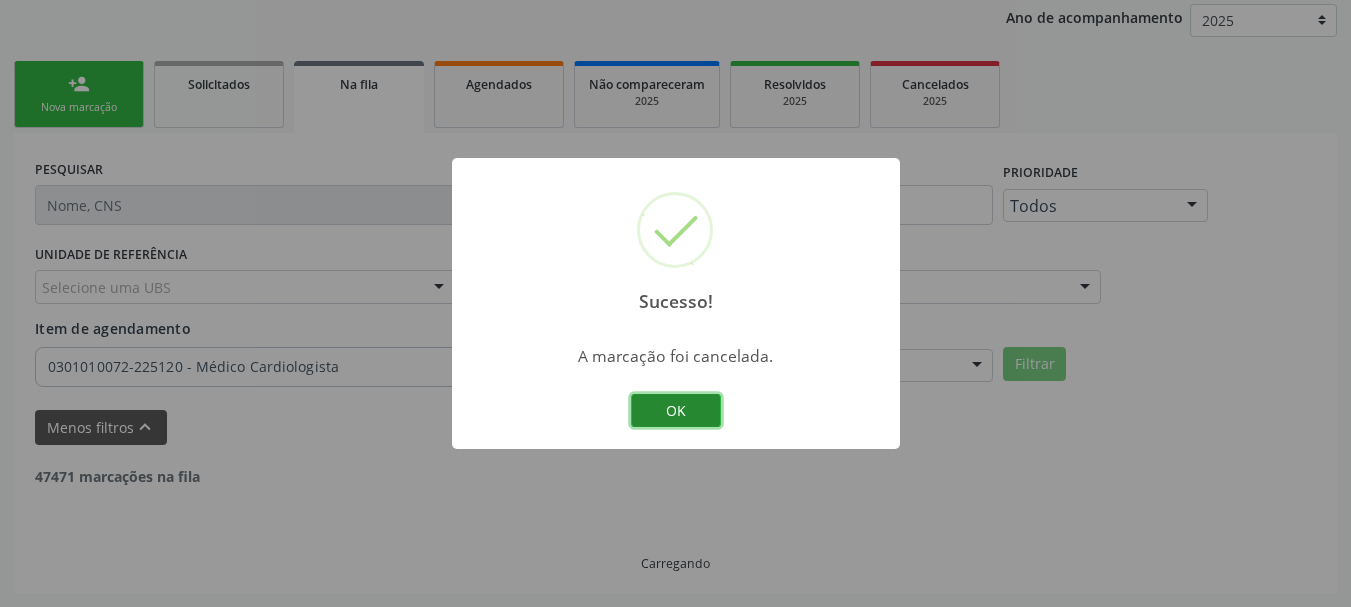 click on "OK" at bounding box center [676, 411] 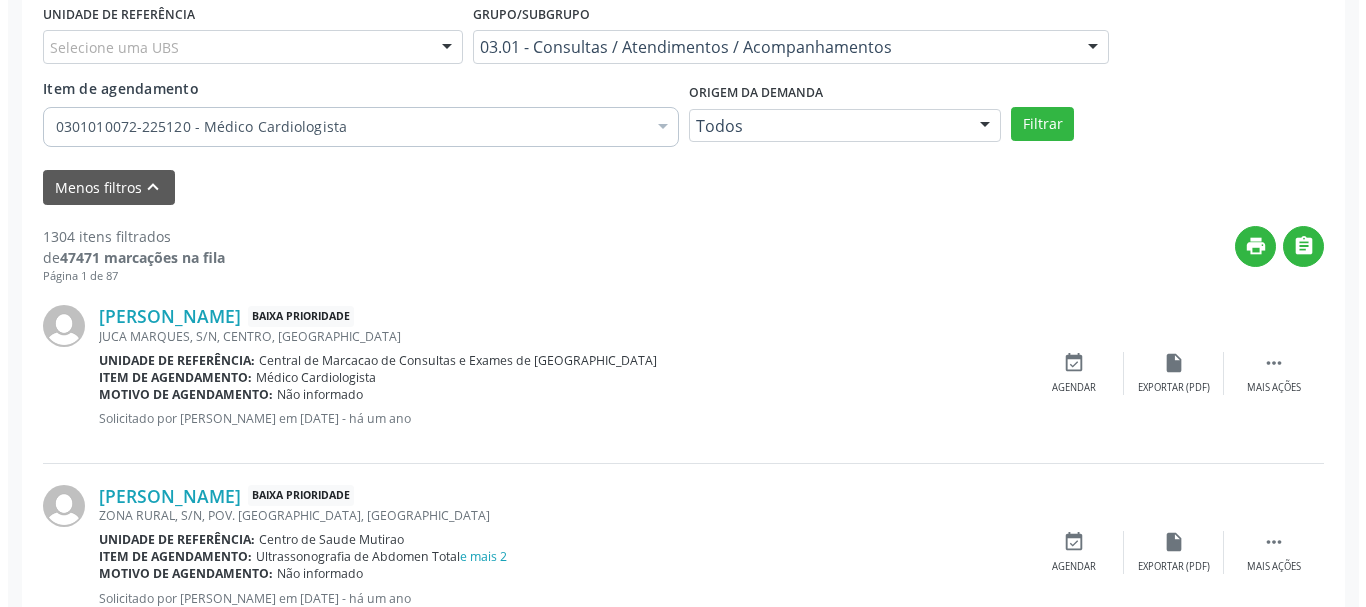 scroll, scrollTop: 538, scrollLeft: 0, axis: vertical 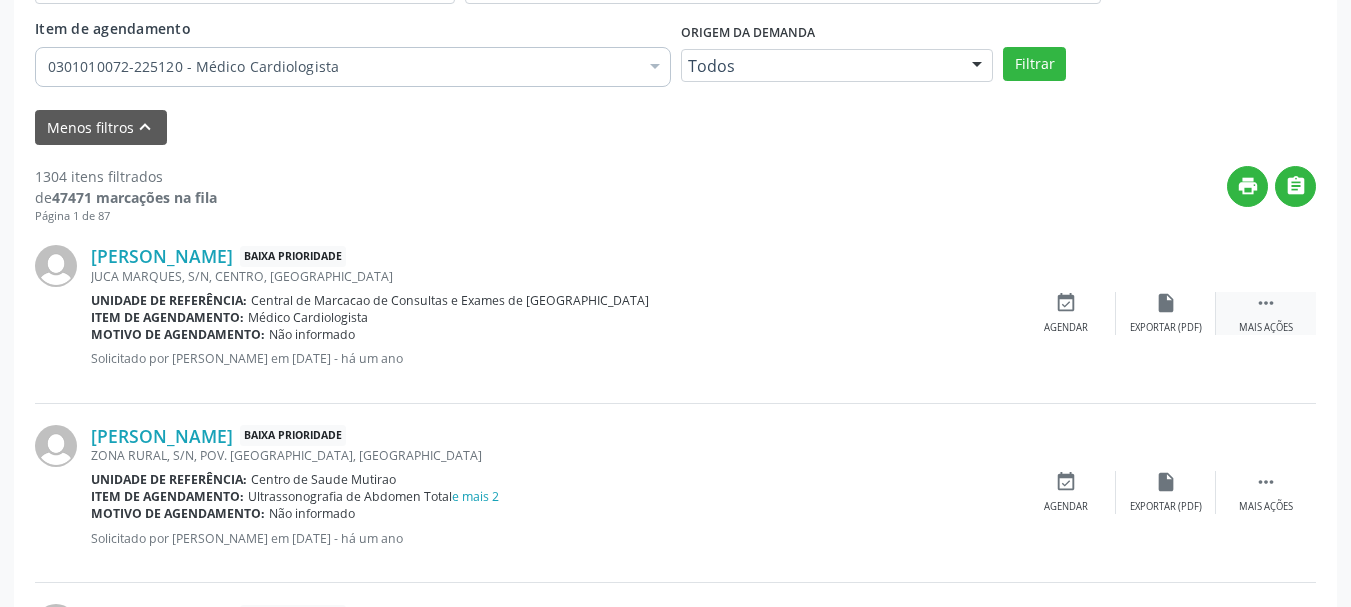 click on "
Mais ações" at bounding box center [1266, 313] 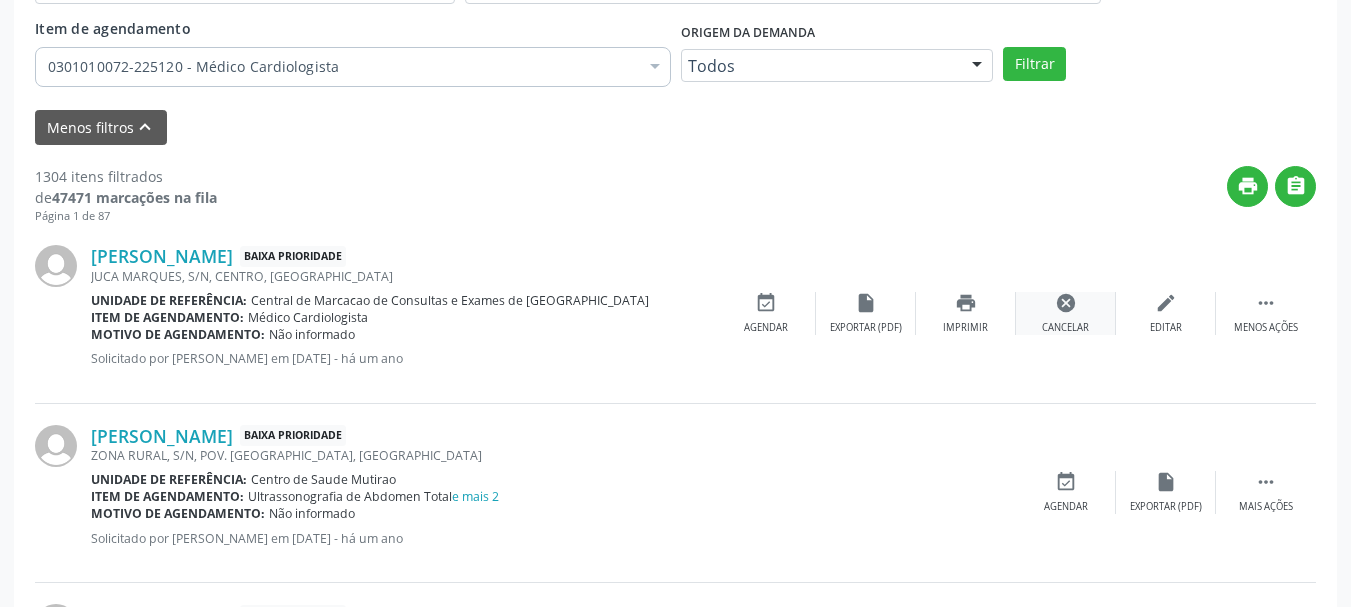 click on "cancel
Cancelar" at bounding box center [1066, 313] 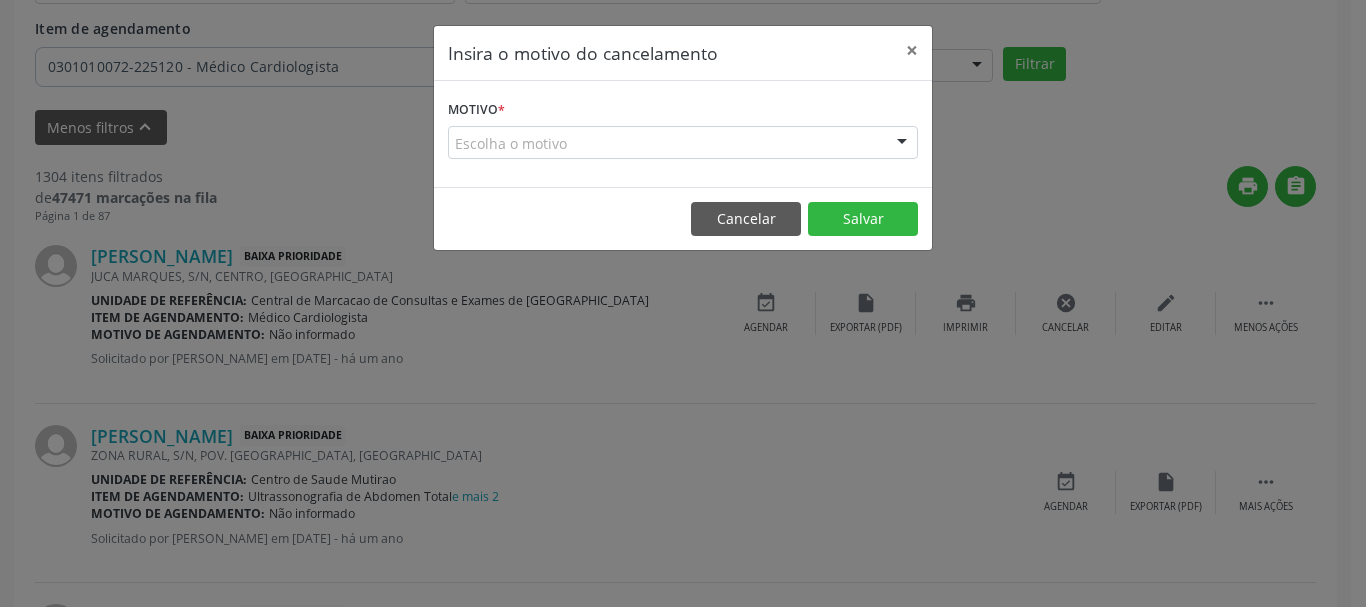 click on "Motivo
*
Escolha o motivo
Outro   Médico - Participação em eventos (ex: congresso)   Médico - Motivos pessoais   Médico - Reuniões extraordinárias   Médico - Atestado do profissional   Paciente - Não aceitou dia e horário do agendamento   Paciente - Atingiu o limite de marcações   Paciente - Não poderá comparecer à consulta   Paciente - Não aceitou médico ou especialidade   Médico - Sem vaga disponível
Nenhum resultado encontrado para: "   "
Não há nenhuma opção para ser exibida." at bounding box center [683, 134] 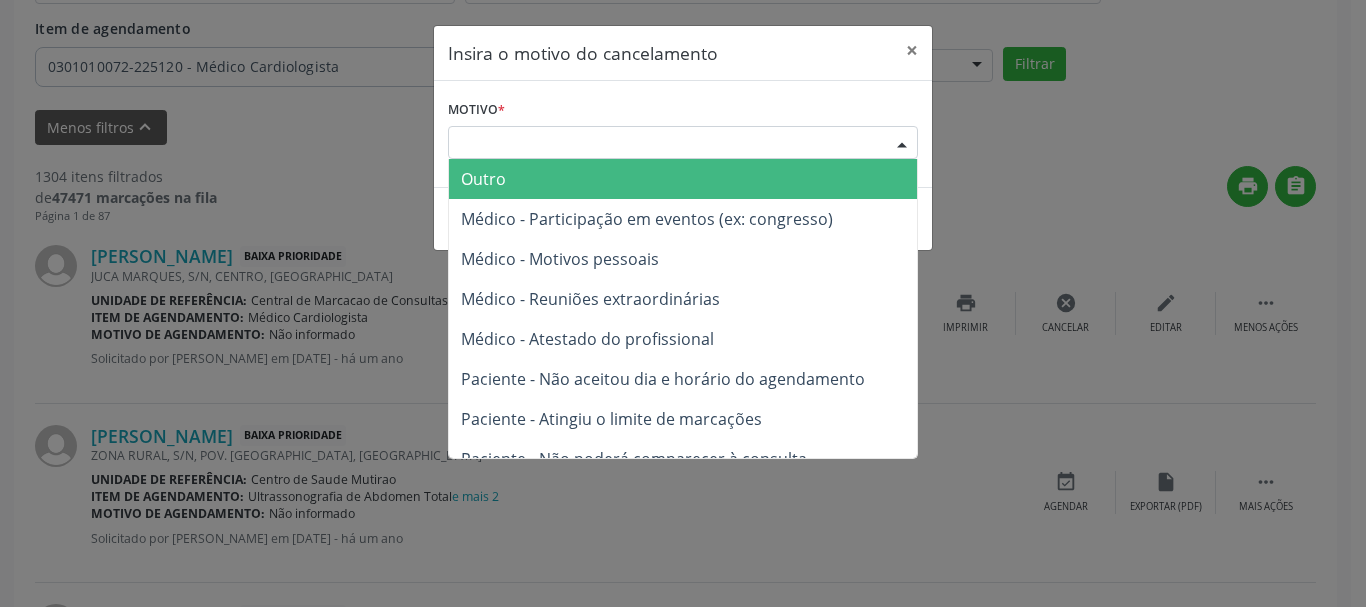 click at bounding box center [902, 144] 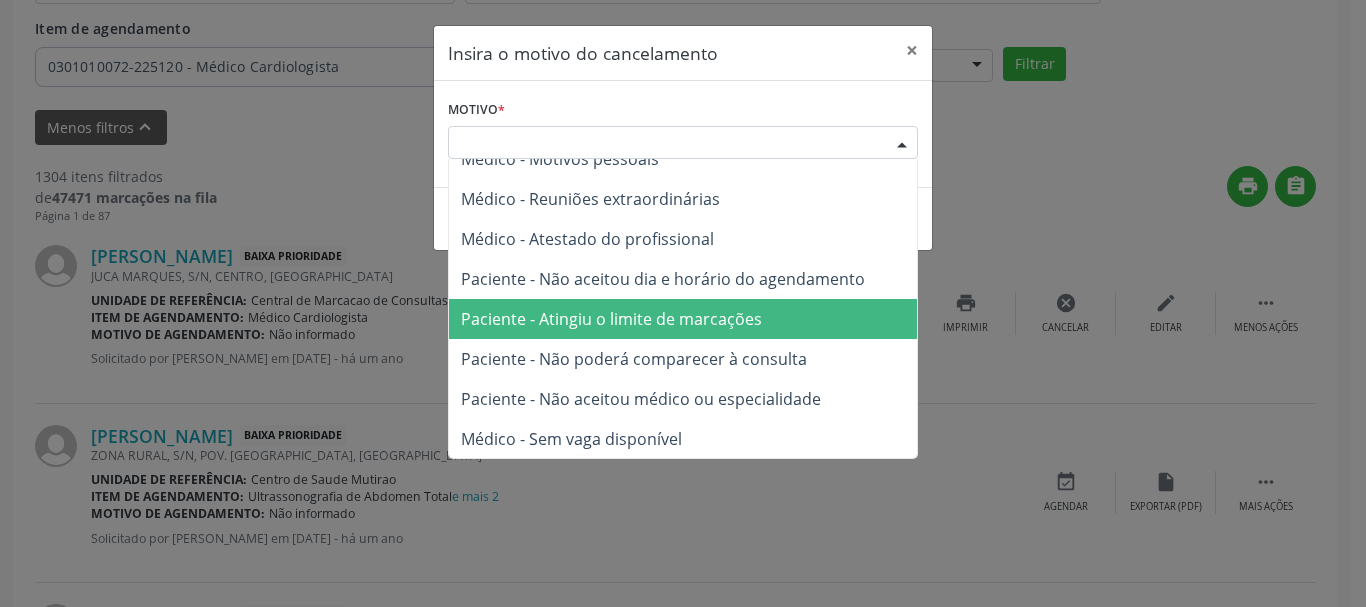 scroll, scrollTop: 101, scrollLeft: 0, axis: vertical 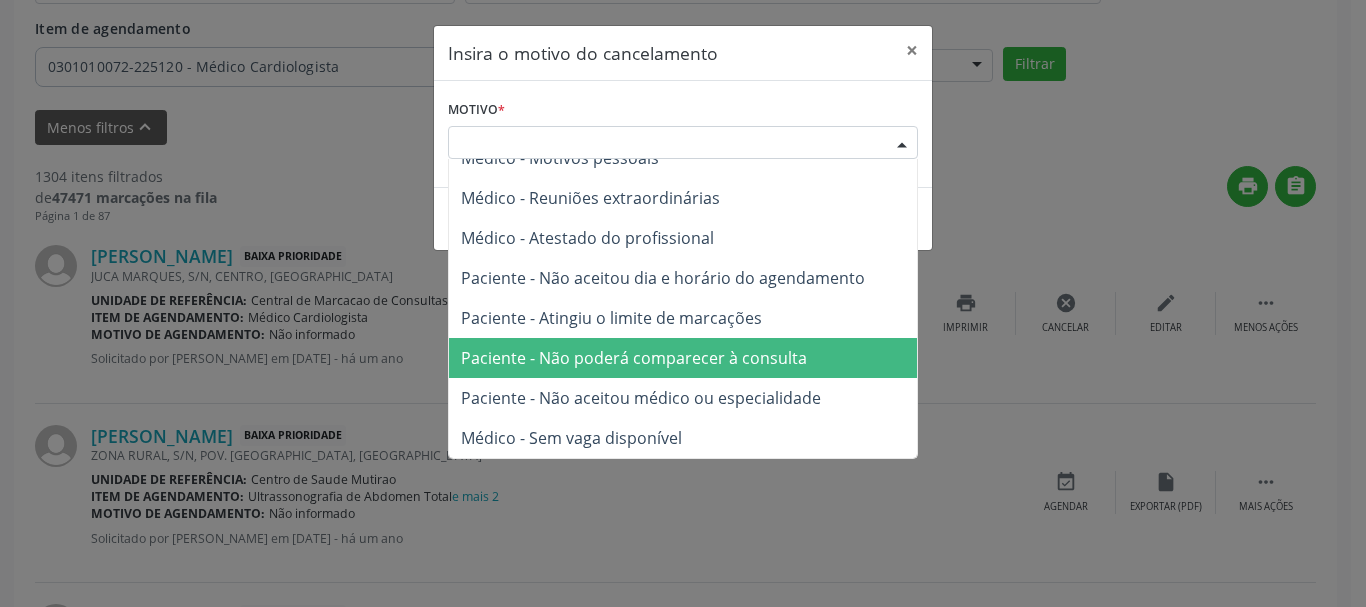 click on "Paciente - Não poderá comparecer à consulta" at bounding box center (683, 358) 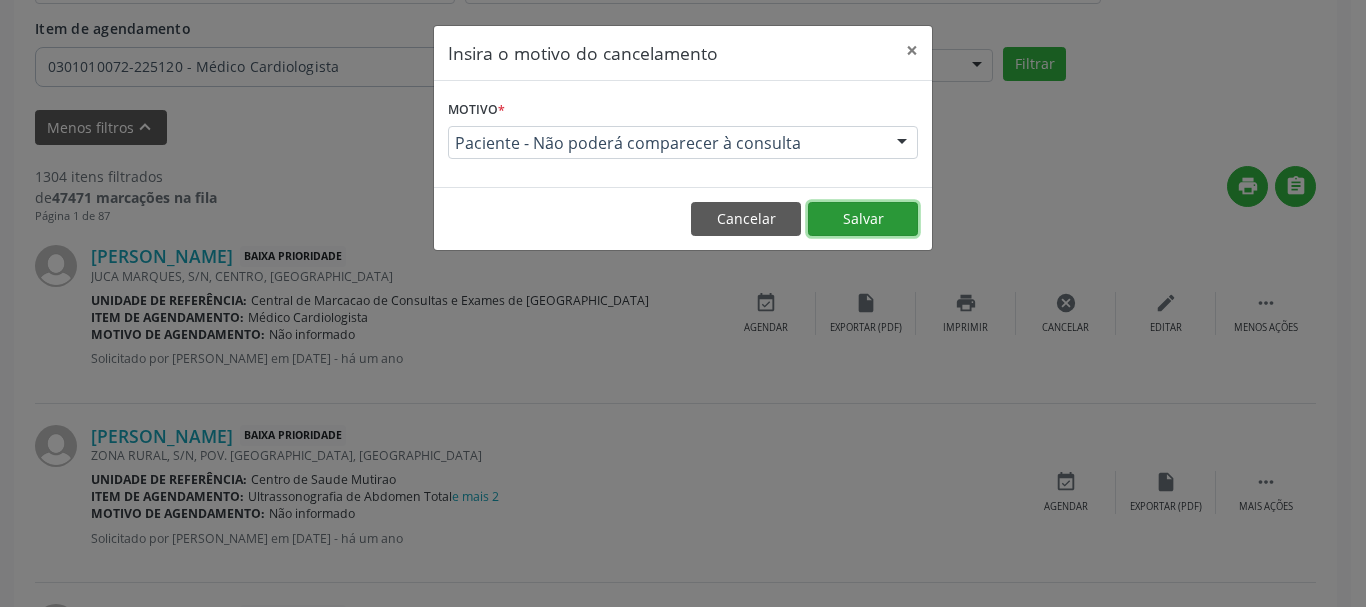 click on "Salvar" at bounding box center (863, 219) 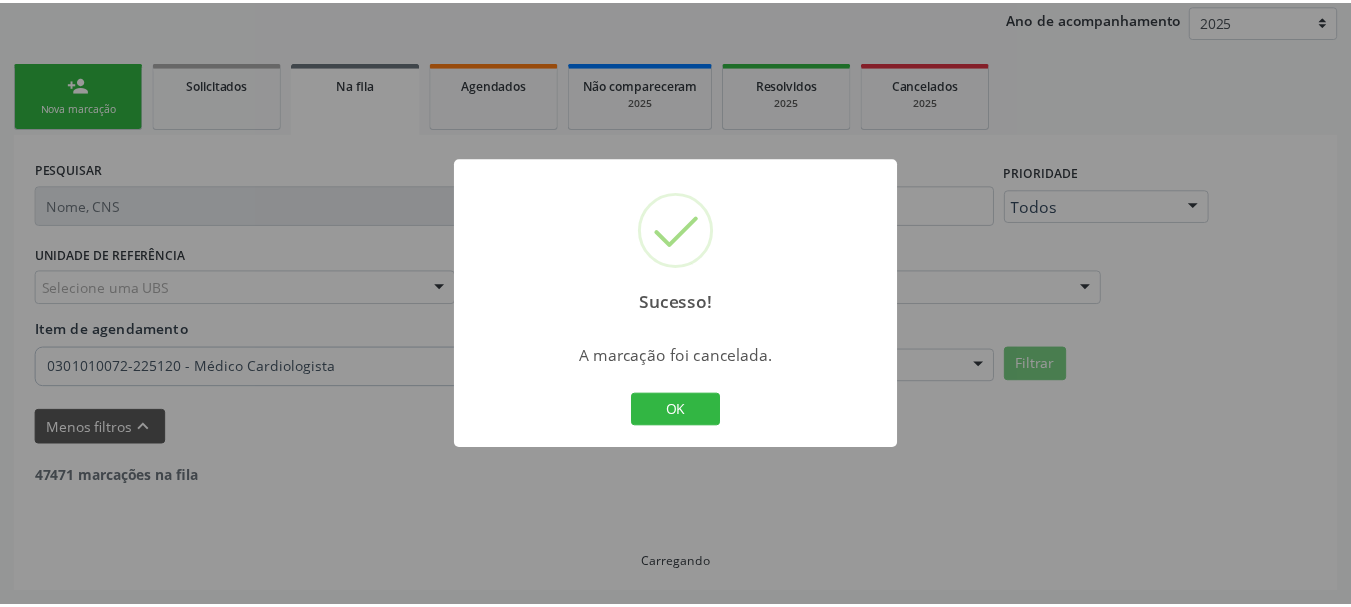 scroll, scrollTop: 238, scrollLeft: 0, axis: vertical 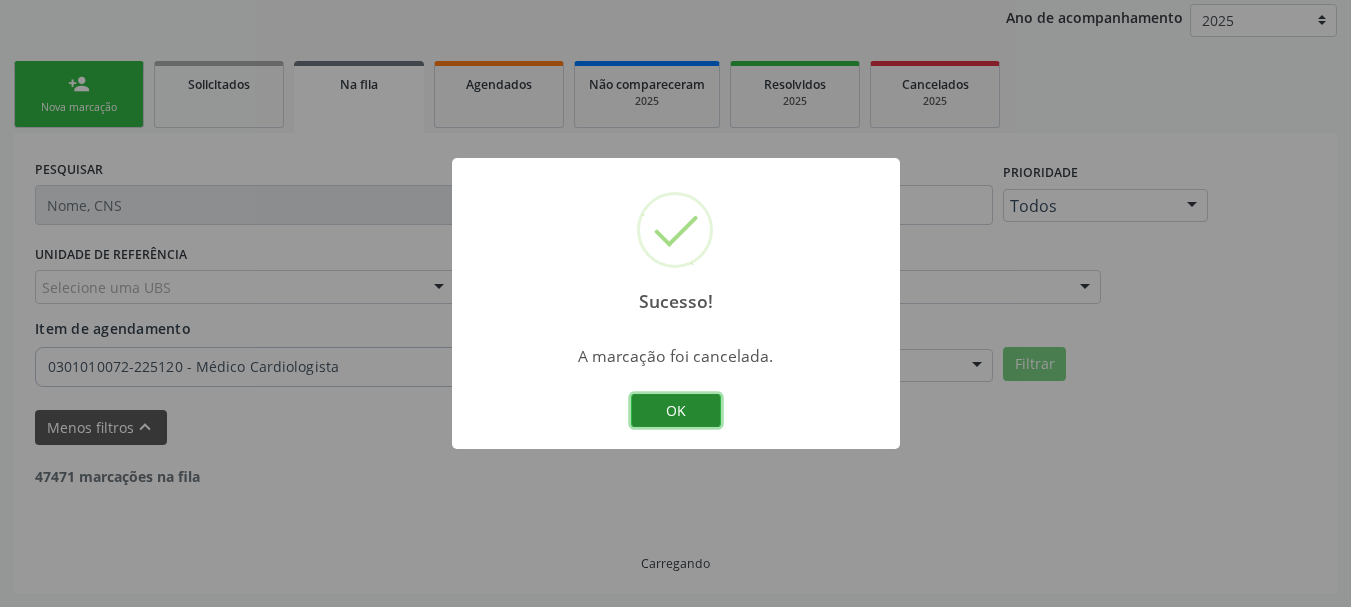 click on "OK" at bounding box center (676, 411) 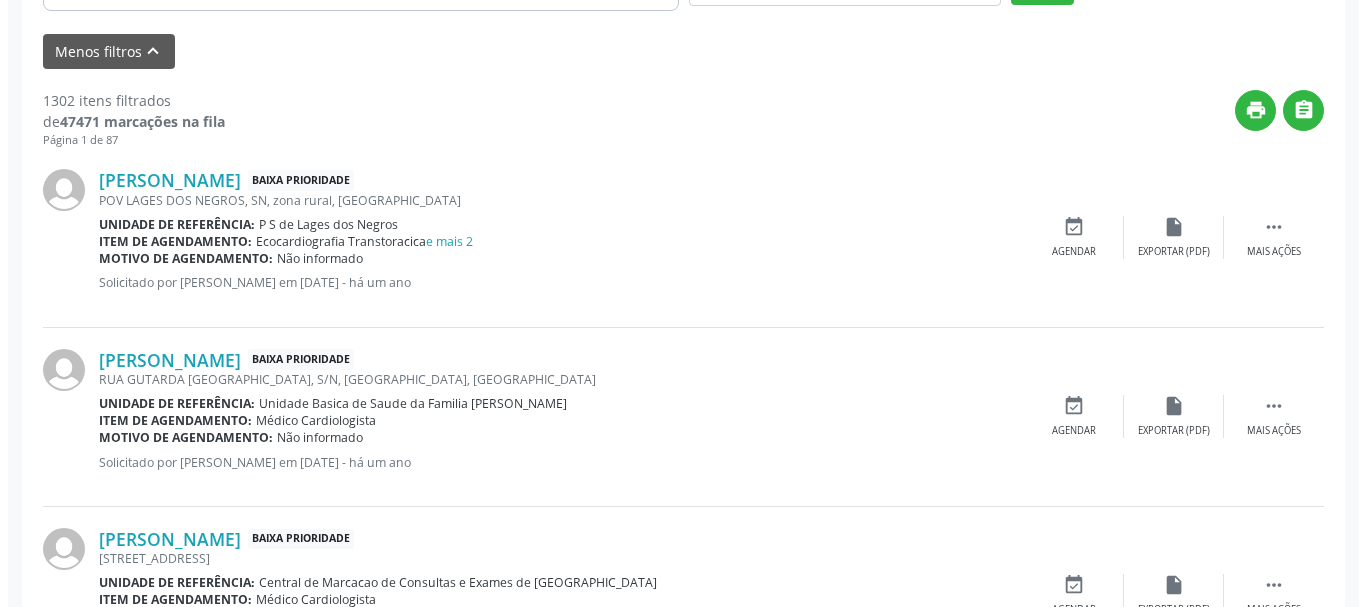 scroll, scrollTop: 638, scrollLeft: 0, axis: vertical 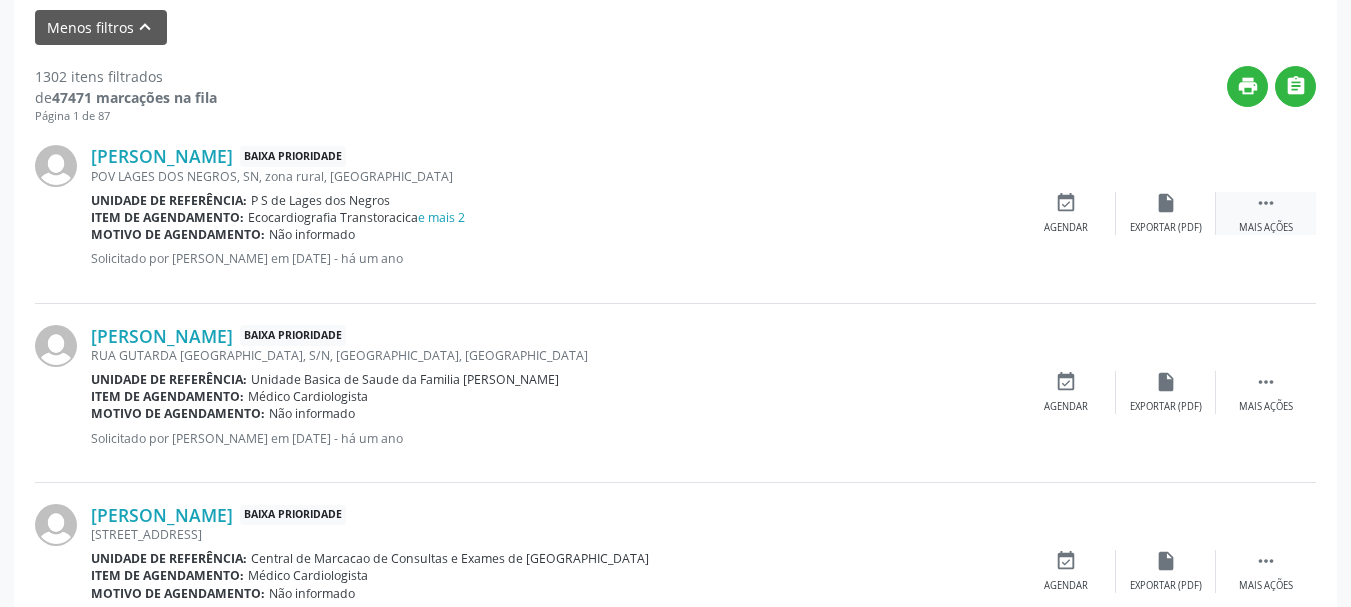 click on "" at bounding box center (1266, 203) 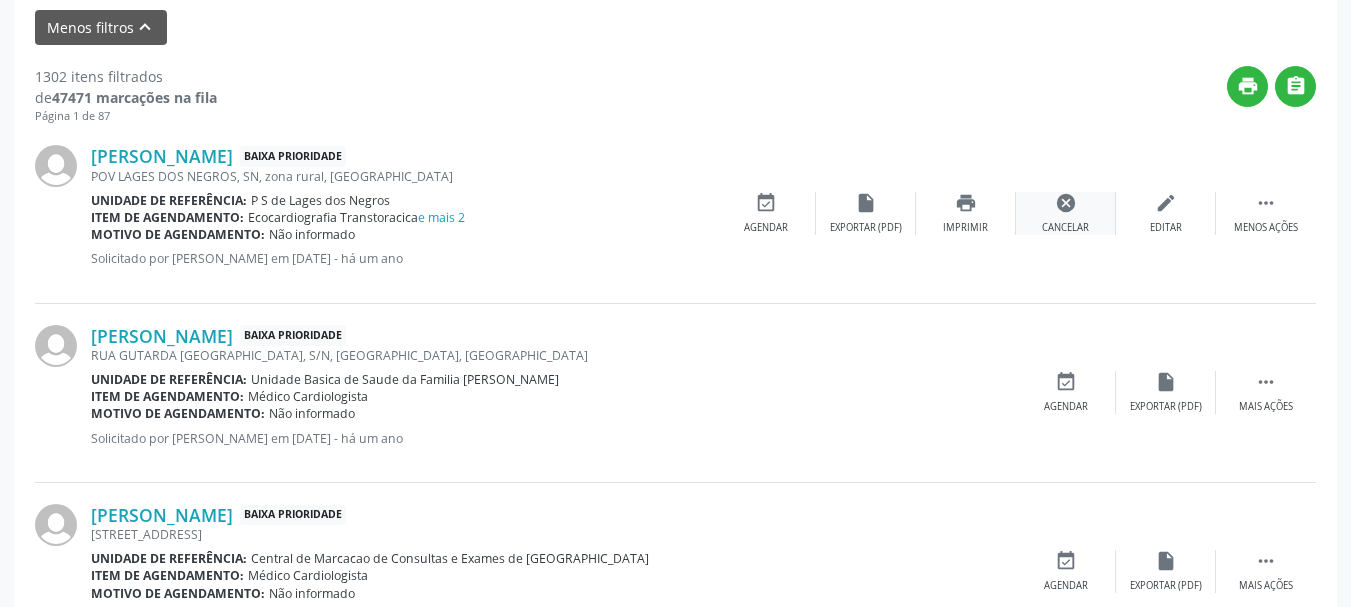 click on "cancel" at bounding box center (1066, 203) 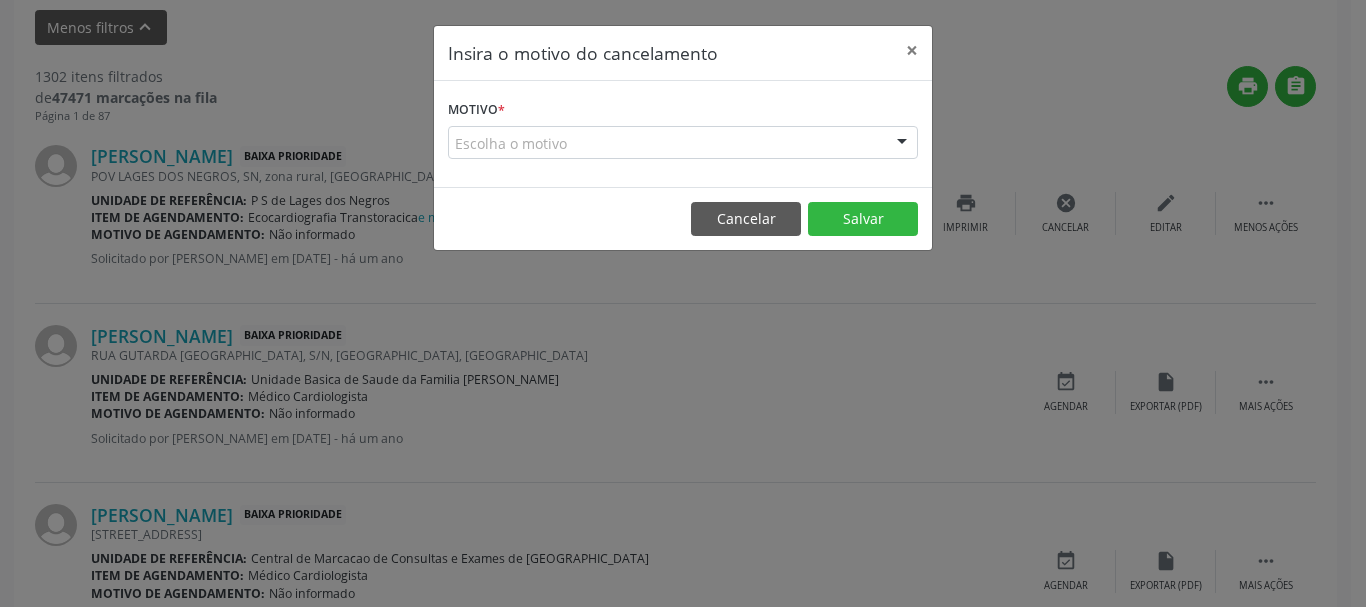 click on "Escolha o motivo
Outro   Médico - Participação em eventos (ex: congresso)   Médico - Motivos pessoais   Médico - Reuniões extraordinárias   Médico - Atestado do profissional   Paciente - Não aceitou dia e horário do agendamento   Paciente - Atingiu o limite de marcações   Paciente - Não poderá comparecer à consulta   Paciente - Não aceitou médico ou especialidade   Médico - Sem vaga disponível
Nenhum resultado encontrado para: "   "
Não há nenhuma opção para ser exibida." at bounding box center [683, 143] 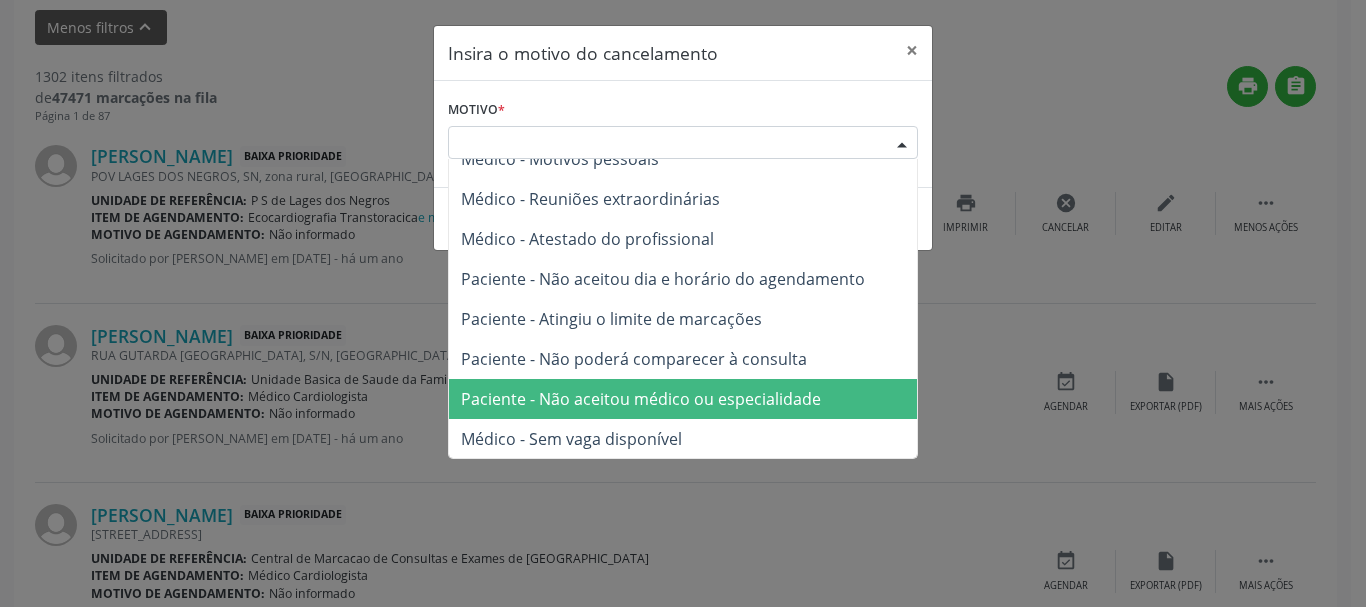 scroll, scrollTop: 101, scrollLeft: 0, axis: vertical 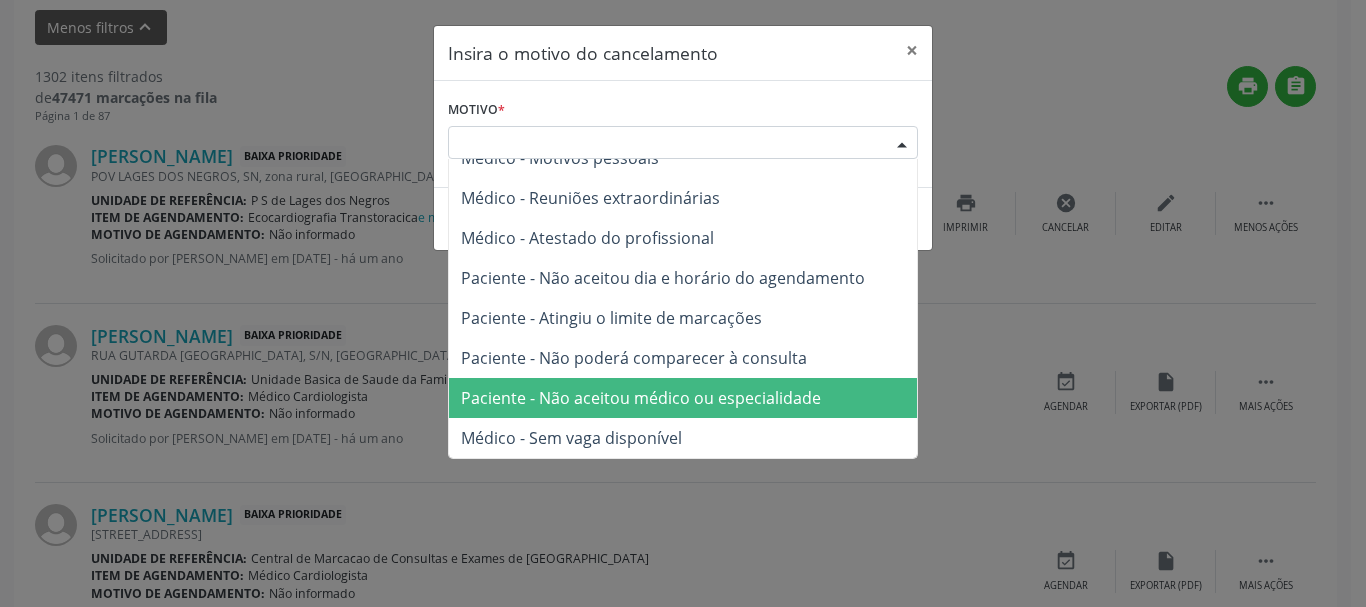 click on "Paciente - Não aceitou médico ou especialidade" at bounding box center (641, 398) 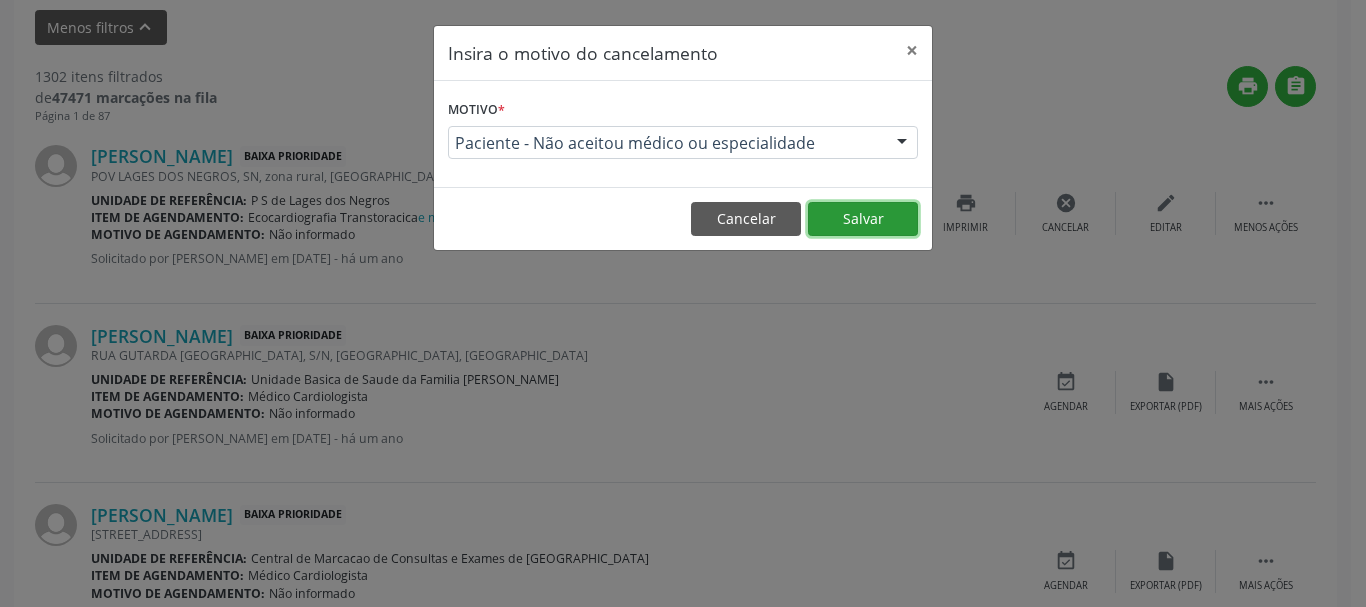 click on "Salvar" at bounding box center (863, 219) 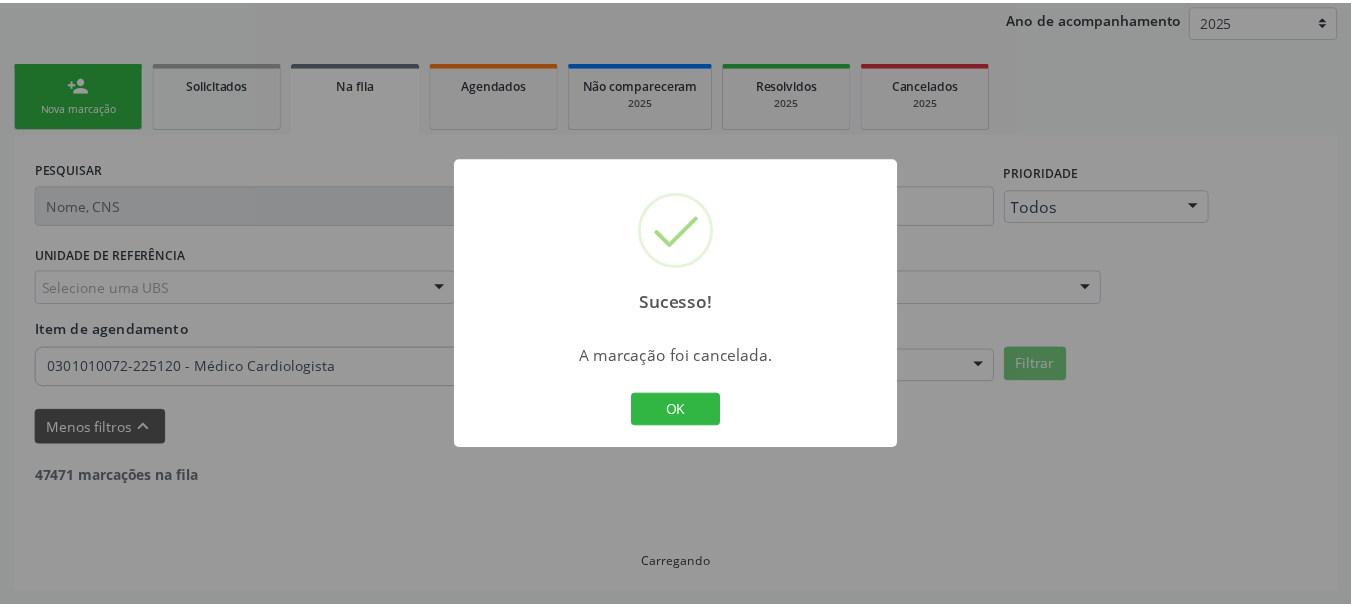 scroll, scrollTop: 238, scrollLeft: 0, axis: vertical 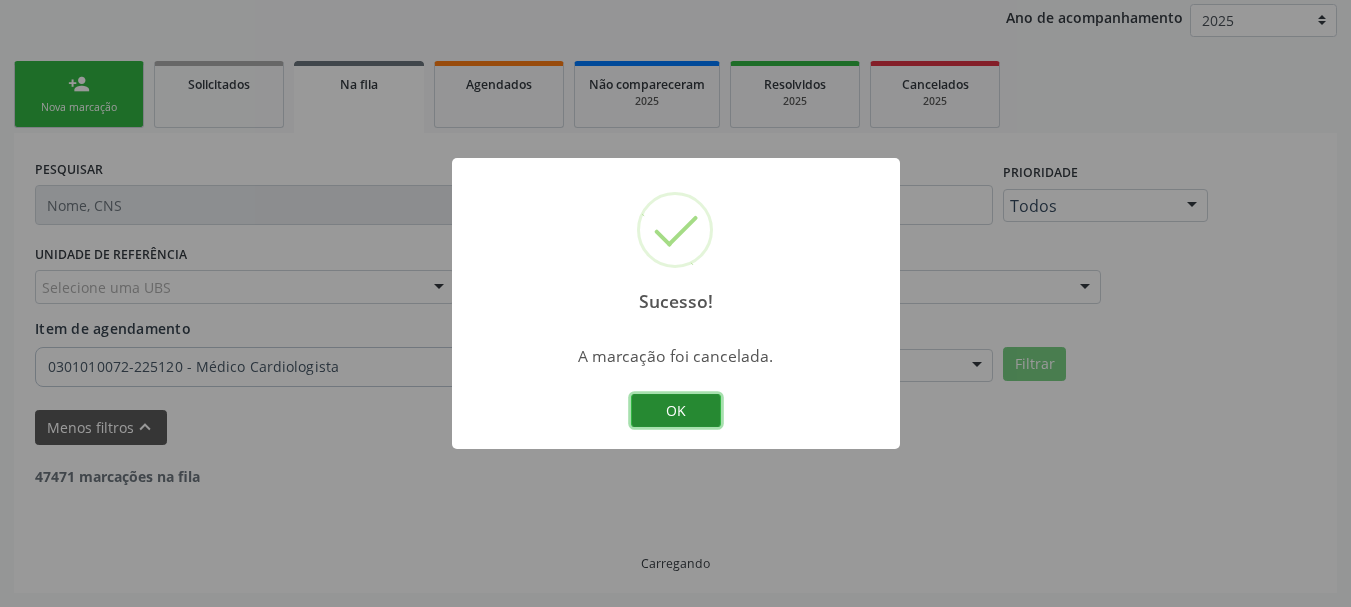 click on "OK" at bounding box center [676, 411] 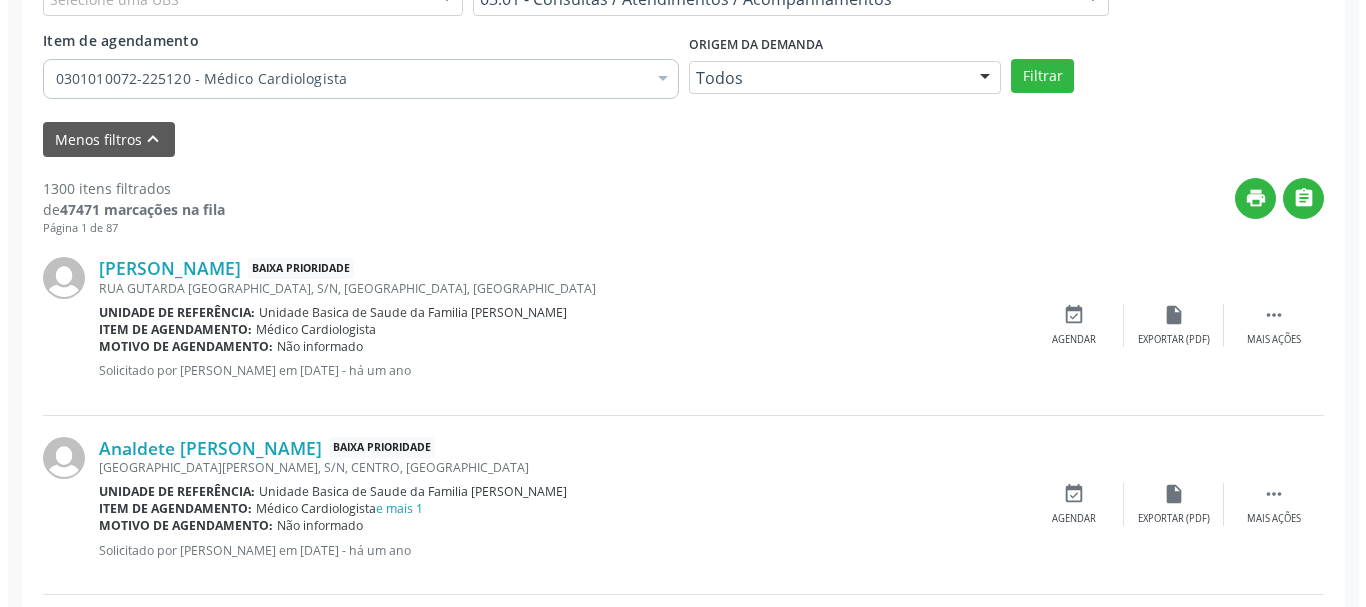 scroll, scrollTop: 538, scrollLeft: 0, axis: vertical 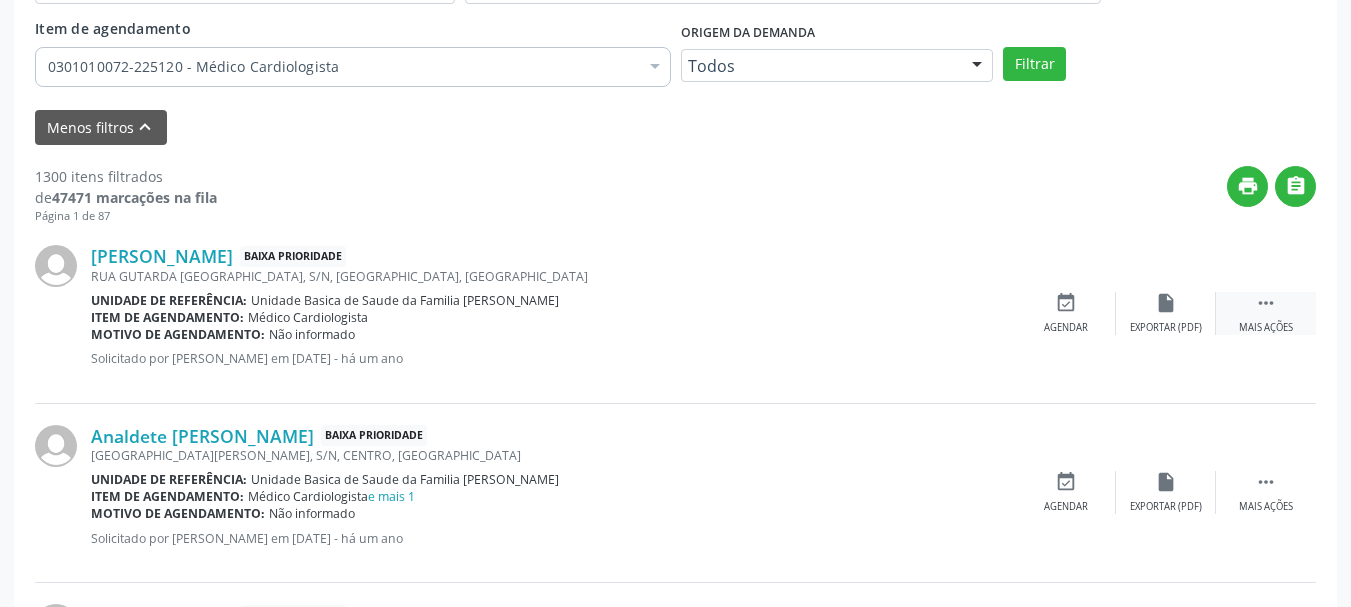 click on "Mais ações" at bounding box center [1266, 328] 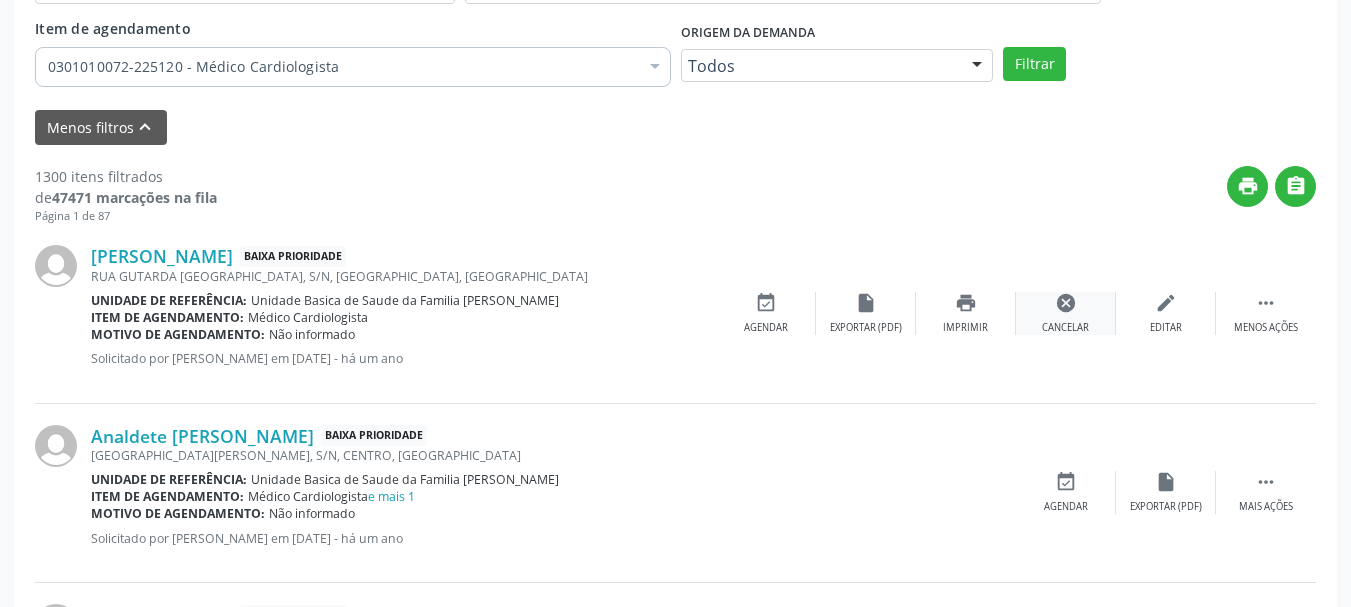 click on "cancel
Cancelar" at bounding box center [1066, 313] 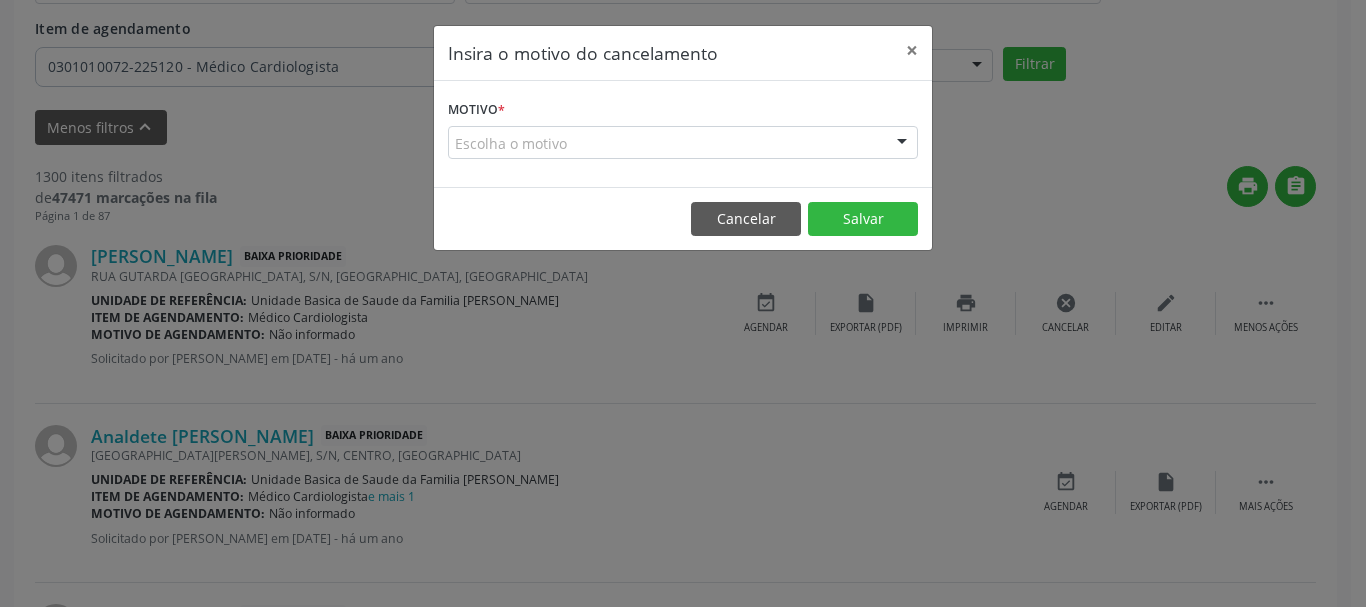 click at bounding box center [902, 144] 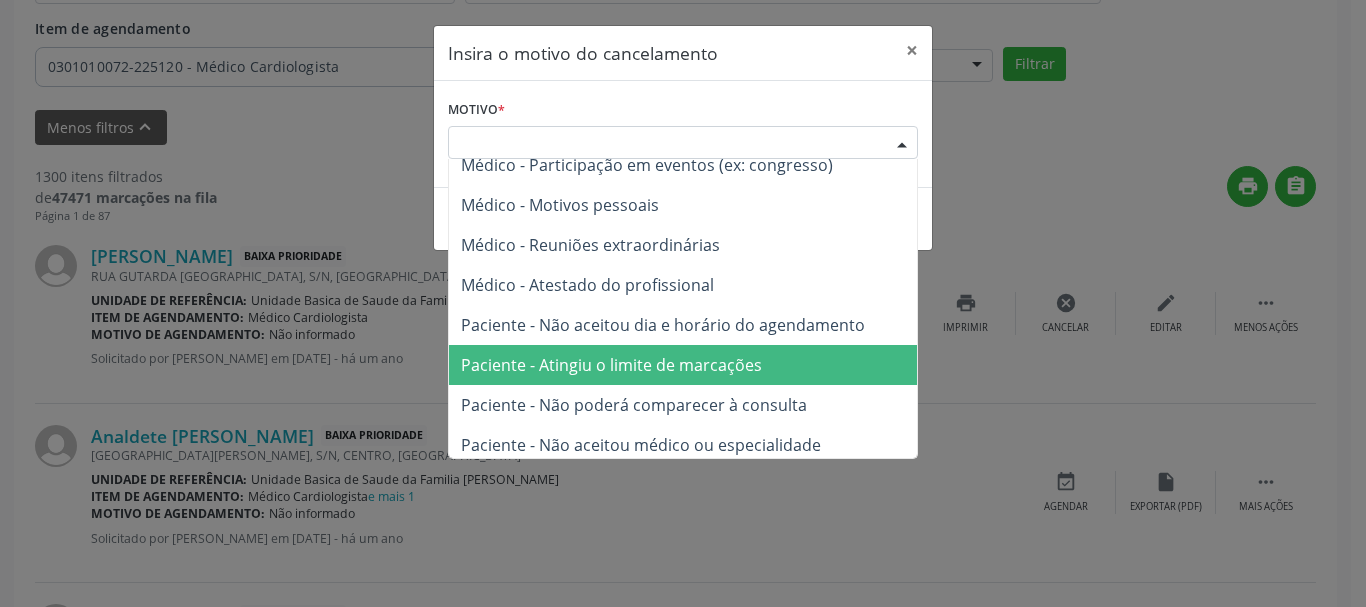 scroll, scrollTop: 101, scrollLeft: 0, axis: vertical 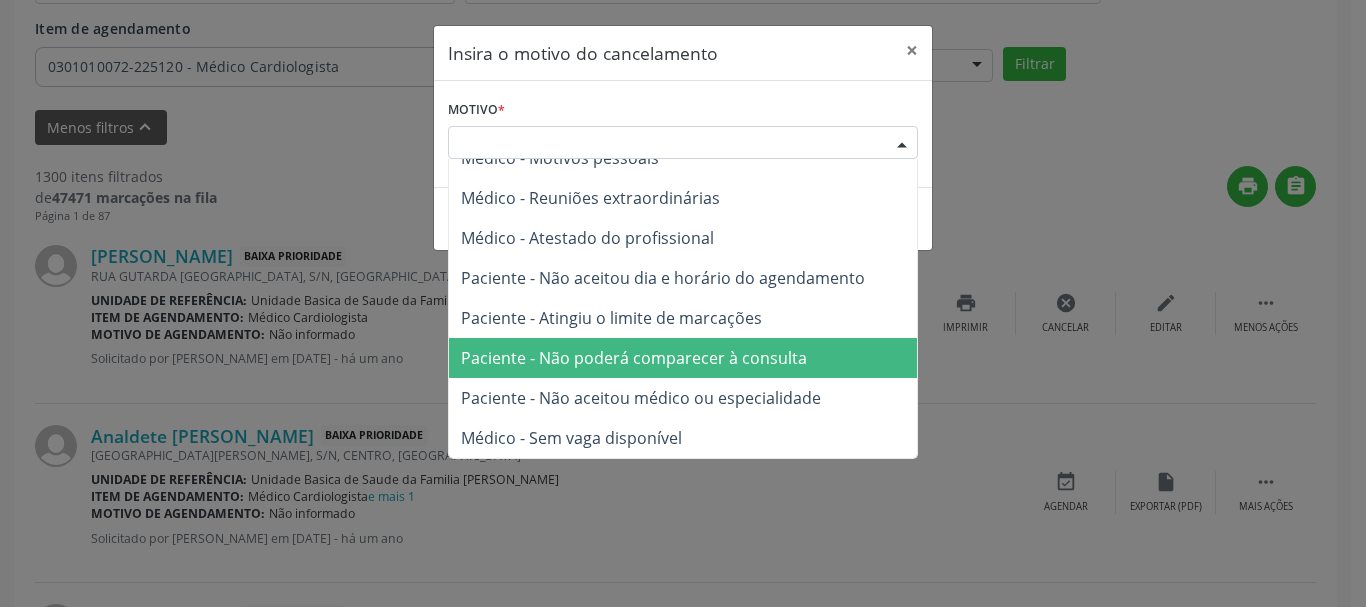 click on "Paciente - Não poderá comparecer à consulta" at bounding box center (683, 358) 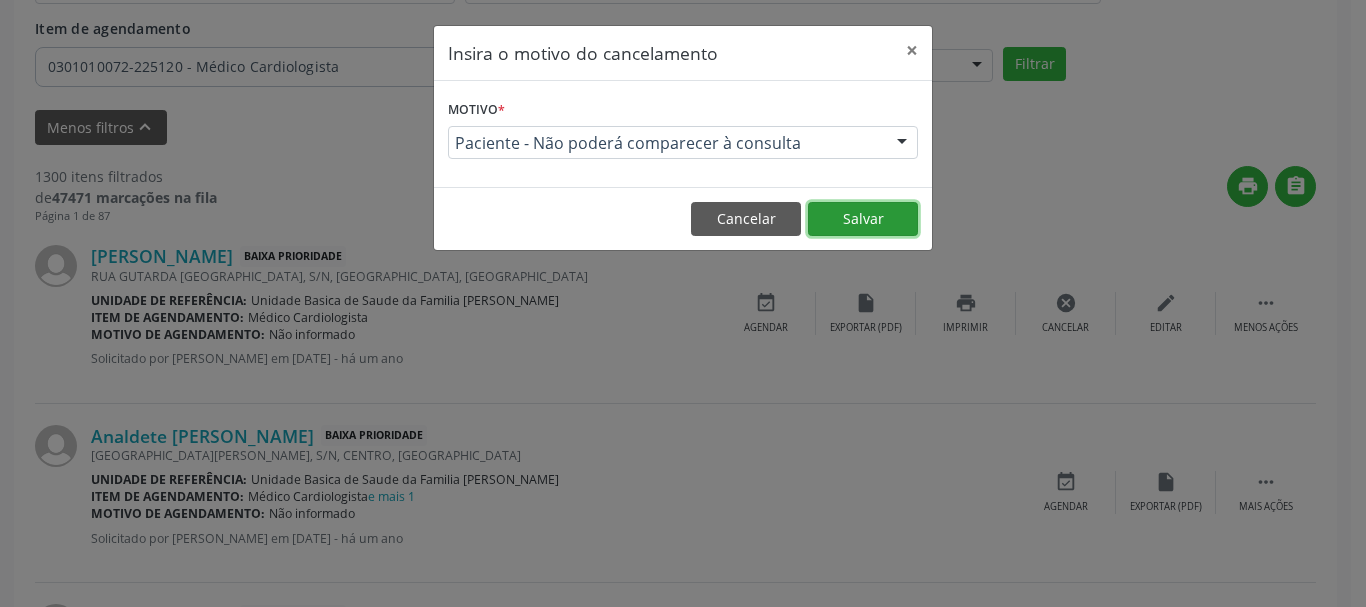 click on "Salvar" at bounding box center [863, 219] 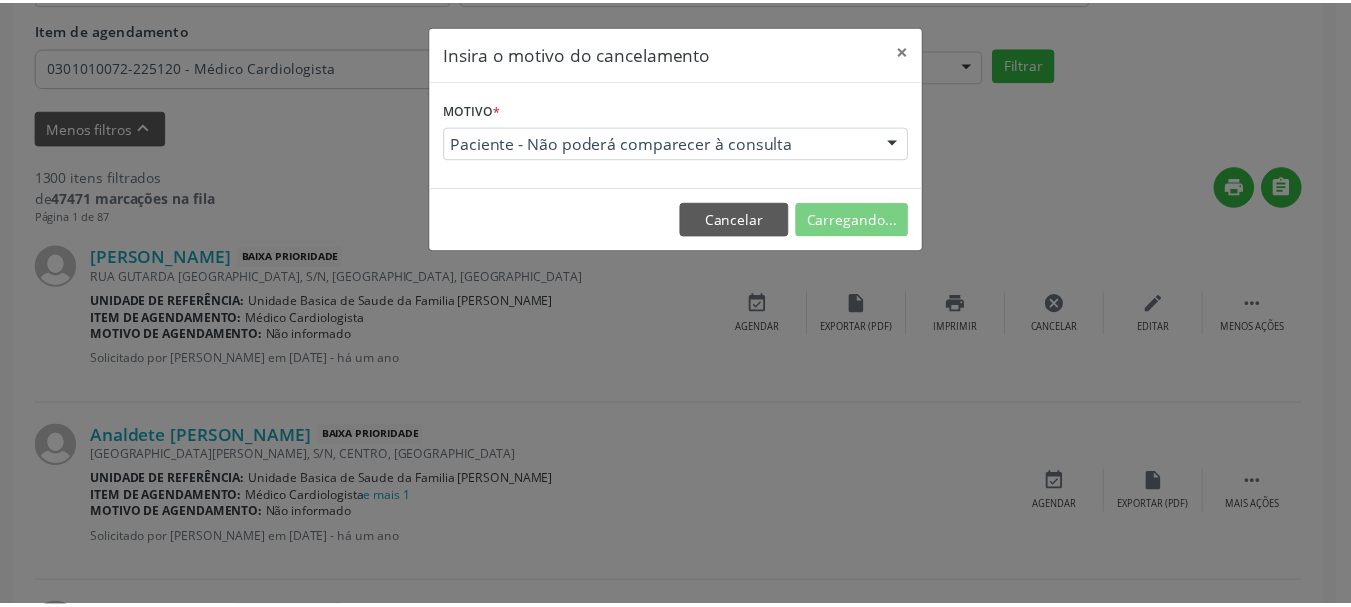 scroll, scrollTop: 238, scrollLeft: 0, axis: vertical 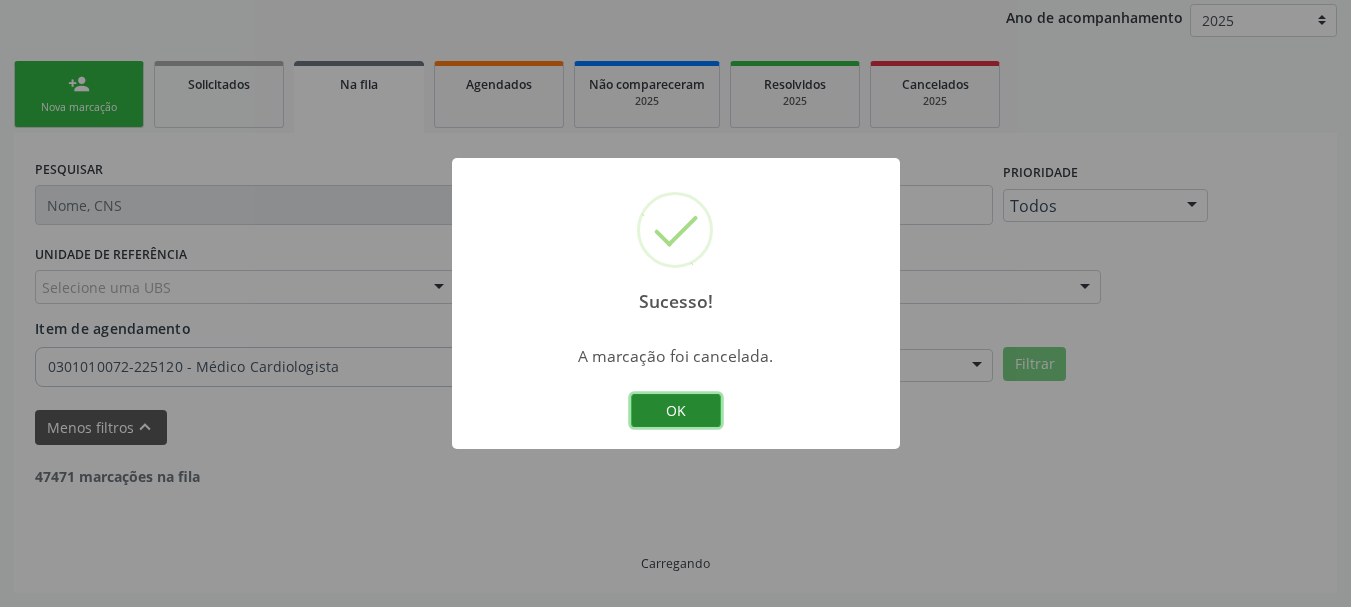 click on "OK" at bounding box center (676, 411) 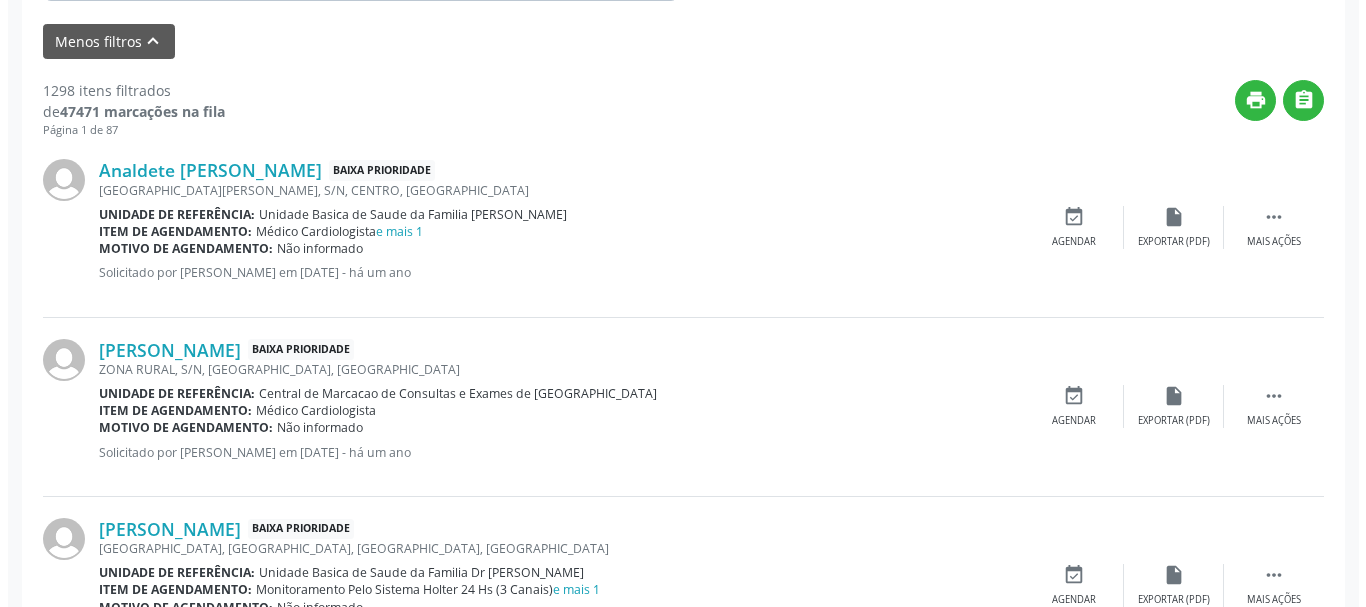 scroll, scrollTop: 638, scrollLeft: 0, axis: vertical 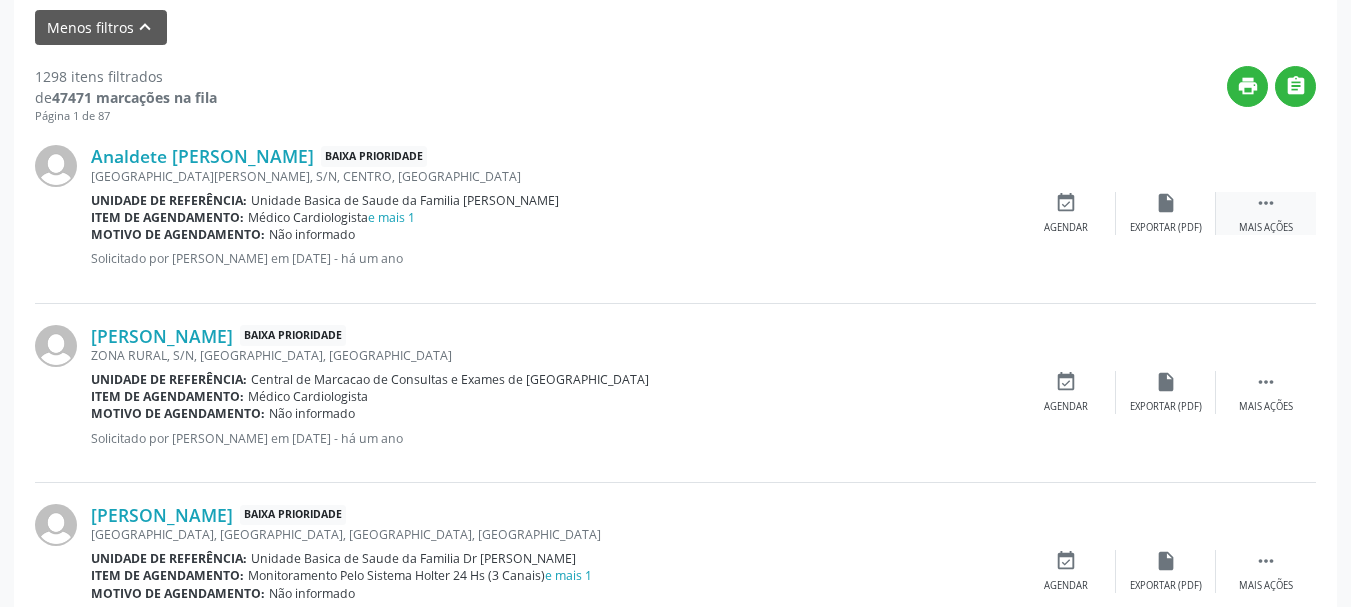 click on "
Mais ações" at bounding box center [1266, 213] 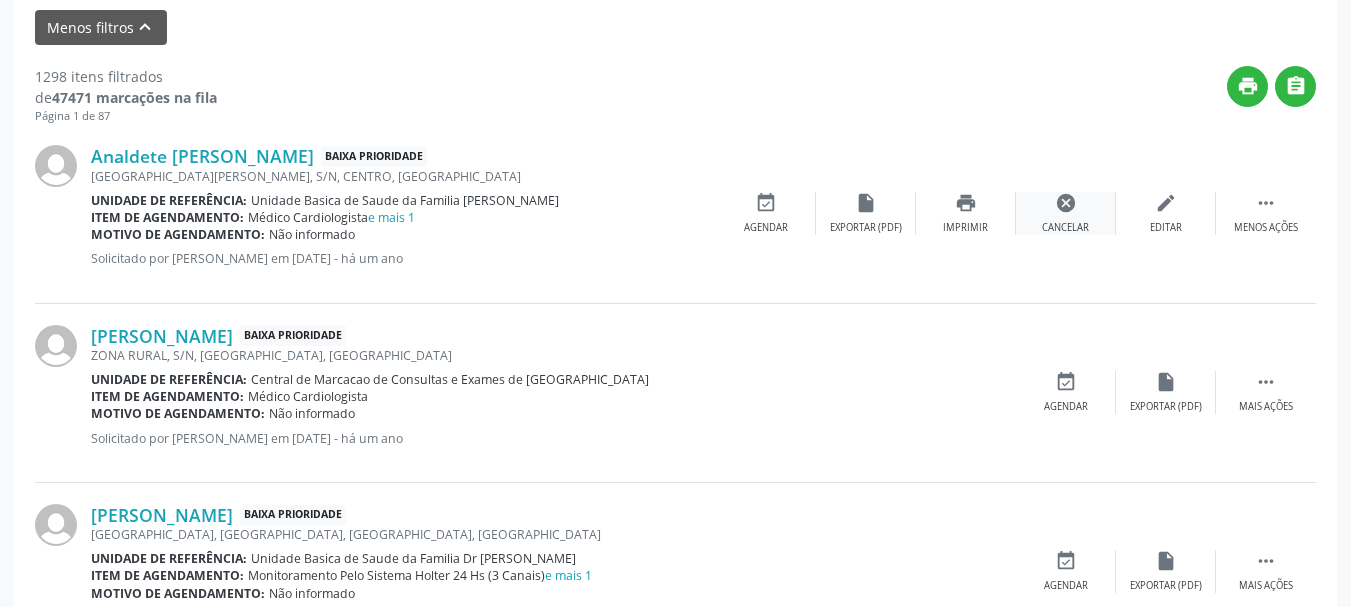 click on "cancel
Cancelar" at bounding box center [1066, 213] 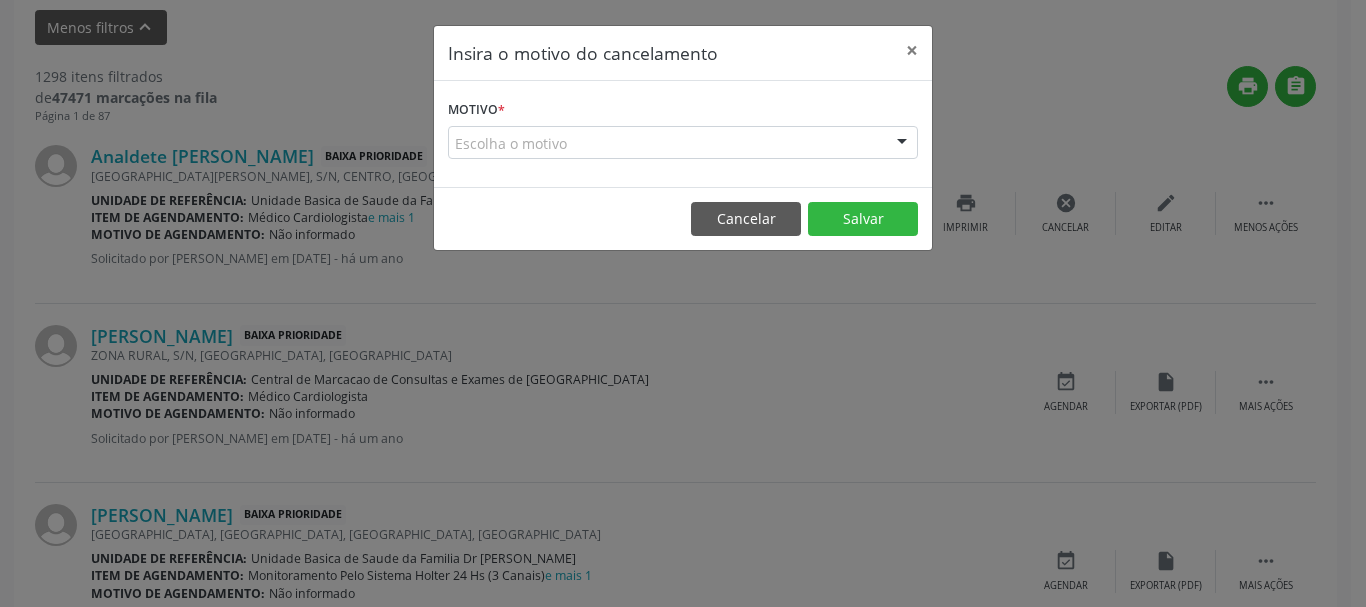 click at bounding box center (902, 144) 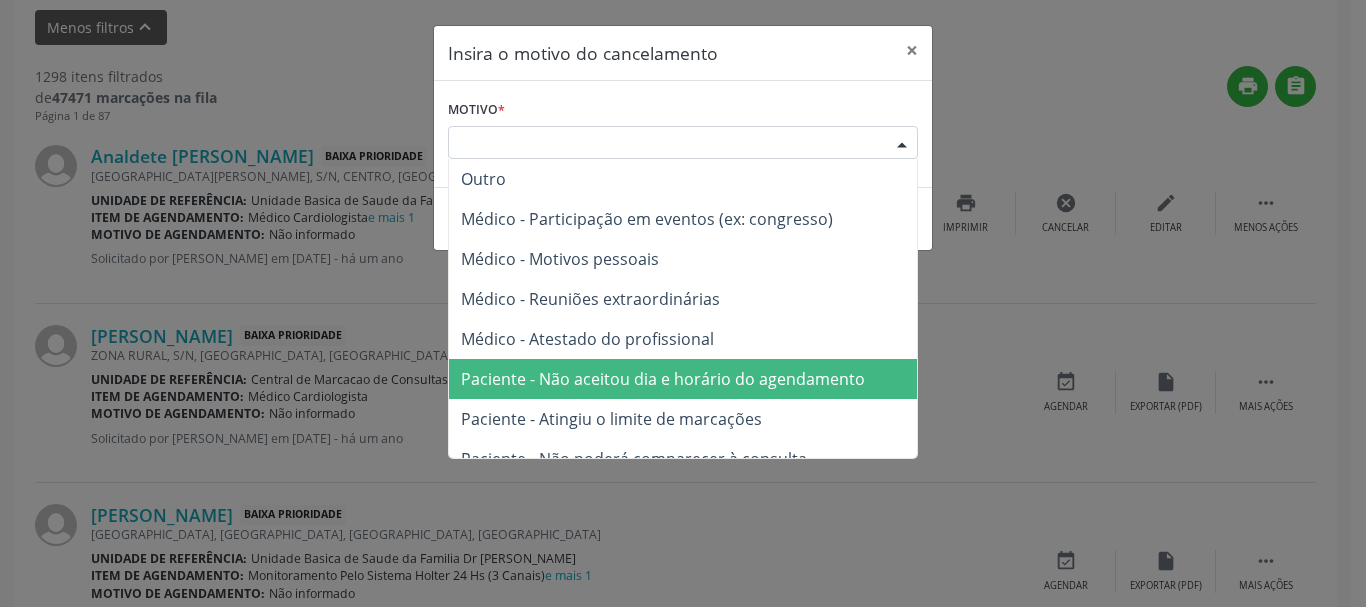 click on "Paciente - Não aceitou dia e horário do agendamento" at bounding box center [663, 379] 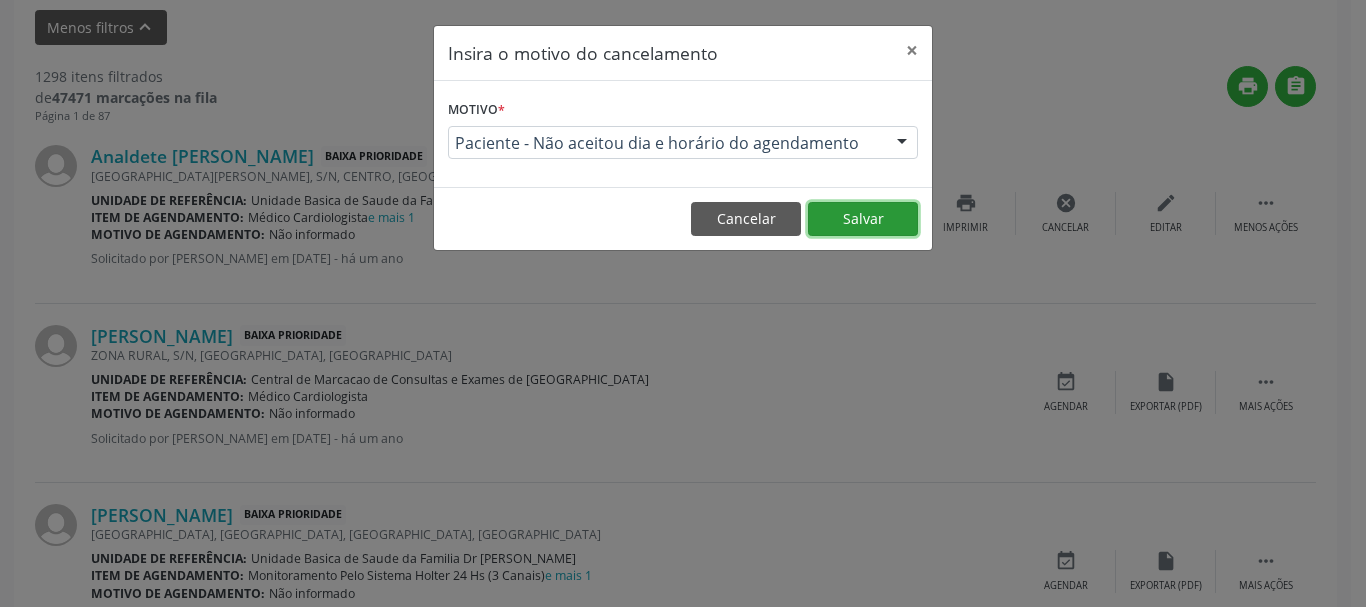 click on "Salvar" at bounding box center (863, 219) 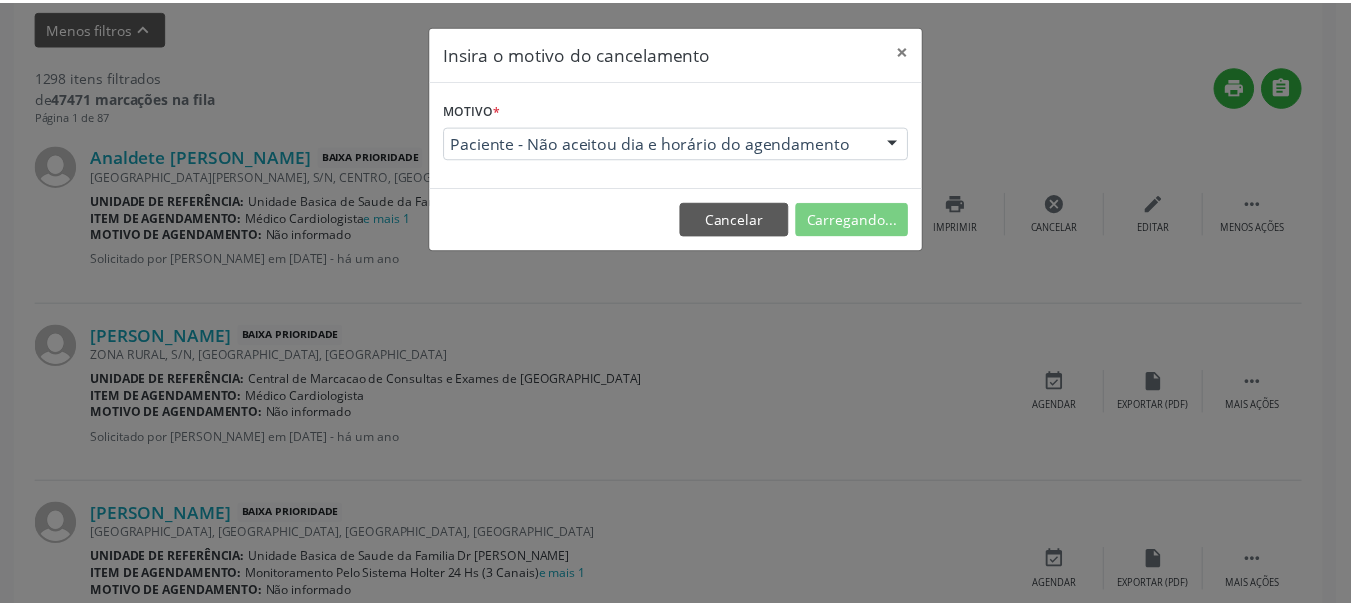 scroll, scrollTop: 238, scrollLeft: 0, axis: vertical 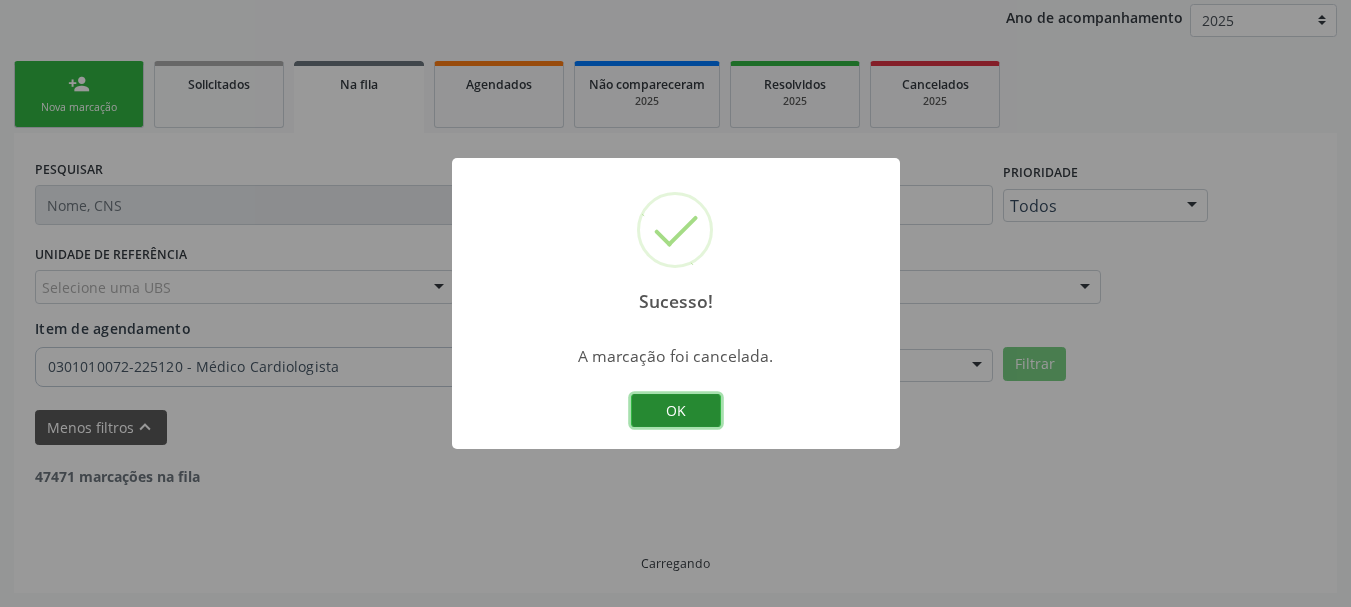 click on "OK" at bounding box center [676, 411] 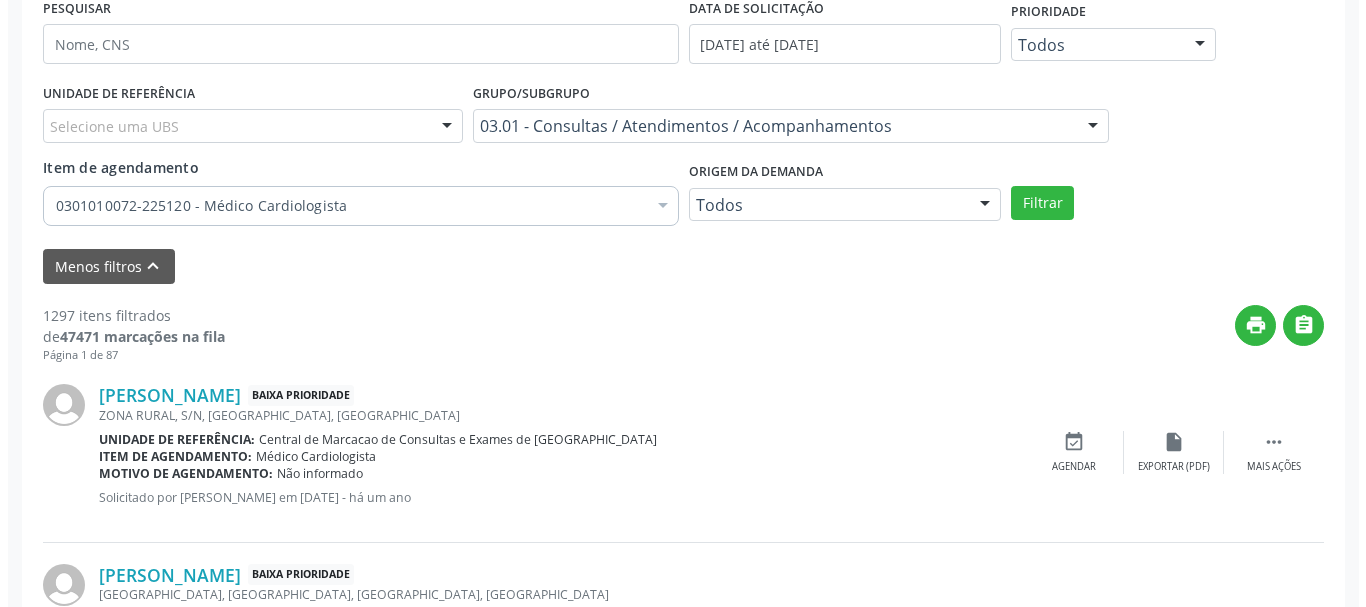 scroll, scrollTop: 538, scrollLeft: 0, axis: vertical 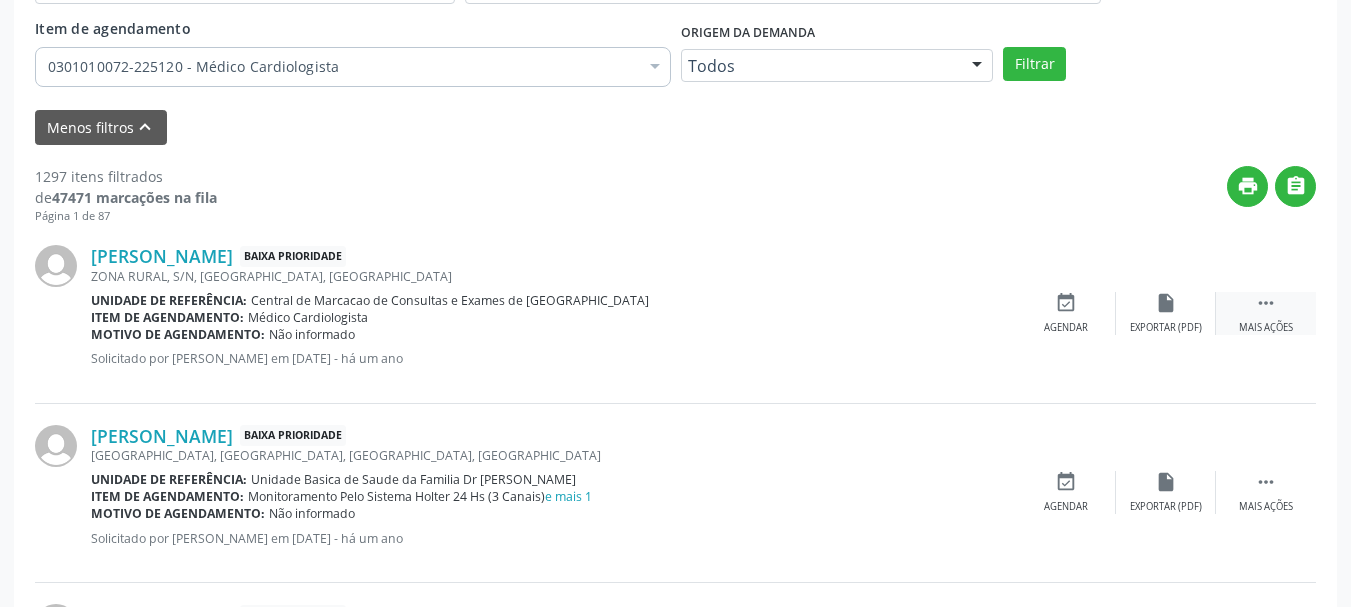 click on "
Mais ações" at bounding box center (1266, 313) 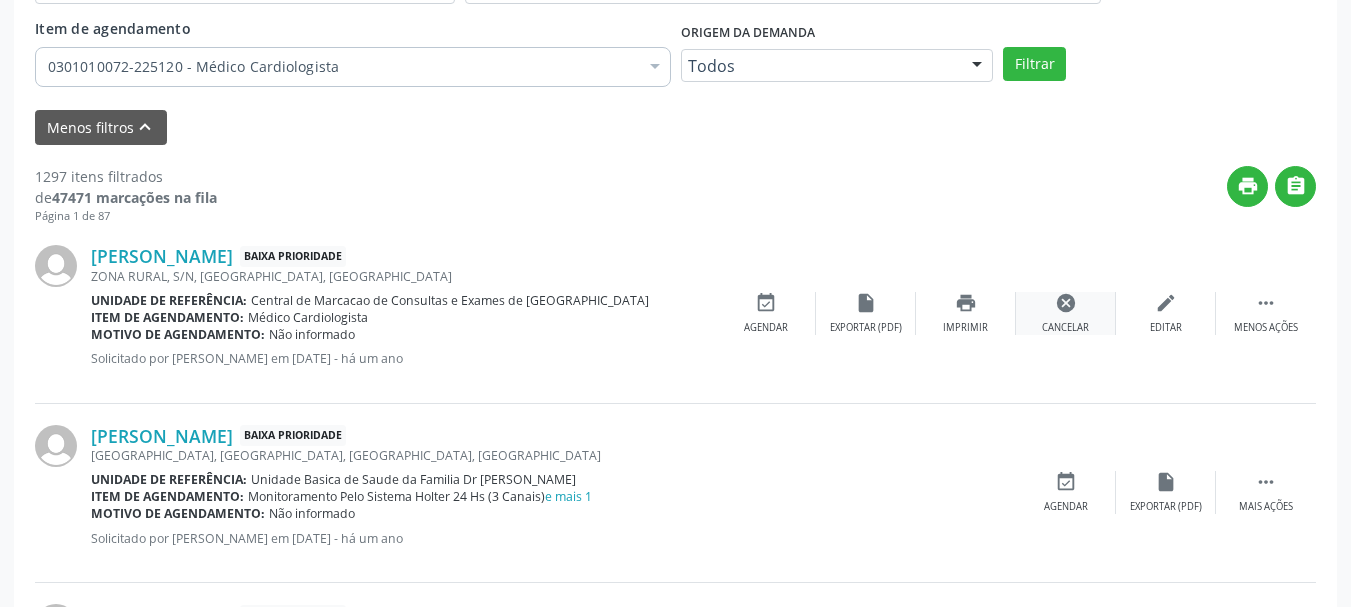 click on "Cancelar" at bounding box center (1065, 328) 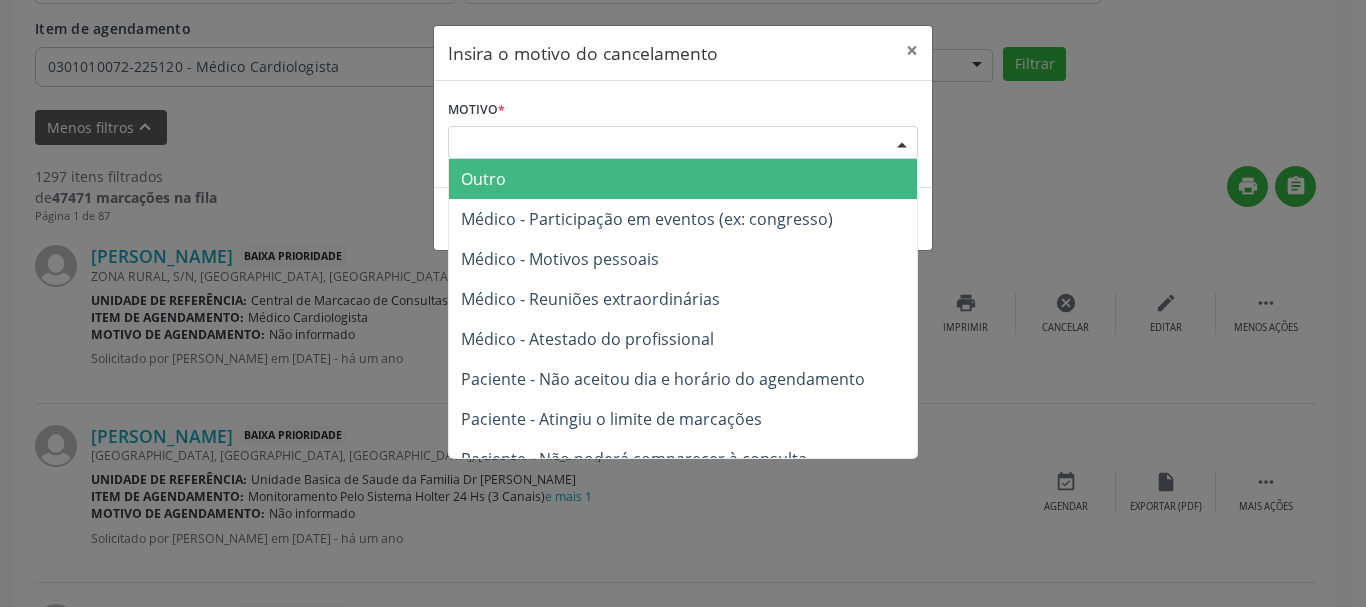 click on "Escolha o motivo" at bounding box center [683, 143] 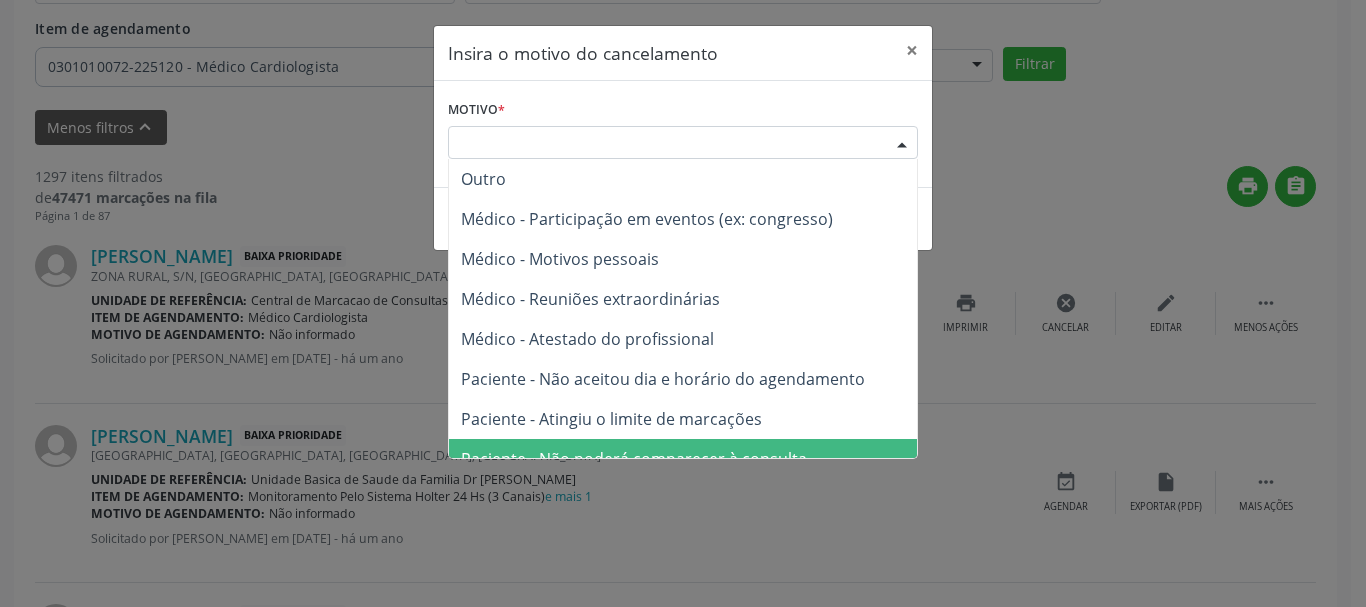 drag, startPoint x: 800, startPoint y: 456, endPoint x: 818, endPoint y: 361, distance: 96.69022 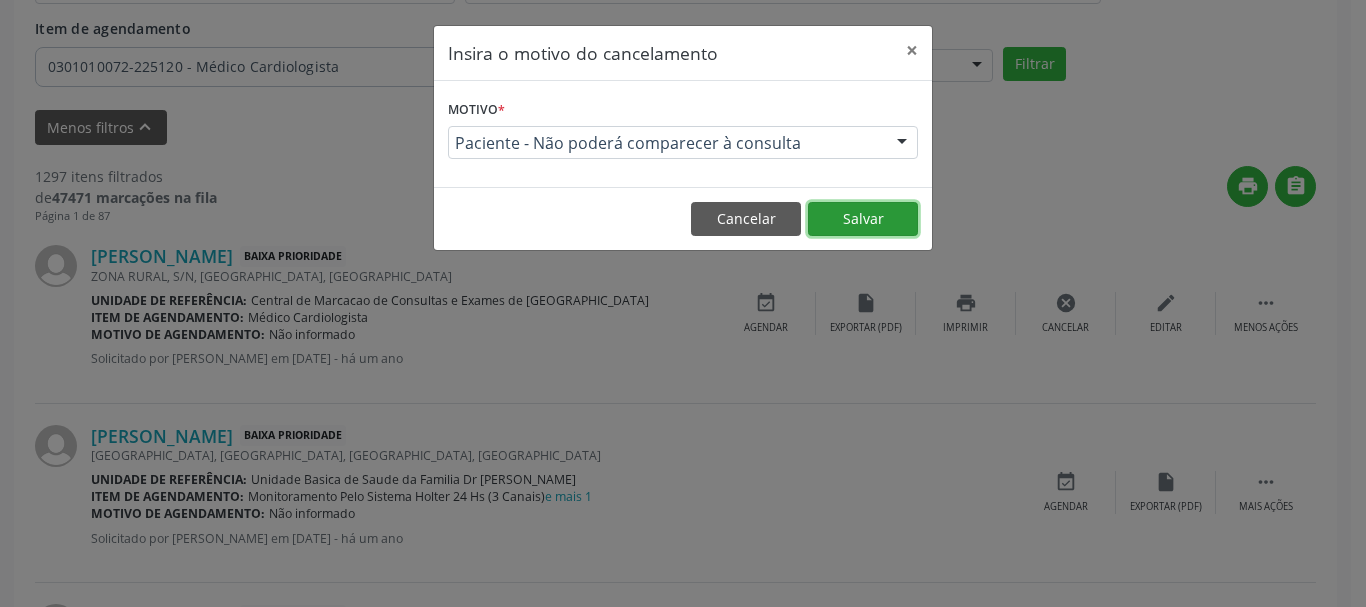 click on "Salvar" at bounding box center [863, 219] 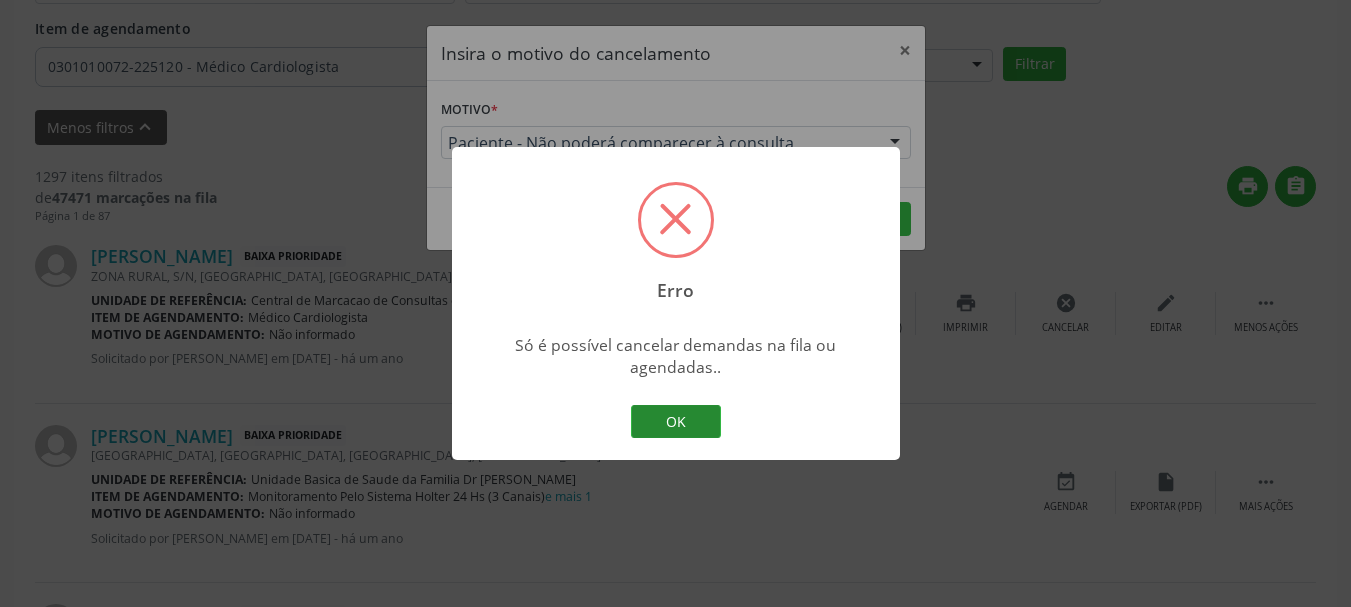 drag, startPoint x: 699, startPoint y: 422, endPoint x: 695, endPoint y: 310, distance: 112.0714 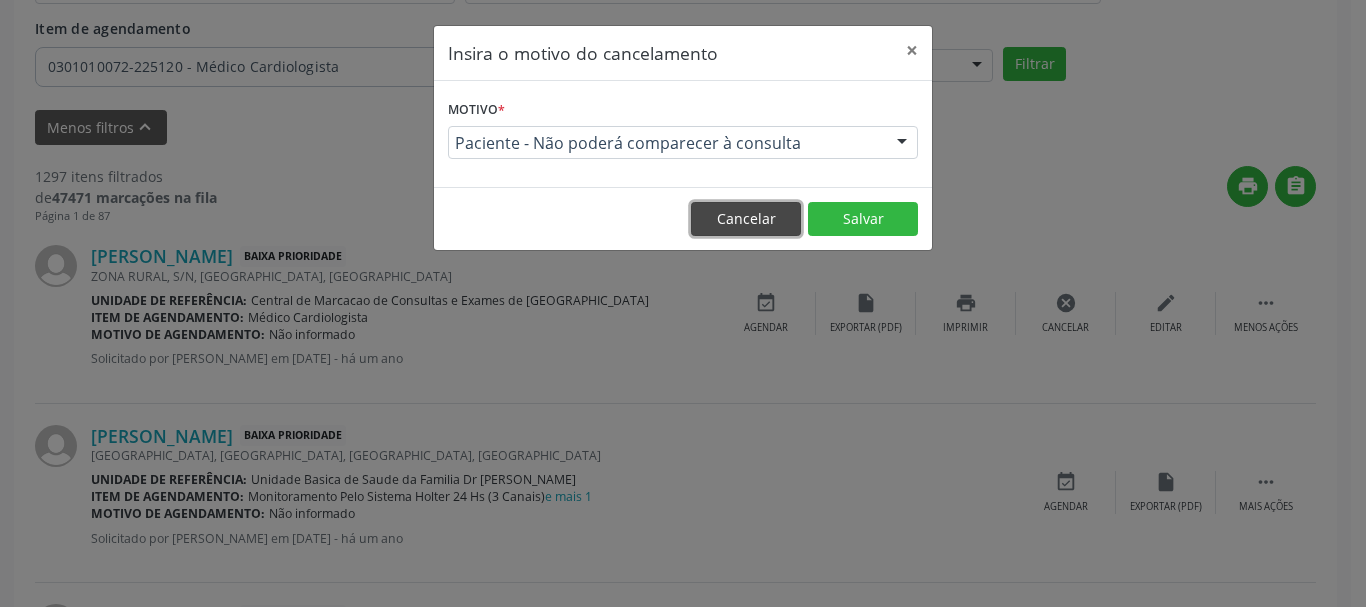 click on "Cancelar" at bounding box center (746, 219) 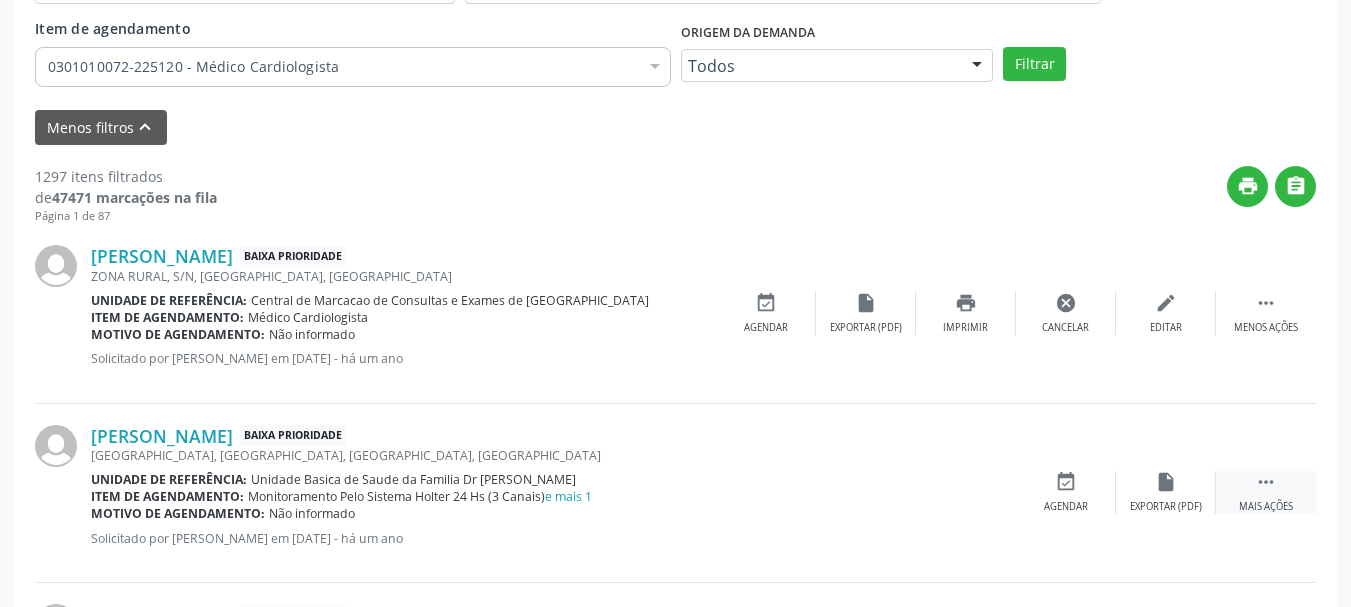 drag, startPoint x: 1267, startPoint y: 458, endPoint x: 1264, endPoint y: 477, distance: 19.235384 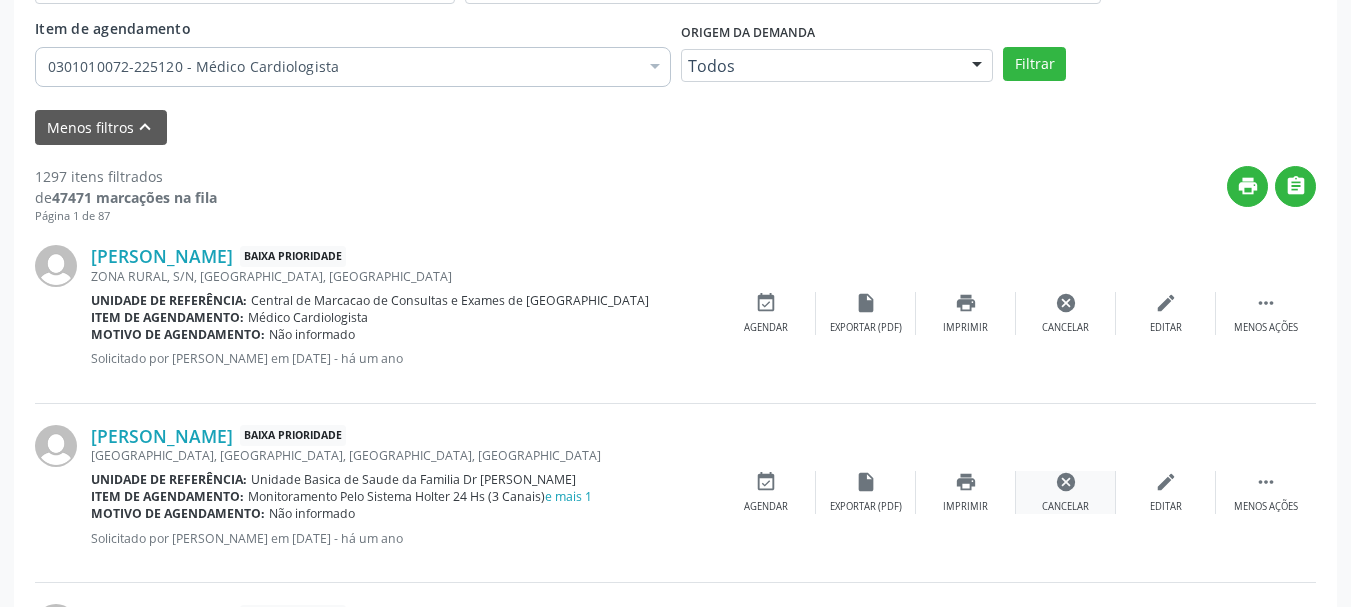 click on "cancel
Cancelar" at bounding box center [1066, 492] 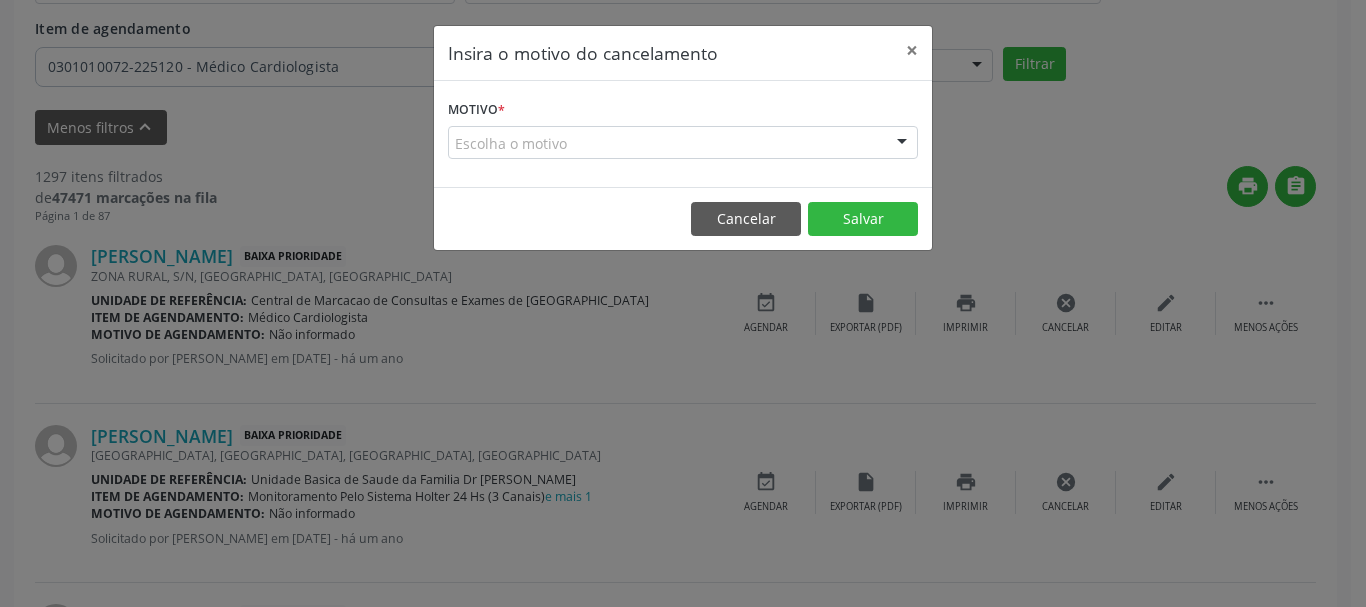 click at bounding box center [902, 144] 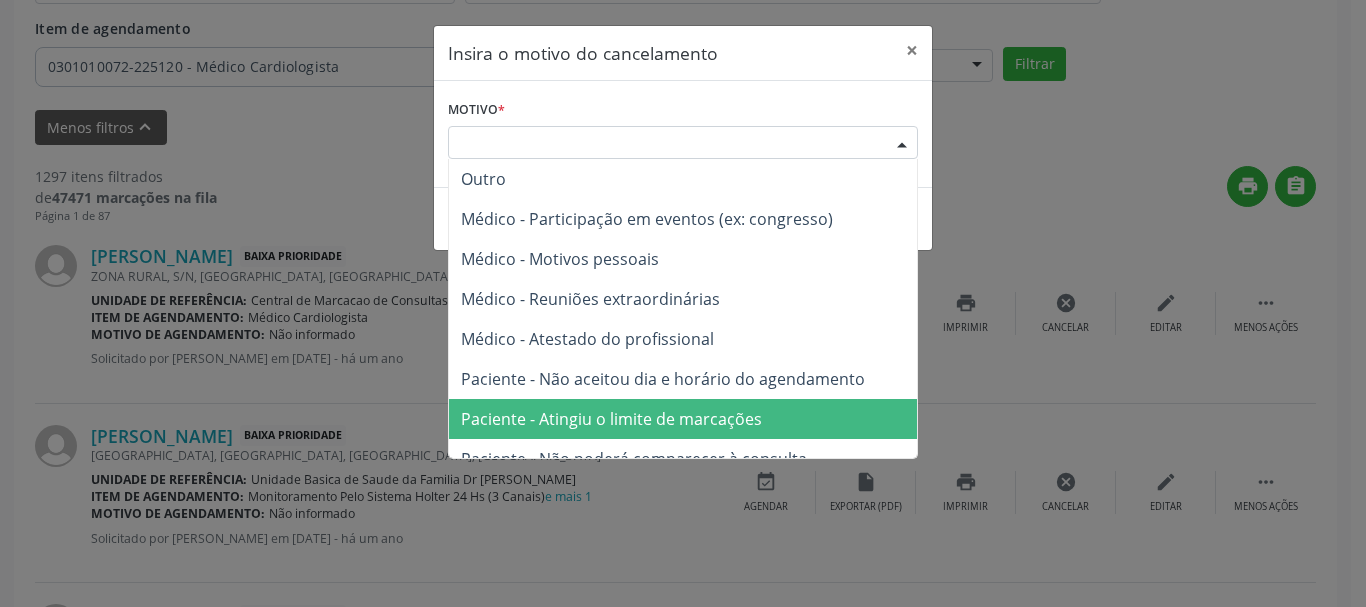 drag, startPoint x: 807, startPoint y: 407, endPoint x: 821, endPoint y: 333, distance: 75.31268 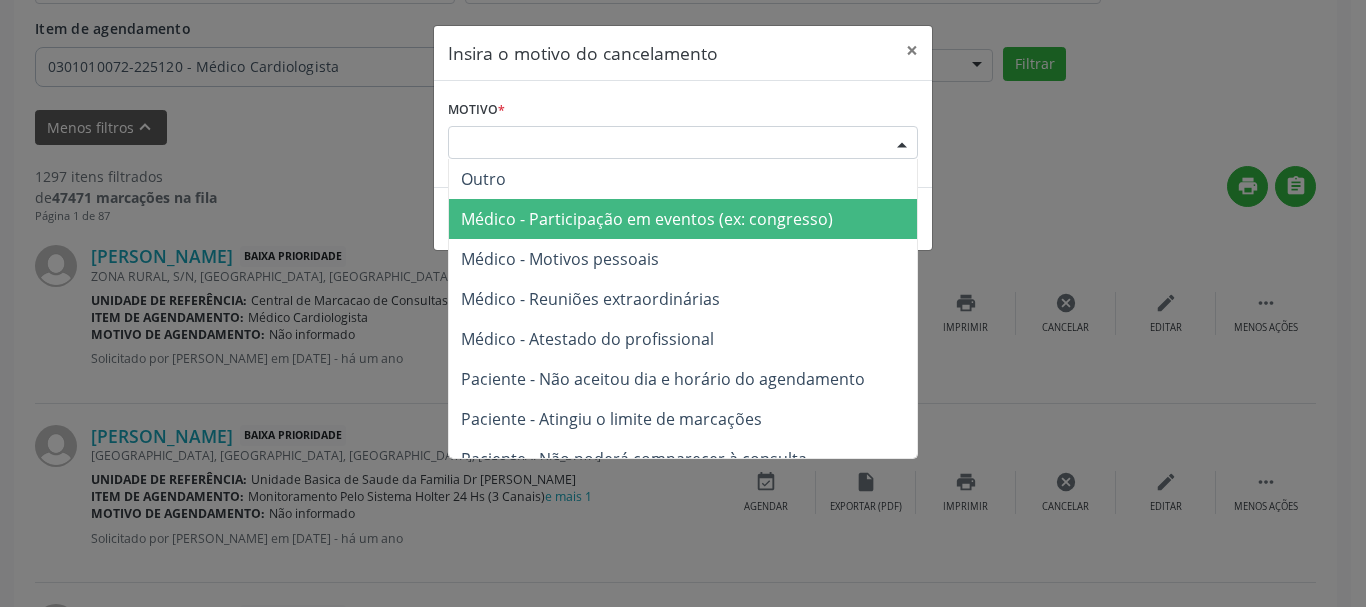 click on "Médico - Participação em eventos (ex: congresso)" at bounding box center [683, 219] 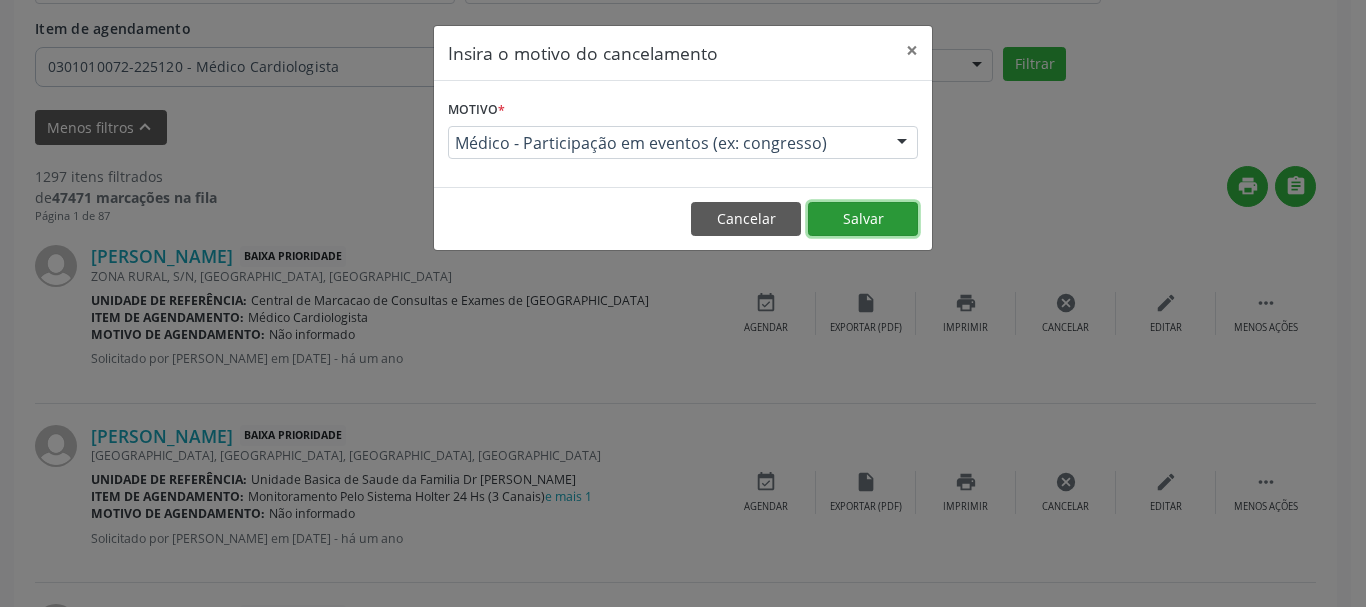 click on "Salvar" at bounding box center (863, 219) 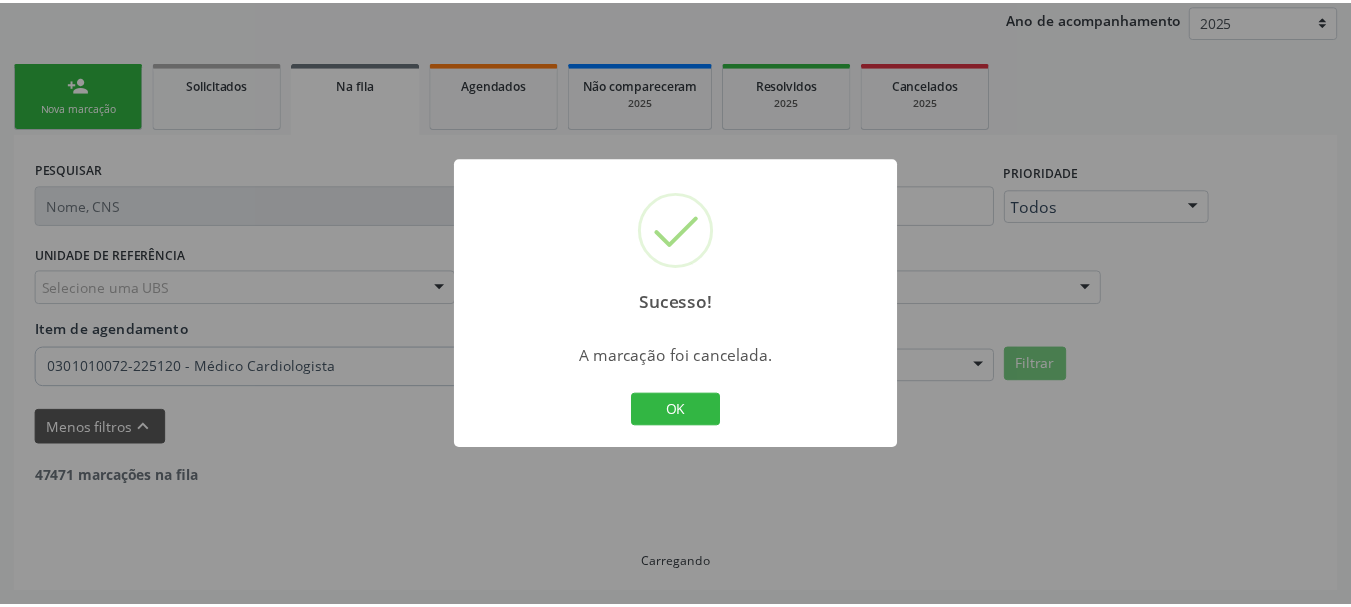 scroll, scrollTop: 238, scrollLeft: 0, axis: vertical 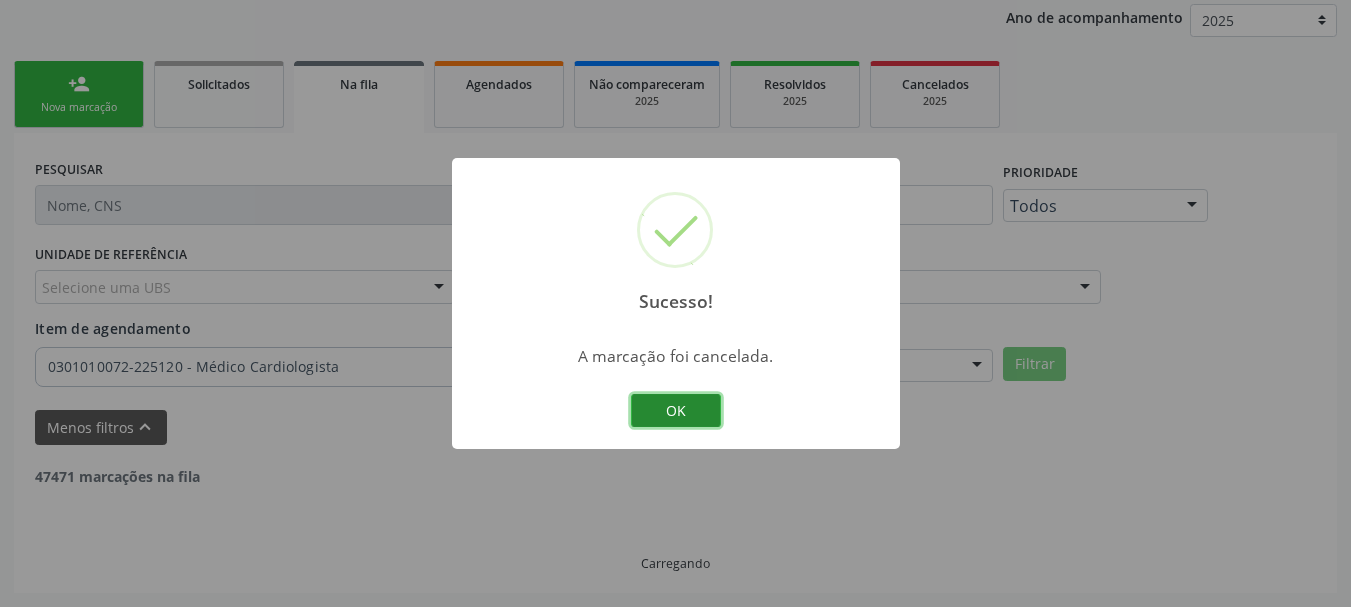 click on "OK" at bounding box center [676, 411] 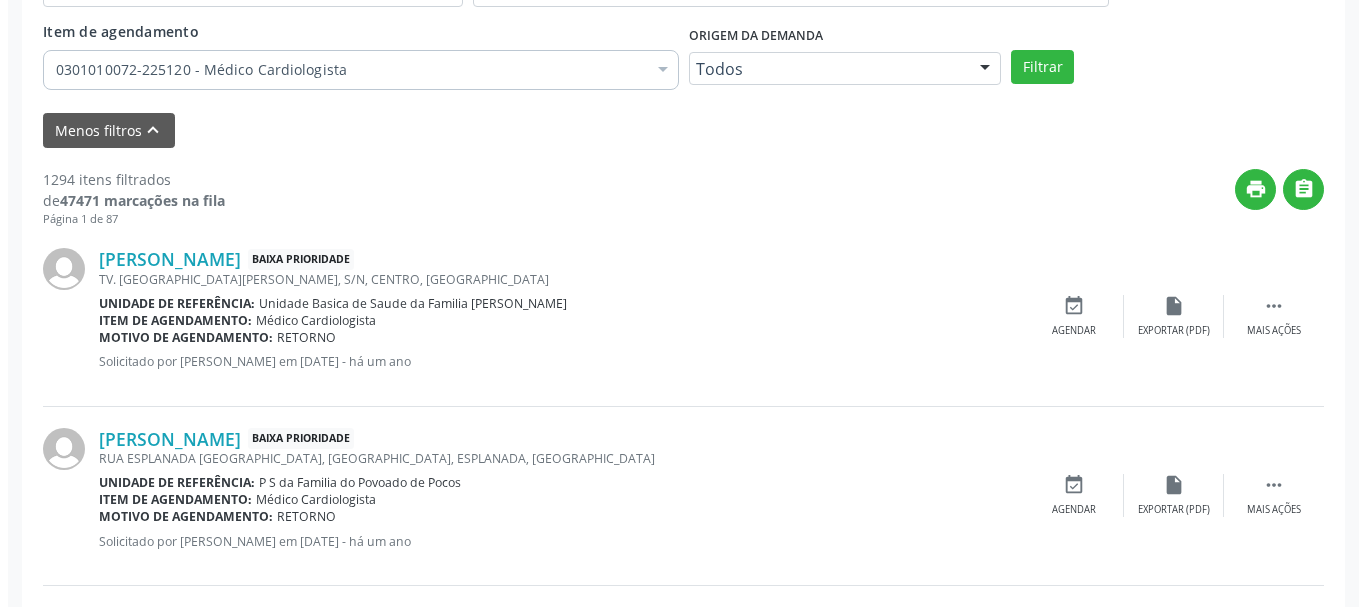 scroll, scrollTop: 638, scrollLeft: 0, axis: vertical 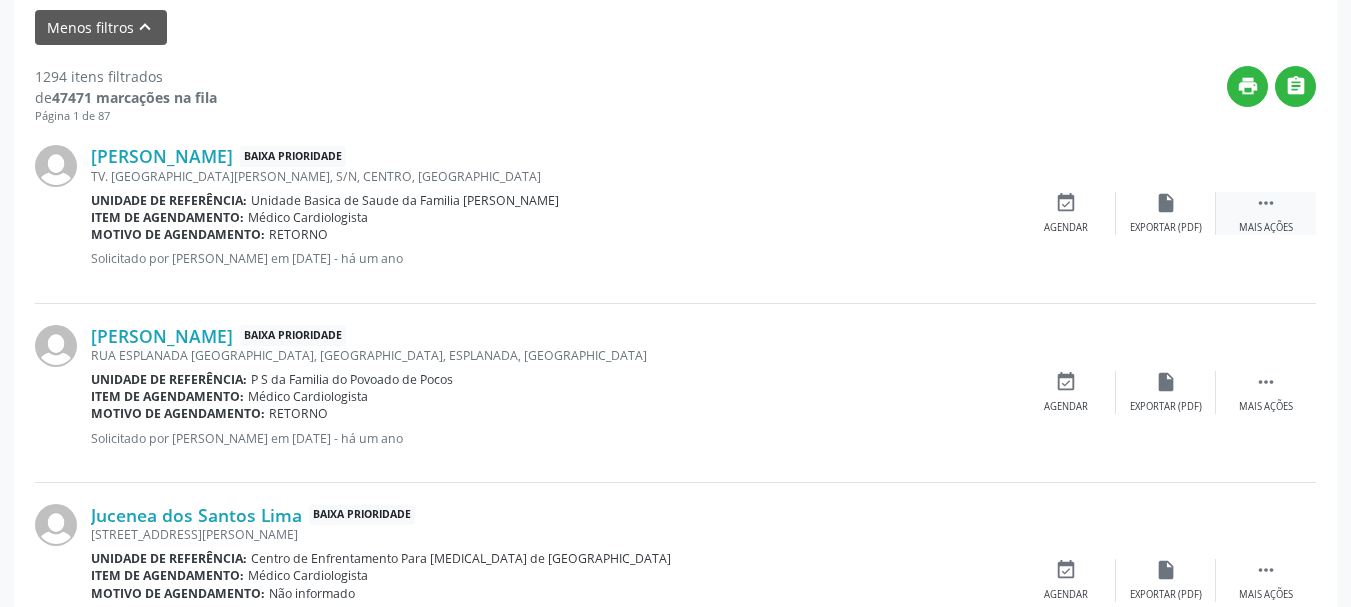 click on "
Mais ações" at bounding box center [1266, 213] 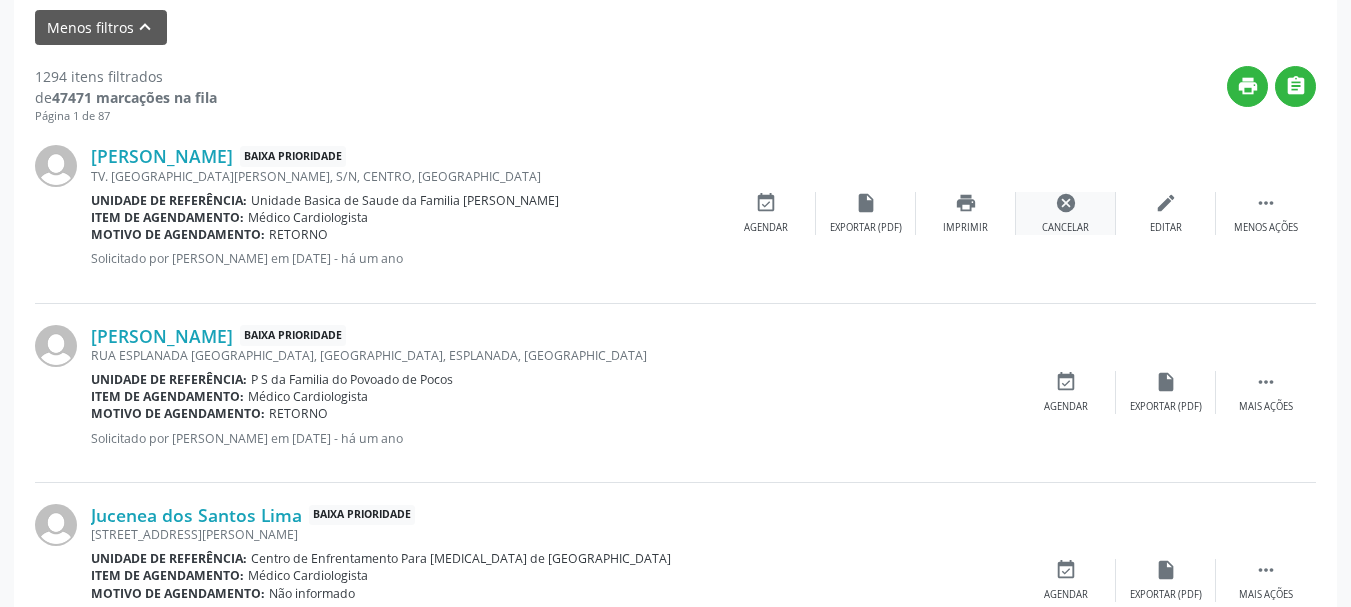 click on "Cancelar" at bounding box center (1065, 228) 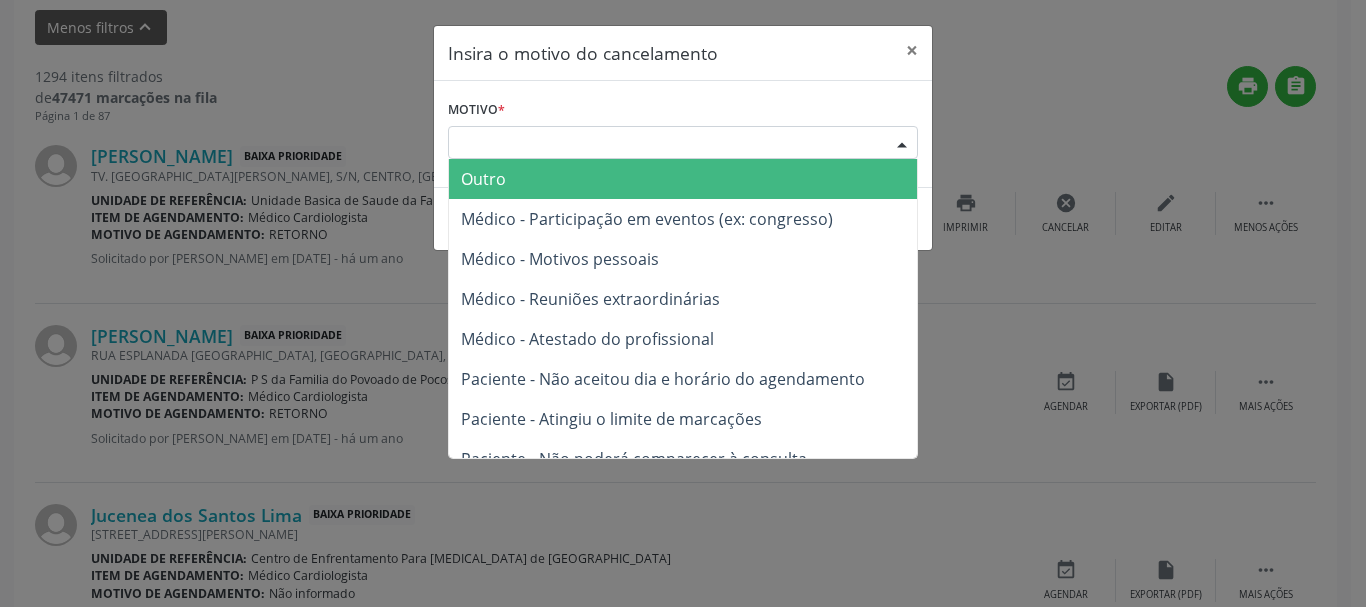 click on "Escolha o motivo" at bounding box center (683, 143) 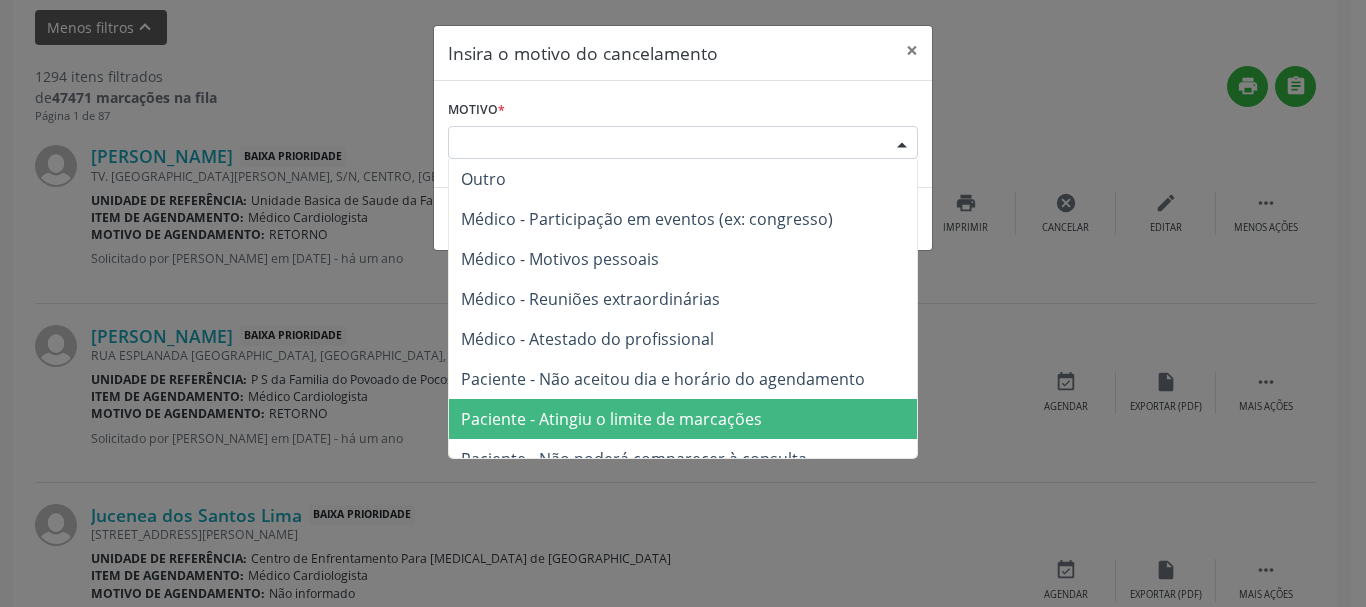 click on "Paciente - Atingiu o limite de marcações" at bounding box center (683, 419) 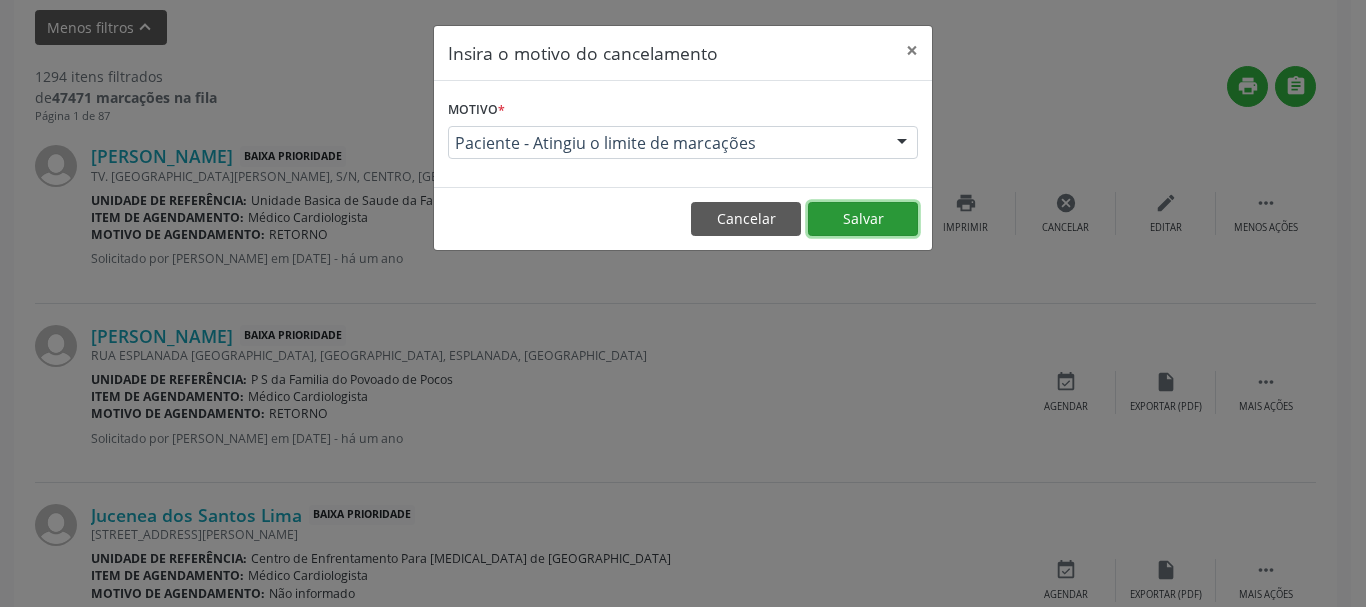 click on "Salvar" at bounding box center [863, 219] 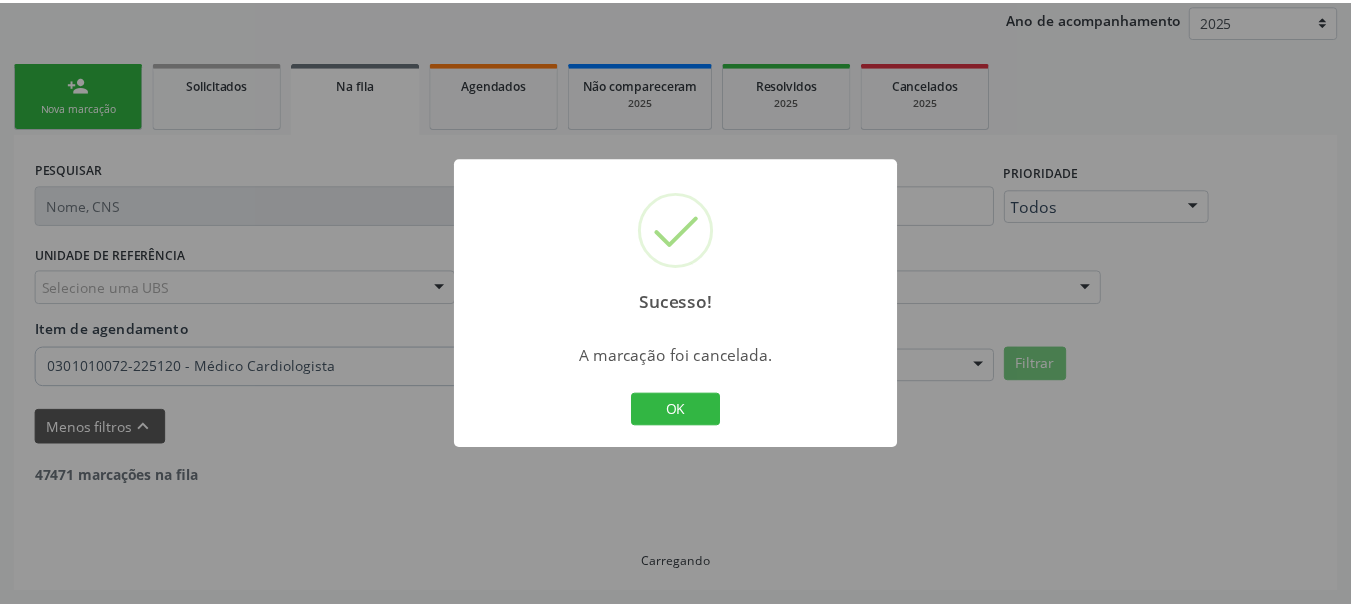 scroll, scrollTop: 238, scrollLeft: 0, axis: vertical 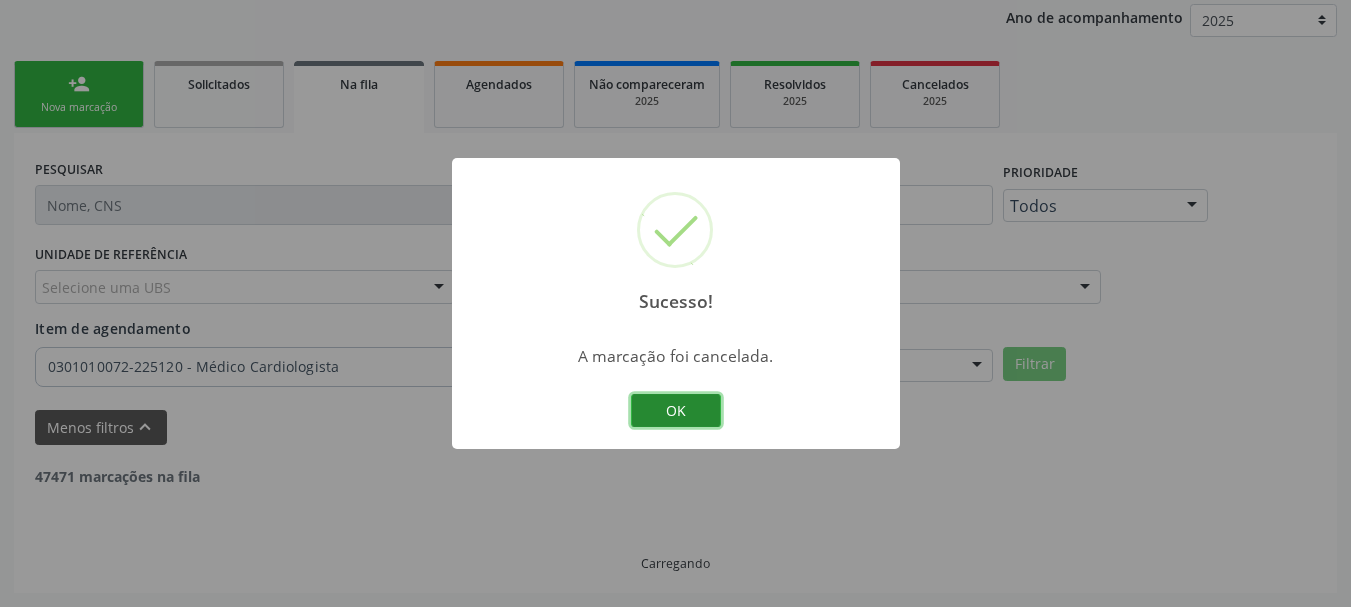 click on "OK" at bounding box center (676, 411) 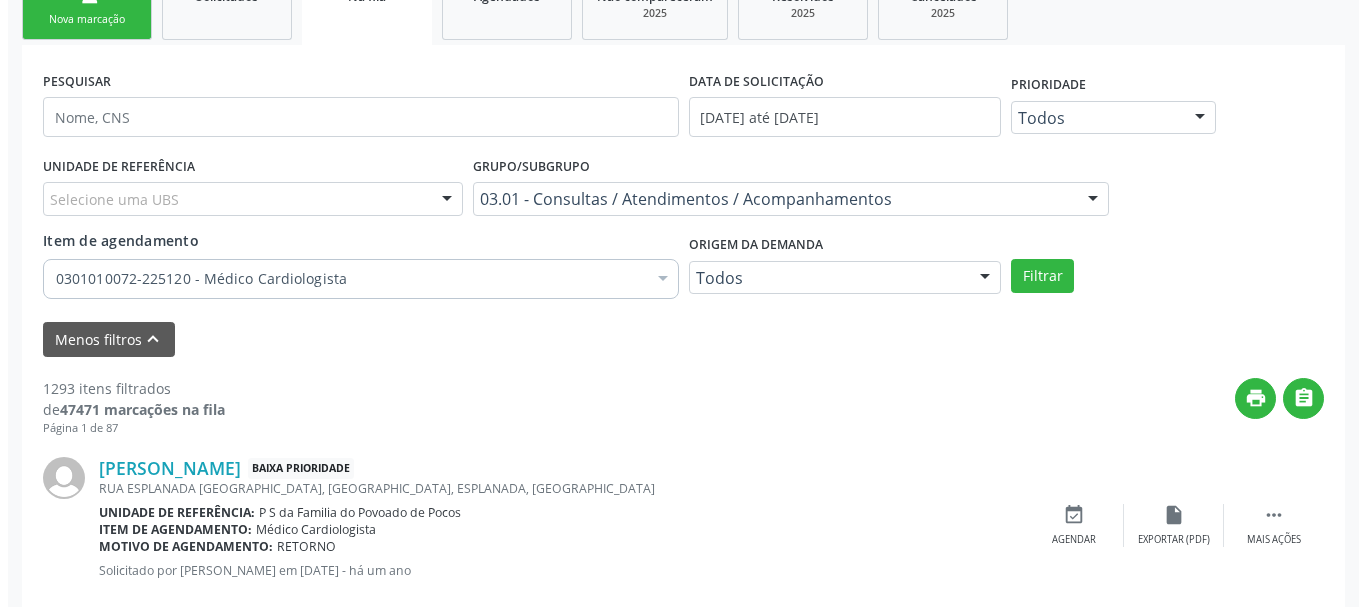 scroll, scrollTop: 538, scrollLeft: 0, axis: vertical 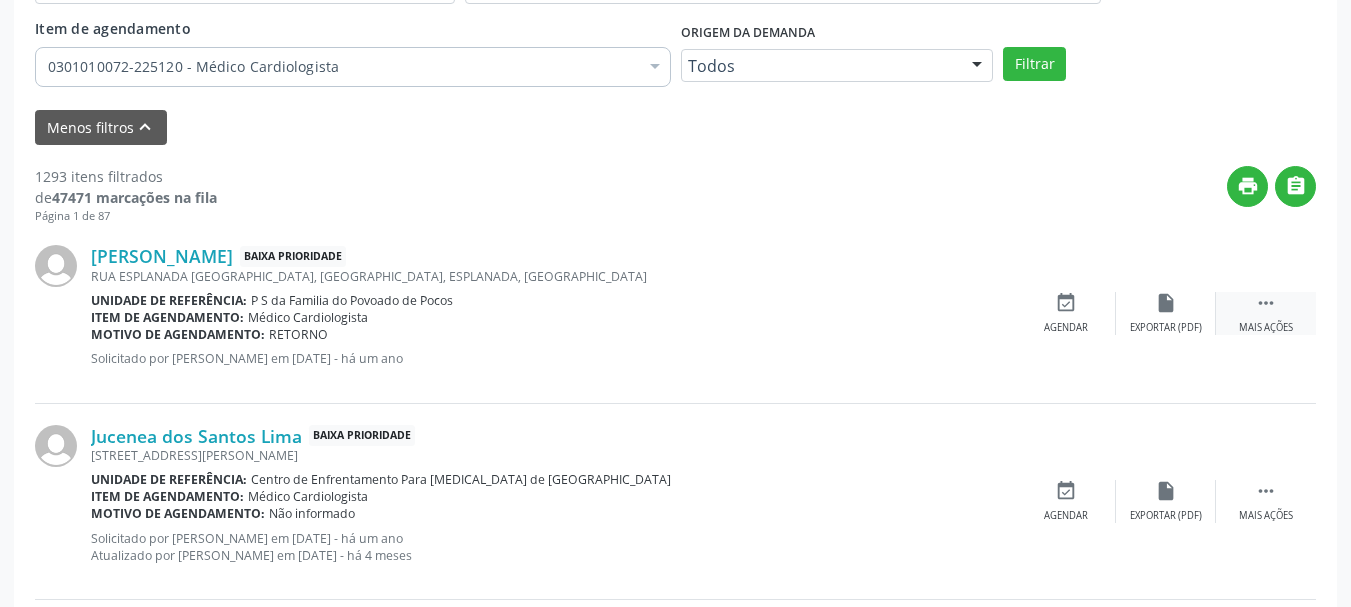 click on "Mais ações" at bounding box center [1266, 328] 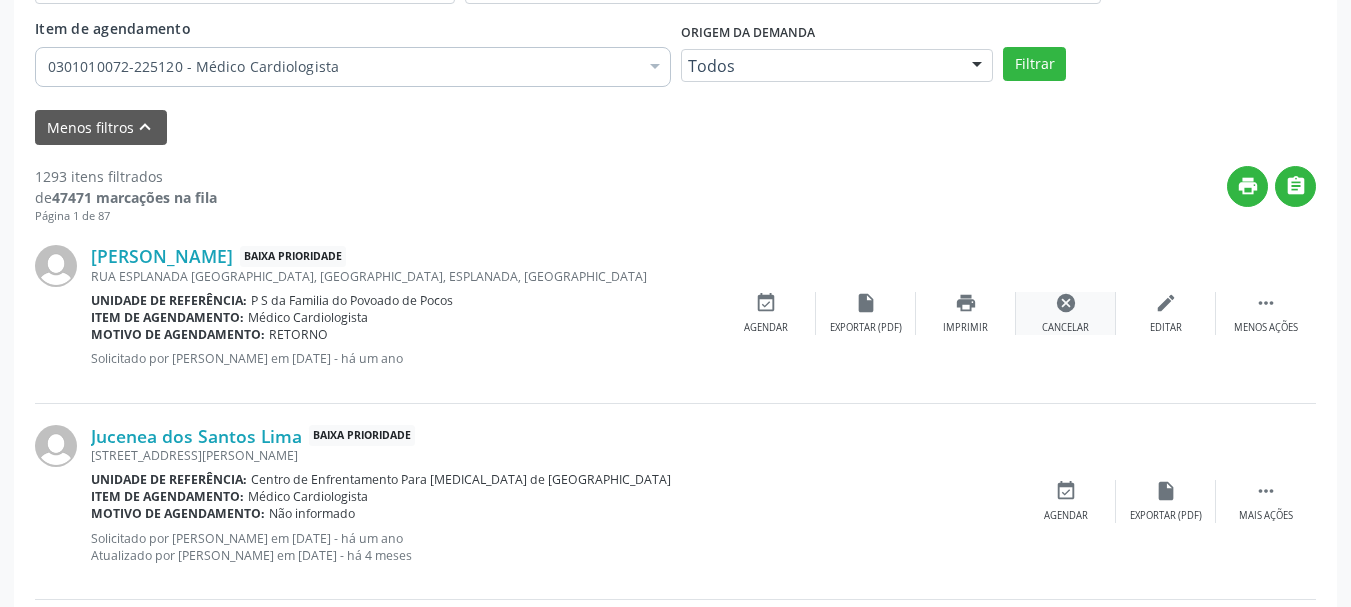 click on "cancel" at bounding box center (1066, 303) 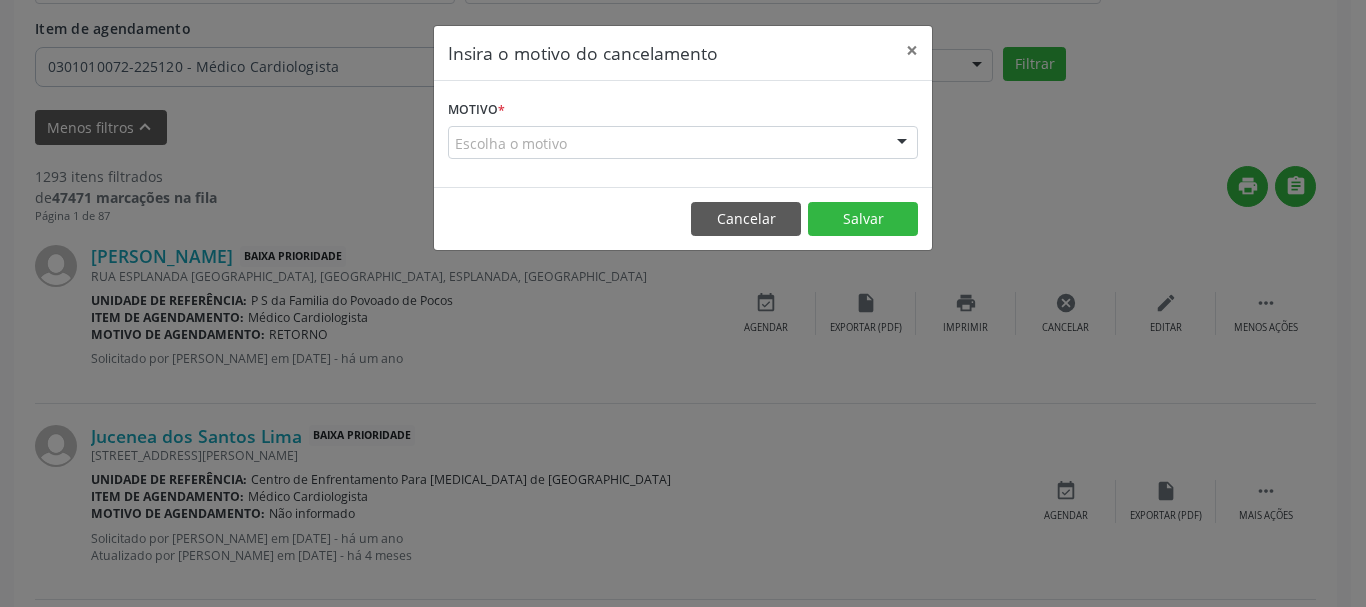 click at bounding box center [902, 144] 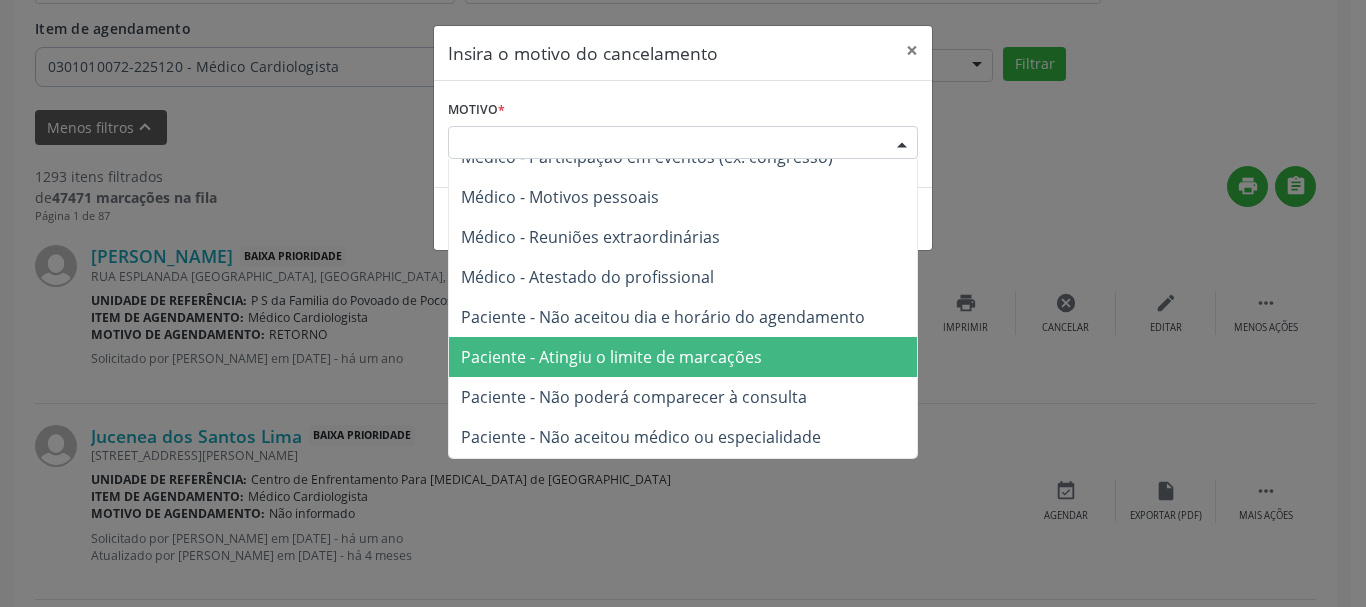 scroll, scrollTop: 101, scrollLeft: 0, axis: vertical 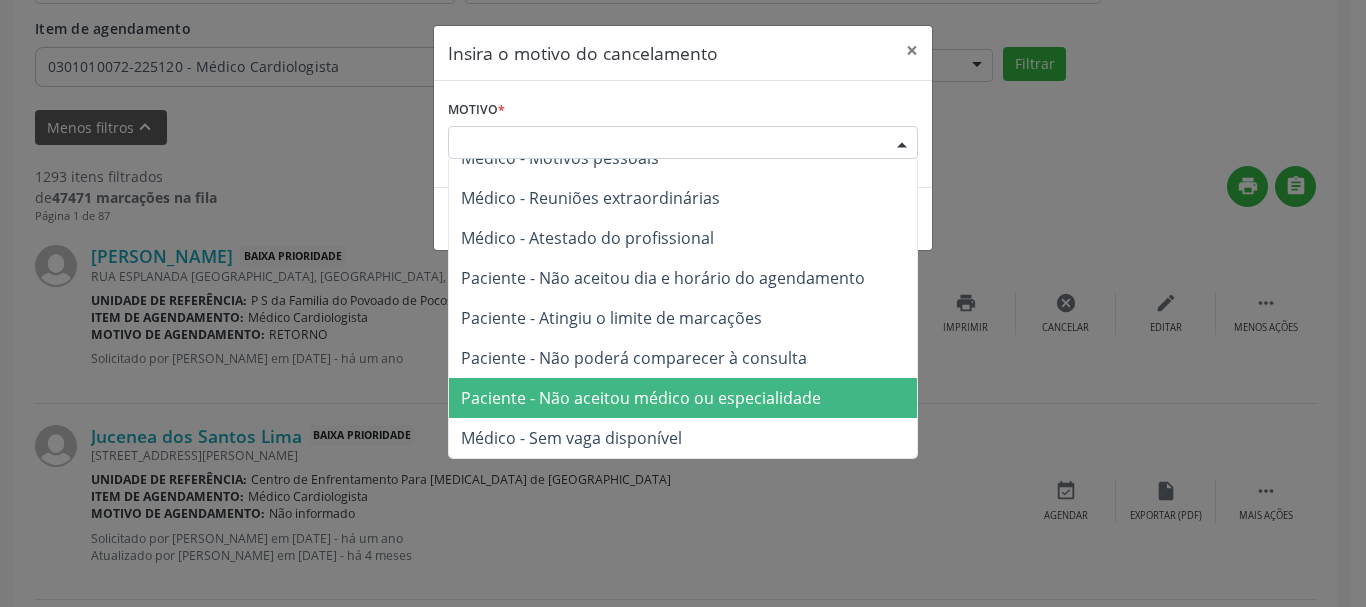 click on "Paciente - Não aceitou médico ou especialidade" at bounding box center (683, 398) 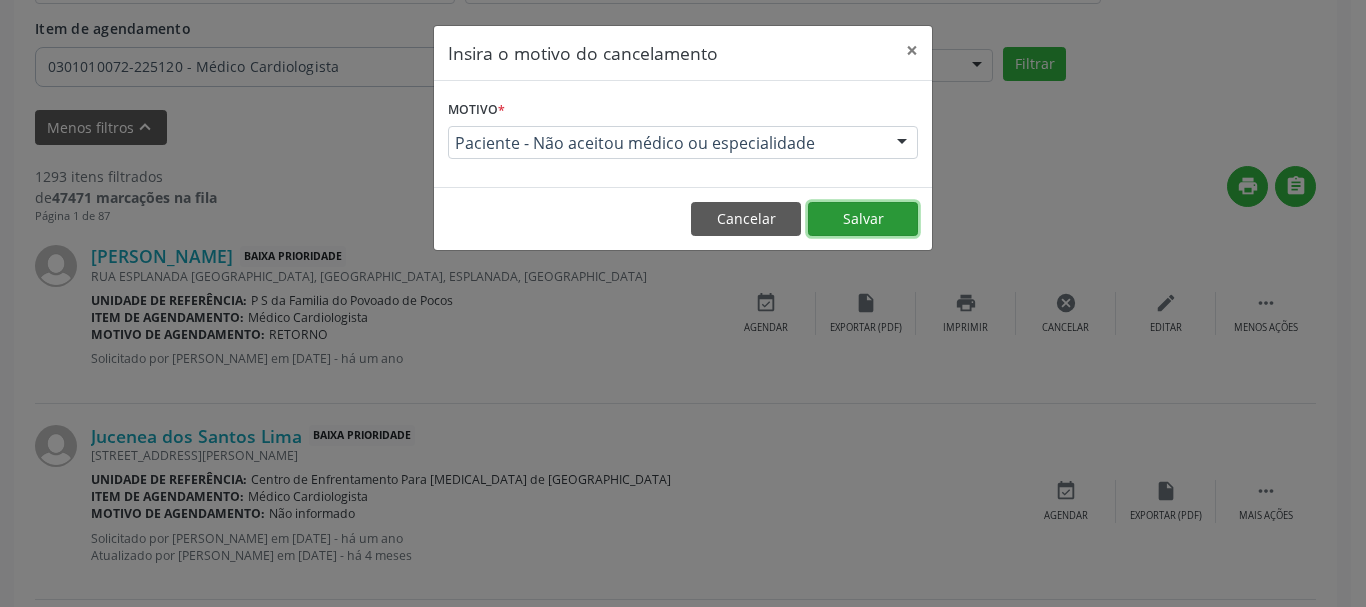 click on "Salvar" at bounding box center (863, 219) 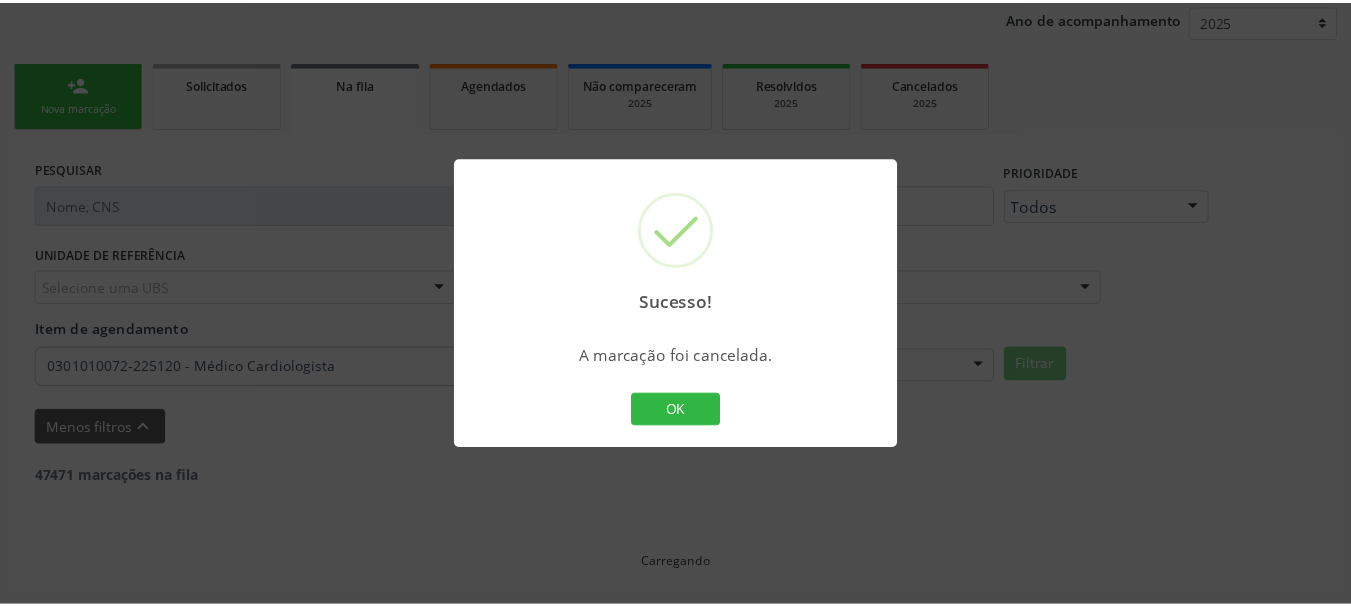 scroll, scrollTop: 238, scrollLeft: 0, axis: vertical 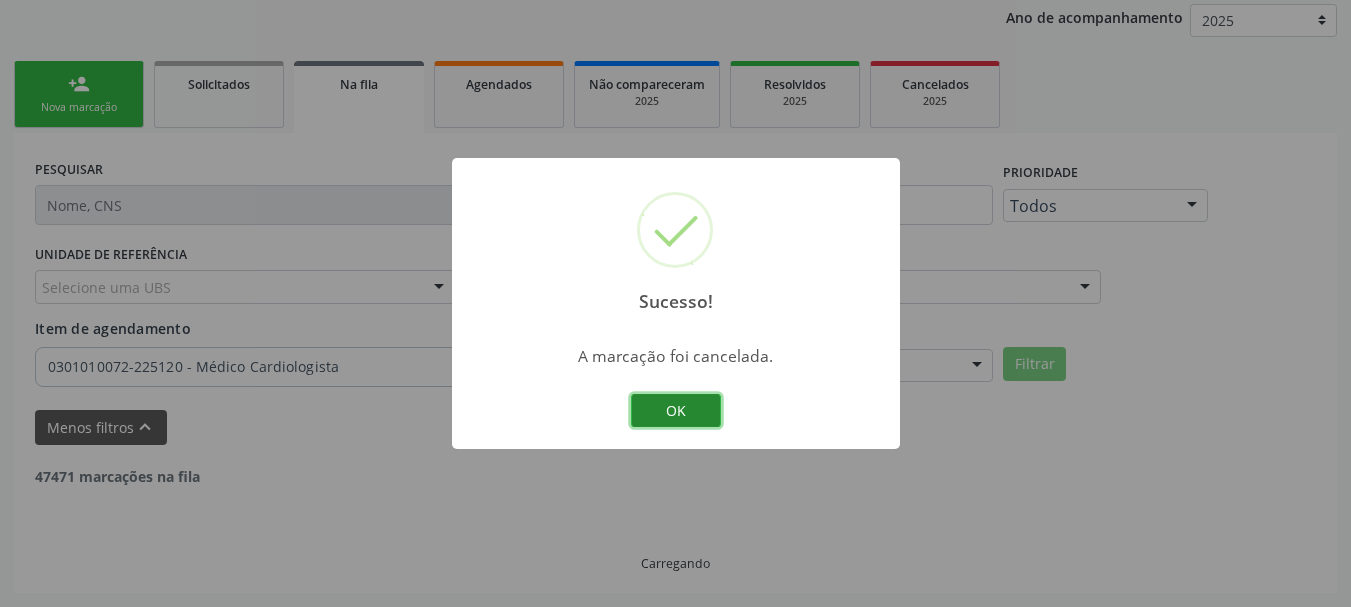 click on "OK" at bounding box center [676, 411] 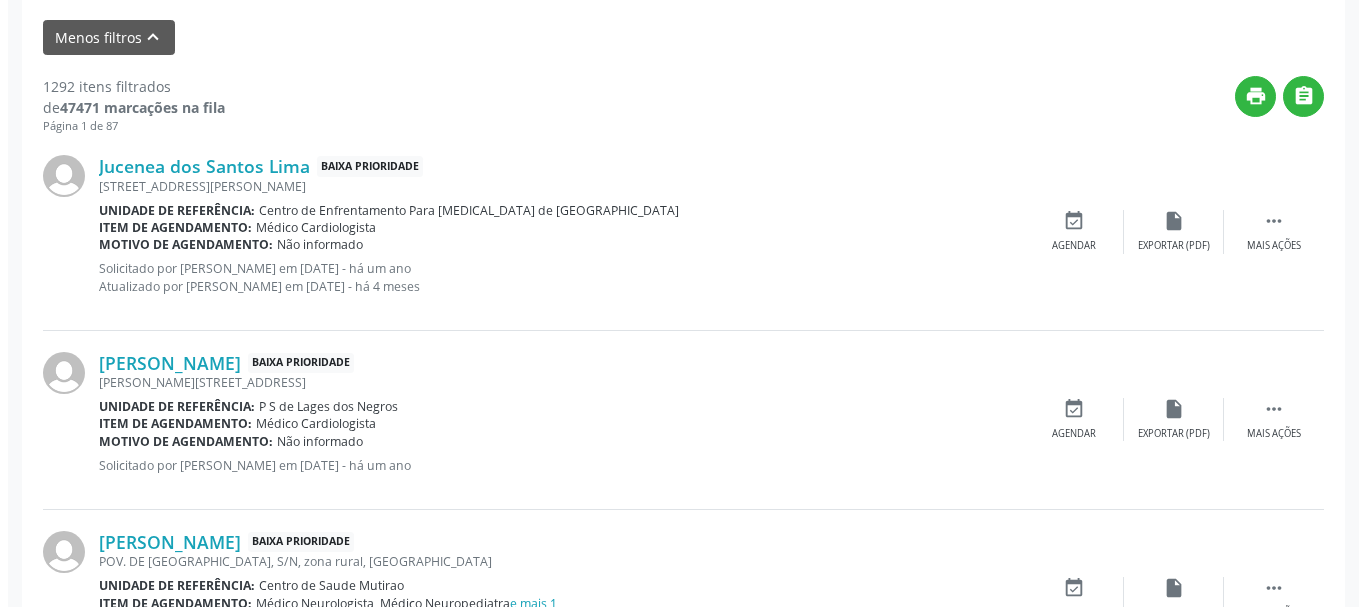 scroll, scrollTop: 638, scrollLeft: 0, axis: vertical 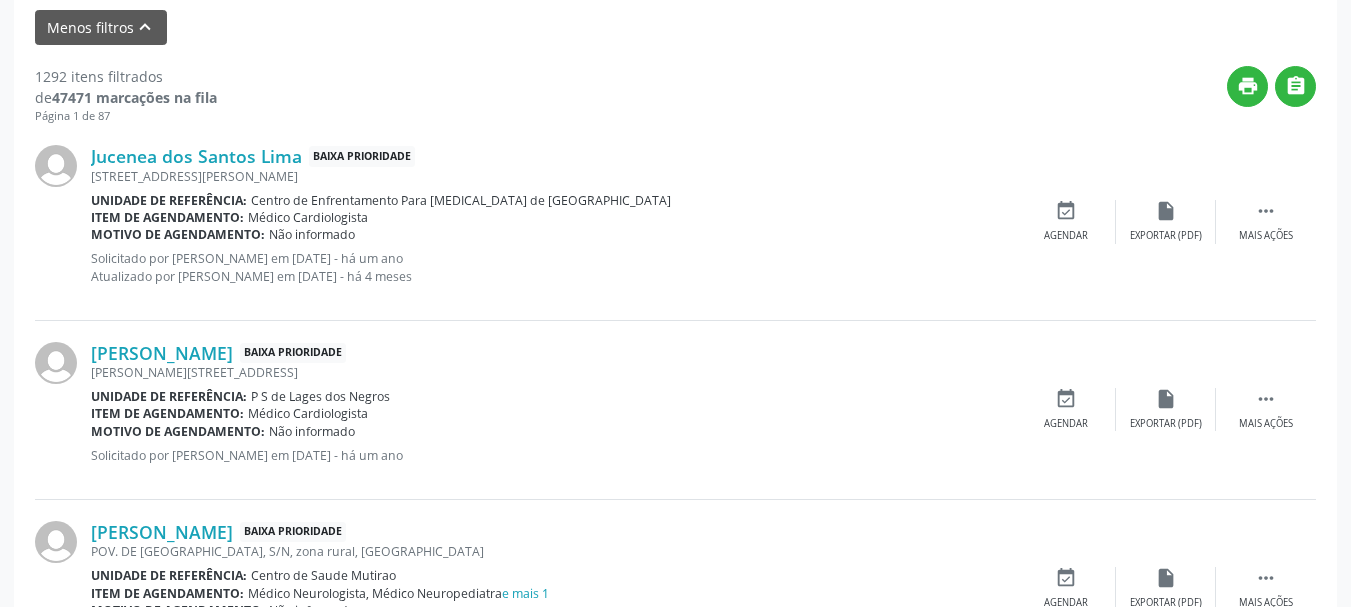click on "Jucenea dos Santos Lima
Baixa Prioridade
[STREET_ADDRESS]
Unidade de referência:
Centro de Enfrentamento Para [MEDICAL_DATA] de [GEOGRAPHIC_DATA]
Item de agendamento:
Médico Cardiologista
Motivo de agendamento:
Não informado
Solicitado por [PERSON_NAME] em [DATE] - há um ano
Atualizado por [PERSON_NAME] em [DATE] - há 4 meses

Mais ações
insert_drive_file
Exportar (PDF)
event_available
Agendar" at bounding box center [675, 222] 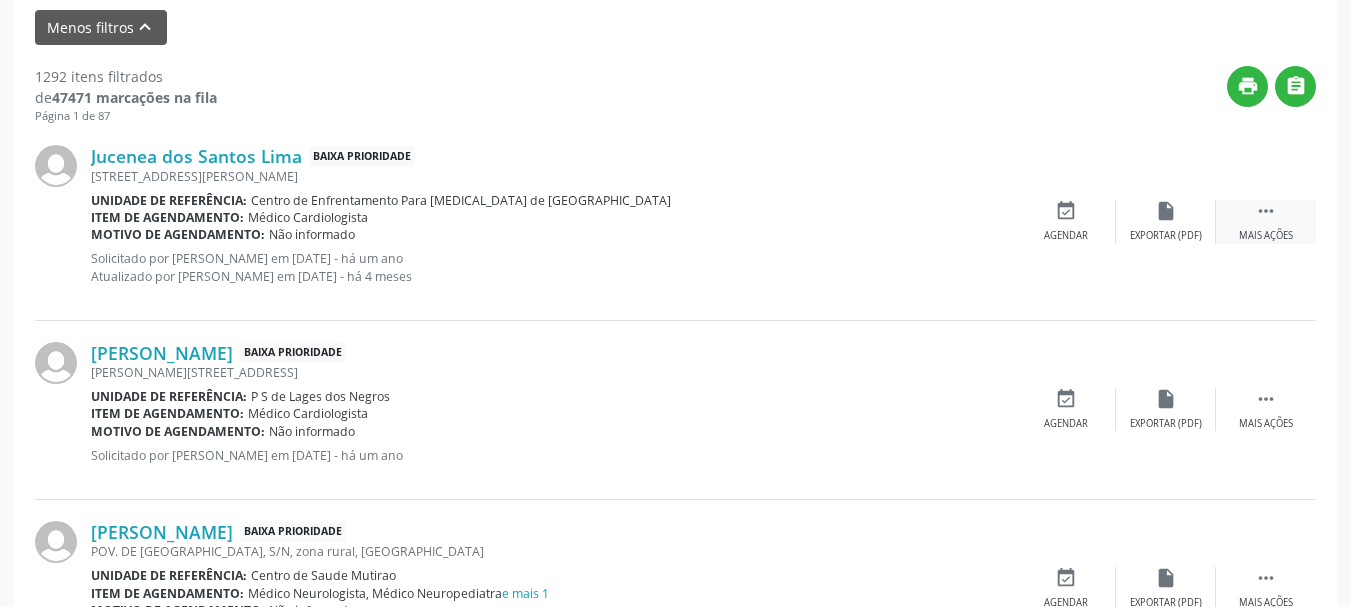click on "" at bounding box center [1266, 211] 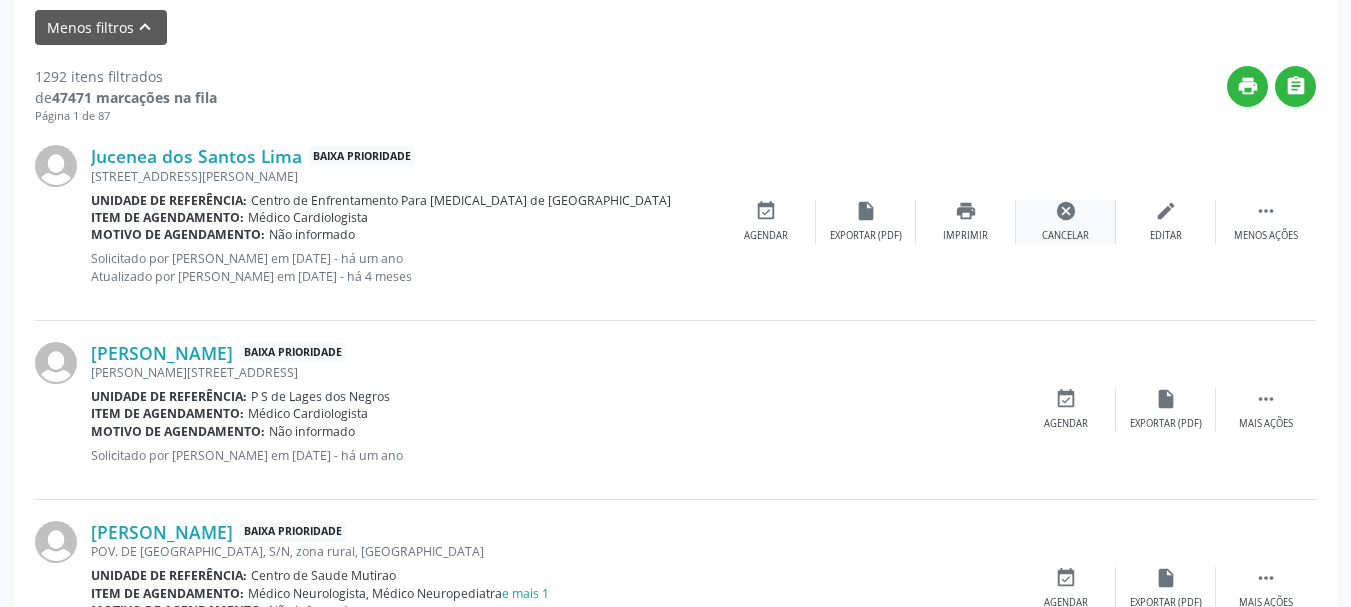 click on "cancel
Cancelar" at bounding box center (1066, 221) 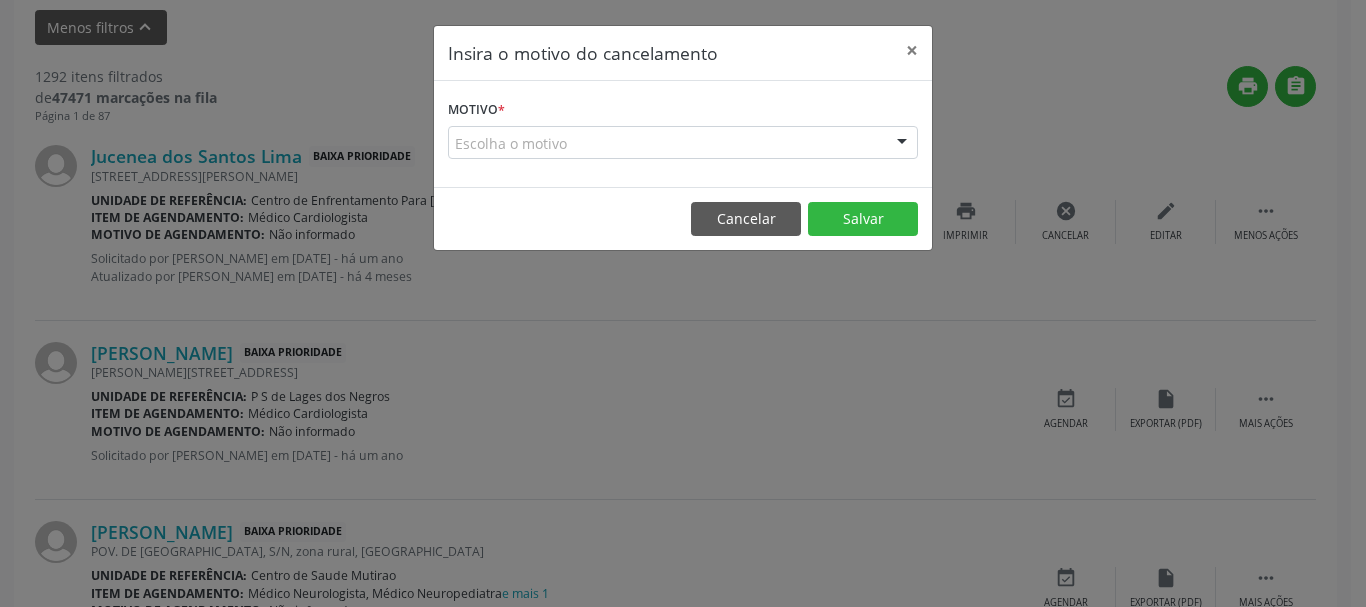 click at bounding box center [902, 144] 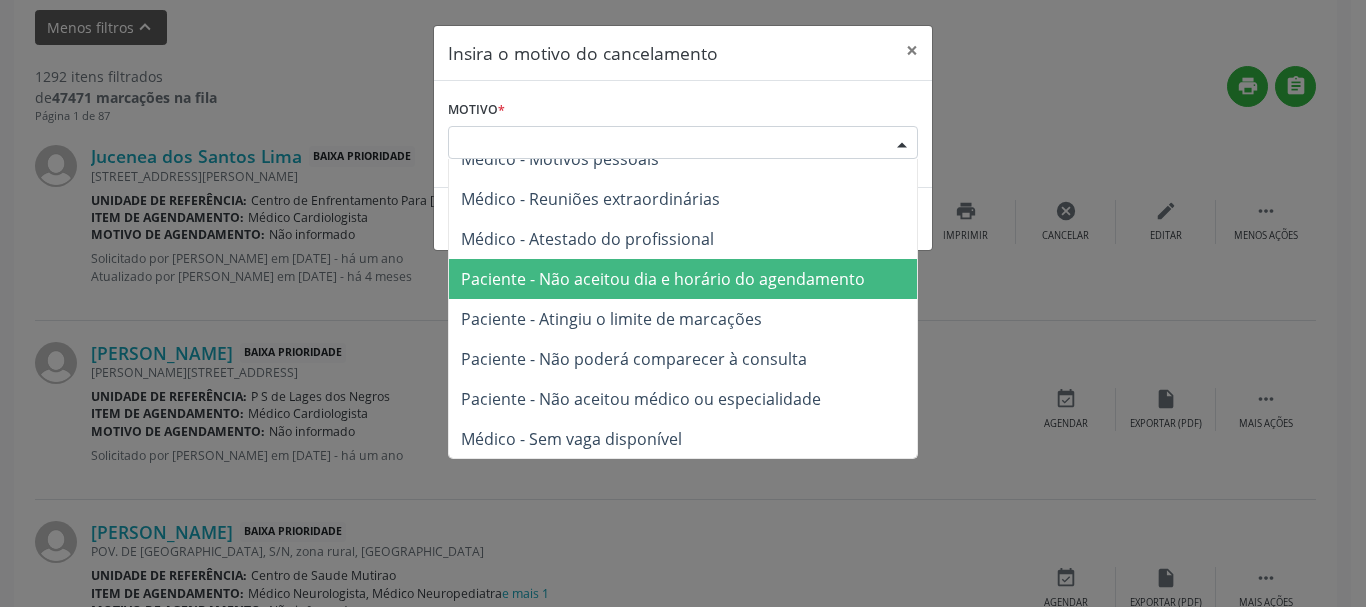 scroll, scrollTop: 101, scrollLeft: 0, axis: vertical 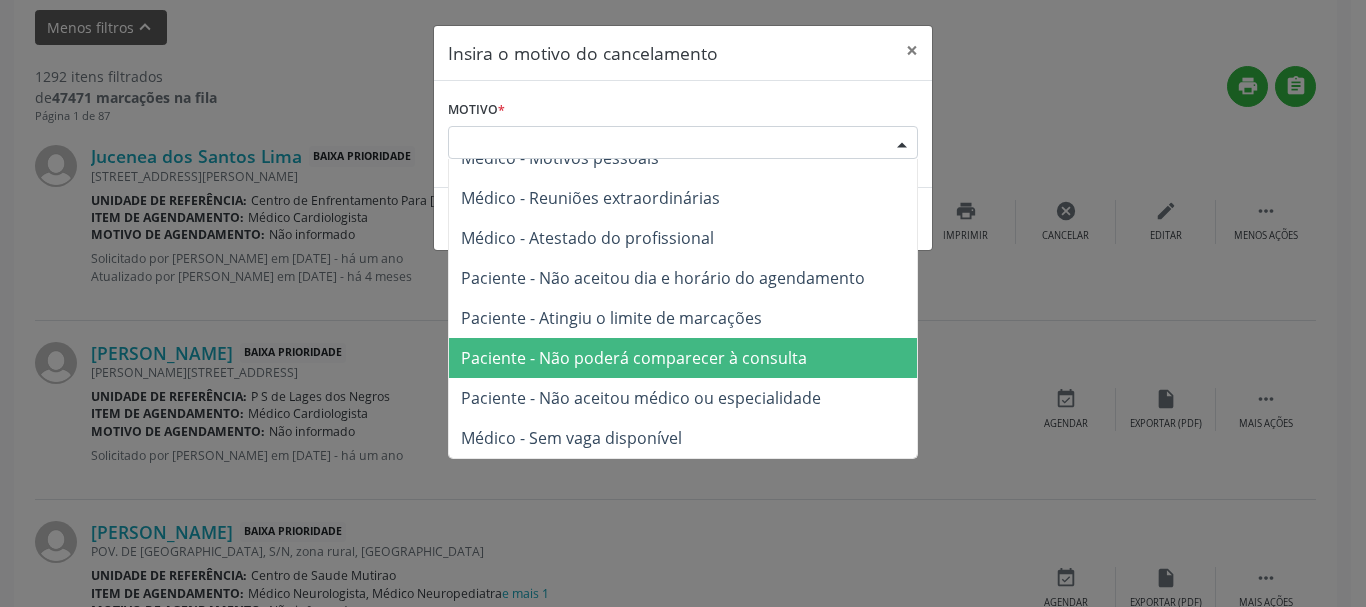 click on "Paciente - Não poderá comparecer à consulta" at bounding box center [683, 358] 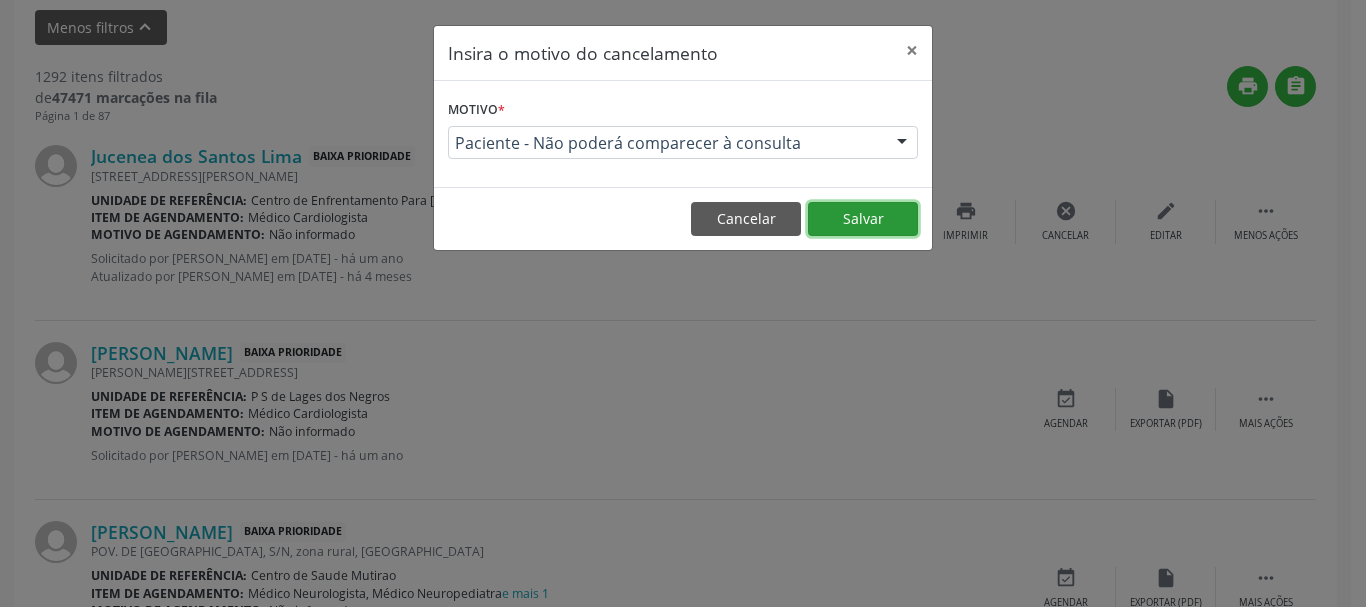 click on "Salvar" at bounding box center (863, 219) 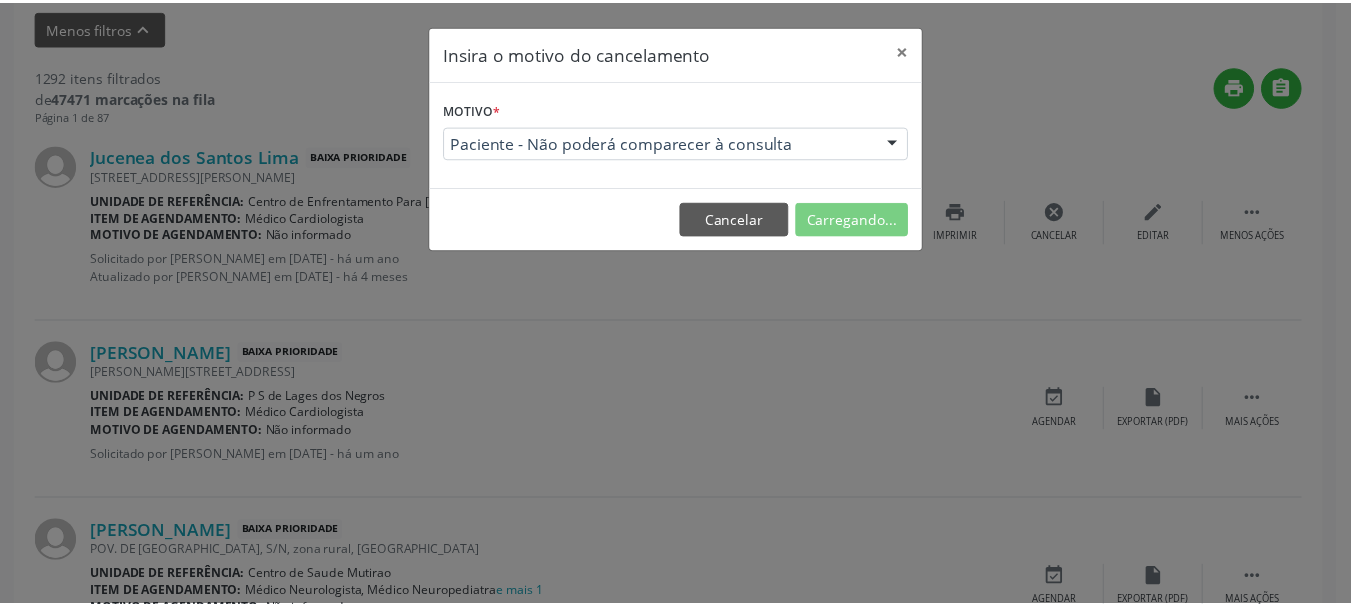 scroll, scrollTop: 238, scrollLeft: 0, axis: vertical 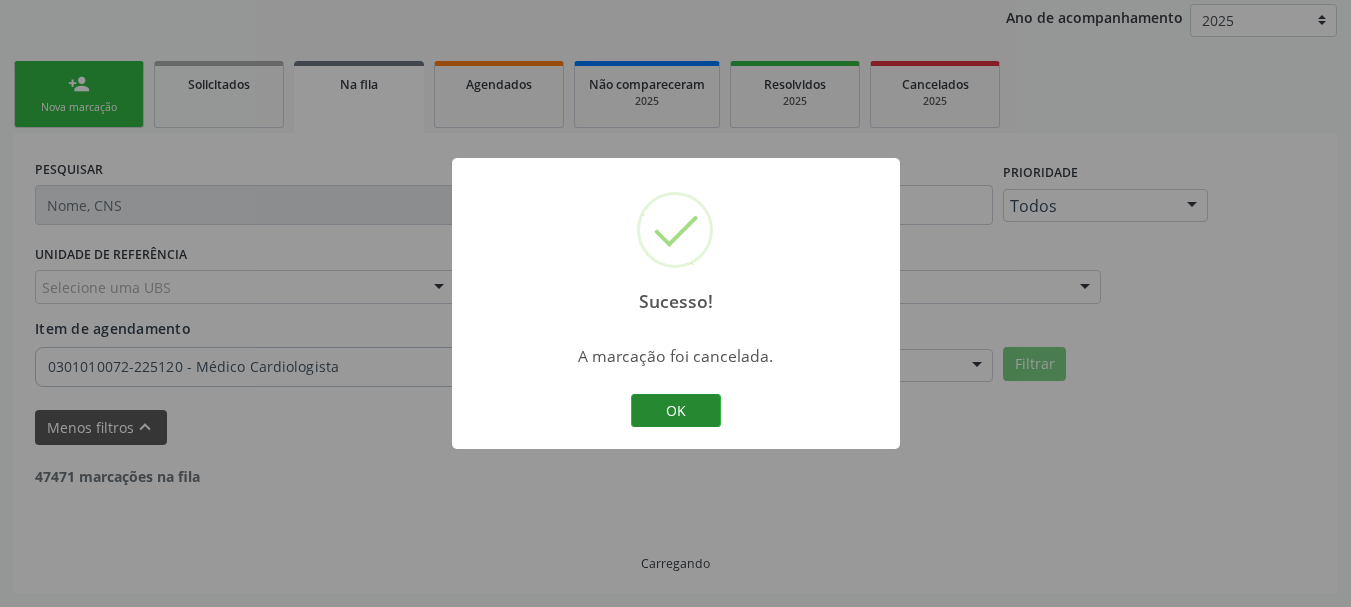 drag, startPoint x: 684, startPoint y: 387, endPoint x: 680, endPoint y: 403, distance: 16.492422 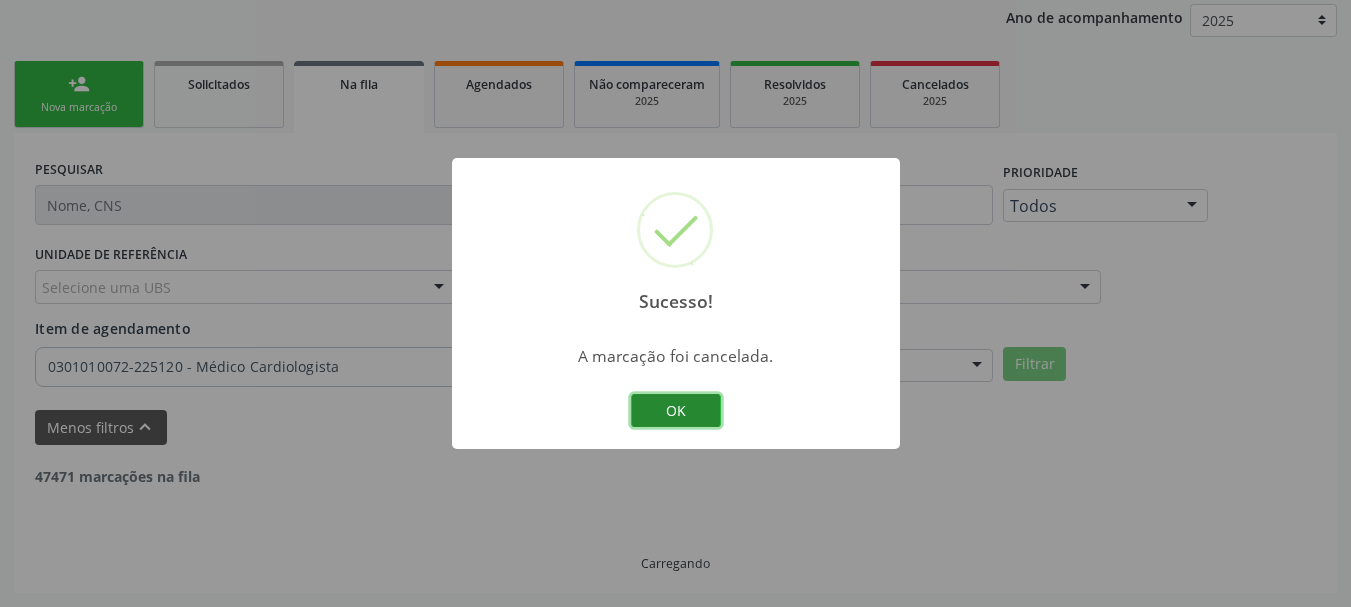 click on "OK" at bounding box center (676, 411) 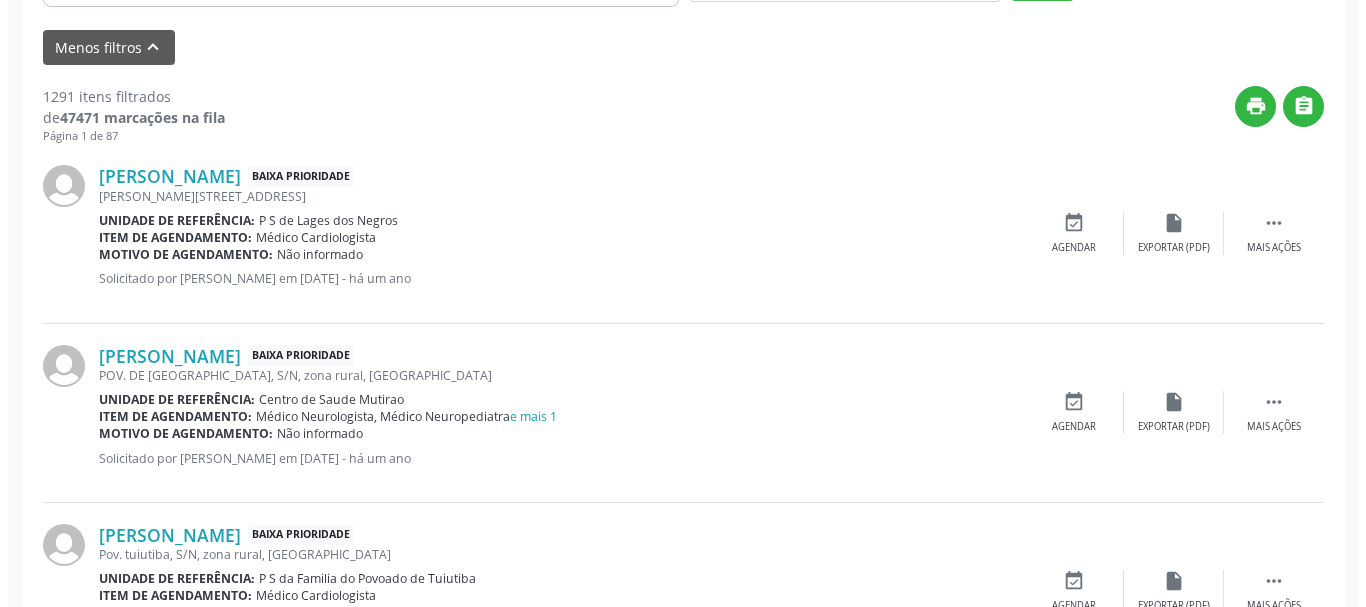 scroll, scrollTop: 638, scrollLeft: 0, axis: vertical 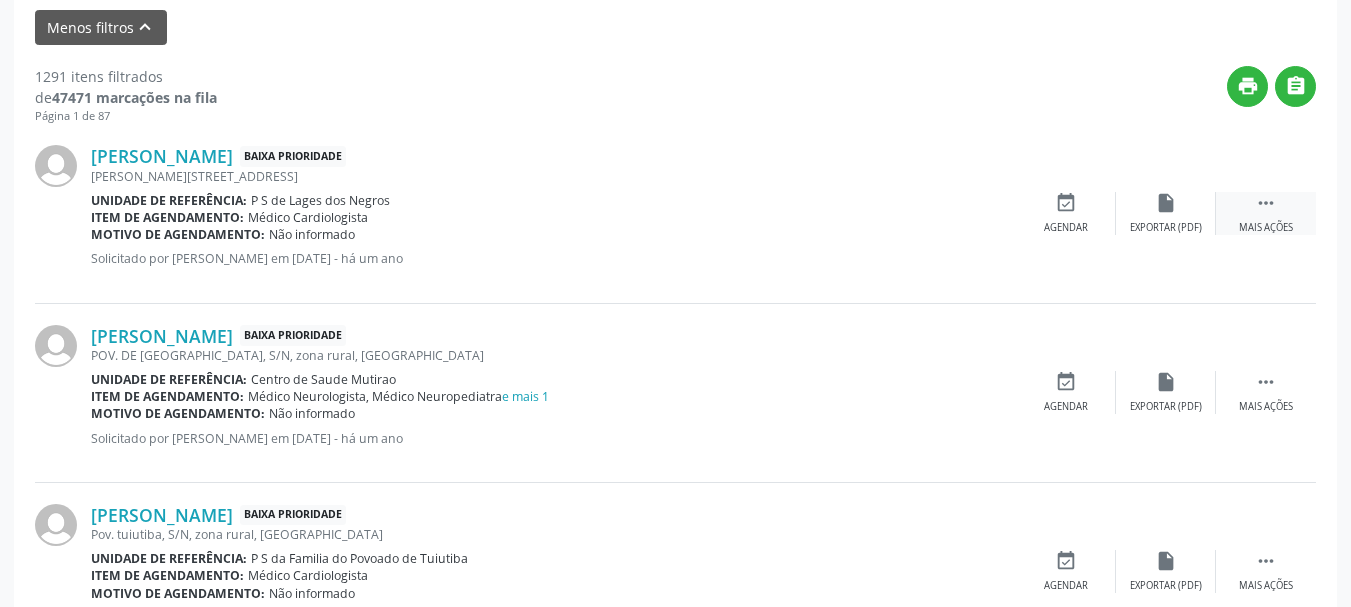 click on "" at bounding box center (1266, 203) 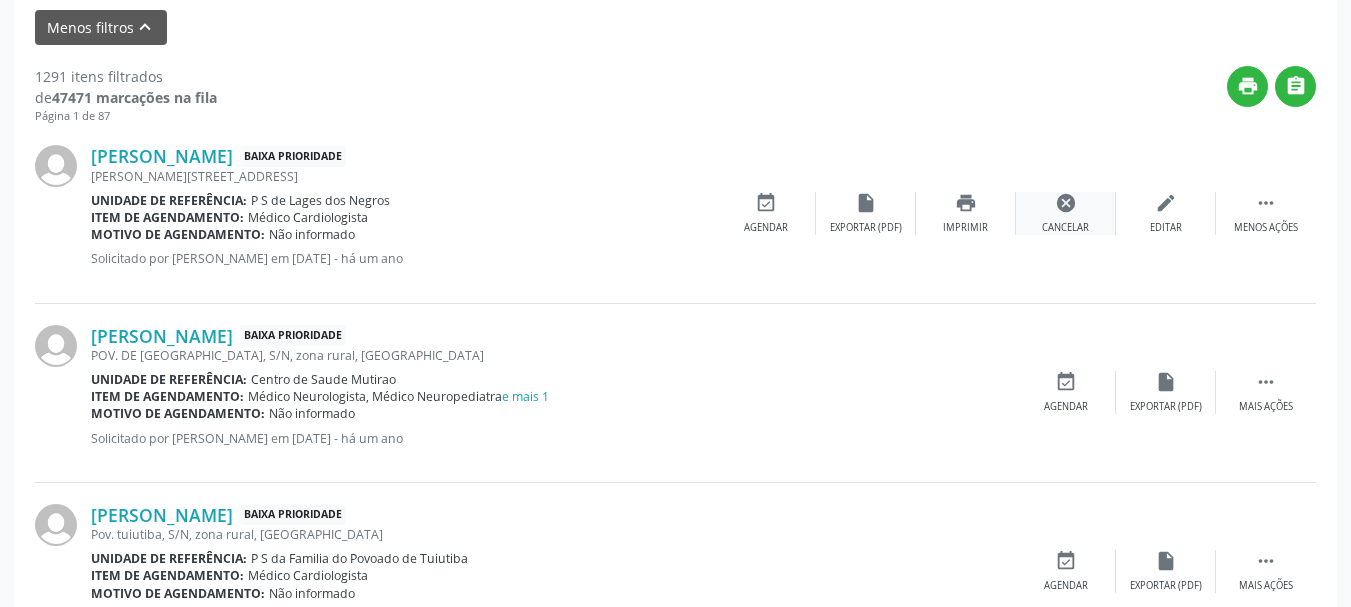 click on "cancel
Cancelar" at bounding box center [1066, 213] 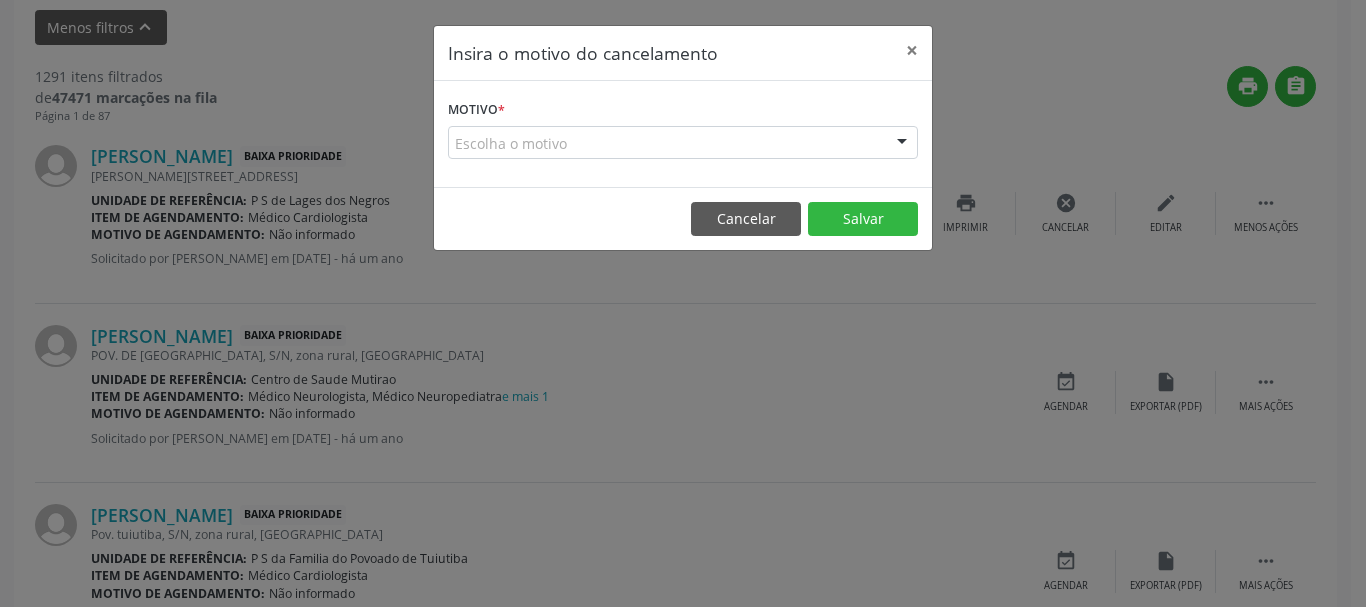 click at bounding box center (902, 144) 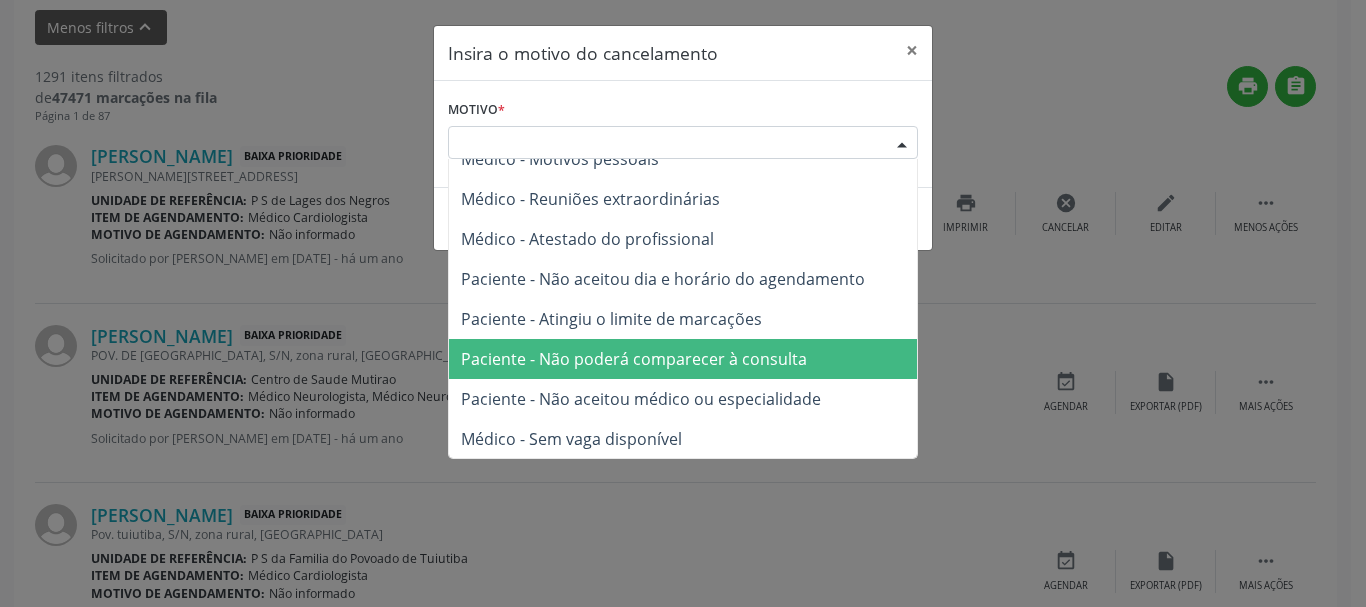 scroll, scrollTop: 101, scrollLeft: 0, axis: vertical 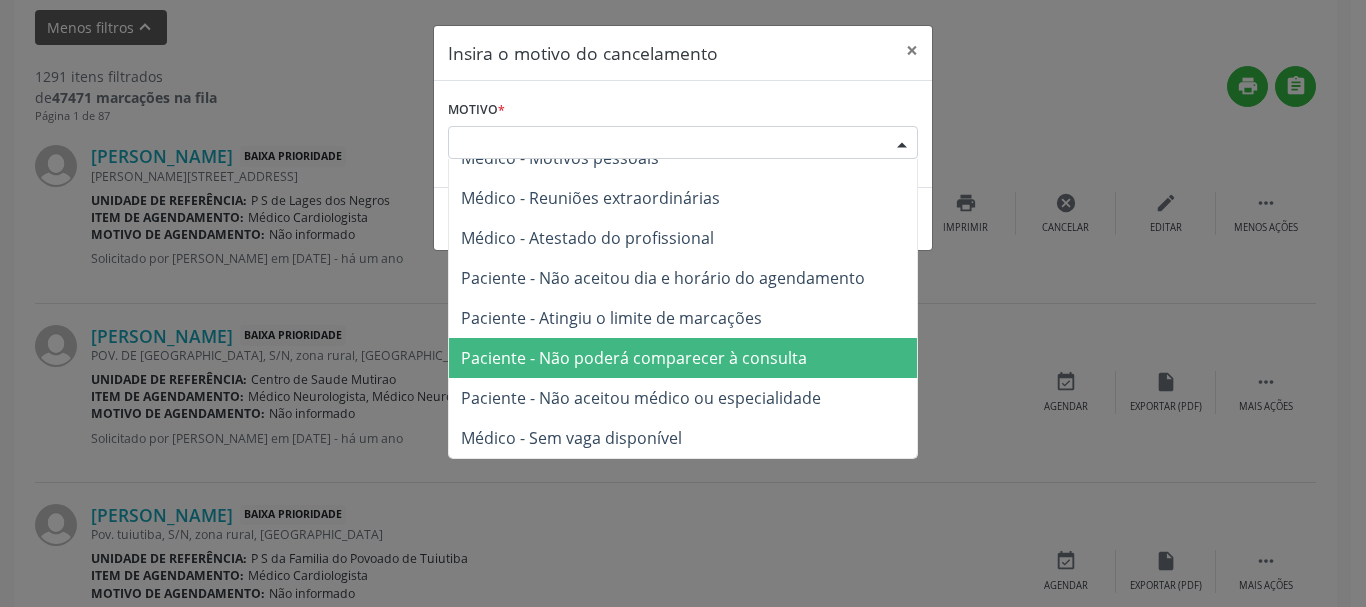 click on "Paciente - Não poderá comparecer à consulta" at bounding box center (683, 358) 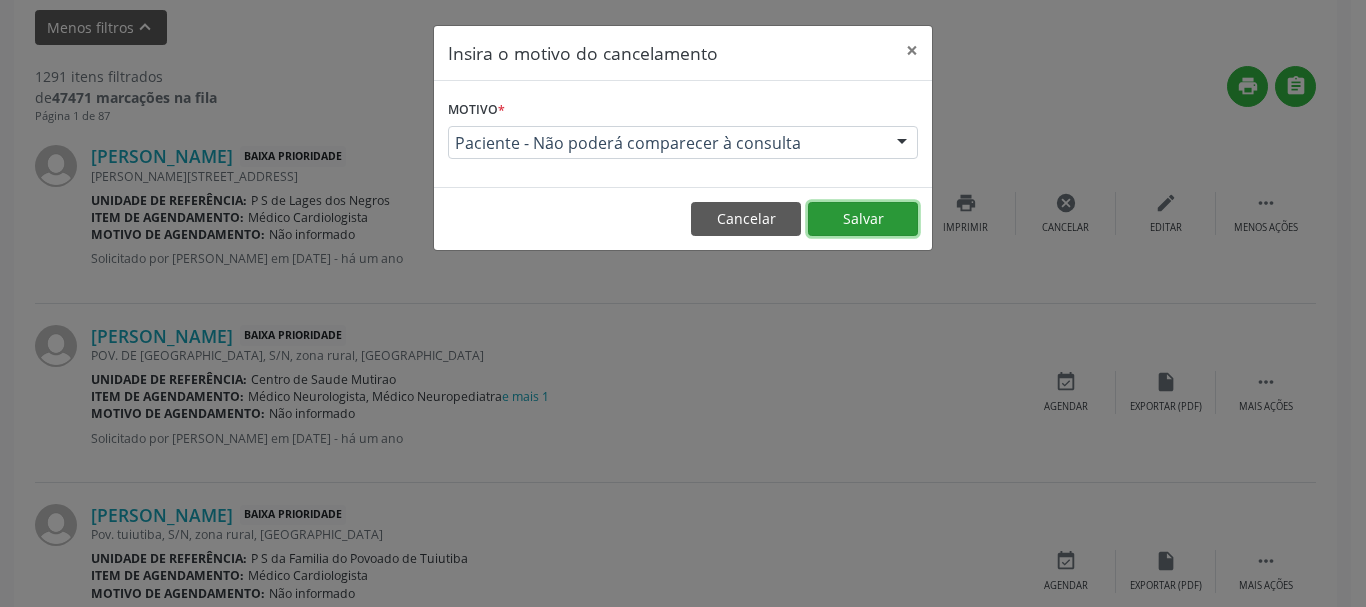 click on "Salvar" at bounding box center (863, 219) 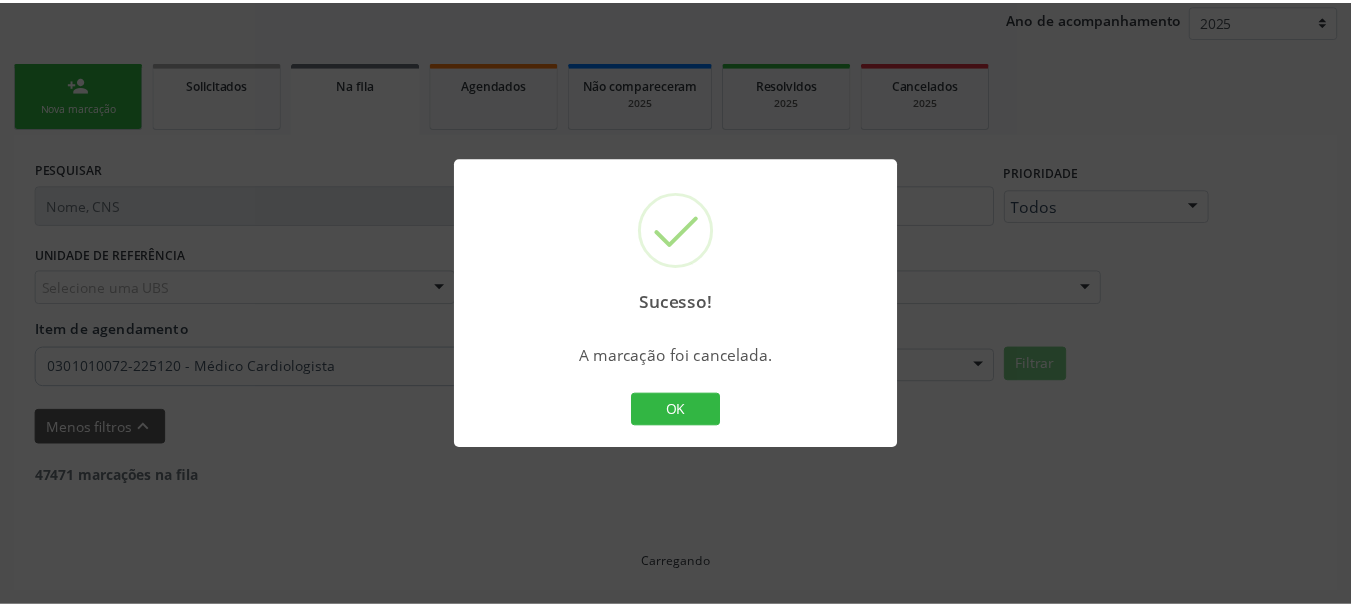 scroll, scrollTop: 238, scrollLeft: 0, axis: vertical 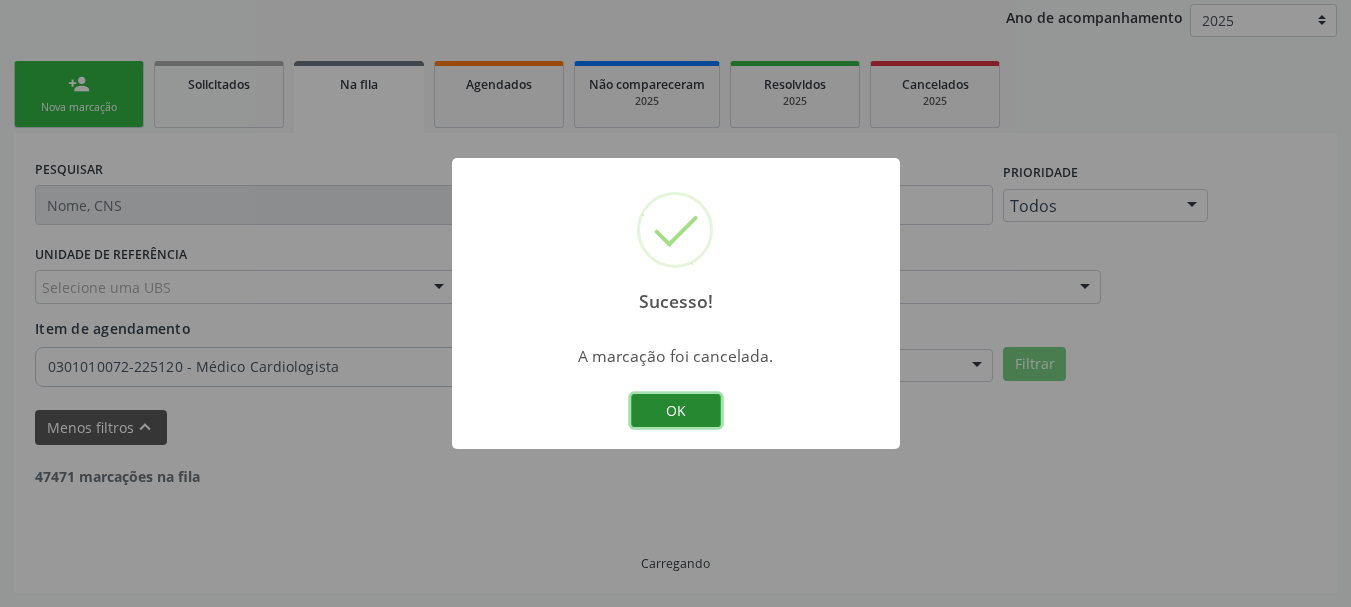 click on "OK" at bounding box center [676, 411] 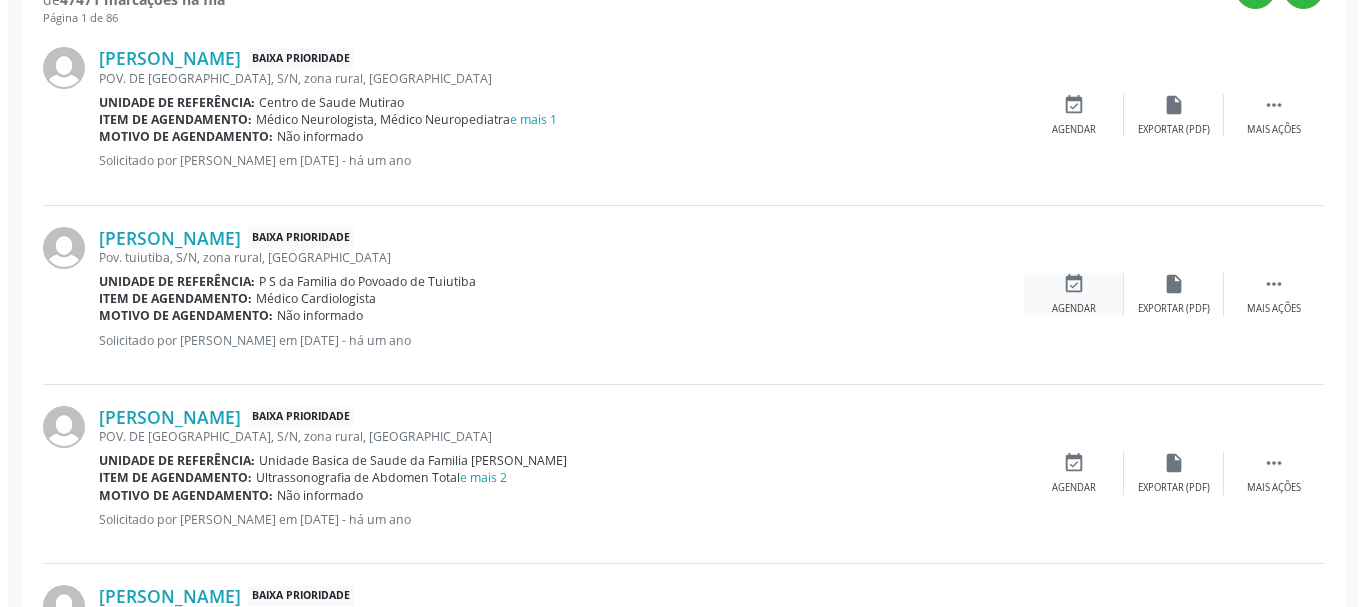 scroll, scrollTop: 738, scrollLeft: 0, axis: vertical 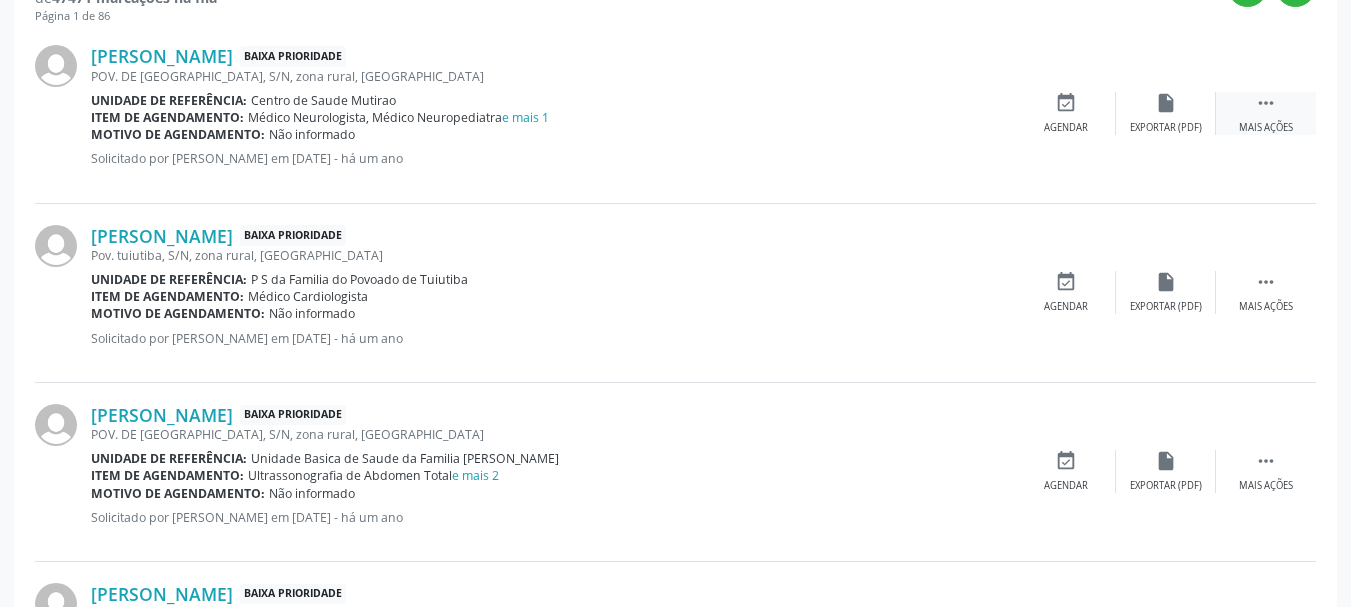 click on "" at bounding box center (1266, 103) 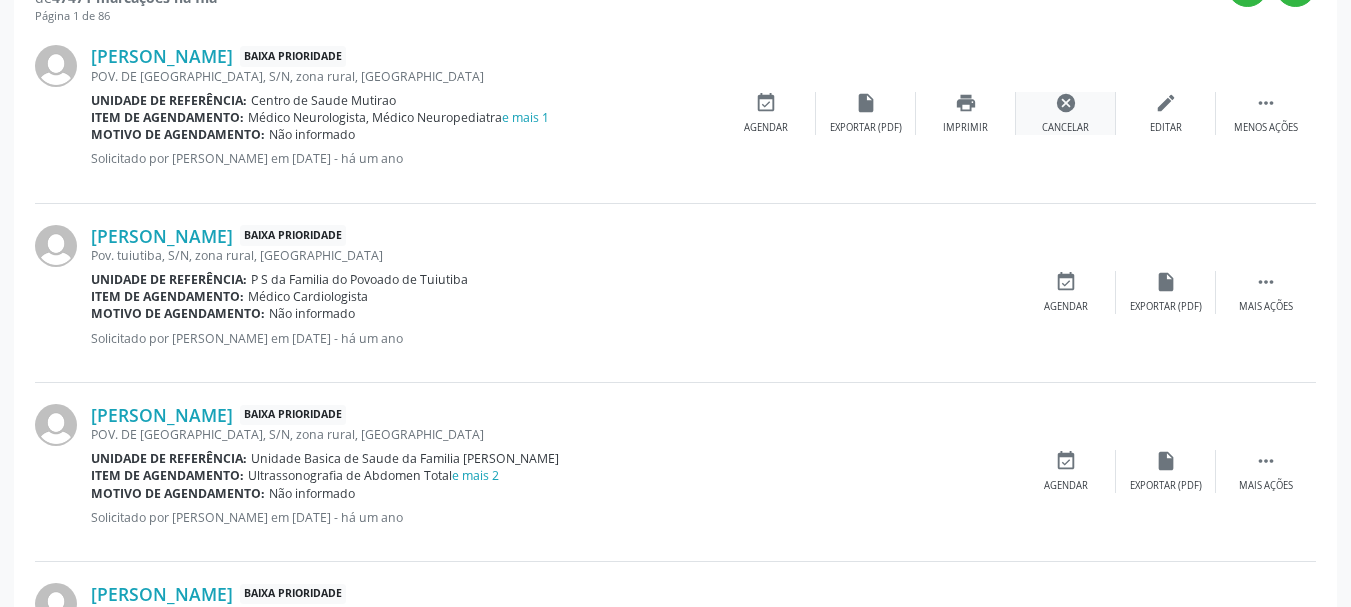 click on "cancel" at bounding box center [1066, 103] 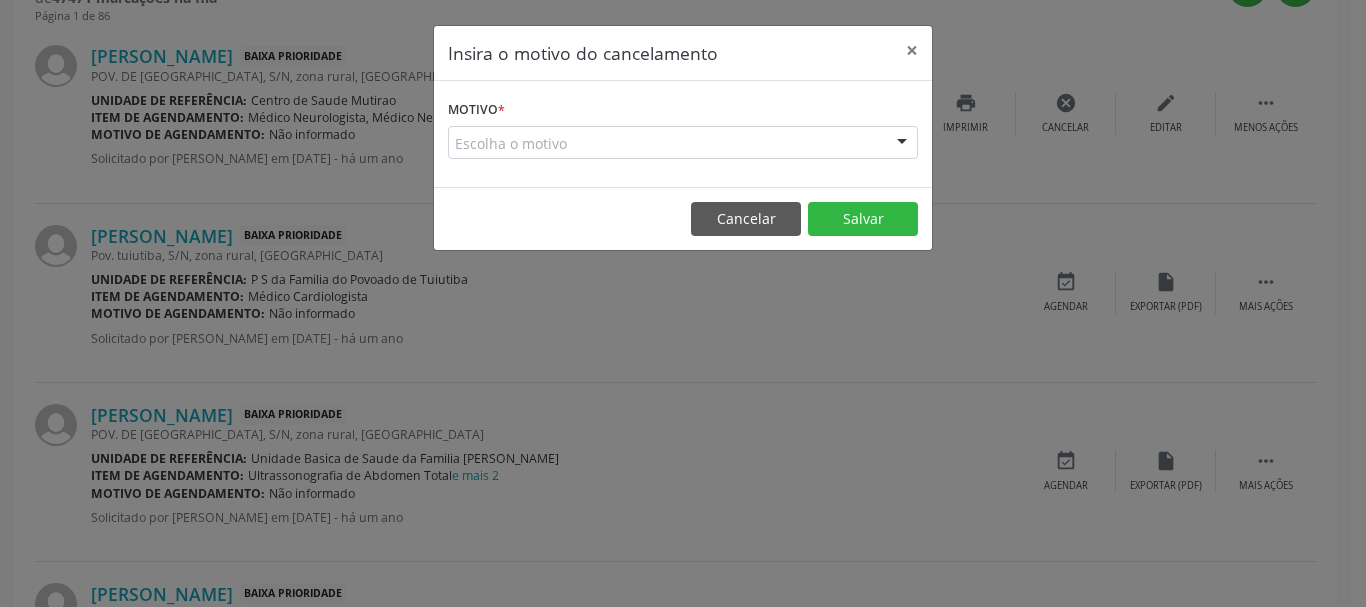click on "Escolha o motivo" at bounding box center [683, 143] 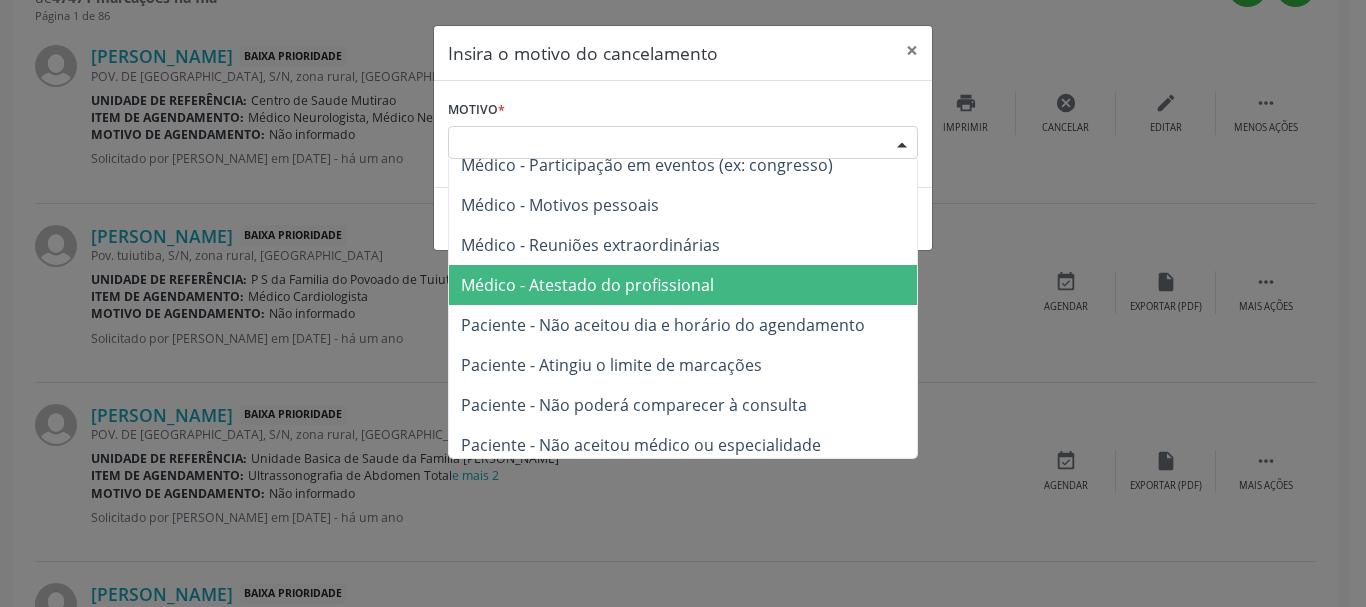 scroll, scrollTop: 101, scrollLeft: 0, axis: vertical 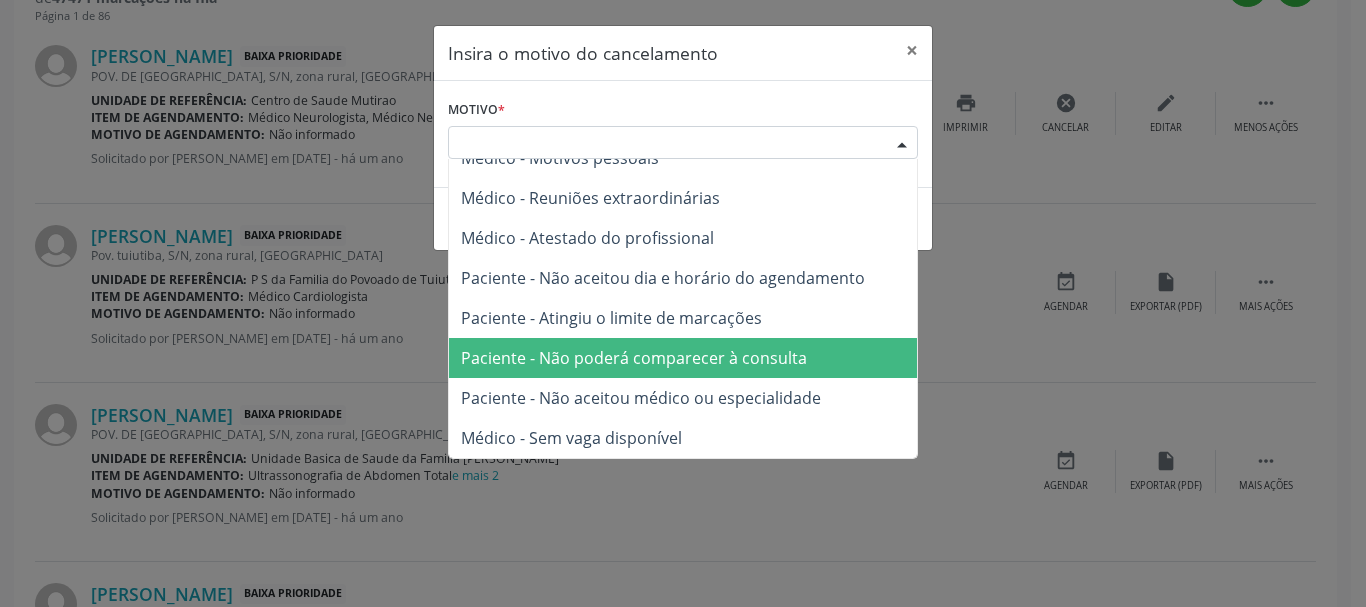 click on "Paciente - Não poderá comparecer à consulta" at bounding box center (634, 358) 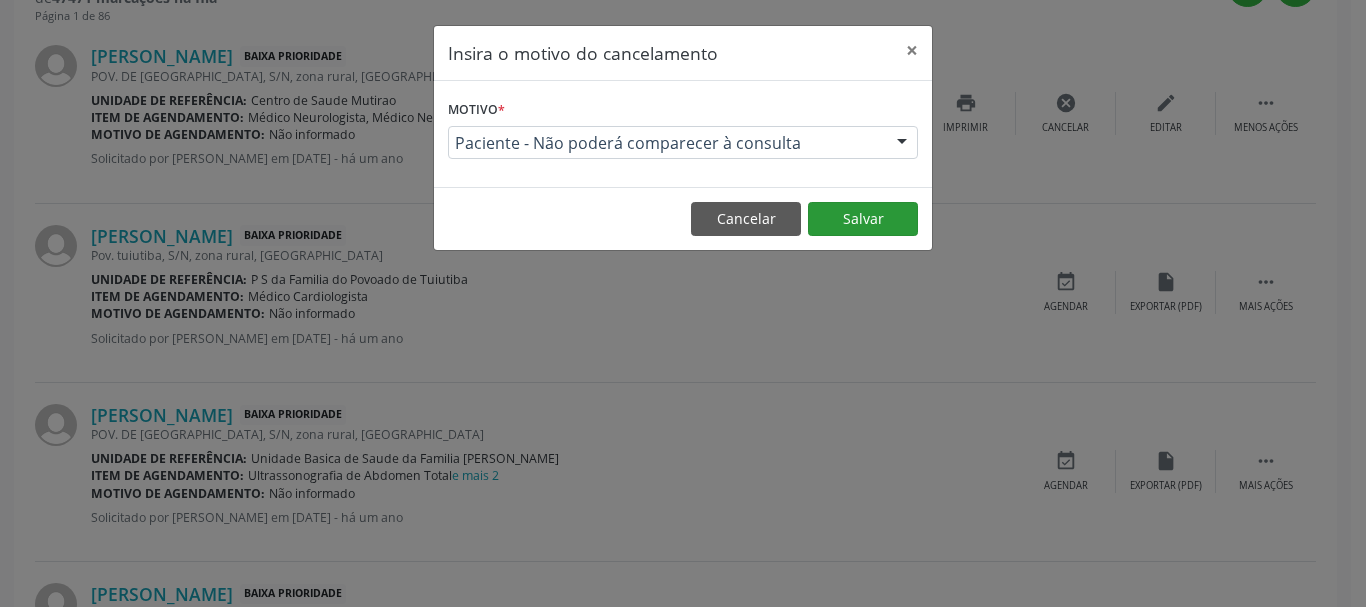 drag, startPoint x: 858, startPoint y: 193, endPoint x: 851, endPoint y: 211, distance: 19.313208 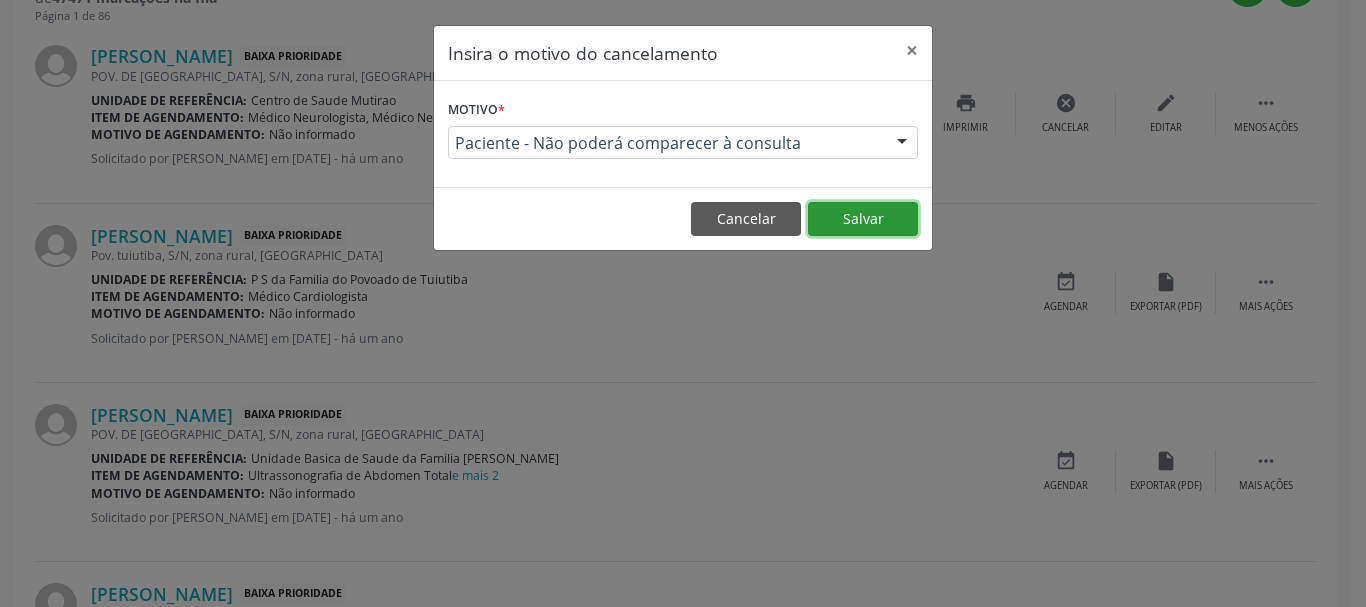 click on "Salvar" at bounding box center (863, 219) 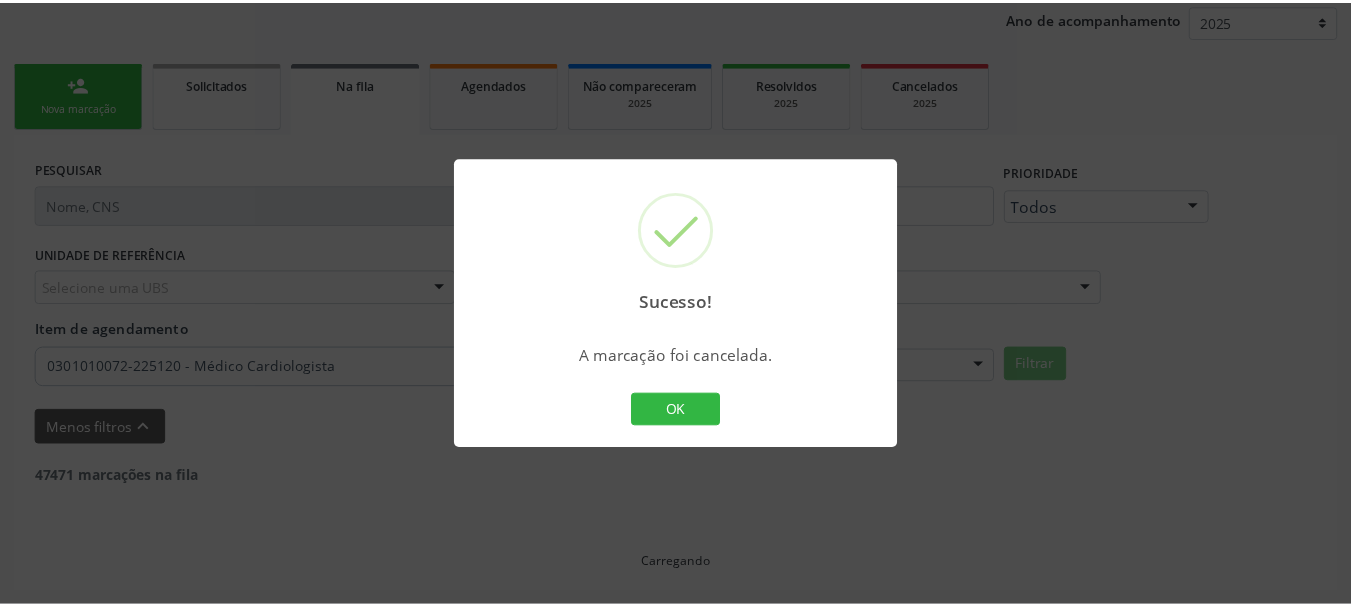 scroll, scrollTop: 238, scrollLeft: 0, axis: vertical 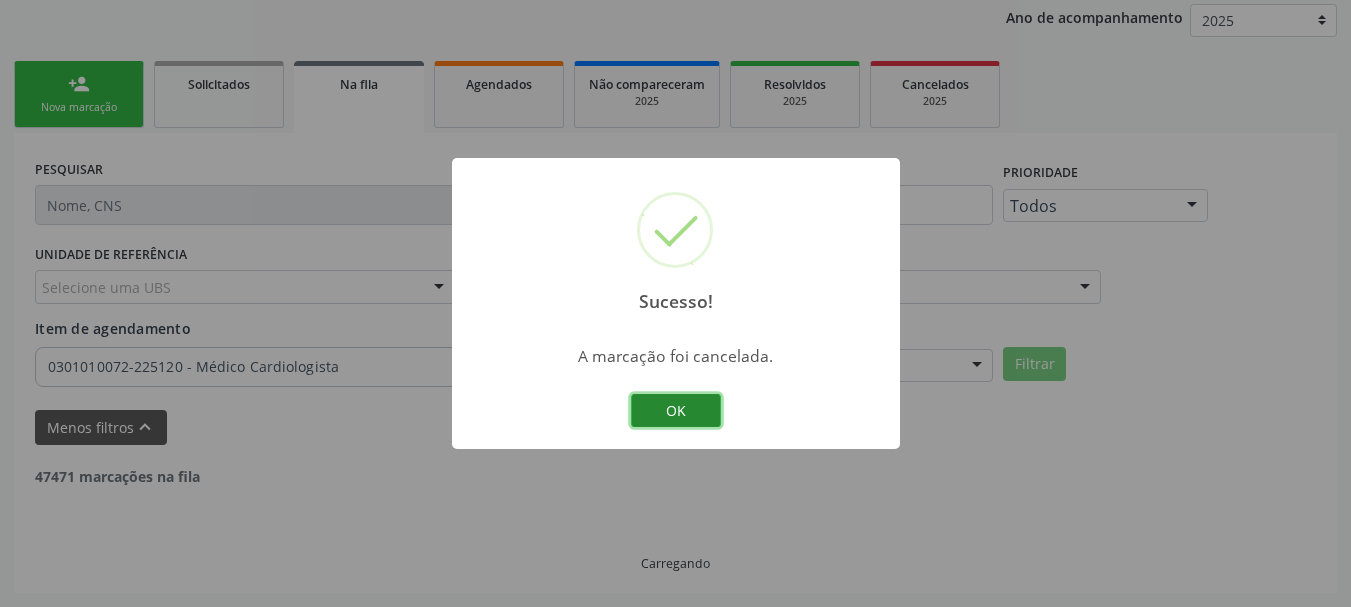 click on "OK" at bounding box center [676, 411] 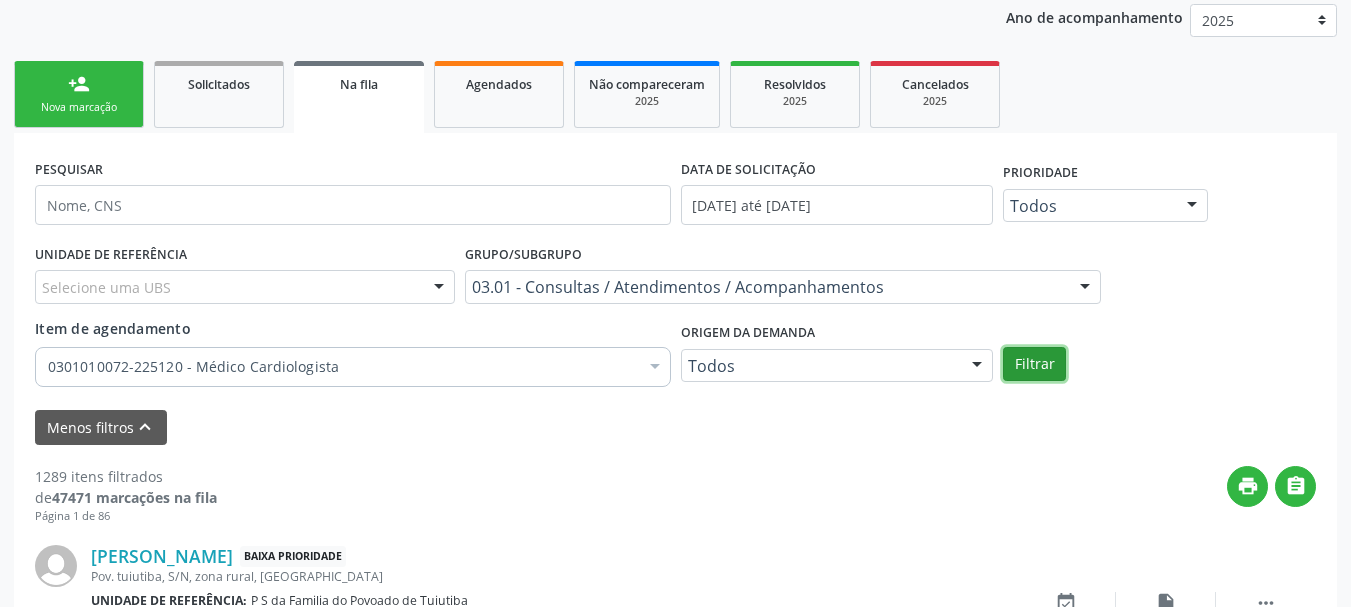 click on "Filtrar" at bounding box center [1034, 364] 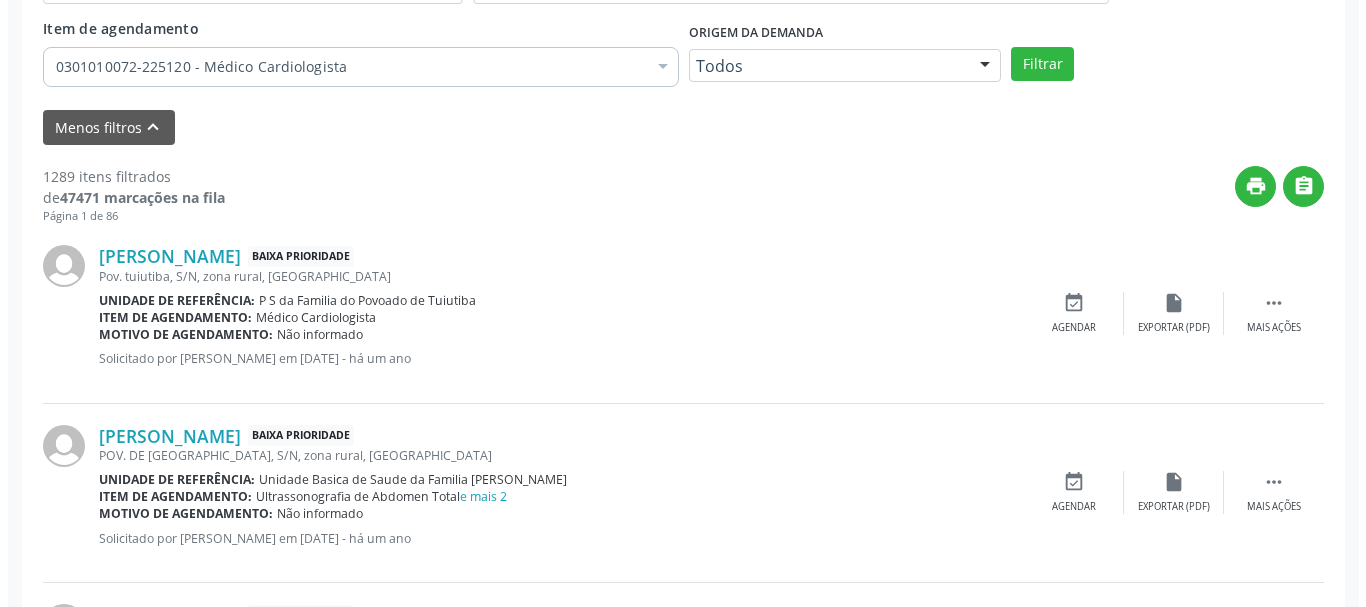 scroll, scrollTop: 638, scrollLeft: 0, axis: vertical 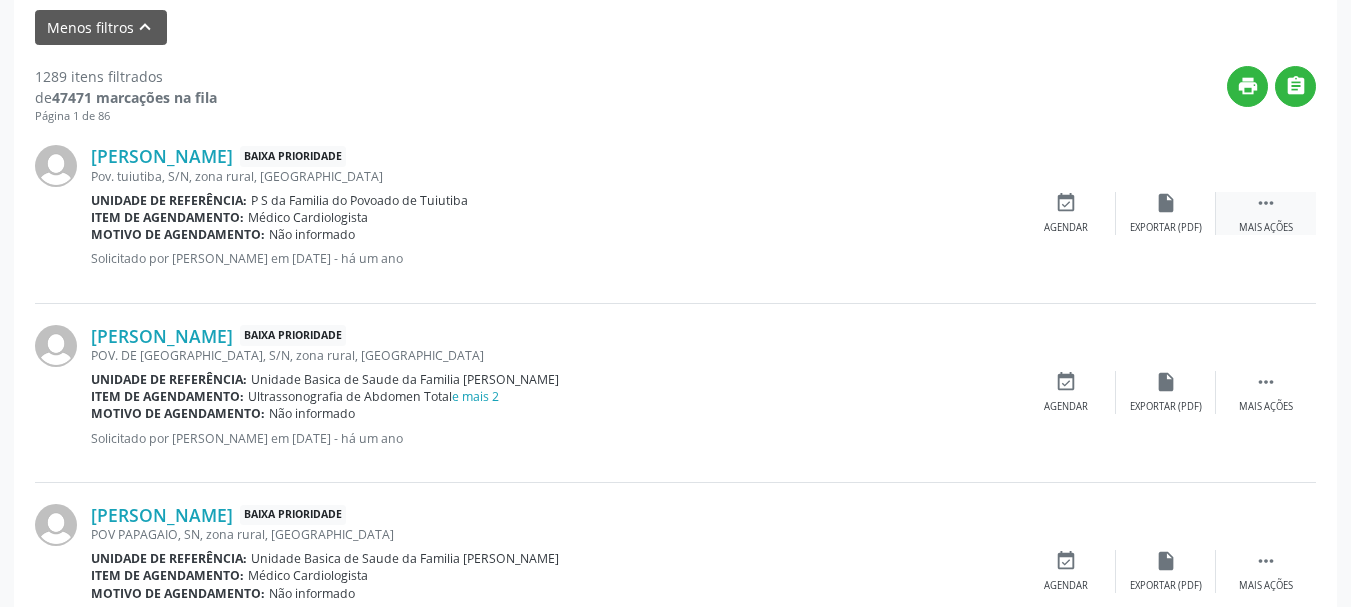 click on "
Mais ações" at bounding box center (1266, 213) 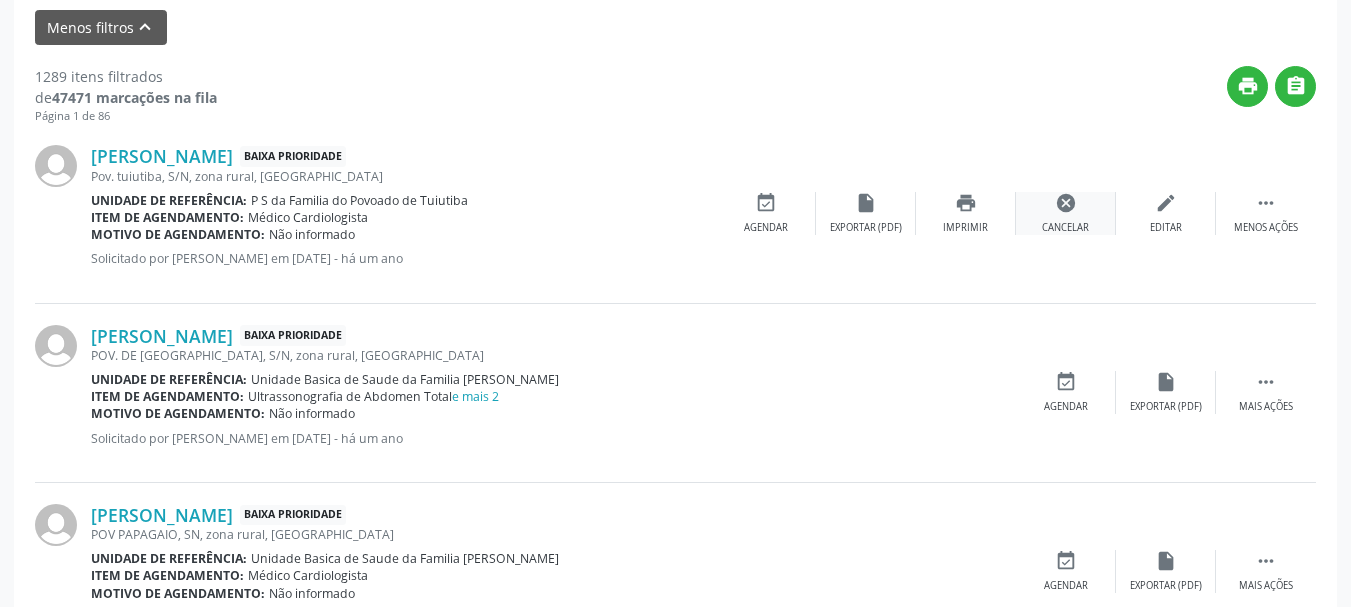 click on "cancel" at bounding box center [1066, 203] 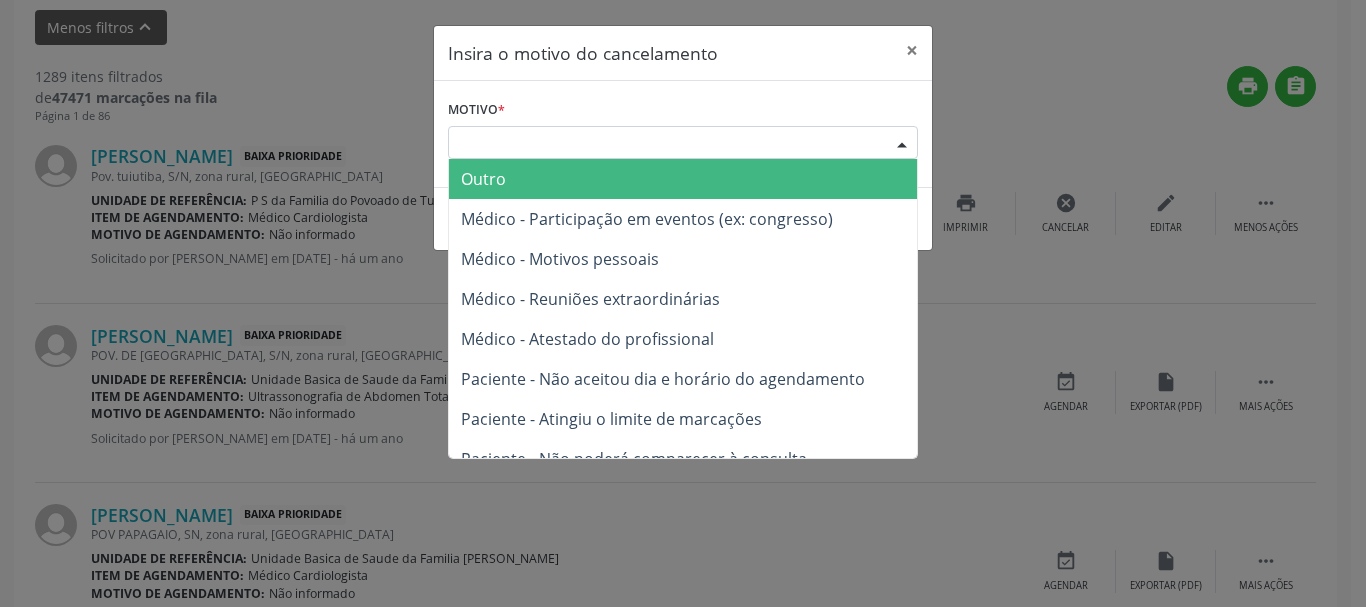 click at bounding box center [902, 144] 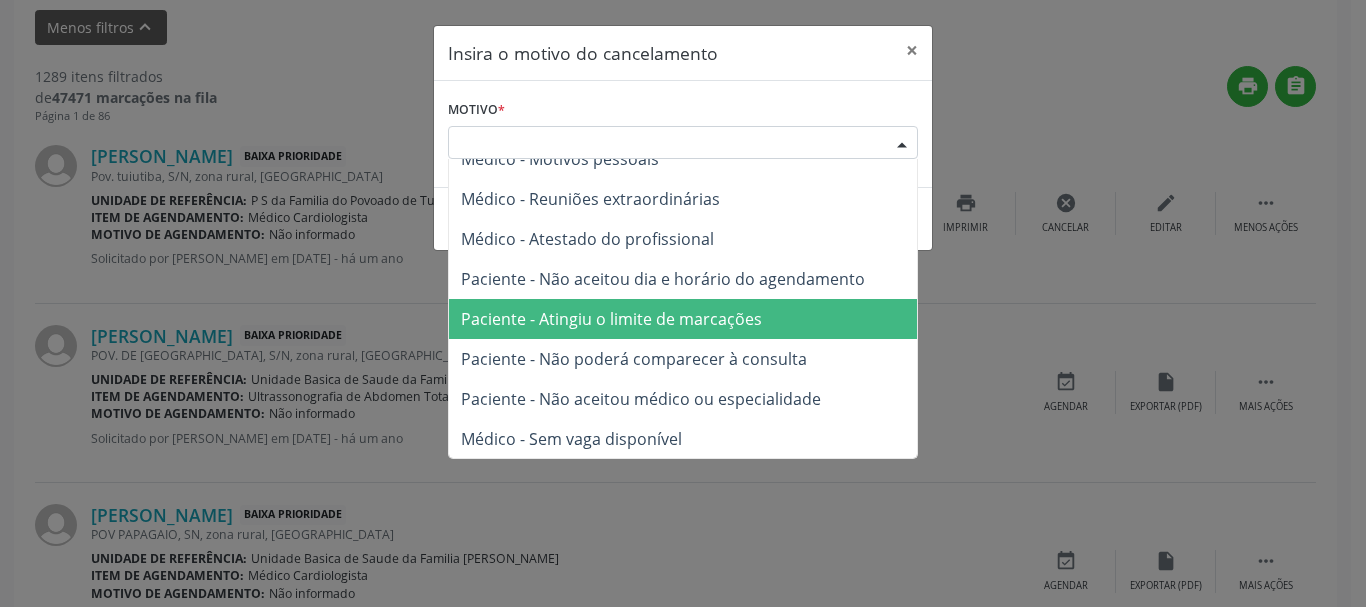 scroll, scrollTop: 101, scrollLeft: 0, axis: vertical 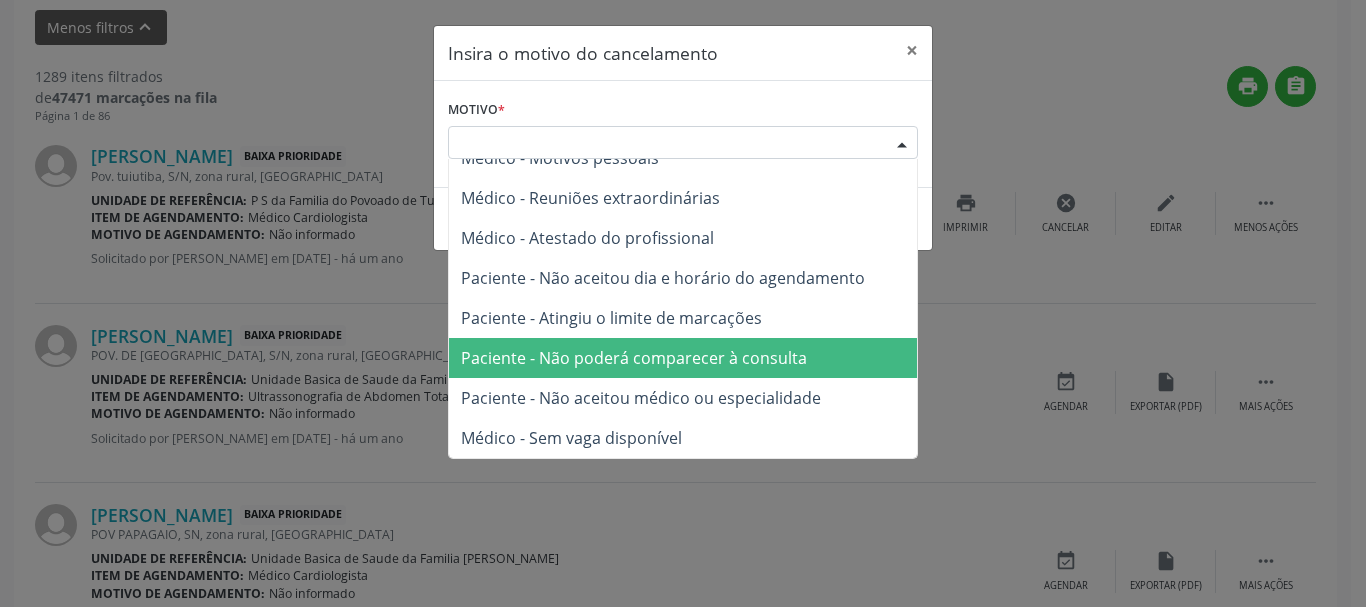 drag, startPoint x: 775, startPoint y: 359, endPoint x: 792, endPoint y: 334, distance: 30.232433 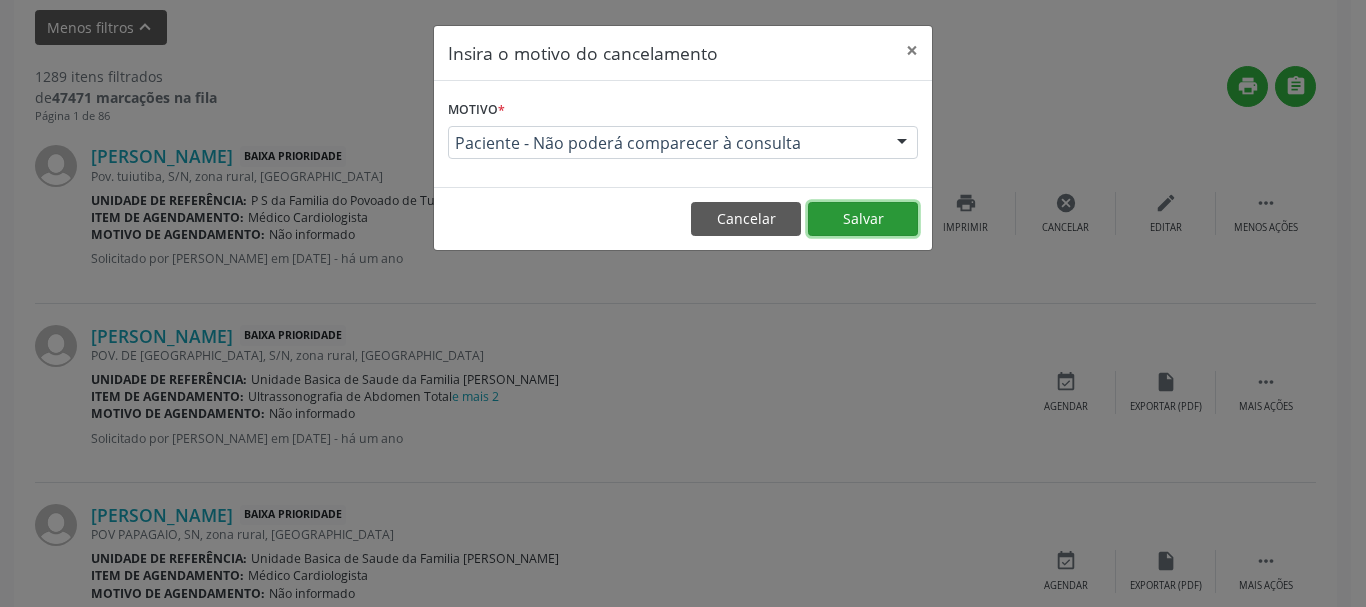 click on "Salvar" at bounding box center [863, 219] 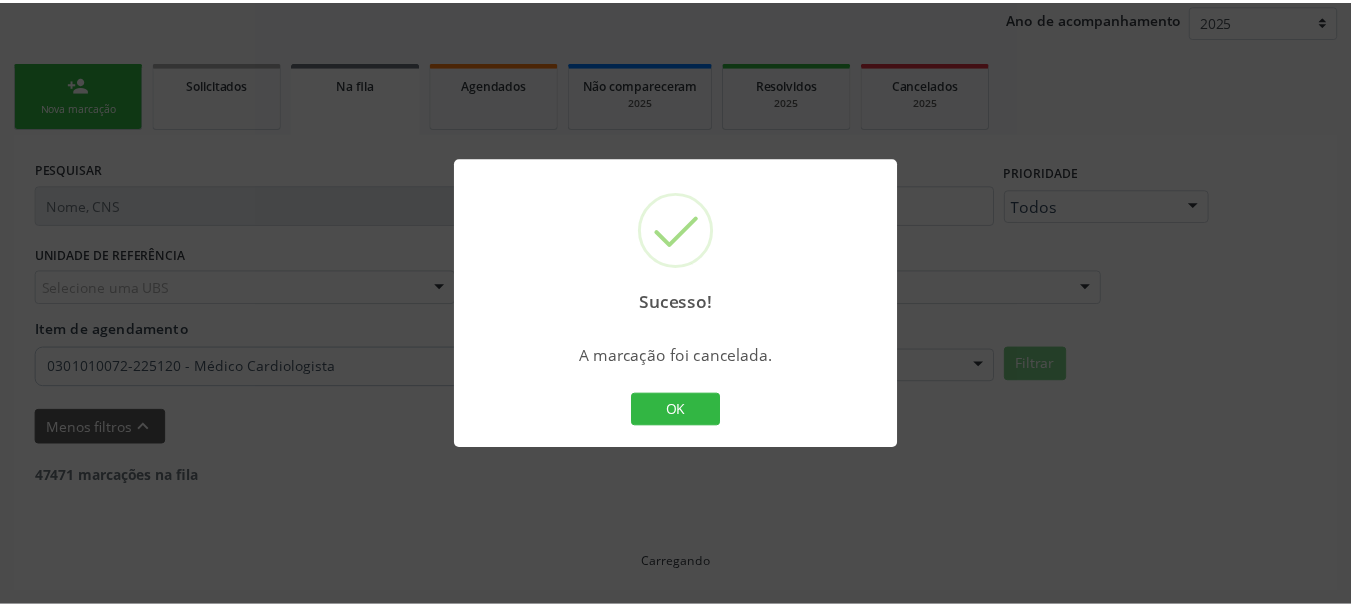 scroll, scrollTop: 238, scrollLeft: 0, axis: vertical 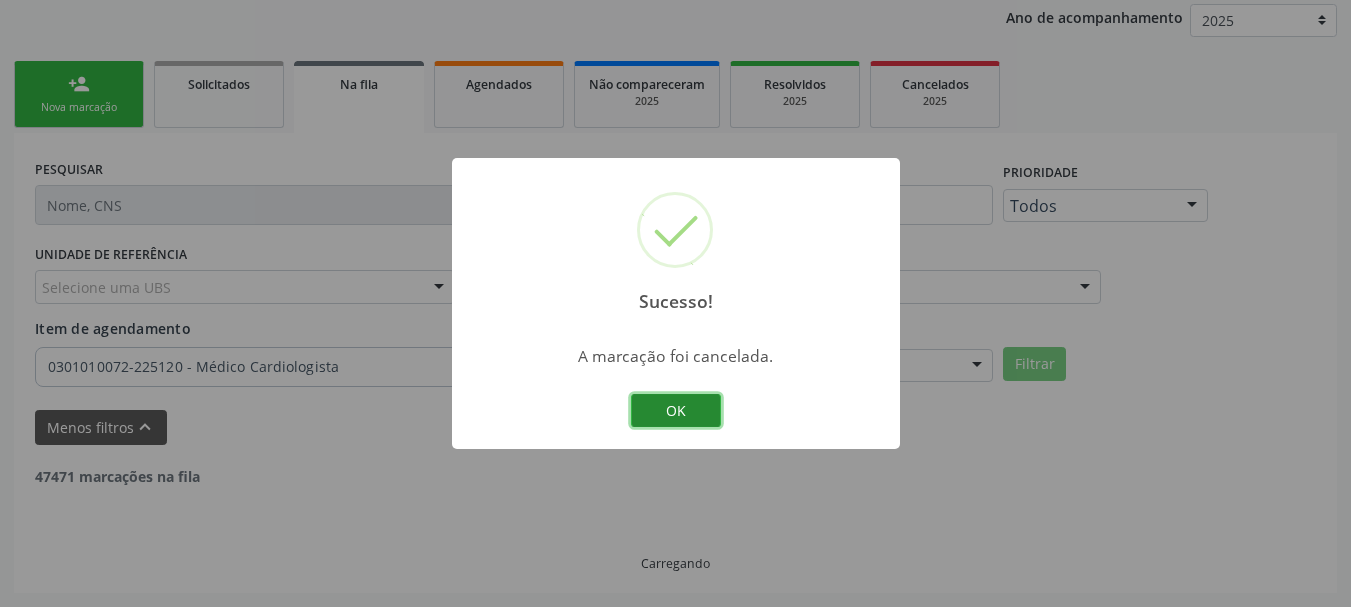 click on "OK" at bounding box center [676, 411] 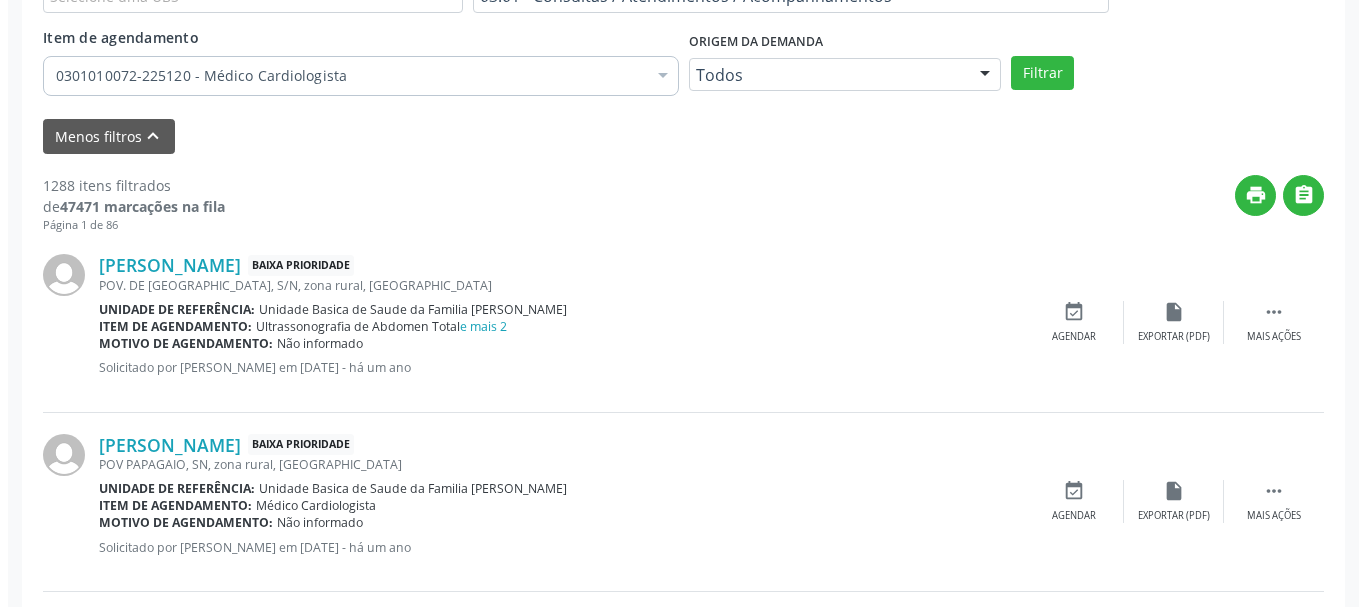 scroll, scrollTop: 638, scrollLeft: 0, axis: vertical 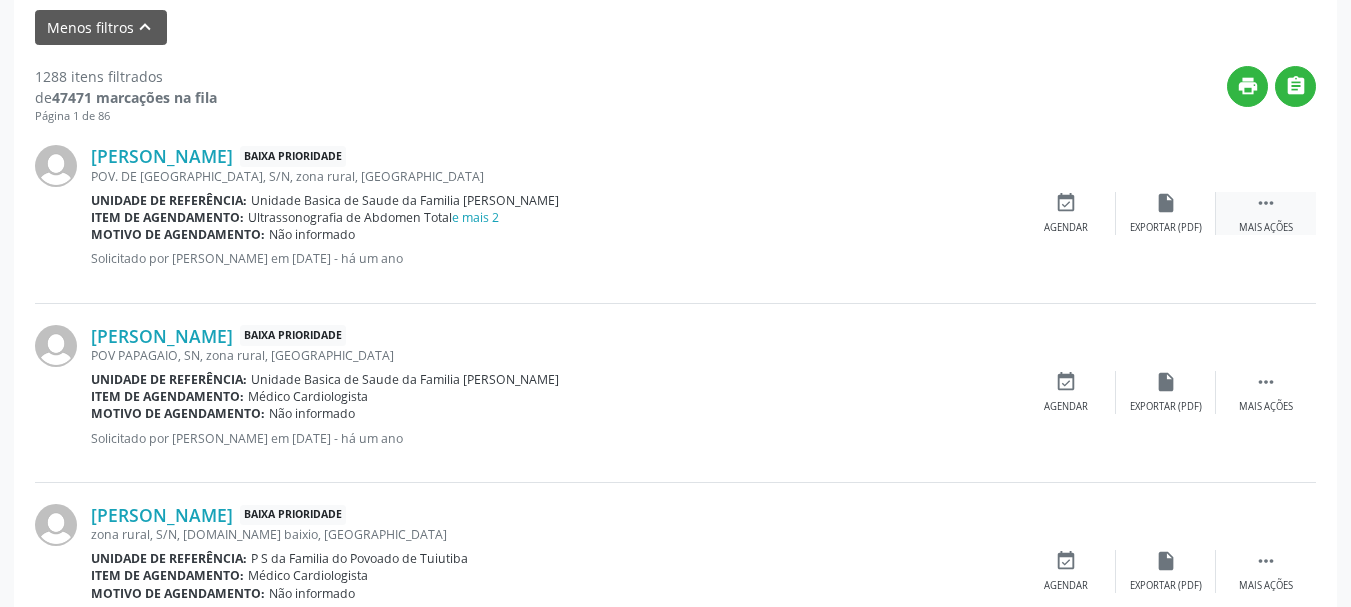 click on "" at bounding box center (1266, 203) 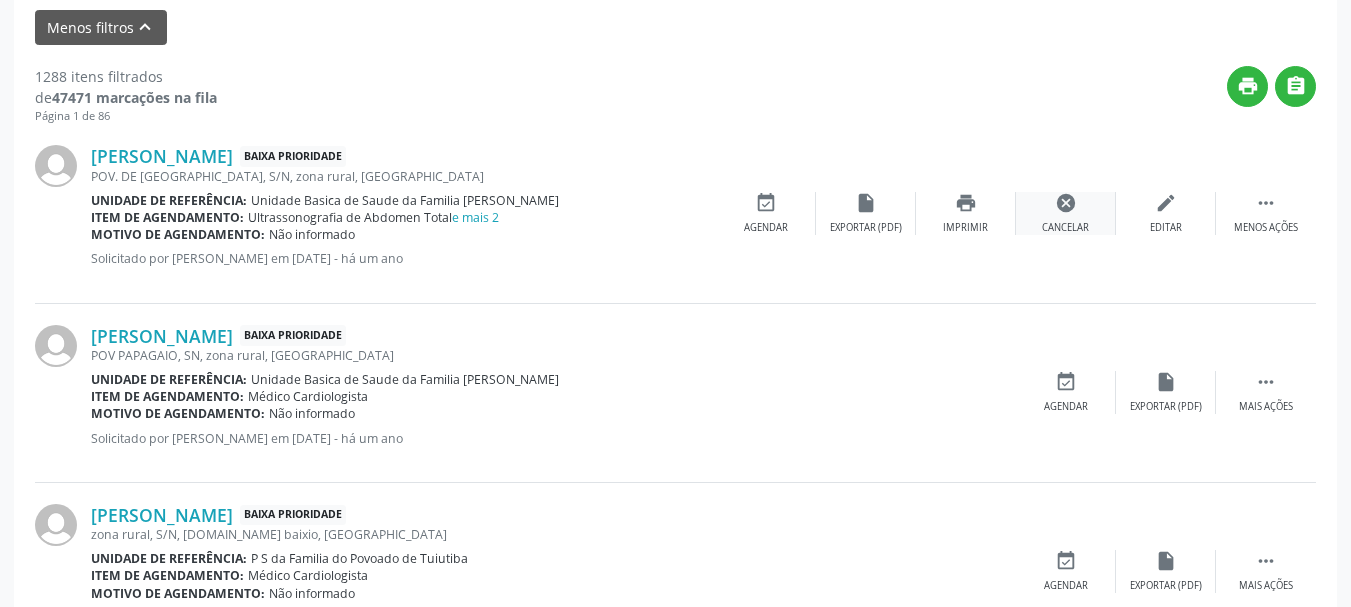 click on "Cancelar" at bounding box center (1065, 228) 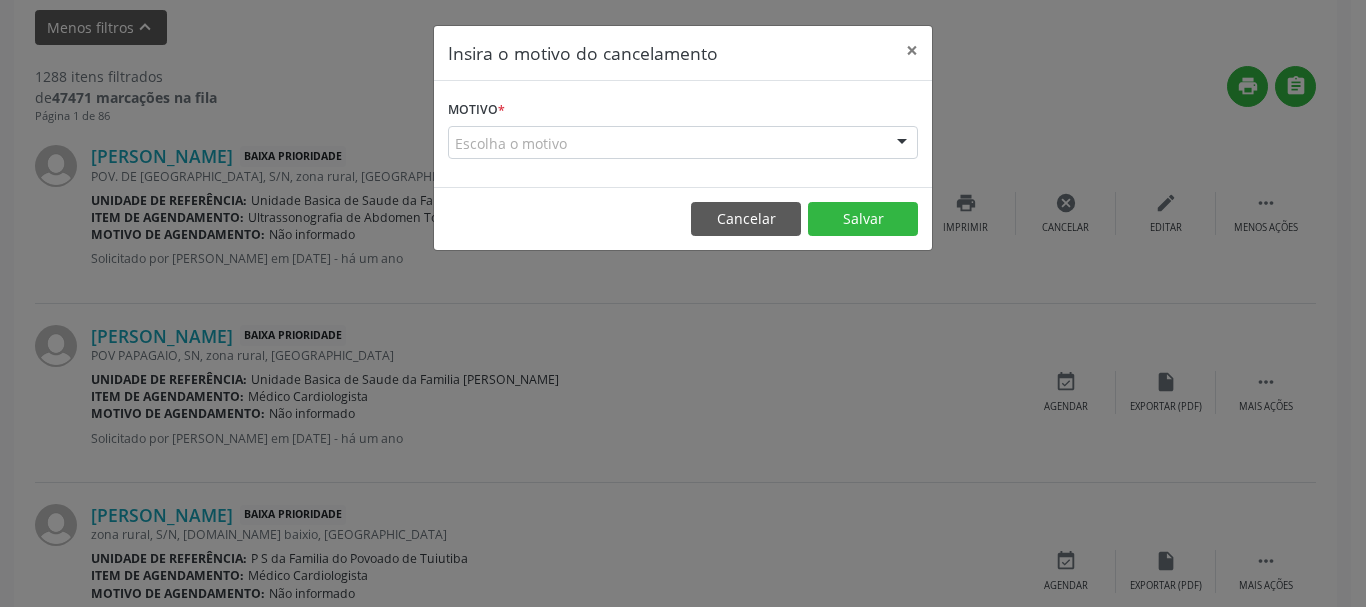 click at bounding box center [902, 144] 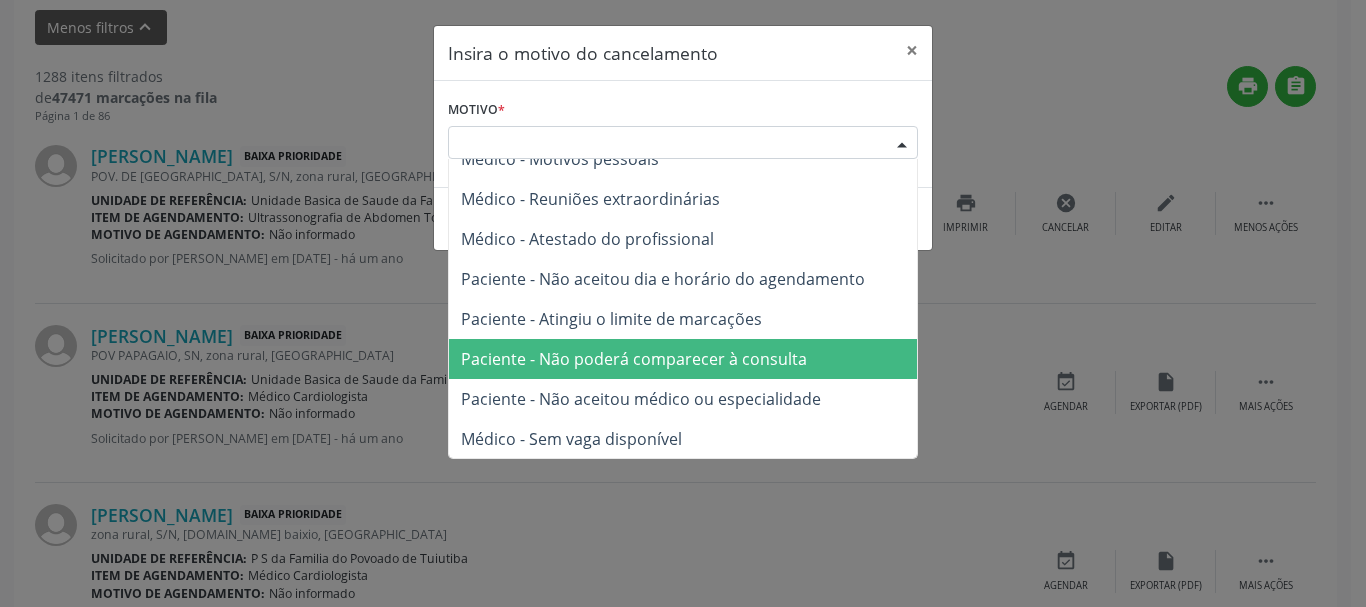 scroll, scrollTop: 101, scrollLeft: 0, axis: vertical 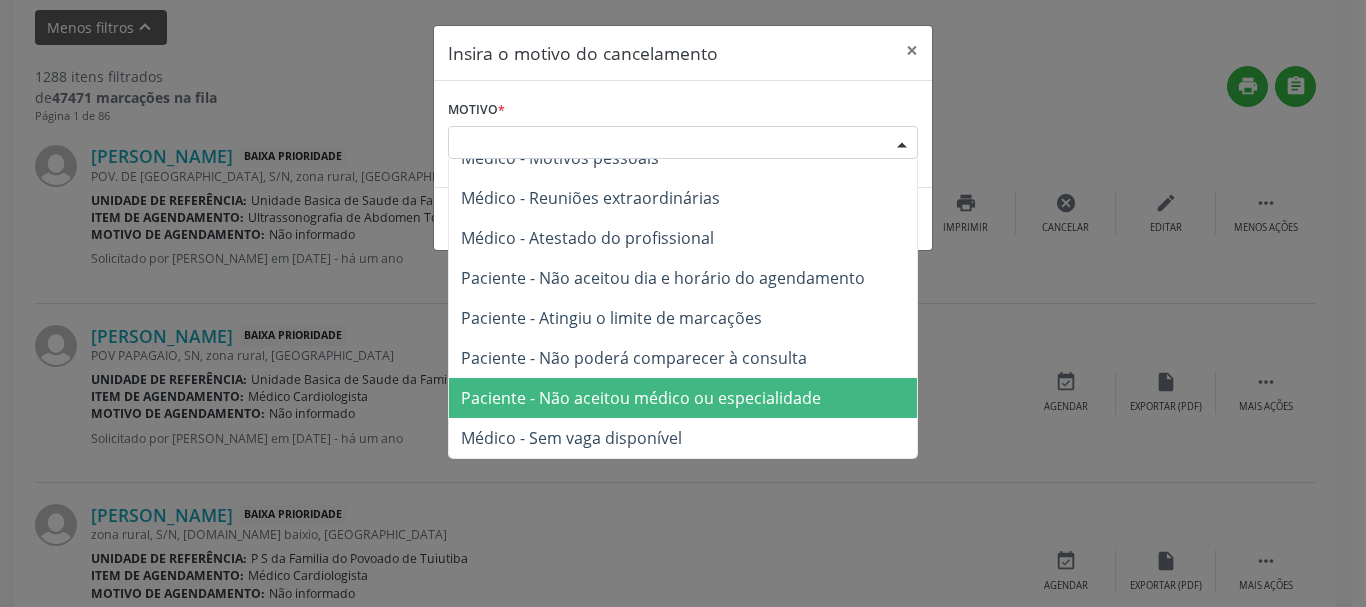 click on "Paciente - Não aceitou médico ou especialidade" at bounding box center (641, 398) 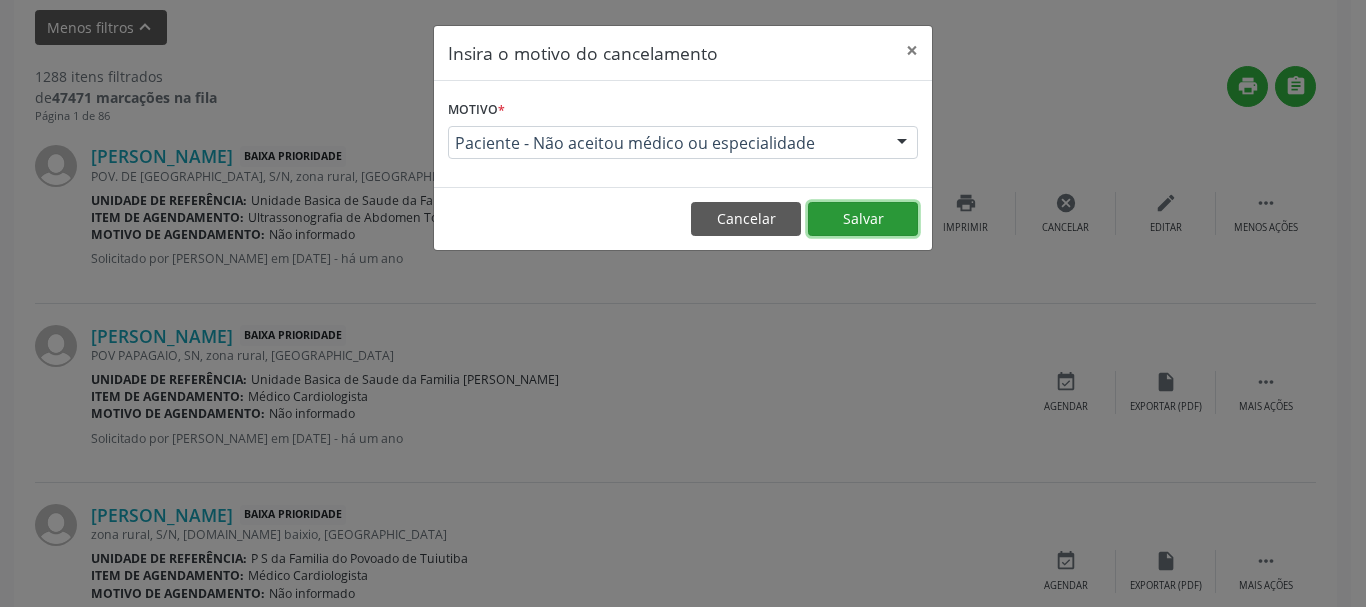 click on "Salvar" at bounding box center [863, 219] 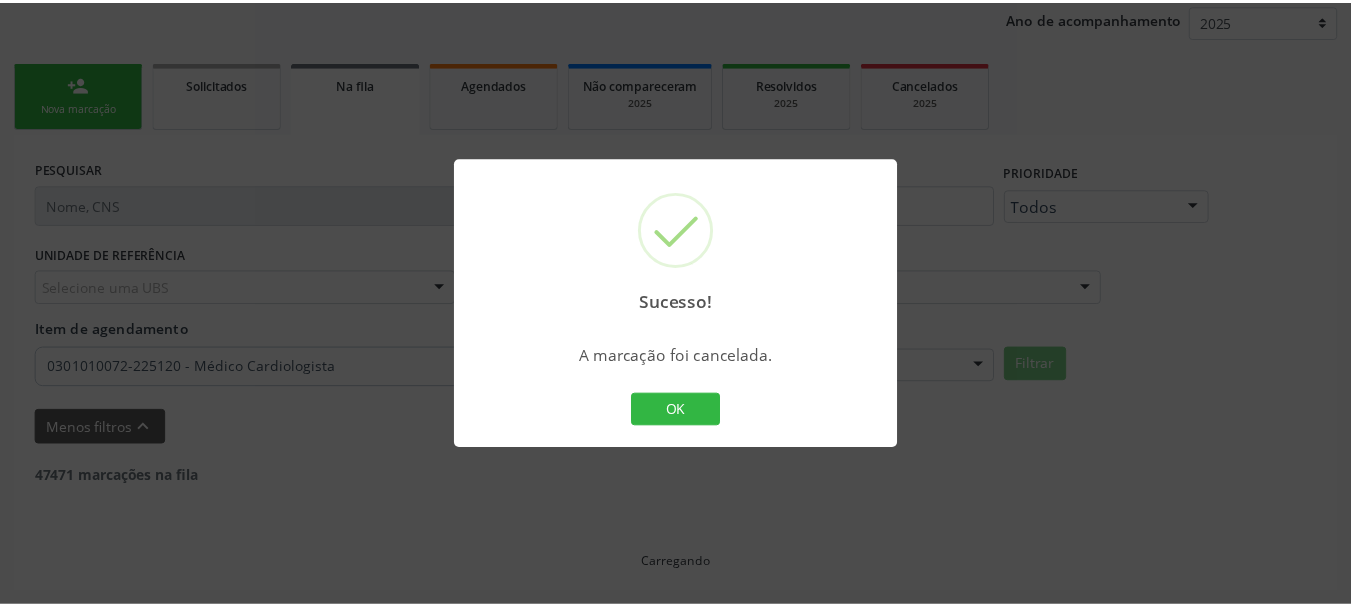 scroll, scrollTop: 238, scrollLeft: 0, axis: vertical 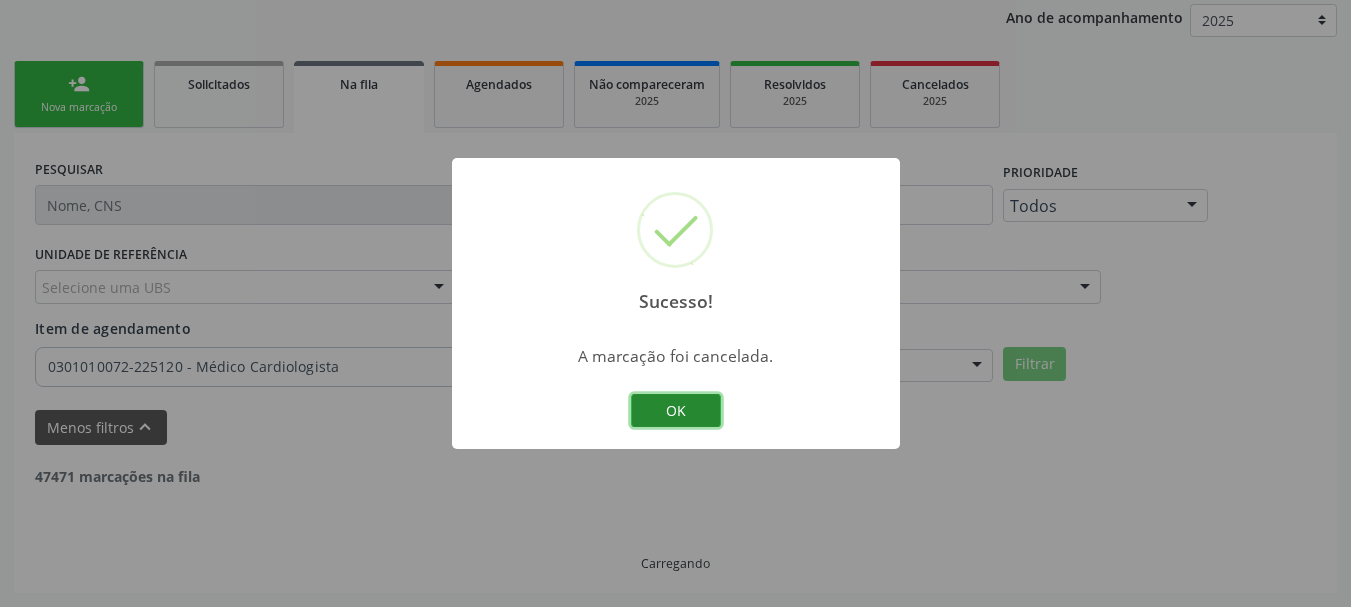 click on "OK" at bounding box center [676, 411] 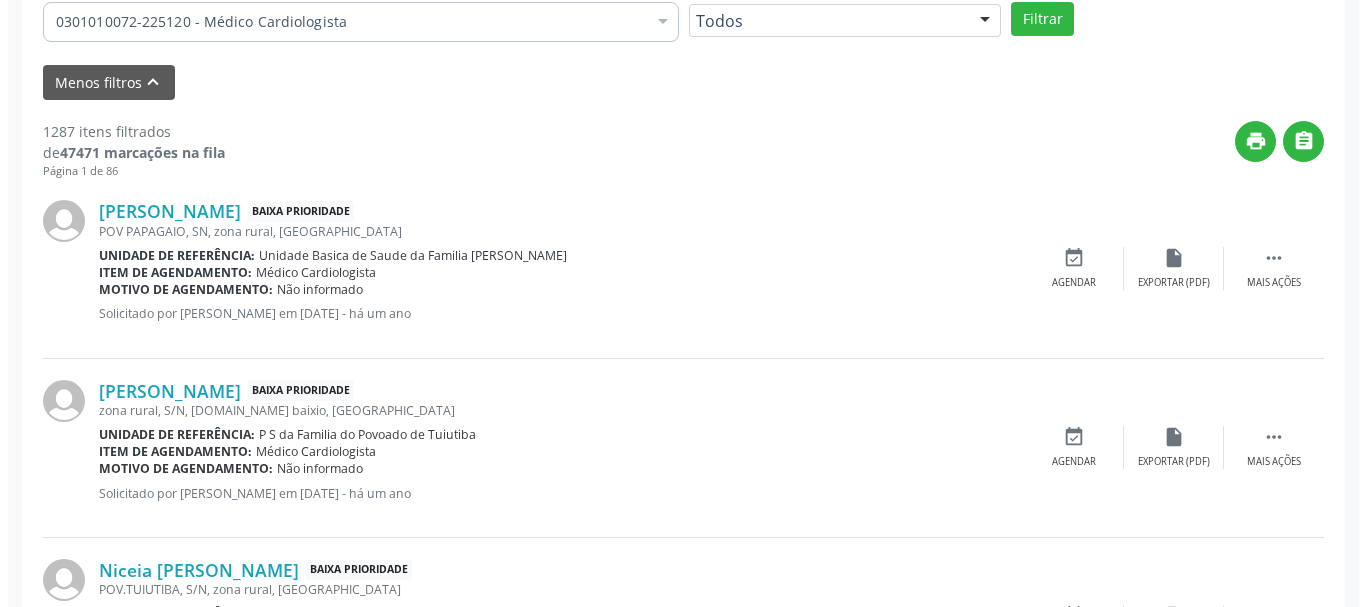 scroll, scrollTop: 638, scrollLeft: 0, axis: vertical 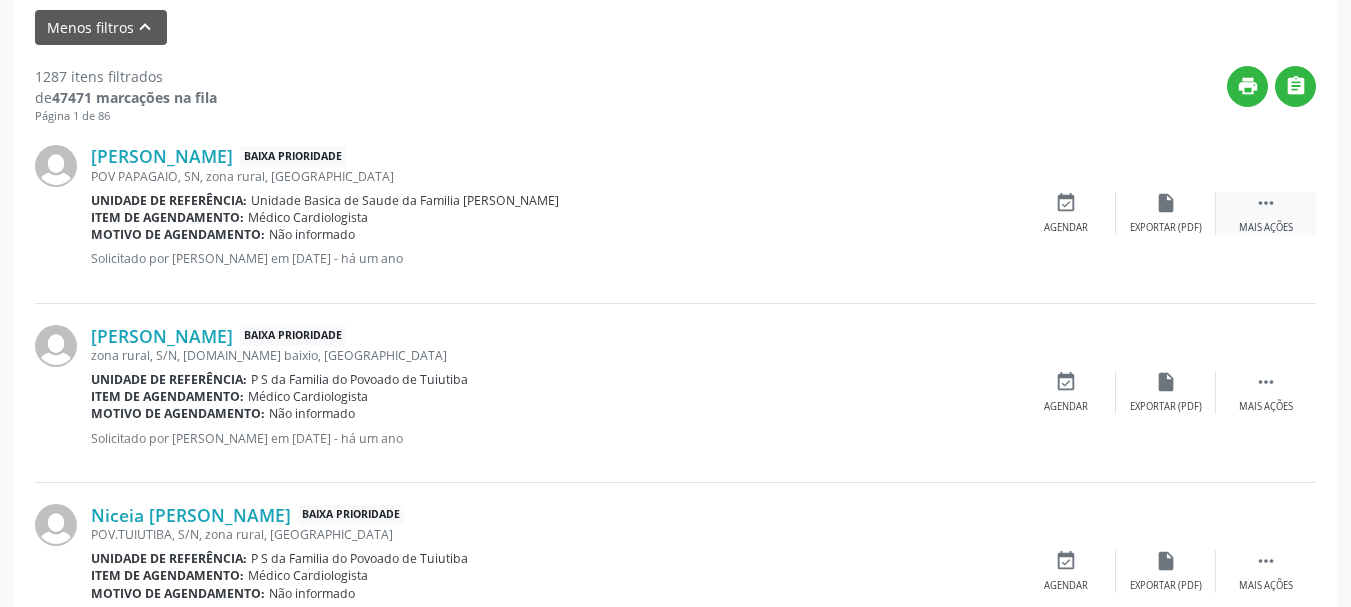 click on "" at bounding box center (1266, 203) 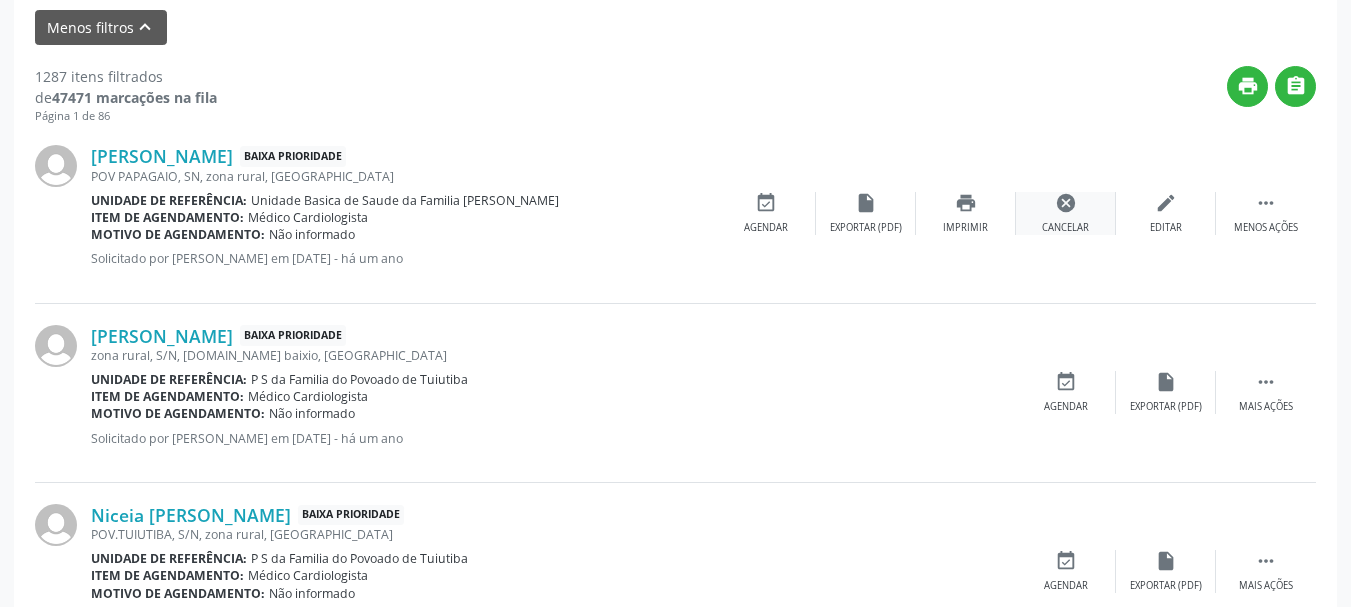 click on "Cancelar" at bounding box center (1065, 228) 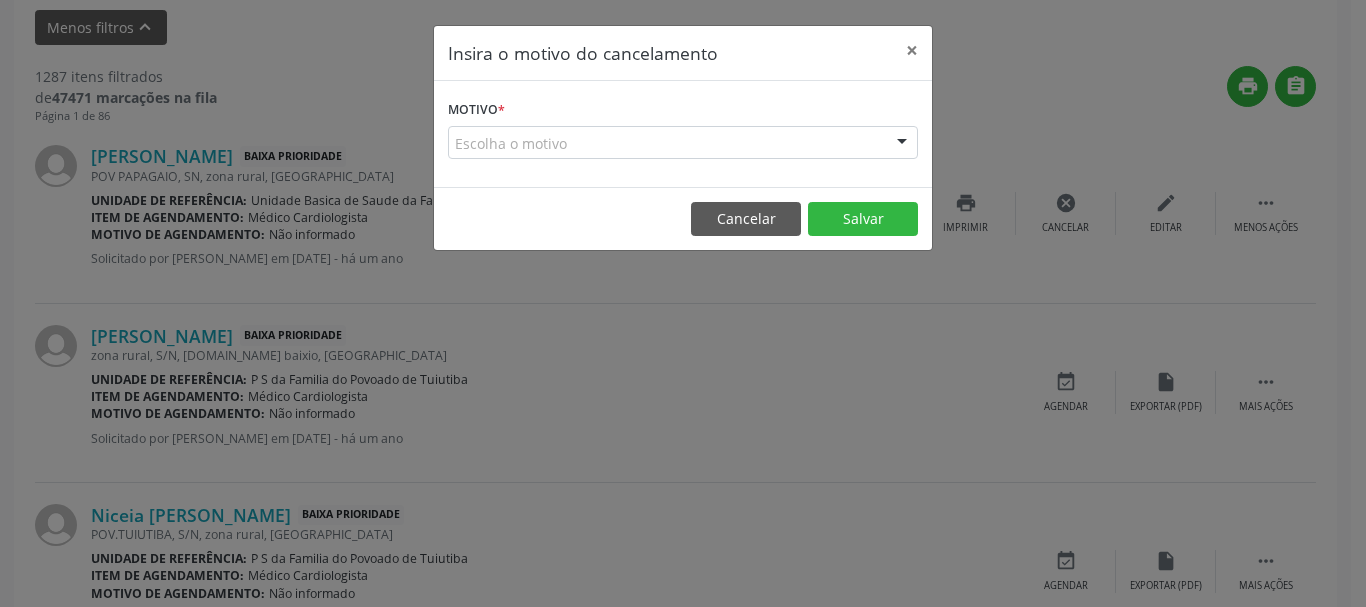 click at bounding box center [902, 144] 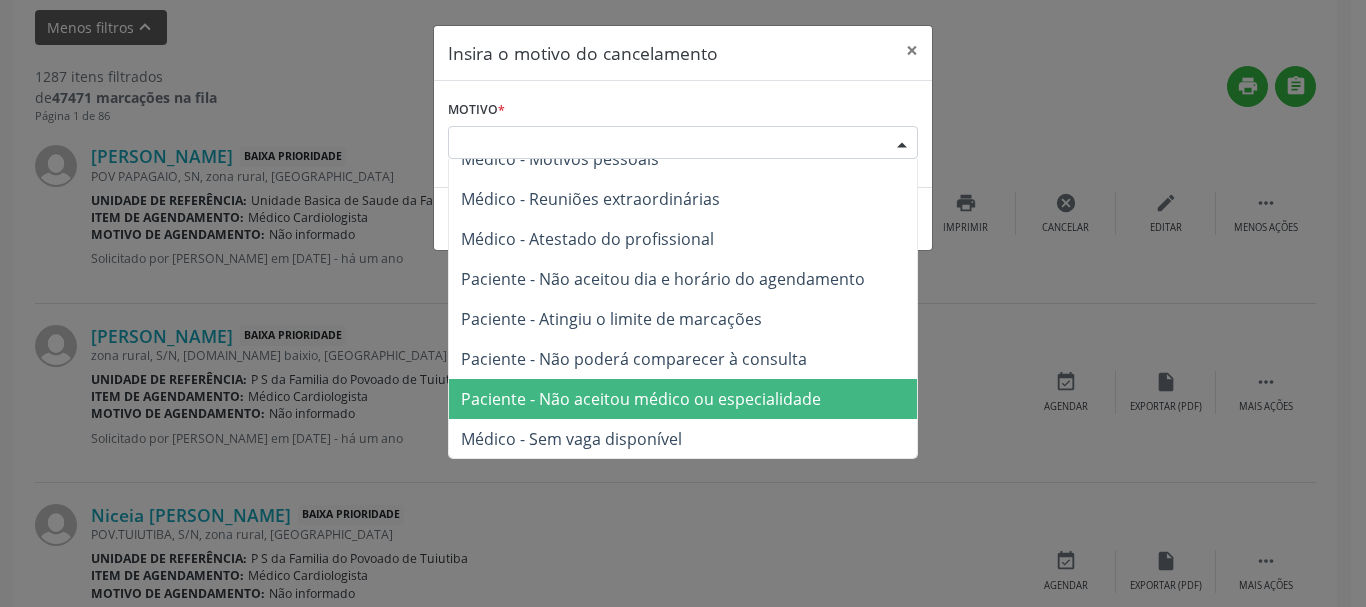 scroll, scrollTop: 101, scrollLeft: 0, axis: vertical 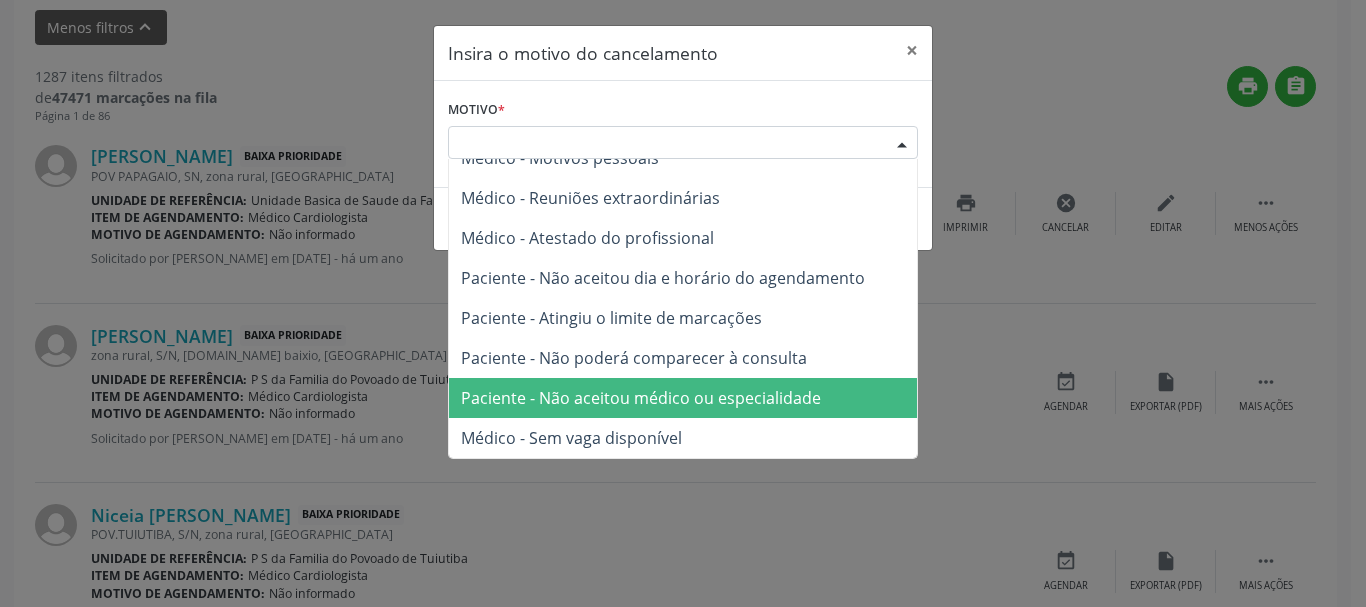click on "Paciente - Não aceitou médico ou especialidade" at bounding box center [683, 398] 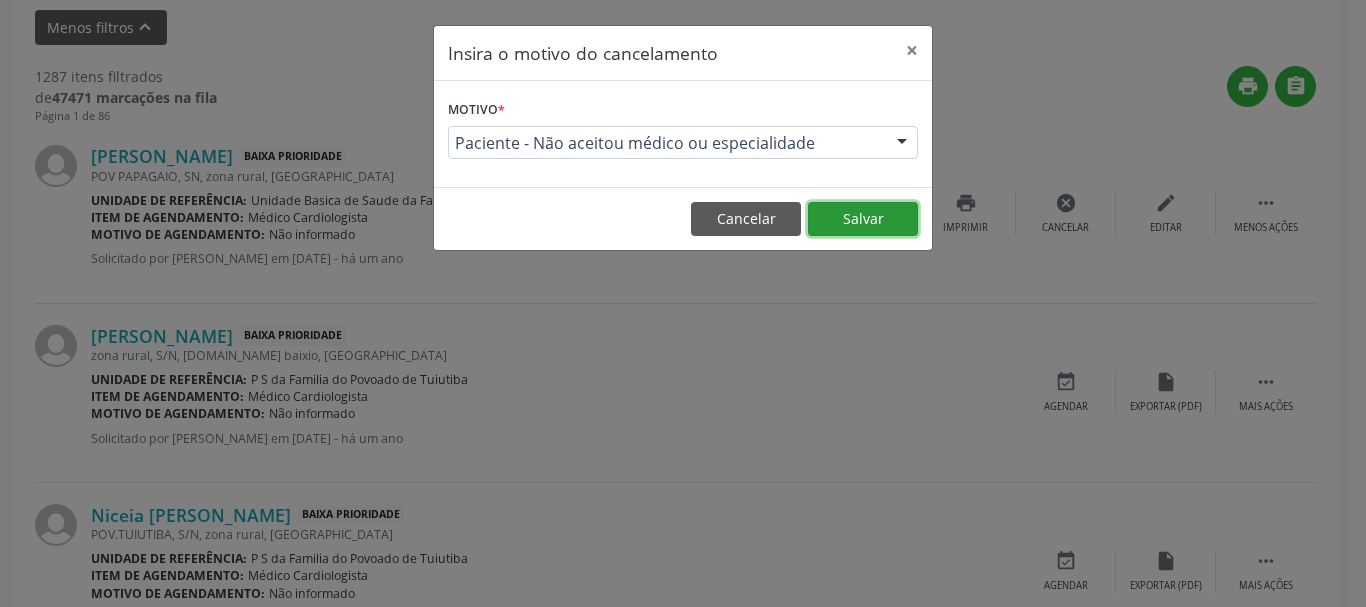 click on "Salvar" at bounding box center [863, 219] 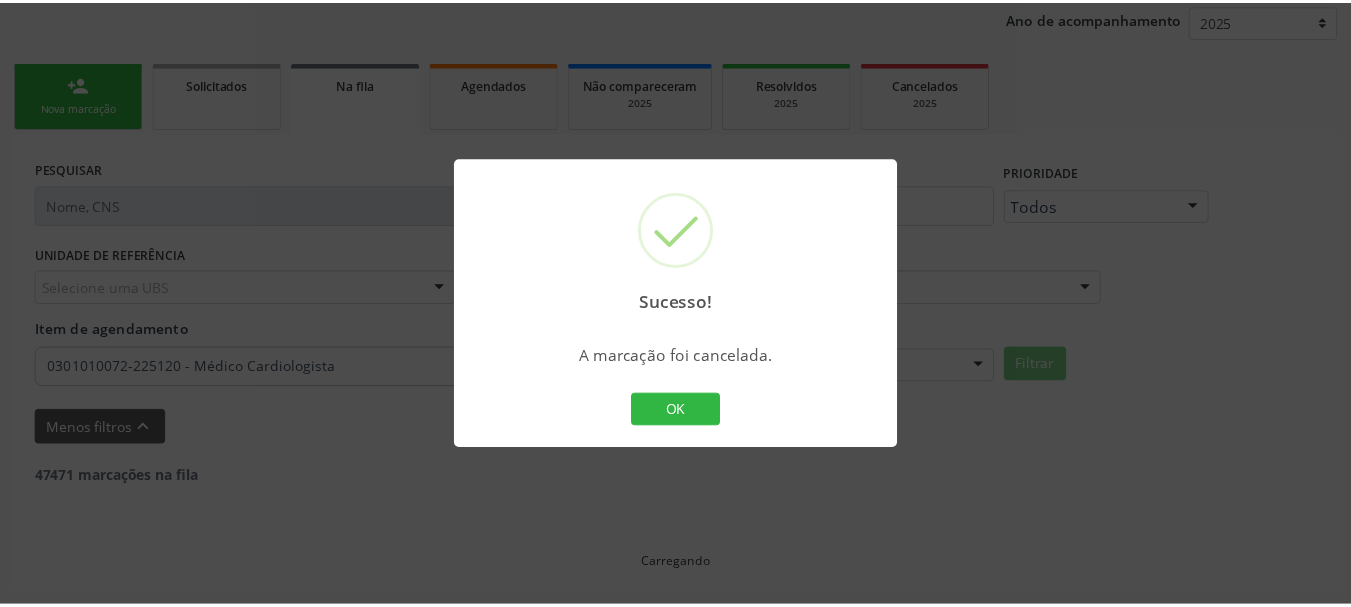 scroll, scrollTop: 238, scrollLeft: 0, axis: vertical 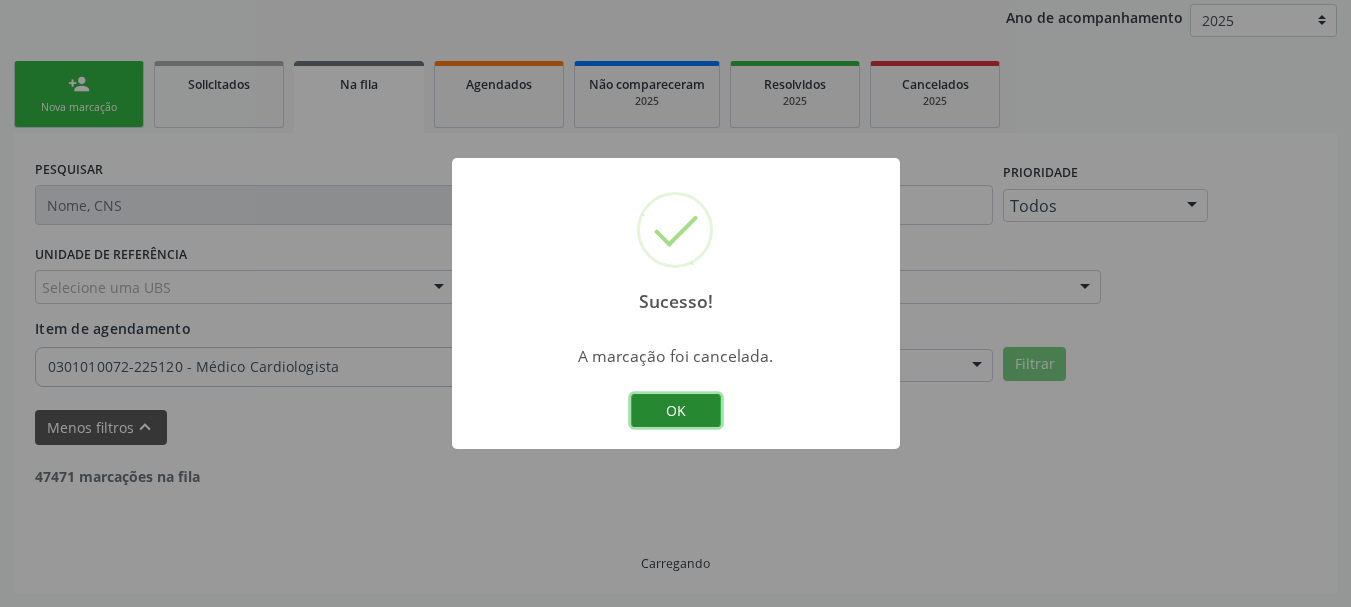 click on "OK" at bounding box center (676, 411) 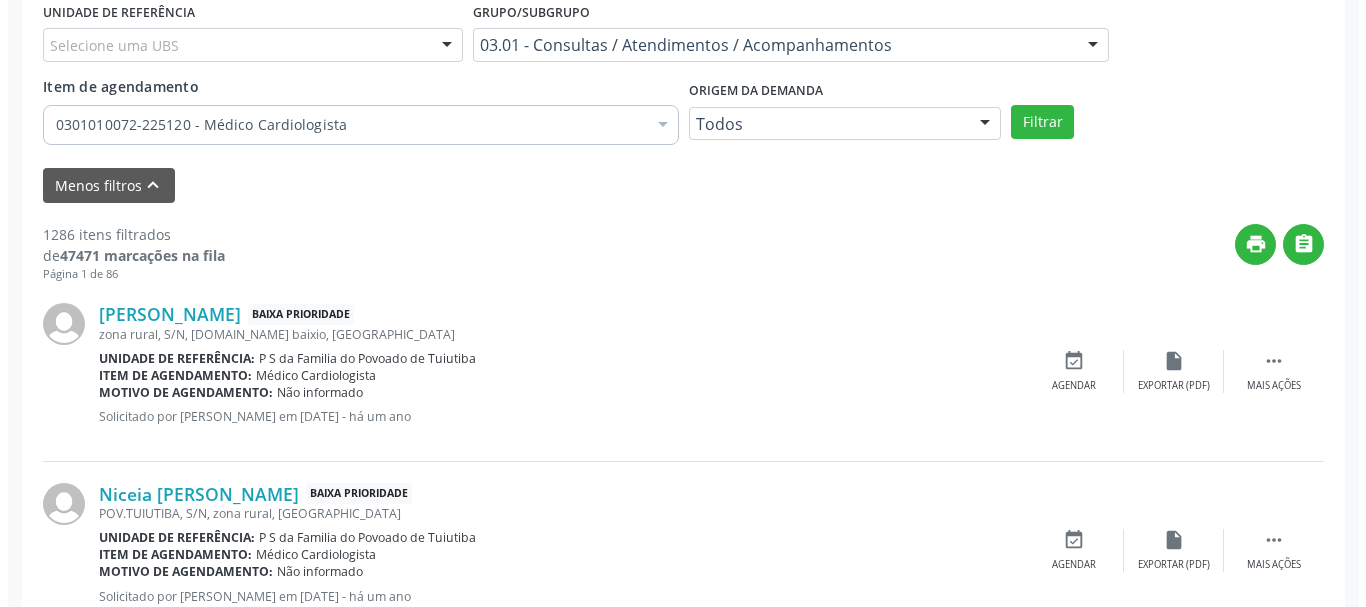 scroll, scrollTop: 538, scrollLeft: 0, axis: vertical 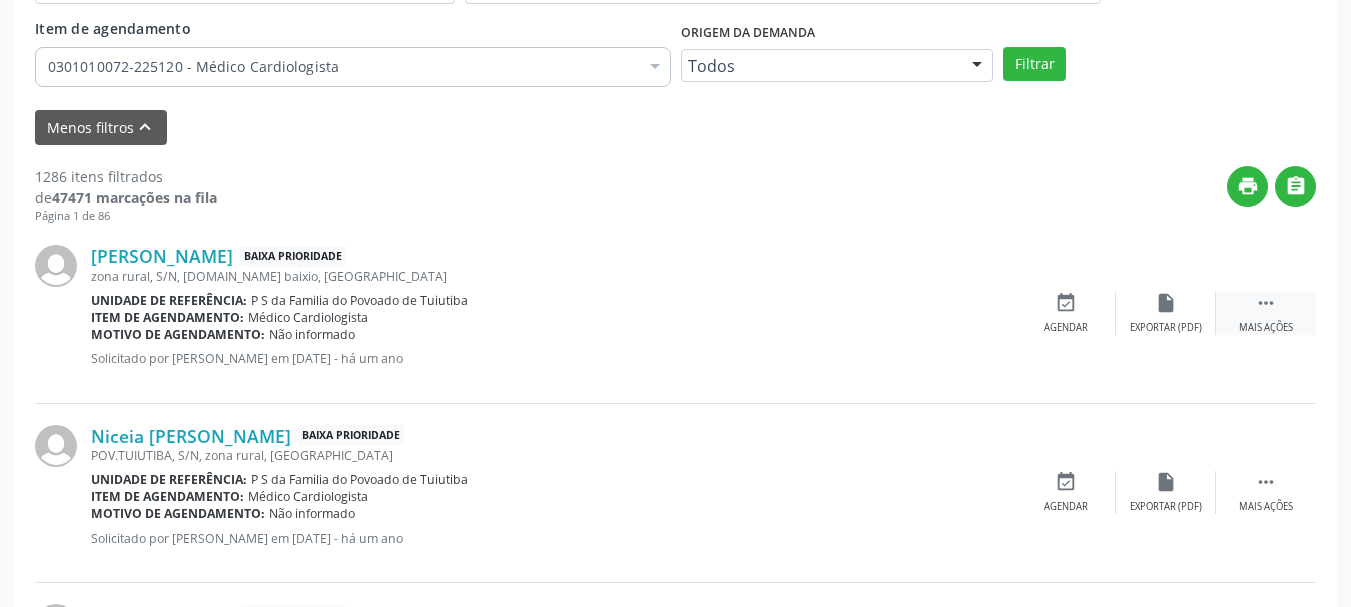 click on "
Mais ações" at bounding box center (1266, 313) 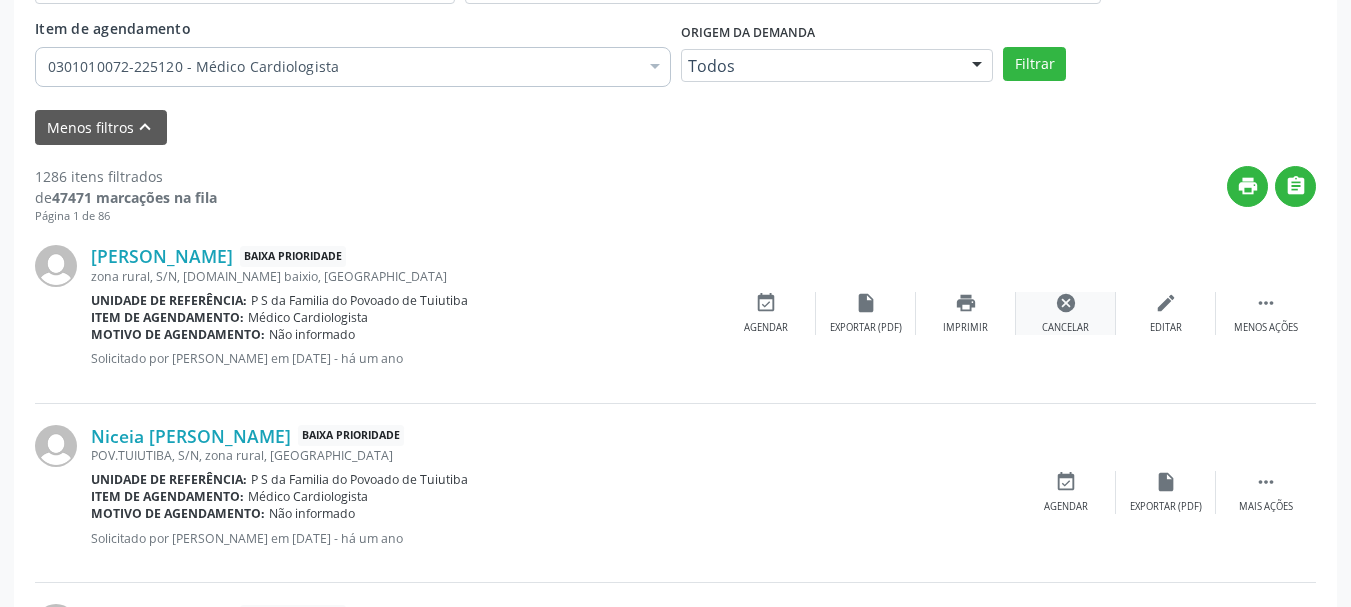 click on "cancel" at bounding box center (1066, 303) 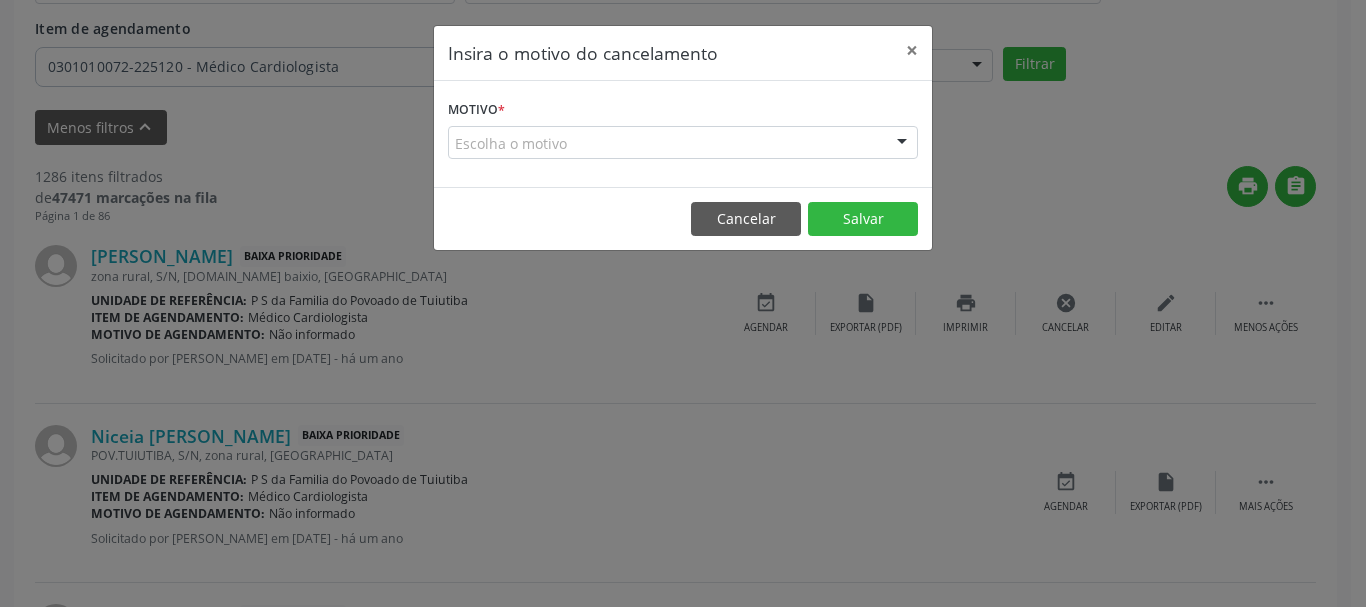 click on "Escolha o motivo
Outro   Médico - Participação em eventos (ex: congresso)   Médico - Motivos pessoais   Médico - Reuniões extraordinárias   Médico - Atestado do profissional   Paciente - Não aceitou dia e horário do agendamento   Paciente - Atingiu o limite de marcações   Paciente - Não poderá comparecer à consulta   Paciente - Não aceitou médico ou especialidade   Médico - Sem vaga disponível
Nenhum resultado encontrado para: "   "
Não há nenhuma opção para ser exibida." at bounding box center (683, 143) 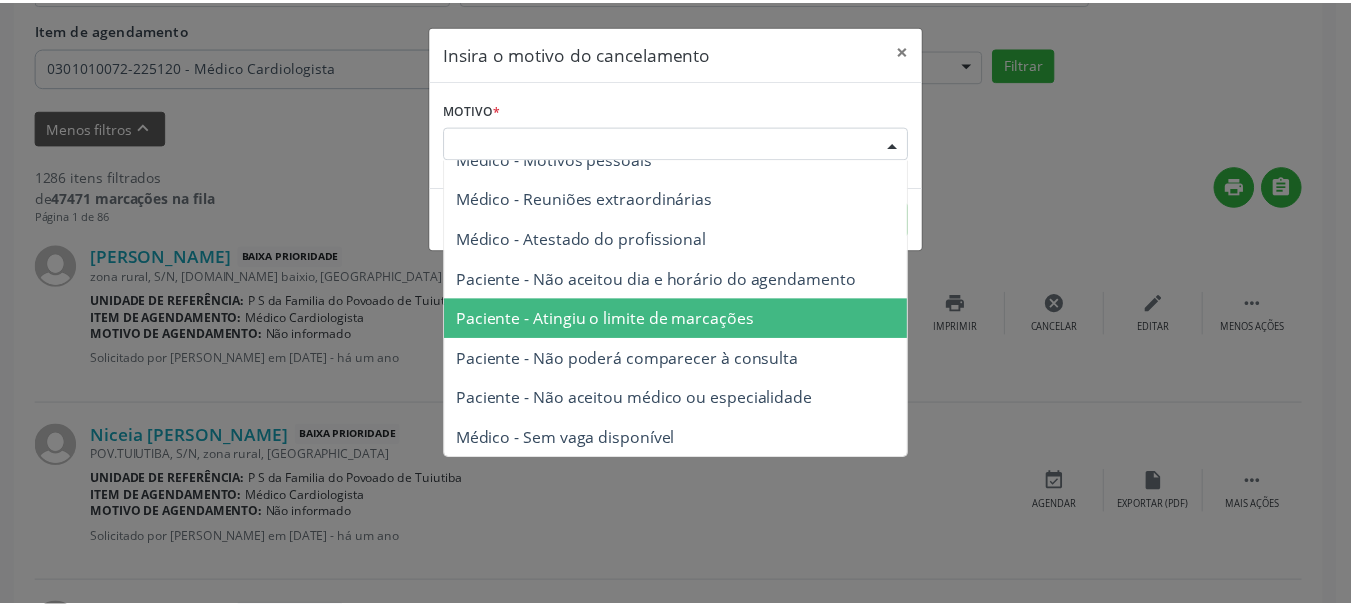scroll, scrollTop: 101, scrollLeft: 0, axis: vertical 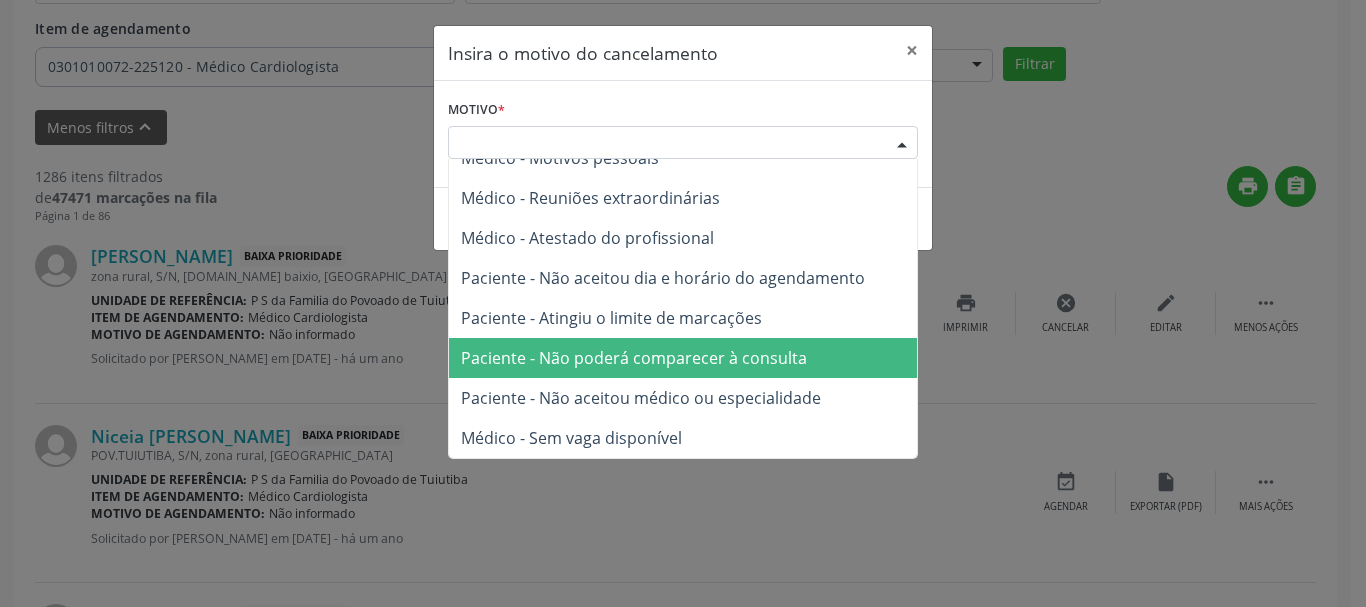 click on "Paciente - Não poderá comparecer à consulta" at bounding box center [683, 358] 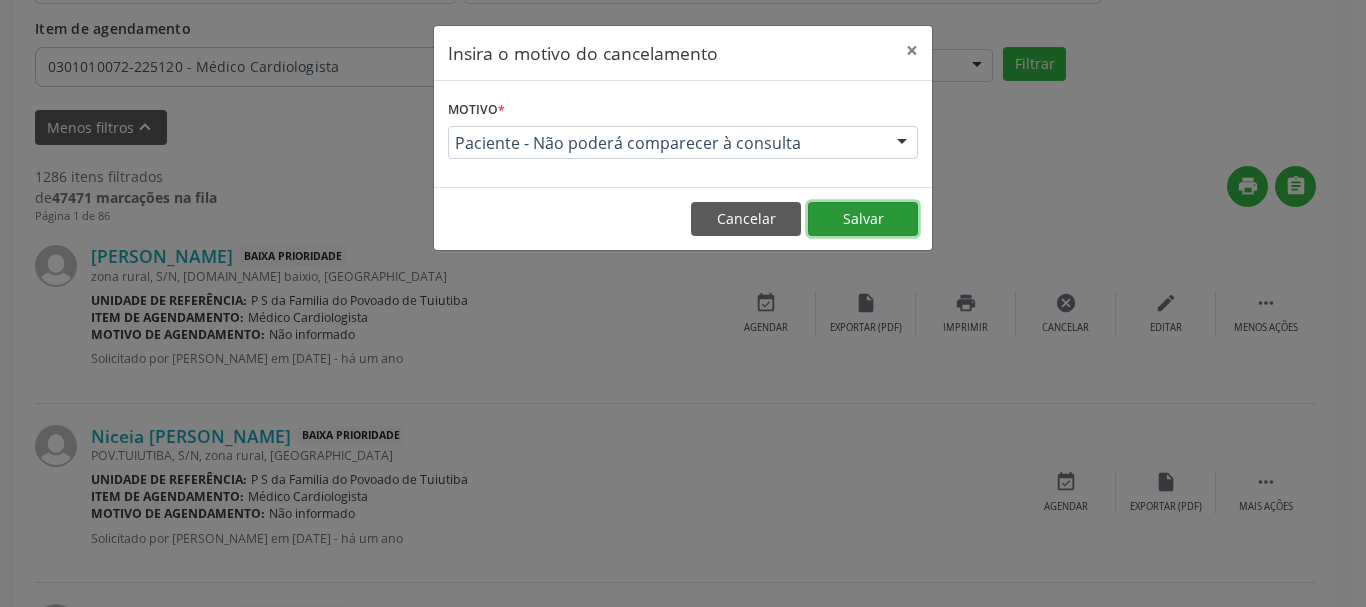 click on "Salvar" at bounding box center [863, 219] 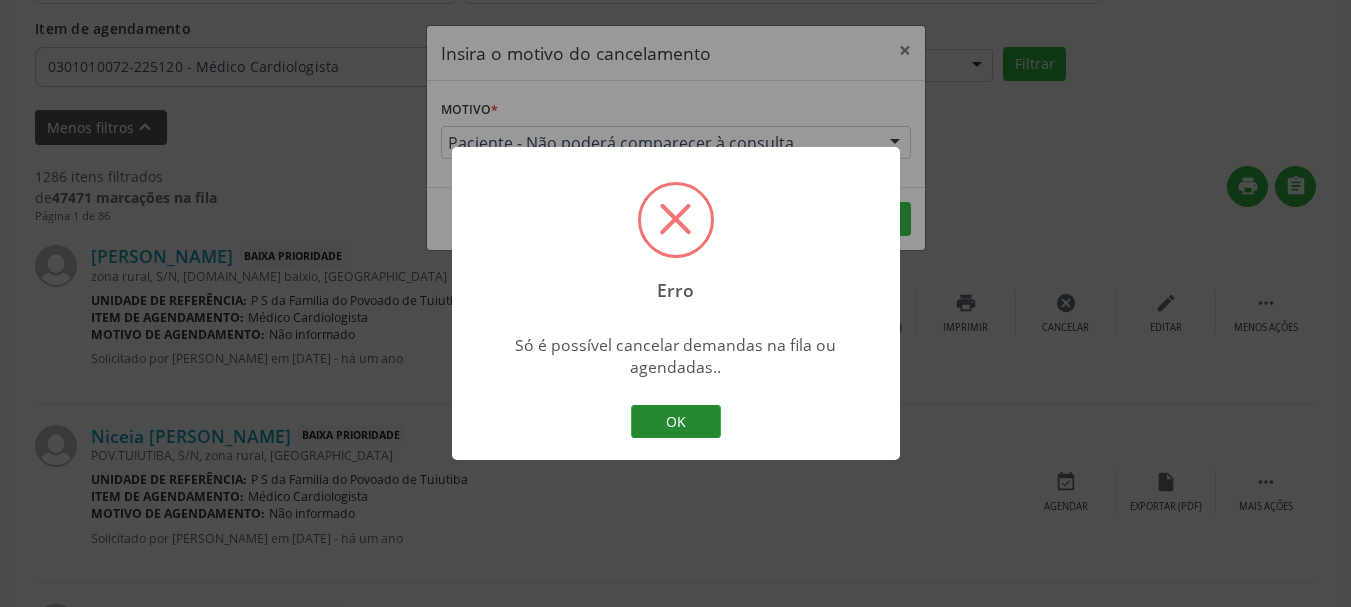 click on "OK" at bounding box center [676, 422] 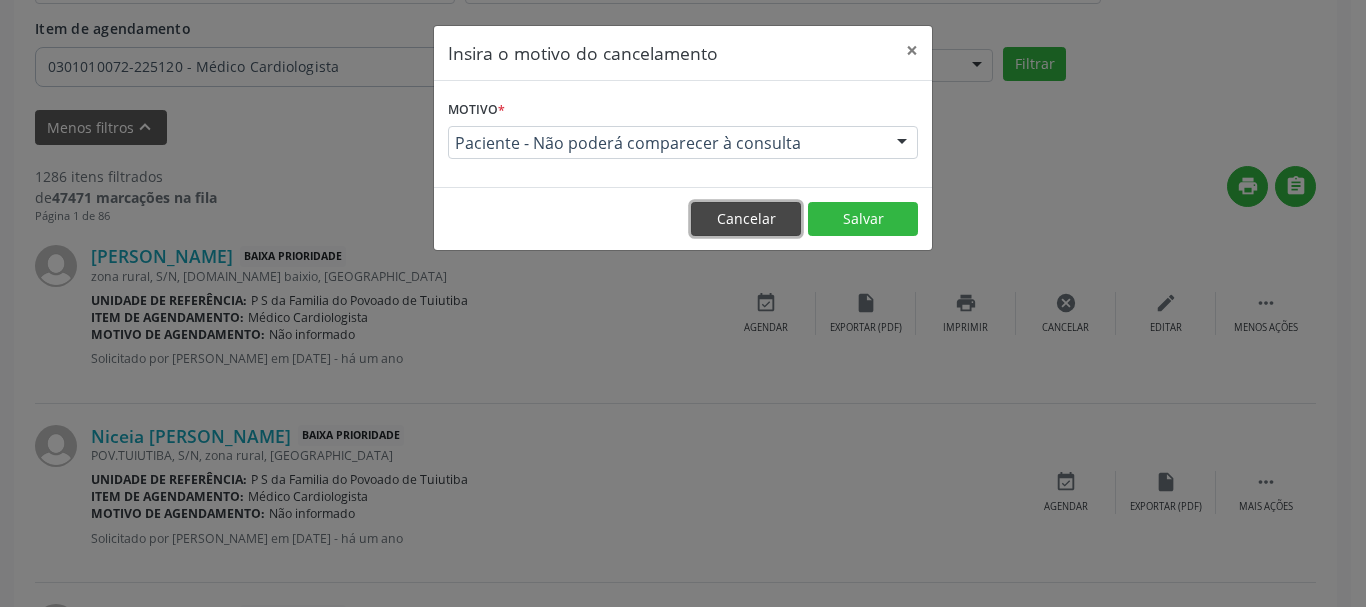click on "Cancelar" at bounding box center [746, 219] 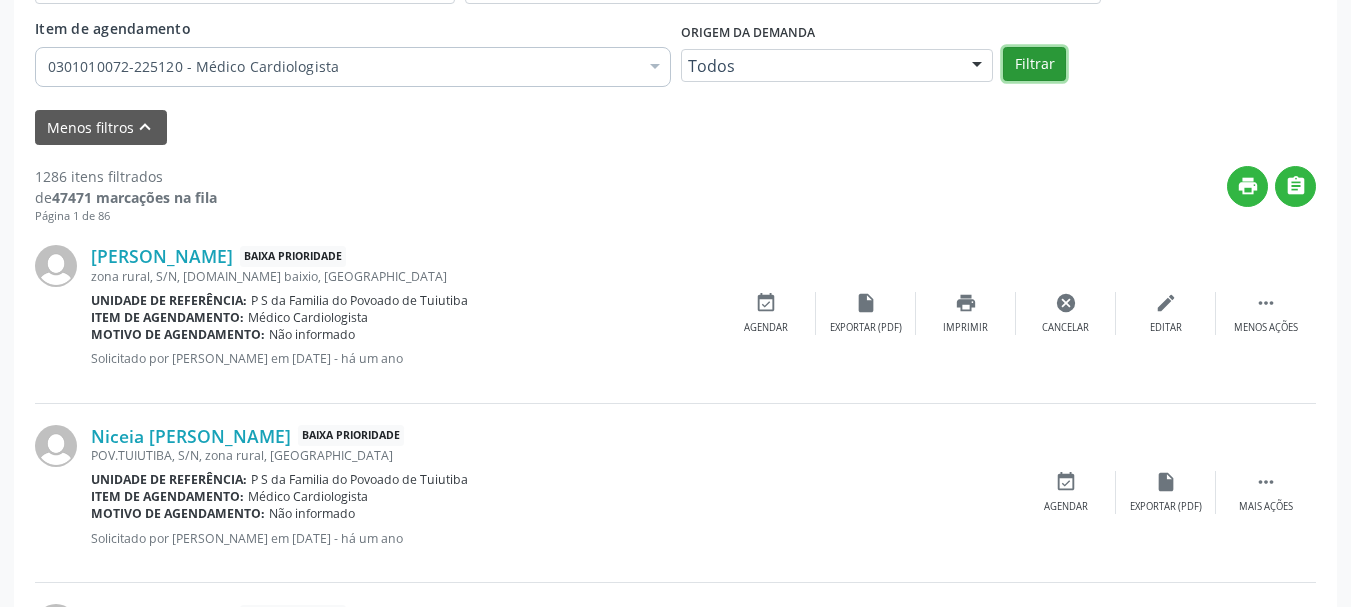 click on "Filtrar" at bounding box center [1034, 64] 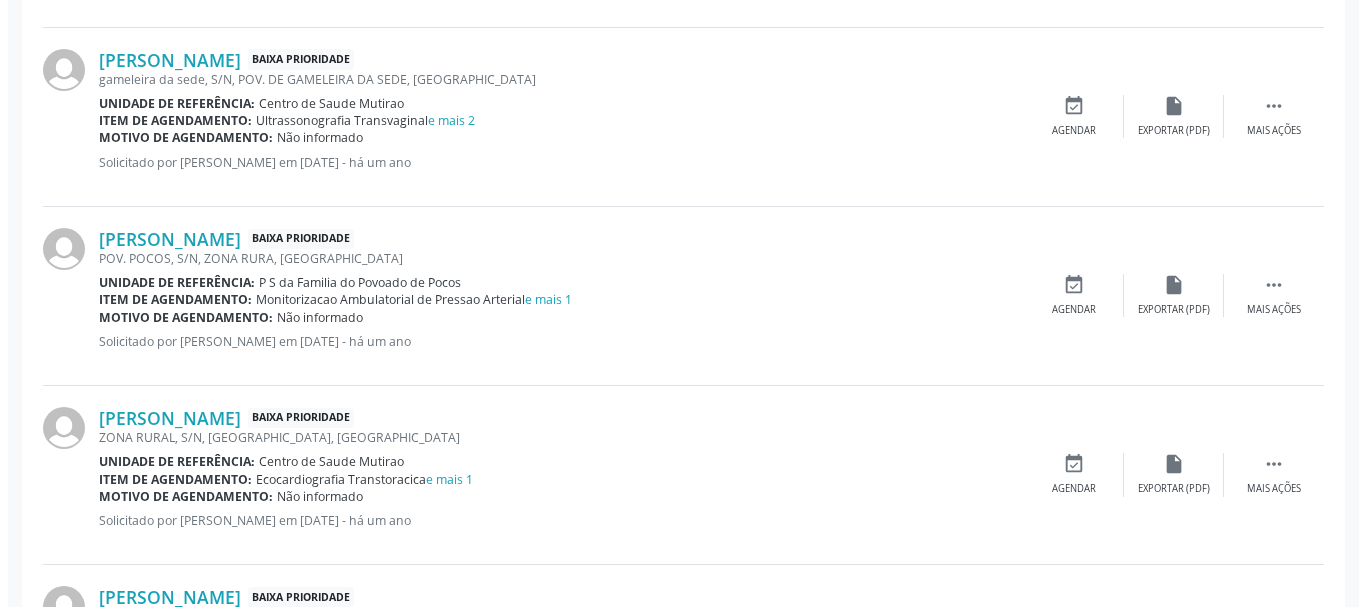 scroll, scrollTop: 738, scrollLeft: 0, axis: vertical 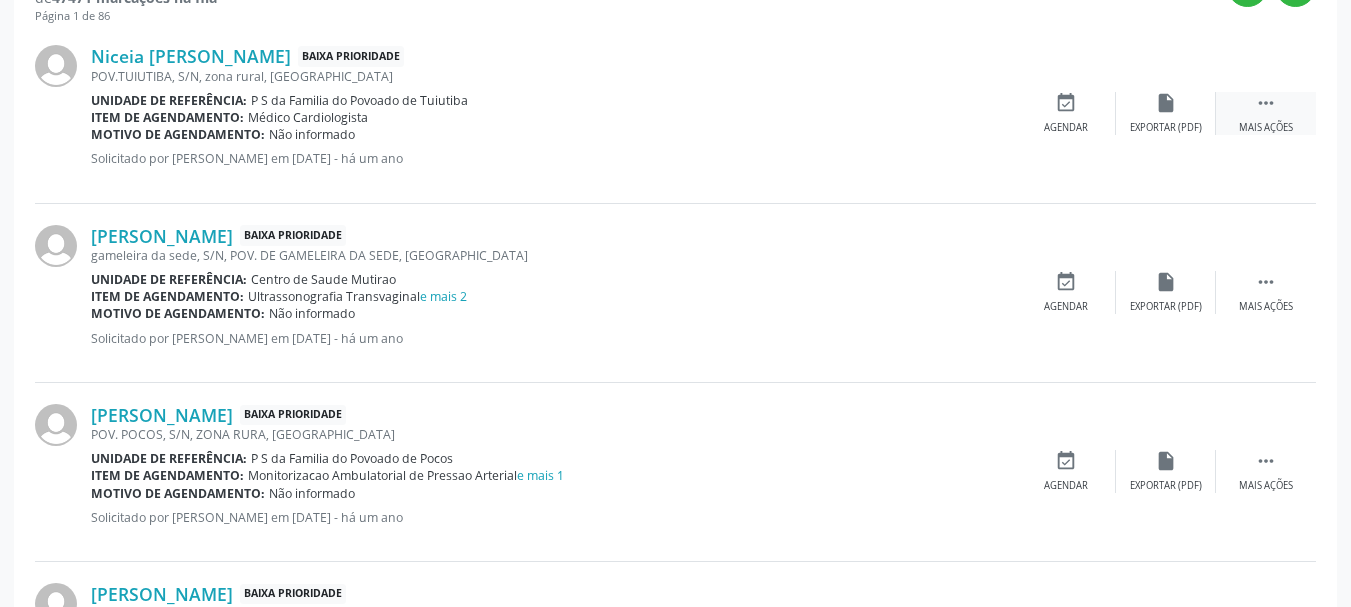 click on "
Mais ações" at bounding box center [1266, 113] 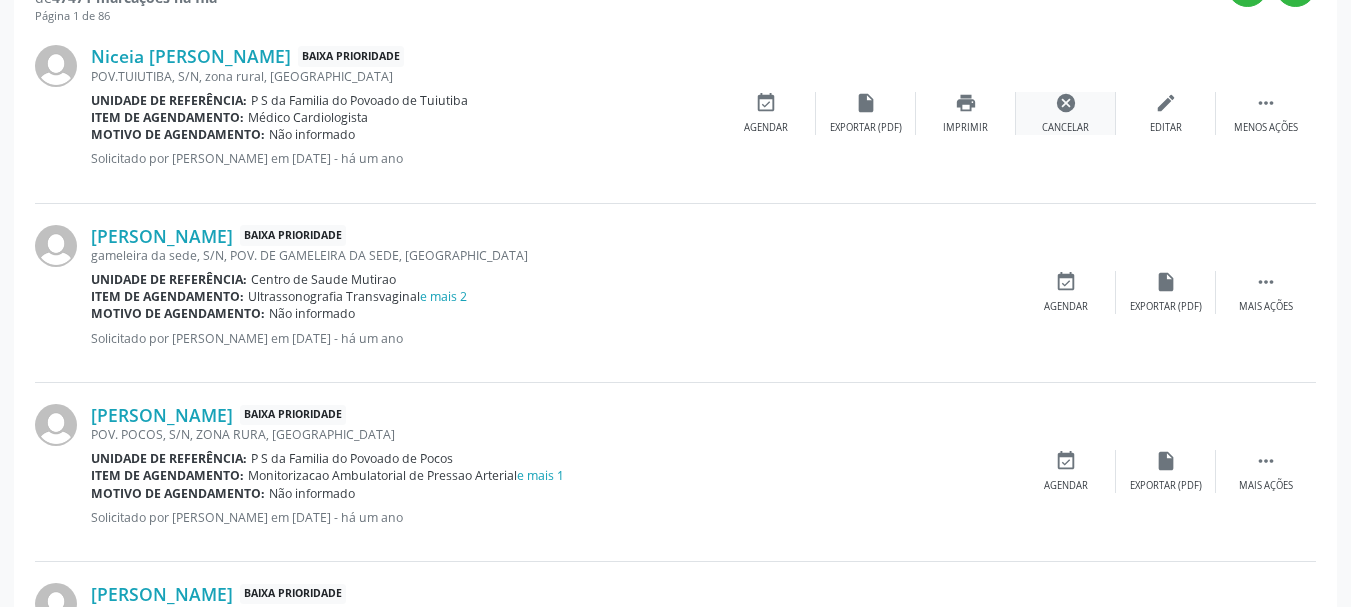 click on "cancel" at bounding box center (1066, 103) 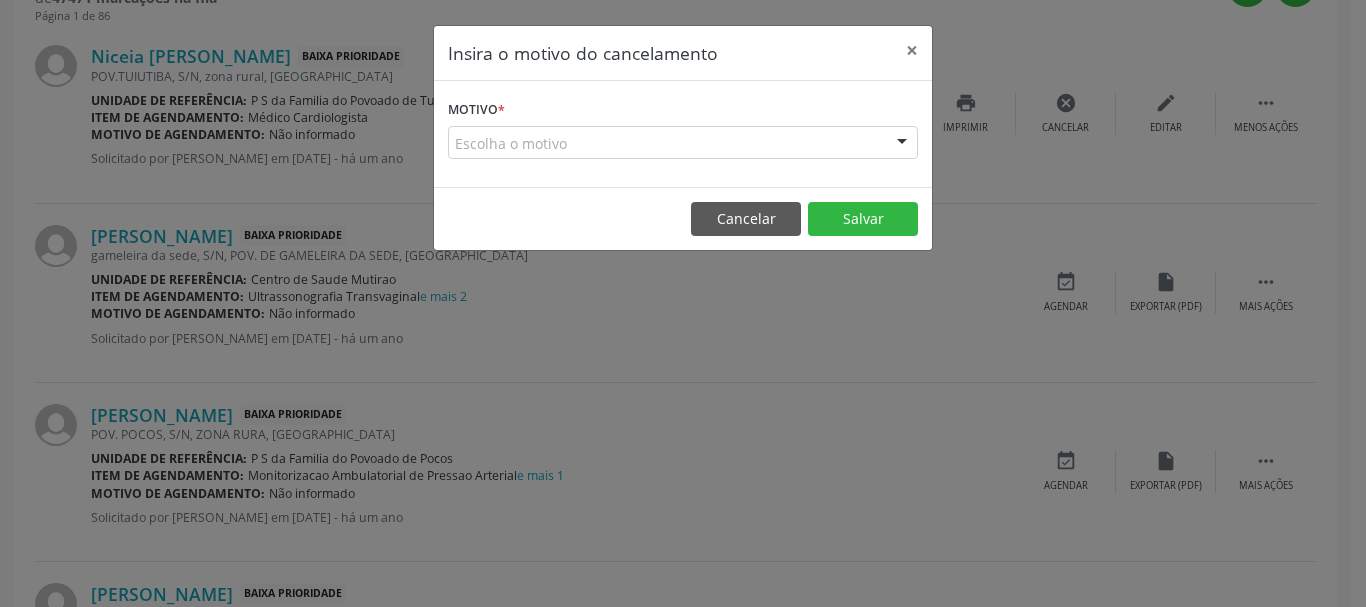 drag, startPoint x: 906, startPoint y: 134, endPoint x: 875, endPoint y: 184, distance: 58.830265 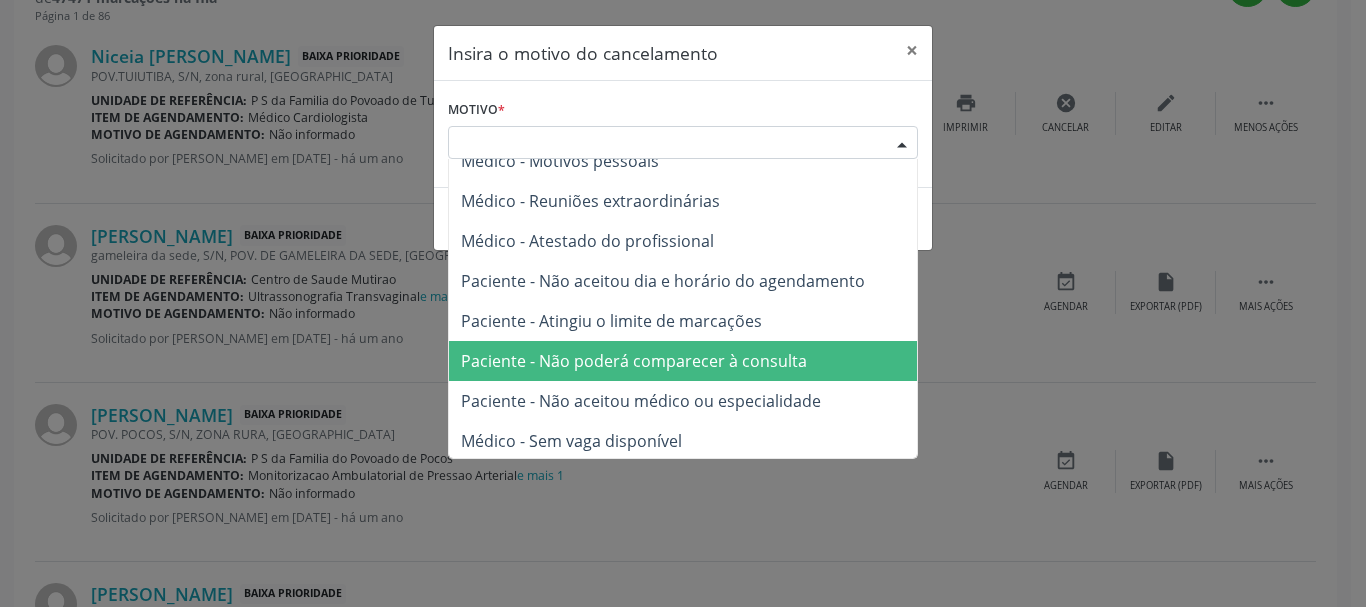 scroll, scrollTop: 101, scrollLeft: 0, axis: vertical 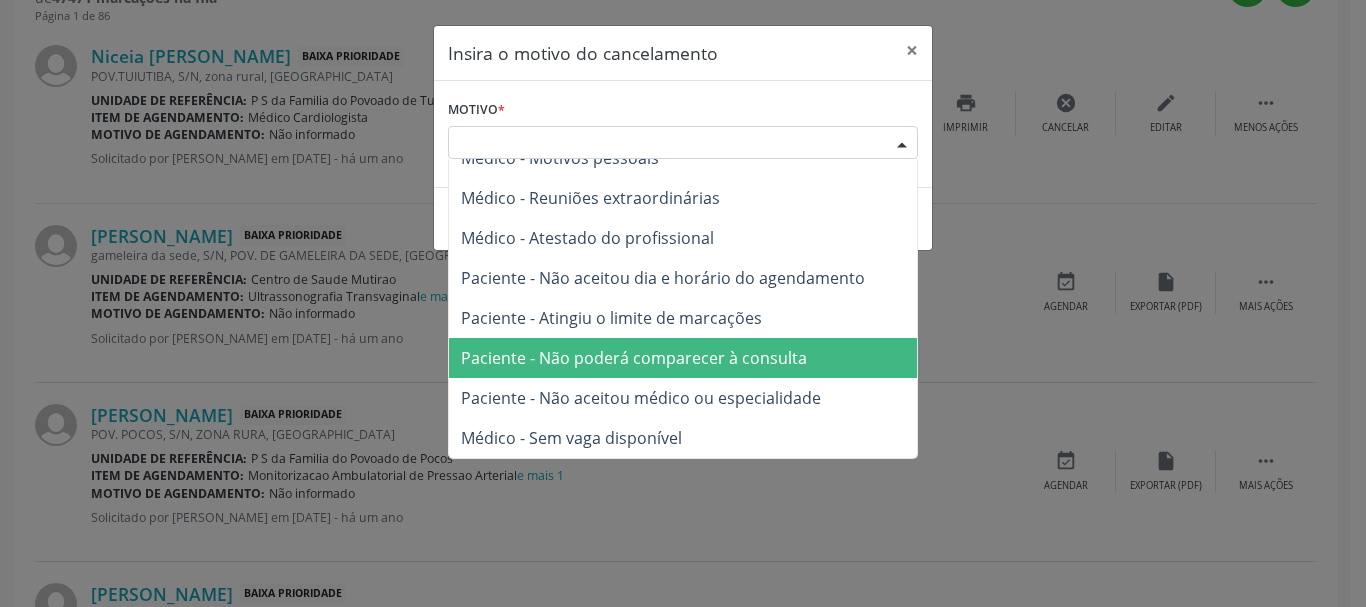 click on "Paciente - Não poderá comparecer à consulta" at bounding box center (634, 358) 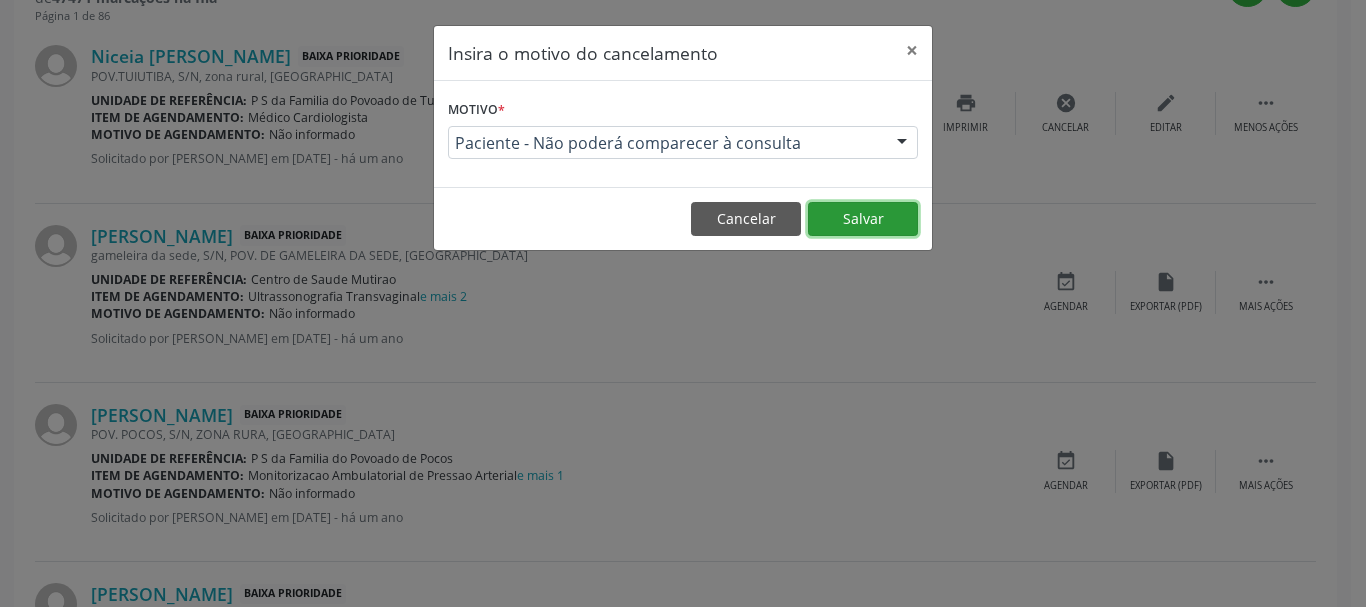 click on "Salvar" at bounding box center [863, 219] 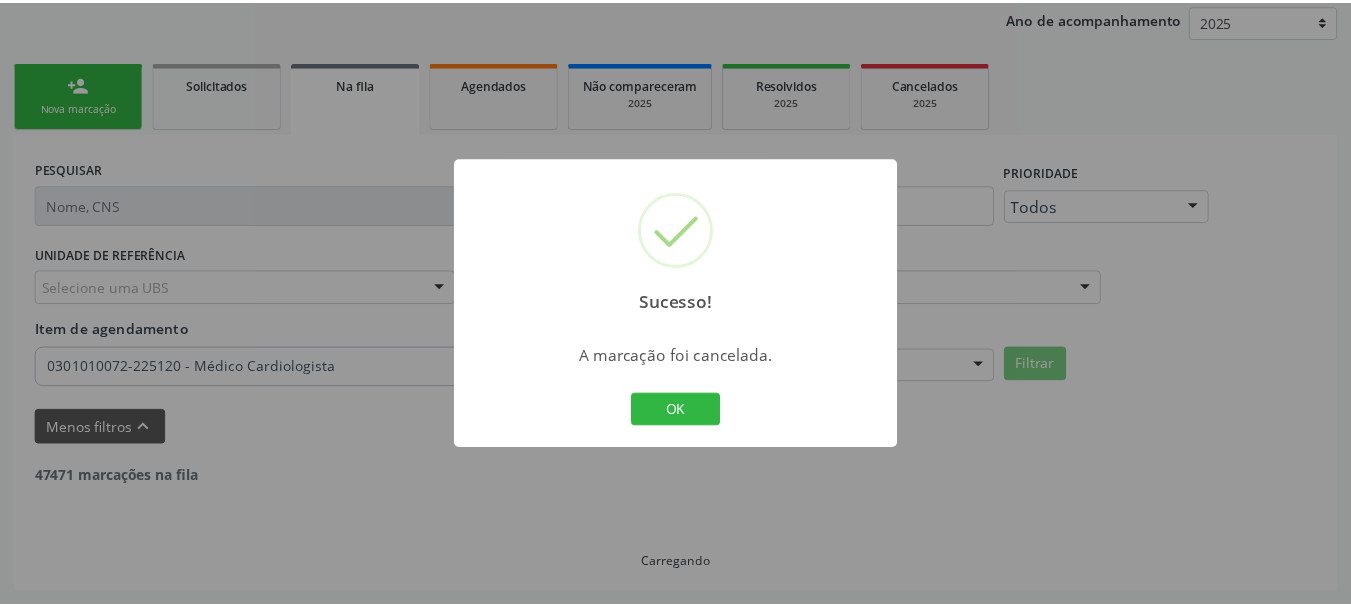 scroll, scrollTop: 238, scrollLeft: 0, axis: vertical 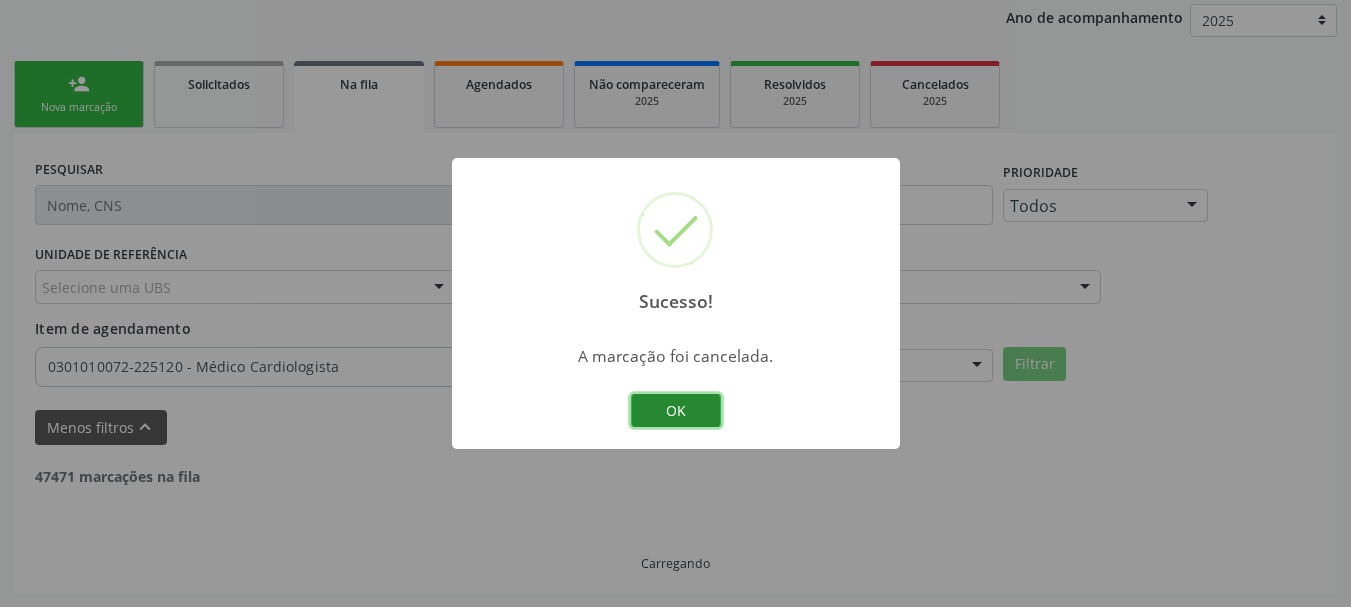 click on "OK" at bounding box center [676, 411] 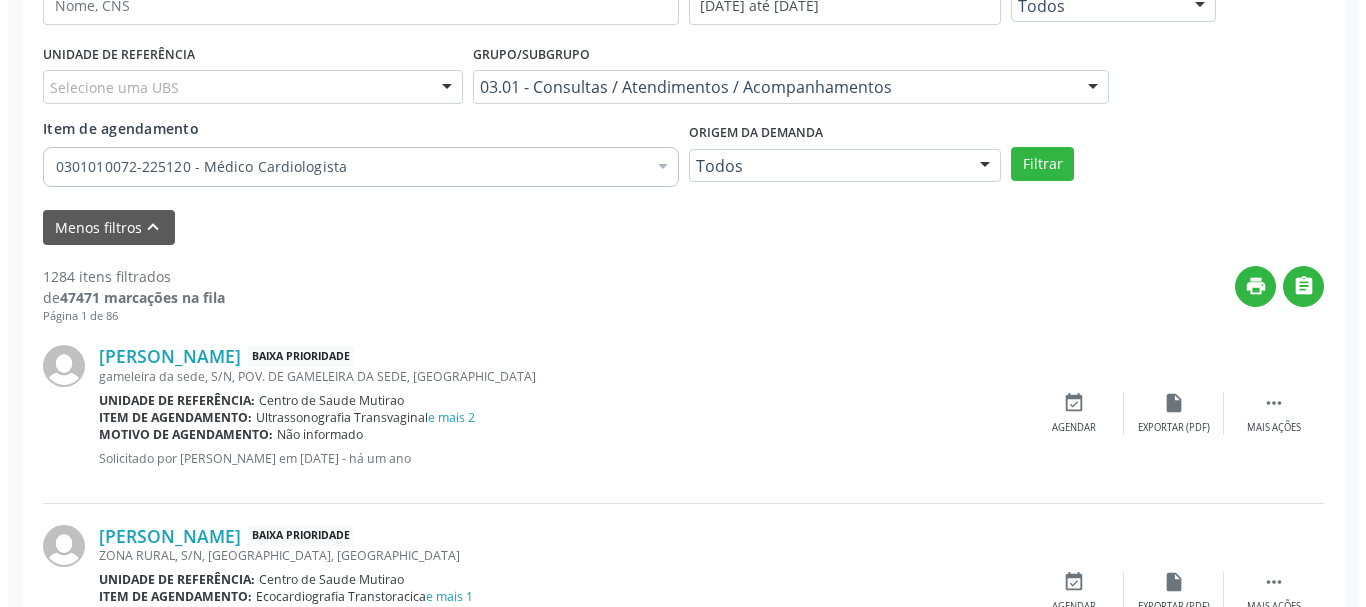 scroll, scrollTop: 538, scrollLeft: 0, axis: vertical 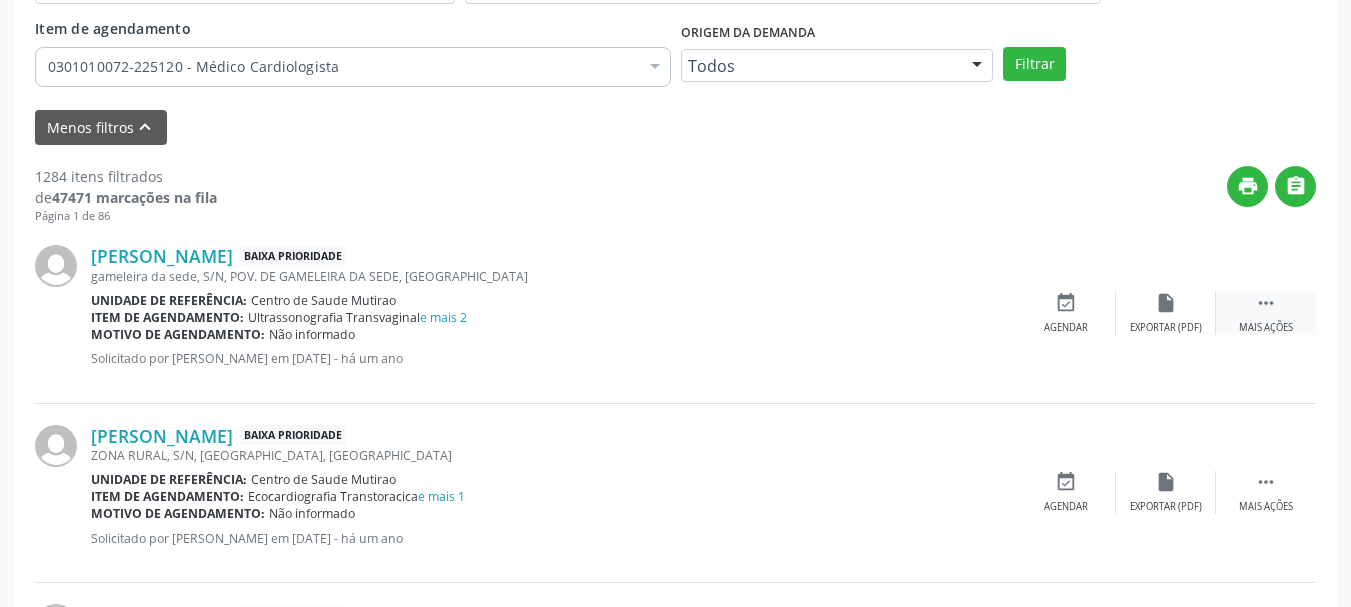 click on "" at bounding box center [1266, 303] 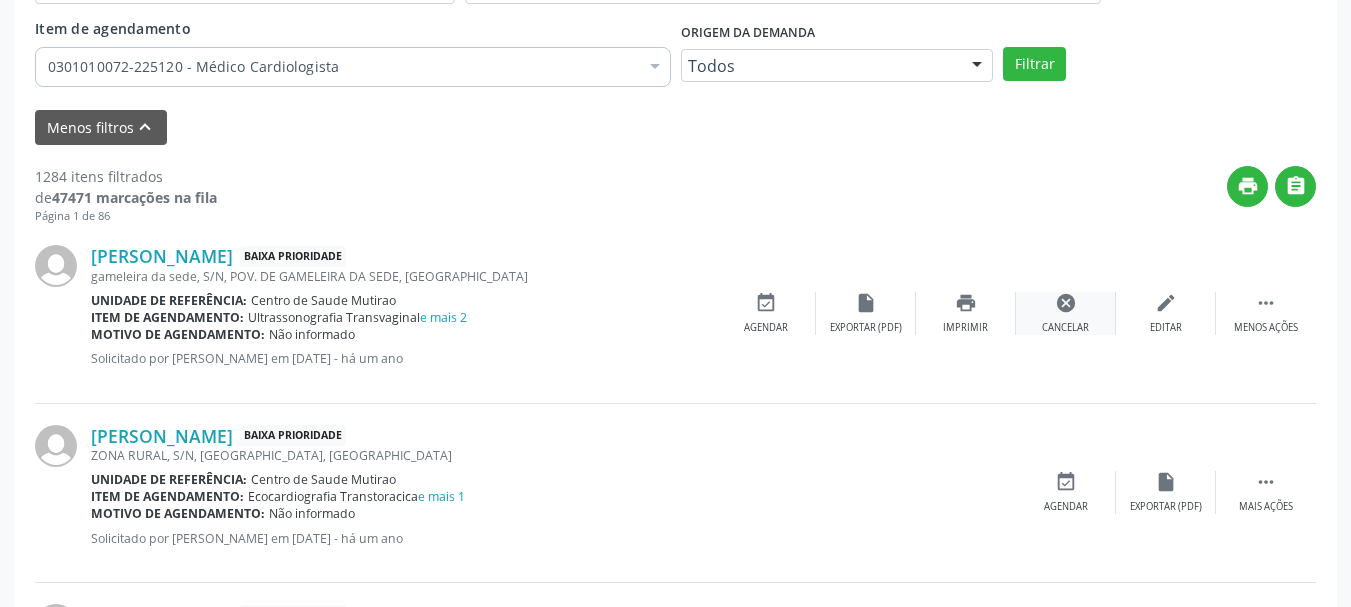 click on "Cancelar" at bounding box center [1065, 328] 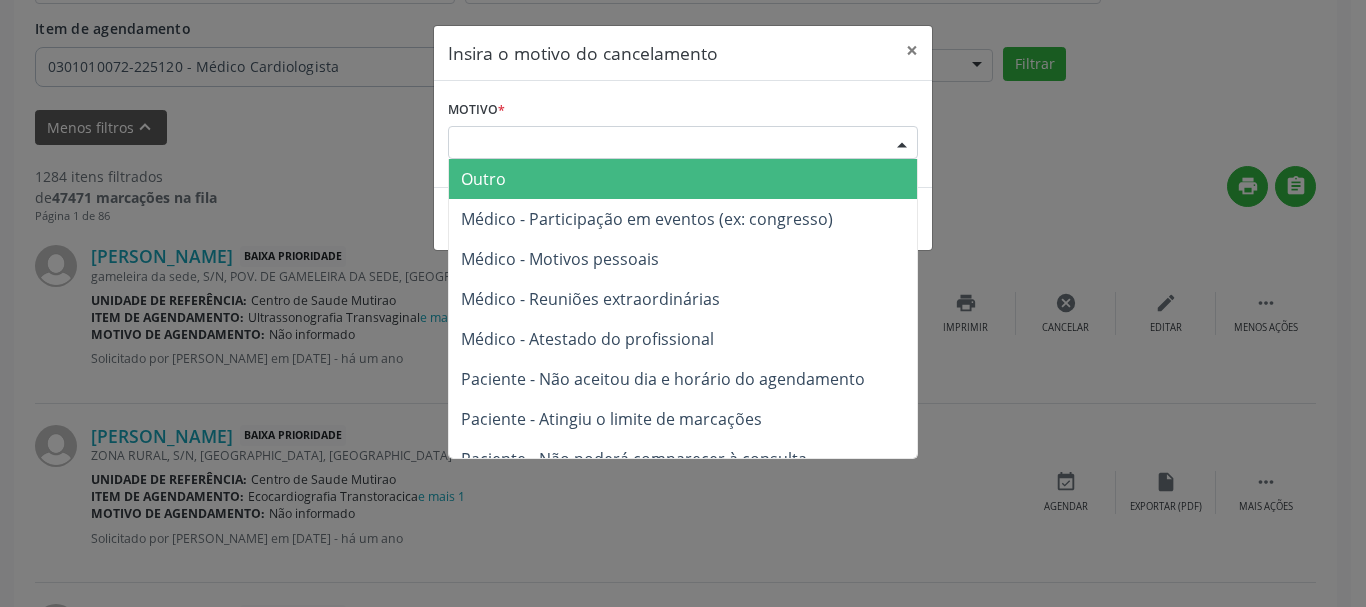 click at bounding box center (902, 144) 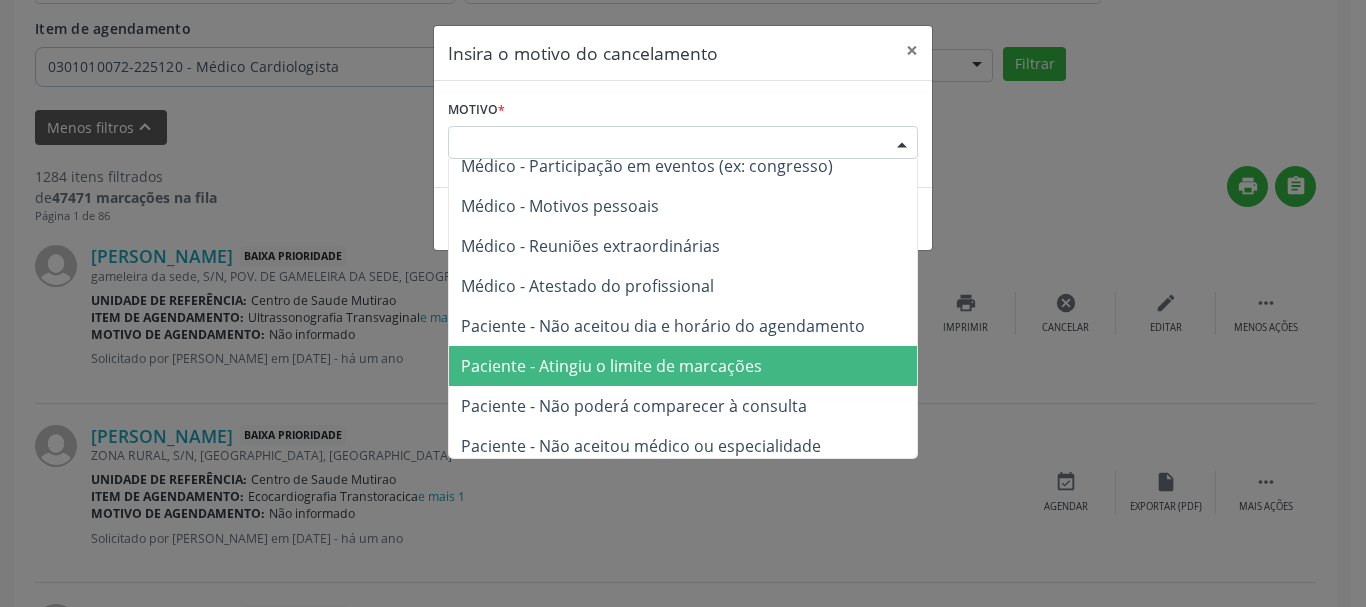 scroll, scrollTop: 101, scrollLeft: 0, axis: vertical 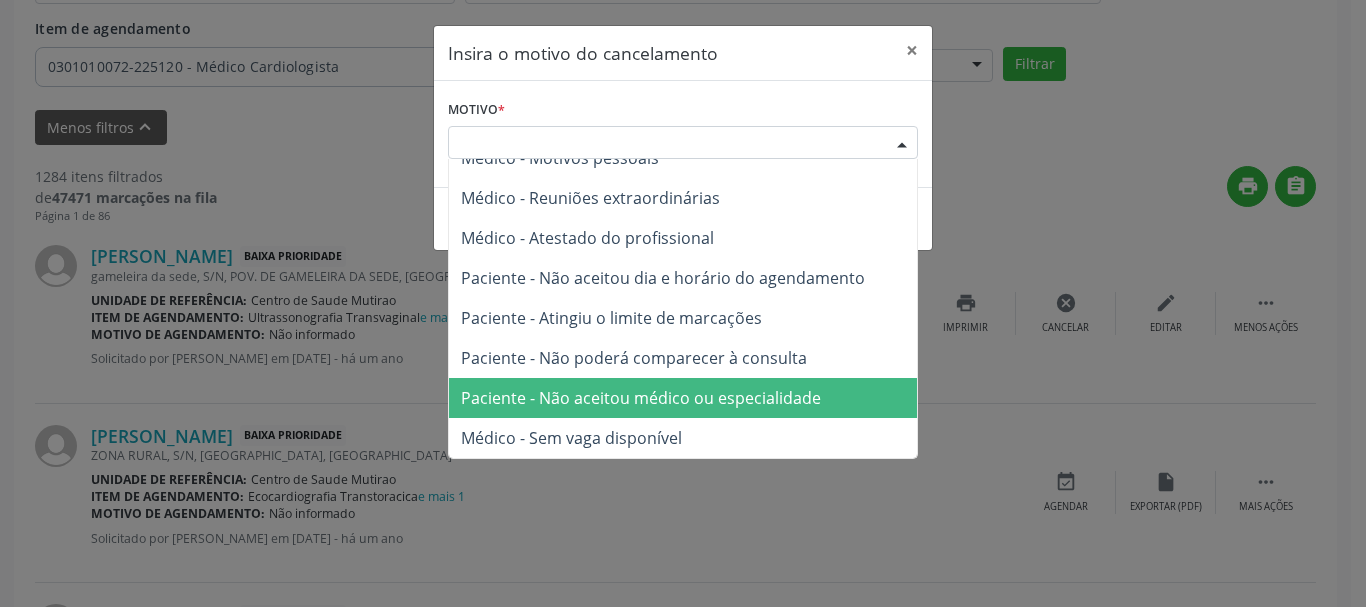 click on "Paciente - Não aceitou médico ou especialidade" at bounding box center [683, 398] 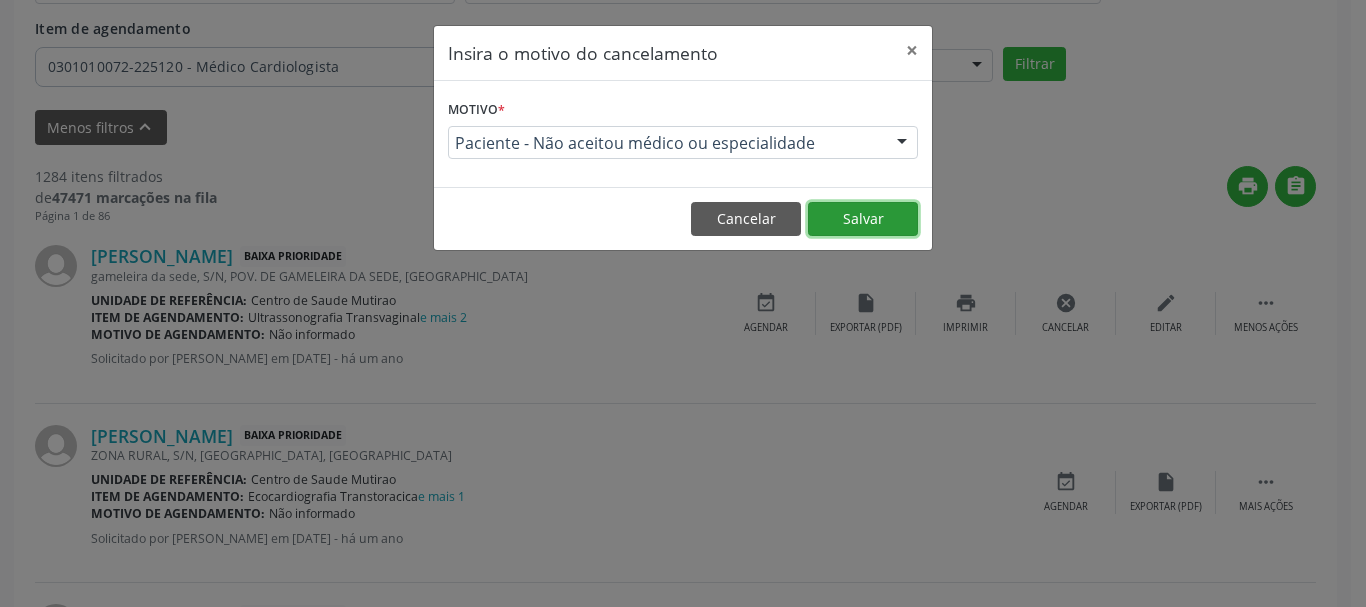 click on "Salvar" at bounding box center [863, 219] 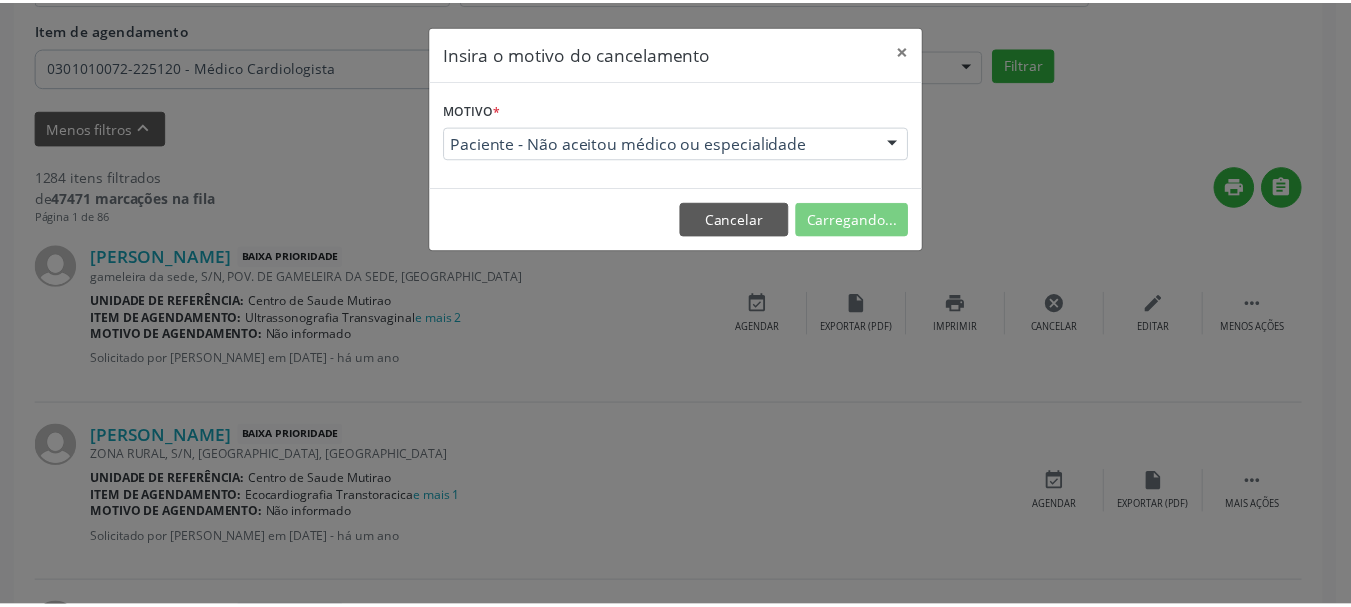 scroll, scrollTop: 238, scrollLeft: 0, axis: vertical 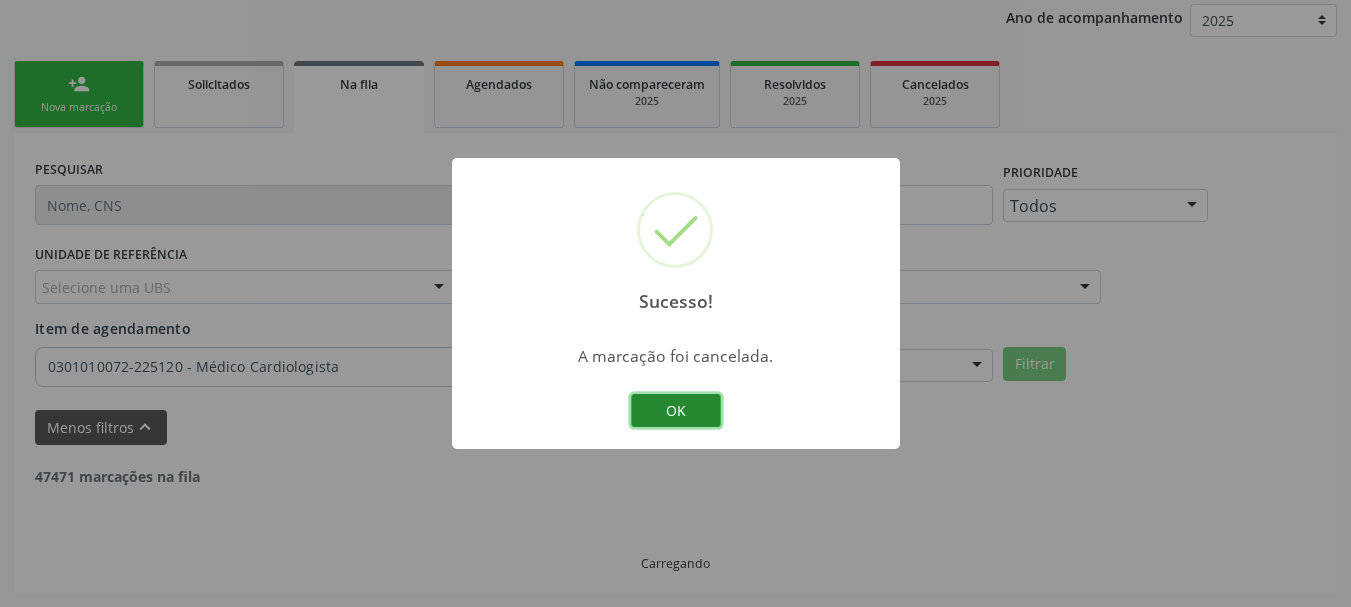 click on "OK" at bounding box center [676, 411] 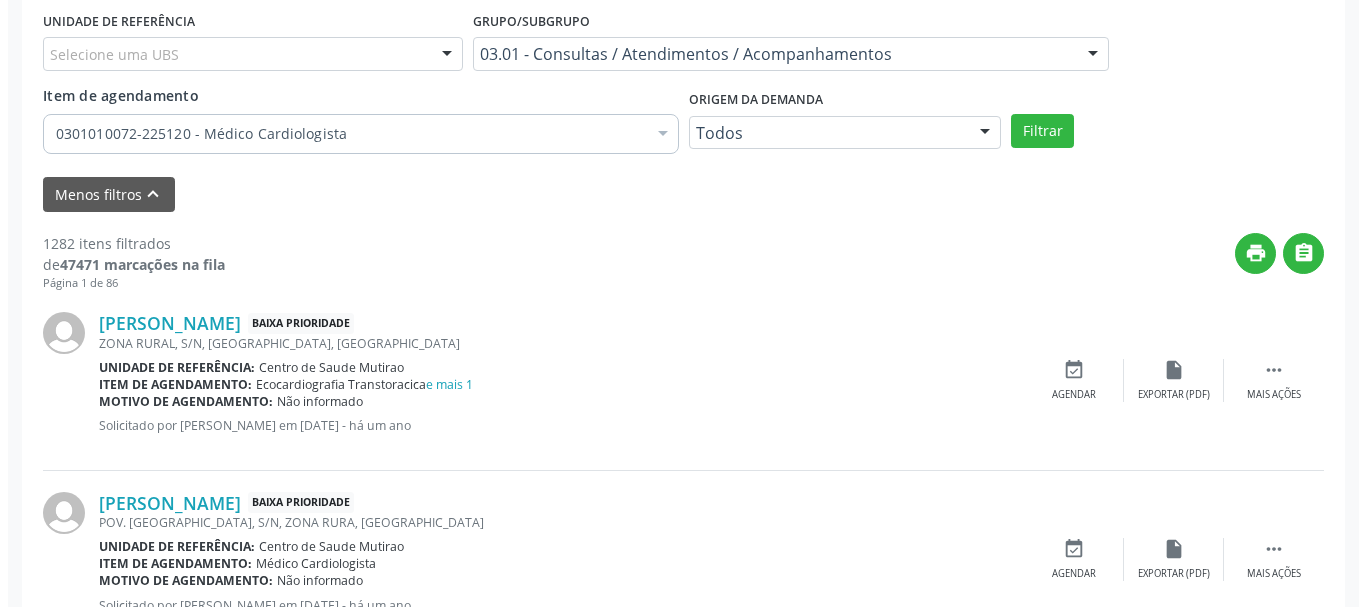 scroll, scrollTop: 538, scrollLeft: 0, axis: vertical 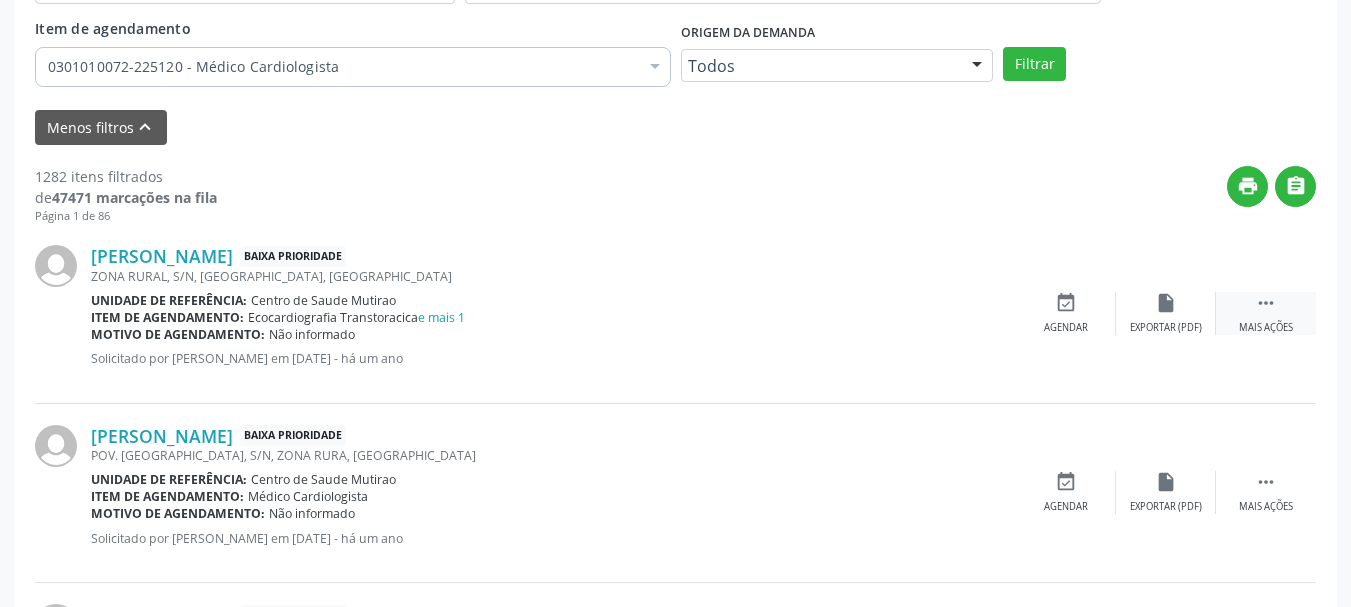 click on "Mais ações" at bounding box center [1266, 328] 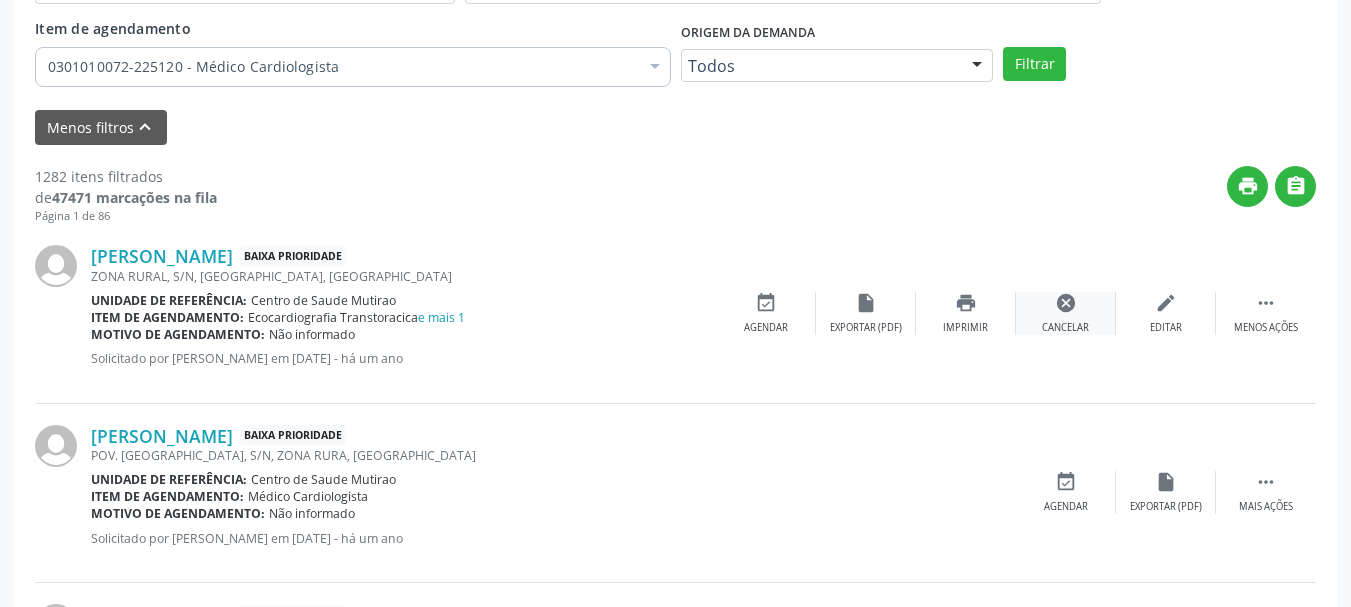 click on "cancel
Cancelar" at bounding box center (1066, 313) 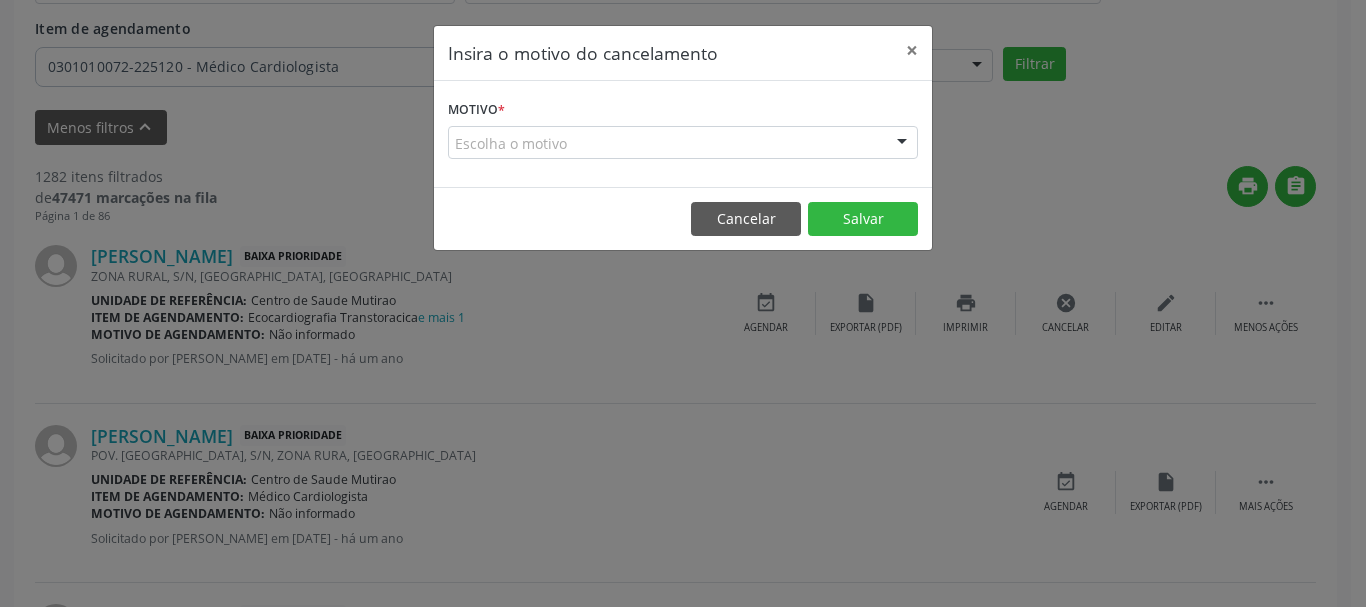 click at bounding box center (902, 144) 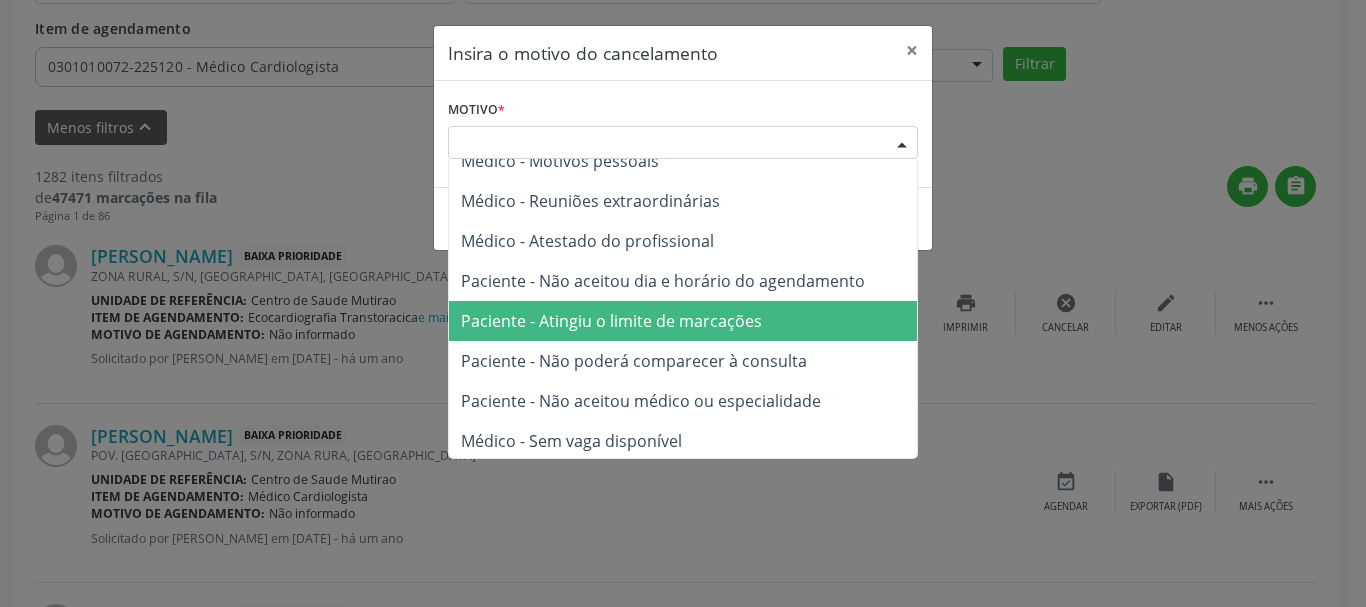 scroll, scrollTop: 101, scrollLeft: 0, axis: vertical 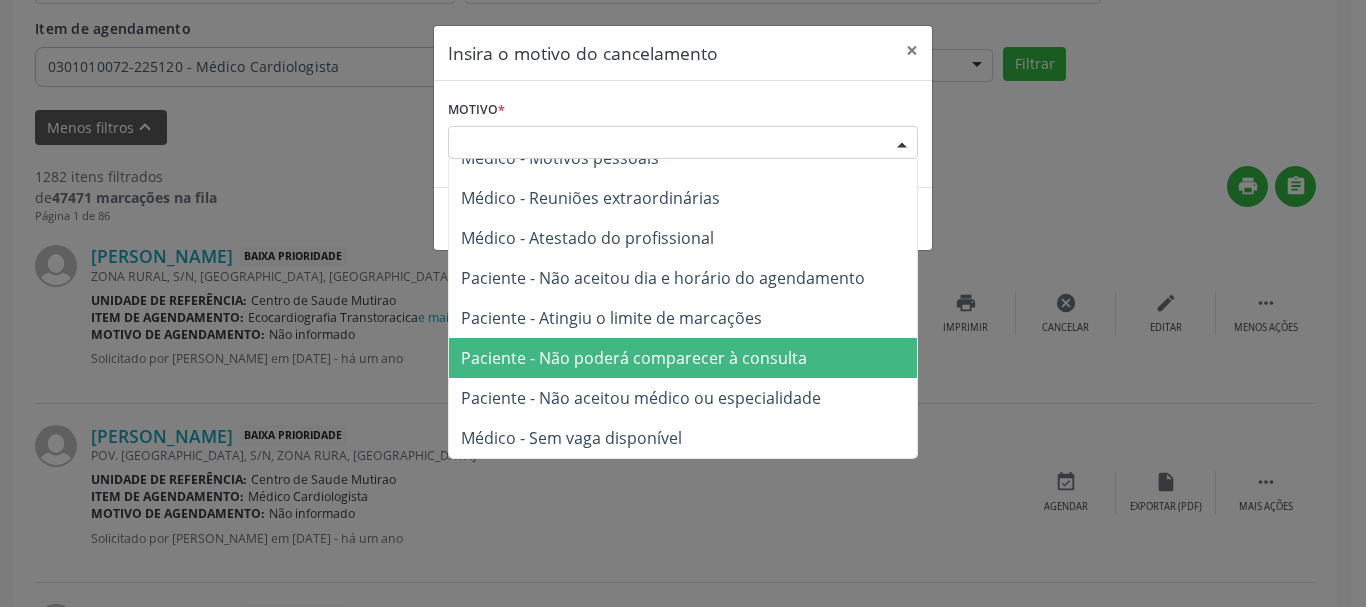 click on "Paciente - Não poderá comparecer à consulta" at bounding box center (683, 358) 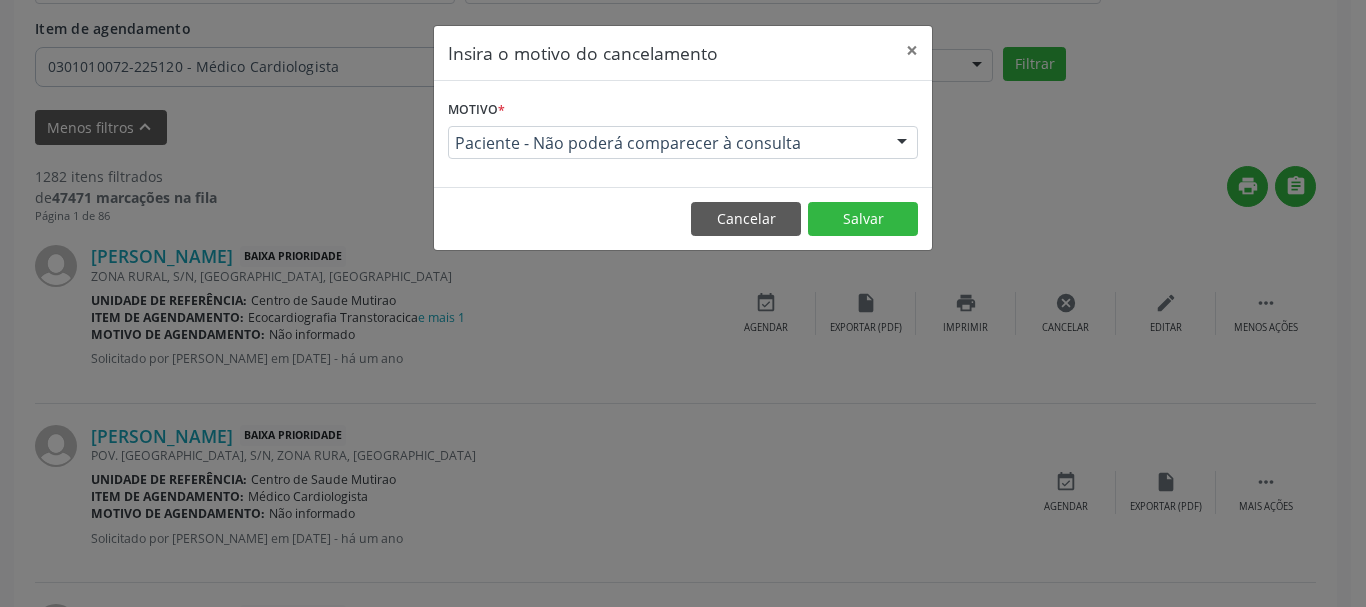 click on "Cancelar Salvar" at bounding box center [683, 218] 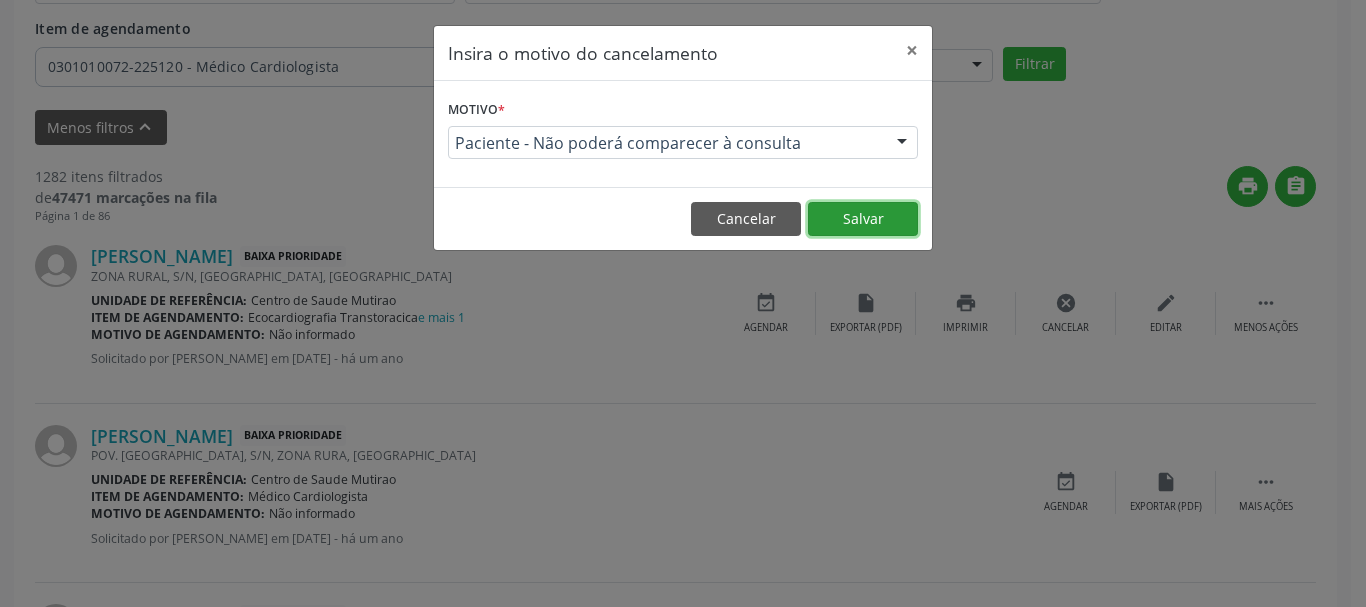 click on "Salvar" at bounding box center [863, 219] 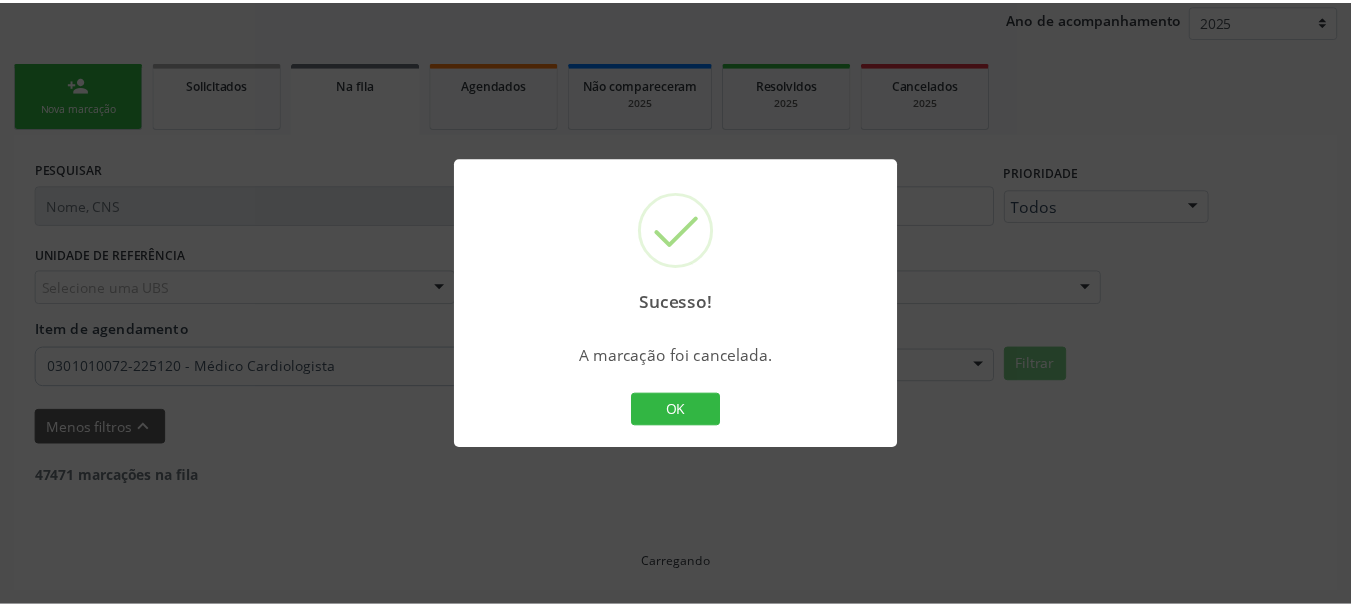 scroll, scrollTop: 238, scrollLeft: 0, axis: vertical 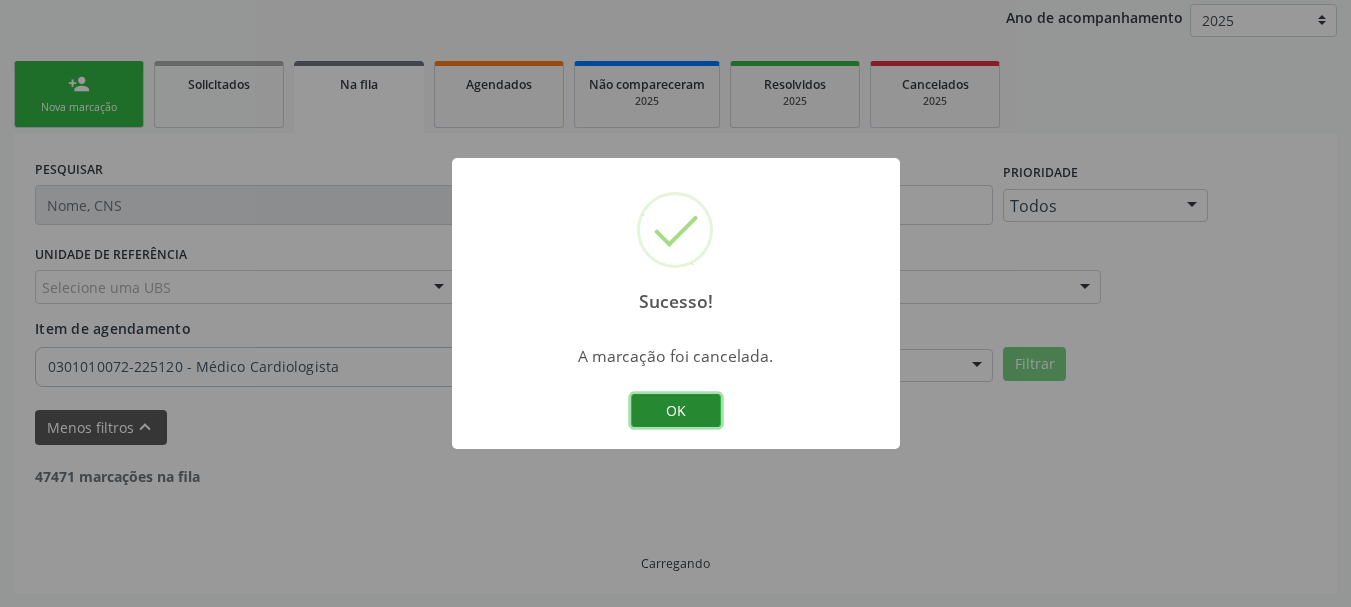 click on "OK" at bounding box center [676, 411] 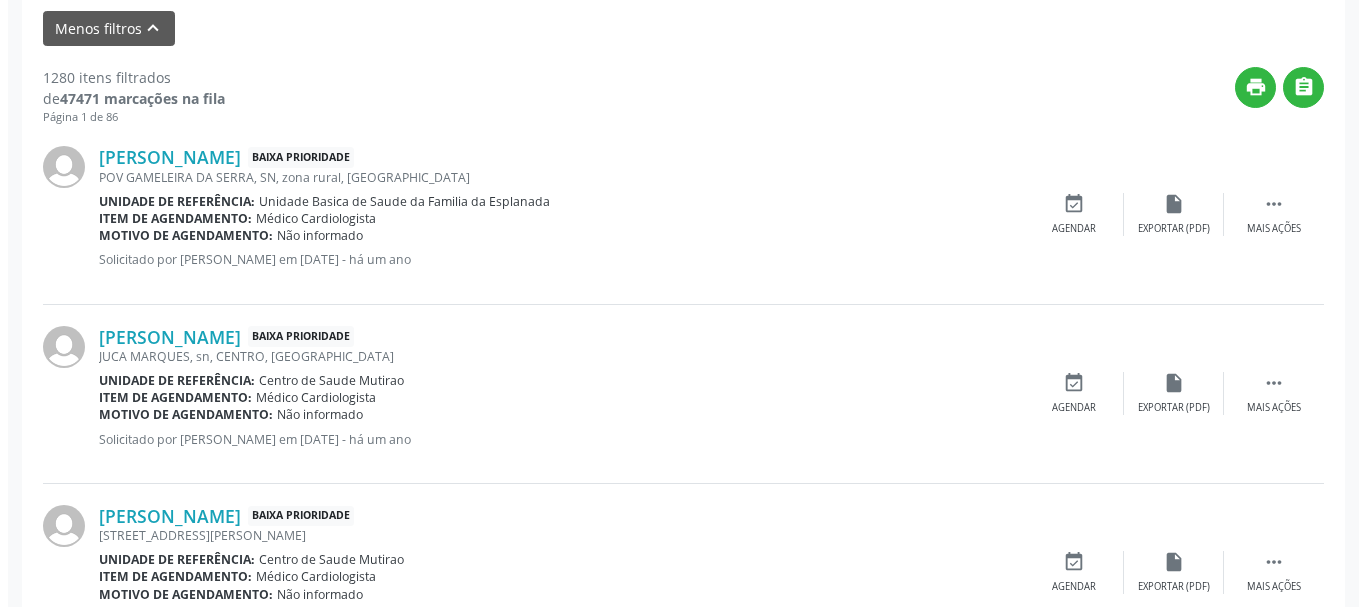 scroll, scrollTop: 638, scrollLeft: 0, axis: vertical 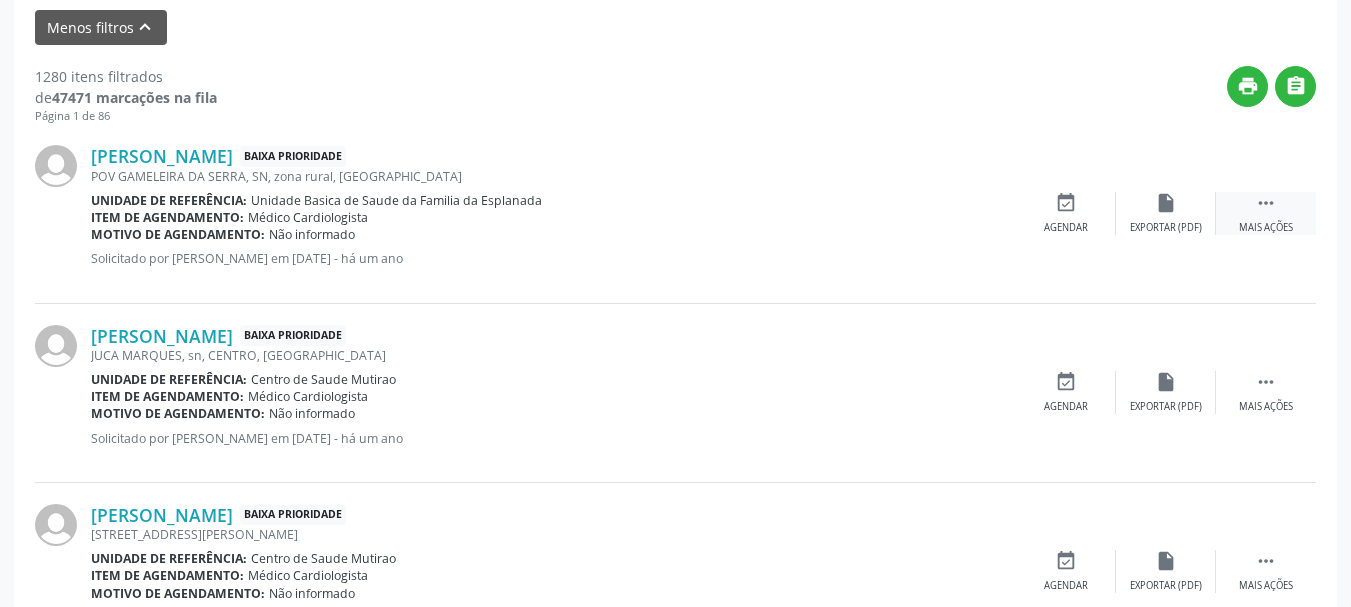 click on "
Mais ações" at bounding box center (1266, 213) 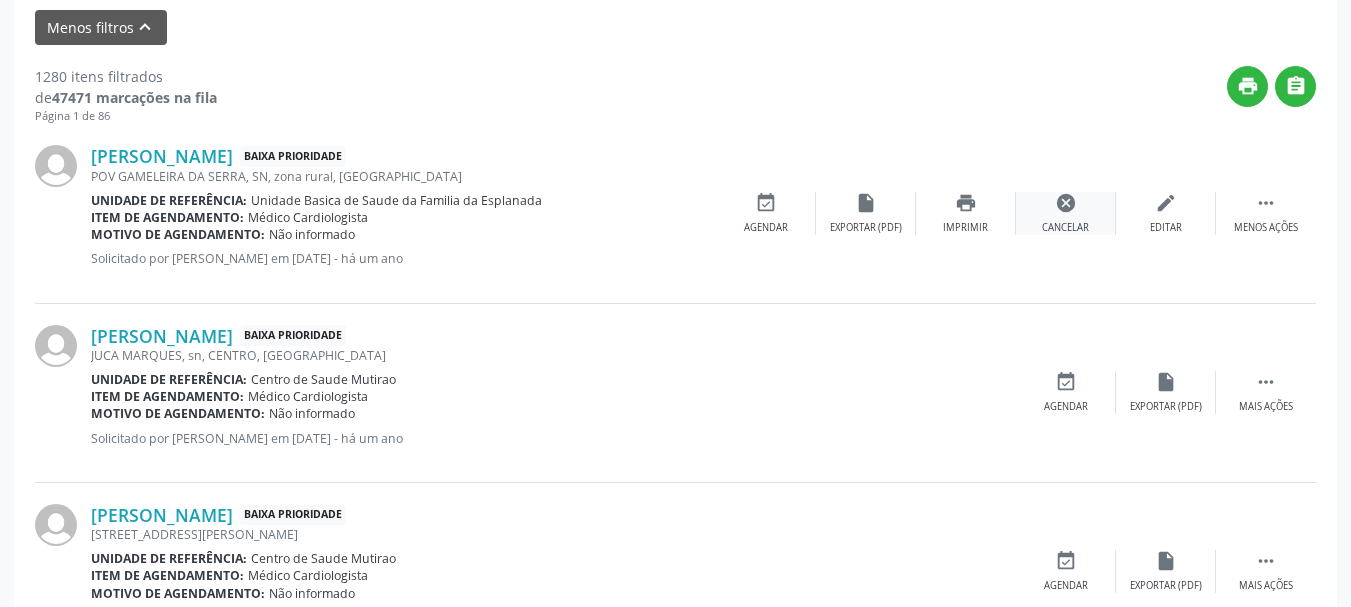 click on "cancel
Cancelar" at bounding box center (1066, 213) 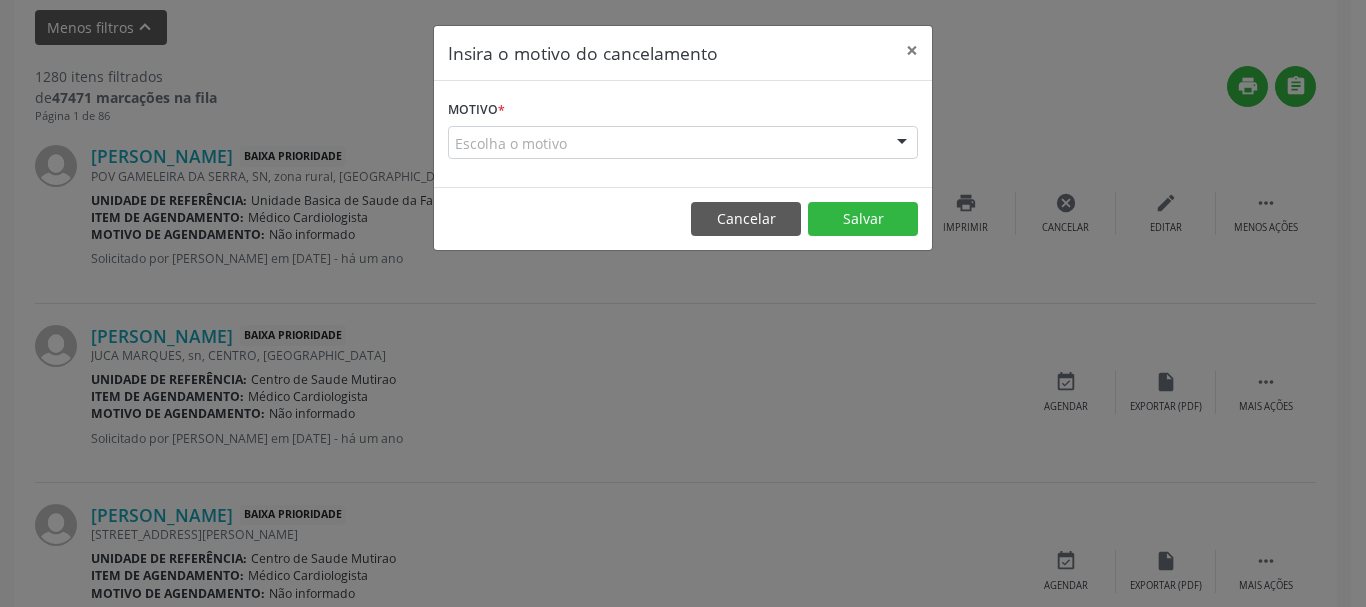 click on "Motivo
*
Escolha o motivo
Outro   Médico - Participação em eventos (ex: congresso)   Médico - Motivos pessoais   Médico - Reuniões extraordinárias   Médico - Atestado do profissional   Paciente - Não aceitou dia e horário do agendamento   Paciente - Atingiu o limite de marcações   Paciente - Não poderá comparecer à consulta   Paciente - Não aceitou médico ou especialidade   Médico - Sem vaga disponível
Nenhum resultado encontrado para: "   "
Não há nenhuma opção para ser exibida." at bounding box center (683, 127) 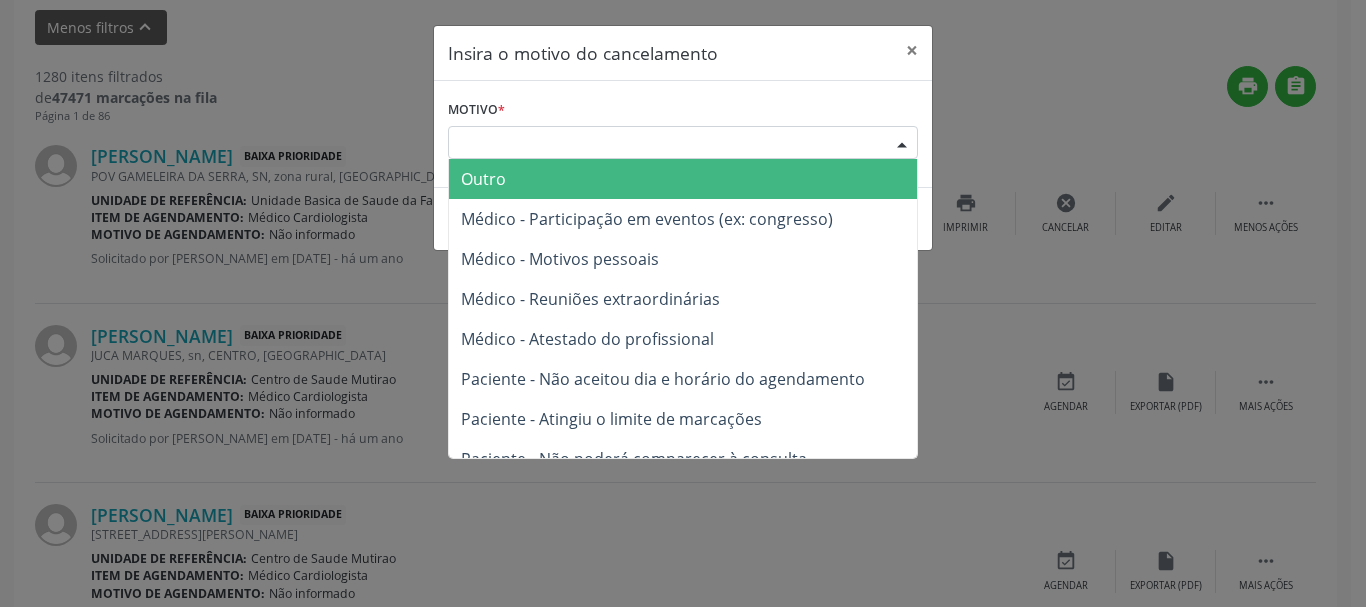 click at bounding box center [902, 144] 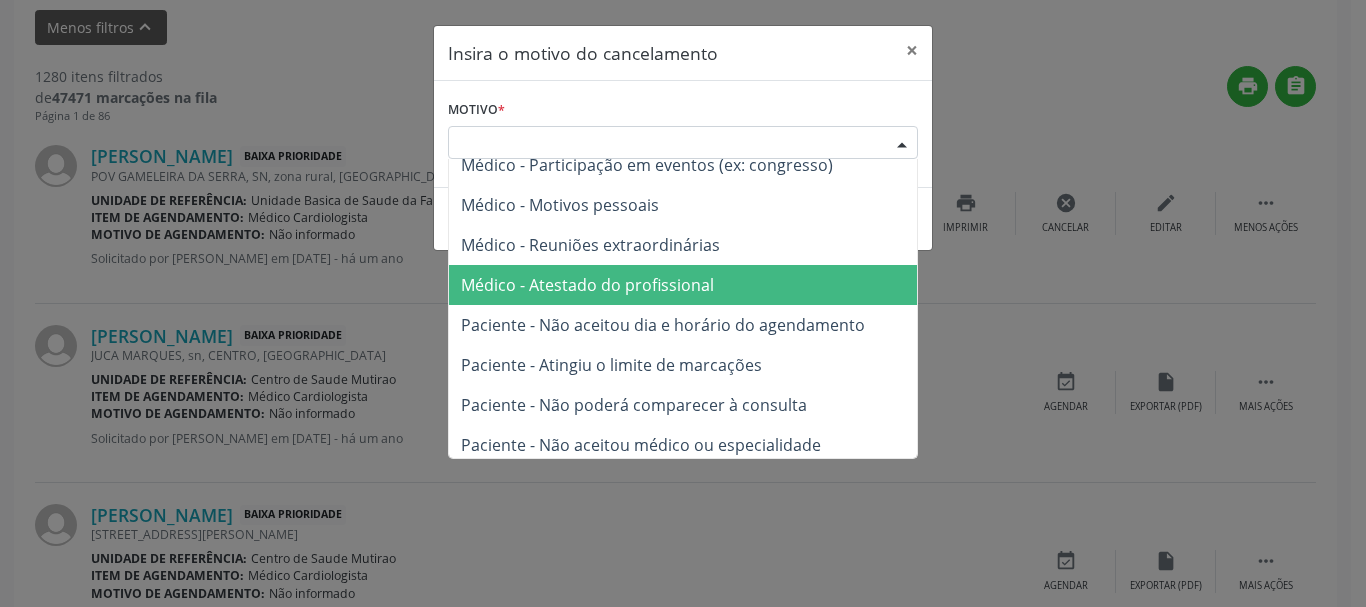 scroll, scrollTop: 100, scrollLeft: 0, axis: vertical 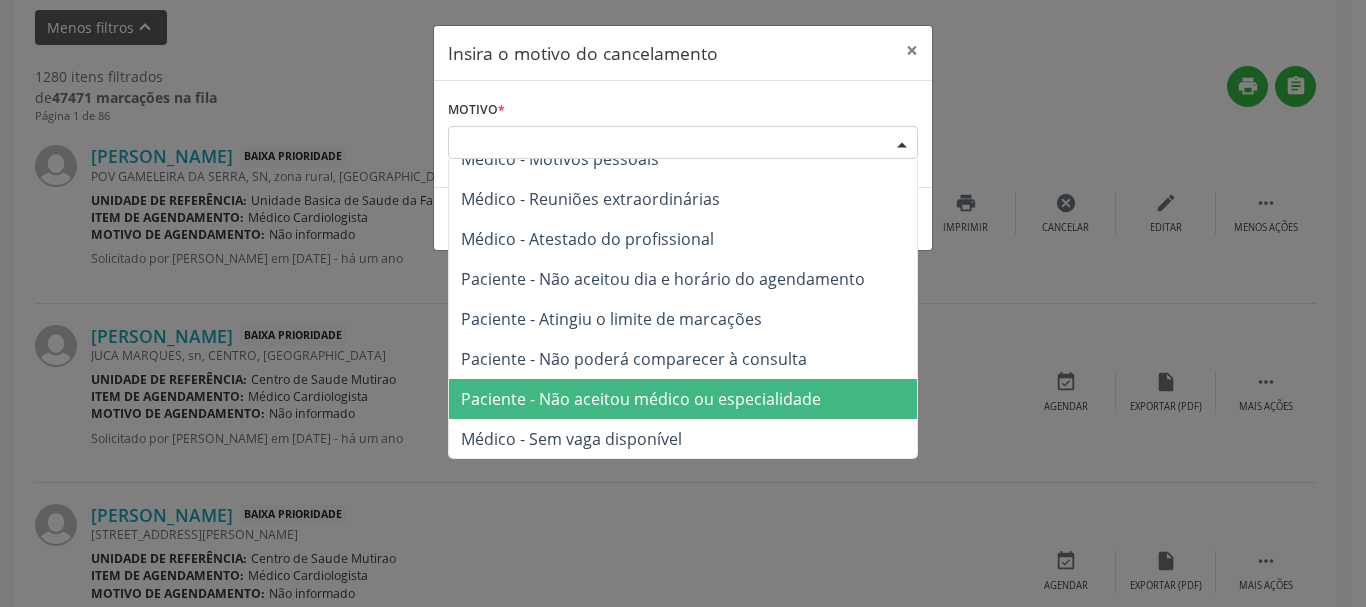 drag, startPoint x: 804, startPoint y: 365, endPoint x: 794, endPoint y: 390, distance: 26.925823 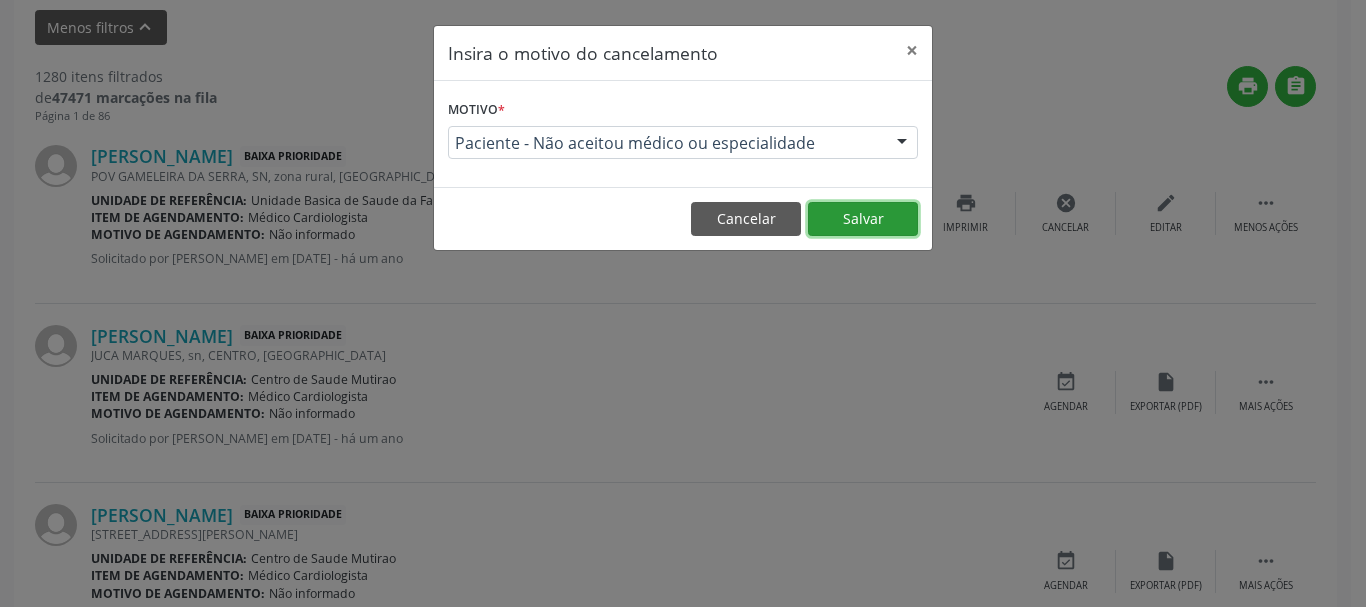 click on "Salvar" at bounding box center (863, 219) 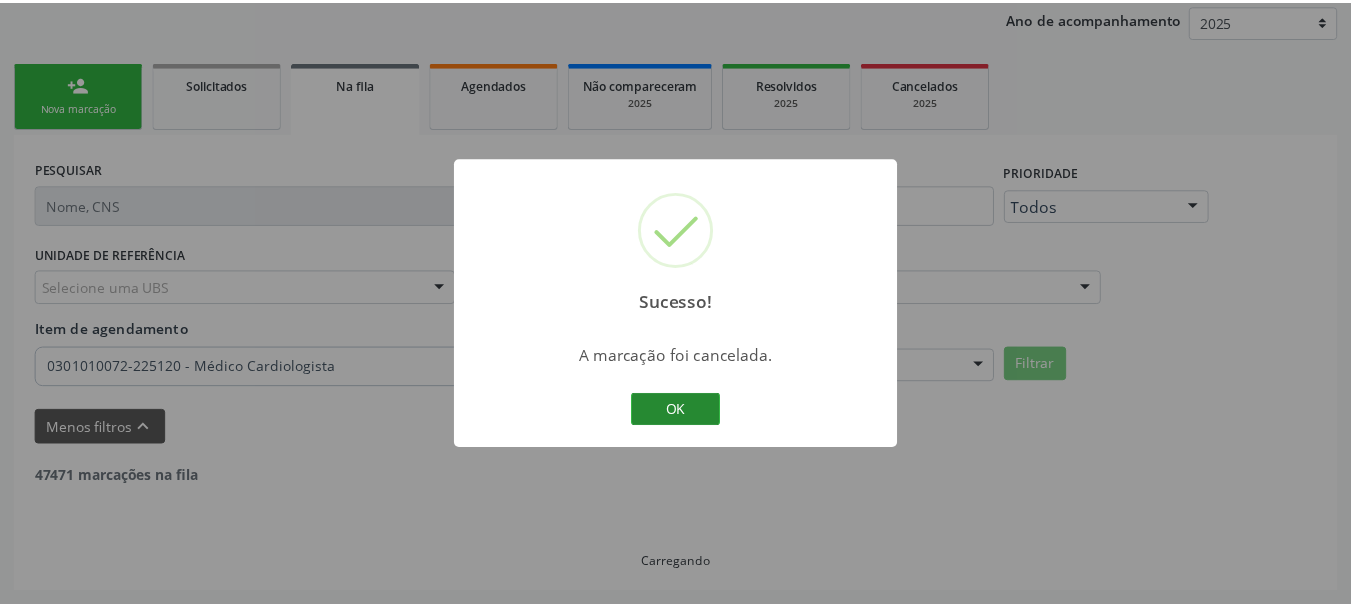 scroll, scrollTop: 238, scrollLeft: 0, axis: vertical 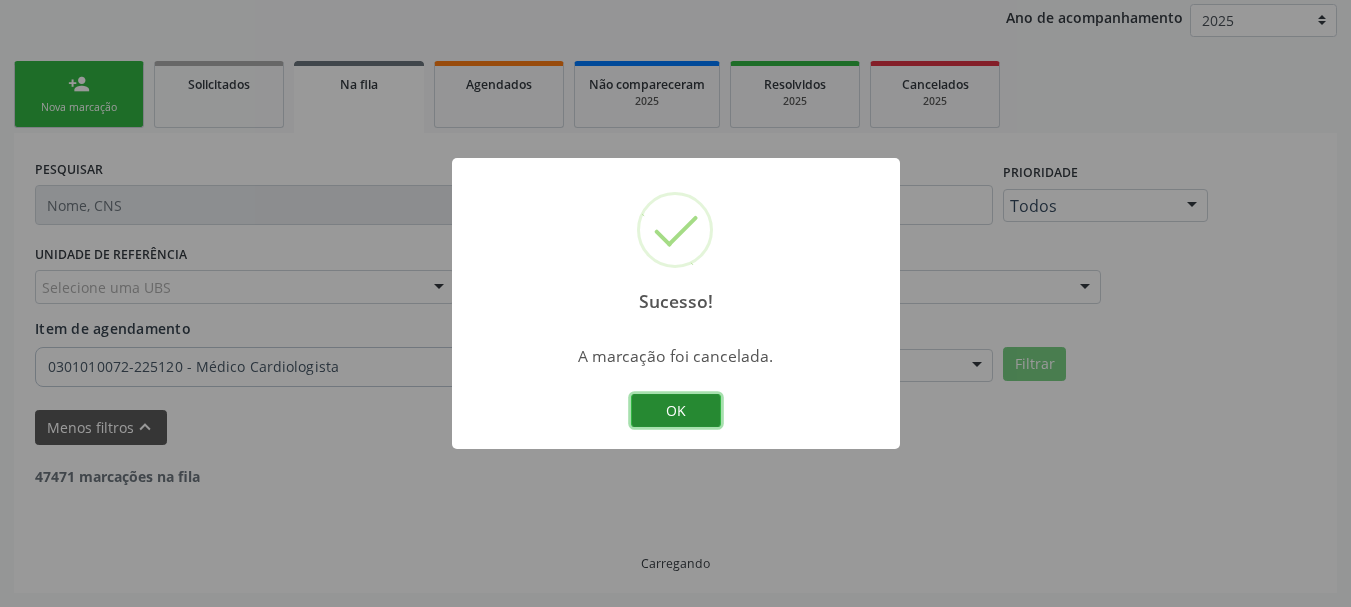 click on "OK" at bounding box center [676, 411] 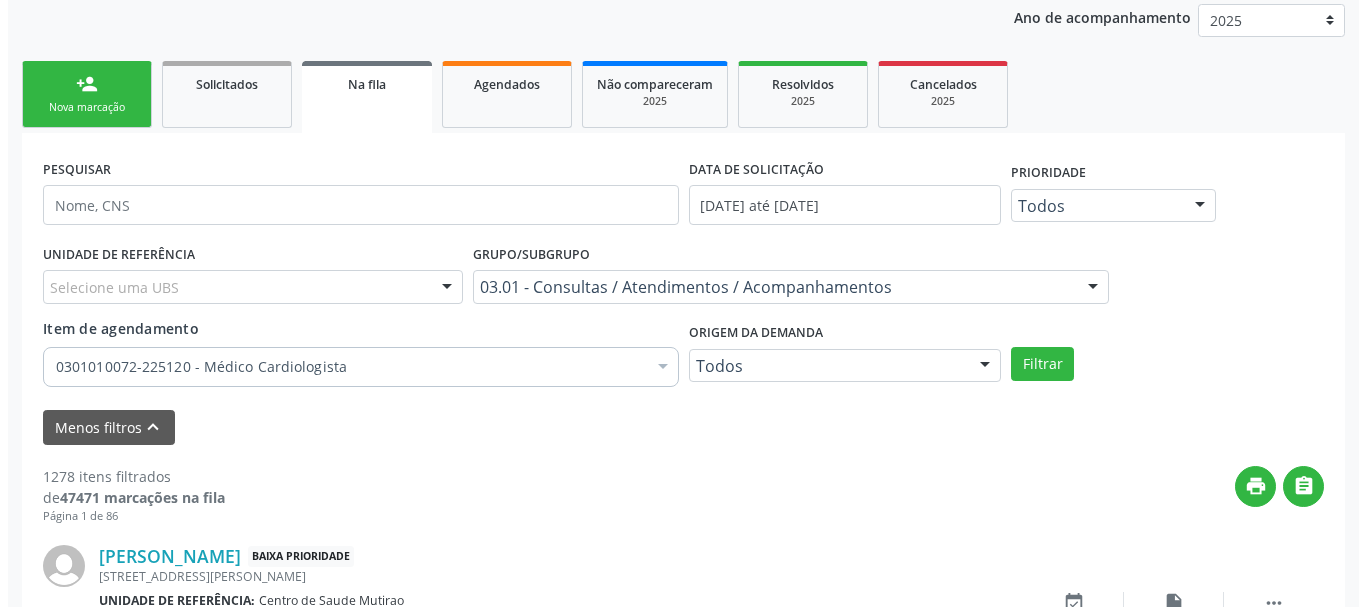 scroll, scrollTop: 438, scrollLeft: 0, axis: vertical 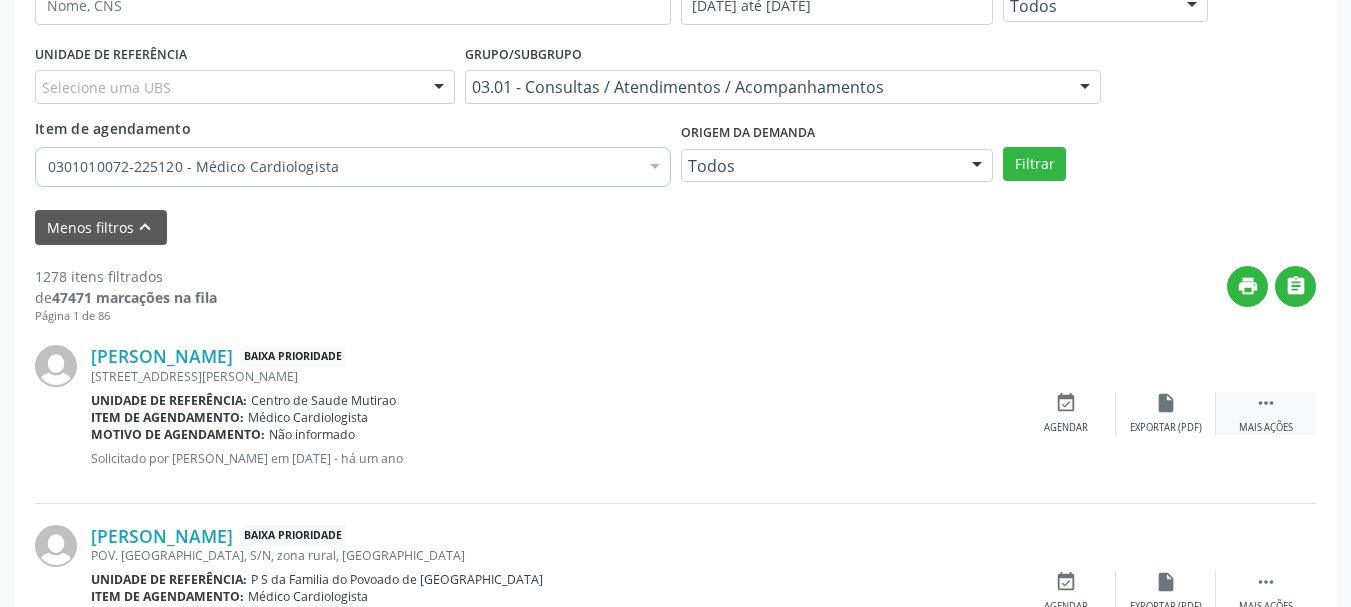 click on "
Mais ações" at bounding box center [1266, 413] 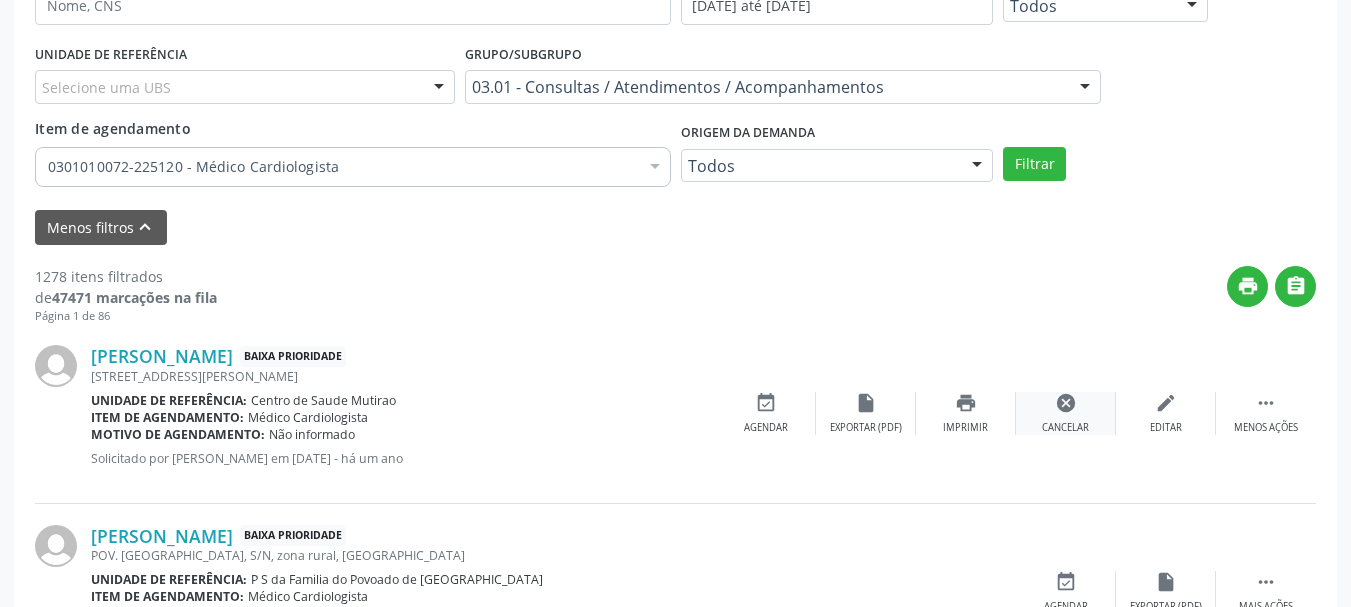 click on "cancel
Cancelar" at bounding box center (1066, 413) 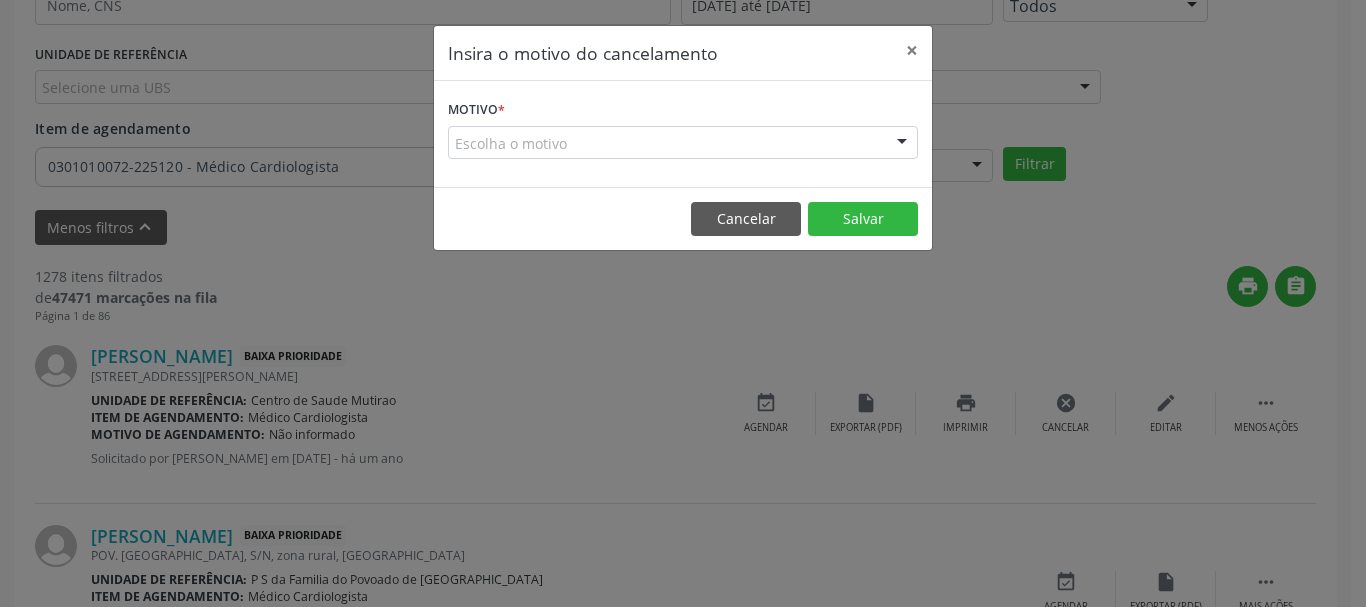 click at bounding box center [902, 144] 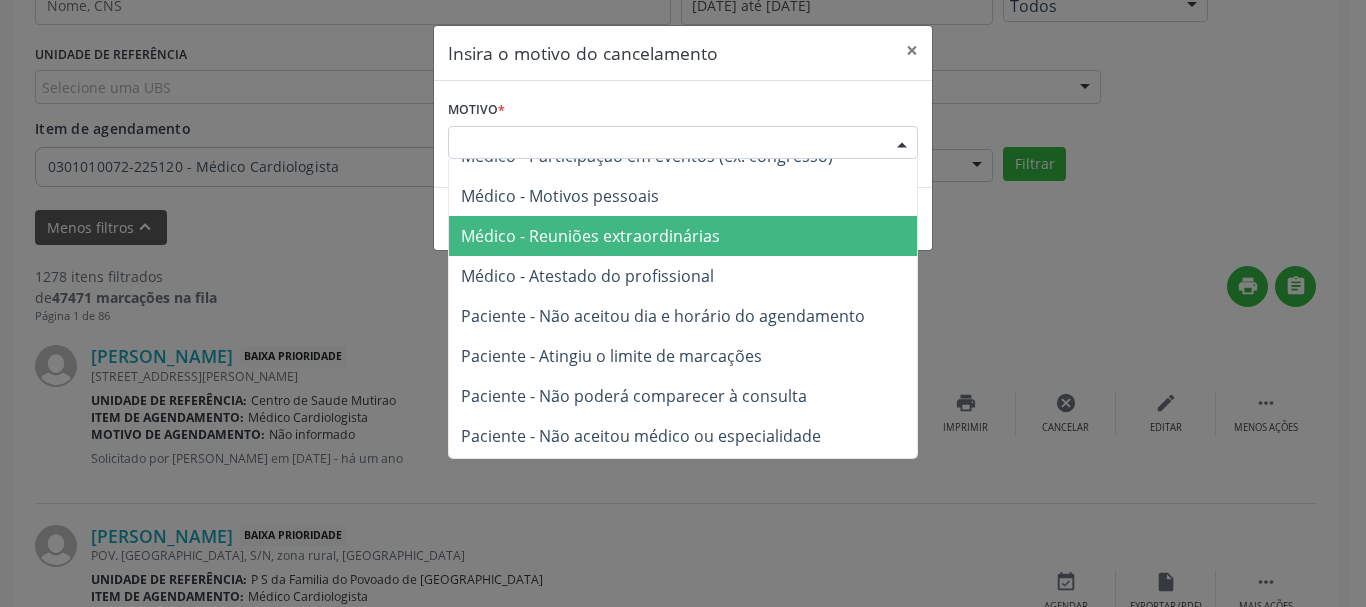 scroll, scrollTop: 101, scrollLeft: 0, axis: vertical 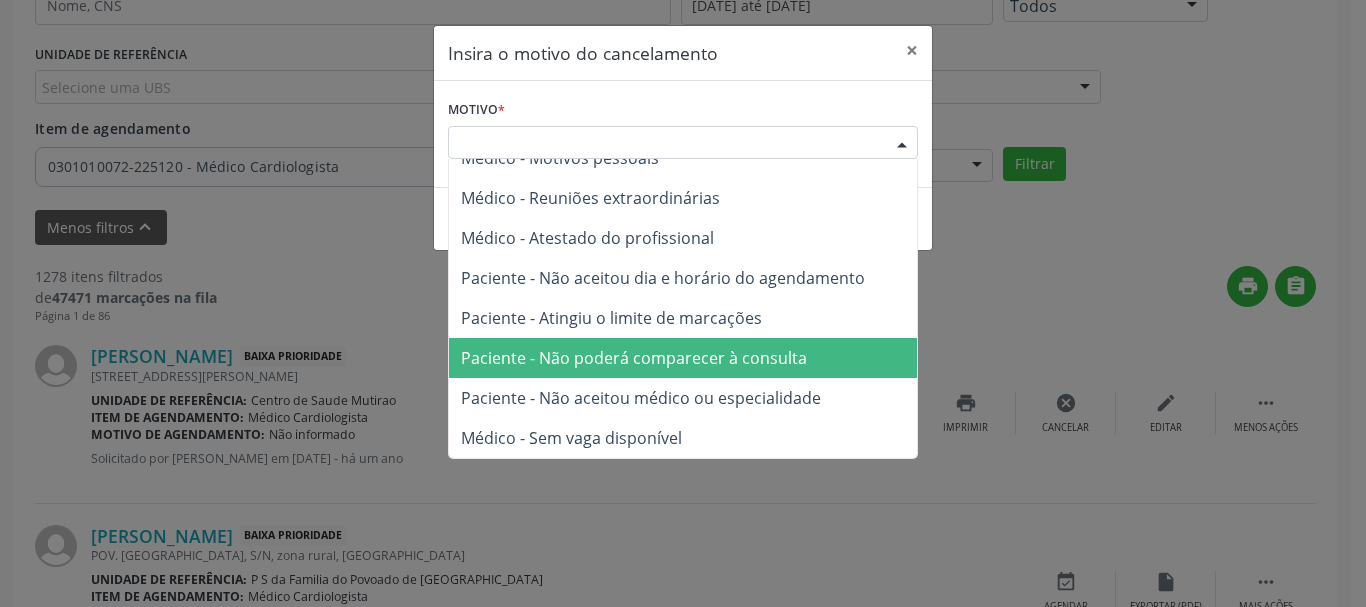 drag, startPoint x: 834, startPoint y: 356, endPoint x: 807, endPoint y: 383, distance: 38.183765 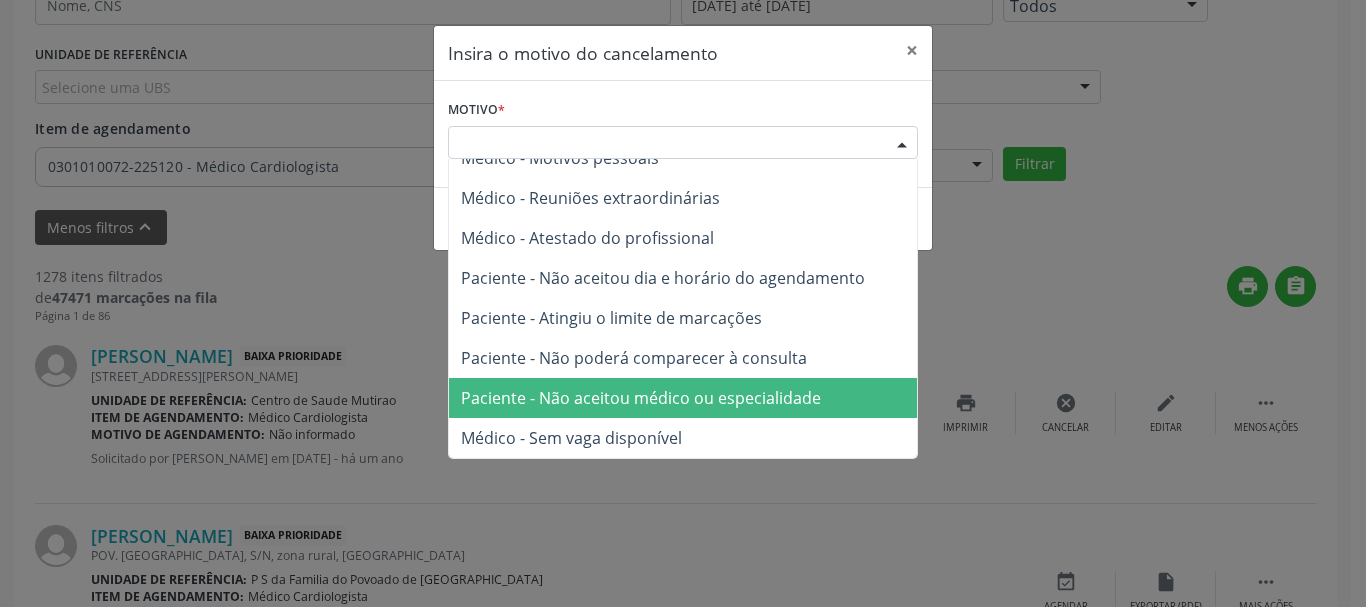 click on "Paciente - Não aceitou médico ou especialidade" at bounding box center [683, 398] 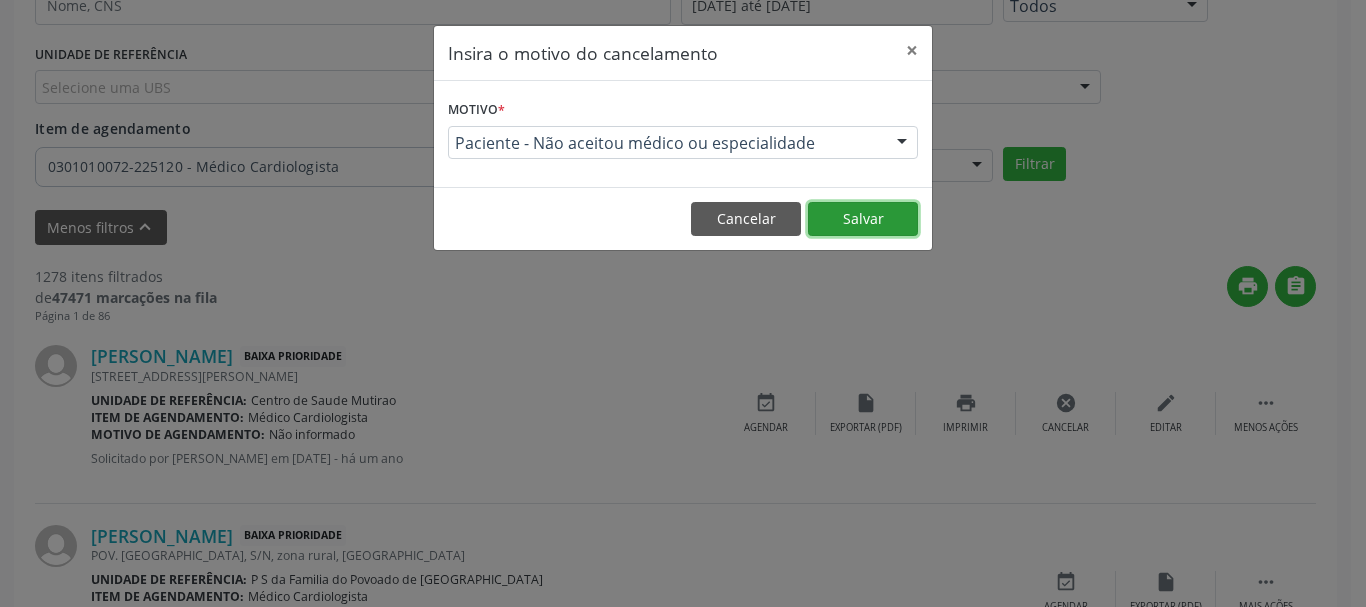 click on "Salvar" at bounding box center [863, 219] 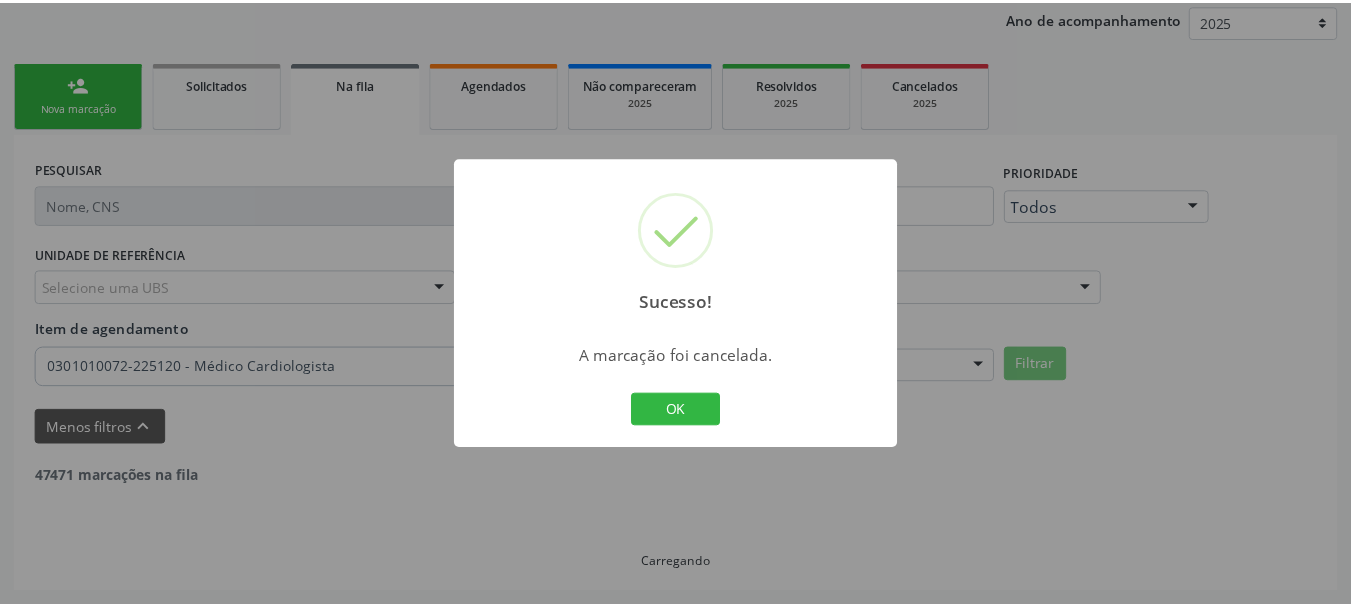 scroll, scrollTop: 238, scrollLeft: 0, axis: vertical 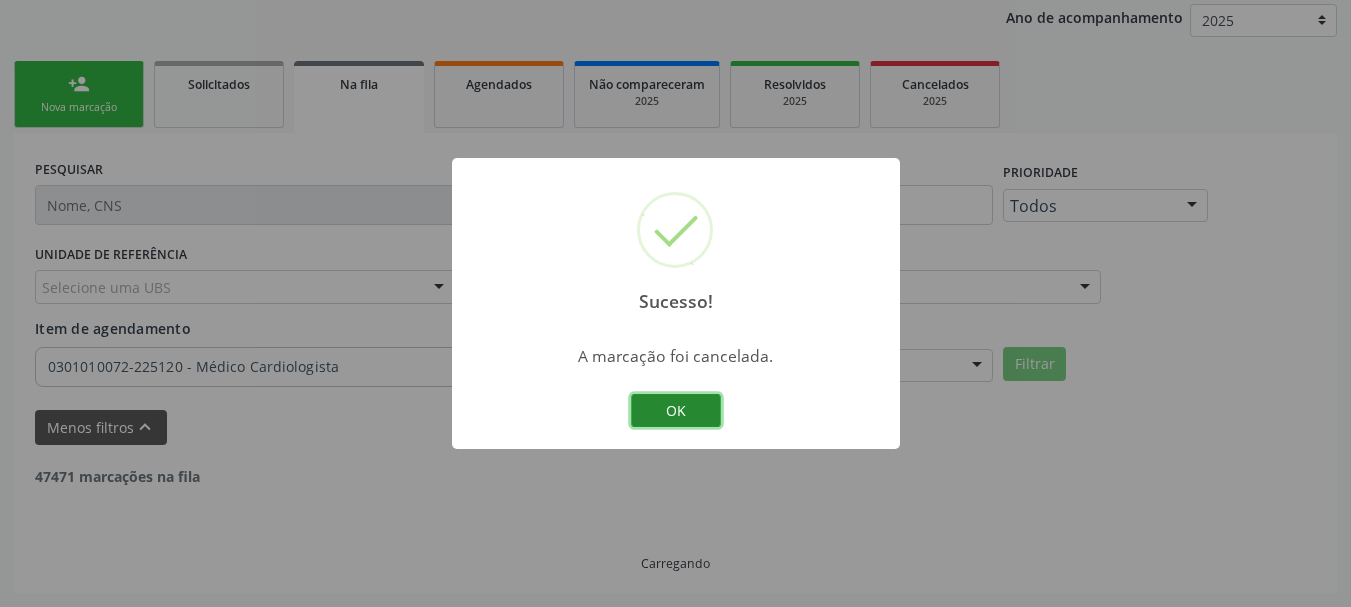 click on "OK" at bounding box center [676, 411] 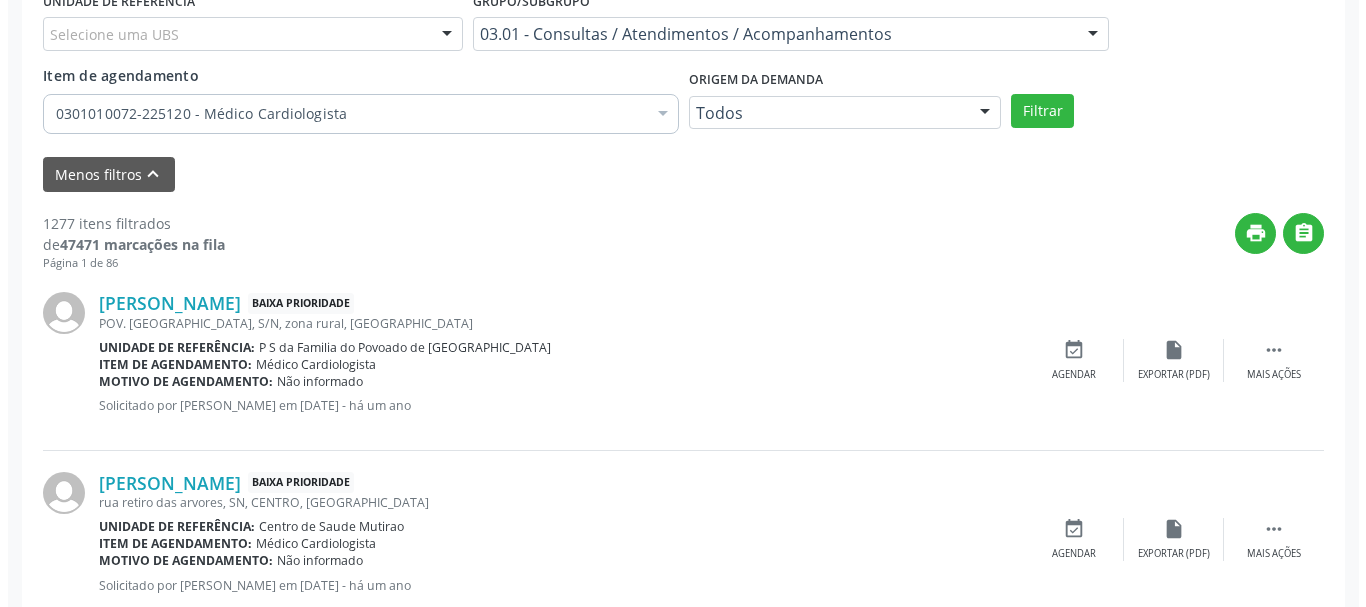 scroll, scrollTop: 638, scrollLeft: 0, axis: vertical 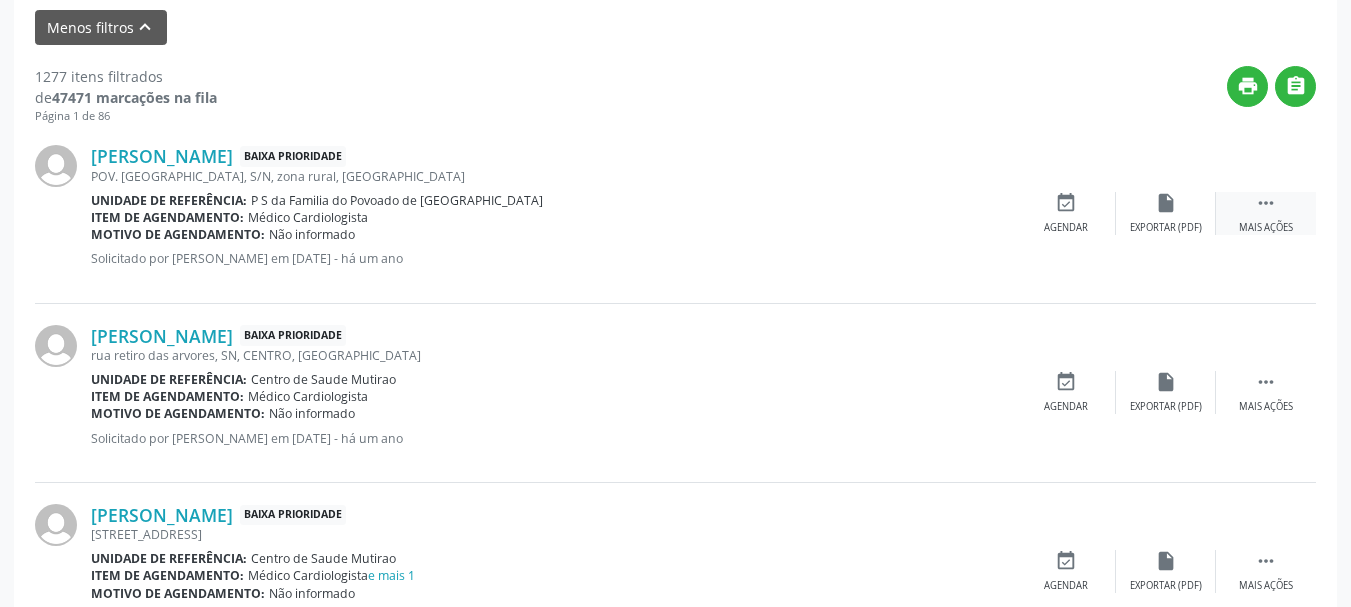 click on "" at bounding box center (1266, 203) 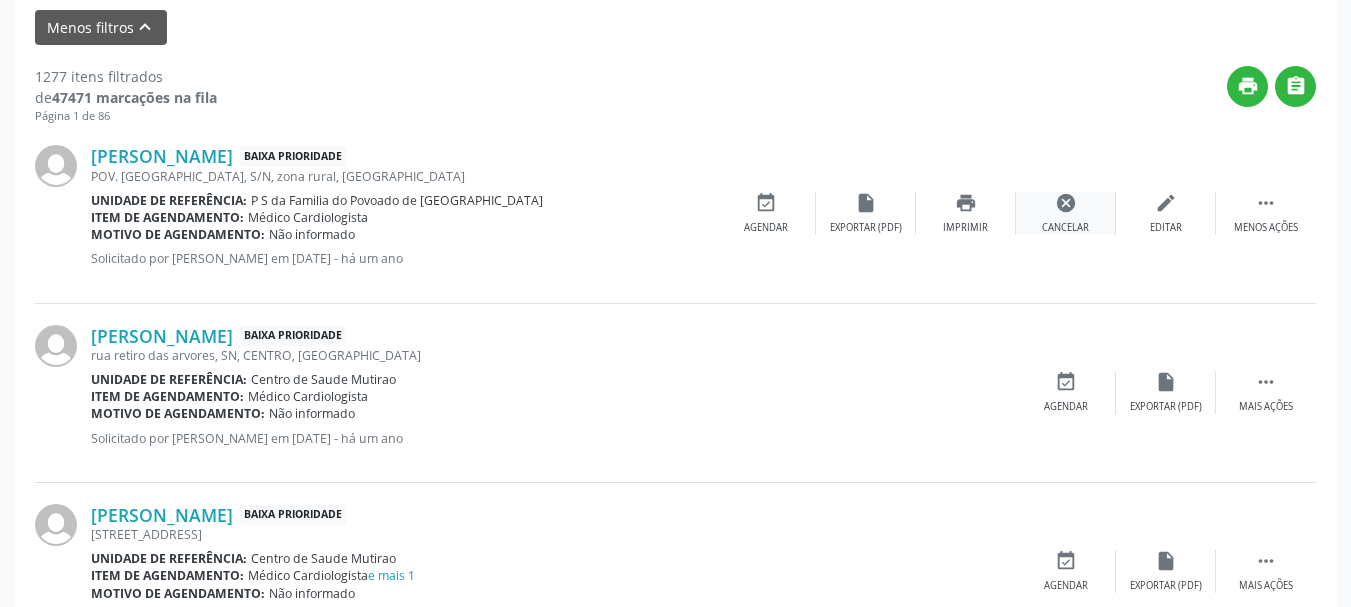 click on "cancel
Cancelar" at bounding box center [1066, 213] 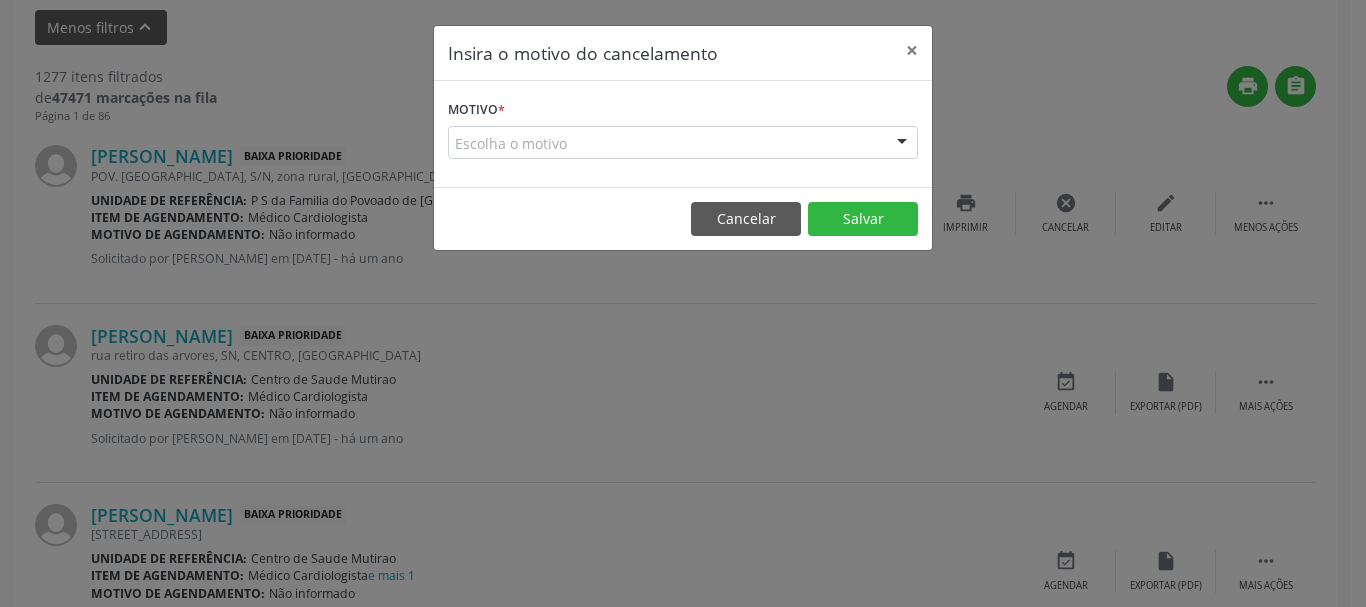 drag, startPoint x: 909, startPoint y: 132, endPoint x: 859, endPoint y: 218, distance: 99.47864 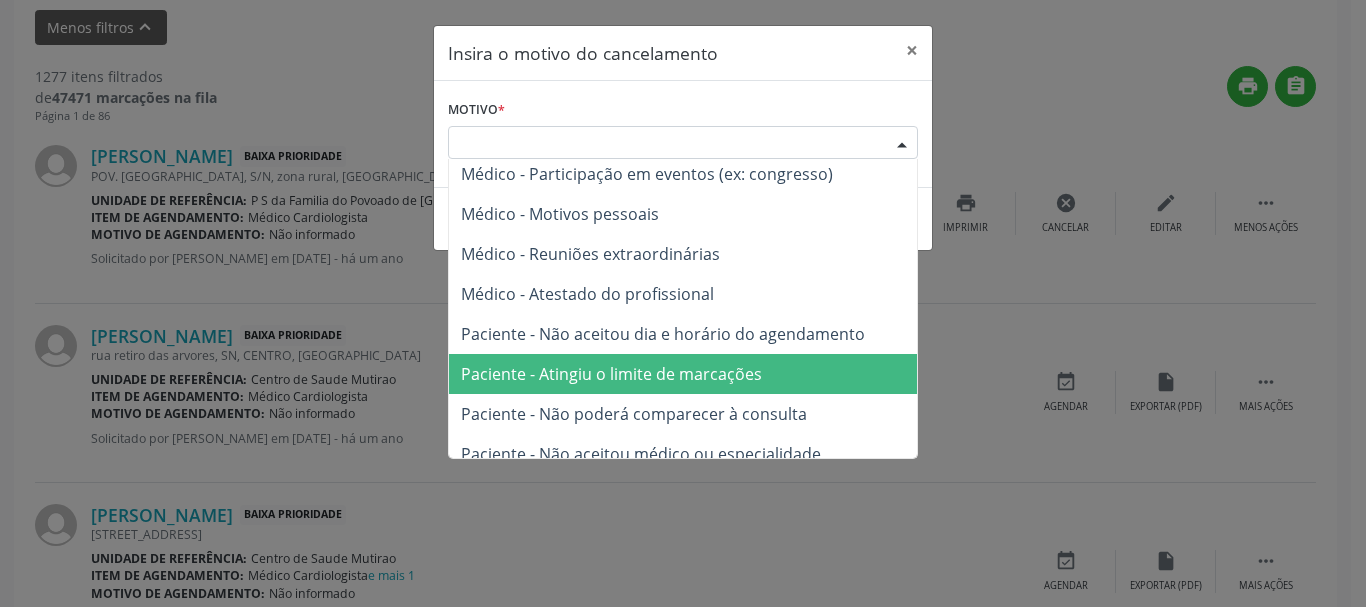 scroll, scrollTop: 101, scrollLeft: 0, axis: vertical 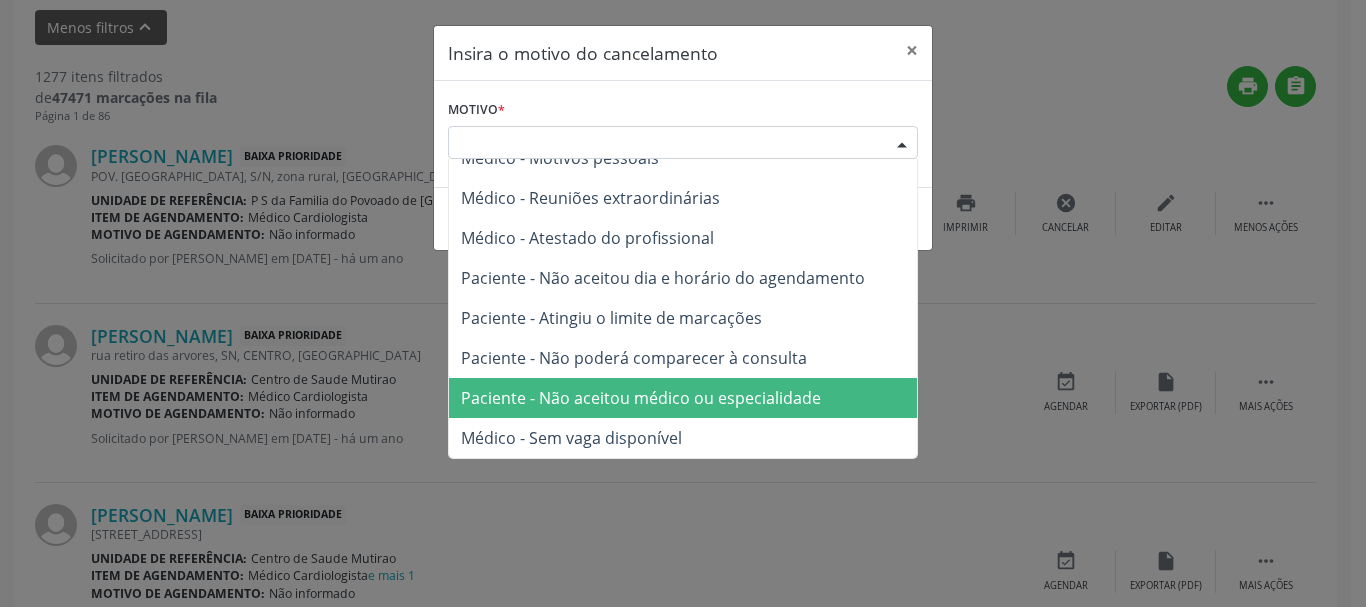 click on "Paciente - Não aceitou médico ou especialidade" at bounding box center (641, 398) 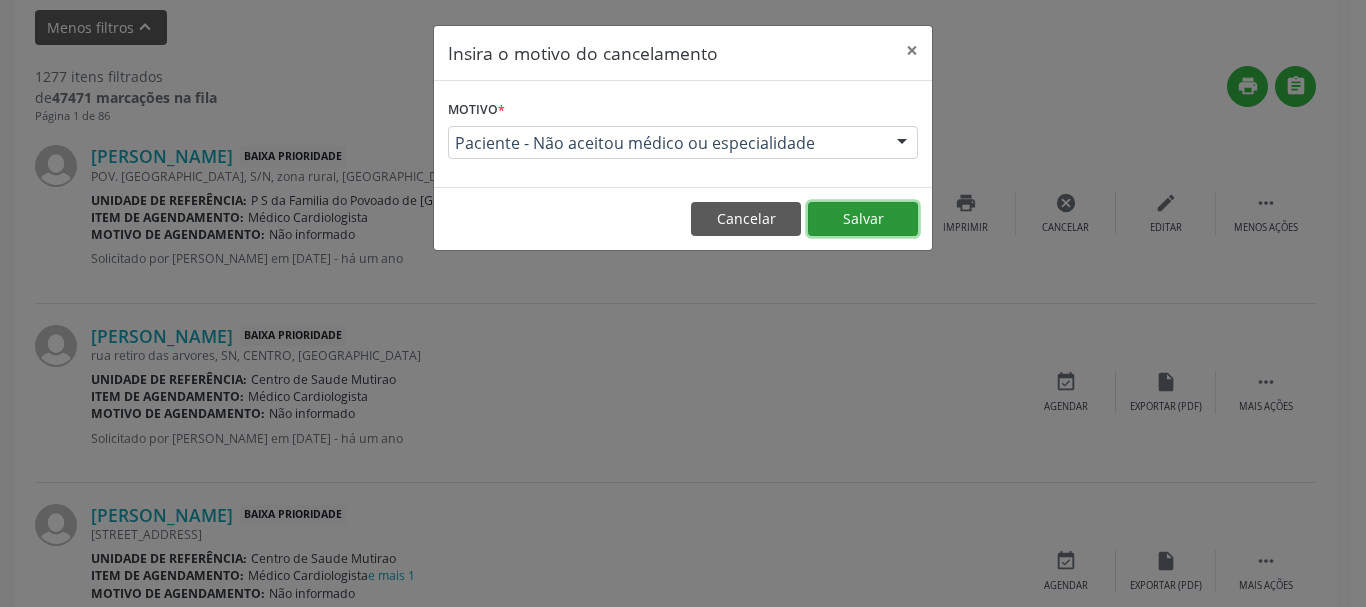 click on "Salvar" at bounding box center [863, 219] 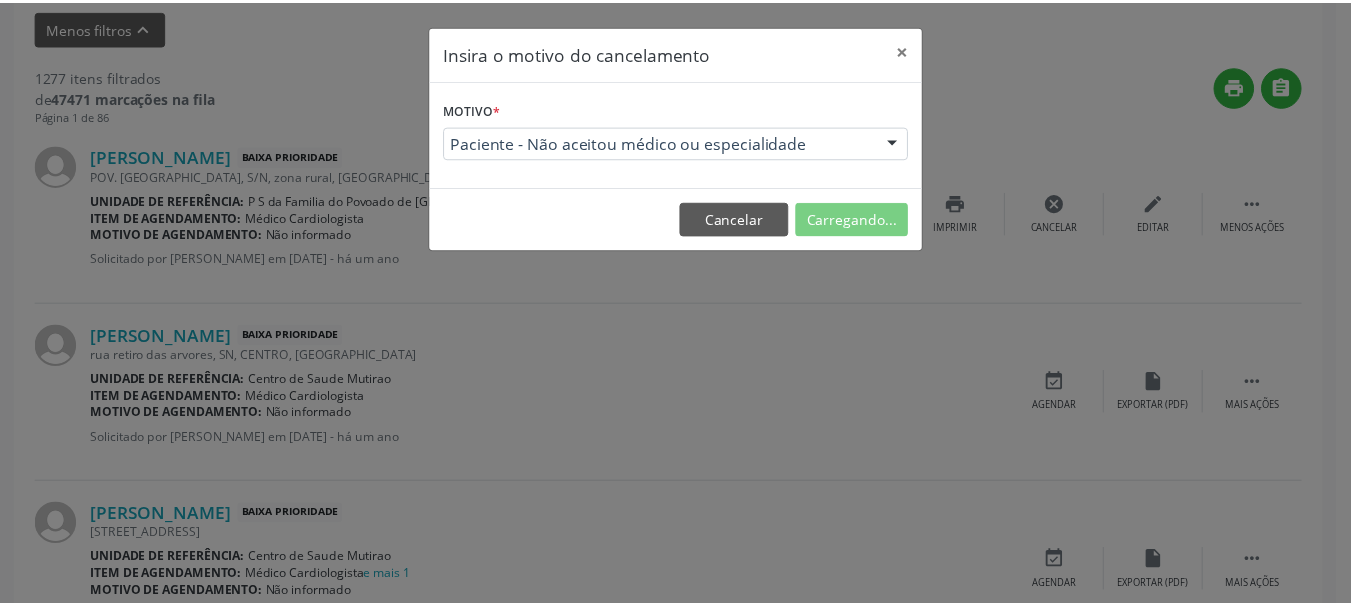 scroll, scrollTop: 238, scrollLeft: 0, axis: vertical 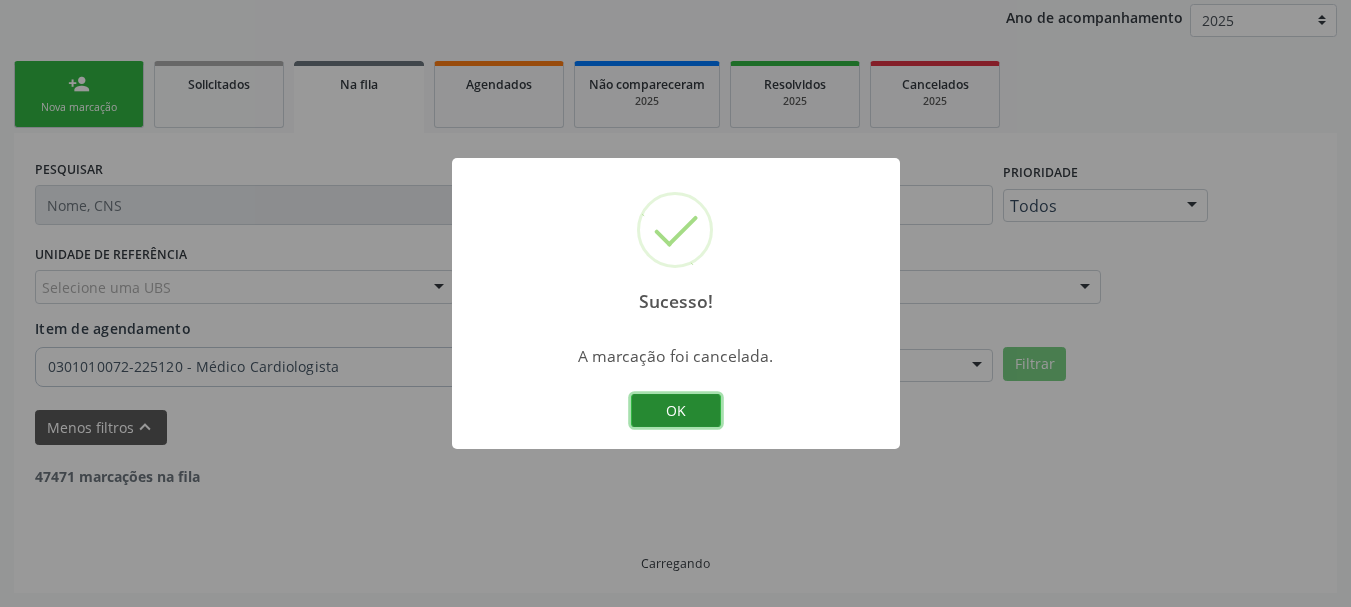 click on "OK" at bounding box center [676, 411] 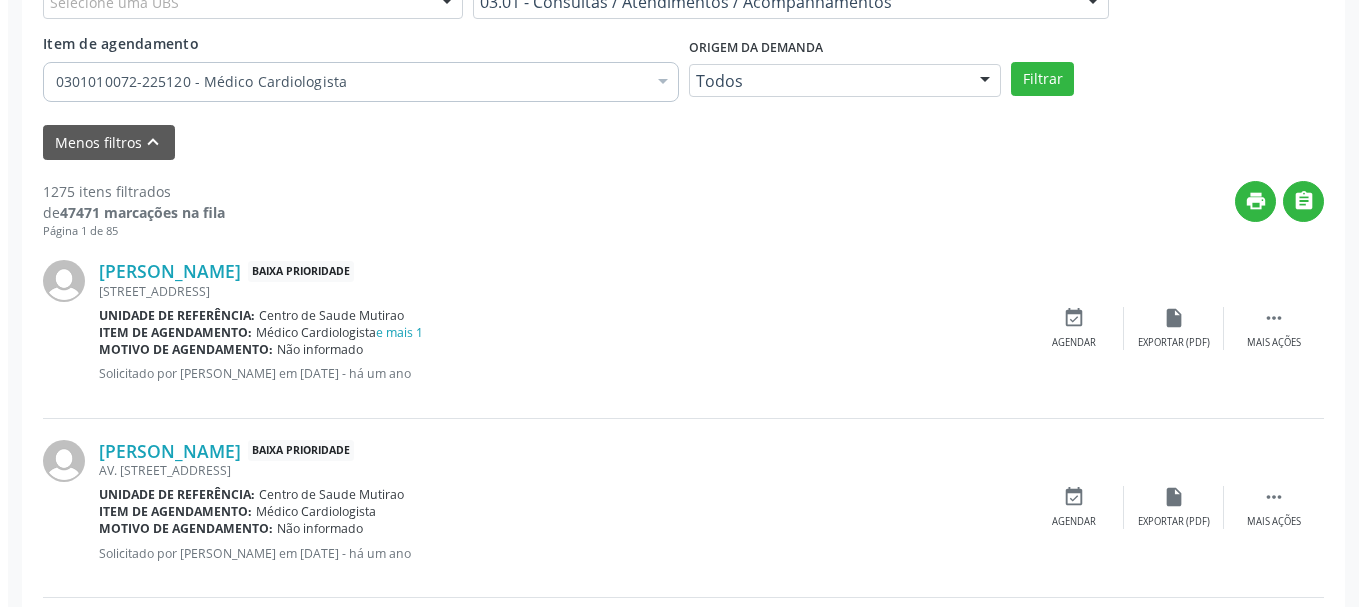 scroll, scrollTop: 638, scrollLeft: 0, axis: vertical 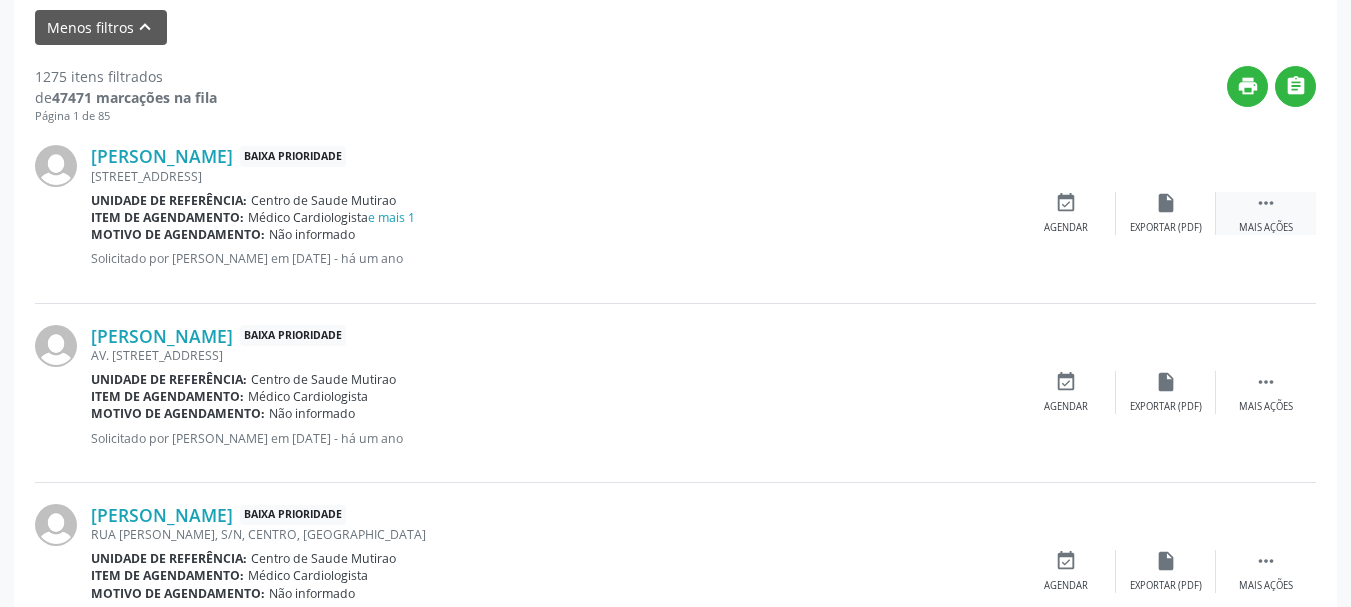 click on "
Mais ações" at bounding box center [1266, 213] 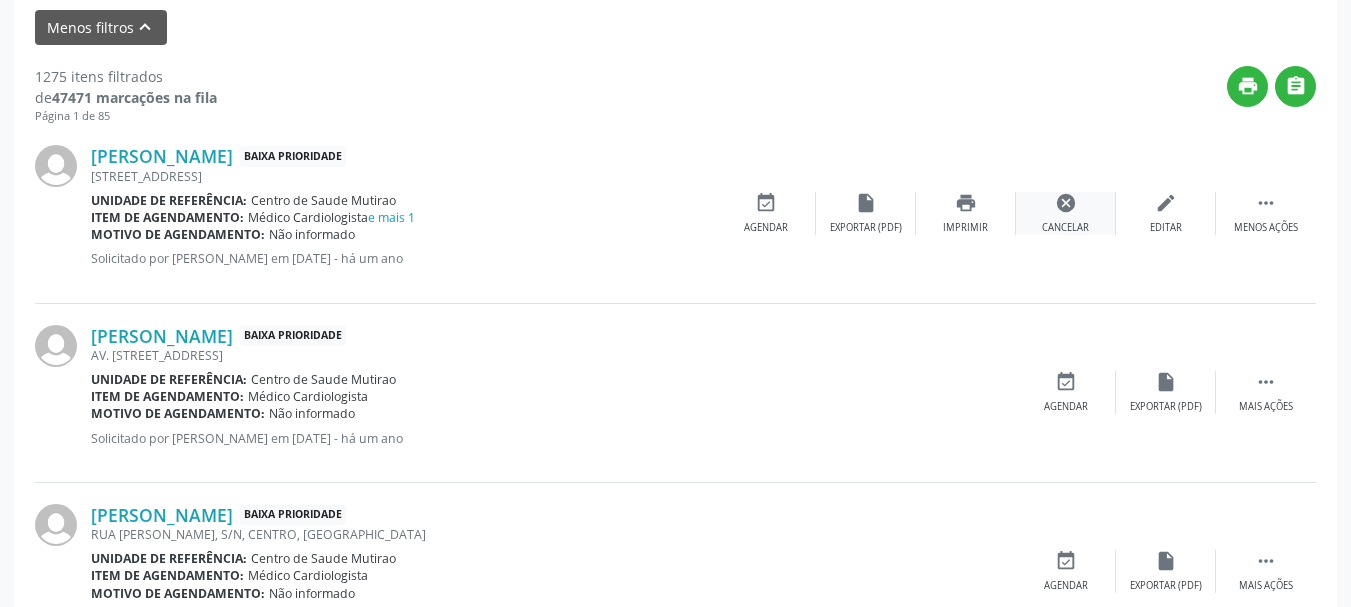 click 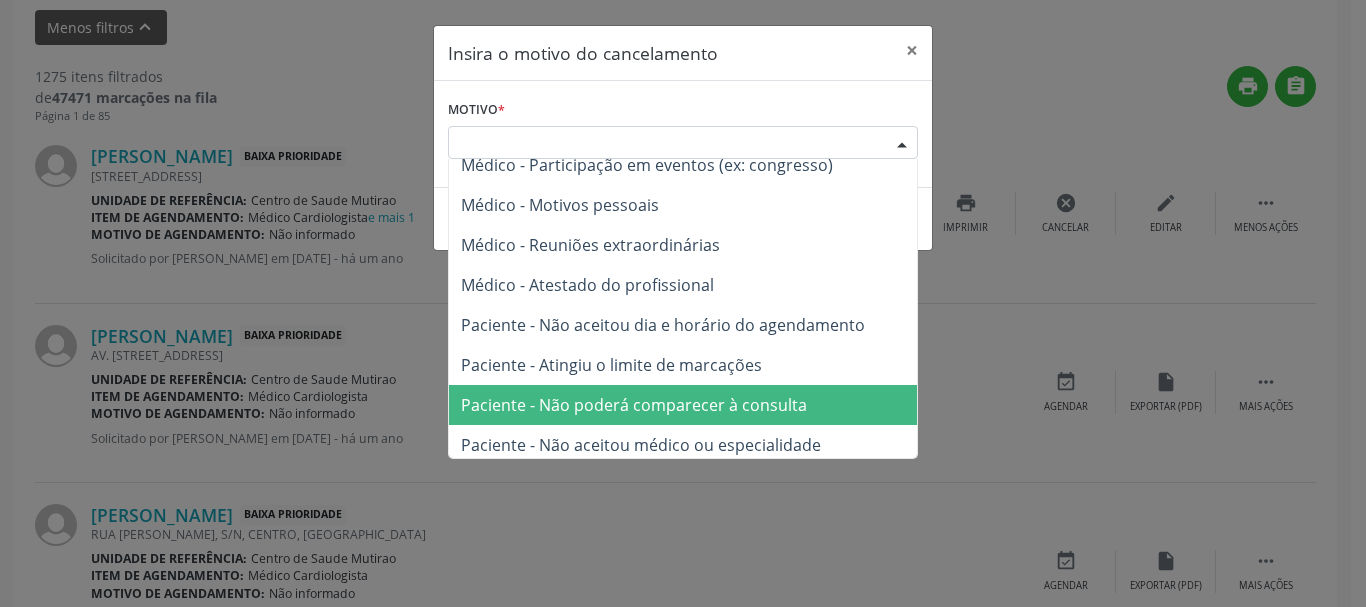 scroll, scrollTop: 101, scrollLeft: 0, axis: vertical 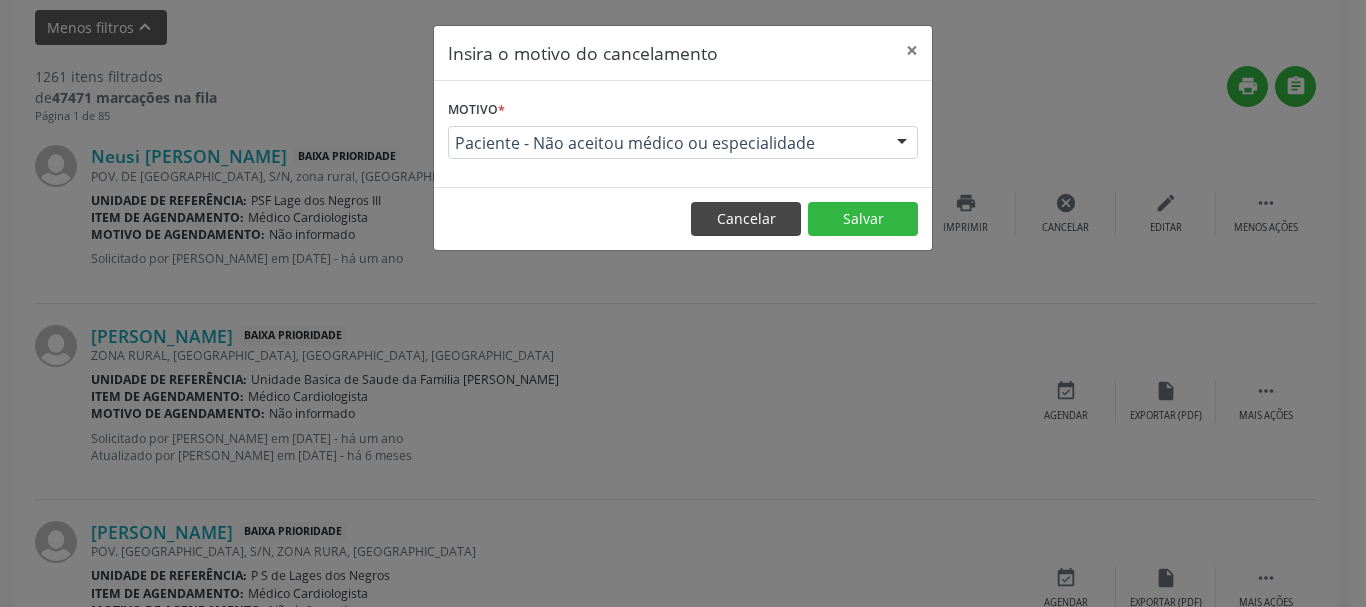 drag, startPoint x: 759, startPoint y: 190, endPoint x: 757, endPoint y: 207, distance: 17.117243 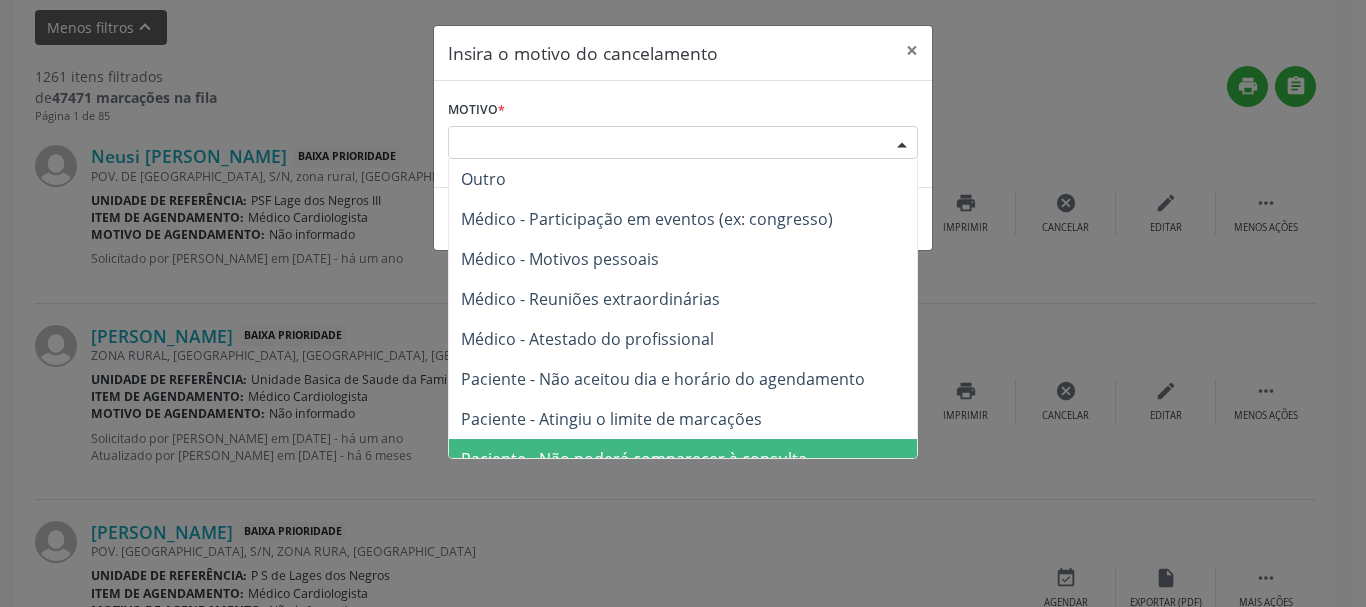 drag, startPoint x: 812, startPoint y: 440, endPoint x: 844, endPoint y: 339, distance: 105.9481 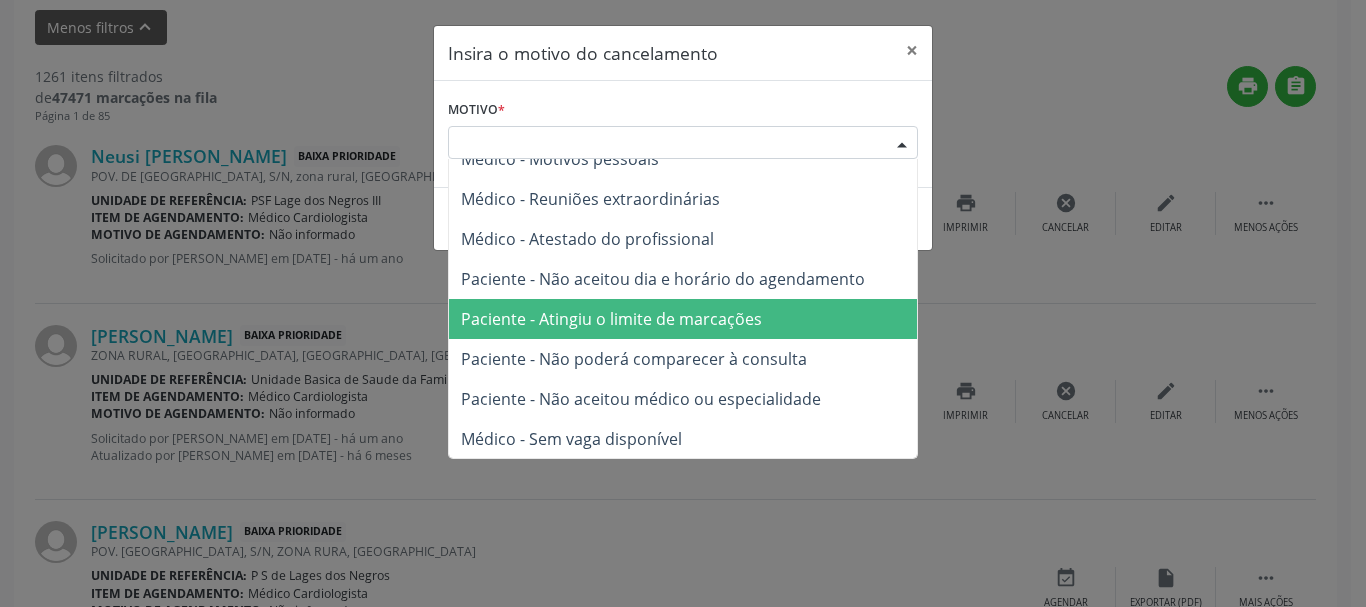scroll, scrollTop: 101, scrollLeft: 0, axis: vertical 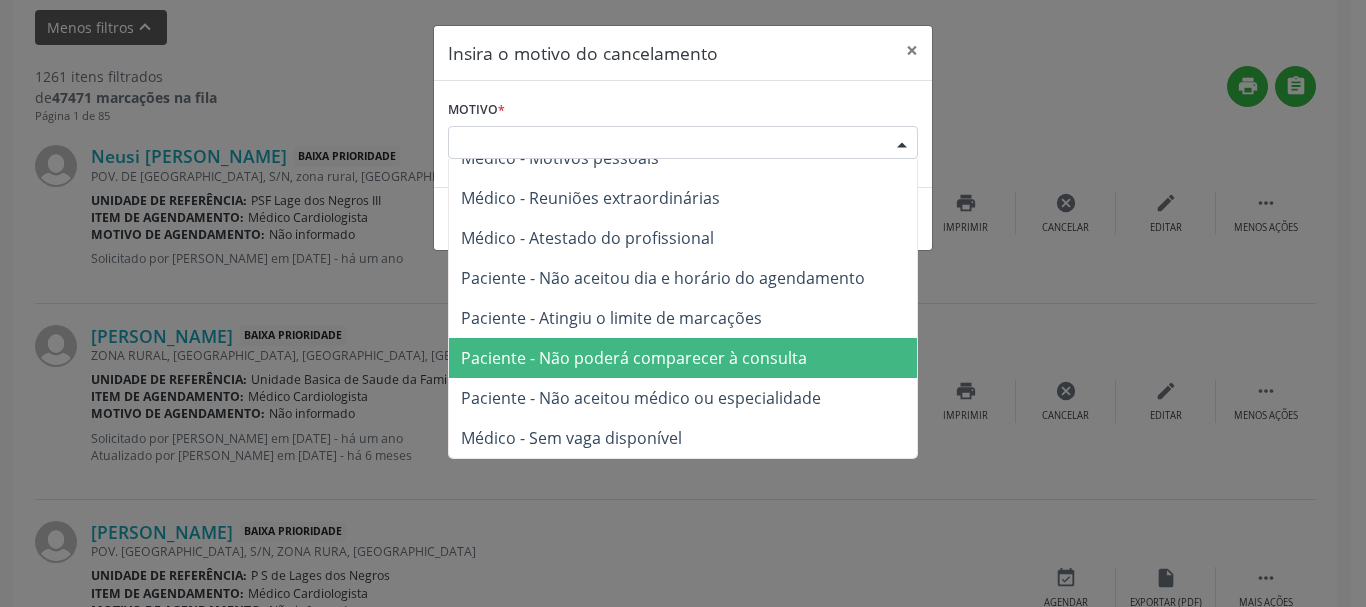 drag, startPoint x: 715, startPoint y: 351, endPoint x: 796, endPoint y: 277, distance: 109.713264 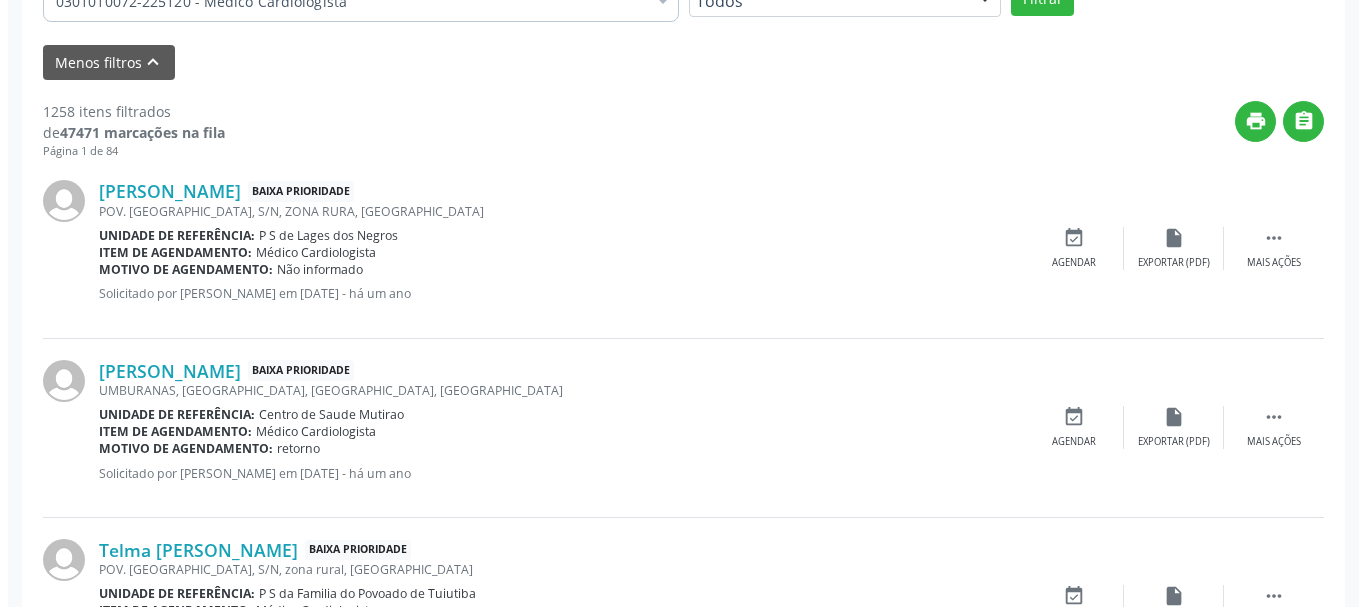 scroll, scrollTop: 638, scrollLeft: 0, axis: vertical 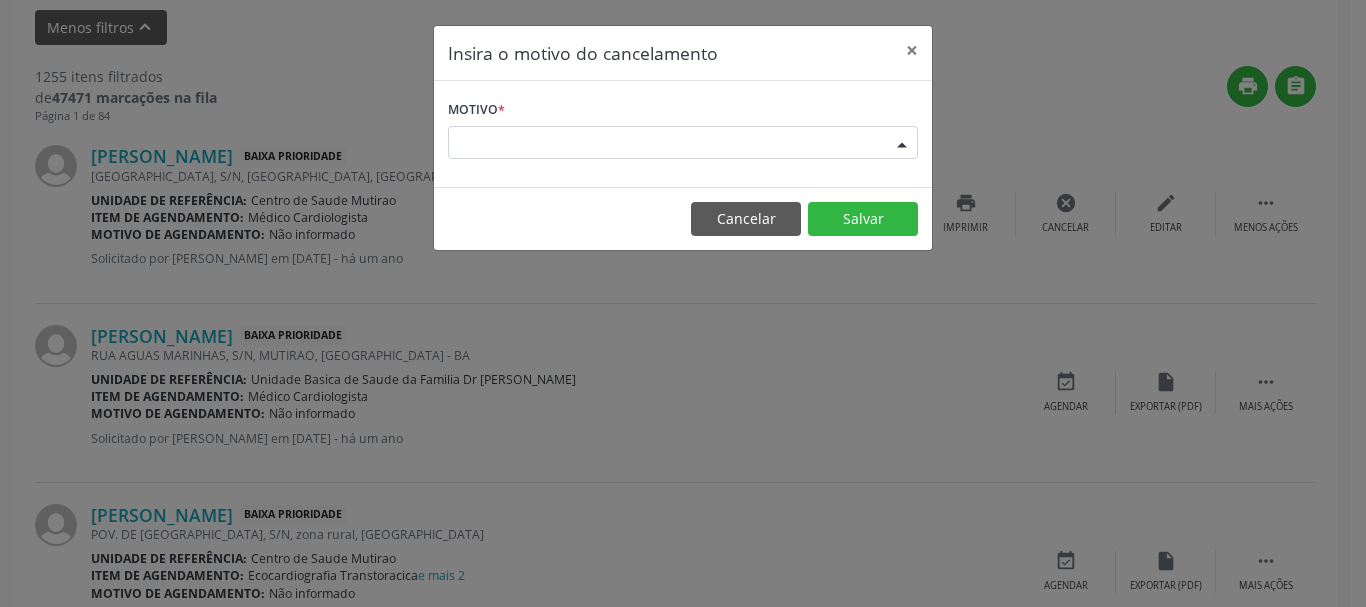 drag, startPoint x: 880, startPoint y: 150, endPoint x: 791, endPoint y: 300, distance: 174.41617 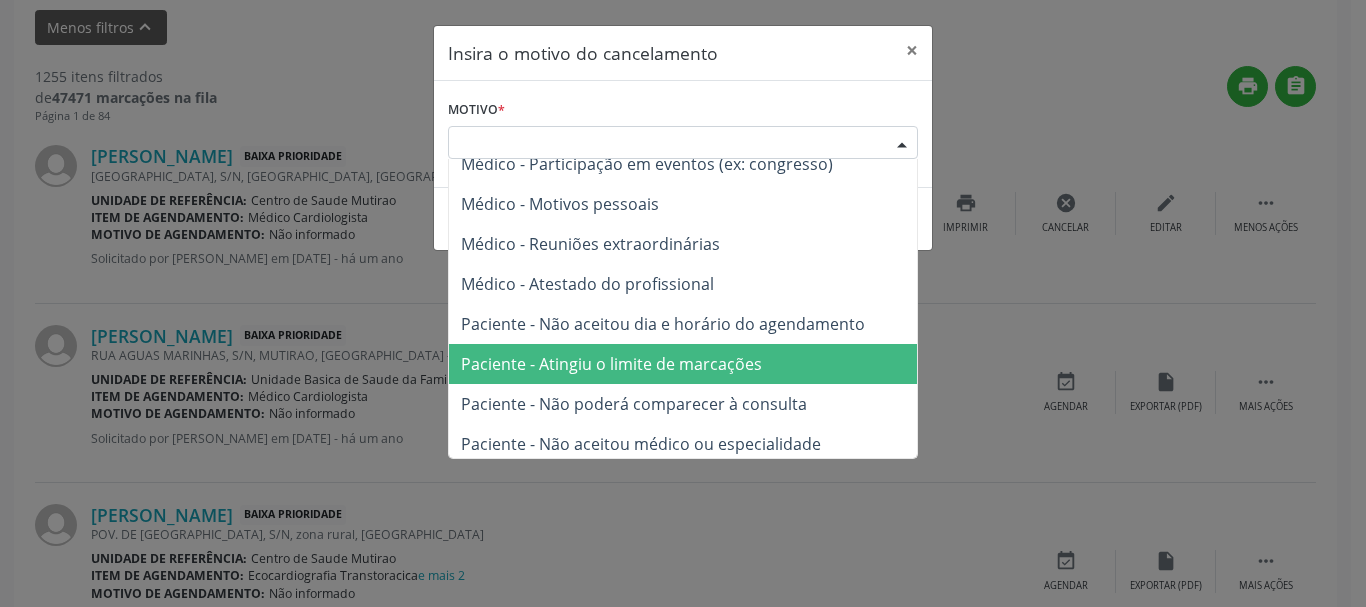 scroll, scrollTop: 101, scrollLeft: 0, axis: vertical 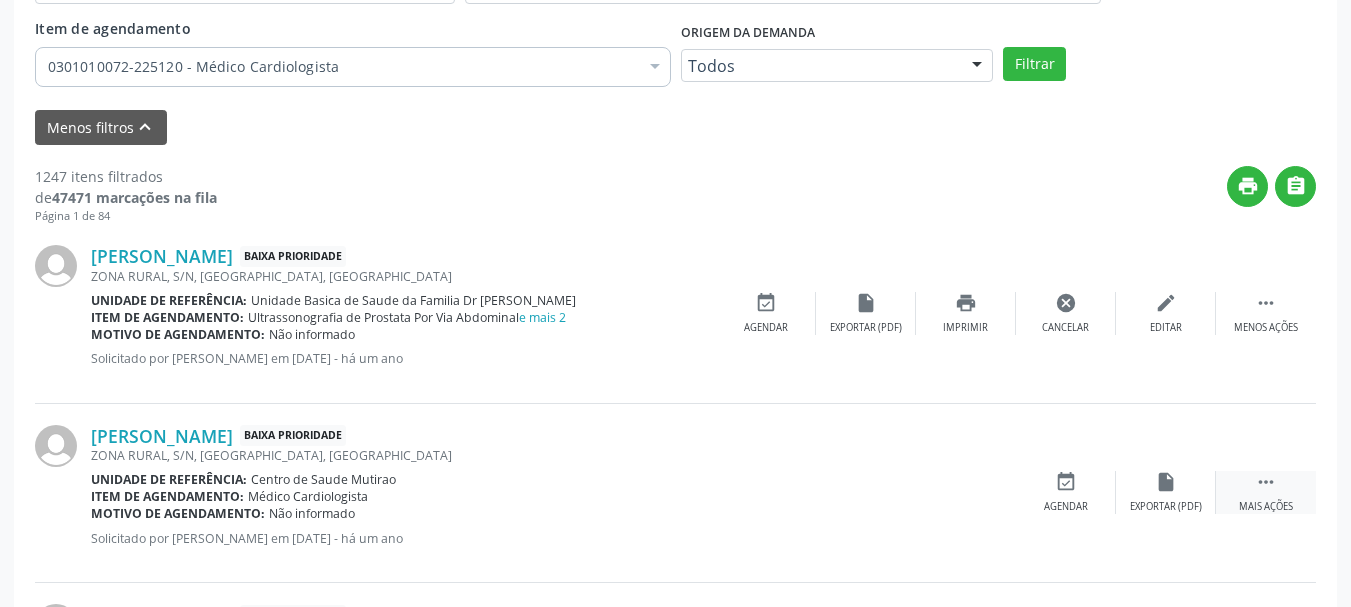 drag, startPoint x: 1255, startPoint y: 488, endPoint x: 1232, endPoint y: 484, distance: 23.345236 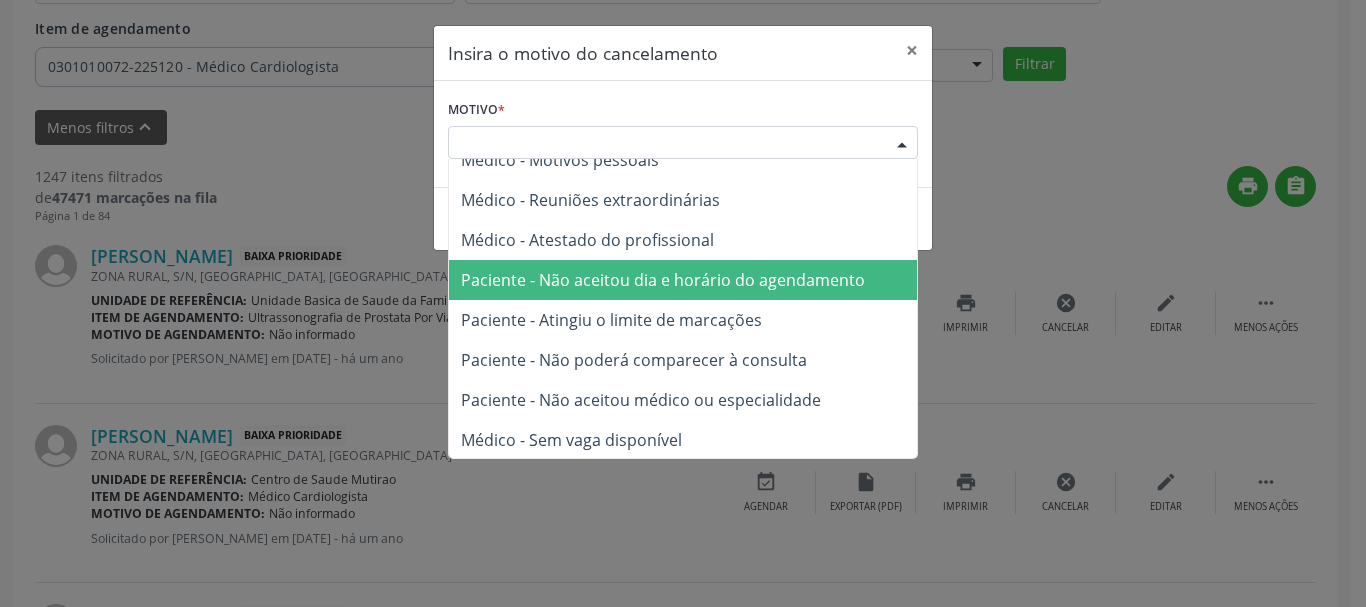 scroll, scrollTop: 101, scrollLeft: 0, axis: vertical 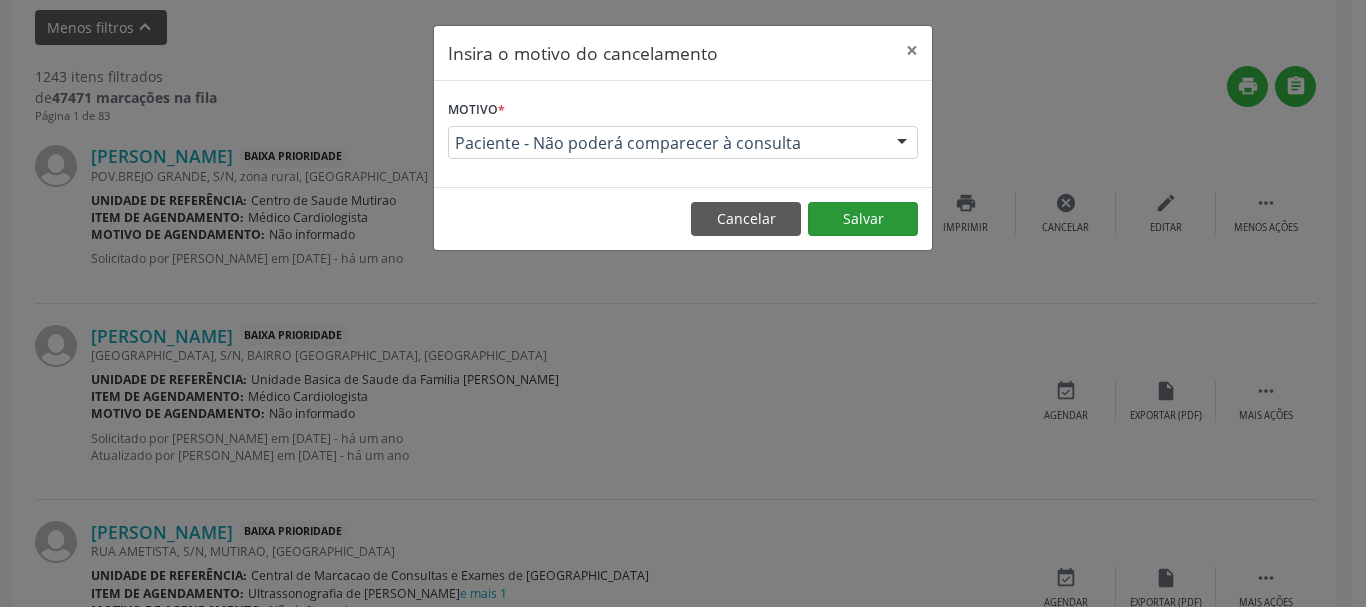 drag, startPoint x: 846, startPoint y: 187, endPoint x: 842, endPoint y: 221, distance: 34.234486 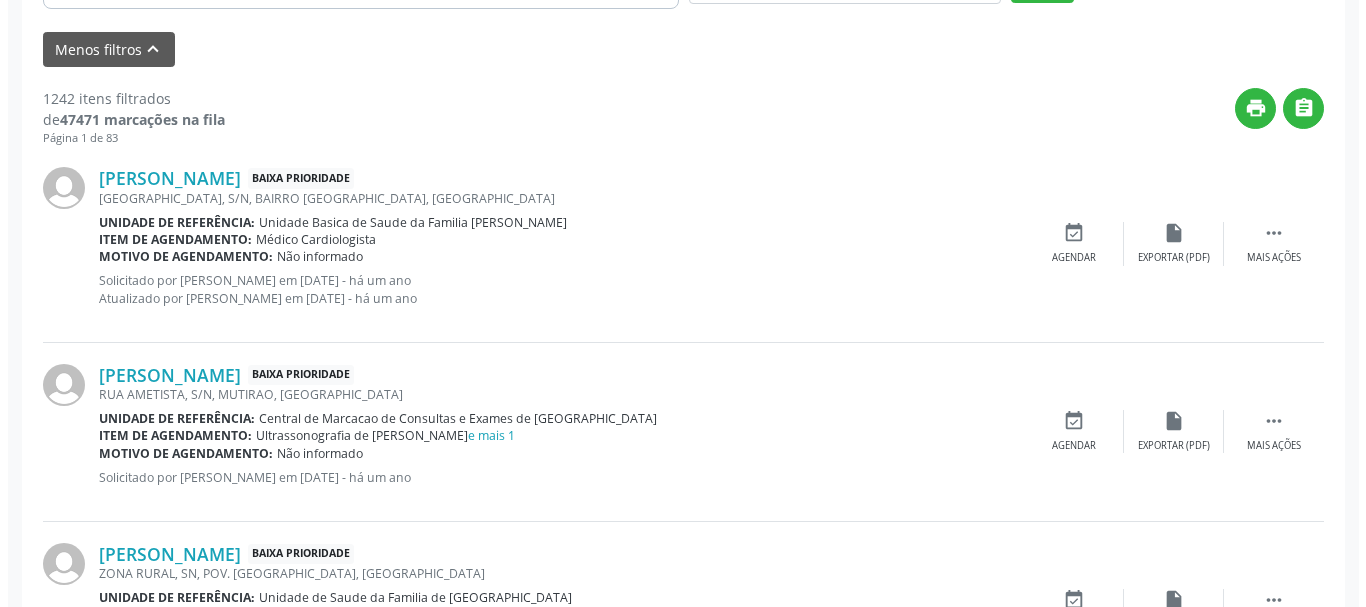 scroll, scrollTop: 638, scrollLeft: 0, axis: vertical 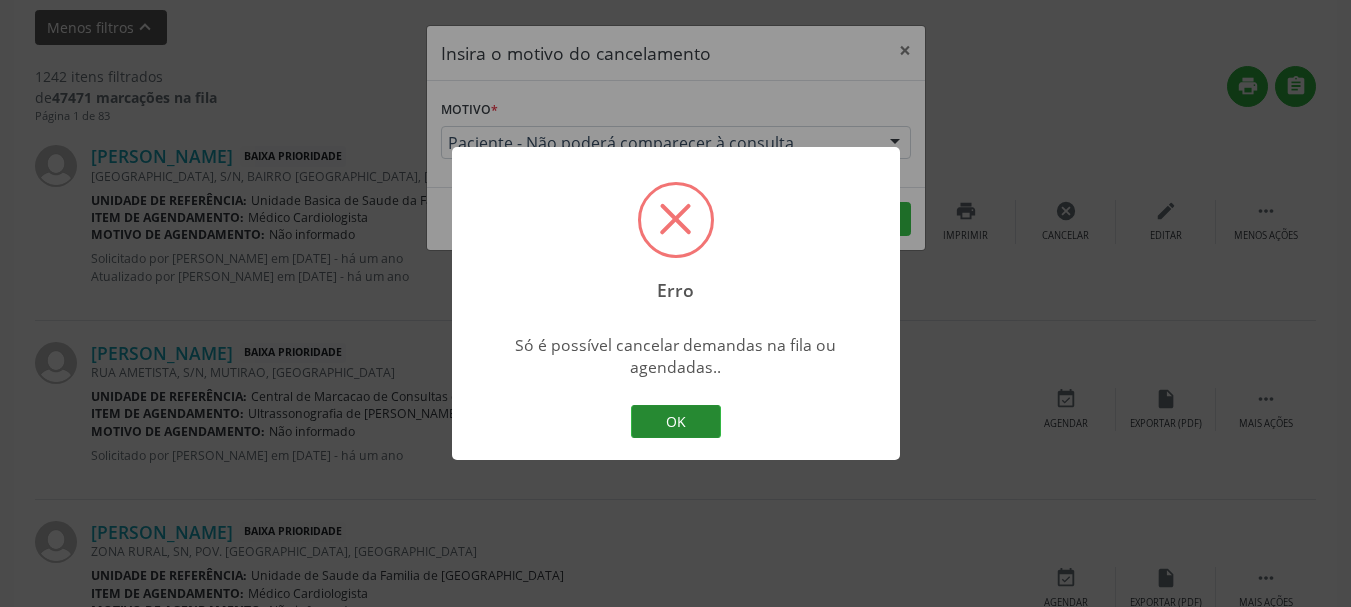 drag, startPoint x: 661, startPoint y: 454, endPoint x: 661, endPoint y: 415, distance: 39 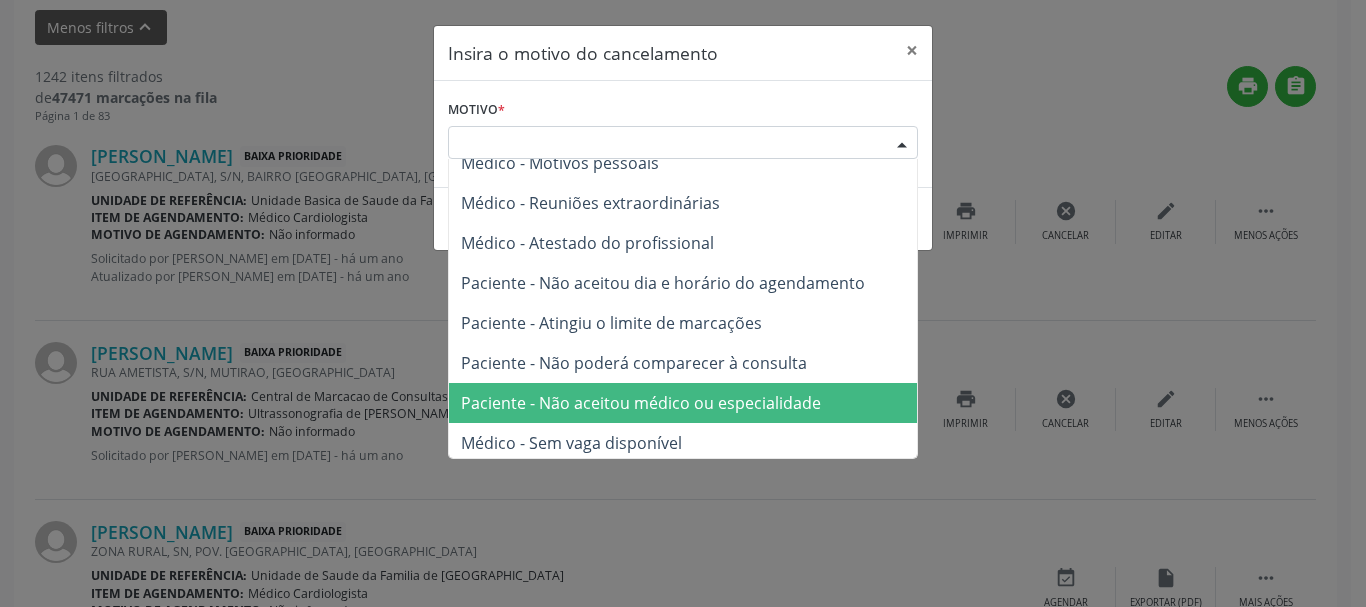 scroll, scrollTop: 101, scrollLeft: 0, axis: vertical 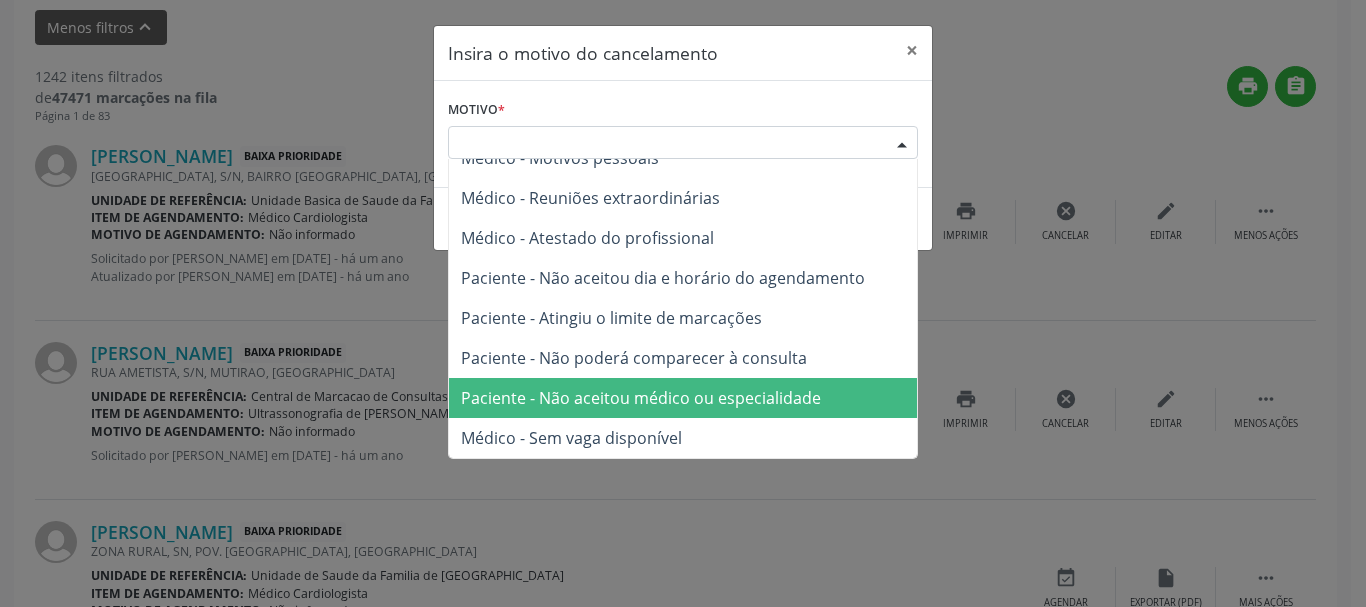drag, startPoint x: 739, startPoint y: 391, endPoint x: 800, endPoint y: 272, distance: 133.7236 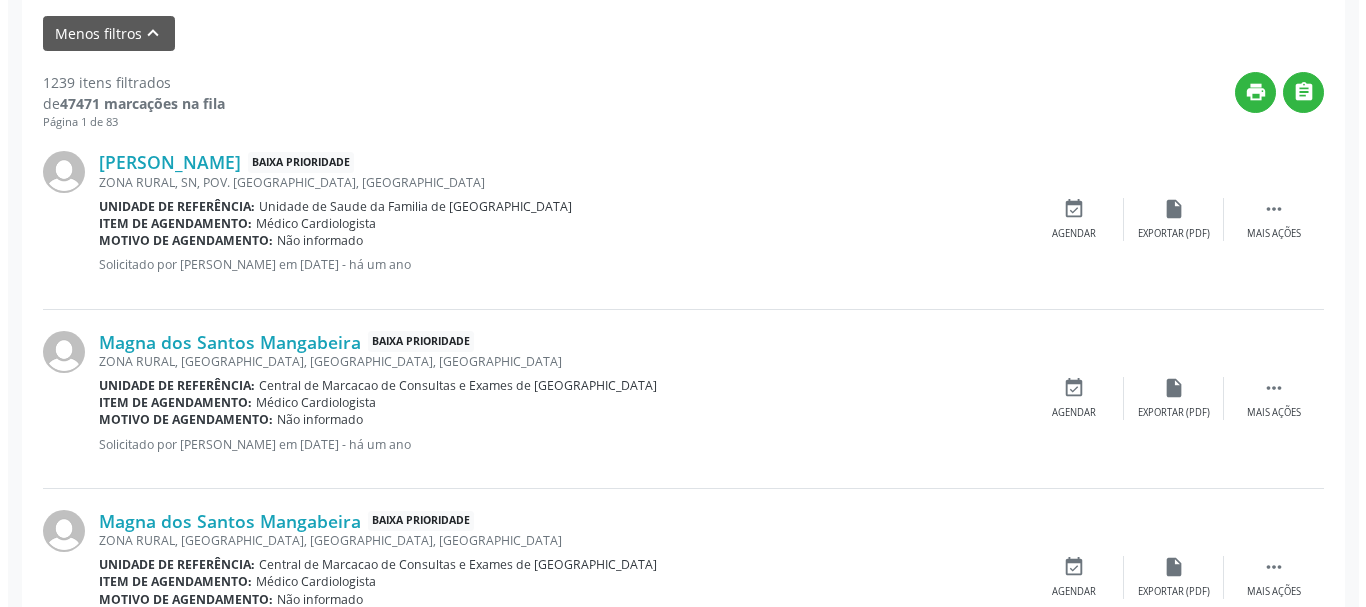scroll, scrollTop: 638, scrollLeft: 0, axis: vertical 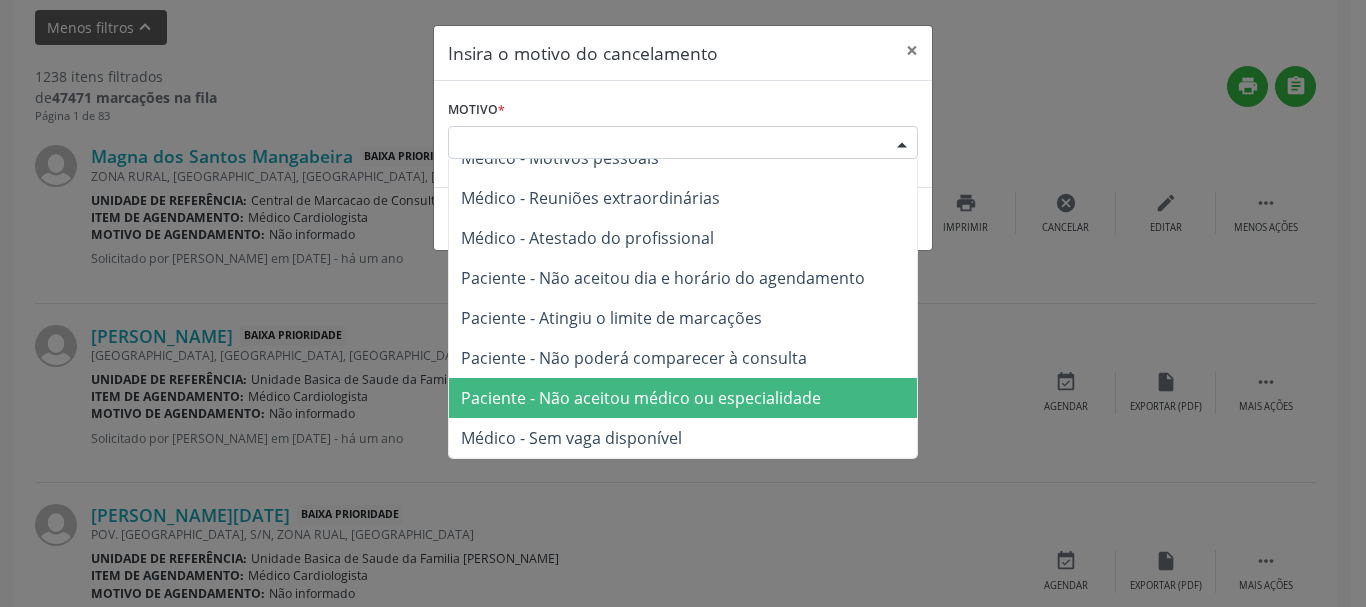 drag, startPoint x: 813, startPoint y: 396, endPoint x: 818, endPoint y: 350, distance: 46.270943 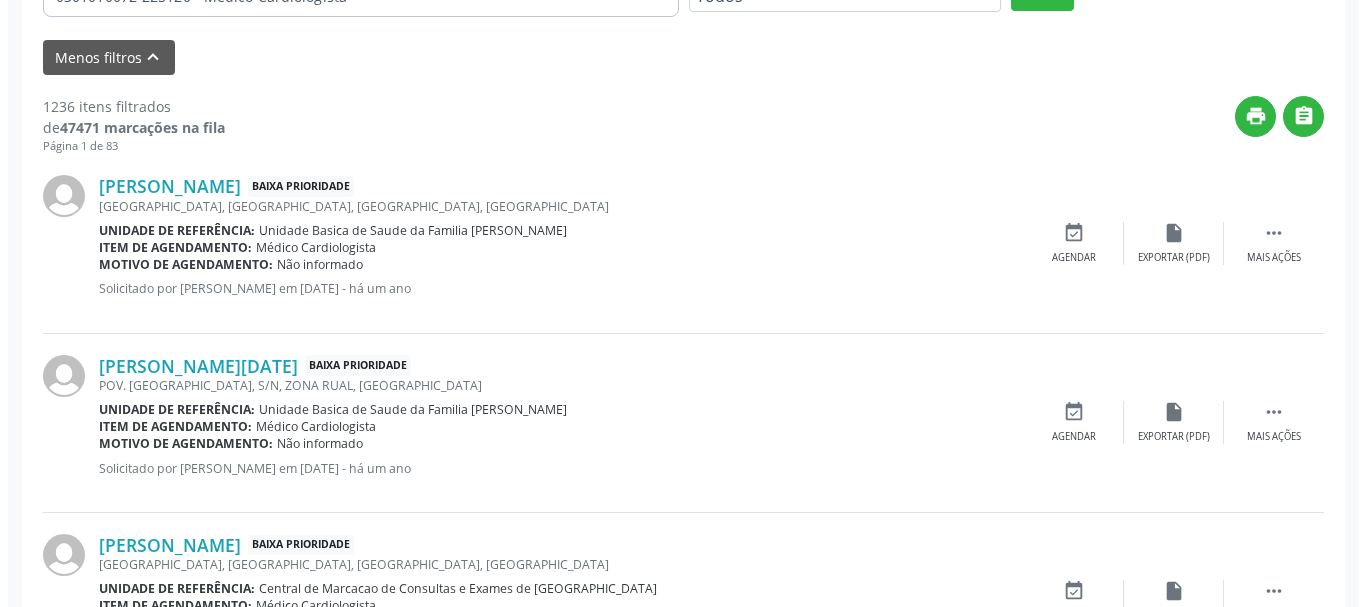 scroll, scrollTop: 638, scrollLeft: 0, axis: vertical 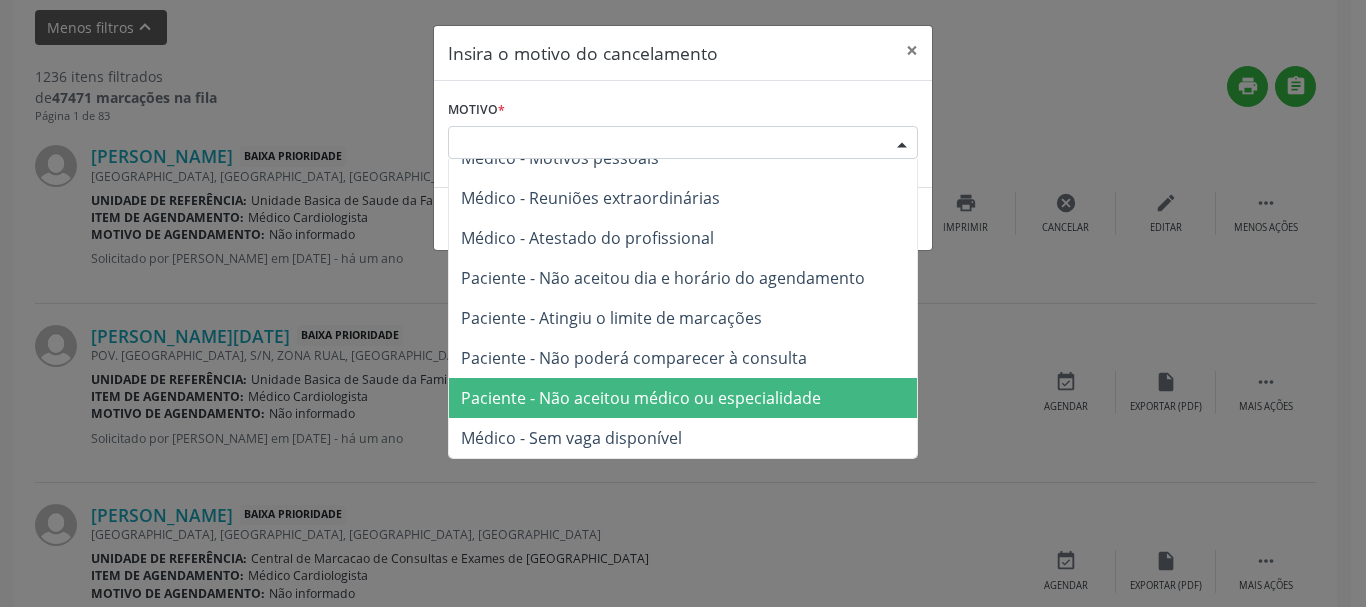 drag, startPoint x: 762, startPoint y: 378, endPoint x: 879, endPoint y: 306, distance: 137.37904 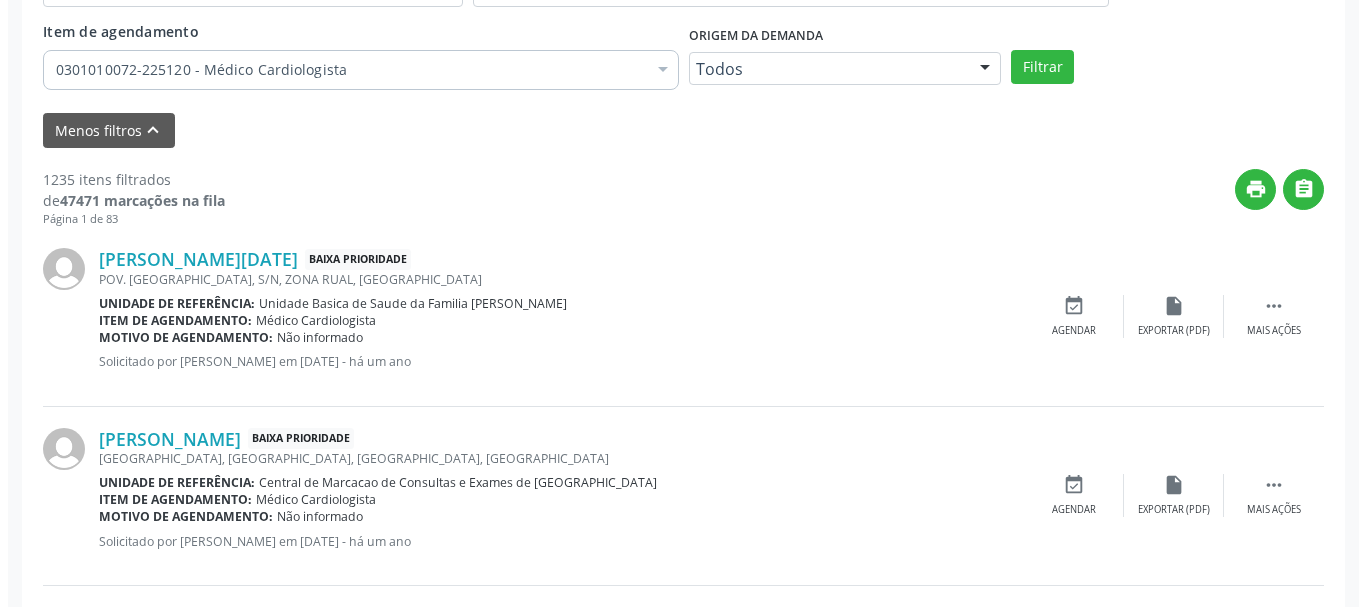 scroll, scrollTop: 538, scrollLeft: 0, axis: vertical 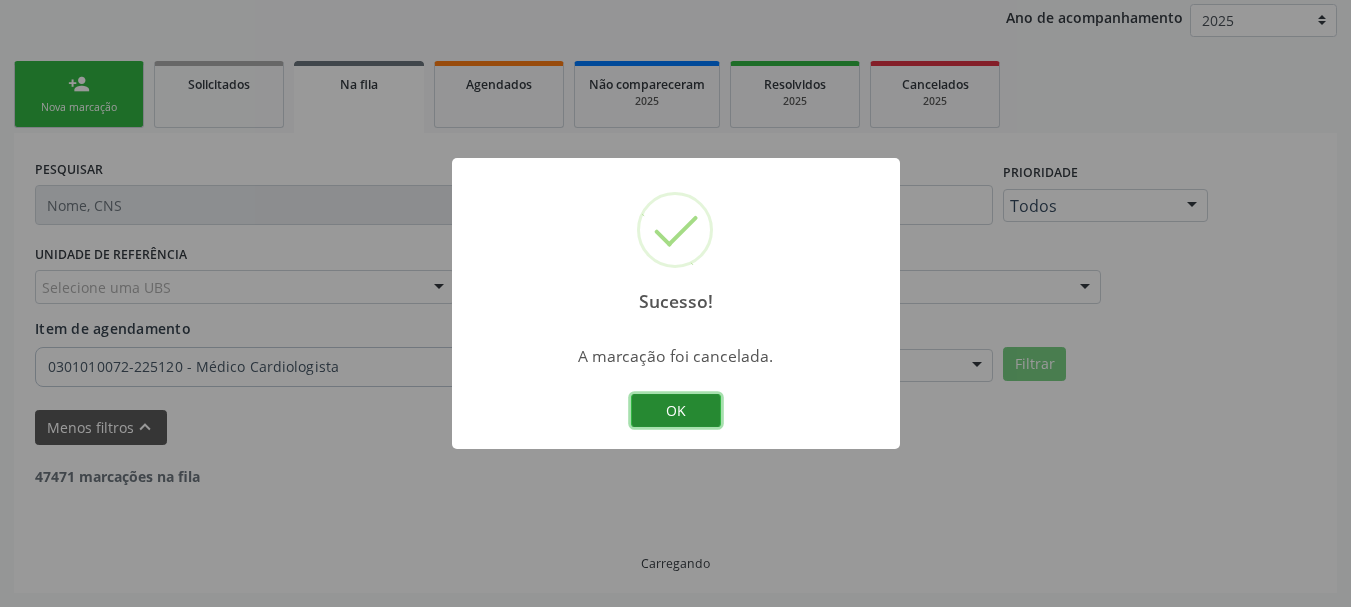 drag, startPoint x: 664, startPoint y: 405, endPoint x: 1051, endPoint y: 437, distance: 388.32074 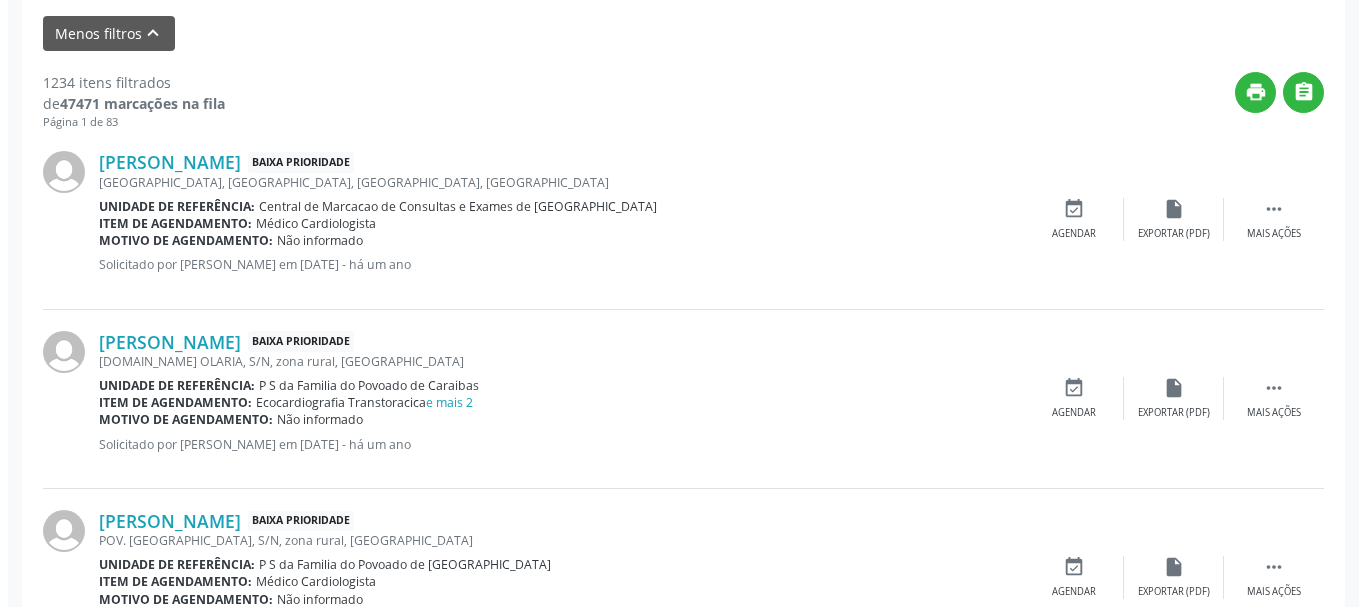 scroll, scrollTop: 638, scrollLeft: 0, axis: vertical 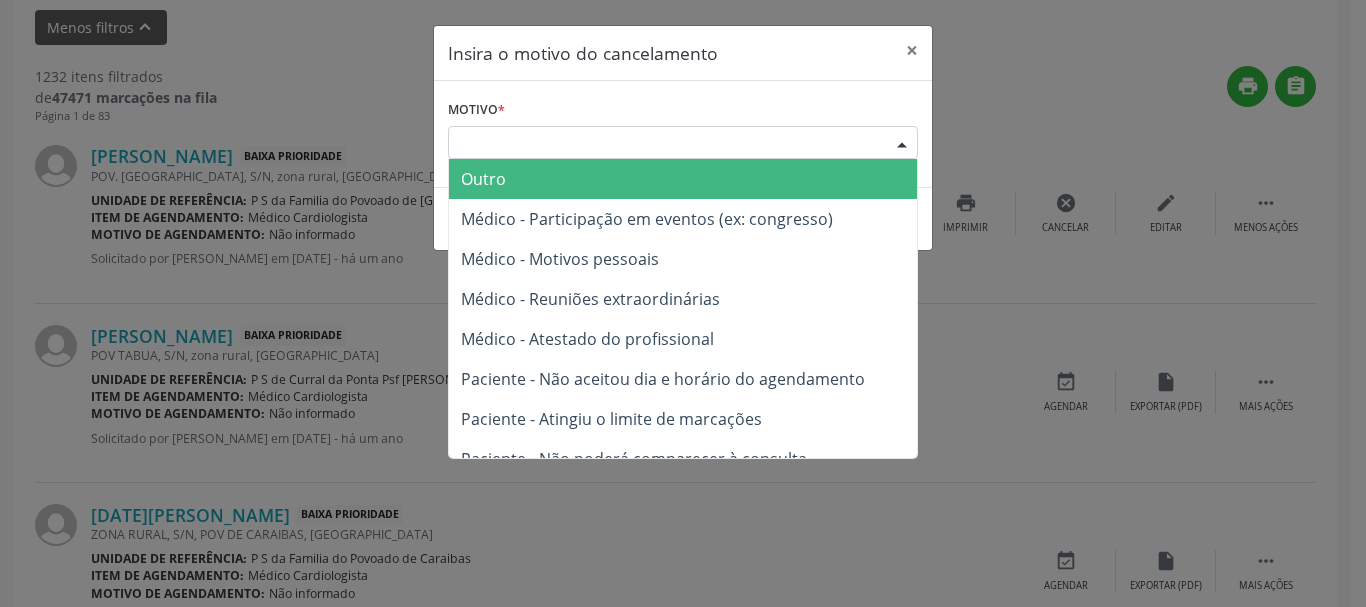 drag, startPoint x: 915, startPoint y: 131, endPoint x: 853, endPoint y: 206, distance: 97.308784 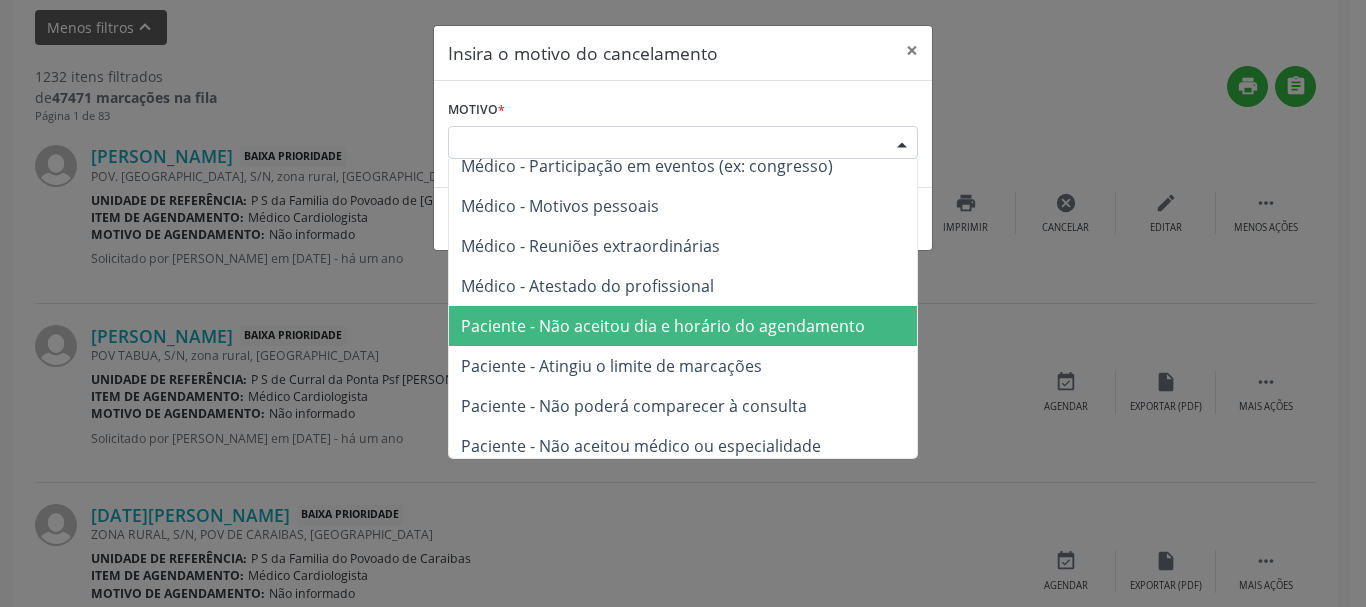 scroll, scrollTop: 101, scrollLeft: 0, axis: vertical 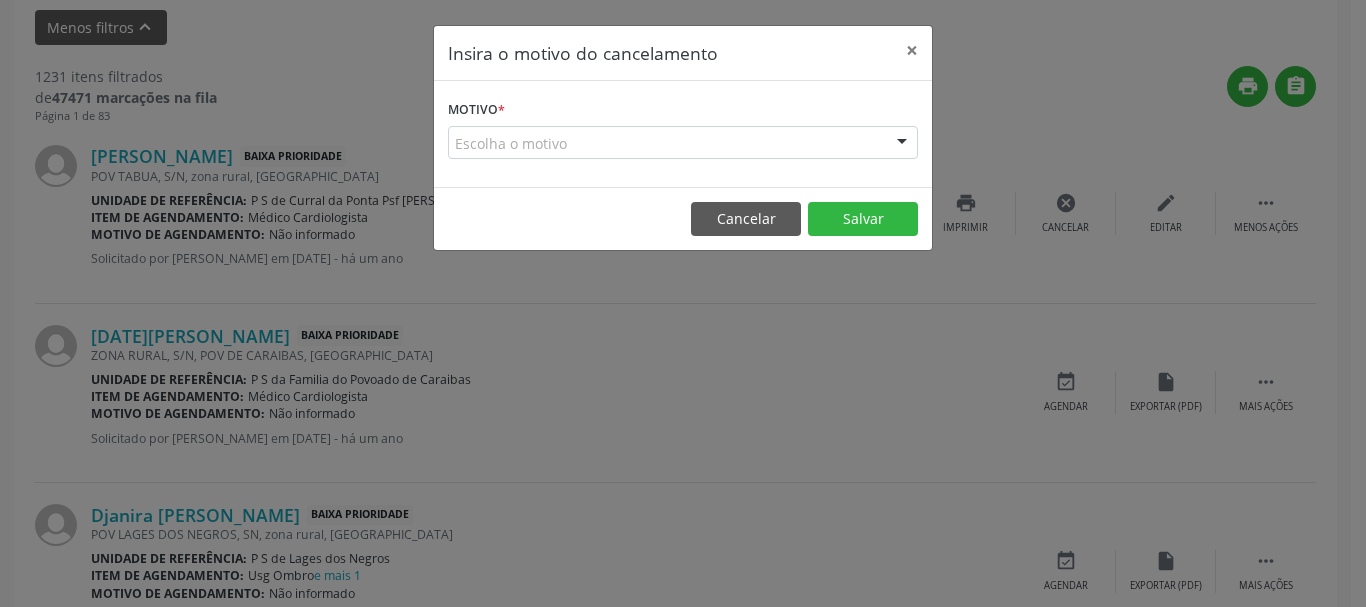drag, startPoint x: 886, startPoint y: 148, endPoint x: 843, endPoint y: 195, distance: 63.702435 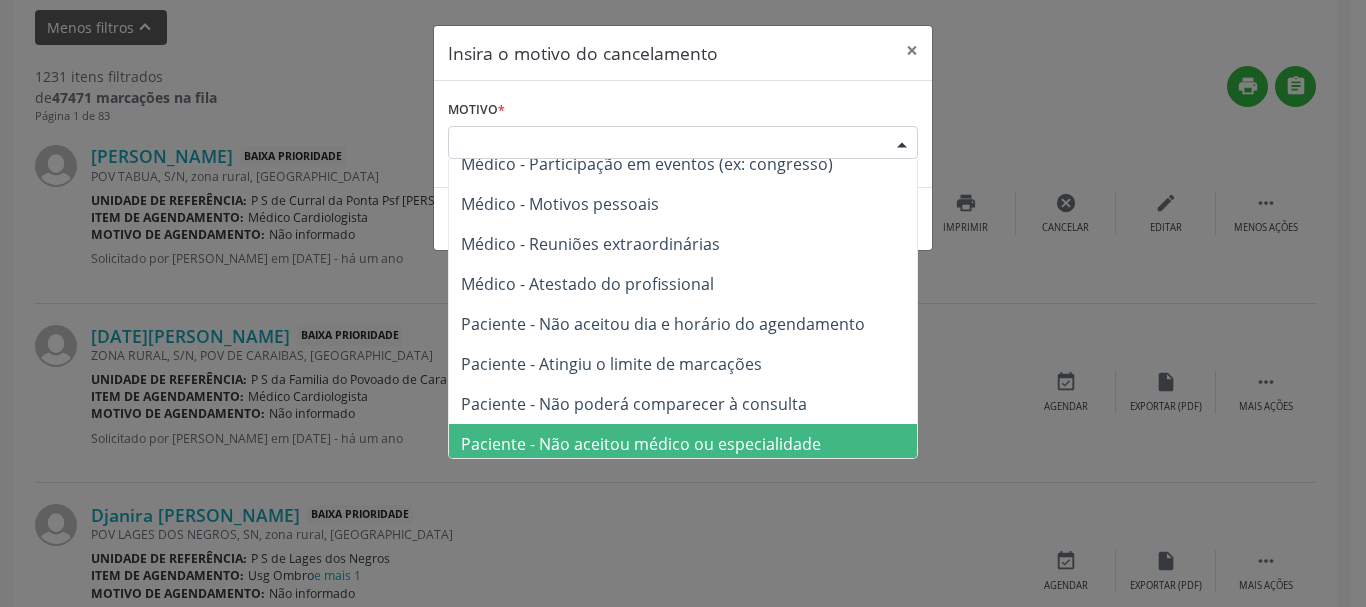scroll, scrollTop: 101, scrollLeft: 0, axis: vertical 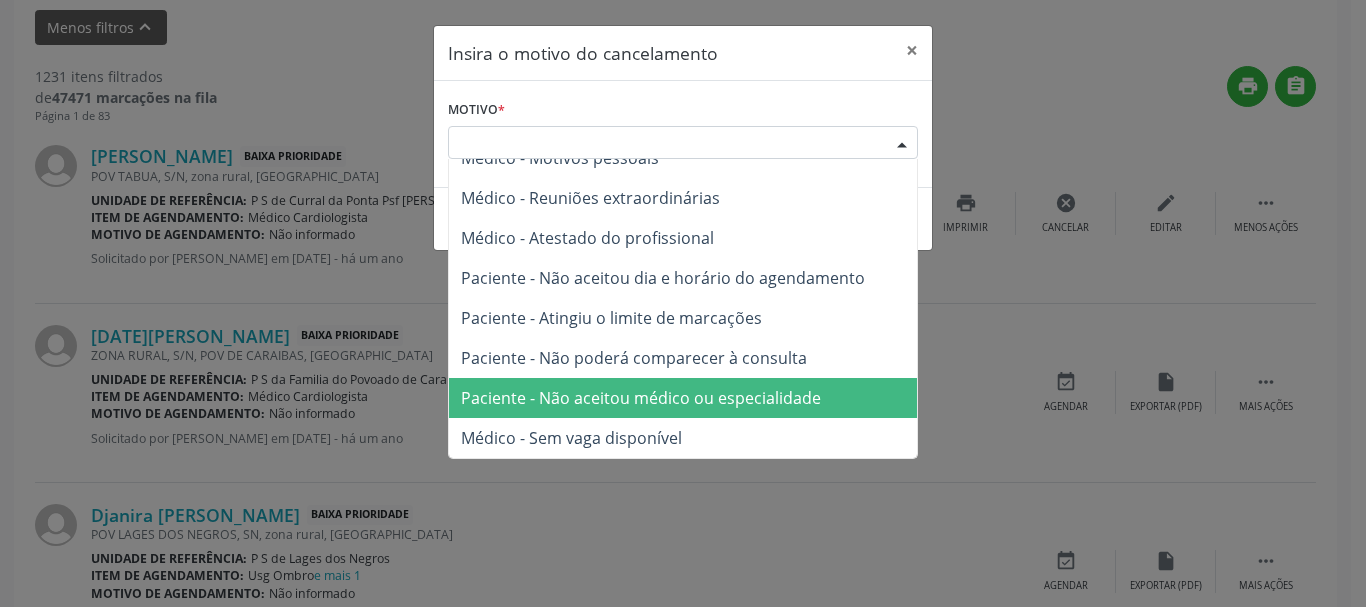 drag, startPoint x: 715, startPoint y: 389, endPoint x: 831, endPoint y: 260, distance: 173.48486 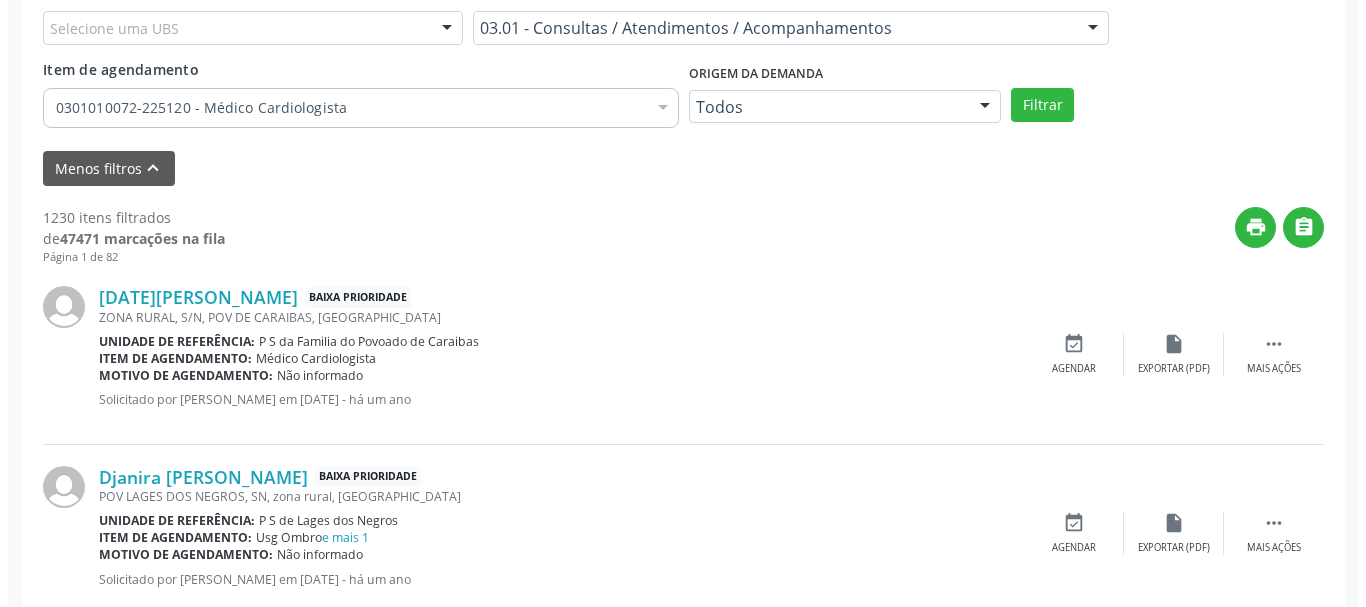 scroll, scrollTop: 538, scrollLeft: 0, axis: vertical 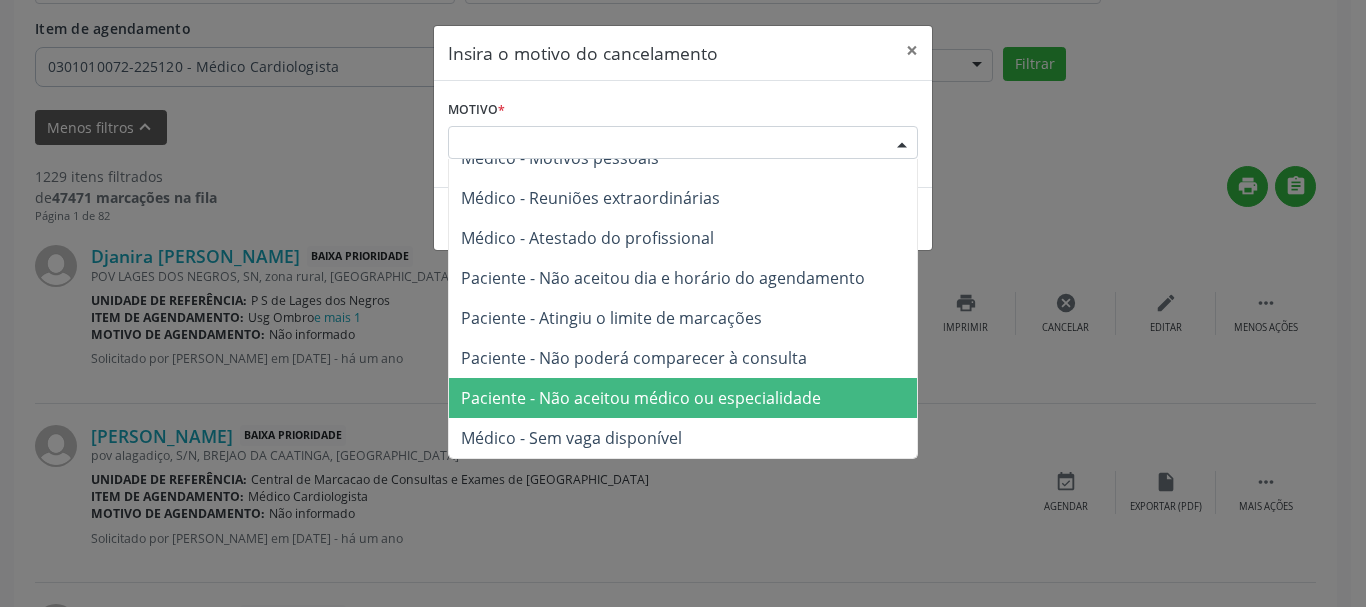 drag, startPoint x: 796, startPoint y: 377, endPoint x: 791, endPoint y: 391, distance: 14.866069 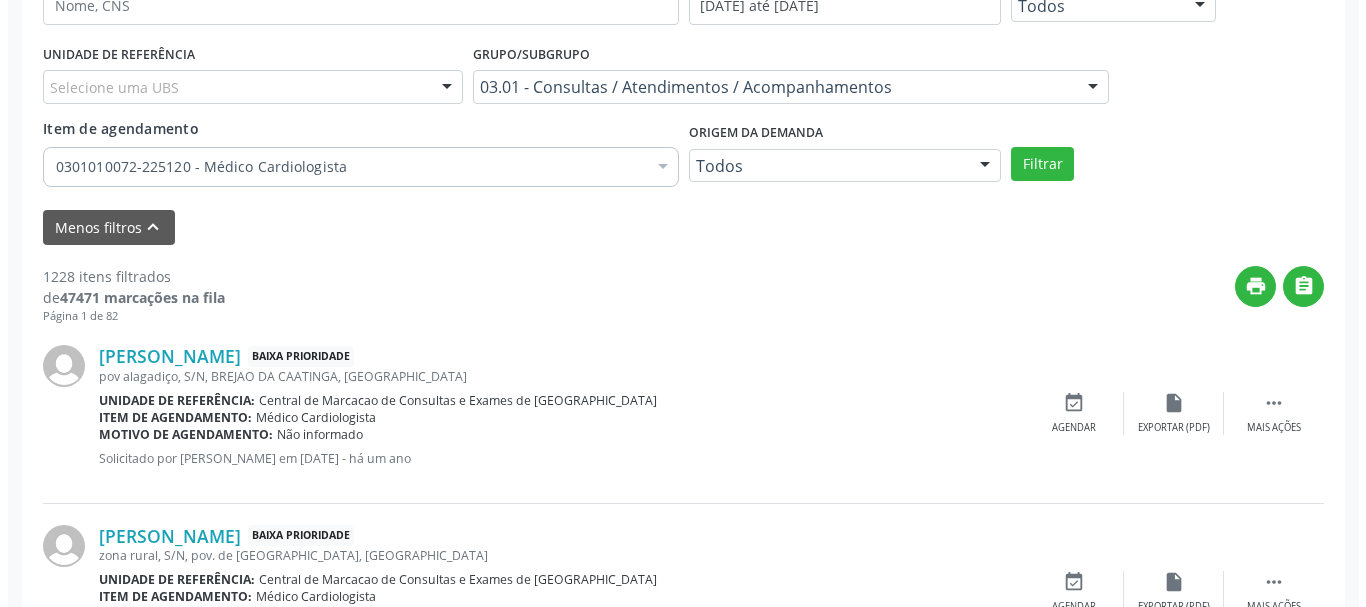 scroll, scrollTop: 538, scrollLeft: 0, axis: vertical 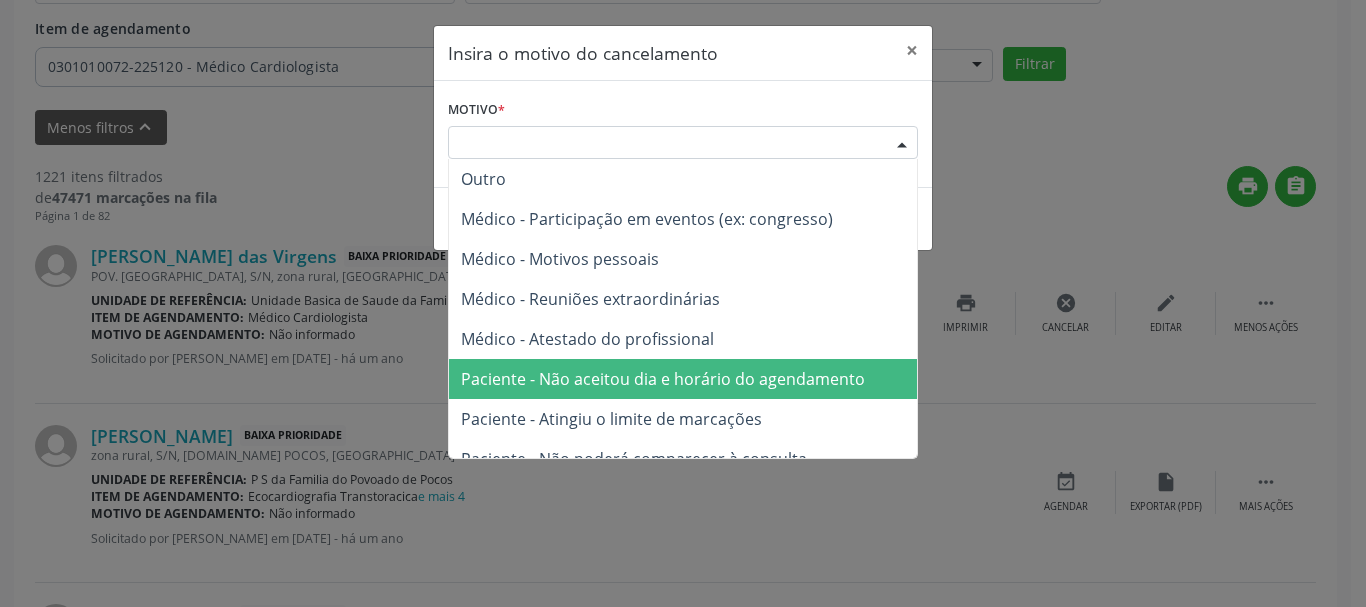 drag, startPoint x: 836, startPoint y: 348, endPoint x: 826, endPoint y: 376, distance: 29.732138 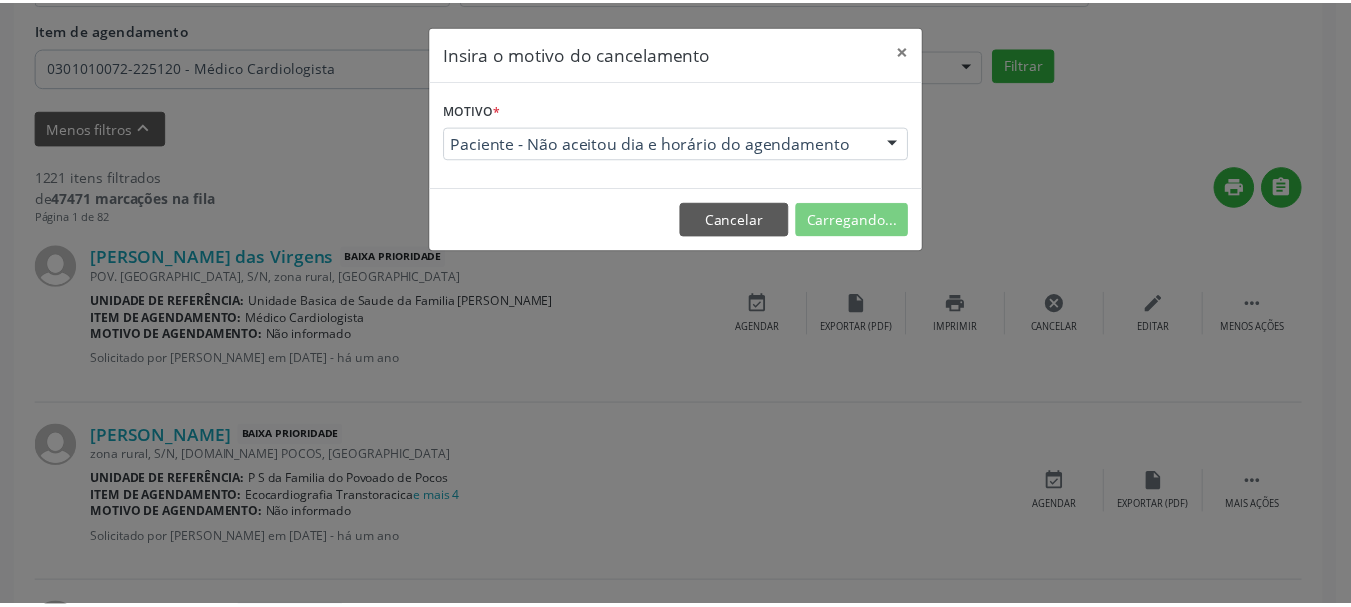 scroll, scrollTop: 238, scrollLeft: 0, axis: vertical 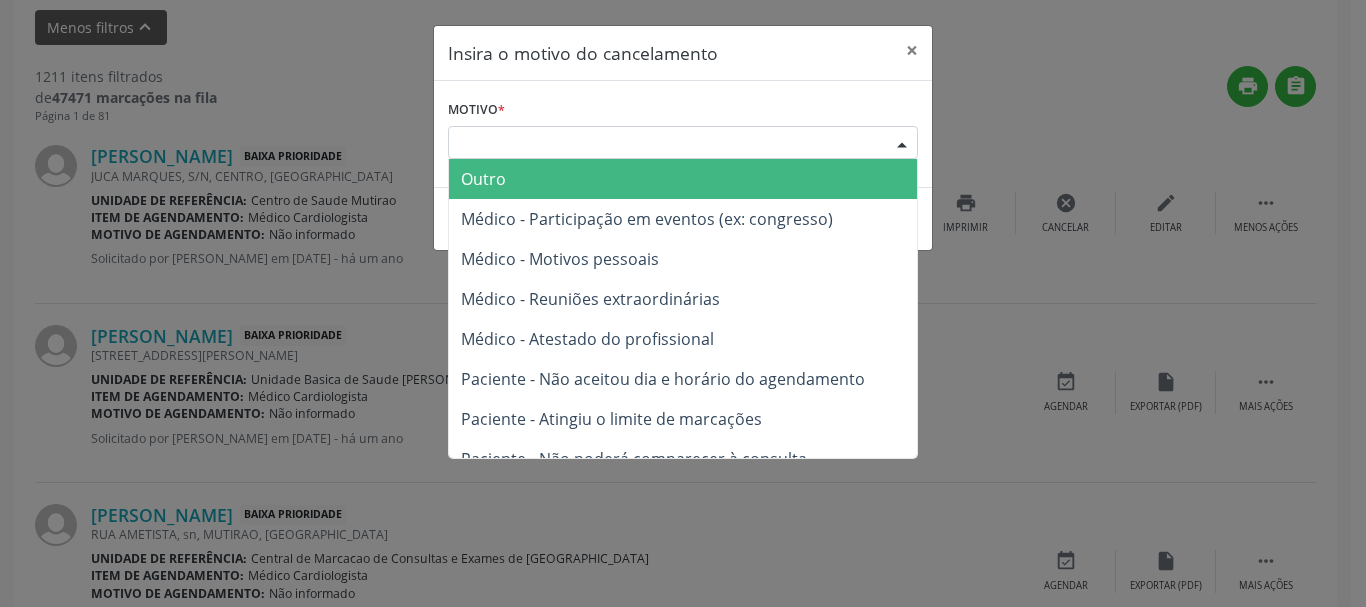 drag, startPoint x: 873, startPoint y: 131, endPoint x: 827, endPoint y: 253, distance: 130.38405 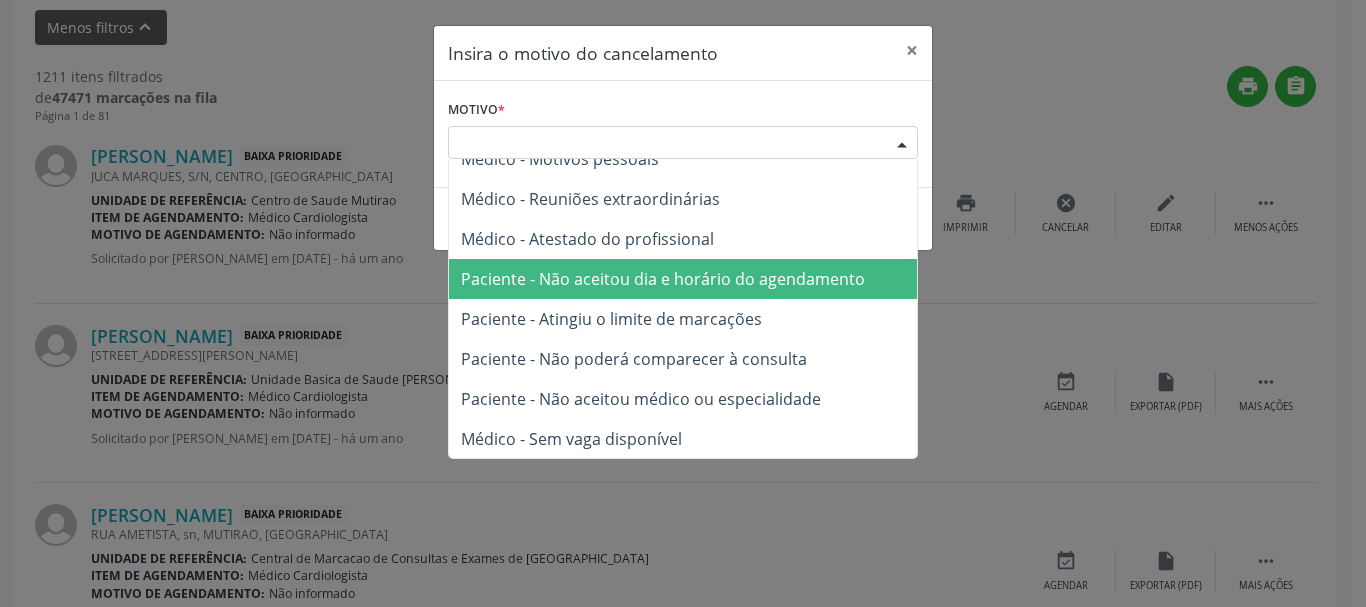 scroll, scrollTop: 101, scrollLeft: 0, axis: vertical 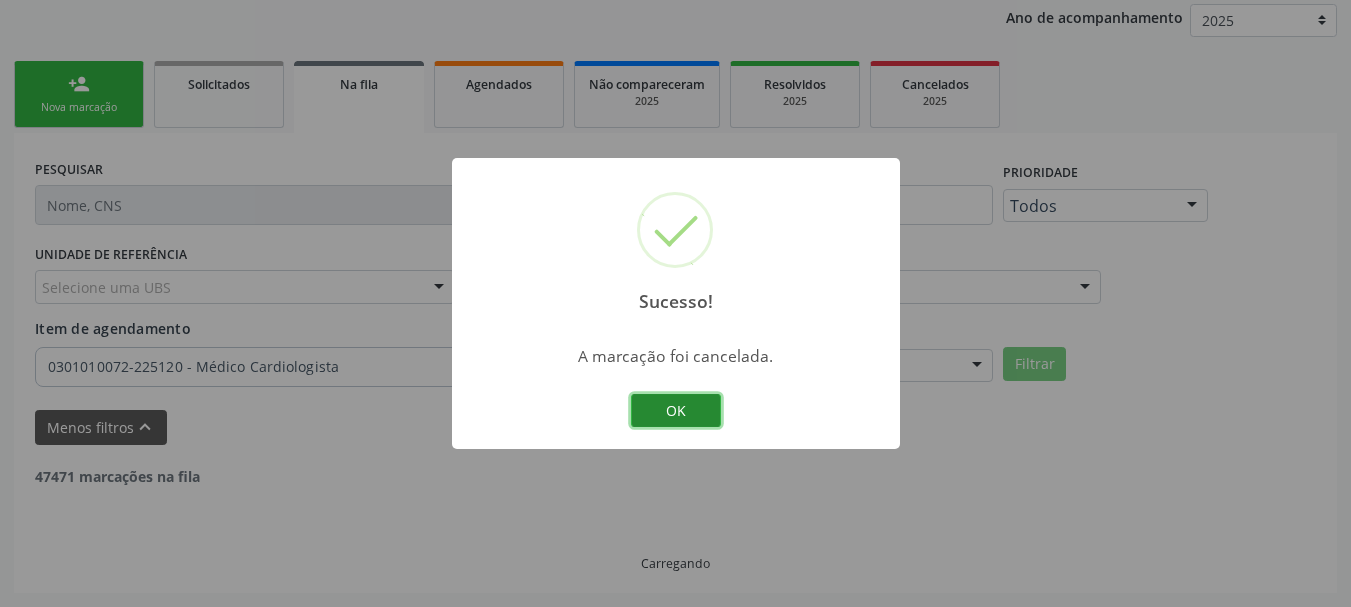 drag, startPoint x: 681, startPoint y: 422, endPoint x: 710, endPoint y: 416, distance: 29.614185 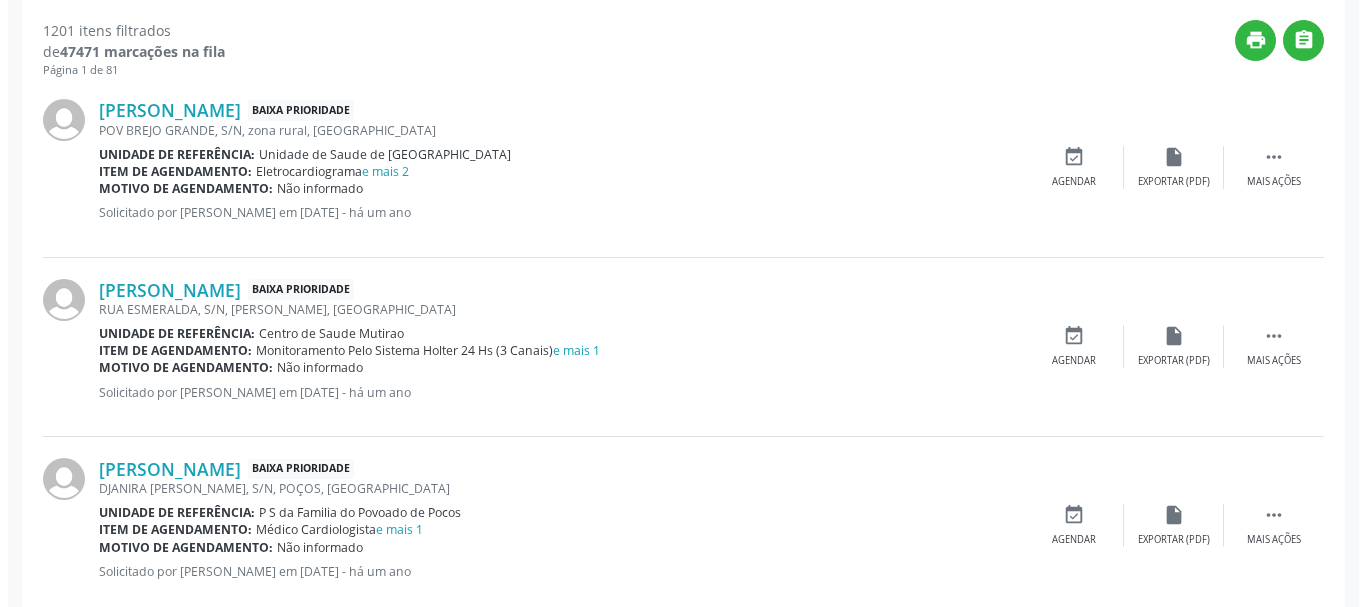 scroll, scrollTop: 738, scrollLeft: 0, axis: vertical 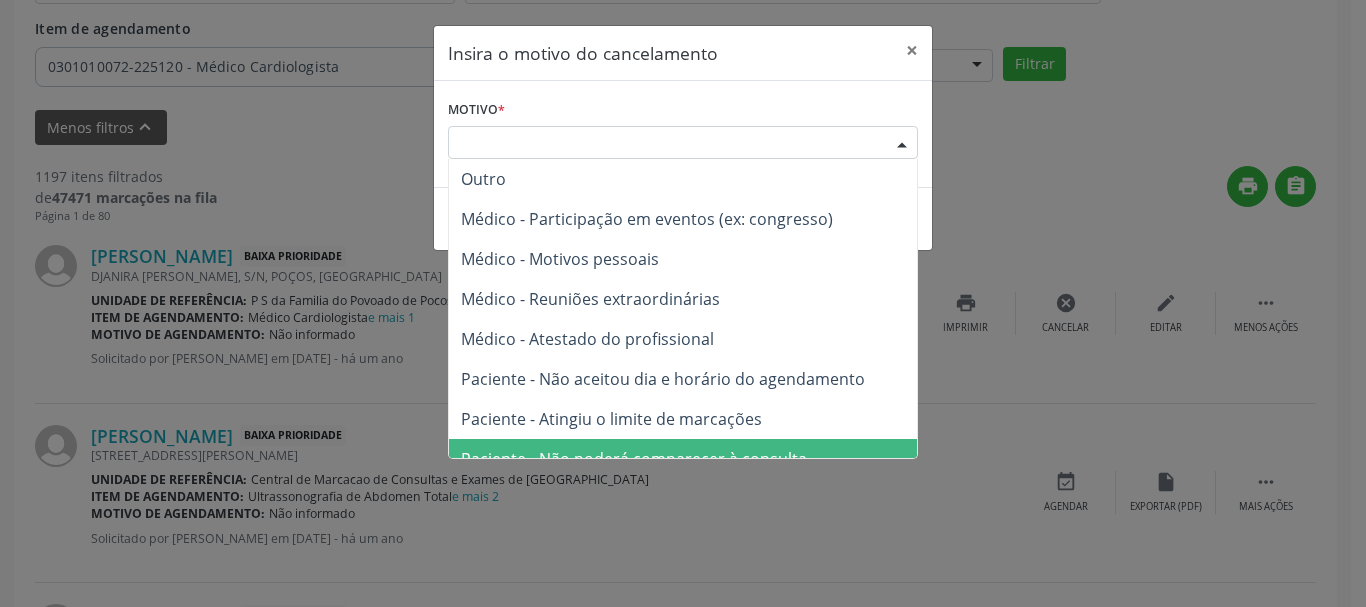 drag, startPoint x: 781, startPoint y: 429, endPoint x: 778, endPoint y: 439, distance: 10.440307 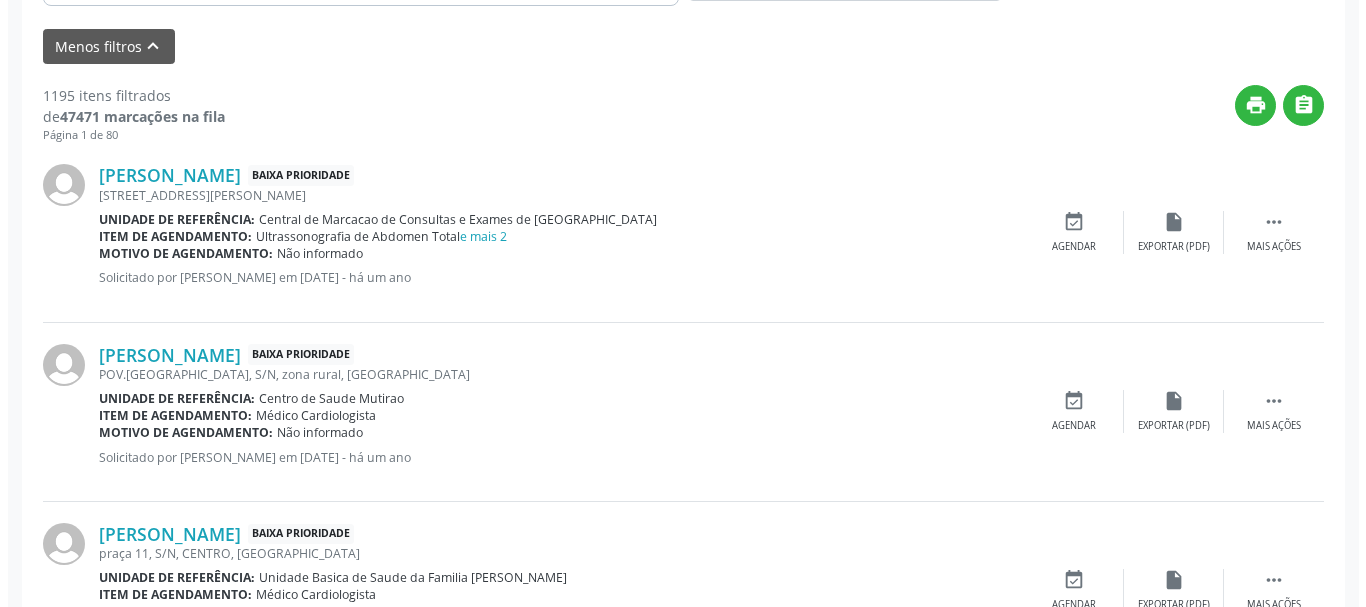 scroll, scrollTop: 638, scrollLeft: 0, axis: vertical 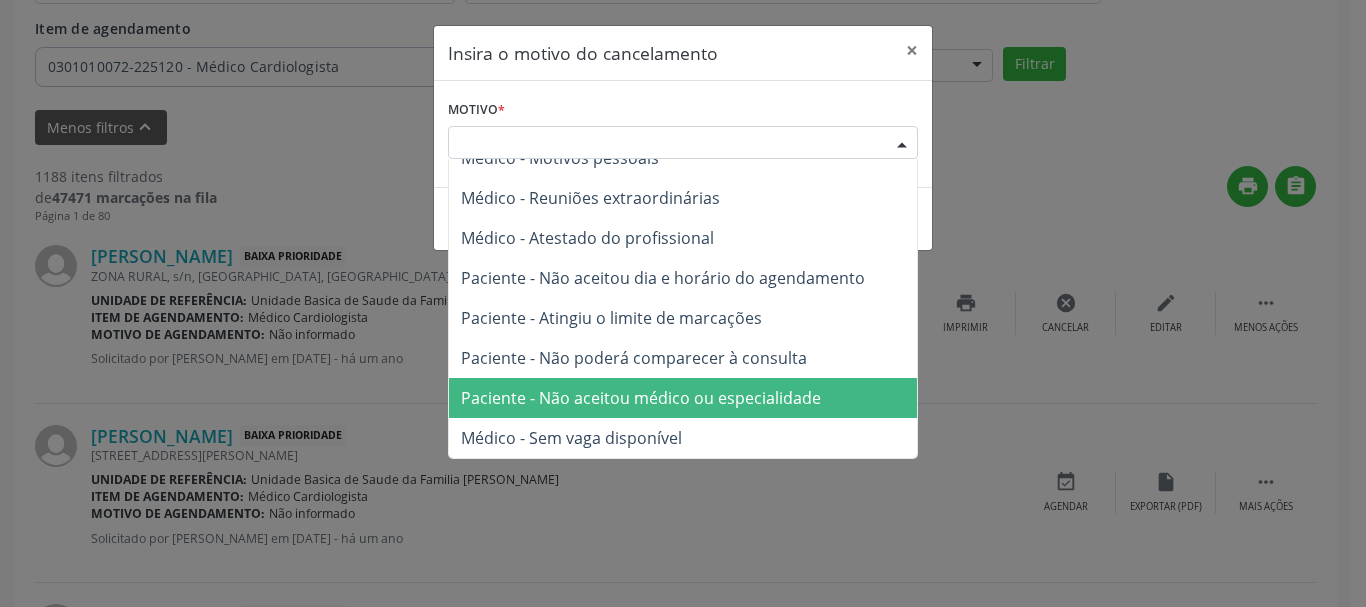 drag, startPoint x: 777, startPoint y: 393, endPoint x: 797, endPoint y: 364, distance: 35.22783 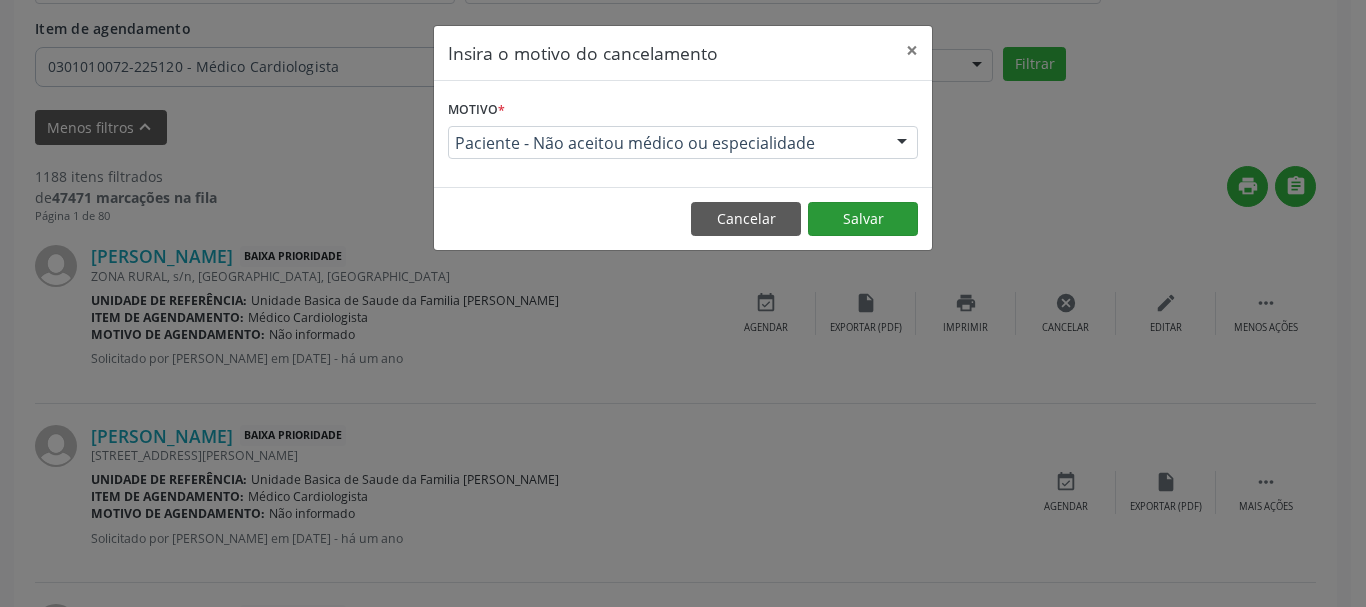 drag, startPoint x: 924, startPoint y: 205, endPoint x: 884, endPoint y: 212, distance: 40.60788 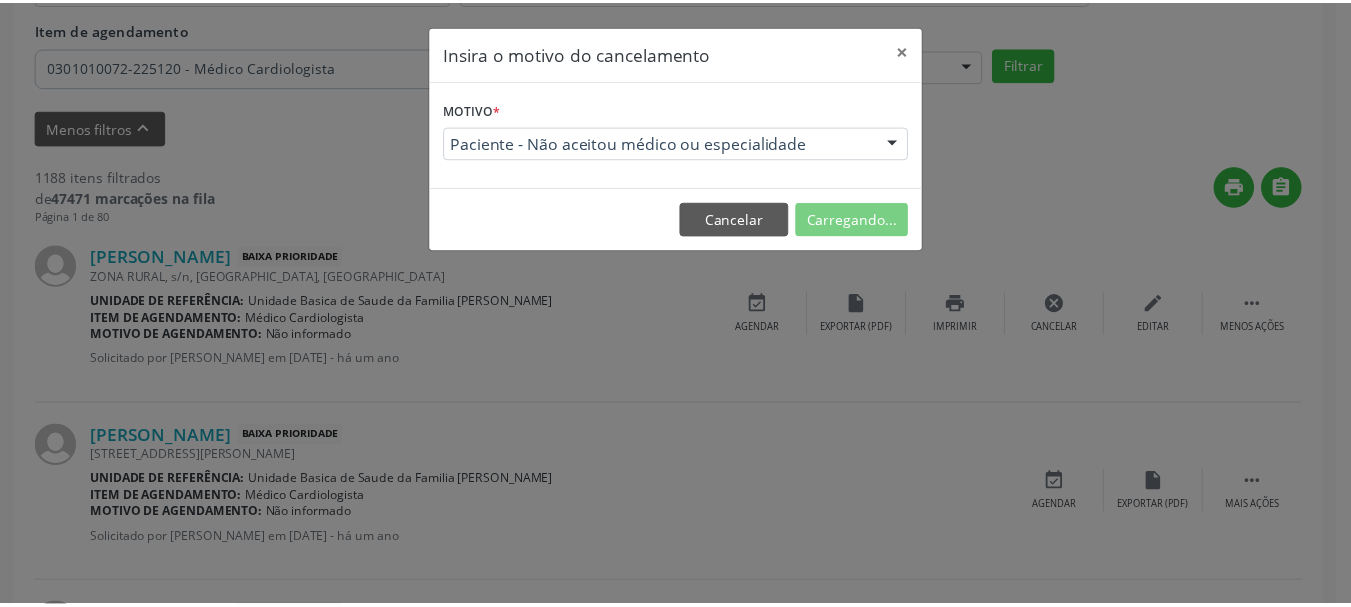 scroll, scrollTop: 238, scrollLeft: 0, axis: vertical 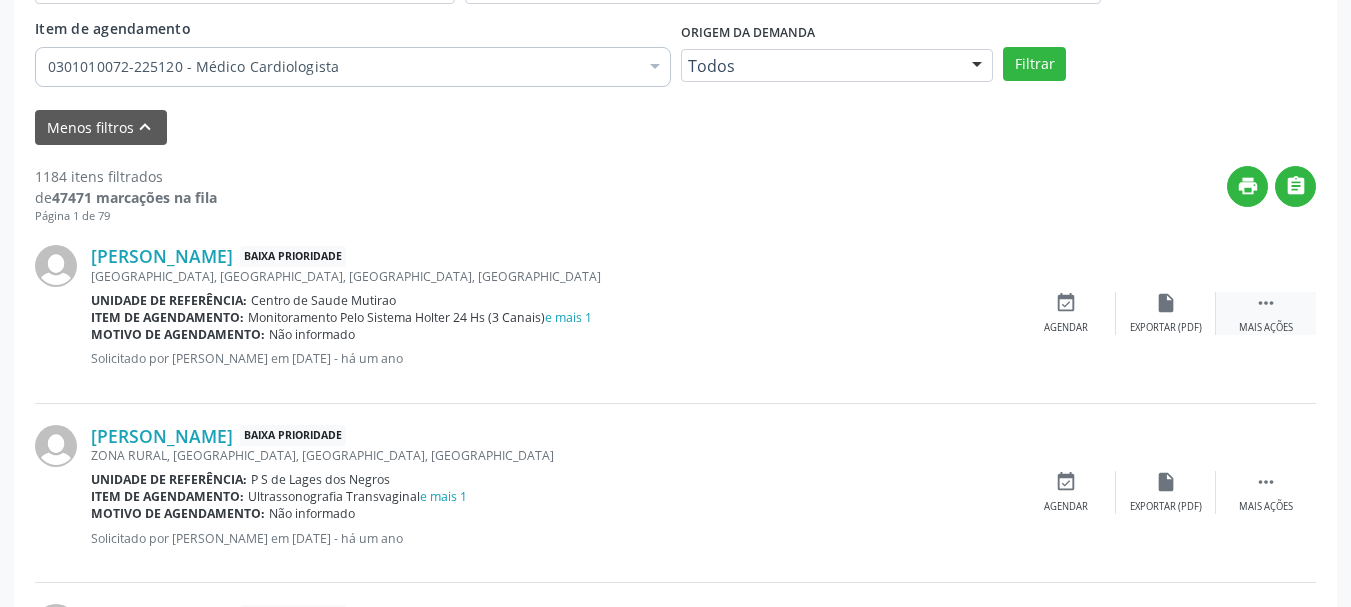 drag, startPoint x: 1268, startPoint y: 306, endPoint x: 1225, endPoint y: 302, distance: 43.185646 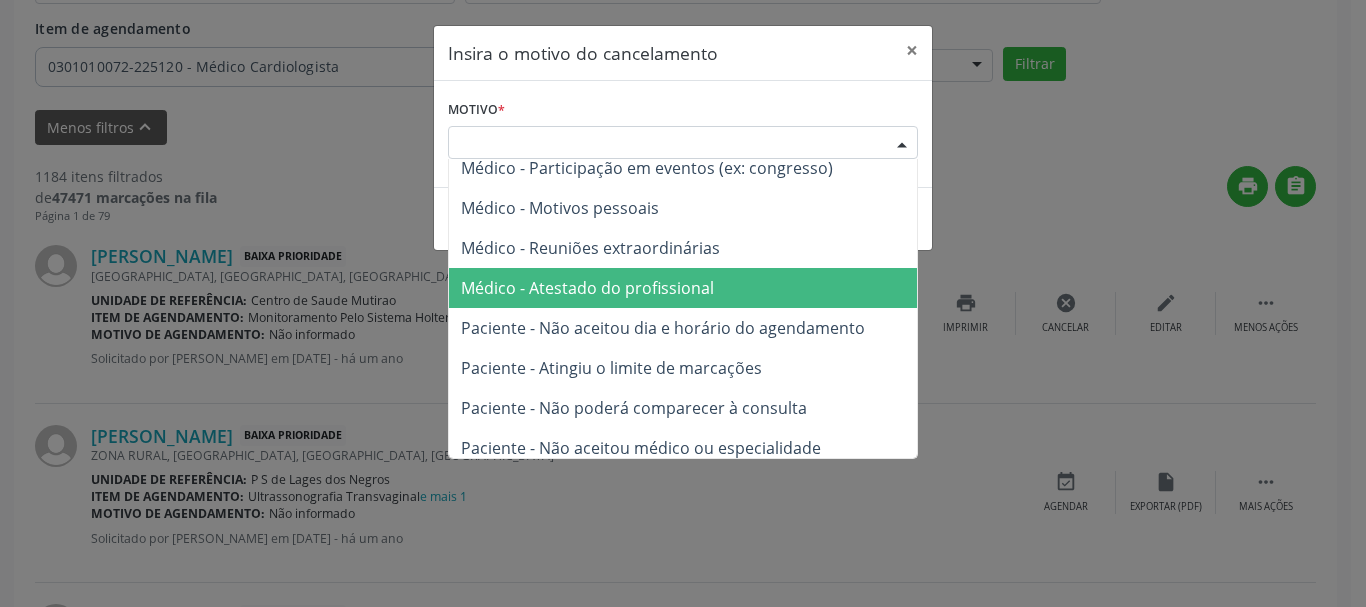 scroll, scrollTop: 100, scrollLeft: 0, axis: vertical 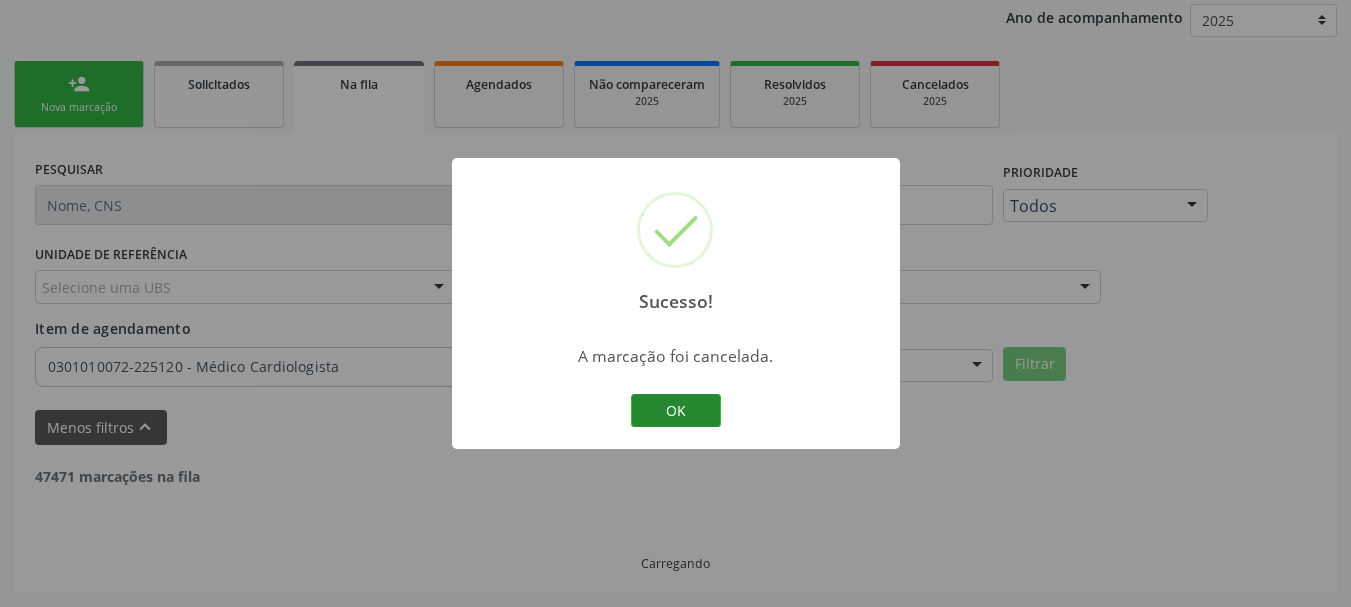 drag, startPoint x: 666, startPoint y: 384, endPoint x: 671, endPoint y: 406, distance: 22.561028 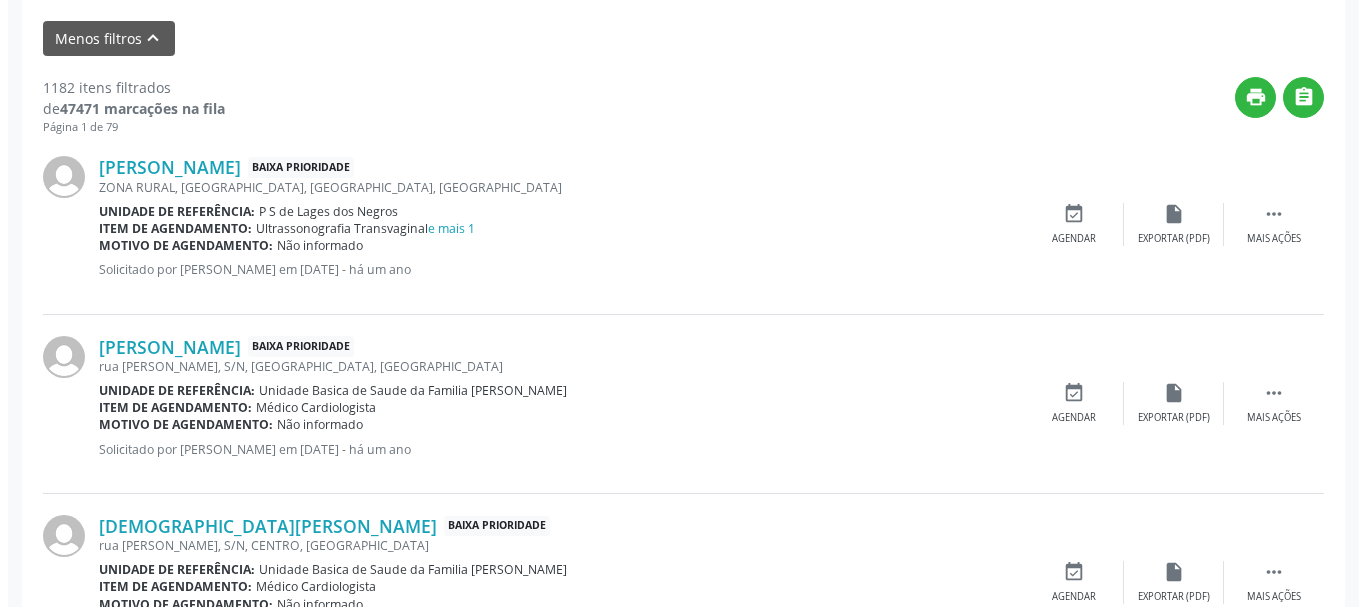 scroll, scrollTop: 638, scrollLeft: 0, axis: vertical 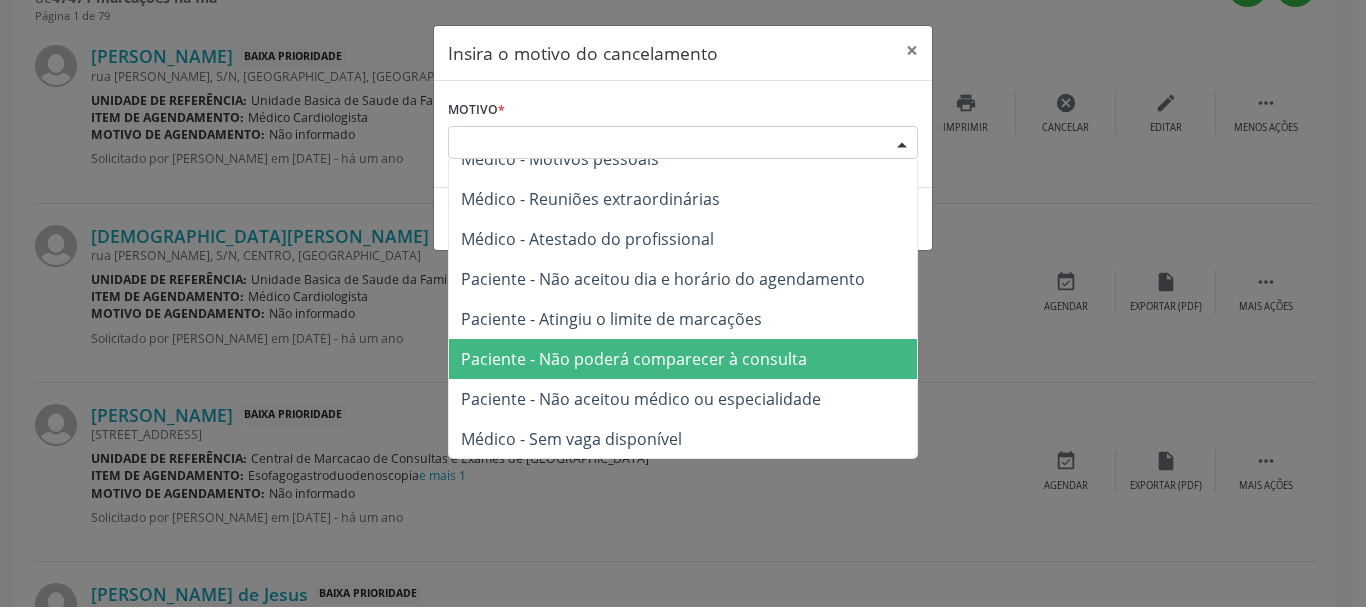 drag, startPoint x: 735, startPoint y: 374, endPoint x: 827, endPoint y: 319, distance: 107.18675 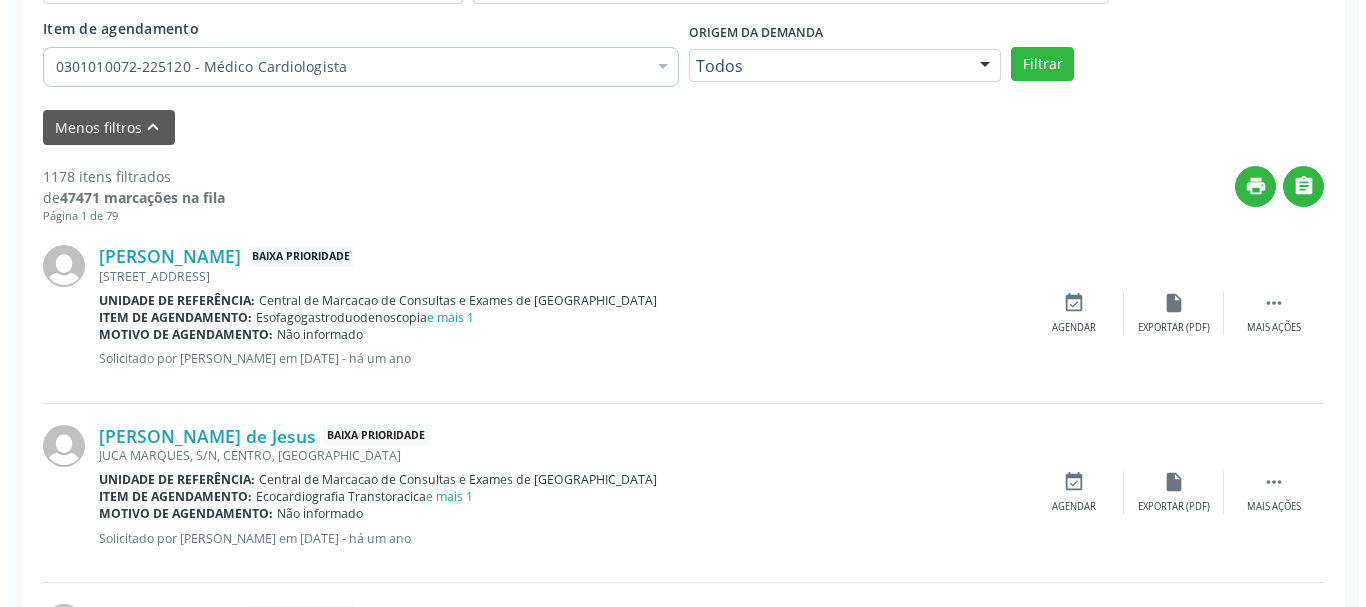 scroll, scrollTop: 638, scrollLeft: 0, axis: vertical 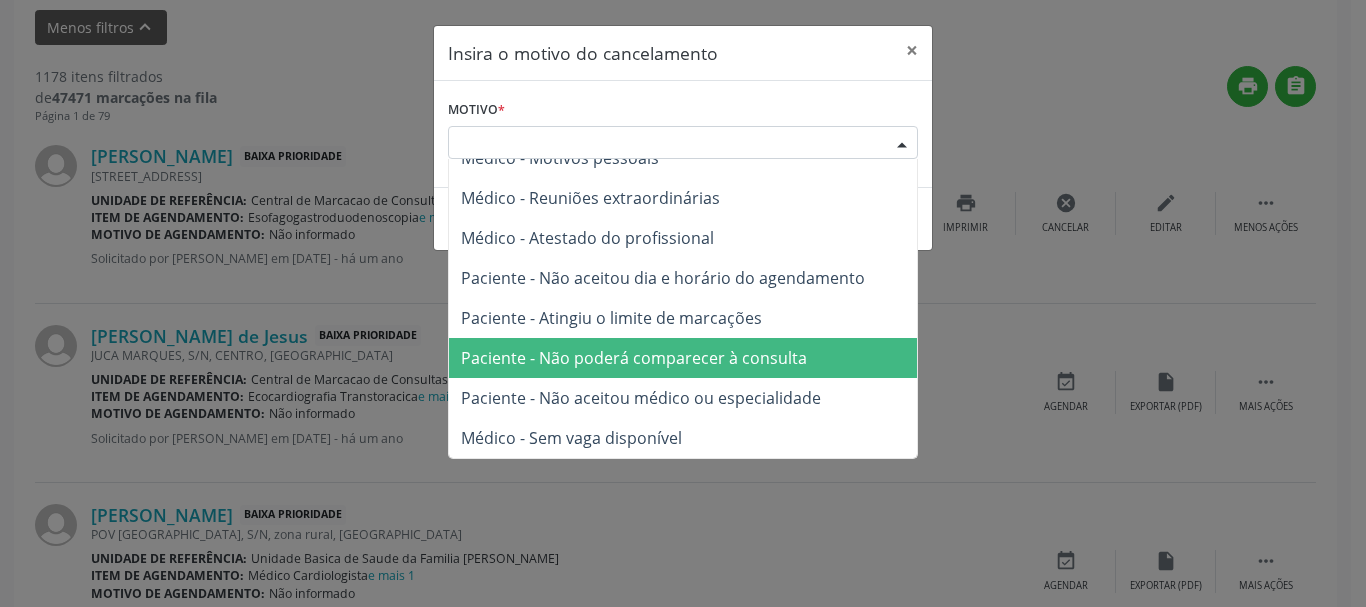 drag, startPoint x: 796, startPoint y: 357, endPoint x: 830, endPoint y: 273, distance: 90.62009 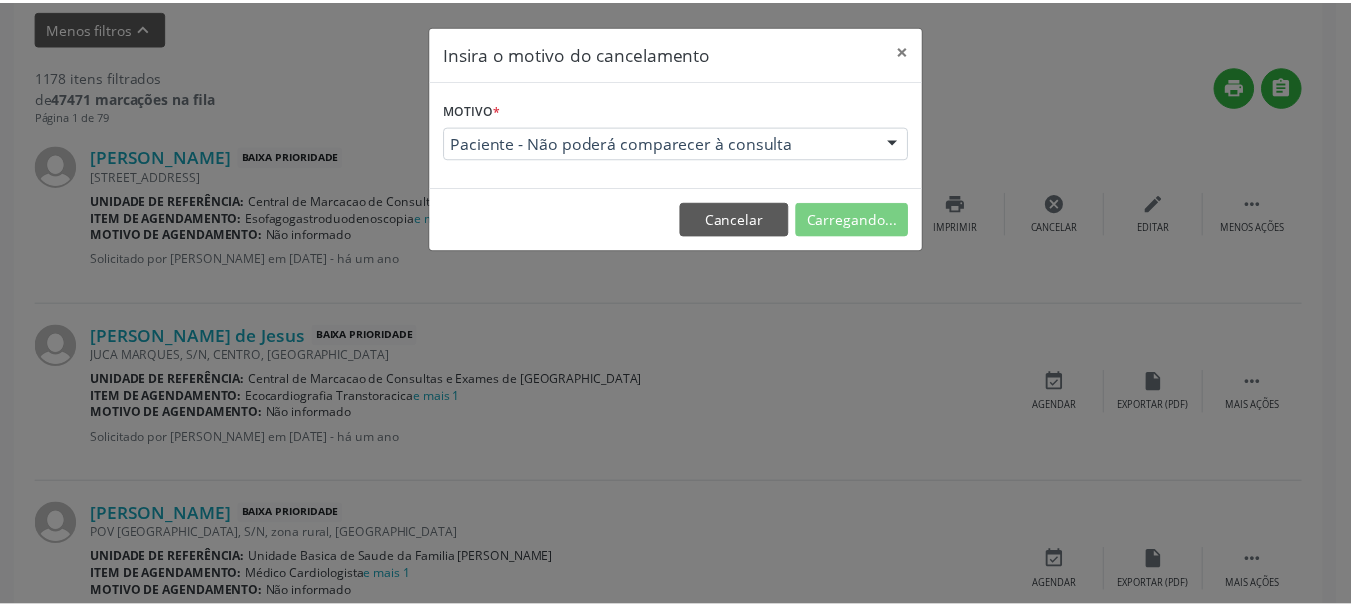 scroll, scrollTop: 238, scrollLeft: 0, axis: vertical 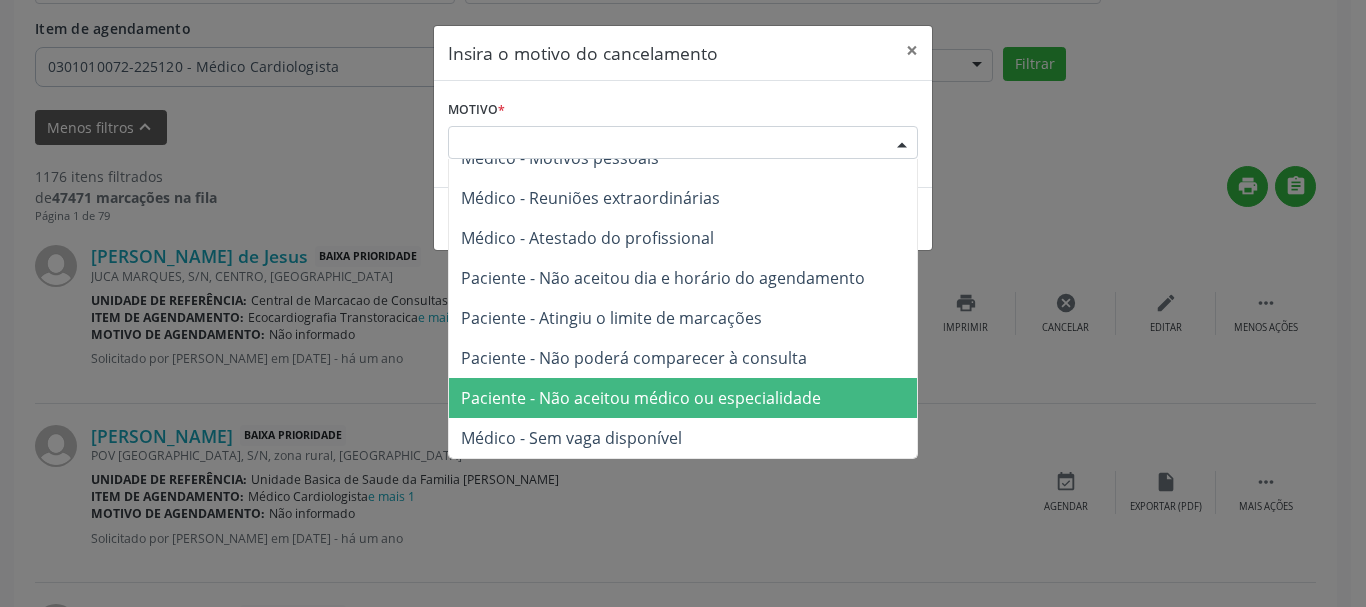 drag, startPoint x: 744, startPoint y: 403, endPoint x: 759, endPoint y: 386, distance: 22.671568 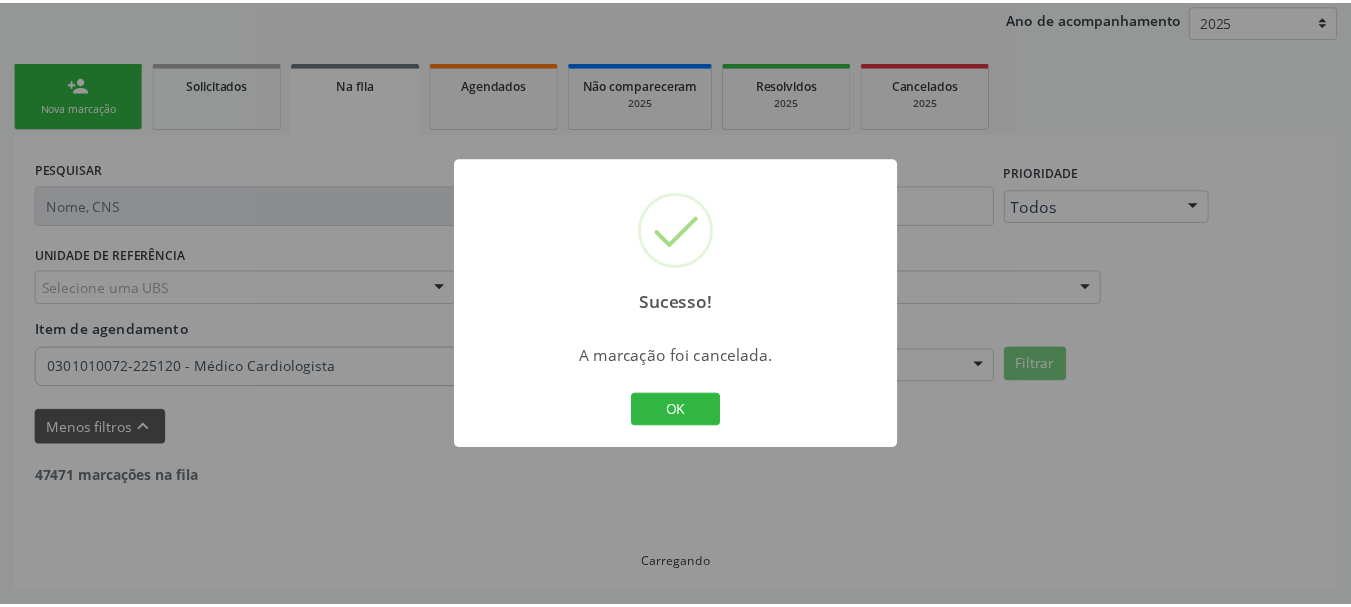scroll, scrollTop: 238, scrollLeft: 0, axis: vertical 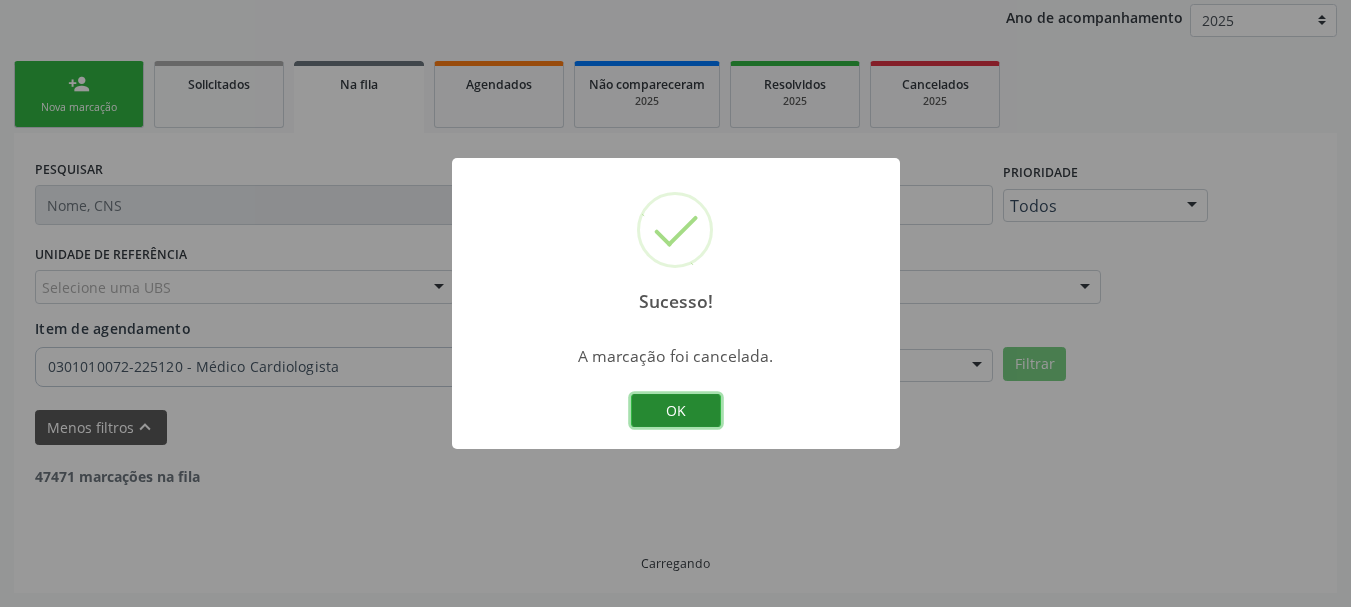 drag, startPoint x: 653, startPoint y: 411, endPoint x: 806, endPoint y: 398, distance: 153.5513 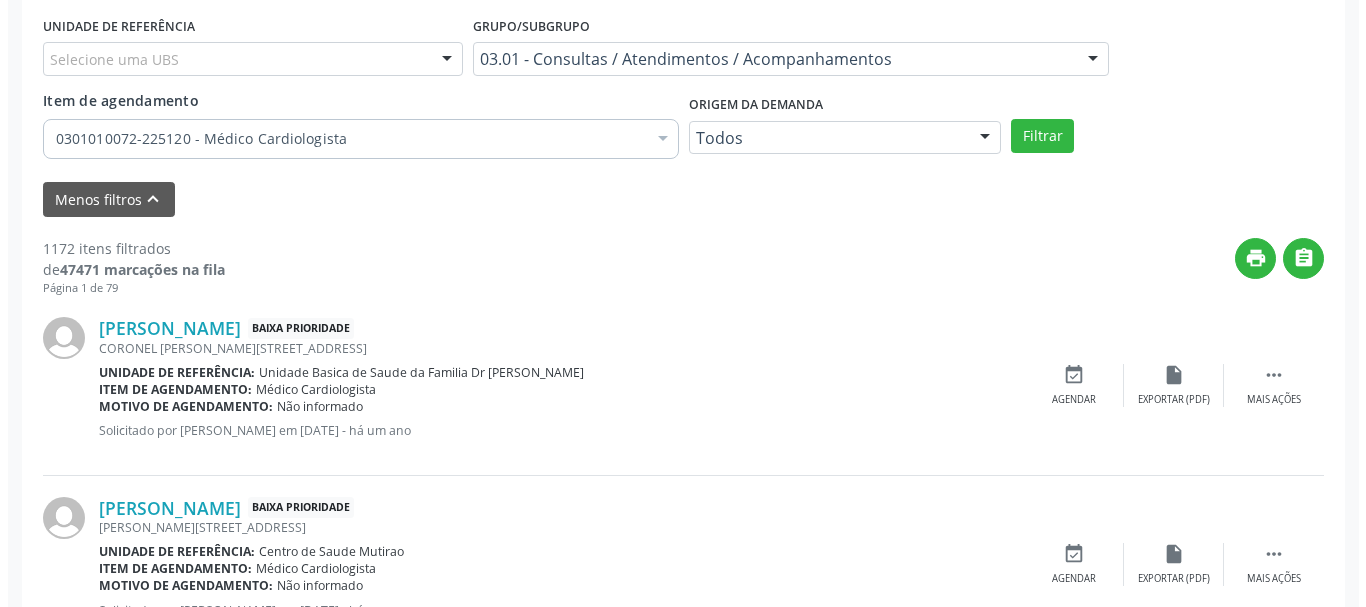 scroll, scrollTop: 538, scrollLeft: 0, axis: vertical 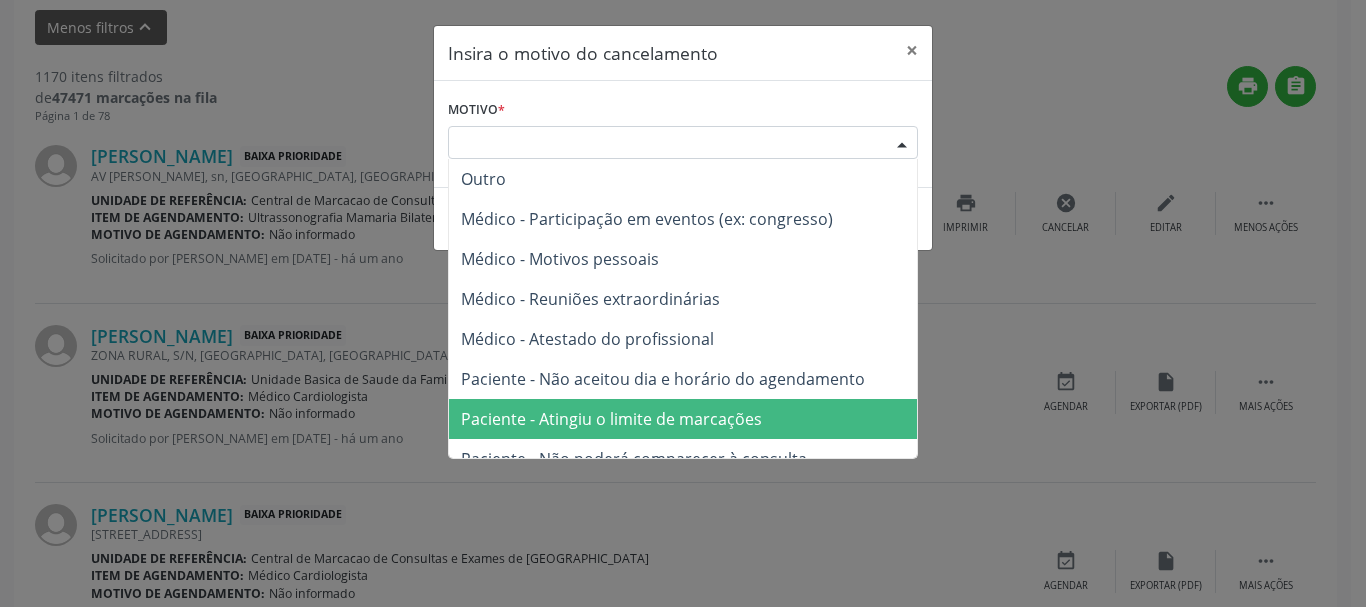 drag, startPoint x: 824, startPoint y: 407, endPoint x: 844, endPoint y: 335, distance: 74.726166 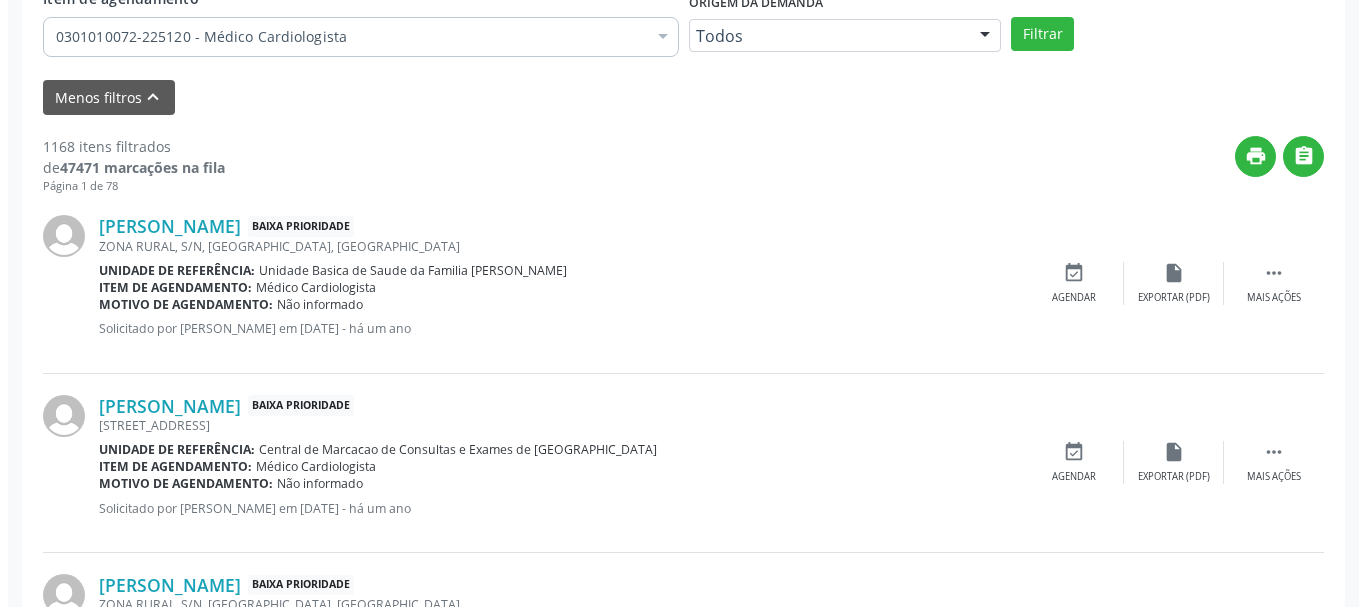 scroll, scrollTop: 638, scrollLeft: 0, axis: vertical 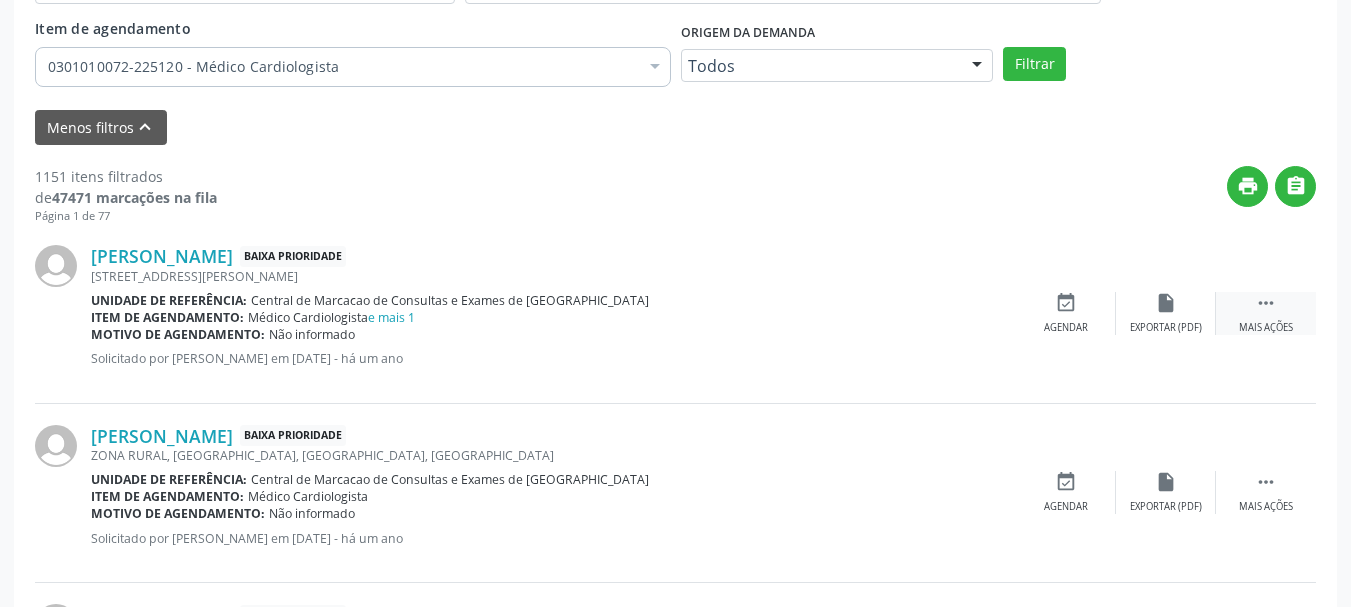 click on "
Mais ações" at bounding box center (1266, 313) 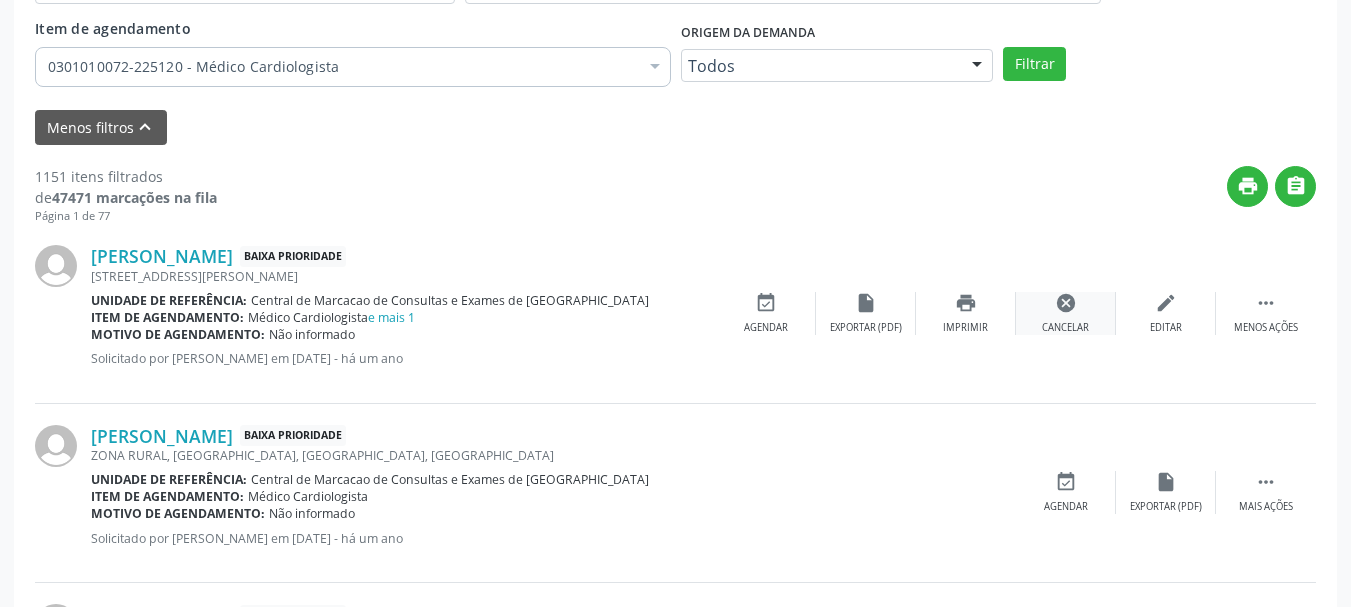 click on "Cancelar" at bounding box center (1065, 328) 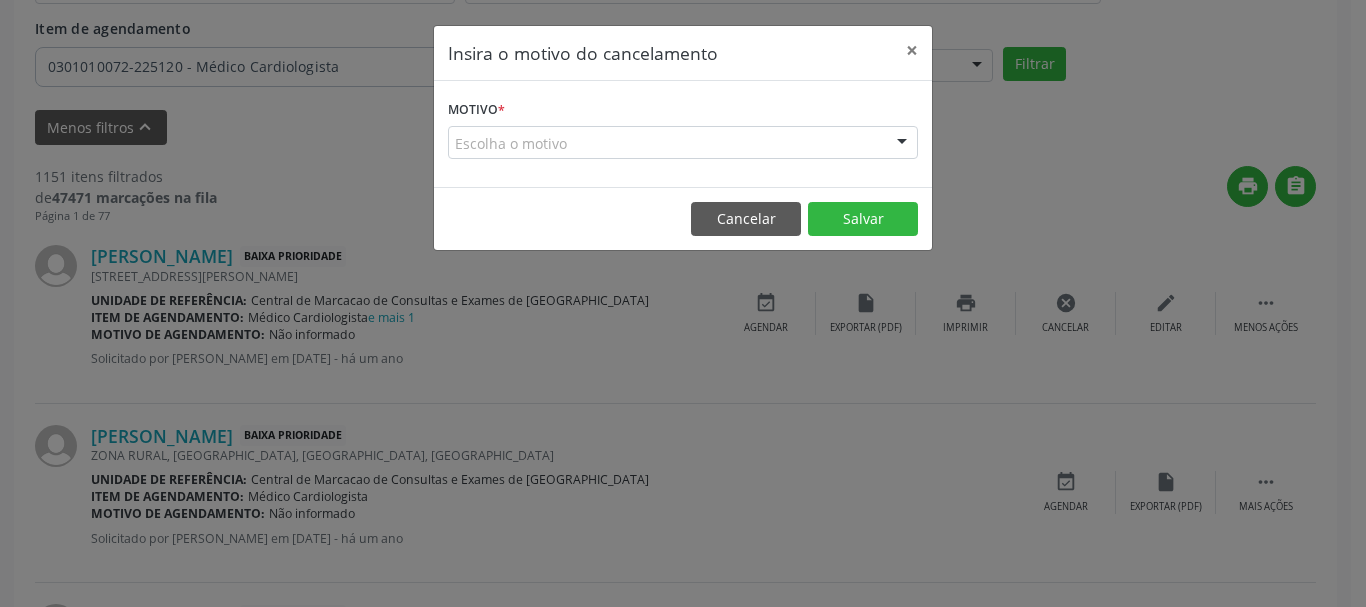 click at bounding box center [902, 144] 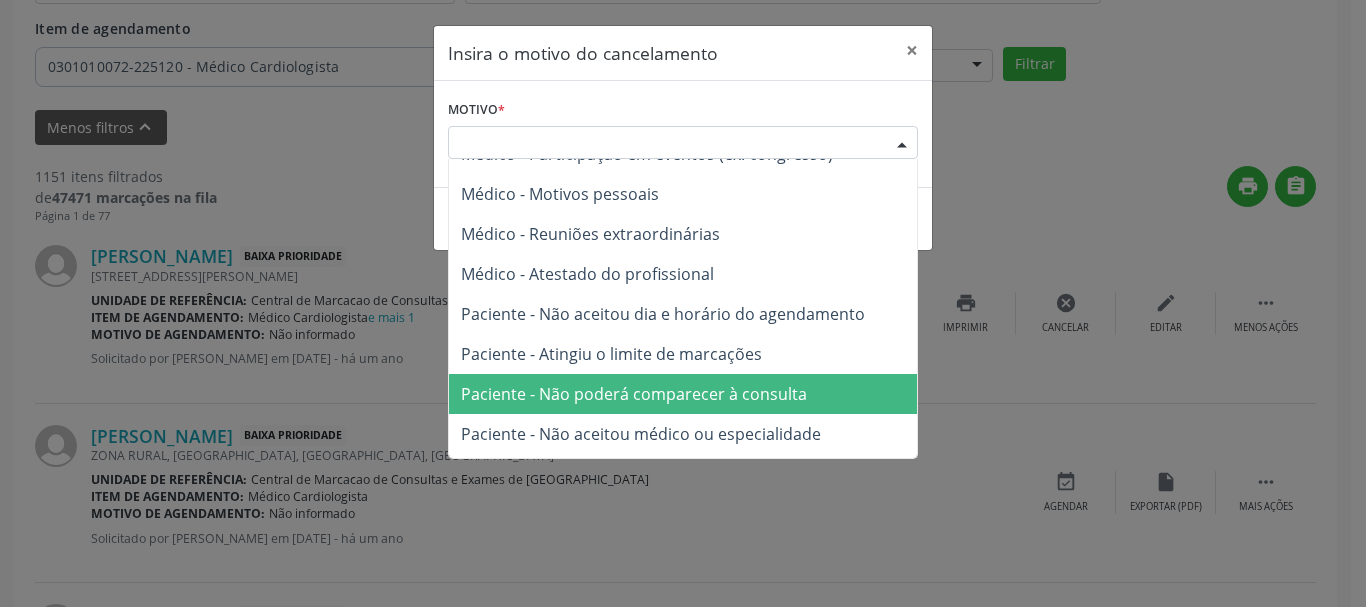 scroll, scrollTop: 100, scrollLeft: 0, axis: vertical 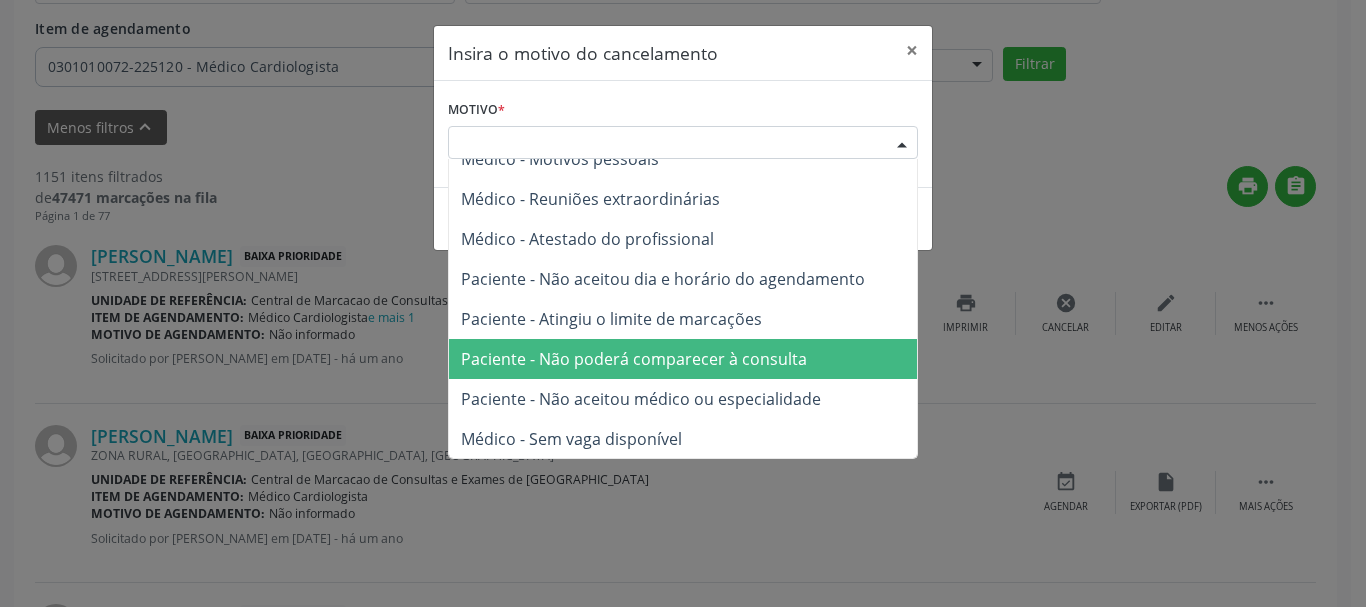 click on "Paciente - Não poderá comparecer à consulta" at bounding box center [683, 359] 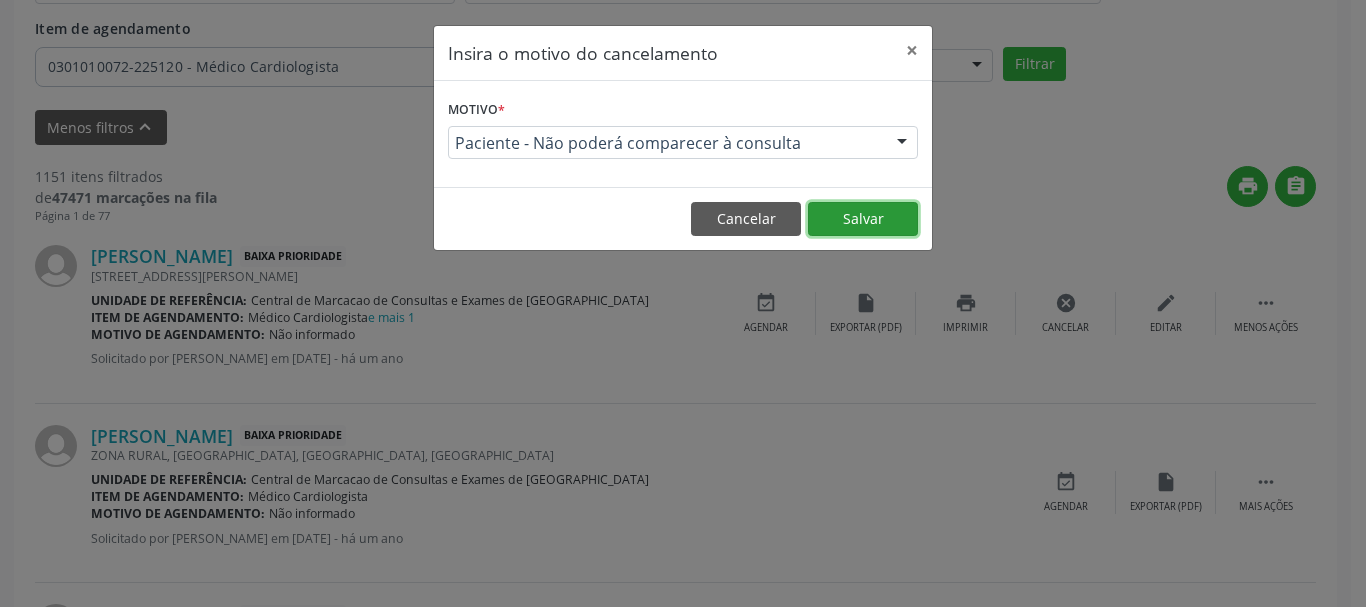 click on "Salvar" at bounding box center (863, 219) 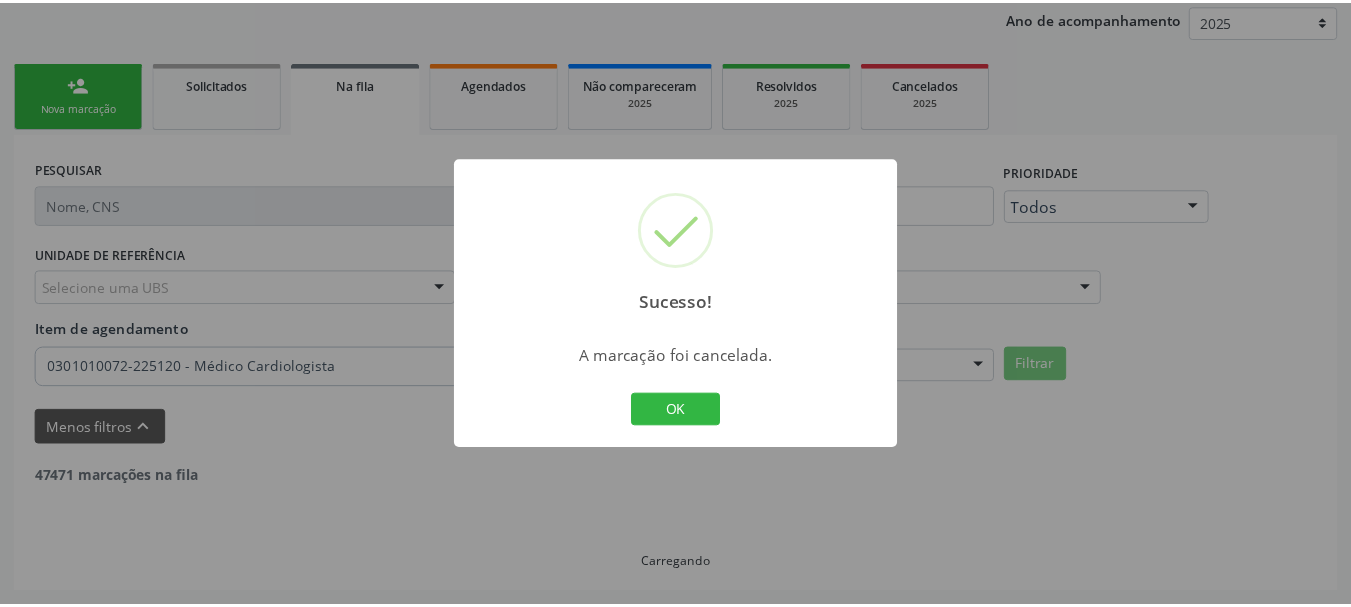 scroll, scrollTop: 238, scrollLeft: 0, axis: vertical 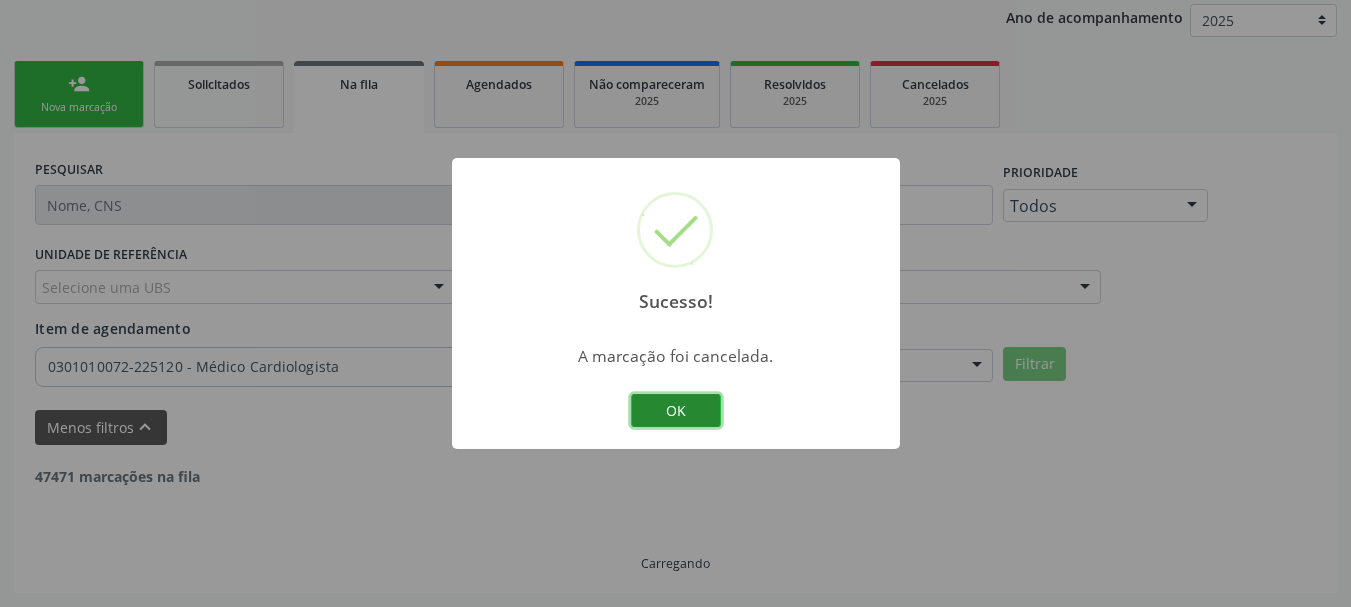 click on "OK" at bounding box center (676, 411) 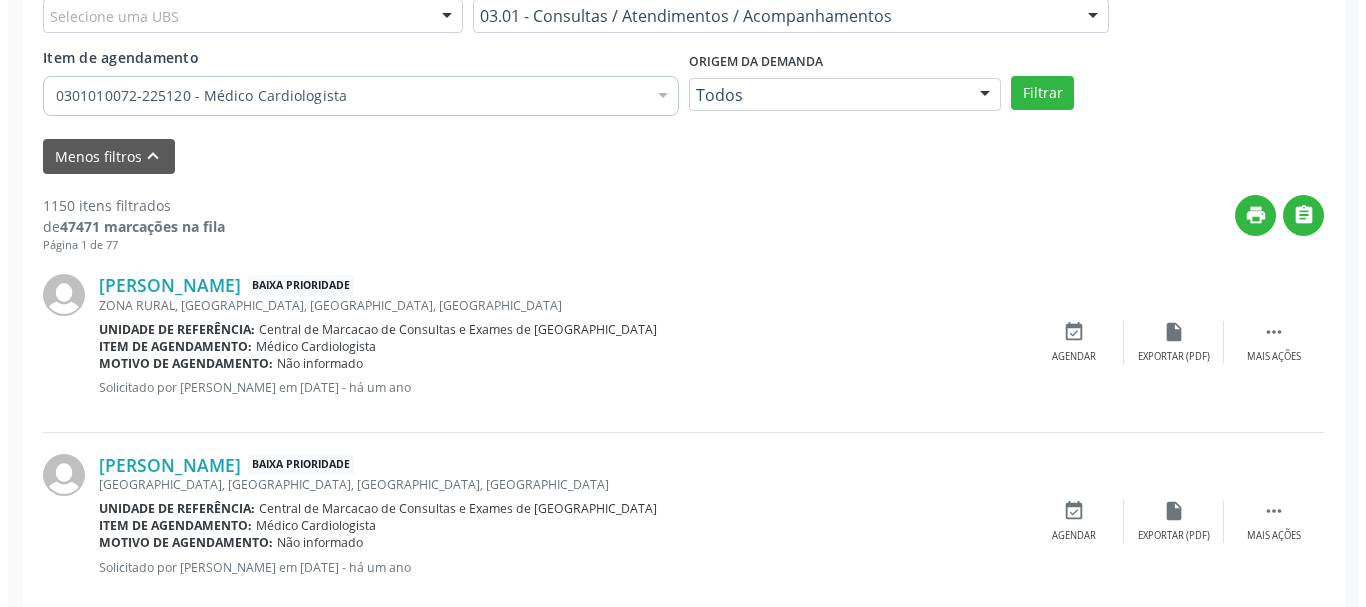 scroll, scrollTop: 638, scrollLeft: 0, axis: vertical 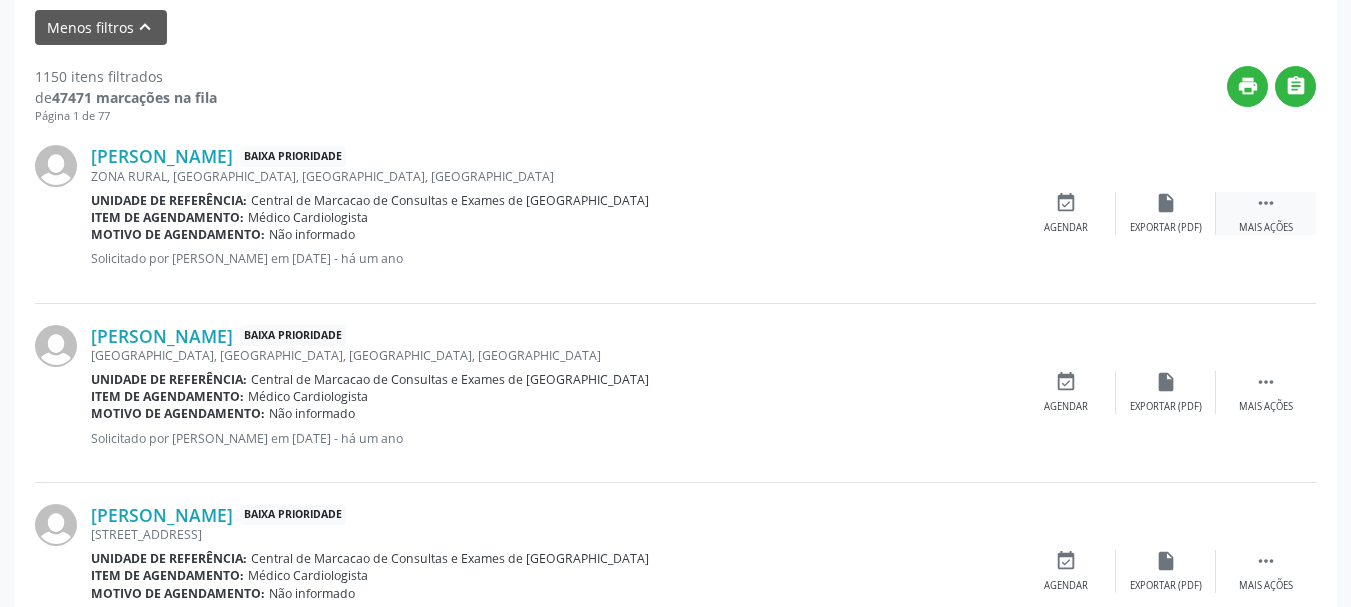 click on "
Mais ações" at bounding box center (1266, 213) 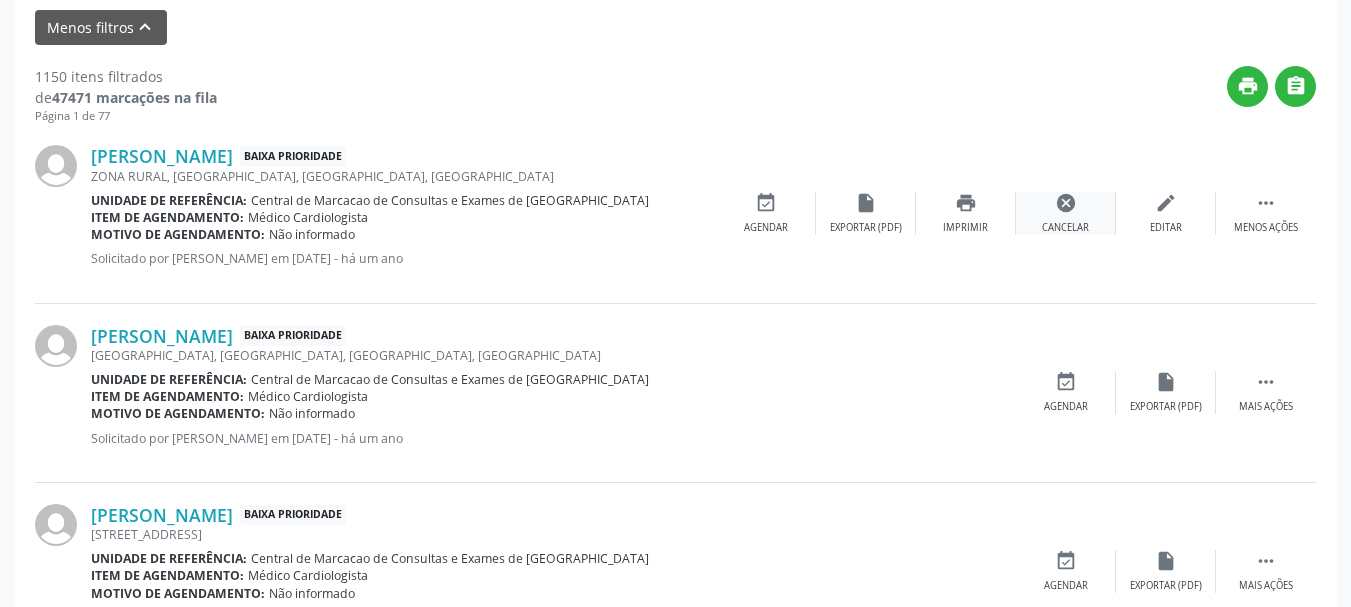 click on "cancel
Cancelar" at bounding box center (1066, 213) 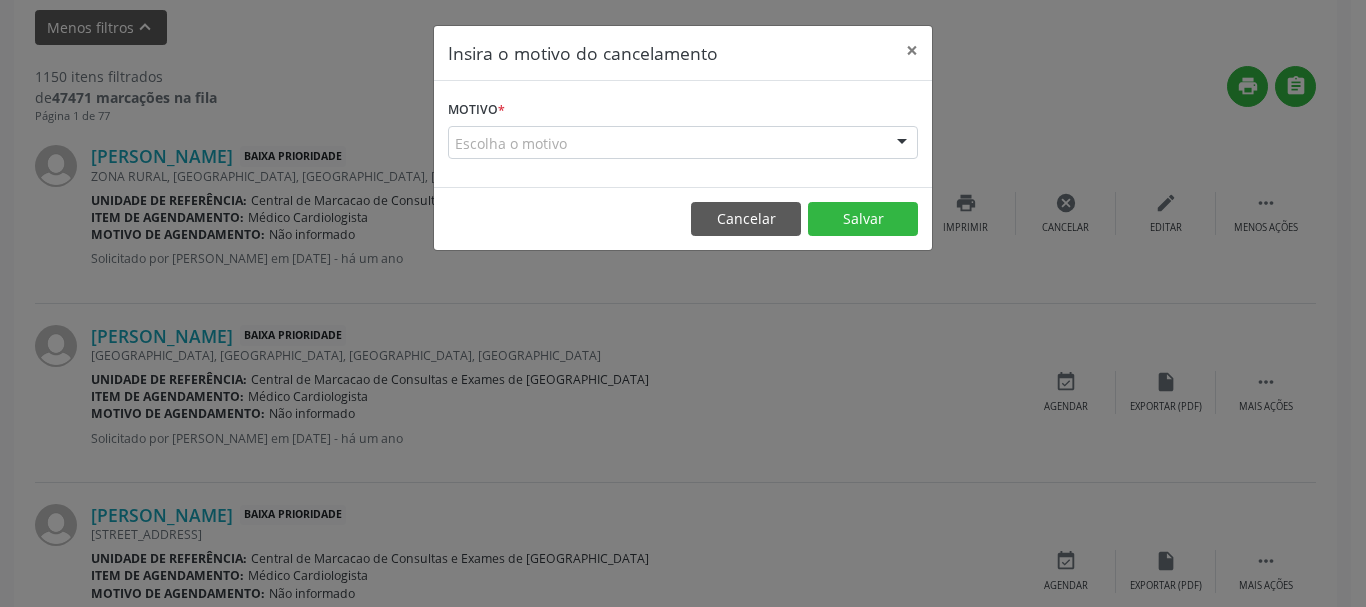 click on "Escolha o motivo" at bounding box center (683, 143) 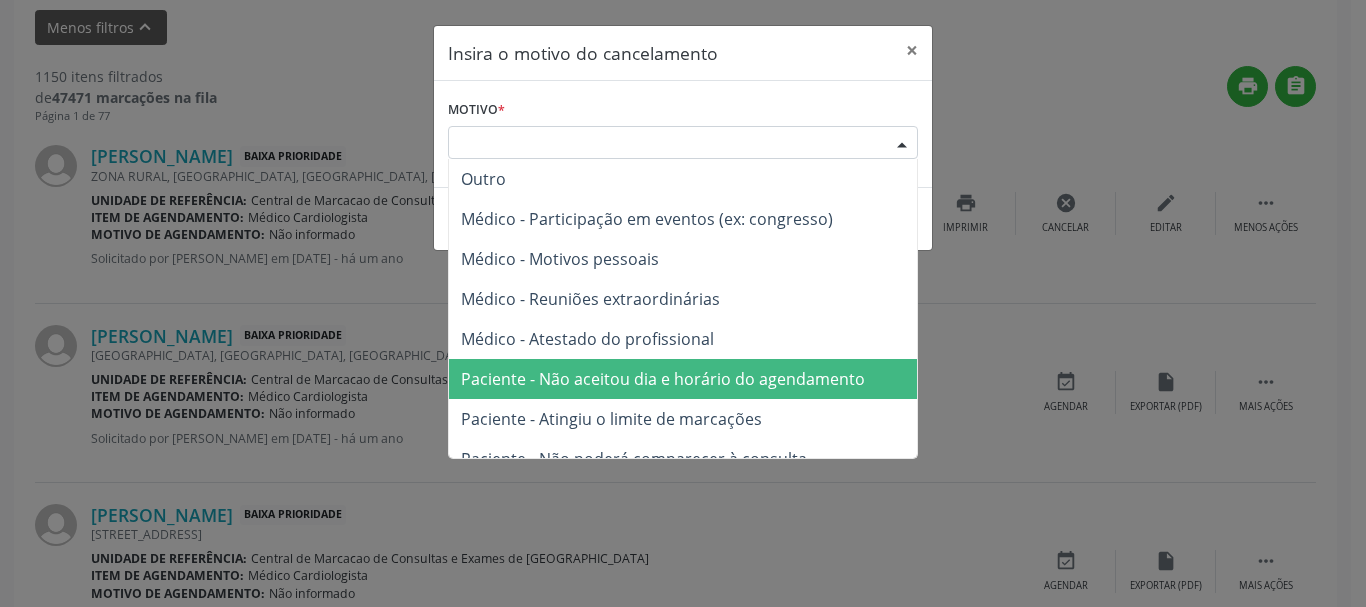 scroll, scrollTop: 101, scrollLeft: 0, axis: vertical 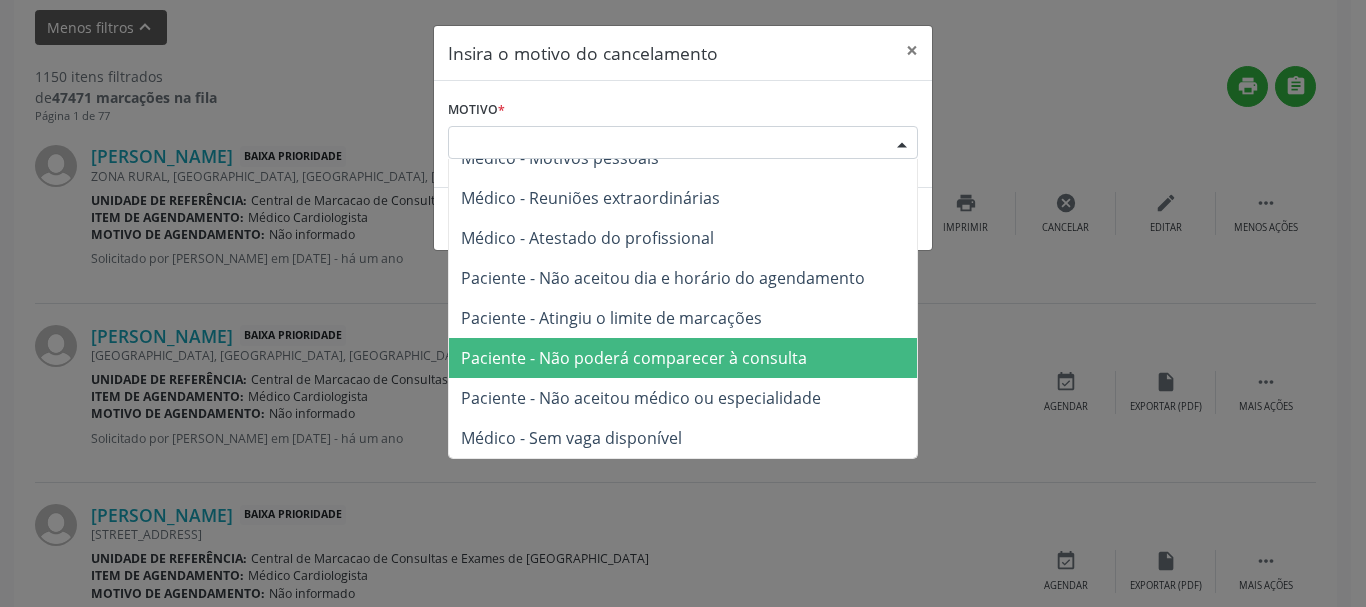 click on "Paciente - Não poderá comparecer à consulta" at bounding box center [683, 358] 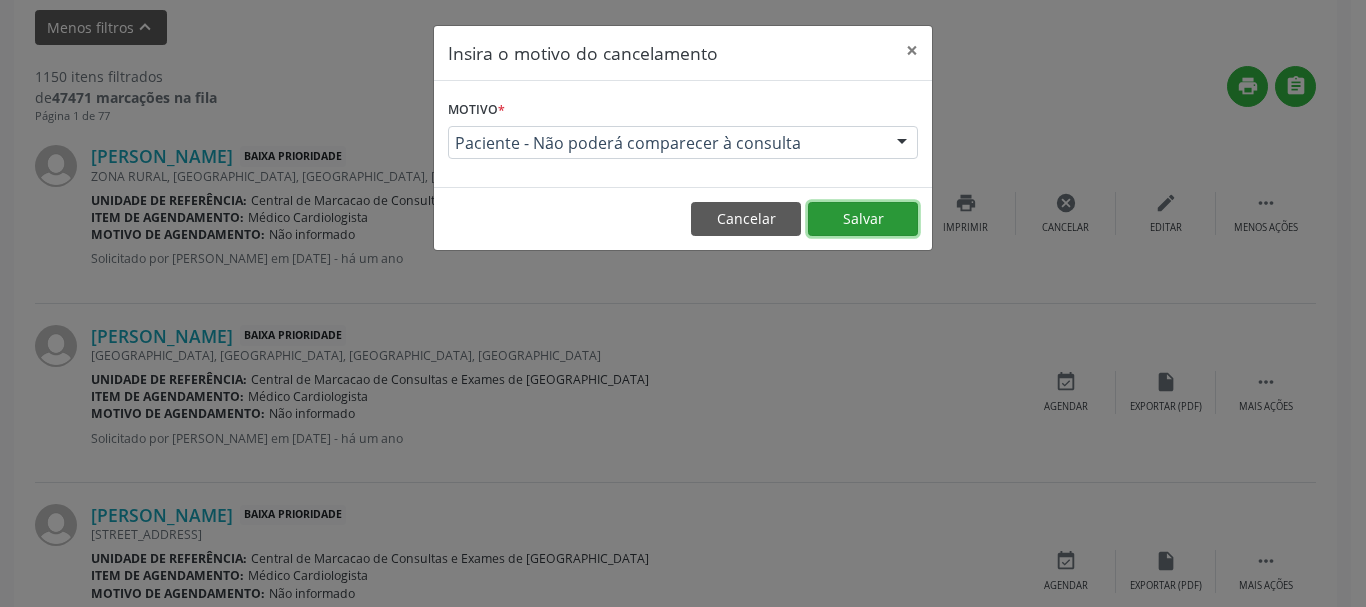 click on "Salvar" at bounding box center (863, 219) 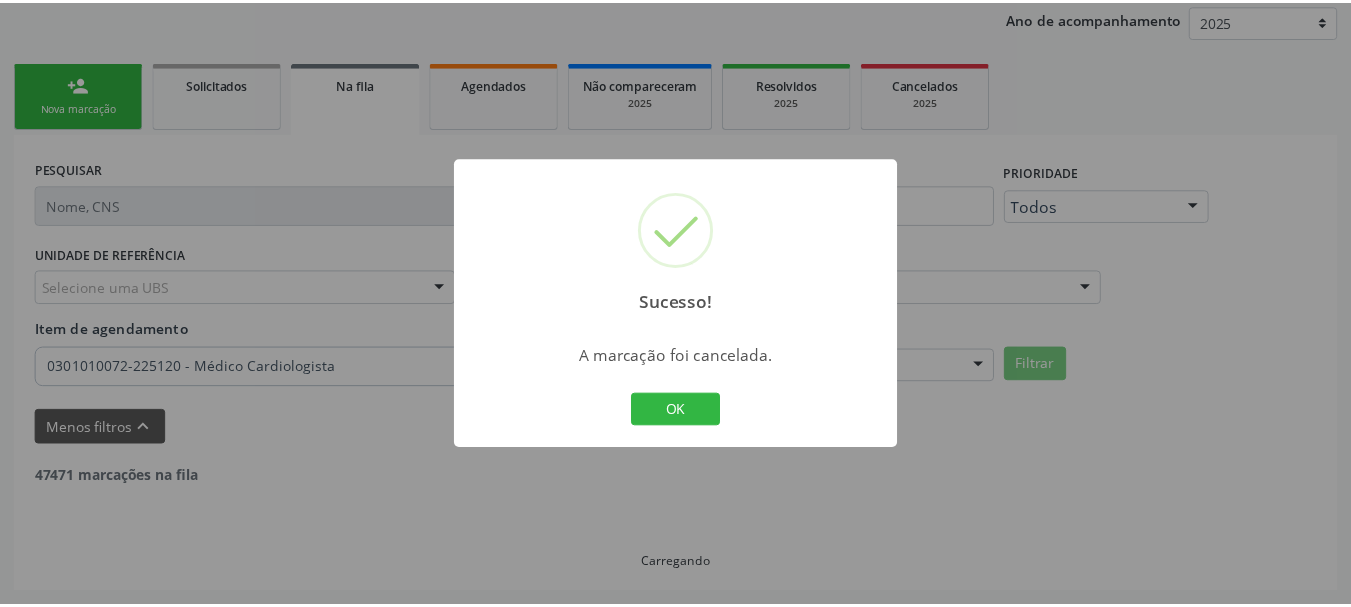 scroll, scrollTop: 238, scrollLeft: 0, axis: vertical 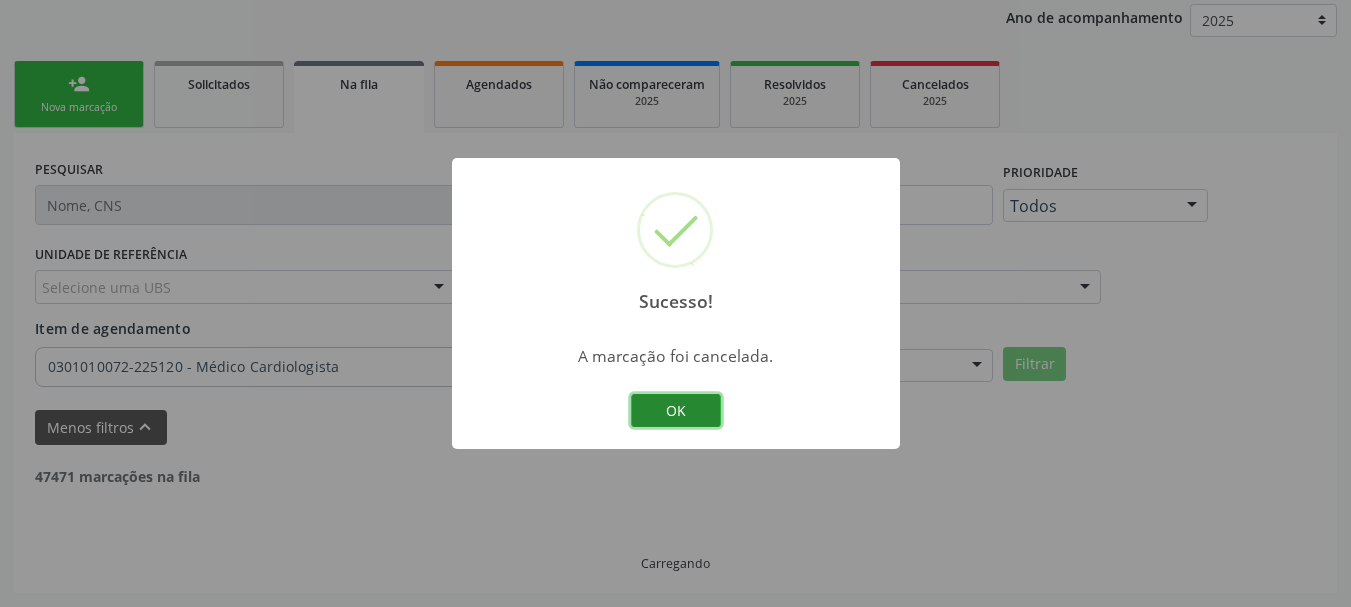 click on "OK" at bounding box center [676, 411] 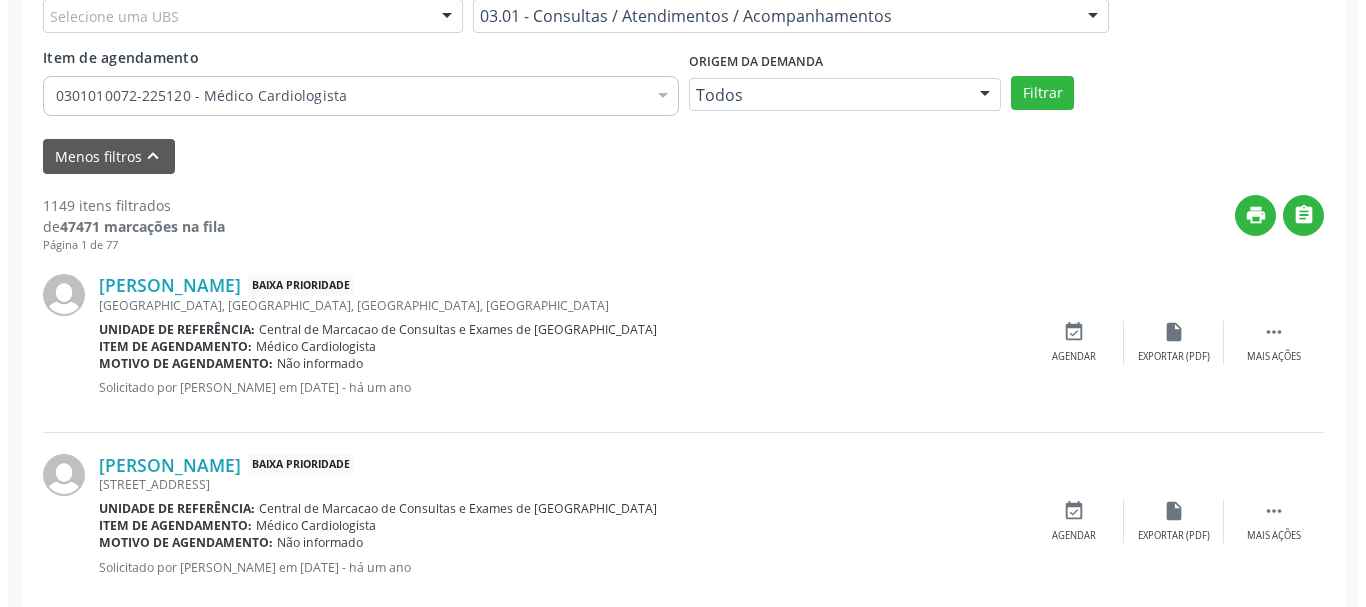 scroll, scrollTop: 538, scrollLeft: 0, axis: vertical 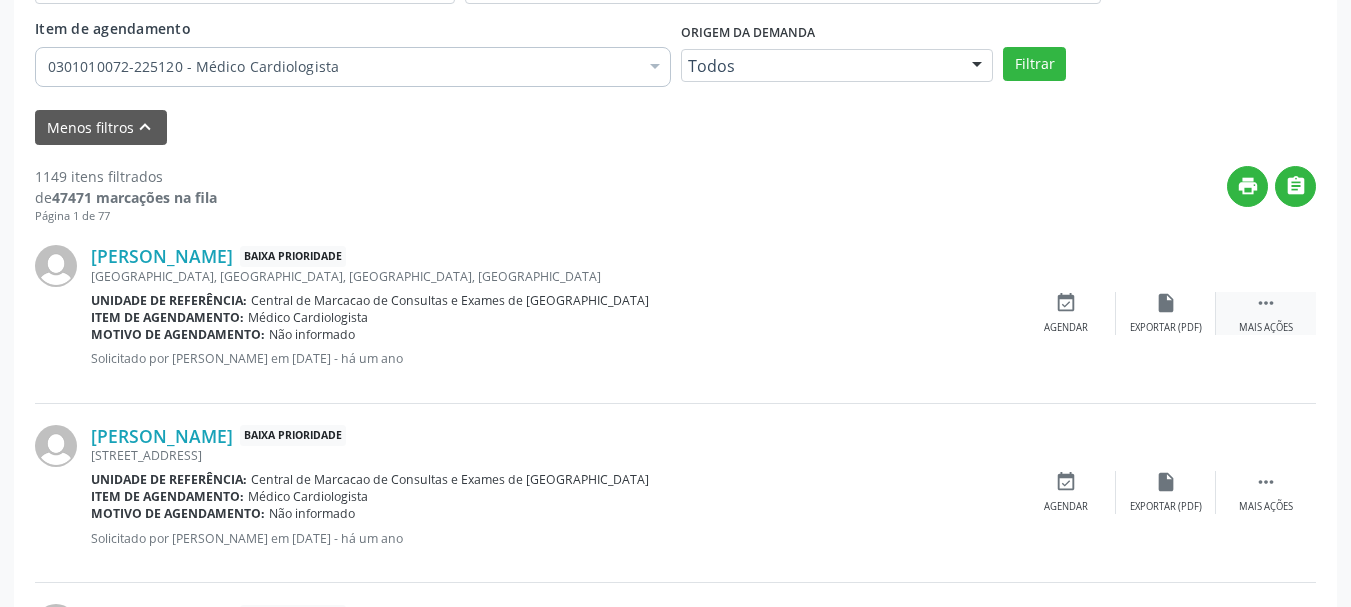 click on "
Mais ações" at bounding box center (1266, 313) 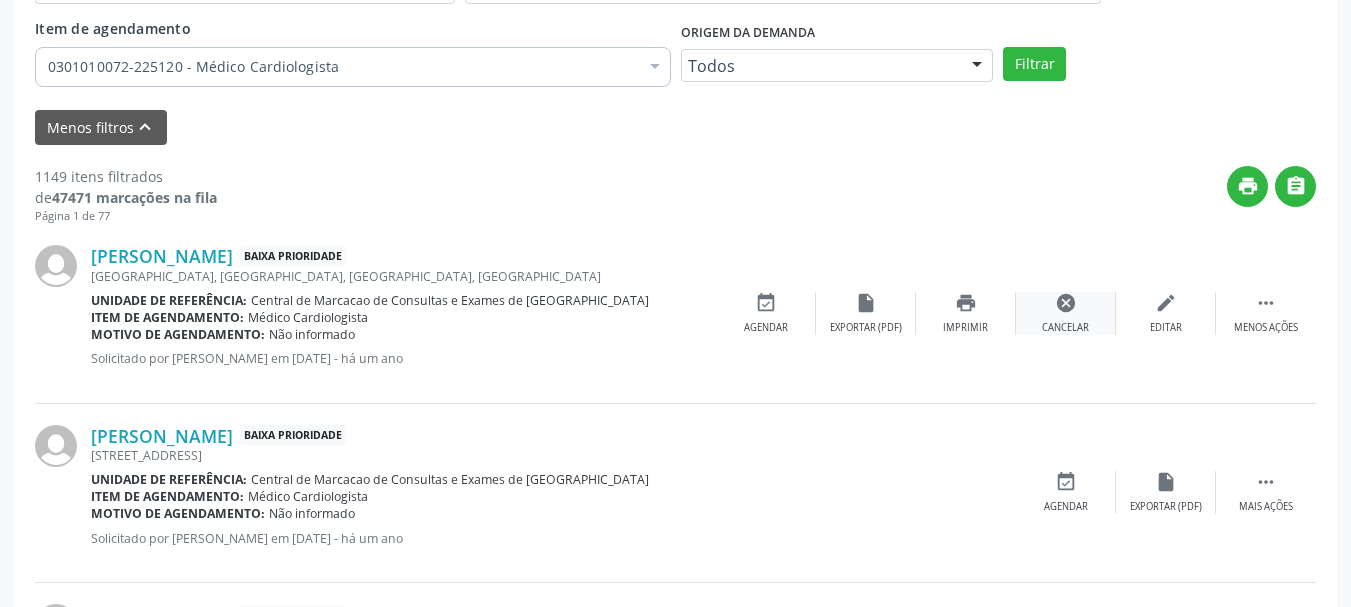click on "cancel" at bounding box center [1066, 303] 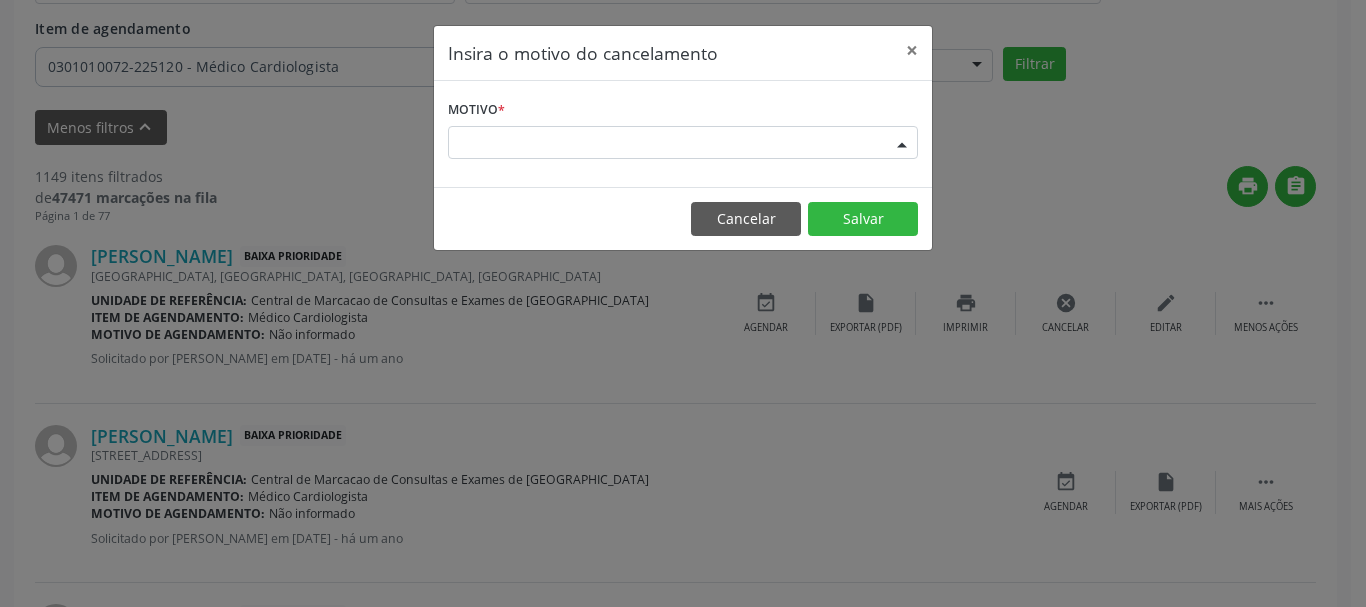 click at bounding box center [902, 144] 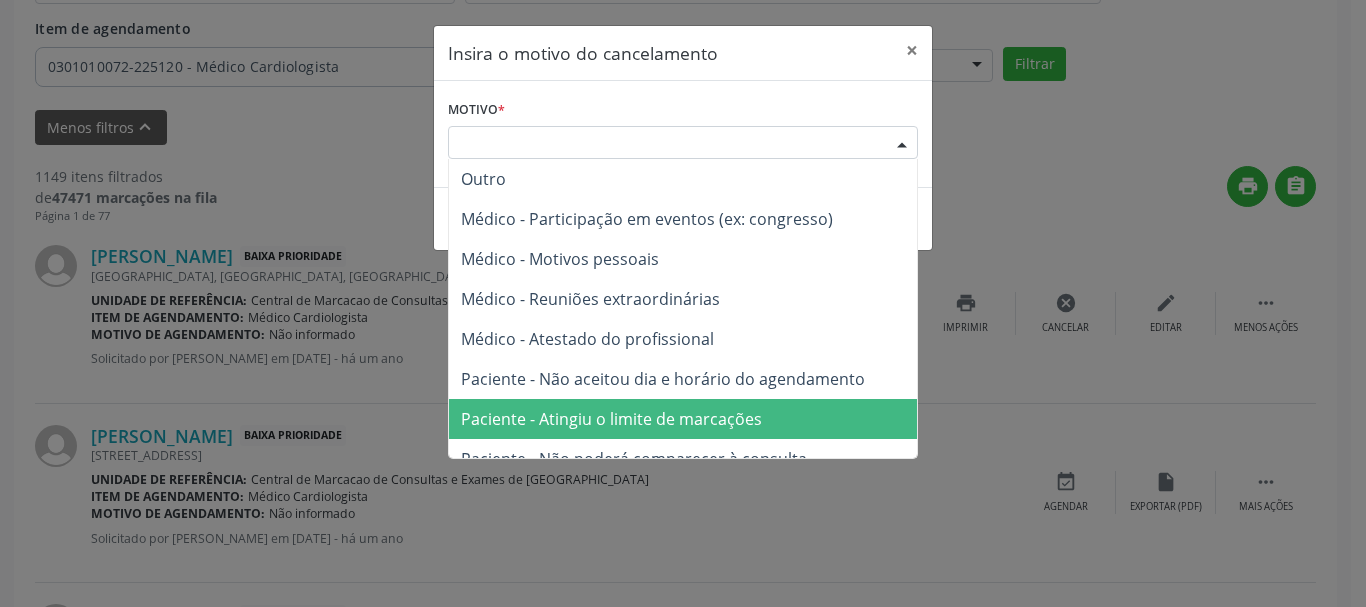 scroll, scrollTop: 101, scrollLeft: 0, axis: vertical 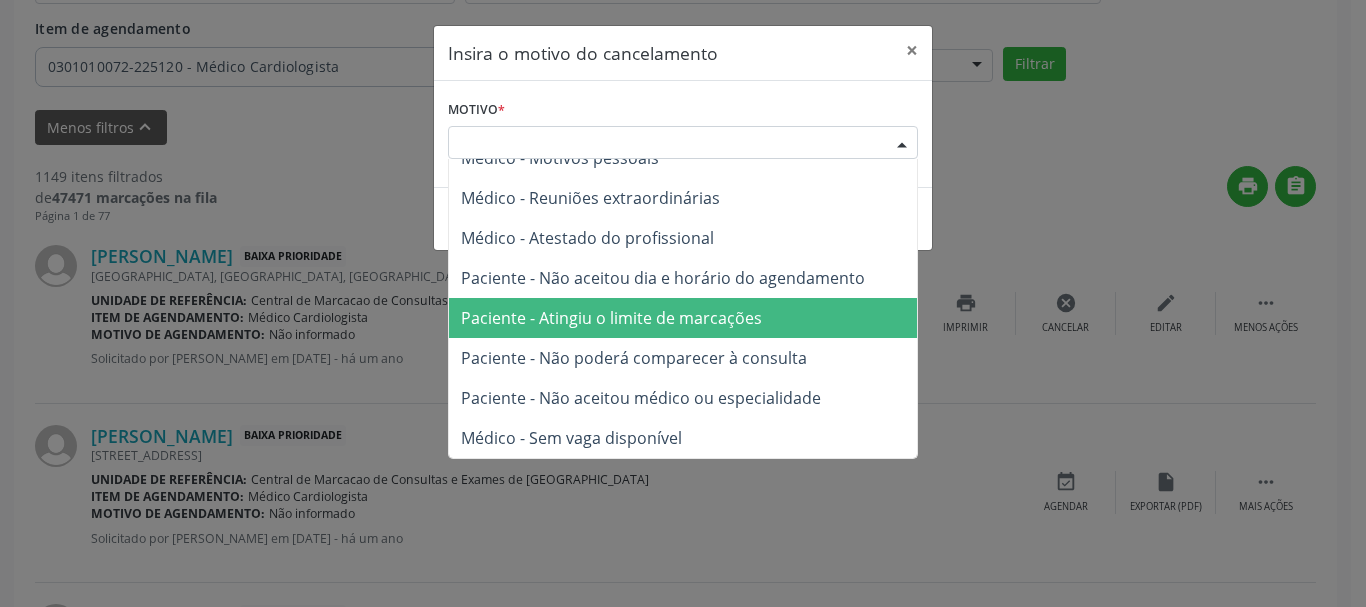 click on "Paciente - Não aceitou médico ou especialidade" at bounding box center [641, 398] 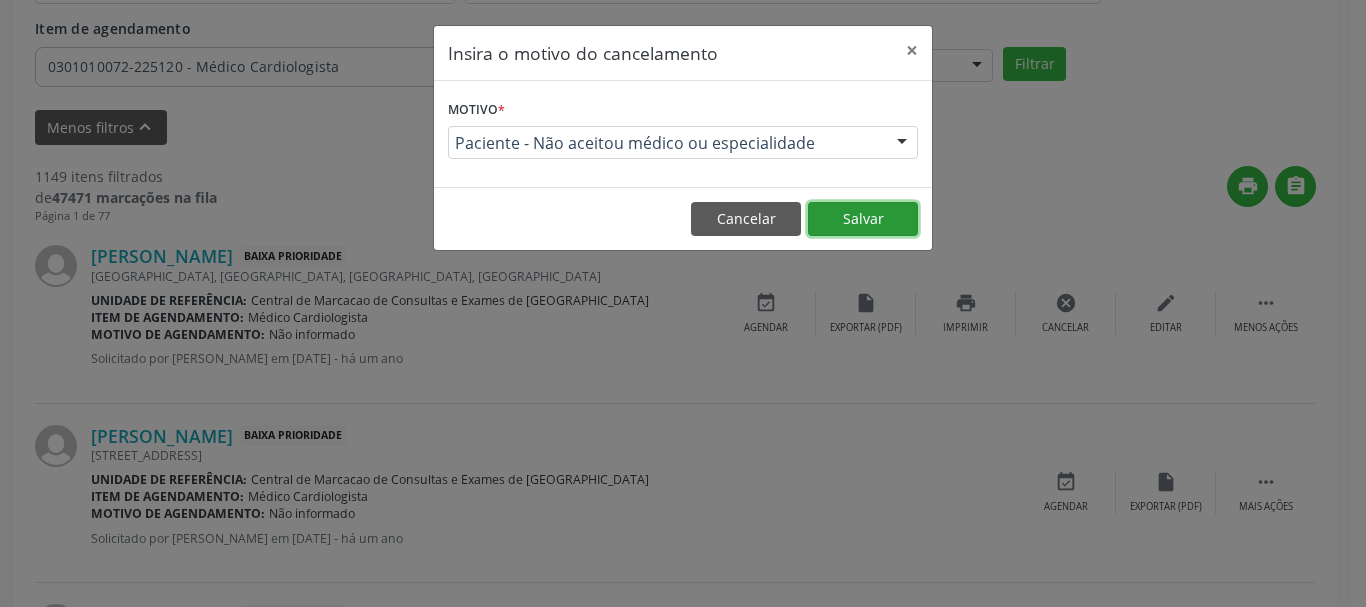 click on "Salvar" at bounding box center [863, 219] 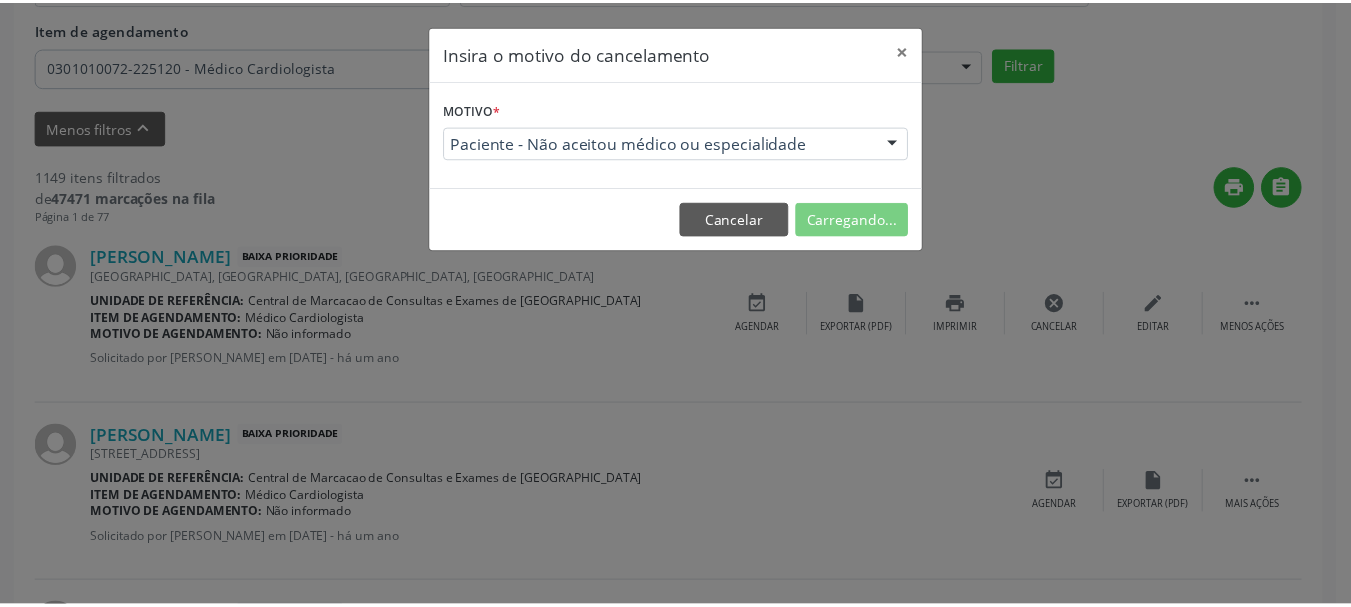 scroll, scrollTop: 238, scrollLeft: 0, axis: vertical 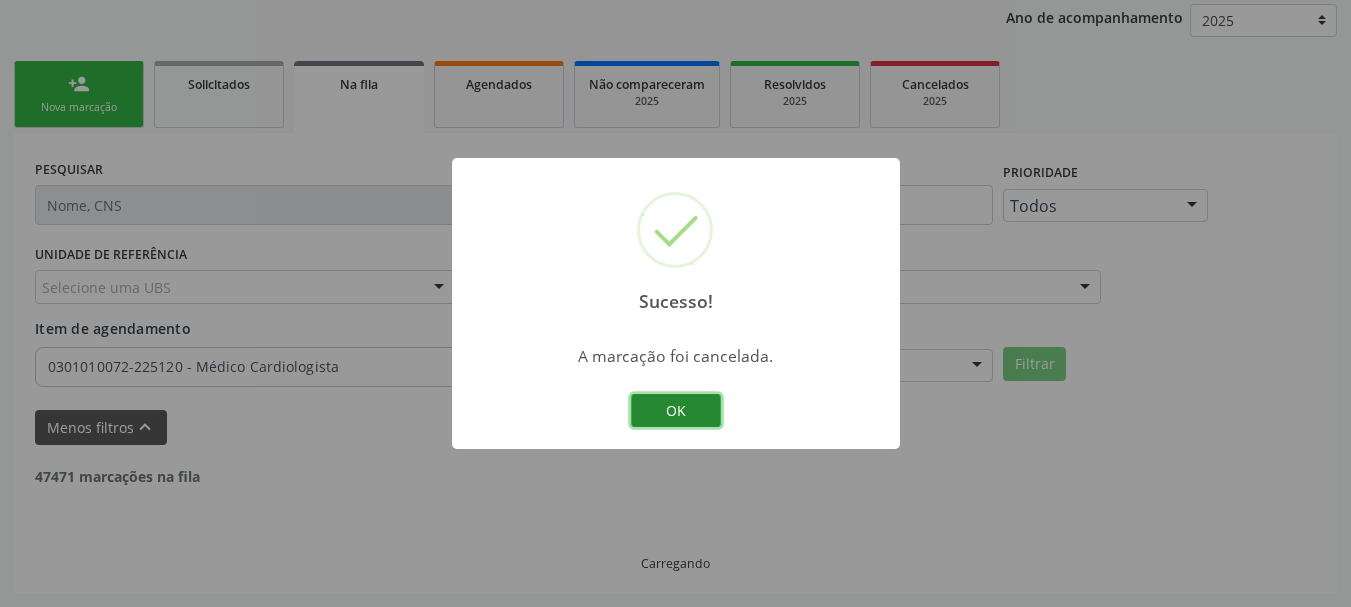 click on "OK" at bounding box center [676, 411] 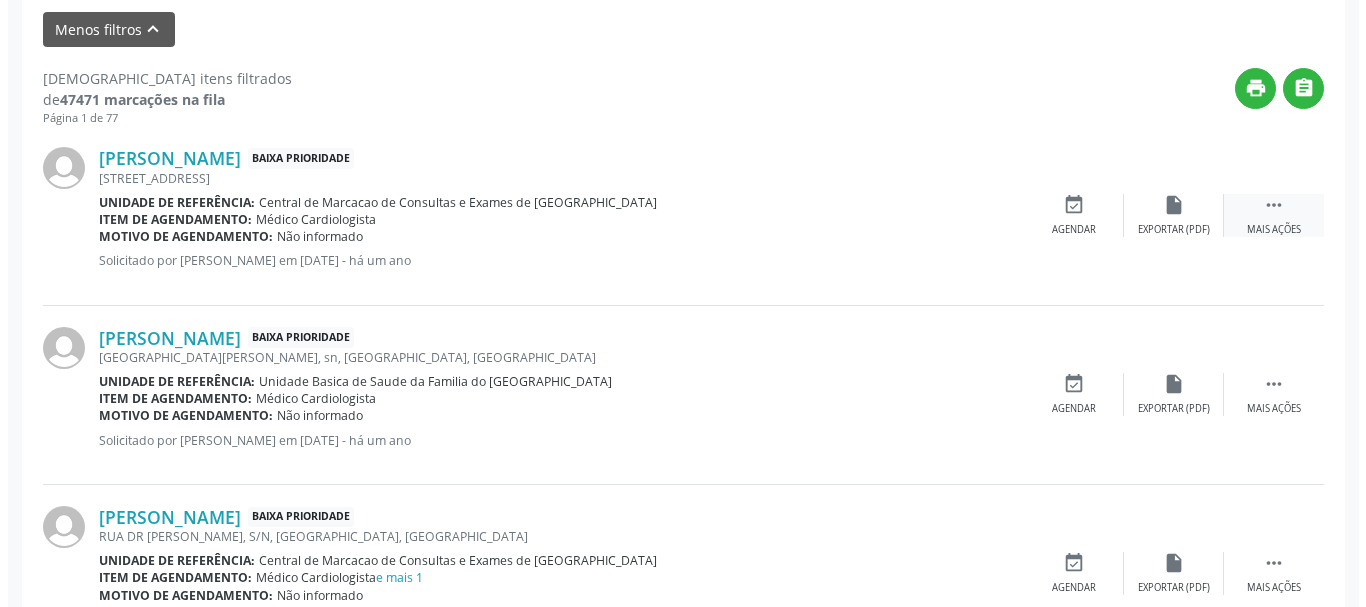scroll, scrollTop: 638, scrollLeft: 0, axis: vertical 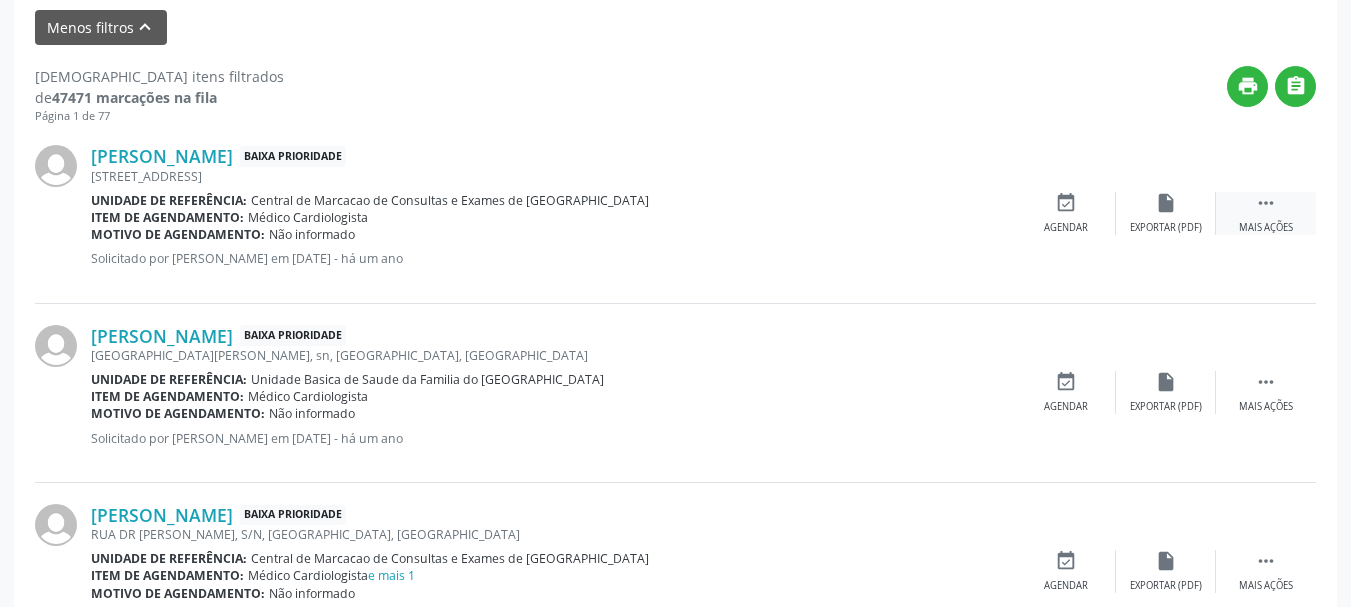 click on "" at bounding box center (1266, 203) 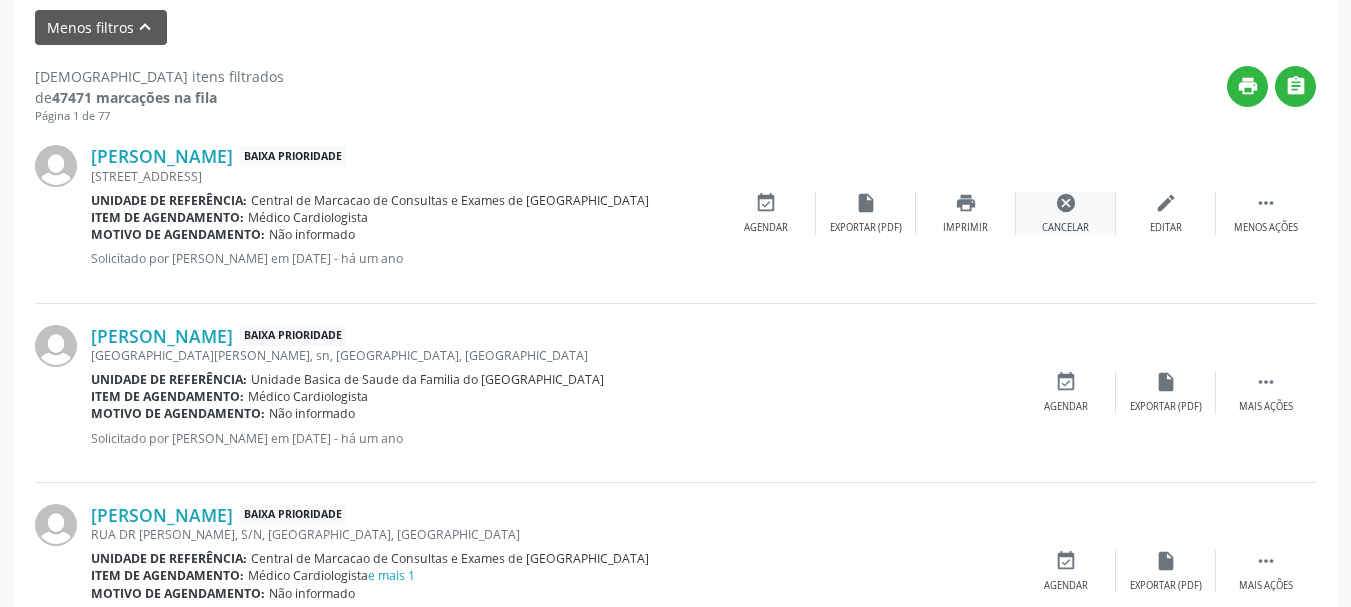 click on "cancel
Cancelar" at bounding box center [1066, 213] 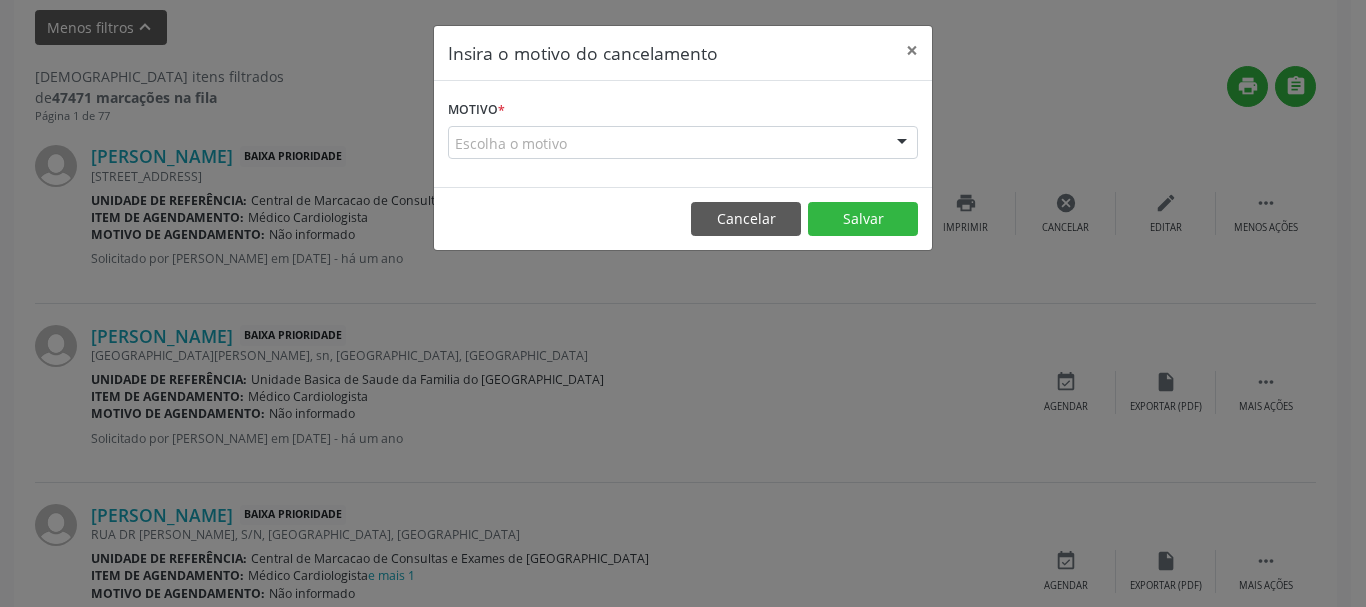 click on "Escolha o motivo" at bounding box center [683, 143] 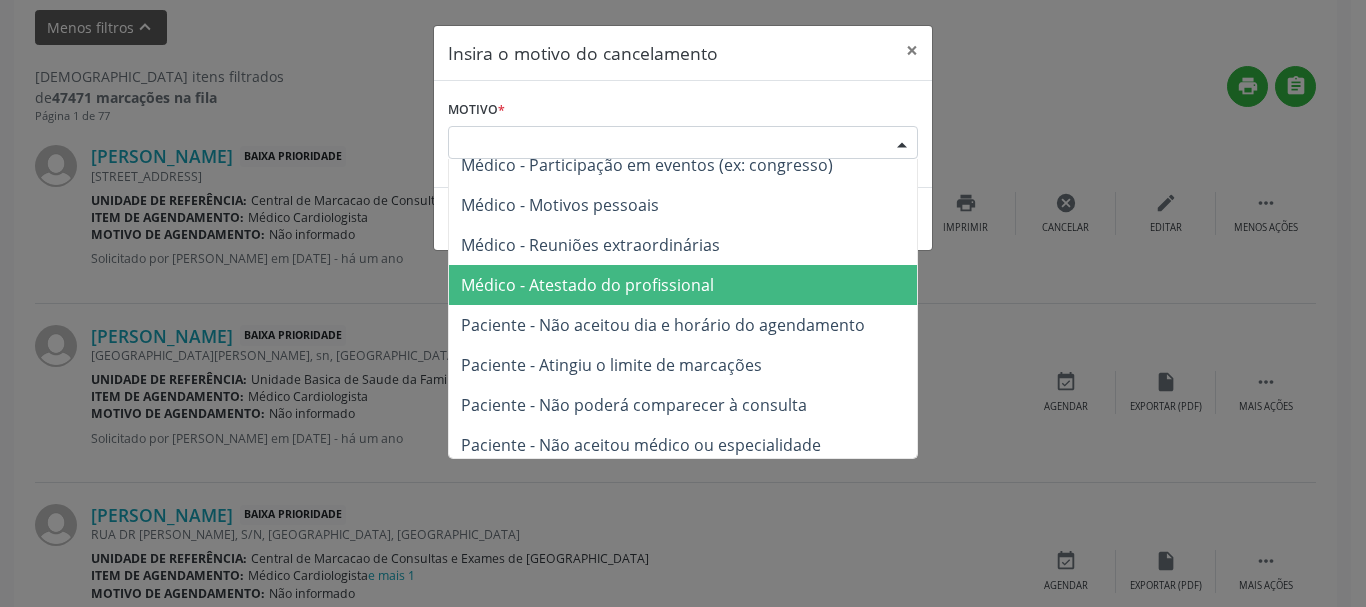 scroll, scrollTop: 101, scrollLeft: 0, axis: vertical 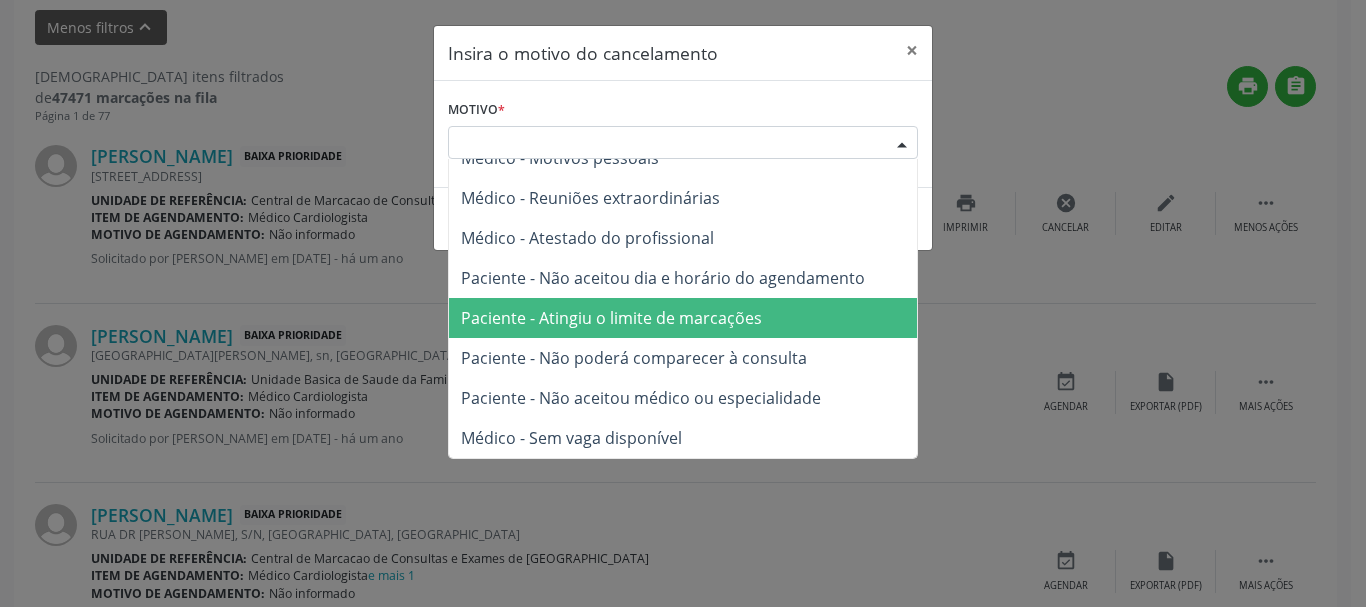 click on "Paciente - Atingiu o limite de marcações" at bounding box center (683, 318) 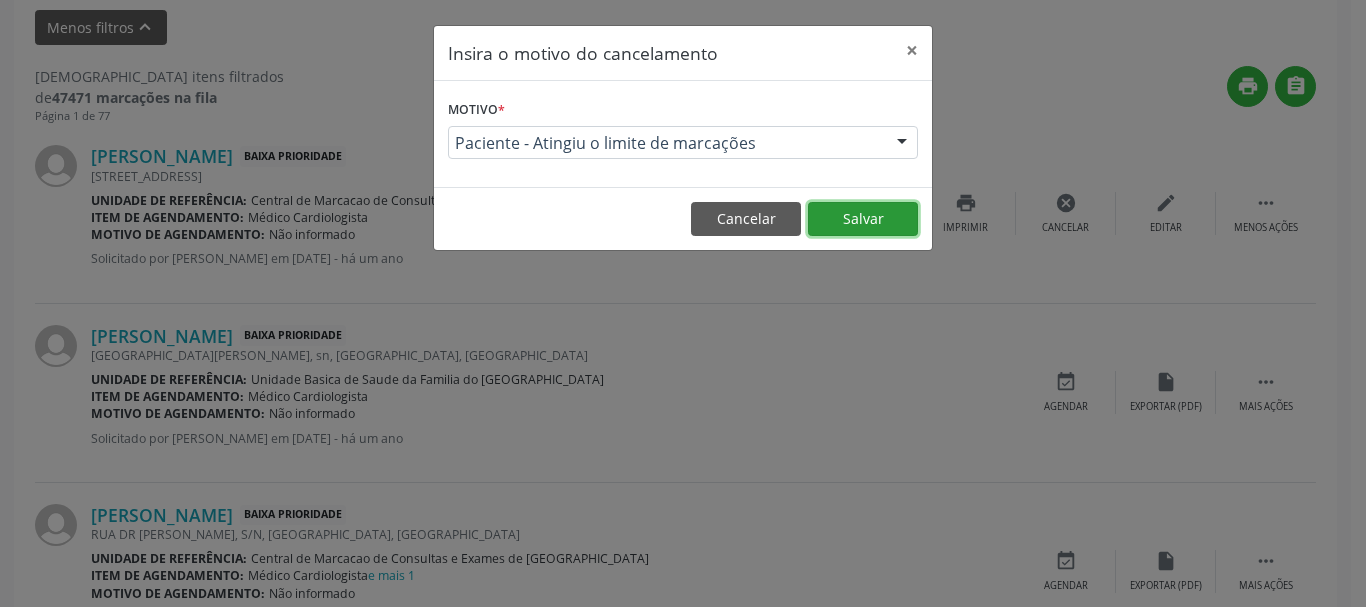 click on "Salvar" at bounding box center (863, 219) 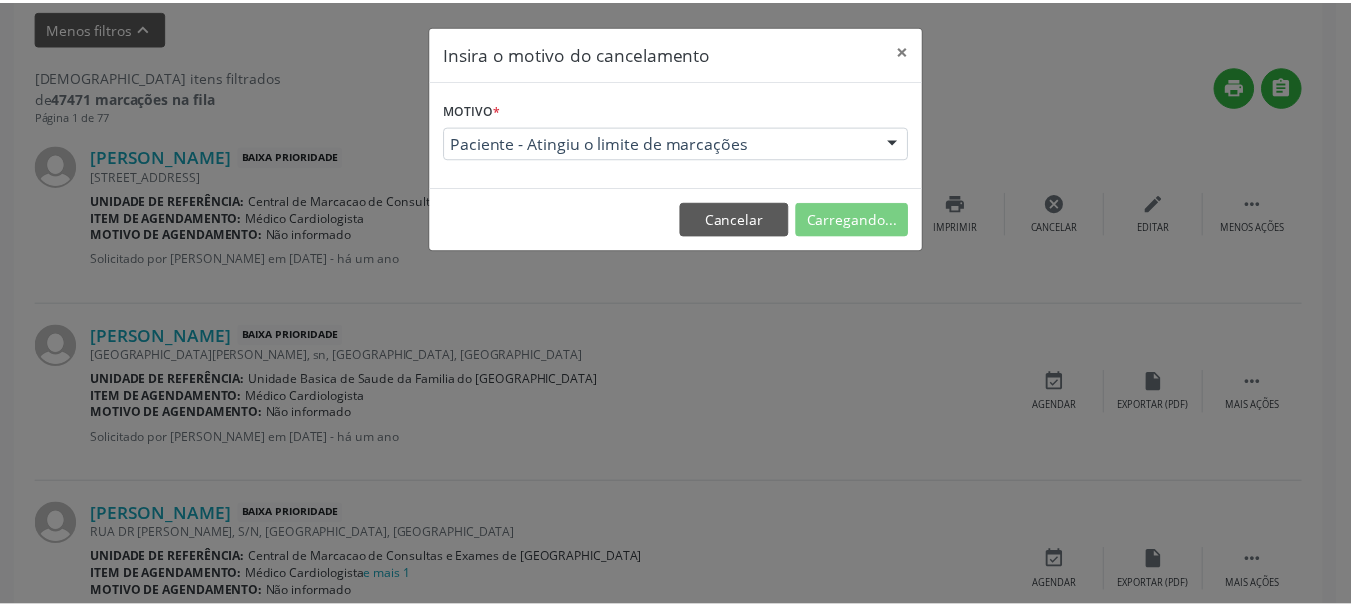 scroll, scrollTop: 238, scrollLeft: 0, axis: vertical 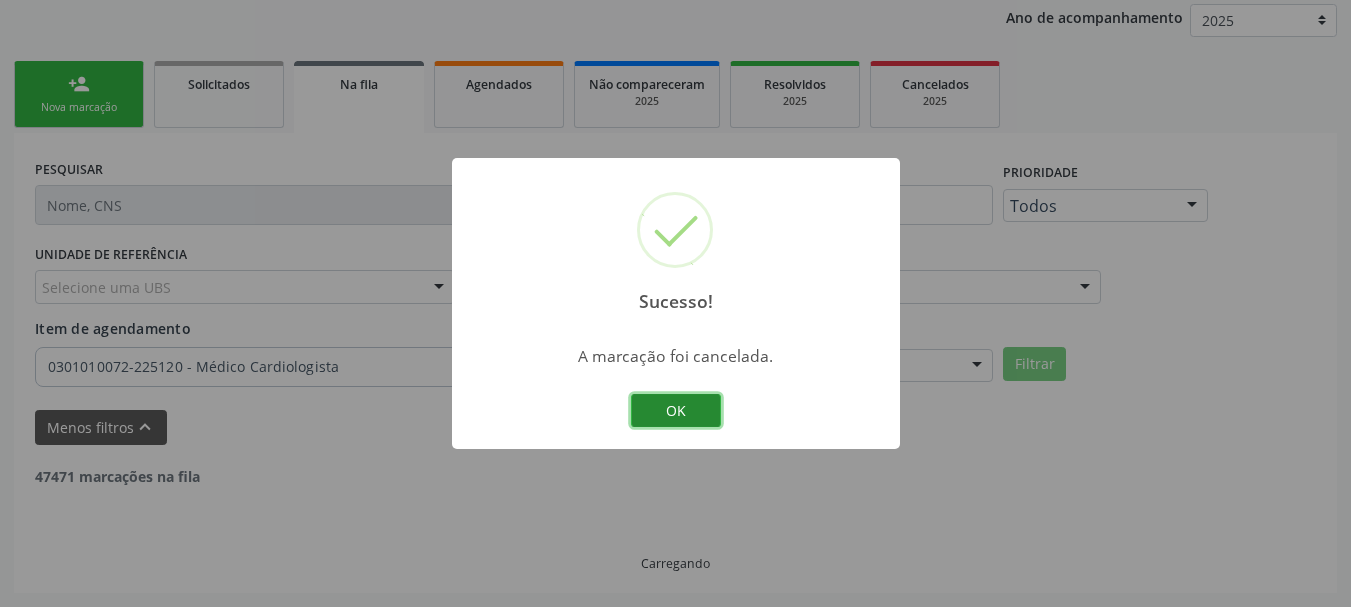 click on "OK" at bounding box center (676, 411) 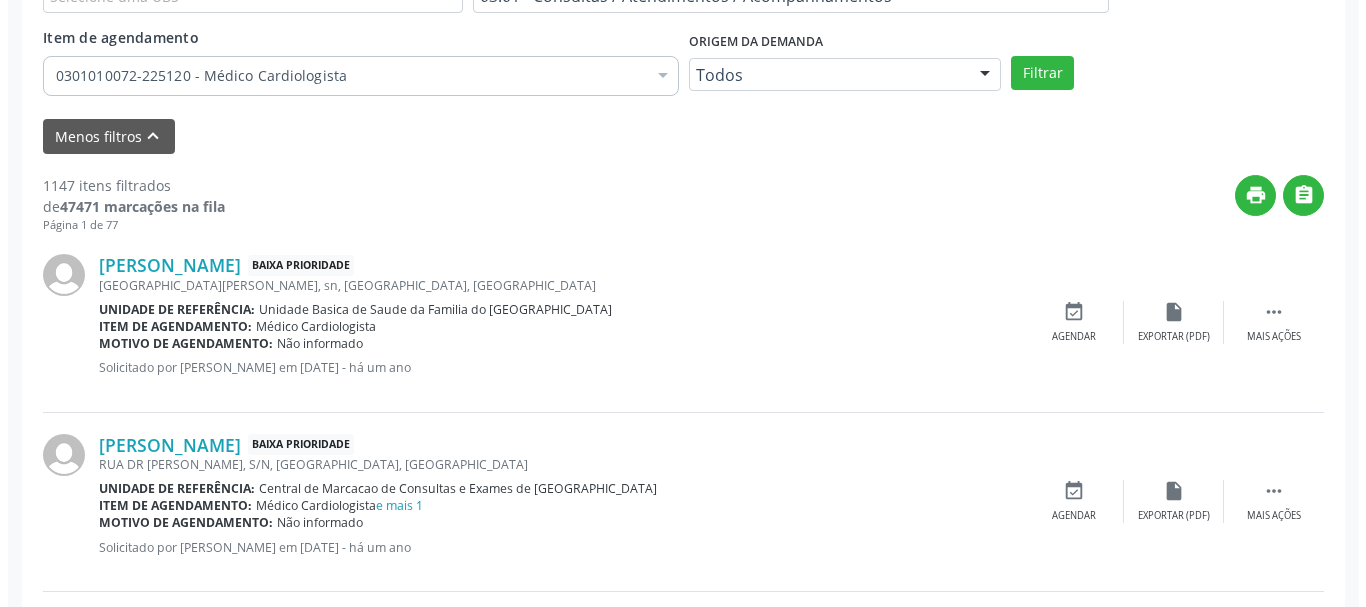 scroll, scrollTop: 538, scrollLeft: 0, axis: vertical 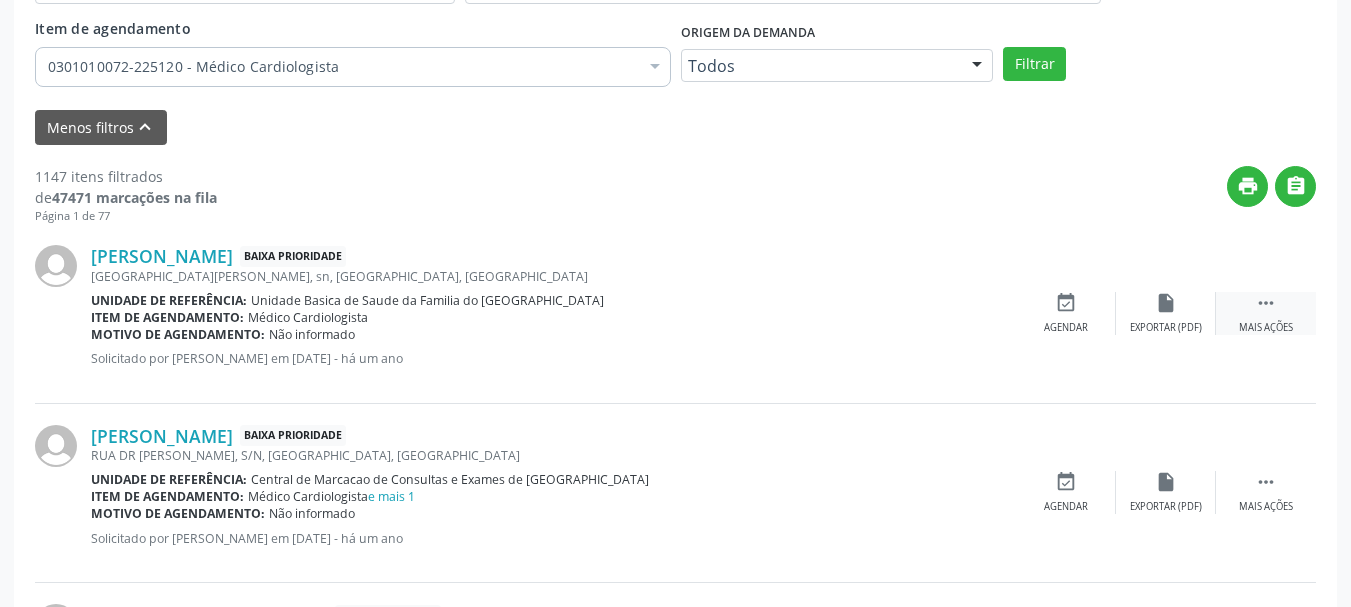 click on "" at bounding box center [1266, 303] 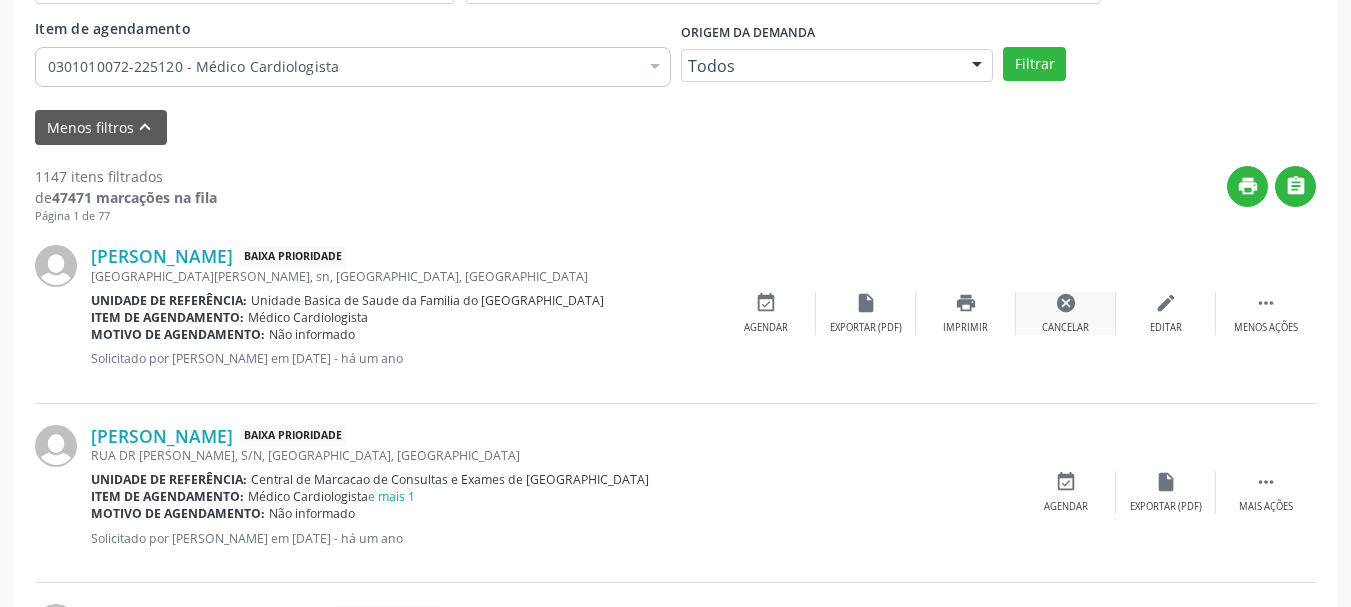 click on "cancel
Cancelar" at bounding box center (1066, 313) 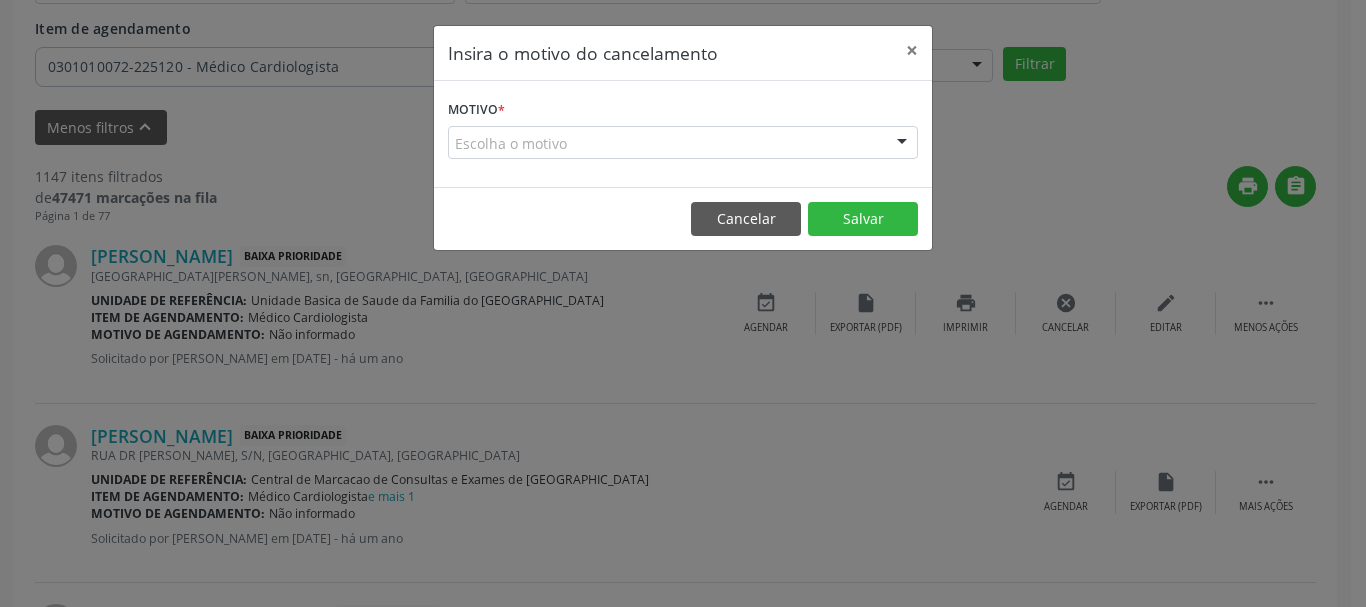click at bounding box center (902, 144) 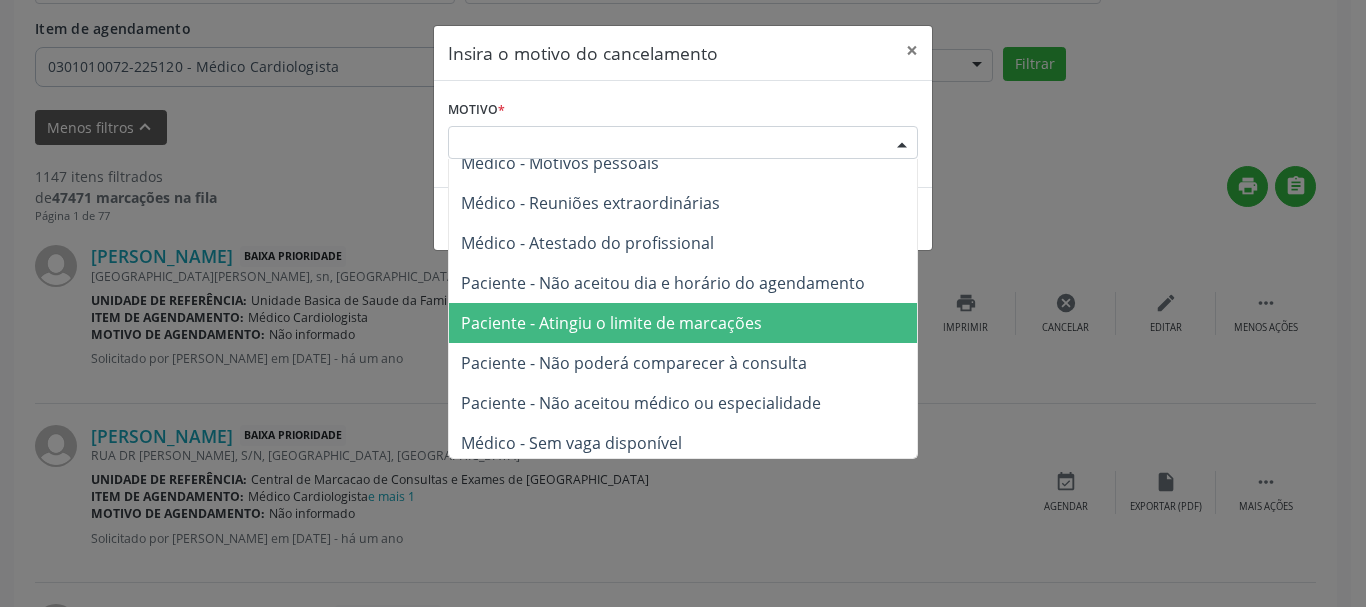 scroll, scrollTop: 101, scrollLeft: 0, axis: vertical 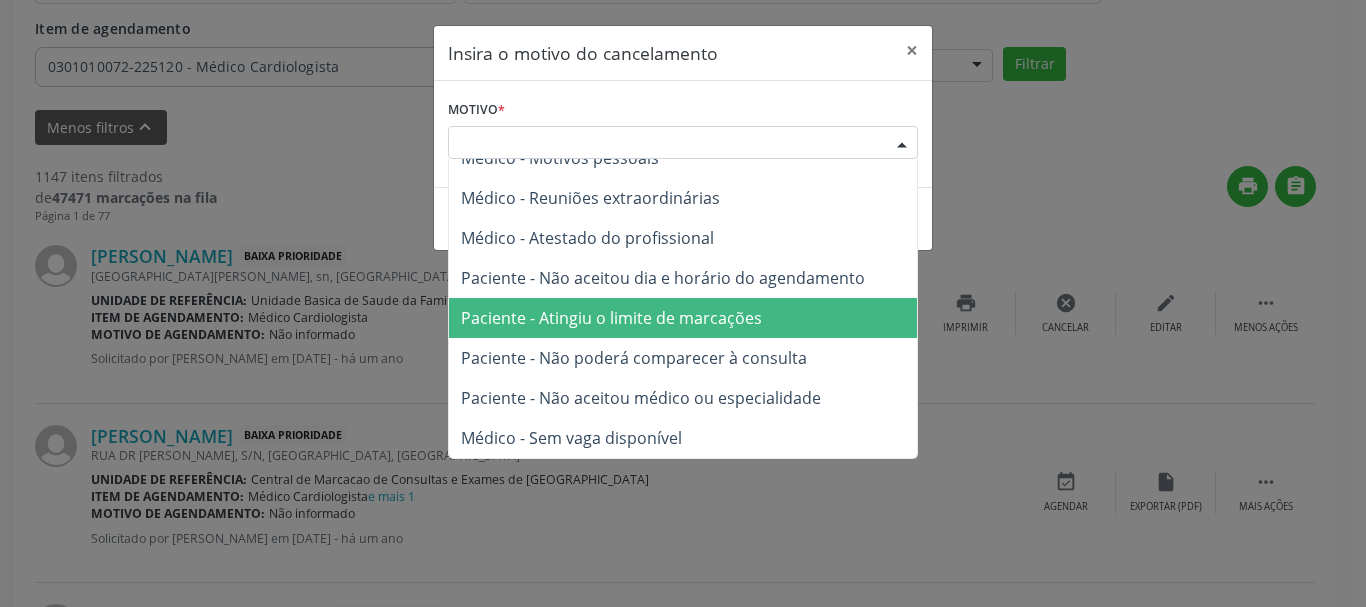 click on "Paciente - Não poderá comparecer à consulta" at bounding box center [683, 358] 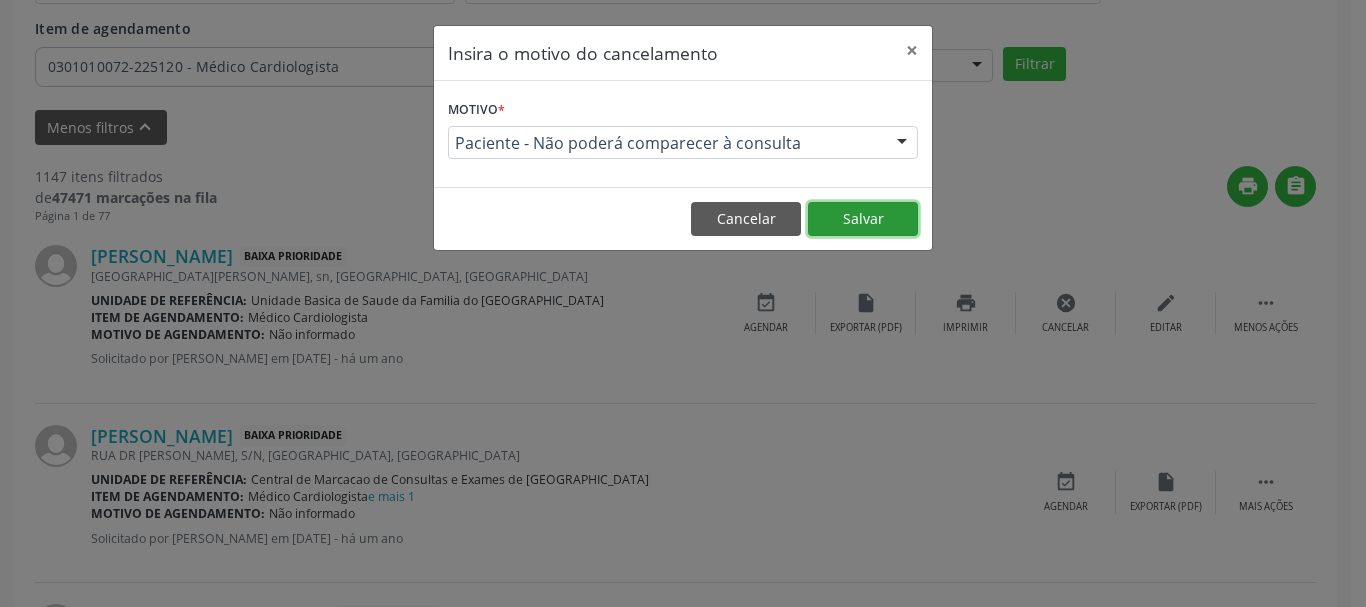 click on "Salvar" at bounding box center (863, 219) 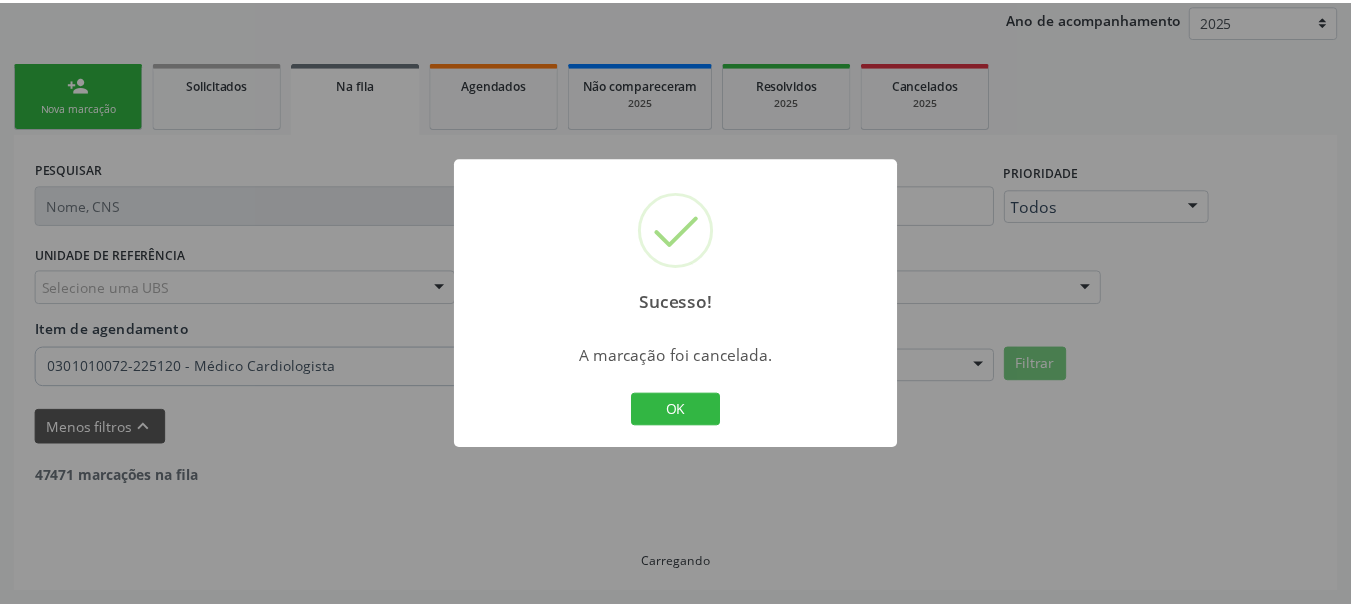 scroll, scrollTop: 238, scrollLeft: 0, axis: vertical 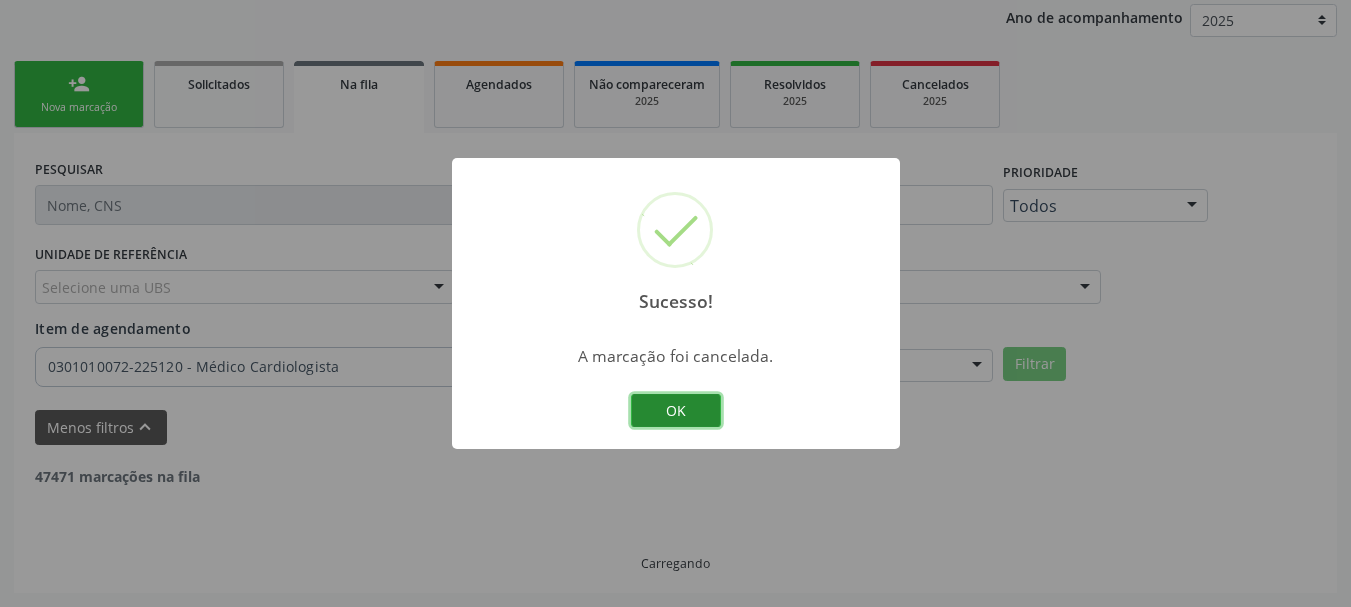 click on "OK" at bounding box center (676, 411) 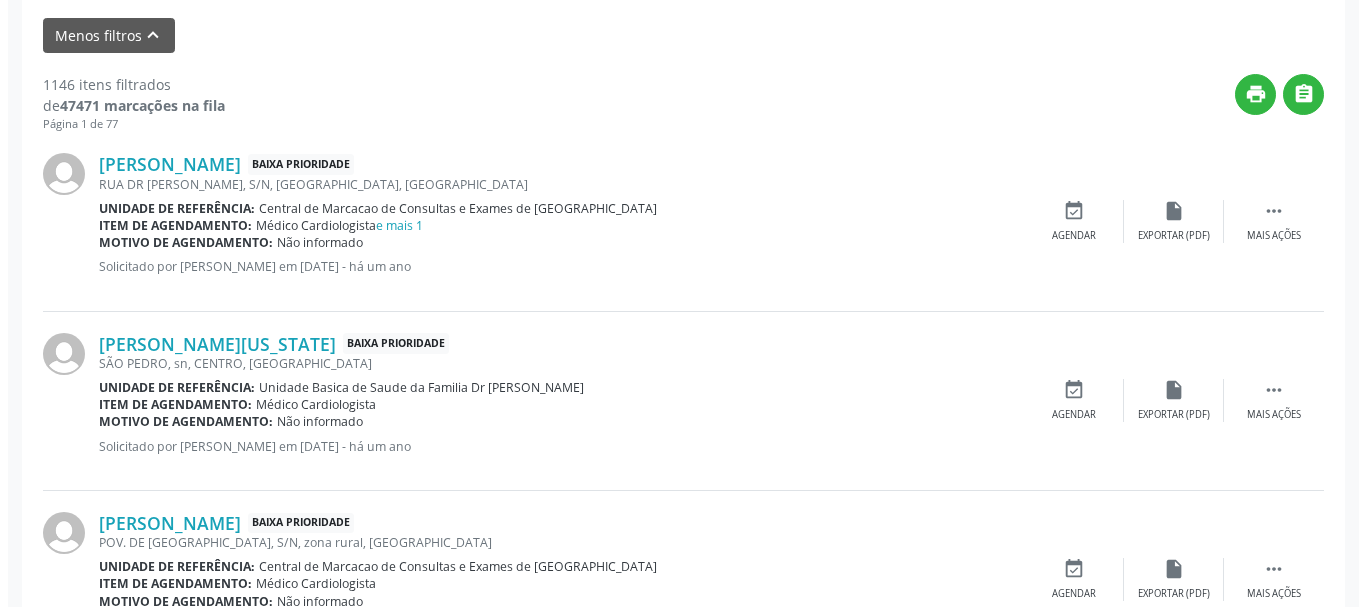 scroll, scrollTop: 638, scrollLeft: 0, axis: vertical 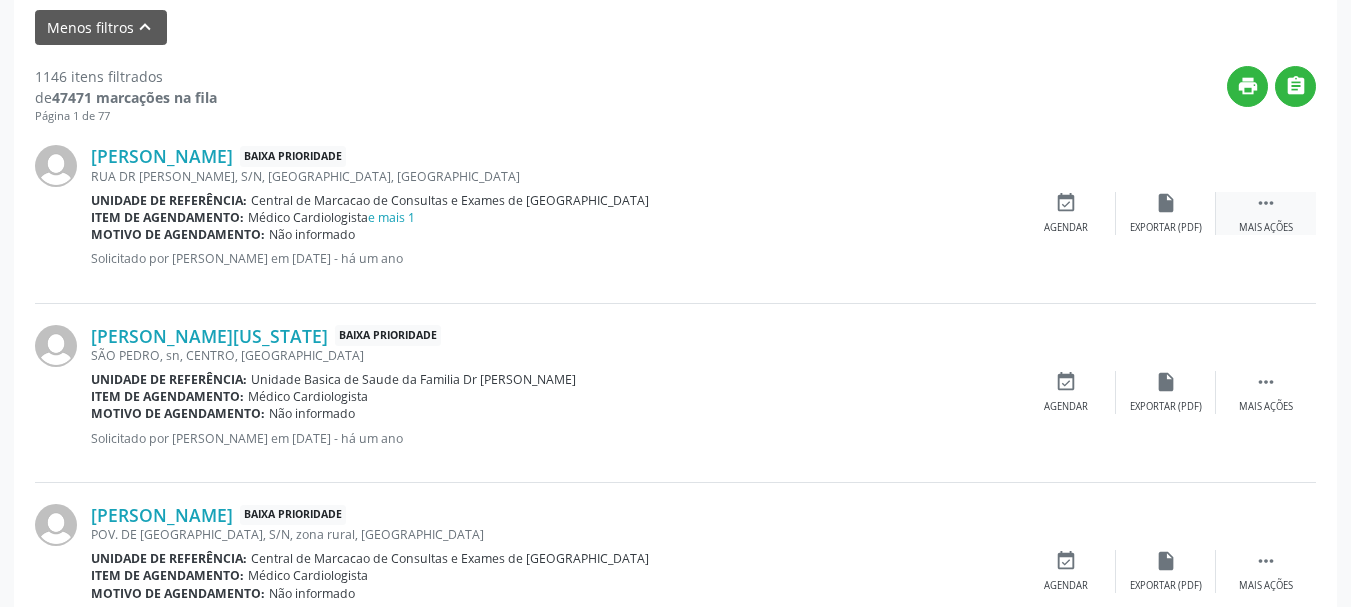 click on "
Mais ações" at bounding box center (1266, 213) 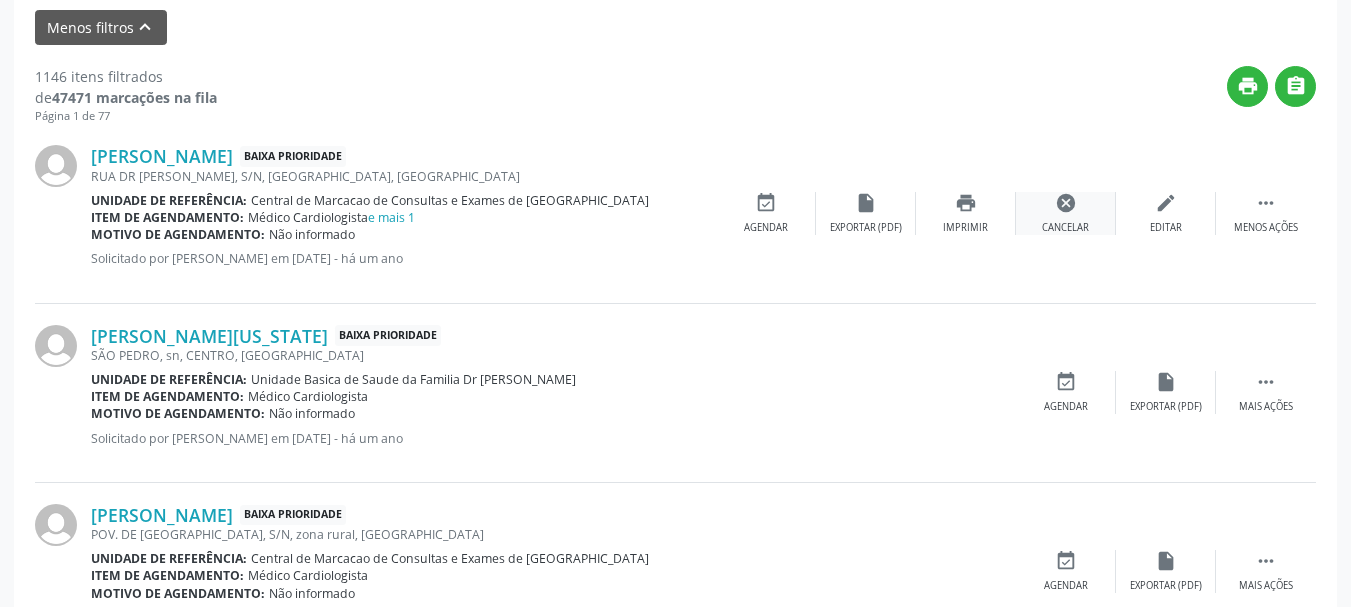 click on "cancel" at bounding box center (1066, 203) 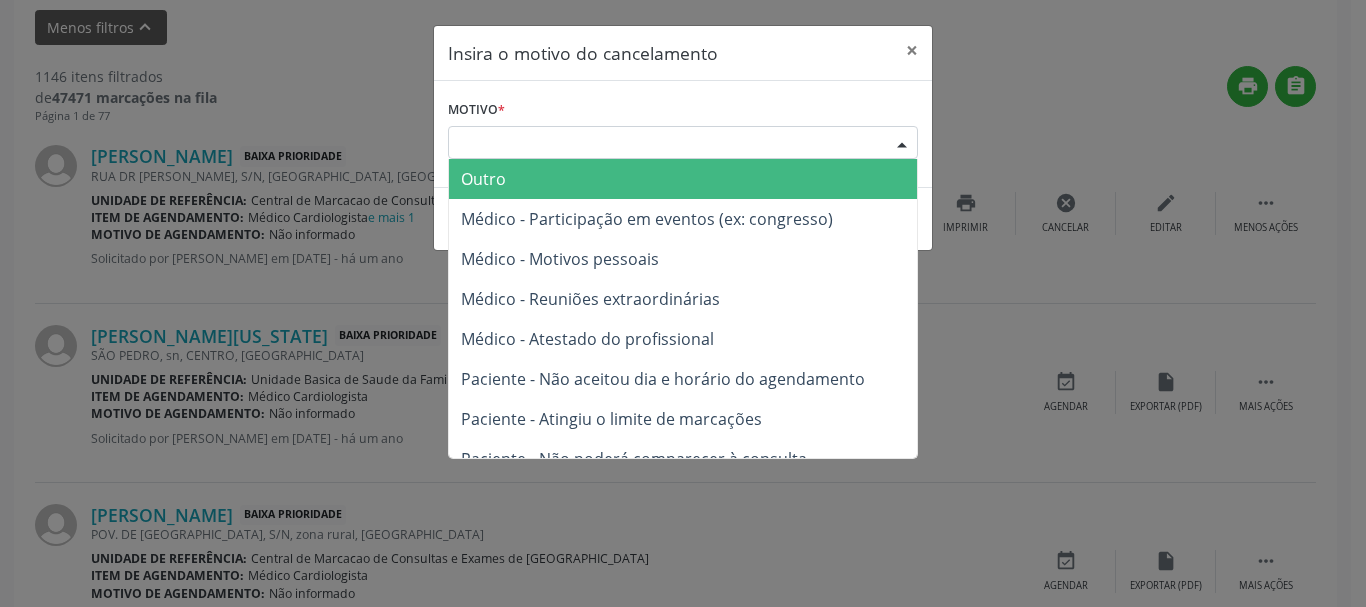 click on "Escolha o motivo" at bounding box center (683, 143) 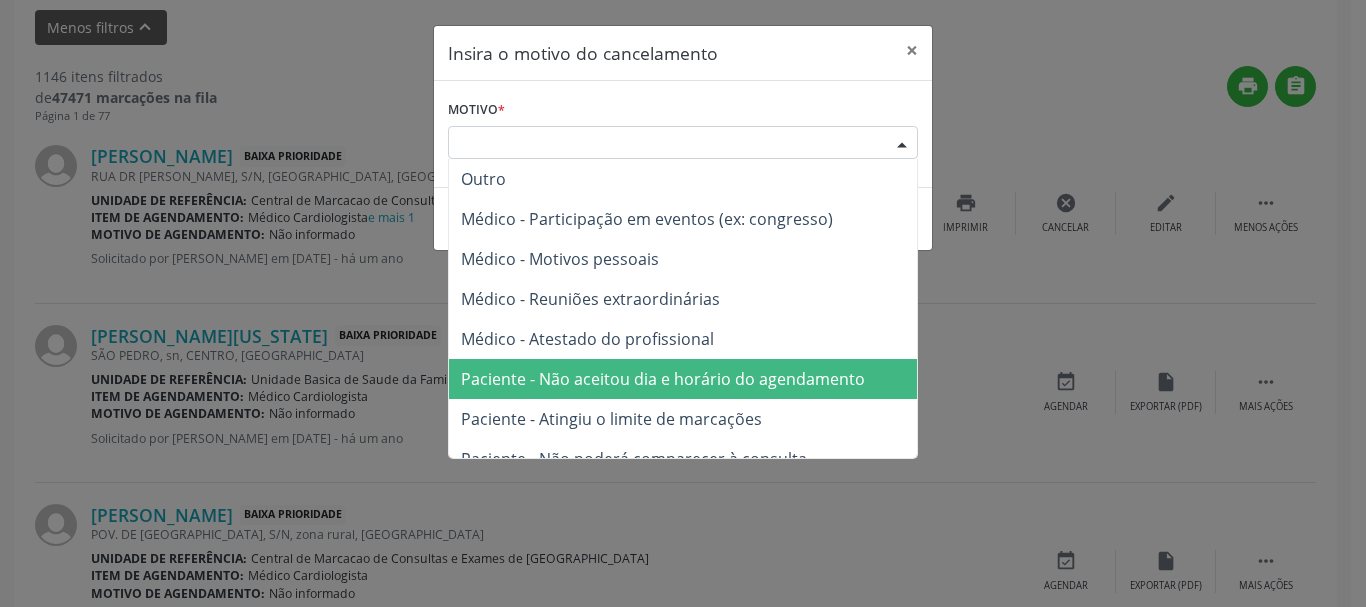 scroll, scrollTop: 101, scrollLeft: 0, axis: vertical 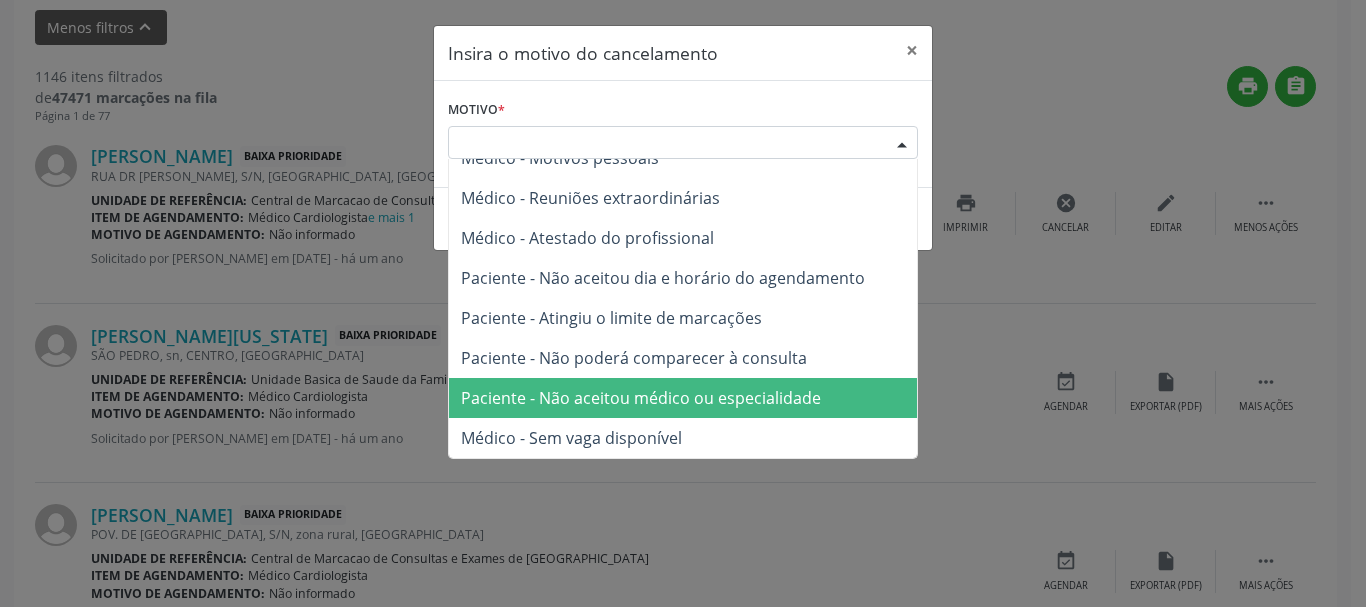 click on "Paciente - Não aceitou médico ou especialidade" at bounding box center (641, 398) 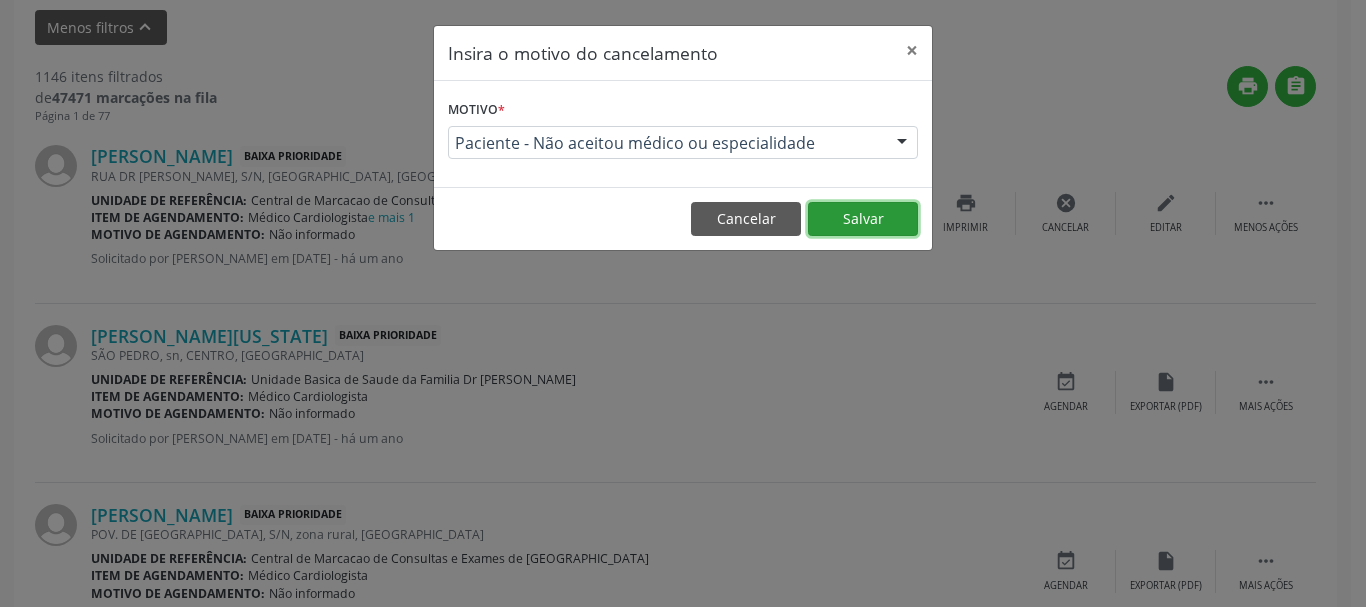click on "Salvar" at bounding box center (863, 219) 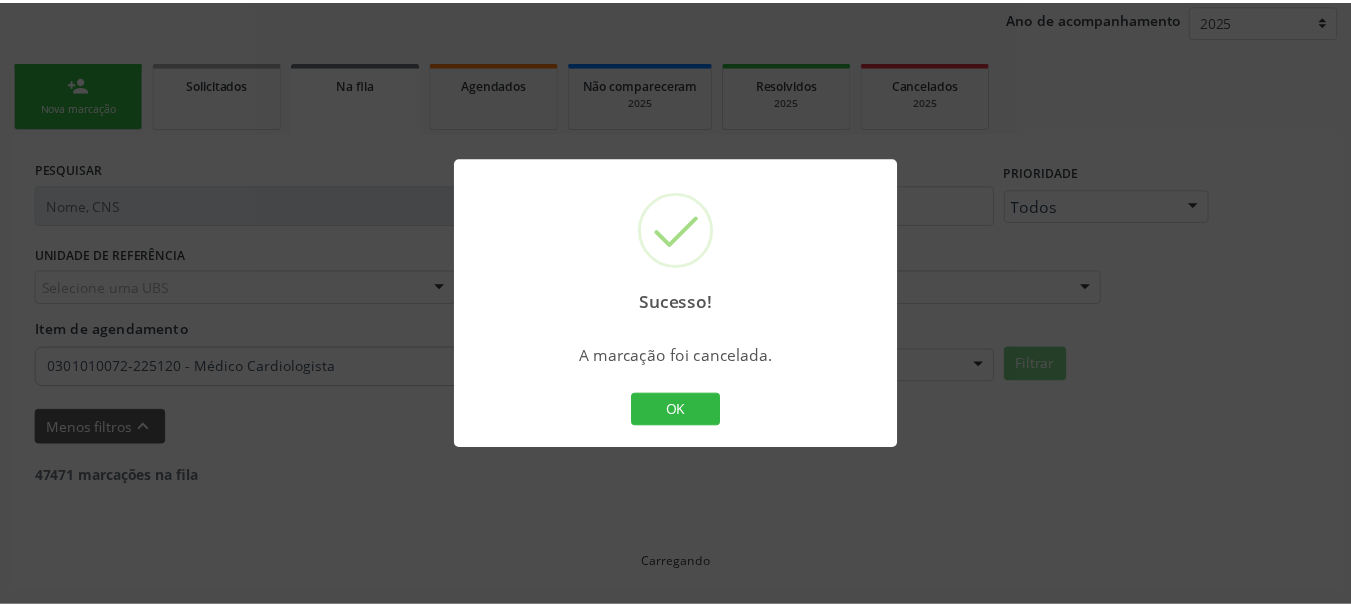 scroll, scrollTop: 238, scrollLeft: 0, axis: vertical 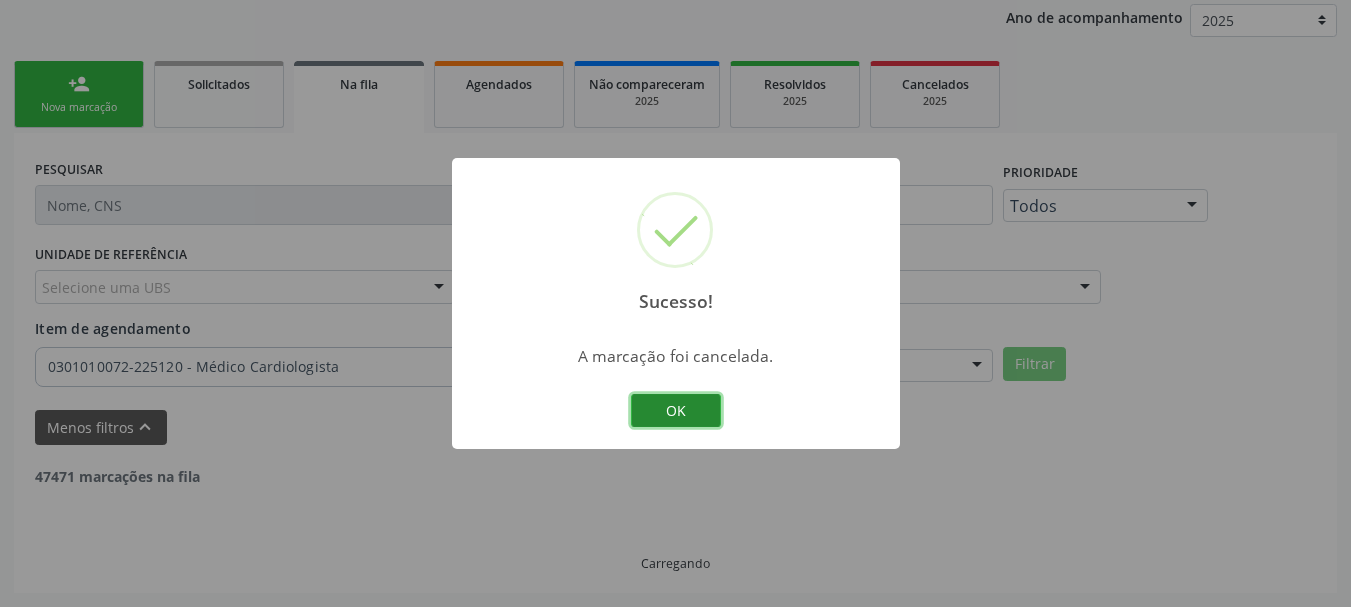click on "OK" at bounding box center [676, 411] 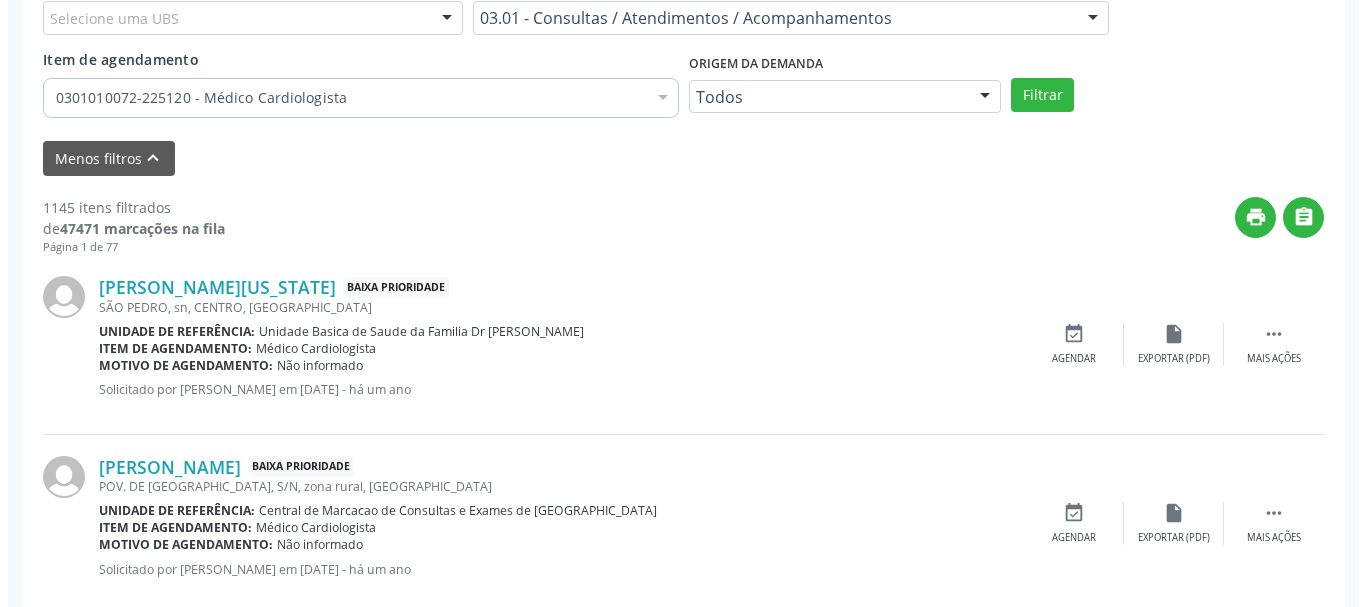scroll, scrollTop: 538, scrollLeft: 0, axis: vertical 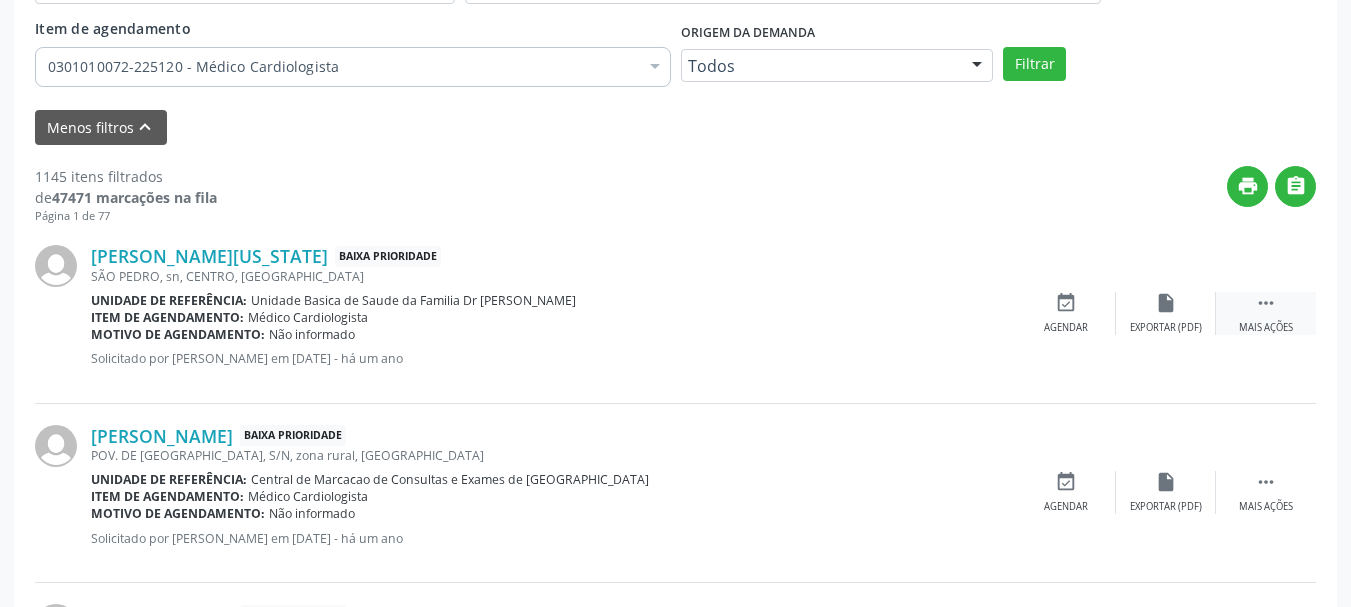 click on "
Mais ações" at bounding box center [1266, 313] 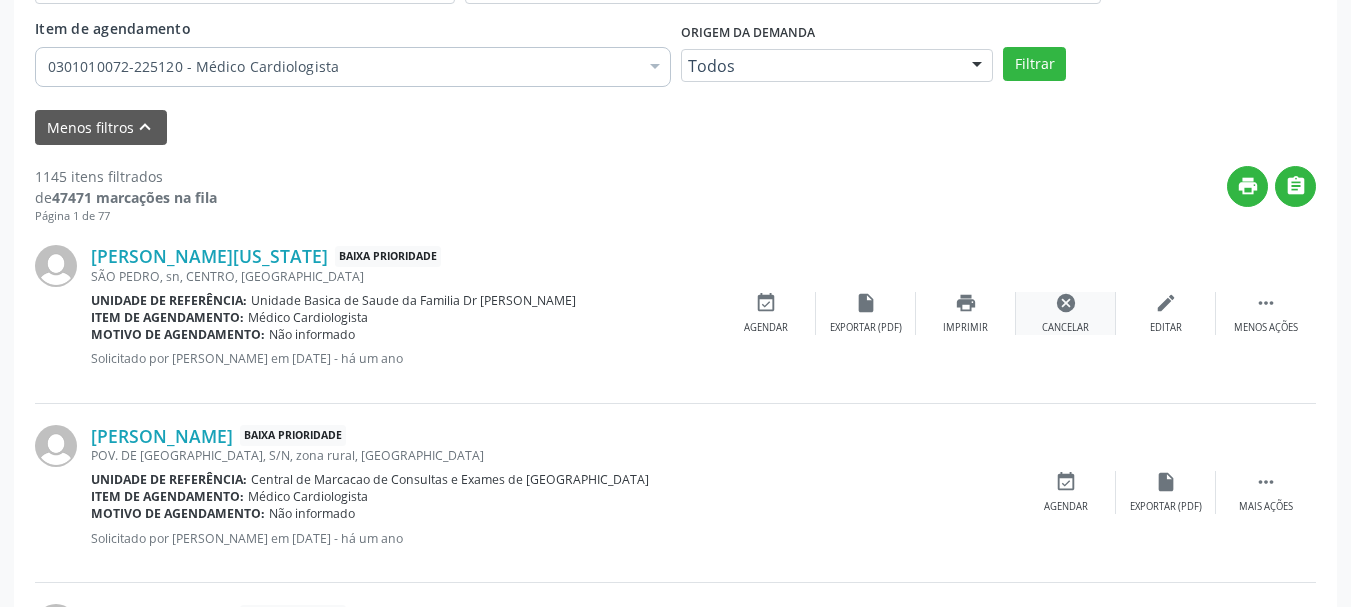 click on "cancel" at bounding box center (1066, 303) 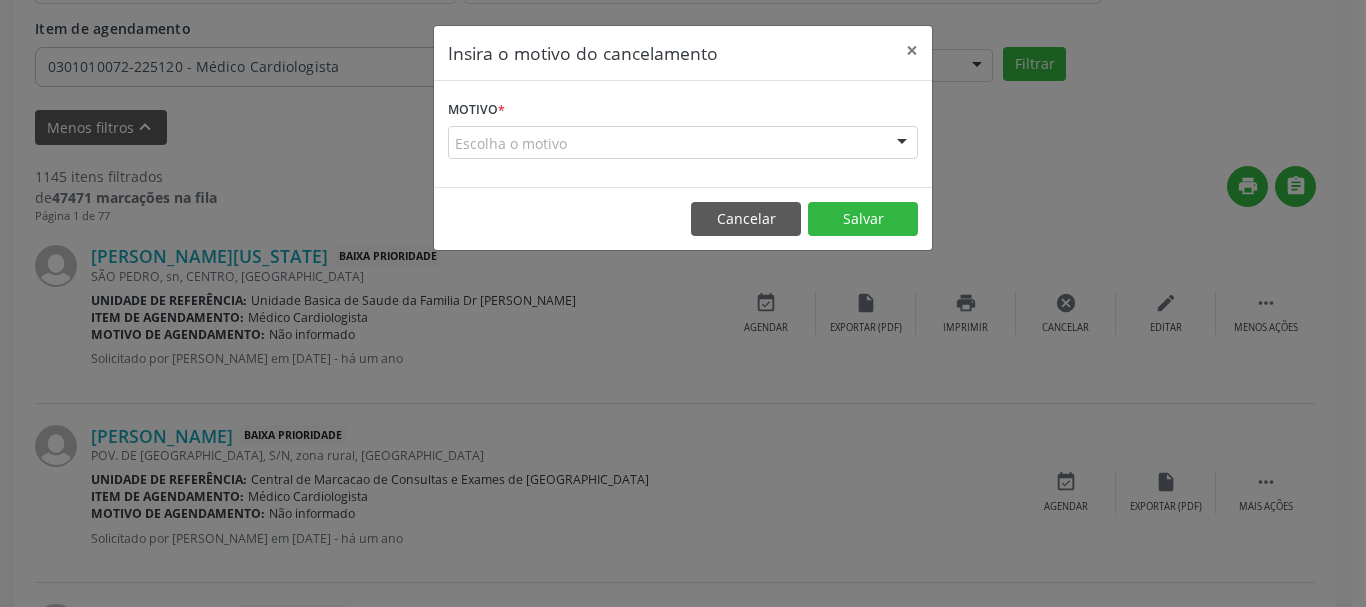 click on "Escolha o motivo
Outro   Médico - Participação em eventos (ex: congresso)   Médico - Motivos pessoais   Médico - Reuniões extraordinárias   Médico - Atestado do profissional   Paciente - Não aceitou dia e horário do agendamento   Paciente - Atingiu o limite de marcações   Paciente - Não poderá comparecer à consulta   Paciente - Não aceitou médico ou especialidade   Médico - Sem vaga disponível
Nenhum resultado encontrado para: "   "
Não há nenhuma opção para ser exibida." at bounding box center [683, 143] 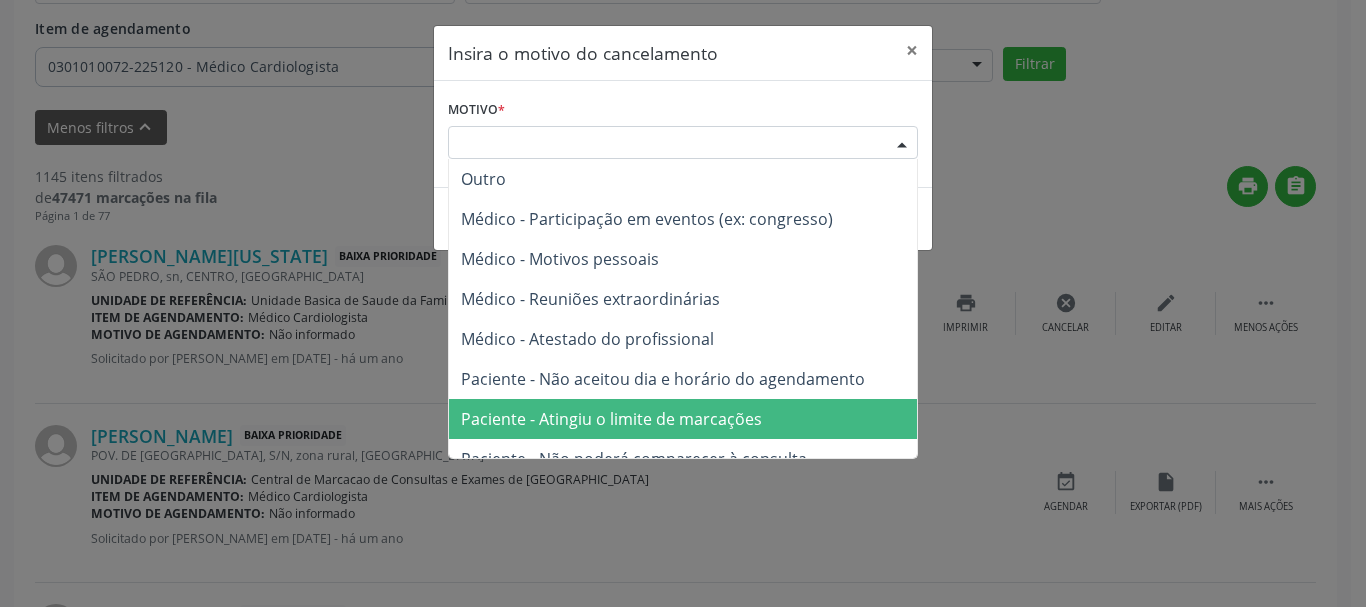click on "Paciente - Atingiu o limite de marcações" at bounding box center (683, 419) 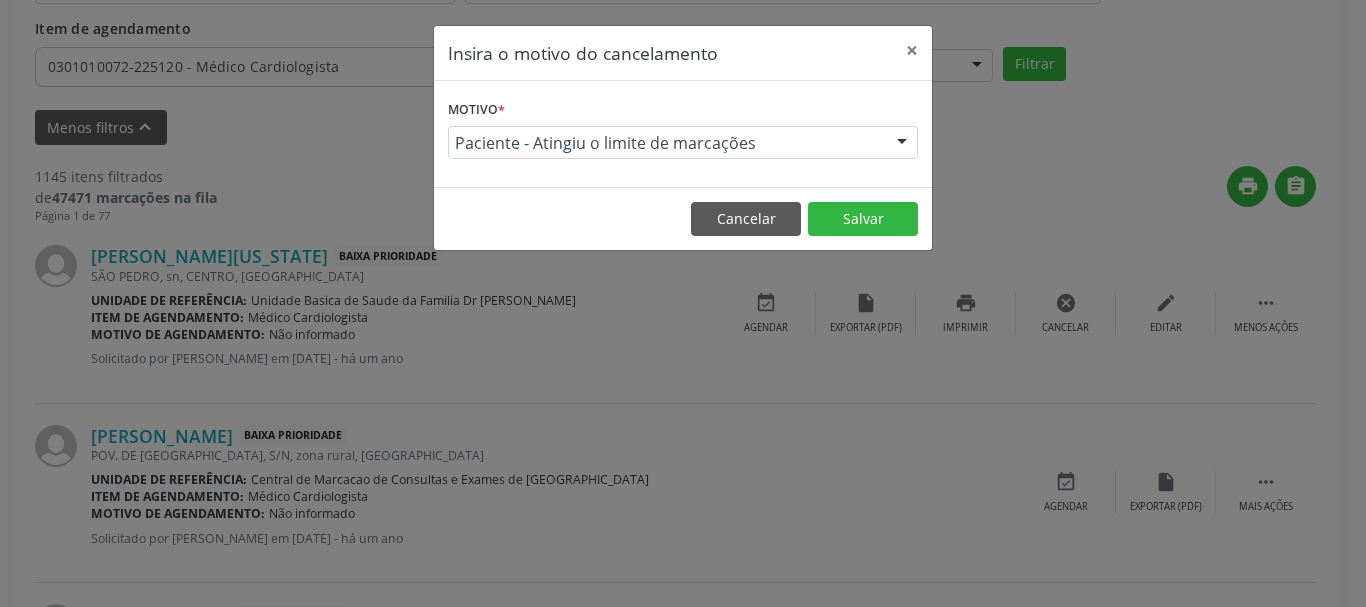 click on "Cancelar Salvar" at bounding box center [683, 218] 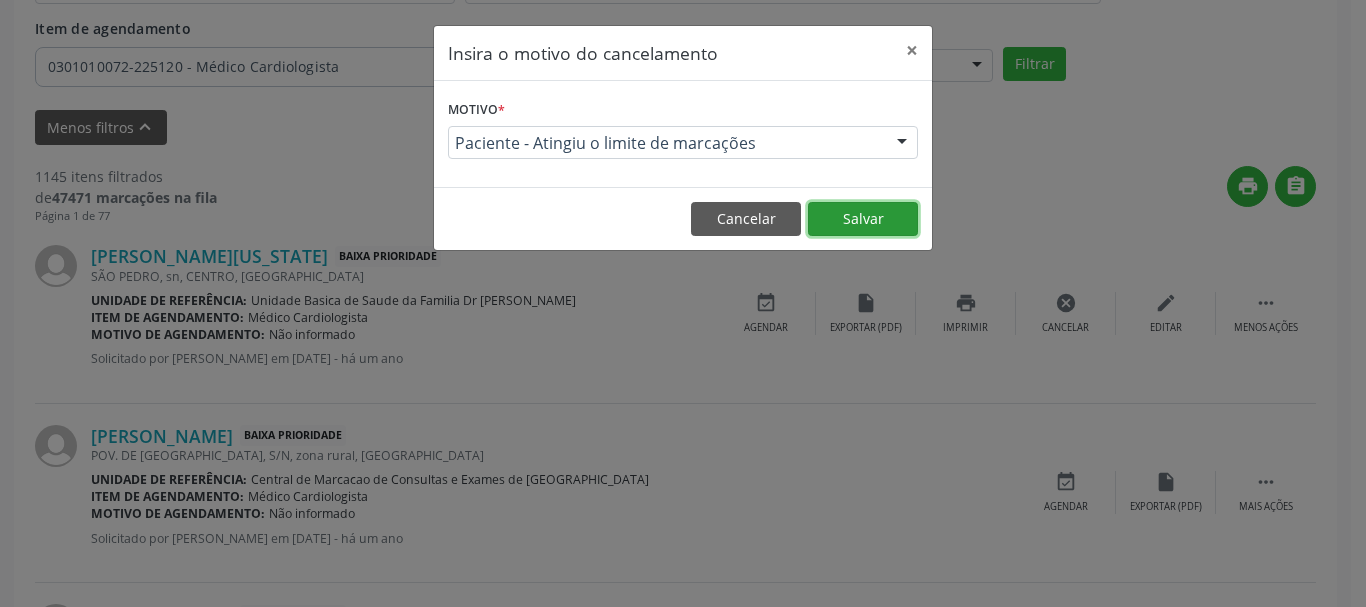 click on "Salvar" at bounding box center (863, 219) 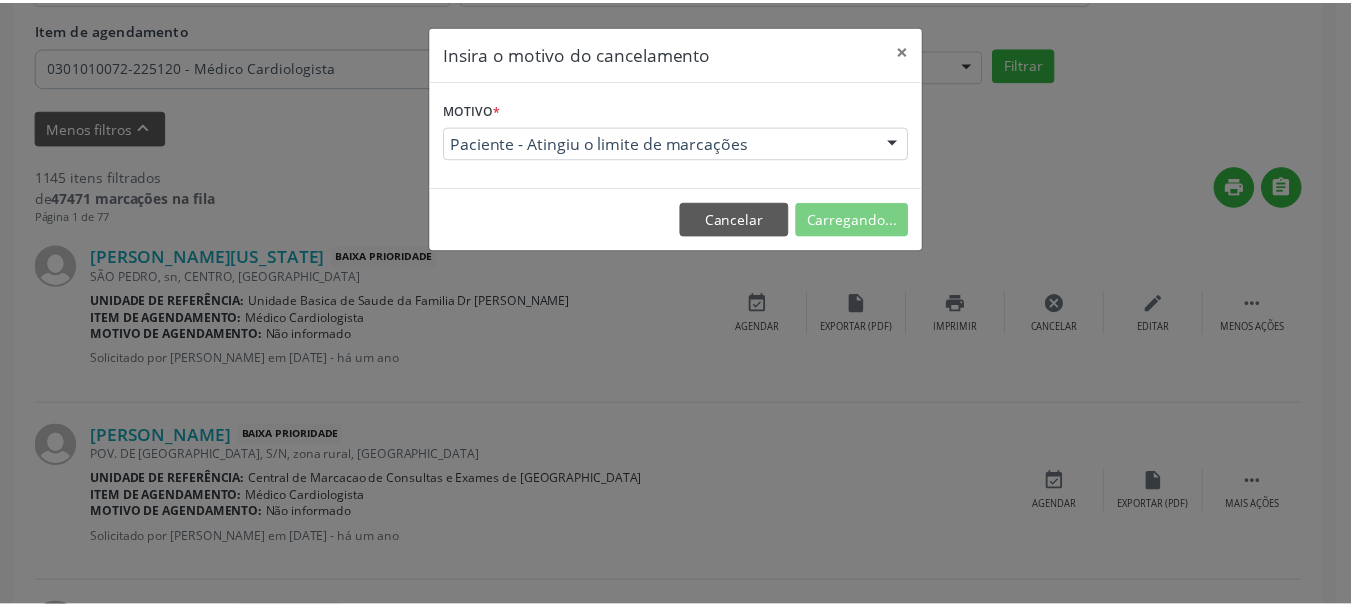 scroll, scrollTop: 238, scrollLeft: 0, axis: vertical 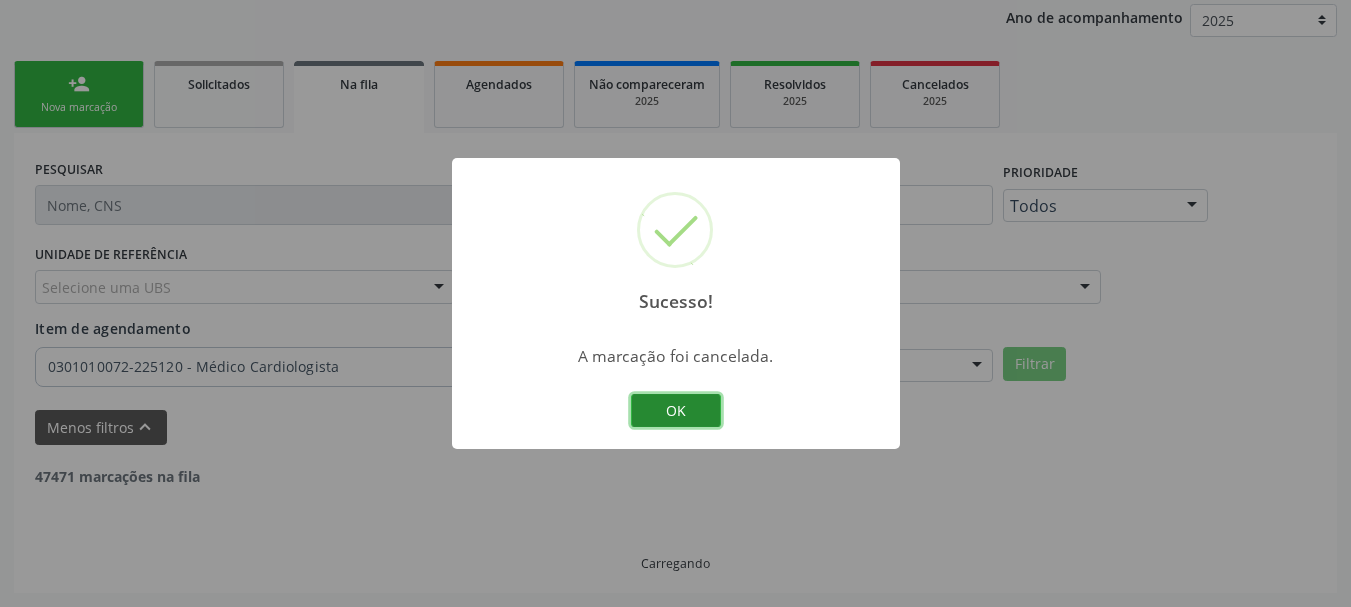 click on "OK" at bounding box center (676, 411) 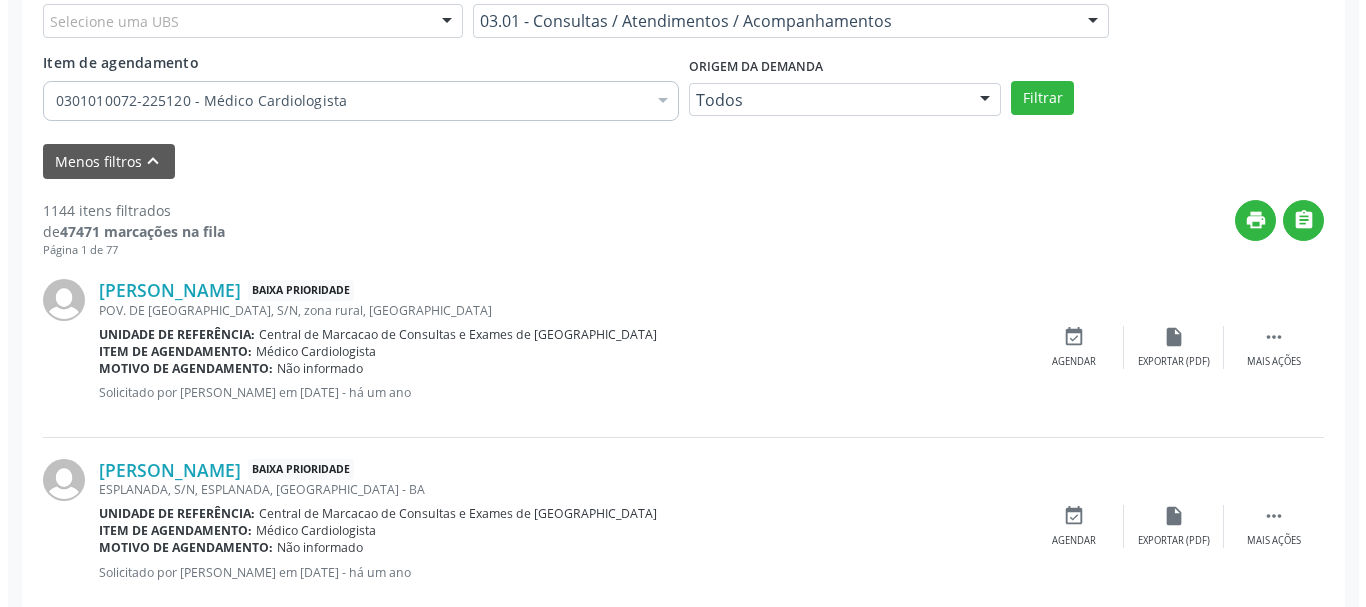 scroll, scrollTop: 638, scrollLeft: 0, axis: vertical 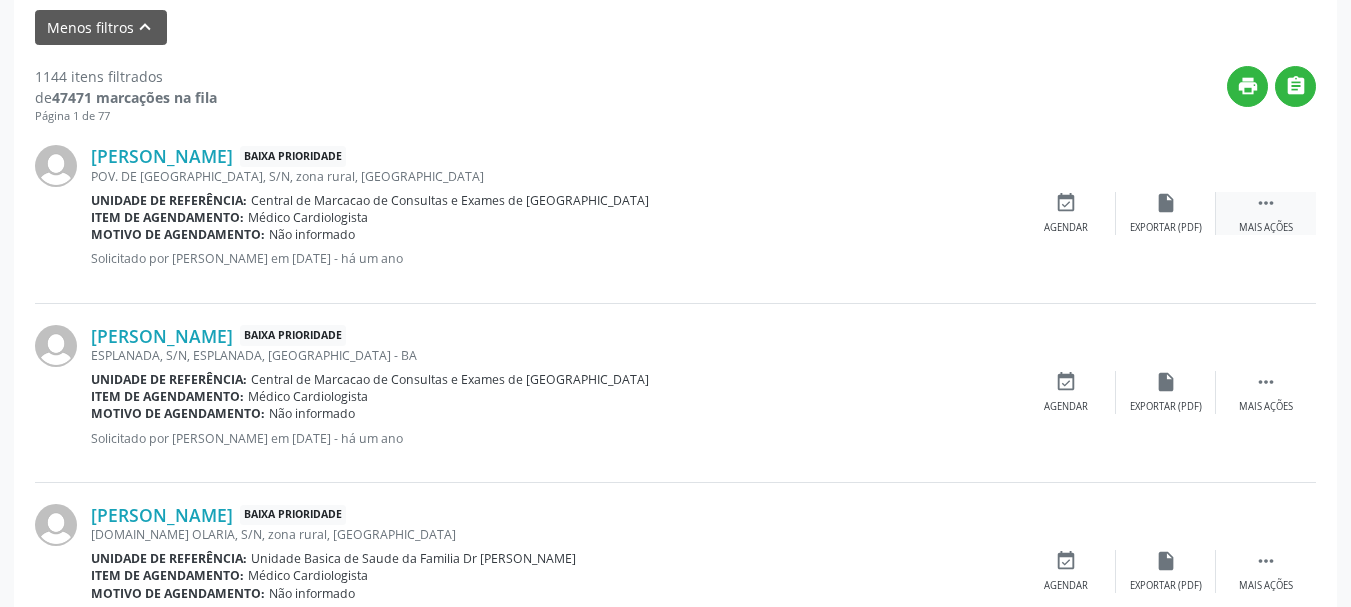 click on "
Mais ações" at bounding box center [1266, 213] 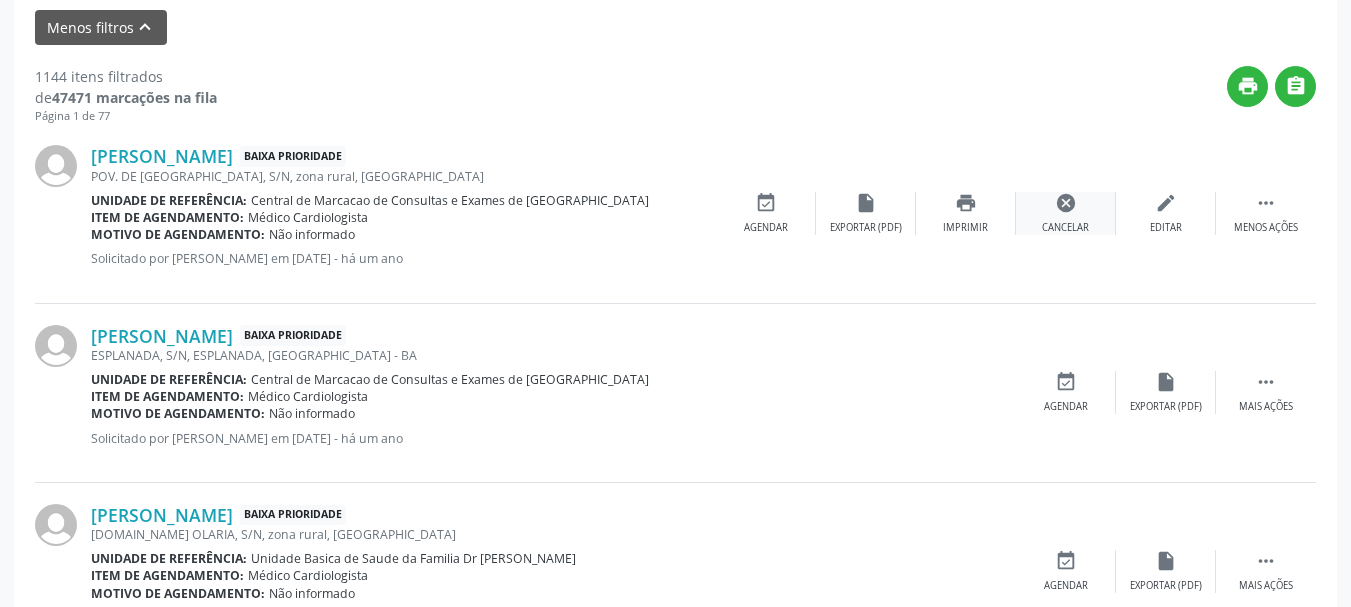 click on "cancel" at bounding box center [1066, 203] 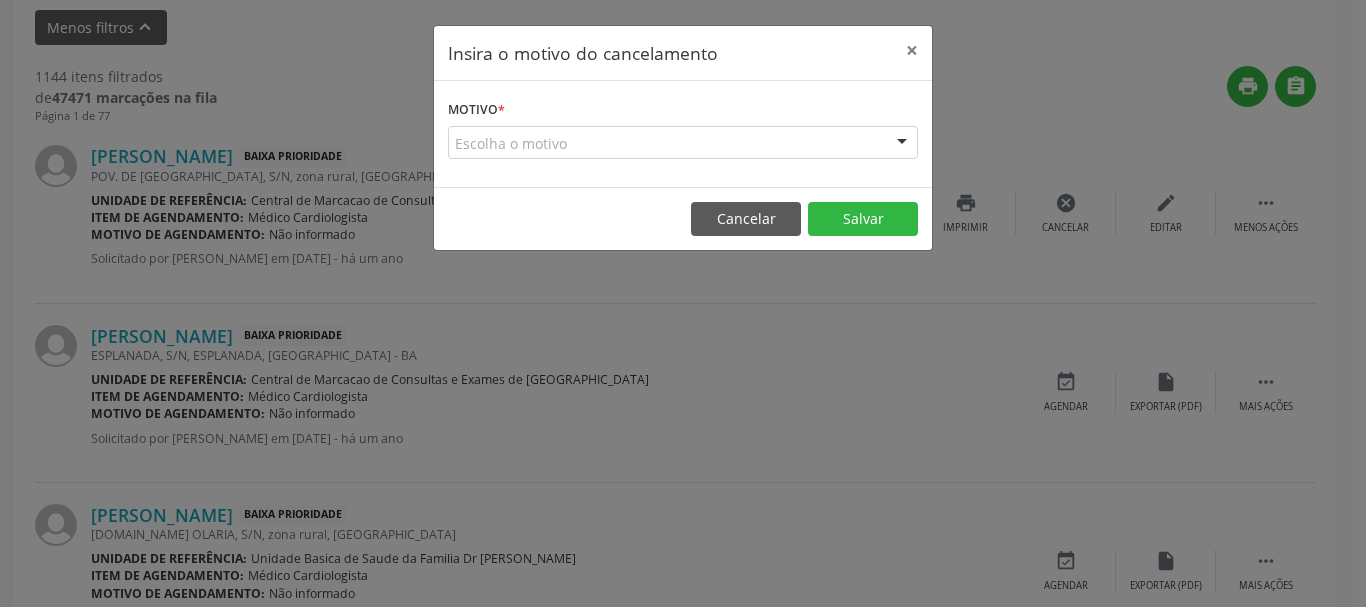 click on "Escolha o motivo" at bounding box center [683, 143] 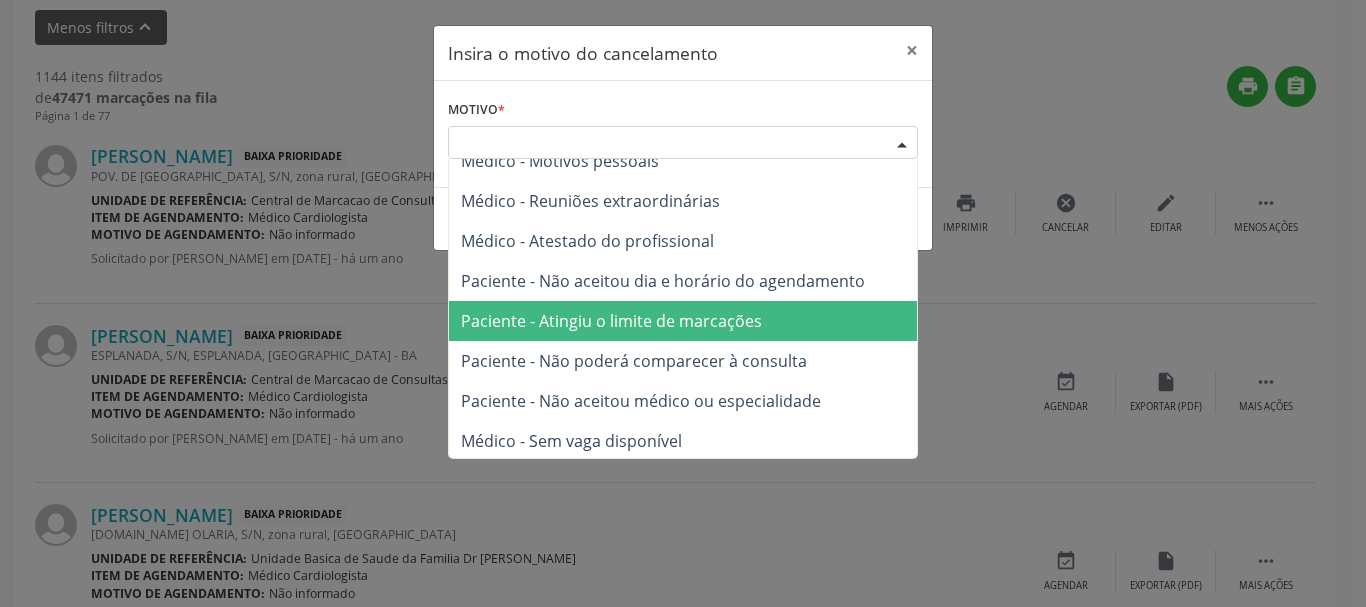 scroll, scrollTop: 101, scrollLeft: 0, axis: vertical 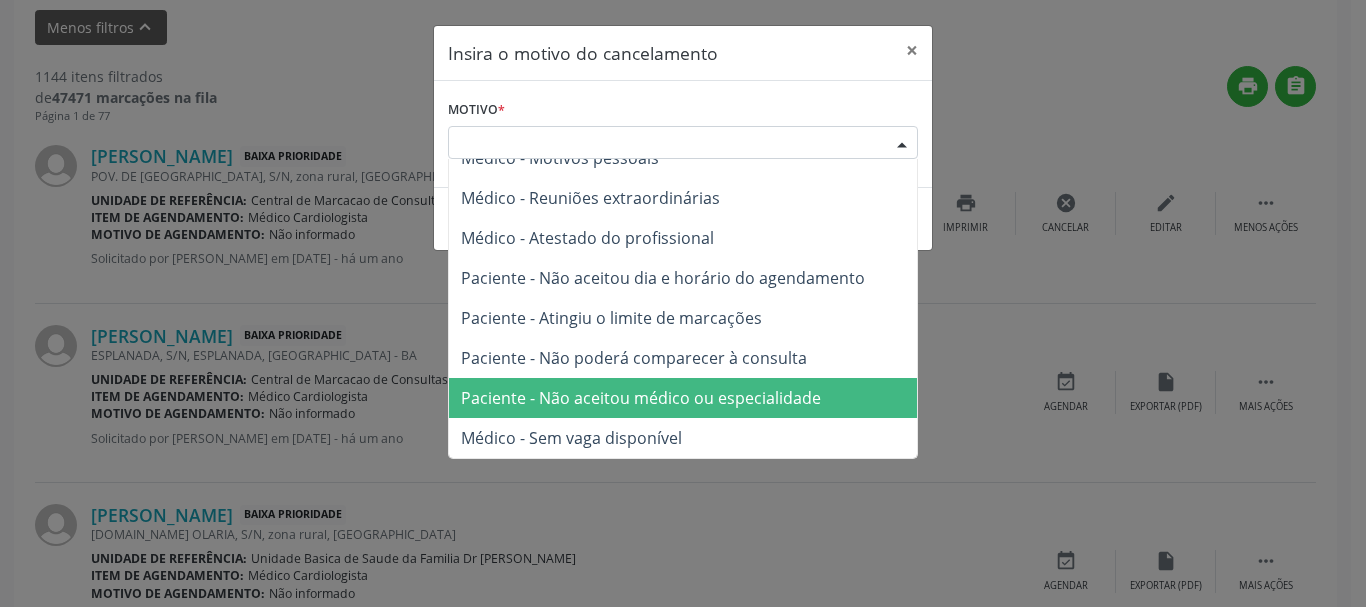 click on "Paciente - Não aceitou médico ou especialidade" at bounding box center [641, 398] 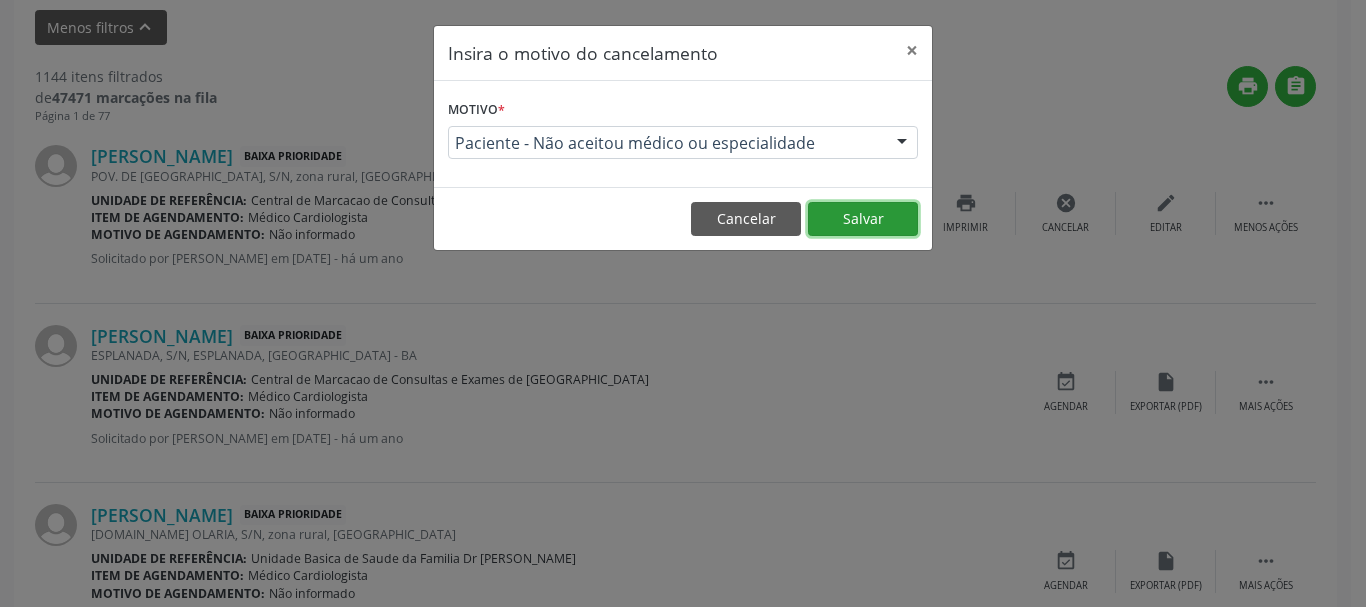 click on "Salvar" at bounding box center (863, 219) 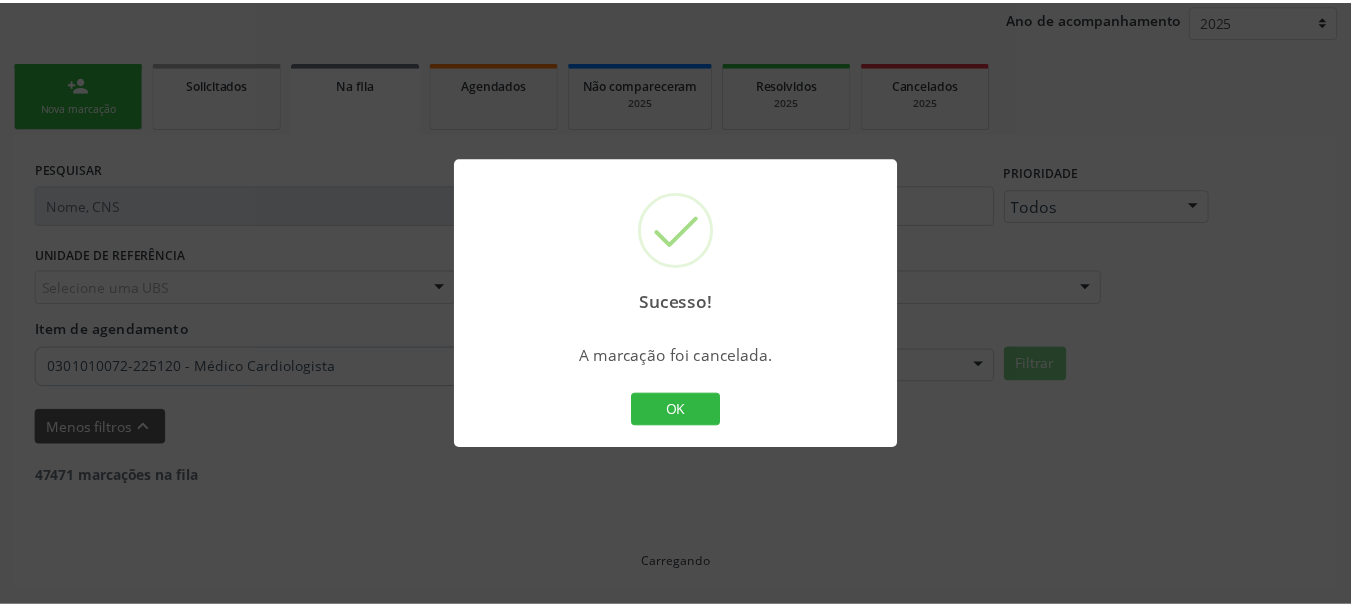 scroll, scrollTop: 238, scrollLeft: 0, axis: vertical 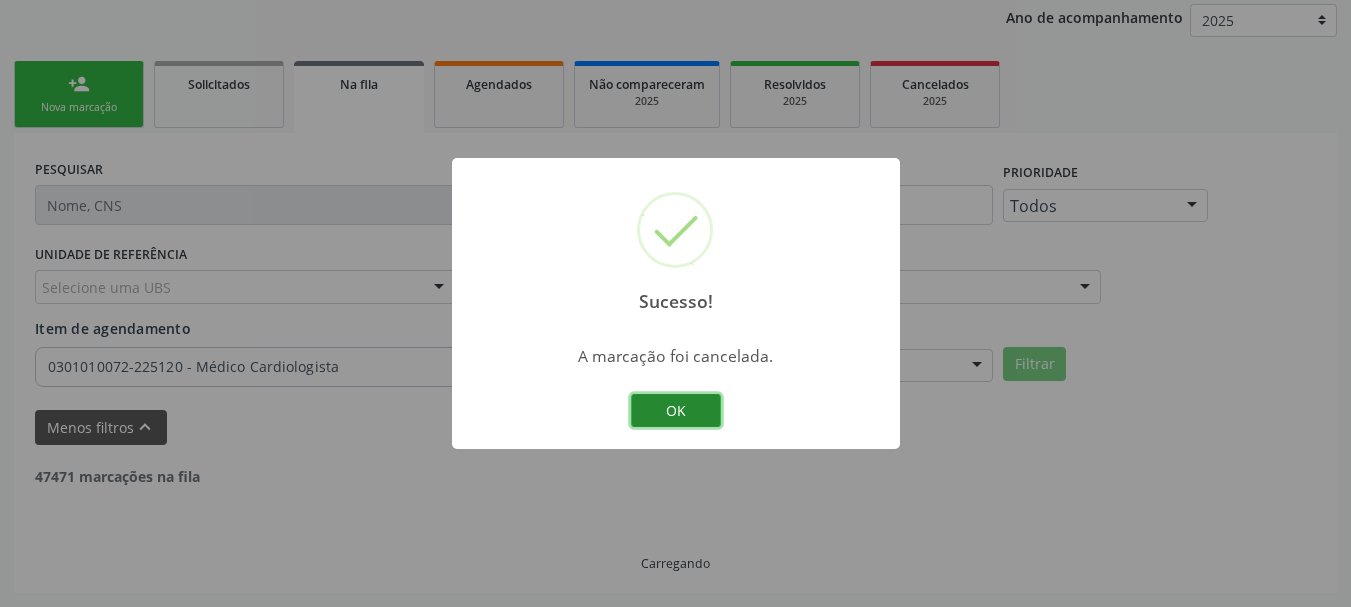 click on "OK" at bounding box center (676, 411) 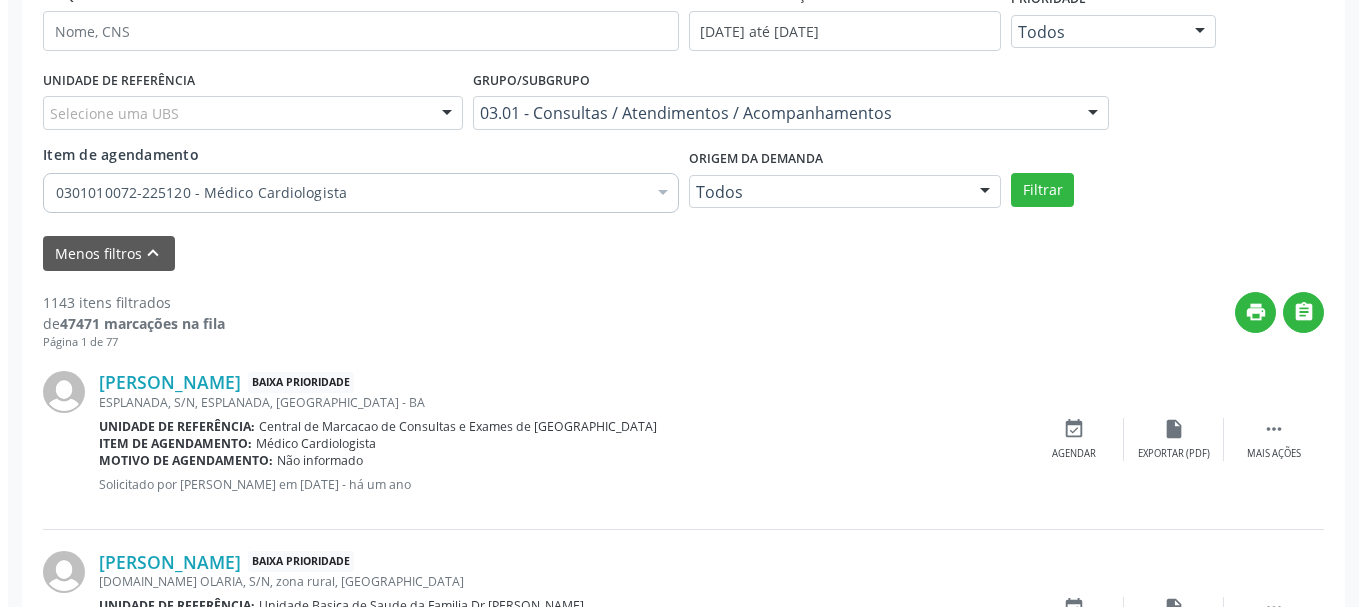 scroll, scrollTop: 638, scrollLeft: 0, axis: vertical 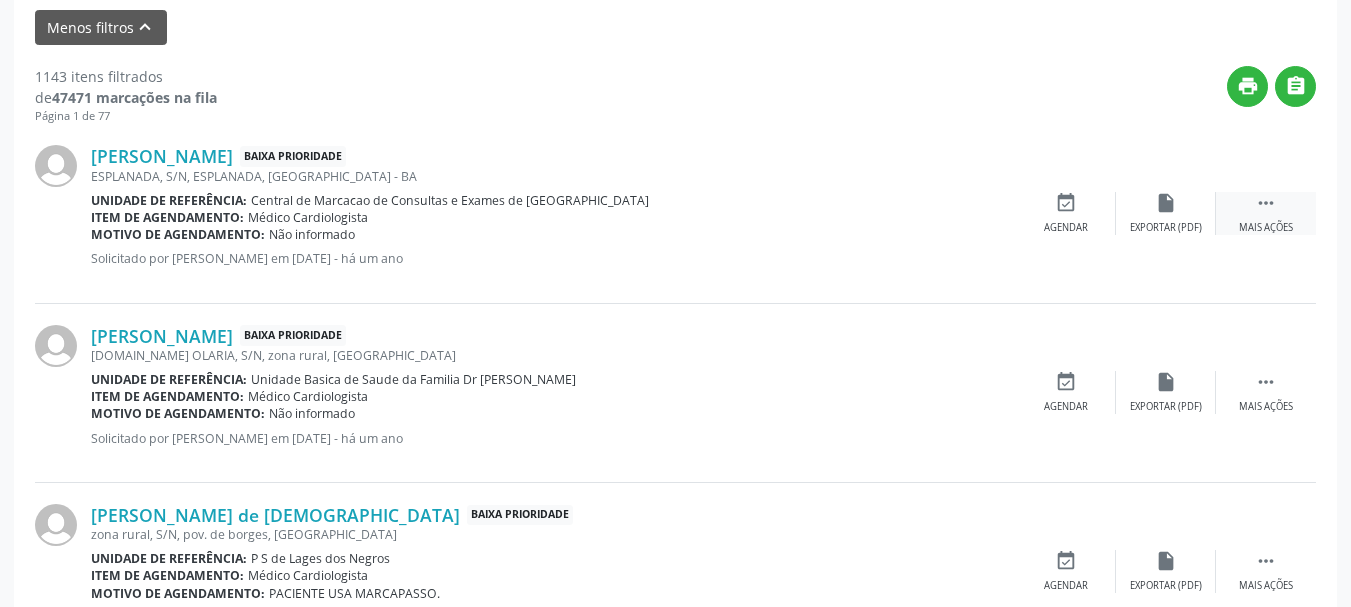 click on "
Mais ações" at bounding box center (1266, 213) 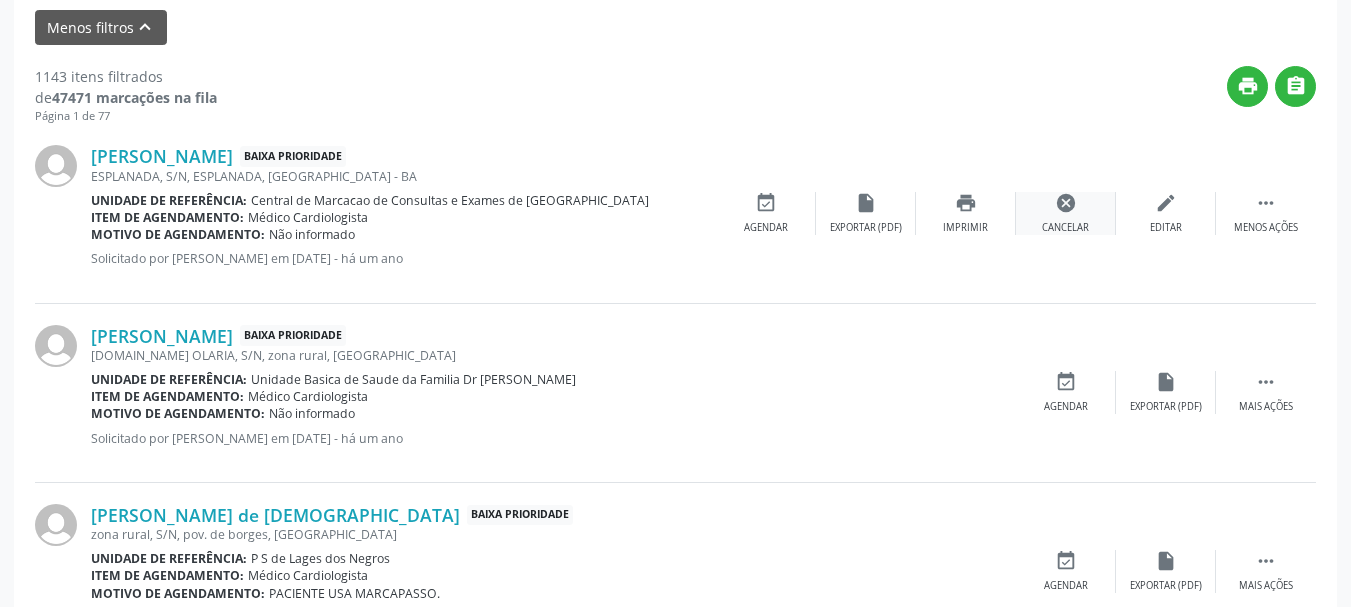 click on "cancel
Cancelar" at bounding box center [1066, 213] 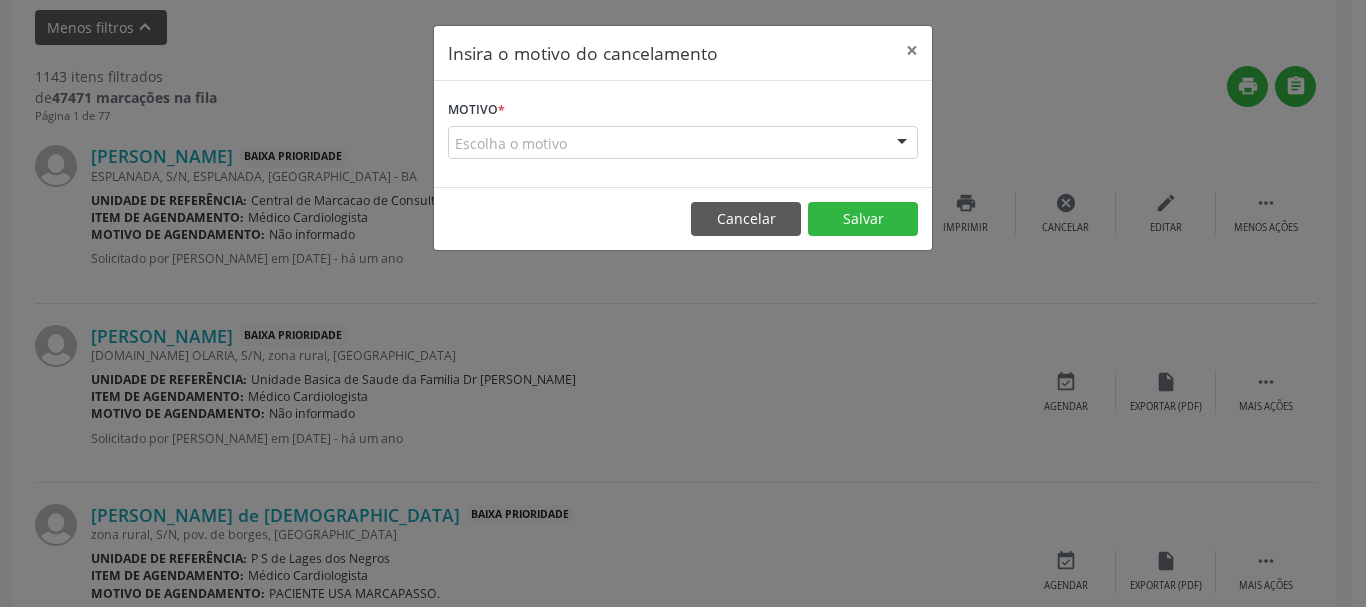 click at bounding box center [902, 144] 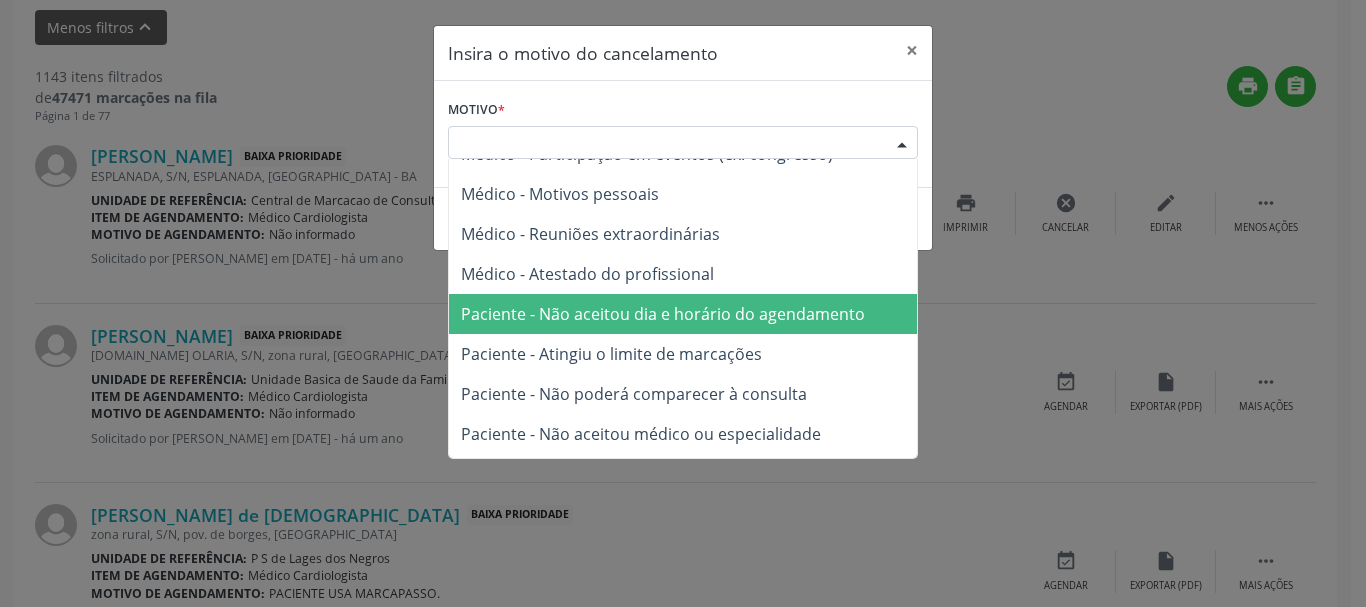 scroll, scrollTop: 100, scrollLeft: 0, axis: vertical 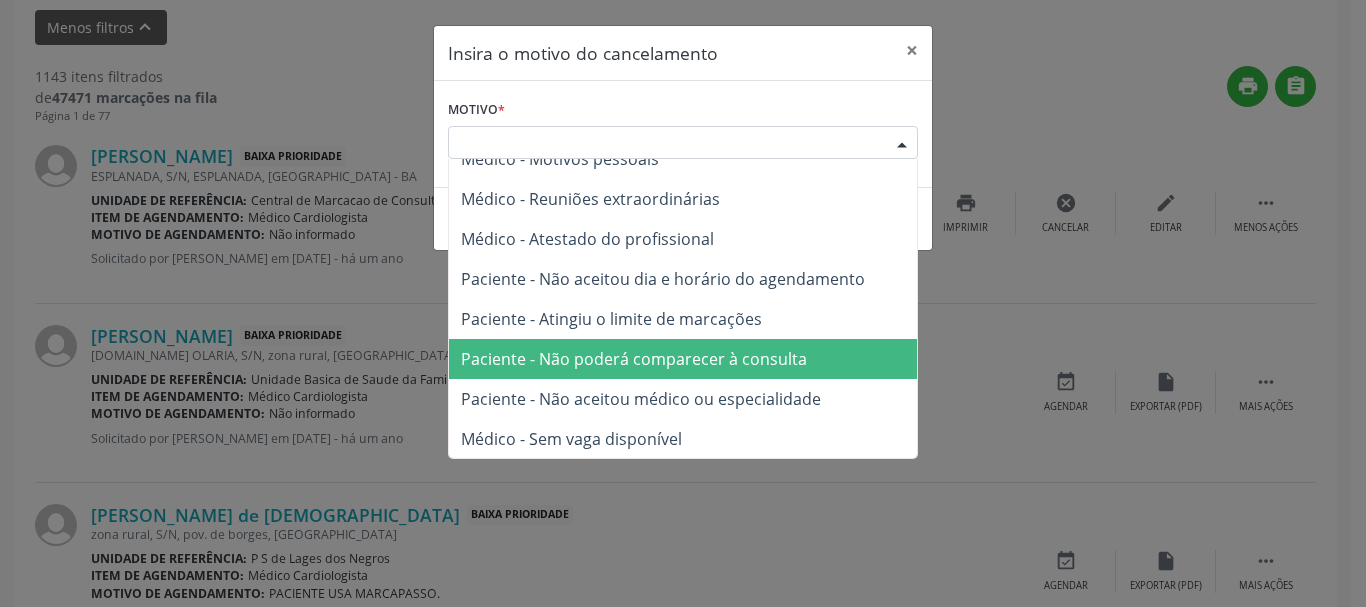 click on "Paciente - Não poderá comparecer à consulta" at bounding box center (683, 359) 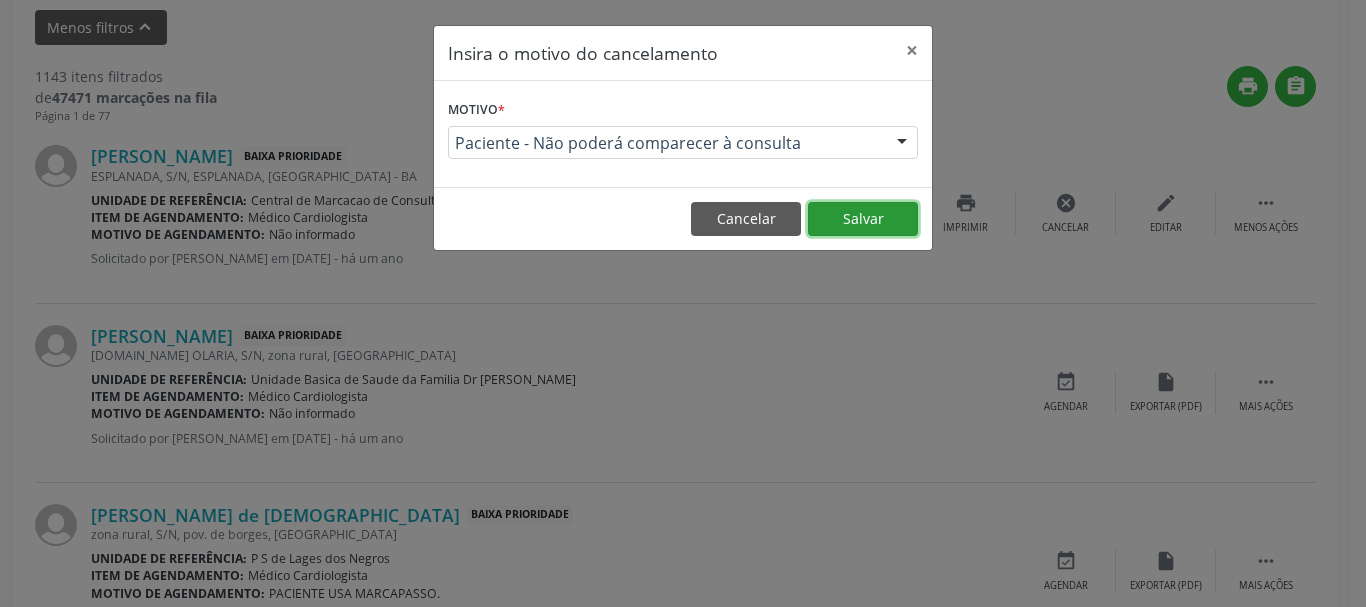 click on "Salvar" at bounding box center (863, 219) 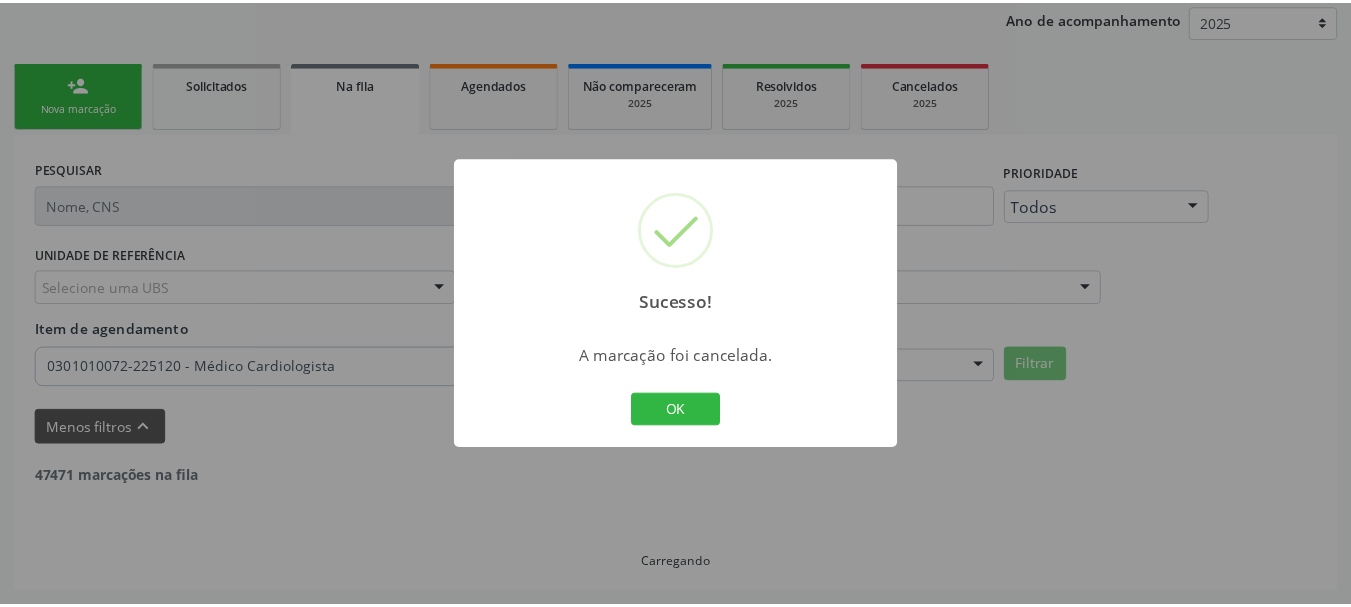 scroll, scrollTop: 238, scrollLeft: 0, axis: vertical 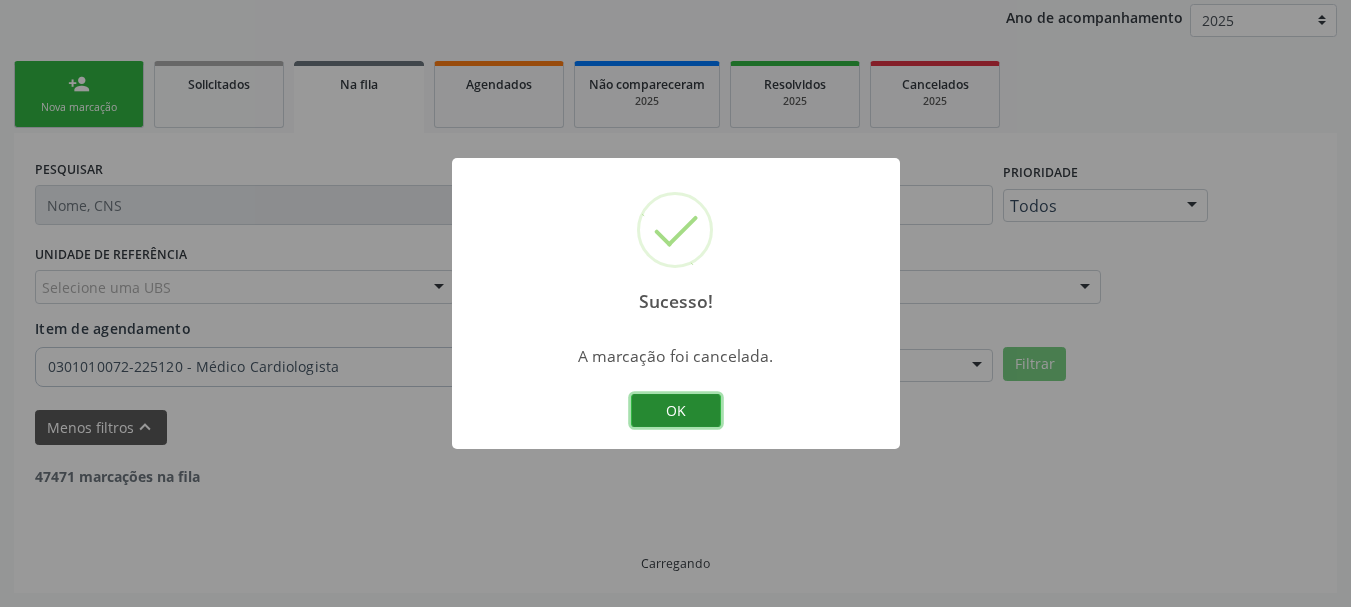 click on "OK" at bounding box center (676, 411) 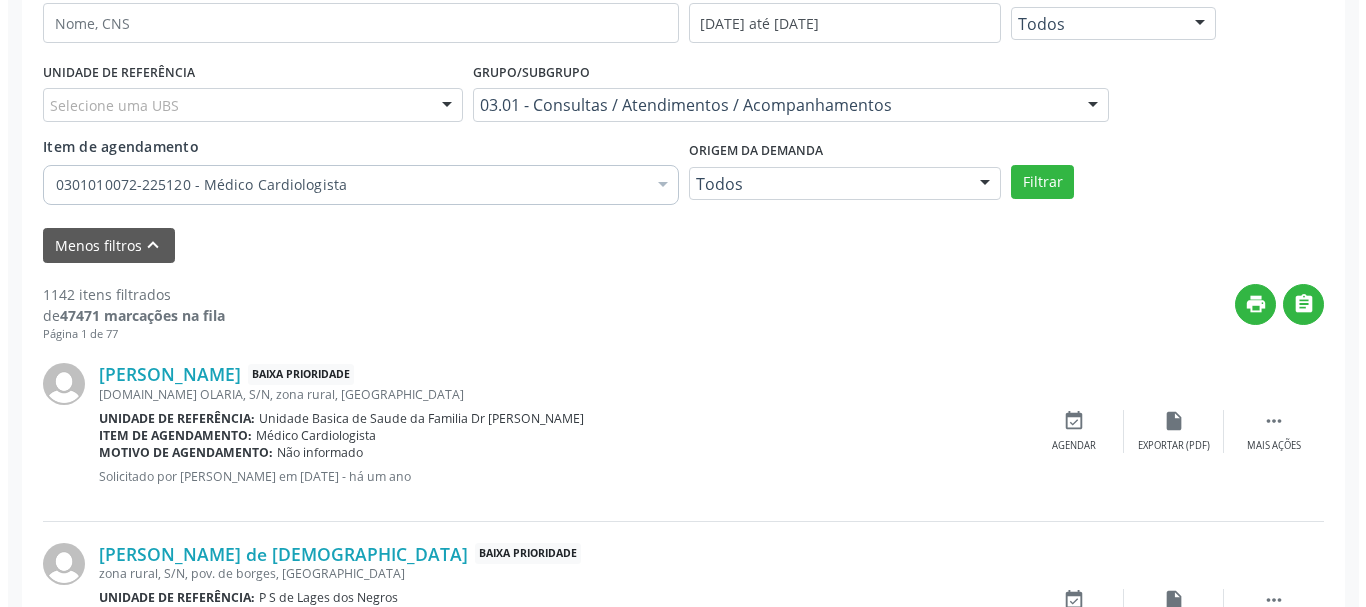scroll, scrollTop: 438, scrollLeft: 0, axis: vertical 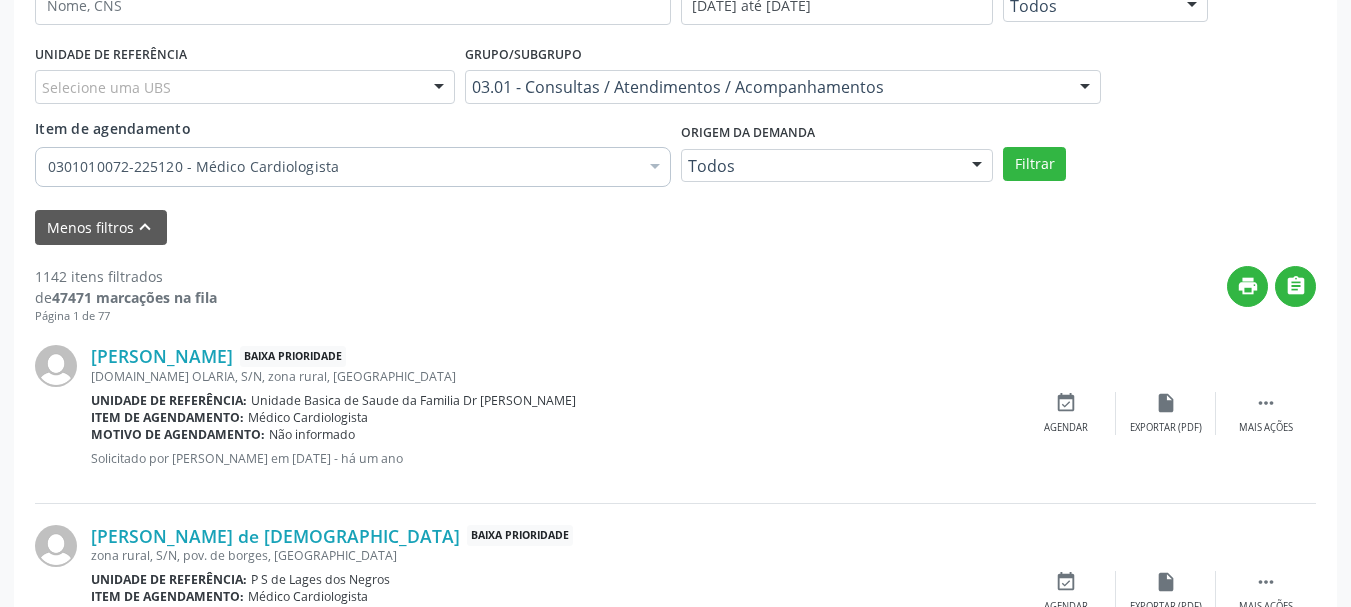click on "Jenifer Vicente Alves
Baixa Prioridade
POV.DE OLARIA, S/N, zona rural, Campo Formoso - BA
Unidade de referência:
Unidade Basica de Saude da Familia Dr Paulo Sudre
Item de agendamento:
Médico Cardiologista
Motivo de agendamento:
Não informado
Solicitado por Jeilane Maria da Silva em 23/08/2024 - há um ano

Mais ações
insert_drive_file
Exportar (PDF)
event_available
Agendar" at bounding box center (675, 413) 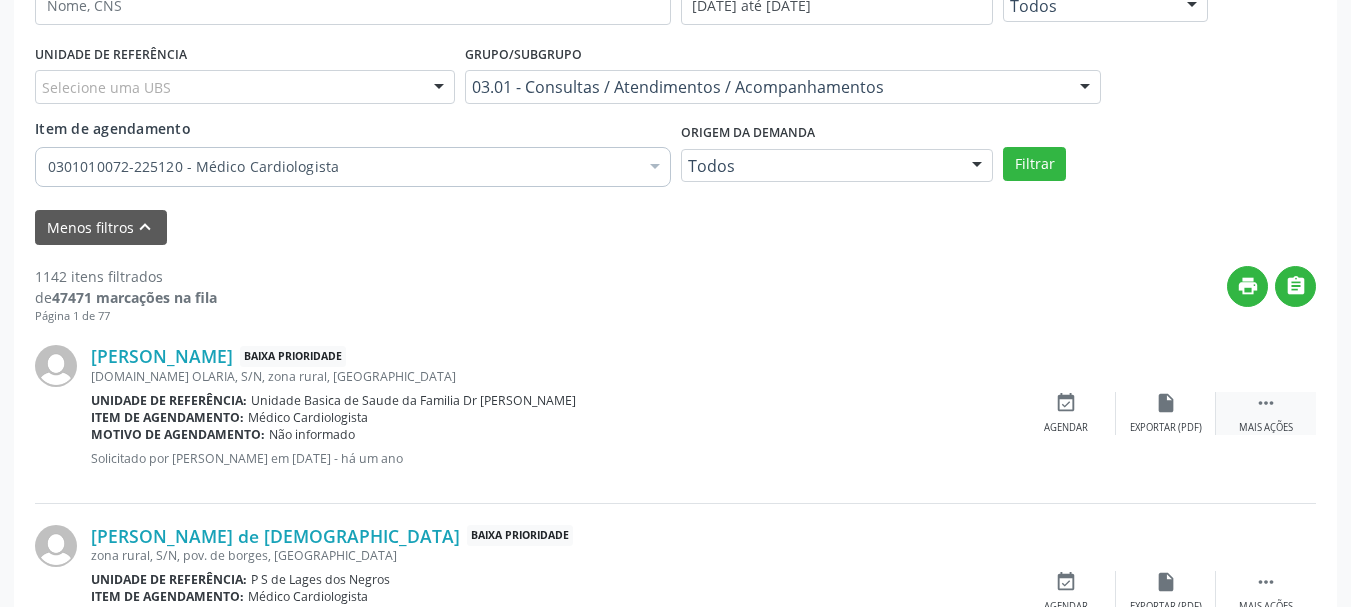 click on "
Mais ações" at bounding box center [1266, 413] 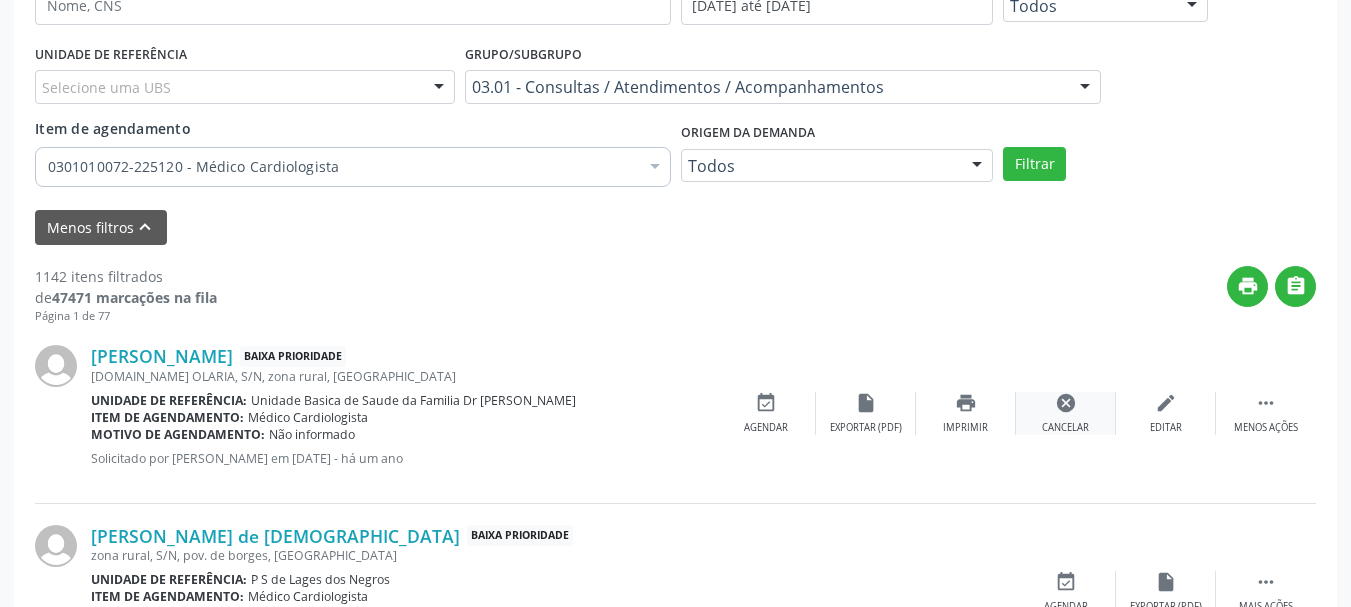 click on "Cancelar" at bounding box center (1065, 428) 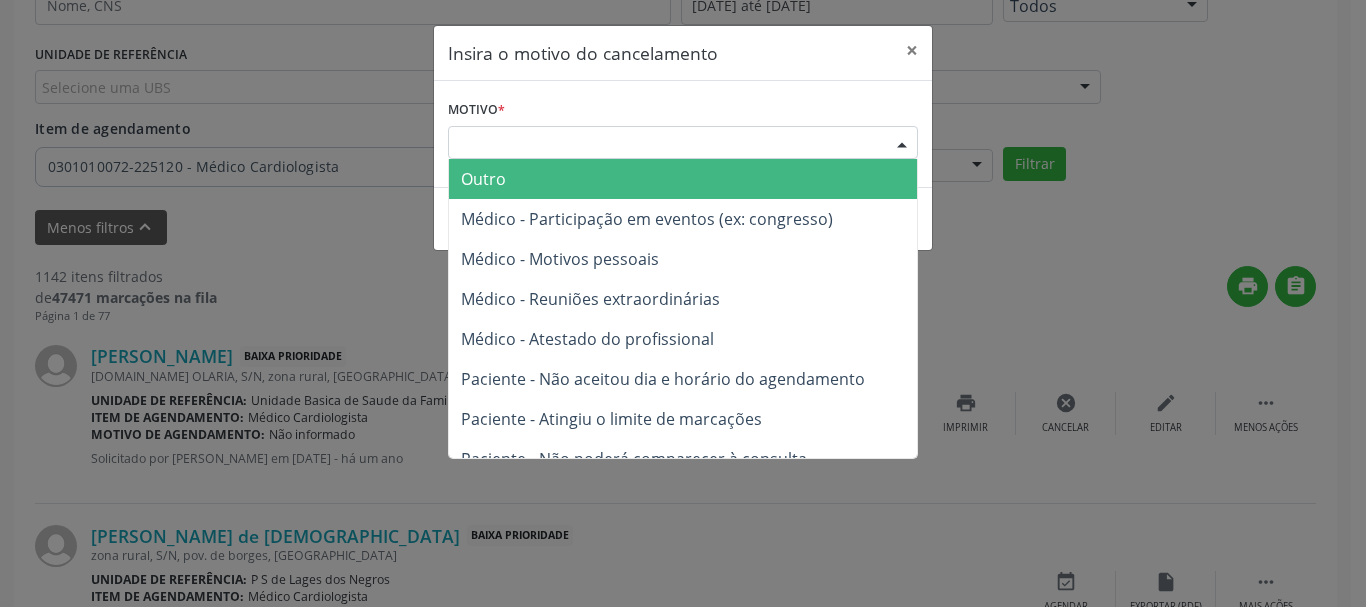 click at bounding box center (902, 144) 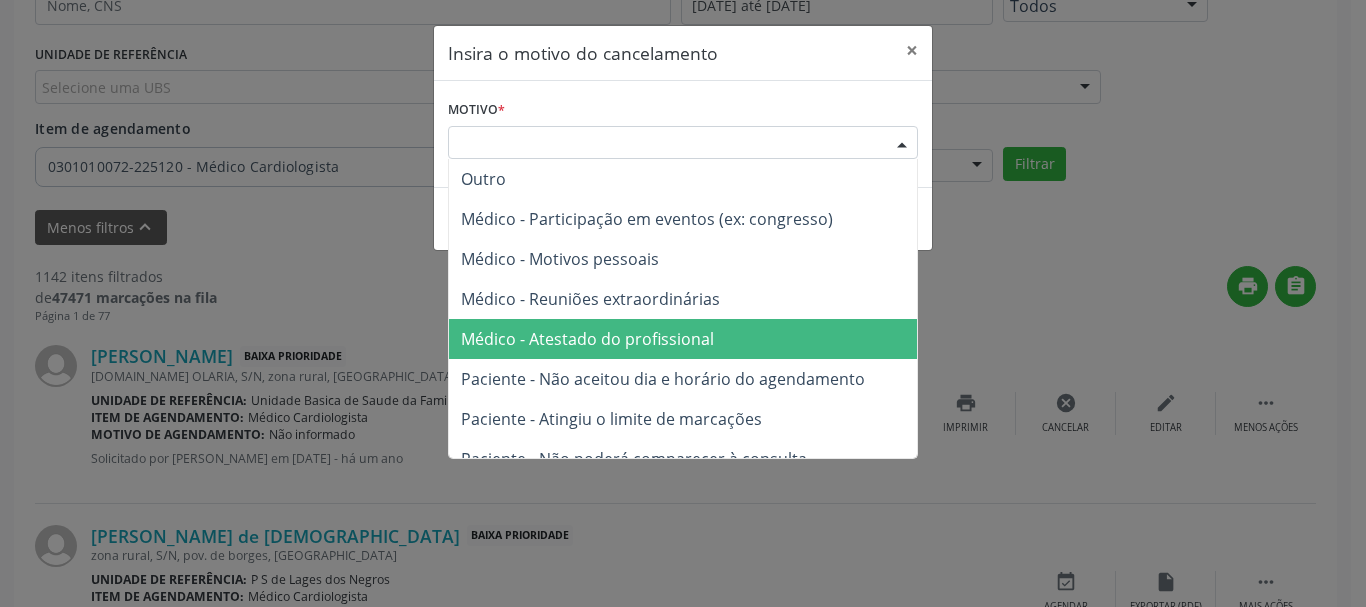 scroll, scrollTop: 100, scrollLeft: 0, axis: vertical 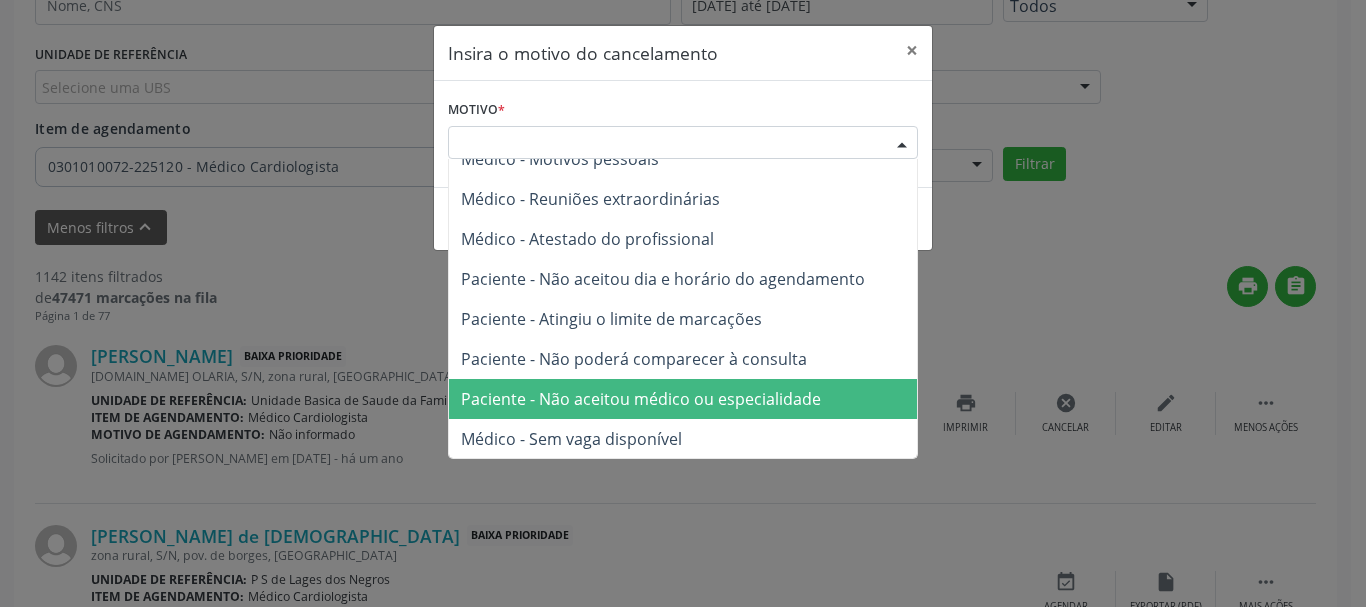 click on "Paciente - Não aceitou médico ou especialidade" at bounding box center [683, 399] 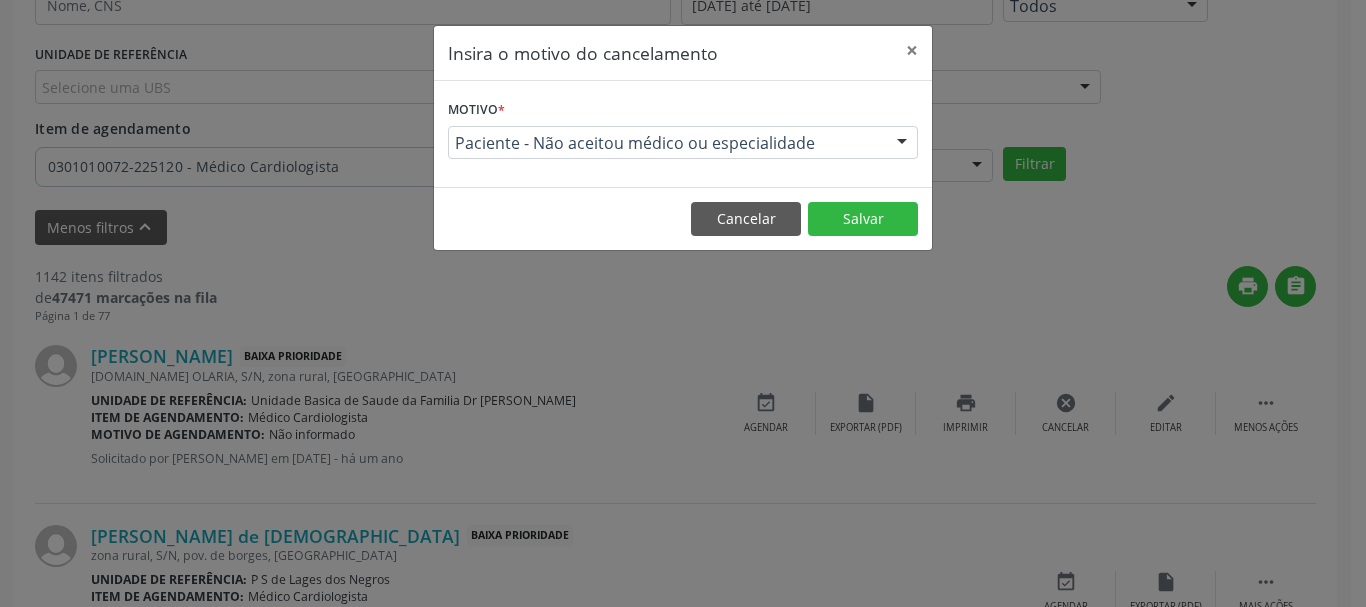click on "Cancelar Salvar" at bounding box center (683, 218) 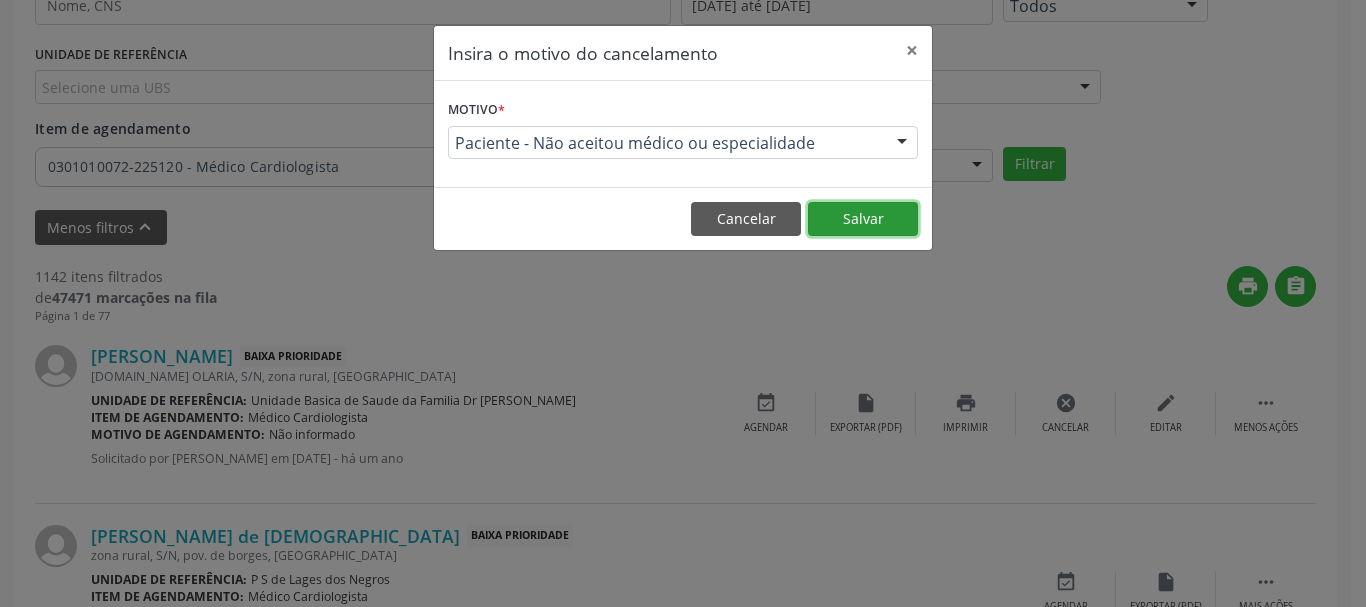 click on "Salvar" at bounding box center [863, 219] 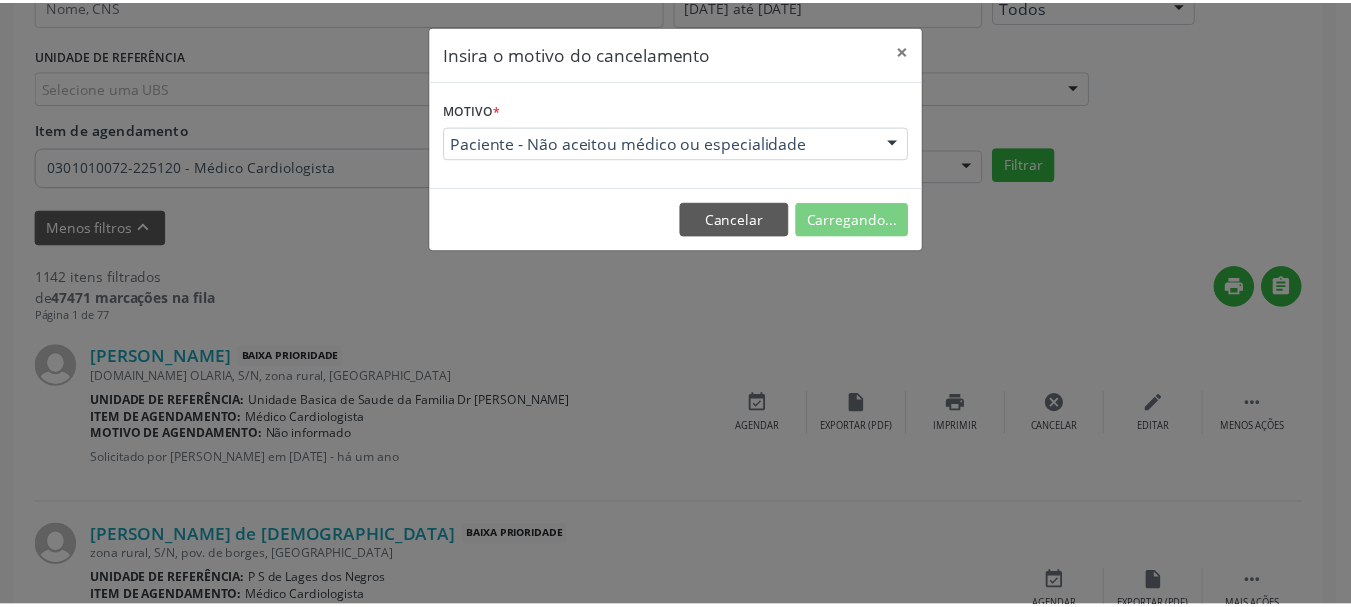 scroll, scrollTop: 238, scrollLeft: 0, axis: vertical 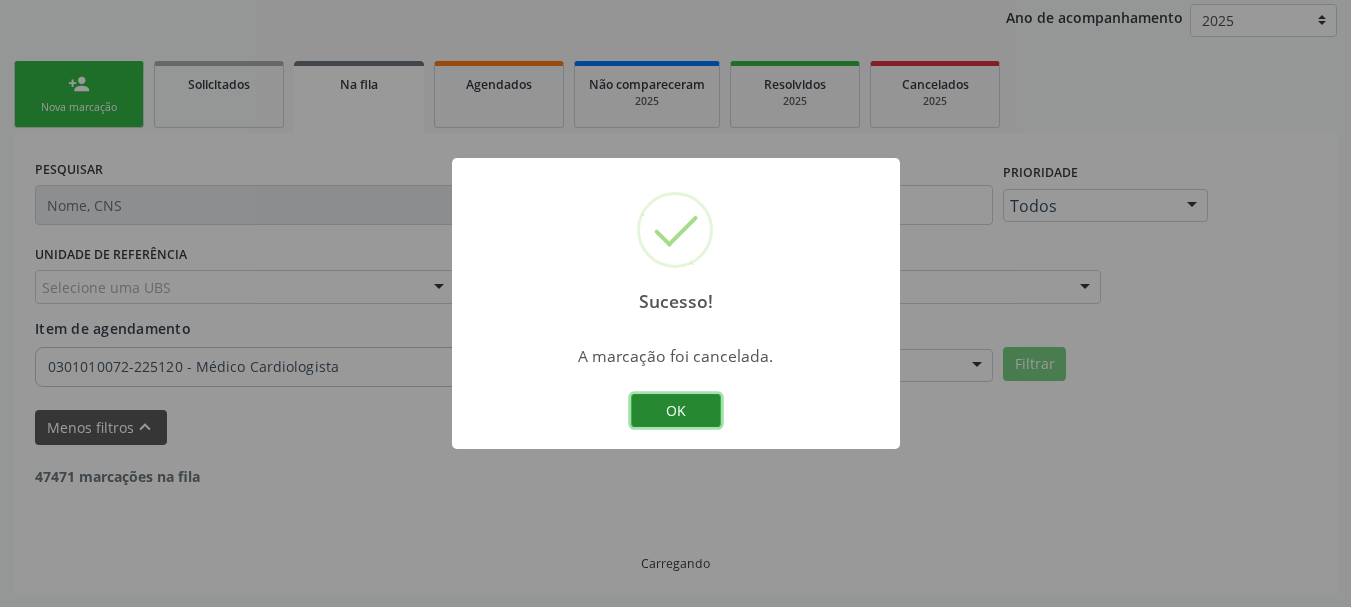 click on "OK" at bounding box center [676, 411] 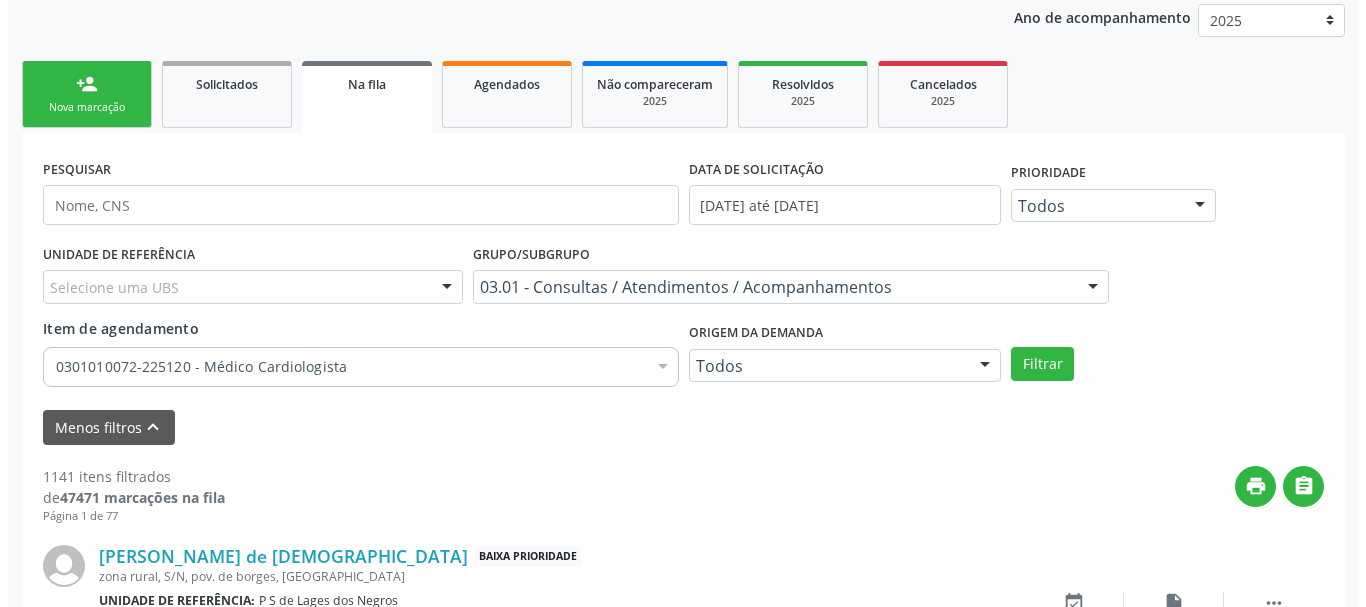 scroll, scrollTop: 438, scrollLeft: 0, axis: vertical 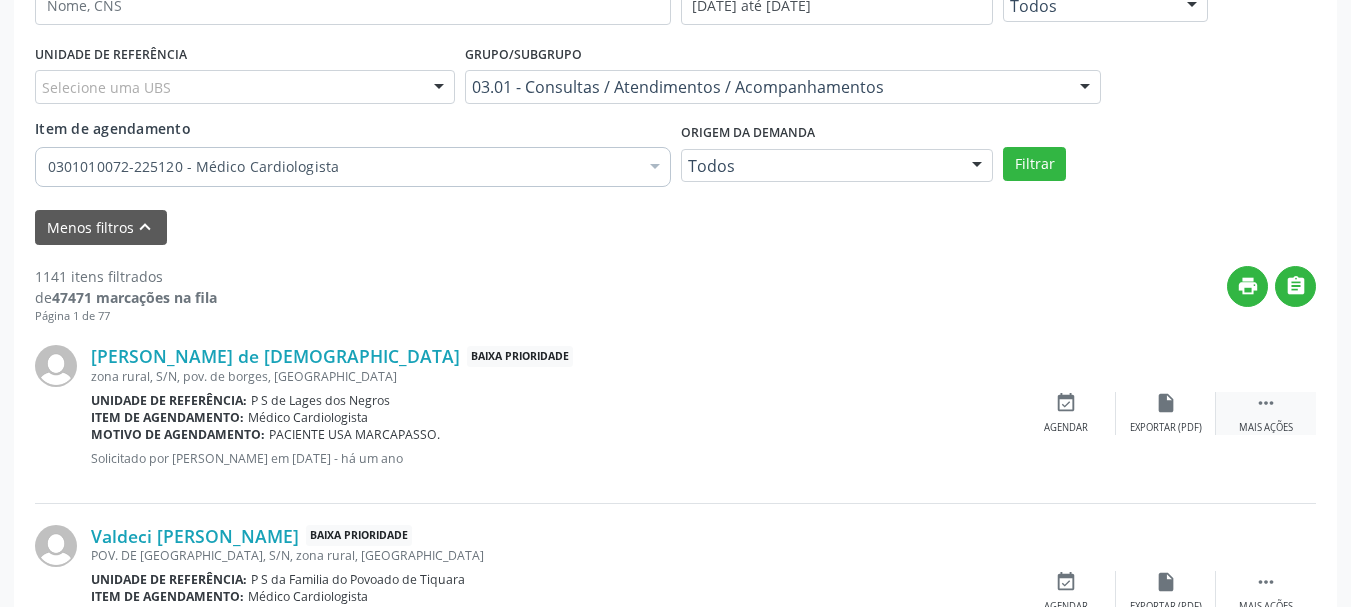 click on "" at bounding box center (1266, 403) 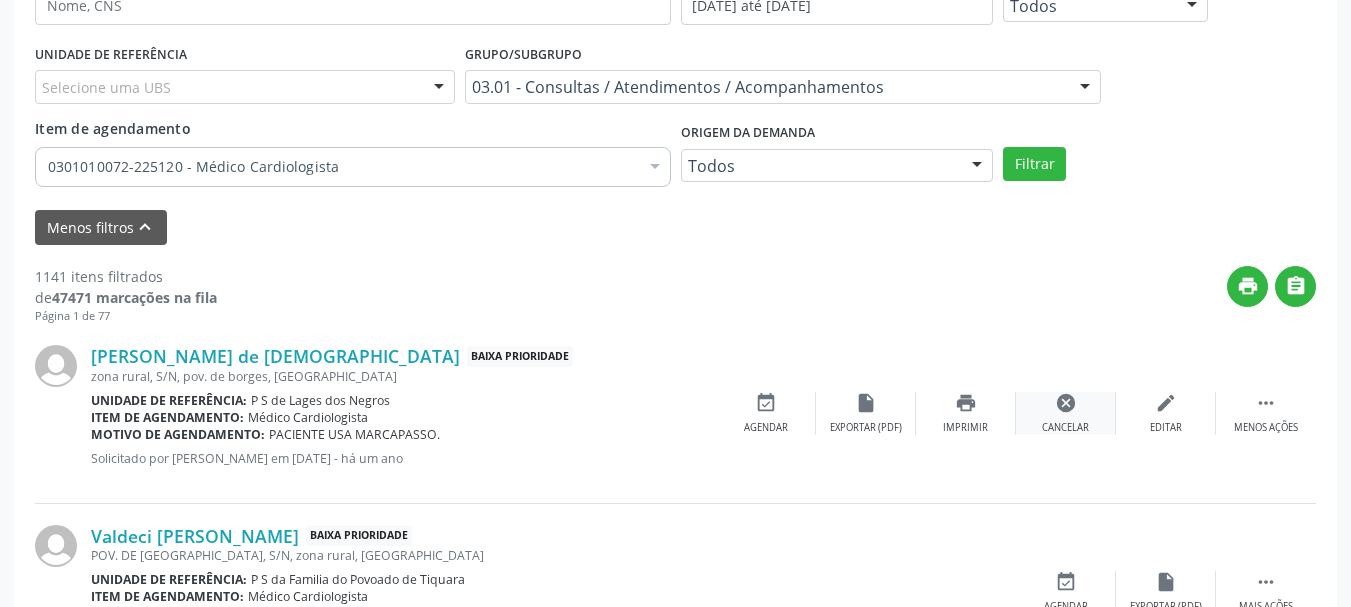 click on "cancel
Cancelar" at bounding box center [1066, 413] 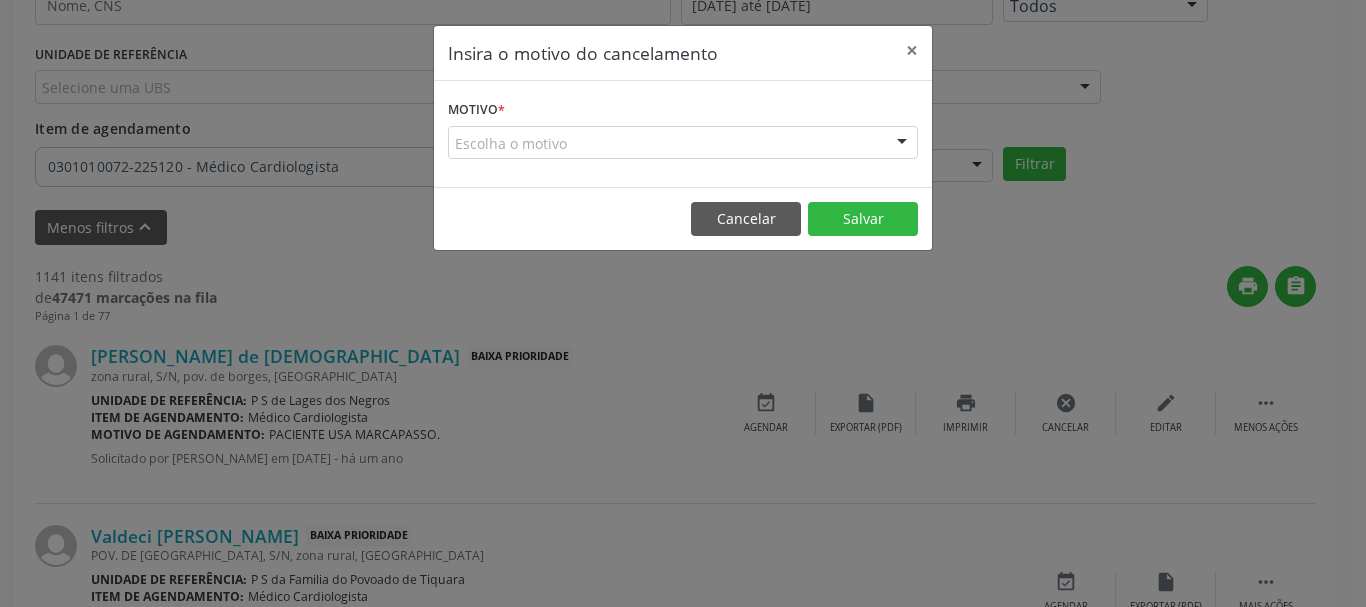 click on "Escolha o motivo
Outro   Médico - Participação em eventos (ex: congresso)   Médico - Motivos pessoais   Médico - Reuniões extraordinárias   Médico - Atestado do profissional   Paciente - Não aceitou dia e horário do agendamento   Paciente - Atingiu o limite de marcações   Paciente - Não poderá comparecer à consulta   Paciente - Não aceitou médico ou especialidade   Médico - Sem vaga disponível
Nenhum resultado encontrado para: "   "
Não há nenhuma opção para ser exibida." at bounding box center [683, 143] 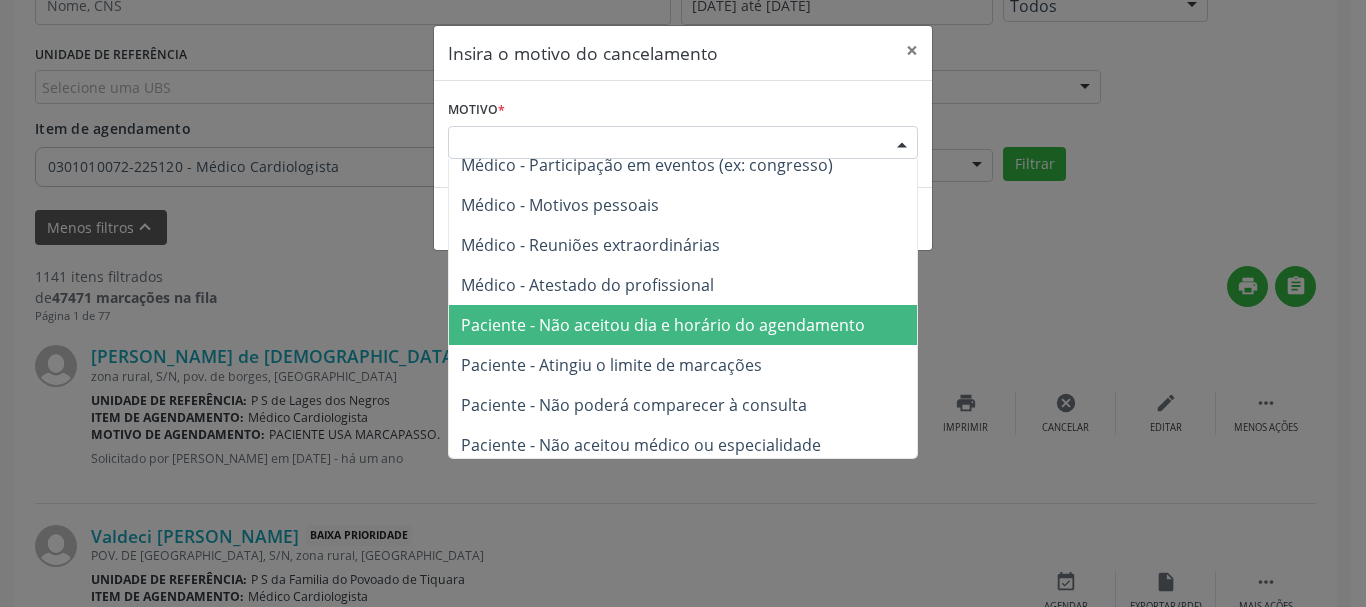 scroll, scrollTop: 101, scrollLeft: 0, axis: vertical 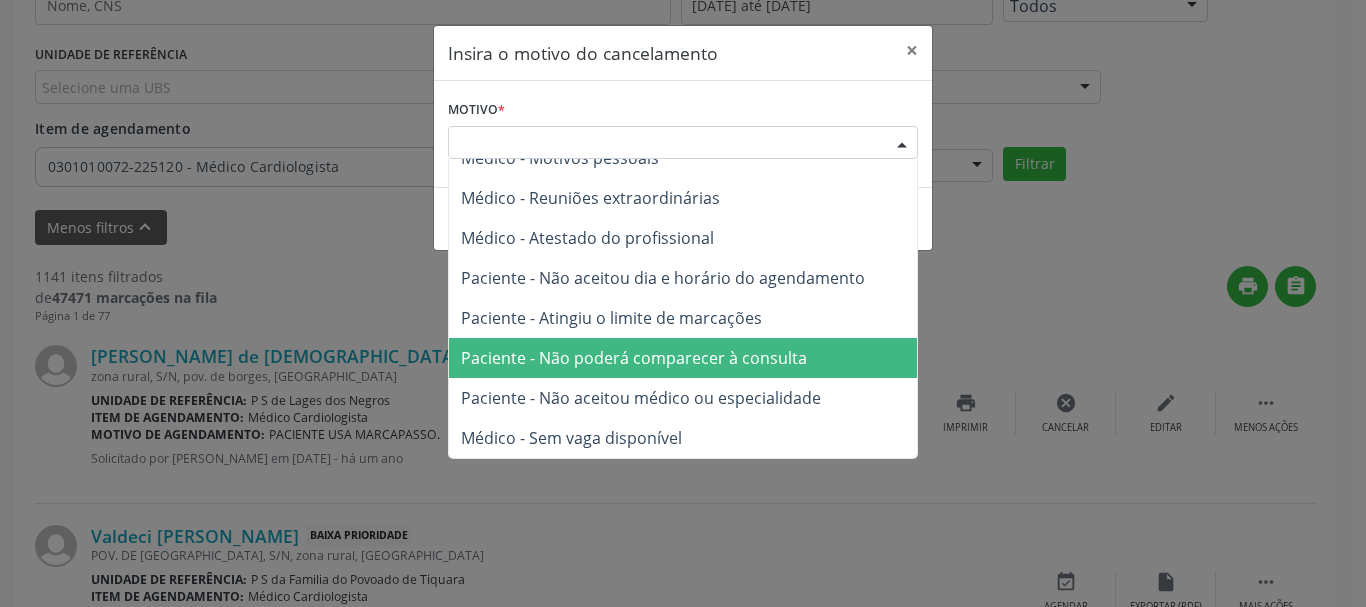 click on "Paciente - Não poderá comparecer à consulta" at bounding box center (683, 358) 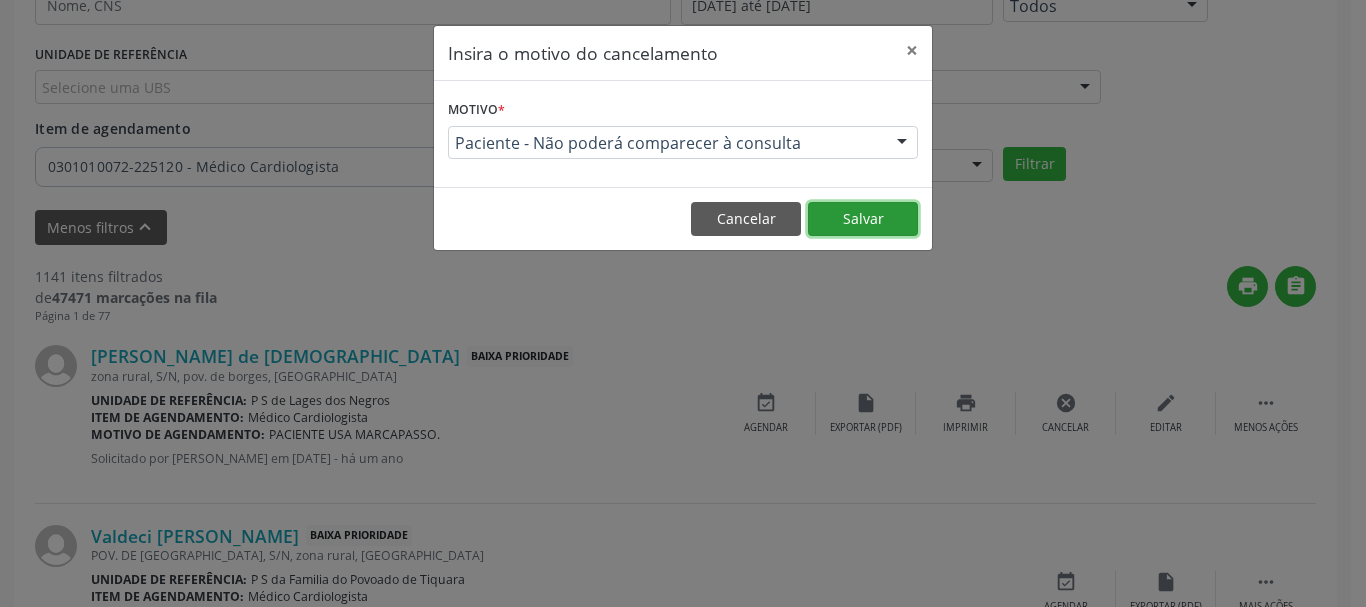 click on "Salvar" at bounding box center [863, 219] 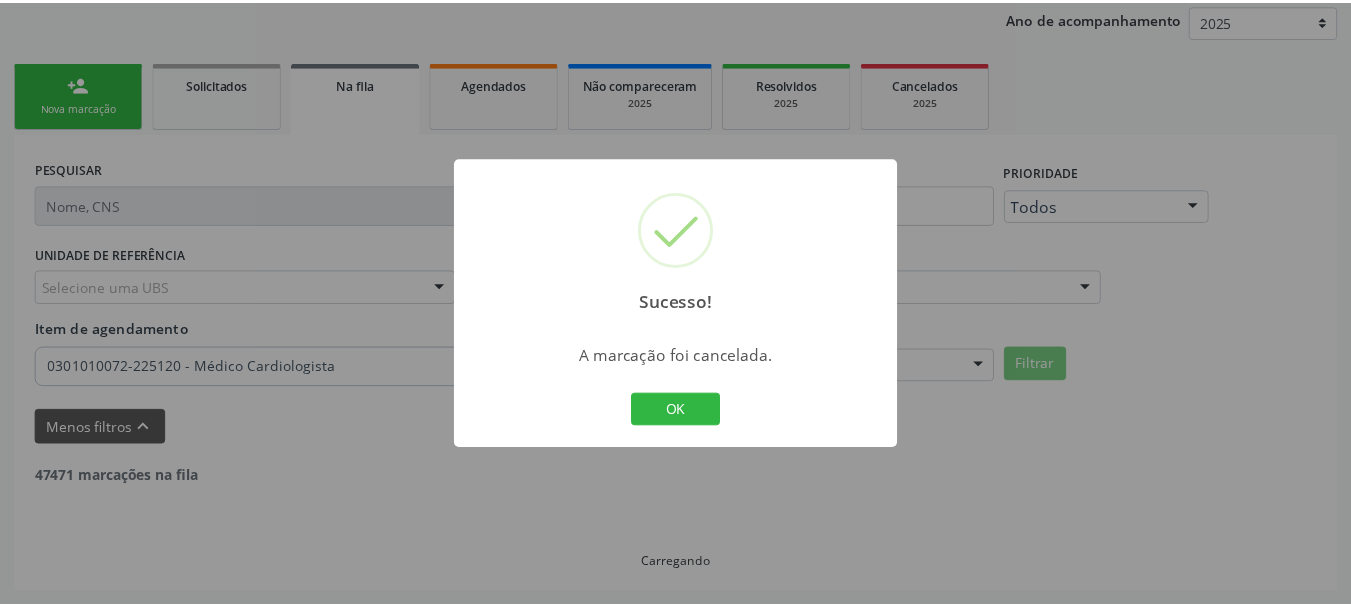 scroll, scrollTop: 238, scrollLeft: 0, axis: vertical 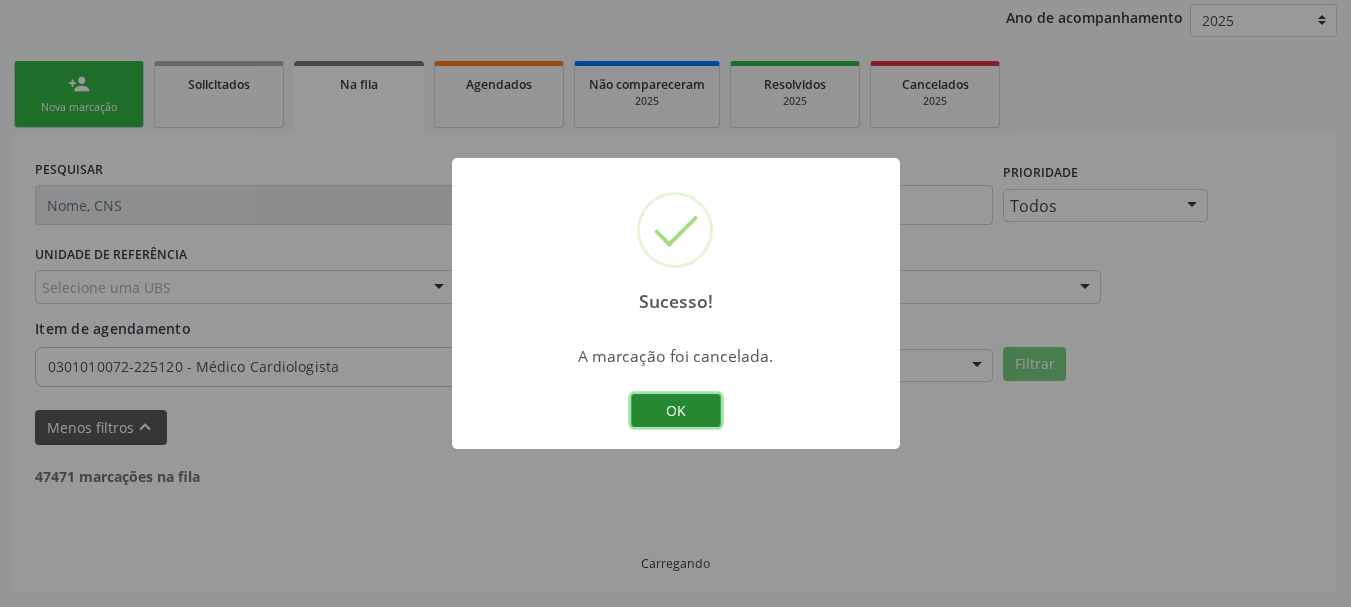 click on "OK" at bounding box center [676, 411] 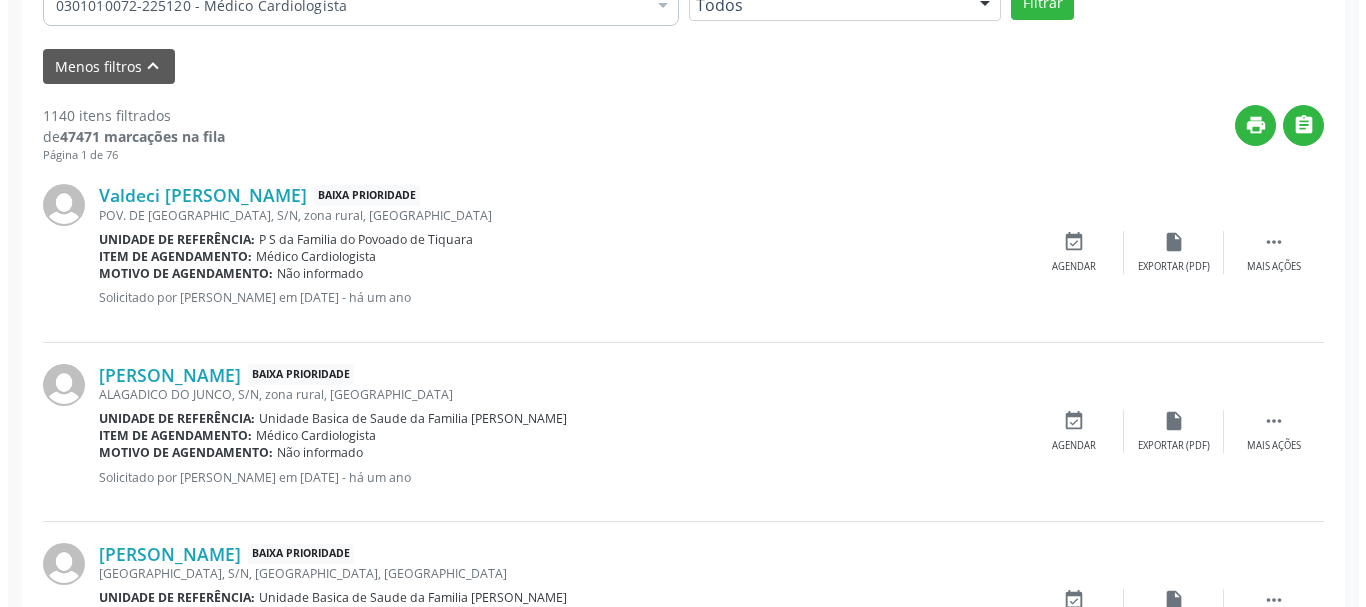 scroll, scrollTop: 638, scrollLeft: 0, axis: vertical 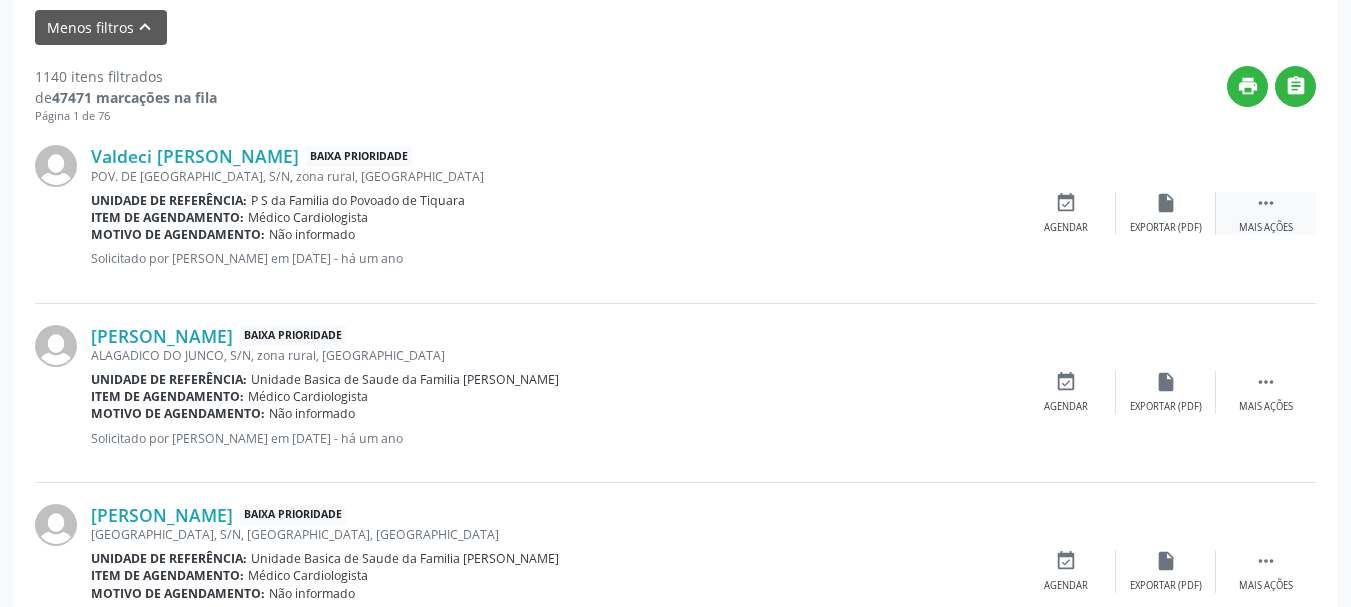 click on "
Mais ações" at bounding box center (1266, 213) 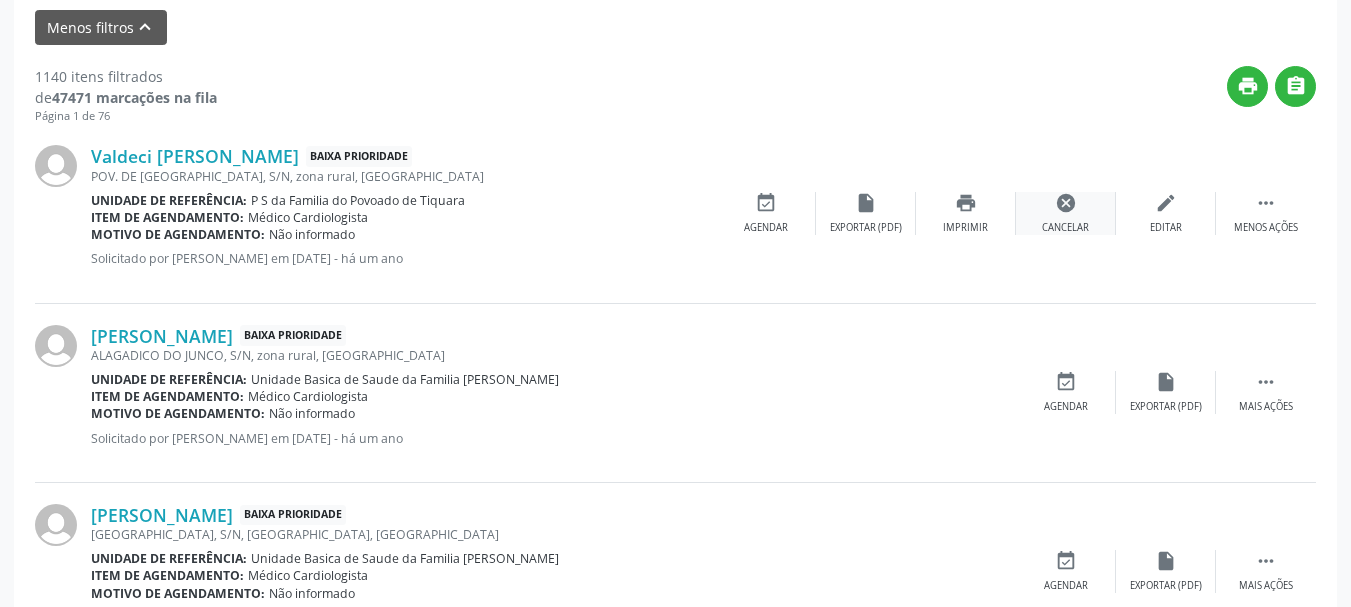 click on "cancel" at bounding box center (1066, 203) 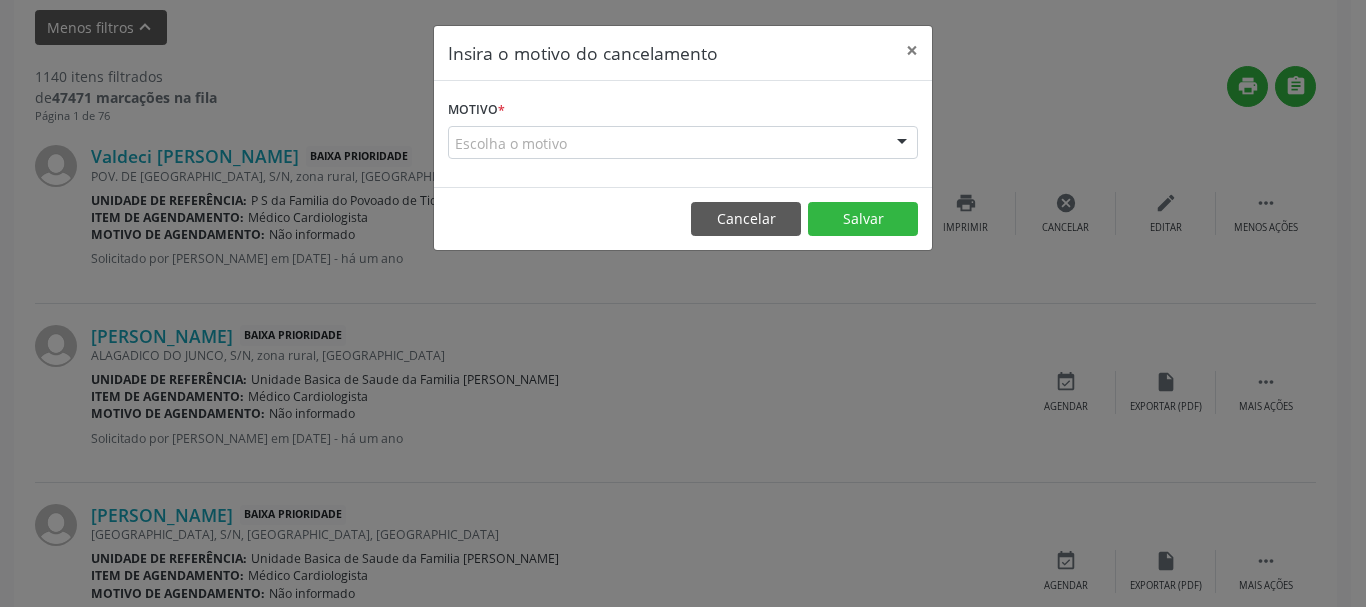 click at bounding box center (902, 144) 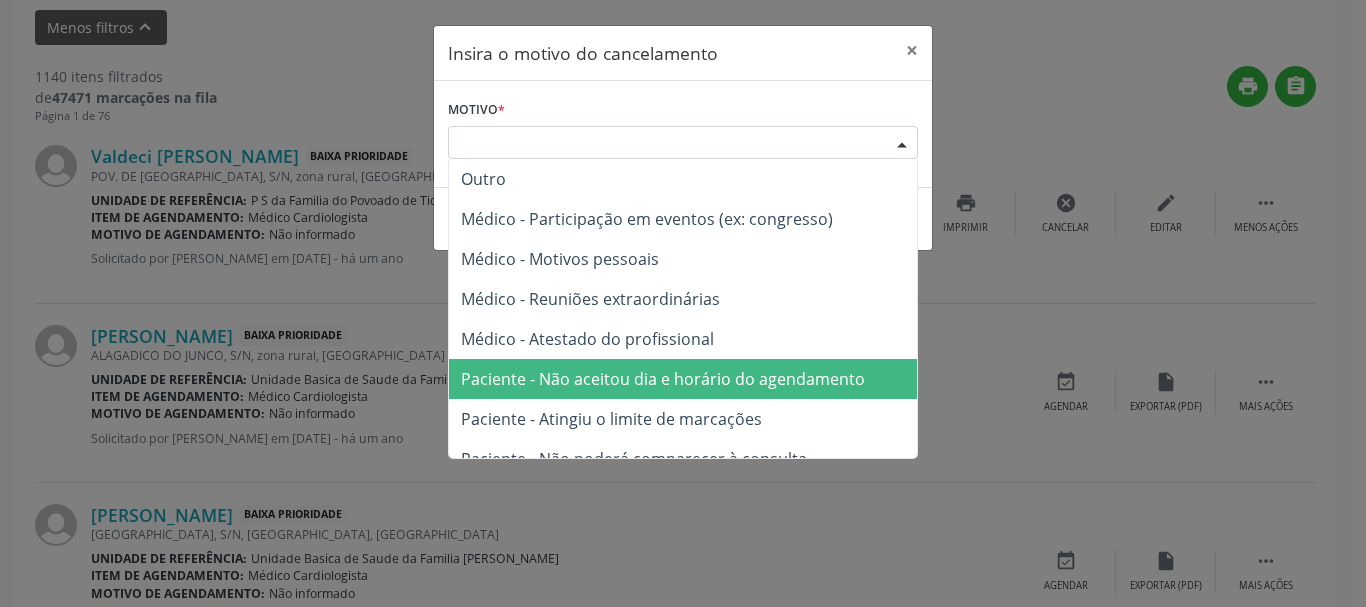 click on "Paciente - Não aceitou dia e horário do agendamento" at bounding box center [683, 379] 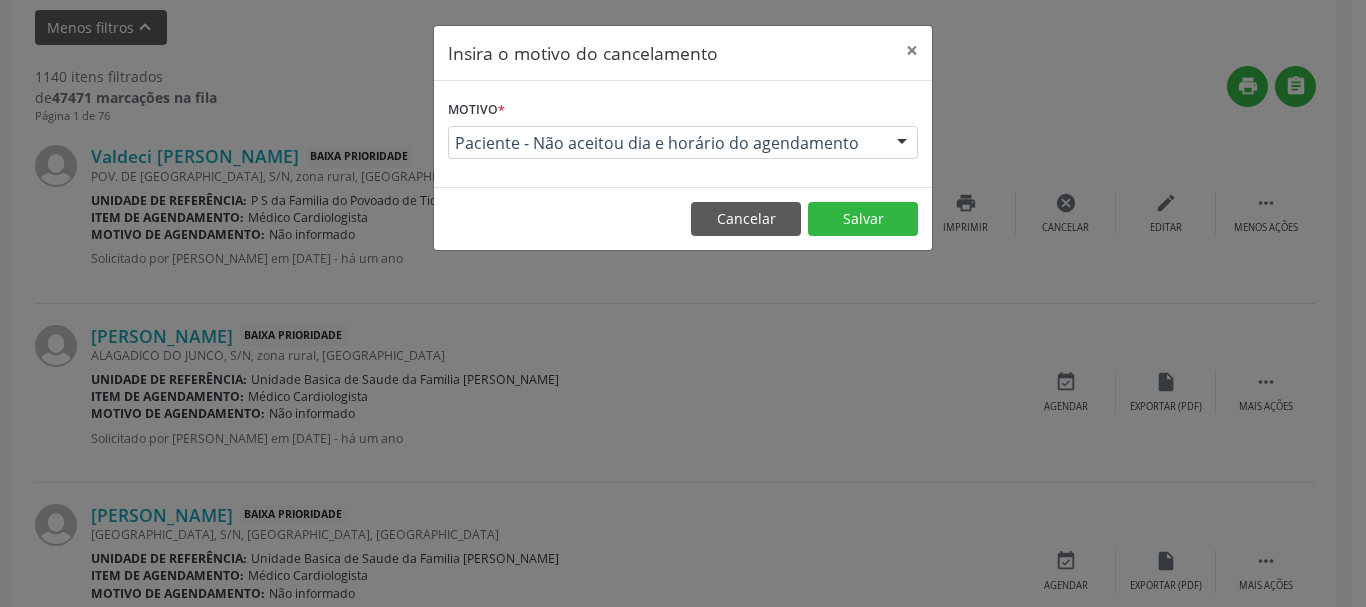 click on "Cancelar Salvar" at bounding box center (683, 218) 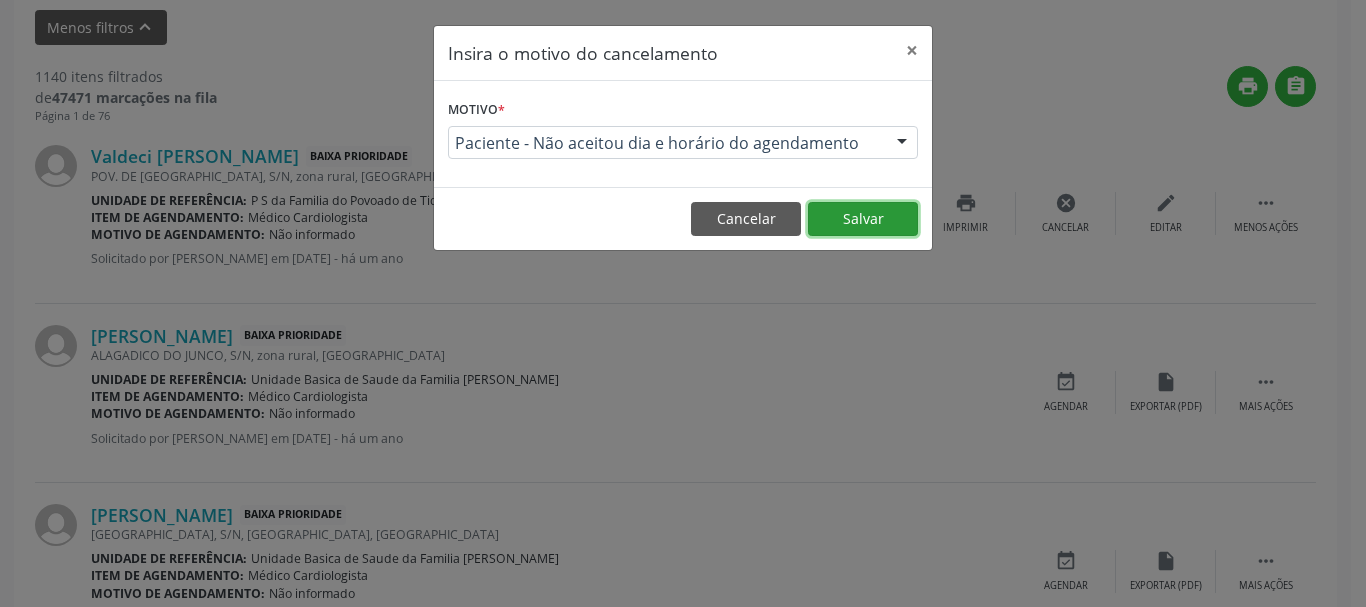 click on "Salvar" at bounding box center (863, 219) 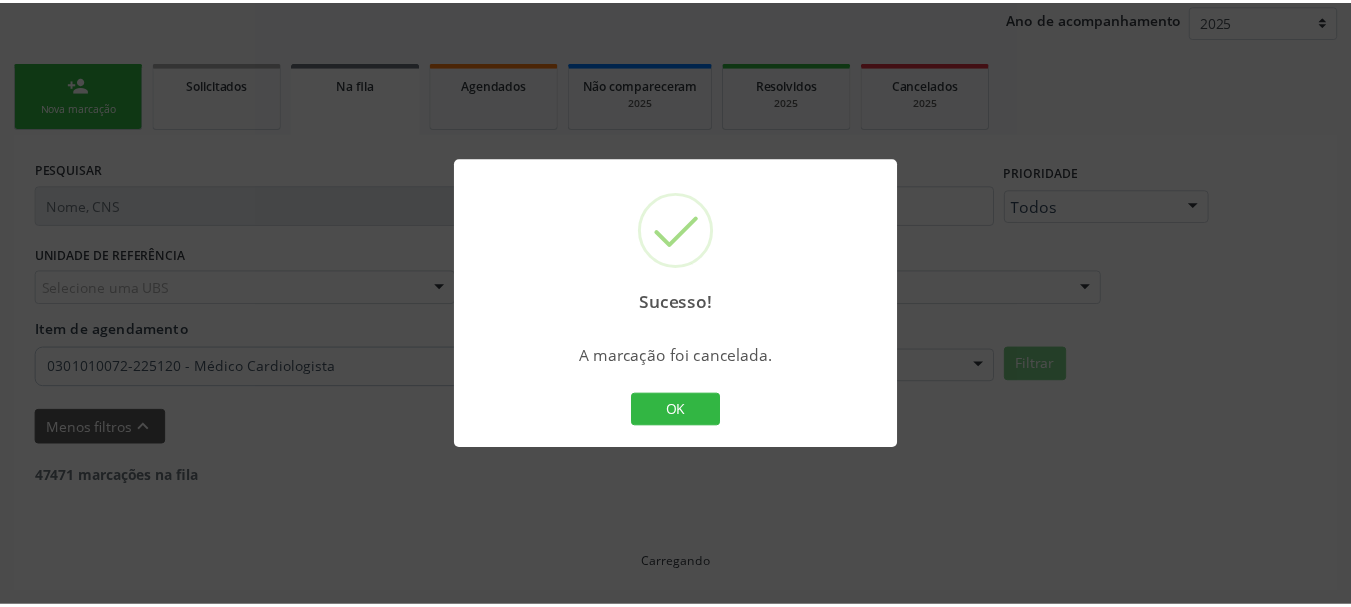 scroll, scrollTop: 238, scrollLeft: 0, axis: vertical 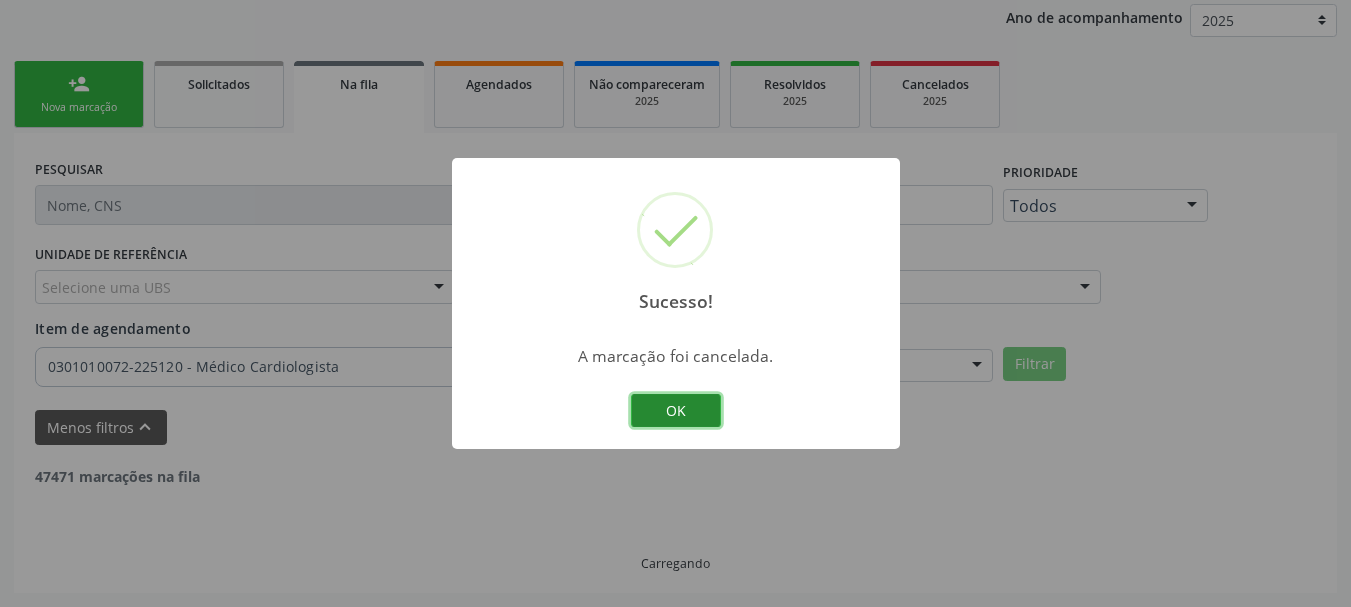 click on "OK" at bounding box center [676, 411] 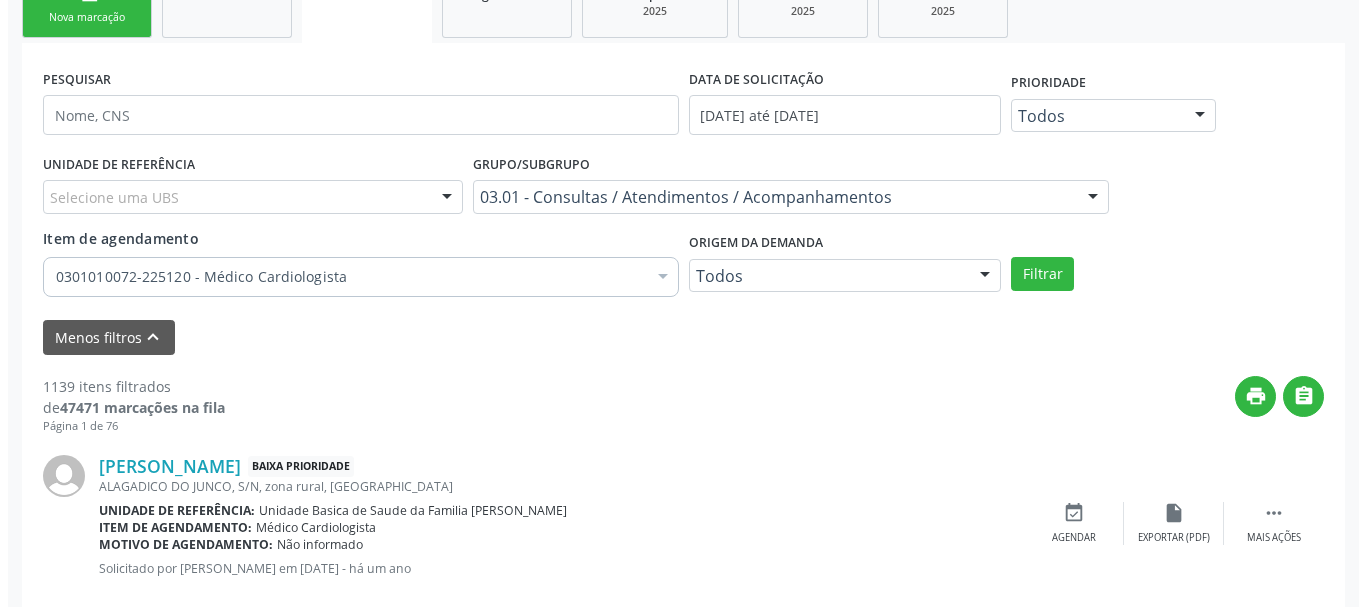 scroll, scrollTop: 538, scrollLeft: 0, axis: vertical 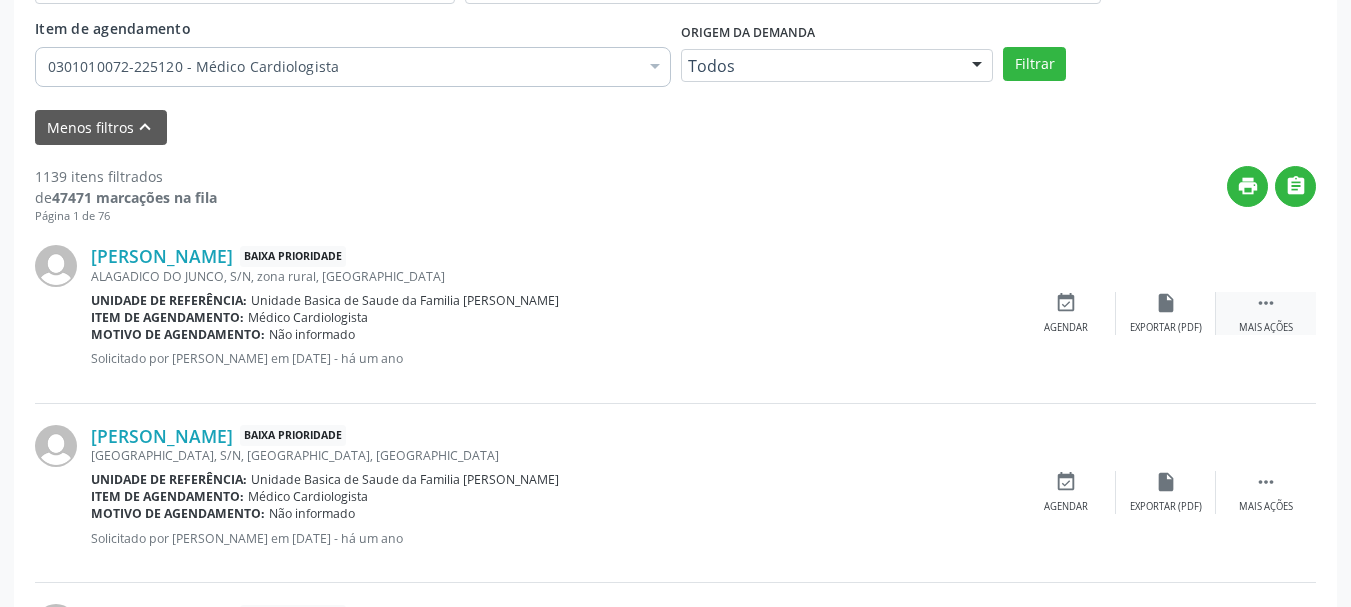 click on "
Mais ações" at bounding box center (1266, 313) 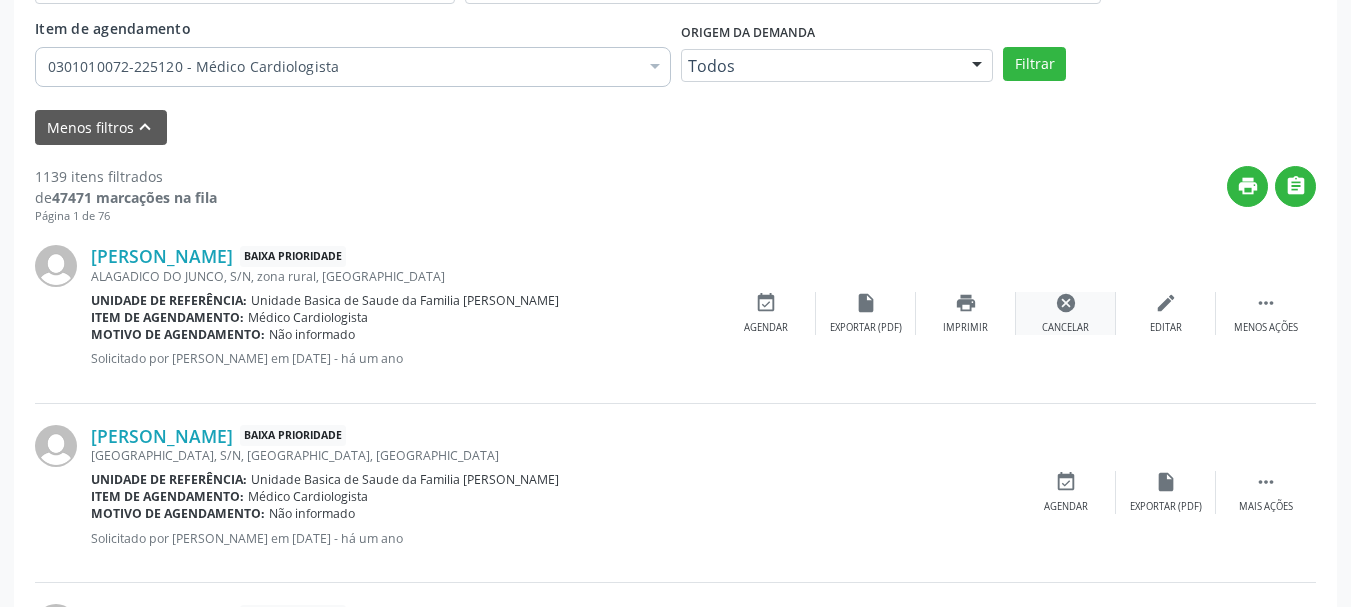 click on "cancel
Cancelar" at bounding box center [1066, 313] 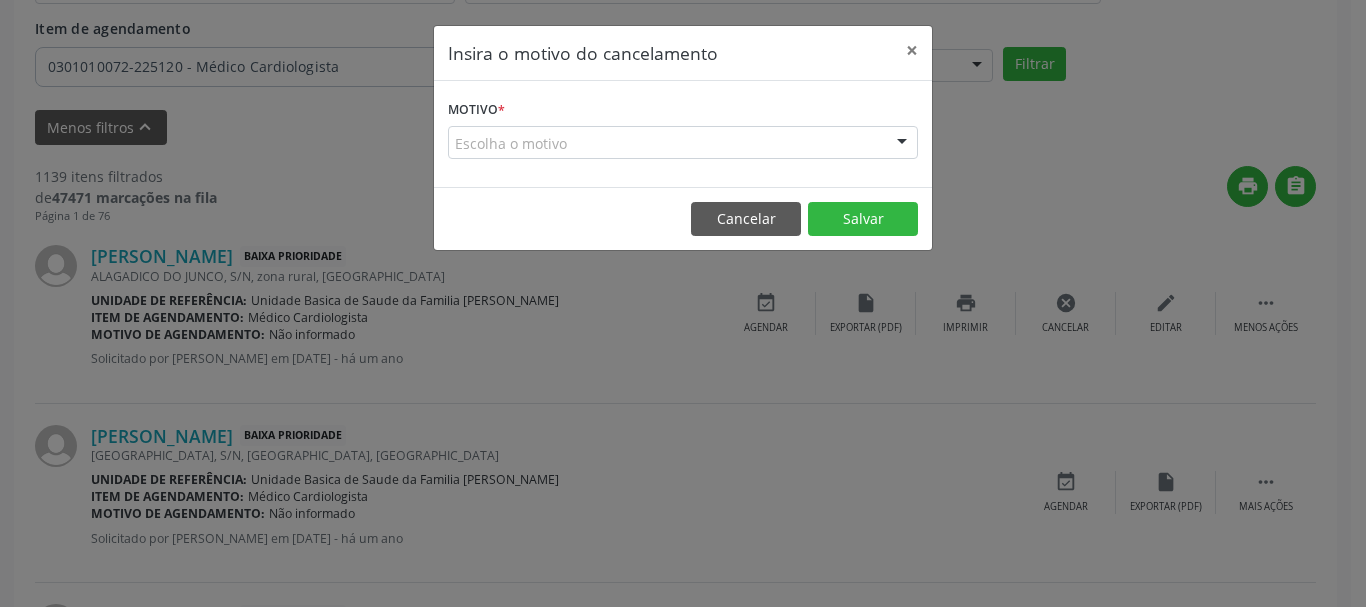 click at bounding box center (902, 144) 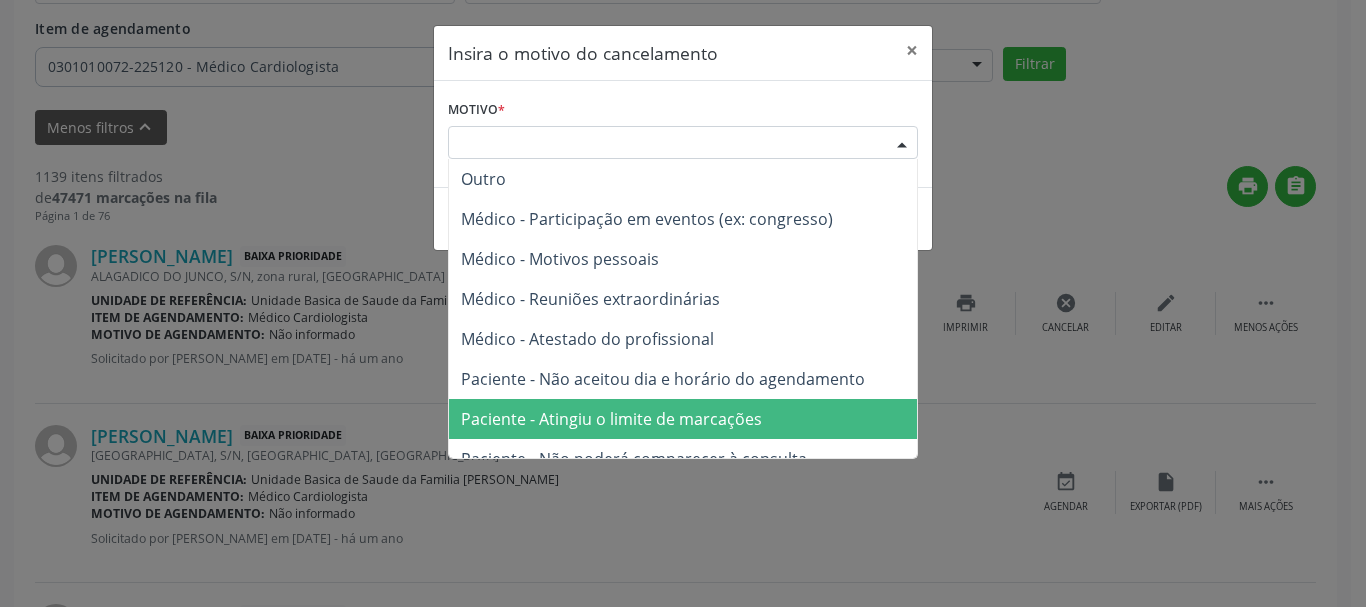 click on "Paciente - Atingiu o limite de marcações" at bounding box center (683, 419) 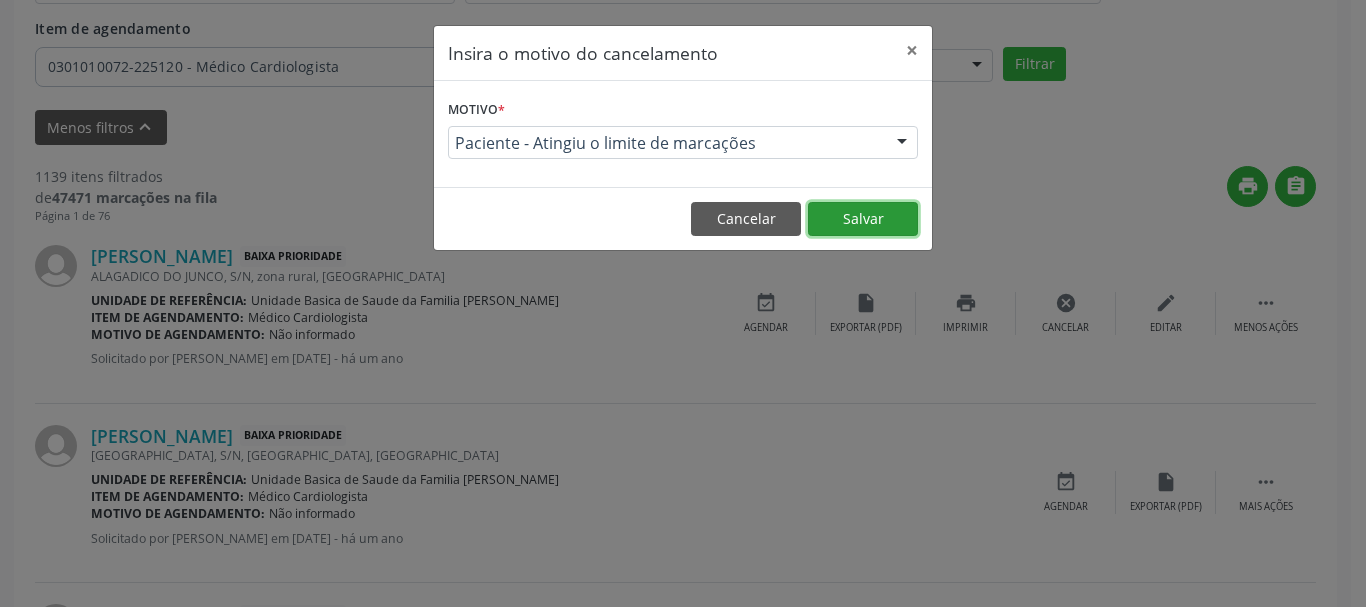 click on "Salvar" at bounding box center [863, 219] 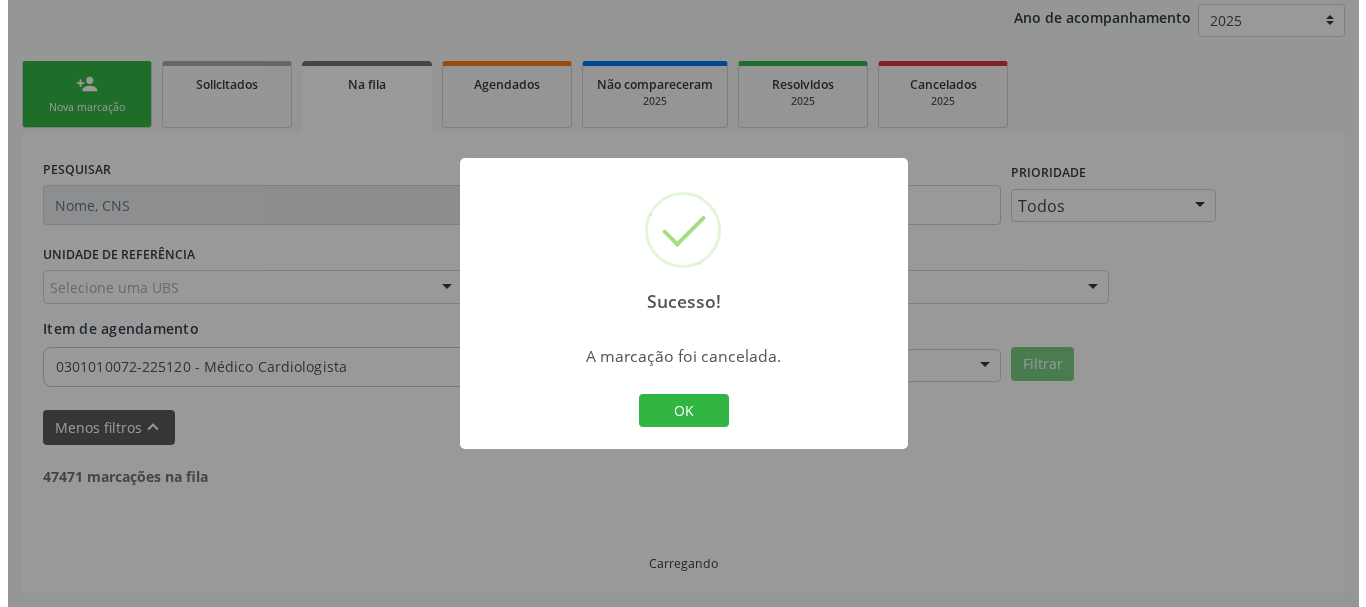 scroll, scrollTop: 538, scrollLeft: 0, axis: vertical 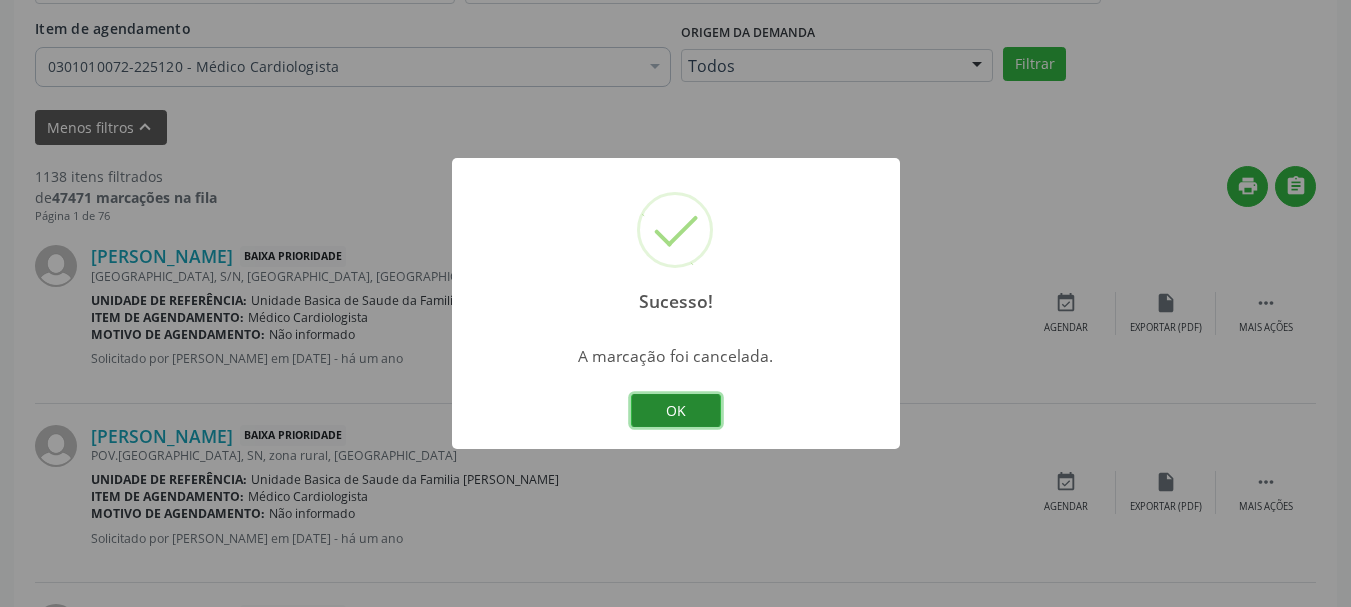 click on "OK" at bounding box center (676, 411) 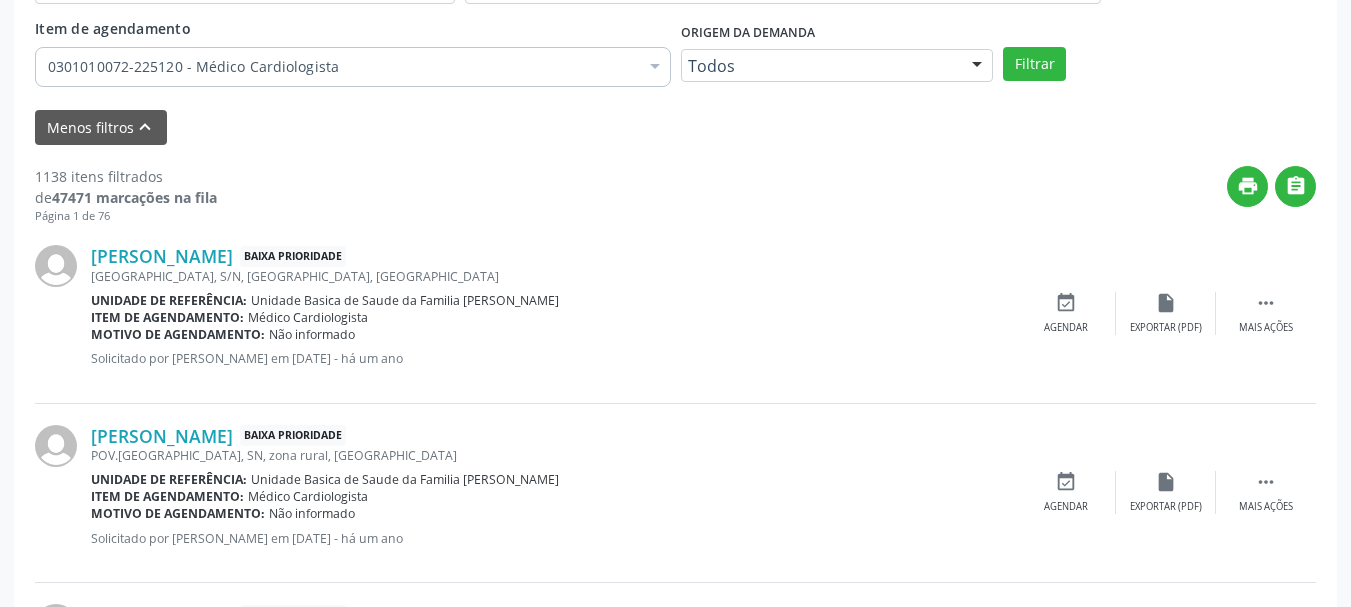 click on "Jacilene Lopes dos Santos
Baixa Prioridade
RUA VILA ENCANTADA, S/N, VILA ENCANTADA, Campo Formoso - BA
Unidade de referência:
Unidade Basica de Saude da Familia Maninho Ferreira
Item de agendamento:
Médico Cardiologista
Motivo de agendamento:
Não informado
Solicitado por Eliana da Silva Araujo em 26/08/2024 - há um ano

Mais ações
insert_drive_file
Exportar (PDF)
event_available
Agendar" at bounding box center (675, 313) 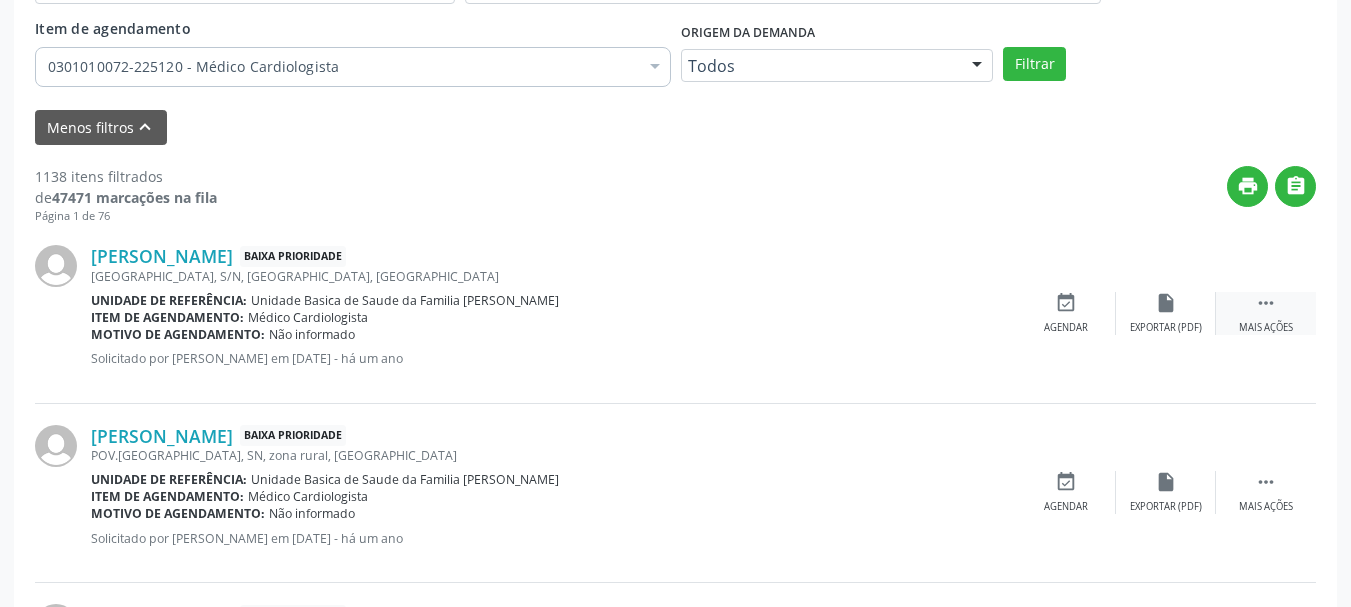 click on "" at bounding box center (1266, 303) 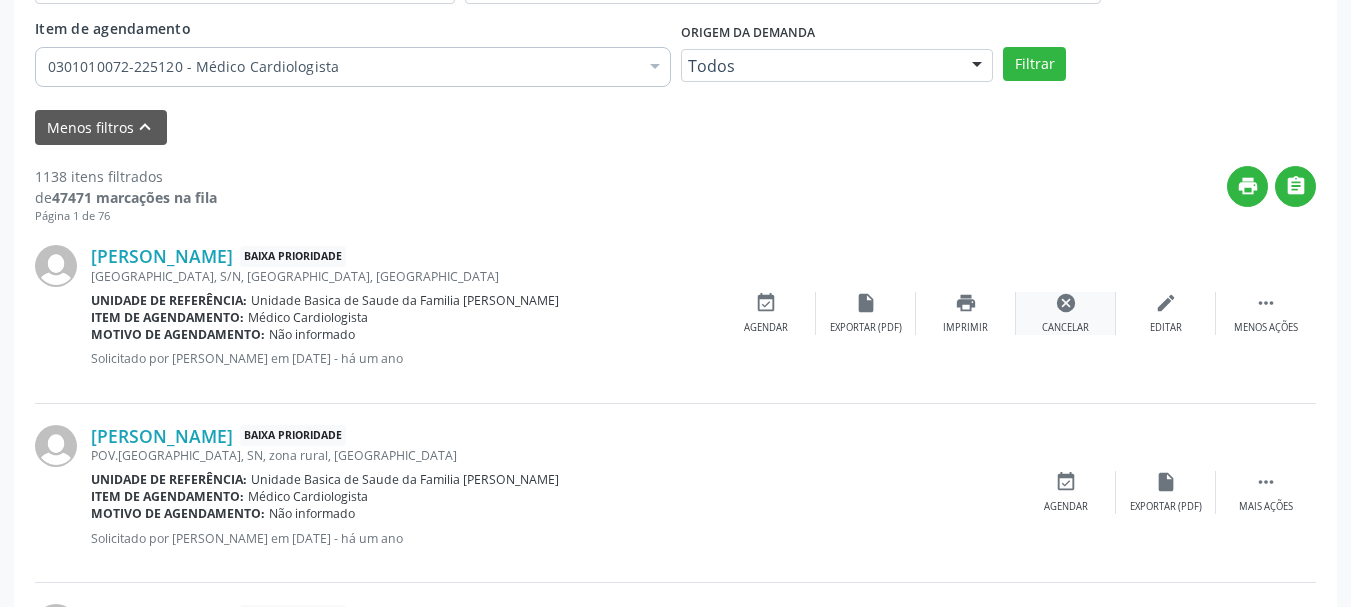 click on "cancel
Cancelar" at bounding box center (1066, 313) 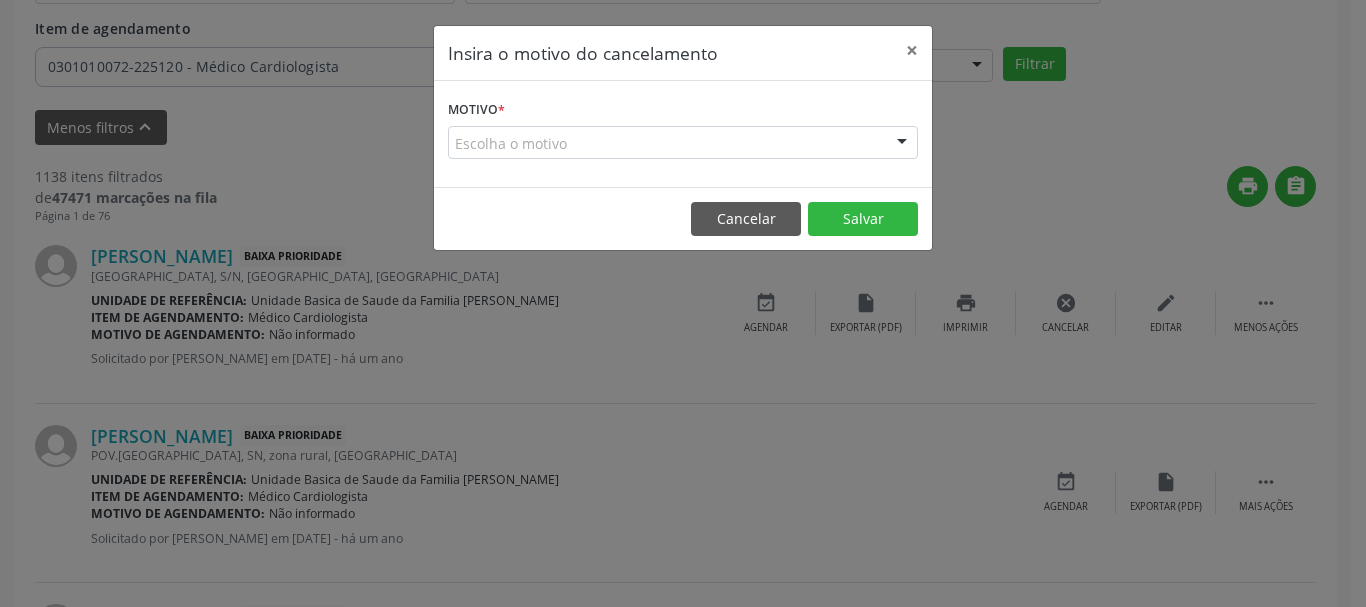 click at bounding box center [902, 144] 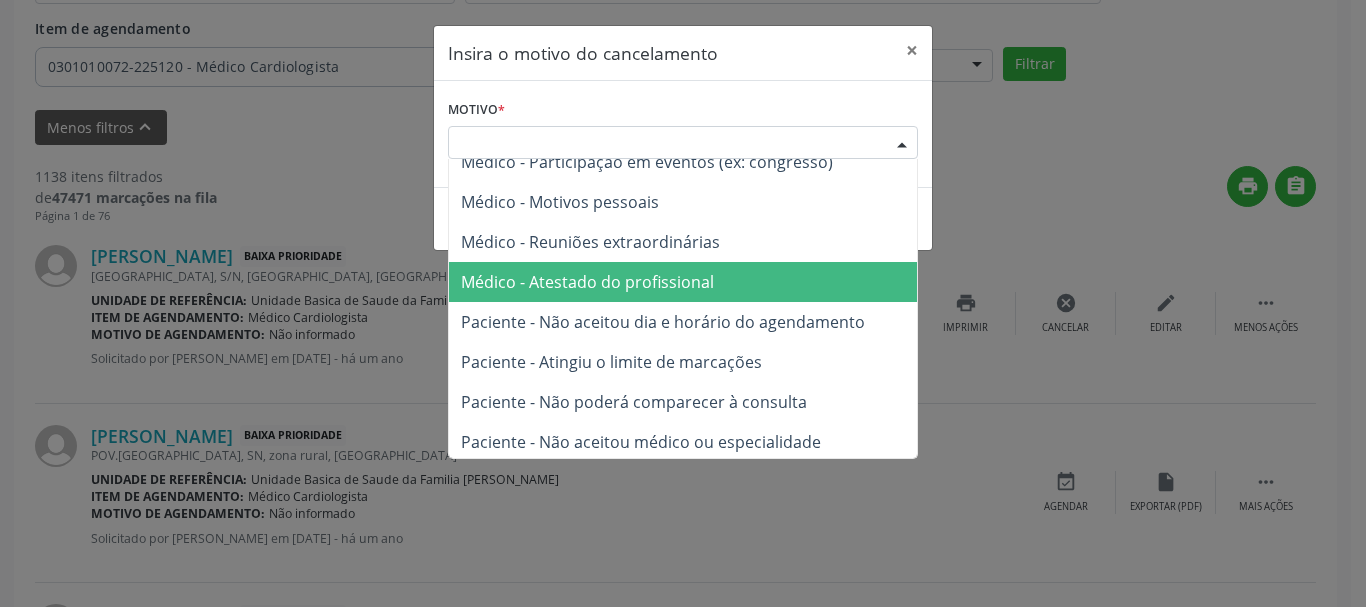 scroll, scrollTop: 101, scrollLeft: 0, axis: vertical 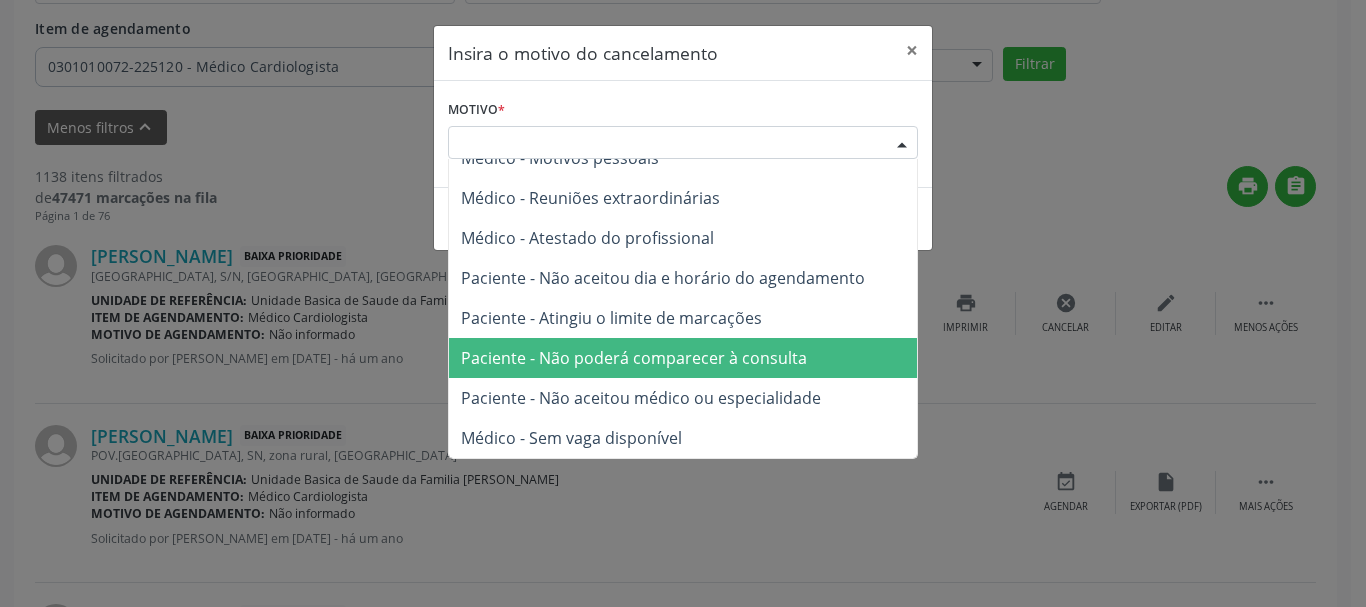 click on "Paciente - Não poderá comparecer à consulta" at bounding box center [683, 358] 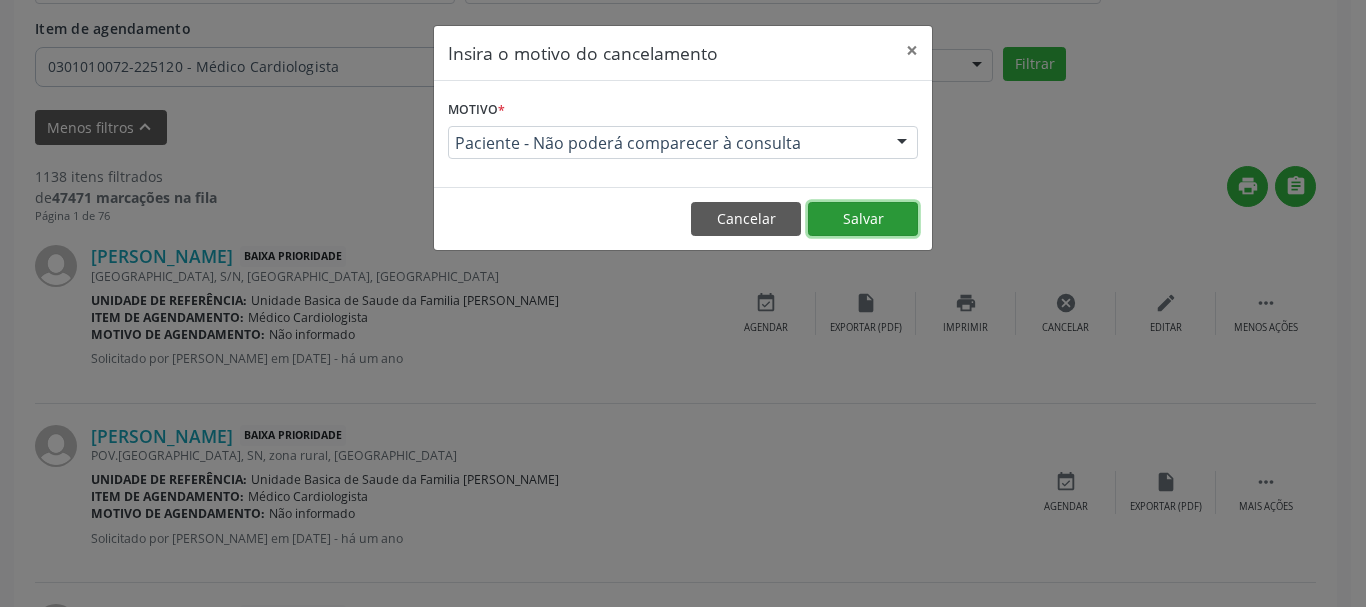 click on "Salvar" at bounding box center [863, 219] 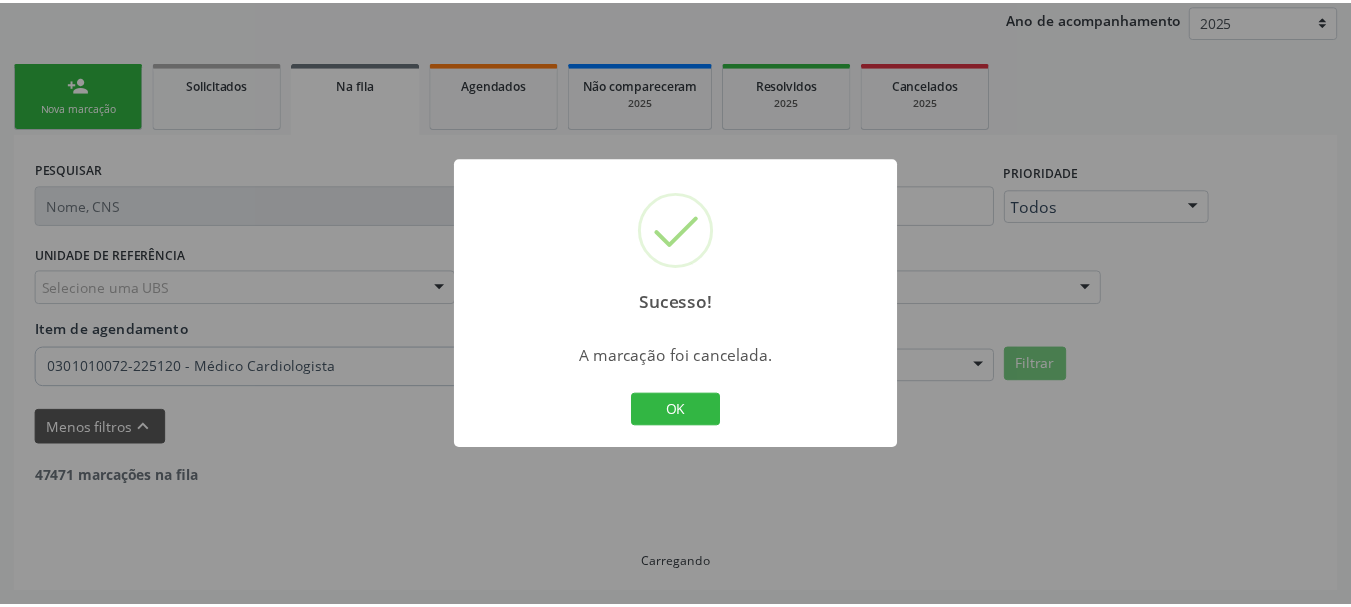 scroll, scrollTop: 238, scrollLeft: 0, axis: vertical 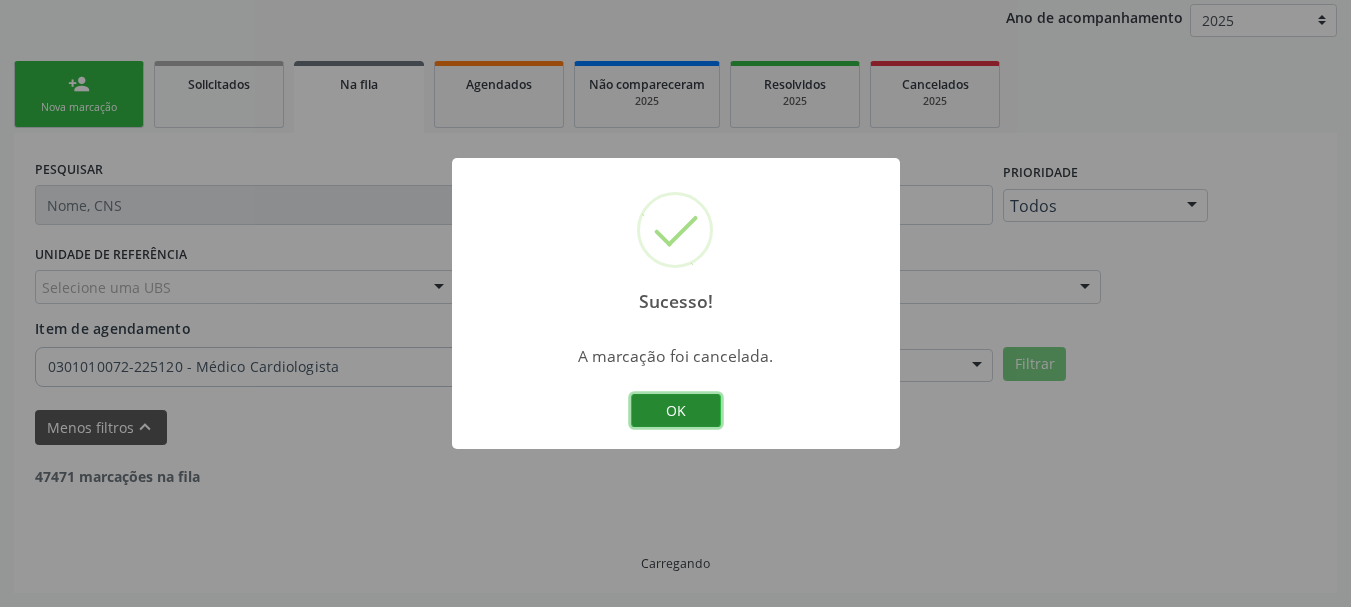 drag, startPoint x: 667, startPoint y: 416, endPoint x: 684, endPoint y: 411, distance: 17.720045 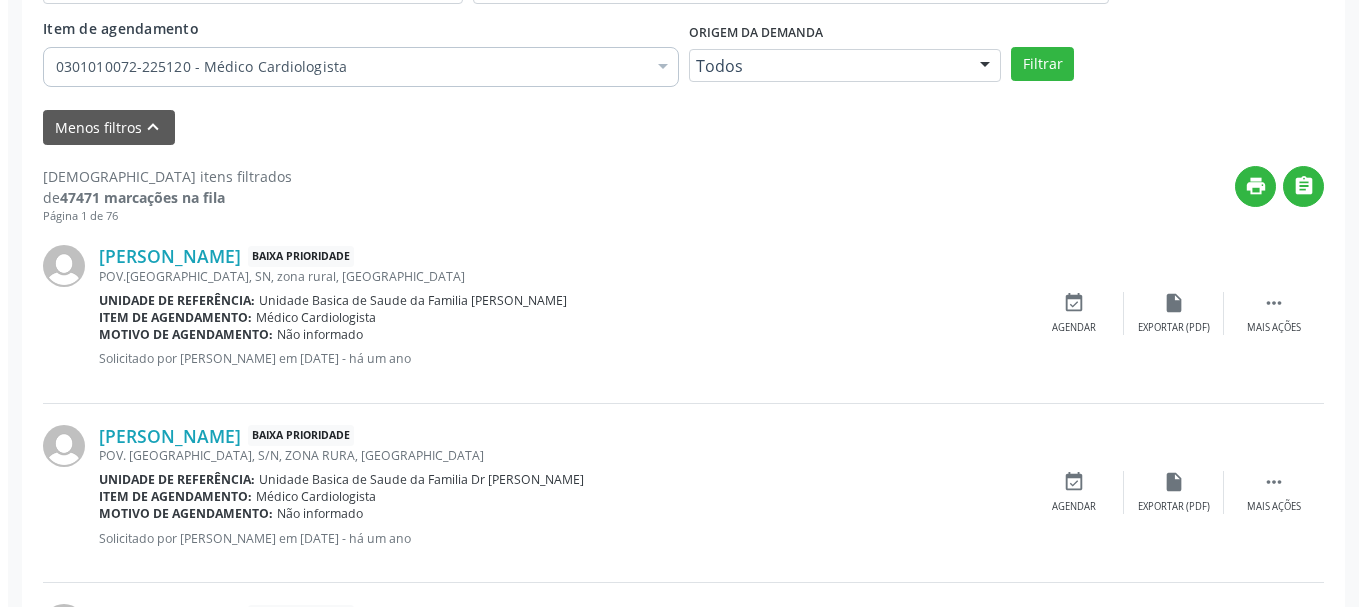 scroll, scrollTop: 638, scrollLeft: 0, axis: vertical 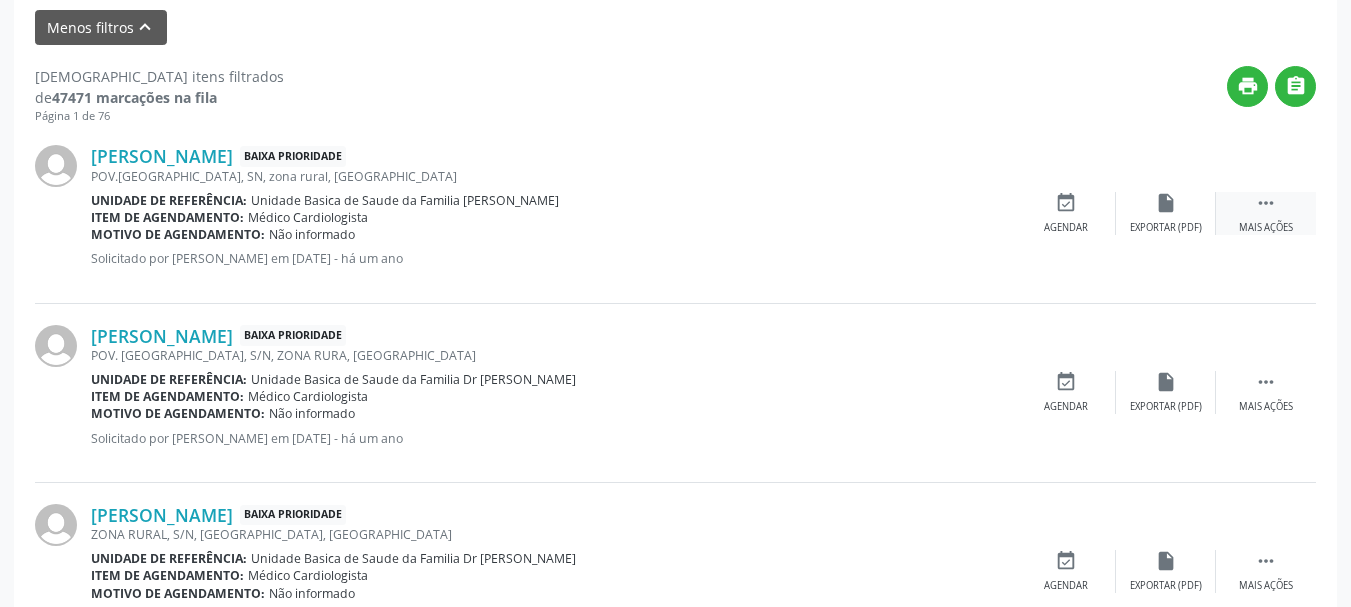 click on "" at bounding box center (1266, 203) 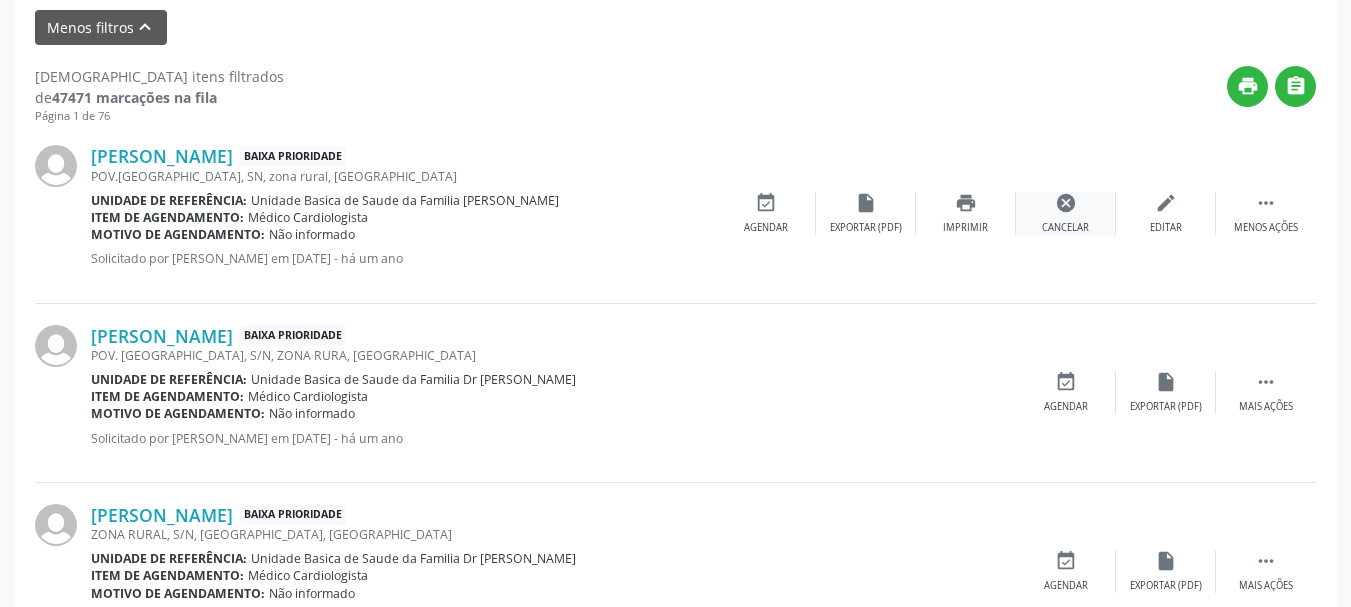 click on "cancel
Cancelar" at bounding box center [1066, 213] 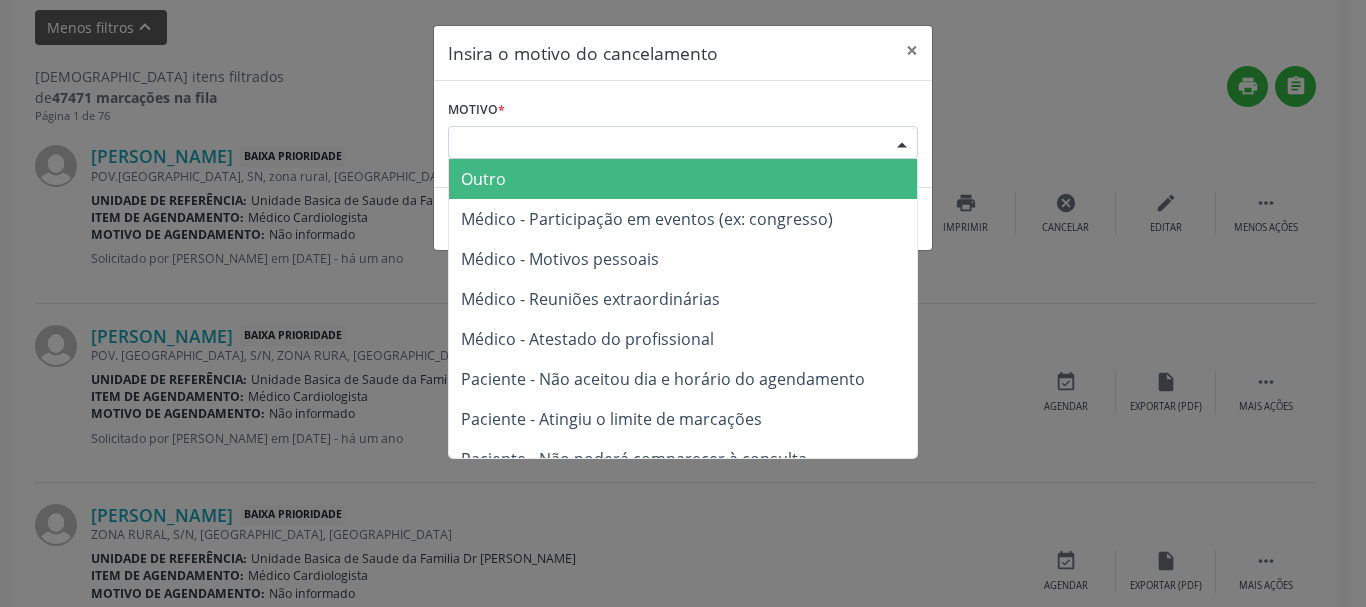 click on "Escolha o motivo" at bounding box center (683, 143) 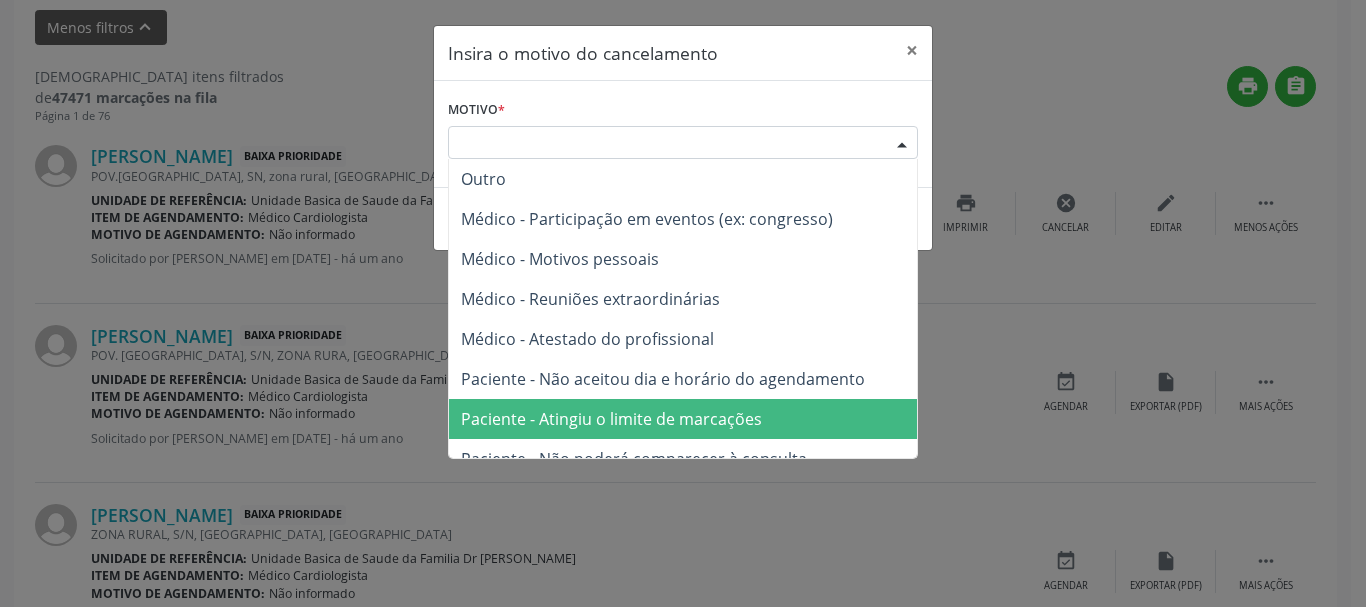click on "Paciente - Atingiu o limite de marcações" at bounding box center (611, 419) 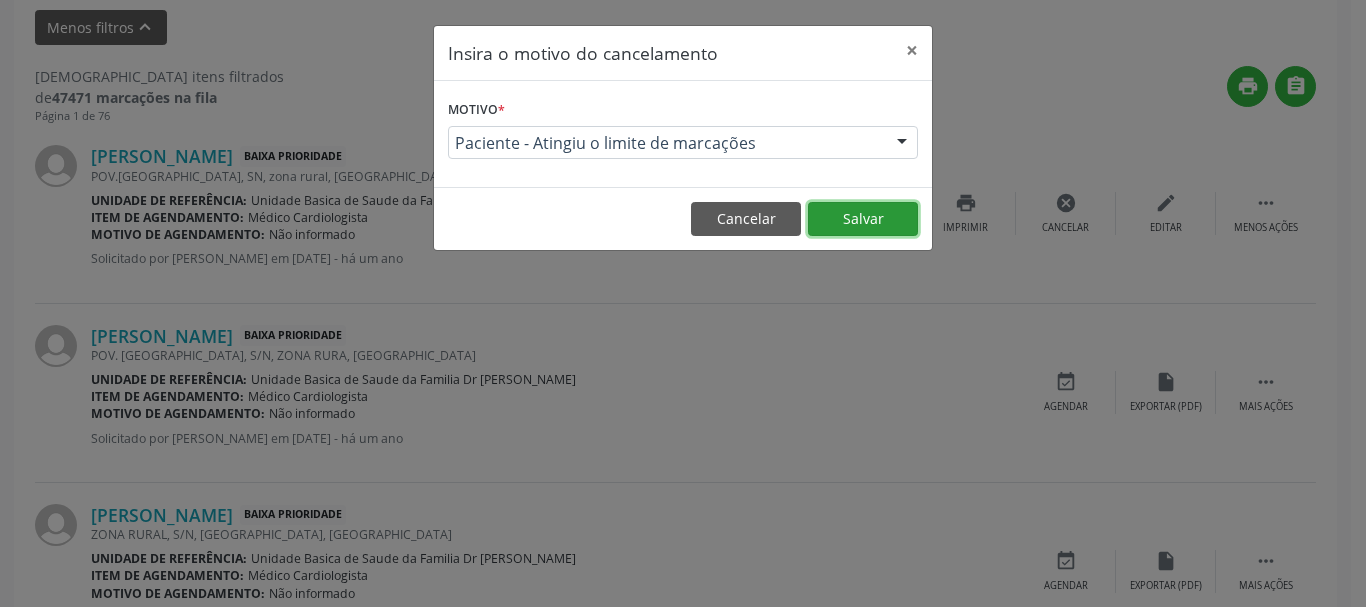 click on "Salvar" at bounding box center (863, 219) 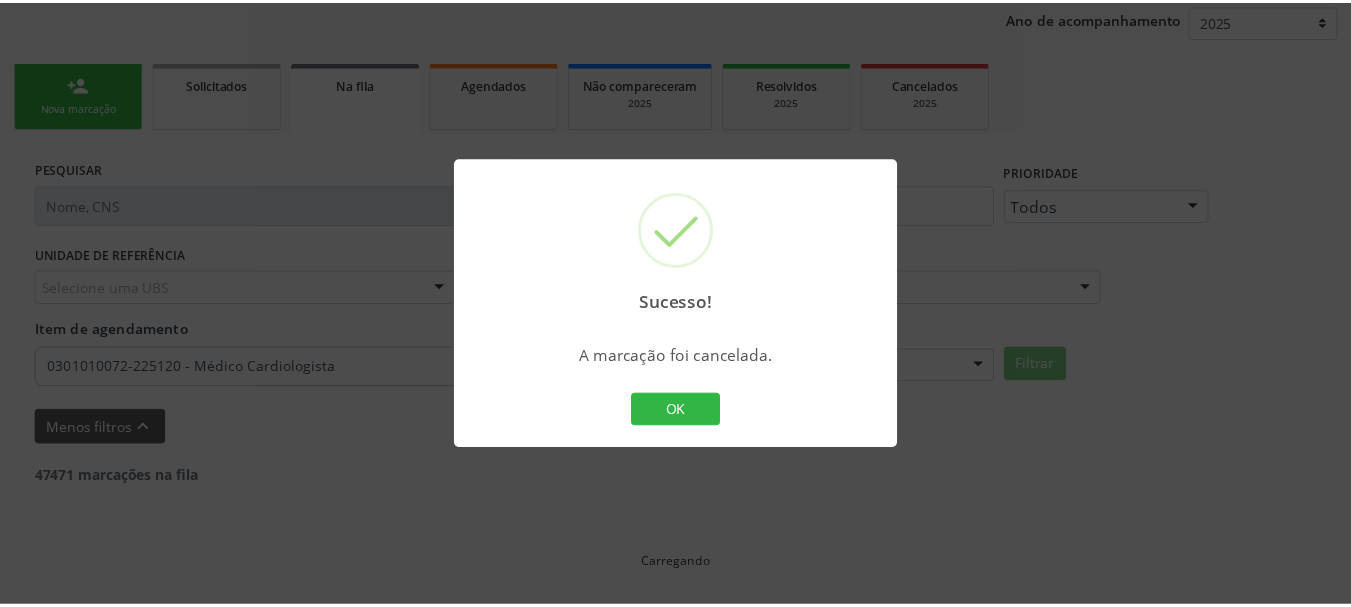 scroll, scrollTop: 238, scrollLeft: 0, axis: vertical 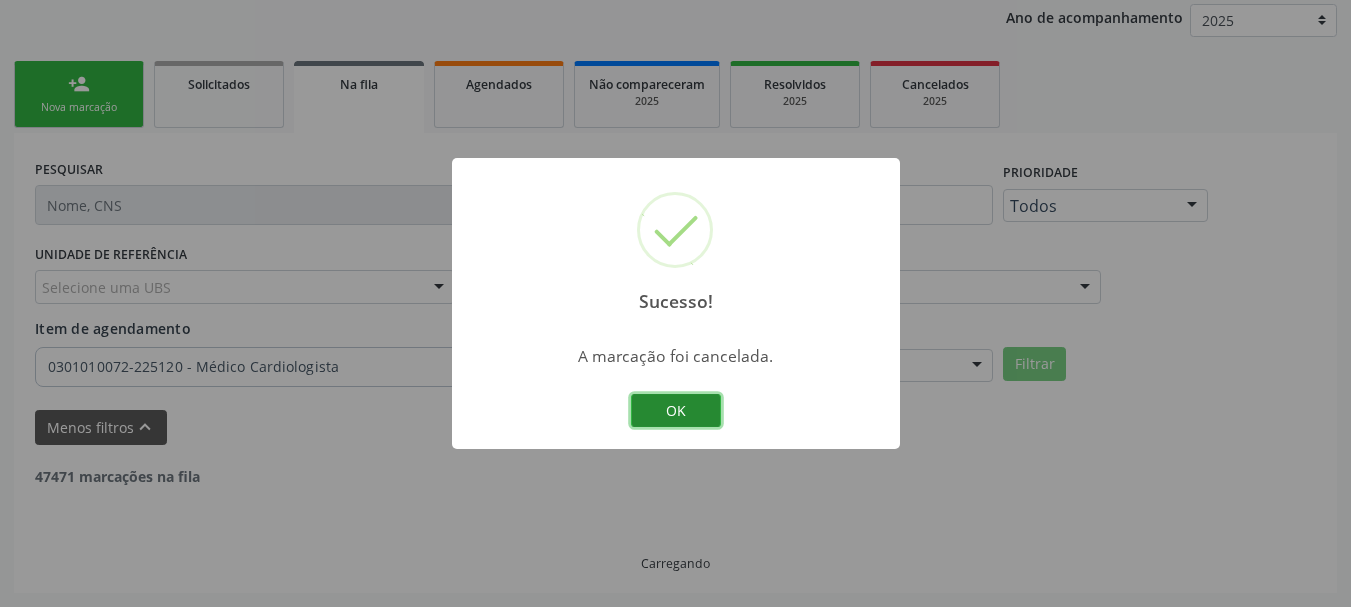 click on "OK" at bounding box center (676, 411) 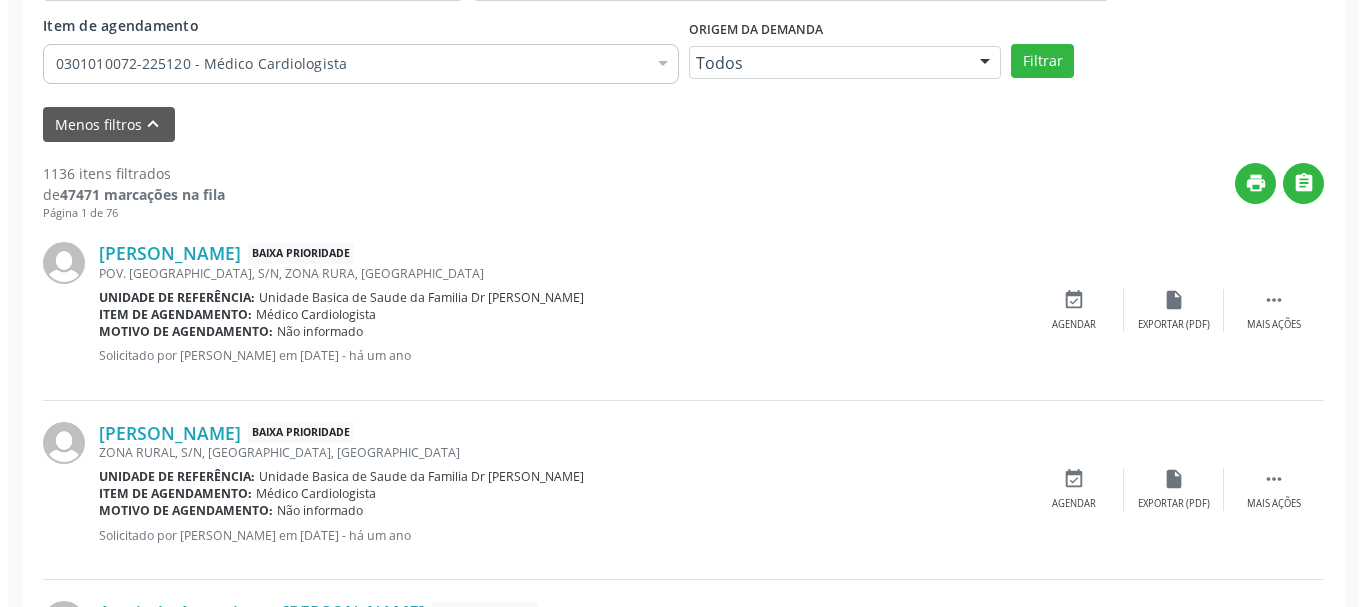 scroll, scrollTop: 638, scrollLeft: 0, axis: vertical 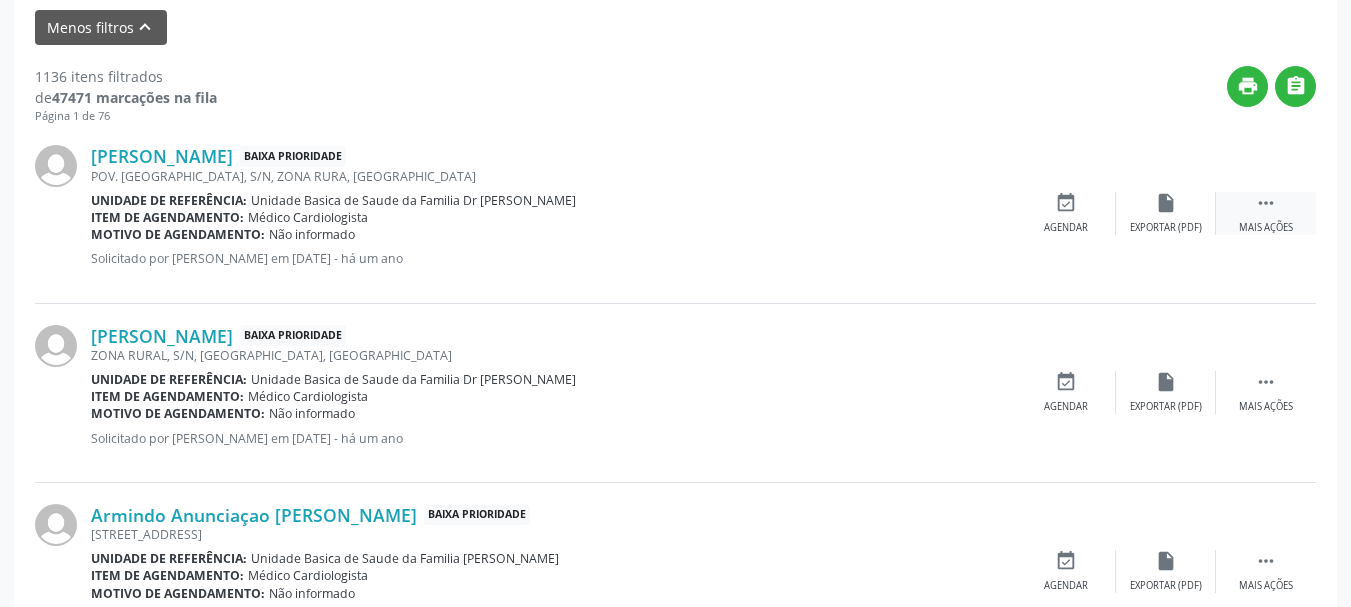 click on "" at bounding box center (1266, 203) 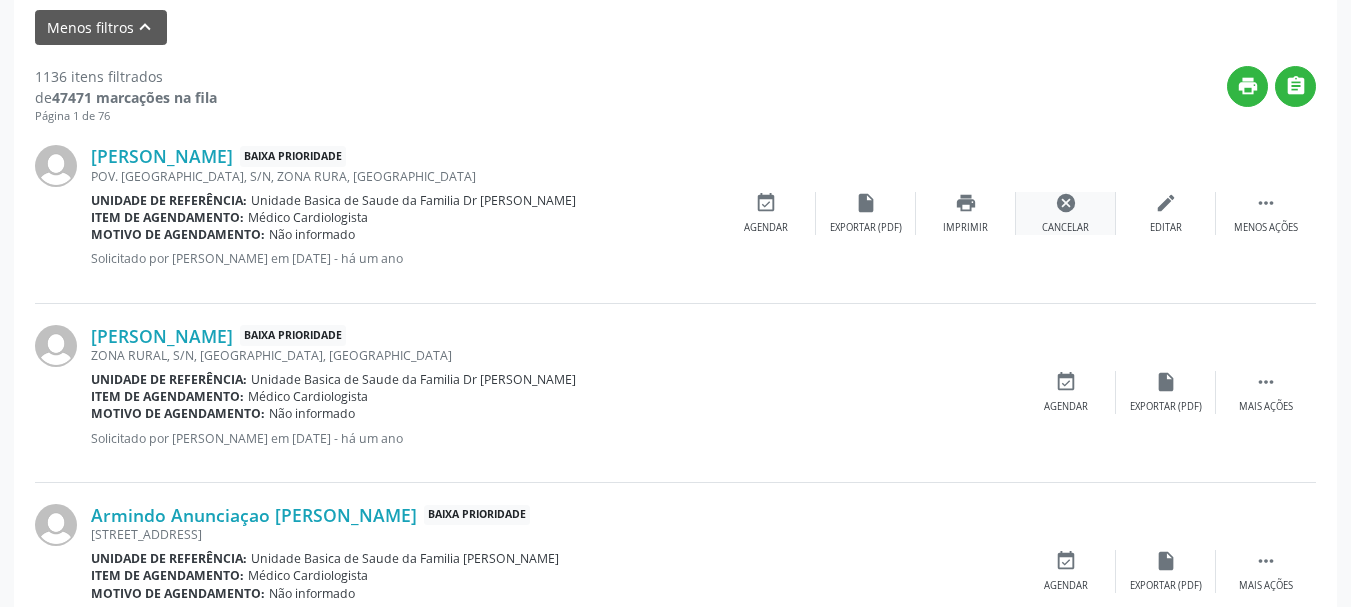 click on "cancel
Cancelar" at bounding box center [1066, 213] 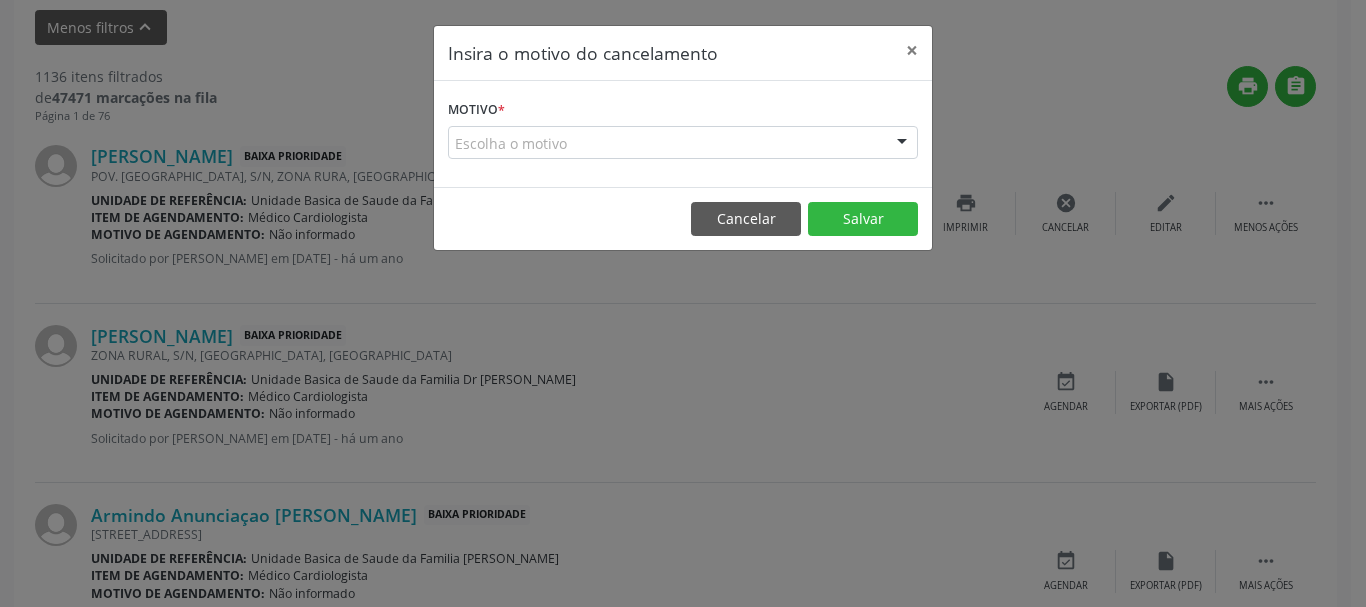 drag, startPoint x: 883, startPoint y: 134, endPoint x: 826, endPoint y: 248, distance: 127.45587 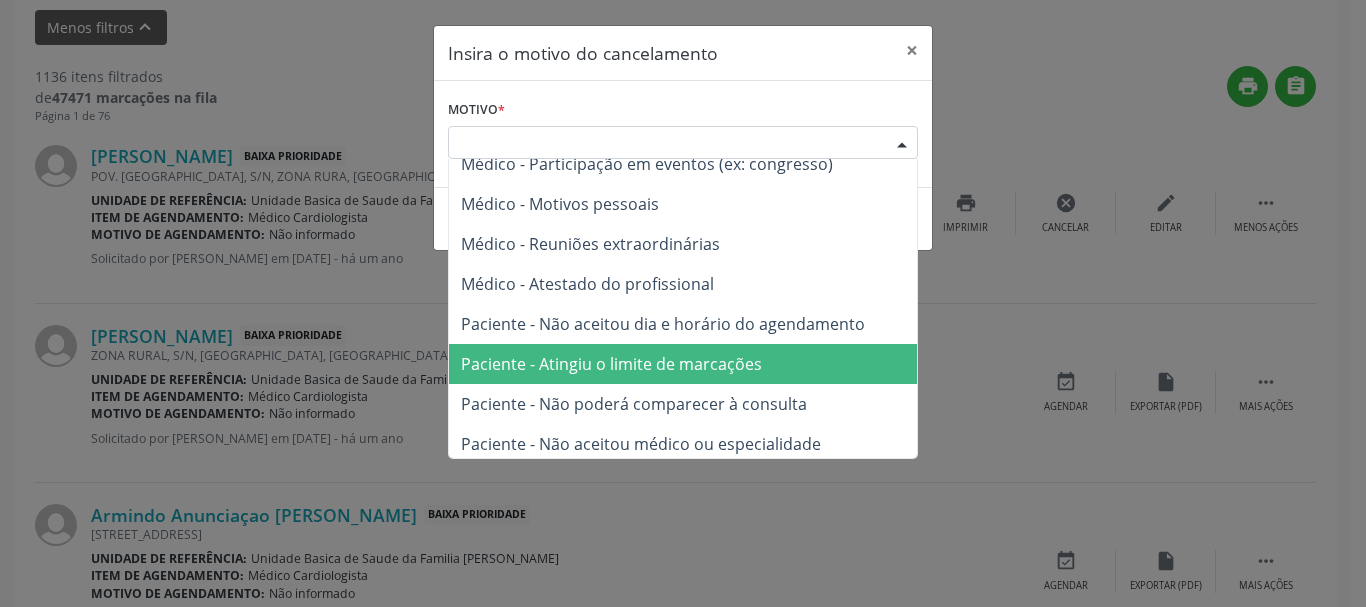 scroll, scrollTop: 101, scrollLeft: 0, axis: vertical 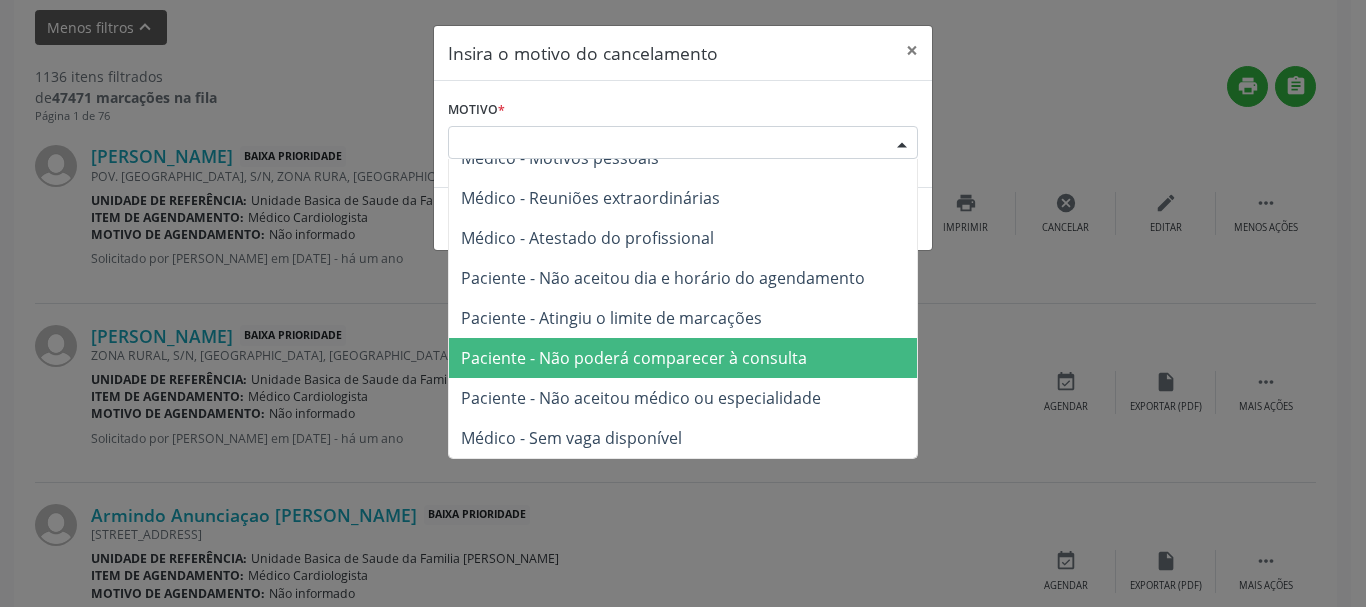 click on "Paciente - Não poderá comparecer à consulta" at bounding box center (634, 358) 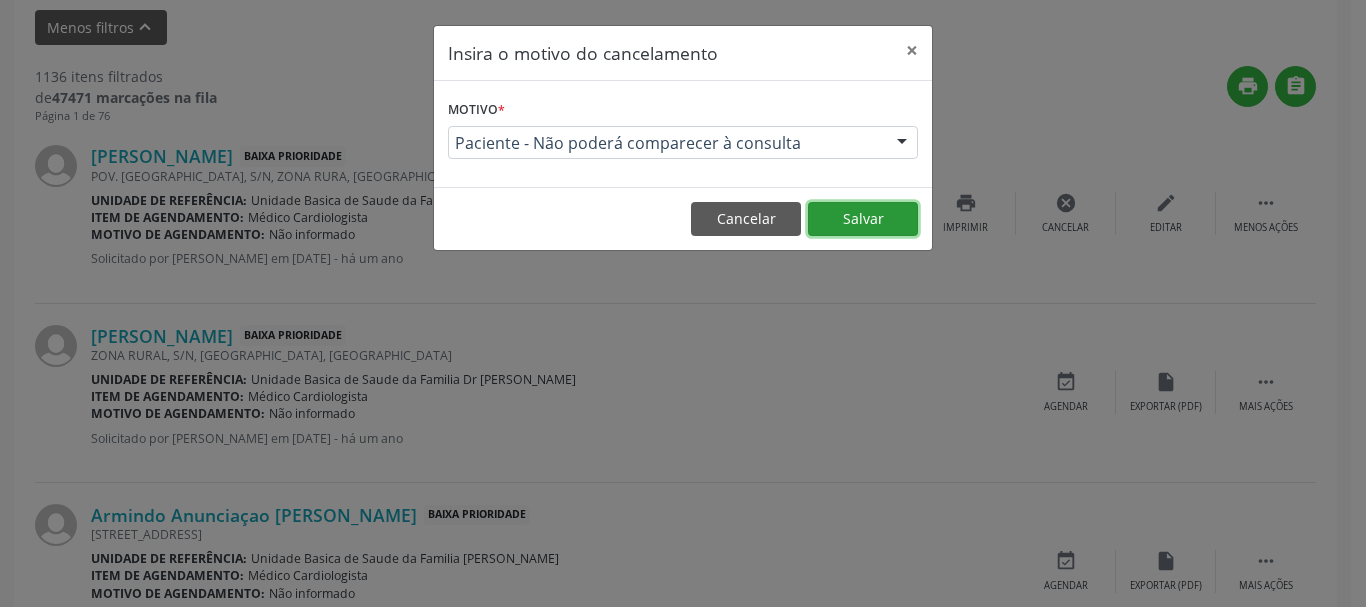click on "Salvar" at bounding box center [863, 219] 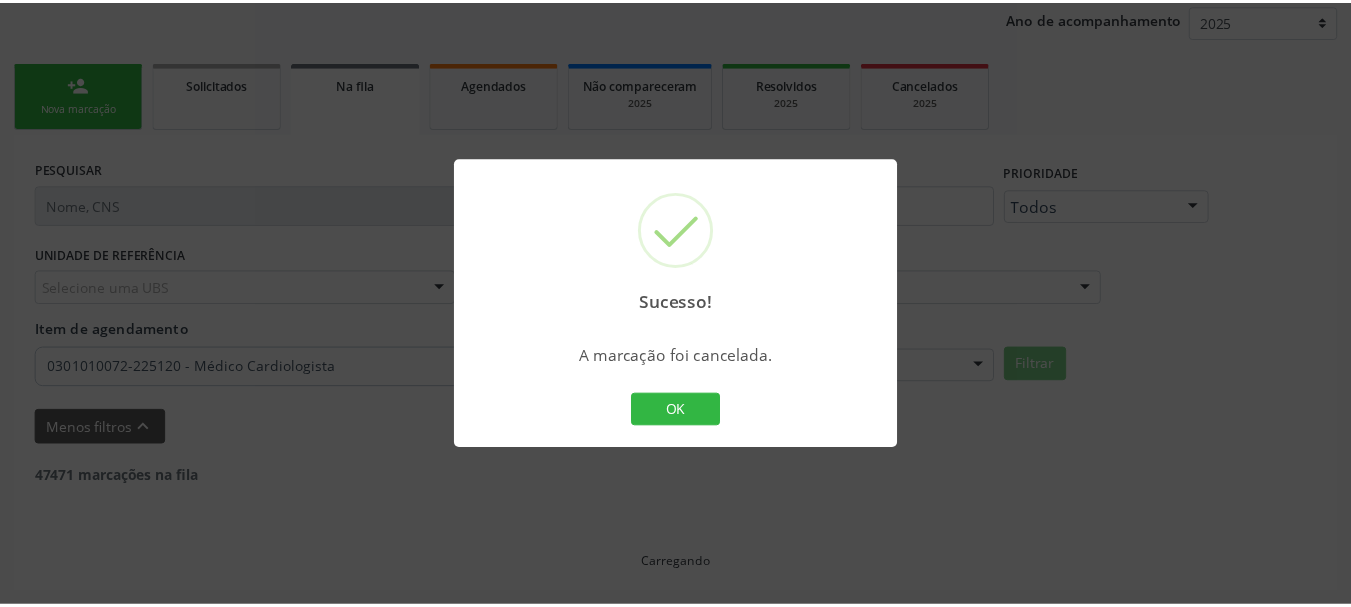 scroll, scrollTop: 238, scrollLeft: 0, axis: vertical 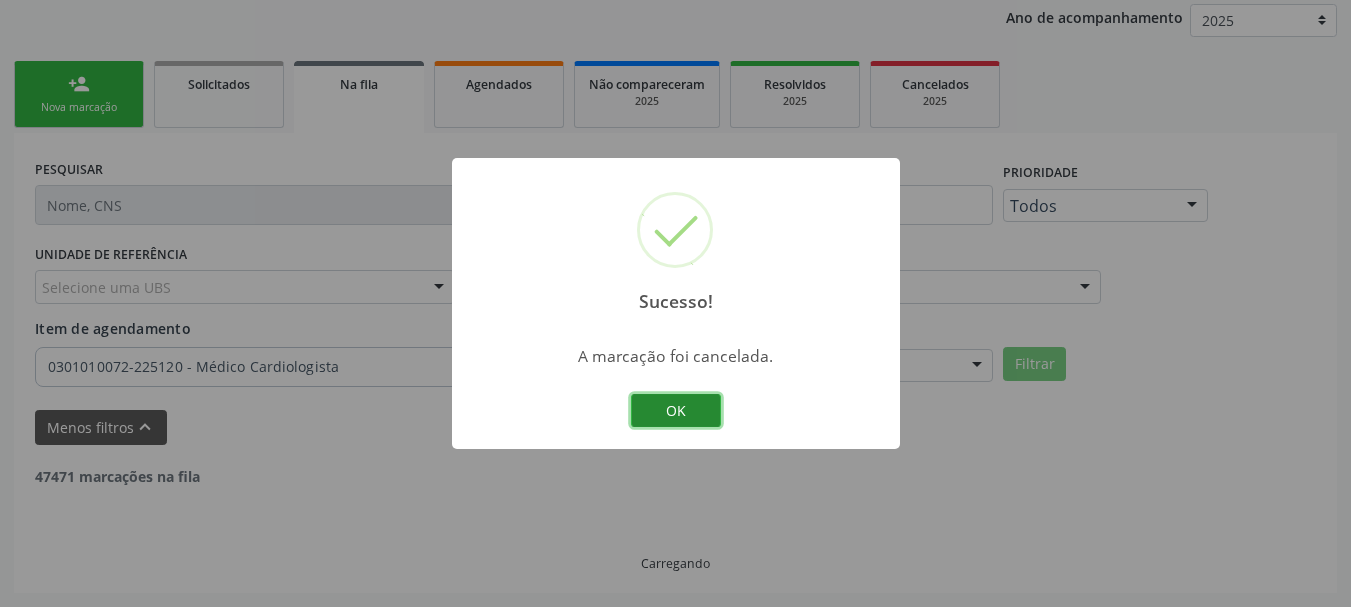 click on "OK" at bounding box center (676, 411) 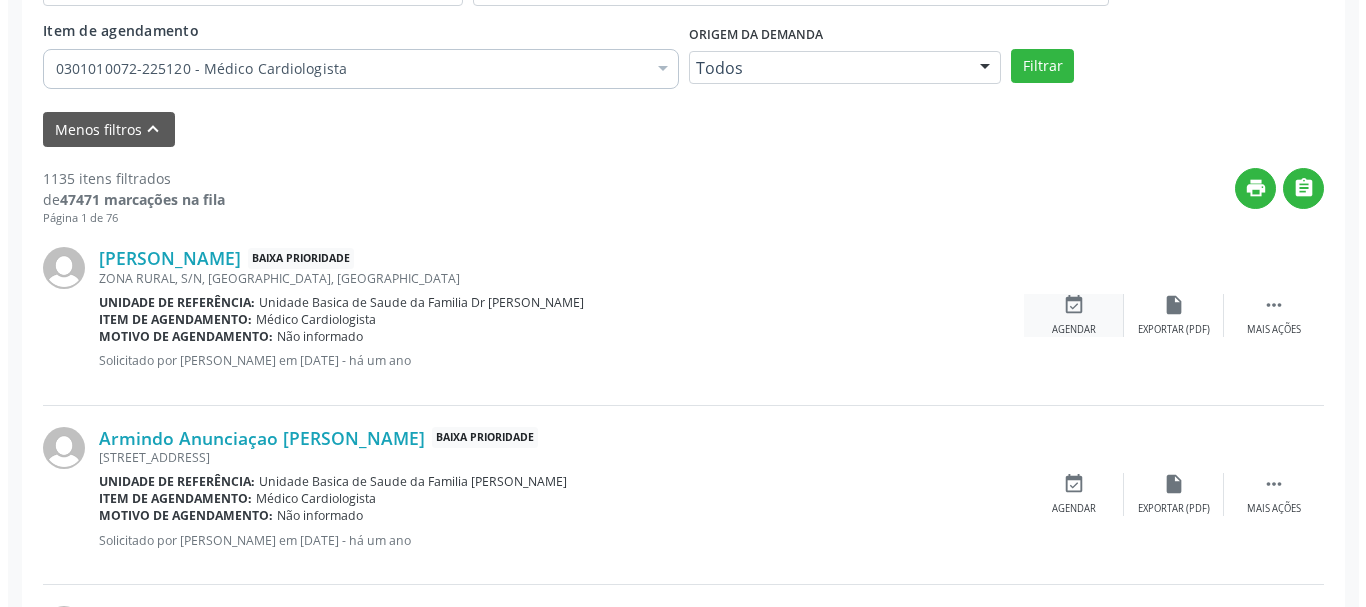 scroll, scrollTop: 538, scrollLeft: 0, axis: vertical 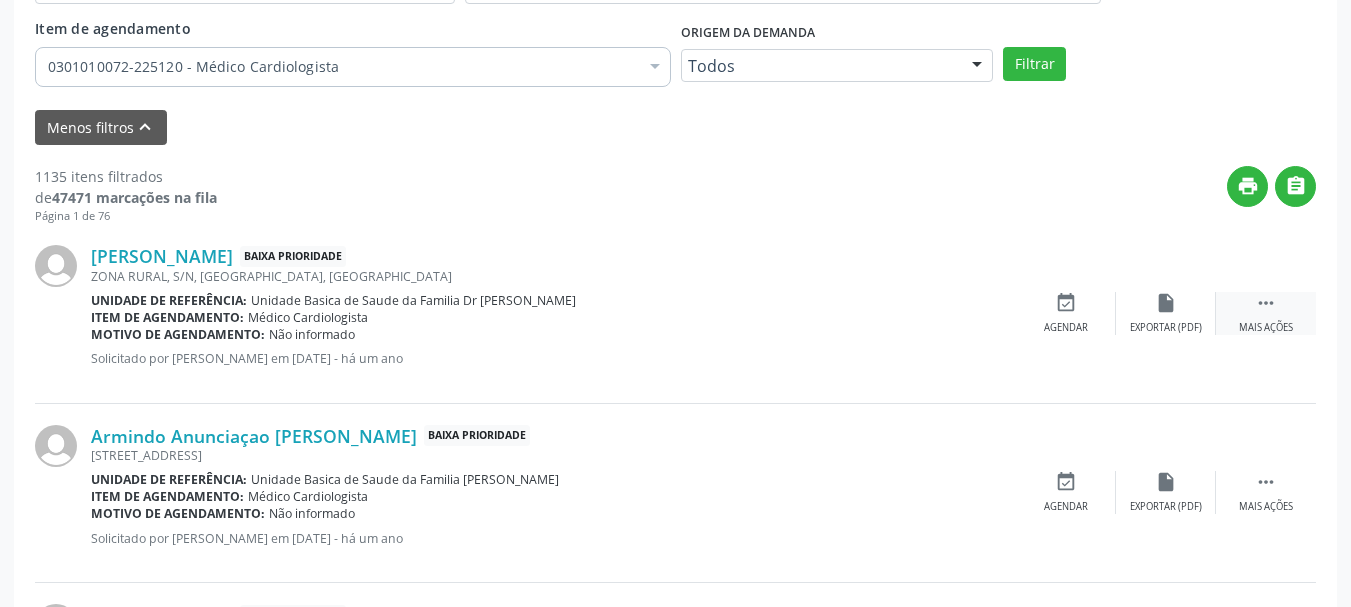 click on "" at bounding box center (1266, 303) 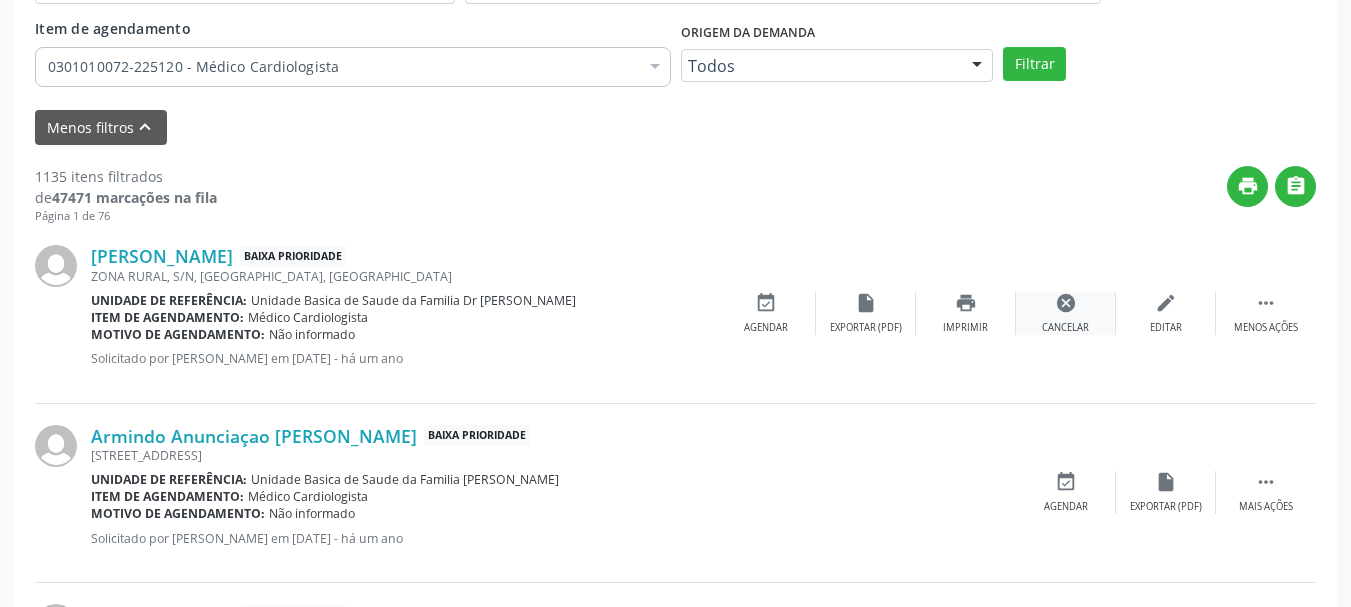 click on "cancel
Cancelar" at bounding box center [1066, 313] 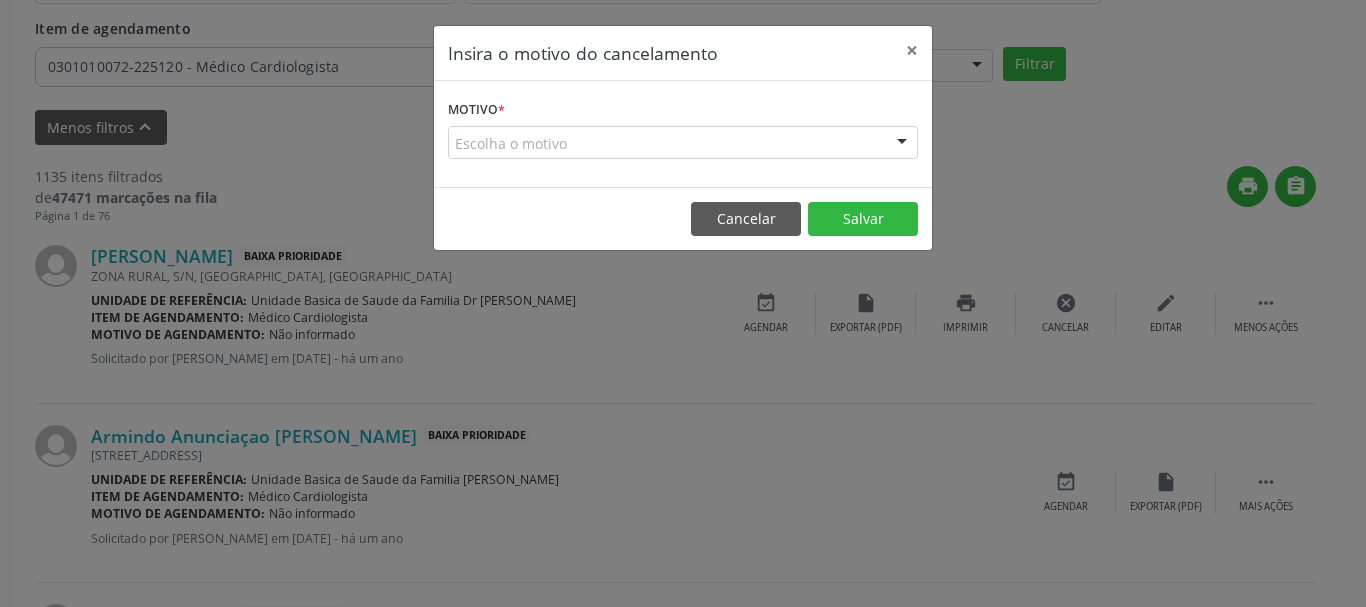 click on "Escolha o motivo
Outro   Médico - Participação em eventos (ex: congresso)   Médico - Motivos pessoais   Médico - Reuniões extraordinárias   Médico - Atestado do profissional   Paciente - Não aceitou dia e horário do agendamento   Paciente - Atingiu o limite de marcações   Paciente - Não poderá comparecer à consulta   Paciente - Não aceitou médico ou especialidade   Médico - Sem vaga disponível
Nenhum resultado encontrado para: "   "
Não há nenhuma opção para ser exibida." at bounding box center [683, 143] 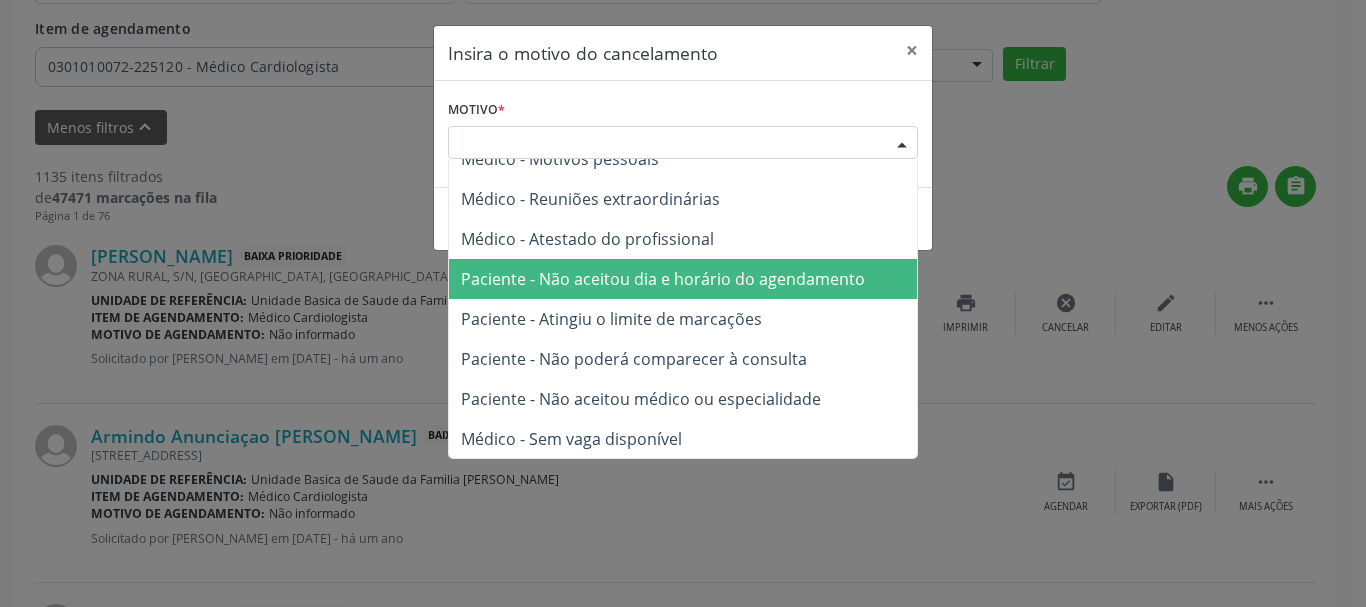 scroll, scrollTop: 101, scrollLeft: 0, axis: vertical 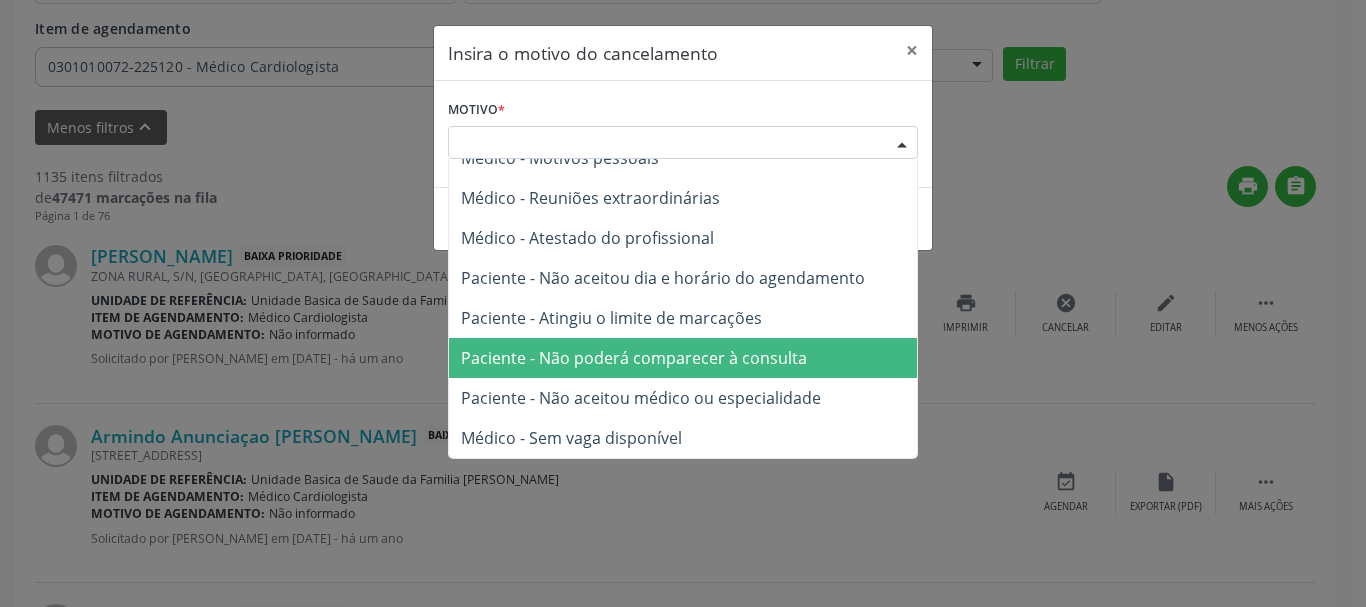 click on "Paciente - Não poderá comparecer à consulta" at bounding box center (683, 358) 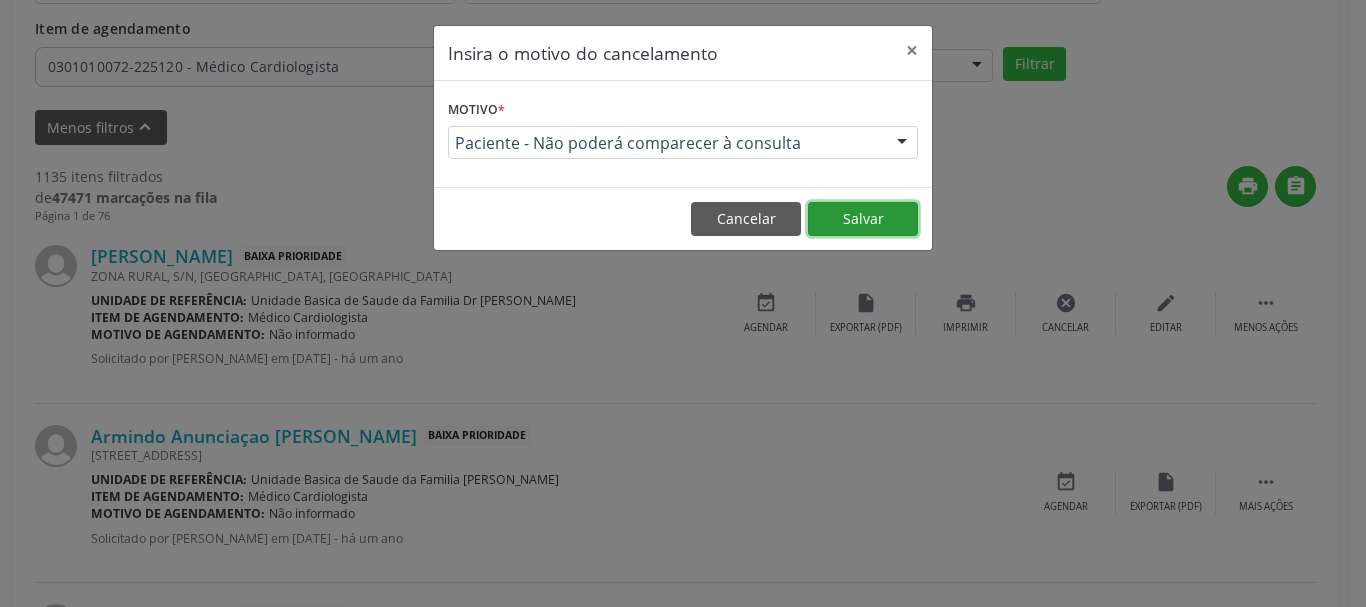 click on "Salvar" at bounding box center (863, 219) 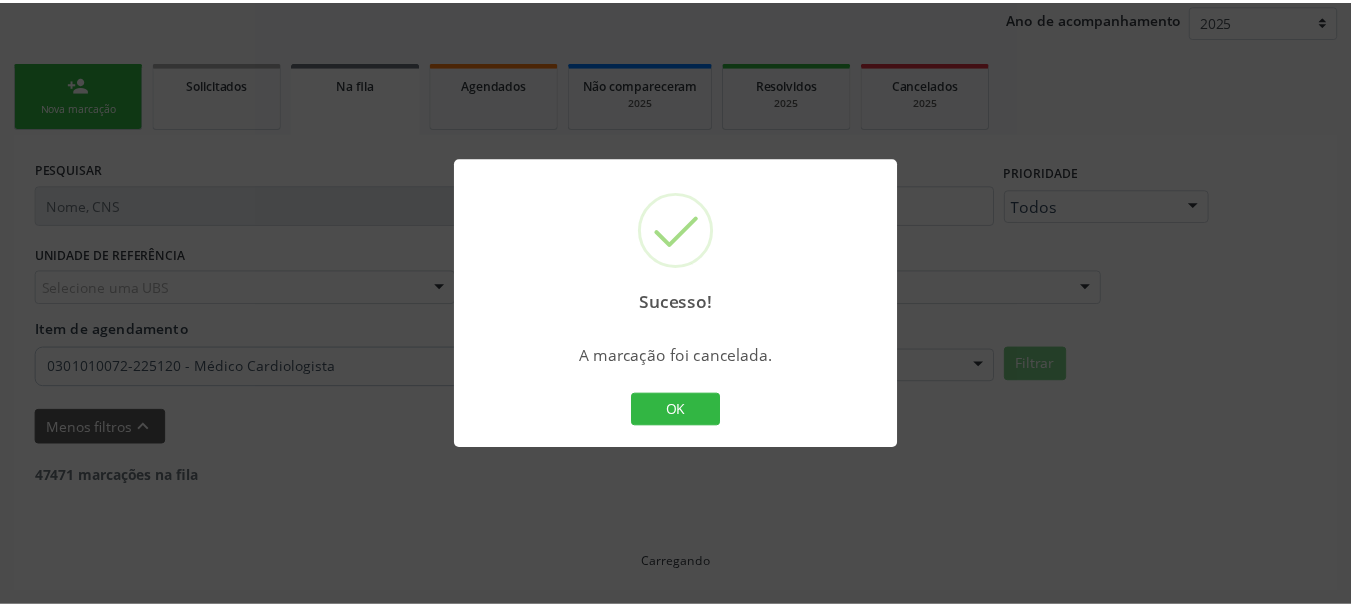 scroll, scrollTop: 238, scrollLeft: 0, axis: vertical 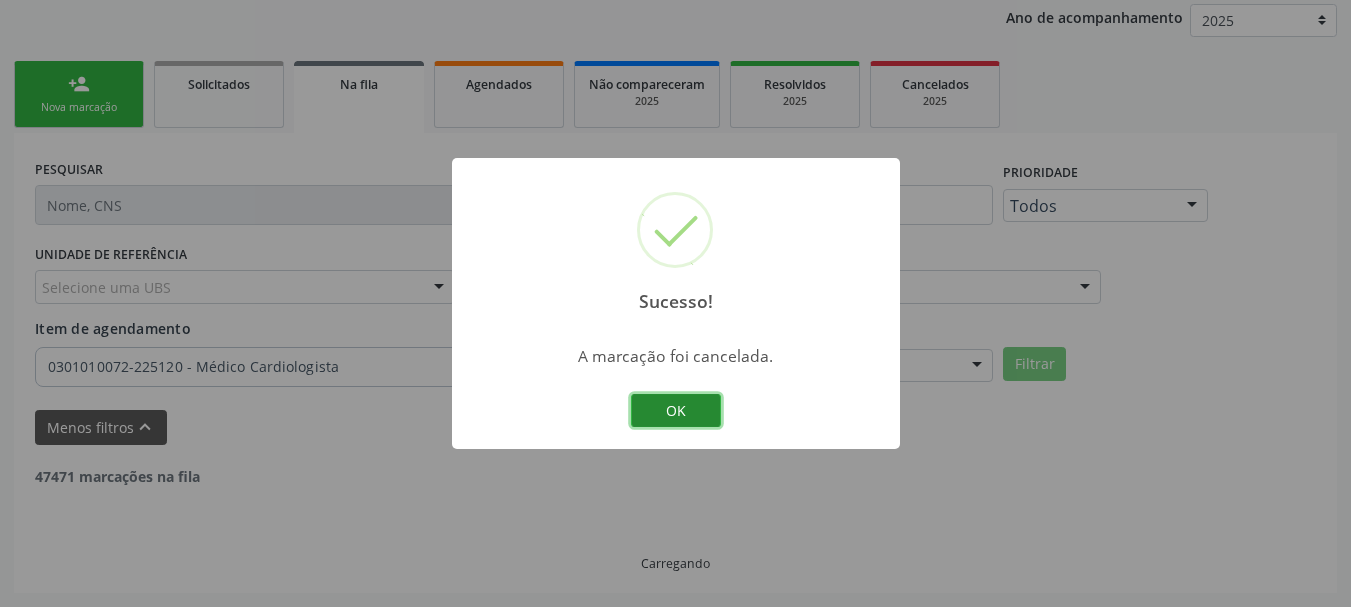click on "OK" at bounding box center [676, 411] 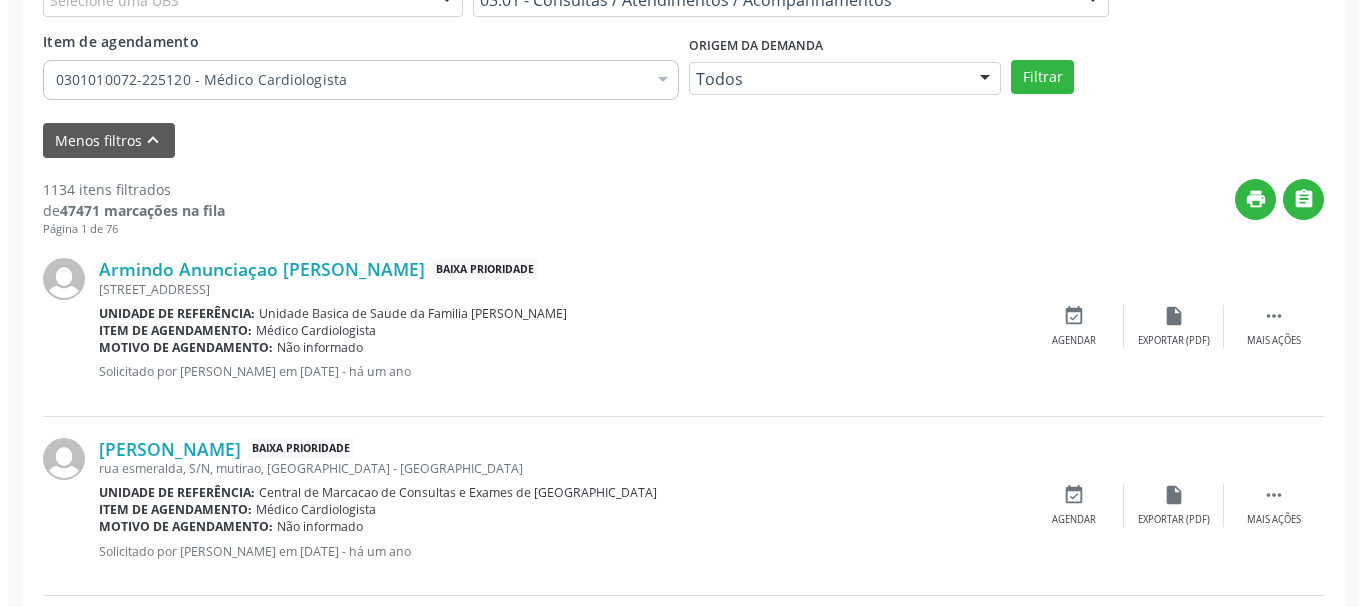 scroll, scrollTop: 538, scrollLeft: 0, axis: vertical 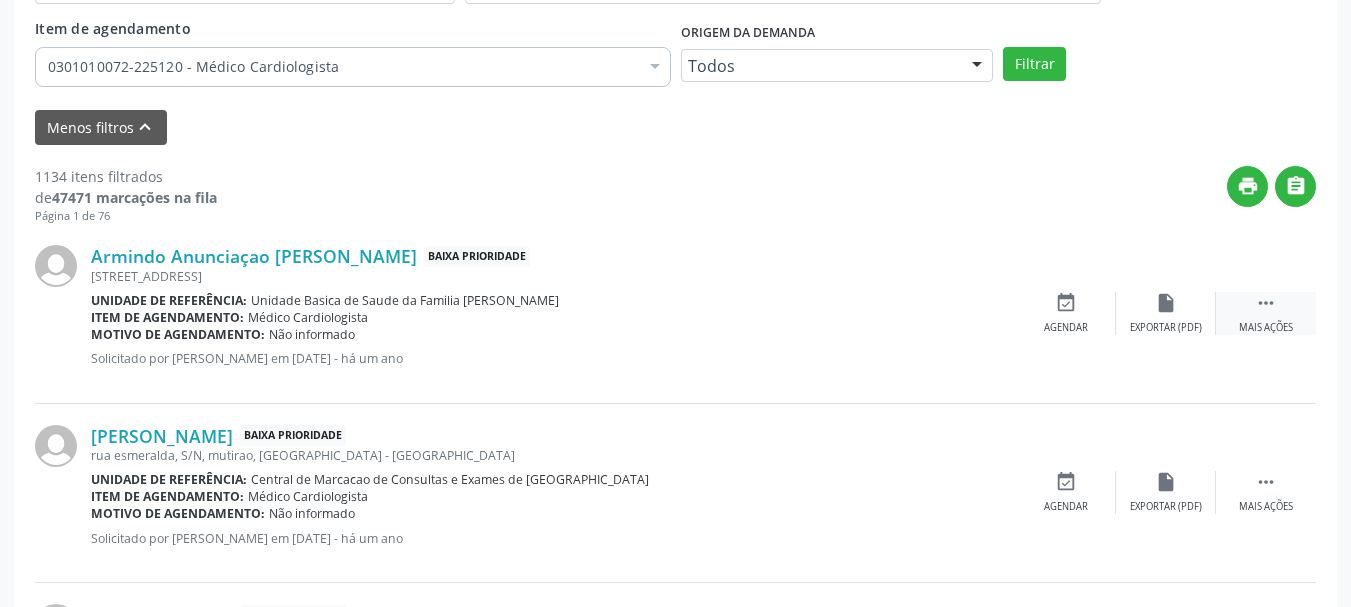 click on "" at bounding box center [1266, 303] 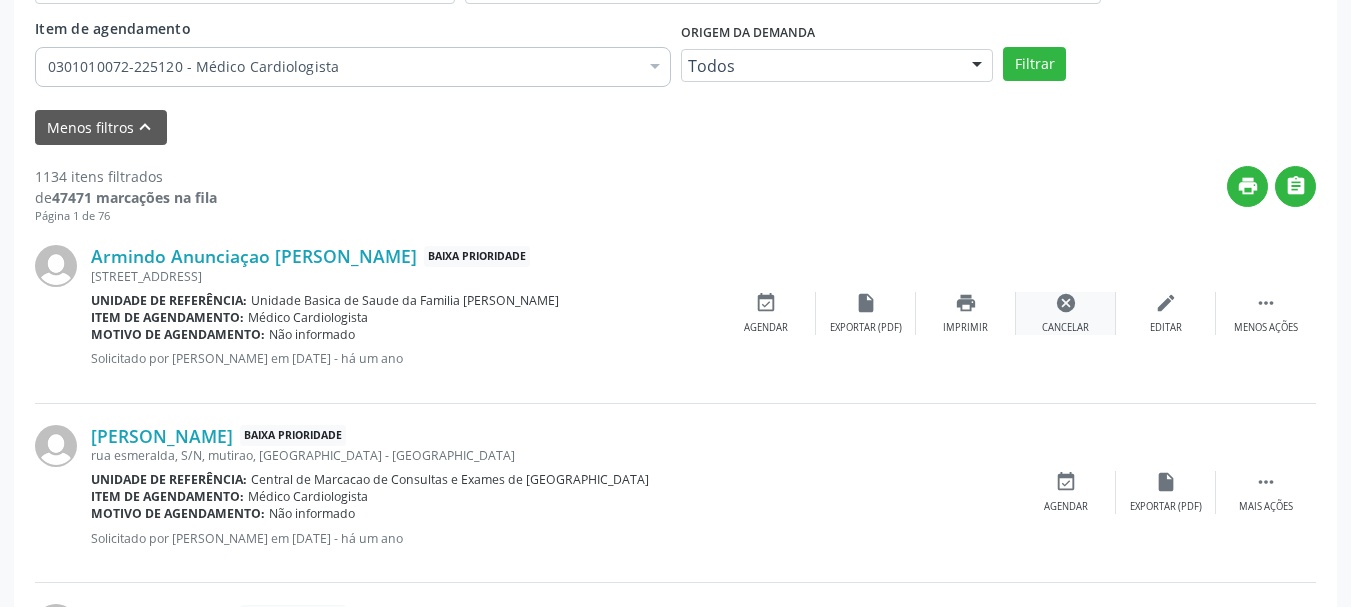 click on "cancel" at bounding box center (1066, 303) 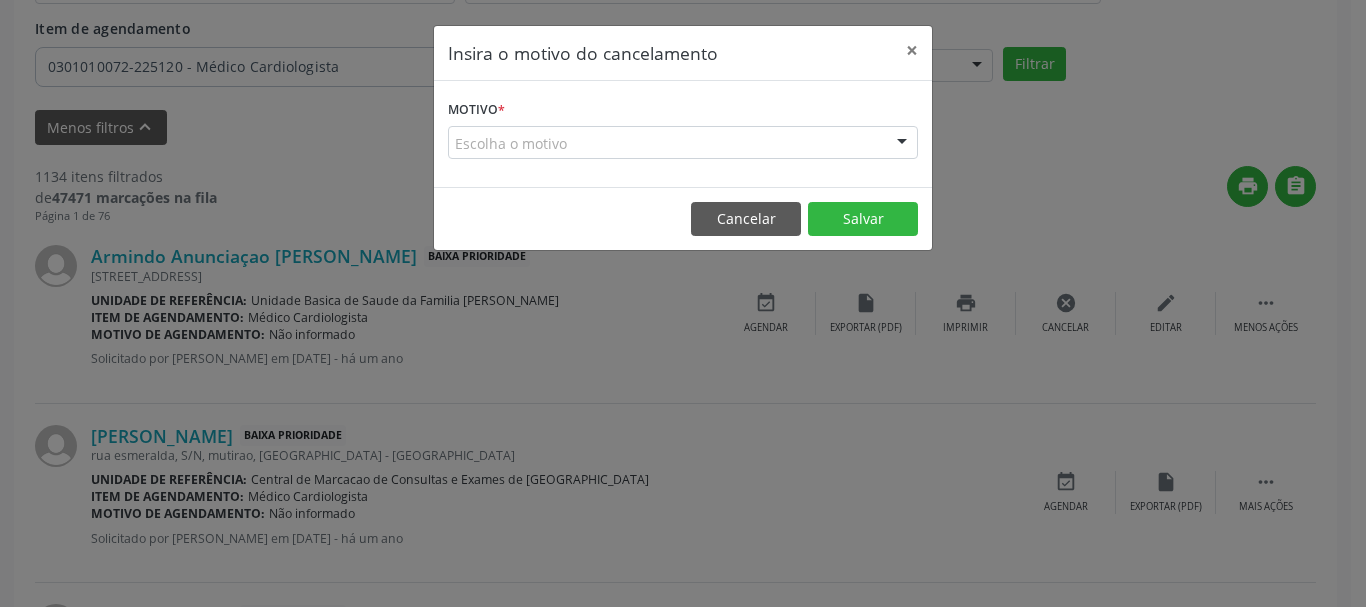 click at bounding box center [902, 144] 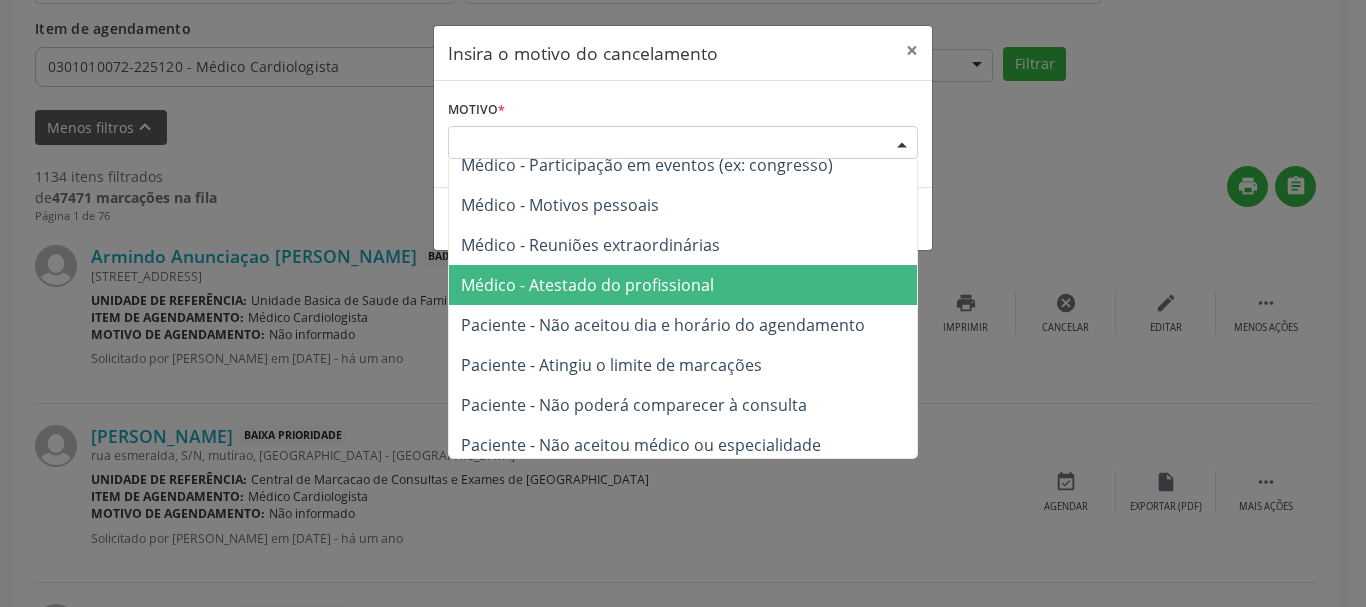 scroll, scrollTop: 101, scrollLeft: 0, axis: vertical 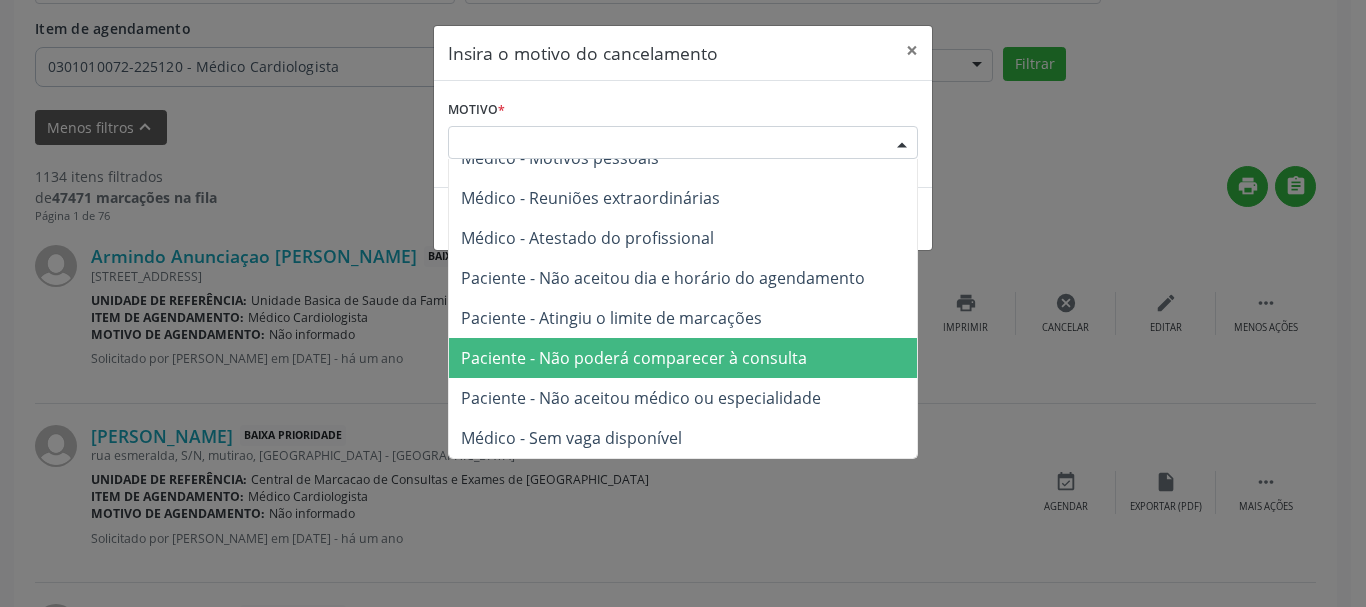 click on "Paciente - Não poderá comparecer à consulta" at bounding box center (634, 358) 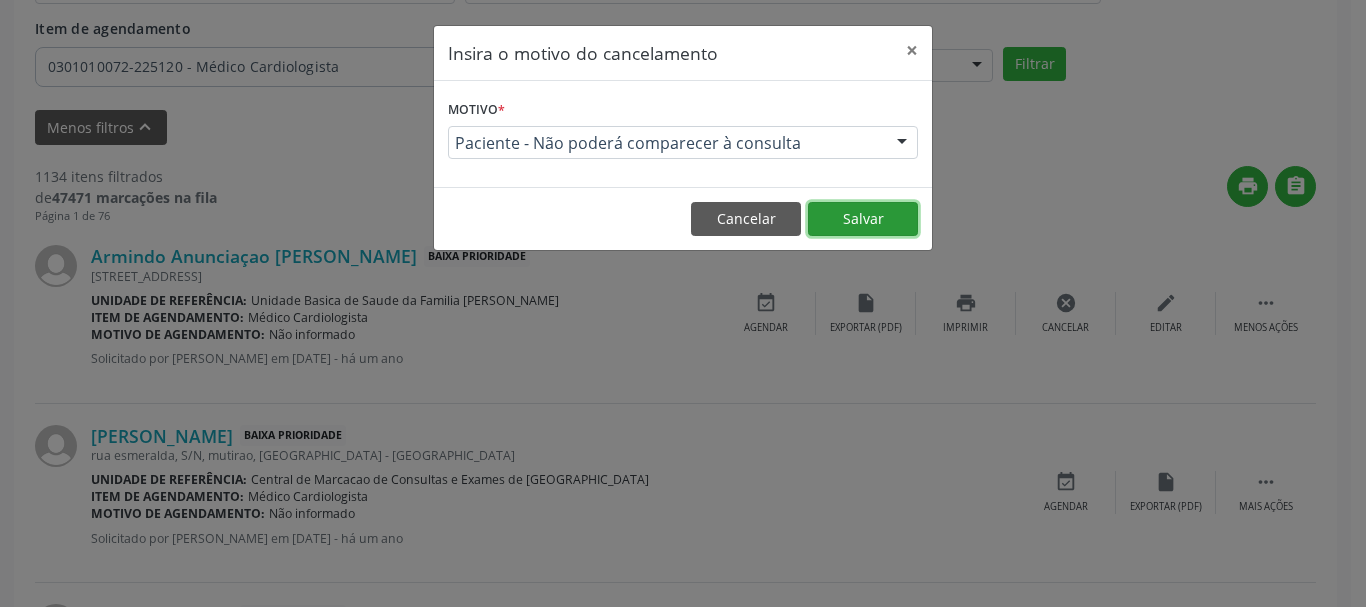 click on "Salvar" at bounding box center [863, 219] 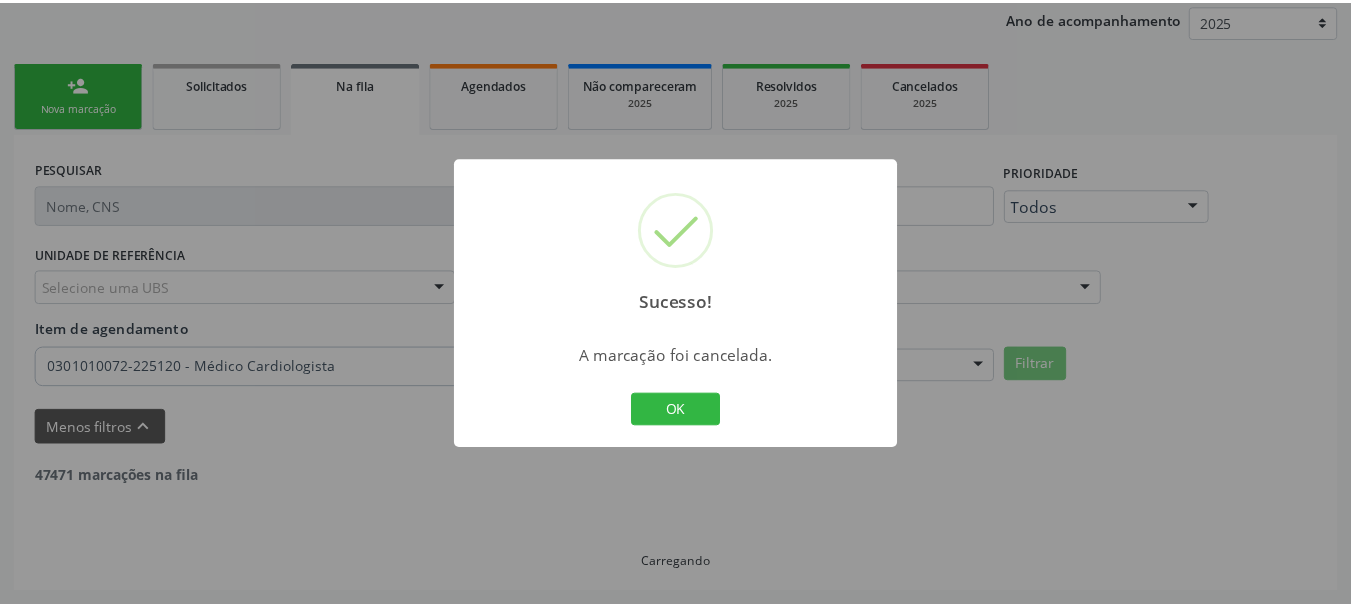scroll, scrollTop: 238, scrollLeft: 0, axis: vertical 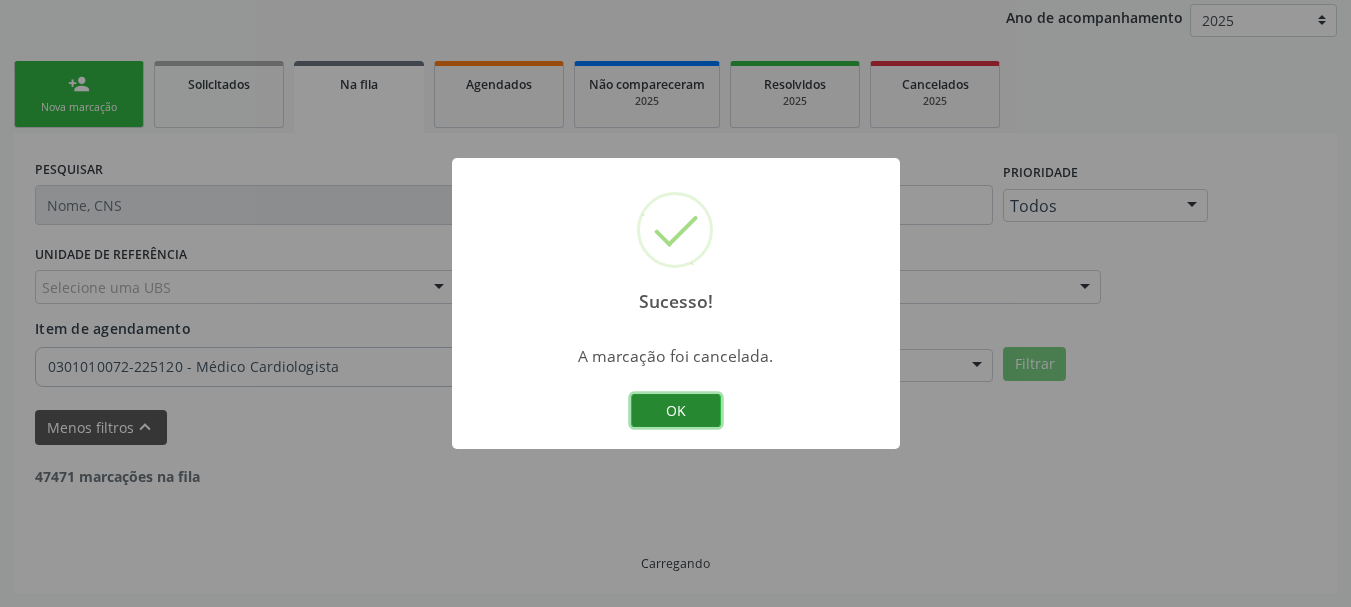 click on "OK" at bounding box center [676, 411] 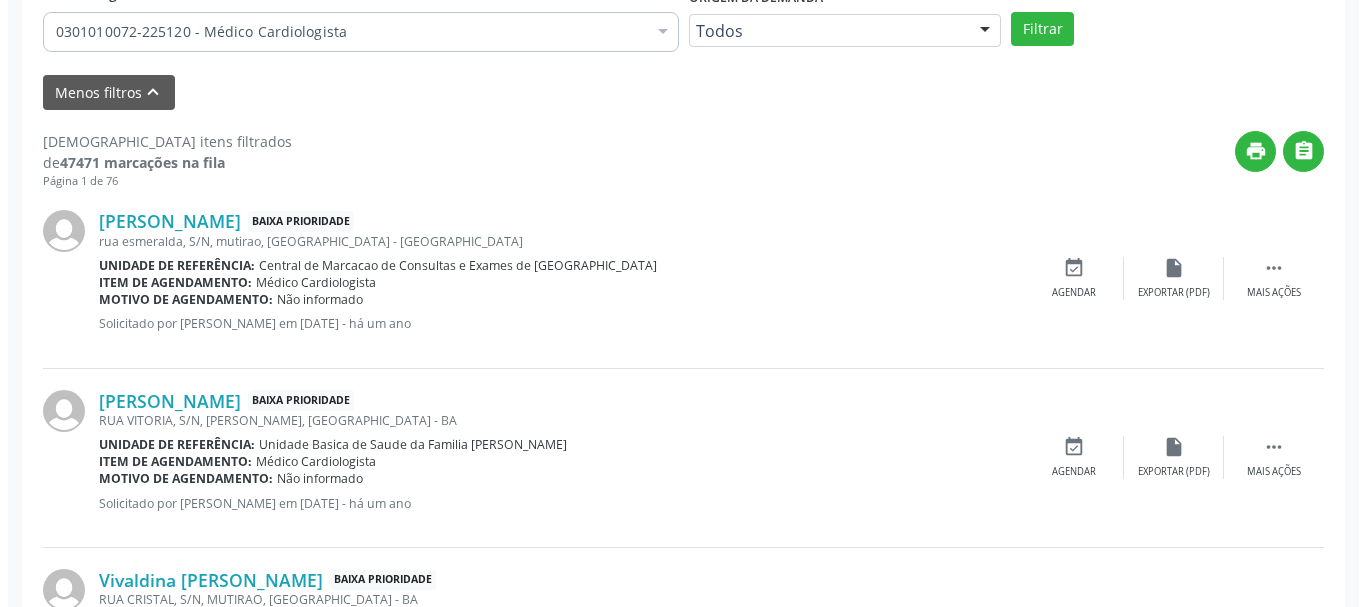 scroll, scrollTop: 638, scrollLeft: 0, axis: vertical 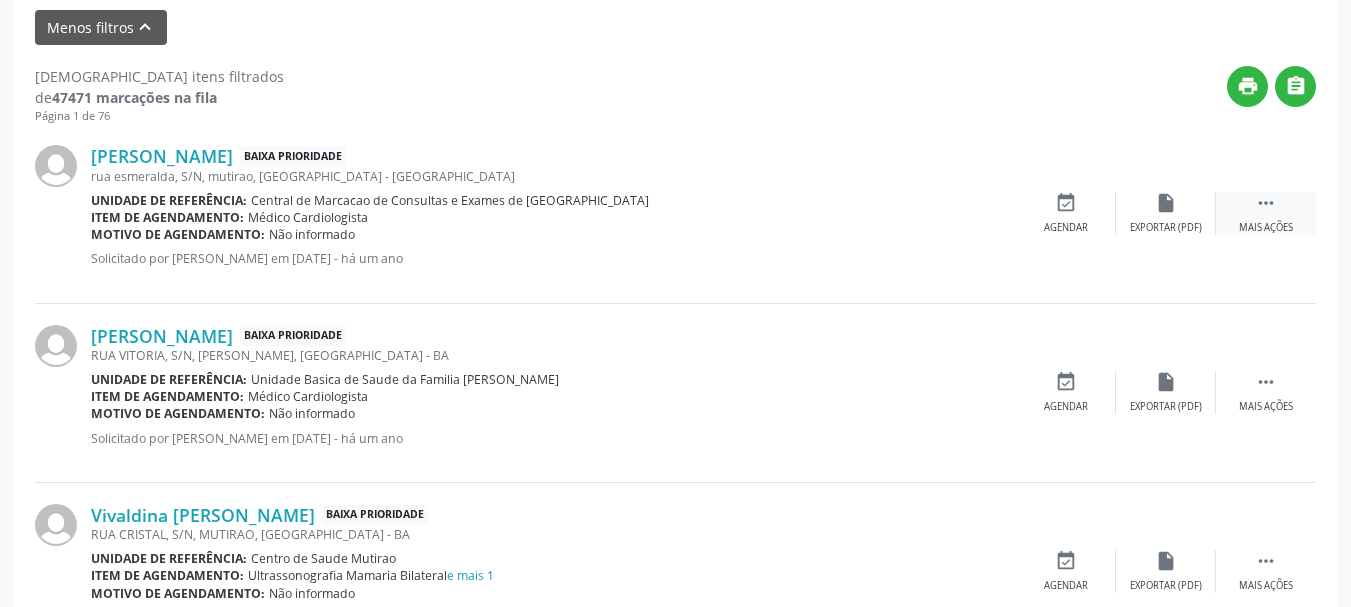 click on "Mais ações" at bounding box center (1266, 228) 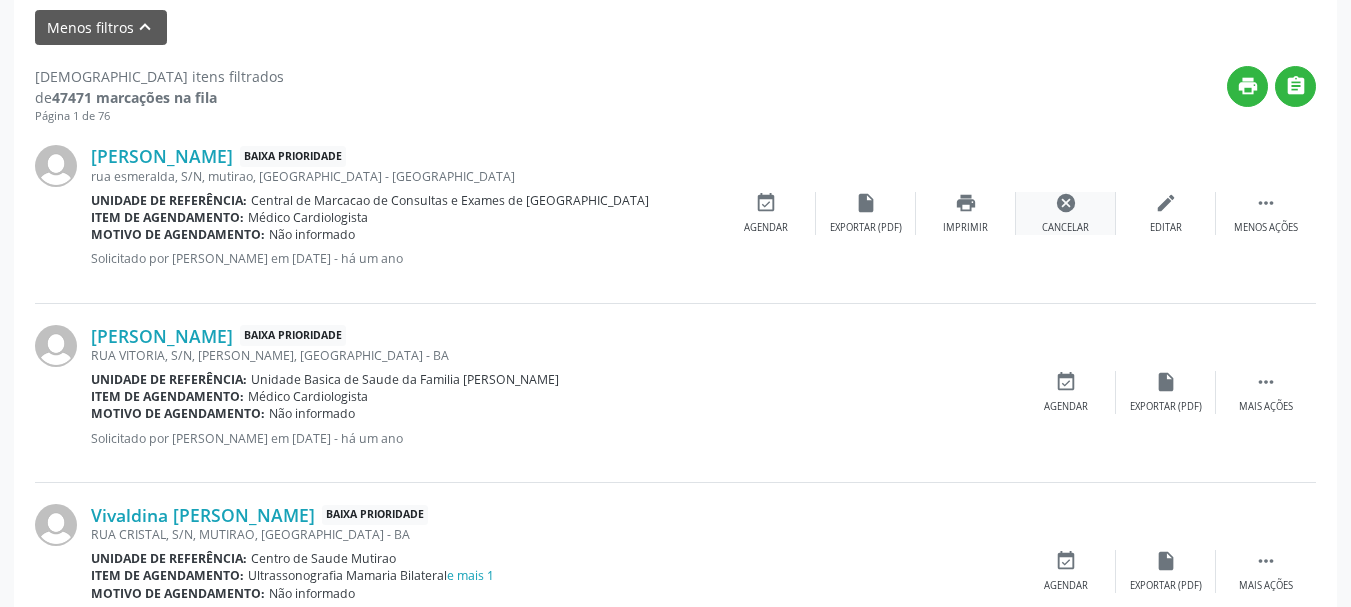 click on "cancel" at bounding box center [1066, 203] 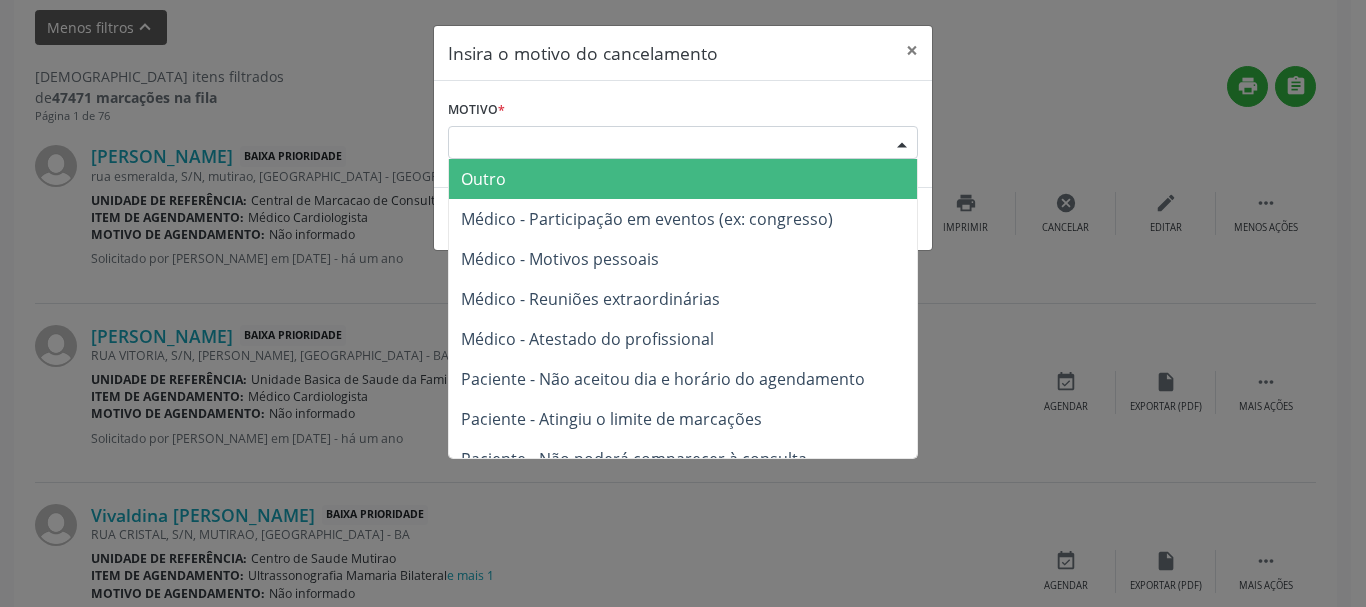 drag, startPoint x: 862, startPoint y: 147, endPoint x: 796, endPoint y: 251, distance: 123.174675 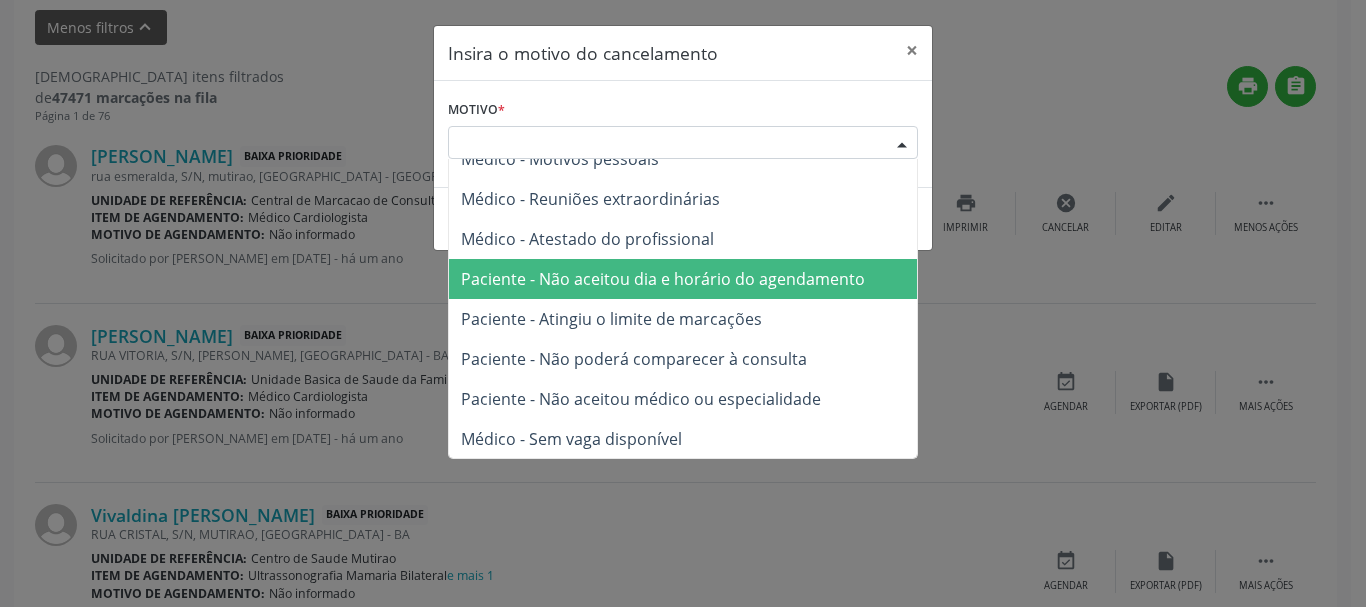 scroll, scrollTop: 101, scrollLeft: 0, axis: vertical 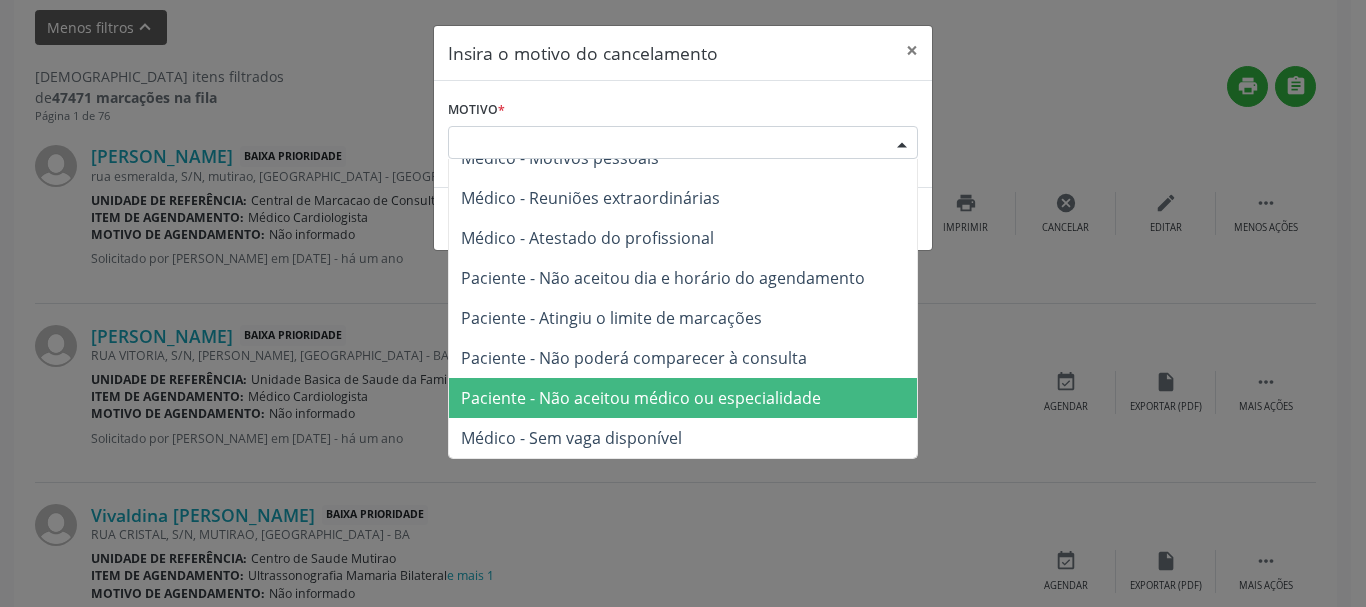 click on "Paciente - Não aceitou médico ou especialidade" at bounding box center [641, 398] 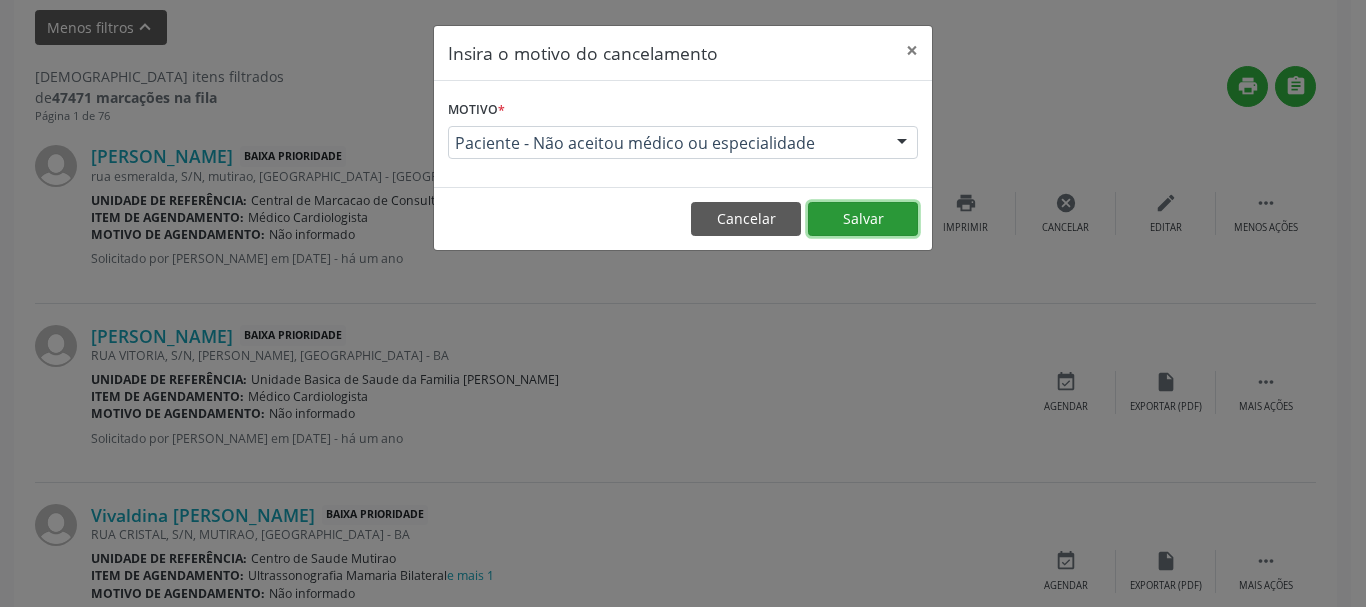 click on "Salvar" at bounding box center (863, 219) 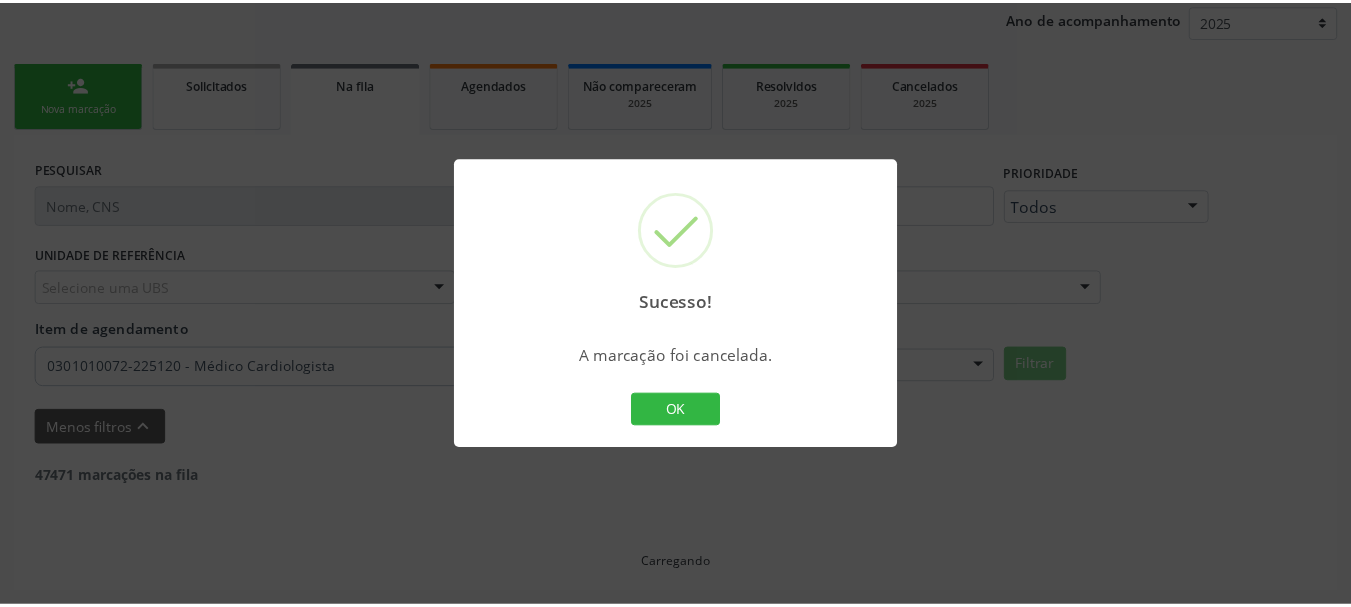 scroll, scrollTop: 238, scrollLeft: 0, axis: vertical 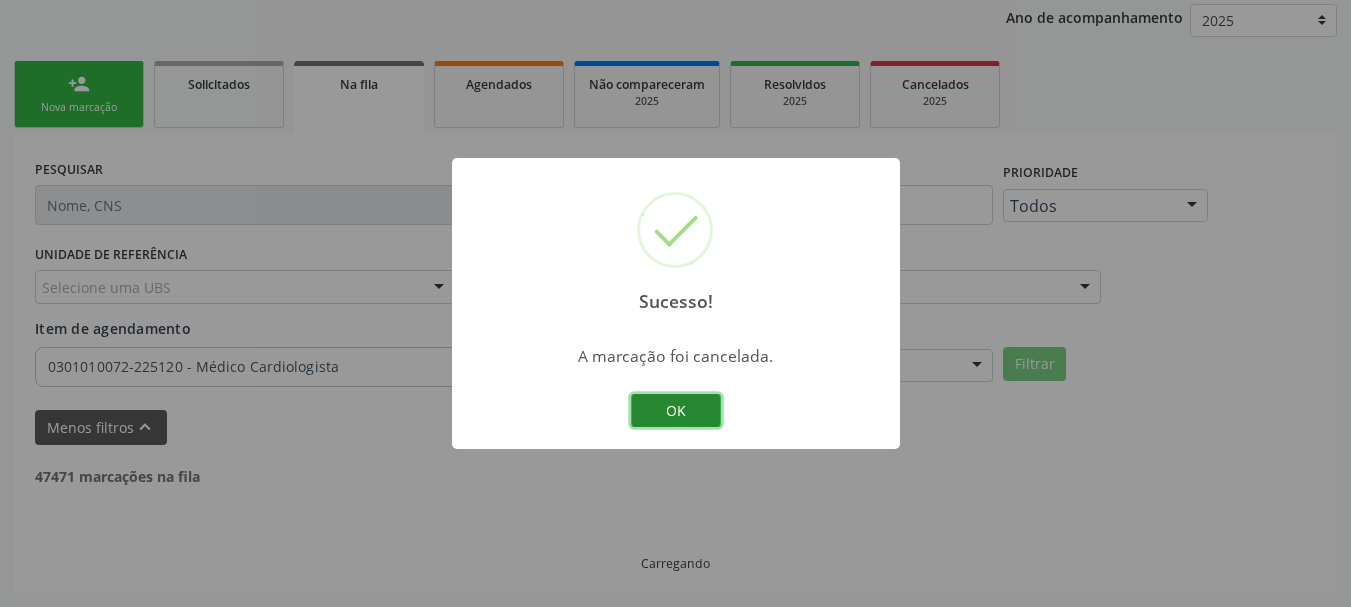 click on "OK" at bounding box center (676, 411) 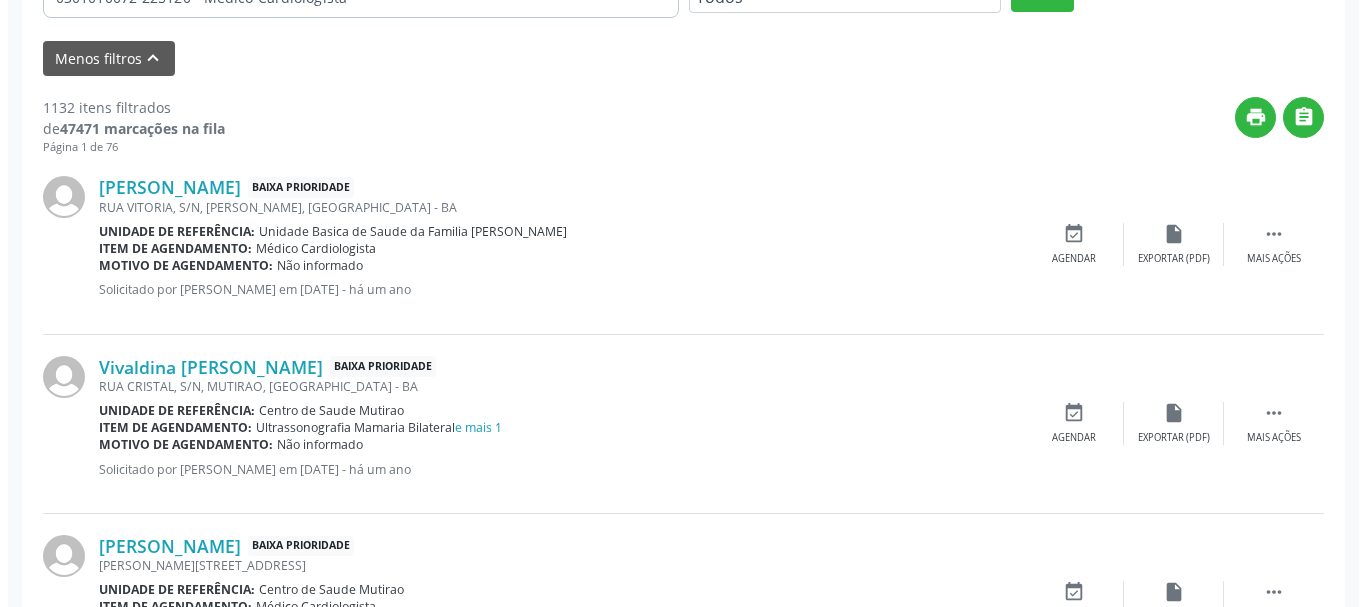scroll, scrollTop: 638, scrollLeft: 0, axis: vertical 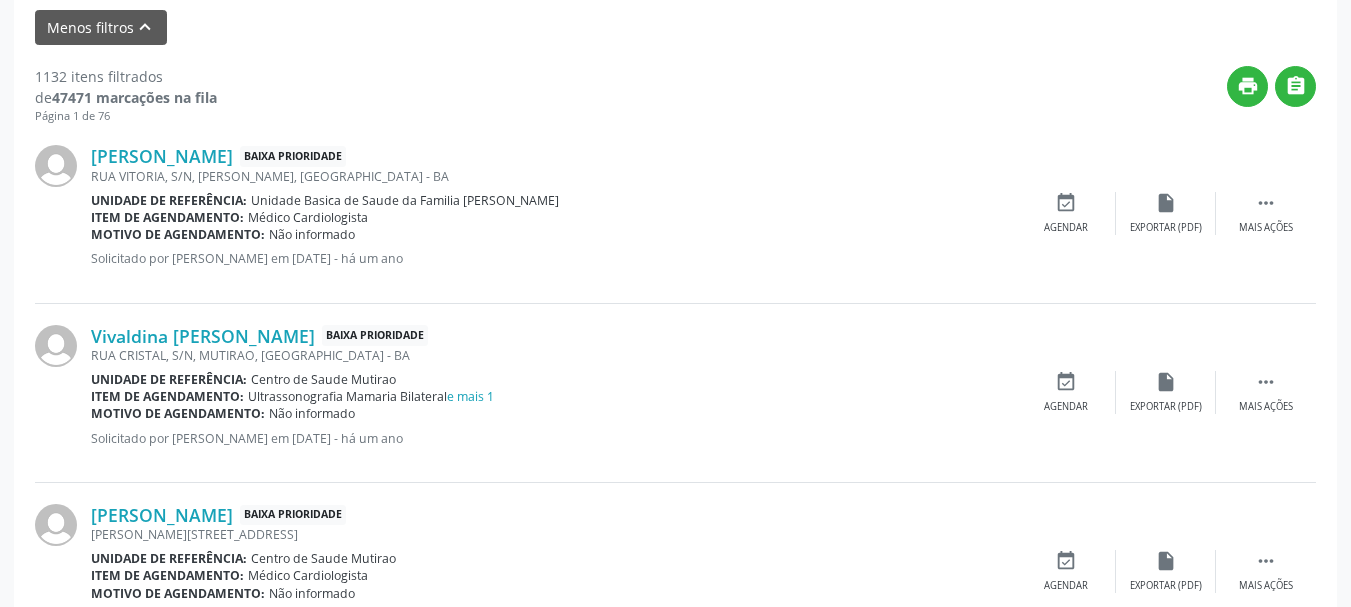 click on "Maria Ligia de Sousa Cruz
Baixa Prioridade
RUA VITORIA, S/N, maria joana, Campo Formoso - BA
Unidade de referência:
Unidade Basica de Saude da Familia Maninho Ferreira
Item de agendamento:
Médico Cardiologista
Motivo de agendamento:
Não informado
Solicitado por Eliana da Silva Araujo em 27/08/2024 - há um ano

Mais ações
insert_drive_file
Exportar (PDF)
event_available
Agendar" at bounding box center (675, 213) 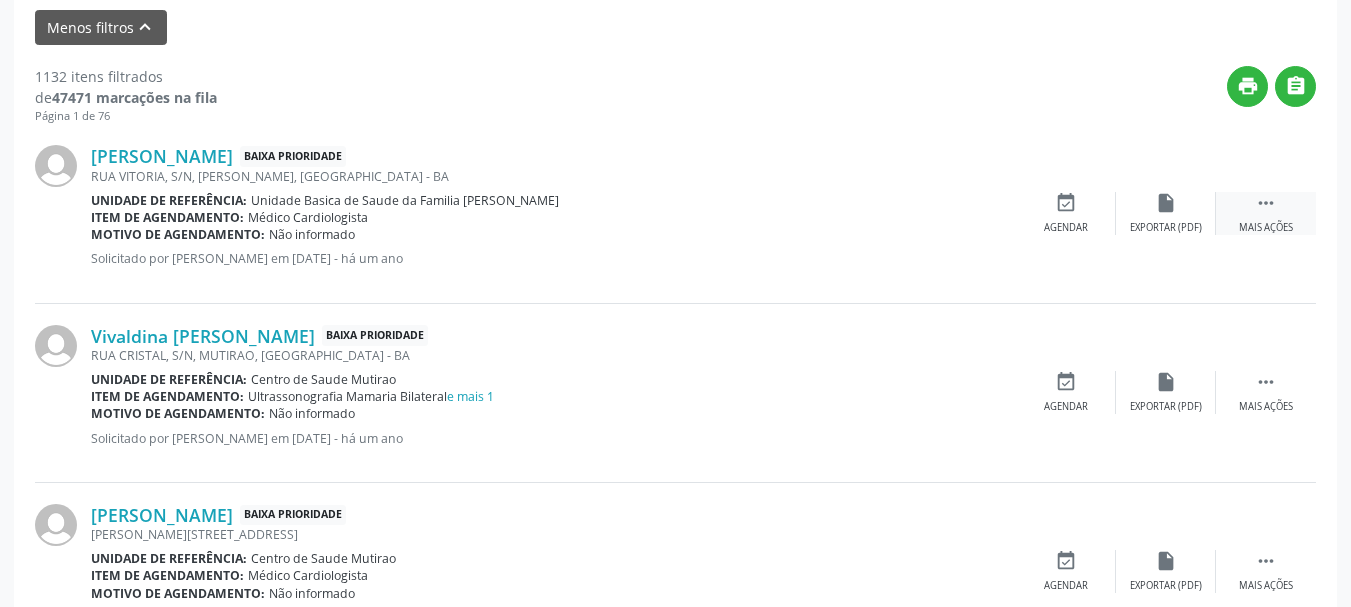 click on "" at bounding box center (1266, 203) 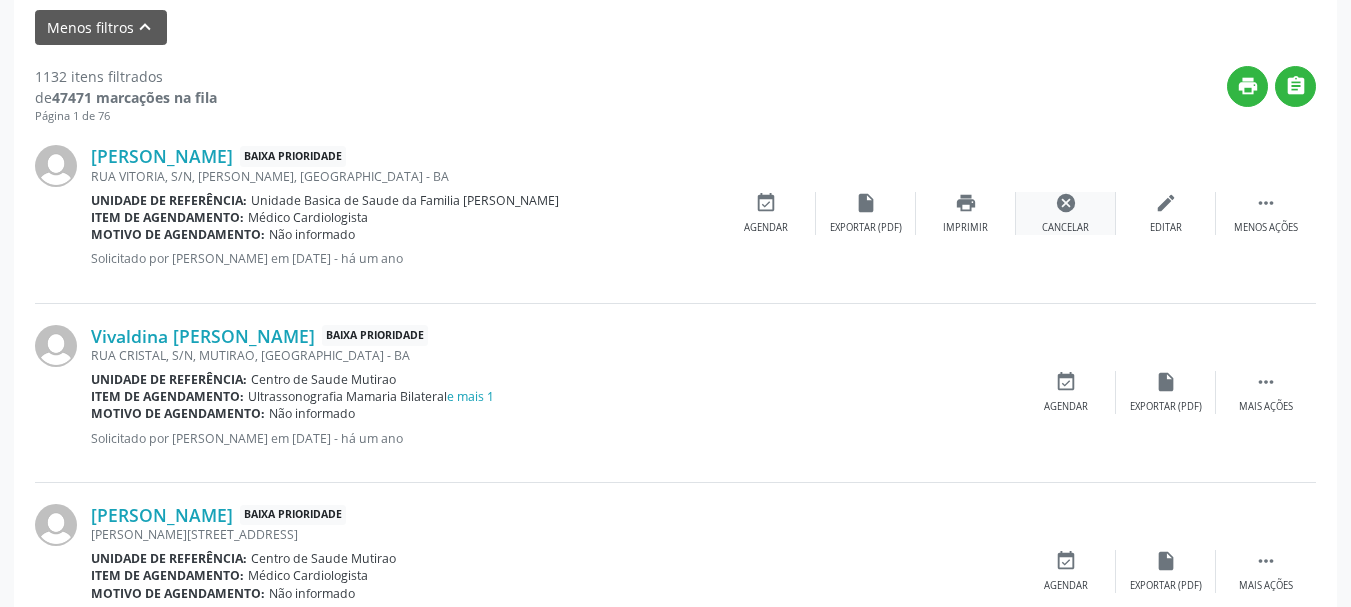 click on "cancel
Cancelar" at bounding box center [1066, 213] 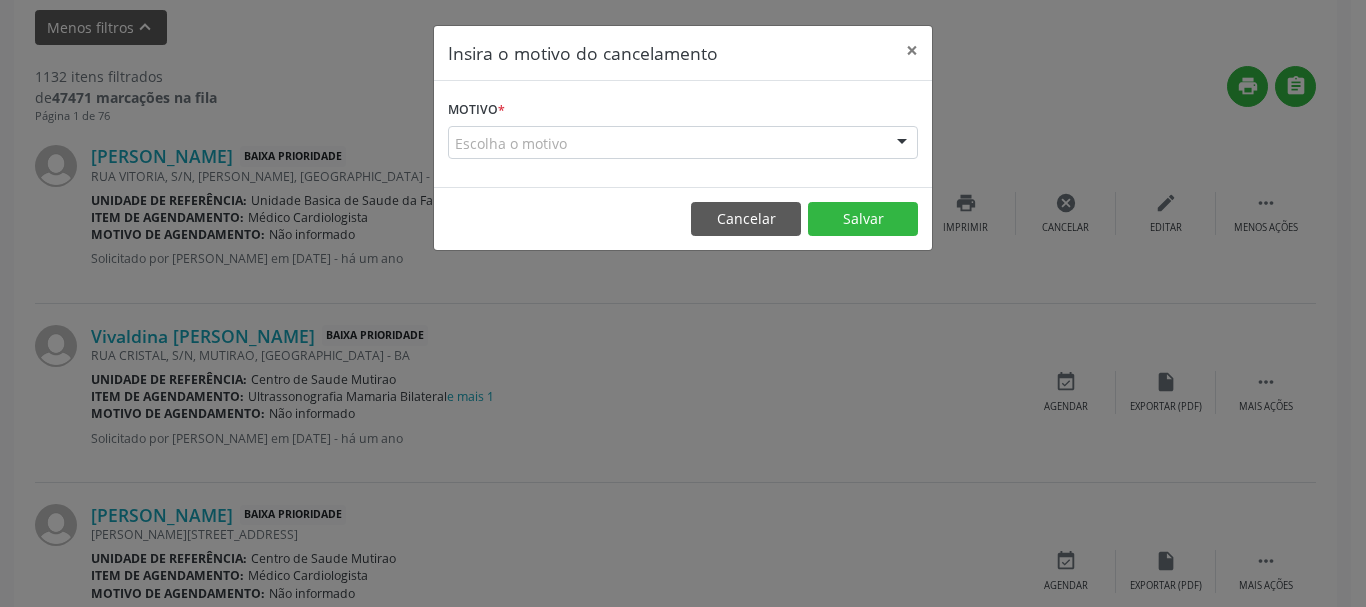 drag, startPoint x: 905, startPoint y: 139, endPoint x: 880, endPoint y: 171, distance: 40.60788 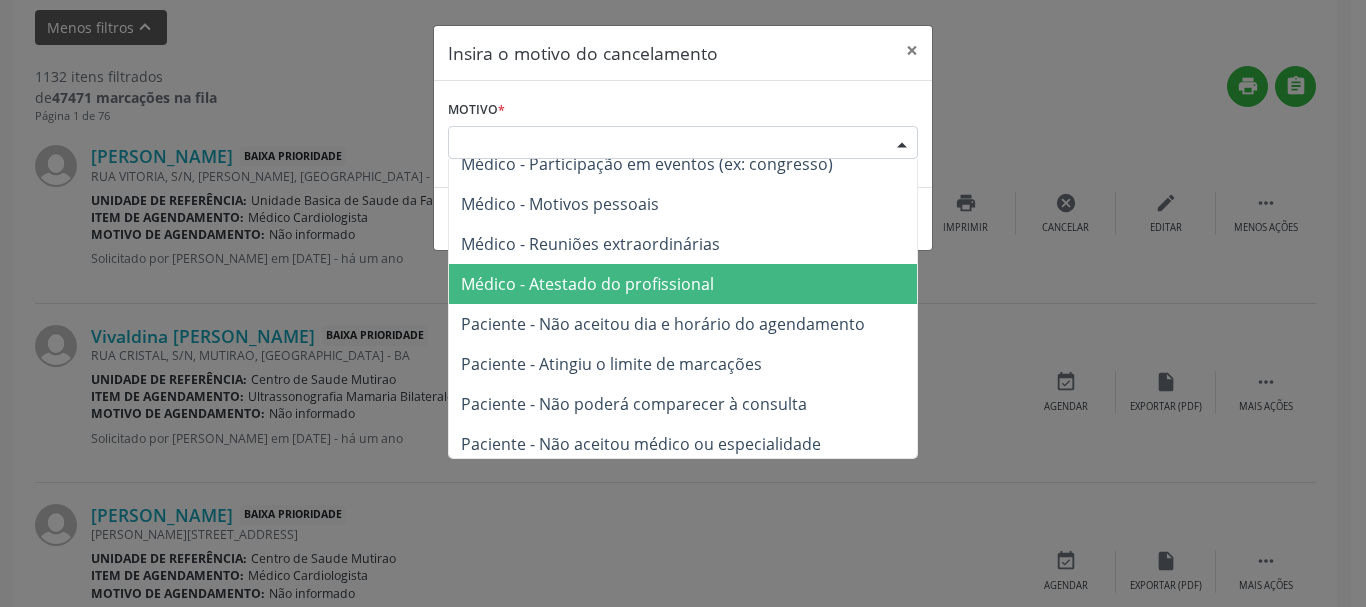 scroll, scrollTop: 101, scrollLeft: 0, axis: vertical 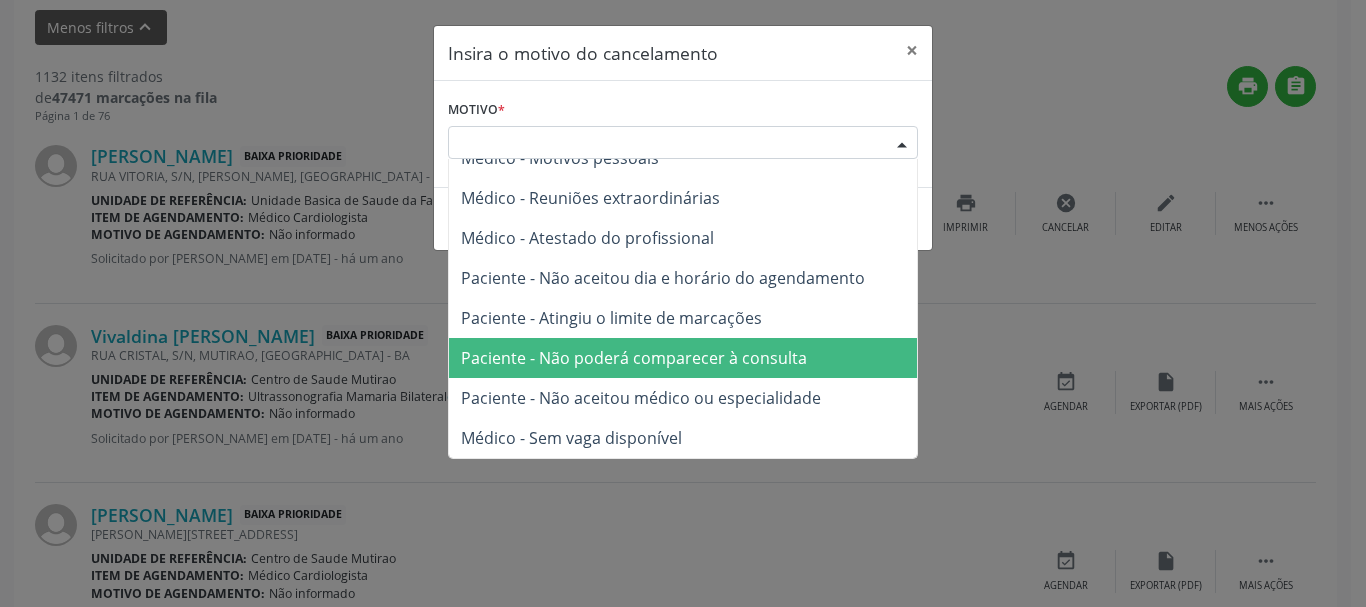 click on "Paciente - Não poderá comparecer à consulta" at bounding box center (634, 358) 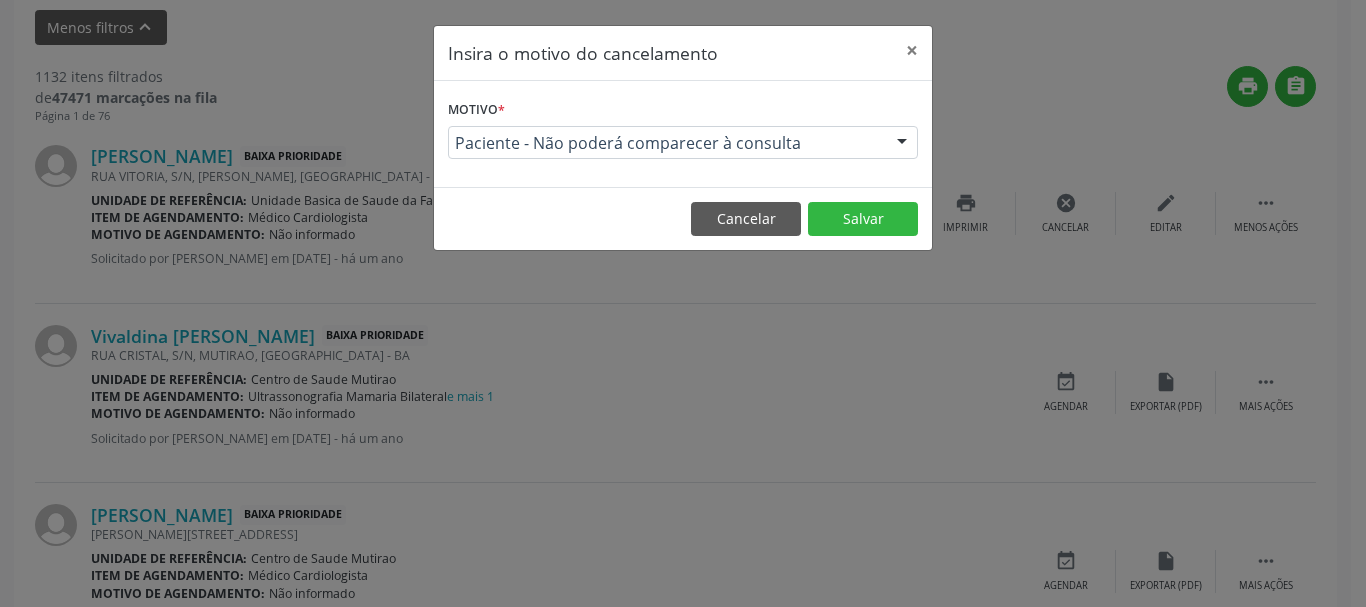 click on "Cancelar Salvar" at bounding box center (683, 218) 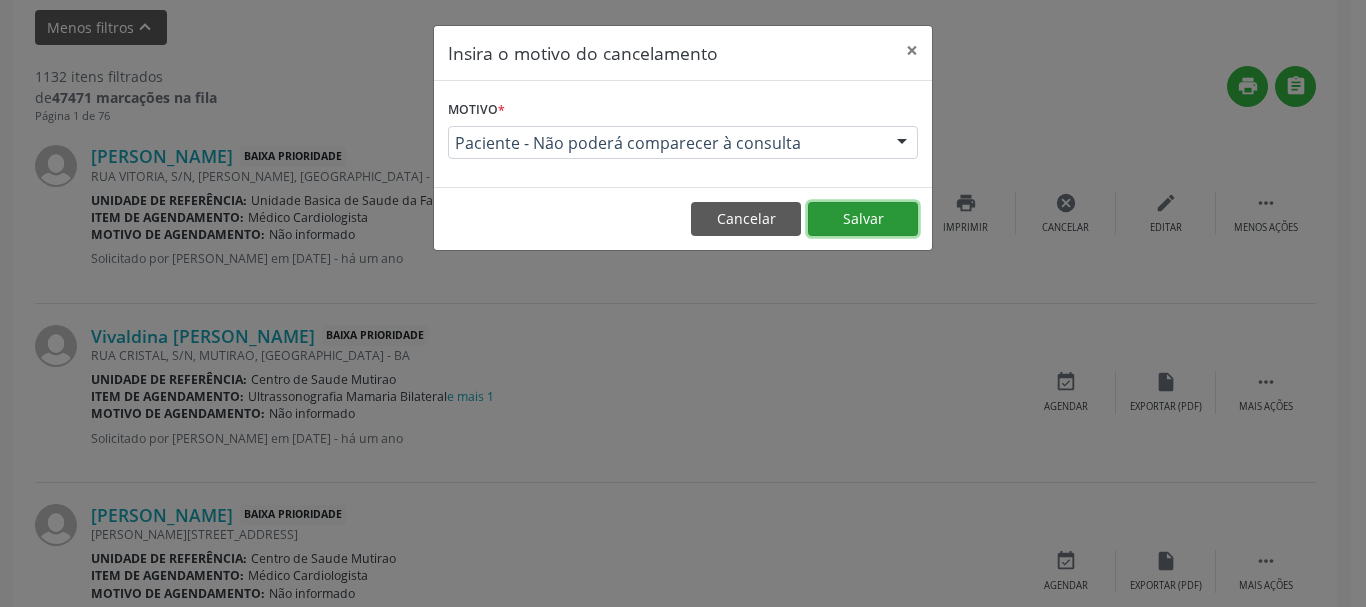 click on "Salvar" at bounding box center [863, 219] 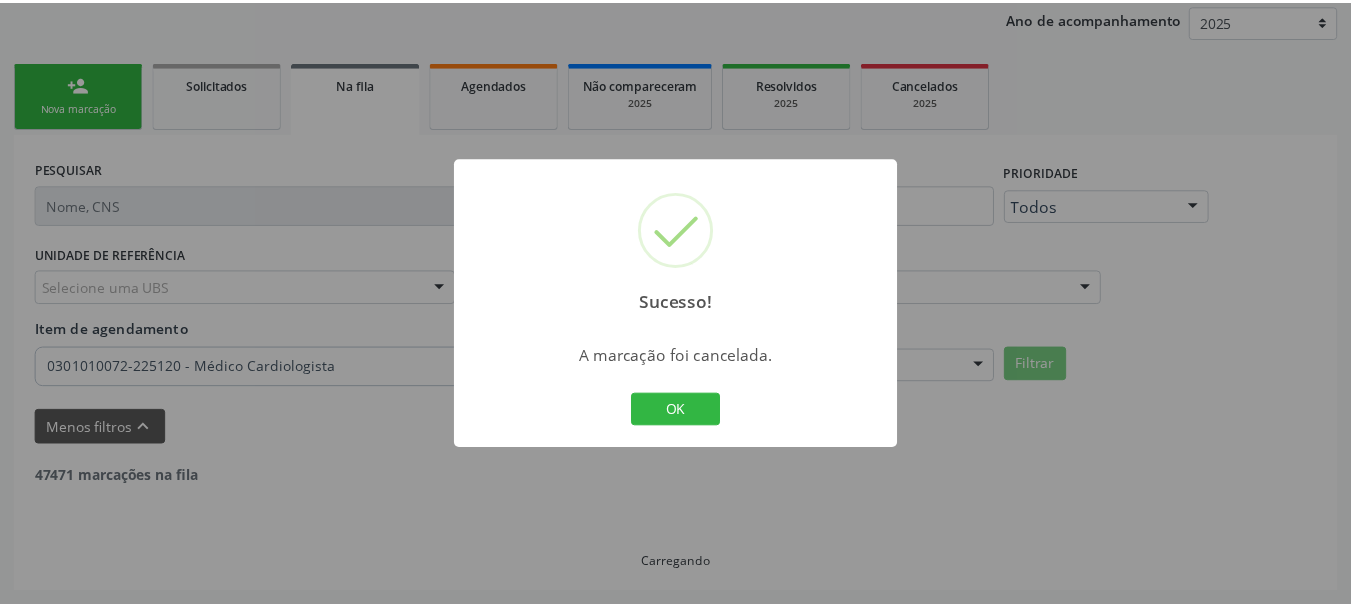 scroll, scrollTop: 238, scrollLeft: 0, axis: vertical 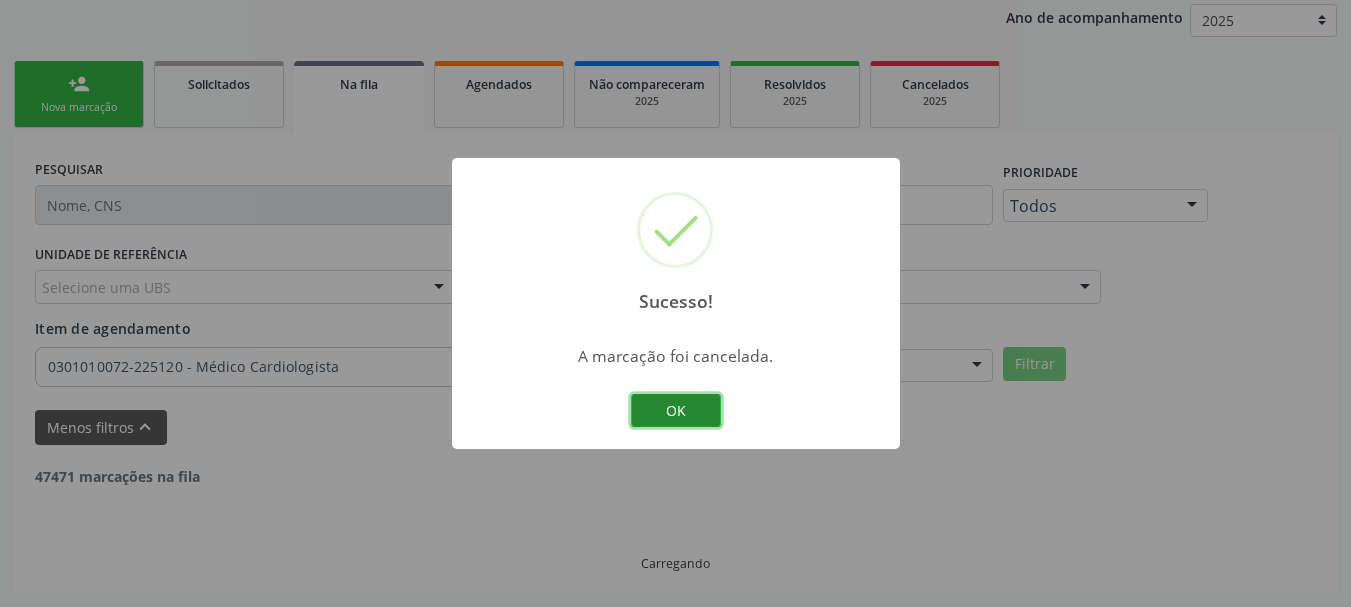 click on "OK" at bounding box center (676, 411) 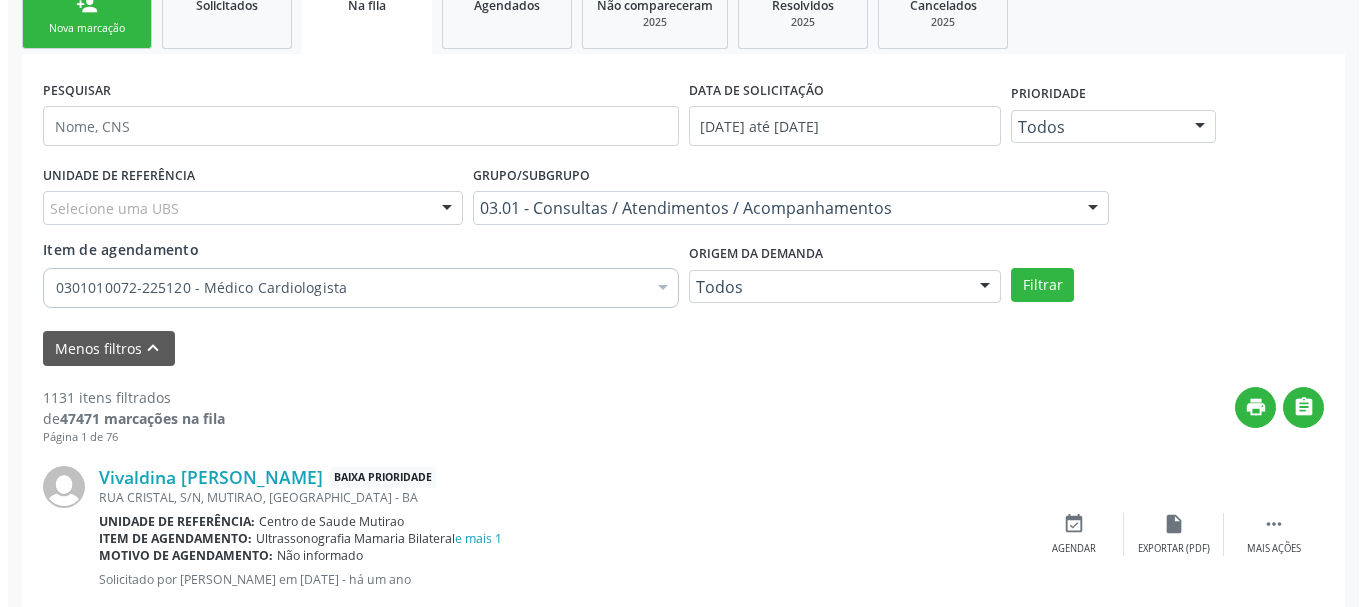 scroll, scrollTop: 538, scrollLeft: 0, axis: vertical 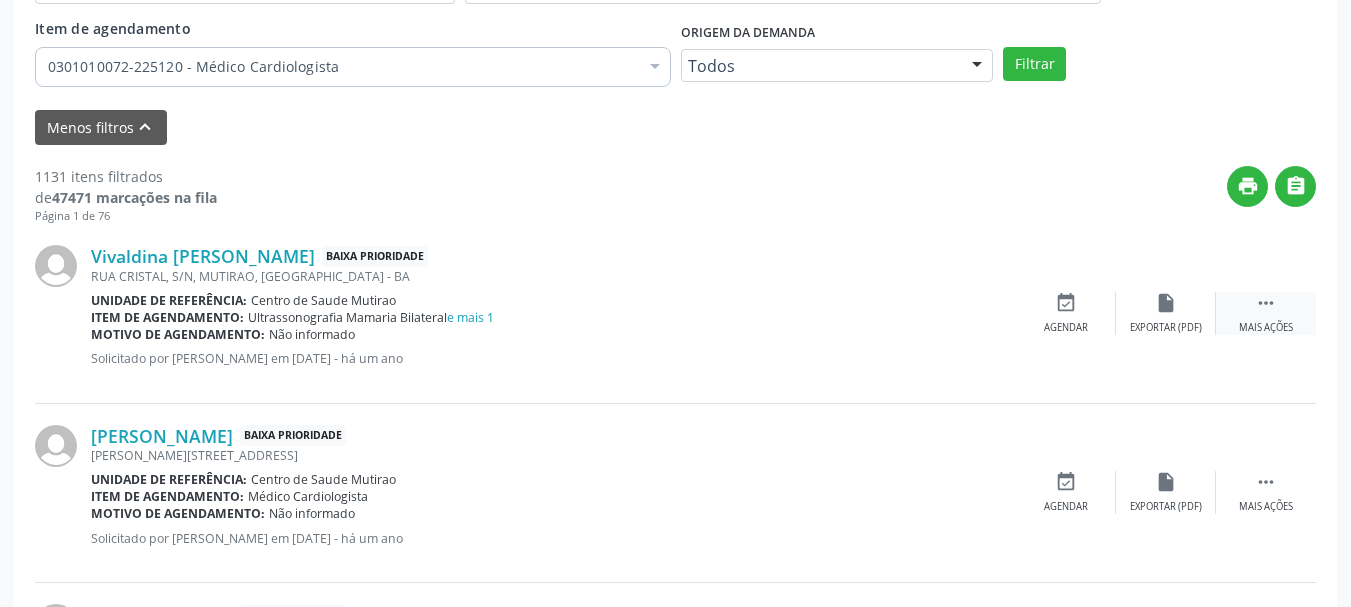 click on "Mais ações" at bounding box center [1266, 328] 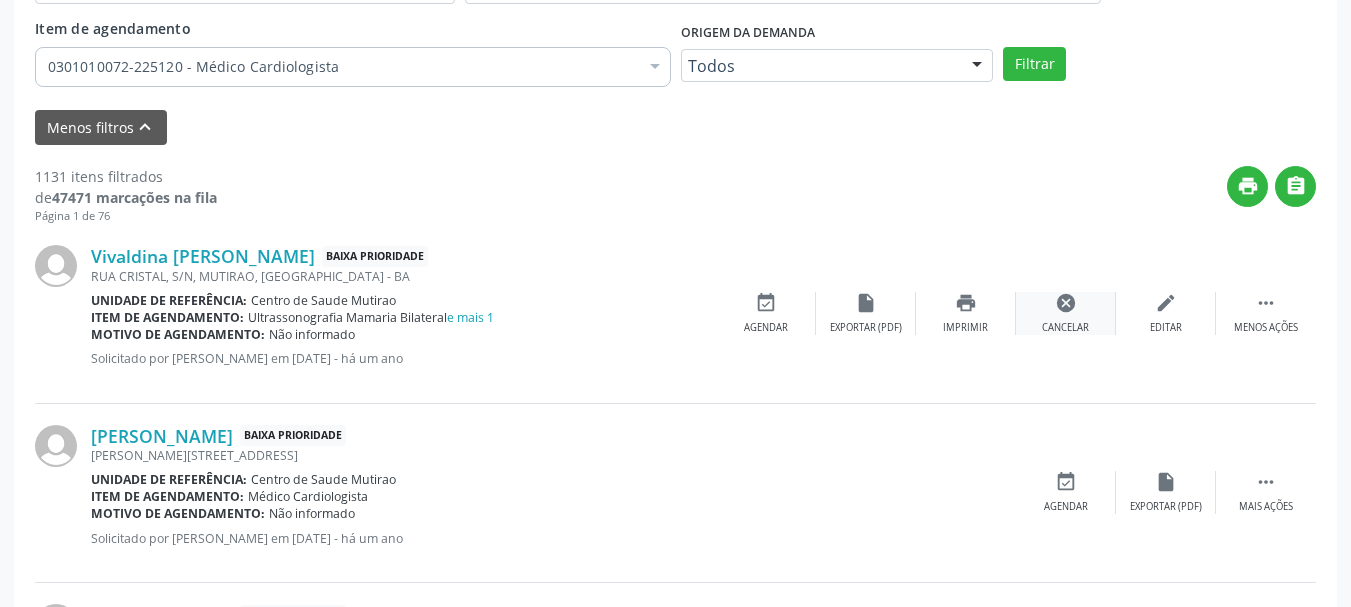 click on "Cancelar" at bounding box center (1065, 328) 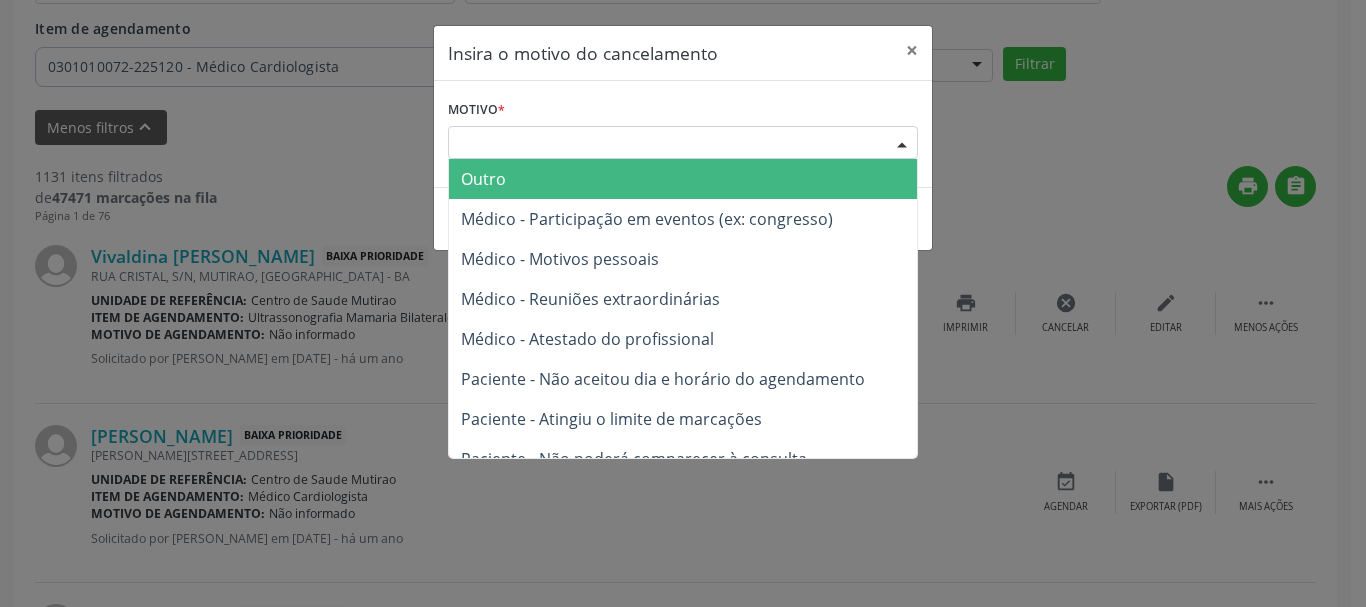 click on "Escolha o motivo" at bounding box center [683, 143] 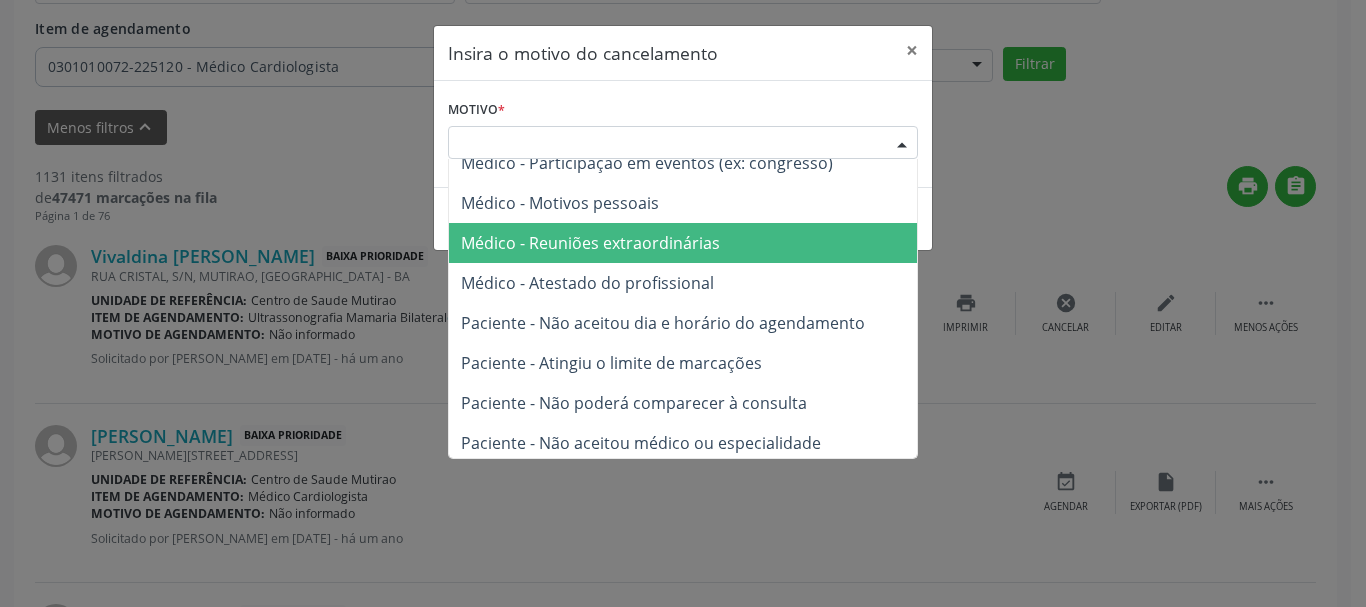 scroll, scrollTop: 101, scrollLeft: 0, axis: vertical 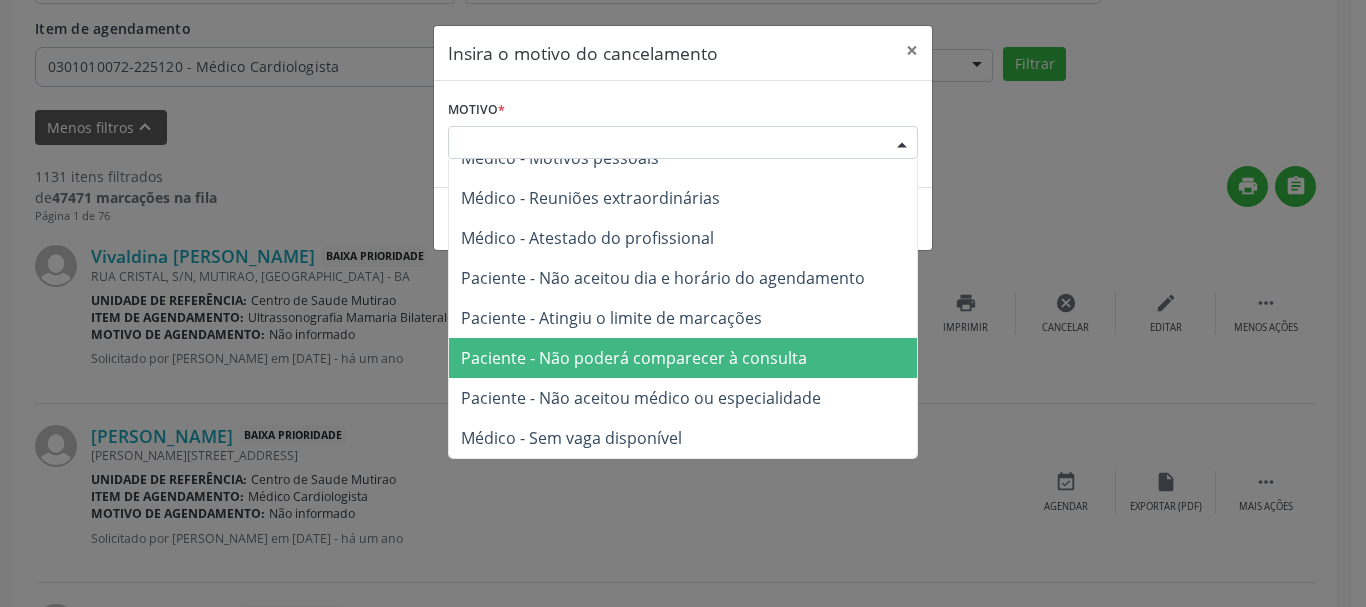click on "Paciente - Não poderá comparecer à consulta" at bounding box center (683, 358) 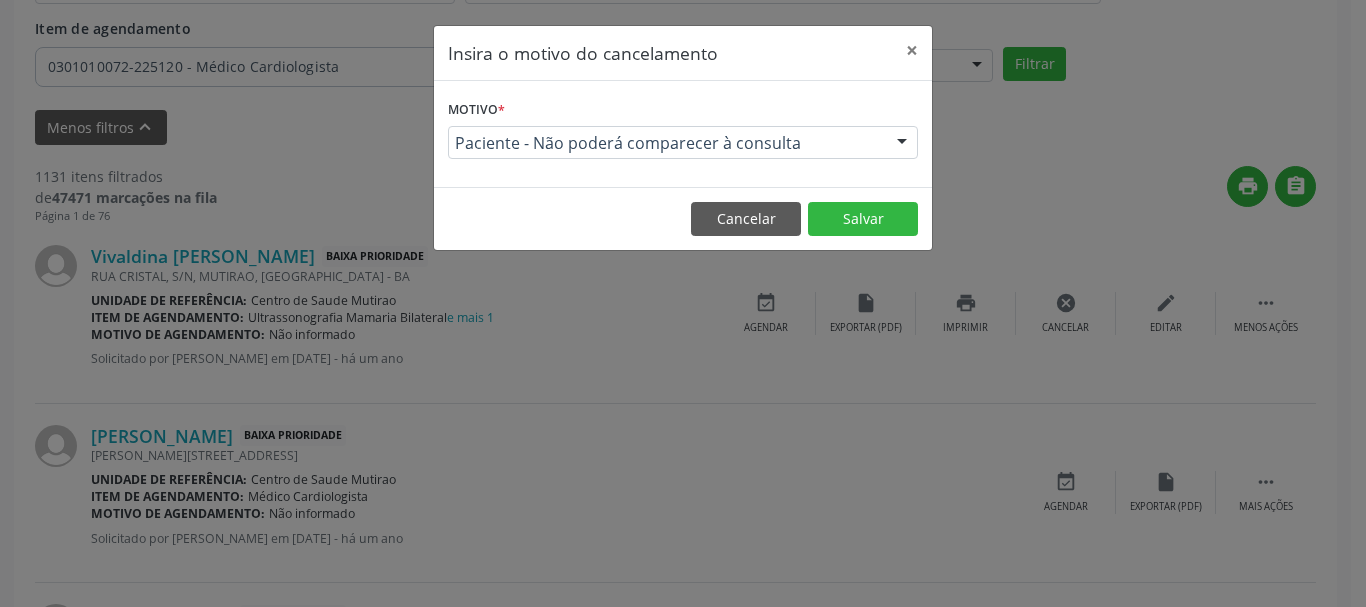 click on "Cancelar Salvar" at bounding box center [683, 218] 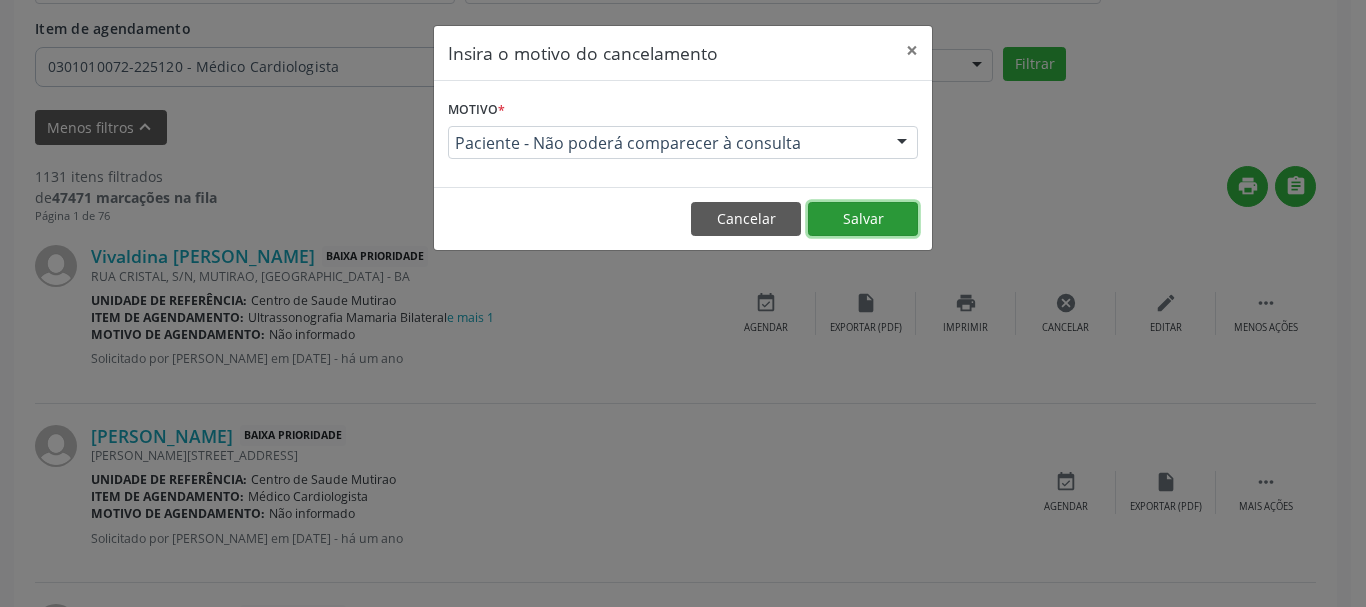 click on "Salvar" at bounding box center [863, 219] 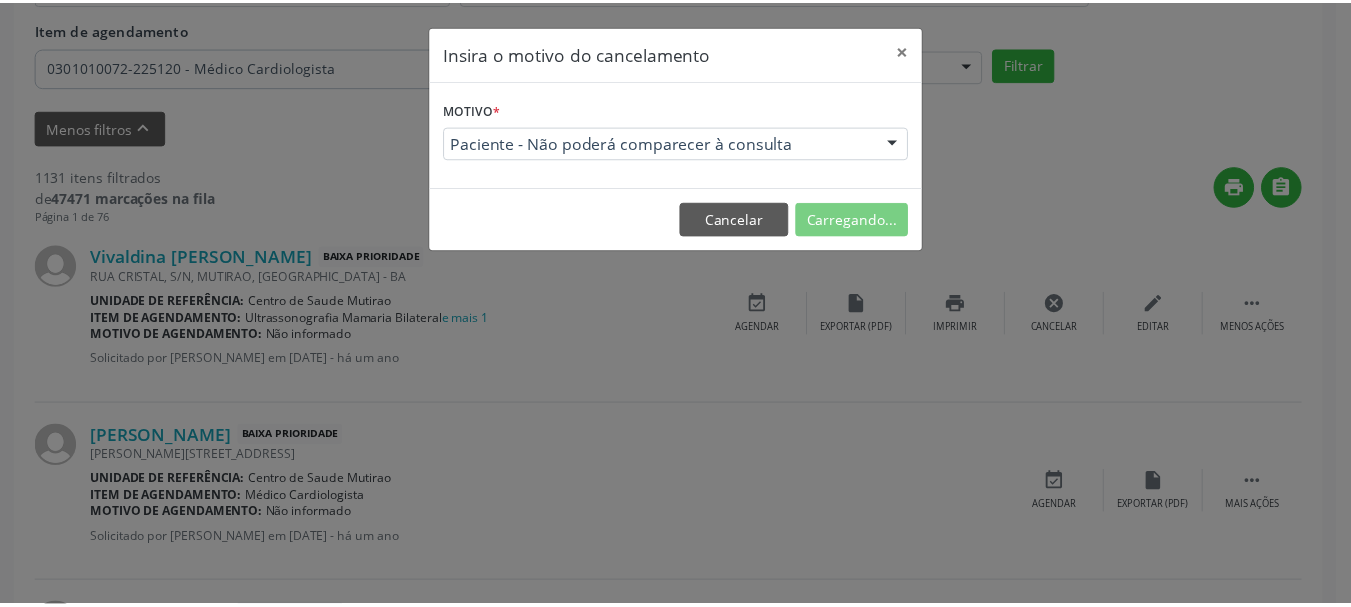 scroll, scrollTop: 238, scrollLeft: 0, axis: vertical 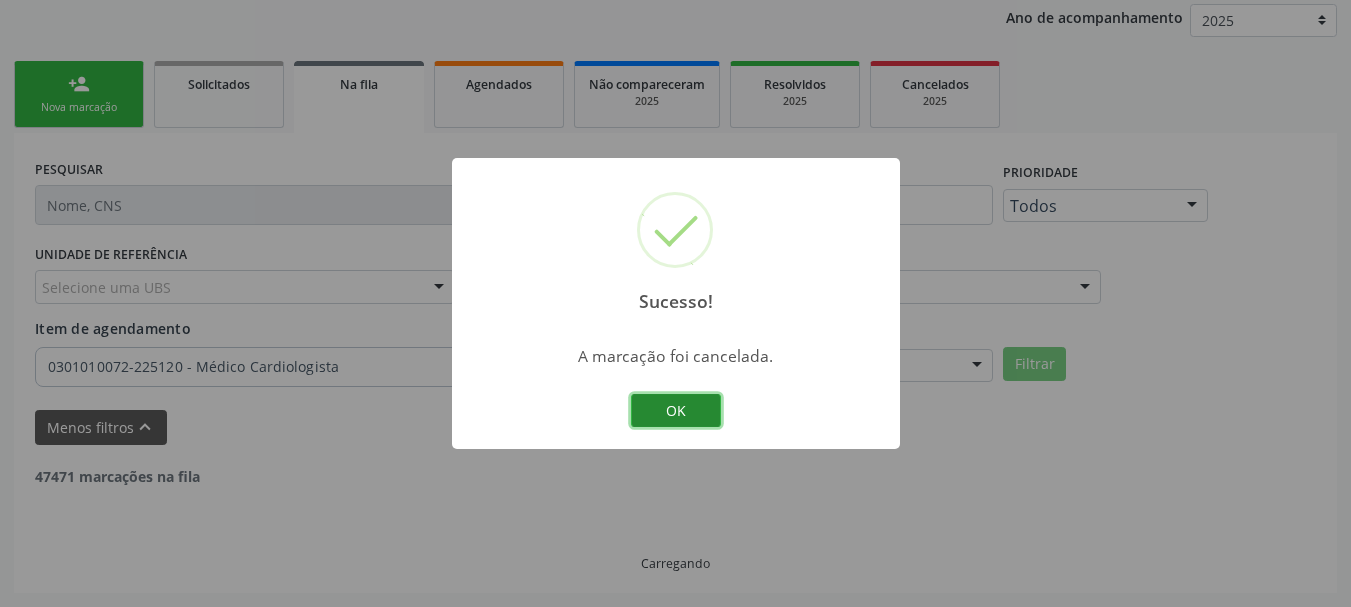 click on "OK" at bounding box center [676, 411] 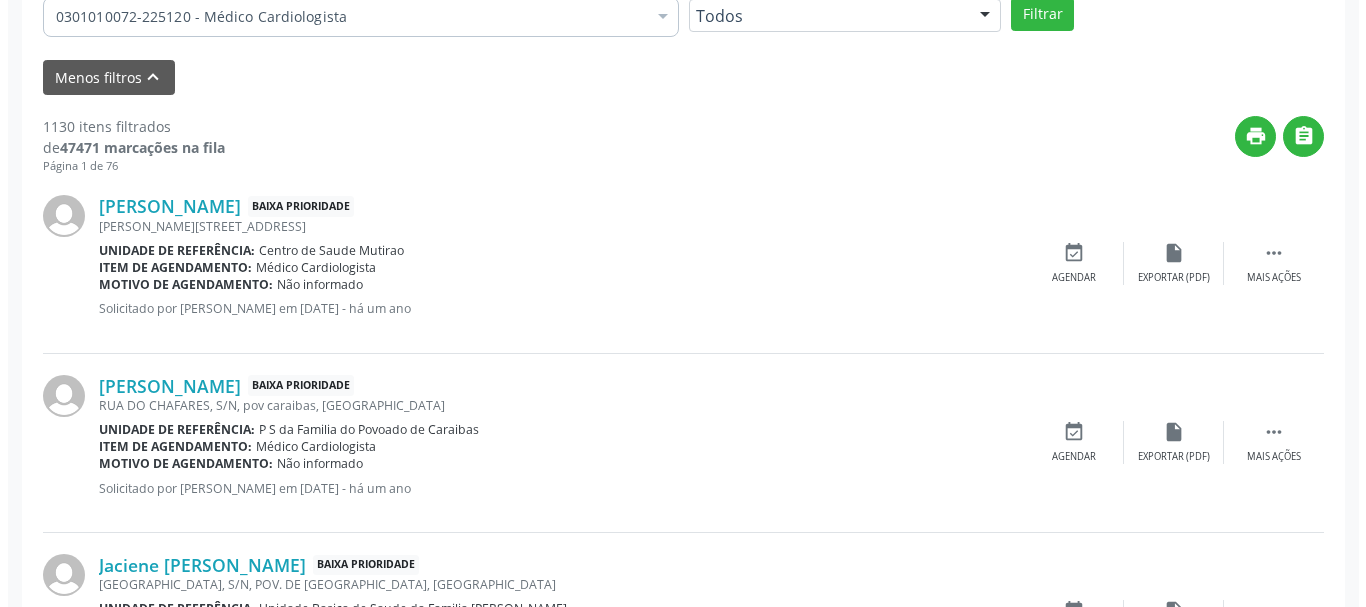 scroll, scrollTop: 638, scrollLeft: 0, axis: vertical 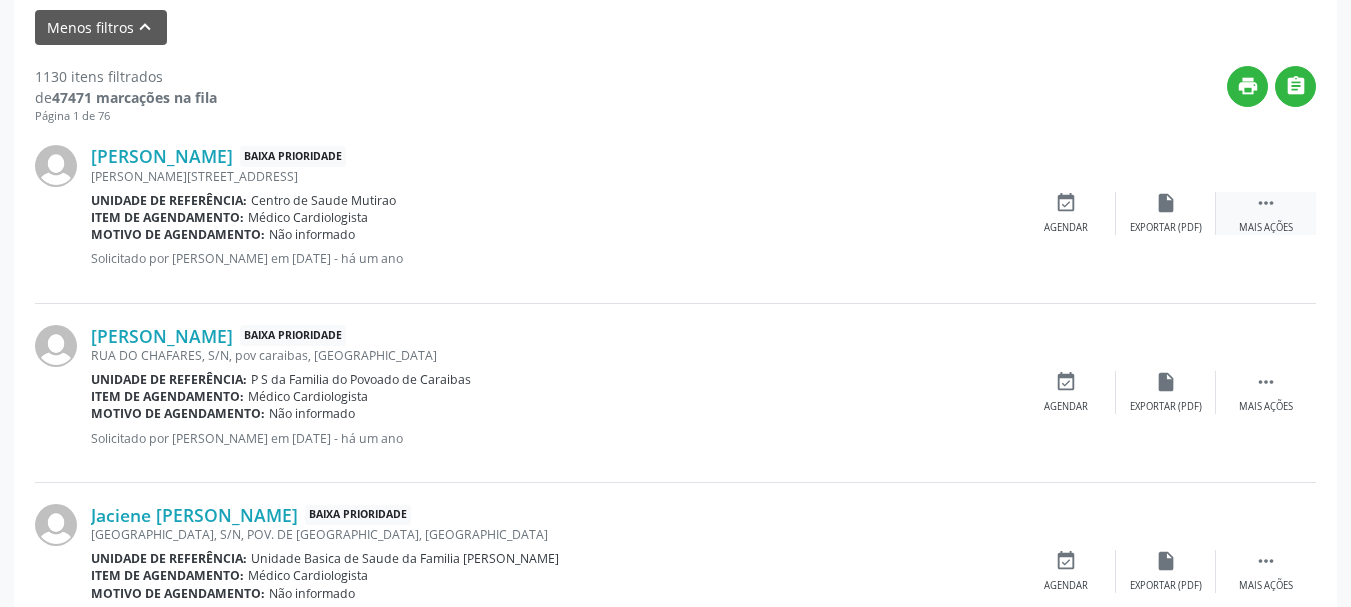 click on "Mais ações" at bounding box center [1266, 228] 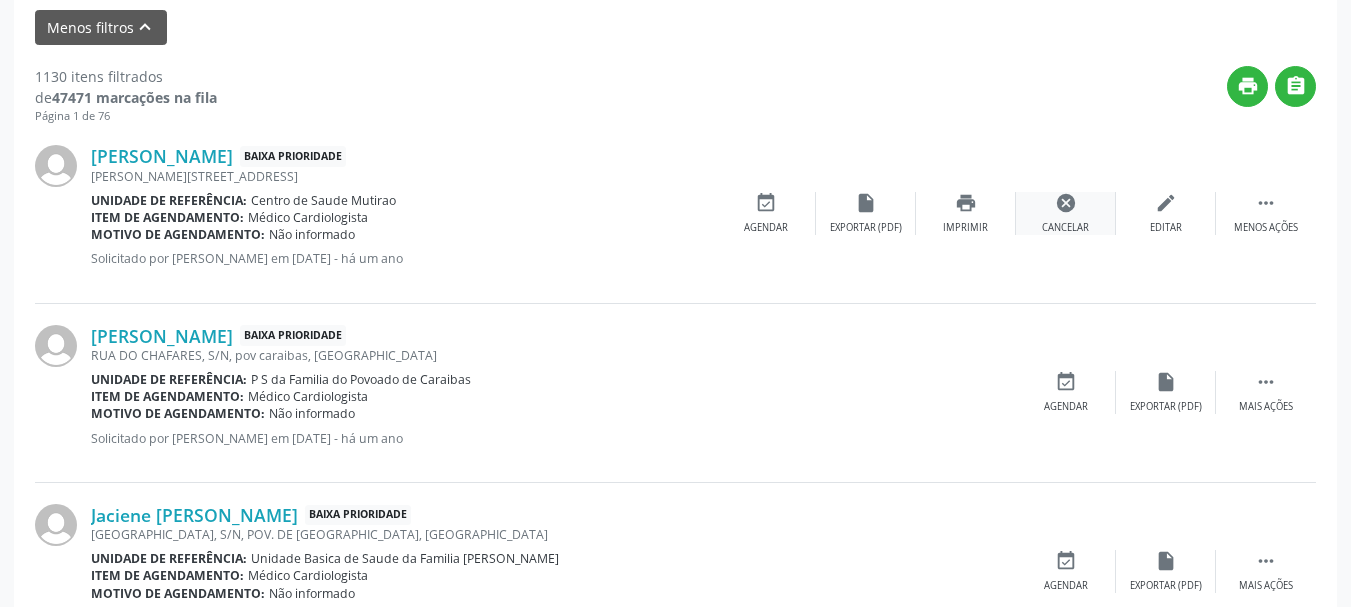 click on "cancel
Cancelar" at bounding box center (1066, 213) 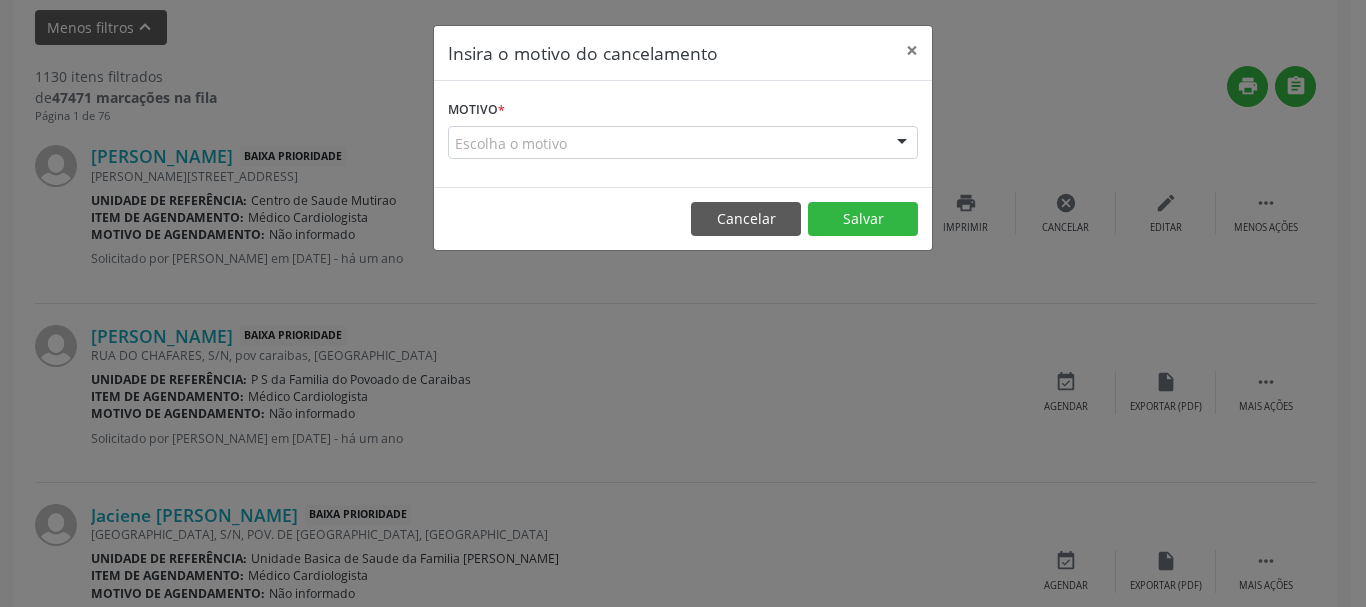 click at bounding box center (902, 144) 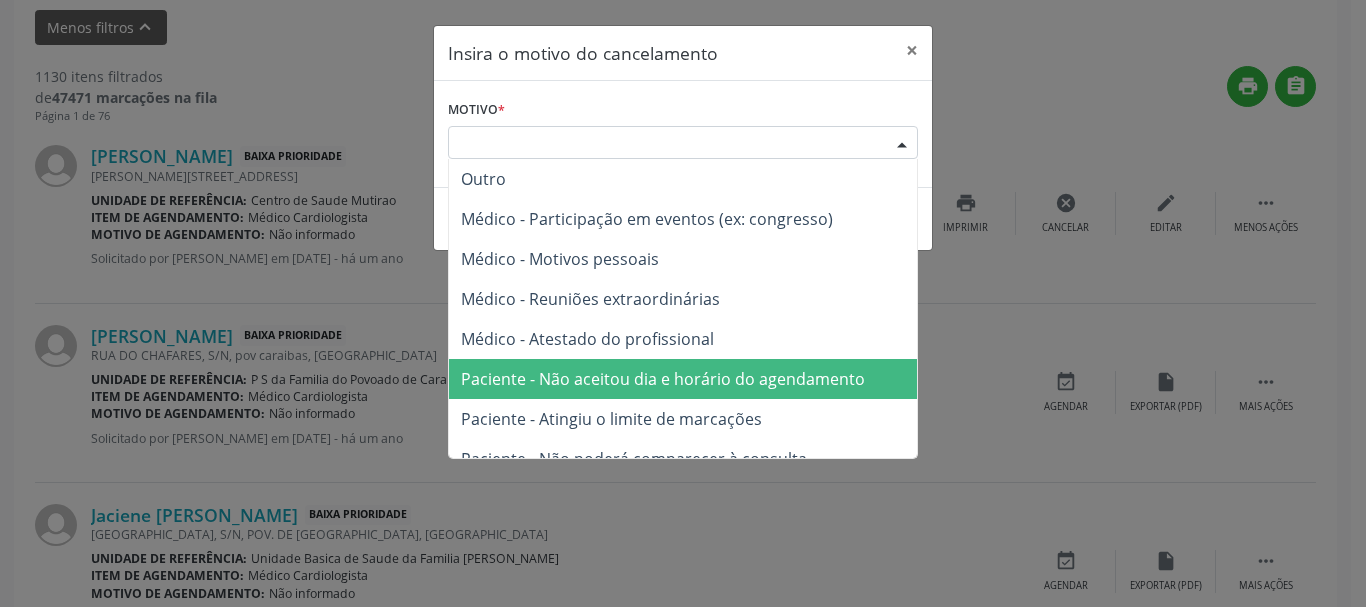 click on "Paciente - Não aceitou dia e horário do agendamento" at bounding box center [683, 379] 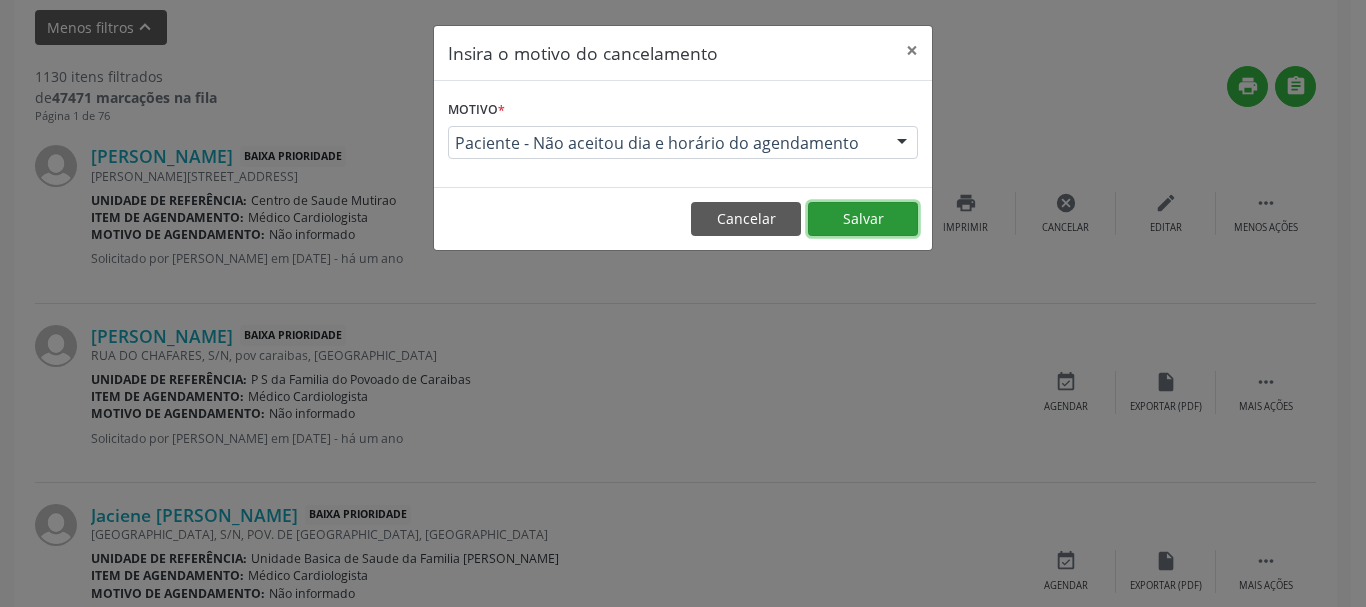 click on "Salvar" at bounding box center [863, 219] 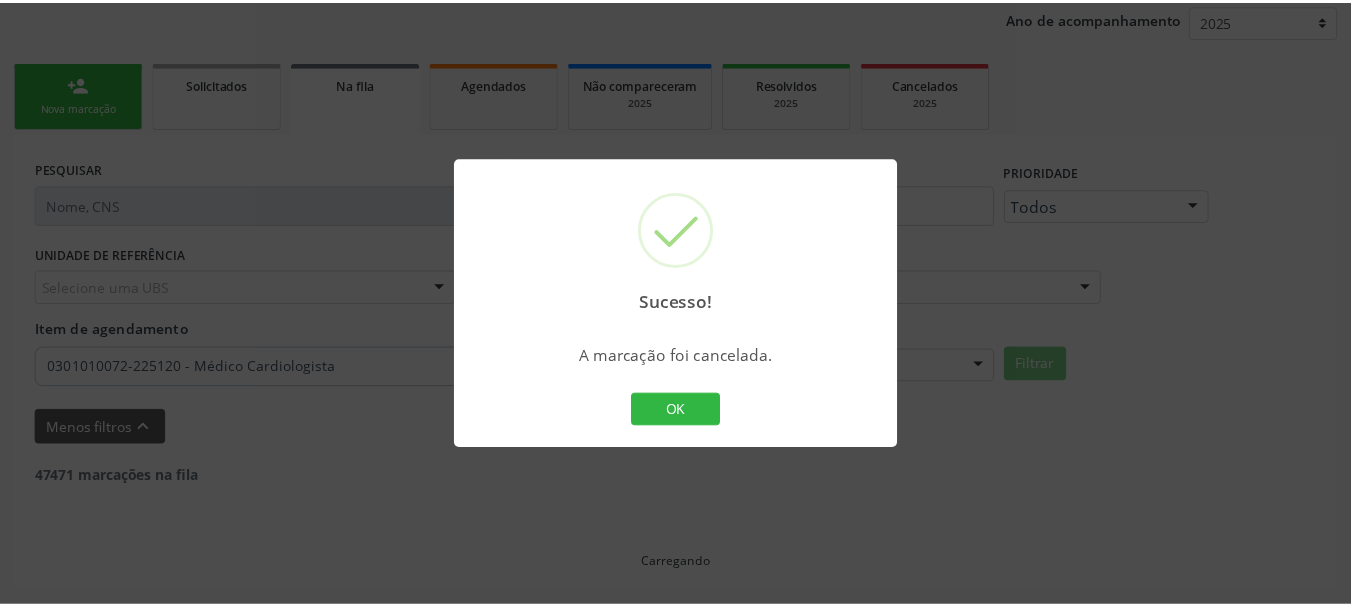 scroll, scrollTop: 238, scrollLeft: 0, axis: vertical 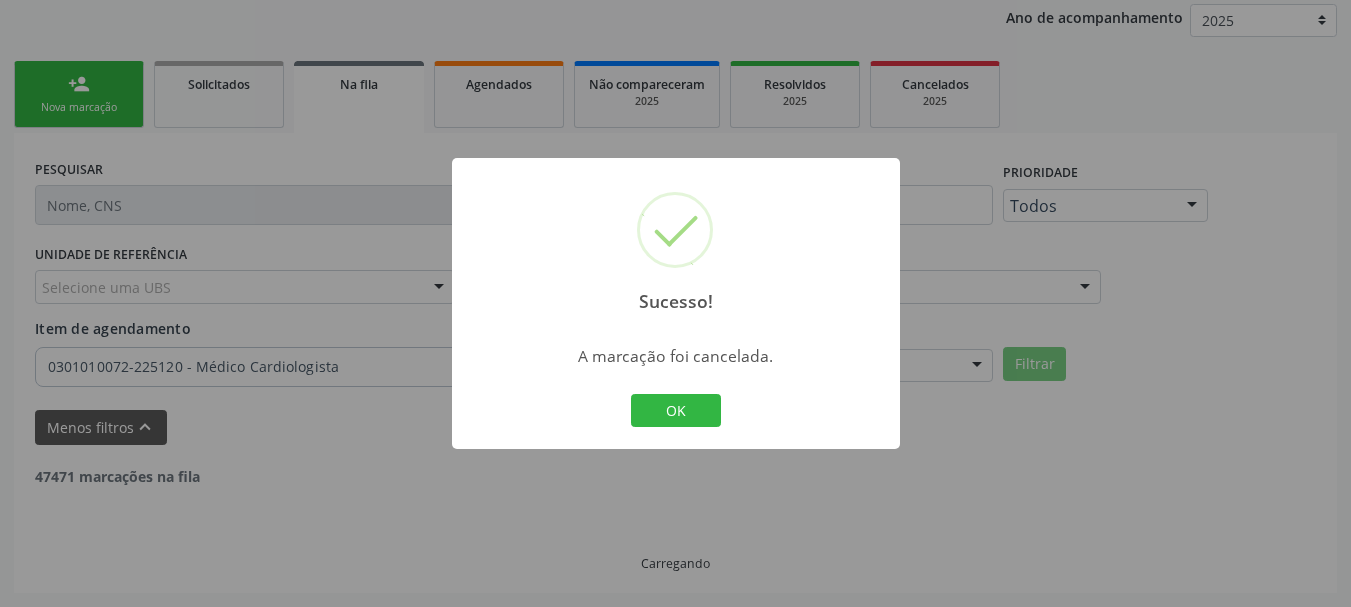 click on "Sucesso! × A marcação foi cancelada. OK Cancel" at bounding box center (676, 304) 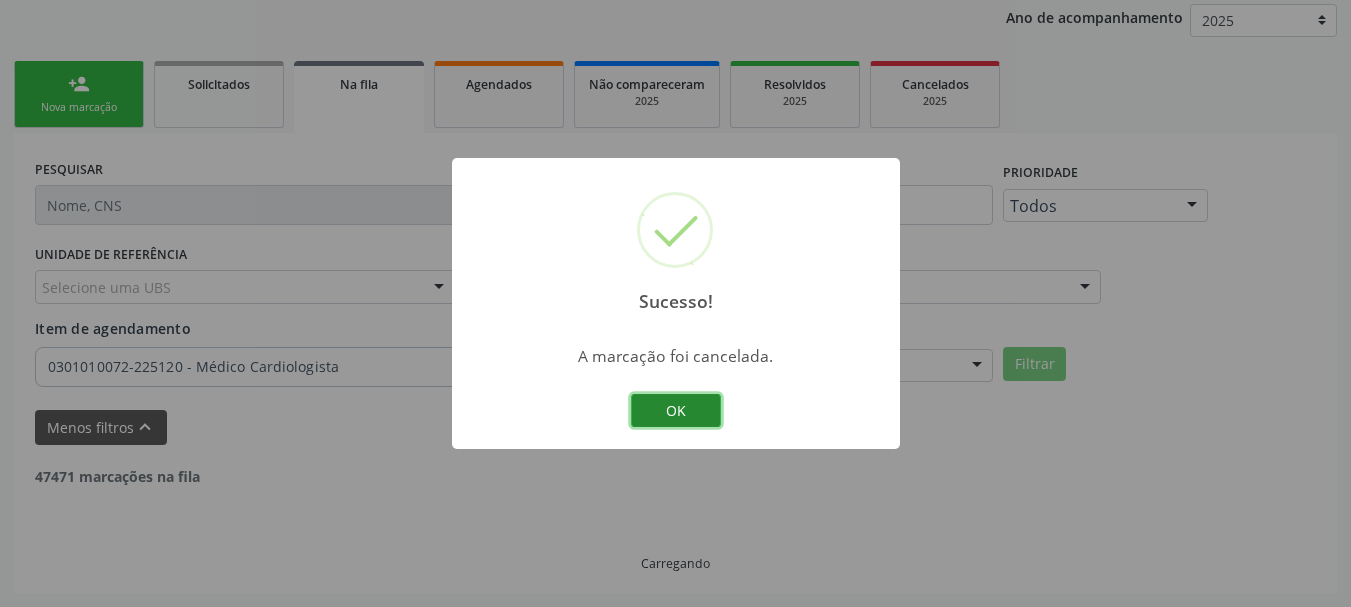 click on "OK" at bounding box center (676, 411) 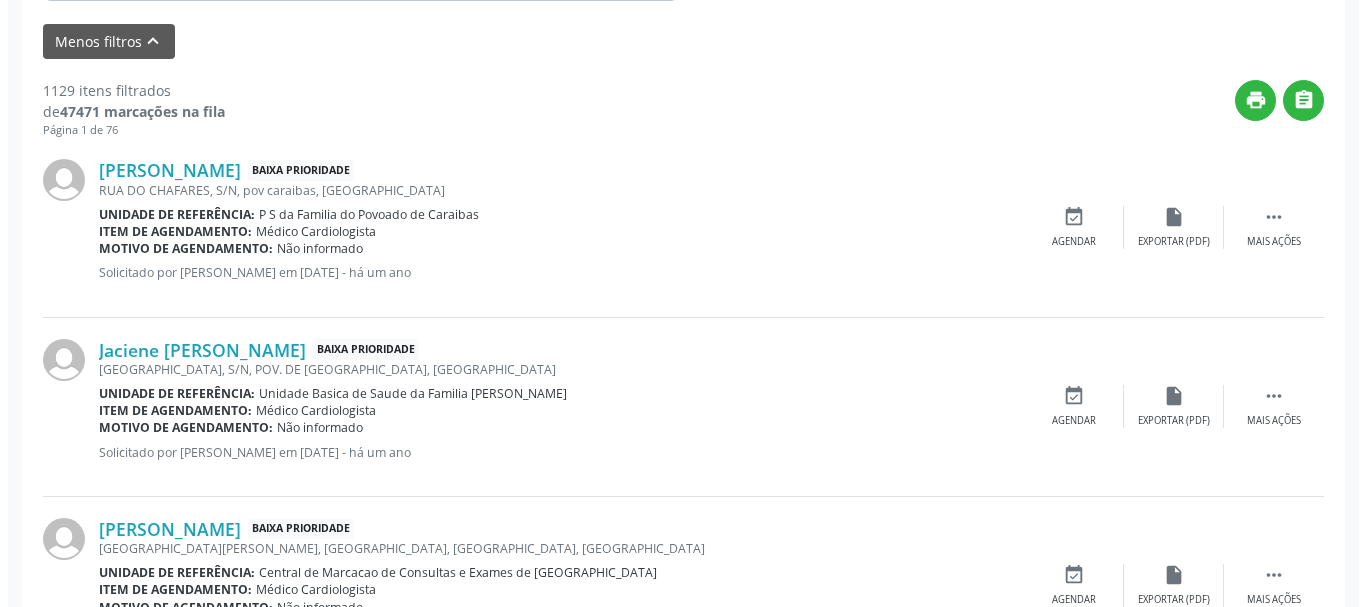 scroll, scrollTop: 638, scrollLeft: 0, axis: vertical 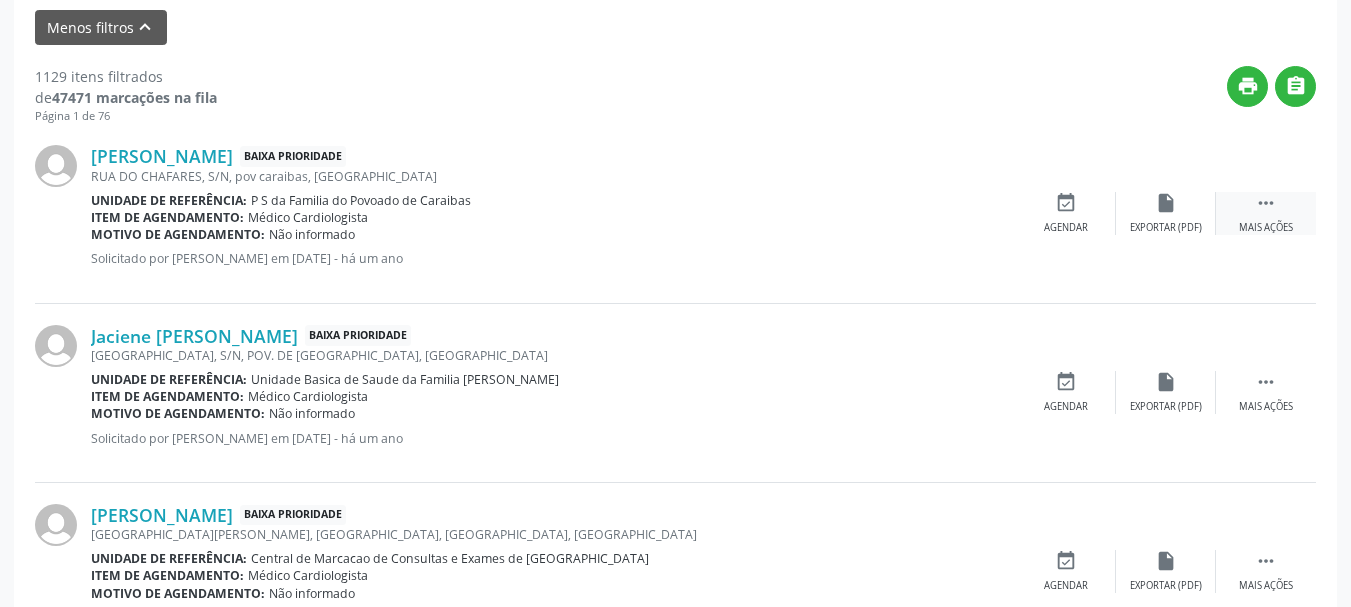 click on "
Mais ações" at bounding box center (1266, 213) 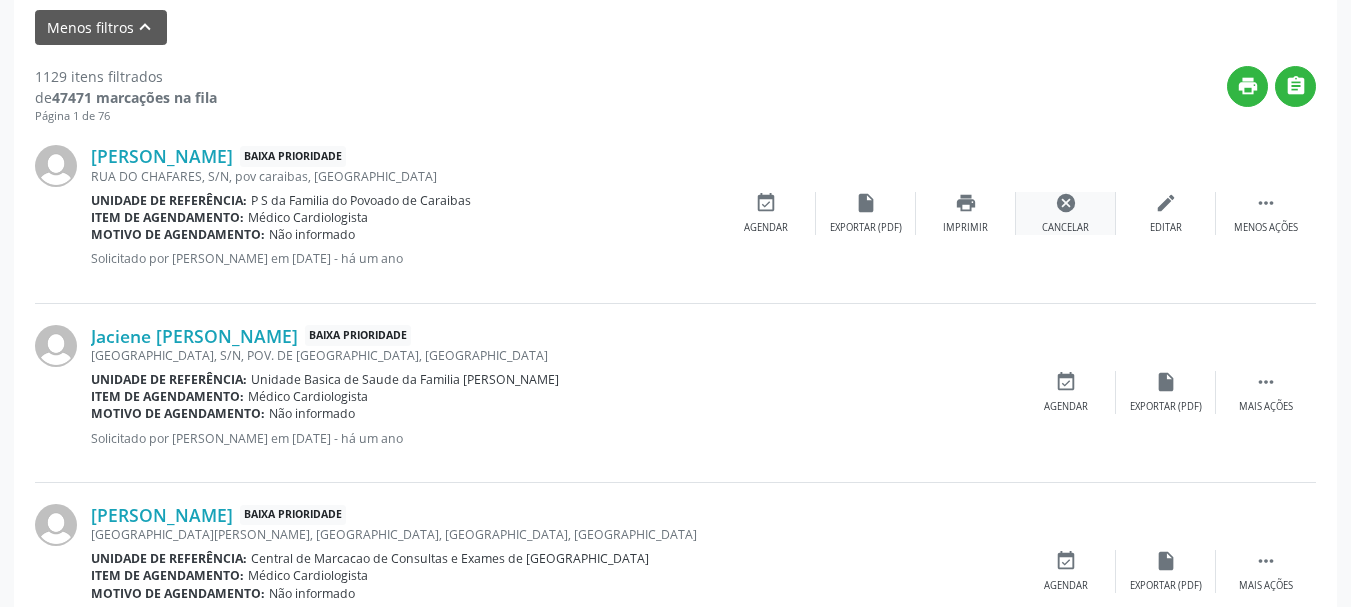 click on "cancel
Cancelar" at bounding box center (1066, 213) 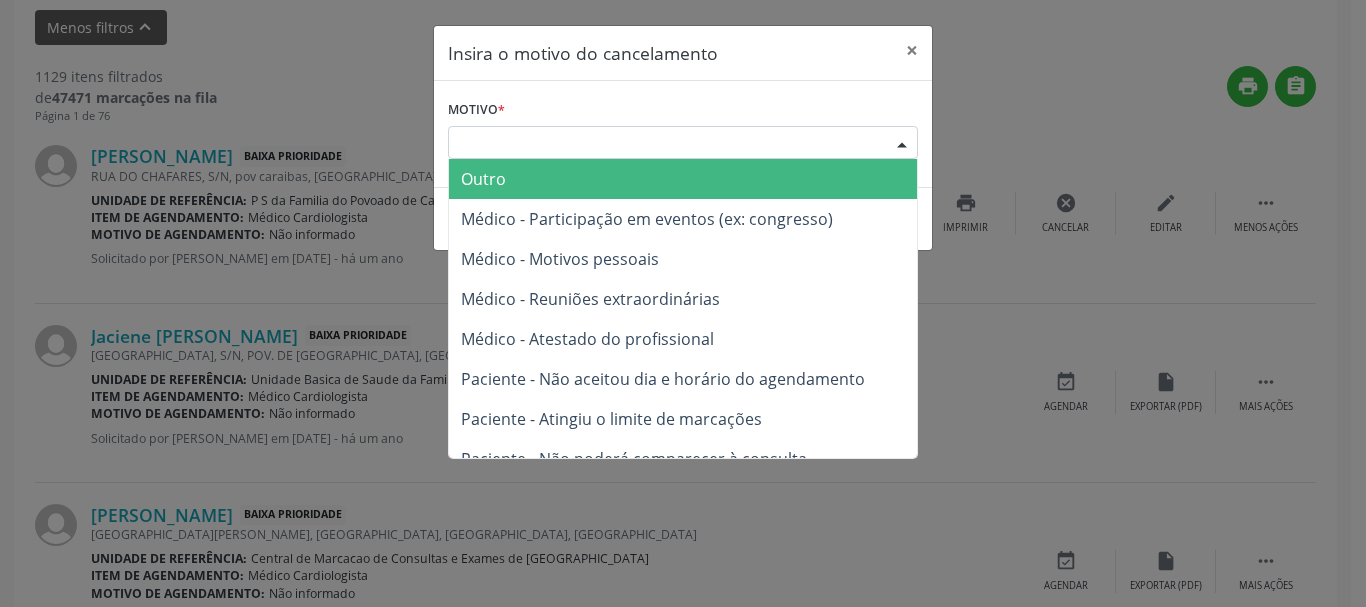 drag, startPoint x: 903, startPoint y: 137, endPoint x: 853, endPoint y: 176, distance: 63.411354 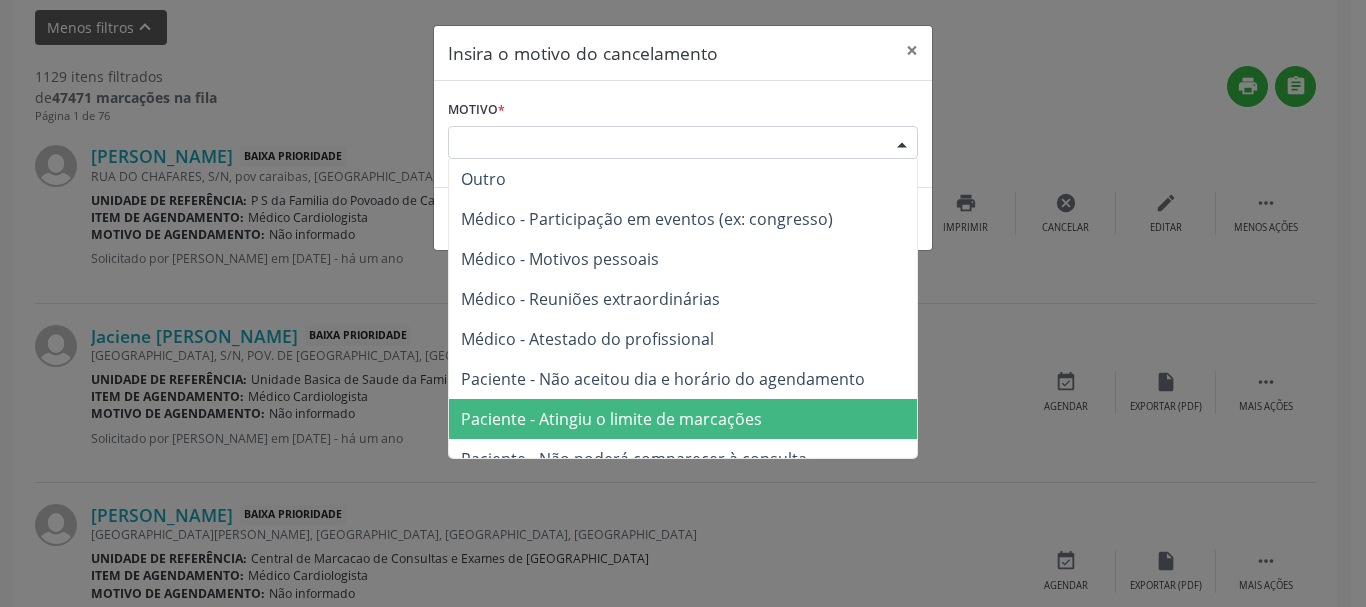 click on "Paciente - Atingiu o limite de marcações" at bounding box center (611, 419) 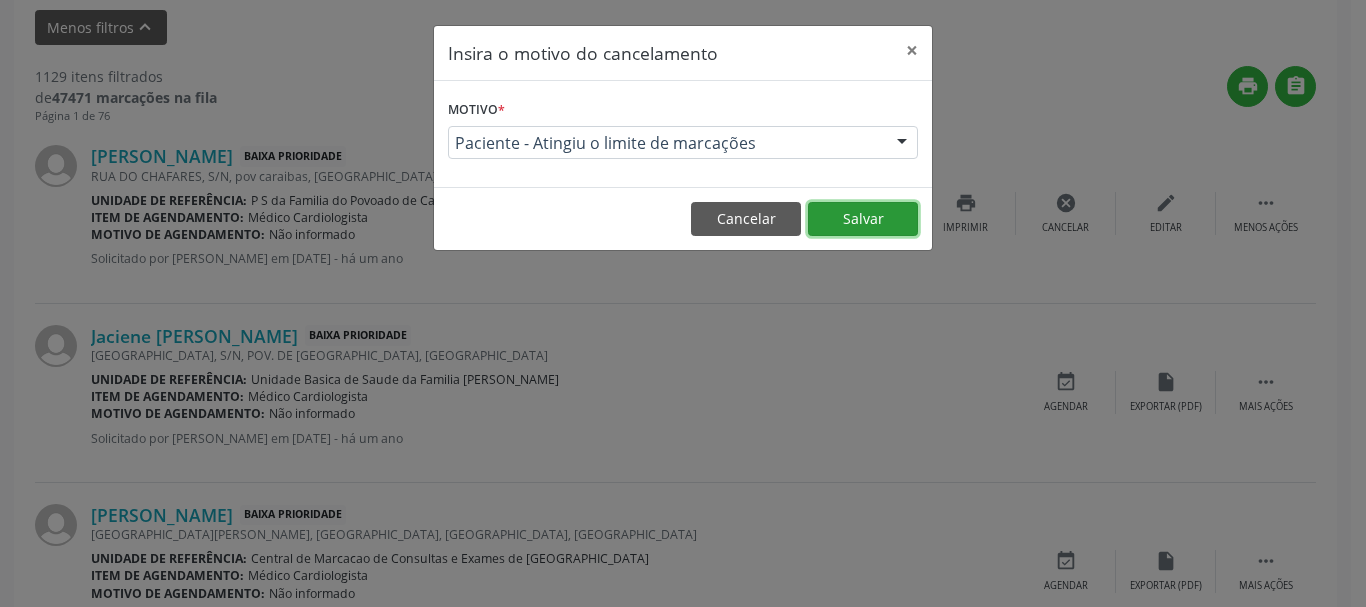 click on "Salvar" at bounding box center [863, 219] 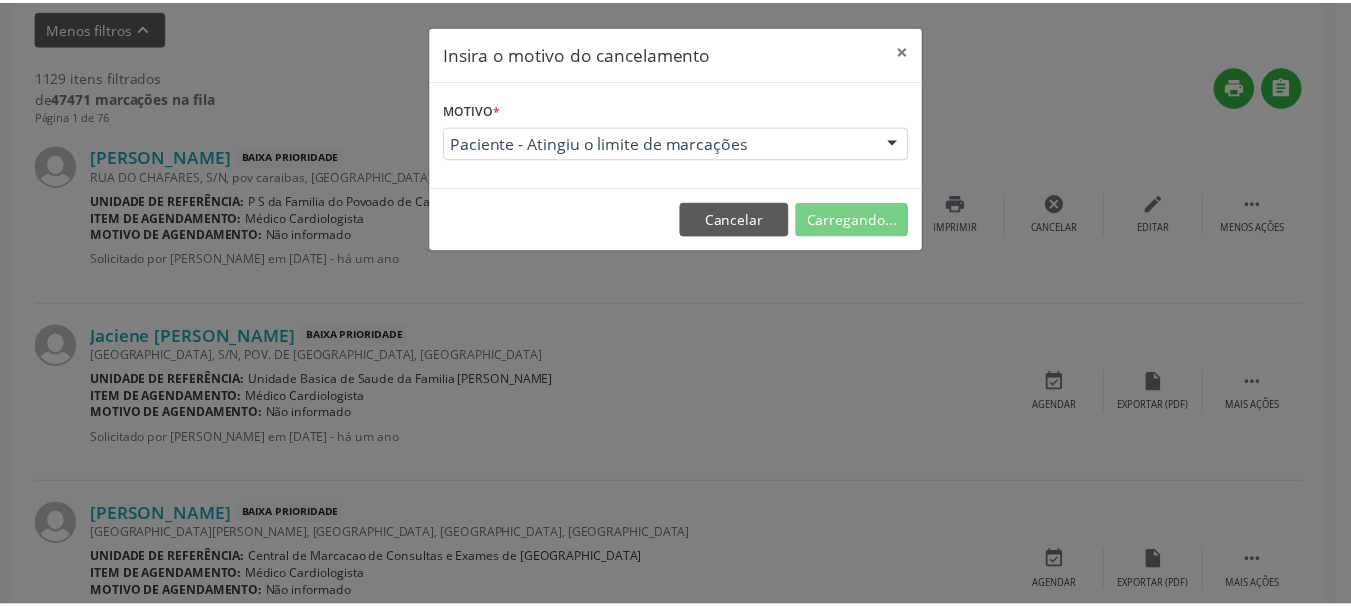 scroll, scrollTop: 238, scrollLeft: 0, axis: vertical 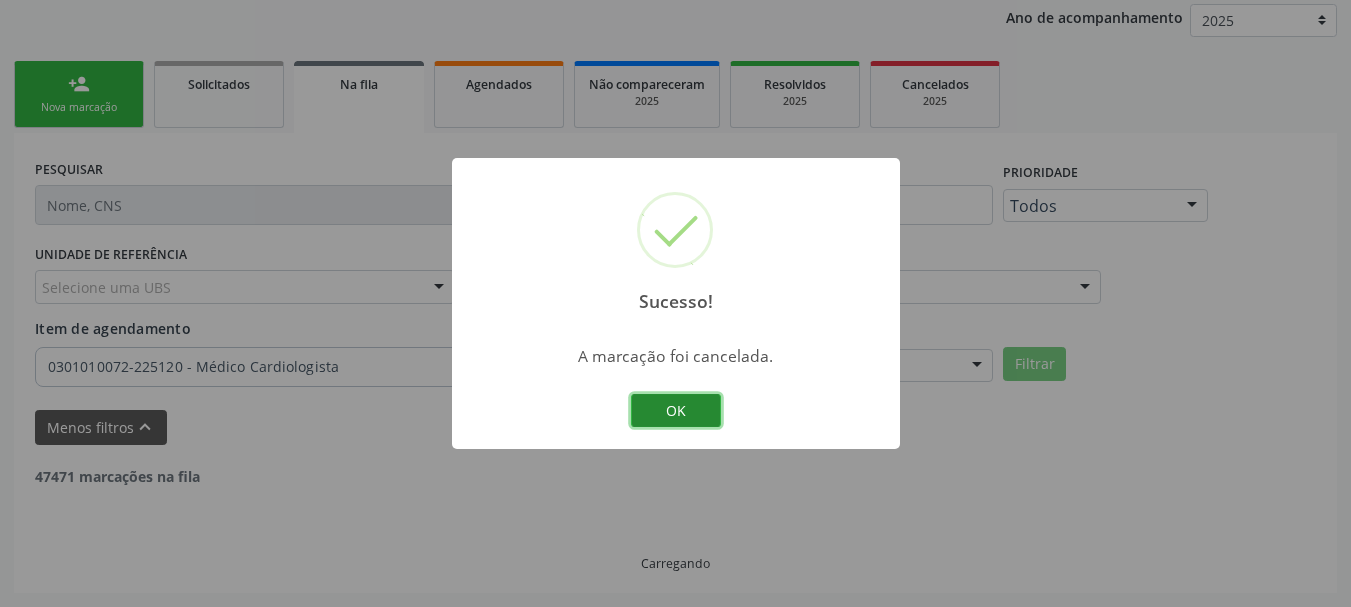 click on "OK" at bounding box center (676, 411) 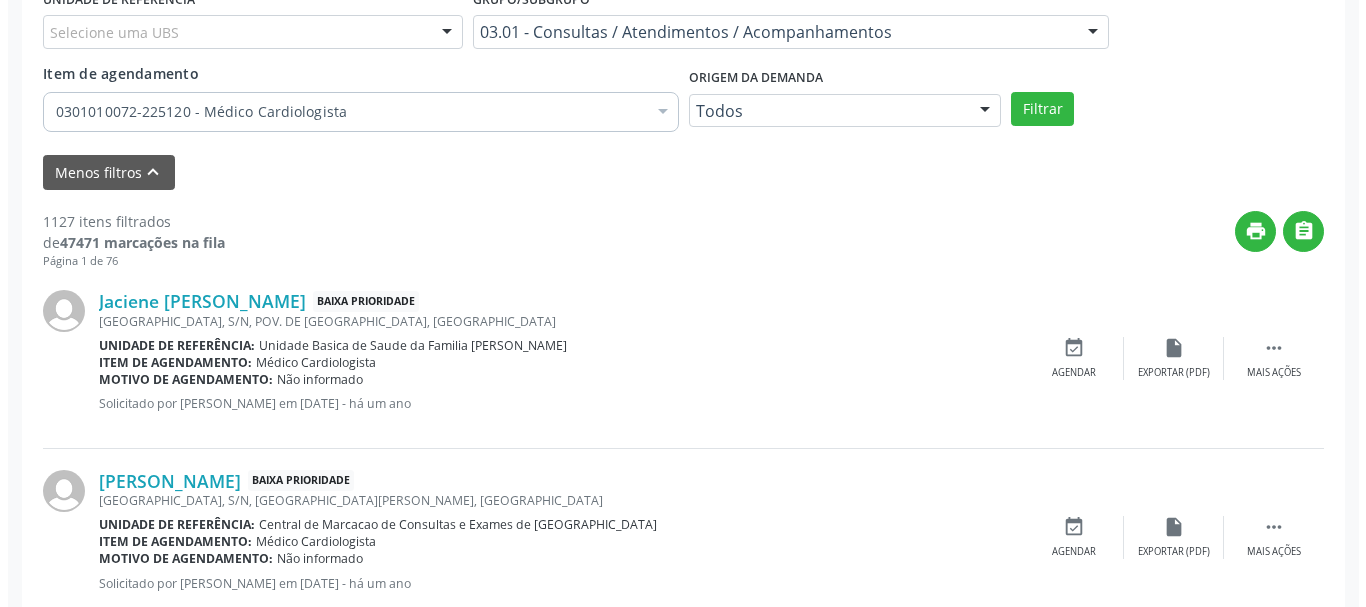 scroll, scrollTop: 638, scrollLeft: 0, axis: vertical 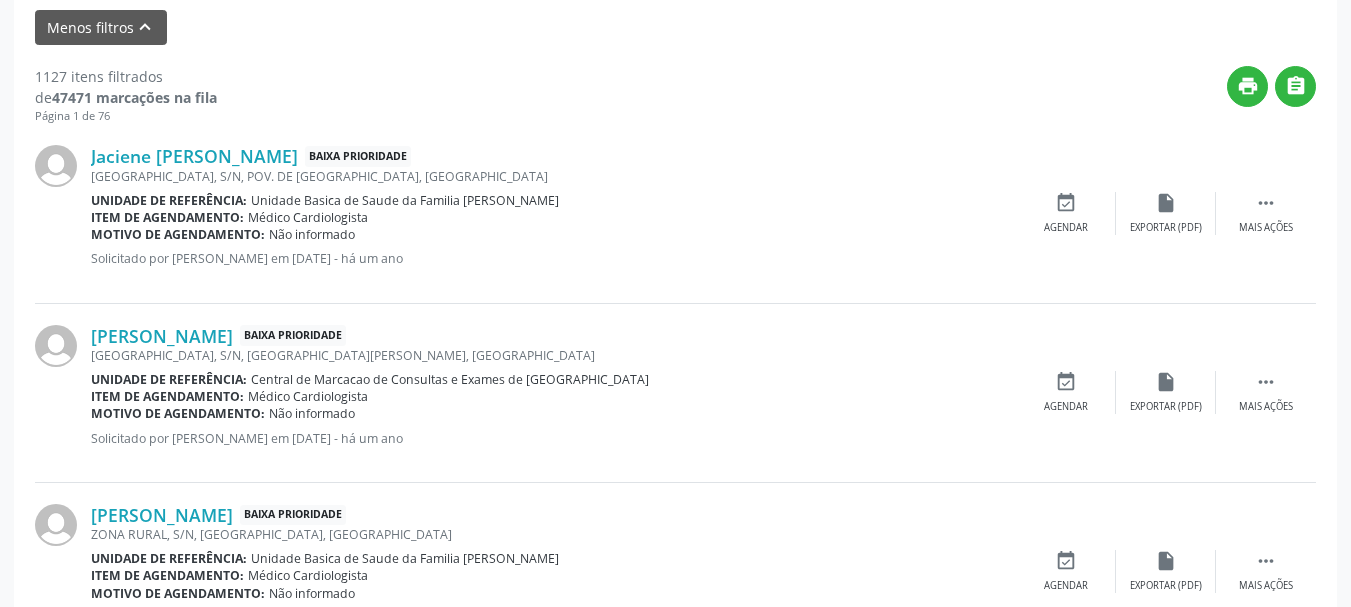 click on "Jaciene Ferreira dos Santos Batista
Baixa Prioridade
rua bela vista, S/N, POV. DE POÇOS, Campo Formoso - BA
Unidade de referência:
Unidade Basica de Saude da Familia Maninho Ferreira
Item de agendamento:
Médico Cardiologista
Motivo de agendamento:
Não informado
Solicitado por Eliana da Silva Araujo em 27/08/2024 - há um ano

Mais ações
insert_drive_file
Exportar (PDF)
event_available
Agendar" at bounding box center [675, 213] 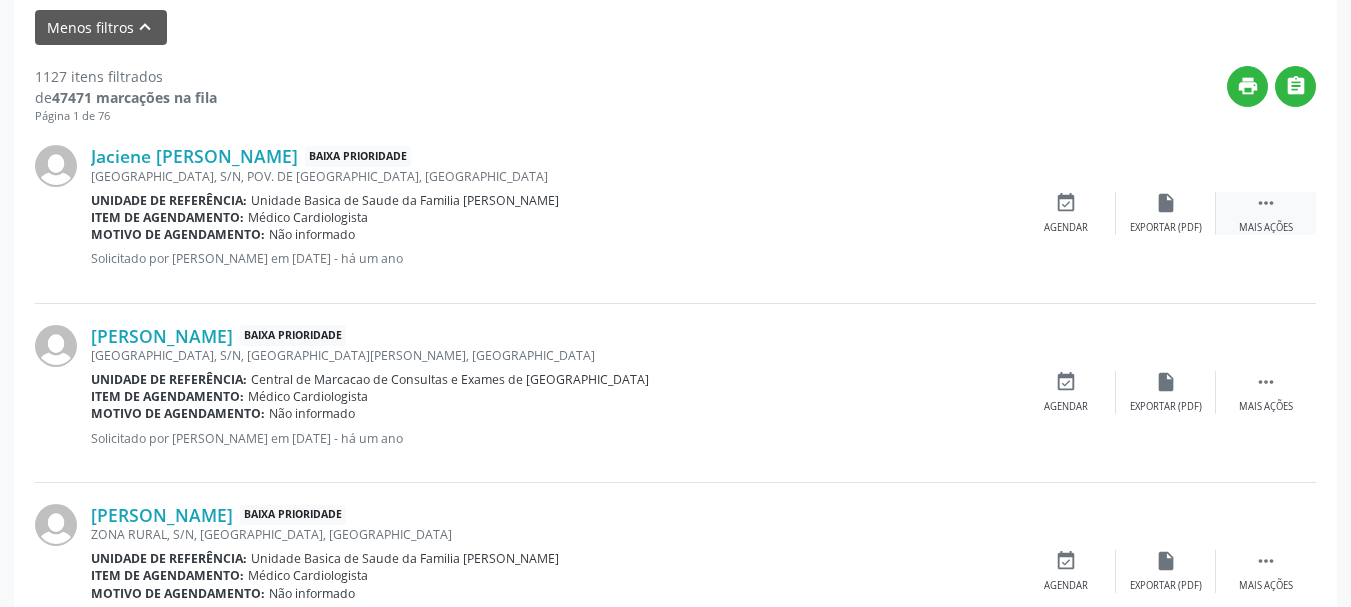 click on "" at bounding box center [1266, 203] 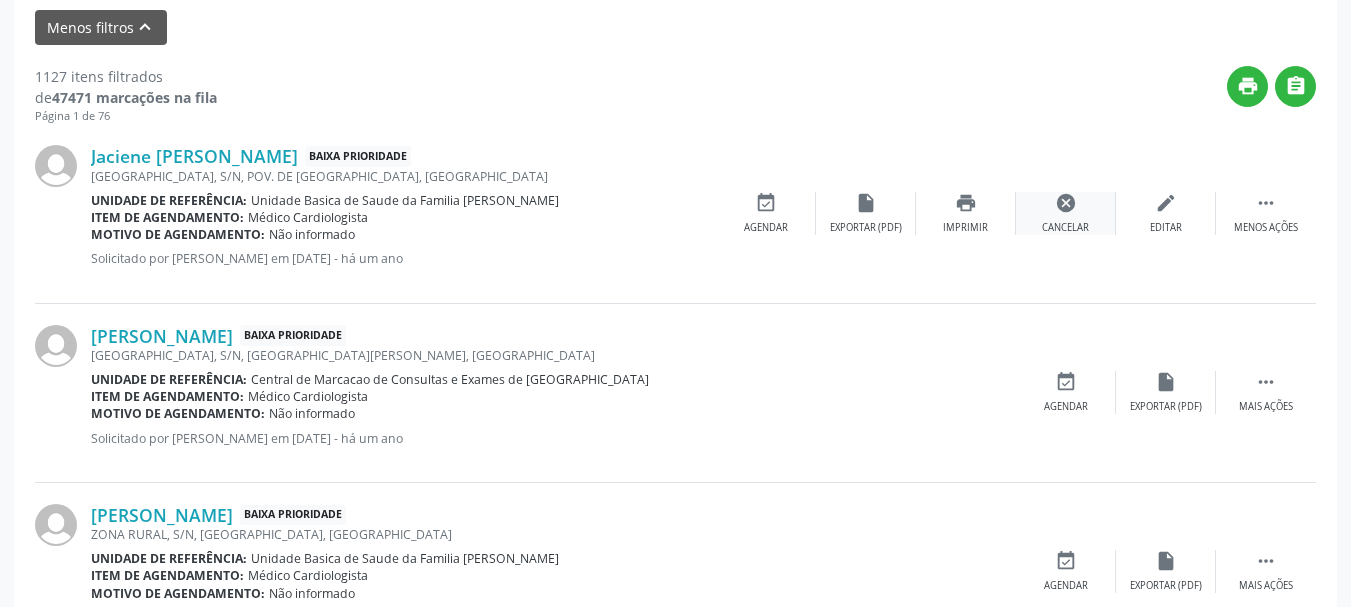 click on "cancel
Cancelar" at bounding box center (1066, 213) 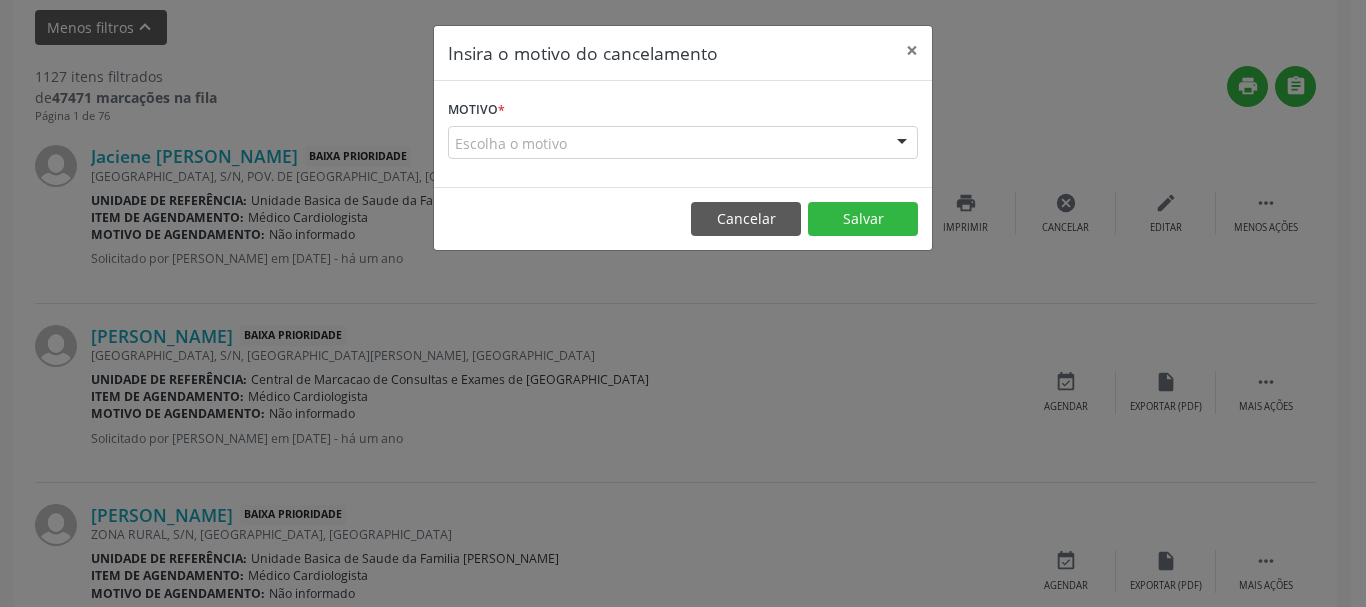 click on "Escolha o motivo
Outro   Médico - Participação em eventos (ex: congresso)   Médico - Motivos pessoais   Médico - Reuniões extraordinárias   Médico - Atestado do profissional   Paciente - Não aceitou dia e horário do agendamento   Paciente - Atingiu o limite de marcações   Paciente - Não poderá comparecer à consulta   Paciente - Não aceitou médico ou especialidade   Médico - Sem vaga disponível
Nenhum resultado encontrado para: "   "
Não há nenhuma opção para ser exibida." at bounding box center (683, 143) 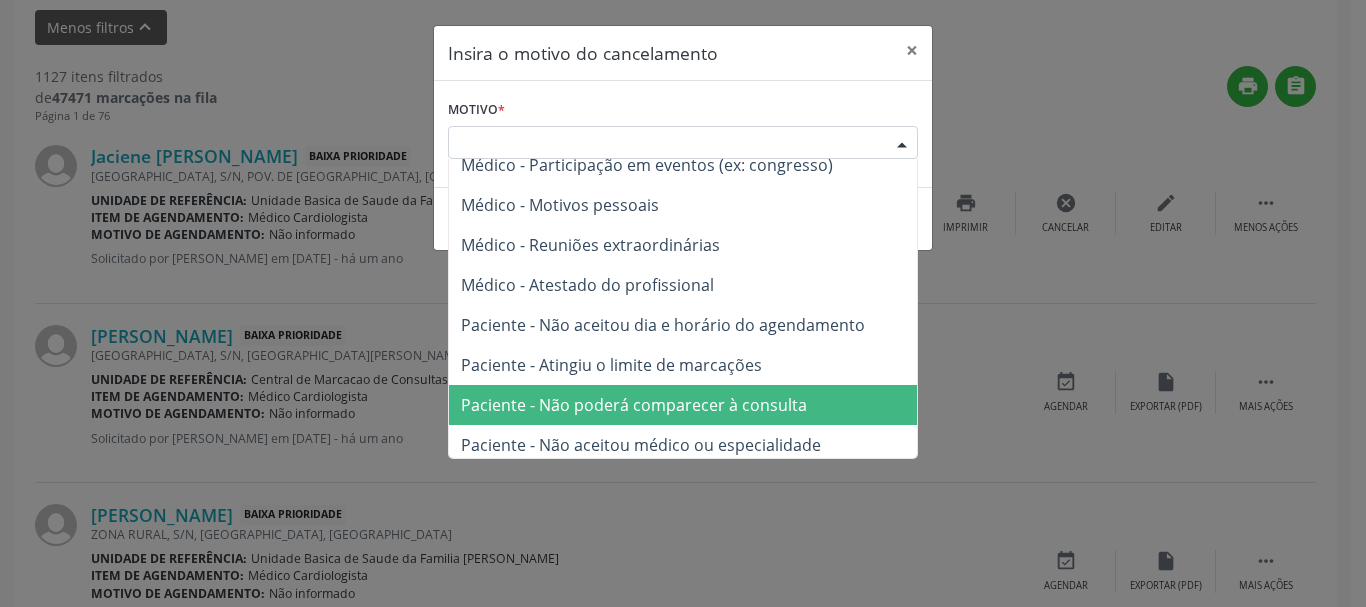 scroll, scrollTop: 101, scrollLeft: 0, axis: vertical 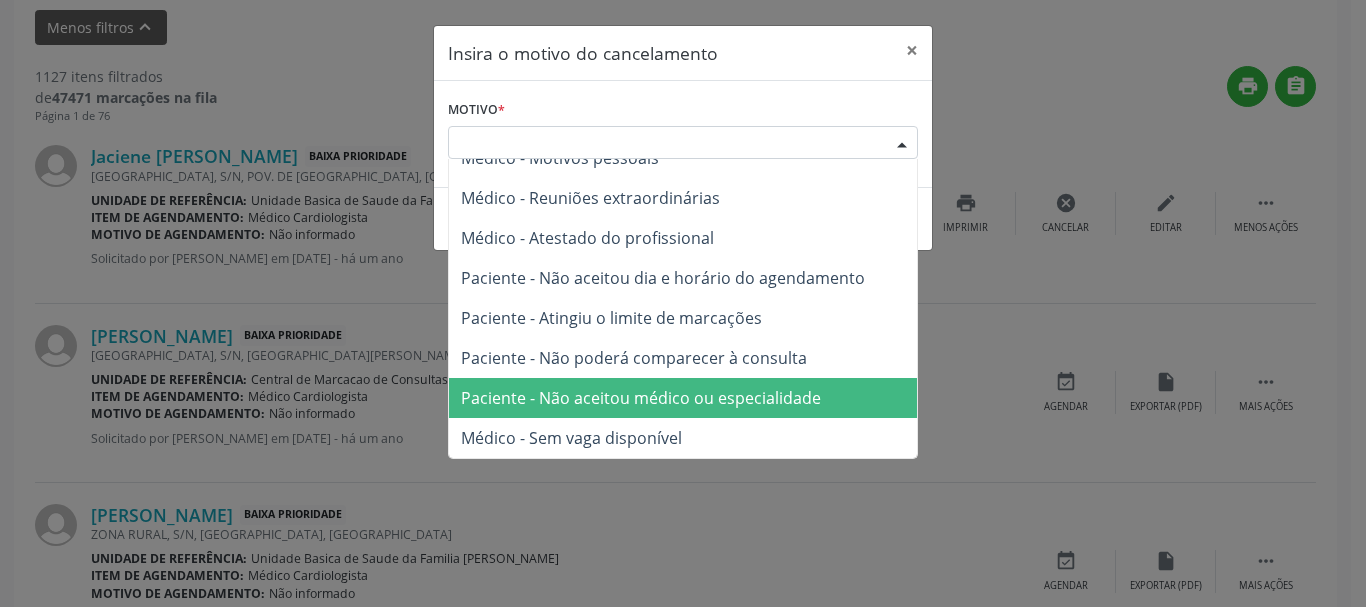 click on "Paciente - Não aceitou médico ou especialidade" at bounding box center [683, 398] 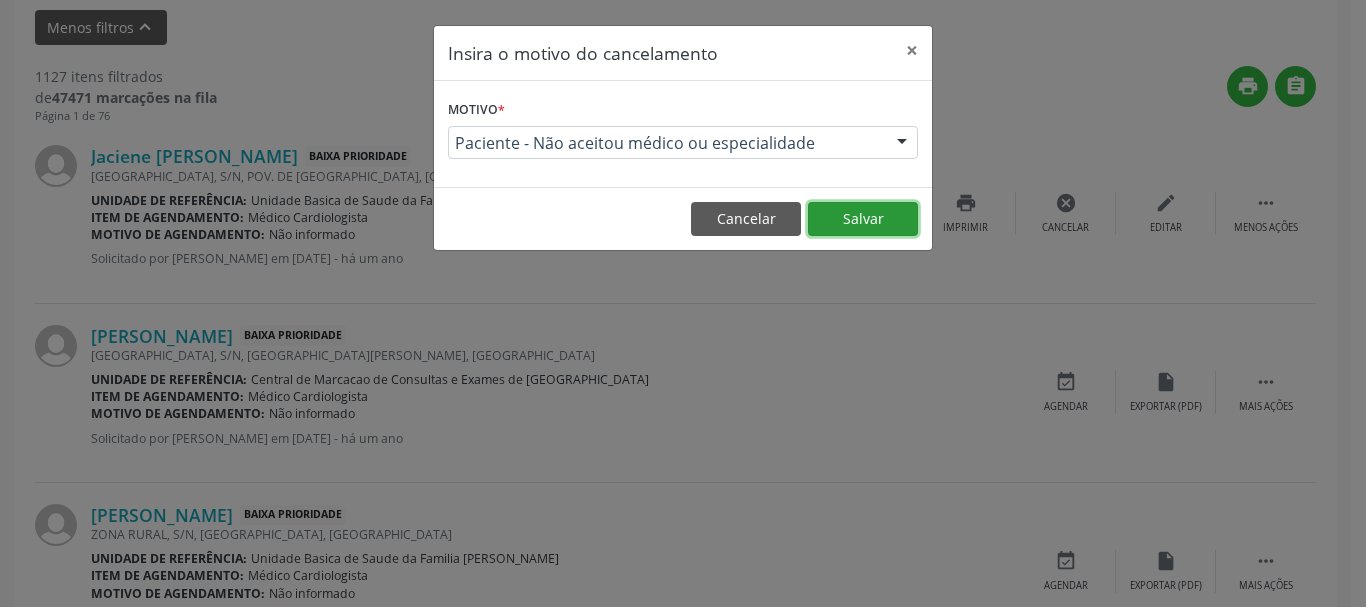 click on "Salvar" at bounding box center (863, 219) 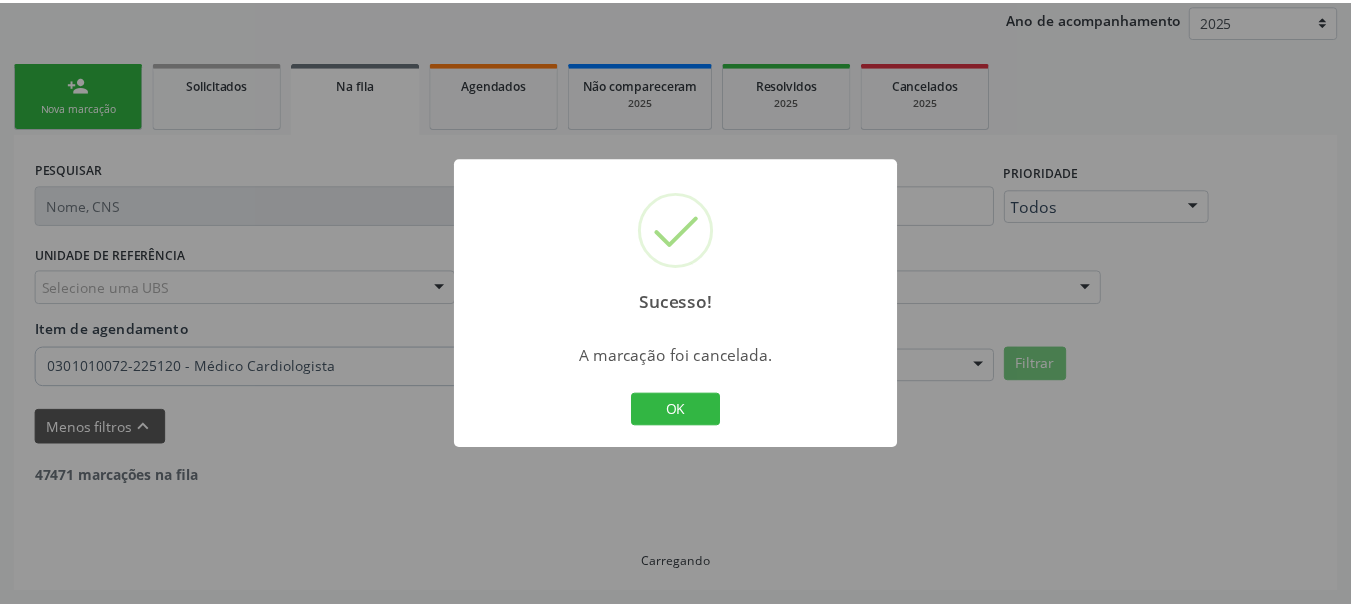 scroll, scrollTop: 238, scrollLeft: 0, axis: vertical 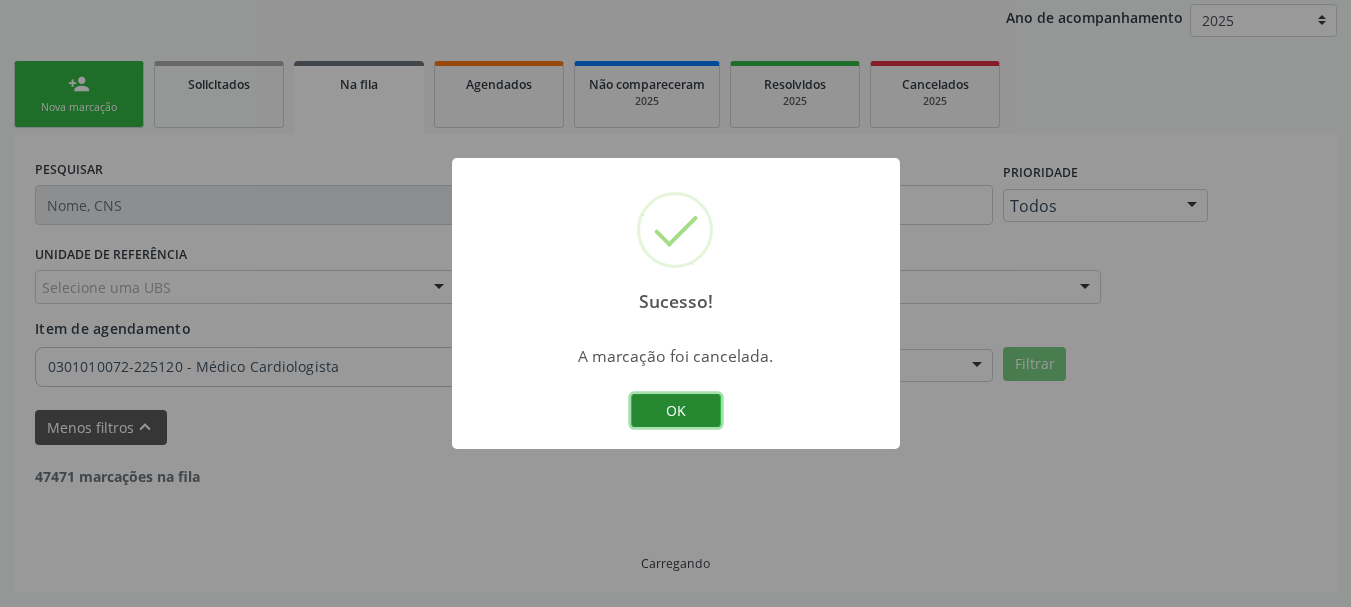 click on "OK" at bounding box center (676, 411) 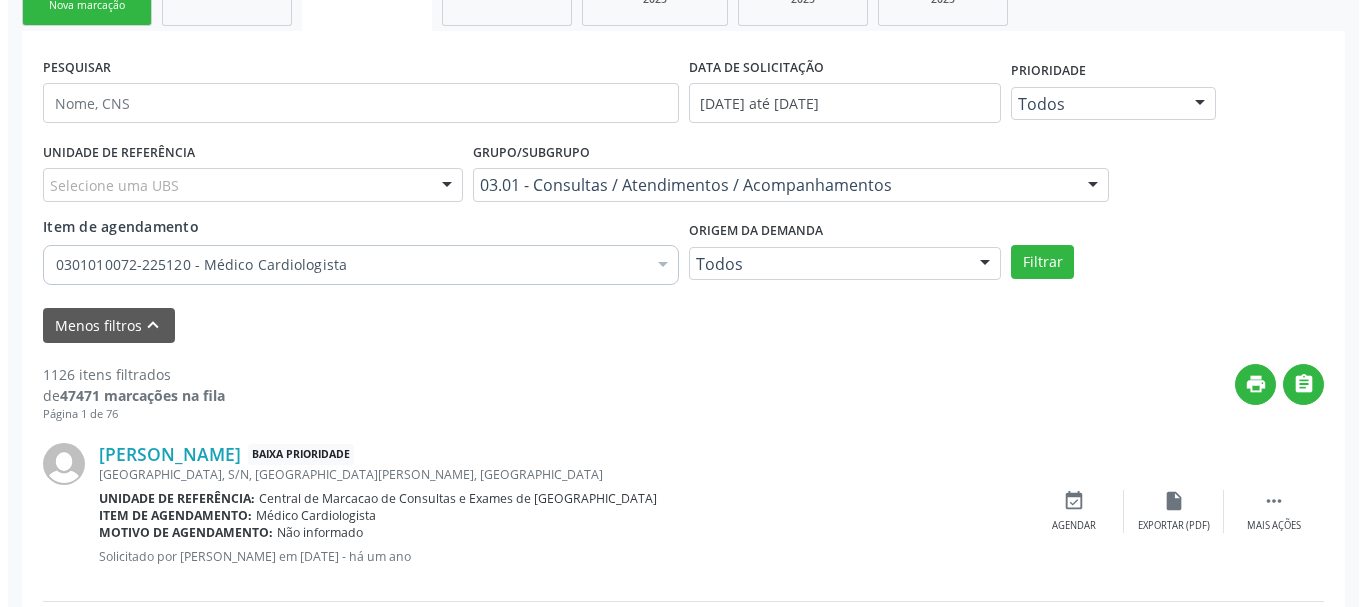 scroll, scrollTop: 638, scrollLeft: 0, axis: vertical 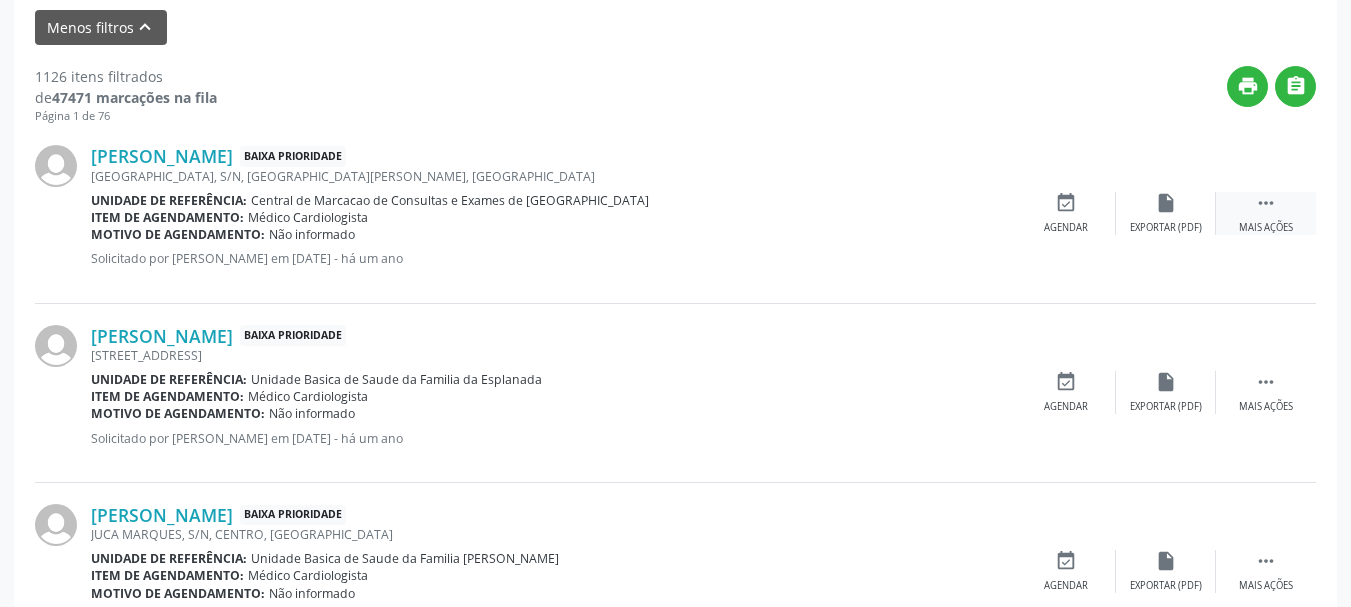 click on "
Mais ações" at bounding box center [1266, 213] 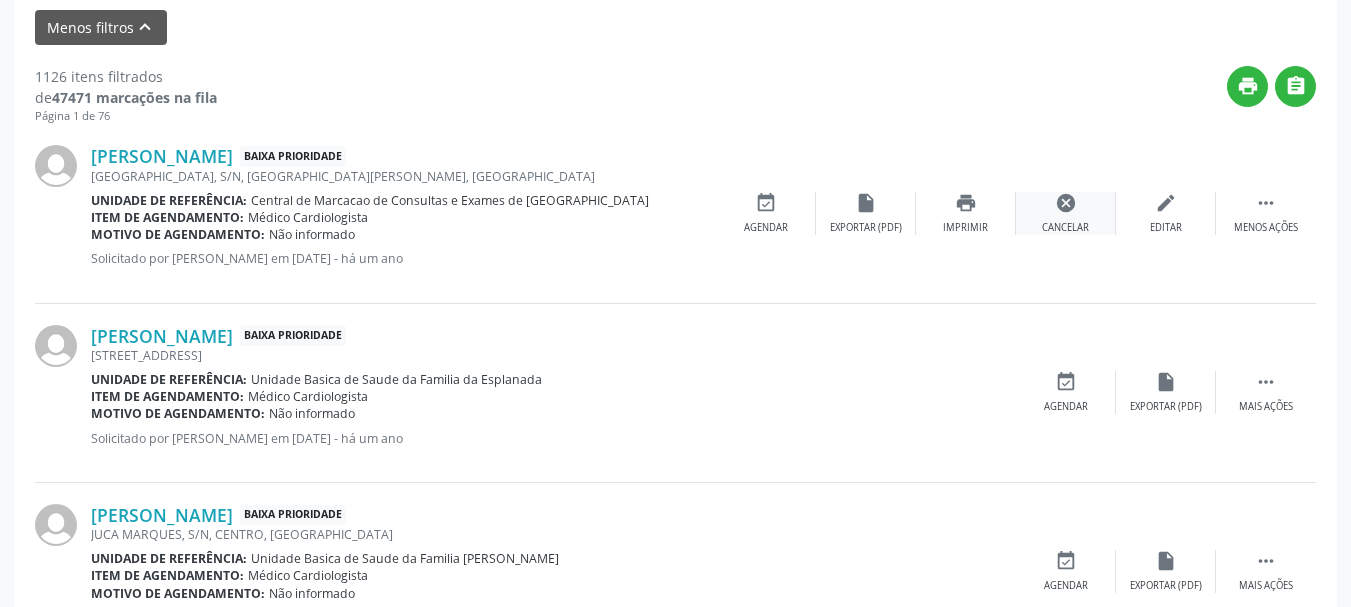 click on "Cancelar" at bounding box center (1065, 228) 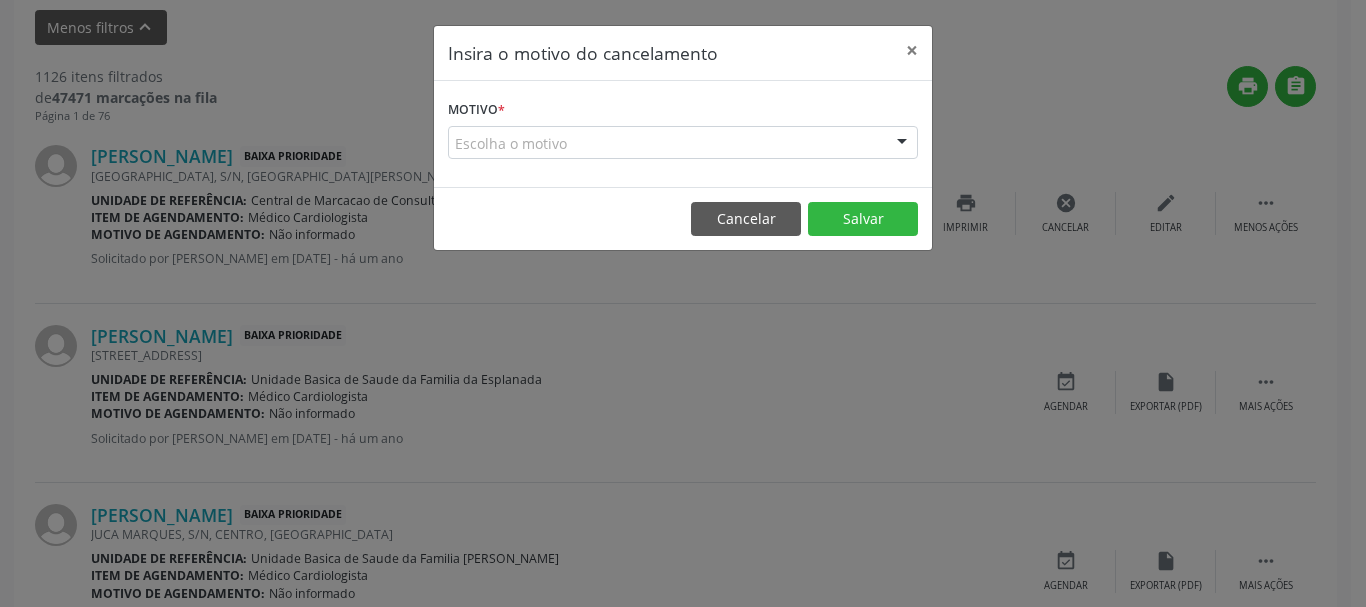 click at bounding box center [902, 144] 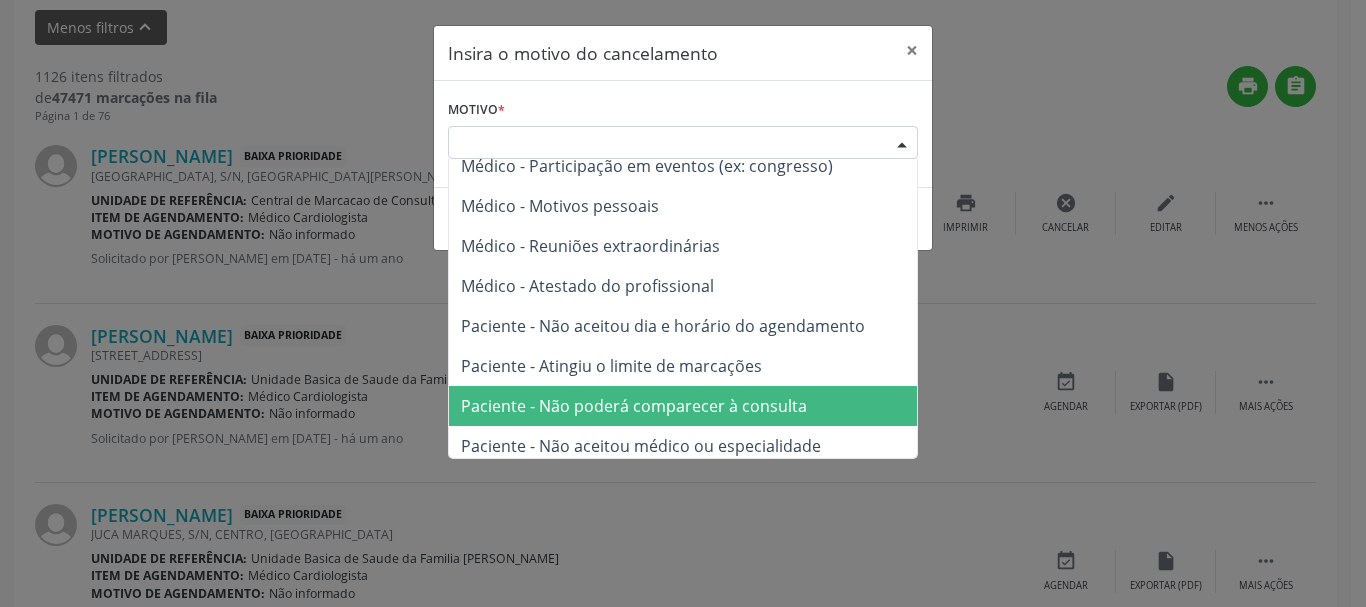 scroll, scrollTop: 101, scrollLeft: 0, axis: vertical 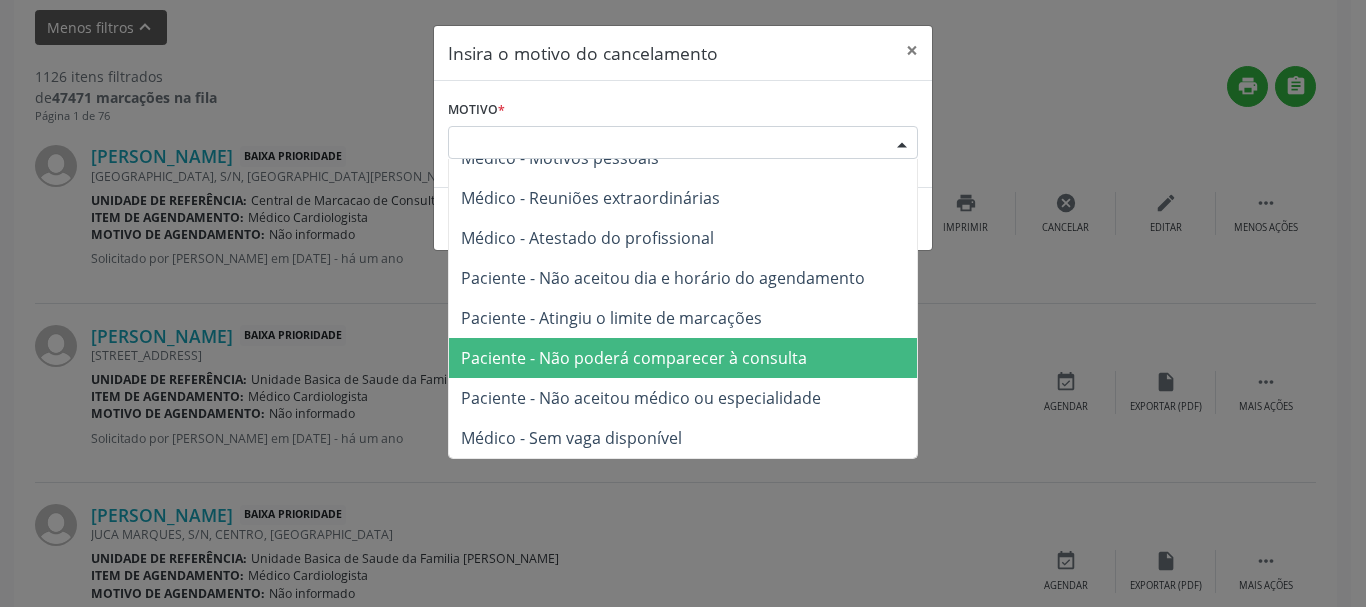 click on "Paciente - Não poderá comparecer à consulta" at bounding box center (683, 358) 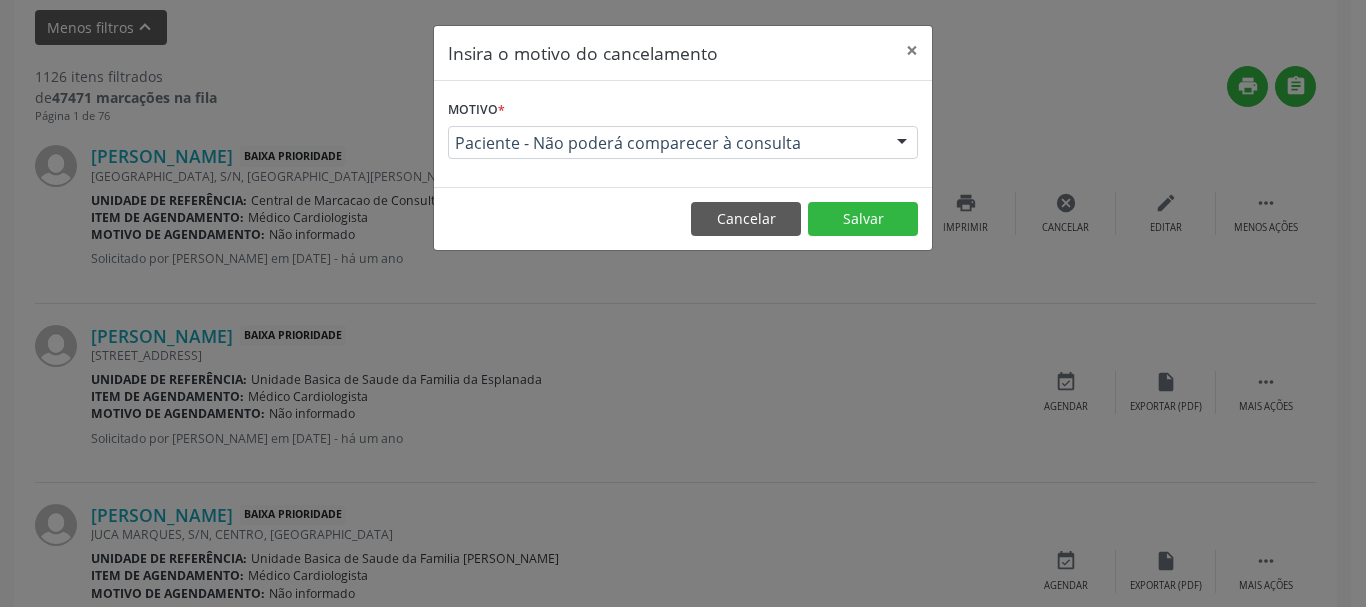 click on "Cancelar Salvar" at bounding box center (683, 218) 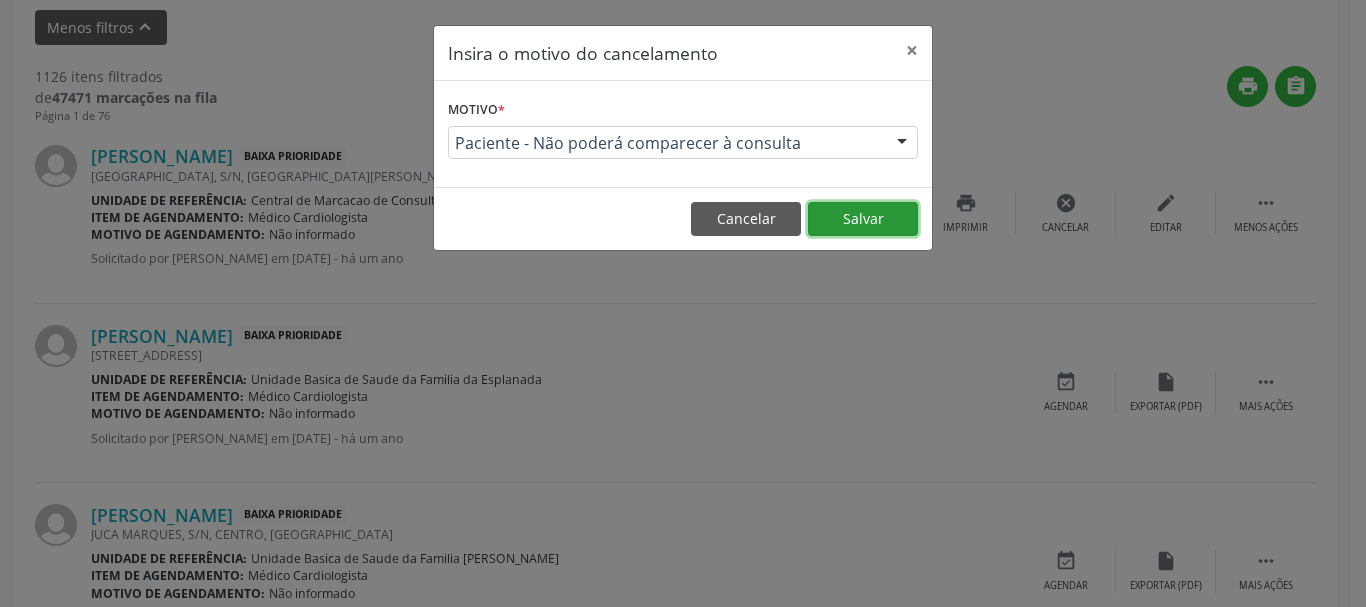 click on "Salvar" at bounding box center [863, 219] 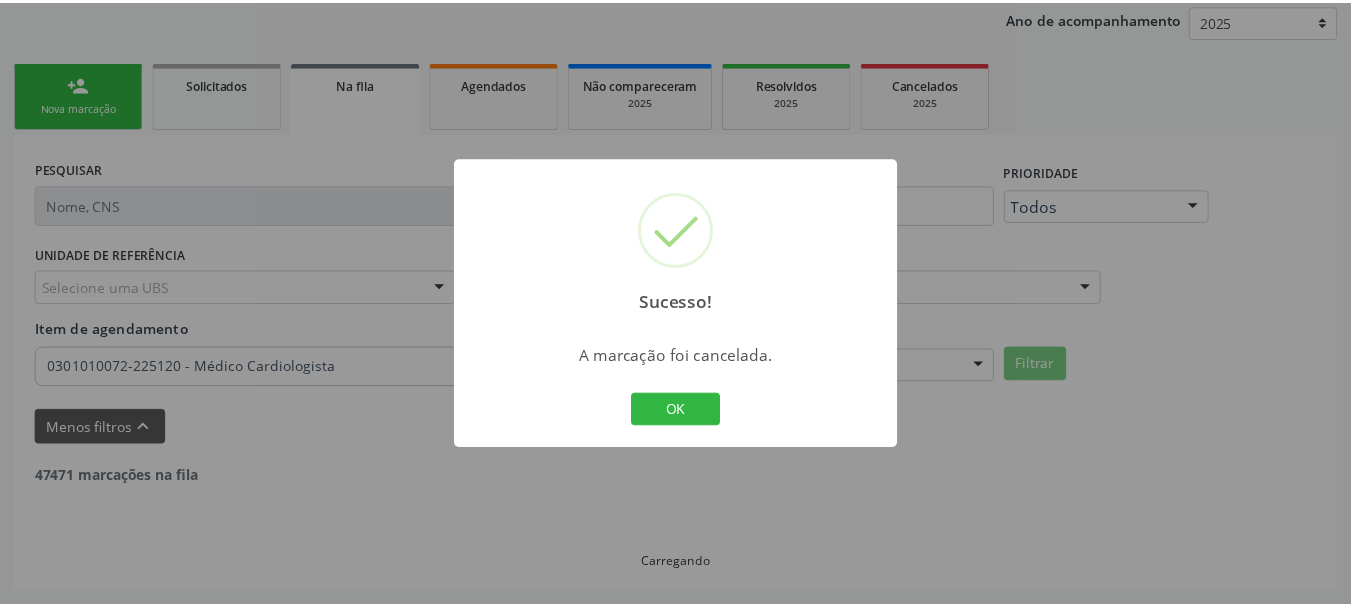 scroll, scrollTop: 238, scrollLeft: 0, axis: vertical 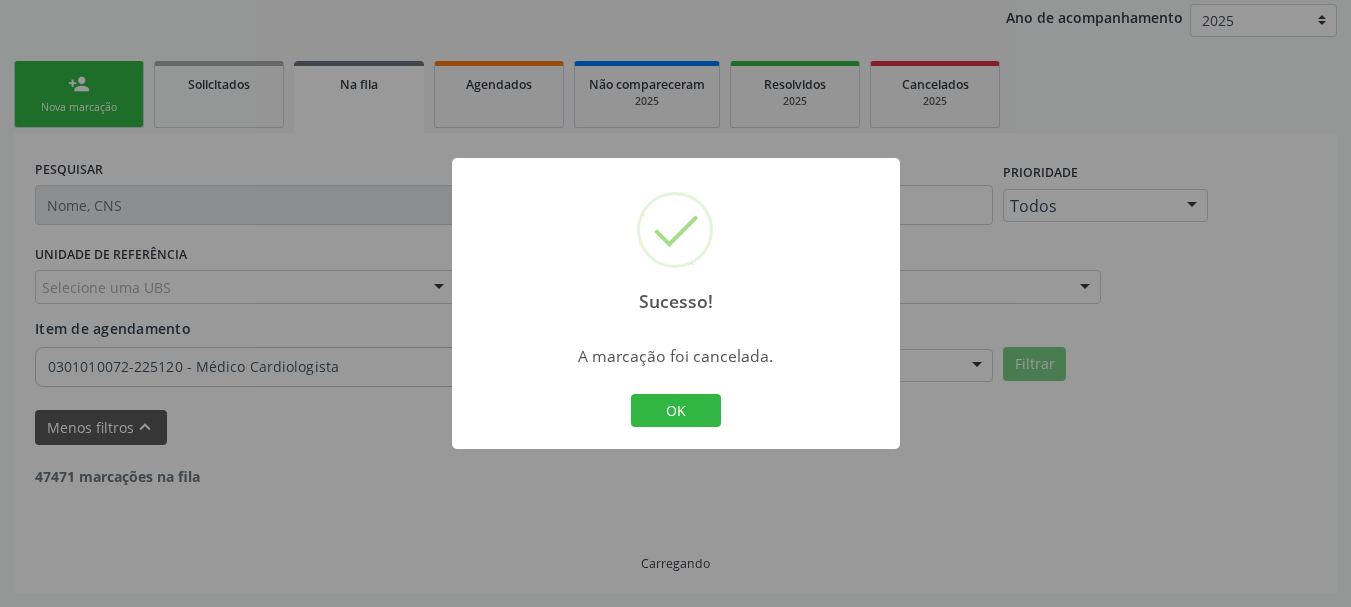 click on "OK Cancel" at bounding box center (675, 411) 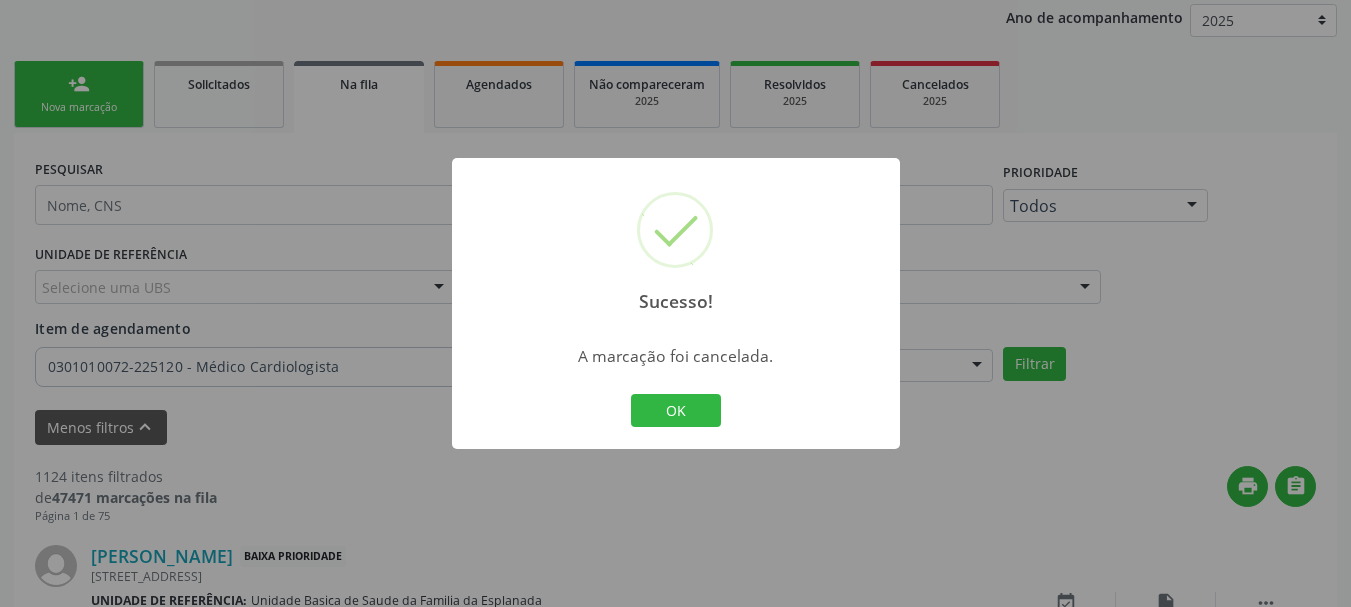 scroll, scrollTop: 638, scrollLeft: 0, axis: vertical 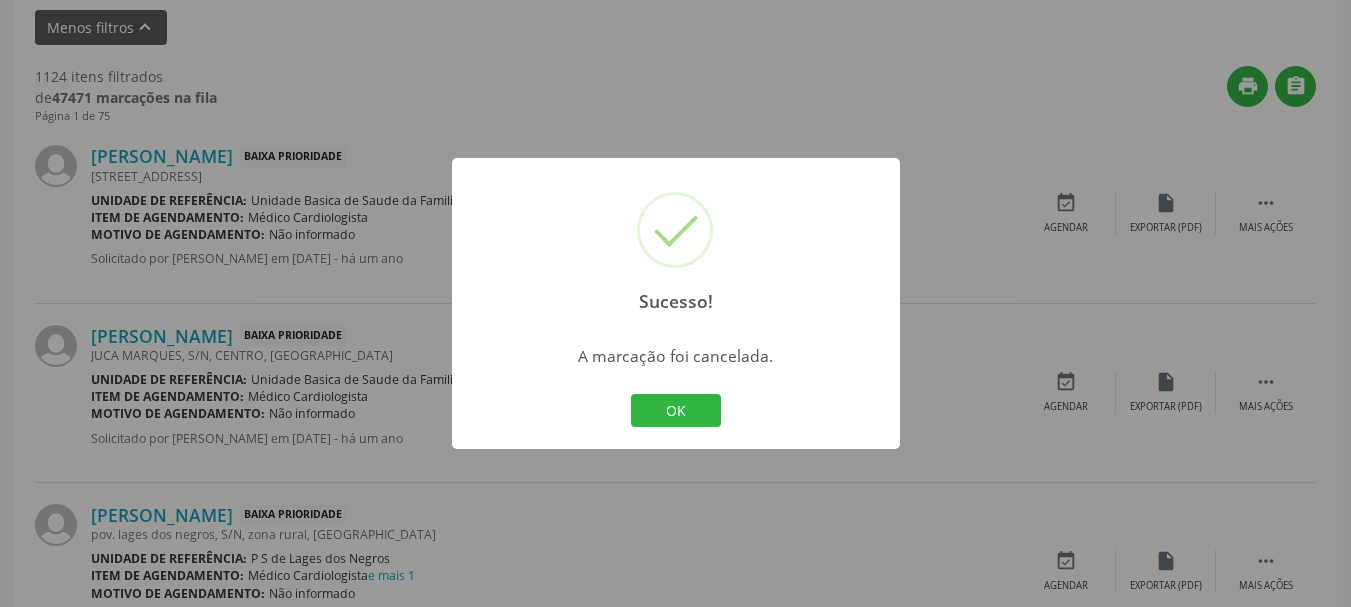 click on "OK Cancel" at bounding box center (675, 411) 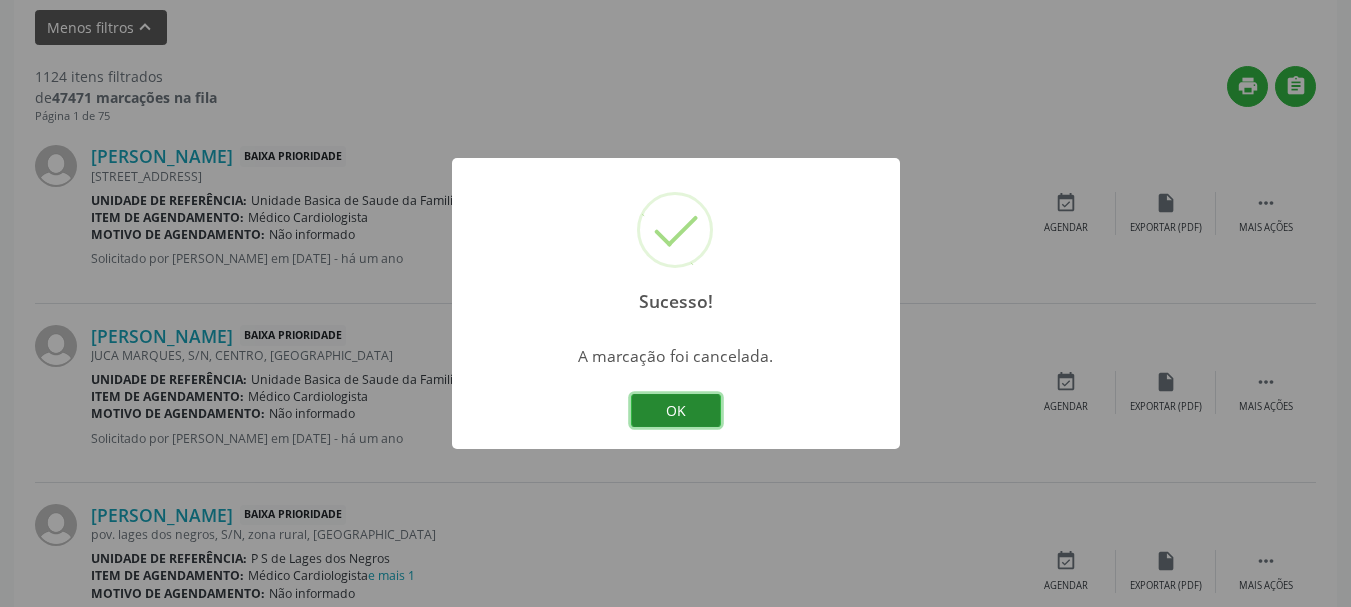 click on "OK" at bounding box center [676, 411] 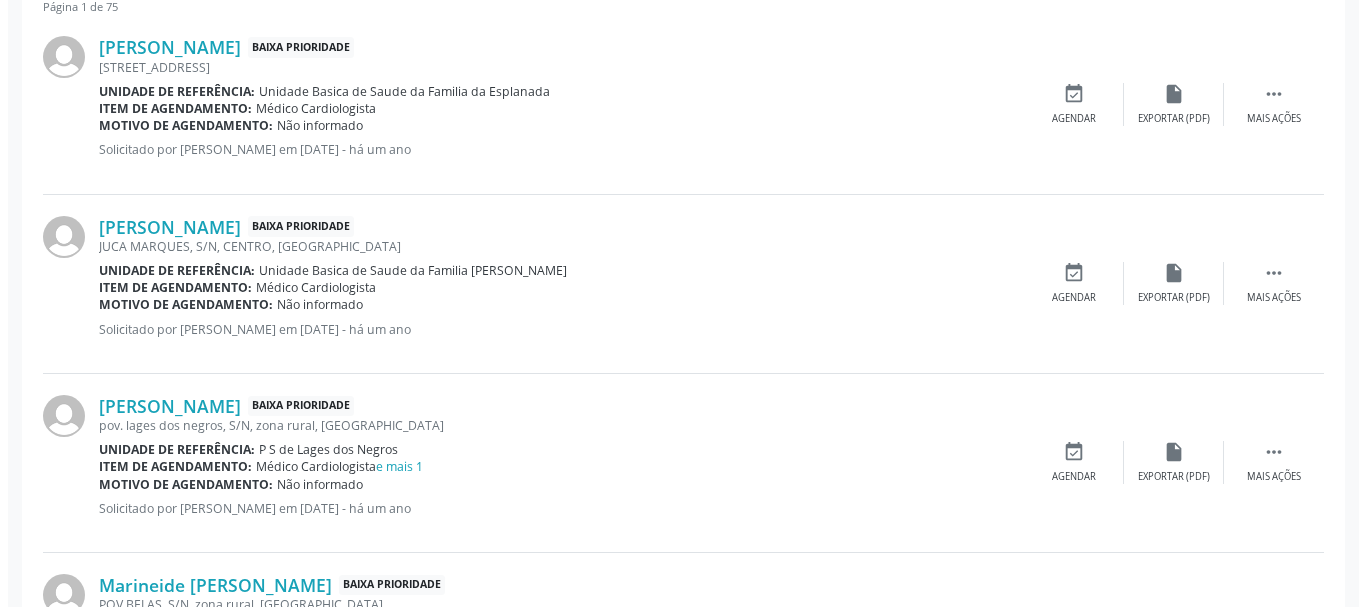 scroll, scrollTop: 538, scrollLeft: 0, axis: vertical 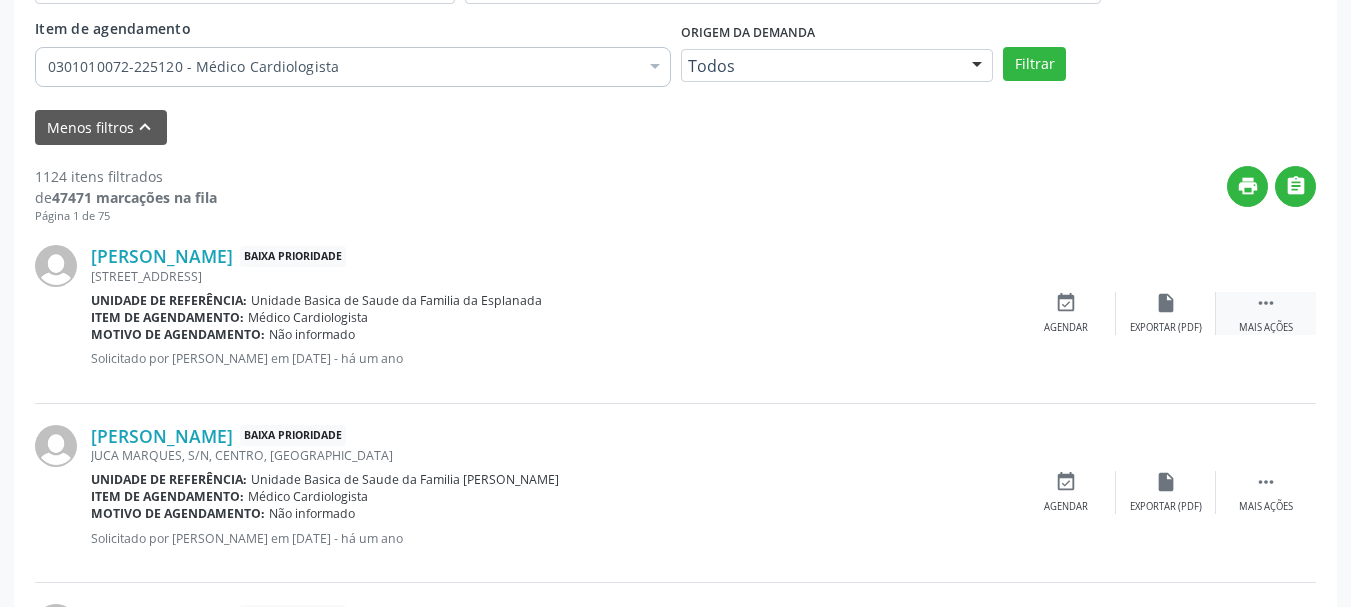click on "
Mais ações" at bounding box center (1266, 313) 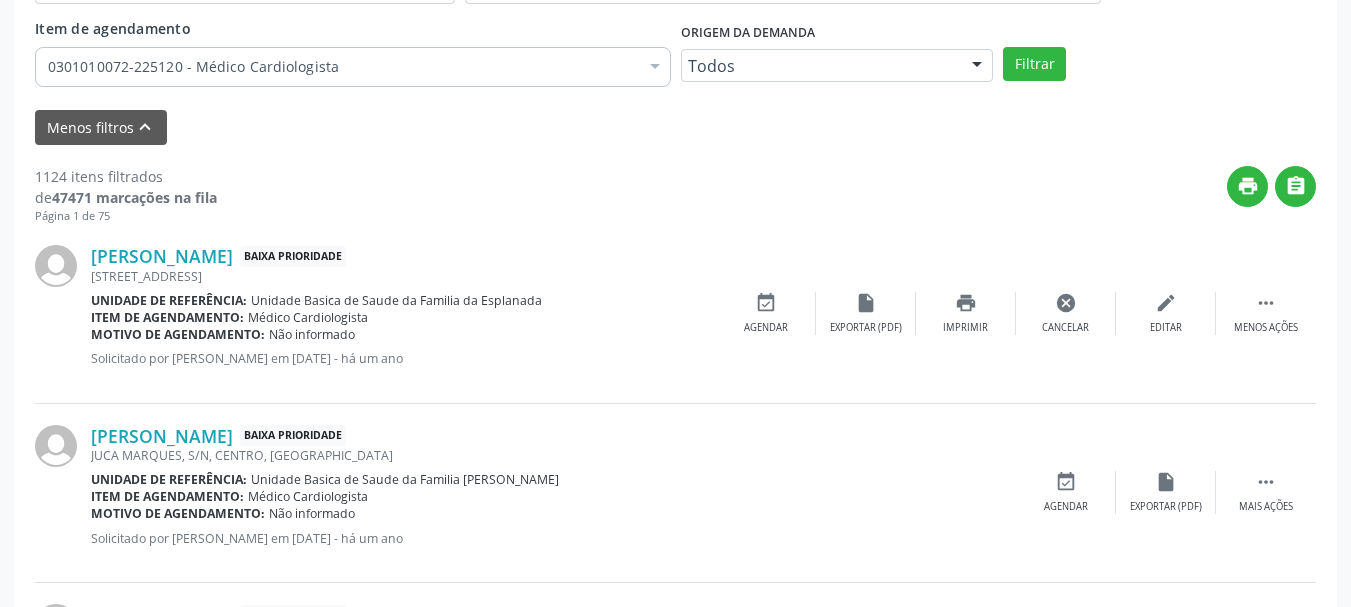 click on "Ranulfo Simao da Silva
Baixa Prioridade
VILA NAIR, 67, ESPLANADA, Campo Formoso - BA
Unidade de referência:
Unidade Basica de Saude da Familia da Esplanada
Item de agendamento:
Médico Cardiologista
Motivo de agendamento:
Não informado
Solicitado por Jeilane Maria da Silva em 28/08/2024 - há um ano

Menos ações
edit
Editar
cancel
Cancelar
print
Imprimir
insert_drive_file
Exportar (PDF)
event_available
Agendar" at bounding box center [675, 313] 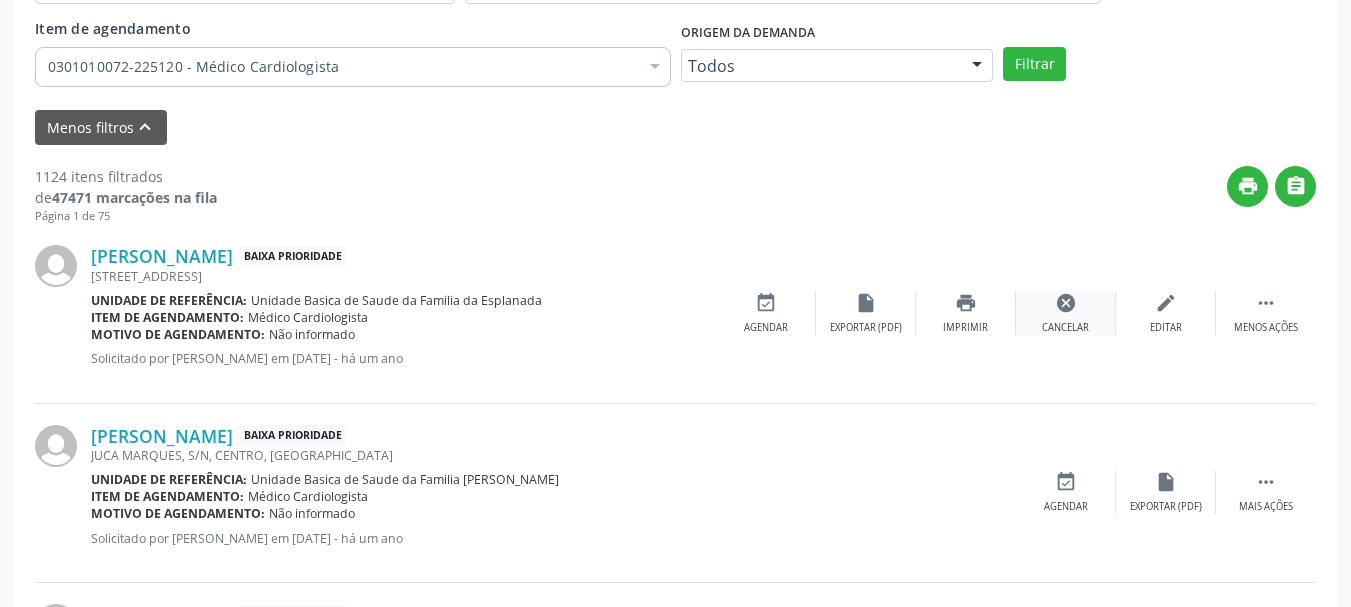 click on "cancel" at bounding box center [1066, 303] 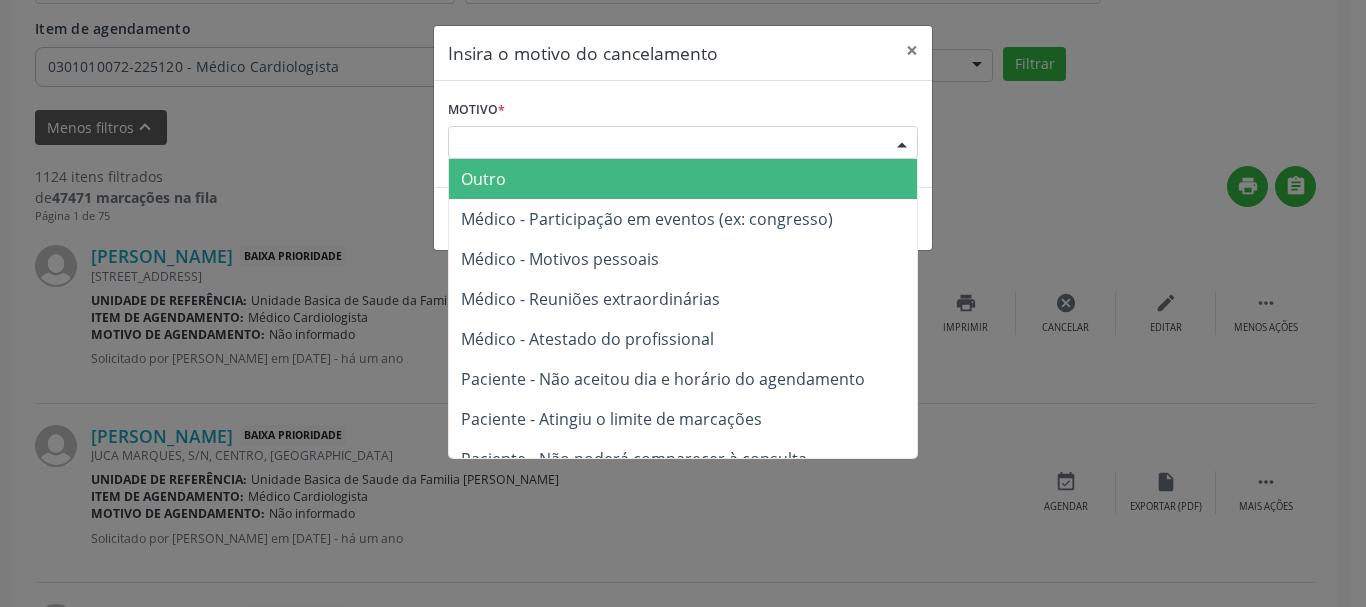 click at bounding box center (902, 144) 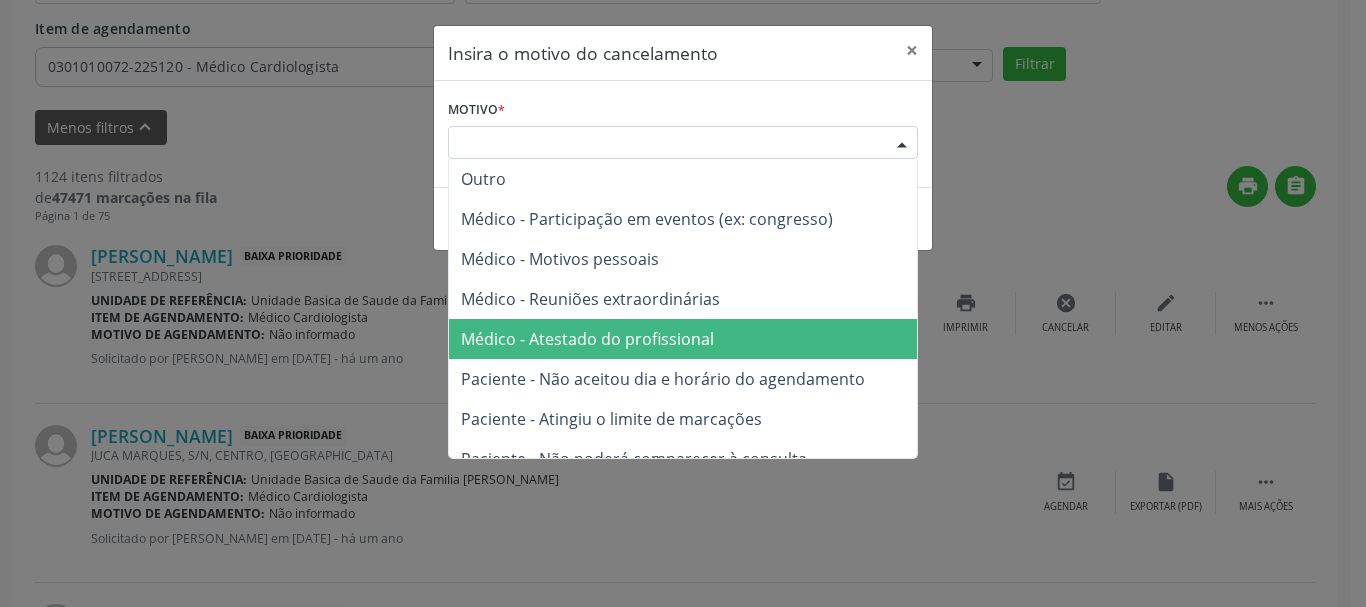 scroll, scrollTop: 101, scrollLeft: 0, axis: vertical 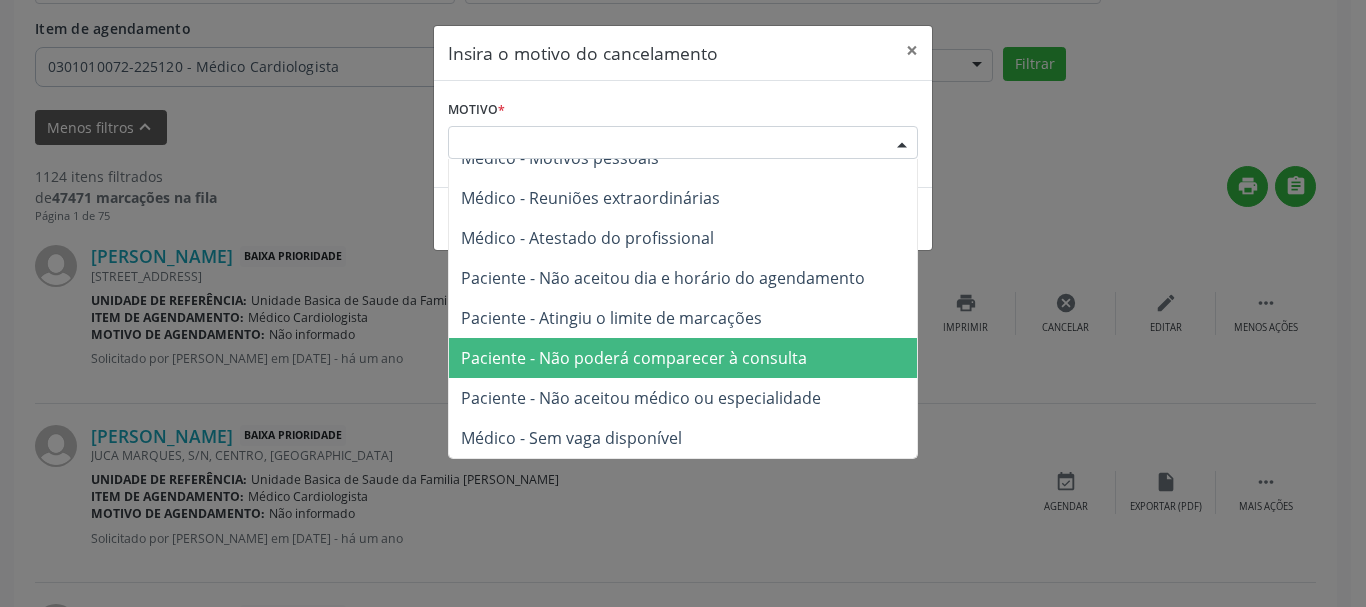 click on "Paciente - Não poderá comparecer à consulta" at bounding box center (634, 358) 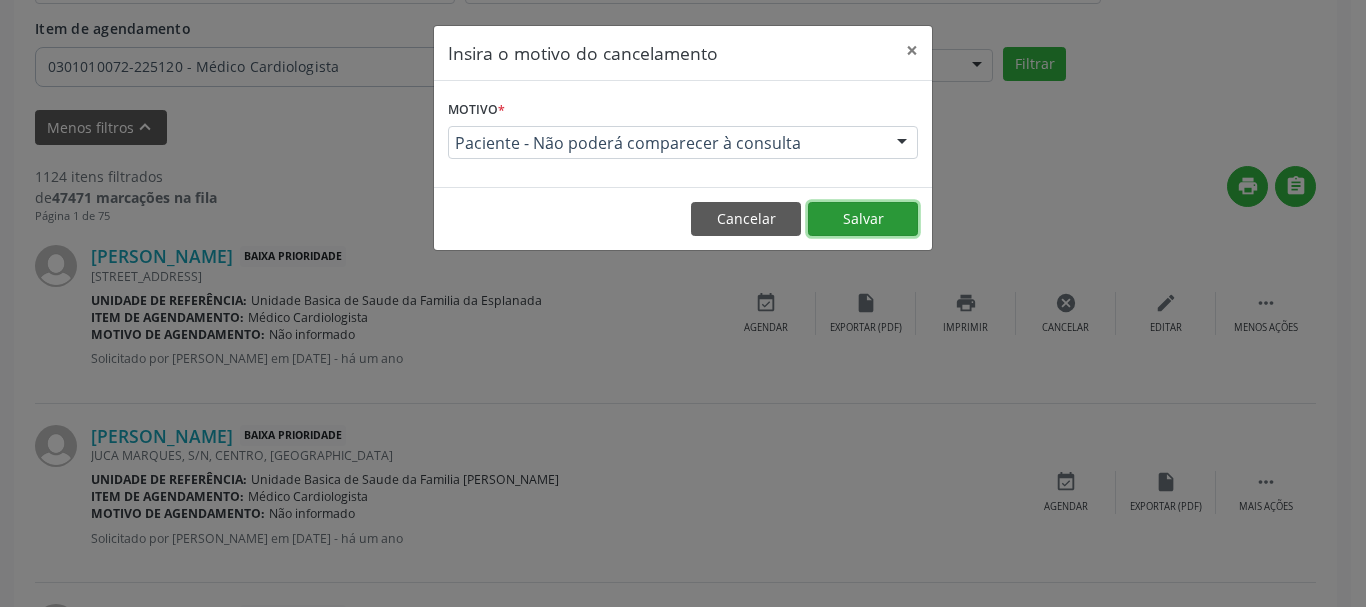 click on "Salvar" at bounding box center [863, 219] 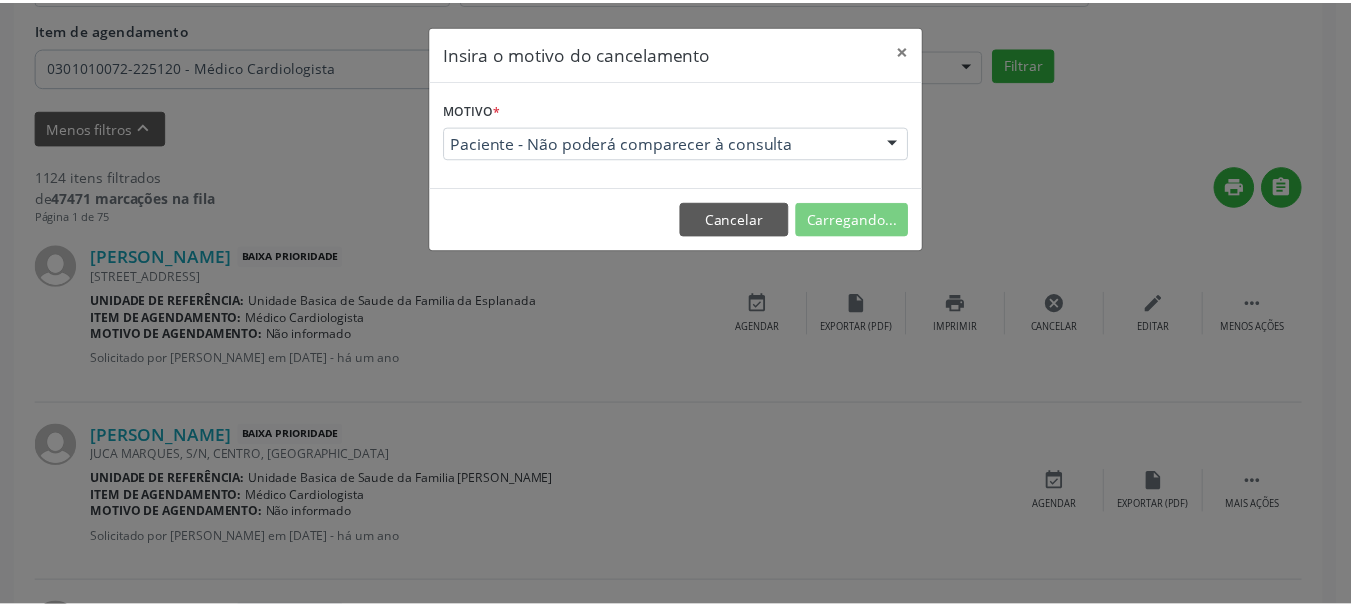 scroll, scrollTop: 238, scrollLeft: 0, axis: vertical 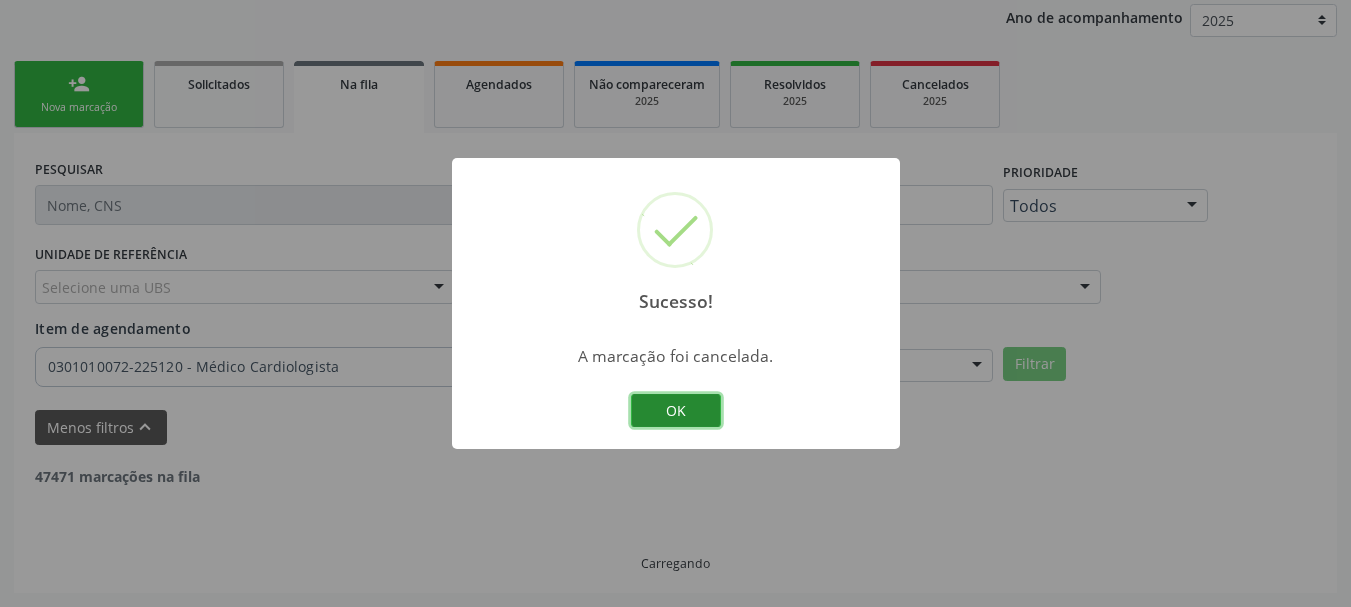 click on "OK" at bounding box center [676, 411] 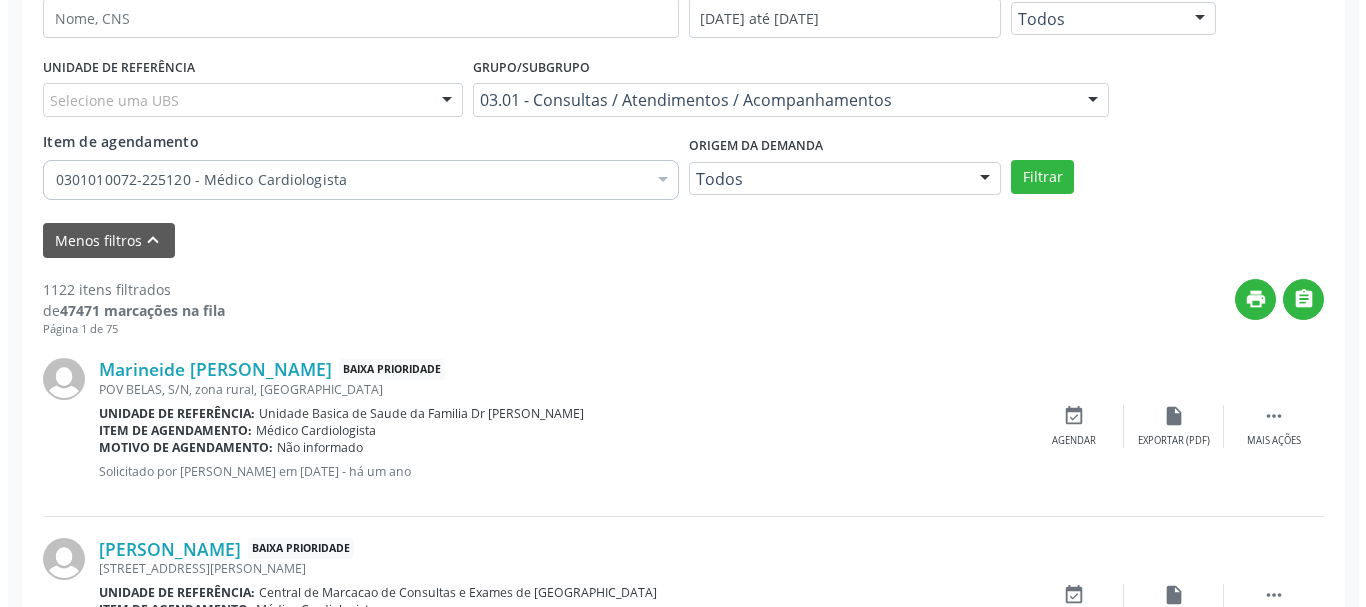 scroll, scrollTop: 438, scrollLeft: 0, axis: vertical 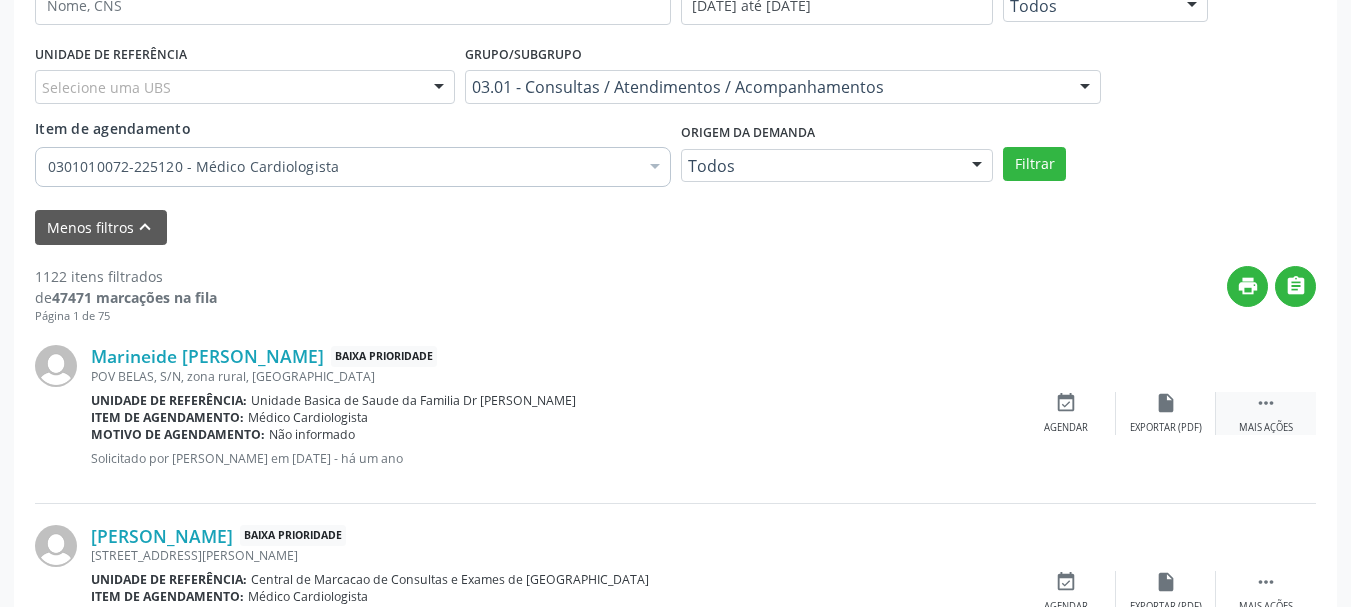 click on "
Mais ações" at bounding box center (1266, 413) 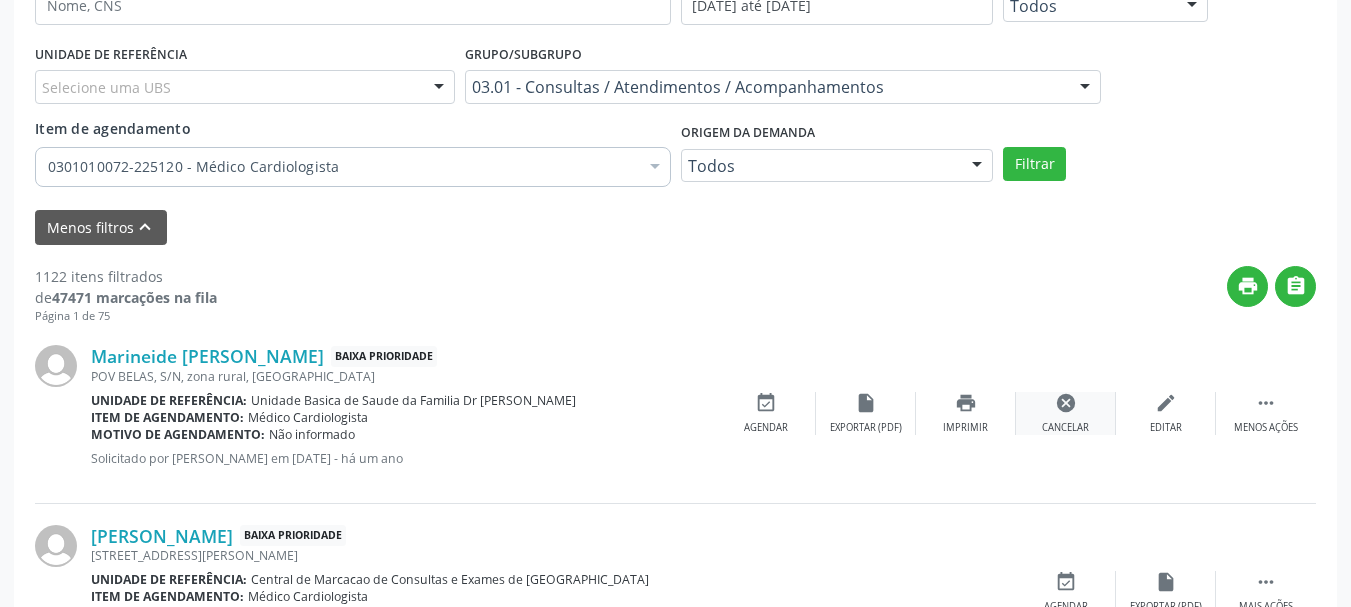 click on "cancel
Cancelar" at bounding box center [1066, 413] 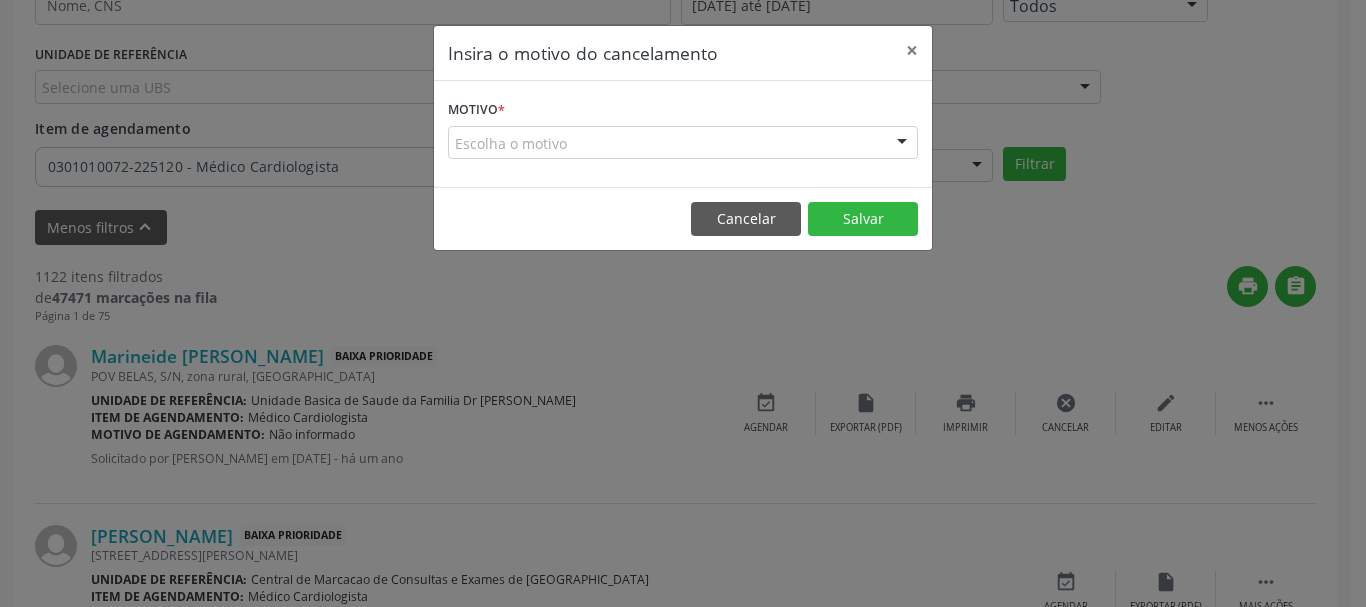 click at bounding box center (902, 144) 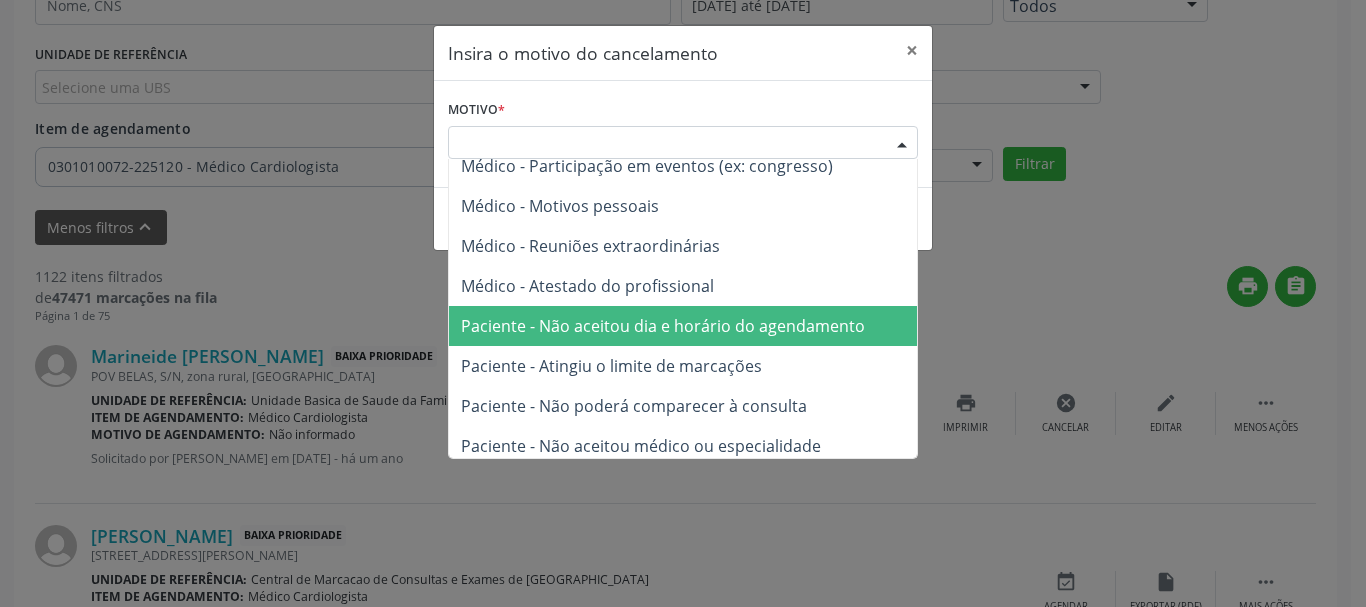 scroll, scrollTop: 101, scrollLeft: 0, axis: vertical 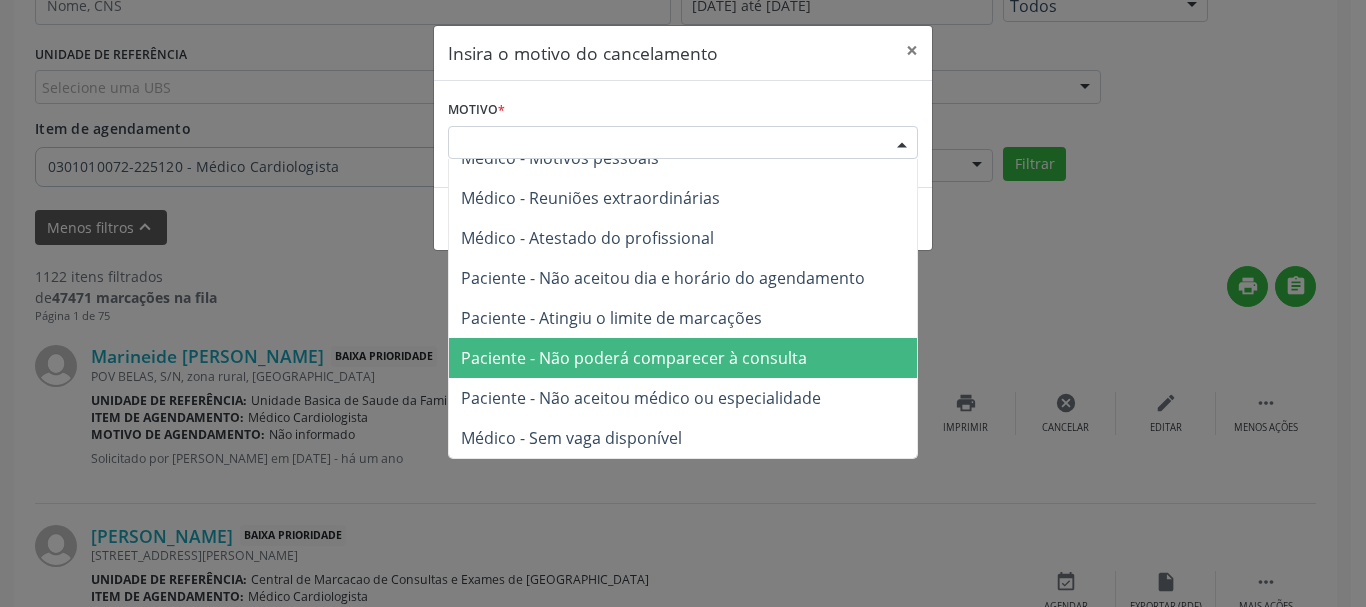 click on "Paciente - Não poderá comparecer à consulta" at bounding box center [683, 358] 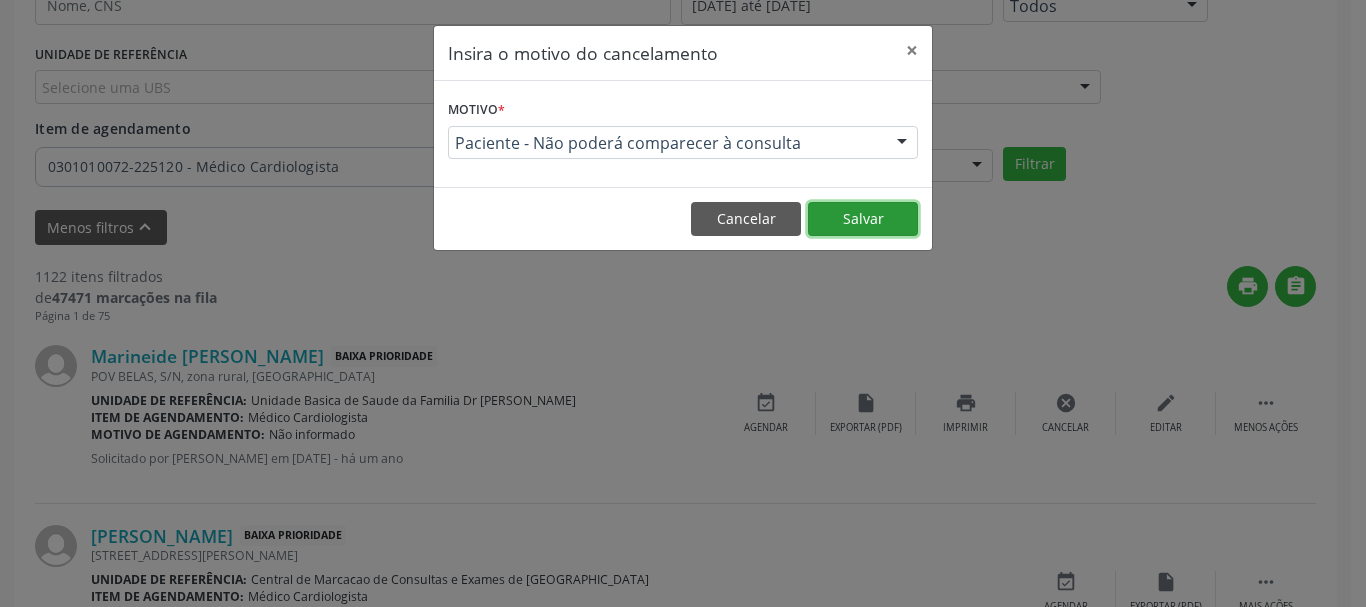 click on "Salvar" at bounding box center (863, 219) 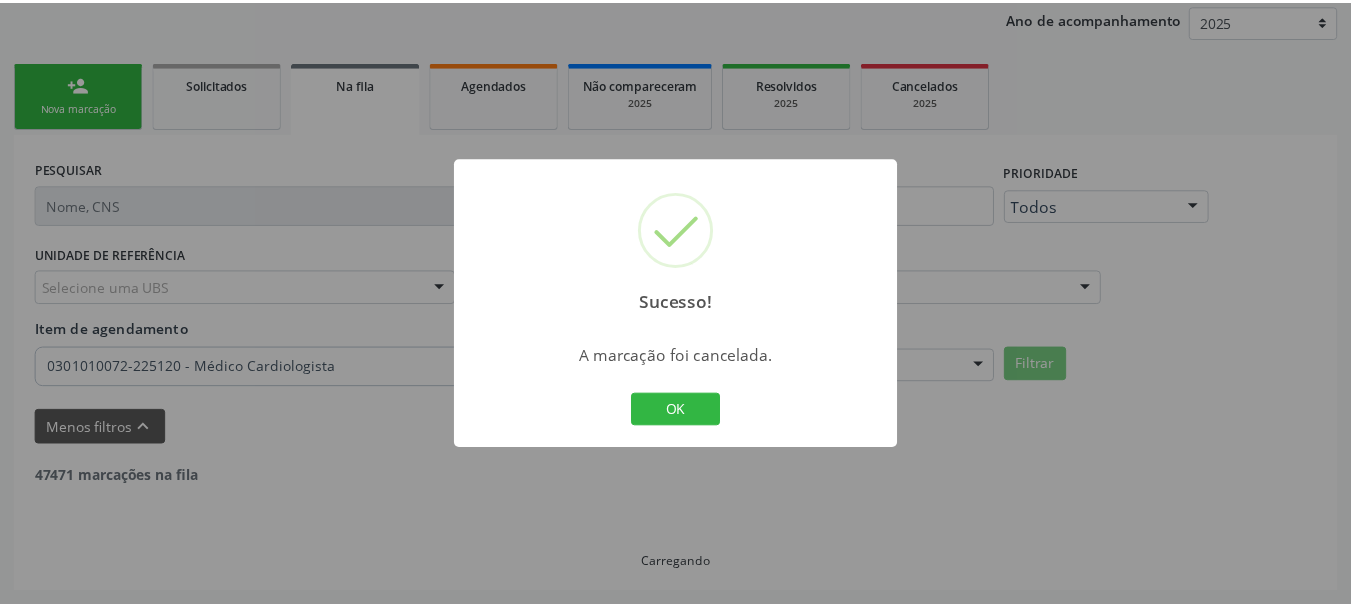 scroll, scrollTop: 238, scrollLeft: 0, axis: vertical 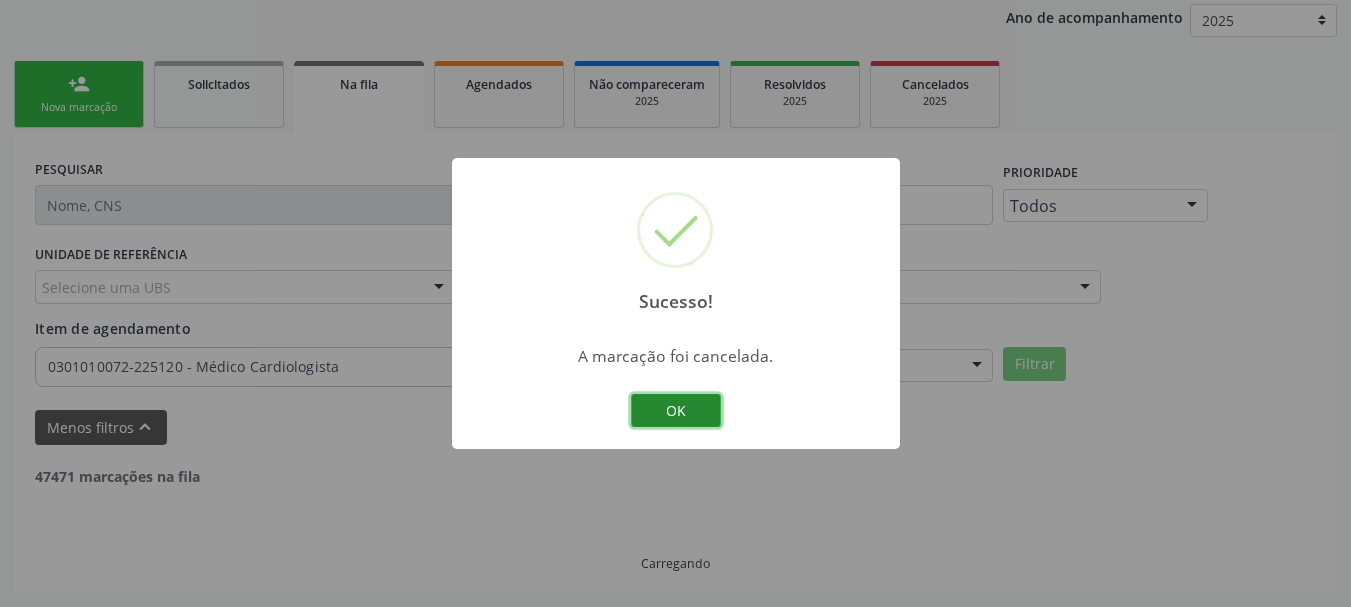 click on "OK" at bounding box center [676, 411] 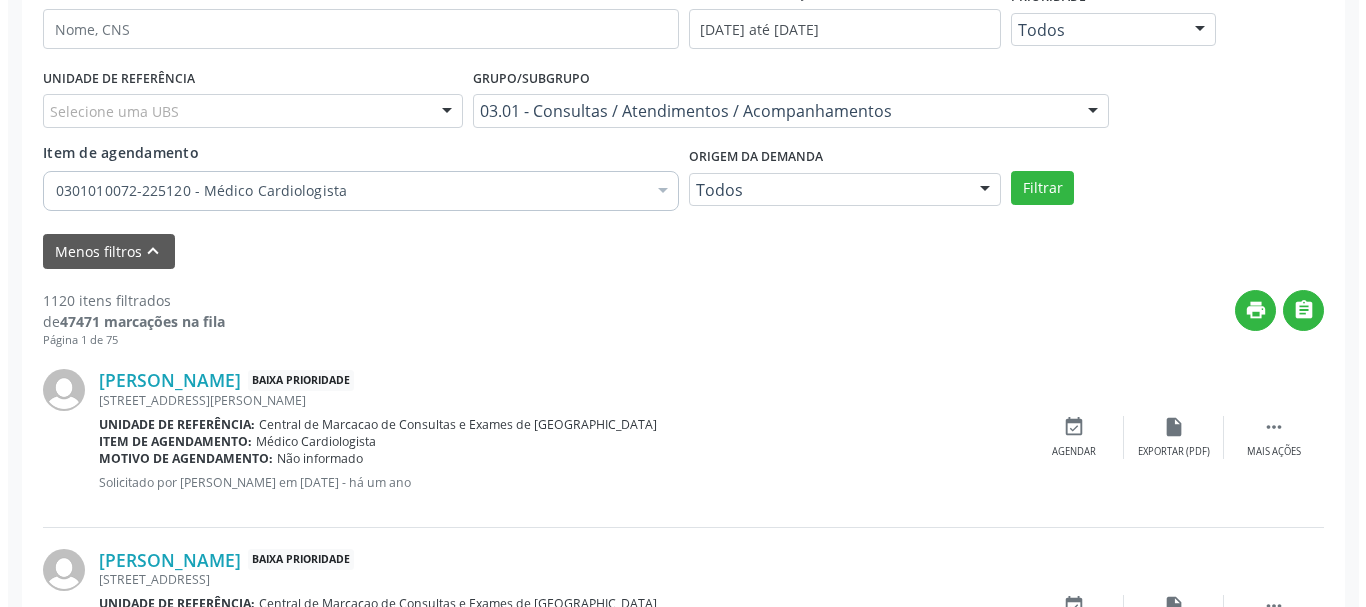 scroll, scrollTop: 438, scrollLeft: 0, axis: vertical 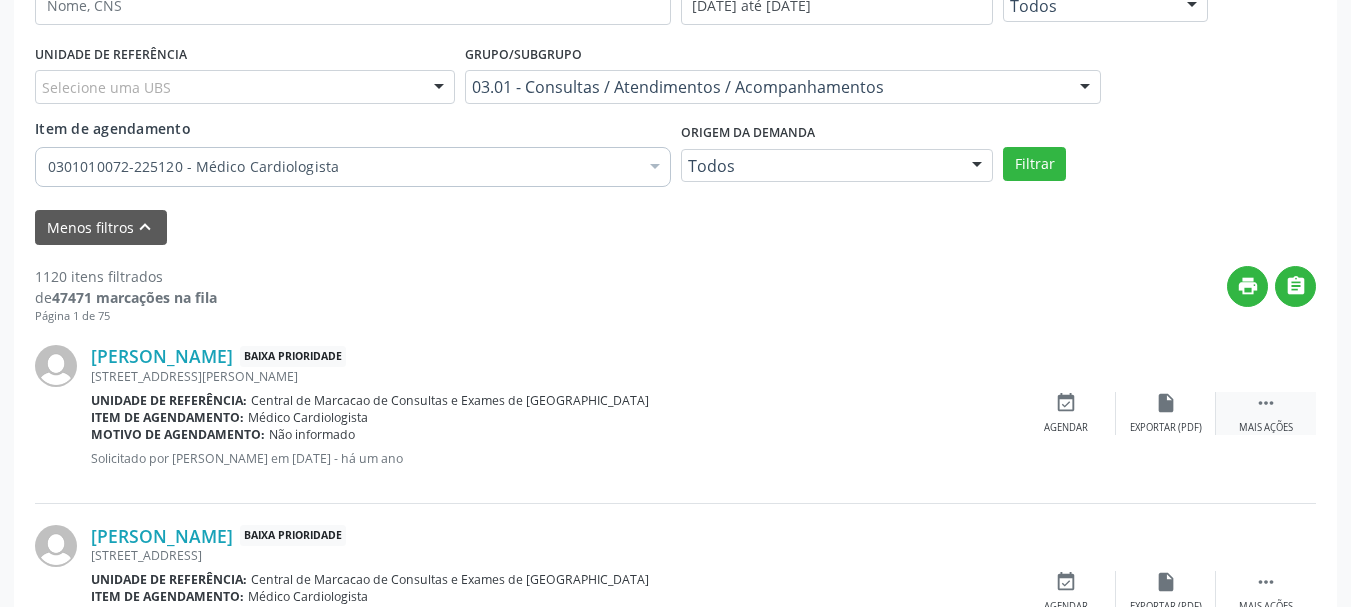 click on "" at bounding box center [1266, 403] 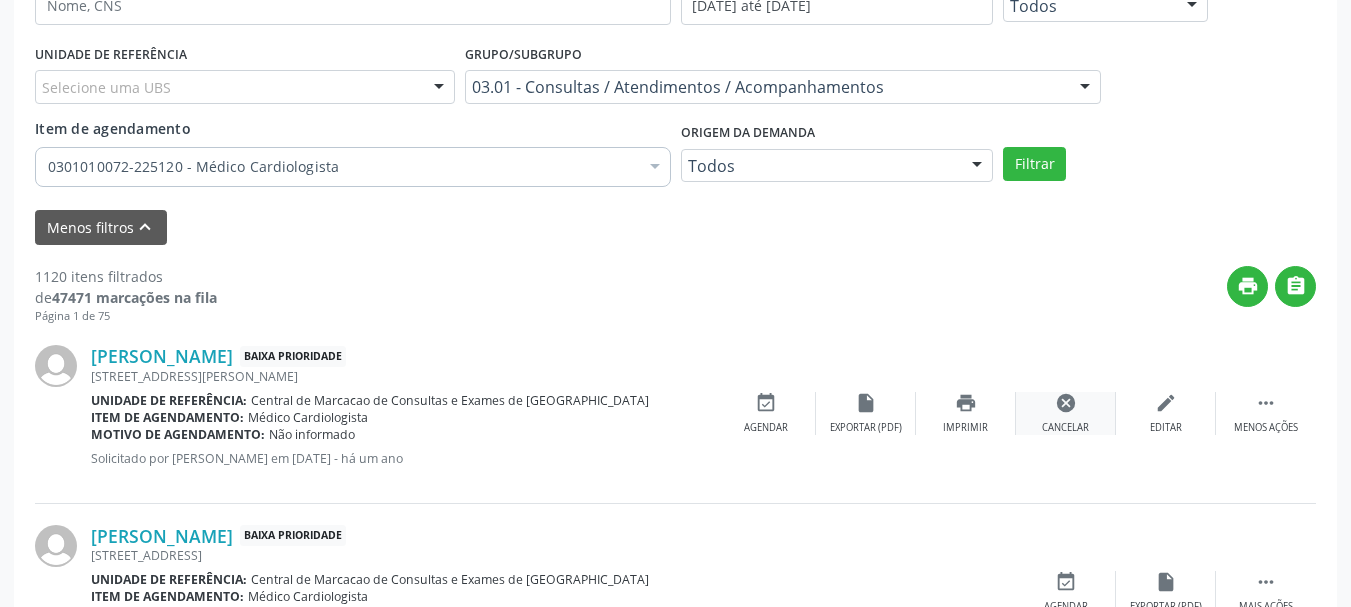 click on "cancel" at bounding box center (1066, 403) 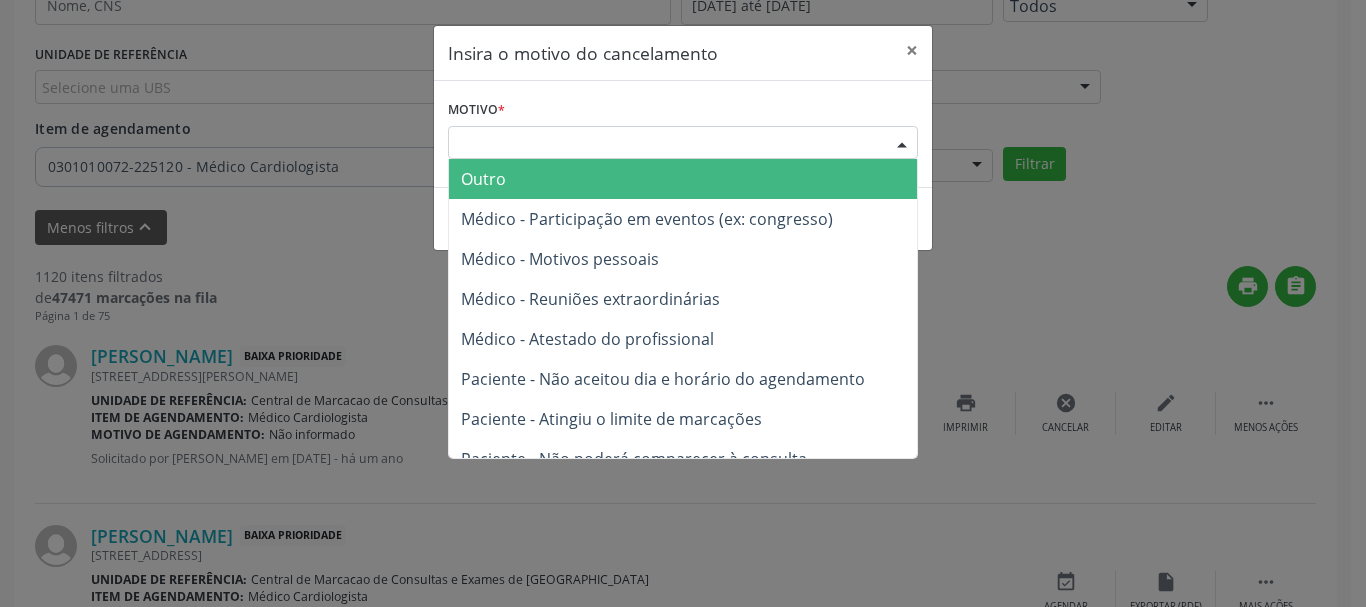 click at bounding box center [902, 144] 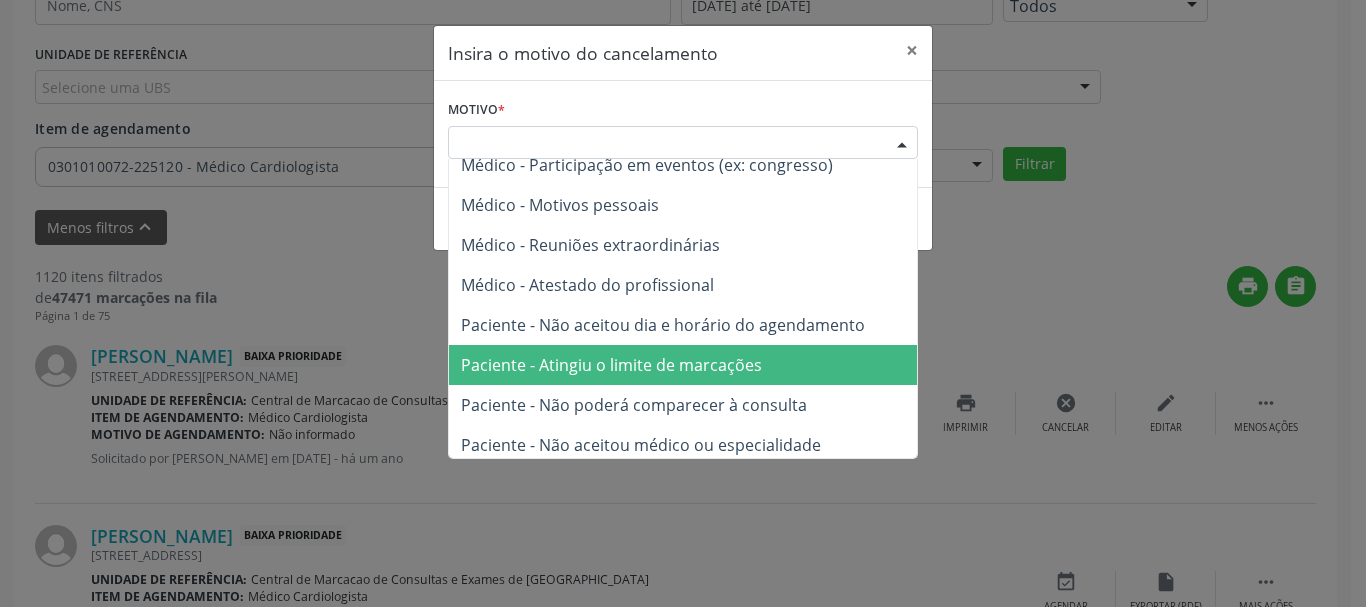 scroll, scrollTop: 101, scrollLeft: 0, axis: vertical 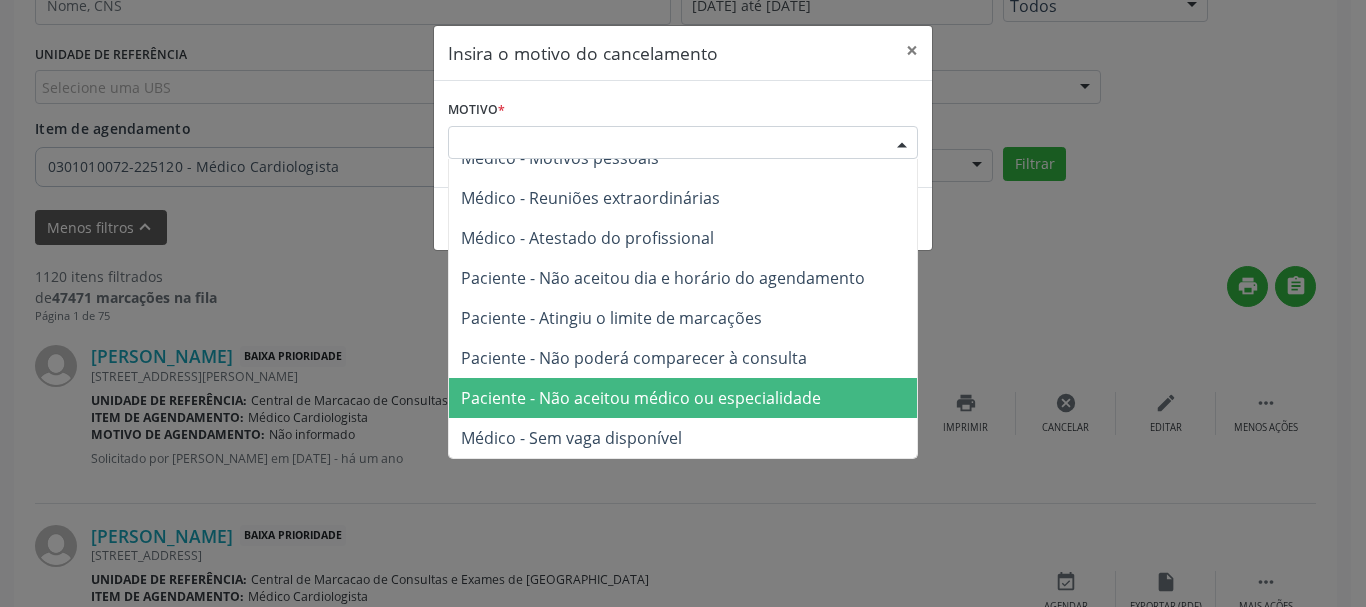 click on "Paciente - Não aceitou médico ou especialidade" at bounding box center [683, 398] 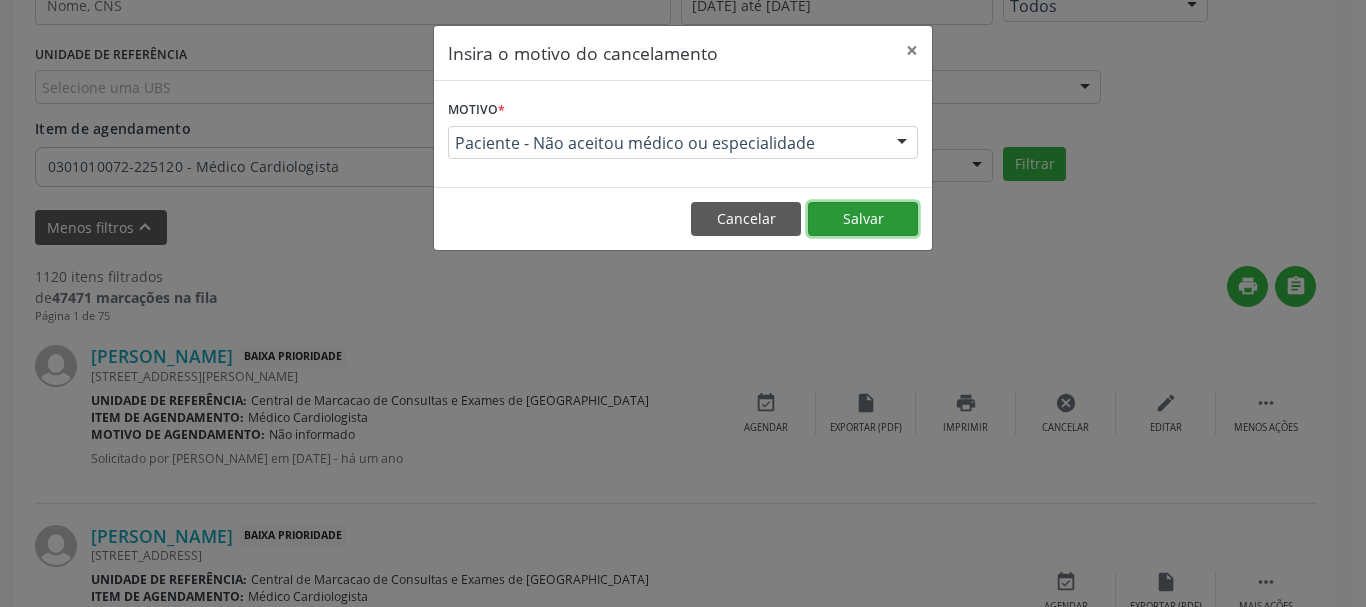 click on "Salvar" at bounding box center (863, 219) 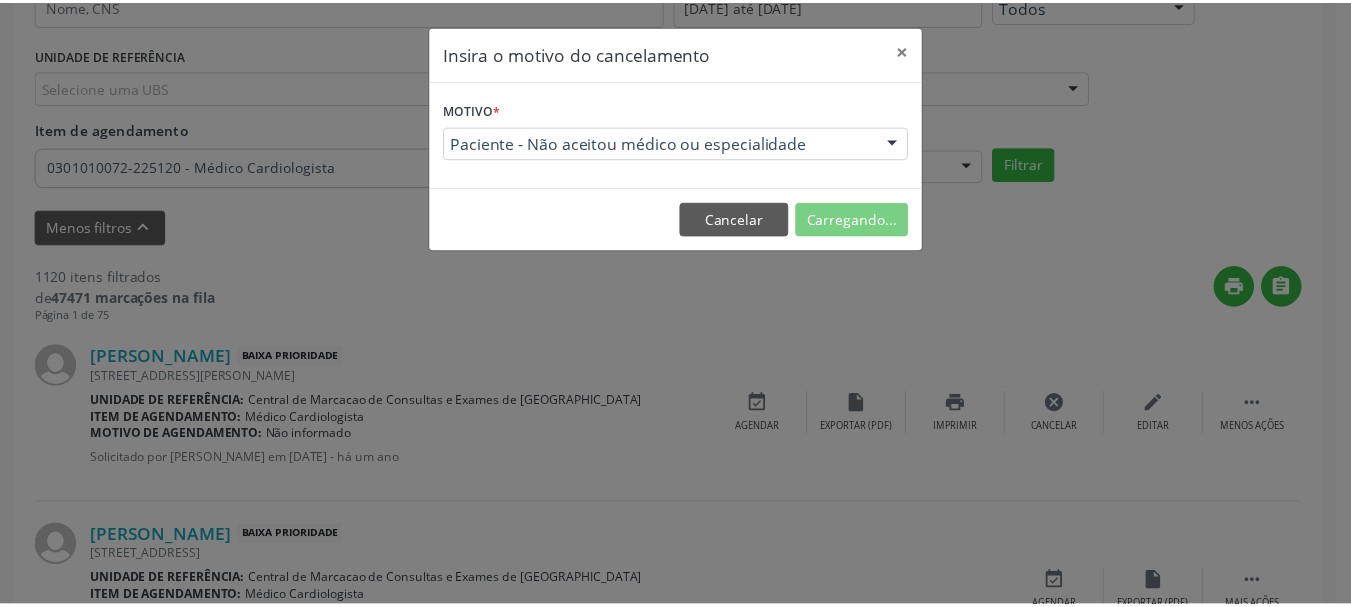 scroll, scrollTop: 238, scrollLeft: 0, axis: vertical 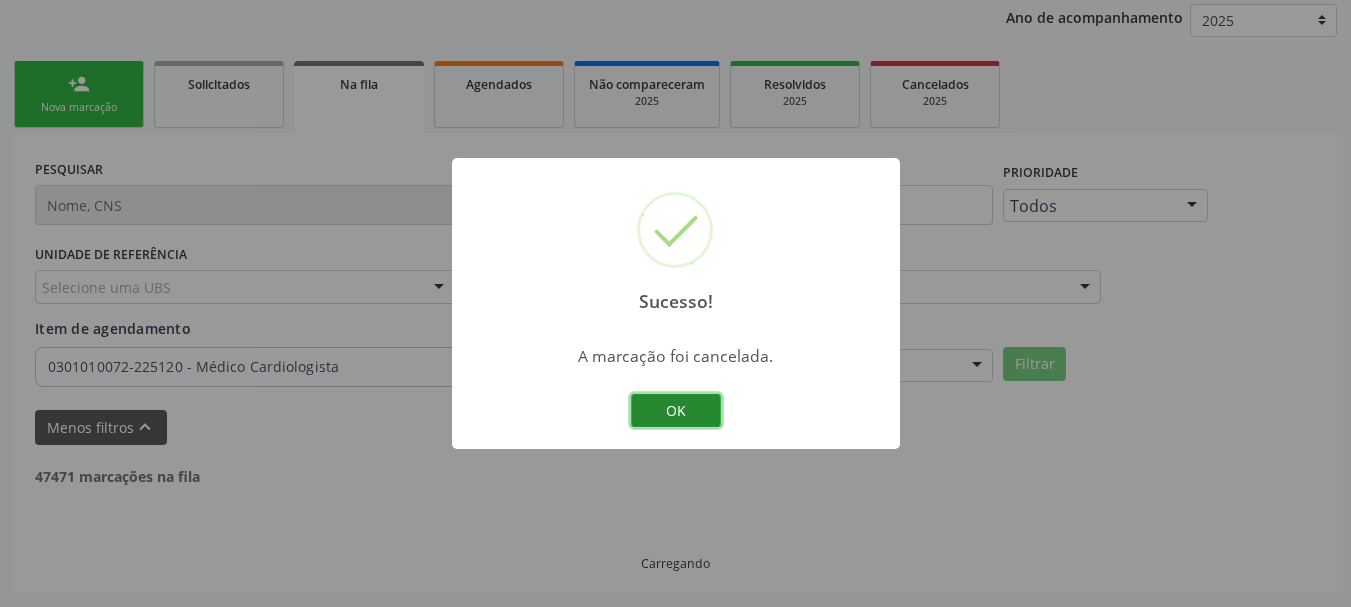 click on "OK" at bounding box center (676, 411) 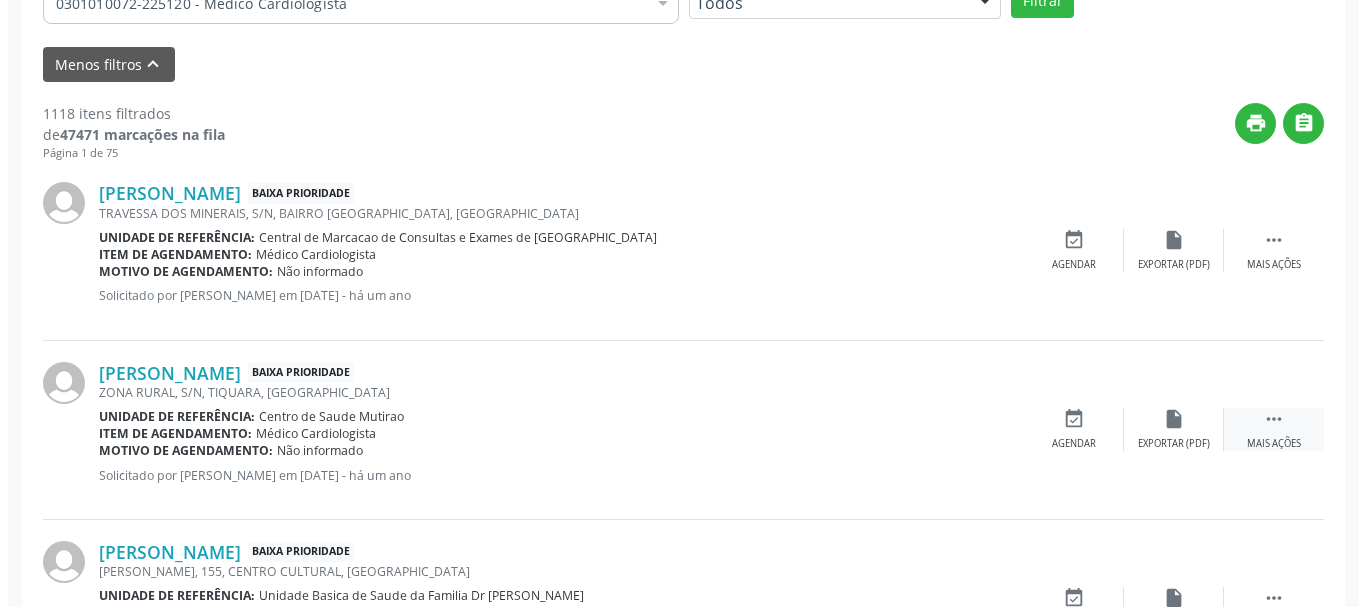 scroll, scrollTop: 738, scrollLeft: 0, axis: vertical 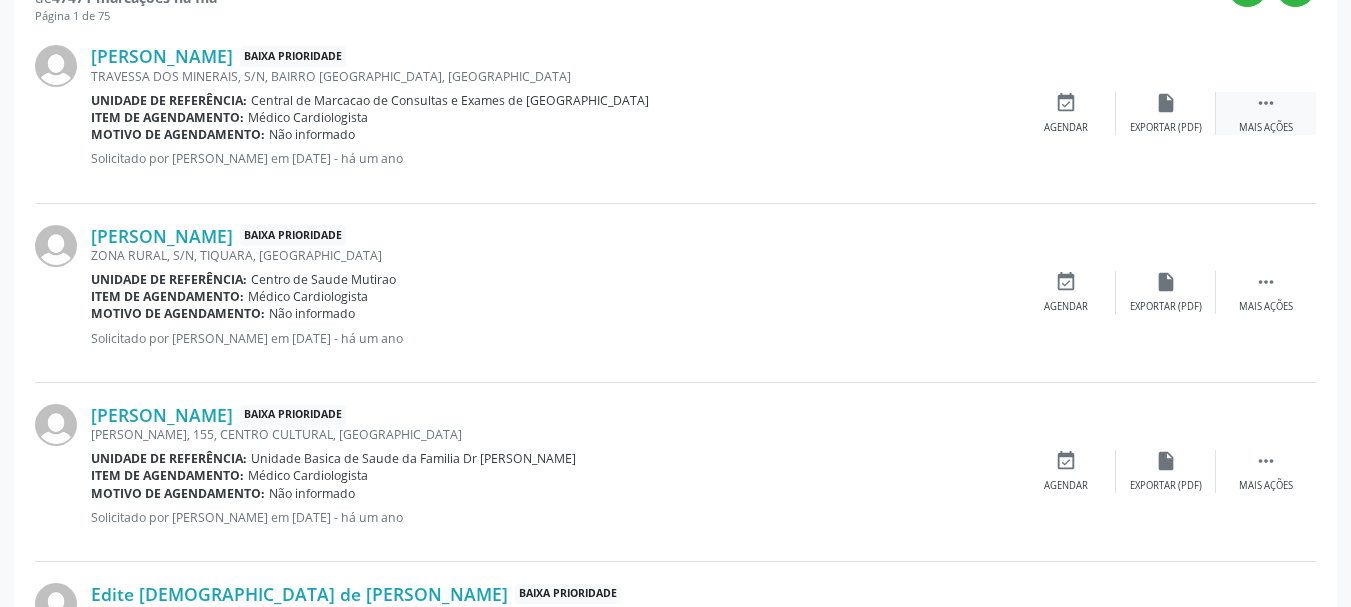click on "
Mais ações" at bounding box center [1266, 113] 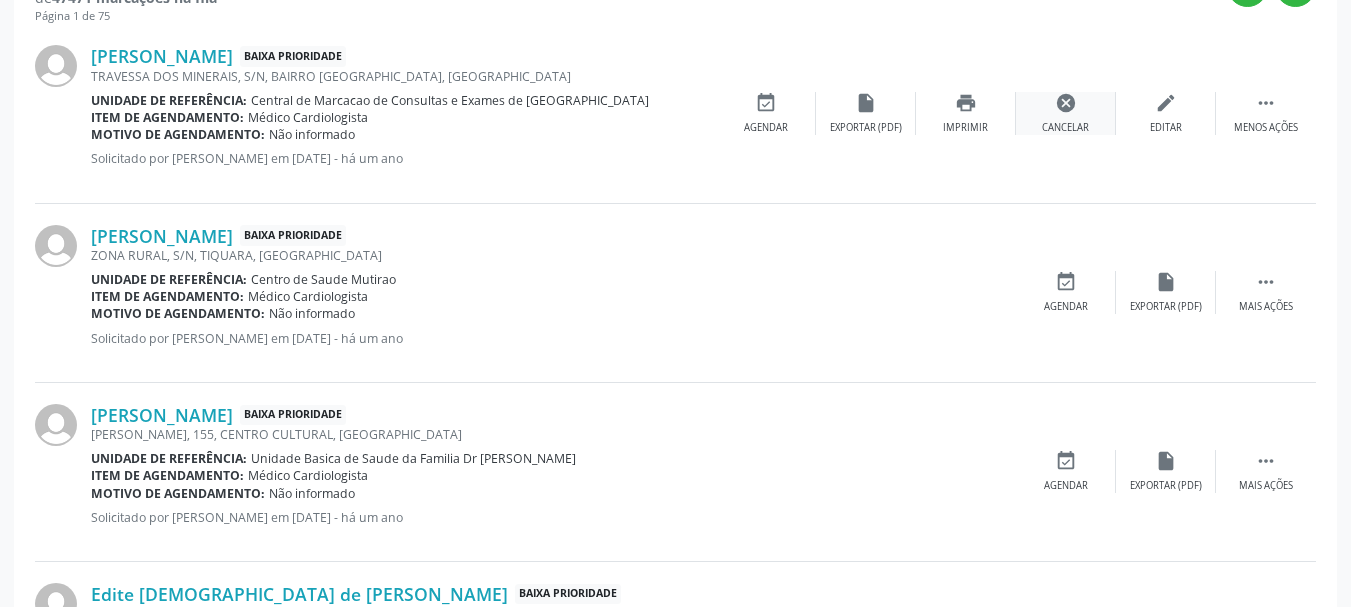 click on "cancel" at bounding box center [1066, 103] 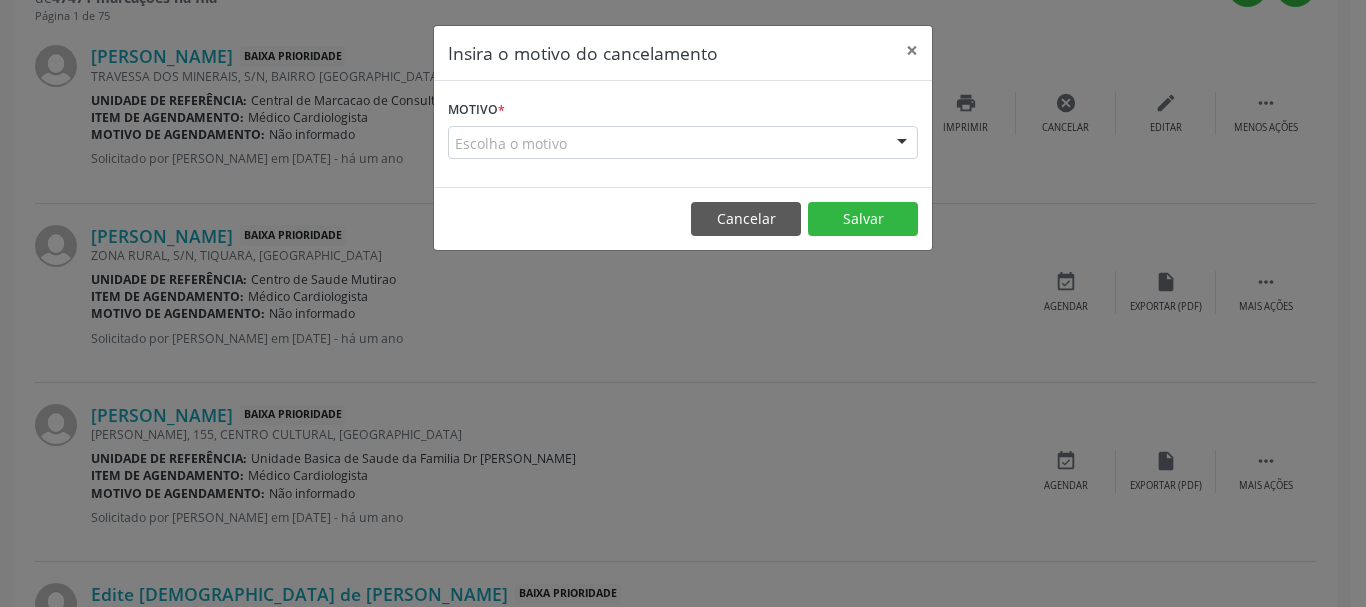click on "Escolha o motivo
Outro   Médico - Participação em eventos (ex: congresso)   Médico - Motivos pessoais   Médico - Reuniões extraordinárias   Médico - Atestado do profissional   Paciente - Não aceitou dia e horário do agendamento   Paciente - Atingiu o limite de marcações   Paciente - Não poderá comparecer à consulta   Paciente - Não aceitou médico ou especialidade   Médico - Sem vaga disponível
Nenhum resultado encontrado para: "   "
Não há nenhuma opção para ser exibida." at bounding box center (683, 143) 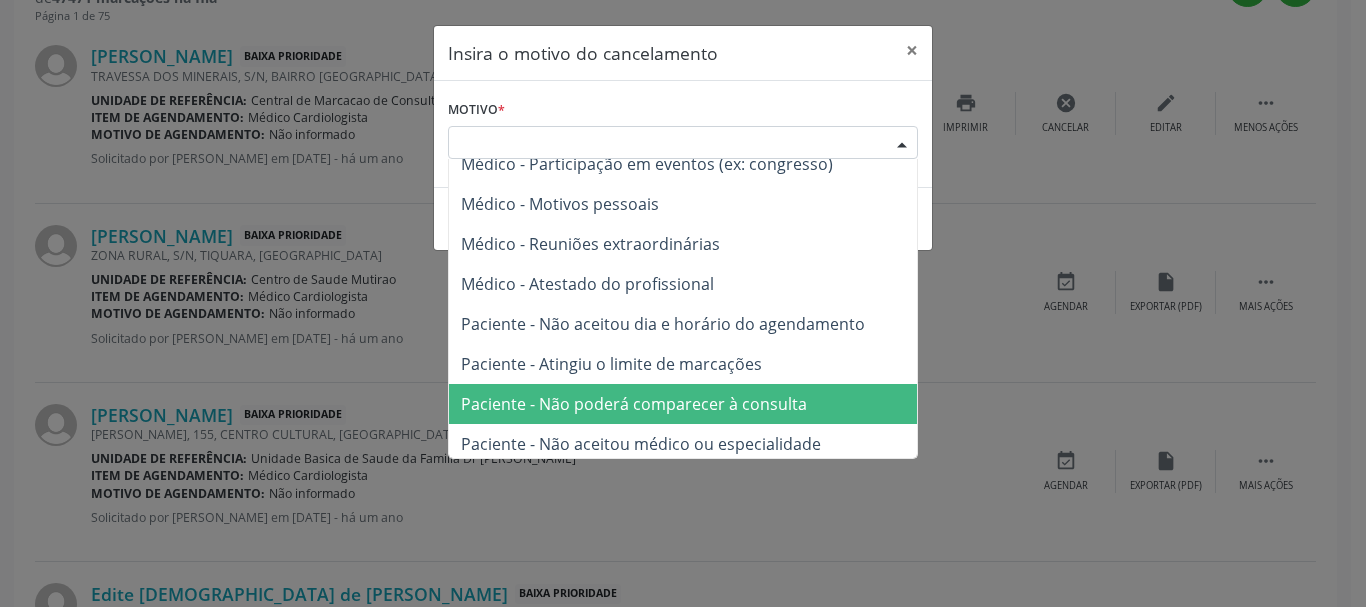 scroll, scrollTop: 101, scrollLeft: 0, axis: vertical 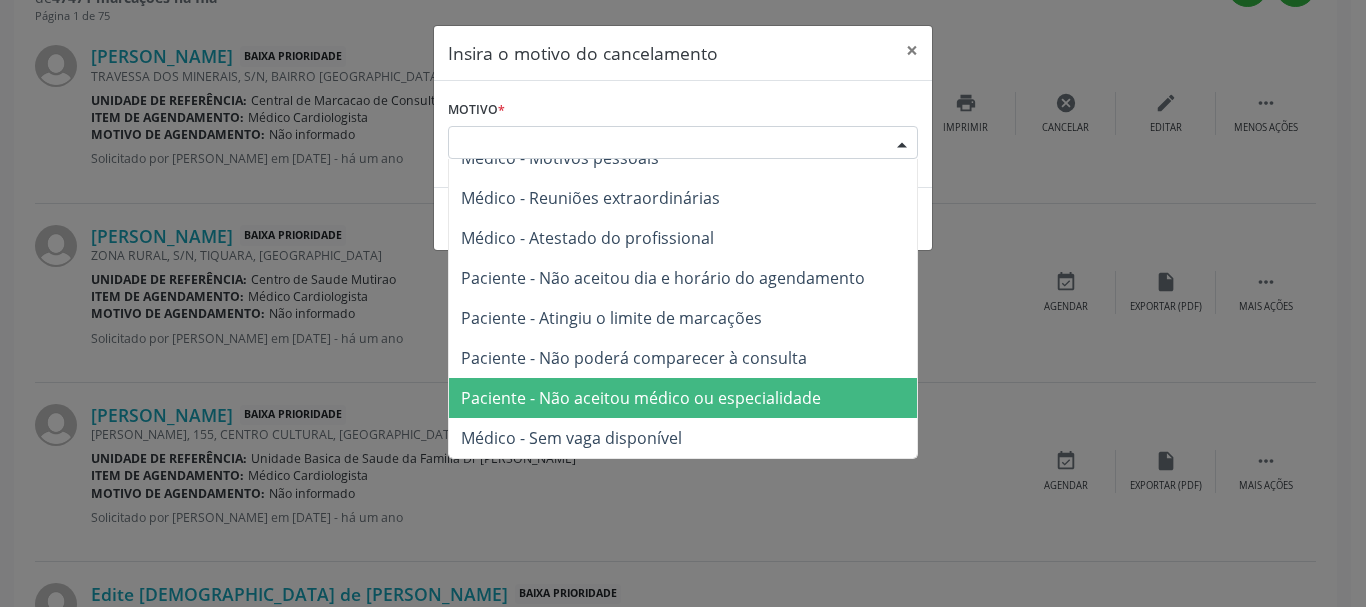 click on "Paciente - Não aceitou médico ou especialidade" at bounding box center (683, 398) 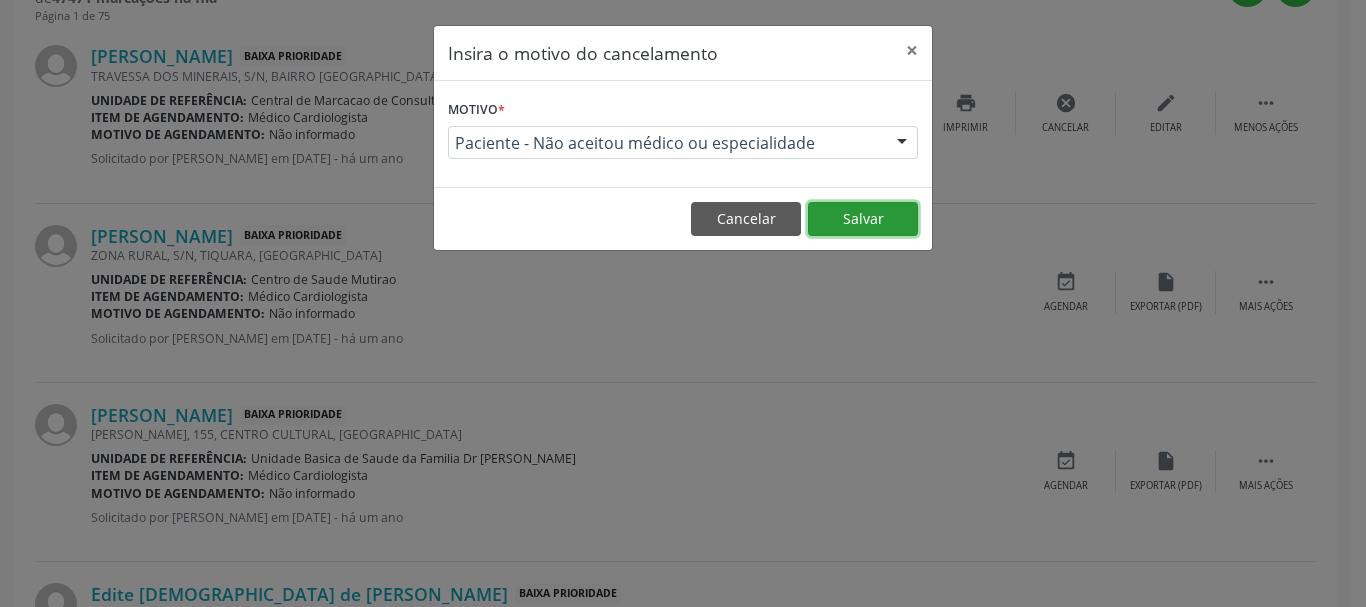 click on "Salvar" at bounding box center [863, 219] 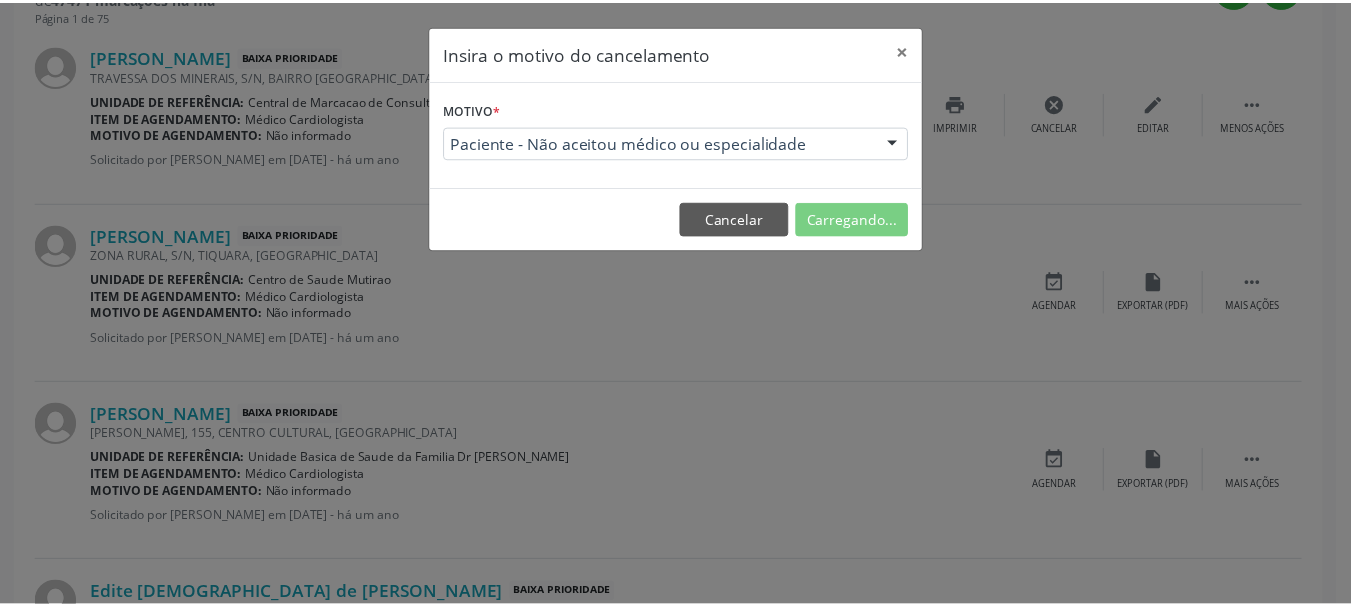 scroll, scrollTop: 238, scrollLeft: 0, axis: vertical 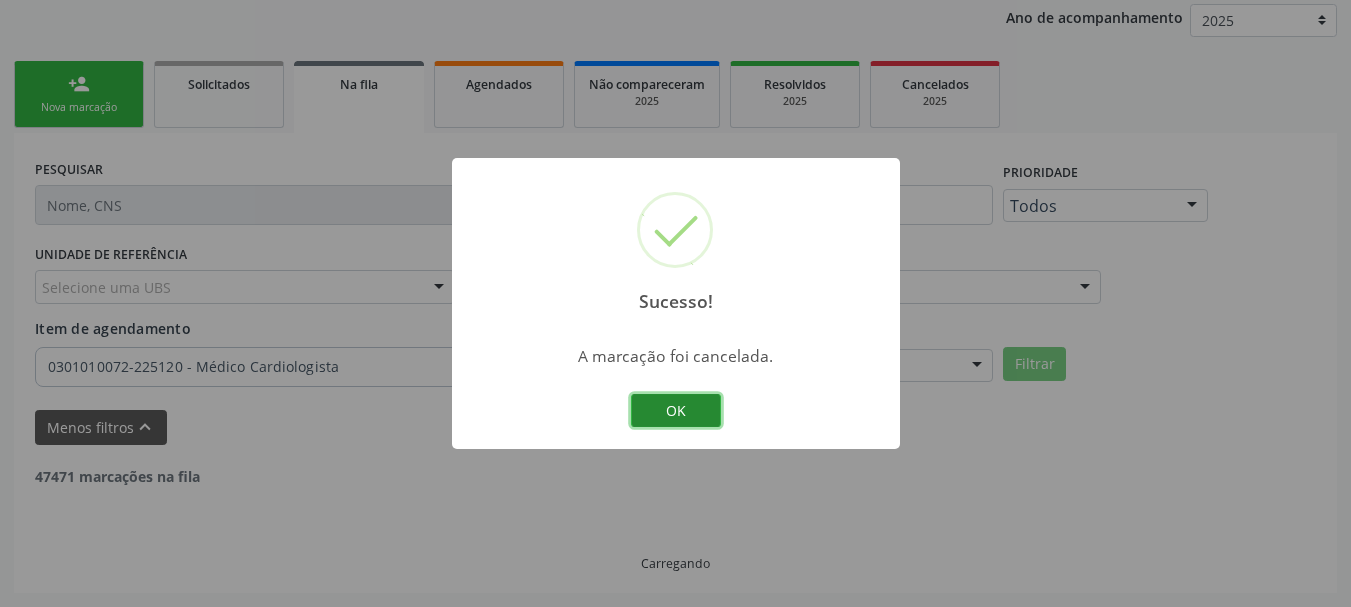 click on "OK" at bounding box center (676, 411) 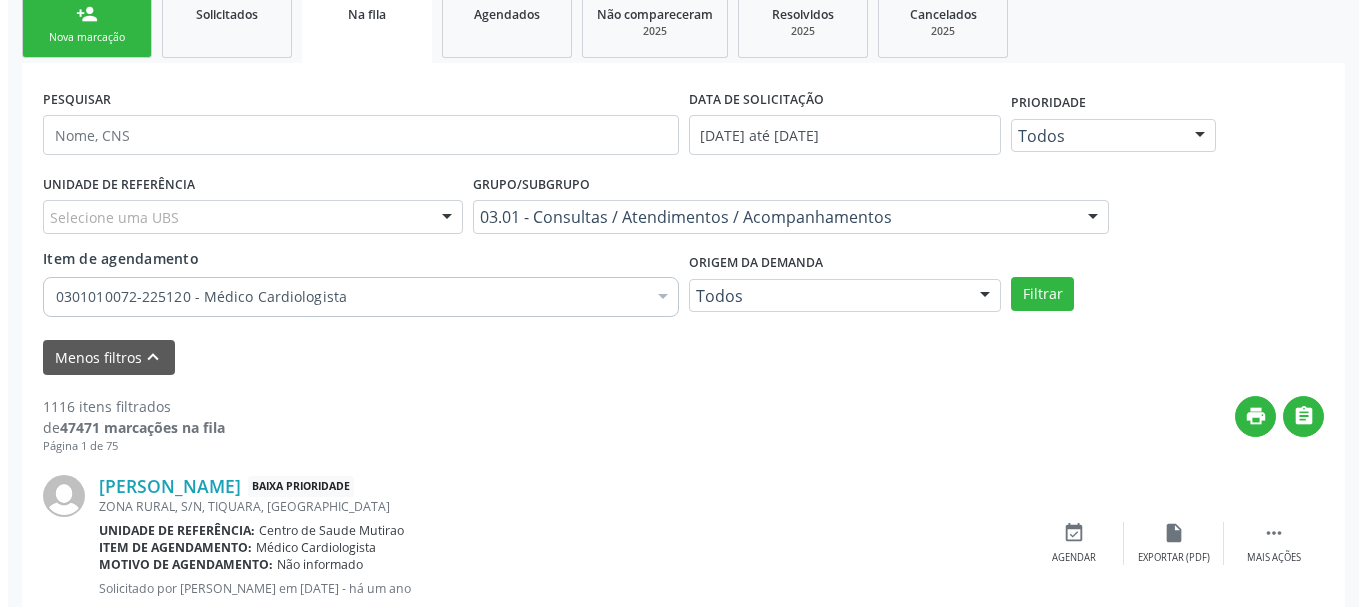 scroll, scrollTop: 438, scrollLeft: 0, axis: vertical 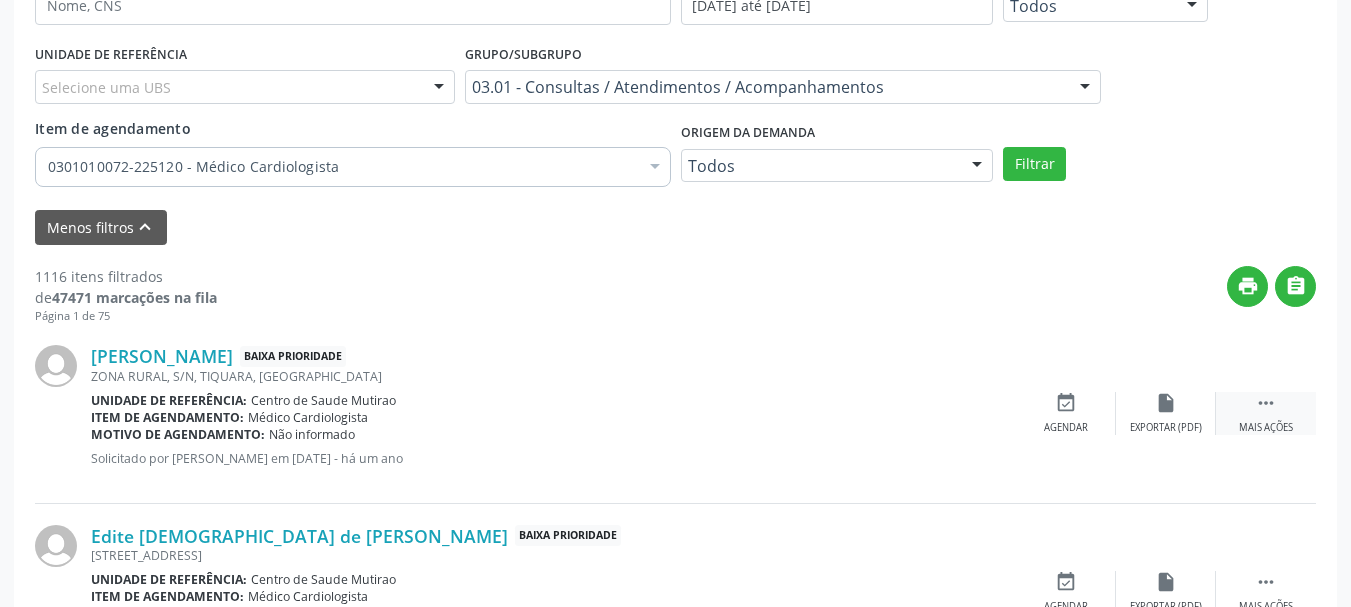 click on "" at bounding box center (1266, 403) 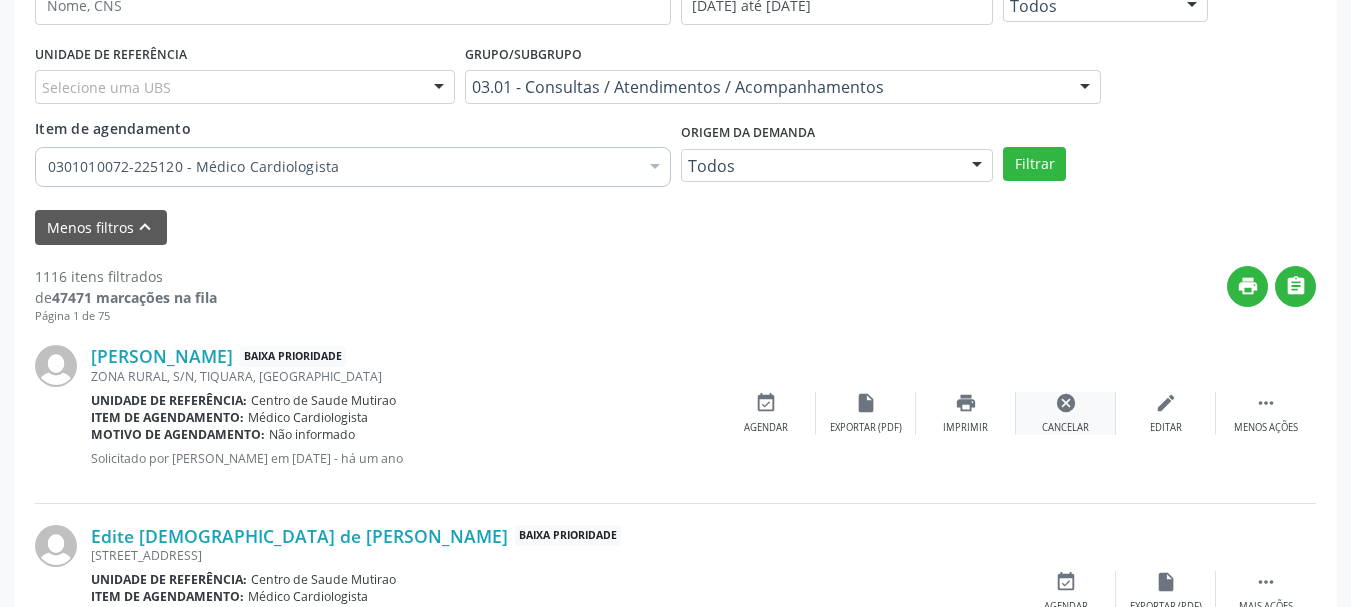 click on "cancel" at bounding box center [1066, 403] 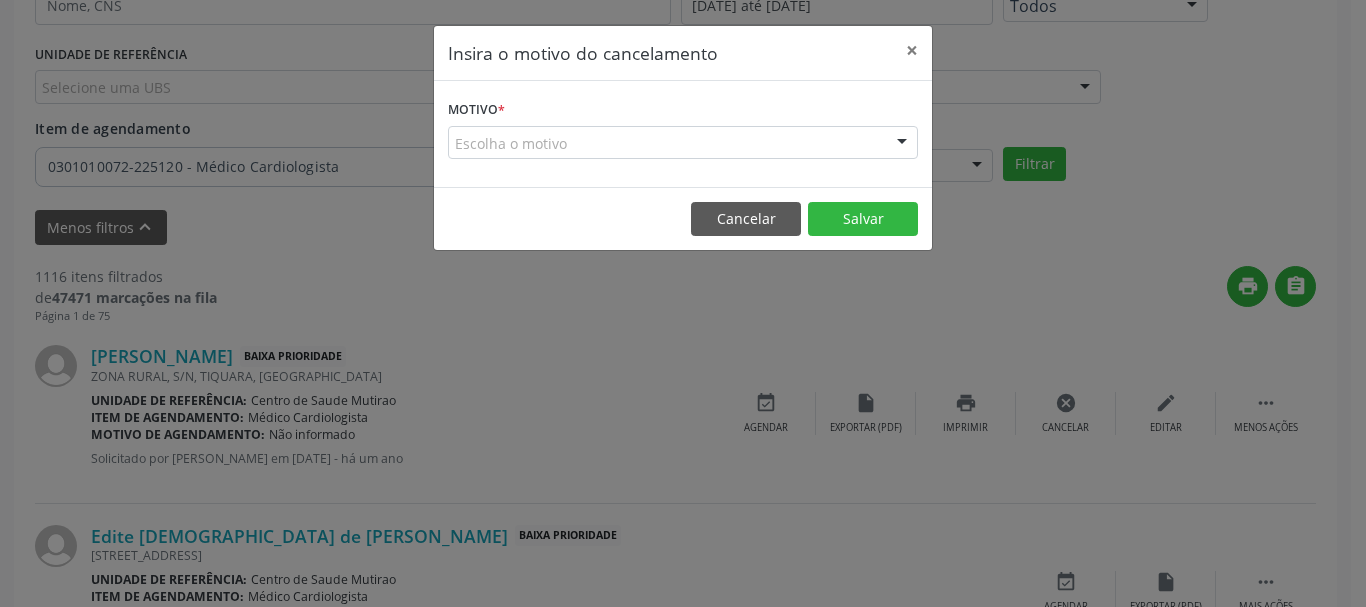 click on "Motivo
*
Escolha o motivo
Outro   Médico - Participação em eventos (ex: congresso)   Médico - Motivos pessoais   Médico - Reuniões extraordinárias   Médico - Atestado do profissional   Paciente - Não aceitou dia e horário do agendamento   Paciente - Atingiu o limite de marcações   Paciente - Não poderá comparecer à consulta   Paciente - Não aceitou médico ou especialidade   Médico - Sem vaga disponível
Nenhum resultado encontrado para: "   "
Não há nenhuma opção para ser exibida." at bounding box center [683, 134] 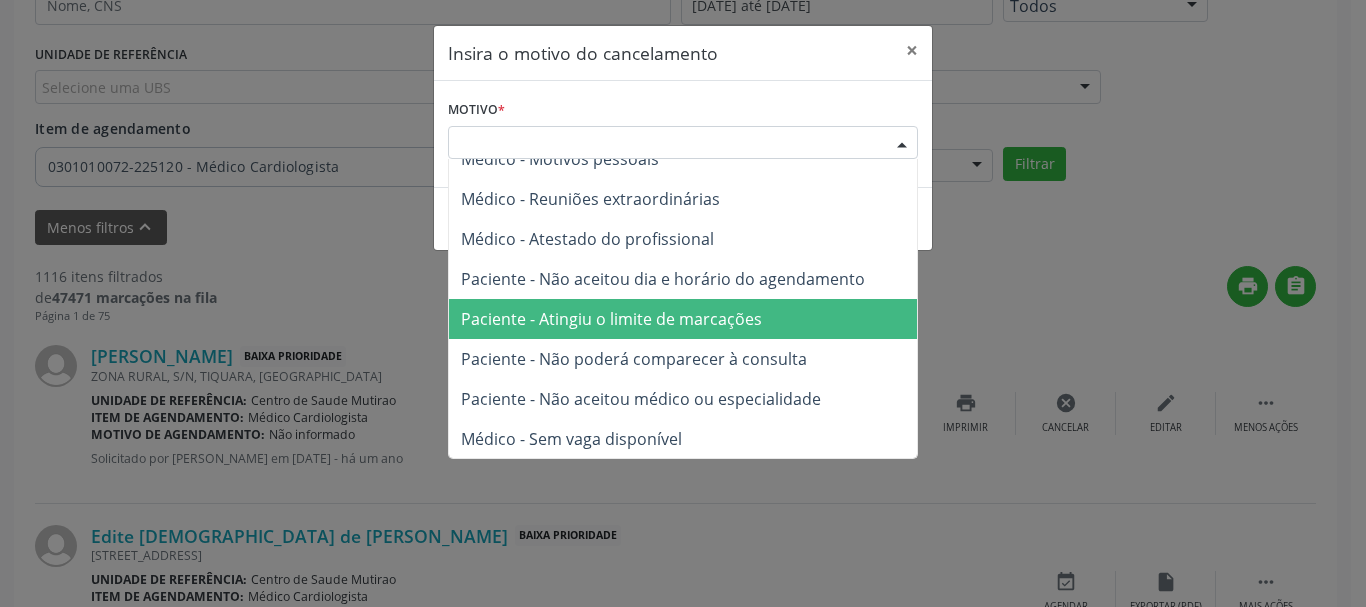 scroll, scrollTop: 101, scrollLeft: 0, axis: vertical 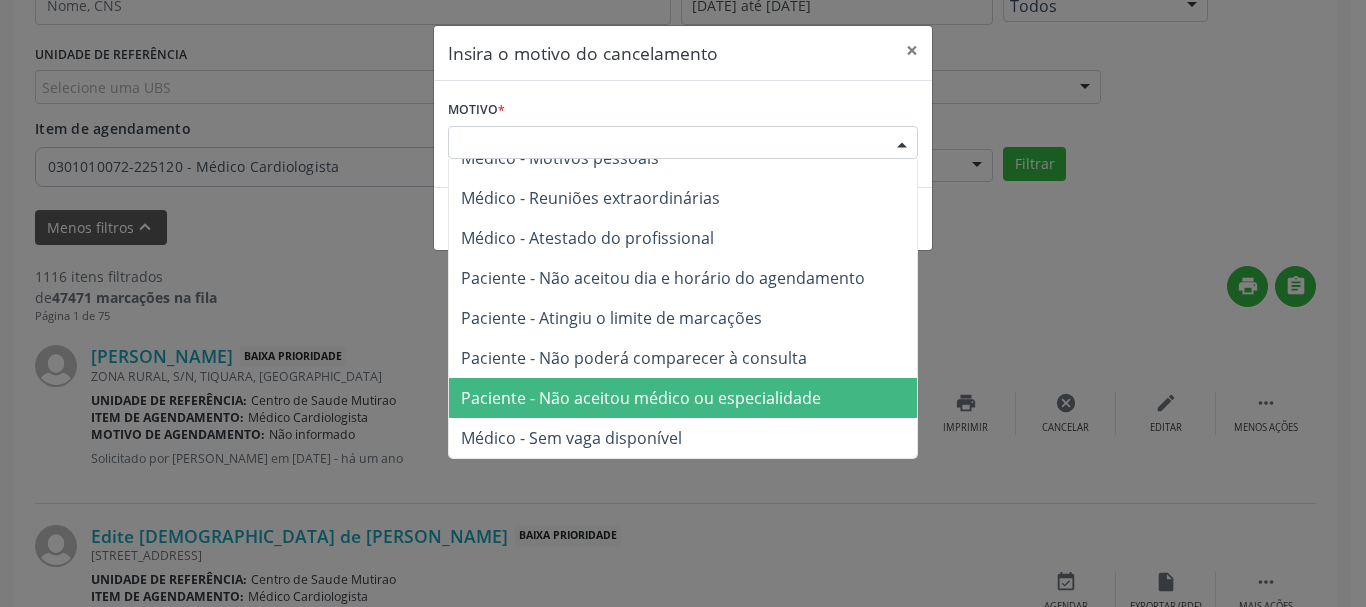 click on "Paciente - Não aceitou médico ou especialidade" at bounding box center [683, 398] 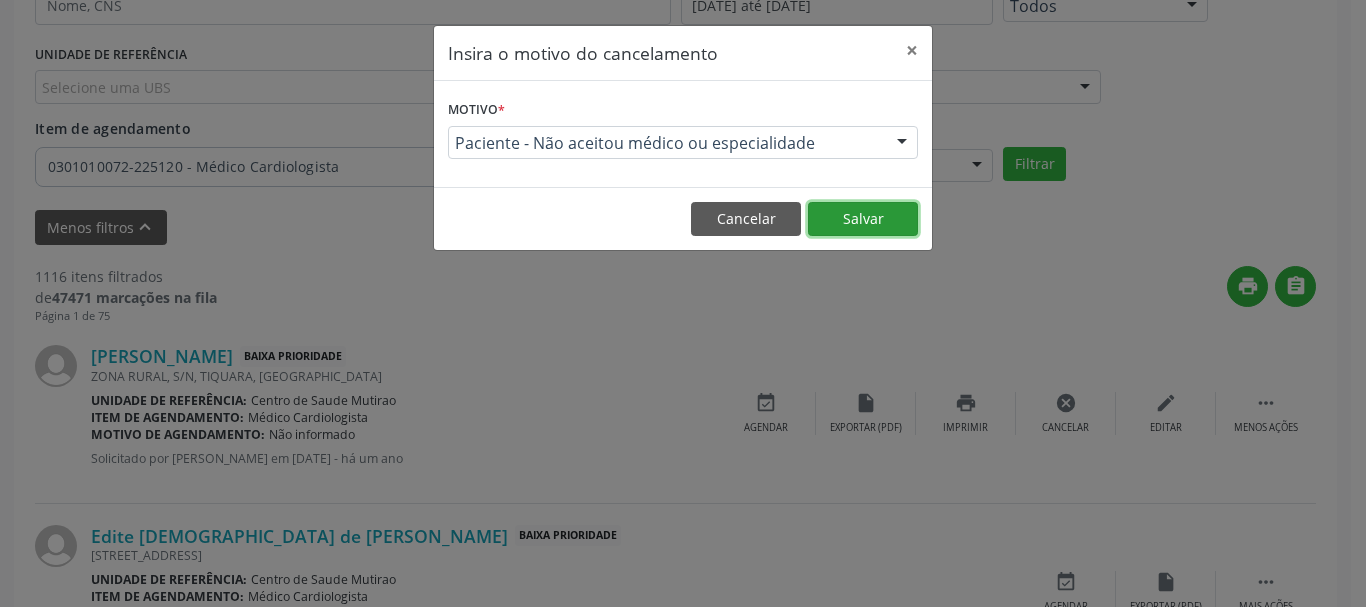 click on "Salvar" at bounding box center (863, 219) 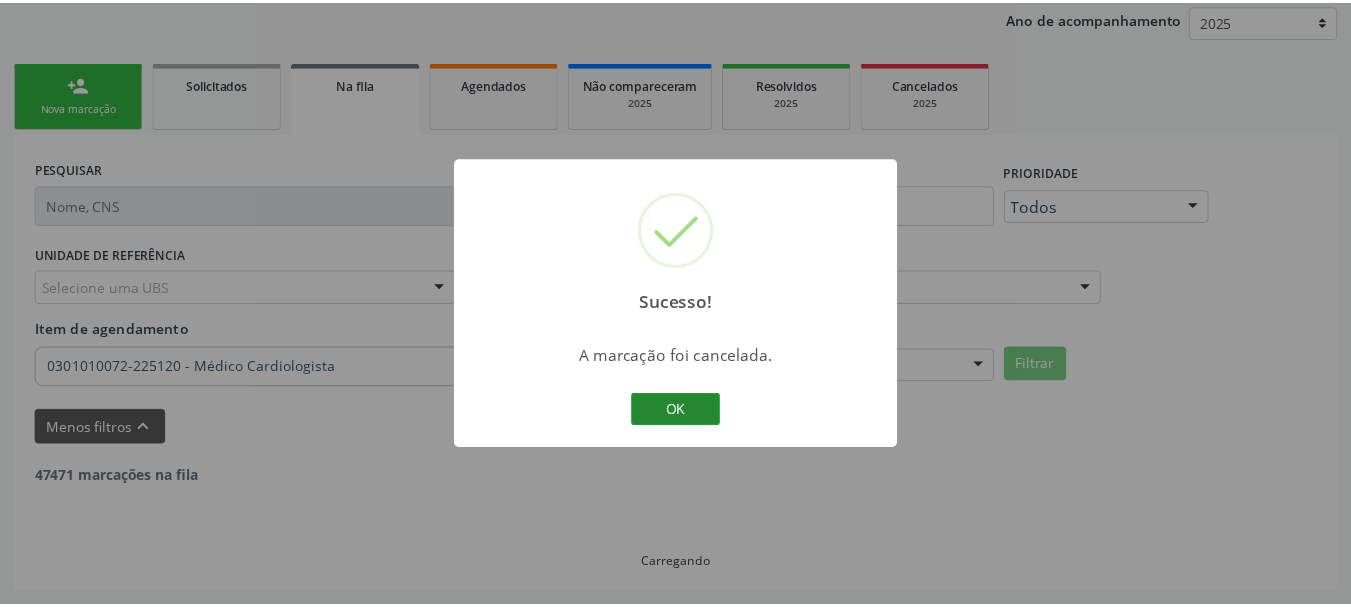 scroll, scrollTop: 238, scrollLeft: 0, axis: vertical 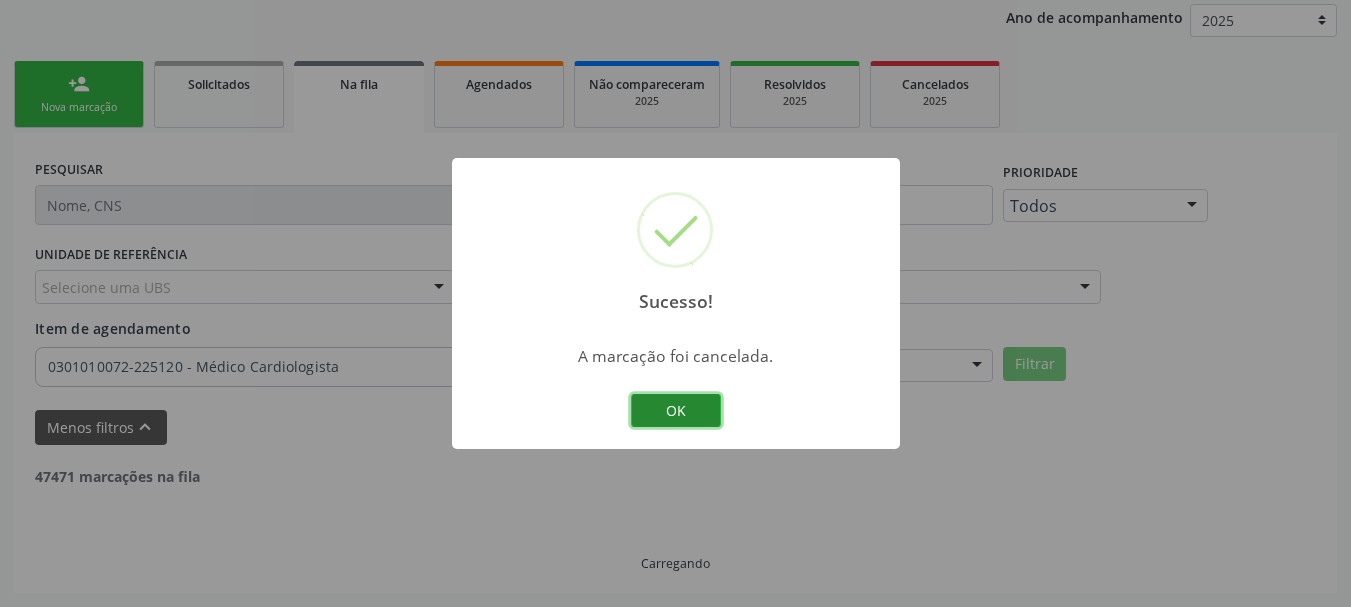 click on "OK" at bounding box center [676, 411] 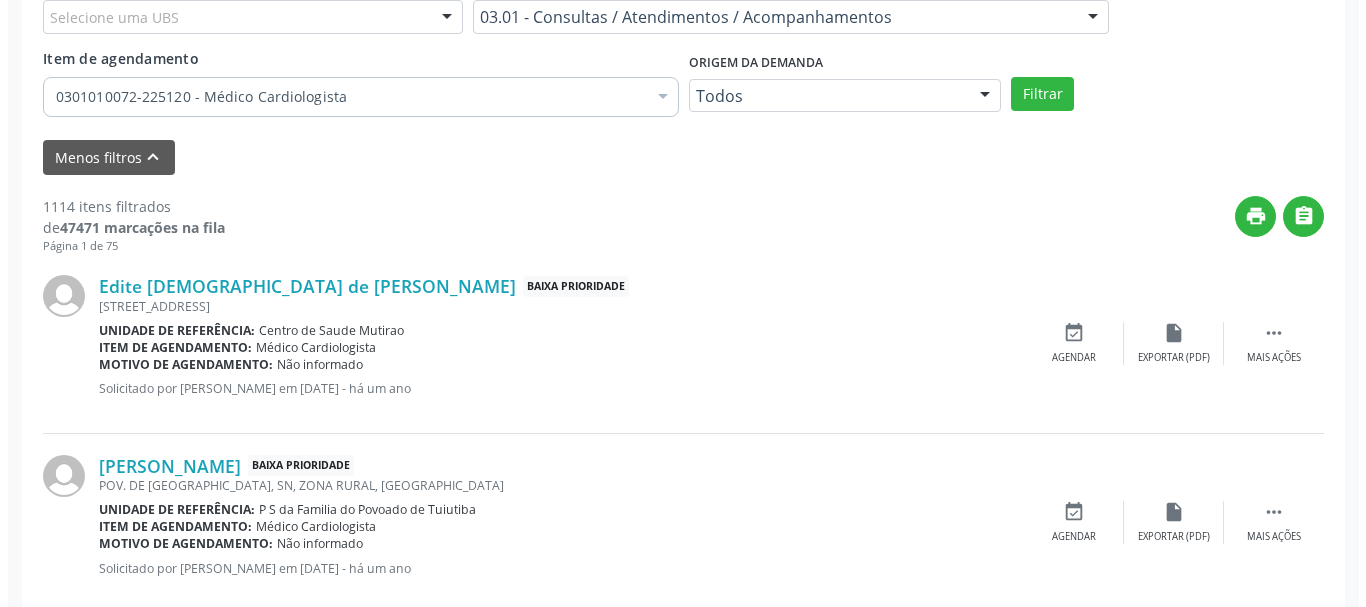 scroll, scrollTop: 638, scrollLeft: 0, axis: vertical 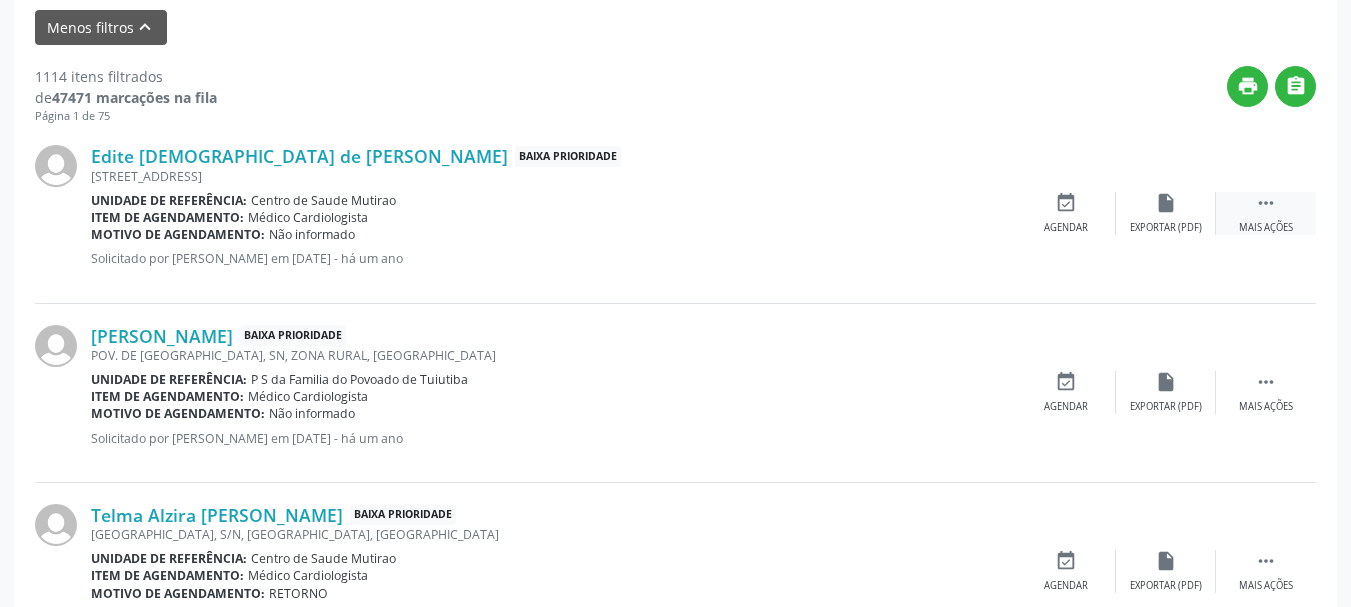 click on "
Mais ações" at bounding box center [1266, 213] 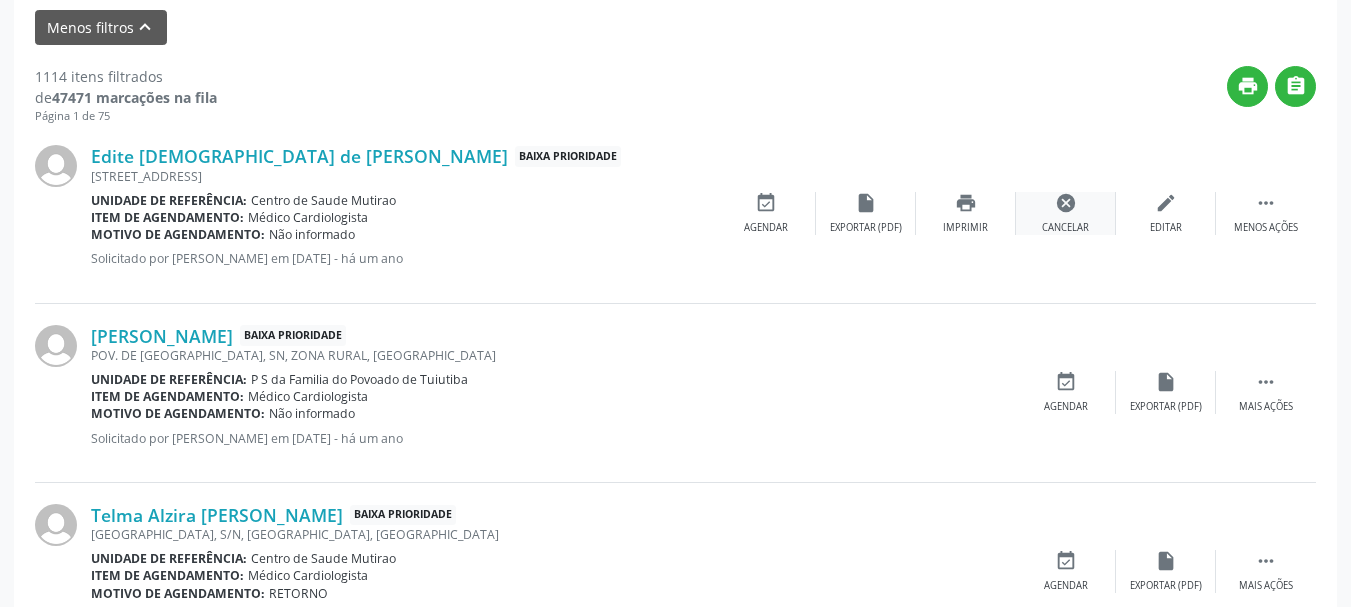 click on "cancel
Cancelar" at bounding box center (1066, 213) 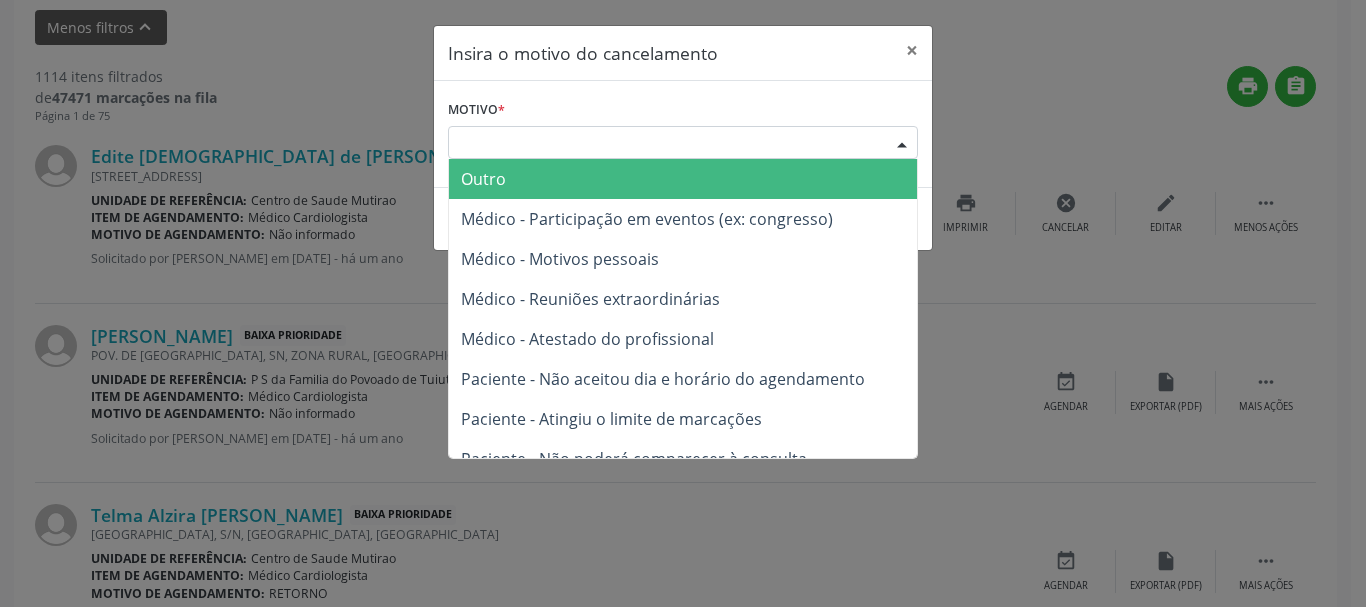 click on "Escolha o motivo" at bounding box center (683, 143) 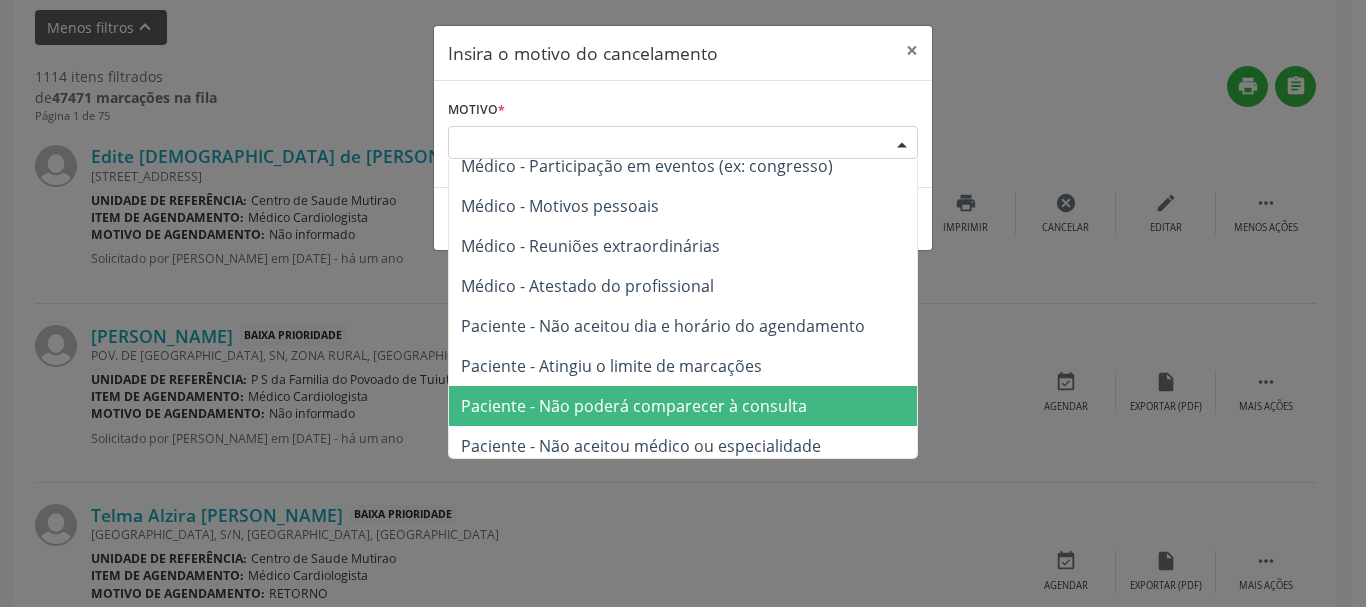 scroll, scrollTop: 101, scrollLeft: 0, axis: vertical 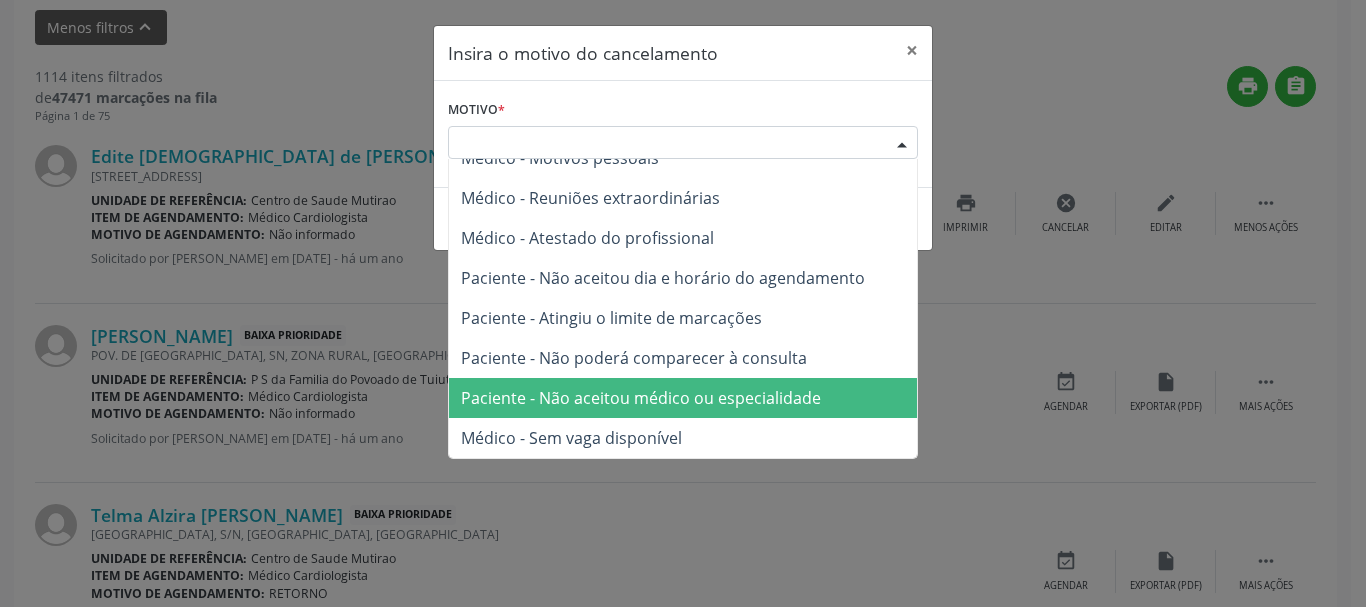click on "Paciente - Não aceitou médico ou especialidade" at bounding box center (683, 398) 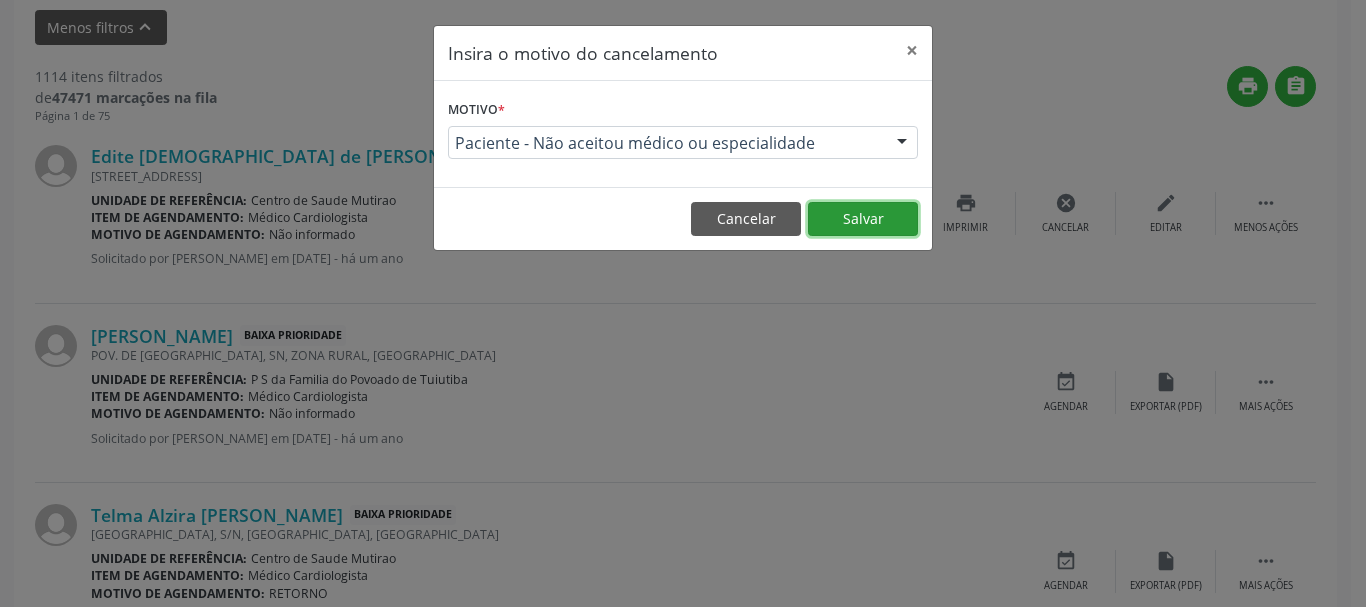 click on "Salvar" at bounding box center [863, 219] 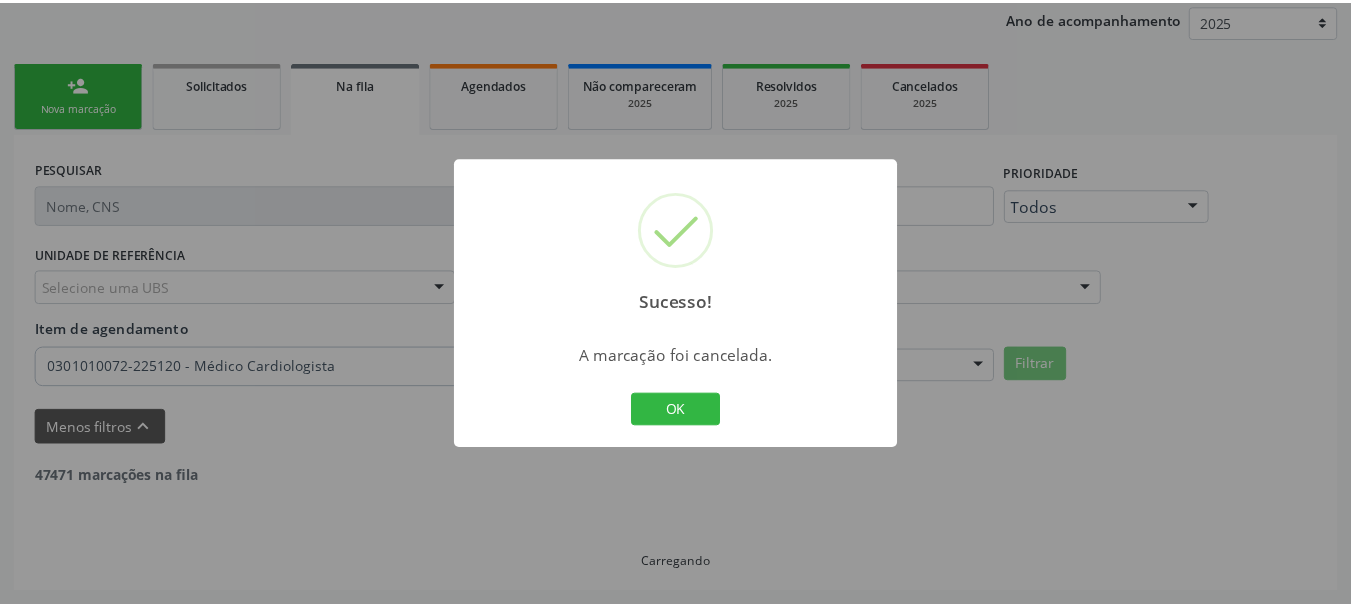 scroll, scrollTop: 238, scrollLeft: 0, axis: vertical 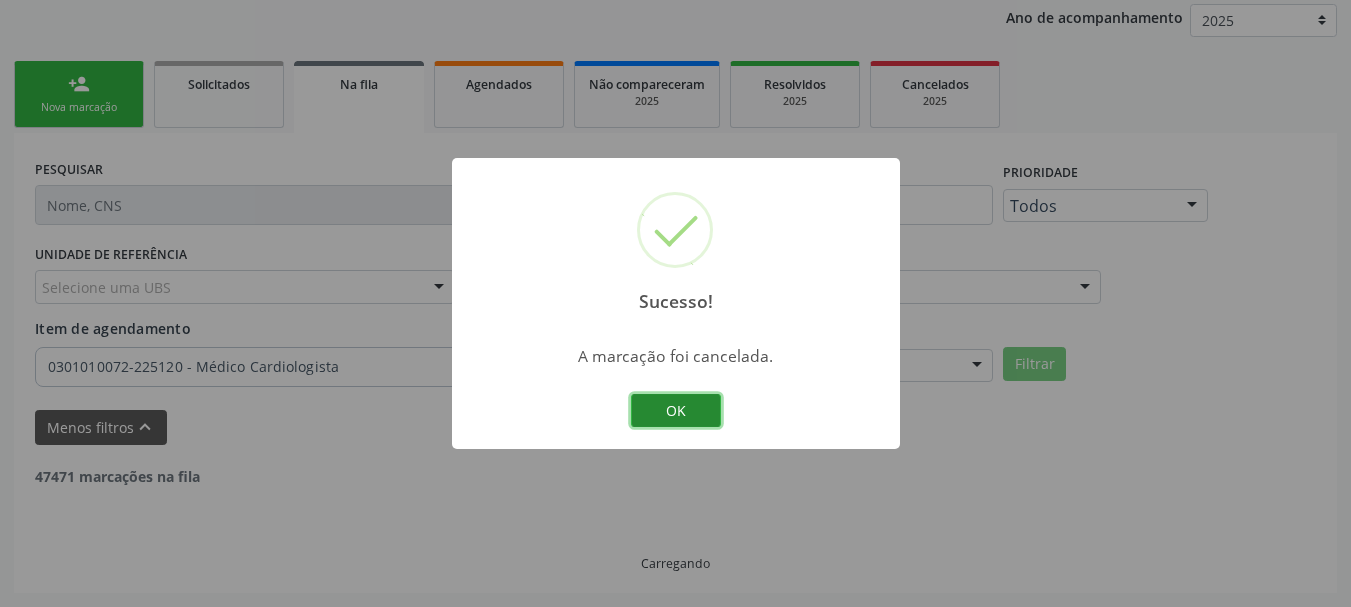 click on "OK" at bounding box center [676, 411] 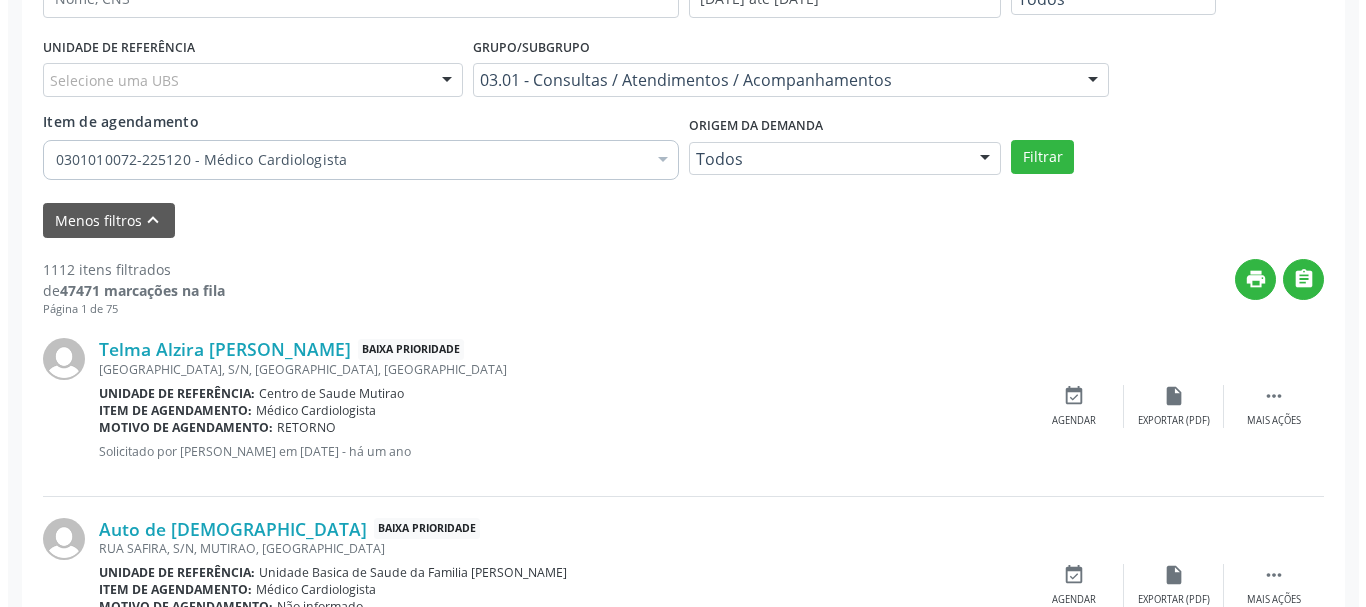 scroll, scrollTop: 538, scrollLeft: 0, axis: vertical 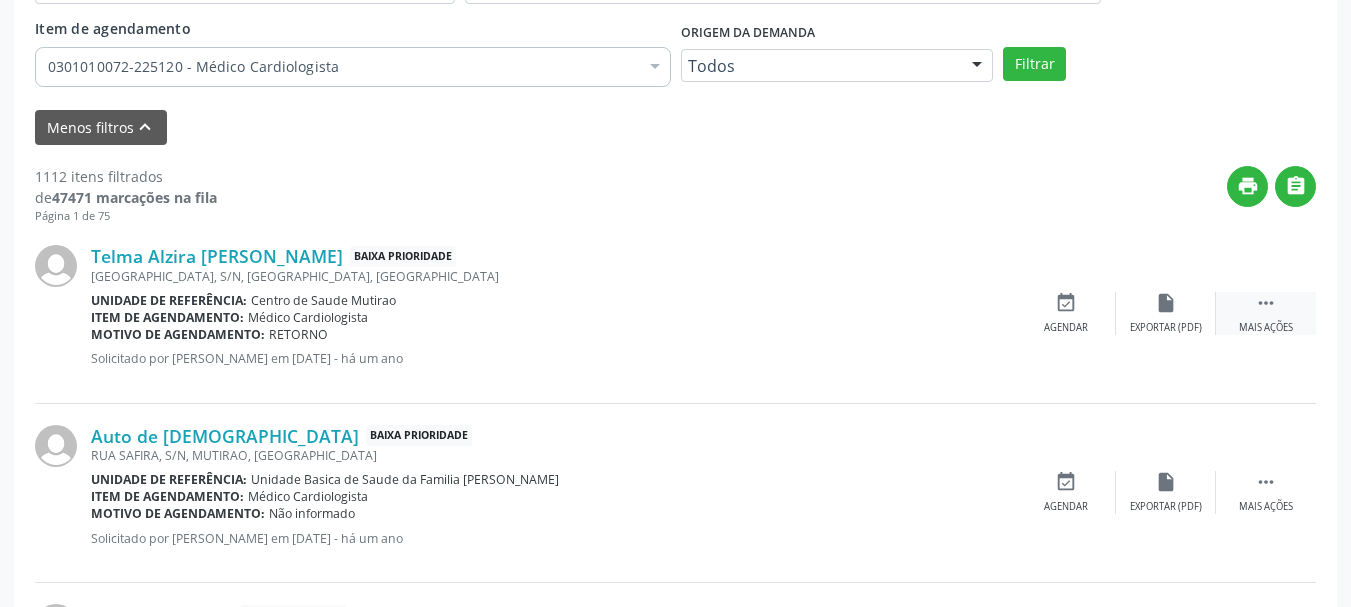 click on "" at bounding box center [1266, 303] 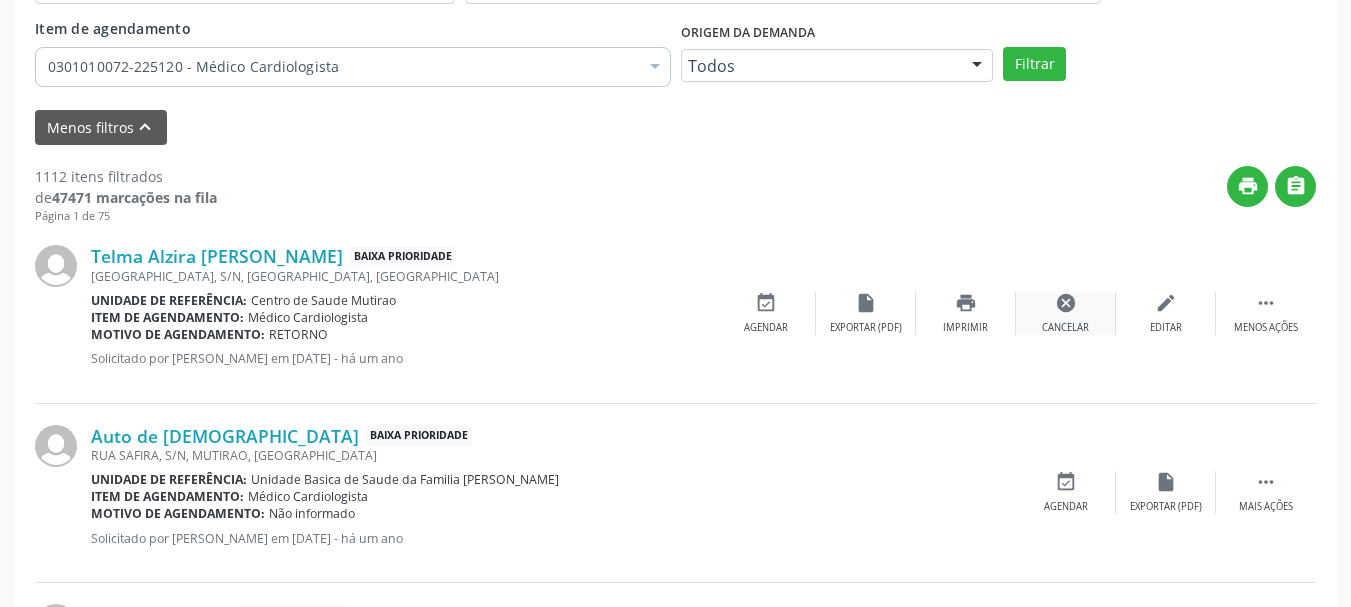 click on "cancel
Cancelar" at bounding box center [1066, 313] 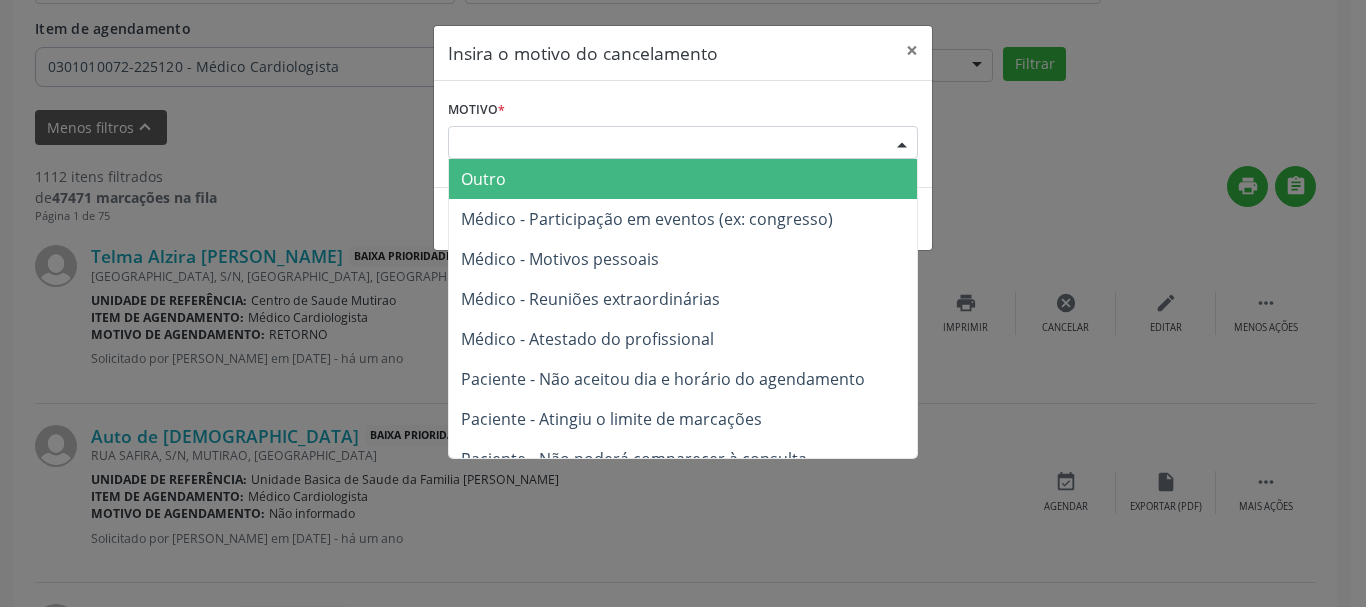 click on "Escolha o motivo" at bounding box center (683, 143) 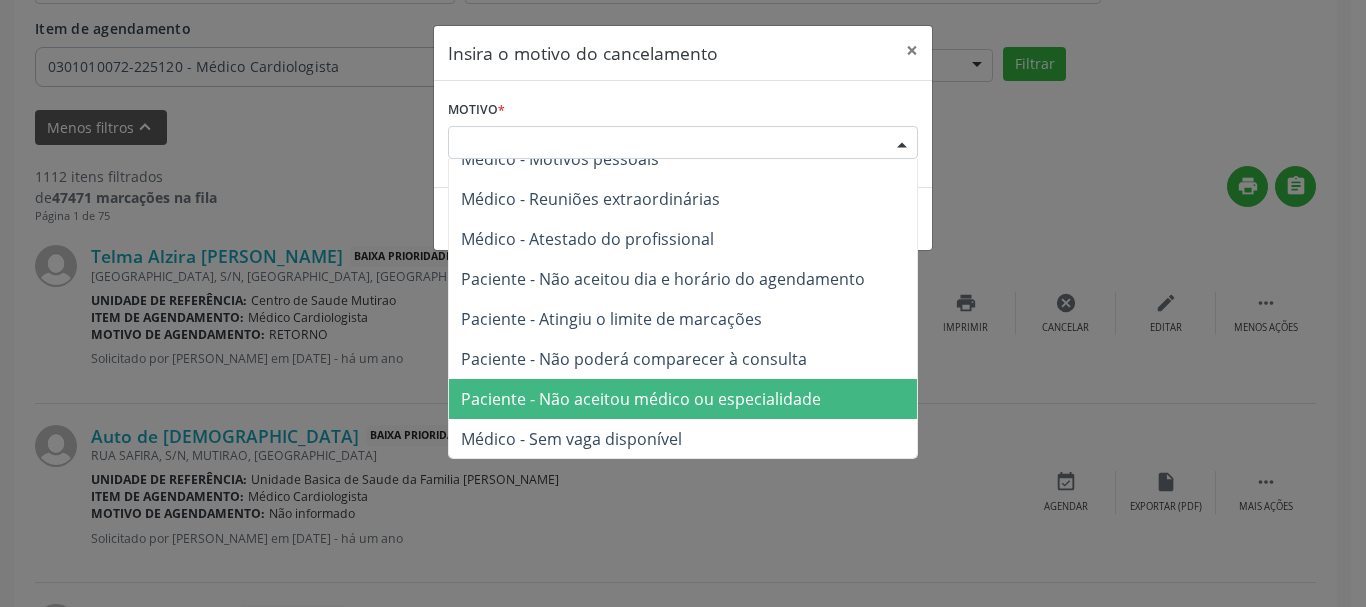 scroll, scrollTop: 101, scrollLeft: 0, axis: vertical 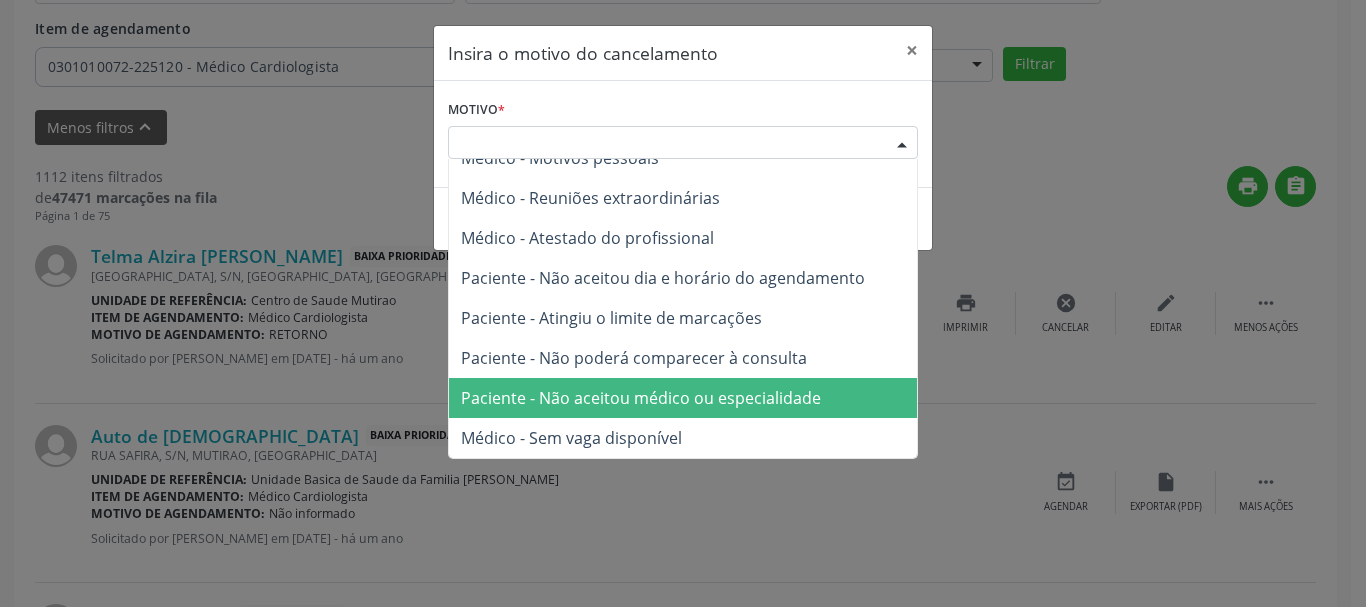 click on "Paciente - Não aceitou médico ou especialidade" at bounding box center (641, 398) 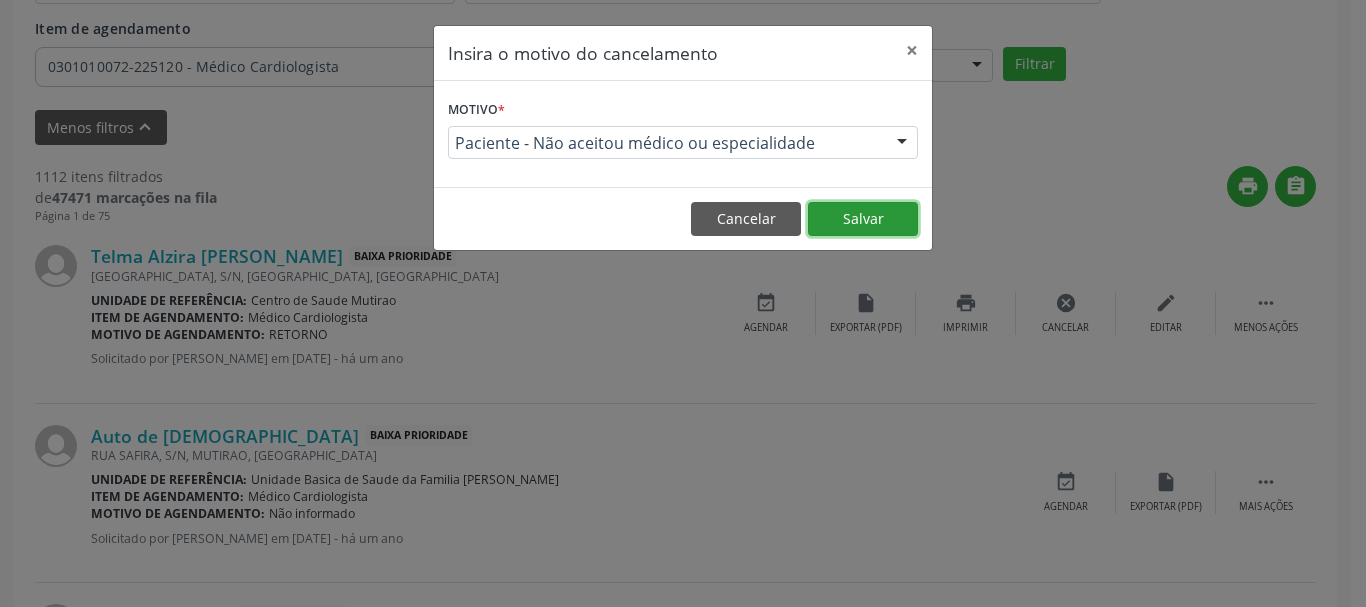 click on "Salvar" at bounding box center [863, 219] 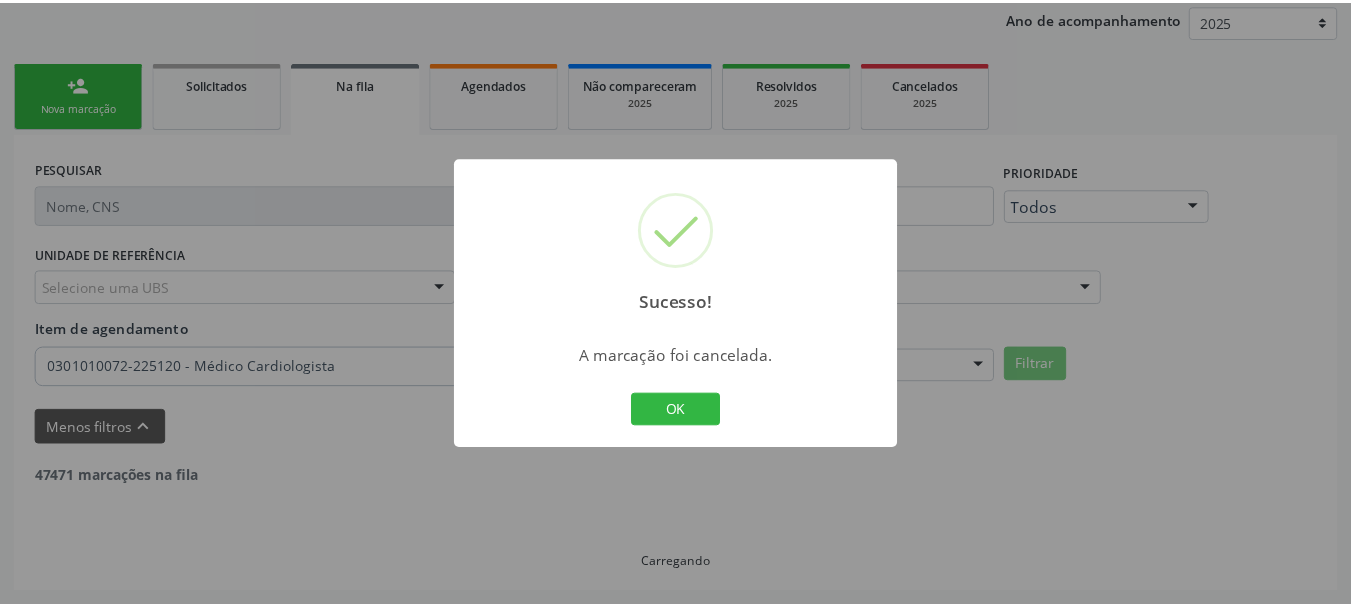 scroll, scrollTop: 238, scrollLeft: 0, axis: vertical 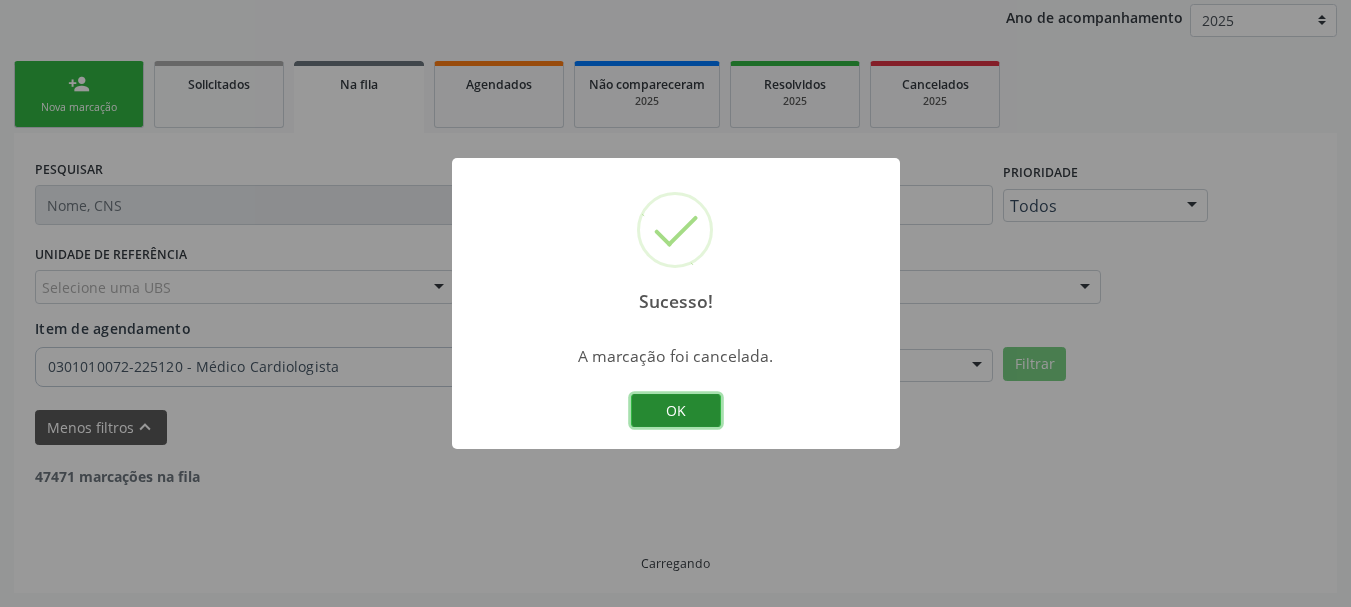 click on "OK" at bounding box center [676, 411] 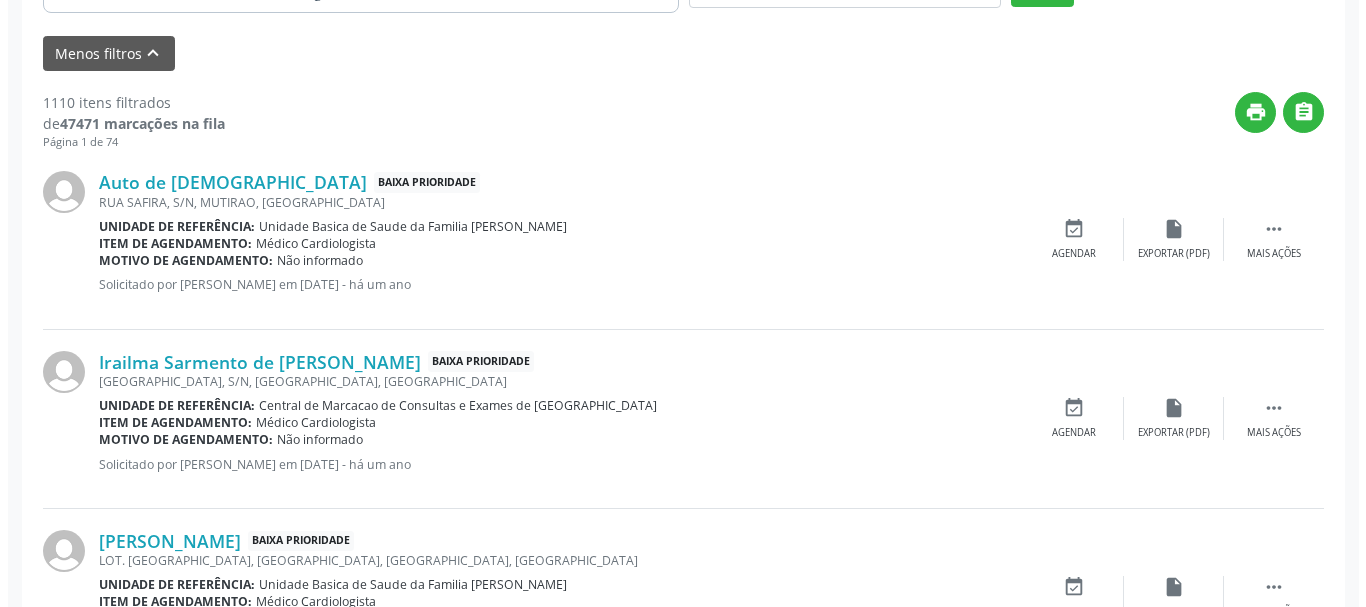 scroll, scrollTop: 638, scrollLeft: 0, axis: vertical 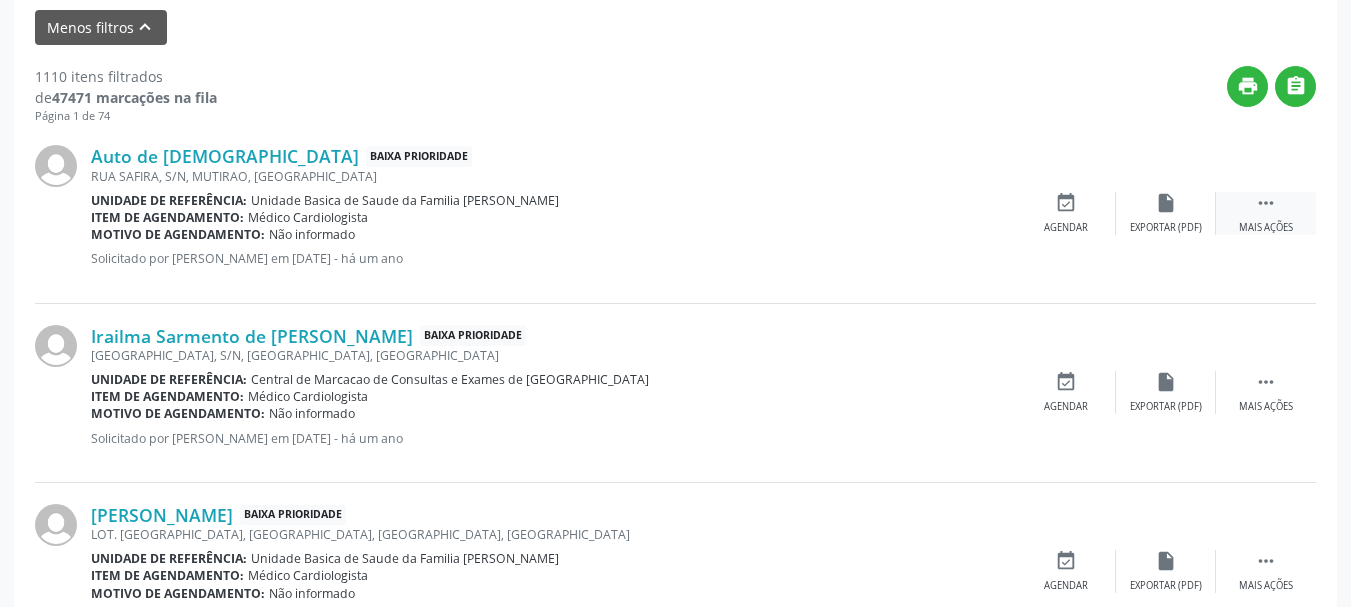 click on "Mais ações" at bounding box center (1266, 228) 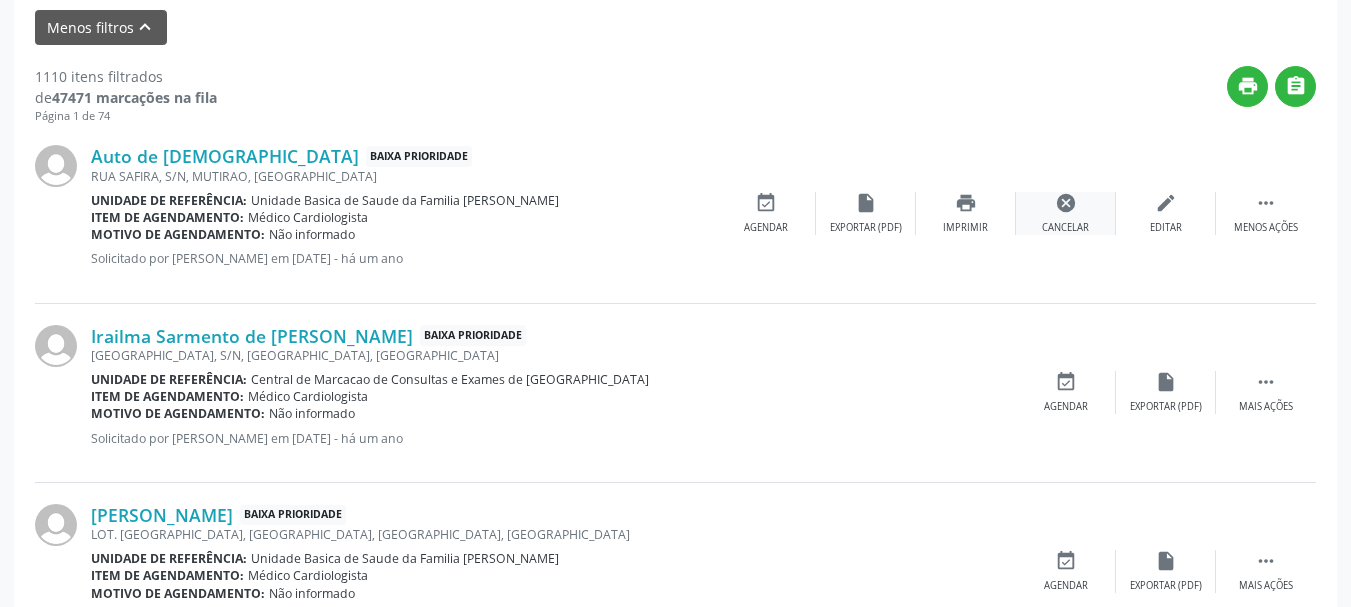 click on "Cancelar" at bounding box center [1065, 228] 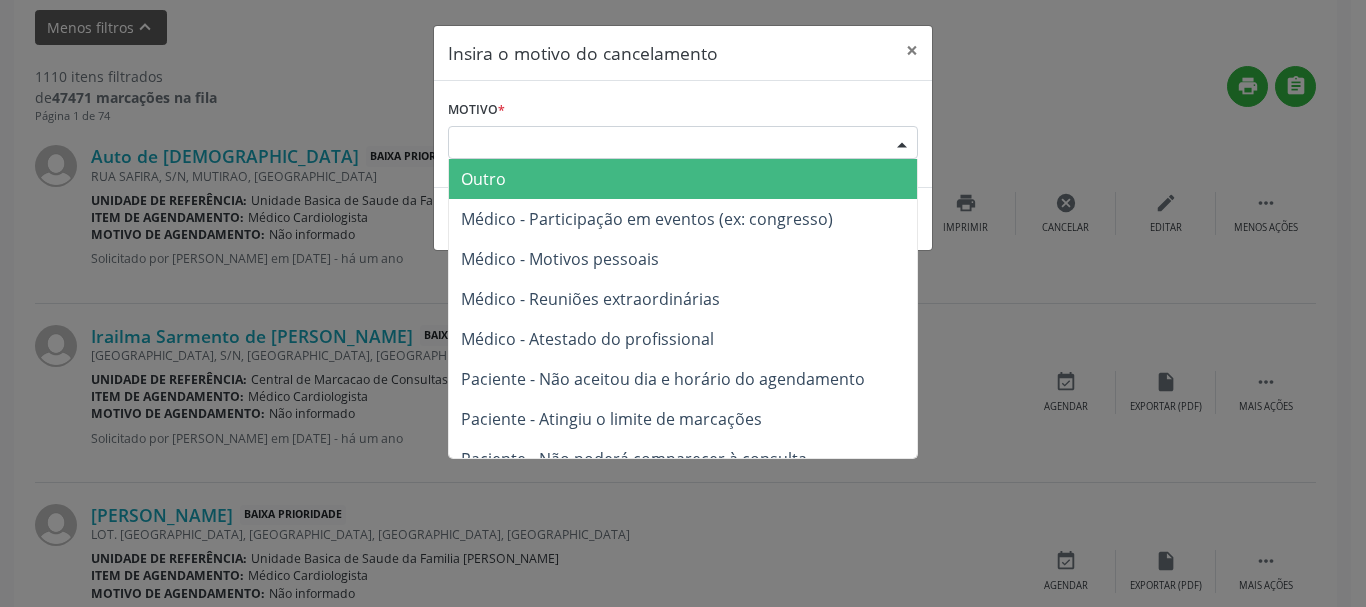 click at bounding box center [902, 144] 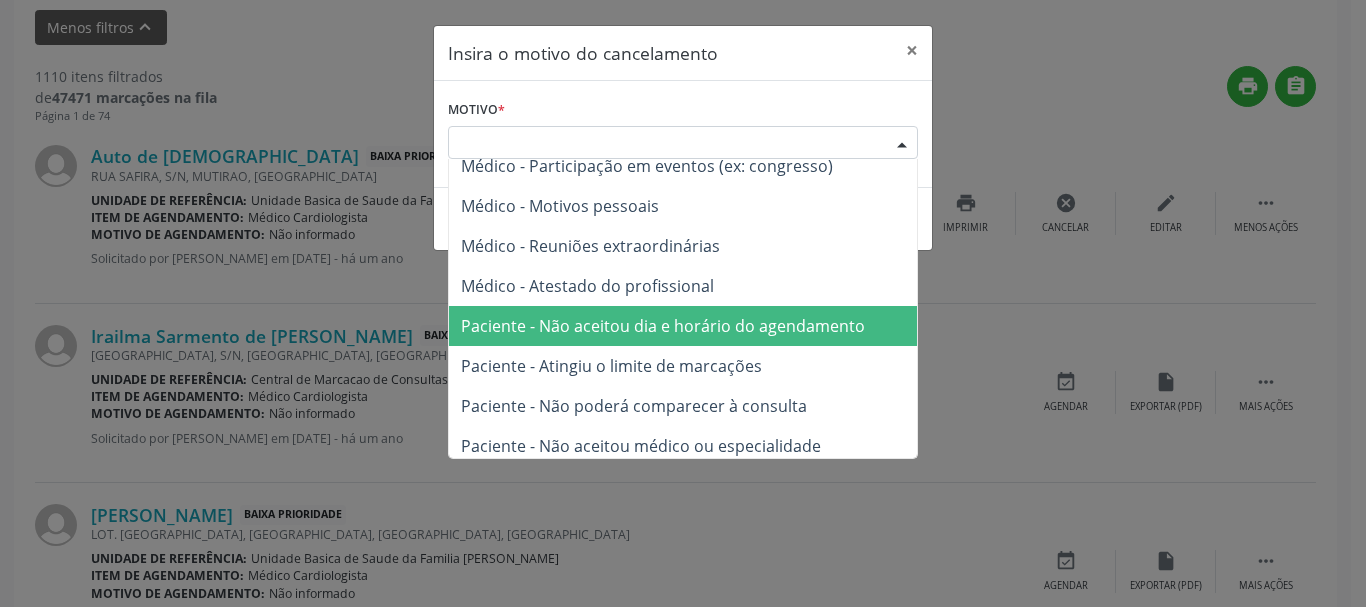 scroll, scrollTop: 101, scrollLeft: 0, axis: vertical 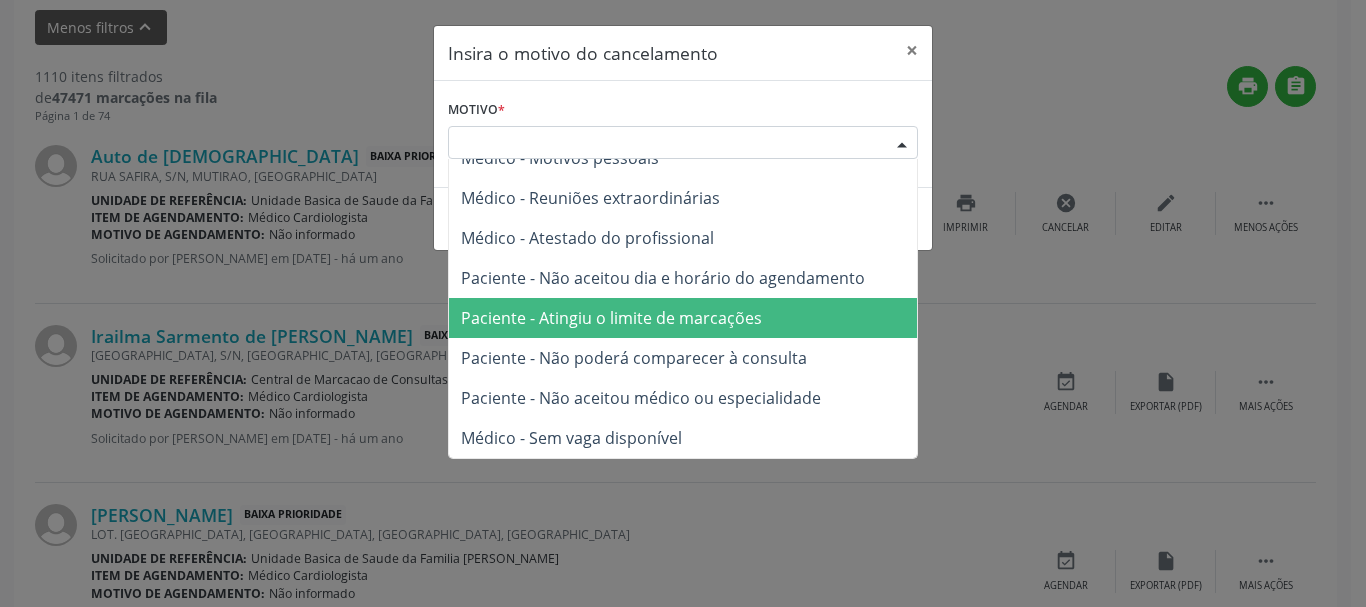 click on "Paciente - Atingiu o limite de marcações" at bounding box center (611, 318) 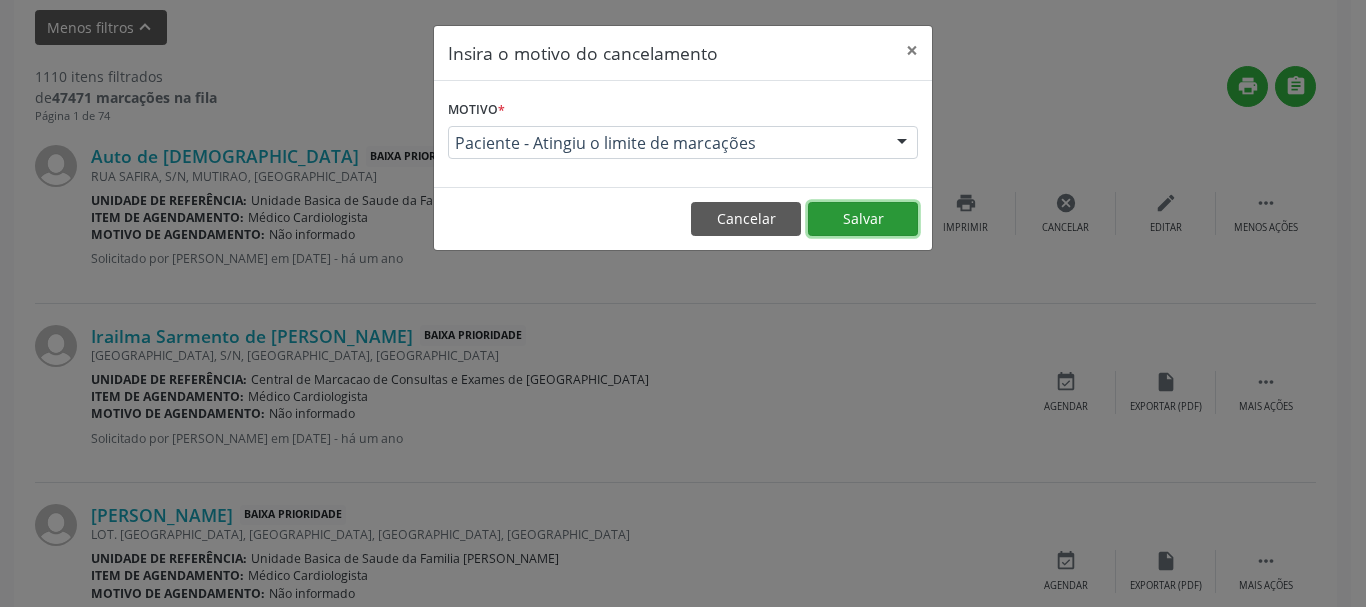 click on "Salvar" at bounding box center [863, 219] 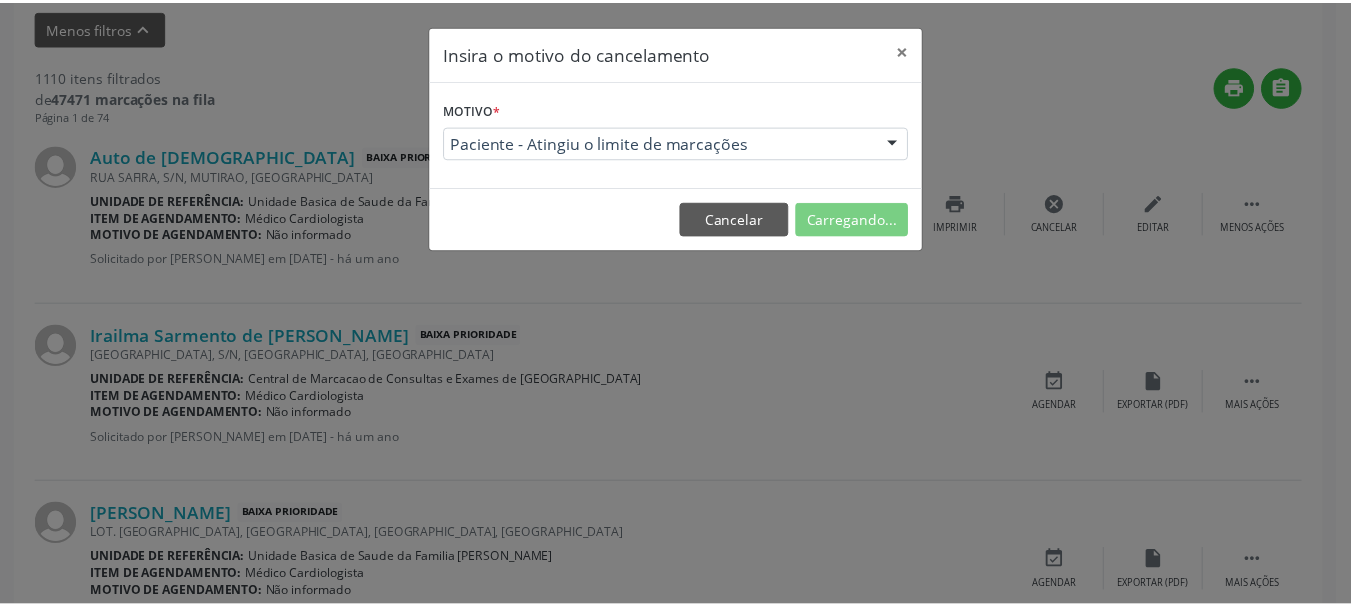 scroll, scrollTop: 238, scrollLeft: 0, axis: vertical 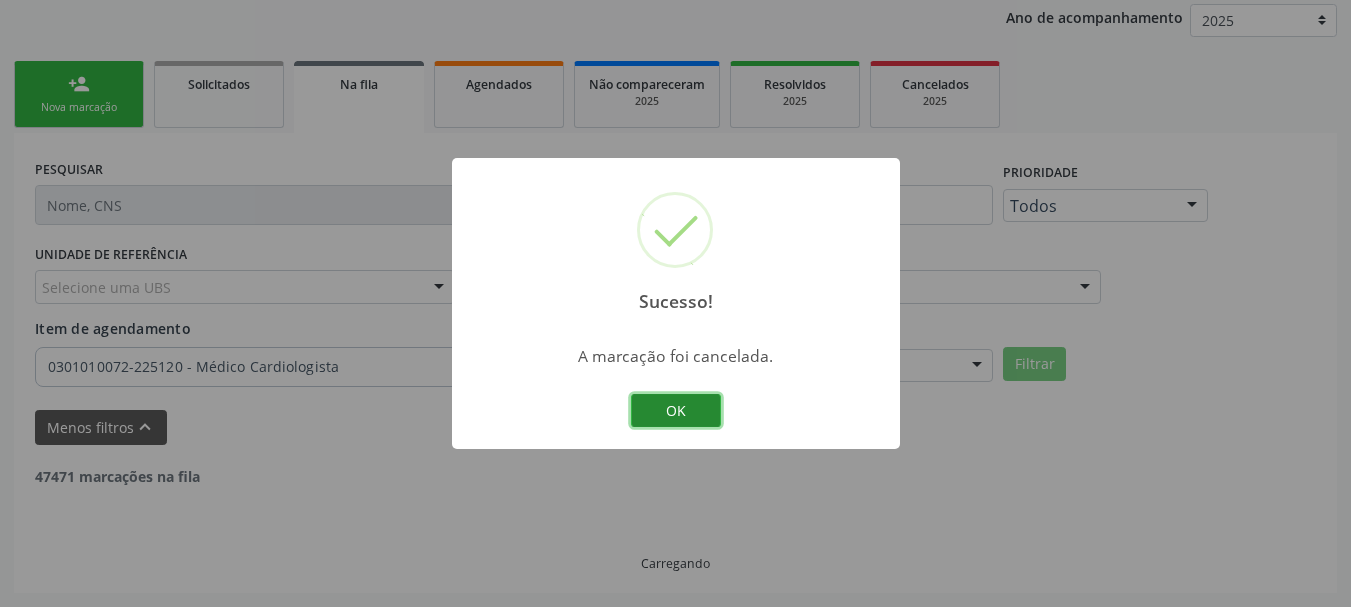 click on "OK" at bounding box center (676, 411) 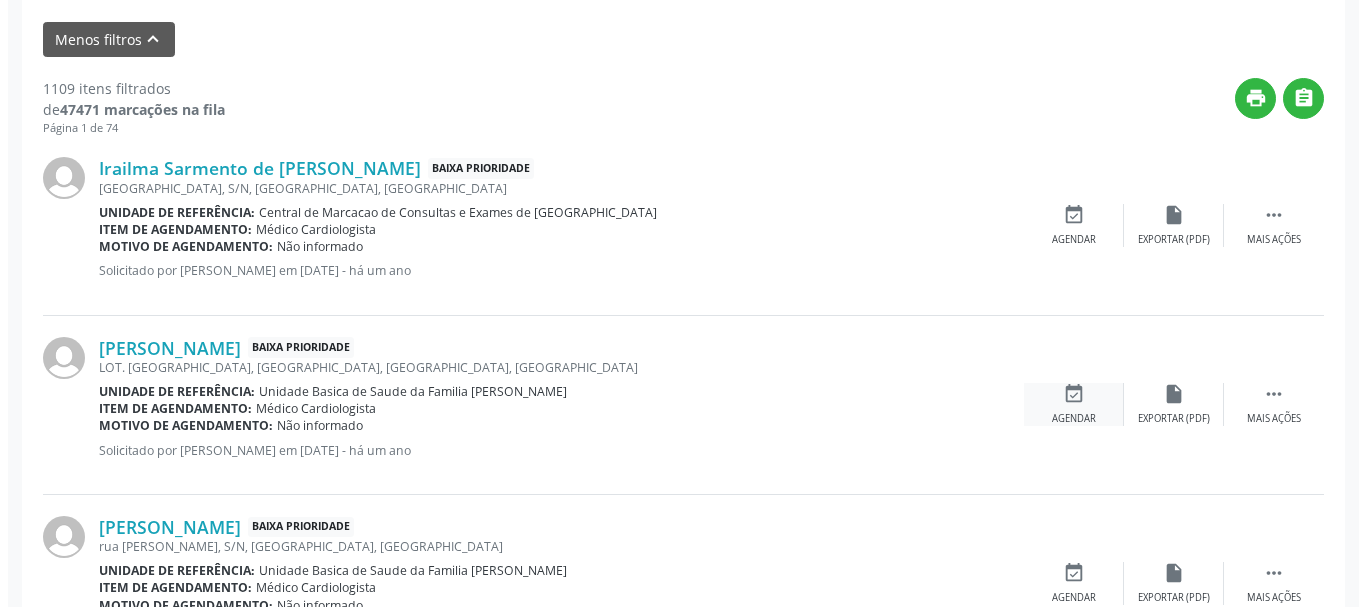 scroll, scrollTop: 738, scrollLeft: 0, axis: vertical 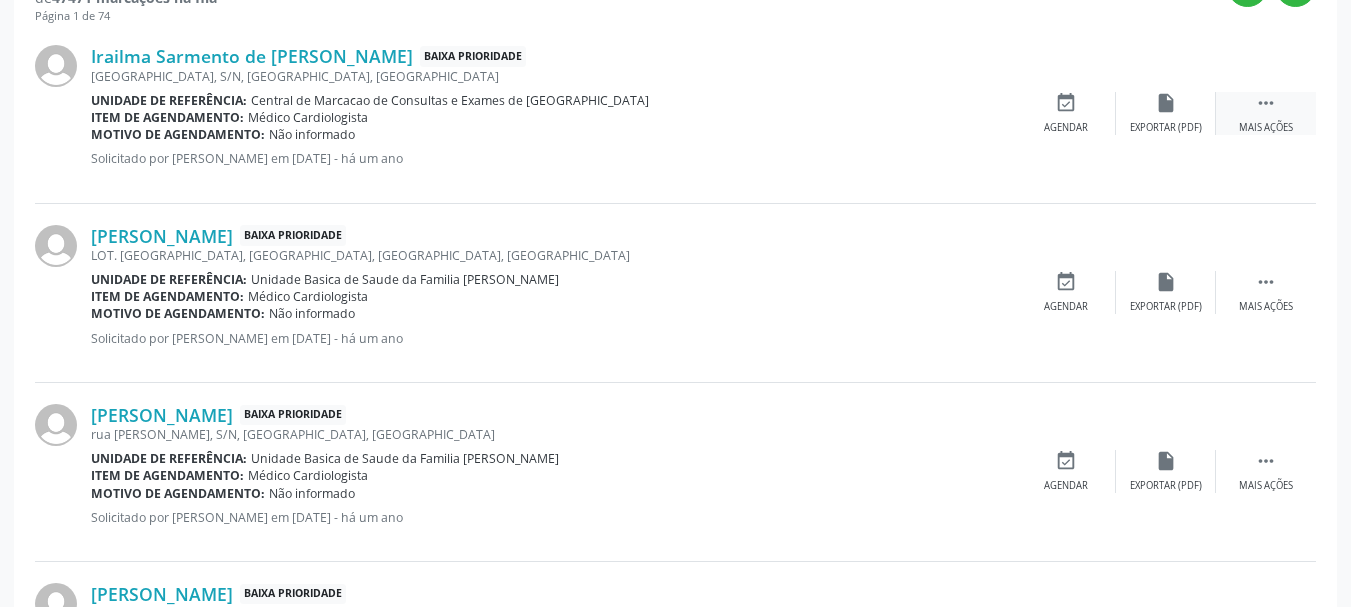 click on "
Mais ações" at bounding box center (1266, 113) 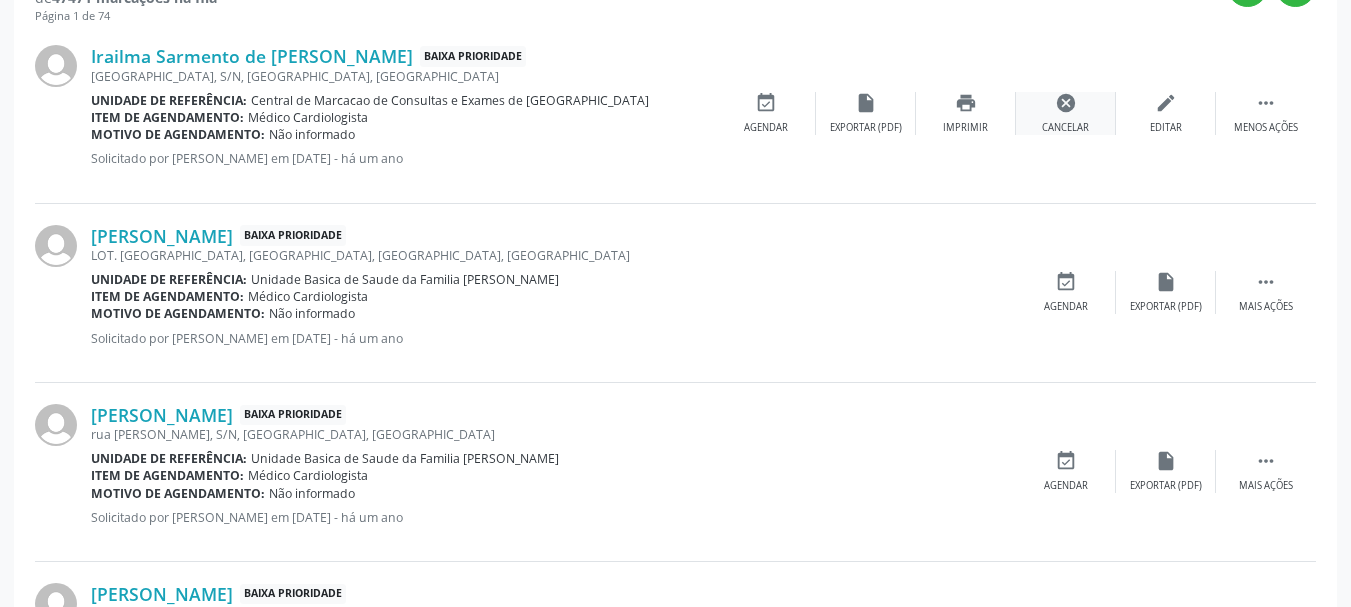 click on "cancel" at bounding box center [1066, 103] 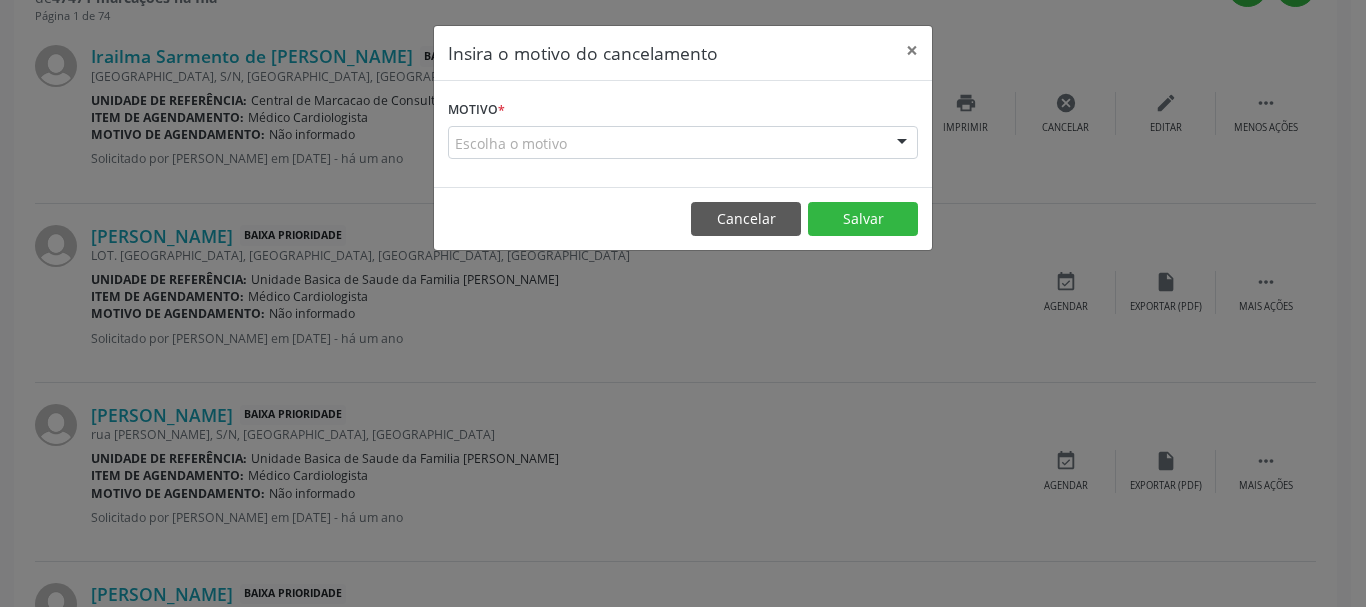 click on "Motivo
*
Escolha o motivo
Outro   Médico - Participação em eventos (ex: congresso)   Médico - Motivos pessoais   Médico - Reuniões extraordinárias   Médico - Atestado do profissional   Paciente - Não aceitou dia e horário do agendamento   Paciente - Atingiu o limite de marcações   Paciente - Não poderá comparecer à consulta   Paciente - Não aceitou médico ou especialidade   Médico - Sem vaga disponível
Nenhum resultado encontrado para: "   "
Não há nenhuma opção para ser exibida." at bounding box center [683, 127] 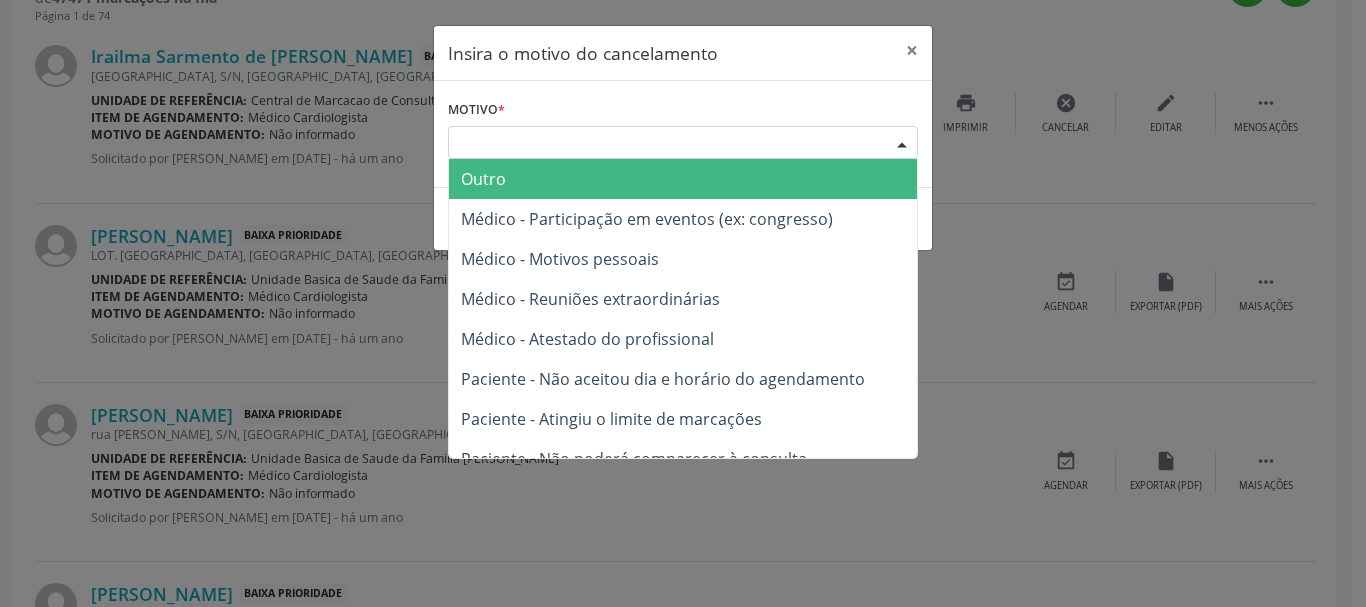 click at bounding box center (902, 144) 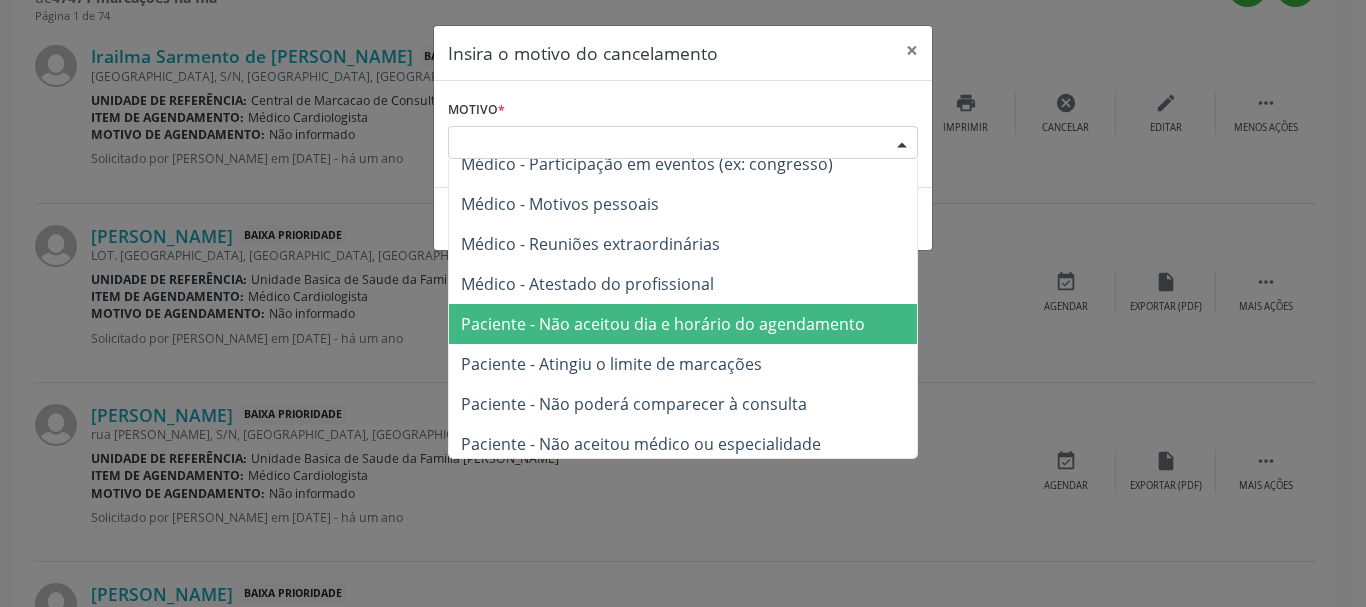 scroll, scrollTop: 101, scrollLeft: 0, axis: vertical 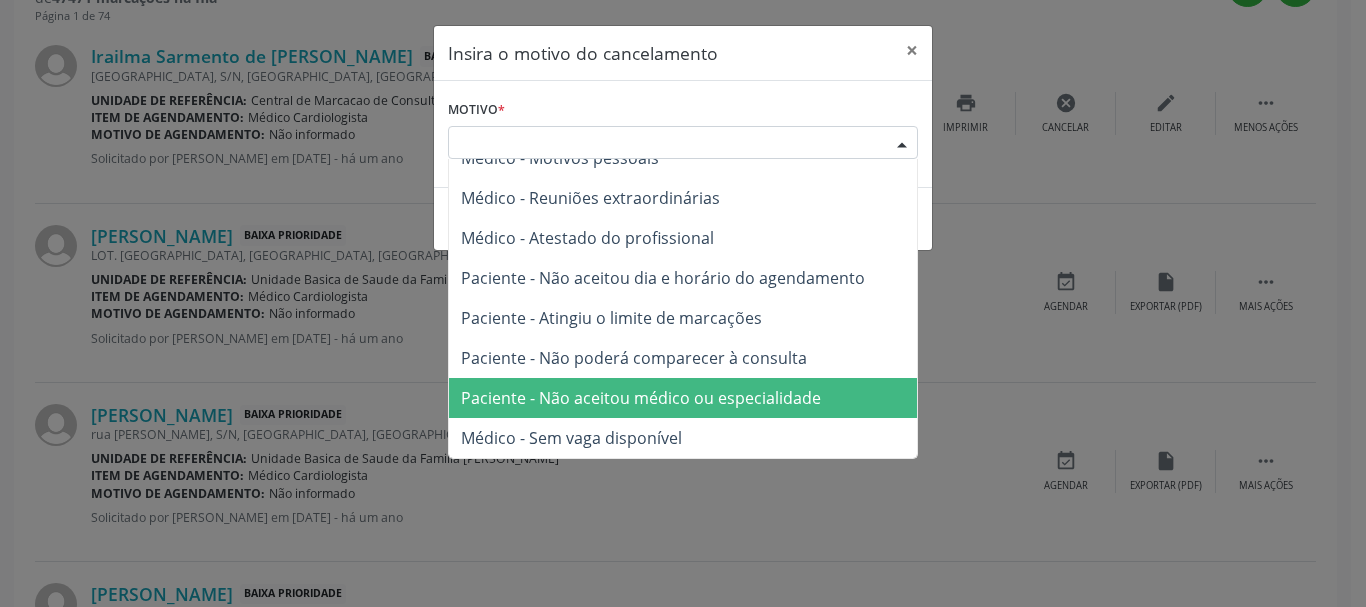 click on "Paciente - Não aceitou médico ou especialidade" at bounding box center [683, 398] 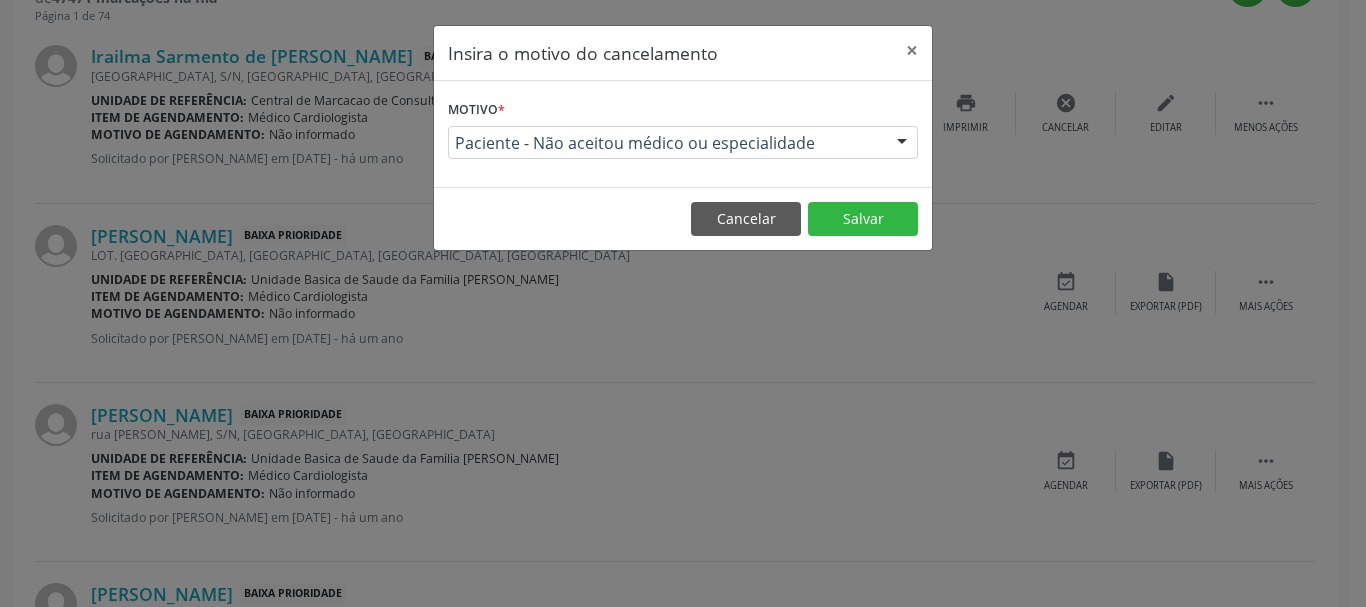 click on "Cancelar Salvar" at bounding box center (683, 218) 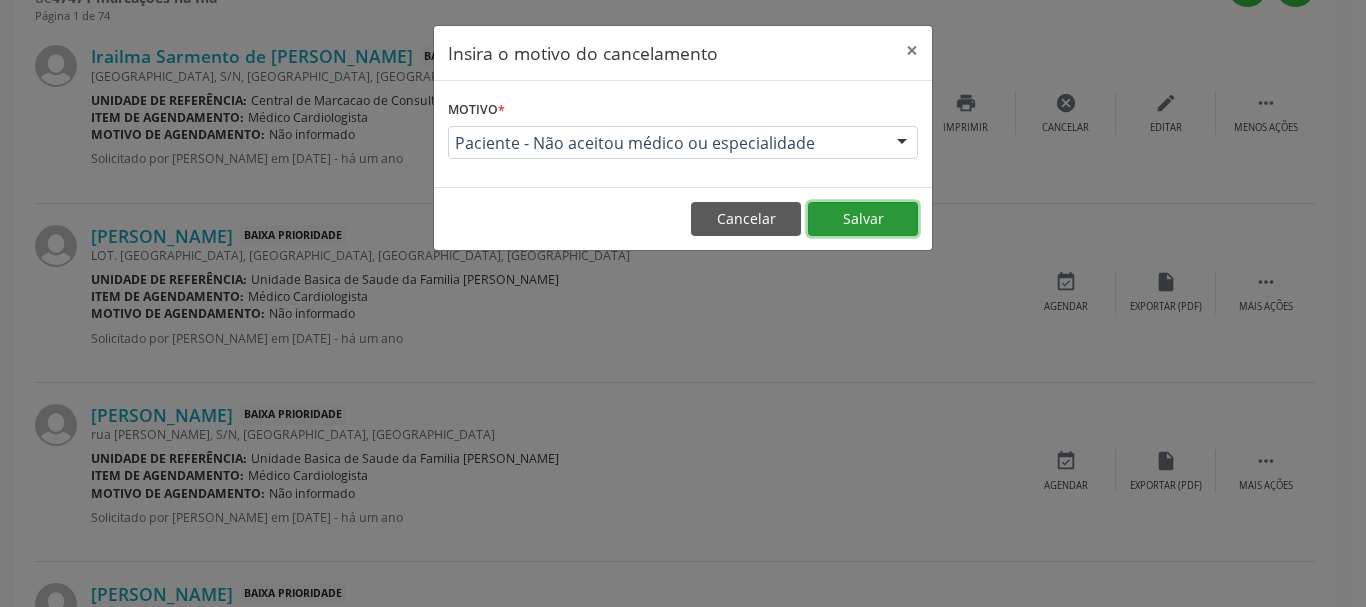 click on "Salvar" at bounding box center (863, 219) 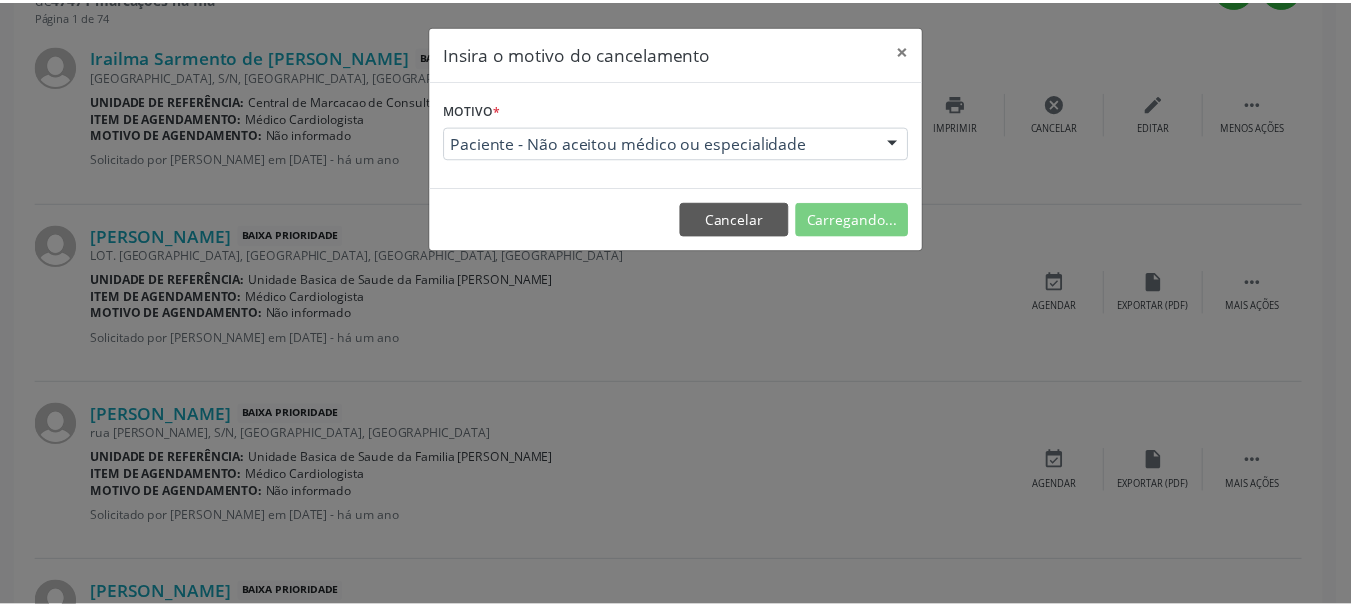 scroll, scrollTop: 238, scrollLeft: 0, axis: vertical 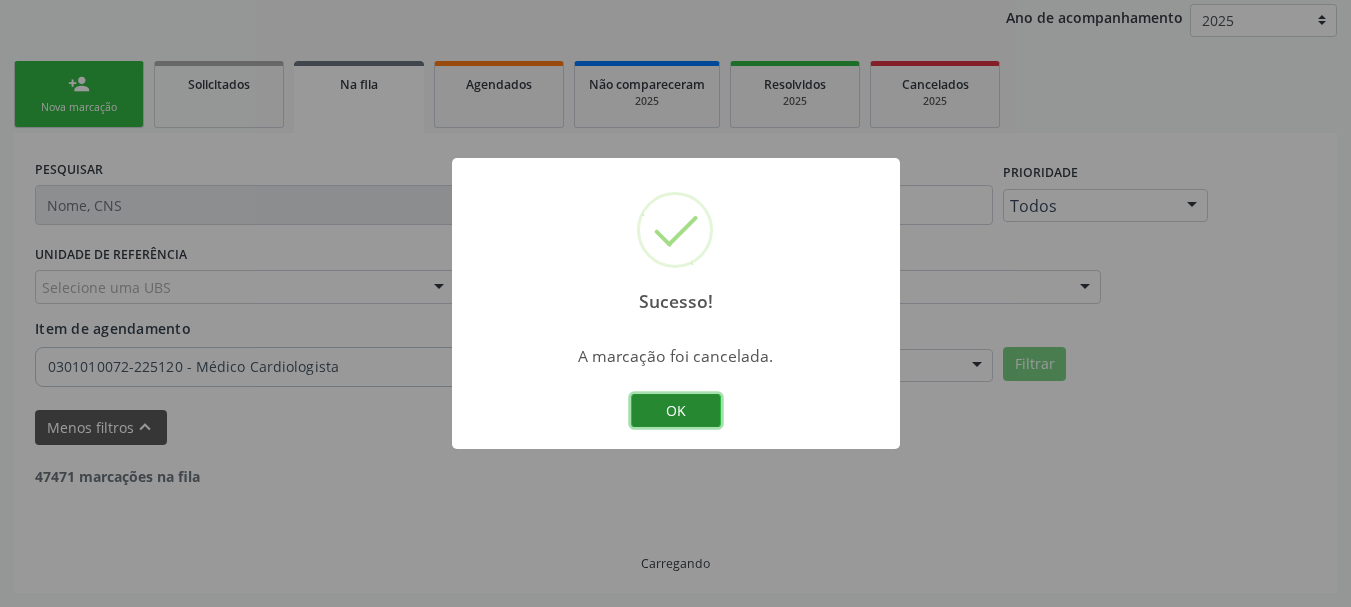 click on "OK" at bounding box center [676, 411] 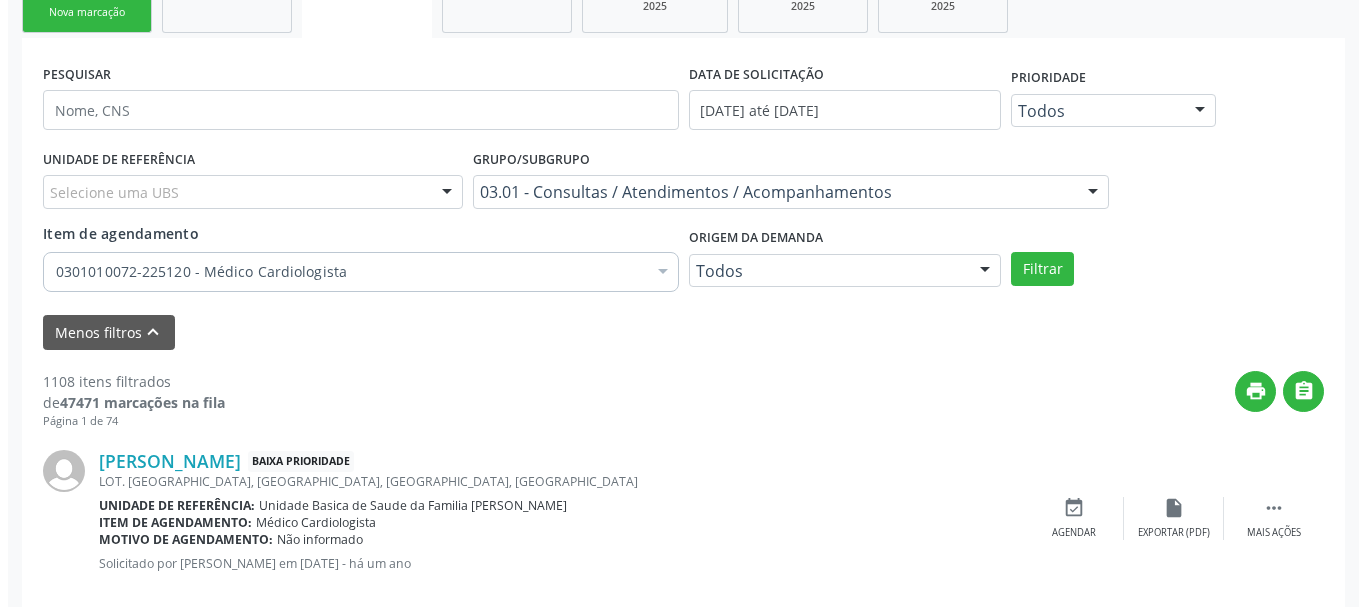 scroll, scrollTop: 538, scrollLeft: 0, axis: vertical 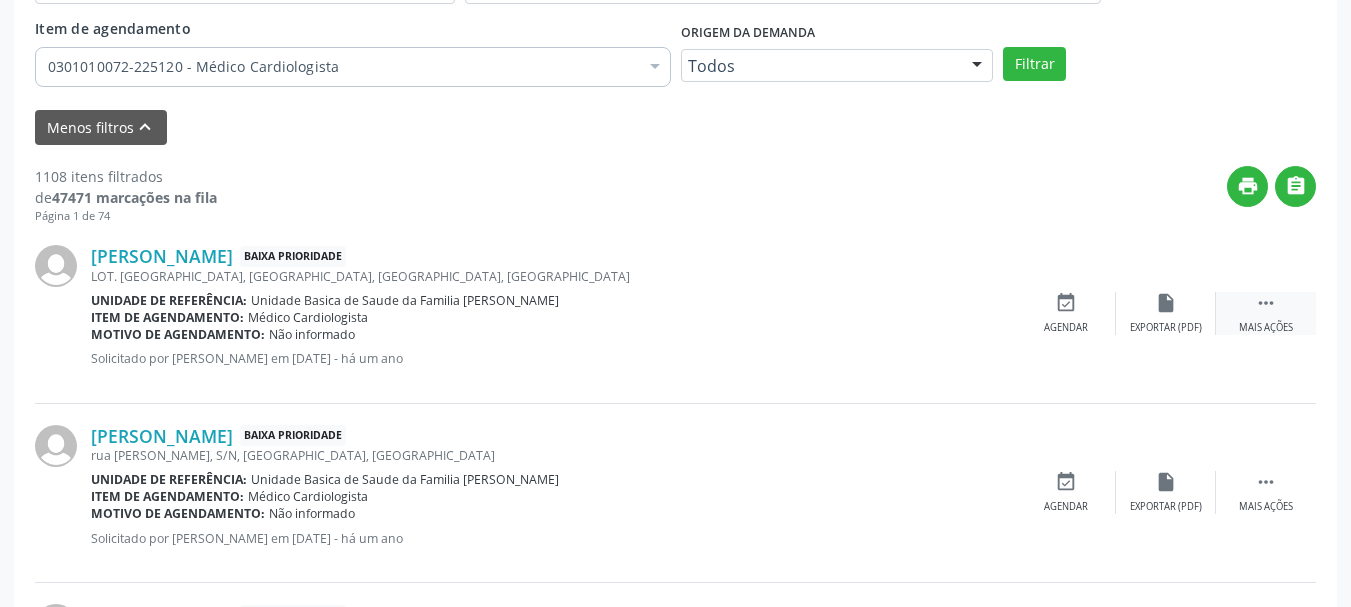 click on "" at bounding box center [1266, 303] 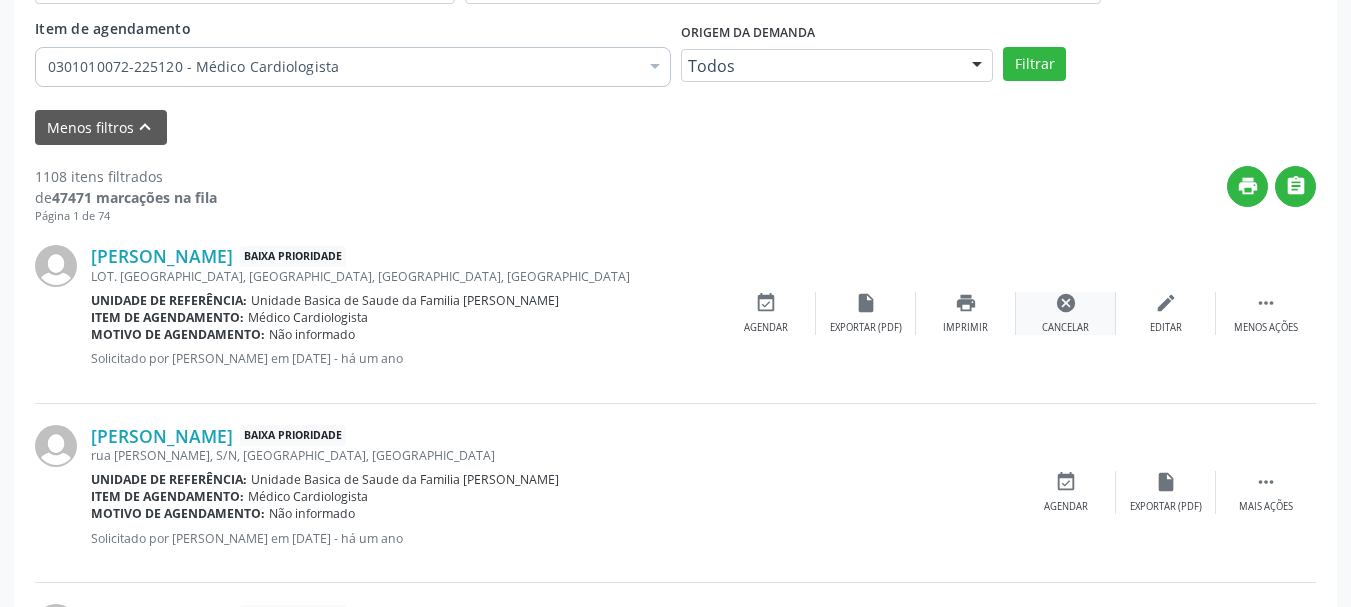 click on "cancel" at bounding box center (1066, 303) 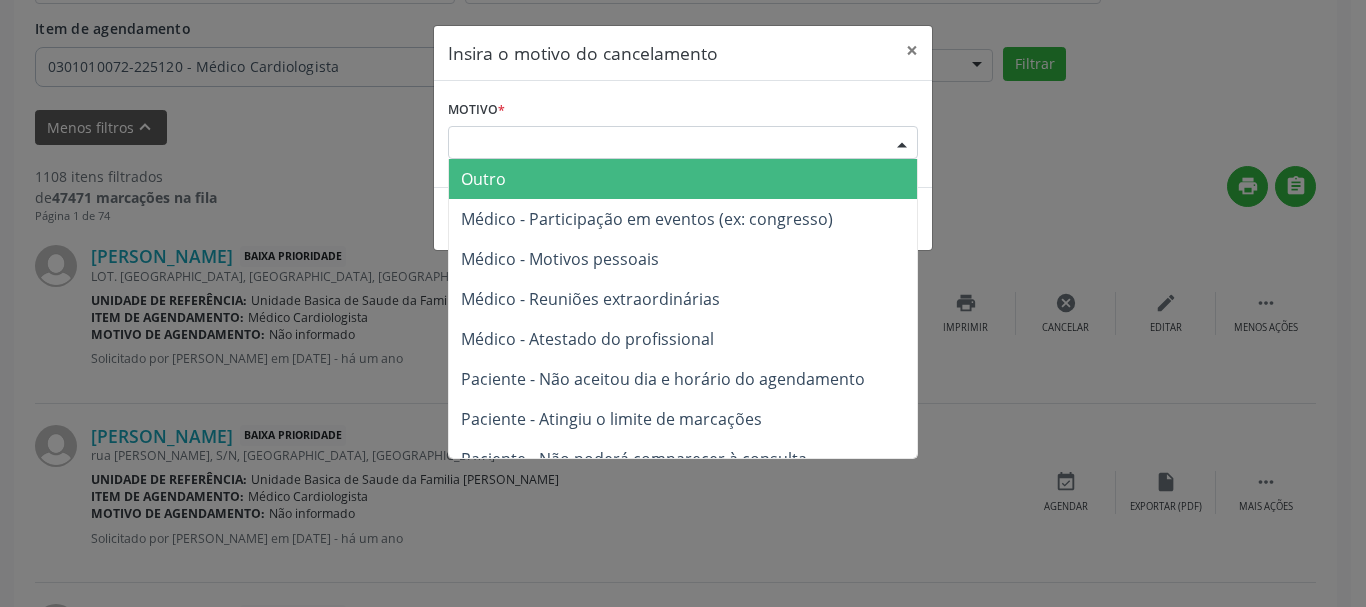 click on "Escolha o motivo" at bounding box center (683, 143) 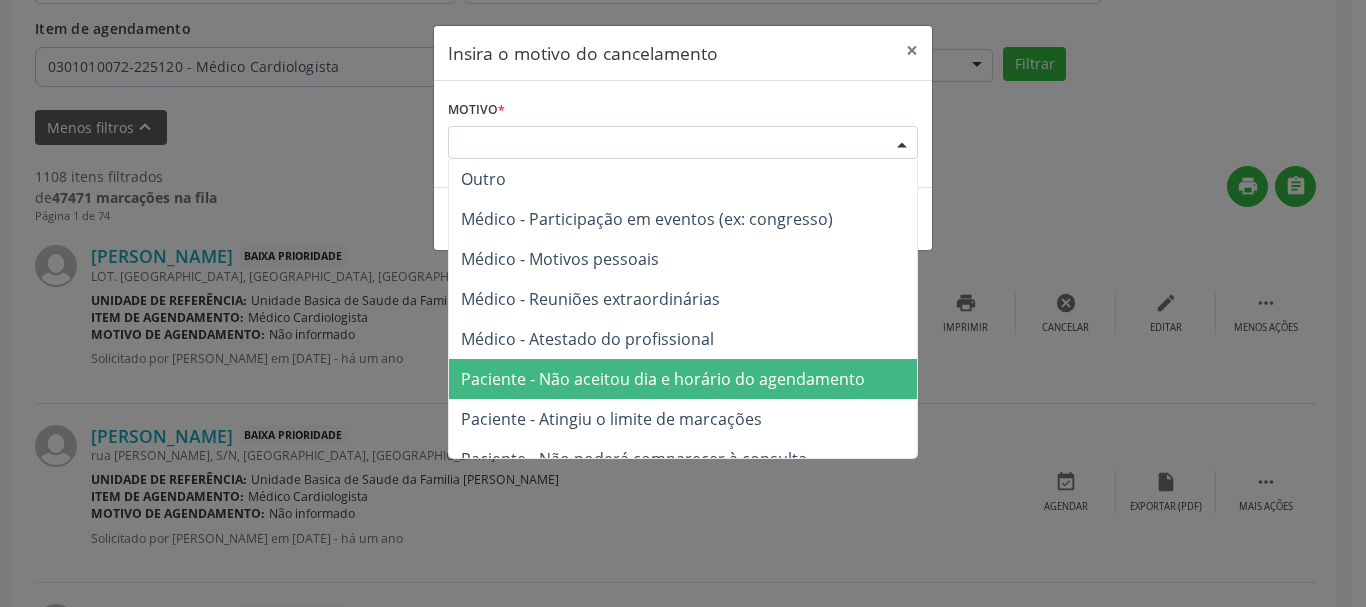 click on "Paciente - Não aceitou dia e horário do agendamento" at bounding box center (683, 379) 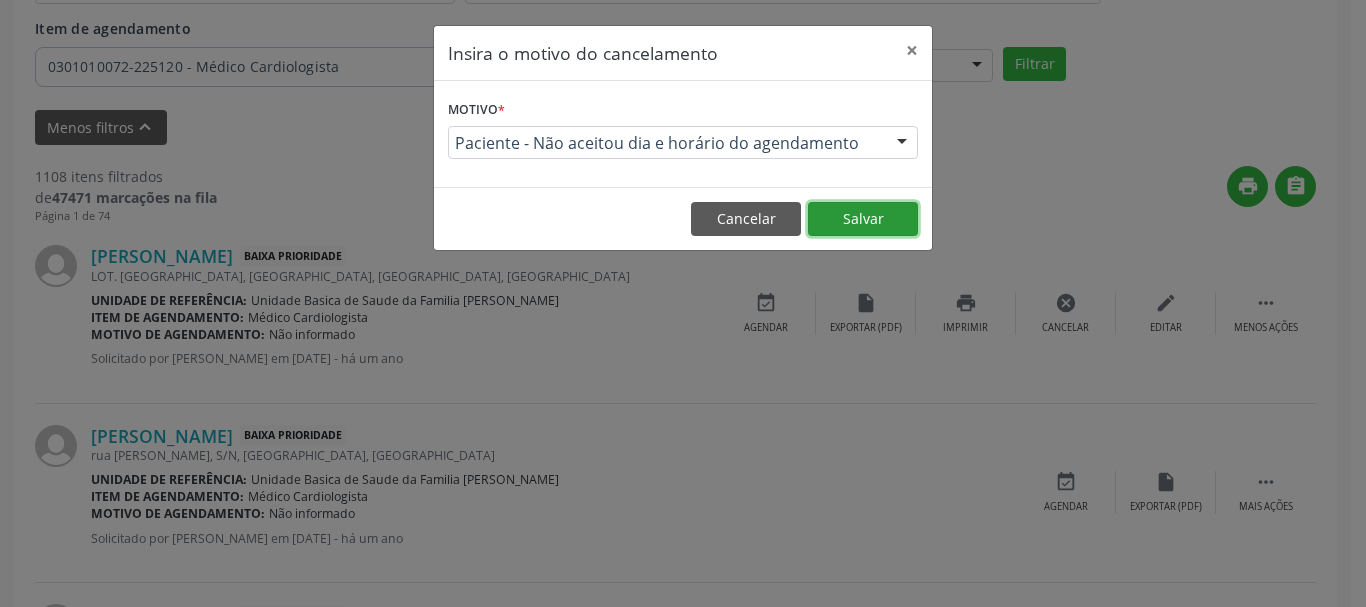 click on "Salvar" at bounding box center (863, 219) 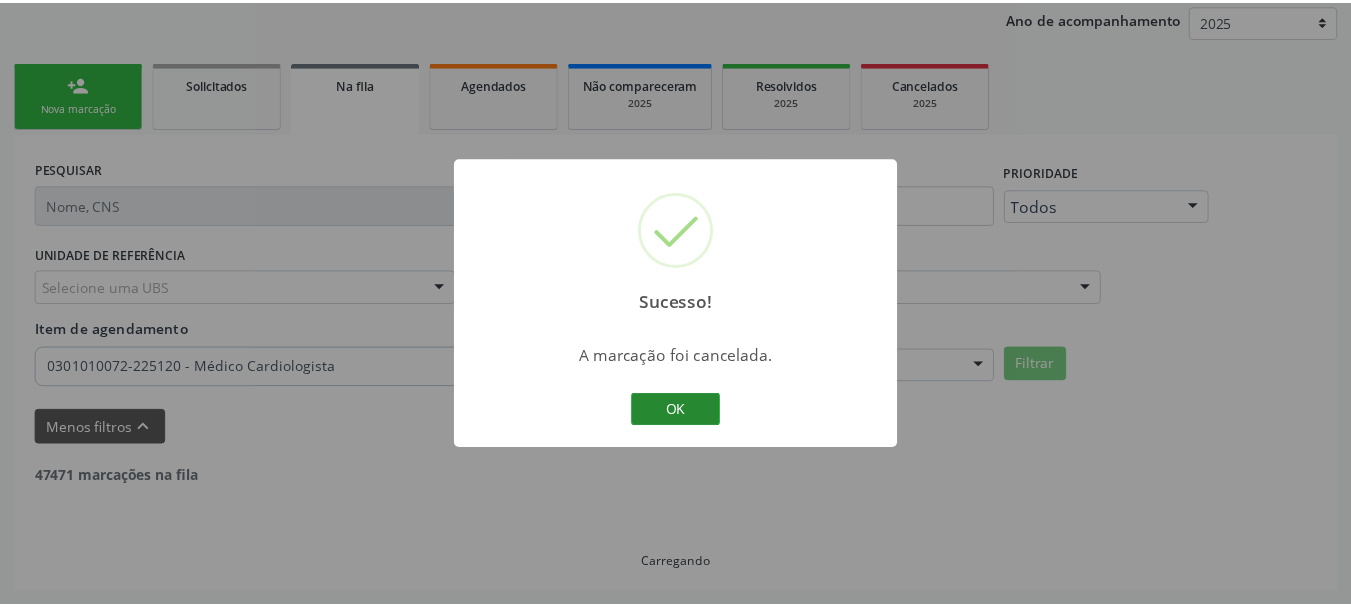 scroll, scrollTop: 238, scrollLeft: 0, axis: vertical 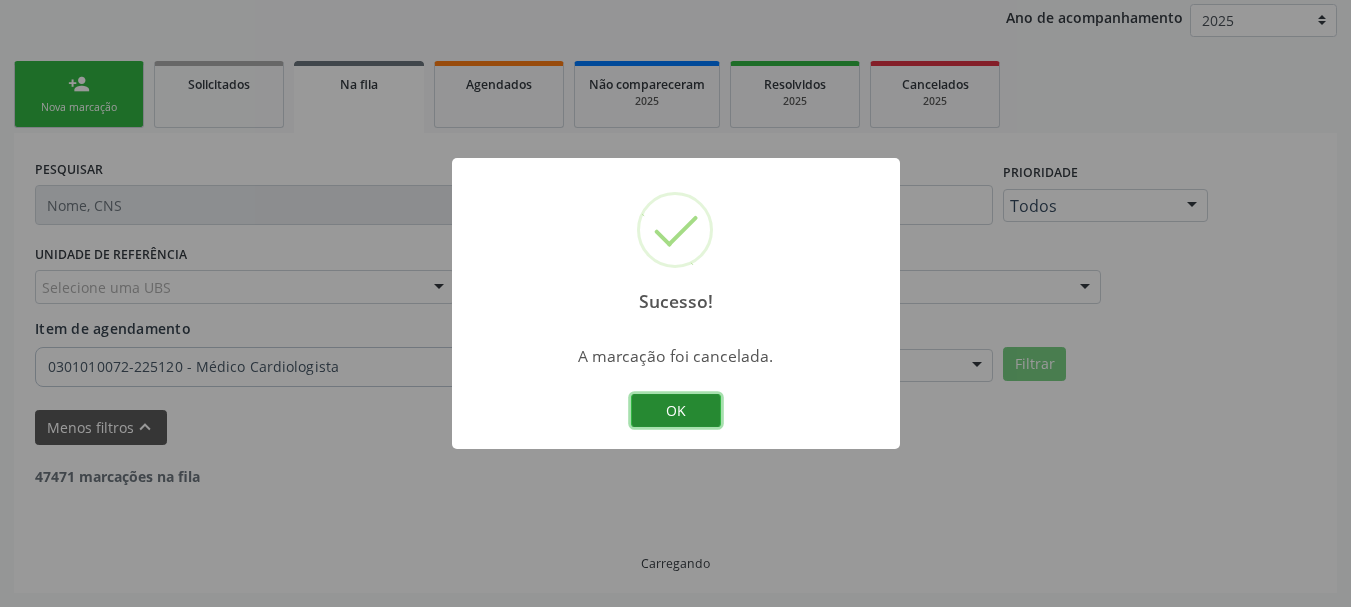 click on "OK" at bounding box center [676, 411] 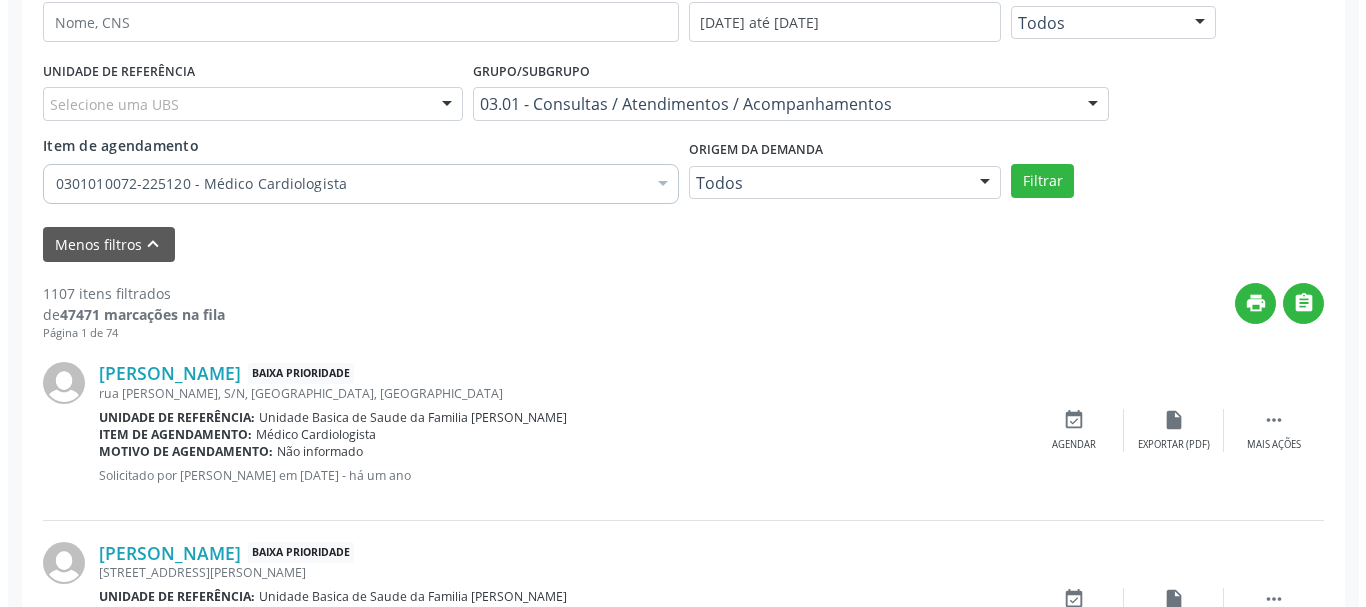 scroll, scrollTop: 438, scrollLeft: 0, axis: vertical 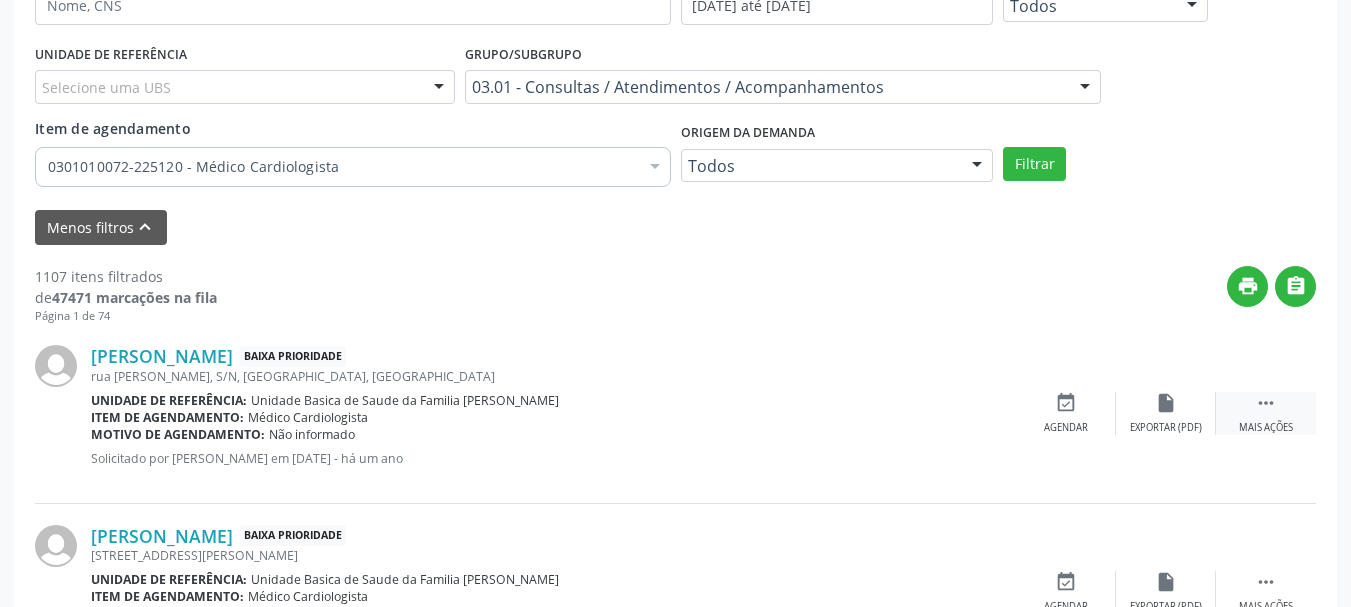 click on "" at bounding box center [1266, 403] 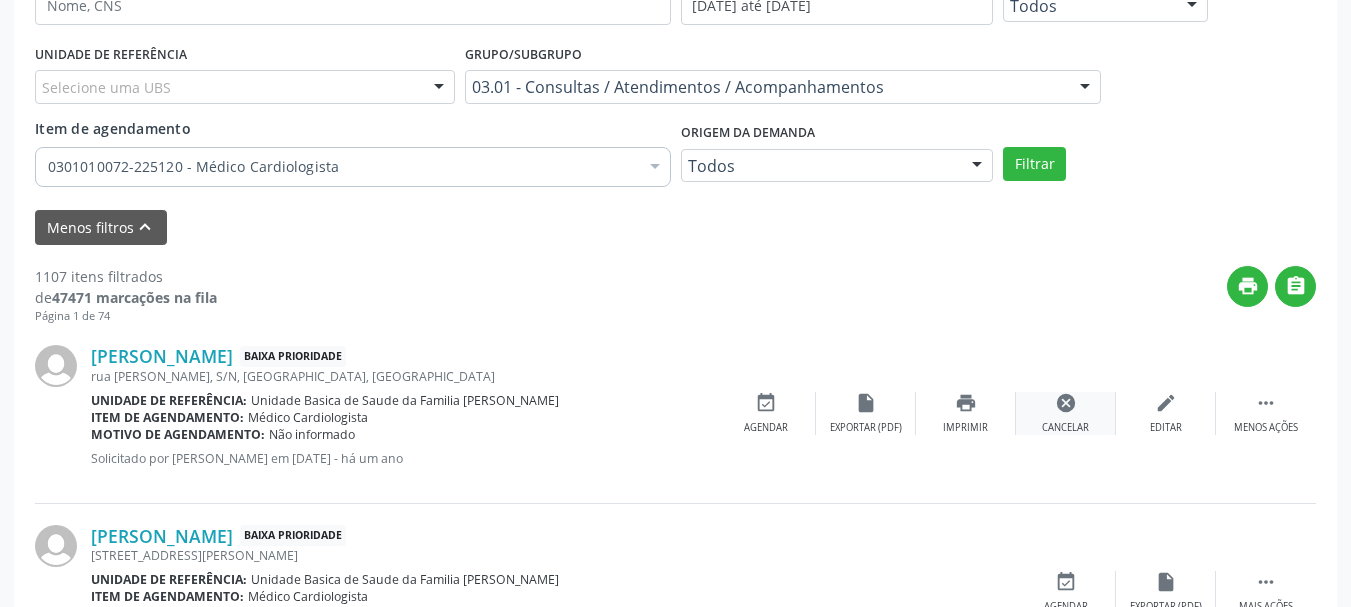 click on "cancel
Cancelar" at bounding box center (1066, 413) 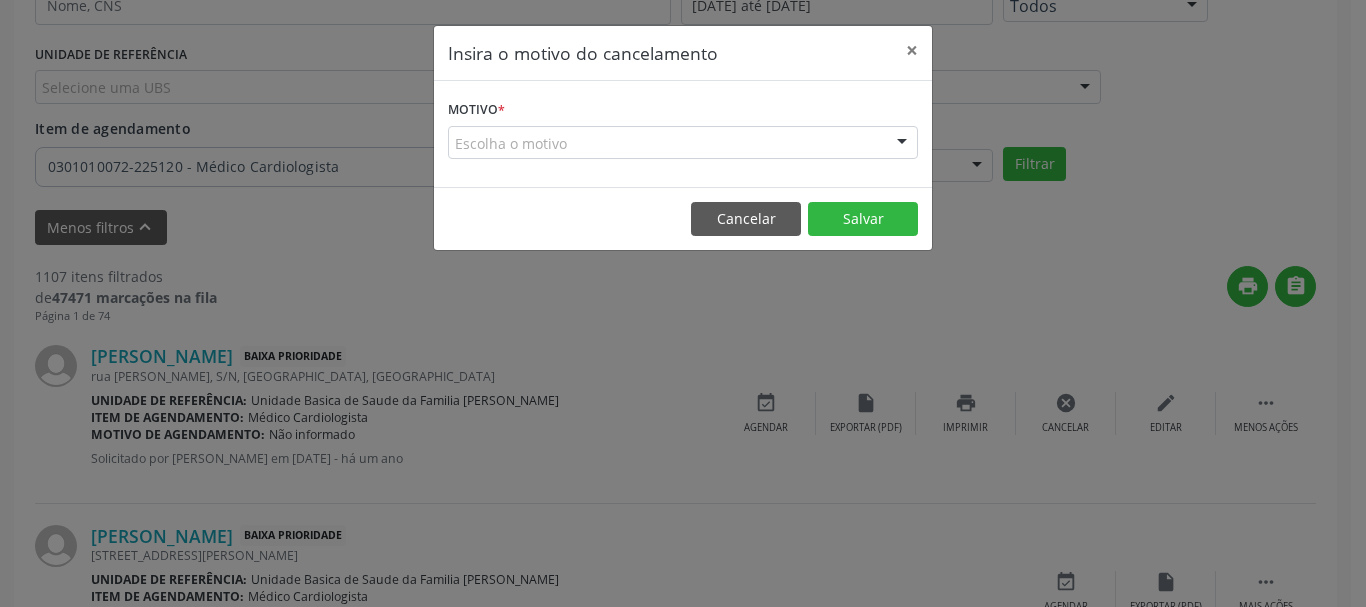 click on "Escolha o motivo" at bounding box center [683, 143] 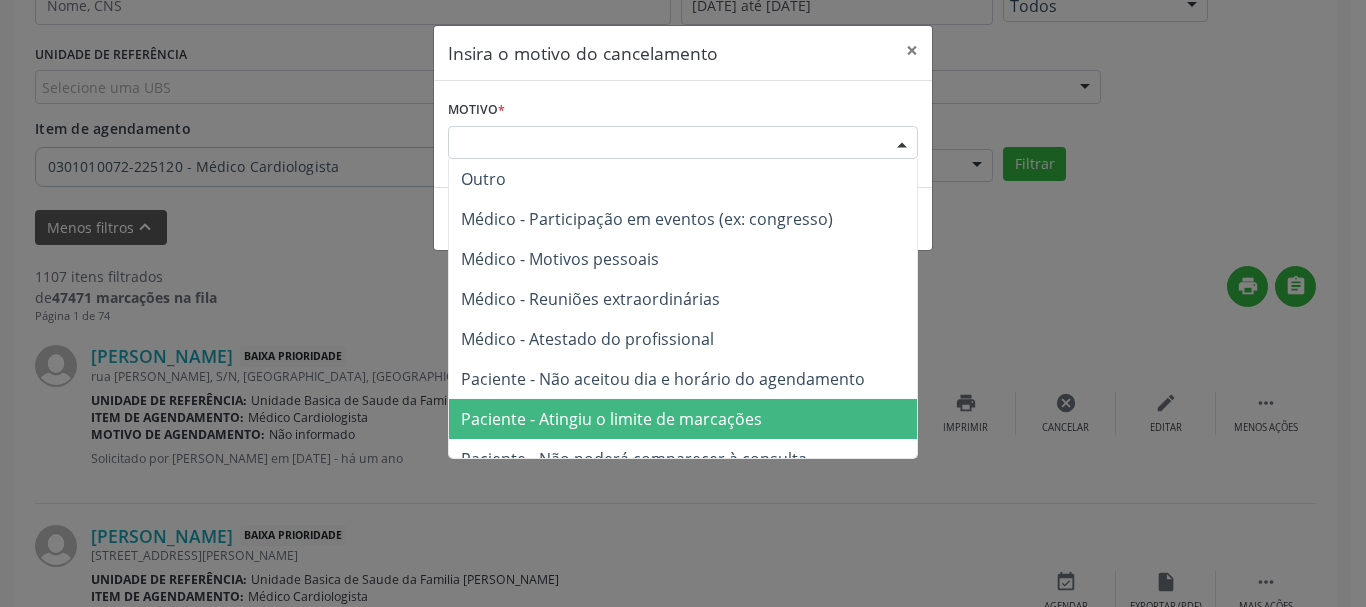 click on "Paciente - Atingiu o limite de marcações" at bounding box center (683, 419) 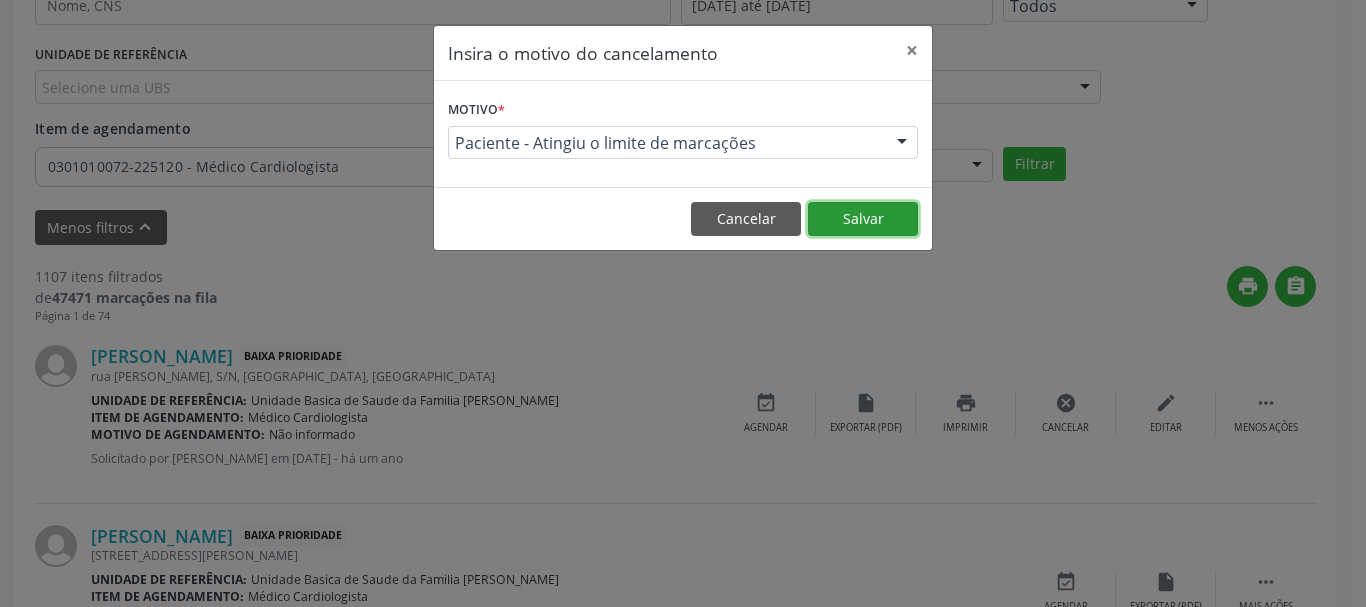 click on "Salvar" at bounding box center [863, 219] 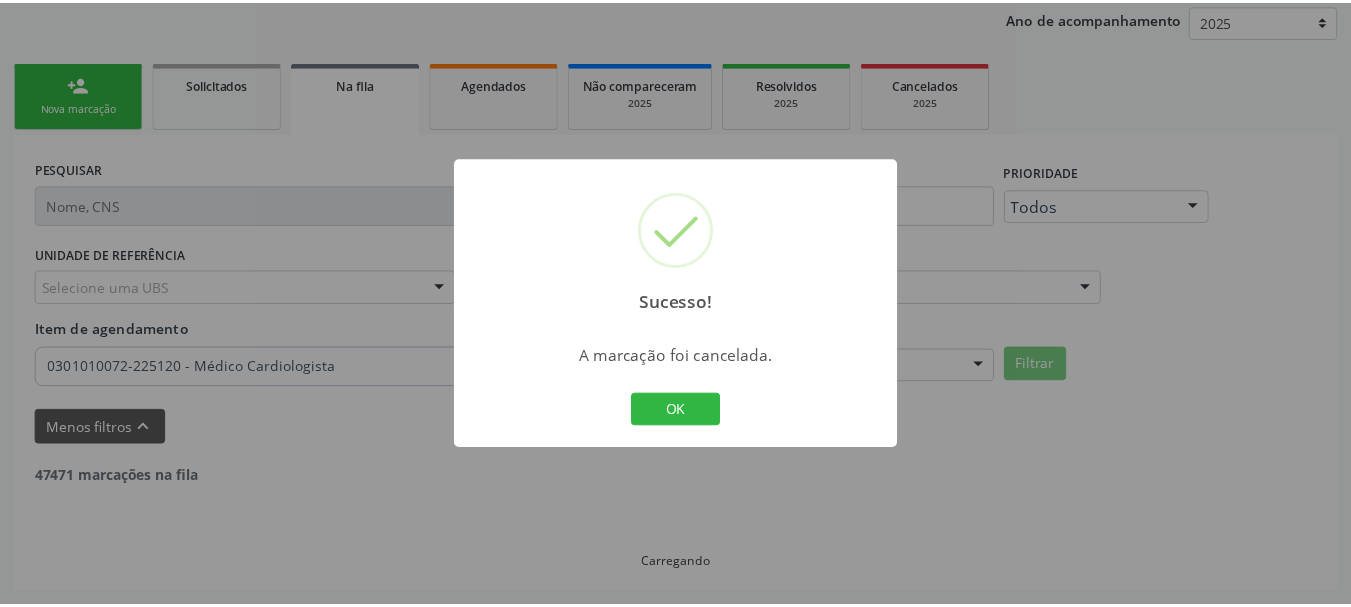 scroll, scrollTop: 238, scrollLeft: 0, axis: vertical 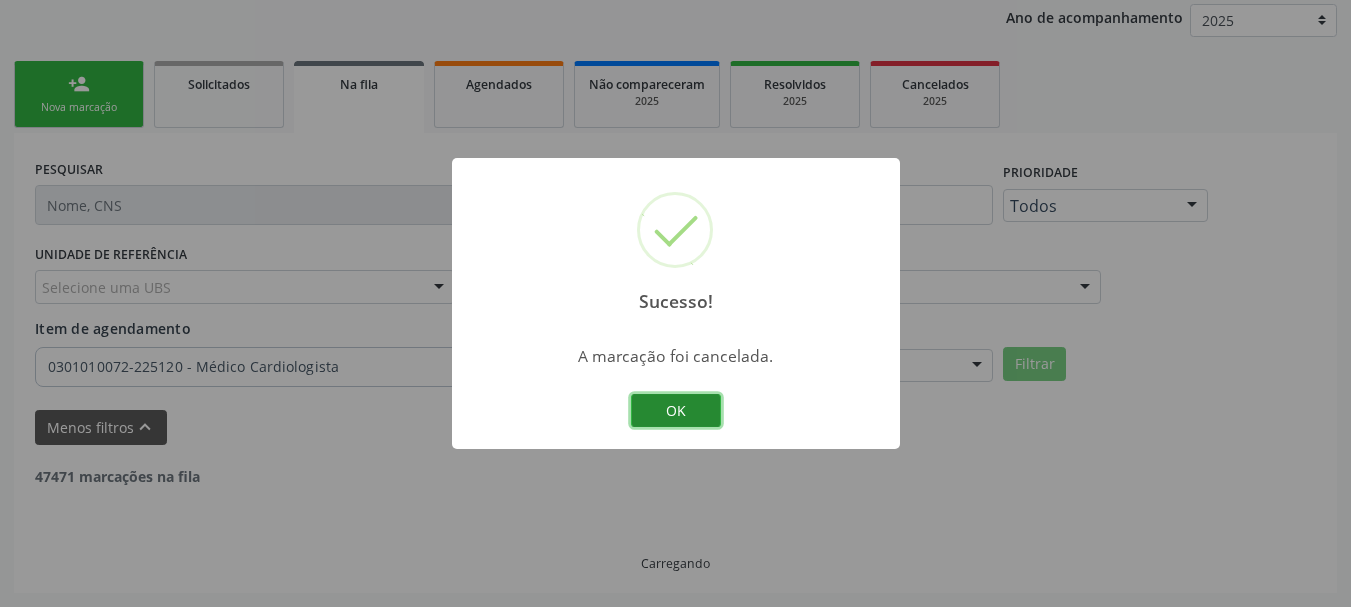 click on "OK" at bounding box center (676, 411) 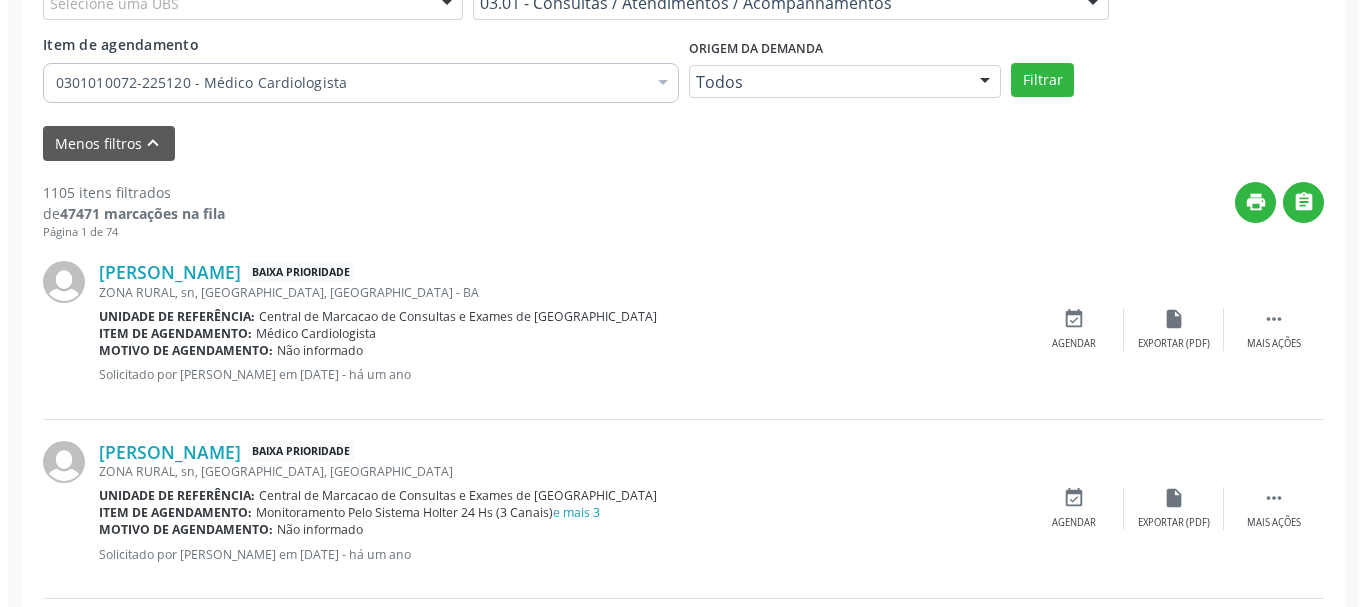 scroll, scrollTop: 538, scrollLeft: 0, axis: vertical 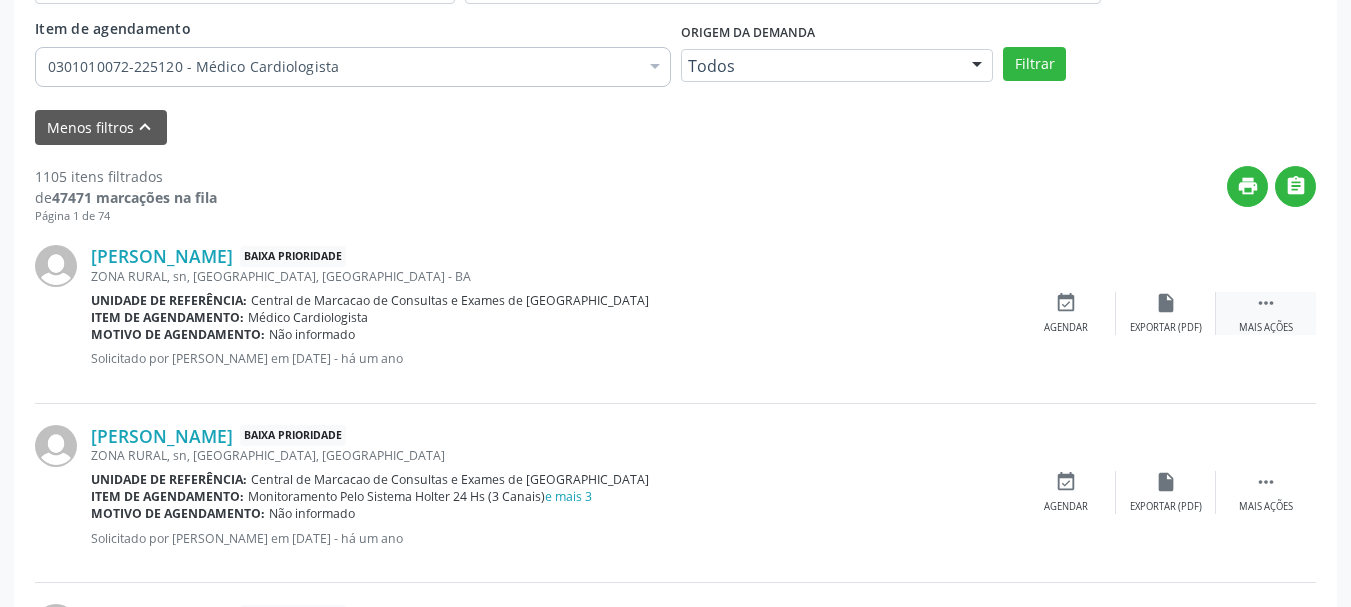 click on "
Mais ações" at bounding box center (1266, 313) 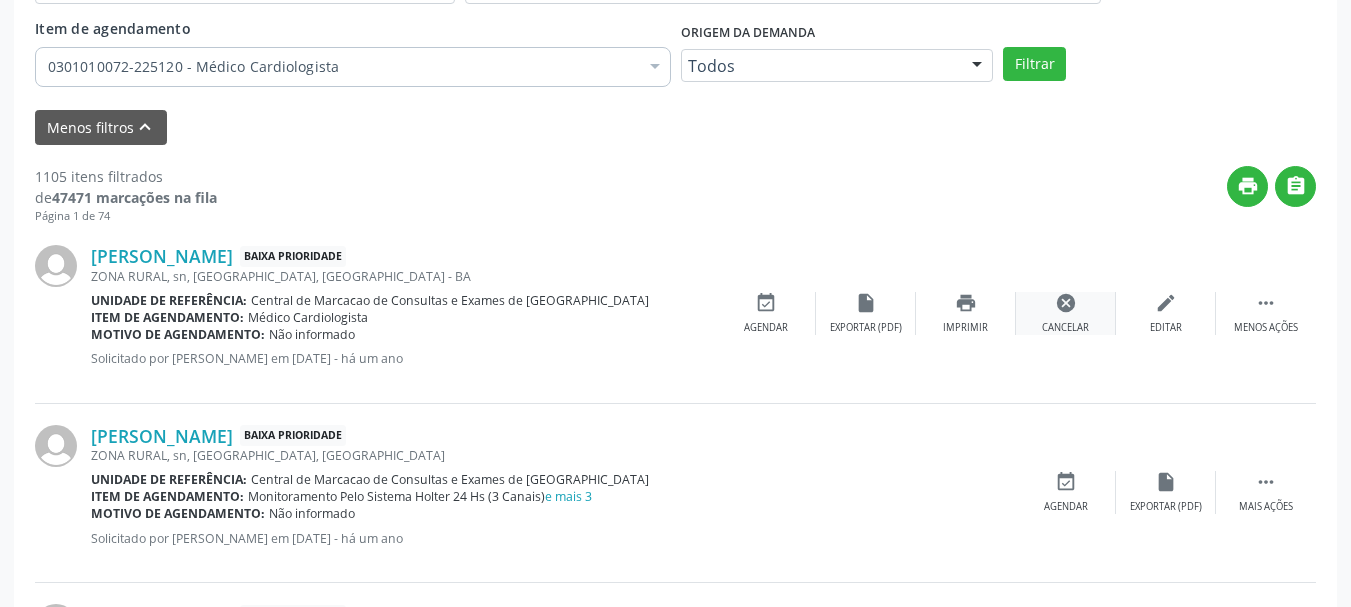 click on "cancel
Cancelar" at bounding box center [1066, 313] 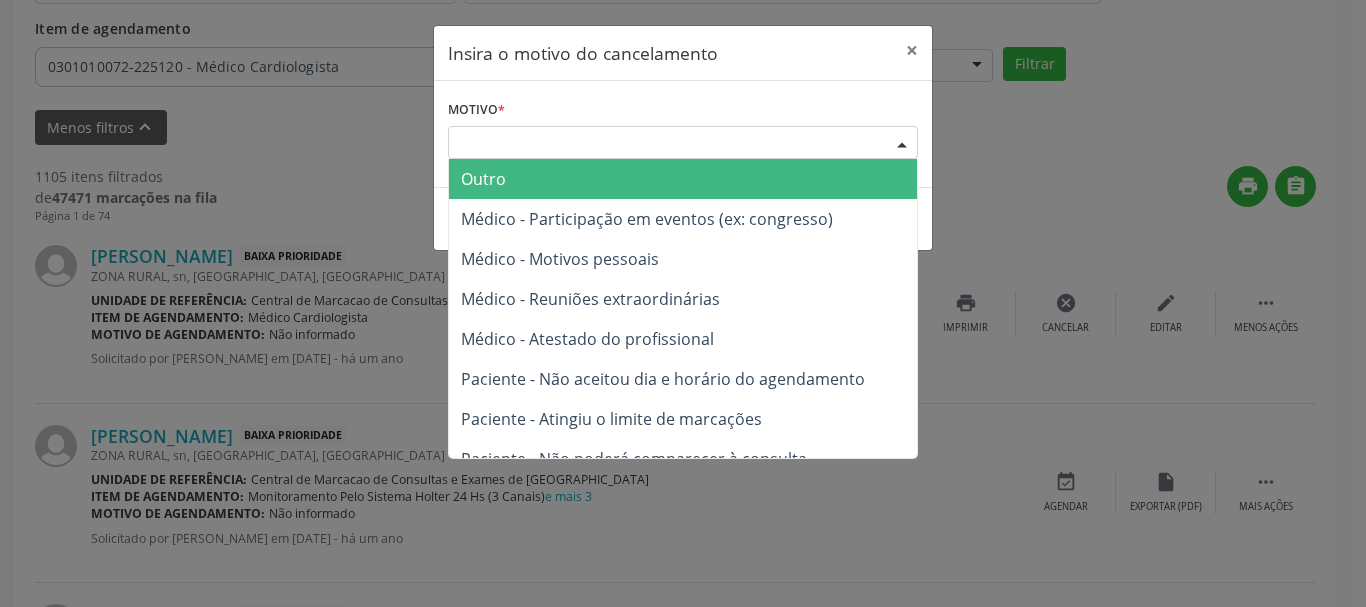 click on "Escolha o motivo" at bounding box center [683, 143] 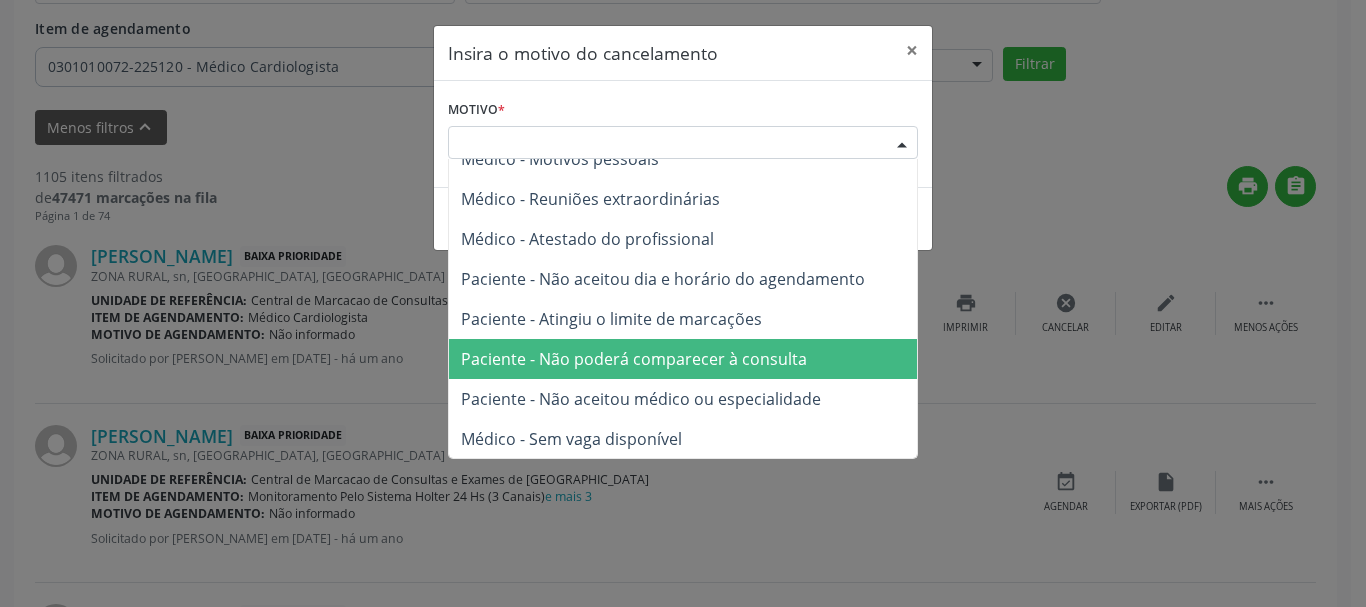 scroll, scrollTop: 101, scrollLeft: 0, axis: vertical 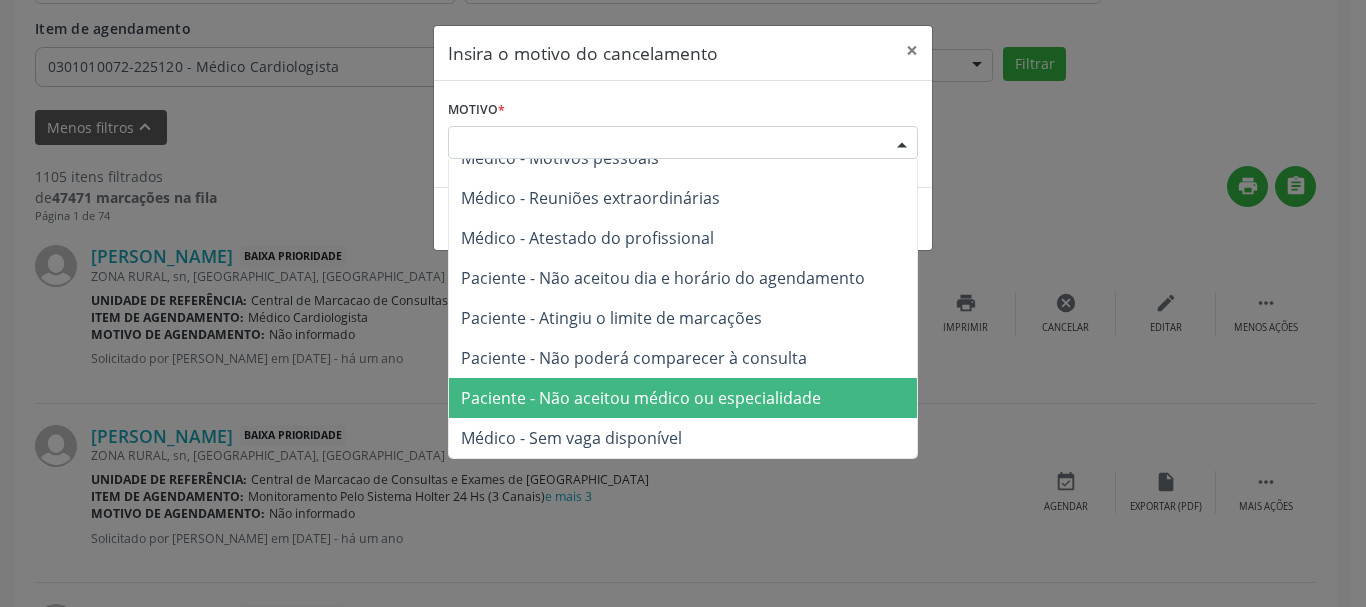 click on "Paciente - Não aceitou médico ou especialidade" at bounding box center [641, 398] 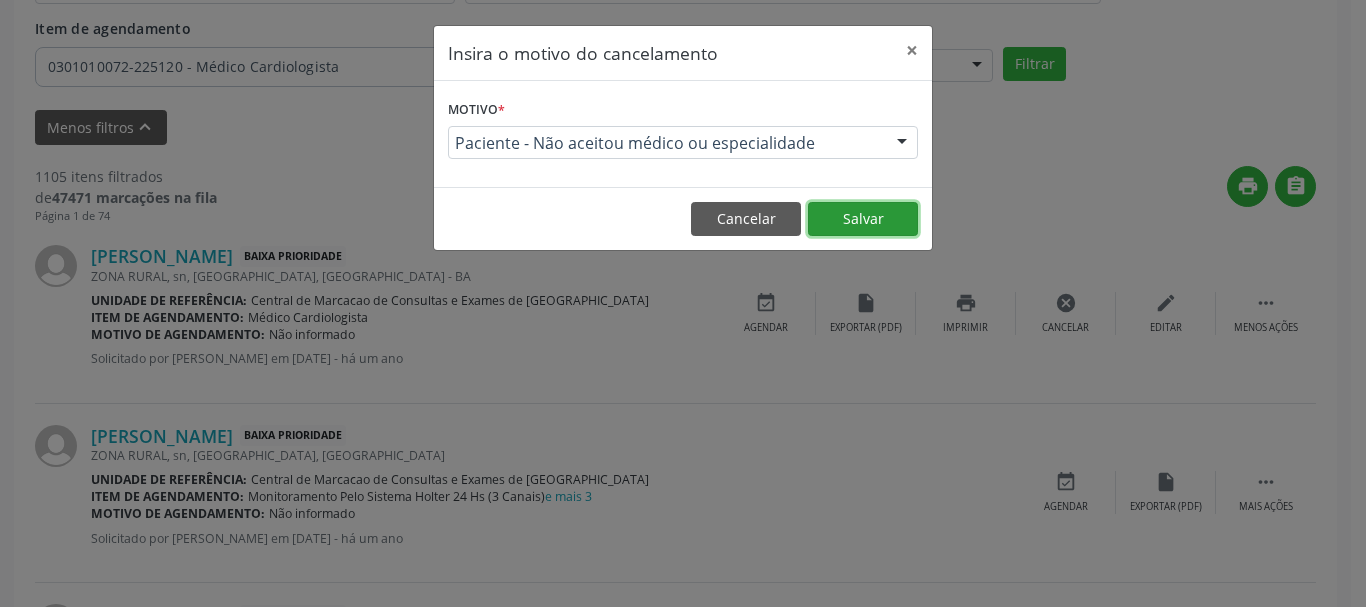click on "Salvar" at bounding box center (863, 219) 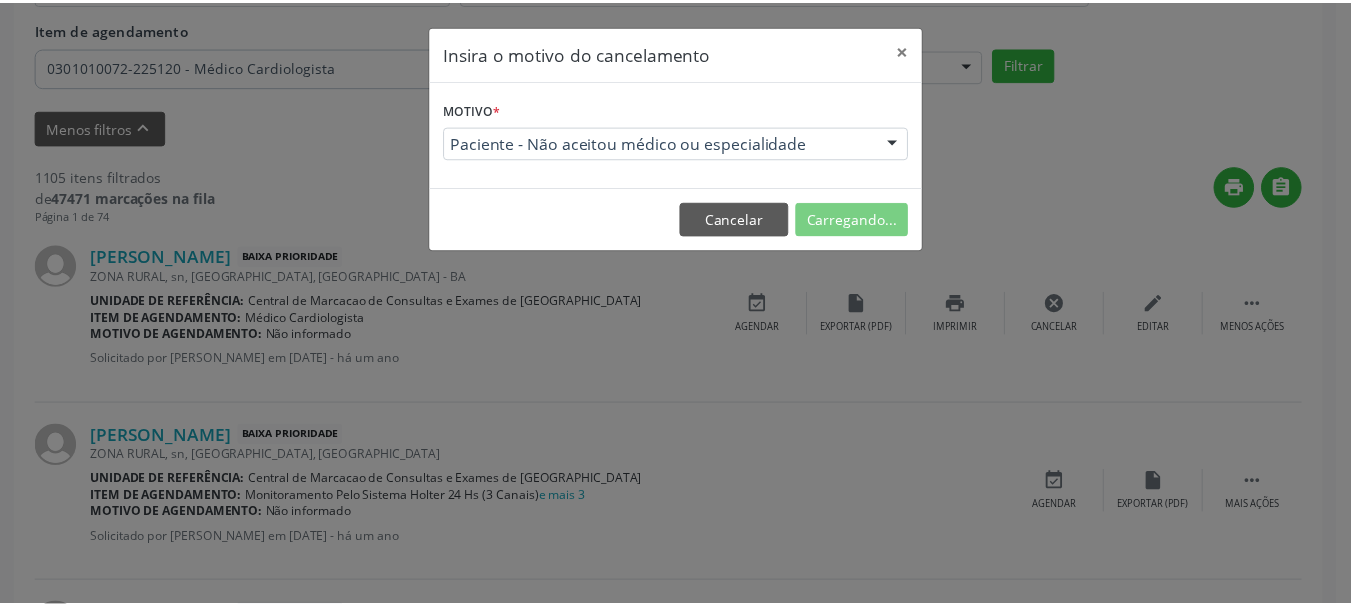 scroll, scrollTop: 238, scrollLeft: 0, axis: vertical 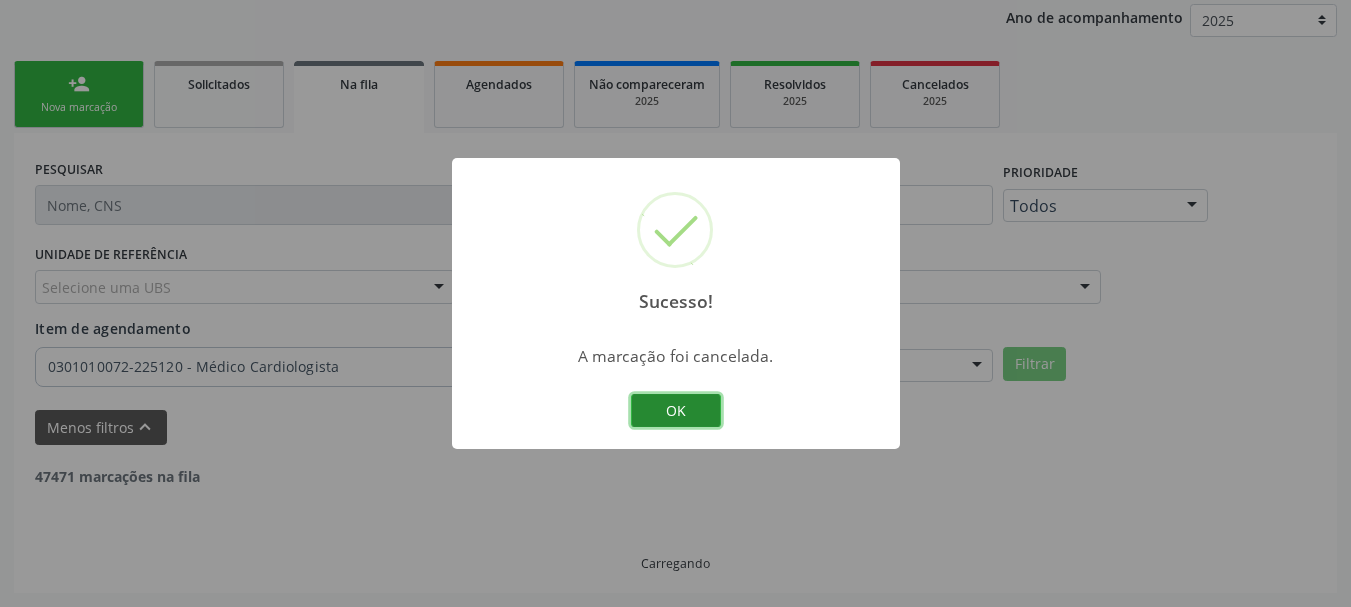 click on "OK" at bounding box center (676, 411) 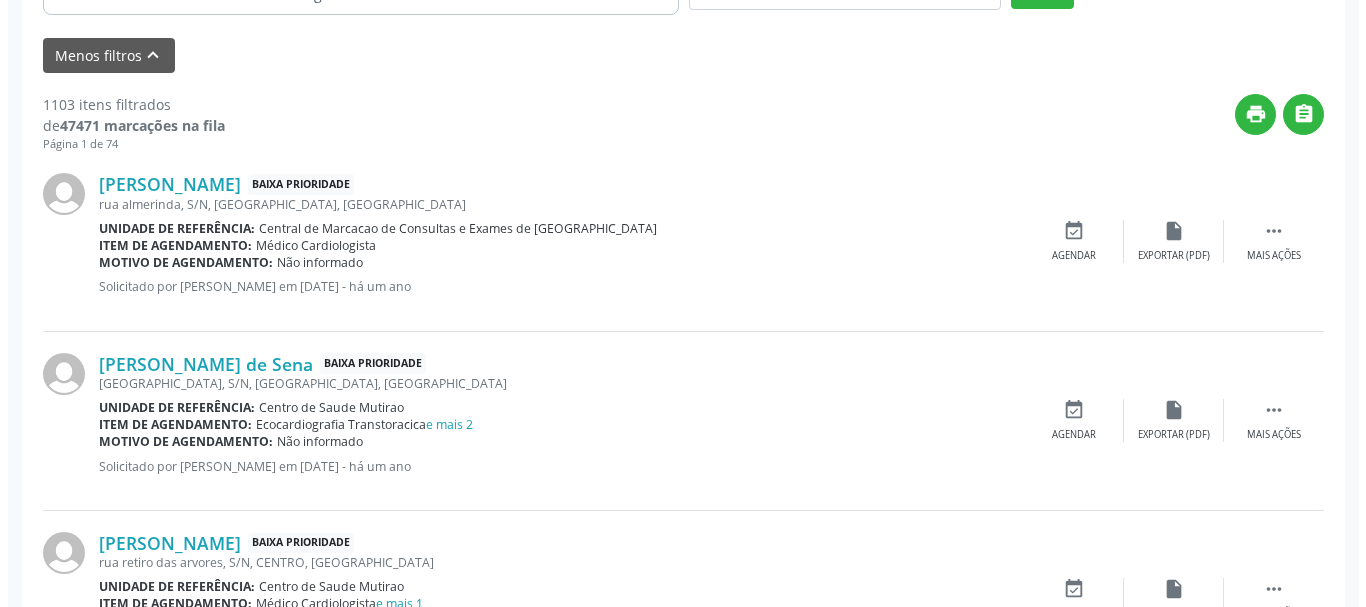 scroll, scrollTop: 638, scrollLeft: 0, axis: vertical 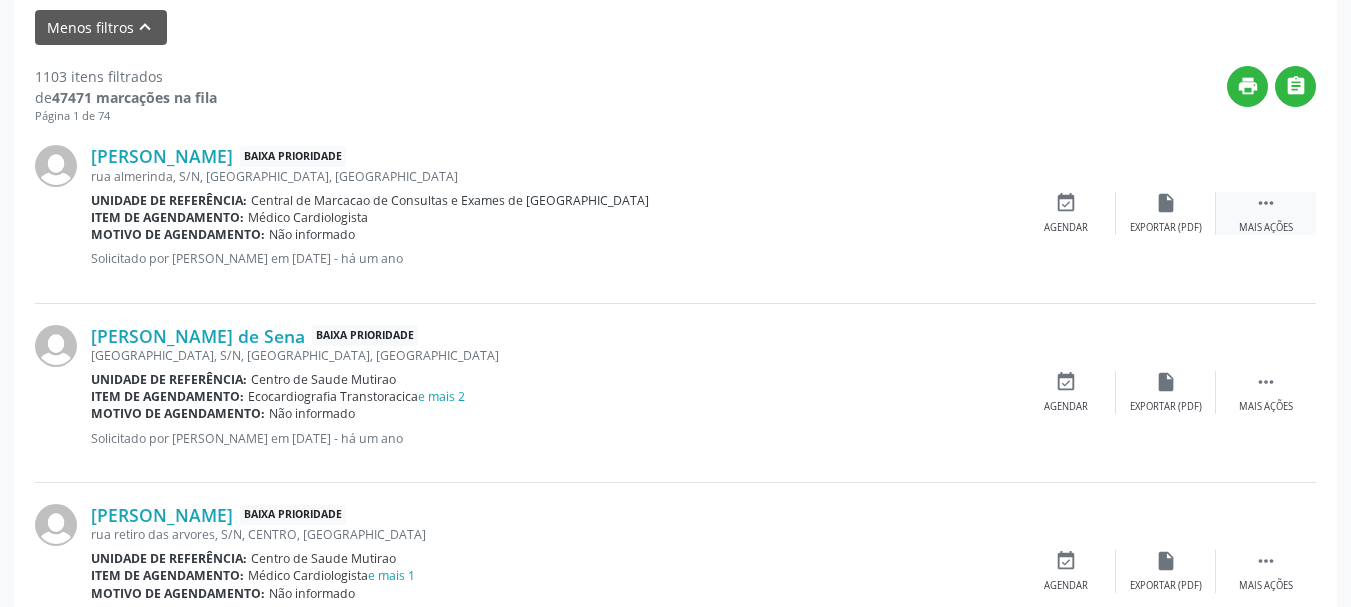 click on "" at bounding box center (1266, 203) 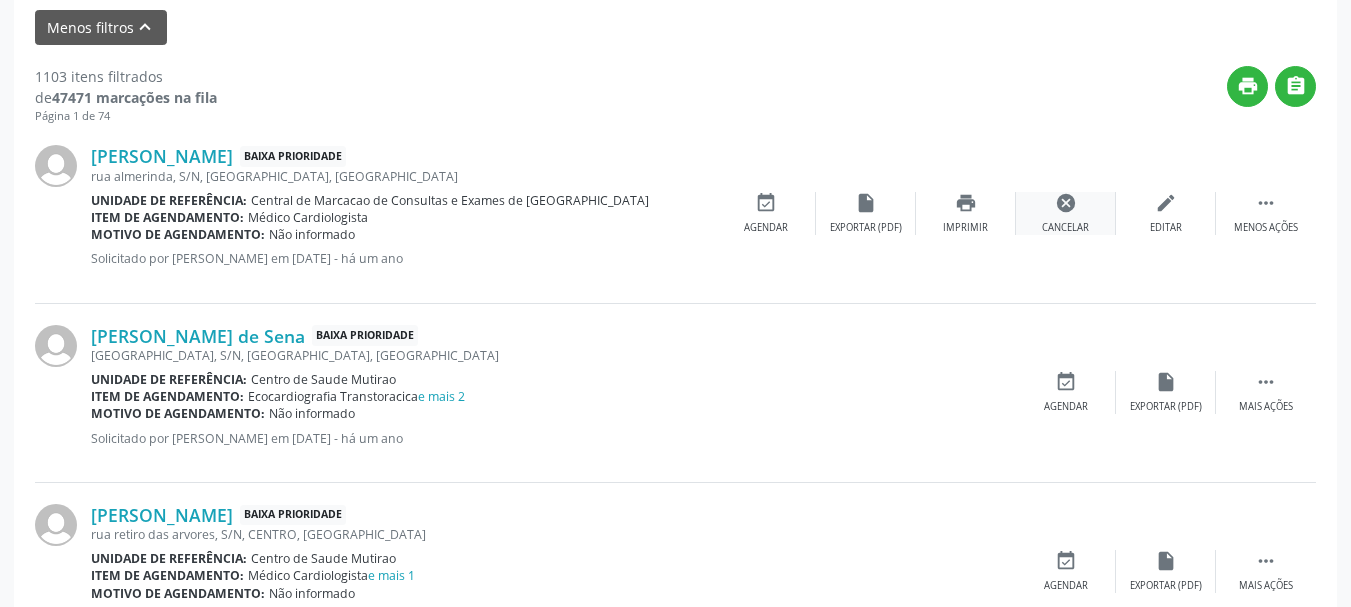click on "cancel" at bounding box center (1066, 203) 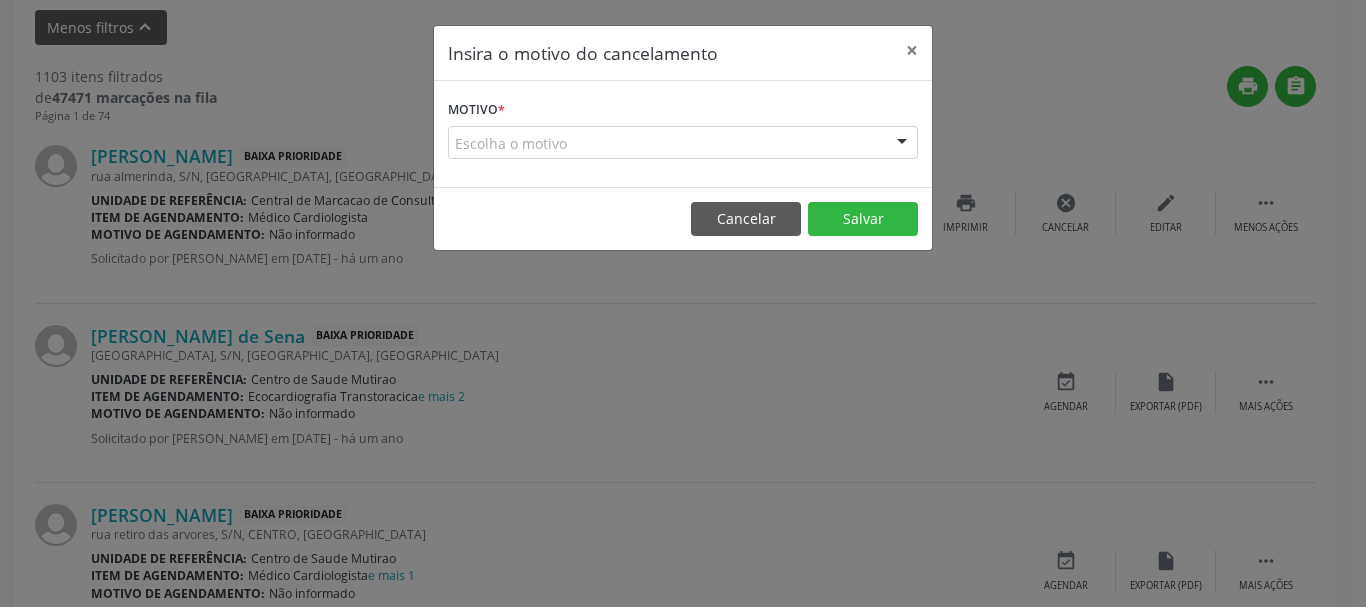 click on "Escolha o motivo" at bounding box center (683, 143) 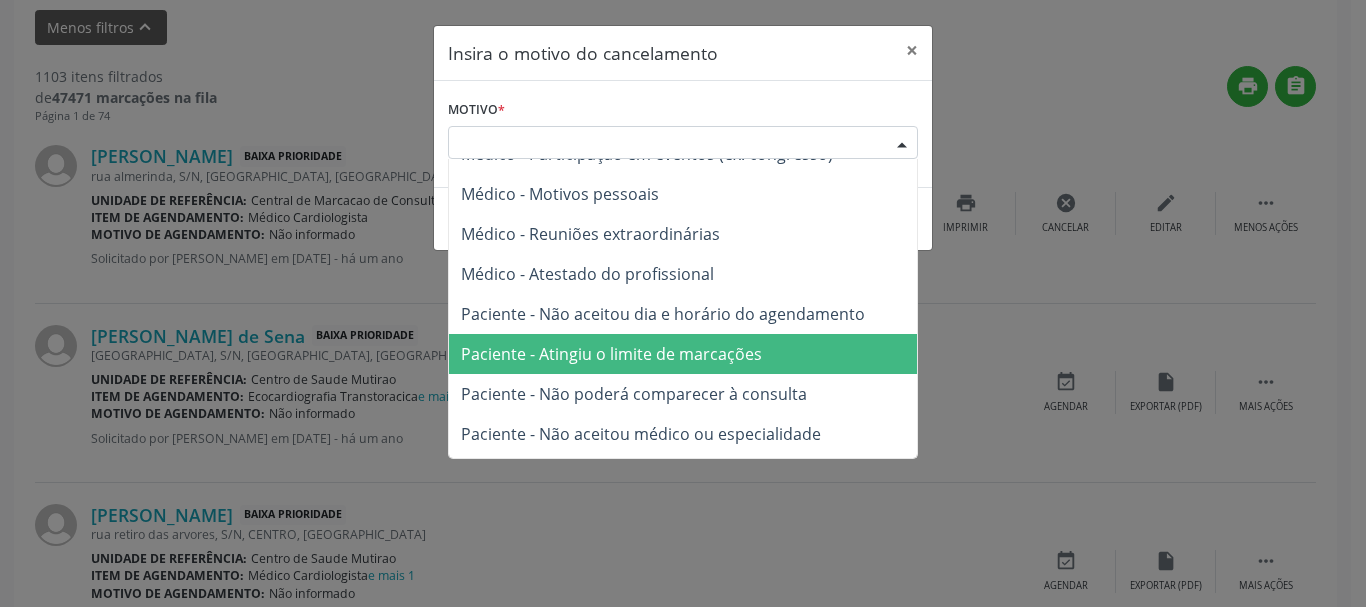 scroll, scrollTop: 100, scrollLeft: 0, axis: vertical 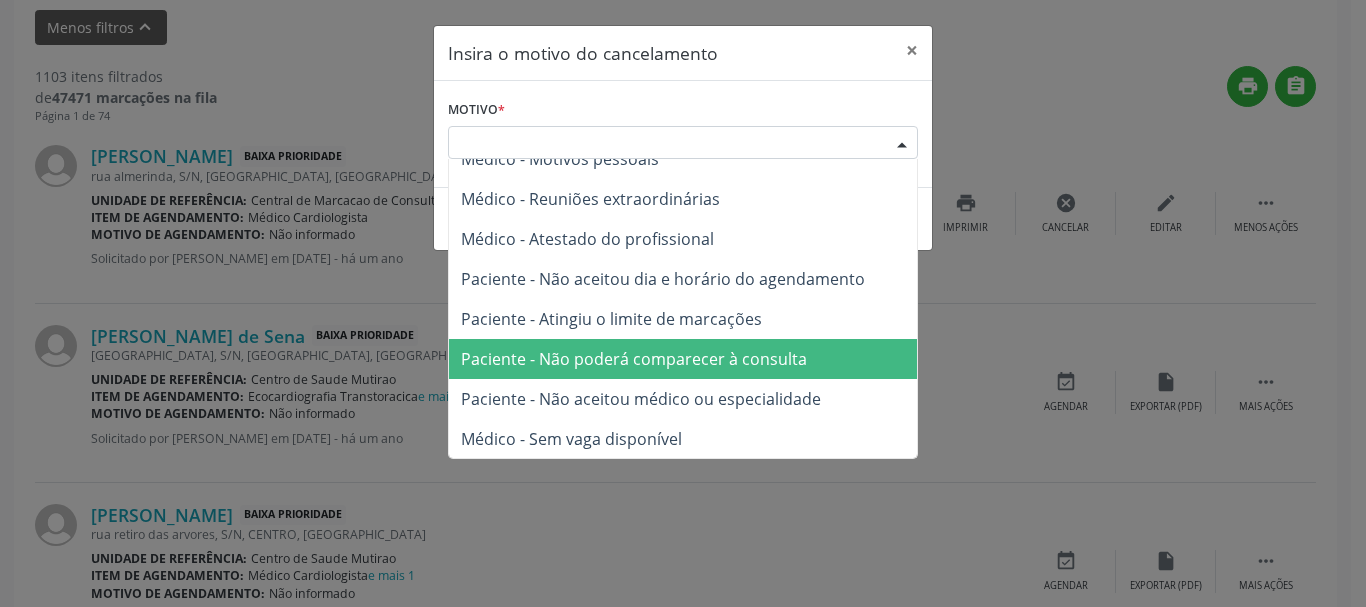 click on "Paciente - Não poderá comparecer à consulta" at bounding box center [683, 359] 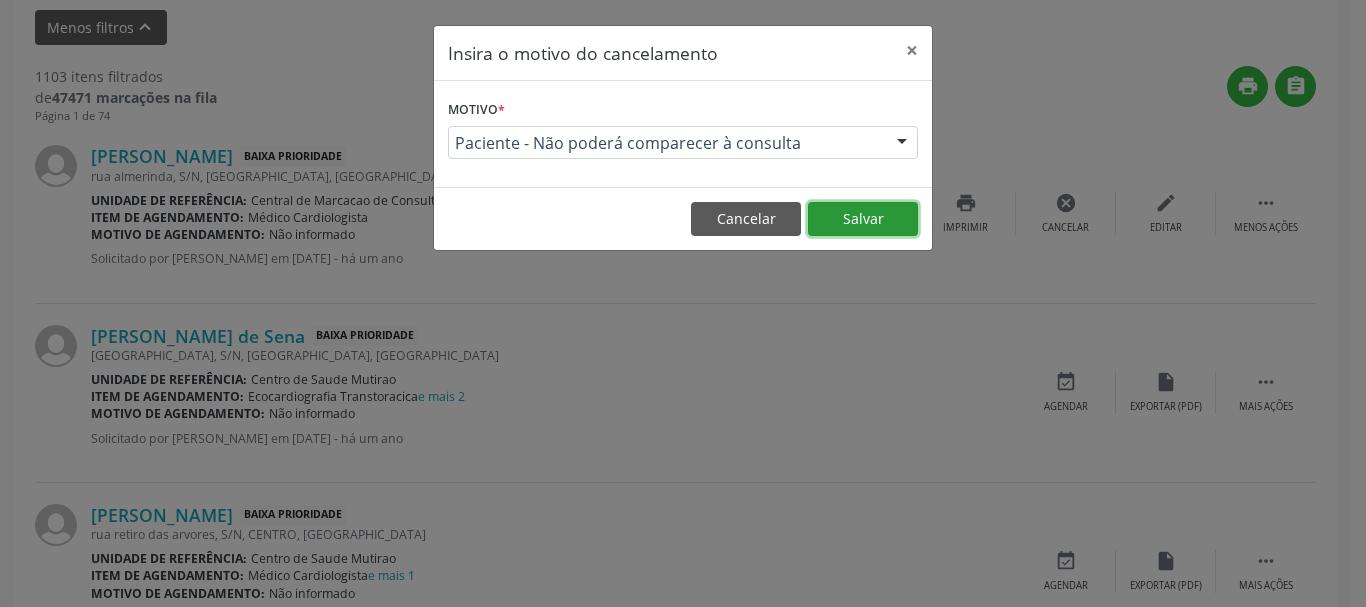 click on "Salvar" at bounding box center (863, 219) 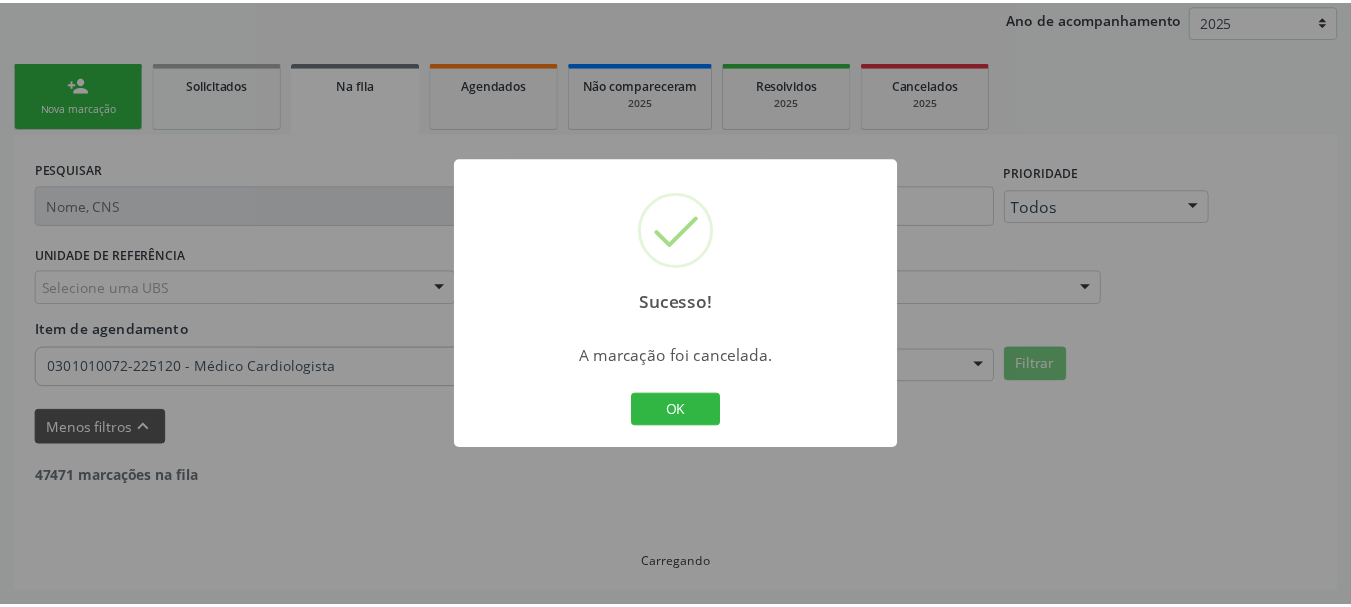 scroll, scrollTop: 238, scrollLeft: 0, axis: vertical 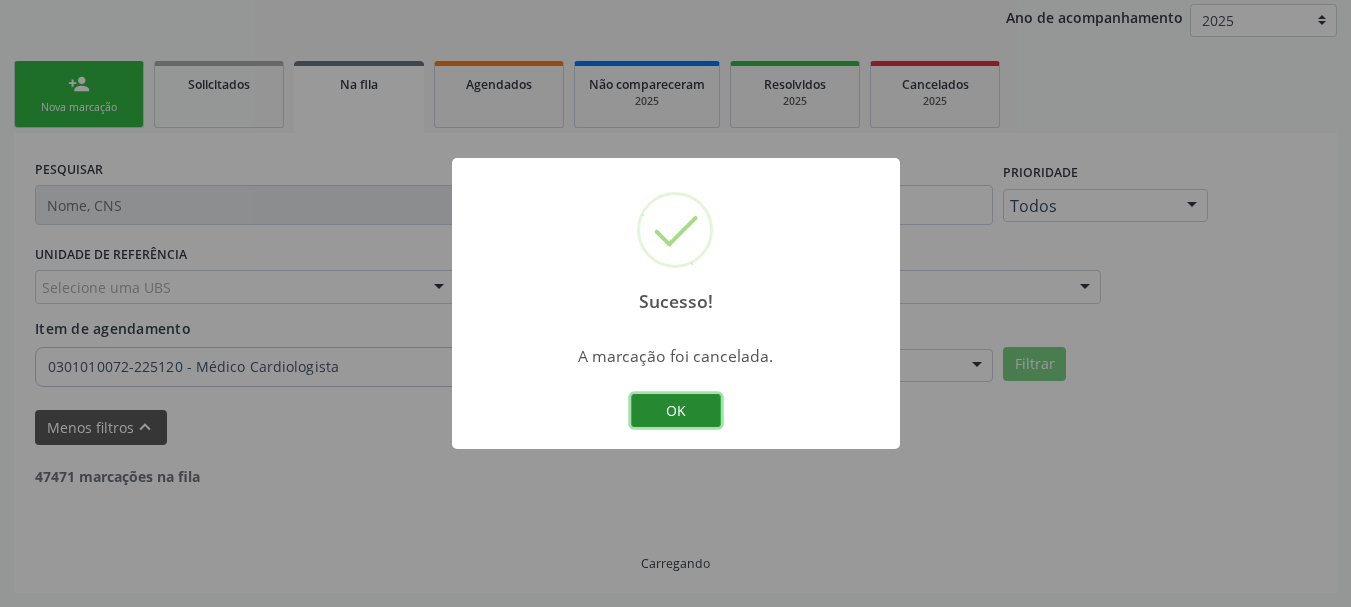 click on "OK" at bounding box center [676, 411] 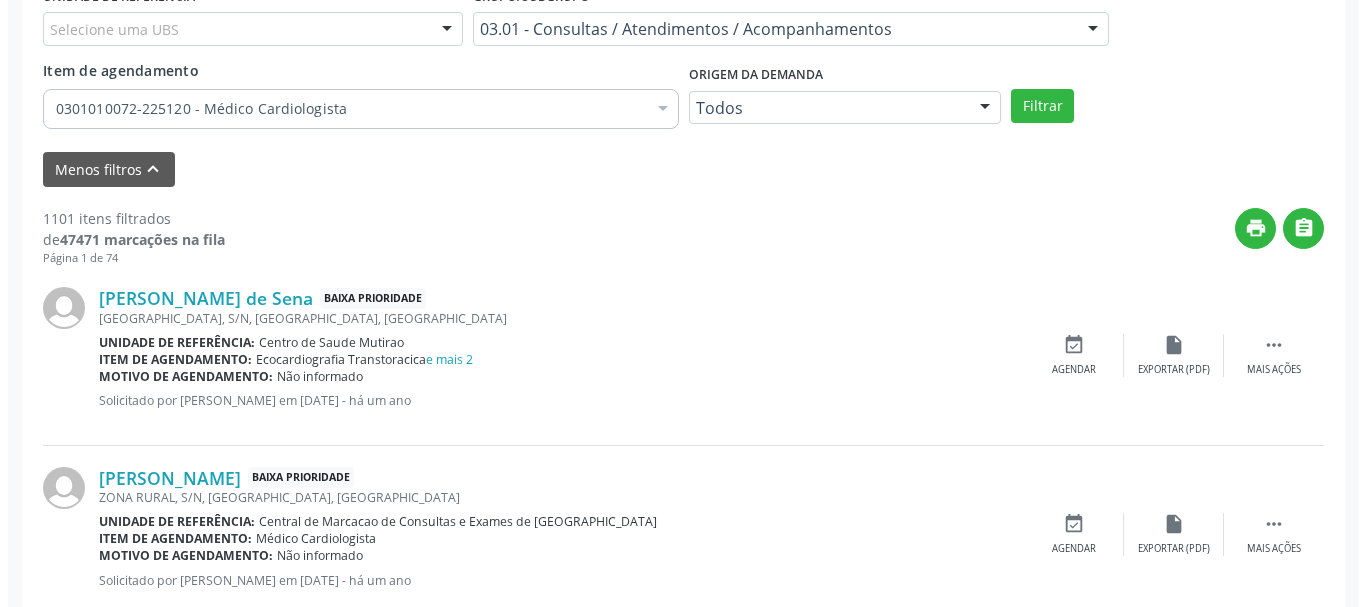 scroll, scrollTop: 638, scrollLeft: 0, axis: vertical 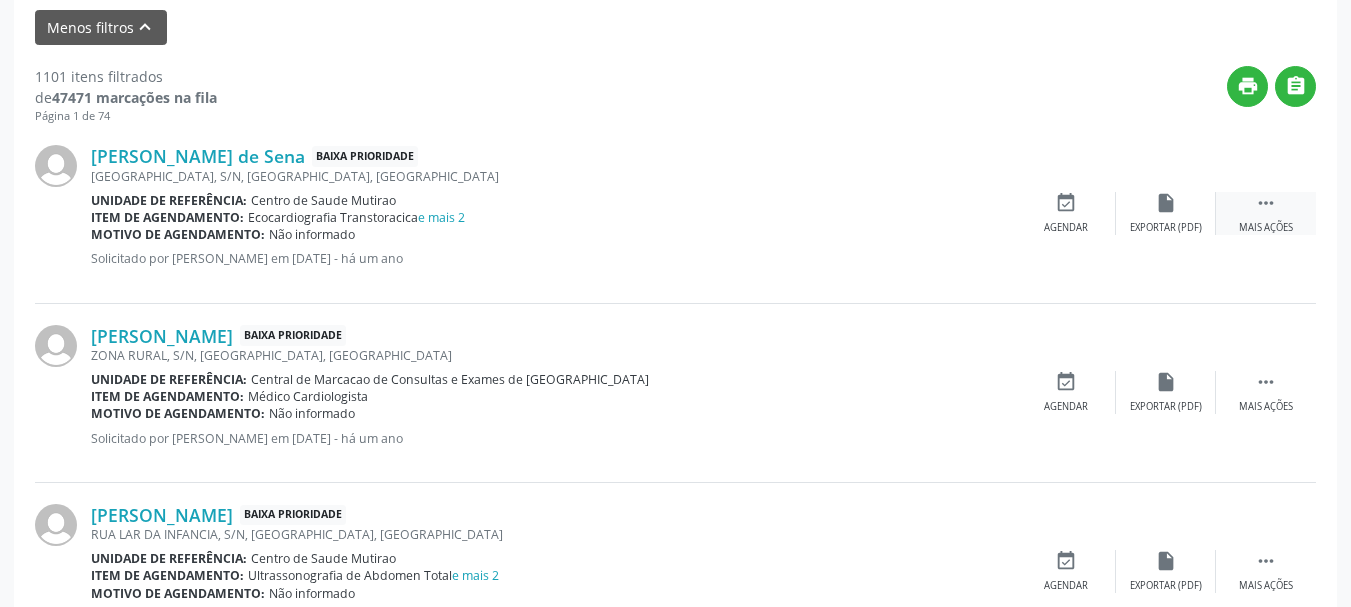click on "" at bounding box center (1266, 203) 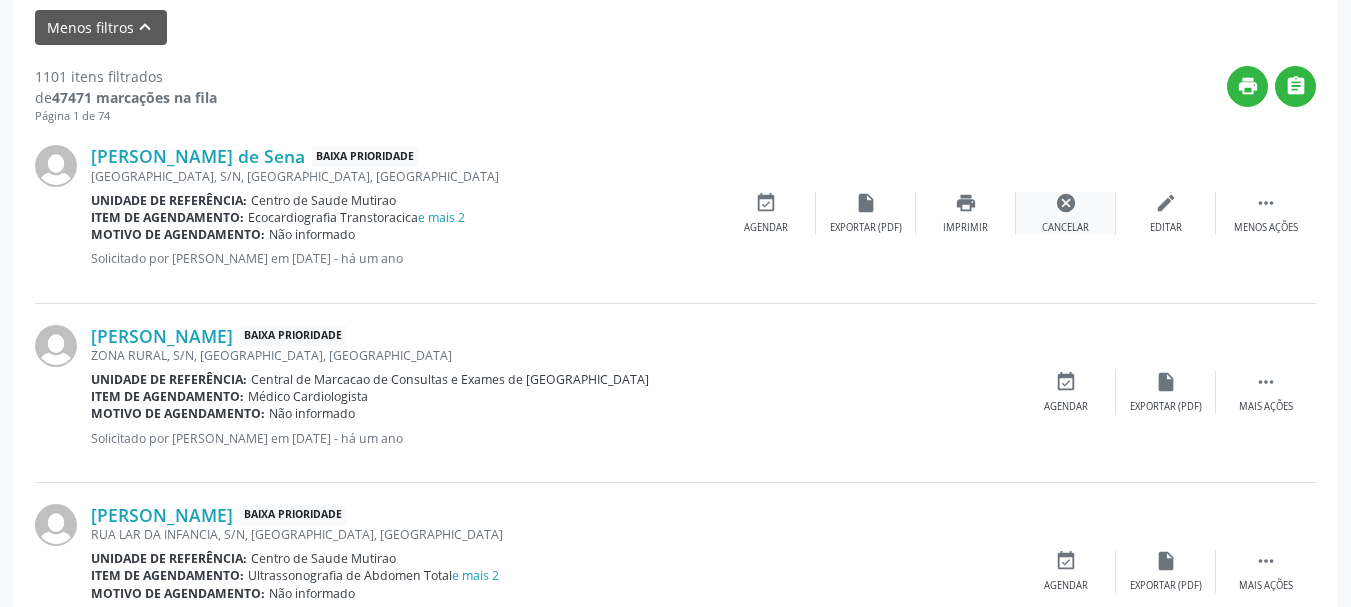click on "cancel
Cancelar" at bounding box center [1066, 213] 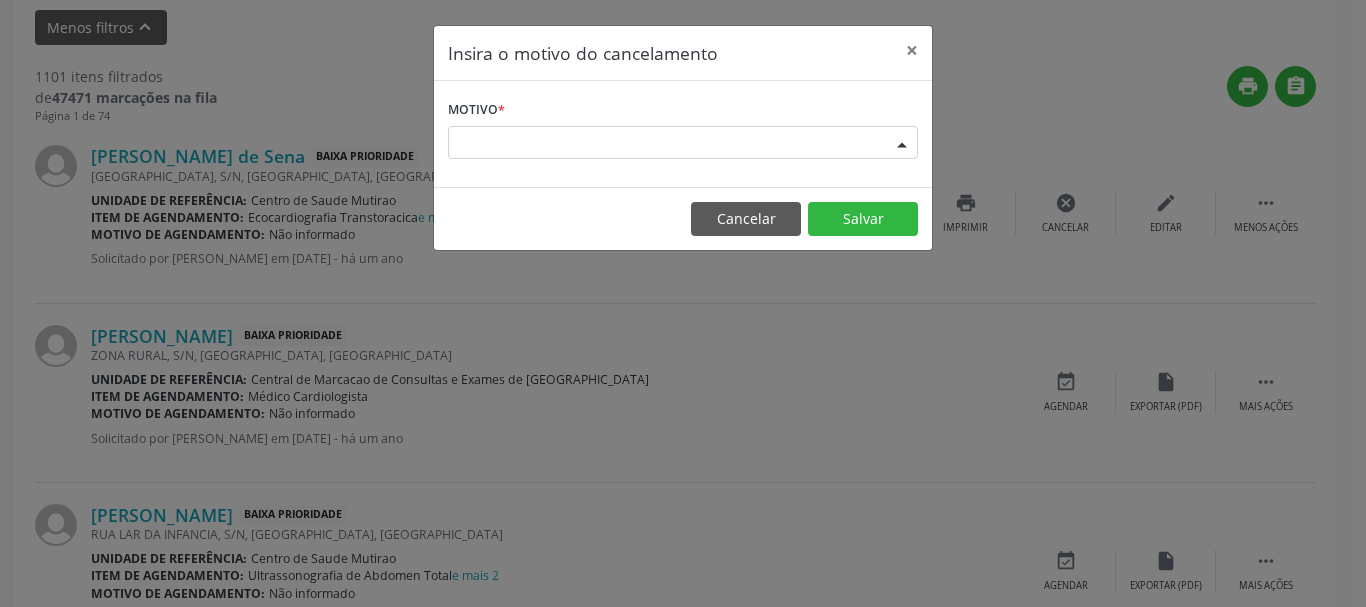 click at bounding box center (902, 144) 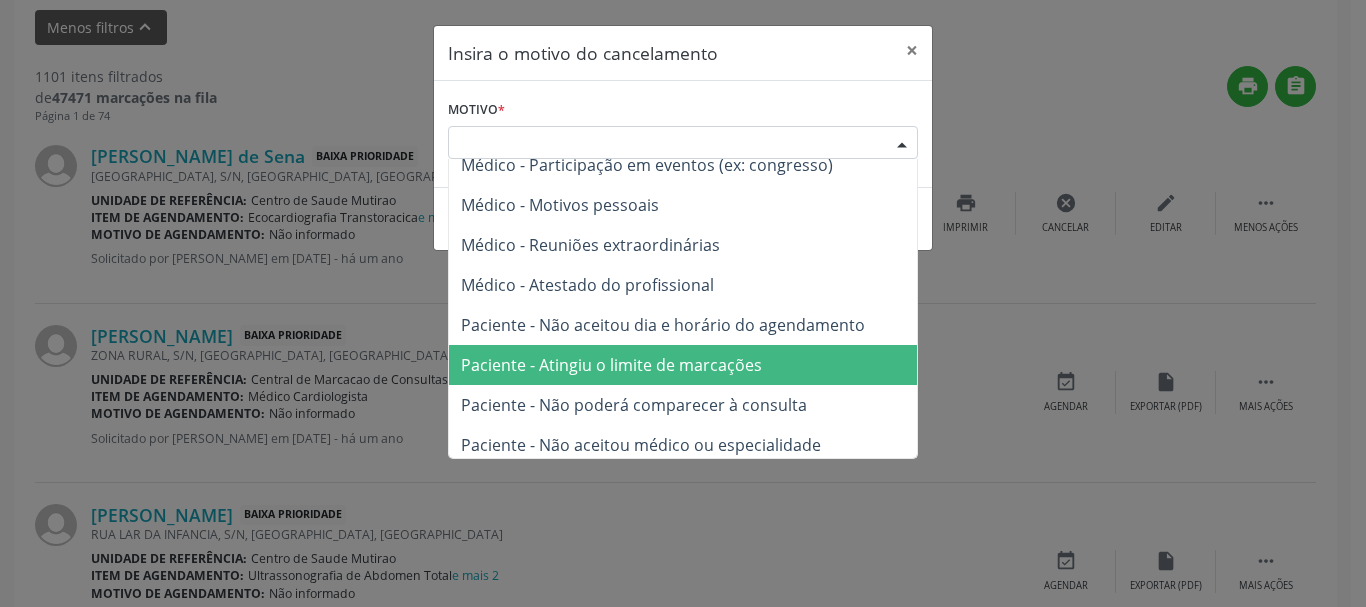 scroll, scrollTop: 101, scrollLeft: 0, axis: vertical 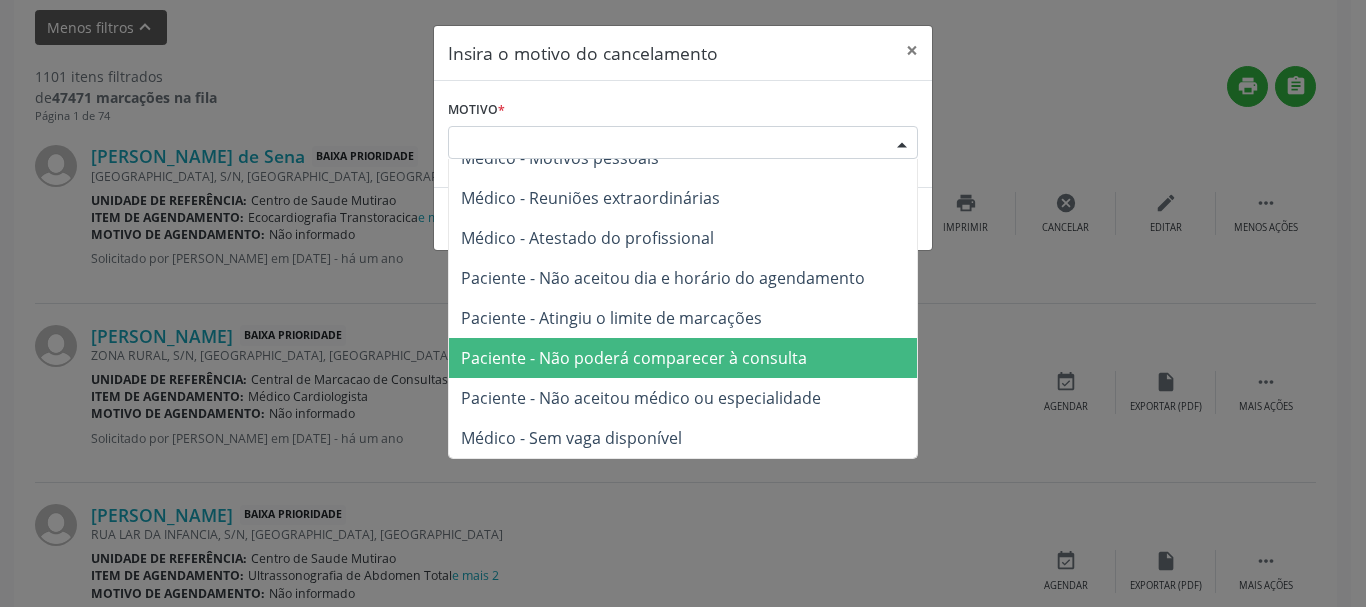click on "Paciente - Não poderá comparecer à consulta" at bounding box center (683, 358) 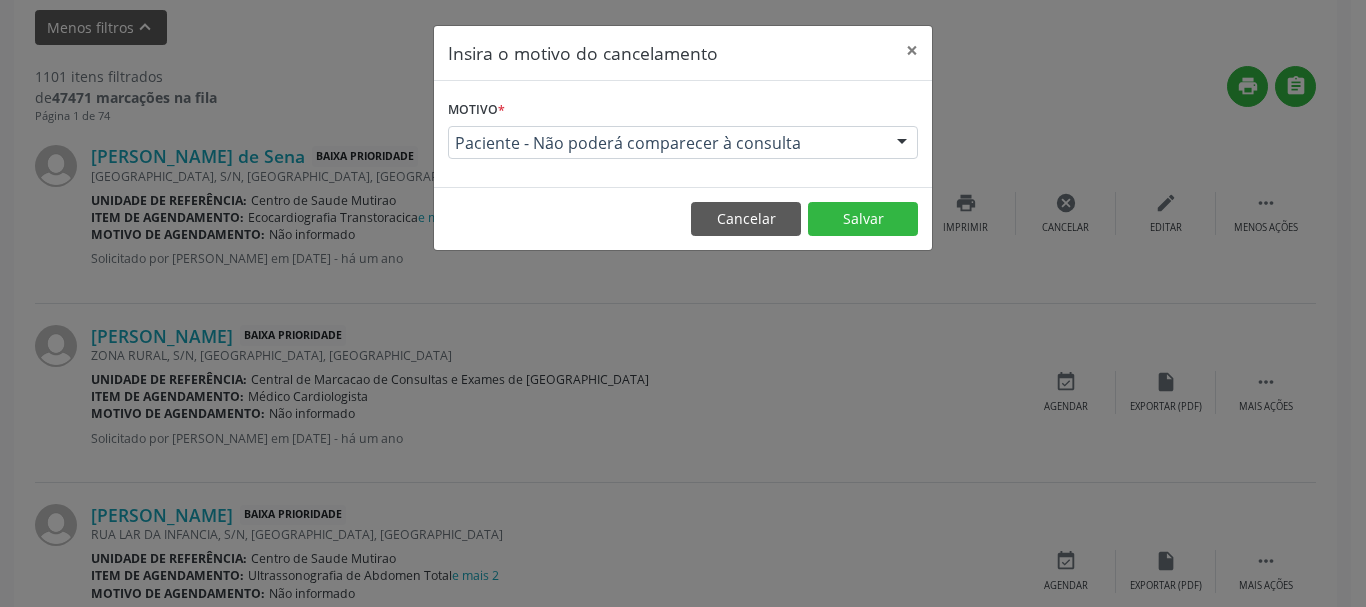 click on "Cancelar Salvar" at bounding box center (683, 218) 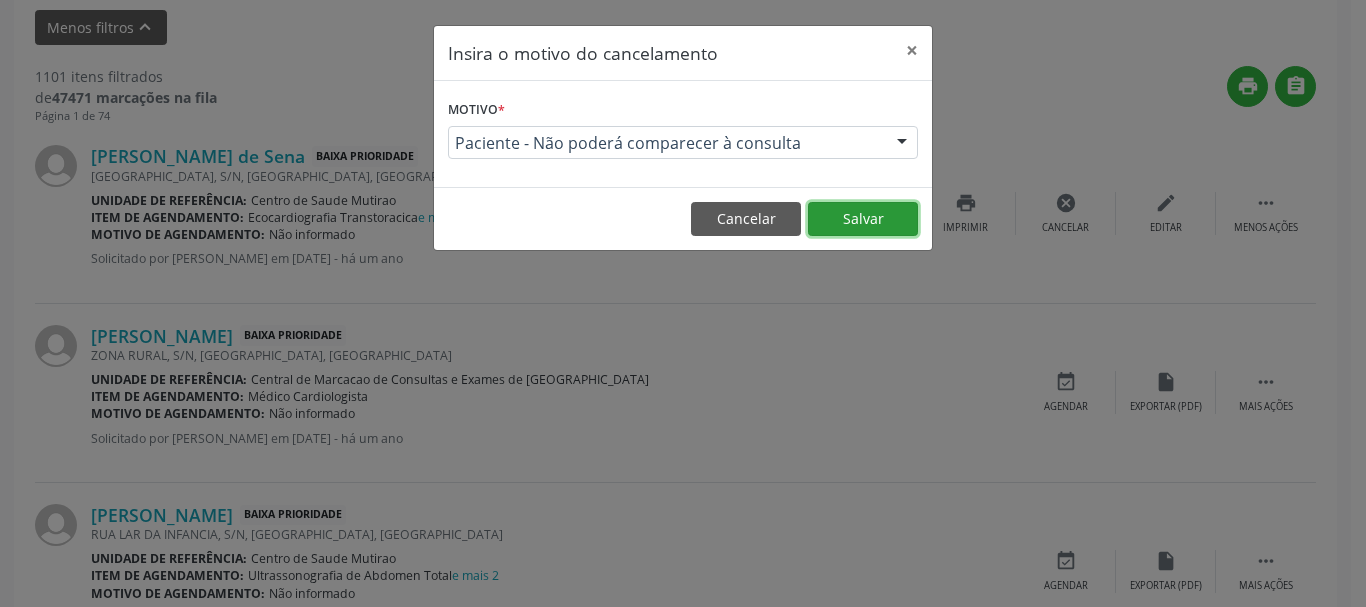click on "Salvar" at bounding box center (863, 219) 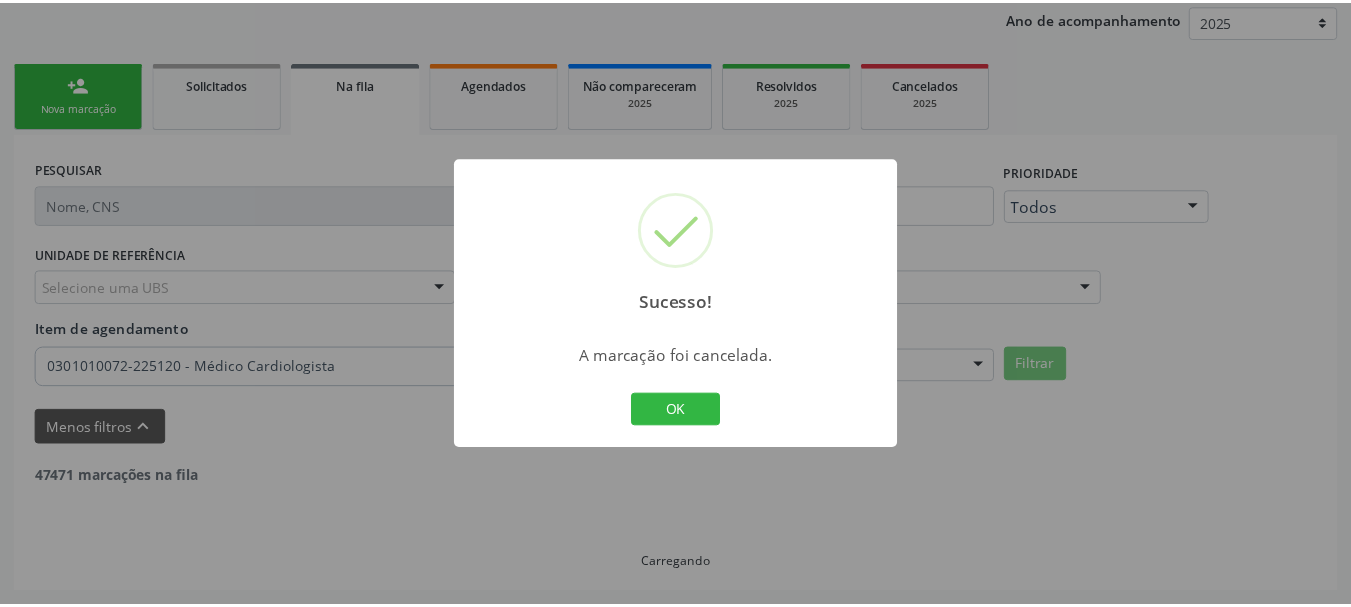 scroll, scrollTop: 238, scrollLeft: 0, axis: vertical 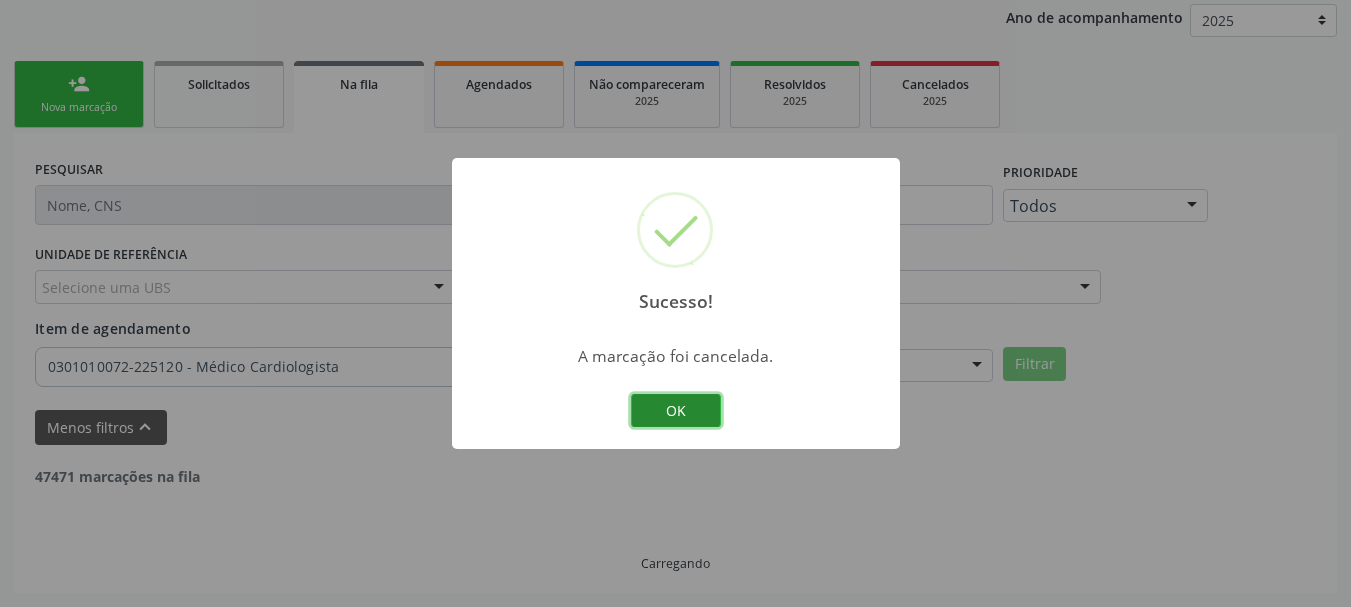 click on "OK" at bounding box center (676, 411) 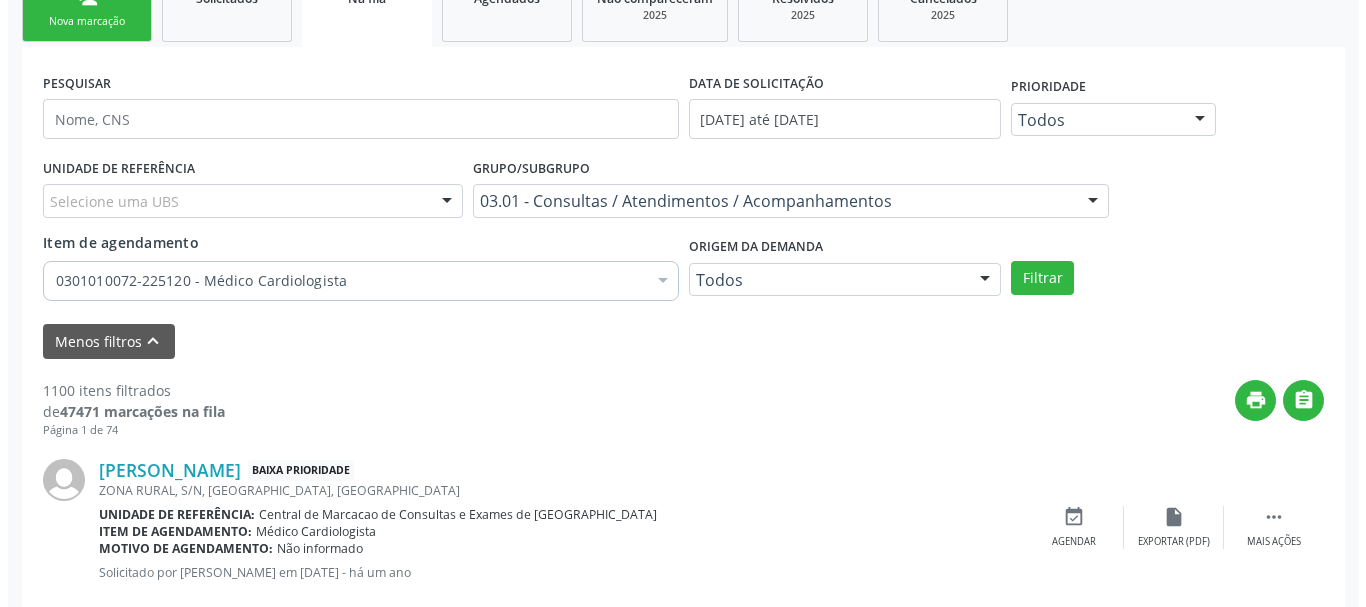 scroll, scrollTop: 538, scrollLeft: 0, axis: vertical 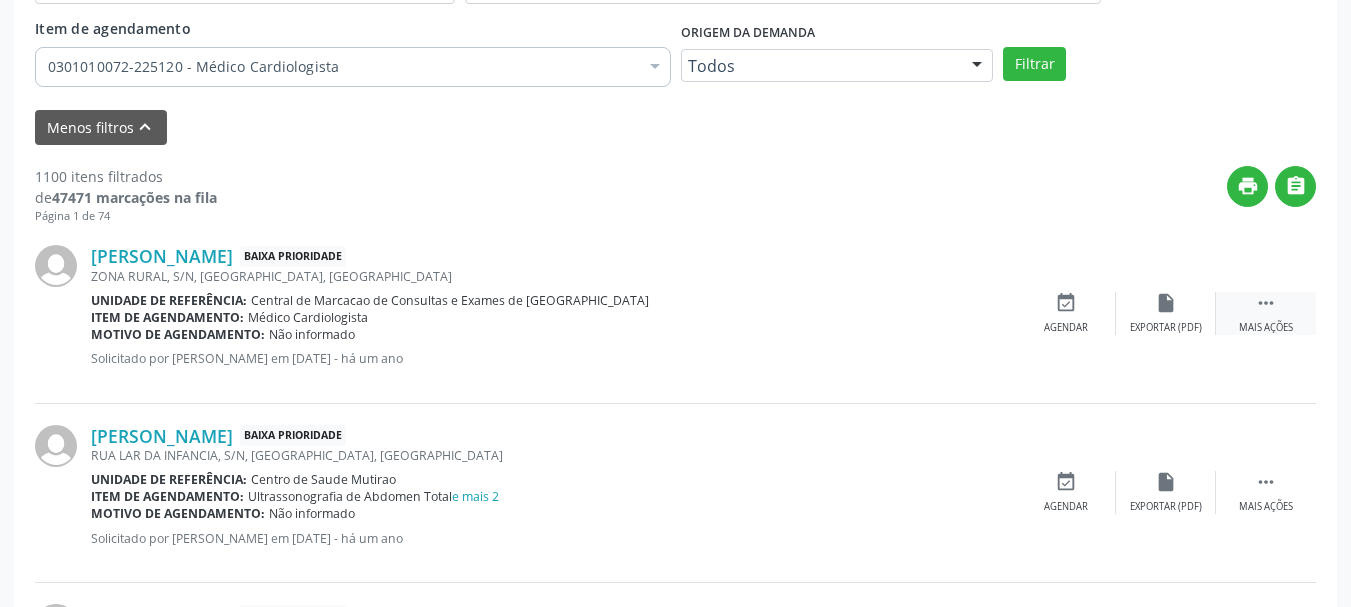 click on "" at bounding box center (1266, 303) 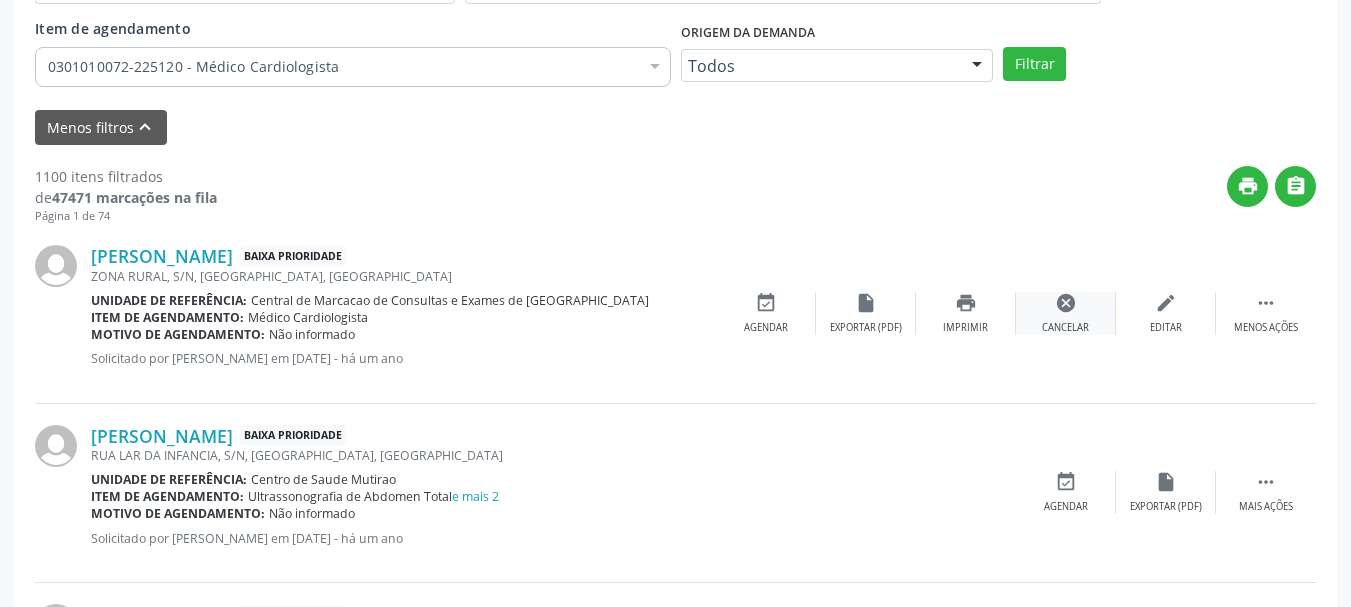click on "cancel
Cancelar" at bounding box center [1066, 313] 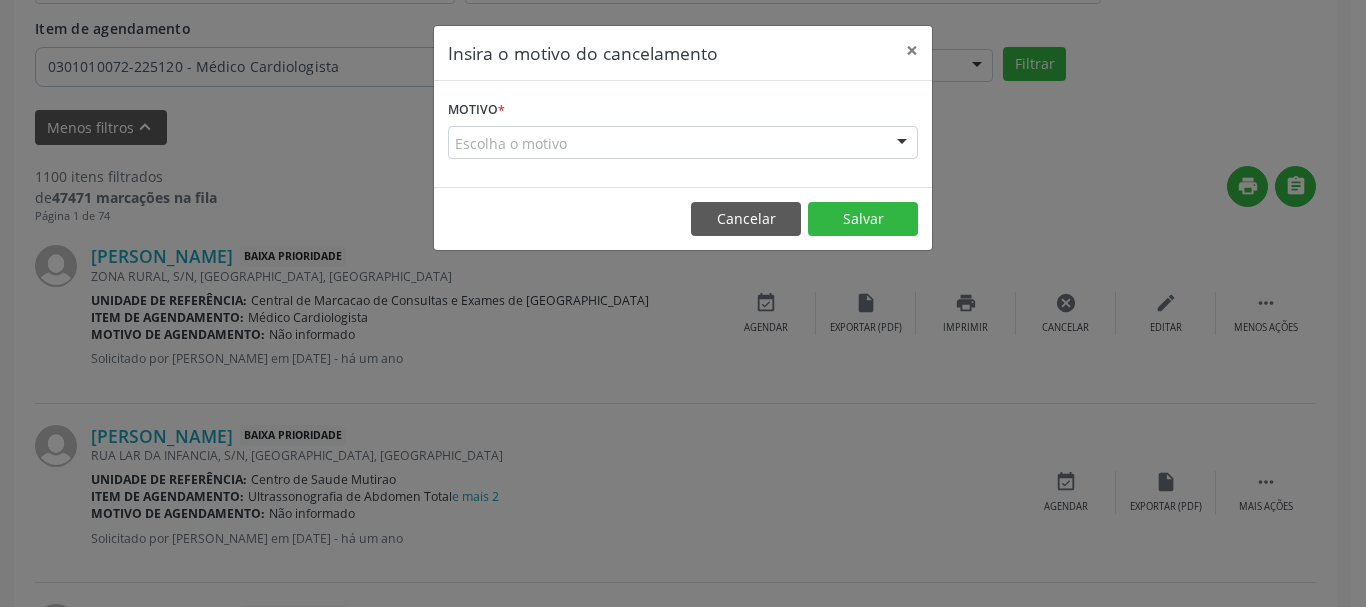 click at bounding box center (902, 144) 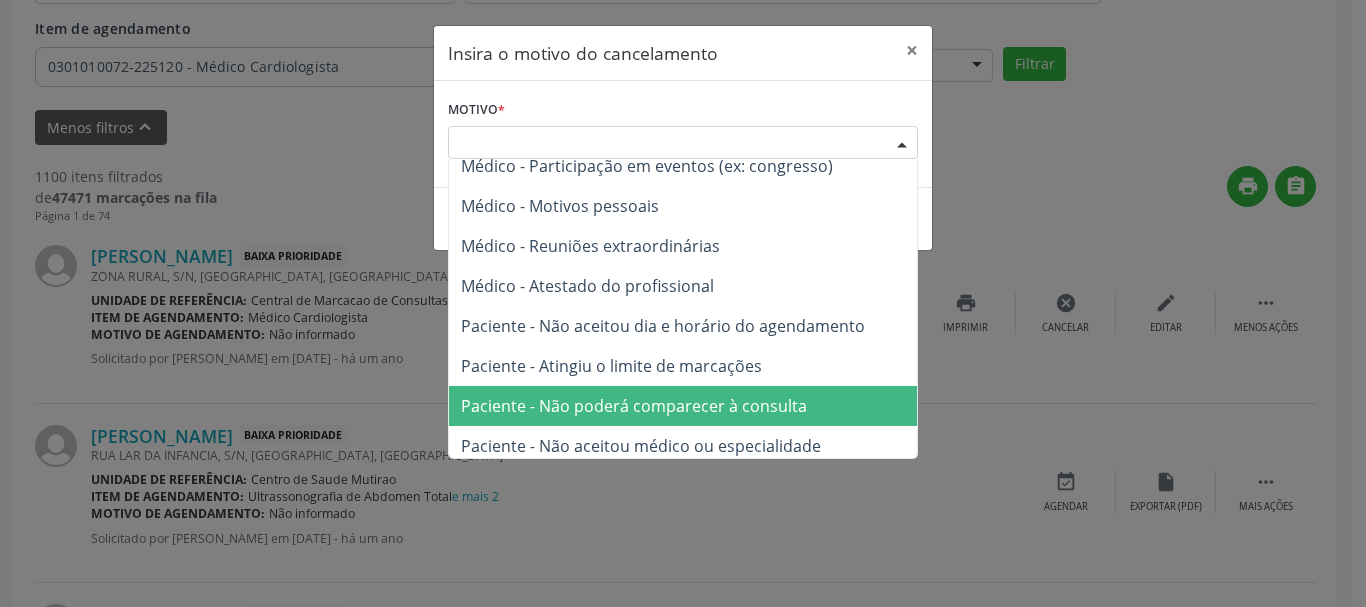 scroll, scrollTop: 101, scrollLeft: 0, axis: vertical 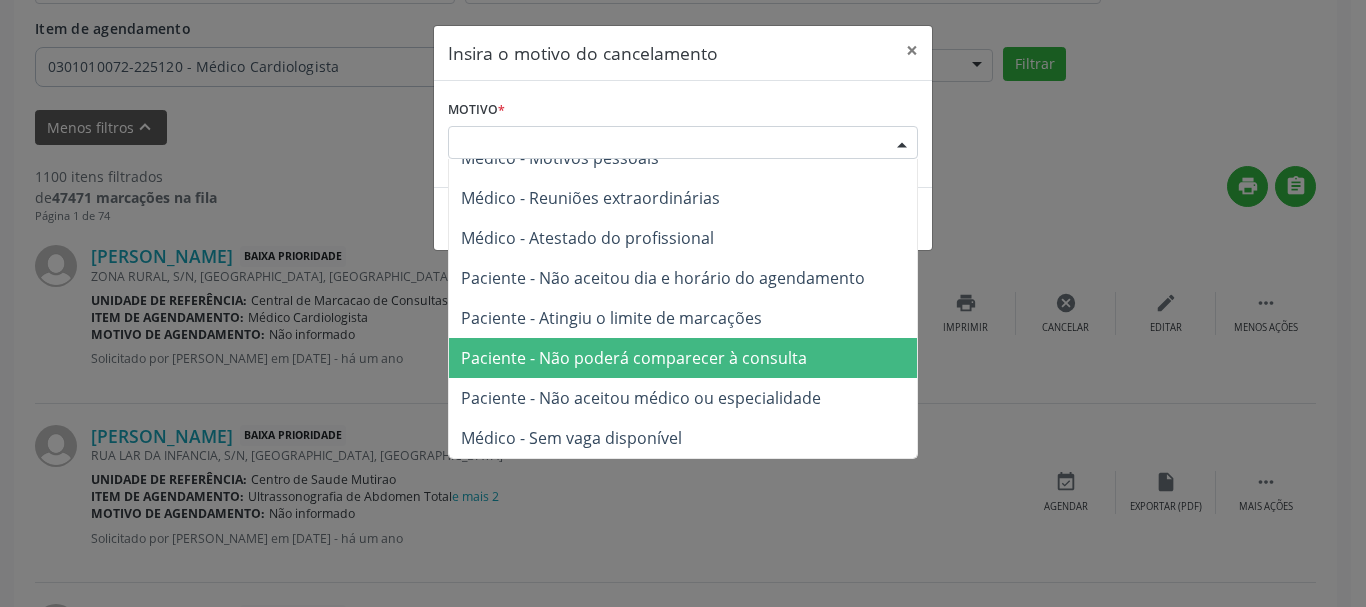 click on "Paciente - Não poderá comparecer à consulta" at bounding box center [634, 358] 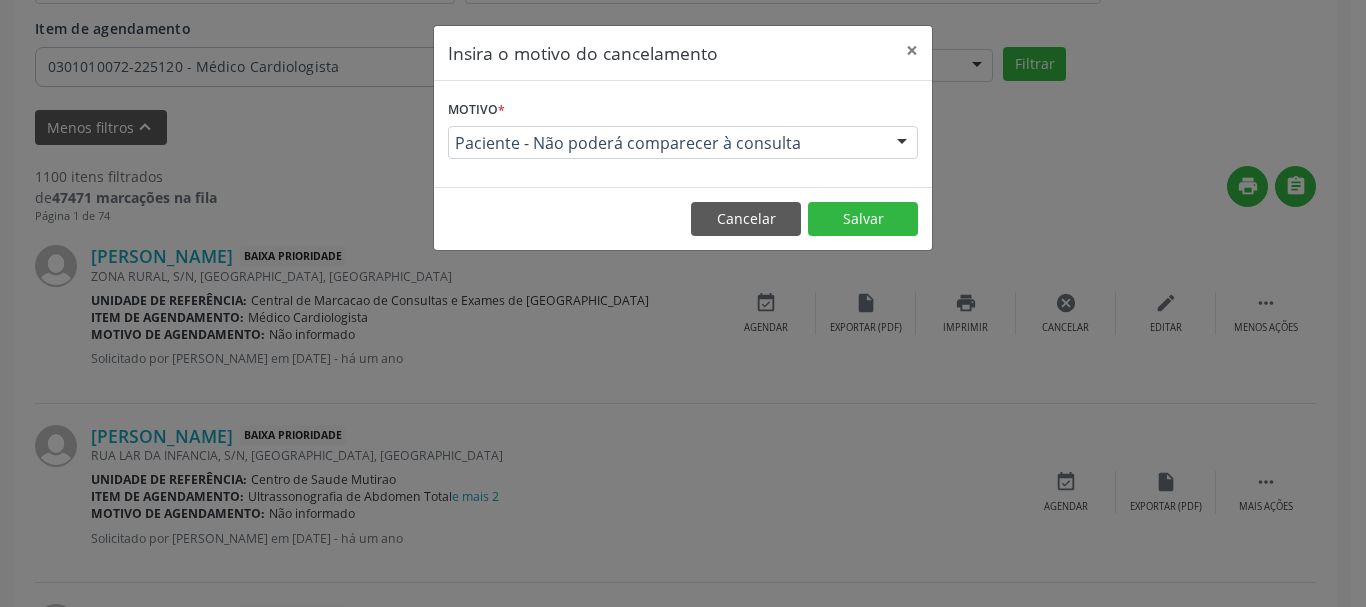 click on "Cancelar Salvar" at bounding box center [683, 218] 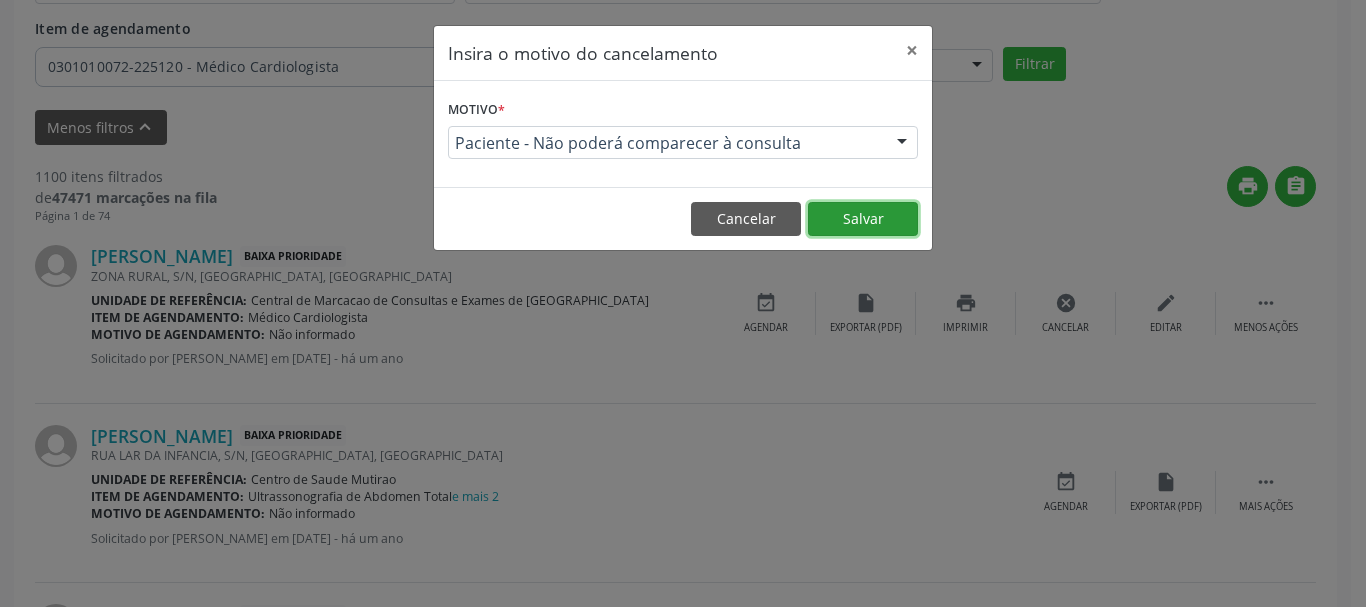 click on "Salvar" at bounding box center (863, 219) 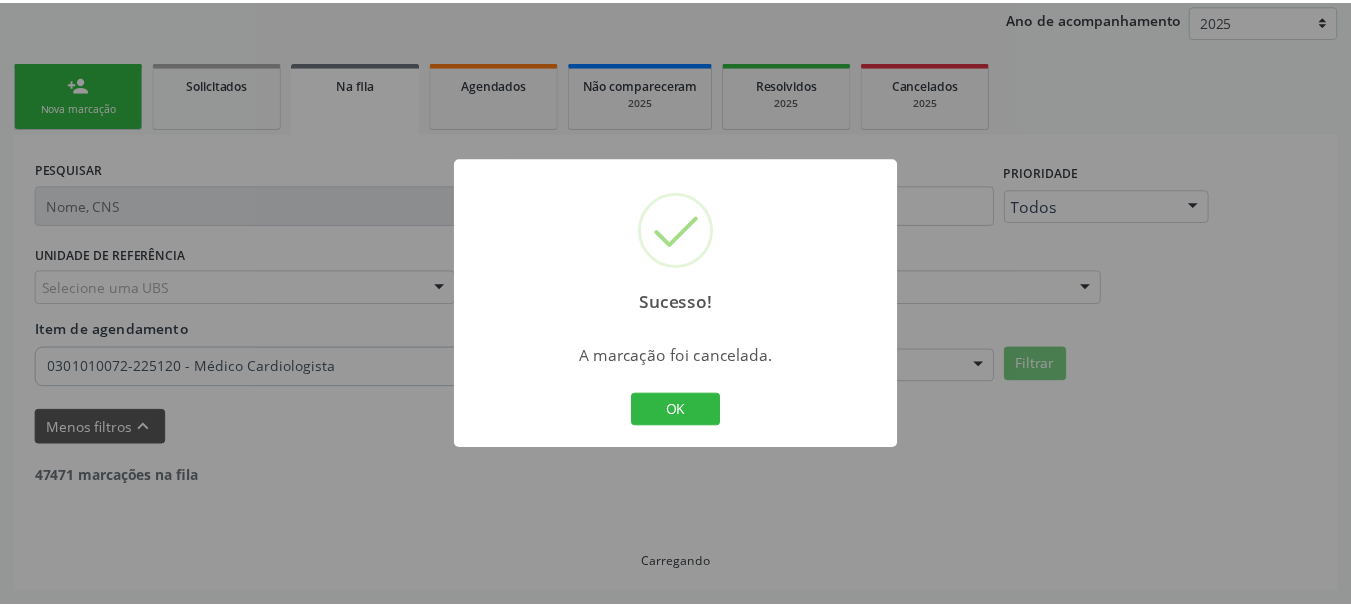scroll, scrollTop: 238, scrollLeft: 0, axis: vertical 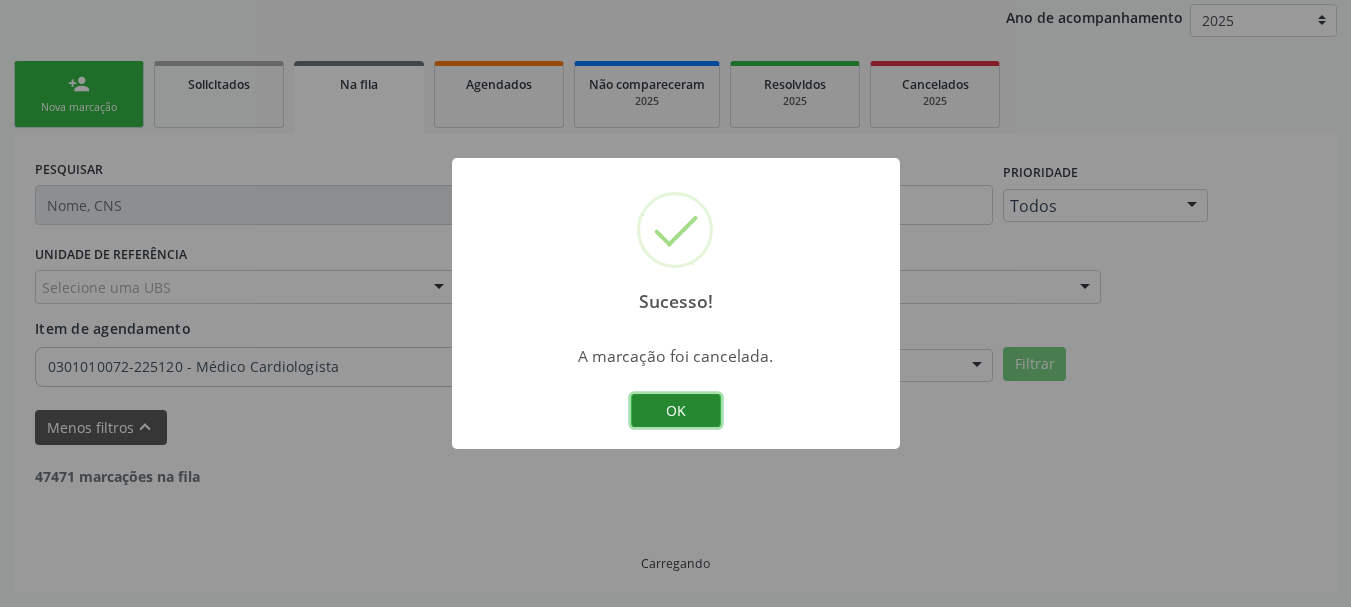 click on "OK" at bounding box center (676, 411) 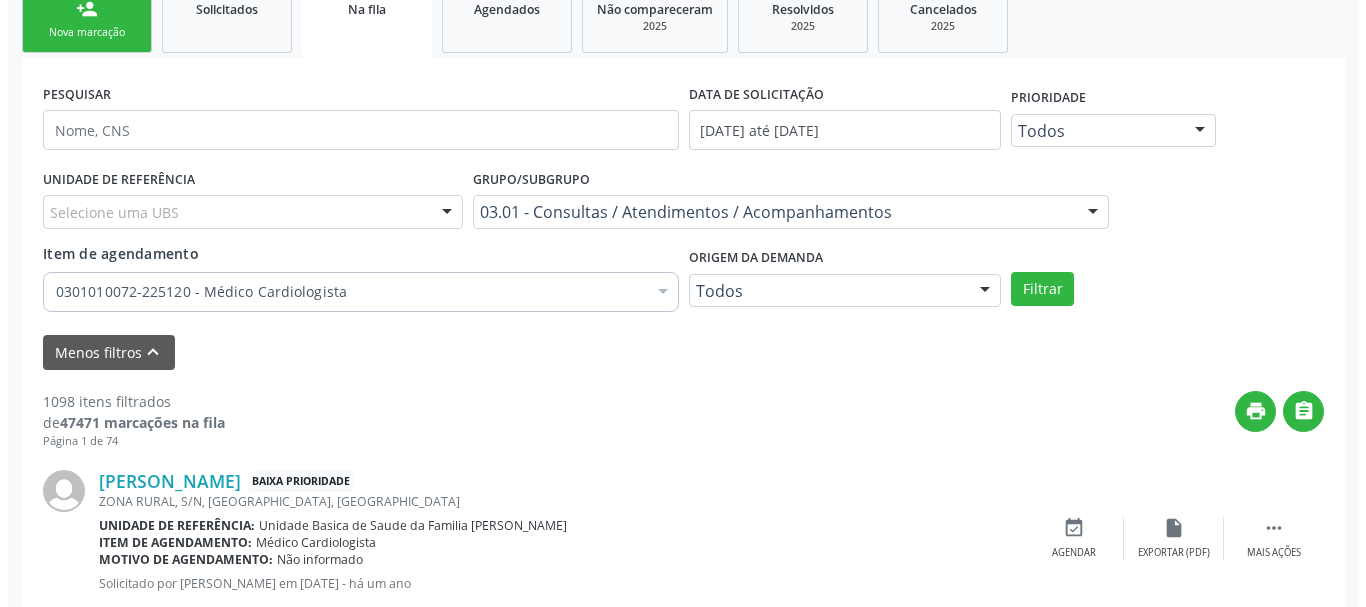scroll, scrollTop: 538, scrollLeft: 0, axis: vertical 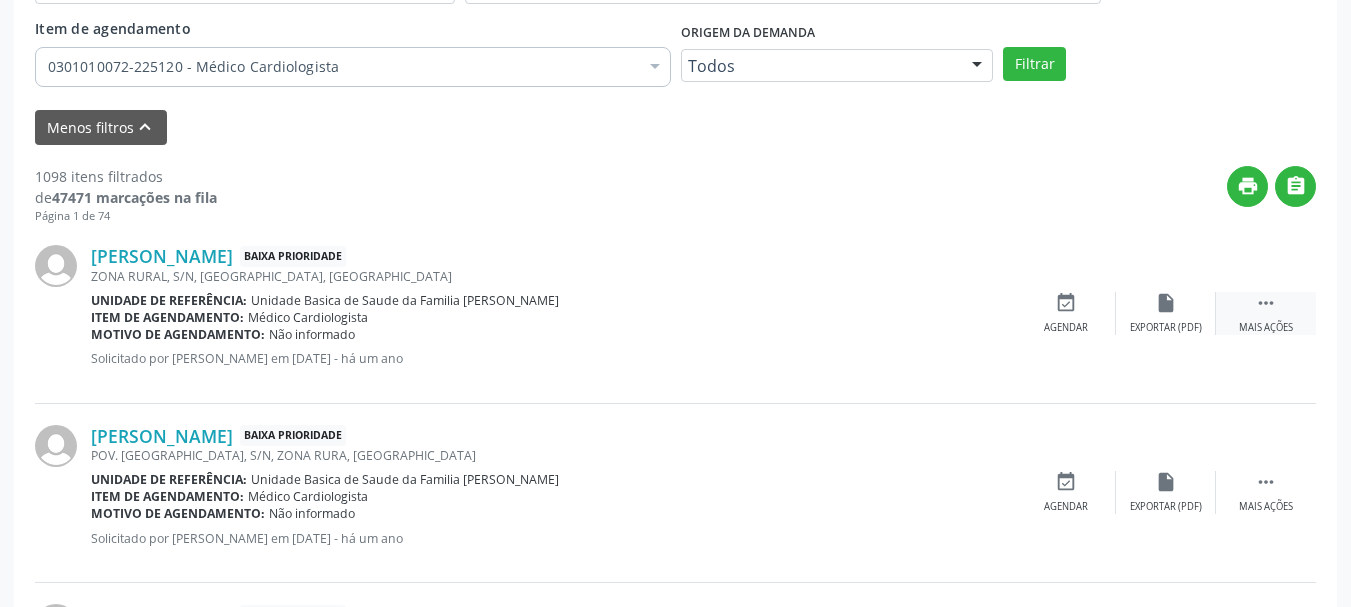 click on "" at bounding box center [1266, 303] 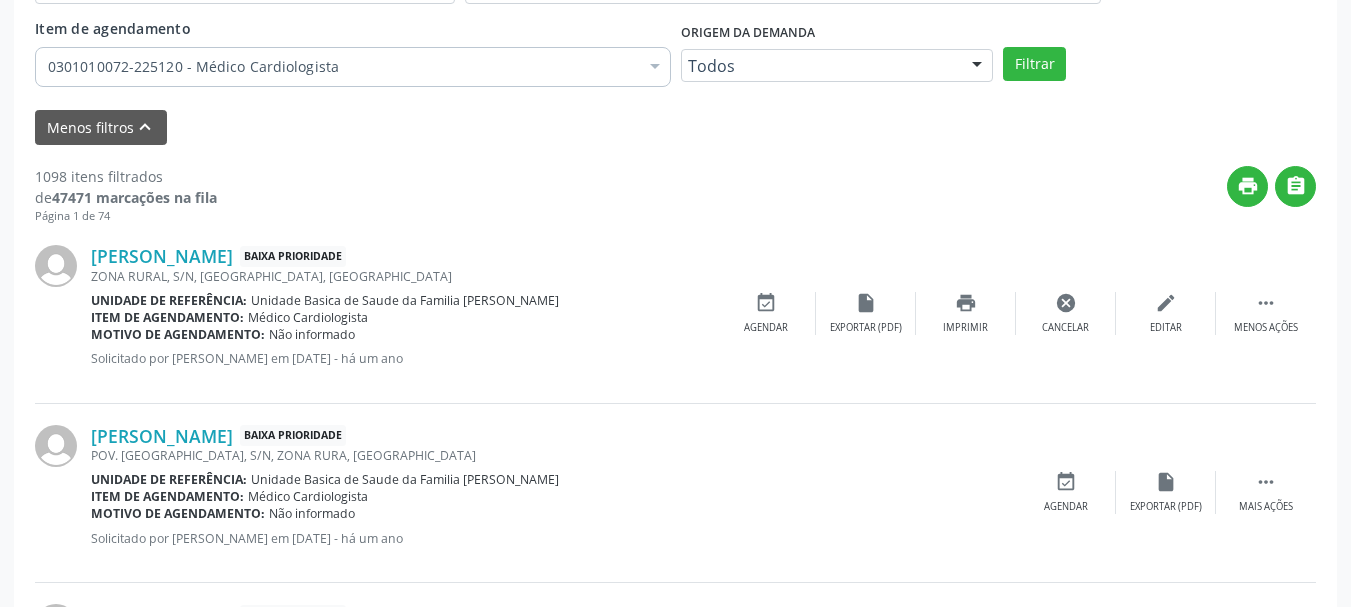 click on "Lindinalva Alves dos Santos
Baixa Prioridade
ZONA RURAL, S/N, TRES BARRAS, Campo Formoso - BA
Unidade de referência:
Unidade Basica de Saude da Familia Maninho Ferreira
Item de agendamento:
Médico Cardiologista
Motivo de agendamento:
Não informado
Solicitado por Eliana da Silva Araujo em 02/09/2024 - há um ano

Menos ações
edit
Editar
cancel
Cancelar
print
Imprimir
insert_drive_file
Exportar (PDF)
event_available
Agendar" at bounding box center [675, 313] 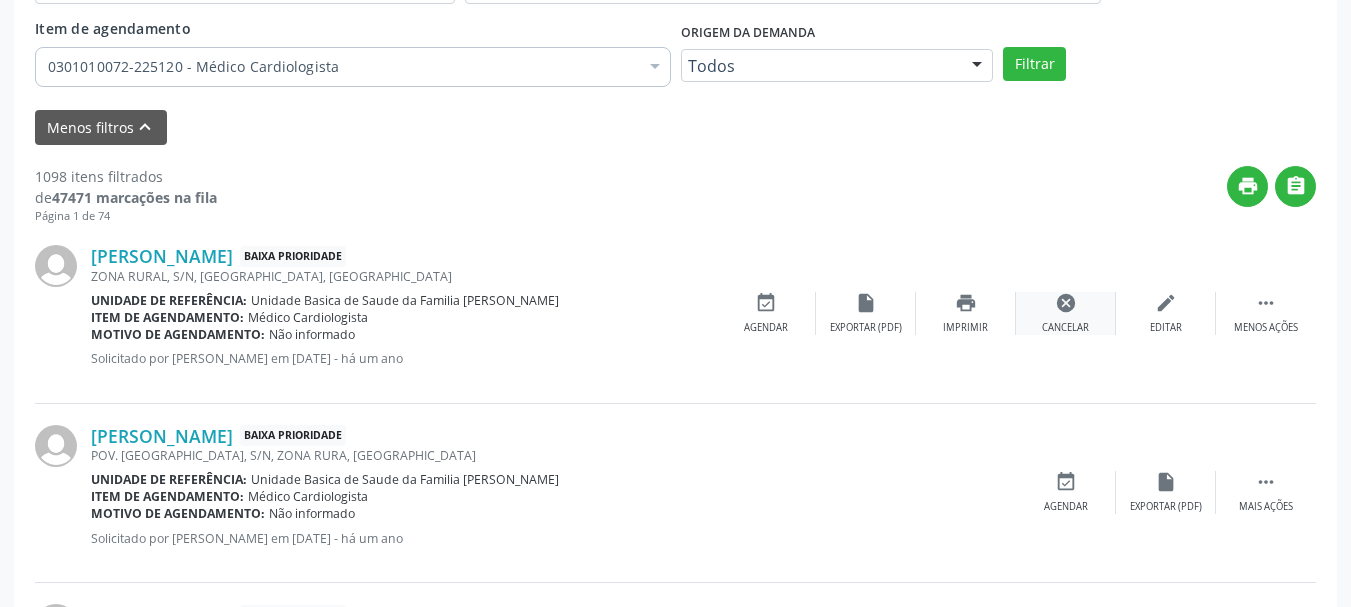 click on "Cancelar" at bounding box center (1065, 328) 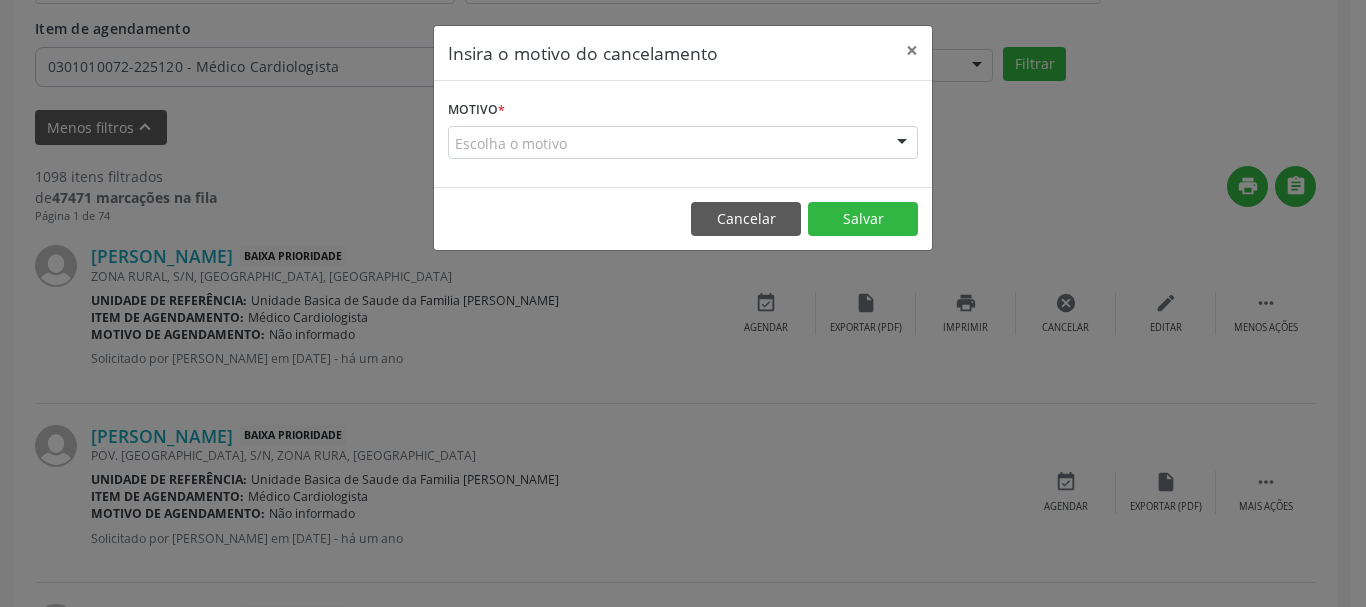 click at bounding box center [902, 144] 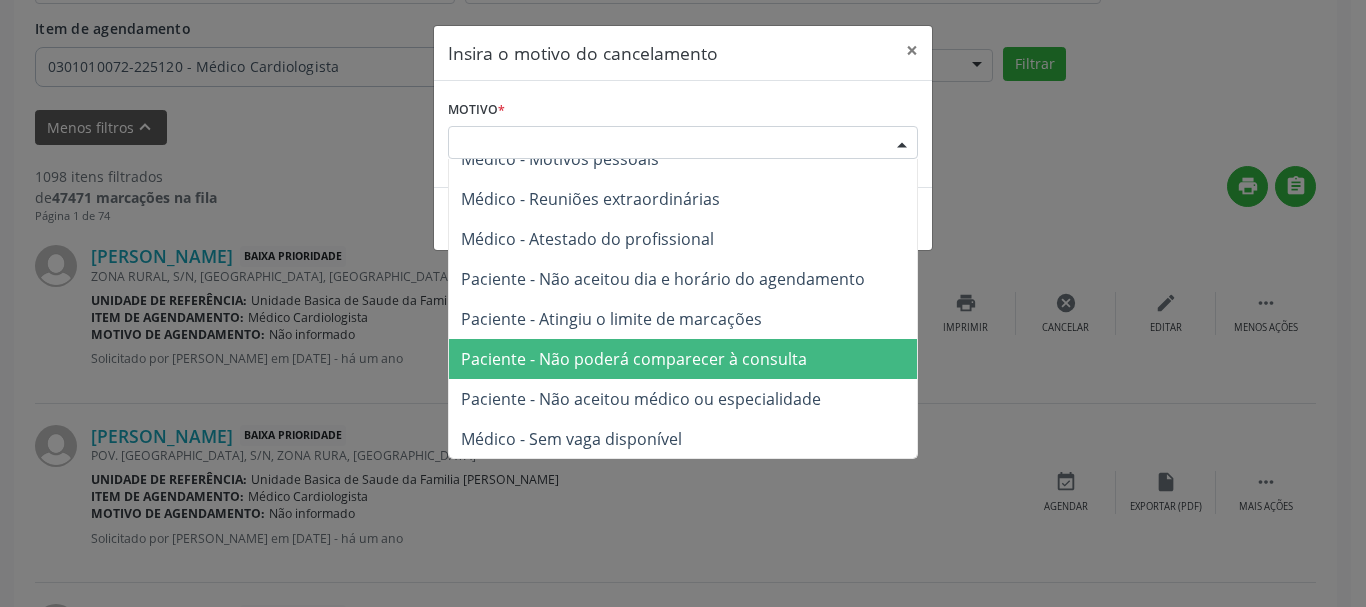scroll, scrollTop: 101, scrollLeft: 0, axis: vertical 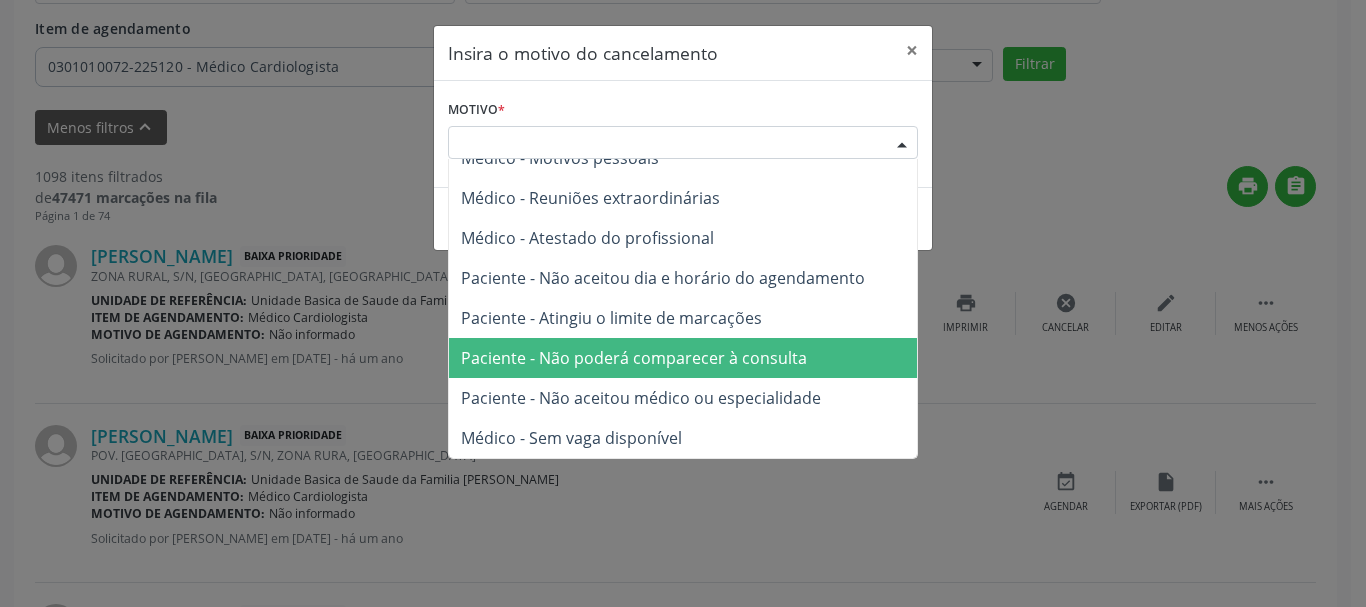 click on "Paciente - Não poderá comparecer à consulta" at bounding box center [683, 358] 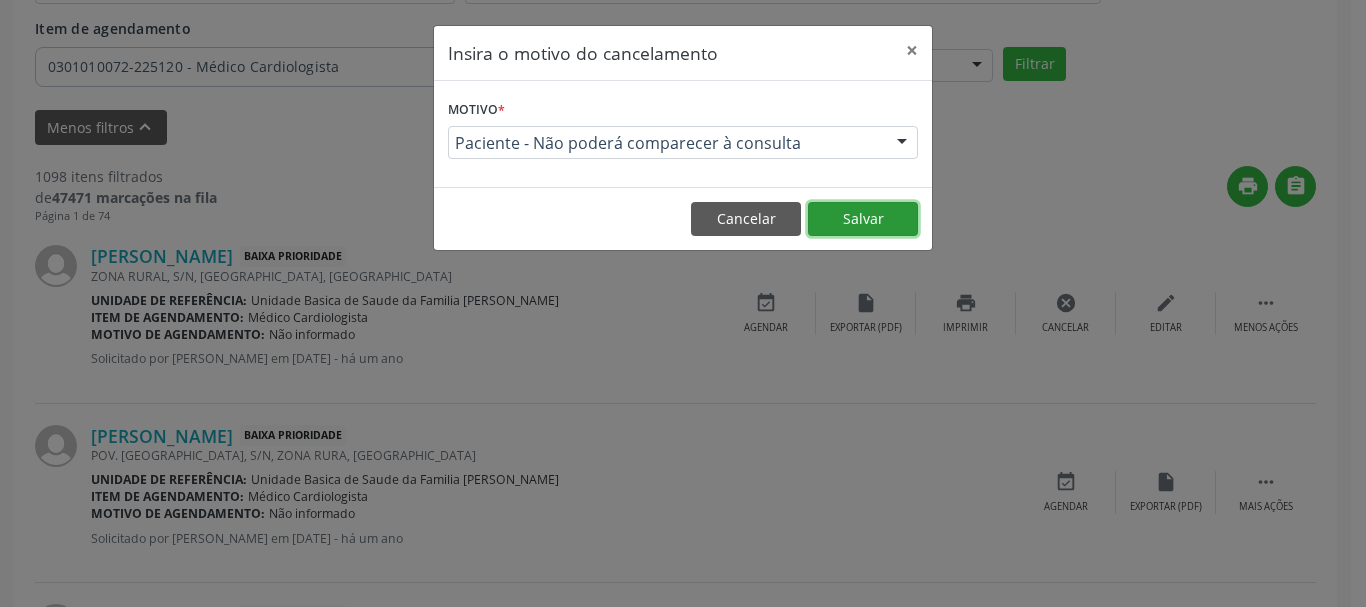 click on "Salvar" at bounding box center (863, 219) 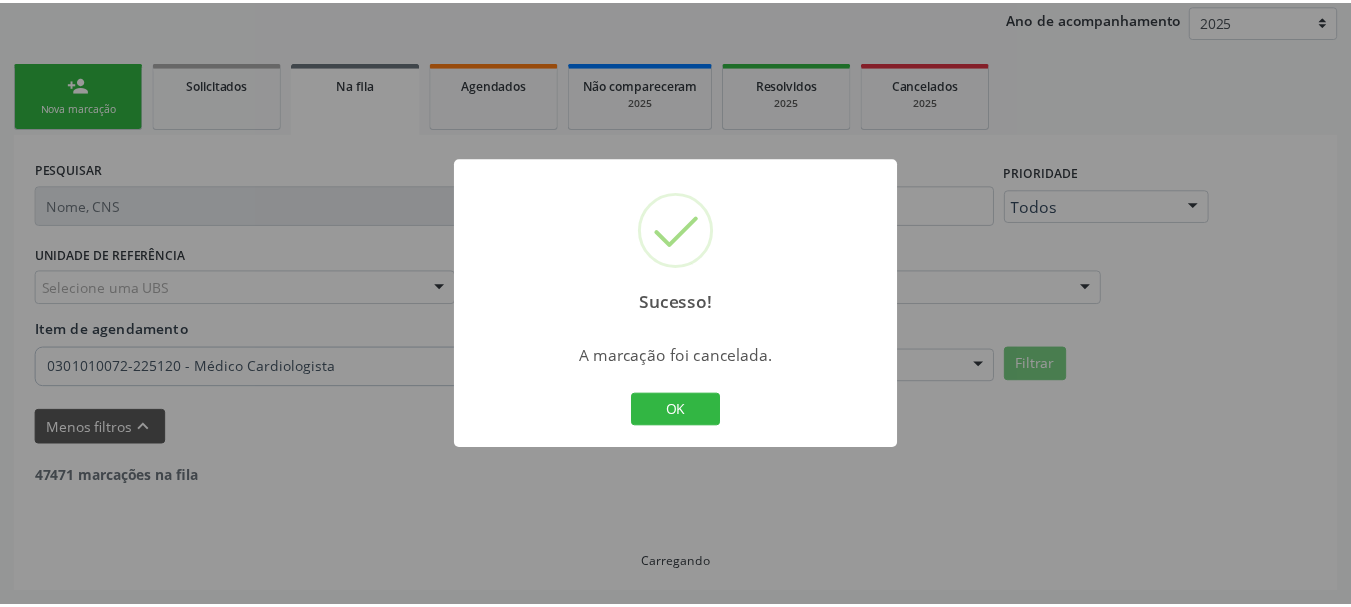 scroll, scrollTop: 238, scrollLeft: 0, axis: vertical 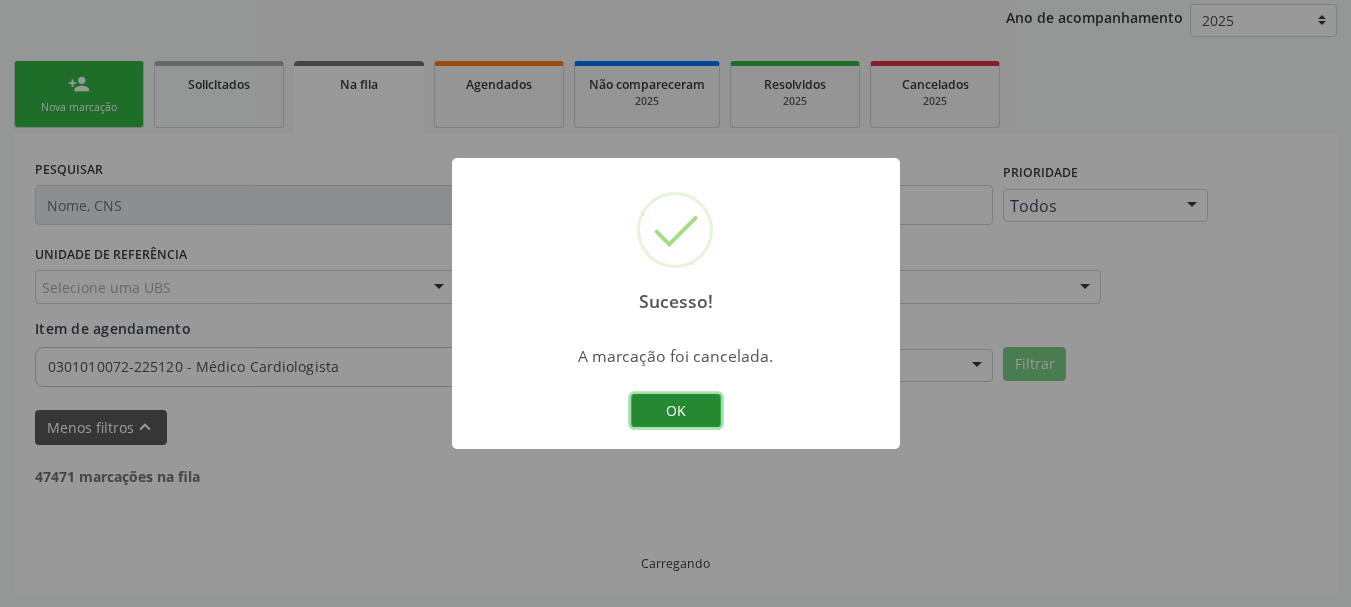 click on "OK" at bounding box center [676, 411] 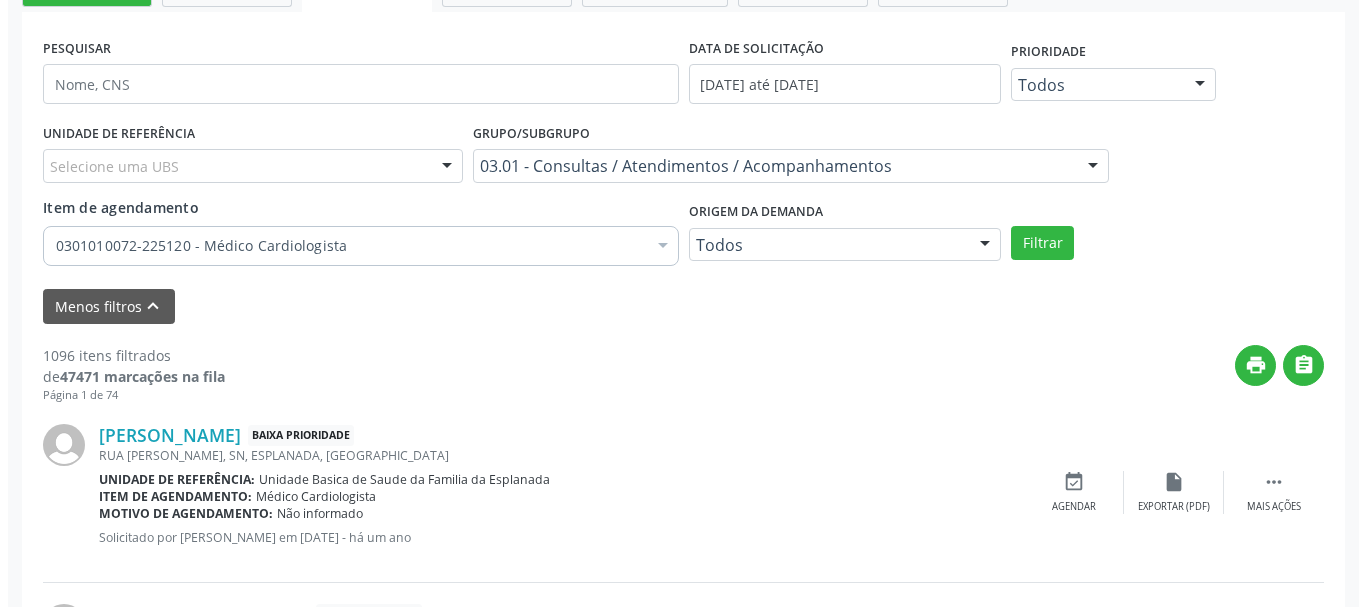 scroll, scrollTop: 638, scrollLeft: 0, axis: vertical 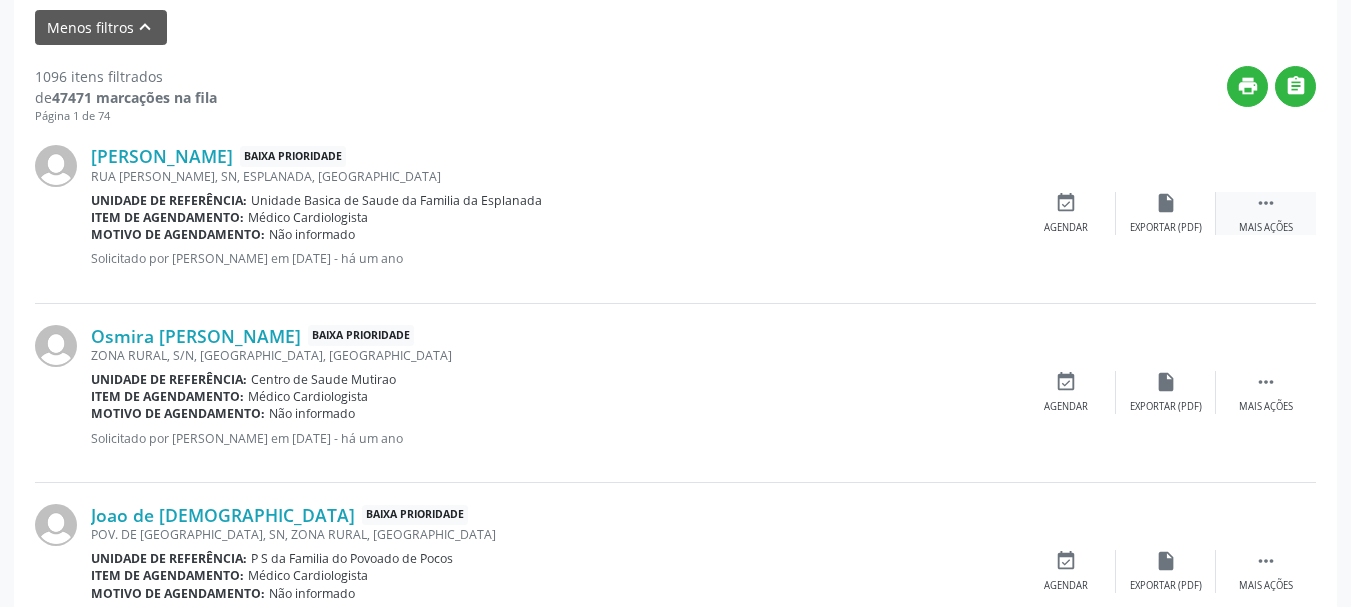 click on "
Mais ações" at bounding box center [1266, 213] 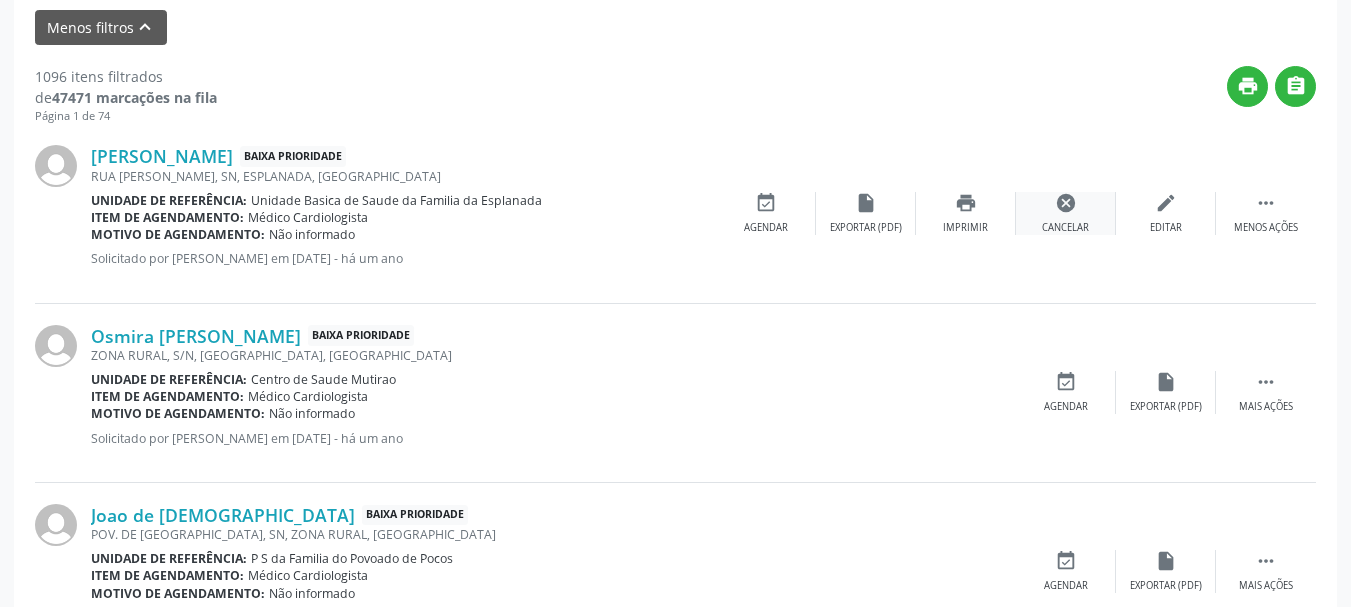 click on "cancel
Cancelar" at bounding box center (1066, 213) 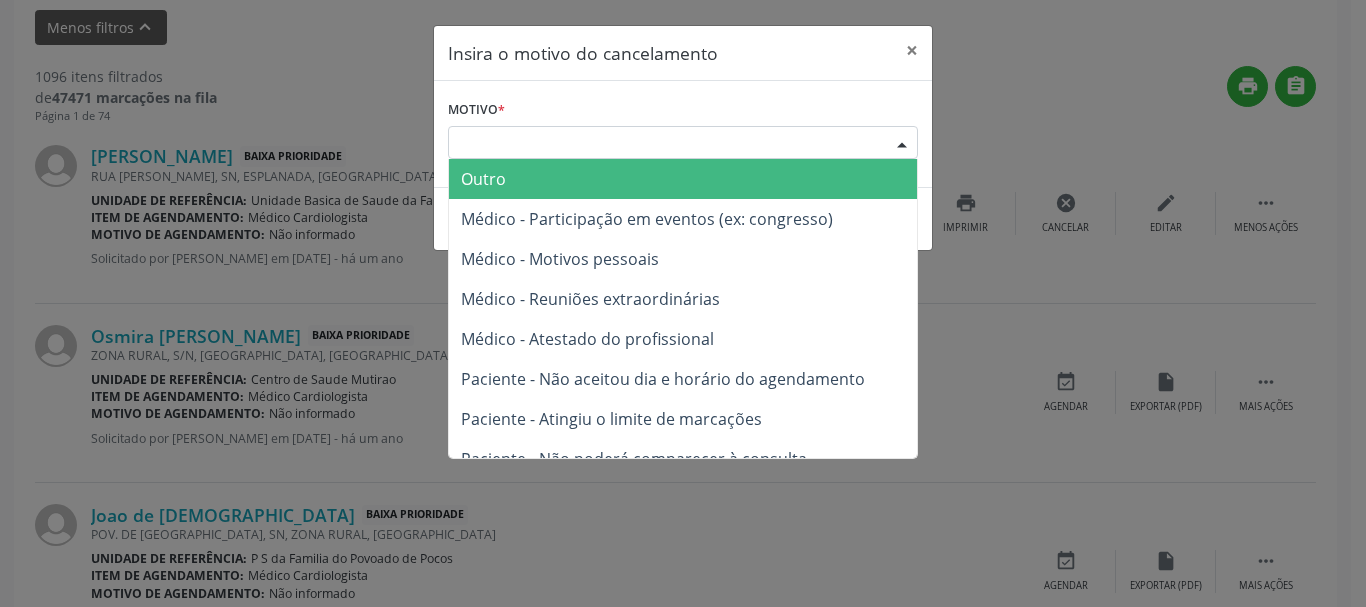 click at bounding box center [902, 144] 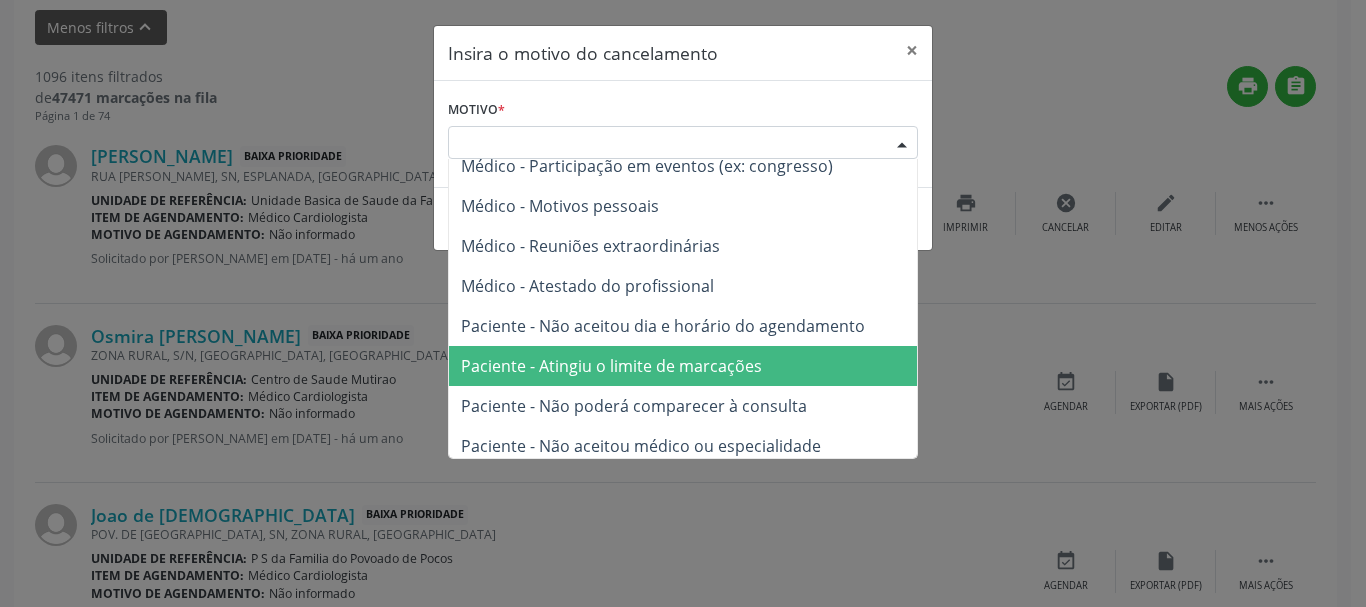 scroll, scrollTop: 101, scrollLeft: 0, axis: vertical 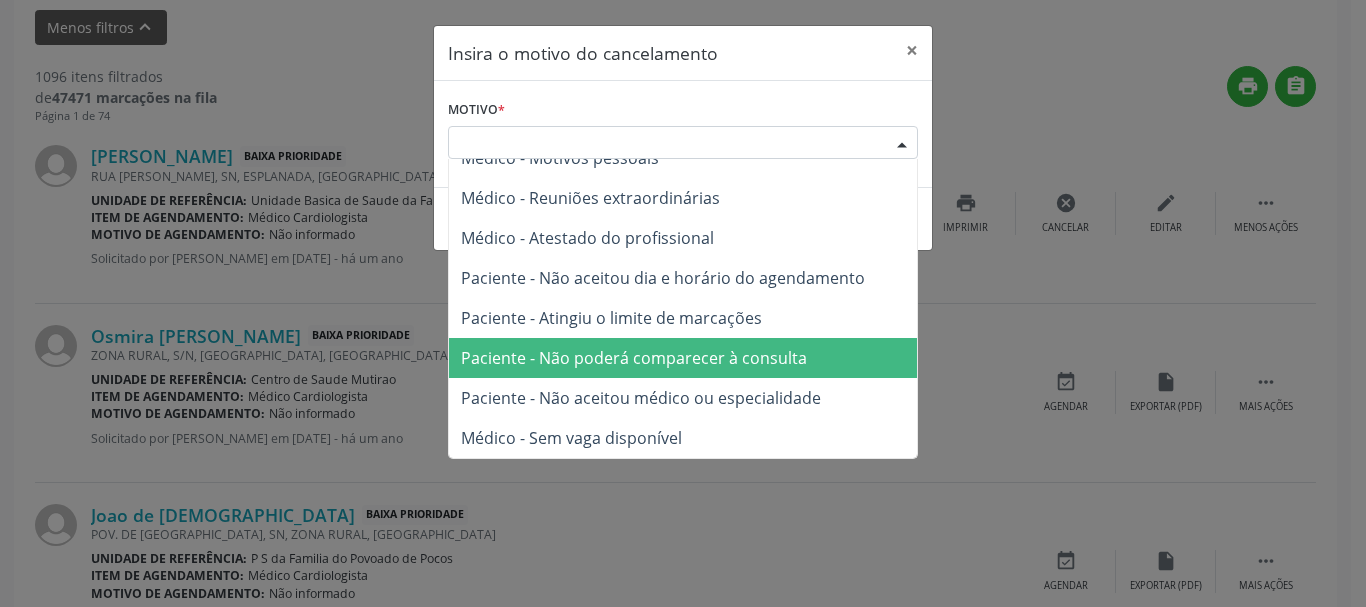 click on "Paciente - Não poderá comparecer à consulta" at bounding box center (683, 358) 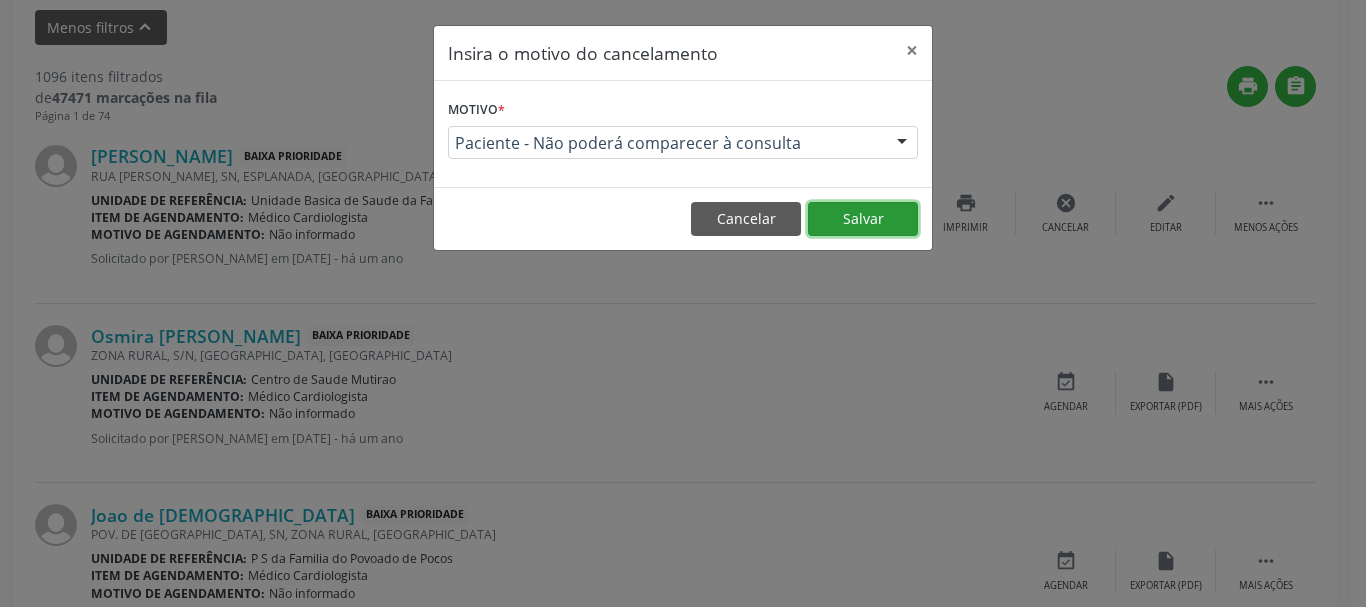 click on "Salvar" at bounding box center (863, 219) 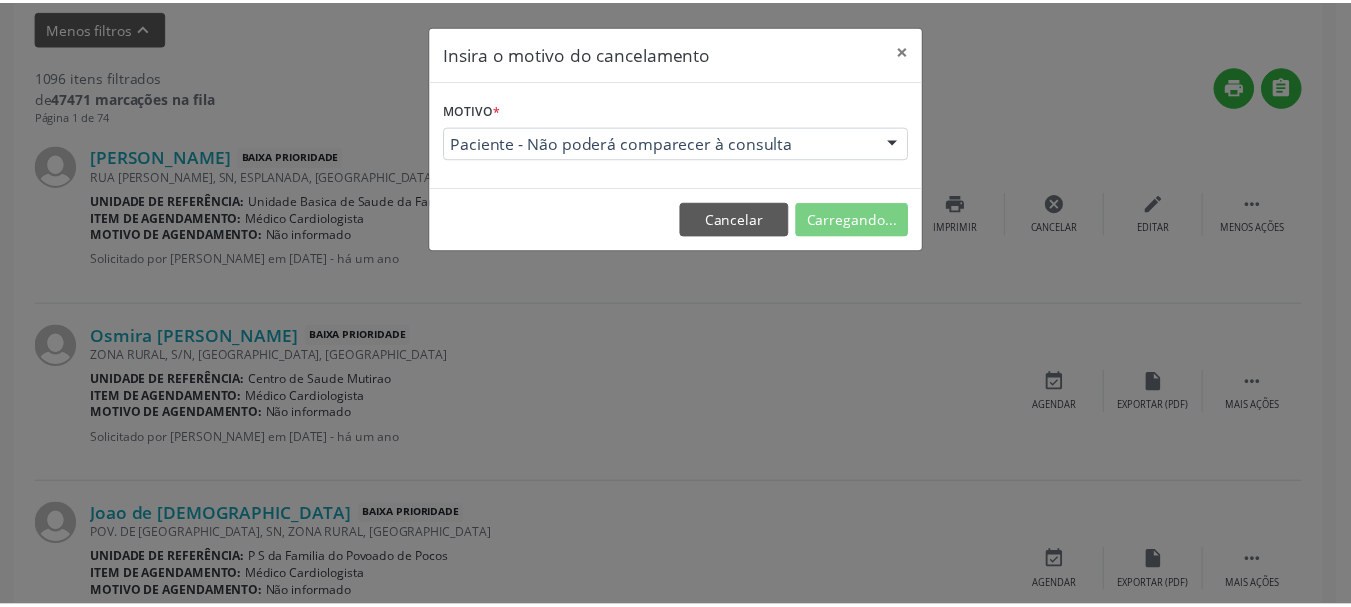 scroll, scrollTop: 238, scrollLeft: 0, axis: vertical 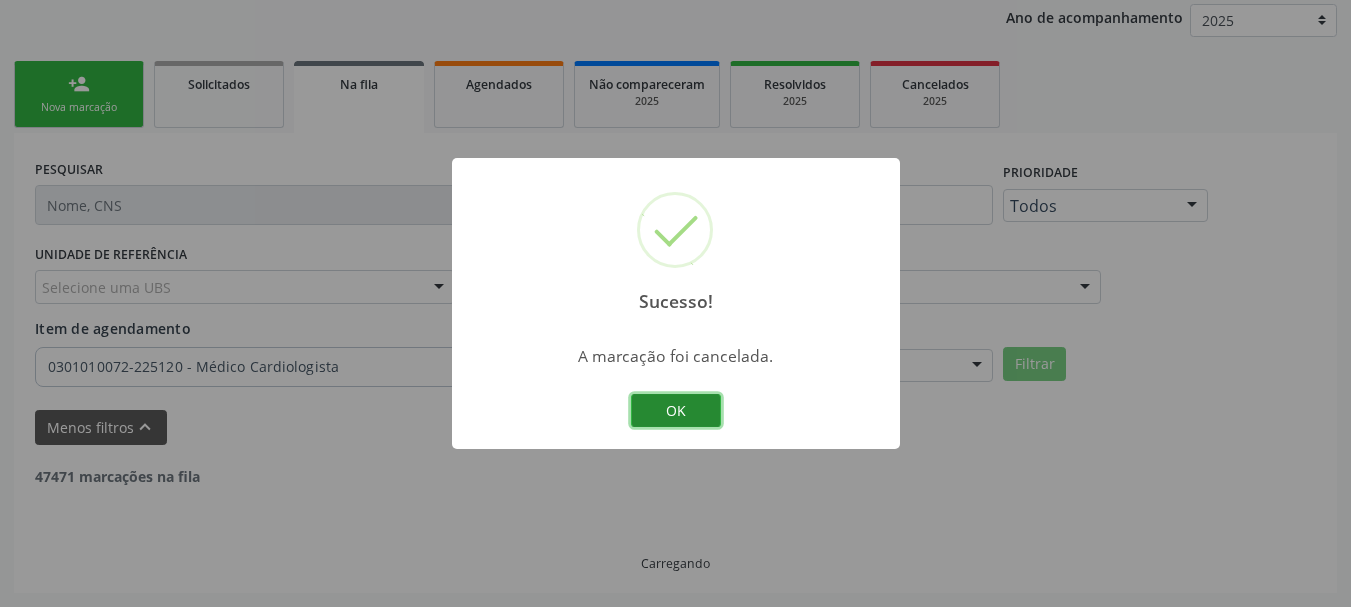 click on "OK" at bounding box center [676, 411] 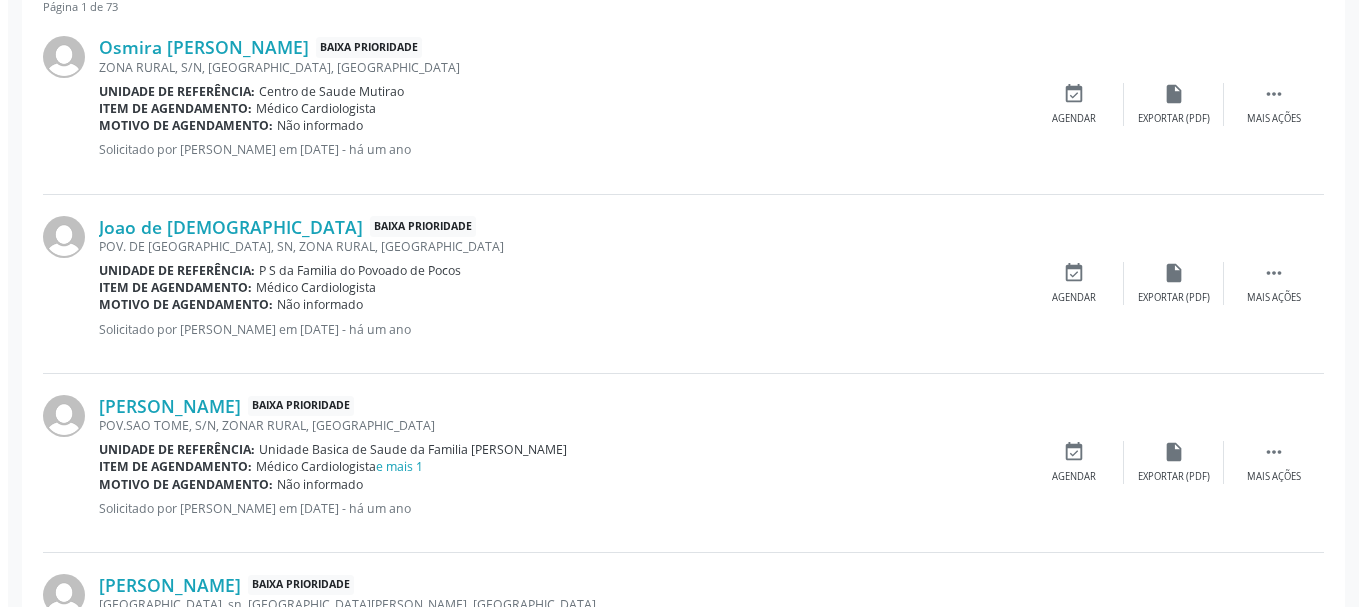 scroll, scrollTop: 638, scrollLeft: 0, axis: vertical 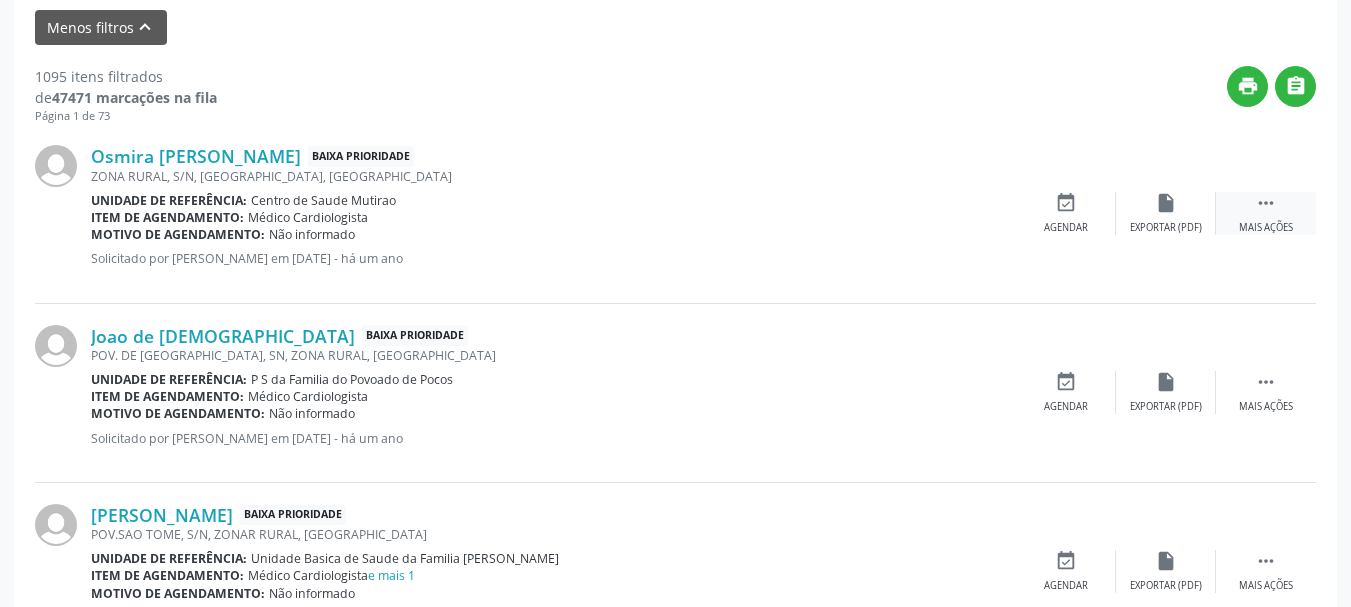 click on "Mais ações" at bounding box center [1266, 228] 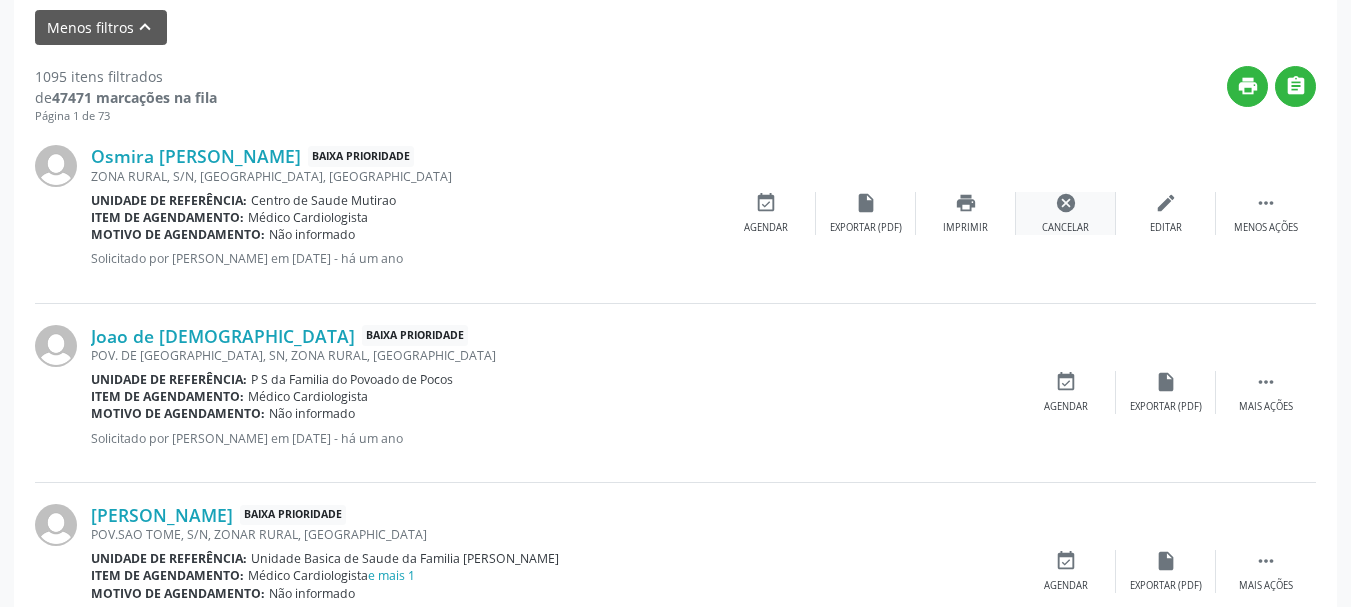 click on "cancel
Cancelar" at bounding box center (1066, 213) 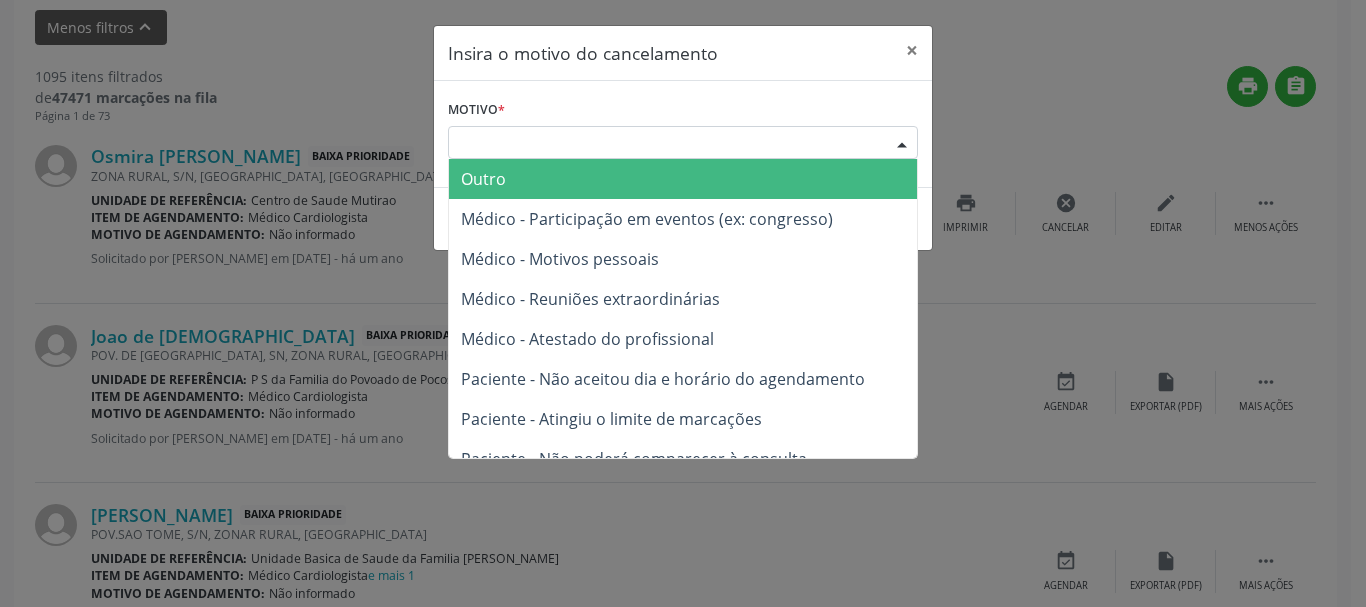 click on "Escolha o motivo" at bounding box center (683, 143) 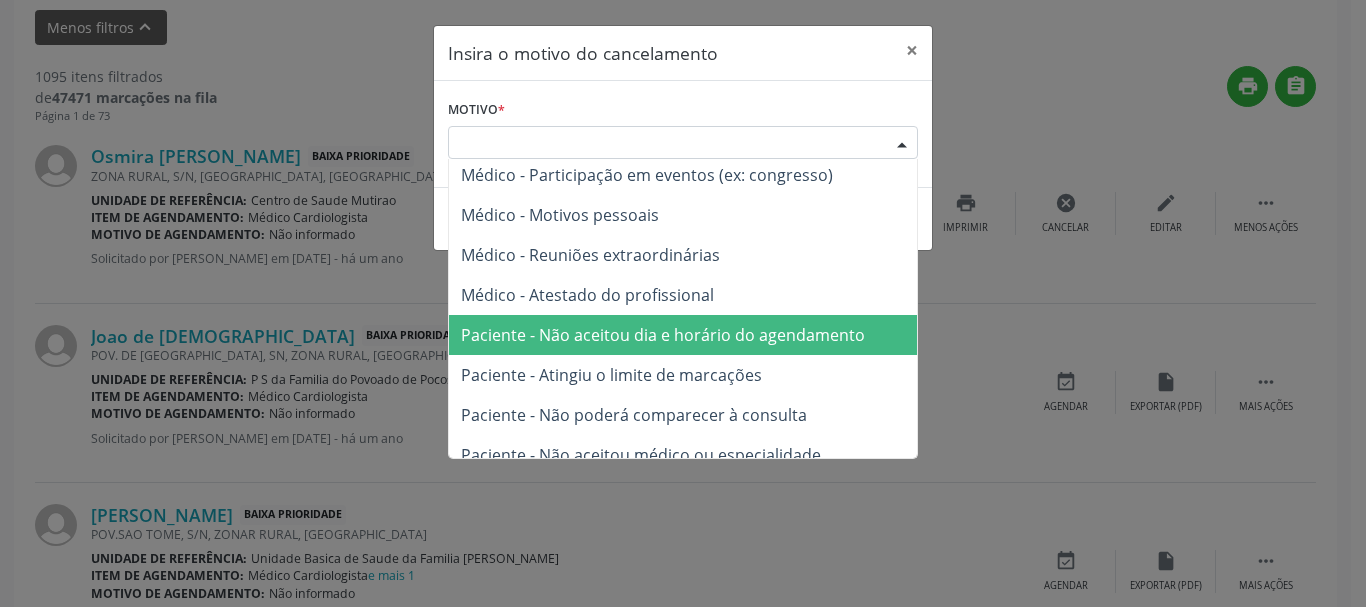 scroll, scrollTop: 101, scrollLeft: 0, axis: vertical 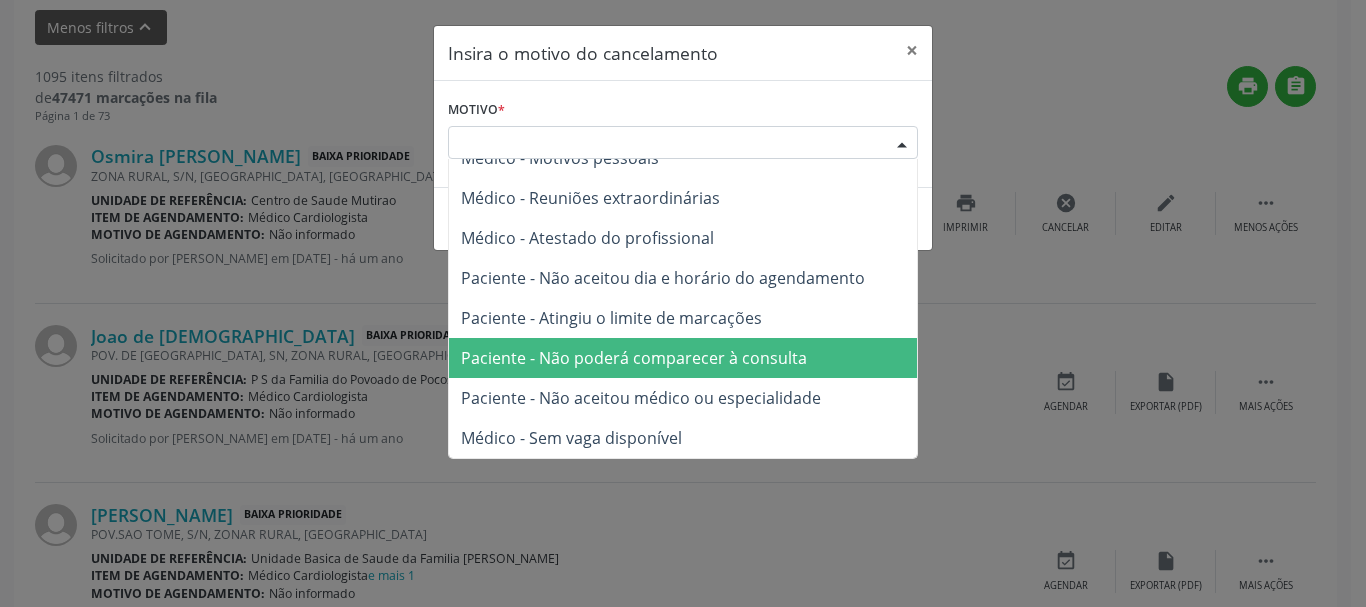 click on "Paciente - Não poderá comparecer à consulta" at bounding box center (683, 358) 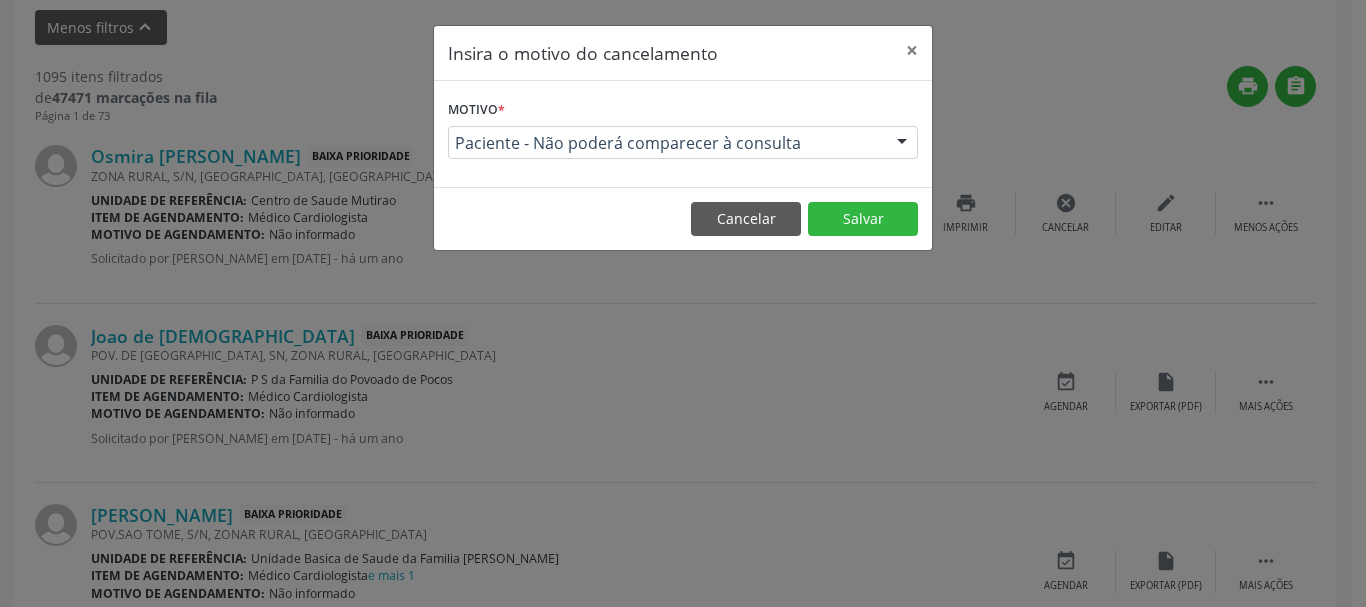 click on "Cancelar Salvar" at bounding box center [683, 218] 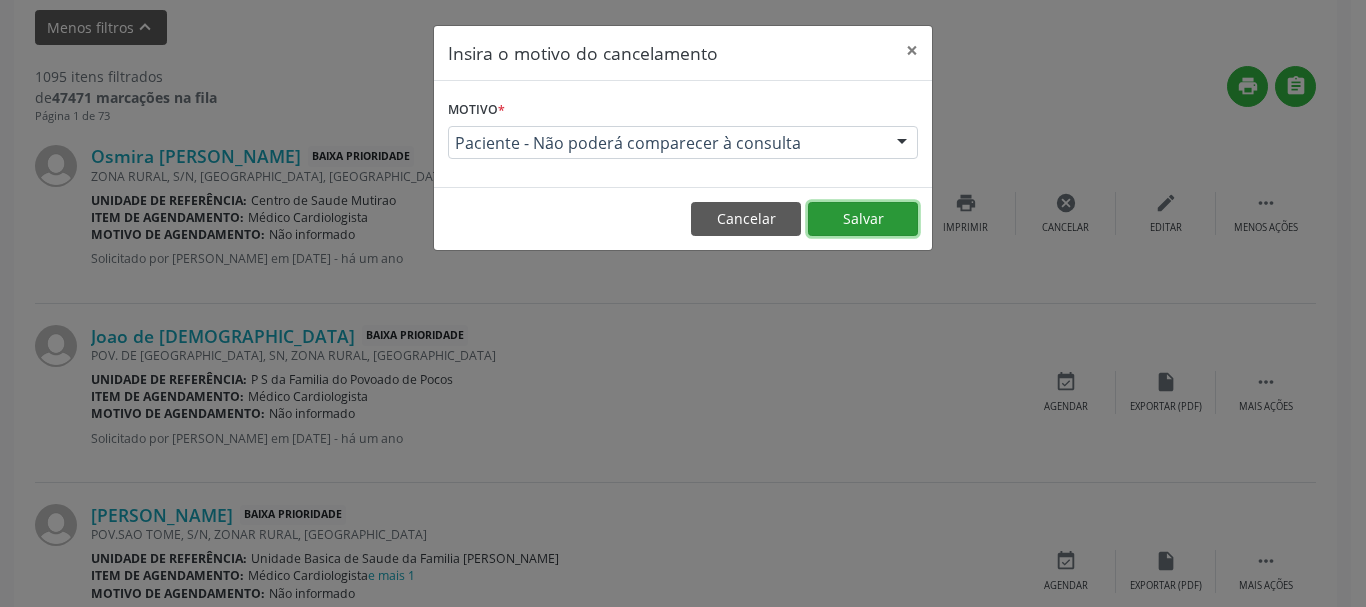 click on "Salvar" at bounding box center [863, 219] 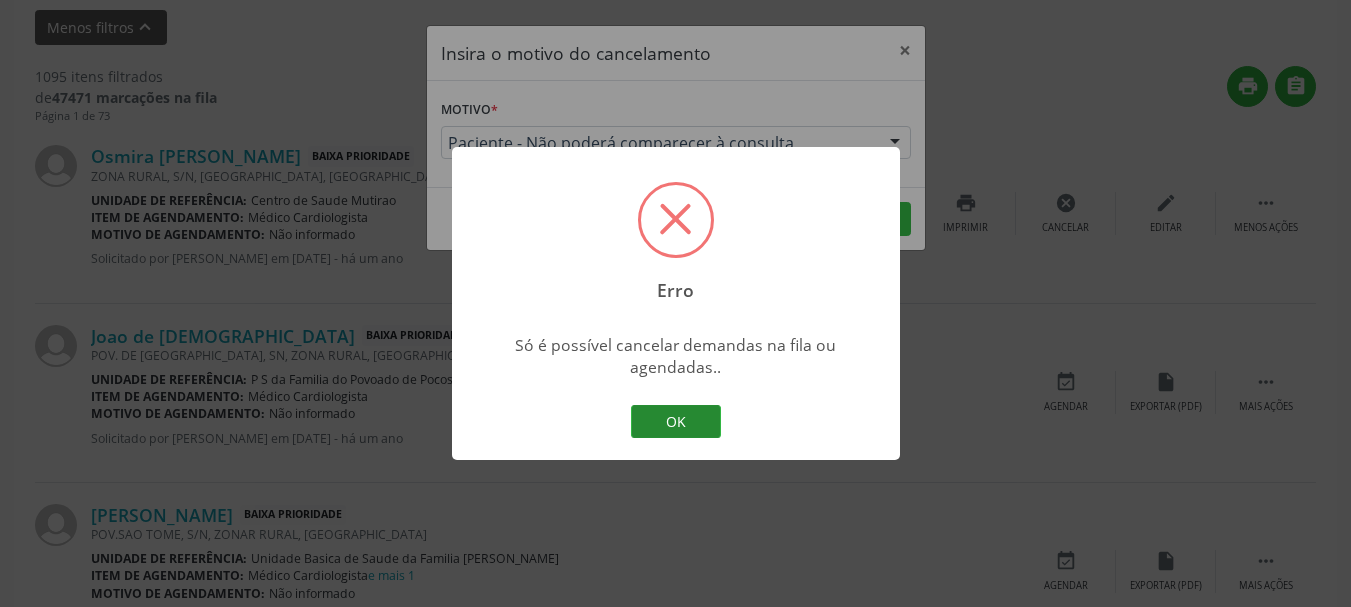 click on "OK" at bounding box center [676, 422] 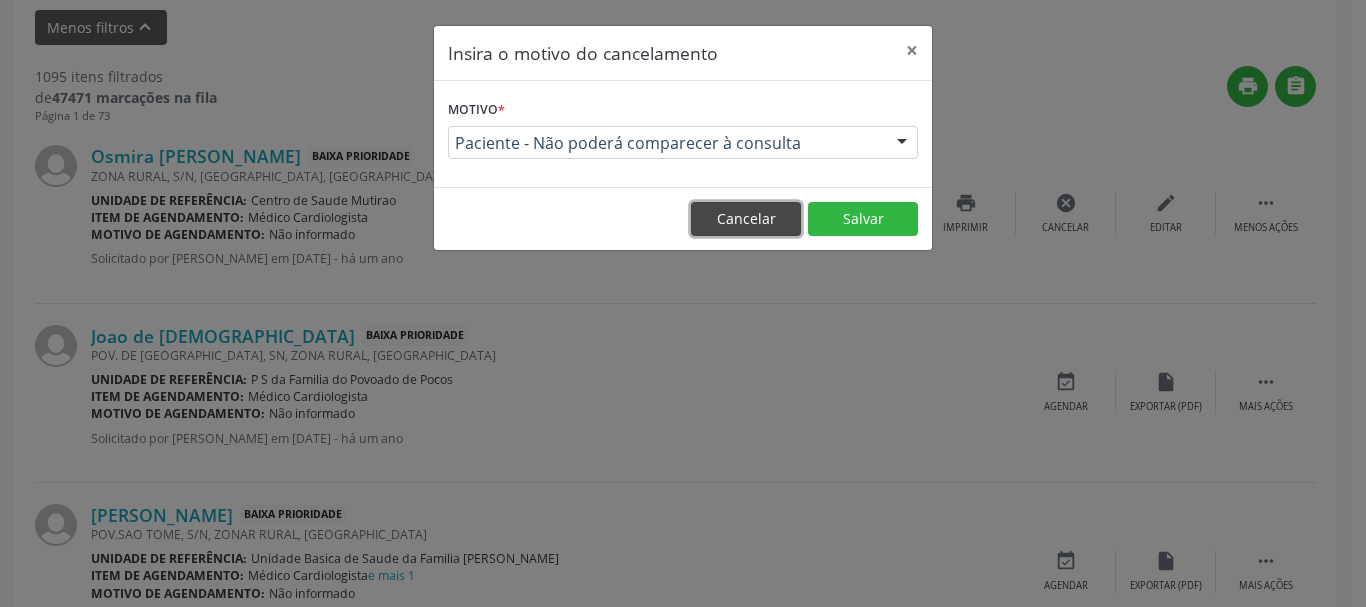 click on "Cancelar" at bounding box center (746, 219) 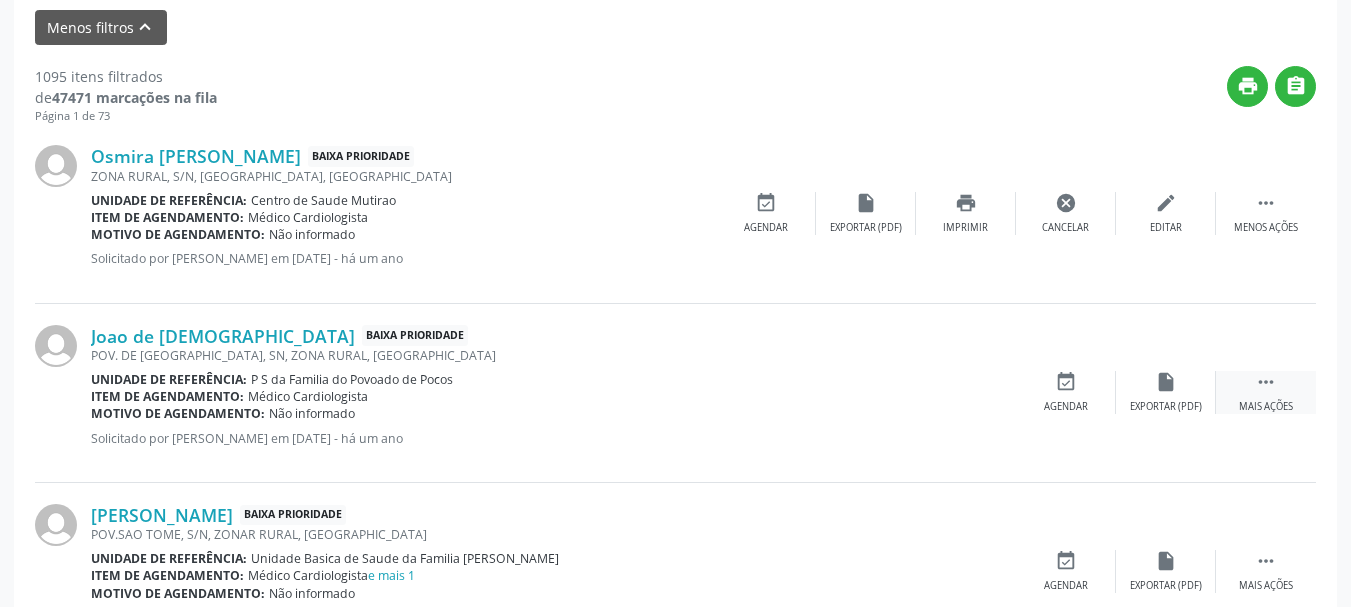 click on "
Mais ações" at bounding box center [1266, 392] 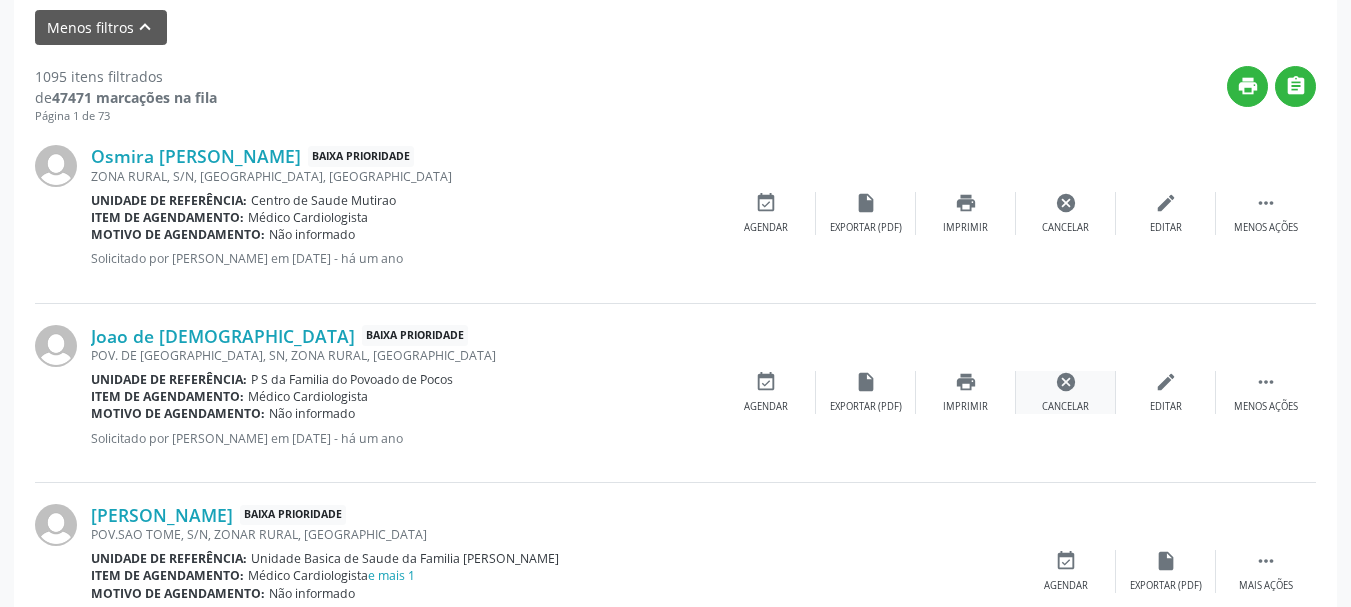 click on "Cancelar" at bounding box center [1065, 407] 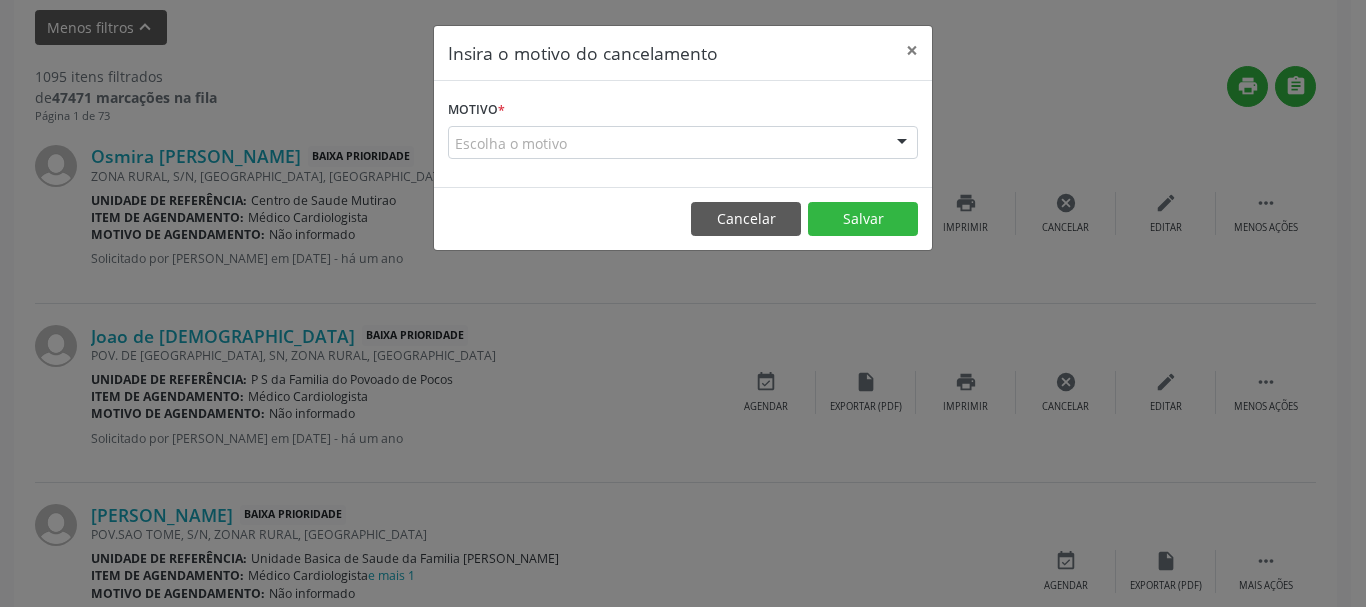 click on "Escolha o motivo" at bounding box center (683, 143) 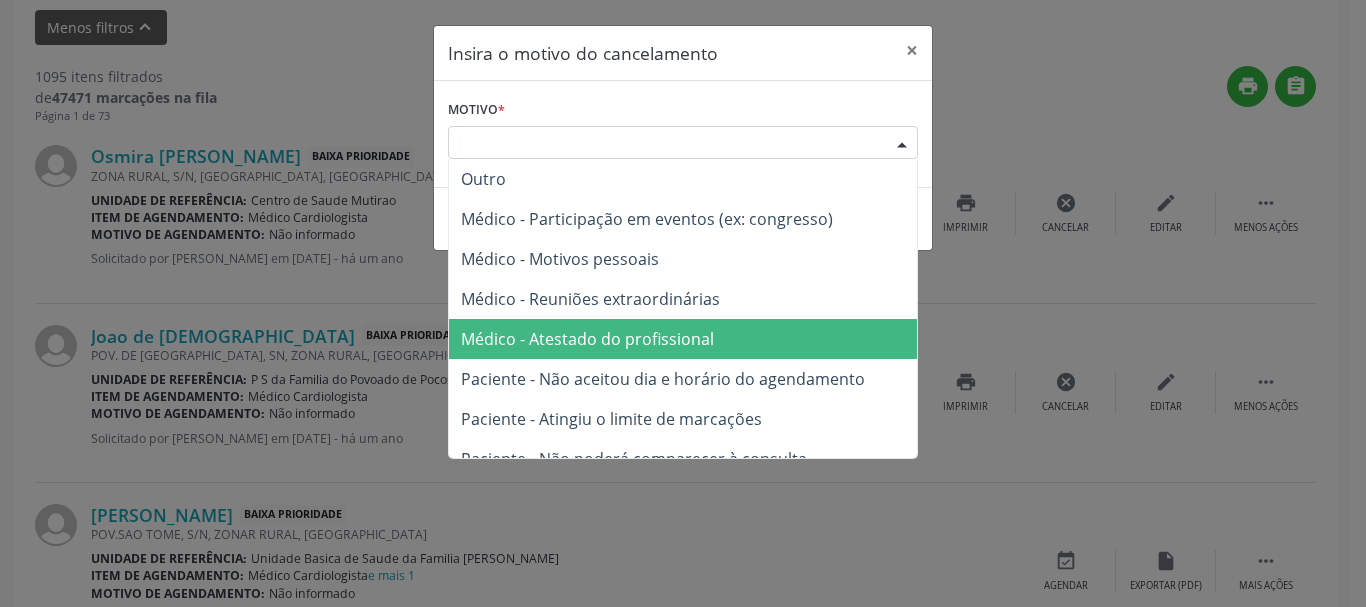 click on "Médico - Atestado do profissional" at bounding box center [683, 339] 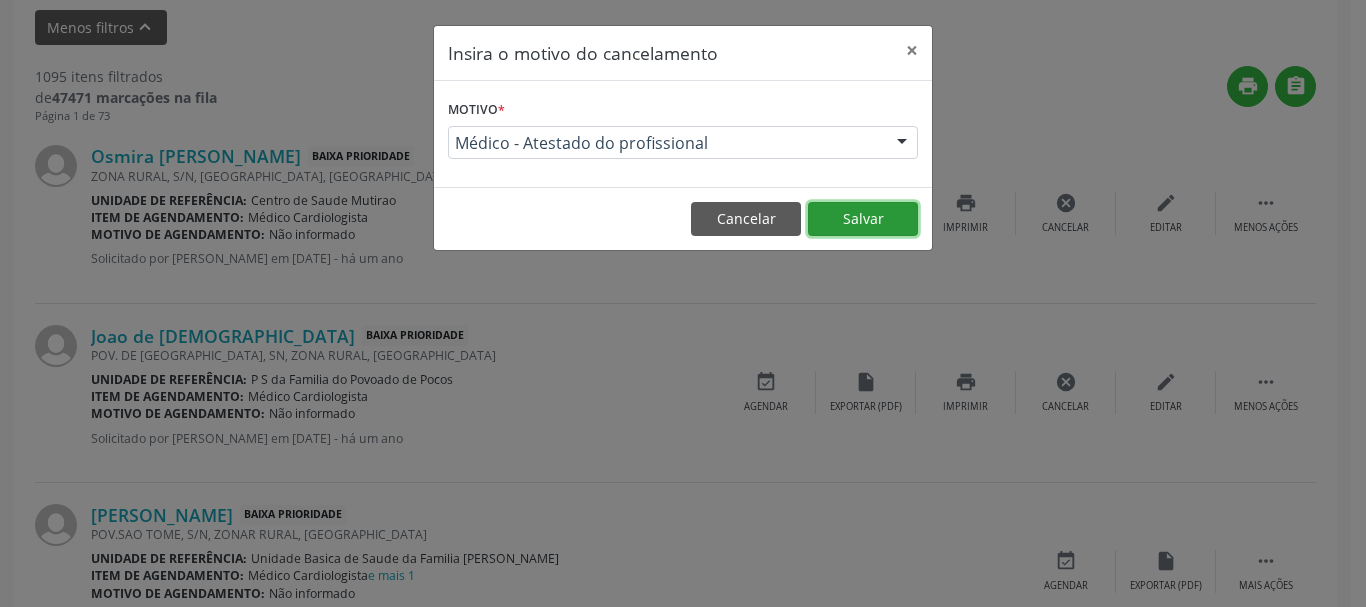 click on "Salvar" at bounding box center (863, 219) 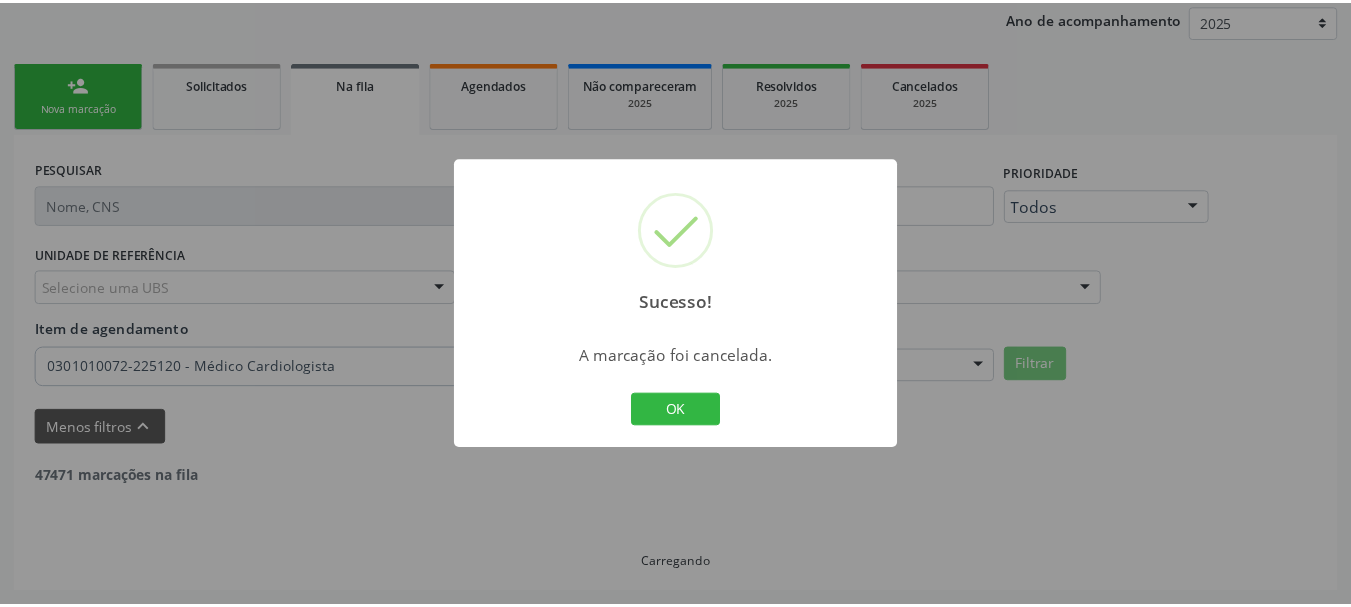 scroll, scrollTop: 238, scrollLeft: 0, axis: vertical 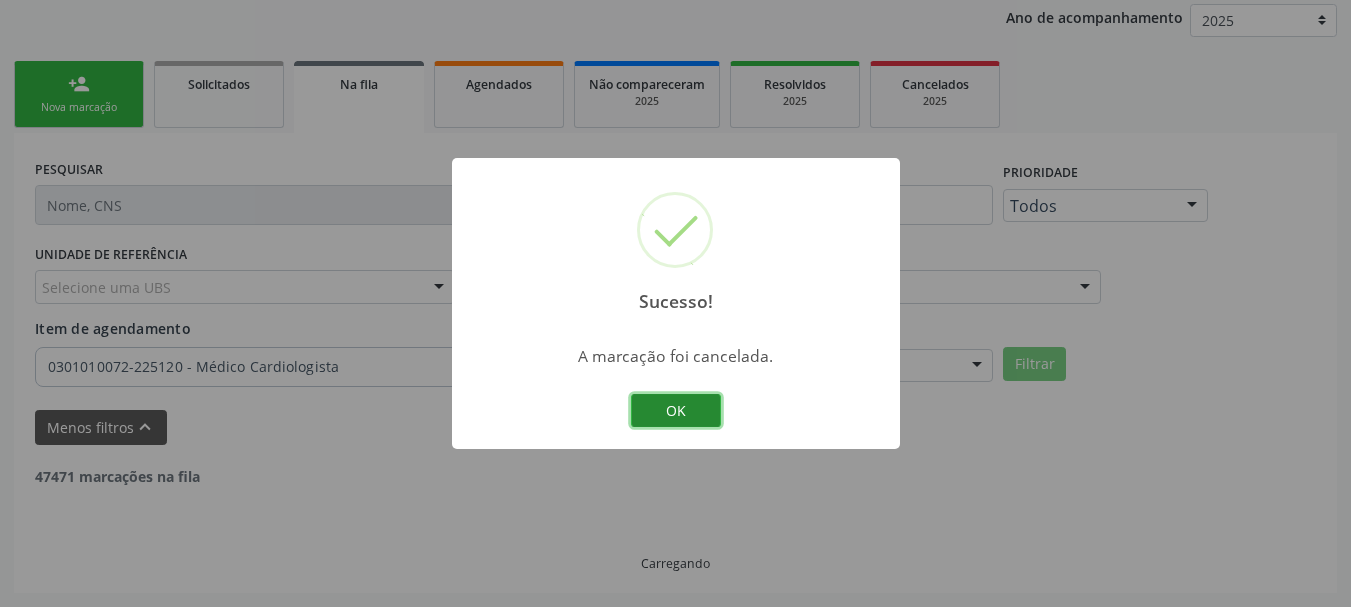 click on "OK" at bounding box center (676, 411) 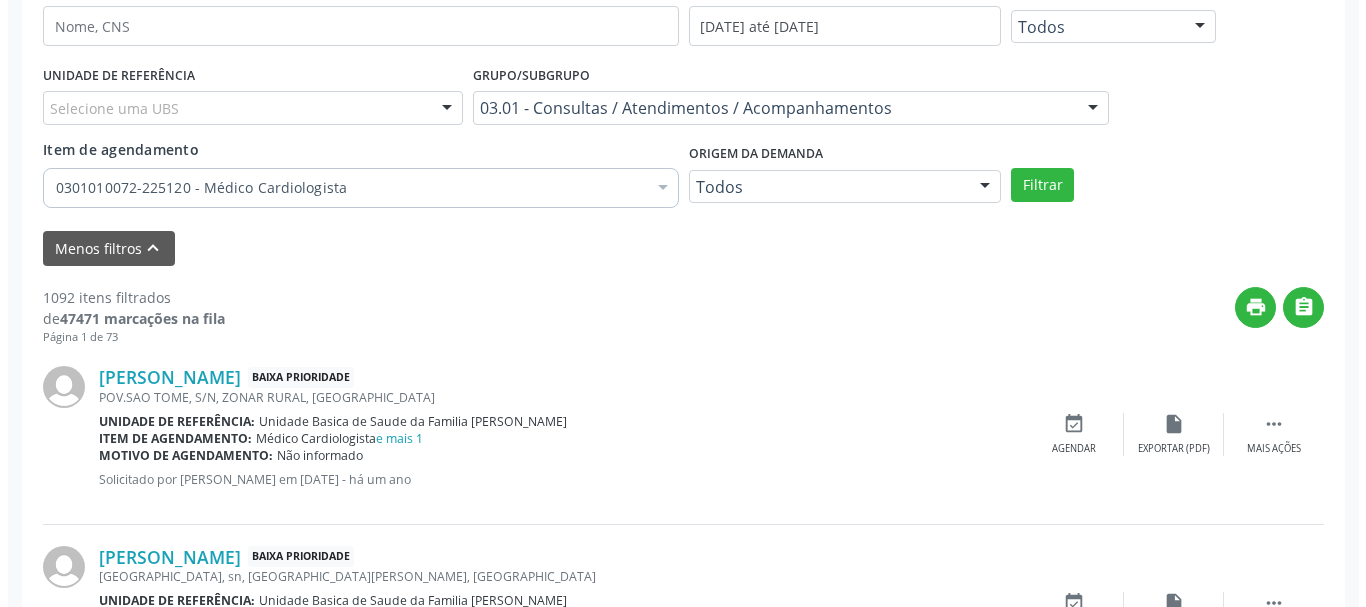 scroll, scrollTop: 638, scrollLeft: 0, axis: vertical 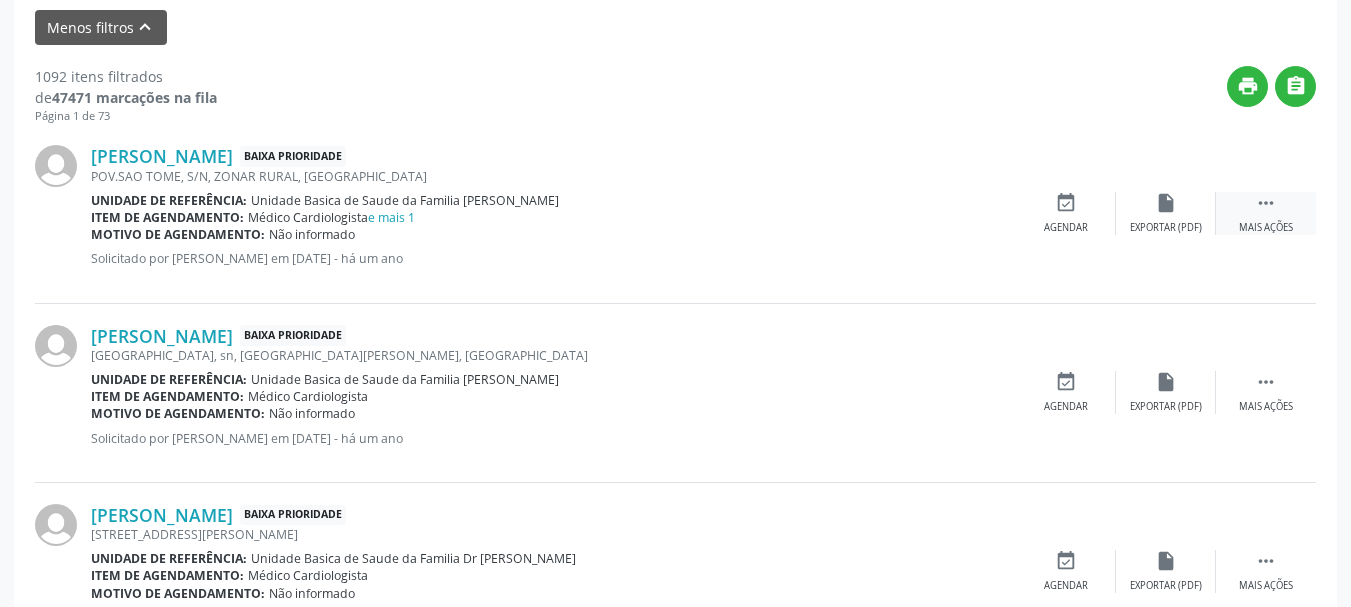 click on "" at bounding box center [1266, 203] 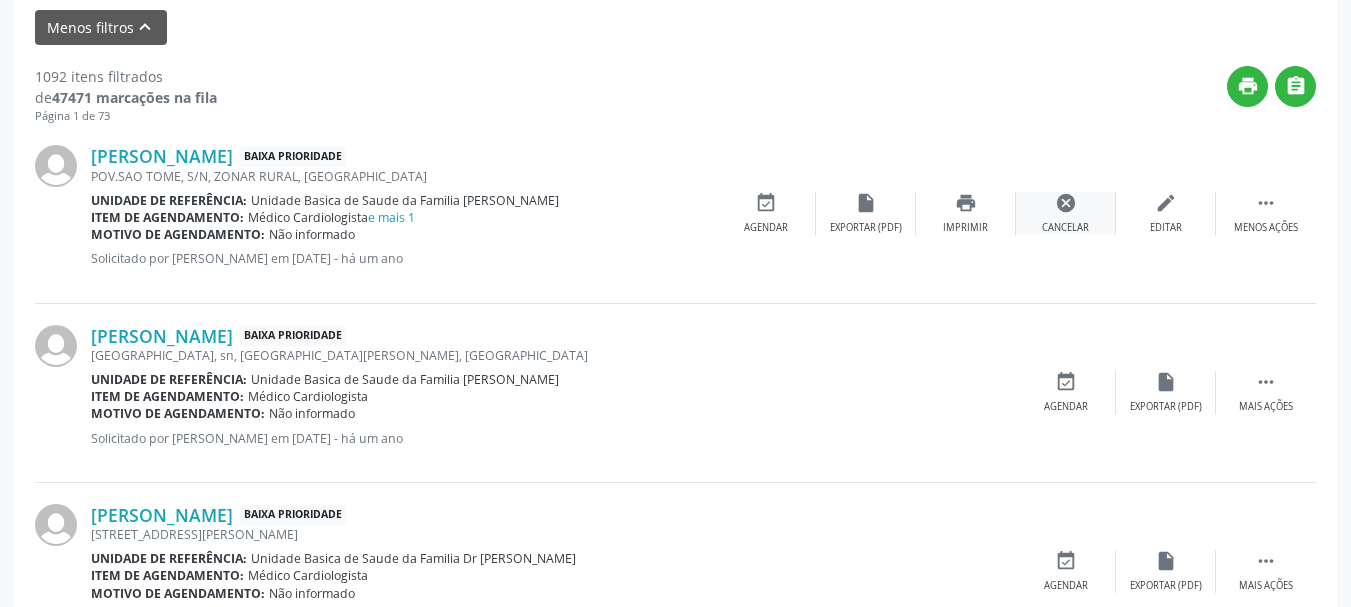 click on "cancel" at bounding box center [1066, 203] 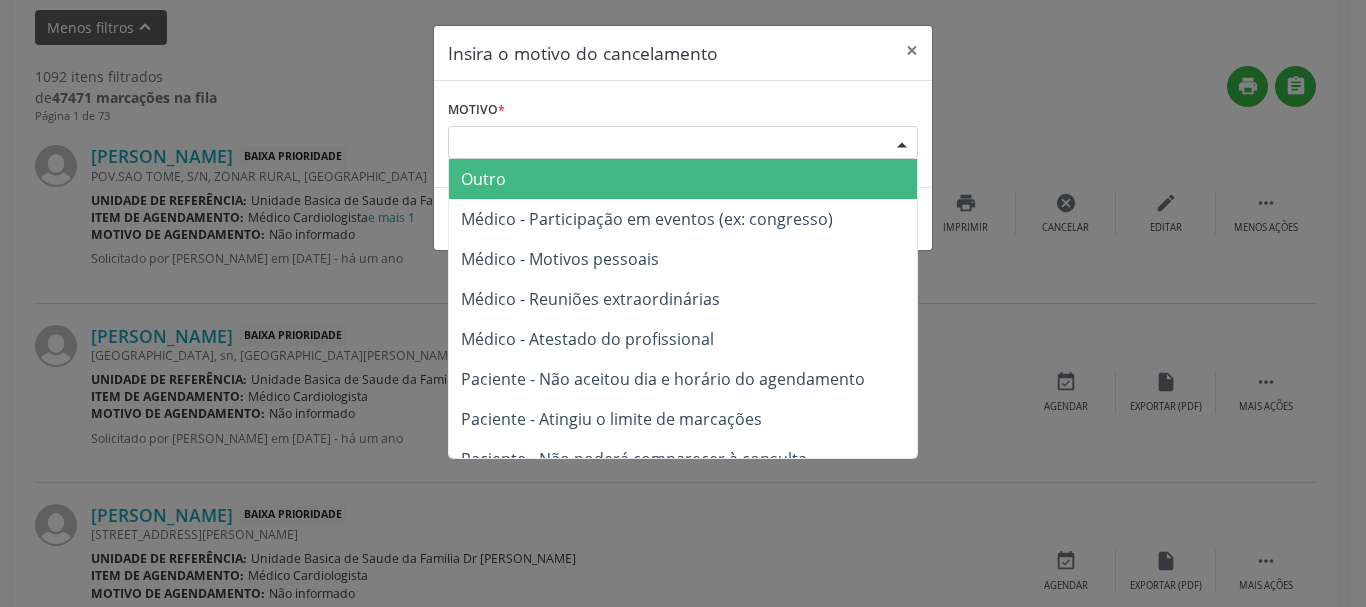 click at bounding box center [902, 144] 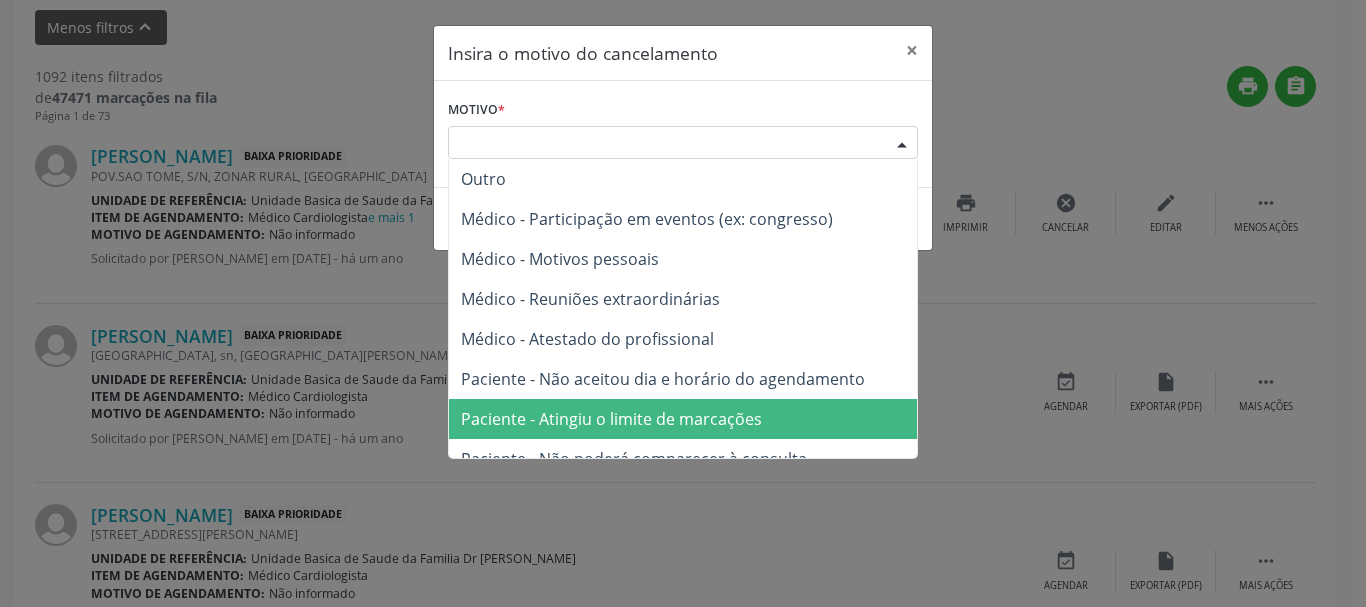 click on "Paciente - Atingiu o limite de marcações" at bounding box center (683, 419) 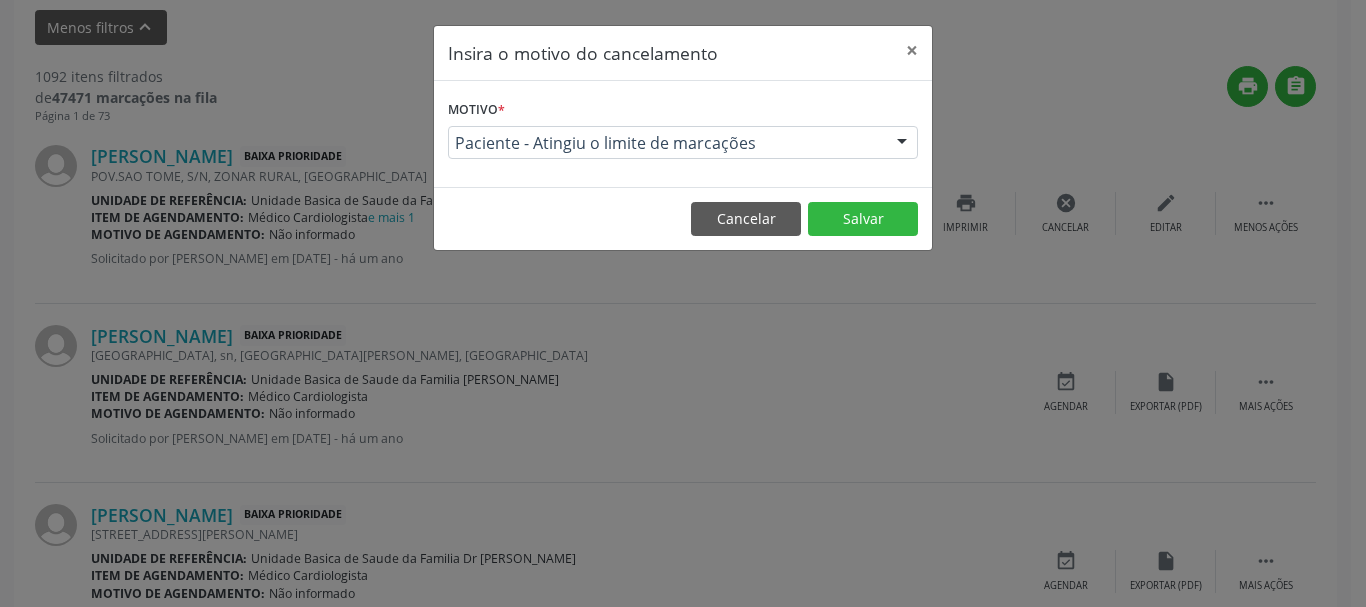 click on "Cancelar Salvar" at bounding box center (683, 218) 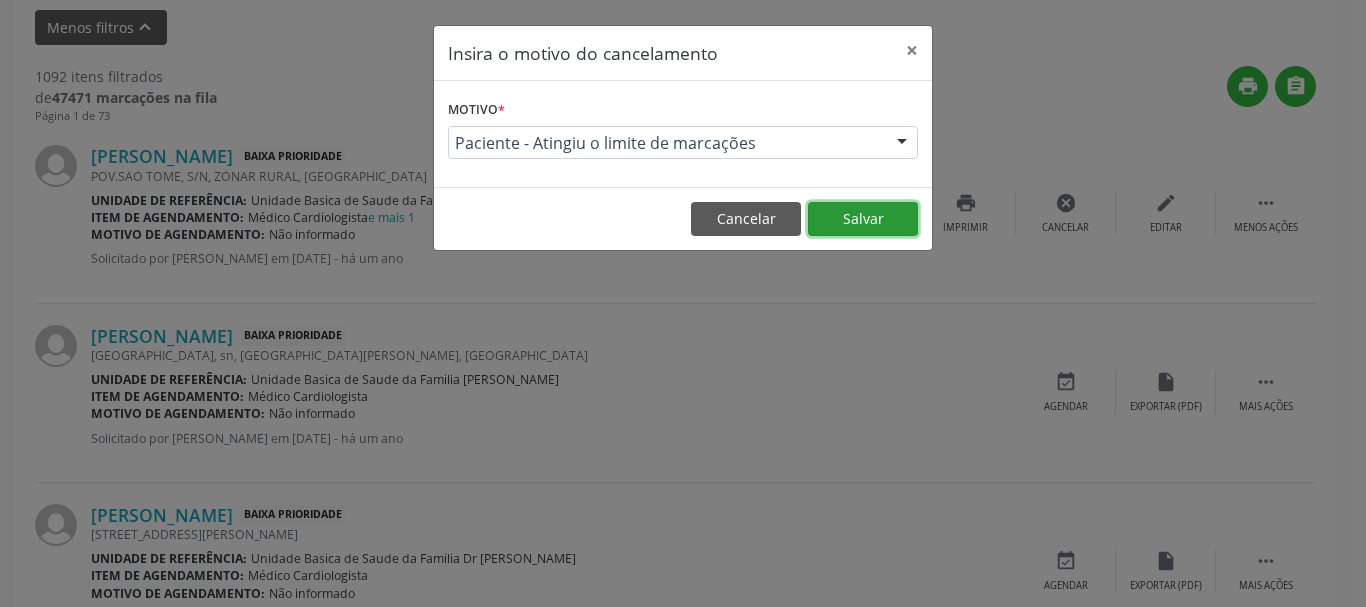 click on "Salvar" at bounding box center [863, 219] 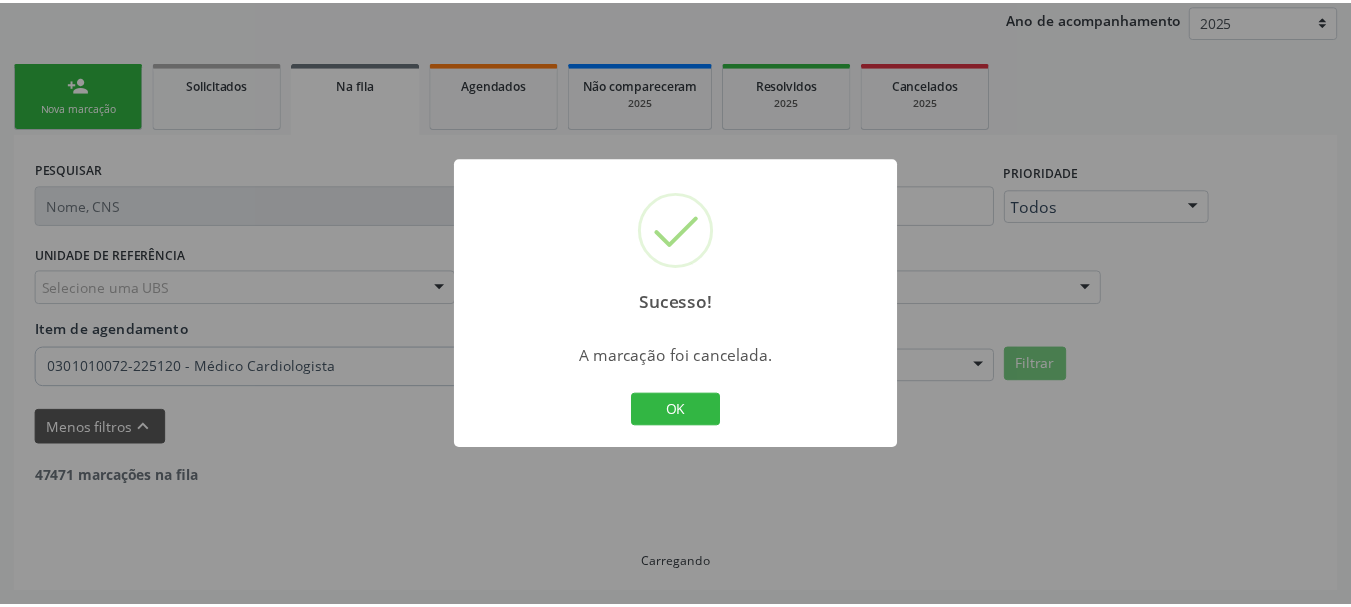 scroll, scrollTop: 238, scrollLeft: 0, axis: vertical 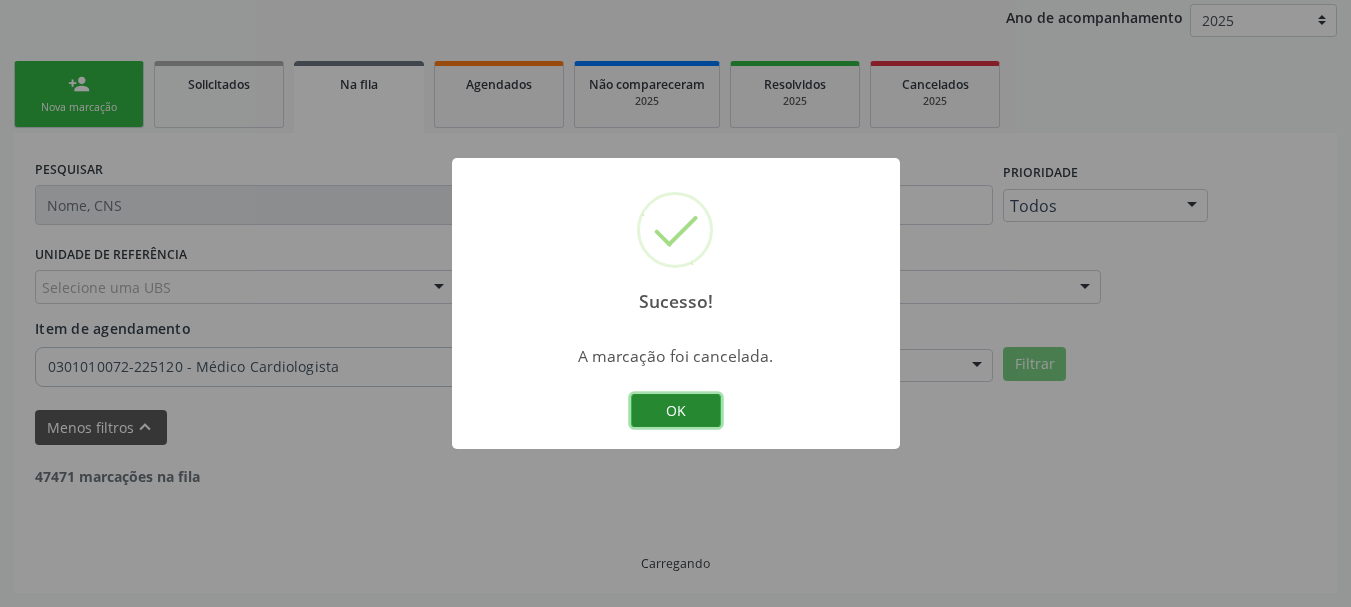 click on "OK" at bounding box center (676, 411) 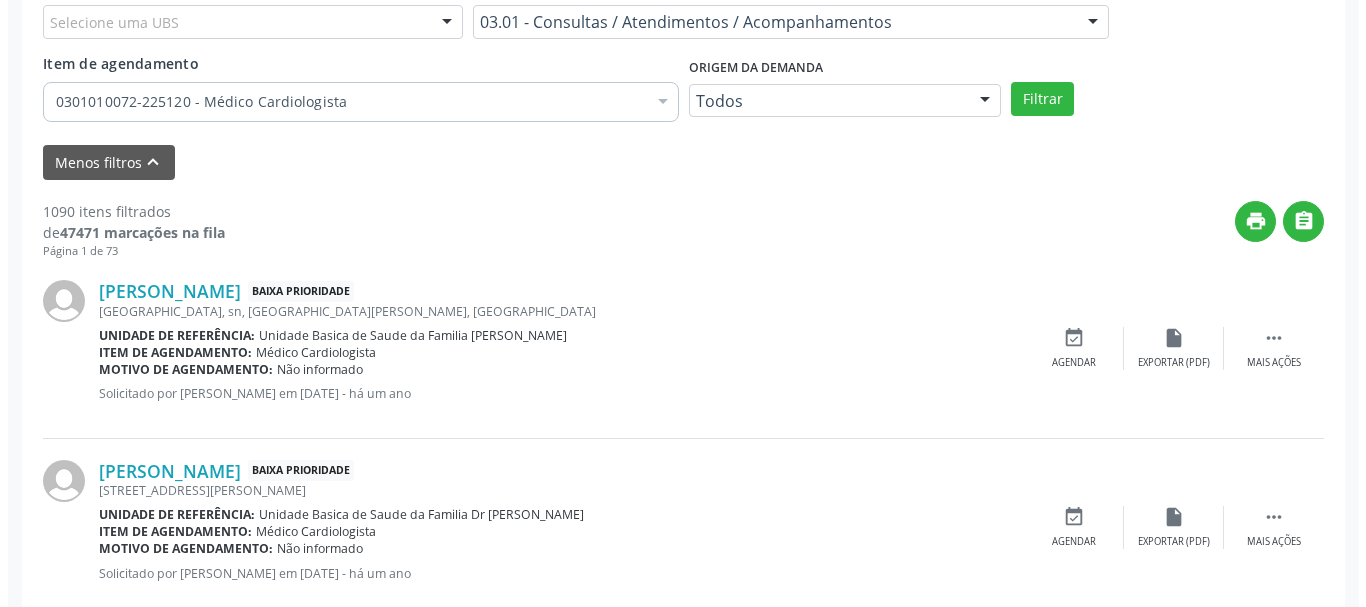 scroll, scrollTop: 538, scrollLeft: 0, axis: vertical 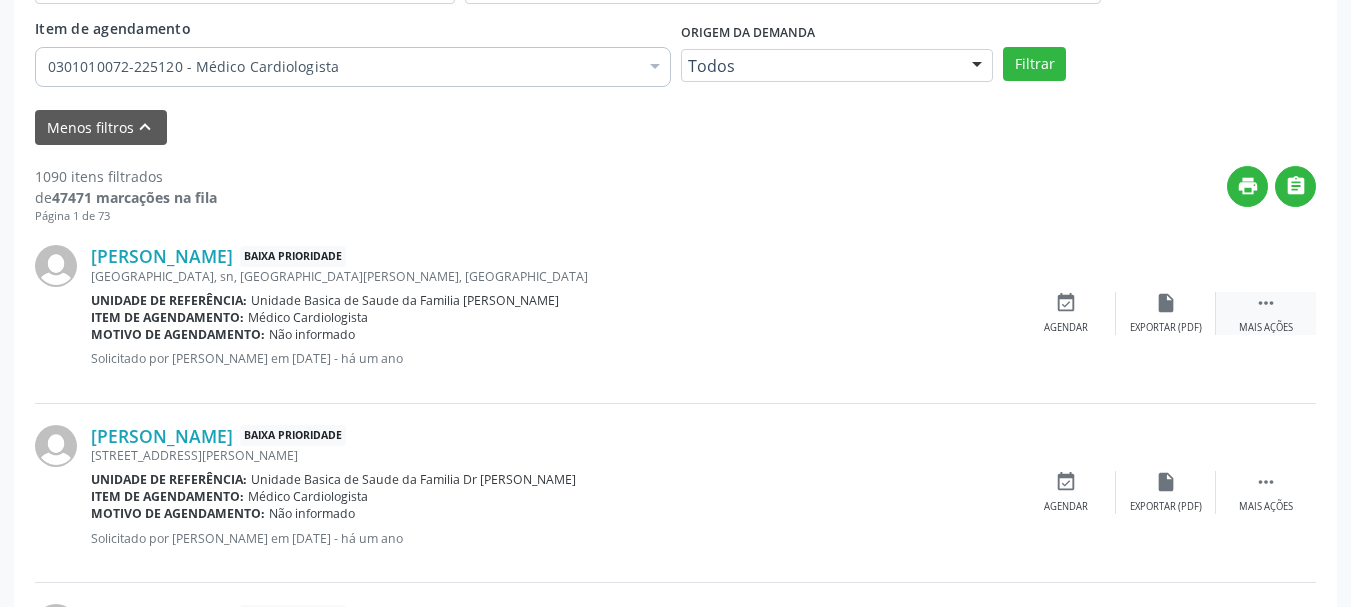 click on "Mais ações" at bounding box center (1266, 328) 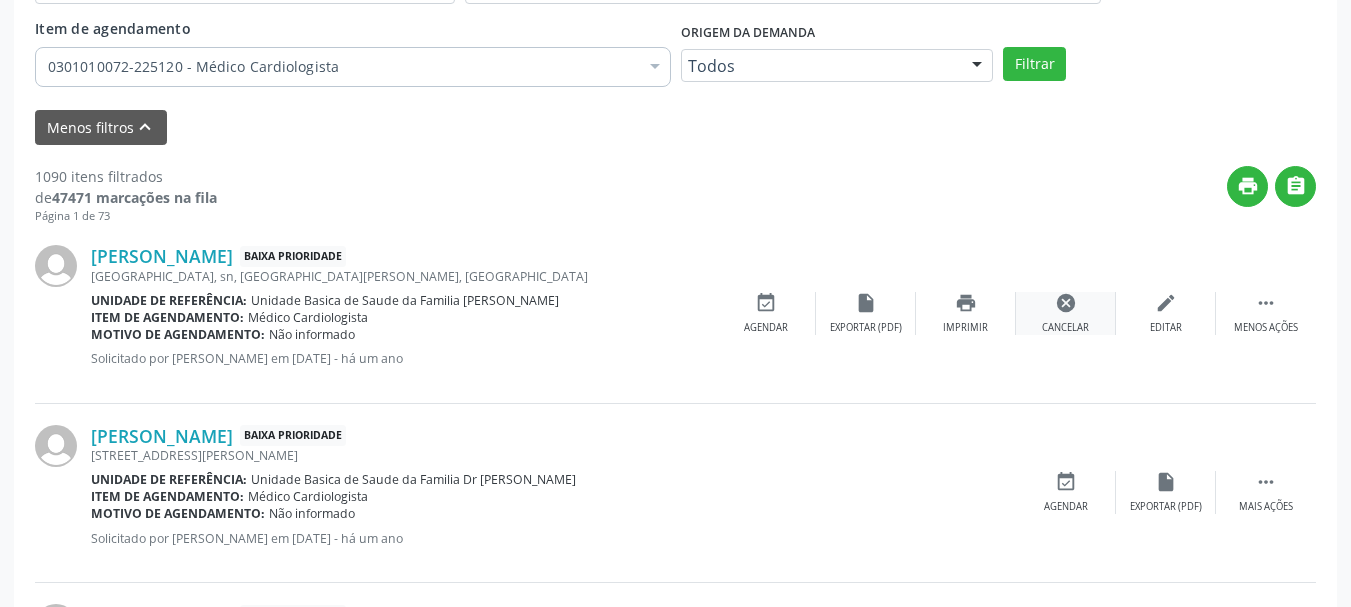click on "cancel
Cancelar" at bounding box center [1066, 313] 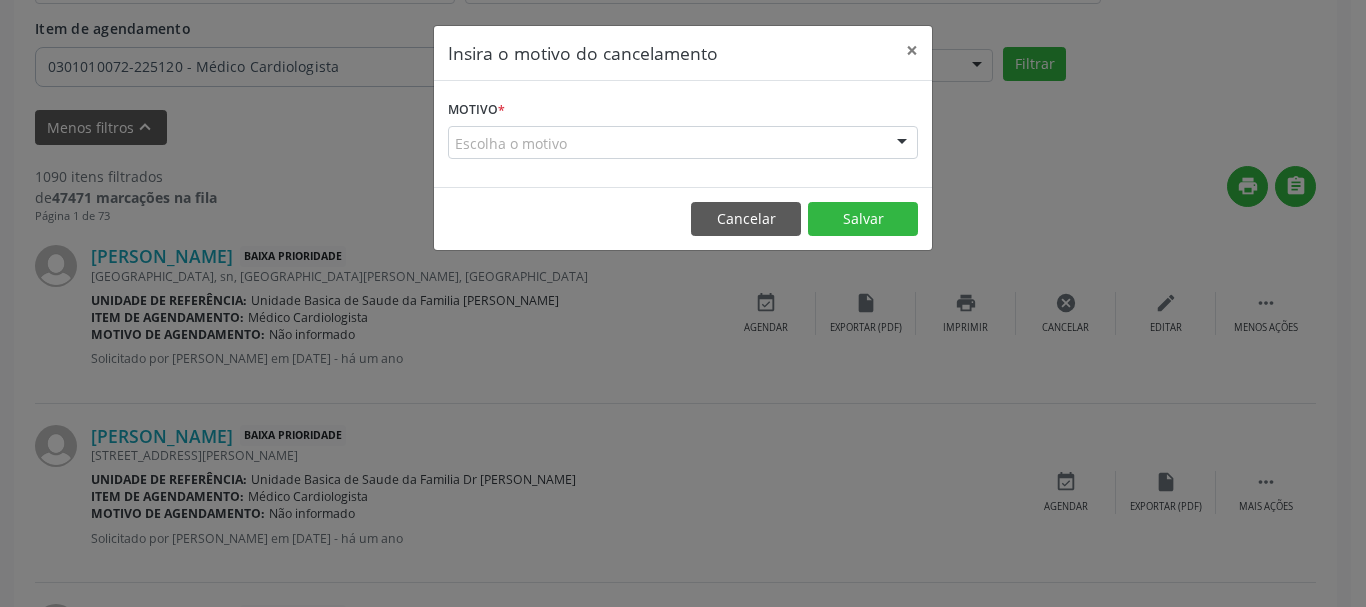 click on "Escolha o motivo" at bounding box center [683, 143] 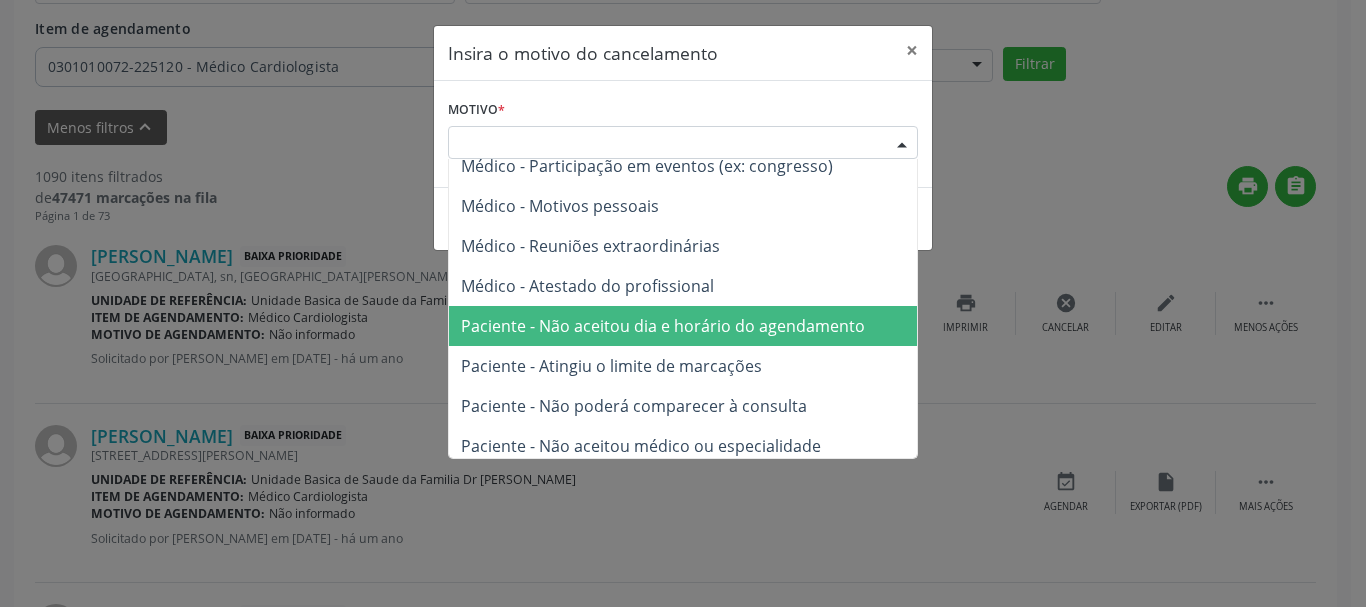 scroll, scrollTop: 101, scrollLeft: 0, axis: vertical 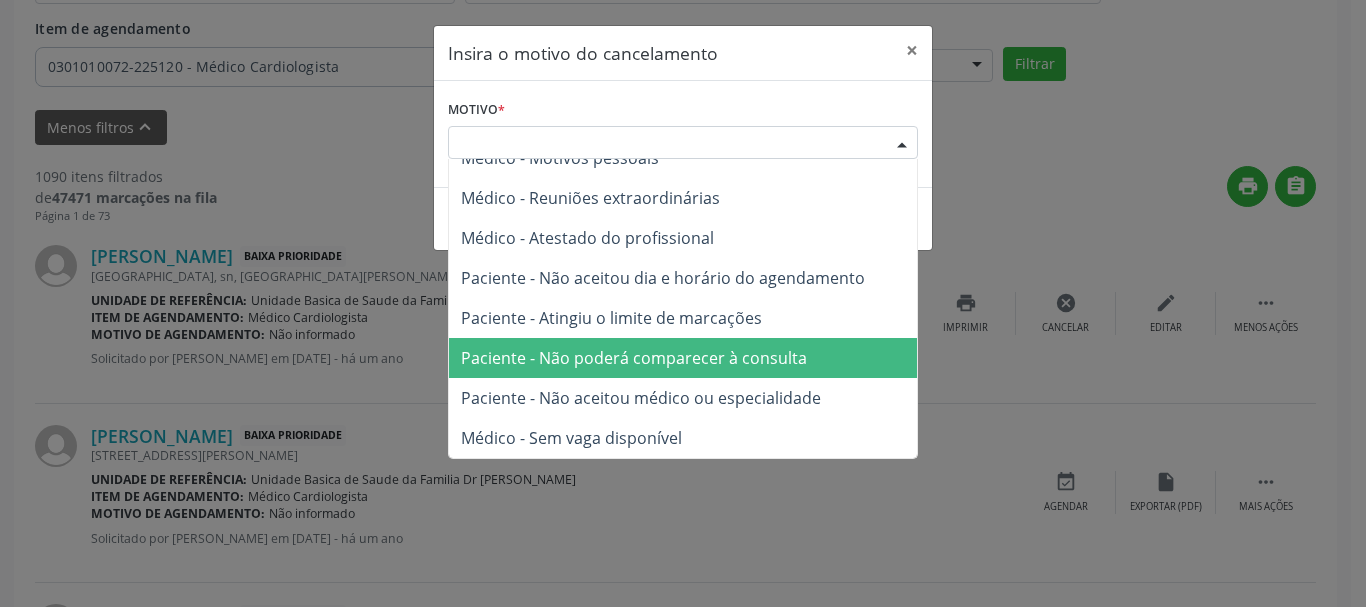 click on "Paciente - Não poderá comparecer à consulta" at bounding box center (634, 358) 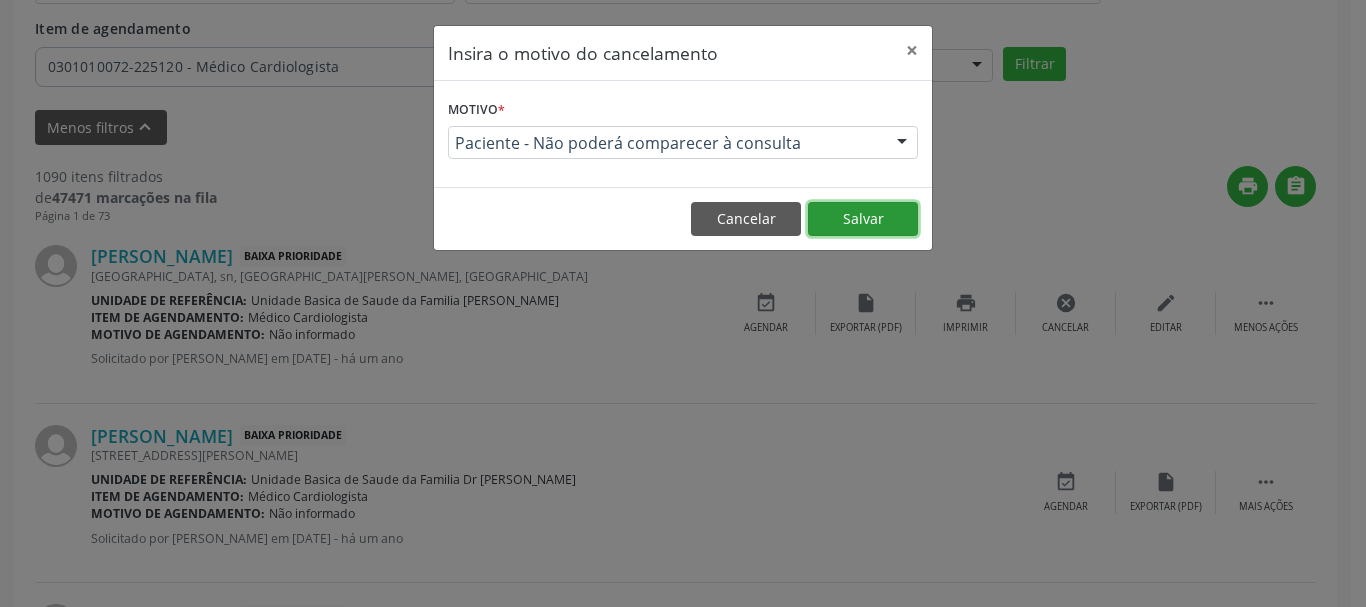 click on "Salvar" at bounding box center (863, 219) 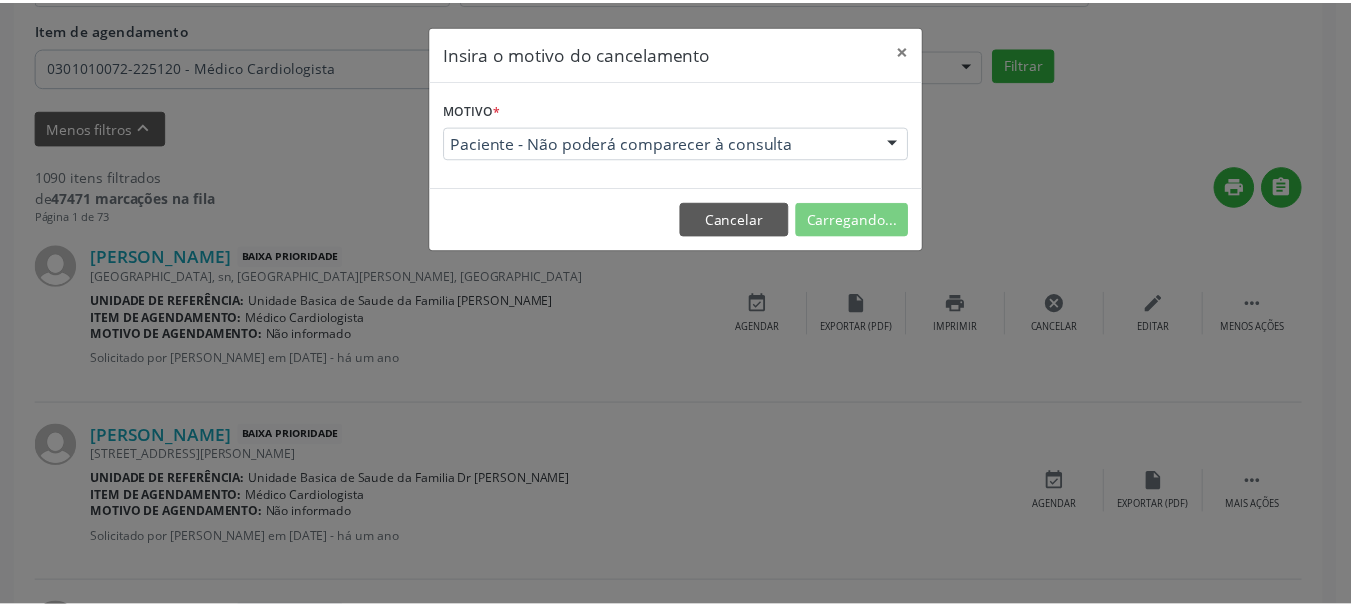 scroll, scrollTop: 238, scrollLeft: 0, axis: vertical 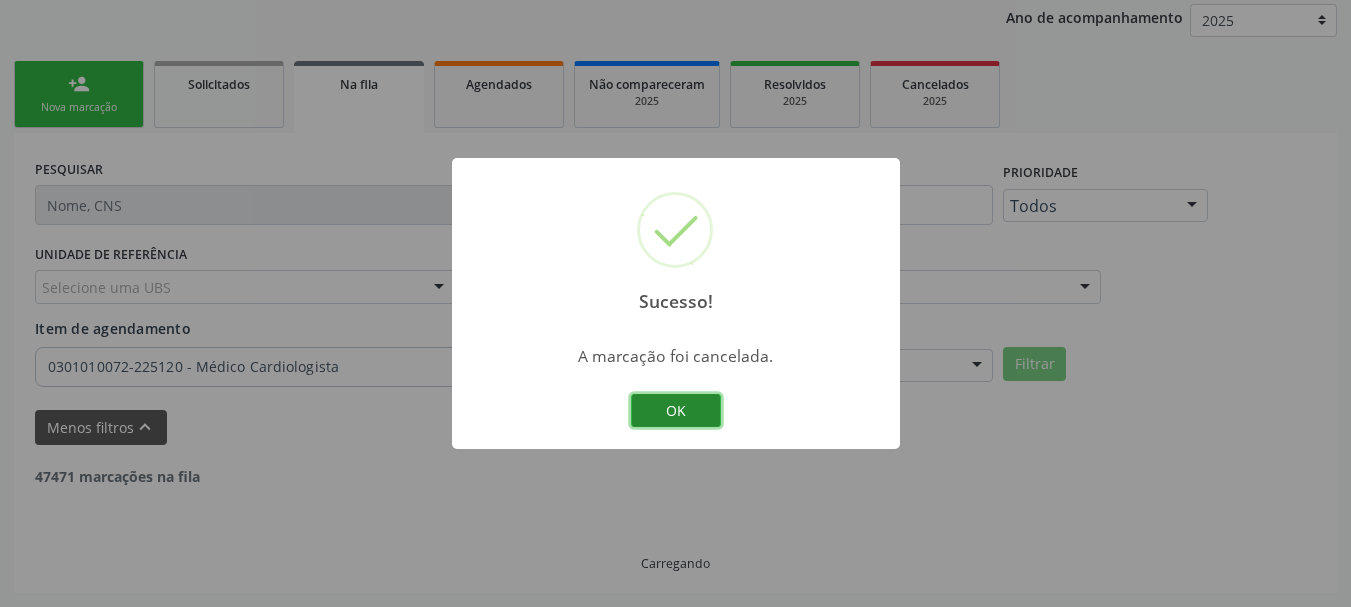 click on "OK" at bounding box center (676, 411) 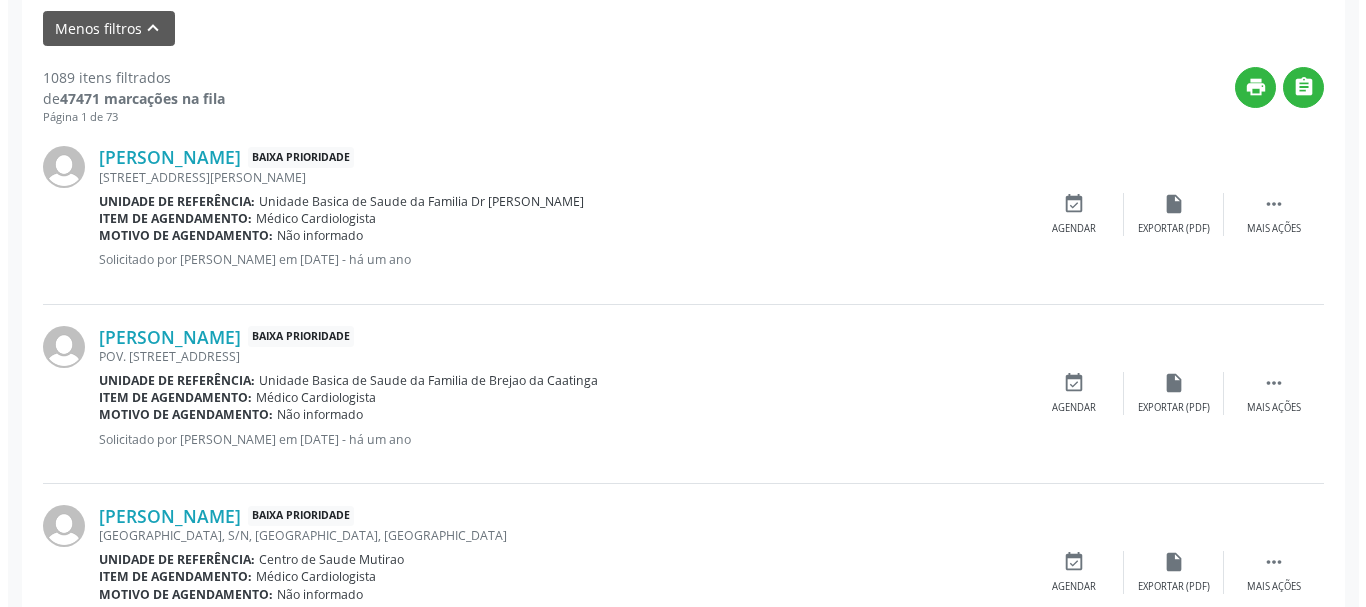 scroll, scrollTop: 638, scrollLeft: 0, axis: vertical 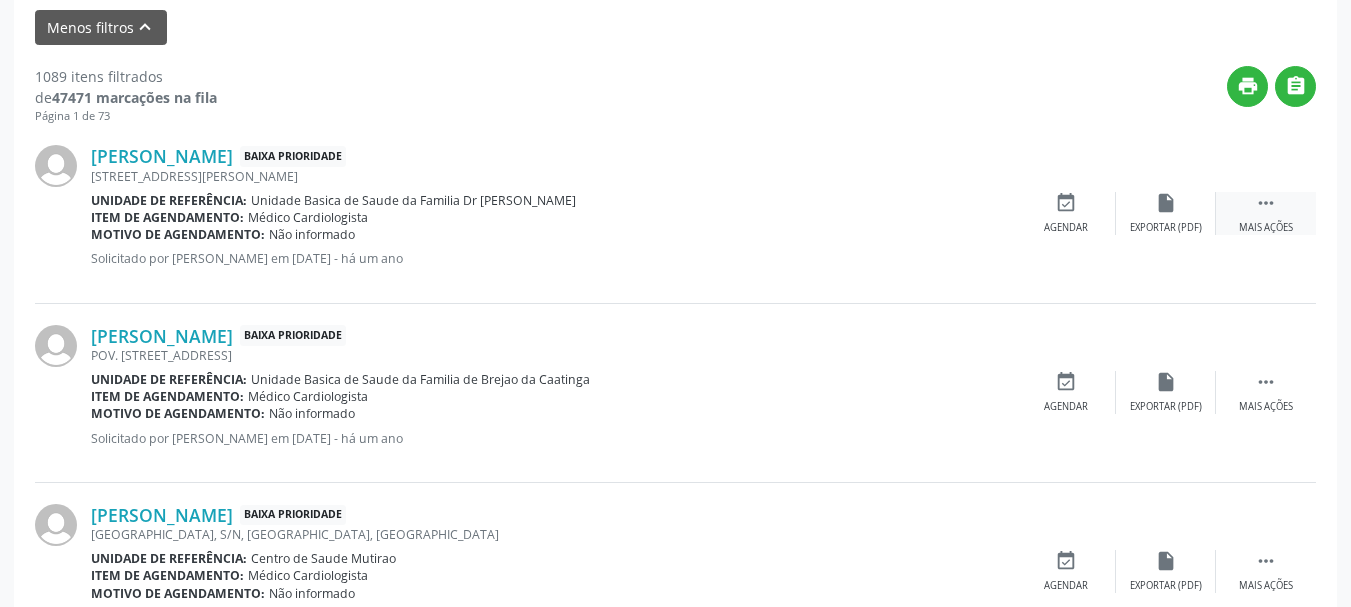 click on "" at bounding box center (1266, 203) 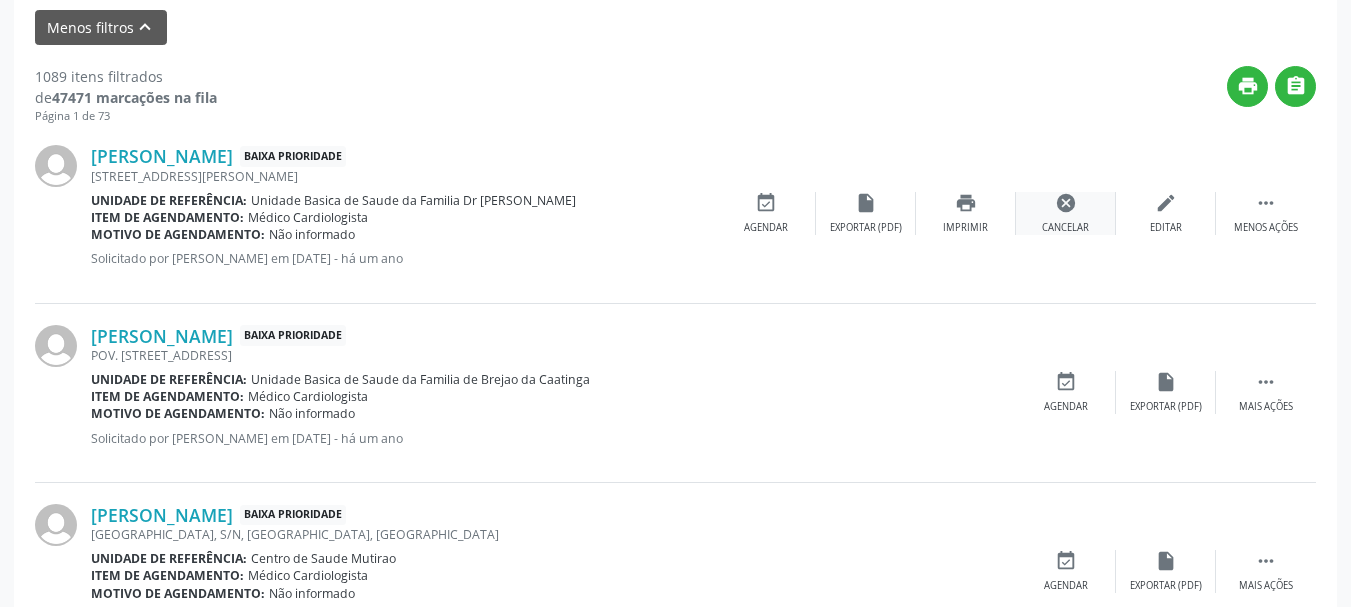 click on "cancel
Cancelar" at bounding box center [1066, 213] 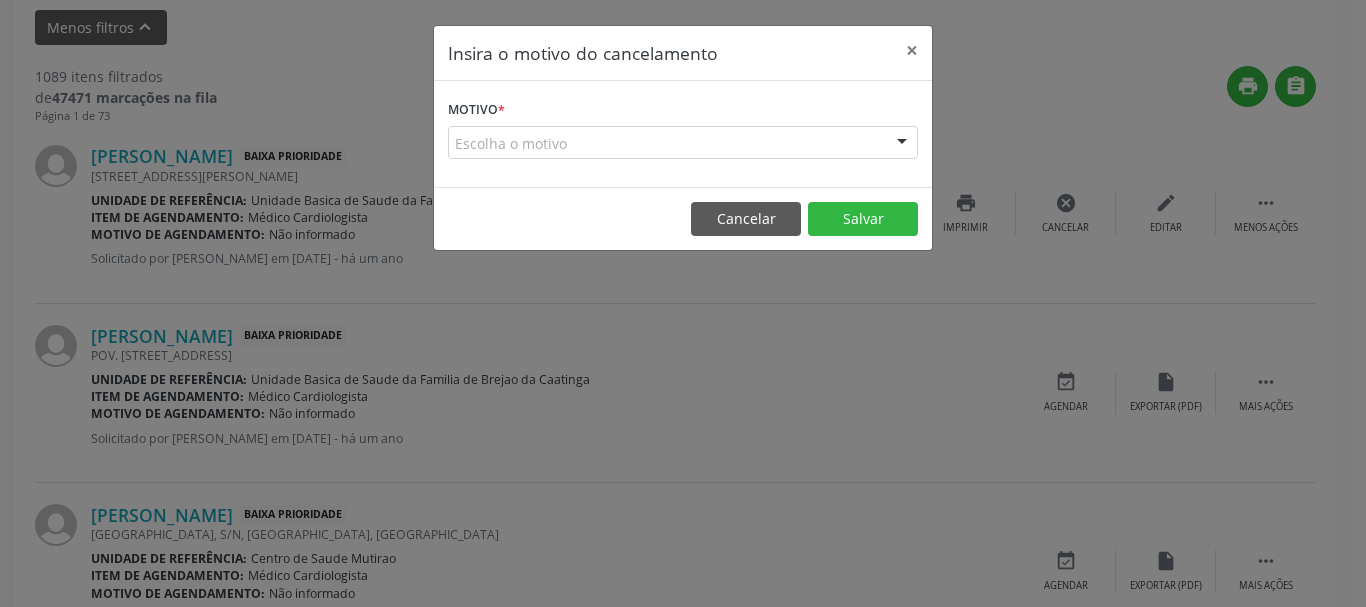 click on "Motivo
*
Escolha o motivo
Outro   Médico - Participação em eventos (ex: congresso)   Médico - Motivos pessoais   Médico - Reuniões extraordinárias   Médico - Atestado do profissional   Paciente - Não aceitou dia e horário do agendamento   Paciente - Atingiu o limite de marcações   Paciente - Não poderá comparecer à consulta   Paciente - Não aceitou médico ou especialidade   Médico - Sem vaga disponível
Nenhum resultado encontrado para: "   "
Não há nenhuma opção para ser exibida." at bounding box center (683, 127) 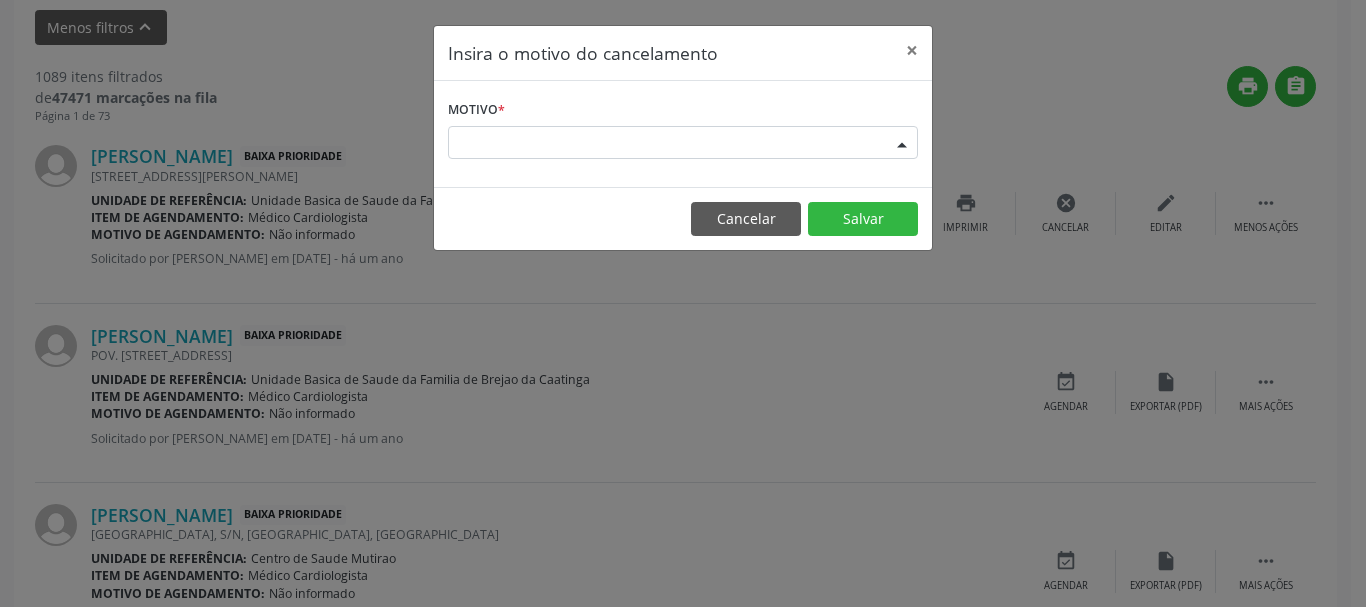 click at bounding box center [902, 144] 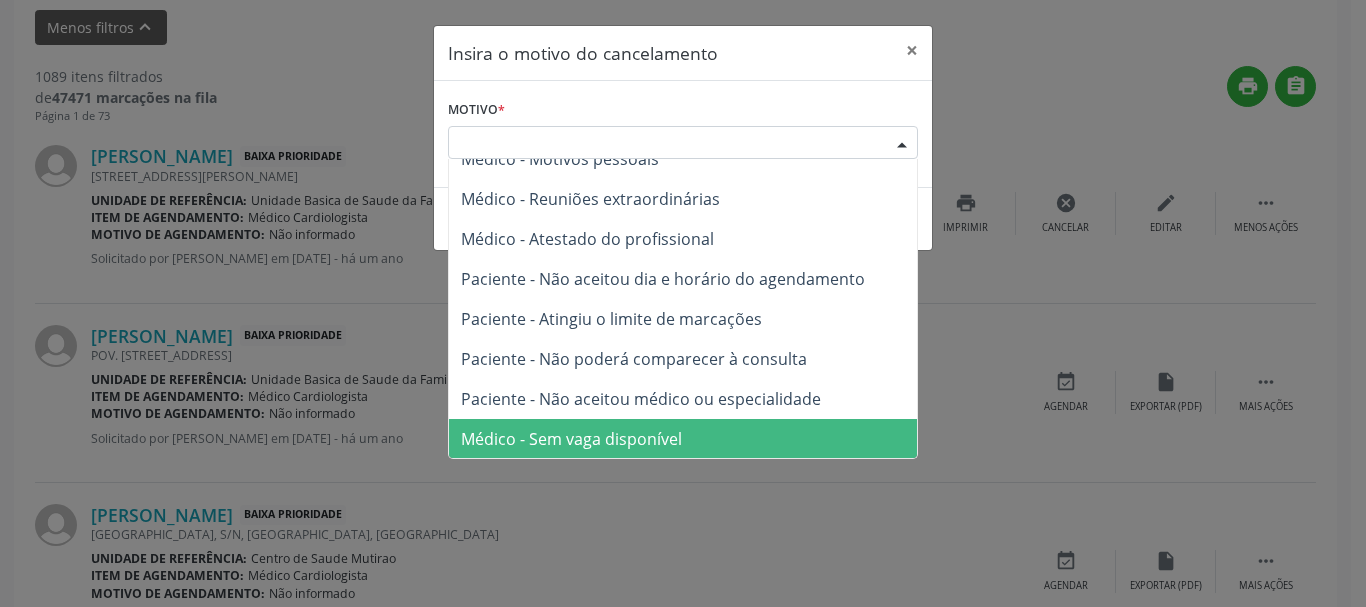 scroll, scrollTop: 101, scrollLeft: 0, axis: vertical 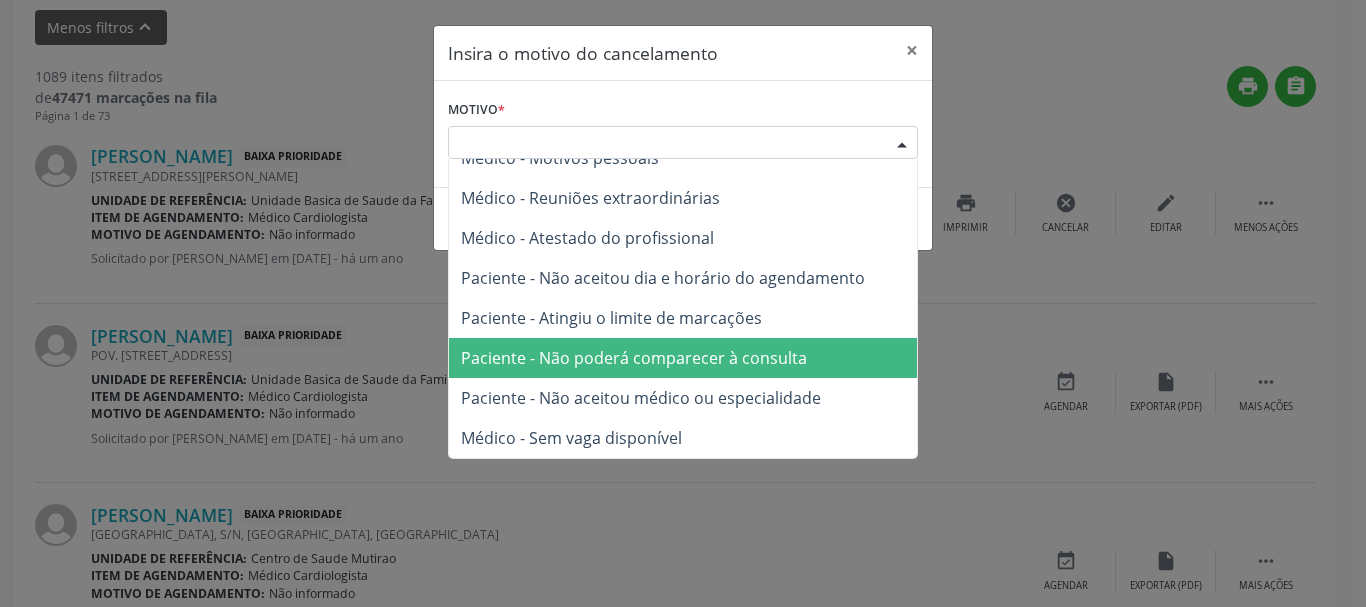 click on "Paciente - Não poderá comparecer à consulta" at bounding box center (634, 358) 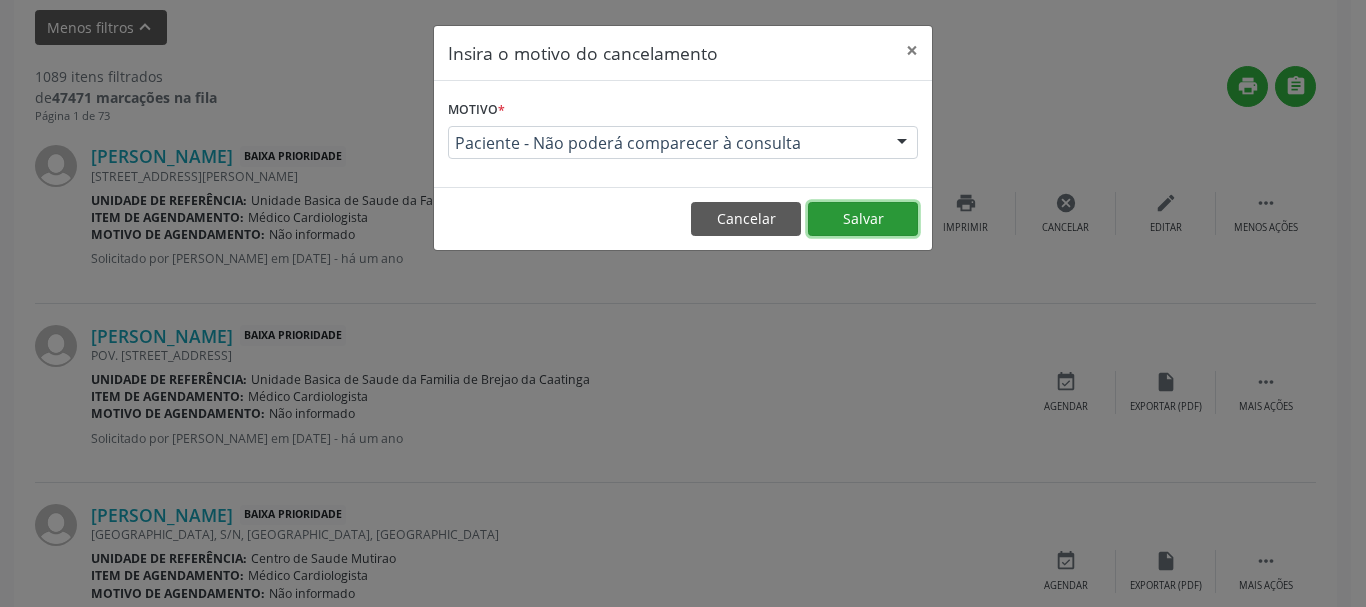 click on "Salvar" at bounding box center (863, 219) 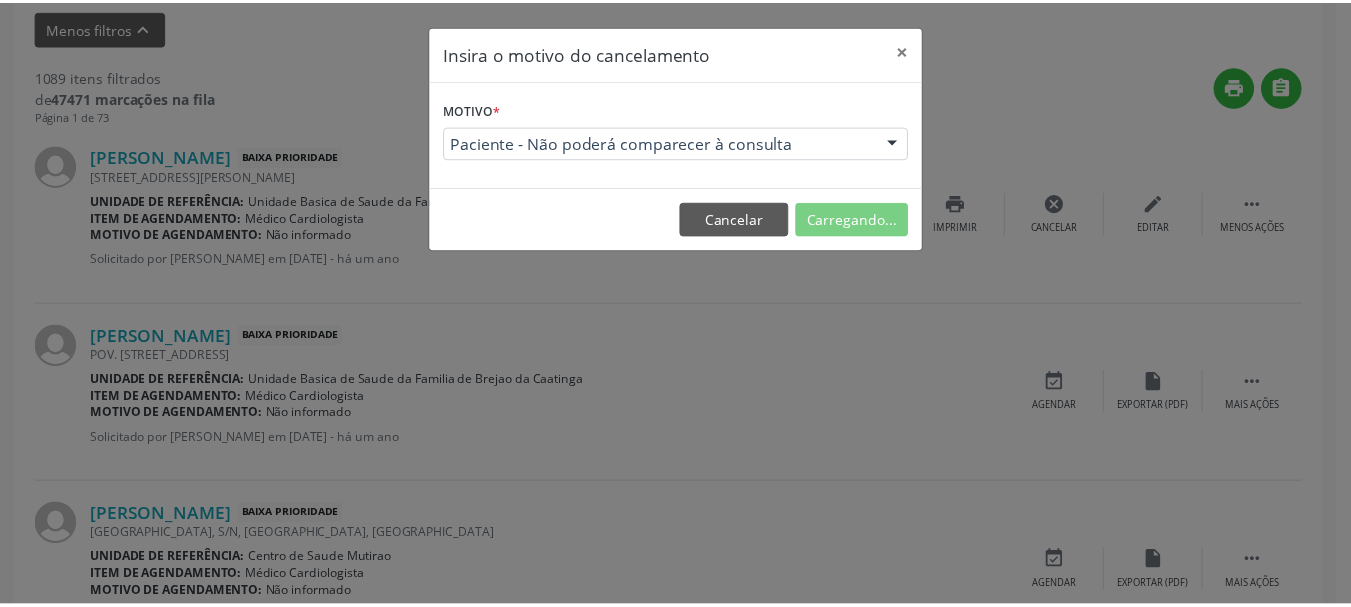 scroll, scrollTop: 238, scrollLeft: 0, axis: vertical 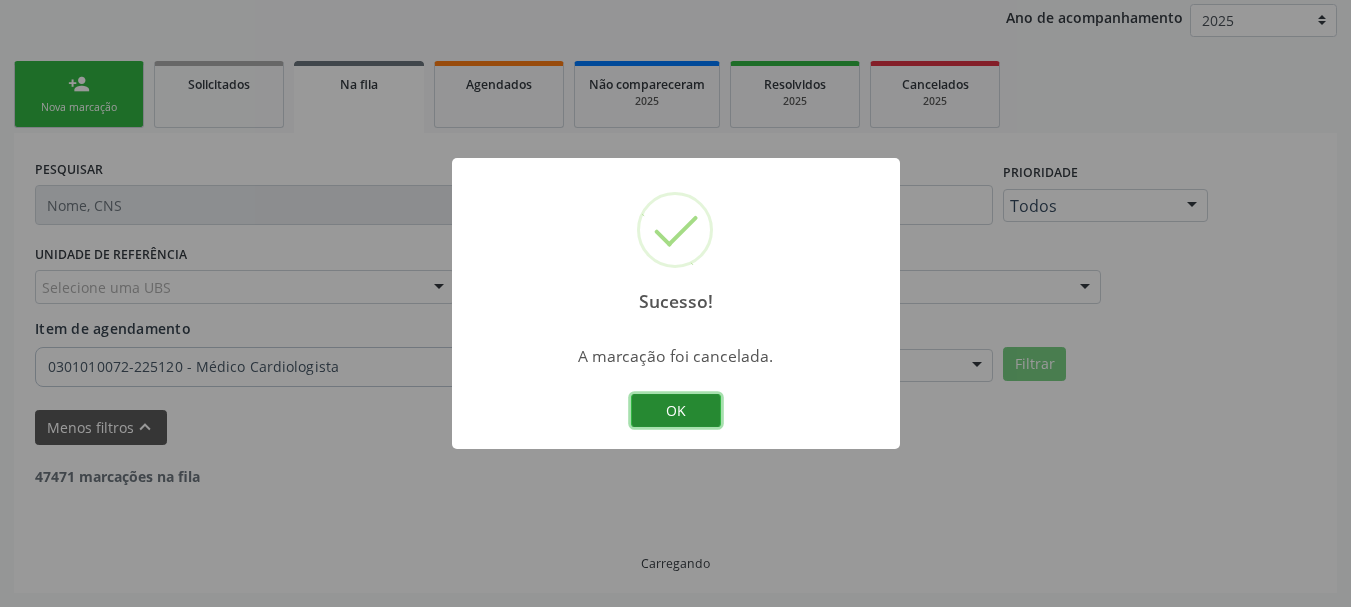 click on "OK" at bounding box center (676, 411) 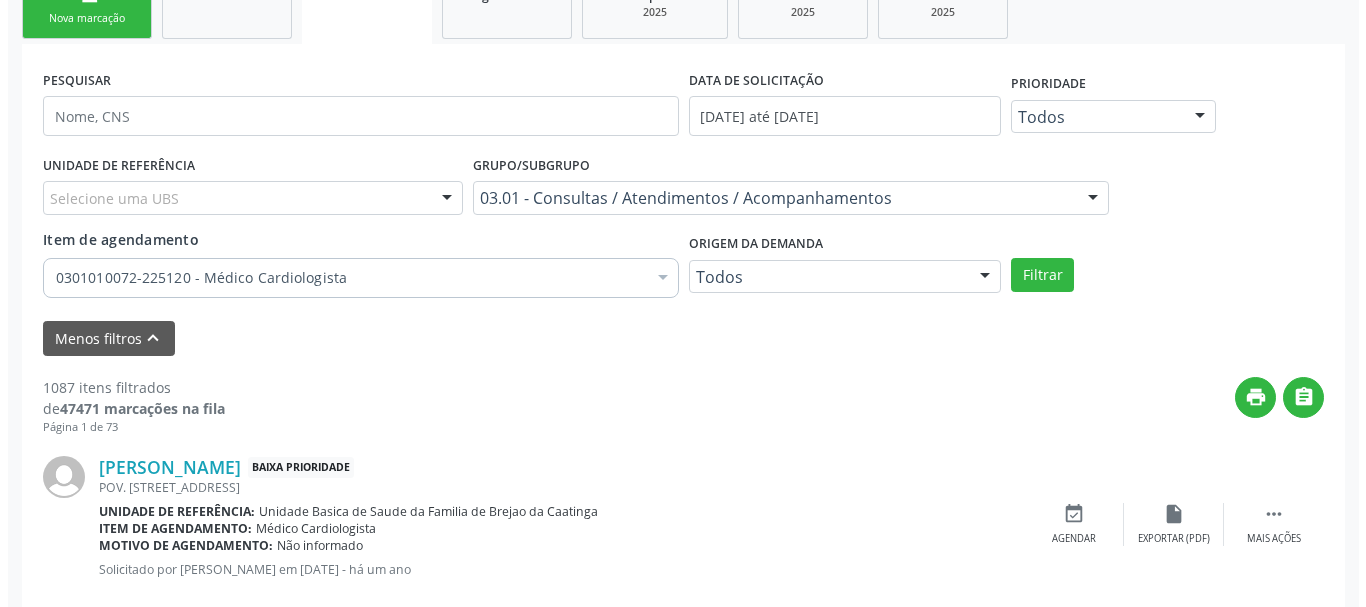 scroll, scrollTop: 638, scrollLeft: 0, axis: vertical 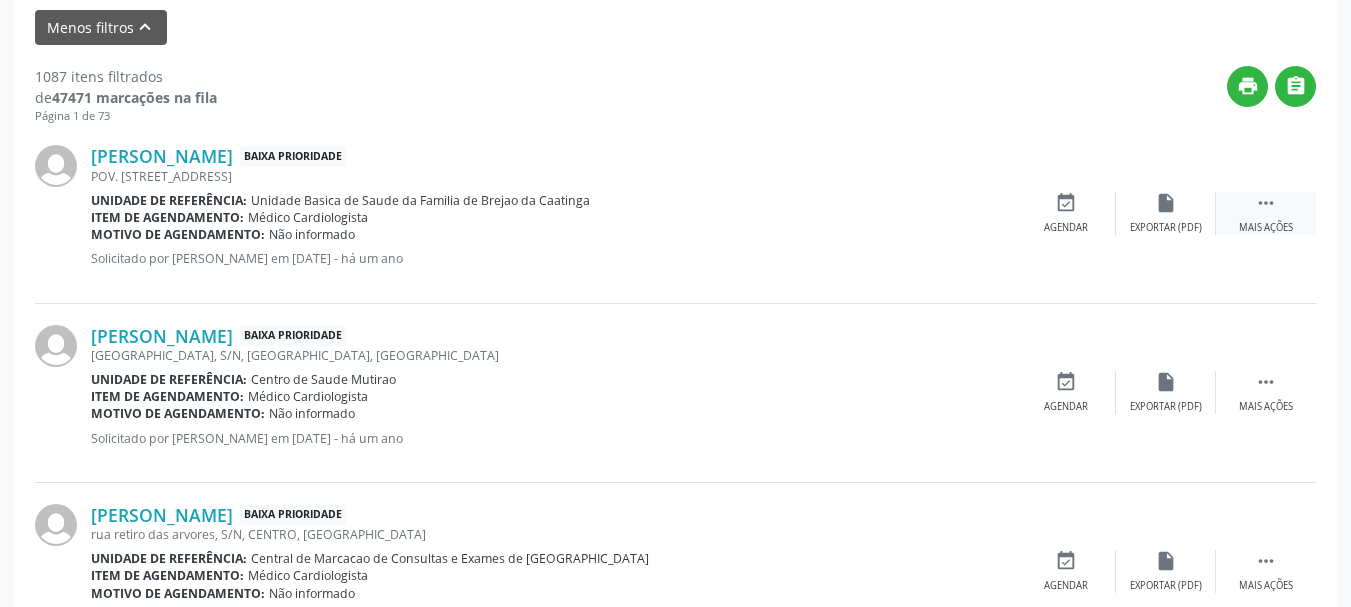 click on "
Mais ações" at bounding box center (1266, 213) 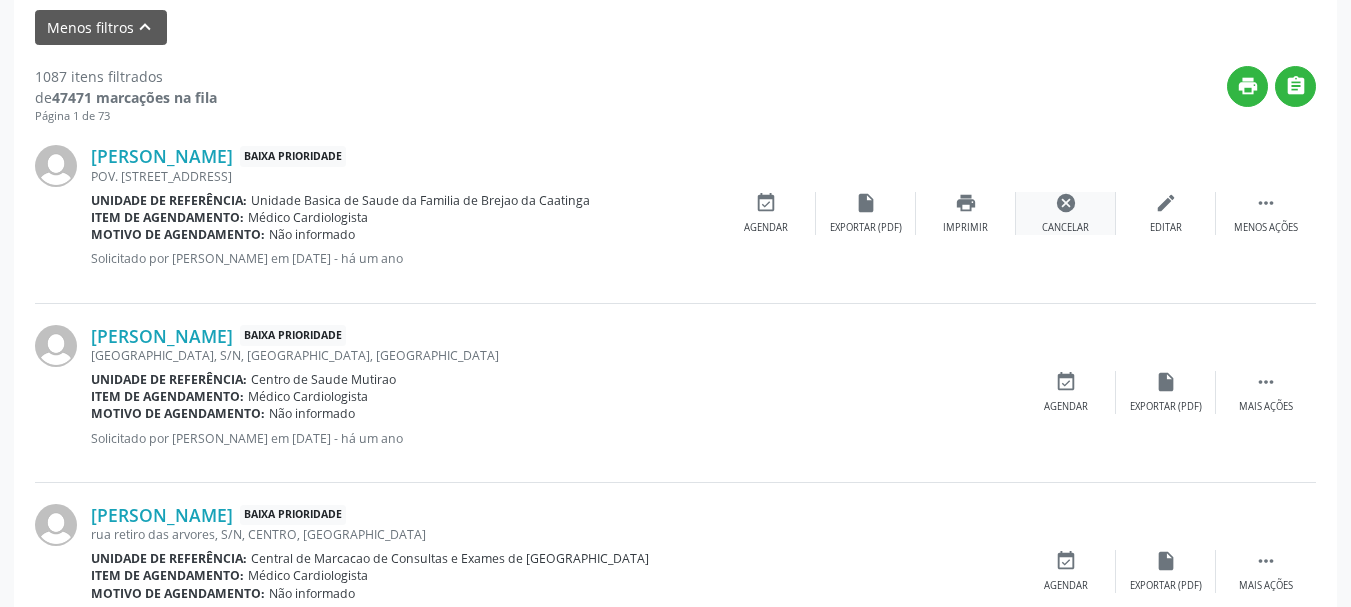 click on "cancel" at bounding box center [1066, 203] 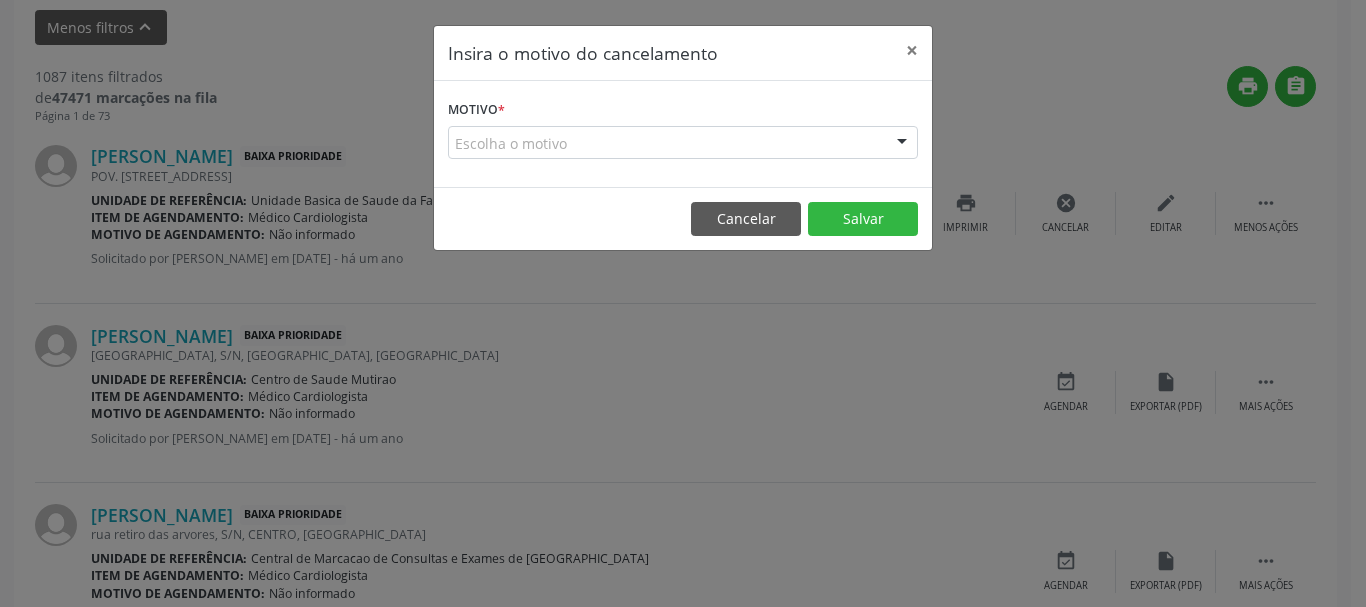 click on "Escolha o motivo" at bounding box center (683, 143) 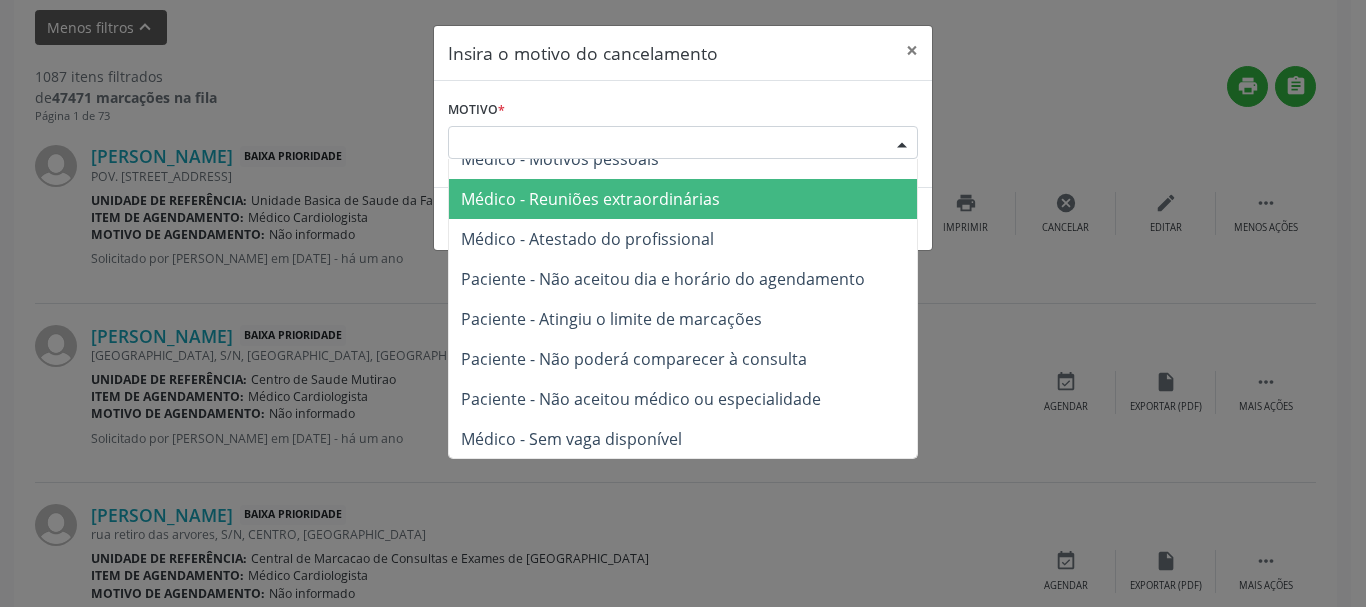 scroll, scrollTop: 101, scrollLeft: 0, axis: vertical 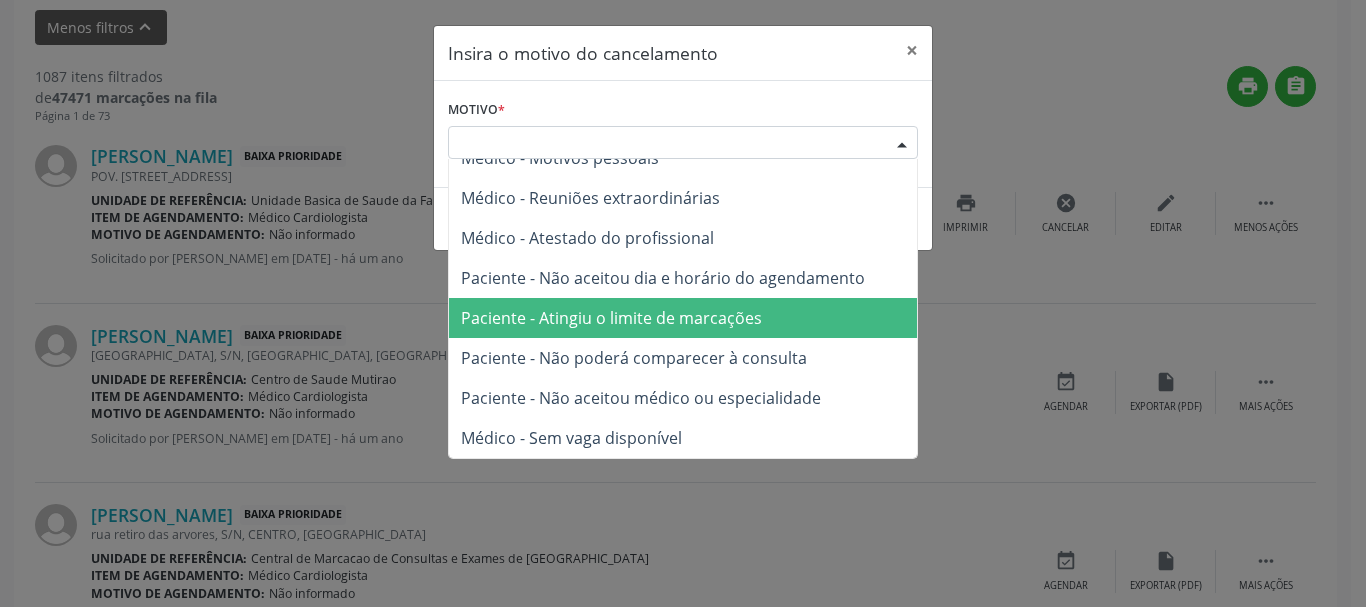 click on "Paciente - Atingiu o limite de marcações" at bounding box center [683, 318] 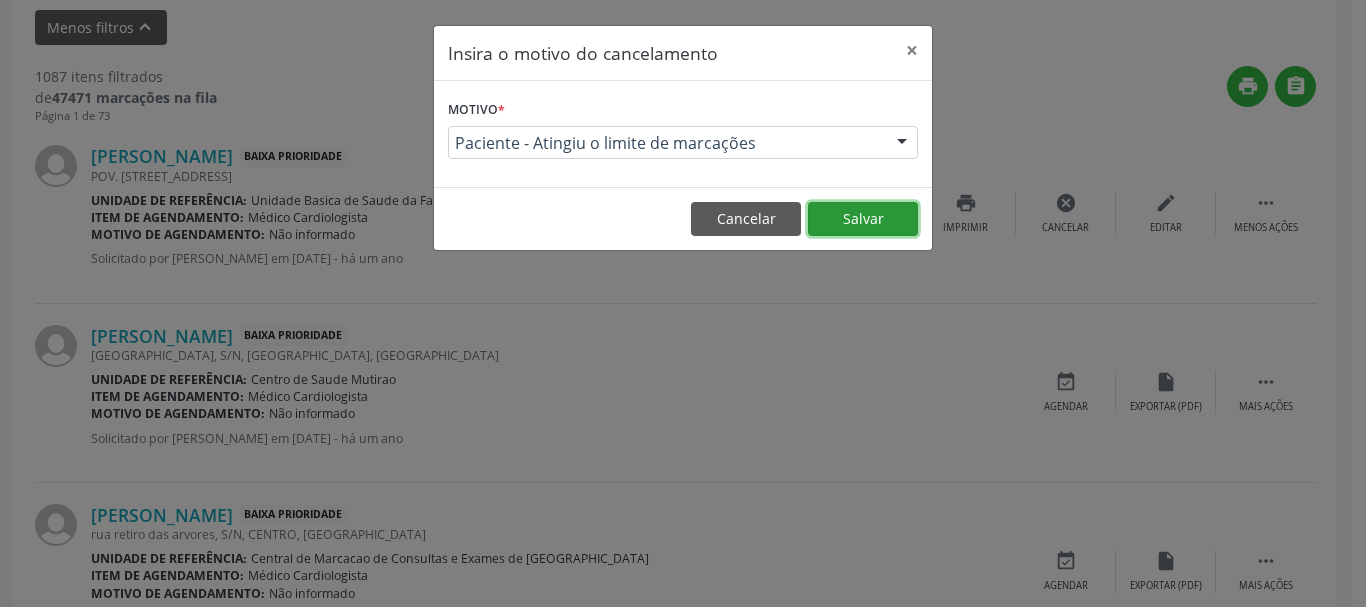 click on "Salvar" at bounding box center [863, 219] 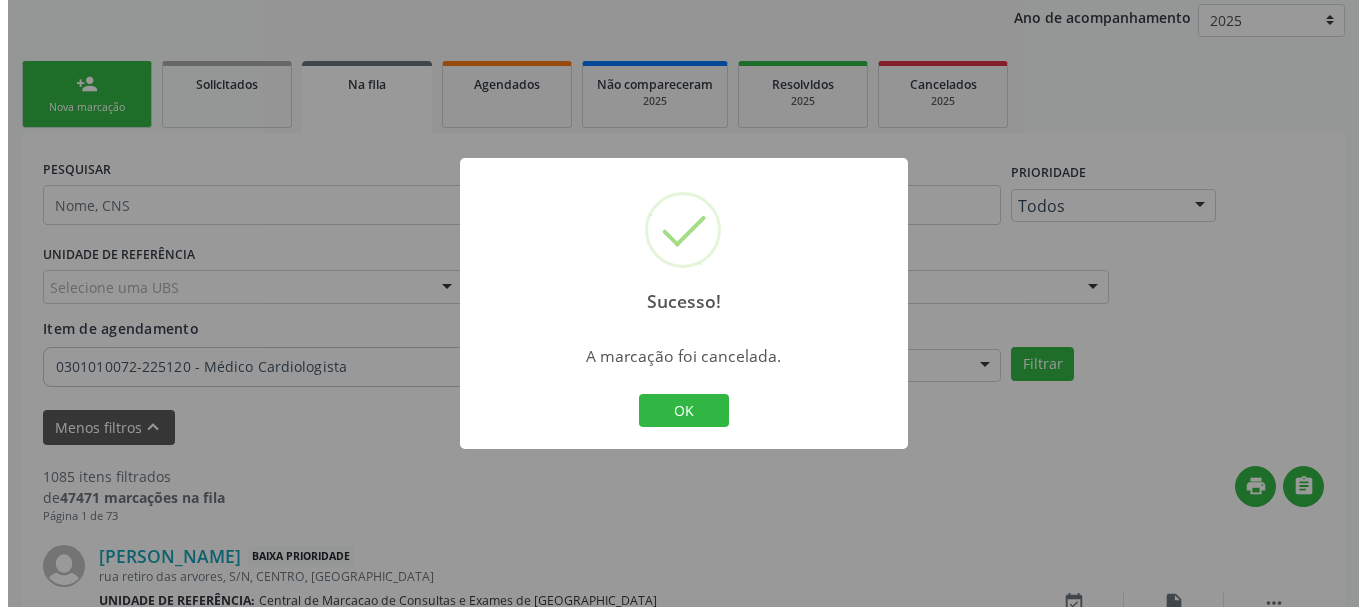 scroll, scrollTop: 638, scrollLeft: 0, axis: vertical 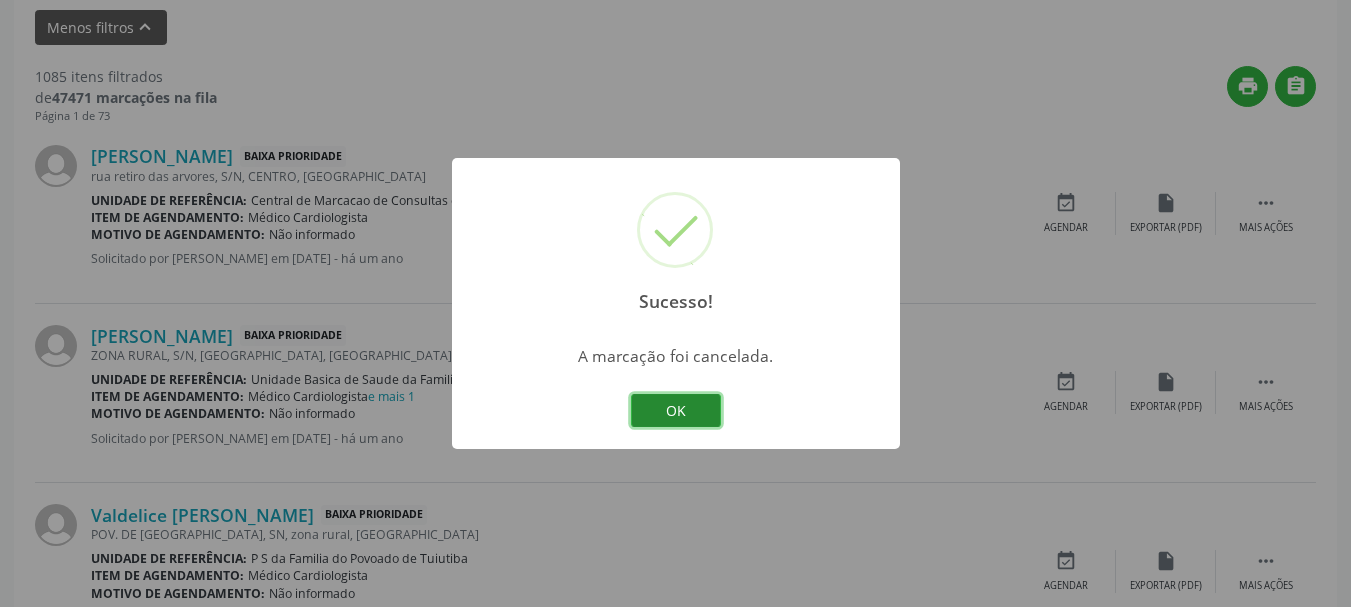 click on "OK" at bounding box center [676, 411] 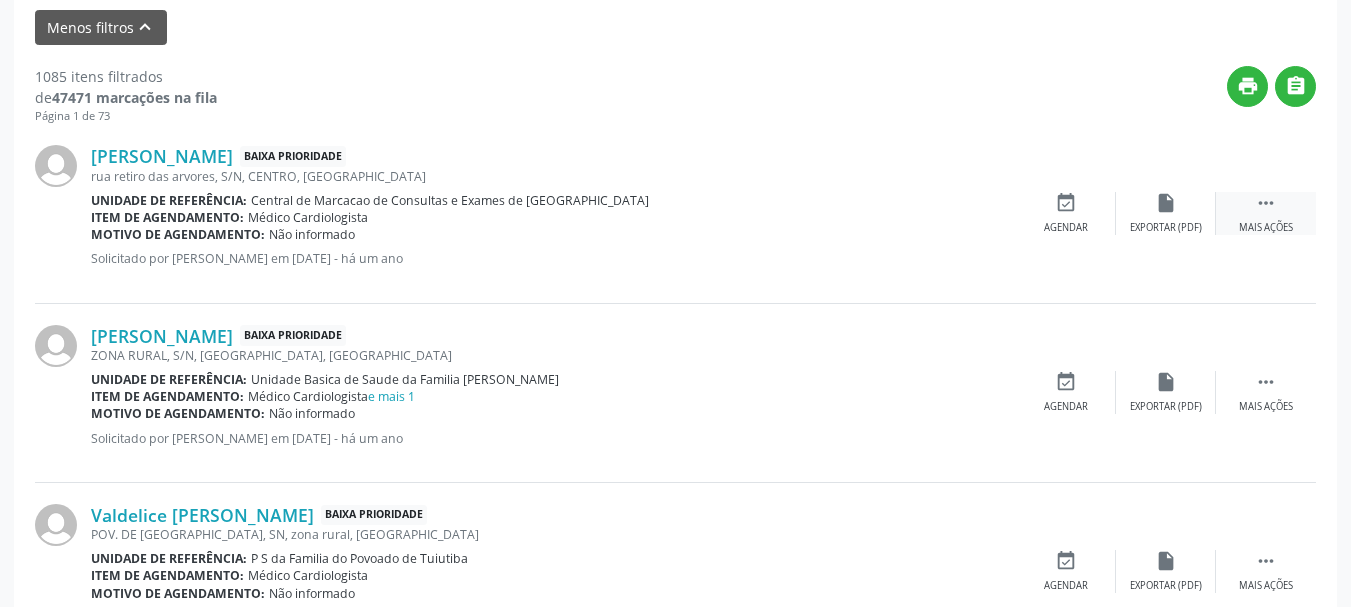 click on "Mais ações" at bounding box center [1266, 228] 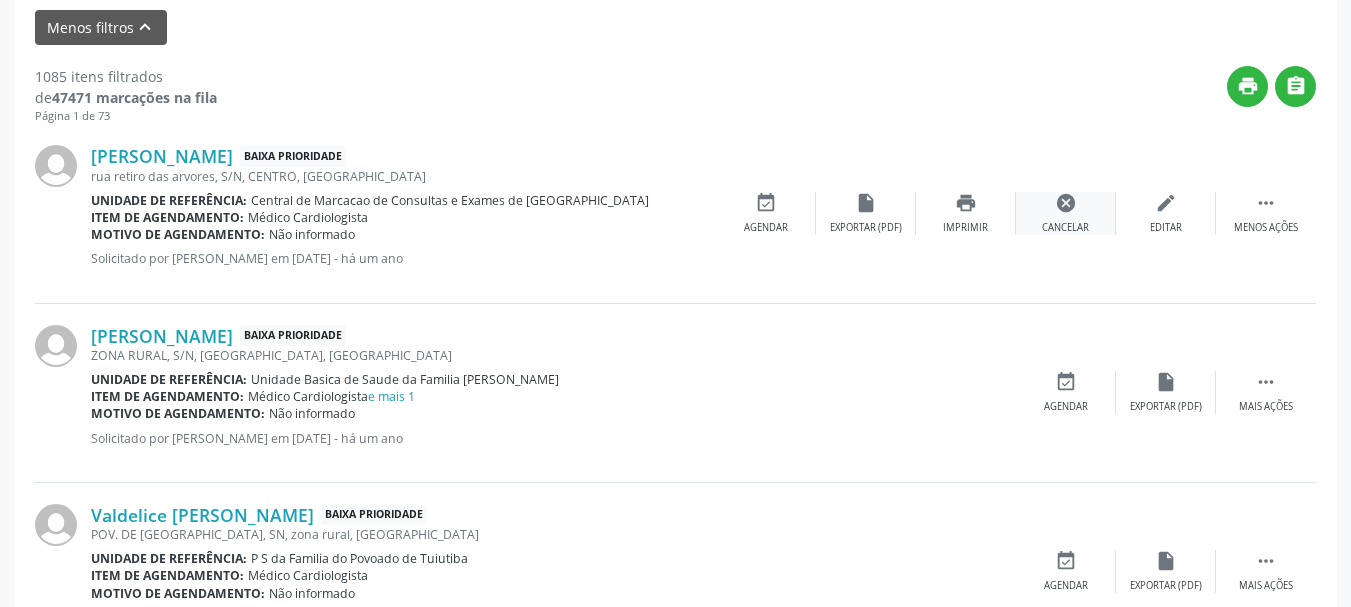 click on "cancel
Cancelar" at bounding box center [1066, 213] 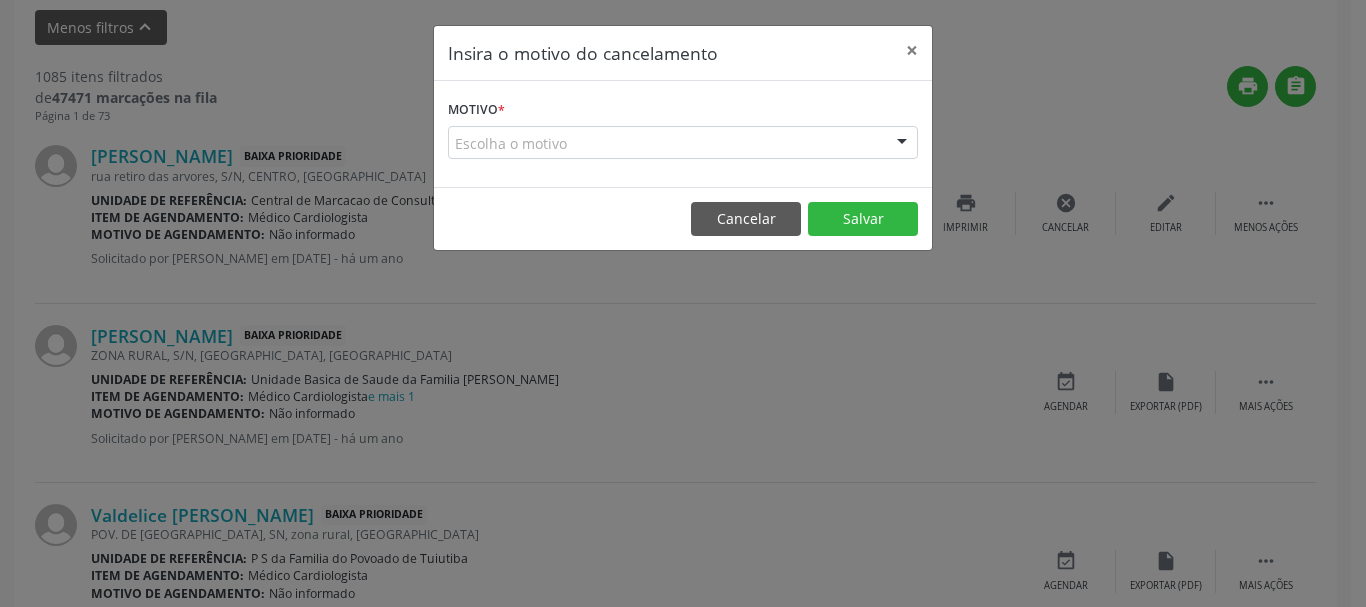 click at bounding box center (902, 144) 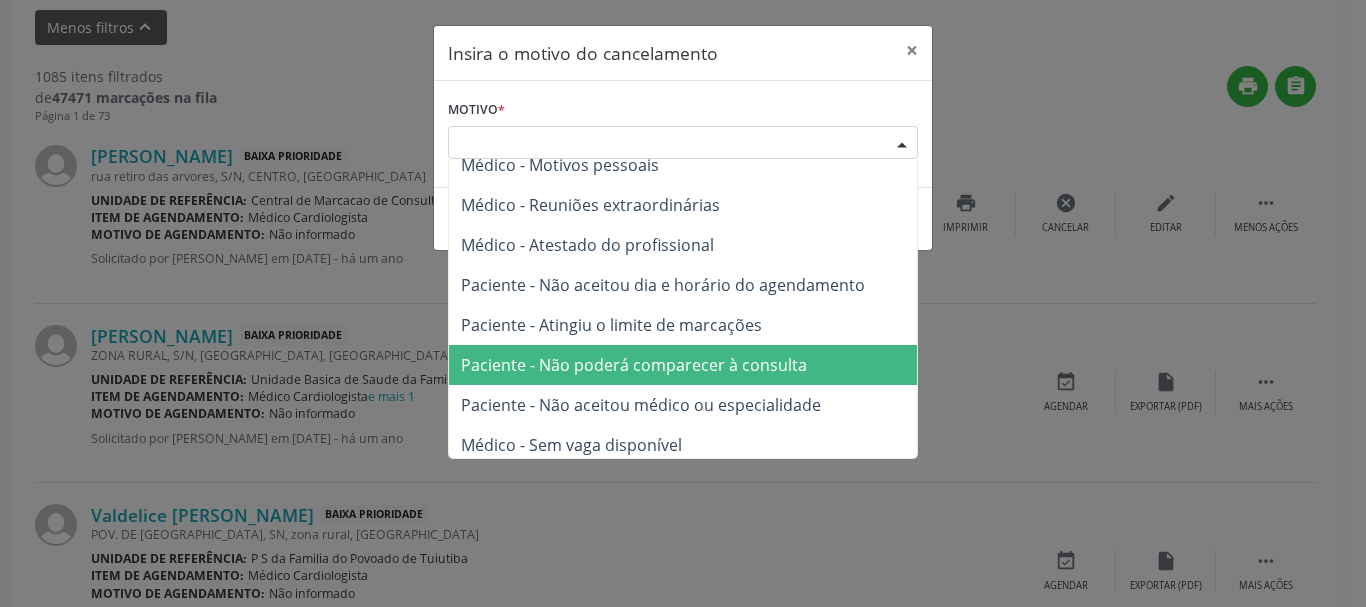 scroll, scrollTop: 101, scrollLeft: 0, axis: vertical 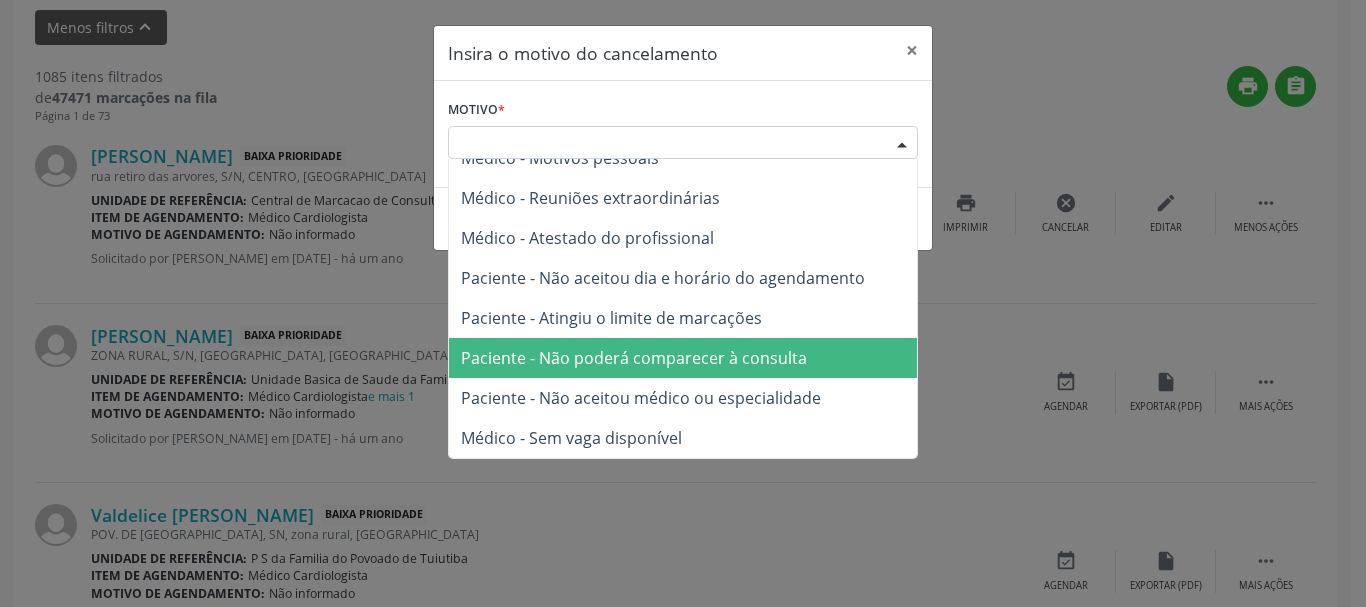 click on "Paciente - Não poderá comparecer à consulta" at bounding box center [683, 358] 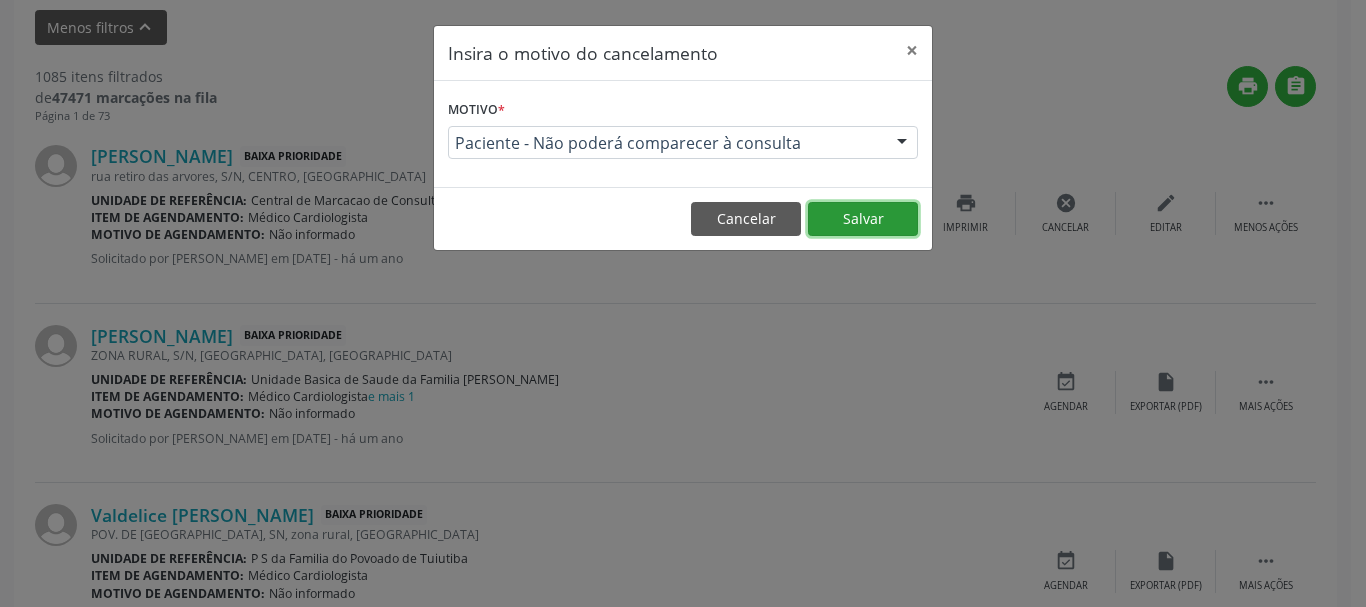 click on "Salvar" at bounding box center [863, 219] 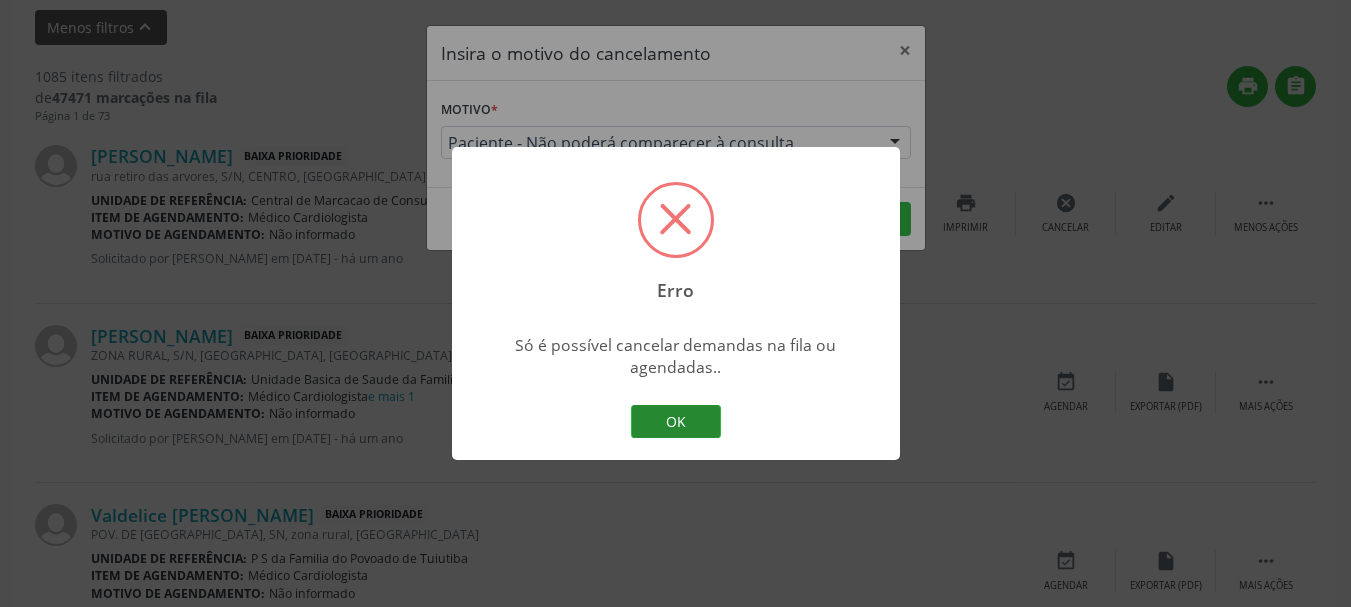 click on "OK" at bounding box center [676, 422] 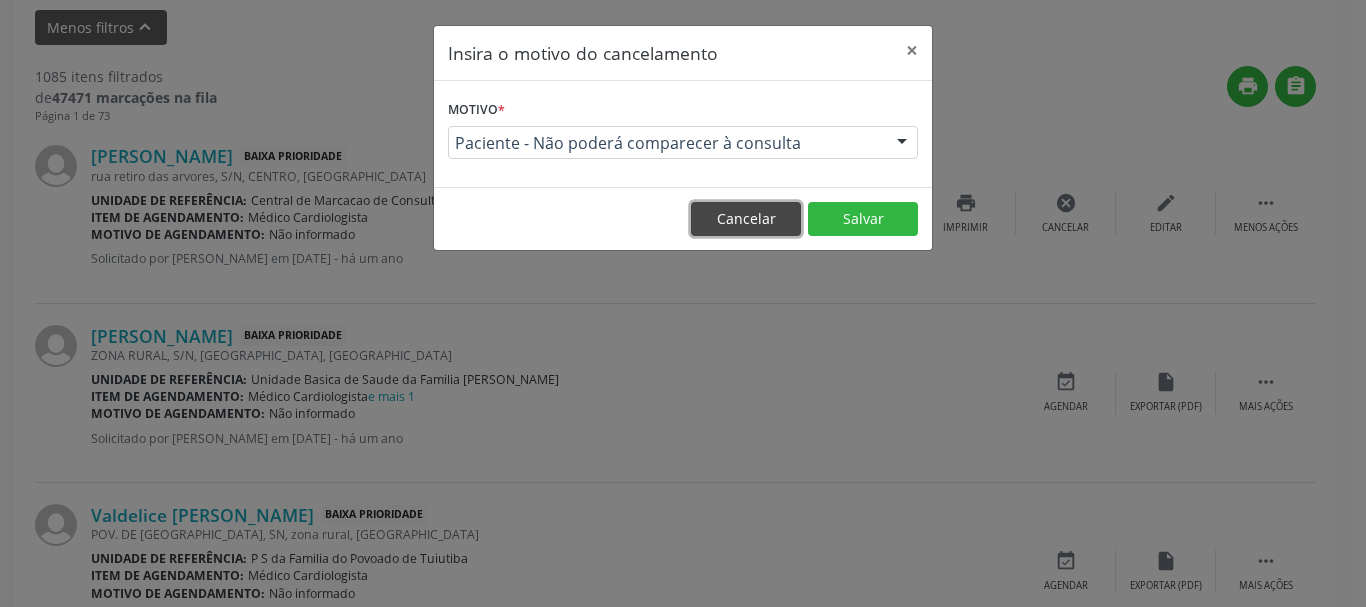 click on "Cancelar" at bounding box center [746, 219] 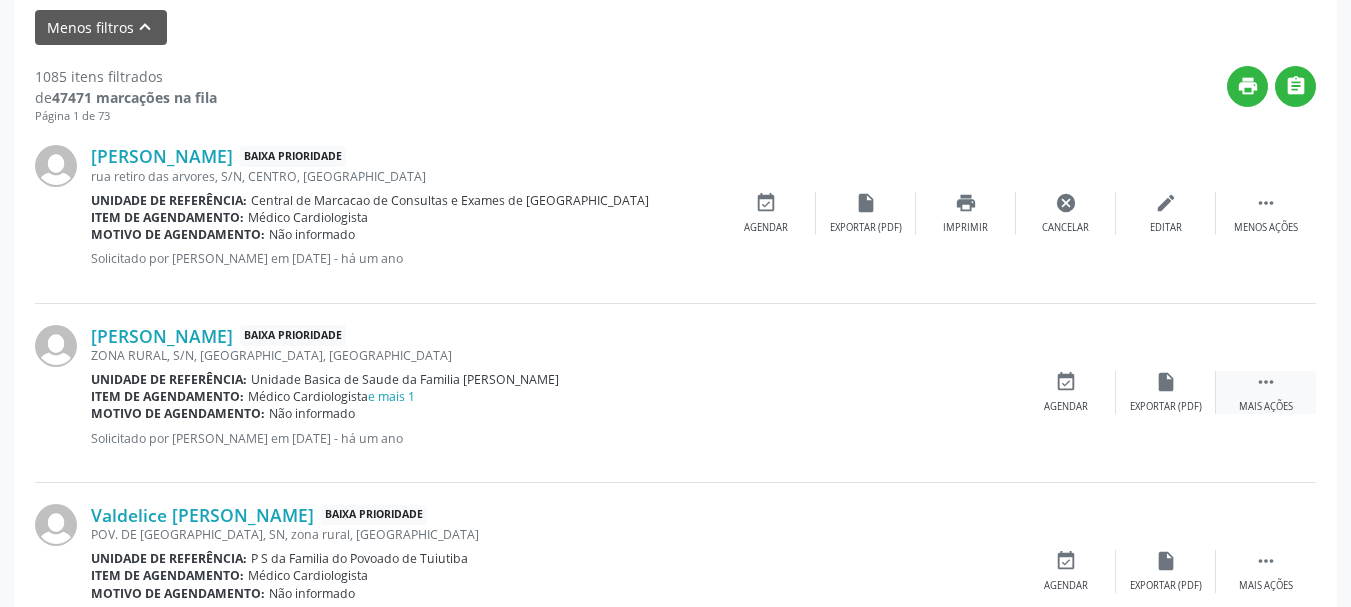 click on "" at bounding box center (1266, 382) 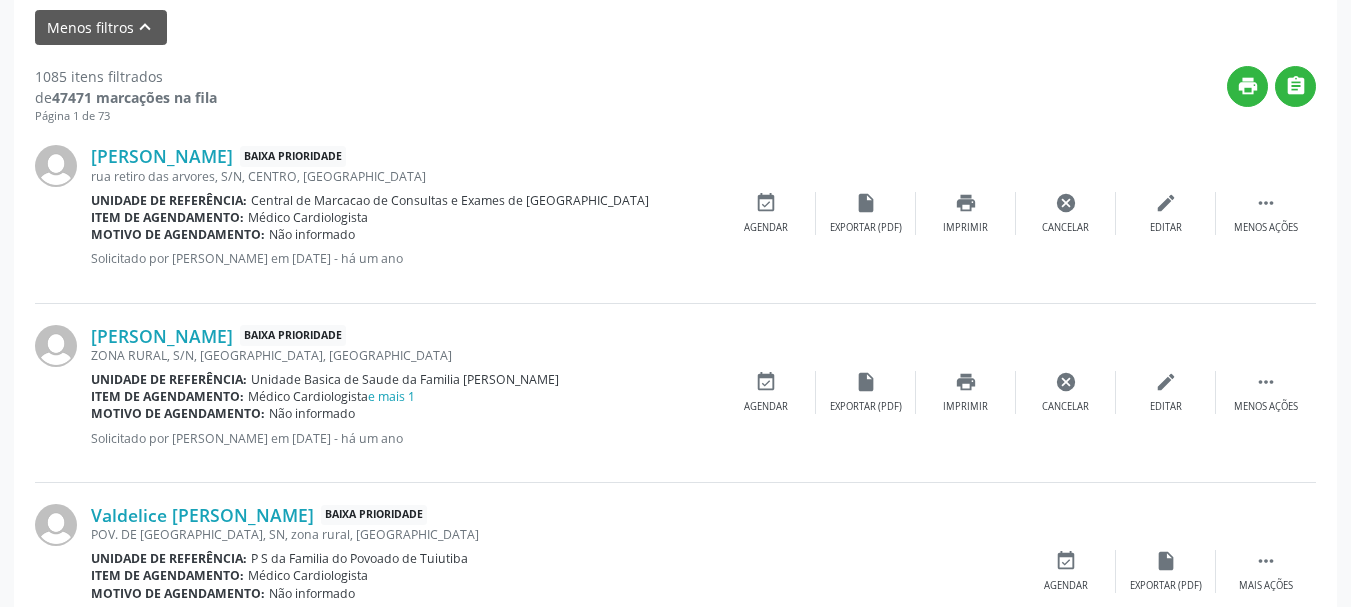 click on "Antonio Thomaz da Silva
Baixa Prioridade
ZONA RURAL, S/N, TRES BARRAS, Campo Formoso - BA
Unidade de referência:
Unidade Basica de Saude da Familia Maninho Ferreira
Item de agendamento:
Médico Cardiologista
e mais 1
Motivo de agendamento:
Não informado
Solicitado por Eliene Batista de Melo Silva em 05/09/2024 - há um ano

Menos ações
edit
Editar
cancel
Cancelar
print
Imprimir
insert_drive_file
Exportar (PDF)
event_available
Agendar" at bounding box center [675, 393] 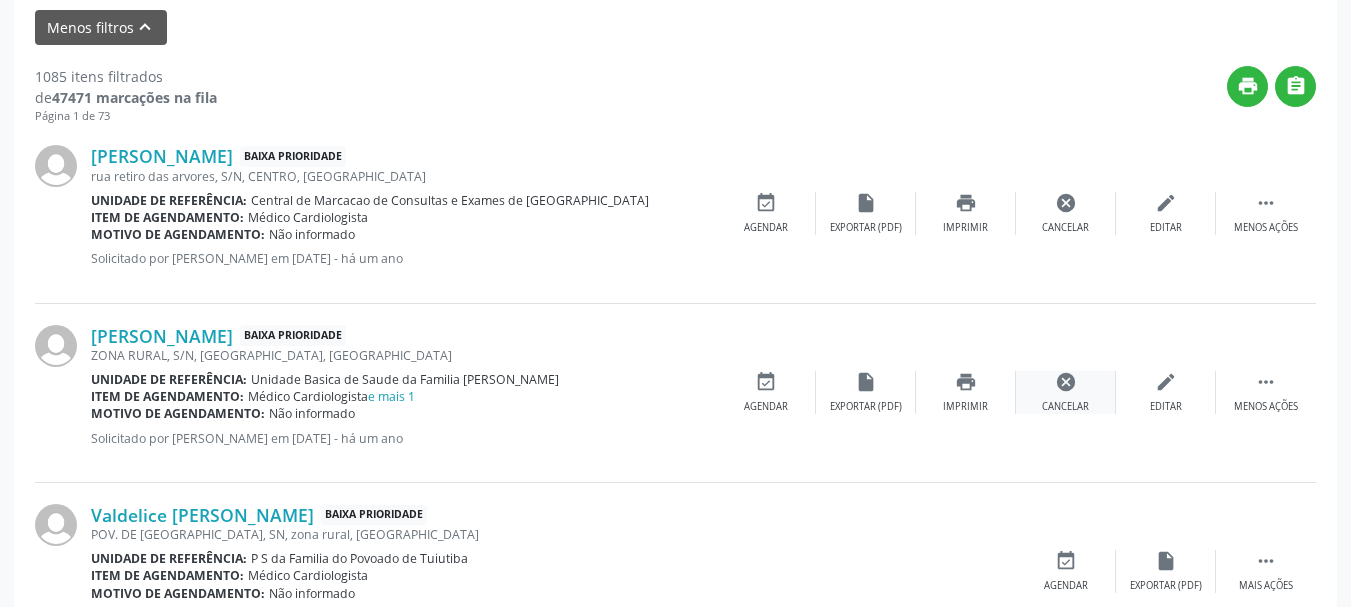 click on "cancel
Cancelar" at bounding box center [1066, 392] 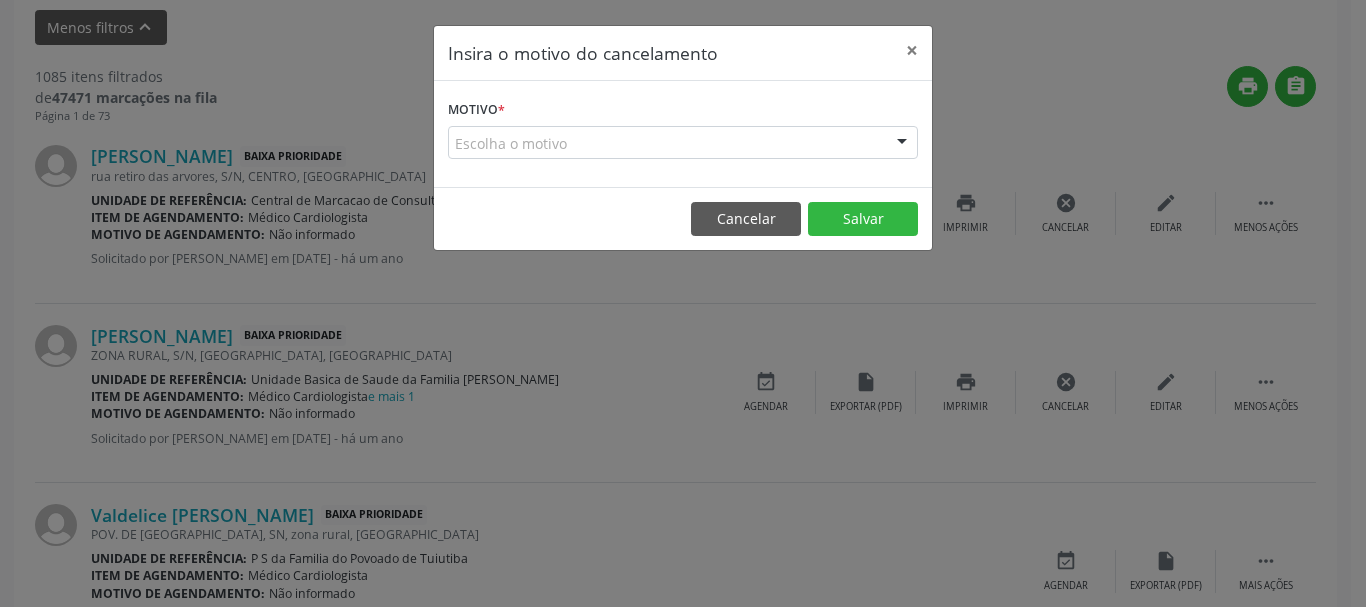 click at bounding box center [902, 144] 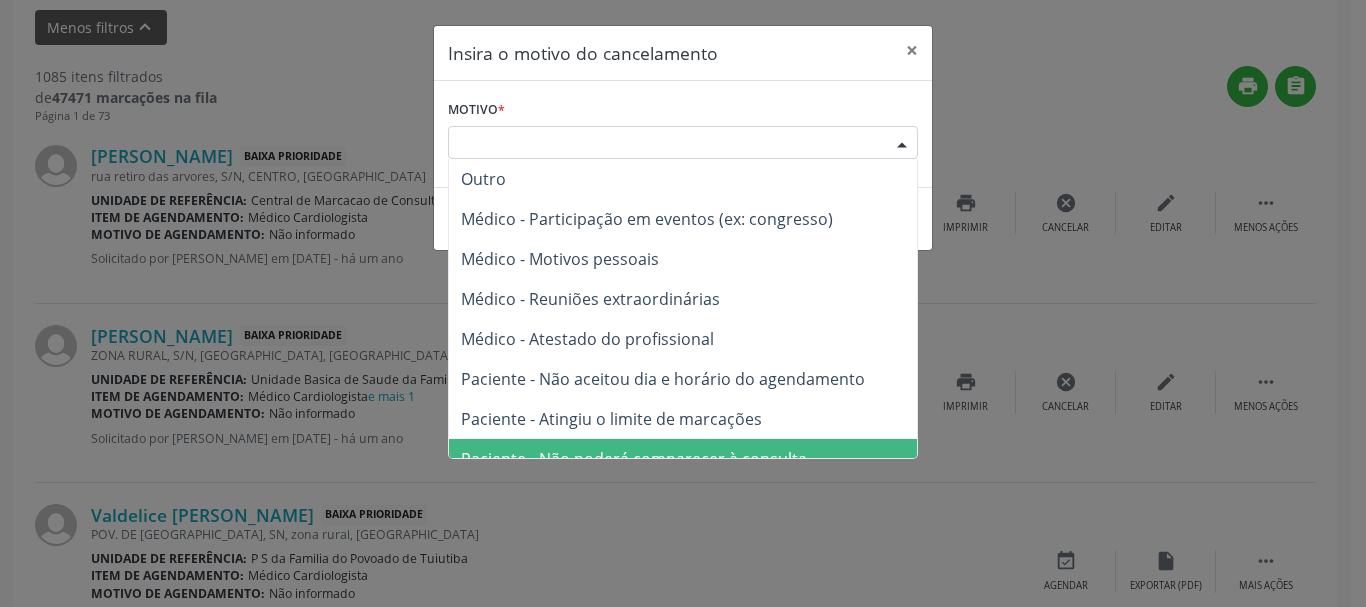 click on "Paciente - Não poderá comparecer à consulta" at bounding box center (634, 459) 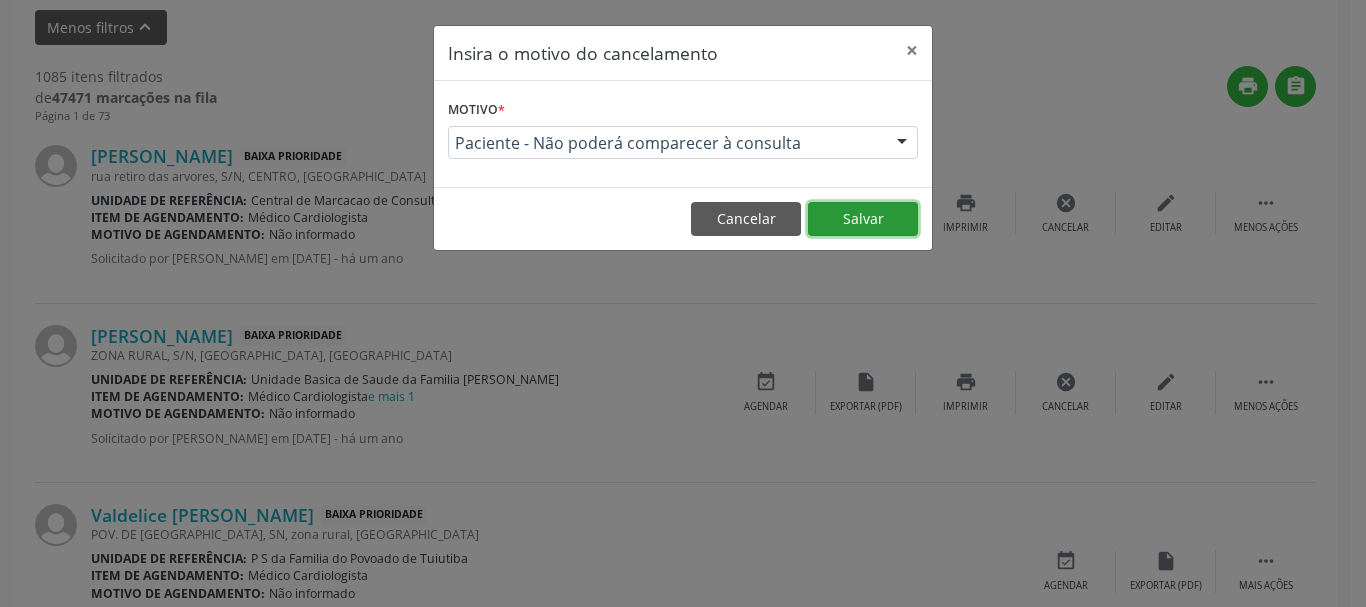 click on "Salvar" at bounding box center [863, 219] 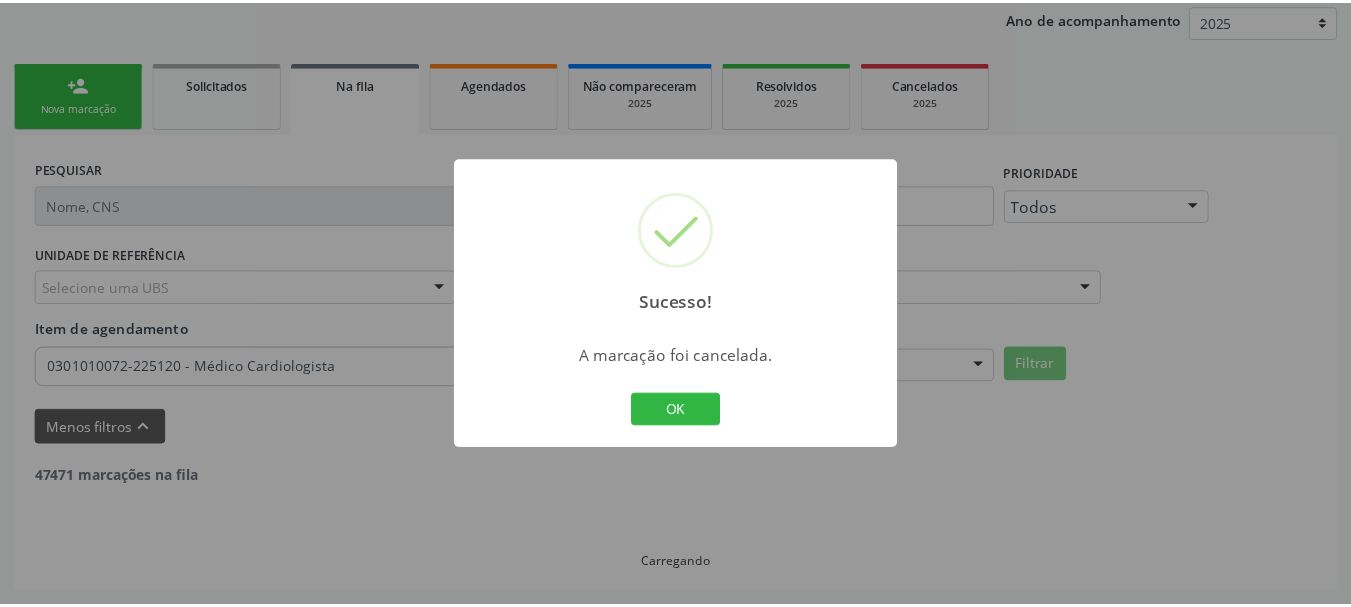 scroll, scrollTop: 238, scrollLeft: 0, axis: vertical 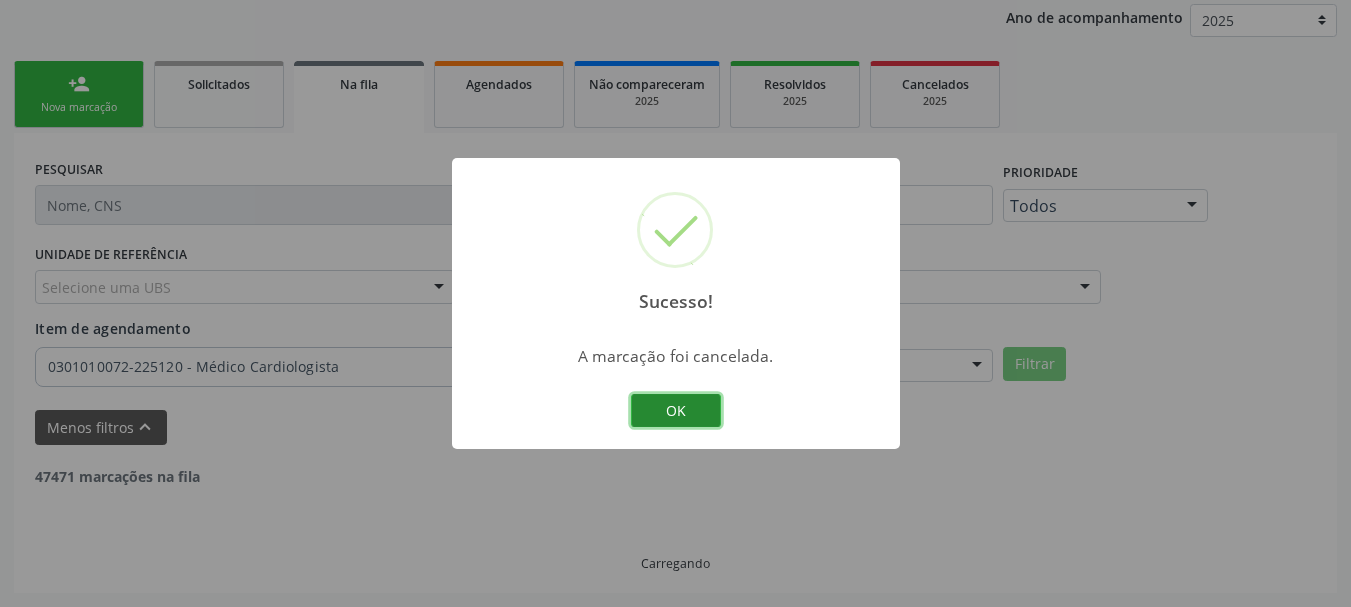 click on "OK" at bounding box center (676, 411) 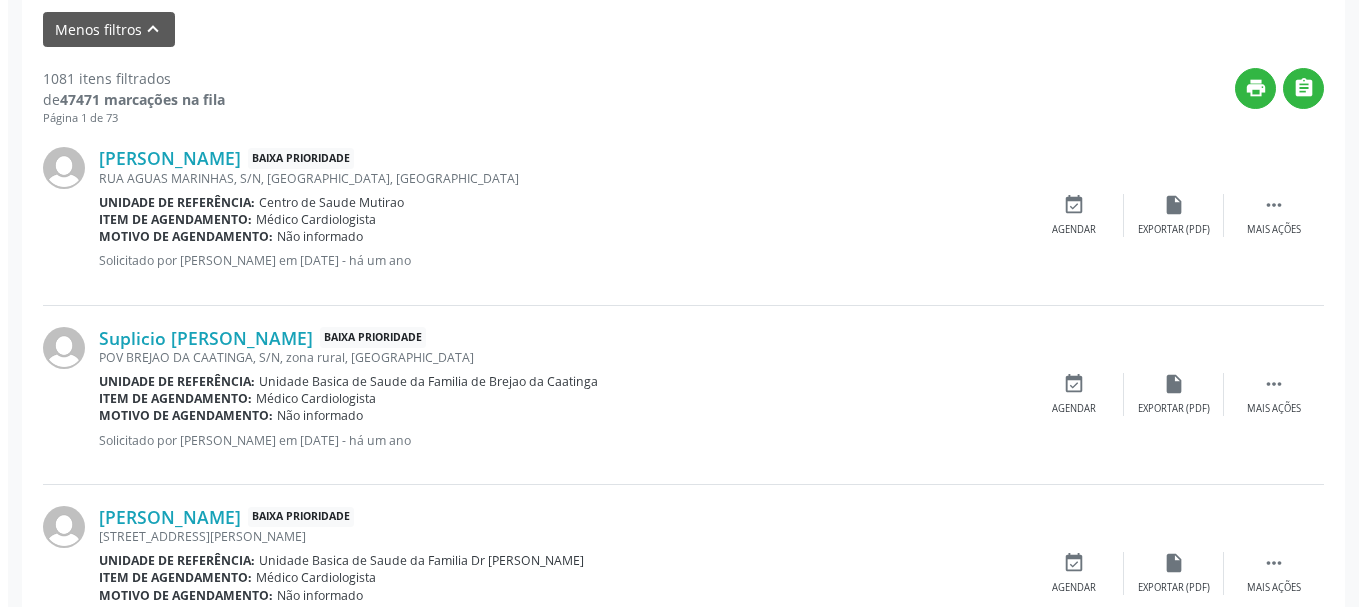 scroll, scrollTop: 638, scrollLeft: 0, axis: vertical 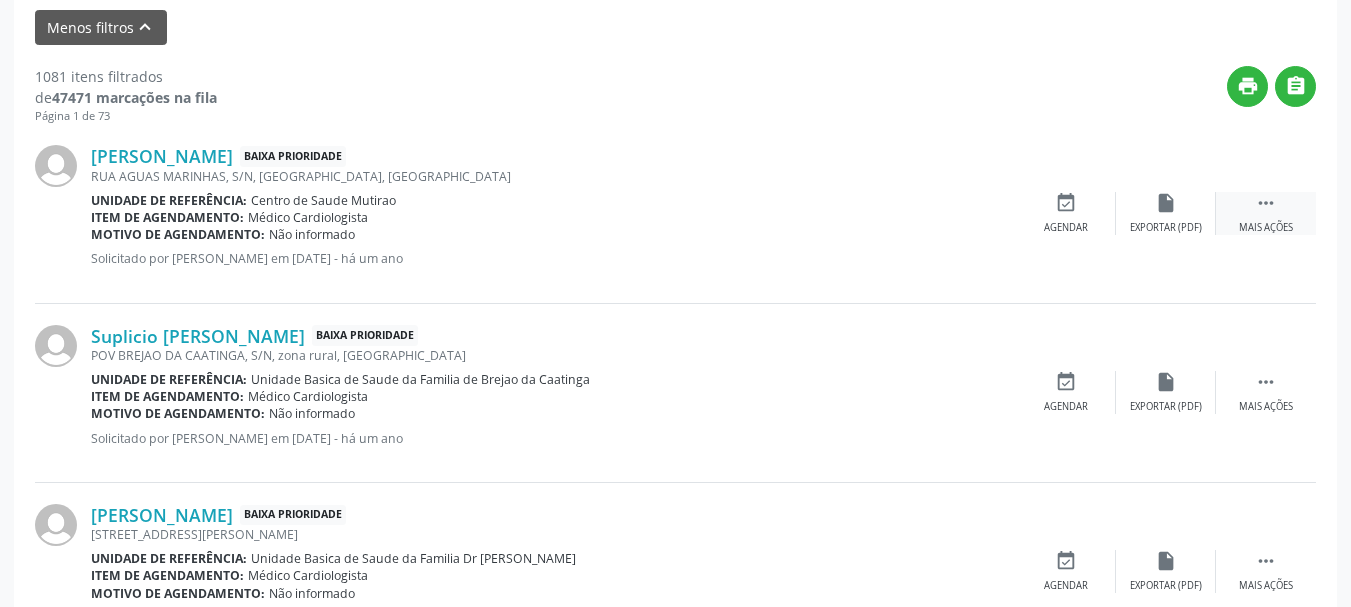 click on "" at bounding box center [1266, 203] 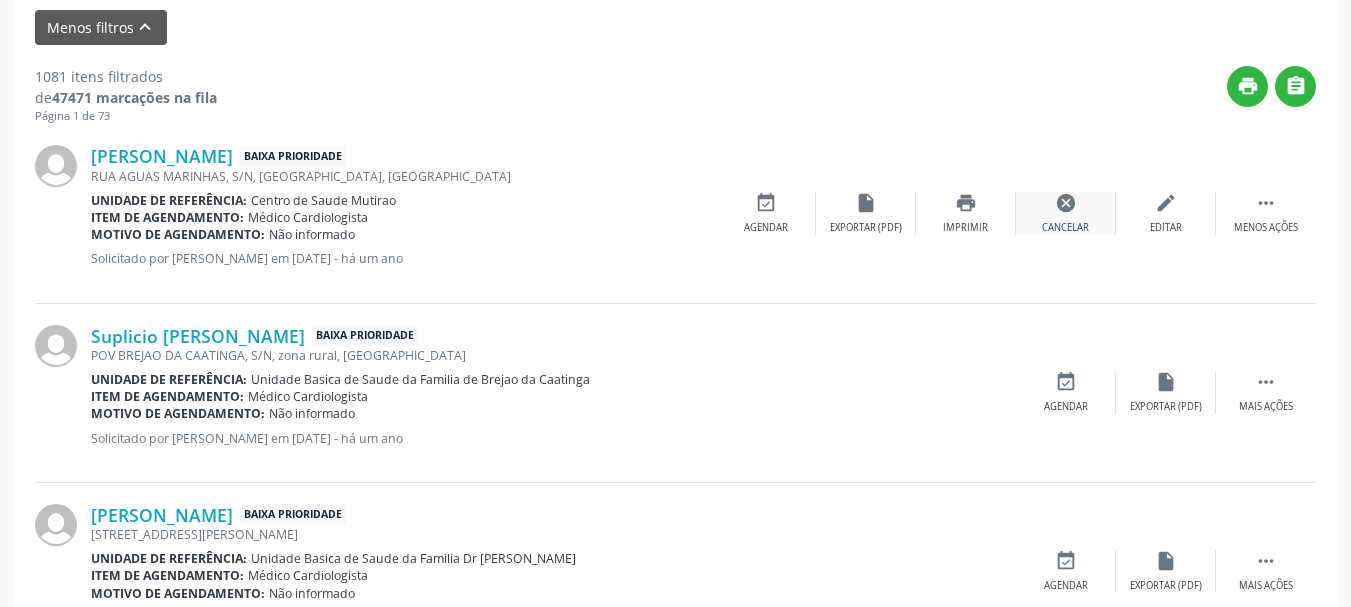 click on "Cancelar" at bounding box center [1065, 228] 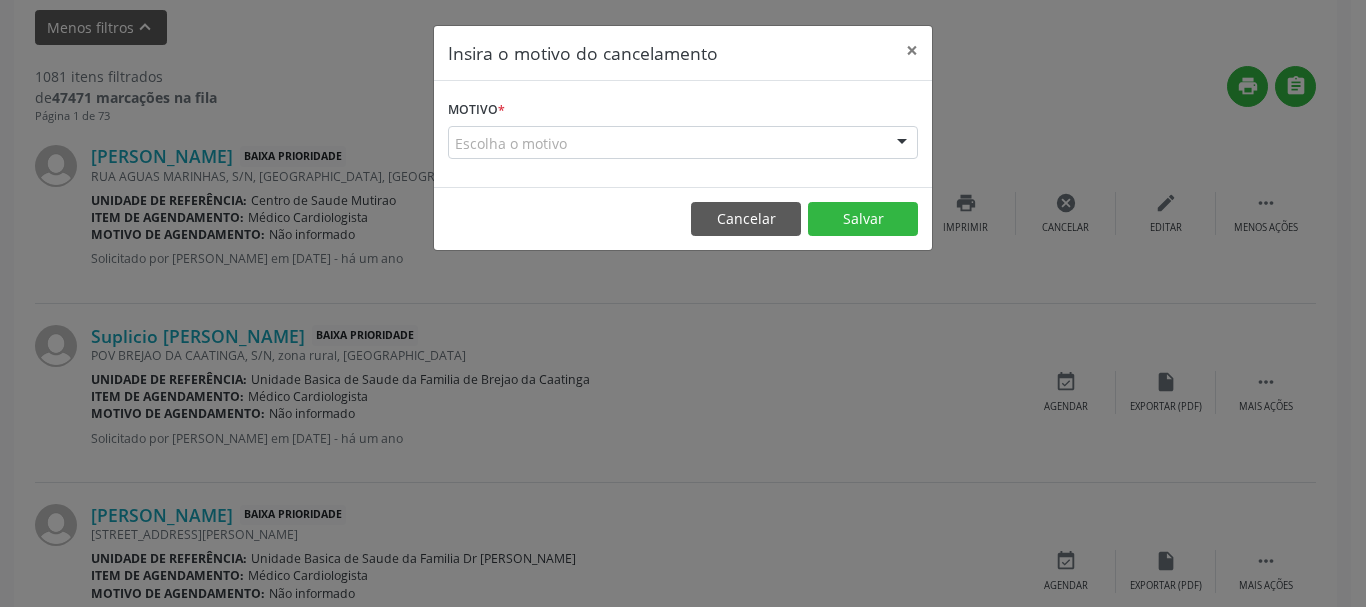 drag, startPoint x: 866, startPoint y: 131, endPoint x: 844, endPoint y: 225, distance: 96.540146 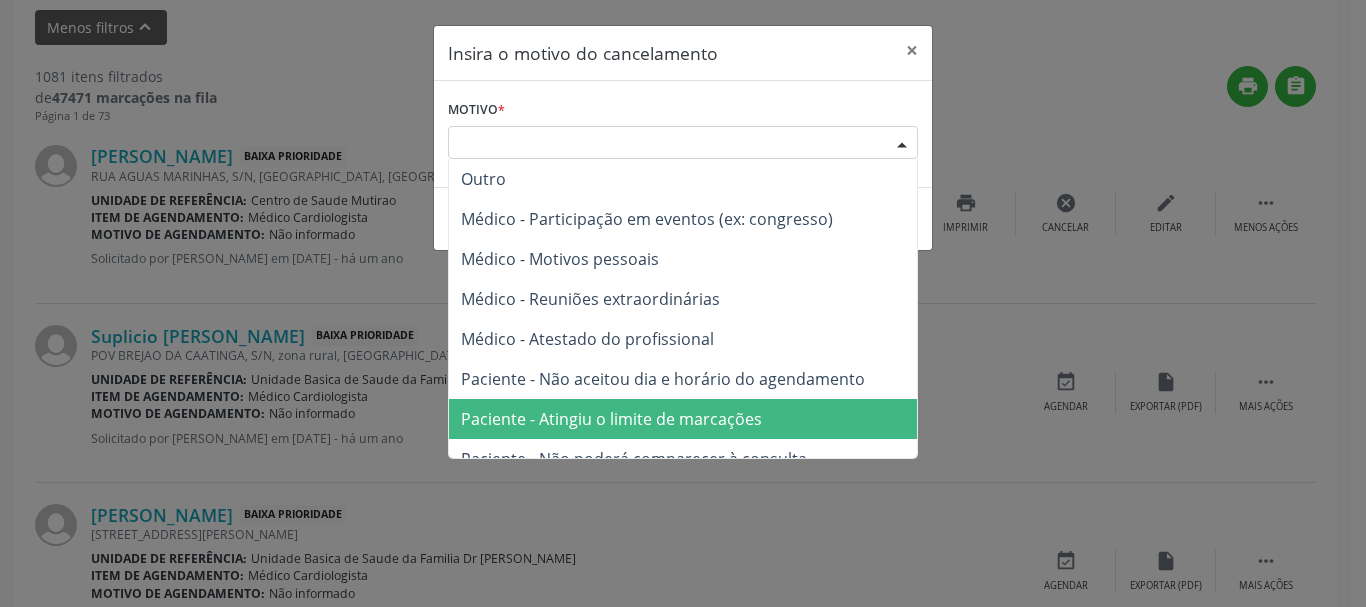 click on "Paciente - Atingiu o limite de marcações" at bounding box center [683, 419] 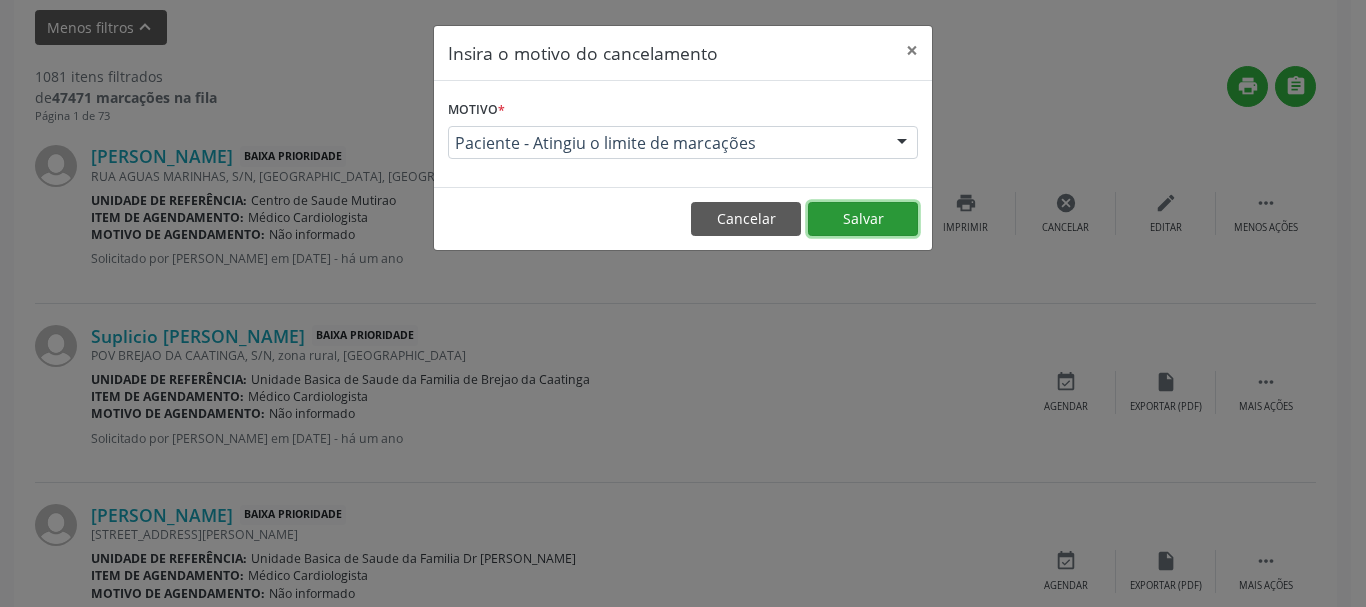 click on "Salvar" at bounding box center [863, 219] 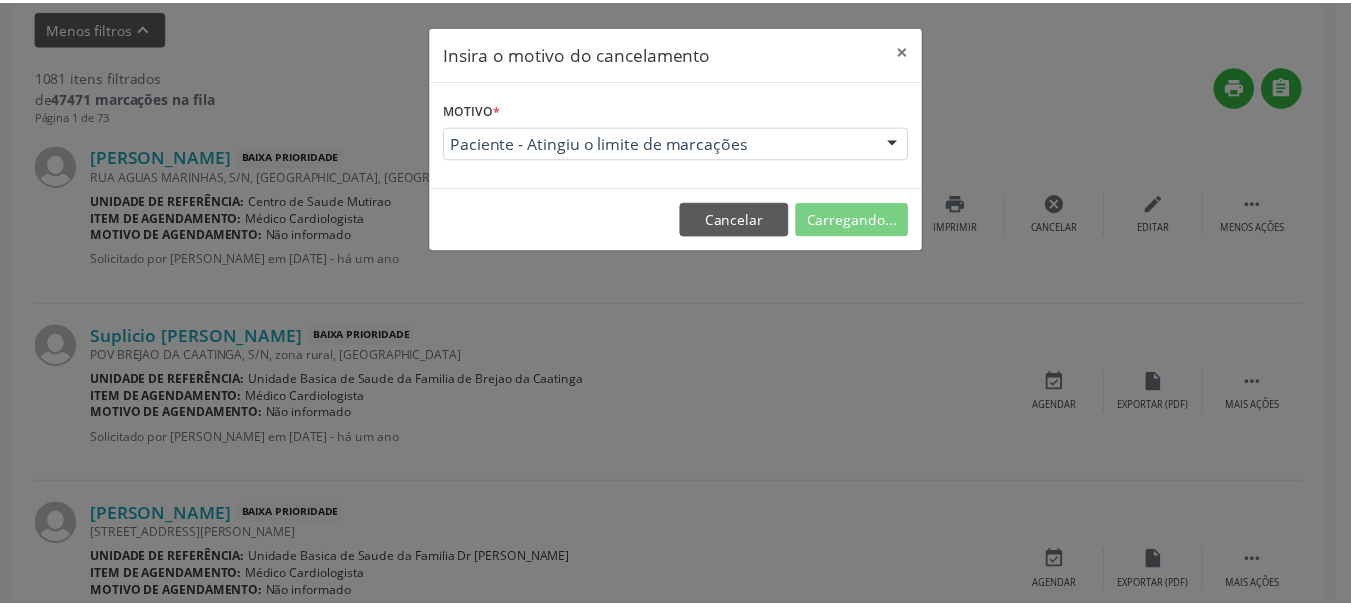 scroll, scrollTop: 238, scrollLeft: 0, axis: vertical 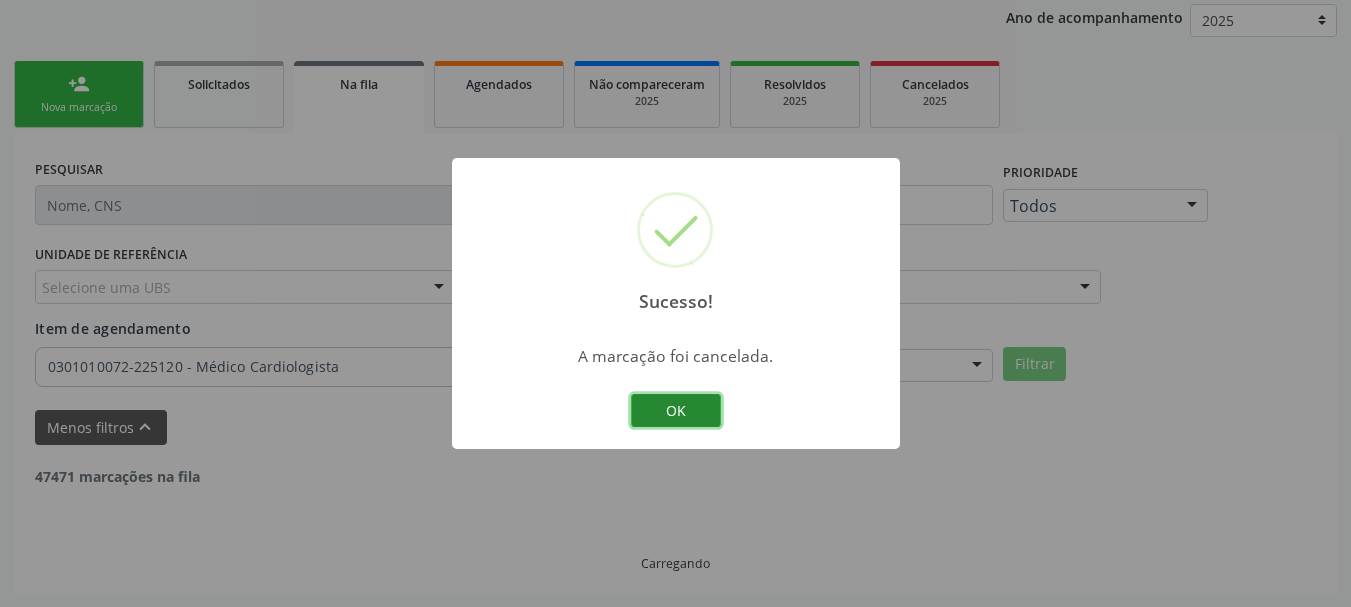 click on "OK" at bounding box center [676, 411] 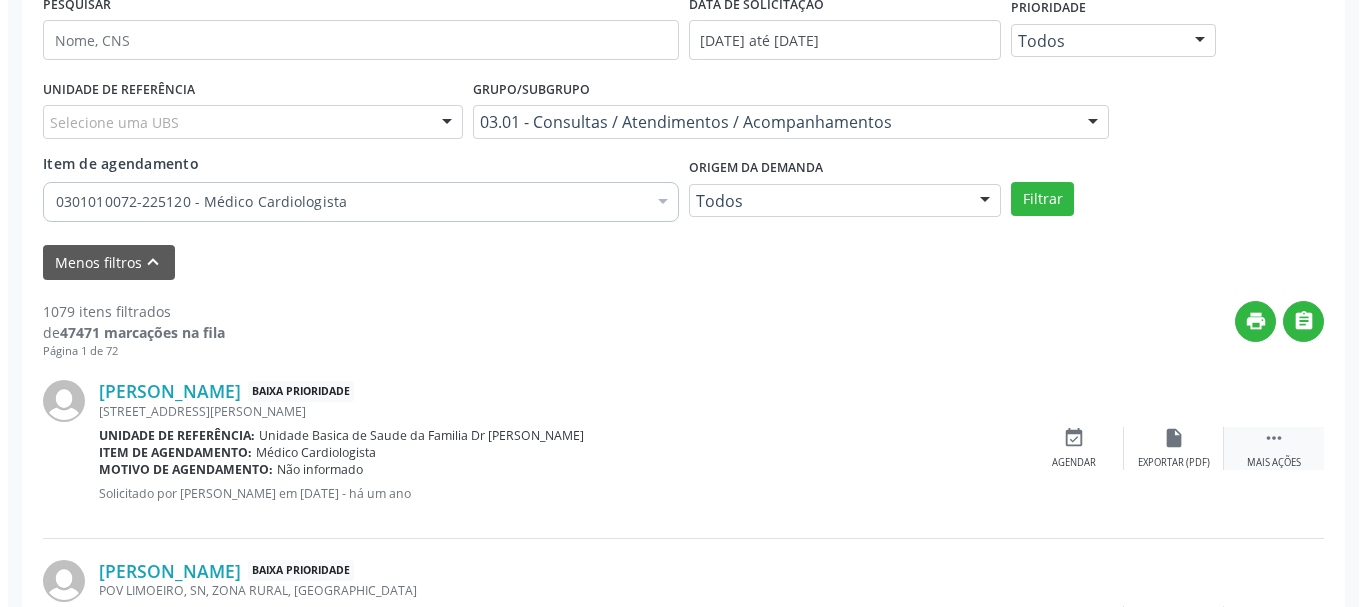 scroll, scrollTop: 438, scrollLeft: 0, axis: vertical 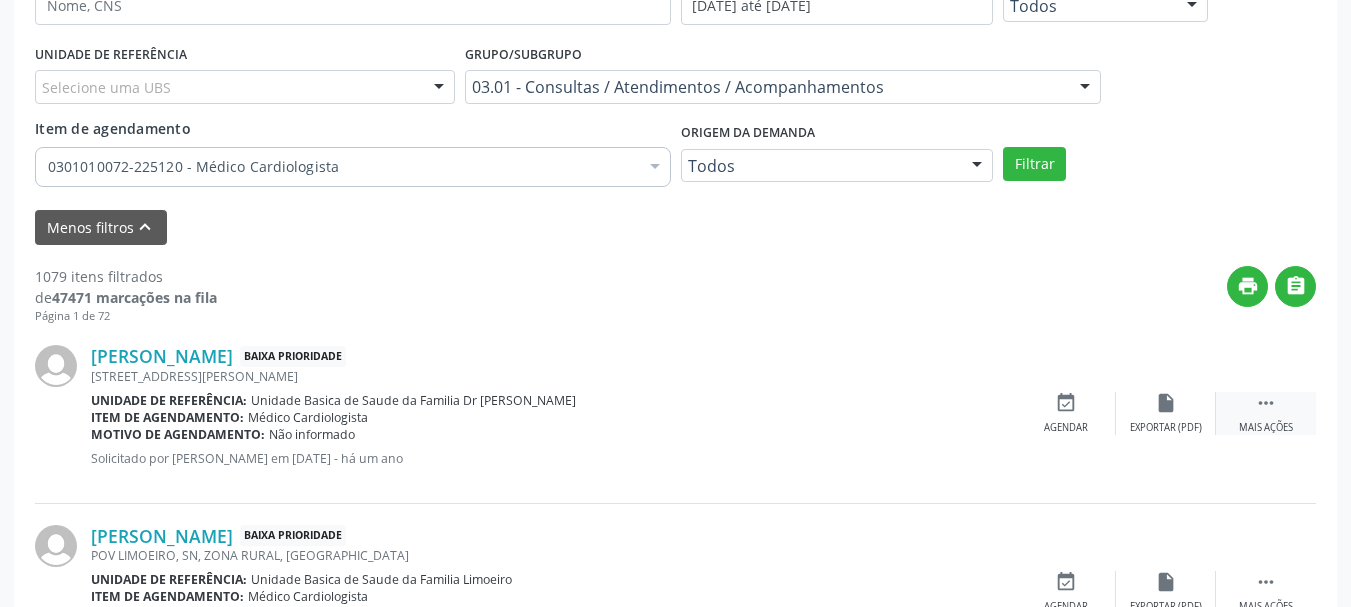 click on "" at bounding box center (1266, 403) 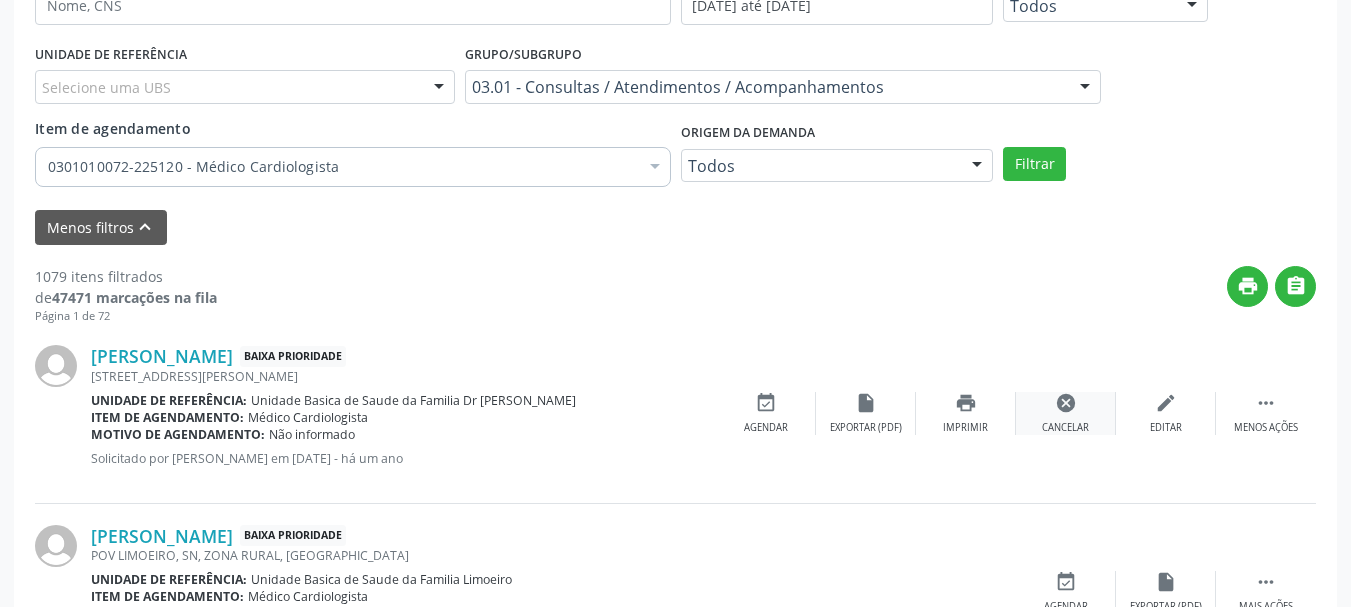 click on "cancel" at bounding box center [1066, 403] 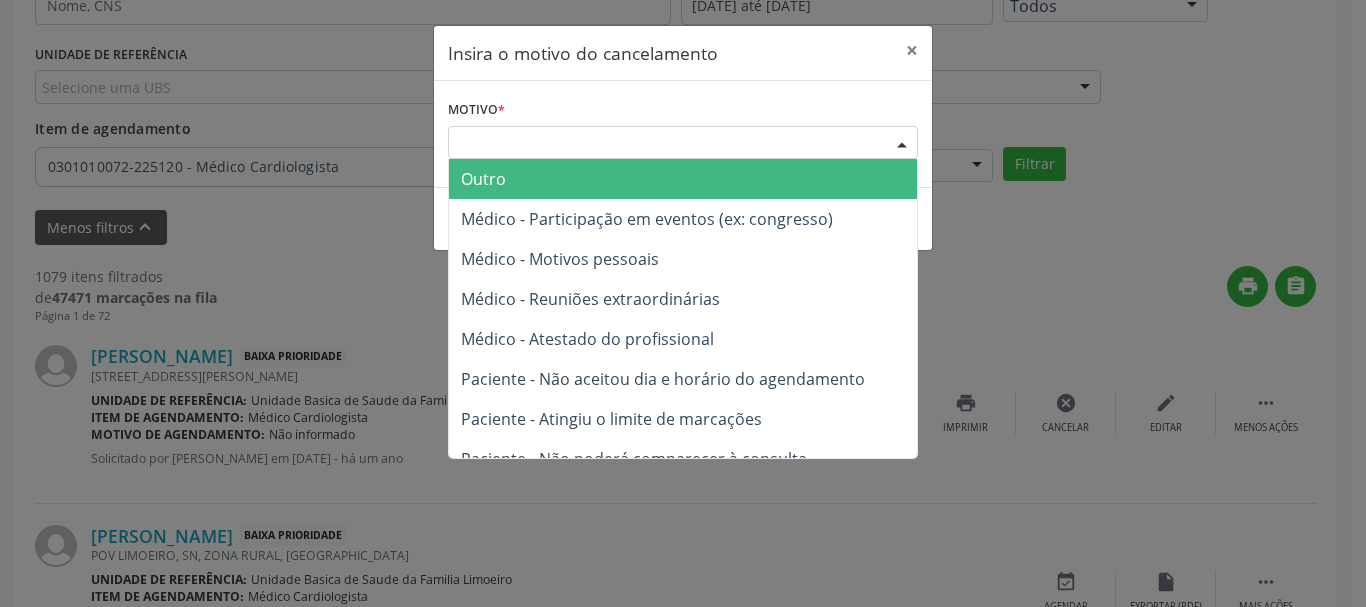 click on "Escolha o motivo
Outro   Médico - Participação em eventos (ex: congresso)   Médico - Motivos pessoais   Médico - Reuniões extraordinárias   Médico - Atestado do profissional   Paciente - Não aceitou dia e horário do agendamento   Paciente - Atingiu o limite de marcações   Paciente - Não poderá comparecer à consulta   Paciente - Não aceitou médico ou especialidade   Médico - Sem vaga disponível
Nenhum resultado encontrado para: "   "
Não há nenhuma opção para ser exibida." at bounding box center [683, 143] 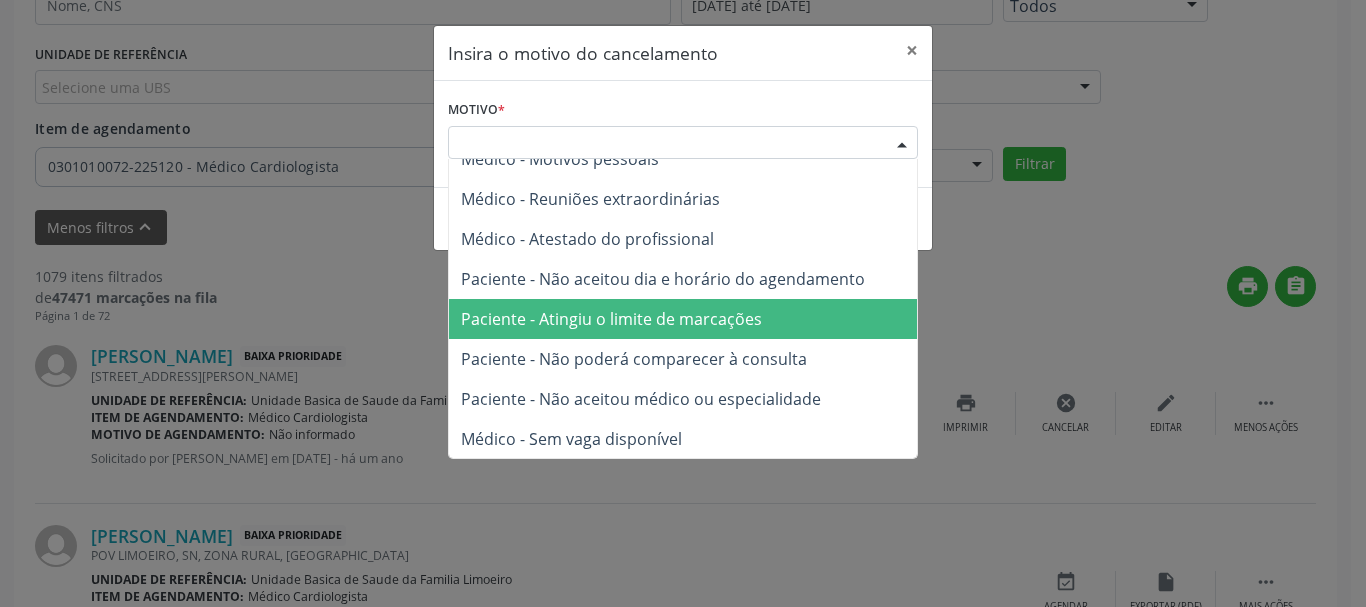 scroll, scrollTop: 101, scrollLeft: 0, axis: vertical 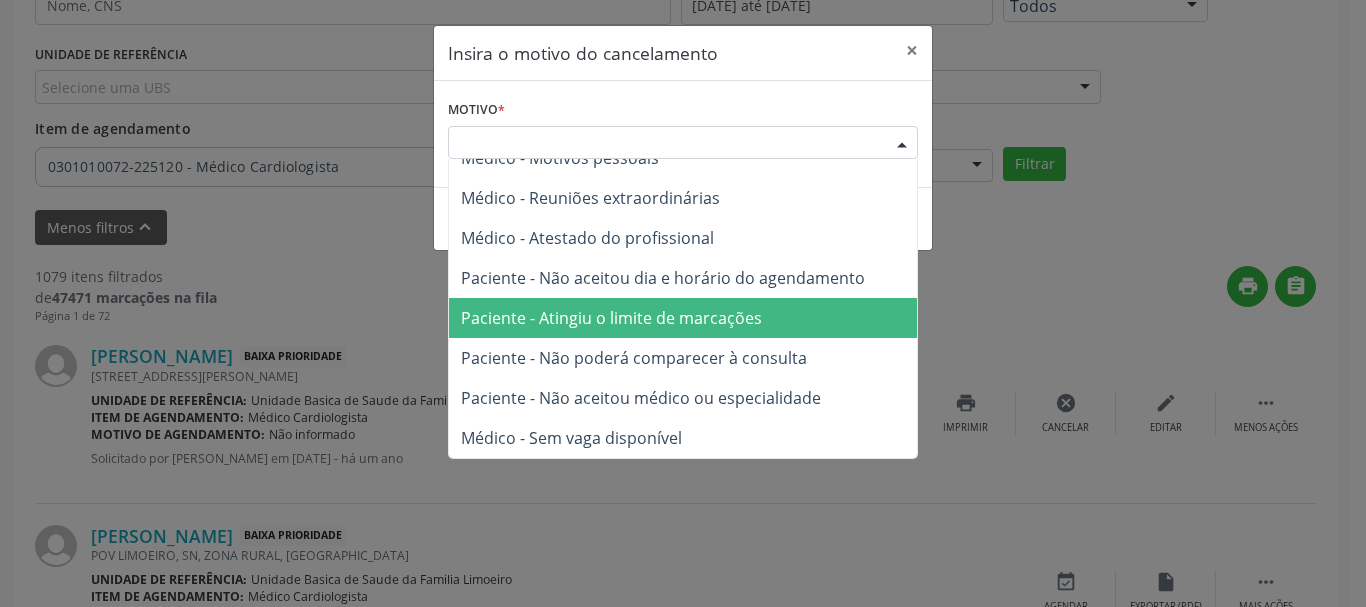 click on "Paciente - Atingiu o limite de marcações" at bounding box center (683, 318) 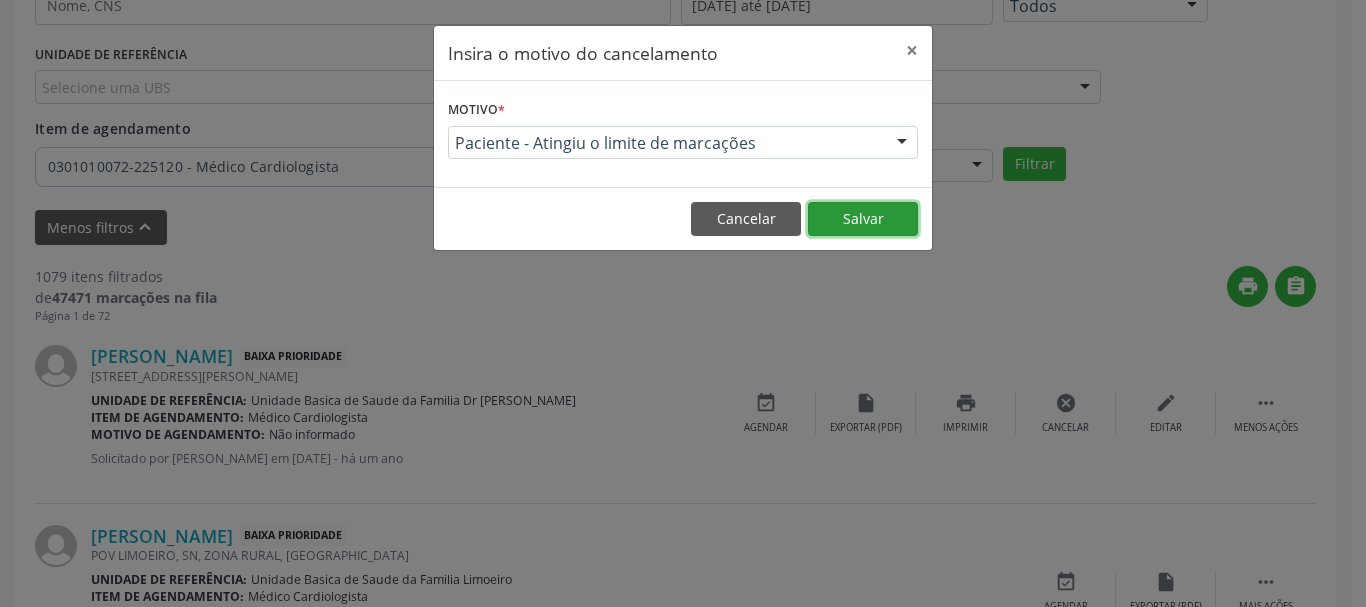 click on "Salvar" at bounding box center (863, 219) 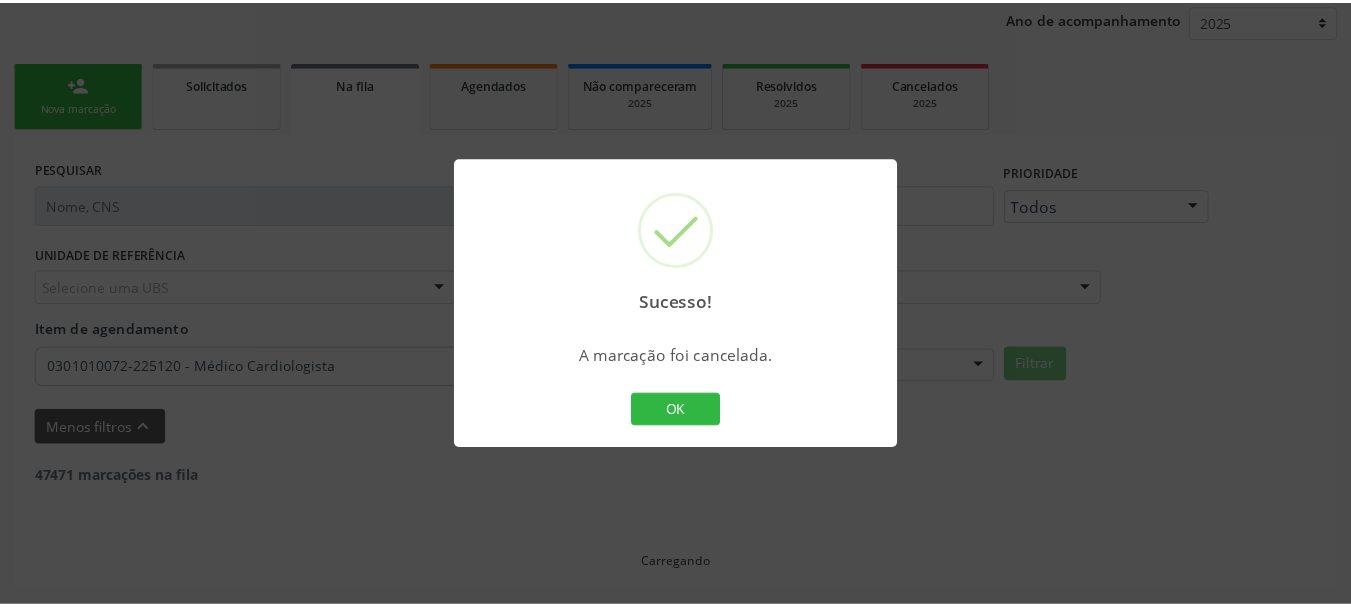 scroll, scrollTop: 238, scrollLeft: 0, axis: vertical 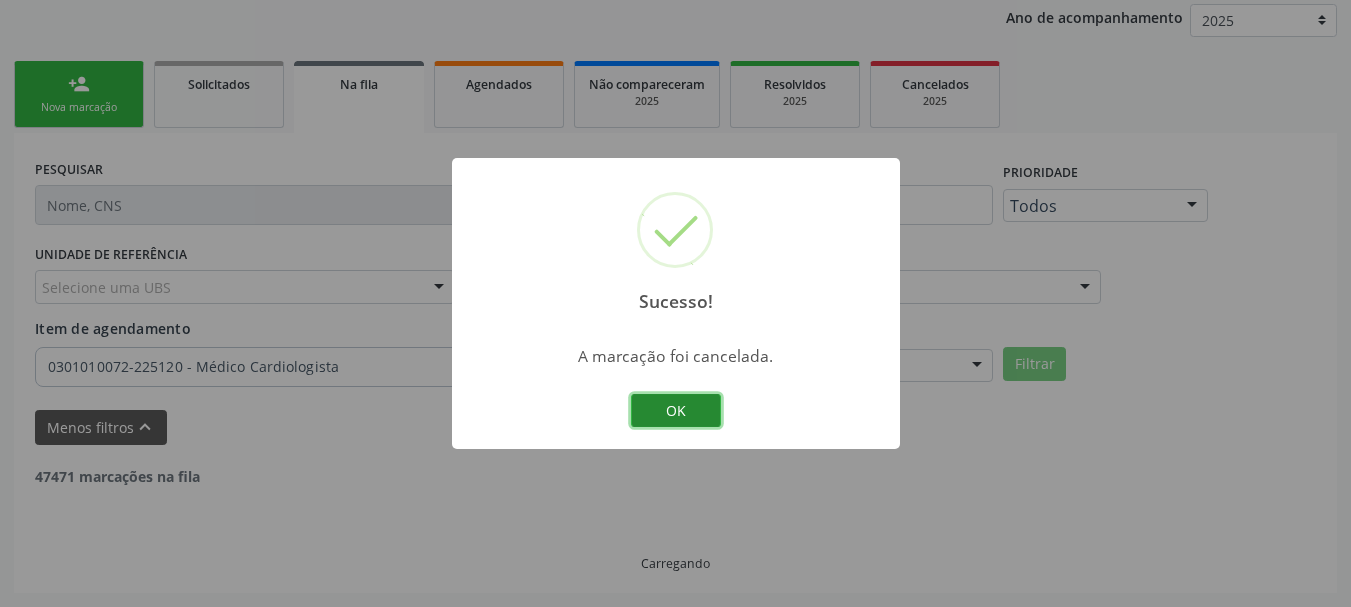 click on "OK" at bounding box center [676, 411] 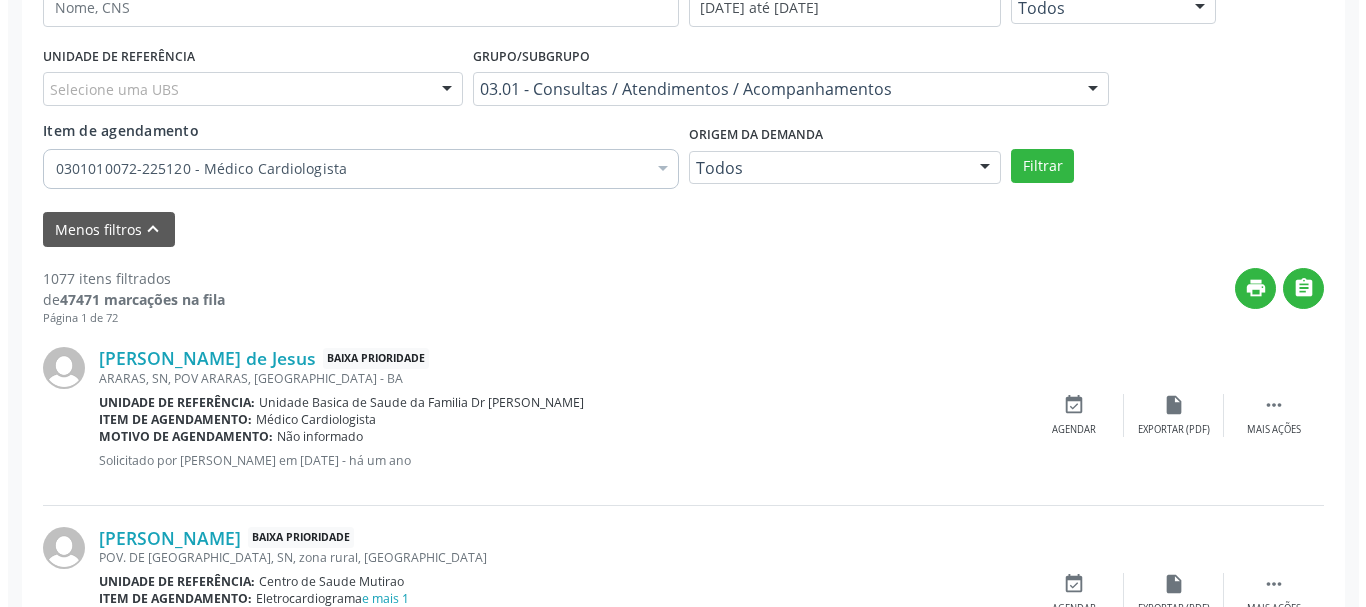 scroll, scrollTop: 438, scrollLeft: 0, axis: vertical 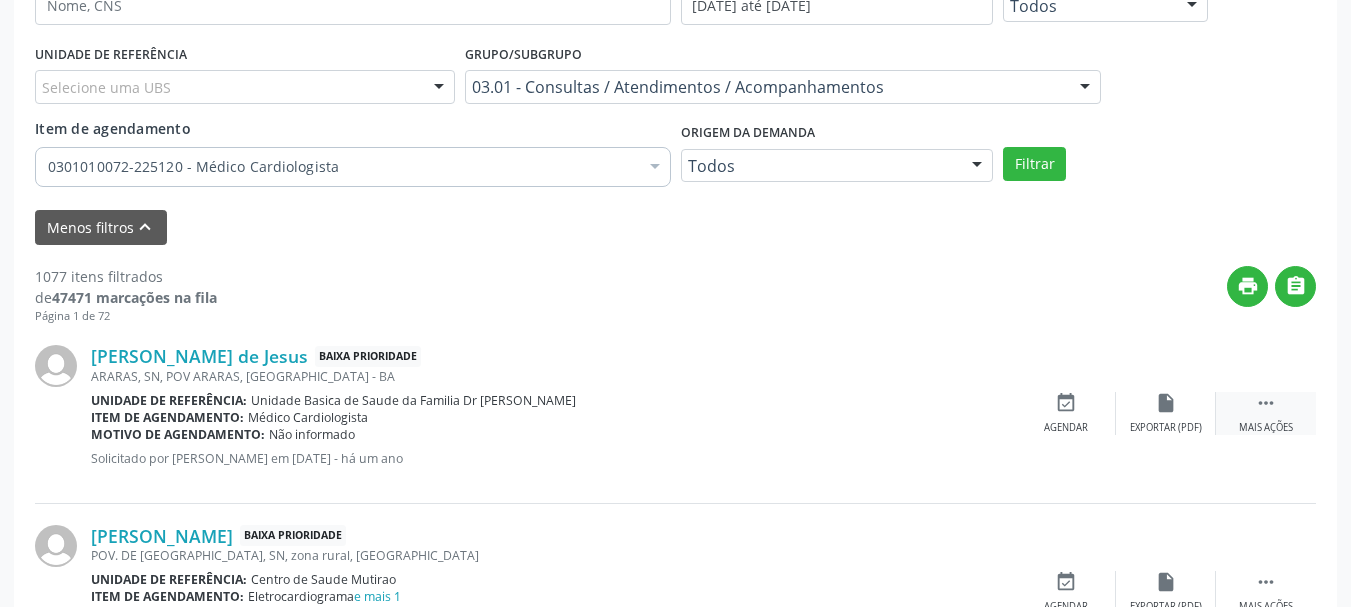 click on "Mais ações" at bounding box center [1266, 428] 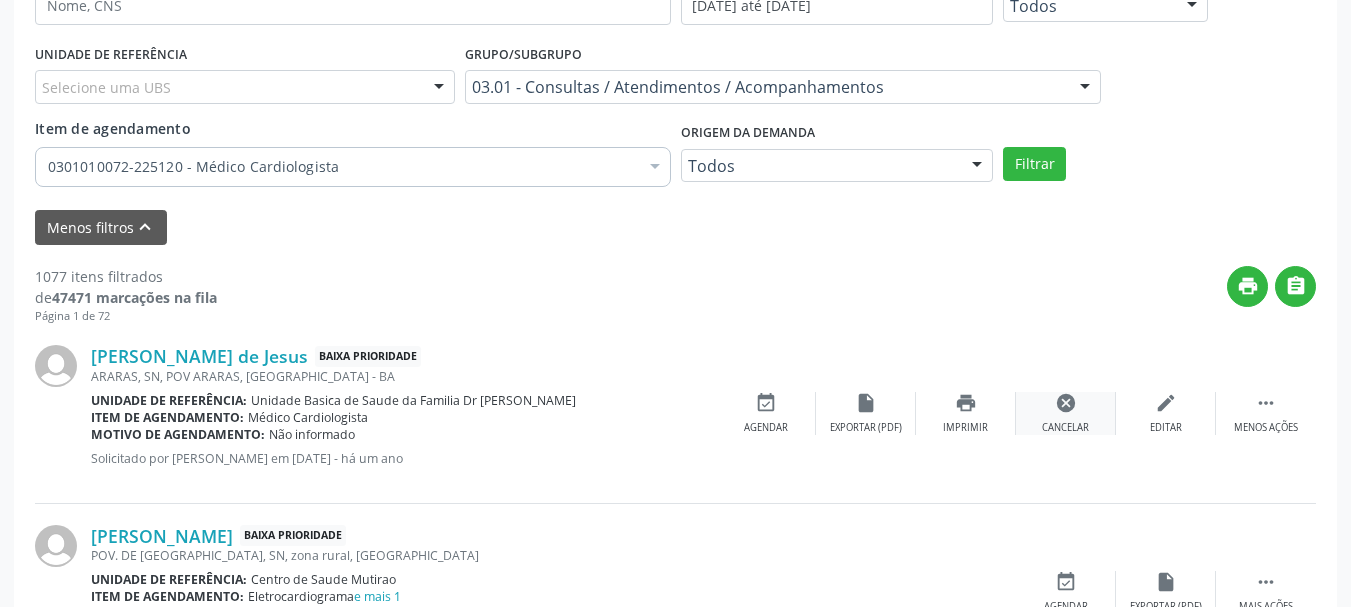 click on "cancel" at bounding box center [1066, 403] 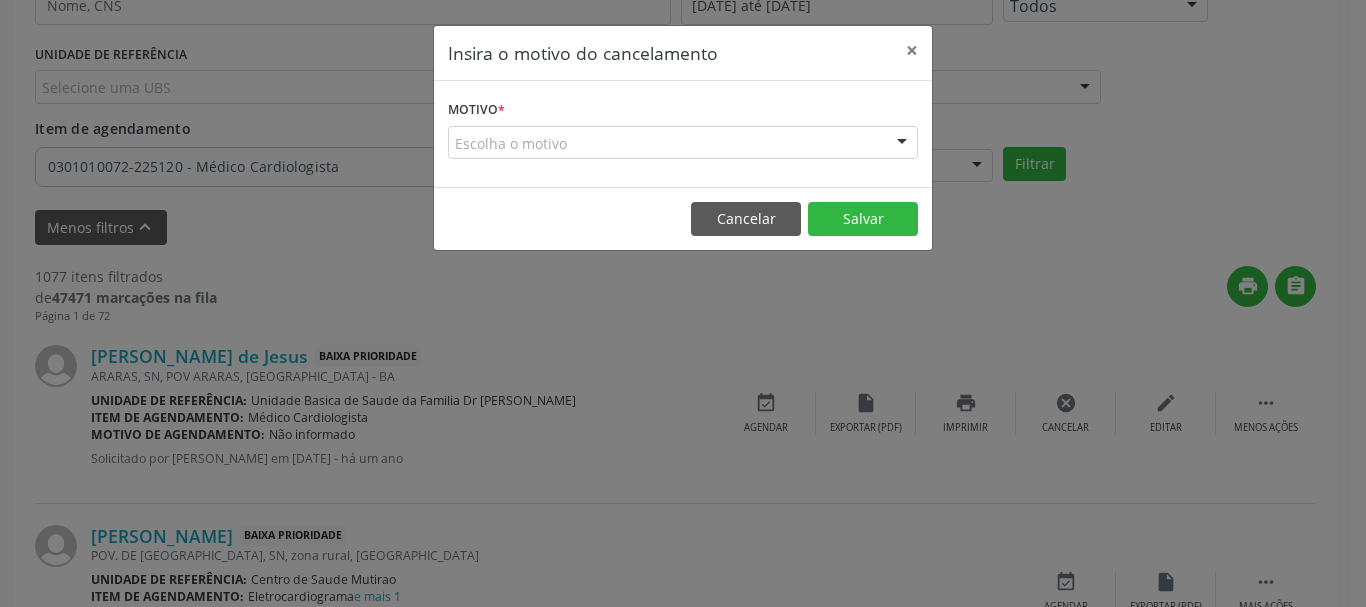 click on "Motivo
*
Escolha o motivo
Outro   Médico - Participação em eventos (ex: congresso)   Médico - Motivos pessoais   Médico - Reuniões extraordinárias   Médico - Atestado do profissional   Paciente - Não aceitou dia e horário do agendamento   Paciente - Atingiu o limite de marcações   Paciente - Não poderá comparecer à consulta   Paciente - Não aceitou médico ou especialidade   Médico - Sem vaga disponível
Nenhum resultado encontrado para: "   "
Não há nenhuma opção para ser exibida." at bounding box center [683, 127] 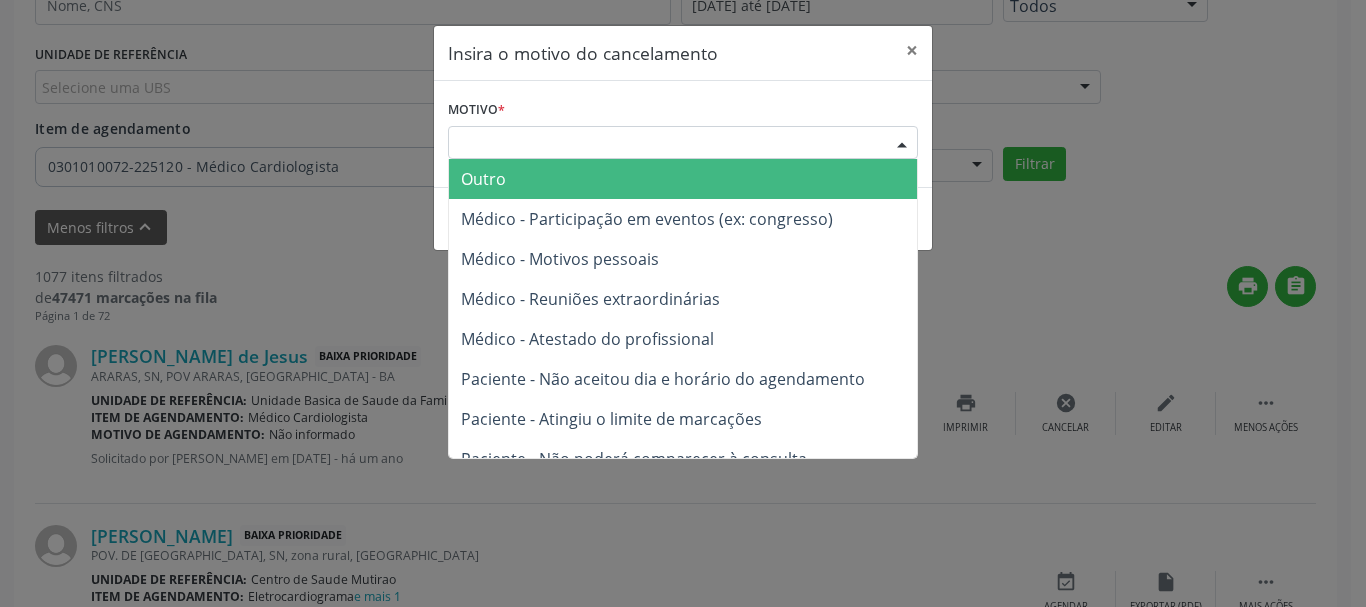 click on "Escolha o motivo" at bounding box center (683, 143) 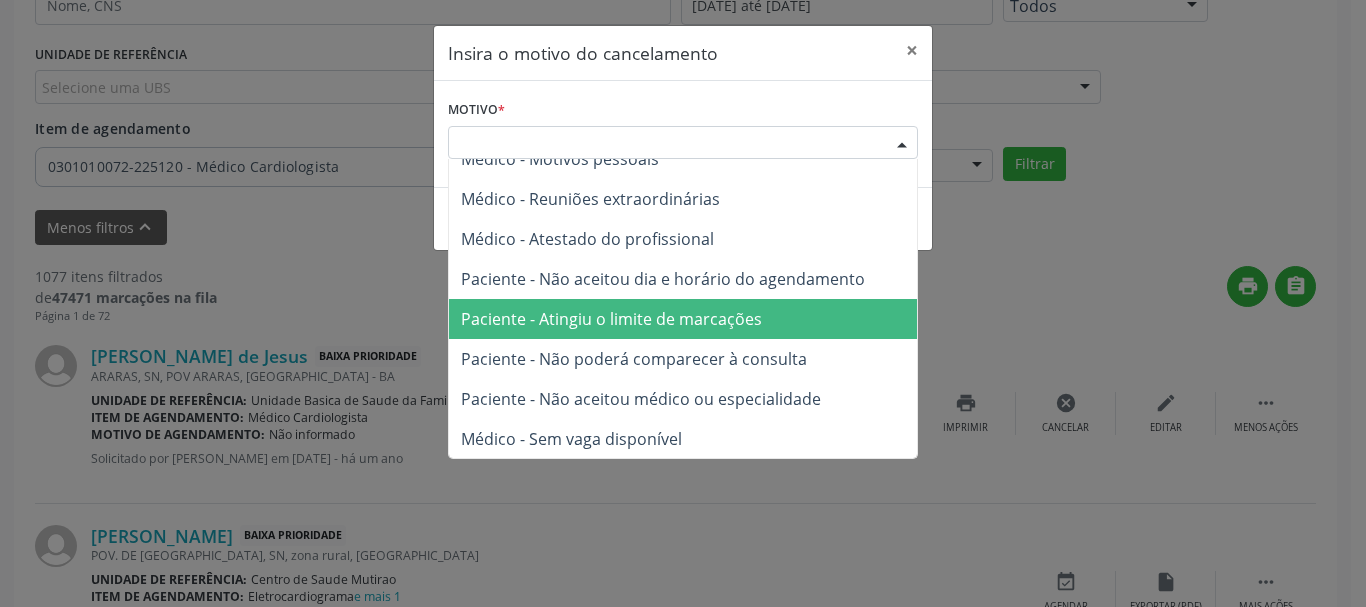 scroll, scrollTop: 101, scrollLeft: 0, axis: vertical 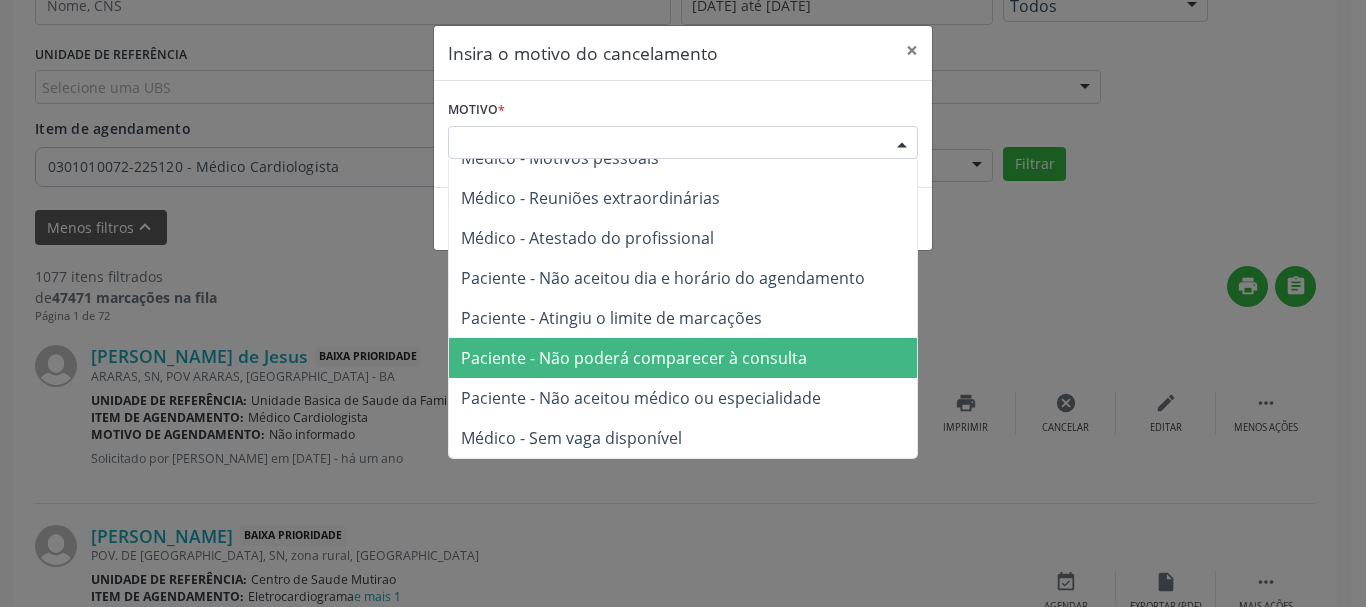click on "Paciente - Não poderá comparecer à consulta" at bounding box center [634, 358] 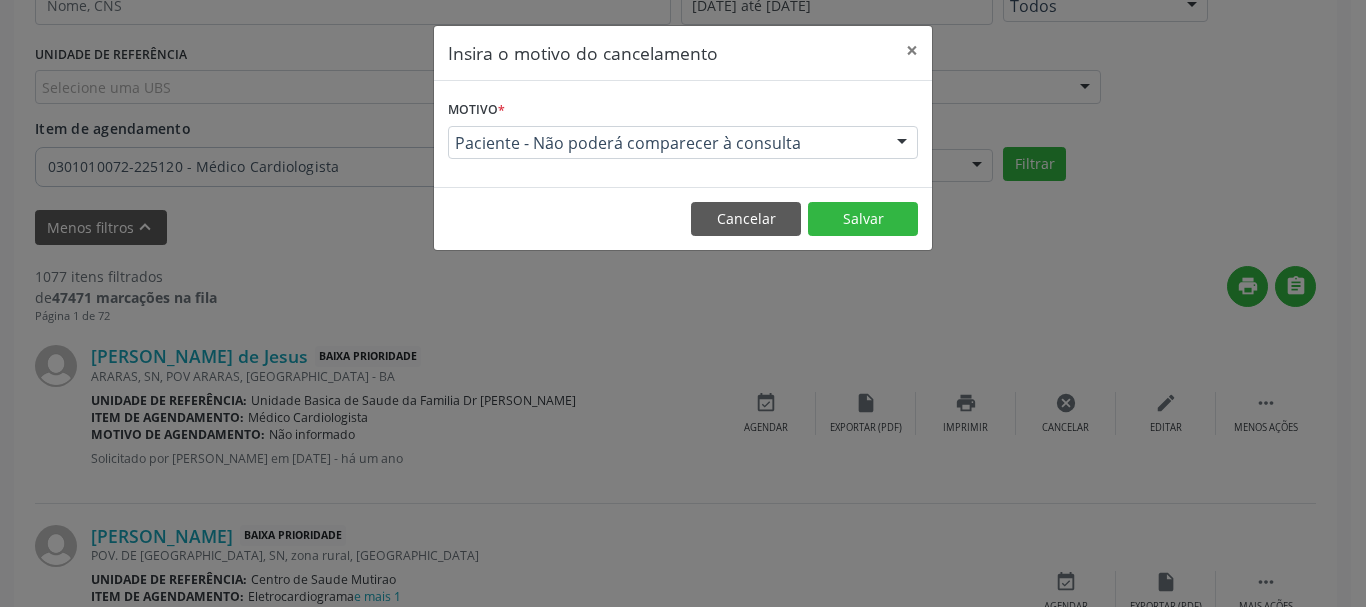 click on "Cancelar Salvar" at bounding box center [683, 218] 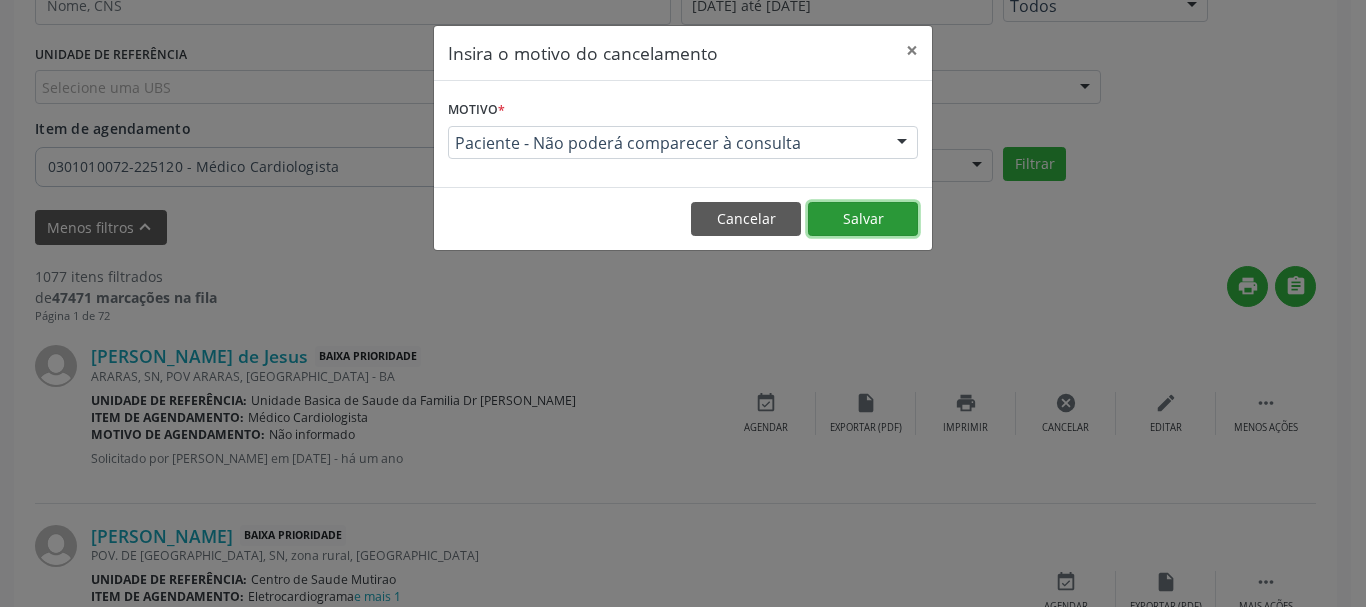 click on "Salvar" at bounding box center [863, 219] 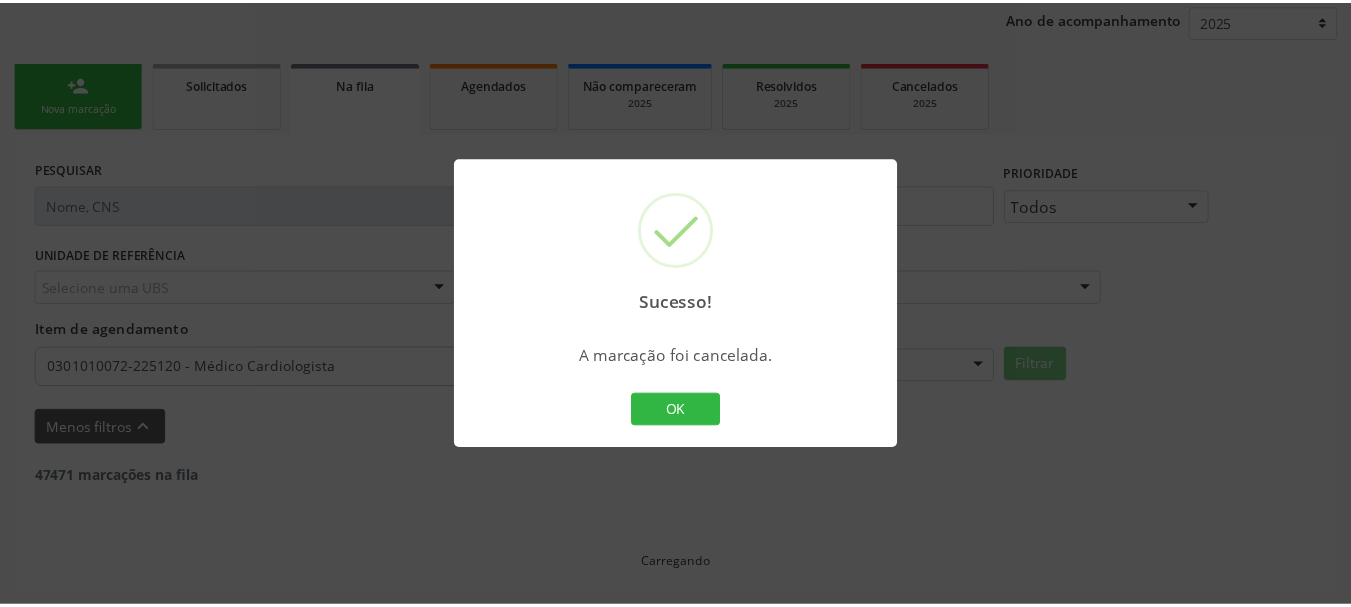scroll, scrollTop: 238, scrollLeft: 0, axis: vertical 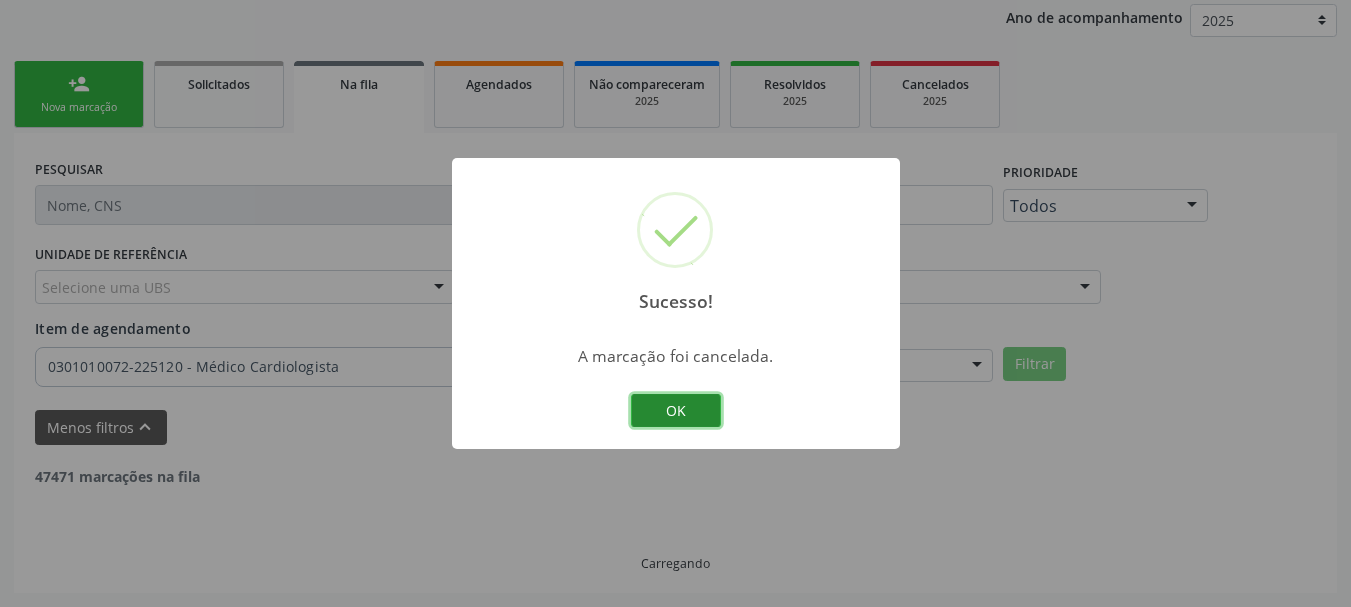 click on "OK" at bounding box center (676, 411) 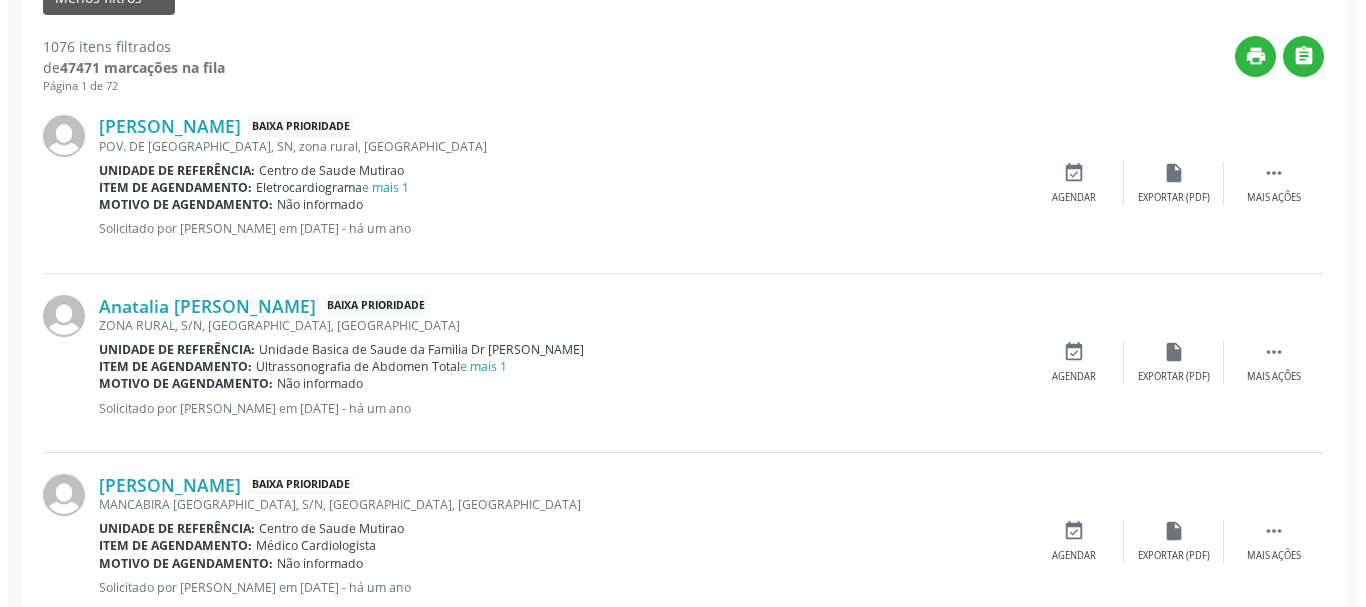 scroll, scrollTop: 638, scrollLeft: 0, axis: vertical 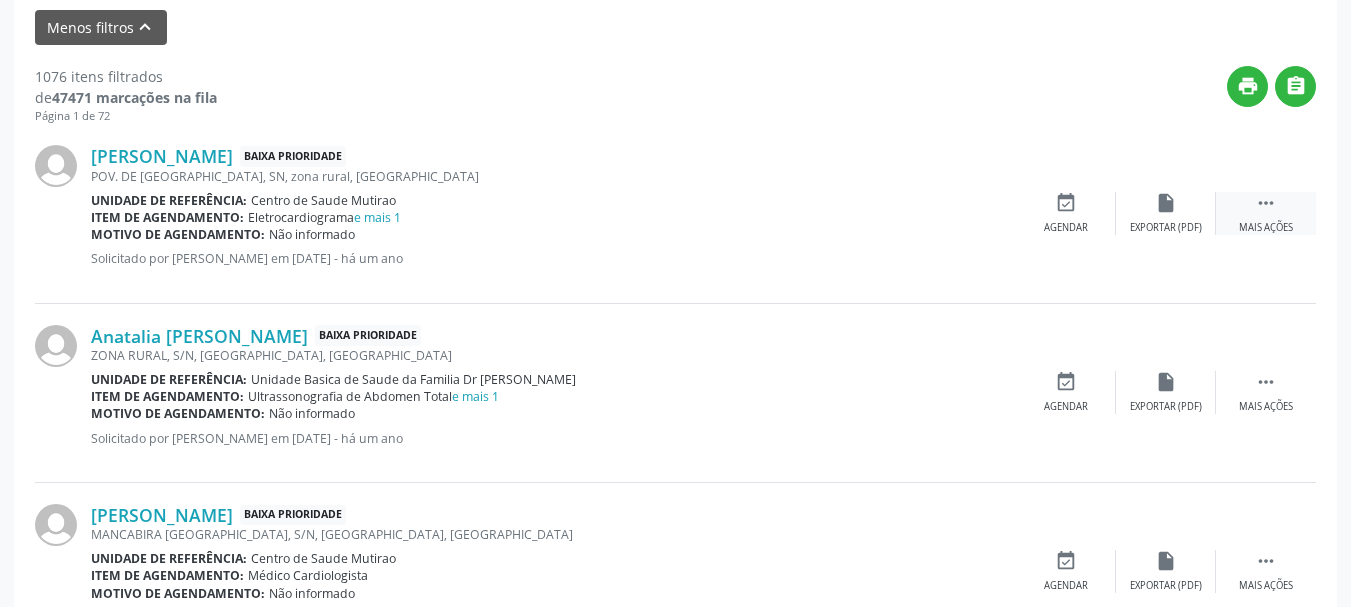click on "
Mais ações" at bounding box center [1266, 213] 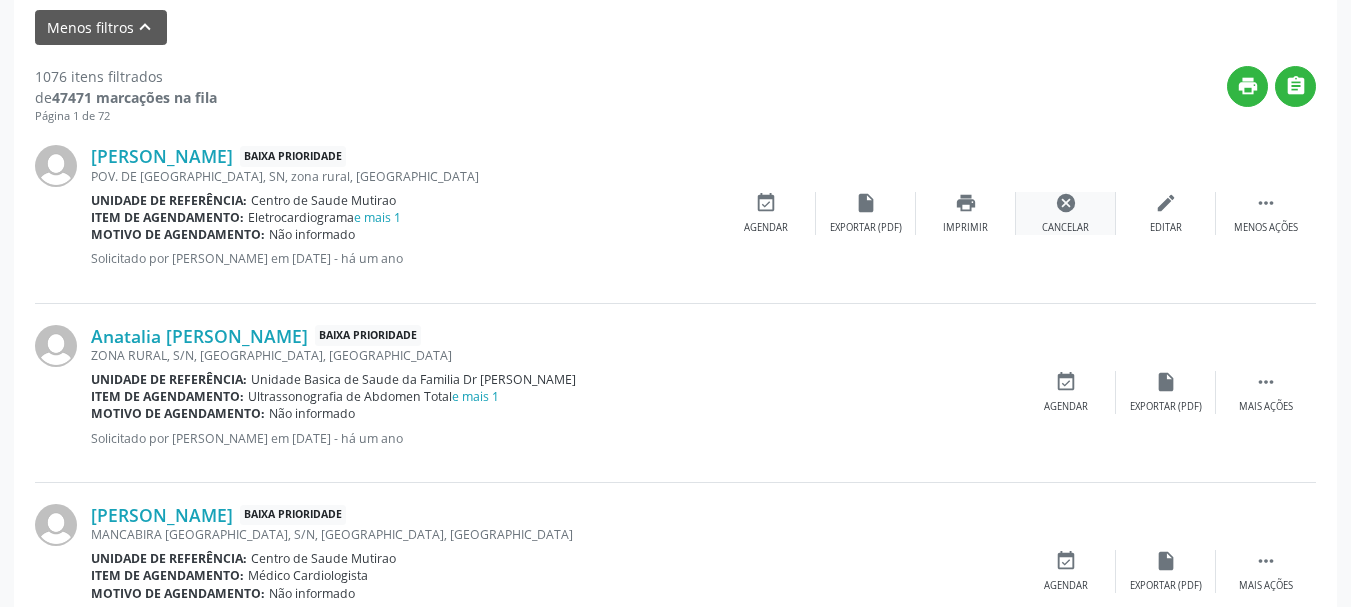 click on "Cancelar" at bounding box center [1065, 228] 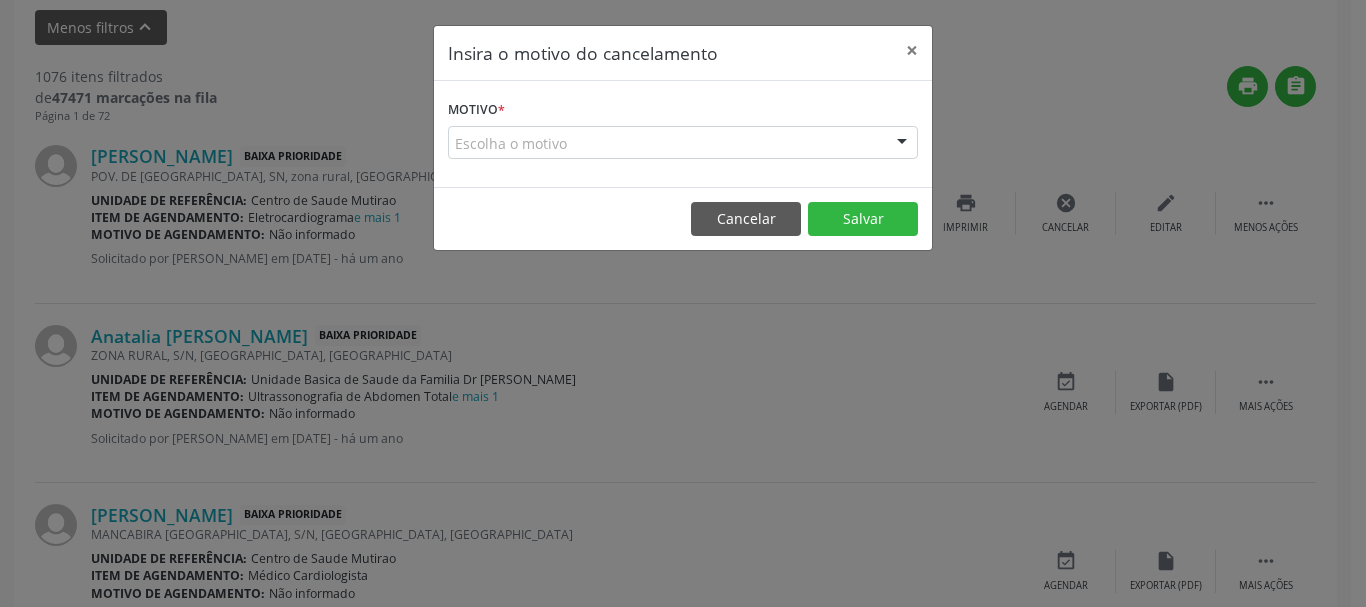 click at bounding box center [902, 144] 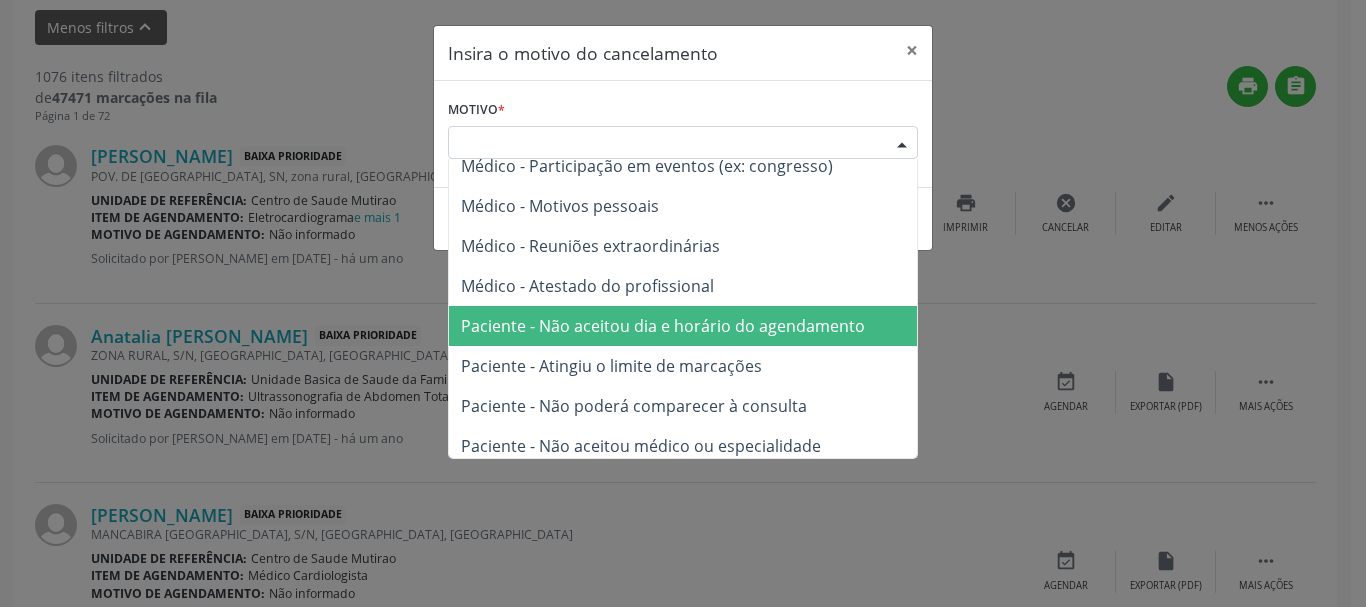 scroll, scrollTop: 101, scrollLeft: 0, axis: vertical 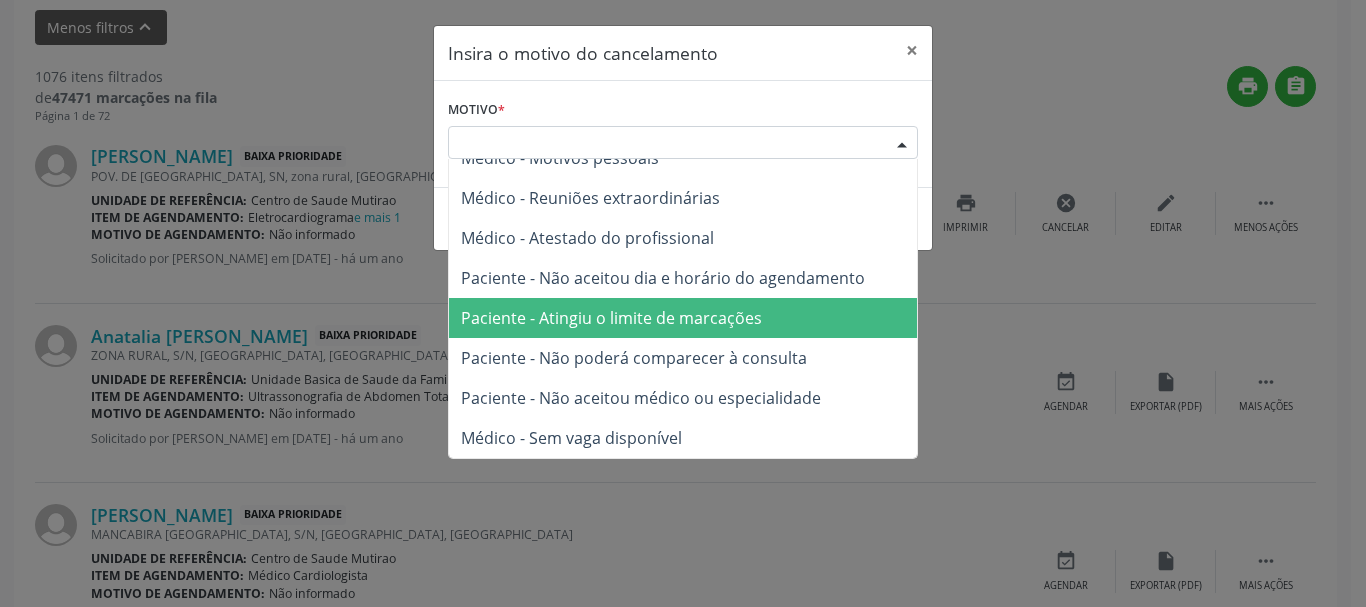 click on "Paciente - Atingiu o limite de marcações" at bounding box center [683, 318] 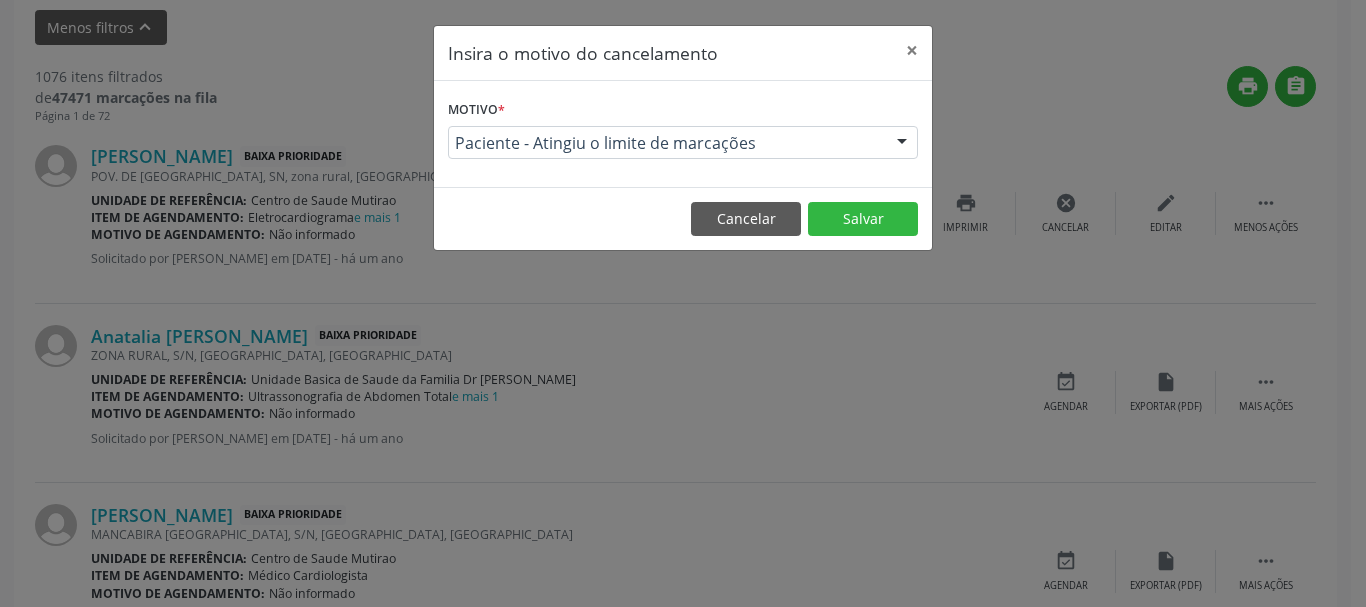 click on "Cancelar Salvar" at bounding box center (683, 218) 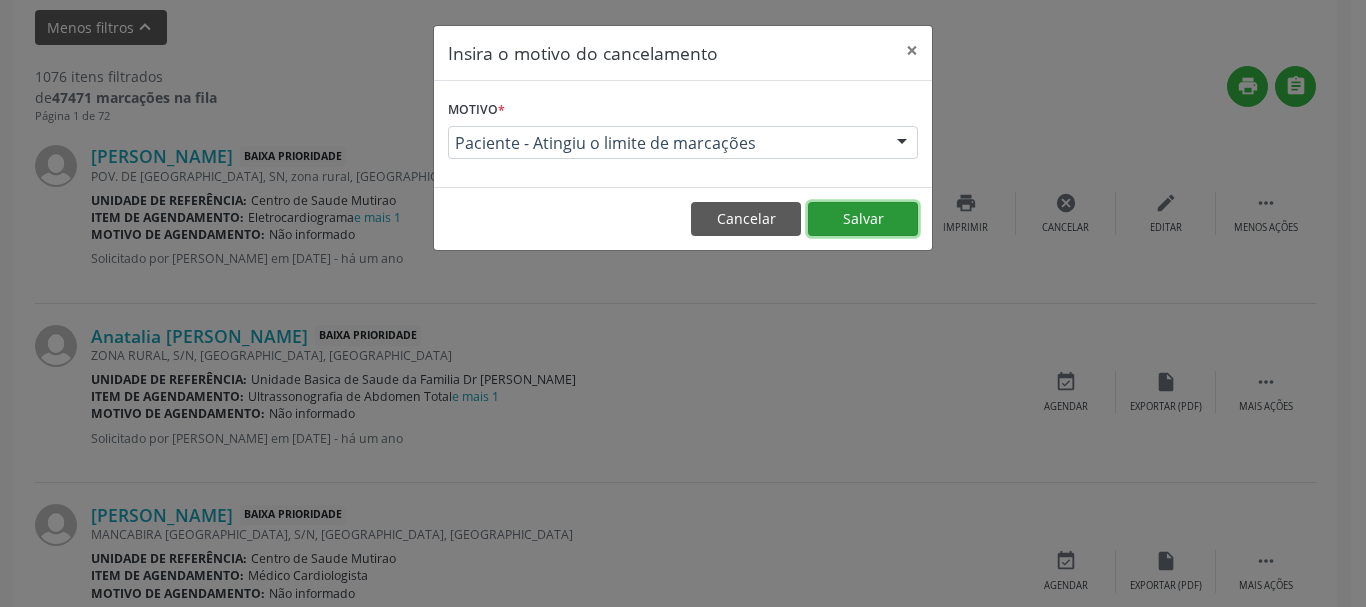 click on "Salvar" at bounding box center (863, 219) 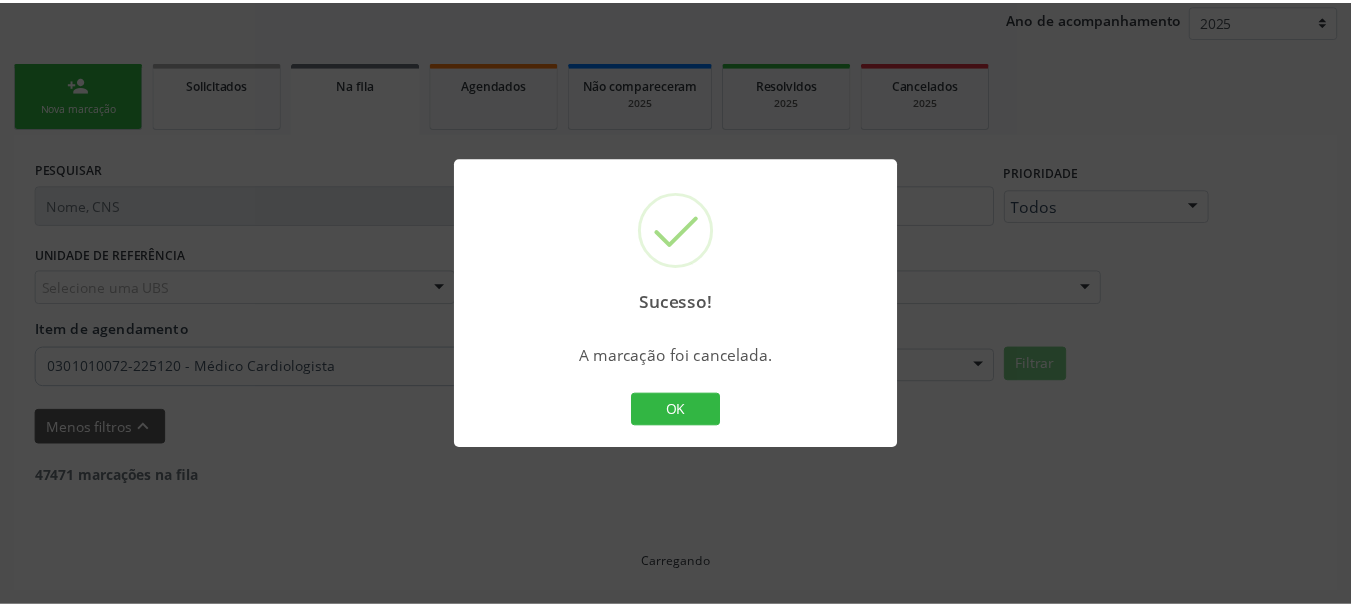 scroll, scrollTop: 238, scrollLeft: 0, axis: vertical 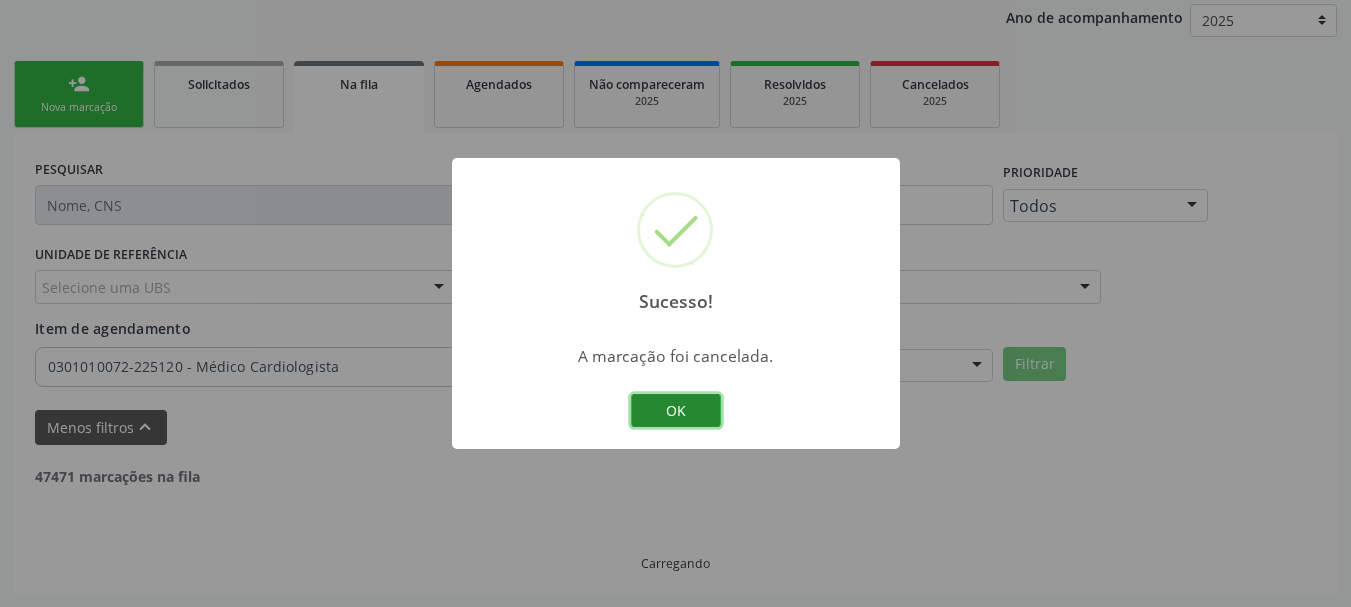click on "OK" at bounding box center [676, 411] 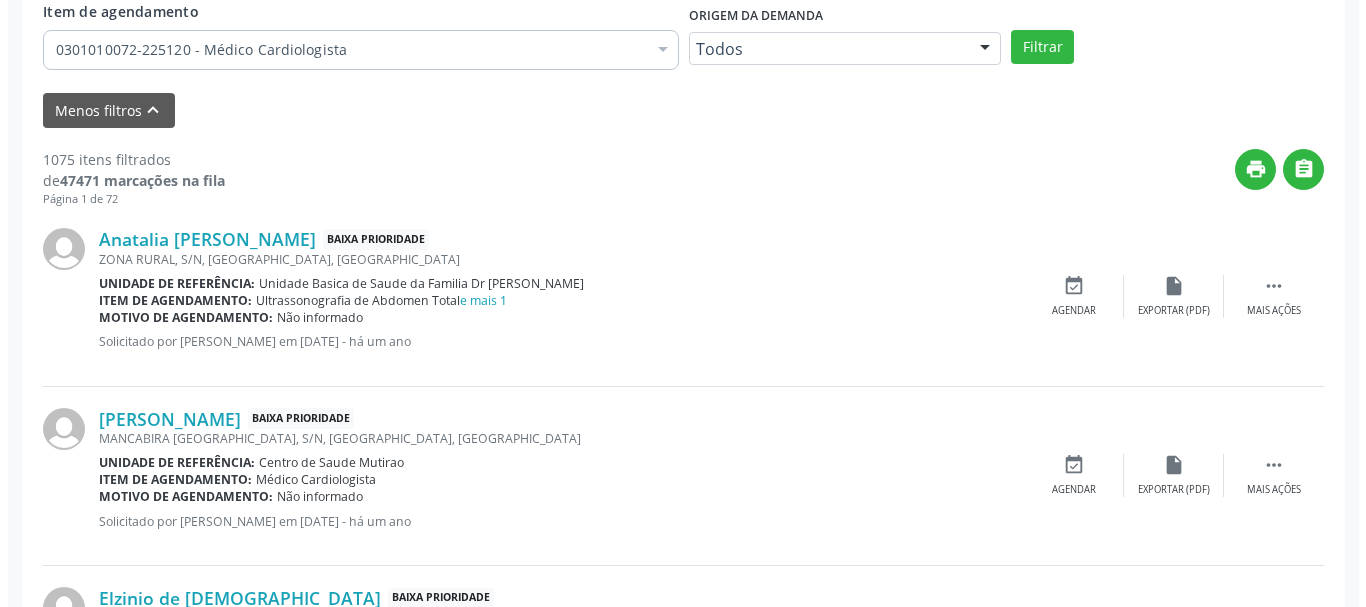 scroll, scrollTop: 638, scrollLeft: 0, axis: vertical 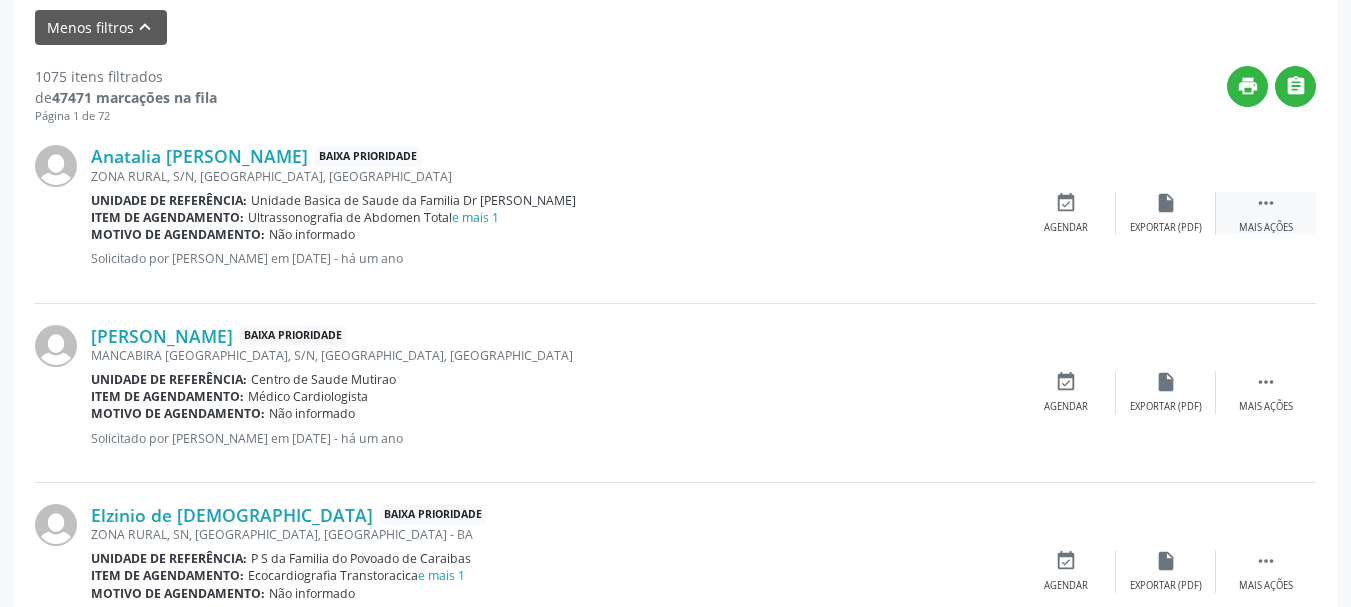 click on "" at bounding box center [1266, 203] 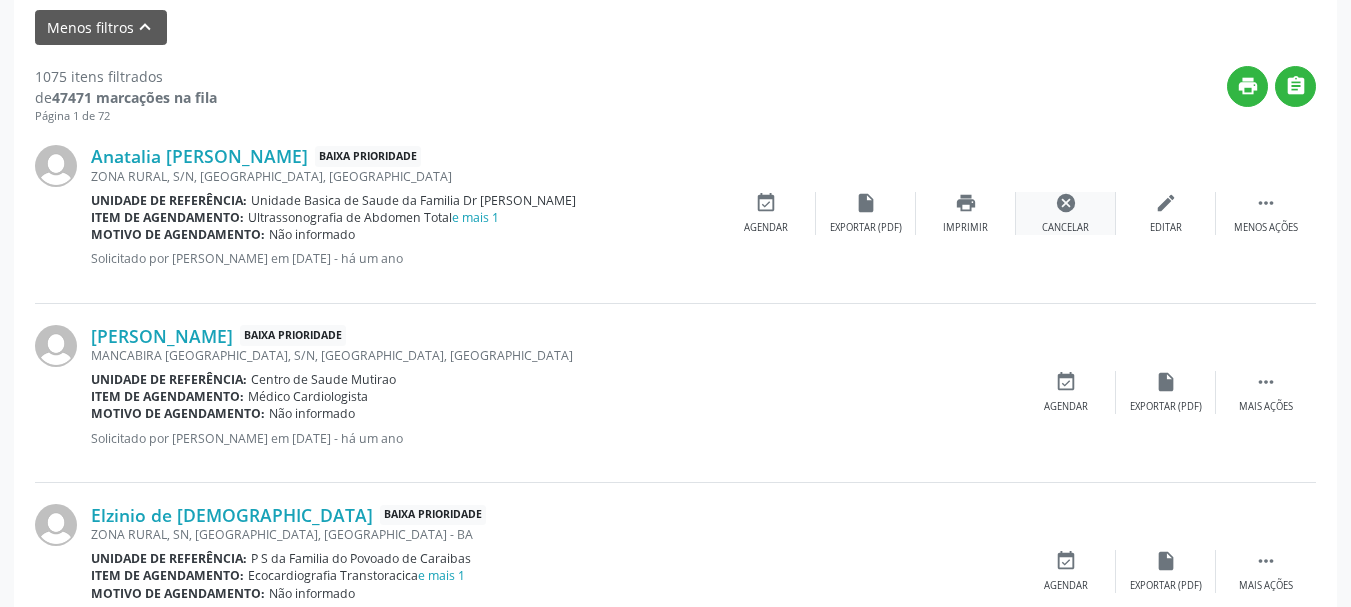 click on "cancel
Cancelar" at bounding box center [1066, 213] 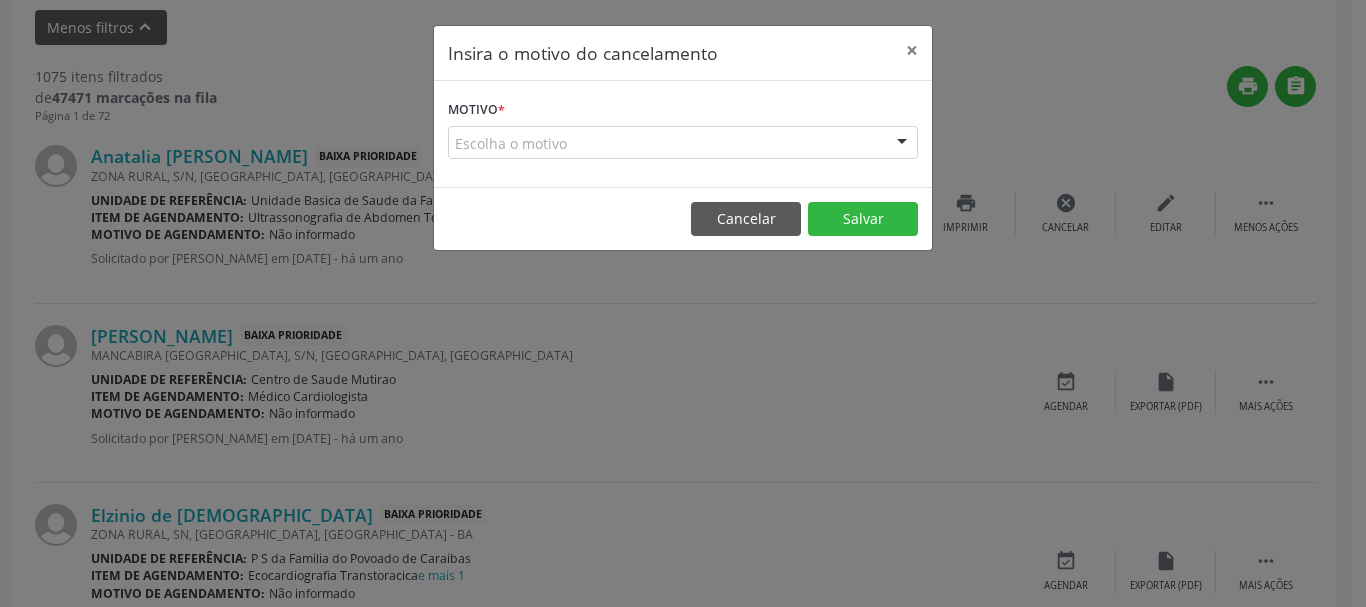 click on "Escolha o motivo" at bounding box center (683, 143) 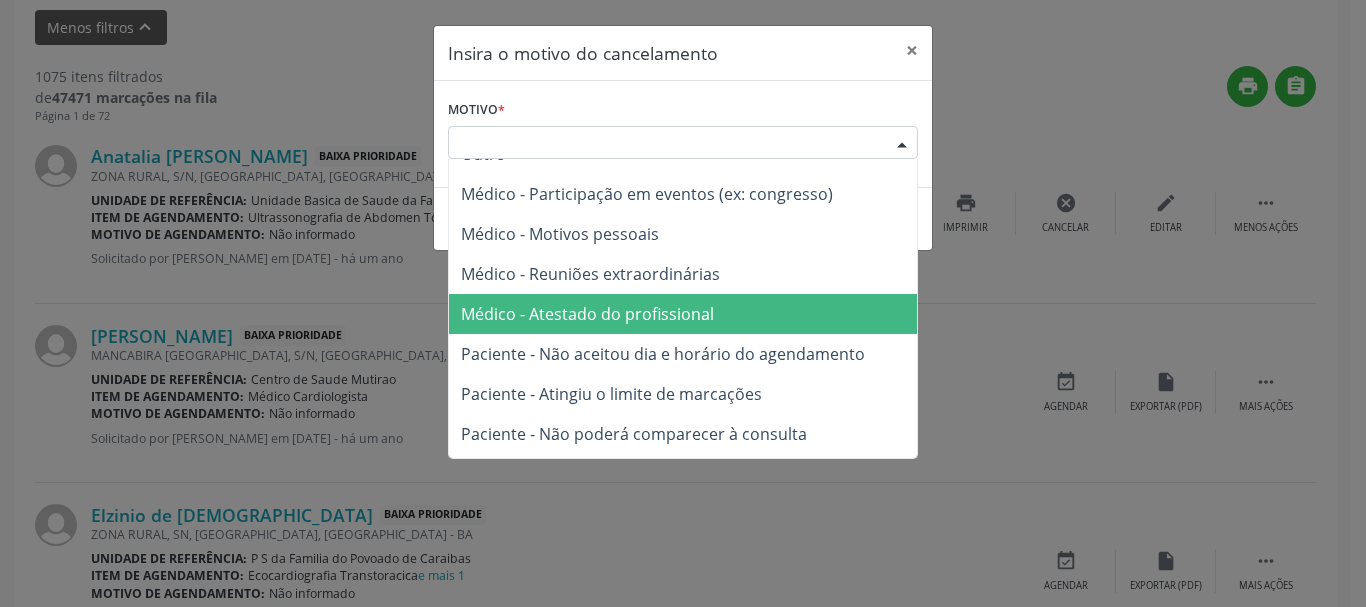 scroll, scrollTop: 100, scrollLeft: 0, axis: vertical 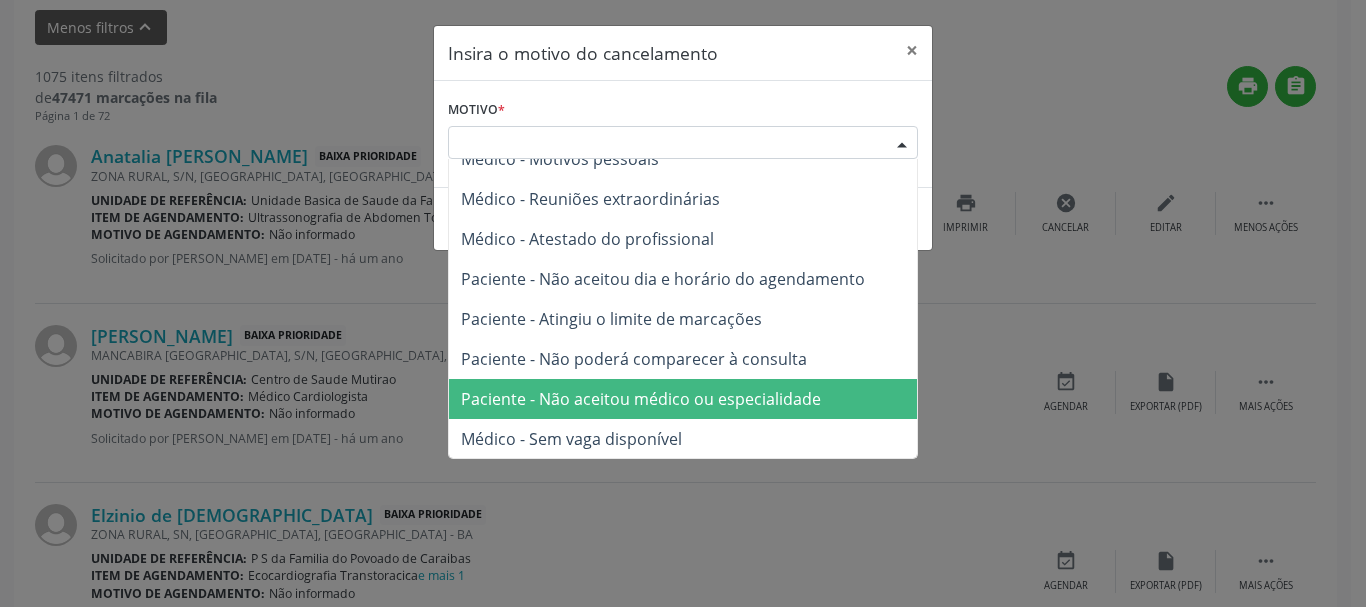 click on "Paciente - Não aceitou médico ou especialidade" at bounding box center [641, 399] 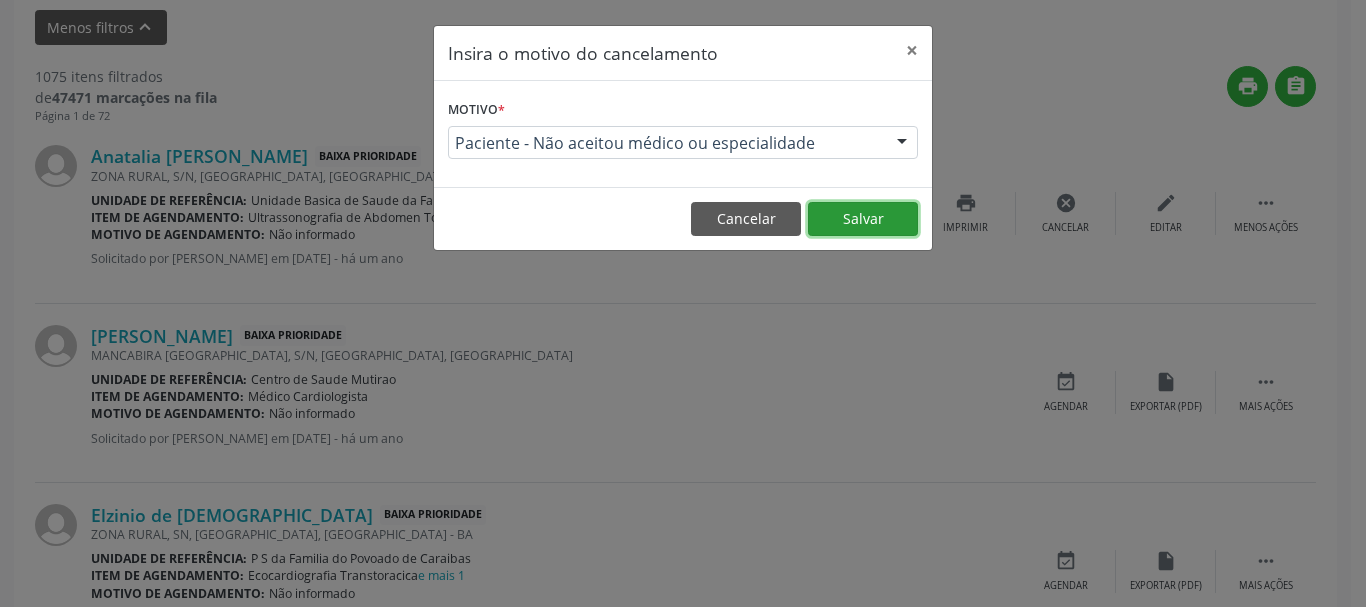 click on "Salvar" at bounding box center [863, 219] 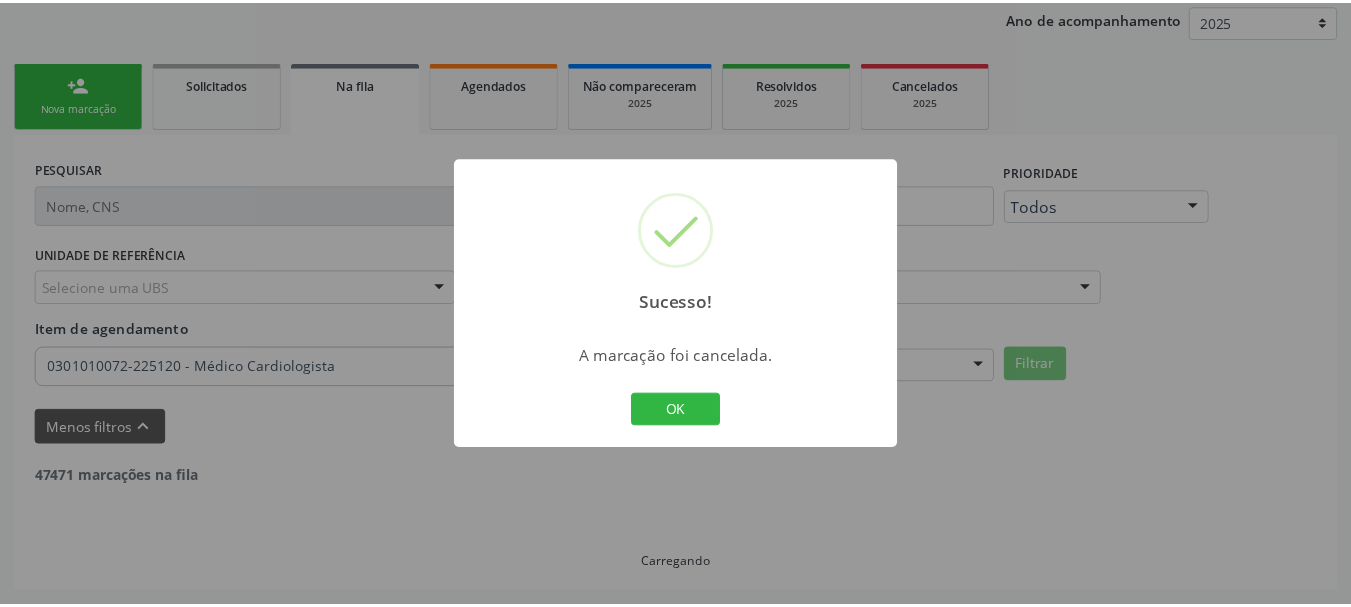 scroll, scrollTop: 238, scrollLeft: 0, axis: vertical 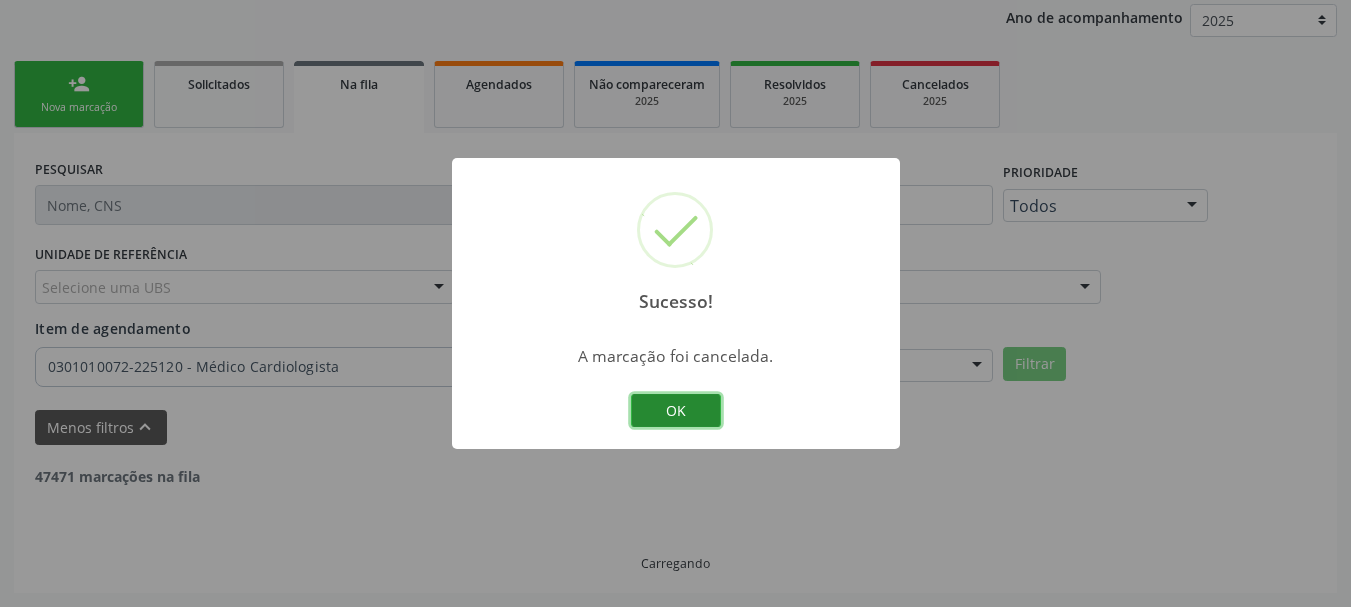 click on "OK" at bounding box center (676, 411) 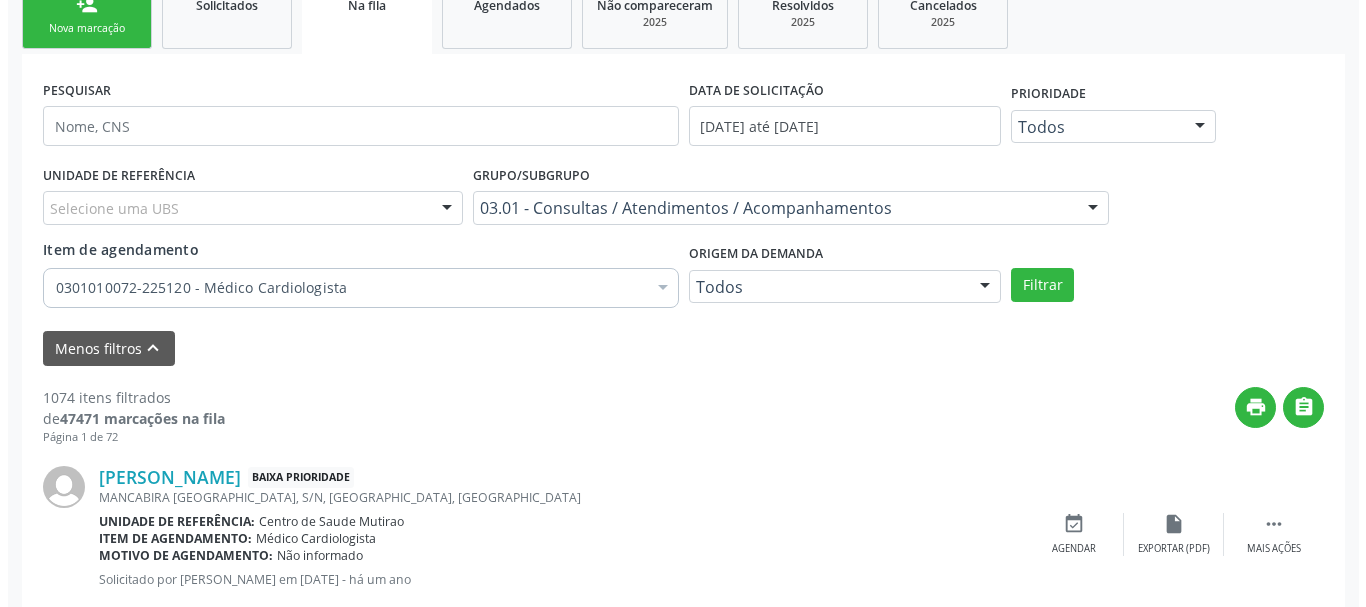 scroll, scrollTop: 638, scrollLeft: 0, axis: vertical 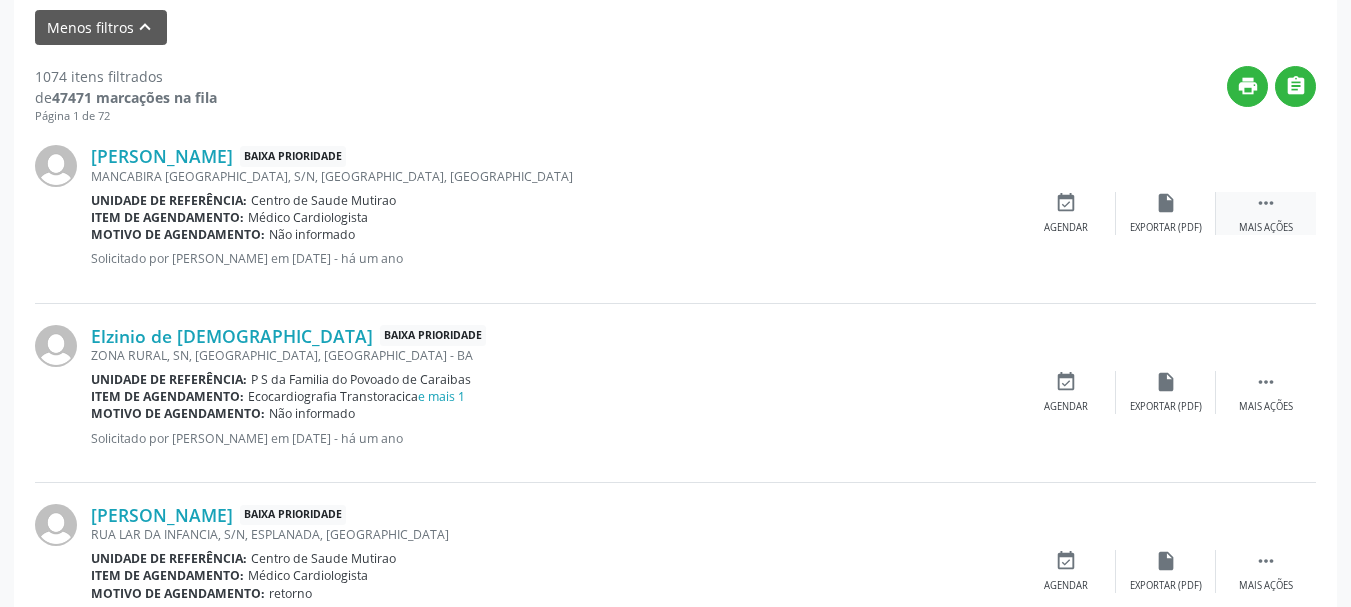 click on "
Mais ações" at bounding box center [1266, 213] 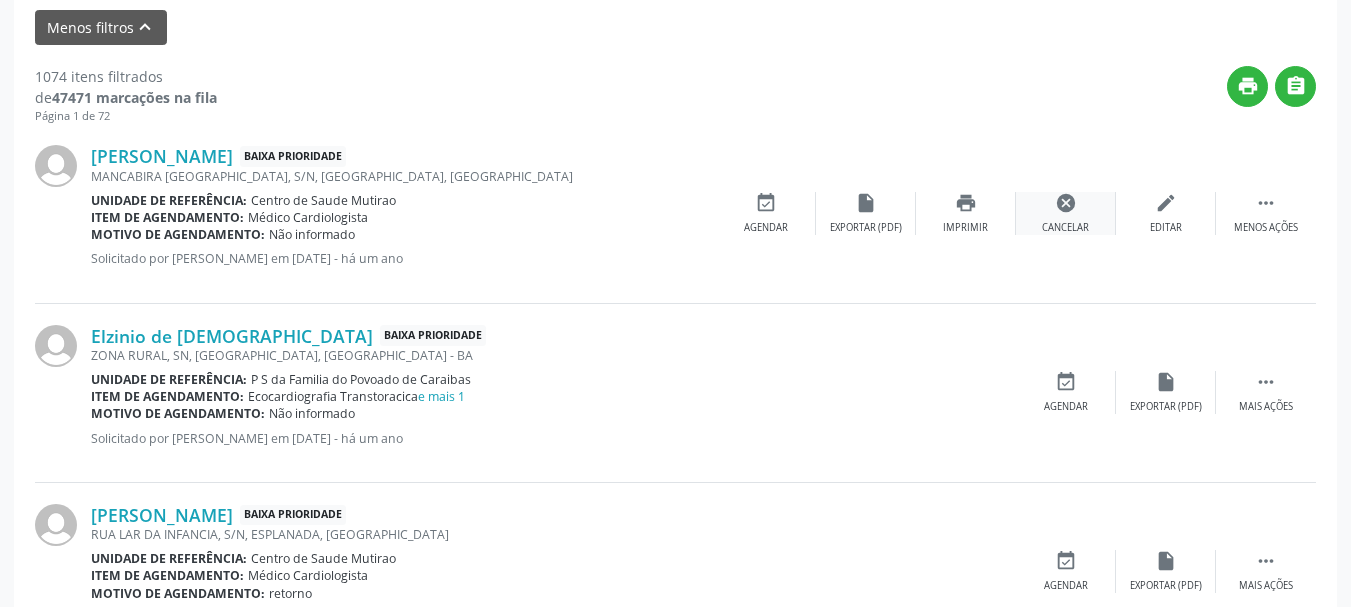 click on "cancel
Cancelar" at bounding box center [1066, 213] 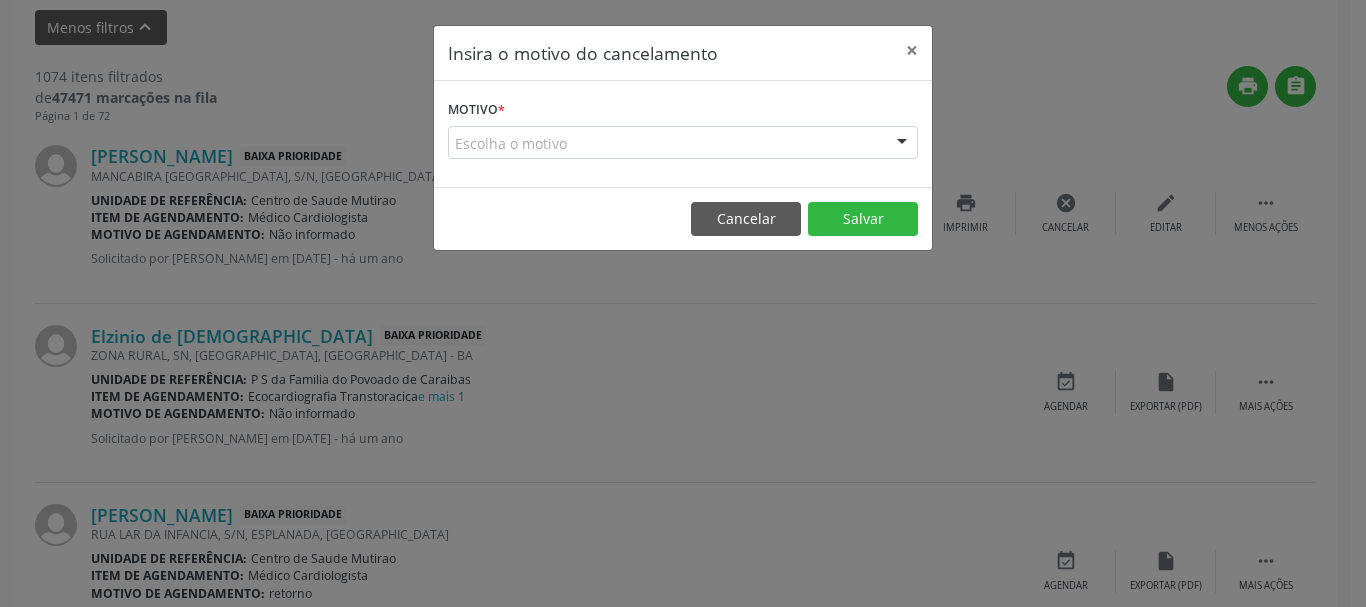 click at bounding box center [902, 144] 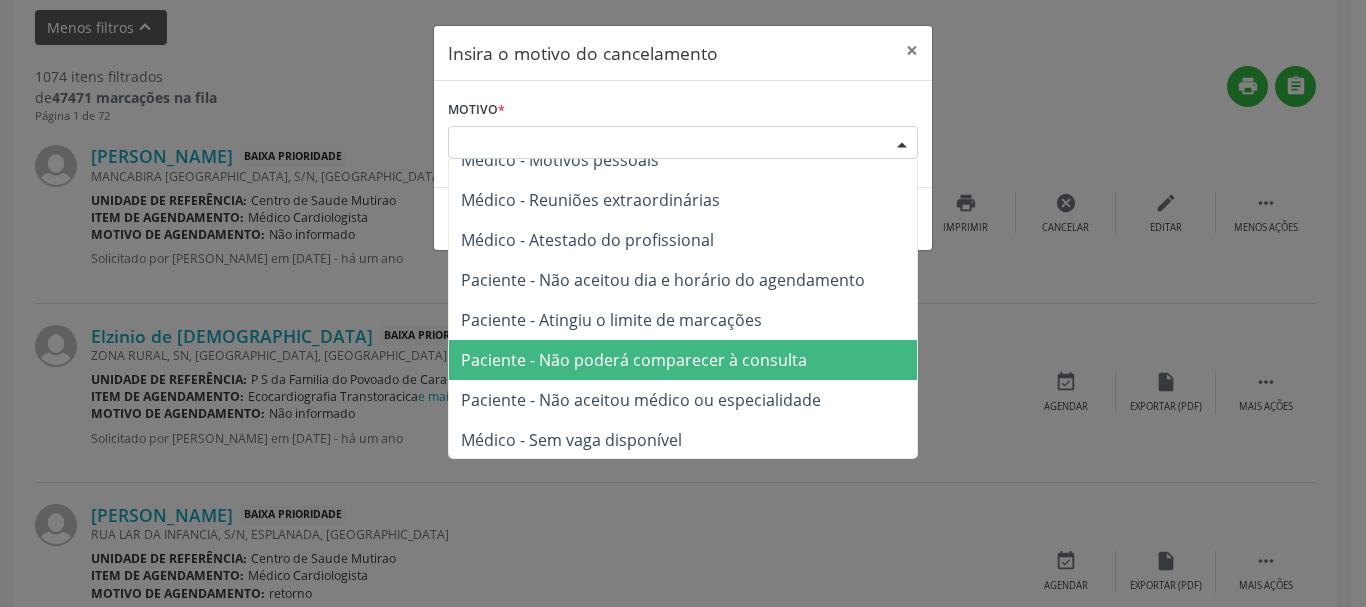 scroll, scrollTop: 101, scrollLeft: 0, axis: vertical 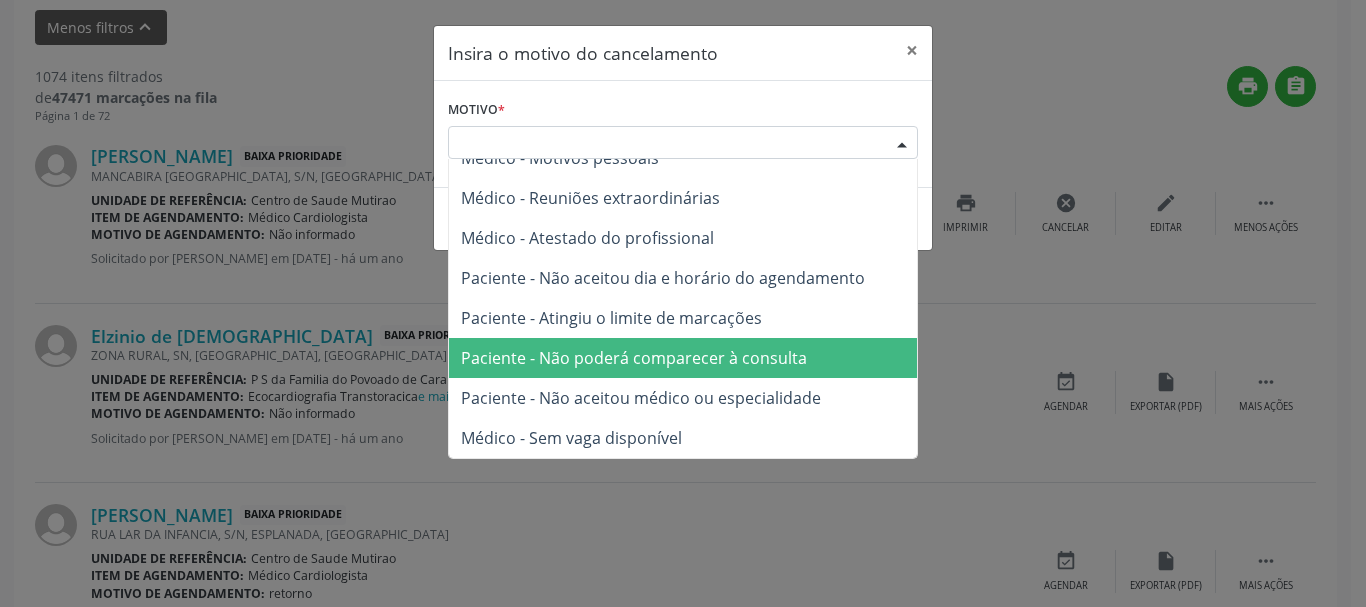 click on "Paciente - Não poderá comparecer à consulta" at bounding box center (683, 358) 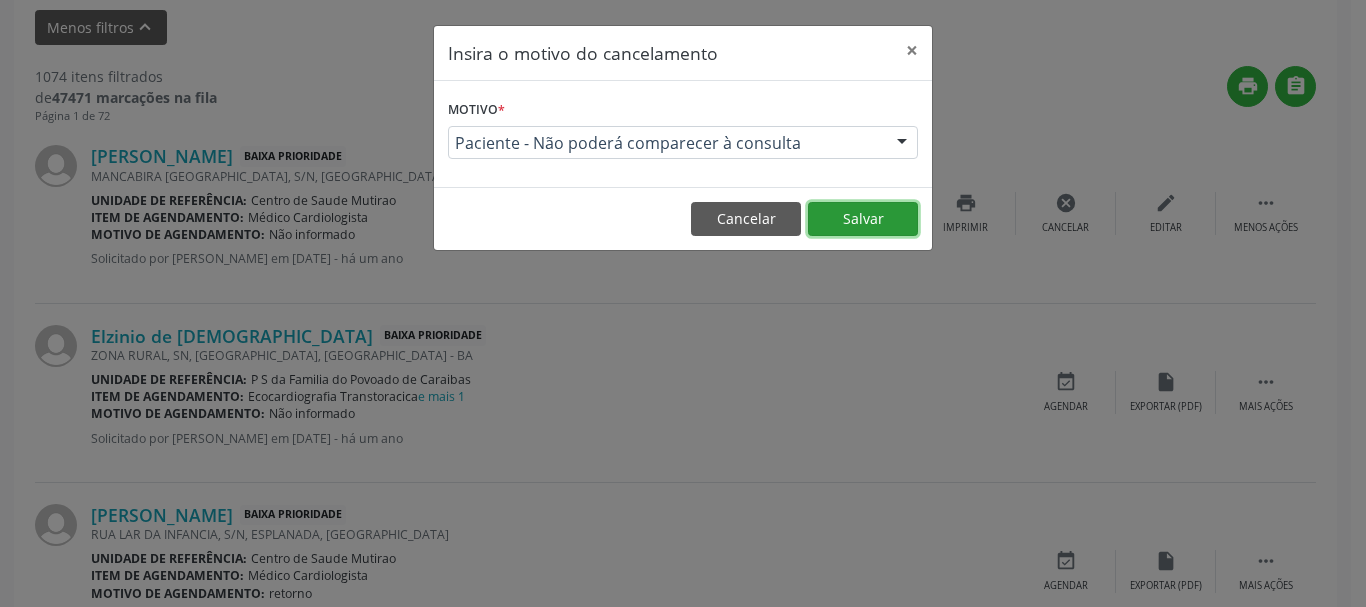 click on "Salvar" at bounding box center (863, 219) 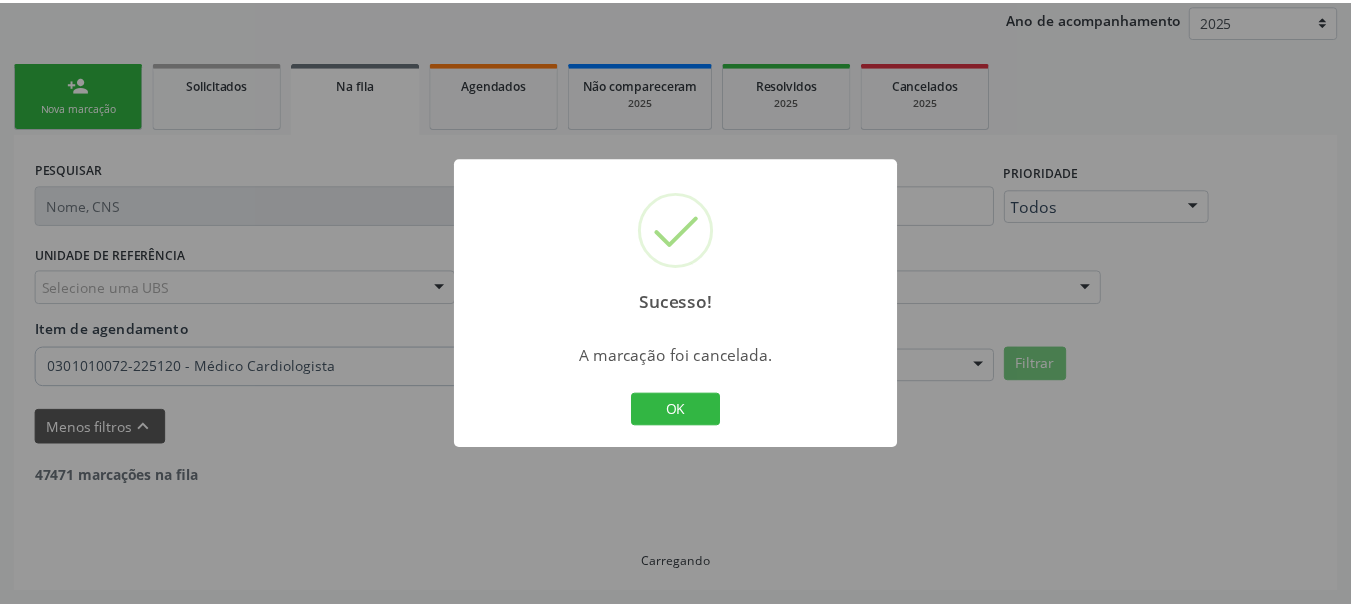 scroll, scrollTop: 238, scrollLeft: 0, axis: vertical 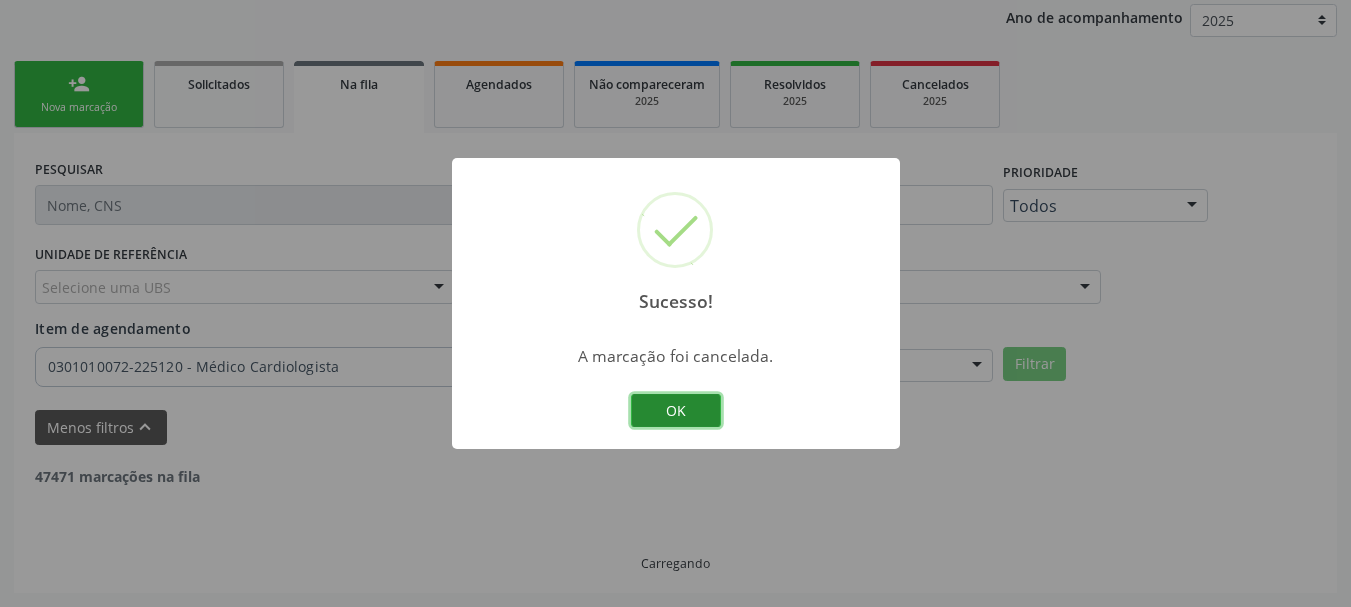 click on "OK" at bounding box center (676, 411) 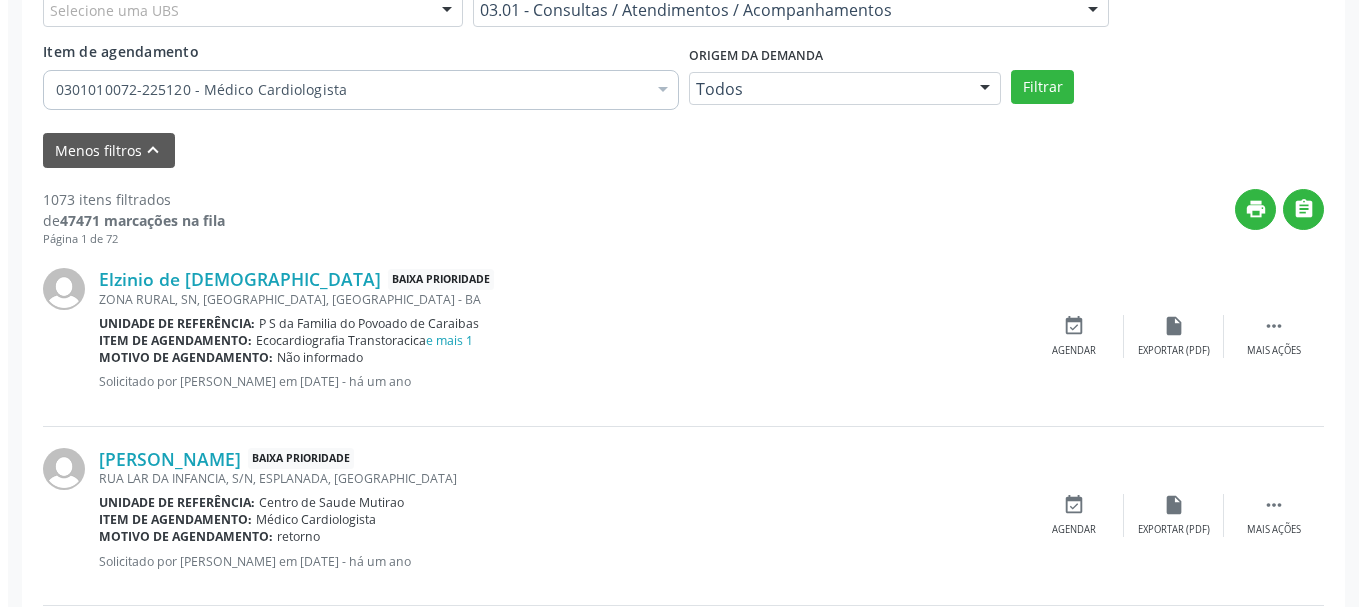 scroll, scrollTop: 638, scrollLeft: 0, axis: vertical 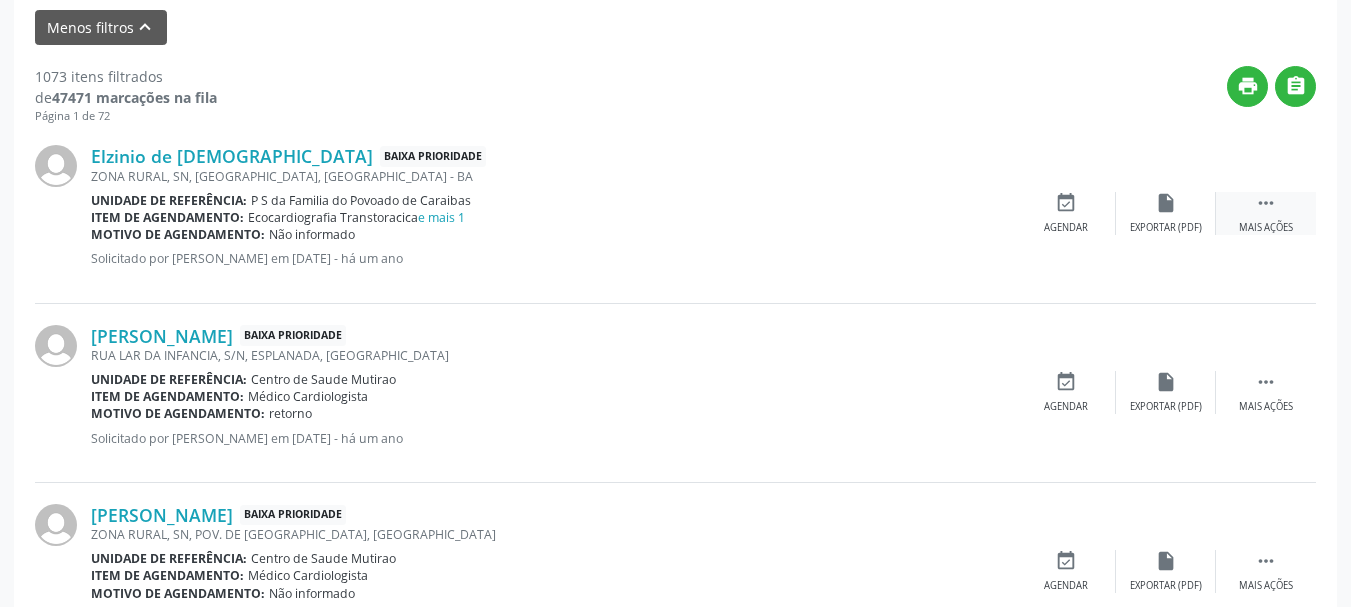 click on "
Mais ações" at bounding box center (1266, 213) 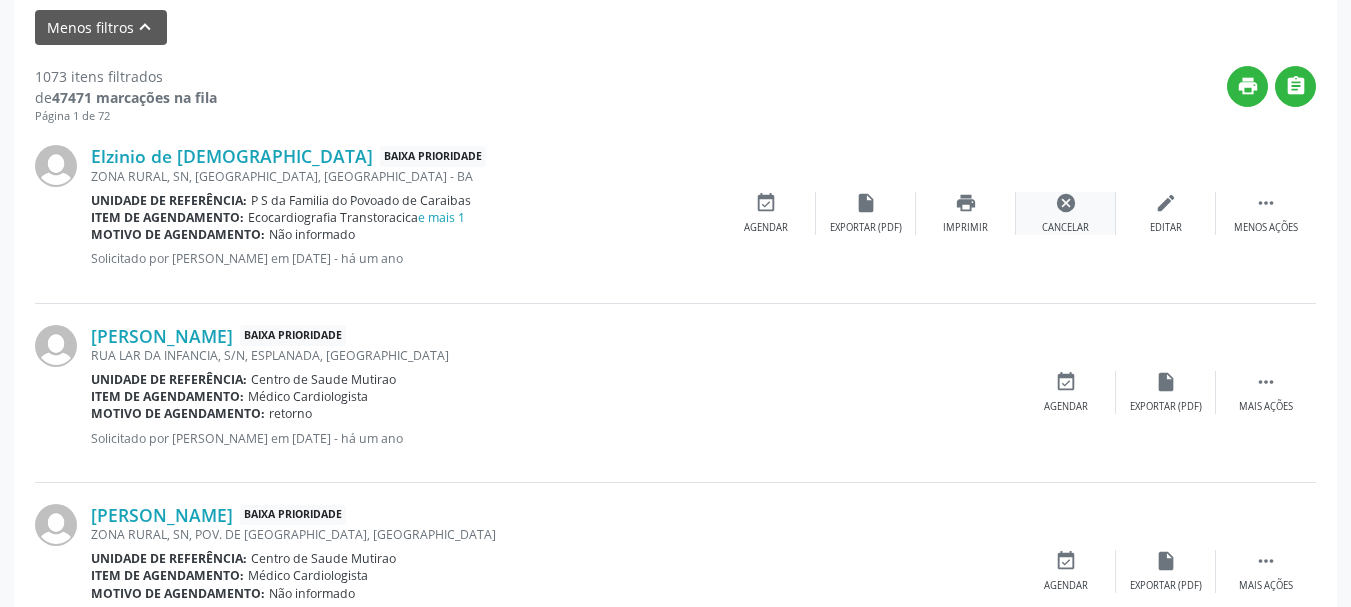click on "cancel
Cancelar" at bounding box center [1066, 213] 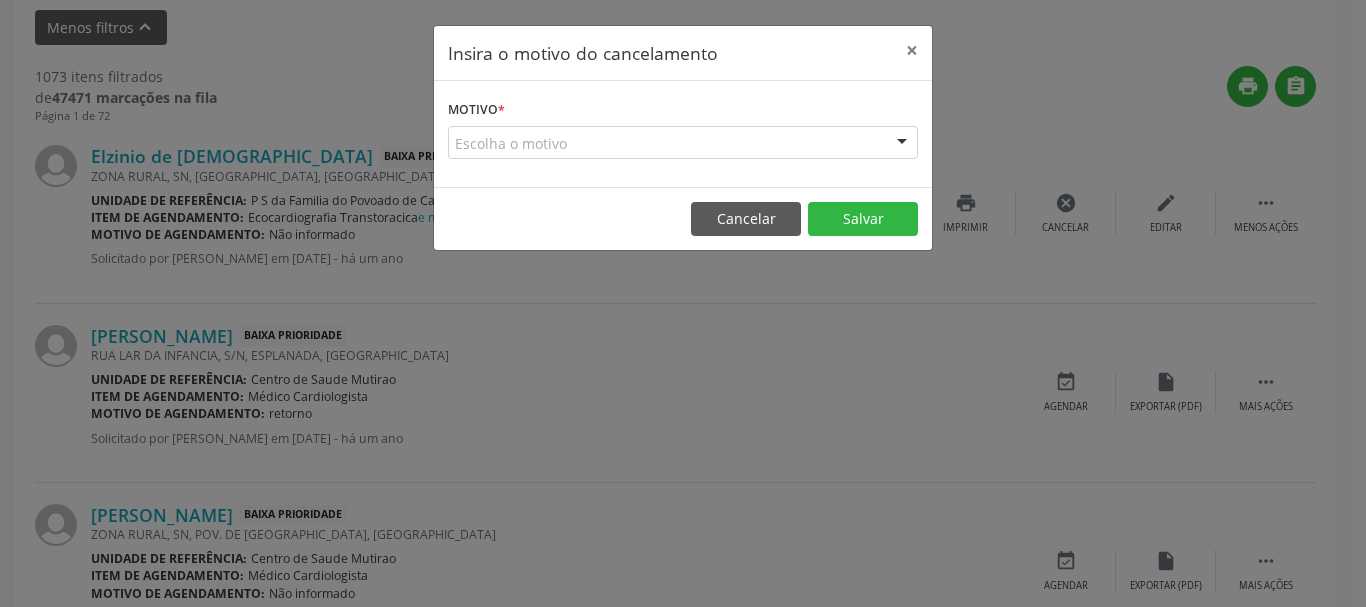 click at bounding box center (902, 144) 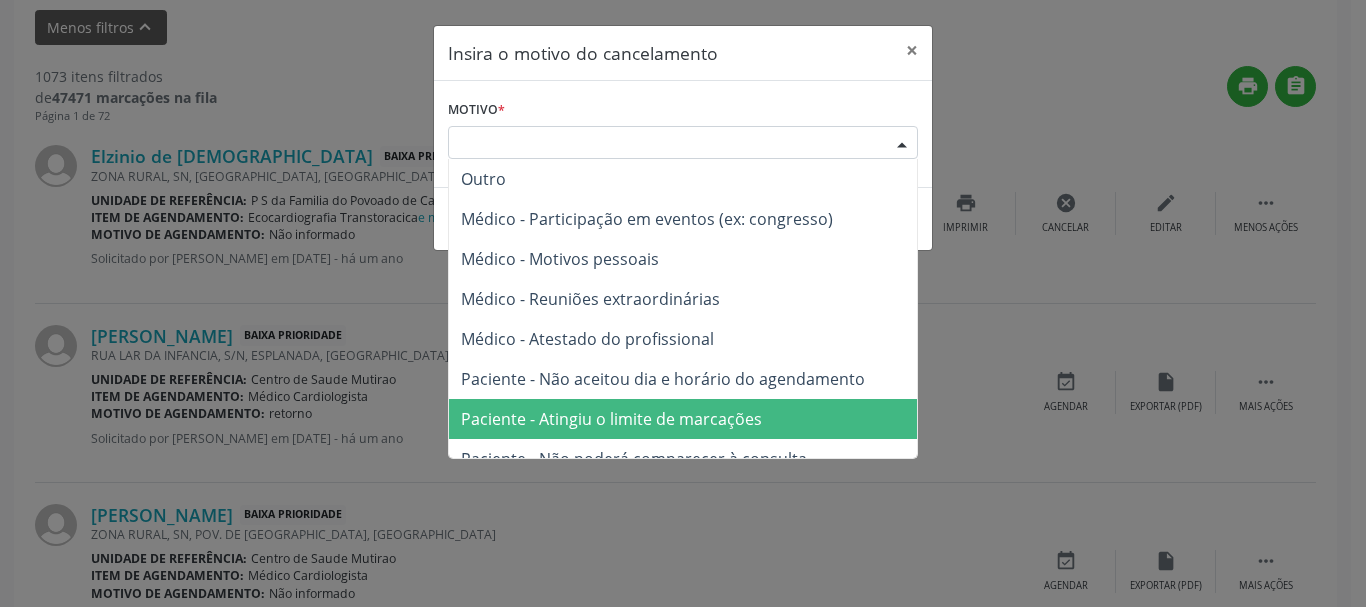 scroll, scrollTop: 101, scrollLeft: 0, axis: vertical 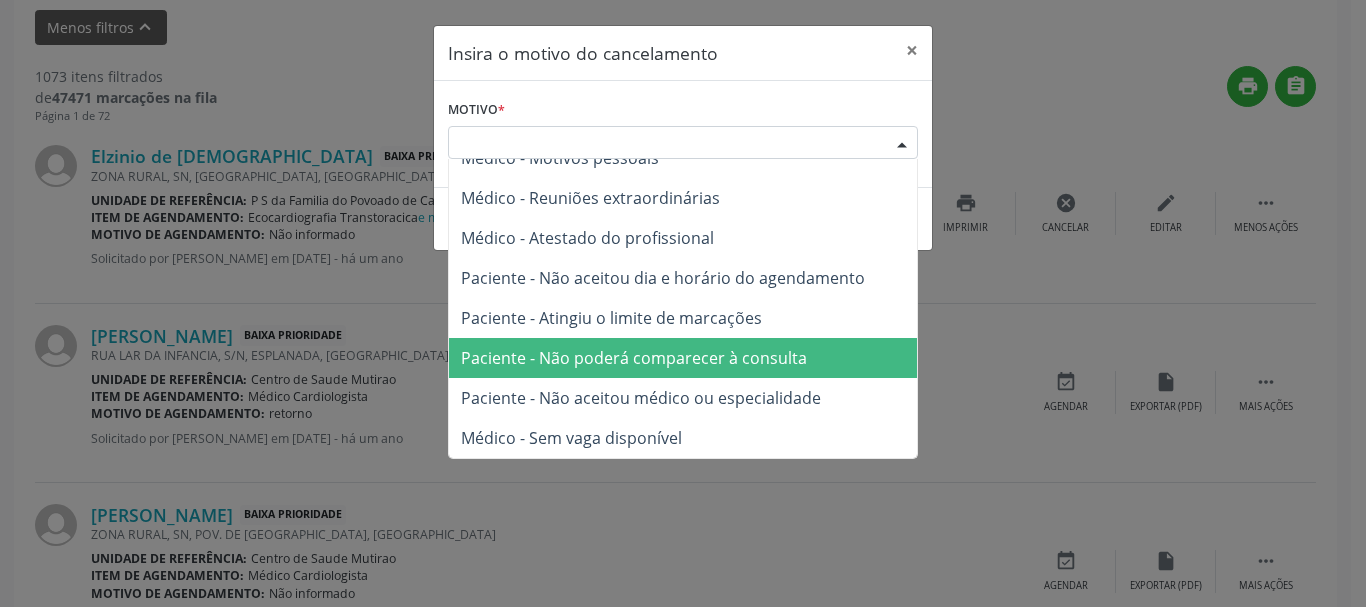 click on "Paciente - Não aceitou médico ou especialidade" at bounding box center [683, 398] 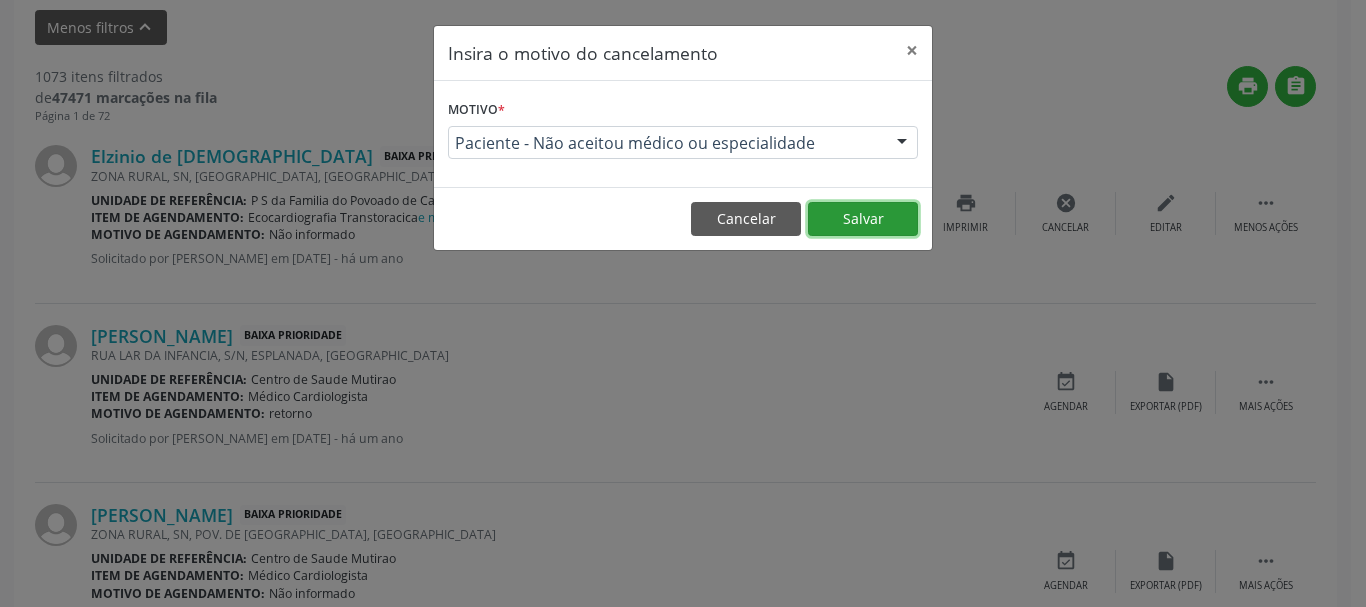 click on "Salvar" at bounding box center [863, 219] 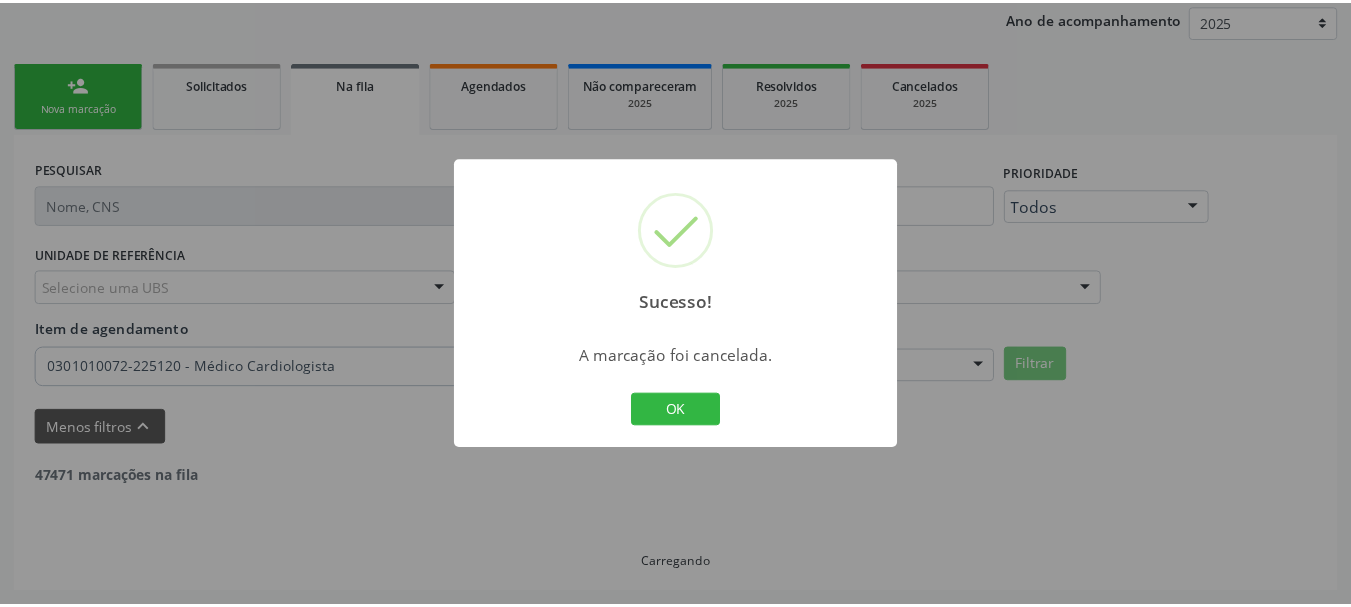 scroll, scrollTop: 238, scrollLeft: 0, axis: vertical 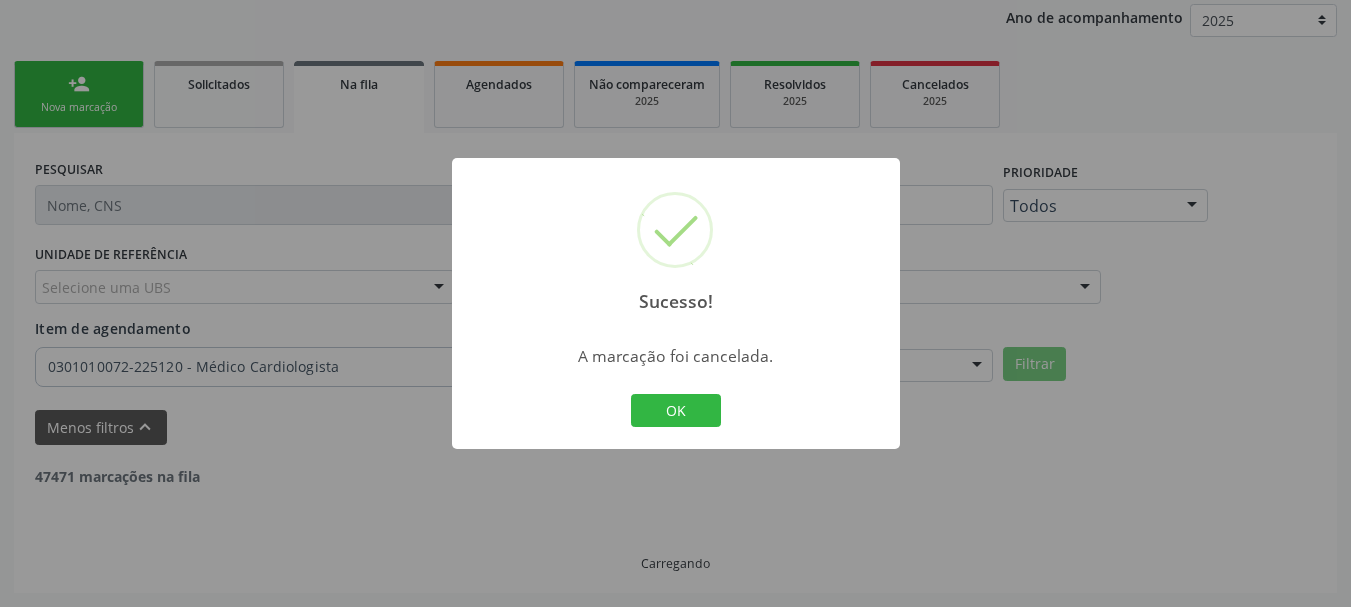 click on "OK Cancel" at bounding box center (675, 411) 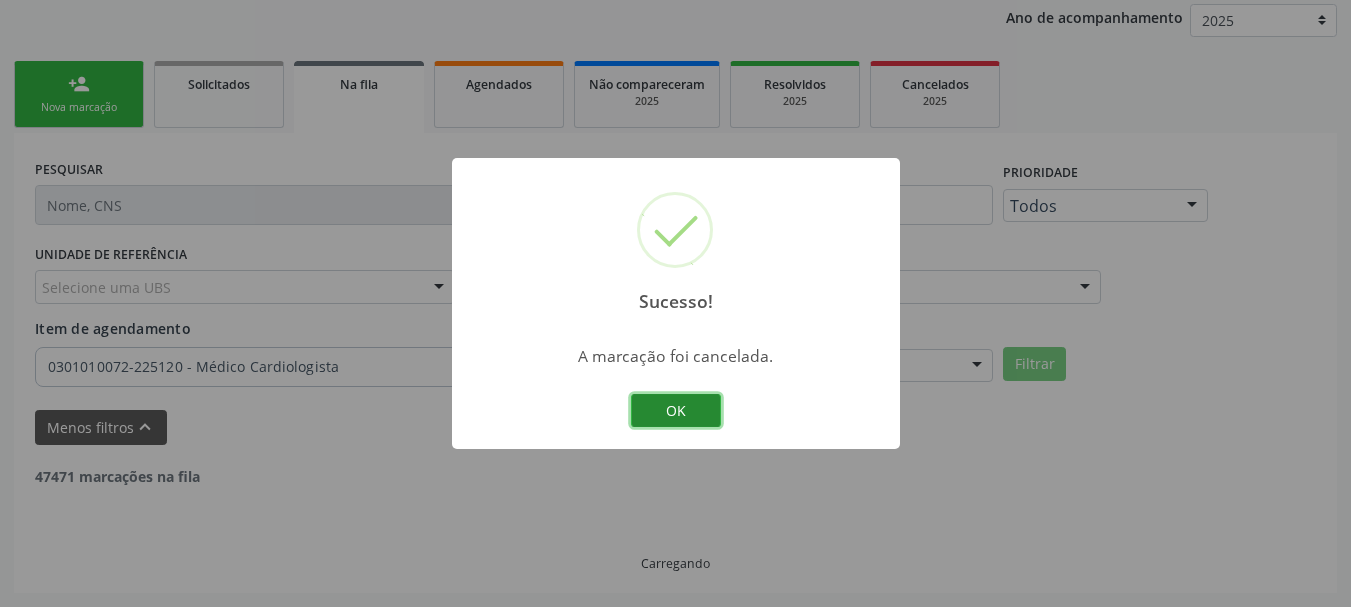 click on "OK" at bounding box center [676, 411] 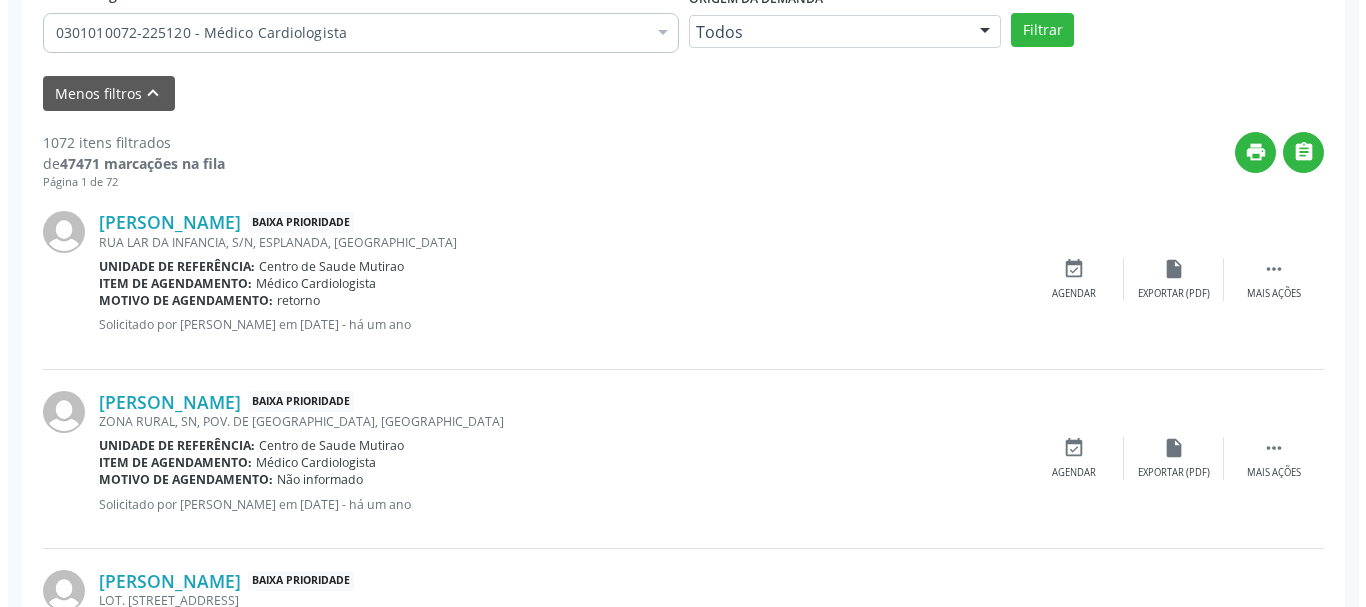 scroll, scrollTop: 638, scrollLeft: 0, axis: vertical 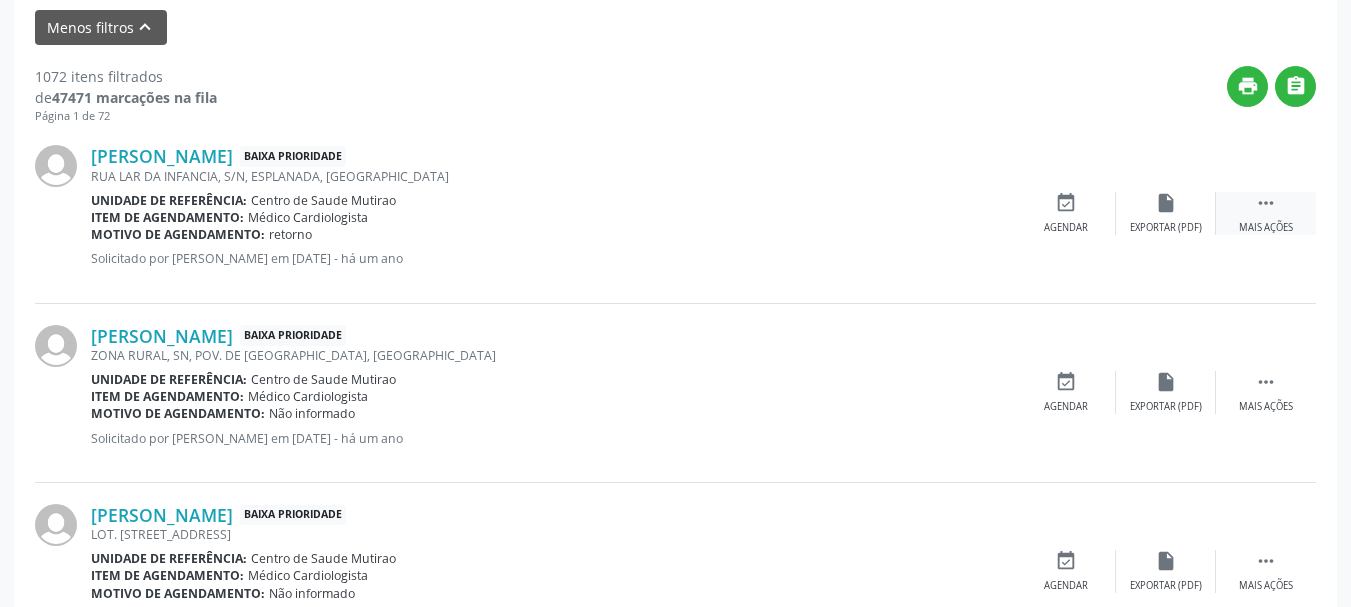 click on "" at bounding box center [1266, 203] 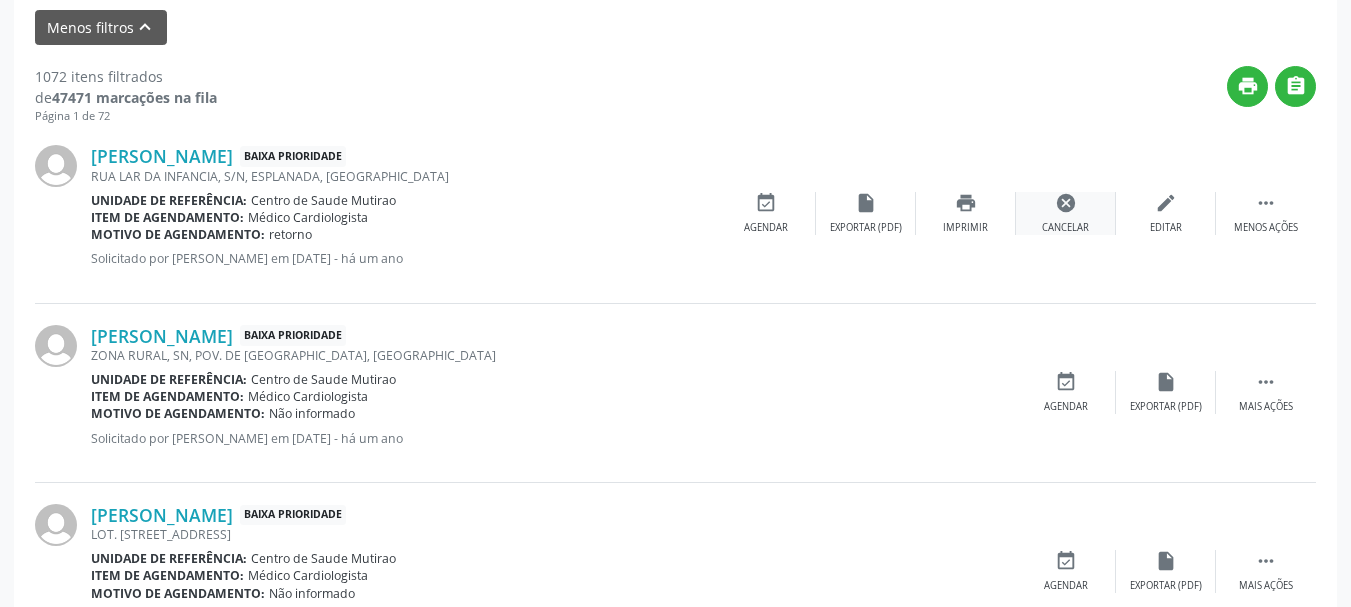 click on "cancel" at bounding box center (1066, 203) 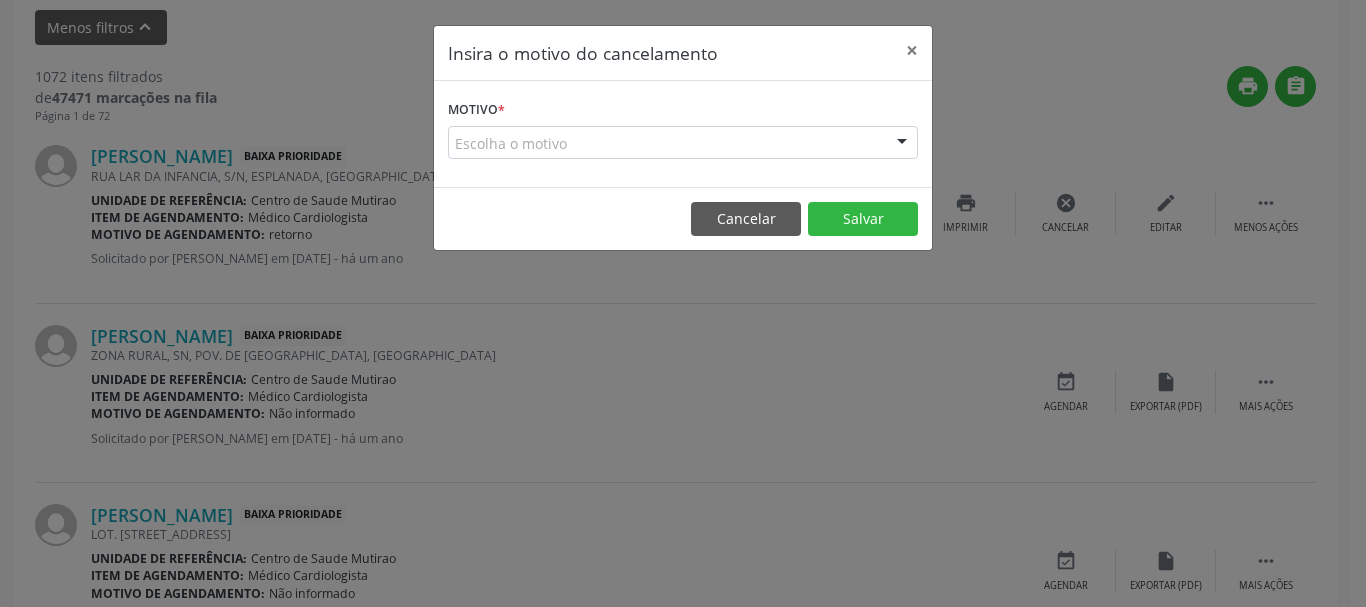 click at bounding box center [902, 144] 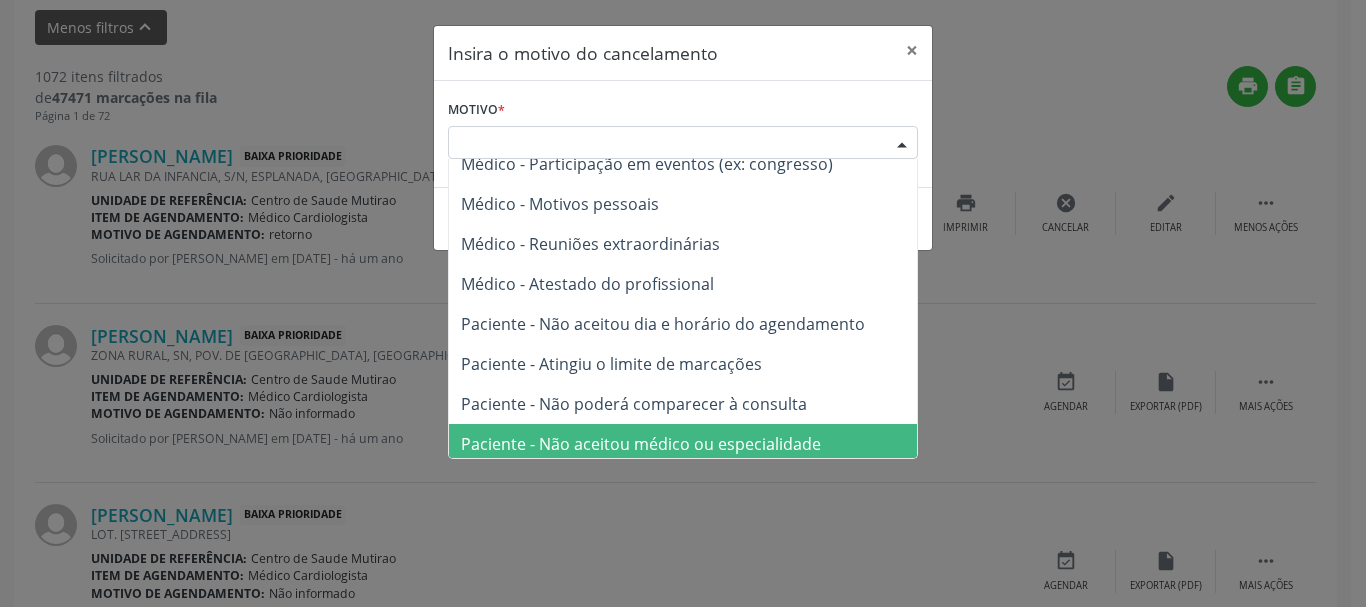 scroll, scrollTop: 101, scrollLeft: 0, axis: vertical 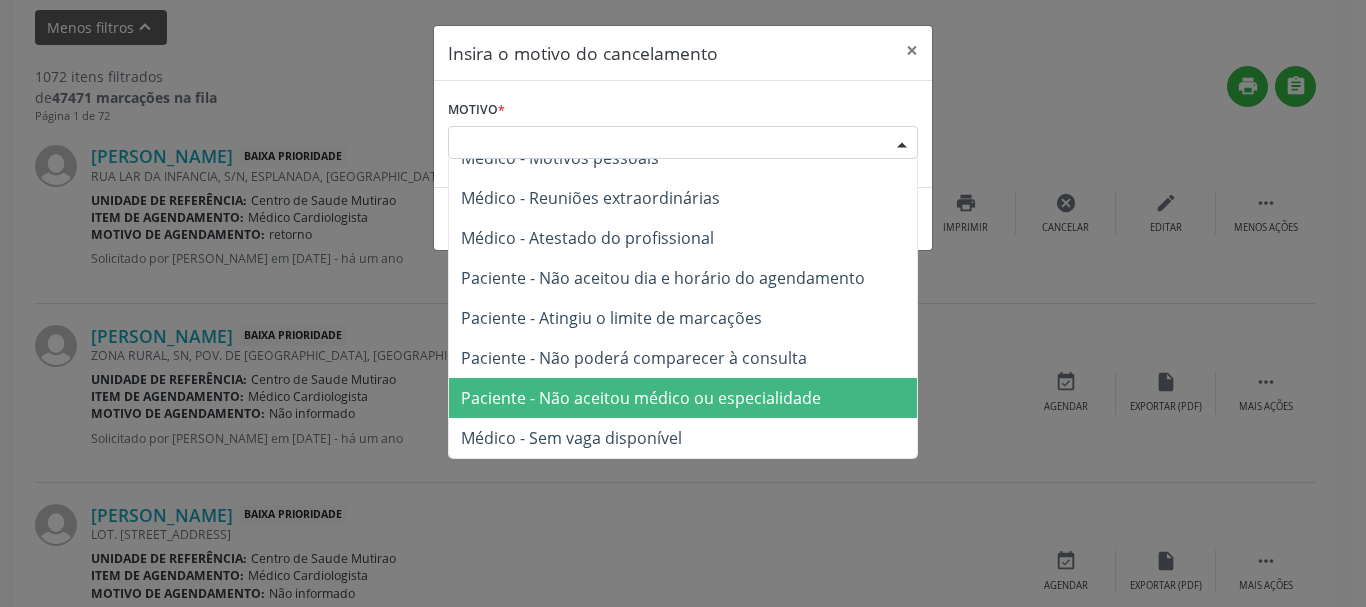 click on "Paciente - Não aceitou médico ou especialidade" at bounding box center (683, 398) 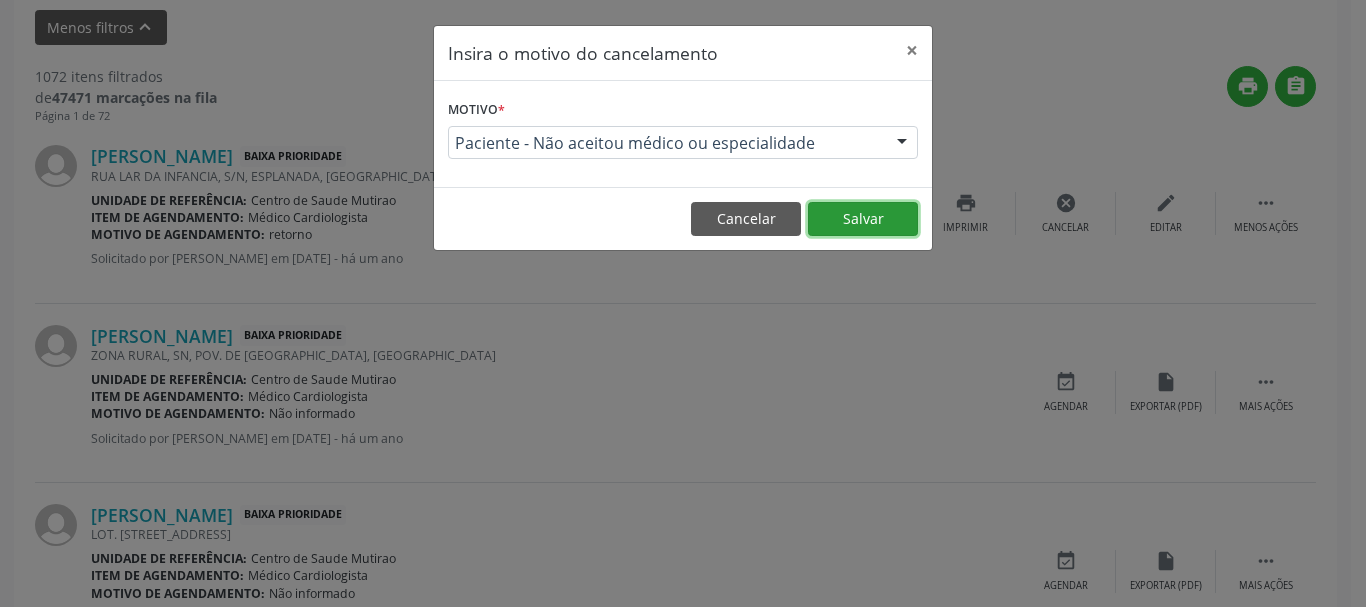 click on "Salvar" at bounding box center [863, 219] 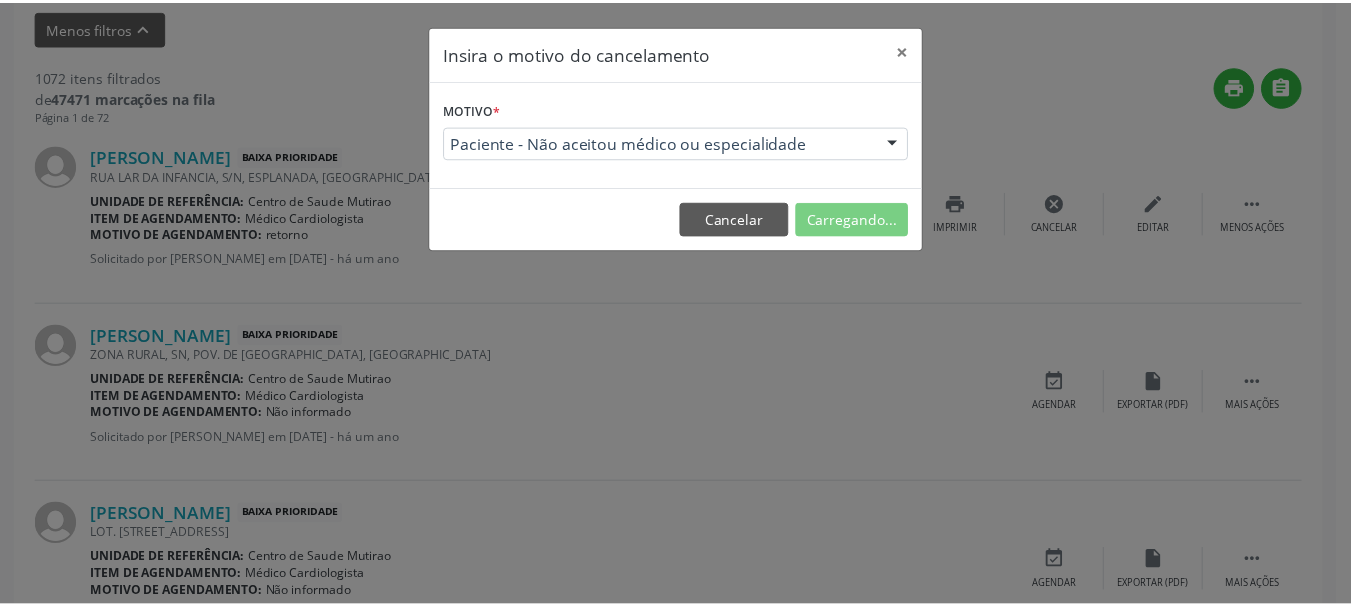 scroll, scrollTop: 238, scrollLeft: 0, axis: vertical 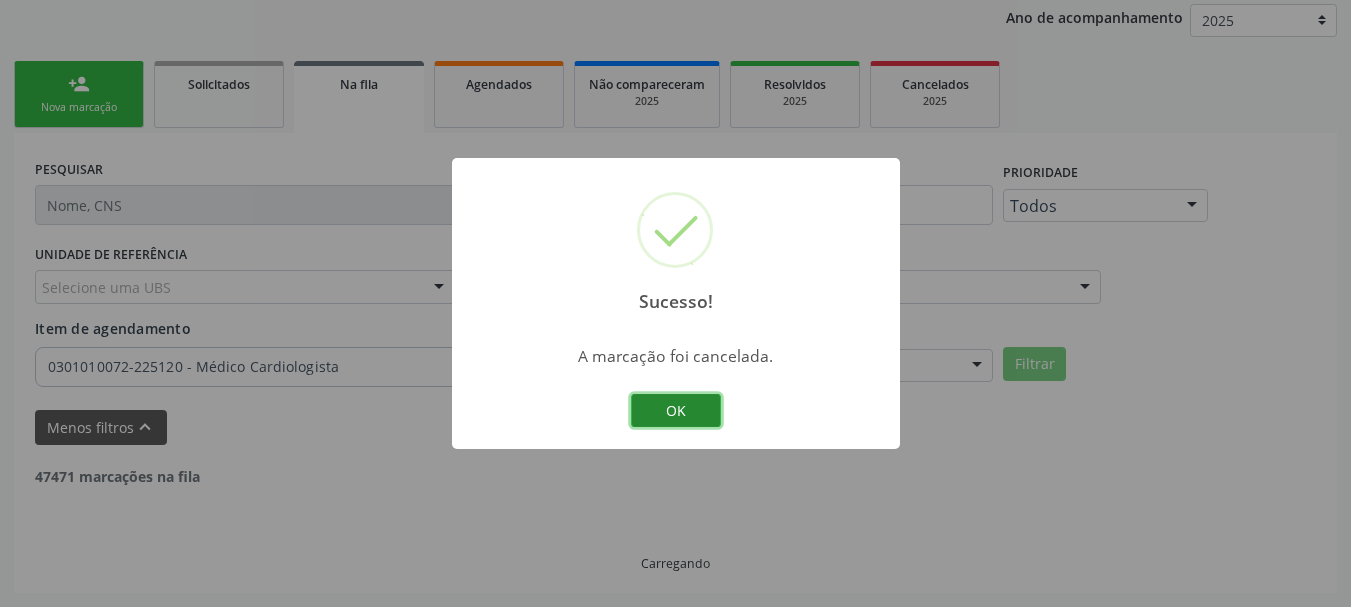 click on "OK" at bounding box center (676, 411) 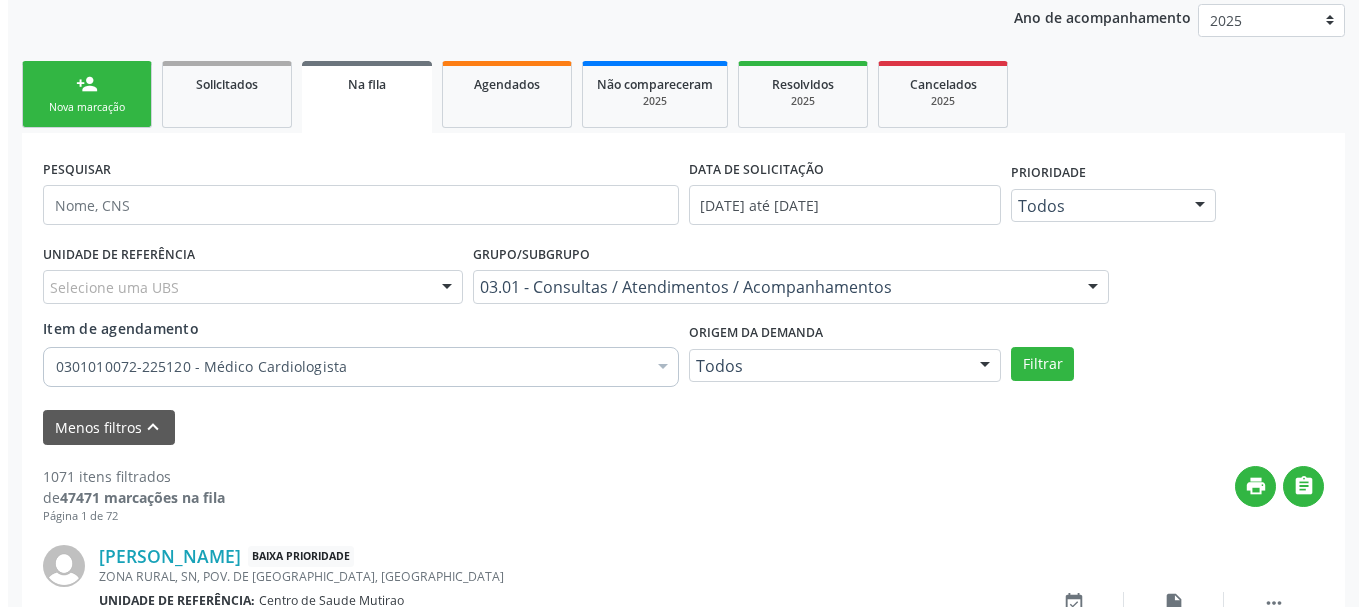 scroll, scrollTop: 538, scrollLeft: 0, axis: vertical 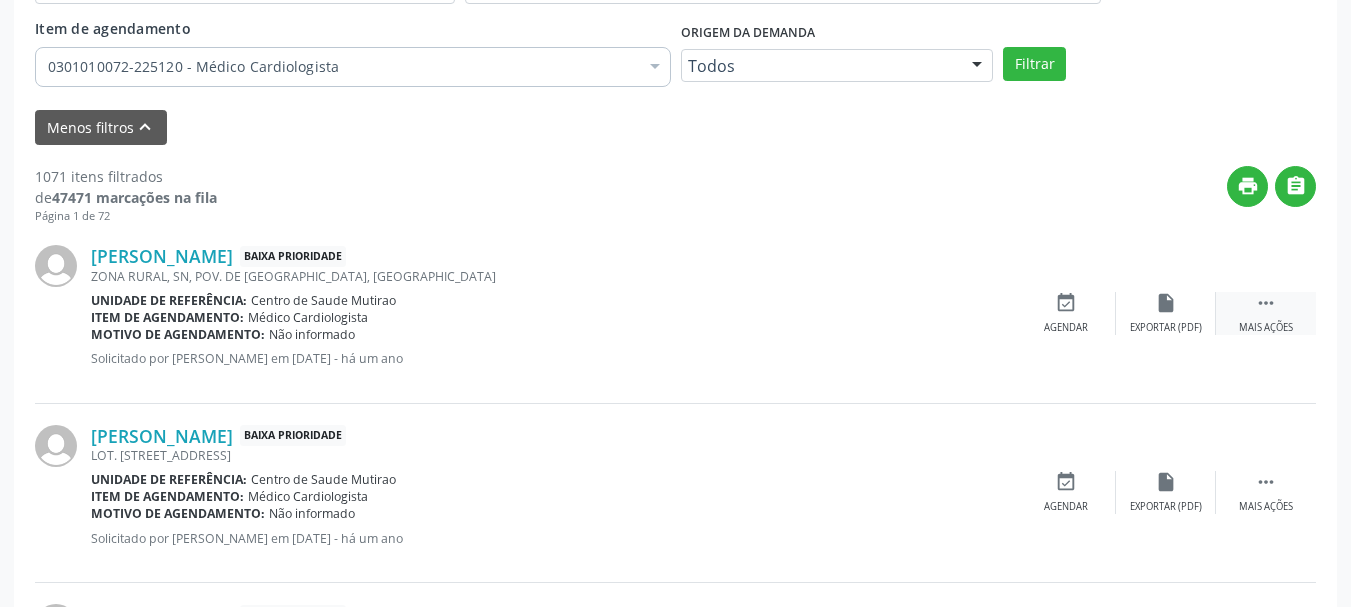click on "
Mais ações" at bounding box center (1266, 313) 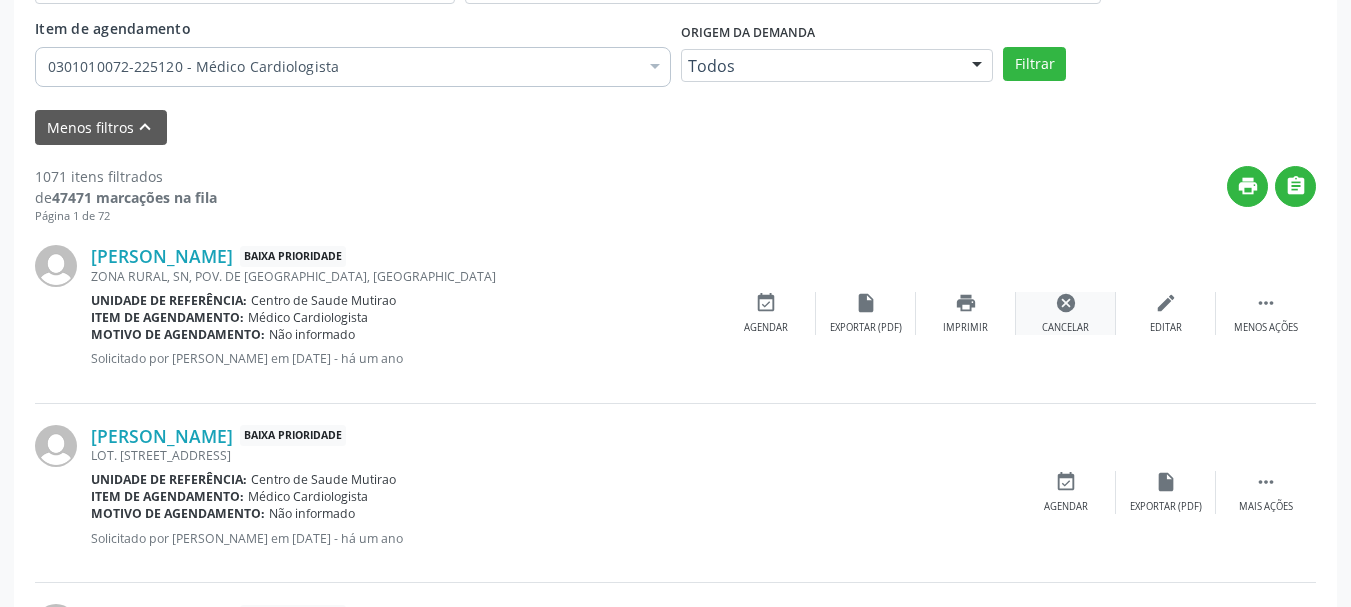 click on "cancel
Cancelar" at bounding box center [1066, 313] 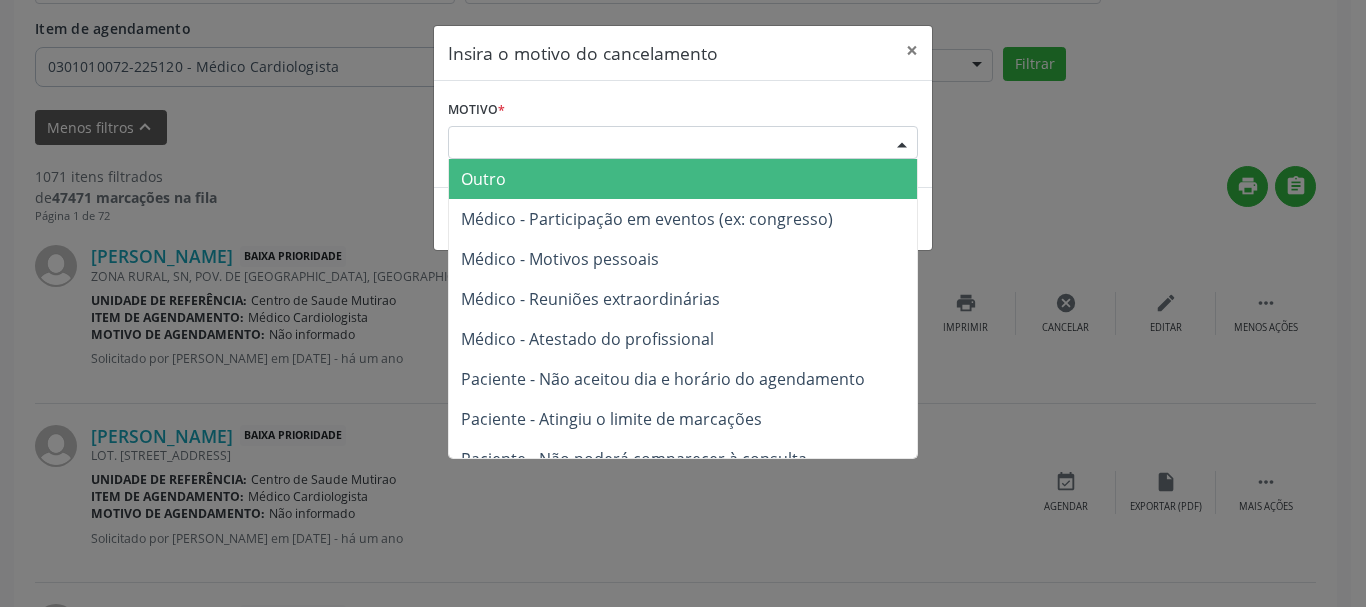 click on "Escolha o motivo" at bounding box center (683, 143) 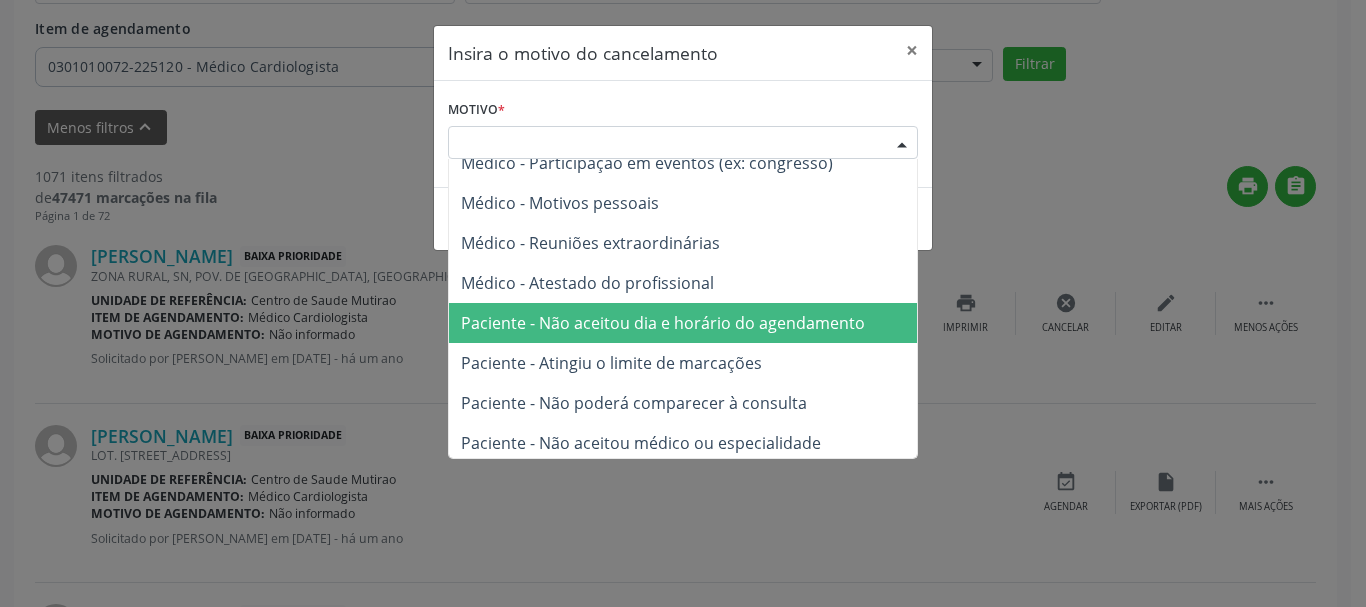 scroll, scrollTop: 101, scrollLeft: 0, axis: vertical 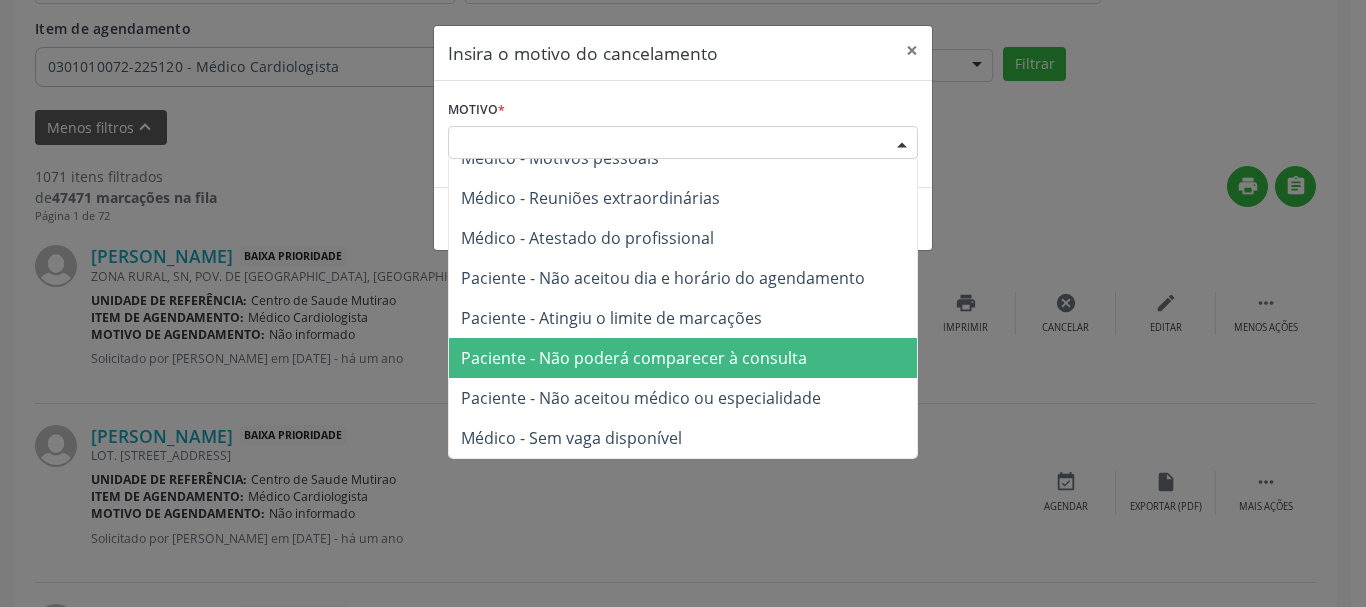 click on "Paciente - Não poderá comparecer à consulta" at bounding box center (634, 358) 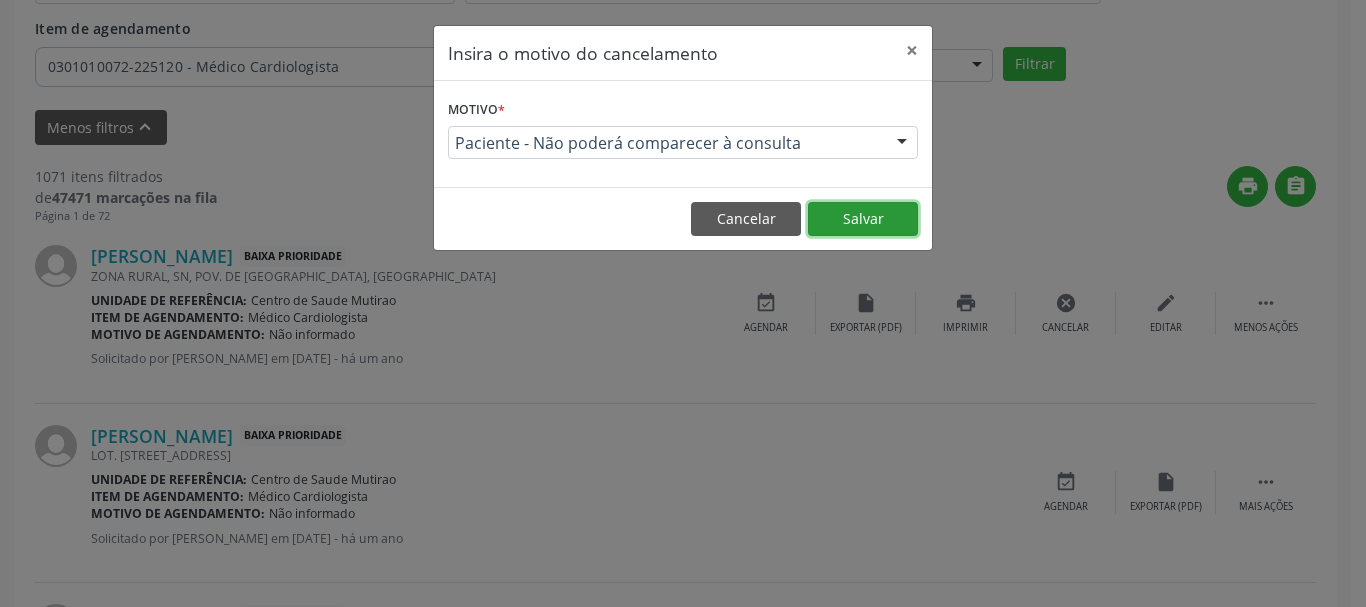 click on "Salvar" at bounding box center [863, 219] 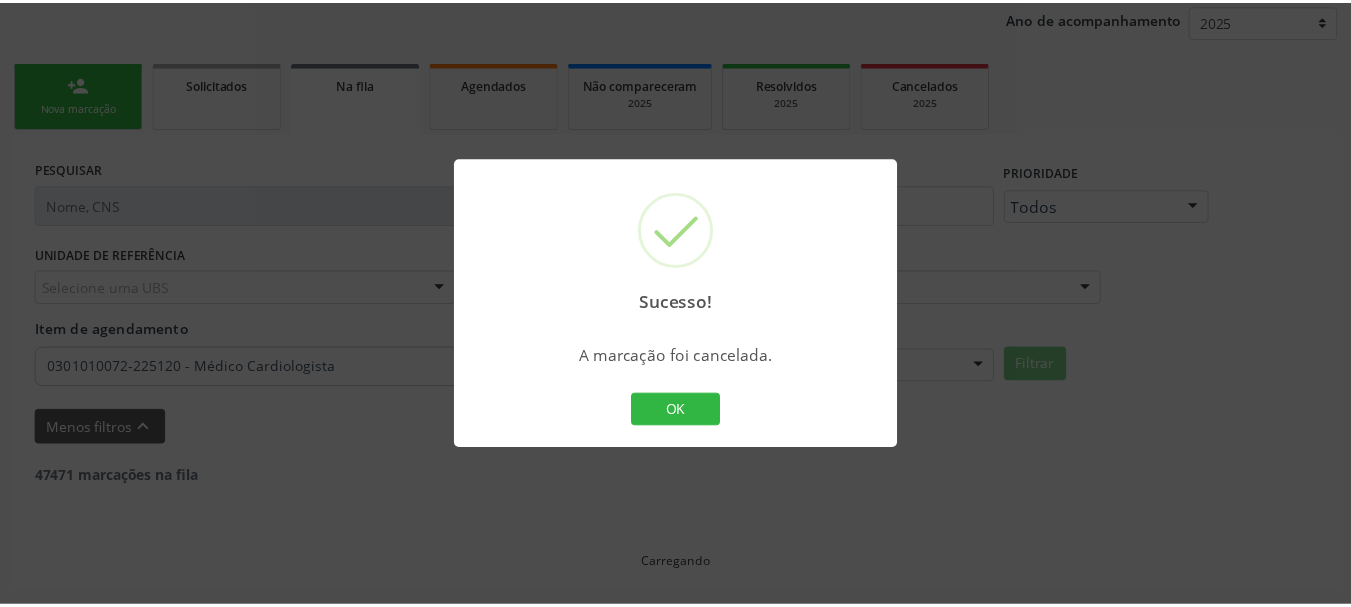scroll, scrollTop: 238, scrollLeft: 0, axis: vertical 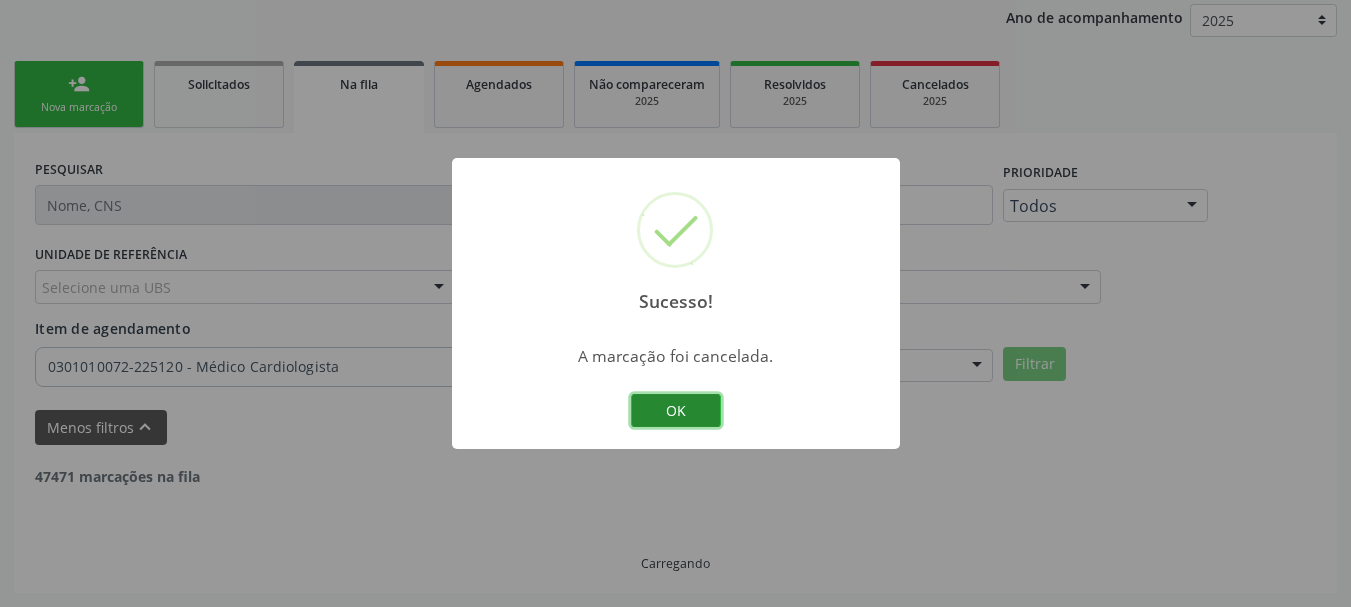 click on "OK" at bounding box center [676, 411] 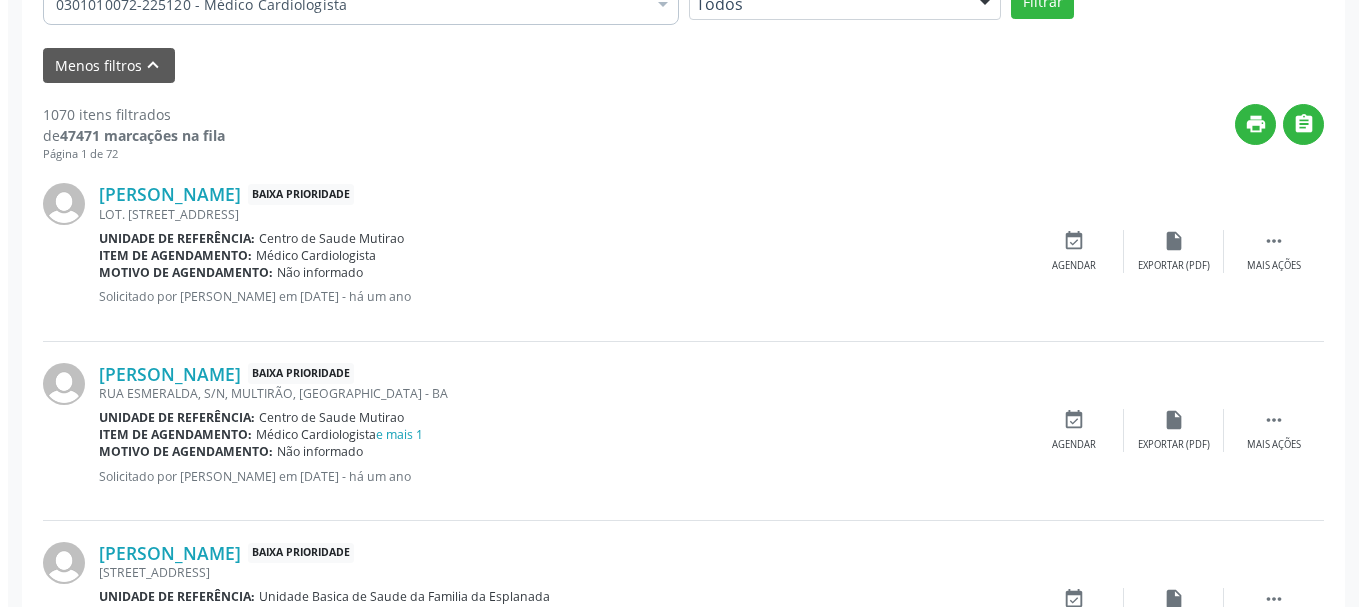 scroll, scrollTop: 638, scrollLeft: 0, axis: vertical 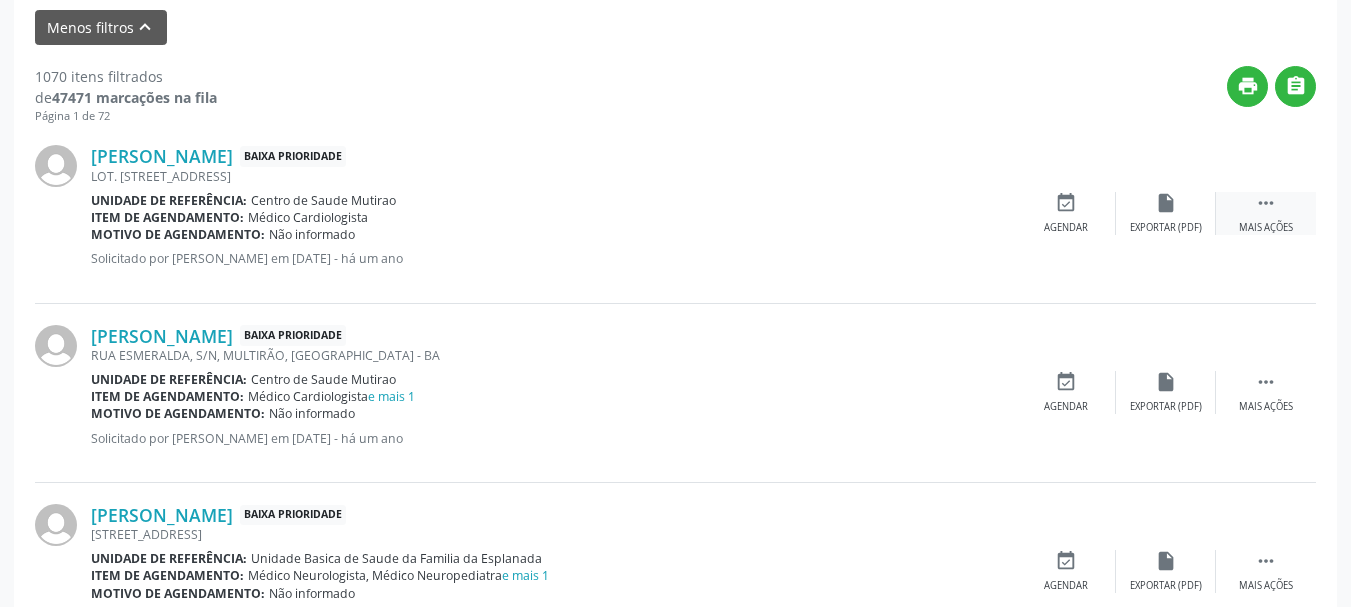 click on "
Mais ações" at bounding box center [1266, 213] 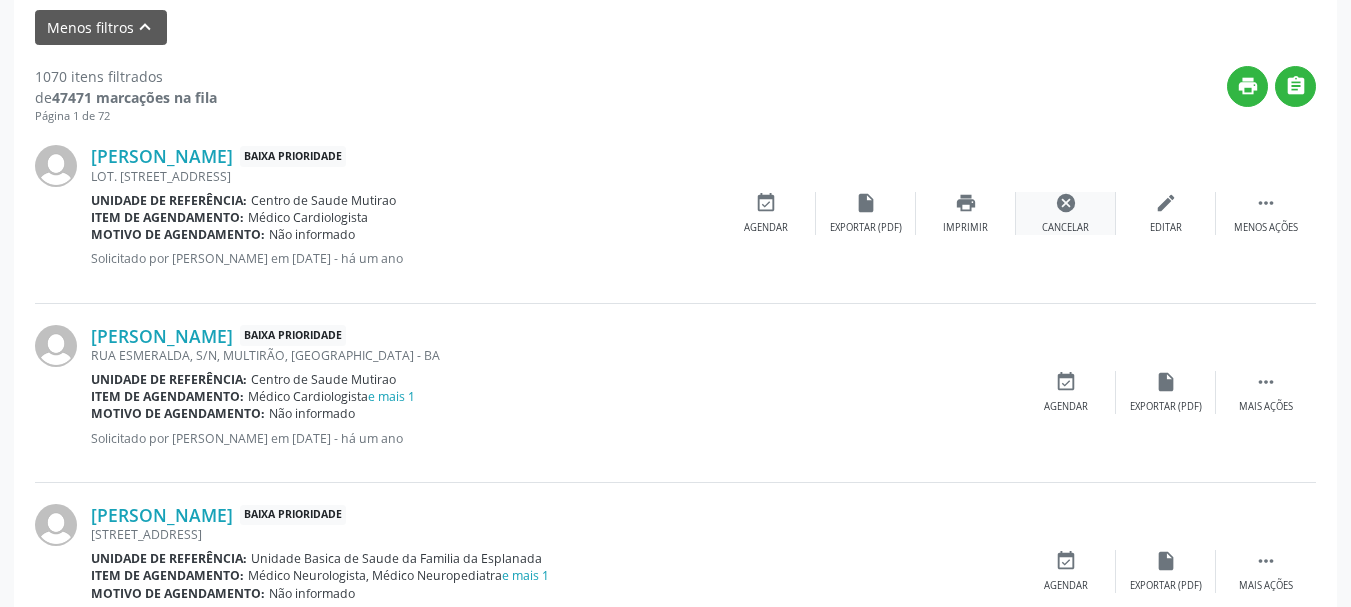 click on "cancel
Cancelar" at bounding box center [1066, 213] 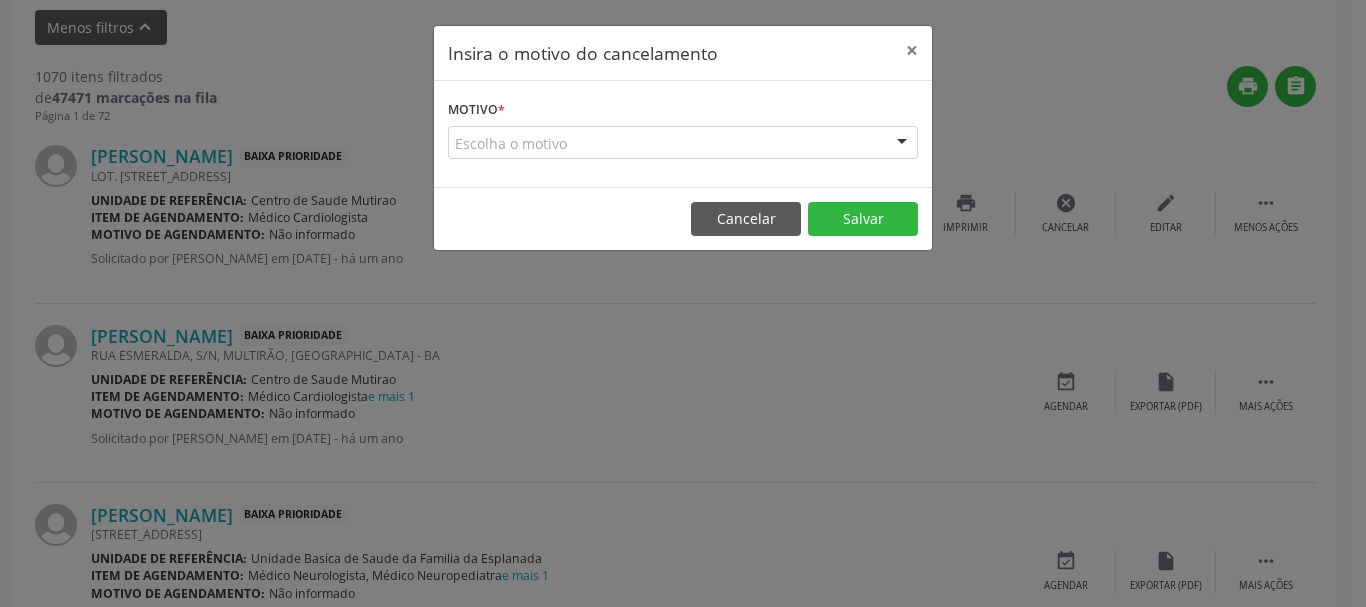 click at bounding box center (902, 144) 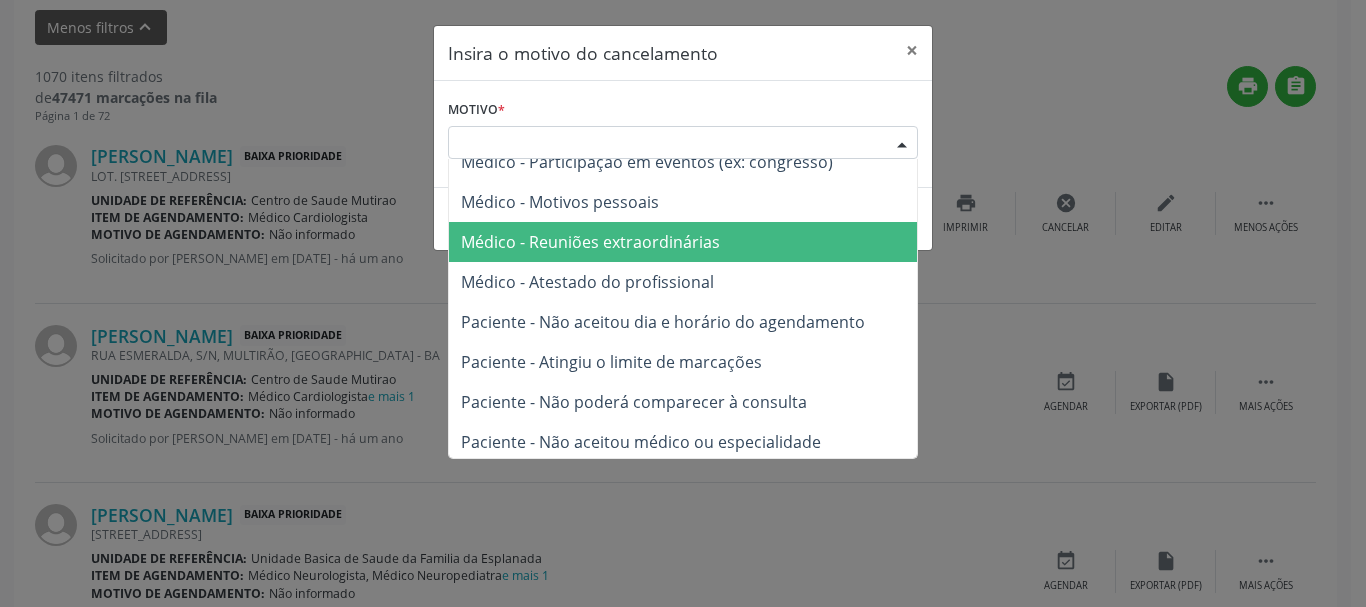scroll, scrollTop: 101, scrollLeft: 0, axis: vertical 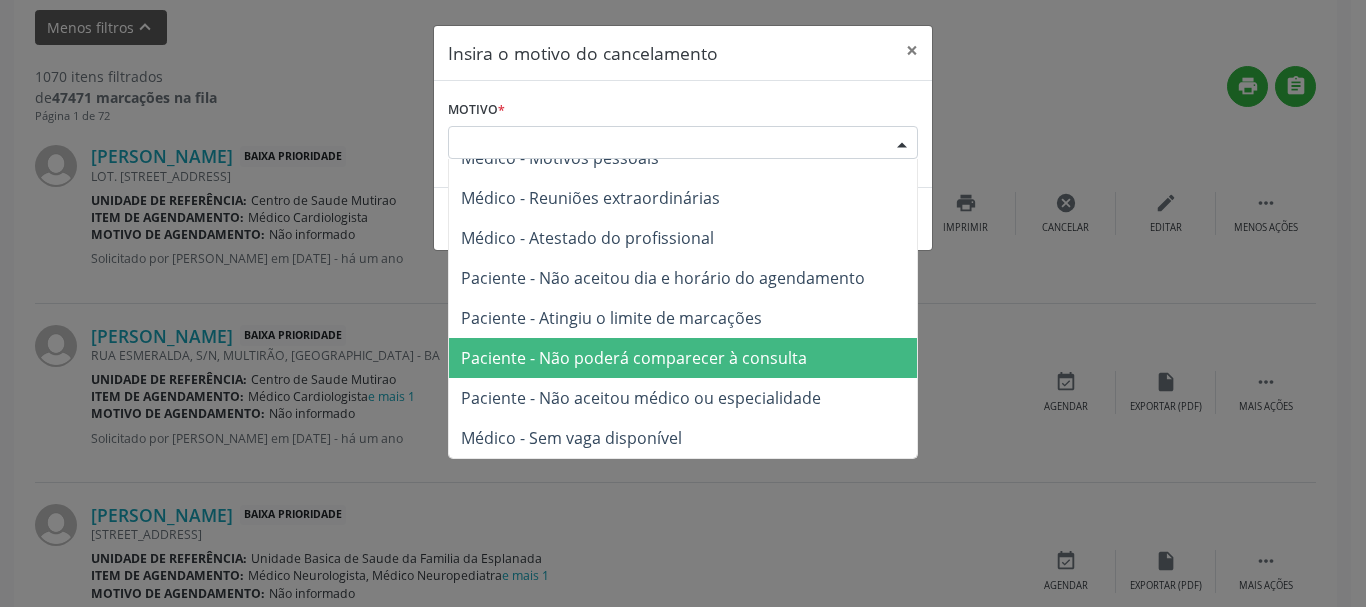 click on "Paciente - Não poderá comparecer à consulta" at bounding box center (634, 358) 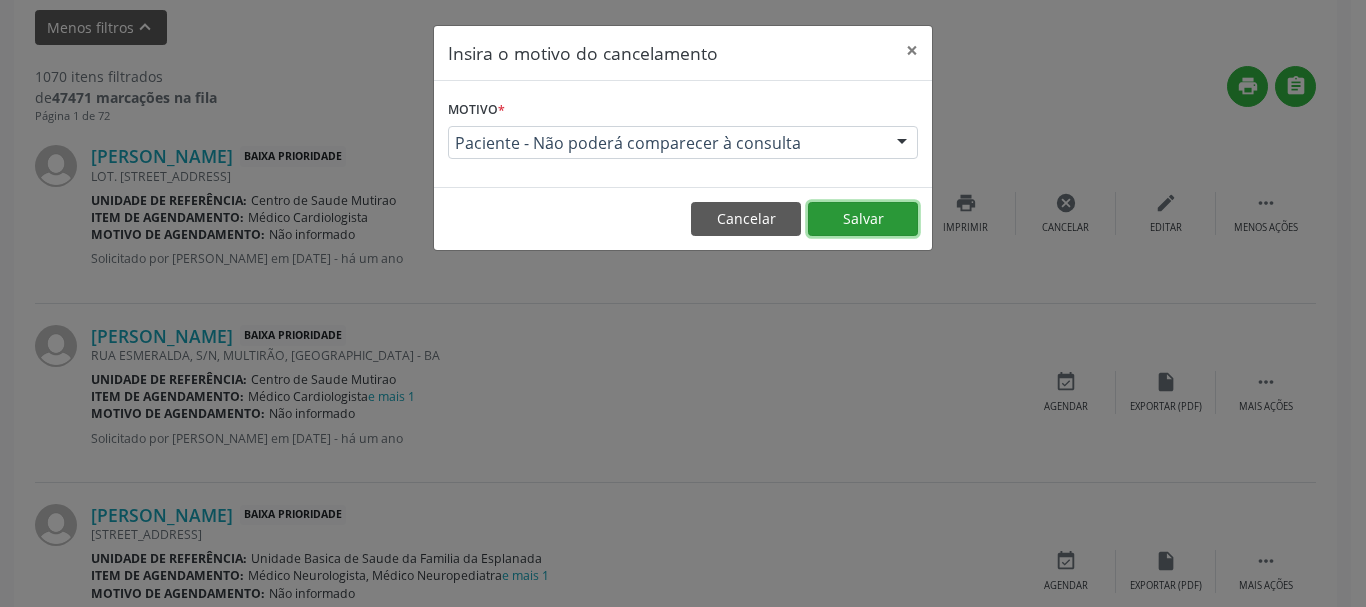 click on "Salvar" at bounding box center (863, 219) 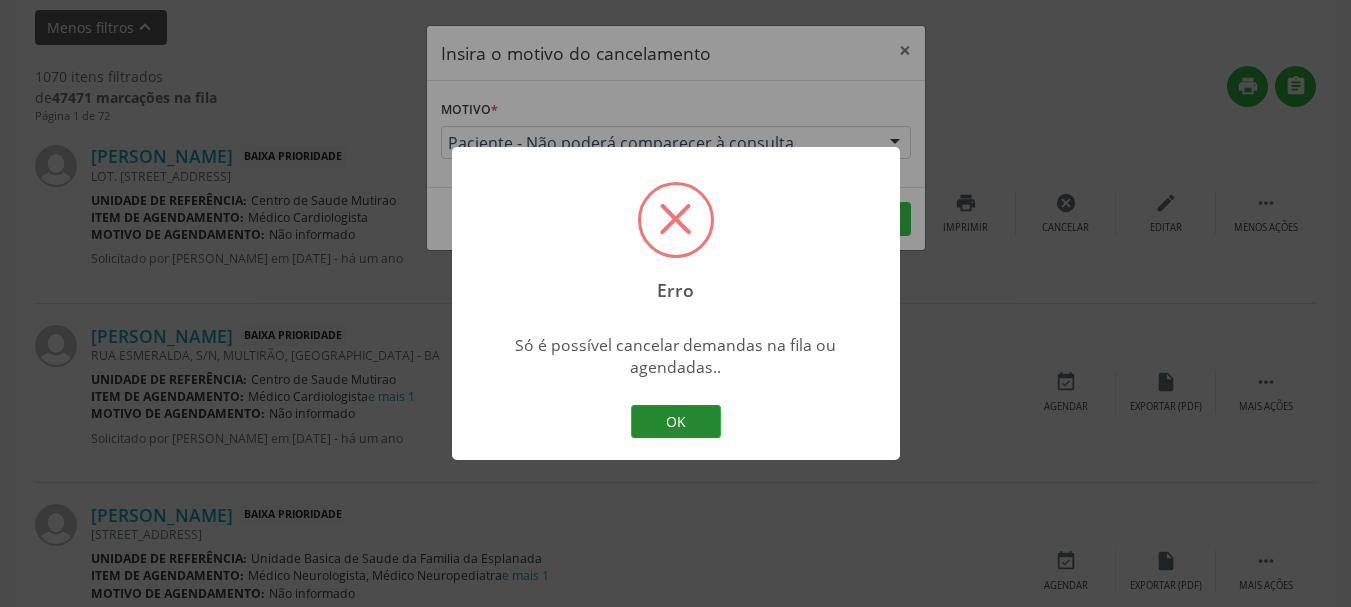 click on "OK" at bounding box center (676, 422) 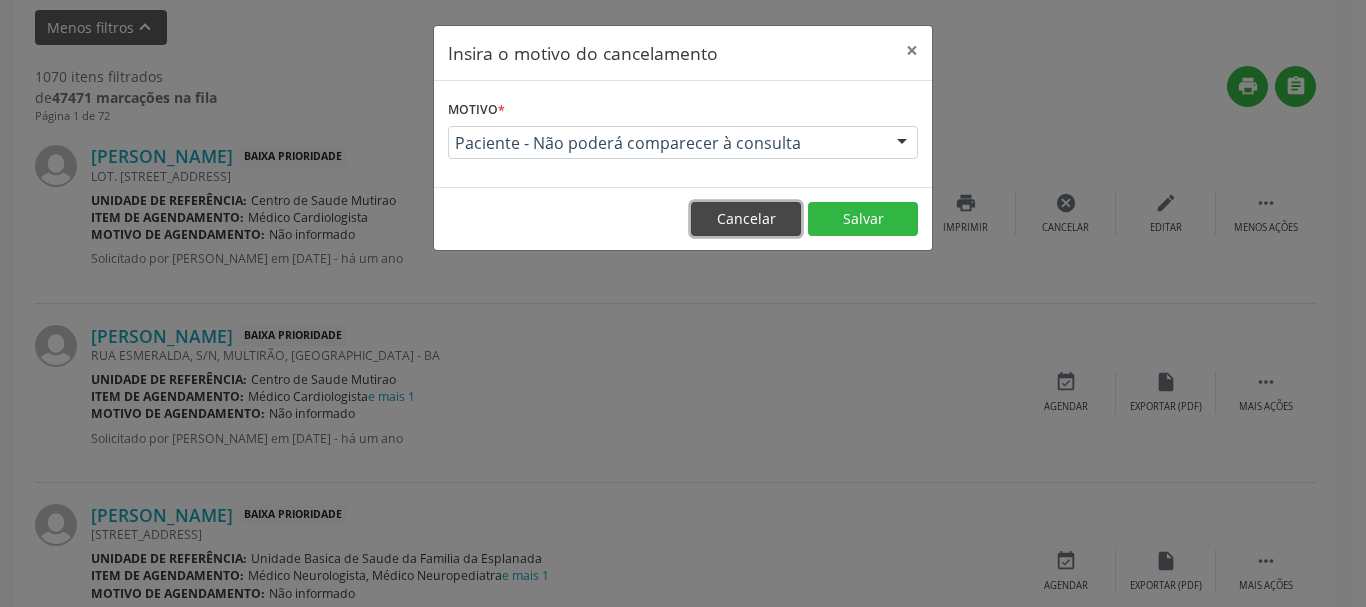 click on "Cancelar" at bounding box center (746, 219) 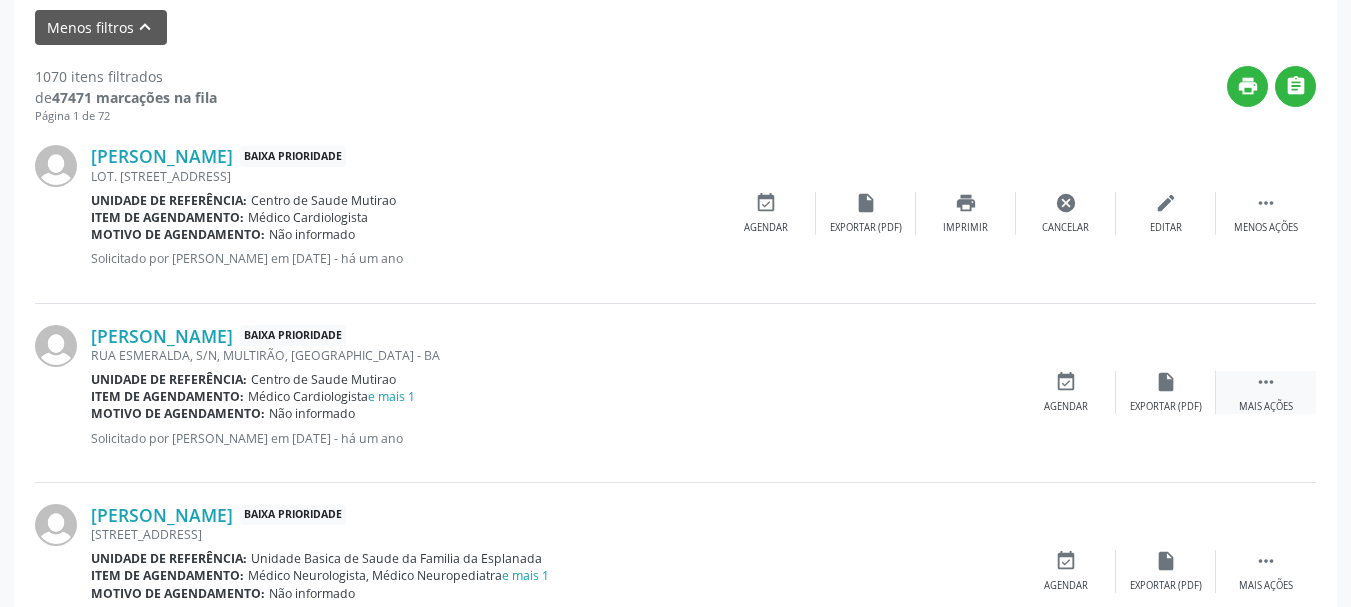 click on "" at bounding box center [1266, 382] 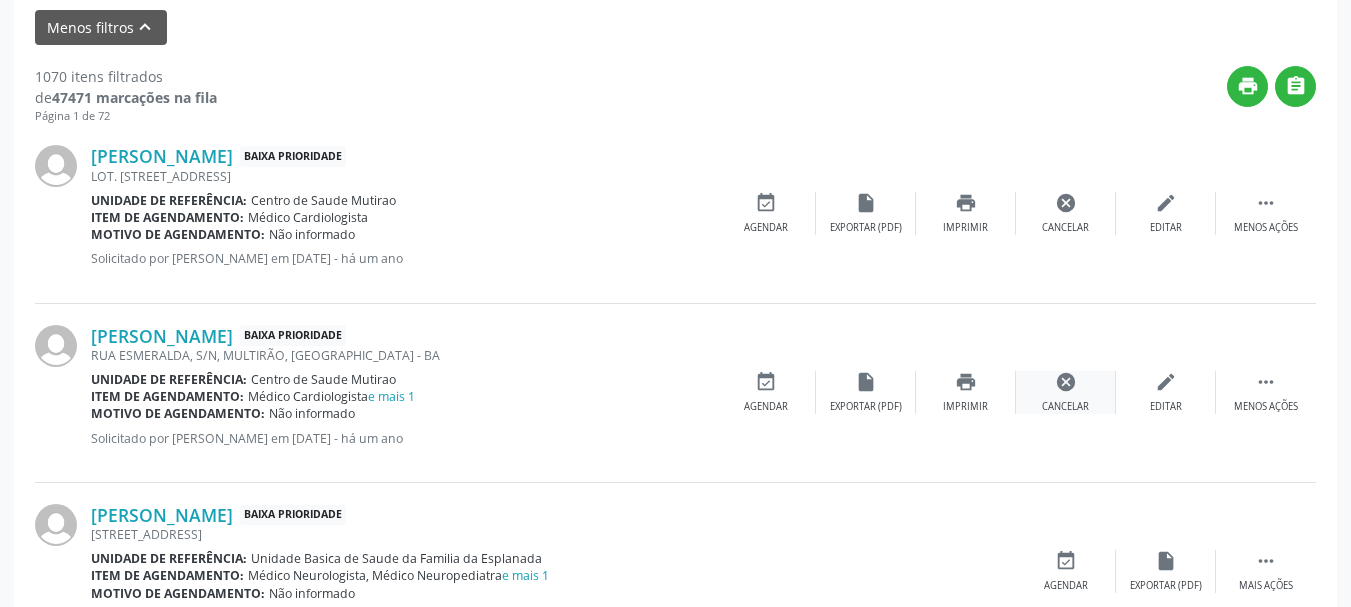 click on "cancel" at bounding box center (1066, 382) 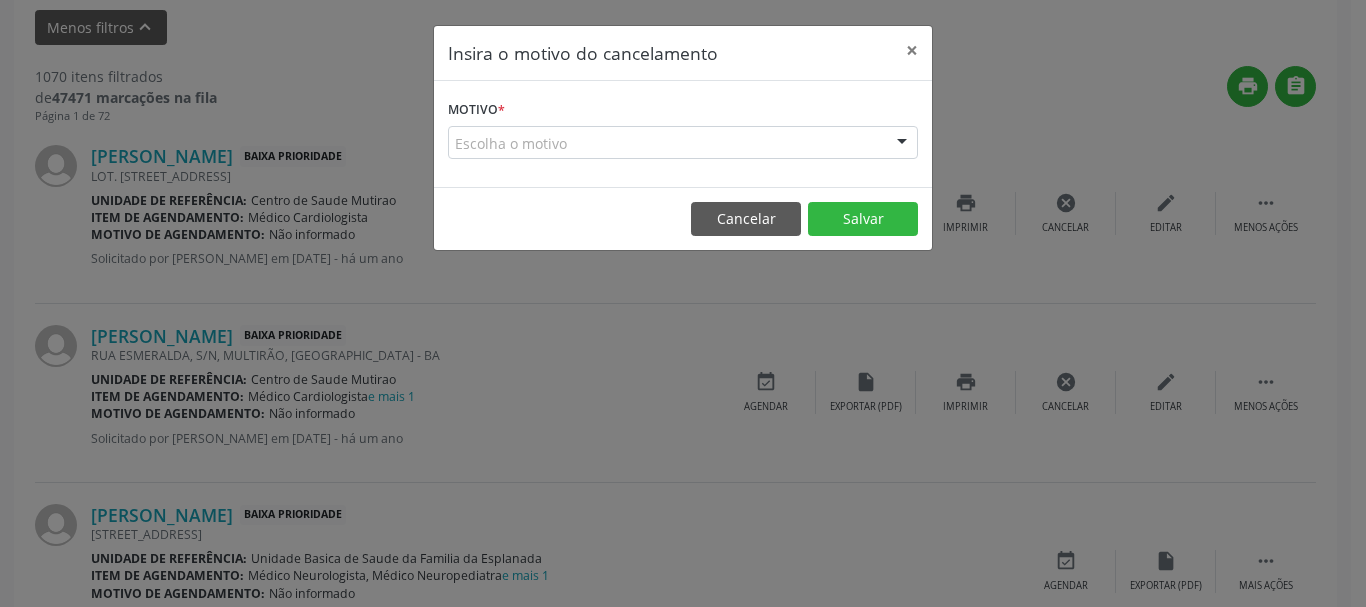 click on "Escolha o motivo" at bounding box center [683, 143] 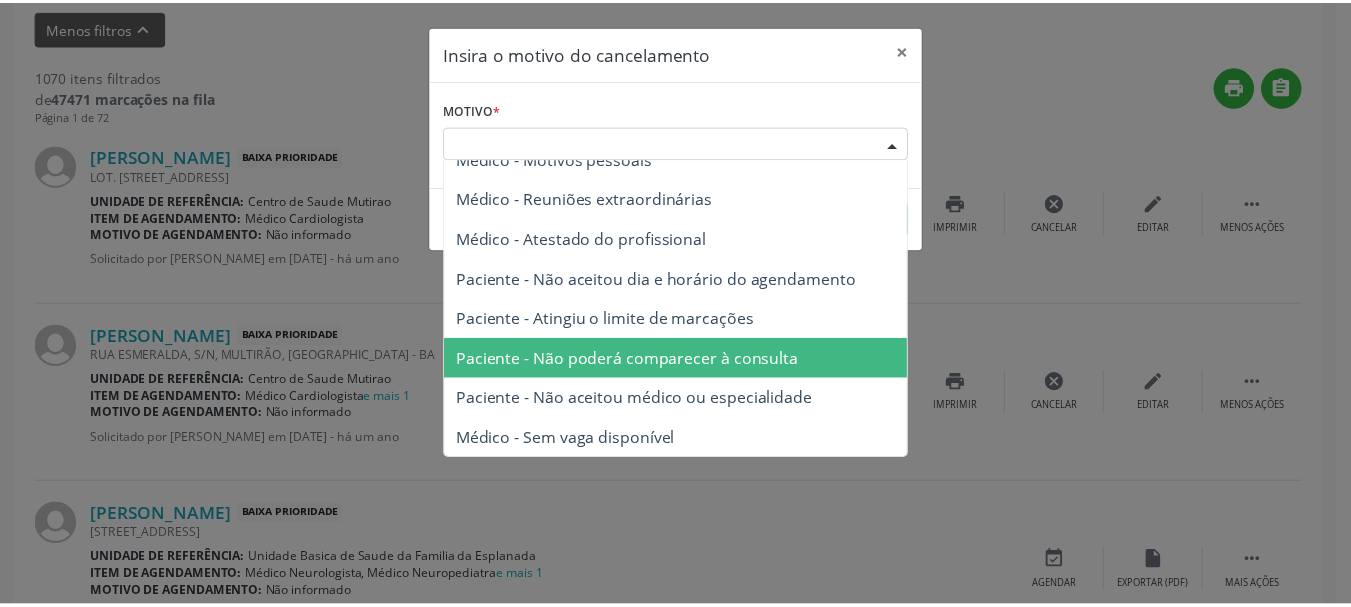 scroll, scrollTop: 101, scrollLeft: 0, axis: vertical 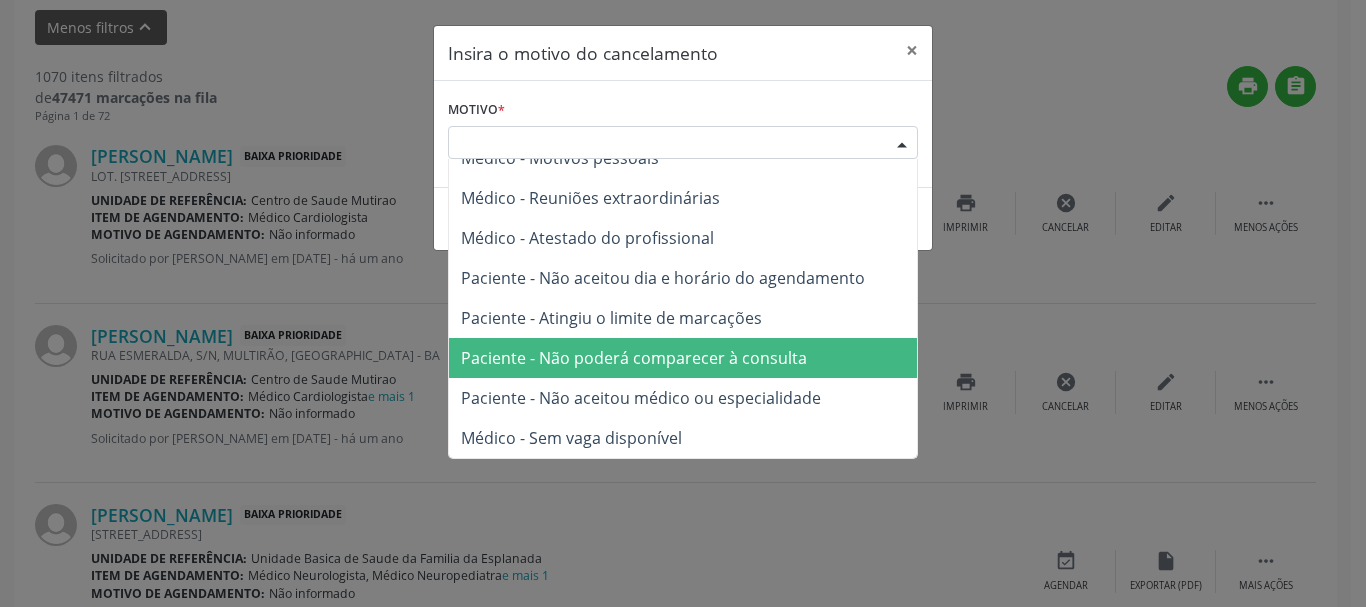 click on "Paciente - Não aceitou médico ou especialidade" at bounding box center [641, 398] 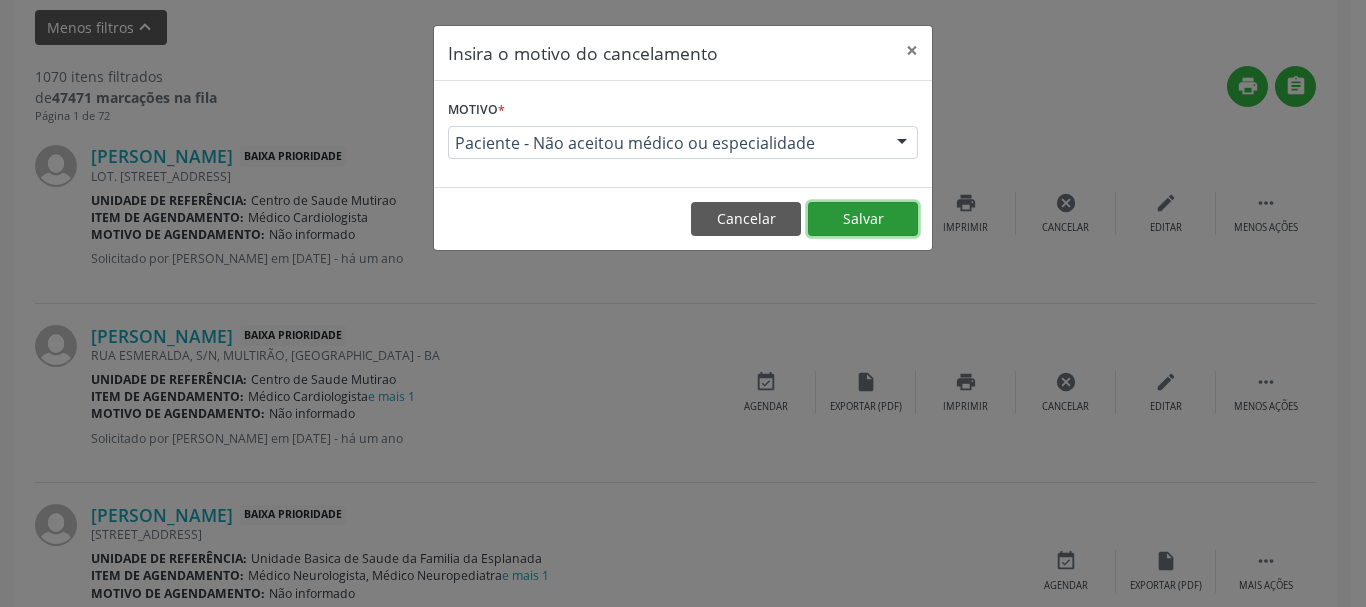 click on "Salvar" at bounding box center (863, 219) 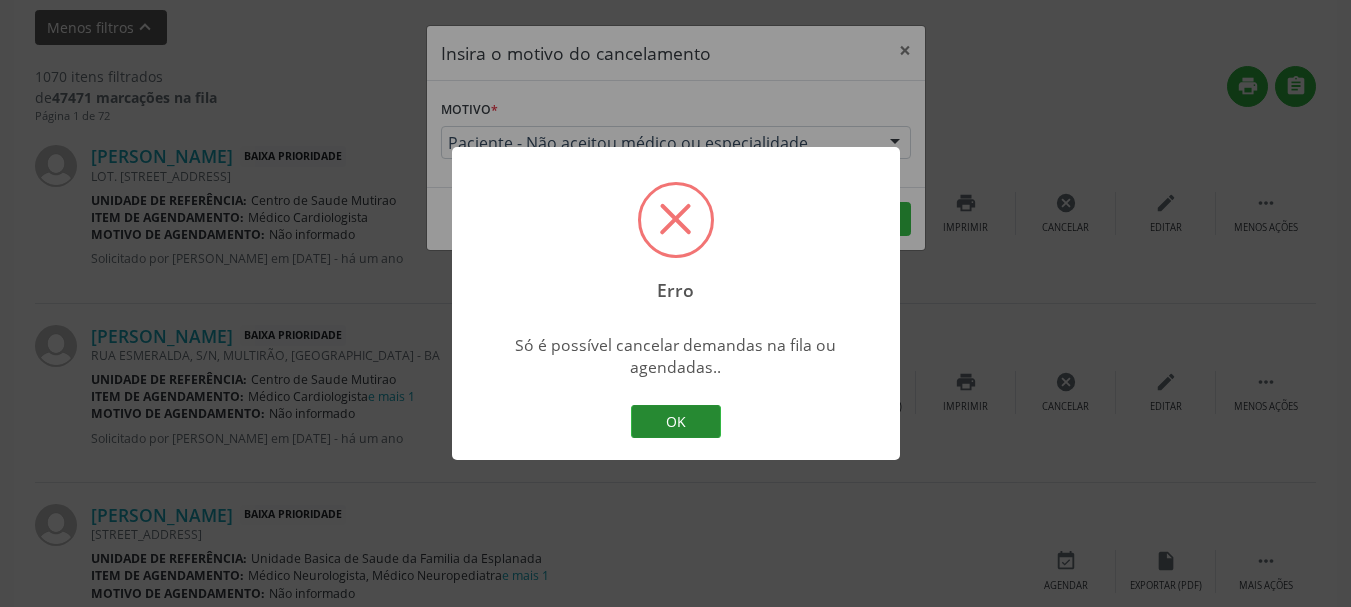 click on "OK" at bounding box center (676, 422) 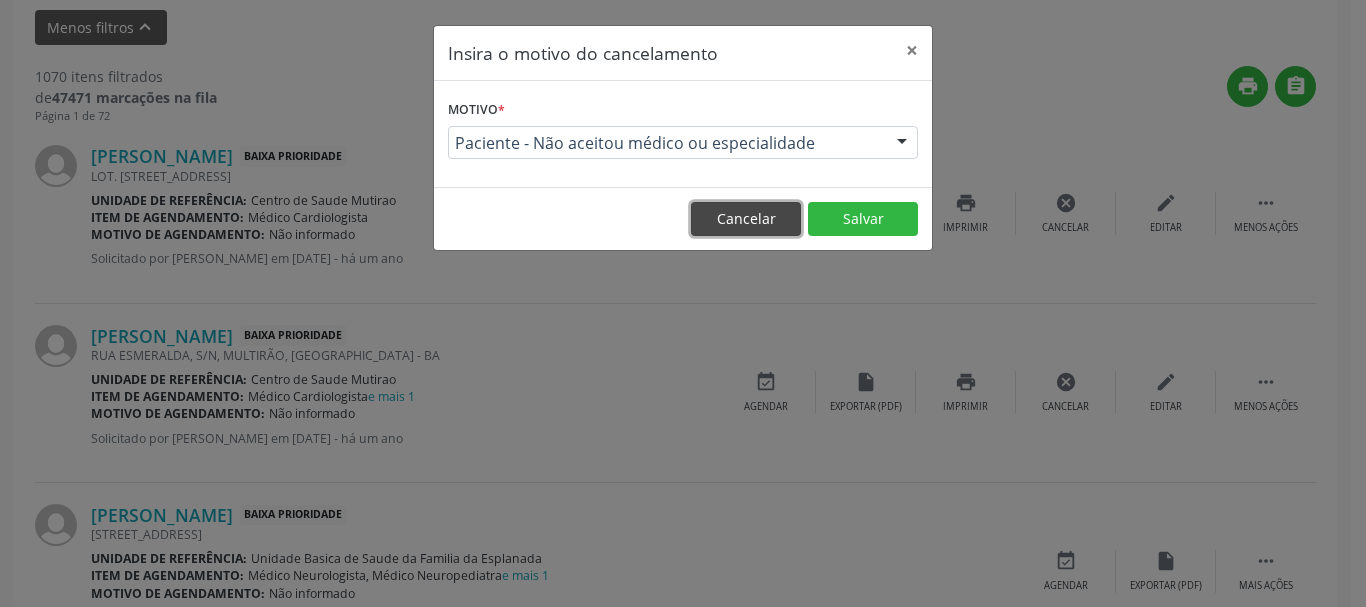 click on "Cancelar" at bounding box center (746, 219) 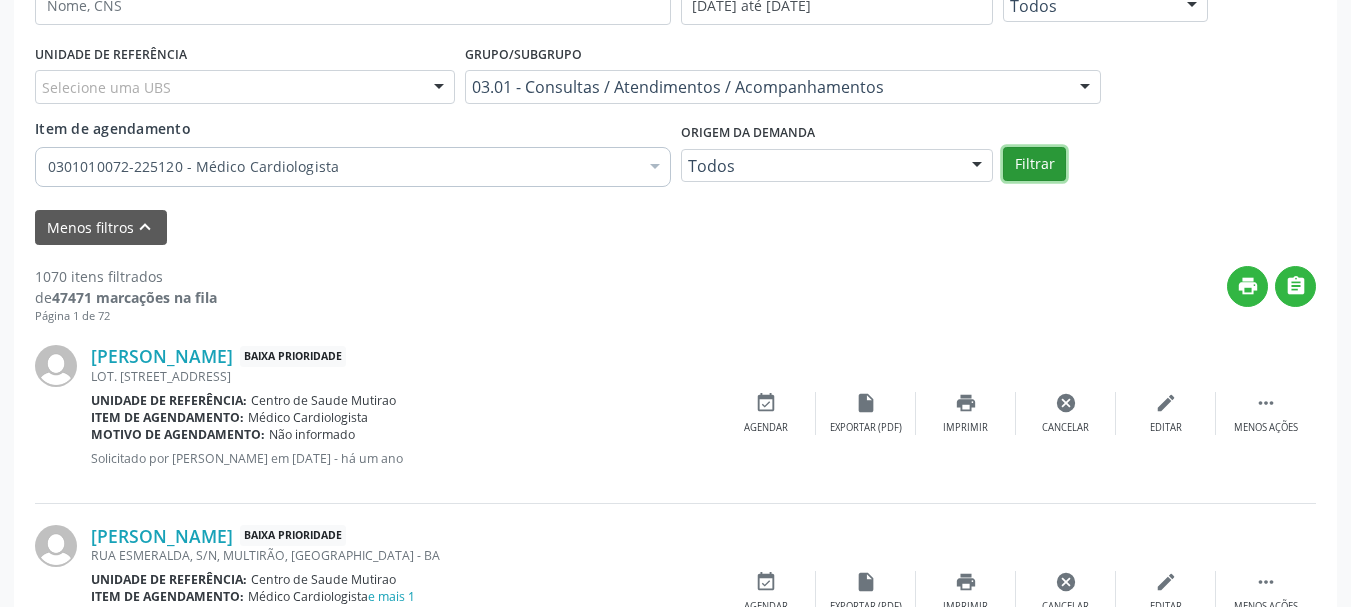 click on "Filtrar" at bounding box center [1034, 164] 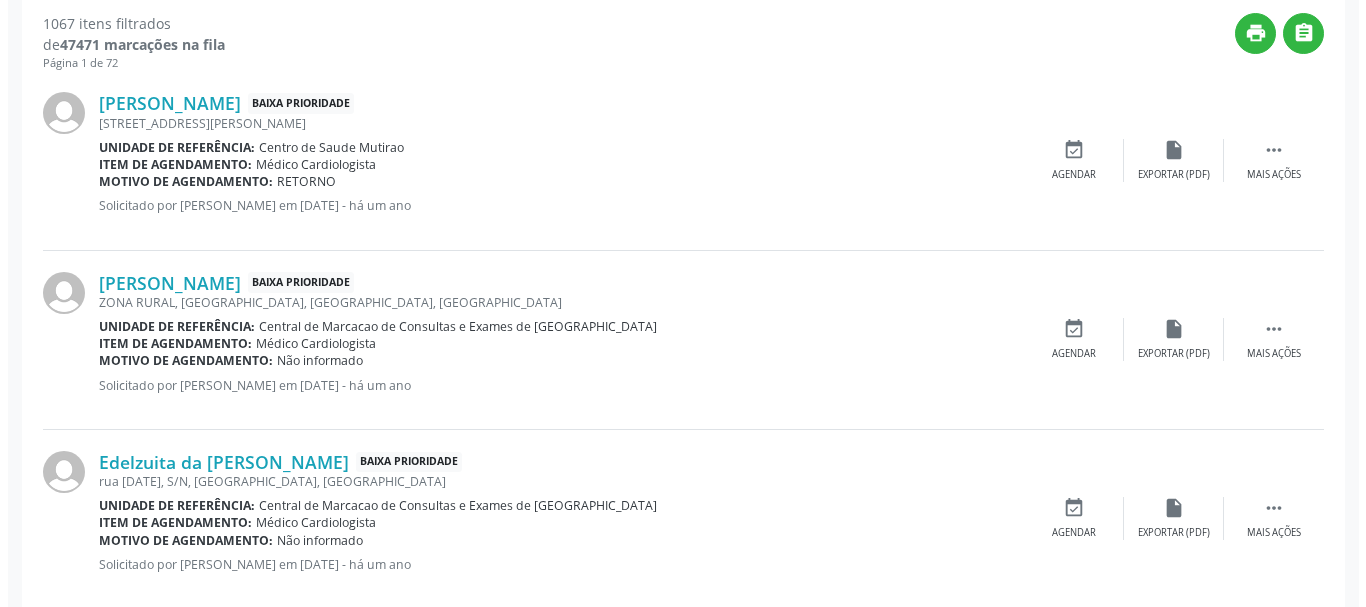 scroll, scrollTop: 738, scrollLeft: 0, axis: vertical 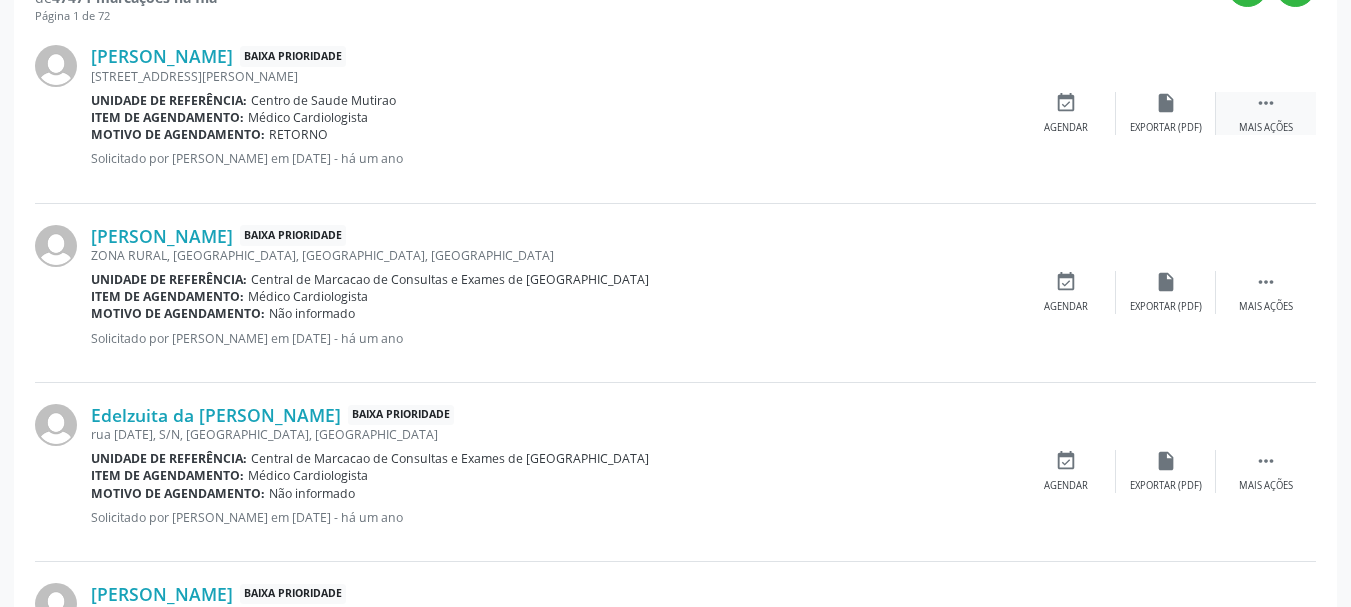 click on "
Mais ações" at bounding box center (1266, 113) 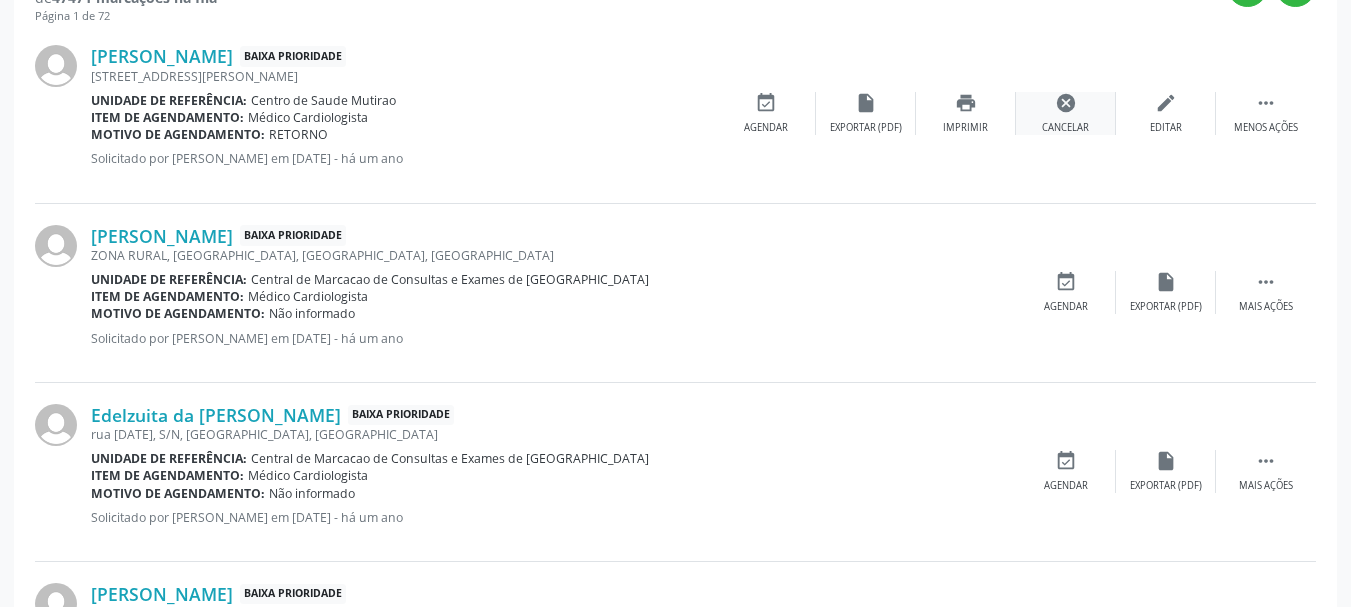 click on "Cancelar" at bounding box center (1065, 128) 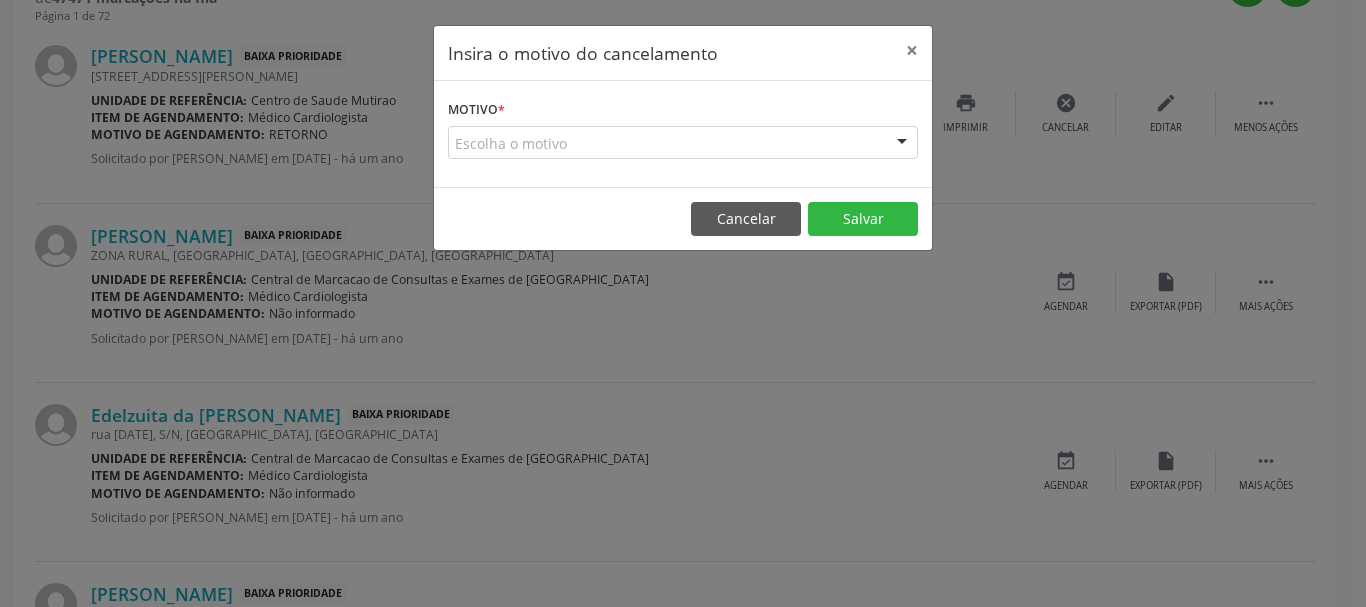 click at bounding box center [902, 144] 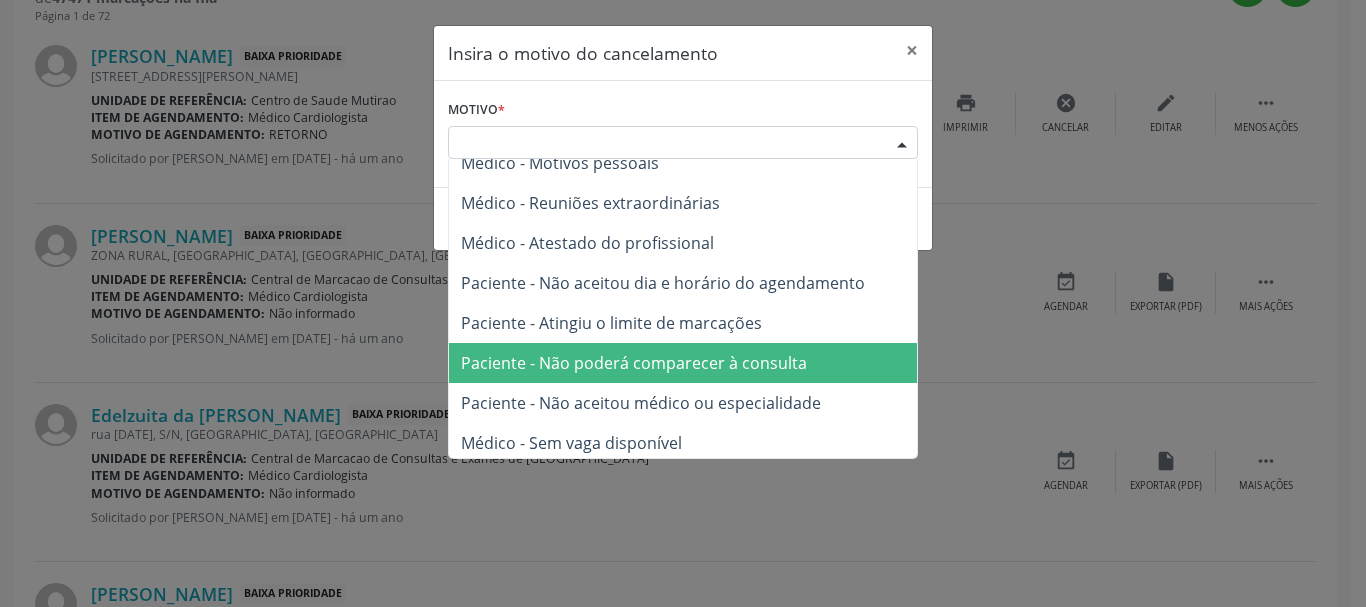scroll, scrollTop: 101, scrollLeft: 0, axis: vertical 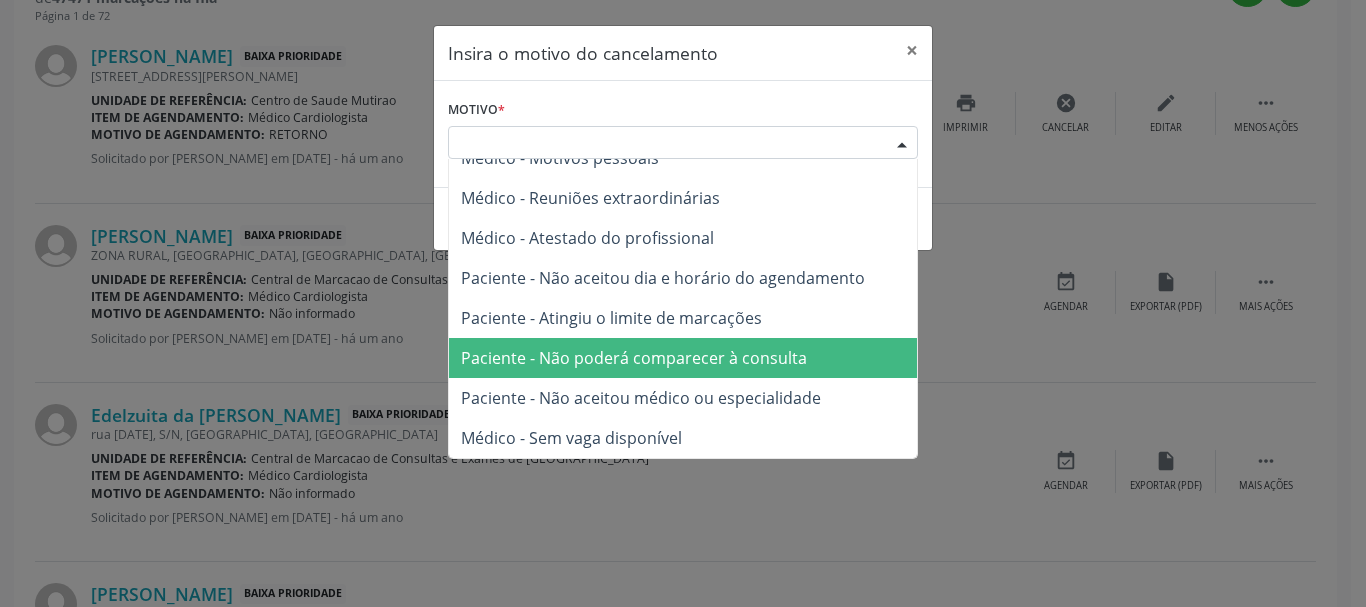 click on "Paciente - Não poderá comparecer à consulta" at bounding box center [634, 358] 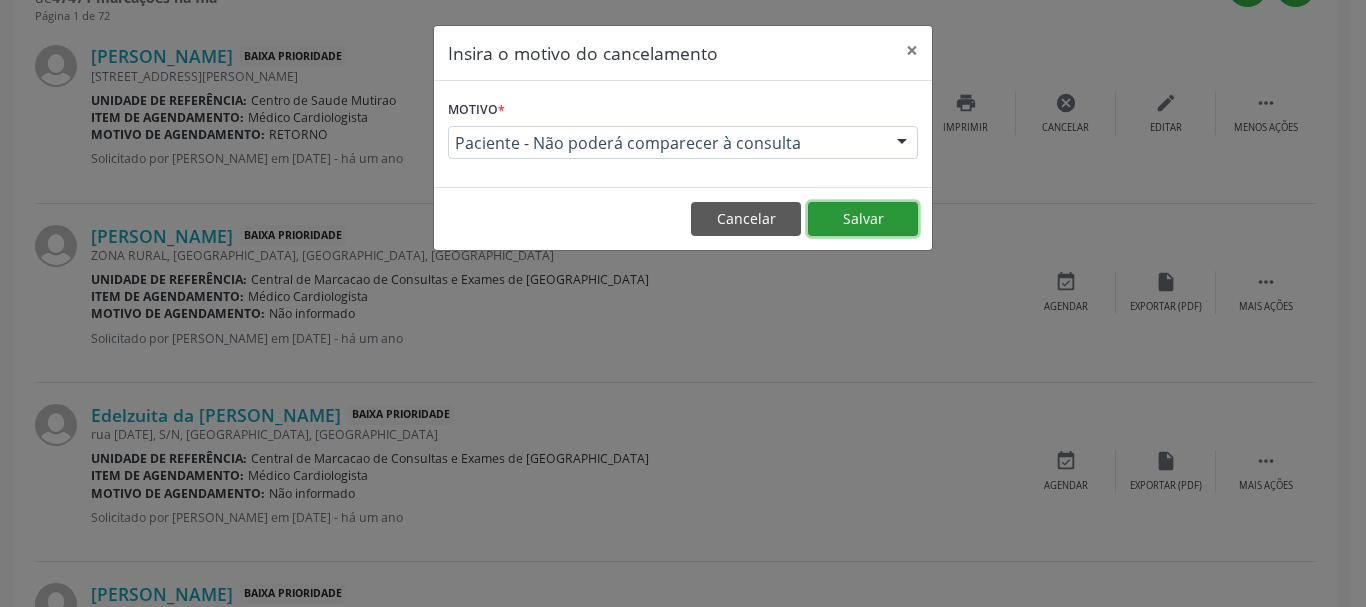 click on "Salvar" at bounding box center [863, 219] 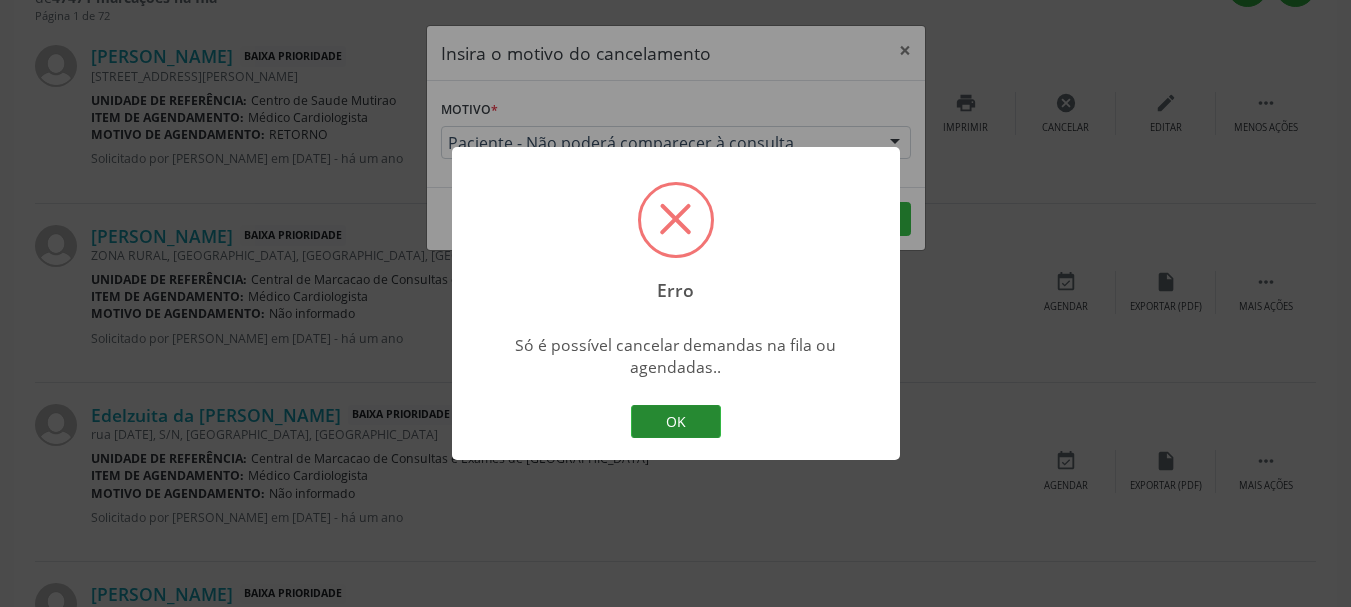 click on "OK" at bounding box center (676, 422) 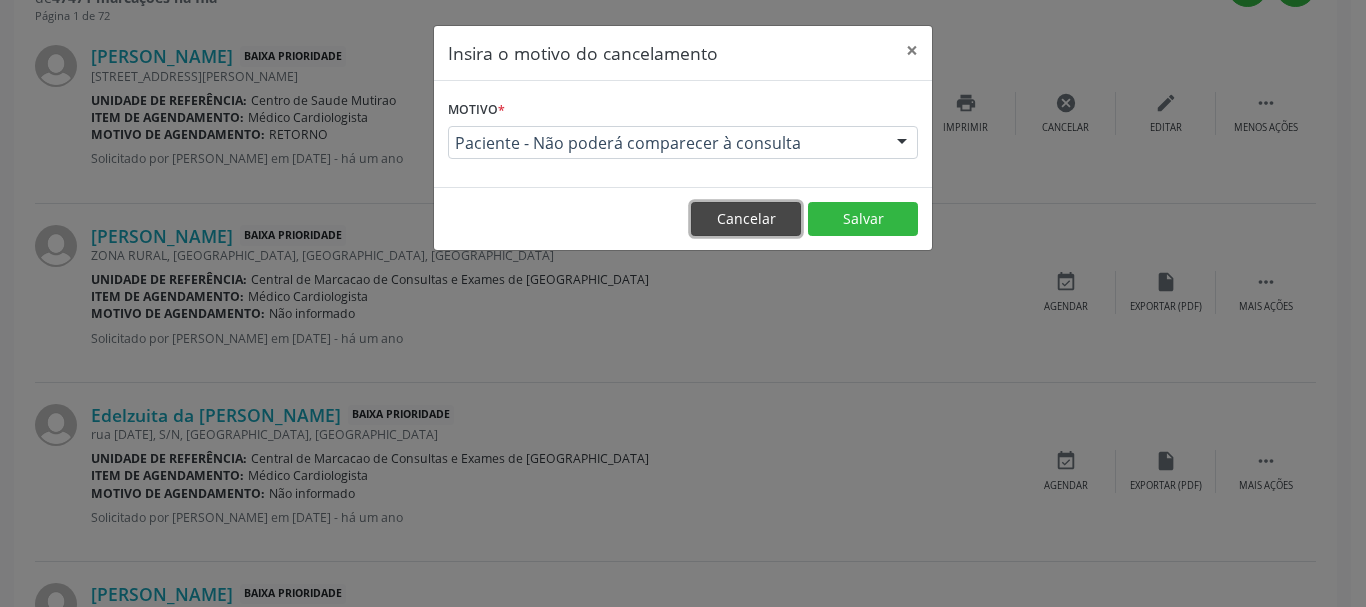 click on "Cancelar" at bounding box center (746, 219) 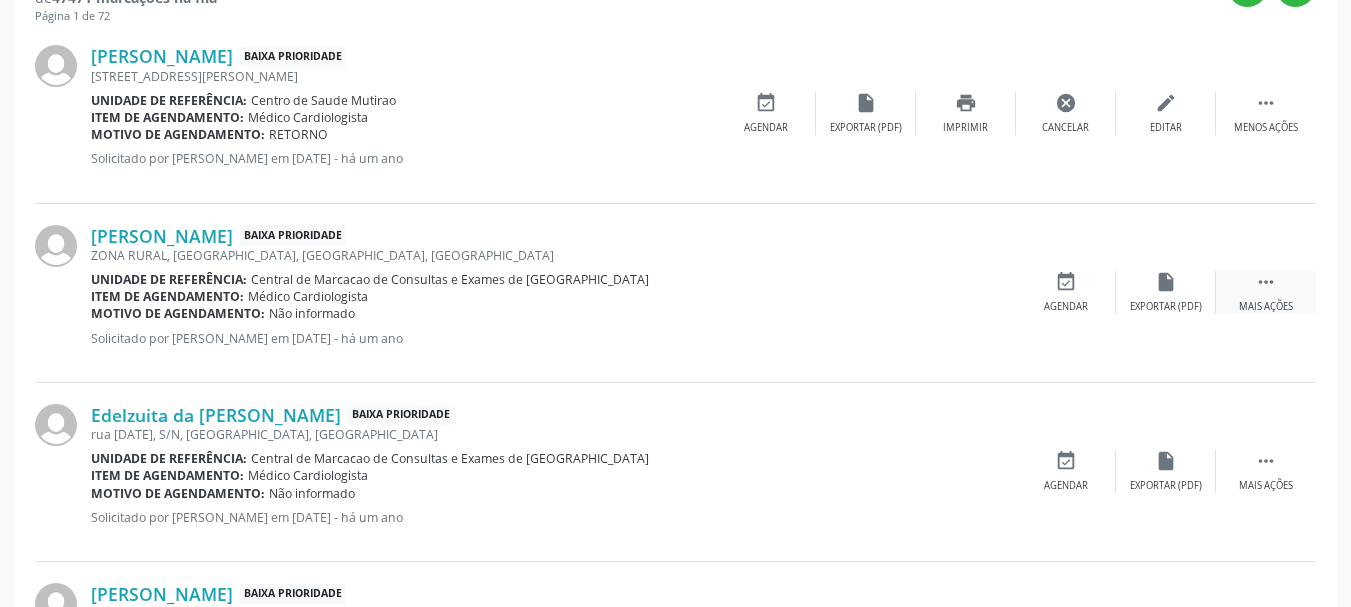 click on "Mais ações" at bounding box center (1266, 307) 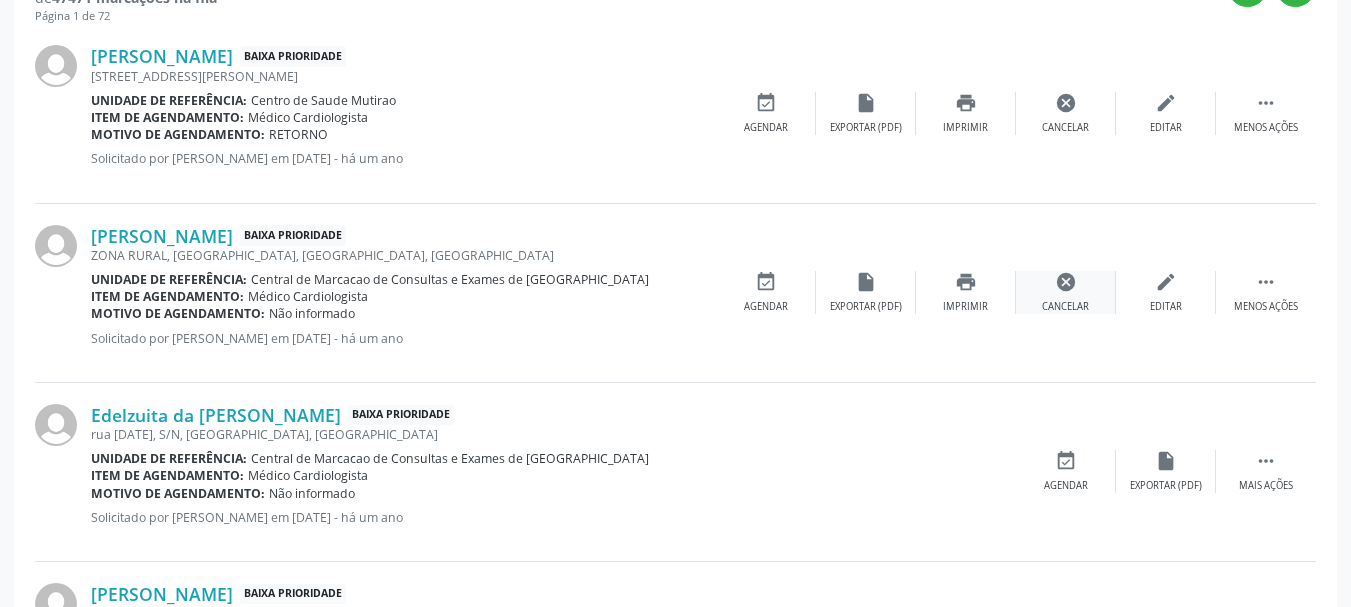 click on "cancel
Cancelar" at bounding box center [1066, 292] 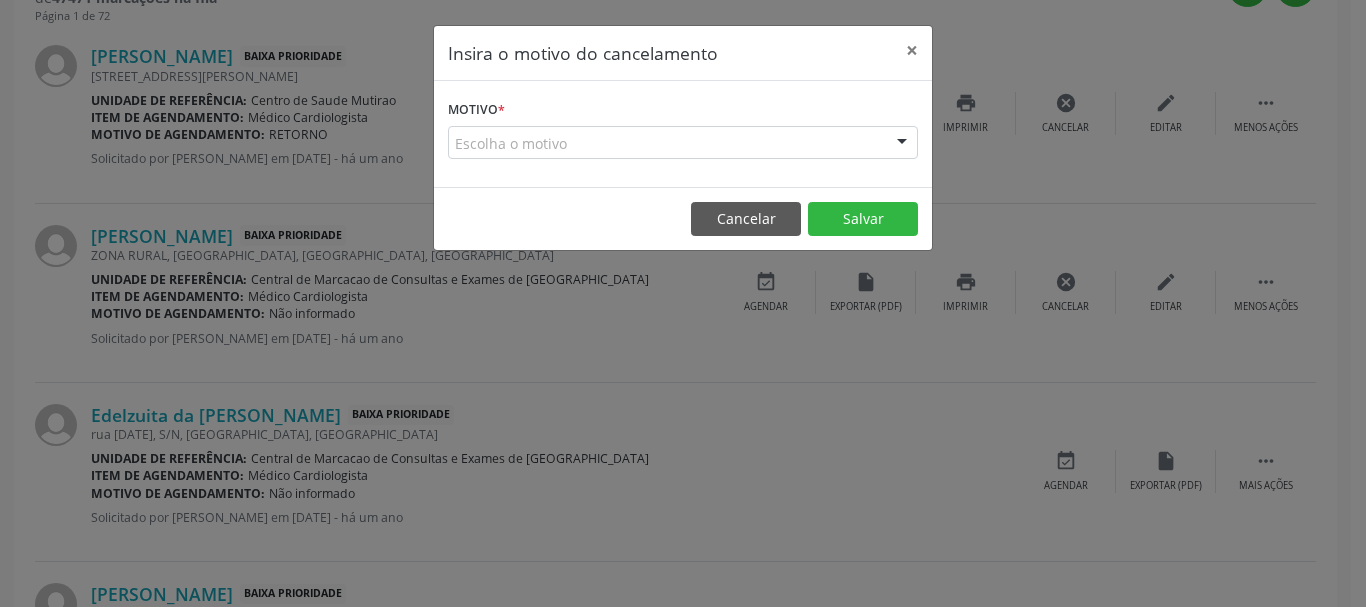 click on "Escolha o motivo" at bounding box center (683, 143) 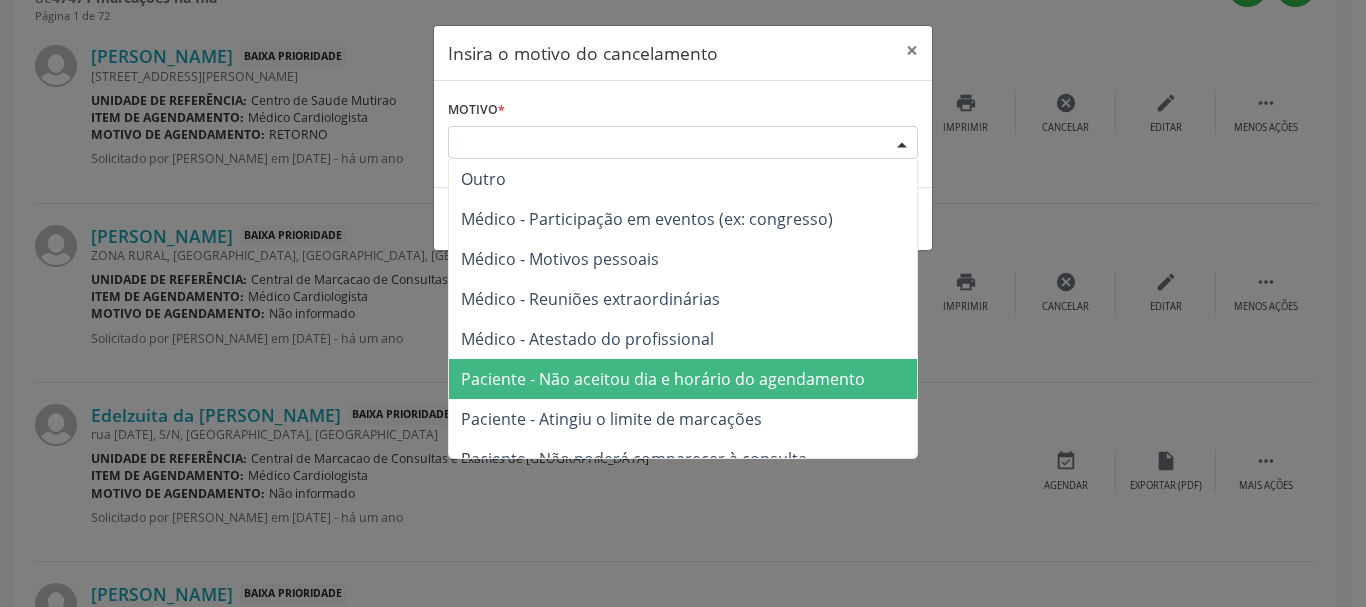 click on "Paciente - Não aceitou dia e horário do agendamento" at bounding box center [663, 379] 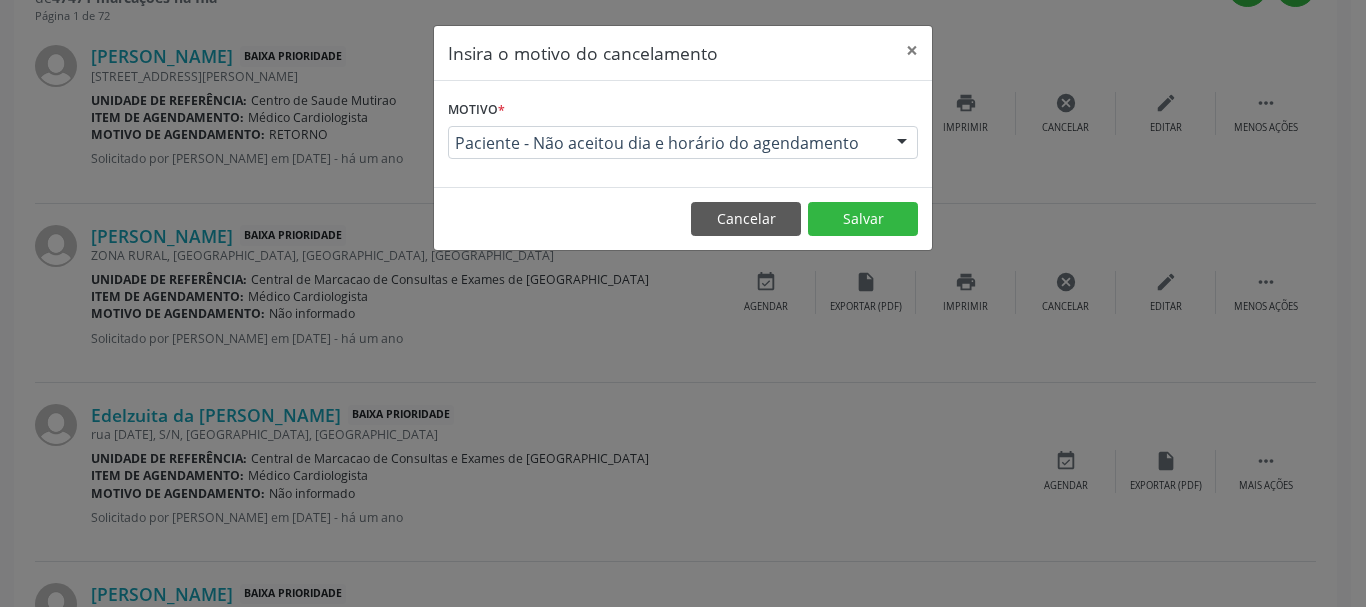 click on "Cancelar Salvar" at bounding box center [683, 218] 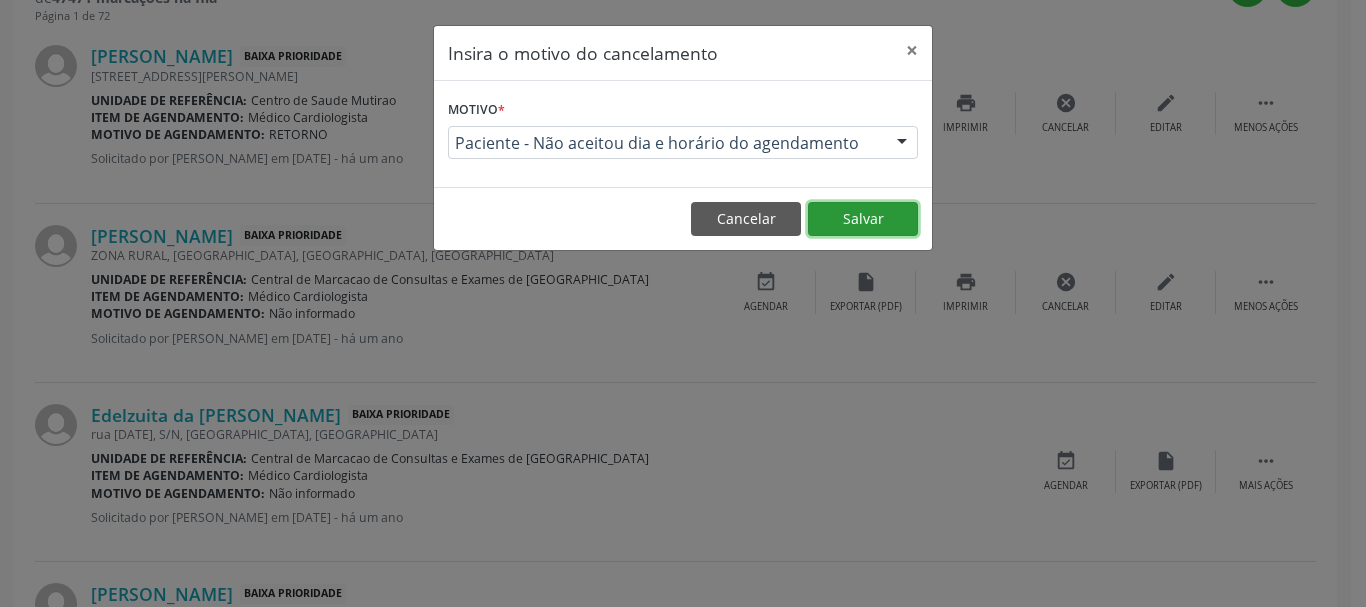 click on "Salvar" at bounding box center [863, 219] 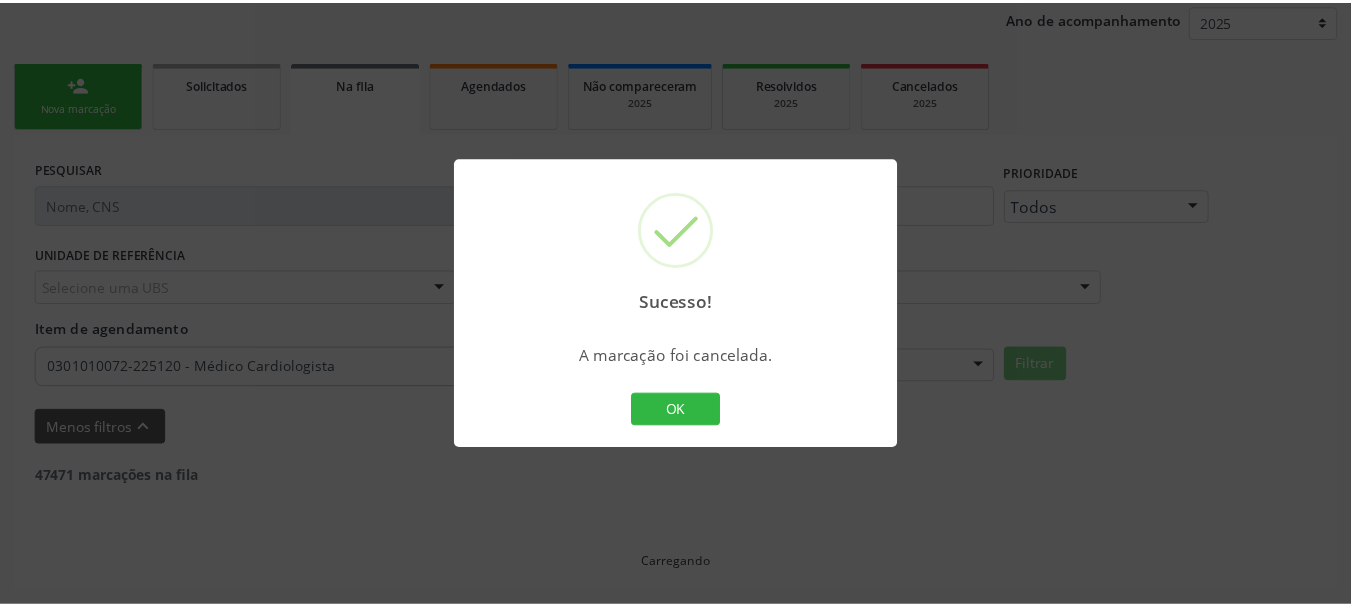 scroll, scrollTop: 238, scrollLeft: 0, axis: vertical 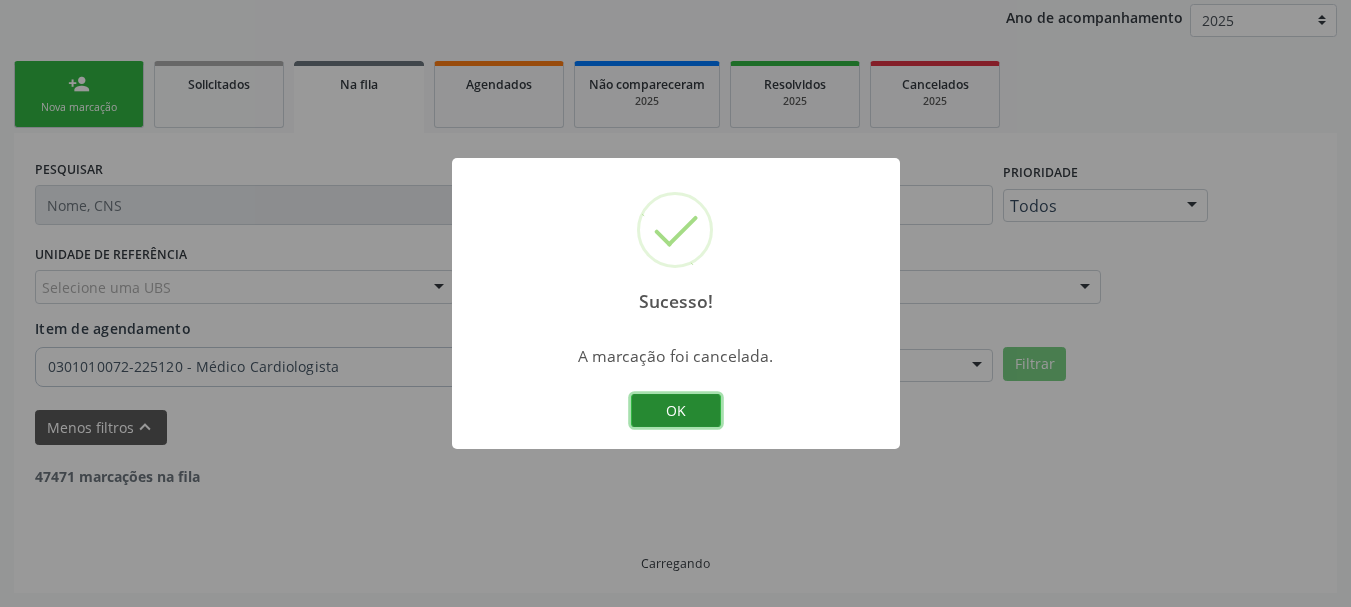 click on "OK" at bounding box center (676, 411) 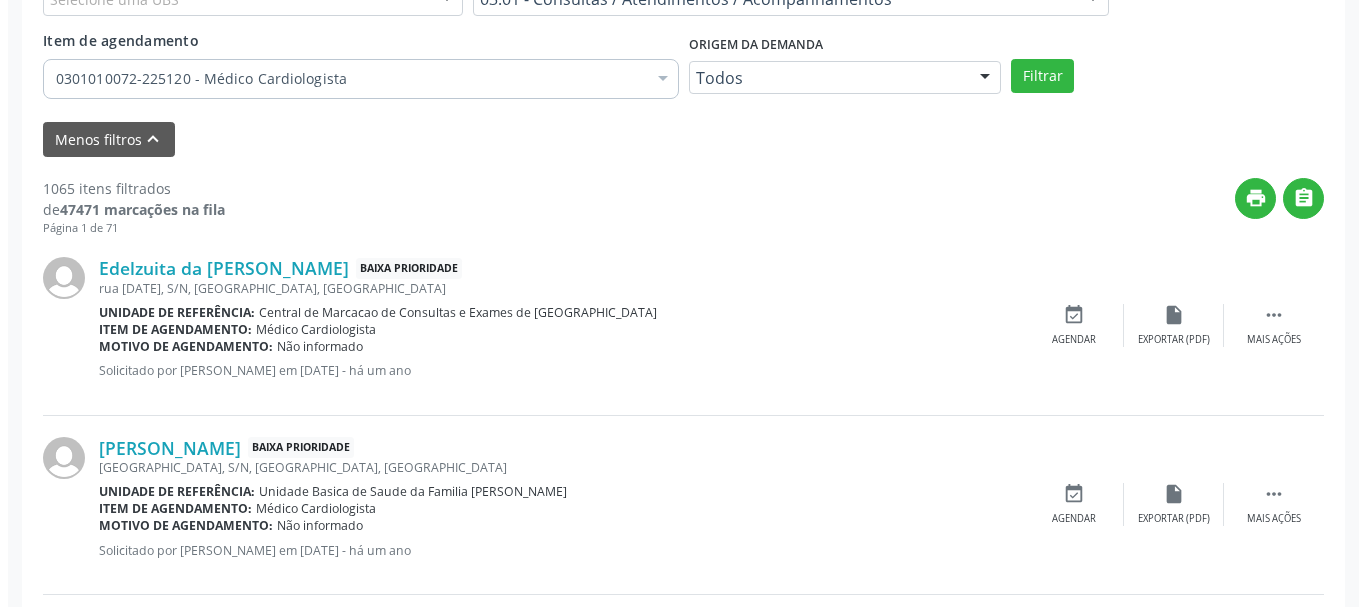 scroll, scrollTop: 538, scrollLeft: 0, axis: vertical 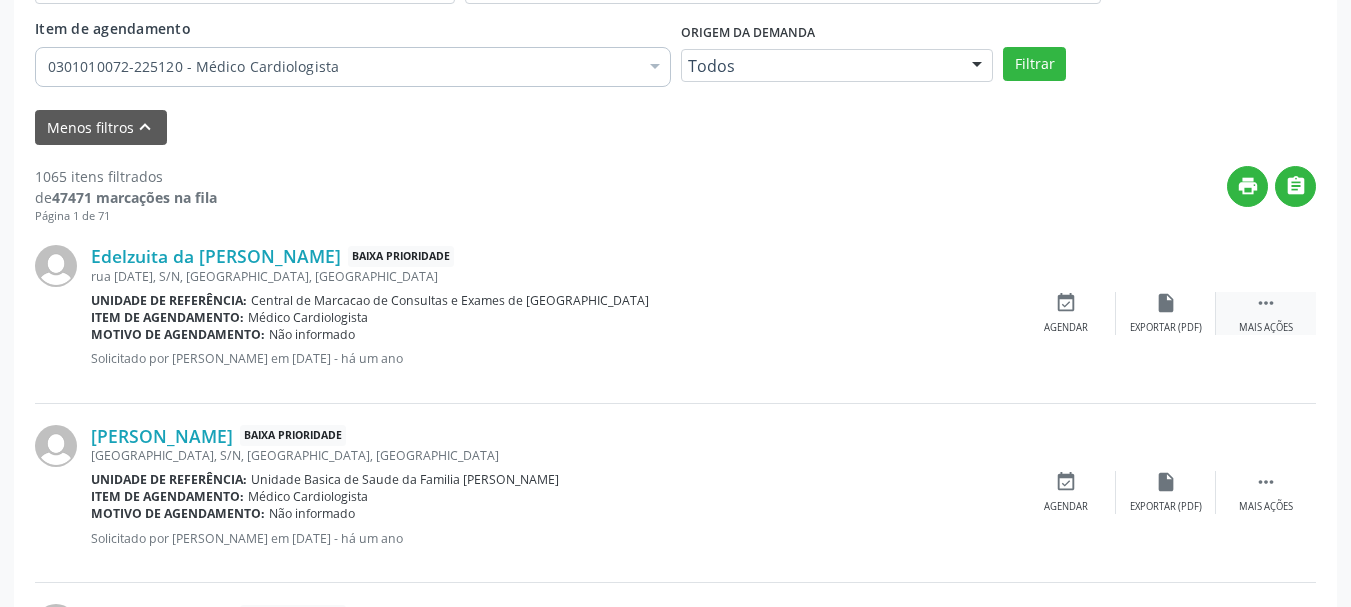 click on "" at bounding box center [1266, 303] 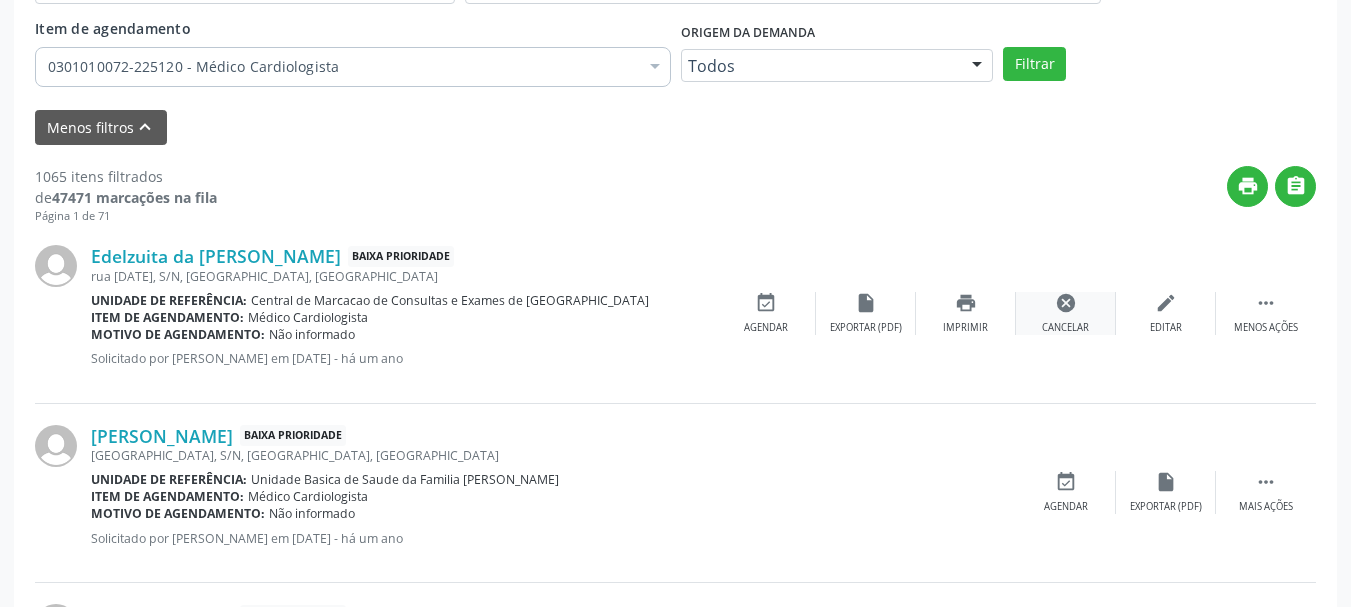 click on "Cancelar" at bounding box center (1065, 328) 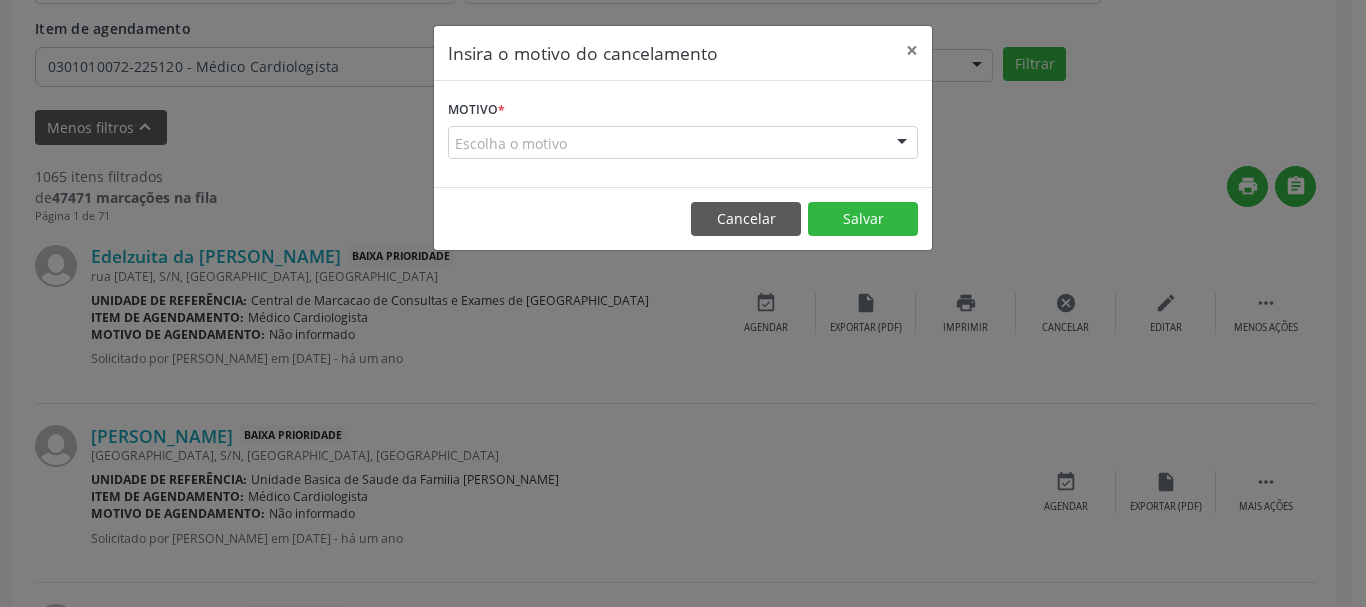 click on "Escolha o motivo" at bounding box center (683, 143) 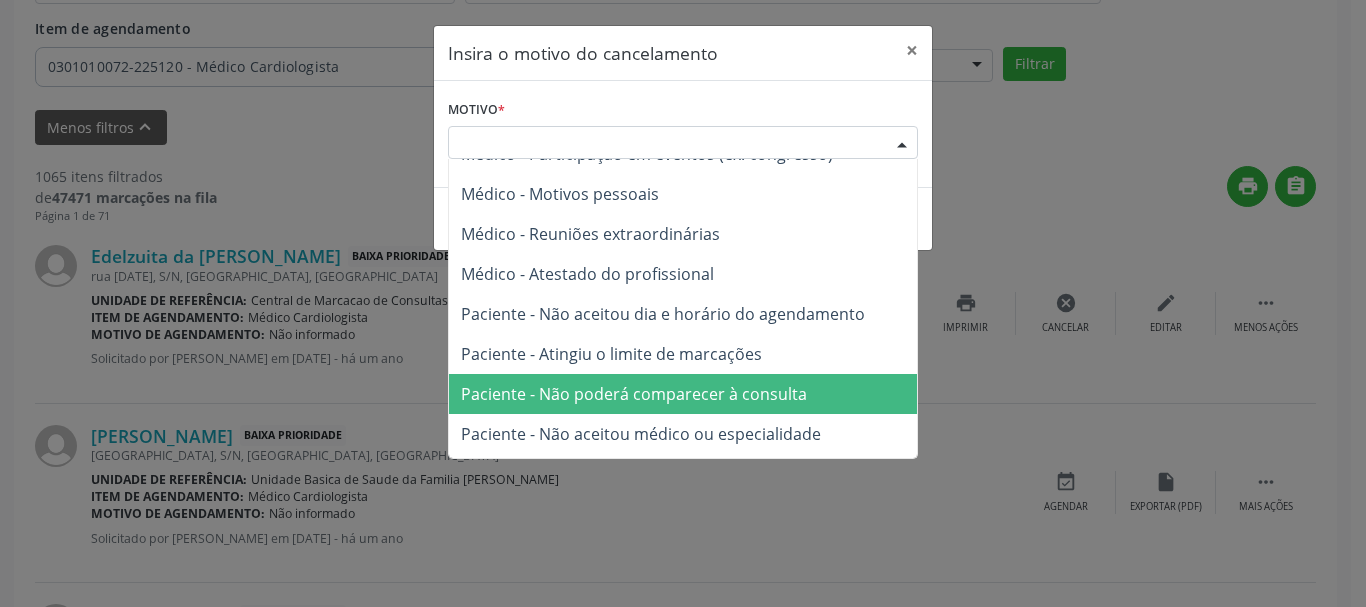 scroll, scrollTop: 100, scrollLeft: 0, axis: vertical 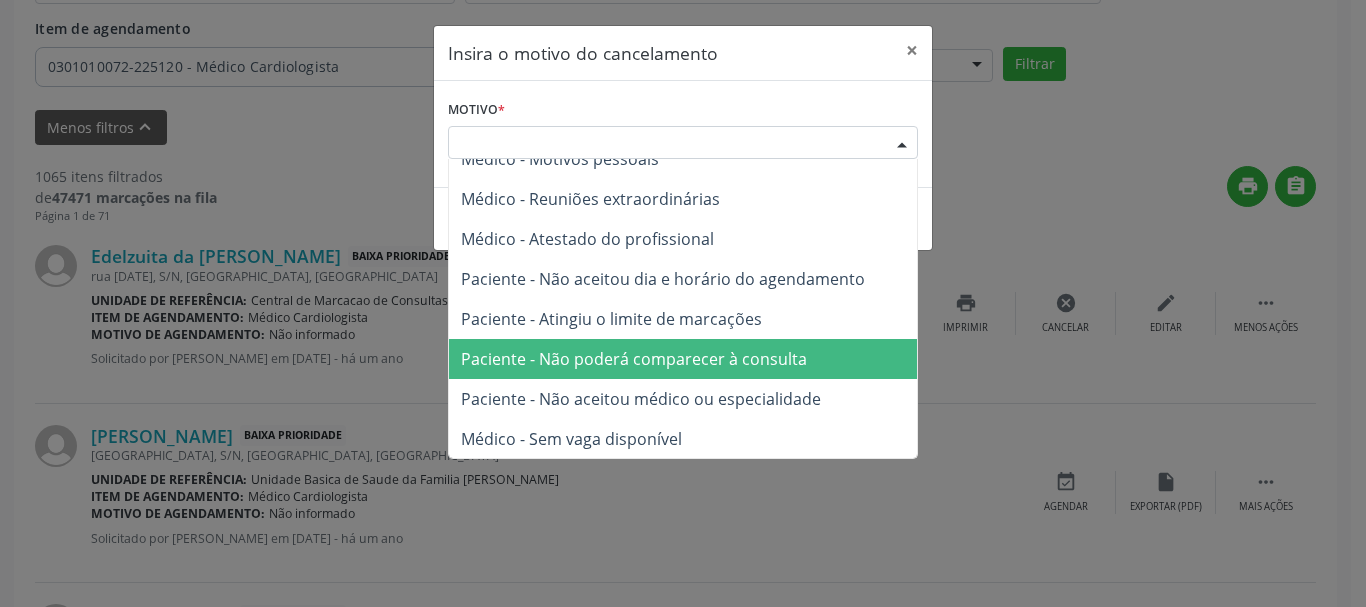 click on "Paciente - Não poderá comparecer à consulta" at bounding box center (683, 359) 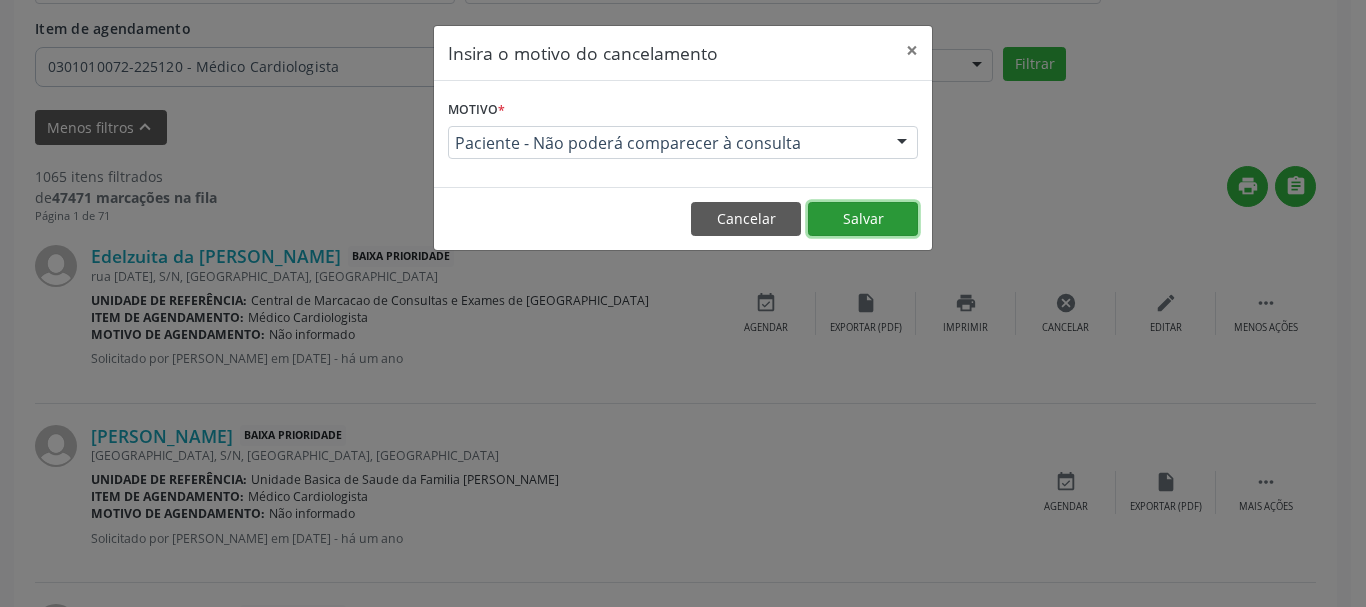 click on "Salvar" at bounding box center (863, 219) 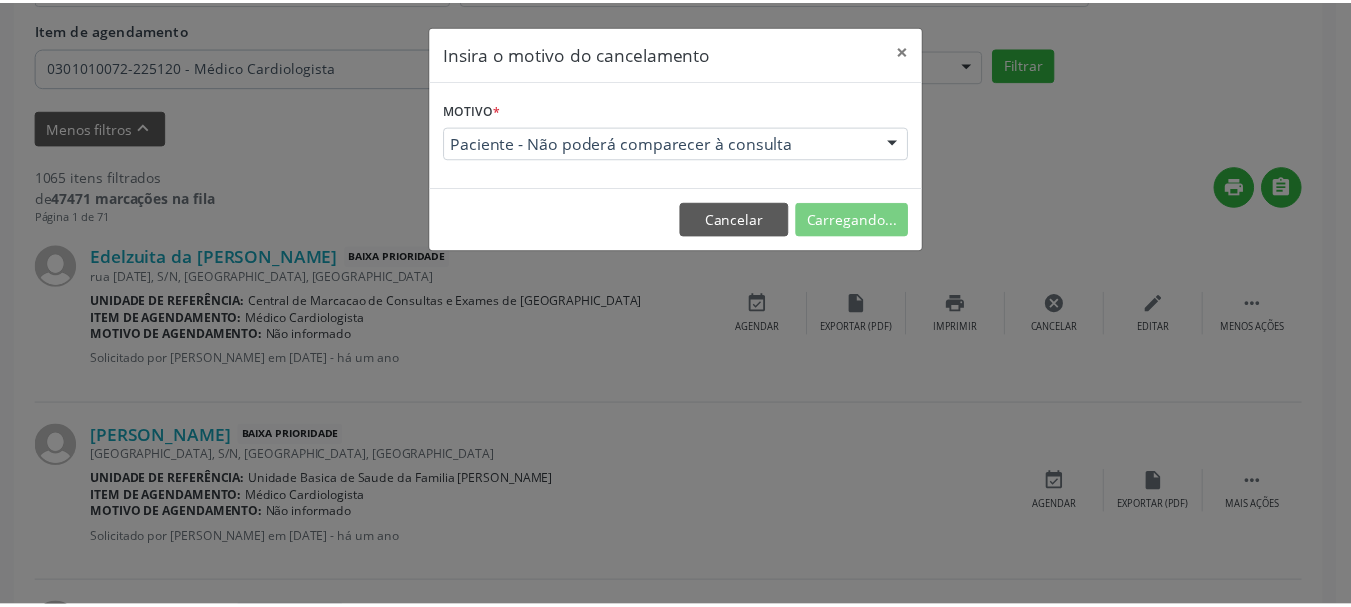 scroll, scrollTop: 238, scrollLeft: 0, axis: vertical 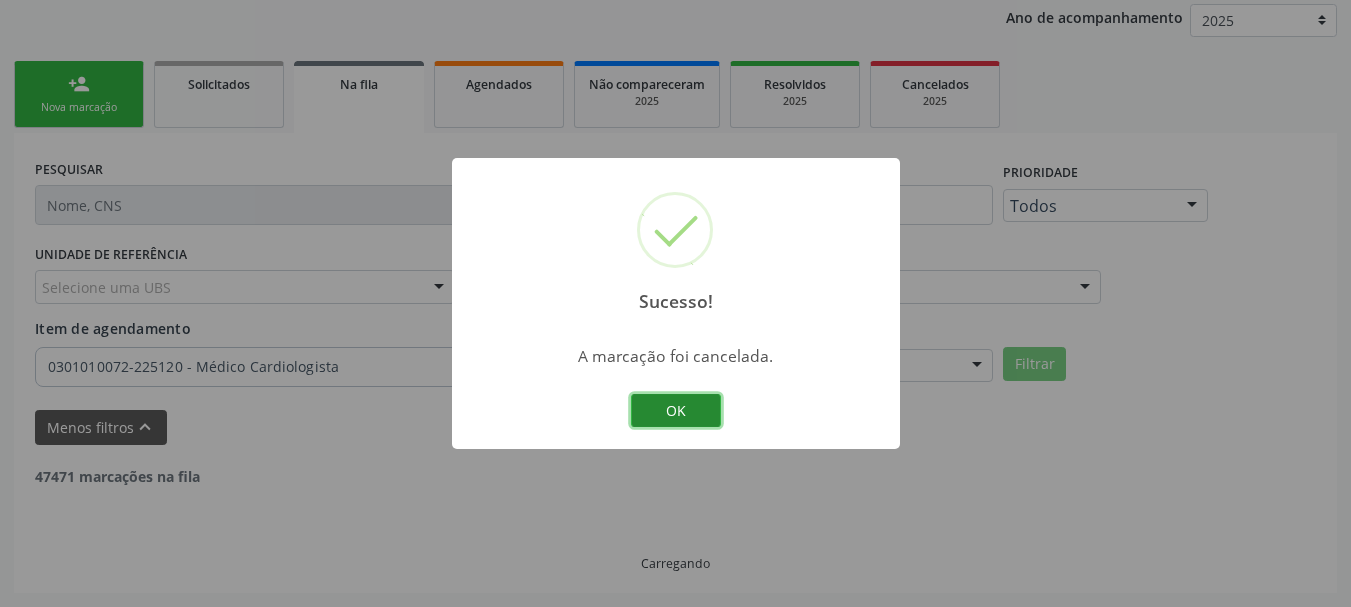 click on "OK" at bounding box center (676, 411) 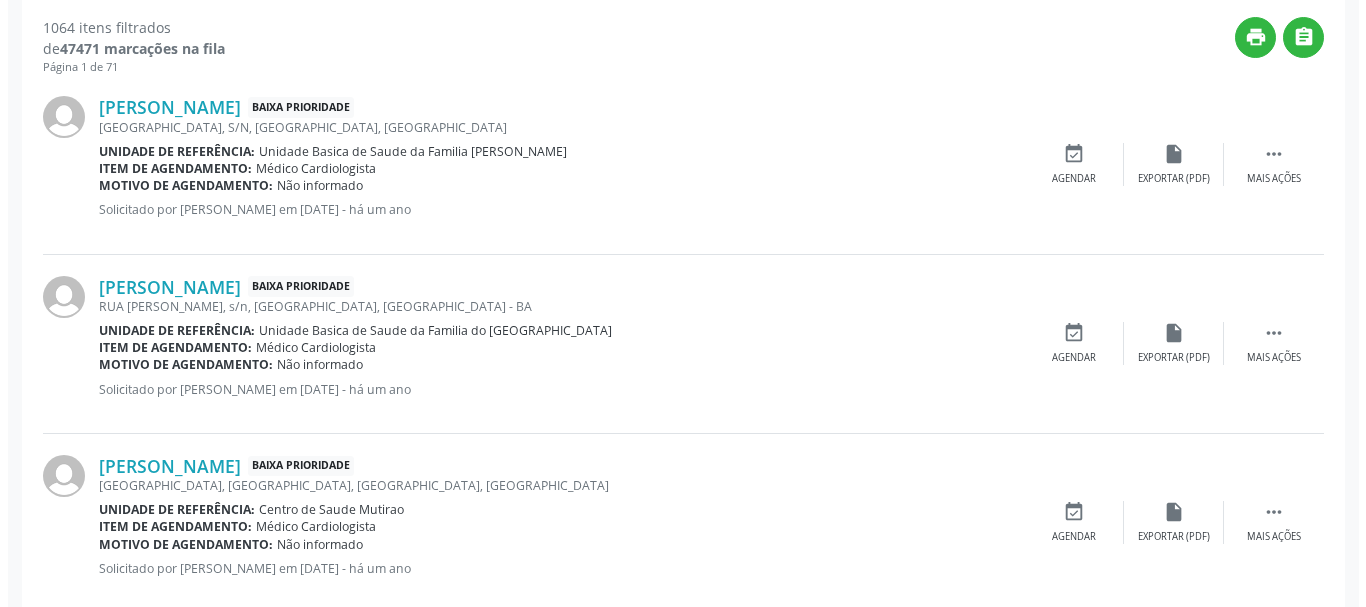 scroll, scrollTop: 738, scrollLeft: 0, axis: vertical 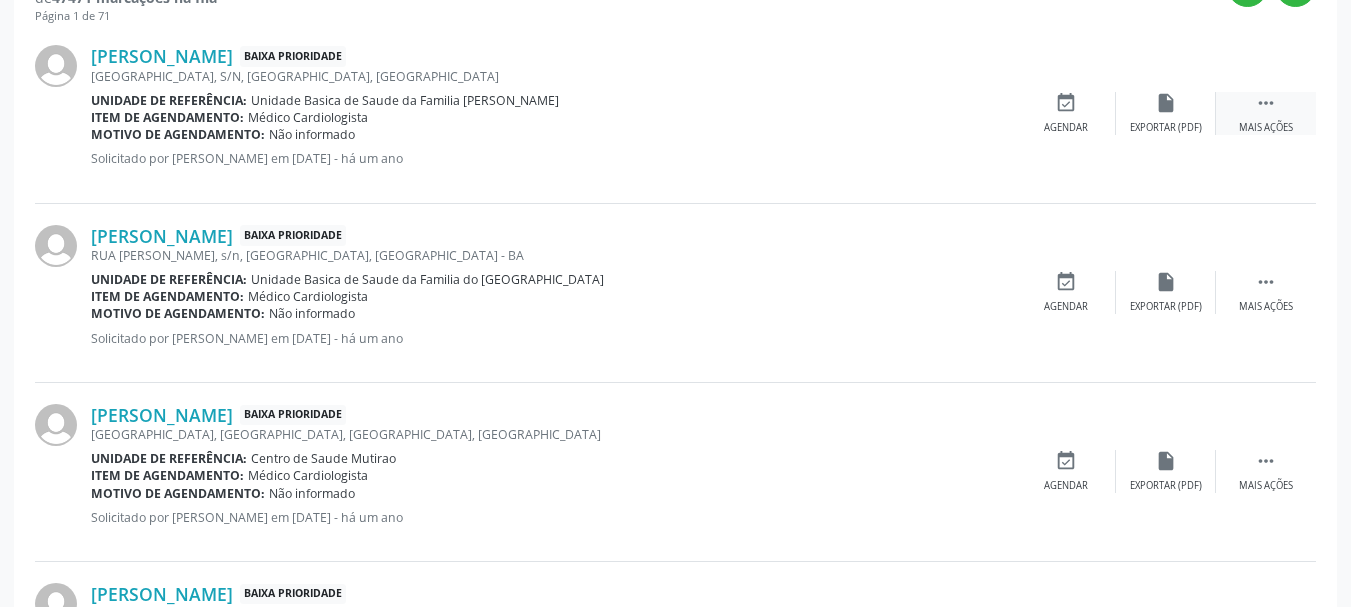 click on "" at bounding box center (1266, 103) 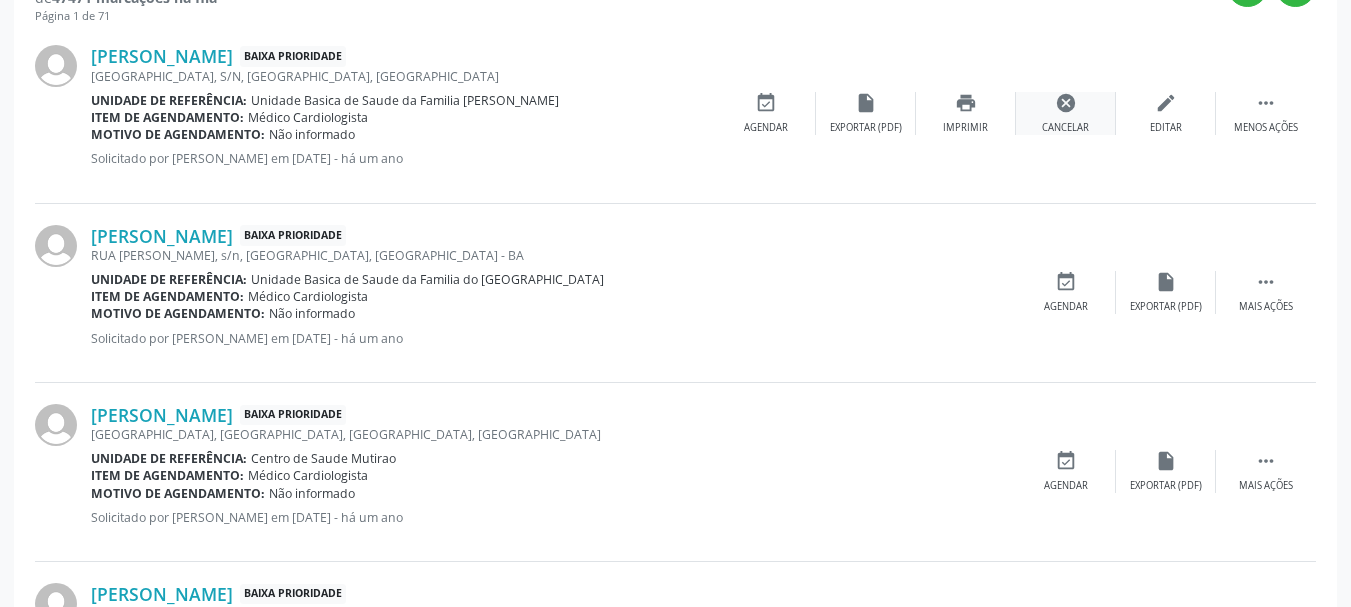 click on "cancel" at bounding box center (1066, 103) 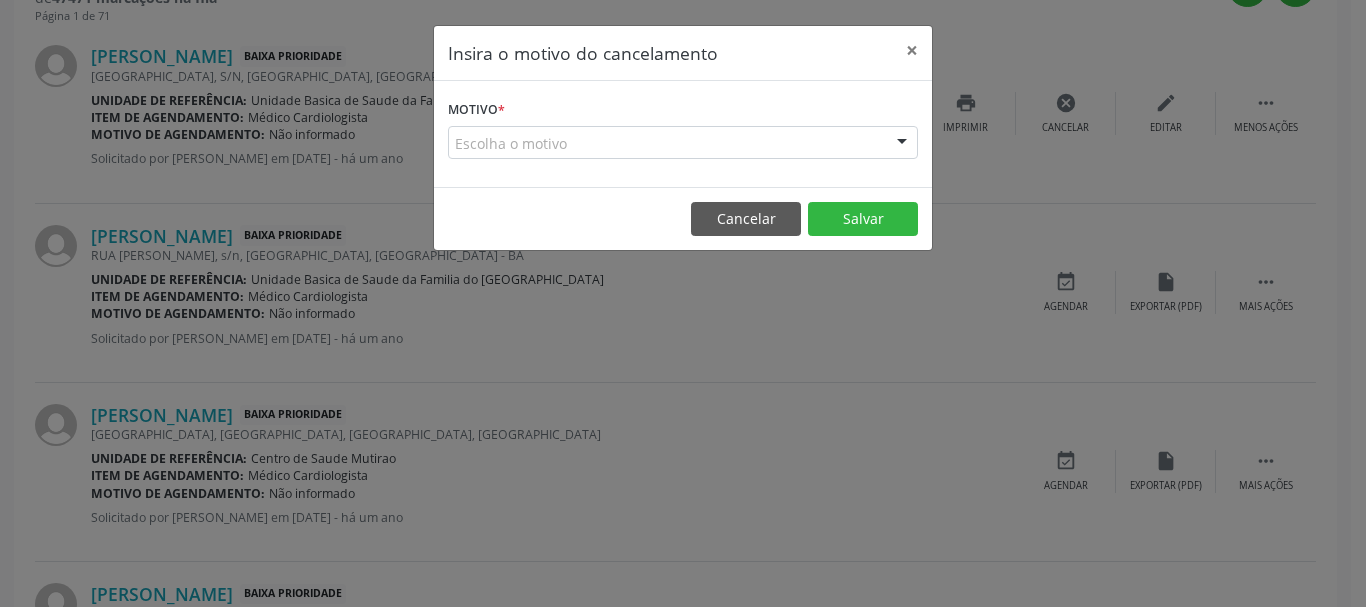 click at bounding box center [902, 144] 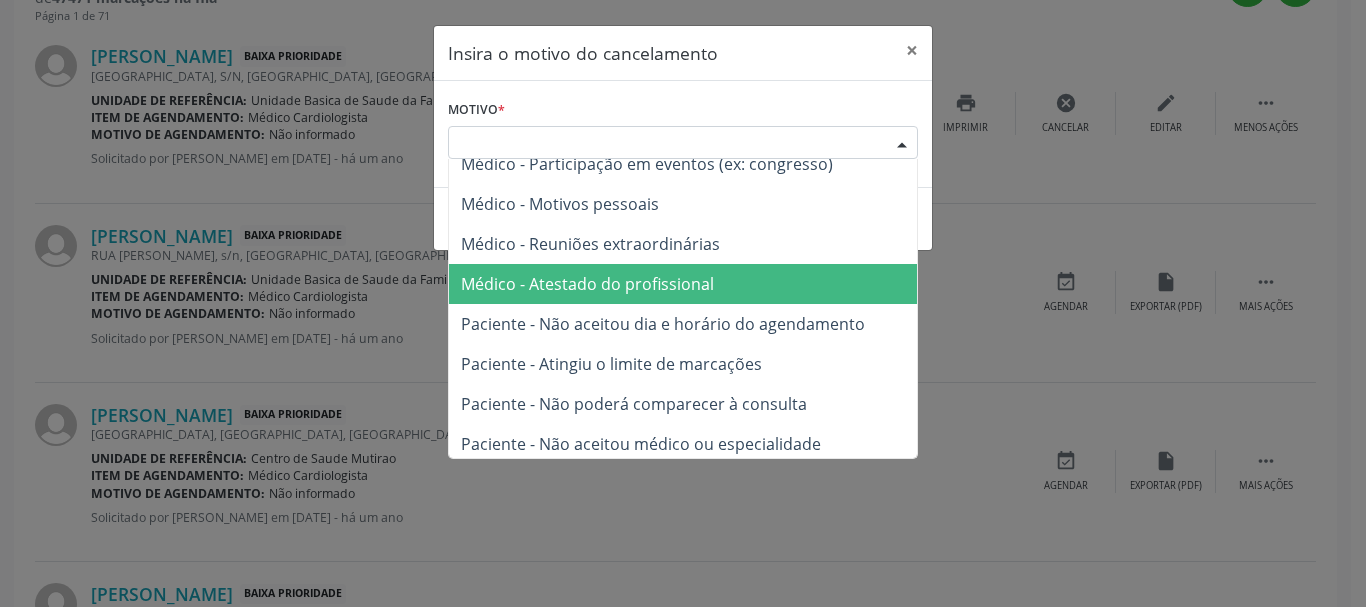 scroll, scrollTop: 101, scrollLeft: 0, axis: vertical 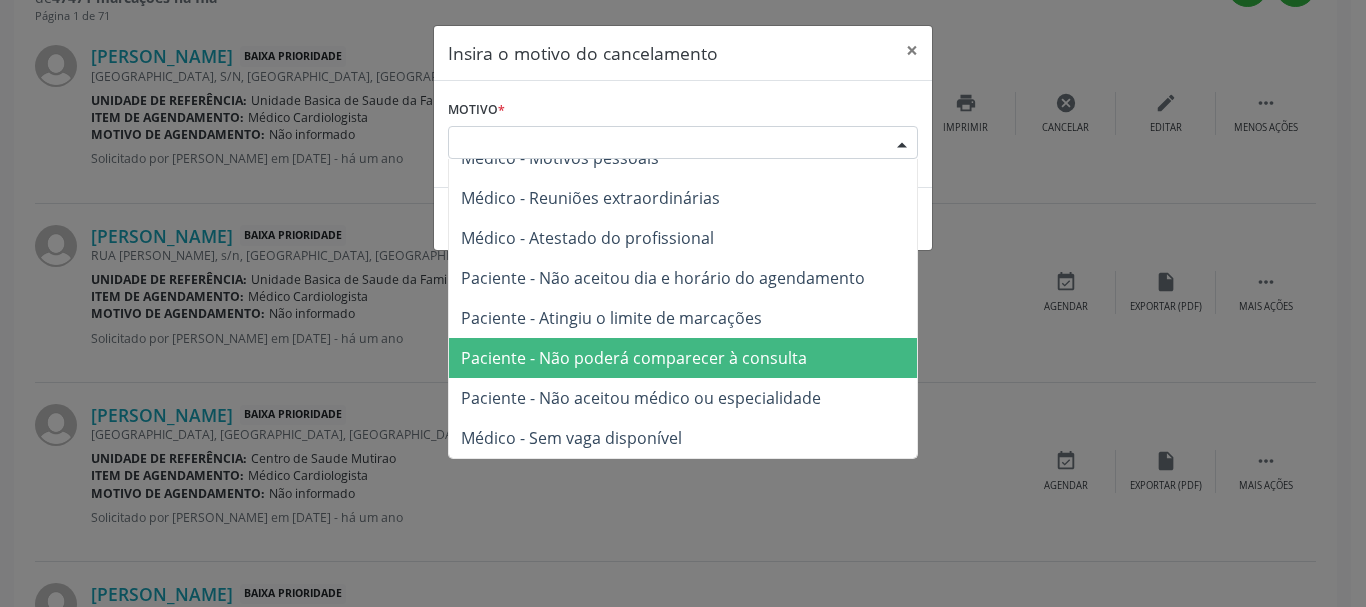 click on "Paciente - Não poderá comparecer à consulta" at bounding box center (683, 358) 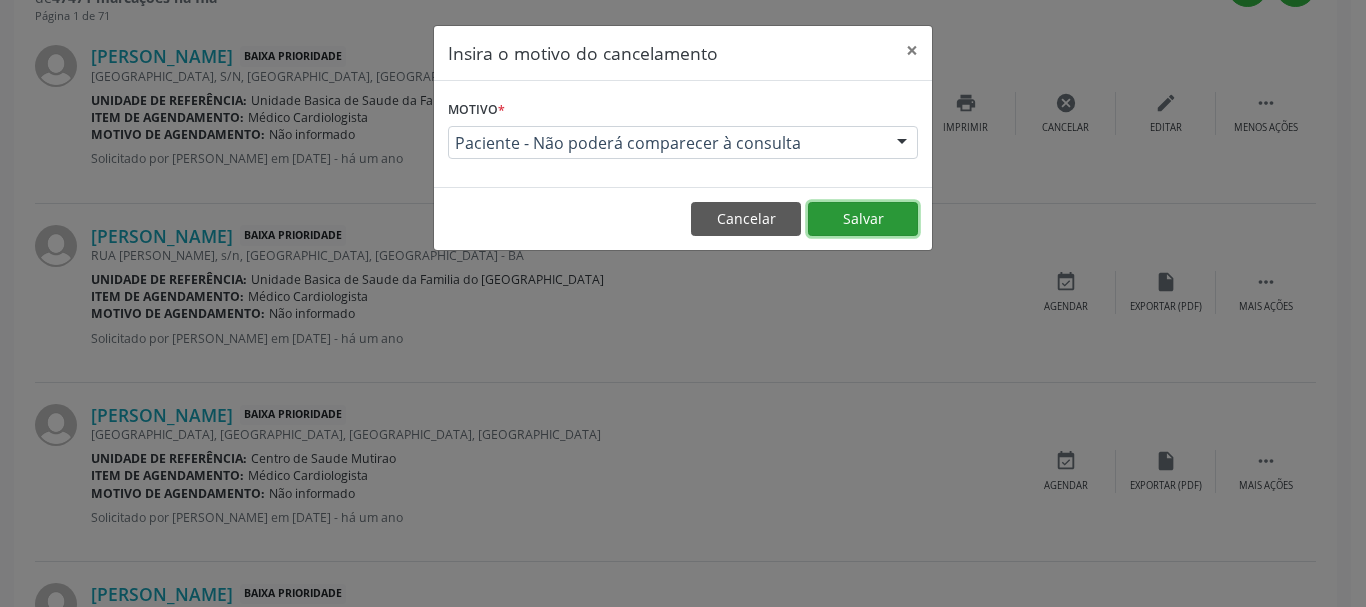 click on "Salvar" at bounding box center [863, 219] 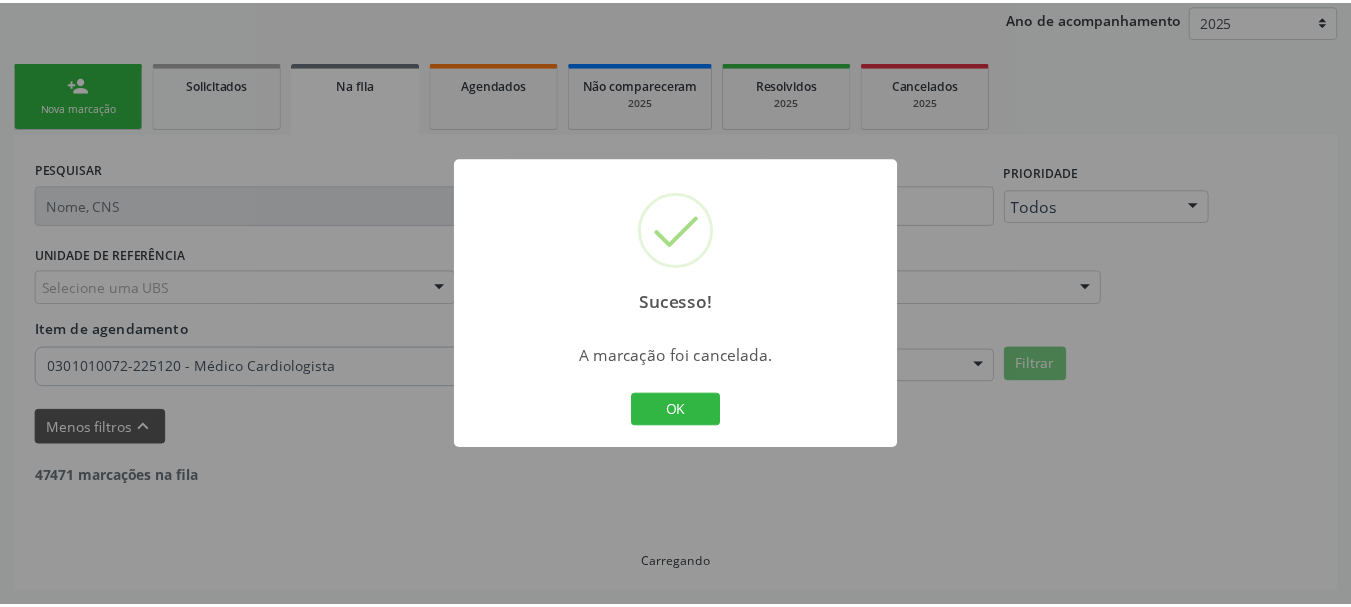 scroll, scrollTop: 238, scrollLeft: 0, axis: vertical 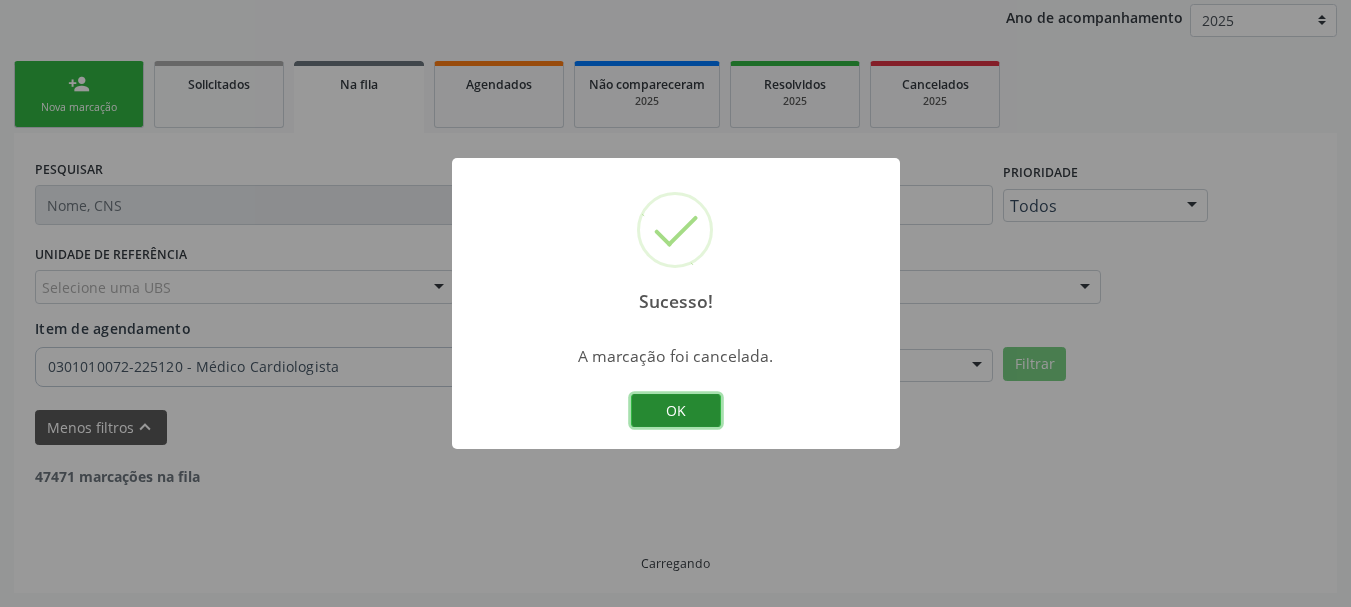 click on "OK" at bounding box center (676, 411) 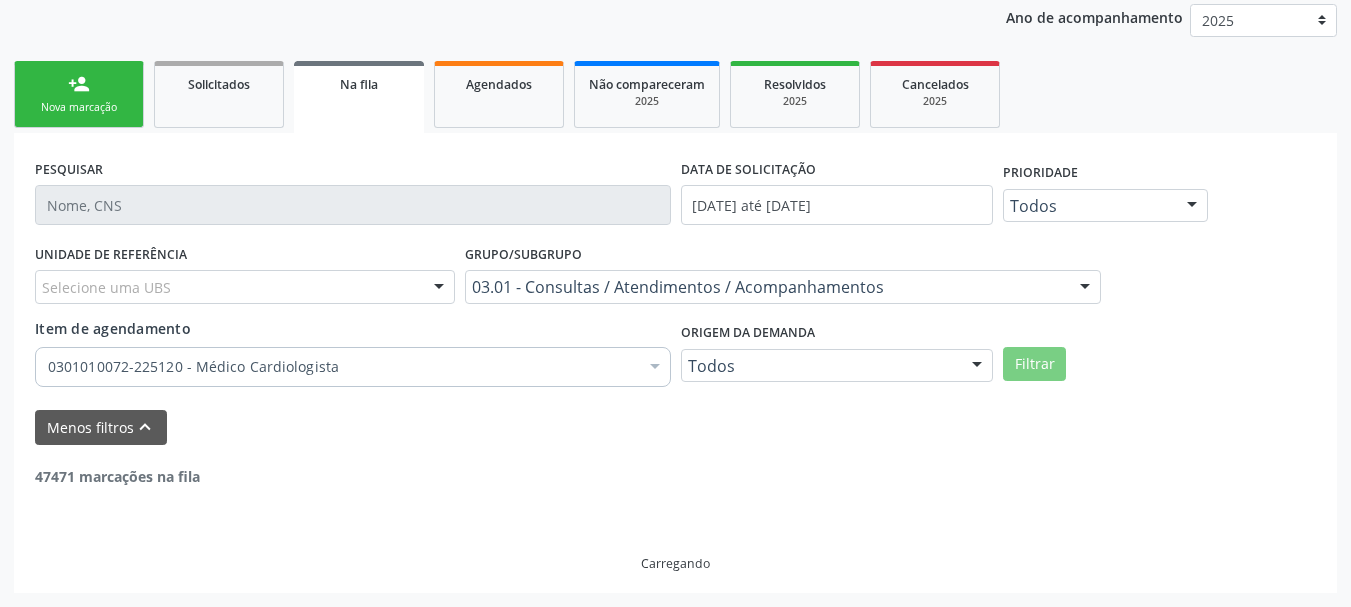 click on "Menos filtros
keyboard_arrow_up" at bounding box center [675, 427] 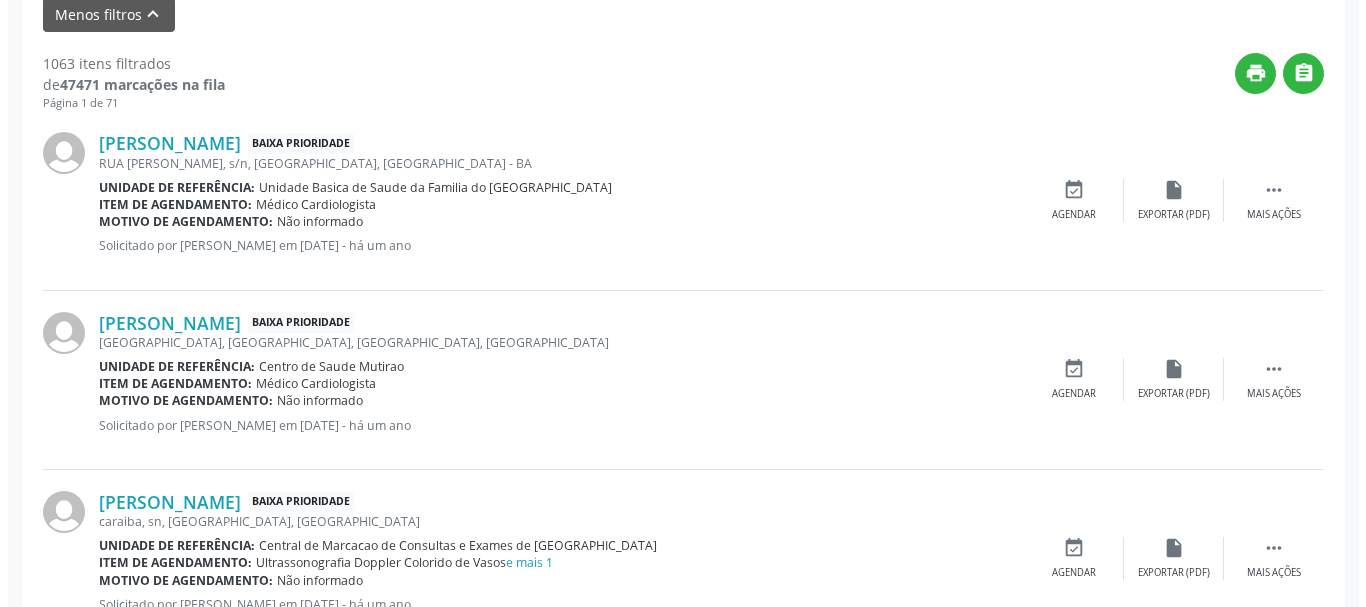 scroll, scrollTop: 738, scrollLeft: 0, axis: vertical 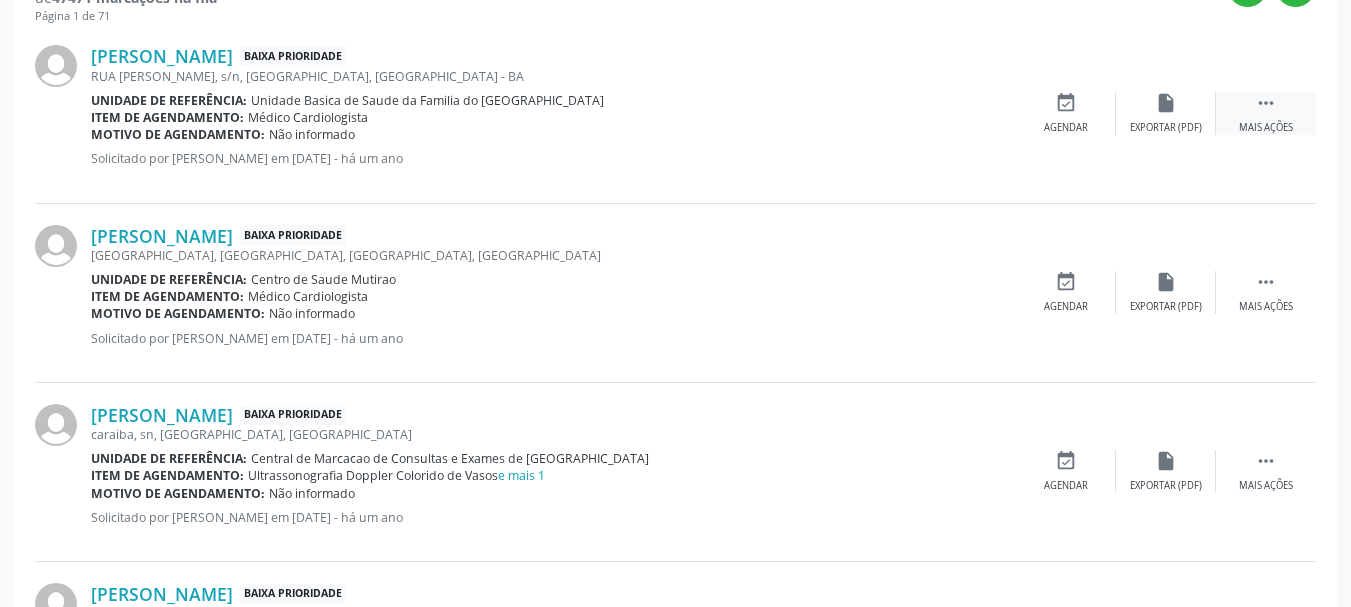 click on "
Mais ações" at bounding box center (1266, 113) 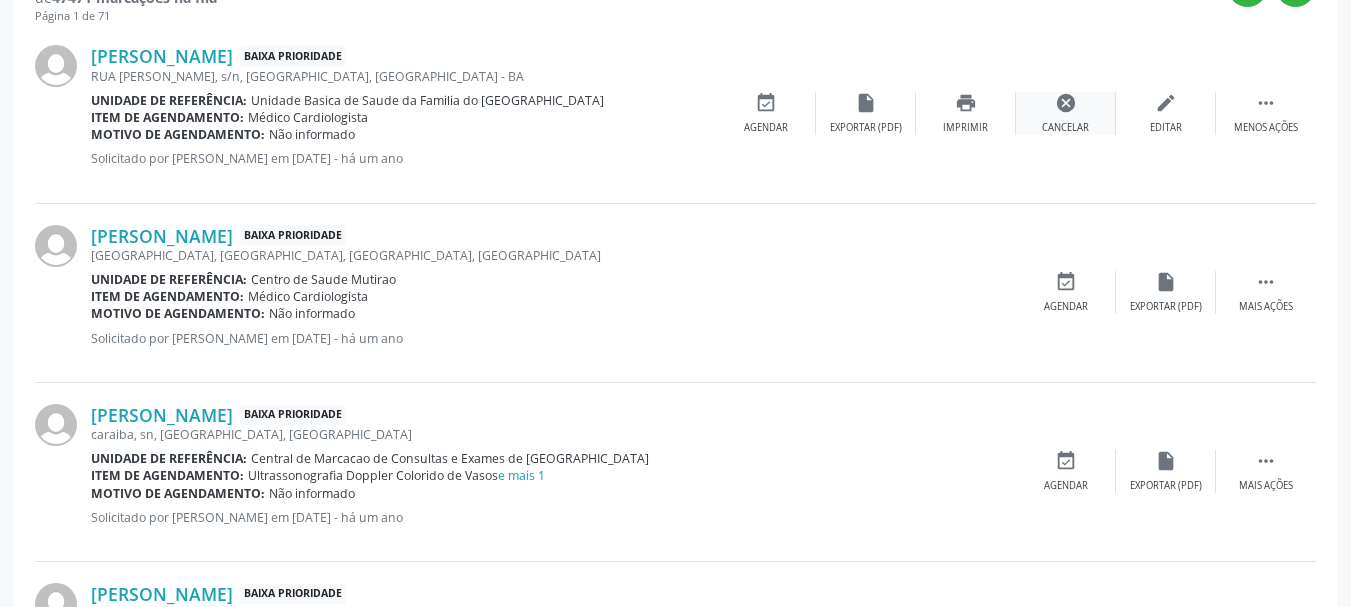 click on "cancel" at bounding box center (1066, 103) 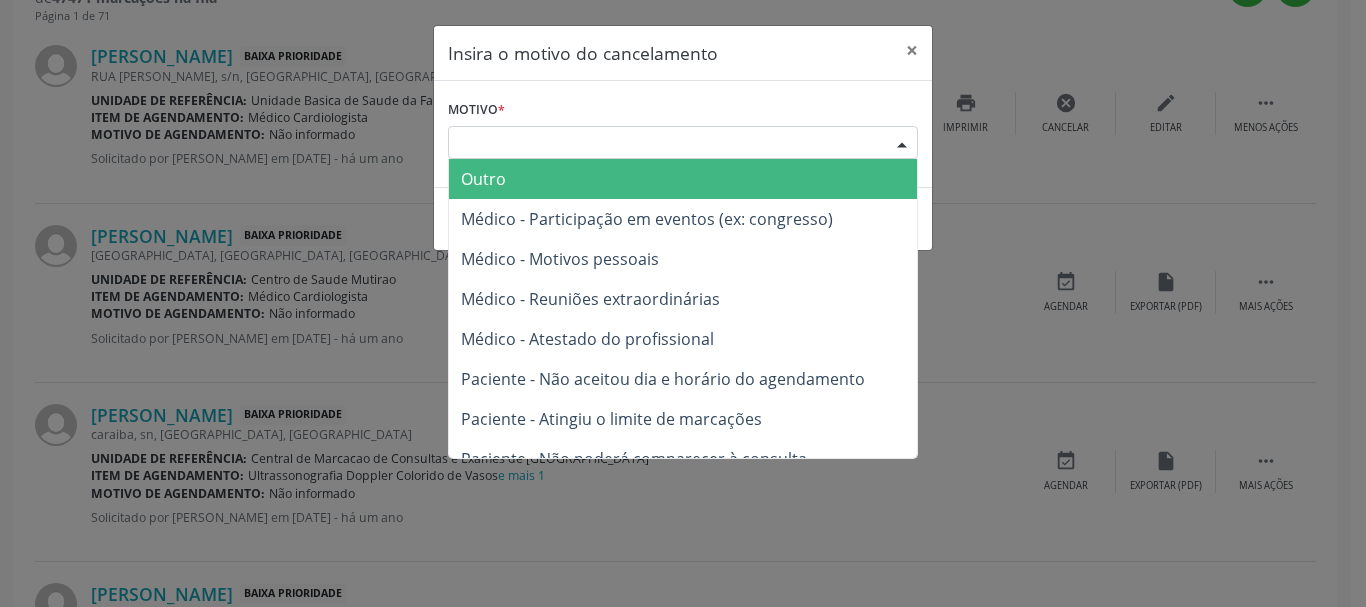click on "Escolha o motivo
Outro   Médico - Participação em eventos (ex: congresso)   Médico - Motivos pessoais   Médico - Reuniões extraordinárias   Médico - Atestado do profissional   Paciente - Não aceitou dia e horário do agendamento   Paciente - Atingiu o limite de marcações   Paciente - Não poderá comparecer à consulta   Paciente - Não aceitou médico ou especialidade   Médico - Sem vaga disponível
Nenhum resultado encontrado para: "   "
Não há nenhuma opção para ser exibida." at bounding box center [683, 143] 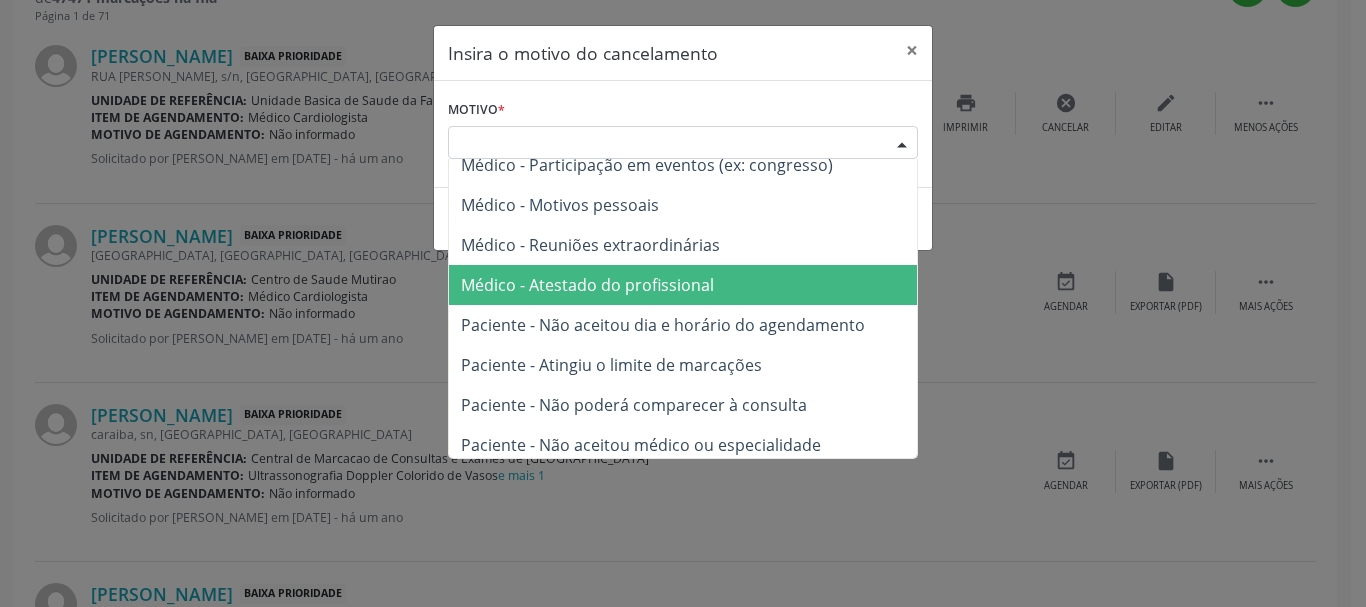 scroll, scrollTop: 101, scrollLeft: 0, axis: vertical 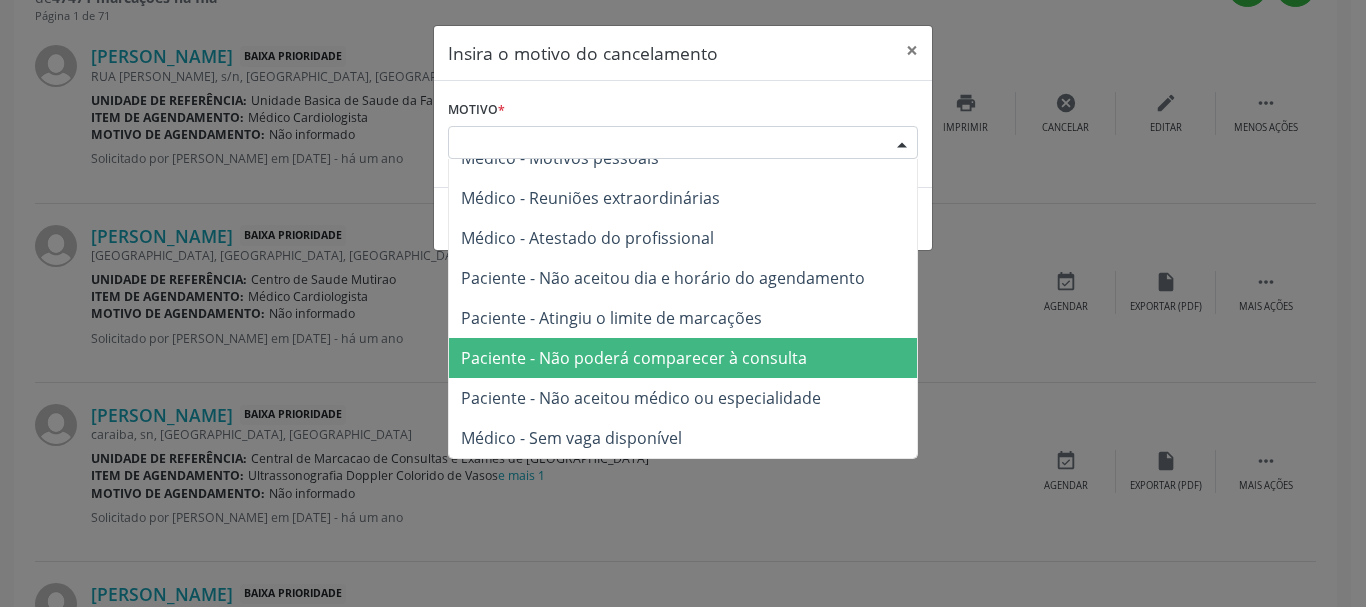 click on "Paciente - Não aceitou médico ou especialidade" at bounding box center (641, 398) 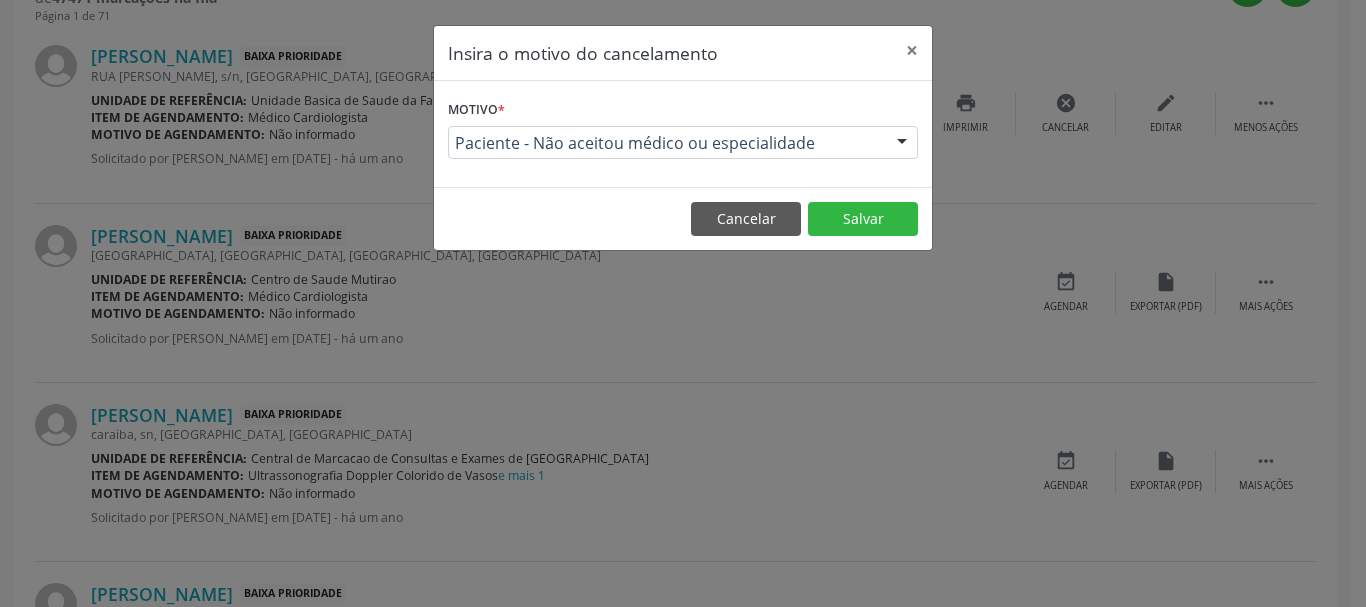 click on "Cancelar Salvar" at bounding box center (683, 218) 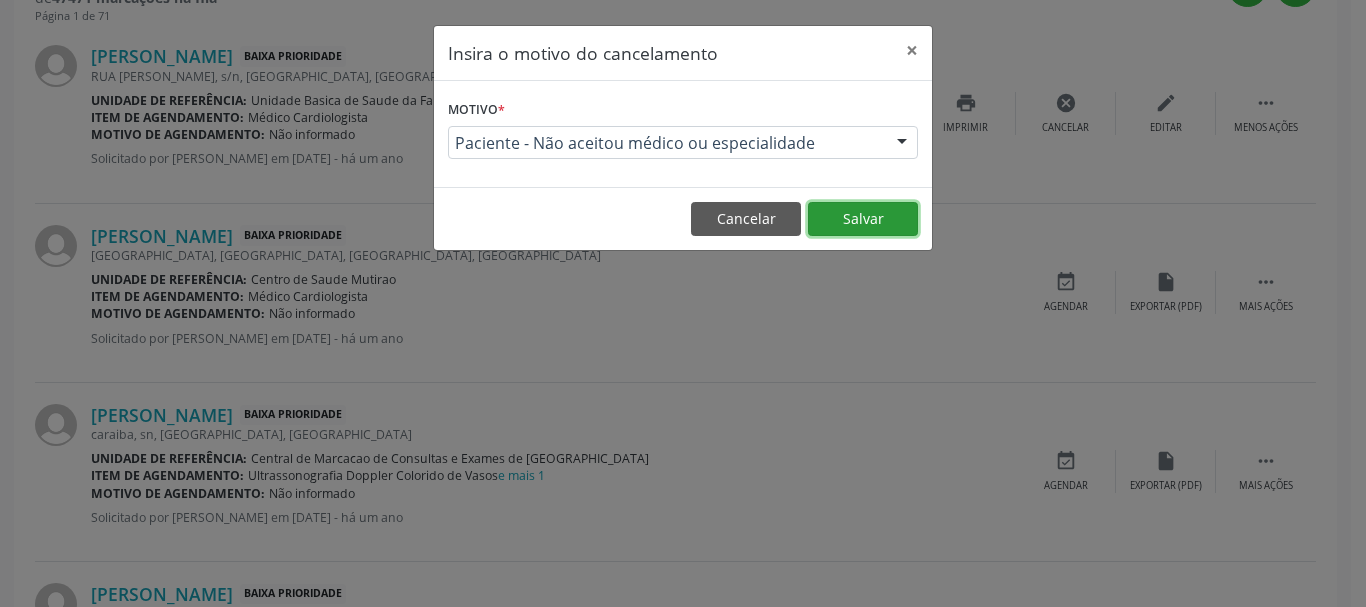 click on "Salvar" at bounding box center (863, 219) 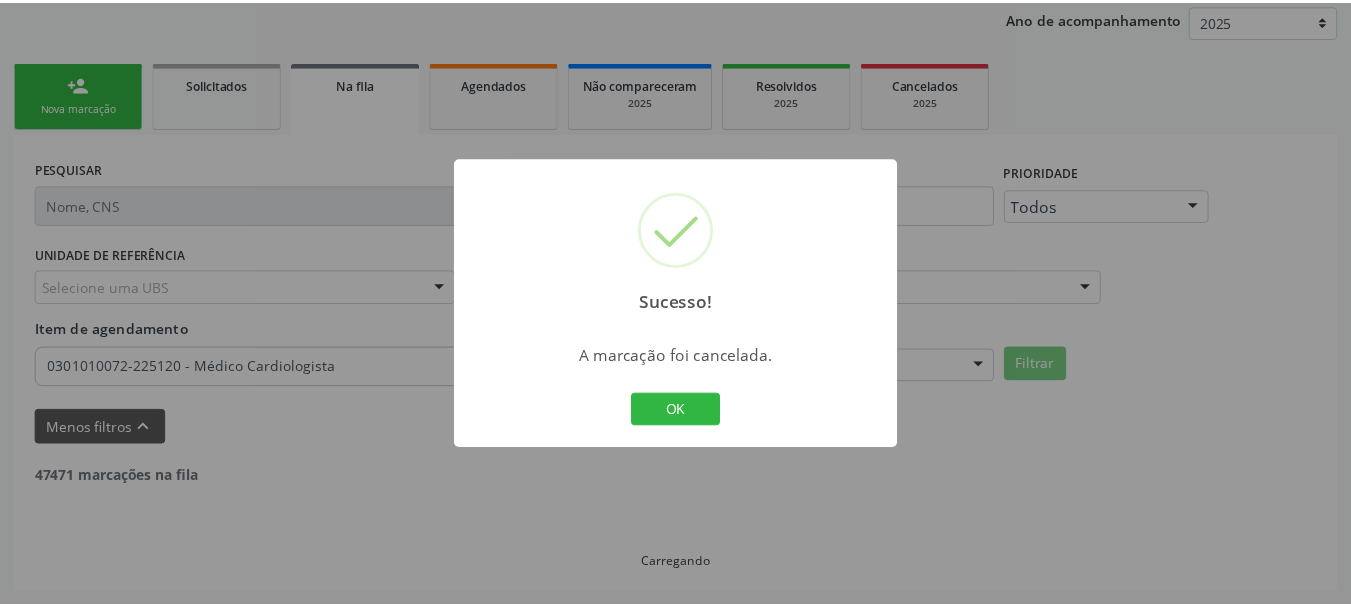 scroll, scrollTop: 238, scrollLeft: 0, axis: vertical 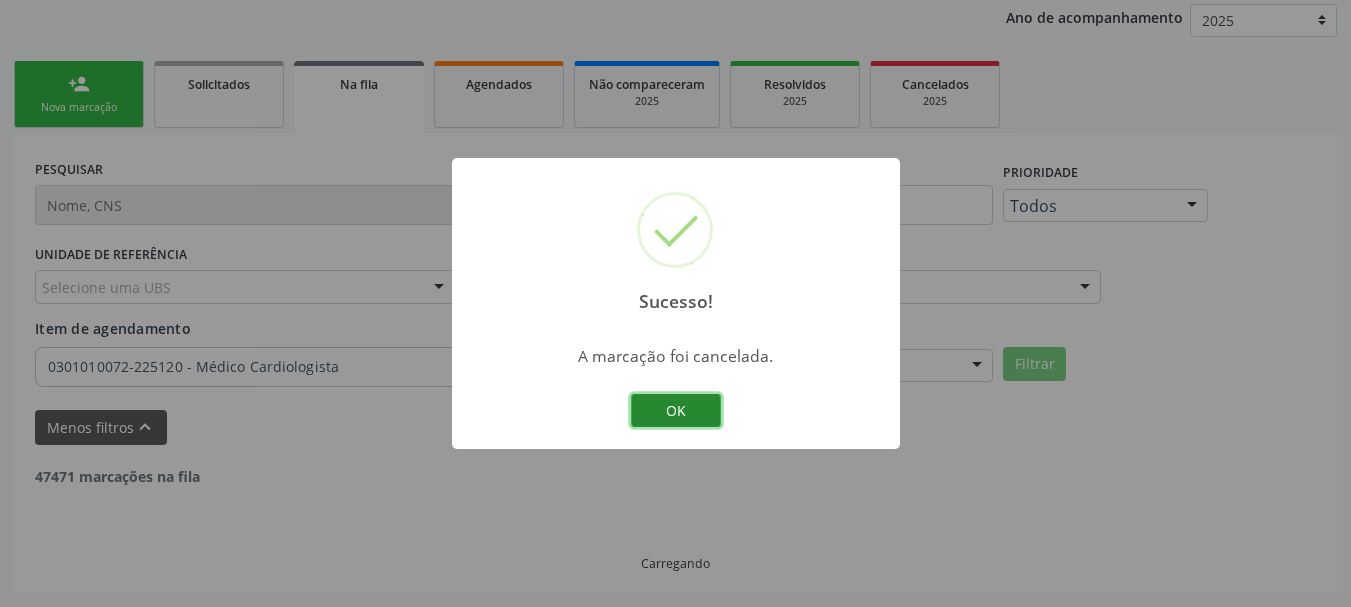 click on "OK" at bounding box center [676, 411] 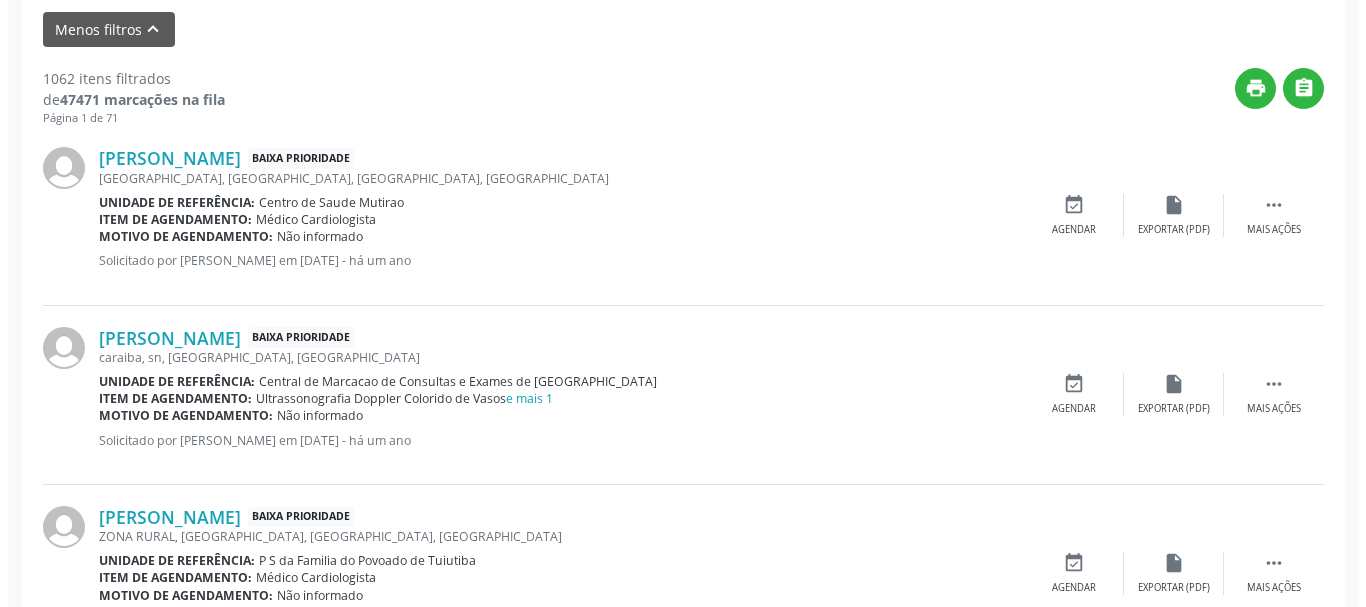 scroll, scrollTop: 638, scrollLeft: 0, axis: vertical 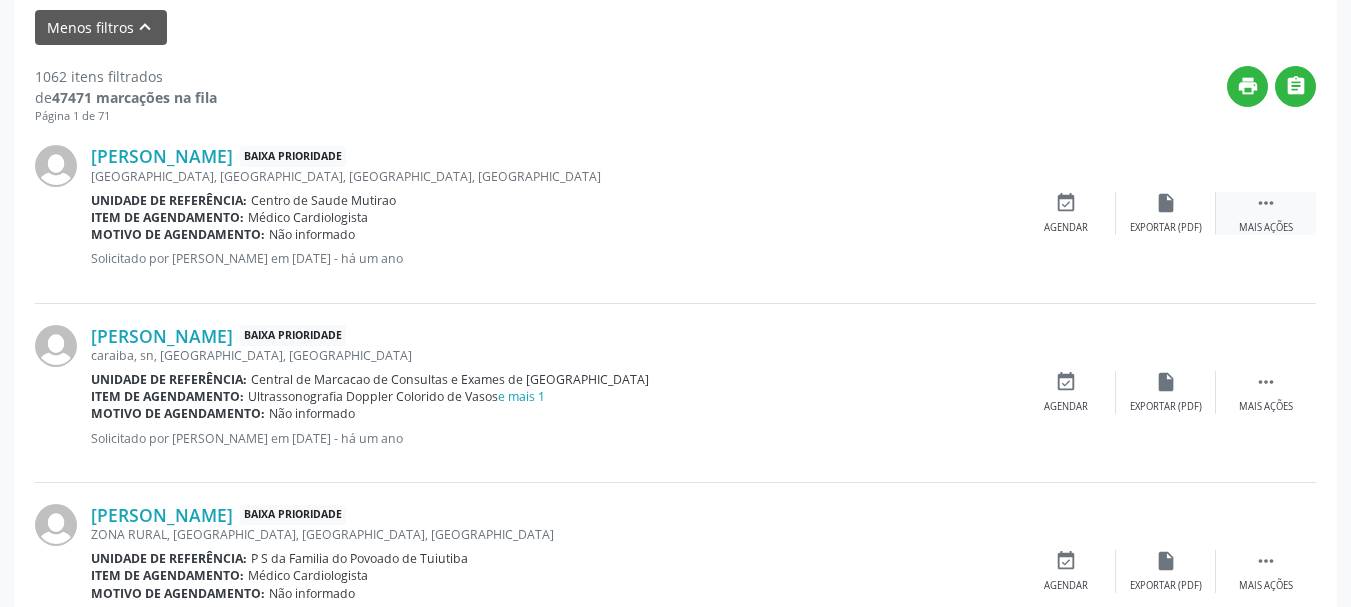 click on "
Mais ações" at bounding box center [1266, 213] 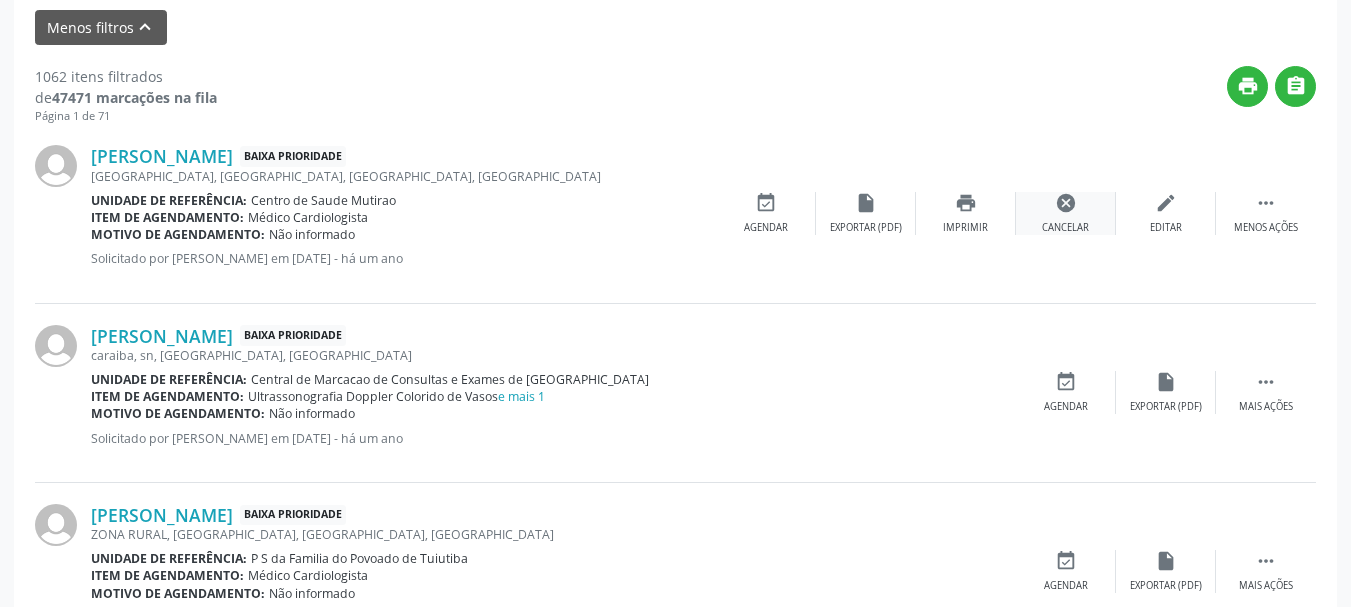 click on "cancel
Cancelar" at bounding box center [1066, 213] 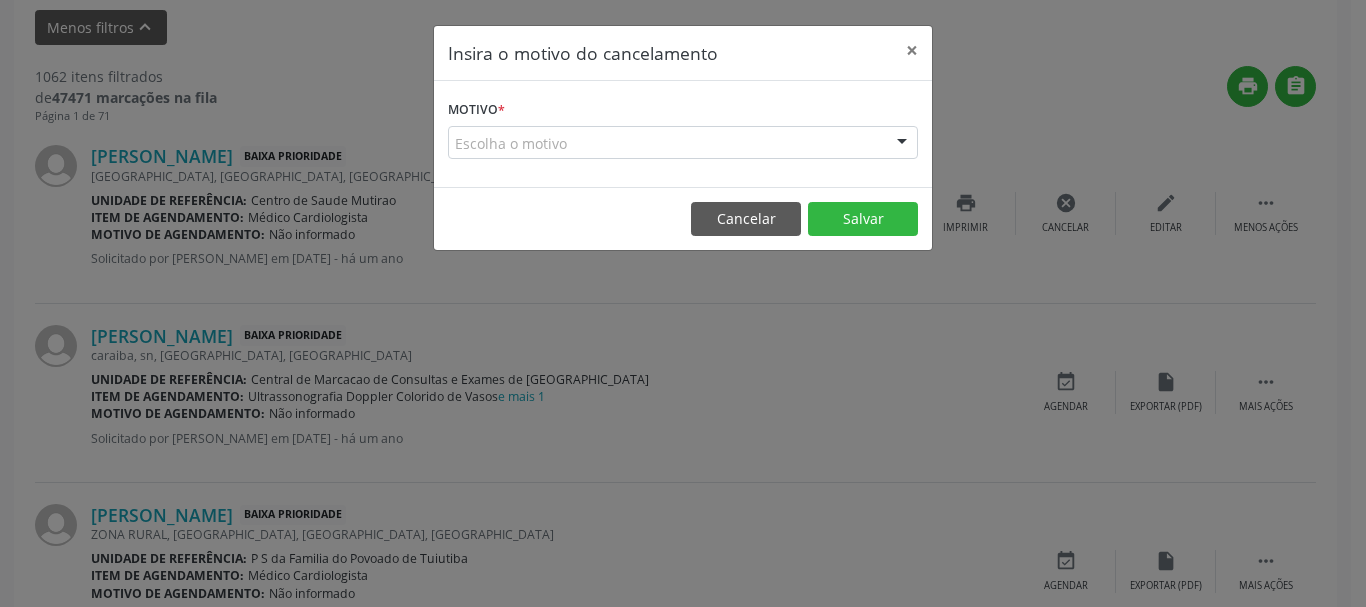 click on "Escolha o motivo" at bounding box center (683, 143) 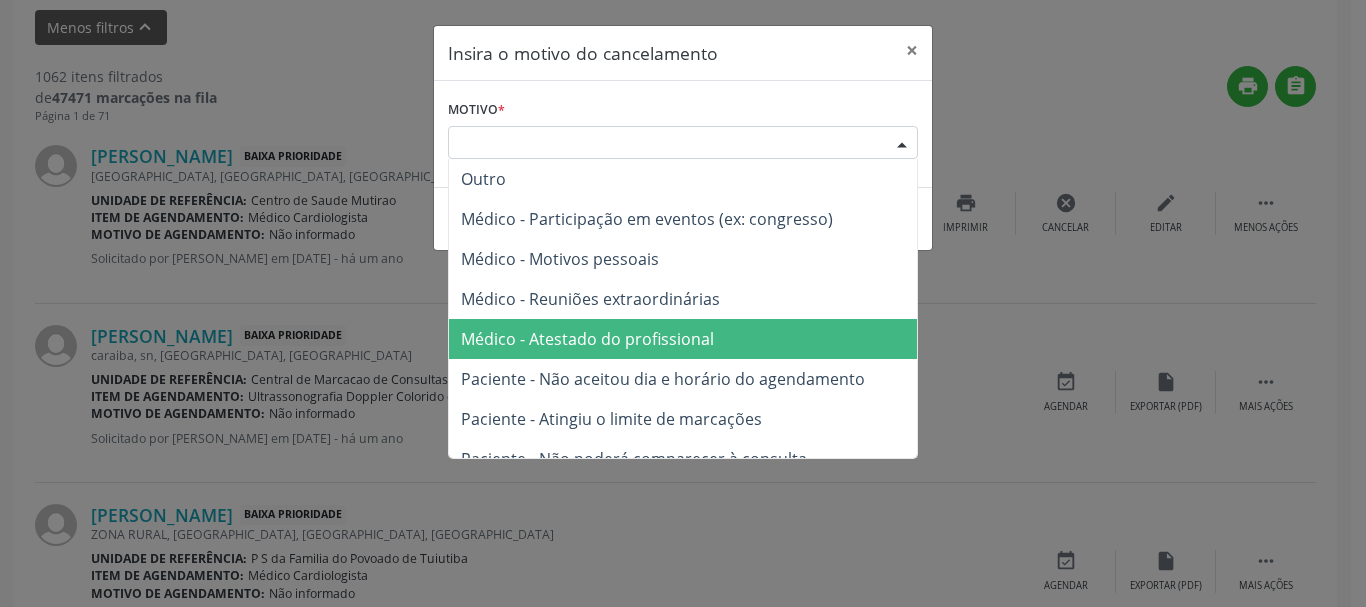 scroll, scrollTop: 101, scrollLeft: 0, axis: vertical 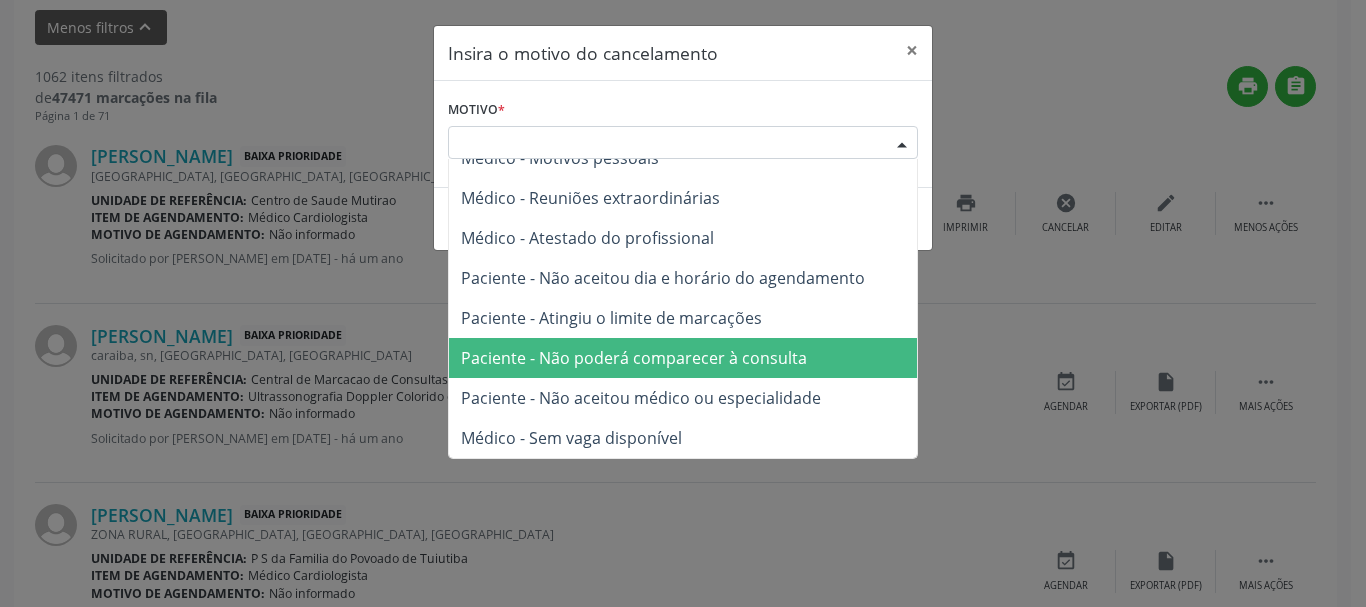 click on "Paciente - Não poderá comparecer à consulta" at bounding box center [634, 358] 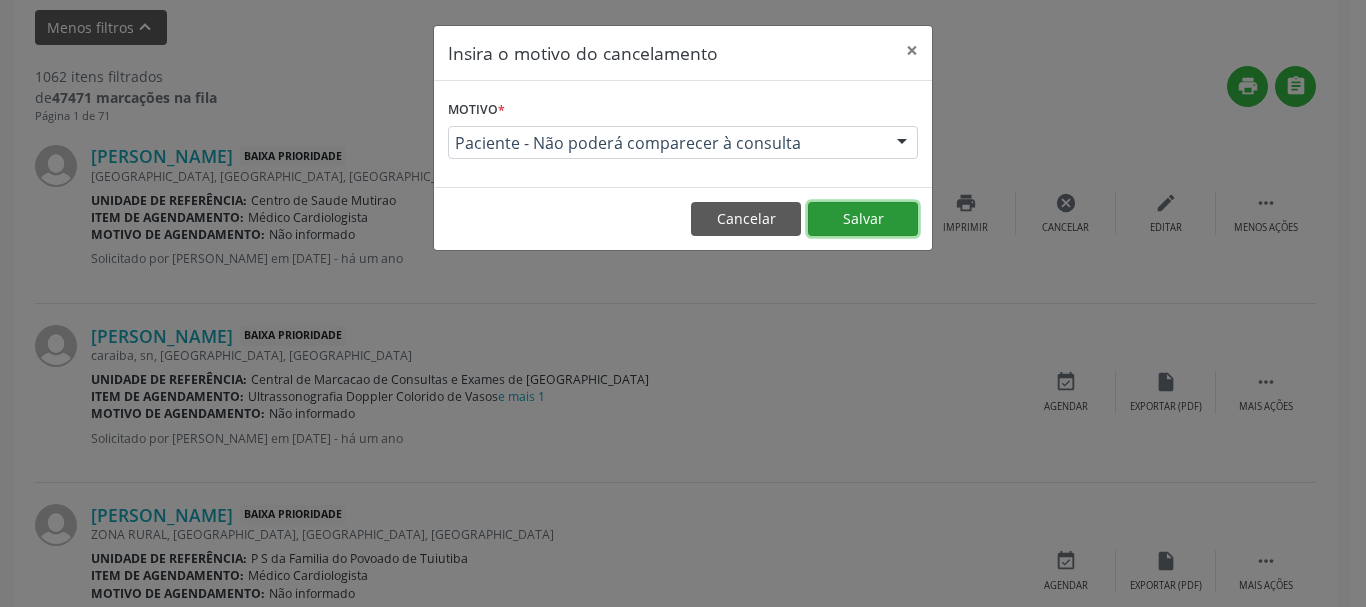 click on "Salvar" at bounding box center [863, 219] 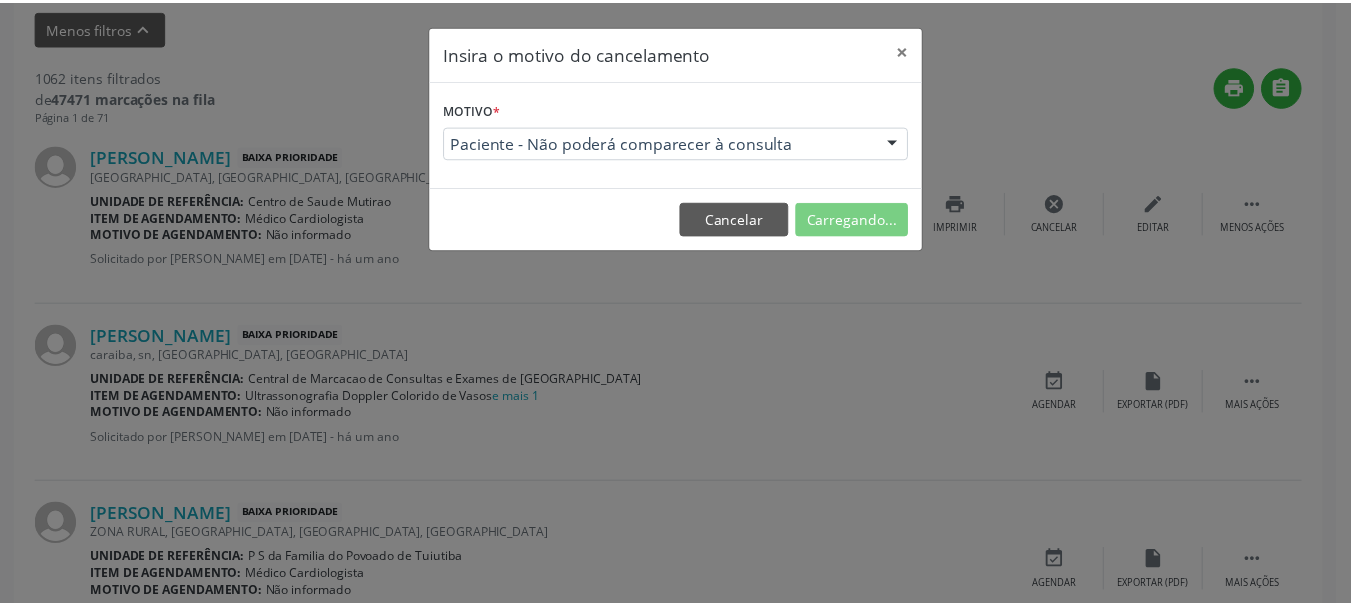 scroll, scrollTop: 238, scrollLeft: 0, axis: vertical 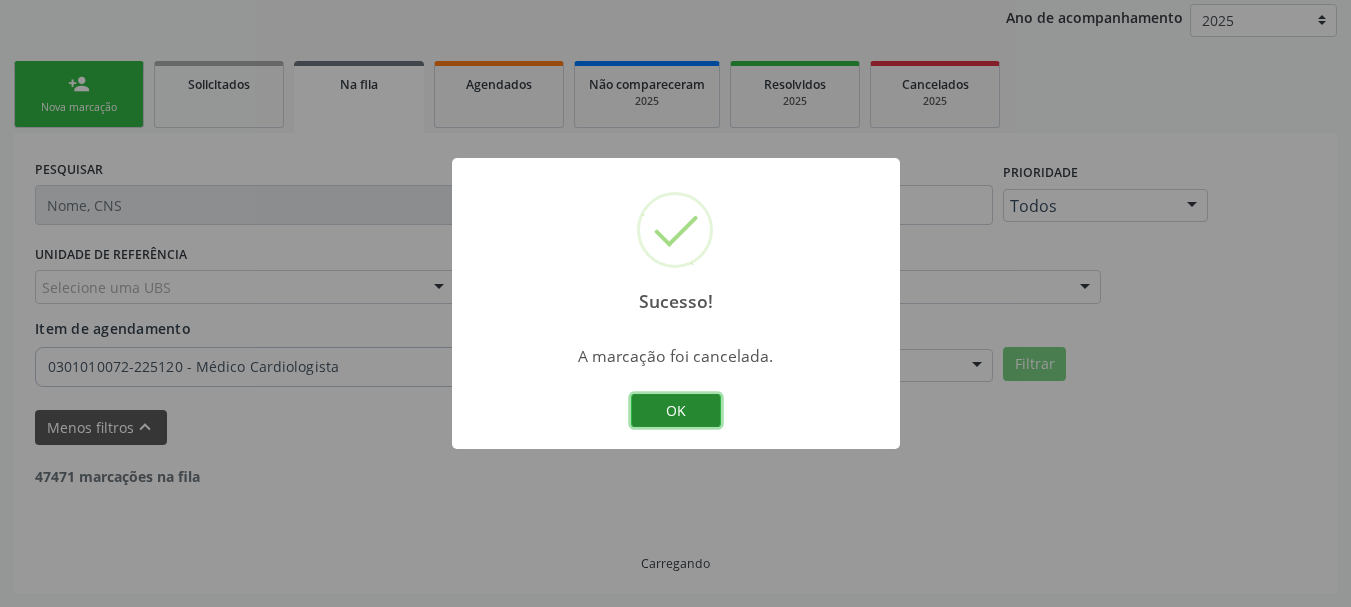 click on "OK" at bounding box center [676, 411] 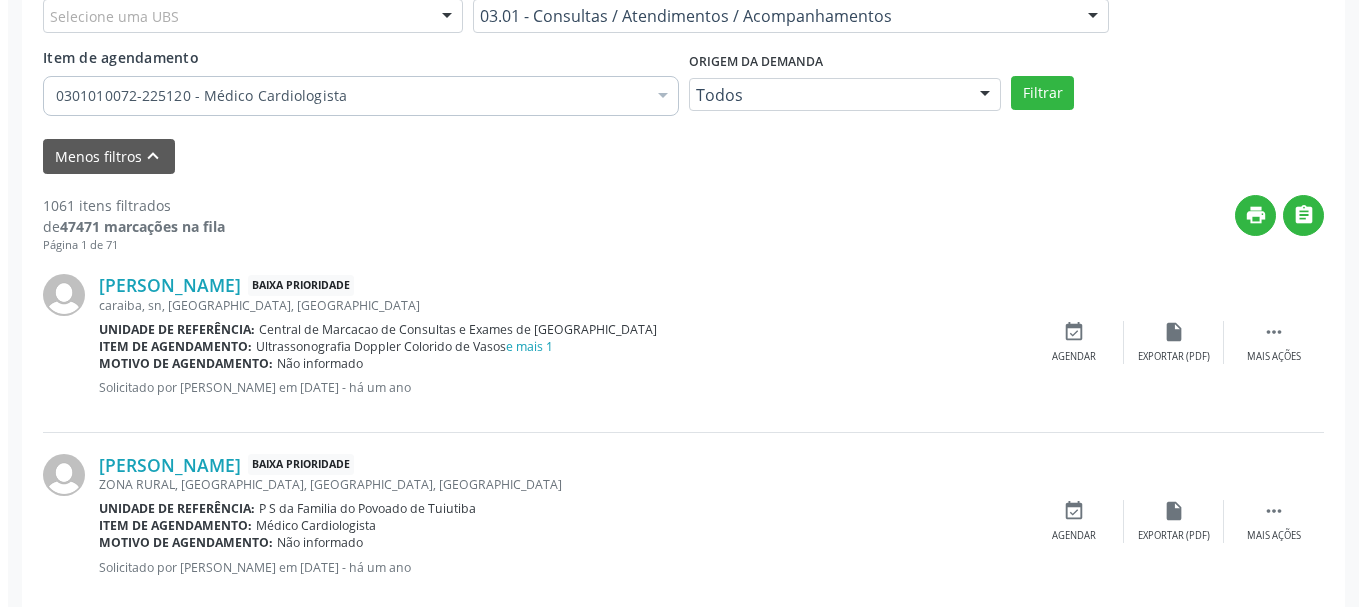 scroll, scrollTop: 538, scrollLeft: 0, axis: vertical 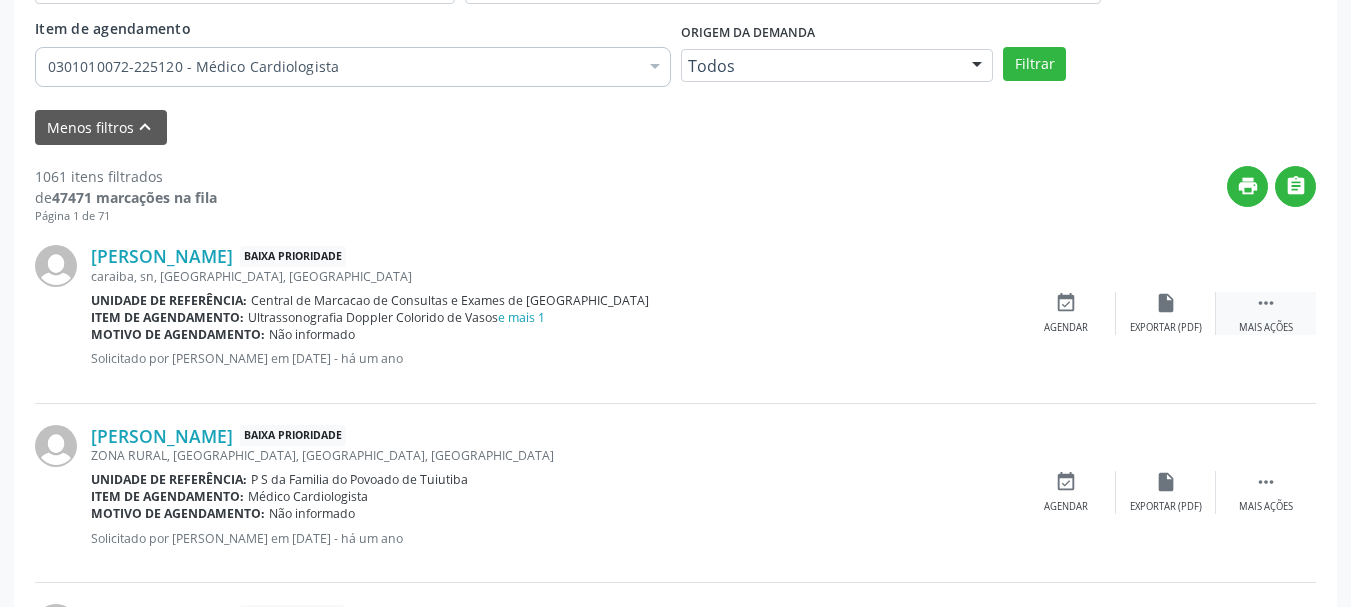 click on "" at bounding box center [1266, 303] 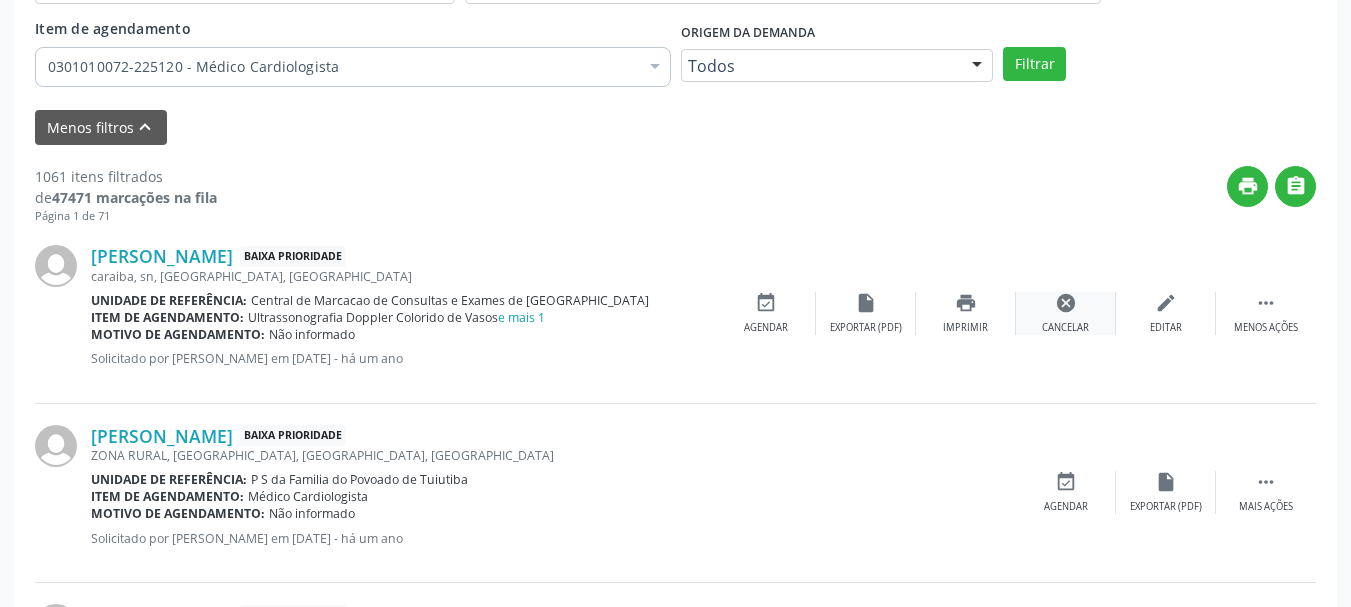 click on "cancel
Cancelar" at bounding box center [1066, 313] 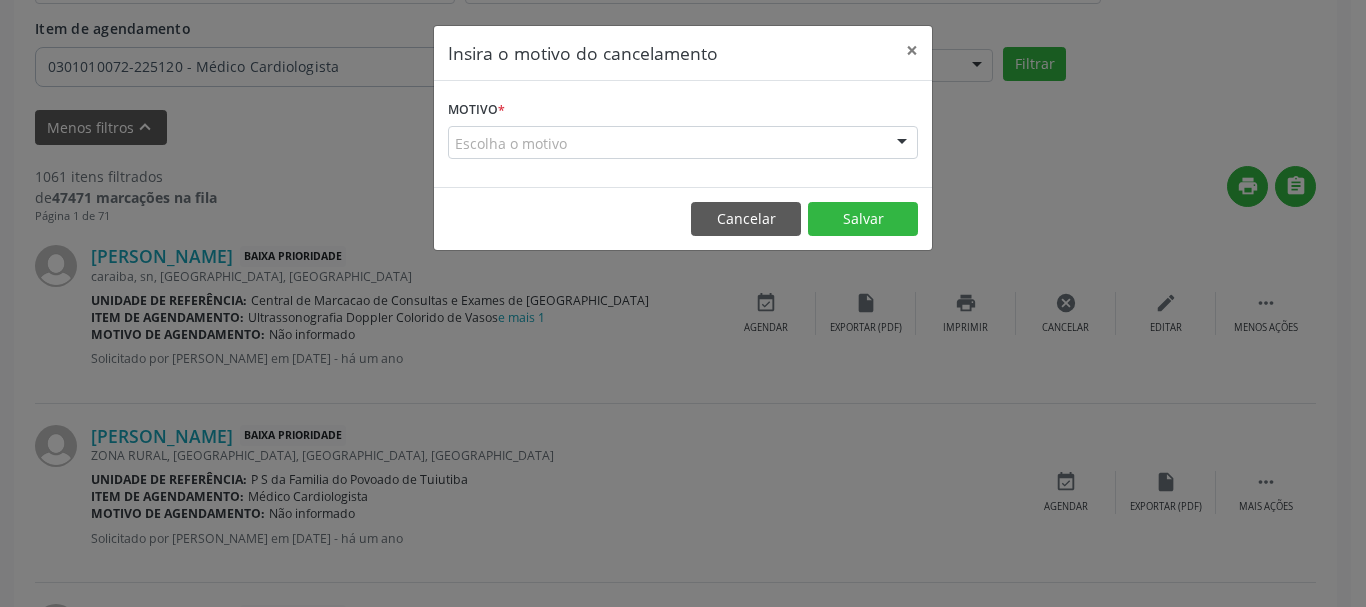 click on "Escolha o motivo" at bounding box center (683, 143) 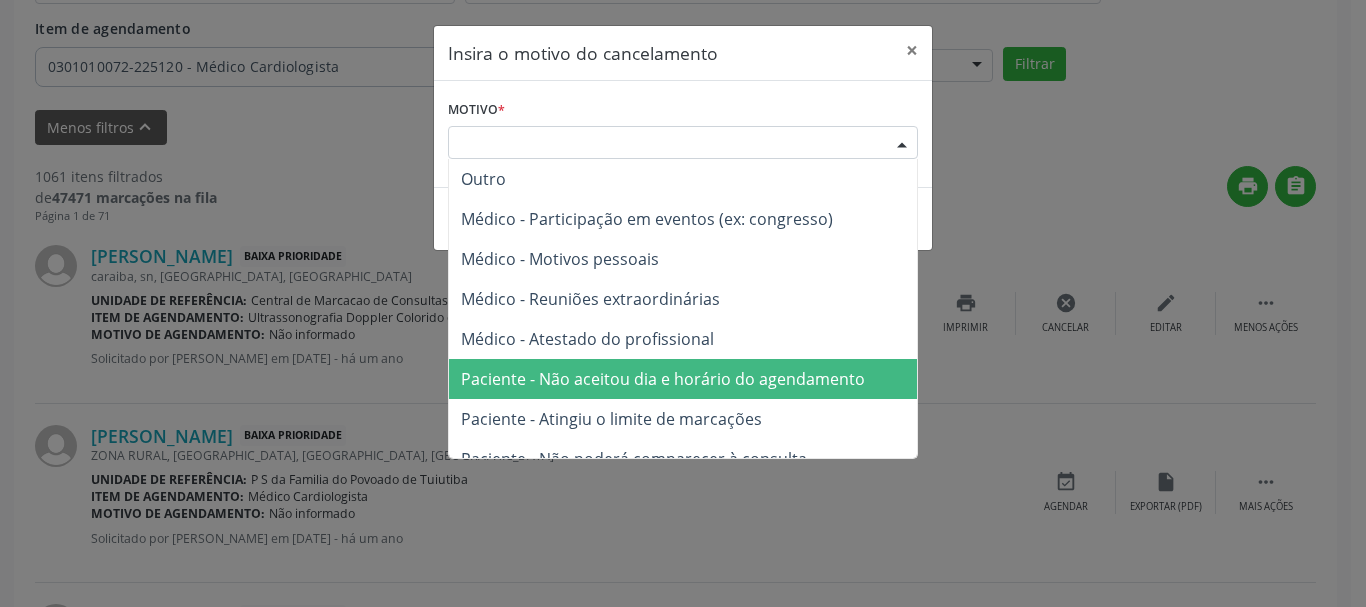 scroll, scrollTop: 101, scrollLeft: 0, axis: vertical 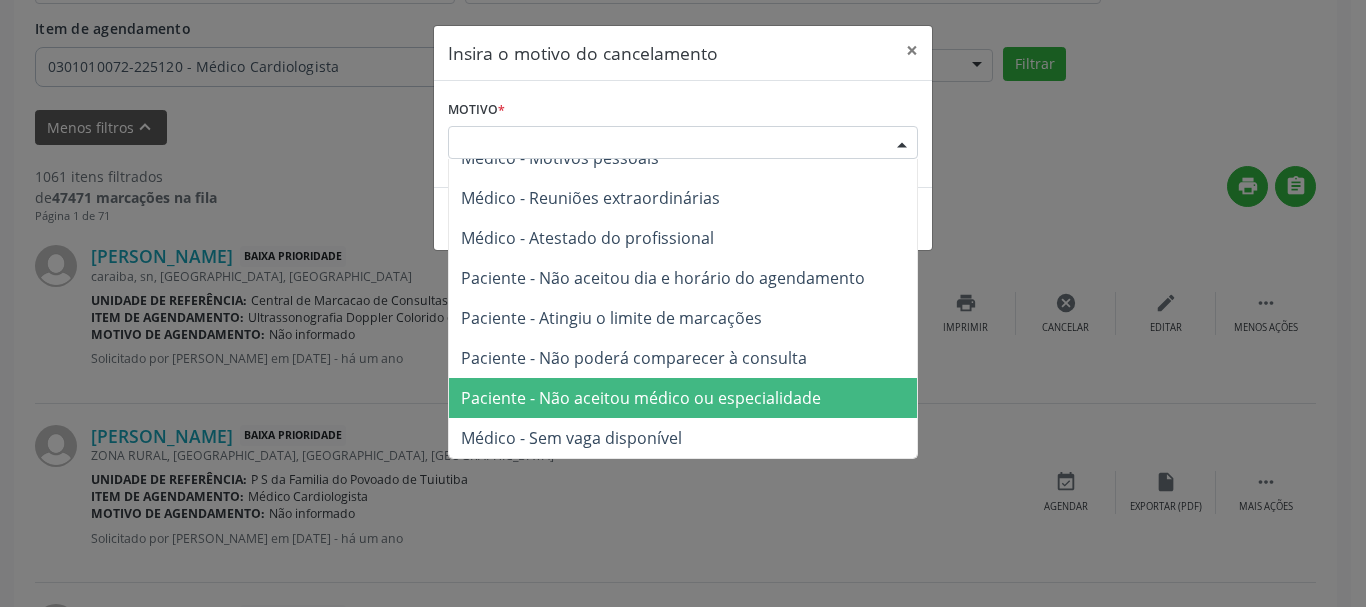 click on "Paciente - Não aceitou médico ou especialidade" at bounding box center (683, 398) 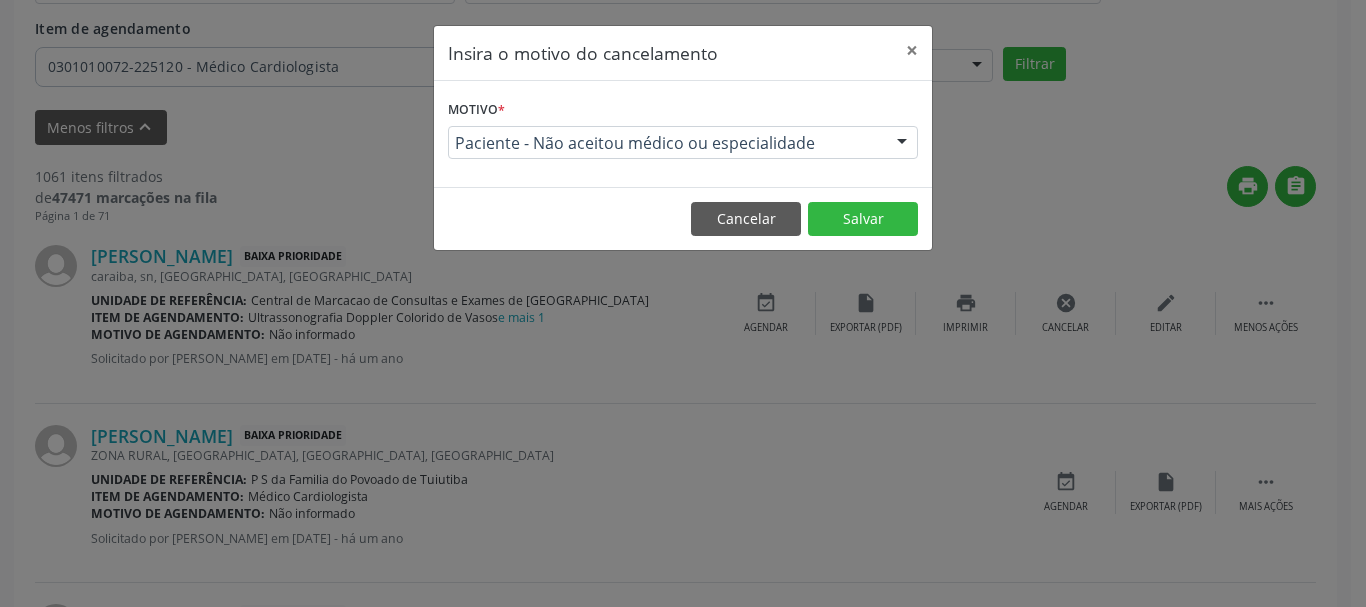 click on "Cancelar Salvar" at bounding box center [683, 218] 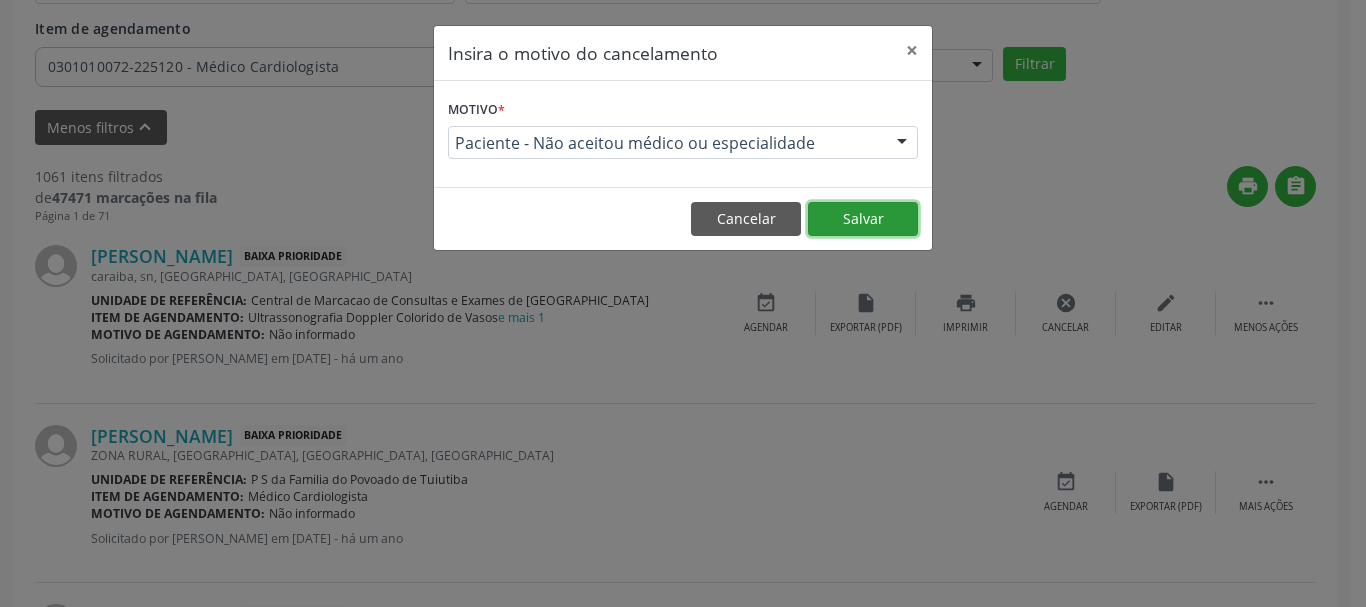 click on "Salvar" at bounding box center [863, 219] 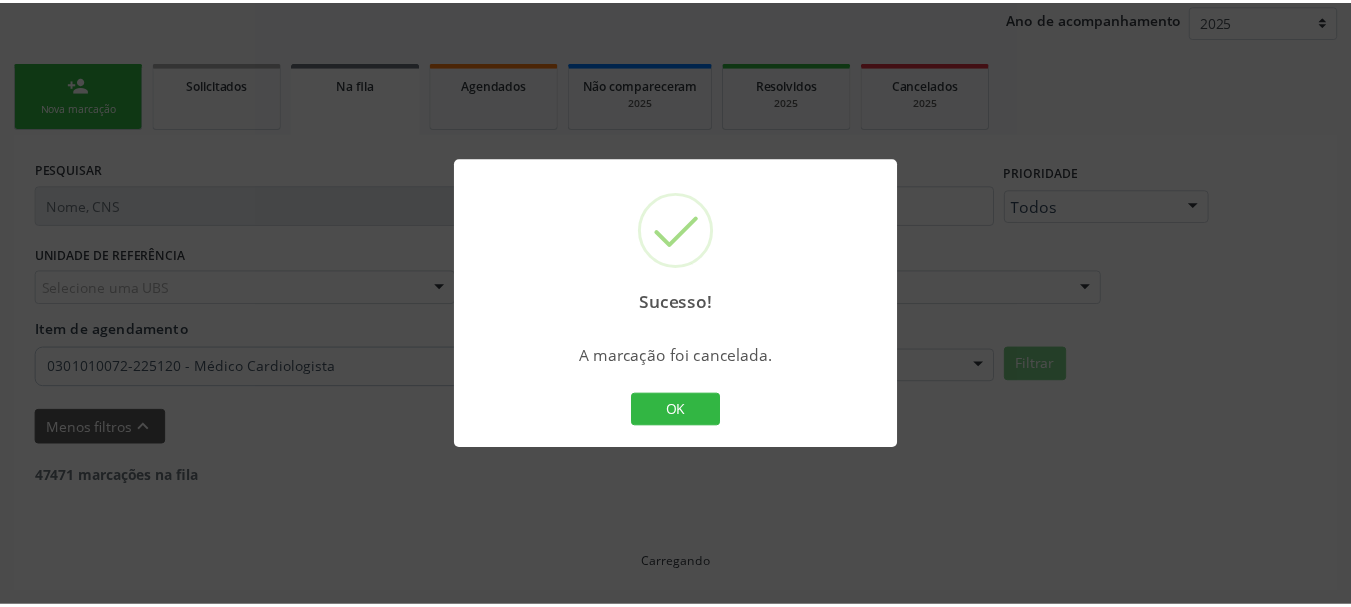 scroll, scrollTop: 238, scrollLeft: 0, axis: vertical 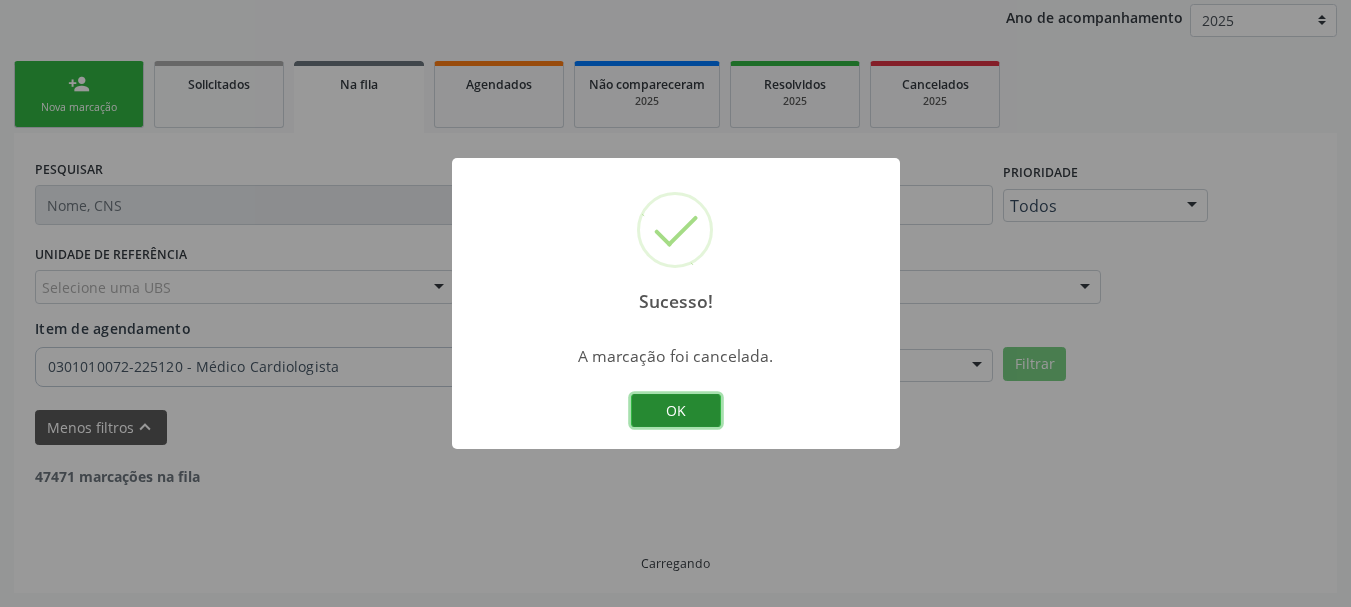 click on "OK" at bounding box center [676, 411] 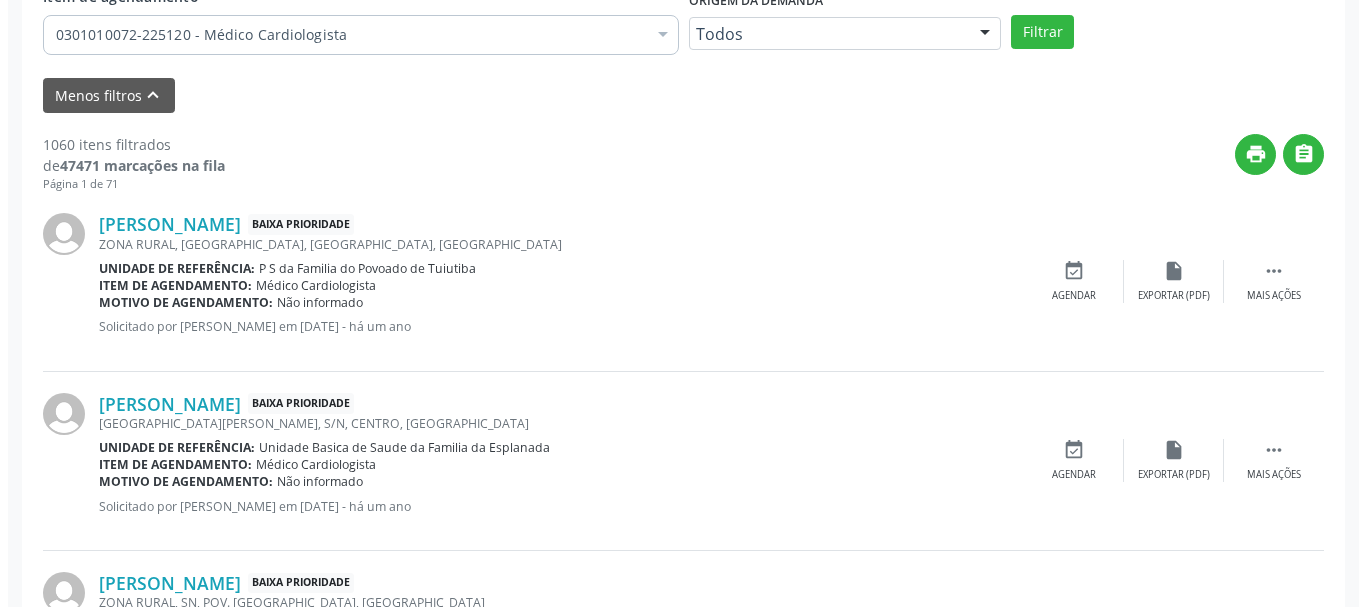 scroll, scrollTop: 738, scrollLeft: 0, axis: vertical 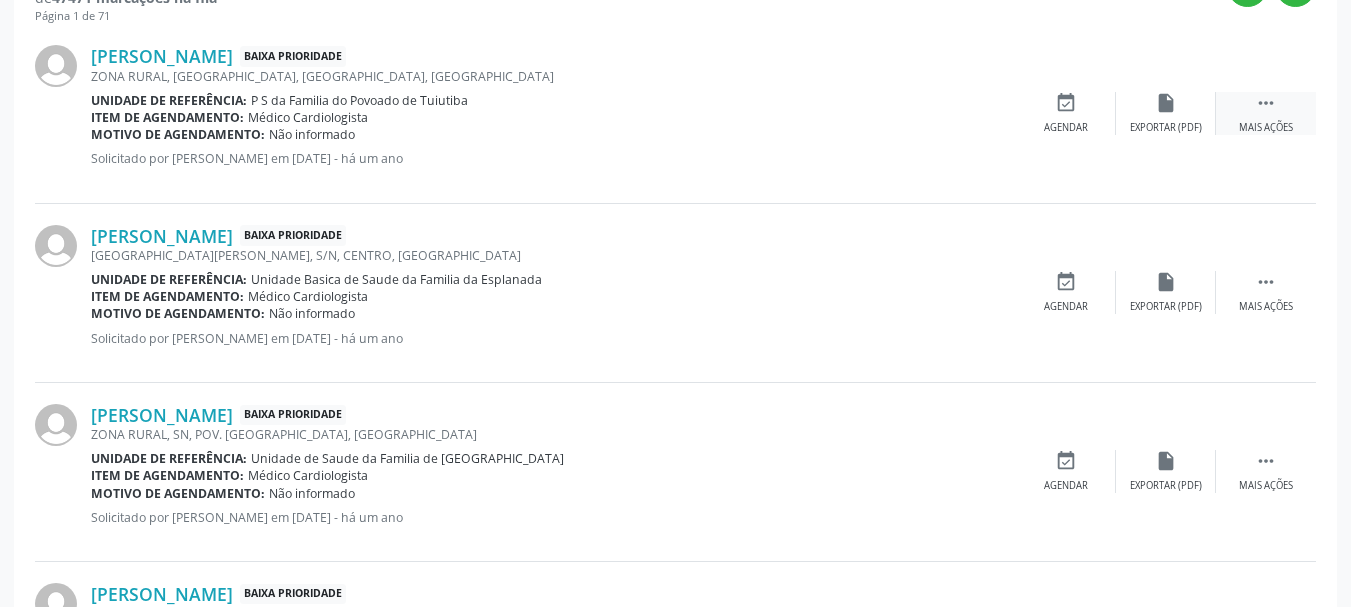 click on "Mais ações" at bounding box center [1266, 128] 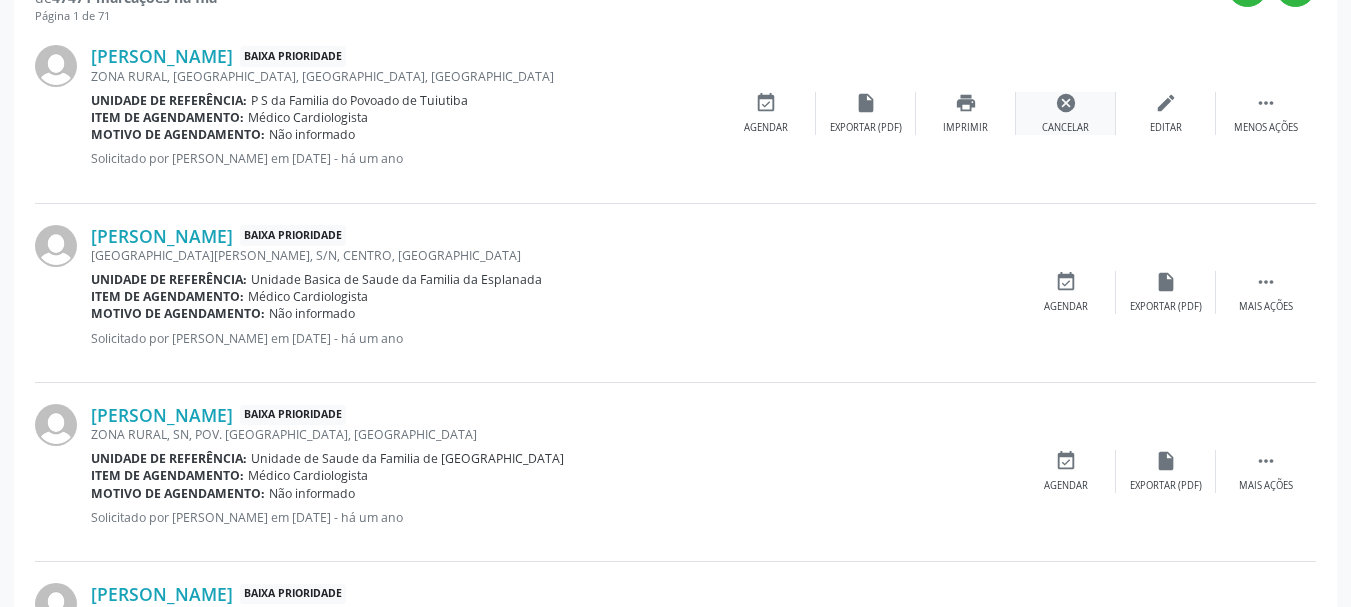 click on "cancel" at bounding box center [1066, 103] 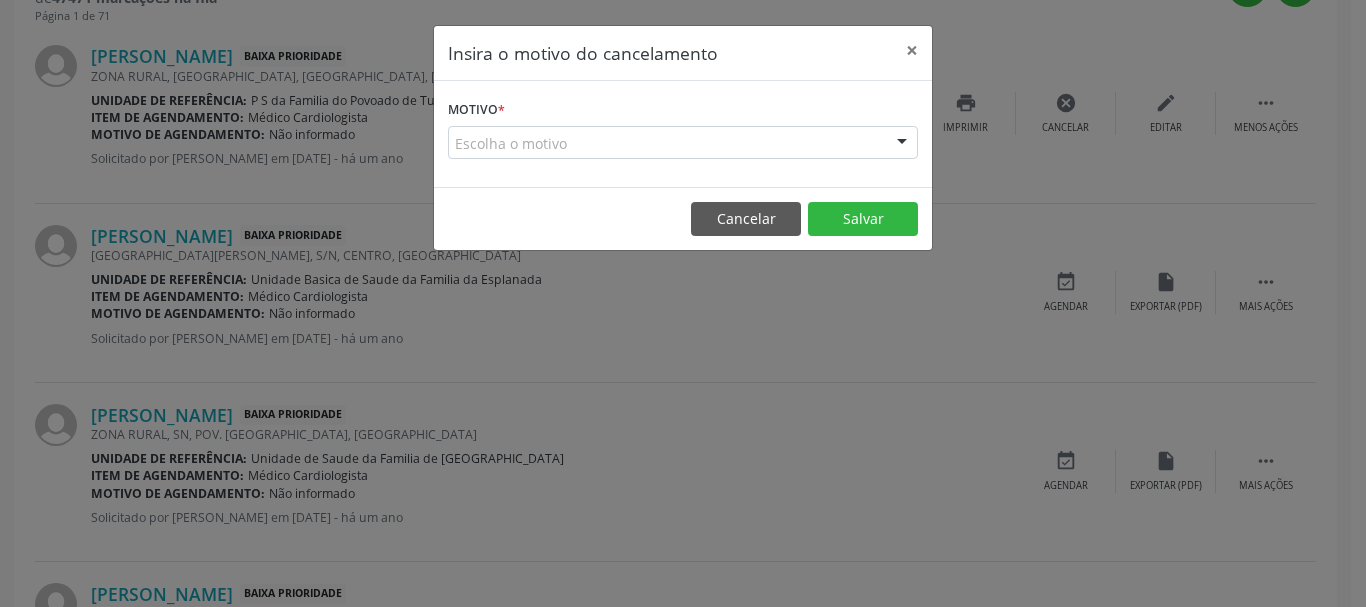 click at bounding box center (902, 144) 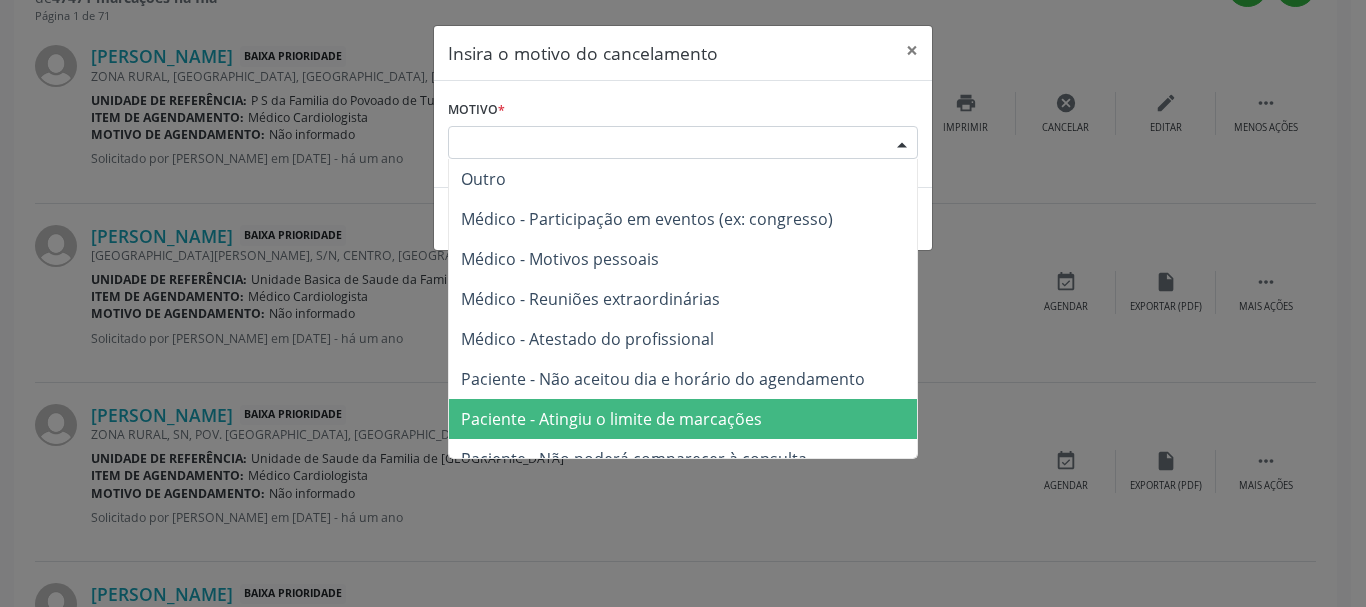 click on "Paciente - Atingiu o limite de marcações" at bounding box center (683, 419) 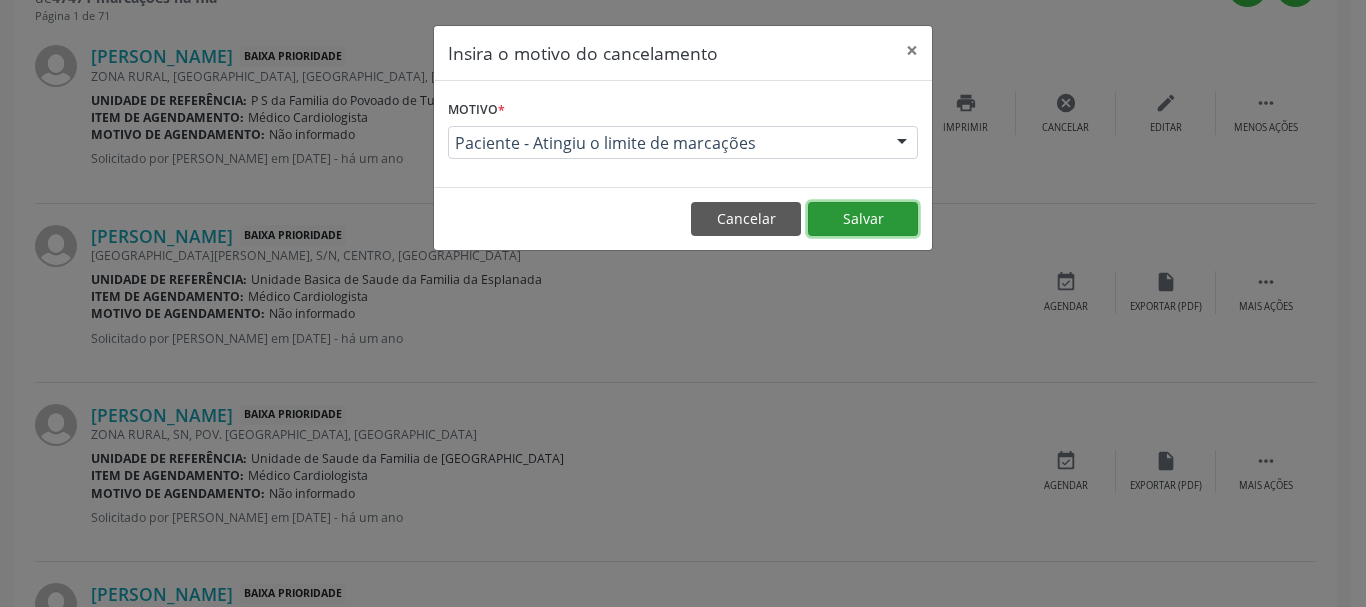 click on "Salvar" at bounding box center (863, 219) 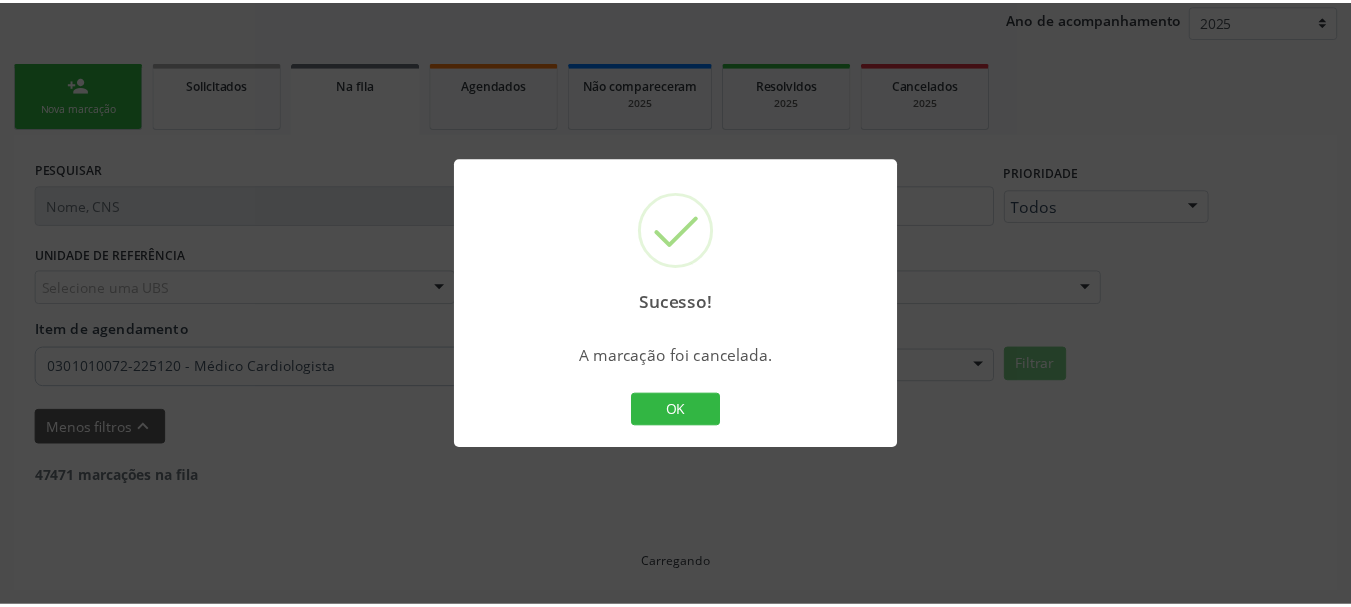 scroll, scrollTop: 238, scrollLeft: 0, axis: vertical 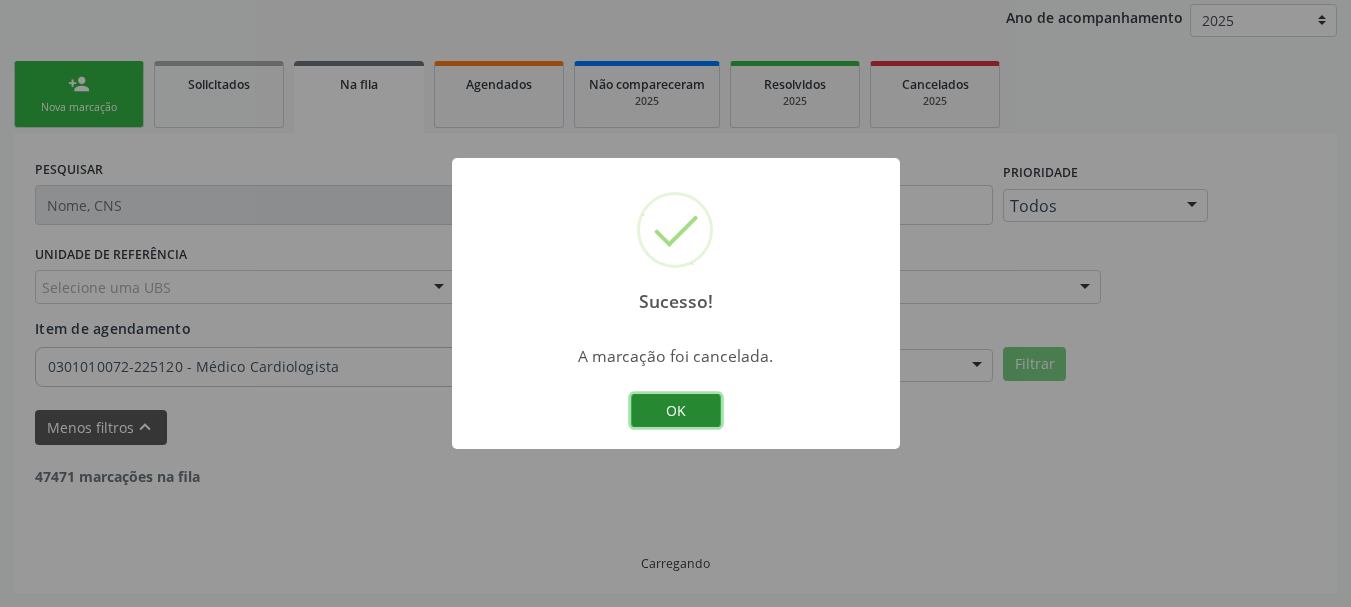 click on "OK" at bounding box center [676, 411] 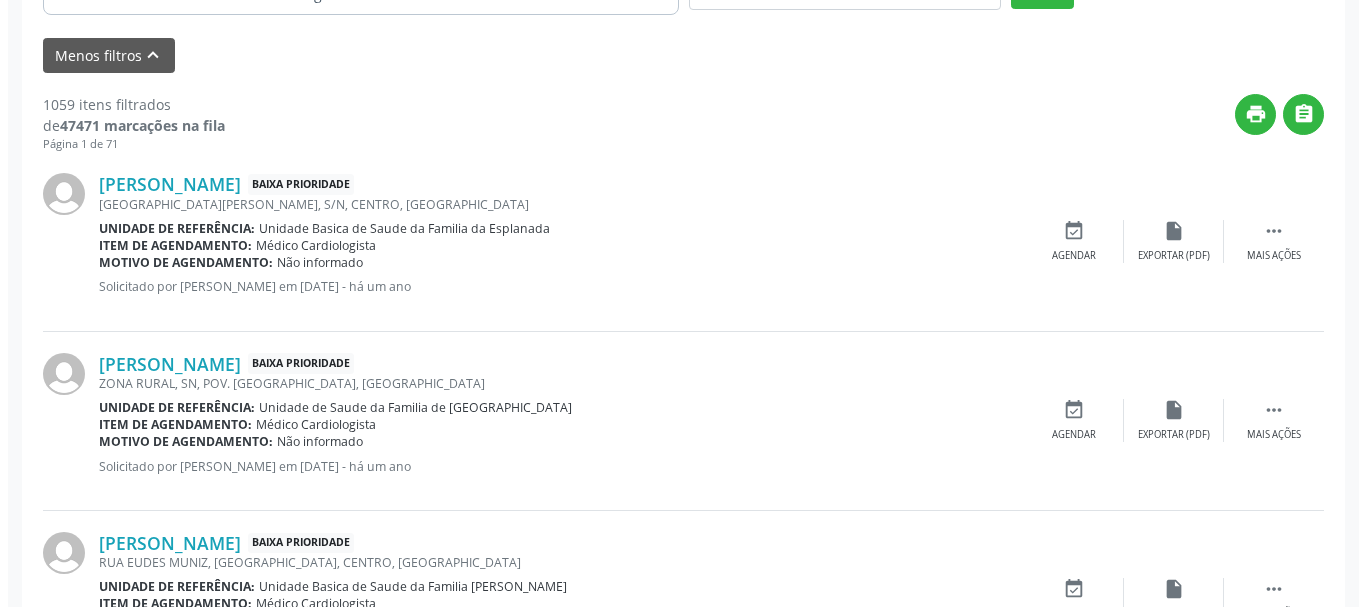 scroll, scrollTop: 638, scrollLeft: 0, axis: vertical 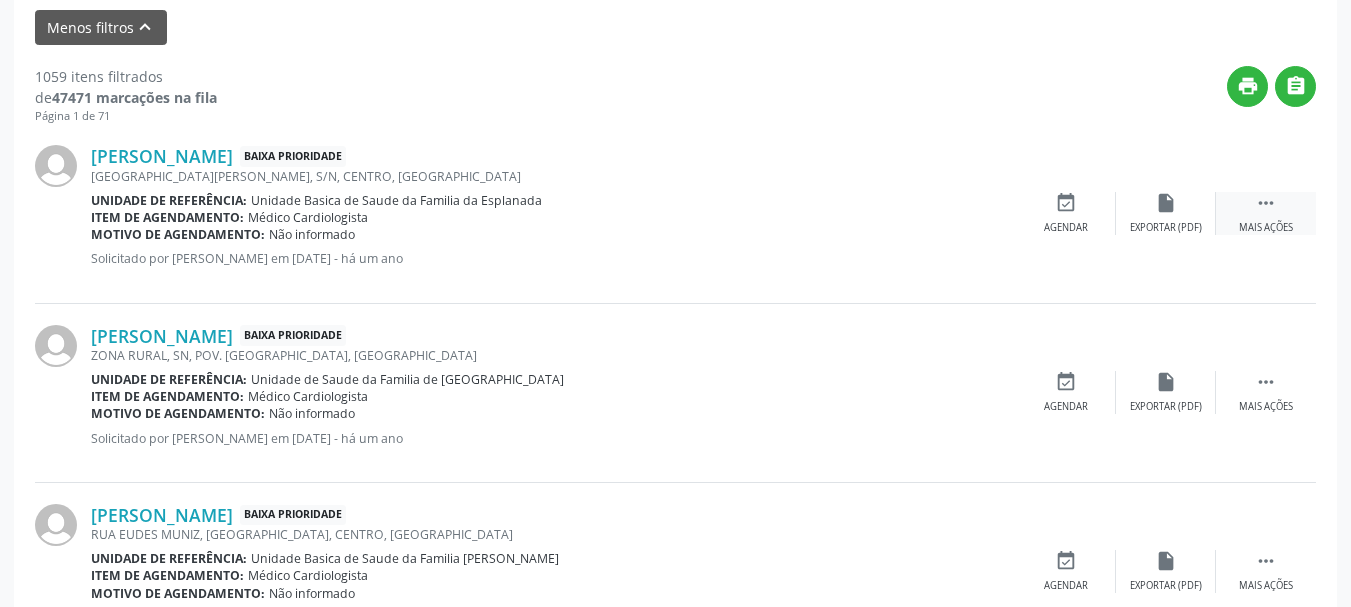 click on "
Mais ações" at bounding box center (1266, 213) 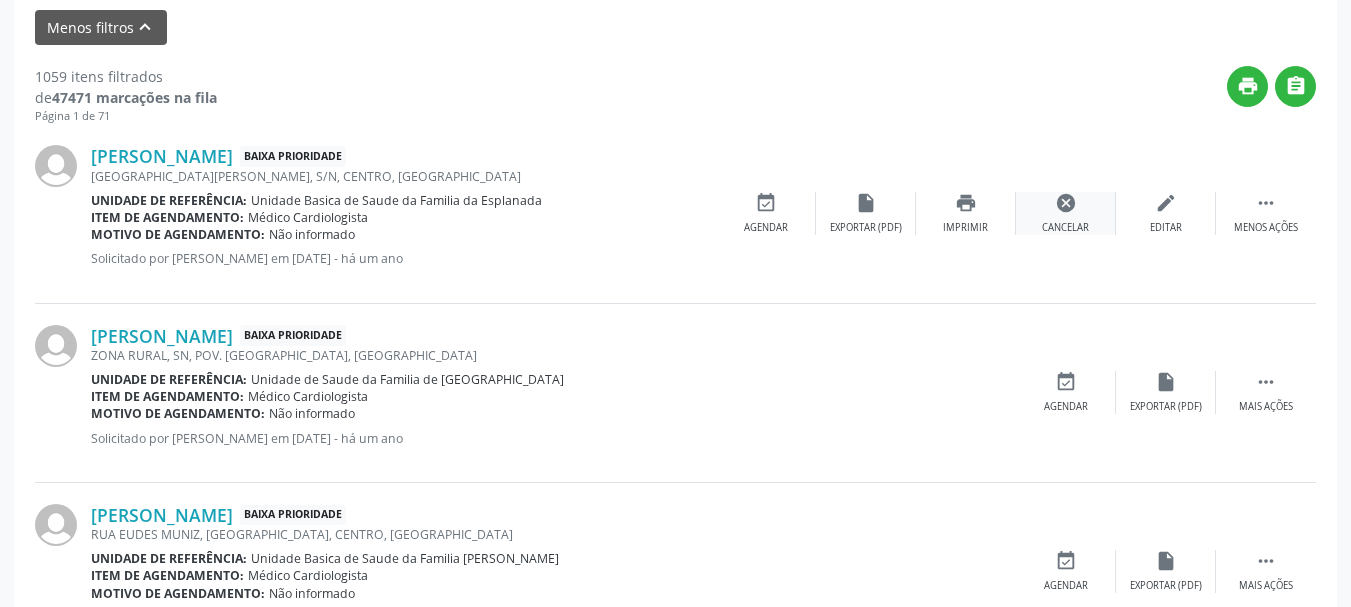 click on "cancel
Cancelar" at bounding box center (1066, 213) 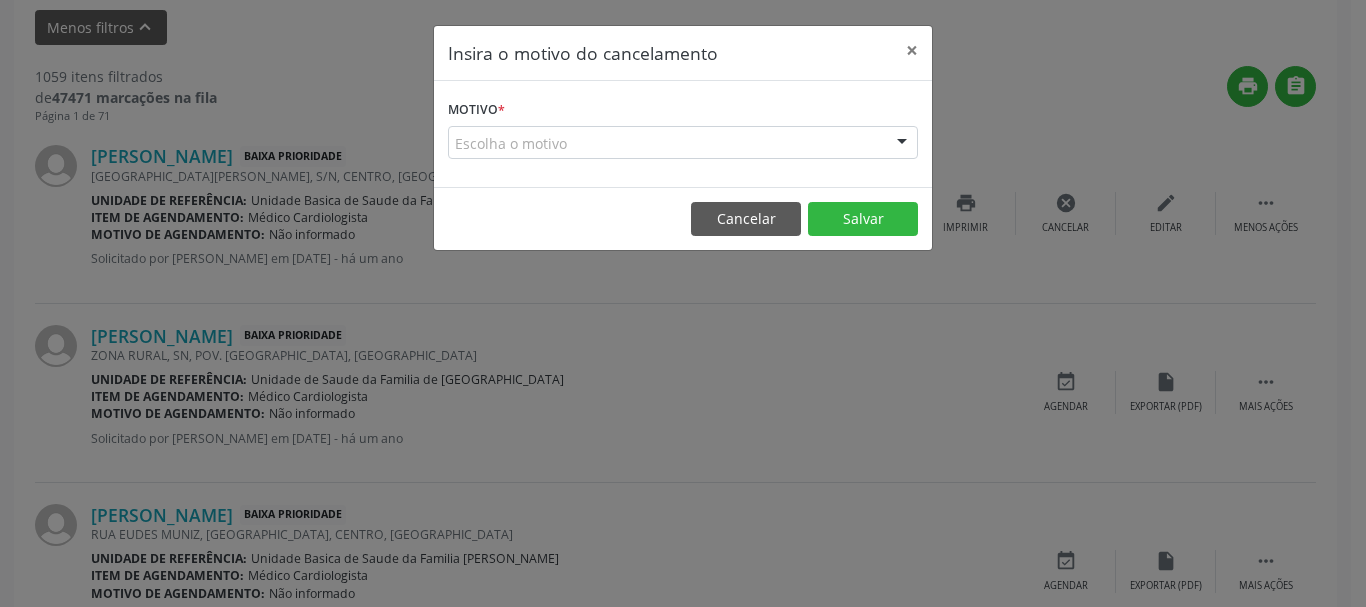 click at bounding box center [902, 144] 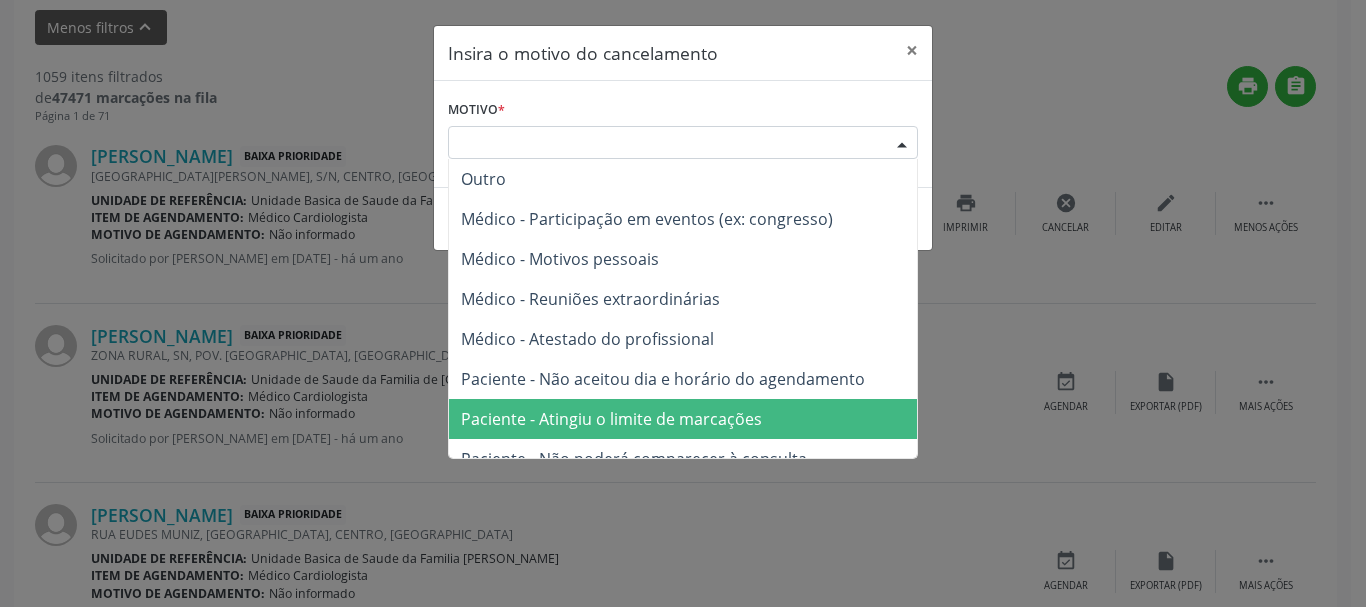 click on "Paciente - Atingiu o limite de marcações" at bounding box center [683, 419] 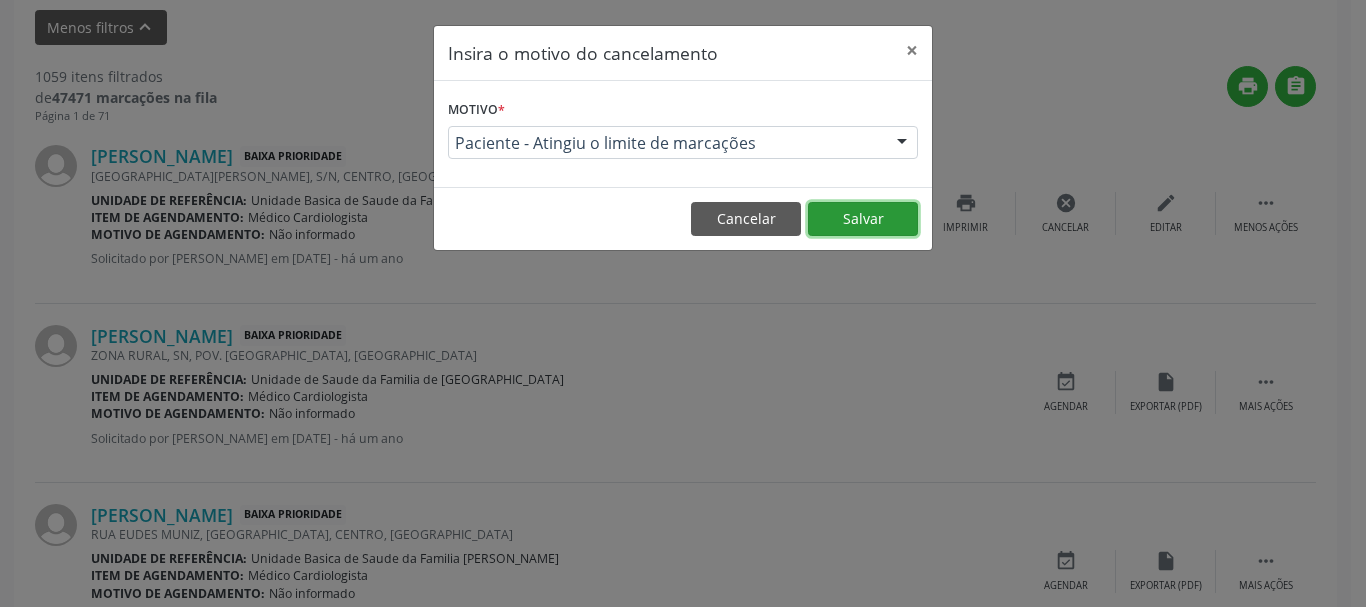 click on "Salvar" at bounding box center [863, 219] 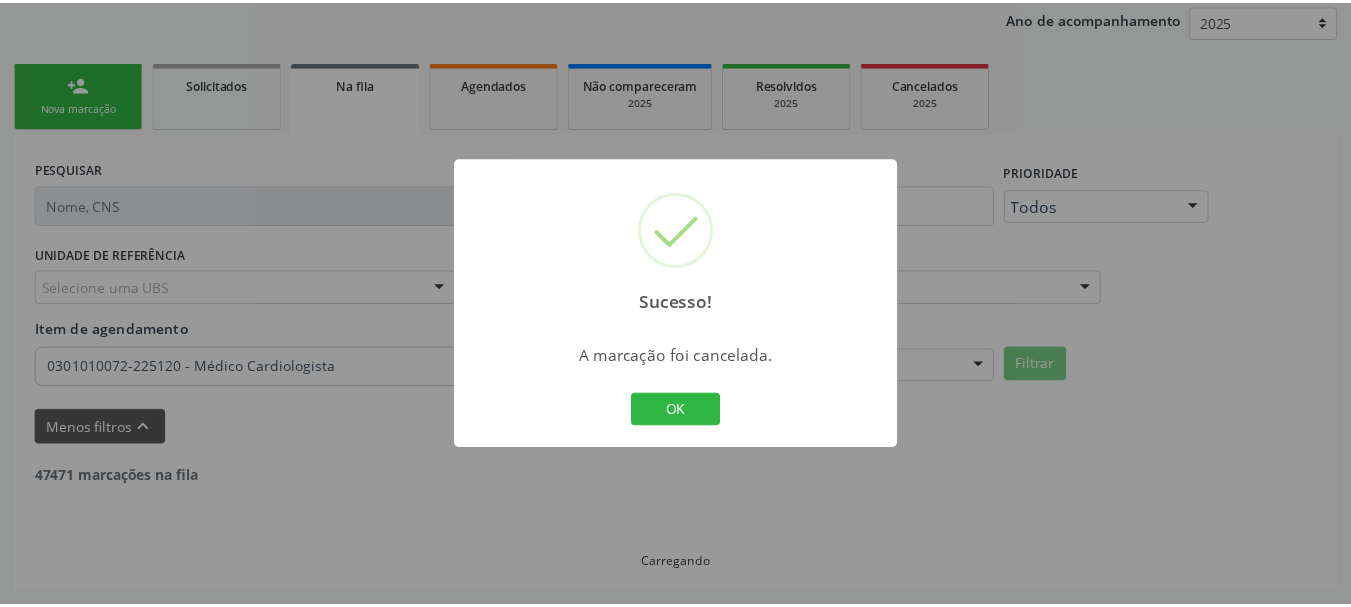scroll, scrollTop: 238, scrollLeft: 0, axis: vertical 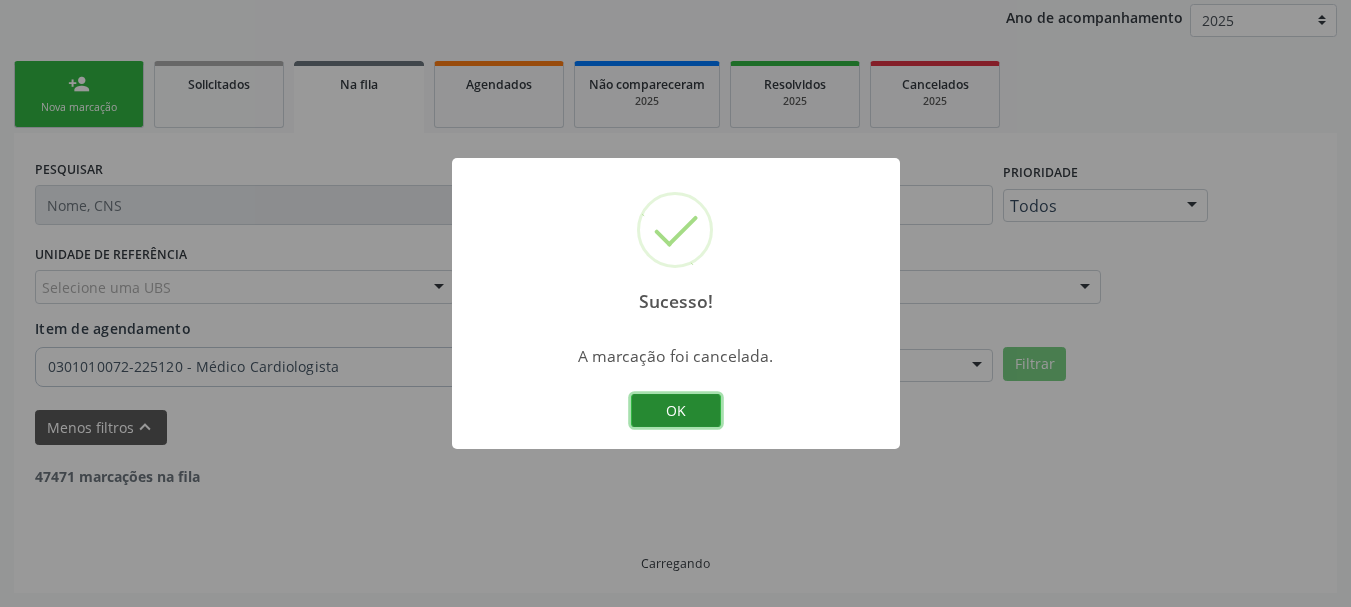 click on "OK" at bounding box center (676, 411) 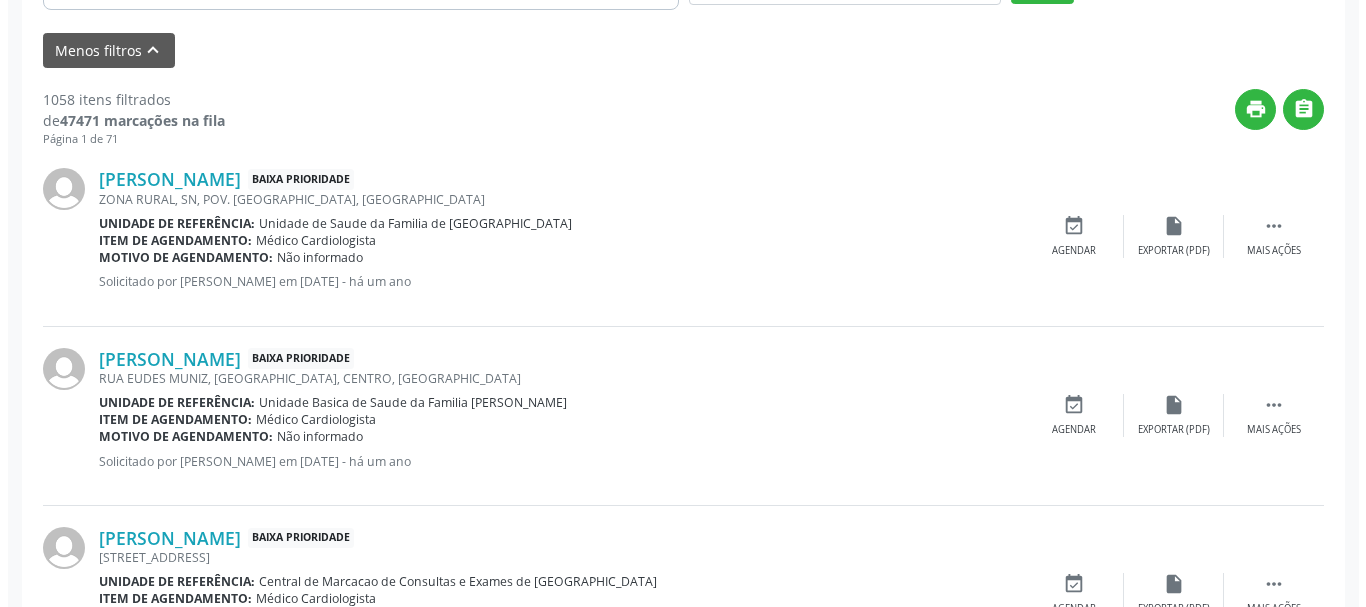 scroll, scrollTop: 638, scrollLeft: 0, axis: vertical 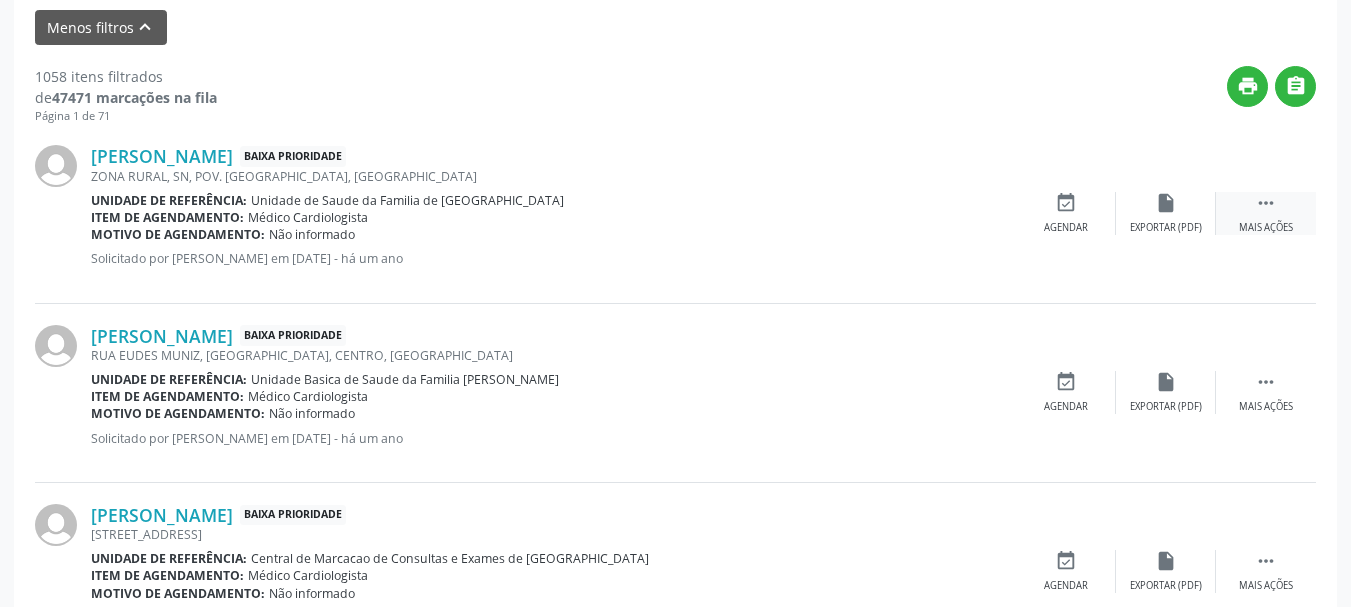click on "
Mais ações" at bounding box center [1266, 213] 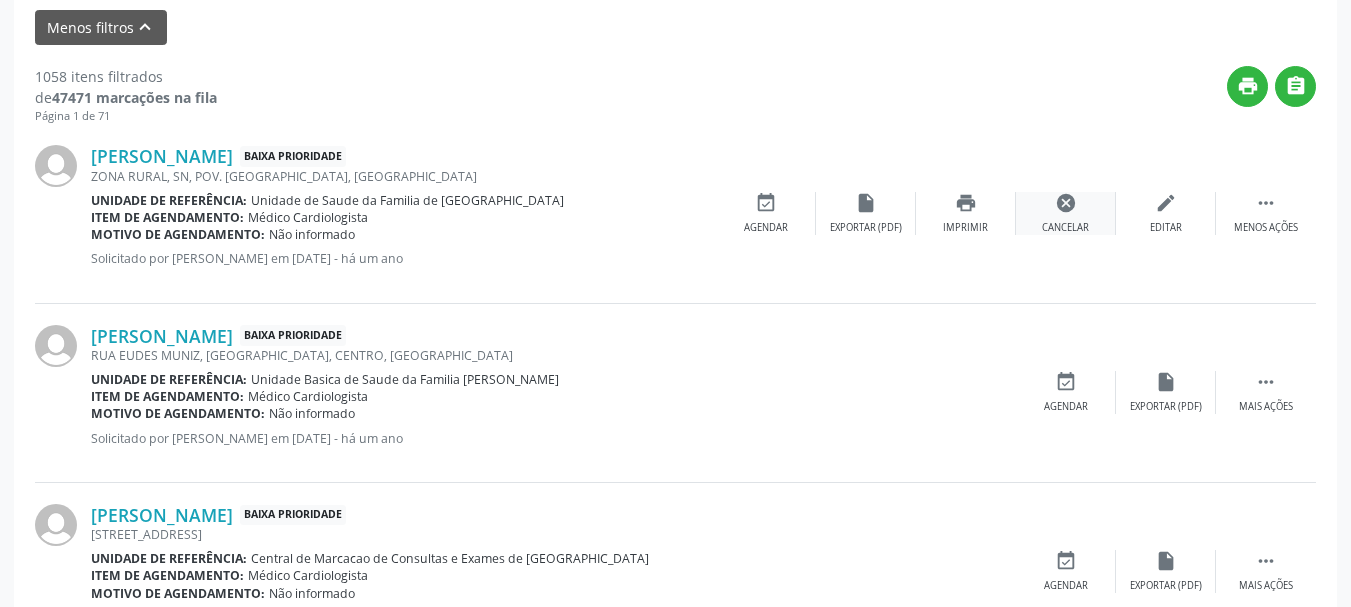 click on "Cancelar" at bounding box center (1065, 228) 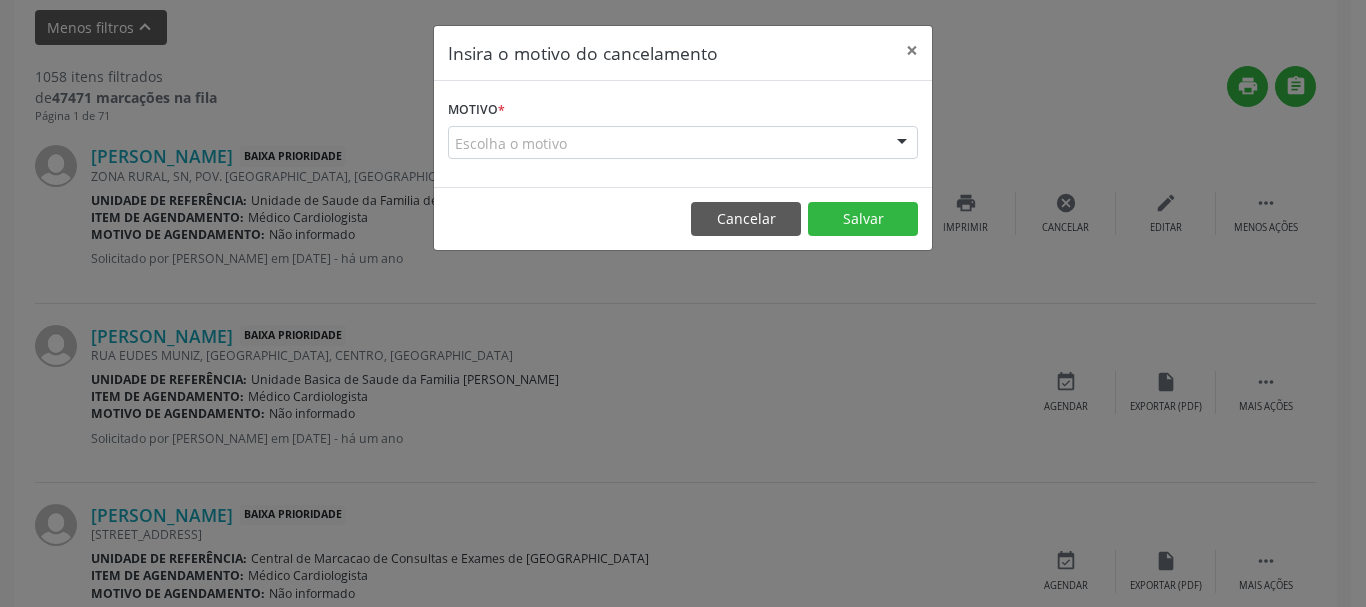 click at bounding box center (902, 144) 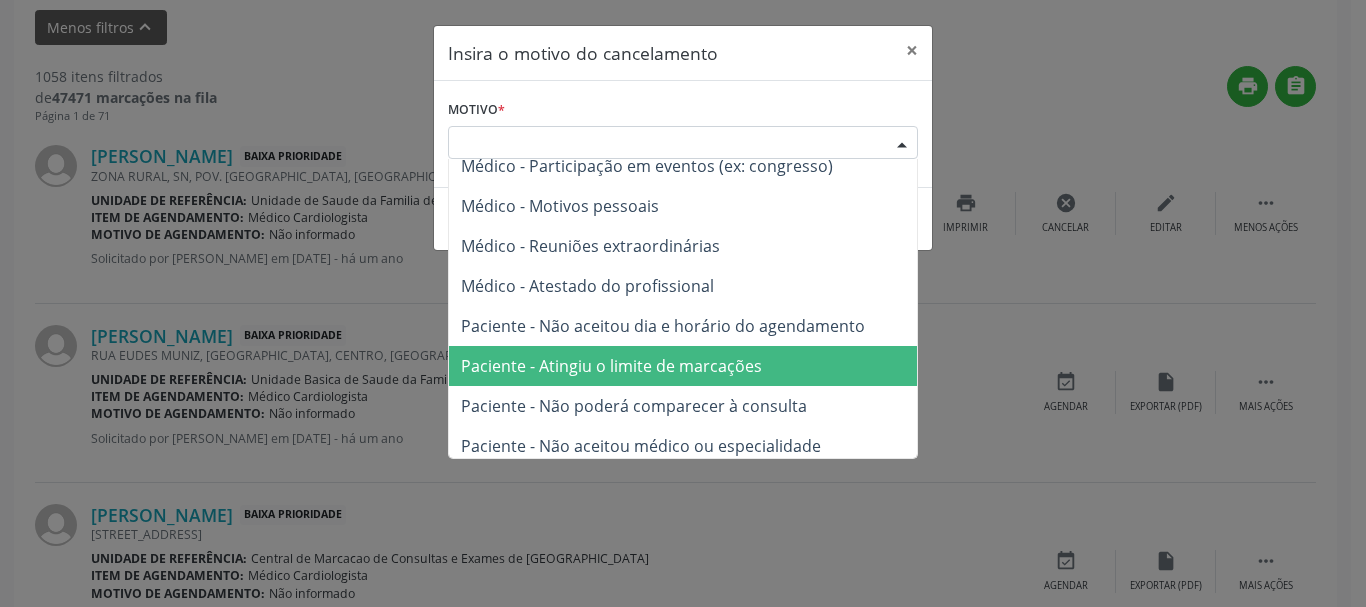 scroll, scrollTop: 101, scrollLeft: 0, axis: vertical 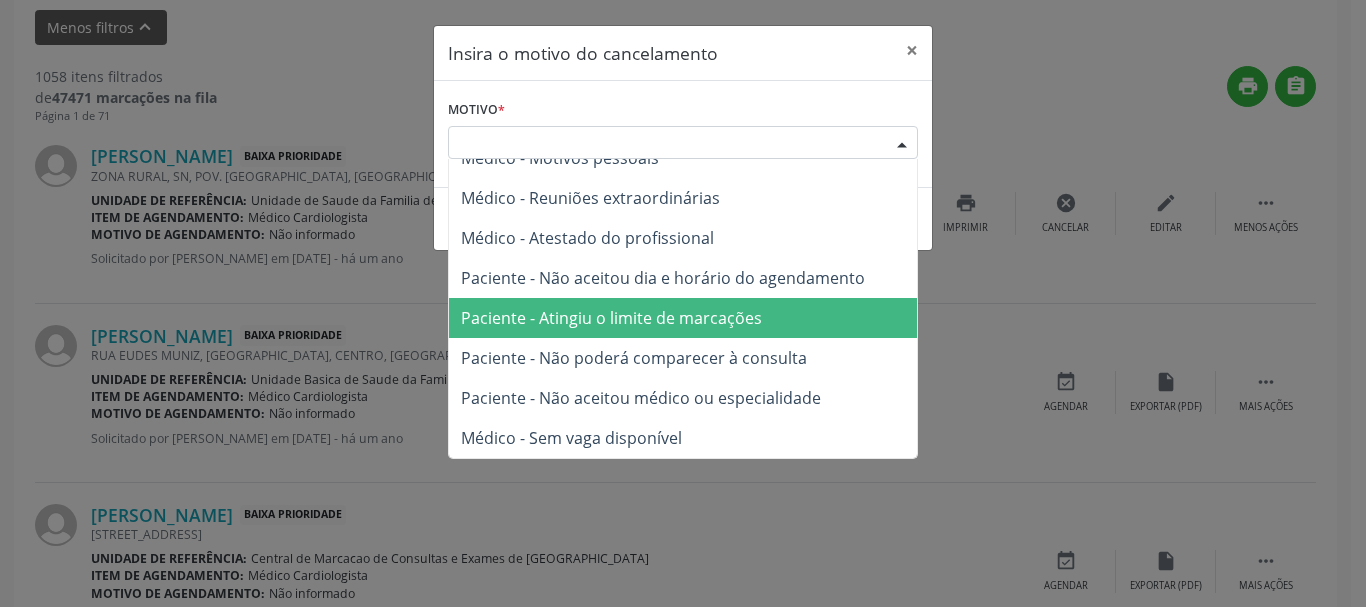 click on "Paciente - Atingiu o limite de marcações" at bounding box center (683, 318) 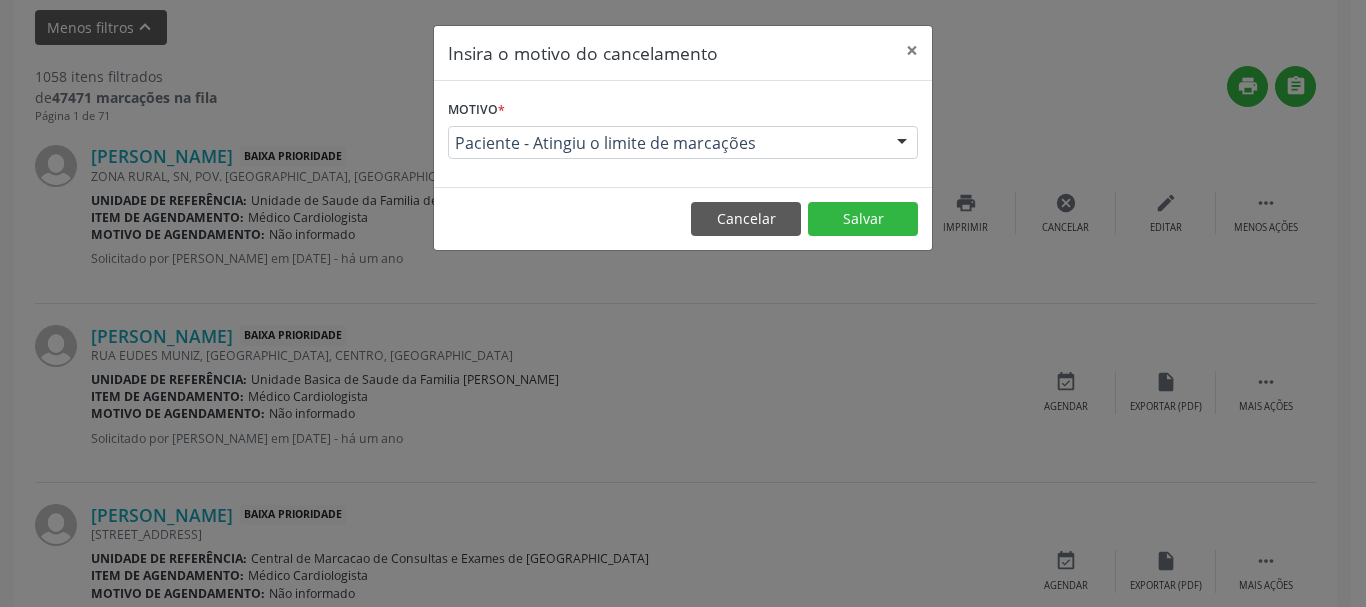 click on "Cancelar Salvar" at bounding box center (683, 218) 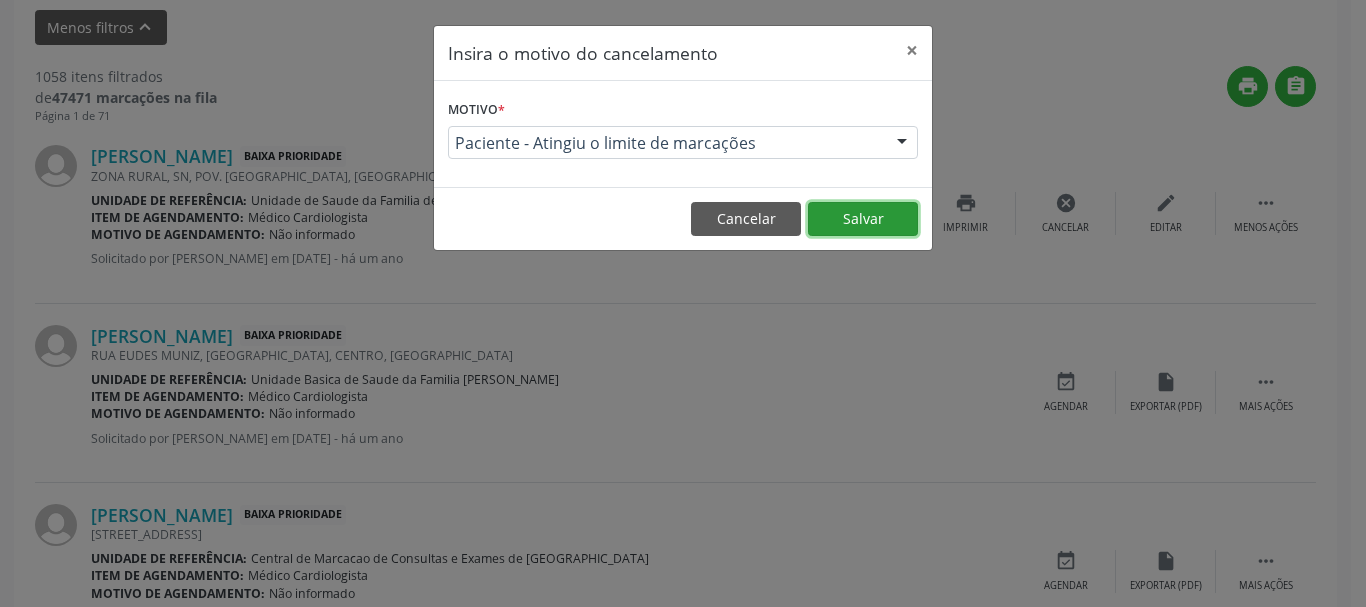 click on "Salvar" at bounding box center [863, 219] 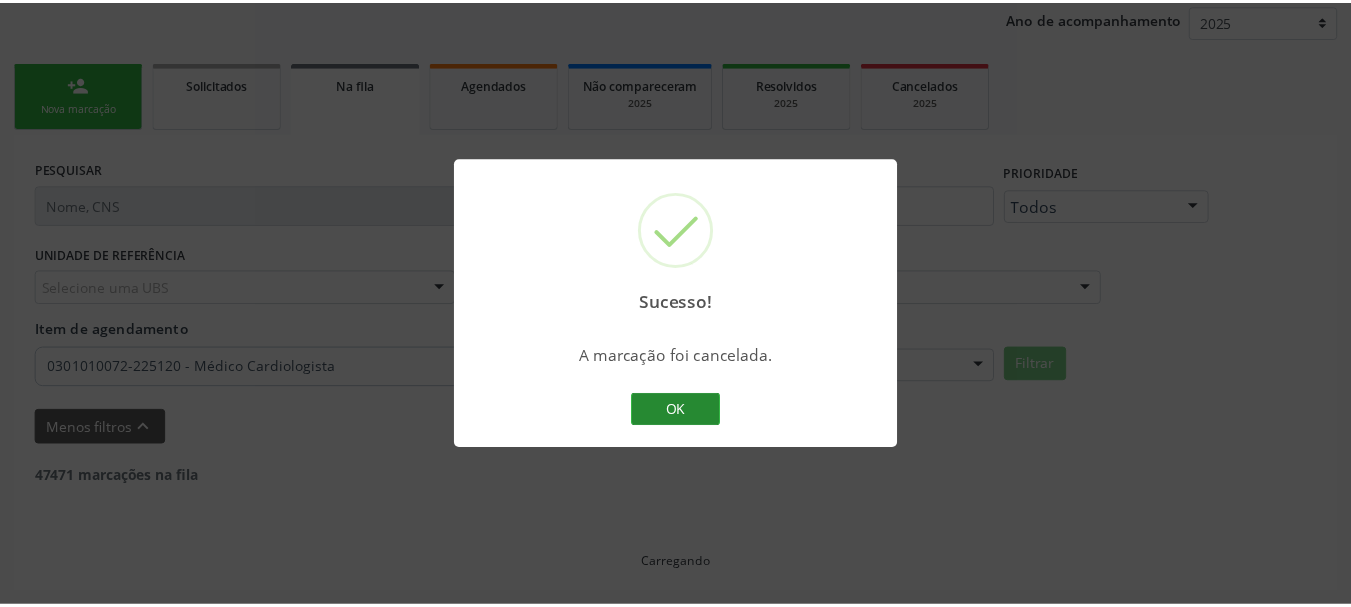 scroll, scrollTop: 238, scrollLeft: 0, axis: vertical 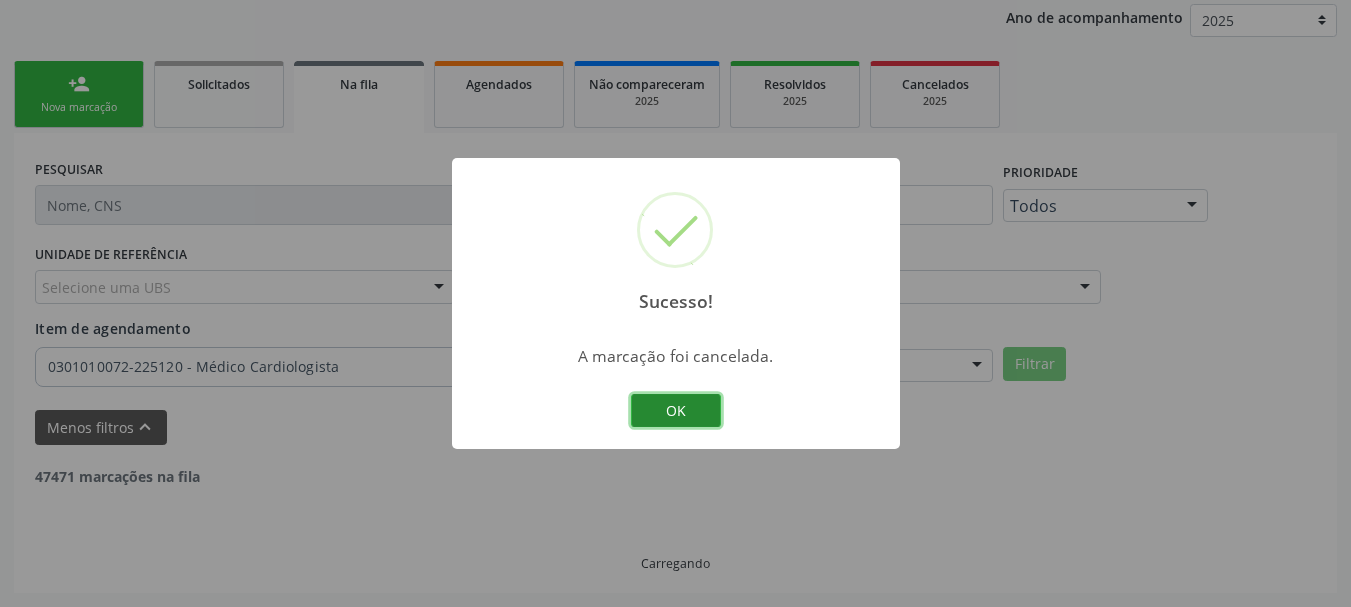click on "OK" at bounding box center (676, 411) 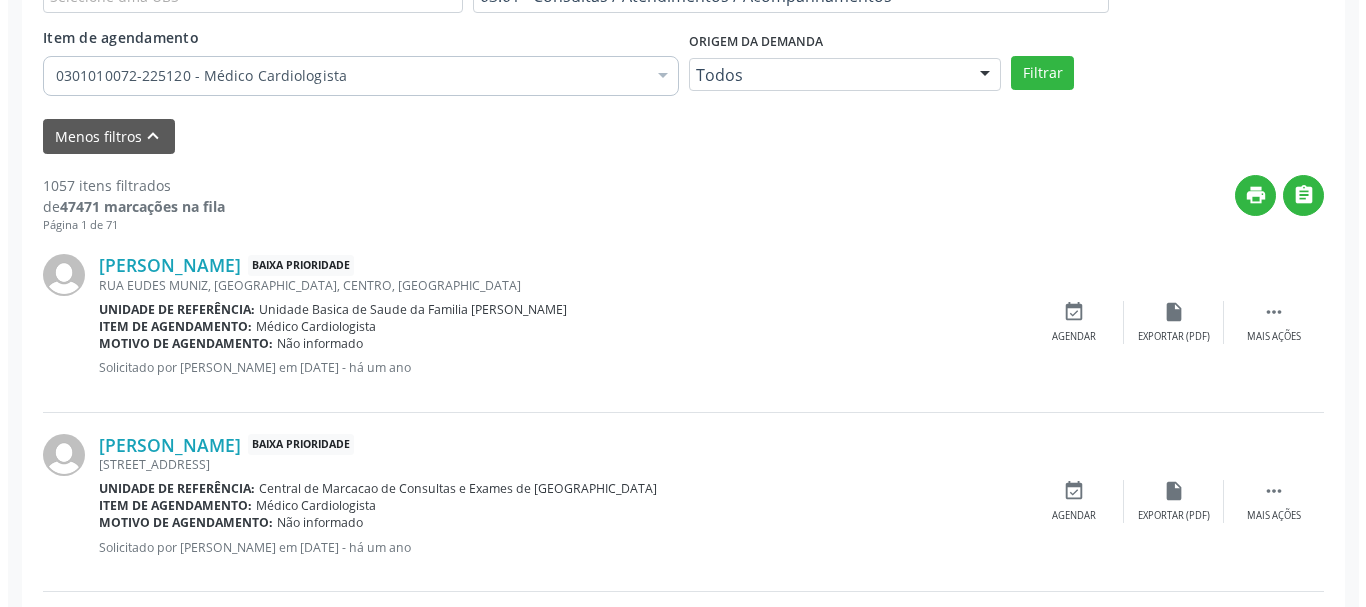 scroll, scrollTop: 538, scrollLeft: 0, axis: vertical 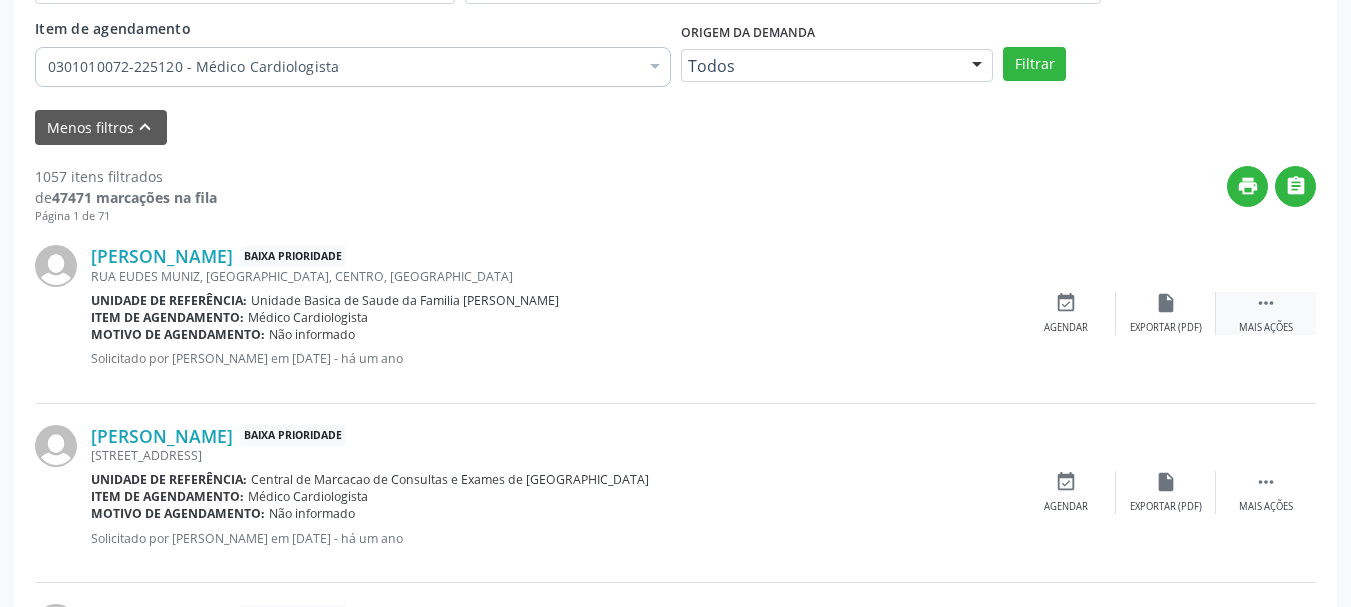 click on "
Mais ações" at bounding box center [1266, 313] 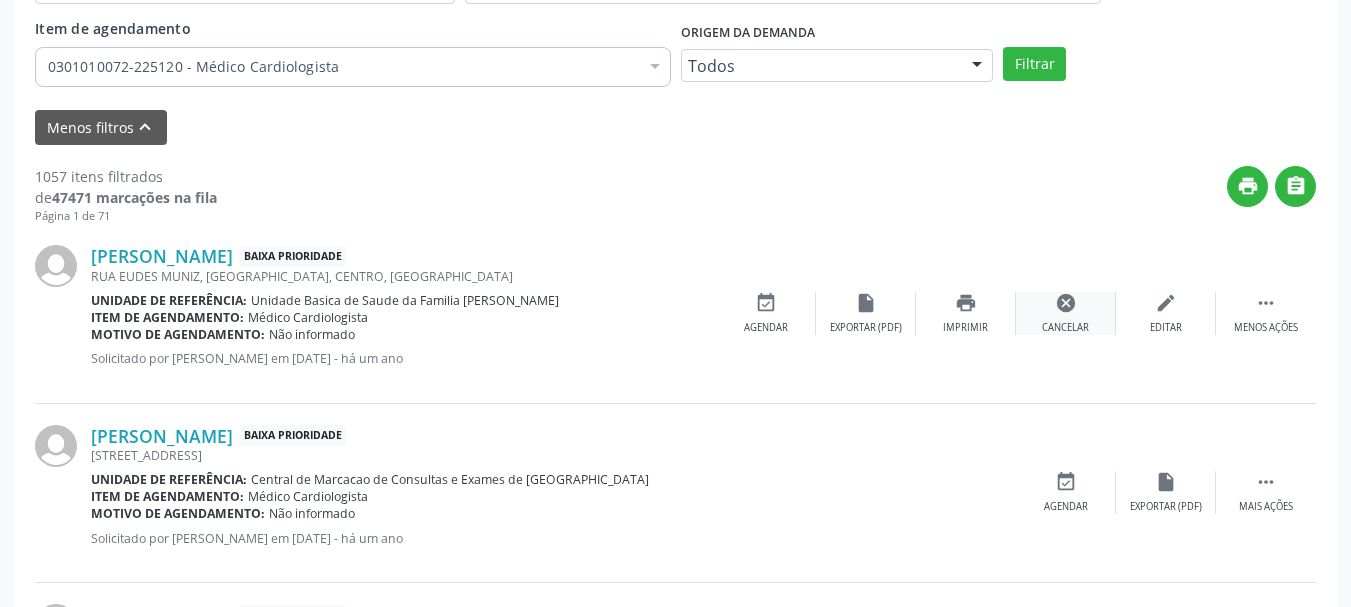 click on "cancel
Cancelar" at bounding box center [1066, 313] 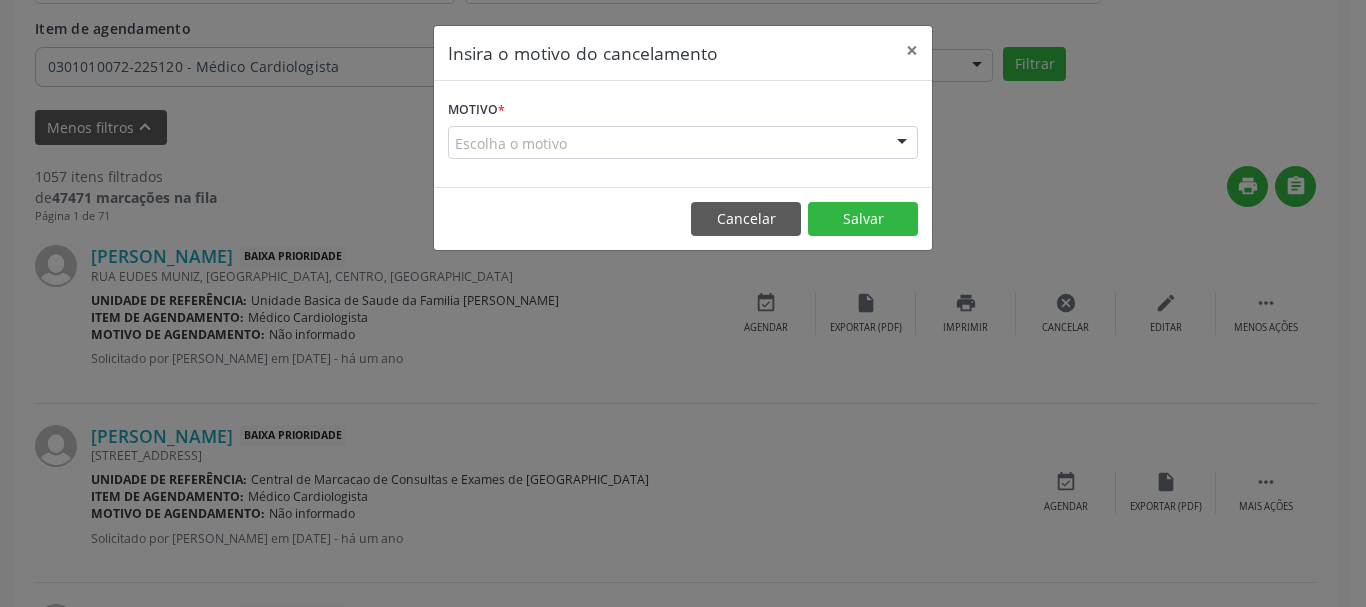 click on "Motivo
*
Escolha o motivo
Outro   Médico - Participação em eventos (ex: congresso)   Médico - Motivos pessoais   Médico - Reuniões extraordinárias   Médico - Atestado do profissional   Paciente - Não aceitou dia e horário do agendamento   Paciente - Atingiu o limite de marcações   Paciente - Não poderá comparecer à consulta   Paciente - Não aceitou médico ou especialidade   Médico - Sem vaga disponível
Nenhum resultado encontrado para: "   "
Não há nenhuma opção para ser exibida." at bounding box center (683, 134) 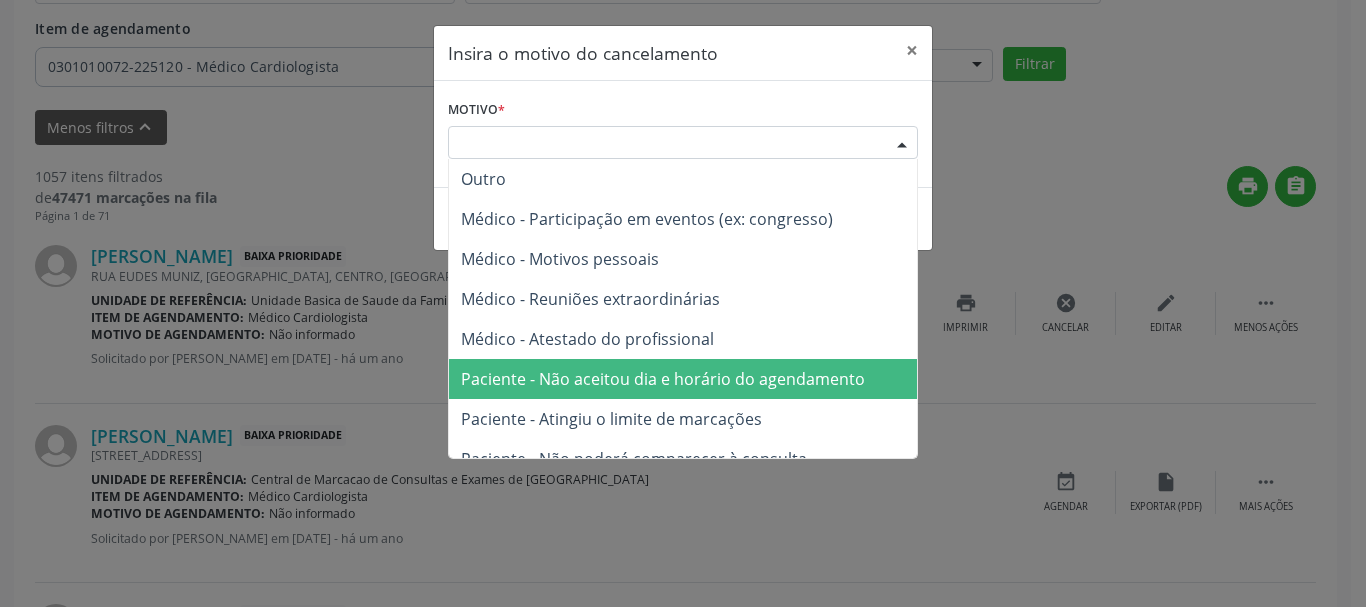click on "Paciente - Não aceitou dia e horário do agendamento" at bounding box center (663, 379) 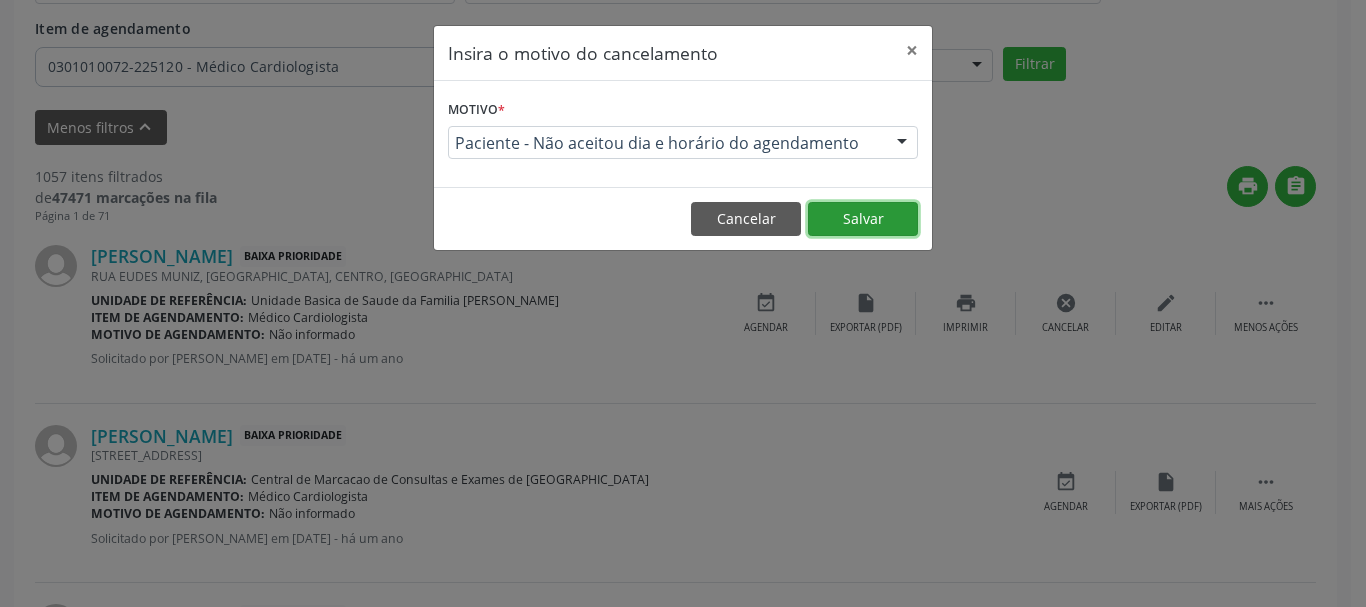 click on "Salvar" at bounding box center (863, 219) 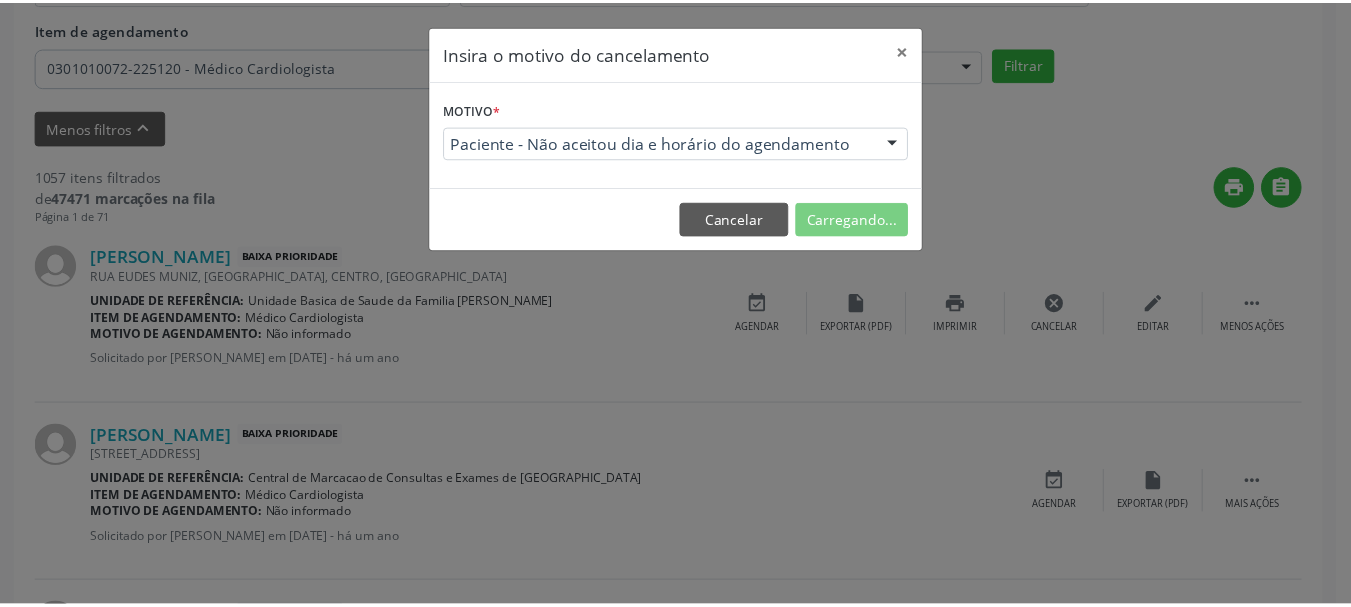 scroll, scrollTop: 238, scrollLeft: 0, axis: vertical 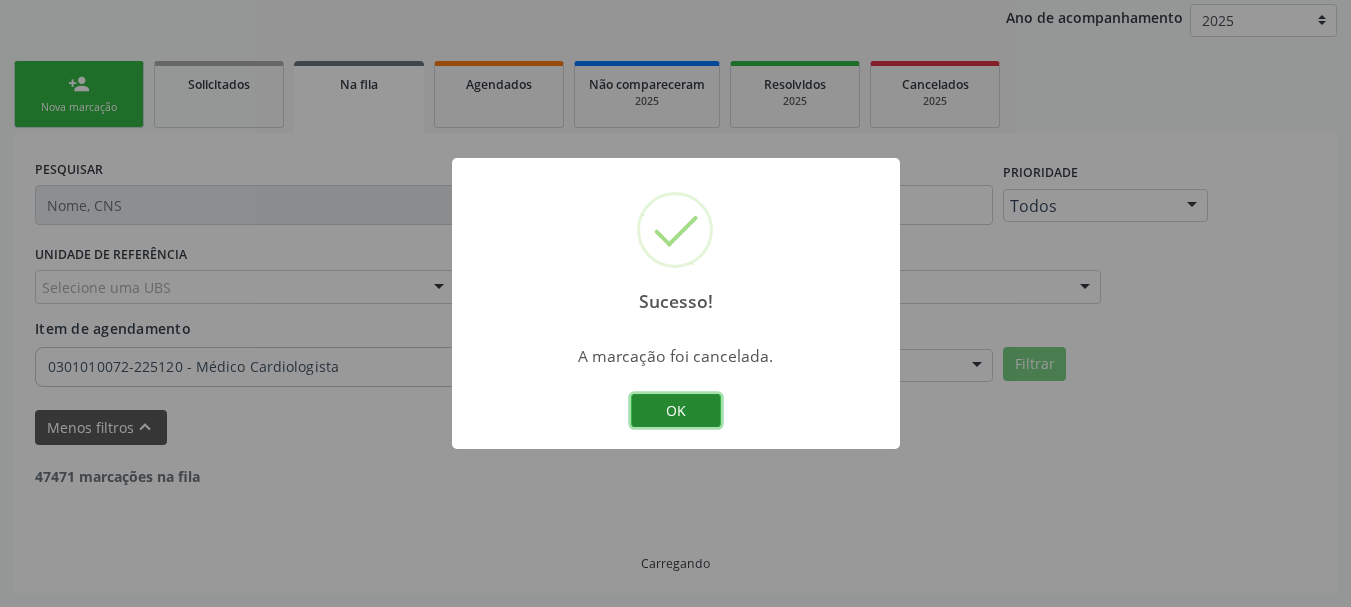 click on "OK" at bounding box center [676, 411] 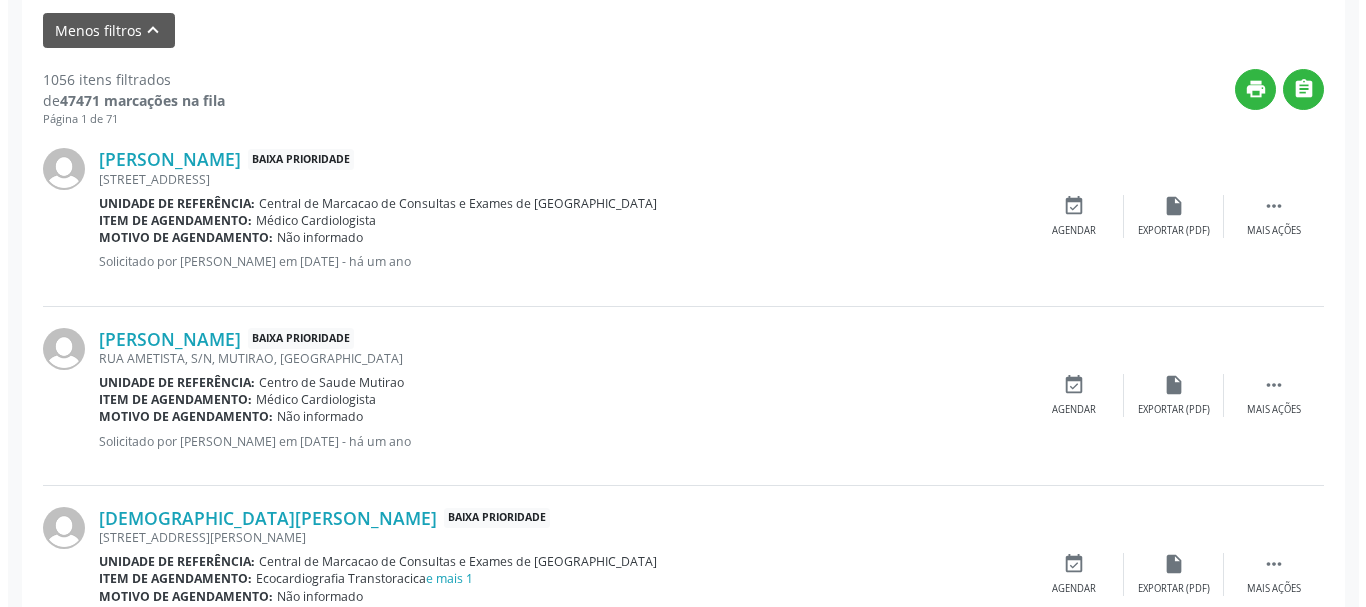 scroll, scrollTop: 638, scrollLeft: 0, axis: vertical 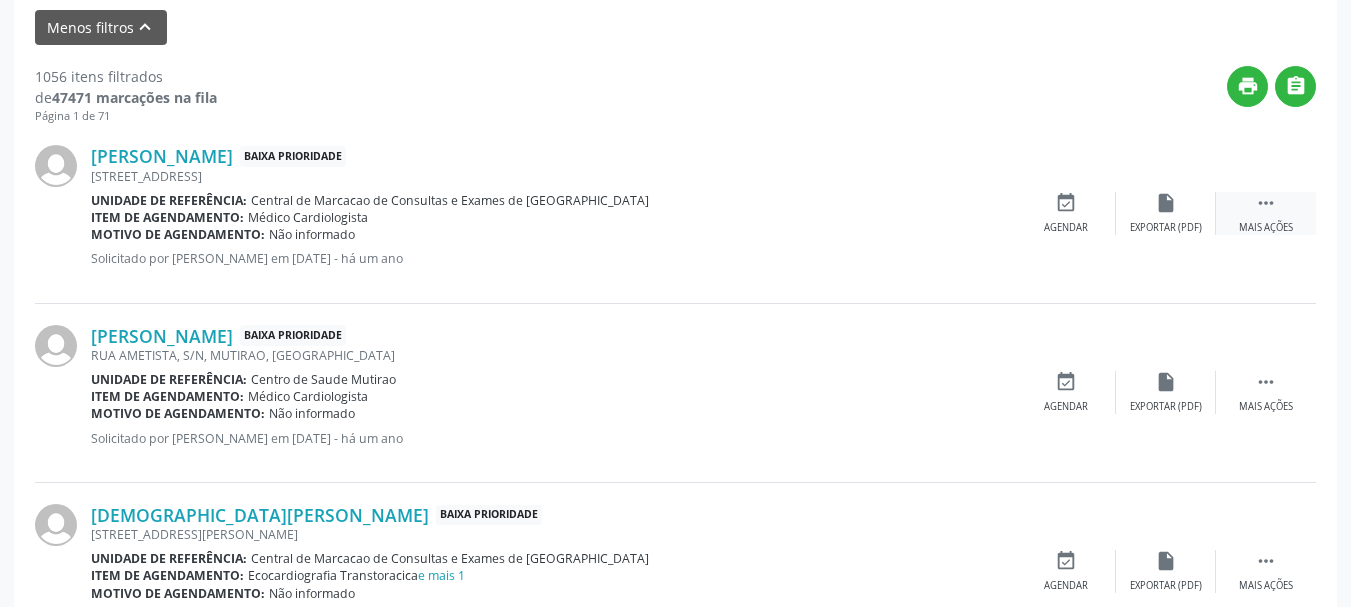 click on "Mais ações" at bounding box center [1266, 228] 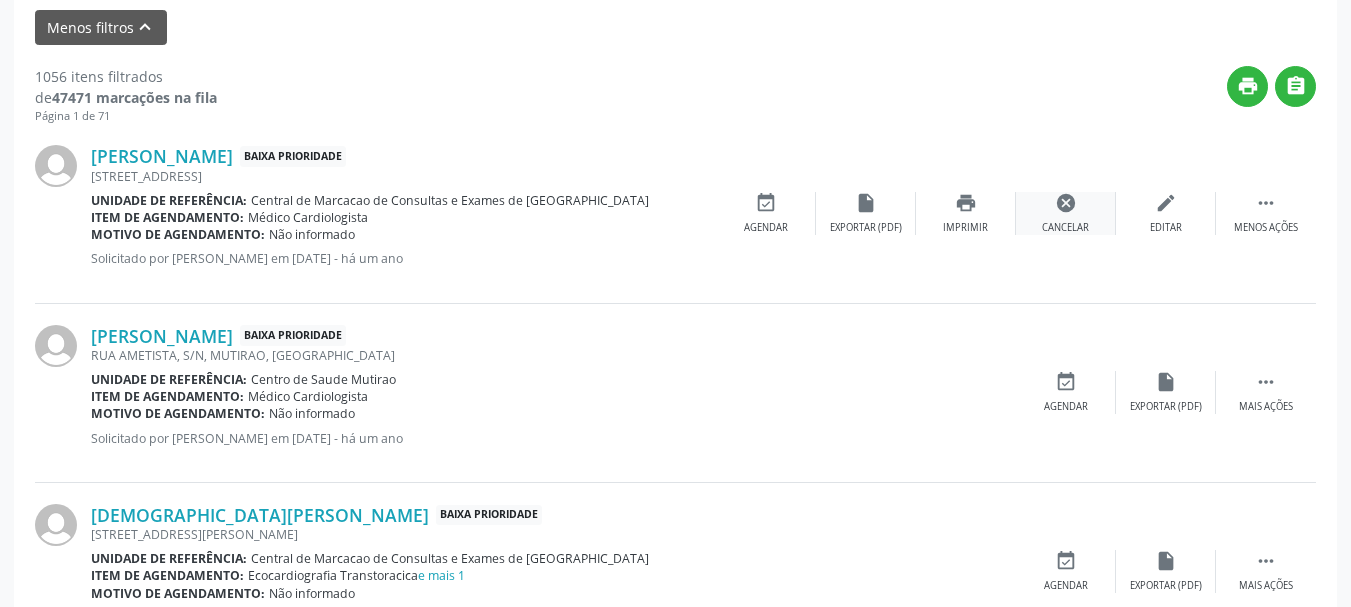 click on "Cancelar" at bounding box center (1065, 228) 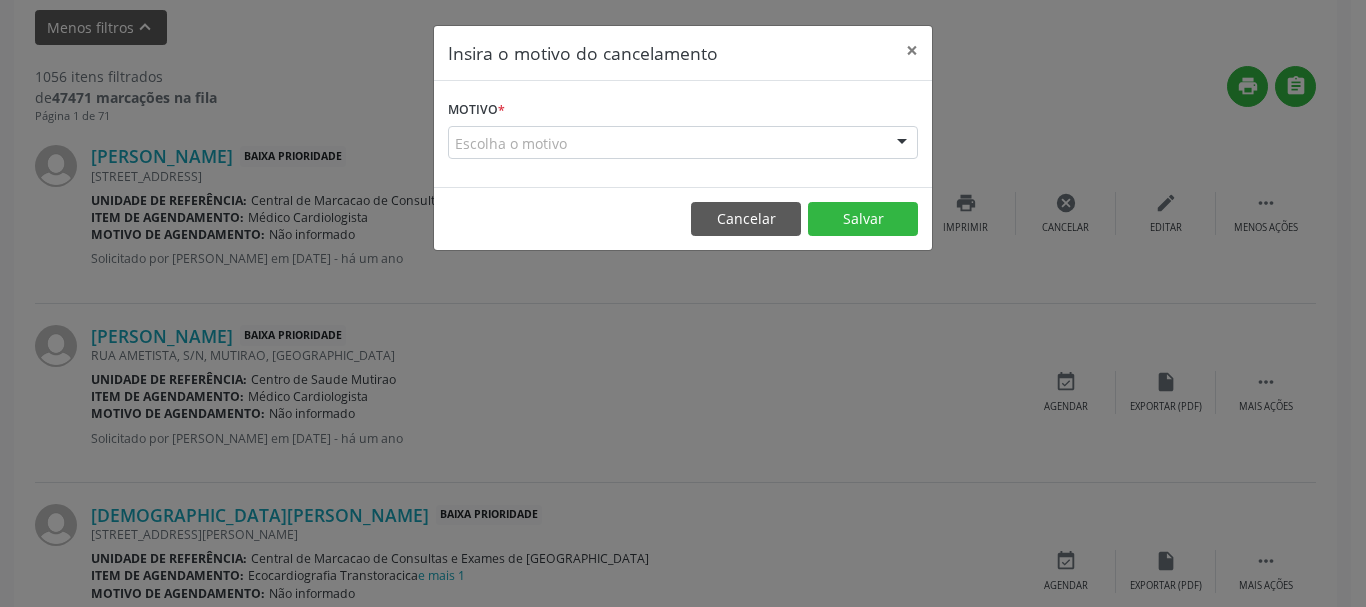 click on "Escolha o motivo" at bounding box center (683, 143) 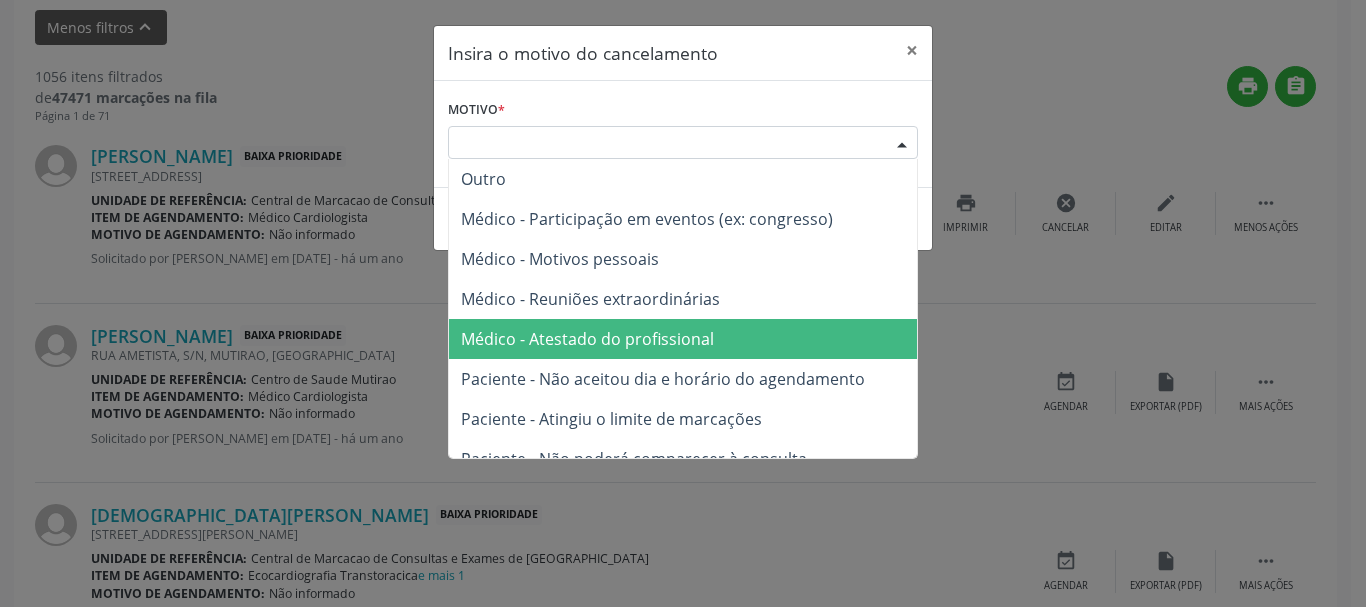 click on "Médico - Atestado do profissional" at bounding box center (683, 339) 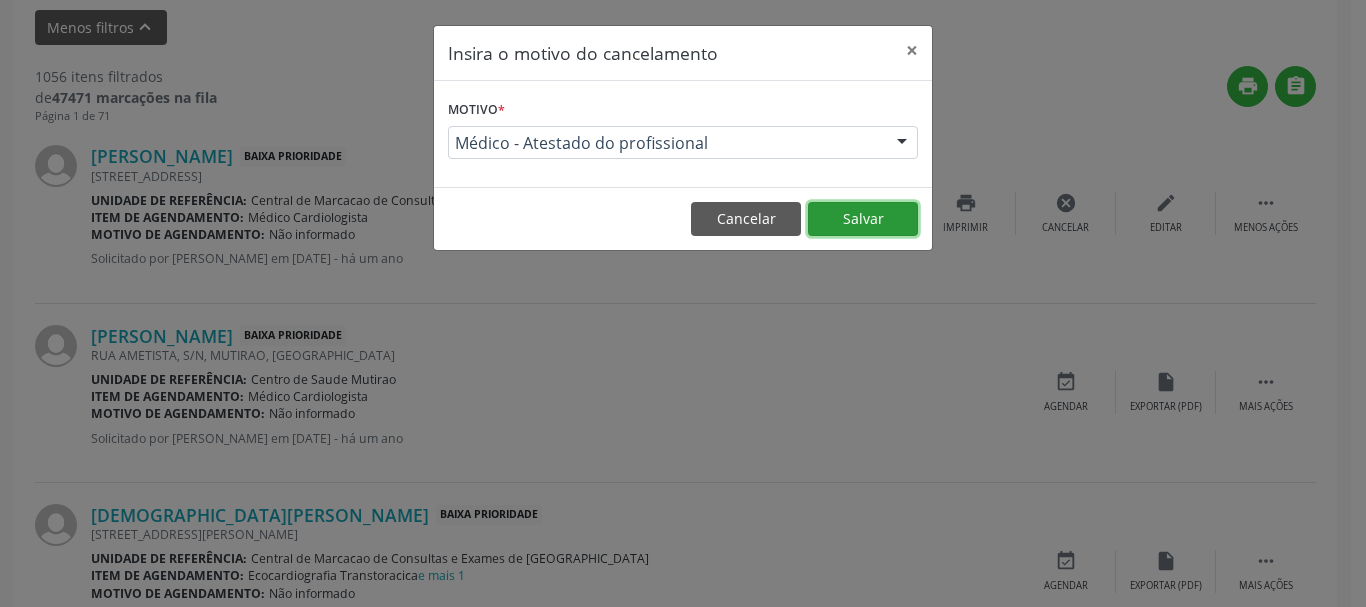 click on "Salvar" at bounding box center (863, 219) 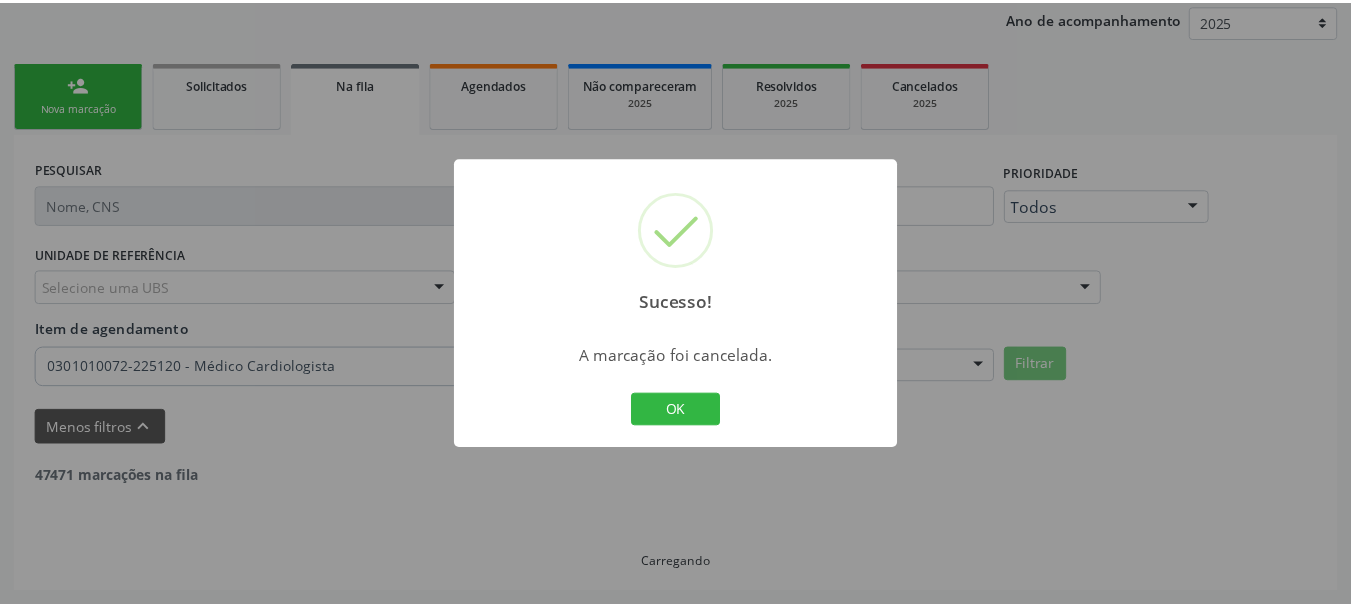 scroll, scrollTop: 238, scrollLeft: 0, axis: vertical 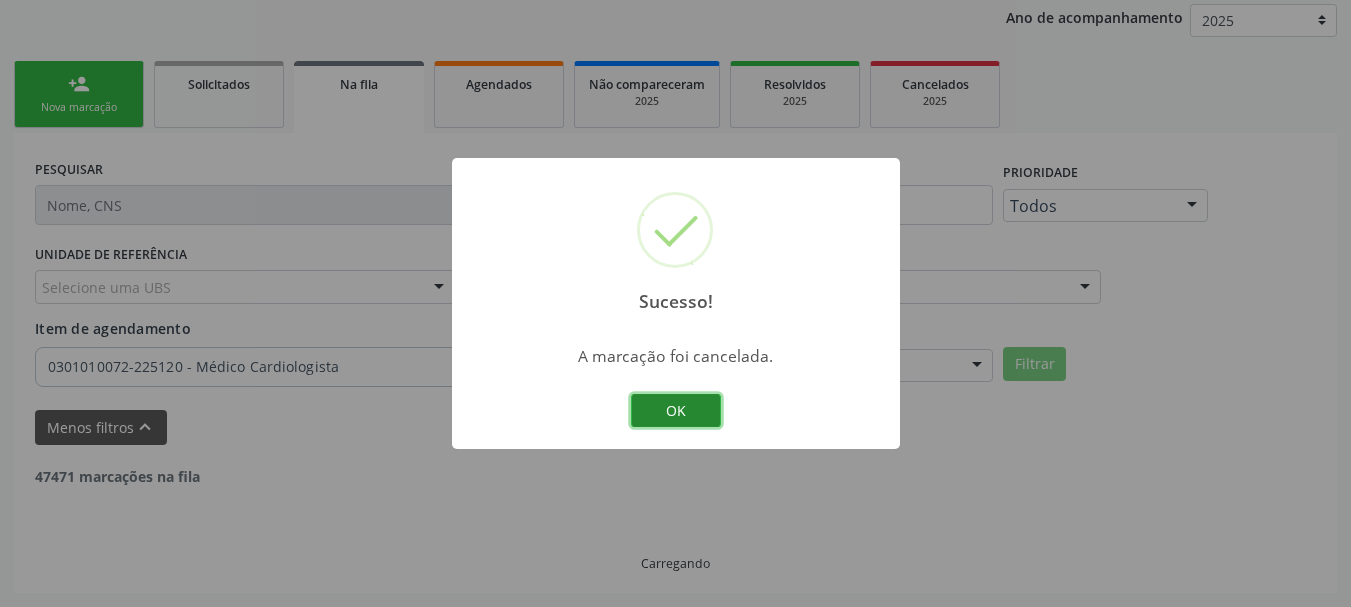 click on "OK" at bounding box center [676, 411] 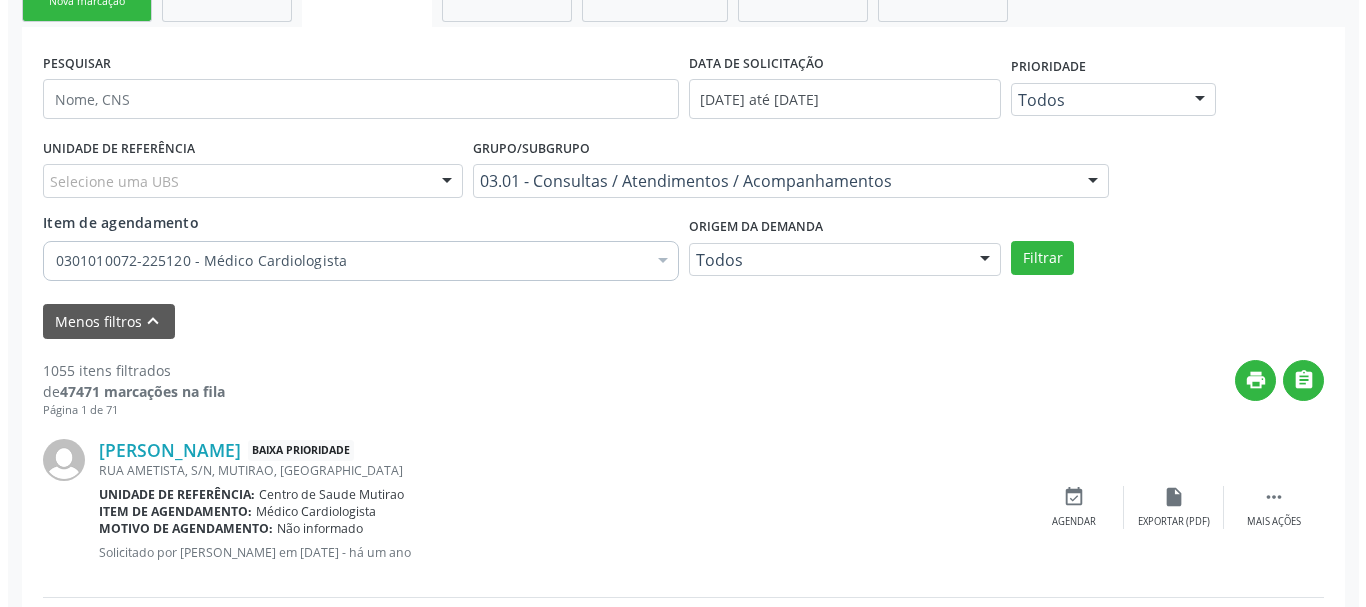scroll, scrollTop: 538, scrollLeft: 0, axis: vertical 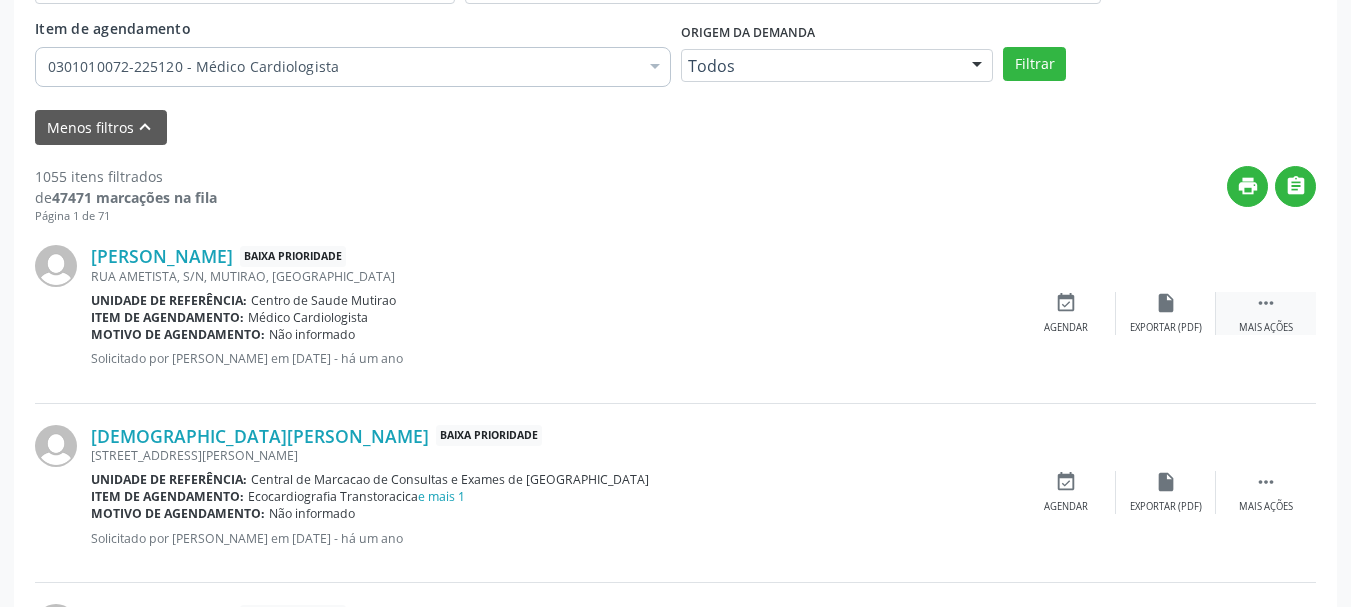 click on "" at bounding box center (1266, 303) 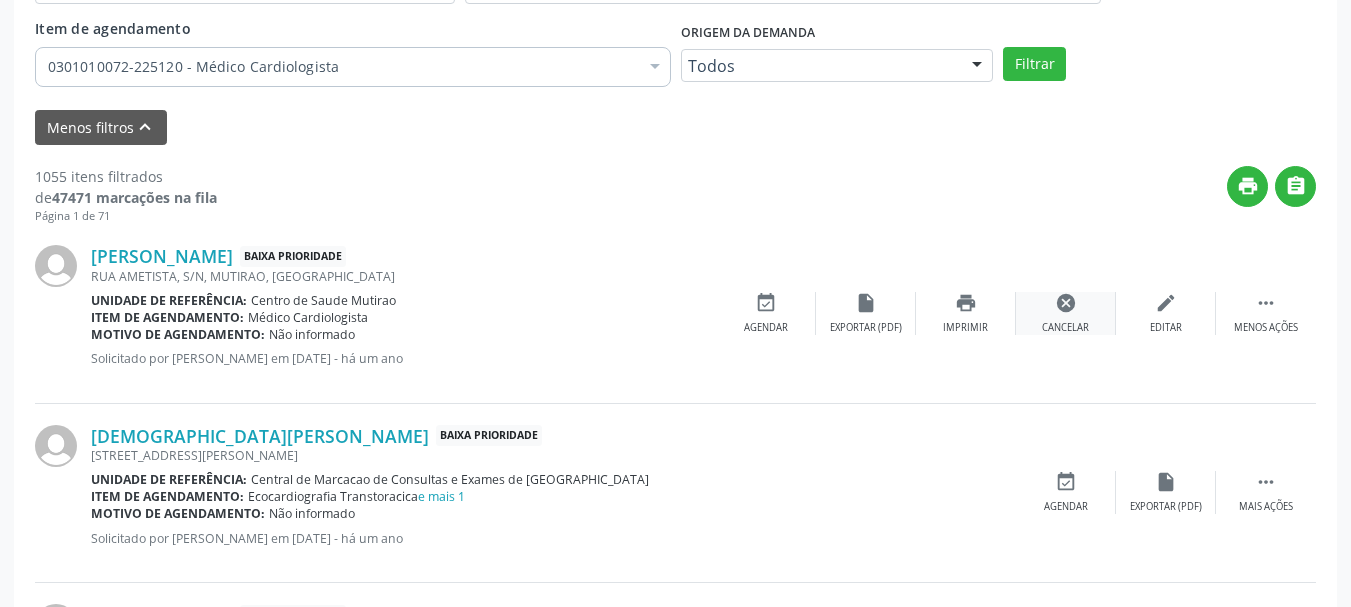 click on "cancel
Cancelar" at bounding box center (1066, 313) 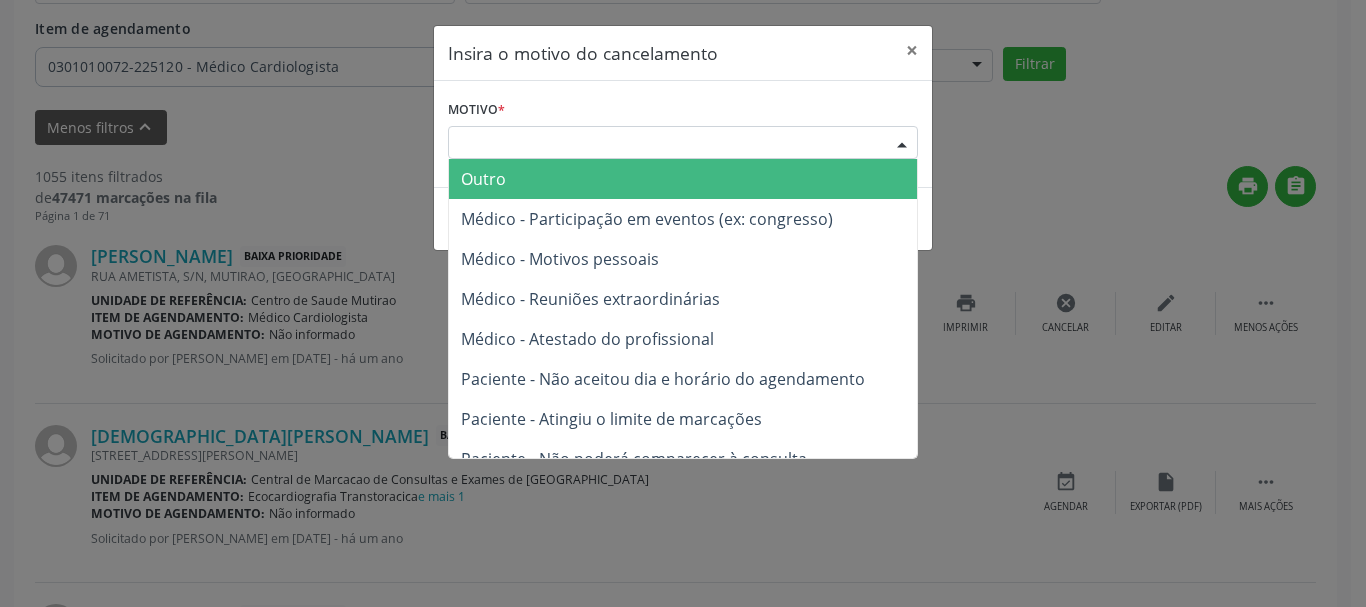 click at bounding box center [902, 144] 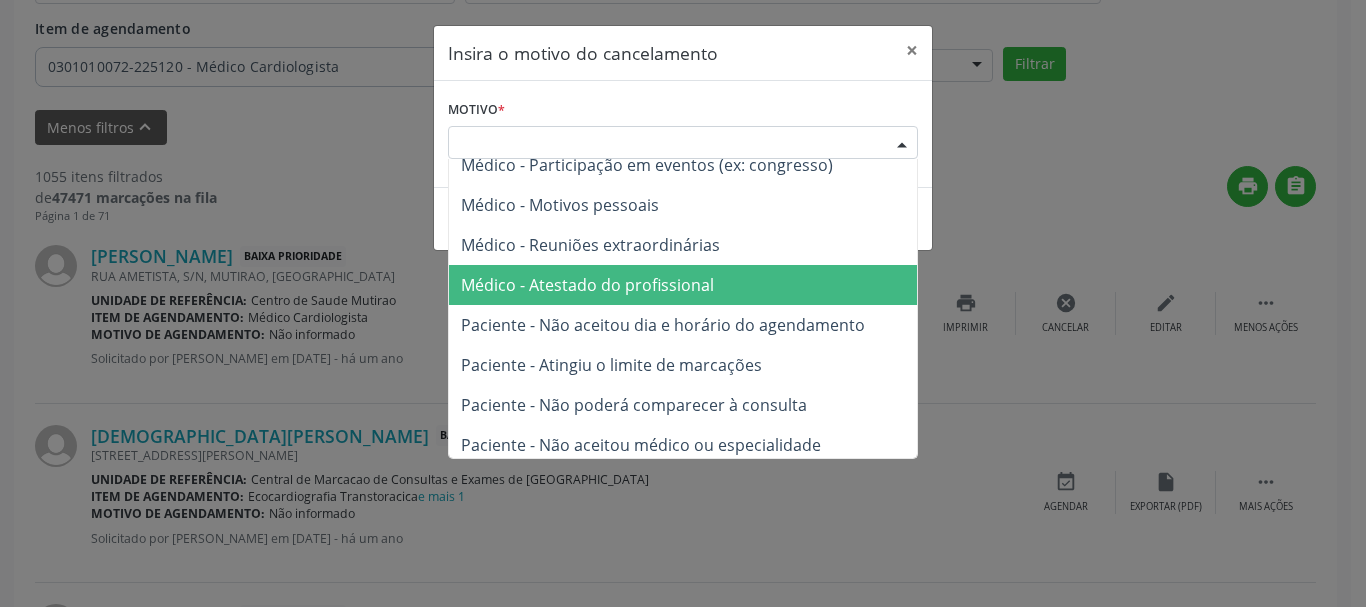scroll, scrollTop: 101, scrollLeft: 0, axis: vertical 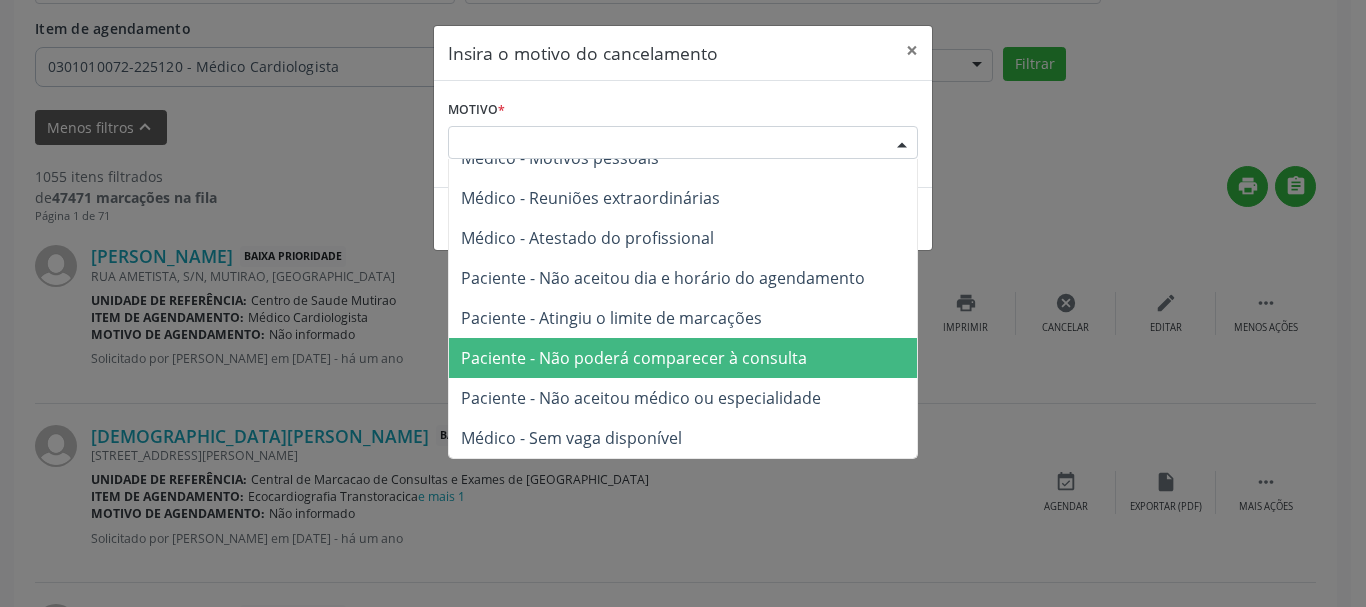 click on "Paciente - Não poderá comparecer à consulta" at bounding box center (634, 358) 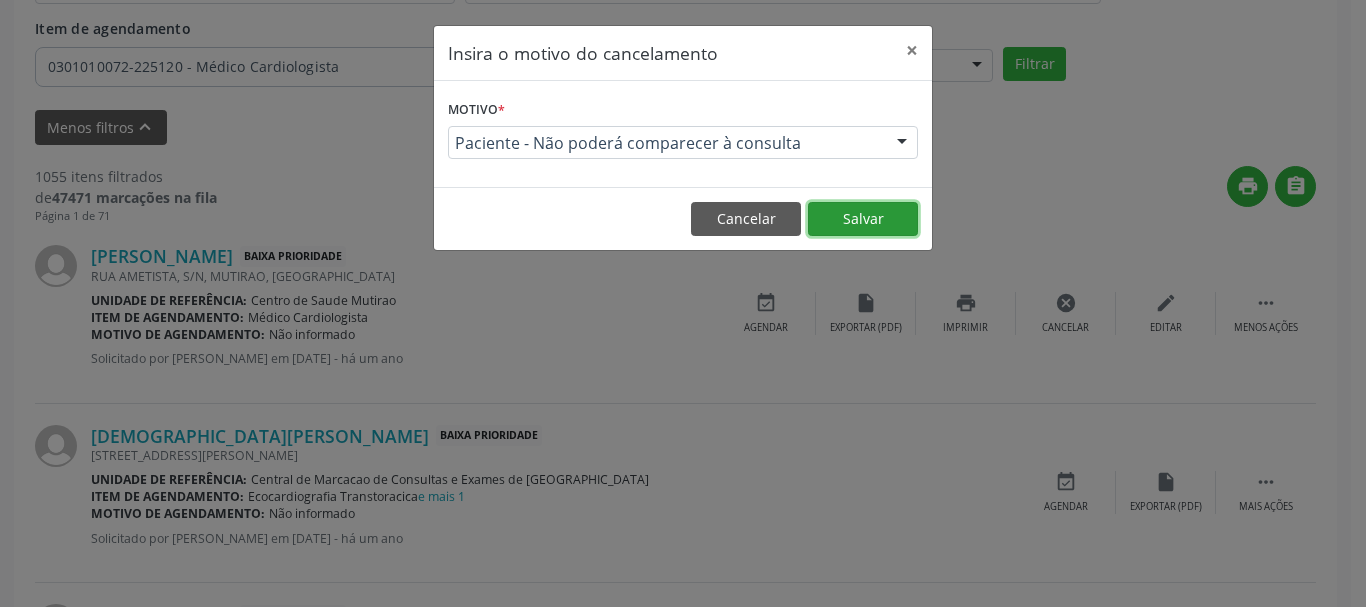 click on "Salvar" at bounding box center [863, 219] 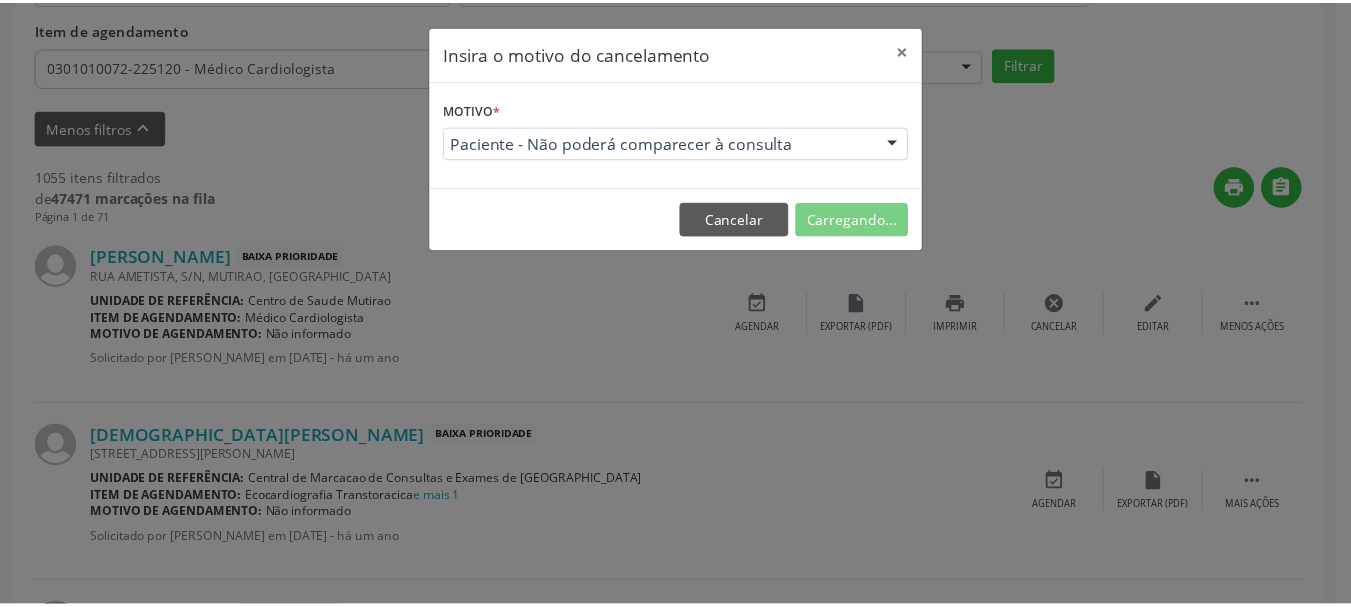 scroll, scrollTop: 238, scrollLeft: 0, axis: vertical 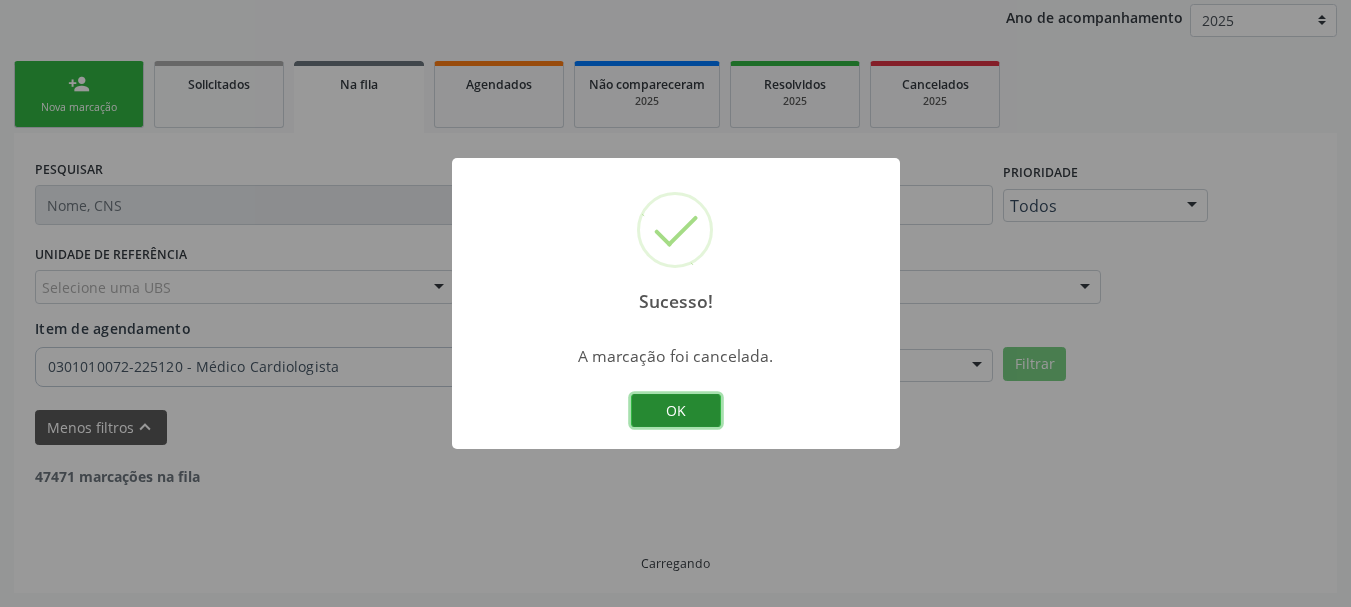 click on "OK" at bounding box center (676, 411) 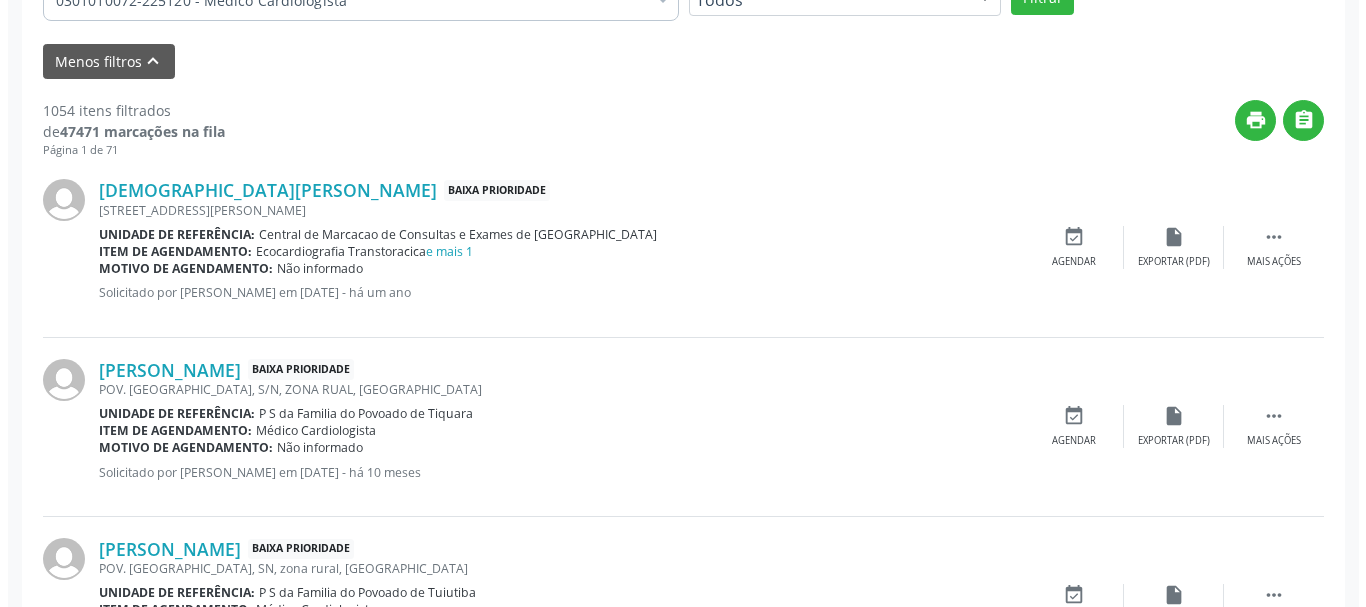 scroll, scrollTop: 638, scrollLeft: 0, axis: vertical 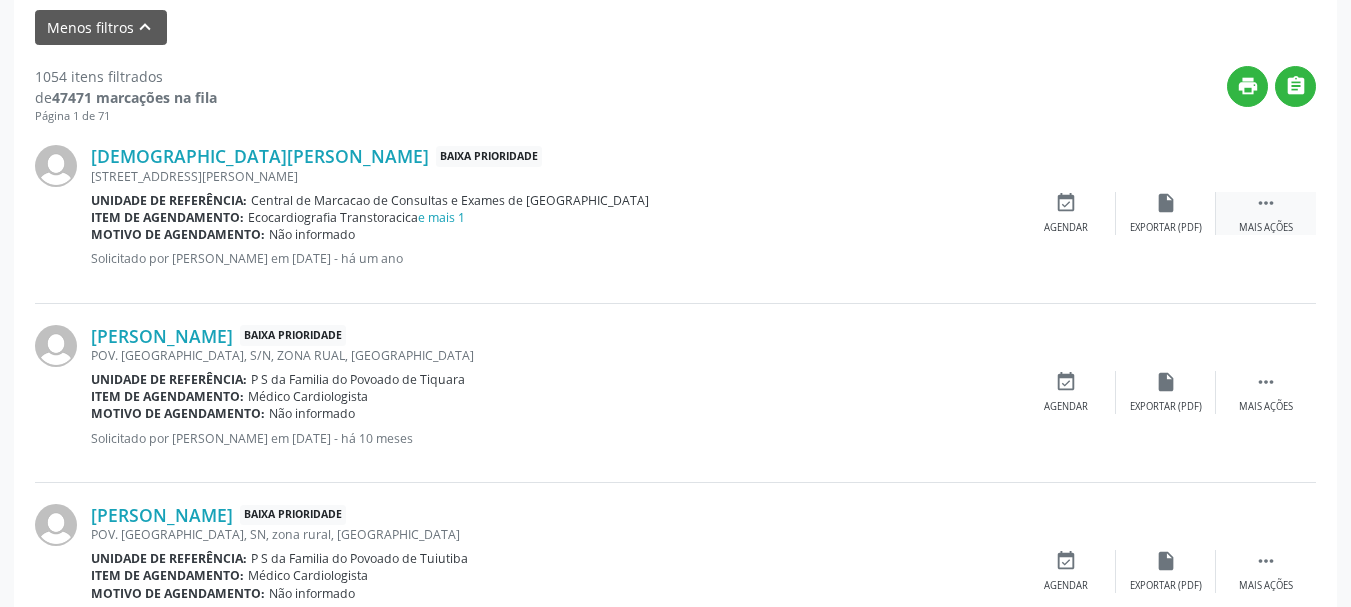 click on "
Mais ações" at bounding box center [1266, 213] 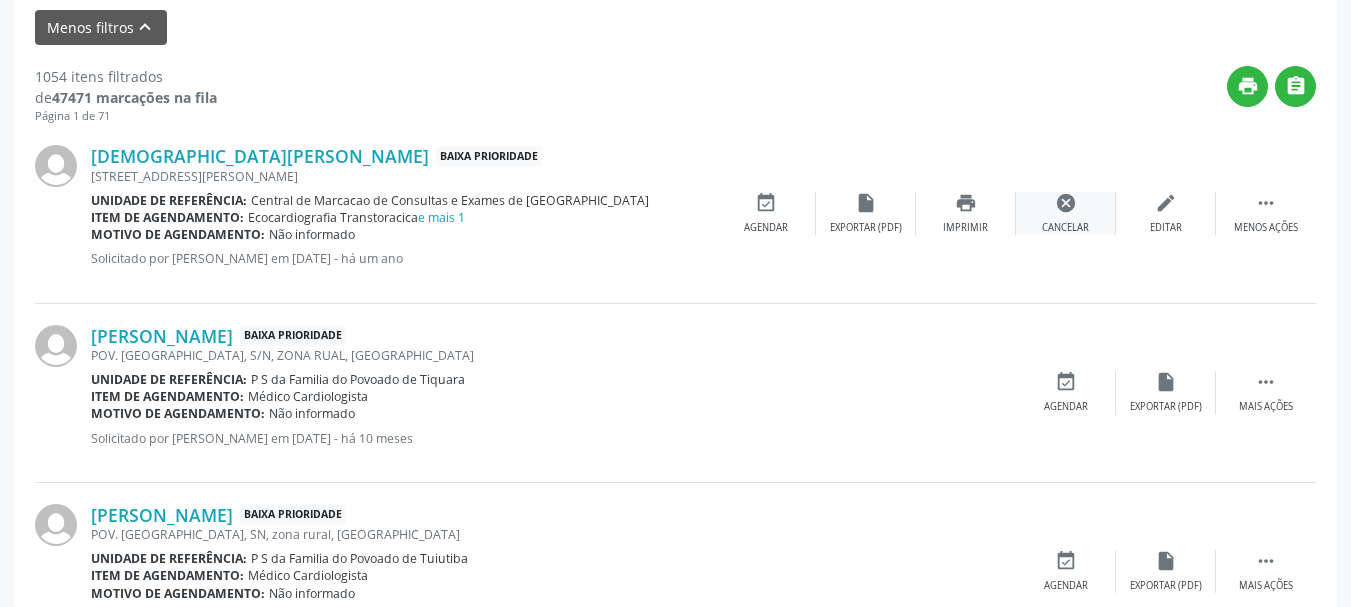 click on "cancel" at bounding box center (1066, 203) 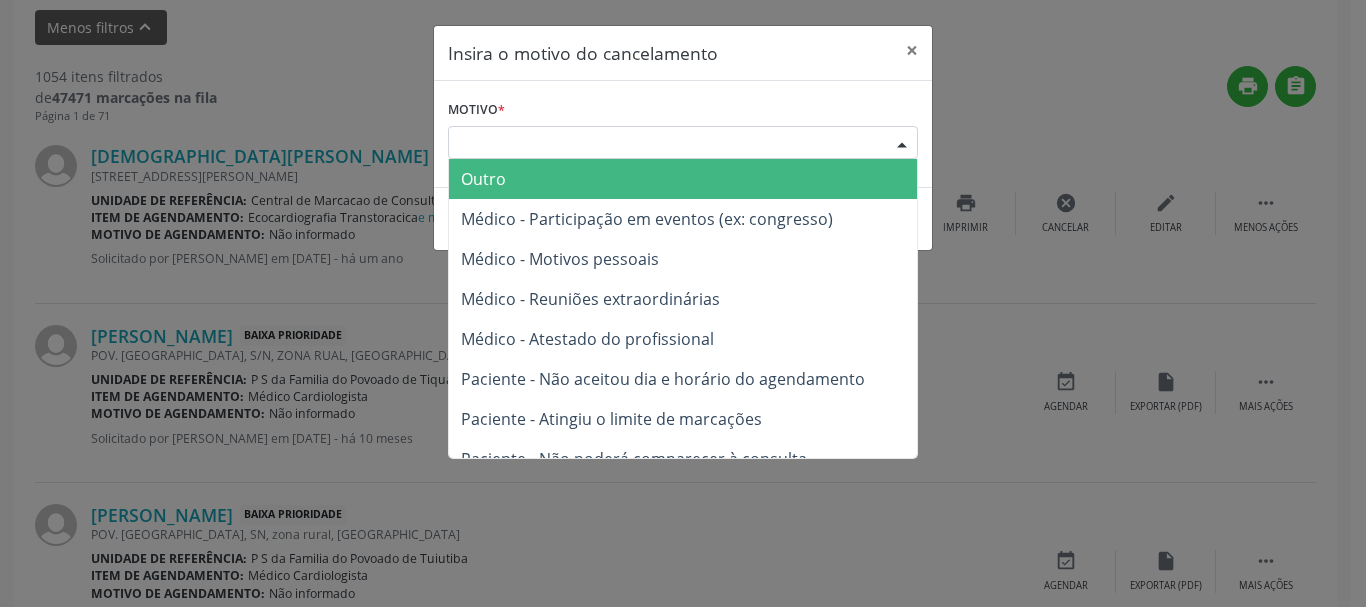 click at bounding box center [902, 144] 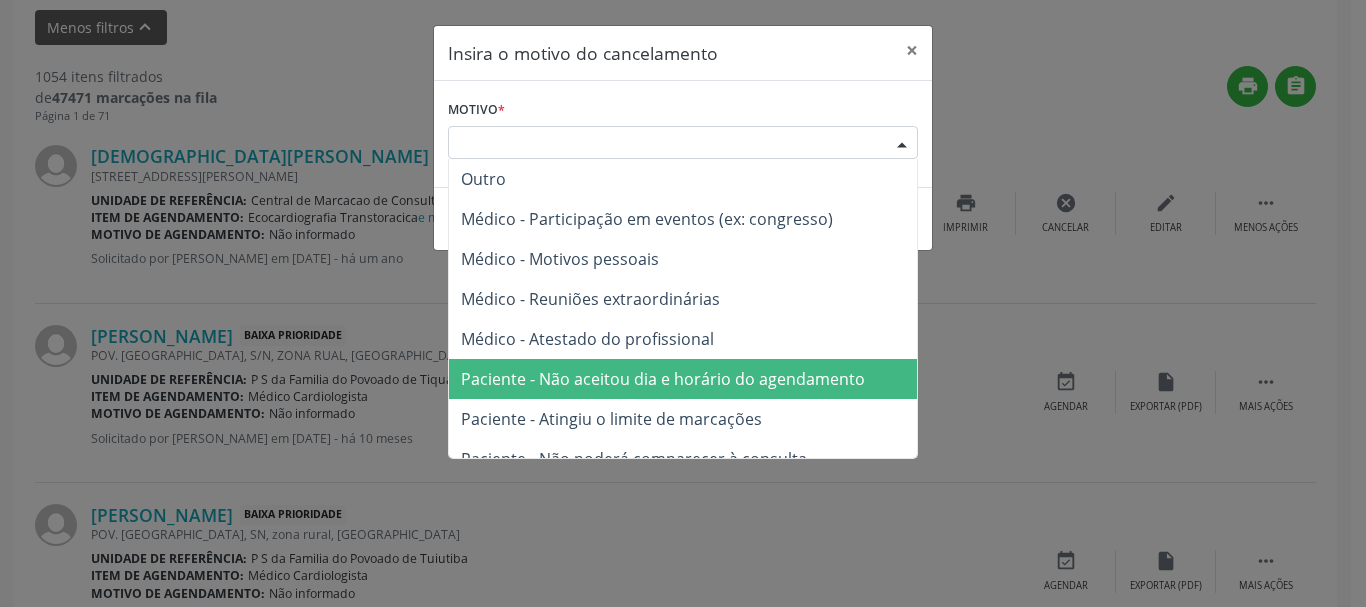 click on "Paciente - Não aceitou dia e horário do agendamento" at bounding box center [683, 379] 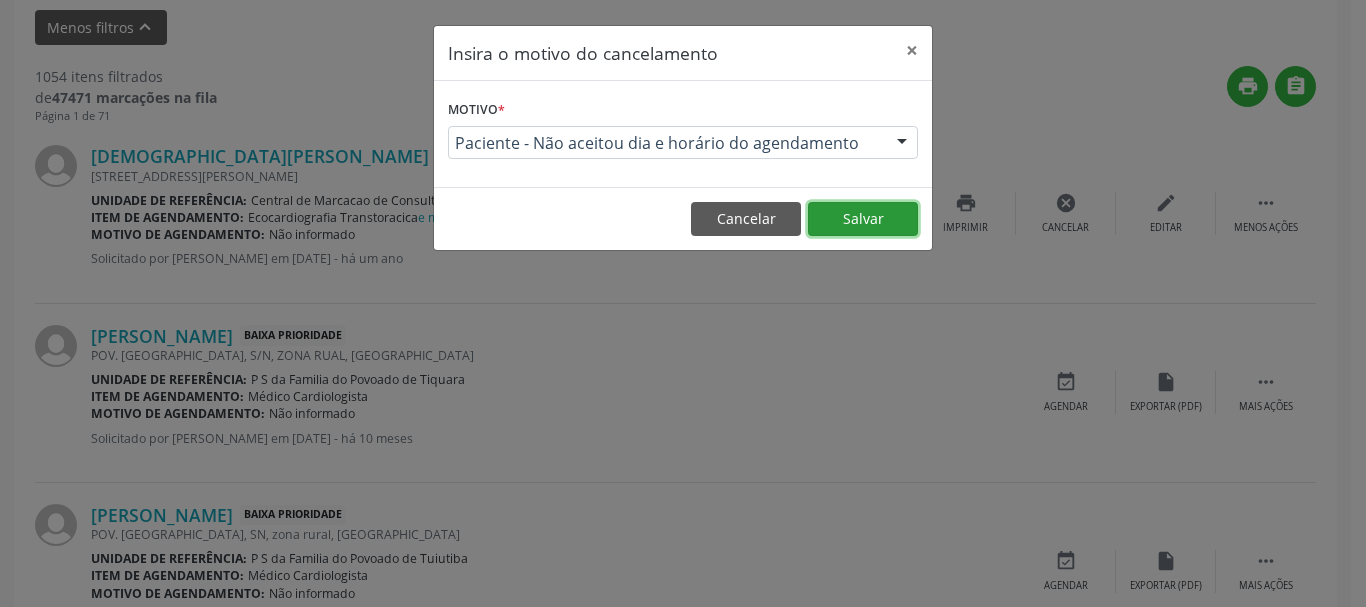 click on "Salvar" at bounding box center (863, 219) 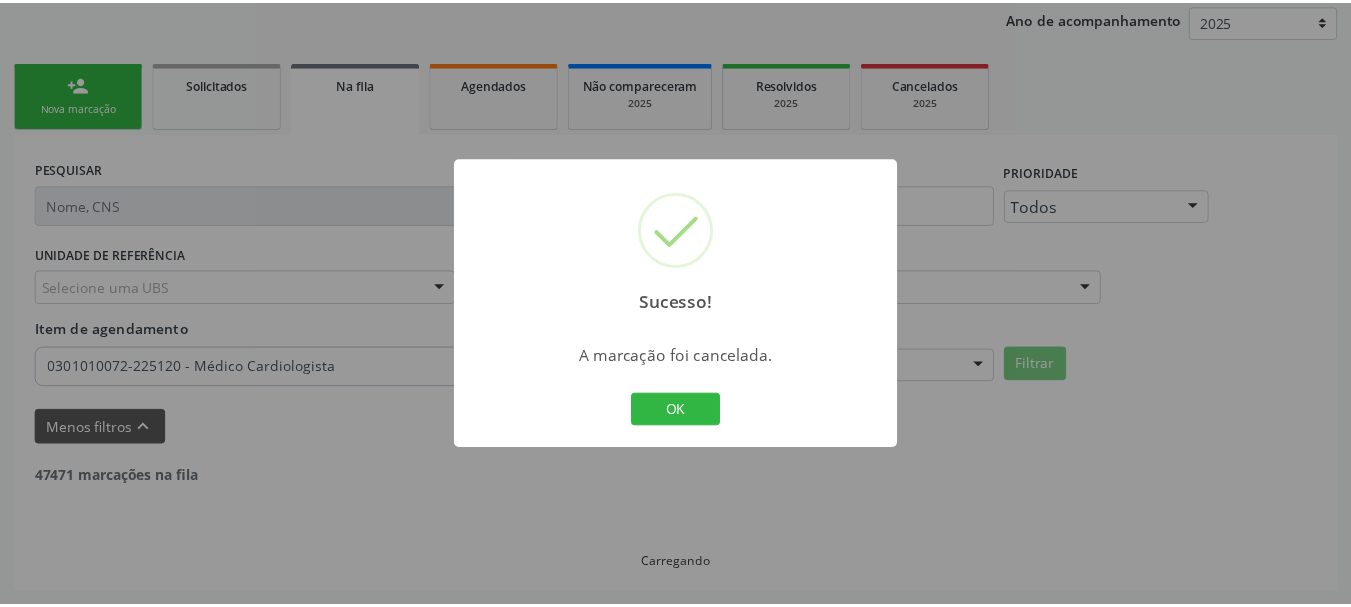 scroll, scrollTop: 238, scrollLeft: 0, axis: vertical 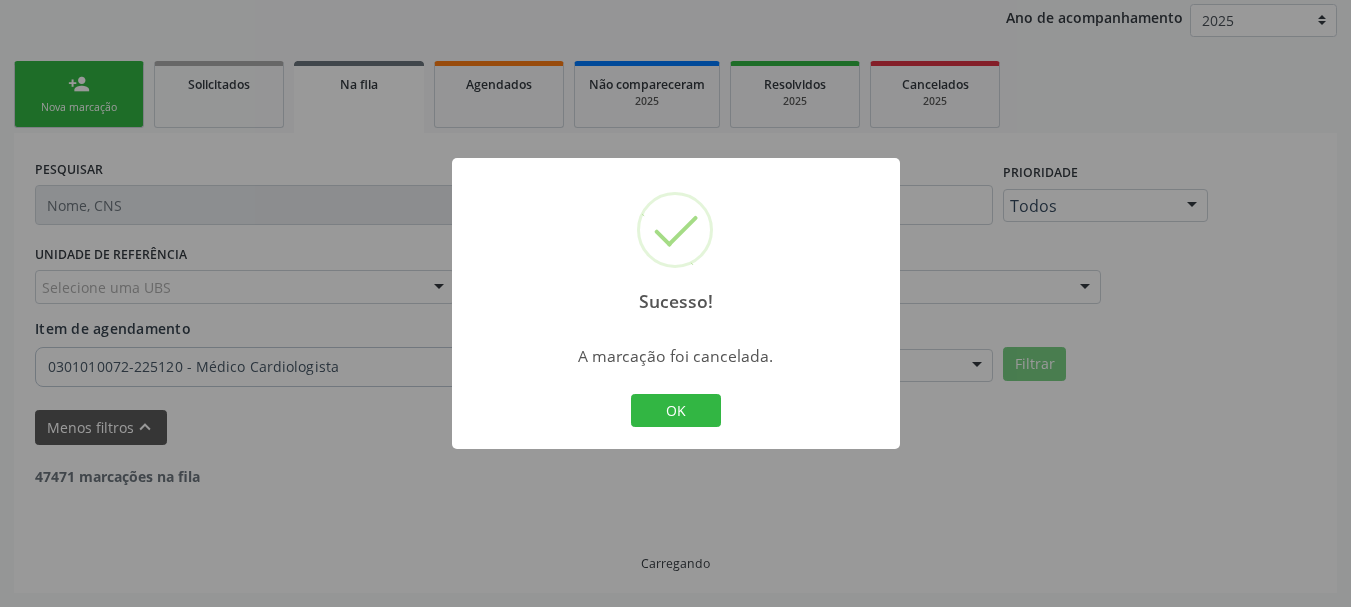 click on "Sucesso! × A marcação foi cancelada. OK Cancel" at bounding box center [676, 304] 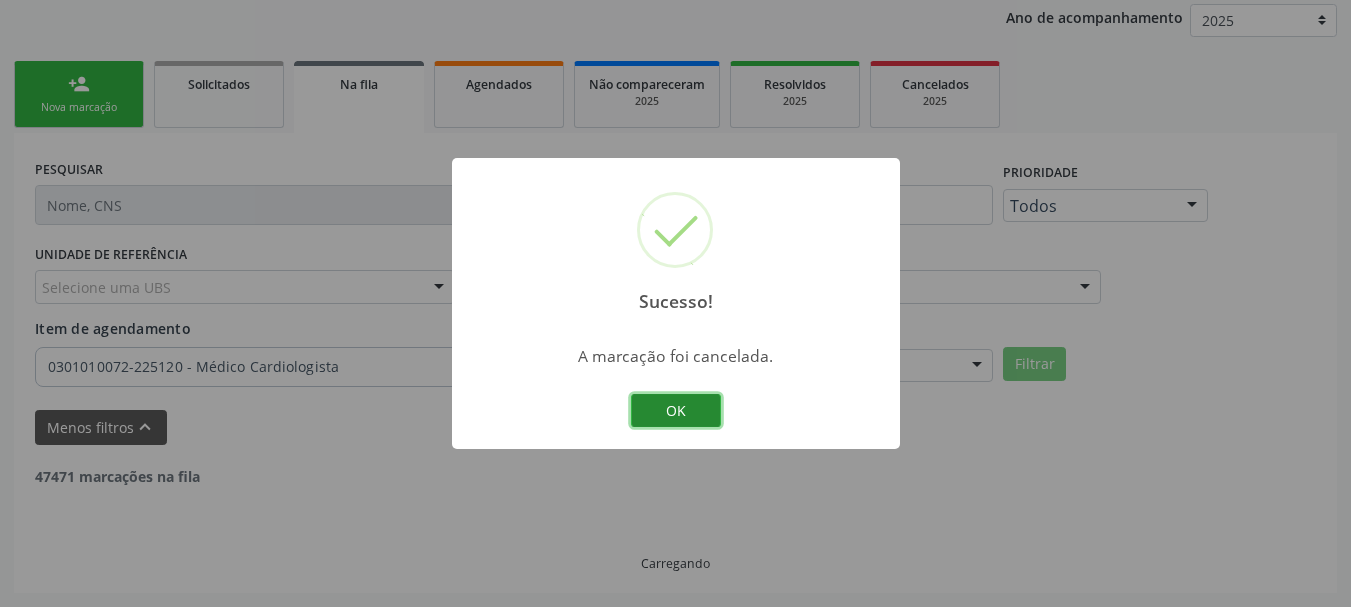 click on "OK" at bounding box center [676, 411] 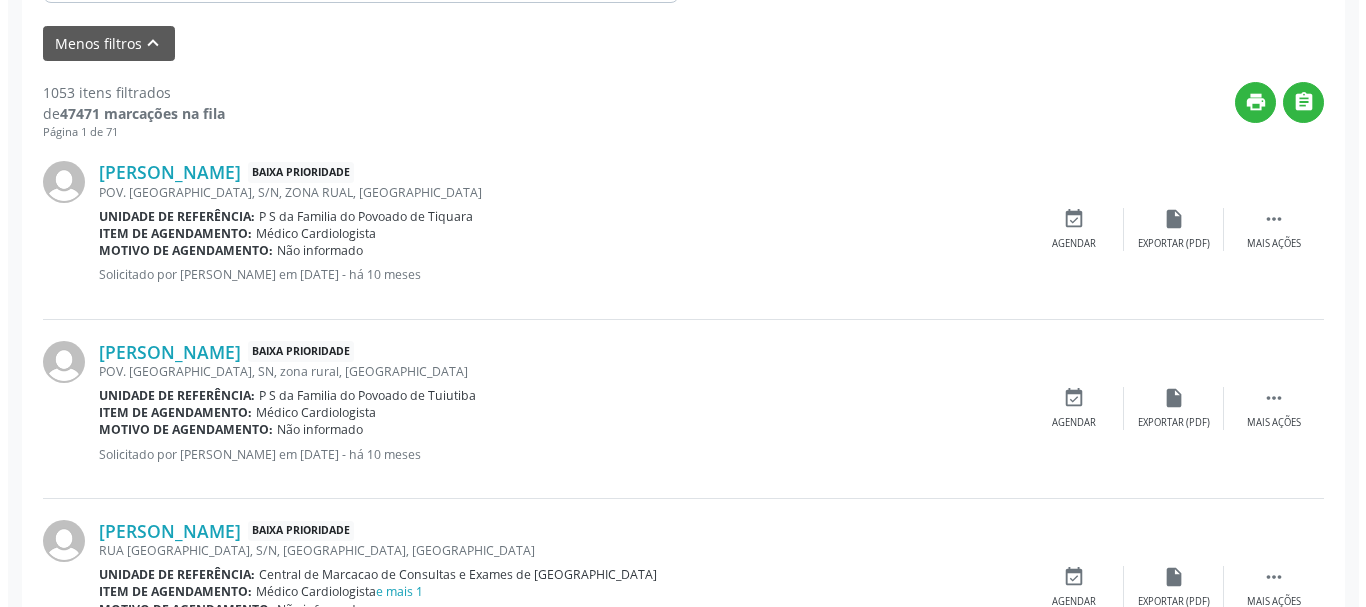 scroll, scrollTop: 638, scrollLeft: 0, axis: vertical 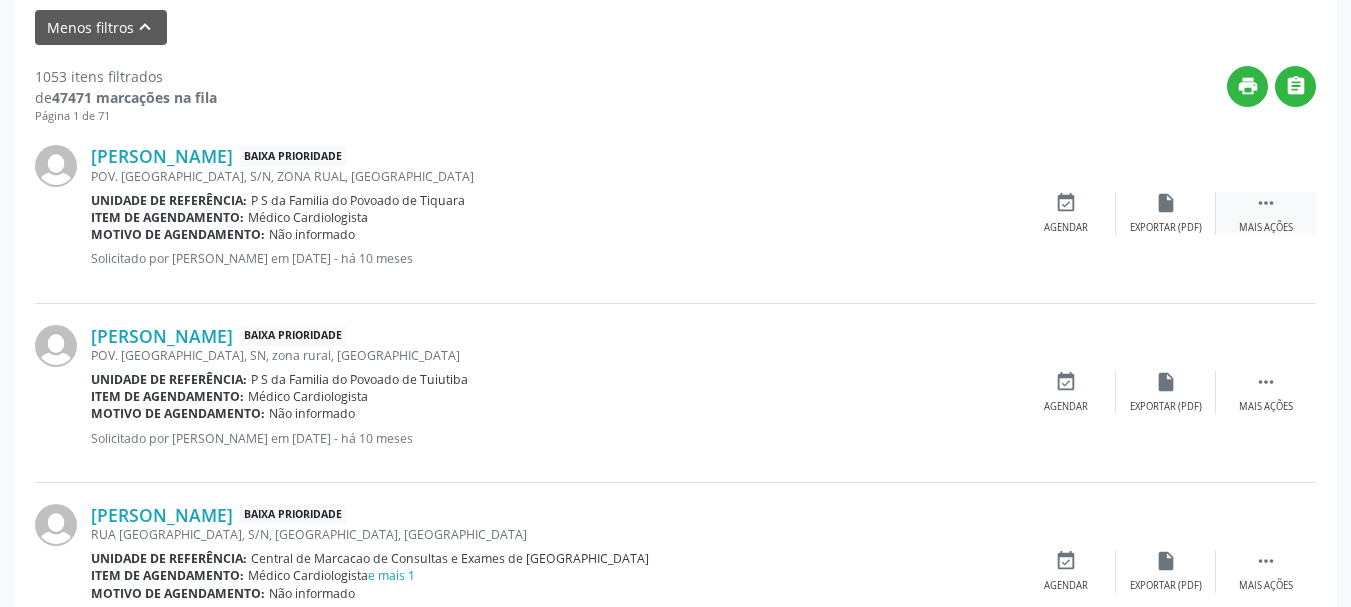 click on "Mais ações" at bounding box center [1266, 228] 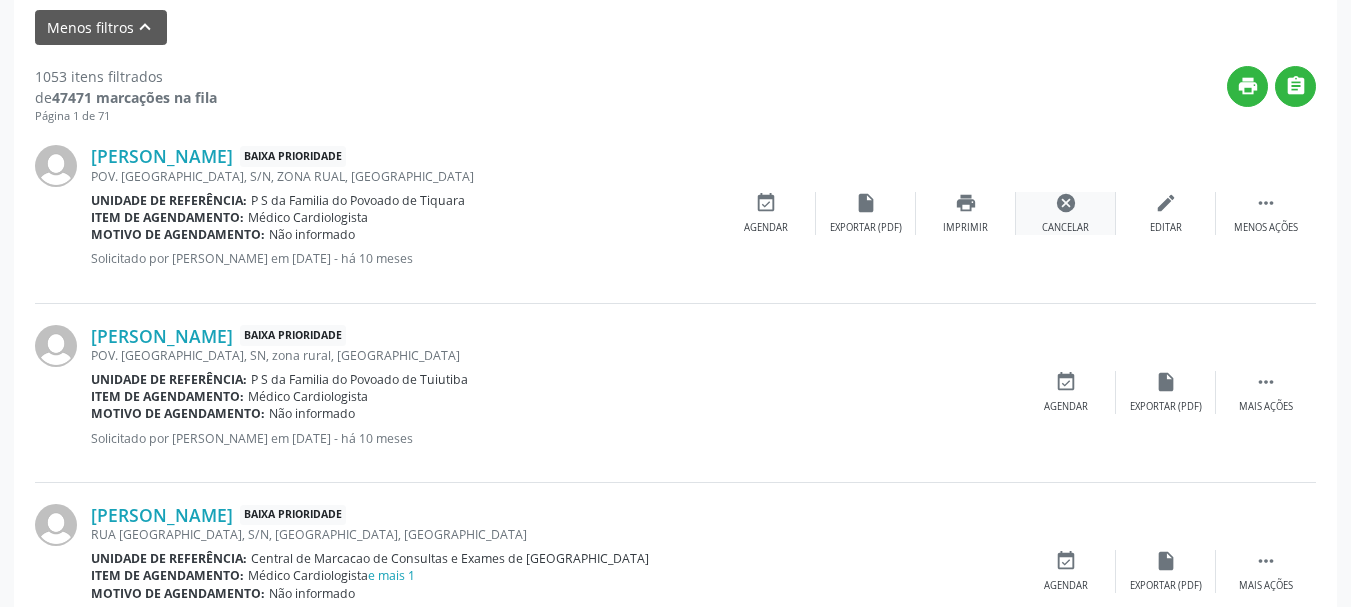 click on "cancel
Cancelar" at bounding box center (1066, 213) 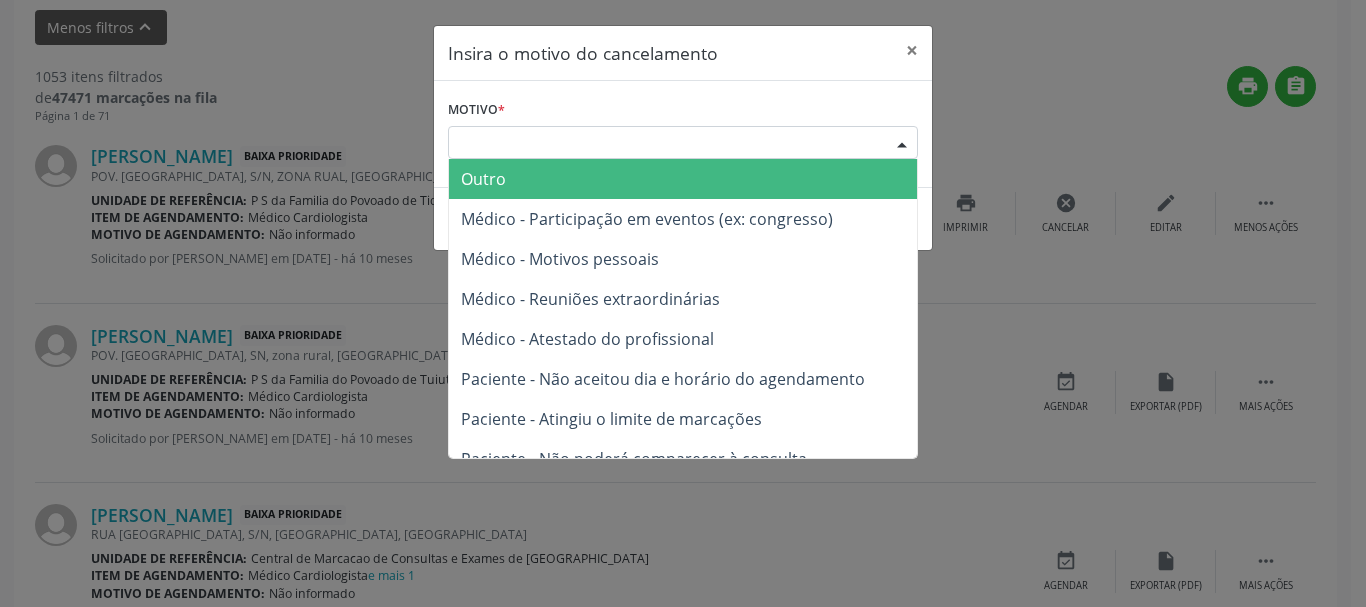 click at bounding box center [902, 144] 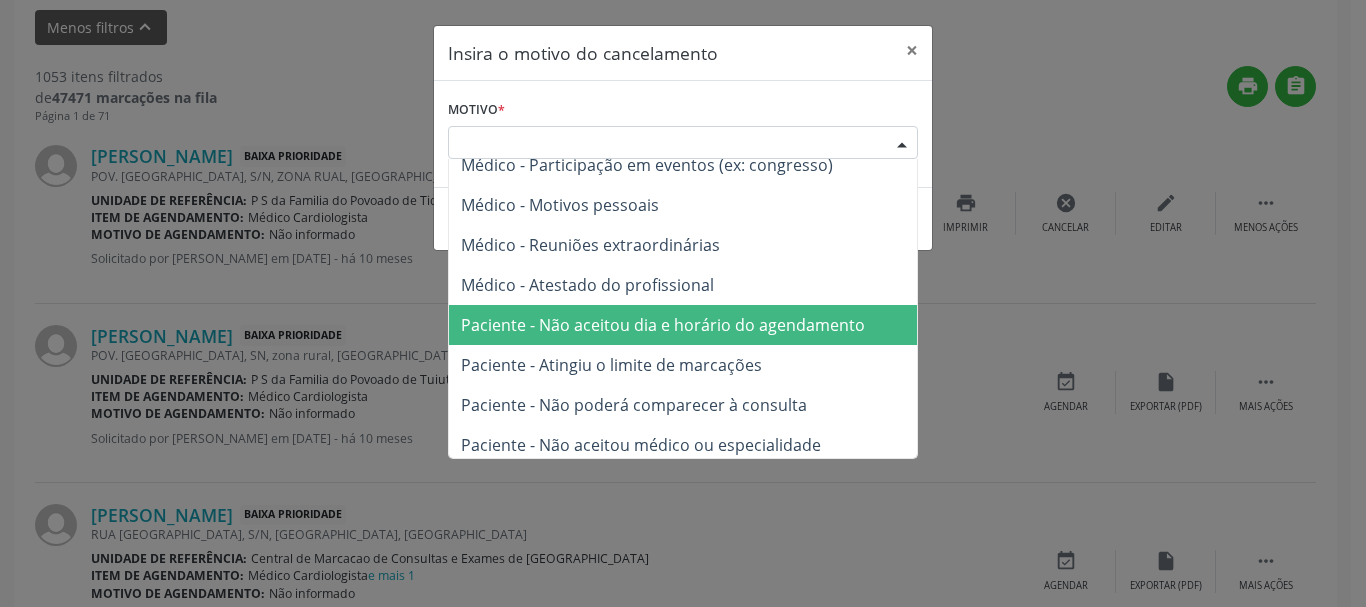 scroll, scrollTop: 101, scrollLeft: 0, axis: vertical 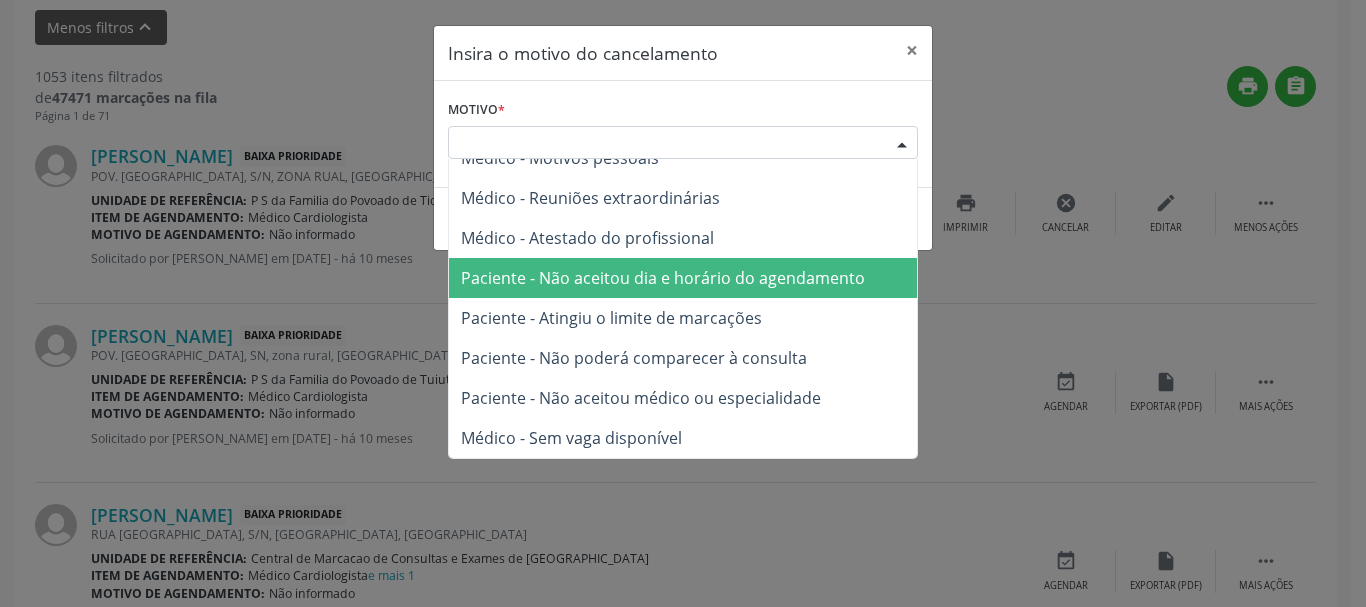 click on "Paciente - Não poderá comparecer à consulta" at bounding box center [634, 358] 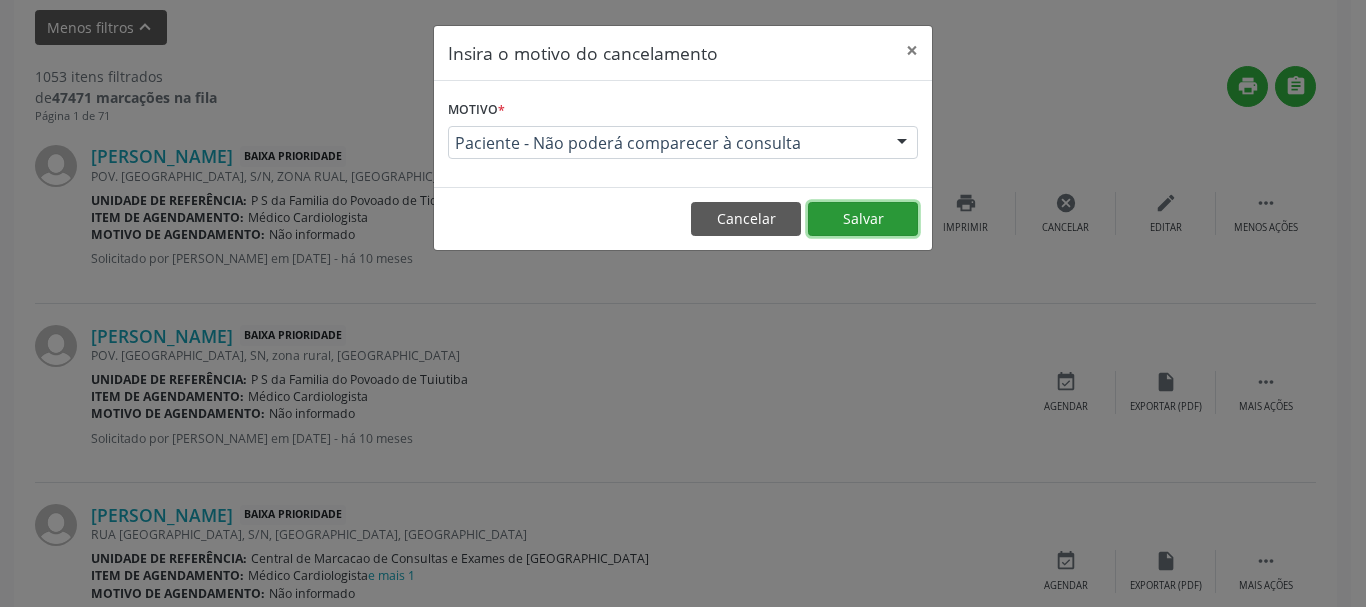 click on "Salvar" at bounding box center (863, 219) 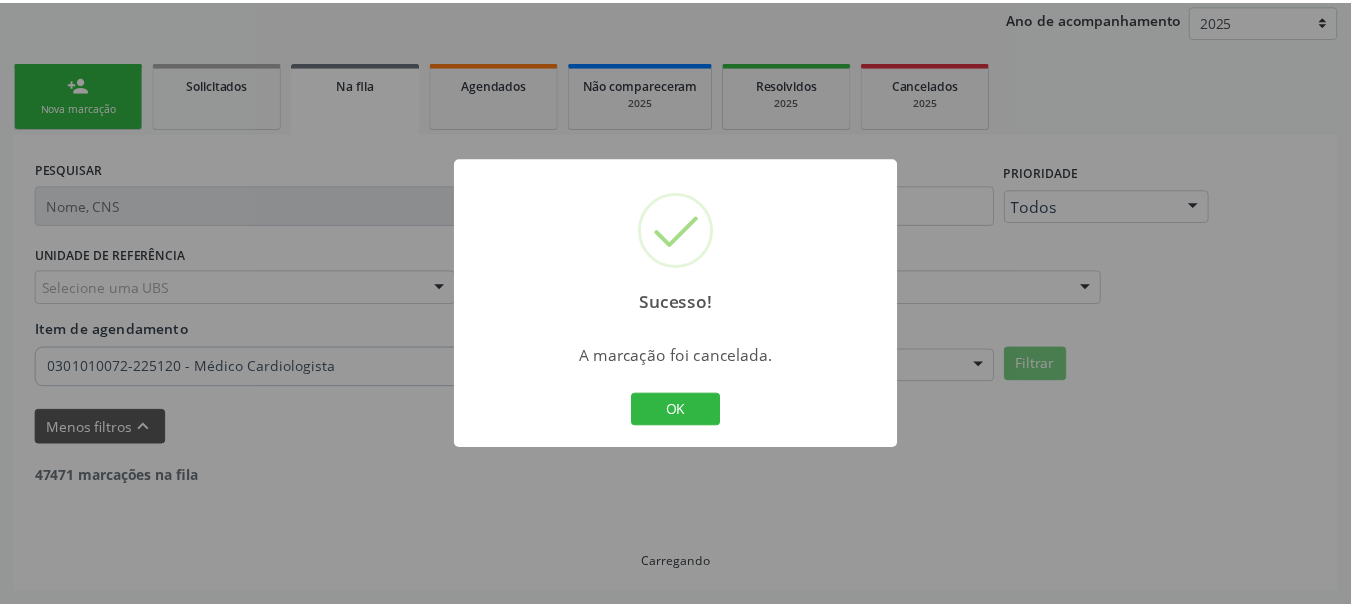 scroll, scrollTop: 238, scrollLeft: 0, axis: vertical 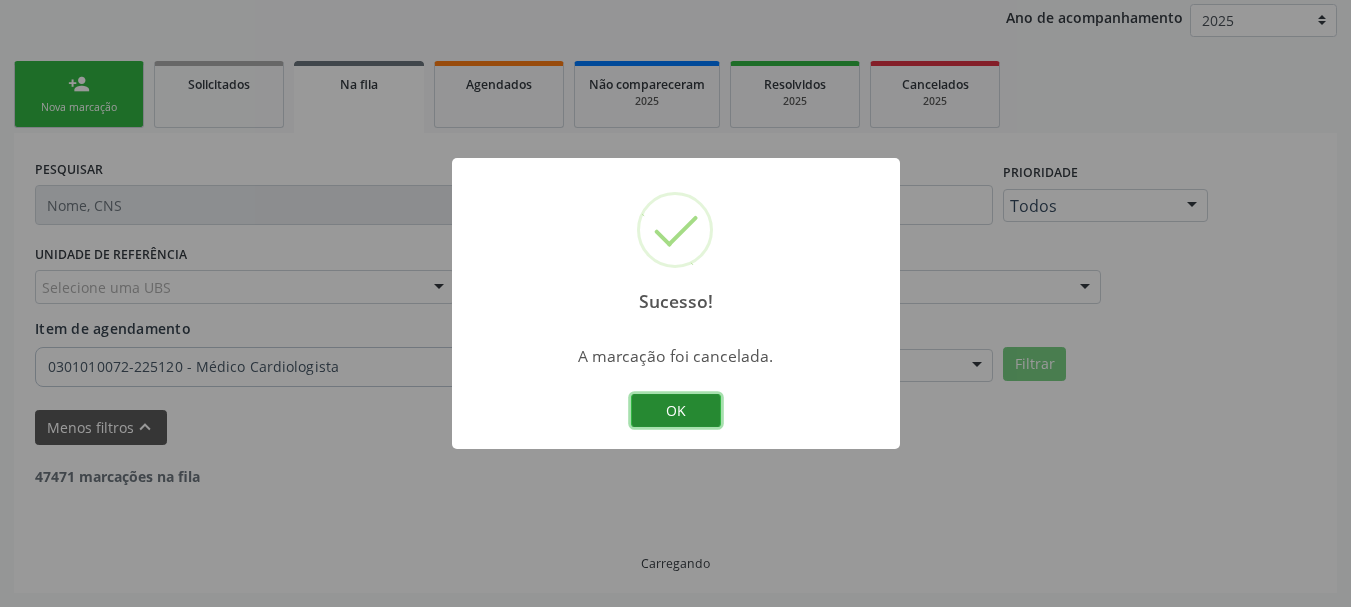 click on "OK" at bounding box center (676, 411) 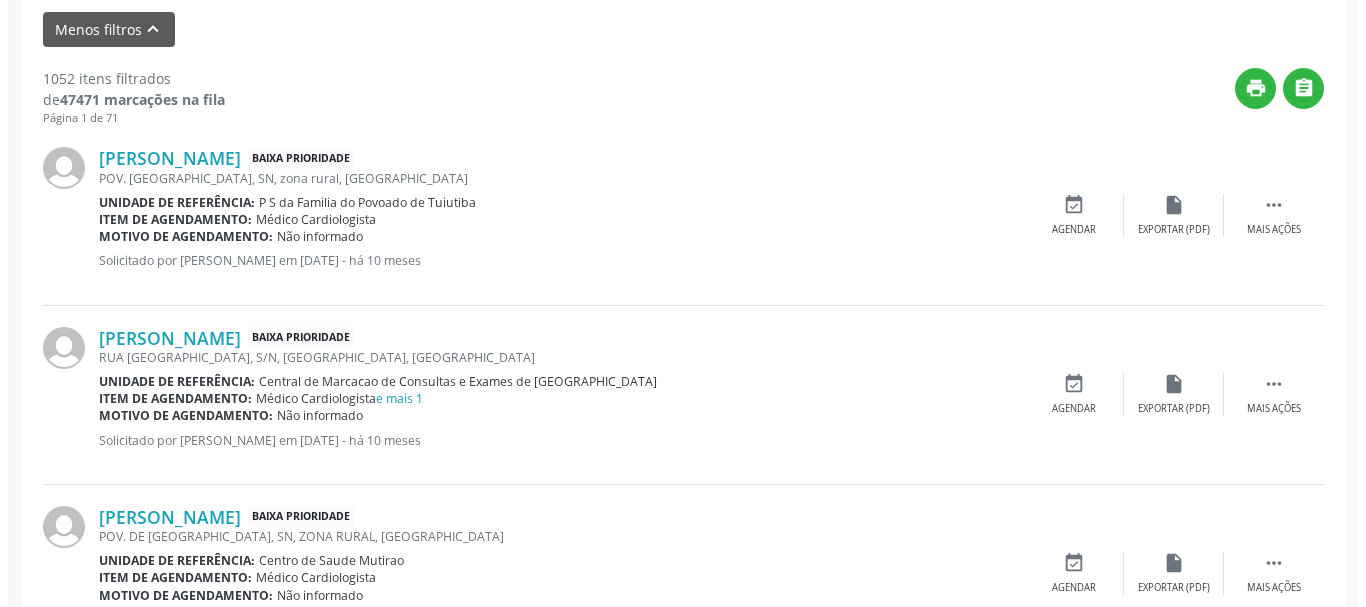scroll, scrollTop: 638, scrollLeft: 0, axis: vertical 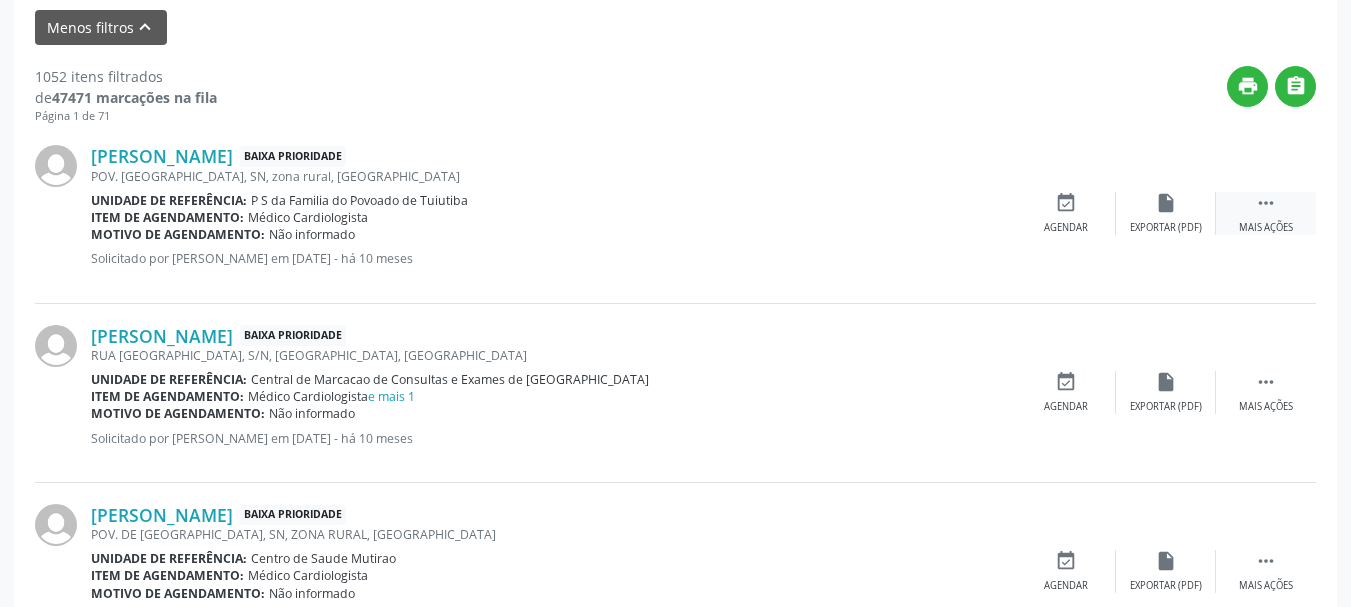 click on "
Mais ações" at bounding box center [1266, 213] 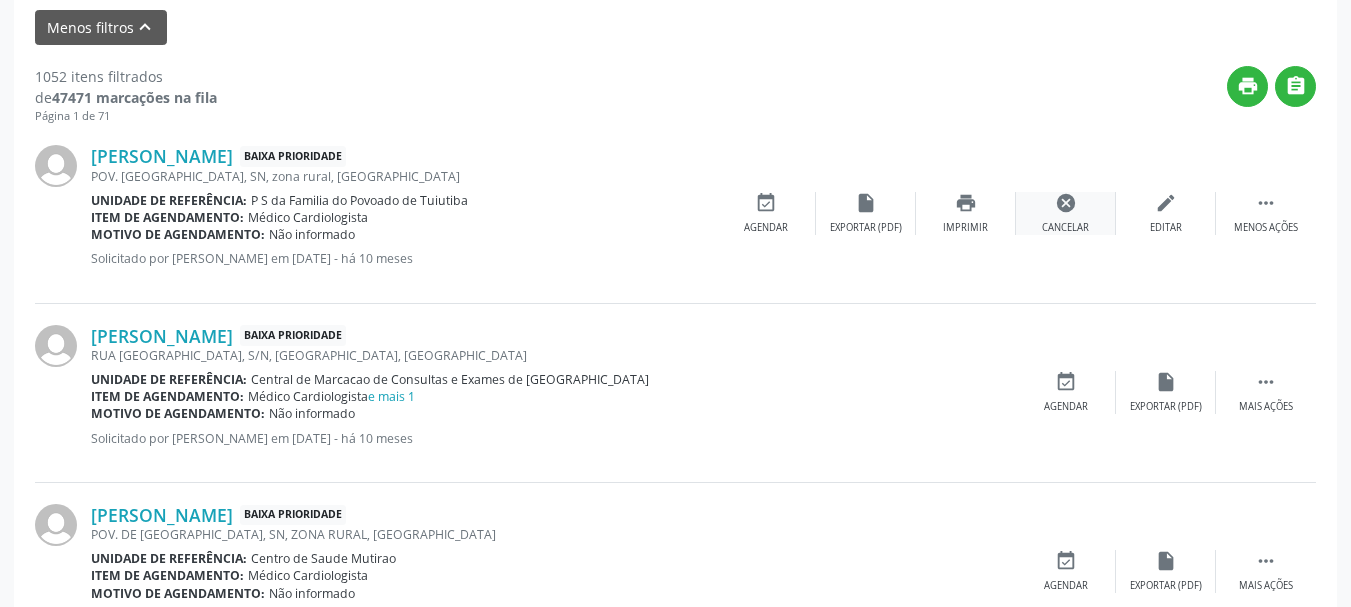 click on "cancel
Cancelar" at bounding box center (1066, 213) 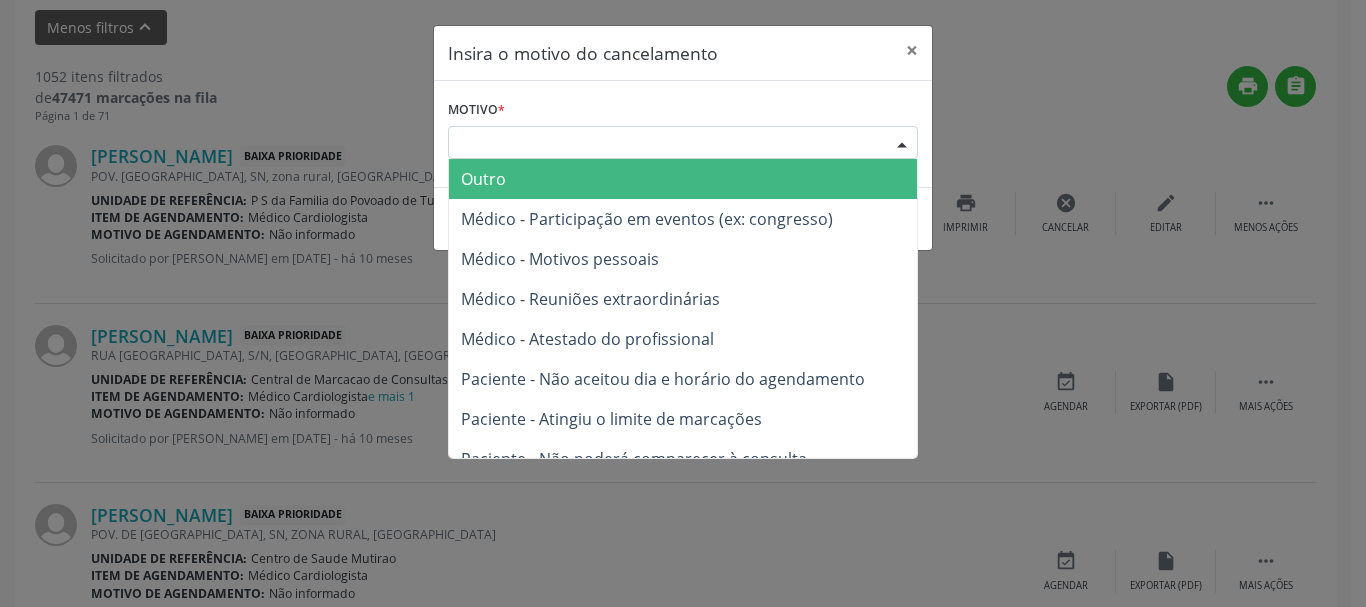 click at bounding box center [902, 144] 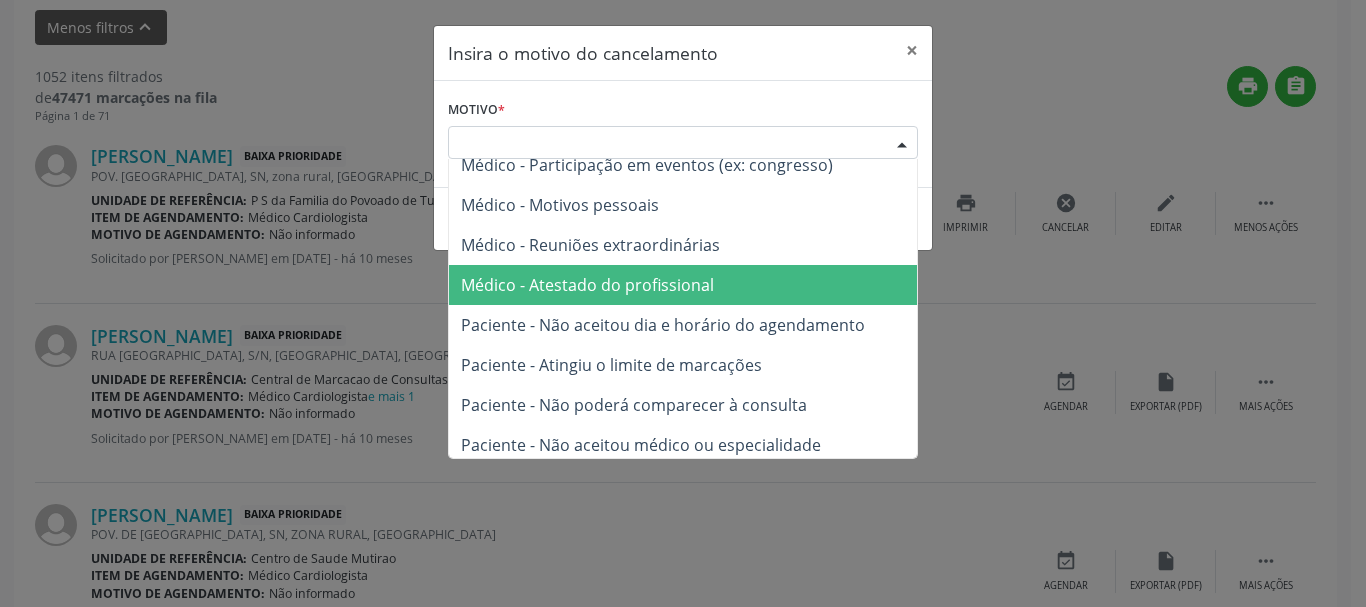 scroll, scrollTop: 101, scrollLeft: 0, axis: vertical 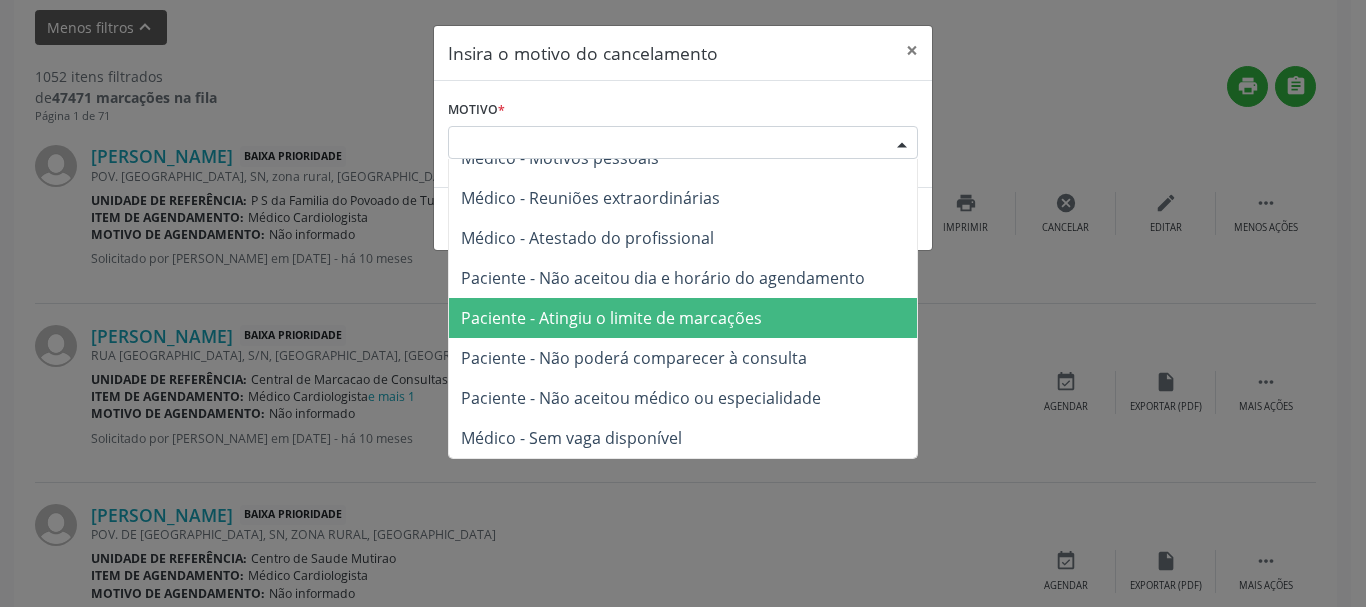 click on "Paciente - Atingiu o limite de marcações" at bounding box center (683, 318) 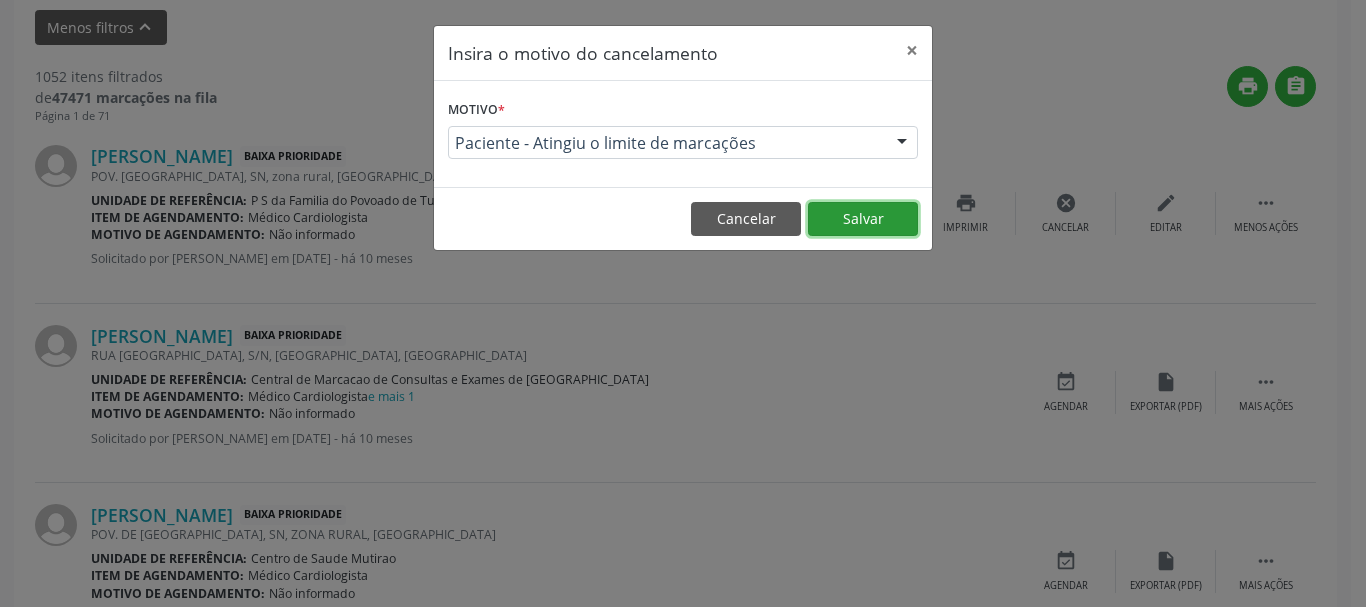 click on "Salvar" at bounding box center (863, 219) 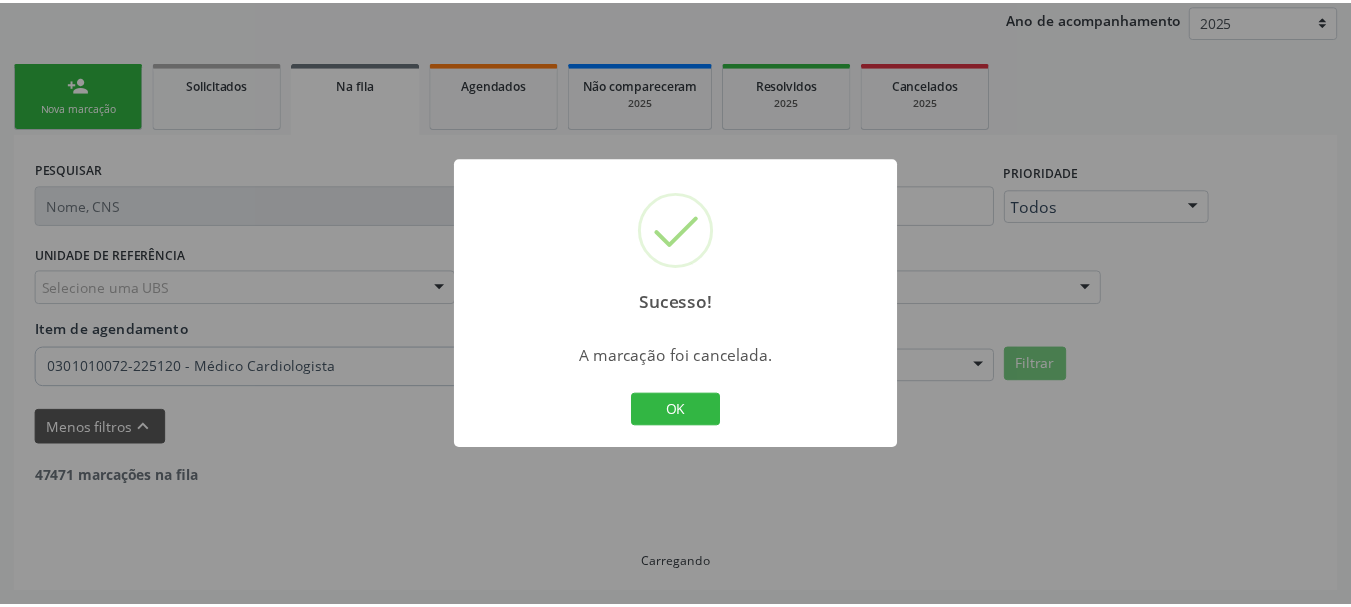 scroll, scrollTop: 238, scrollLeft: 0, axis: vertical 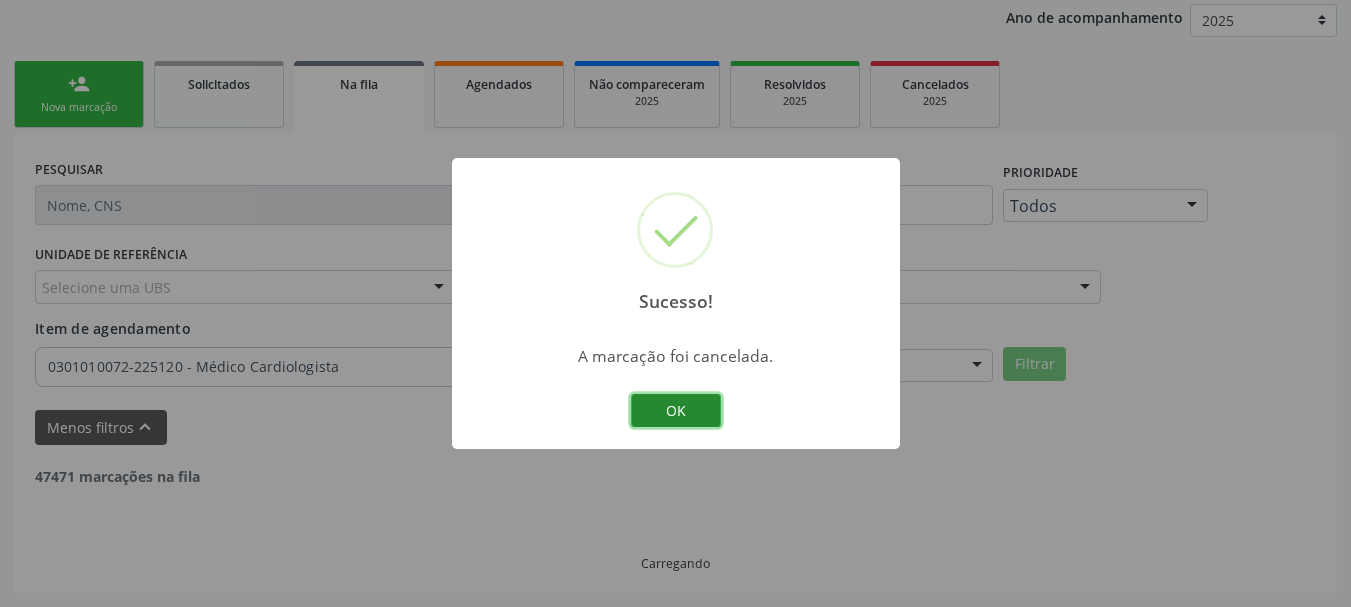 click on "OK" at bounding box center [676, 411] 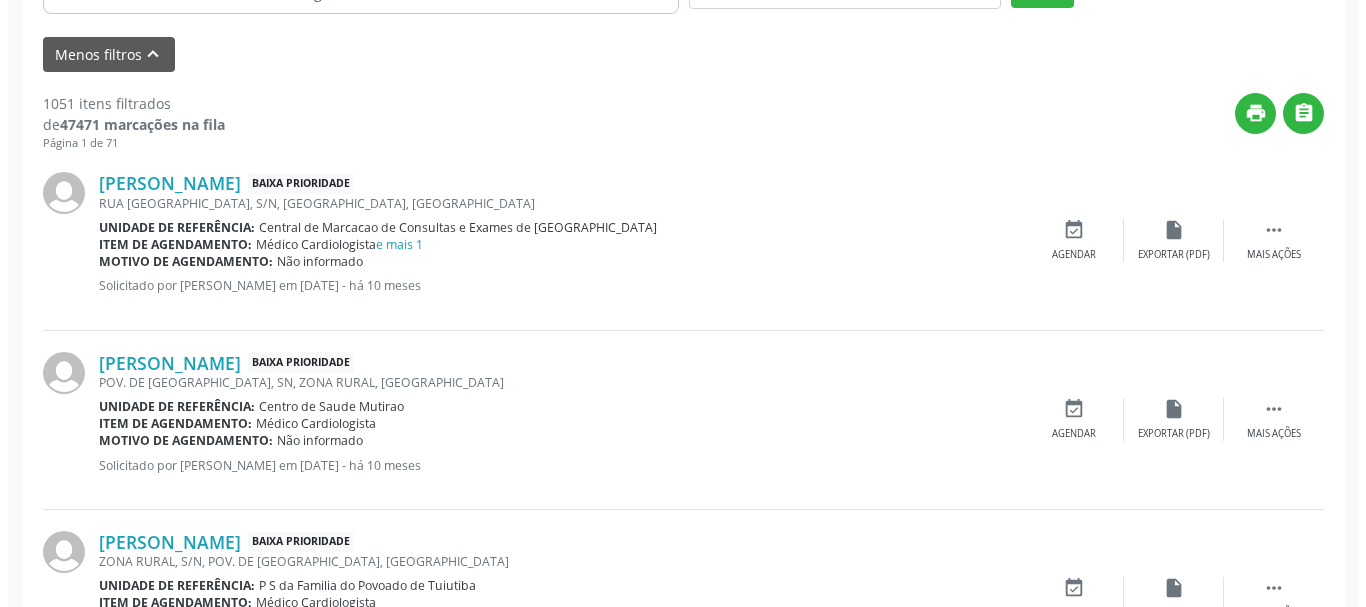 scroll, scrollTop: 638, scrollLeft: 0, axis: vertical 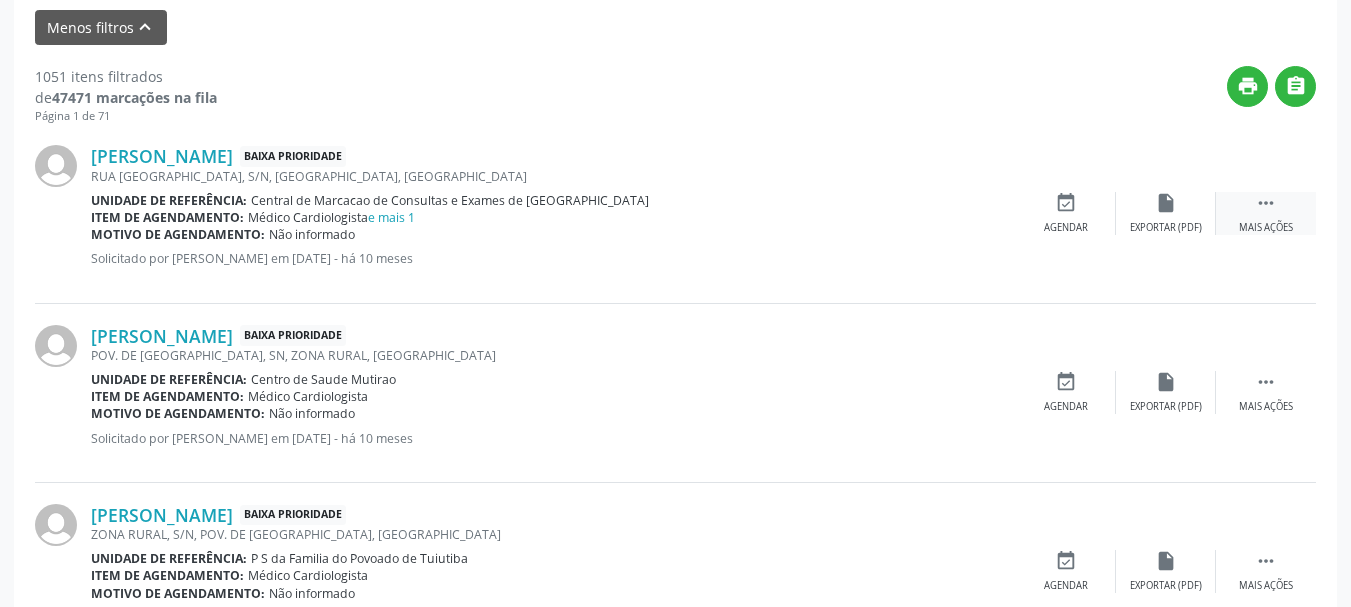 click on "" at bounding box center (1266, 203) 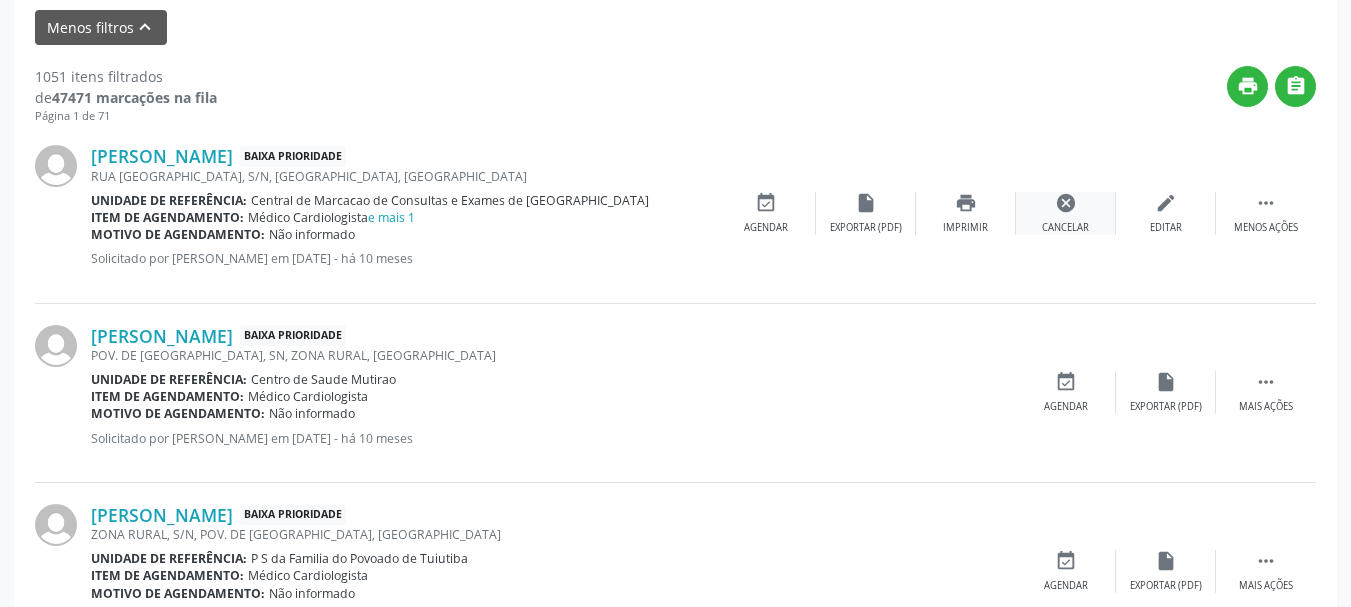 click on "cancel
Cancelar" at bounding box center [1066, 213] 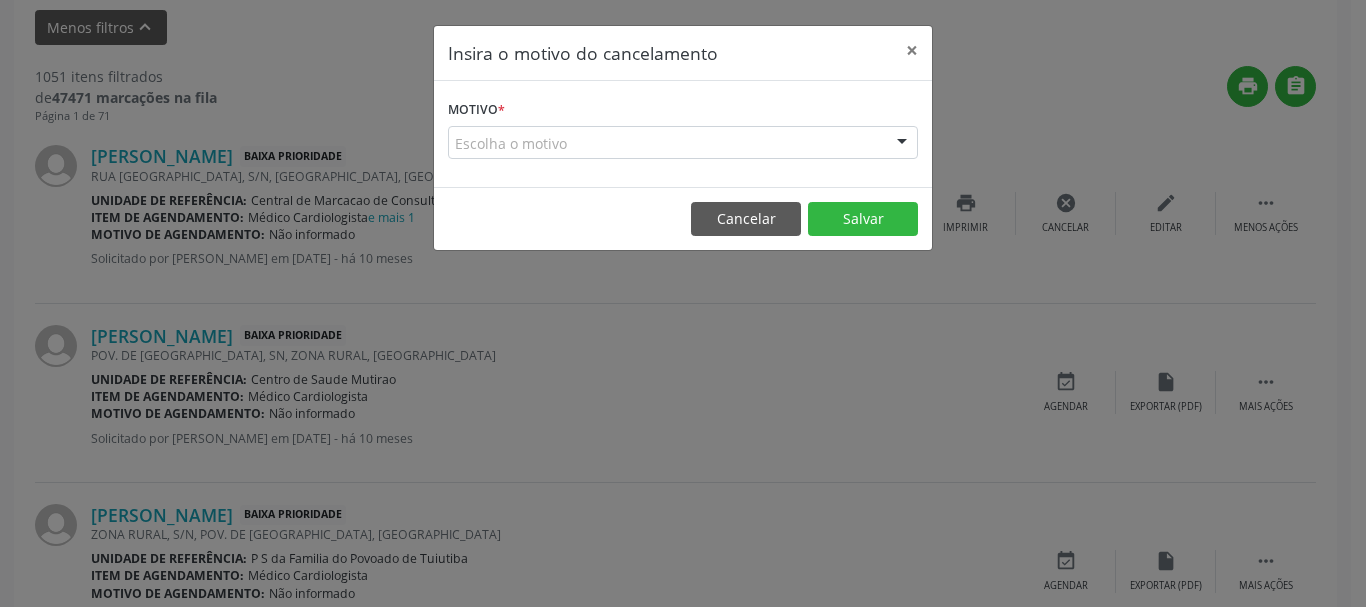 click on "Escolha o motivo
Outro   Médico - Participação em eventos (ex: congresso)   Médico - Motivos pessoais   Médico - Reuniões extraordinárias   Médico - Atestado do profissional   Paciente - Não aceitou dia e horário do agendamento   Paciente - Atingiu o limite de marcações   Paciente - Não poderá comparecer à consulta   Paciente - Não aceitou médico ou especialidade   Médico - Sem vaga disponível
Nenhum resultado encontrado para: "   "
Não há nenhuma opção para ser exibida." at bounding box center (683, 143) 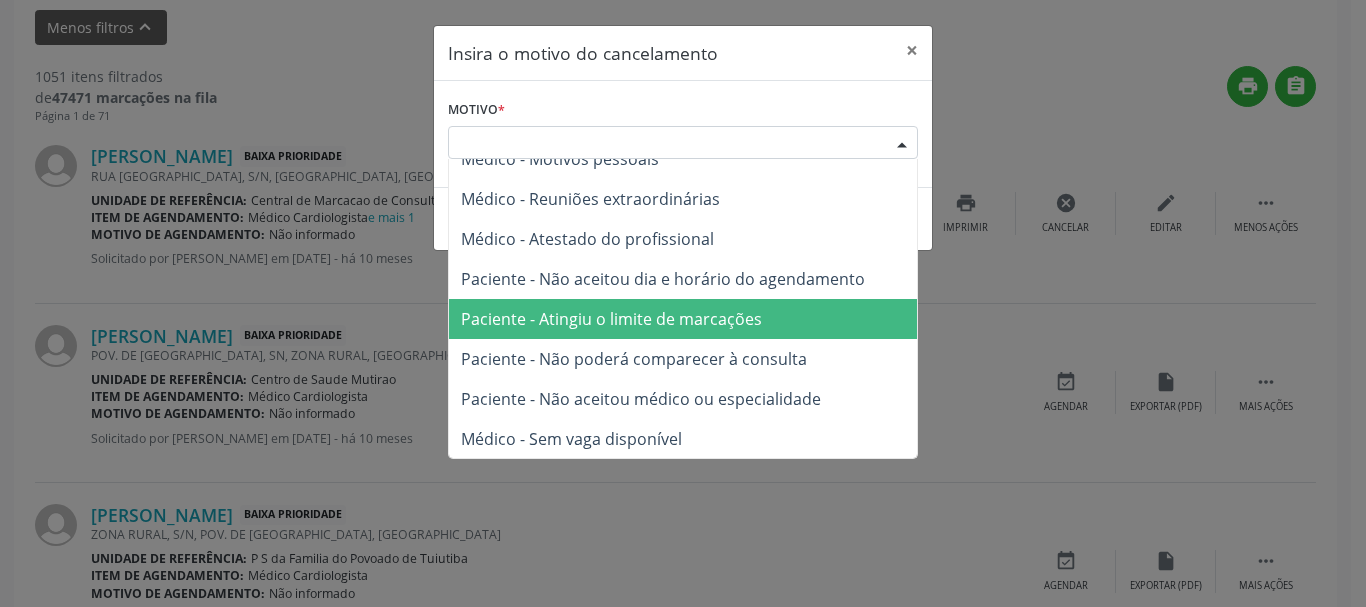 scroll, scrollTop: 101, scrollLeft: 0, axis: vertical 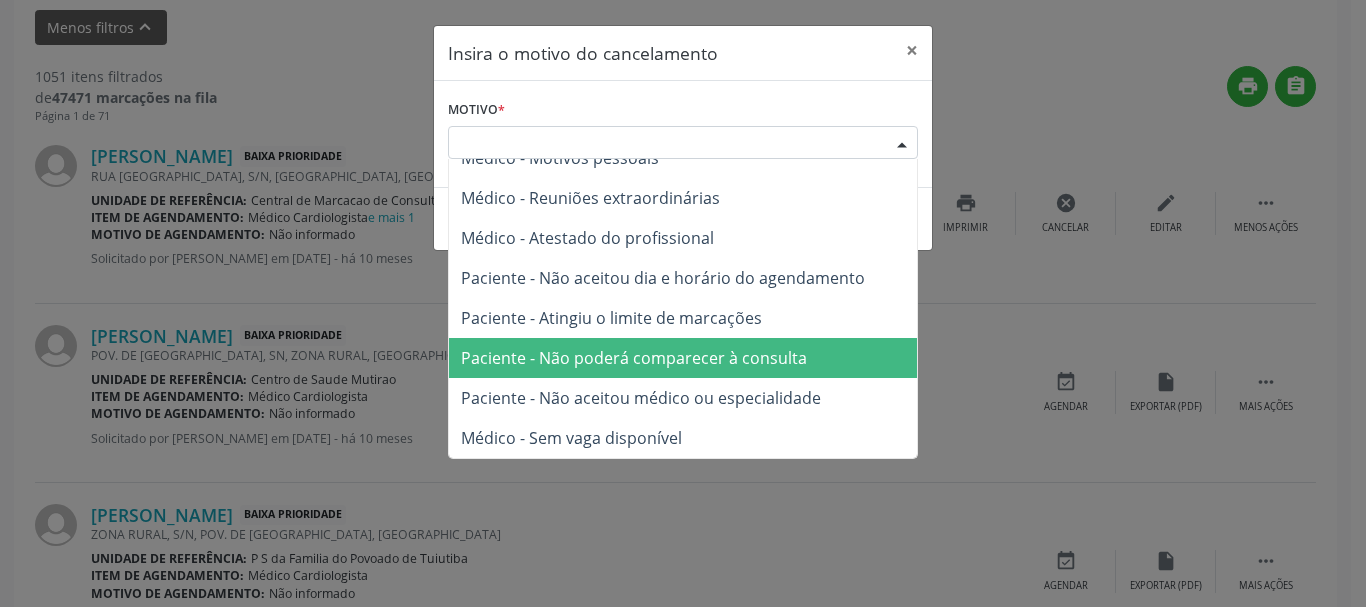 click on "Paciente - Não poderá comparecer à consulta" at bounding box center [683, 358] 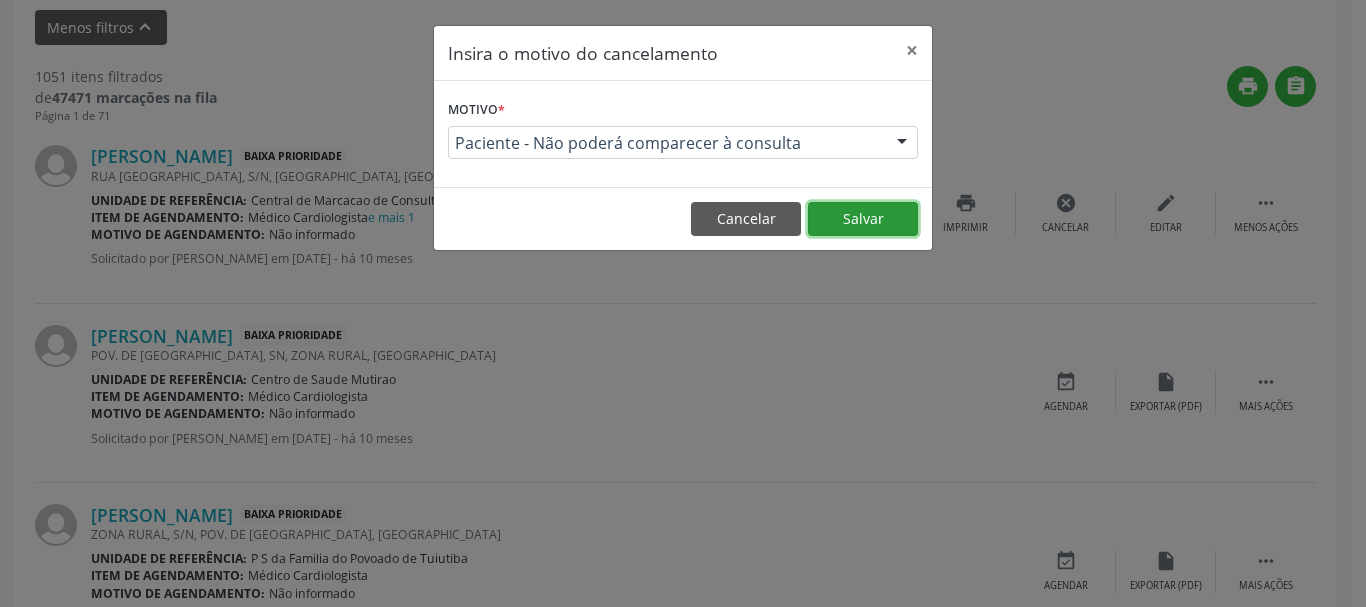 click on "Salvar" at bounding box center [863, 219] 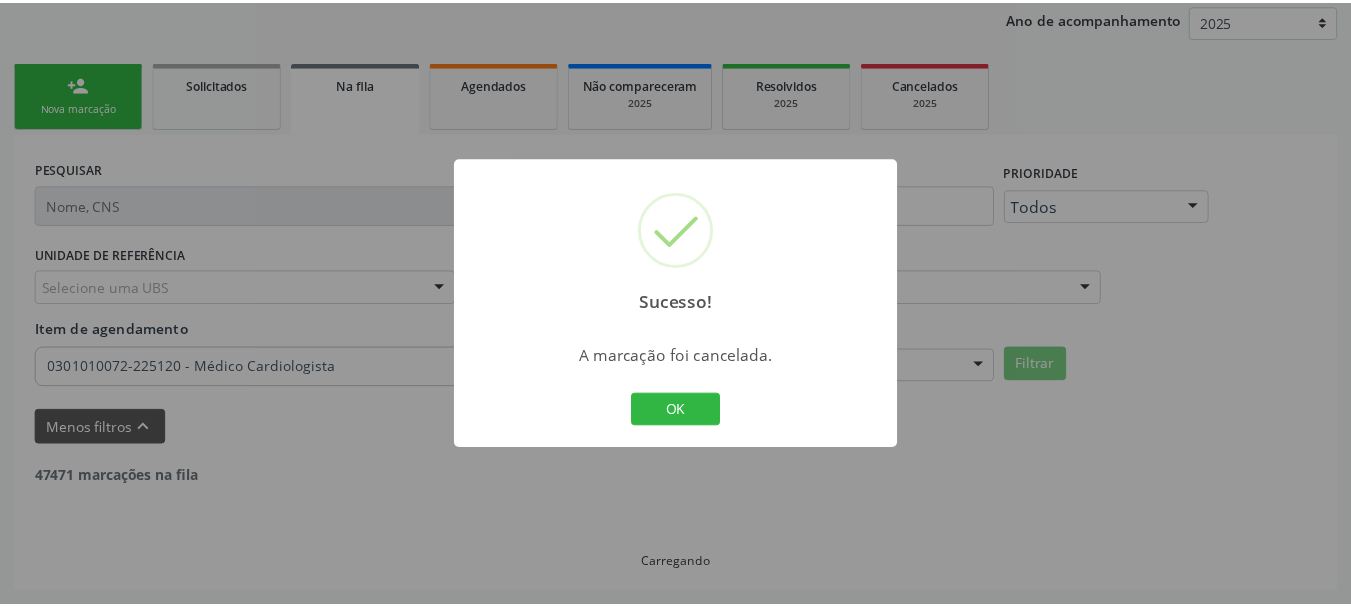 scroll, scrollTop: 238, scrollLeft: 0, axis: vertical 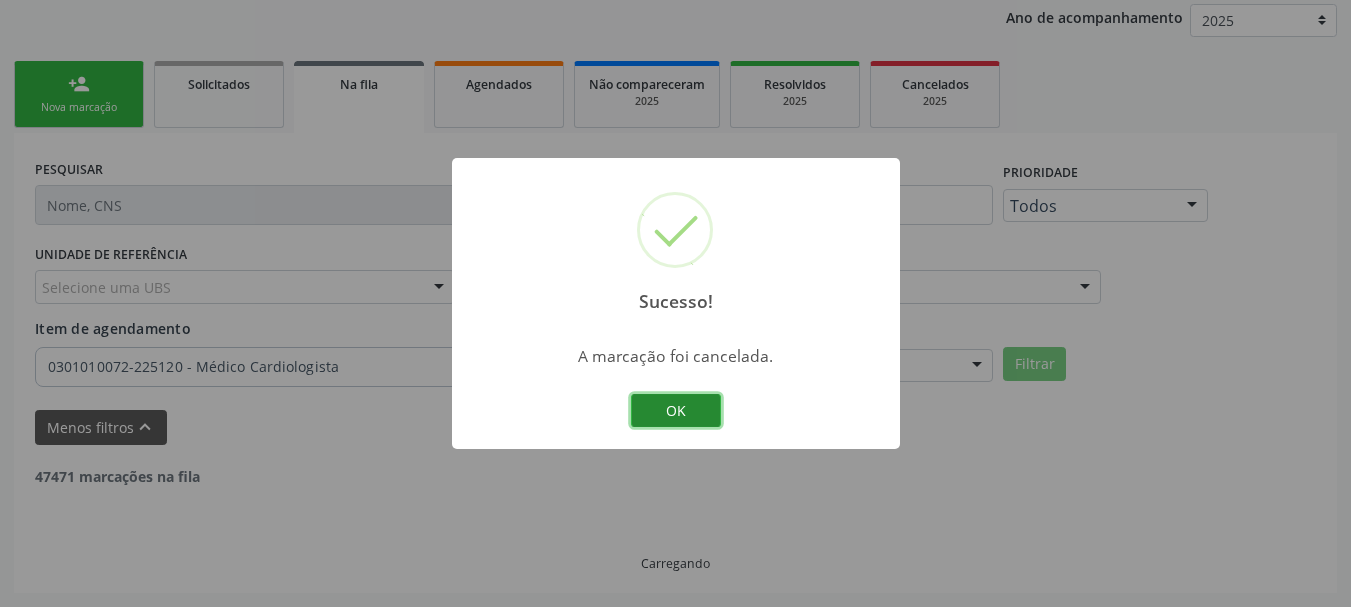click on "OK" at bounding box center (676, 411) 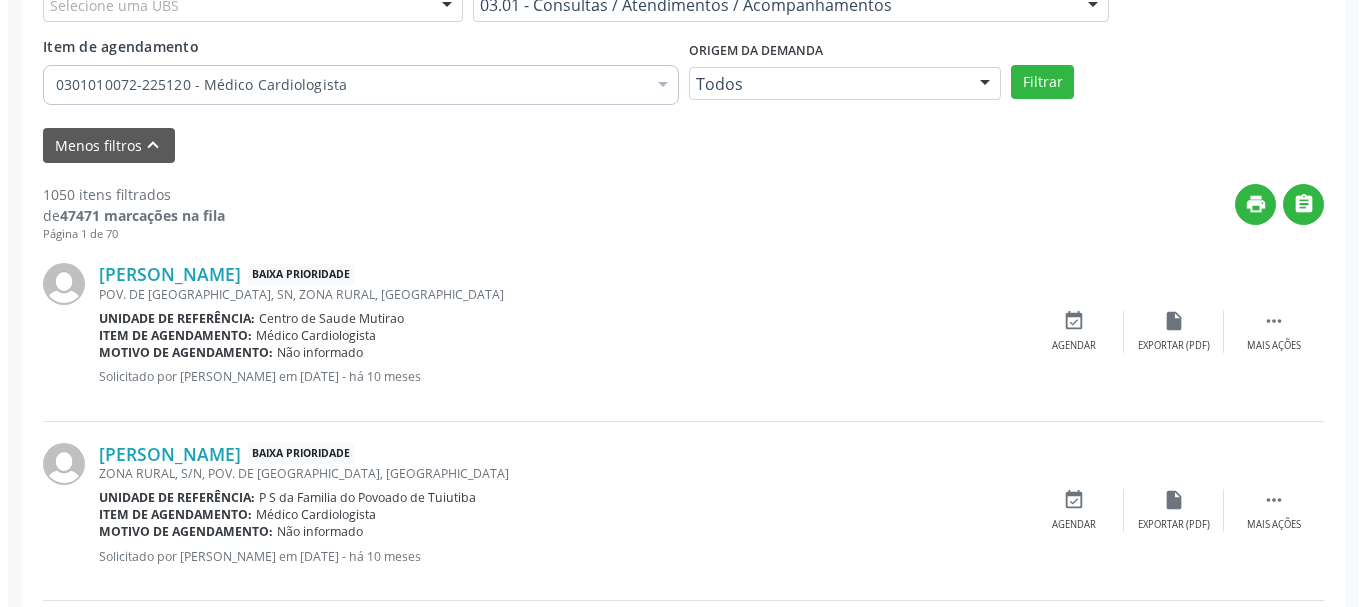 scroll, scrollTop: 538, scrollLeft: 0, axis: vertical 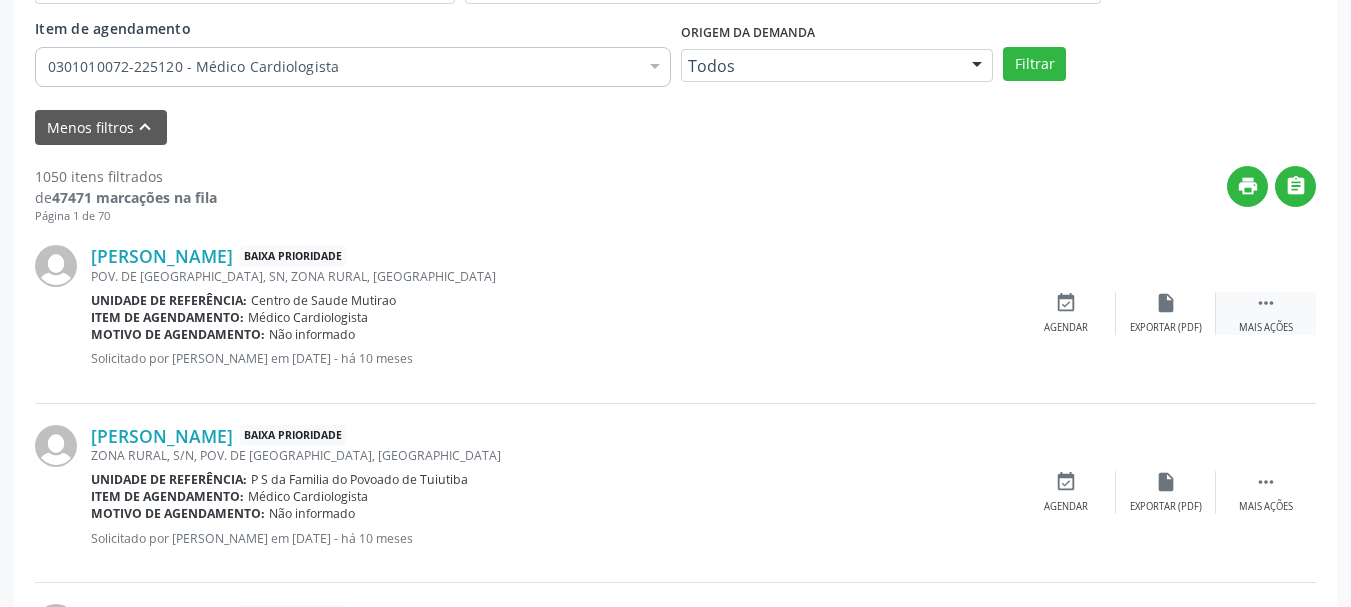 click on "Mais ações" at bounding box center (1266, 328) 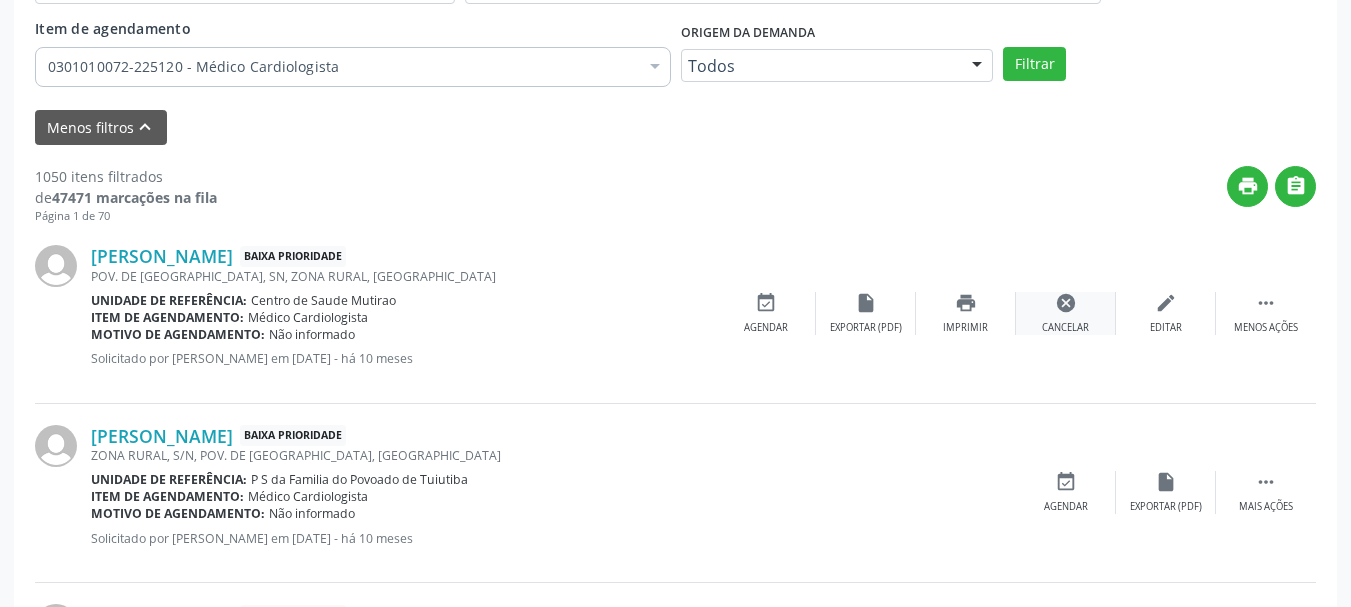 click on "cancel
Cancelar" at bounding box center [1066, 313] 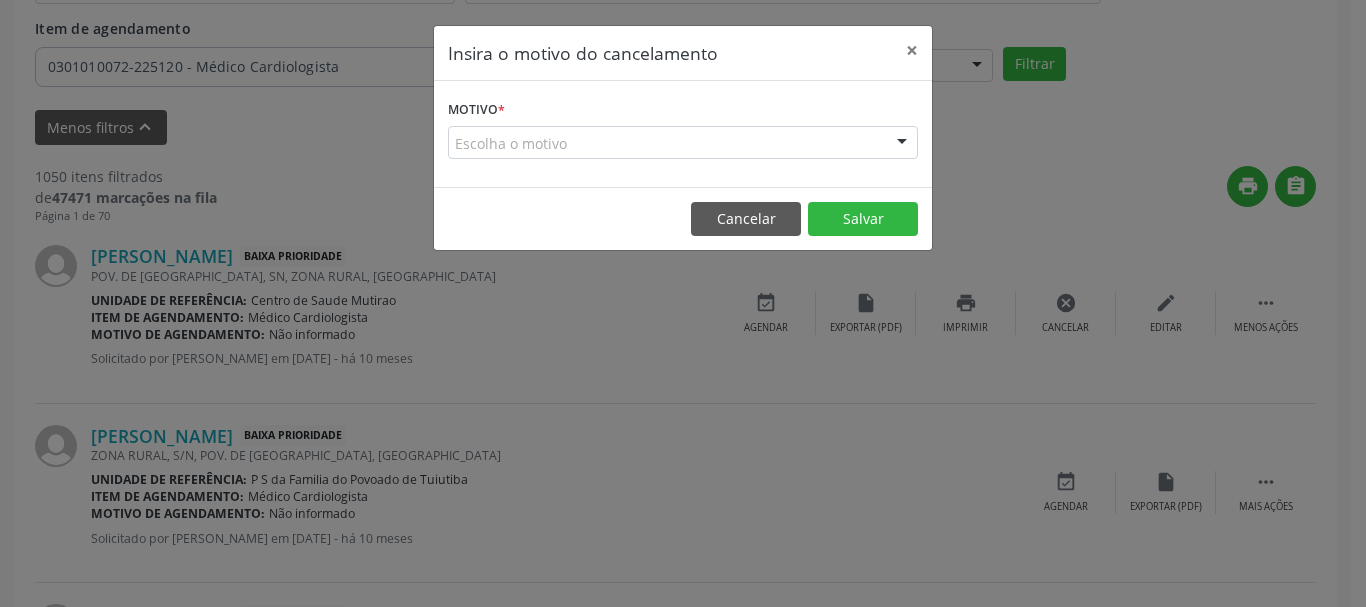 click on "Escolha o motivo" at bounding box center (683, 143) 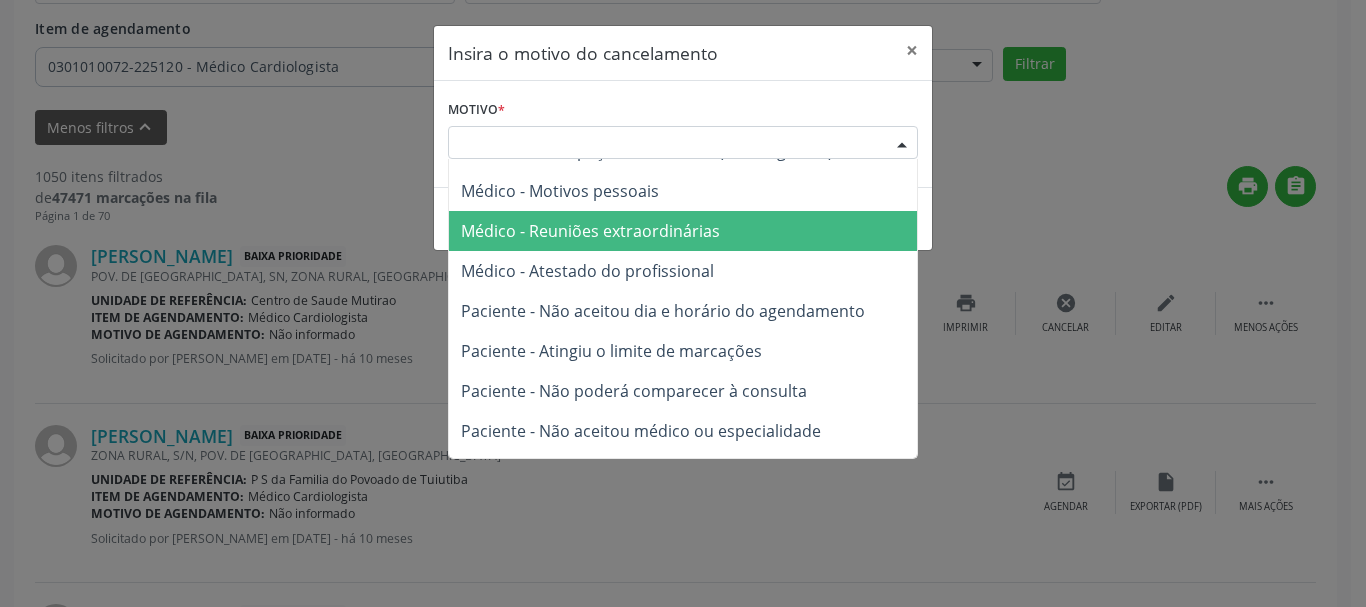 scroll, scrollTop: 100, scrollLeft: 0, axis: vertical 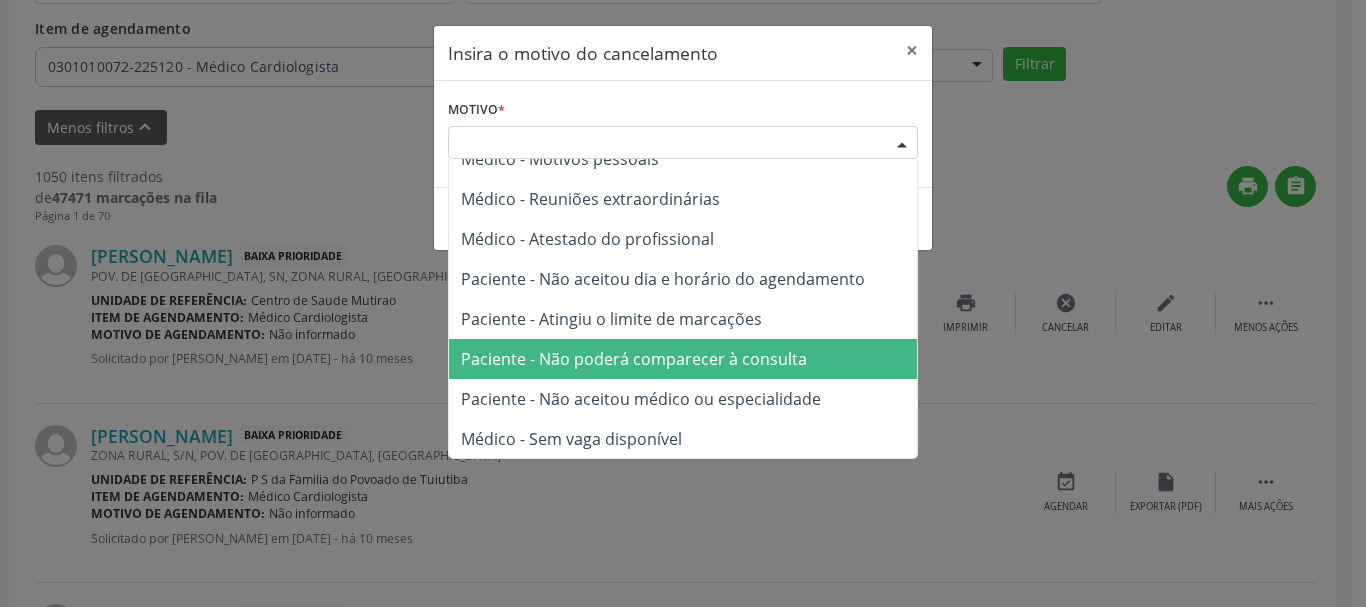 click on "Paciente - Não poderá comparecer à consulta" at bounding box center (634, 359) 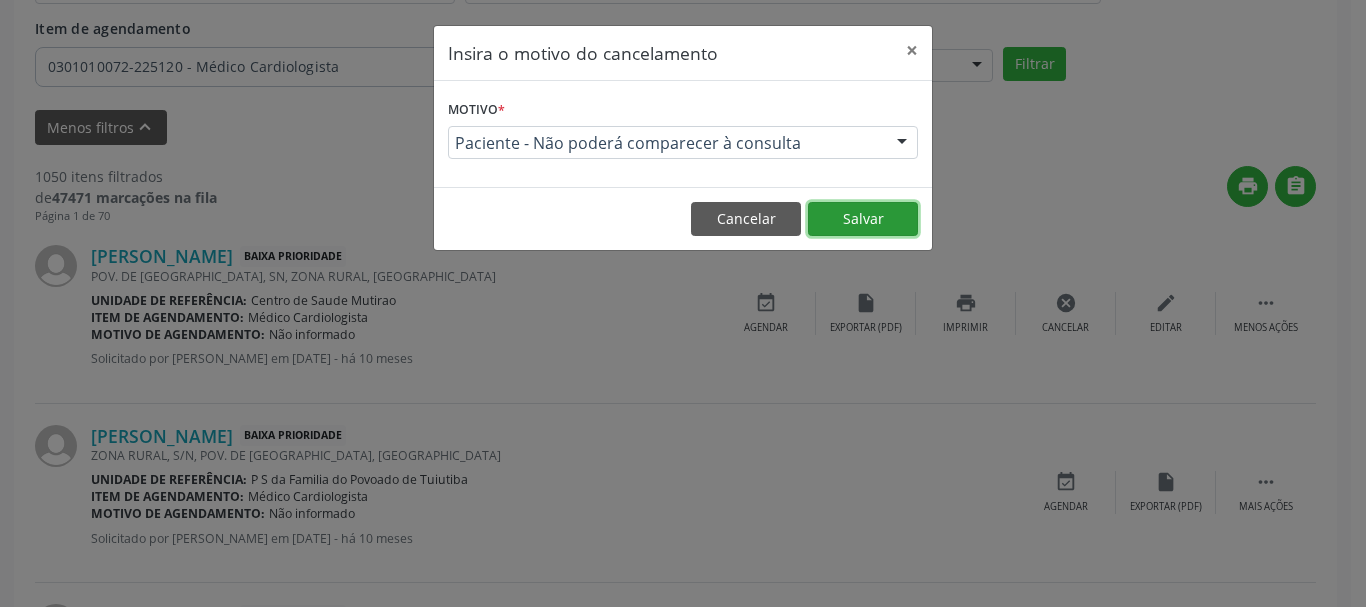 click on "Salvar" at bounding box center (863, 219) 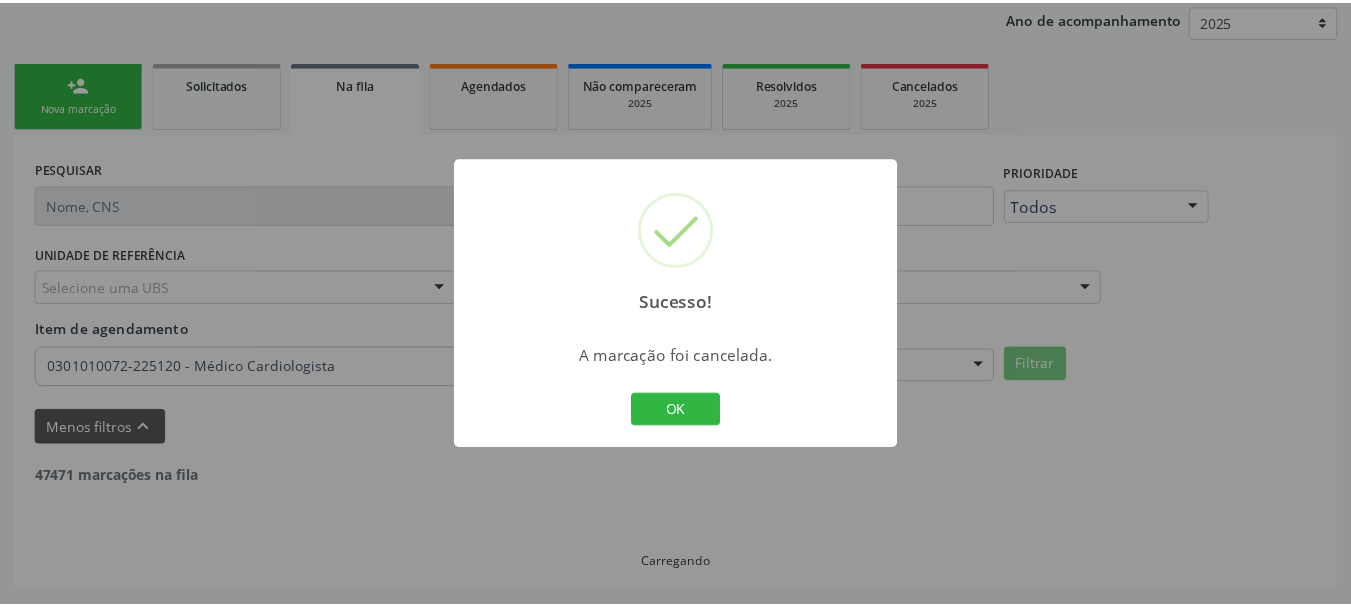 scroll, scrollTop: 238, scrollLeft: 0, axis: vertical 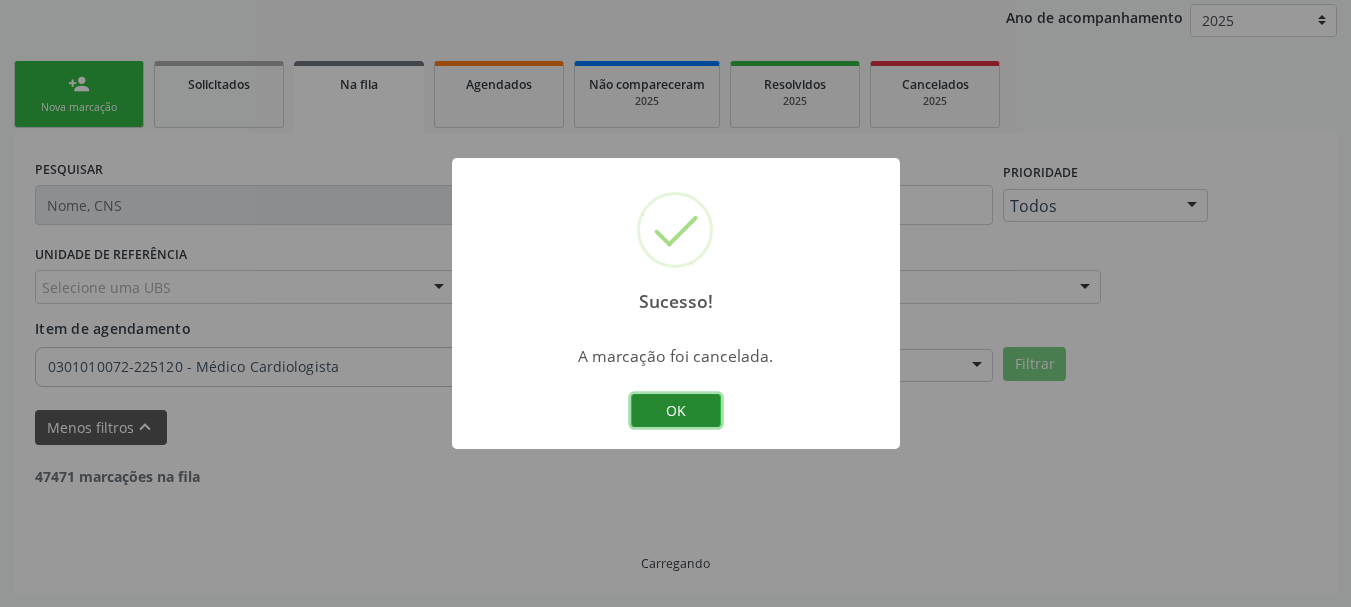 click on "OK" at bounding box center (676, 411) 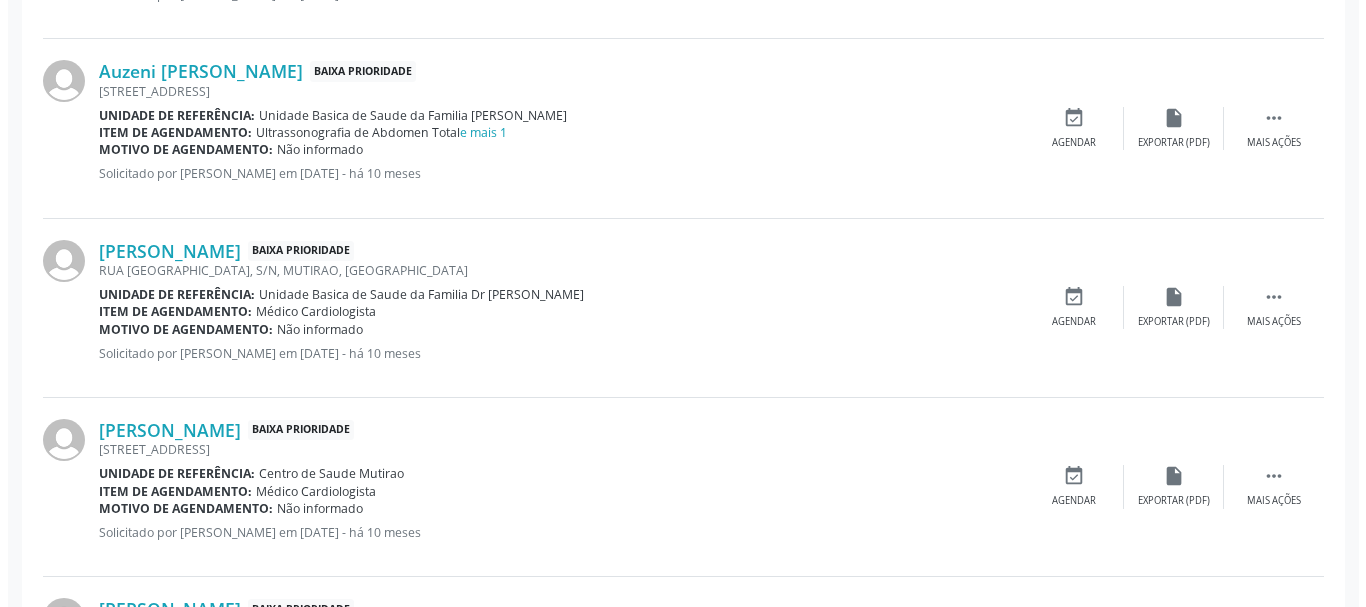 scroll, scrollTop: 1838, scrollLeft: 0, axis: vertical 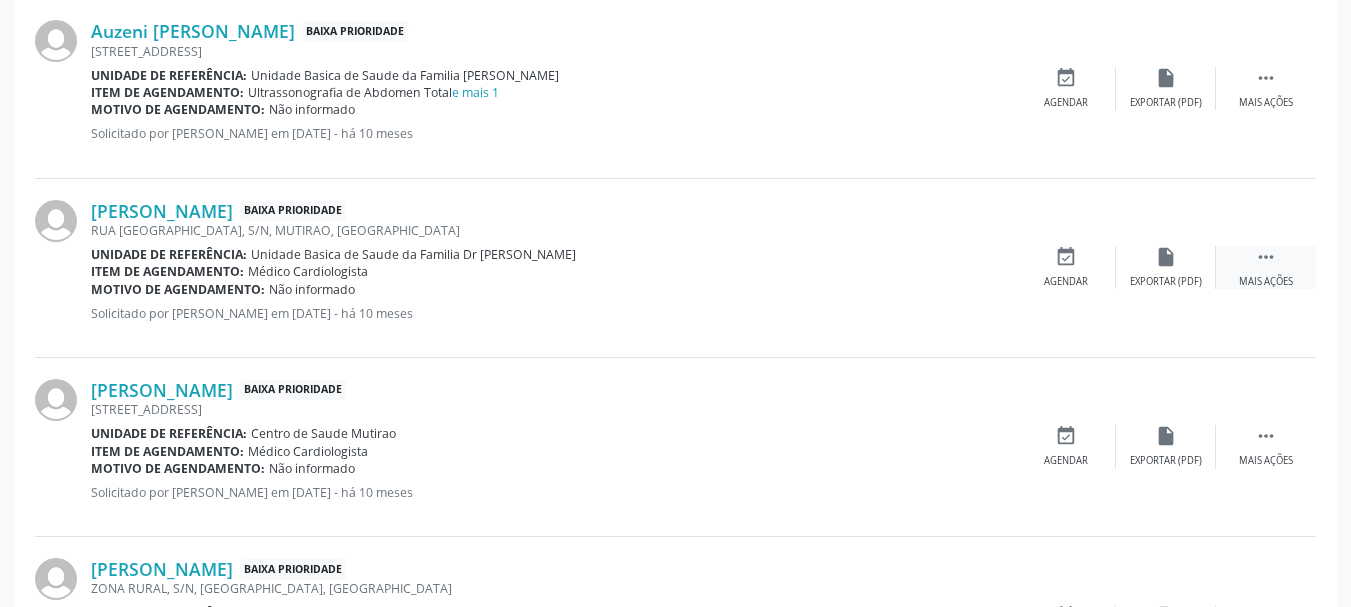 click on "" at bounding box center (1266, 257) 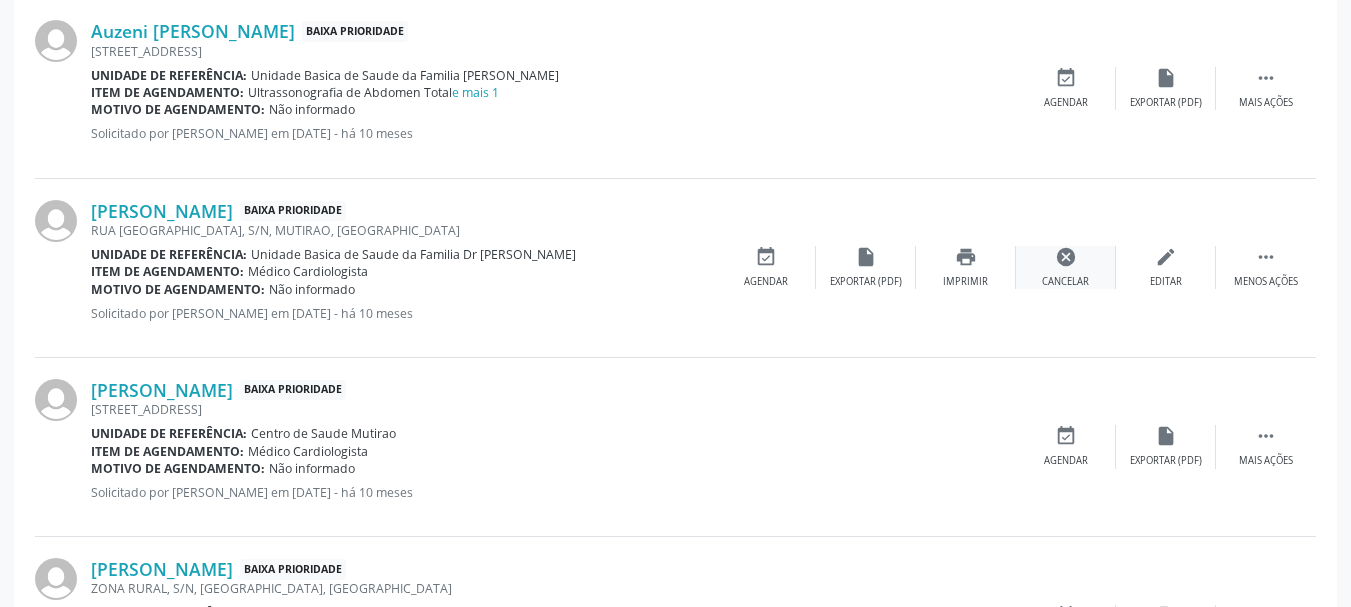 click on "cancel
Cancelar" at bounding box center [1066, 267] 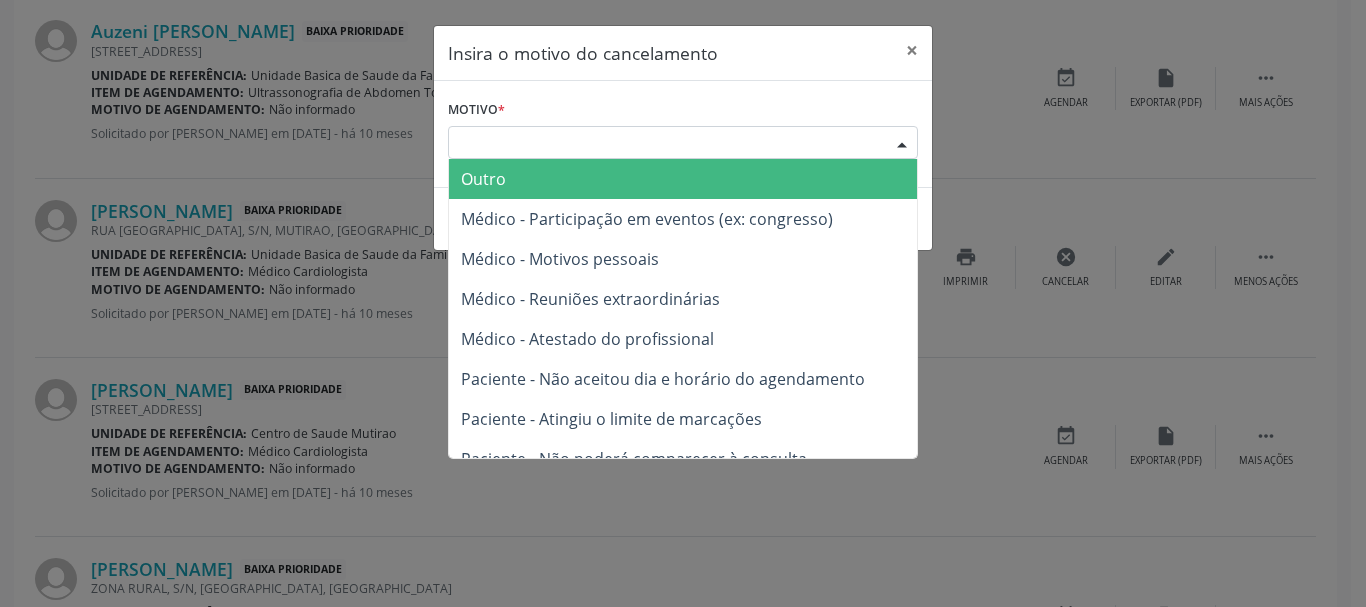click on "Escolha o motivo" at bounding box center [683, 143] 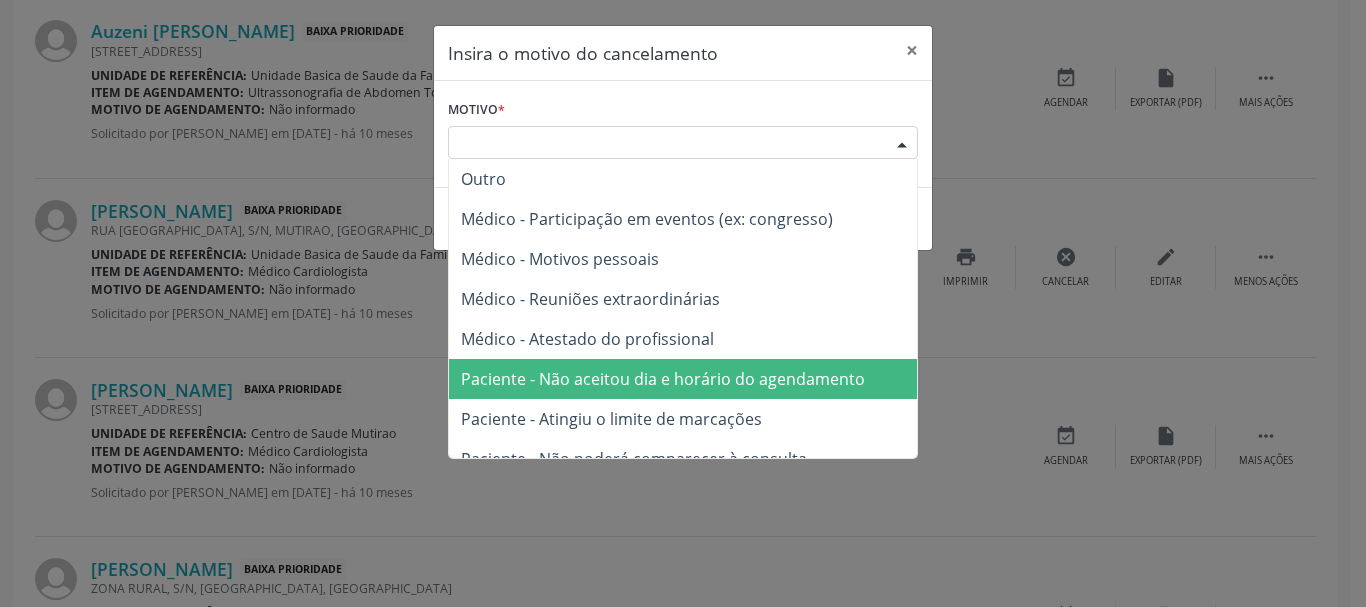 drag, startPoint x: 766, startPoint y: 390, endPoint x: 798, endPoint y: 336, distance: 62.76942 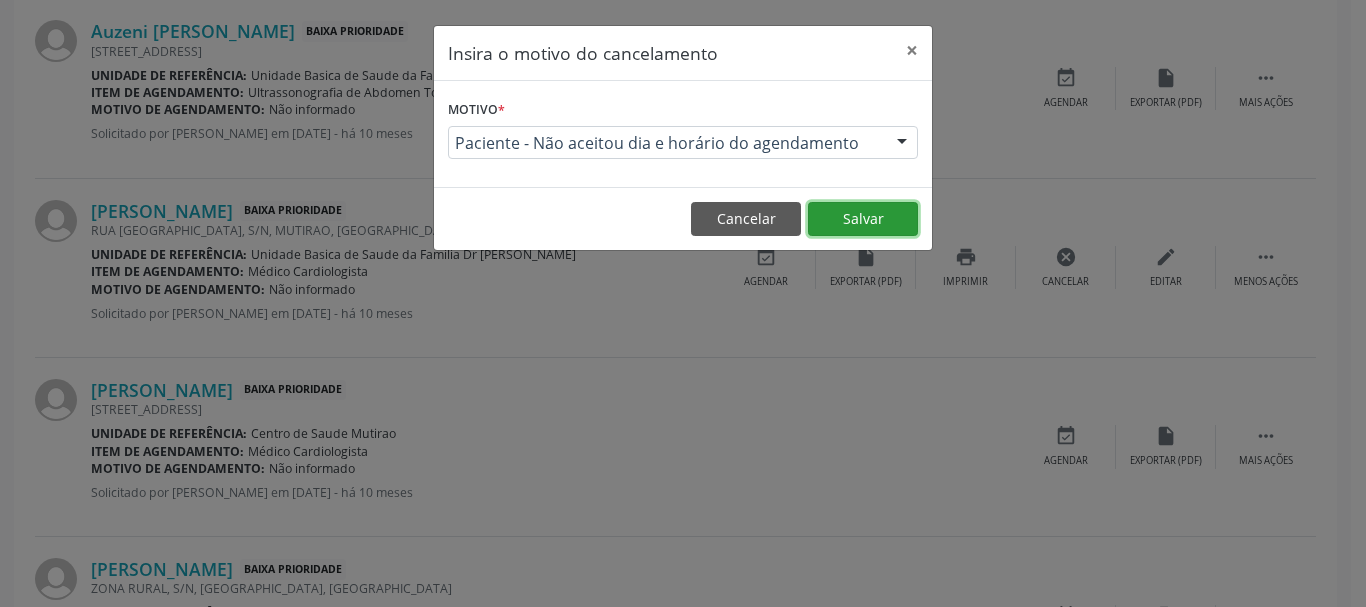 click on "Salvar" at bounding box center [863, 219] 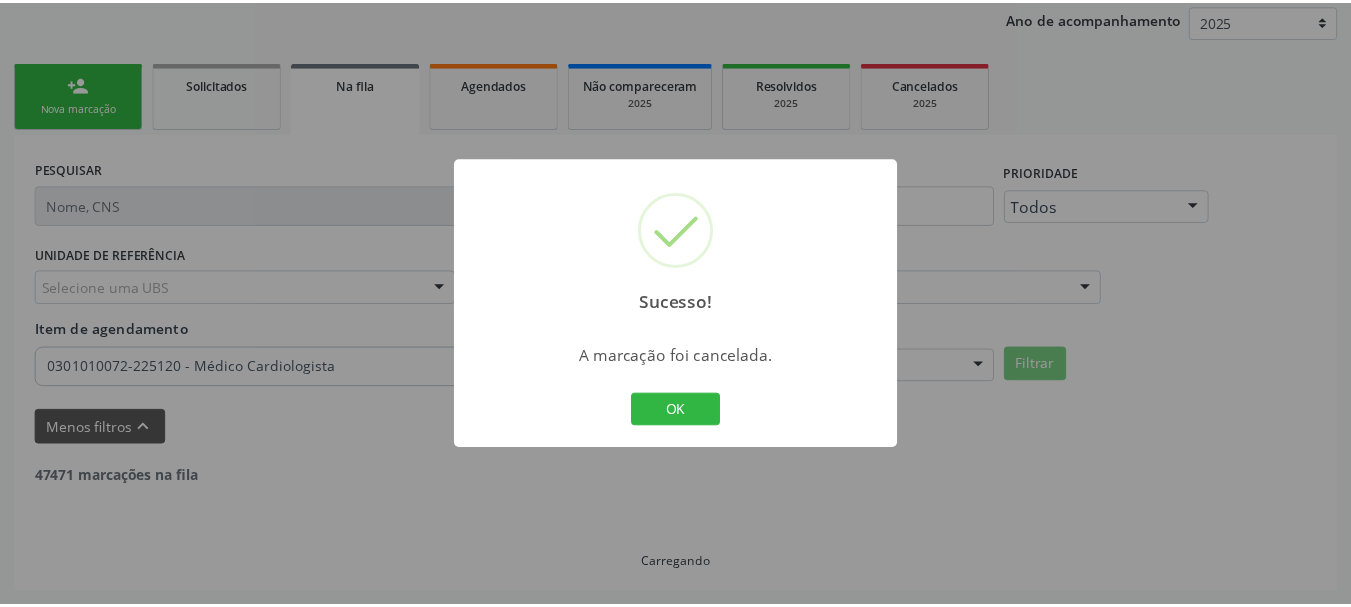 scroll, scrollTop: 238, scrollLeft: 0, axis: vertical 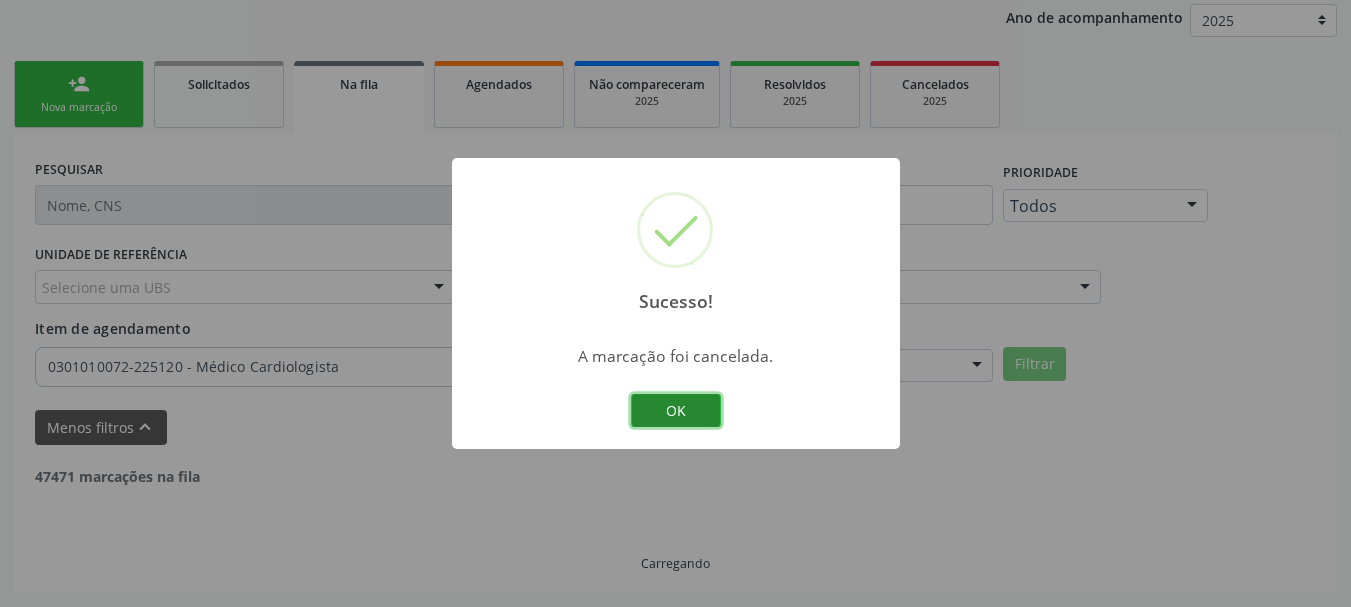 click on "OK" at bounding box center [676, 411] 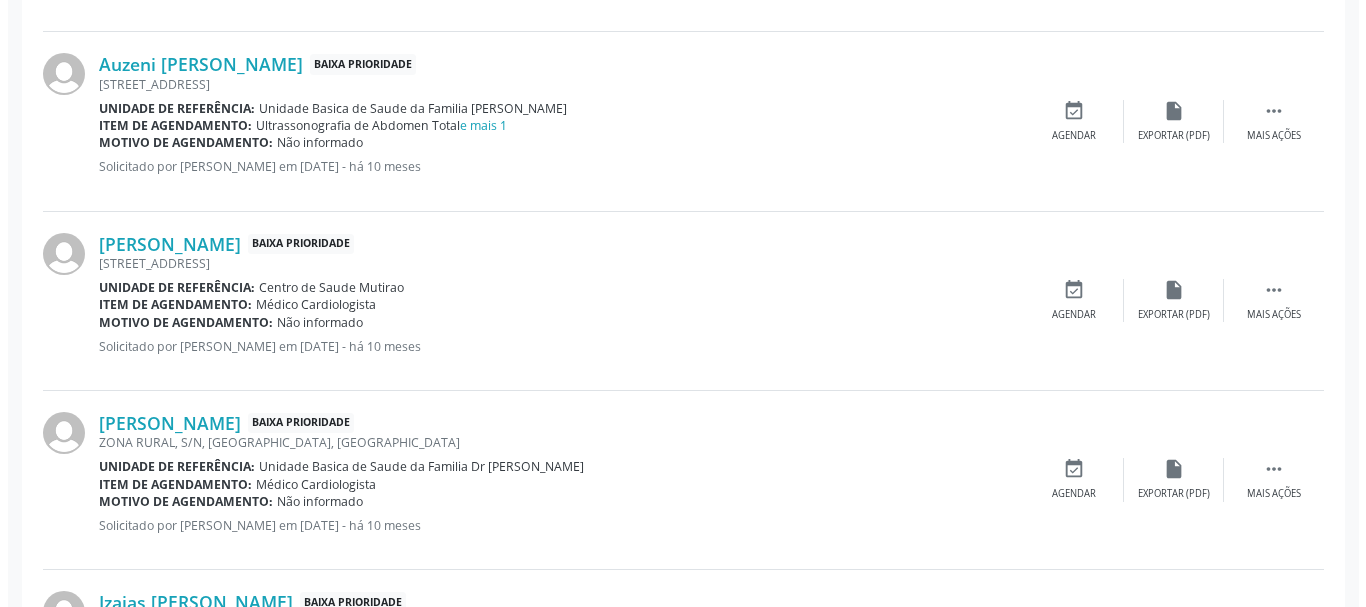 scroll, scrollTop: 1838, scrollLeft: 0, axis: vertical 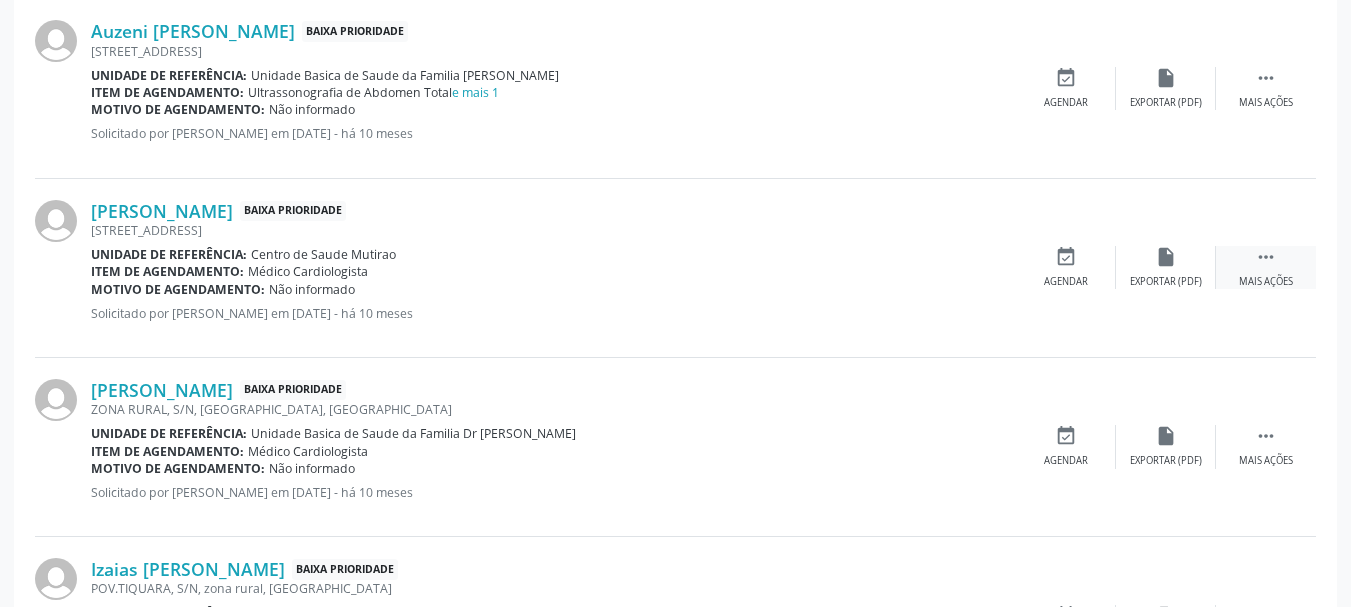 click on "" at bounding box center (1266, 257) 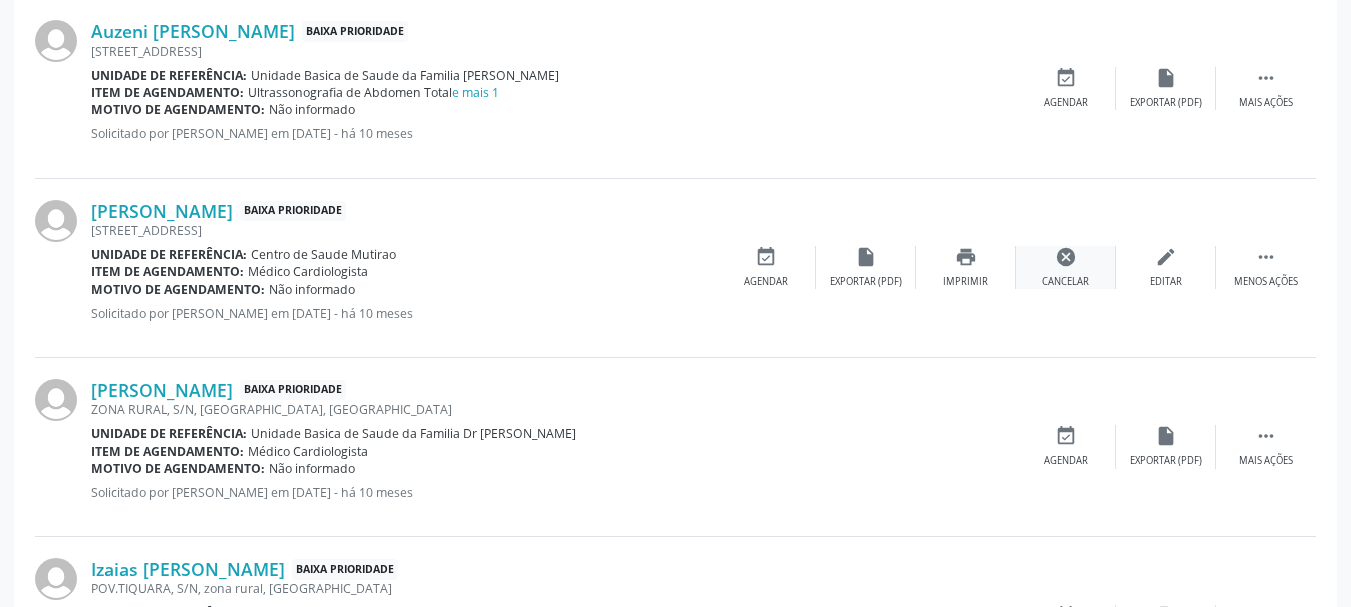 click on "Cancelar" at bounding box center [1065, 282] 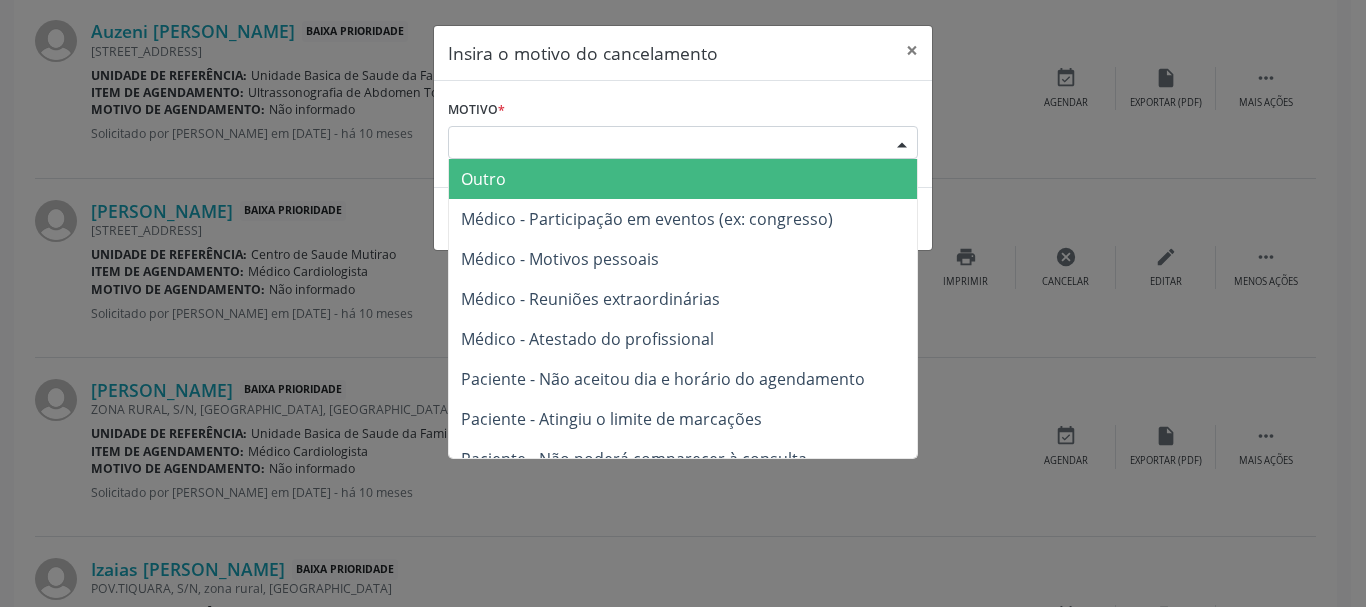click on "Escolha o motivo" at bounding box center (683, 143) 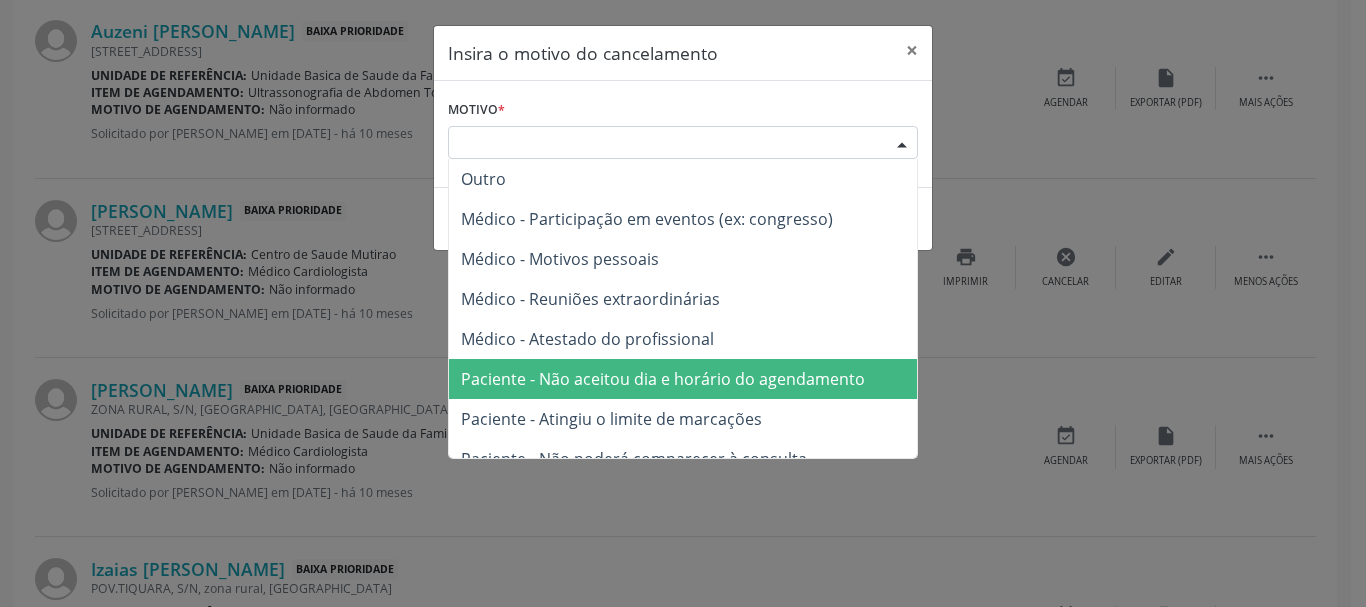 drag, startPoint x: 784, startPoint y: 369, endPoint x: 876, endPoint y: 259, distance: 143.40154 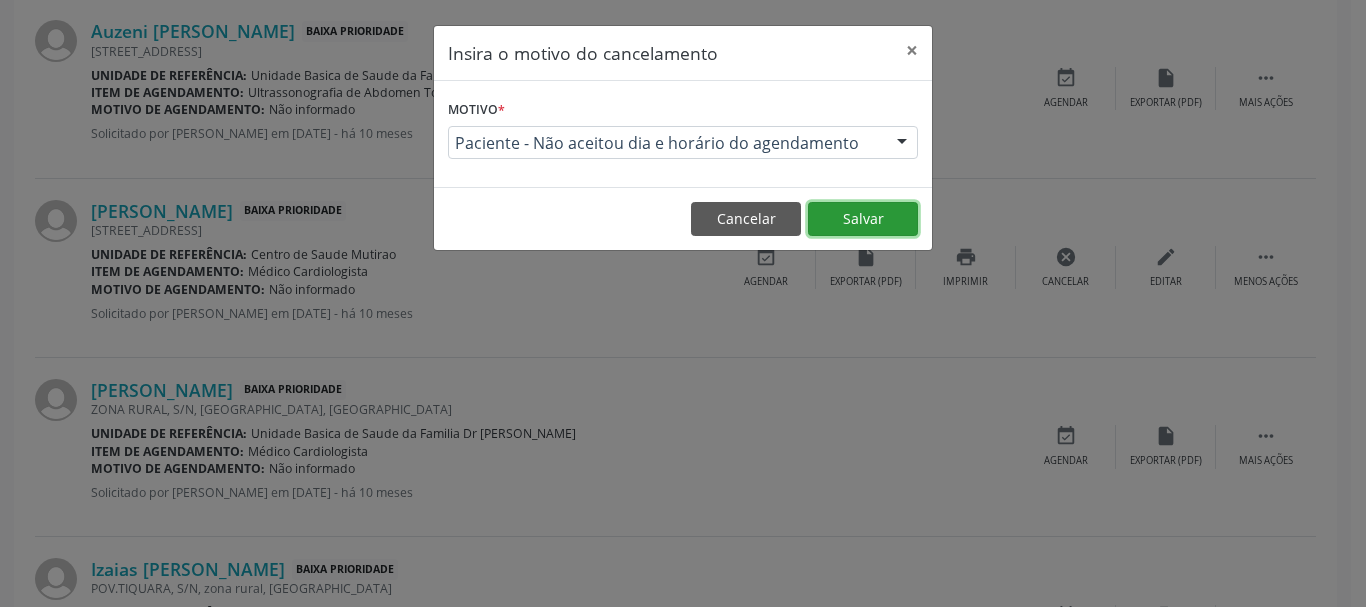 click on "Salvar" at bounding box center (863, 219) 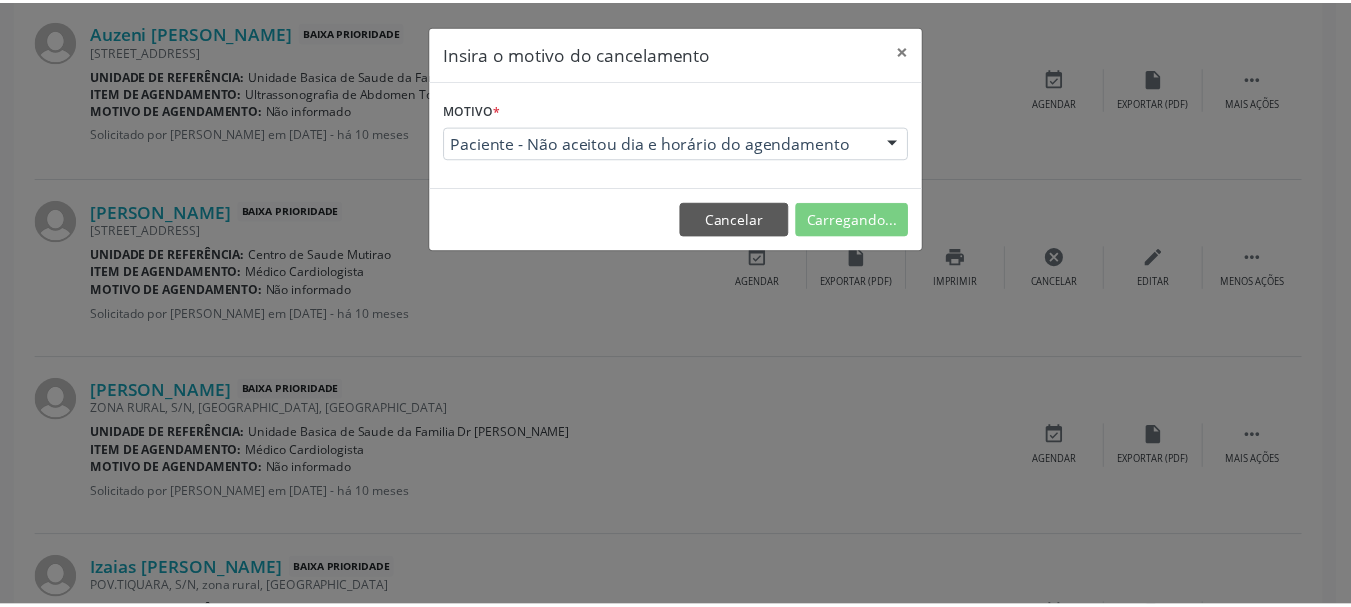 scroll, scrollTop: 238, scrollLeft: 0, axis: vertical 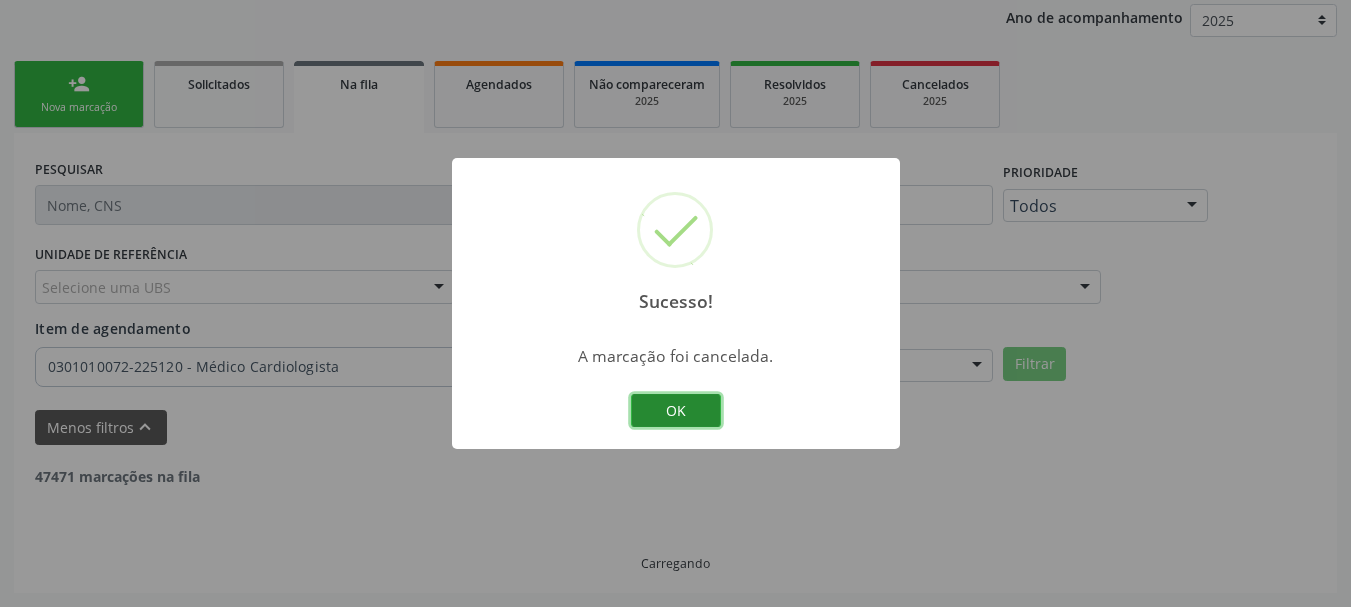 click on "OK" at bounding box center (676, 411) 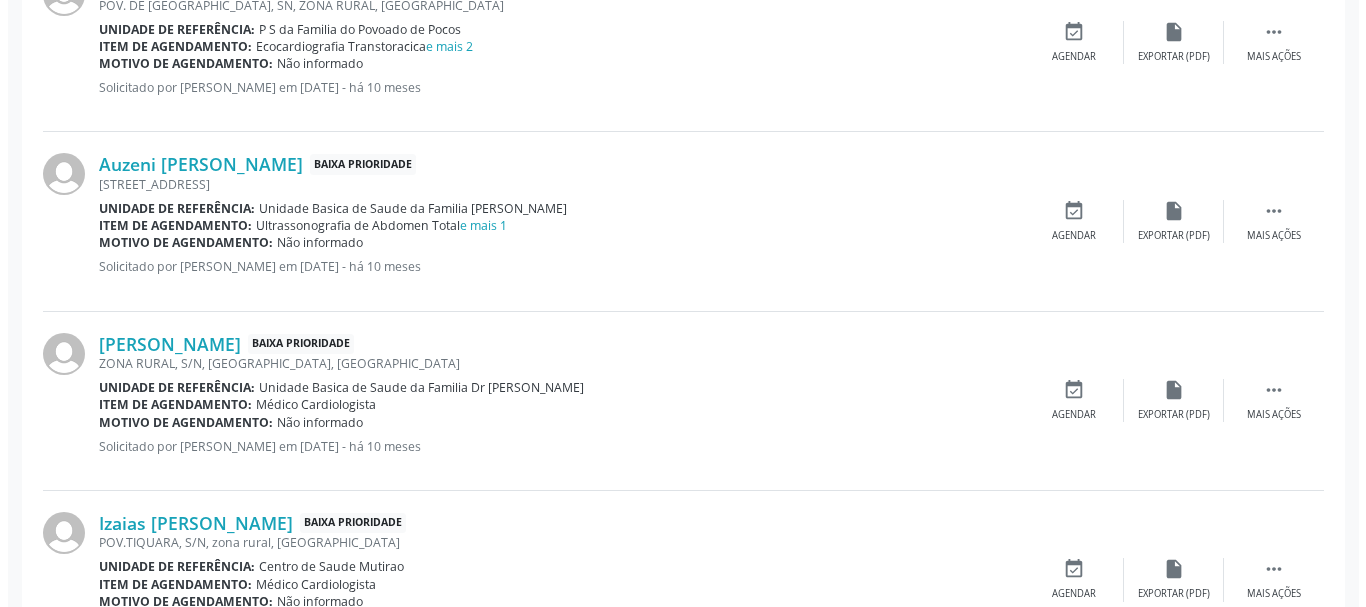 scroll, scrollTop: 1738, scrollLeft: 0, axis: vertical 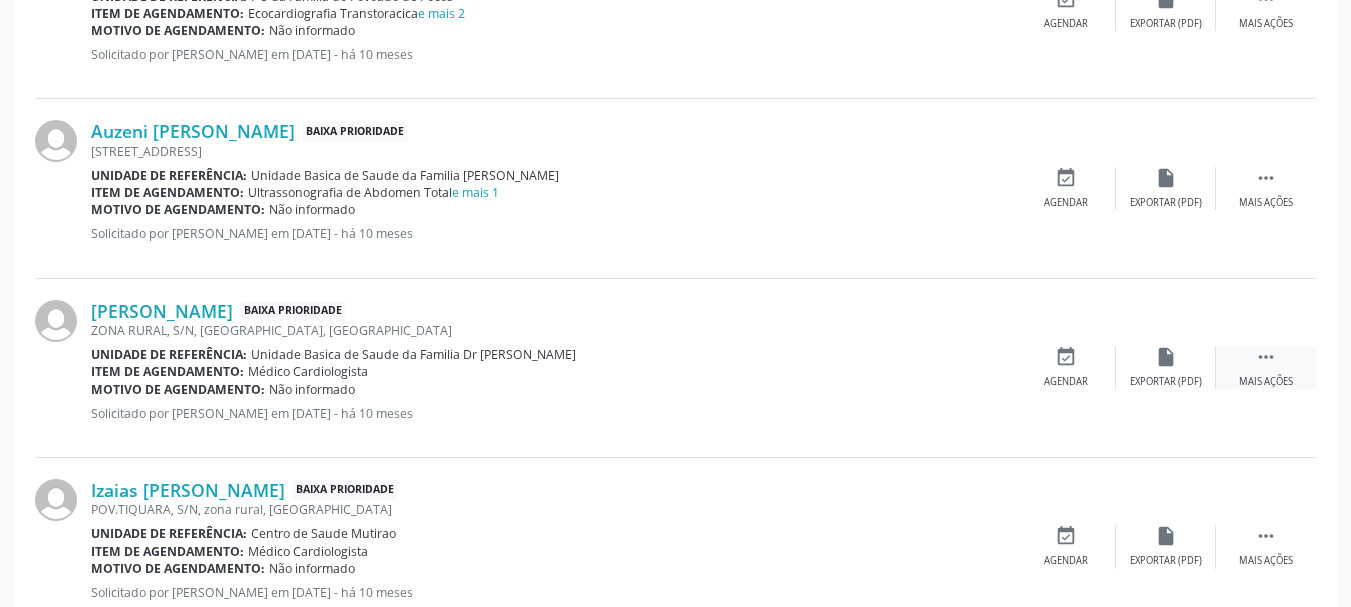 click on "
Mais ações" at bounding box center [1266, 367] 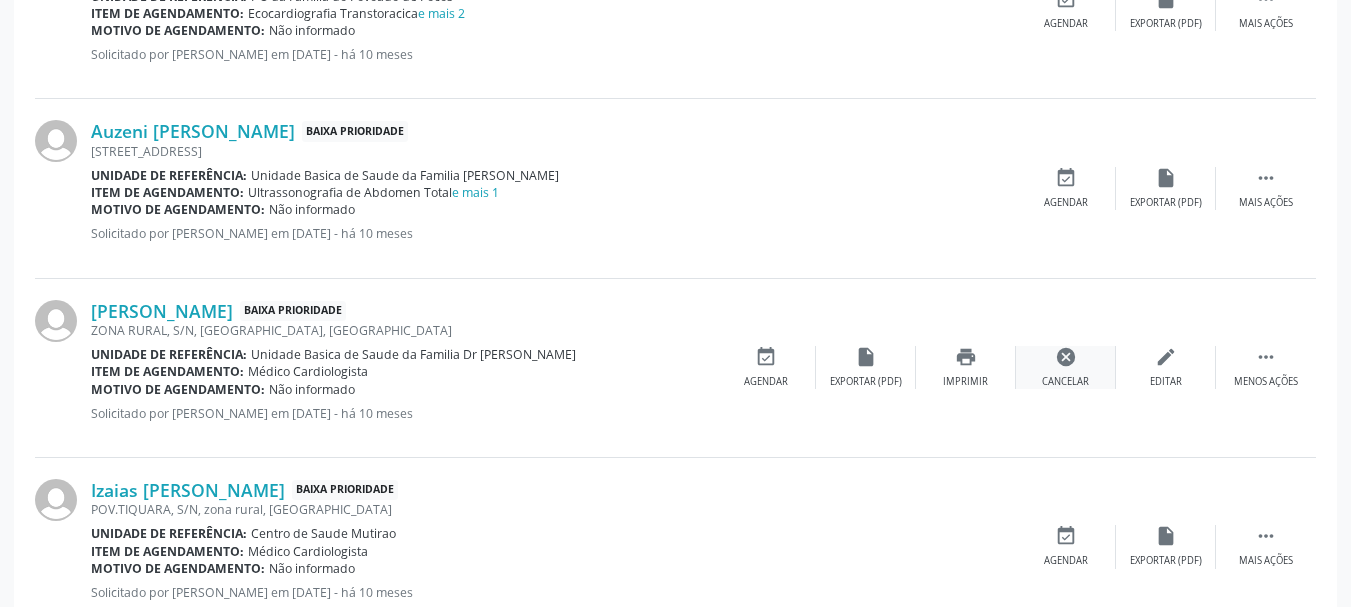 click on "cancel" at bounding box center (1066, 357) 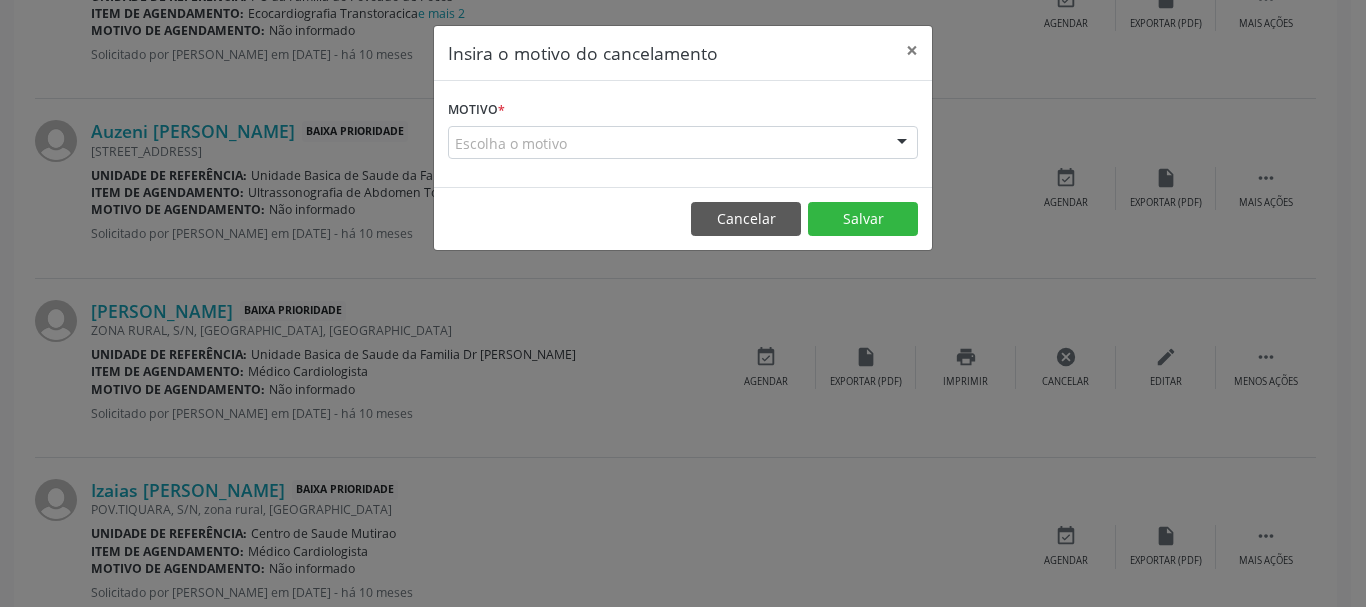 click on "Escolha o motivo
Outro   Médico - Participação em eventos (ex: congresso)   Médico - Motivos pessoais   Médico - Reuniões extraordinárias   Médico - Atestado do profissional   Paciente - Não aceitou dia e horário do agendamento   Paciente - Atingiu o limite de marcações   Paciente - Não poderá comparecer à consulta   Paciente - Não aceitou médico ou especialidade   Médico - Sem vaga disponível
Nenhum resultado encontrado para: "   "
Não há nenhuma opção para ser exibida." at bounding box center (683, 143) 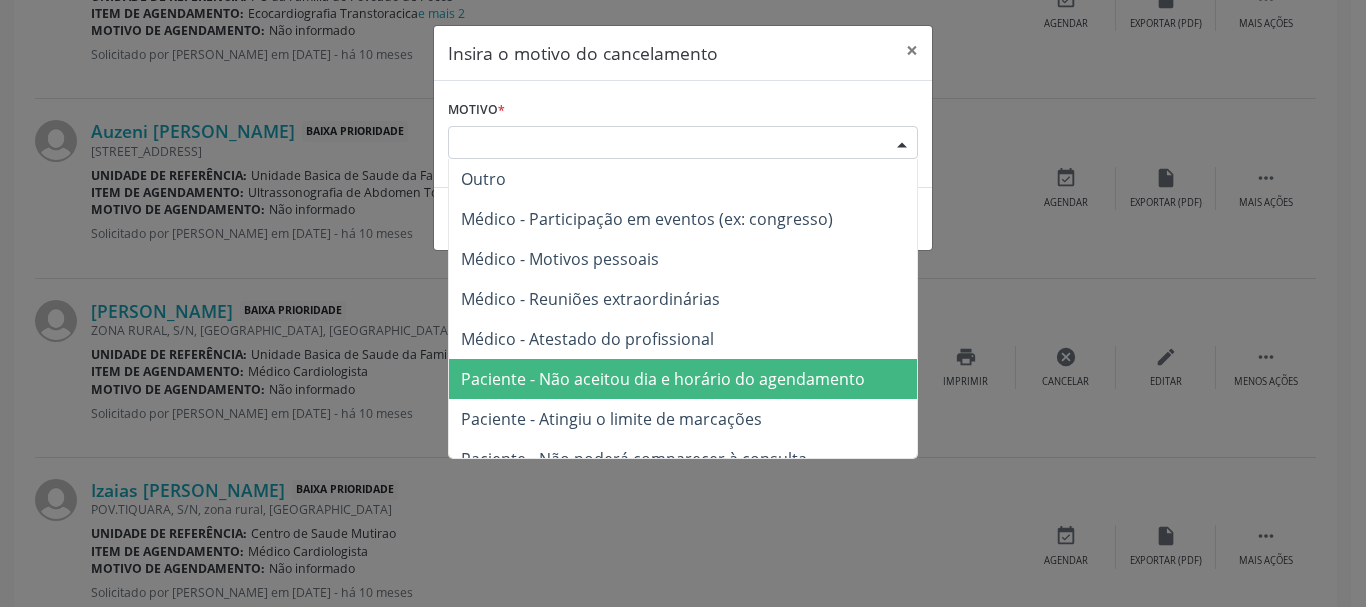 click on "Paciente - Não aceitou dia e horário do agendamento" at bounding box center (663, 379) 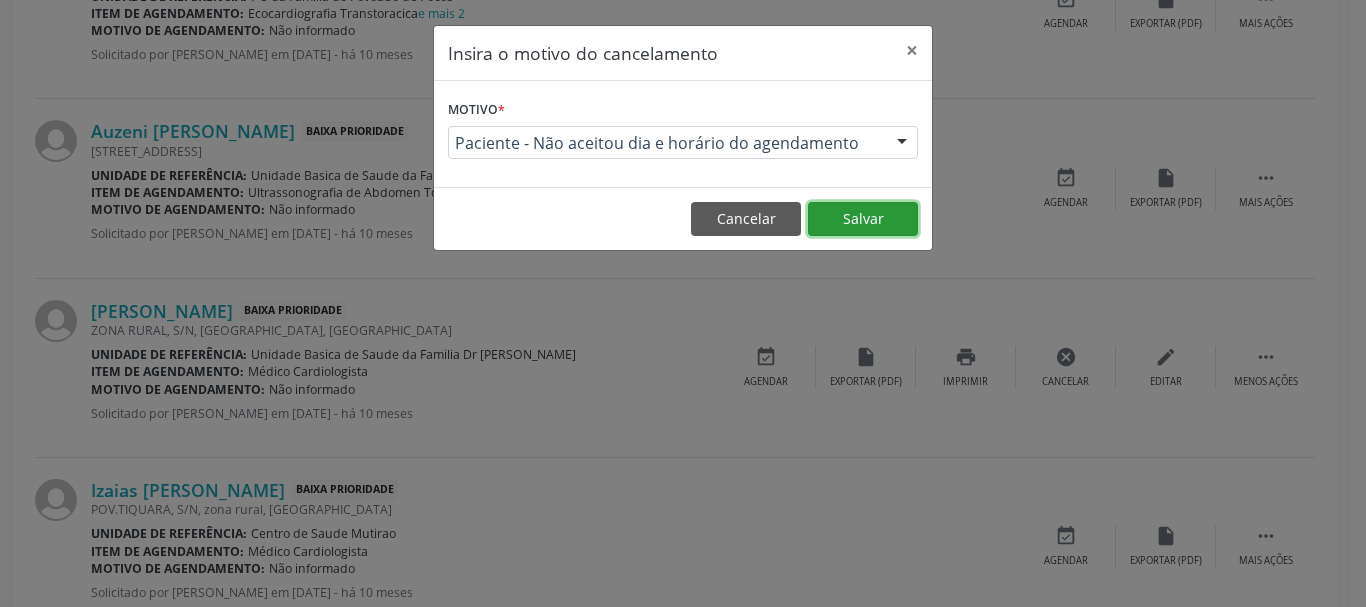 click on "Salvar" at bounding box center [863, 219] 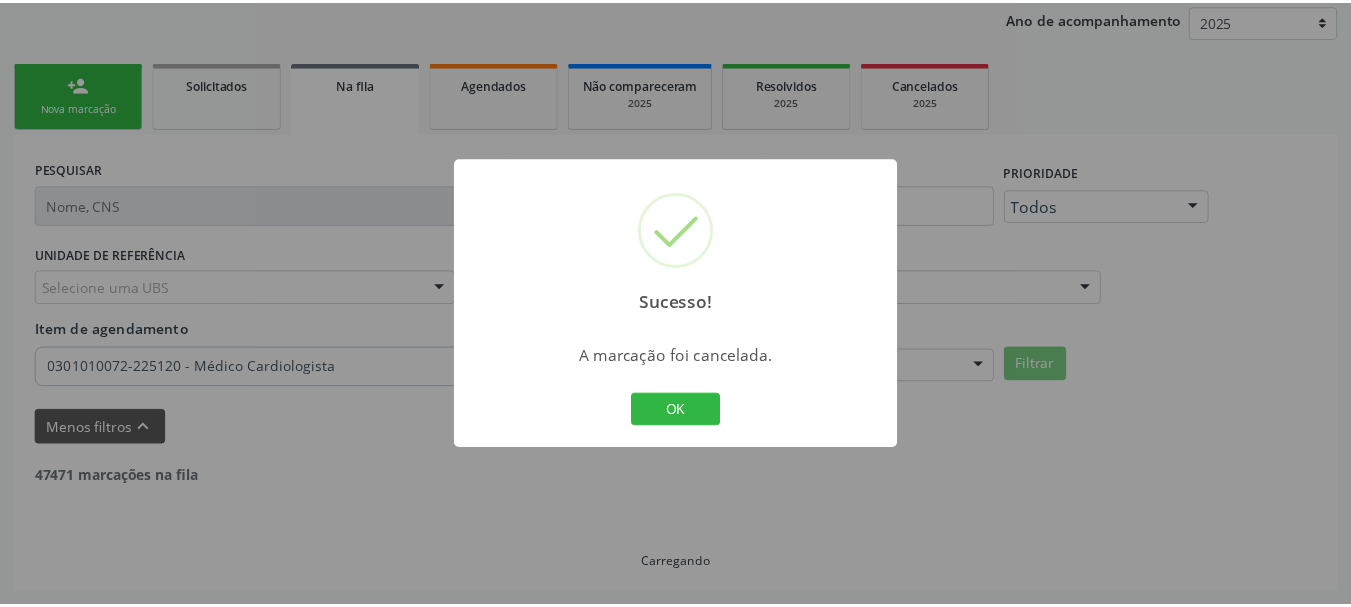 scroll, scrollTop: 238, scrollLeft: 0, axis: vertical 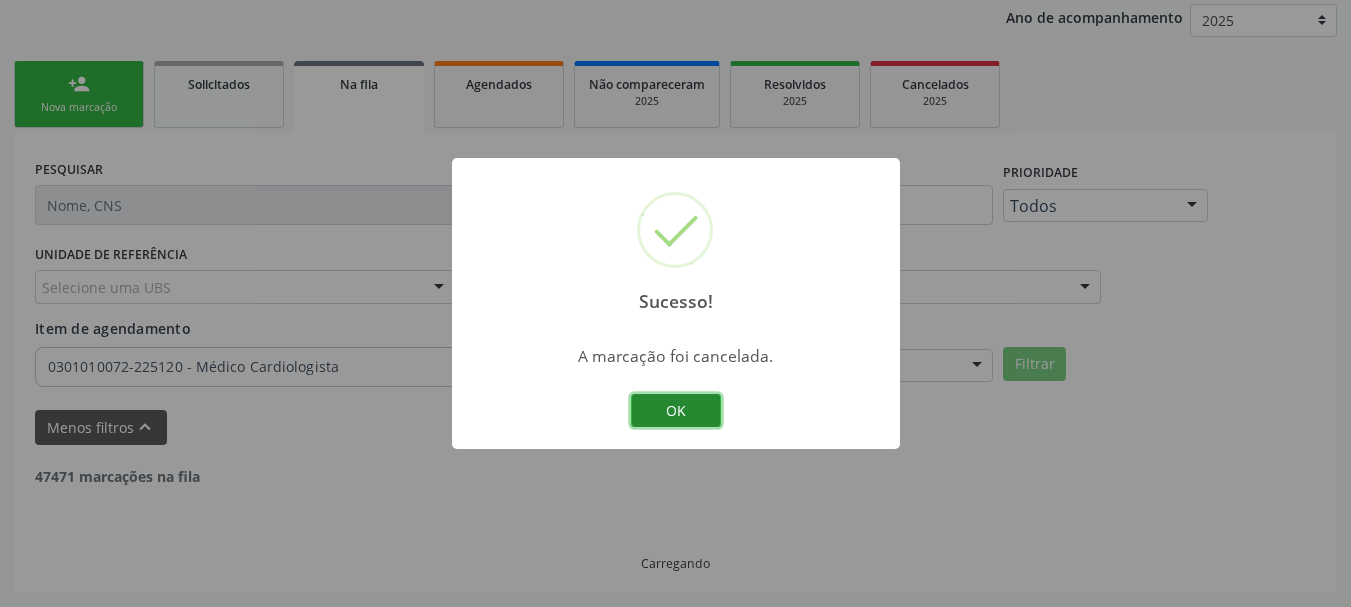 click on "OK" at bounding box center (676, 411) 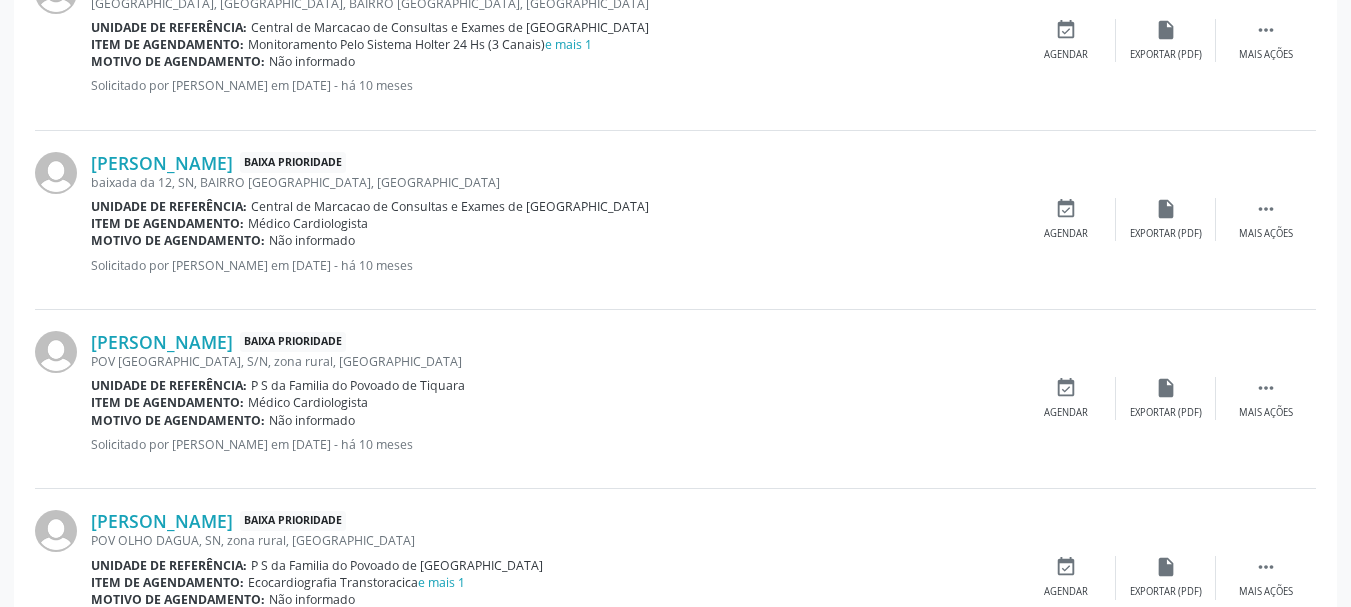 scroll, scrollTop: 2935, scrollLeft: 0, axis: vertical 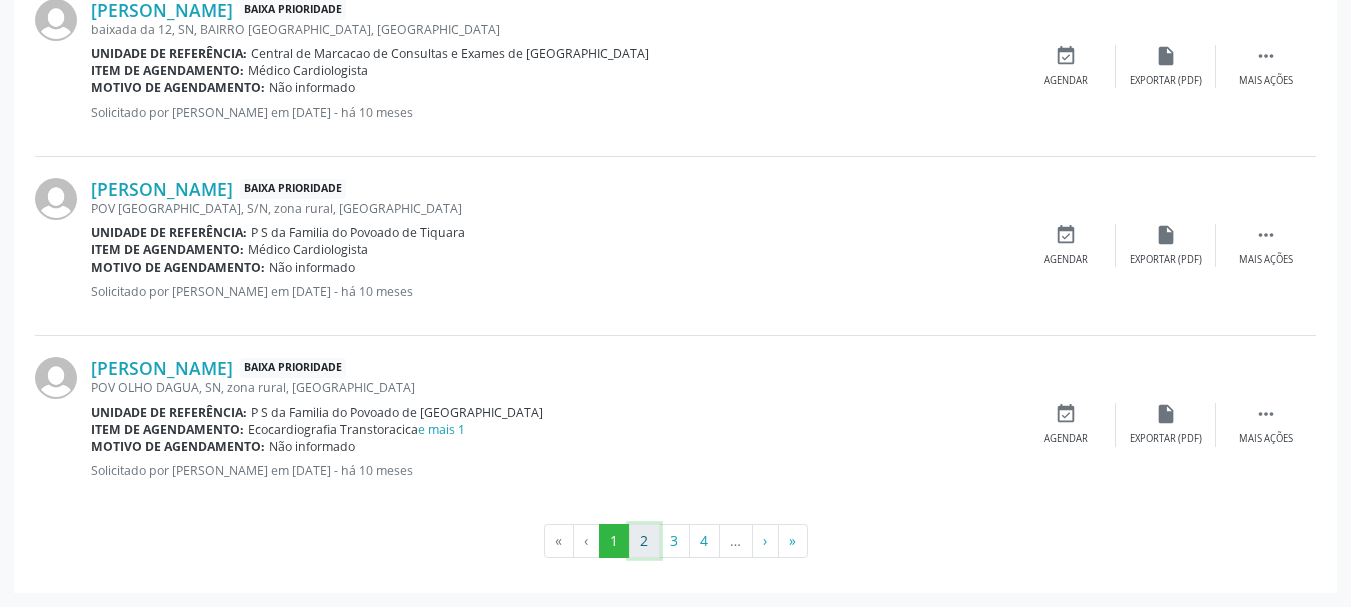 click on "2" at bounding box center [644, 541] 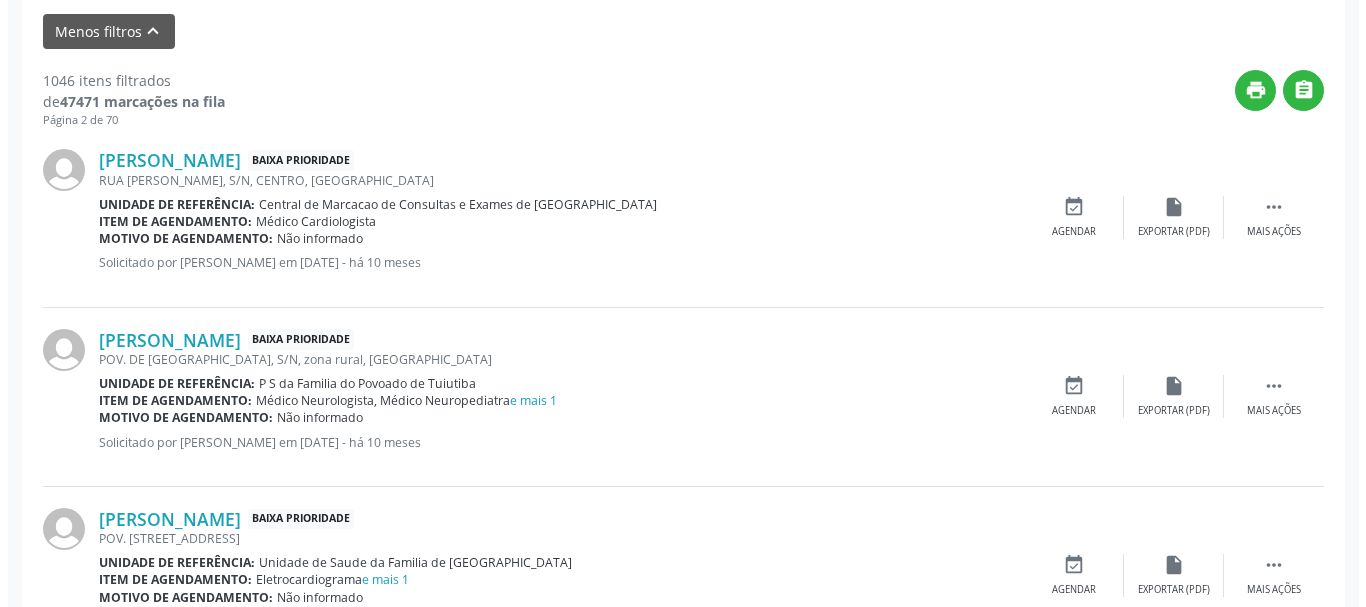 scroll, scrollTop: 635, scrollLeft: 0, axis: vertical 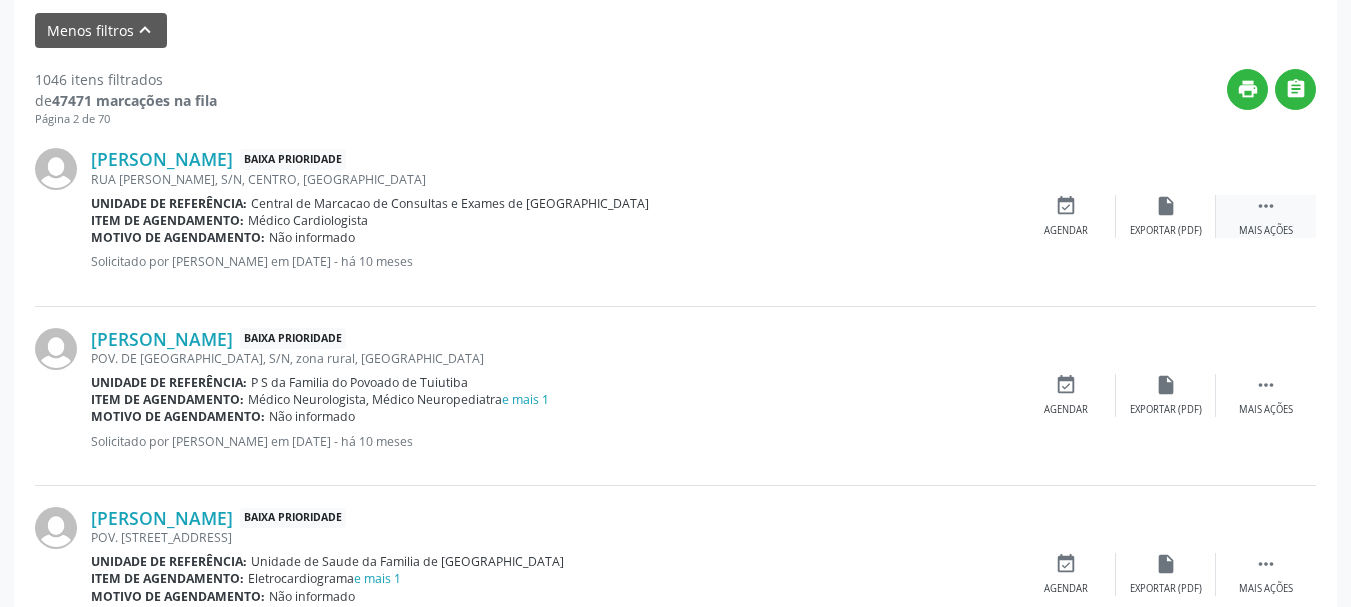click on "Mais ações" at bounding box center (1266, 231) 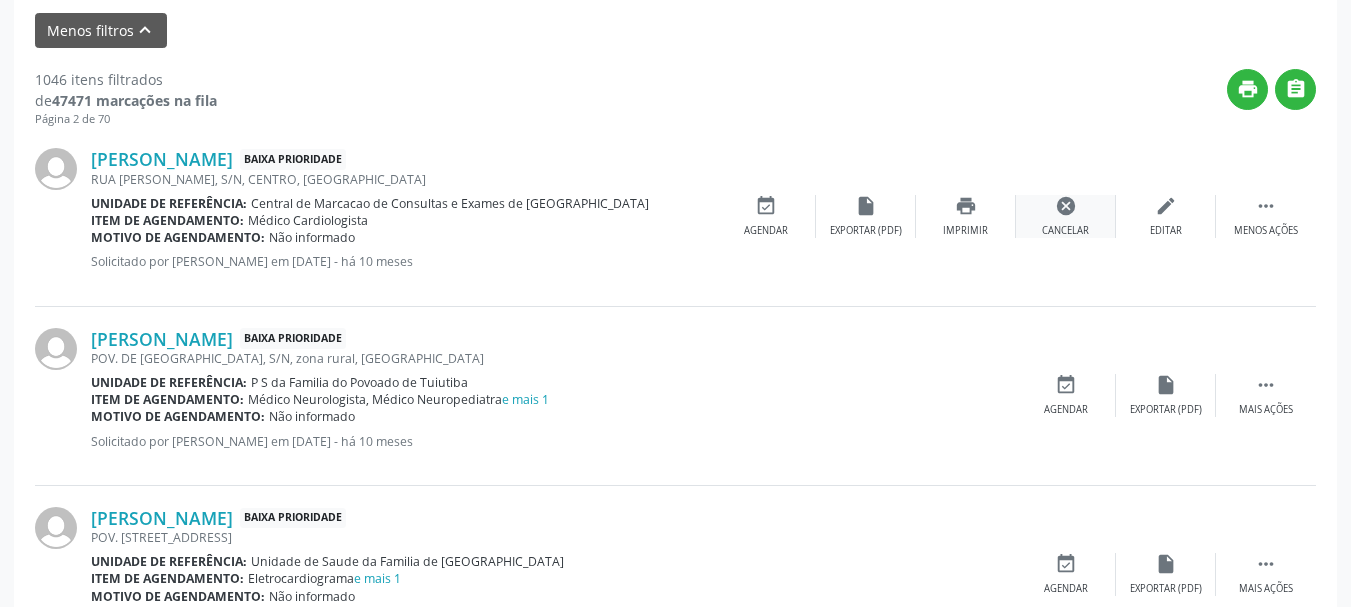 click on "cancel" at bounding box center [1066, 206] 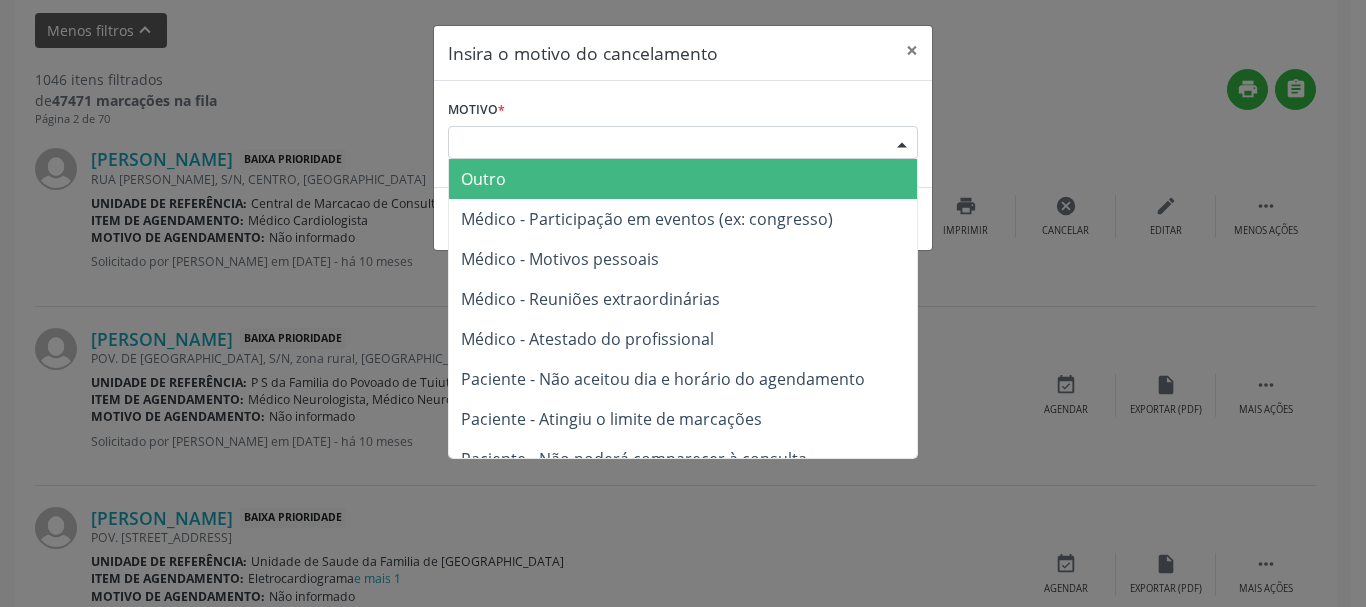 drag, startPoint x: 808, startPoint y: 131, endPoint x: 780, endPoint y: 251, distance: 123.22337 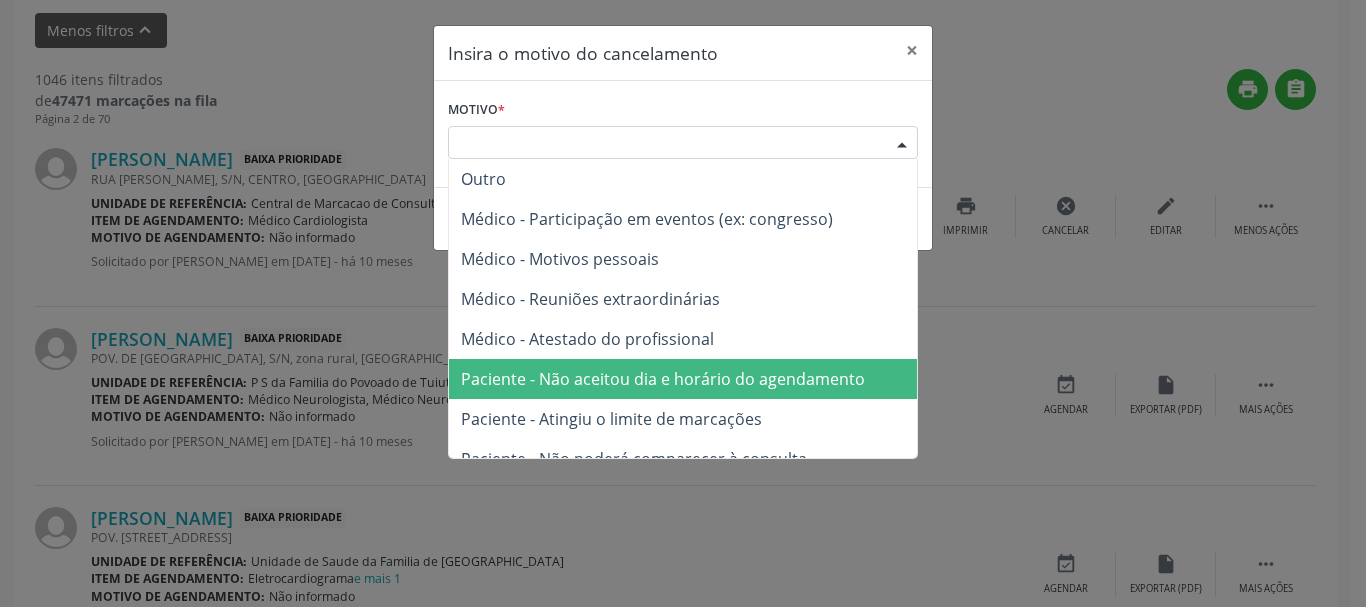click on "Paciente - Não aceitou dia e horário do agendamento" at bounding box center [683, 379] 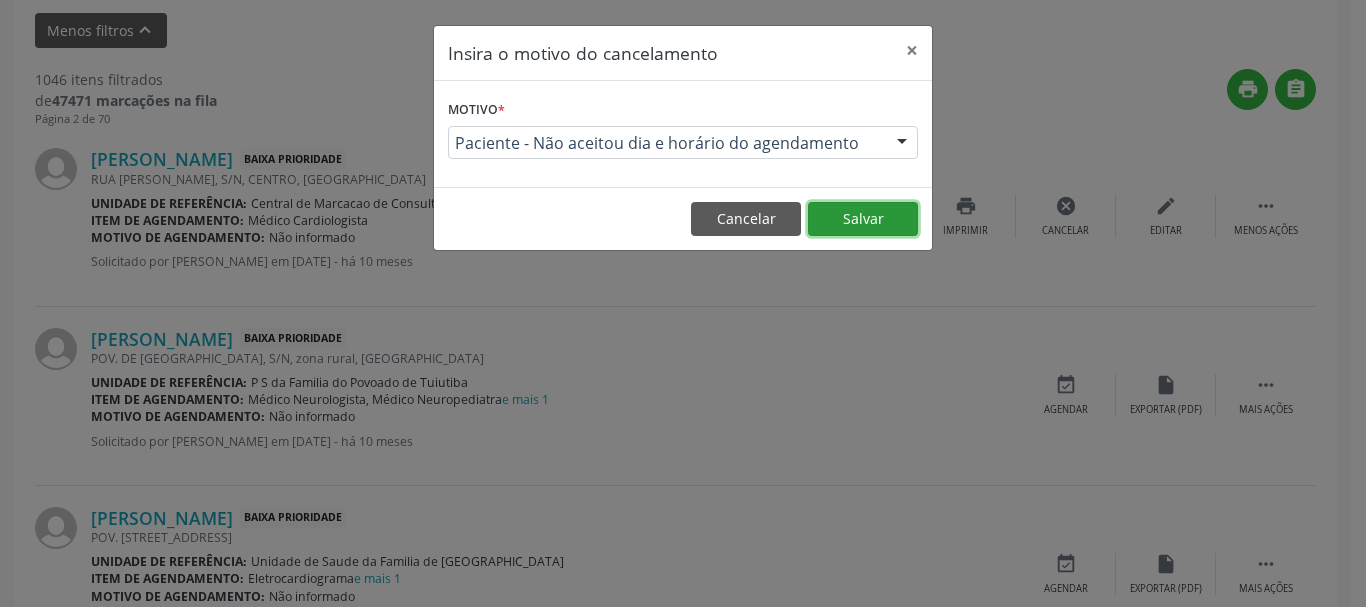 click on "Salvar" at bounding box center (863, 219) 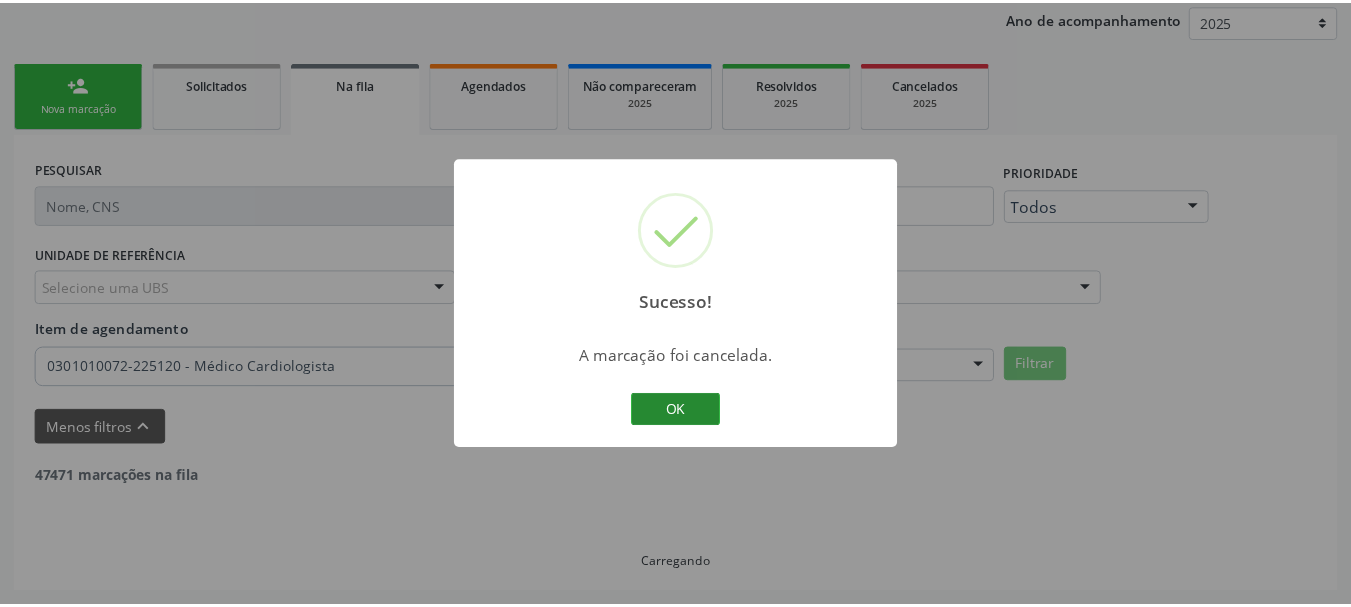 scroll, scrollTop: 238, scrollLeft: 0, axis: vertical 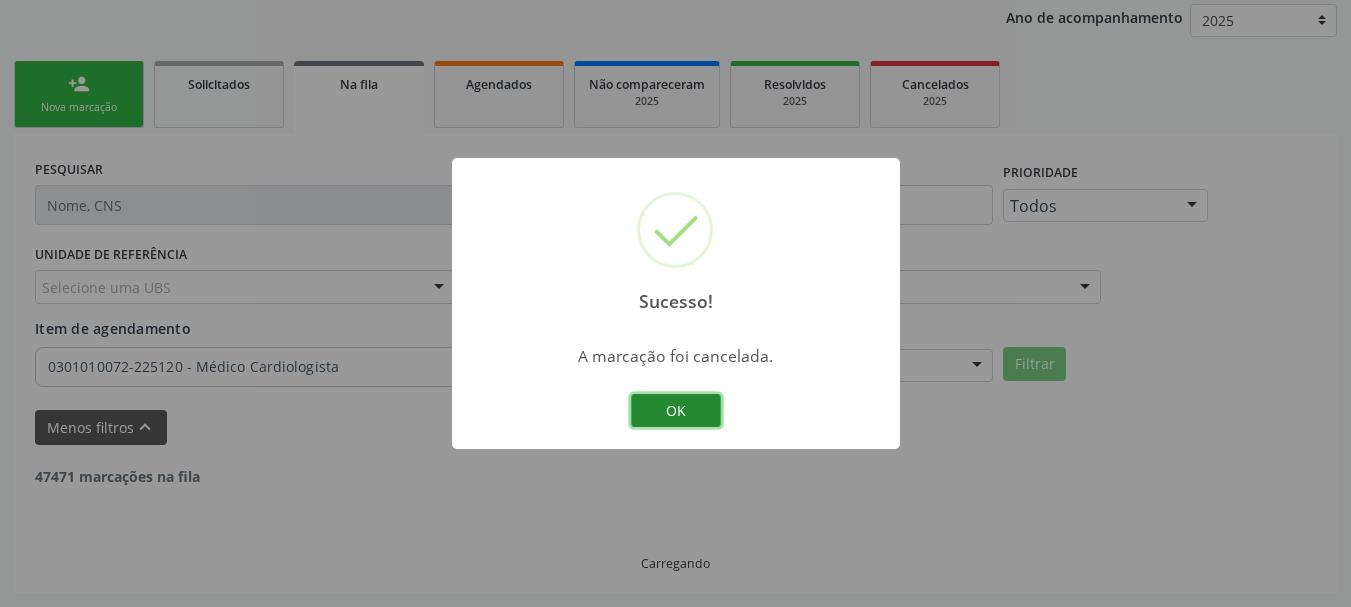 click on "OK" at bounding box center (676, 411) 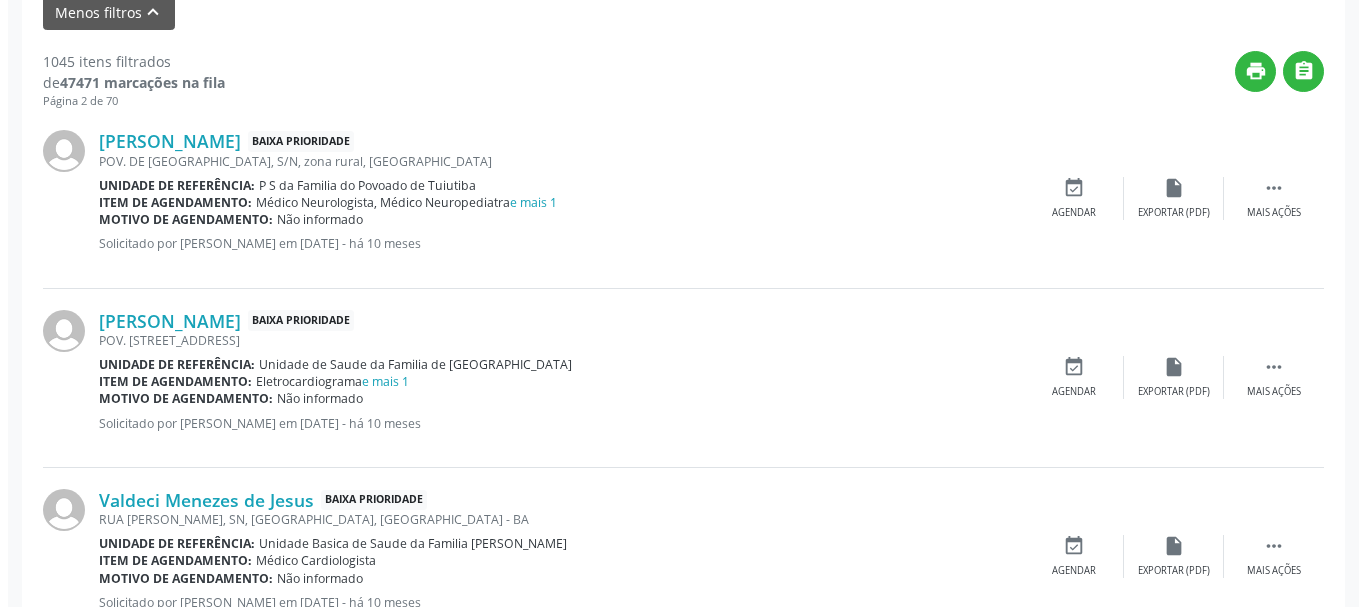 scroll, scrollTop: 738, scrollLeft: 0, axis: vertical 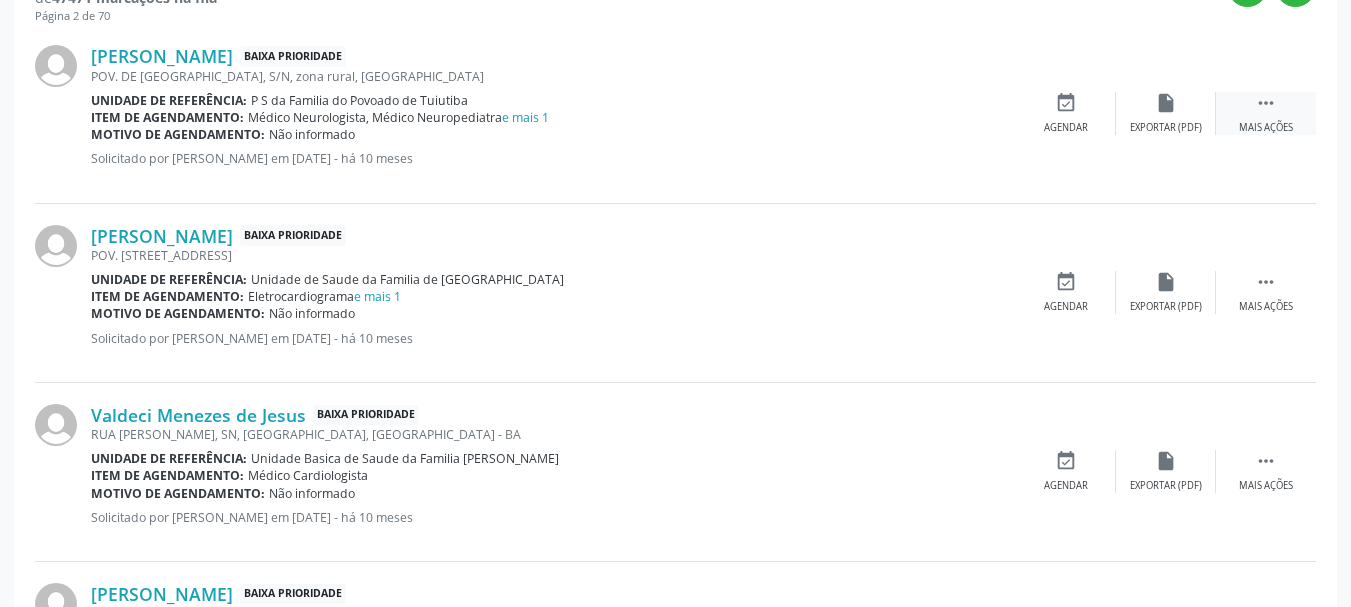click on "
Mais ações" at bounding box center (1266, 113) 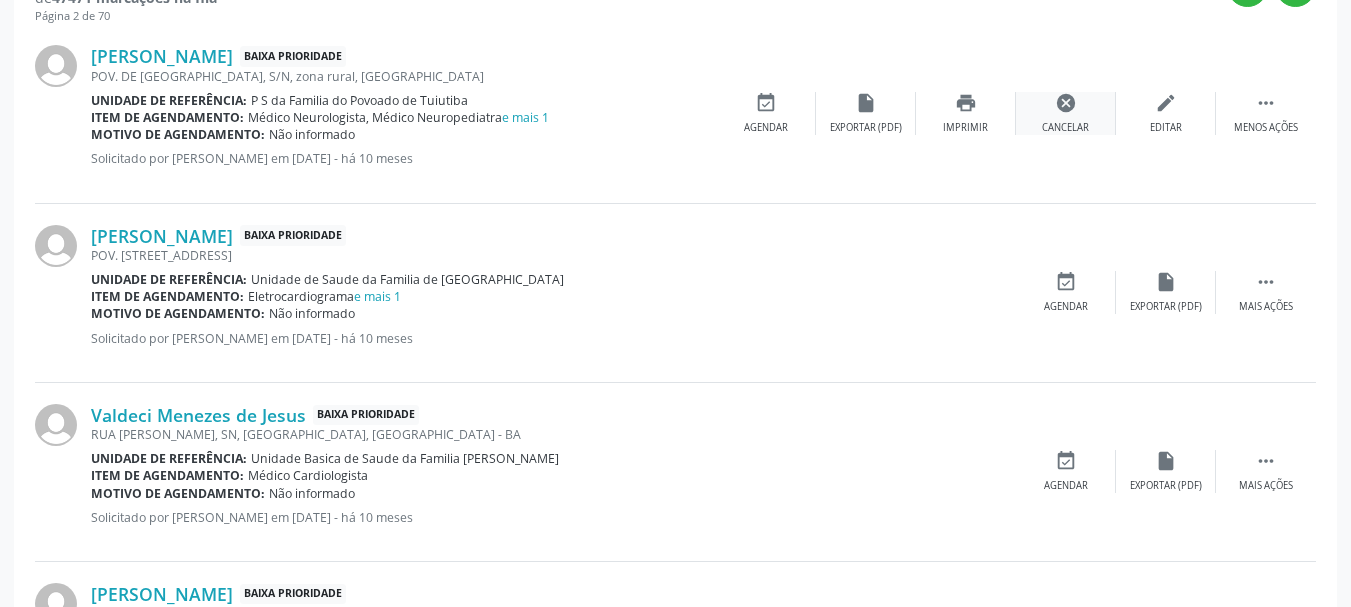 click on "cancel" at bounding box center (1066, 103) 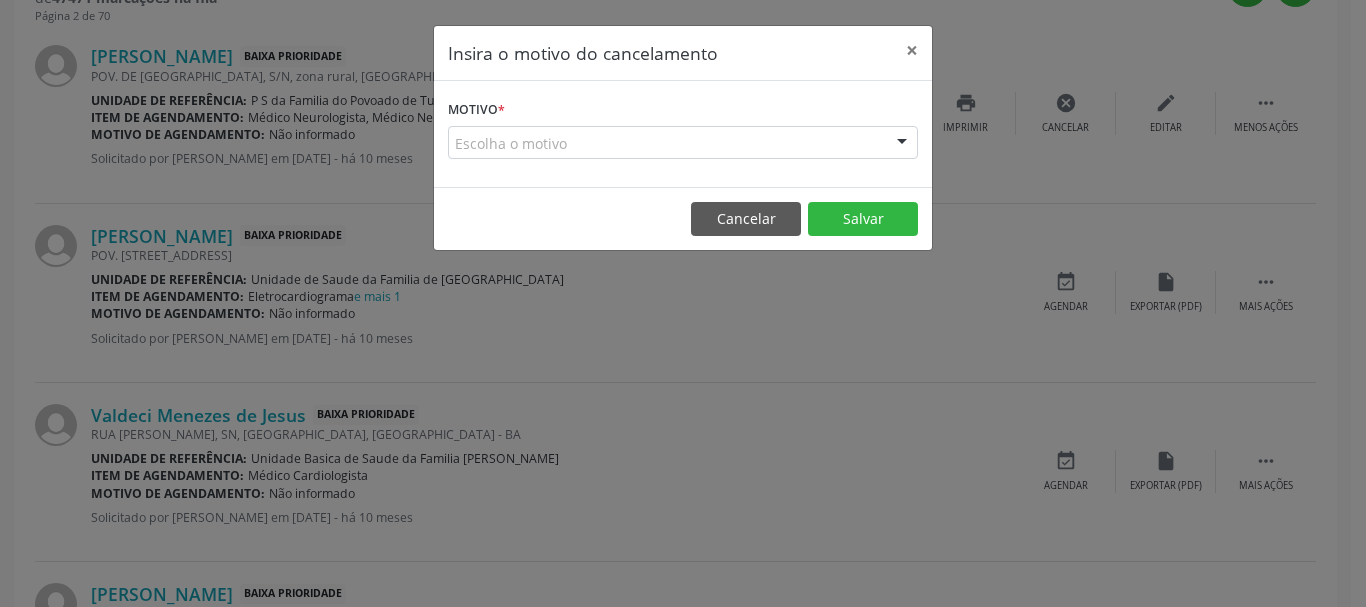 click at bounding box center [902, 144] 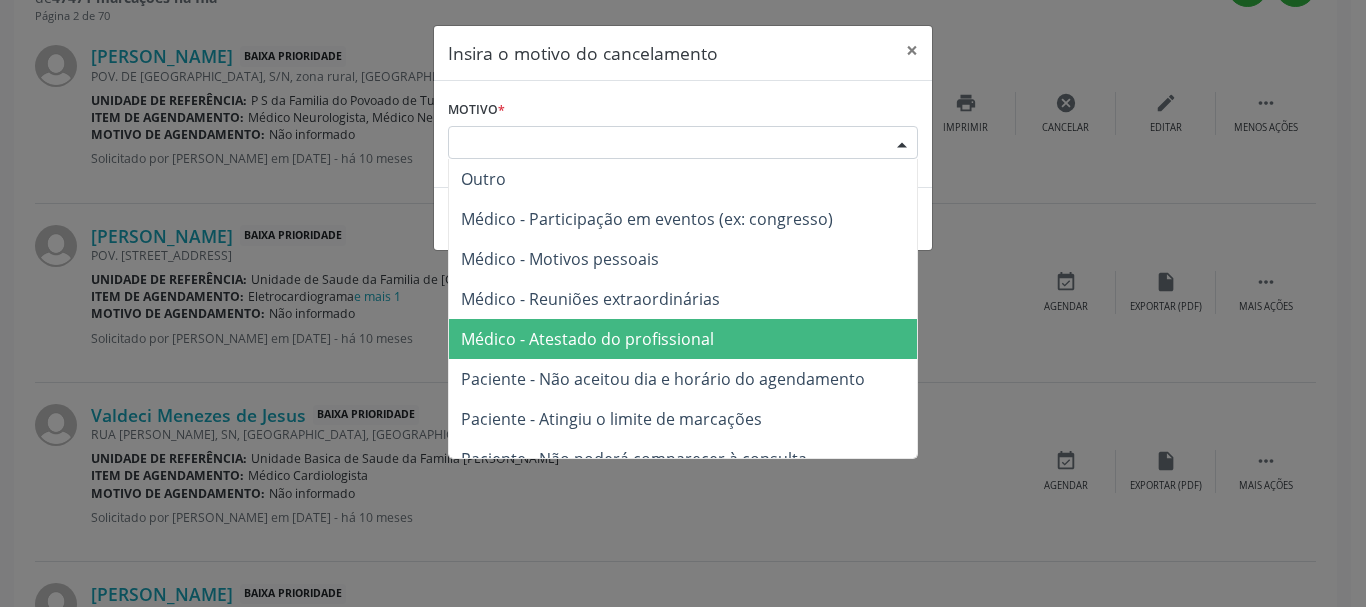 click on "Médico - Atestado do profissional" at bounding box center (683, 339) 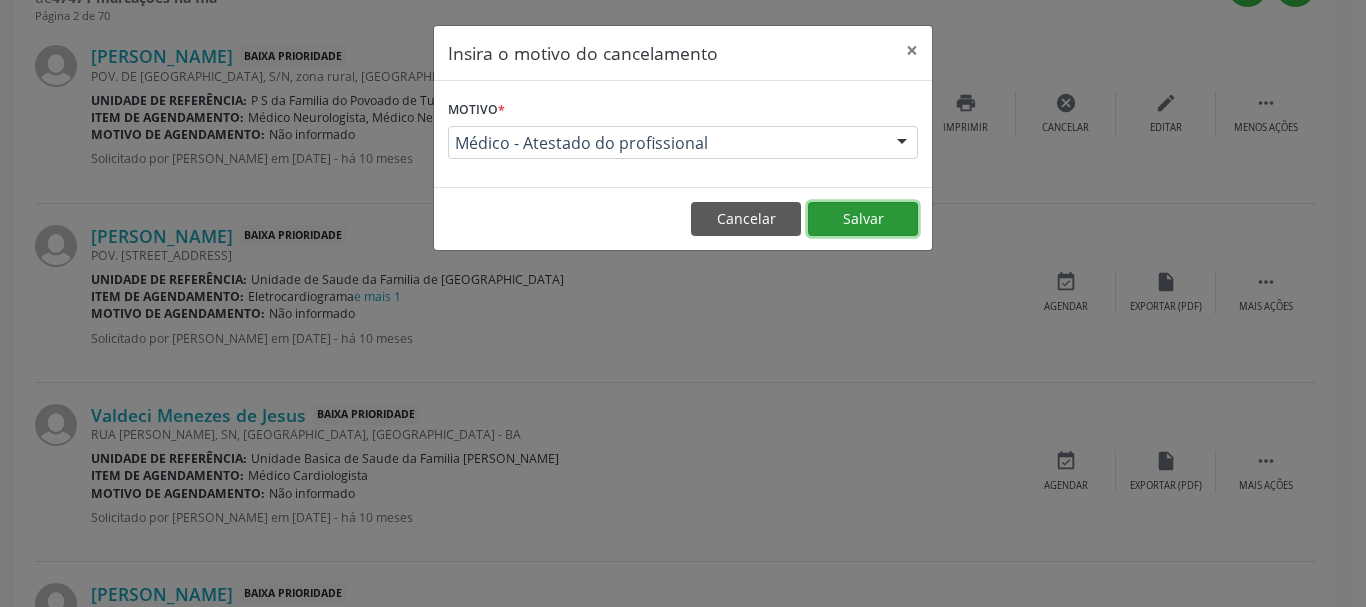 click on "Salvar" at bounding box center (863, 219) 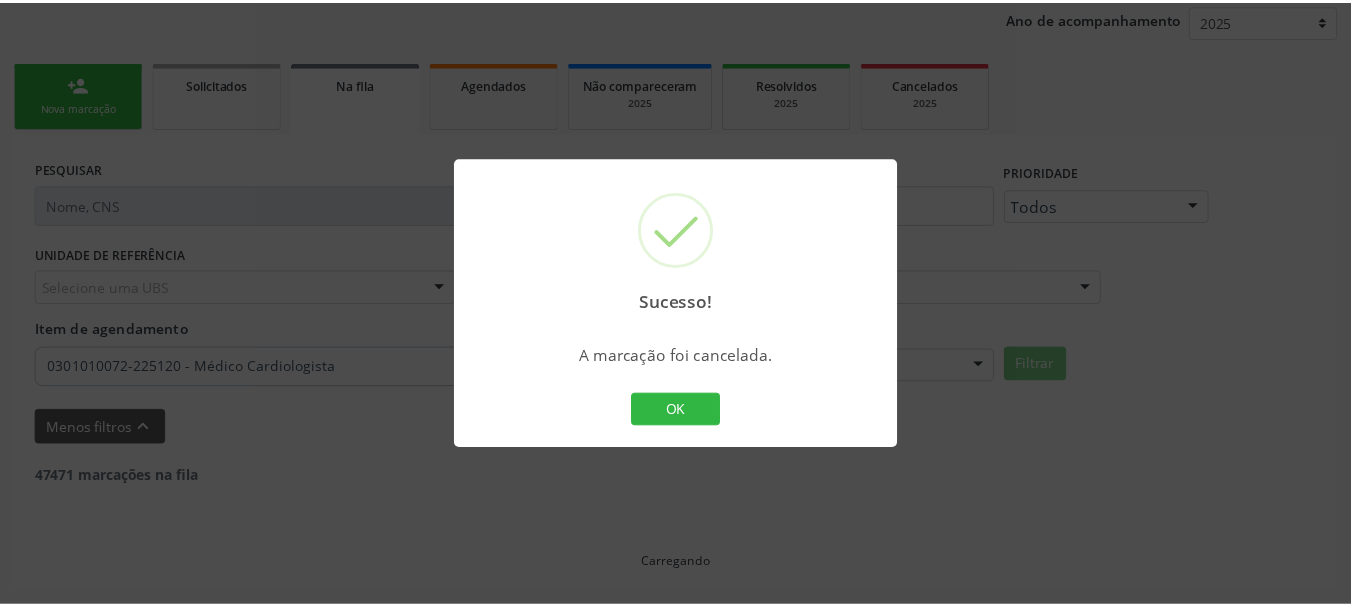 scroll, scrollTop: 238, scrollLeft: 0, axis: vertical 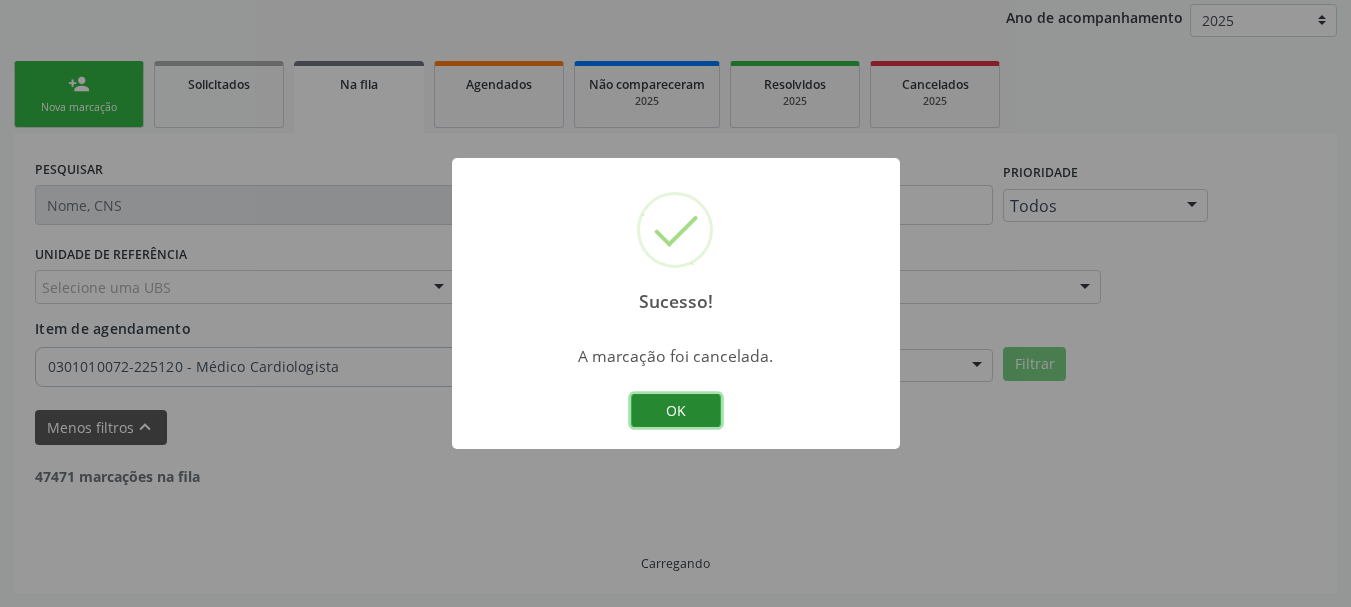 click on "OK" at bounding box center [676, 411] 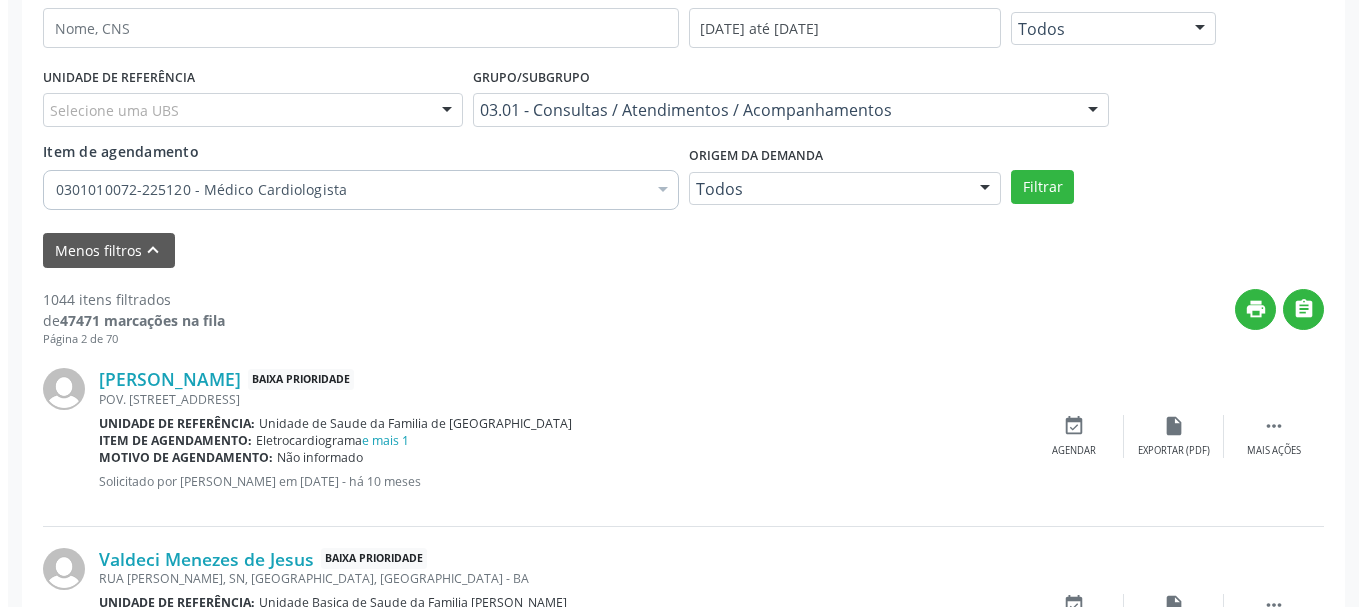 scroll, scrollTop: 438, scrollLeft: 0, axis: vertical 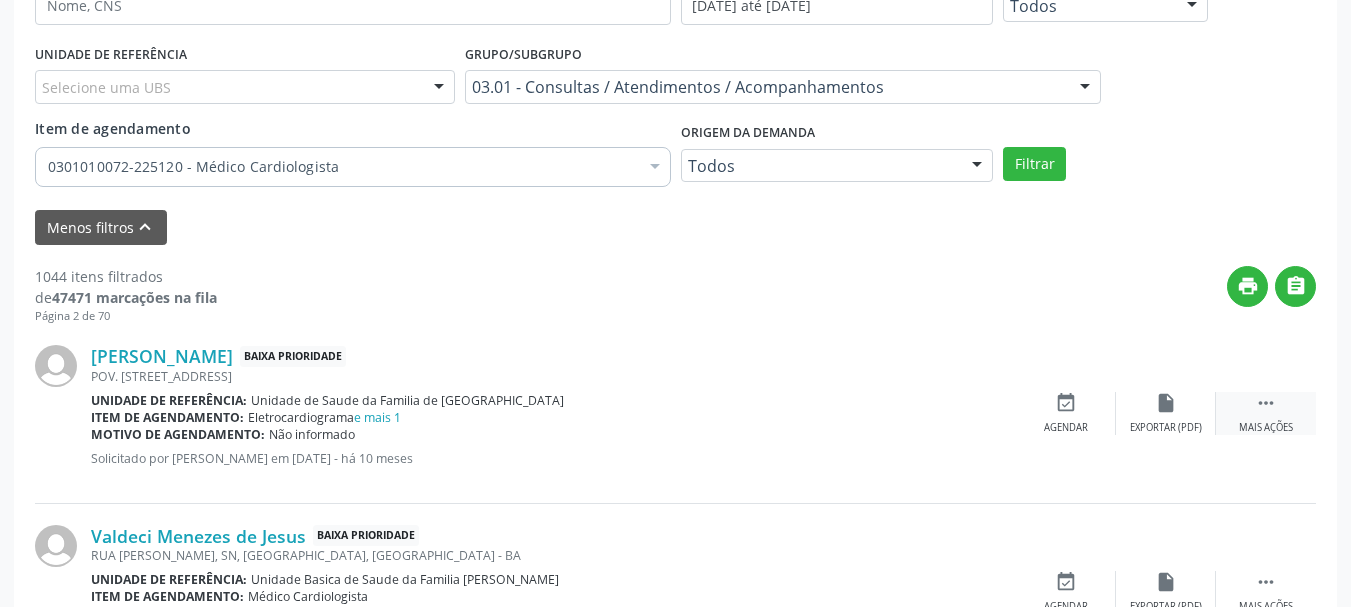click on "
Mais ações" at bounding box center (1266, 413) 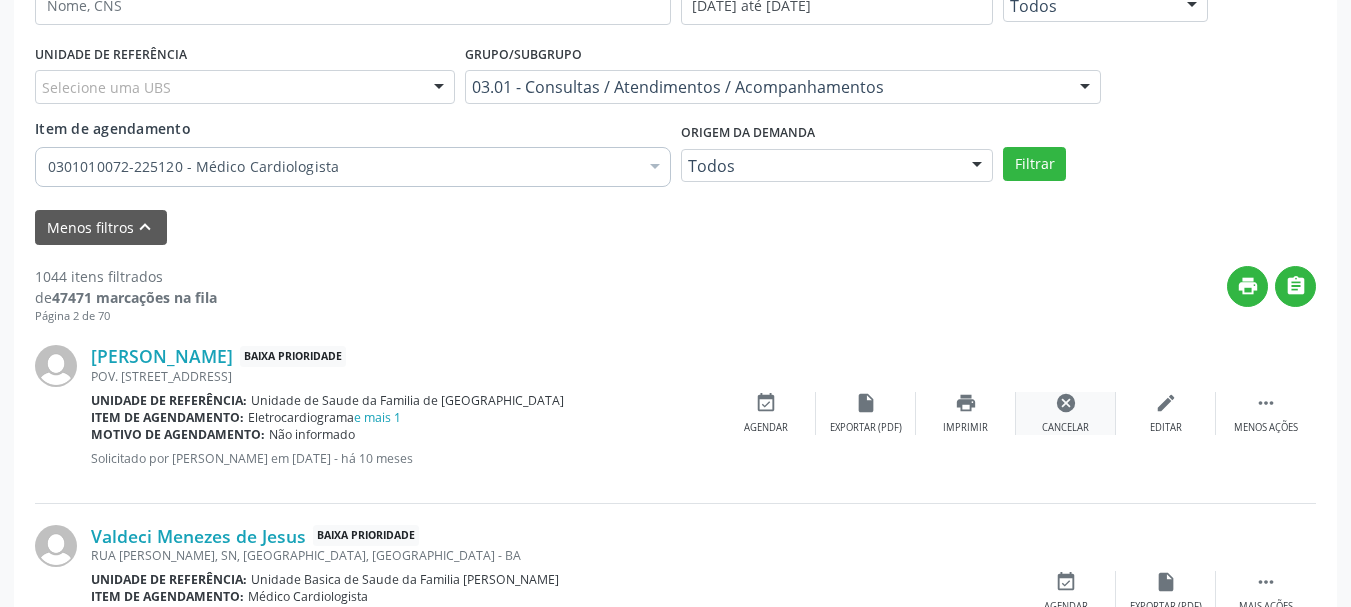 click on "cancel" at bounding box center [1066, 403] 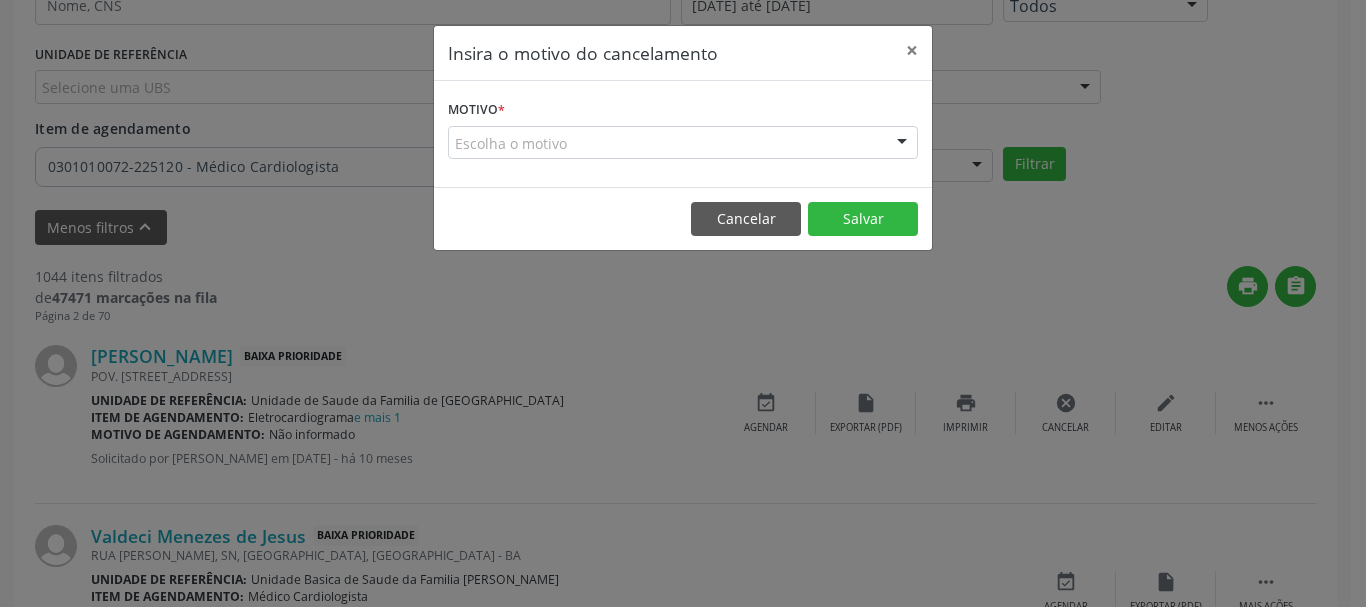 click at bounding box center [902, 144] 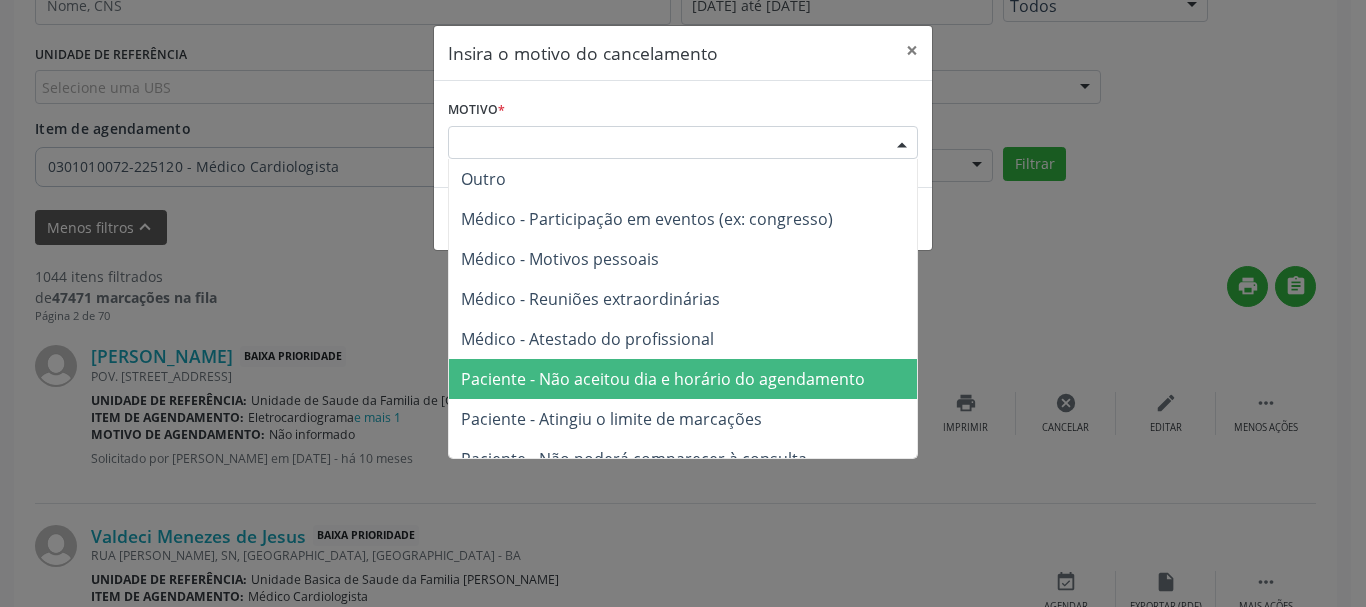 drag, startPoint x: 789, startPoint y: 398, endPoint x: 880, endPoint y: 273, distance: 154.61565 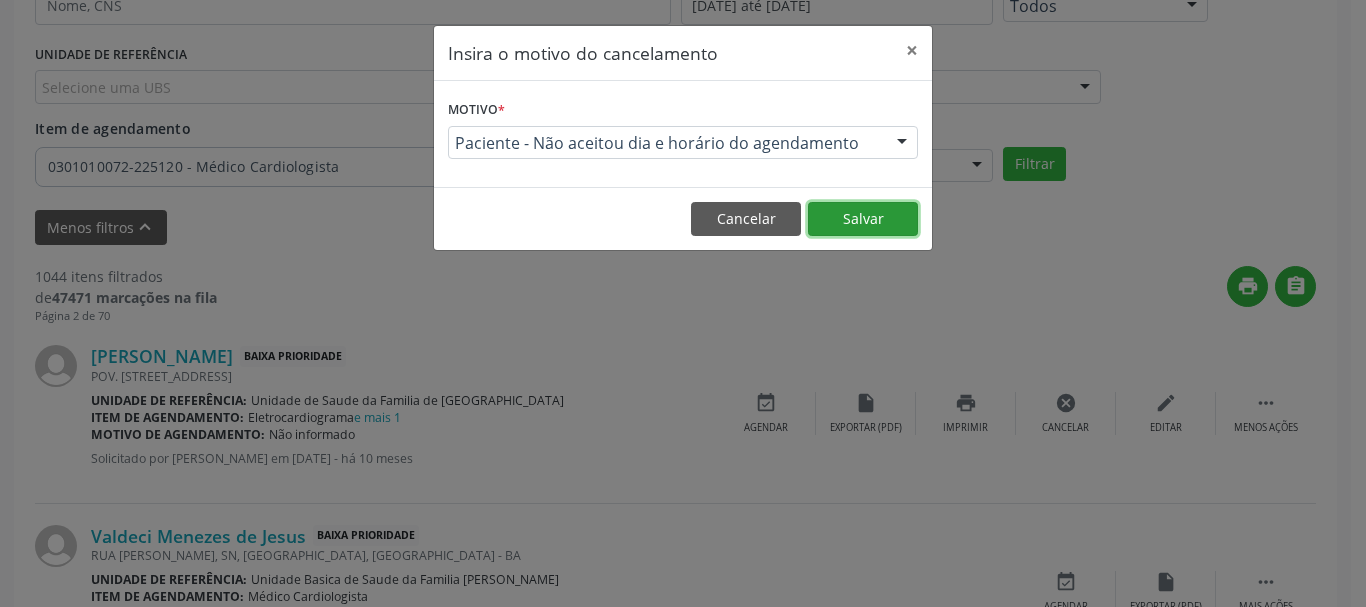 click on "Salvar" at bounding box center [863, 219] 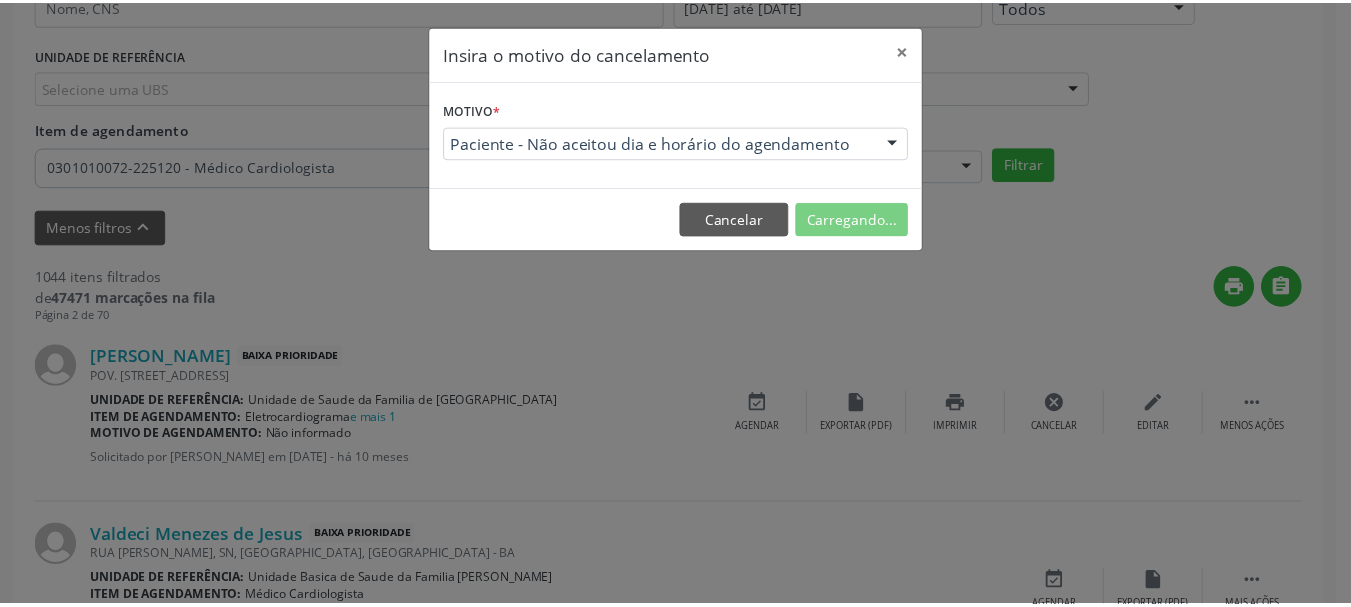 scroll, scrollTop: 238, scrollLeft: 0, axis: vertical 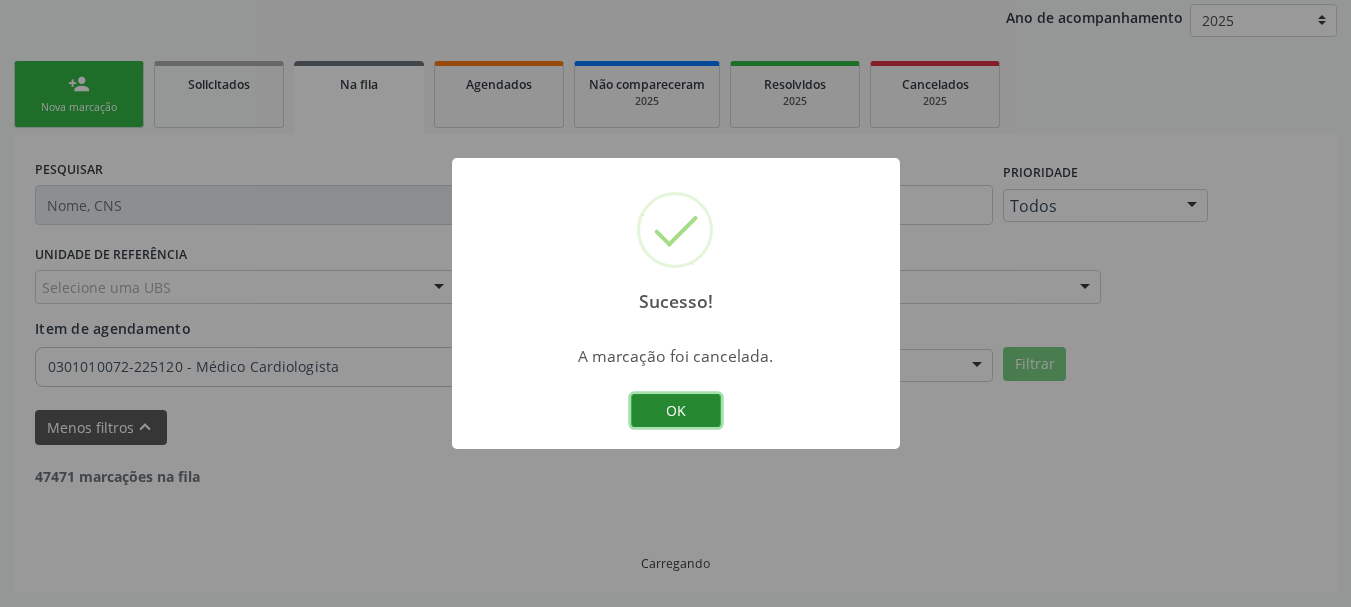 click on "OK" at bounding box center (676, 411) 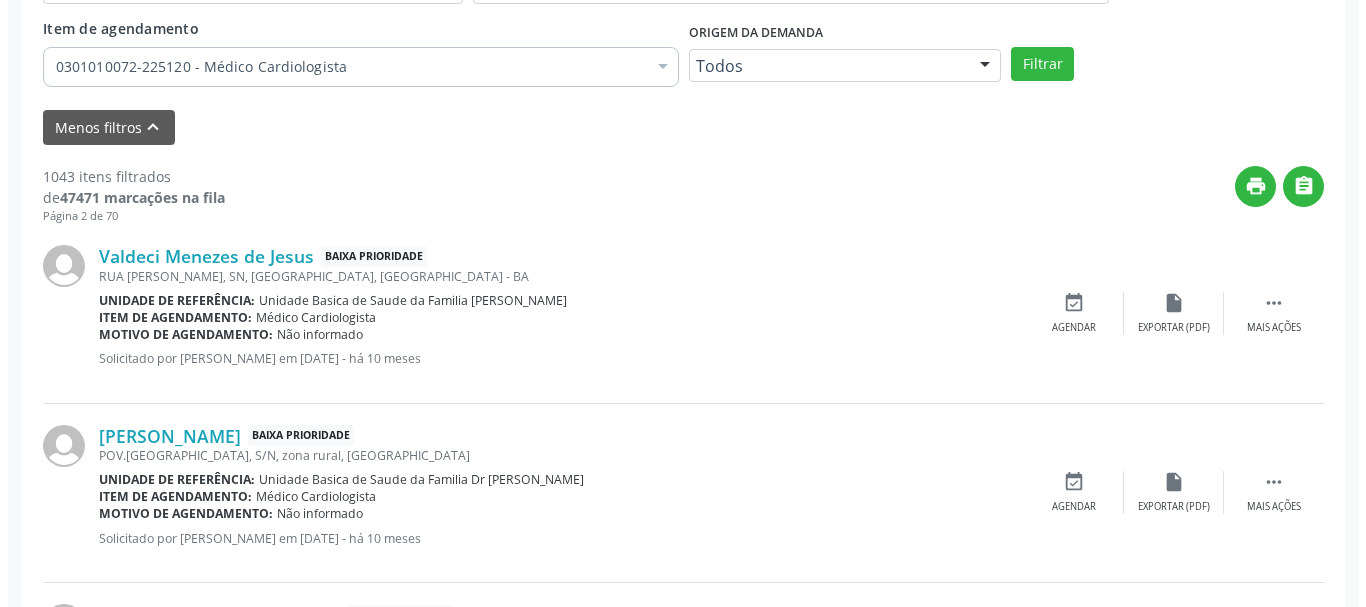 scroll, scrollTop: 638, scrollLeft: 0, axis: vertical 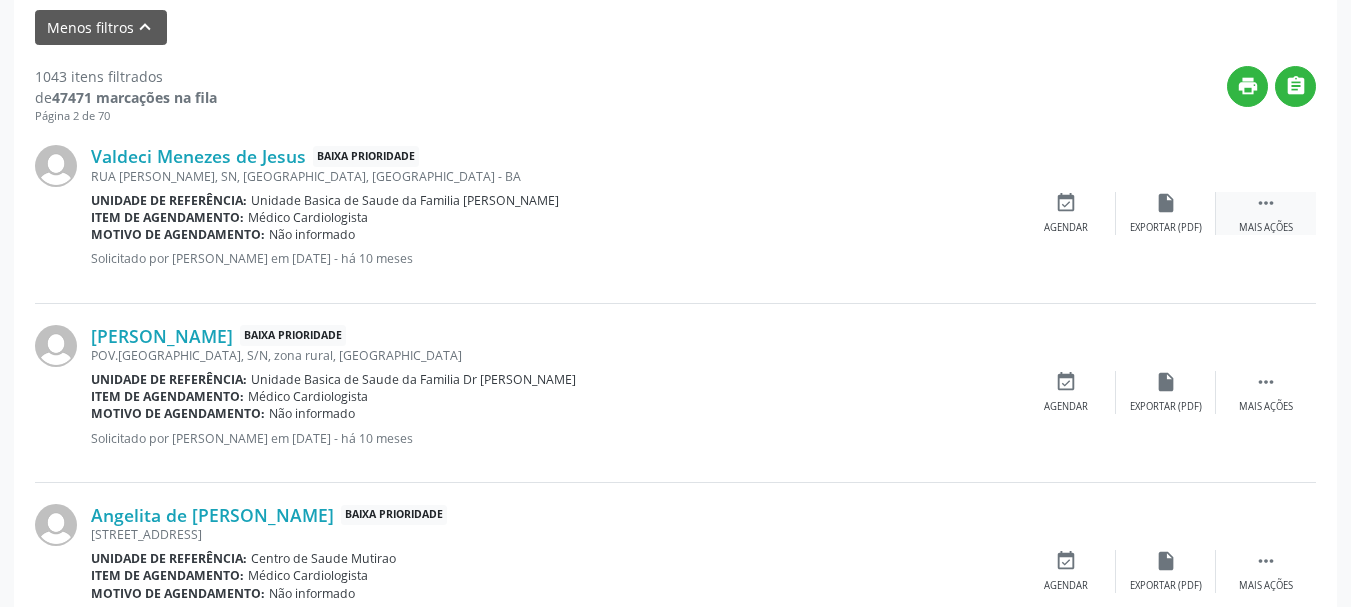 click on "" at bounding box center (1266, 203) 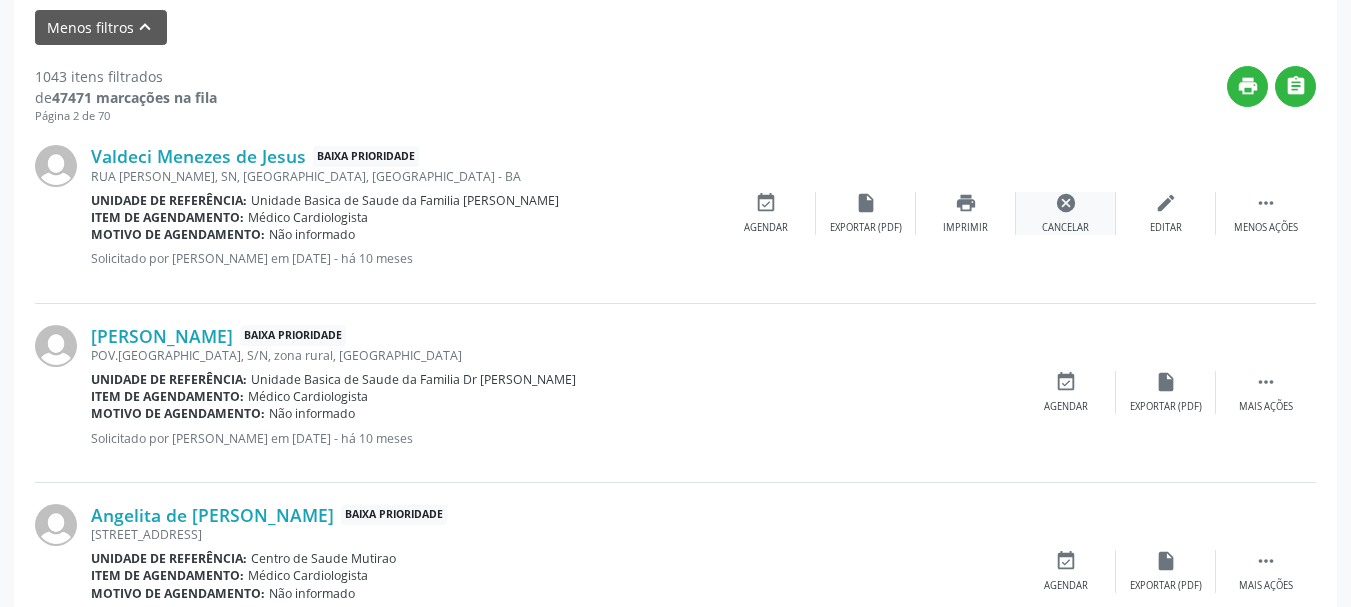 click on "cancel" at bounding box center [1066, 203] 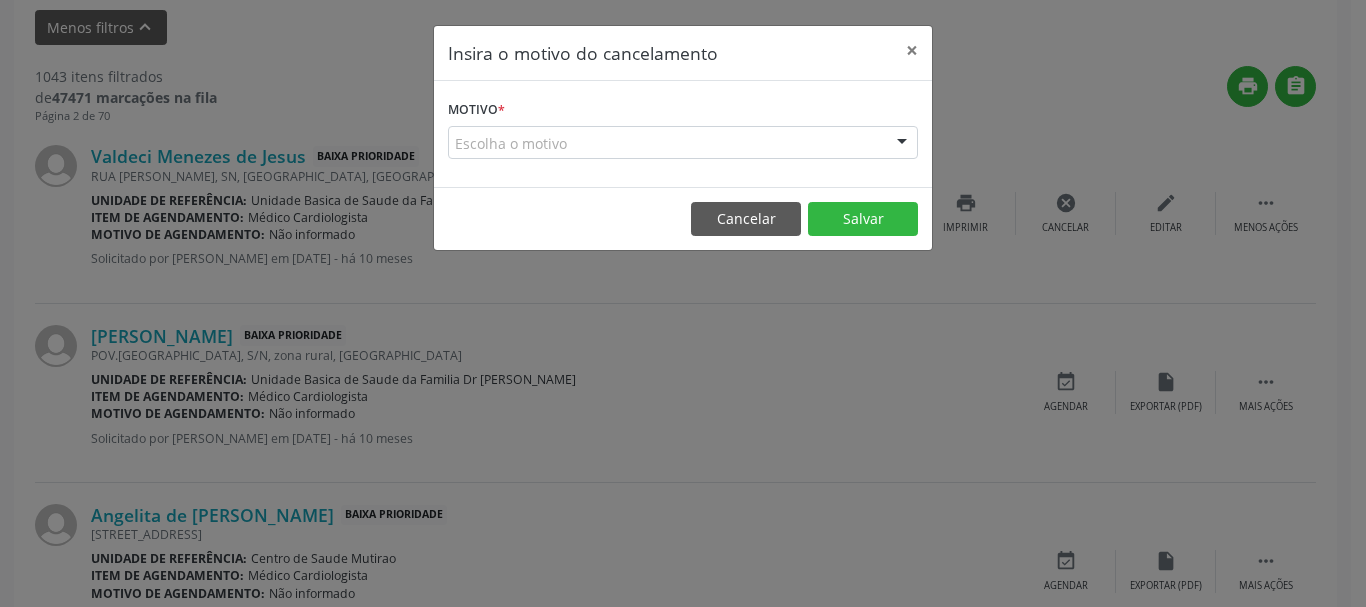 click at bounding box center (902, 144) 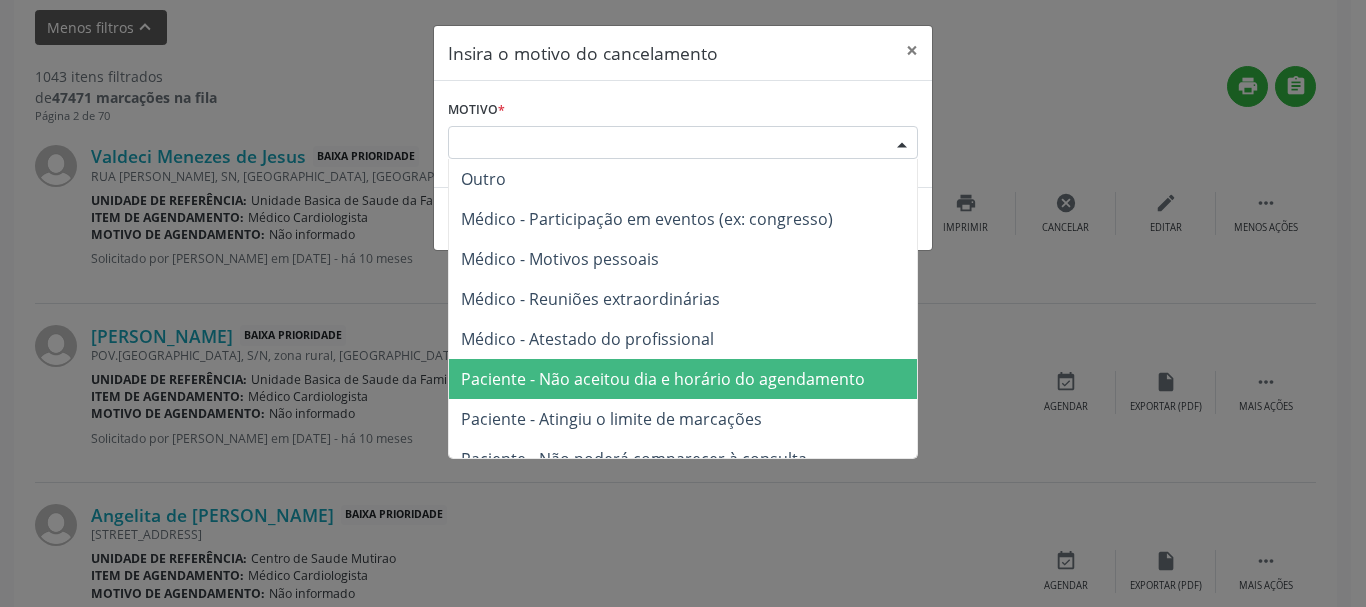drag, startPoint x: 771, startPoint y: 389, endPoint x: 801, endPoint y: 333, distance: 63.529522 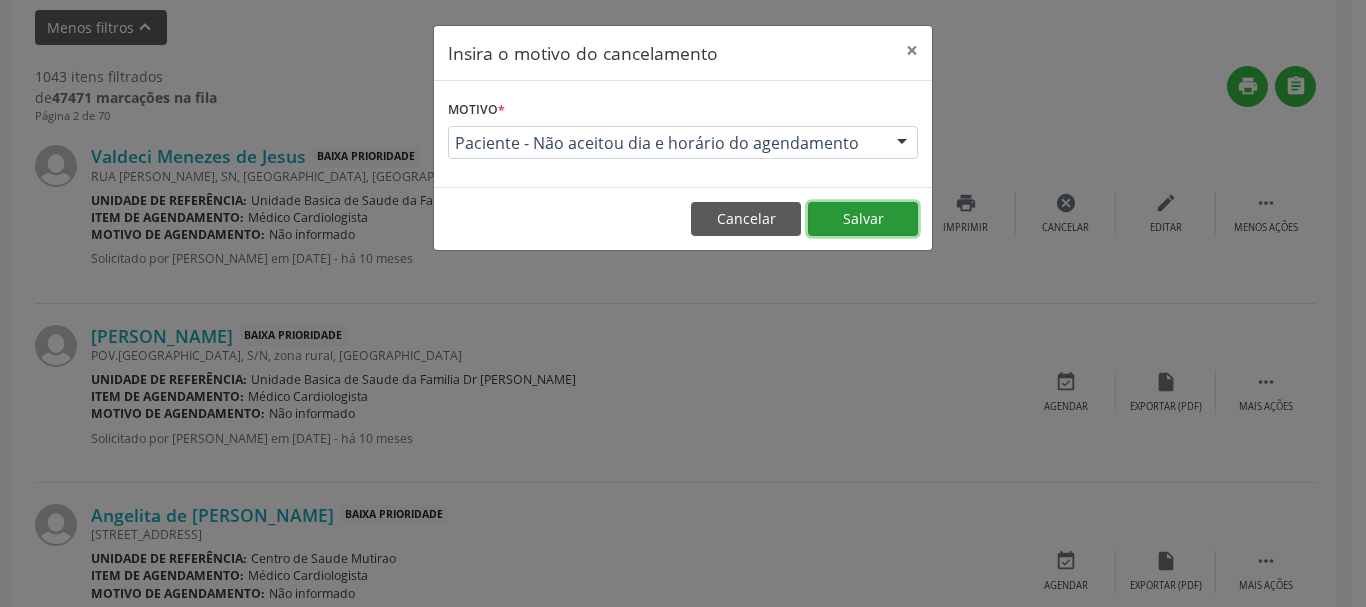 click on "Salvar" at bounding box center [863, 219] 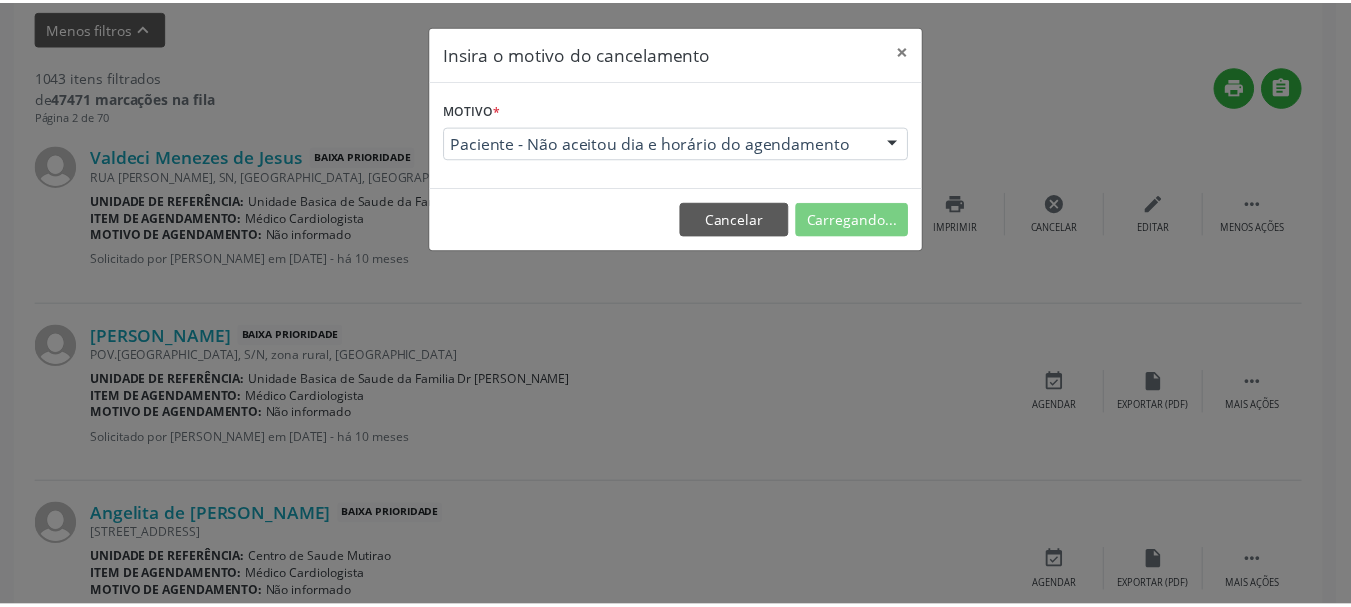 scroll, scrollTop: 238, scrollLeft: 0, axis: vertical 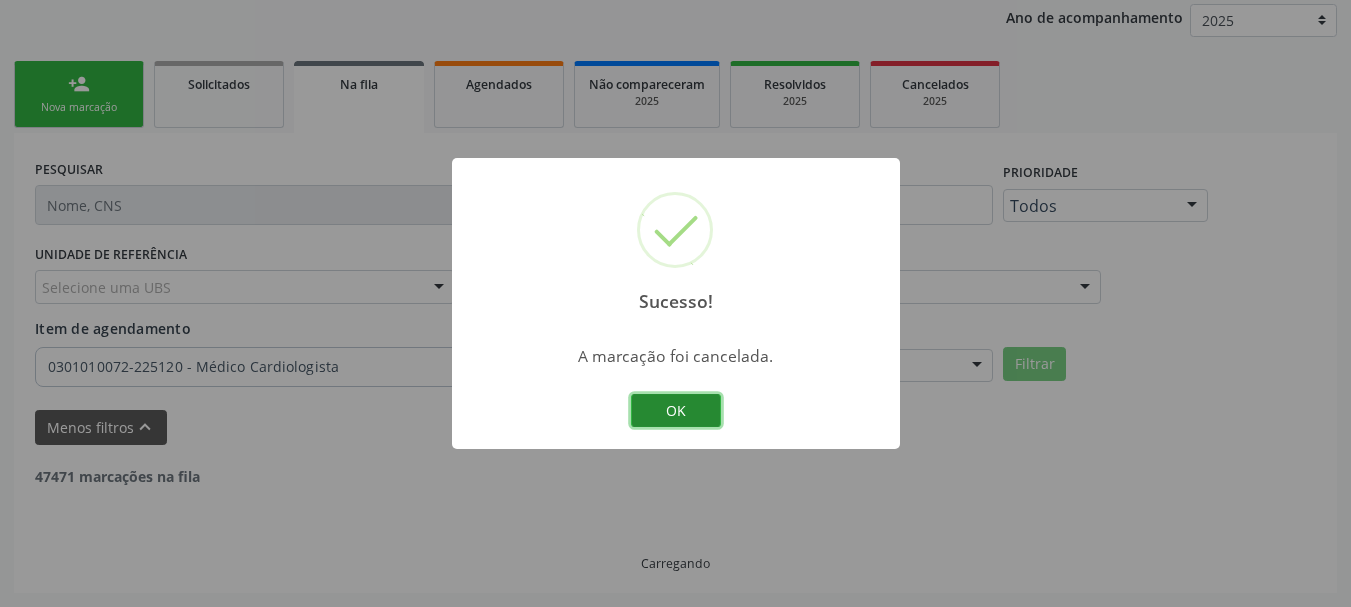 click on "OK" at bounding box center [676, 411] 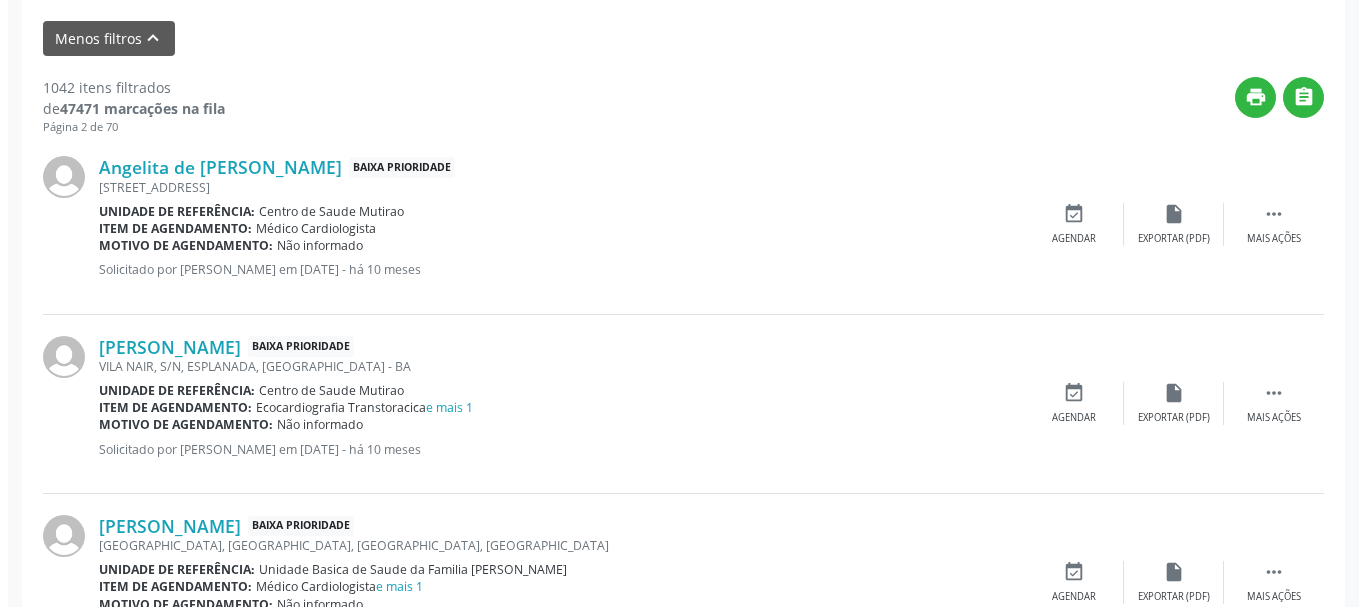 scroll, scrollTop: 638, scrollLeft: 0, axis: vertical 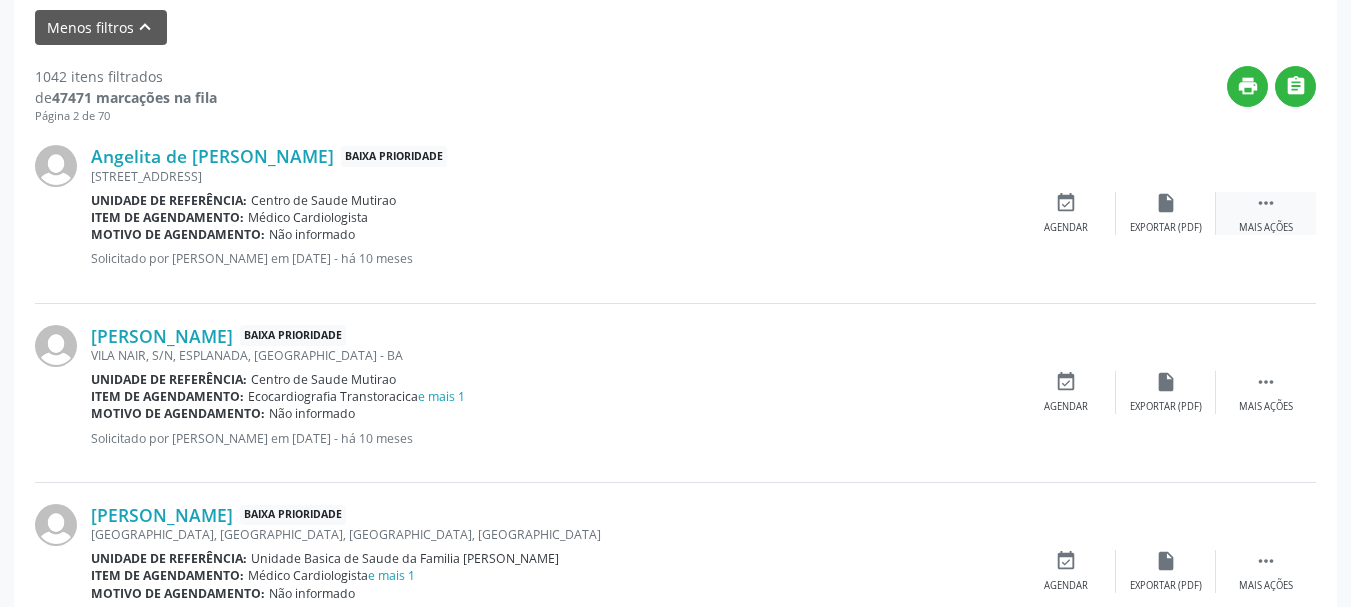 click on "" at bounding box center [1266, 203] 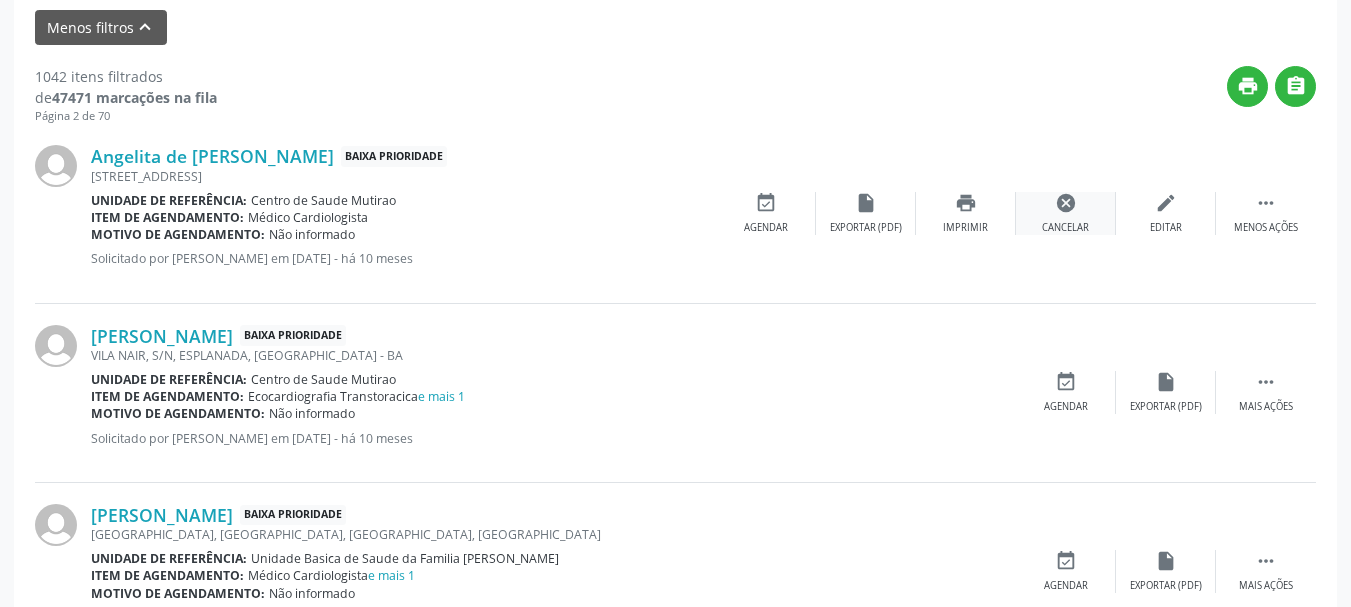 click on "cancel
Cancelar" at bounding box center [1066, 213] 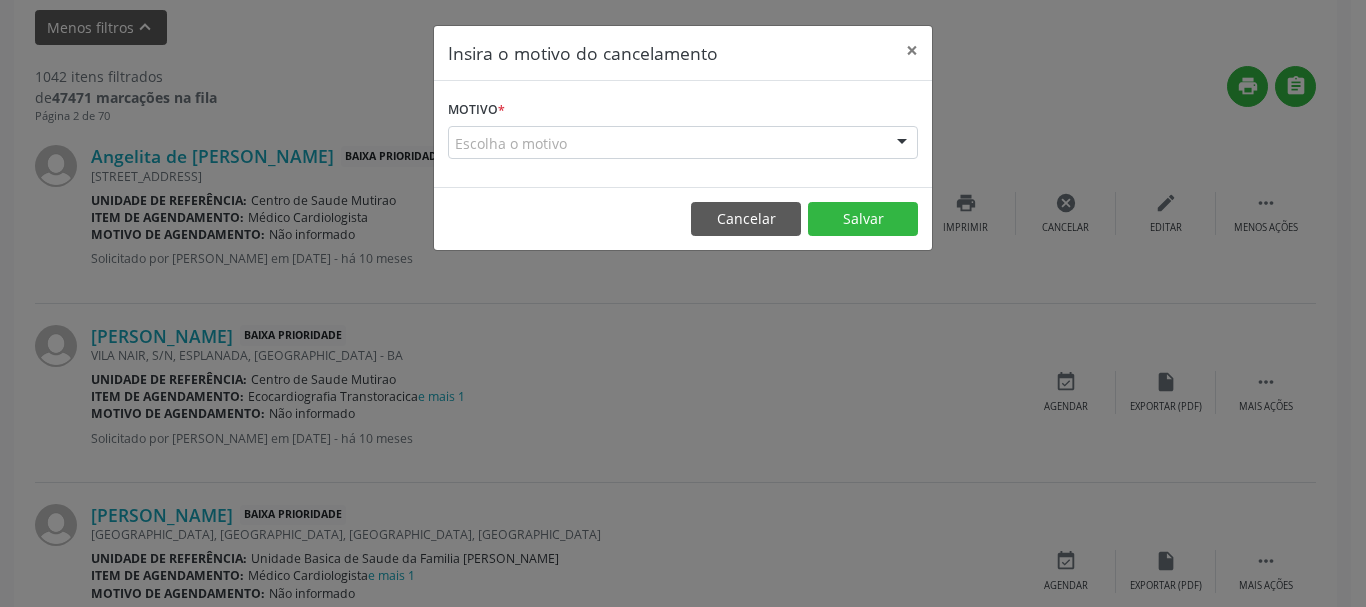 click on "Escolha o motivo
Outro   Médico - Participação em eventos (ex: congresso)   Médico - Motivos pessoais   Médico - Reuniões extraordinárias   Médico - Atestado do profissional   Paciente - Não aceitou dia e horário do agendamento   Paciente - Atingiu o limite de marcações   Paciente - Não poderá comparecer à consulta   Paciente - Não aceitou médico ou especialidade   Médico - Sem vaga disponível
Nenhum resultado encontrado para: "   "
Não há nenhuma opção para ser exibida." at bounding box center (683, 143) 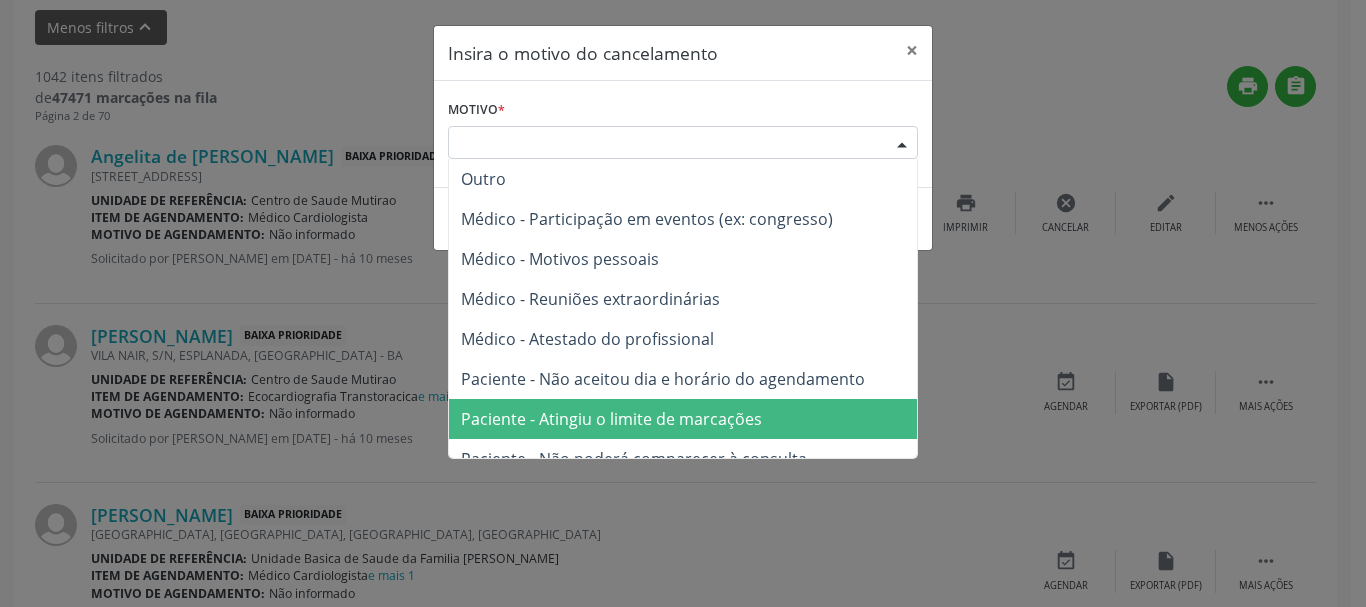 click on "Paciente - Atingiu o limite de marcações" at bounding box center (683, 419) 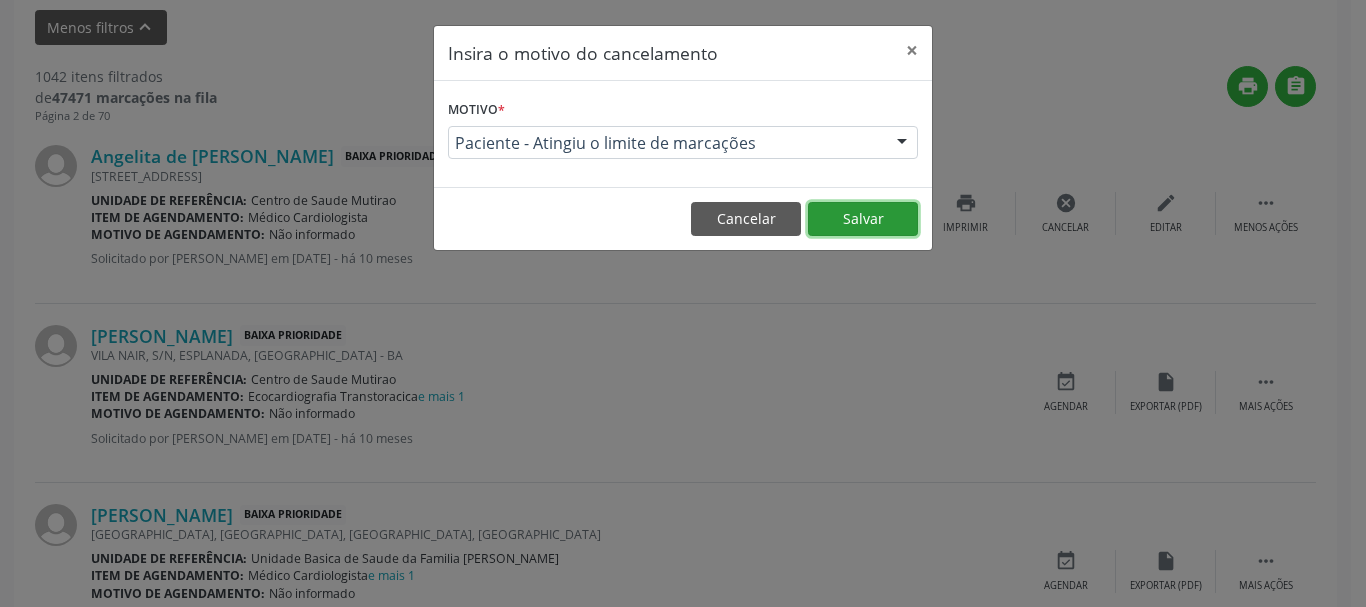click on "Salvar" at bounding box center (863, 219) 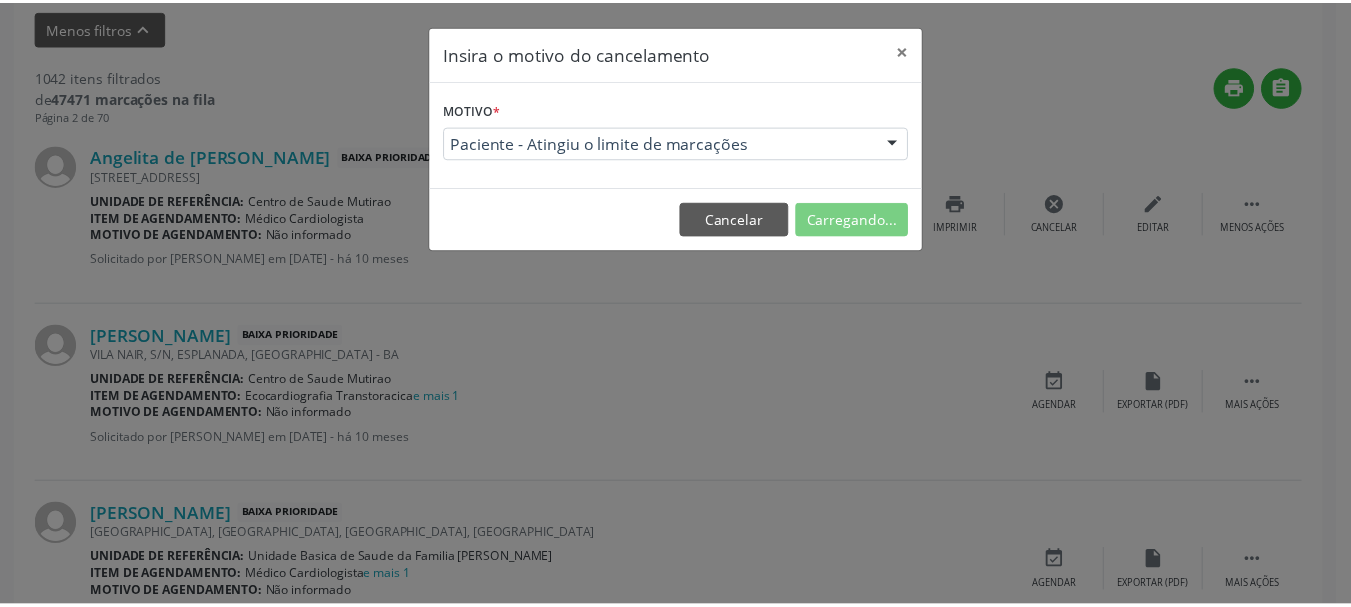 scroll, scrollTop: 238, scrollLeft: 0, axis: vertical 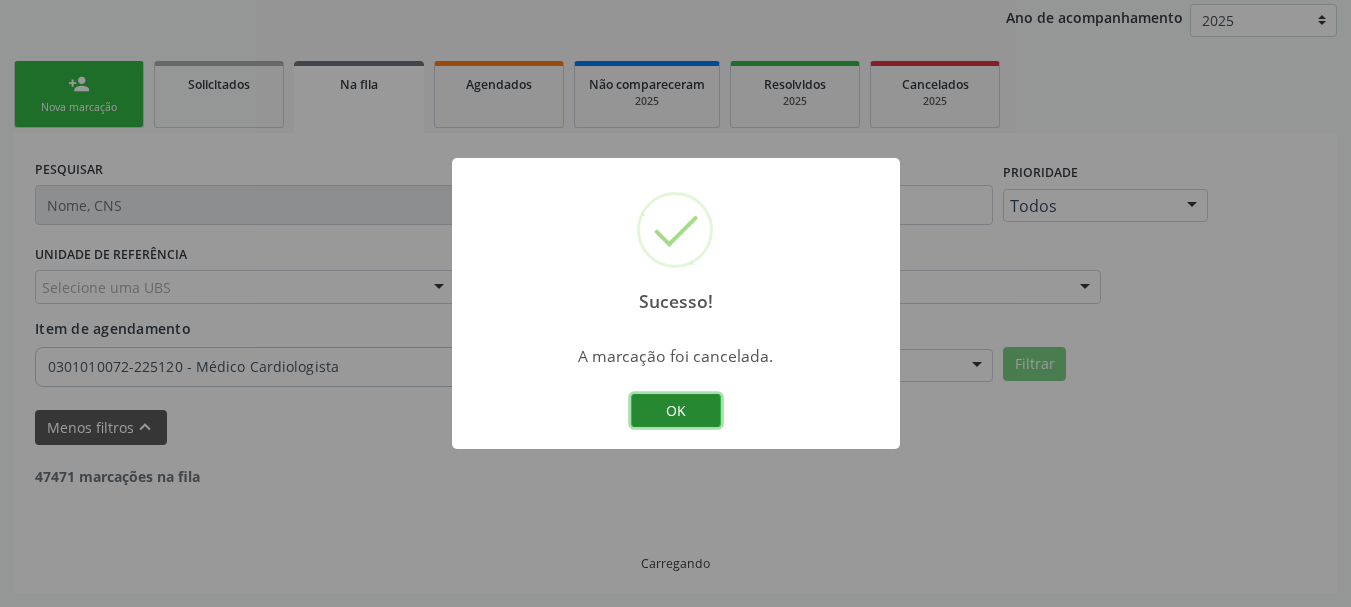 click on "OK" at bounding box center (676, 411) 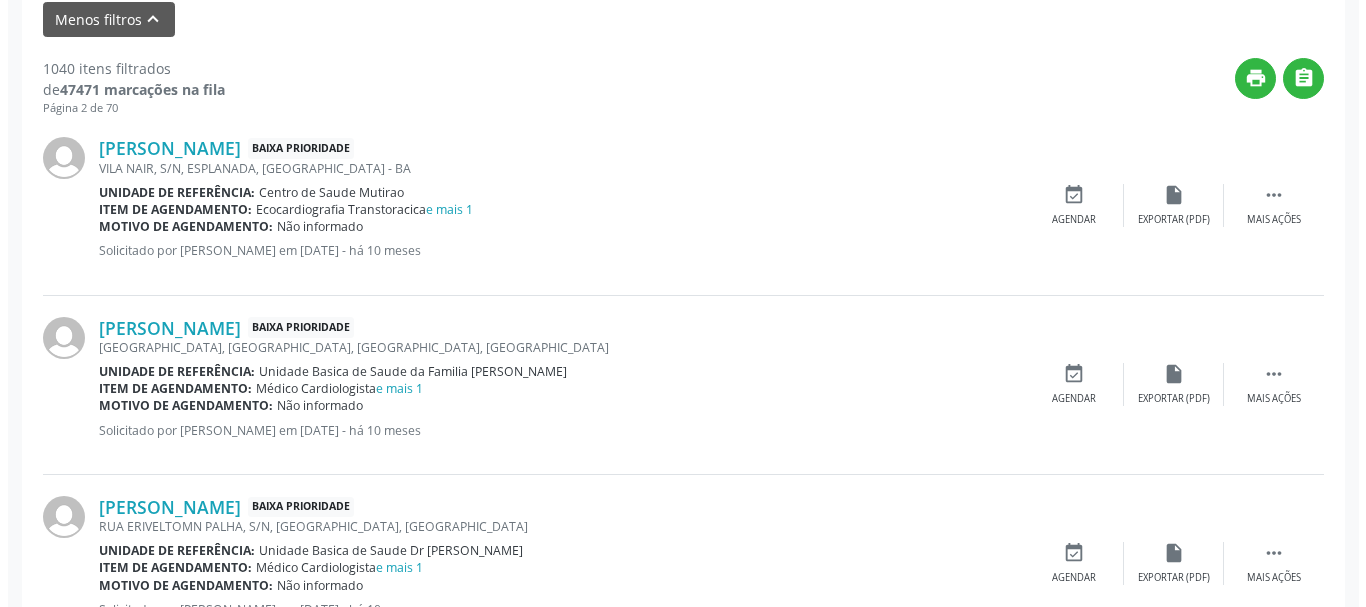 scroll, scrollTop: 738, scrollLeft: 0, axis: vertical 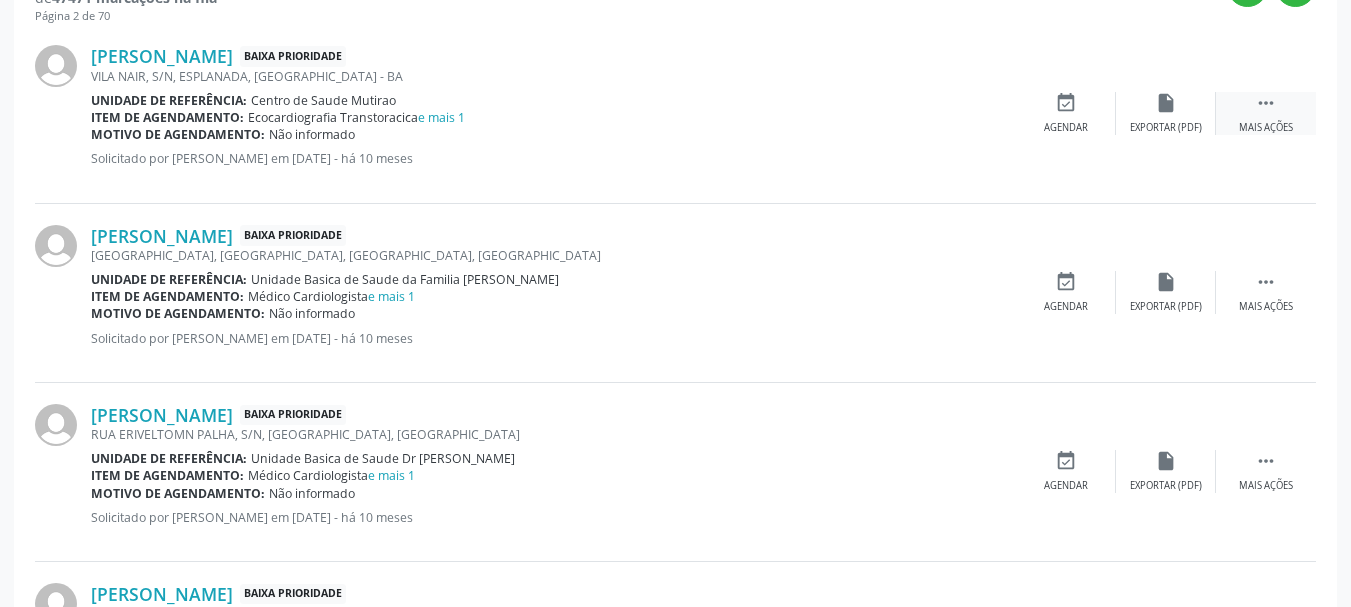 click on "
Mais ações" at bounding box center (1266, 113) 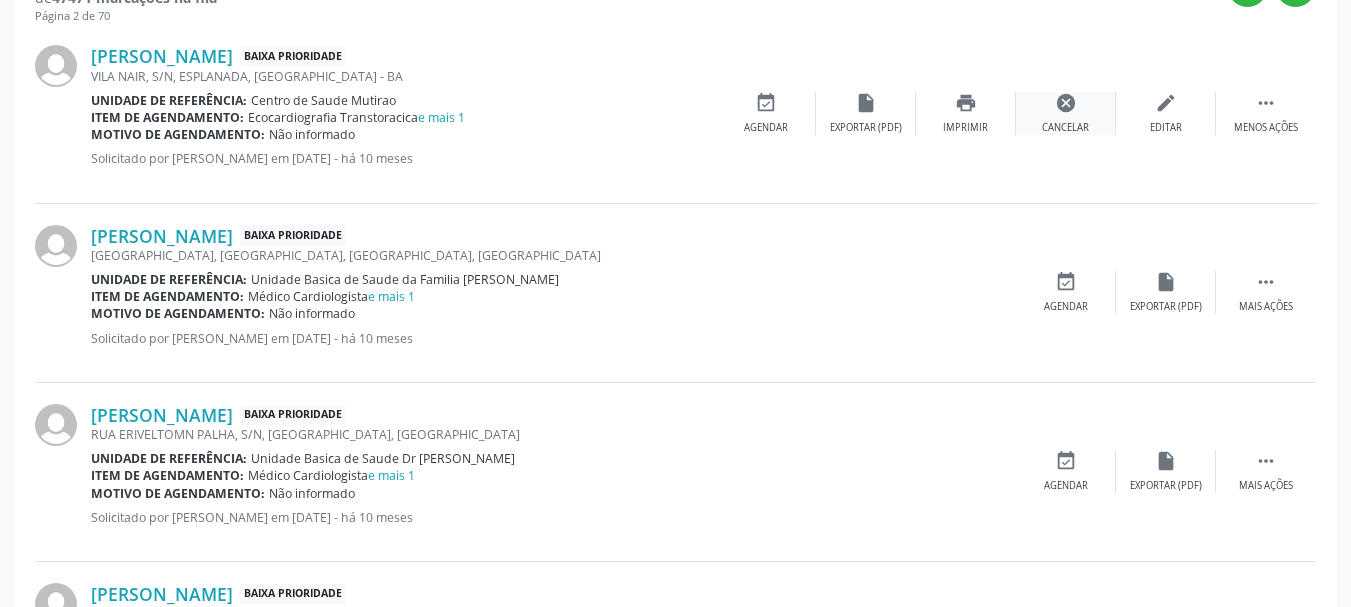 click on "Cancelar" at bounding box center (1065, 128) 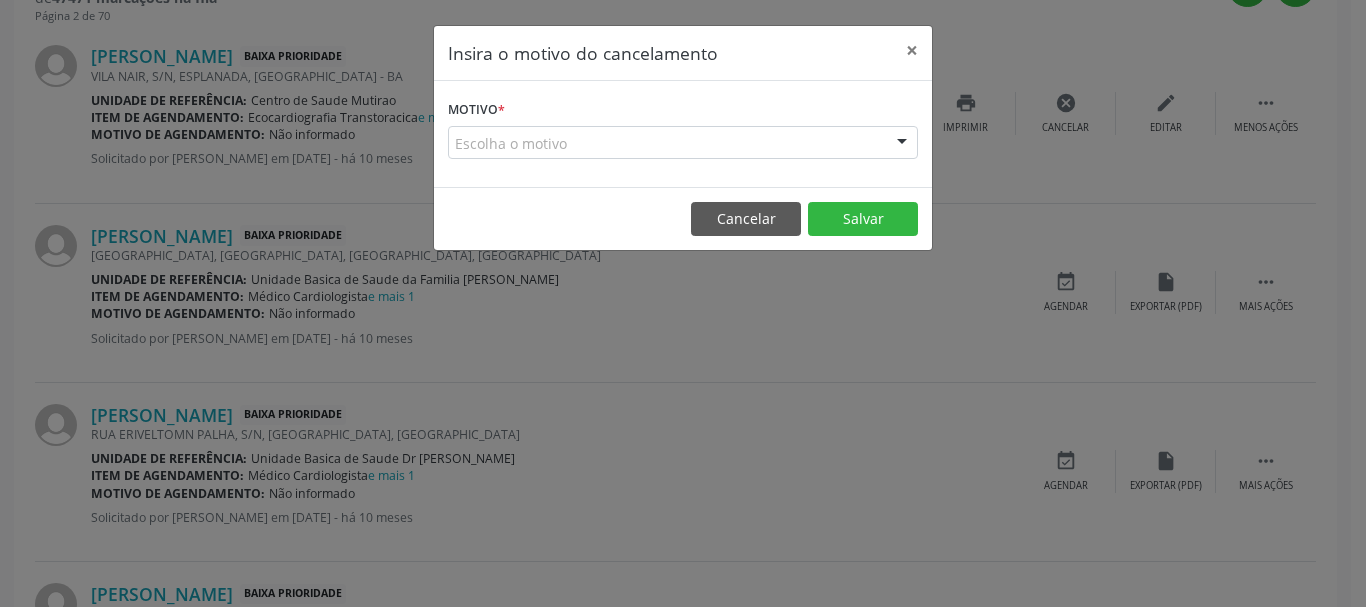 click at bounding box center [902, 144] 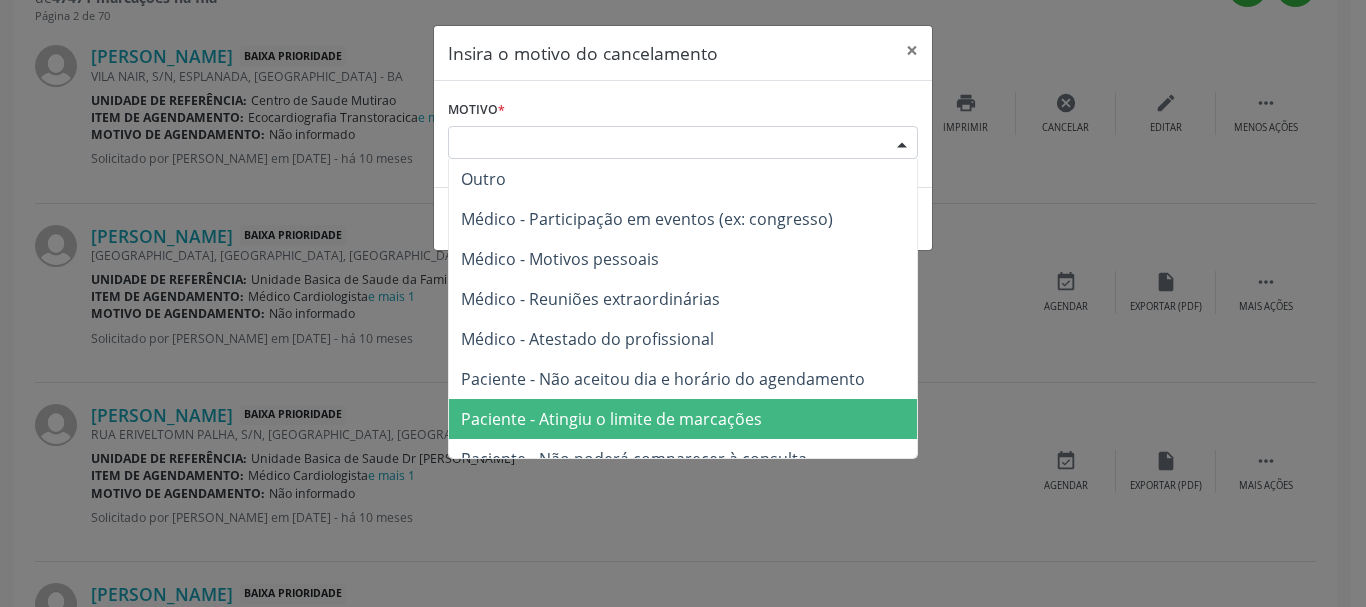 click on "Paciente - Atingiu o limite de marcações" at bounding box center [683, 419] 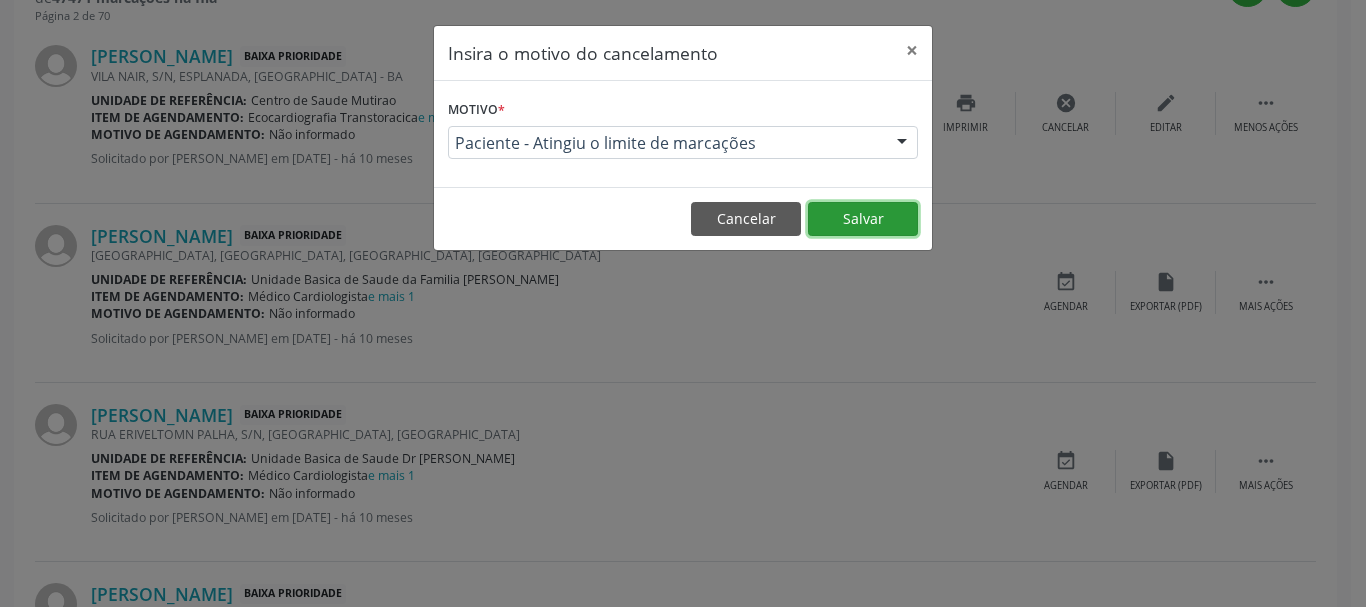 click on "Salvar" at bounding box center [863, 219] 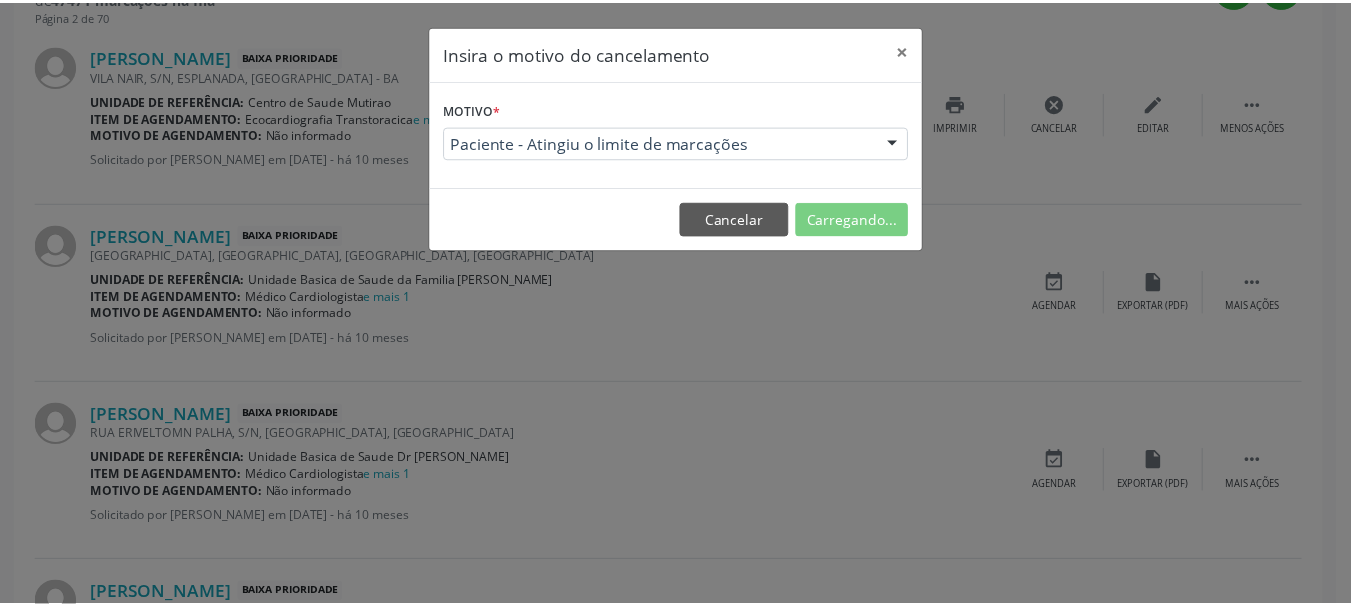 scroll, scrollTop: 238, scrollLeft: 0, axis: vertical 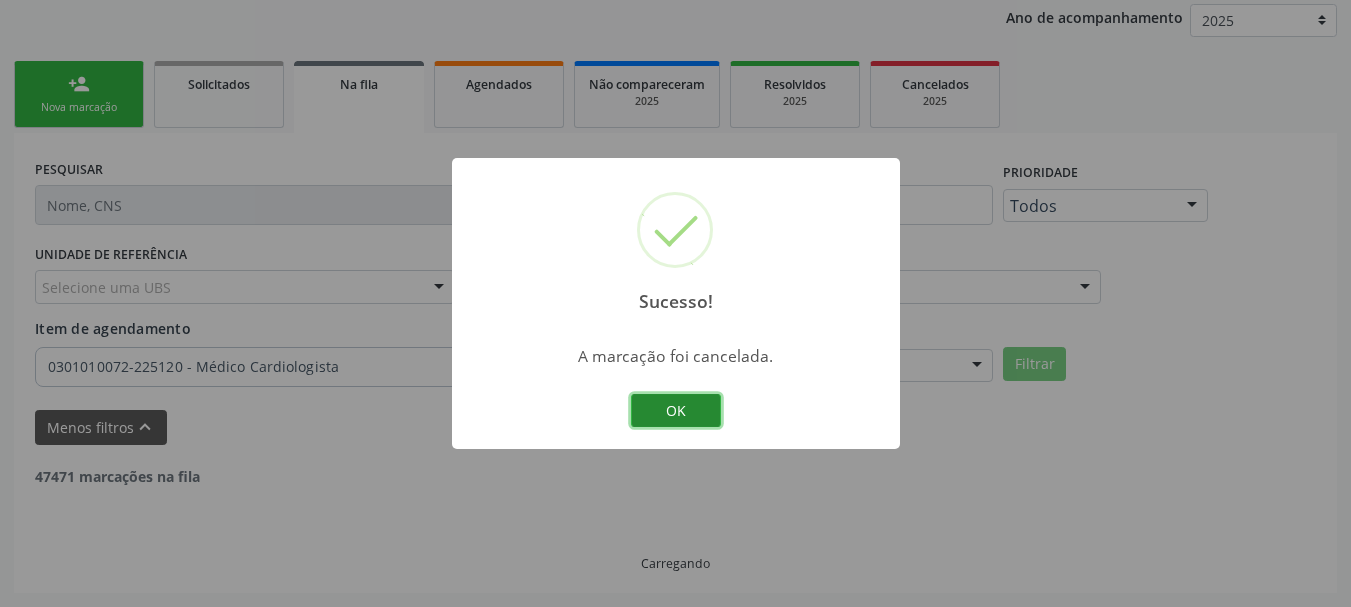 click on "OK" at bounding box center (676, 411) 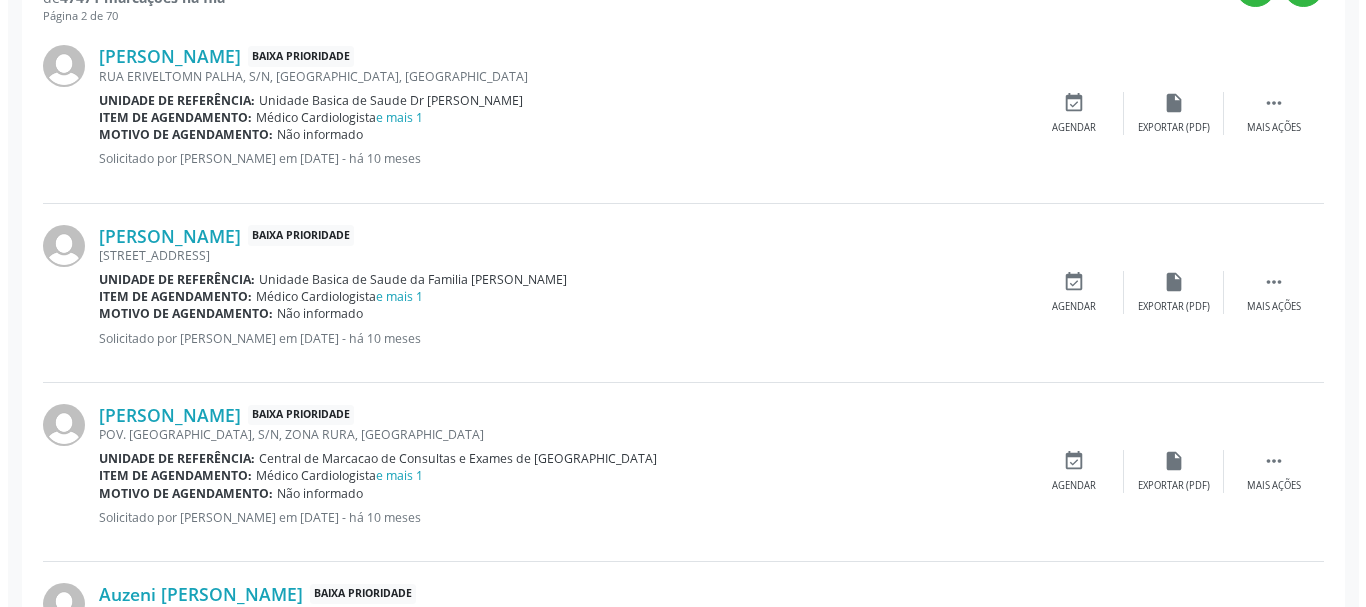 scroll, scrollTop: 638, scrollLeft: 0, axis: vertical 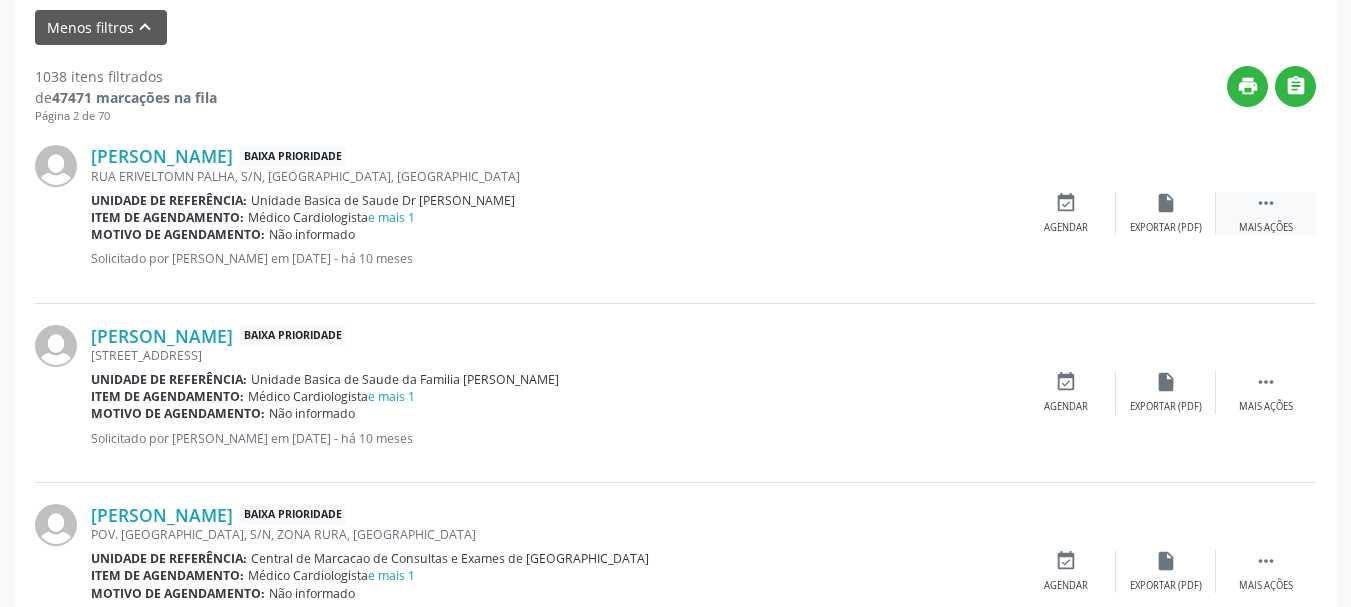 click on "" at bounding box center (1266, 203) 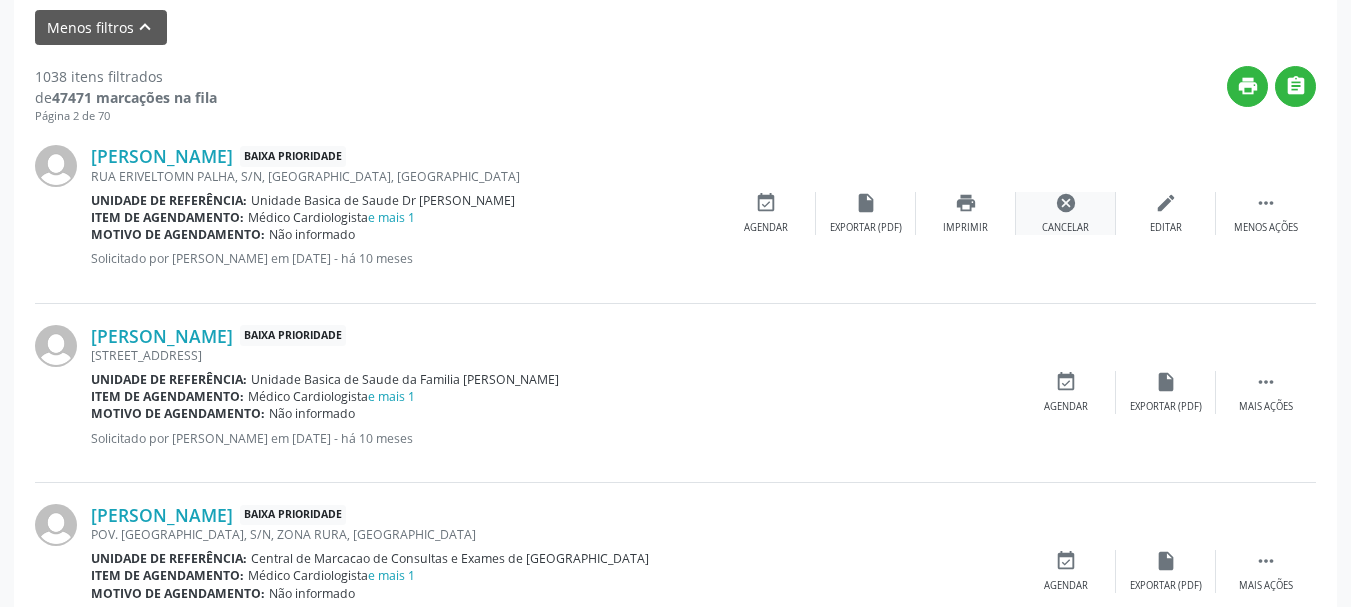 click on "cancel
Cancelar" at bounding box center [1066, 213] 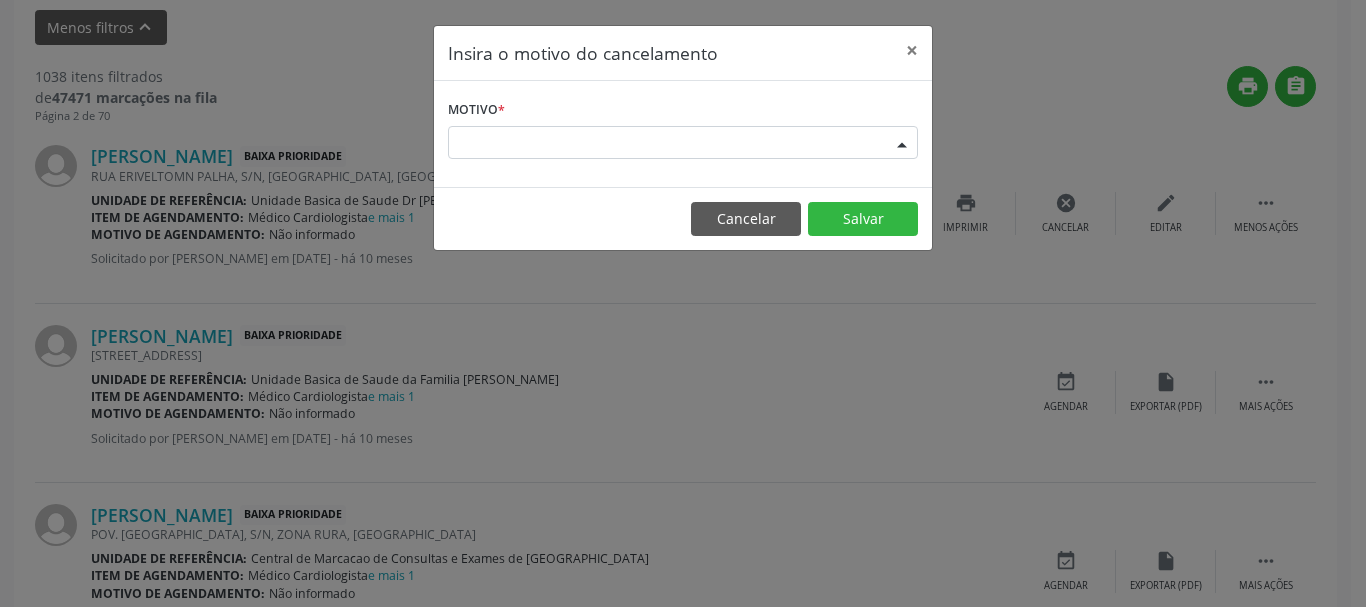 drag, startPoint x: 872, startPoint y: 151, endPoint x: 839, endPoint y: 320, distance: 172.19176 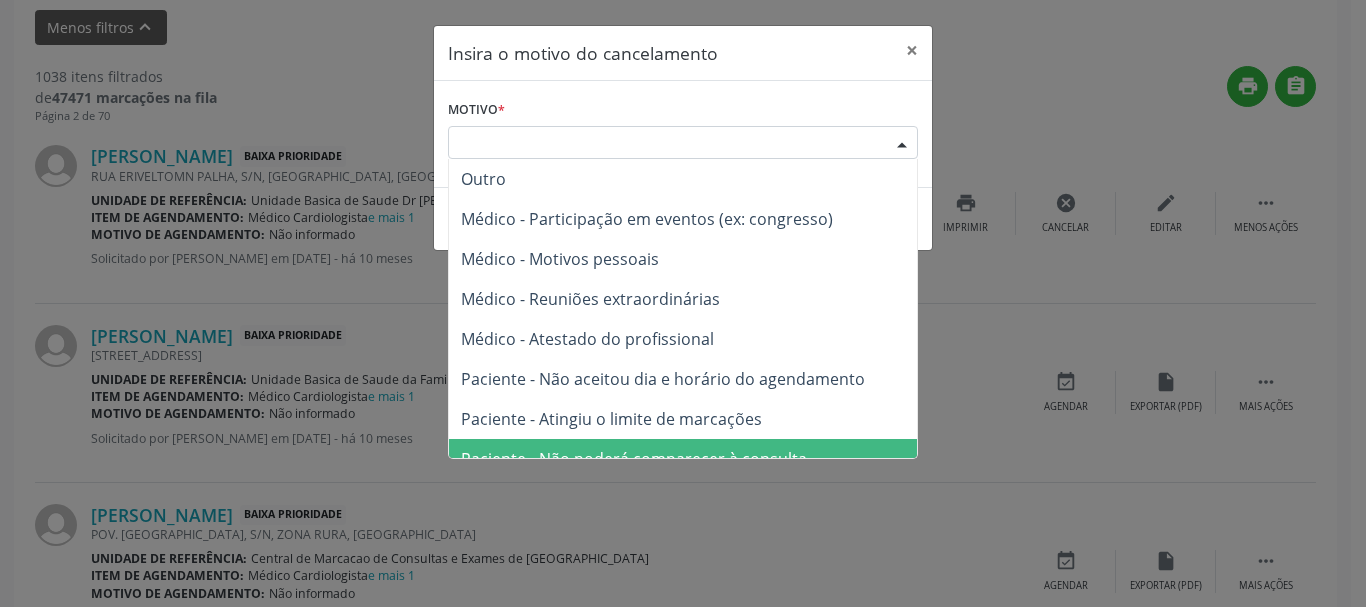 click on "Paciente - Não poderá comparecer à consulta" at bounding box center (683, 459) 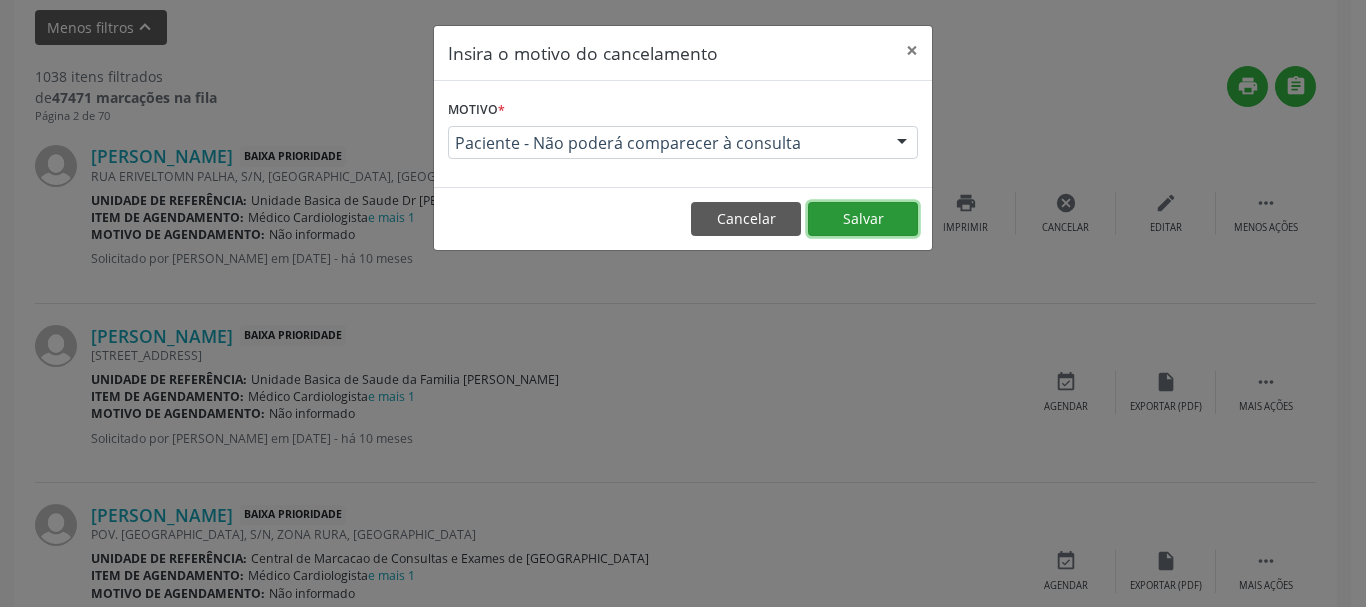 click on "Salvar" at bounding box center (863, 219) 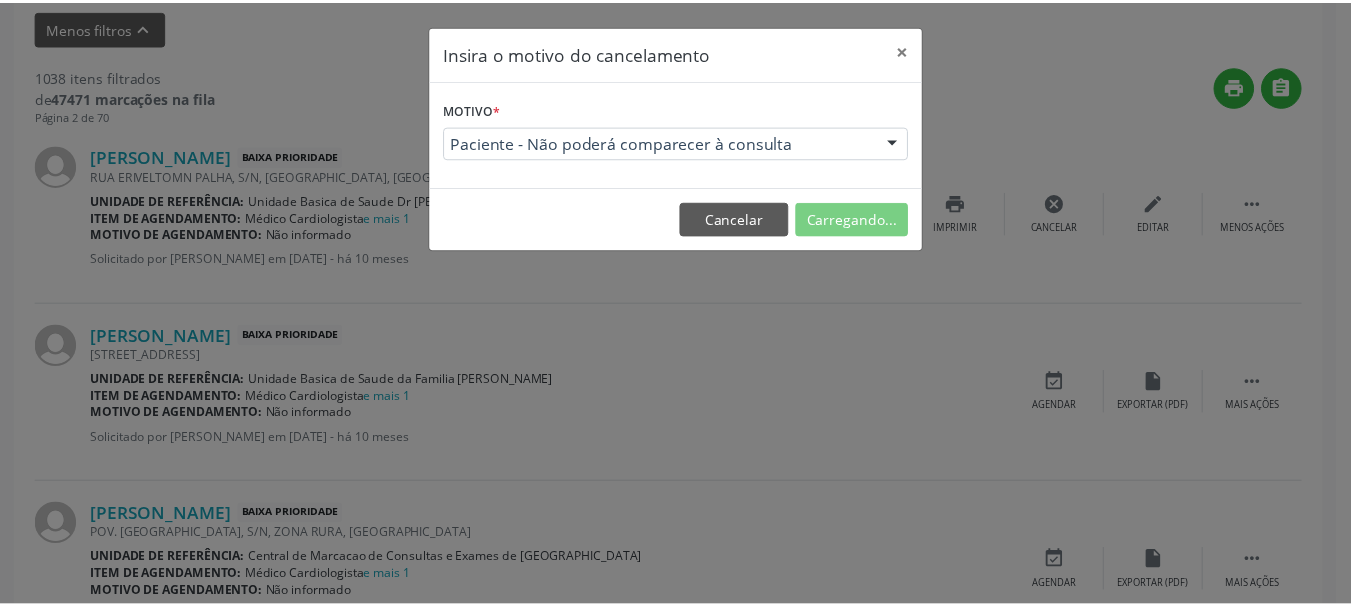 scroll, scrollTop: 238, scrollLeft: 0, axis: vertical 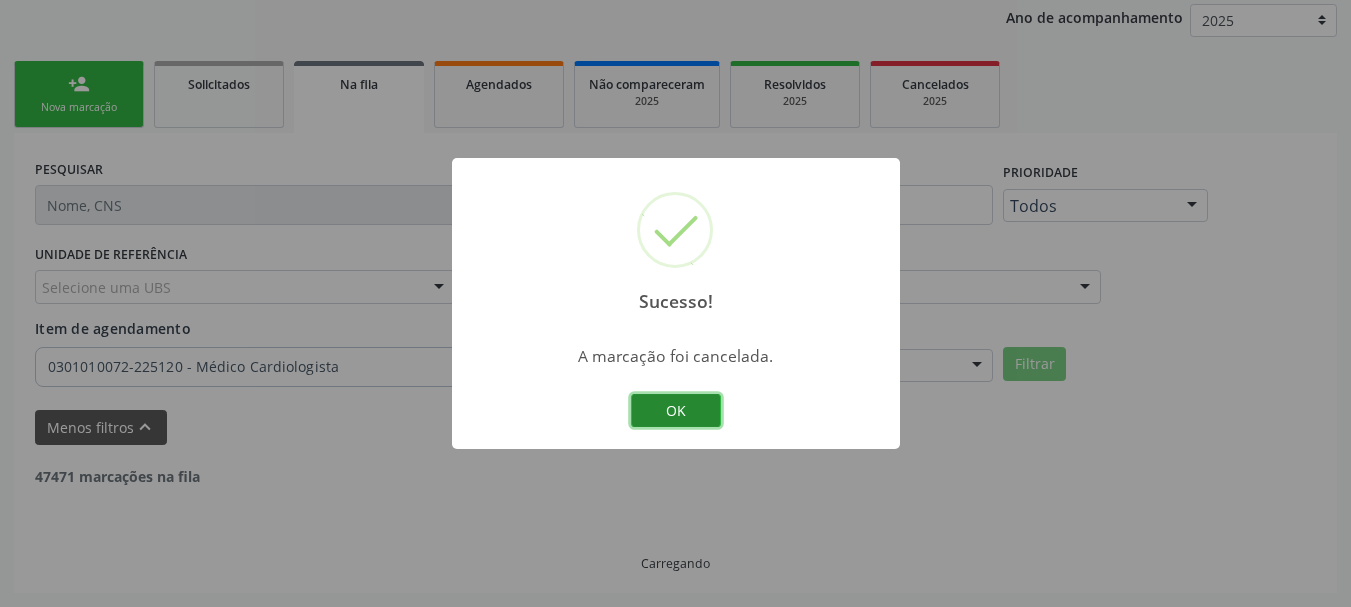 click on "OK" at bounding box center (676, 411) 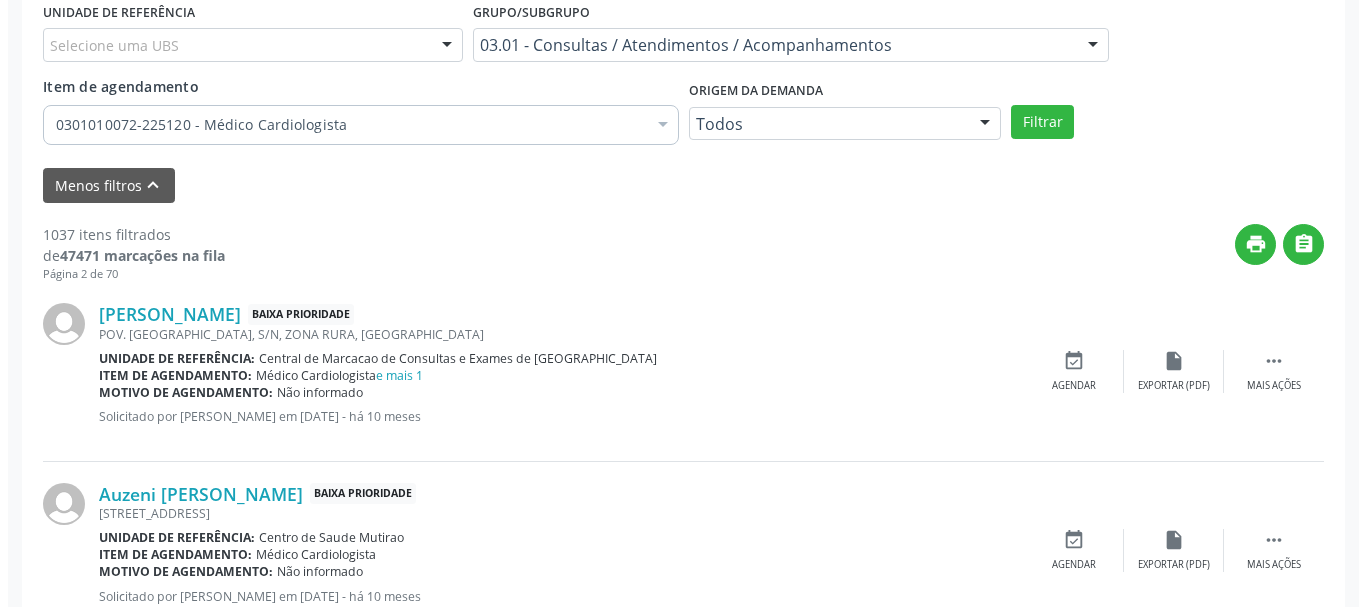 scroll, scrollTop: 538, scrollLeft: 0, axis: vertical 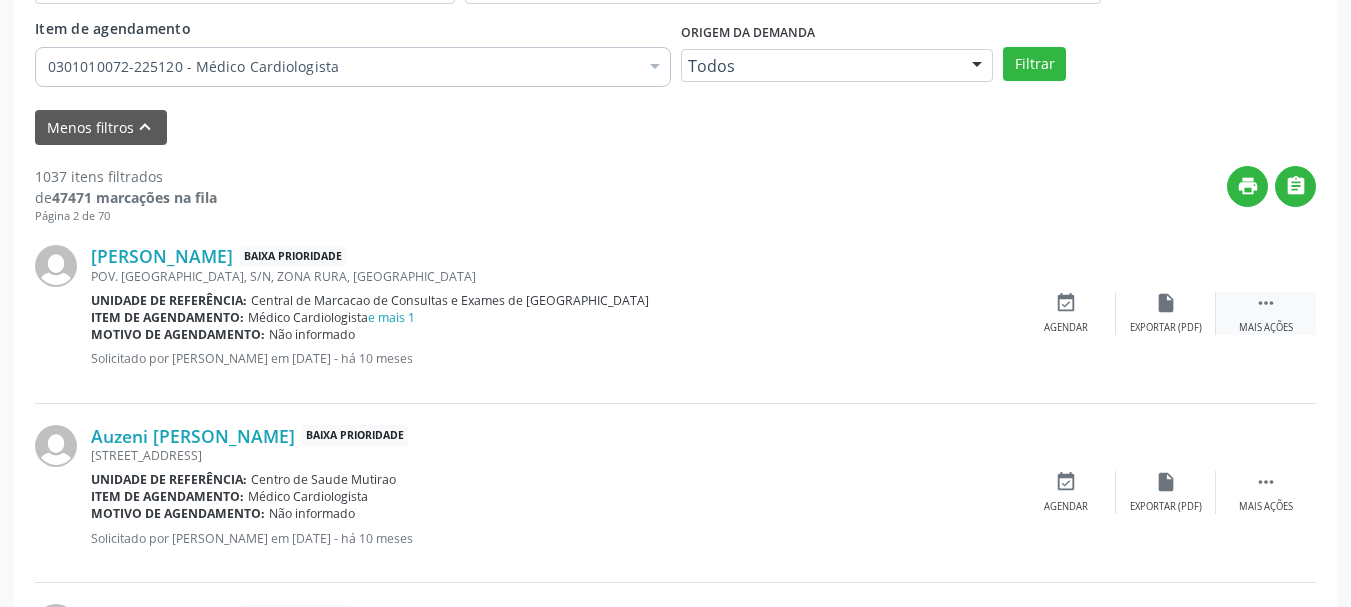 click on "" at bounding box center [1266, 303] 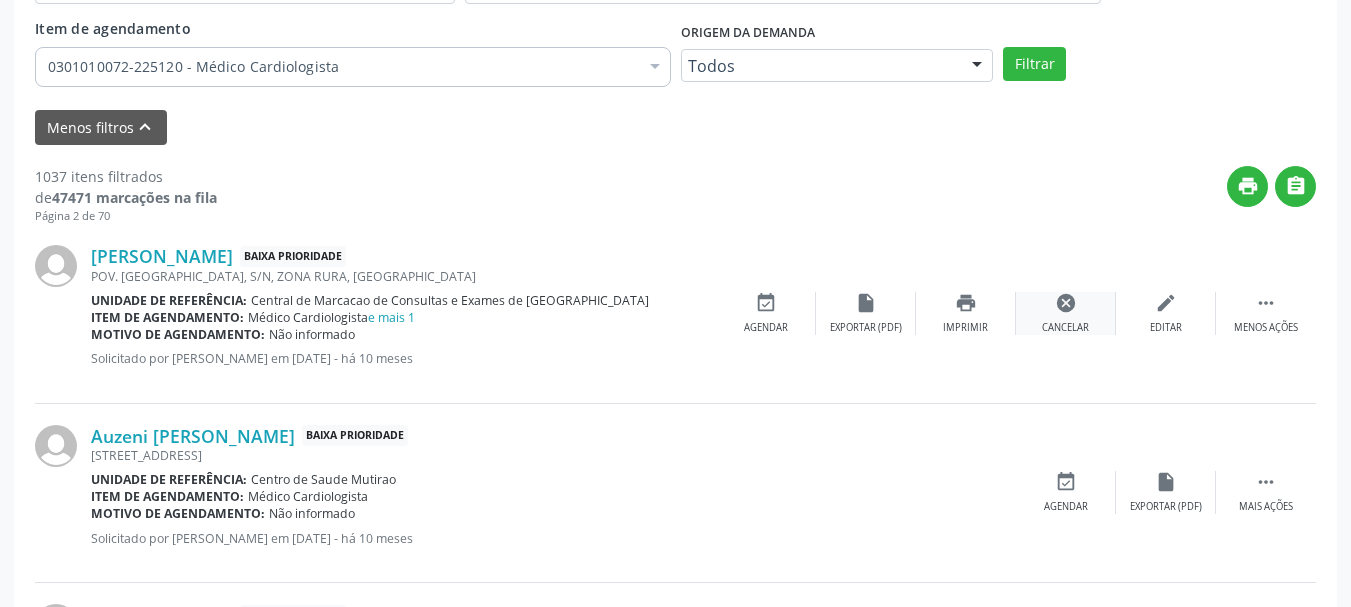 click on "cancel
Cancelar" at bounding box center [1066, 313] 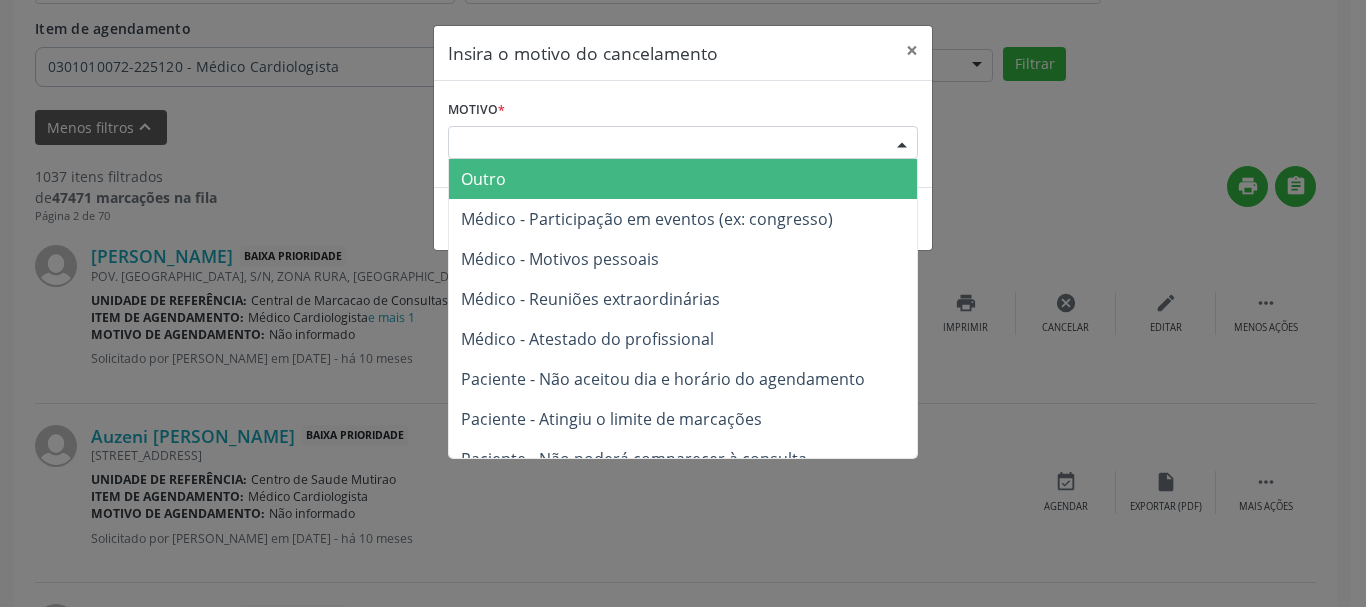 click on "Escolha o motivo" at bounding box center (683, 143) 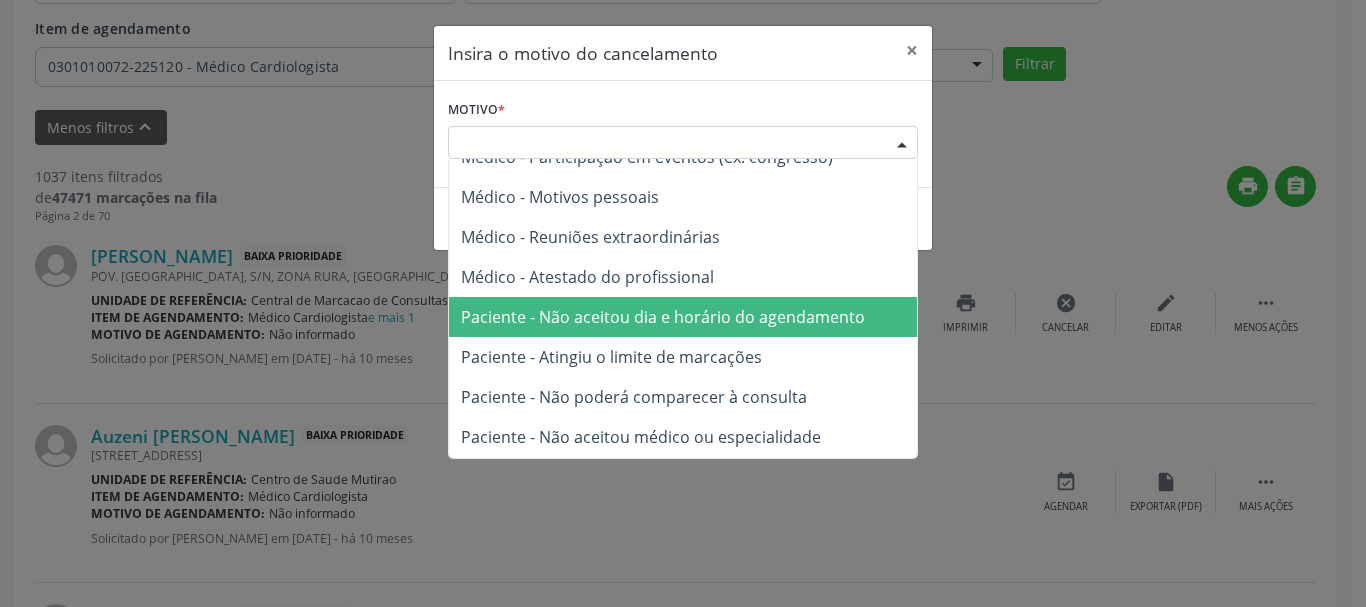 scroll, scrollTop: 101, scrollLeft: 0, axis: vertical 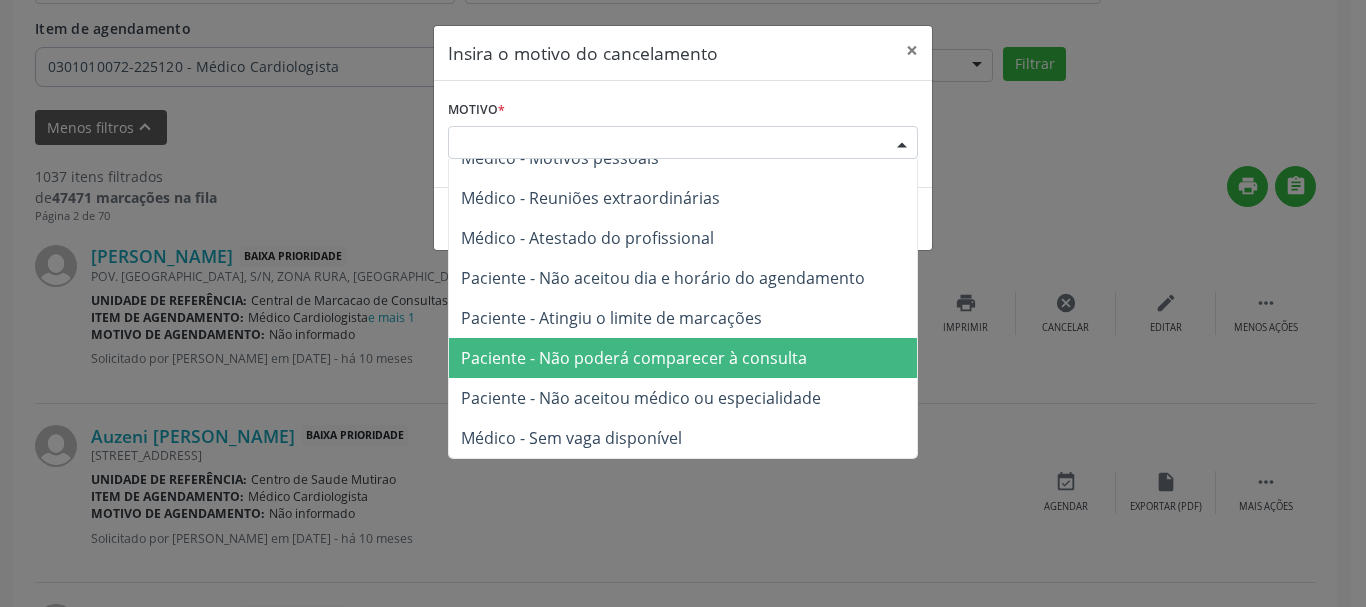 click on "Paciente - Não poderá comparecer à consulta" at bounding box center [634, 358] 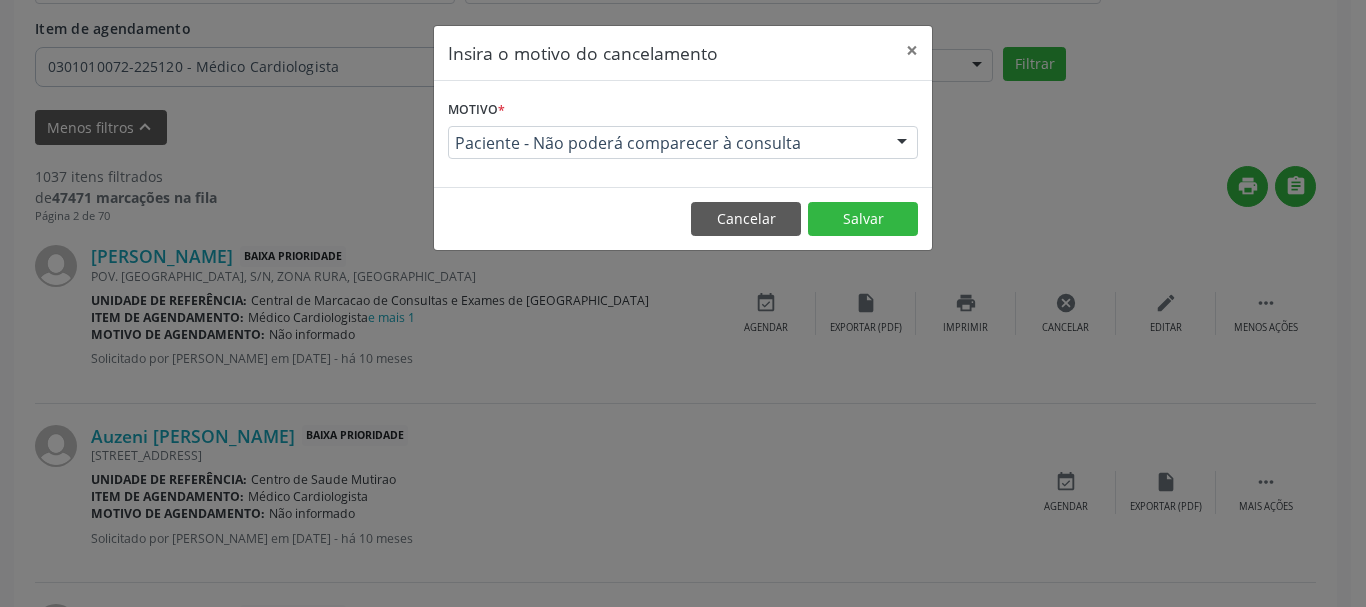 click on "Cancelar Salvar" at bounding box center [683, 218] 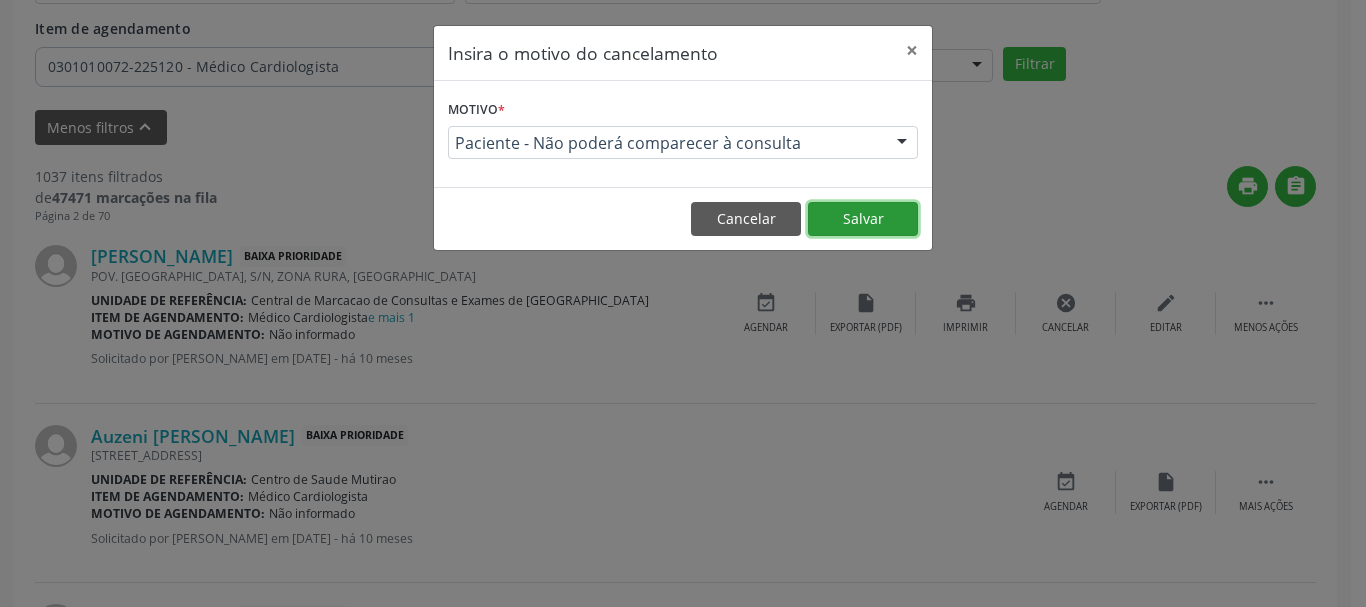 click on "Salvar" at bounding box center (863, 219) 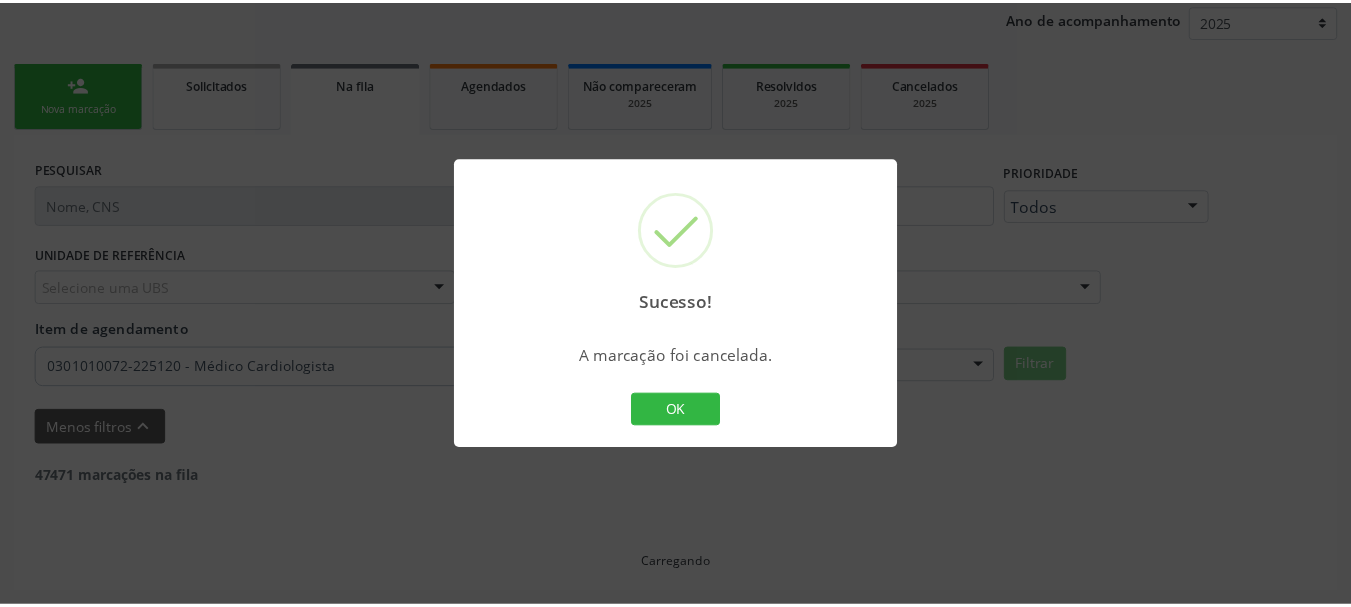 scroll, scrollTop: 238, scrollLeft: 0, axis: vertical 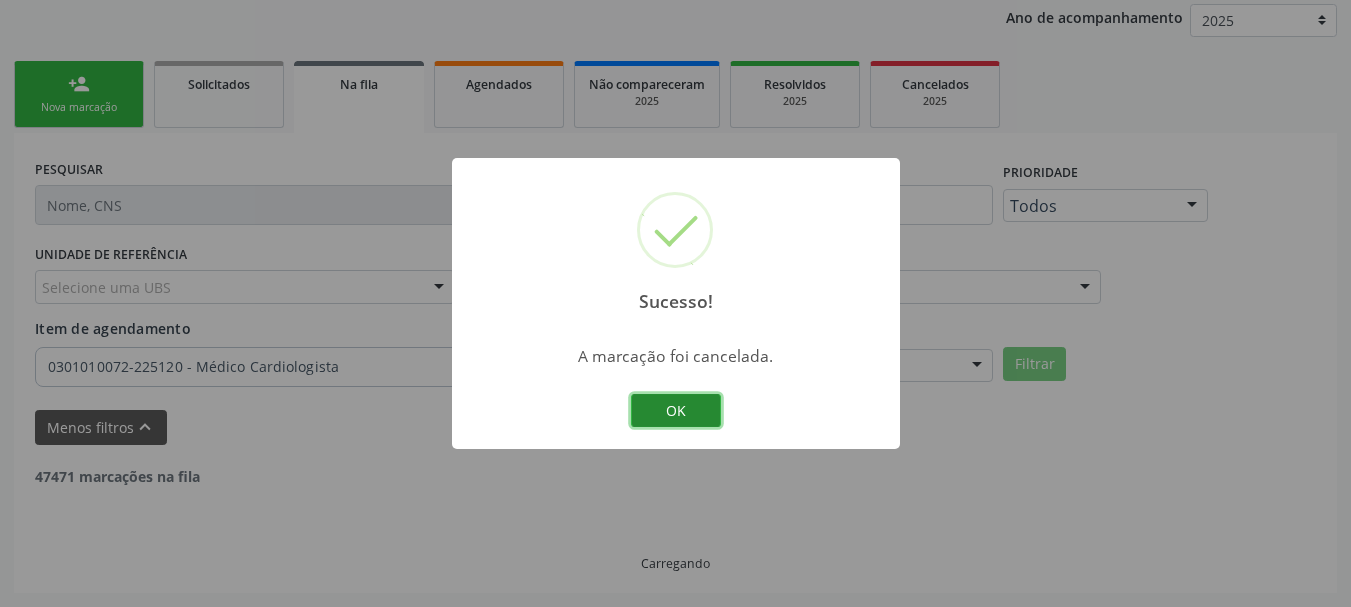 click on "OK" at bounding box center [676, 411] 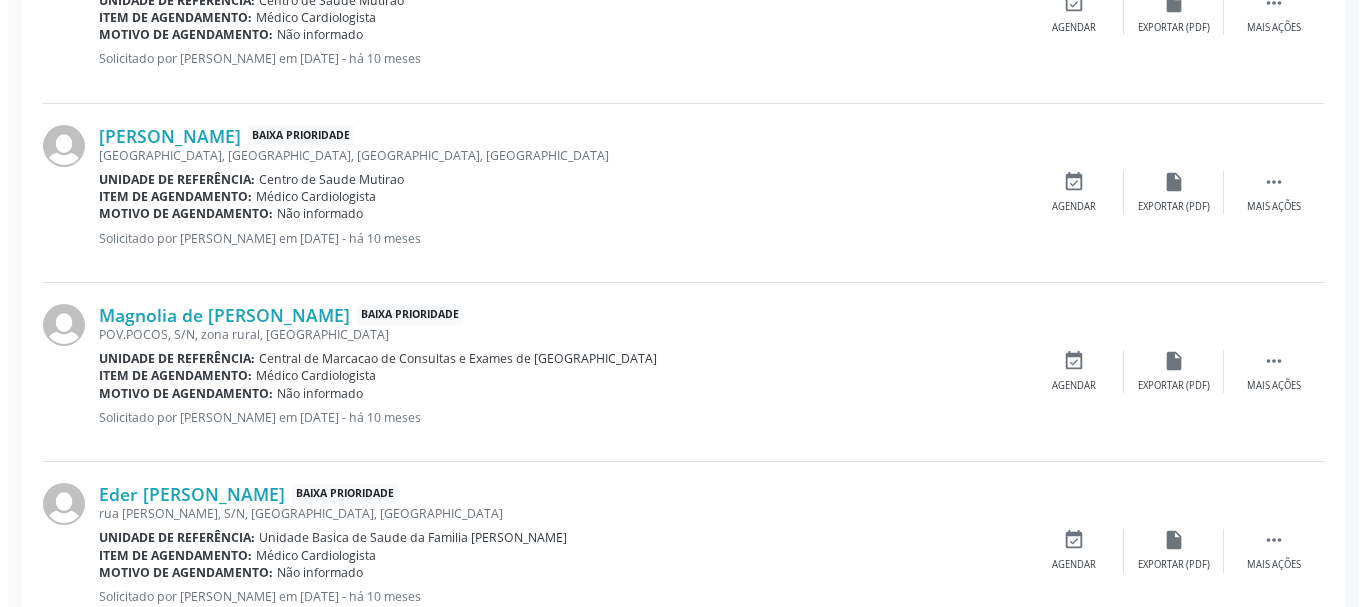 scroll, scrollTop: 638, scrollLeft: 0, axis: vertical 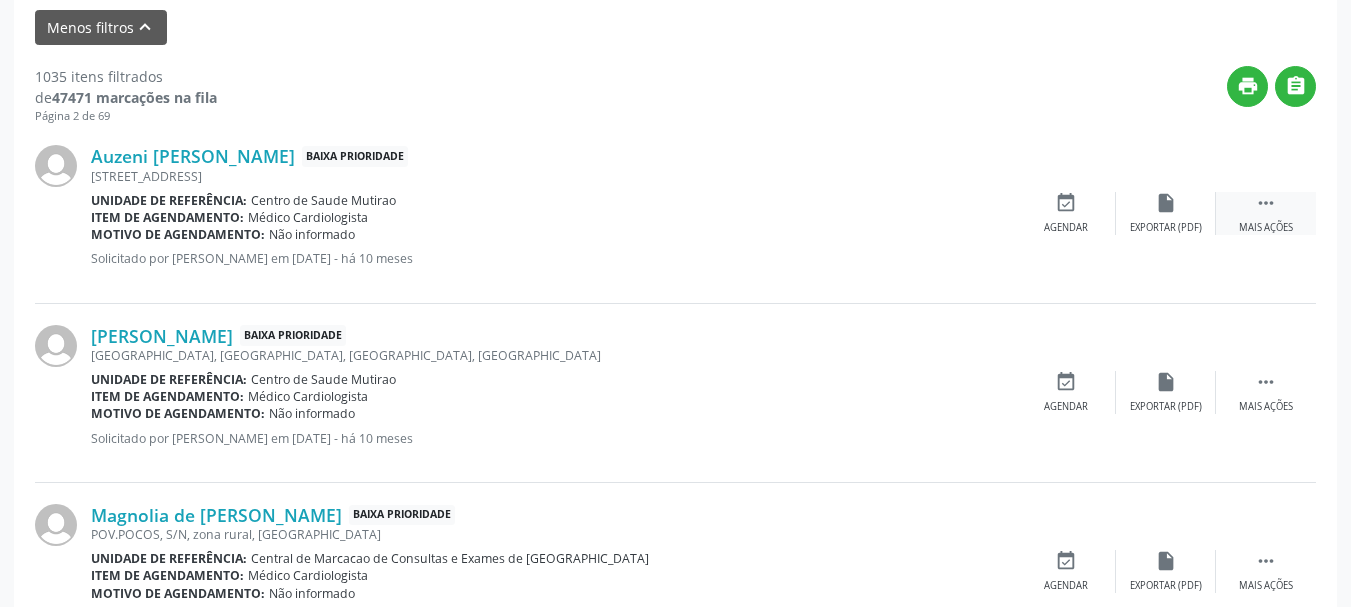 click on "" at bounding box center [1266, 203] 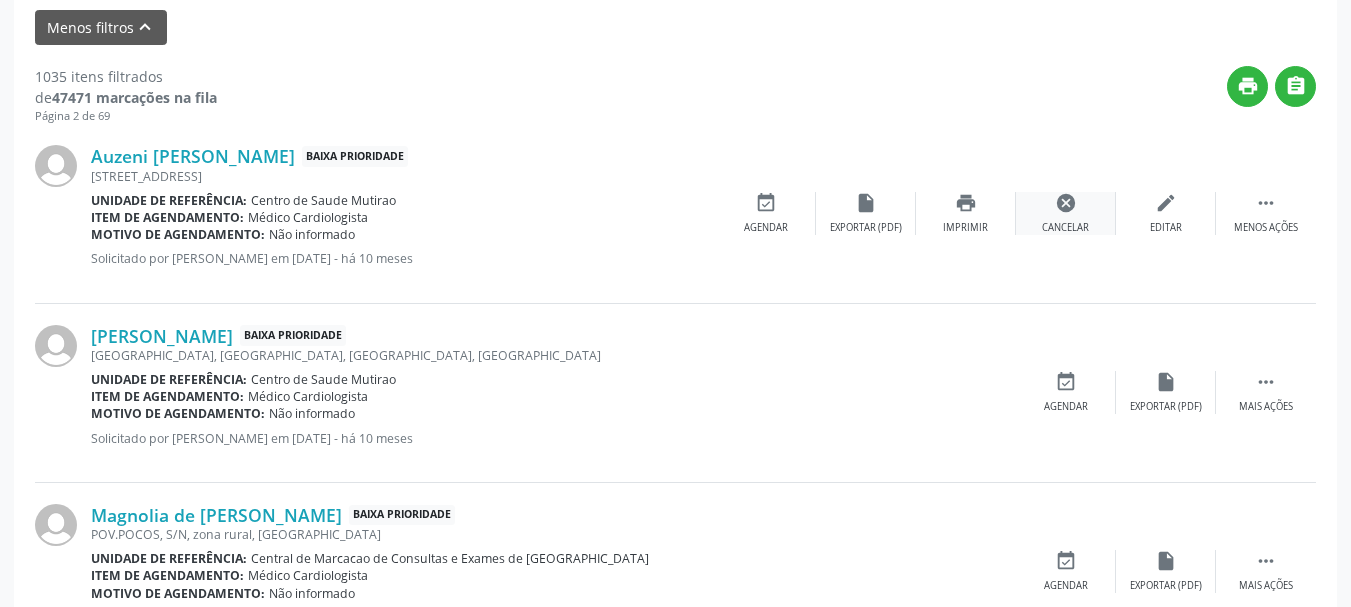 click on "cancel
Cancelar" at bounding box center (1066, 213) 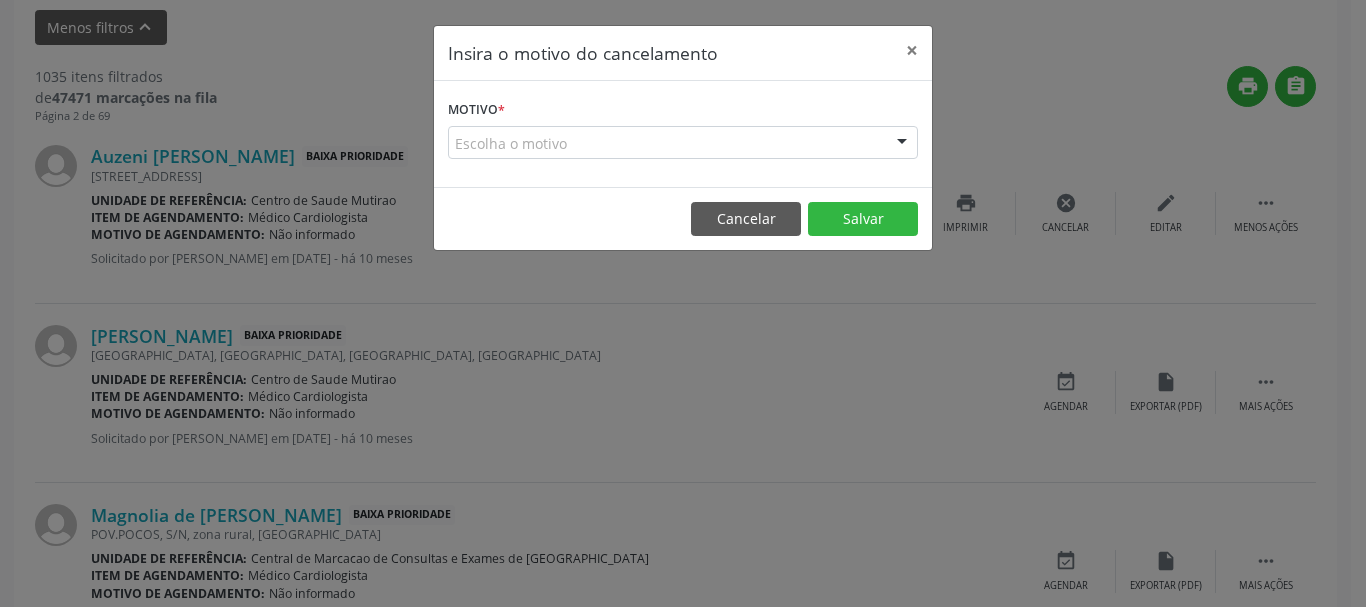 click on "Escolha o motivo" at bounding box center [683, 143] 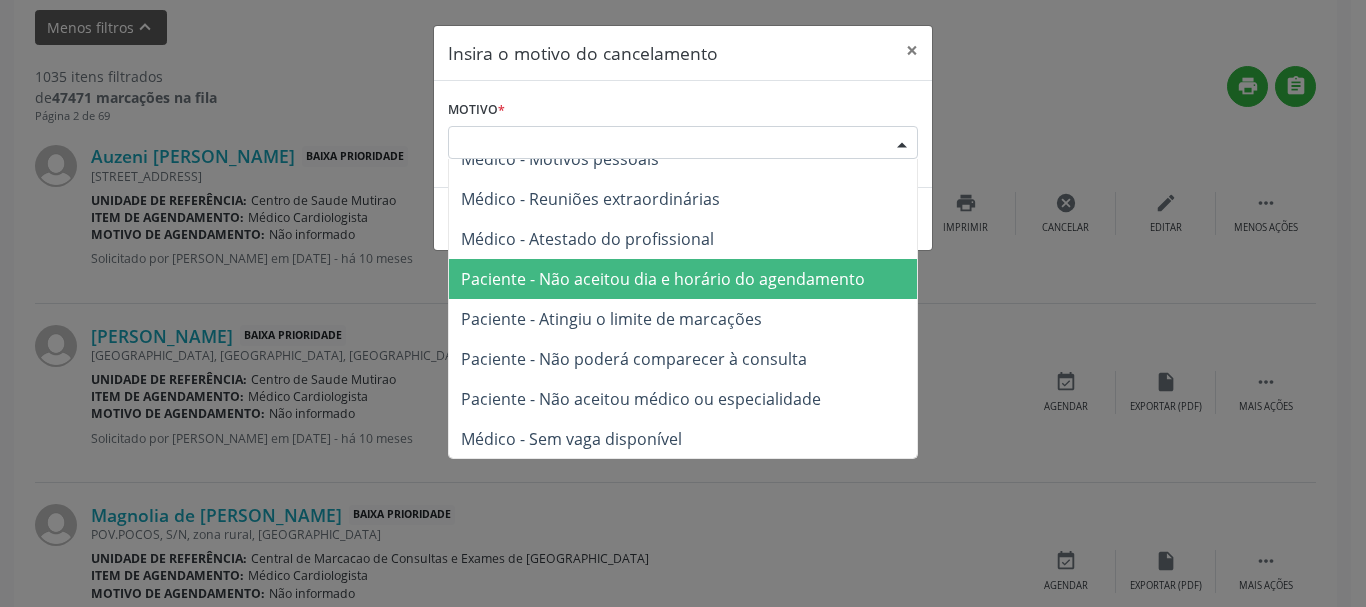 scroll, scrollTop: 101, scrollLeft: 0, axis: vertical 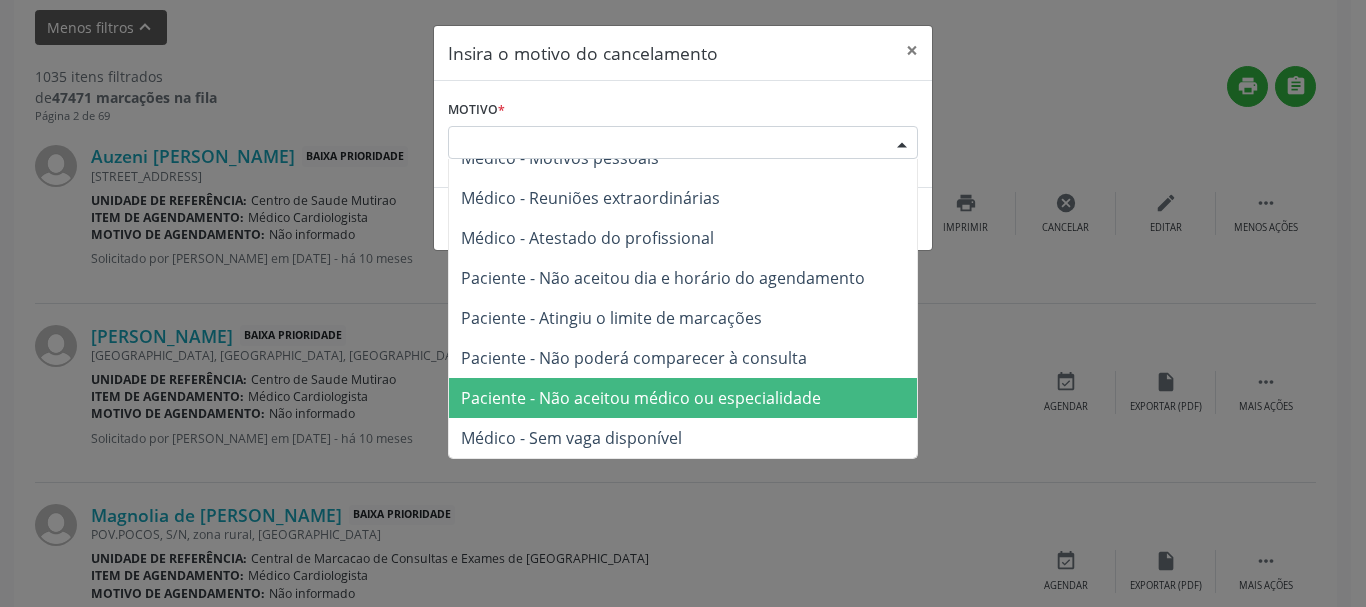click on "Paciente - Não aceitou médico ou especialidade" at bounding box center [641, 398] 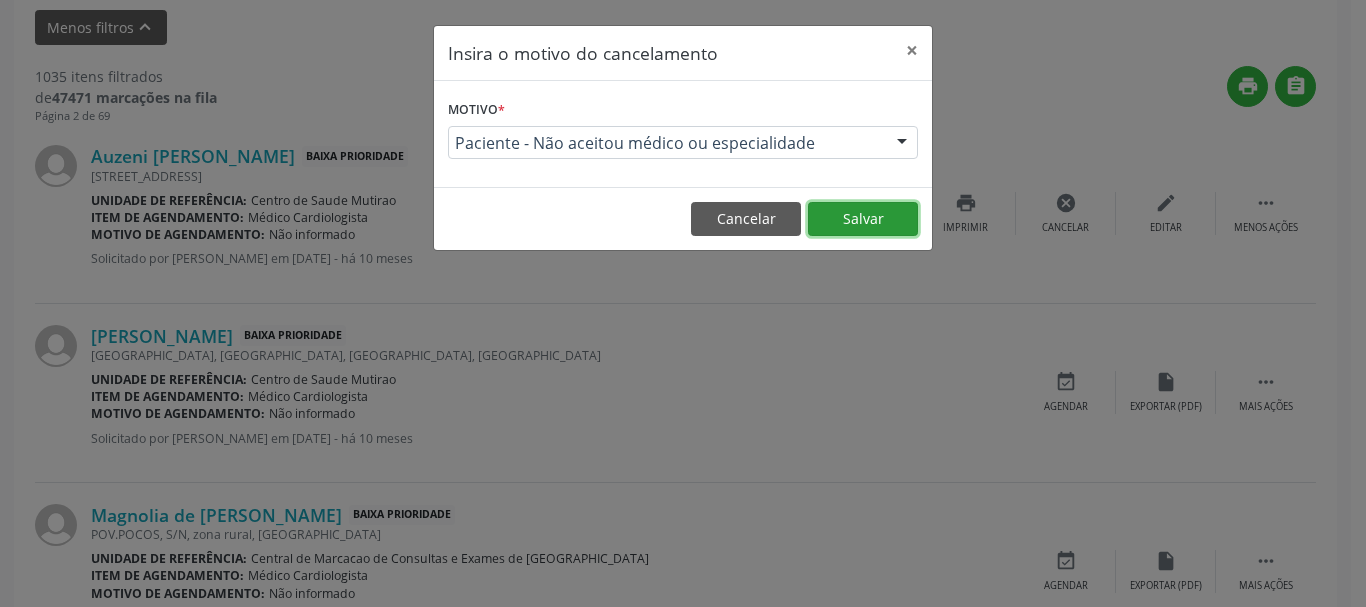 click on "Salvar" at bounding box center (863, 219) 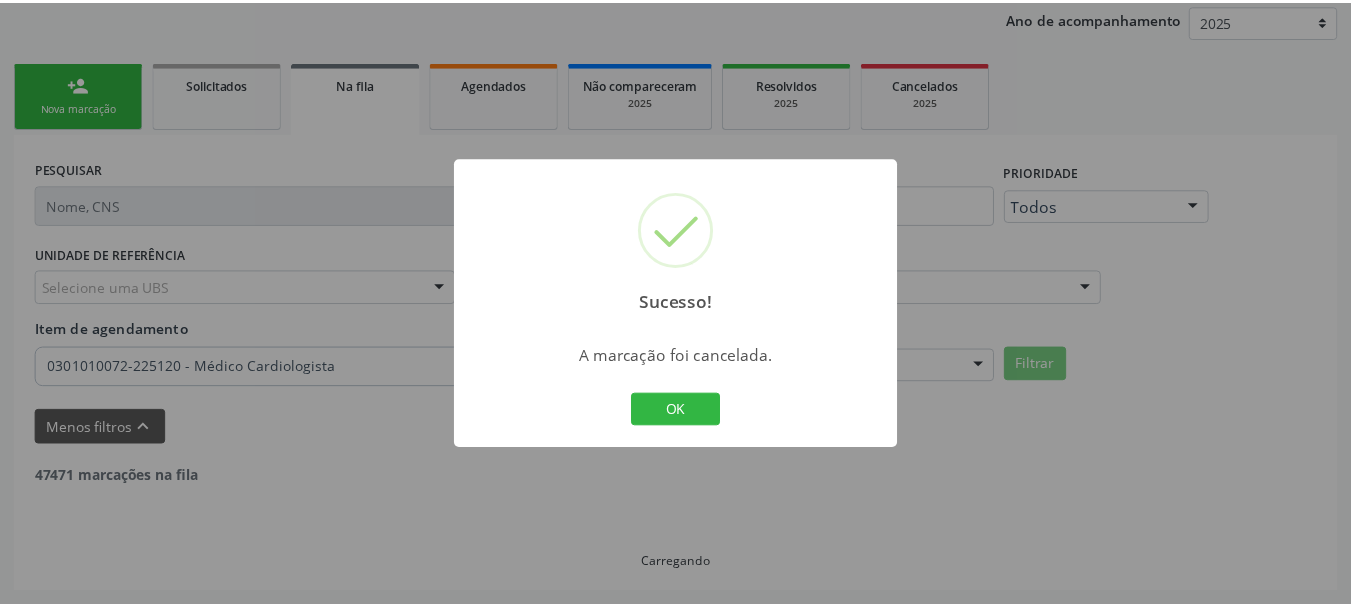 scroll, scrollTop: 238, scrollLeft: 0, axis: vertical 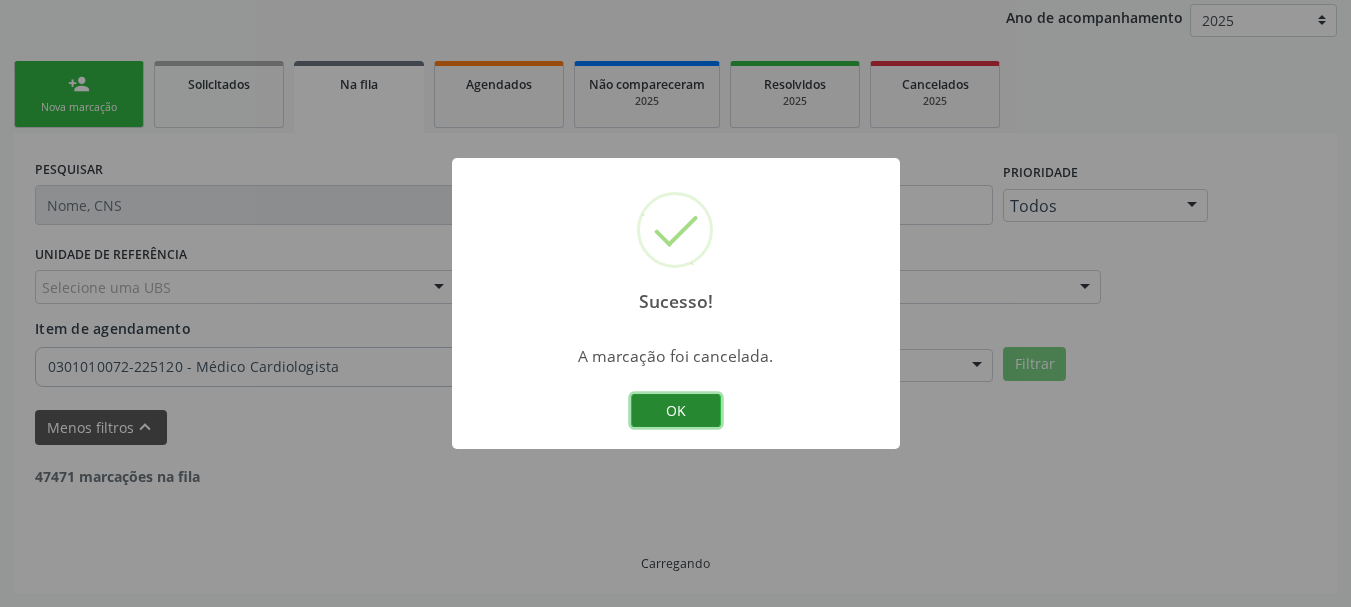 click on "OK" at bounding box center (676, 411) 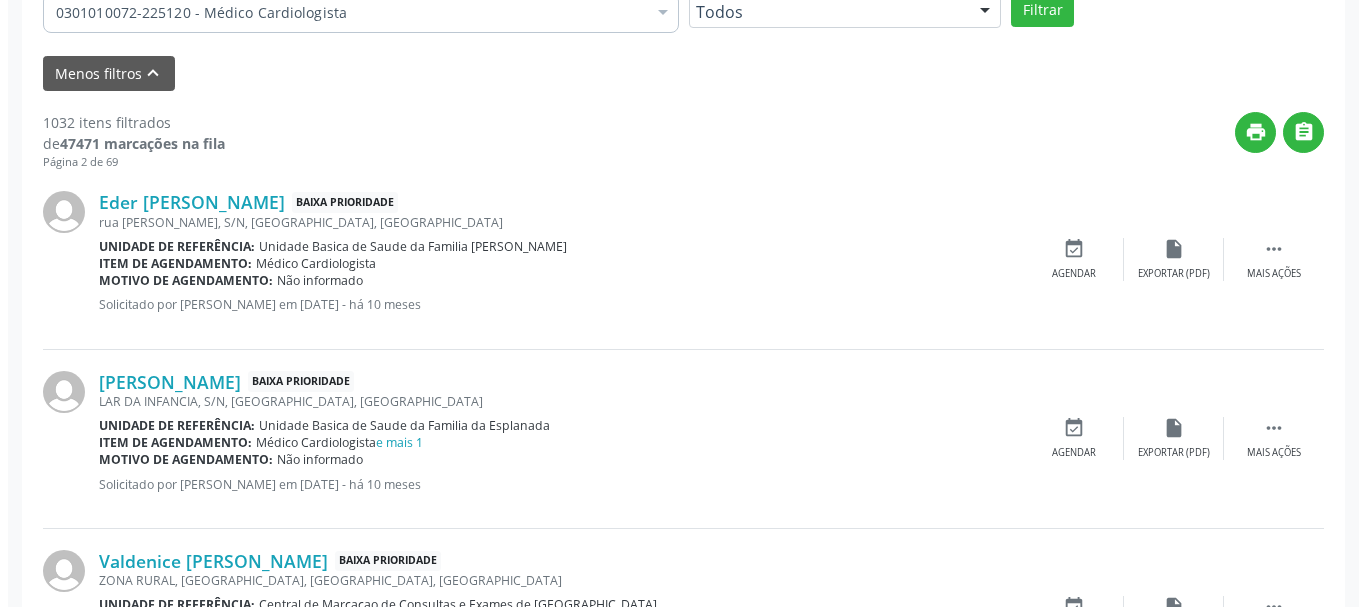 scroll, scrollTop: 638, scrollLeft: 0, axis: vertical 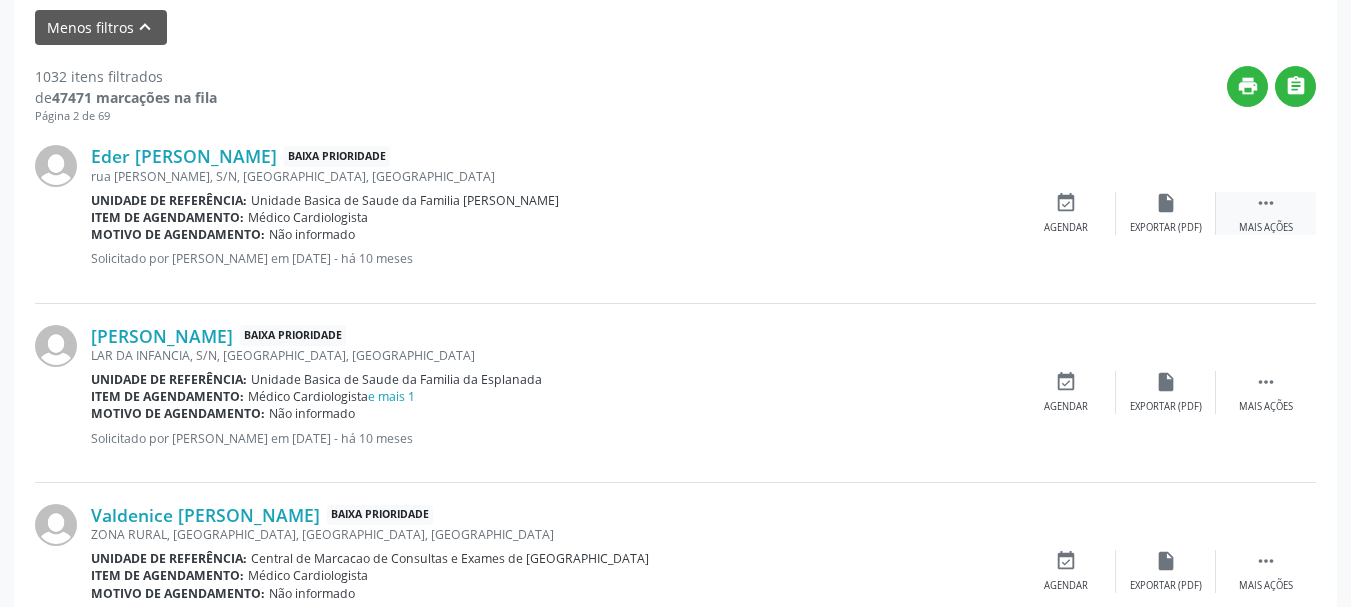 click on "" at bounding box center (1266, 203) 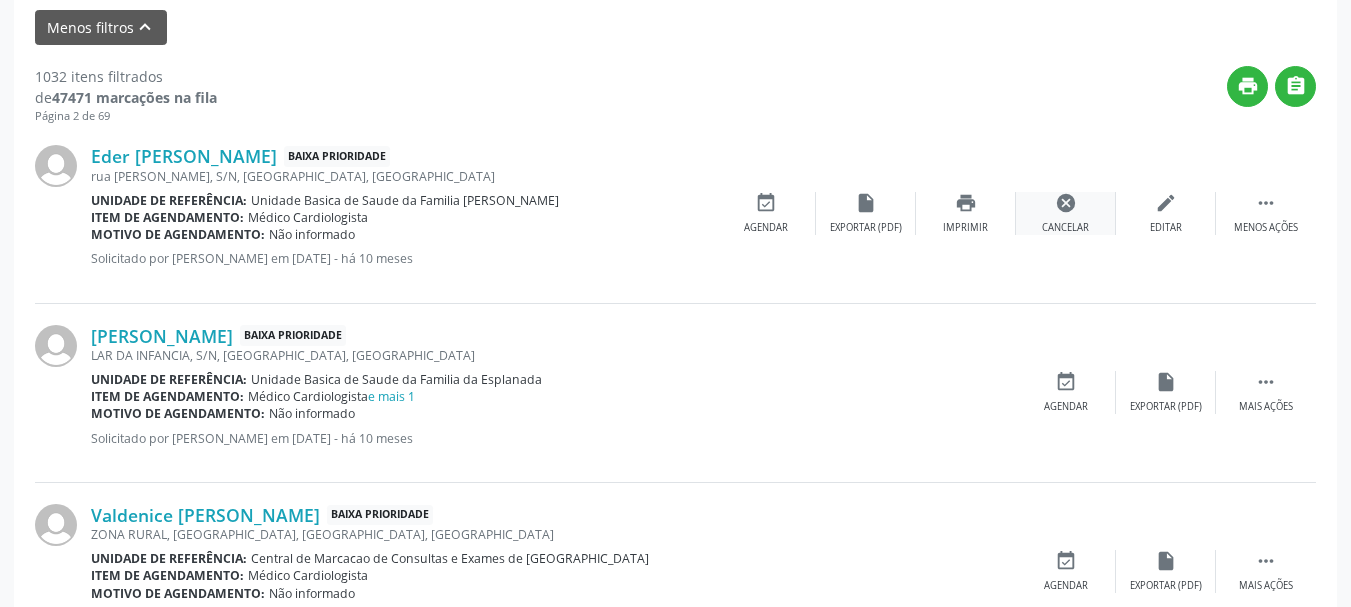 click on "cancel" at bounding box center [1066, 203] 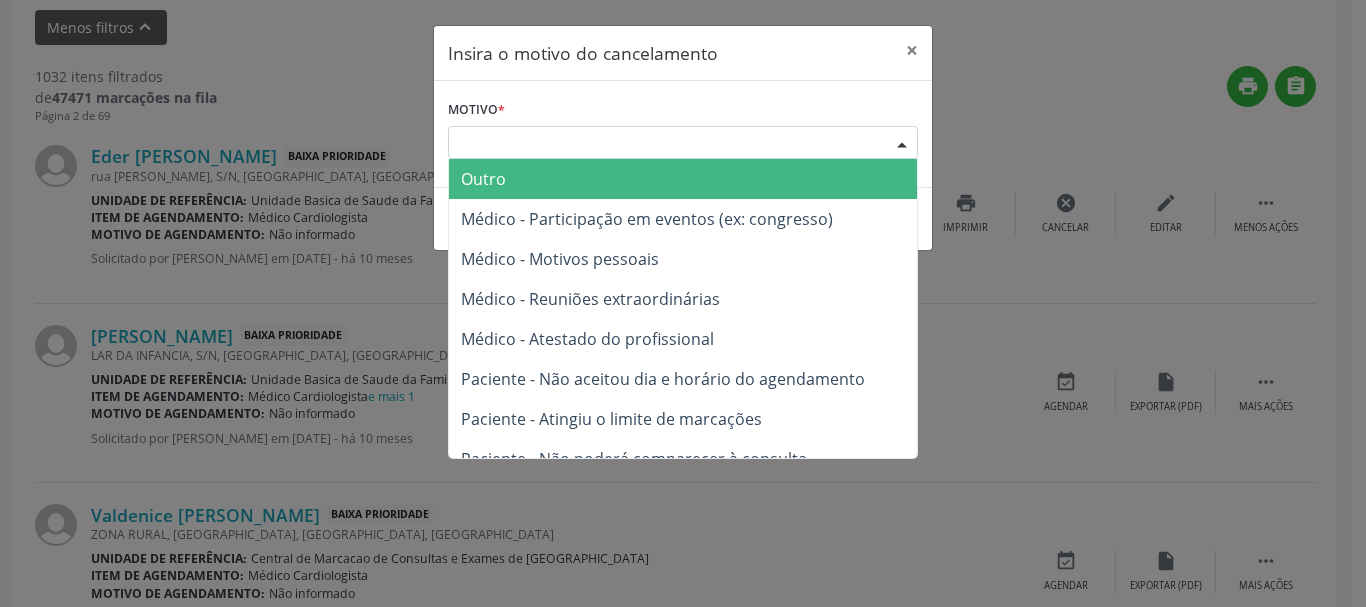 click on "Escolha o motivo
Outro   Médico - Participação em eventos (ex: congresso)   Médico - Motivos pessoais   Médico - Reuniões extraordinárias   Médico - Atestado do profissional   Paciente - Não aceitou dia e horário do agendamento   Paciente - Atingiu o limite de marcações   Paciente - Não poderá comparecer à consulta   Paciente - Não aceitou médico ou especialidade   Médico - Sem vaga disponível
Nenhum resultado encontrado para: "   "
Não há nenhuma opção para ser exibida." at bounding box center (683, 143) 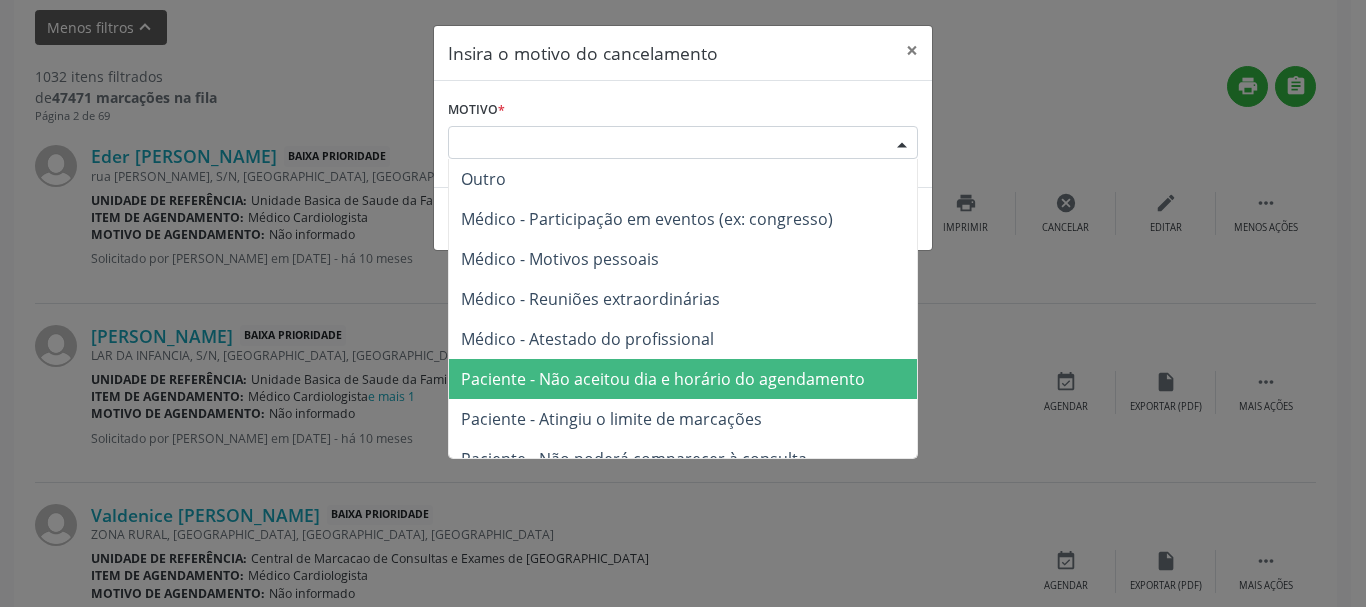 click on "Paciente - Não aceitou dia e horário do agendamento" at bounding box center (683, 379) 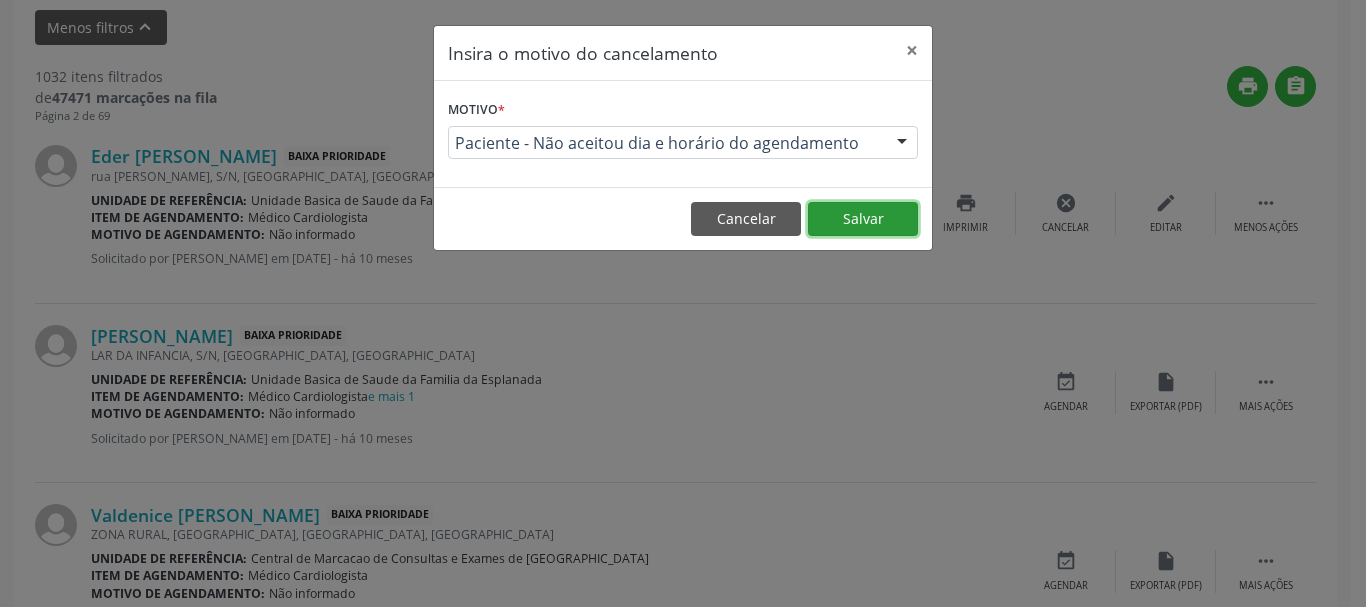 click on "Salvar" at bounding box center (863, 219) 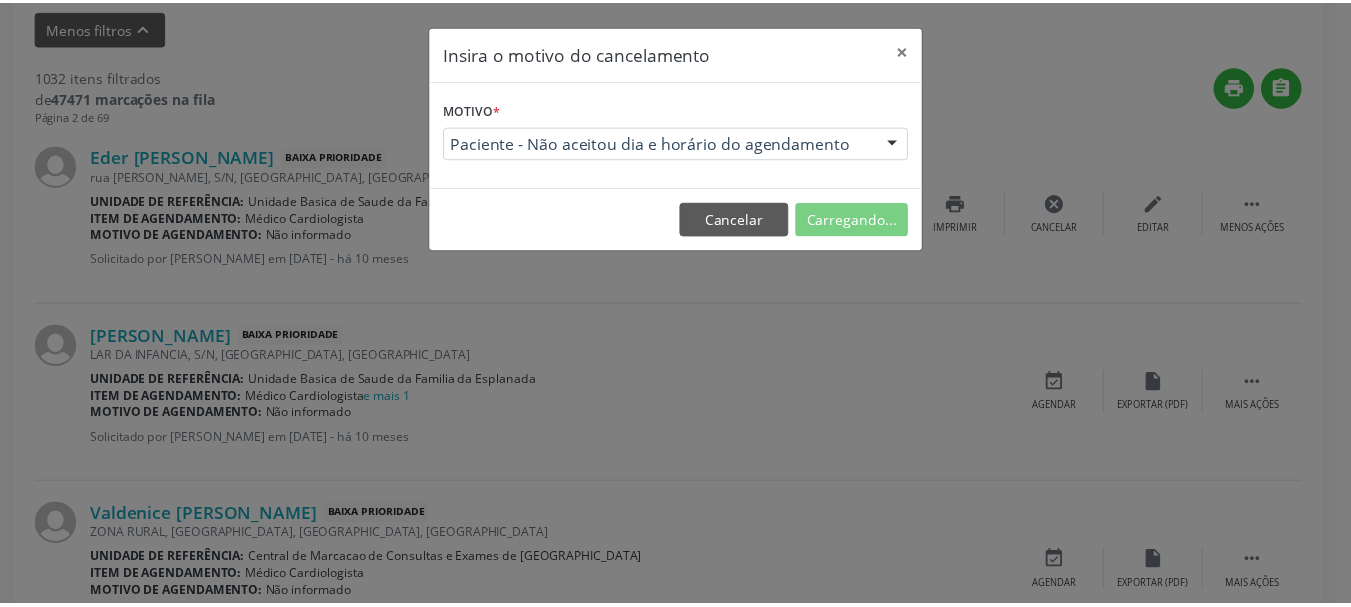 scroll, scrollTop: 238, scrollLeft: 0, axis: vertical 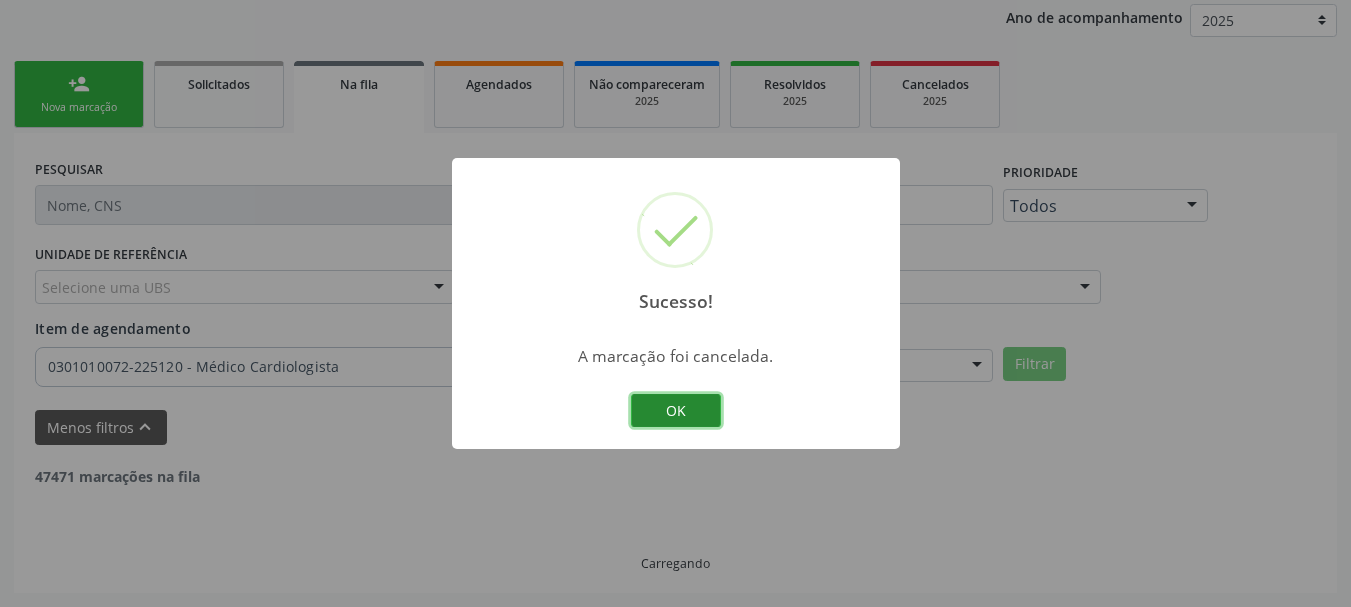 click on "OK" at bounding box center [676, 411] 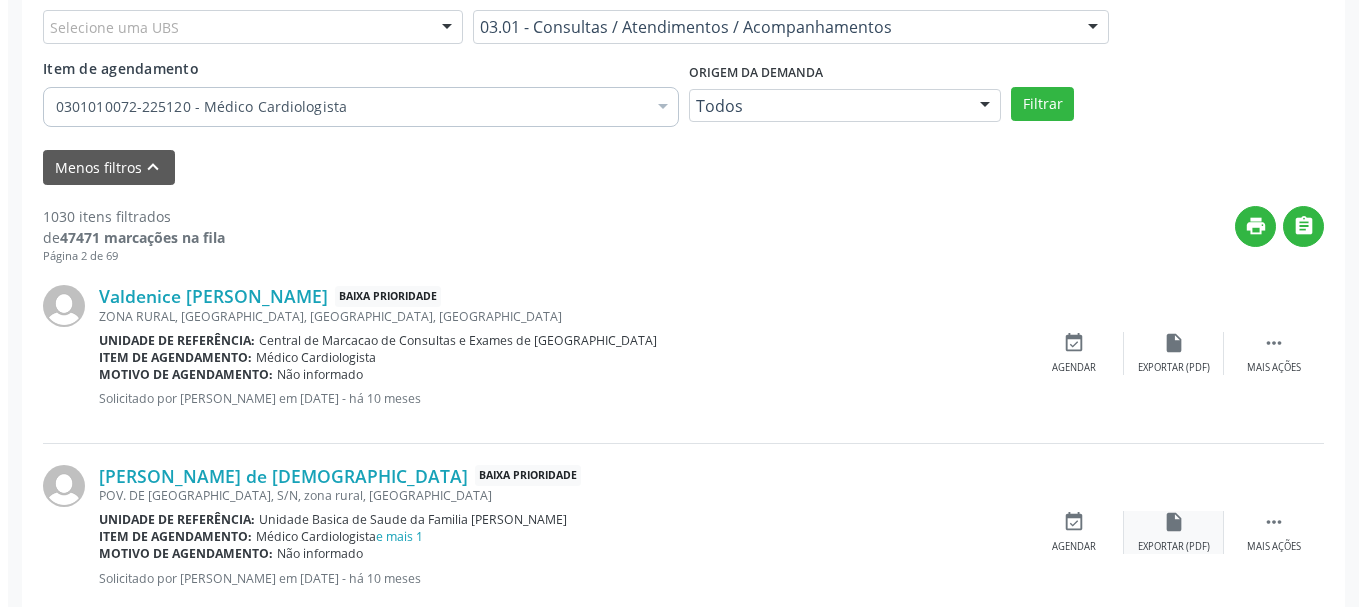 scroll, scrollTop: 538, scrollLeft: 0, axis: vertical 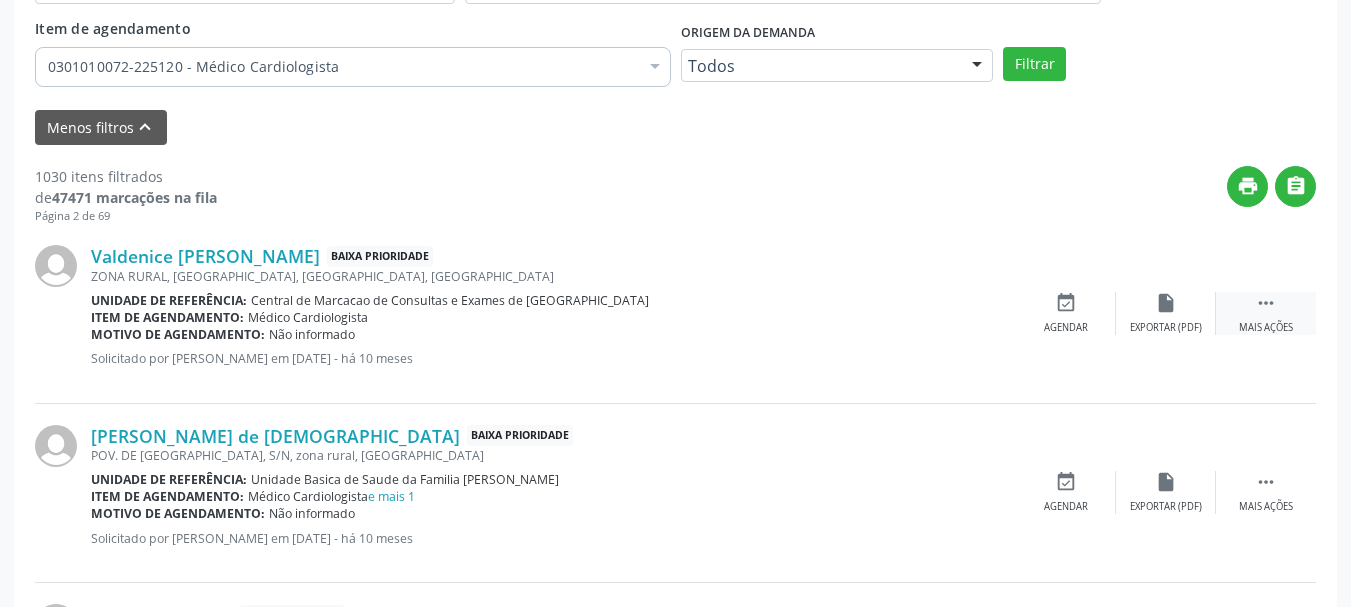 click on "Mais ações" at bounding box center [1266, 328] 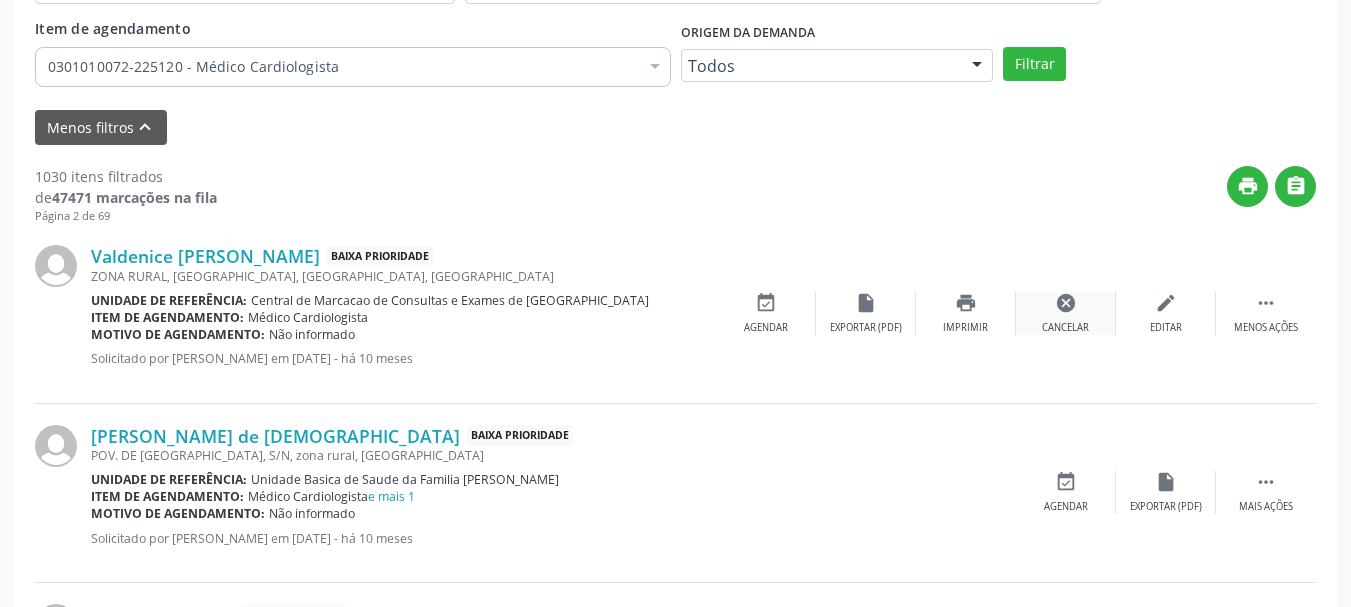click on "cancel
Cancelar" at bounding box center (1066, 313) 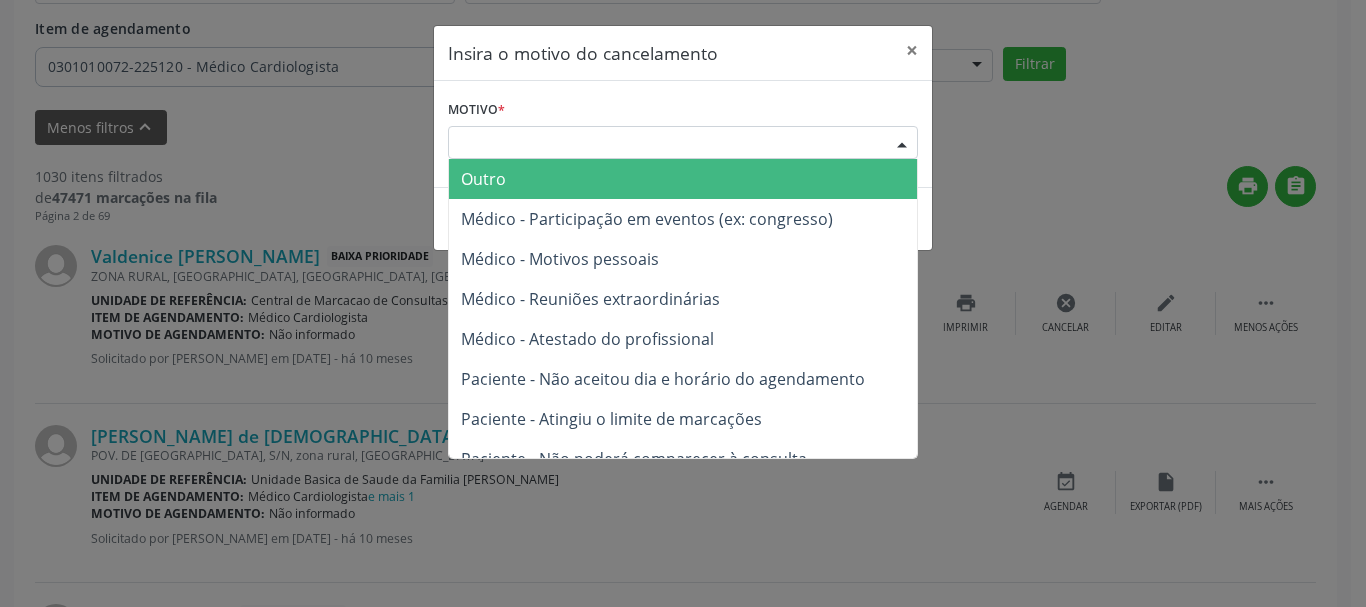 click on "Escolha o motivo
Outro   Médico - Participação em eventos (ex: congresso)   Médico - Motivos pessoais   Médico - Reuniões extraordinárias   Médico - Atestado do profissional   Paciente - Não aceitou dia e horário do agendamento   Paciente - Atingiu o limite de marcações   Paciente - Não poderá comparecer à consulta   Paciente - Não aceitou médico ou especialidade   Médico - Sem vaga disponível
Nenhum resultado encontrado para: "   "
Não há nenhuma opção para ser exibida." at bounding box center [683, 143] 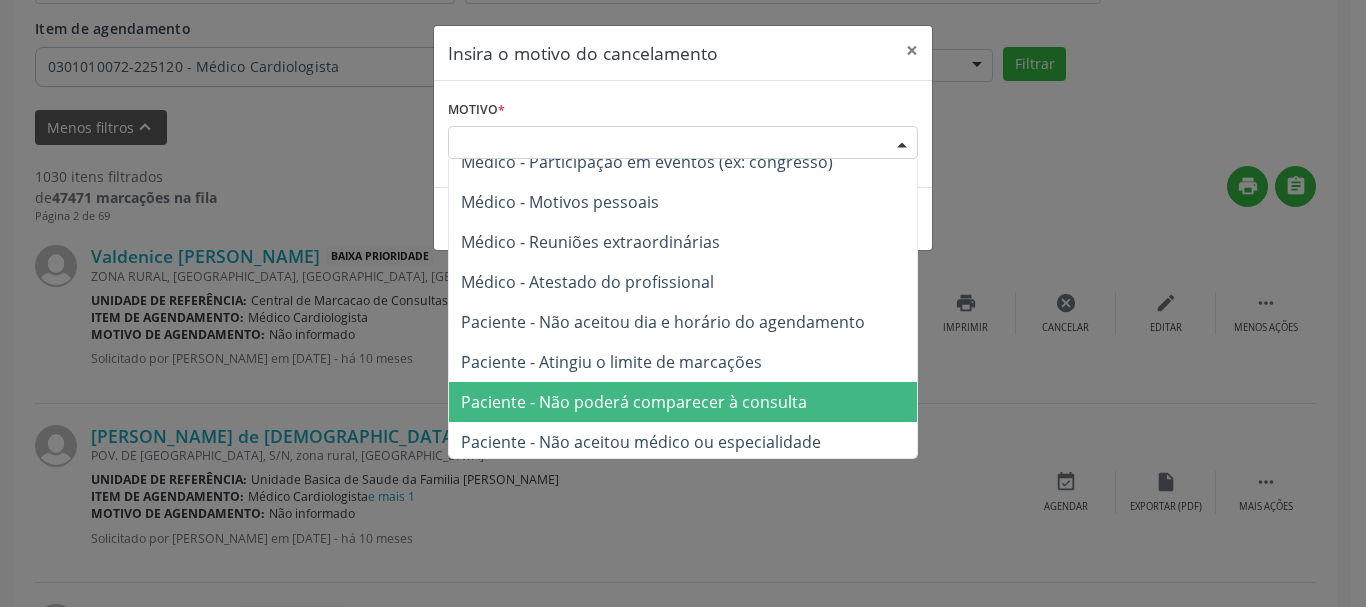 scroll, scrollTop: 101, scrollLeft: 0, axis: vertical 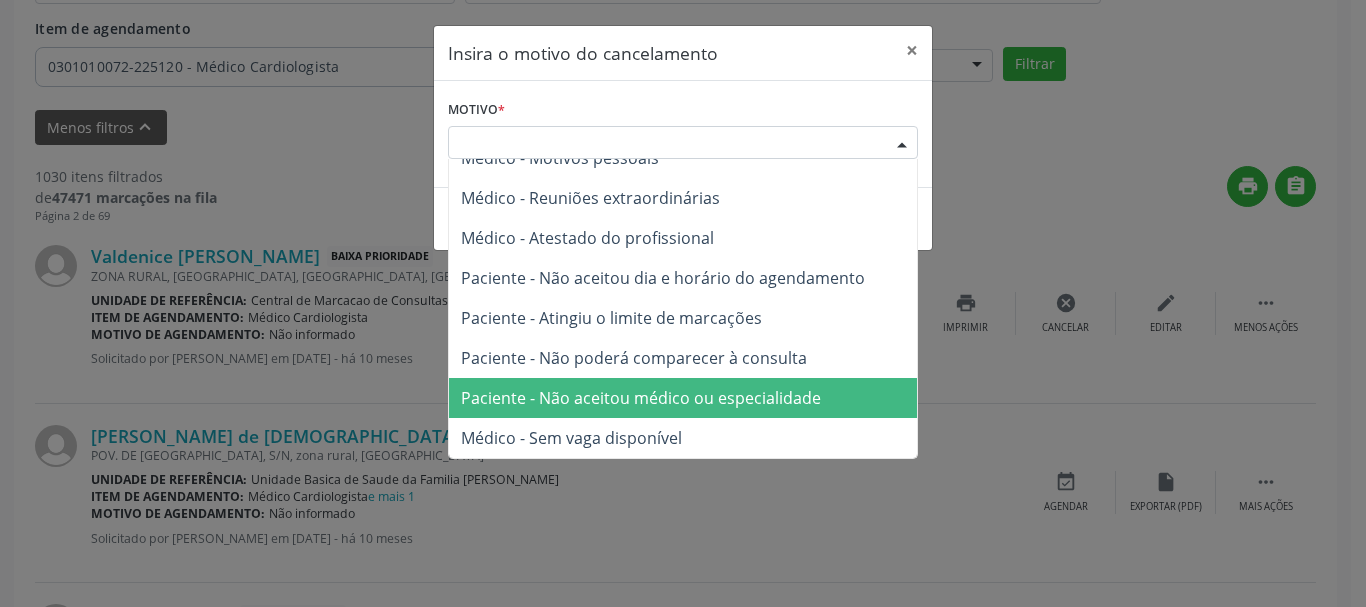 click on "Paciente - Não aceitou médico ou especialidade" at bounding box center (641, 398) 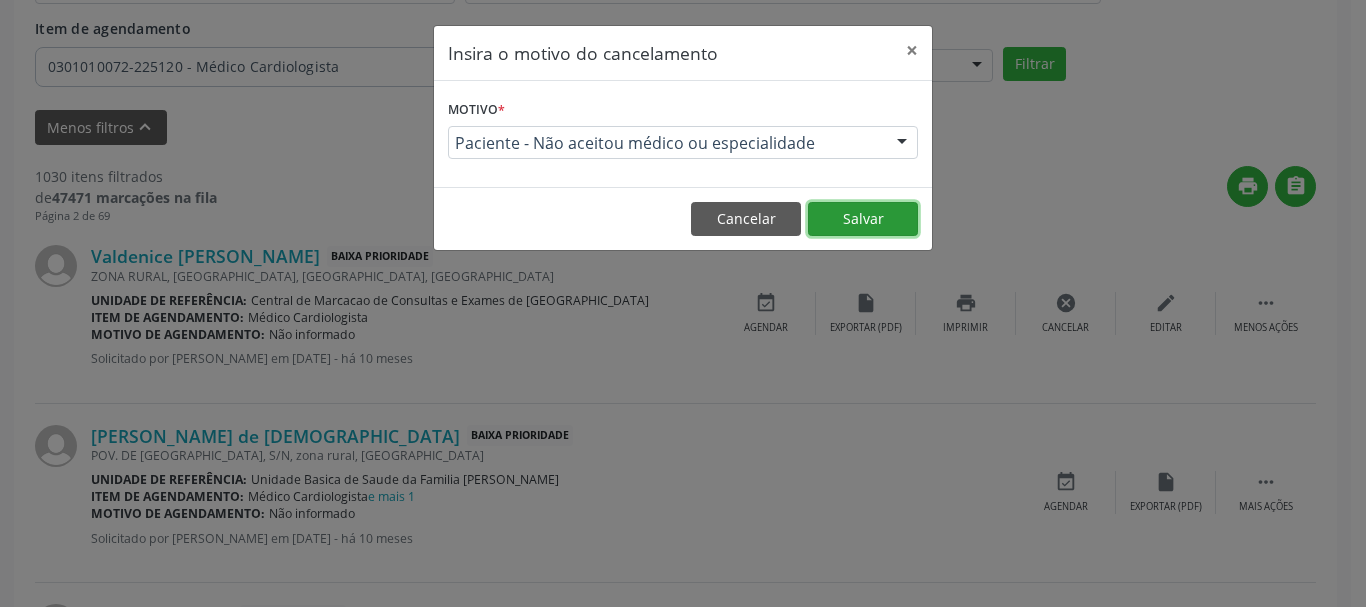click on "Salvar" at bounding box center [863, 219] 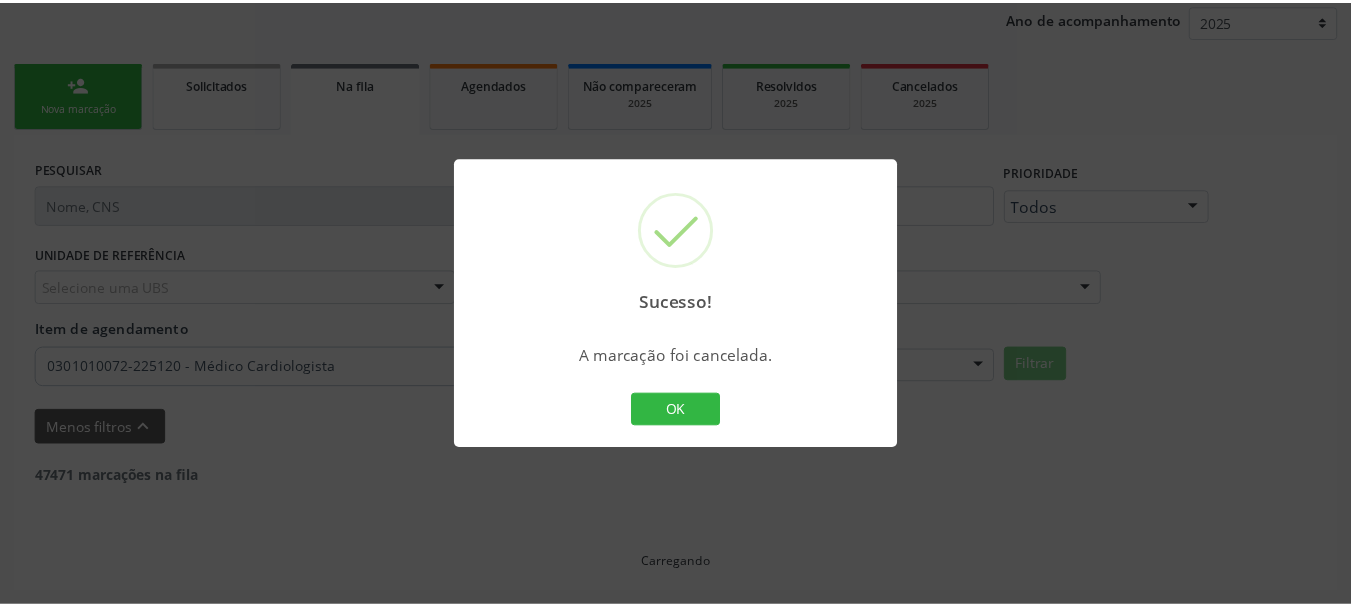 scroll, scrollTop: 238, scrollLeft: 0, axis: vertical 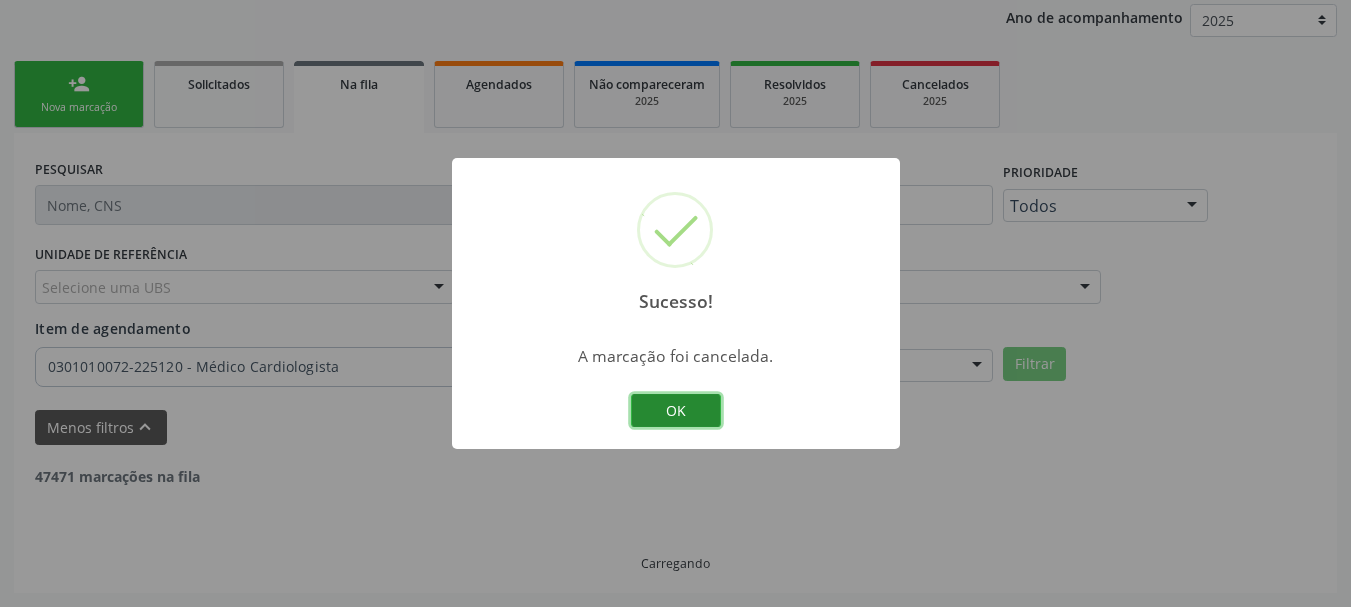 click on "OK" at bounding box center (676, 411) 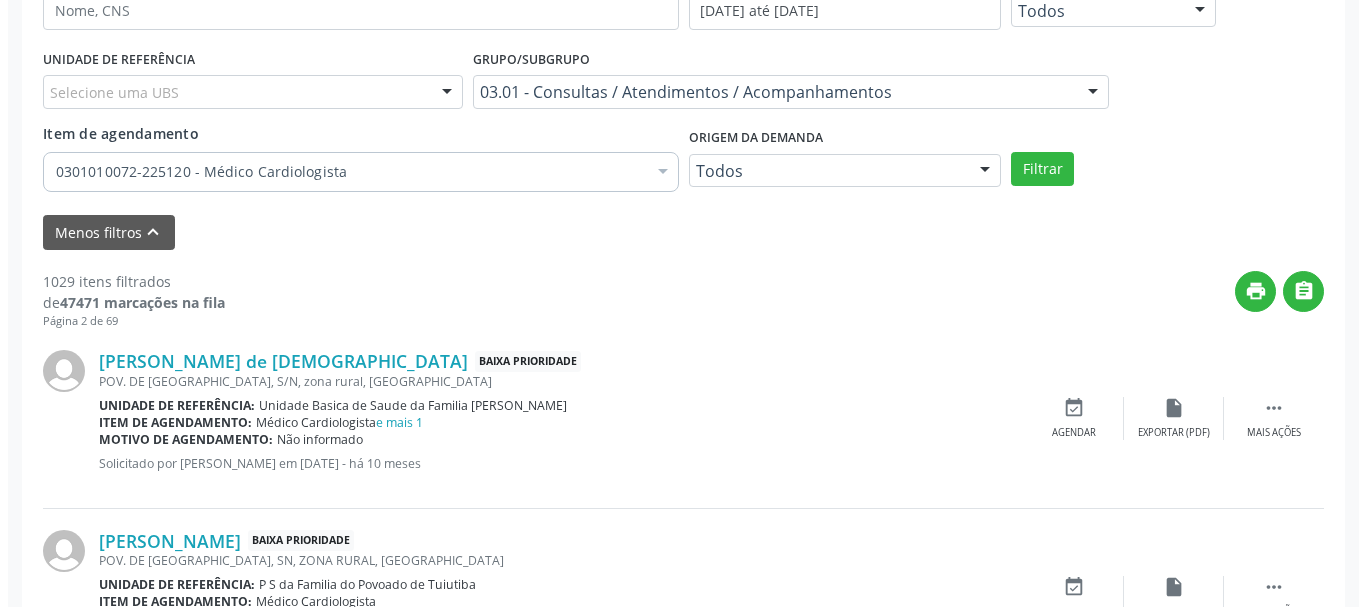 scroll, scrollTop: 438, scrollLeft: 0, axis: vertical 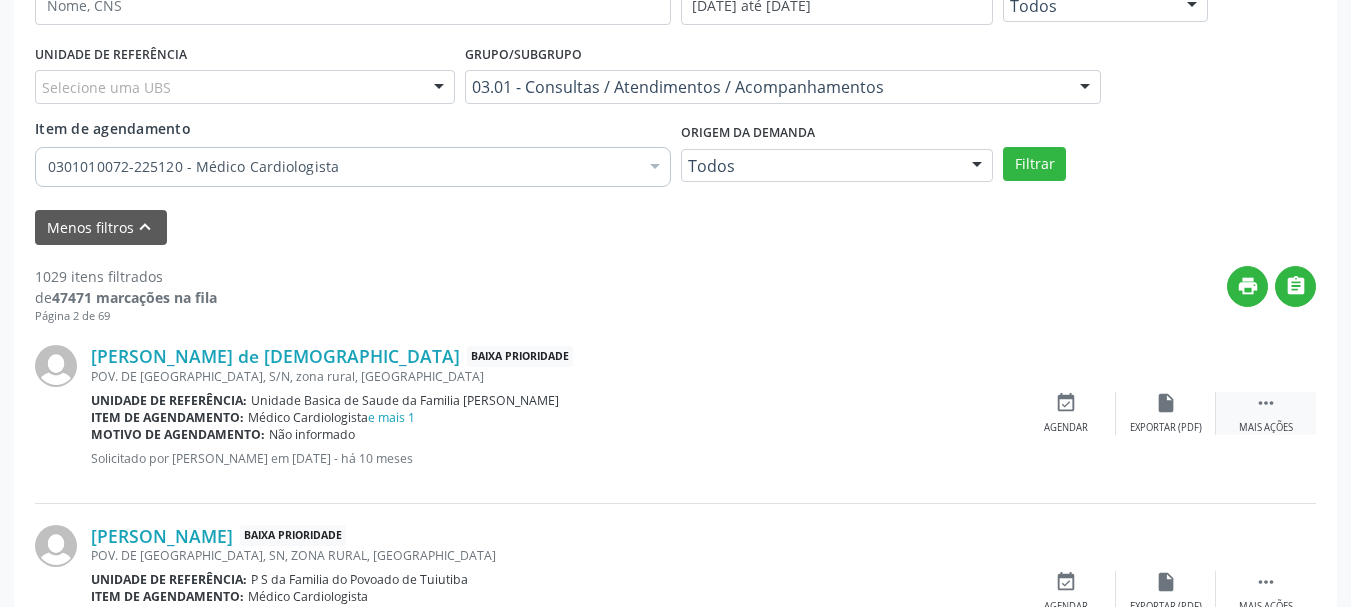 click on "" at bounding box center (1266, 403) 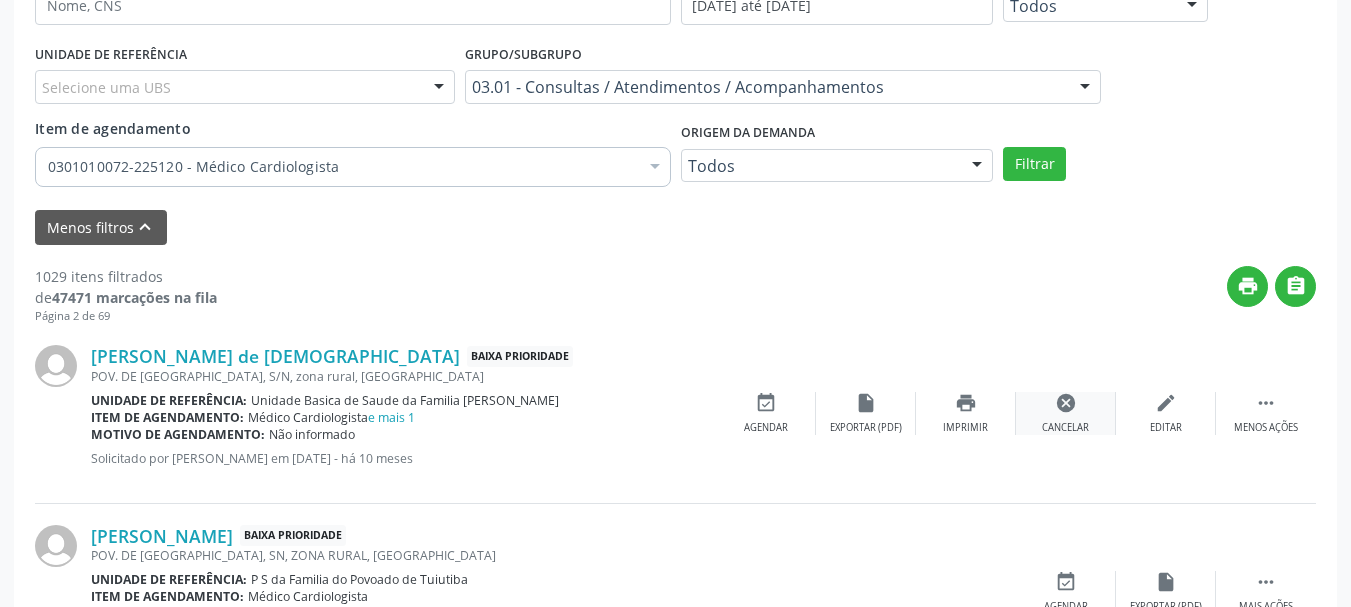 click on "cancel" at bounding box center (1066, 403) 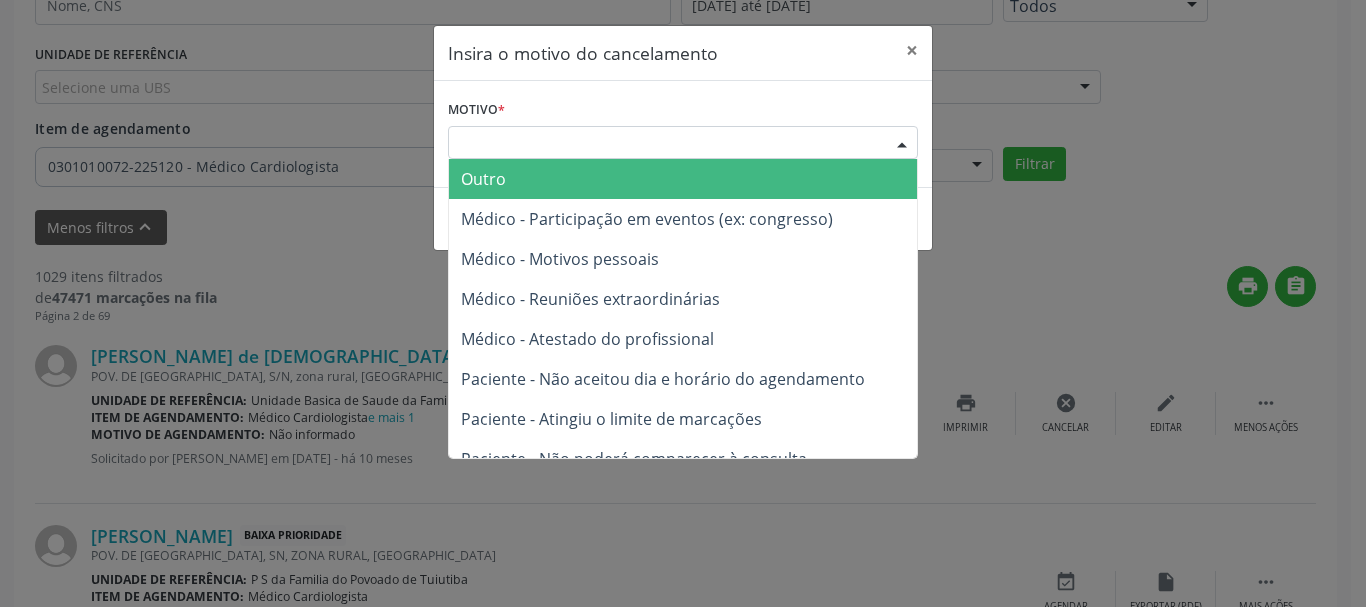 click on "Escolha o motivo
Outro   Médico - Participação em eventos (ex: congresso)   Médico - Motivos pessoais   Médico - Reuniões extraordinárias   Médico - Atestado do profissional   Paciente - Não aceitou dia e horário do agendamento   Paciente - Atingiu o limite de marcações   Paciente - Não poderá comparecer à consulta   Paciente - Não aceitou médico ou especialidade   Médico - Sem vaga disponível
Nenhum resultado encontrado para: "   "
Não há nenhuma opção para ser exibida." at bounding box center [683, 143] 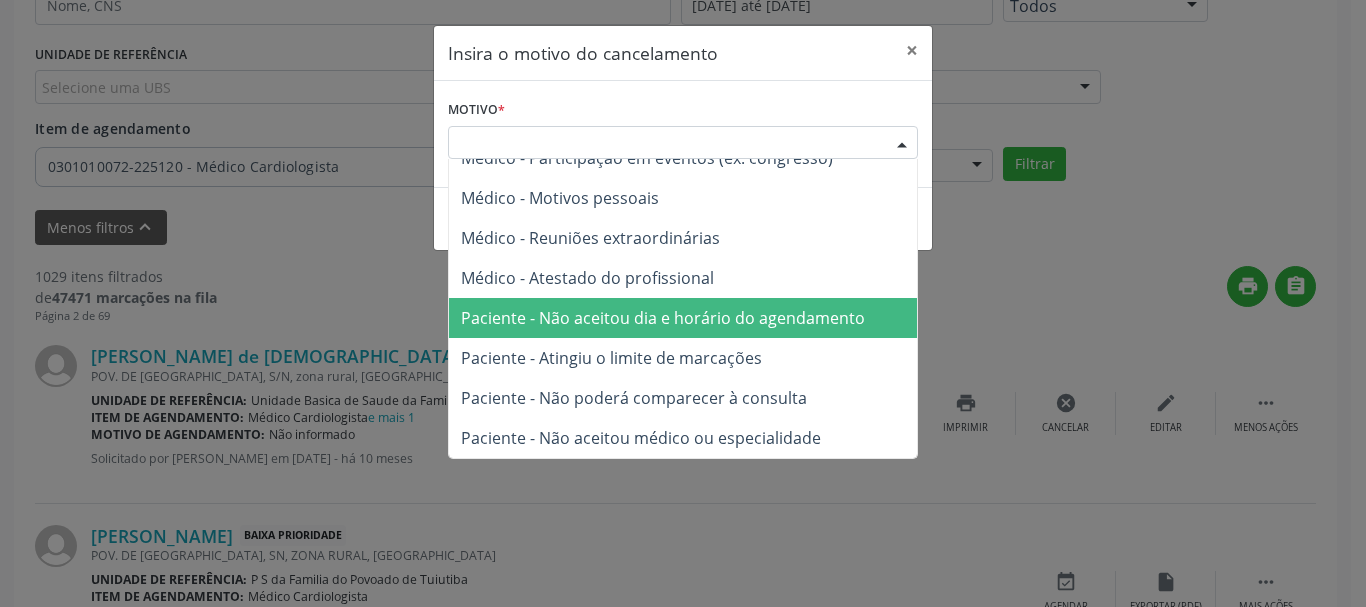 scroll, scrollTop: 101, scrollLeft: 0, axis: vertical 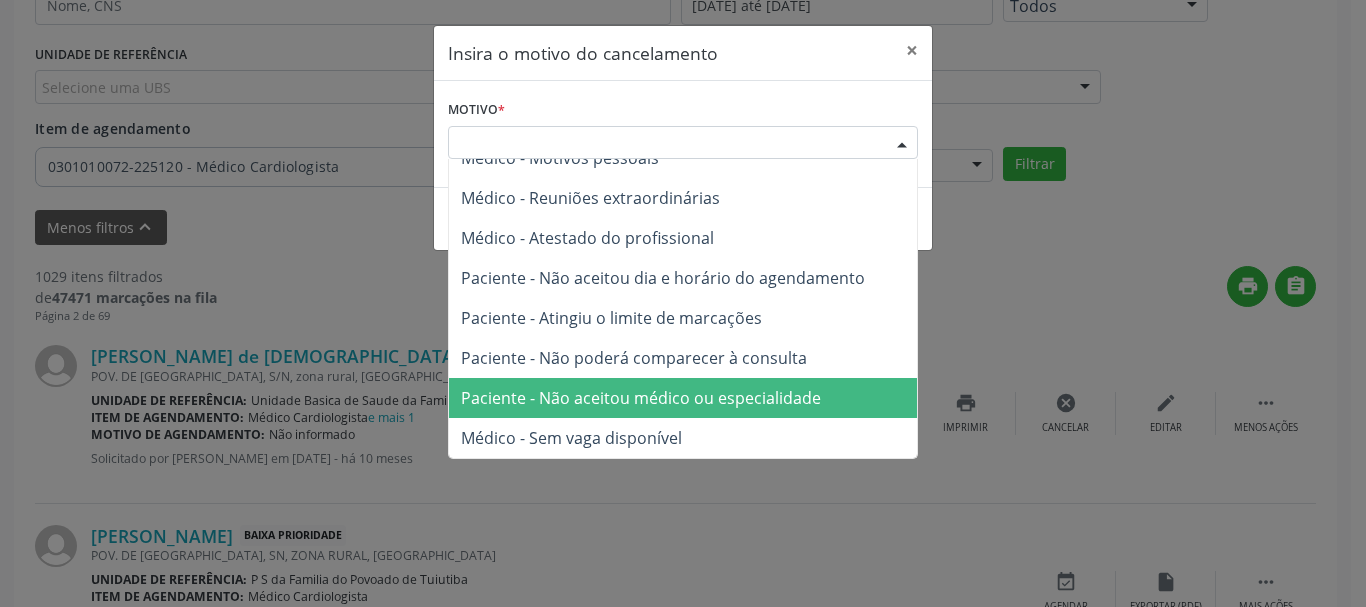 click on "Paciente - Não aceitou médico ou especialidade" at bounding box center [683, 398] 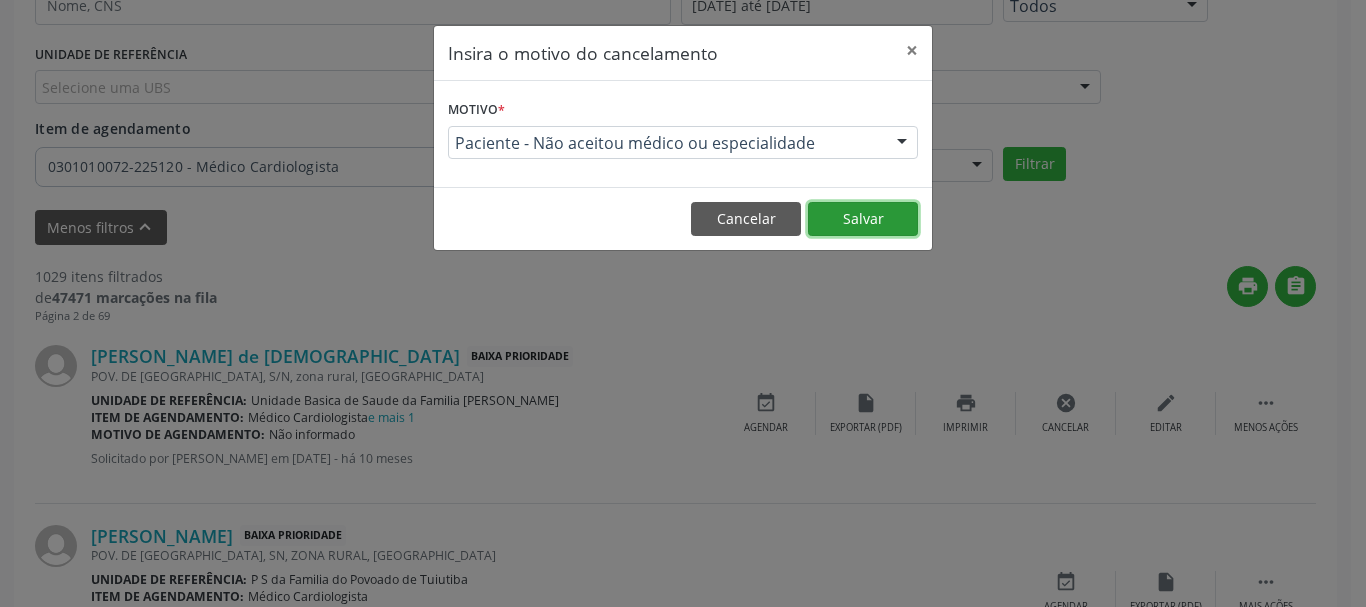 click on "Salvar" at bounding box center (863, 219) 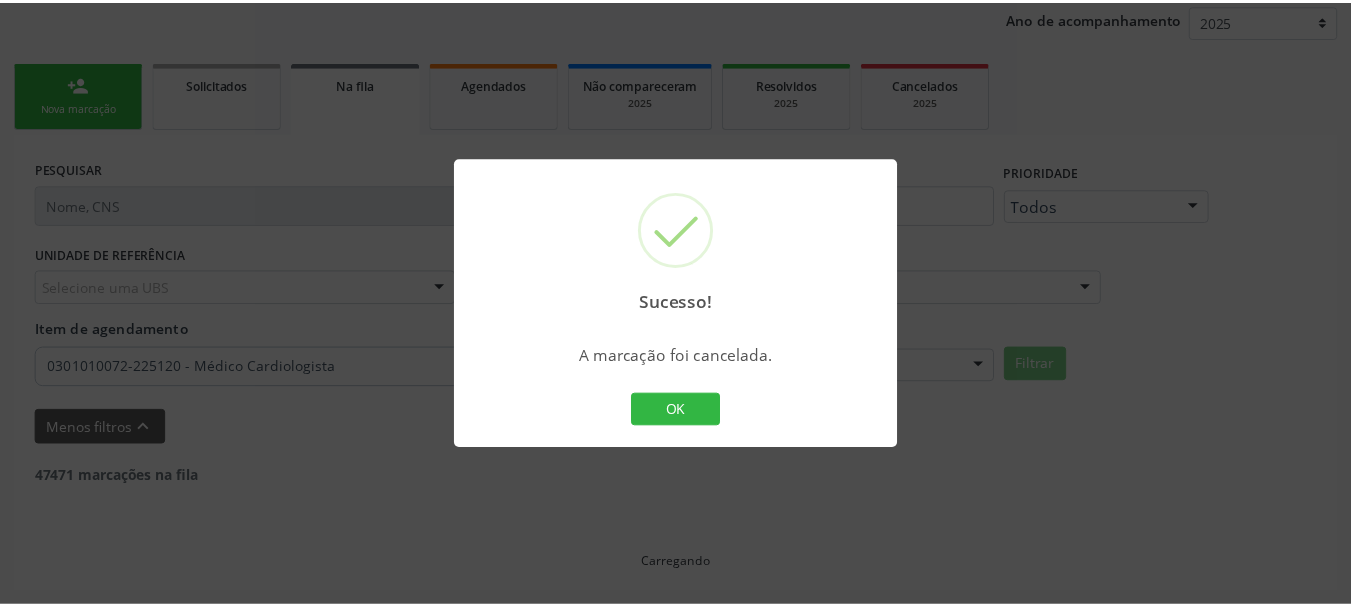 scroll, scrollTop: 238, scrollLeft: 0, axis: vertical 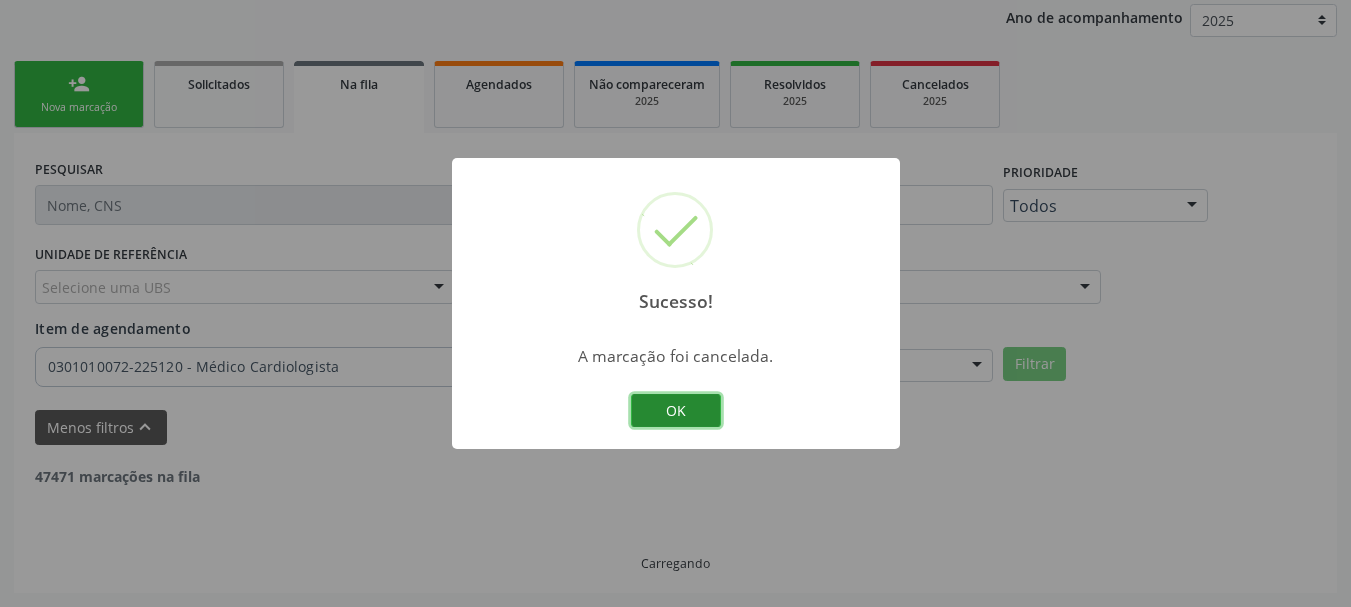 click on "OK" at bounding box center (676, 411) 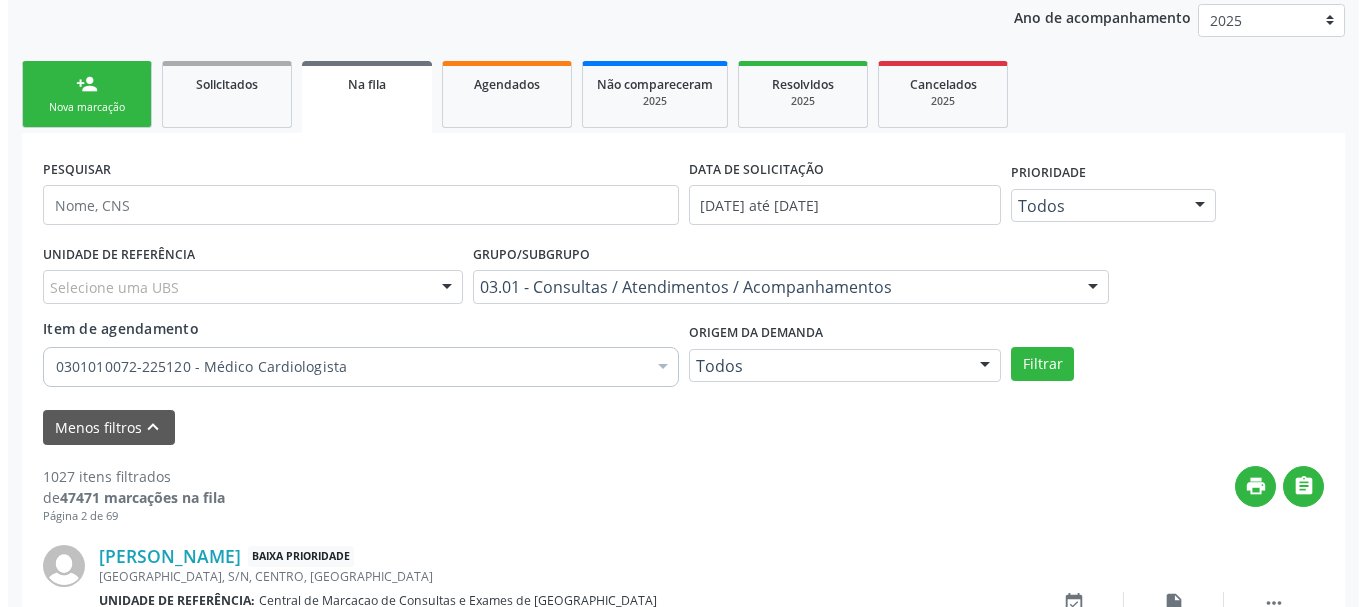 scroll, scrollTop: 538, scrollLeft: 0, axis: vertical 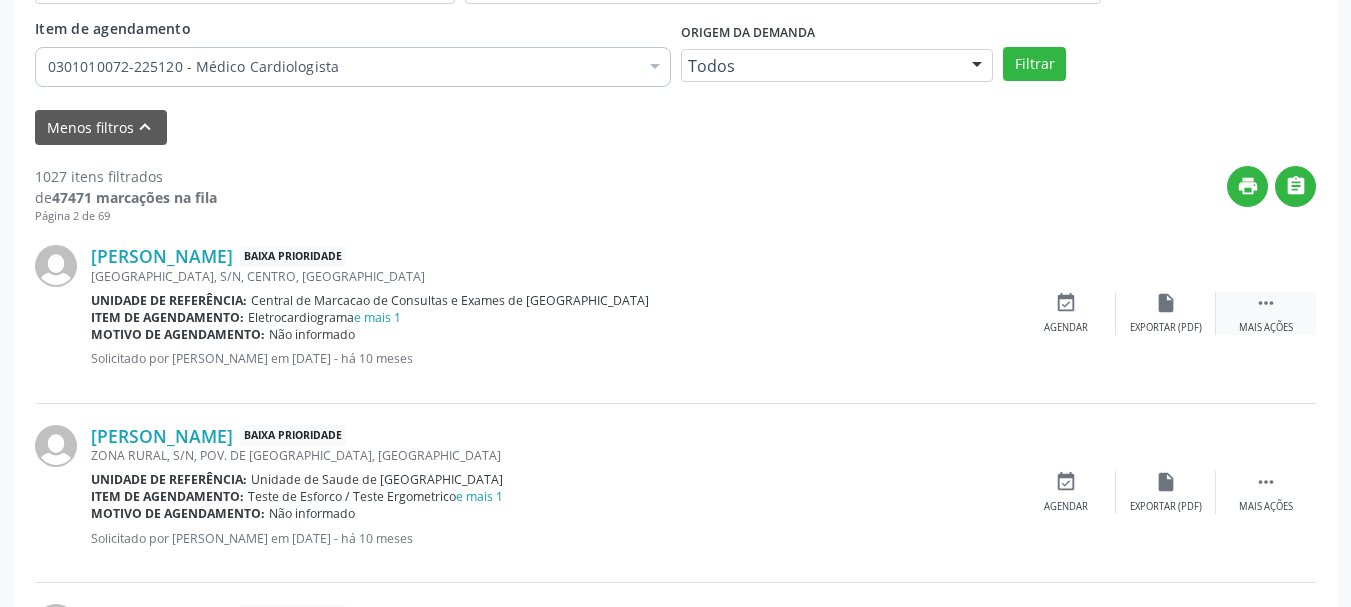 click on "" at bounding box center [1266, 303] 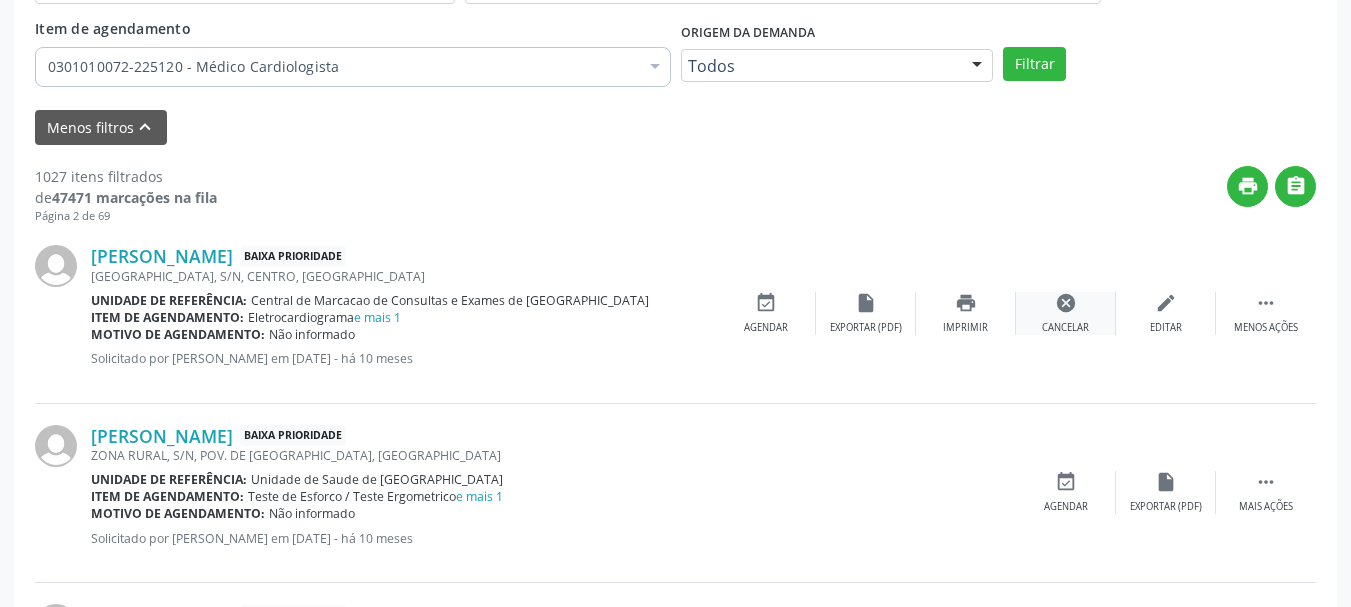 click on "cancel
Cancelar" at bounding box center (1066, 313) 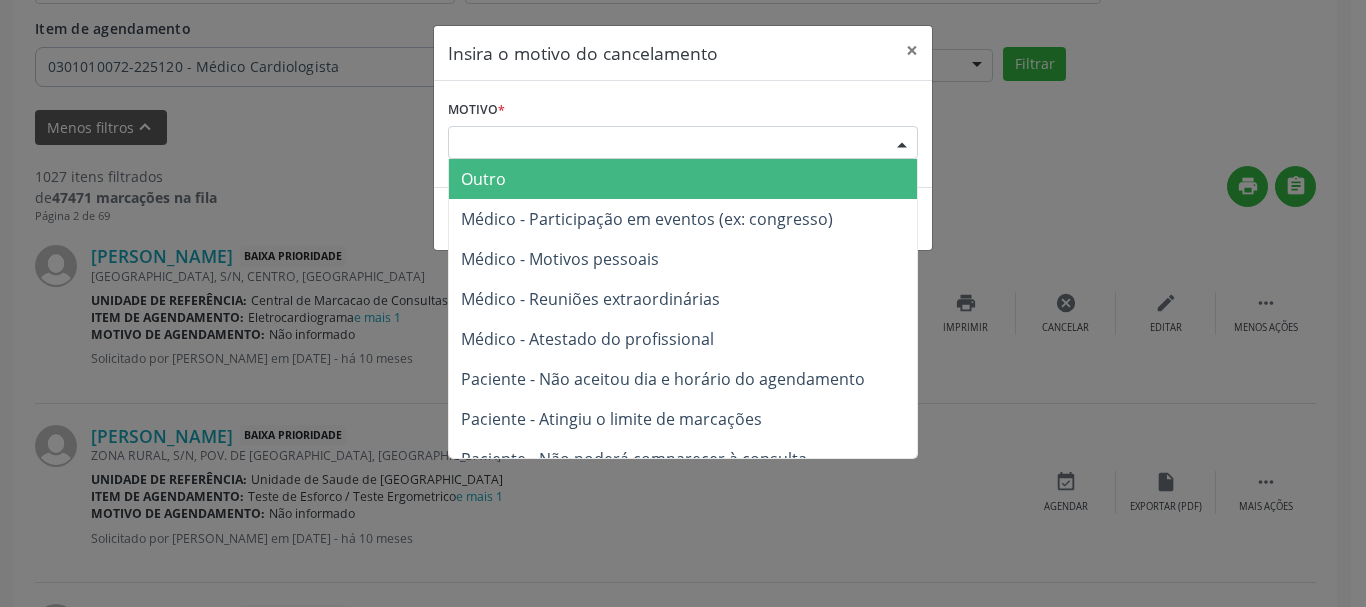 click on "Escolha o motivo" at bounding box center (683, 143) 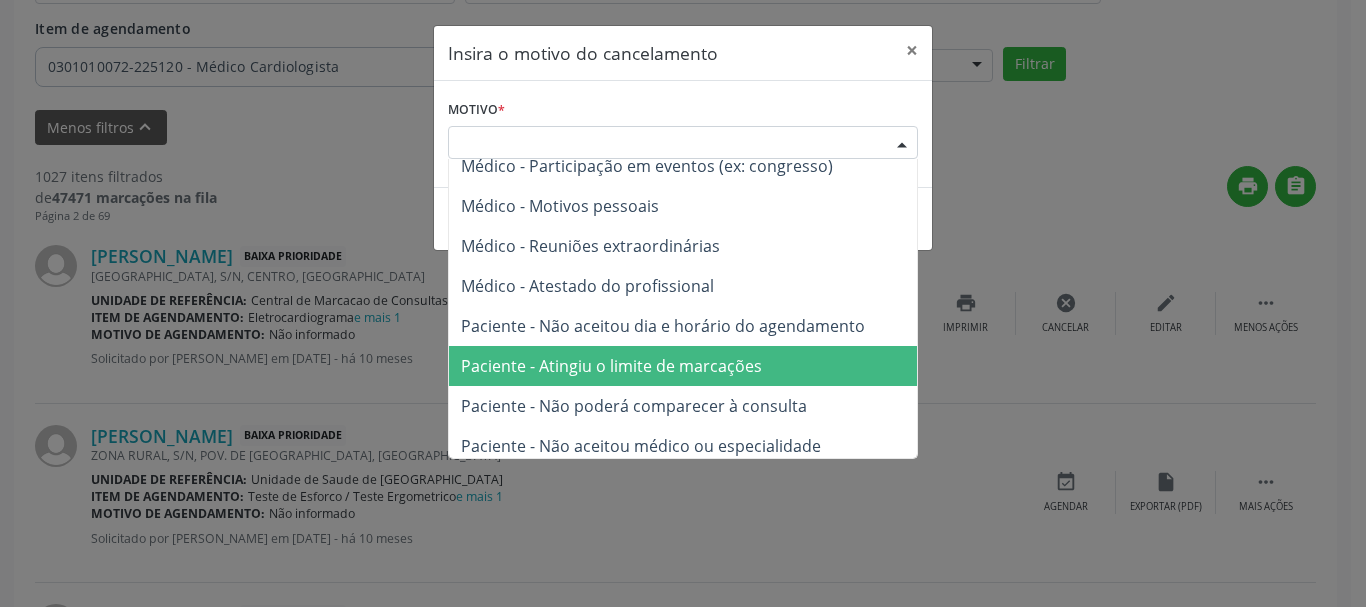 scroll, scrollTop: 101, scrollLeft: 0, axis: vertical 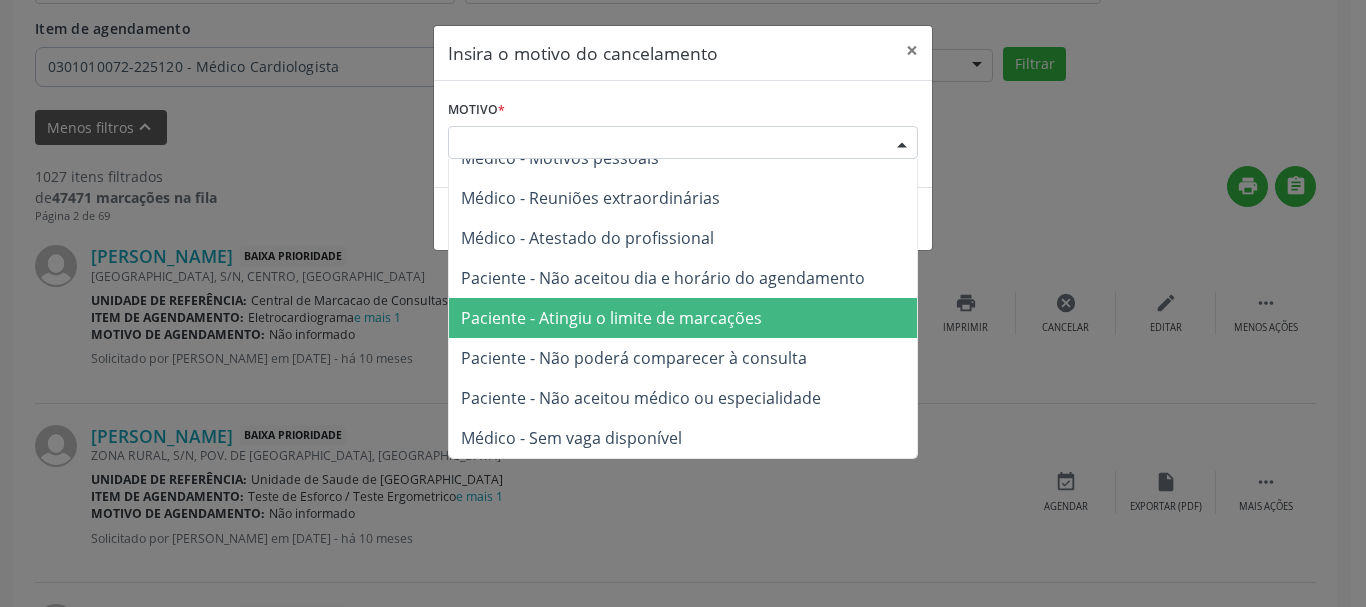 click on "Paciente - Atingiu o limite de marcações" at bounding box center [683, 318] 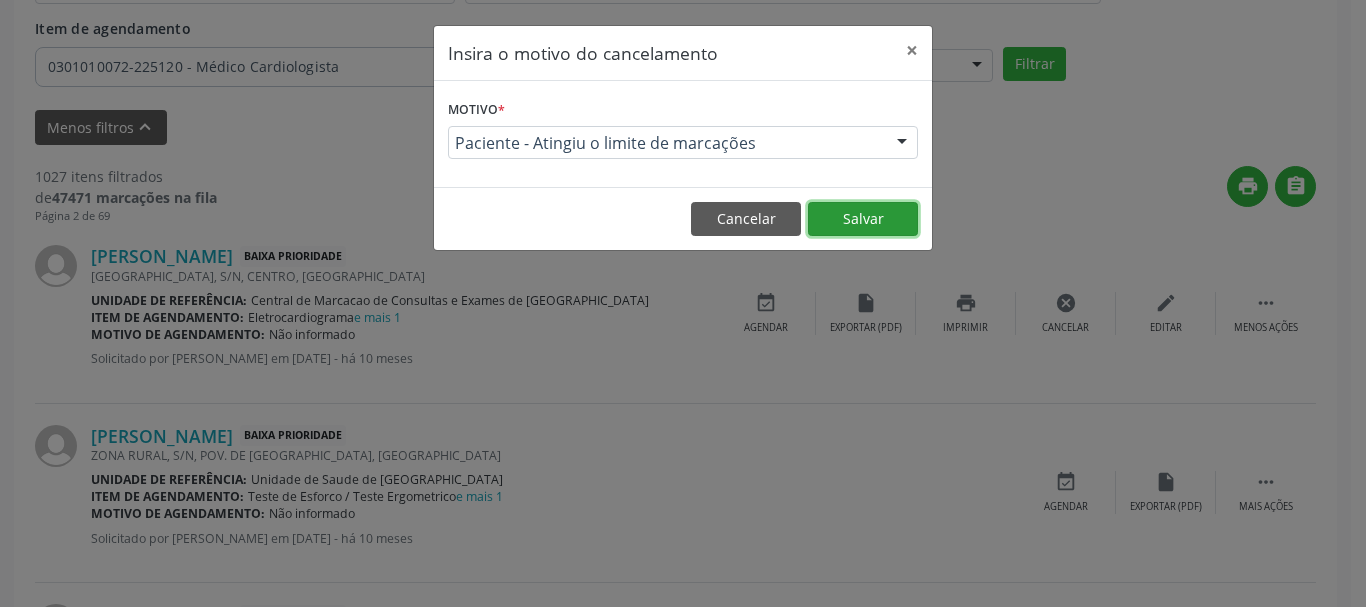 click on "Salvar" at bounding box center [863, 219] 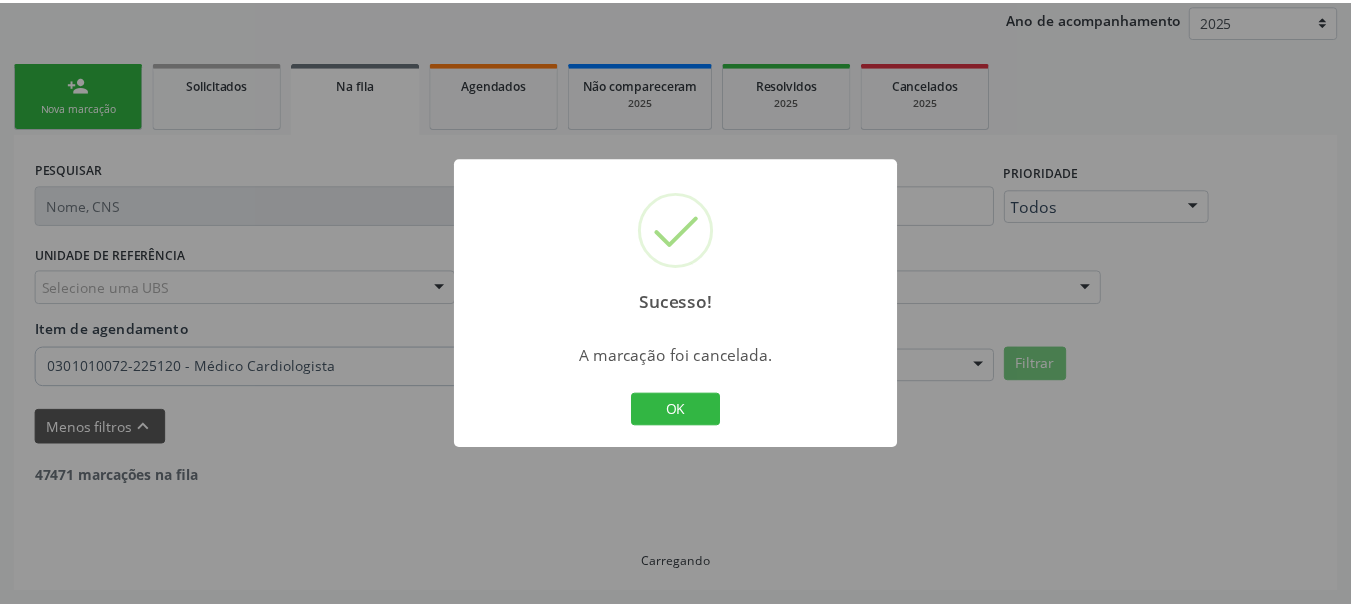 scroll, scrollTop: 238, scrollLeft: 0, axis: vertical 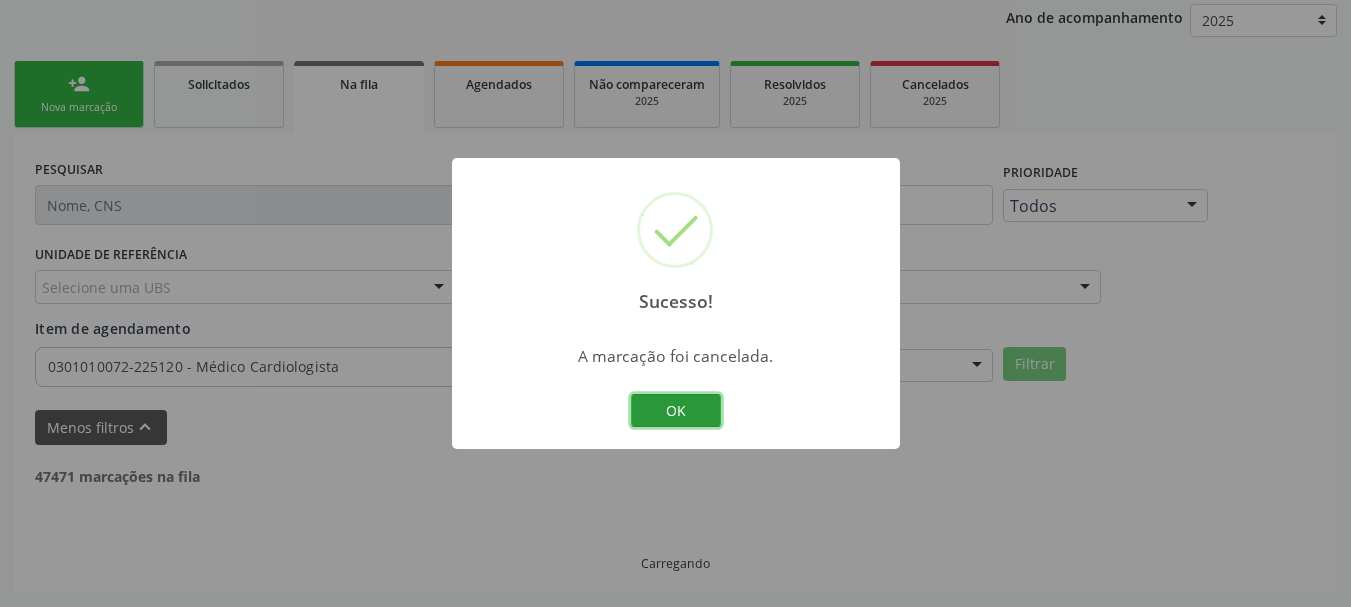 click on "OK" at bounding box center [676, 411] 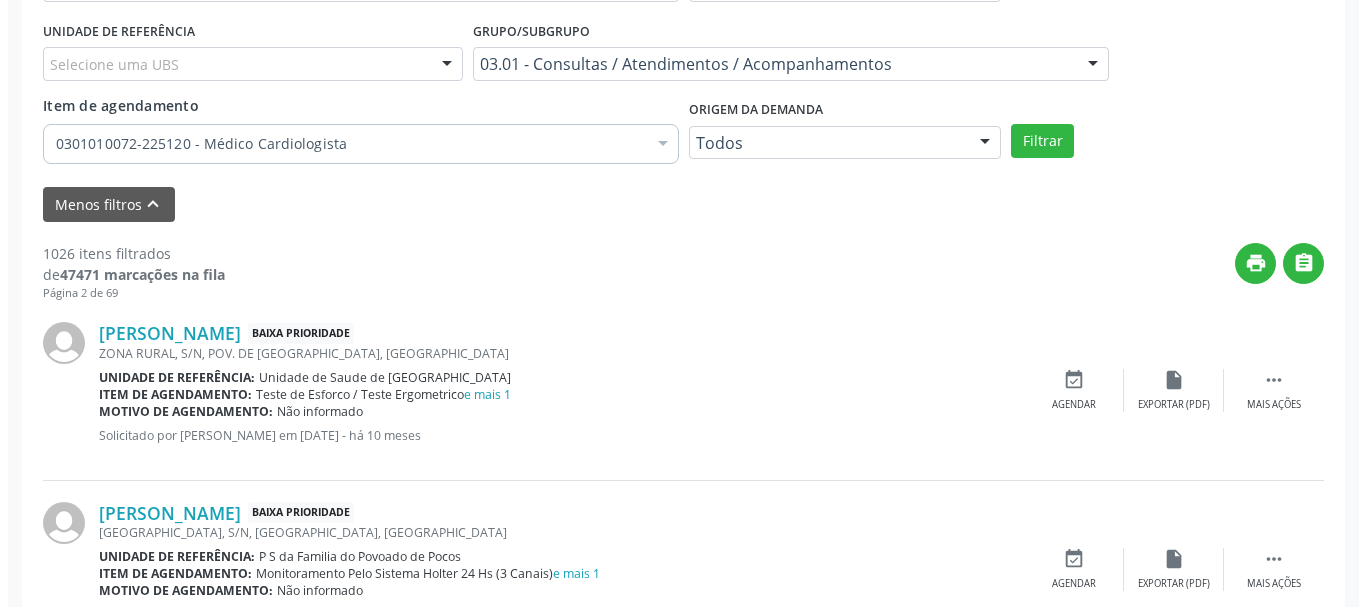 scroll, scrollTop: 638, scrollLeft: 0, axis: vertical 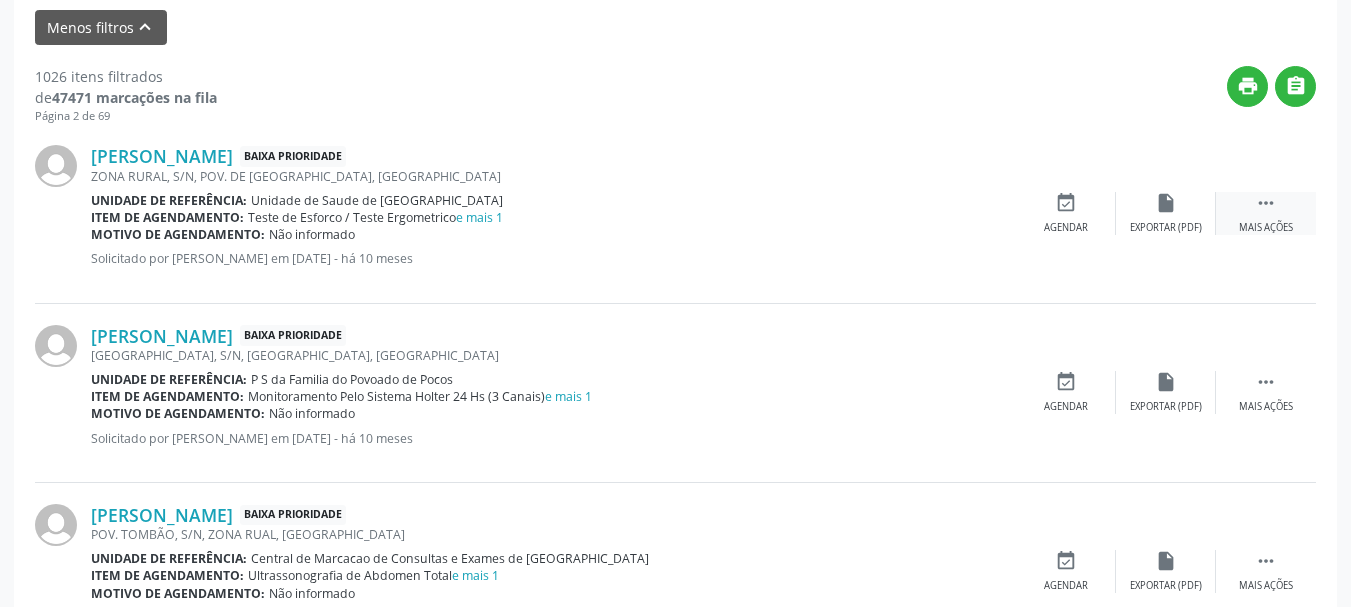 click on "" at bounding box center [1266, 203] 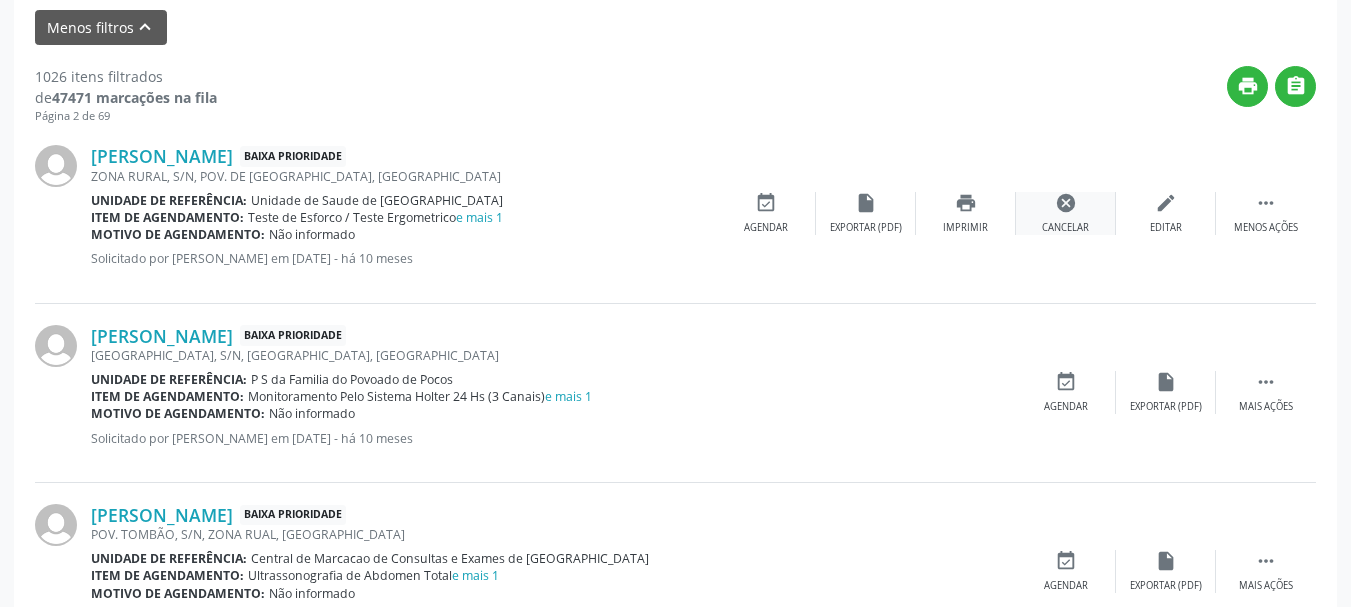click on "cancel
Cancelar" at bounding box center [1066, 213] 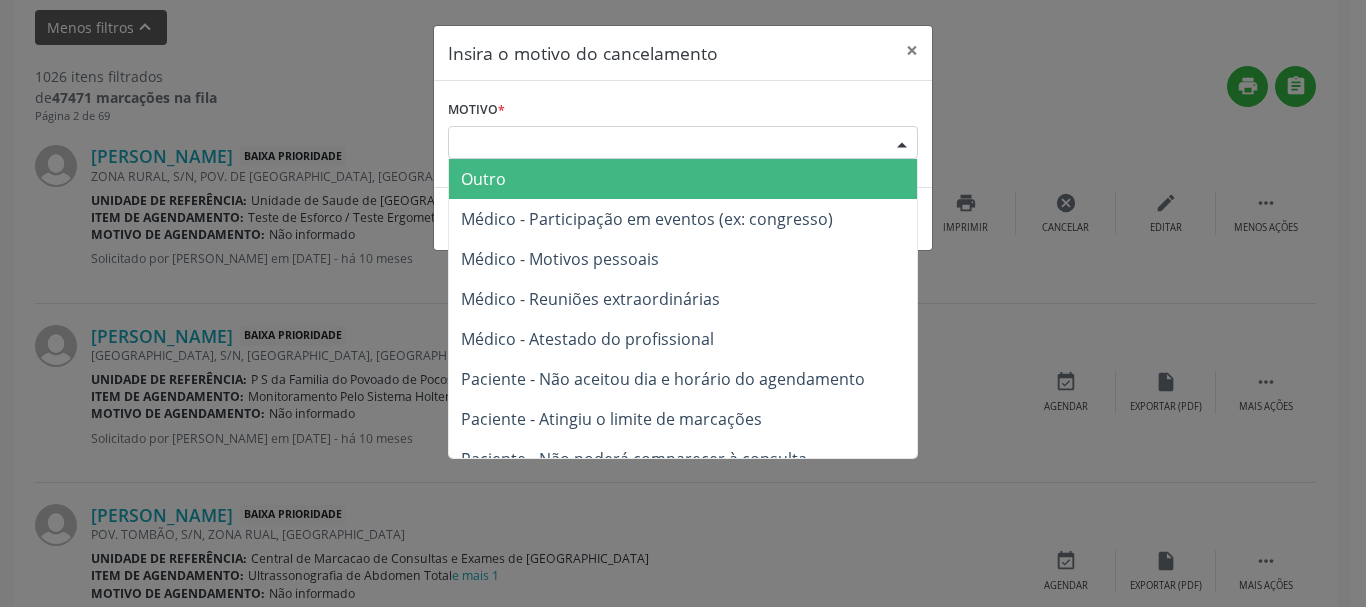click at bounding box center [902, 144] 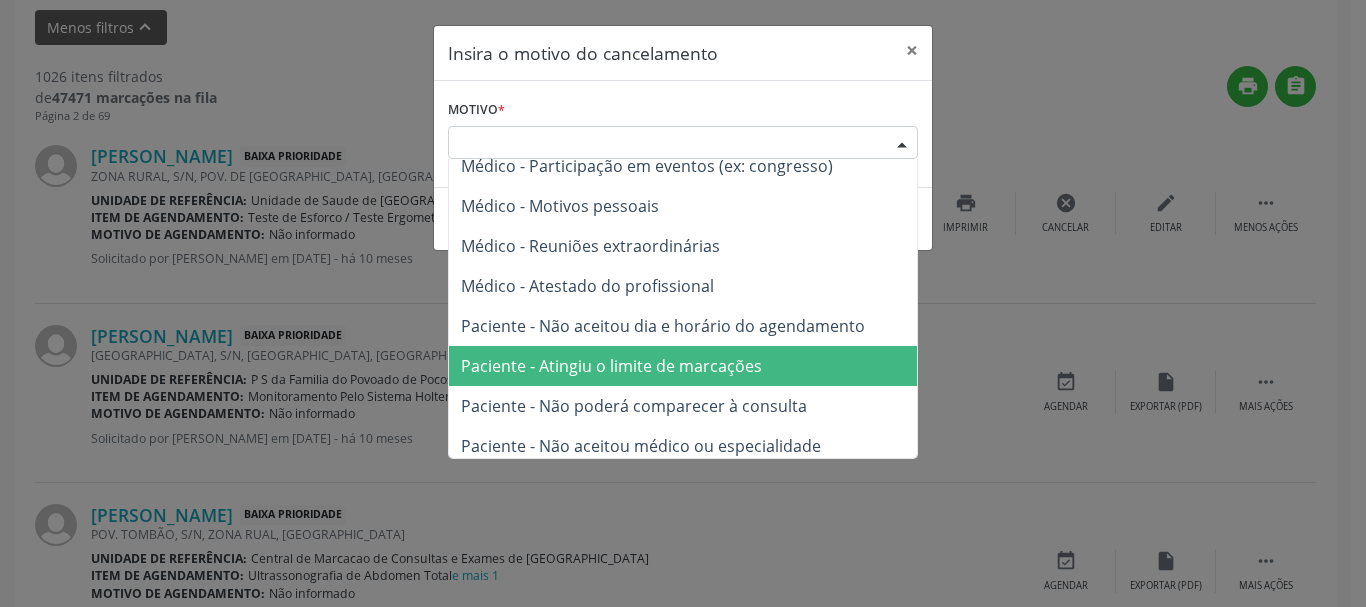 scroll, scrollTop: 101, scrollLeft: 0, axis: vertical 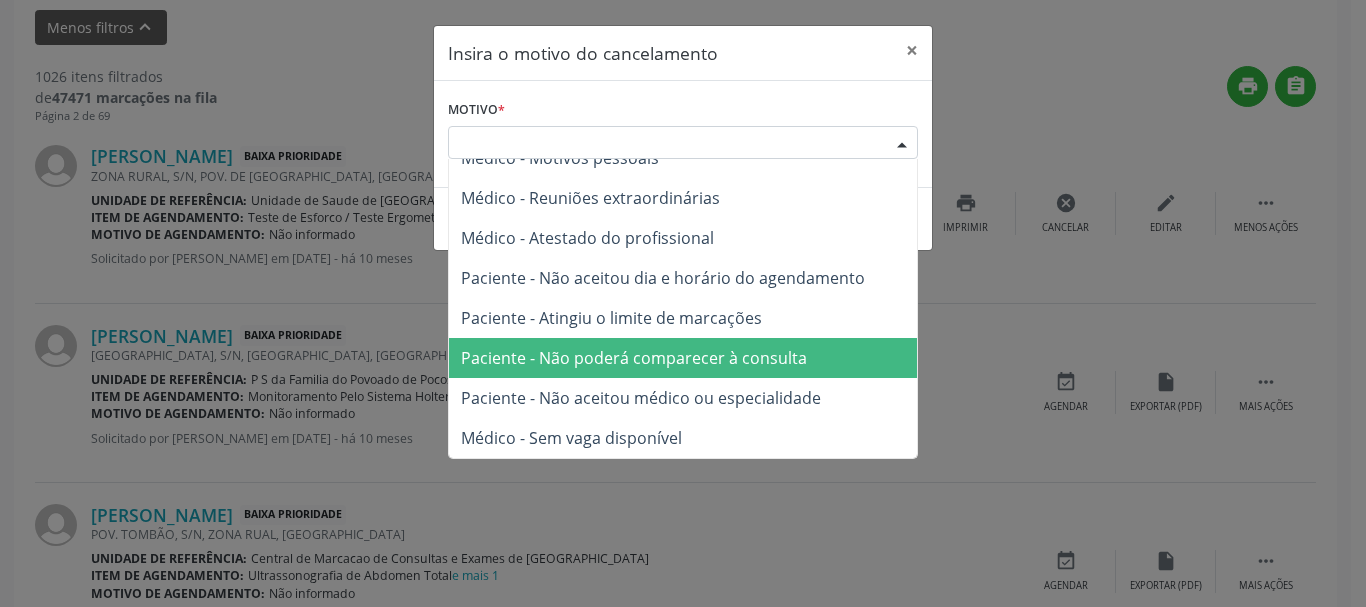 click on "Paciente - Não poderá comparecer à consulta" at bounding box center [683, 358] 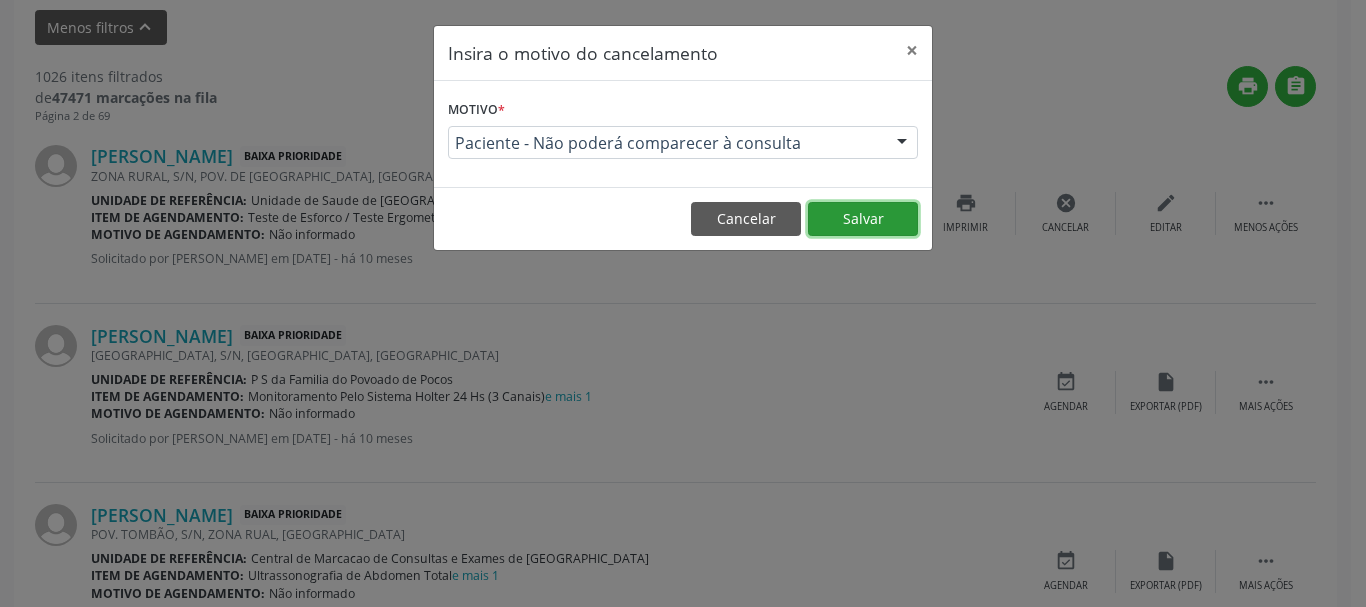 click on "Salvar" at bounding box center (863, 219) 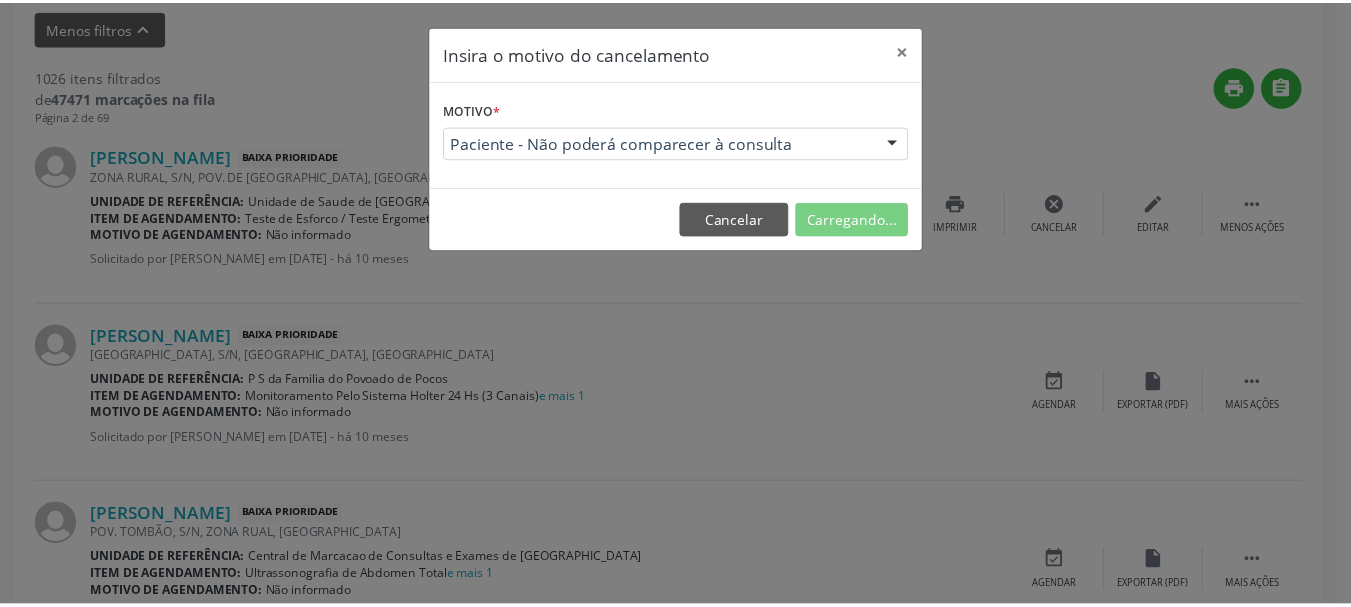 scroll, scrollTop: 238, scrollLeft: 0, axis: vertical 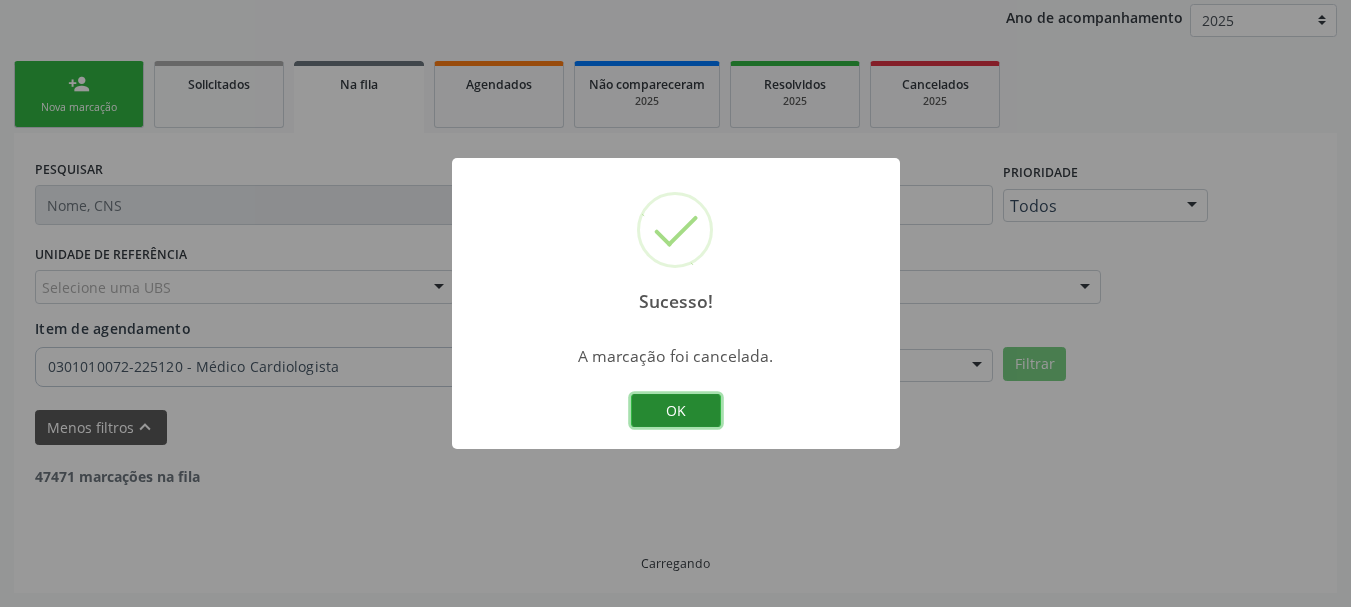 click on "OK" at bounding box center [676, 411] 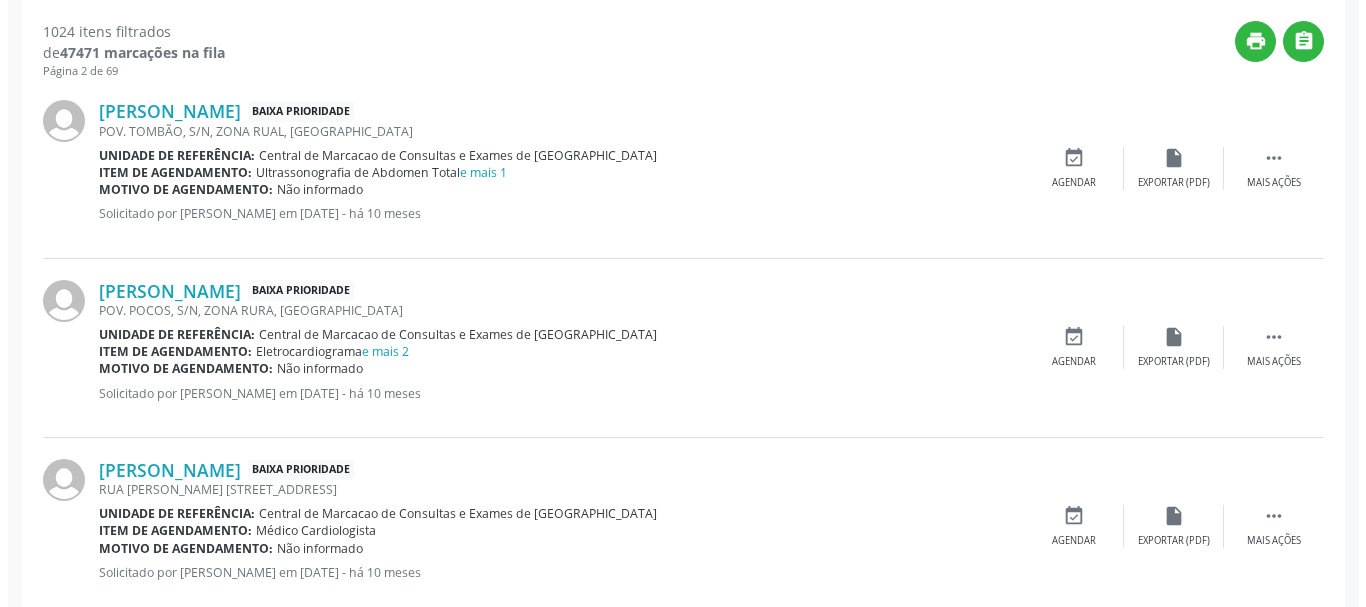 scroll, scrollTop: 738, scrollLeft: 0, axis: vertical 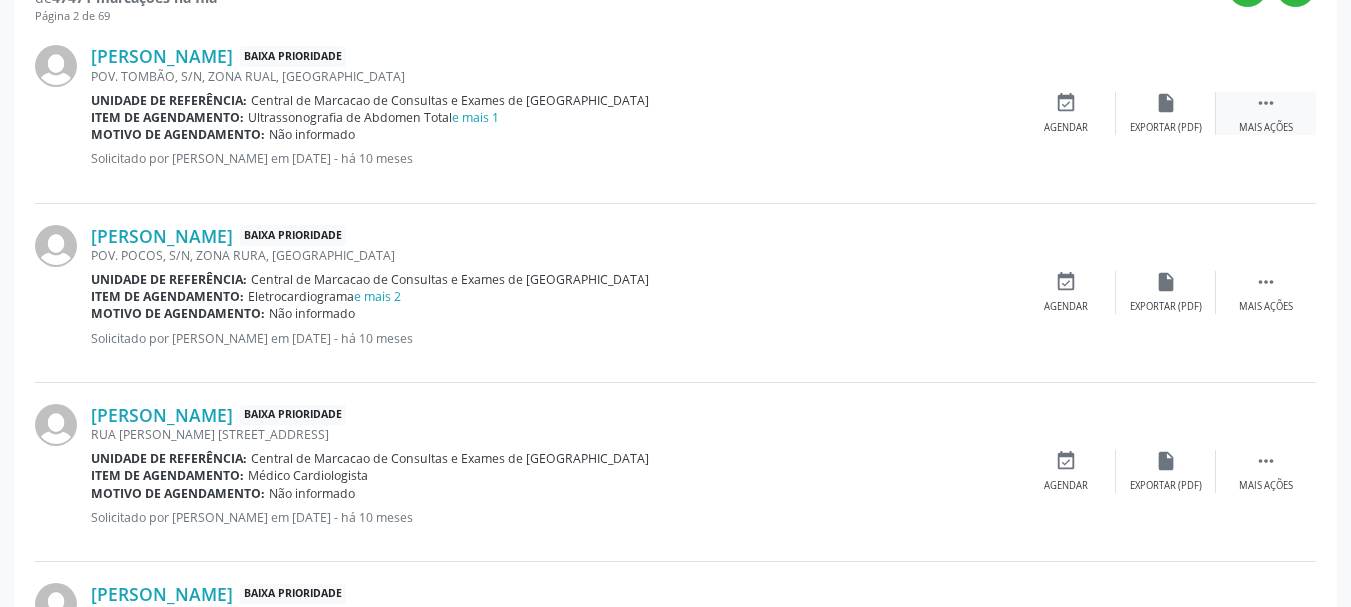 click on "" at bounding box center (1266, 103) 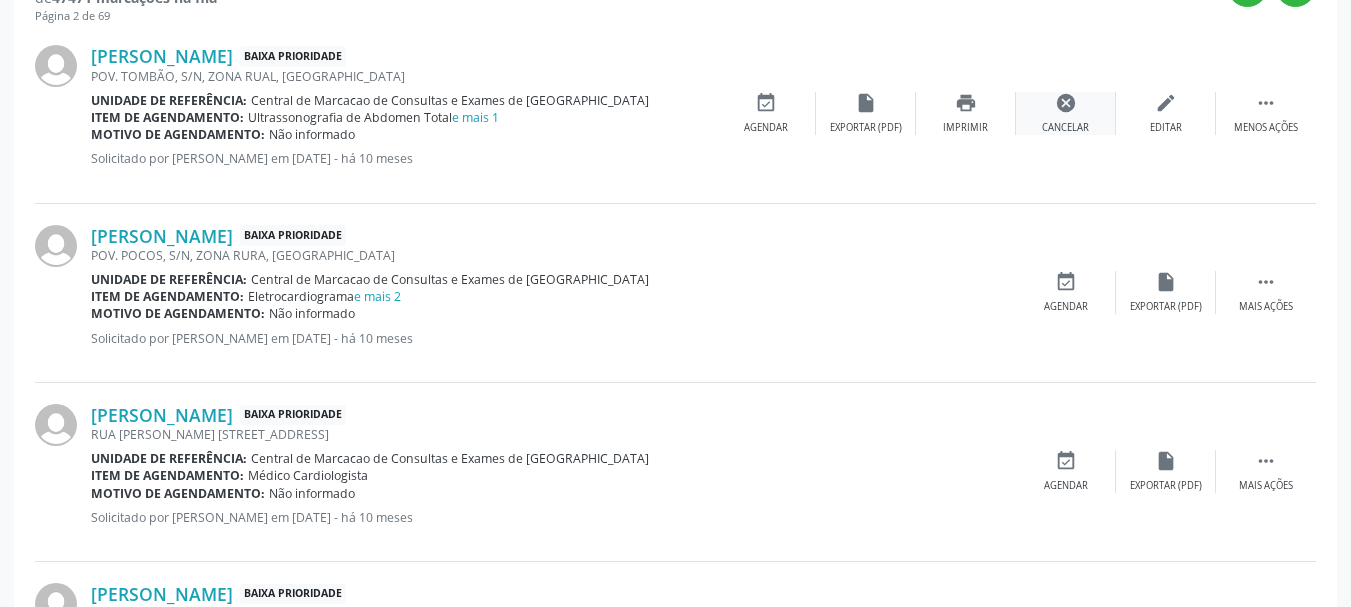 click on "cancel
Cancelar" at bounding box center (1066, 113) 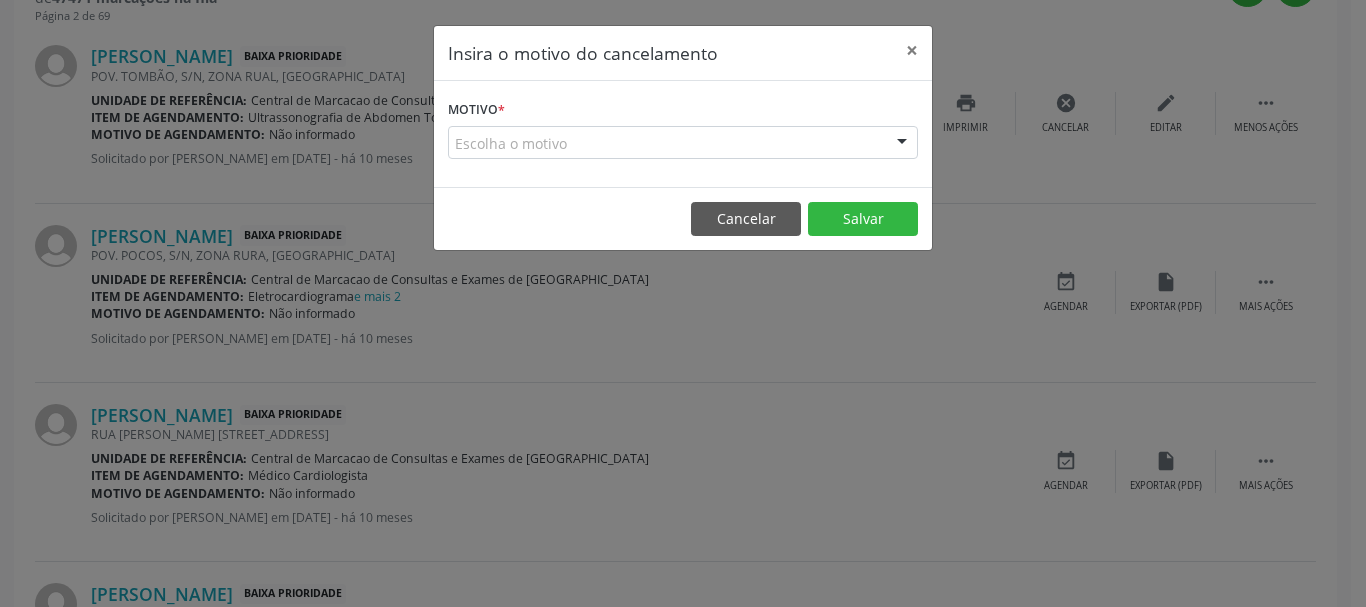 click at bounding box center [902, 144] 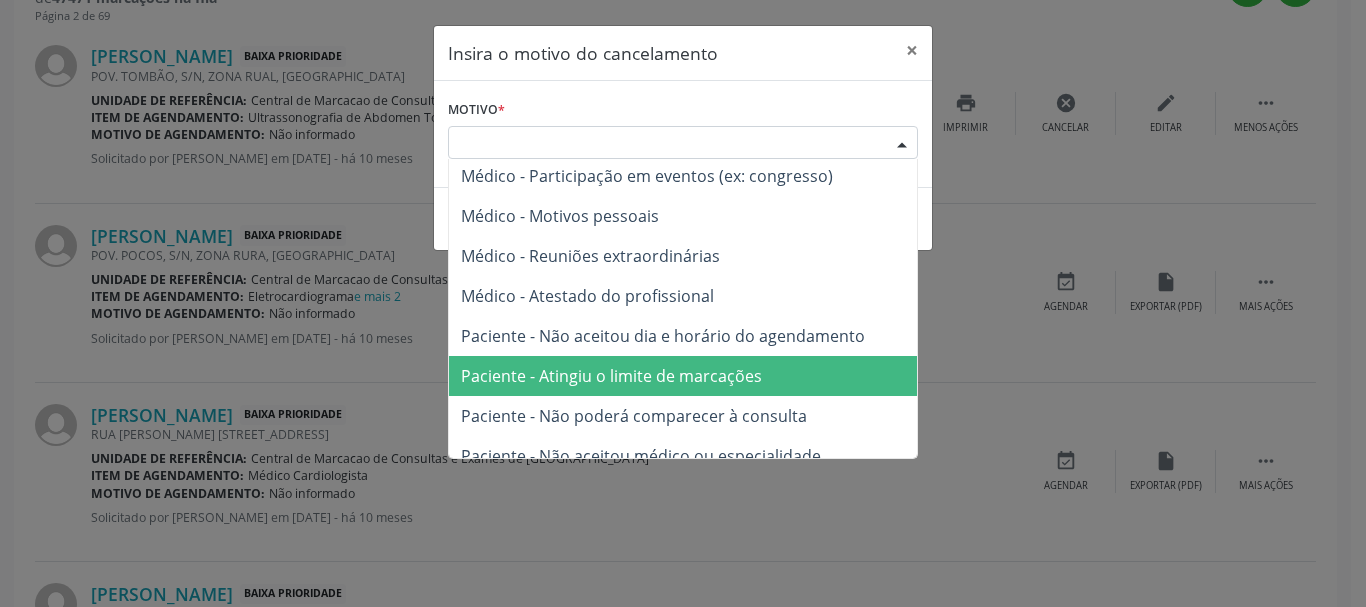 scroll, scrollTop: 101, scrollLeft: 0, axis: vertical 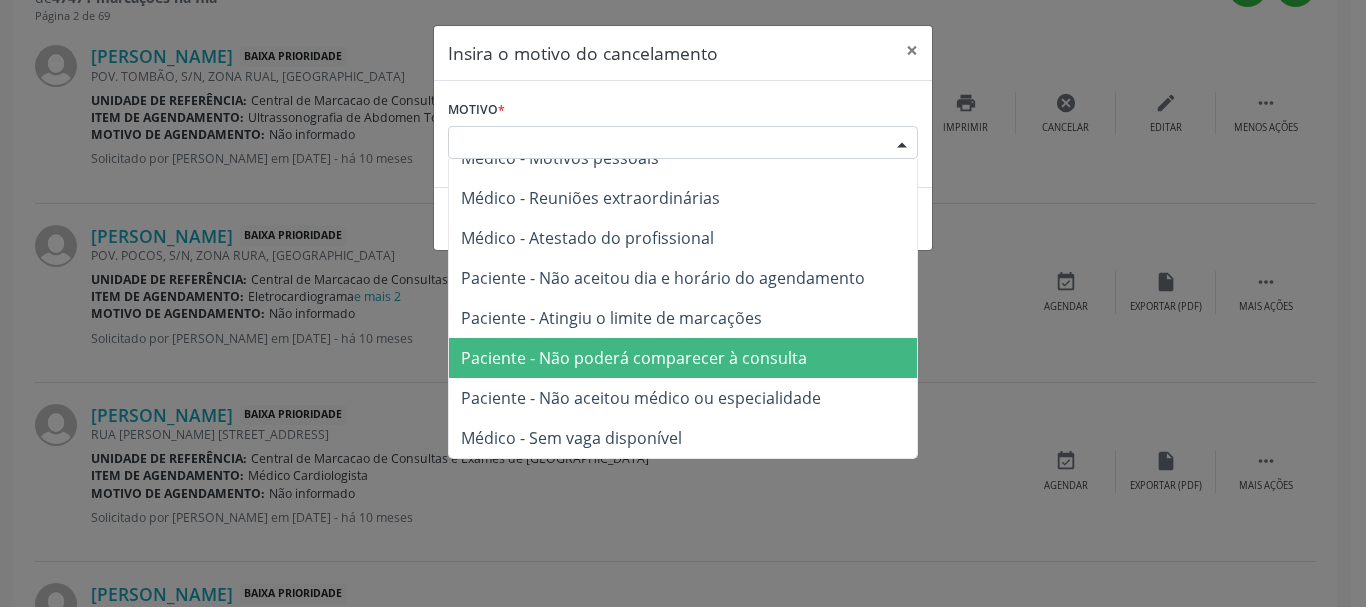 click on "Paciente - Não poderá comparecer à consulta" at bounding box center (634, 358) 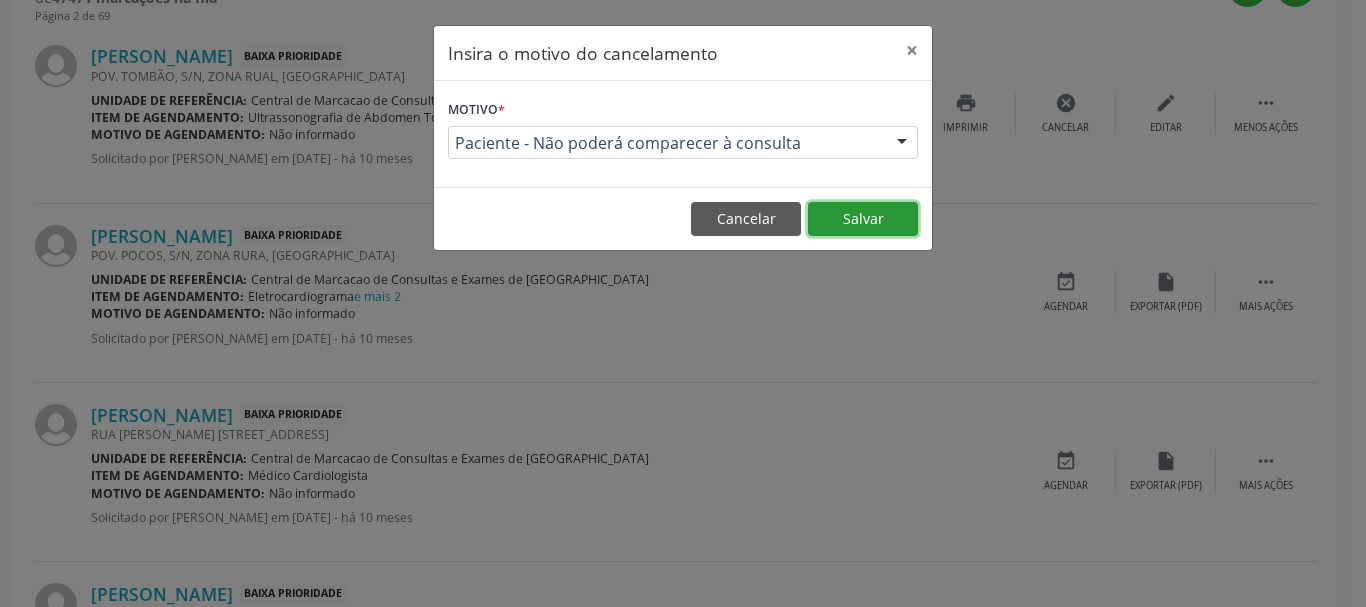 click on "Salvar" at bounding box center [863, 219] 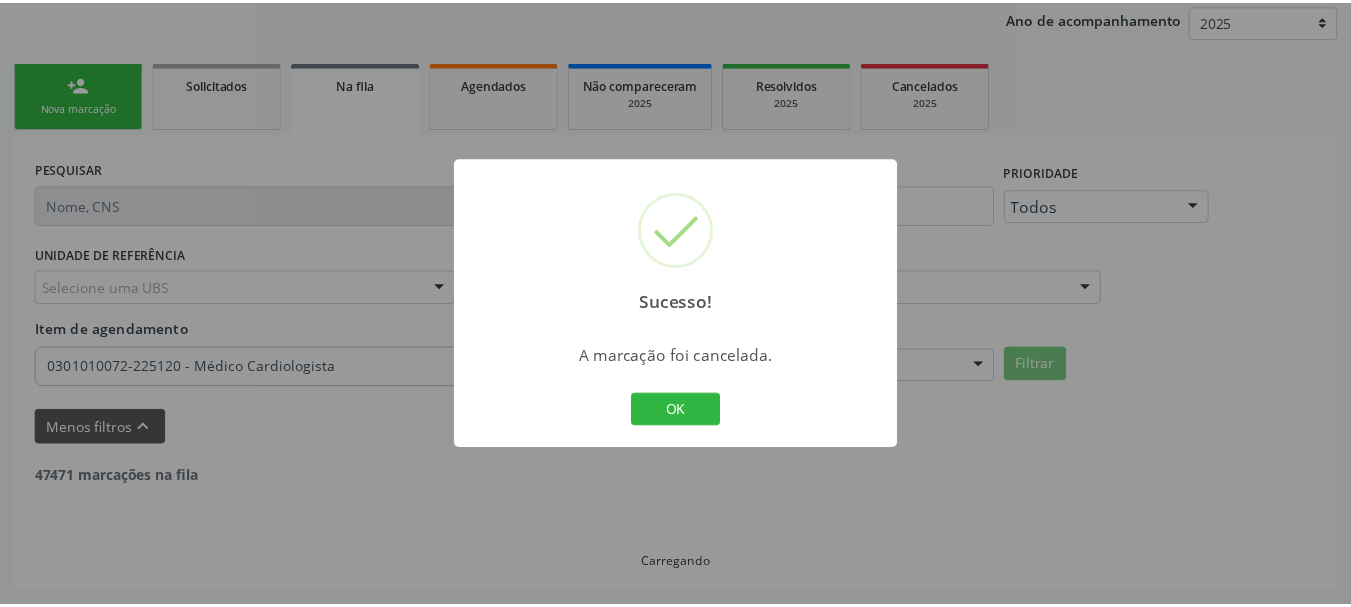 scroll, scrollTop: 238, scrollLeft: 0, axis: vertical 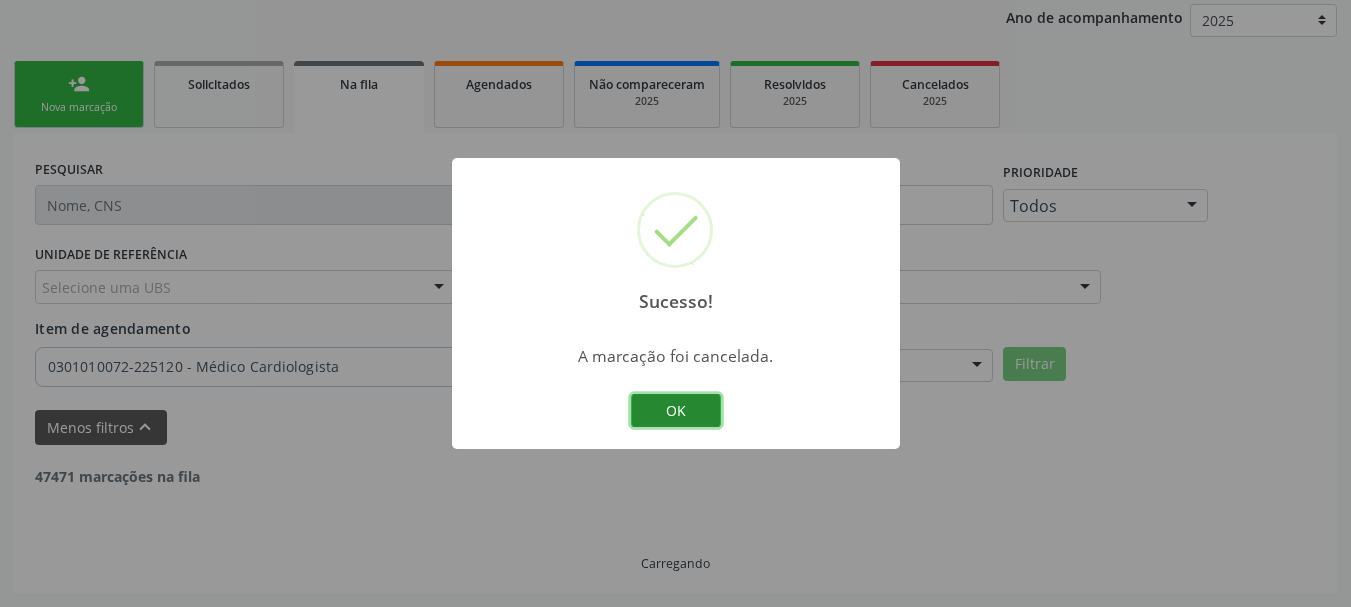 click on "OK" at bounding box center [676, 411] 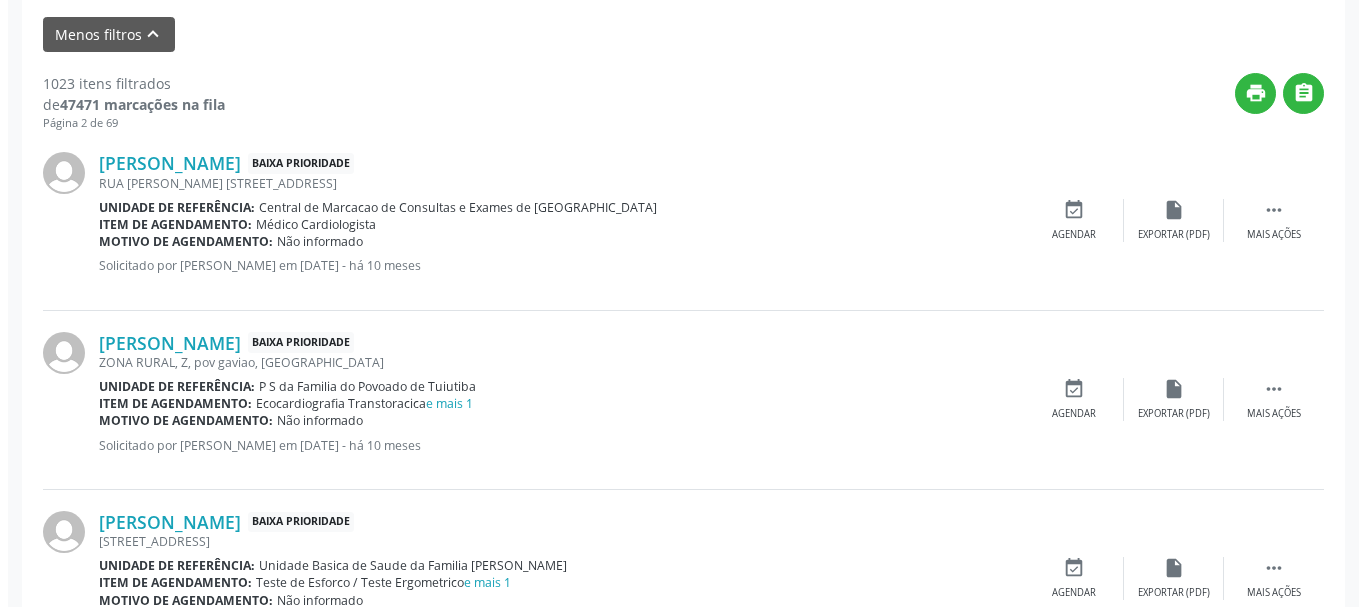 scroll, scrollTop: 638, scrollLeft: 0, axis: vertical 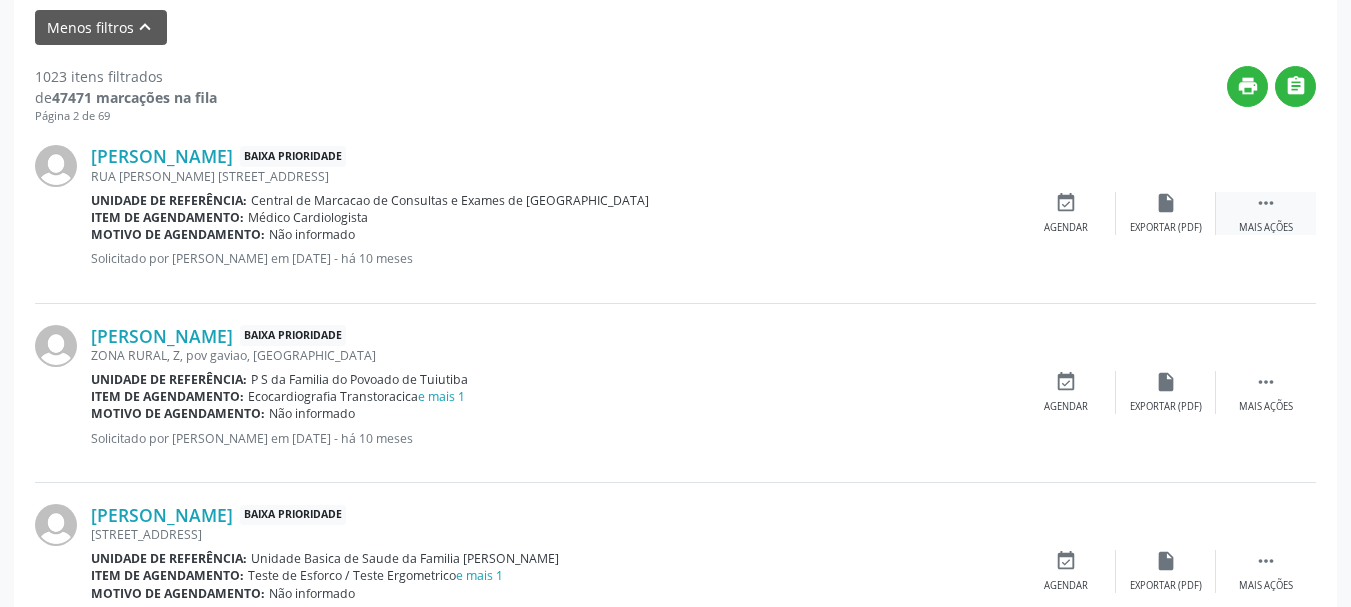 click on "
Mais ações" at bounding box center [1266, 213] 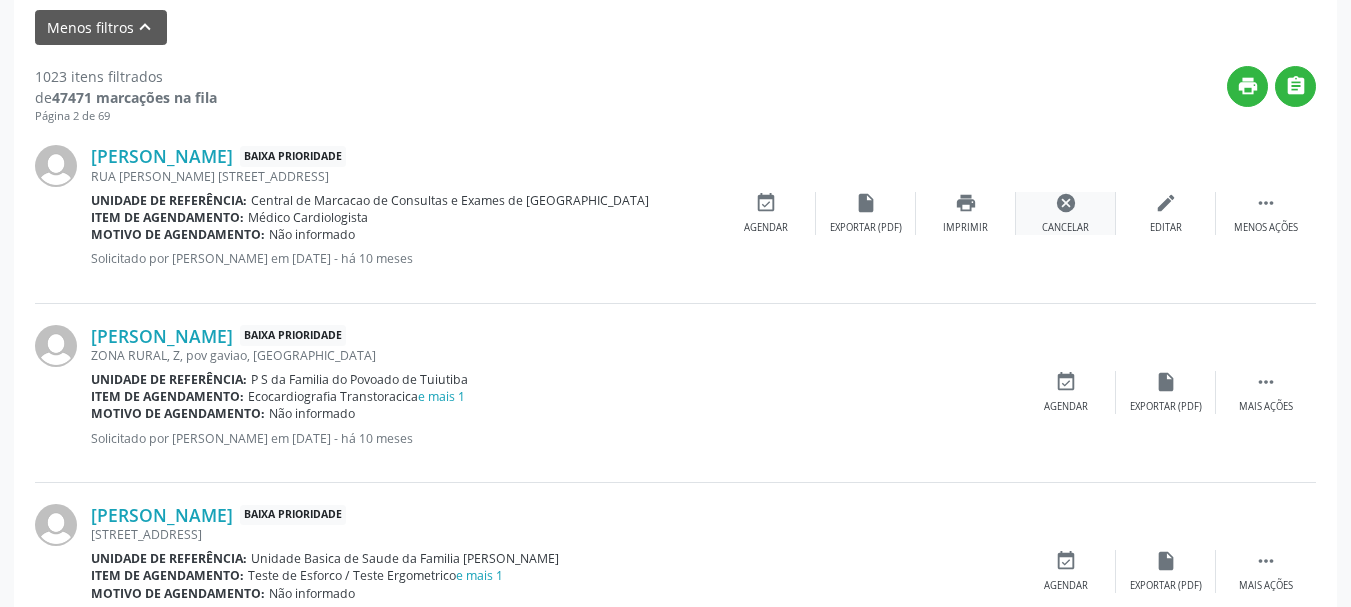 click on "cancel
Cancelar" at bounding box center (1066, 213) 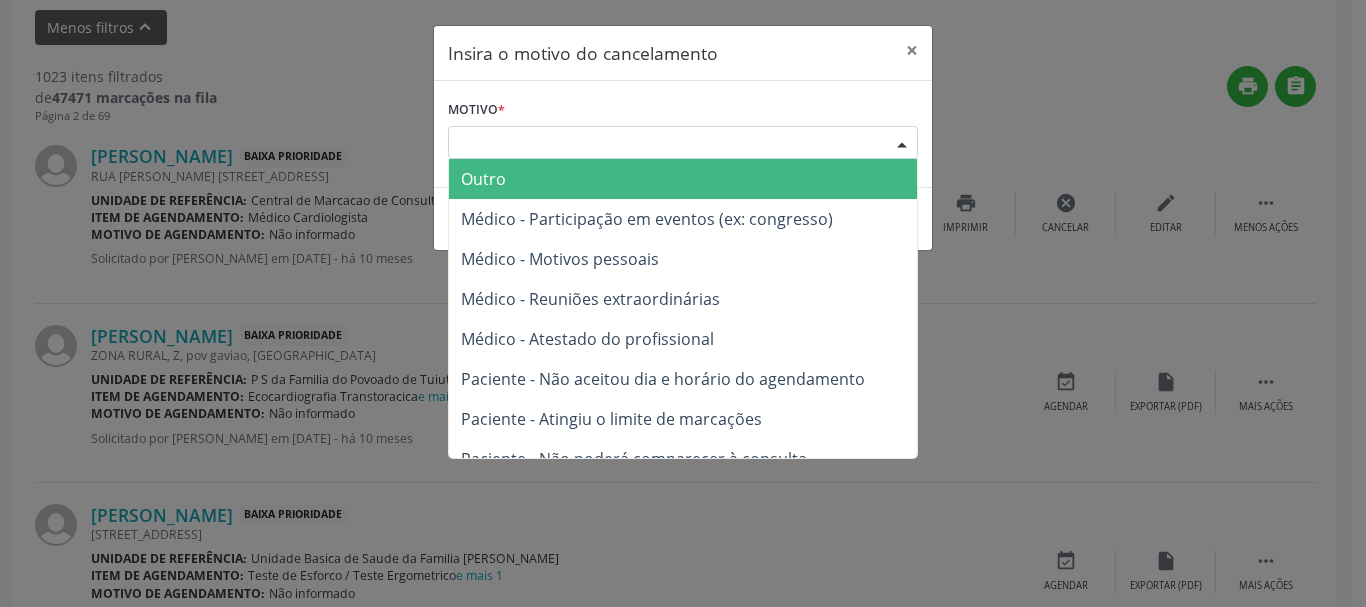 click at bounding box center (902, 144) 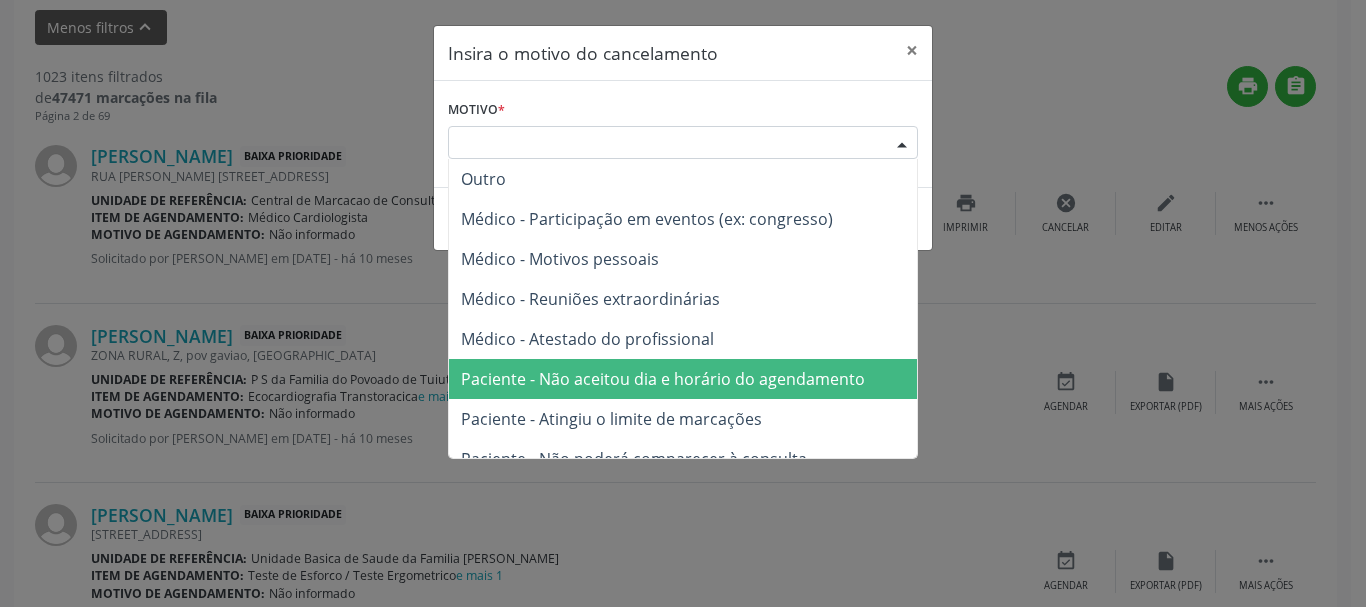 click on "Paciente - Não aceitou dia e horário do agendamento" at bounding box center (663, 379) 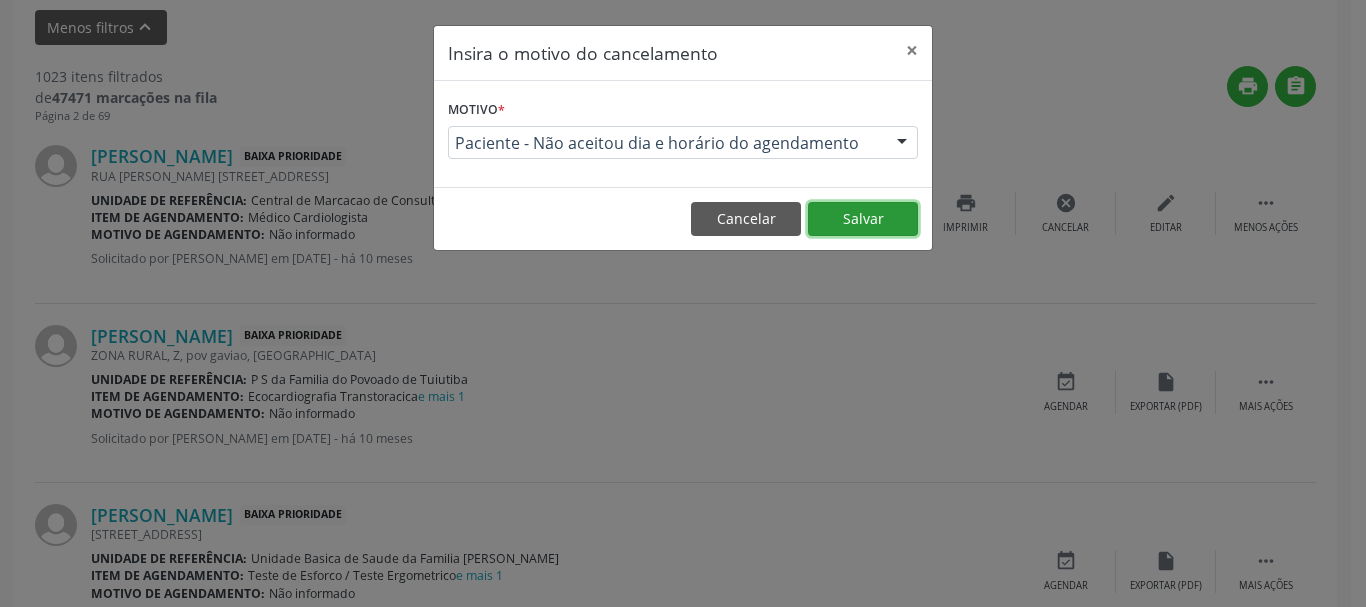 click on "Salvar" at bounding box center [863, 219] 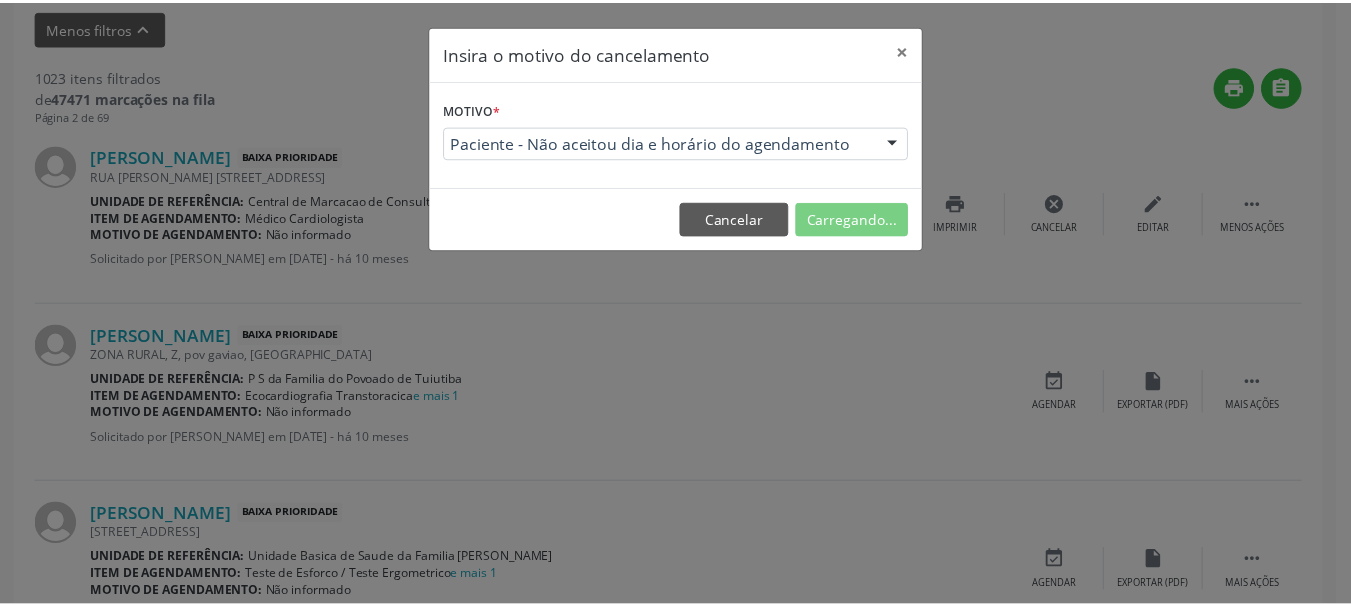 scroll, scrollTop: 238, scrollLeft: 0, axis: vertical 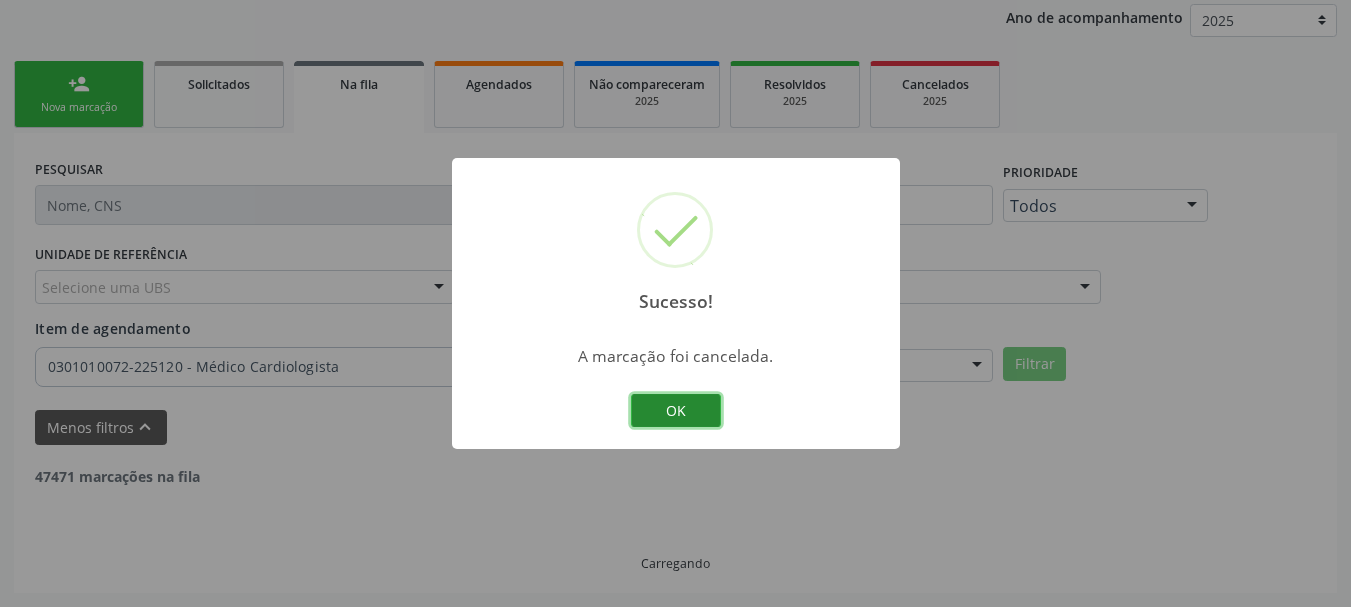 click on "OK" at bounding box center (676, 411) 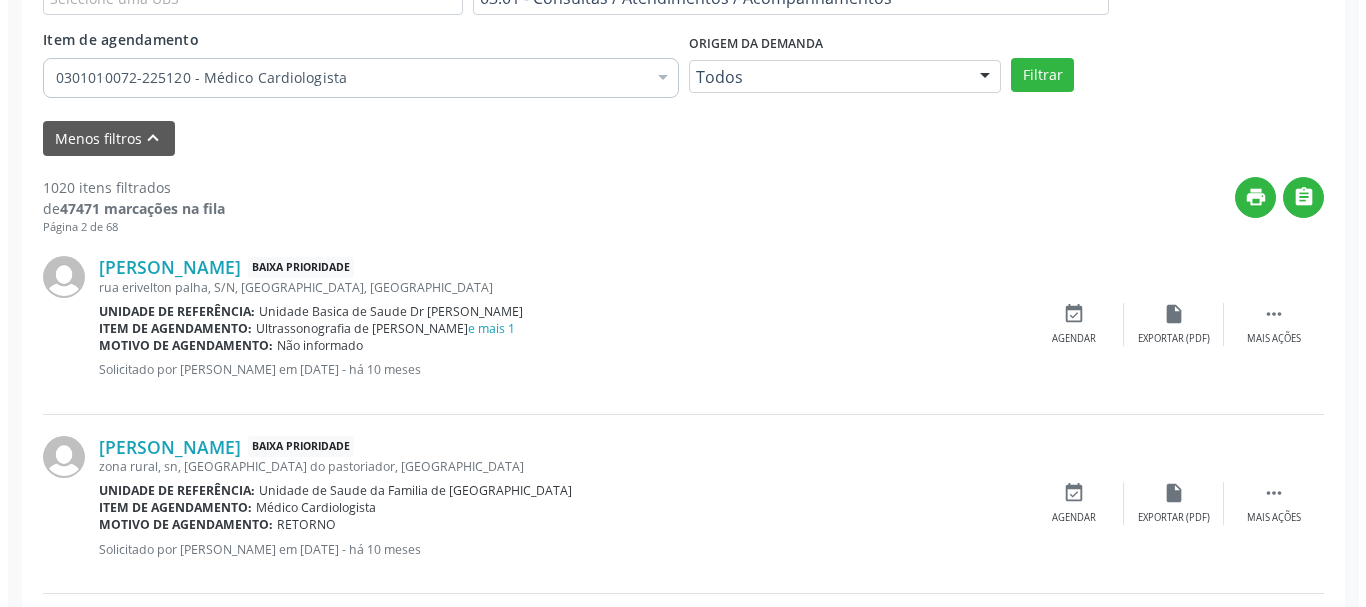 scroll, scrollTop: 538, scrollLeft: 0, axis: vertical 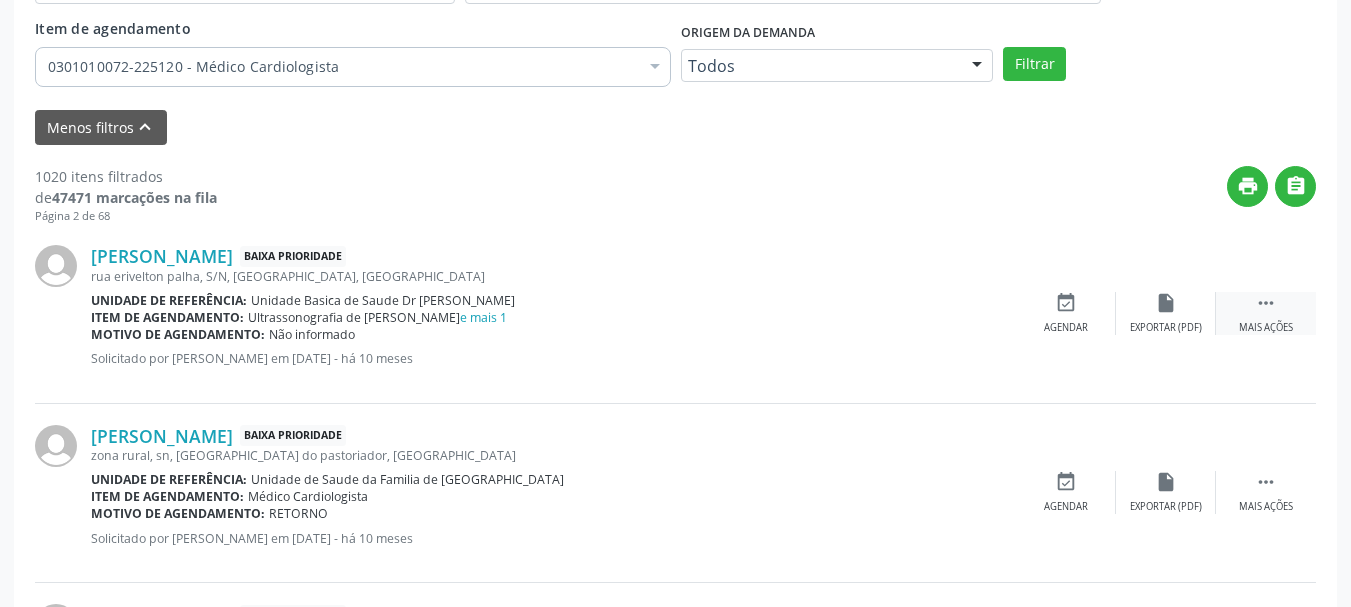 click on "" at bounding box center [1266, 303] 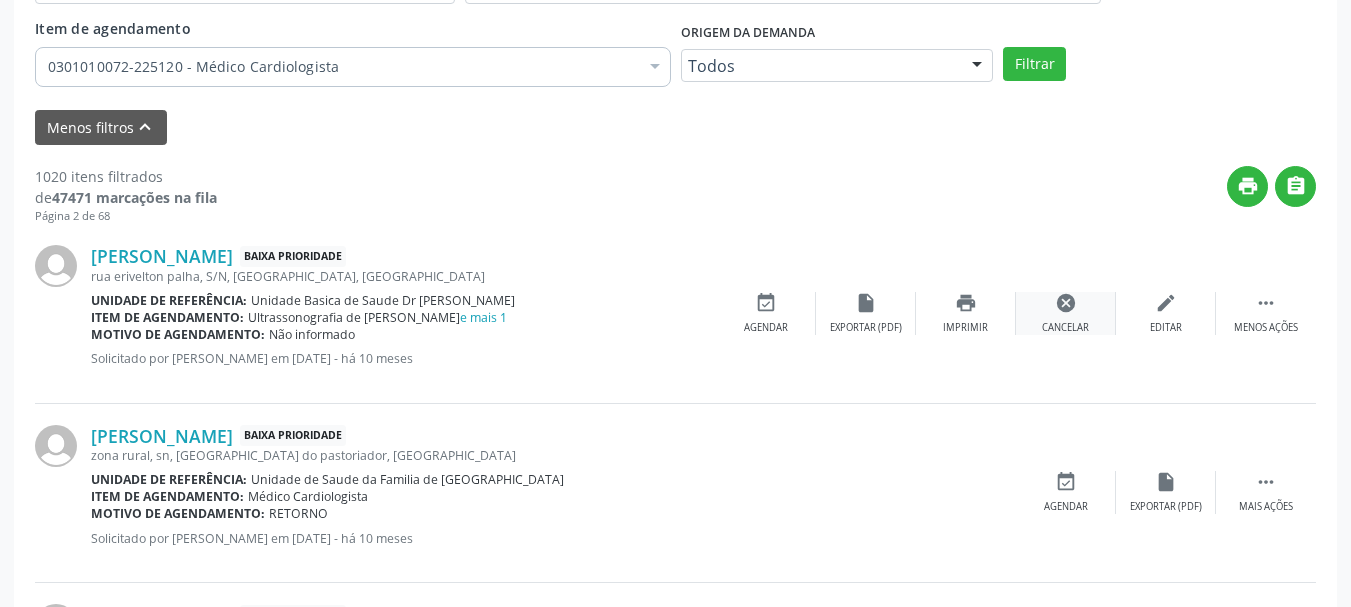 click on "cancel
Cancelar" at bounding box center (1066, 313) 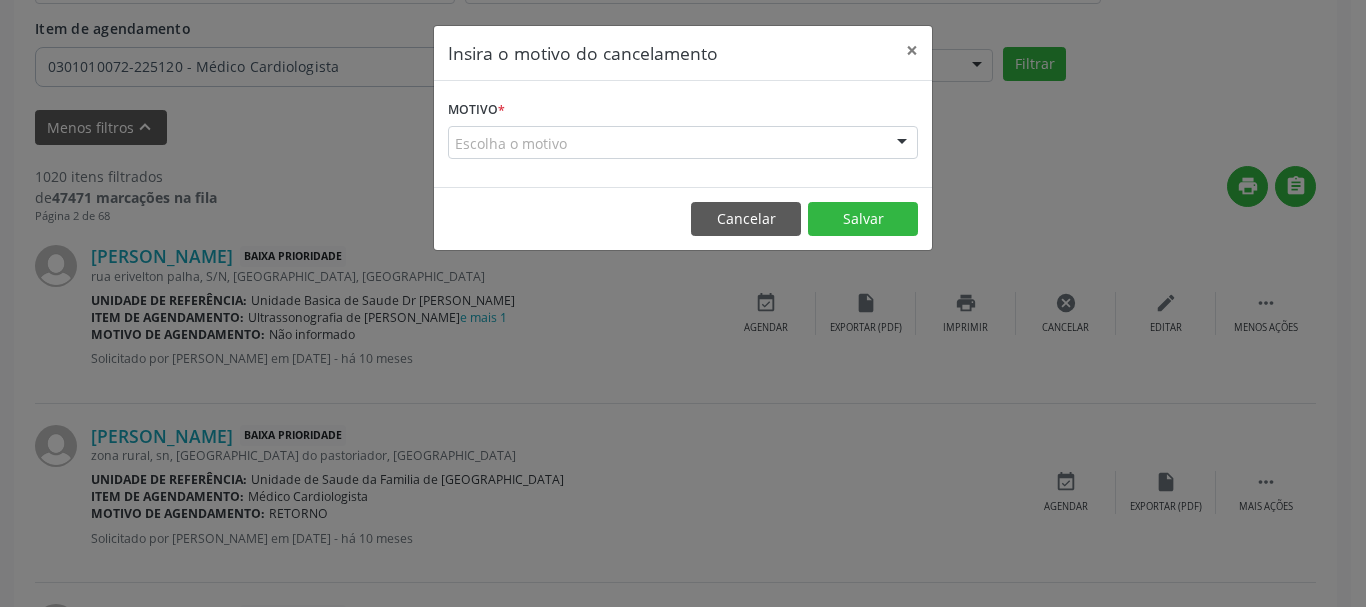 click at bounding box center [902, 144] 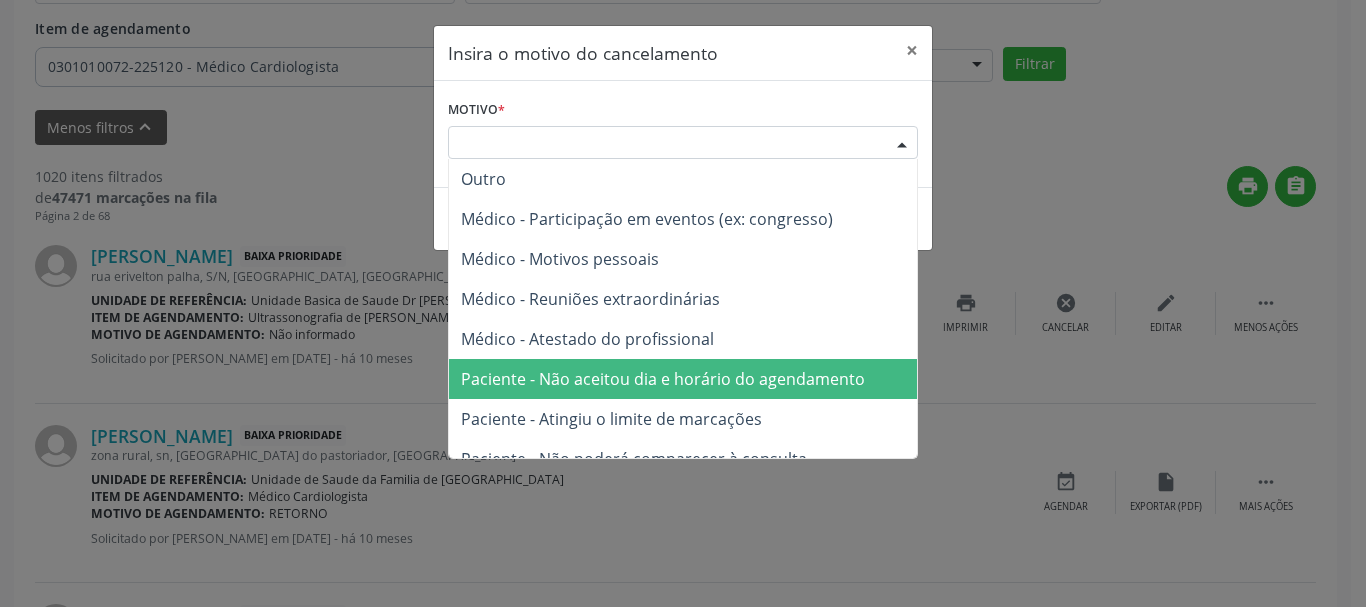 click on "Paciente - Não aceitou dia e horário do agendamento" at bounding box center [663, 379] 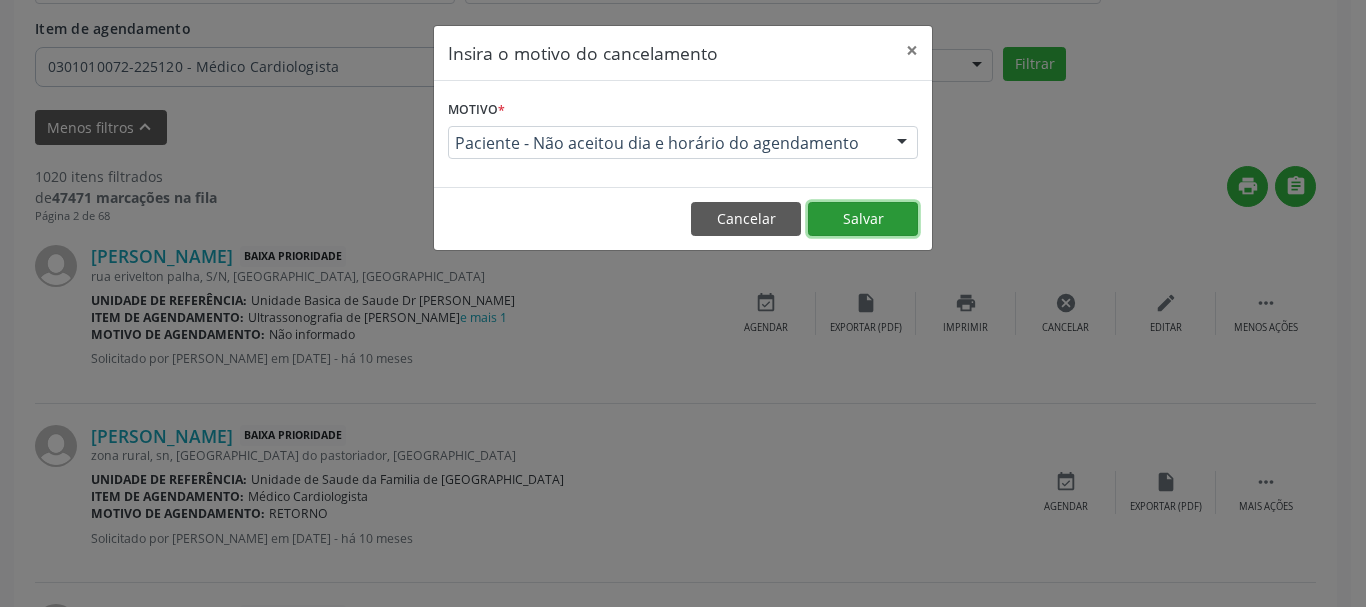 click on "Salvar" at bounding box center (863, 219) 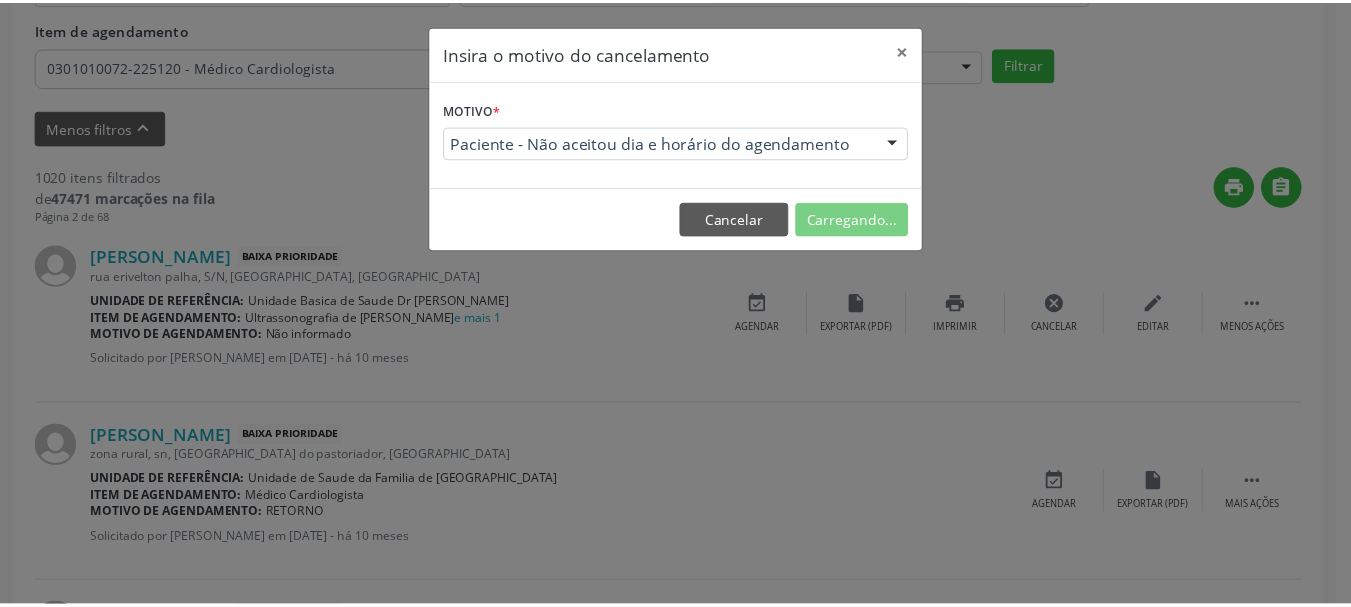 scroll, scrollTop: 238, scrollLeft: 0, axis: vertical 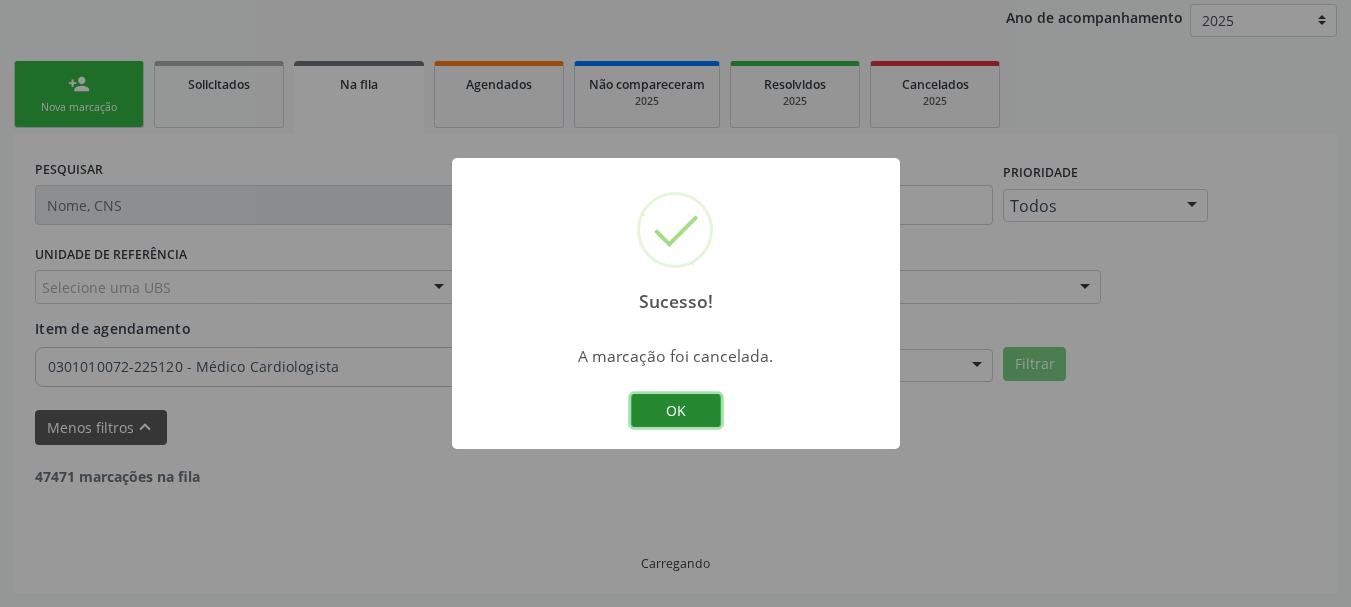 click on "OK" at bounding box center [676, 411] 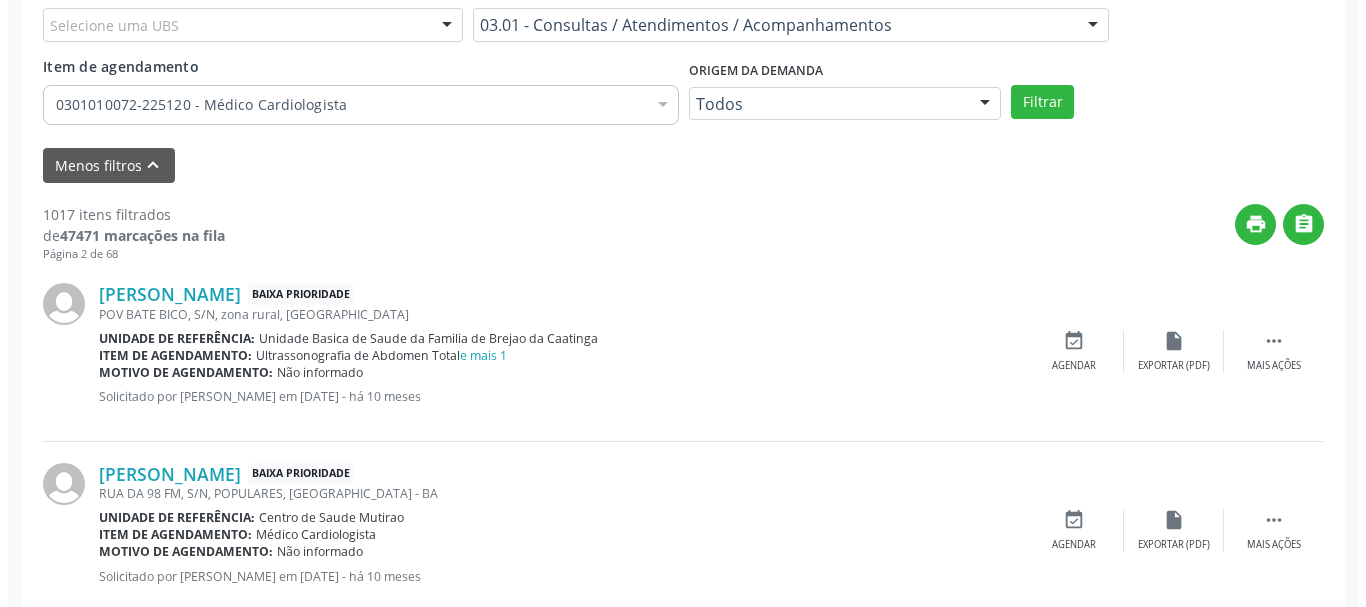 scroll, scrollTop: 538, scrollLeft: 0, axis: vertical 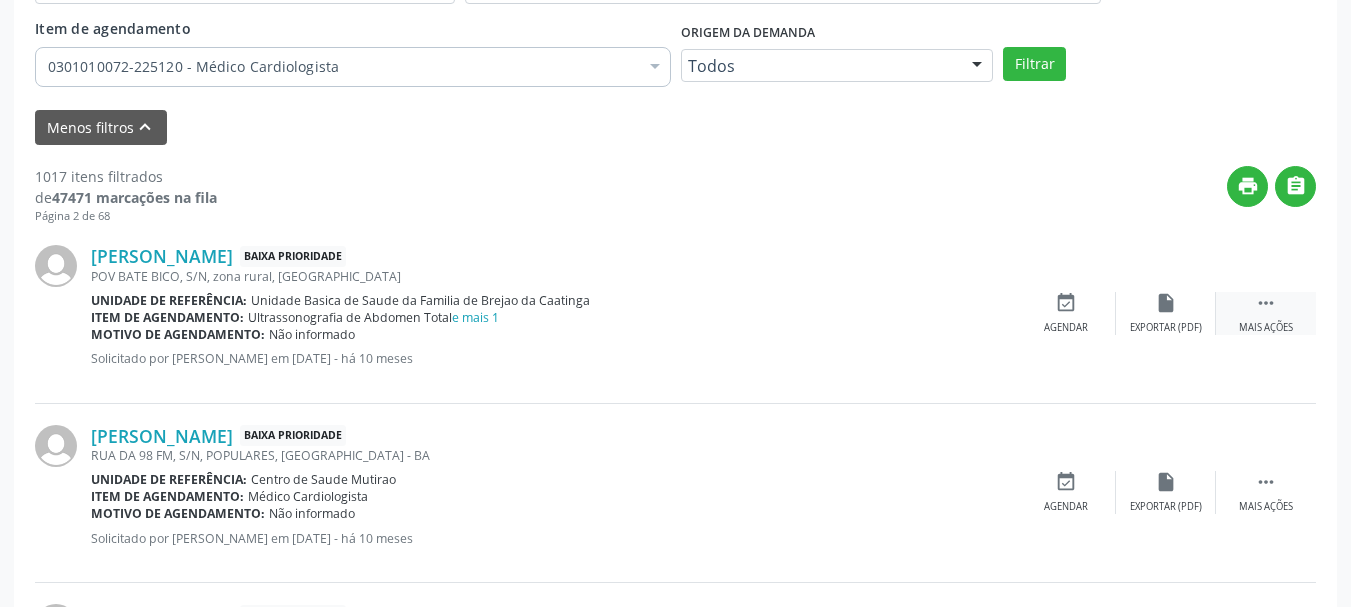 click on "
Mais ações" at bounding box center (1266, 313) 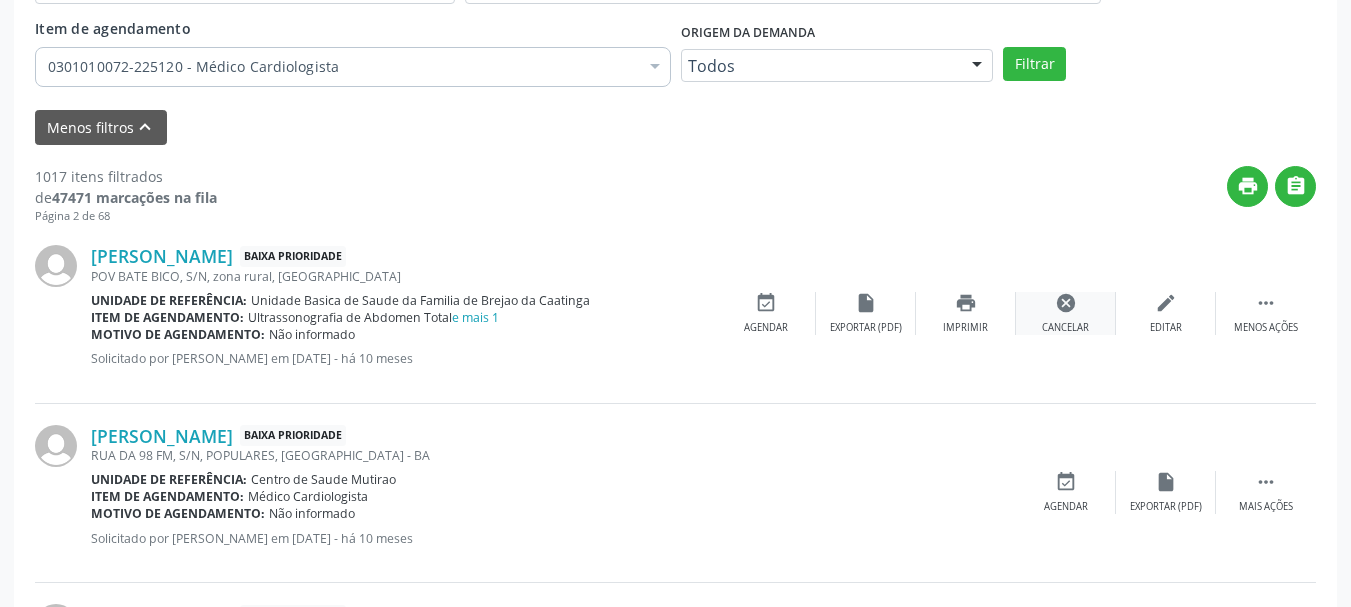 click on "cancel
Cancelar" at bounding box center (1066, 313) 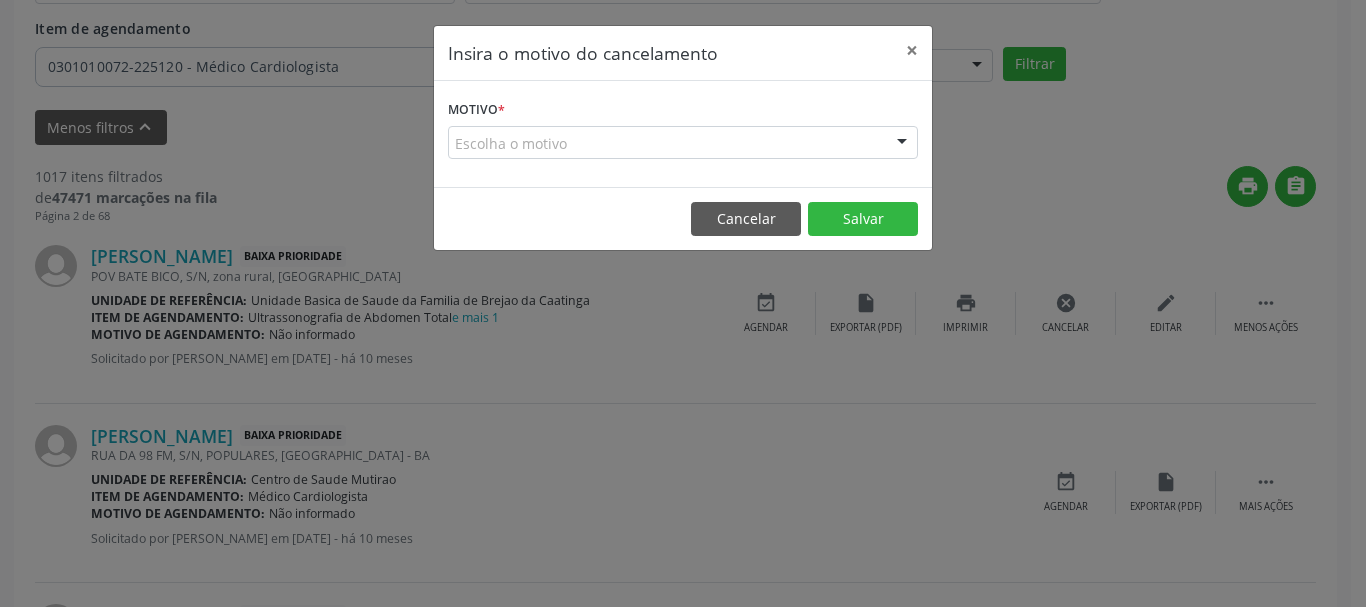 click at bounding box center (902, 144) 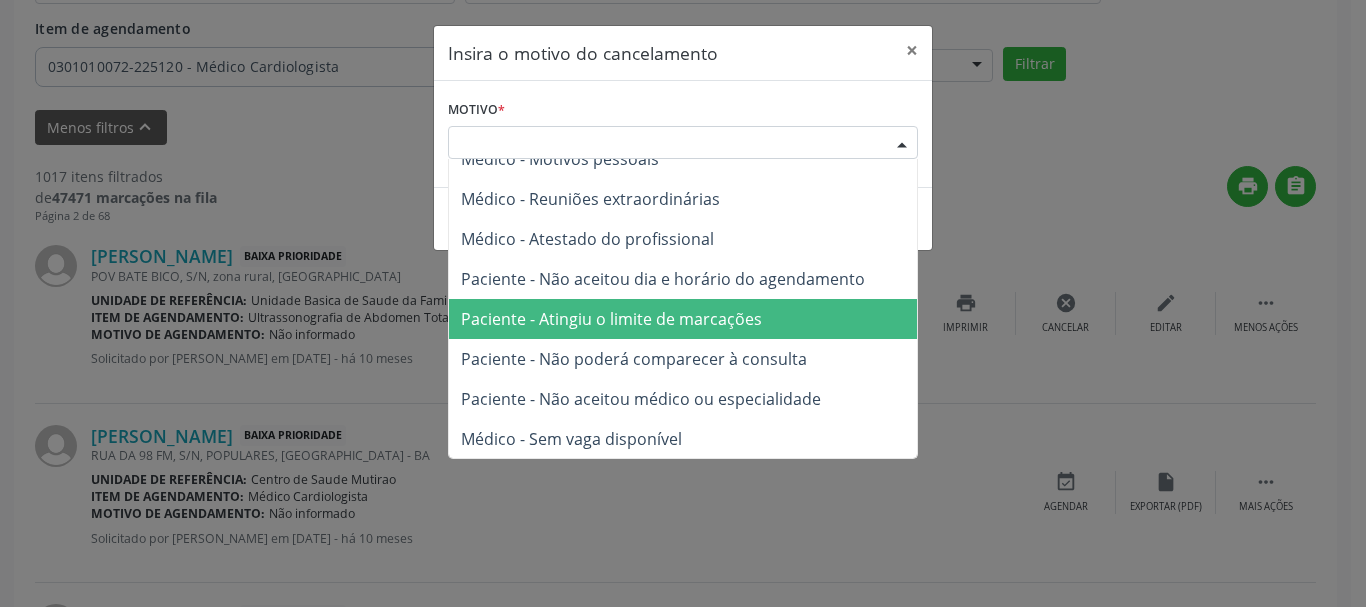 scroll, scrollTop: 101, scrollLeft: 0, axis: vertical 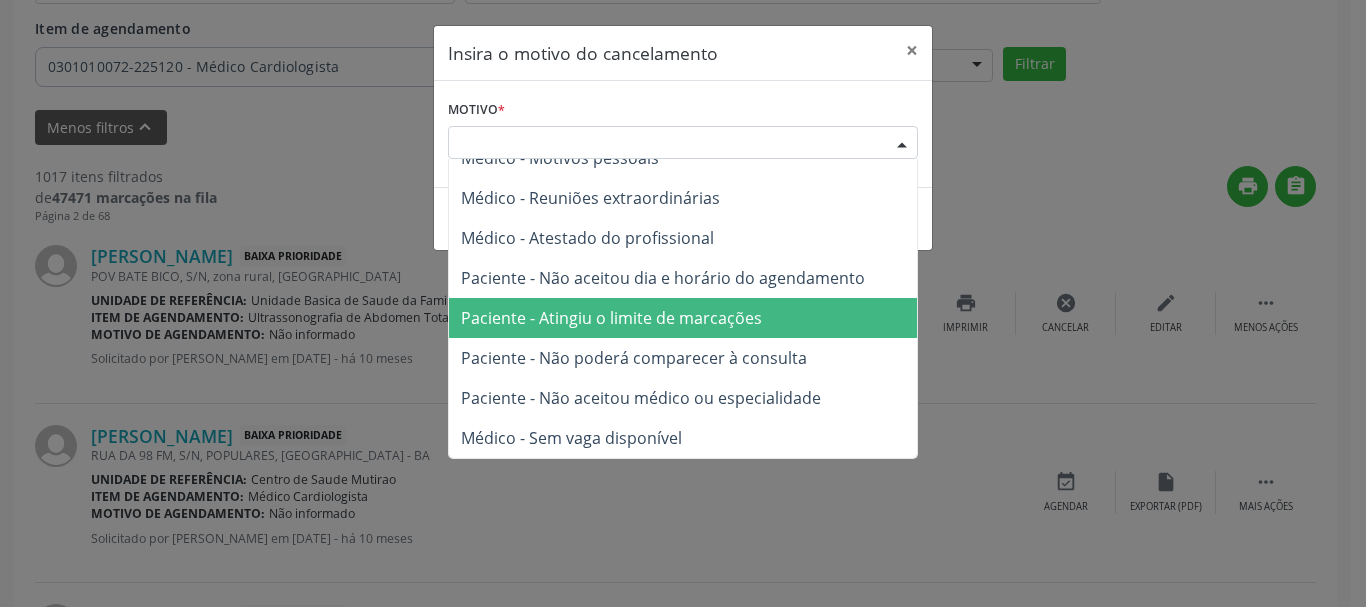 click on "Paciente - Não poderá comparecer à consulta" at bounding box center [634, 358] 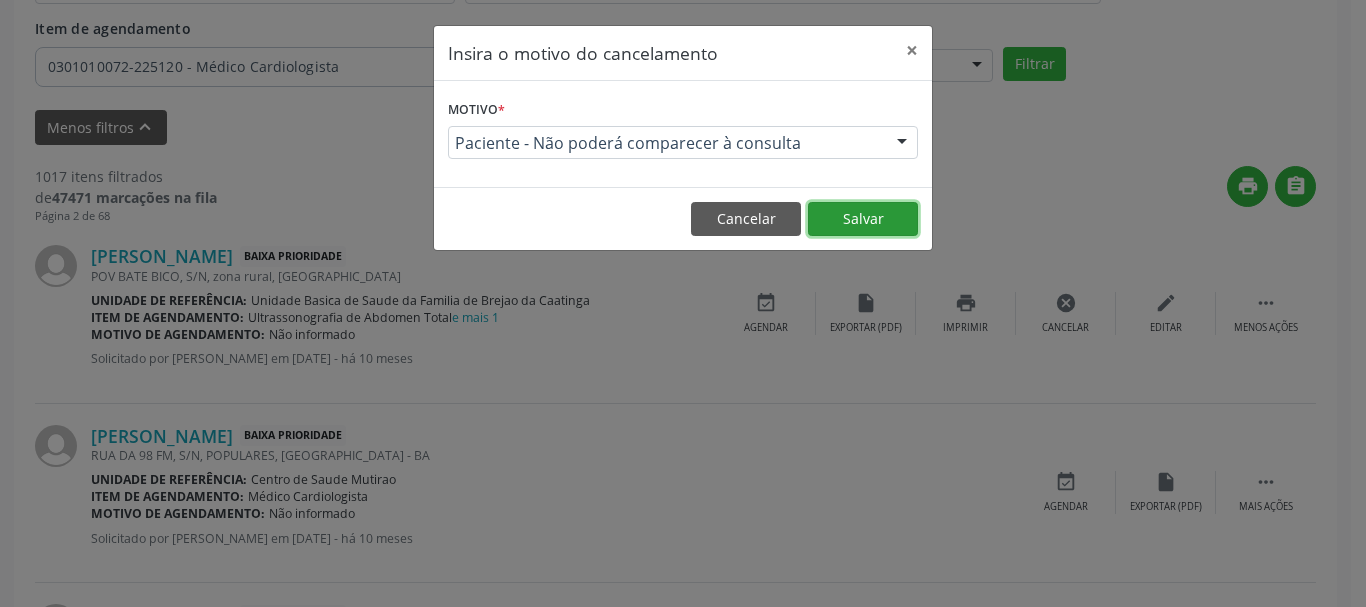 click on "Salvar" at bounding box center [863, 219] 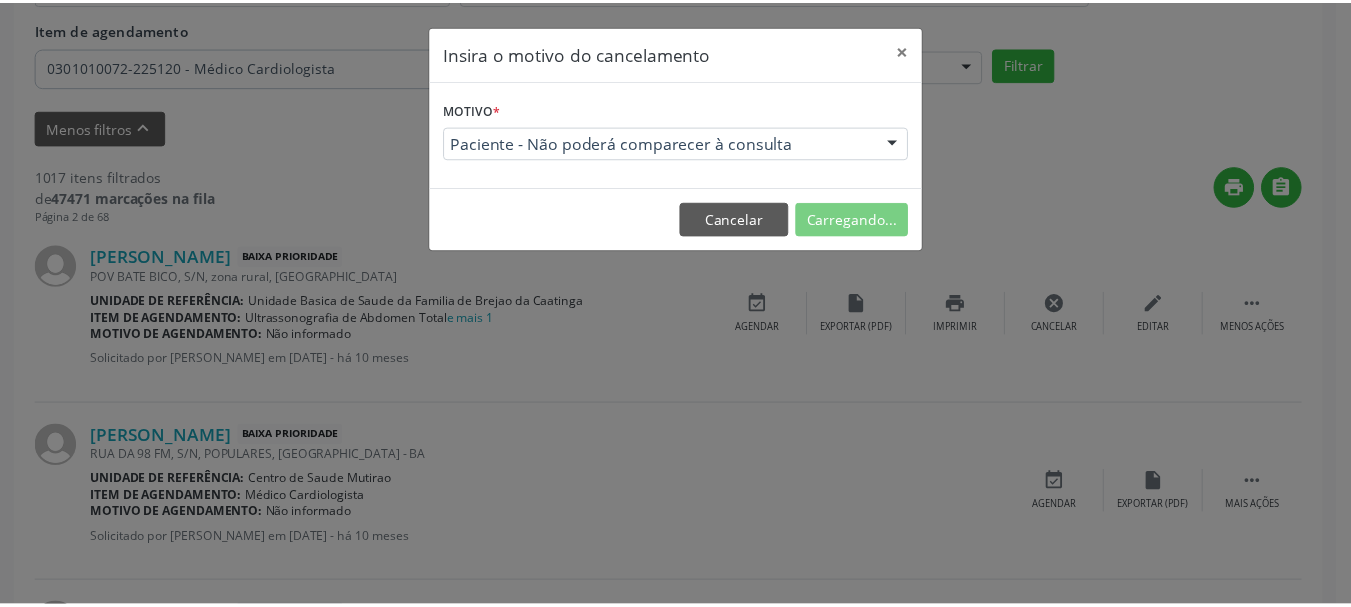 scroll, scrollTop: 238, scrollLeft: 0, axis: vertical 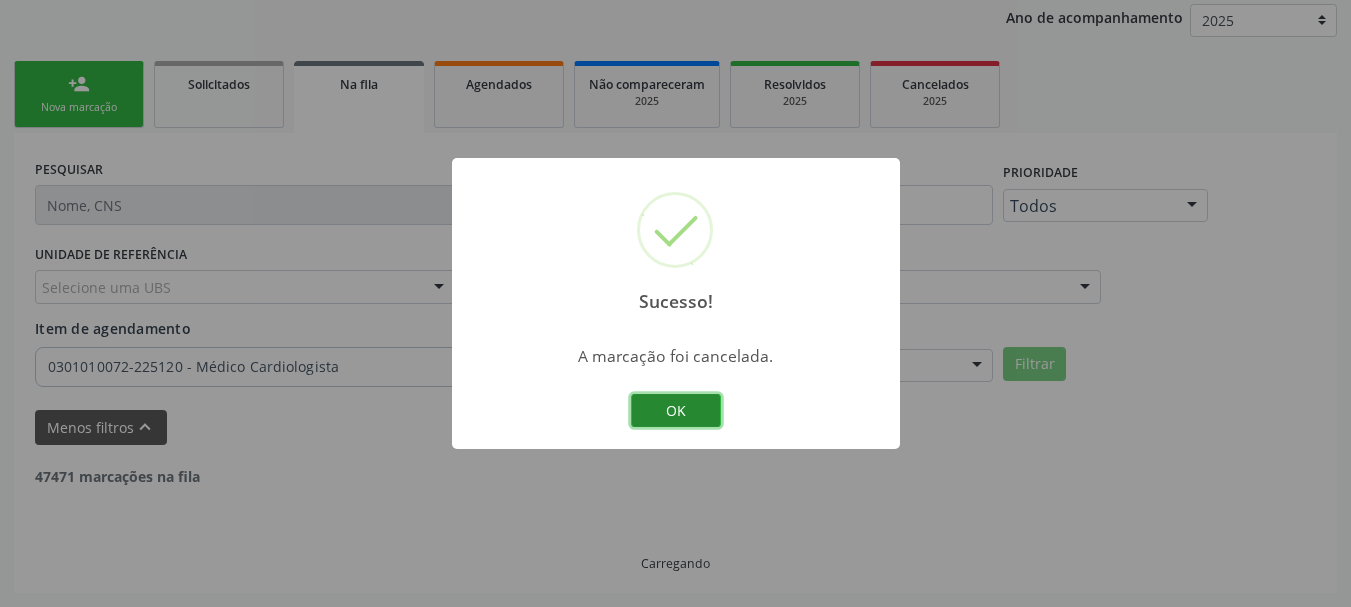 click on "OK" at bounding box center (676, 411) 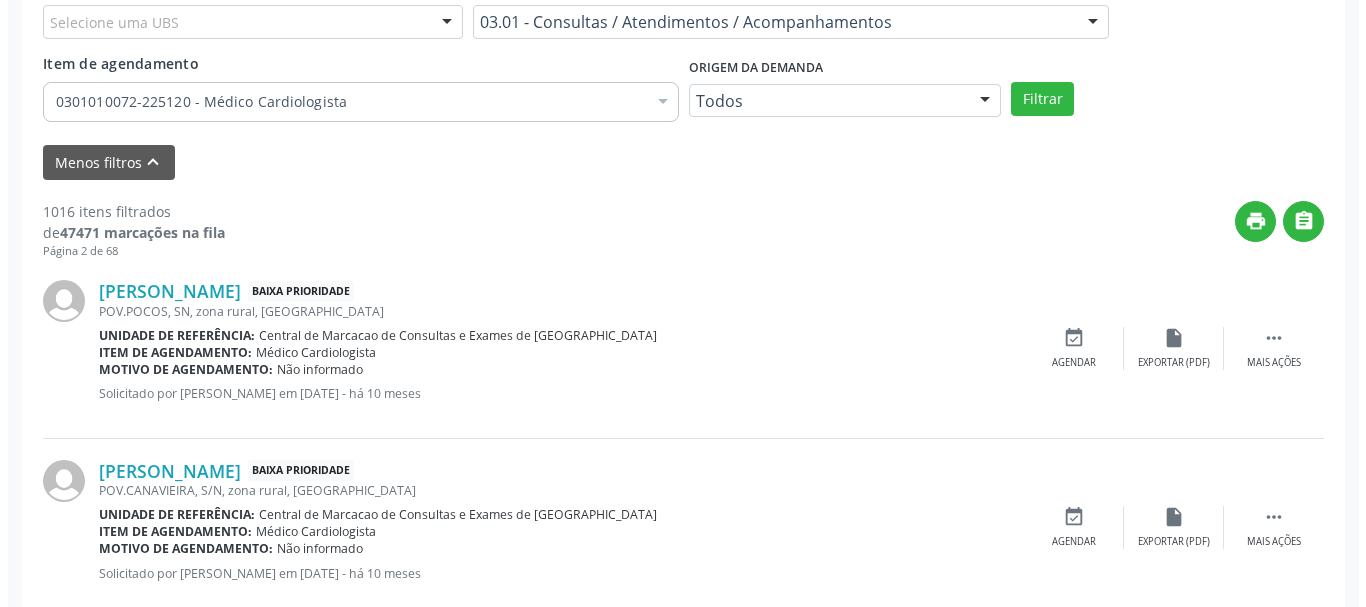 scroll, scrollTop: 538, scrollLeft: 0, axis: vertical 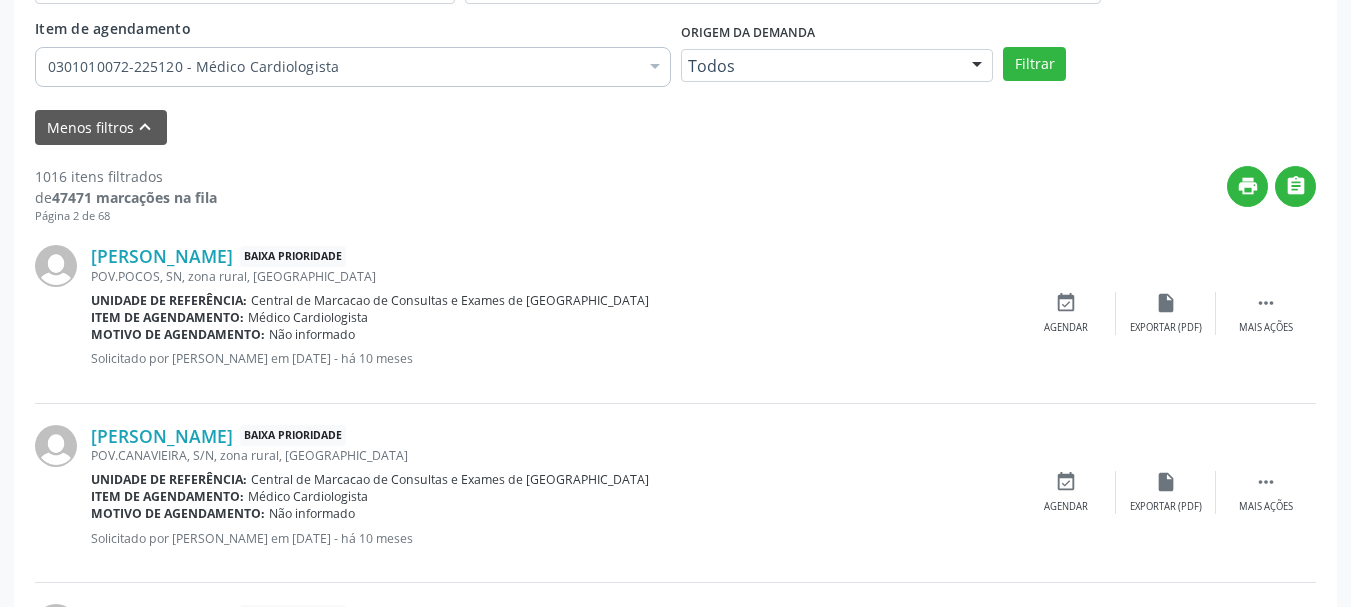 click on "Aparecida Dias Carvalho
Baixa Prioridade
POV.POCOS, SN, zona rural, Campo Formoso - BA
Unidade de referência:
Central de Marcacao de Consultas e Exames de Campo Formoso
Item de agendamento:
Médico Cardiologista
Motivo de agendamento:
Não informado
Solicitado por Adriana Raimundo Dias em 30/09/2024 - há 10 meses

Mais ações
insert_drive_file
Exportar (PDF)
event_available
Agendar" at bounding box center [675, 313] 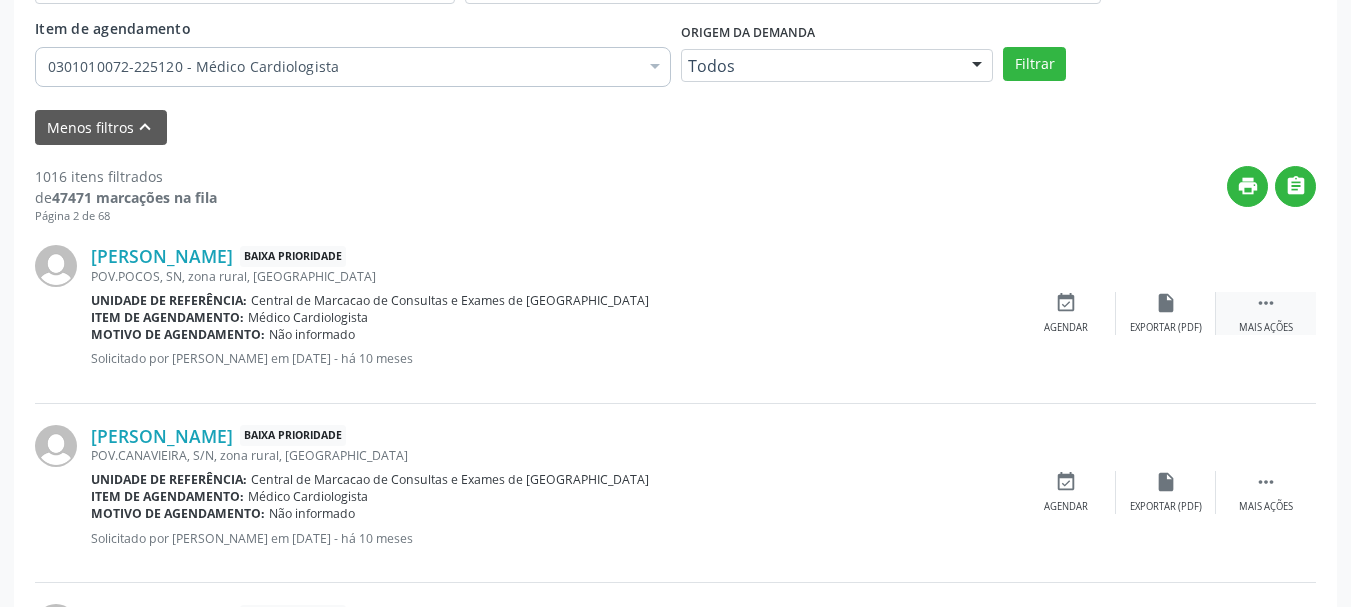 click on "" at bounding box center [1266, 303] 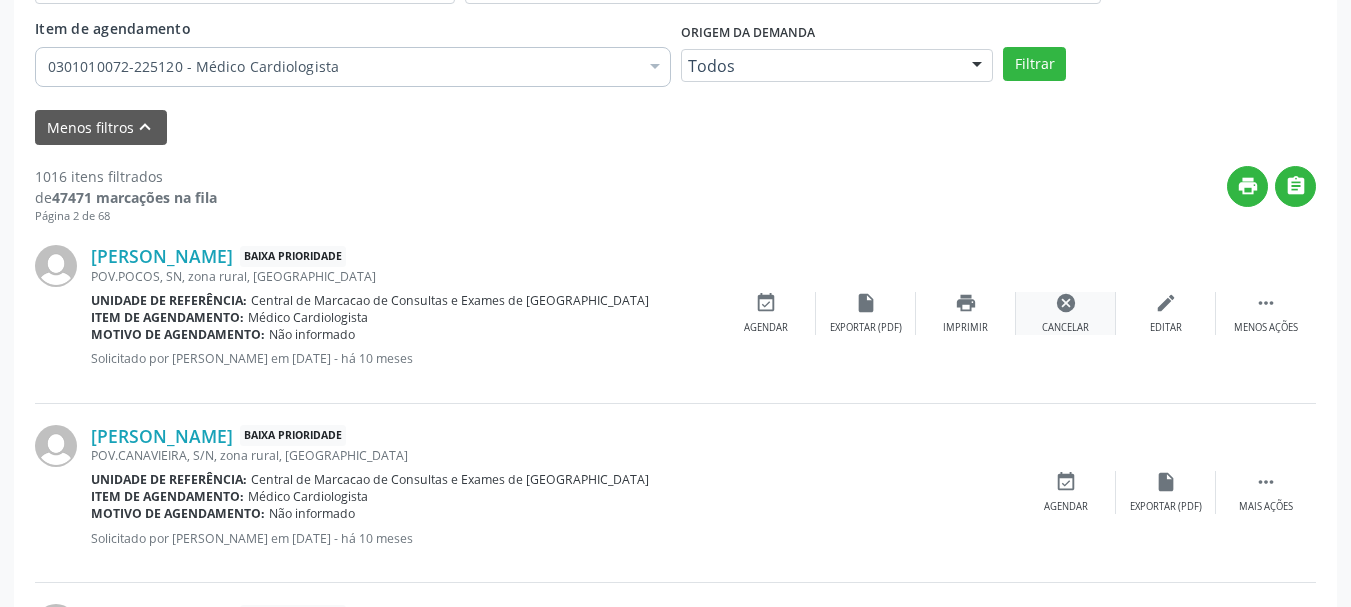 click on "cancel" at bounding box center [1066, 303] 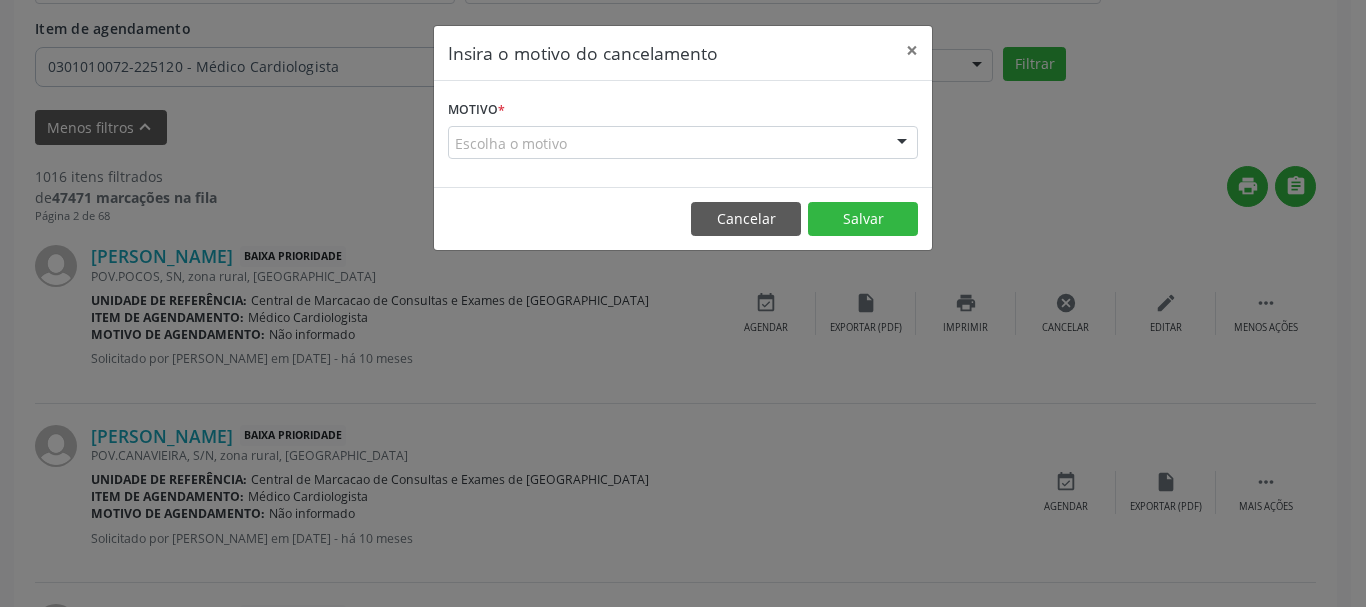 click at bounding box center [902, 144] 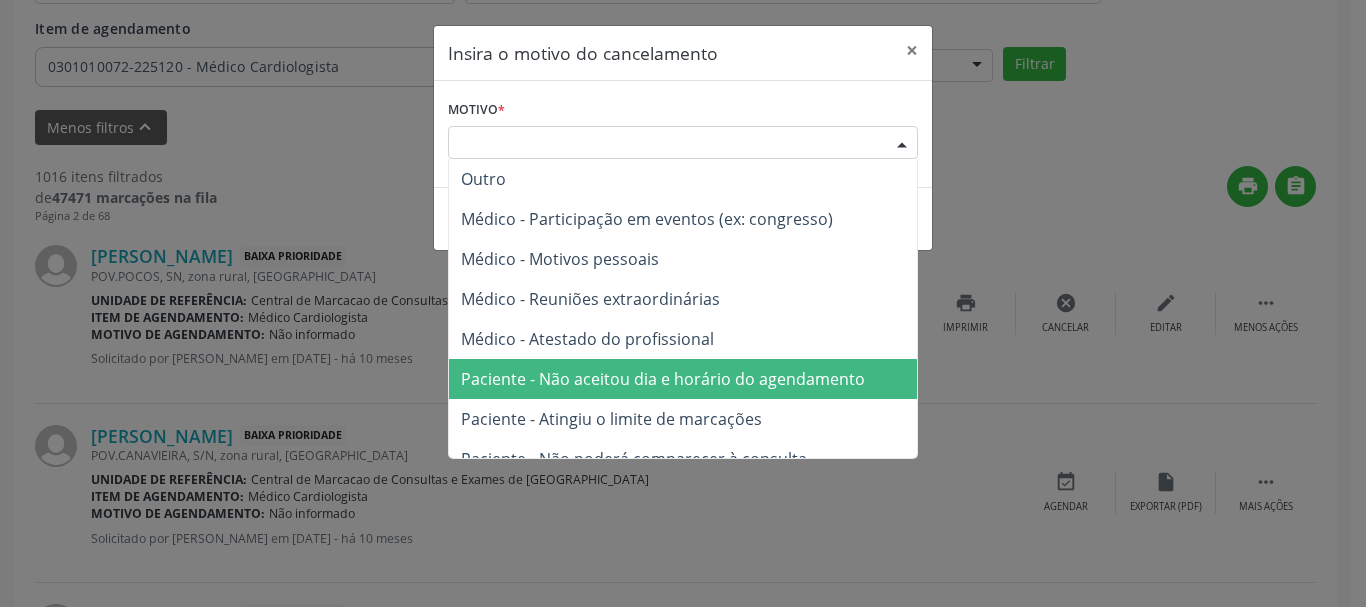 drag, startPoint x: 758, startPoint y: 389, endPoint x: 770, endPoint y: 381, distance: 14.422205 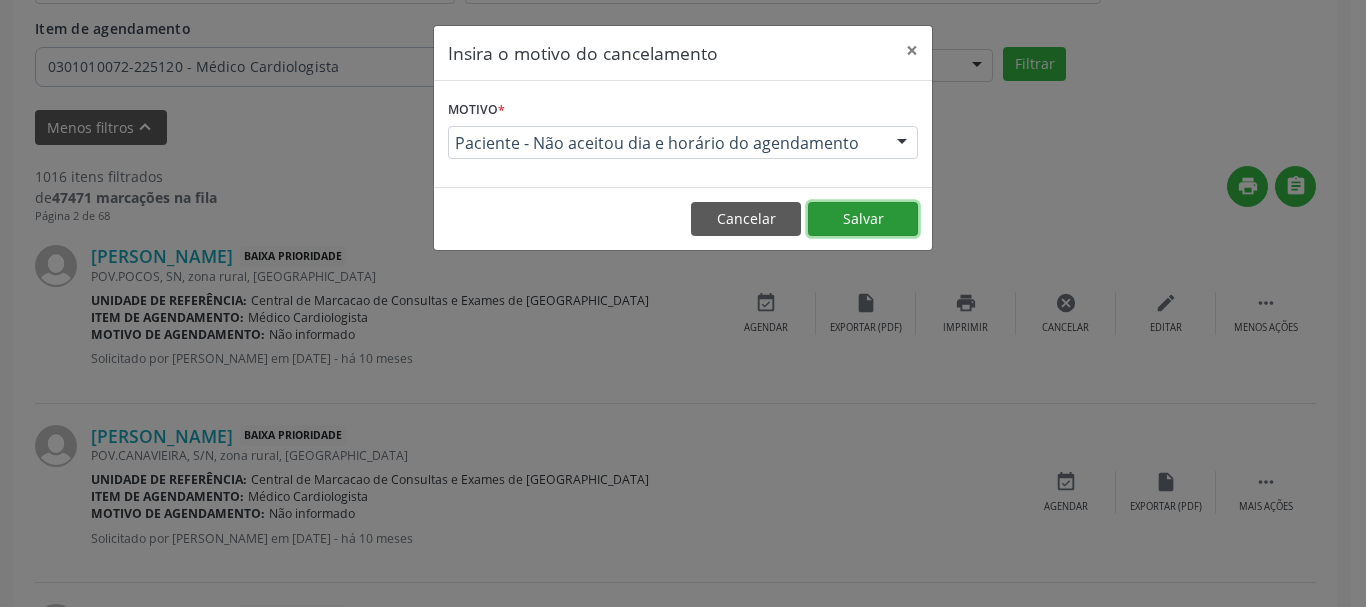 click on "Salvar" at bounding box center (863, 219) 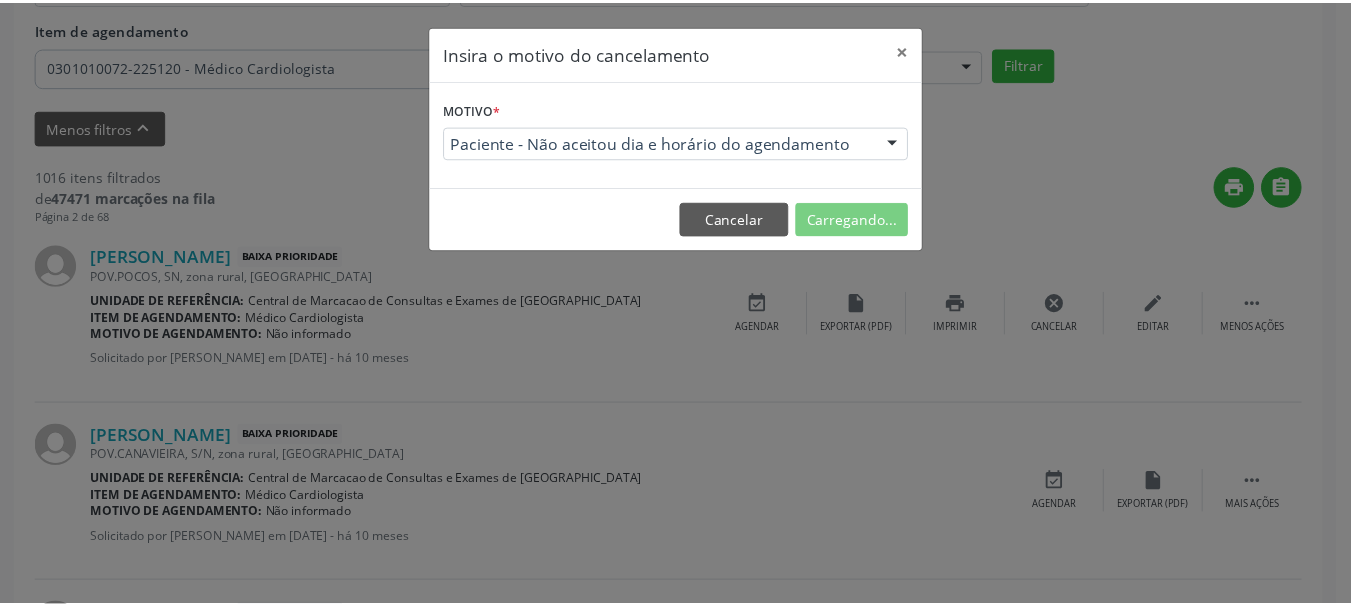 scroll, scrollTop: 238, scrollLeft: 0, axis: vertical 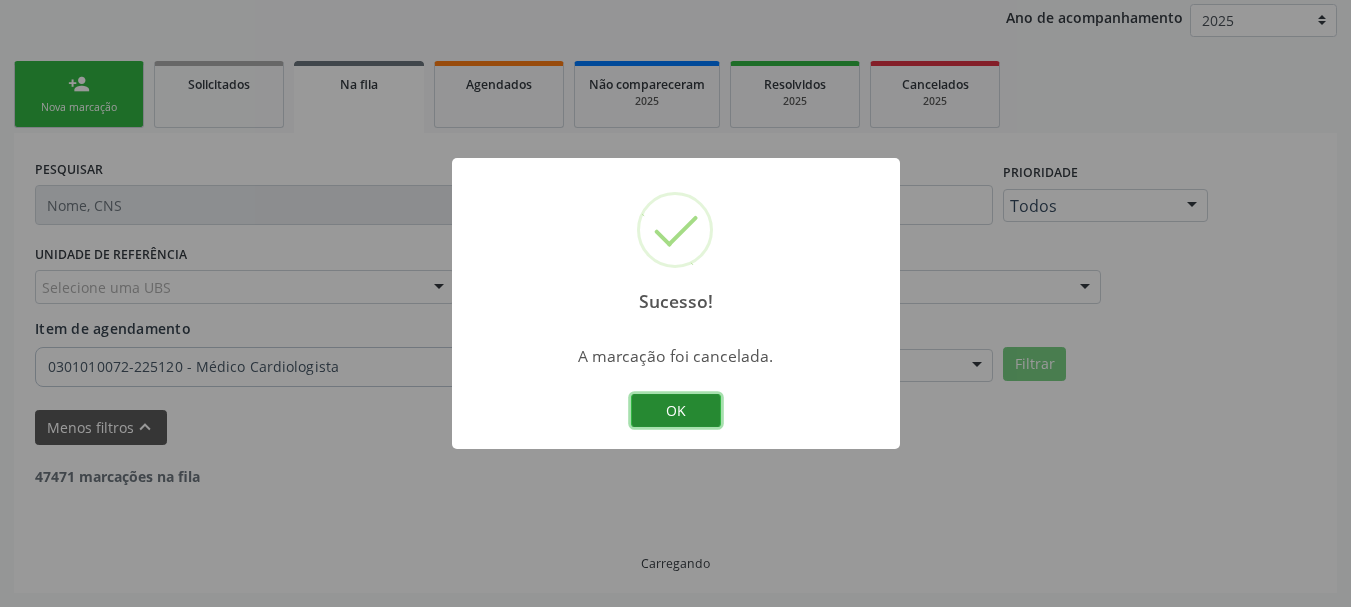 click on "OK" at bounding box center [676, 411] 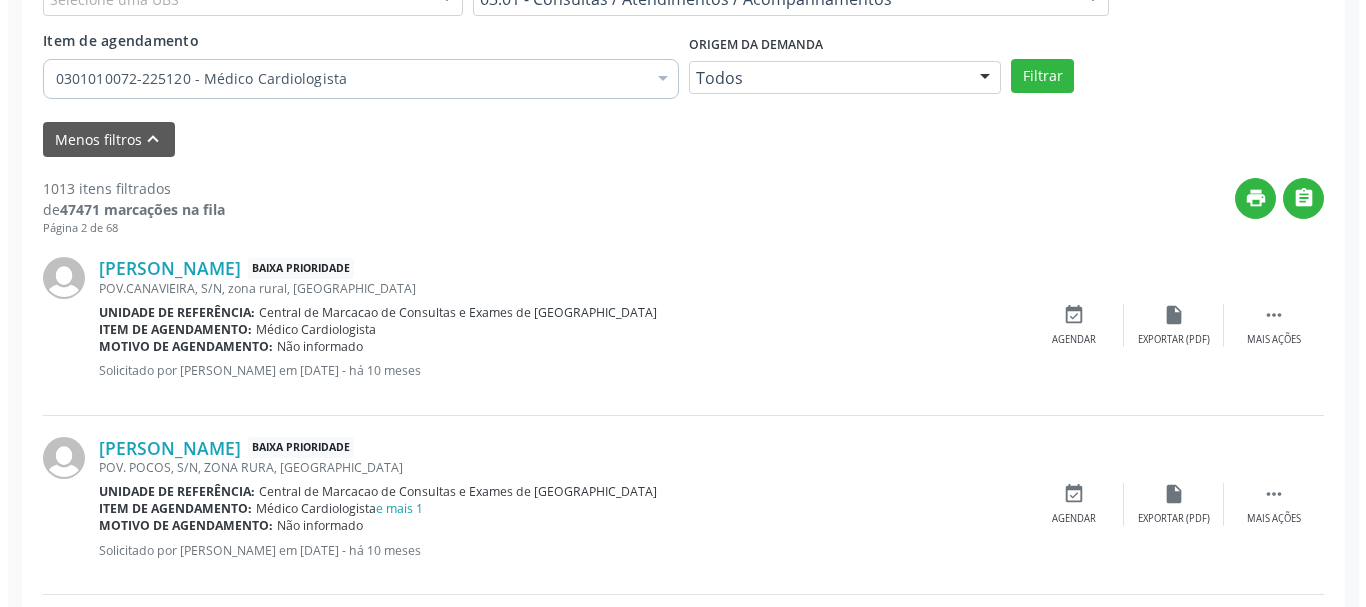 scroll, scrollTop: 538, scrollLeft: 0, axis: vertical 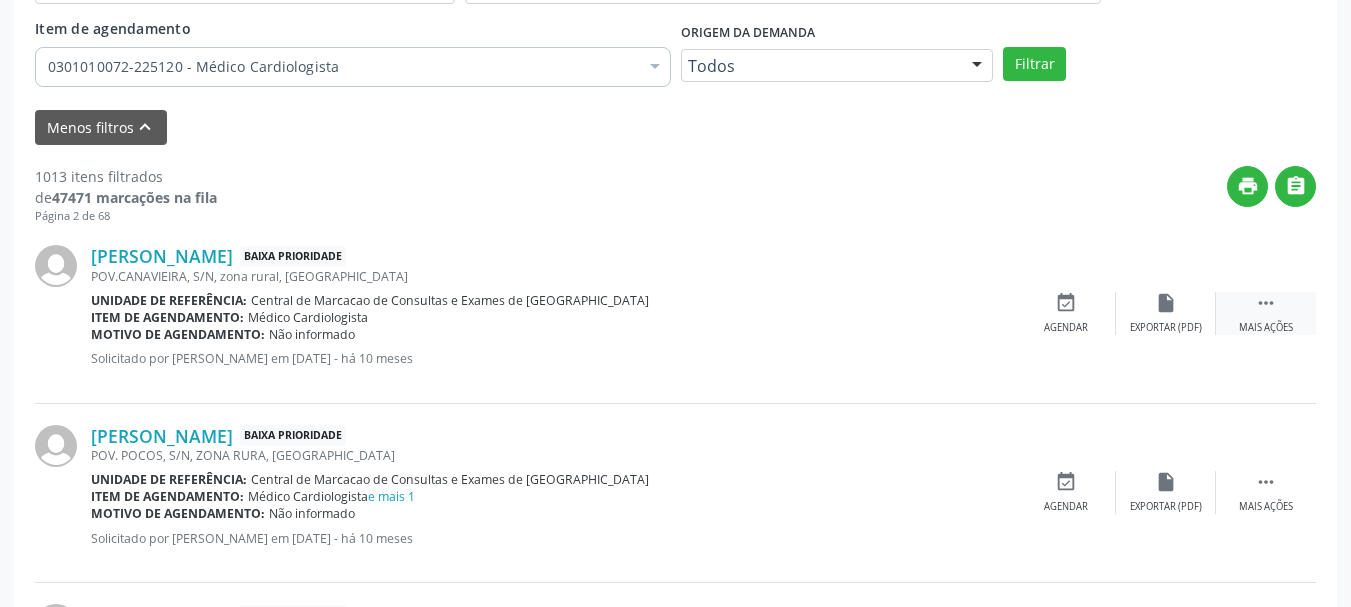 click on "" at bounding box center [1266, 303] 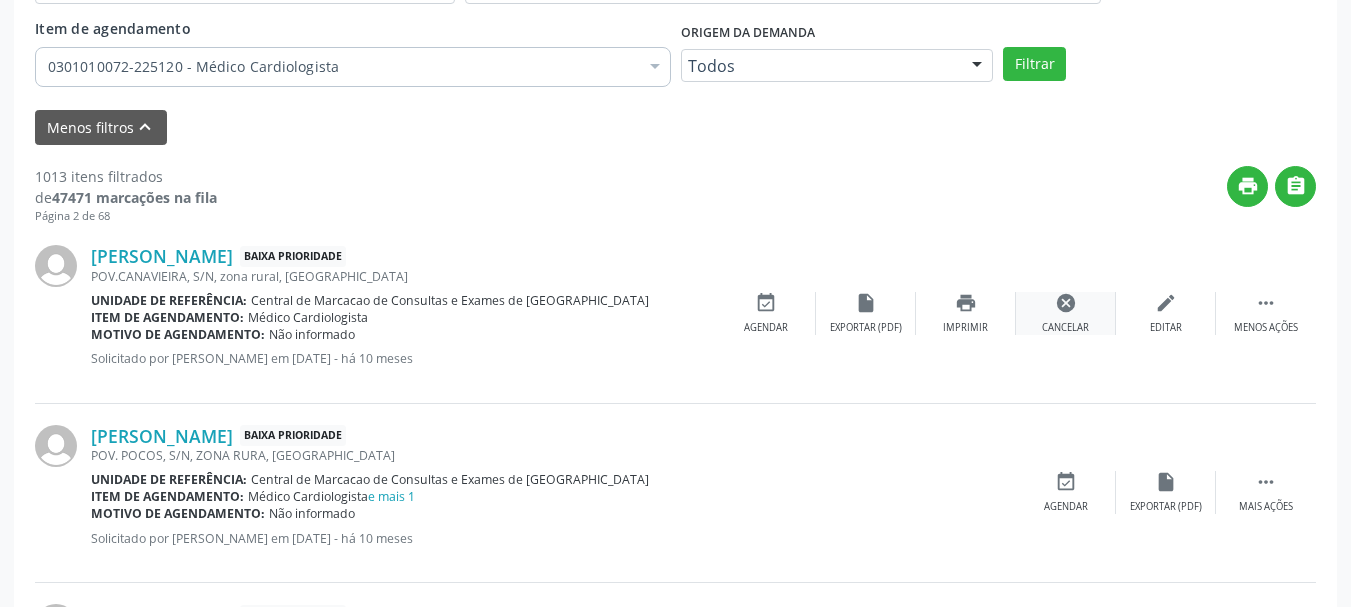 click on "cancel
Cancelar" at bounding box center [1066, 313] 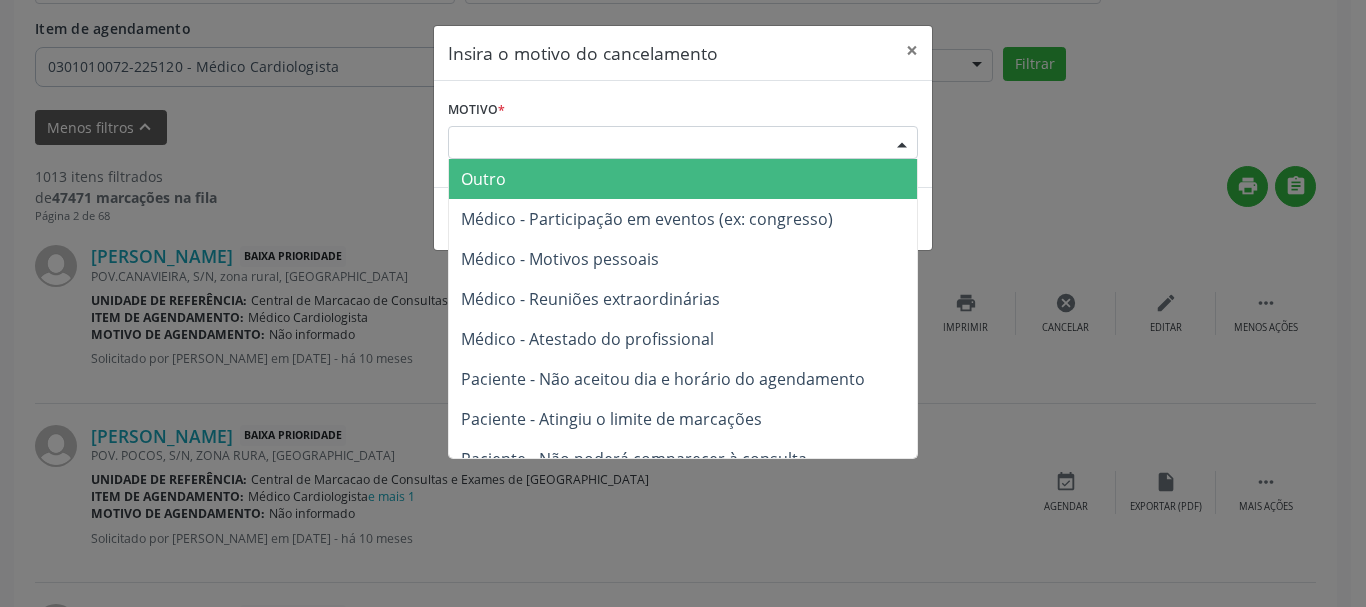 click at bounding box center (902, 144) 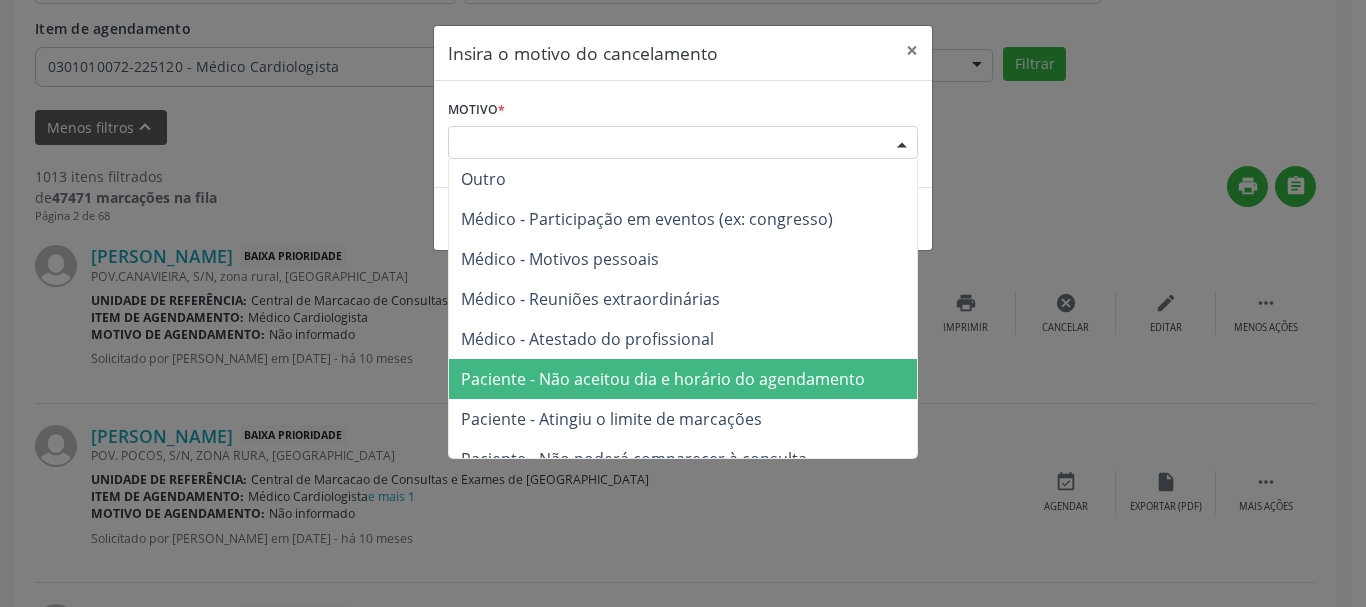 click on "Paciente - Não aceitou dia e horário do agendamento" at bounding box center (663, 379) 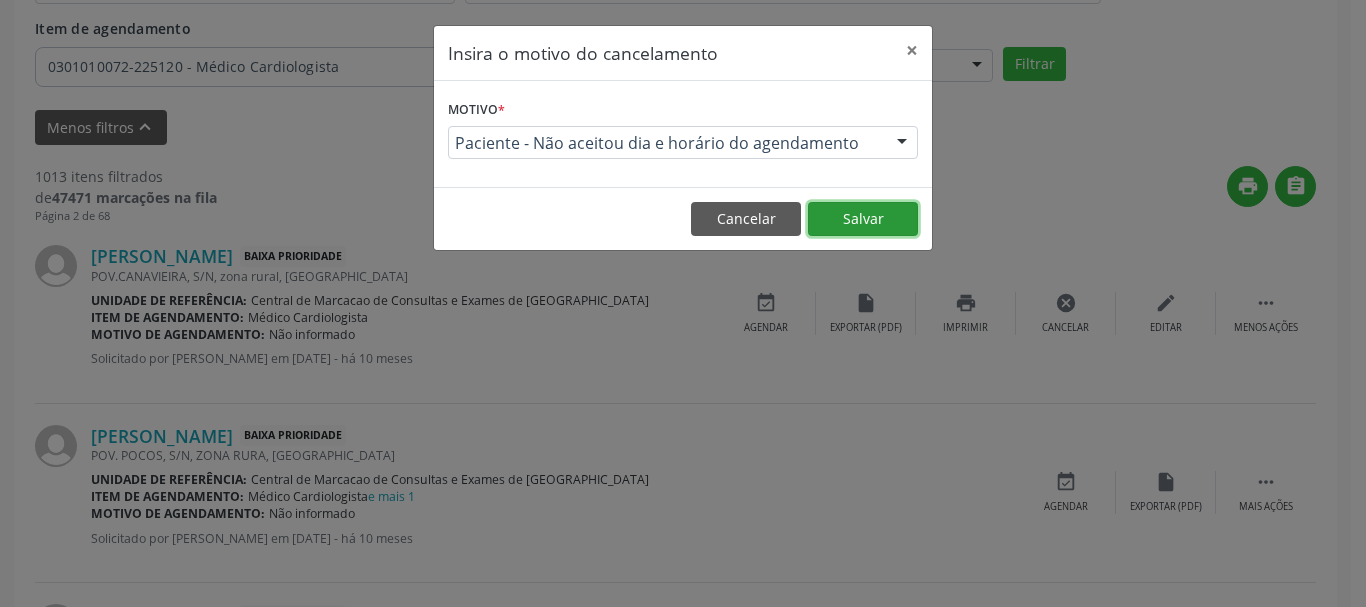 click on "Salvar" at bounding box center [863, 219] 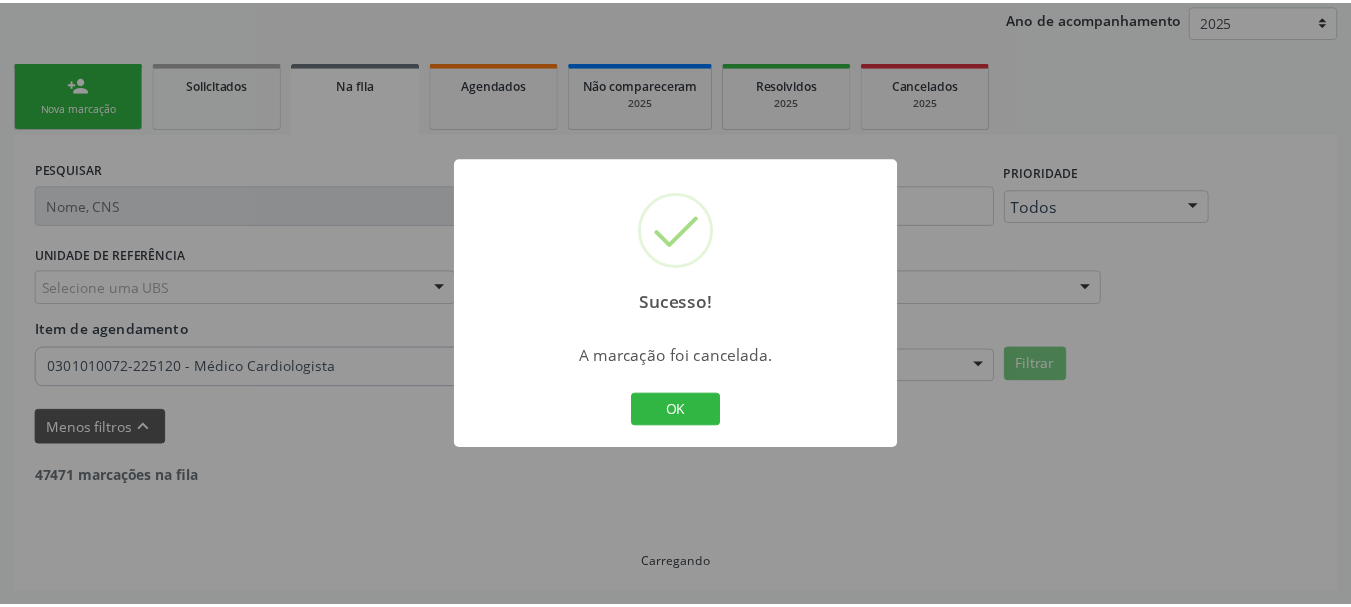 scroll, scrollTop: 238, scrollLeft: 0, axis: vertical 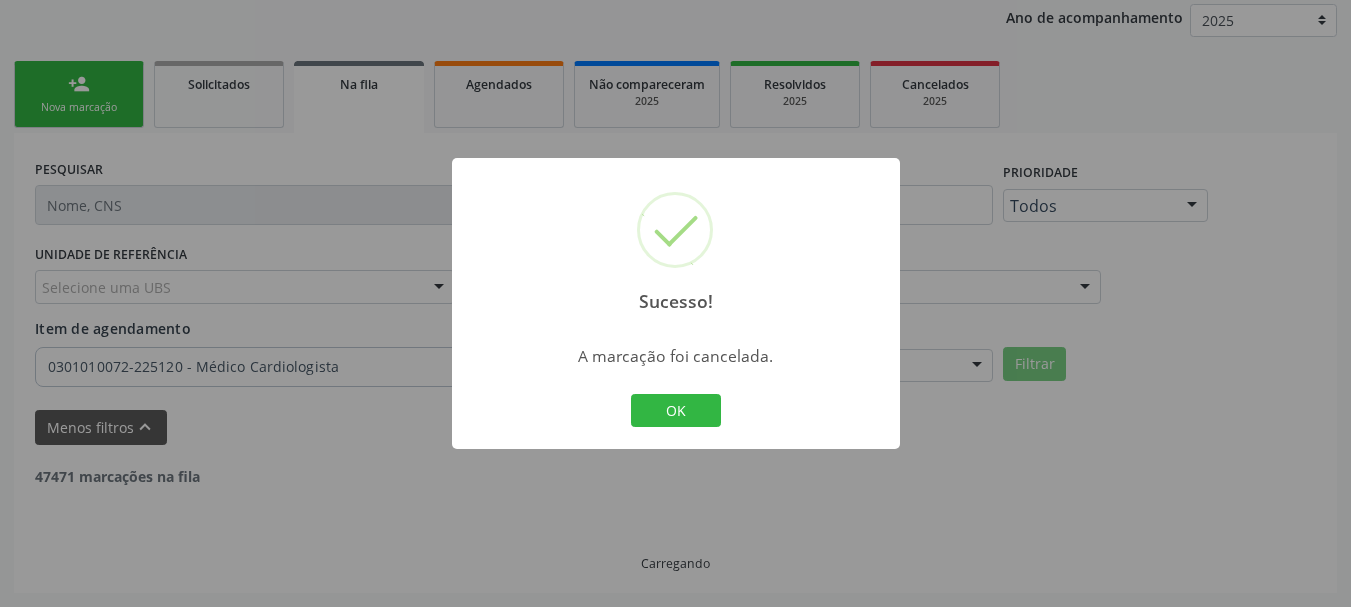 click on "Sucesso! × A marcação foi cancelada. OK Cancel" at bounding box center (676, 304) 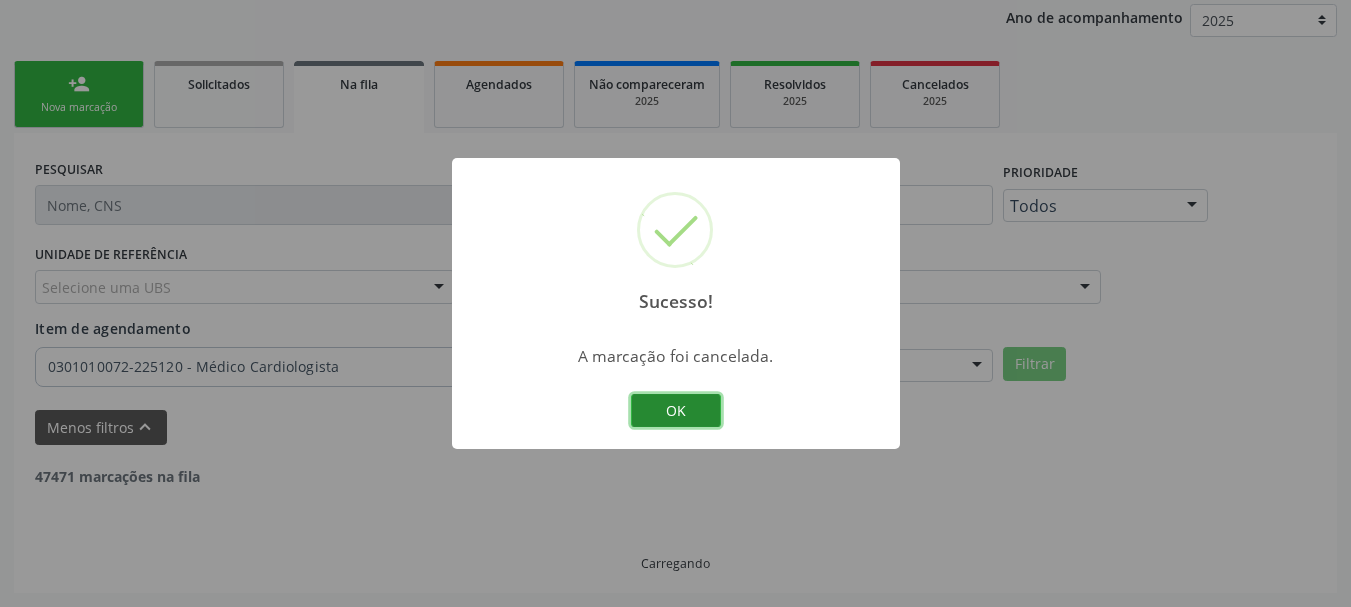 click on "OK" at bounding box center [676, 411] 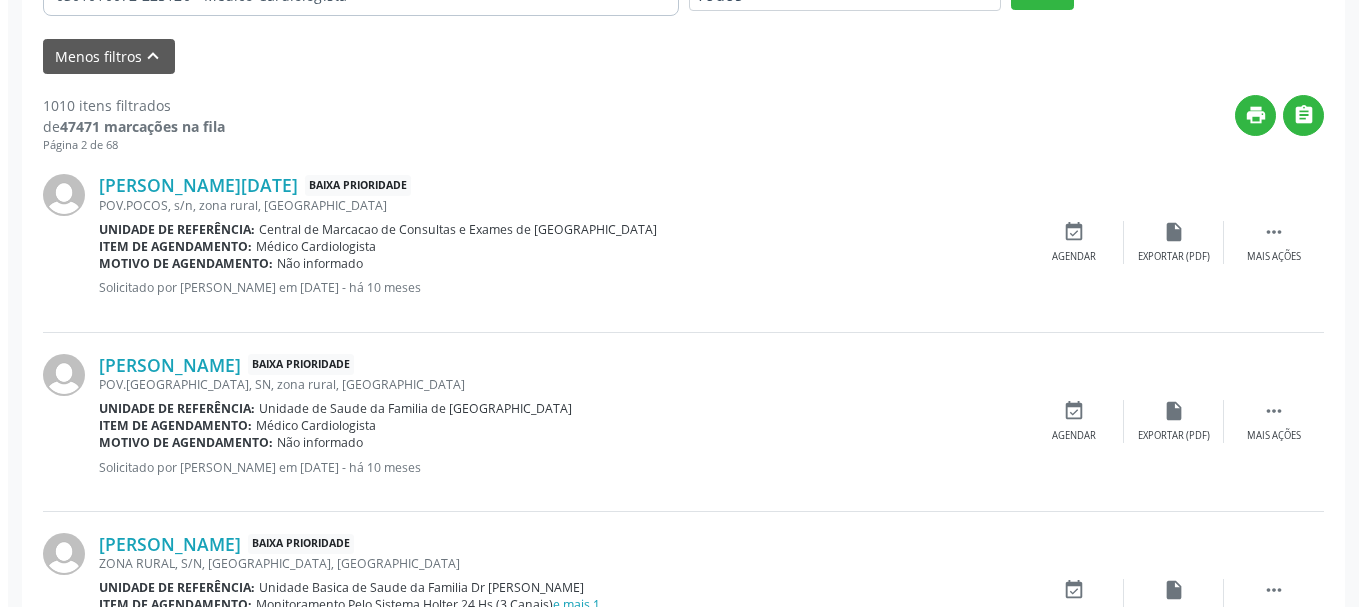 scroll, scrollTop: 638, scrollLeft: 0, axis: vertical 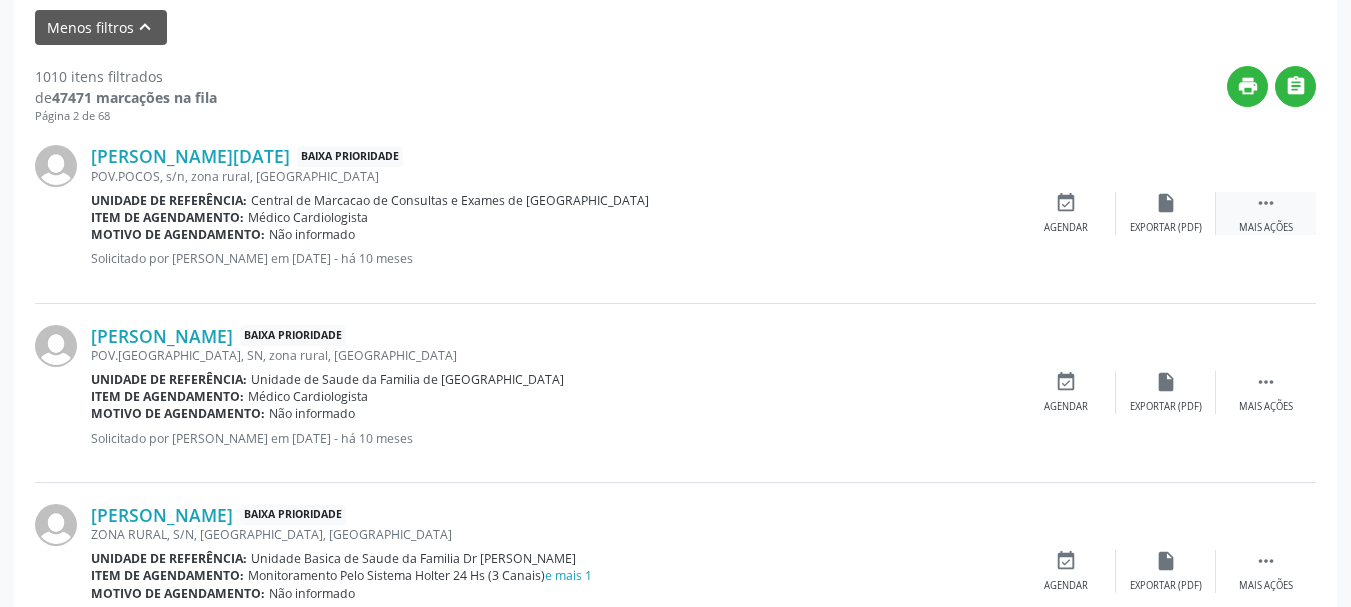click on "Mais ações" at bounding box center (1266, 228) 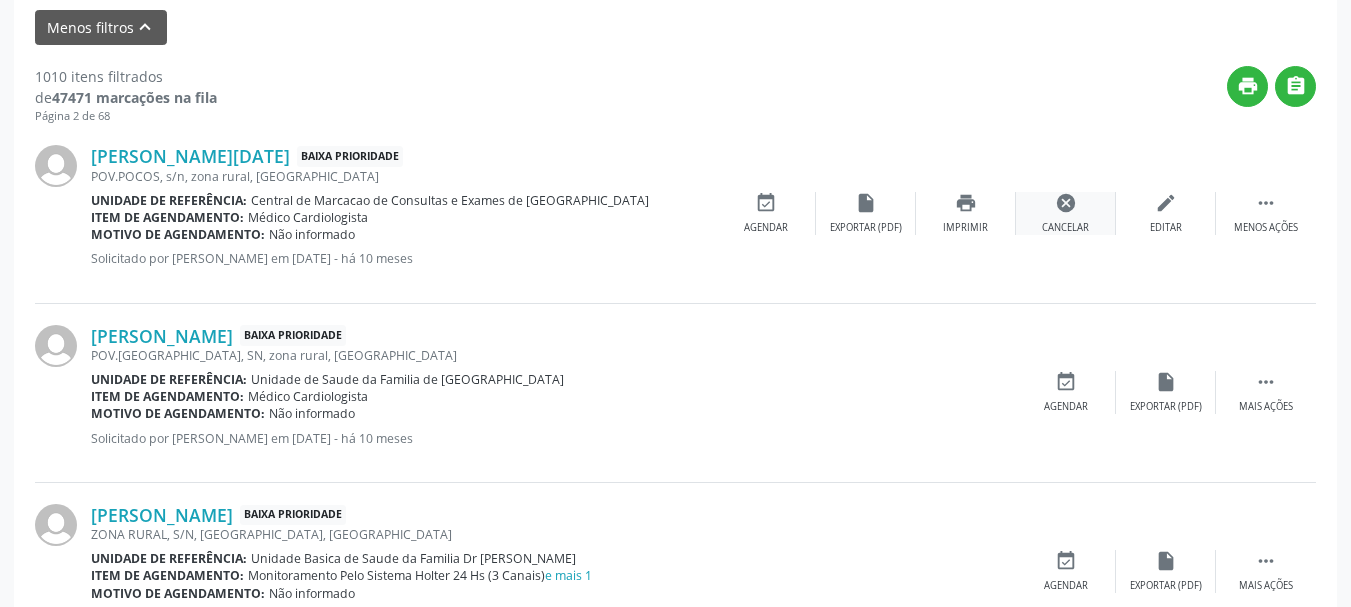 click on "cancel
Cancelar" at bounding box center [1066, 213] 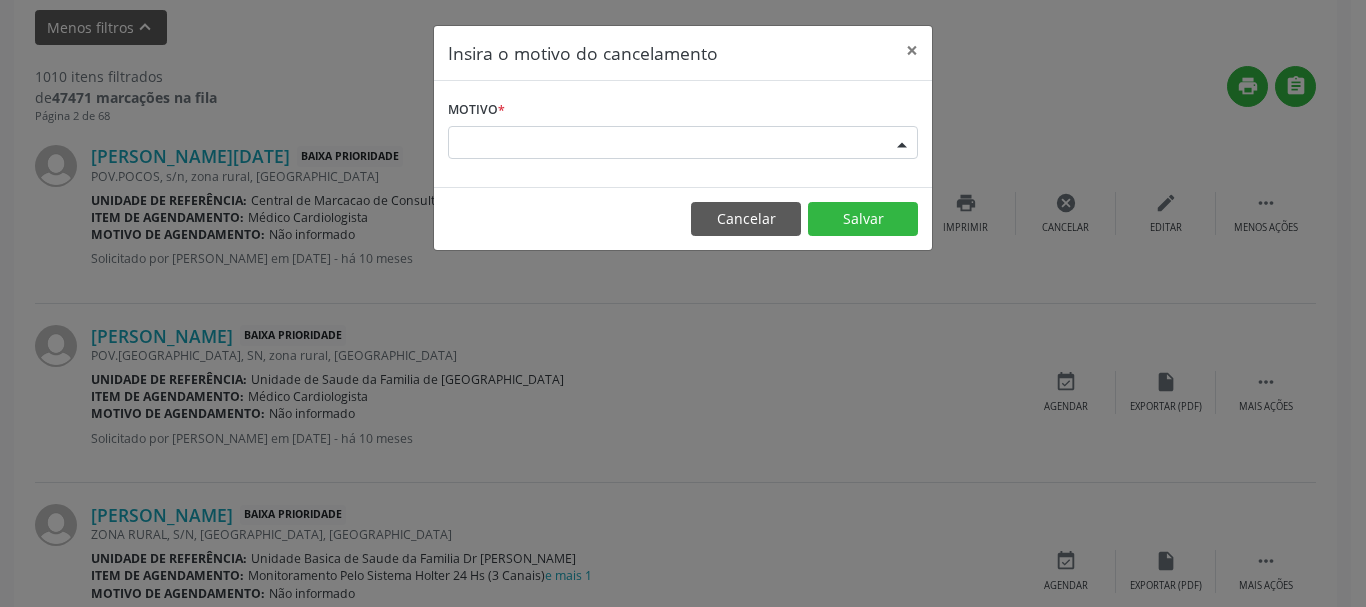 click at bounding box center (902, 144) 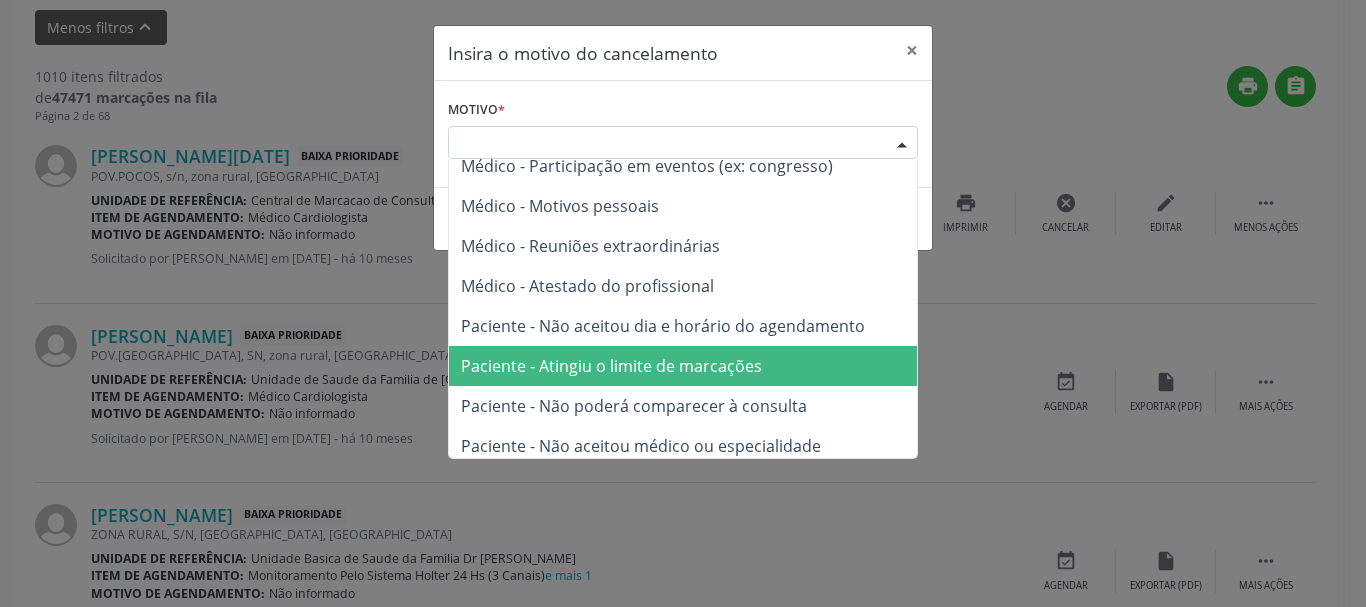 scroll, scrollTop: 101, scrollLeft: 0, axis: vertical 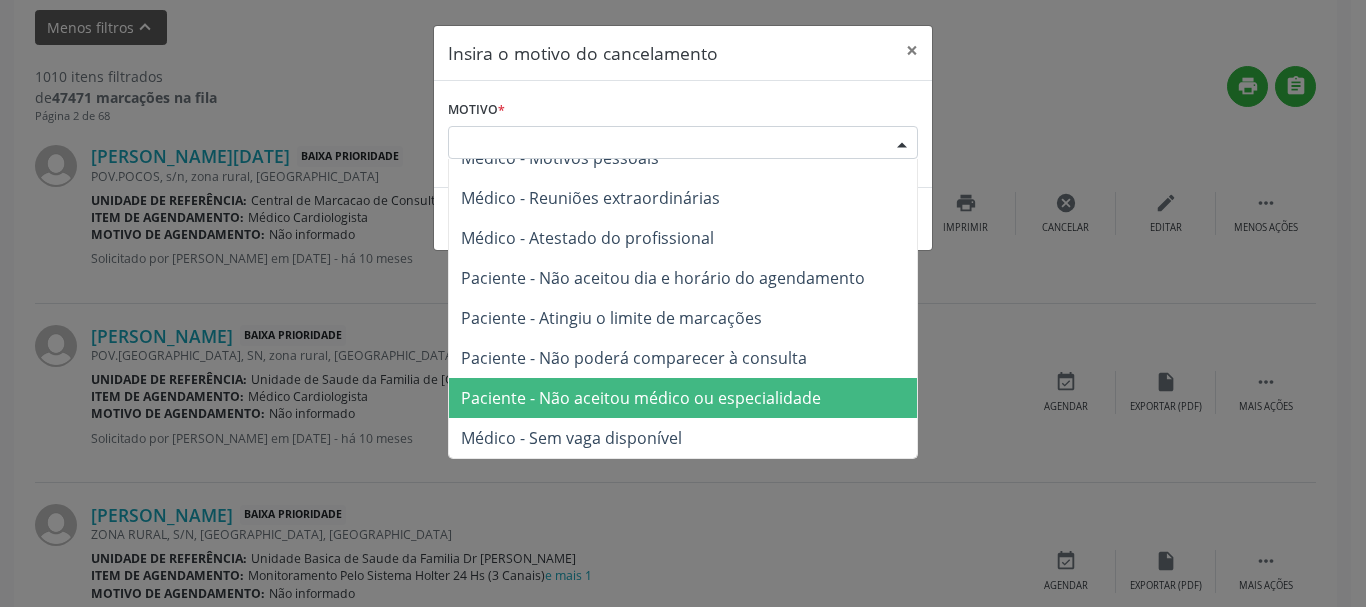 click on "Paciente - Não aceitou médico ou especialidade" at bounding box center (641, 398) 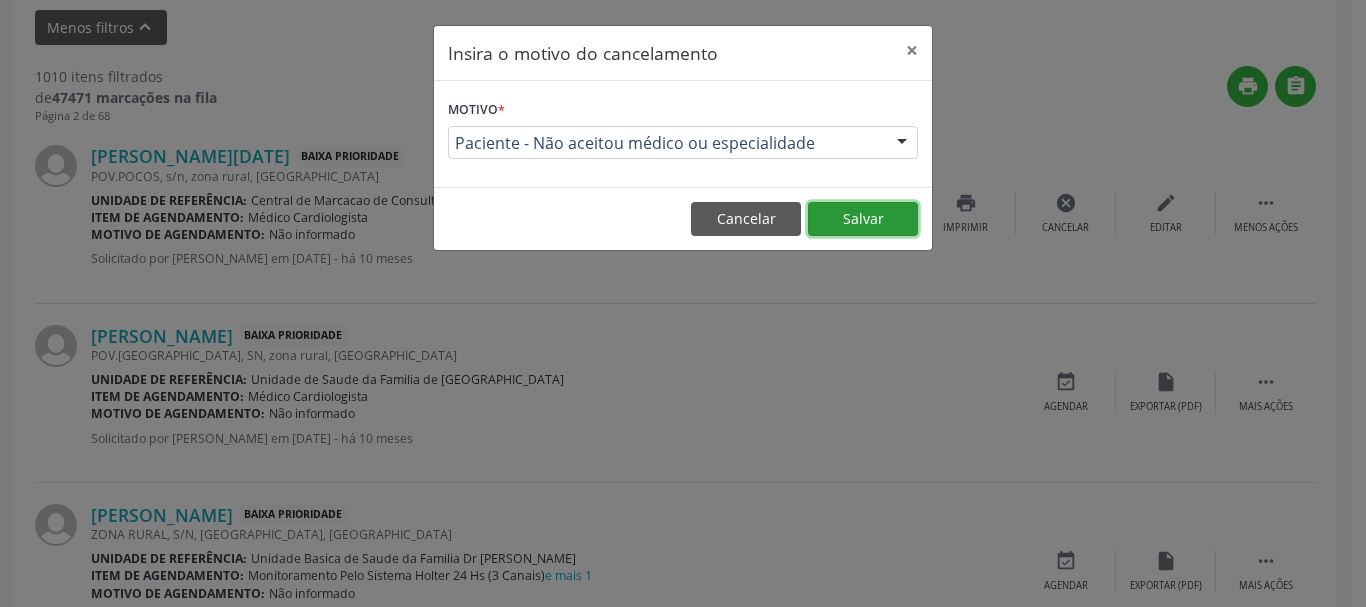 click on "Salvar" at bounding box center [863, 219] 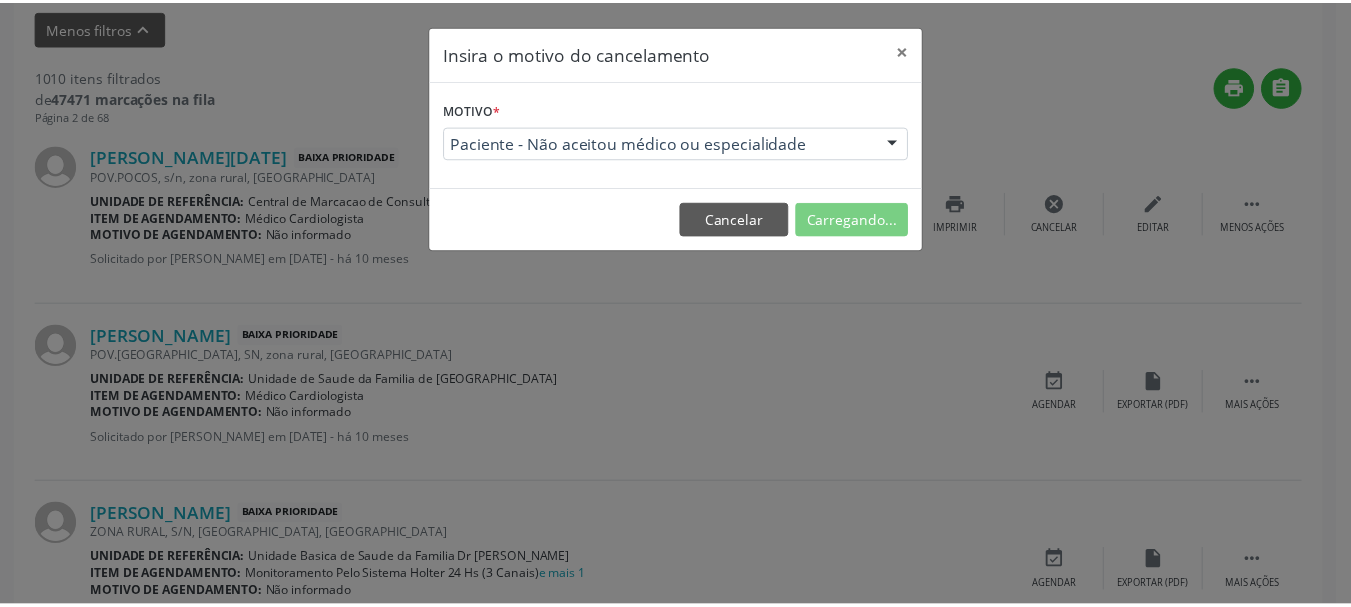 scroll, scrollTop: 238, scrollLeft: 0, axis: vertical 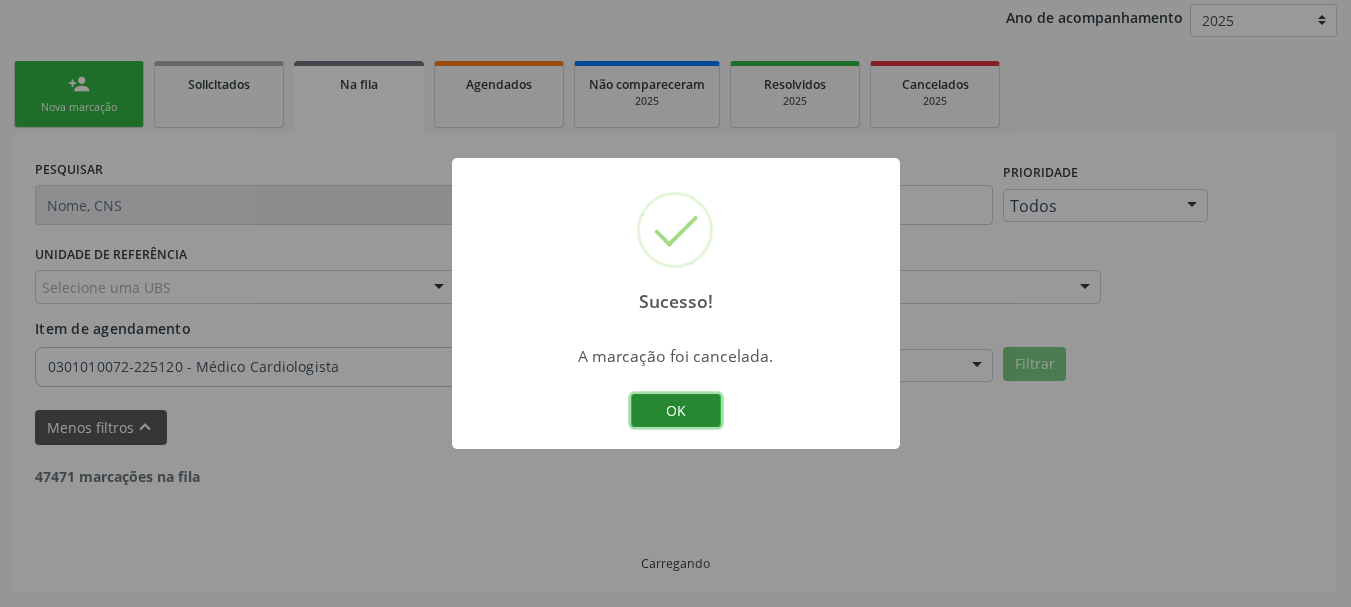 click on "OK" at bounding box center (676, 411) 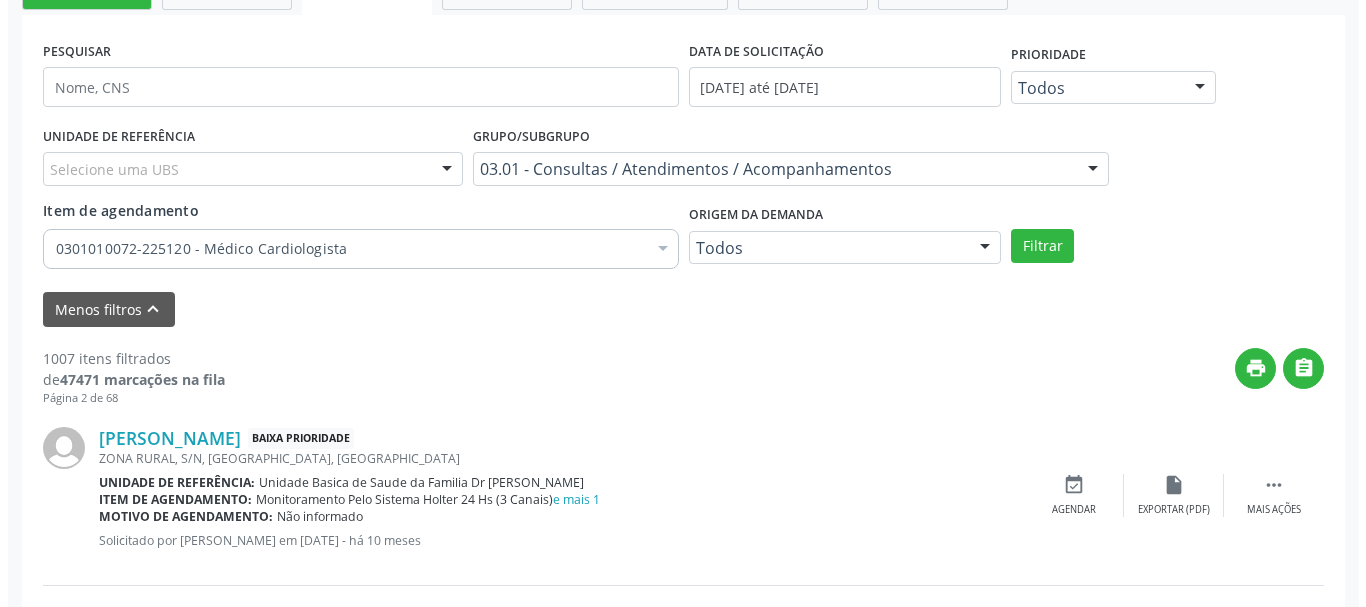 scroll, scrollTop: 638, scrollLeft: 0, axis: vertical 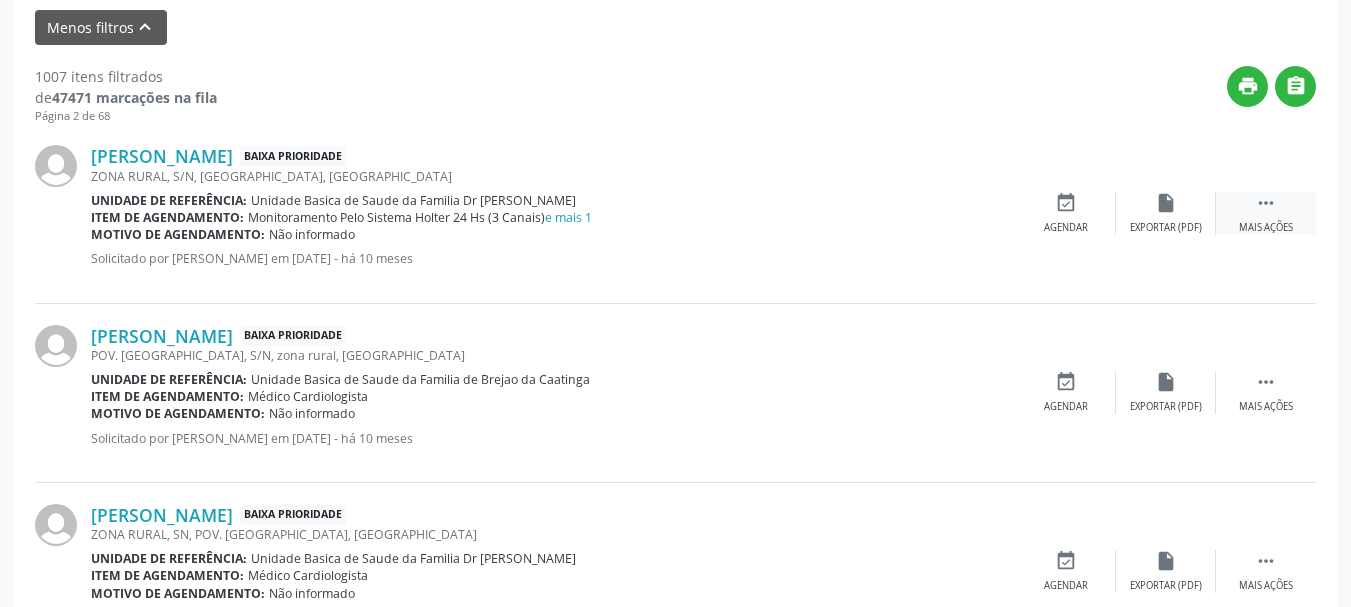 click on "Mais ações" at bounding box center (1266, 228) 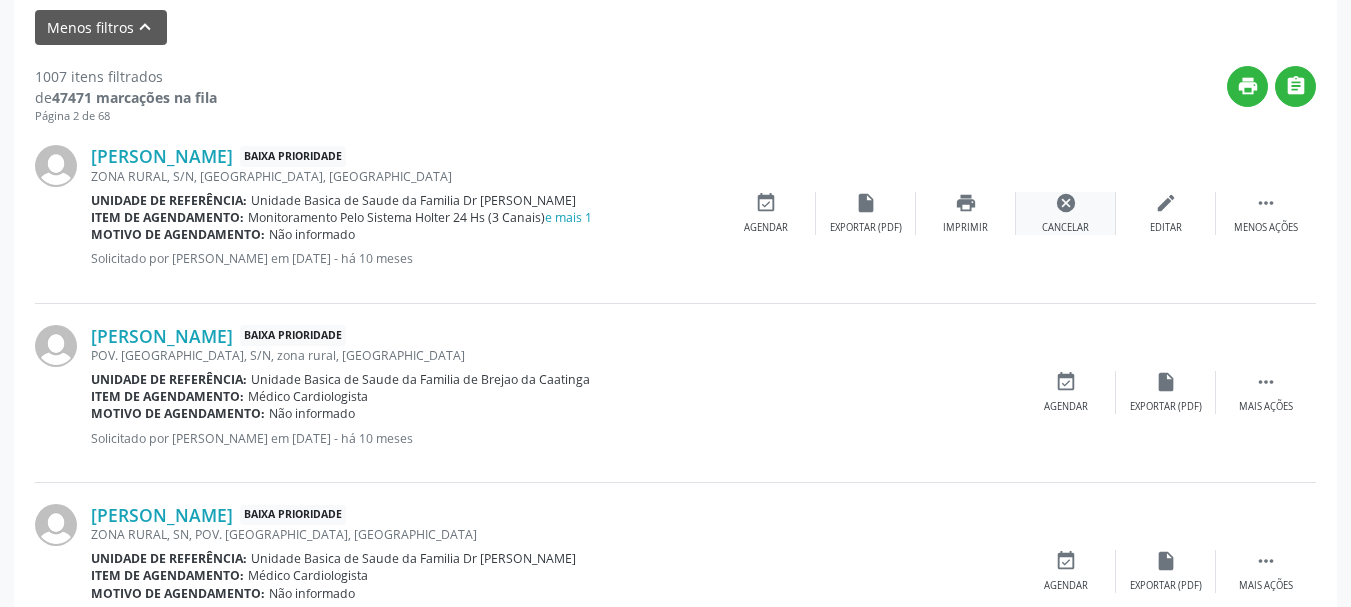 click on "Cancelar" at bounding box center [1065, 228] 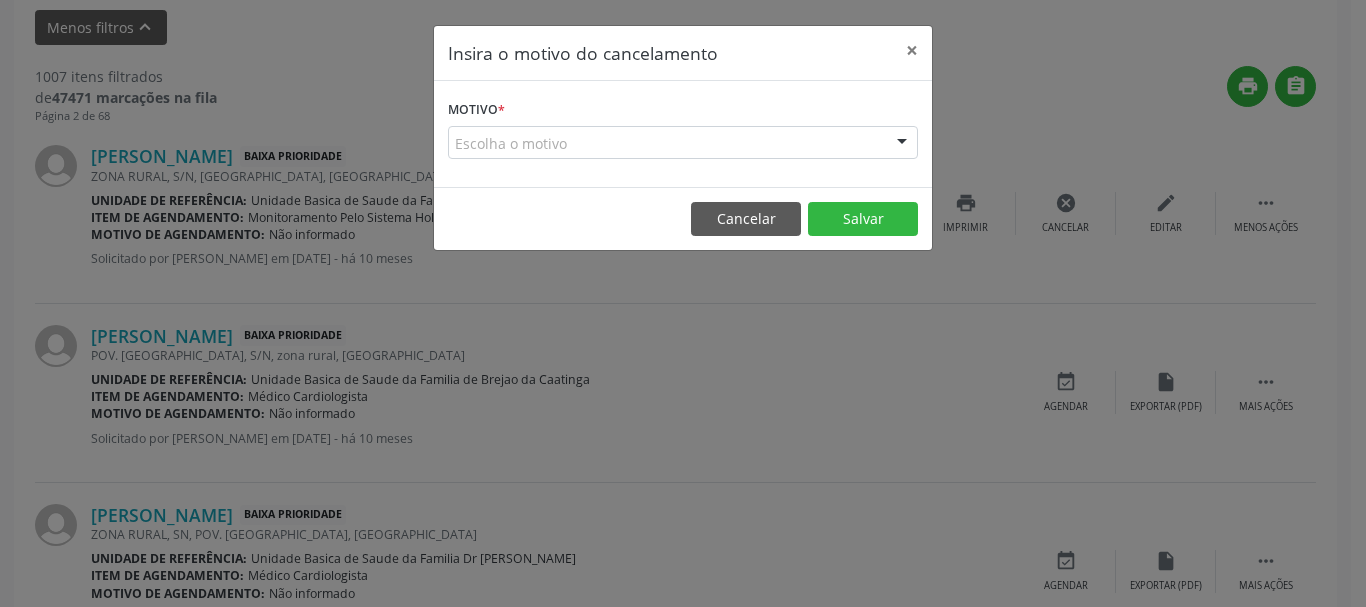 click at bounding box center [902, 144] 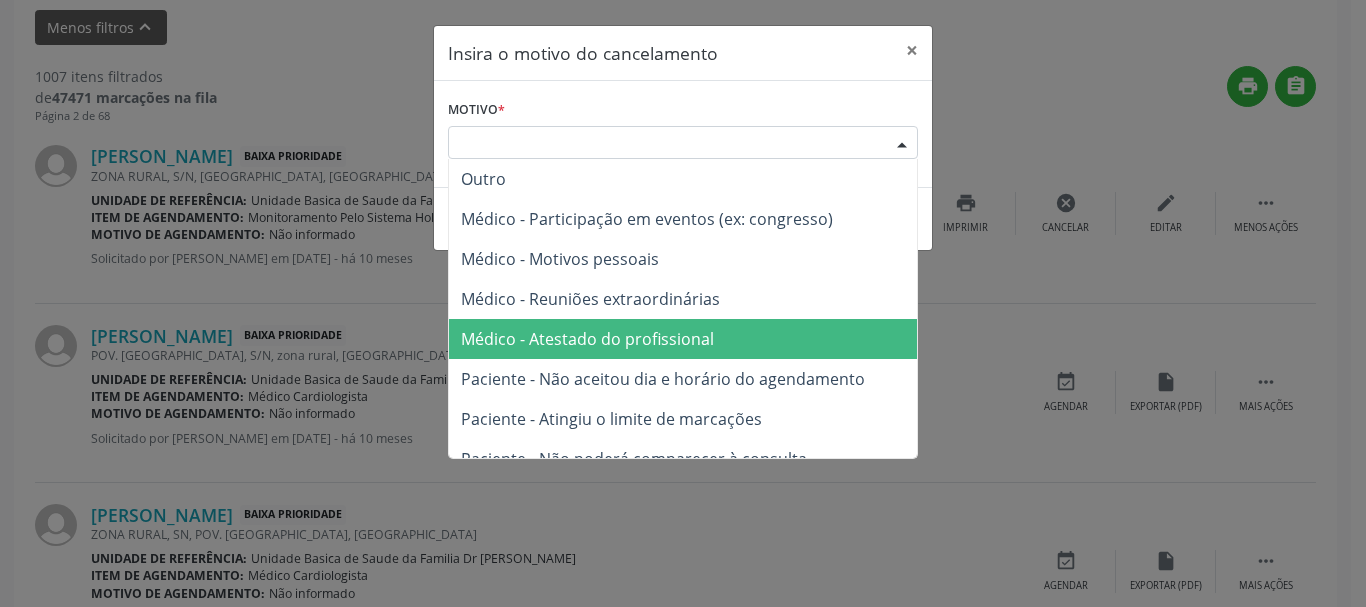 click on "Médico - Atestado do profissional" at bounding box center (683, 339) 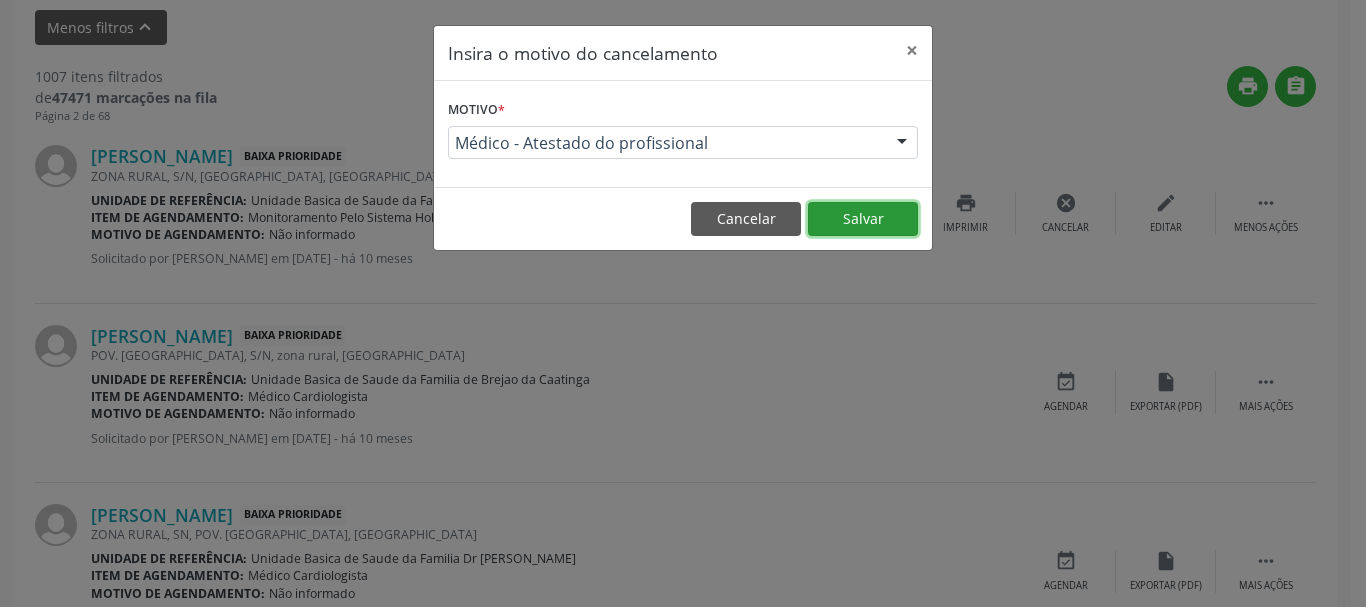 click on "Salvar" at bounding box center [863, 219] 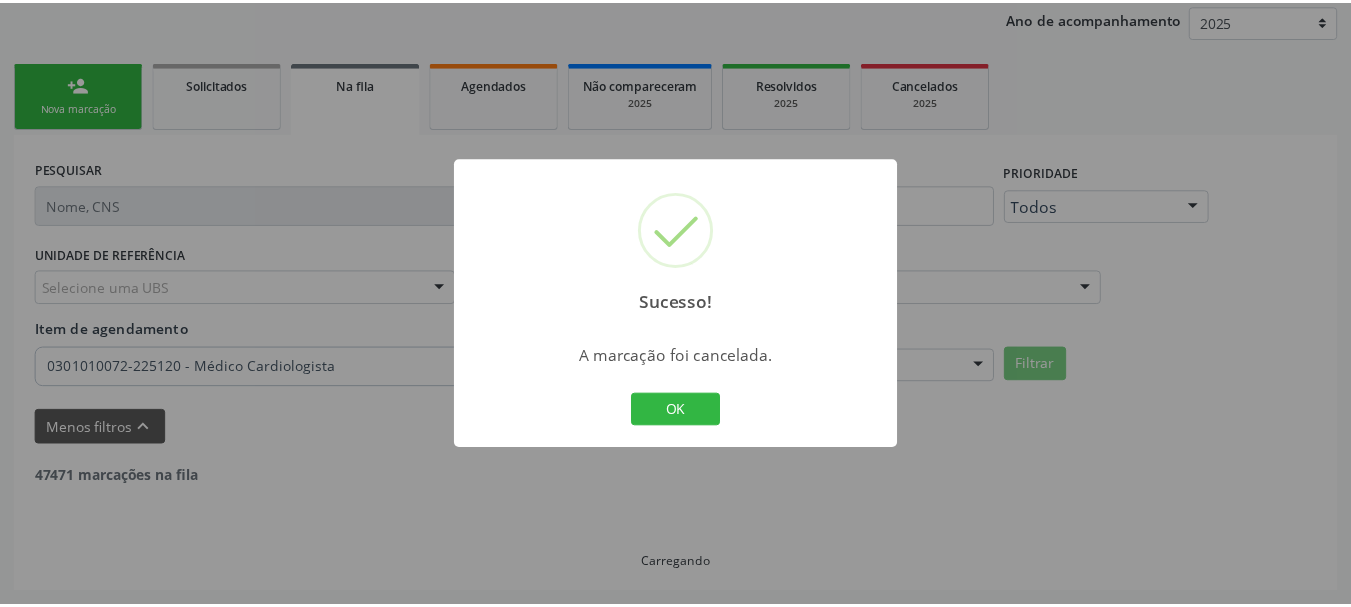 scroll, scrollTop: 238, scrollLeft: 0, axis: vertical 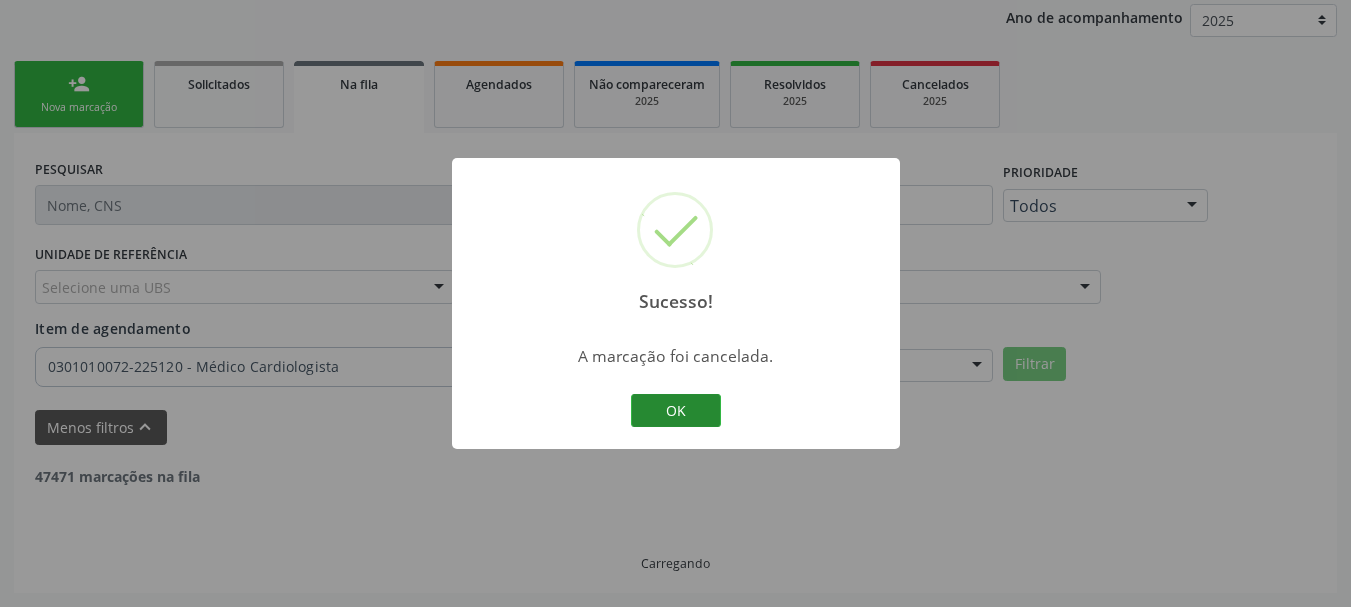 drag, startPoint x: 674, startPoint y: 372, endPoint x: 666, endPoint y: 398, distance: 27.202942 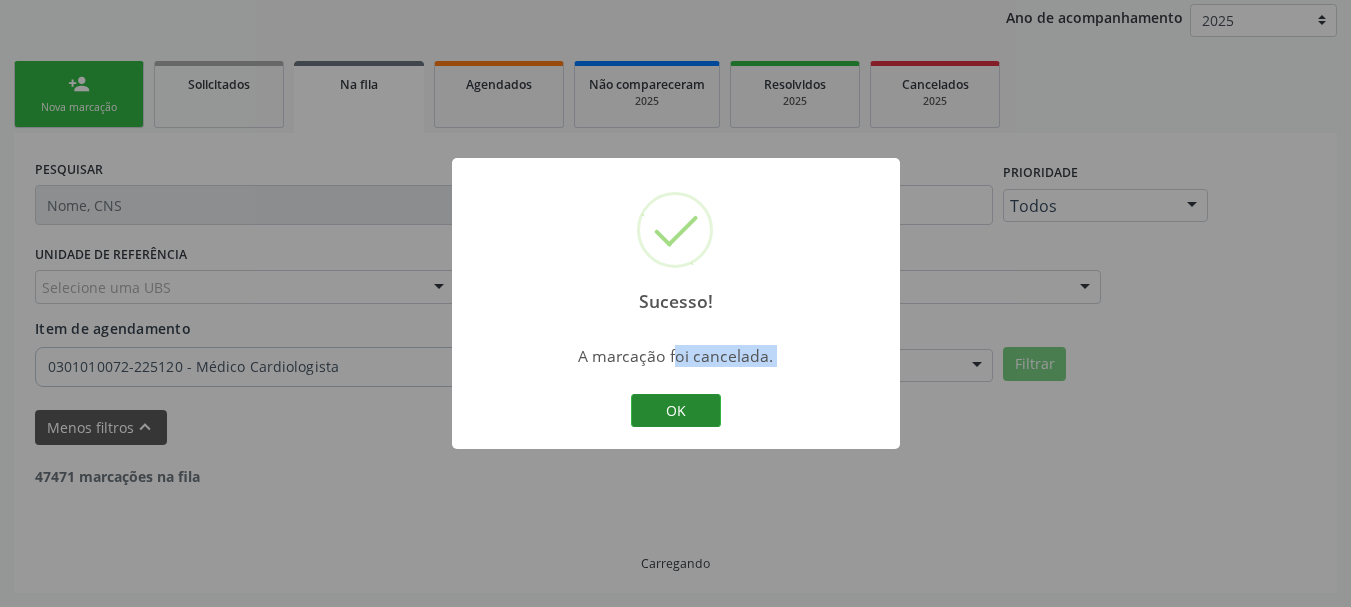 click on "OK" at bounding box center (676, 411) 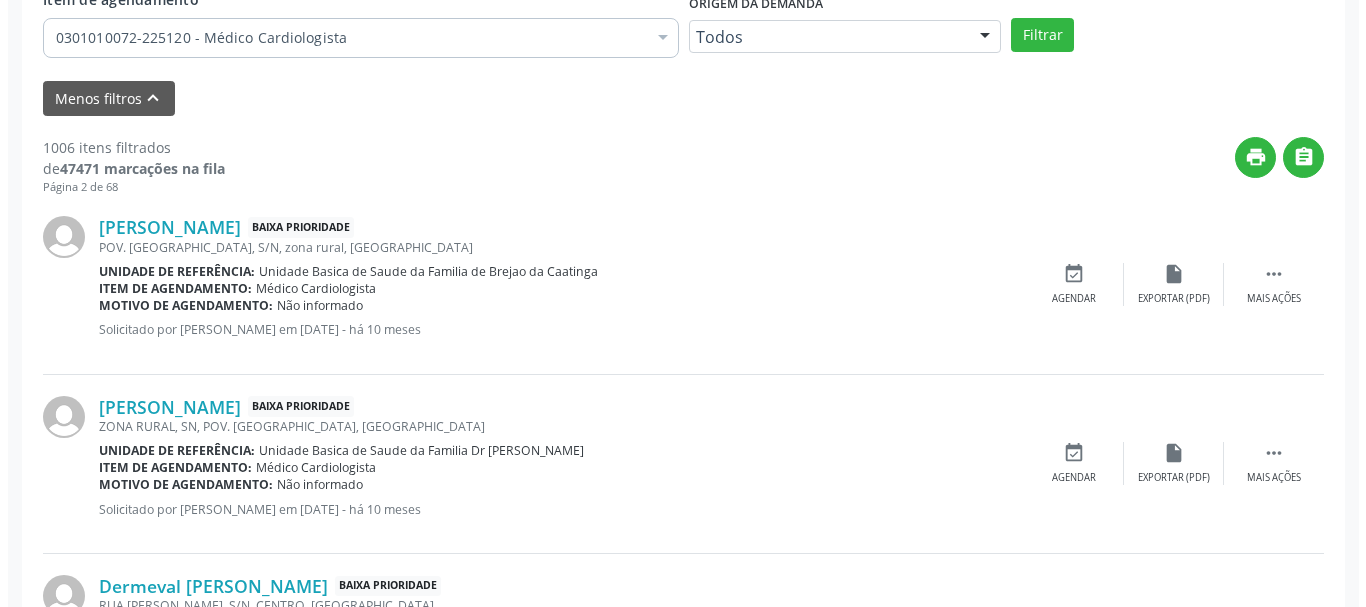 scroll, scrollTop: 638, scrollLeft: 0, axis: vertical 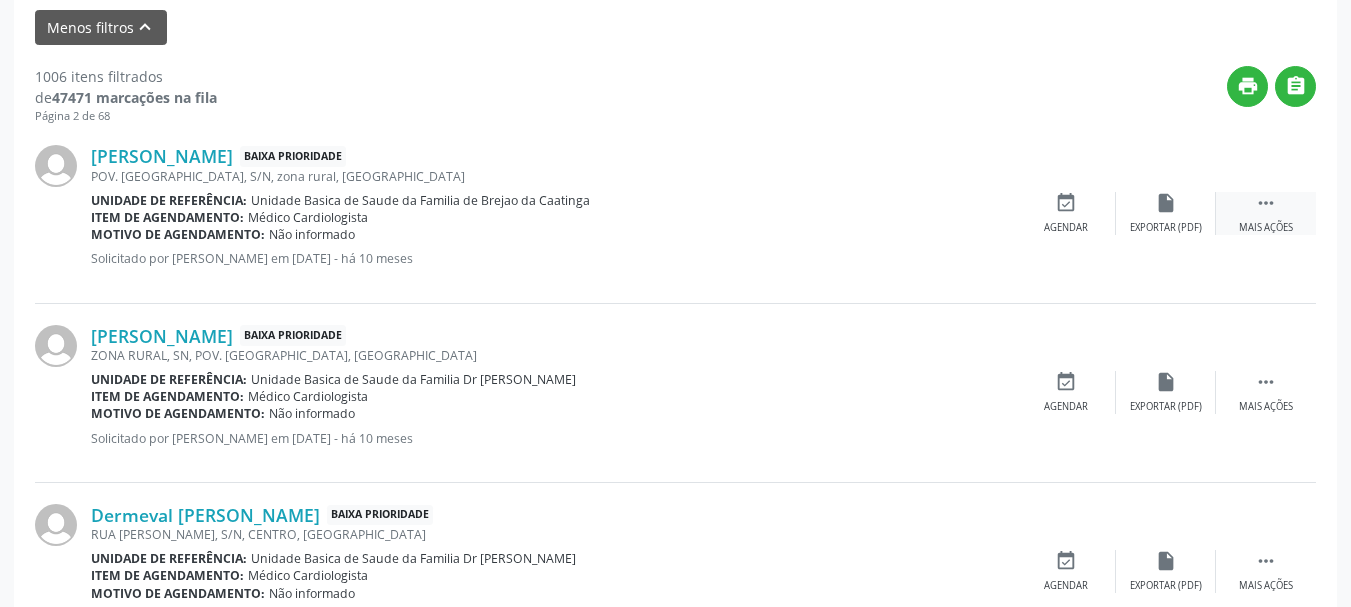 click on "
Mais ações" at bounding box center (1266, 213) 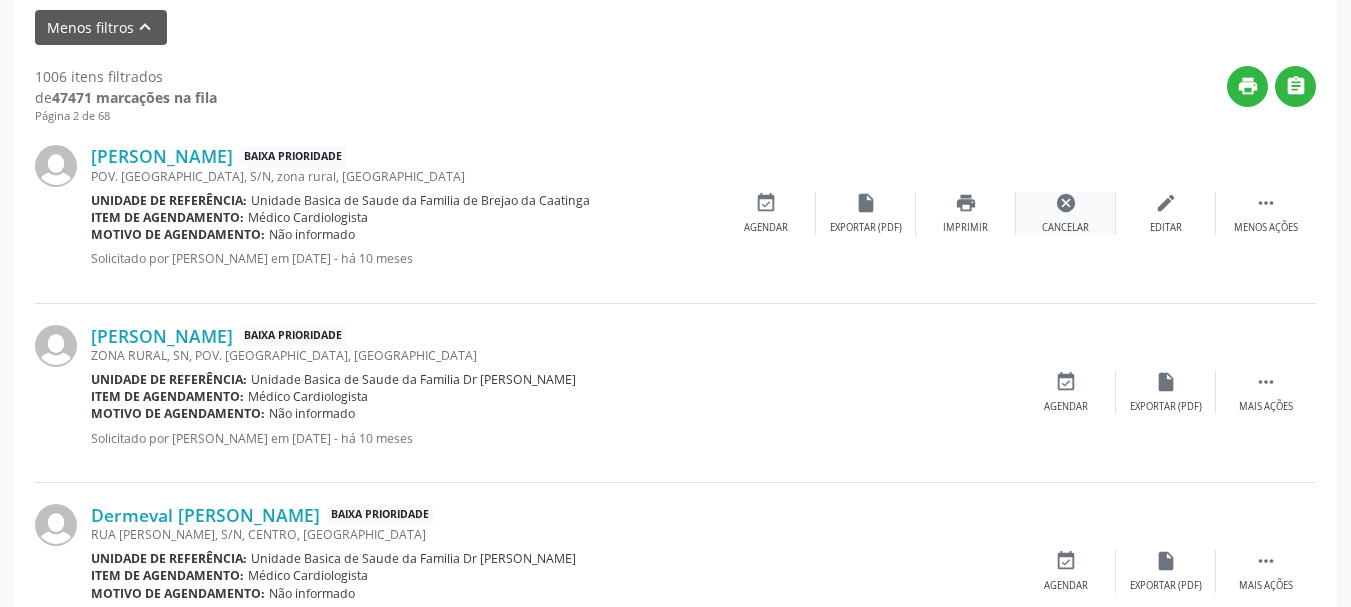 click on "cancel
Cancelar" at bounding box center [1066, 213] 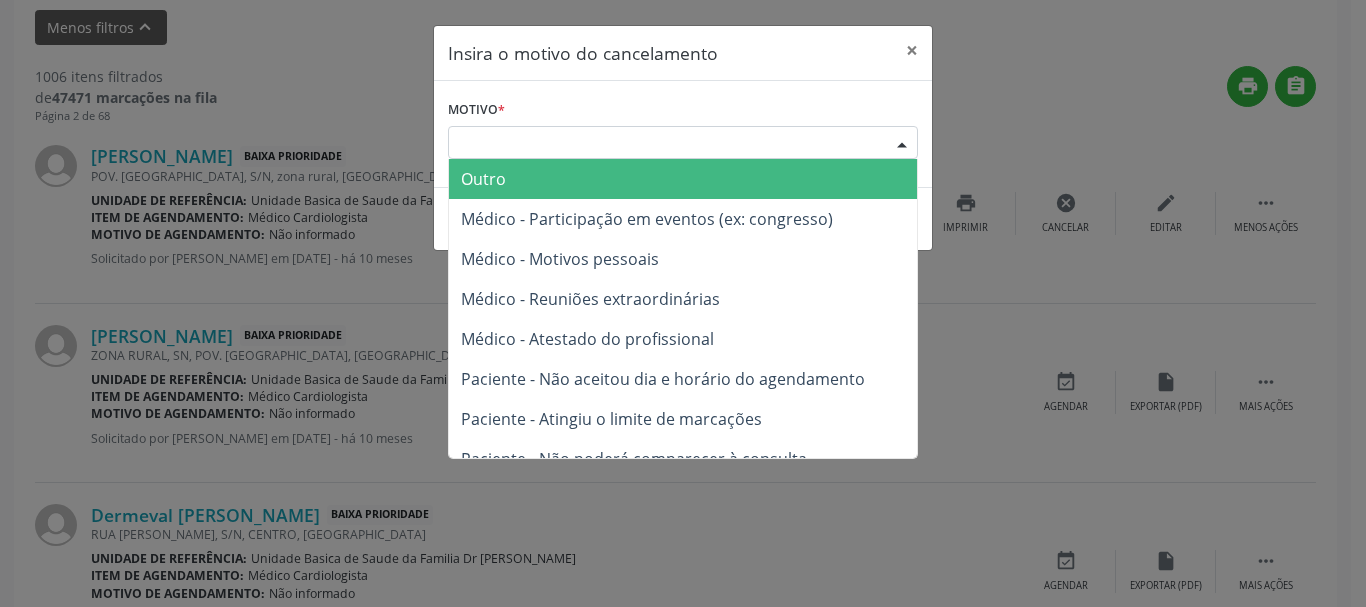 click at bounding box center [902, 144] 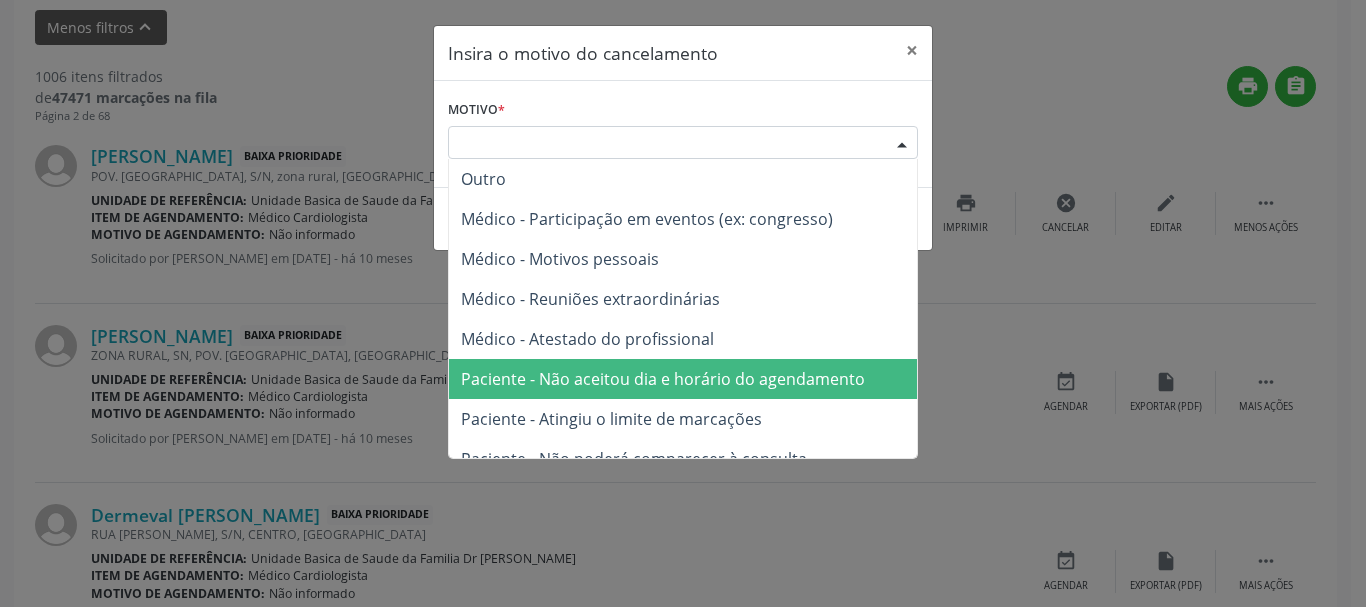click on "Paciente - Não aceitou dia e horário do agendamento" at bounding box center [683, 379] 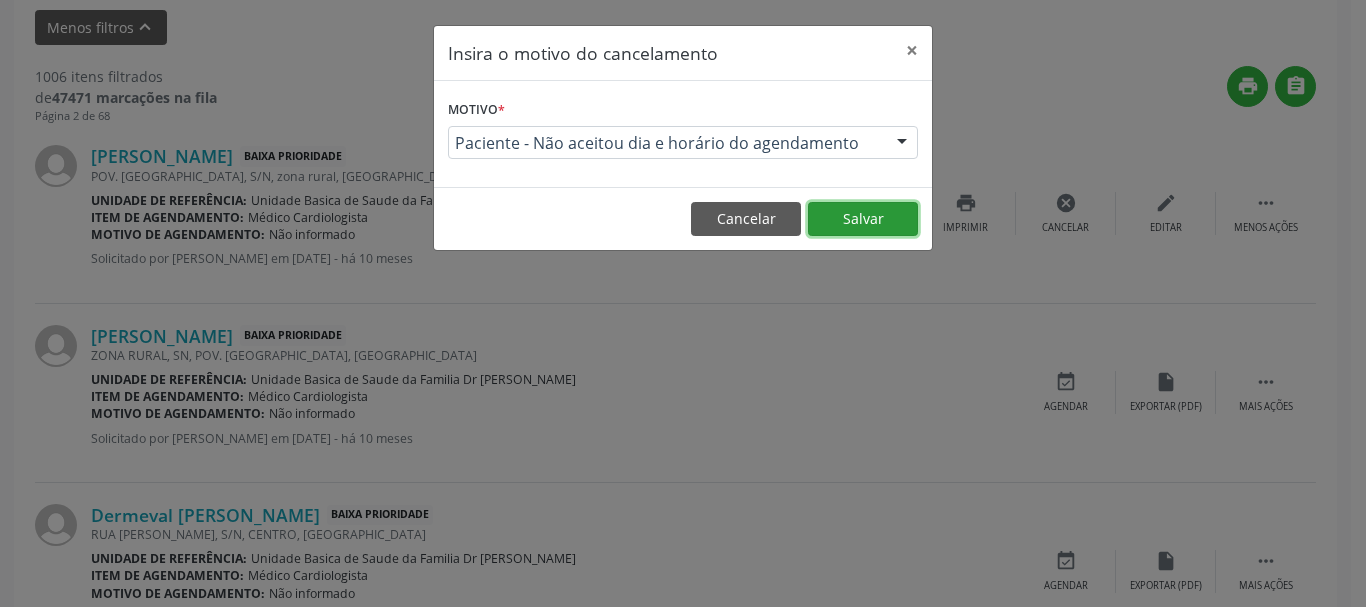 click on "Salvar" at bounding box center (863, 219) 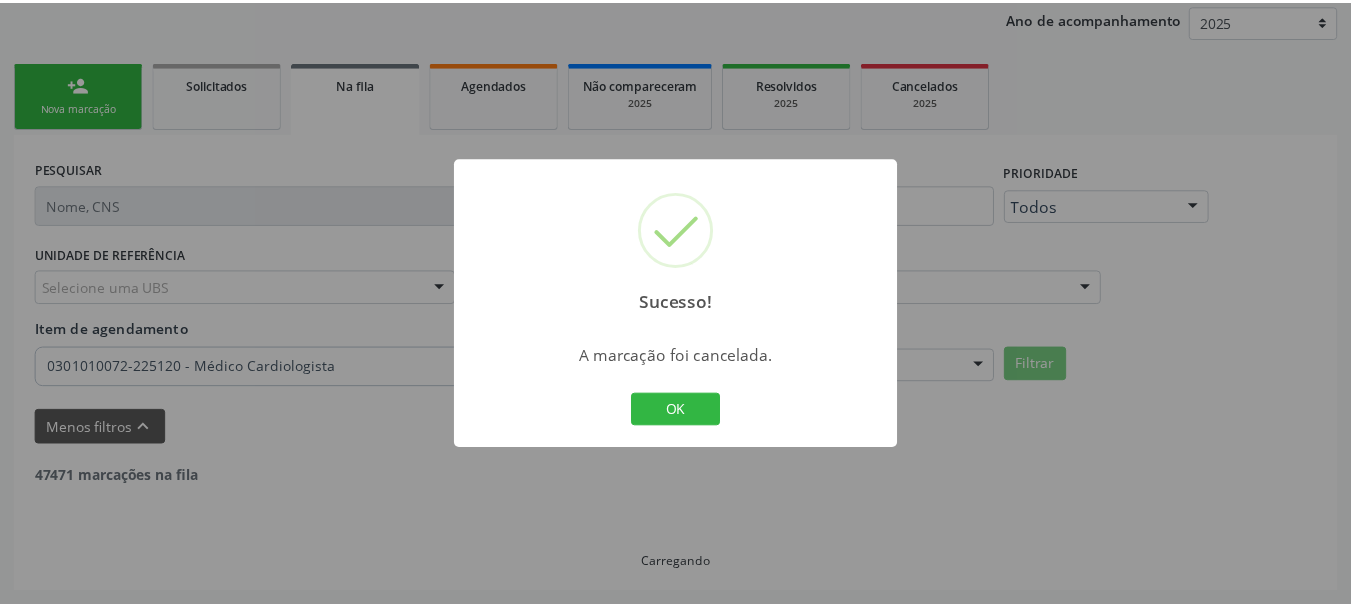 scroll, scrollTop: 238, scrollLeft: 0, axis: vertical 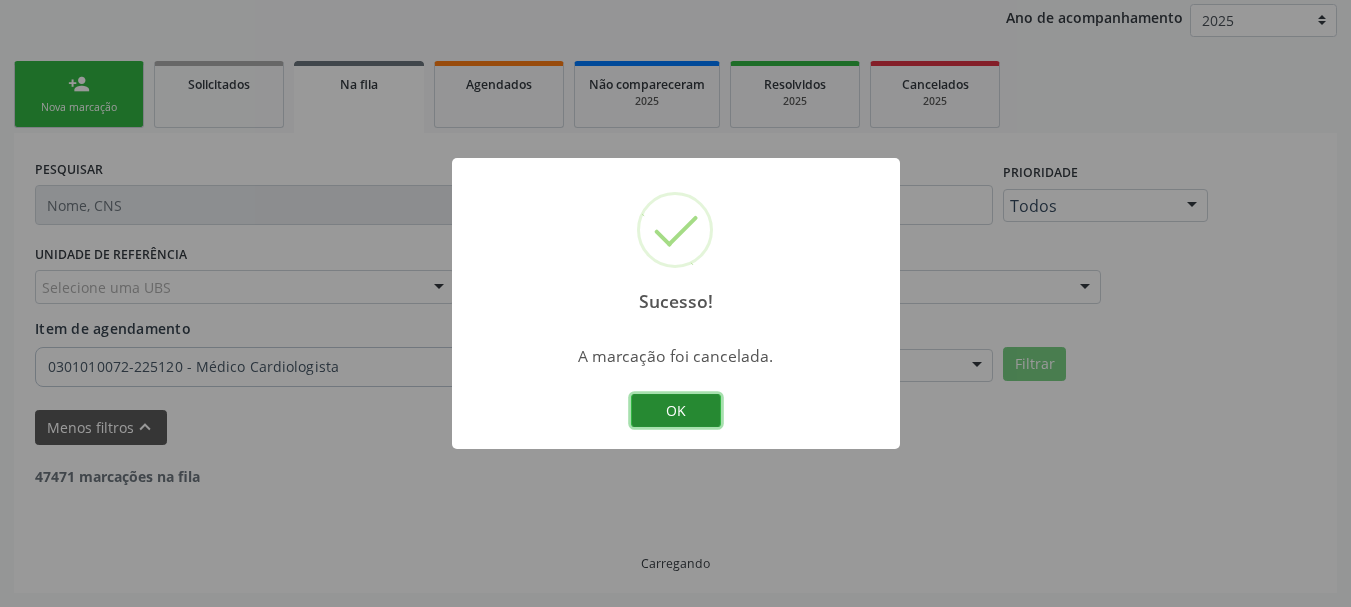 click on "OK" at bounding box center (676, 411) 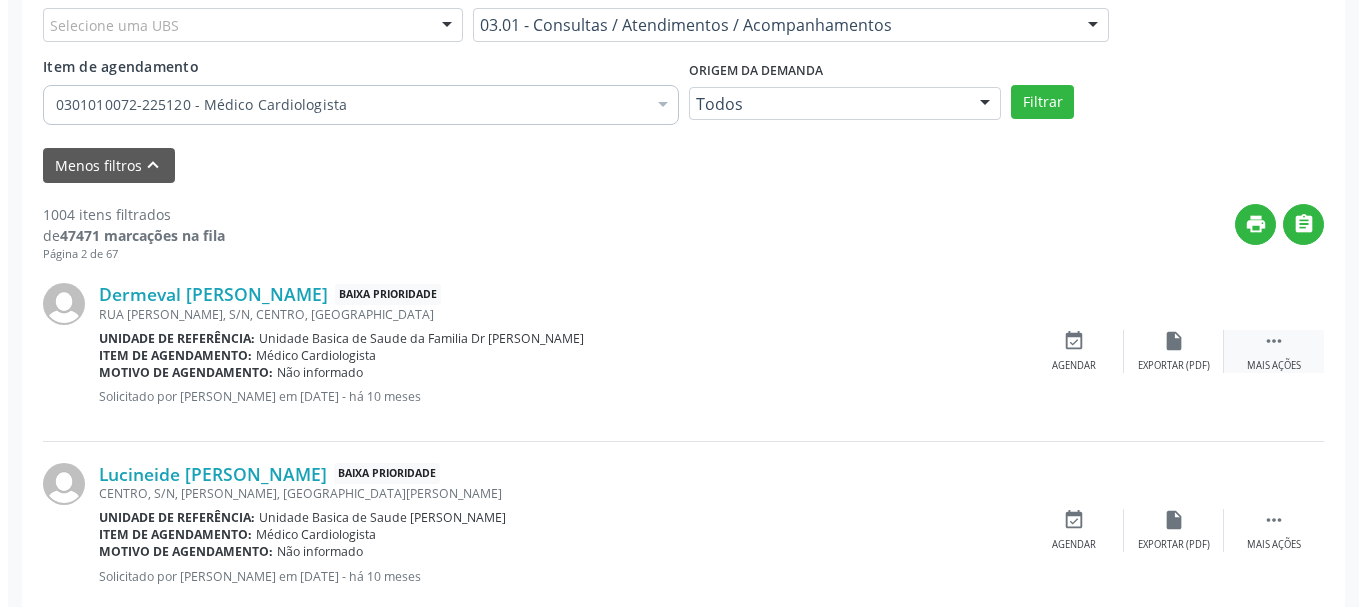 scroll, scrollTop: 538, scrollLeft: 0, axis: vertical 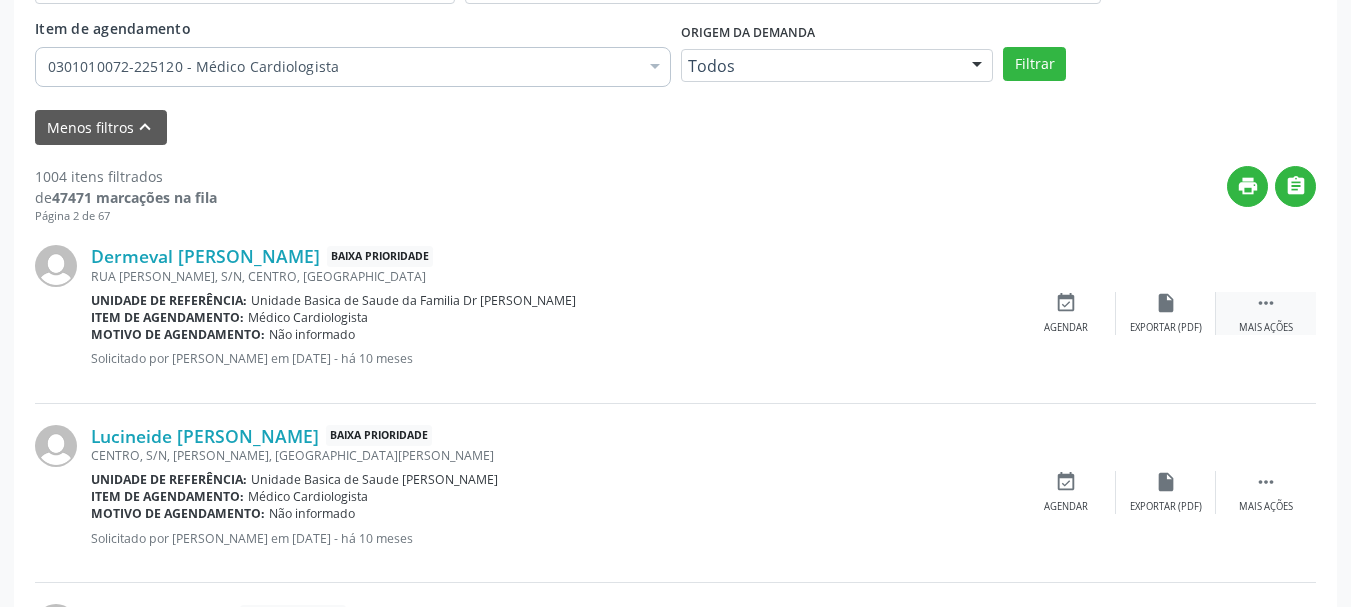 drag, startPoint x: 1275, startPoint y: 285, endPoint x: 1271, endPoint y: 295, distance: 10.770329 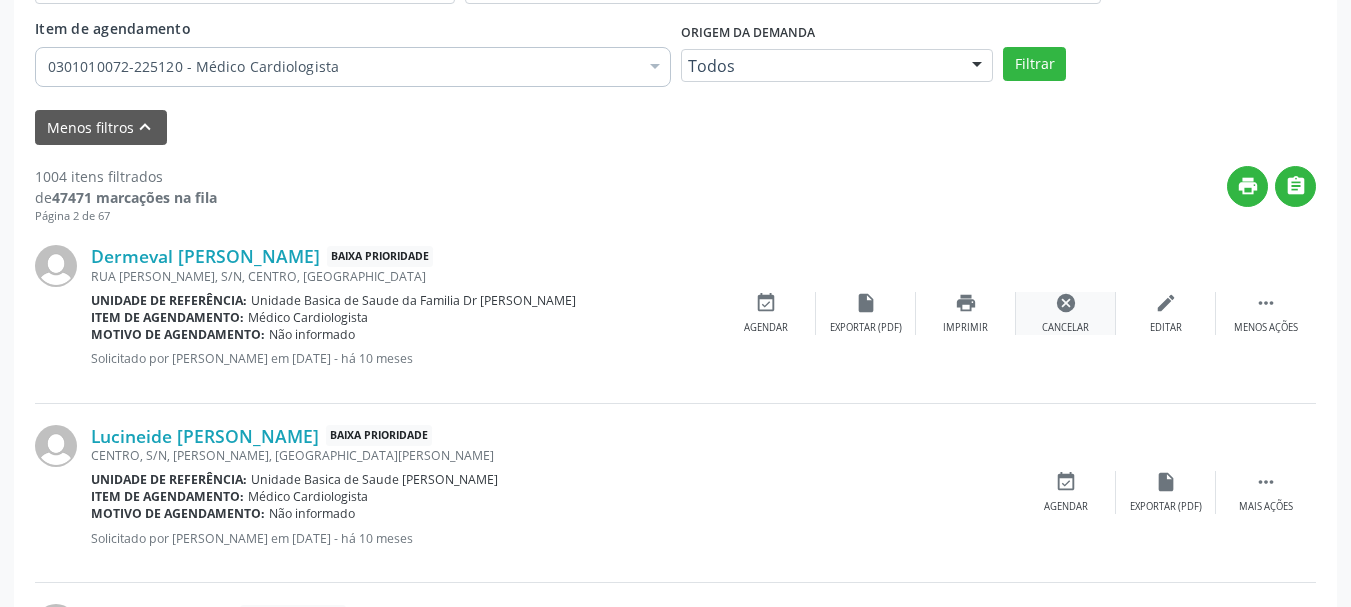 click on "cancel
Cancelar" at bounding box center [1066, 313] 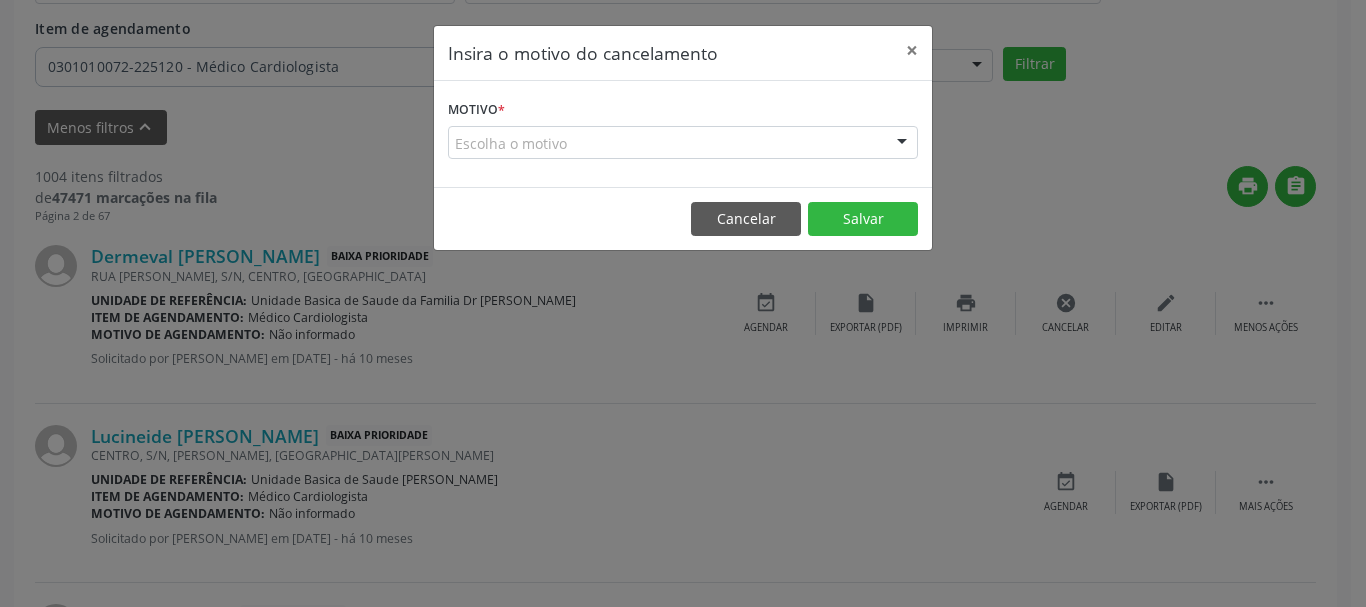 click at bounding box center (902, 144) 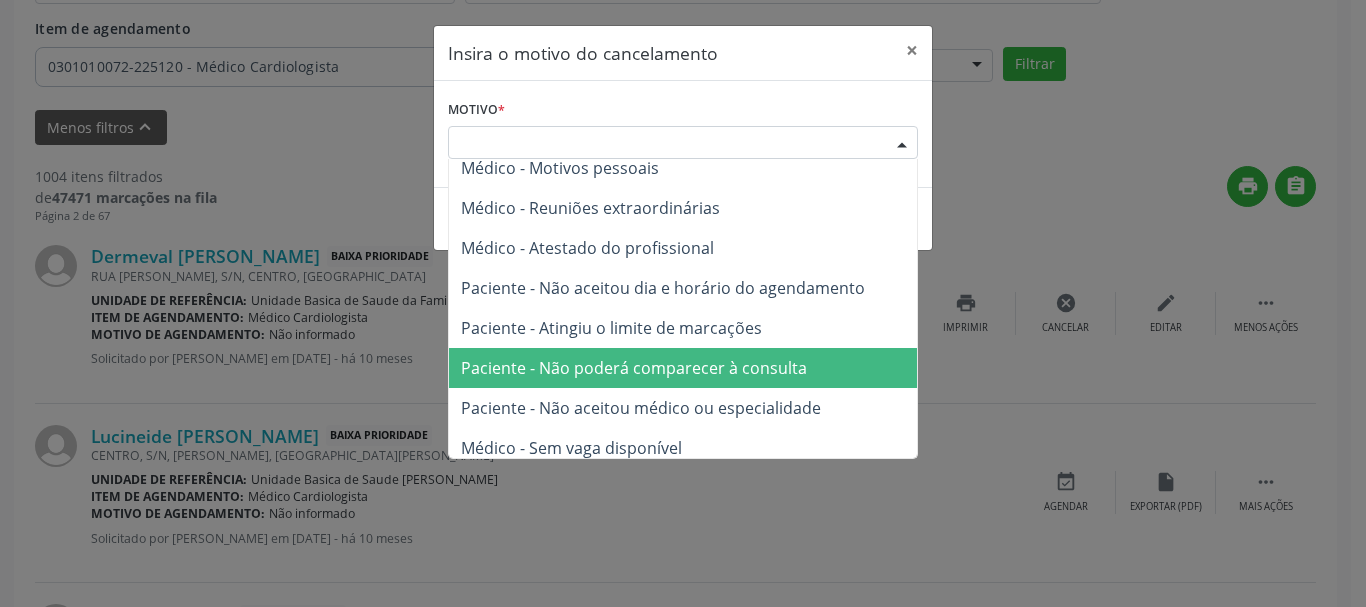 scroll, scrollTop: 101, scrollLeft: 0, axis: vertical 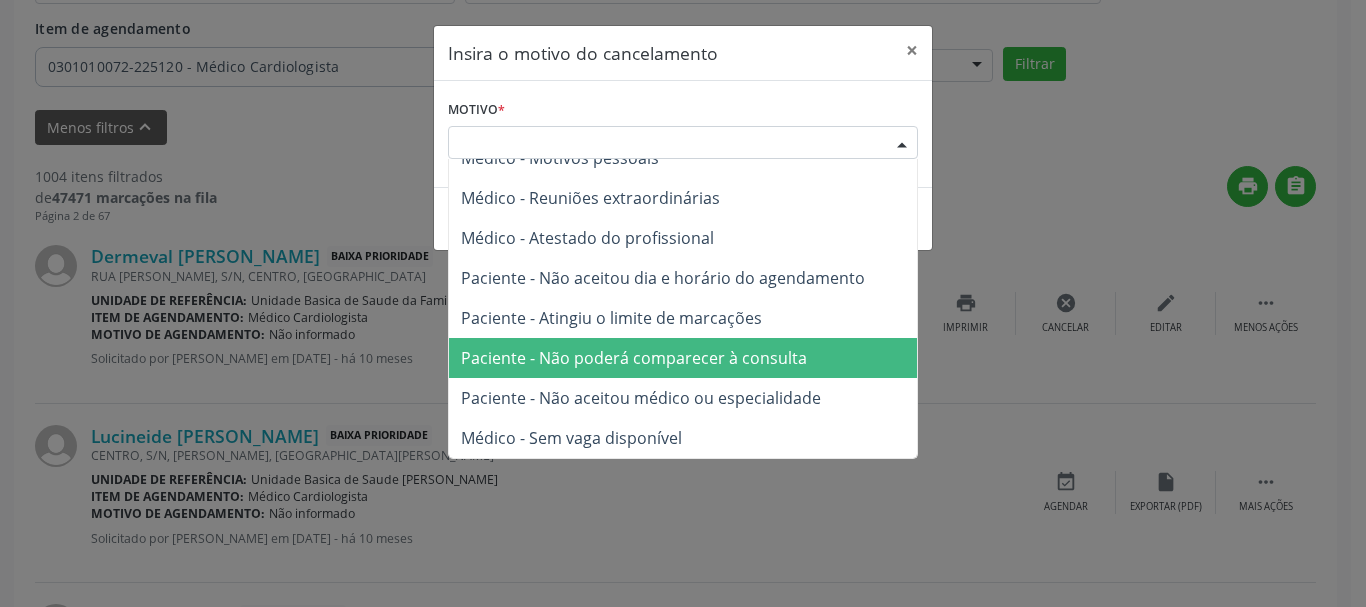 click on "Paciente - Não poderá comparecer à consulta" at bounding box center (683, 358) 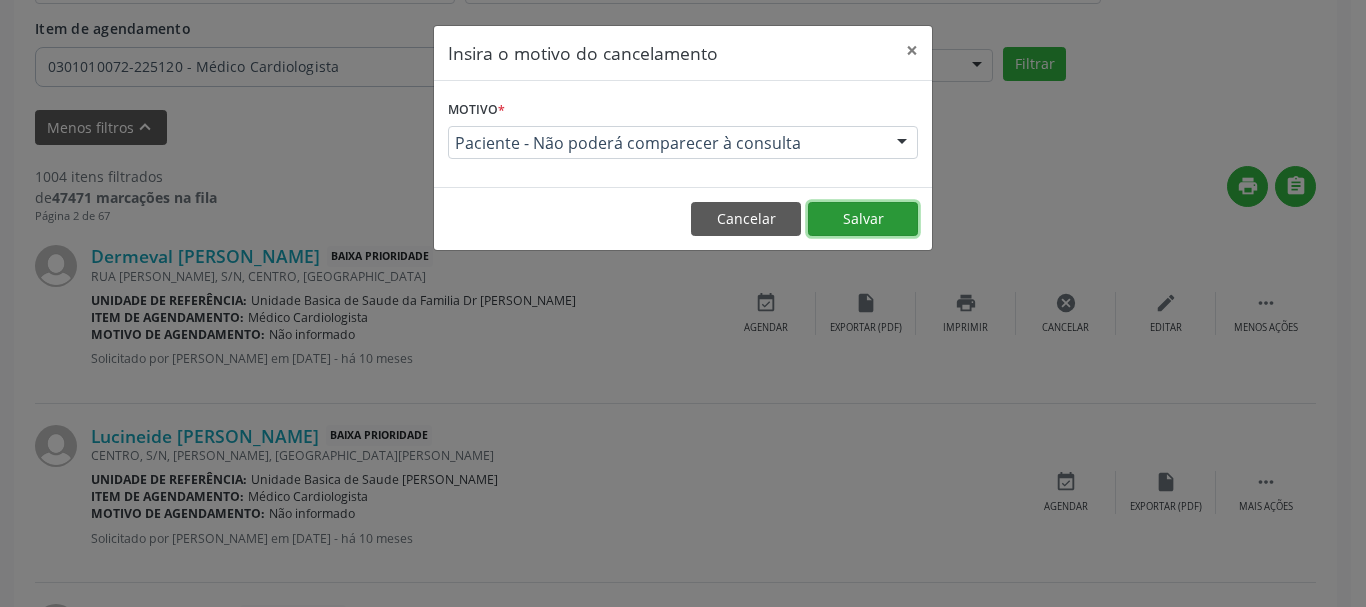 click on "Salvar" at bounding box center (863, 219) 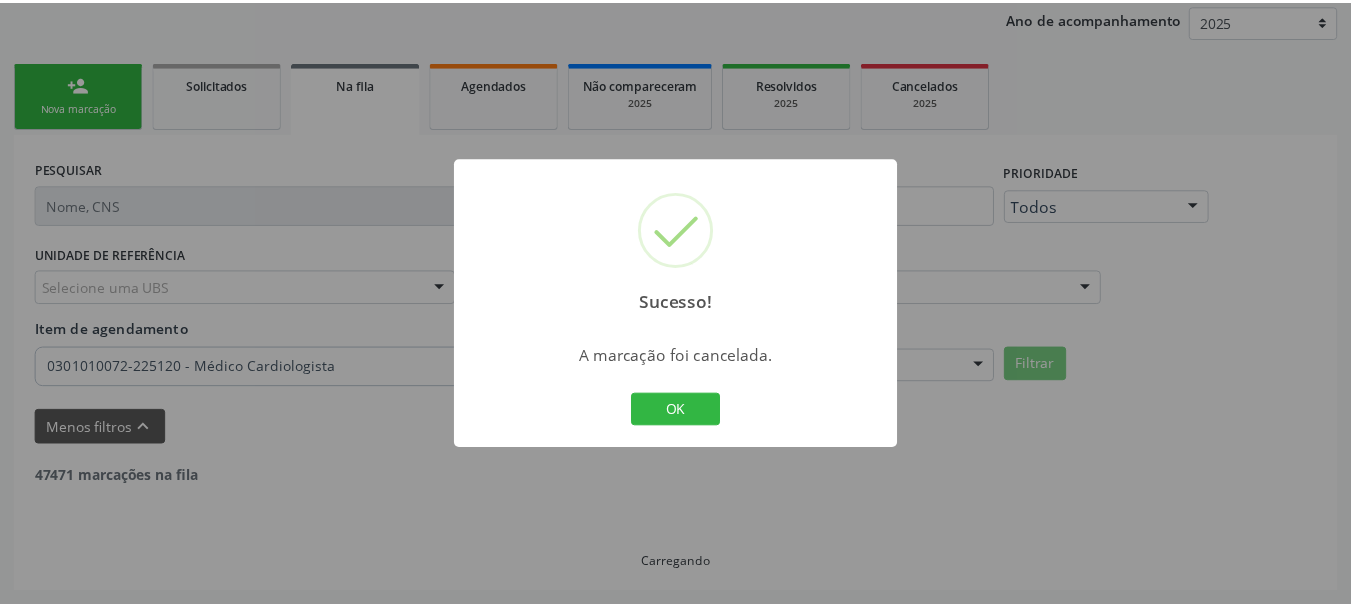 scroll, scrollTop: 238, scrollLeft: 0, axis: vertical 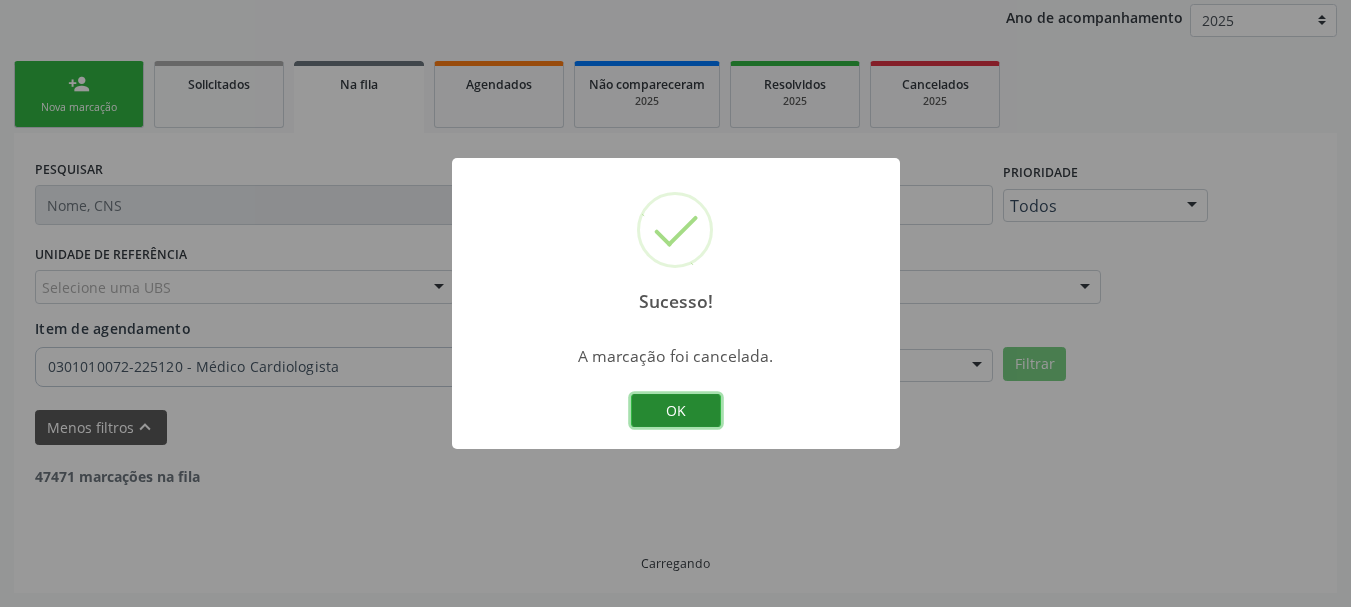 click on "OK" at bounding box center (676, 411) 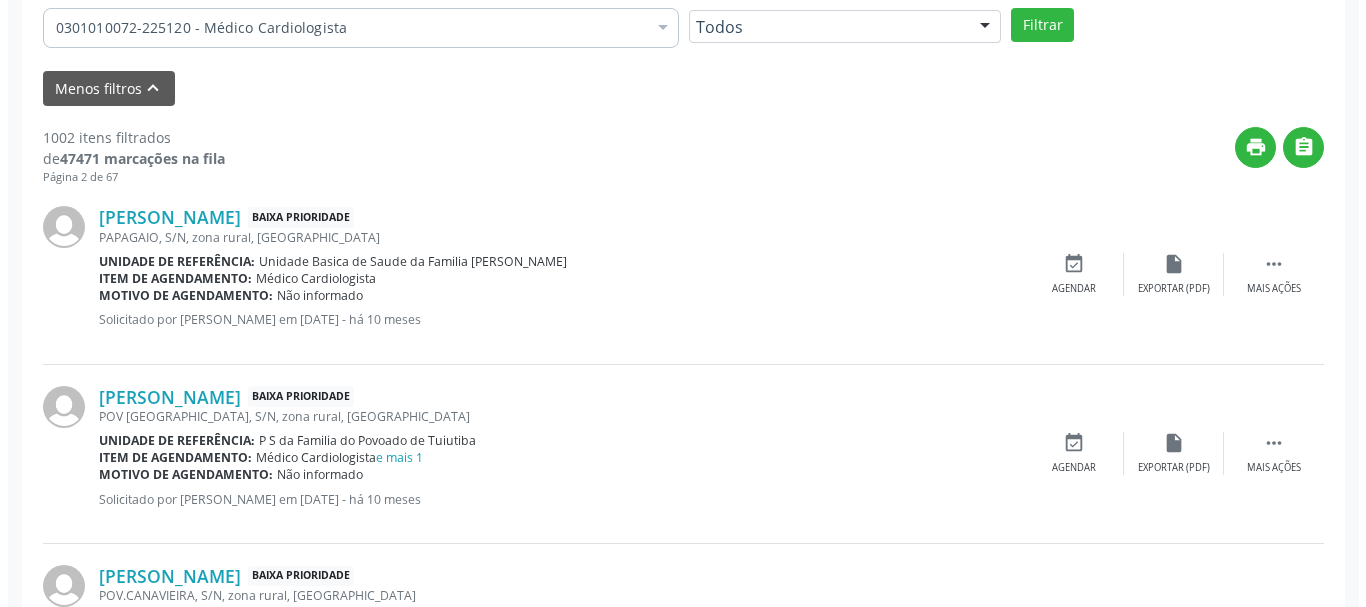scroll, scrollTop: 738, scrollLeft: 0, axis: vertical 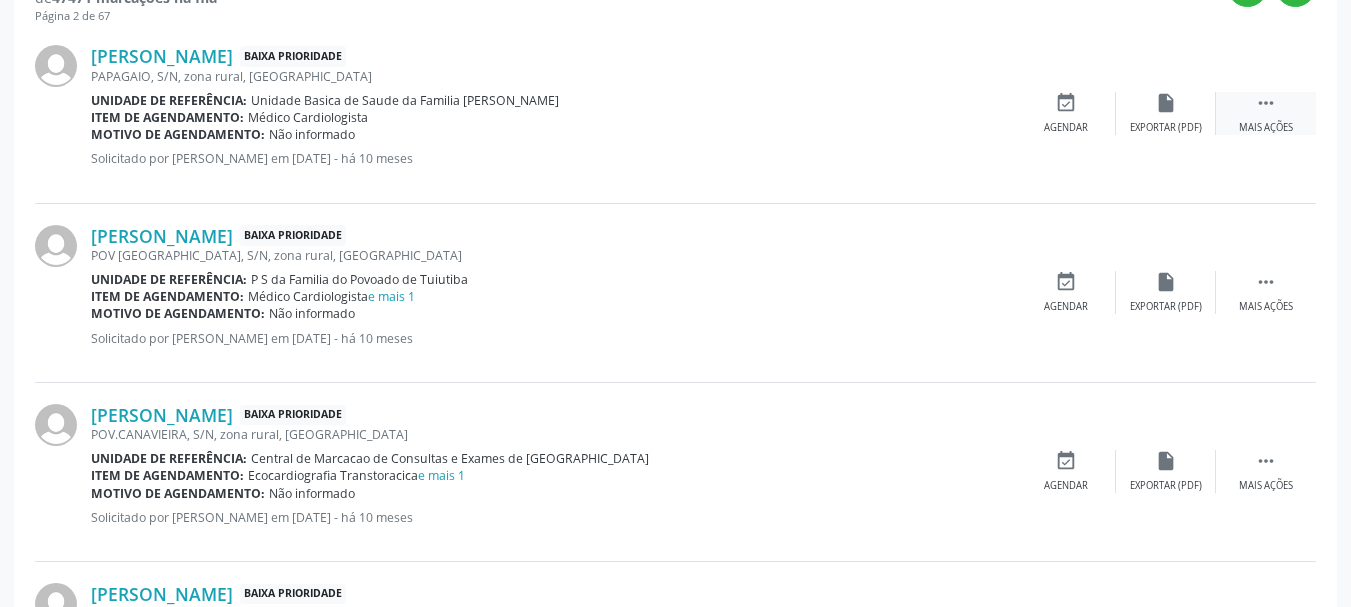 click on "Mais ações" at bounding box center [1266, 128] 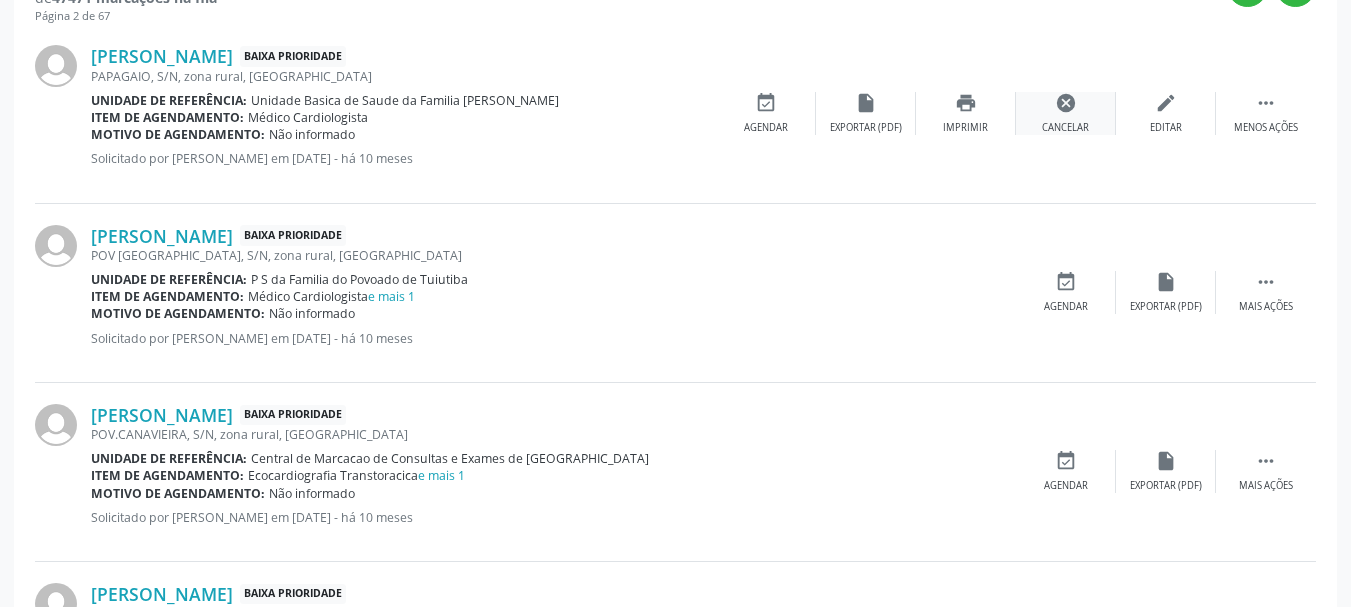 click on "Cancelar" at bounding box center (1065, 128) 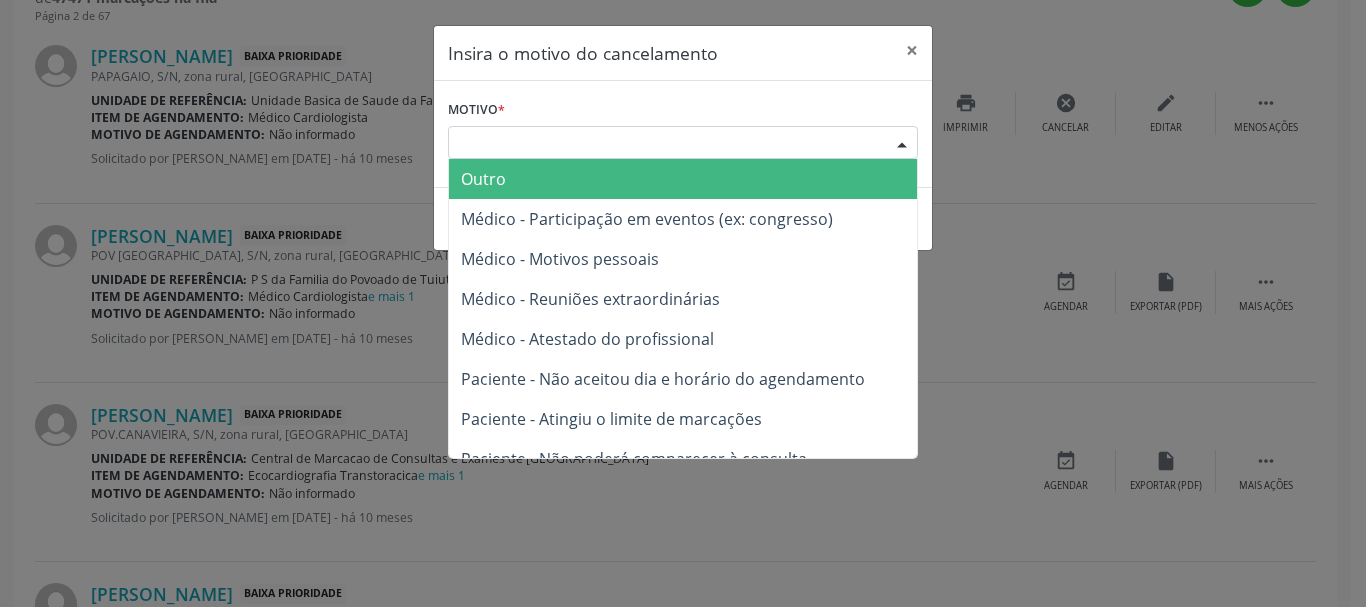 click on "Escolha o motivo" at bounding box center [683, 143] 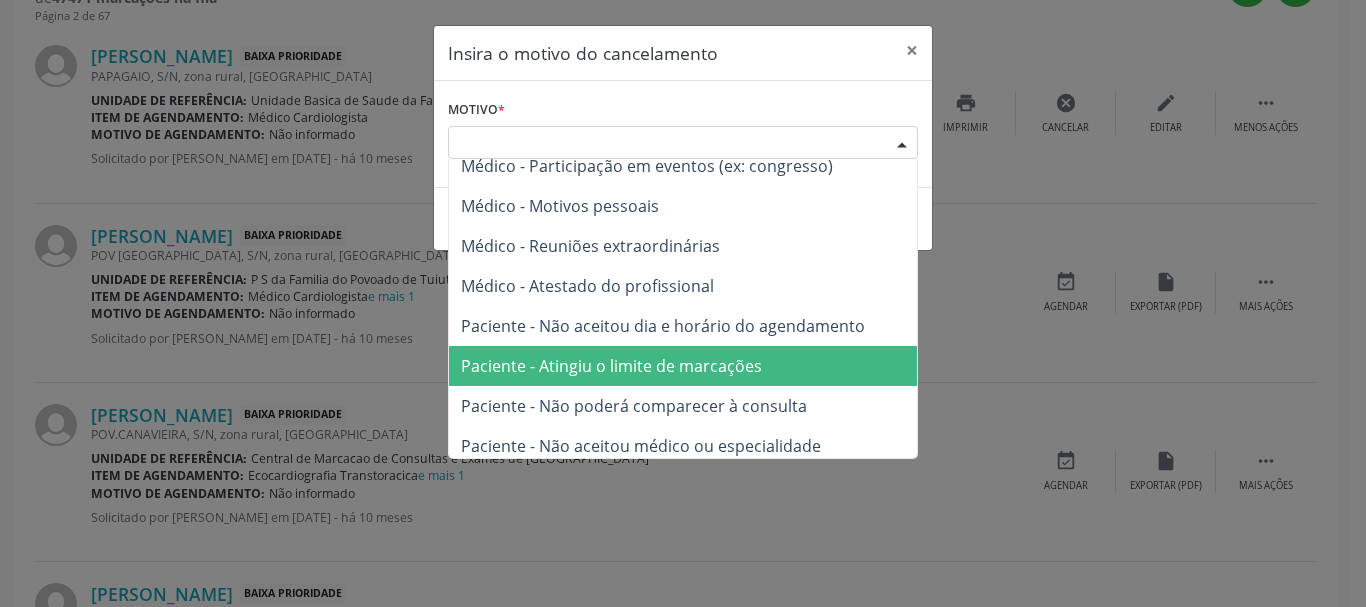 scroll, scrollTop: 101, scrollLeft: 0, axis: vertical 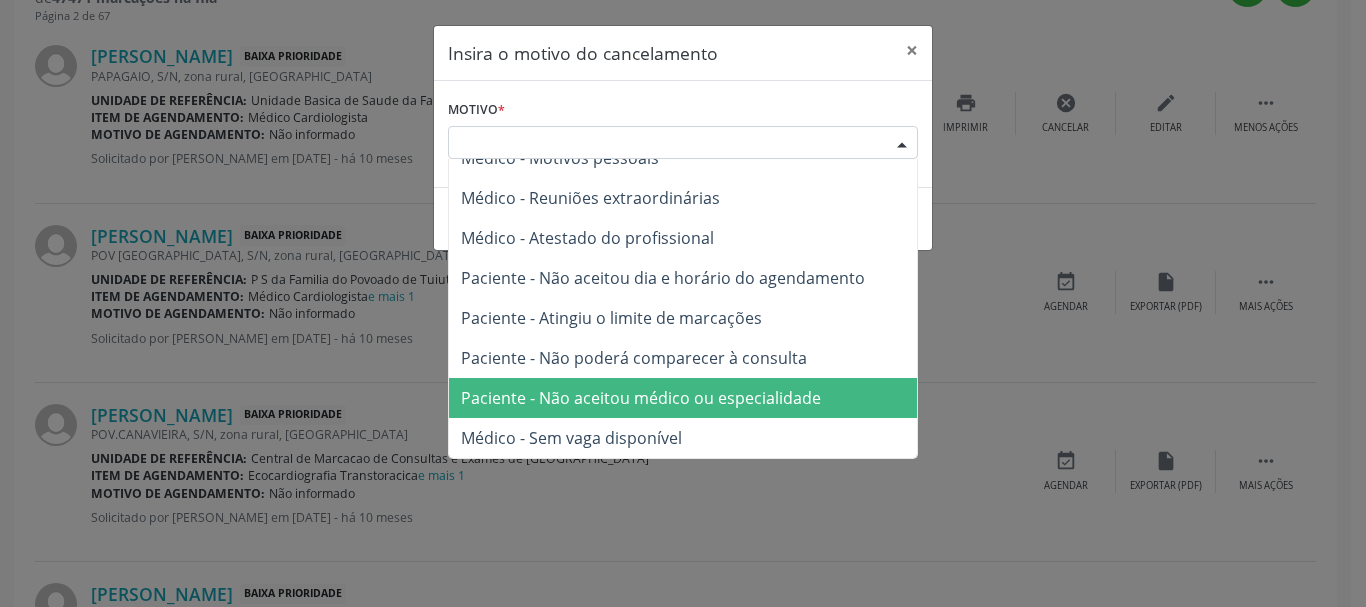 click on "Paciente - Não aceitou médico ou especialidade" at bounding box center (641, 398) 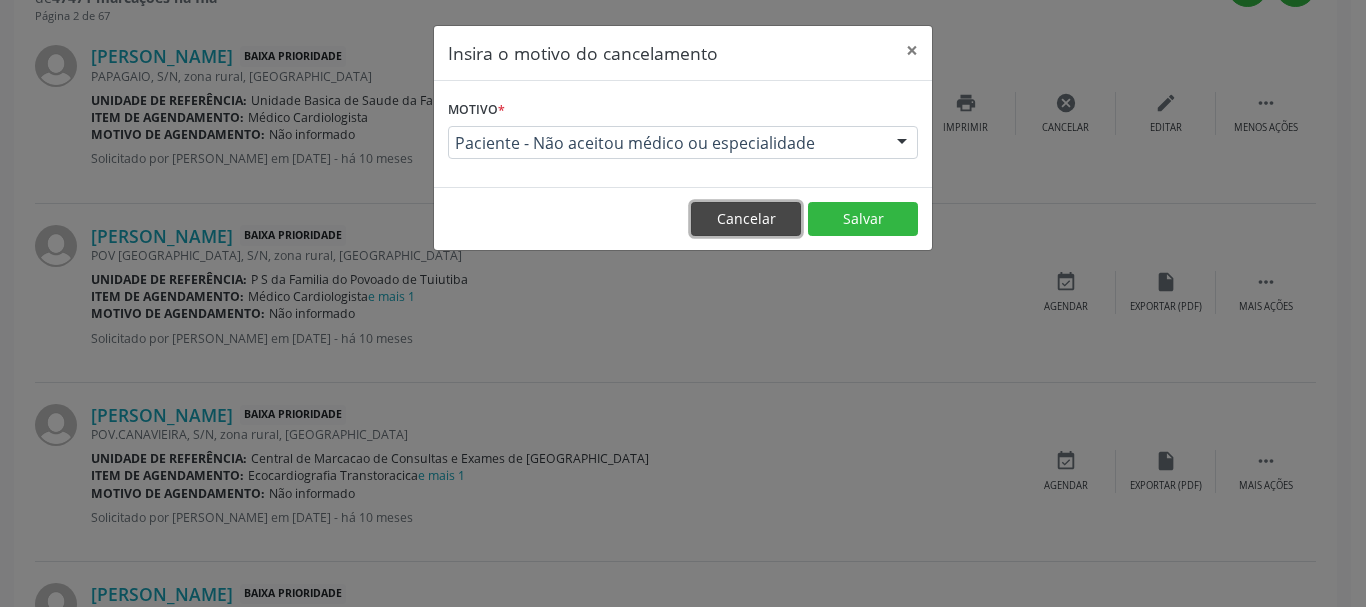 click on "Cancelar" at bounding box center [746, 219] 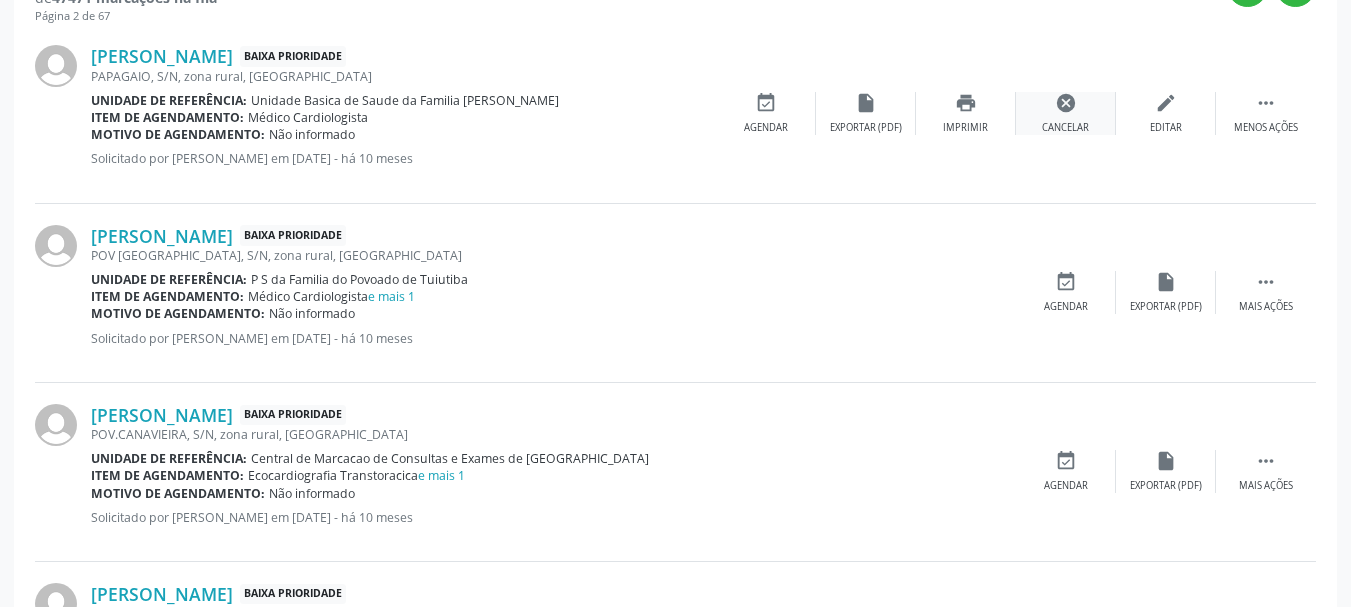 click on "Cancelar" at bounding box center [1065, 128] 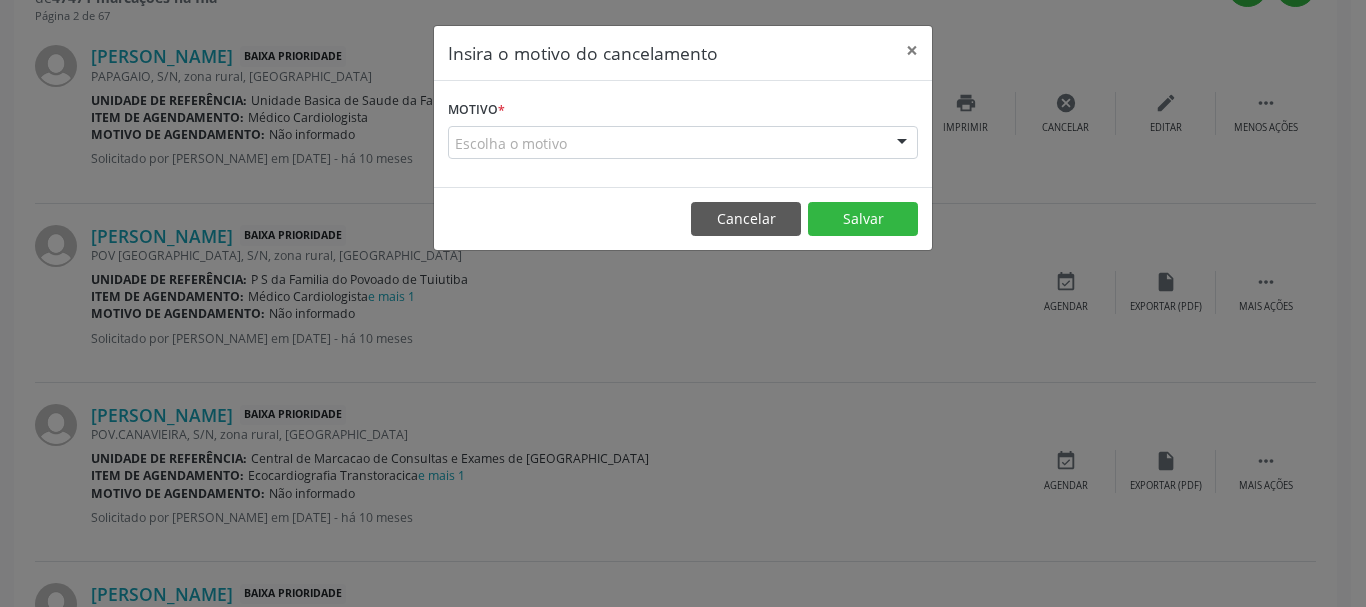 click on "Escolha o motivo" at bounding box center (683, 143) 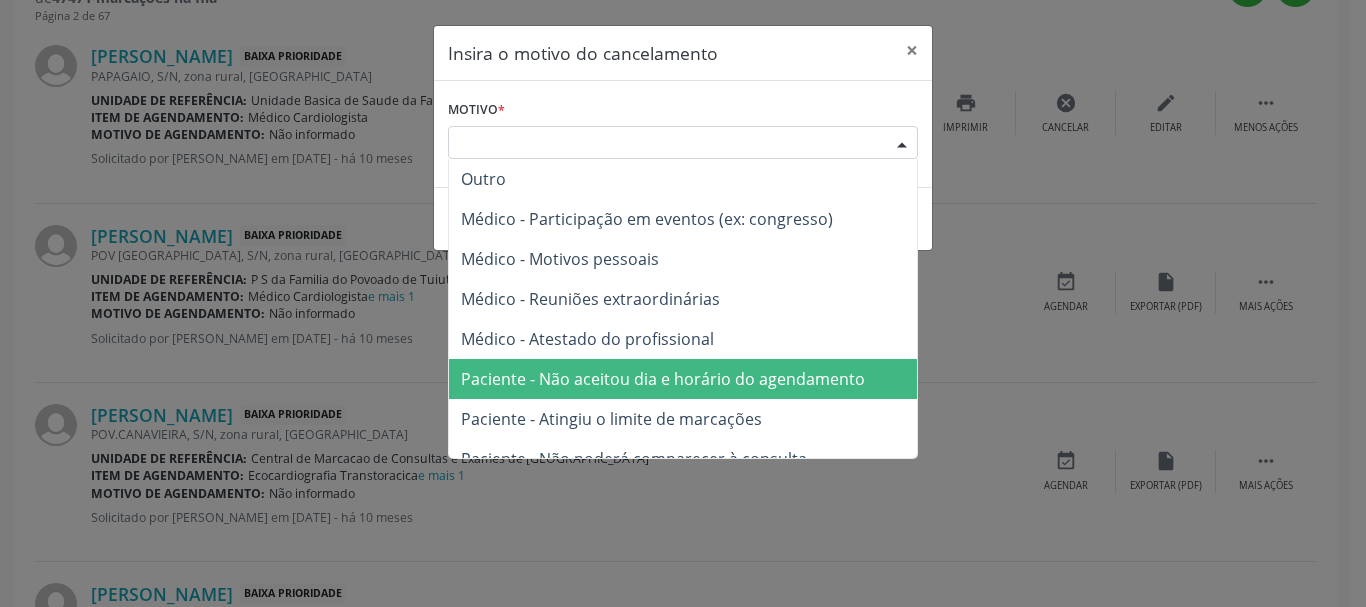 drag, startPoint x: 811, startPoint y: 392, endPoint x: 824, endPoint y: 357, distance: 37.336308 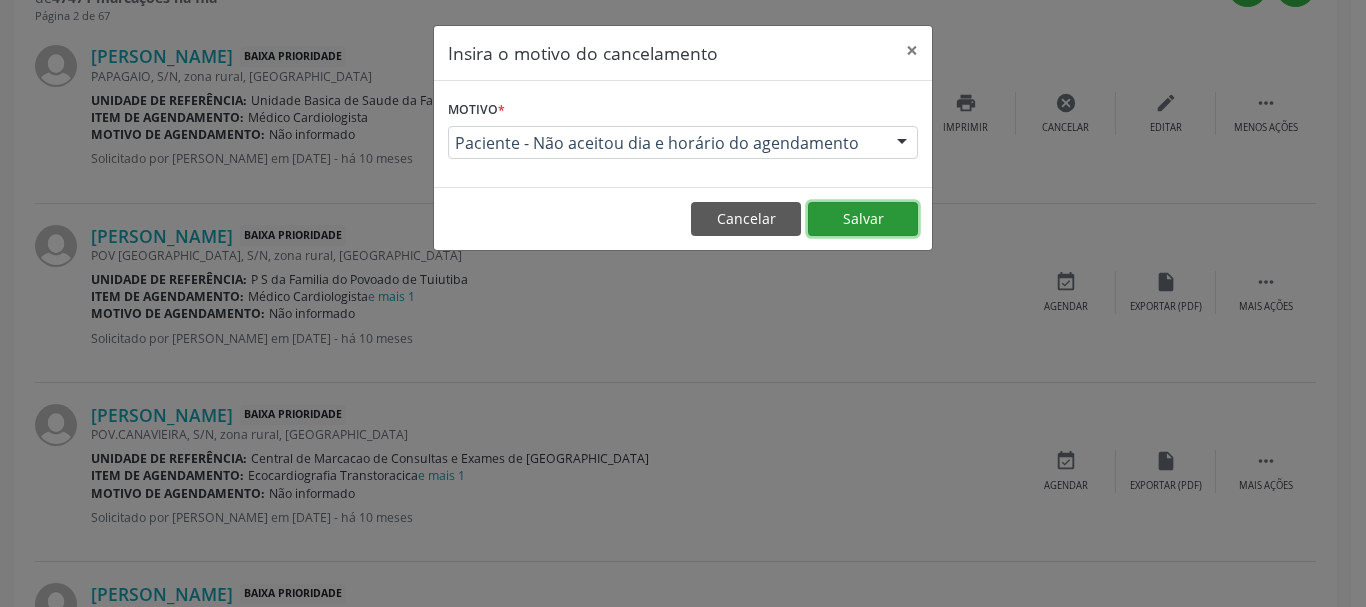click on "Salvar" at bounding box center (863, 219) 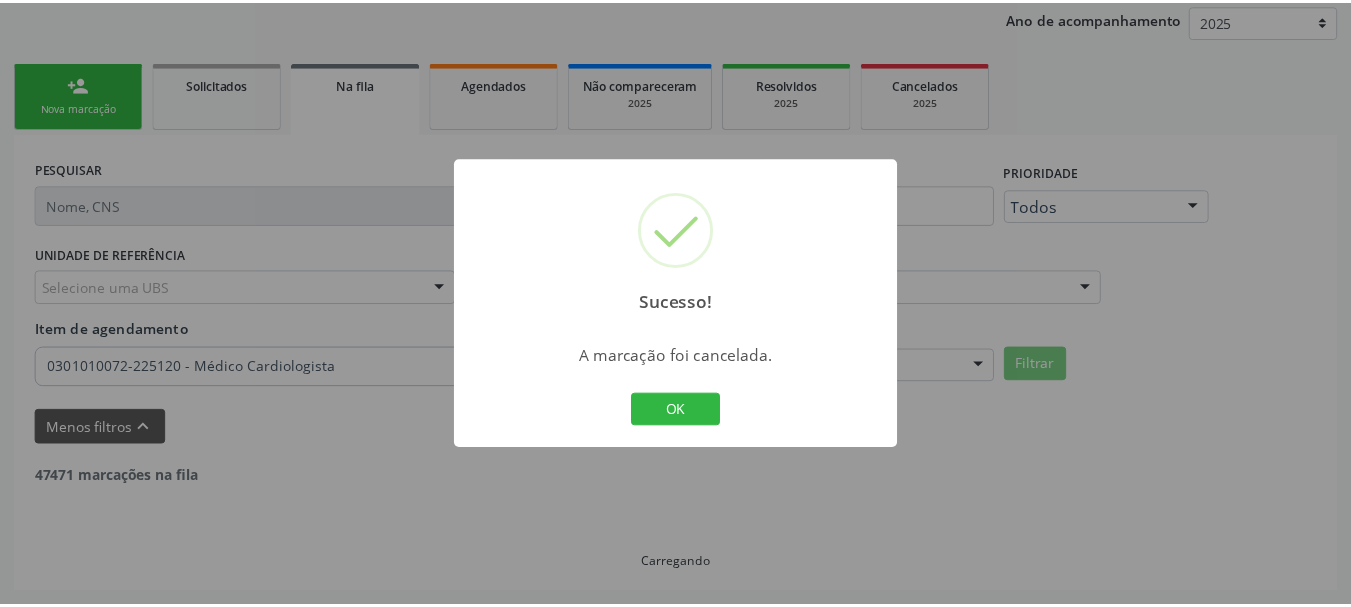 scroll, scrollTop: 238, scrollLeft: 0, axis: vertical 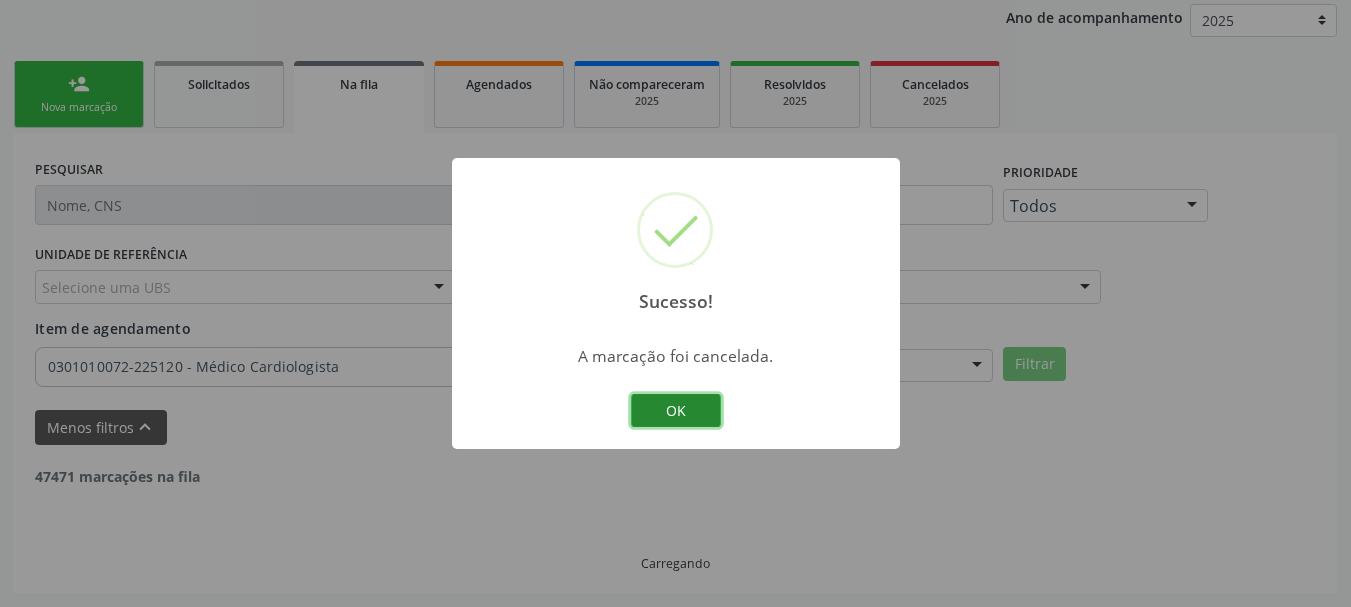click on "OK" at bounding box center [676, 411] 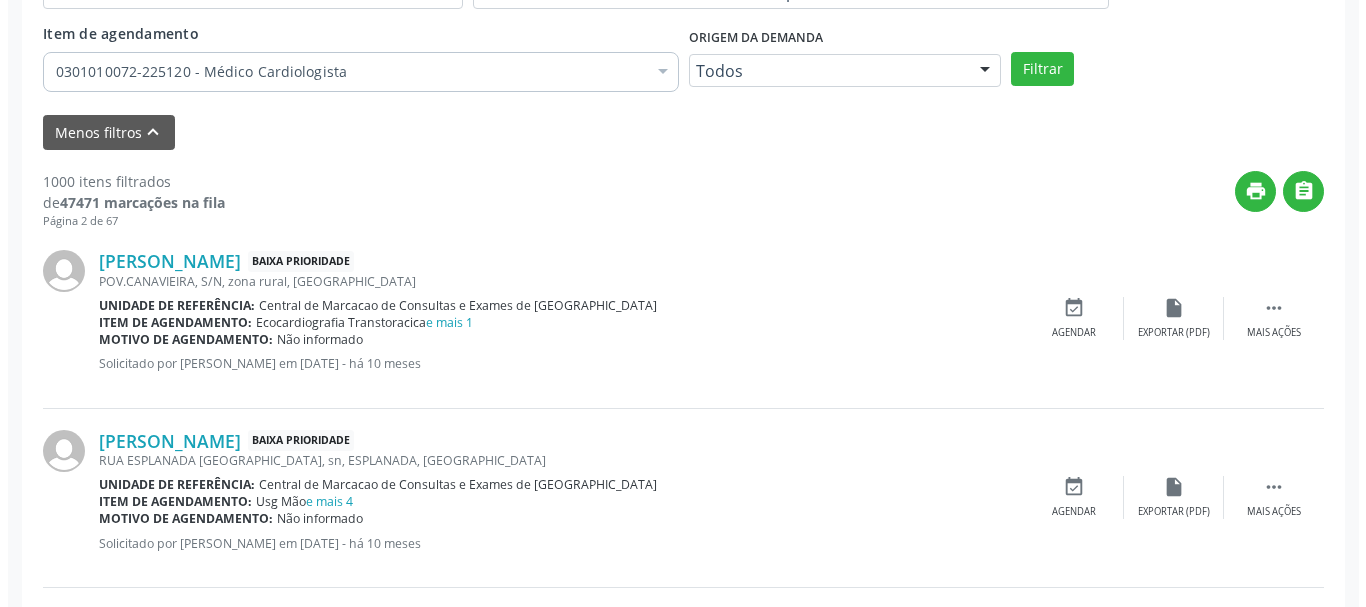 scroll, scrollTop: 538, scrollLeft: 0, axis: vertical 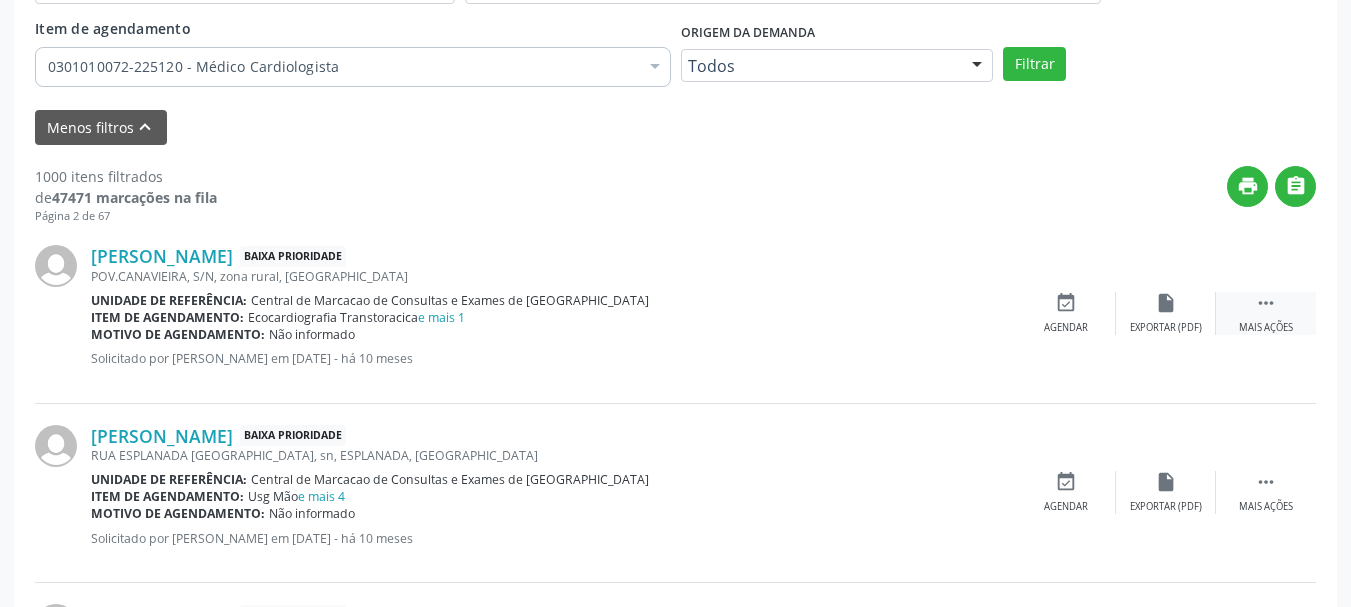 click on "" at bounding box center [1266, 303] 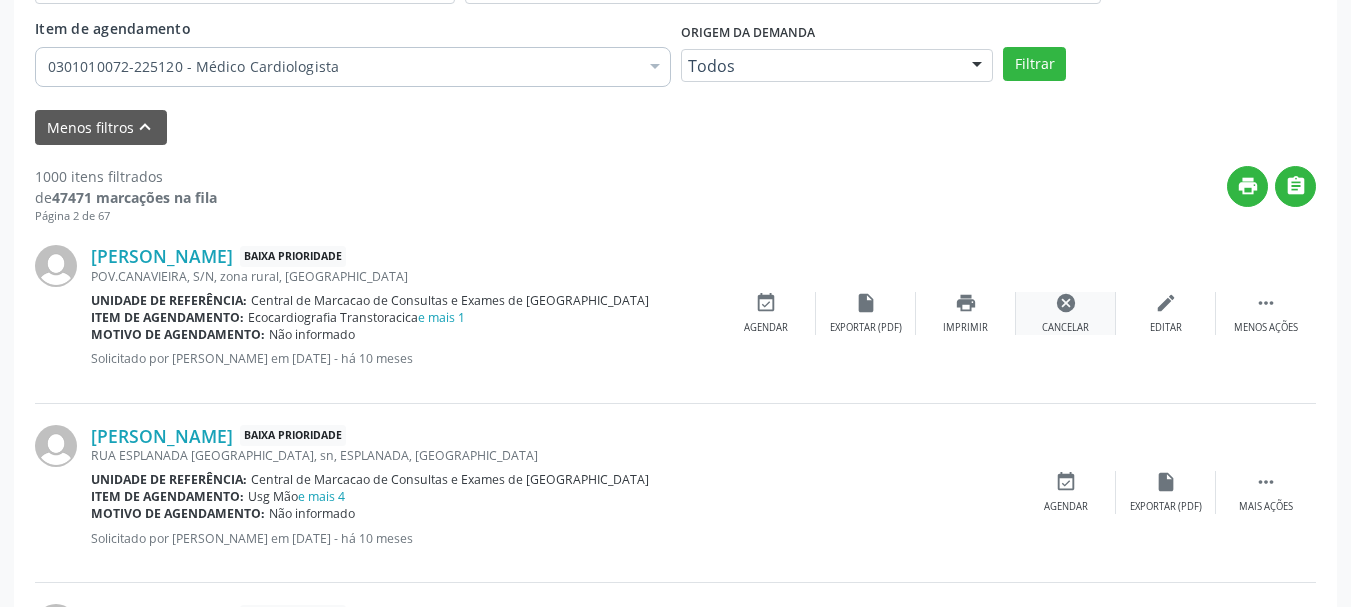 click on "cancel
Cancelar" at bounding box center (1066, 313) 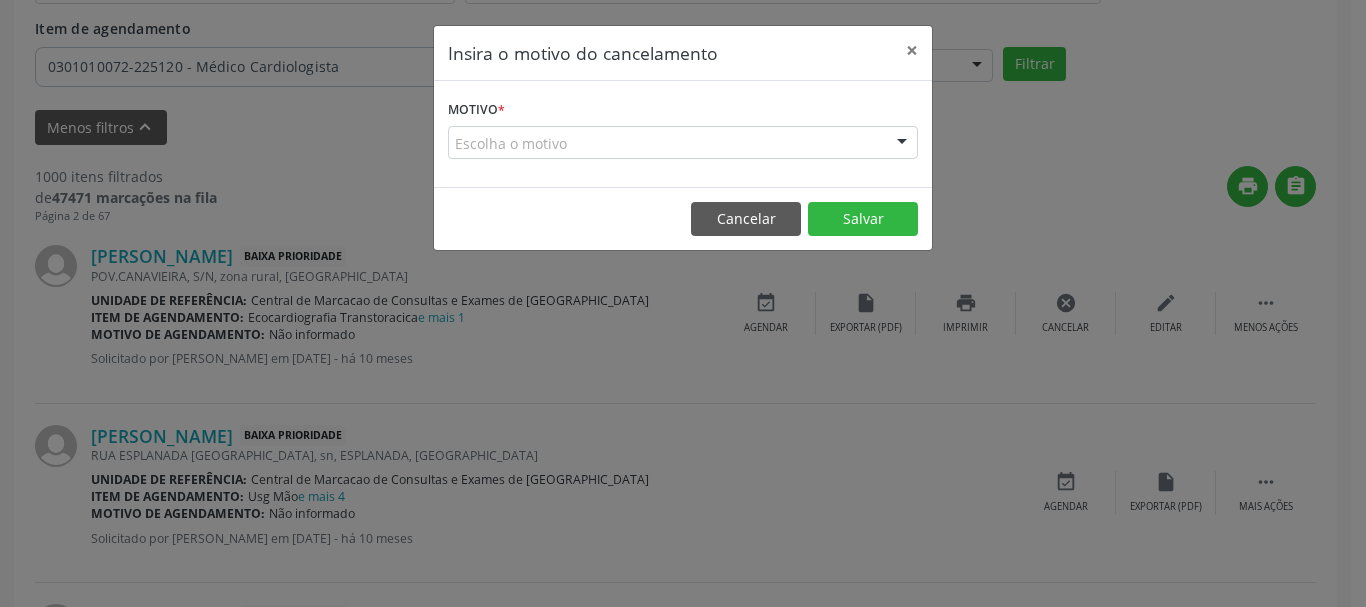 click on "Escolha o motivo" at bounding box center [683, 143] 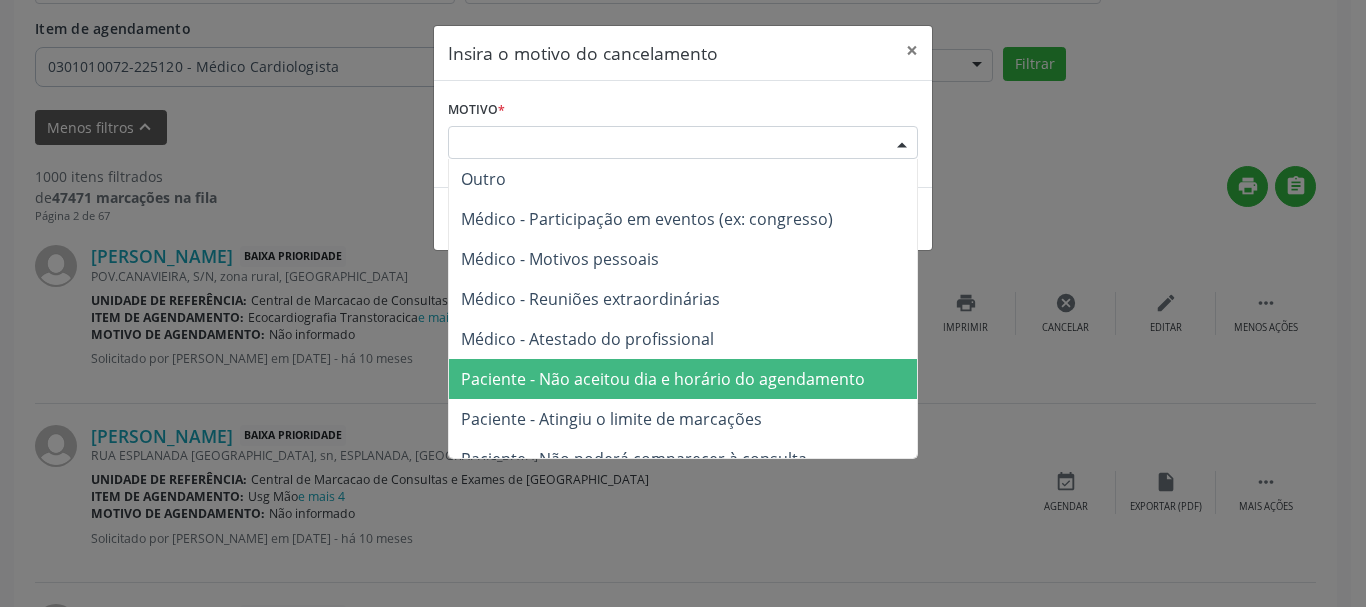 scroll, scrollTop: 101, scrollLeft: 0, axis: vertical 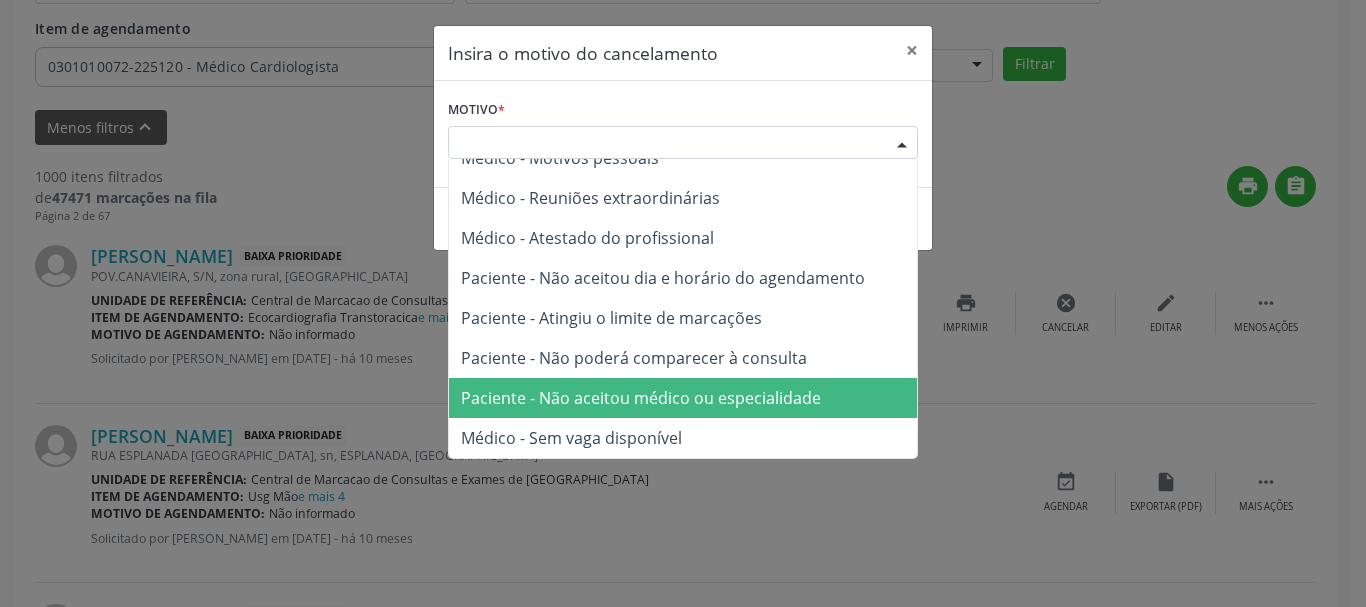 click on "Paciente - Não aceitou médico ou especialidade" at bounding box center [683, 398] 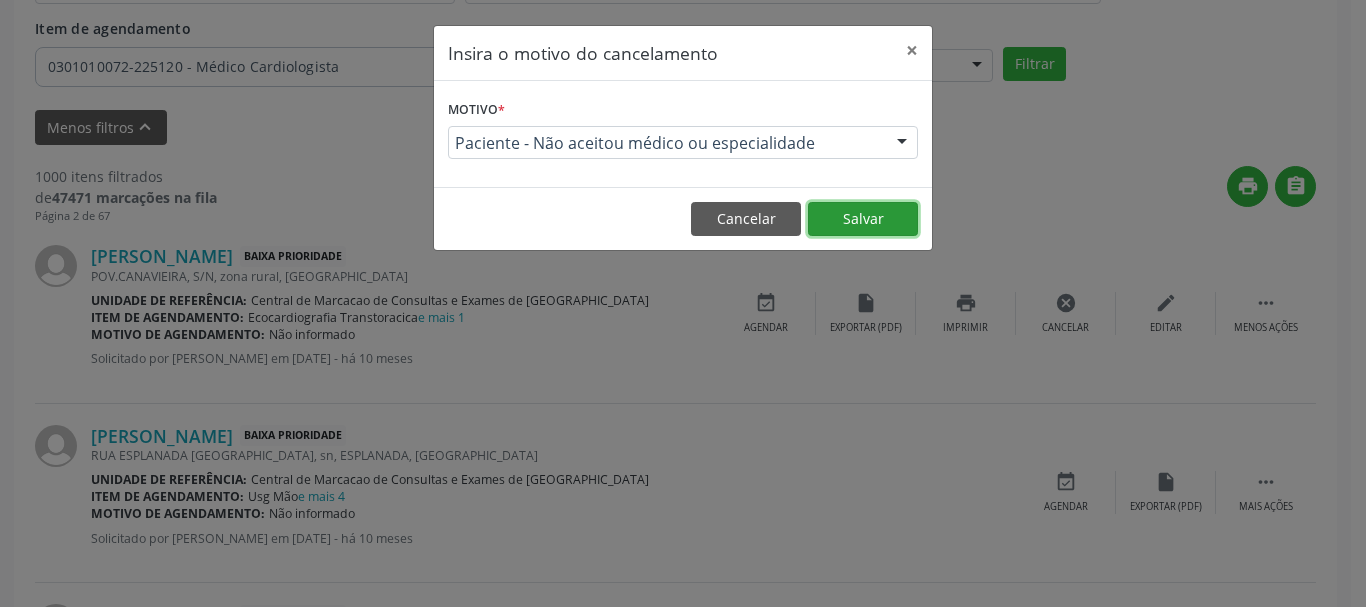 click on "Salvar" at bounding box center (863, 219) 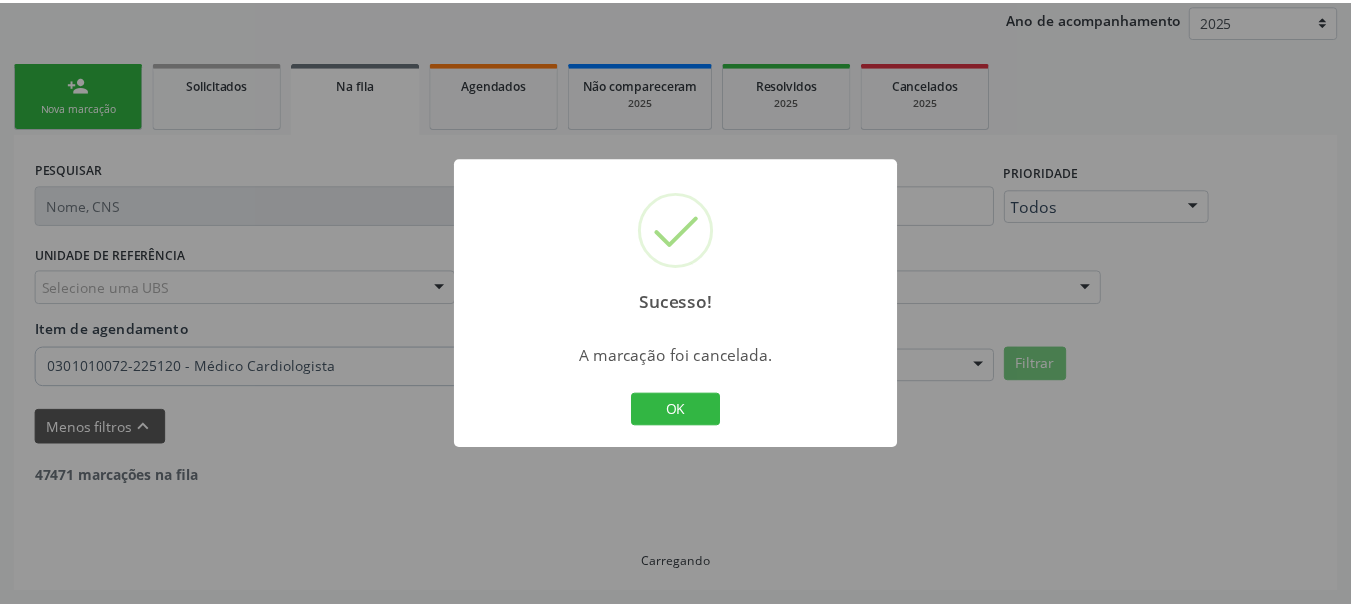 scroll, scrollTop: 238, scrollLeft: 0, axis: vertical 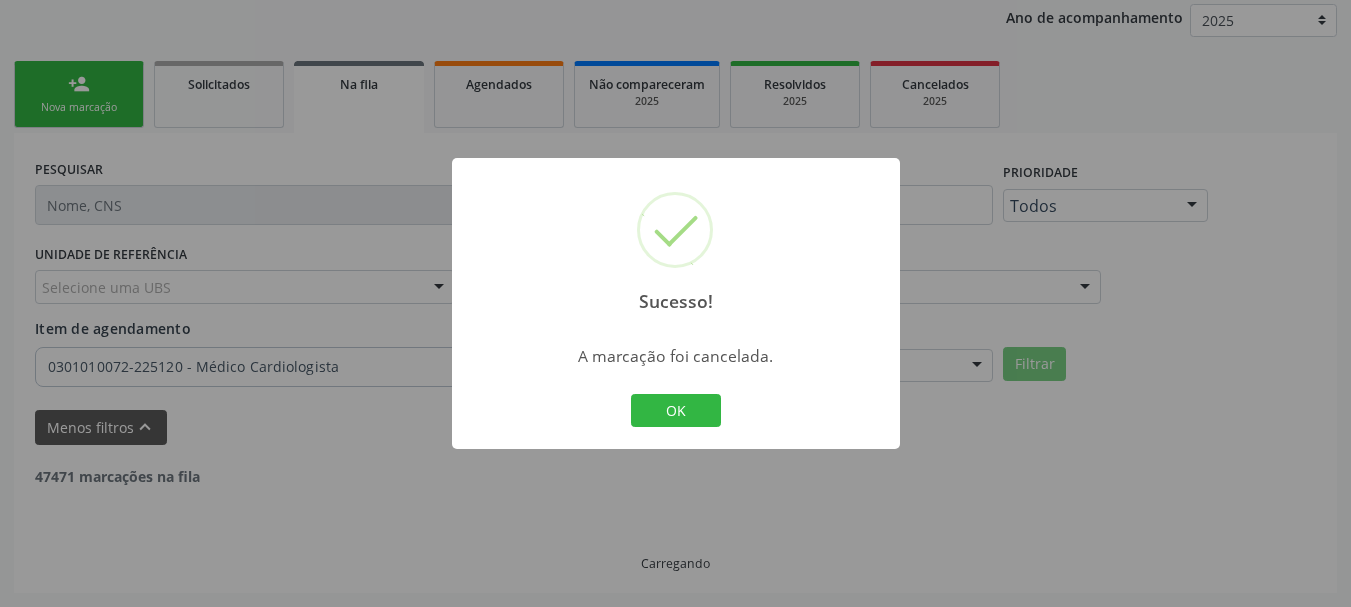 click on "OK Cancel" at bounding box center [675, 411] 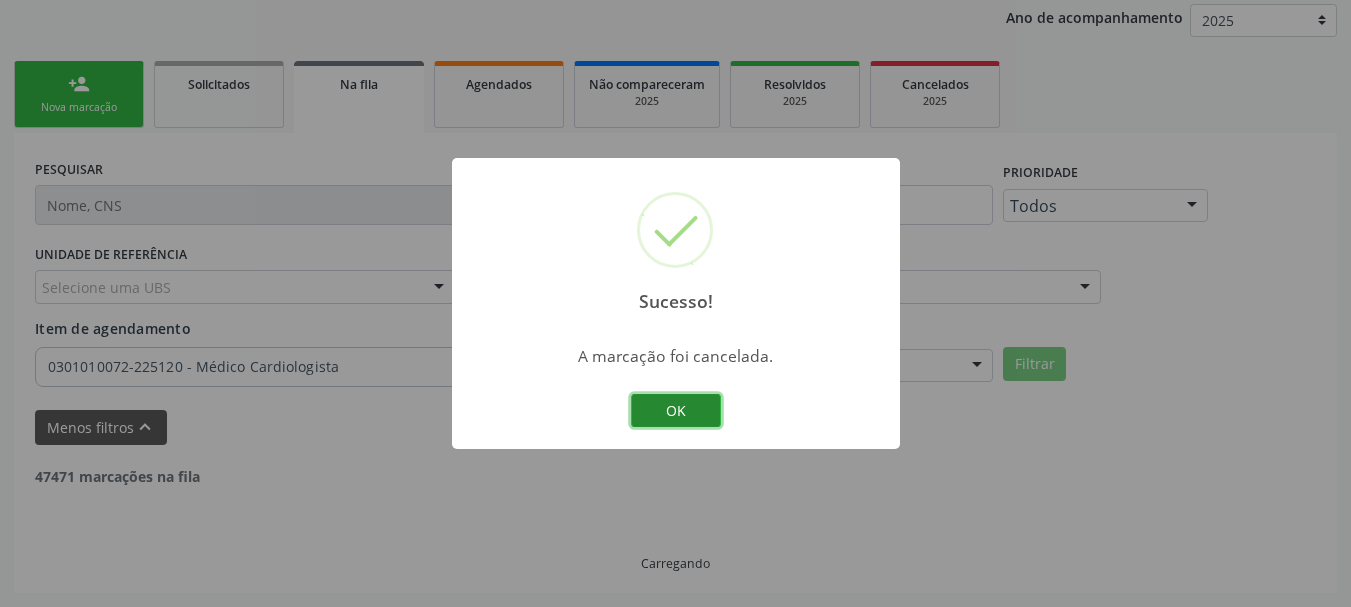 click on "OK" at bounding box center [676, 411] 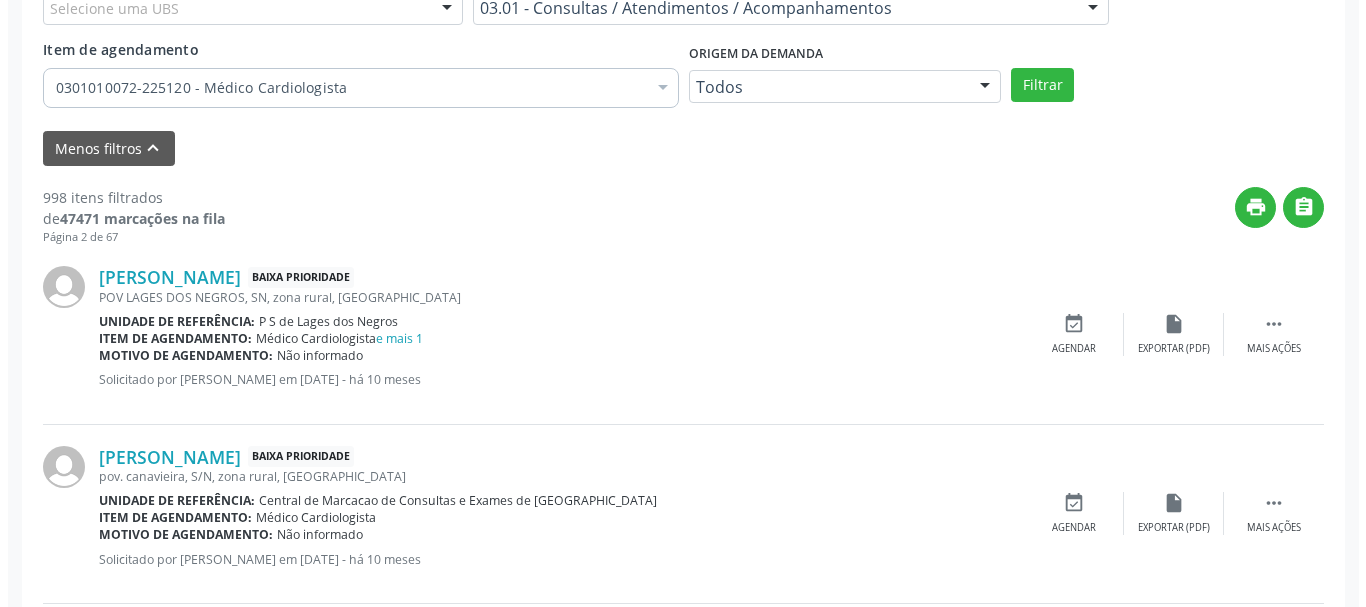 scroll, scrollTop: 538, scrollLeft: 0, axis: vertical 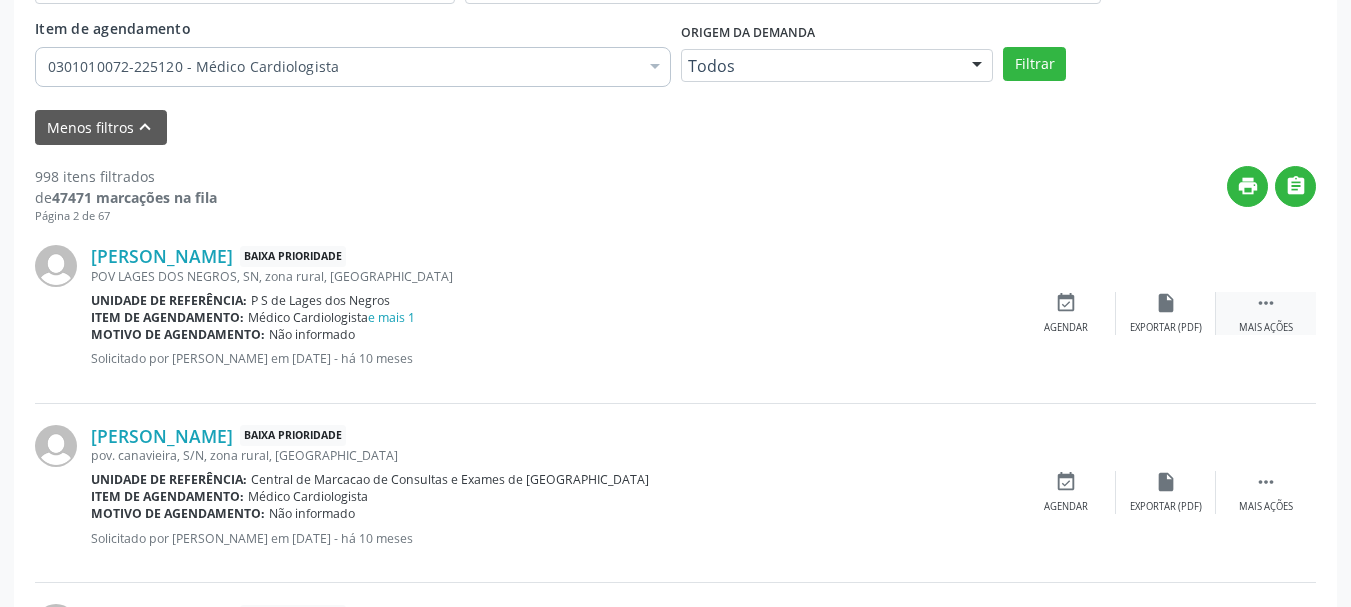 click on "
Mais ações" at bounding box center (1266, 313) 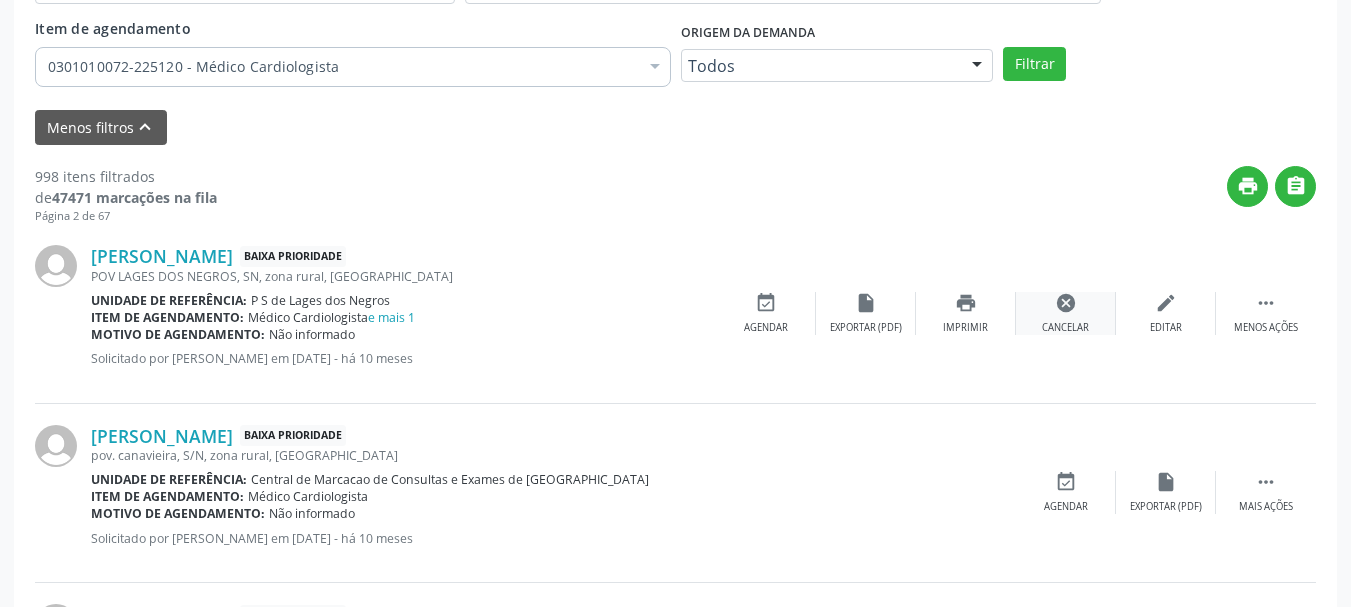 click on "cancel
Cancelar" at bounding box center [1066, 313] 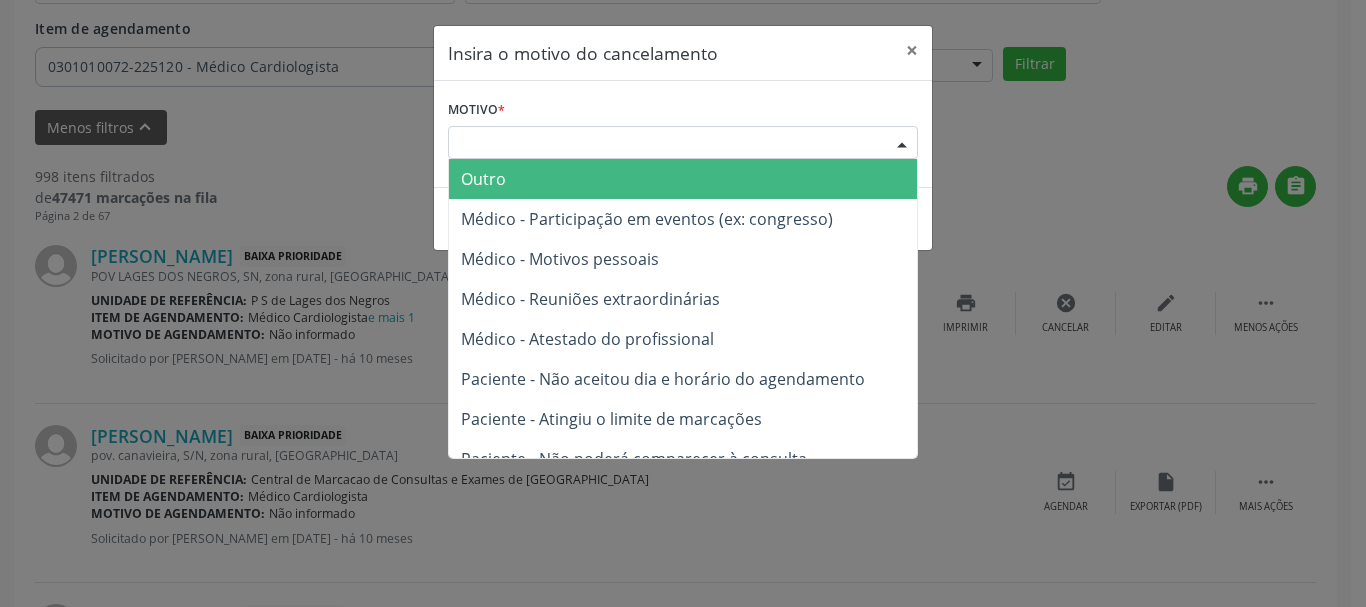 click at bounding box center (902, 144) 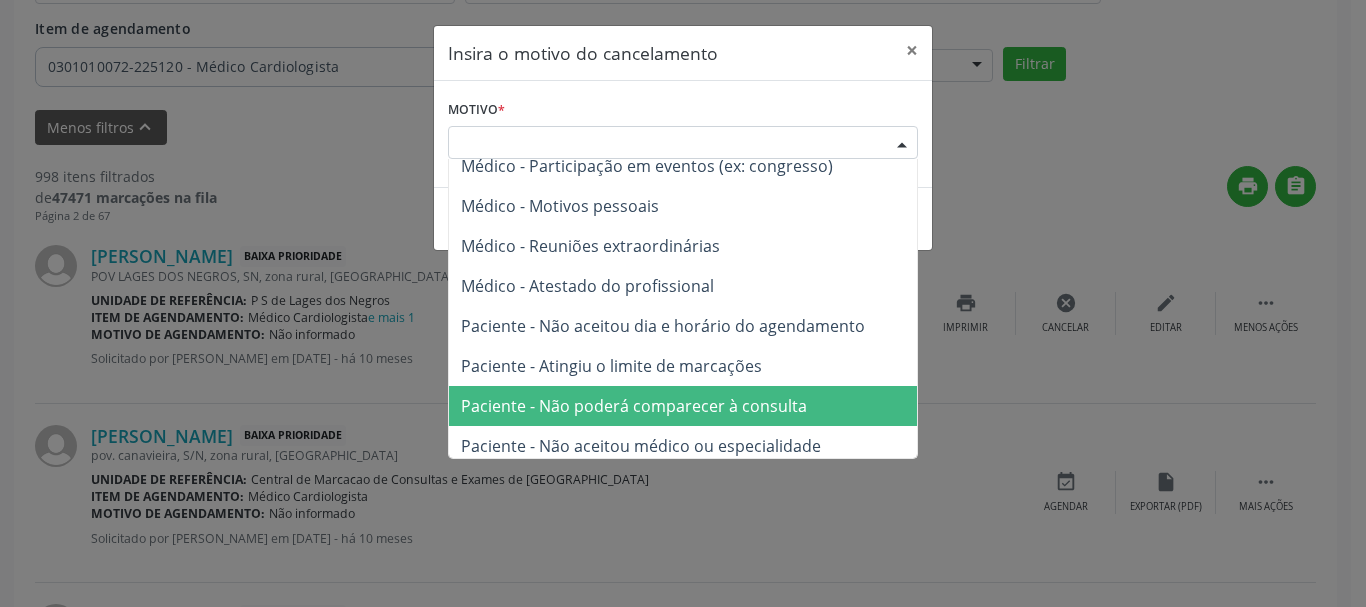 scroll, scrollTop: 101, scrollLeft: 0, axis: vertical 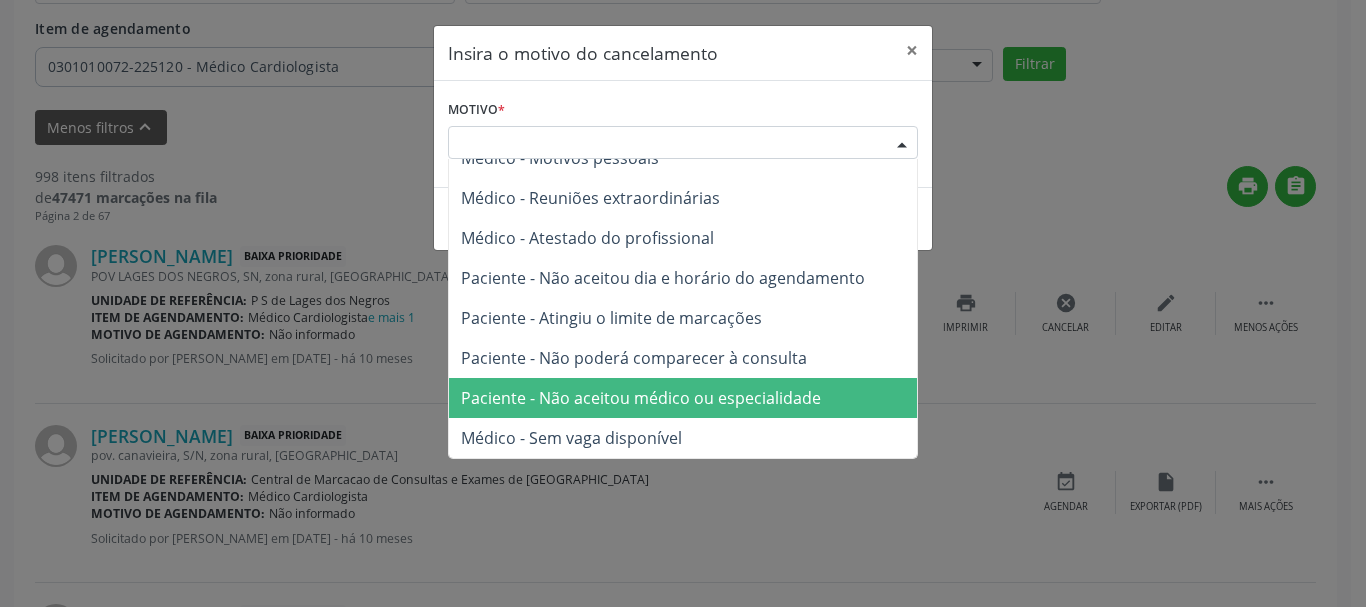 click on "Paciente - Não aceitou médico ou especialidade" at bounding box center [683, 398] 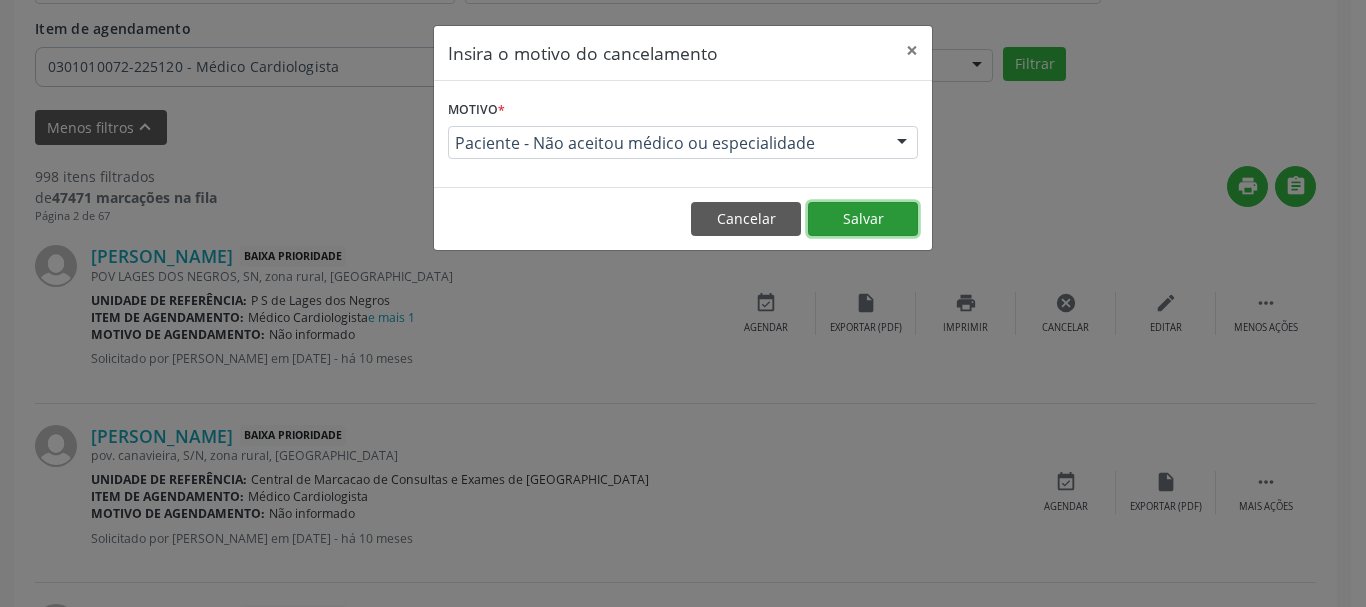 click on "Salvar" at bounding box center [863, 219] 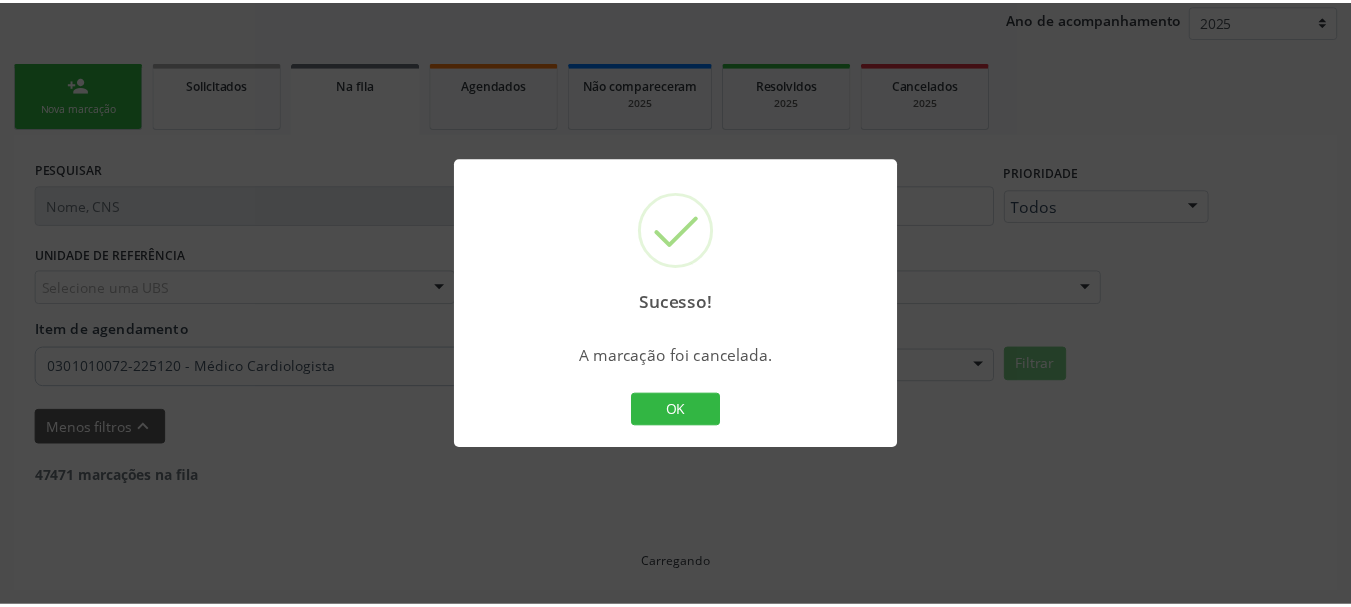 scroll, scrollTop: 238, scrollLeft: 0, axis: vertical 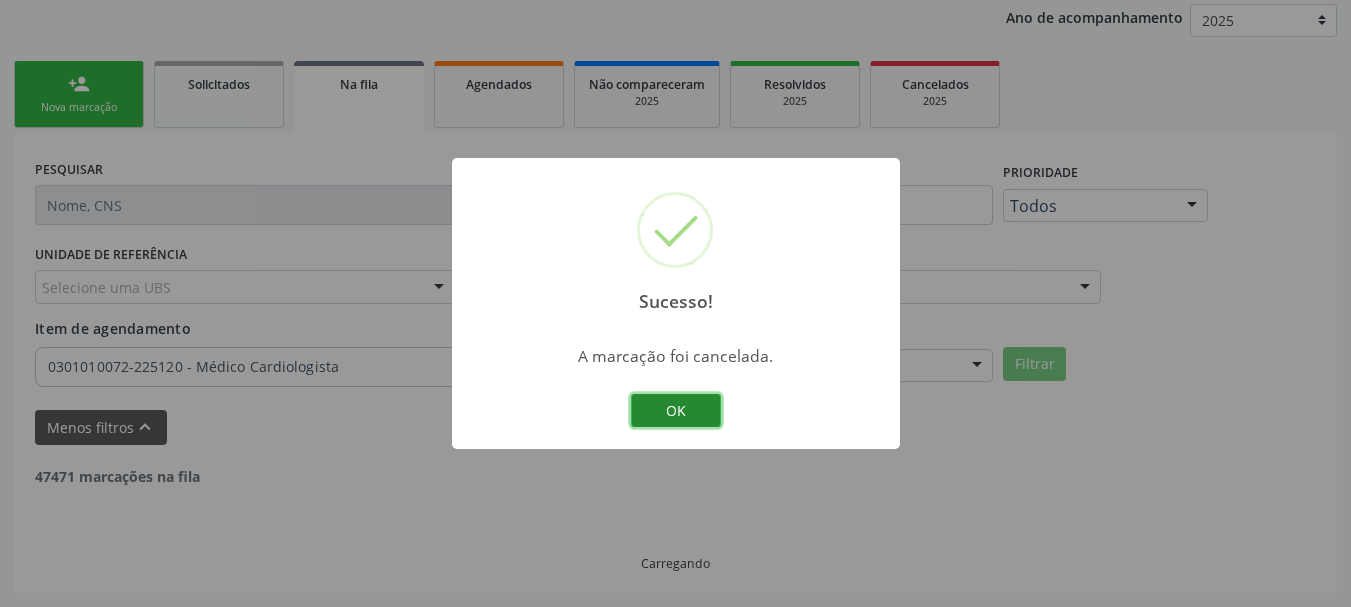 click on "OK" at bounding box center (676, 411) 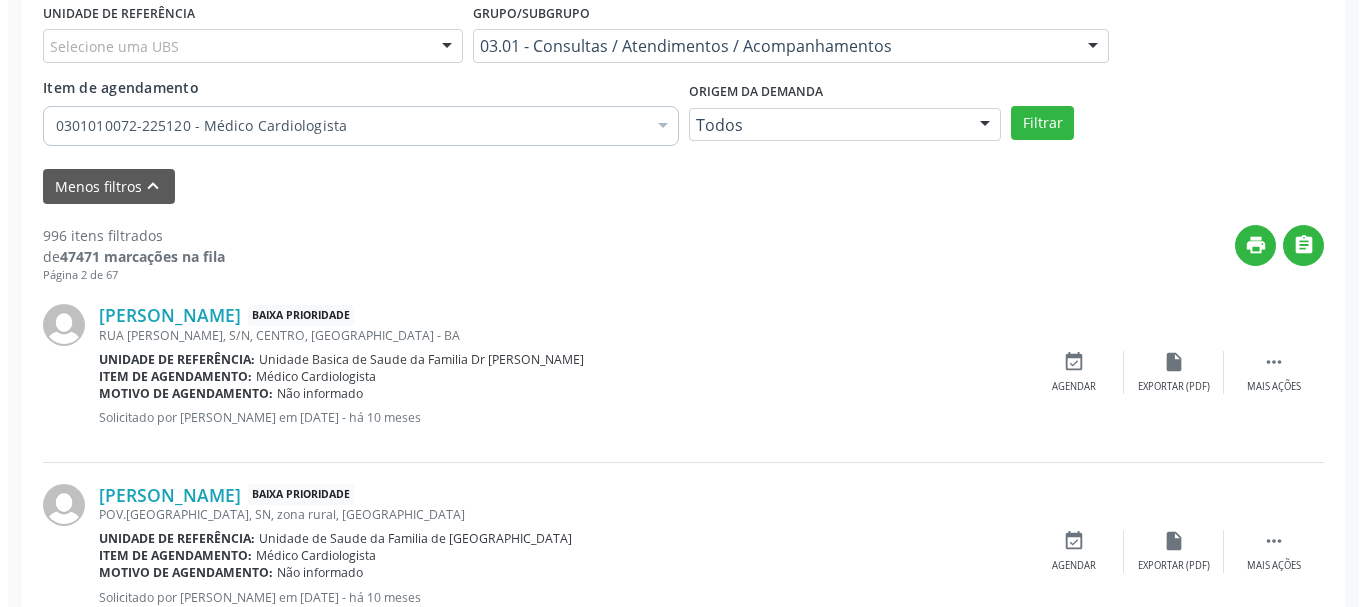 scroll, scrollTop: 538, scrollLeft: 0, axis: vertical 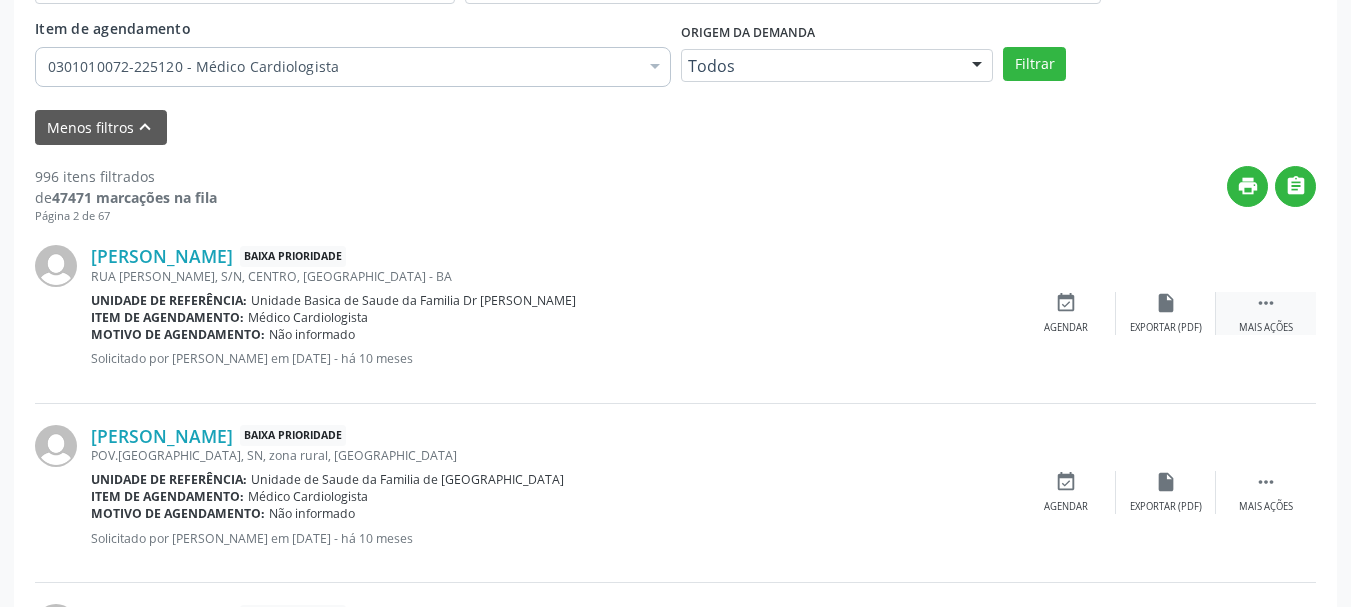 click on "
Mais ações" at bounding box center [1266, 313] 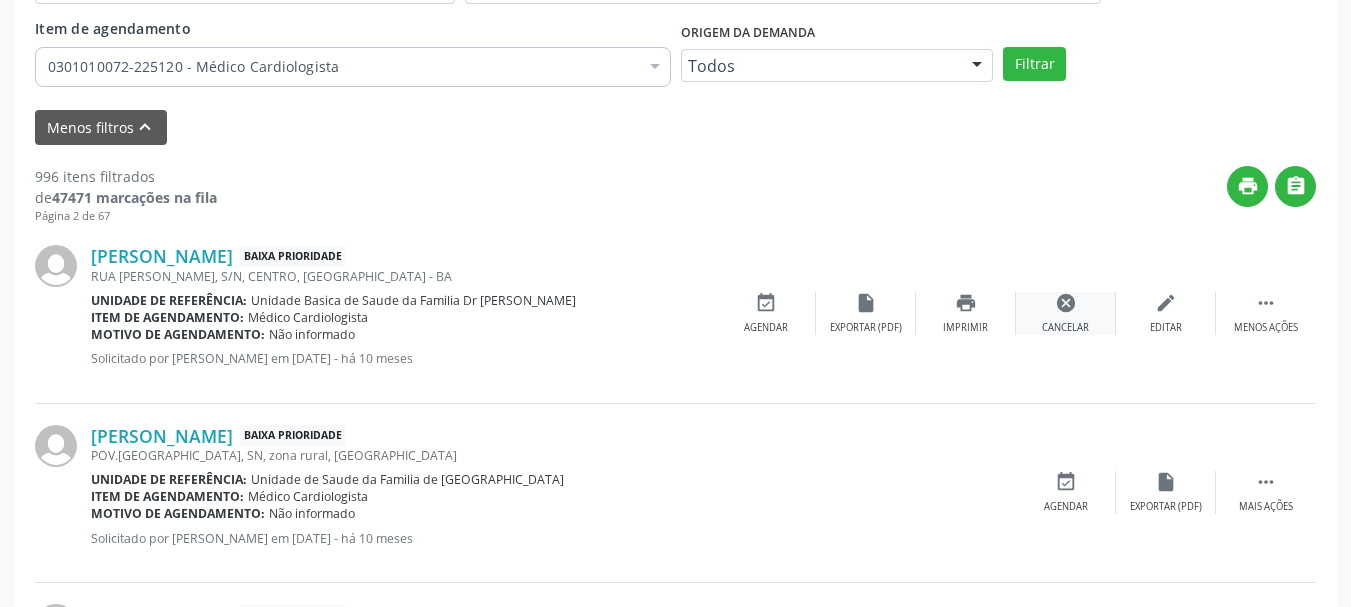 click on "cancel
Cancelar" at bounding box center [1066, 313] 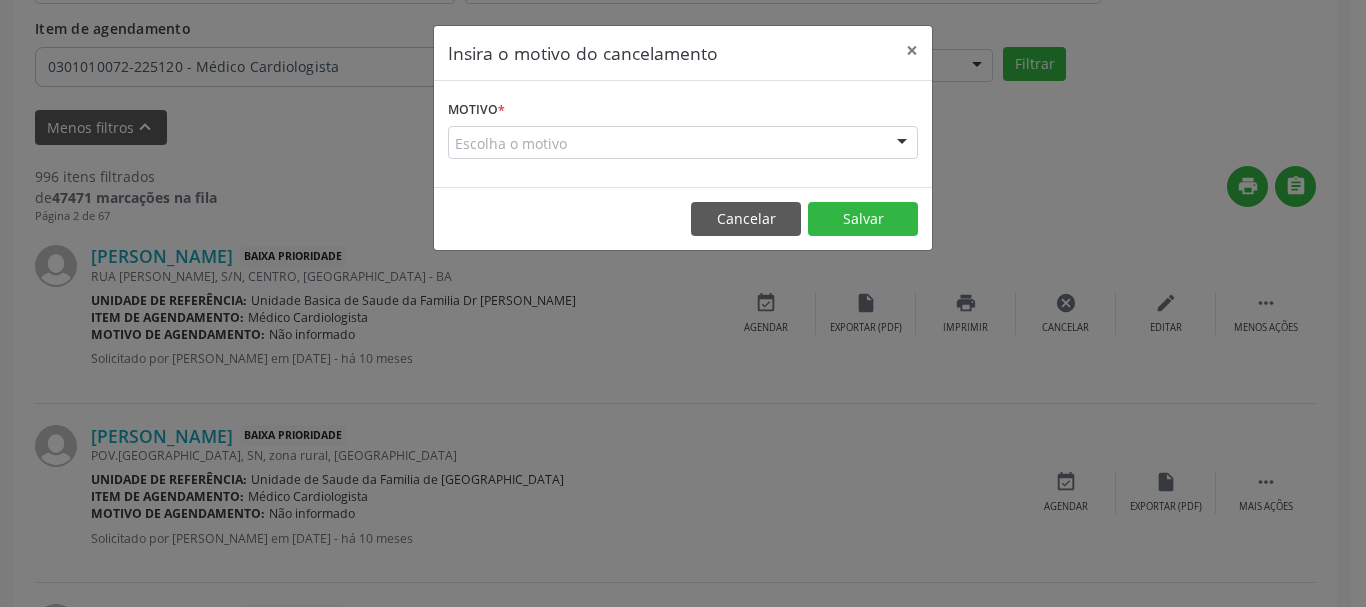 click on "Escolha o motivo" at bounding box center (683, 143) 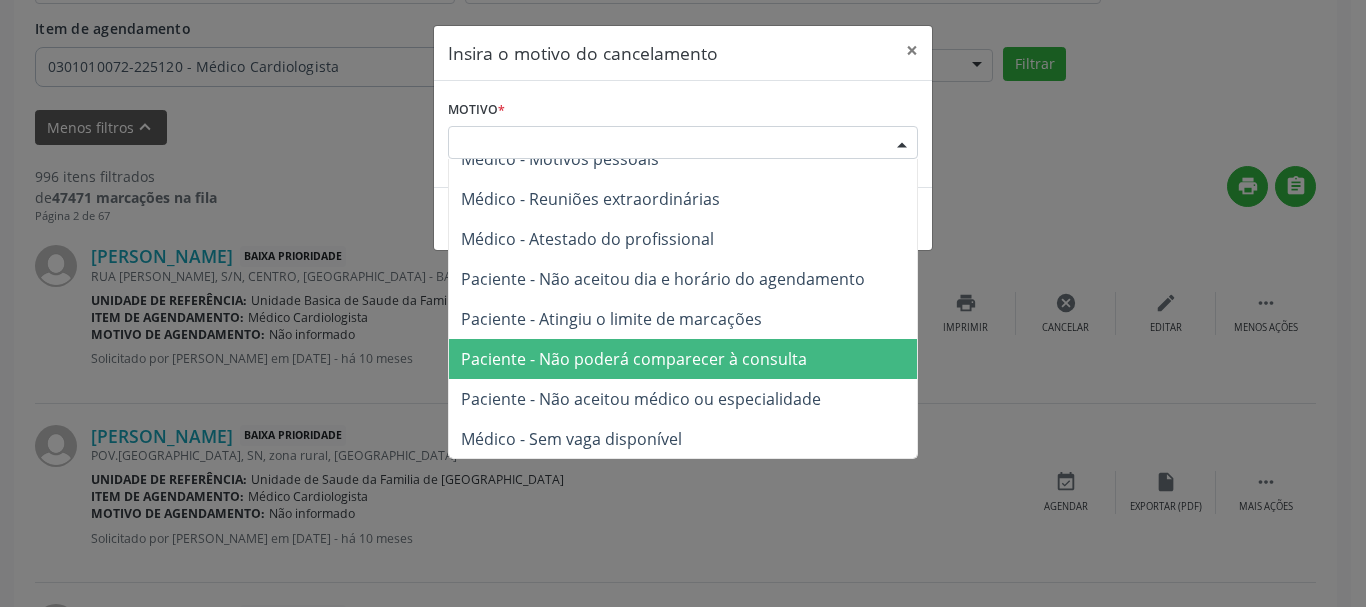 scroll, scrollTop: 101, scrollLeft: 0, axis: vertical 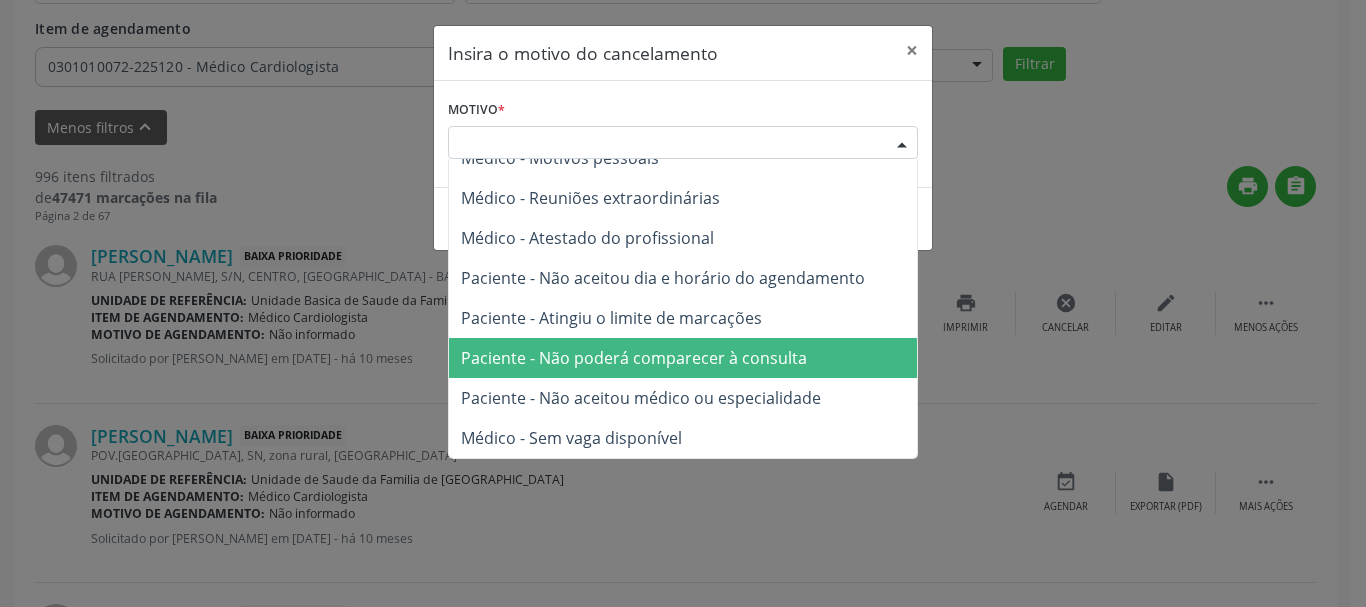 click on "Paciente - Não poderá comparecer à consulta" at bounding box center (683, 358) 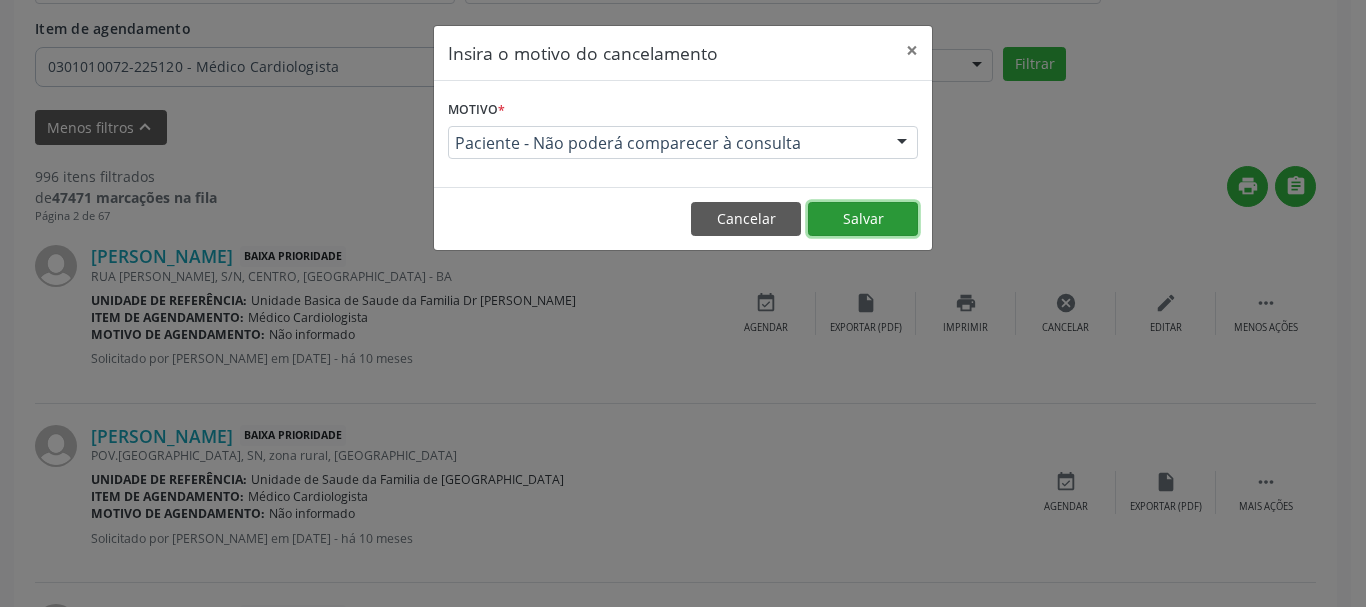 click on "Salvar" at bounding box center [863, 219] 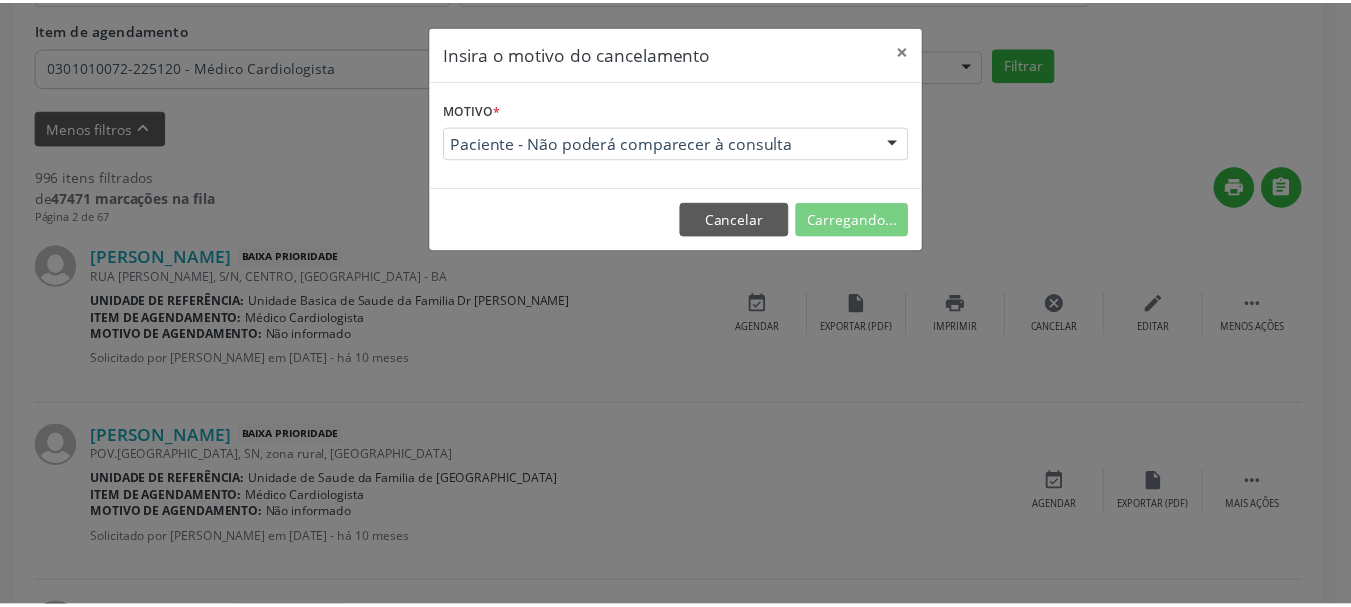 scroll, scrollTop: 238, scrollLeft: 0, axis: vertical 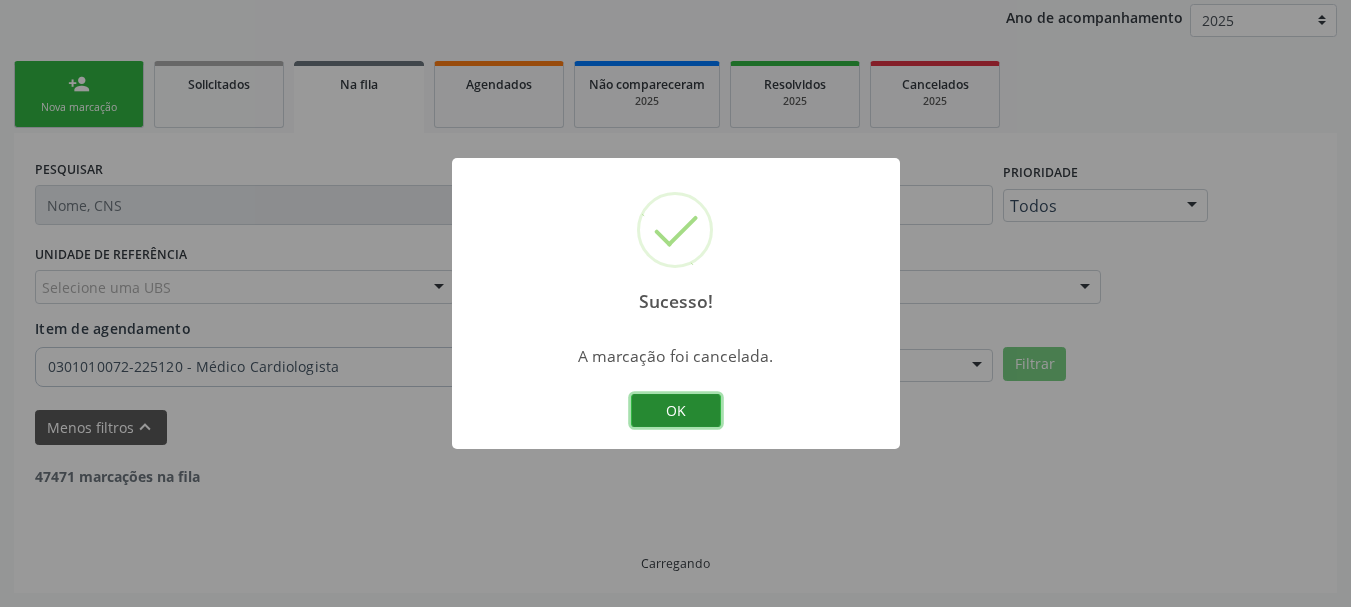 click on "OK" at bounding box center (676, 411) 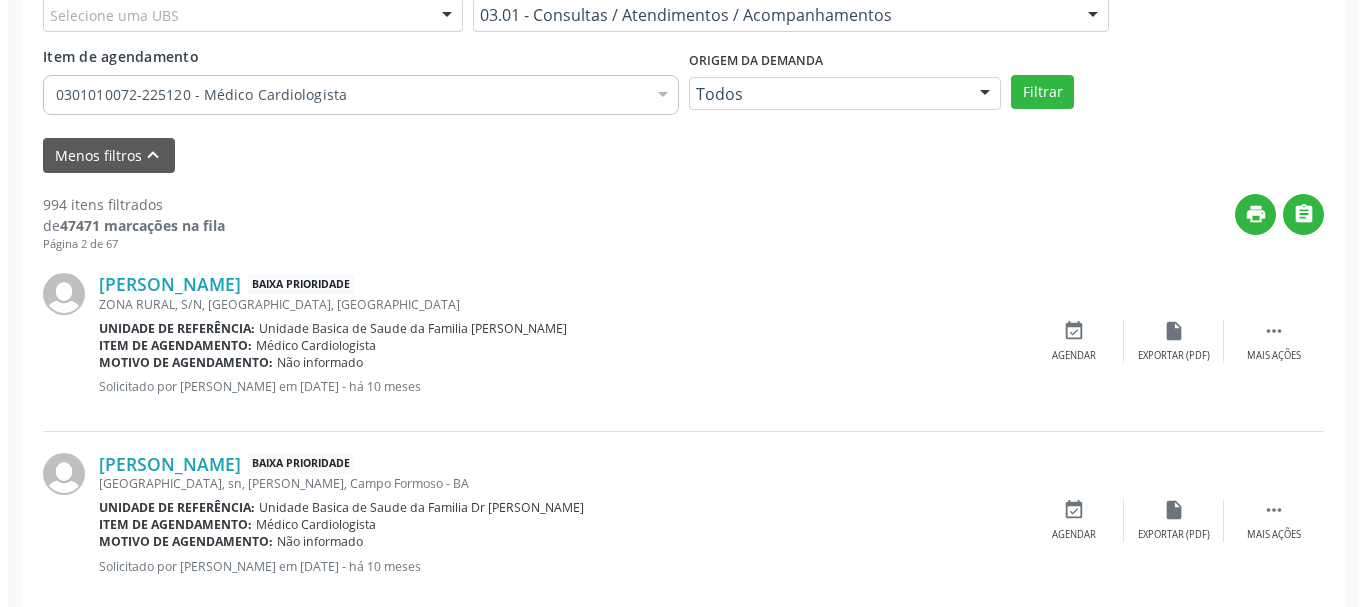 scroll, scrollTop: 538, scrollLeft: 0, axis: vertical 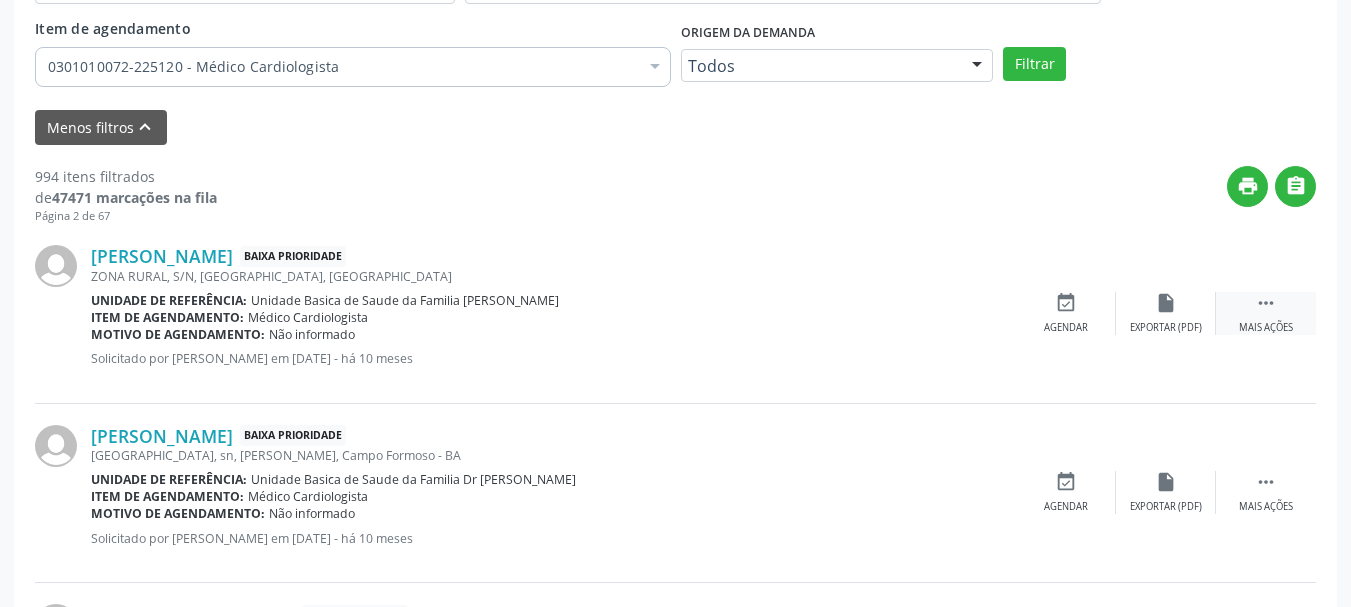 click on "
Mais ações" at bounding box center [1266, 313] 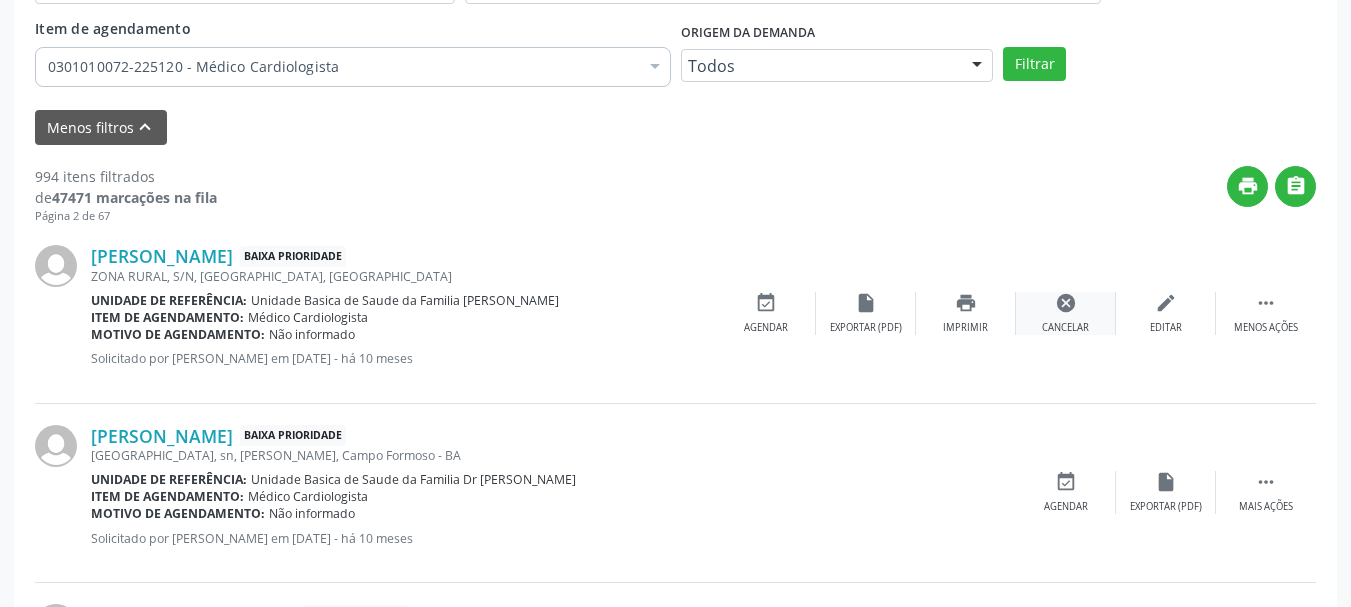 click on "cancel
Cancelar" at bounding box center [1066, 313] 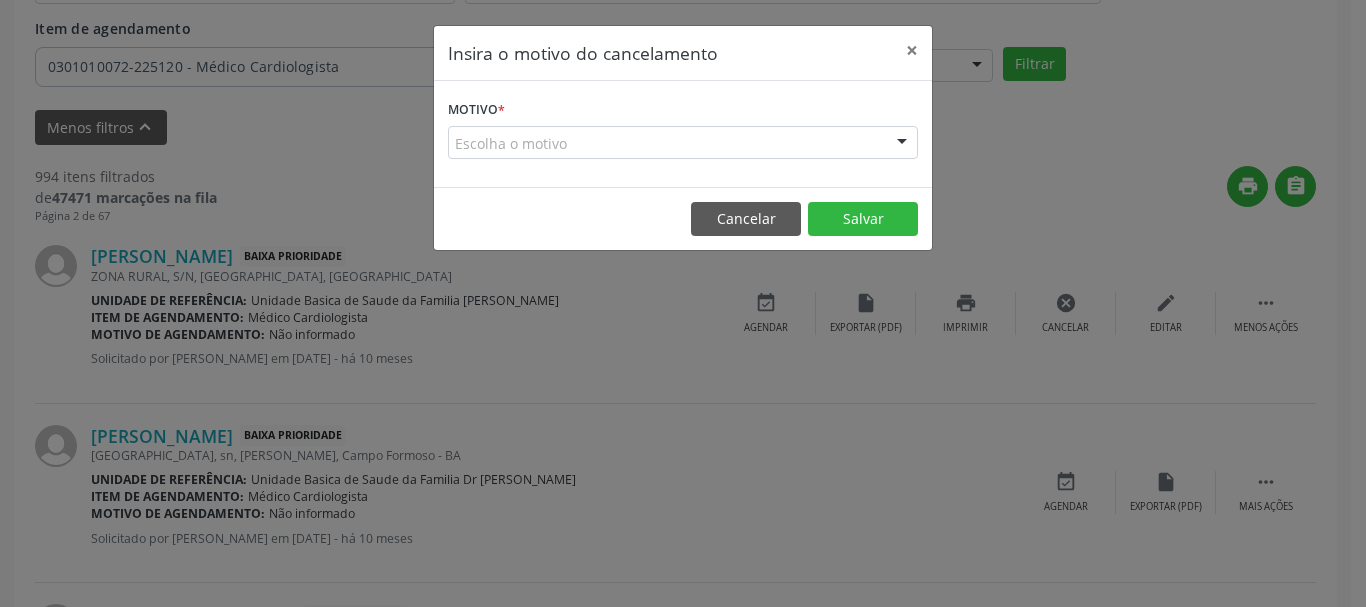 click on "Escolha o motivo" at bounding box center [683, 143] 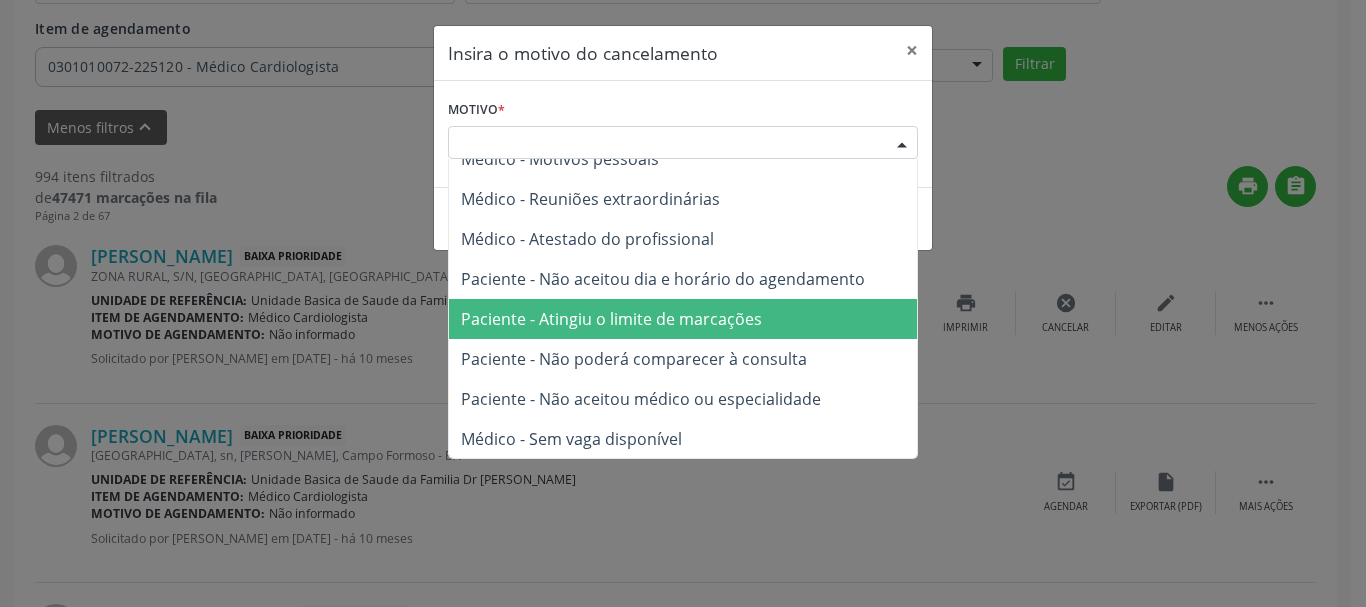 scroll, scrollTop: 101, scrollLeft: 0, axis: vertical 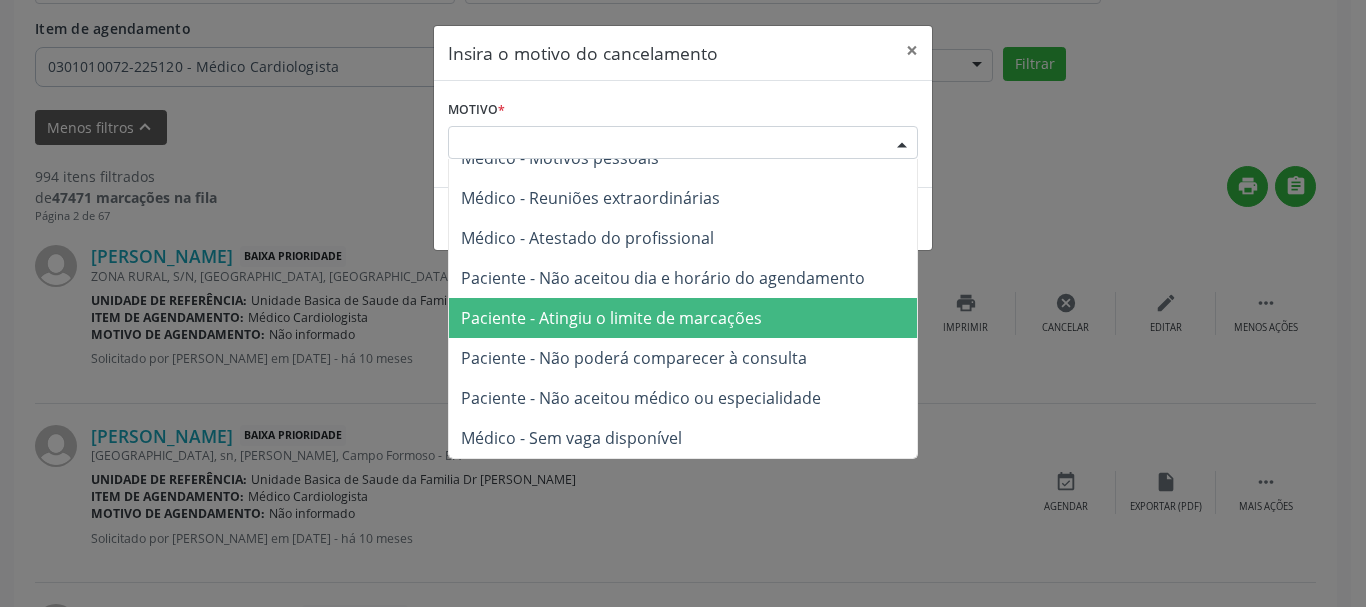 click on "Paciente - Não aceitou médico ou especialidade" at bounding box center [641, 398] 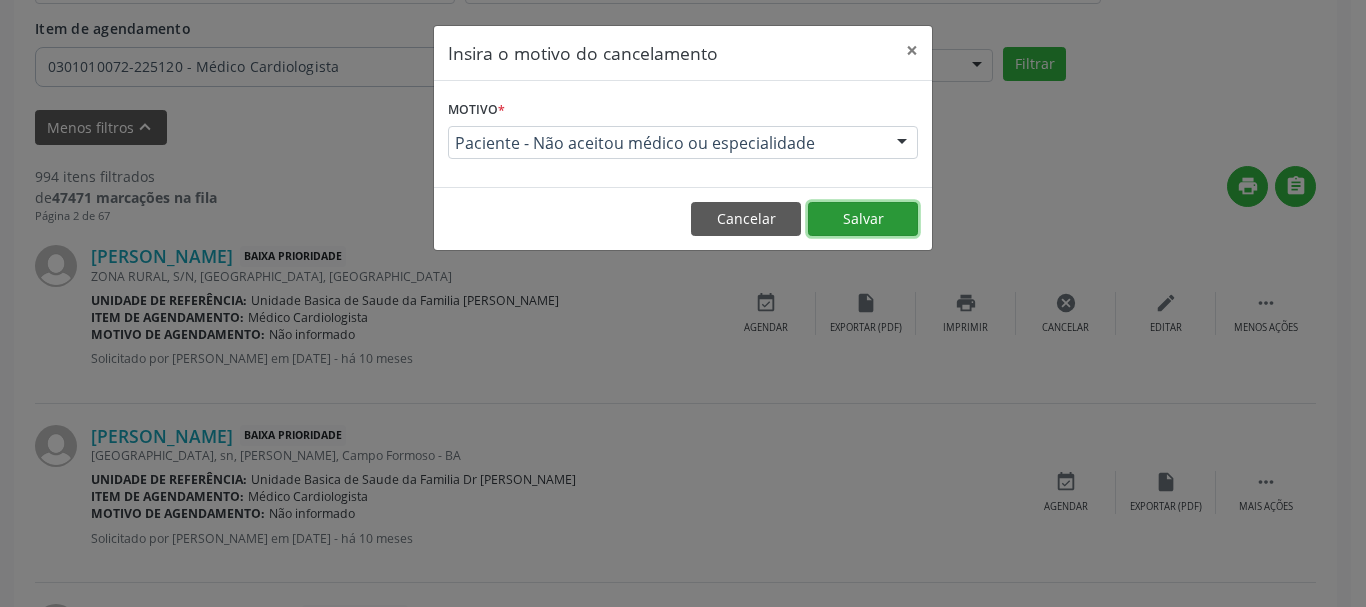click on "Salvar" at bounding box center (863, 219) 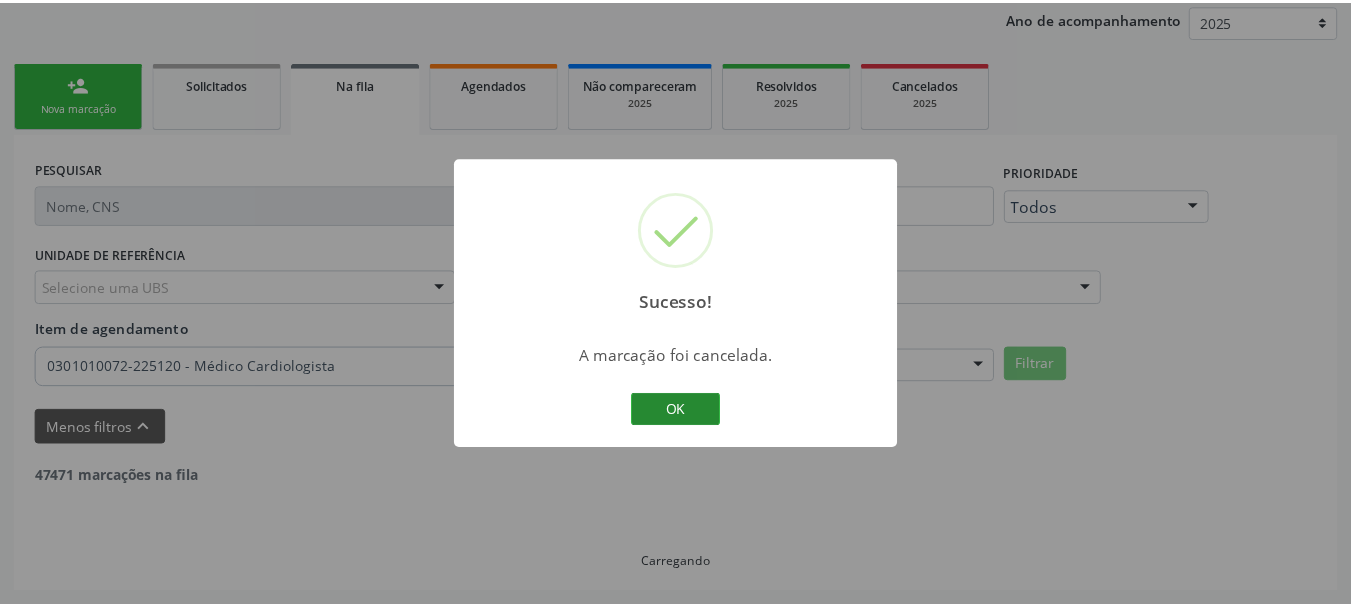 scroll, scrollTop: 238, scrollLeft: 0, axis: vertical 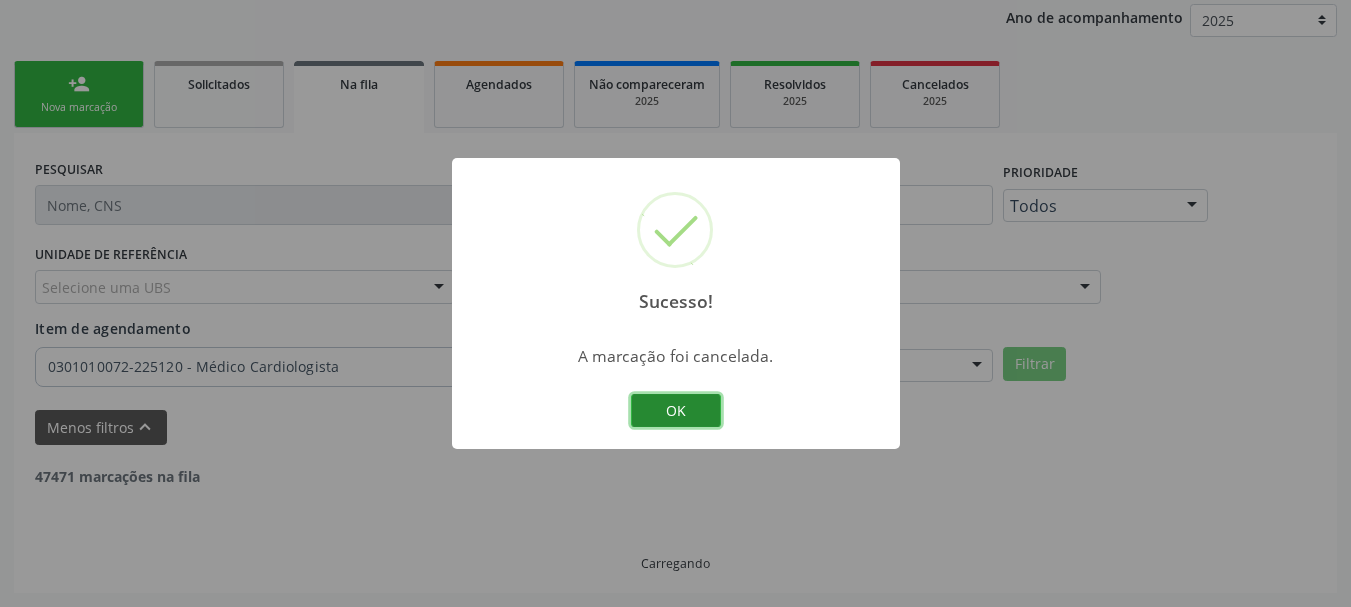 click on "OK" at bounding box center (676, 411) 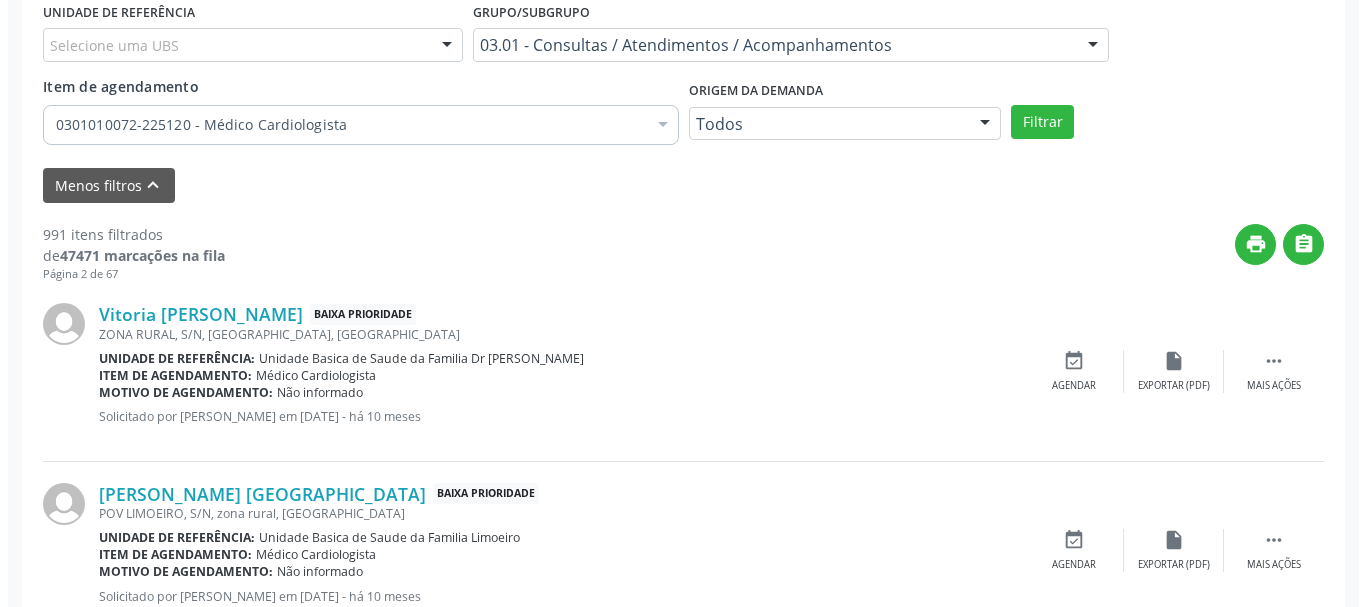 scroll, scrollTop: 638, scrollLeft: 0, axis: vertical 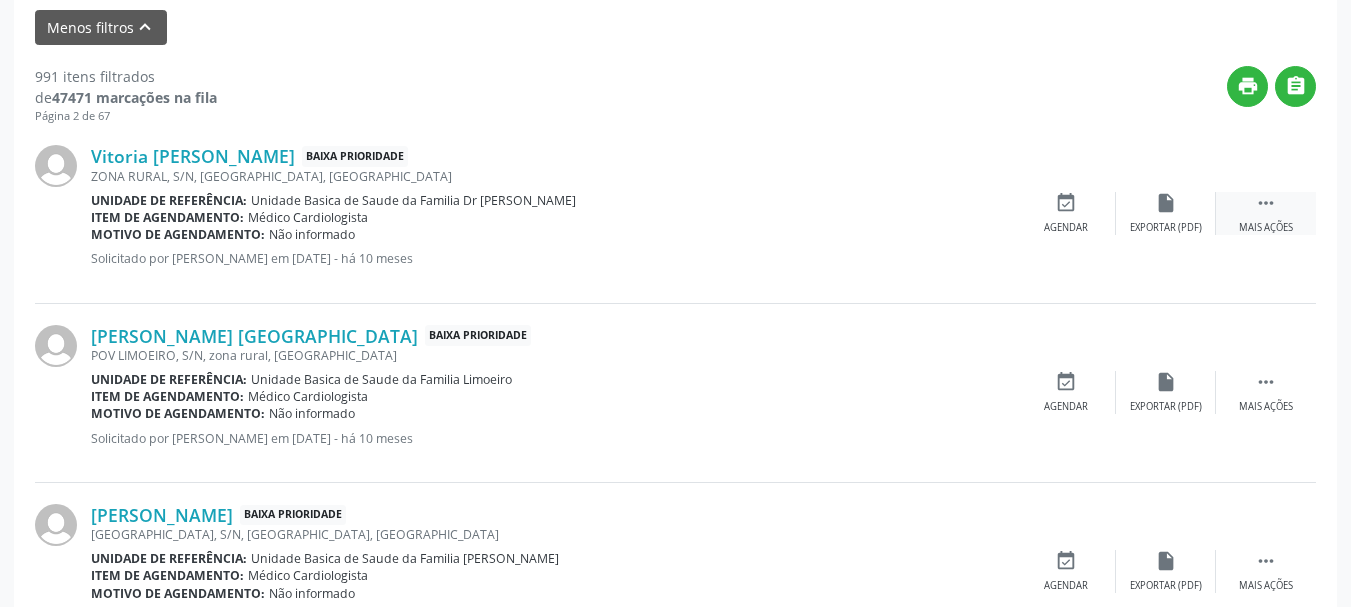 click on "" at bounding box center [1266, 203] 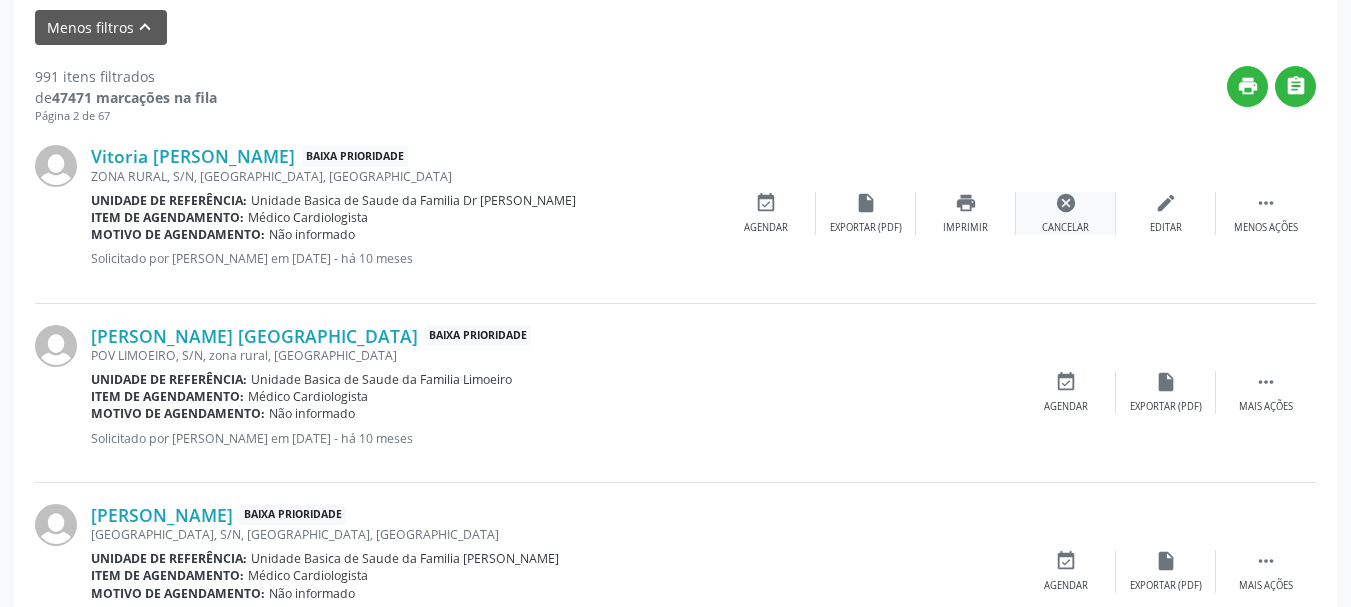 click on "cancel" at bounding box center (1066, 203) 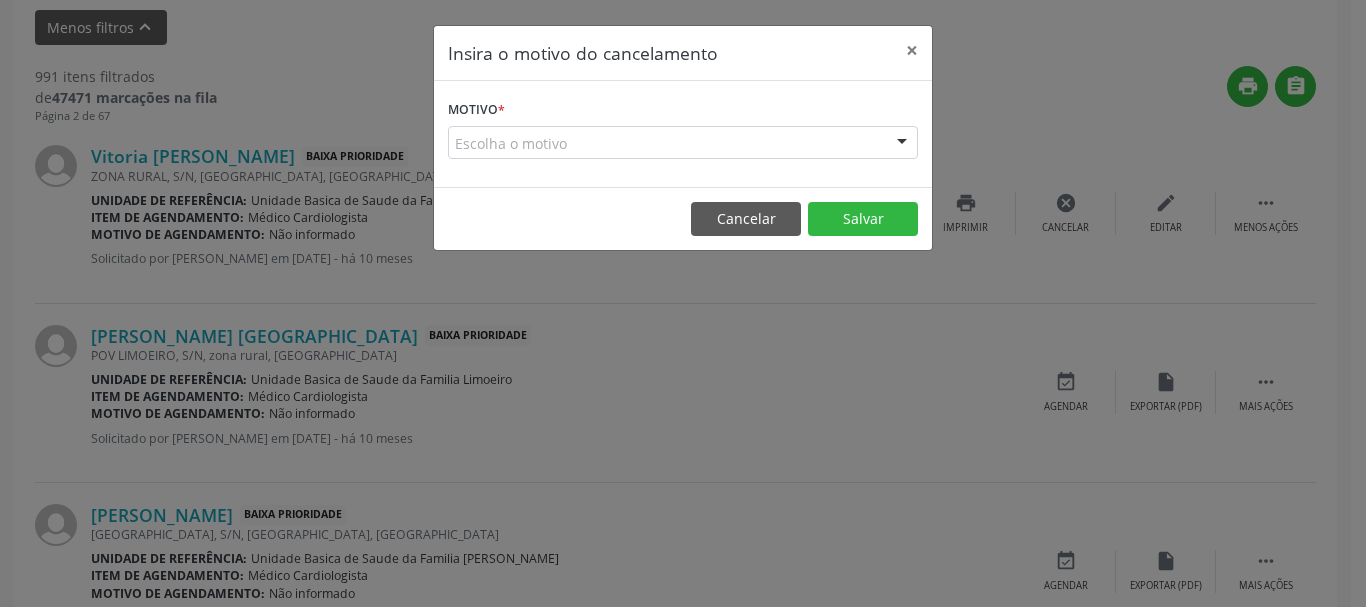 click at bounding box center (902, 144) 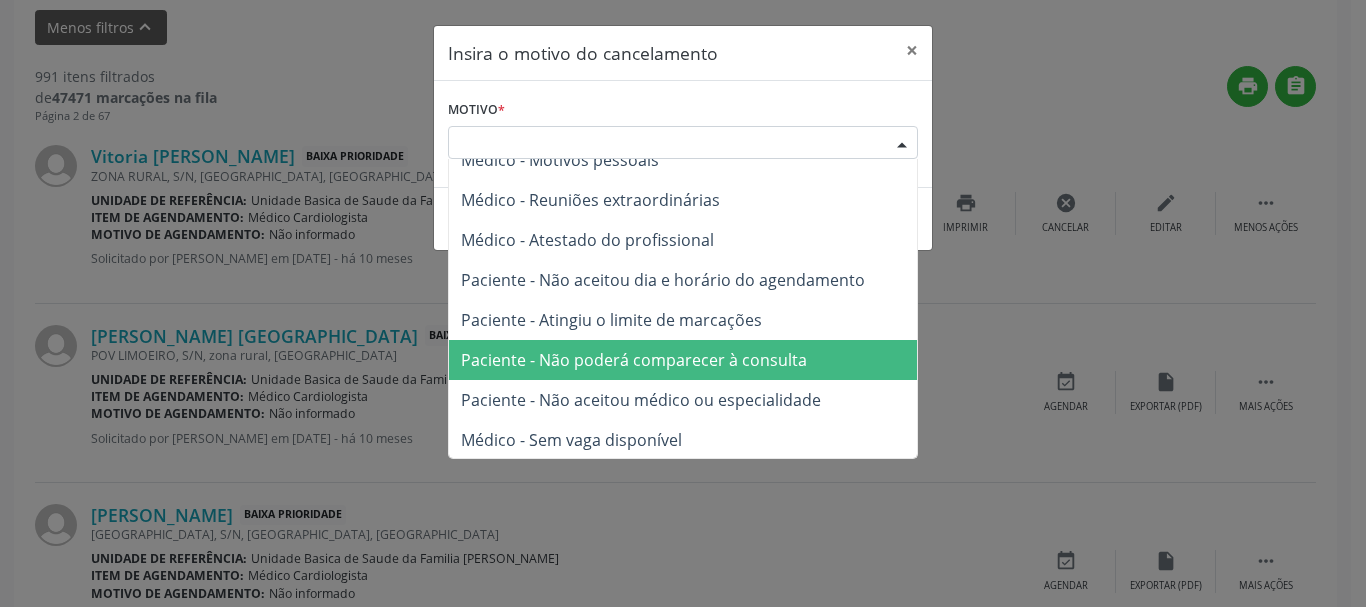 scroll, scrollTop: 101, scrollLeft: 0, axis: vertical 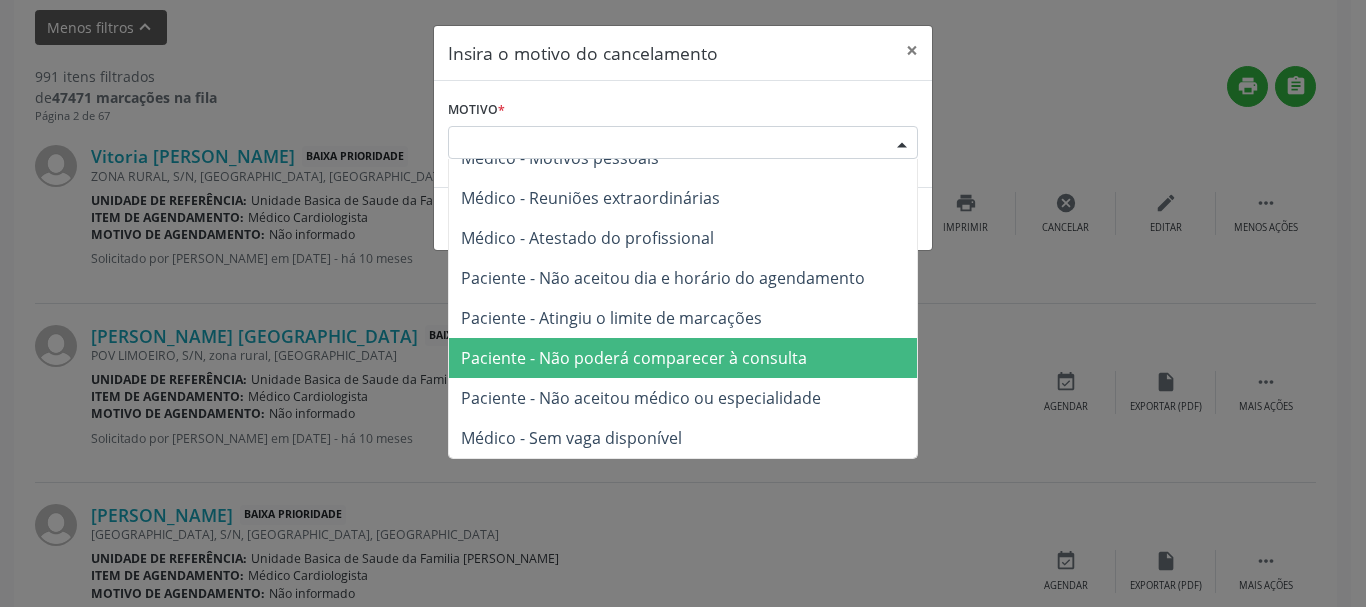 click on "Paciente - Não poderá comparecer à consulta" at bounding box center (634, 358) 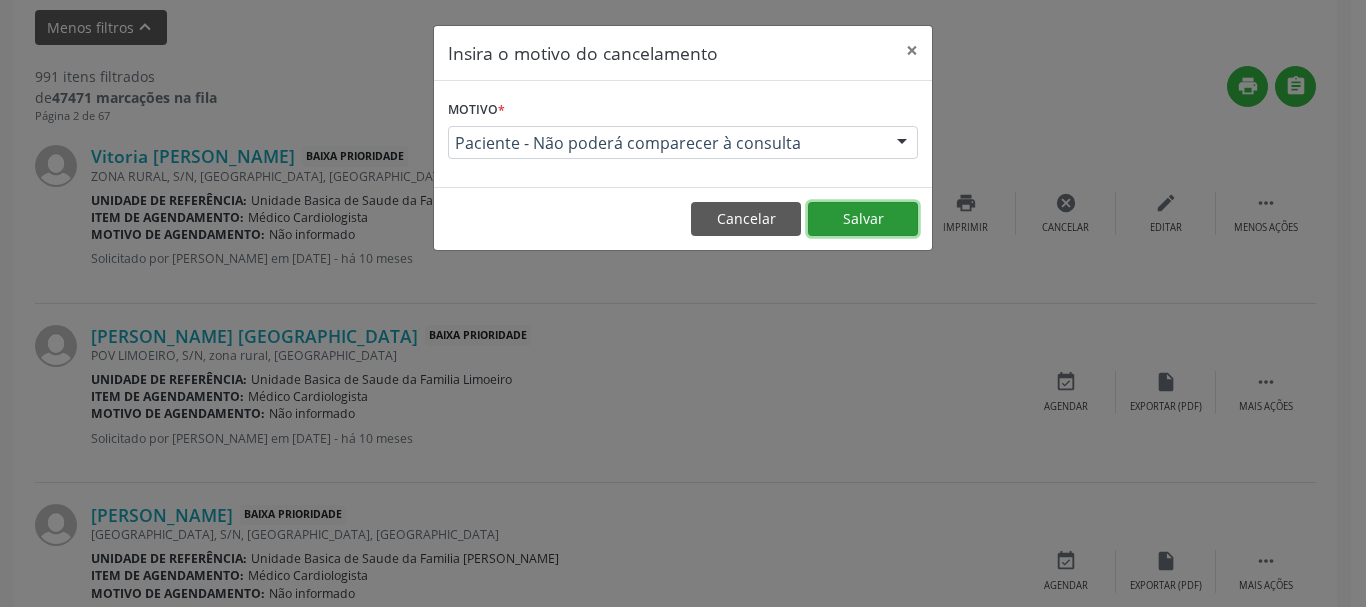 click on "Salvar" at bounding box center (863, 219) 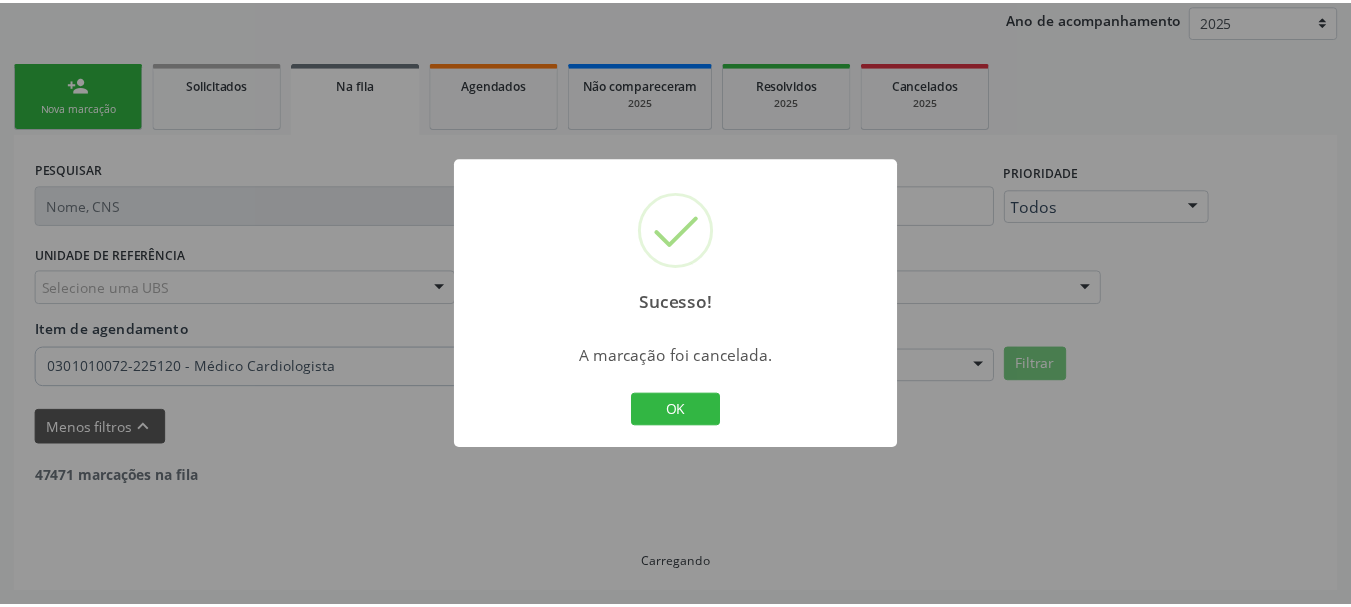 scroll, scrollTop: 238, scrollLeft: 0, axis: vertical 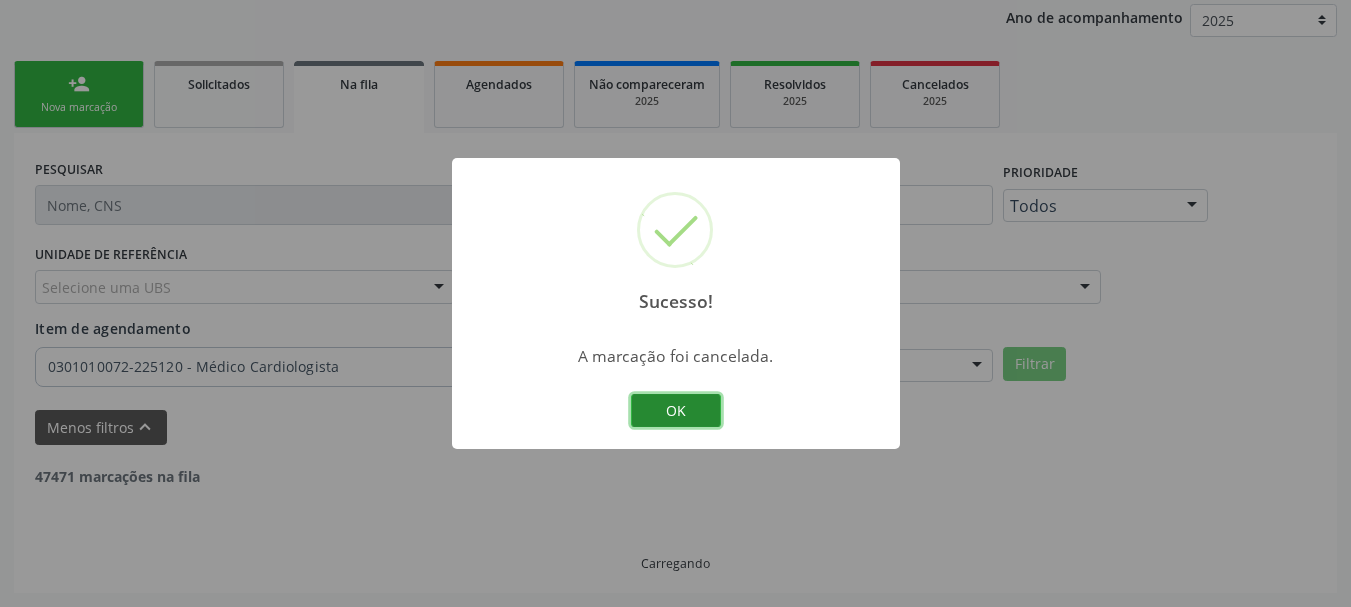 click on "OK" at bounding box center [676, 411] 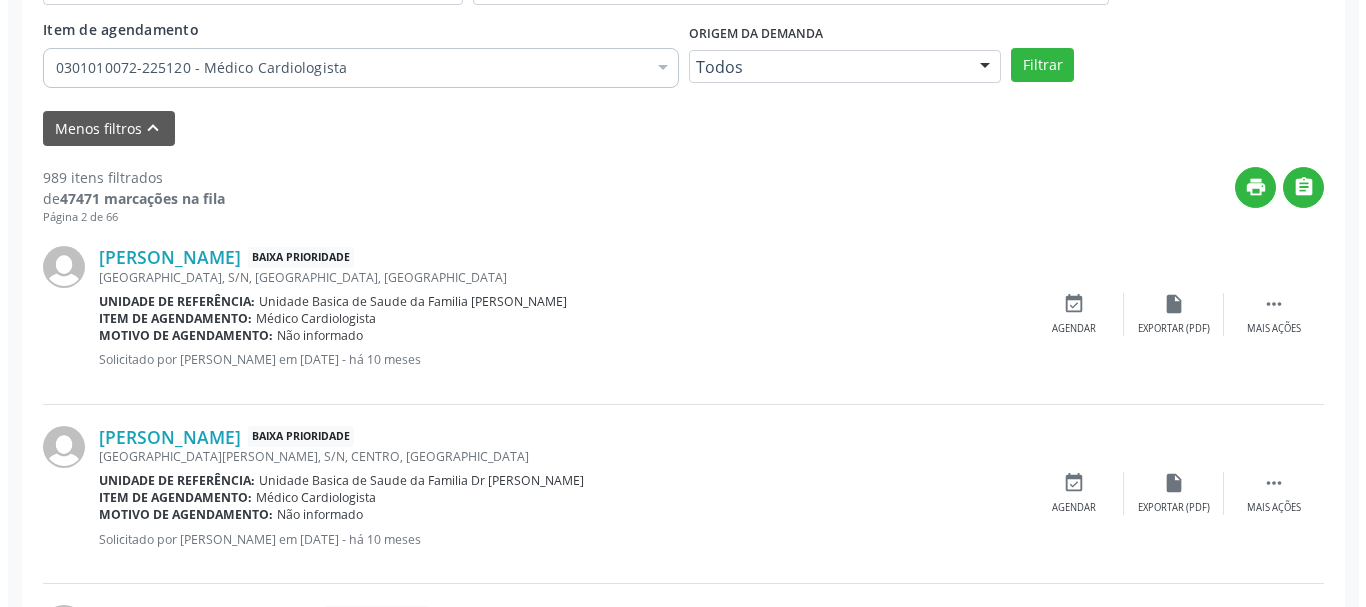 scroll, scrollTop: 538, scrollLeft: 0, axis: vertical 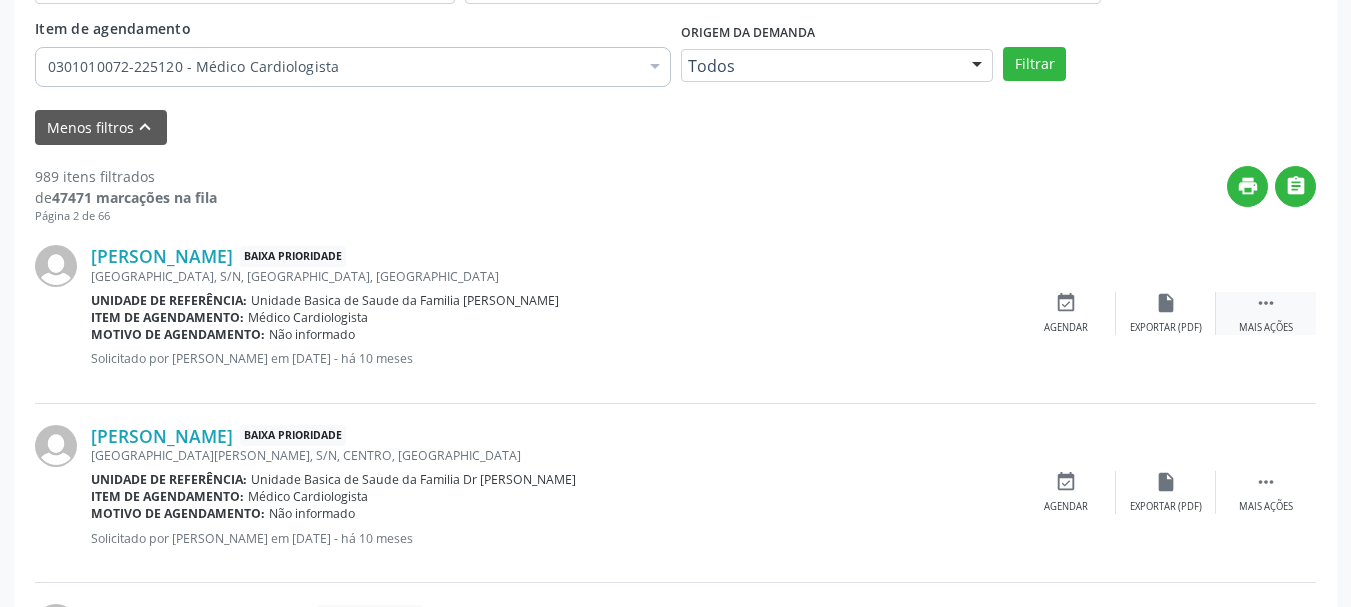 click on "Mais ações" at bounding box center [1266, 328] 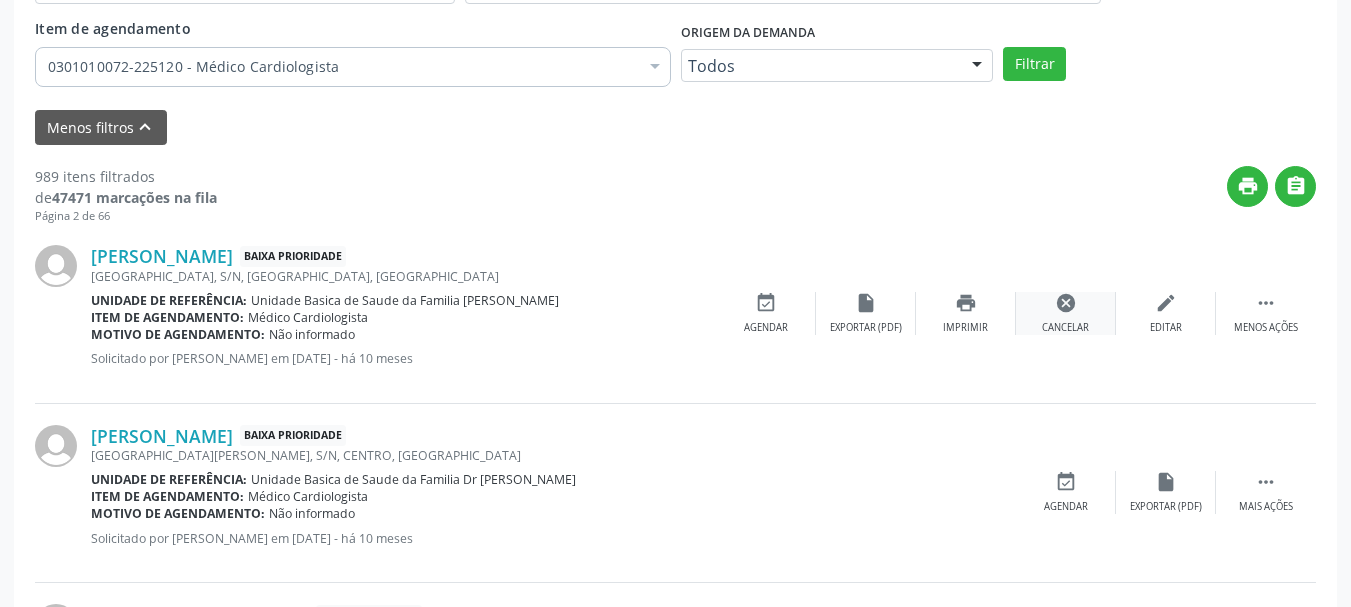 click on "Cancelar" at bounding box center [1065, 328] 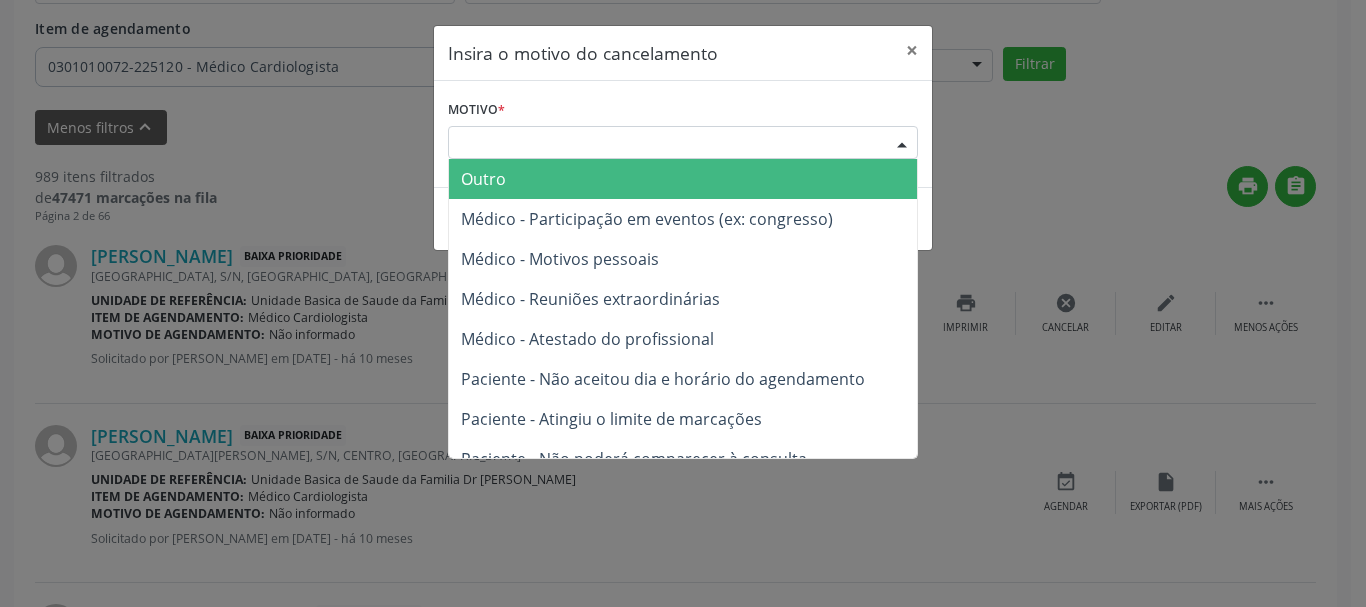 click on "Escolha o motivo" at bounding box center [683, 143] 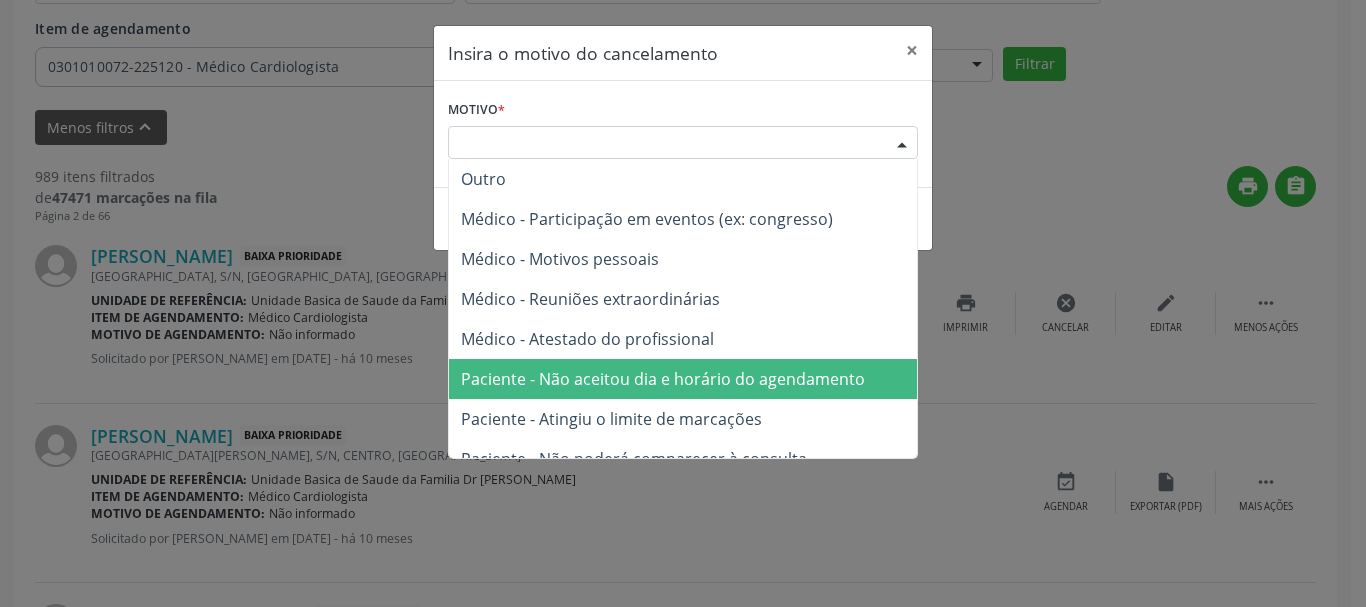 click on "Paciente - Não aceitou dia e horário do agendamento" at bounding box center [683, 379] 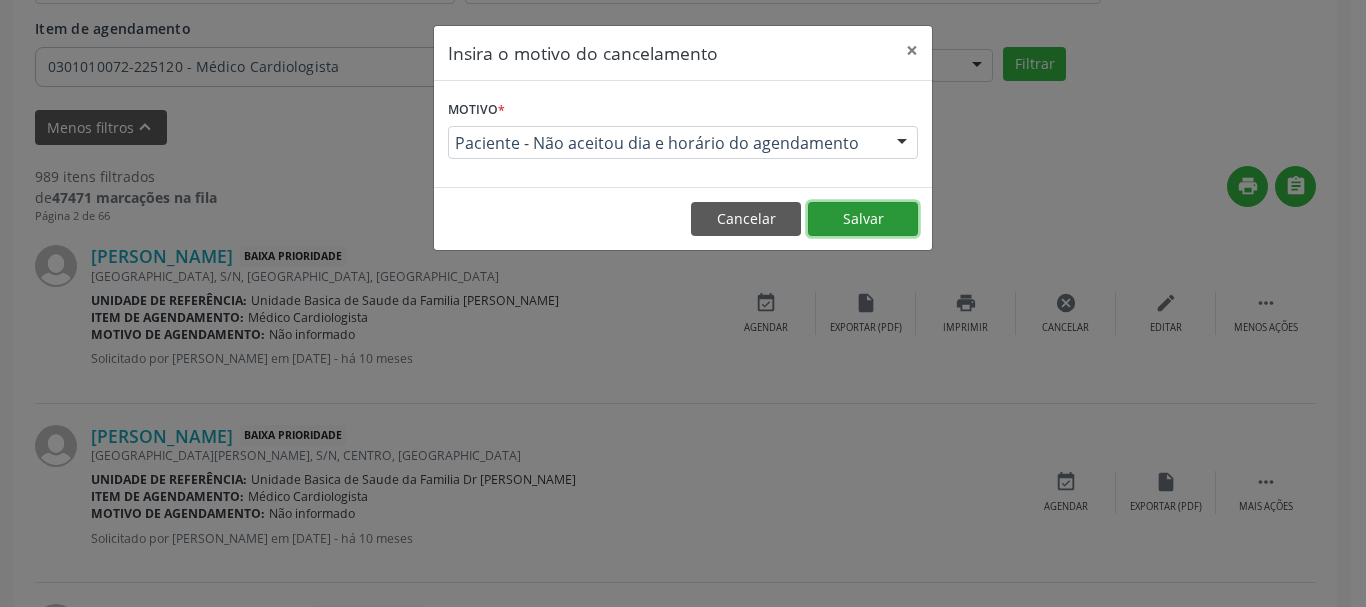 click on "Salvar" at bounding box center (863, 219) 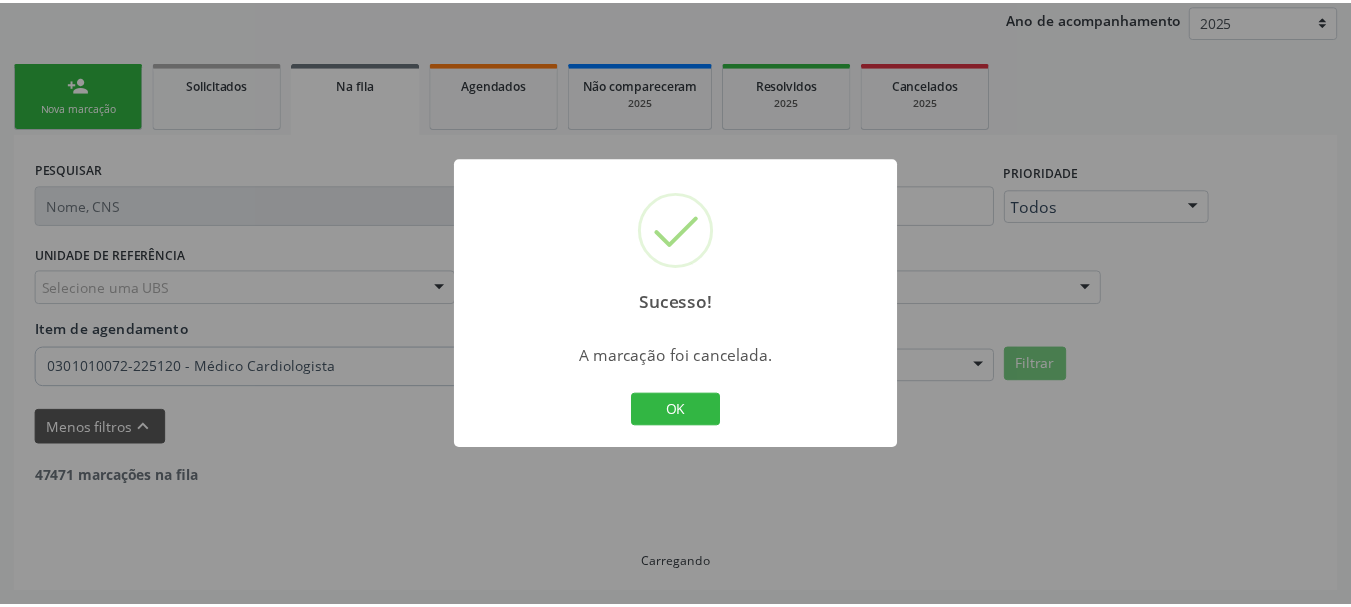 scroll, scrollTop: 238, scrollLeft: 0, axis: vertical 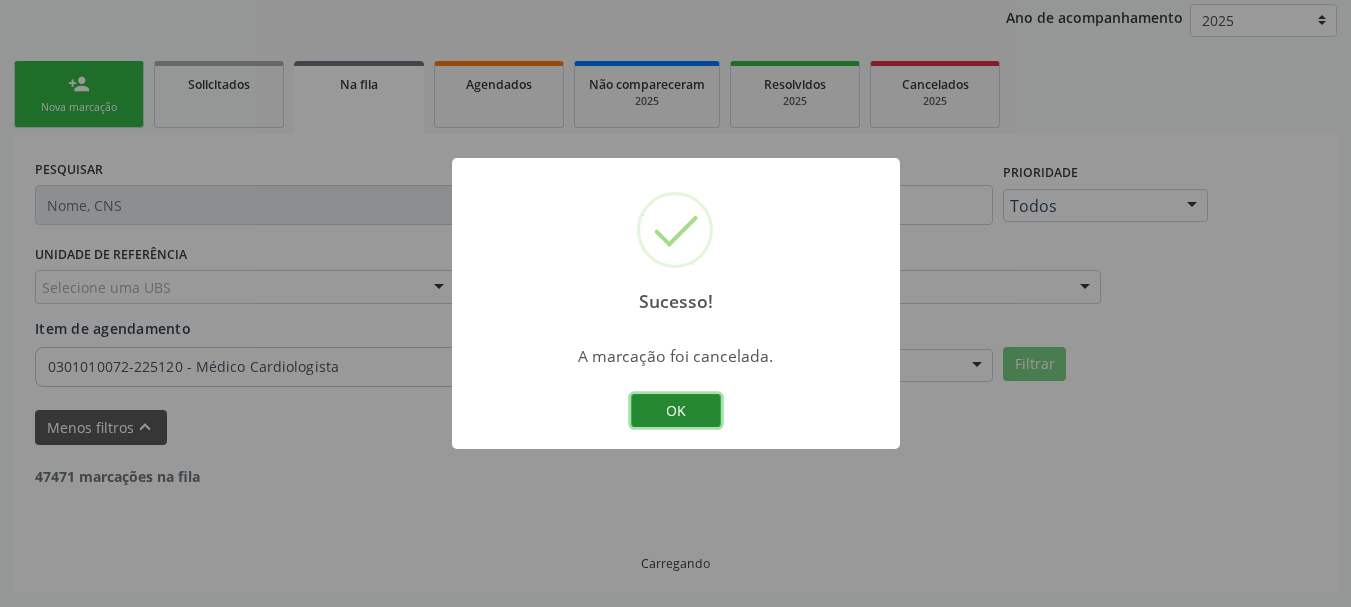 click on "OK" at bounding box center [676, 411] 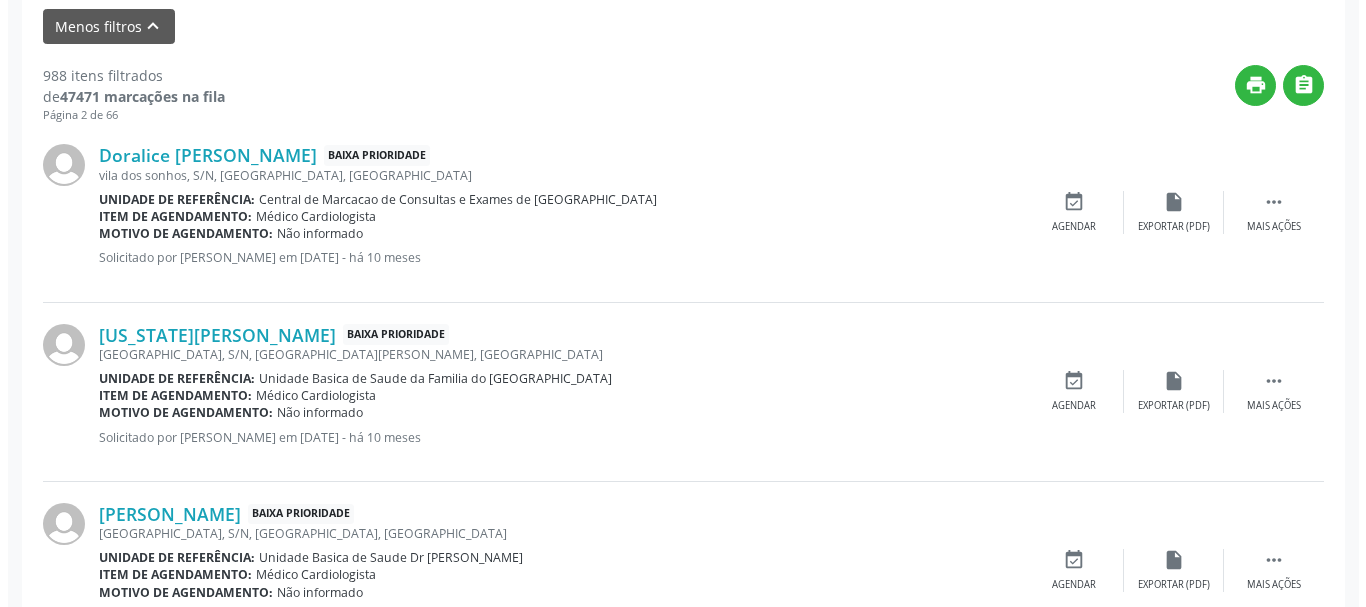 scroll, scrollTop: 738, scrollLeft: 0, axis: vertical 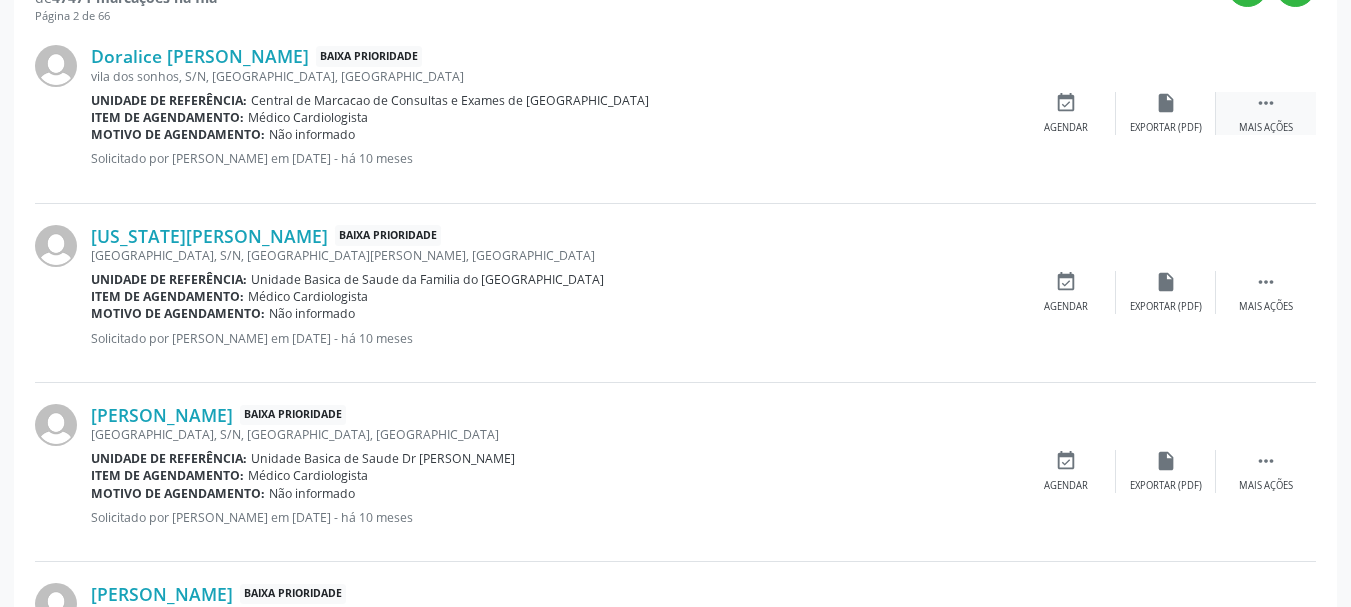 click on "
Mais ações" at bounding box center [1266, 113] 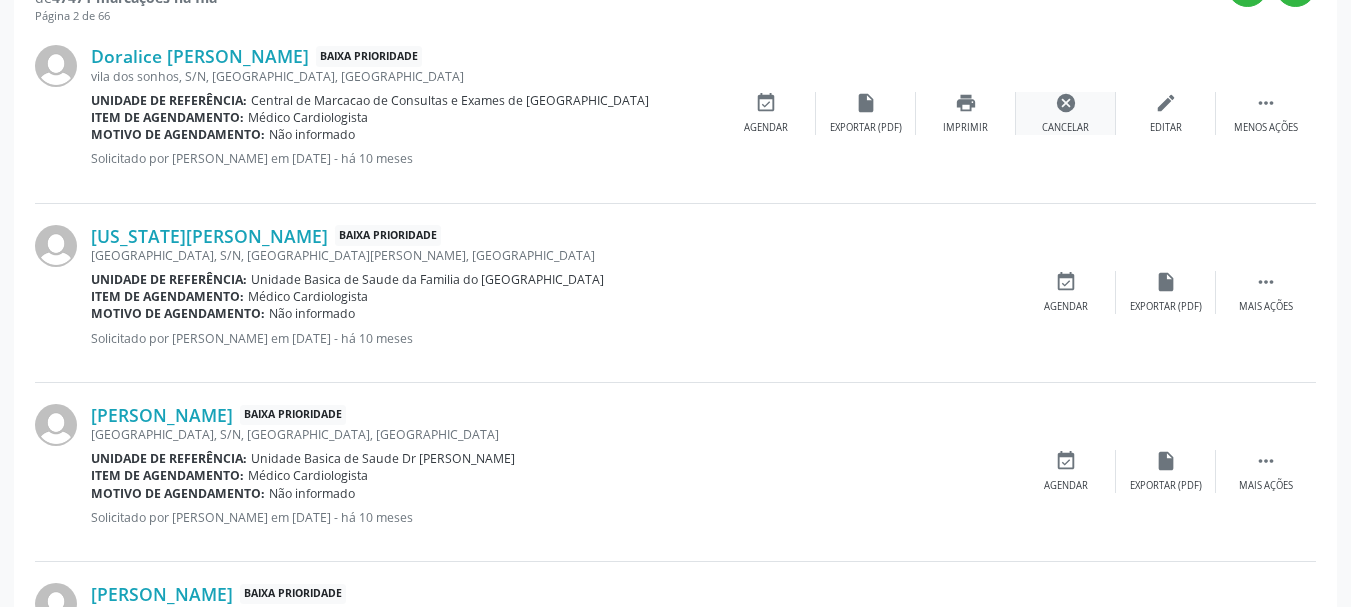 click on "Cancelar" at bounding box center (1065, 128) 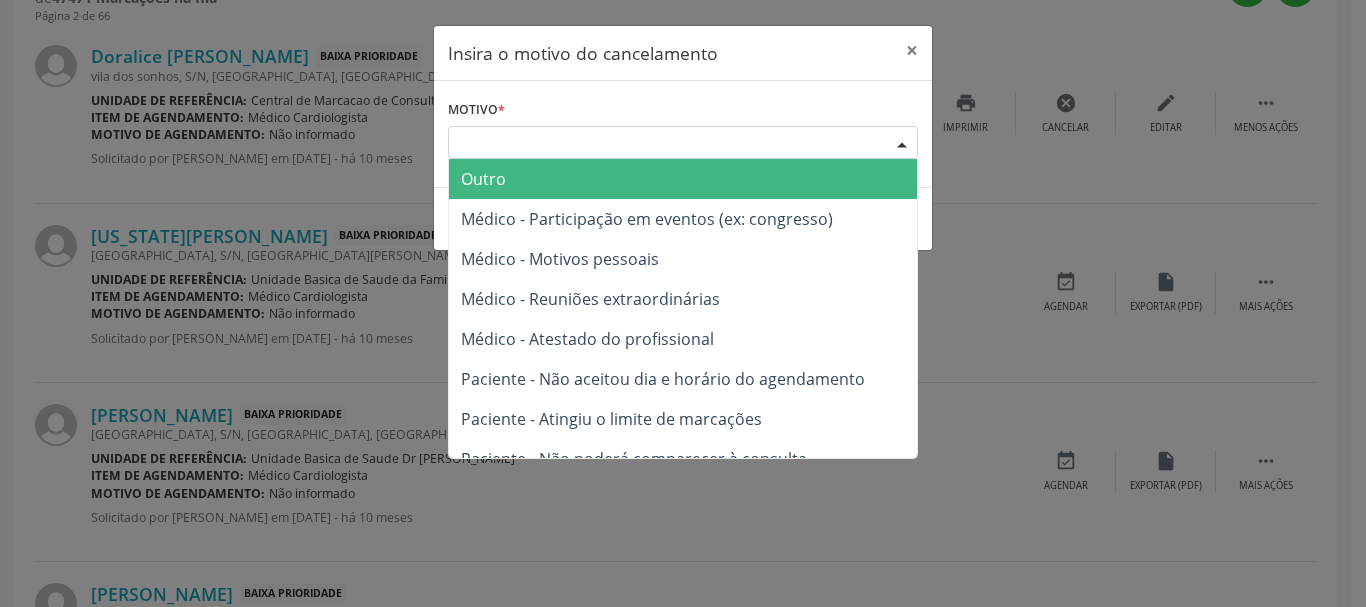 click at bounding box center (902, 144) 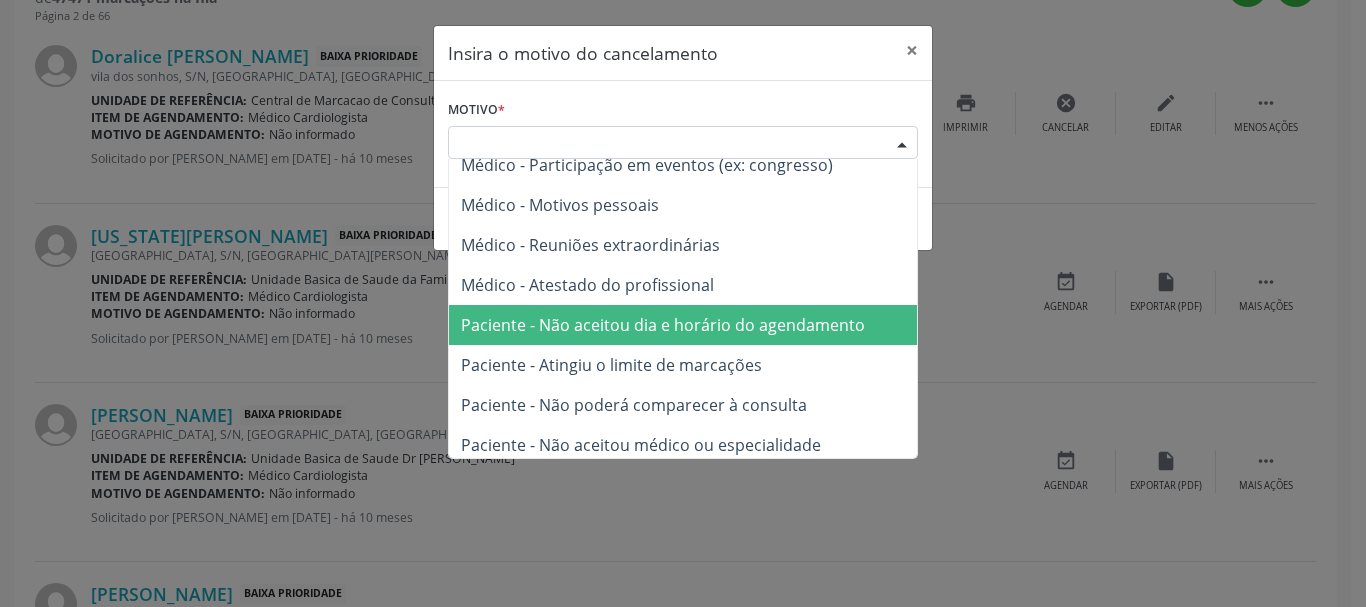 scroll, scrollTop: 101, scrollLeft: 0, axis: vertical 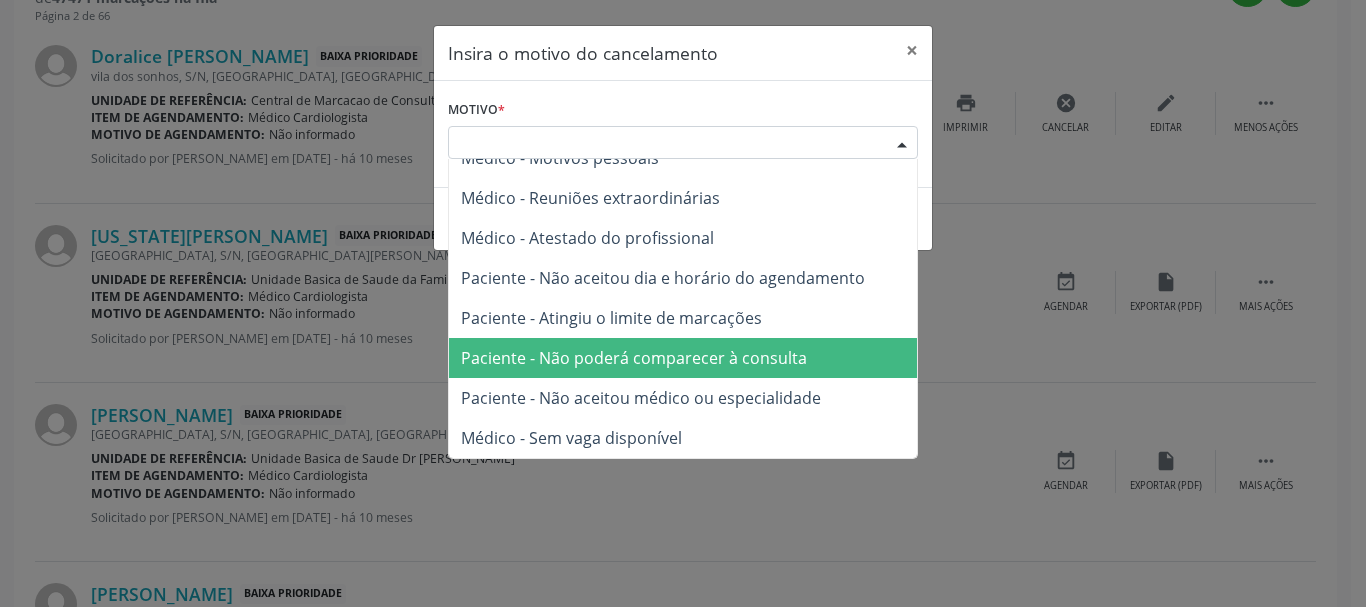 click on "Paciente - Não poderá comparecer à consulta" at bounding box center (683, 358) 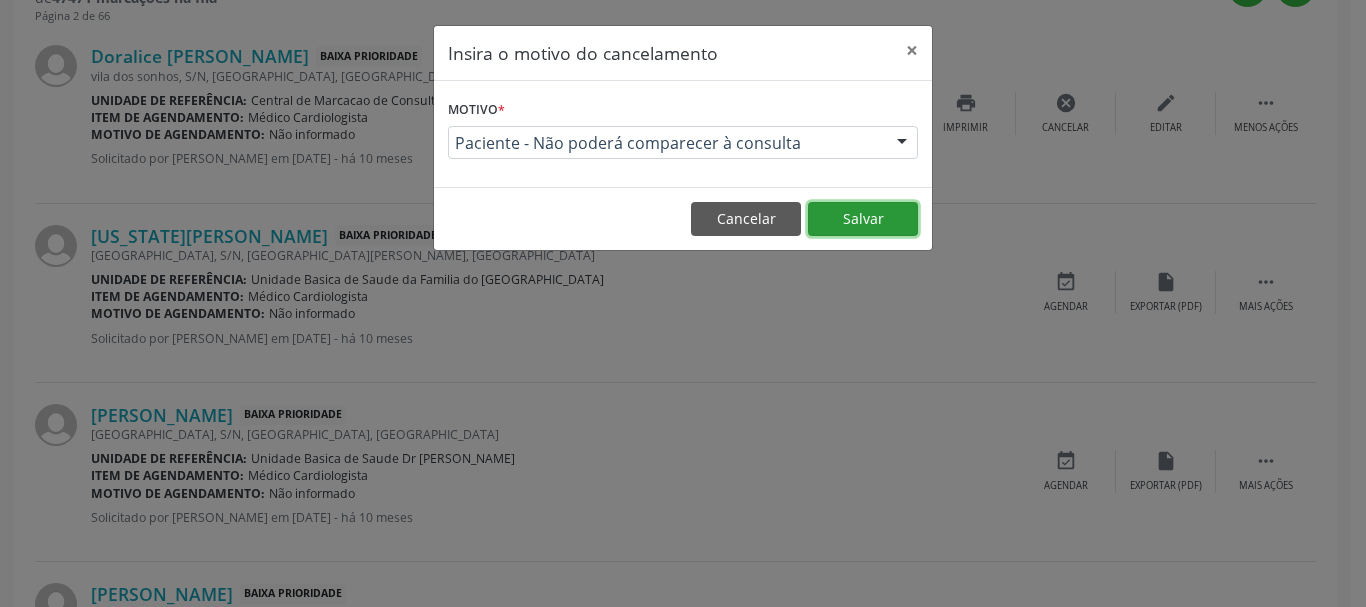 click on "Salvar" at bounding box center [863, 219] 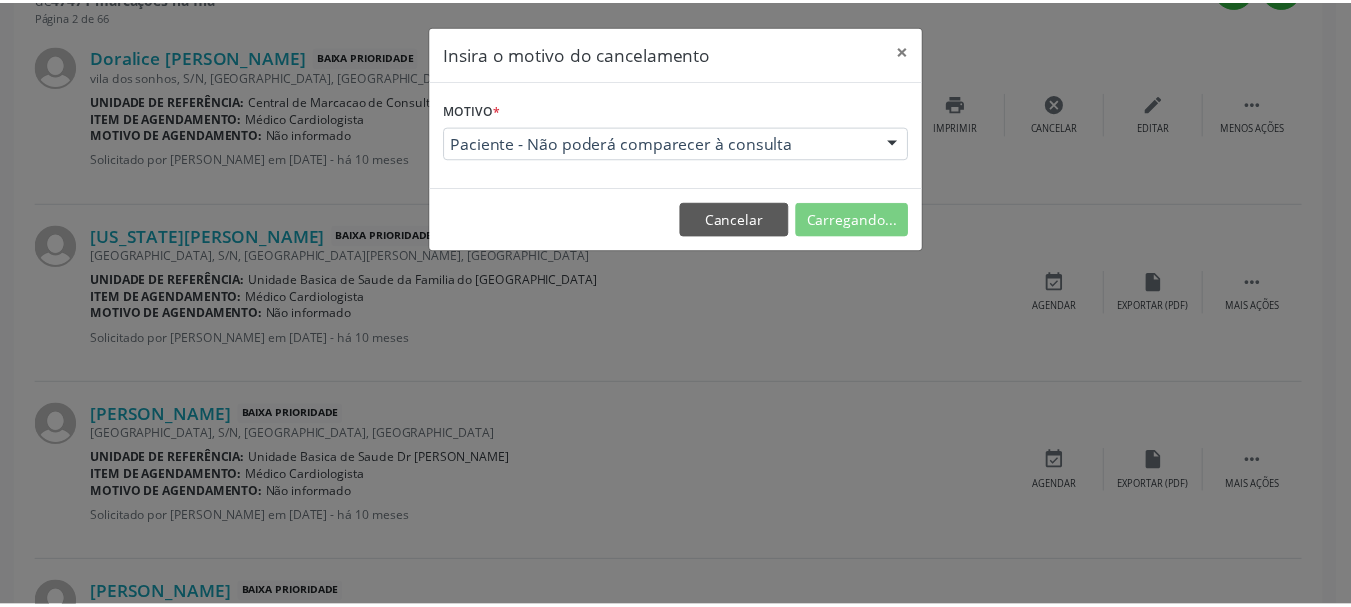 scroll, scrollTop: 238, scrollLeft: 0, axis: vertical 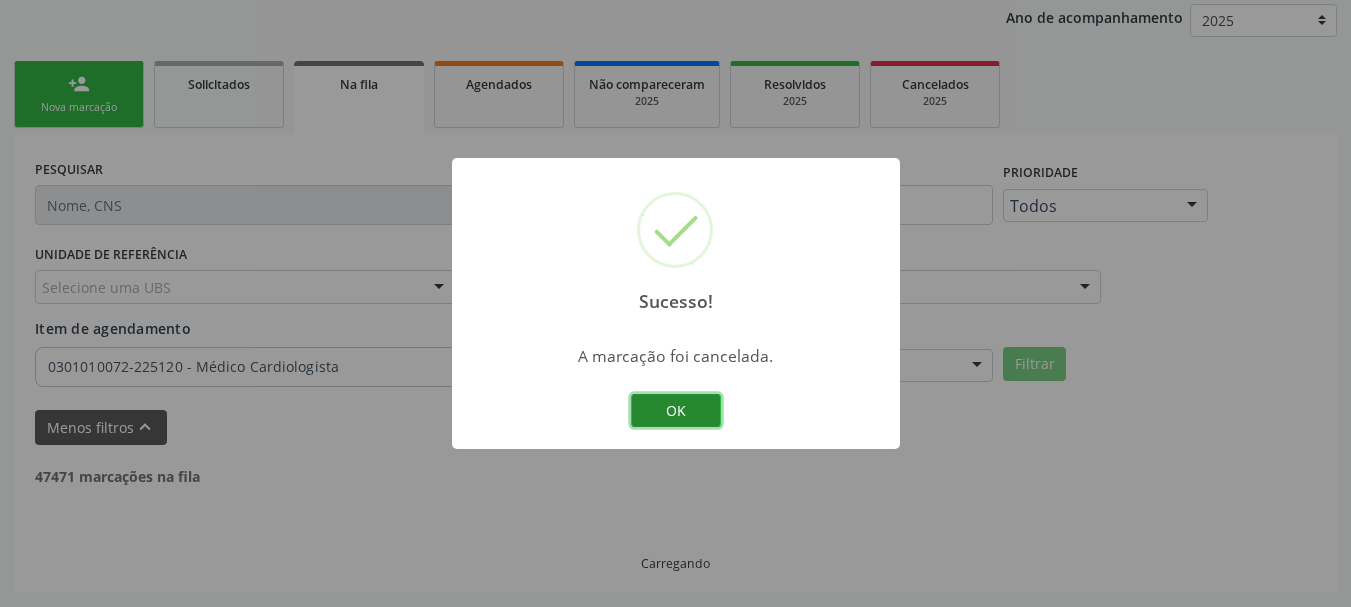 click on "OK" at bounding box center [676, 411] 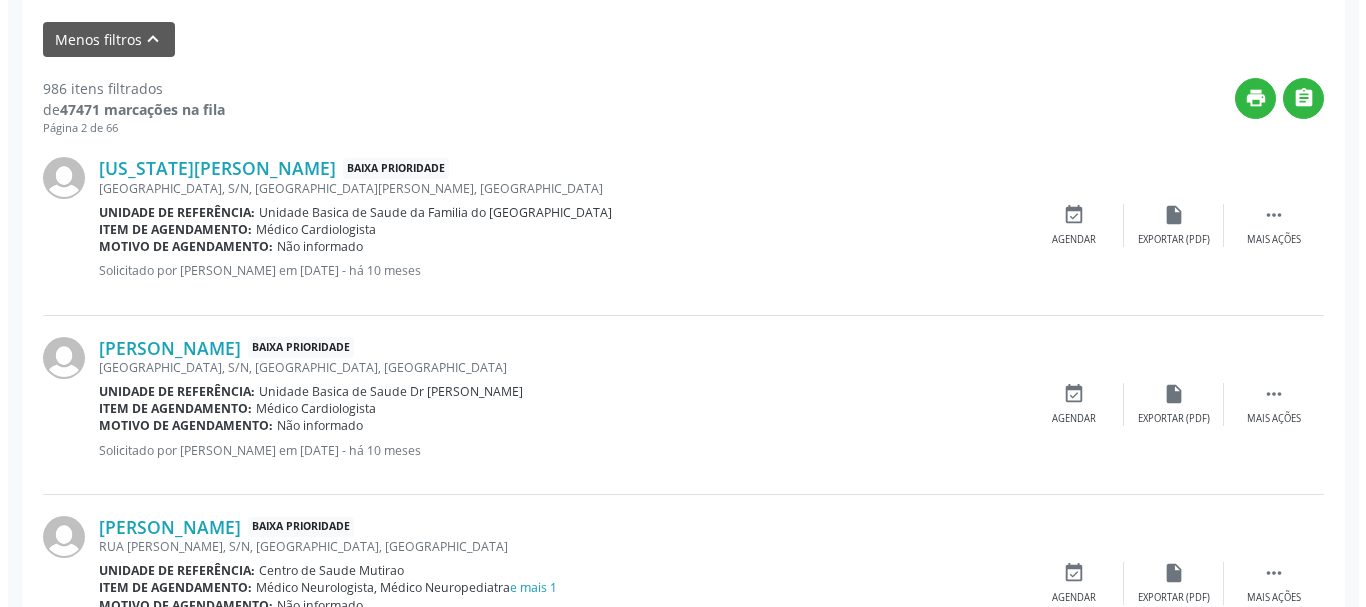 scroll, scrollTop: 638, scrollLeft: 0, axis: vertical 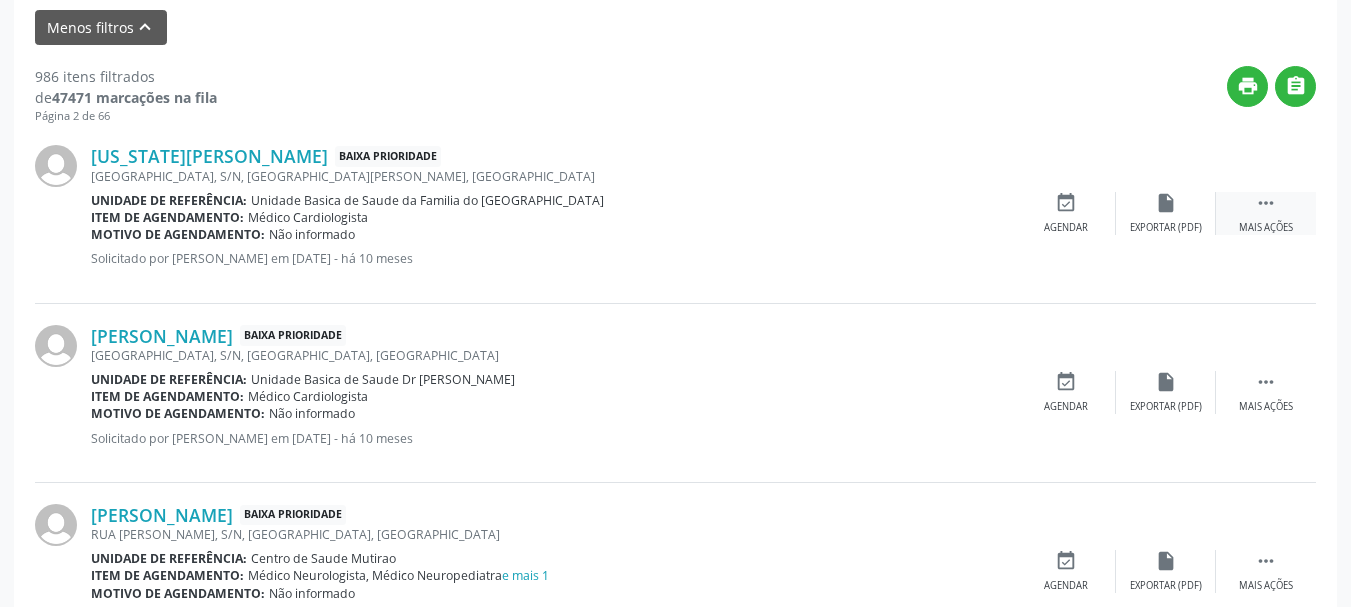 click on "" at bounding box center (1266, 203) 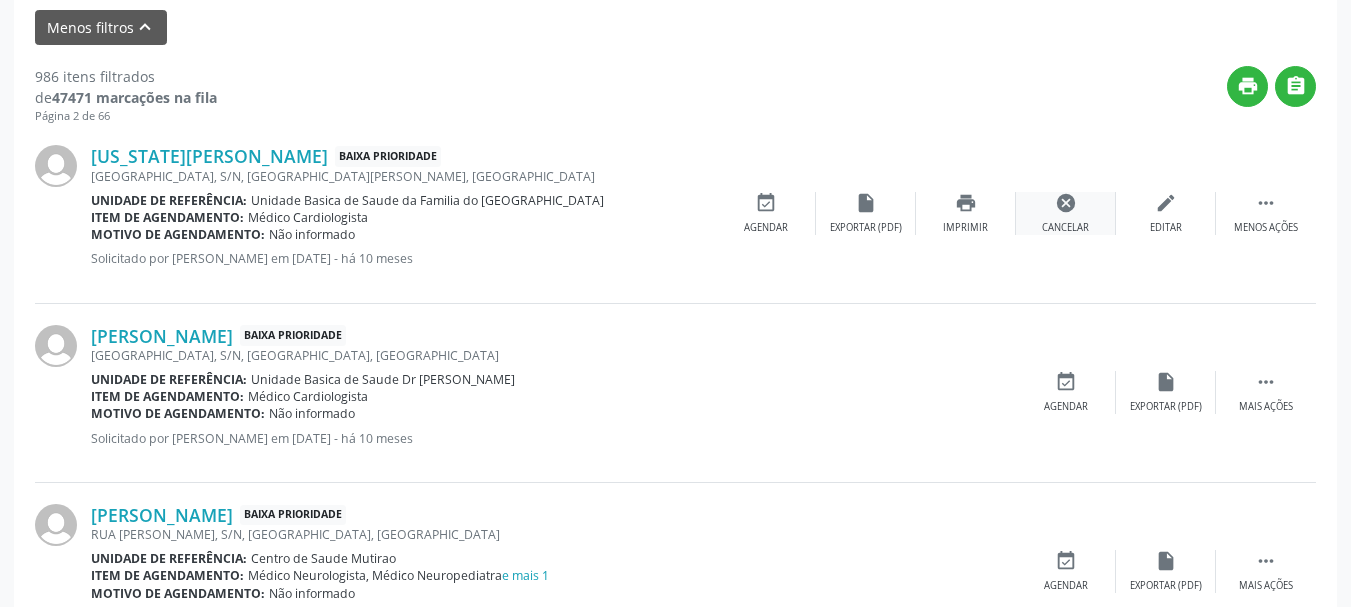 click on "cancel" at bounding box center (1066, 203) 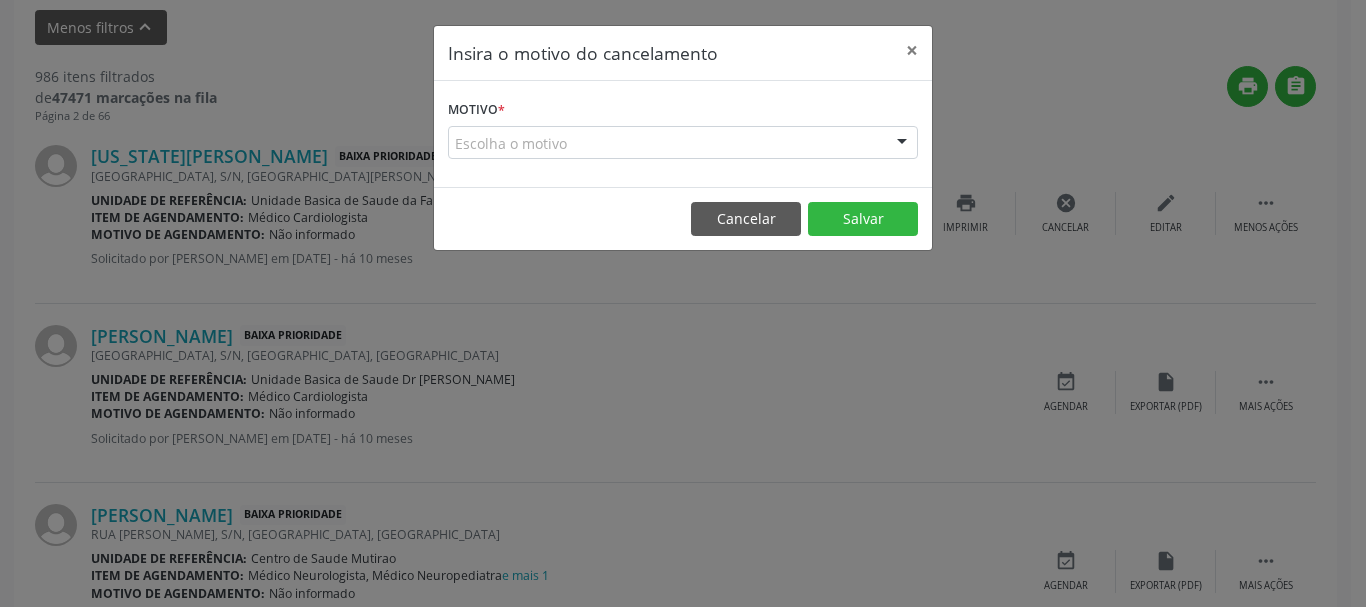 click at bounding box center (902, 144) 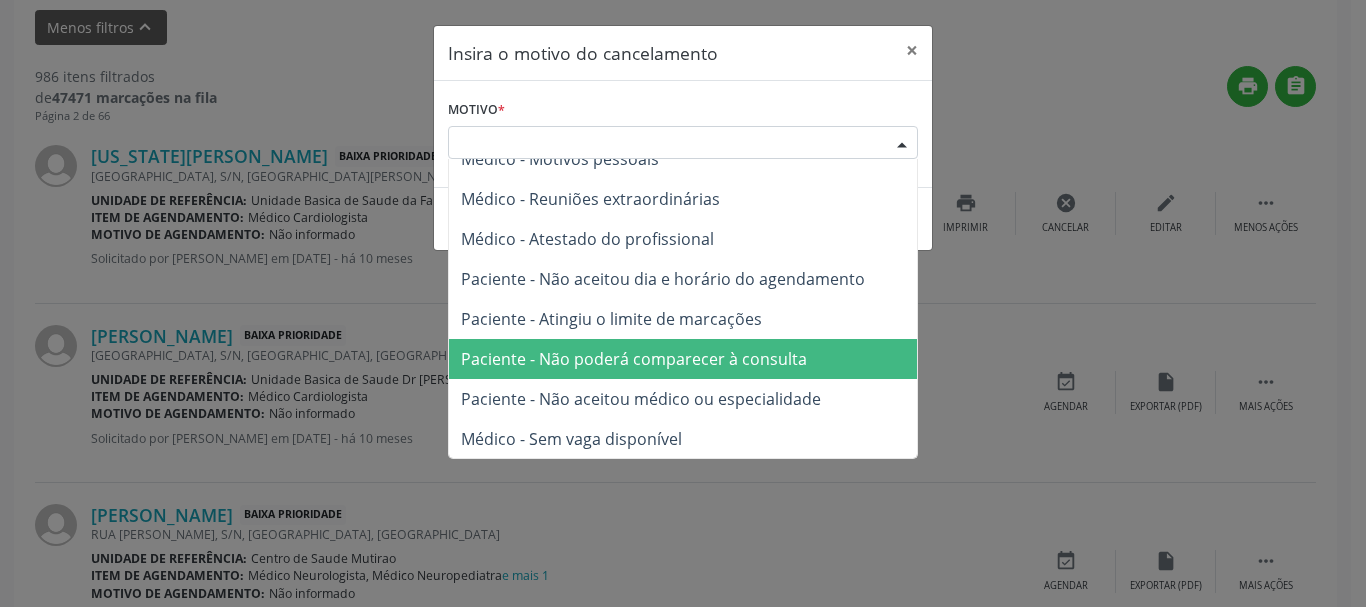 scroll, scrollTop: 101, scrollLeft: 0, axis: vertical 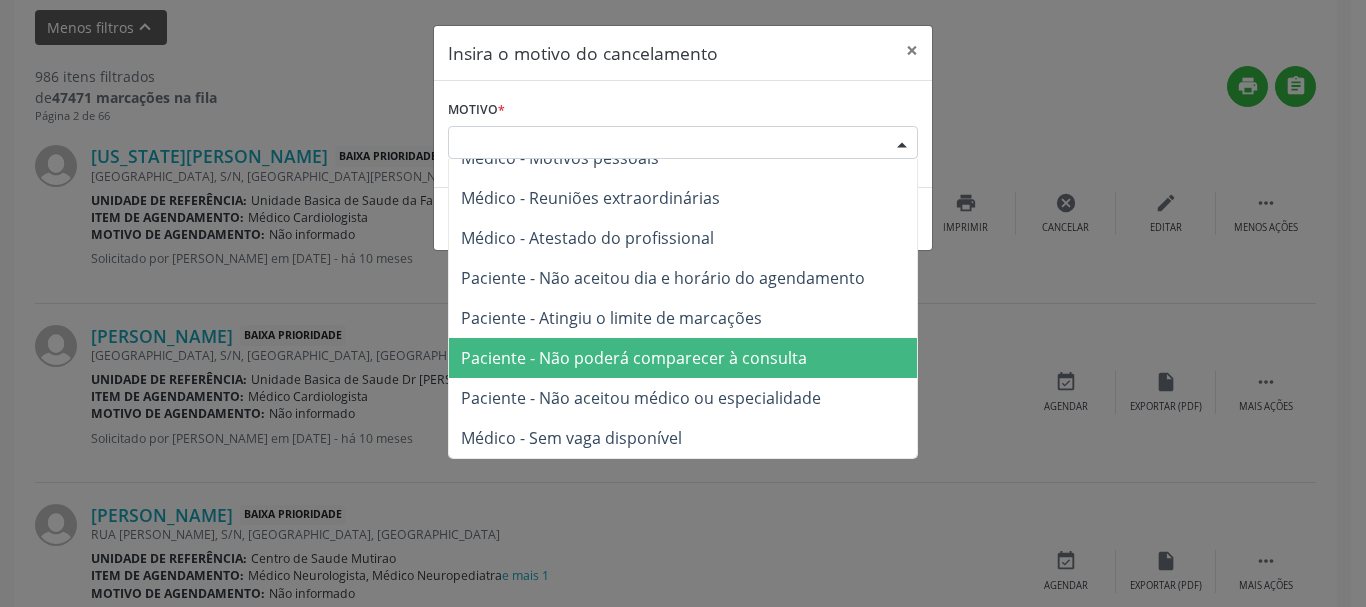 click on "Paciente - Não poderá comparecer à consulta" at bounding box center (683, 358) 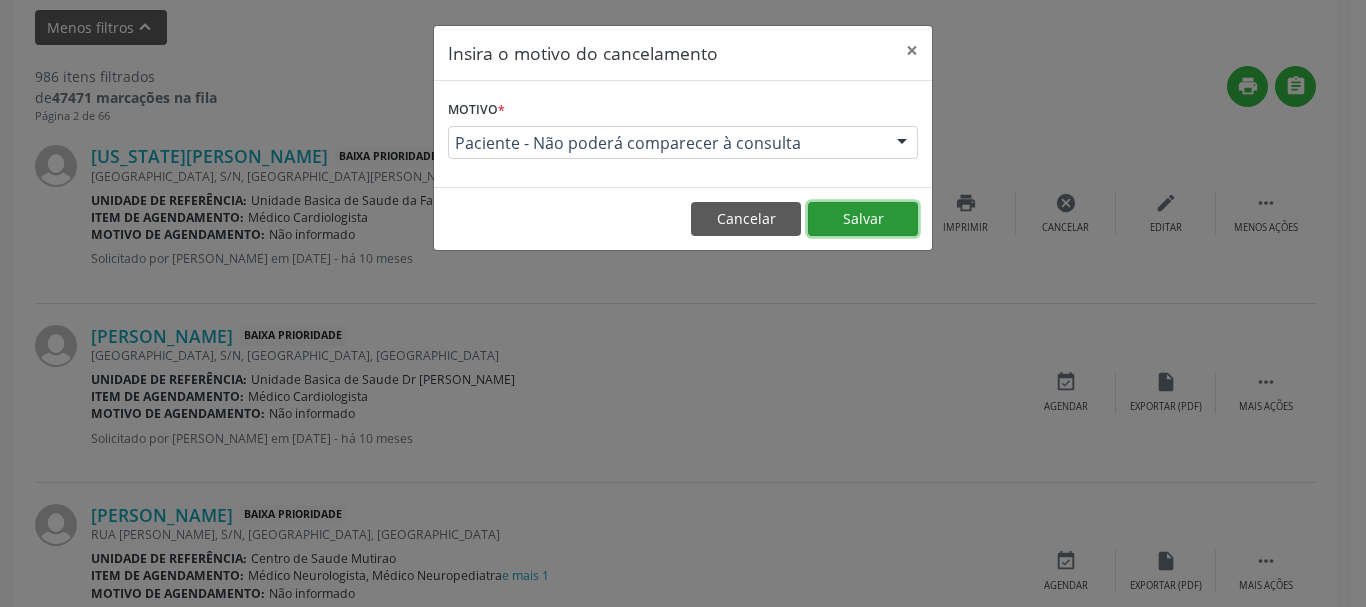click on "Salvar" at bounding box center (863, 219) 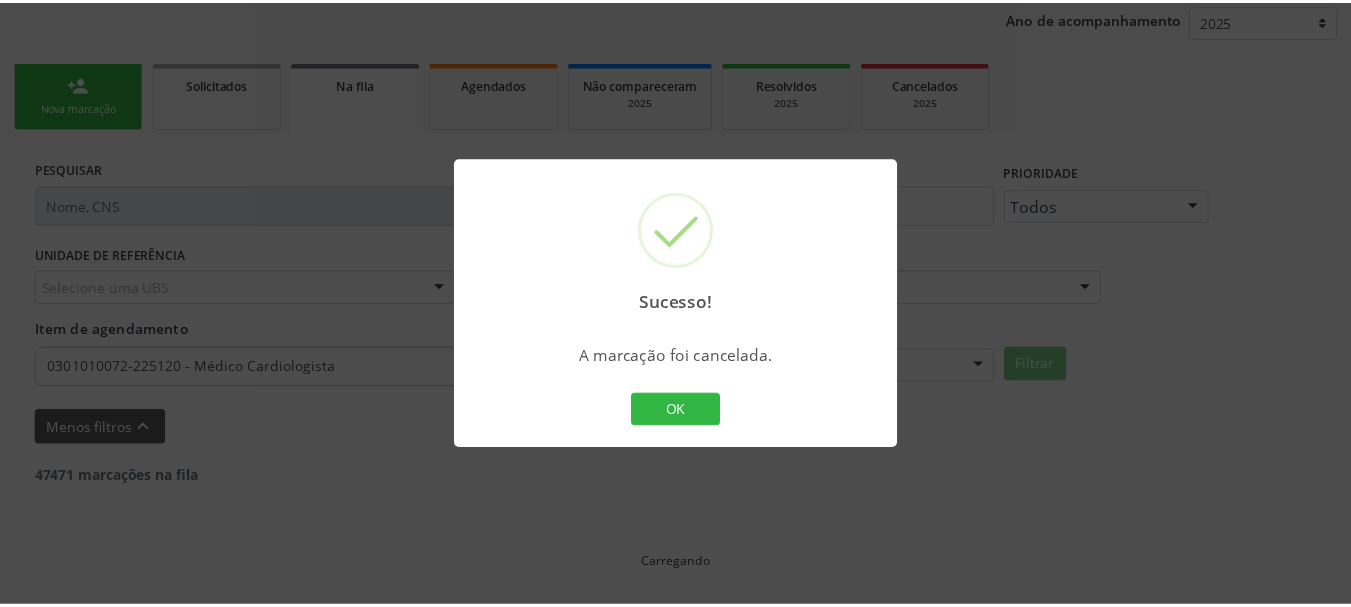 scroll, scrollTop: 238, scrollLeft: 0, axis: vertical 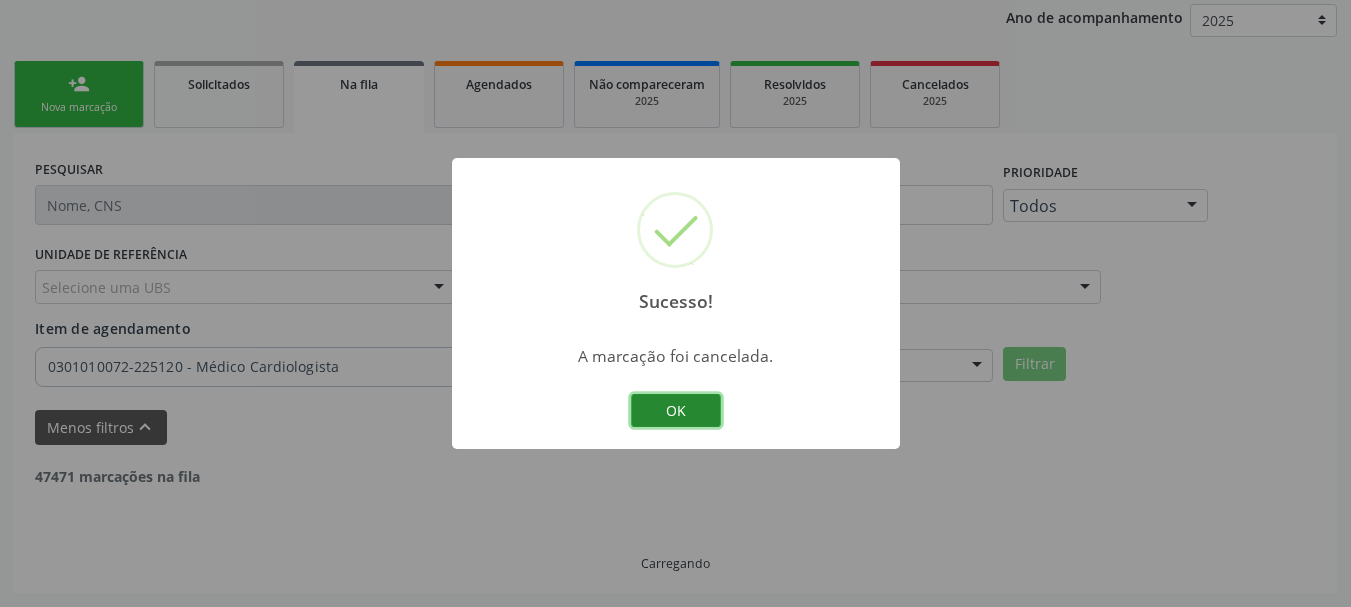 click on "OK" at bounding box center [676, 411] 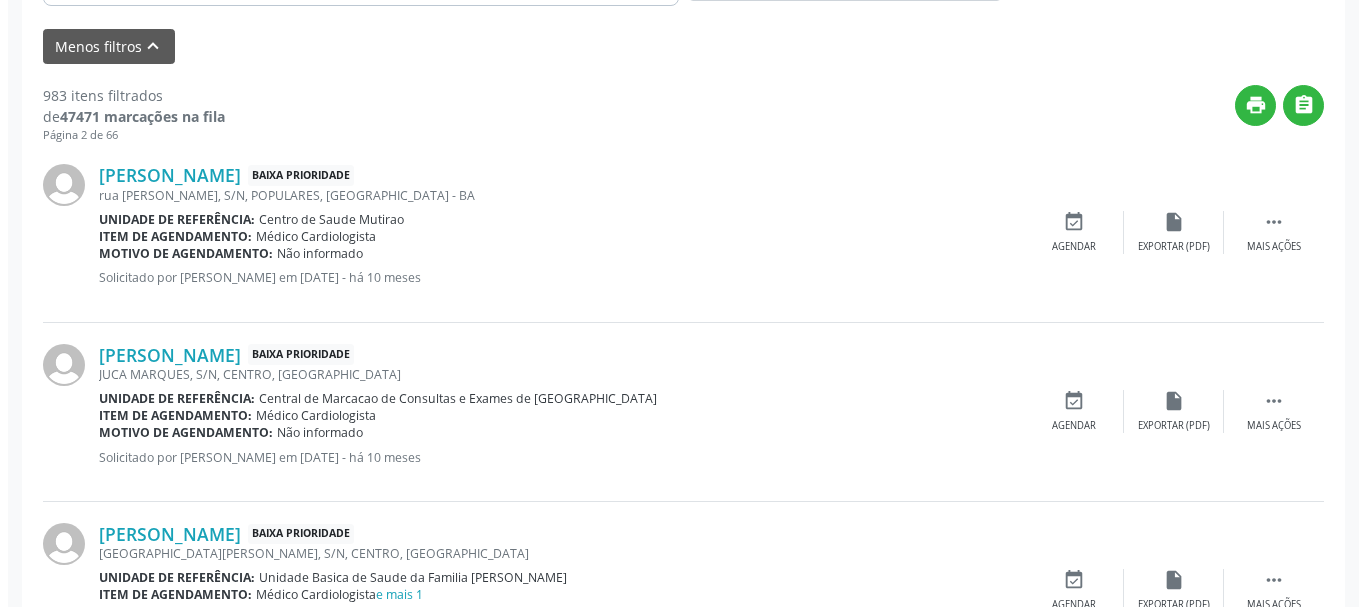scroll, scrollTop: 638, scrollLeft: 0, axis: vertical 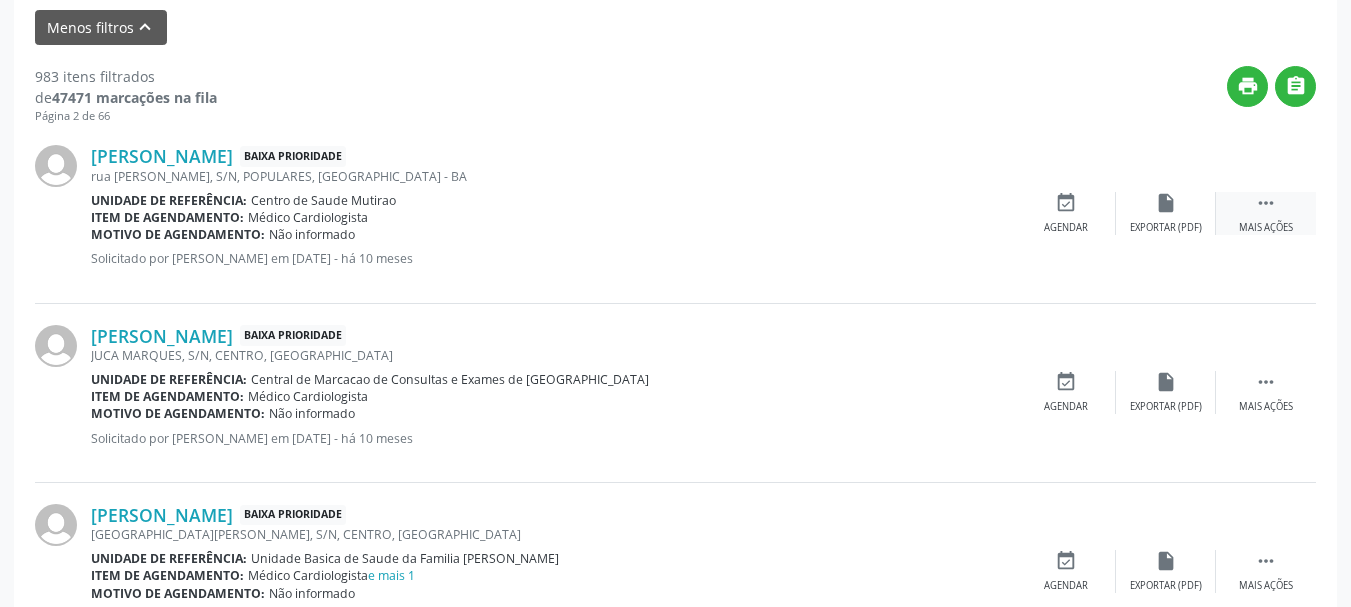 click on "
Mais ações" at bounding box center (1266, 213) 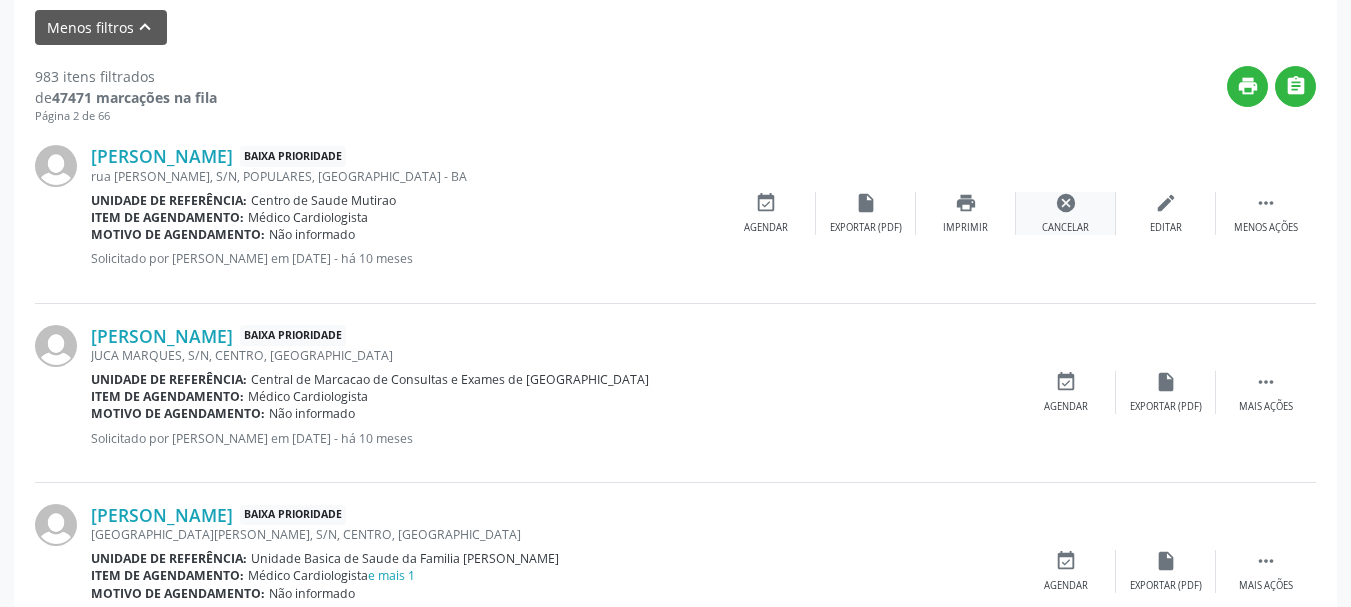 click on "cancel" at bounding box center [1066, 203] 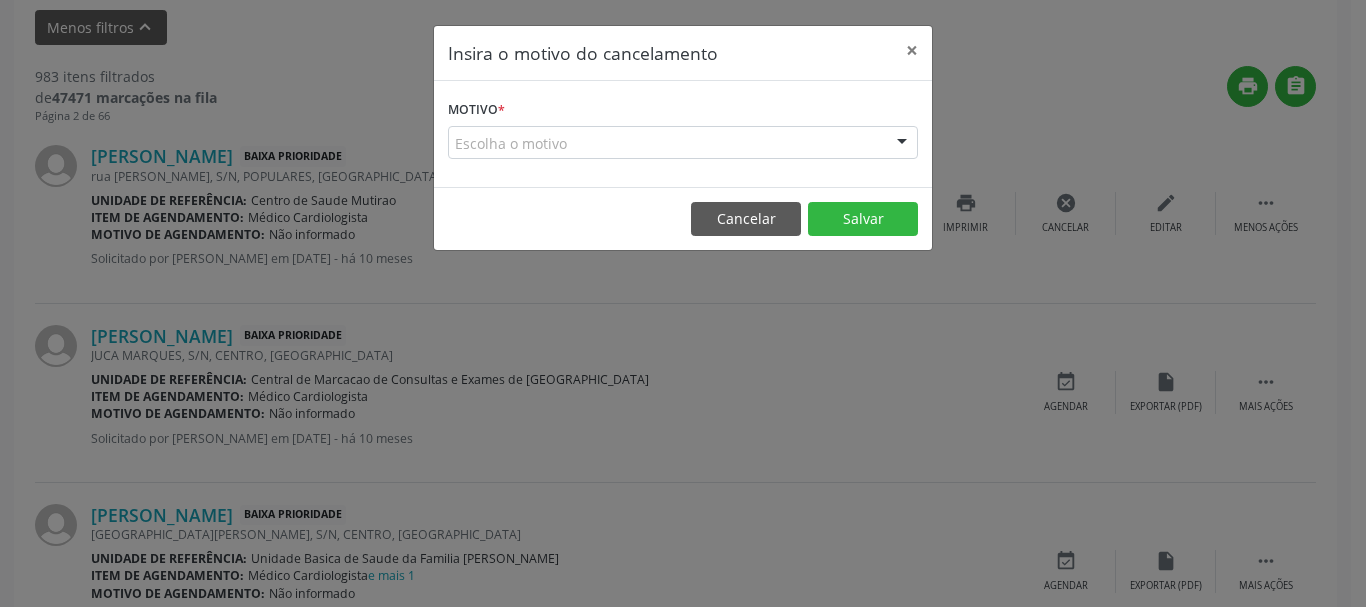 click on "Escolha o motivo" at bounding box center (683, 143) 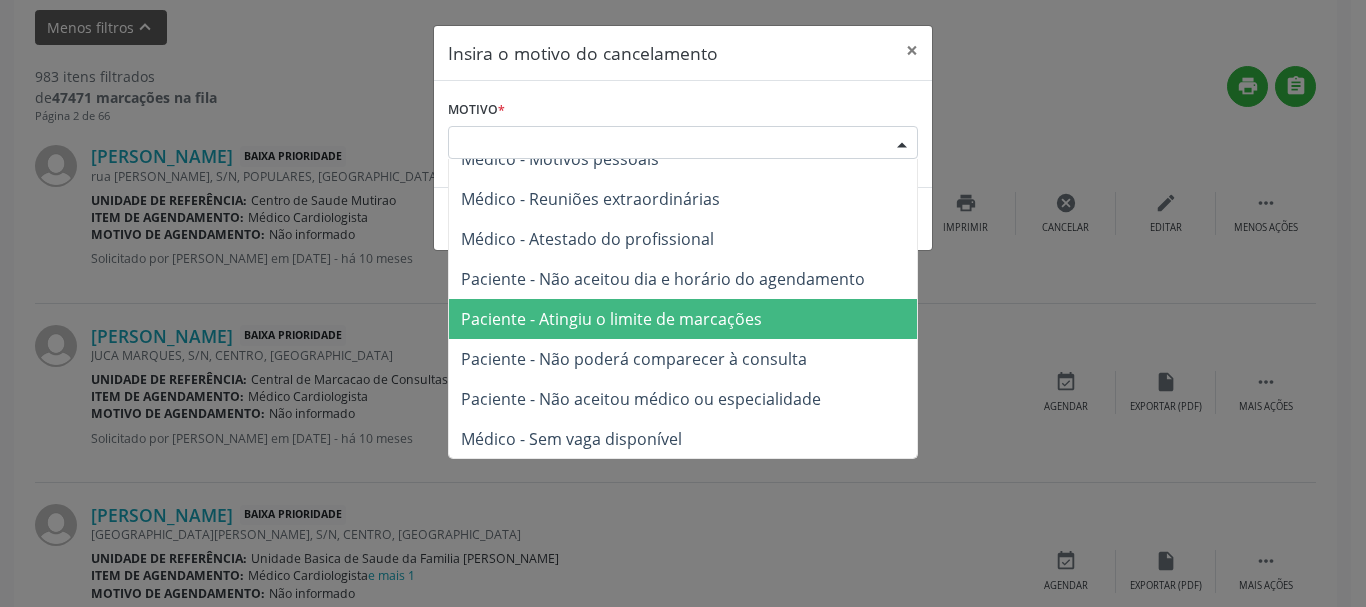 scroll, scrollTop: 101, scrollLeft: 0, axis: vertical 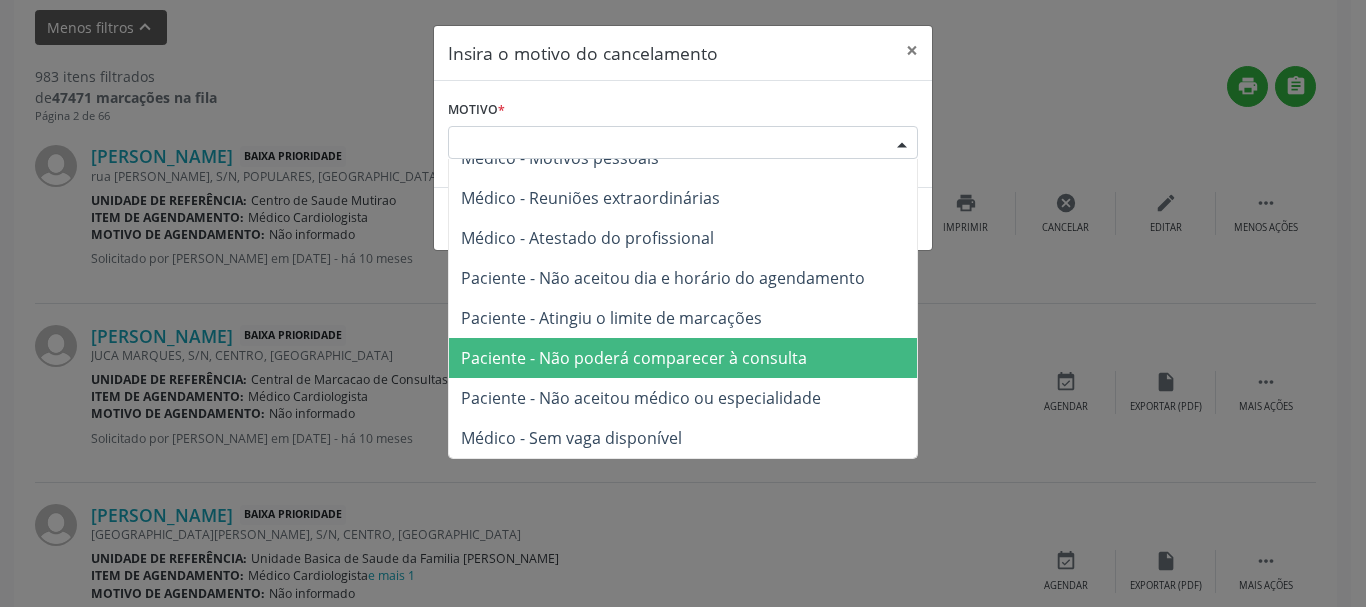 click on "Paciente - Não poderá comparecer à consulta" at bounding box center (634, 358) 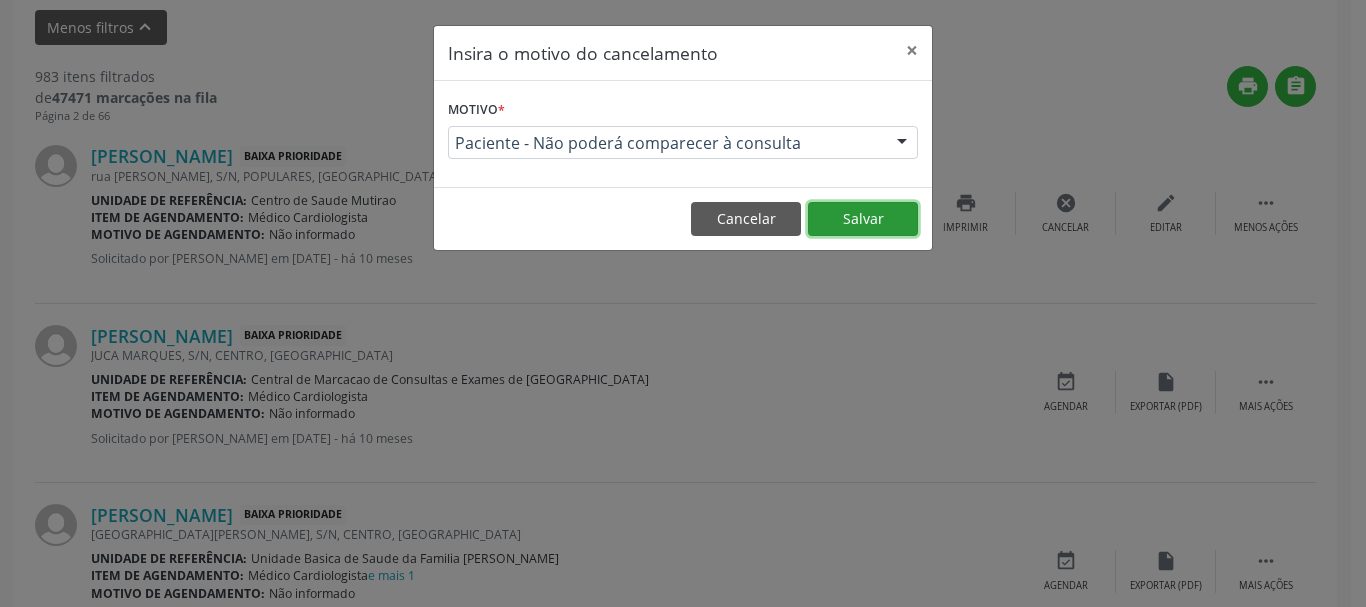 click on "Salvar" at bounding box center [863, 219] 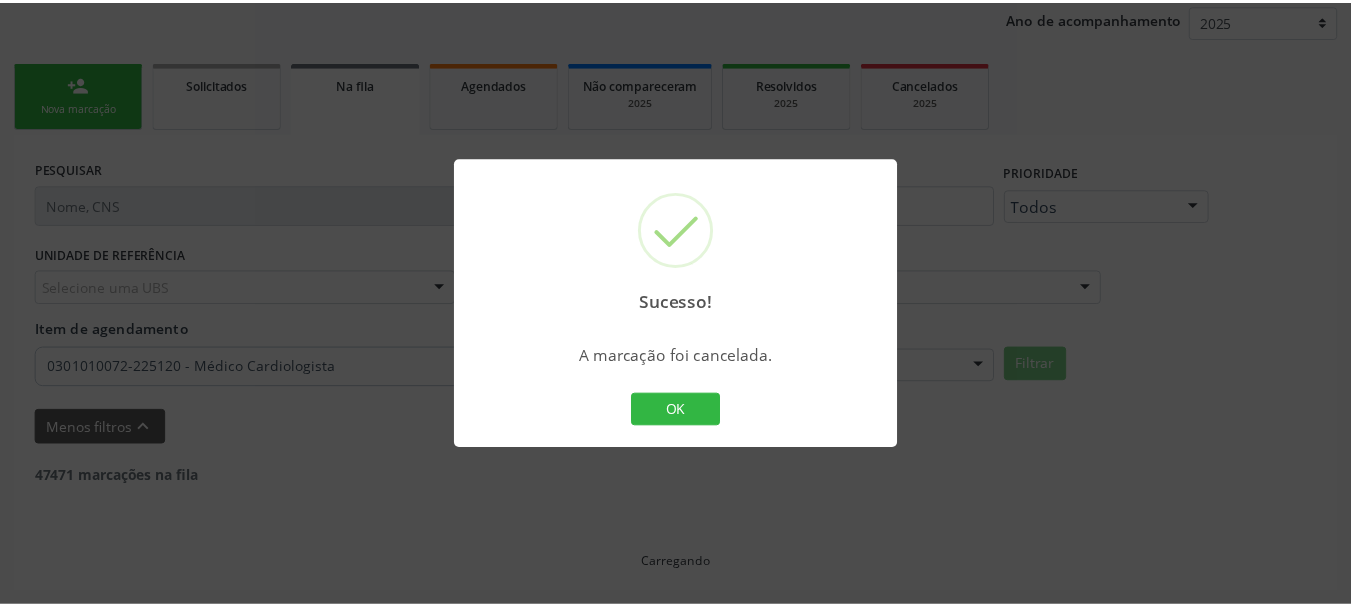 scroll, scrollTop: 238, scrollLeft: 0, axis: vertical 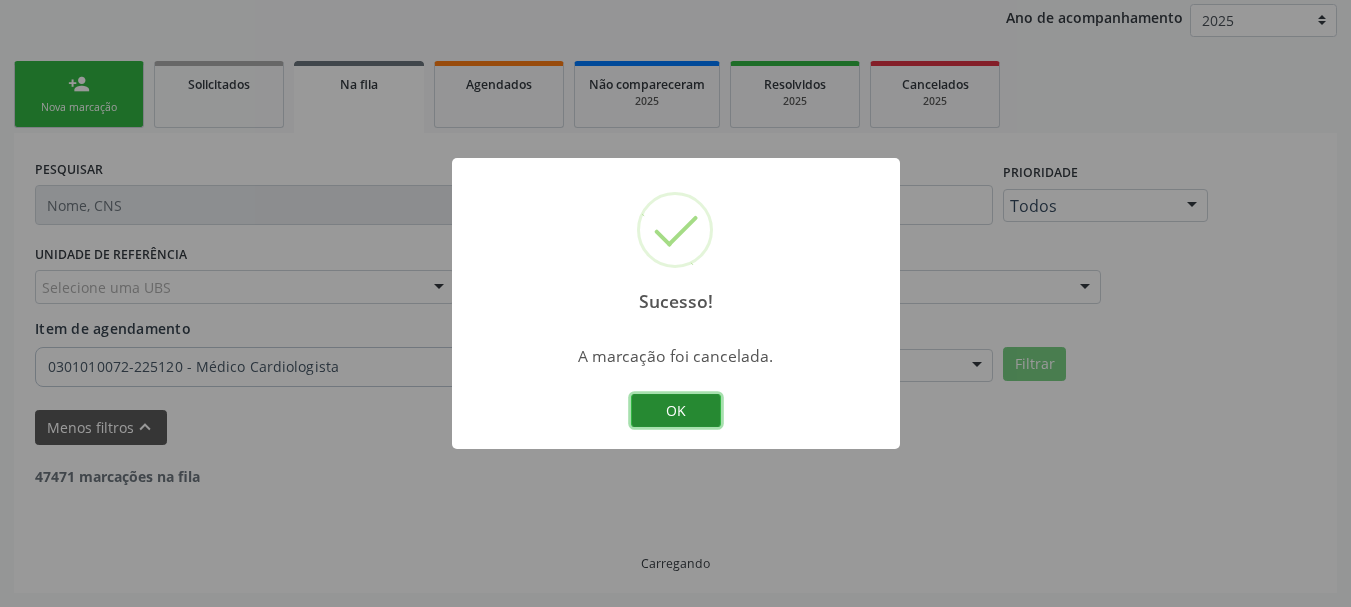 click on "OK" at bounding box center [676, 411] 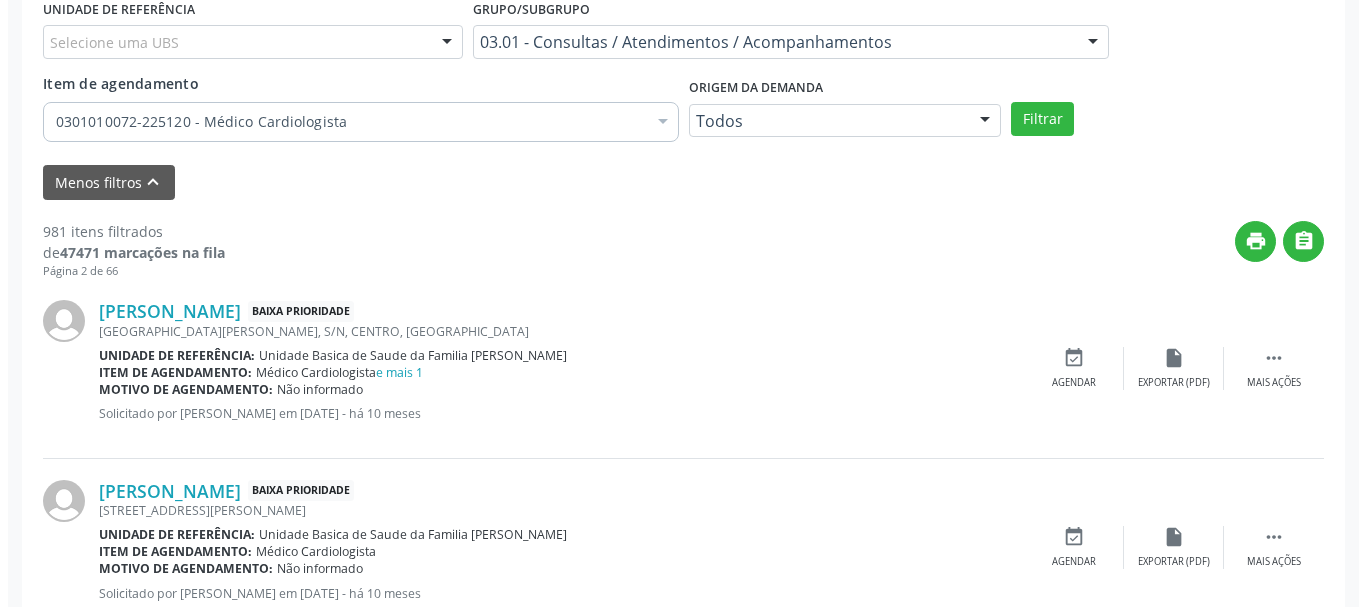 scroll, scrollTop: 538, scrollLeft: 0, axis: vertical 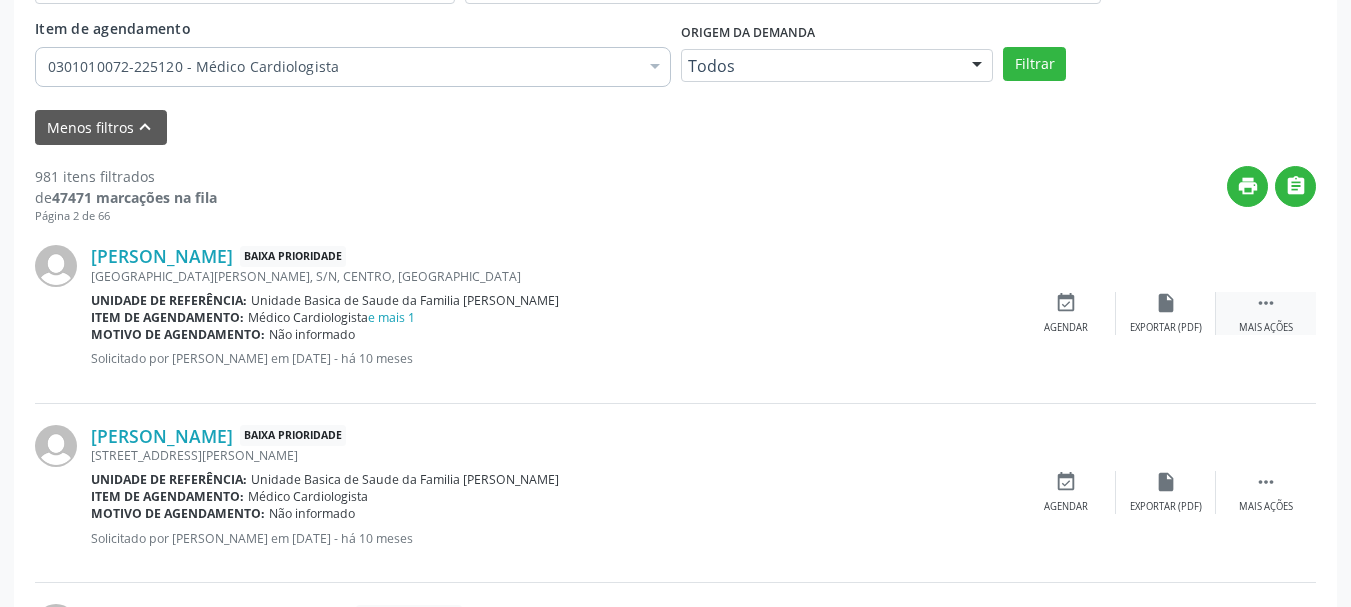 click on "
Mais ações" at bounding box center (1266, 313) 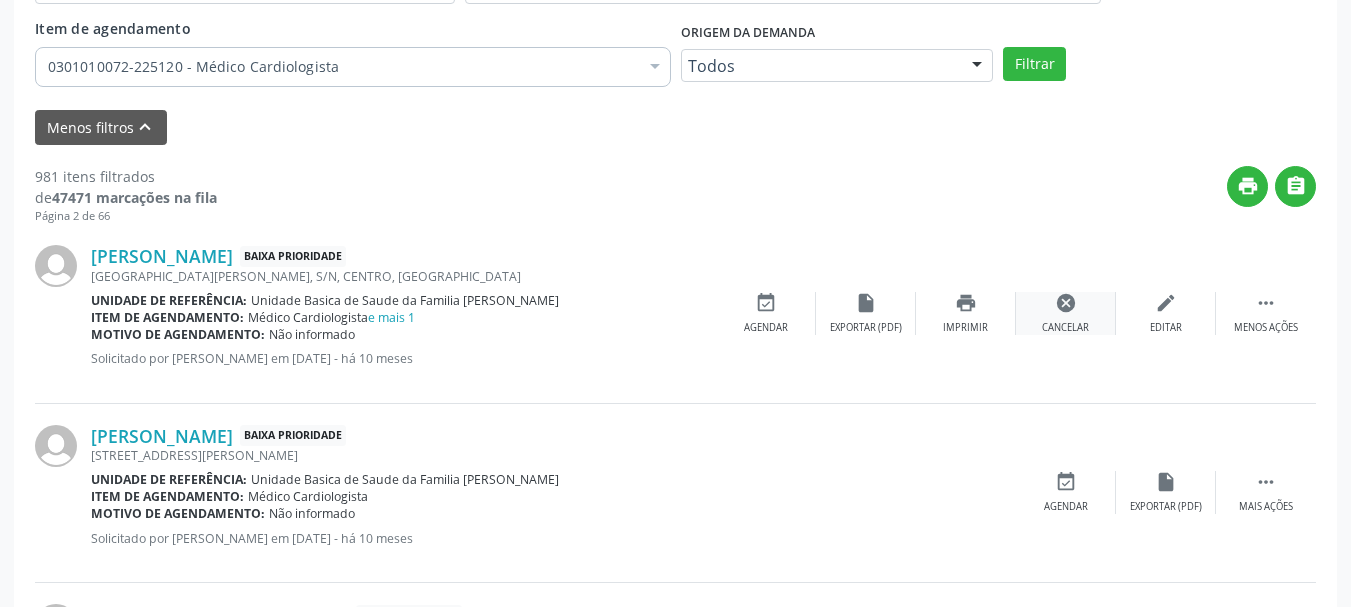 click on "cancel" at bounding box center [1066, 303] 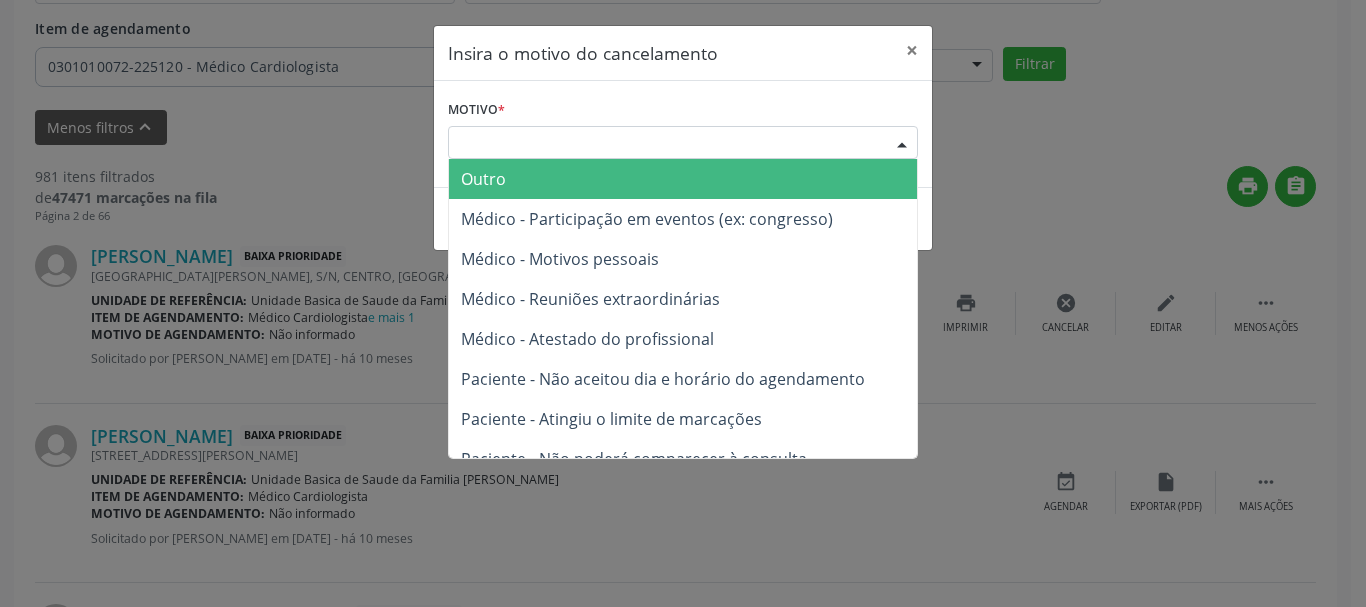 click on "Escolha o motivo" at bounding box center [683, 143] 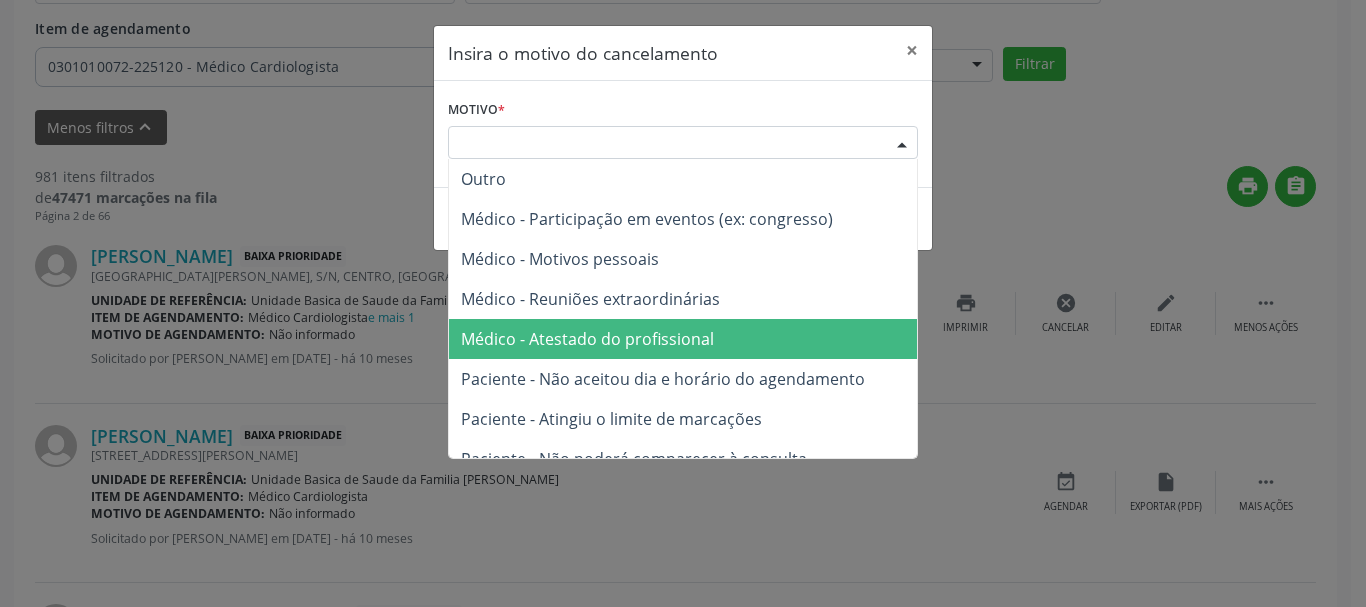click on "Médico - Atestado do profissional" at bounding box center (683, 339) 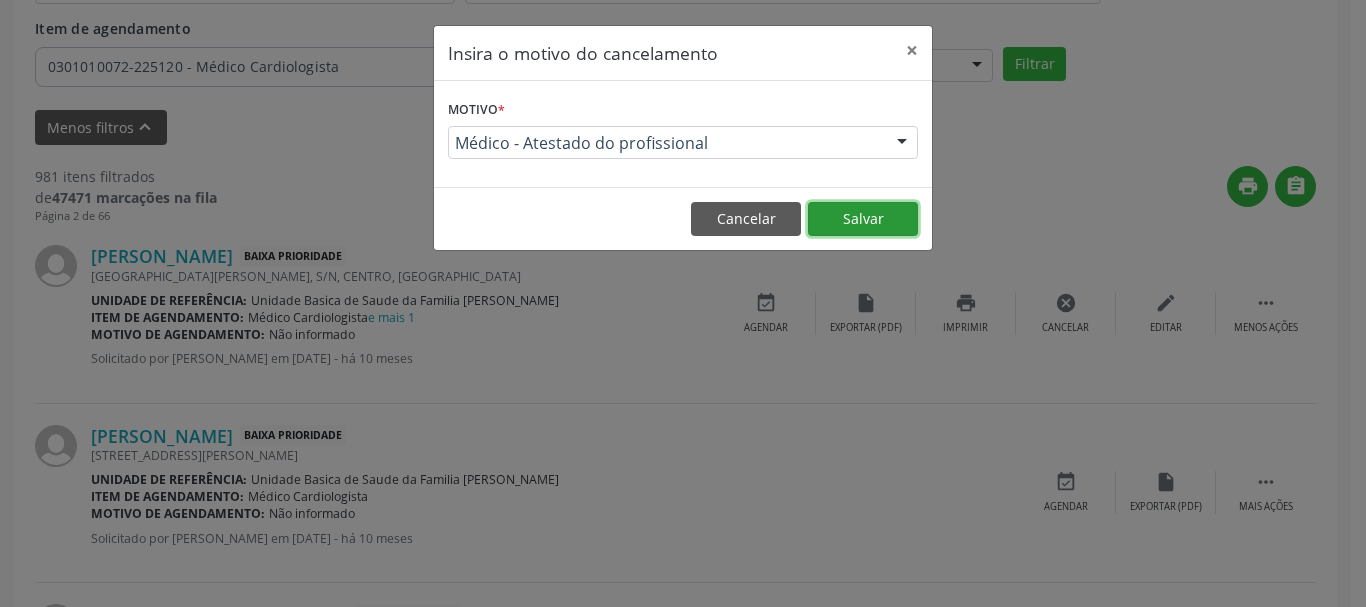 click on "Salvar" at bounding box center [863, 219] 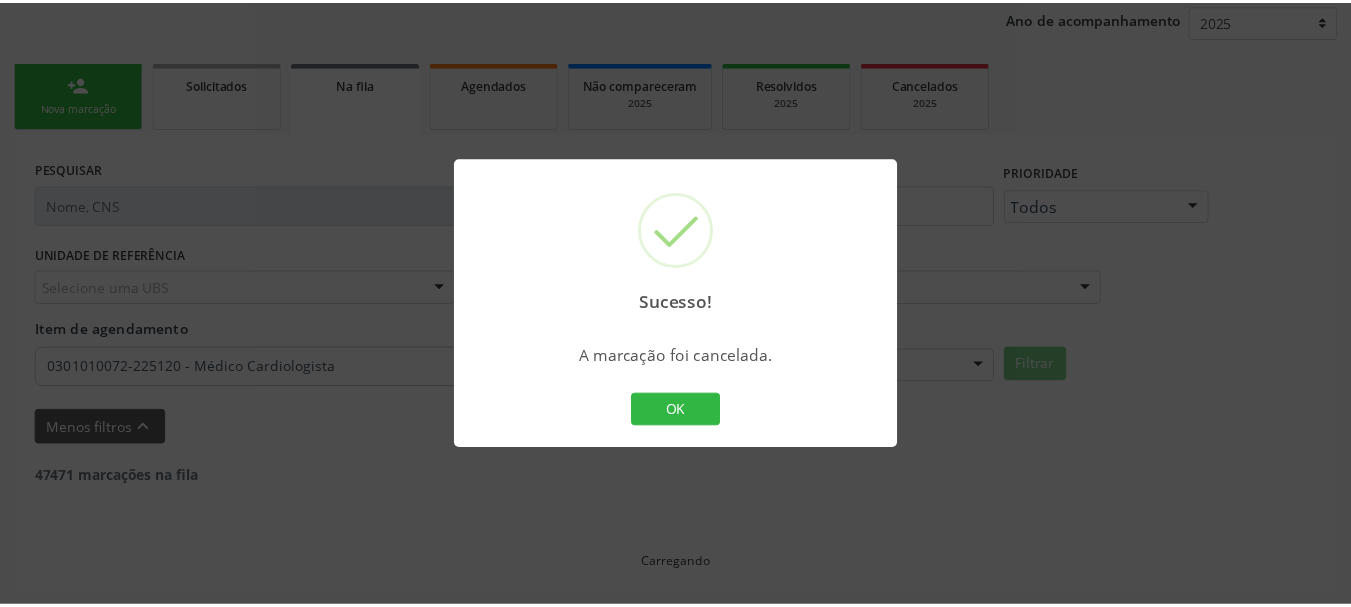 scroll, scrollTop: 238, scrollLeft: 0, axis: vertical 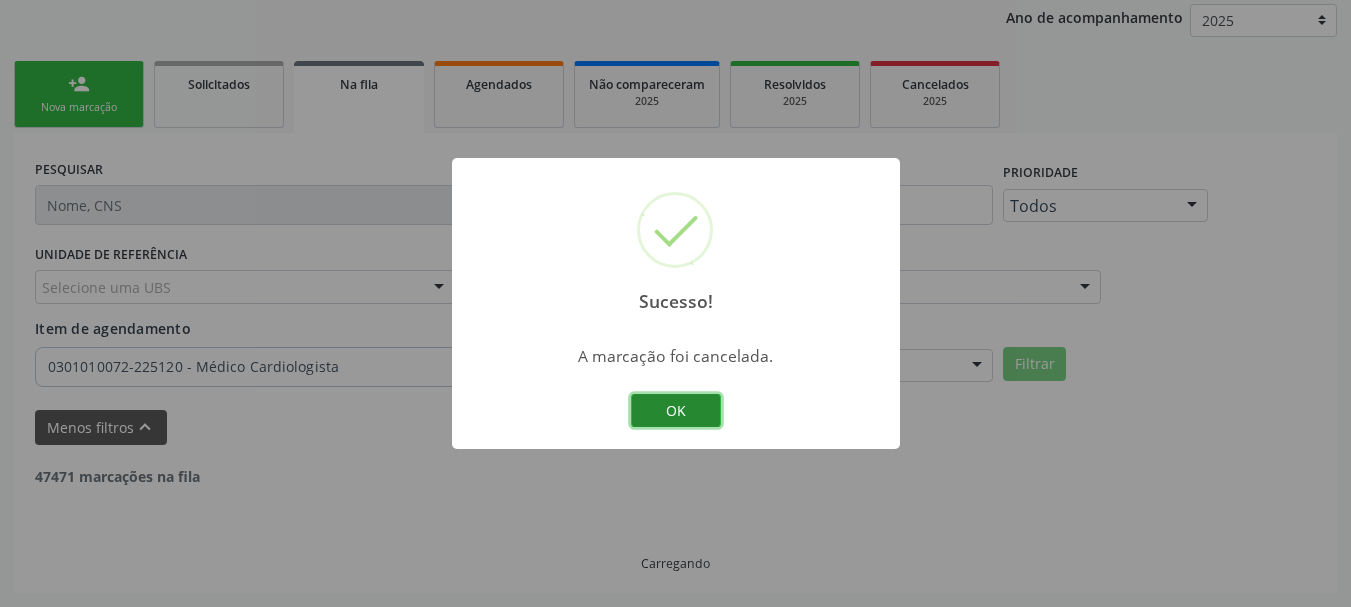 click on "OK" at bounding box center [676, 411] 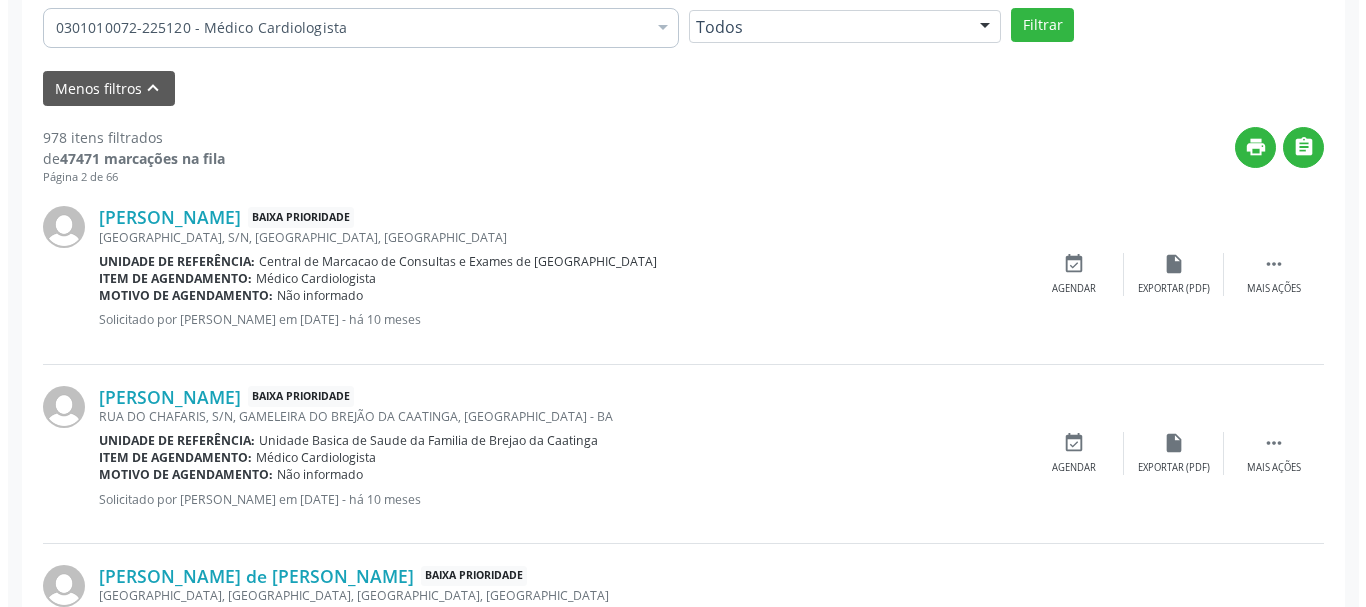 scroll, scrollTop: 638, scrollLeft: 0, axis: vertical 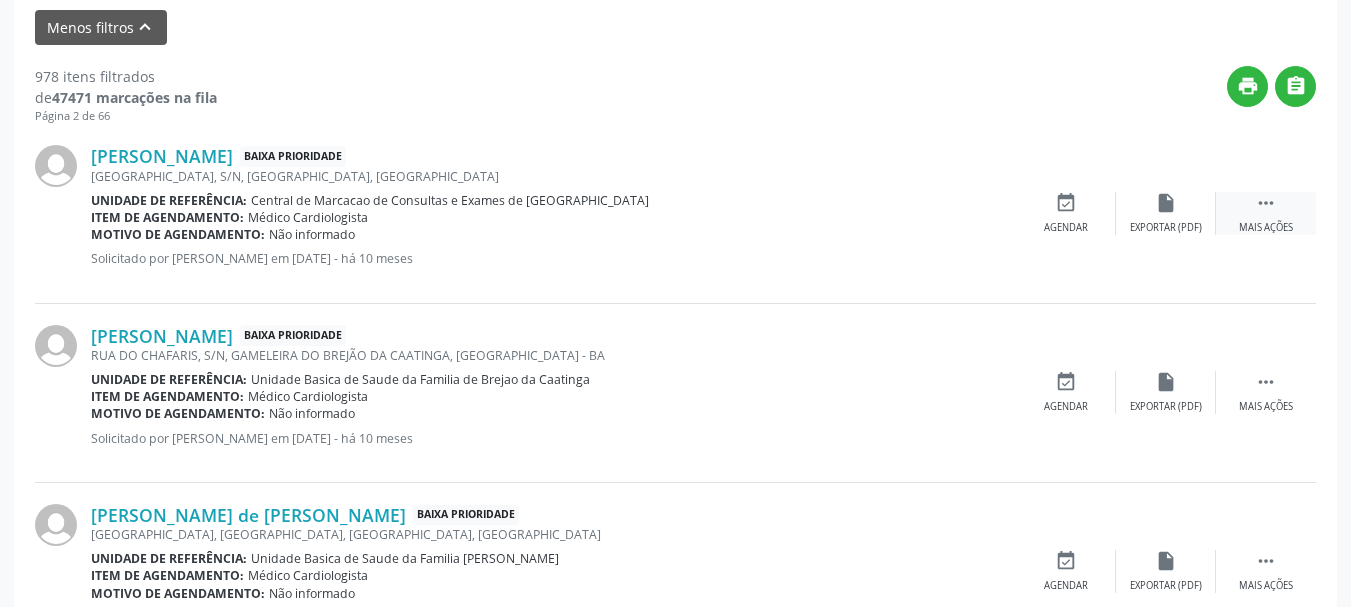 click on "" at bounding box center [1266, 203] 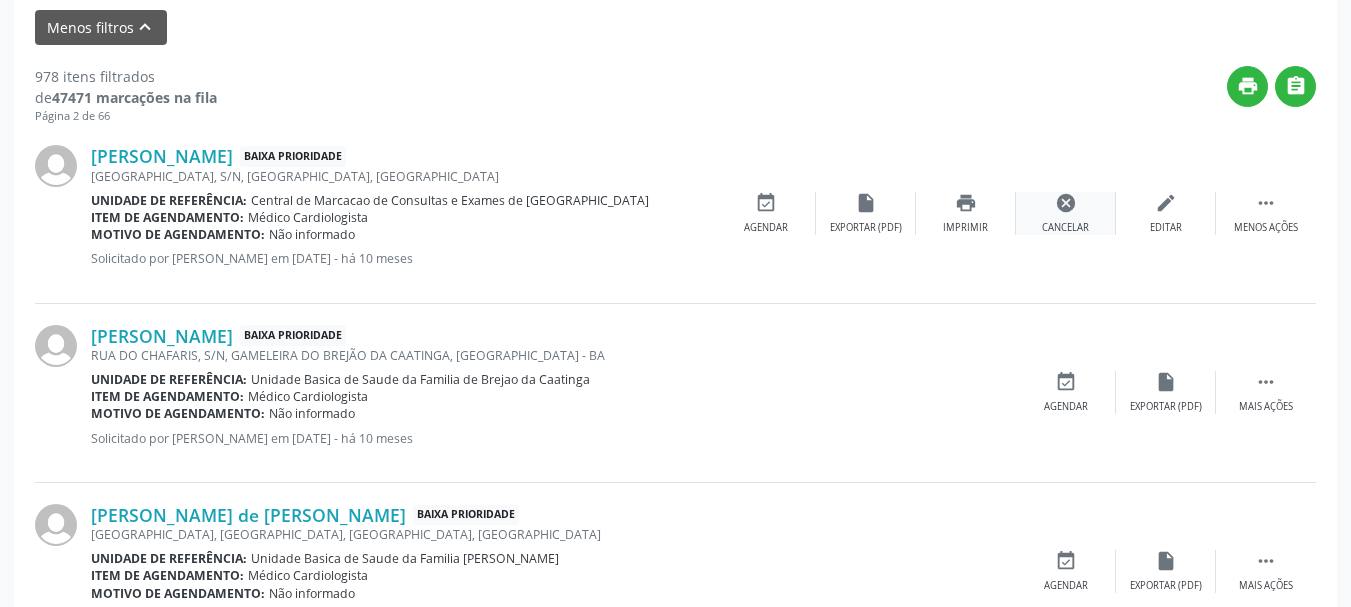 click on "Cancelar" at bounding box center [1065, 228] 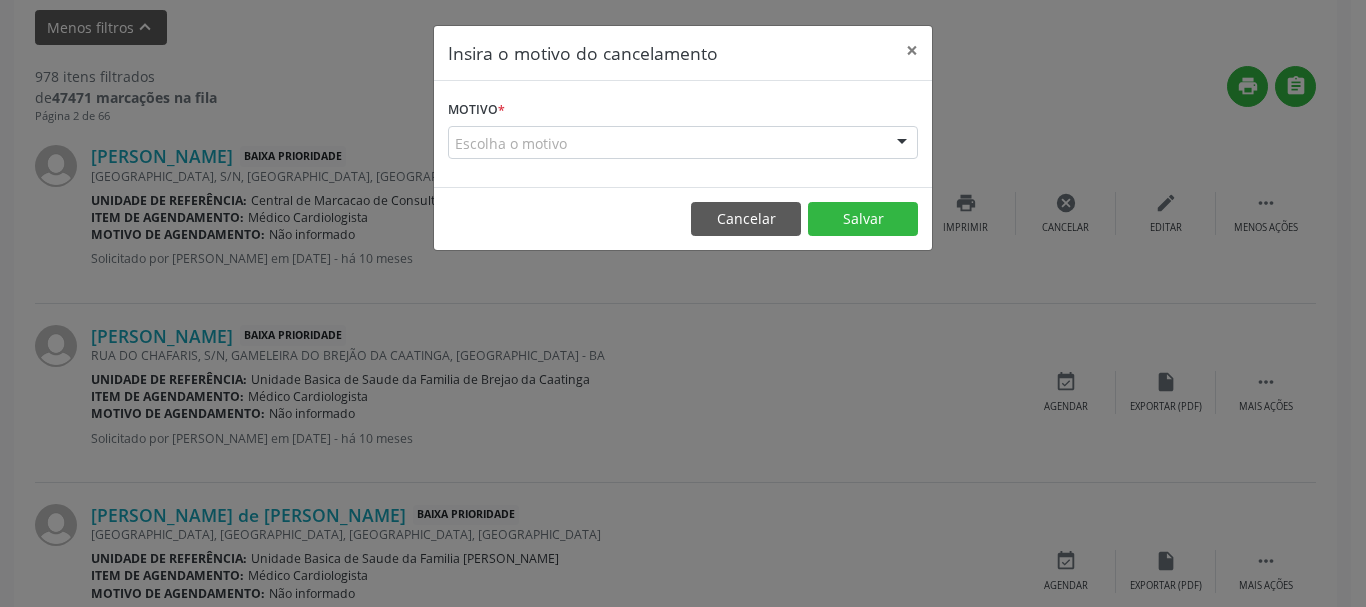 click on "Escolha o motivo
Outro   Médico - Participação em eventos (ex: congresso)   Médico - Motivos pessoais   Médico - Reuniões extraordinárias   Médico - Atestado do profissional   Paciente - Não aceitou dia e horário do agendamento   Paciente - Atingiu o limite de marcações   Paciente - Não poderá comparecer à consulta   Paciente - Não aceitou médico ou especialidade   Médico - Sem vaga disponível
Nenhum resultado encontrado para: "   "
Não há nenhuma opção para ser exibida." at bounding box center (683, 143) 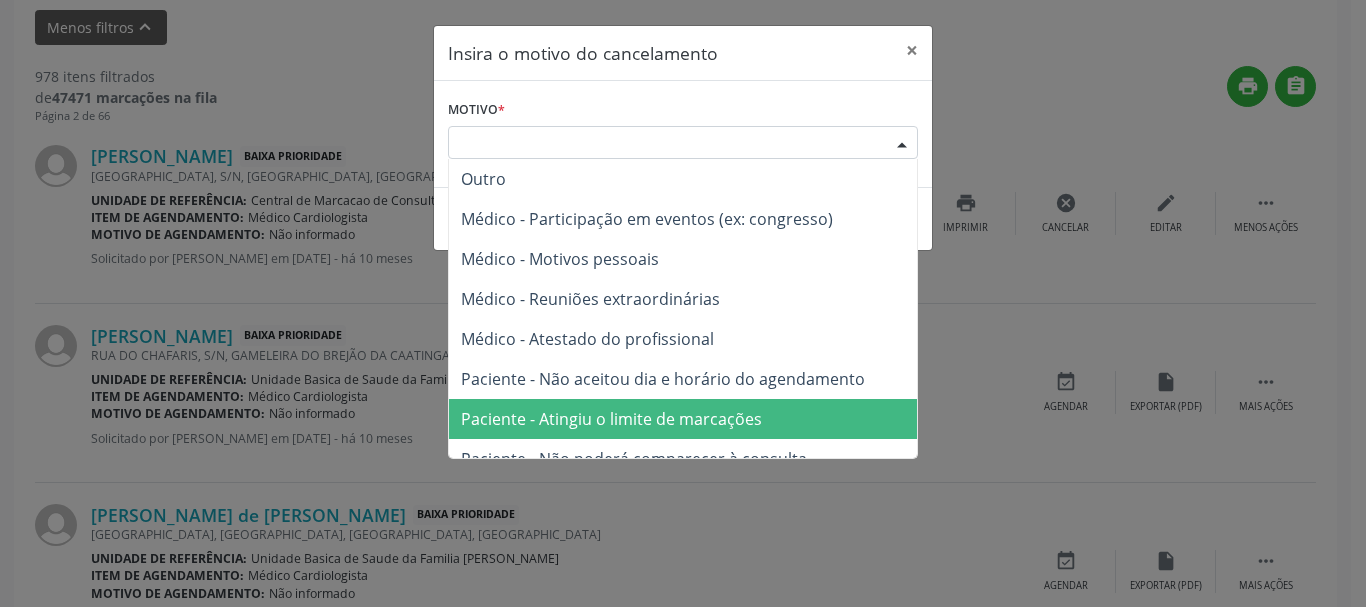 scroll, scrollTop: 101, scrollLeft: 0, axis: vertical 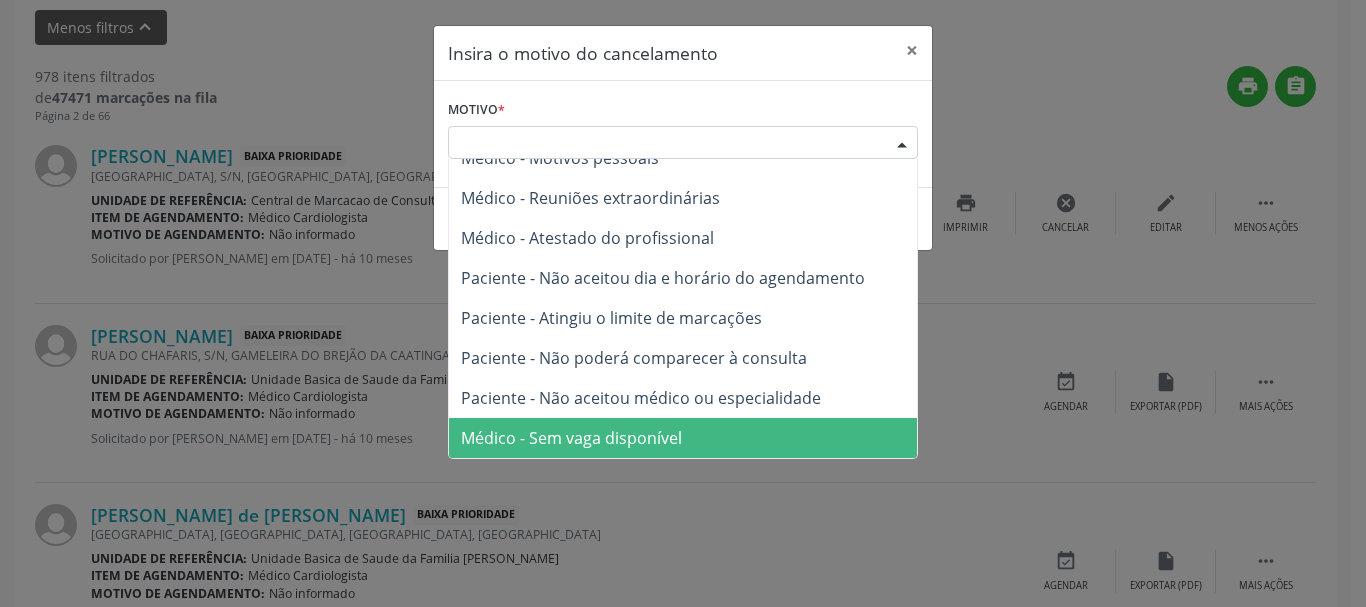 click on "Médico - Sem vaga disponível" at bounding box center [683, 438] 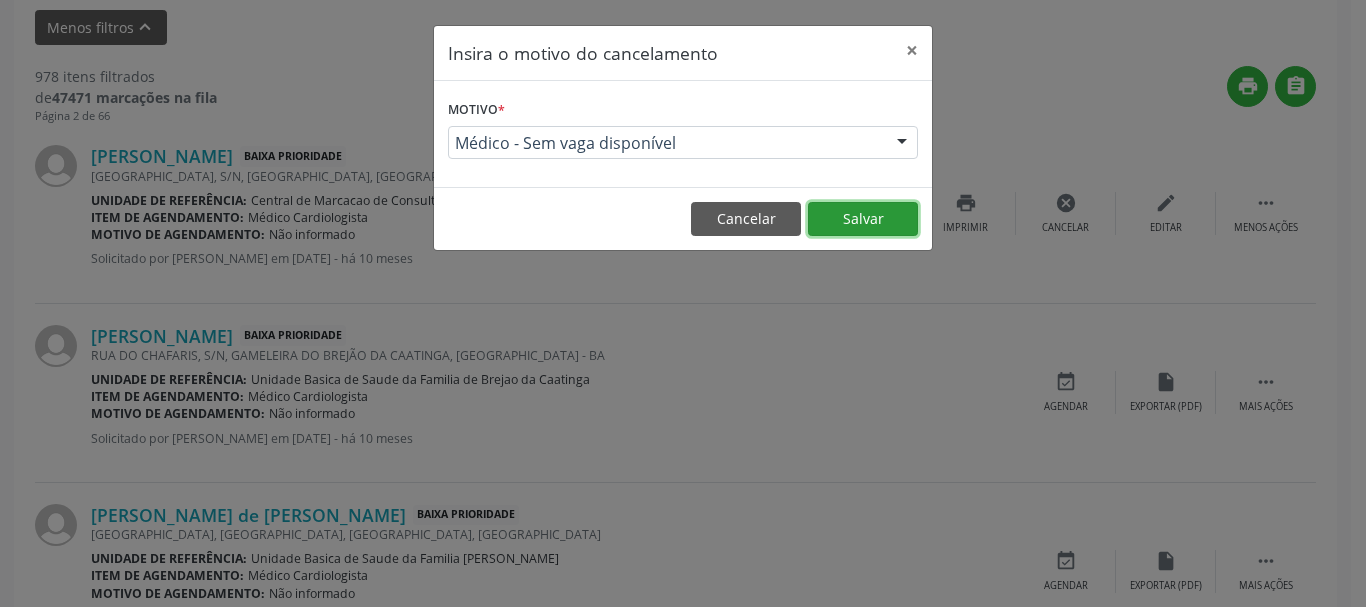 click on "Salvar" at bounding box center [863, 219] 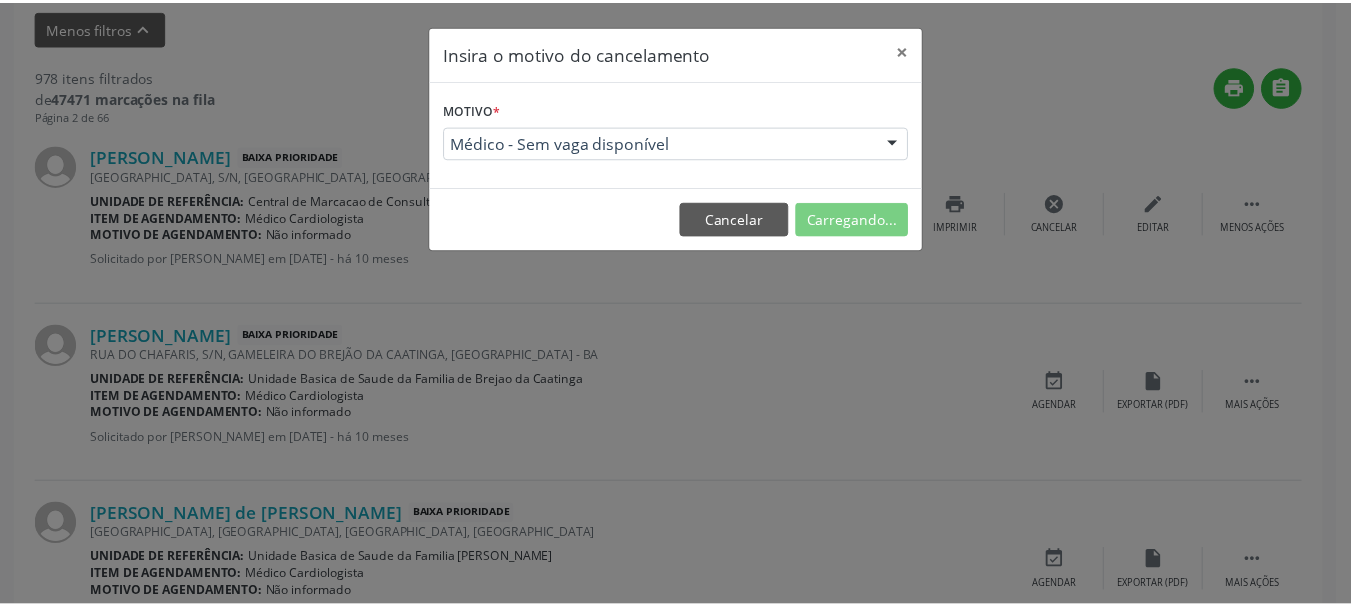 scroll, scrollTop: 238, scrollLeft: 0, axis: vertical 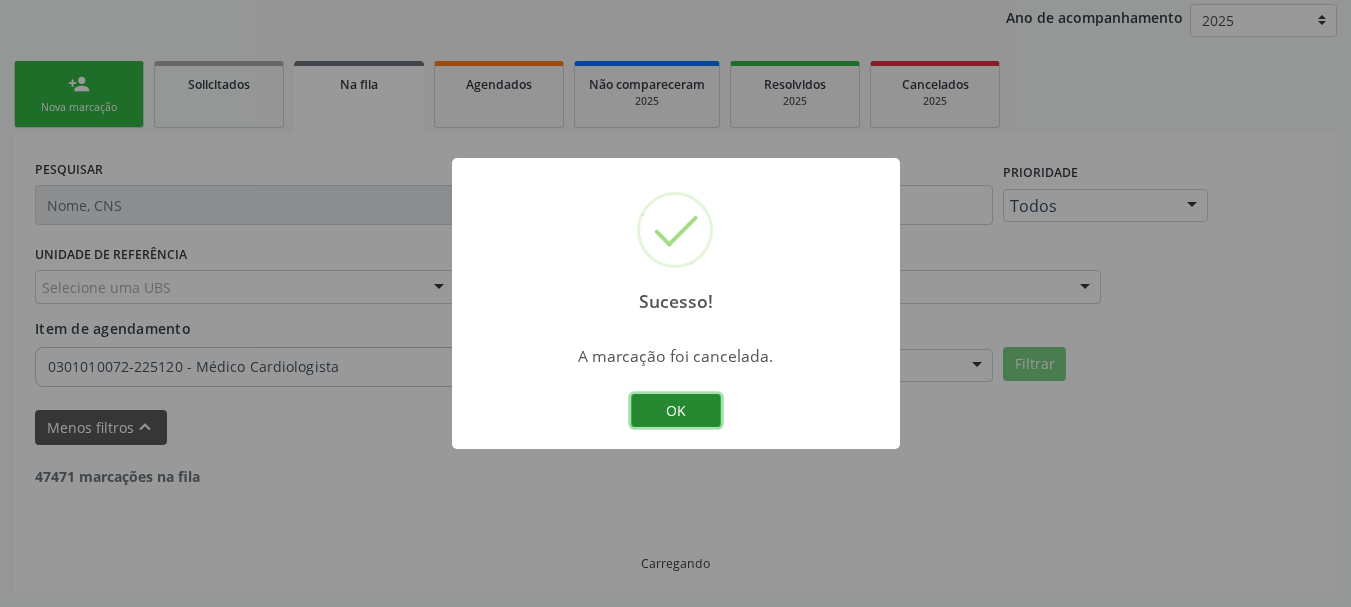 click on "OK" at bounding box center [676, 411] 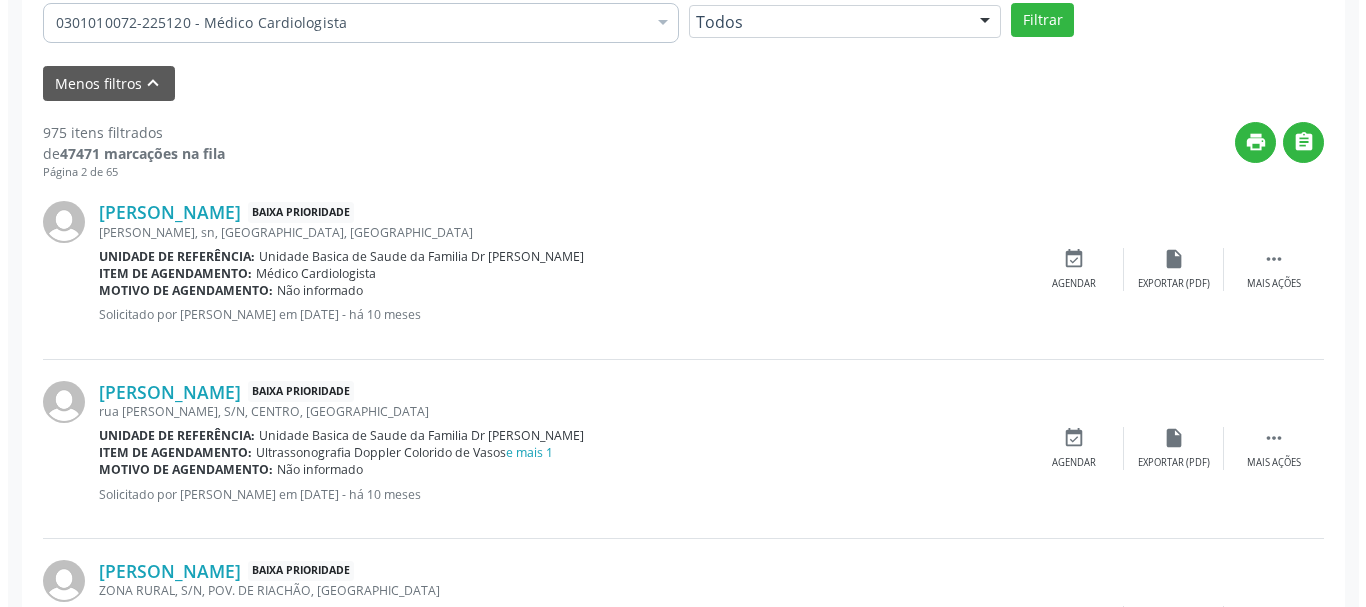 scroll, scrollTop: 638, scrollLeft: 0, axis: vertical 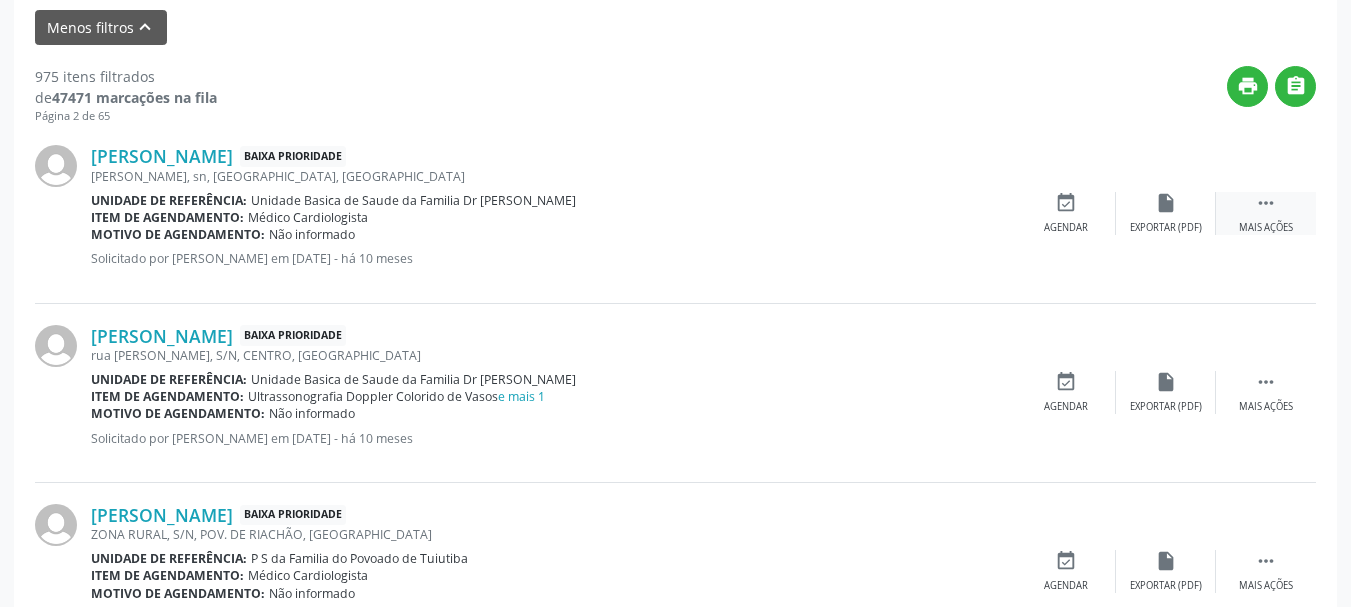 drag, startPoint x: 1286, startPoint y: 182, endPoint x: 1280, endPoint y: 207, distance: 25.70992 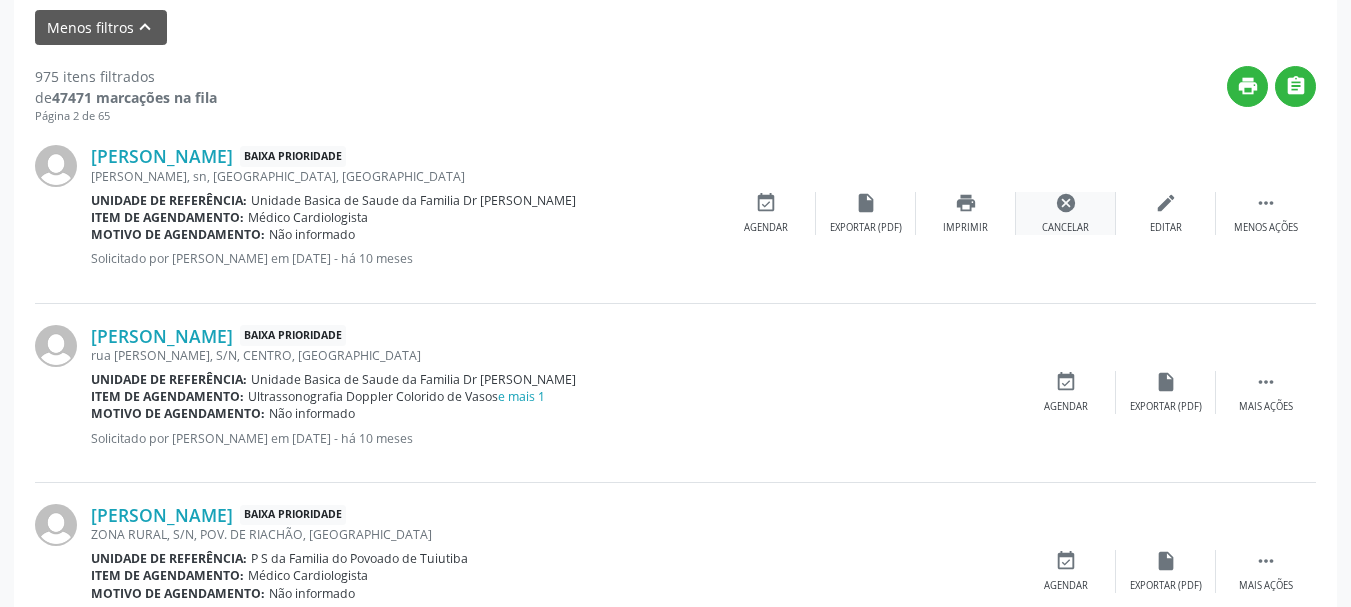 click on "cancel
Cancelar" at bounding box center [1066, 213] 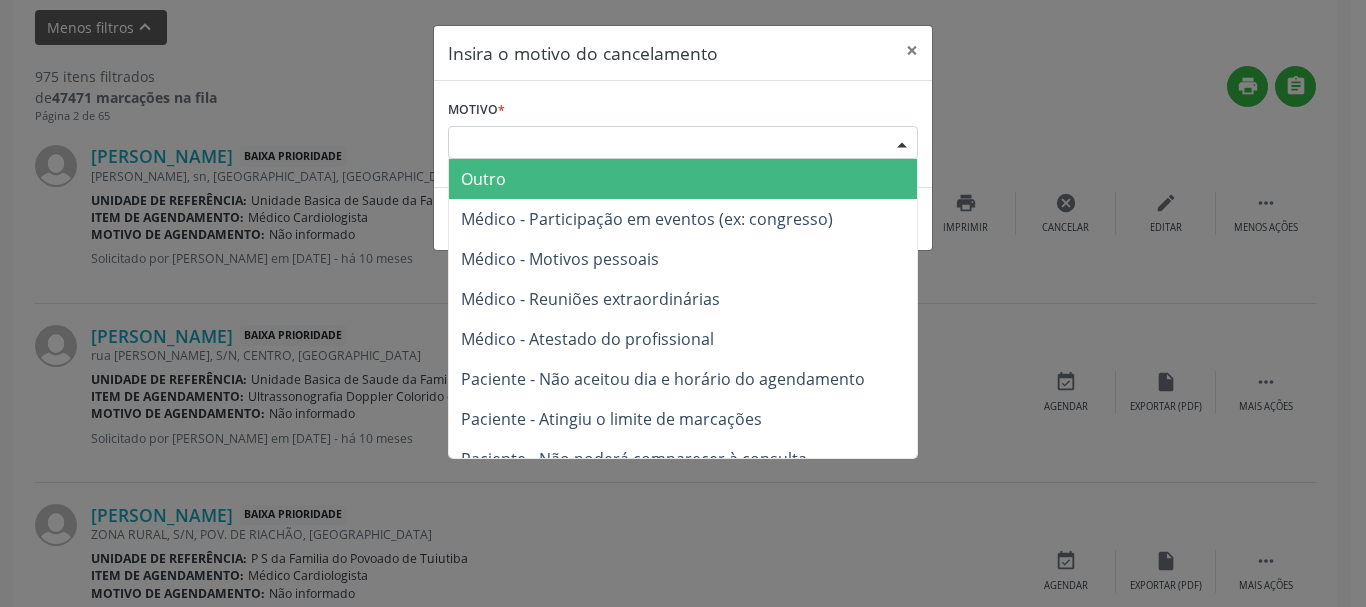 click on "Escolha o motivo" at bounding box center [683, 143] 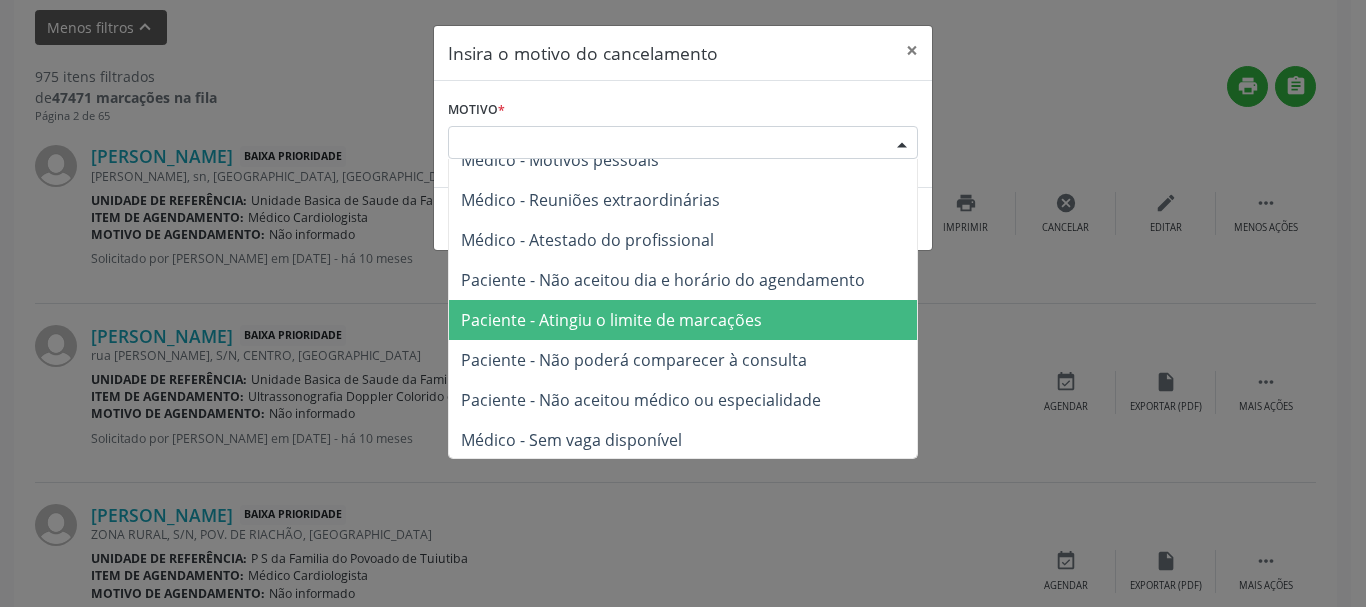 scroll, scrollTop: 101, scrollLeft: 0, axis: vertical 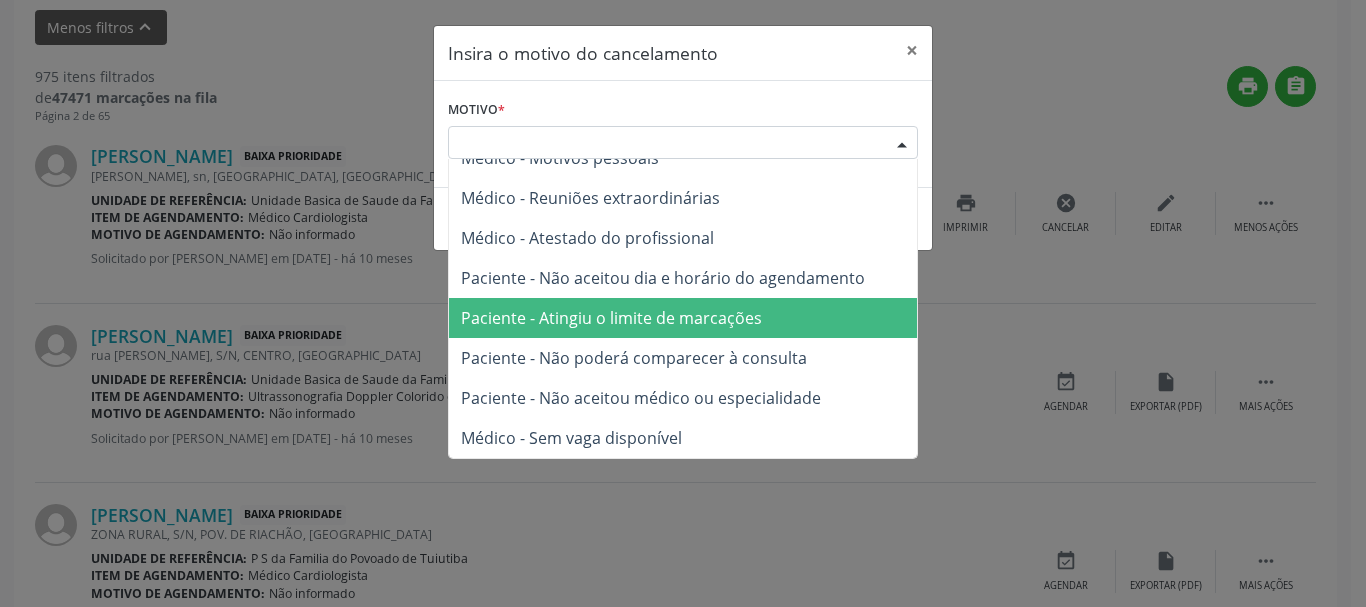 click on "Paciente - Não poderá comparecer à consulta" at bounding box center (683, 358) 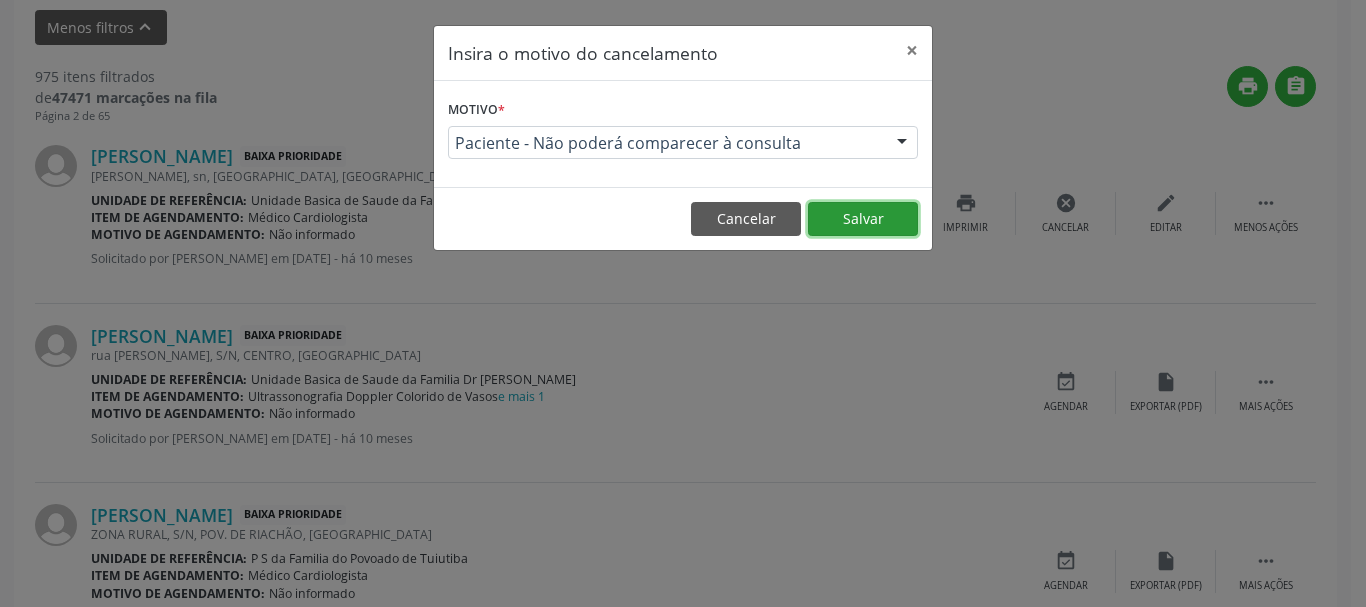 click on "Salvar" at bounding box center [863, 219] 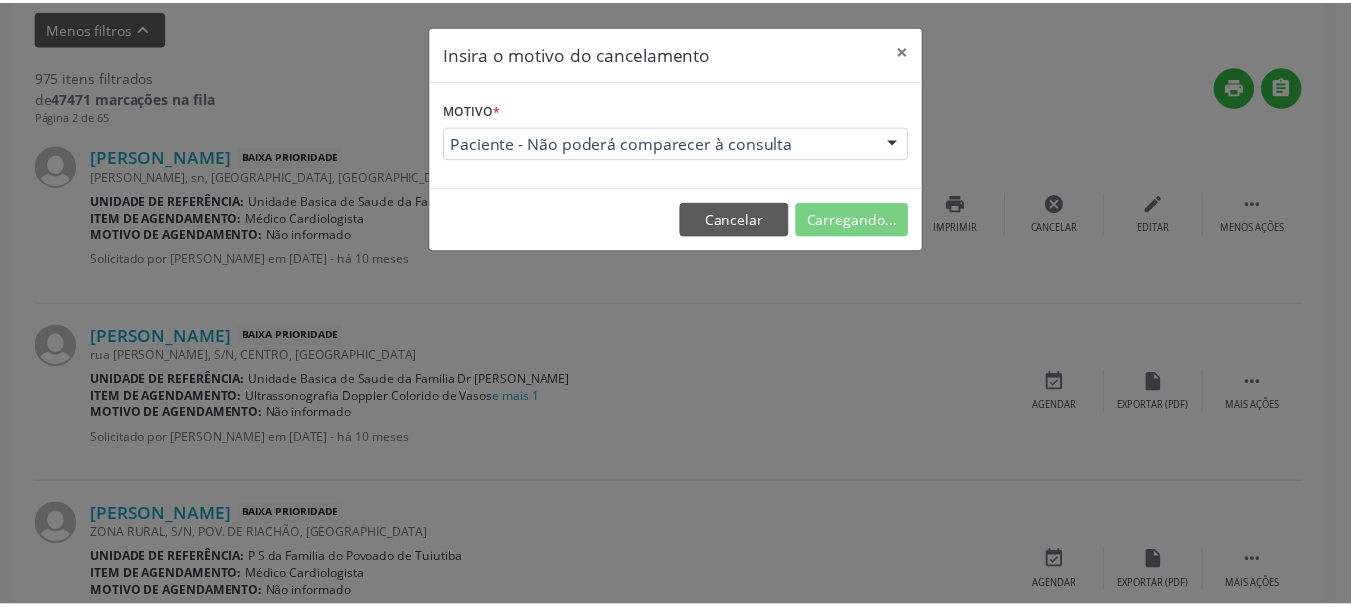 scroll, scrollTop: 238, scrollLeft: 0, axis: vertical 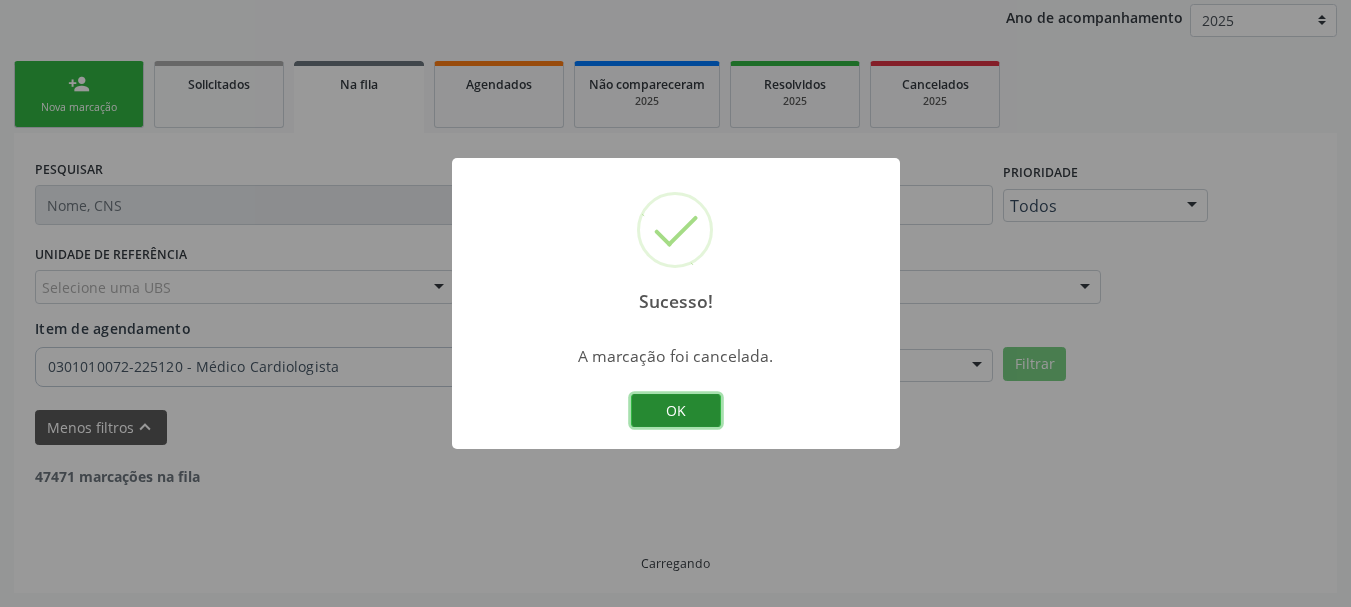 click on "OK" at bounding box center [676, 411] 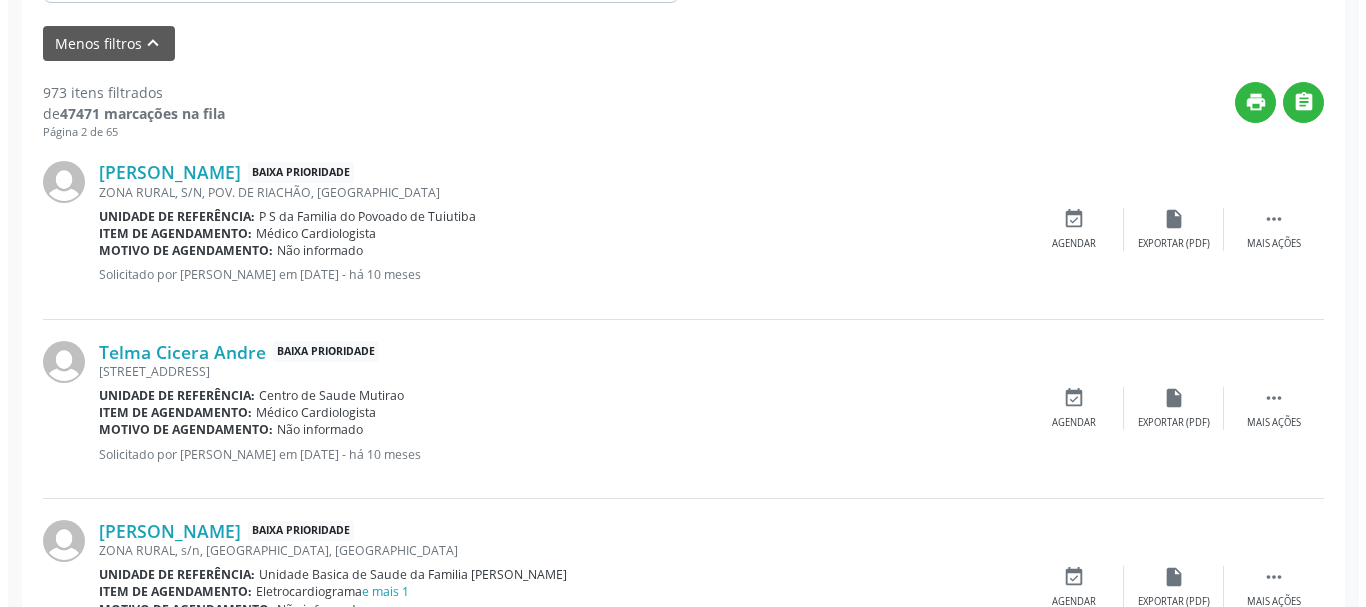scroll, scrollTop: 638, scrollLeft: 0, axis: vertical 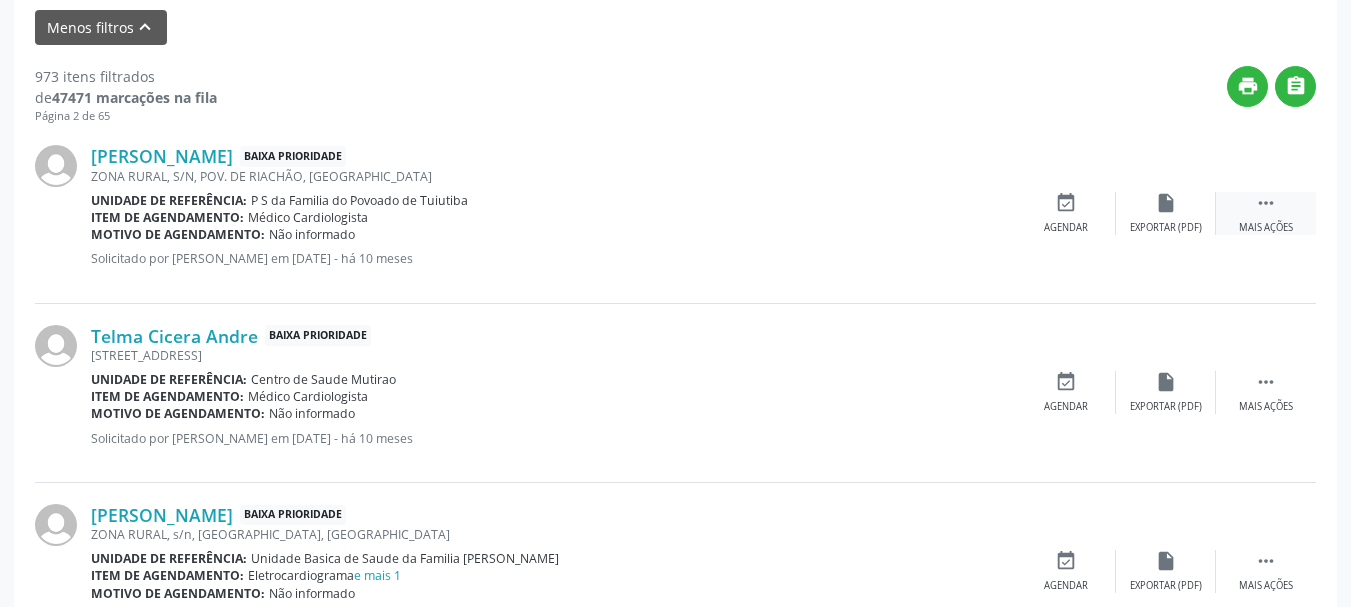 click on "Mais ações" at bounding box center (1266, 228) 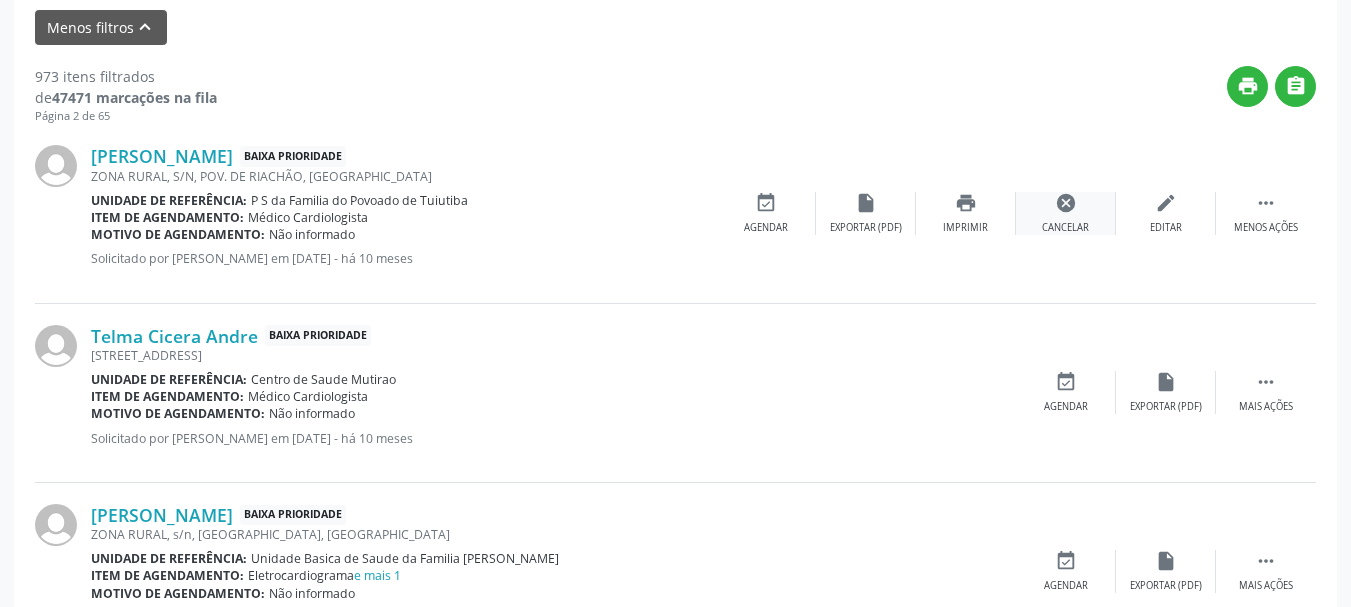 click on "cancel
Cancelar" at bounding box center [1066, 213] 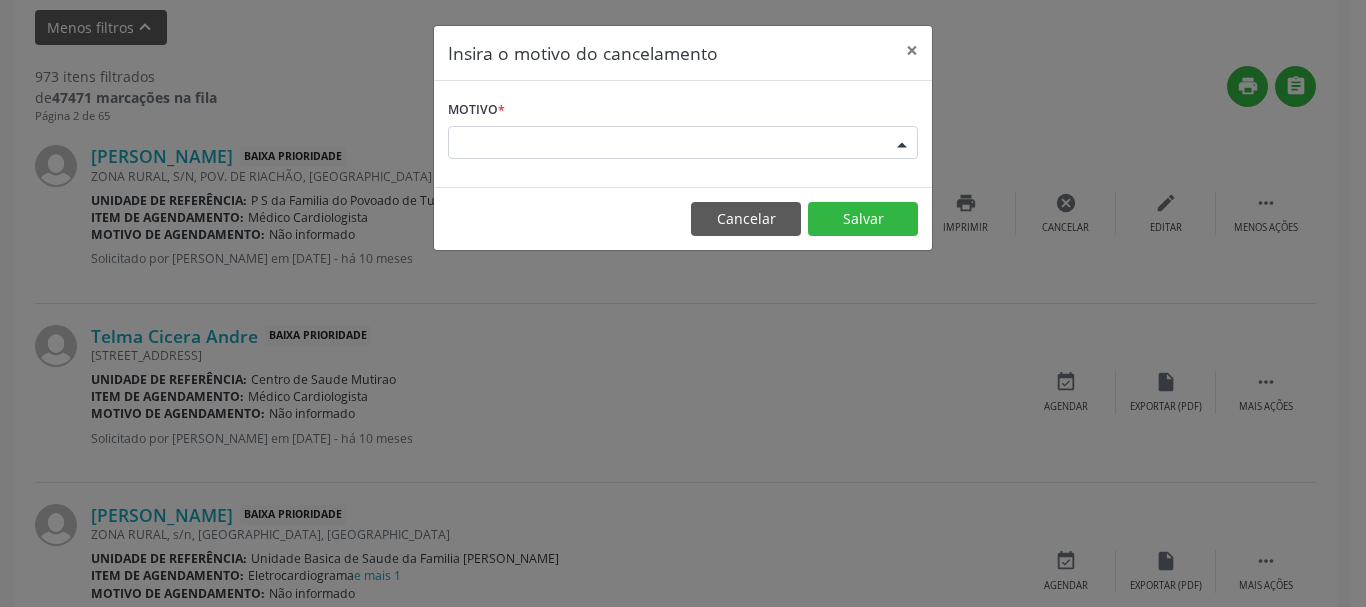 click on "Escolha o motivo
Outro   Médico - Participação em eventos (ex: congresso)   Médico - Motivos pessoais   Médico - Reuniões extraordinárias   Médico - Atestado do profissional   Paciente - Não aceitou dia e horário do agendamento   Paciente - Atingiu o limite de marcações   Paciente - Não poderá comparecer à consulta   Paciente - Não aceitou médico ou especialidade   Médico - Sem vaga disponível
Nenhum resultado encontrado para: "   "
Não há nenhuma opção para ser exibida." at bounding box center (683, 143) 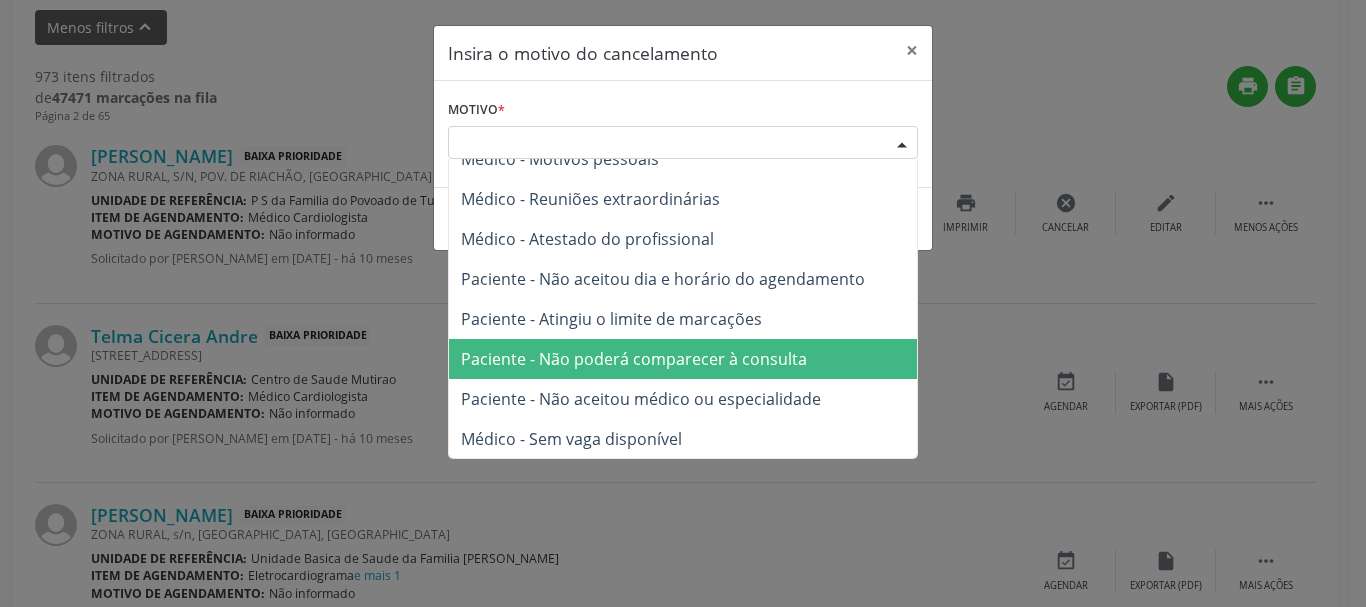 scroll, scrollTop: 101, scrollLeft: 0, axis: vertical 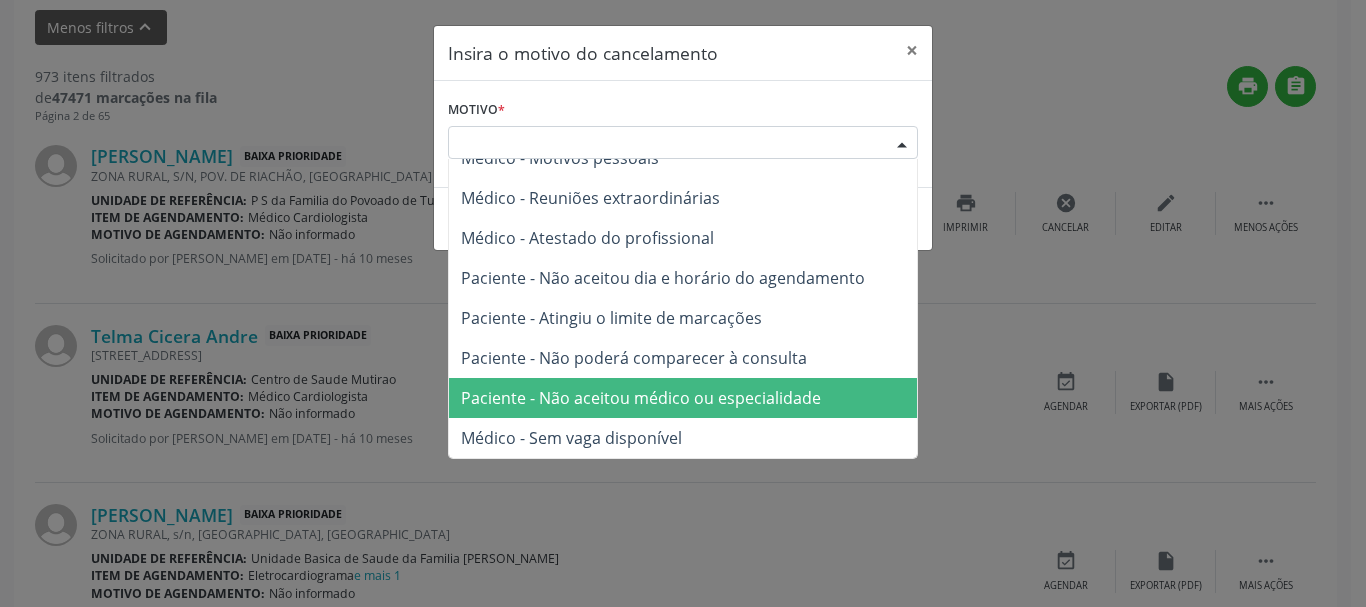click on "Paciente - Não aceitou médico ou especialidade" at bounding box center (641, 398) 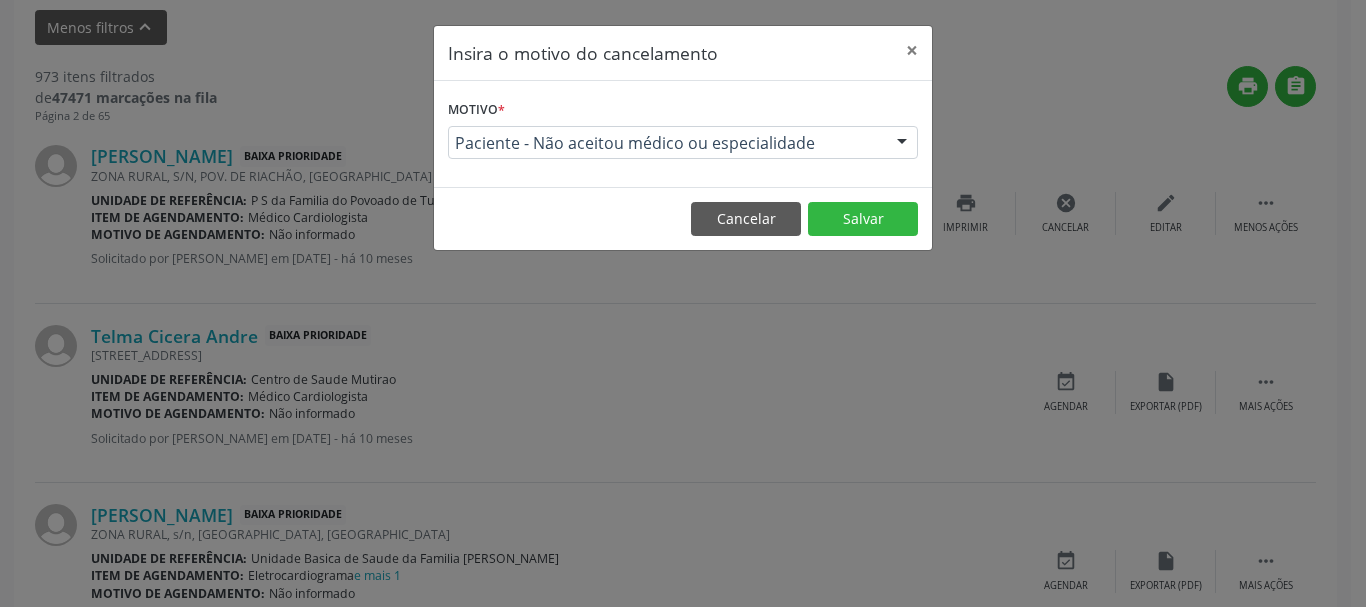 click on "Cancelar Salvar" at bounding box center [683, 218] 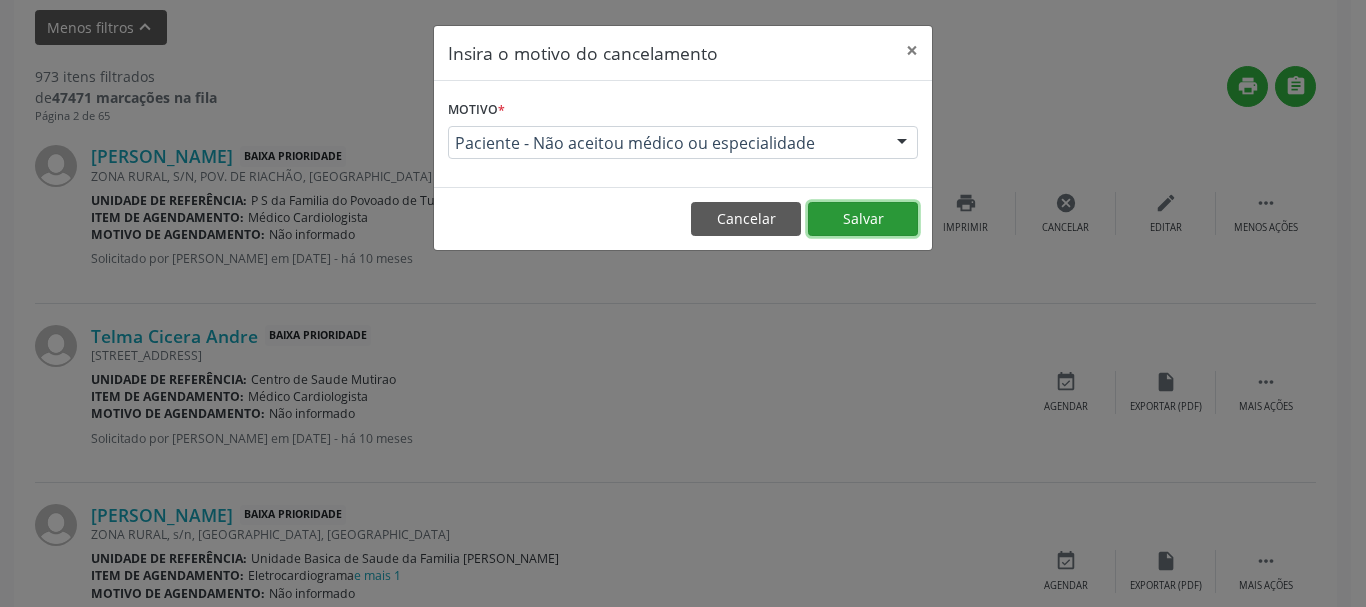 click on "Salvar" at bounding box center [863, 219] 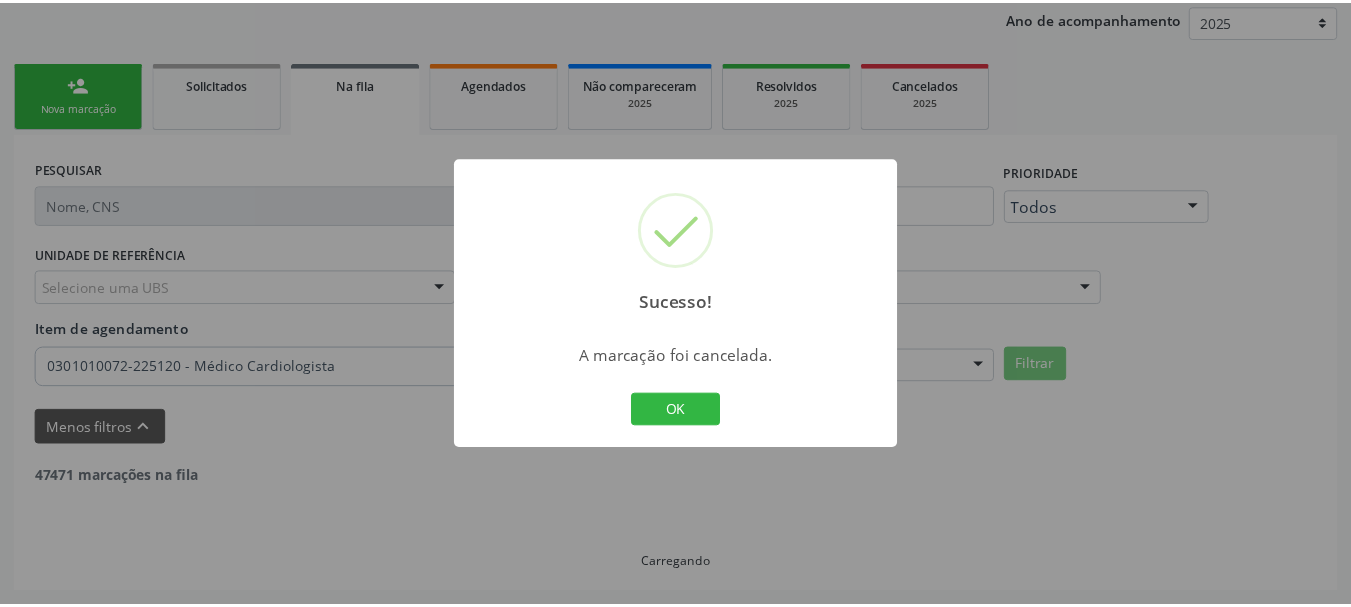 scroll, scrollTop: 238, scrollLeft: 0, axis: vertical 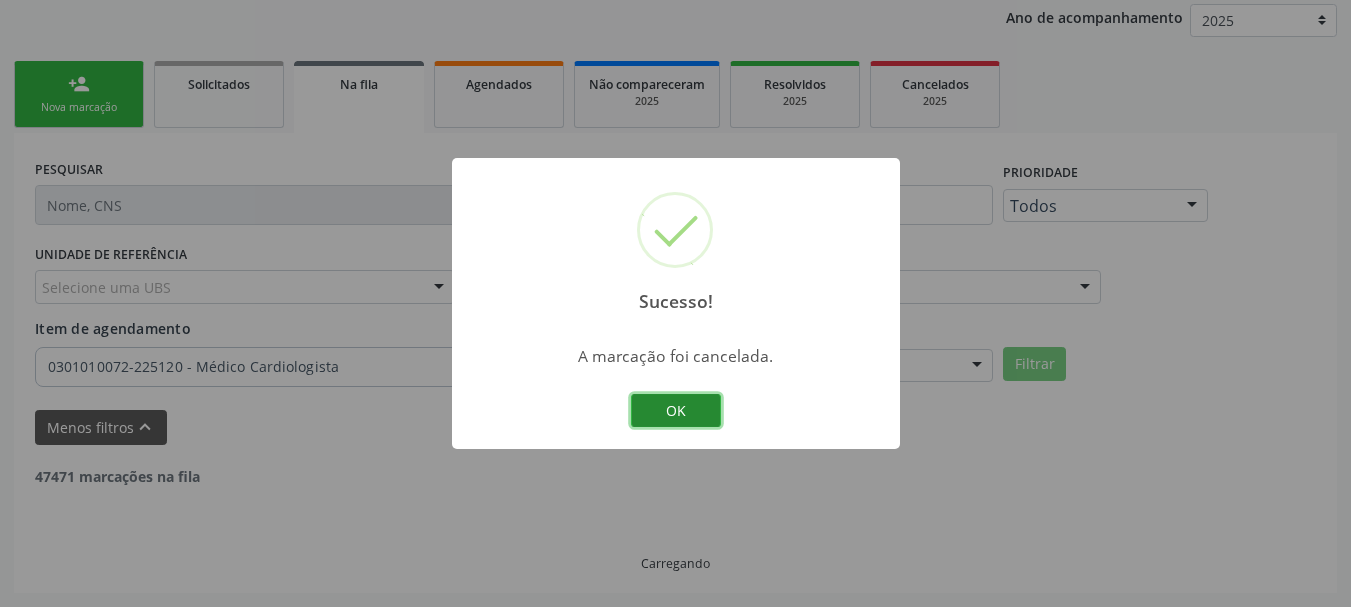 click on "OK" at bounding box center [676, 411] 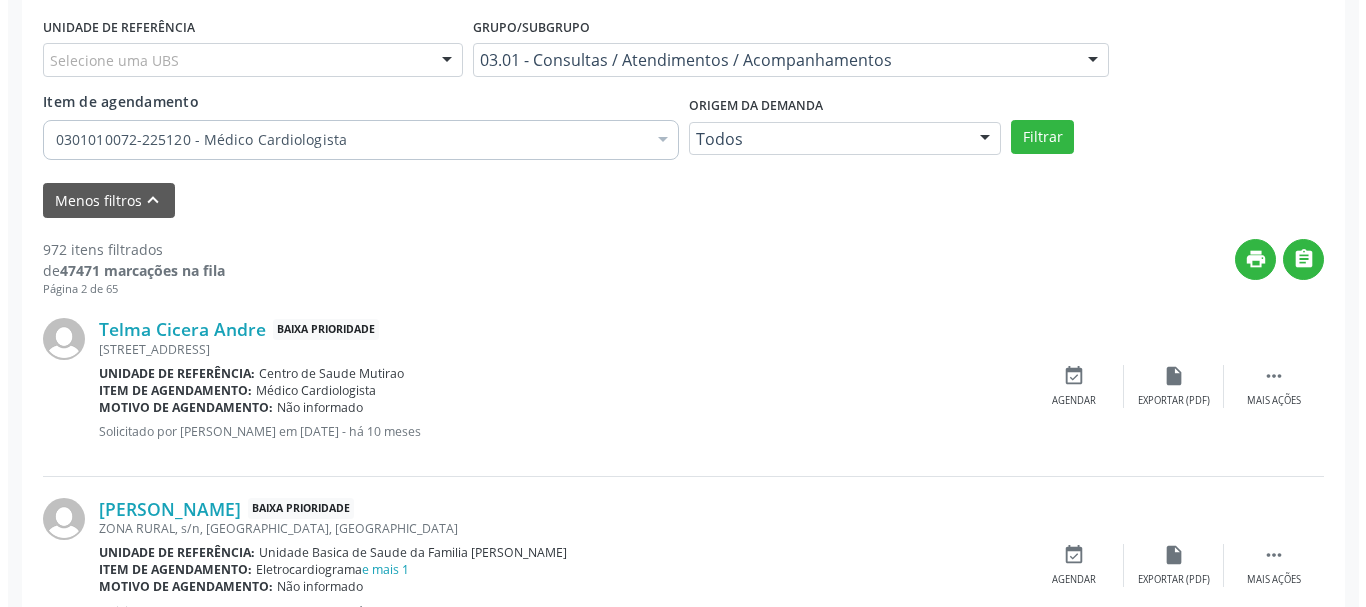 scroll, scrollTop: 638, scrollLeft: 0, axis: vertical 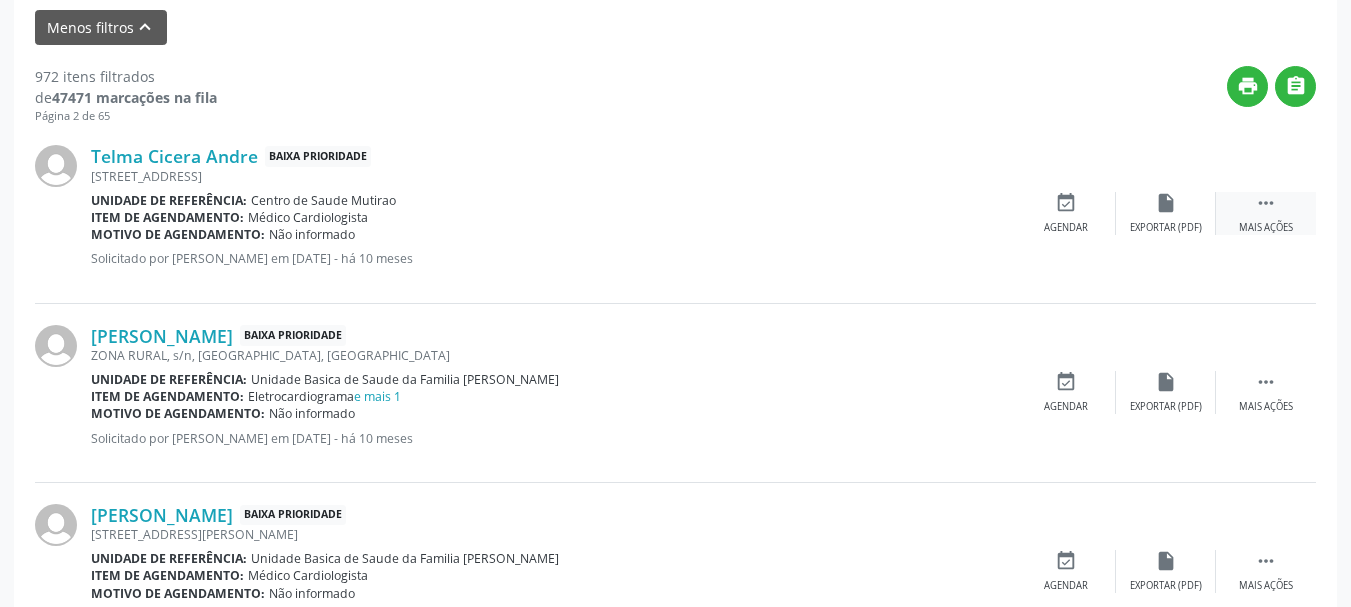 click on "" at bounding box center [1266, 203] 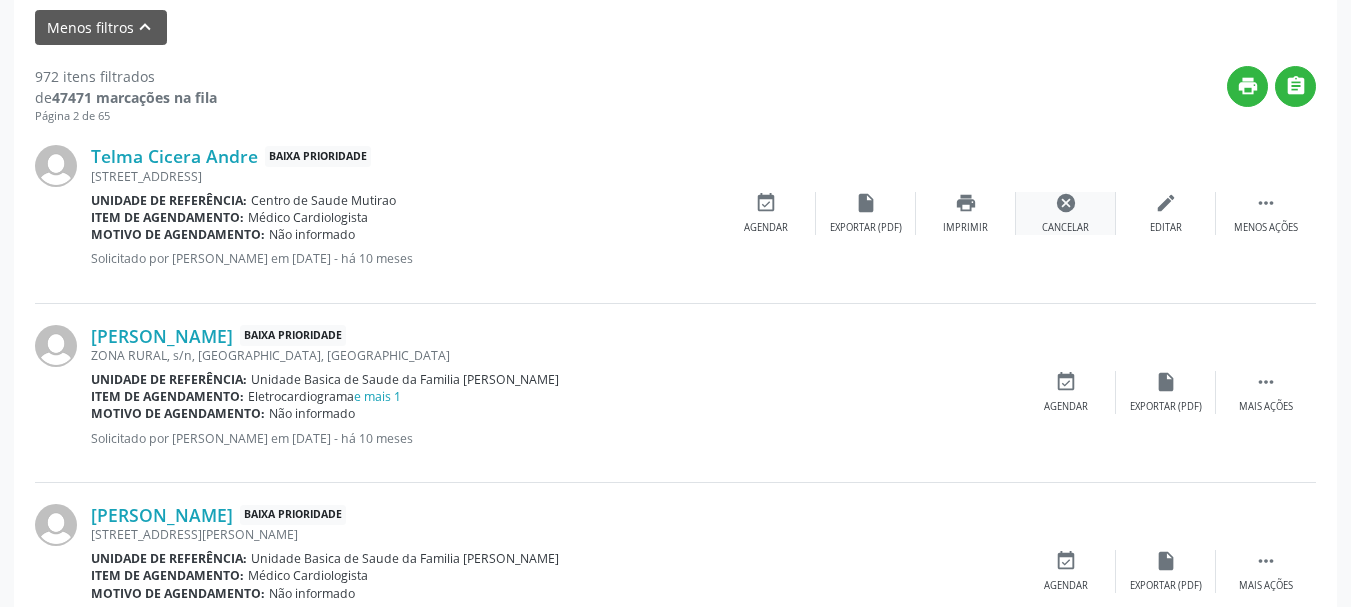 click on "cancel
Cancelar" at bounding box center (1066, 213) 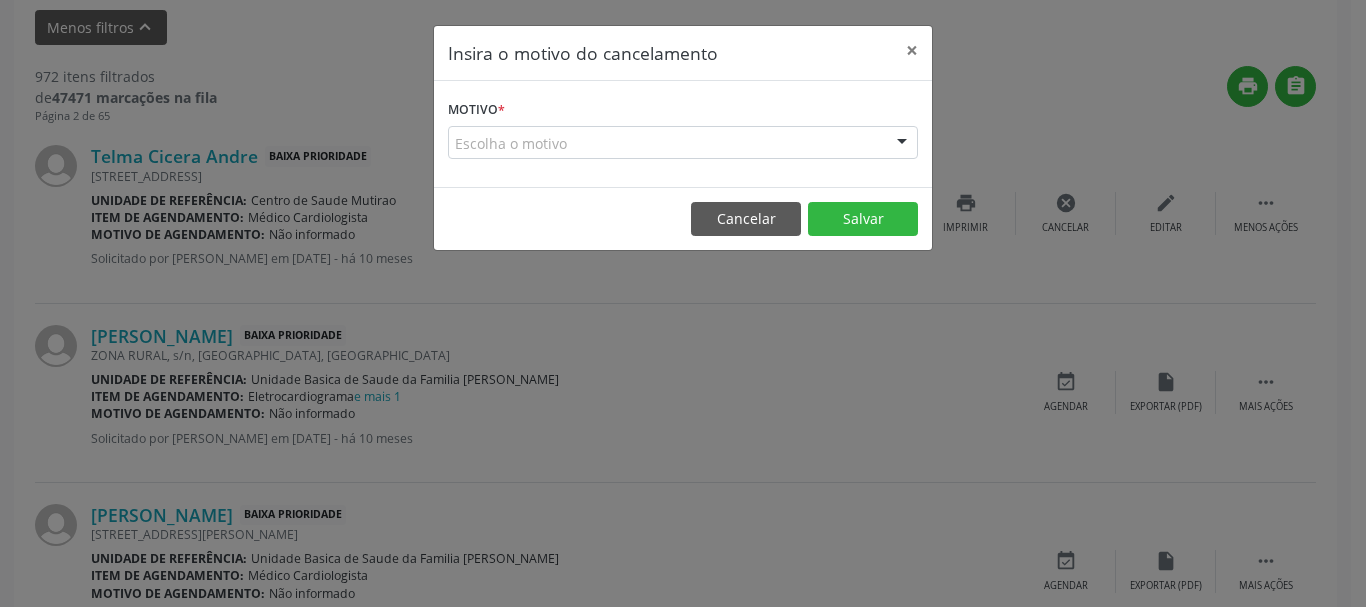 click at bounding box center [902, 144] 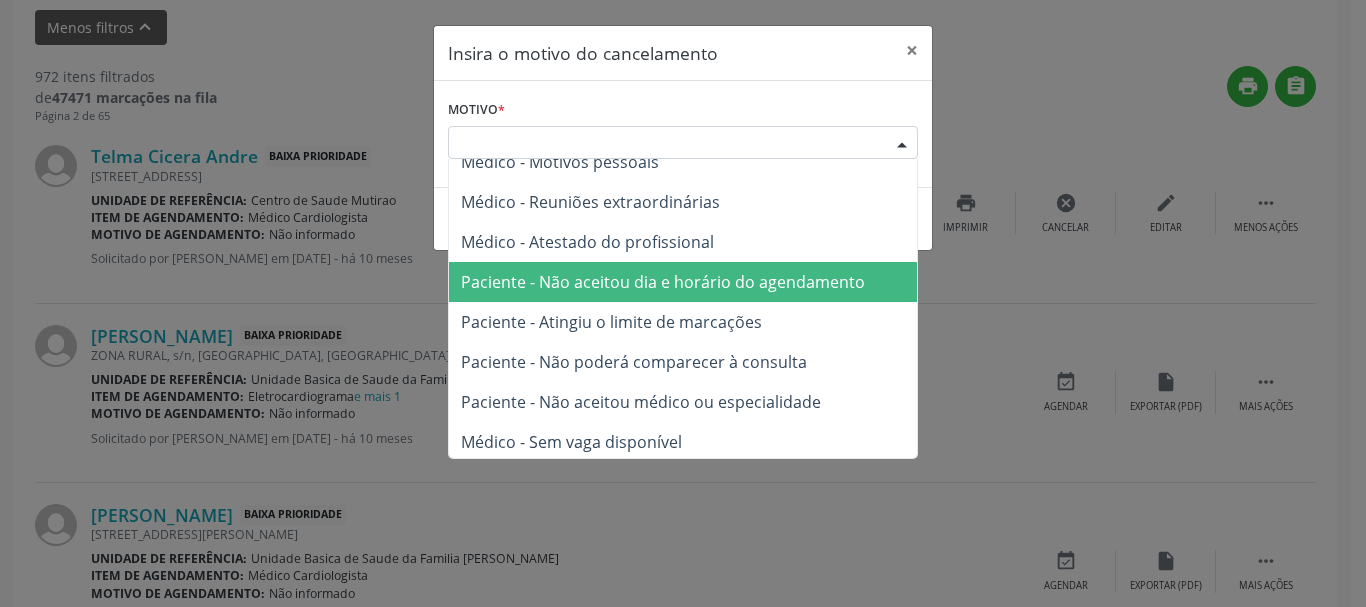 scroll, scrollTop: 101, scrollLeft: 0, axis: vertical 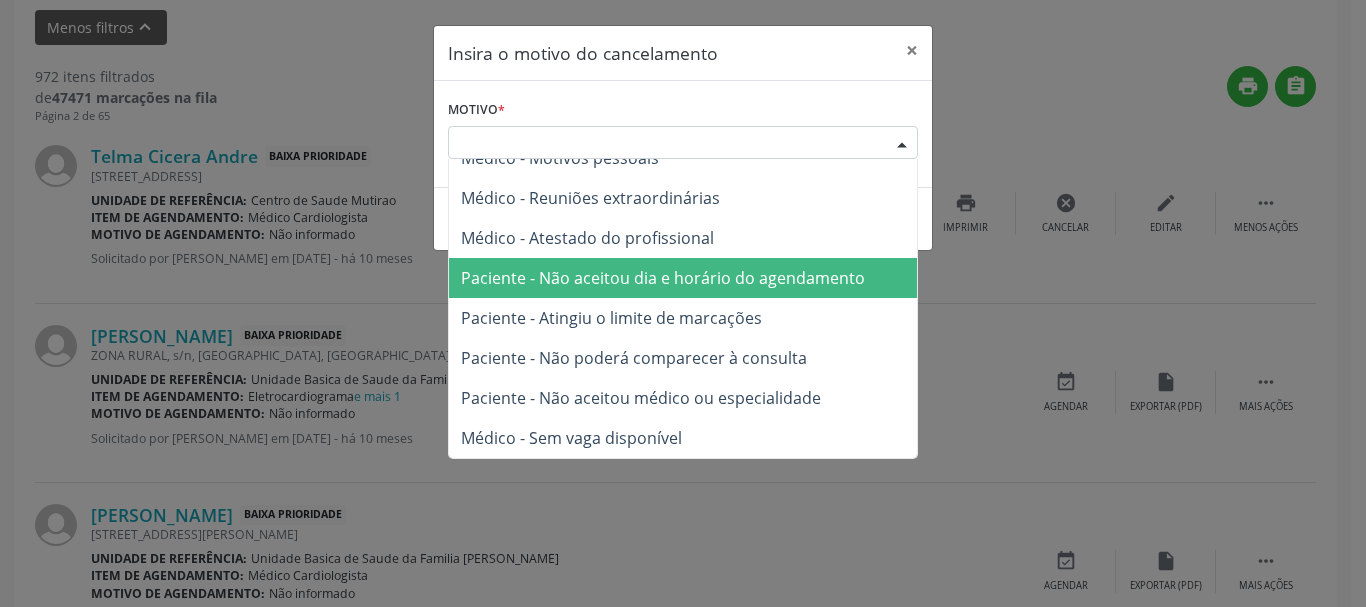 click on "Paciente - Não poderá comparecer à consulta" at bounding box center [634, 358] 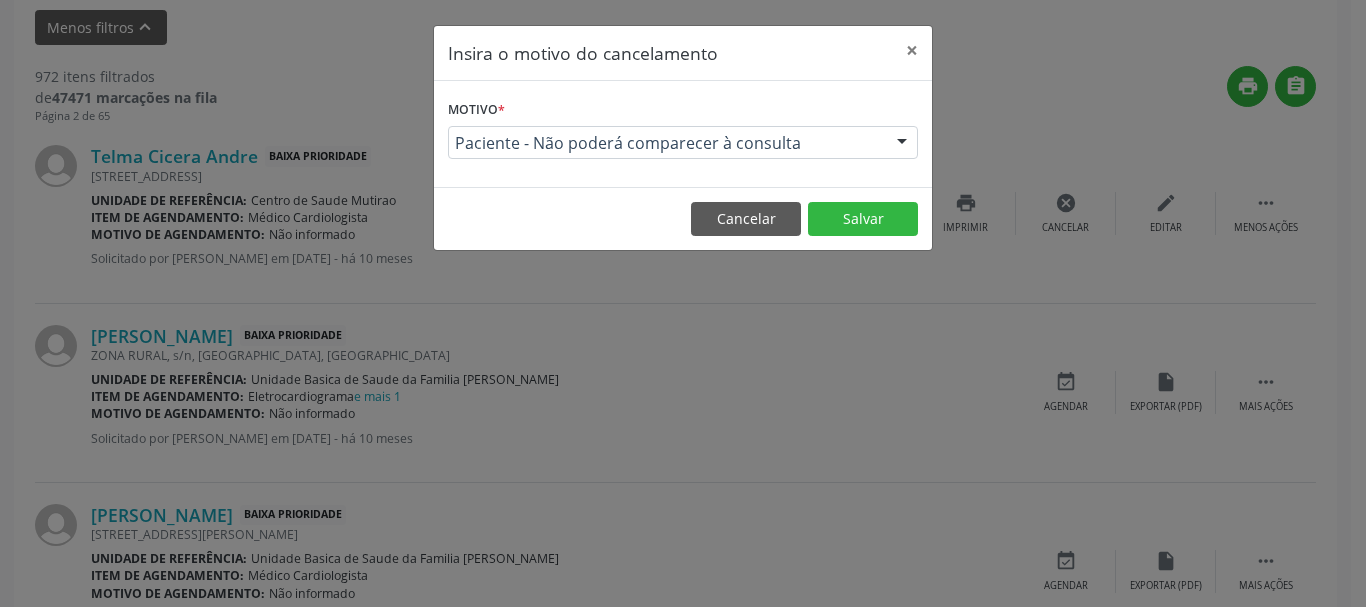click on "Cancelar Salvar" at bounding box center [683, 218] 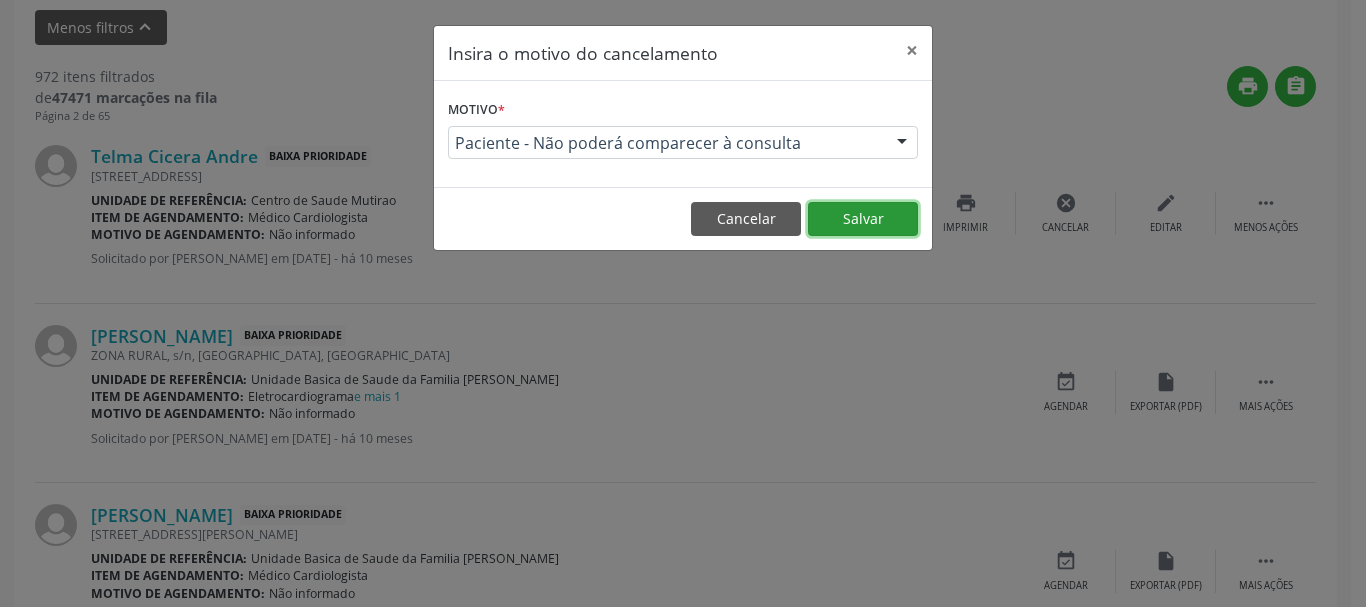 click on "Salvar" at bounding box center [863, 219] 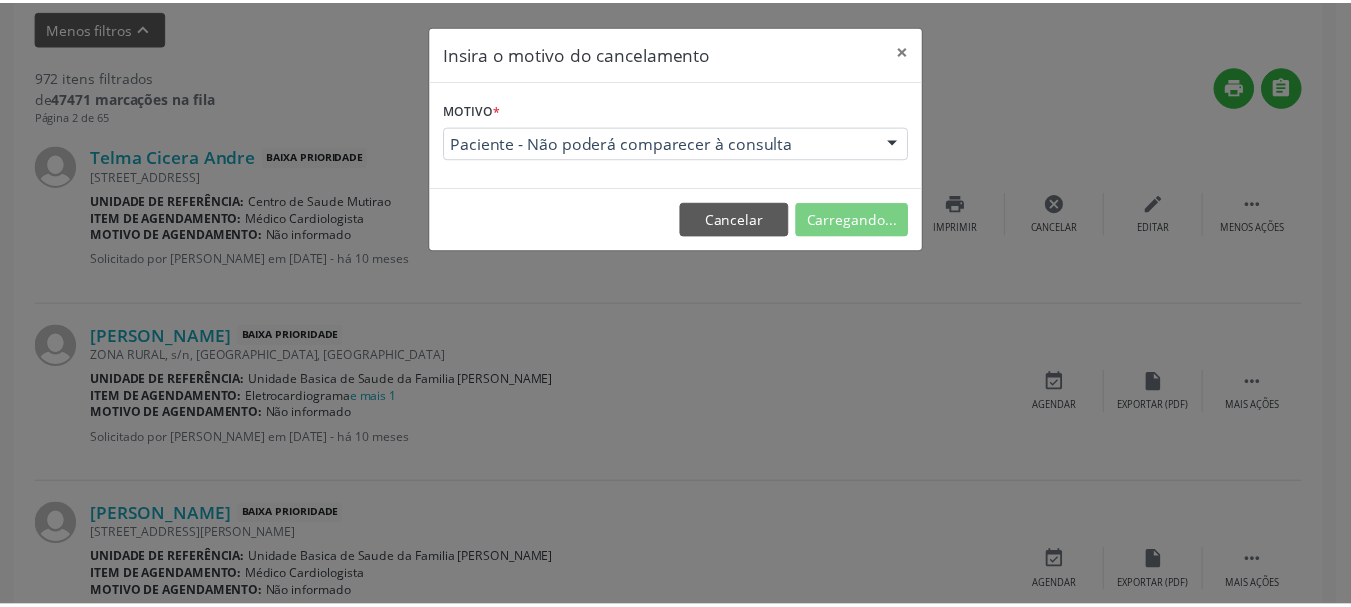 scroll, scrollTop: 238, scrollLeft: 0, axis: vertical 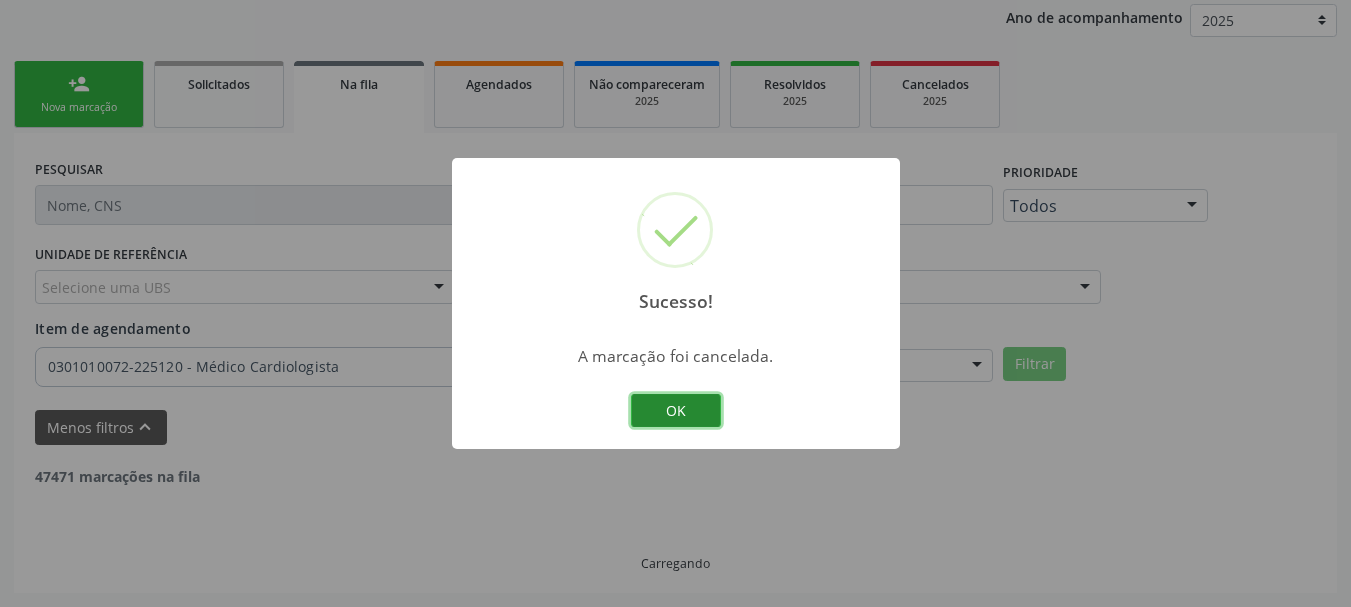 click on "OK" at bounding box center (676, 411) 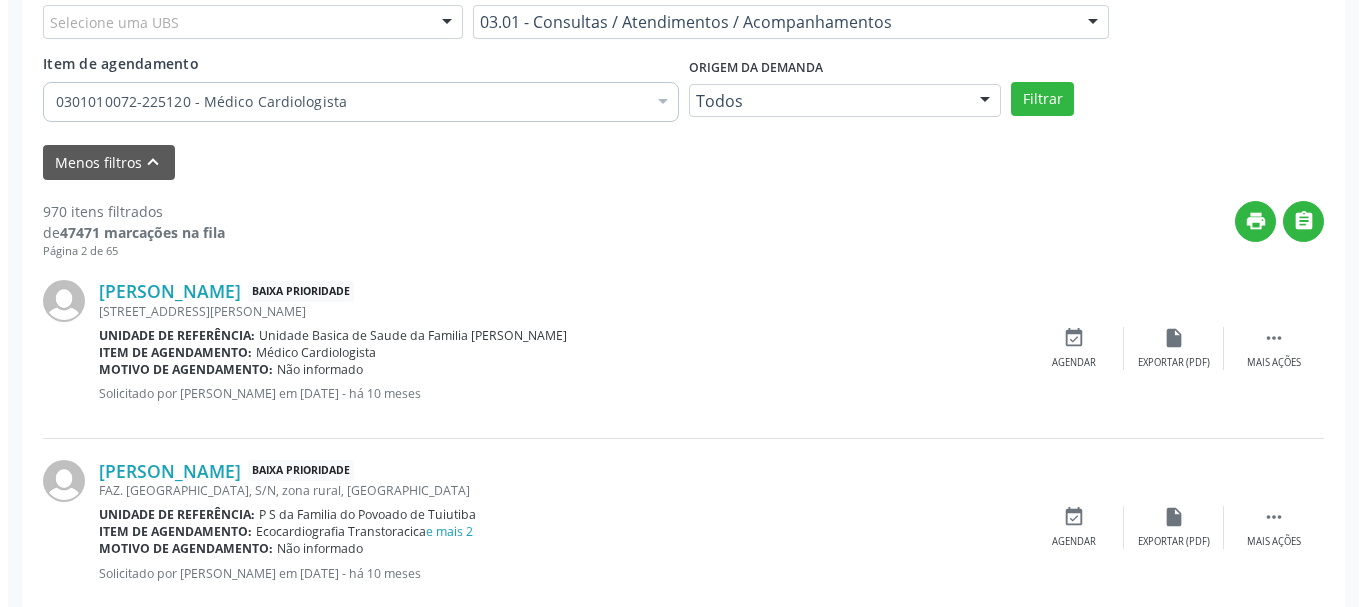 scroll, scrollTop: 538, scrollLeft: 0, axis: vertical 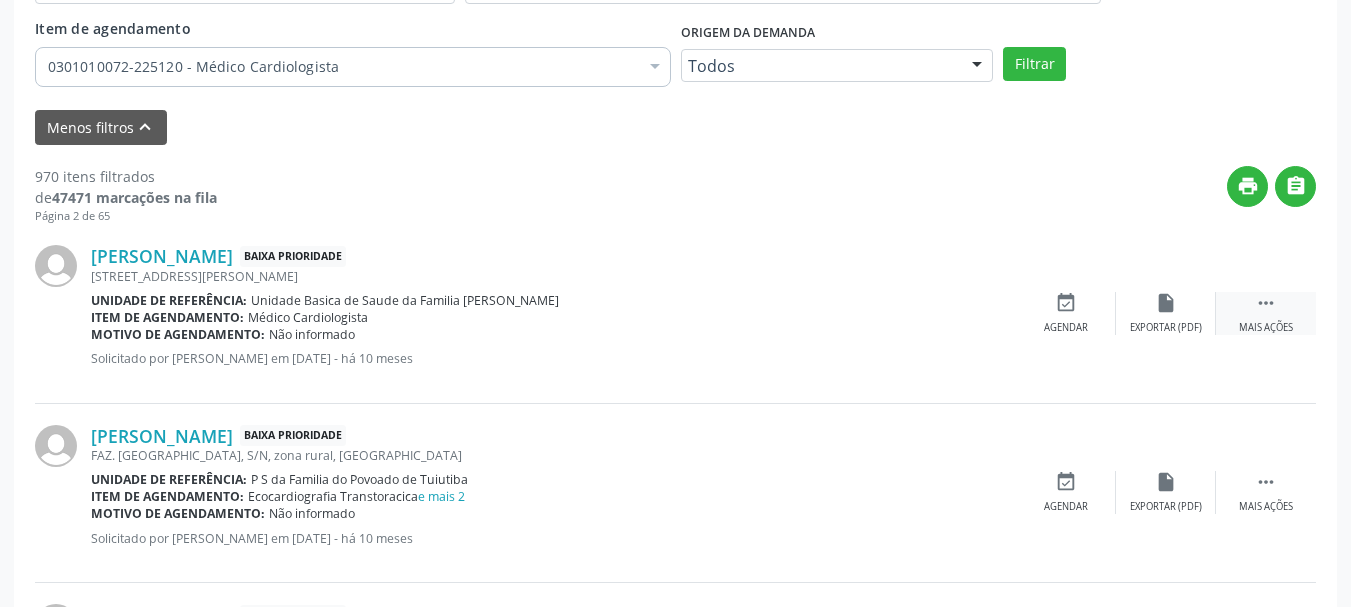 click on "" at bounding box center [1266, 303] 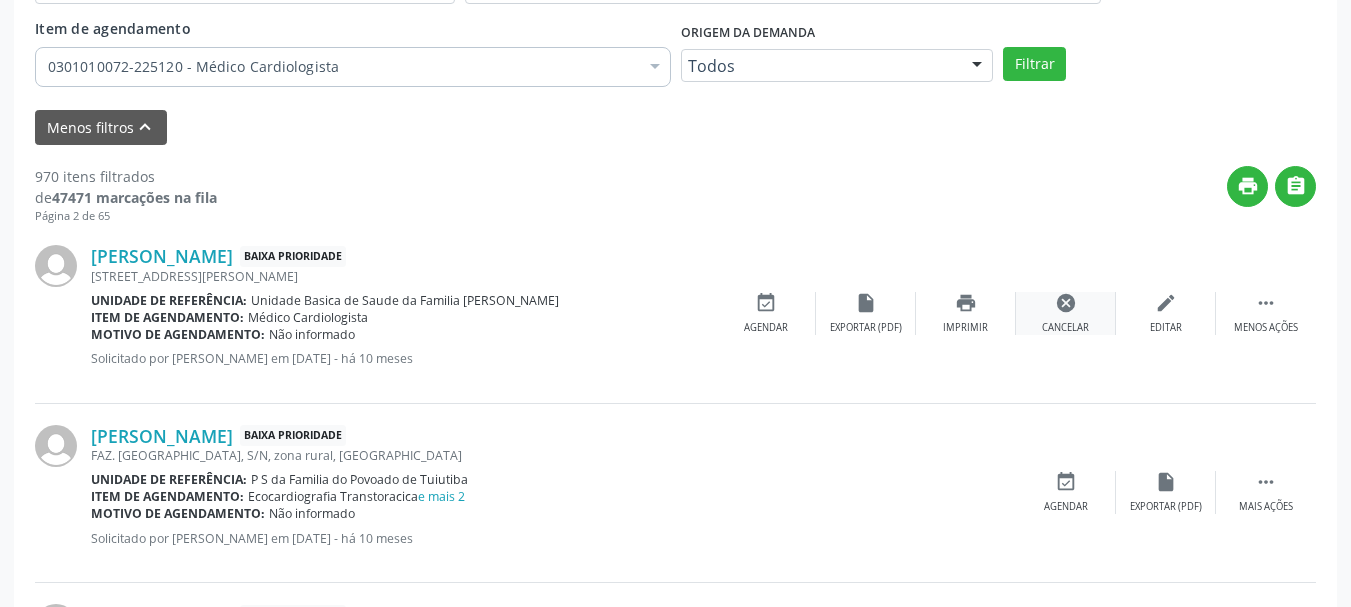 click on "cancel
Cancelar" at bounding box center [1066, 313] 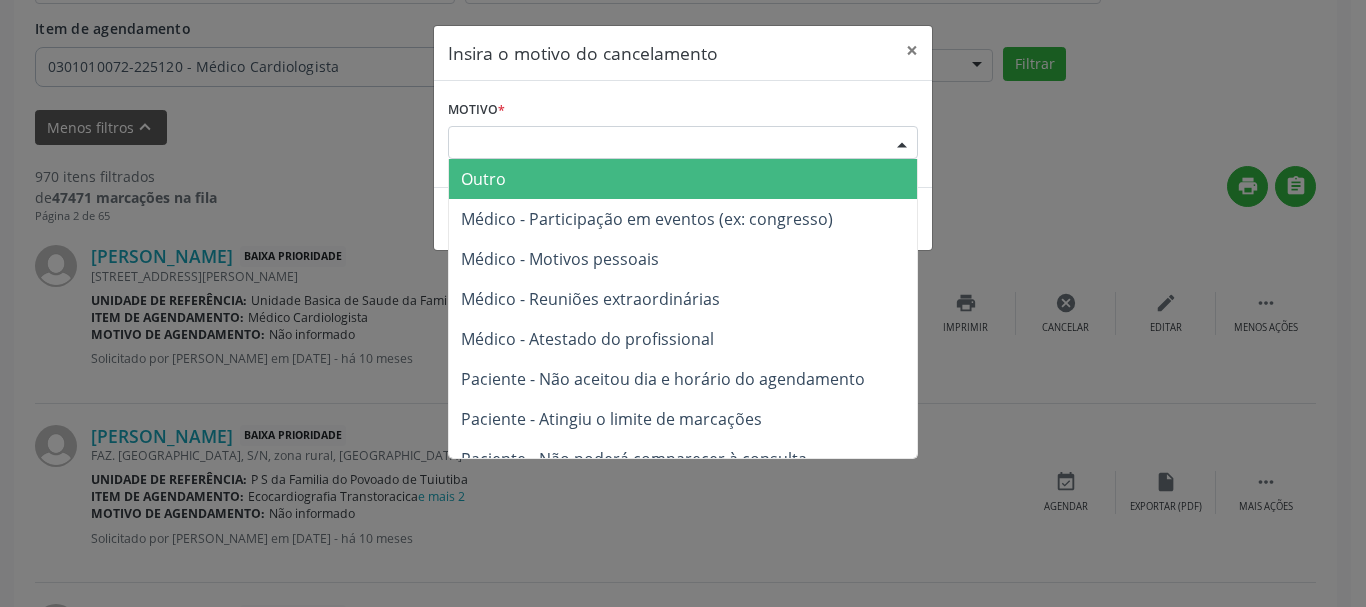 click at bounding box center [902, 144] 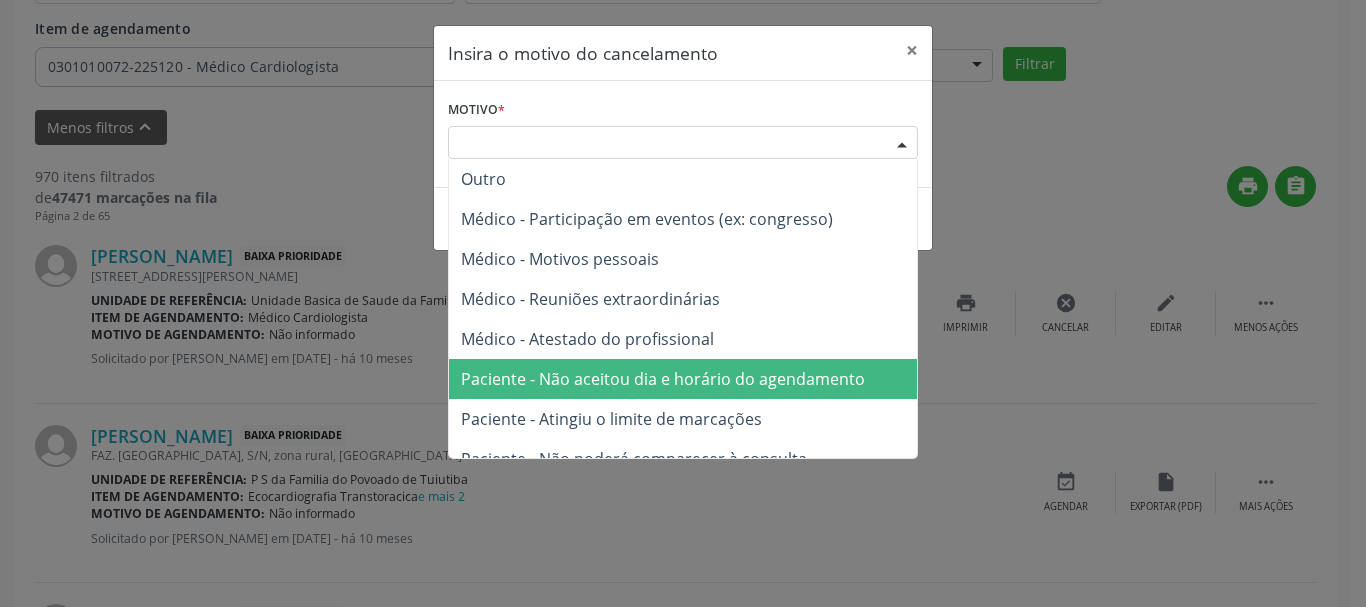 click on "Paciente - Não aceitou dia e horário do agendamento" at bounding box center (663, 379) 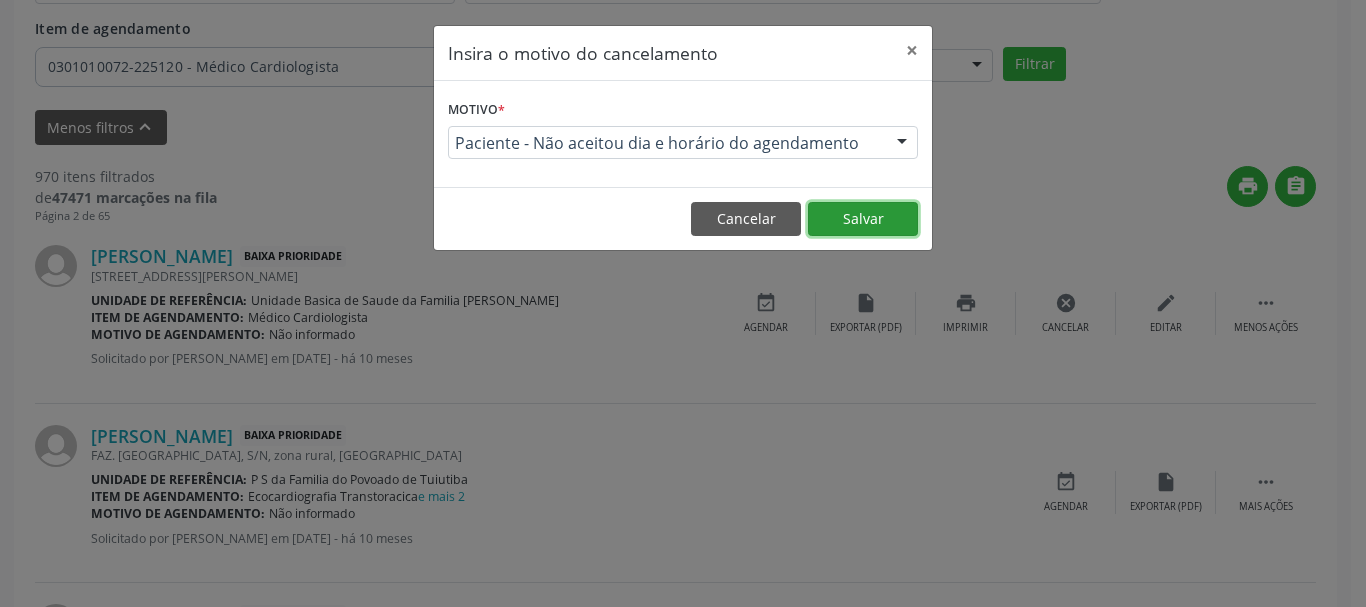 click on "Salvar" at bounding box center (863, 219) 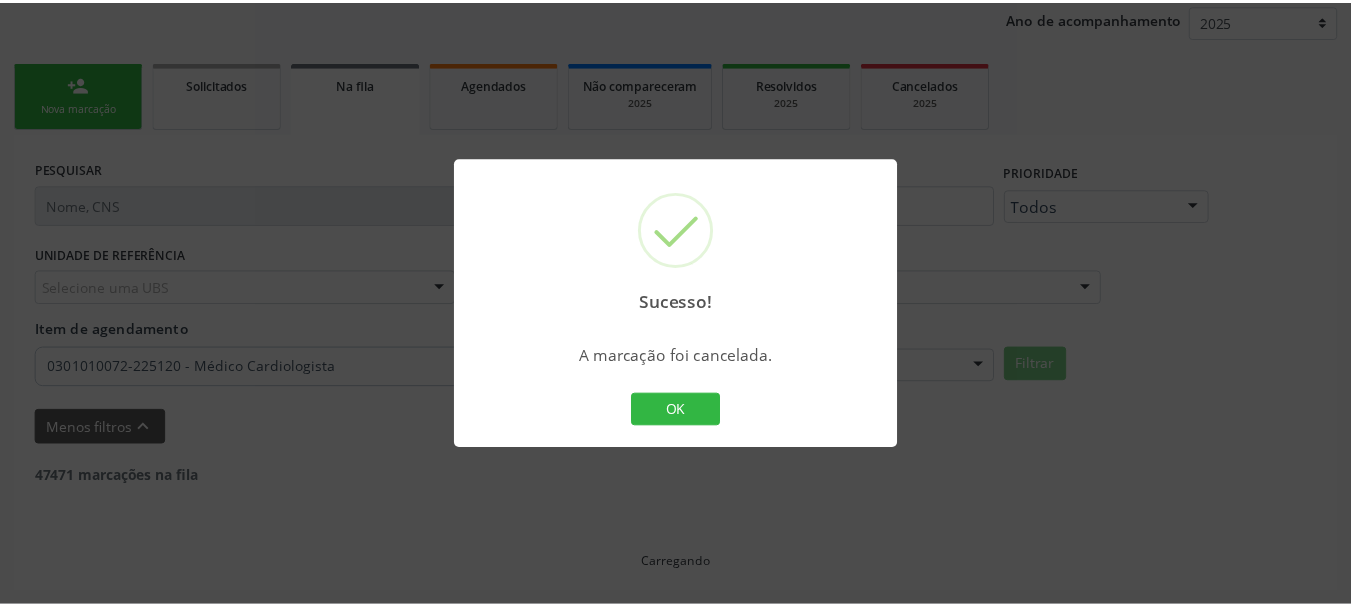 scroll, scrollTop: 238, scrollLeft: 0, axis: vertical 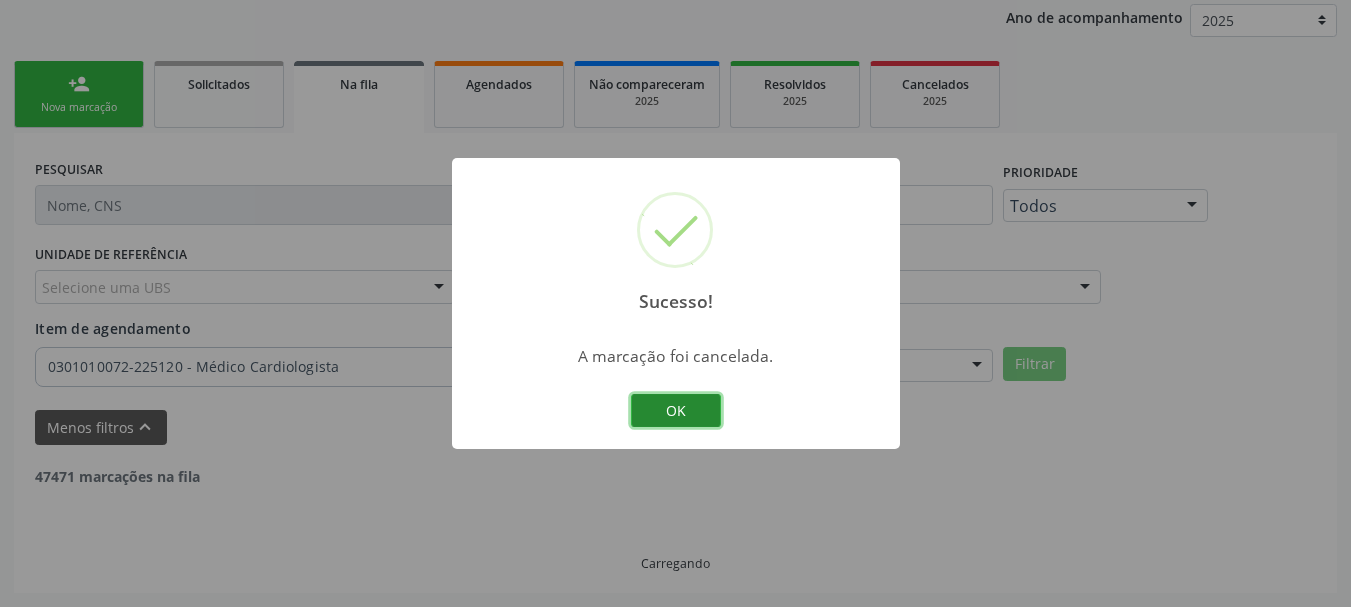 click on "OK" at bounding box center [676, 411] 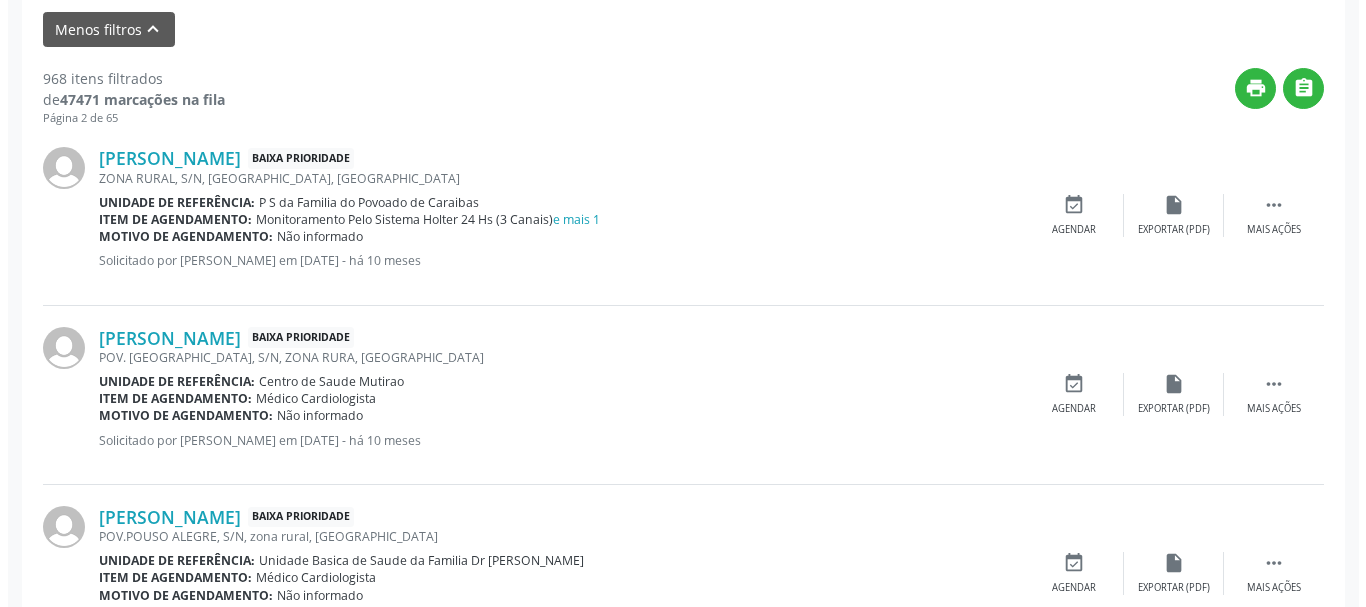 scroll, scrollTop: 638, scrollLeft: 0, axis: vertical 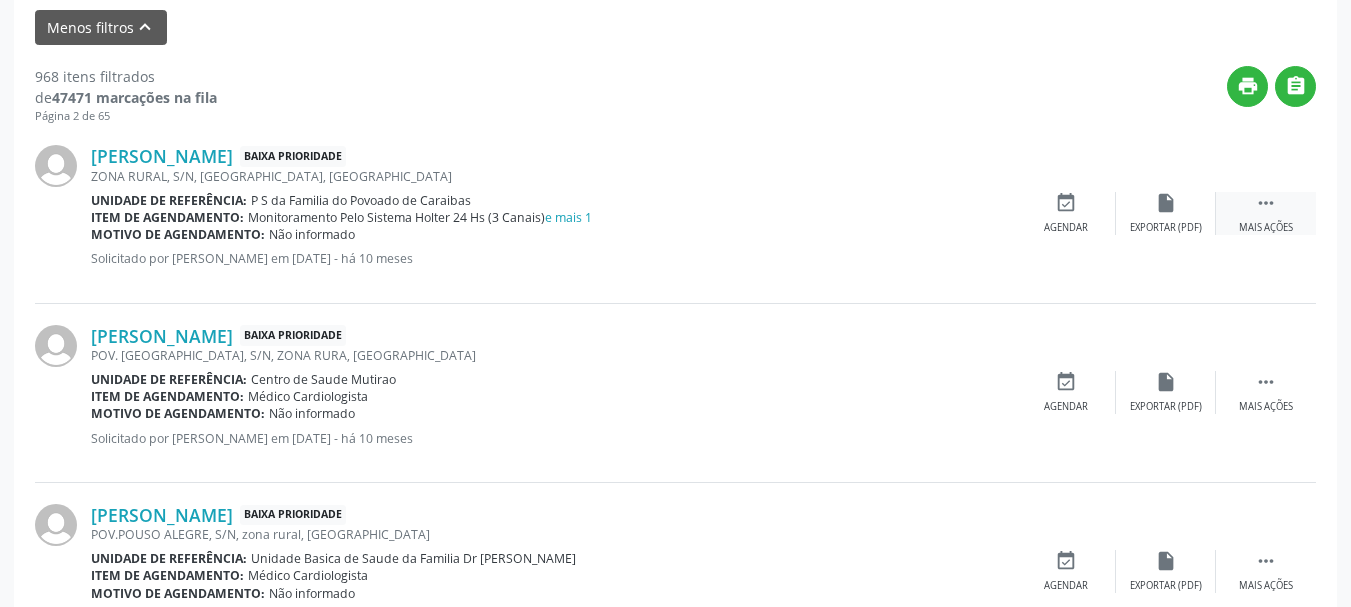 click on "
Mais ações" at bounding box center (1266, 213) 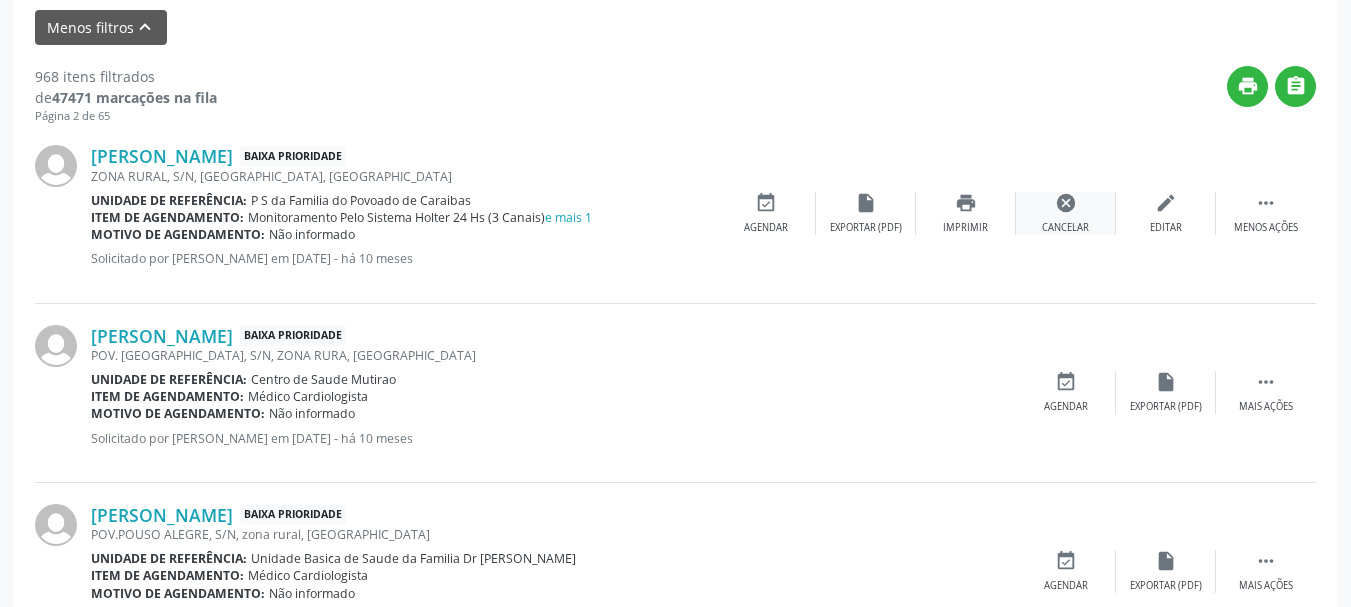 click on "cancel
Cancelar" at bounding box center (1066, 213) 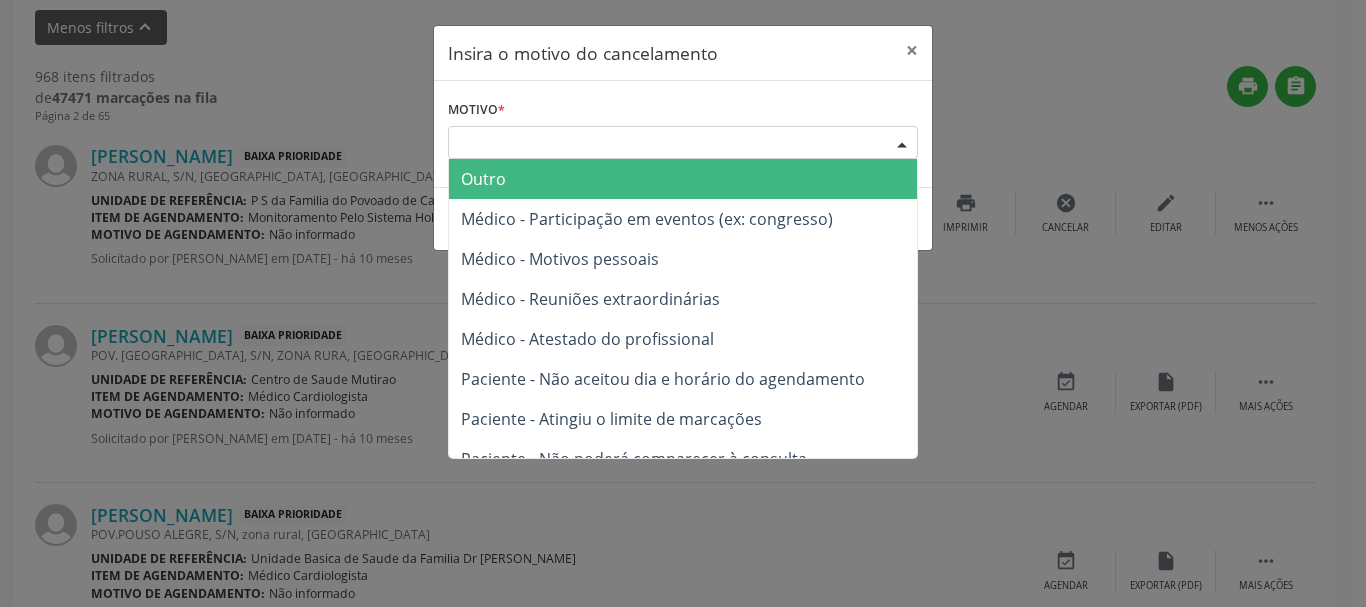 click at bounding box center [902, 144] 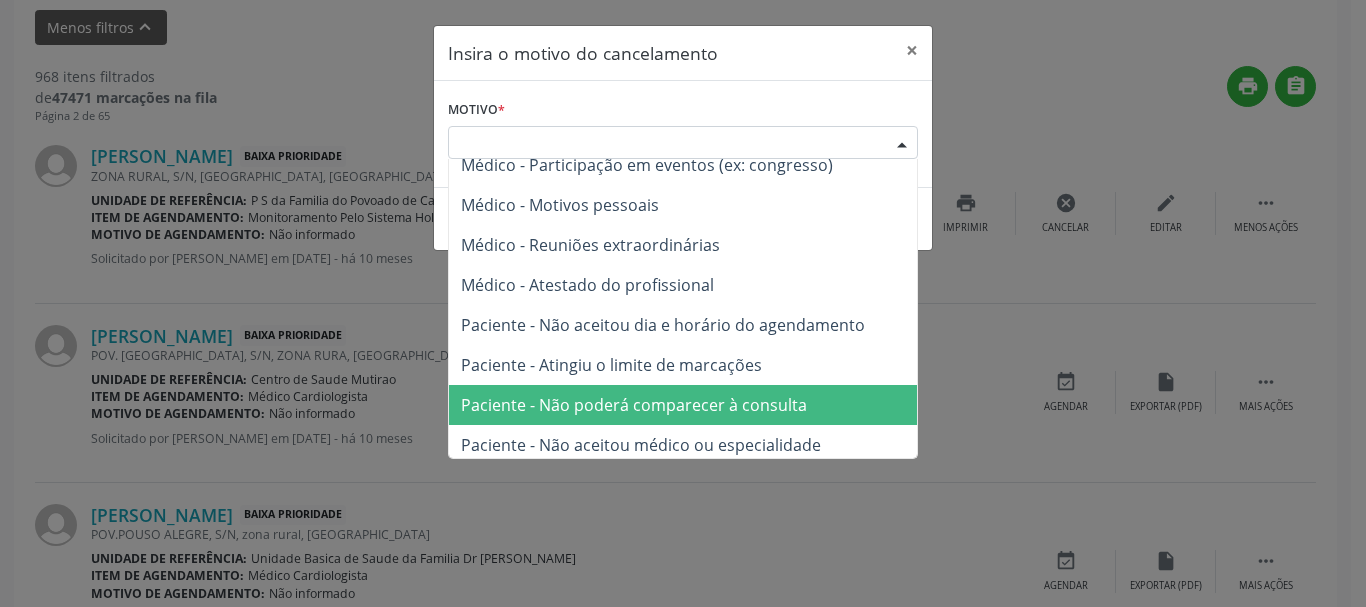 scroll, scrollTop: 101, scrollLeft: 0, axis: vertical 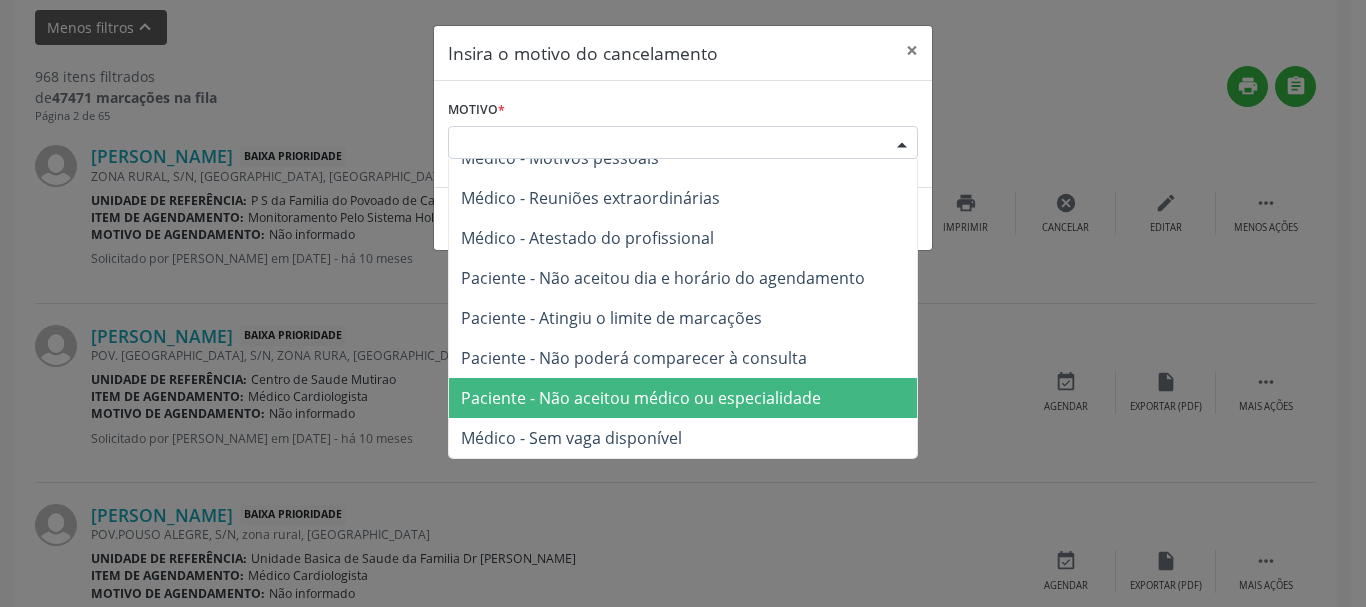 click on "Paciente - Não aceitou médico ou especialidade" at bounding box center [683, 398] 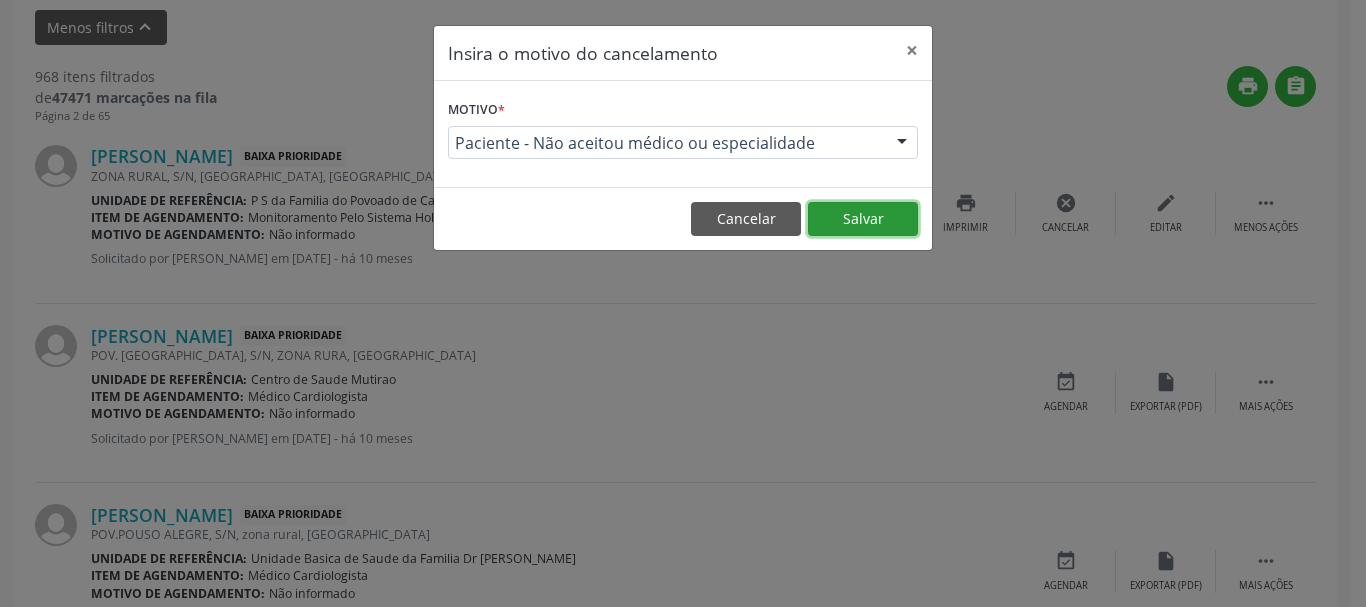 click on "Salvar" at bounding box center [863, 219] 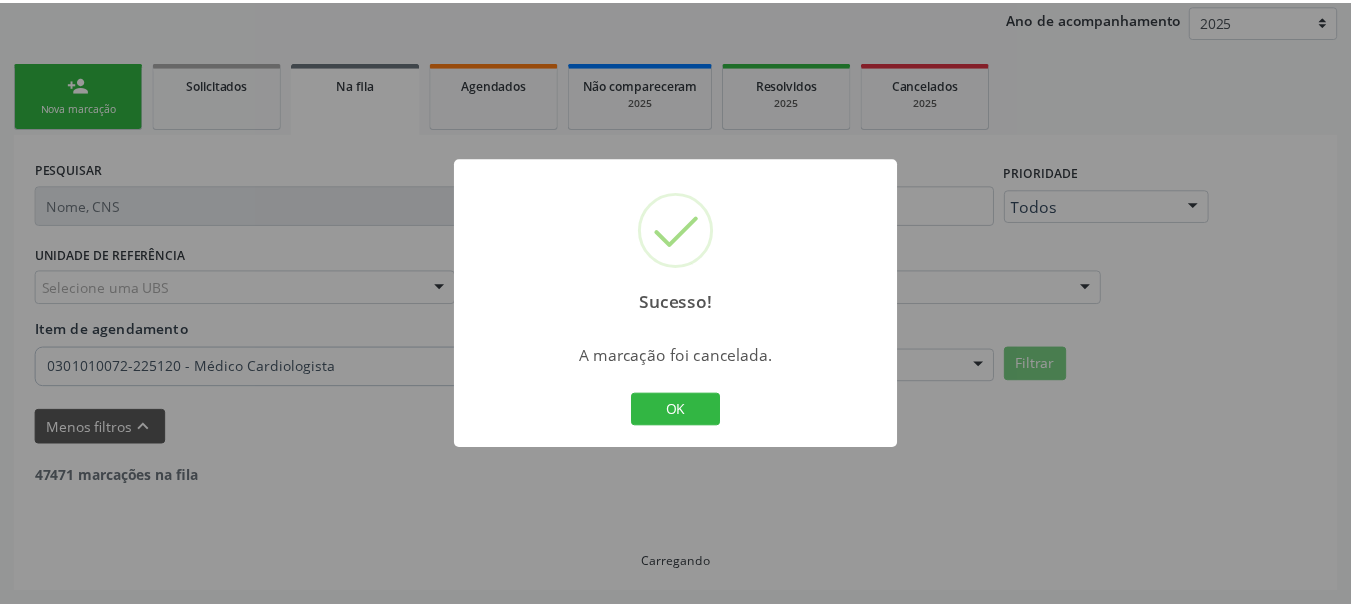 scroll, scrollTop: 238, scrollLeft: 0, axis: vertical 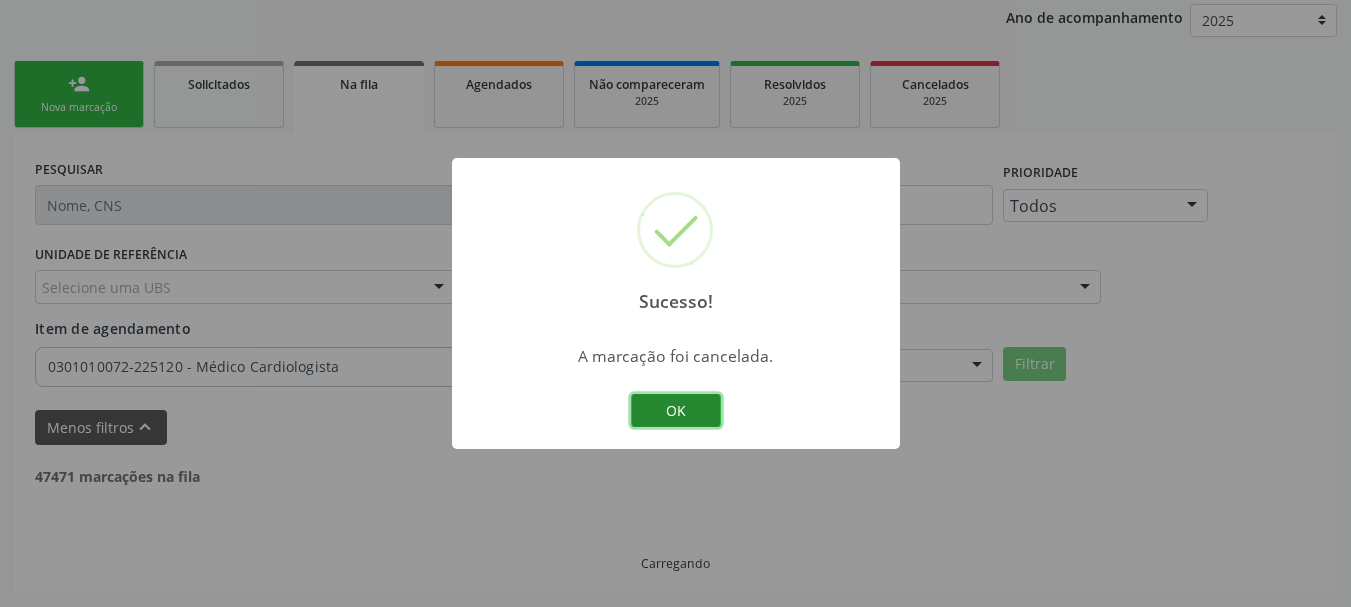 click on "OK" at bounding box center (676, 411) 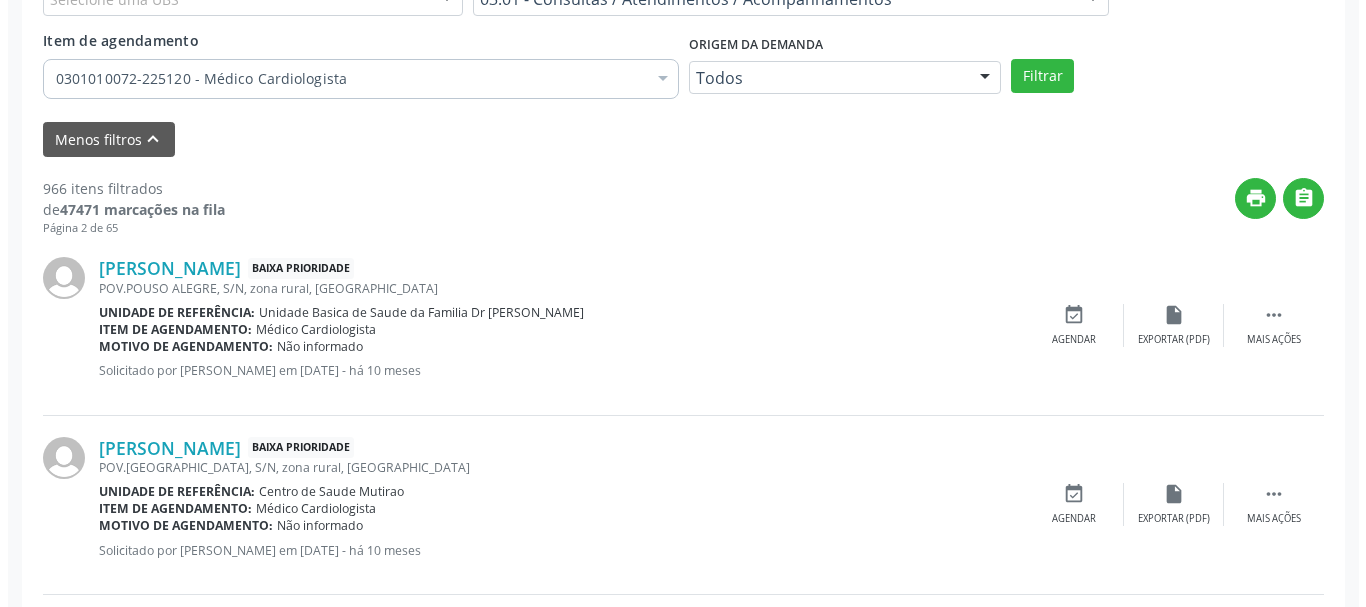 scroll, scrollTop: 538, scrollLeft: 0, axis: vertical 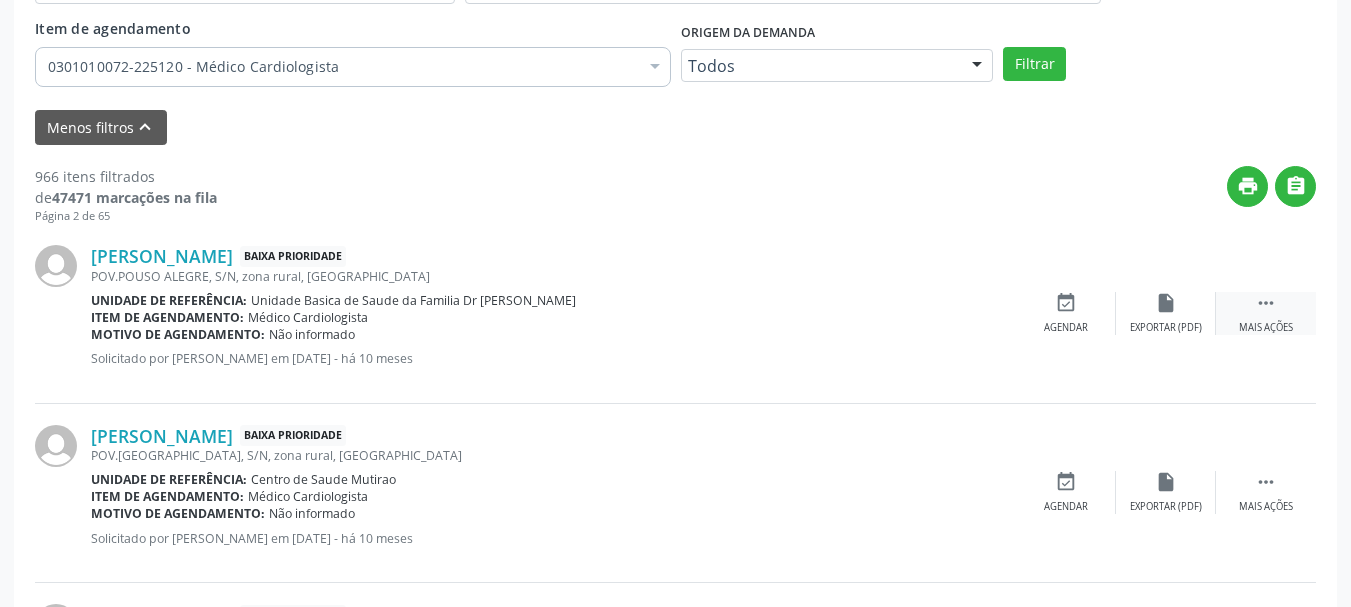 click on "
Mais ações" at bounding box center [1266, 313] 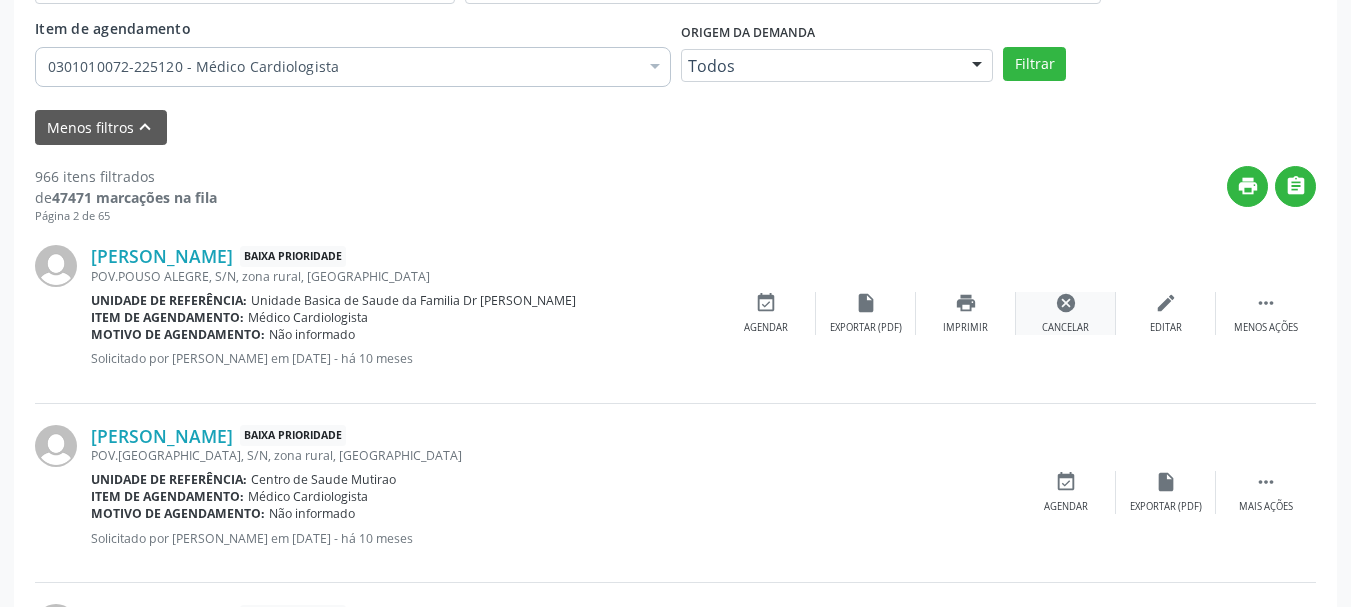 click on "cancel
Cancelar" at bounding box center (1066, 313) 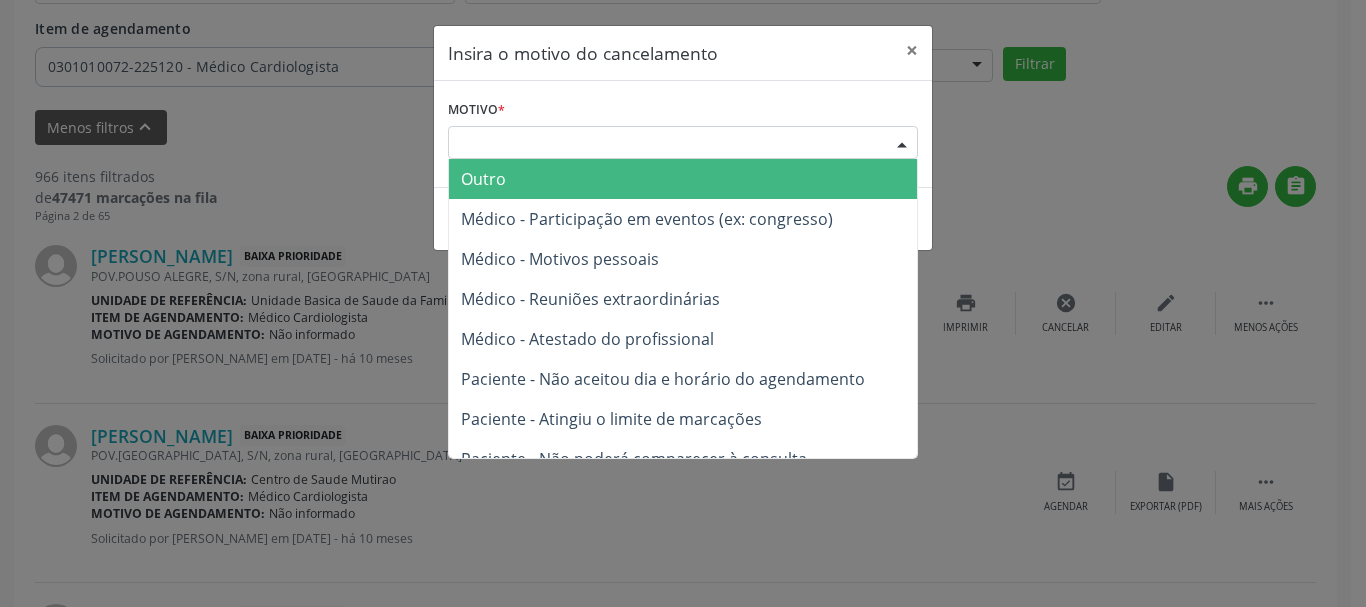 click at bounding box center [902, 144] 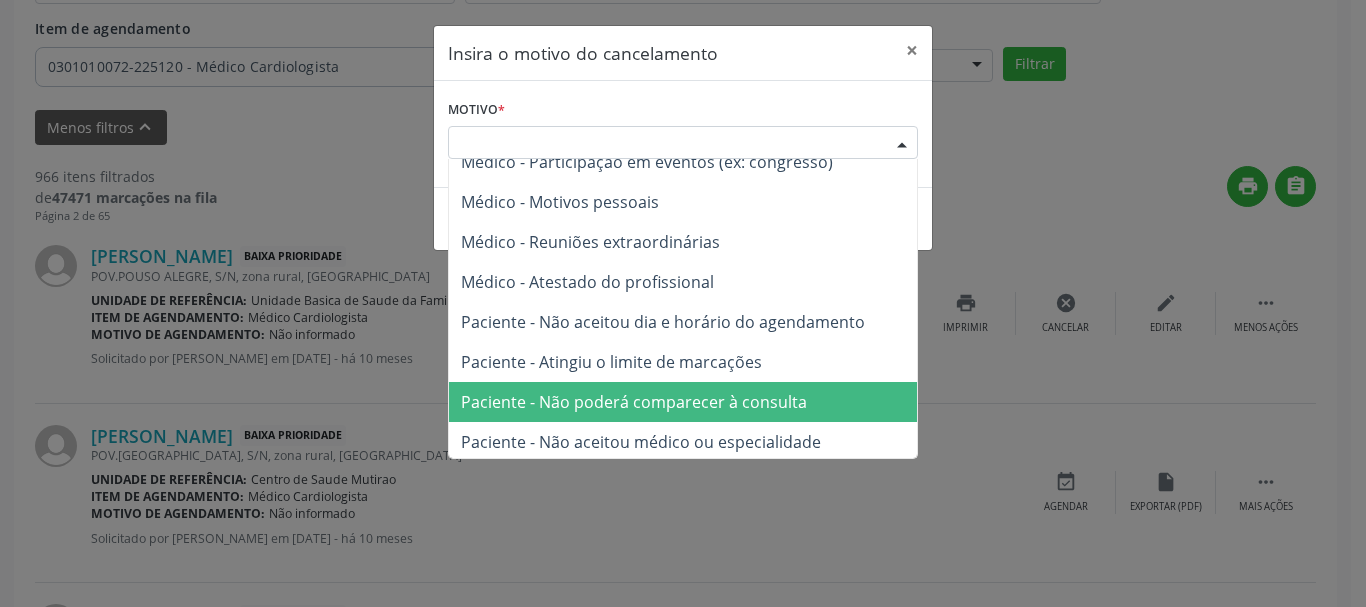 scroll, scrollTop: 101, scrollLeft: 0, axis: vertical 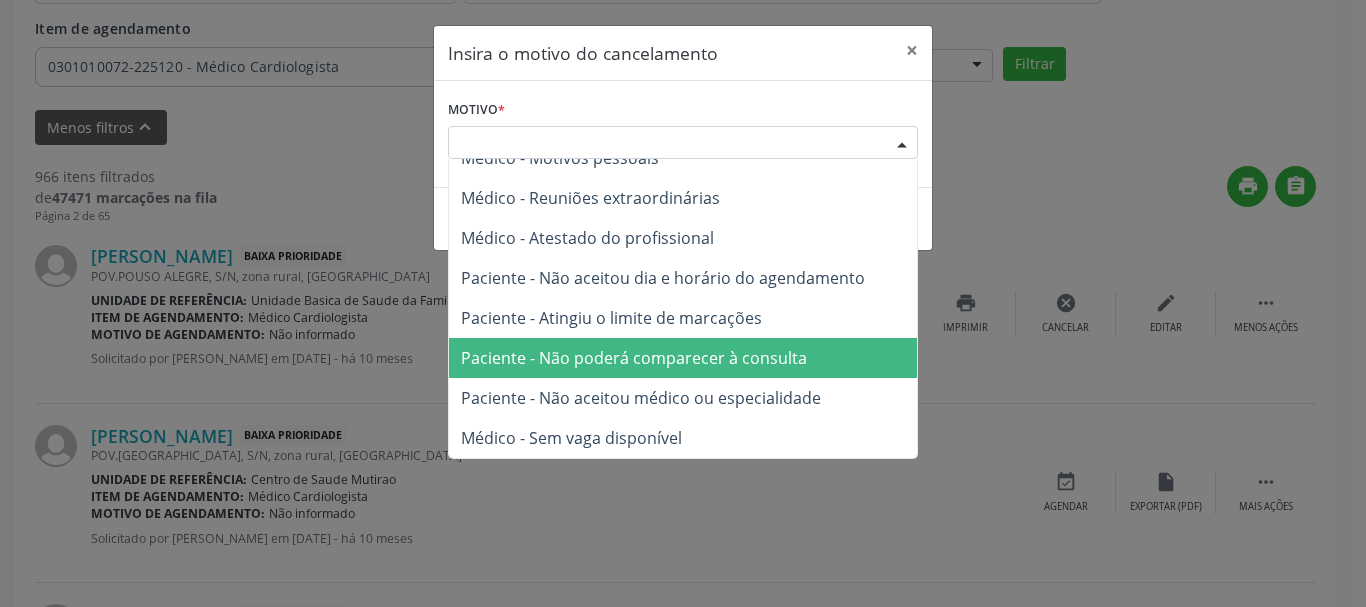 click on "Paciente - Não poderá comparecer à consulta" at bounding box center [683, 358] 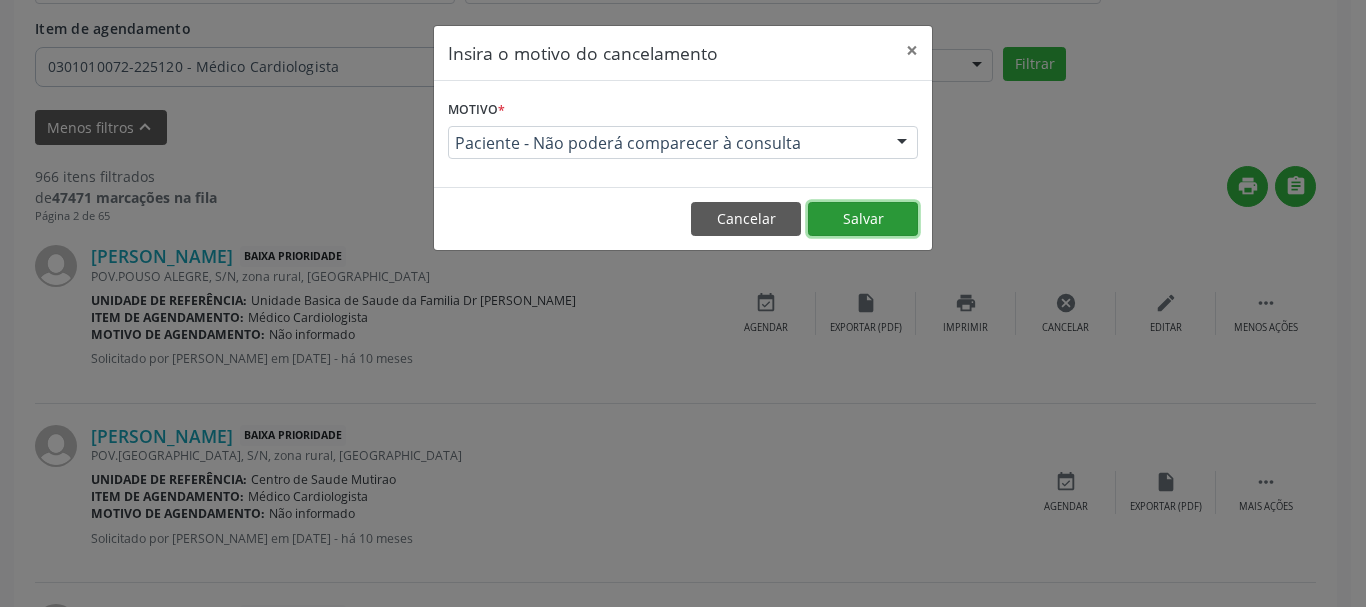 click on "Salvar" at bounding box center (863, 219) 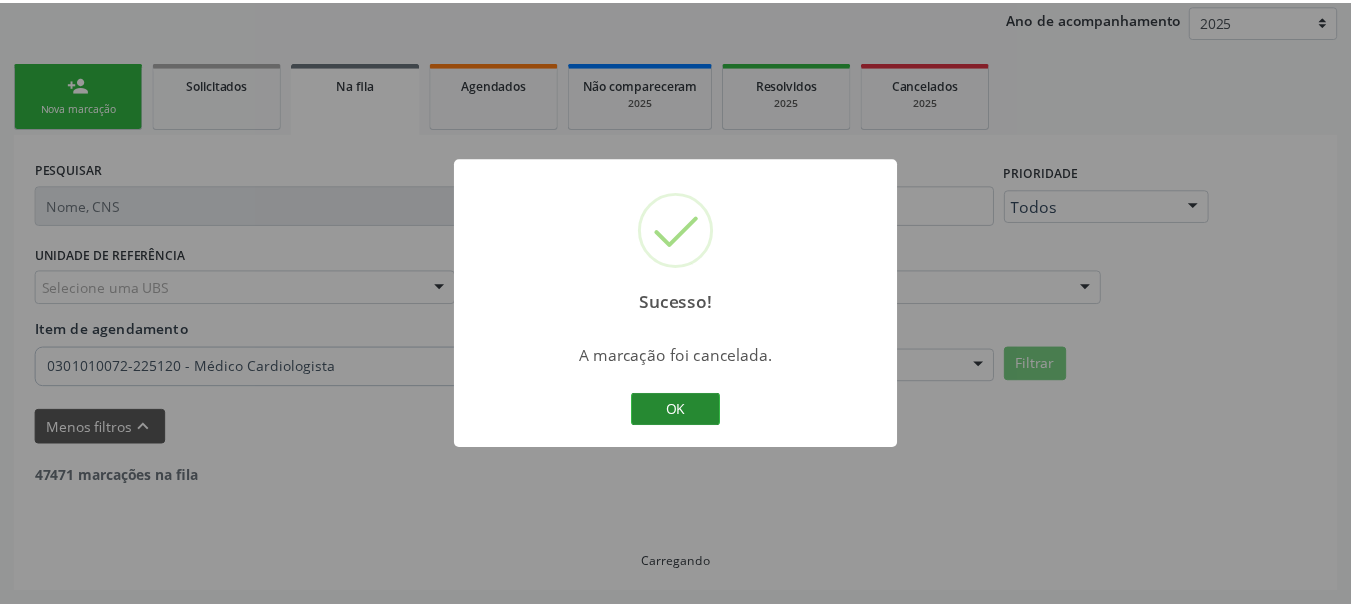 scroll, scrollTop: 238, scrollLeft: 0, axis: vertical 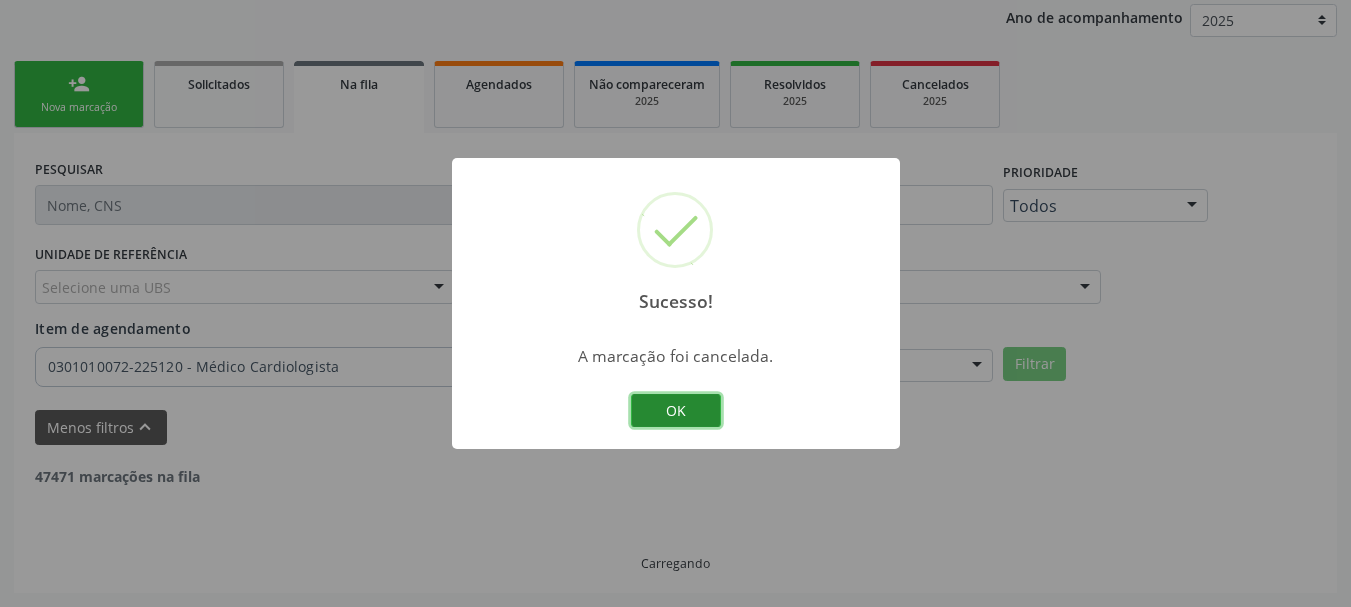 click on "OK" at bounding box center (676, 411) 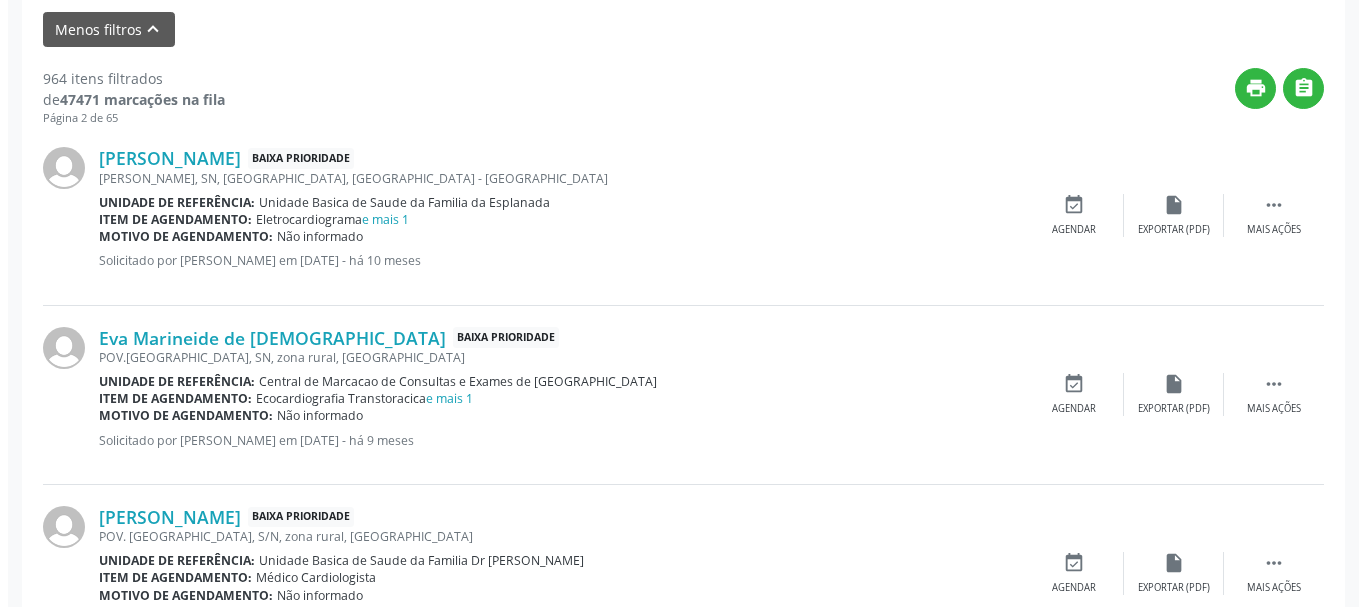 scroll, scrollTop: 638, scrollLeft: 0, axis: vertical 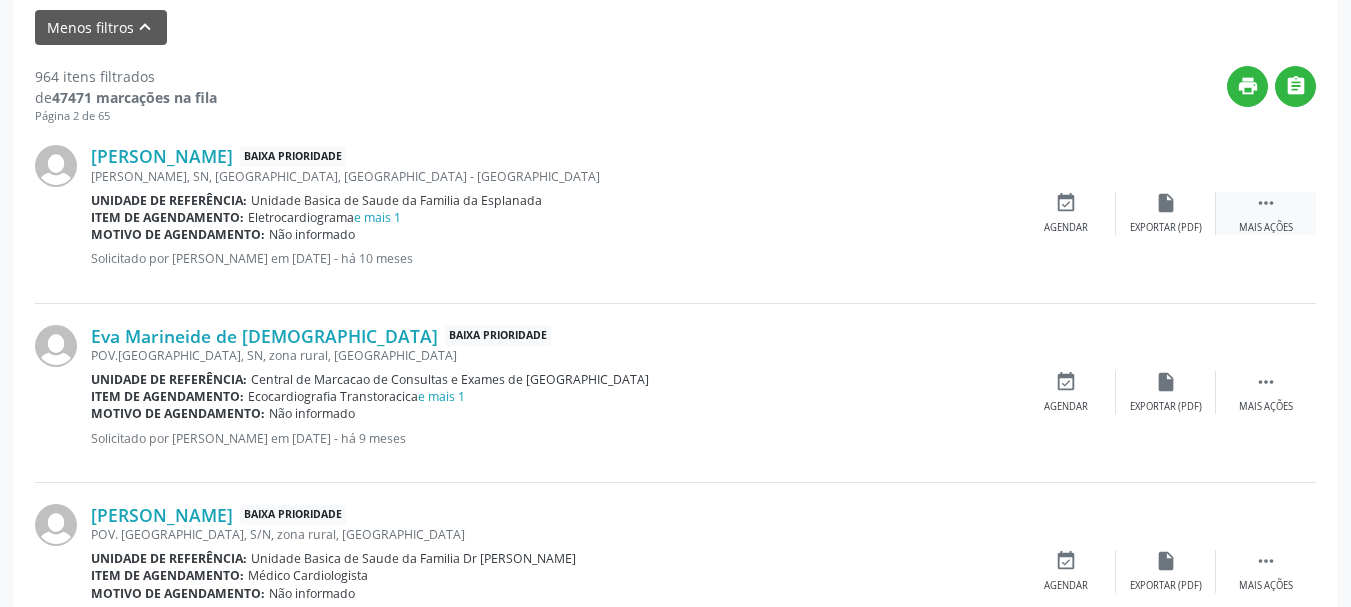 click on "Mais ações" at bounding box center [1266, 228] 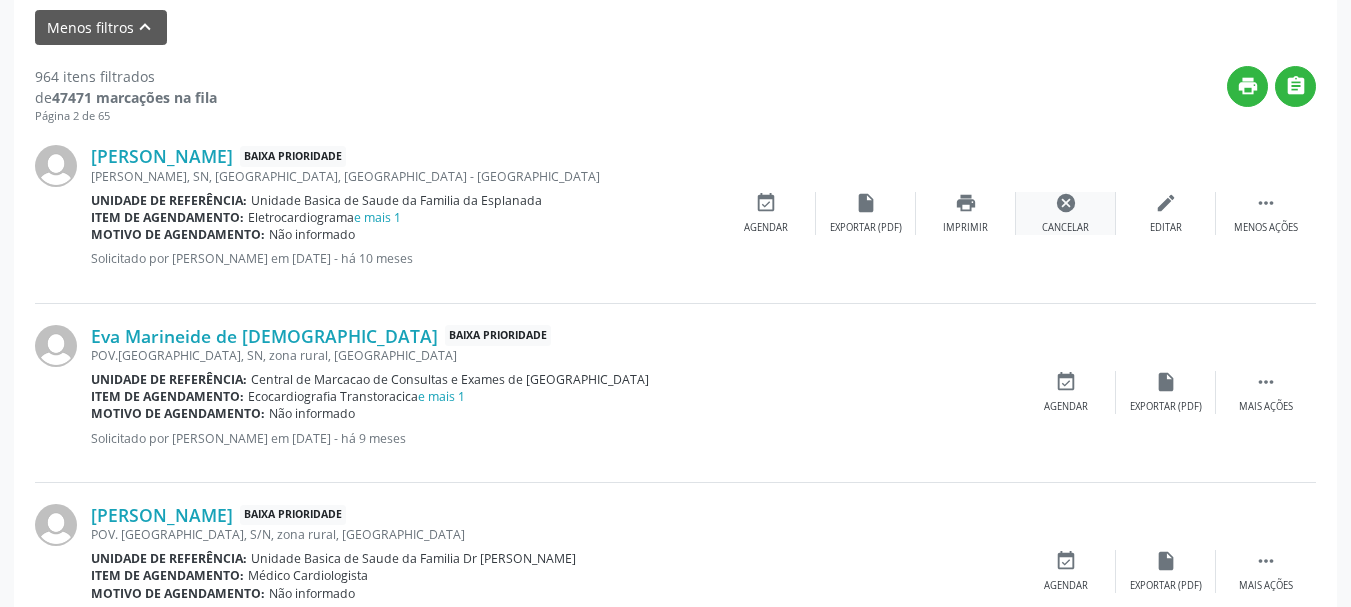 click on "cancel
Cancelar" at bounding box center (1066, 213) 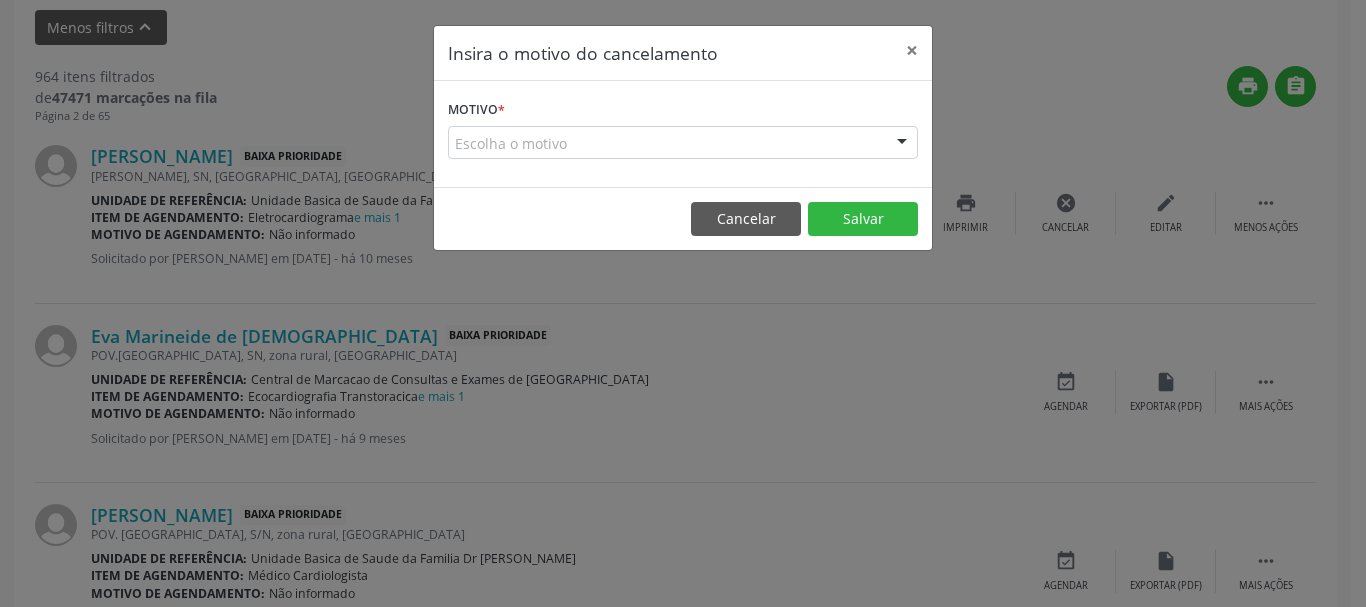 drag, startPoint x: 885, startPoint y: 104, endPoint x: 885, endPoint y: 134, distance: 30 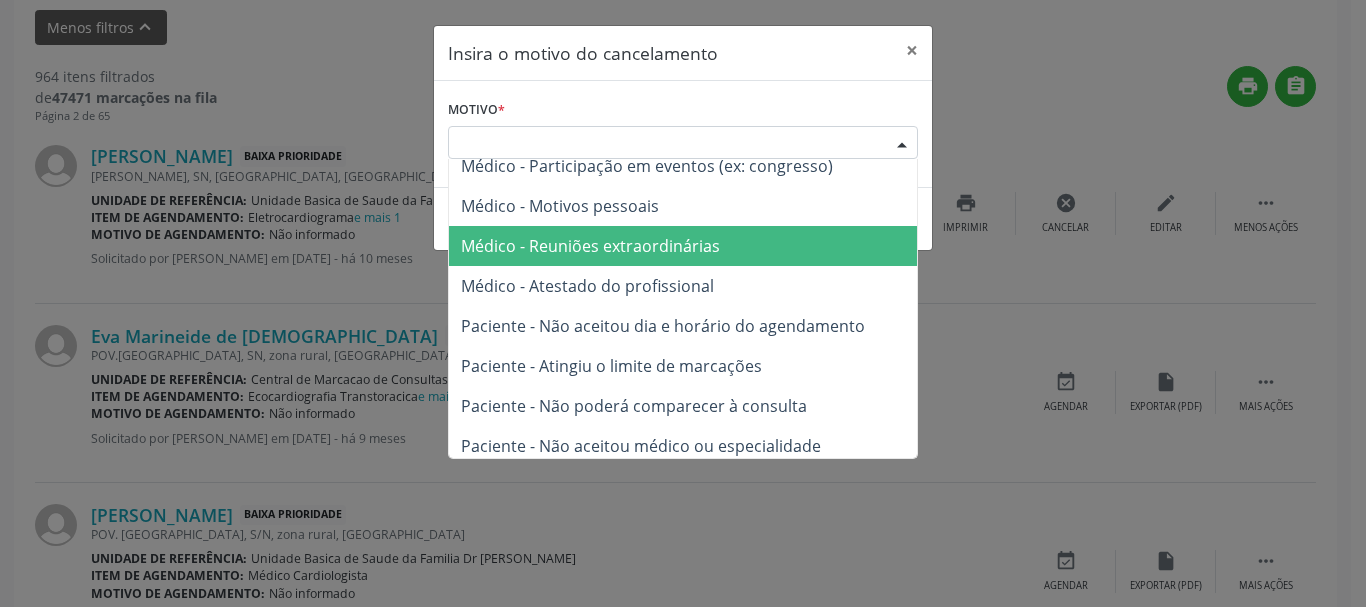 scroll, scrollTop: 101, scrollLeft: 0, axis: vertical 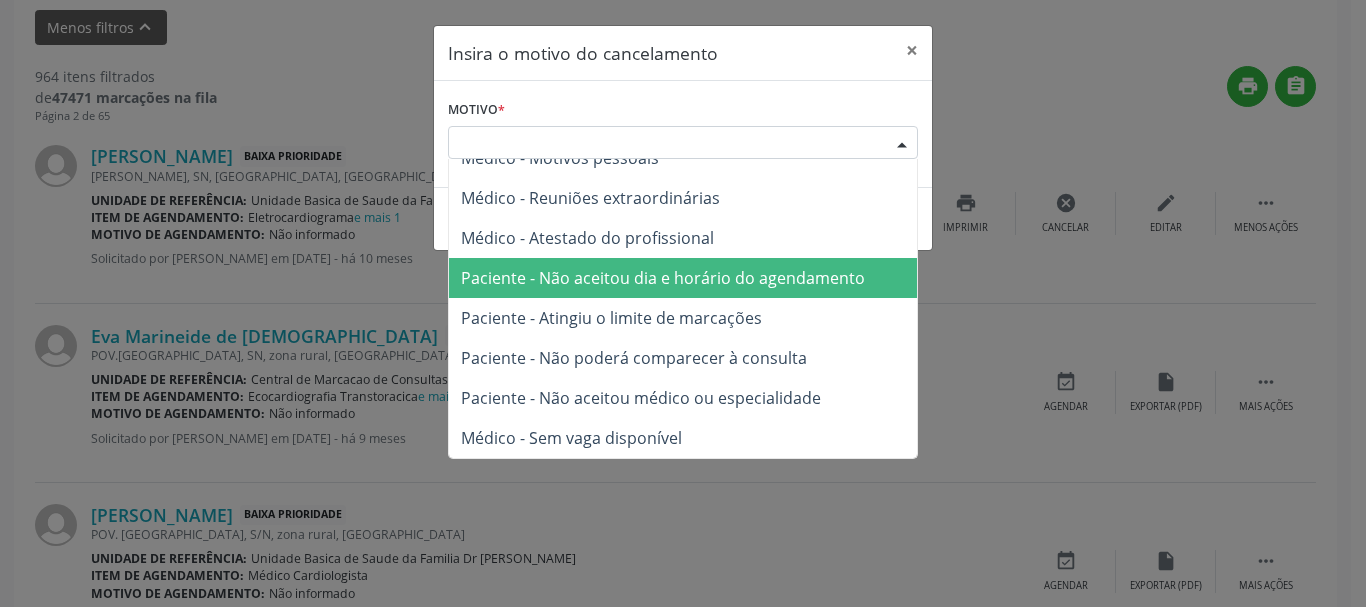 click on "Paciente - Não aceitou dia e horário do agendamento" at bounding box center (663, 278) 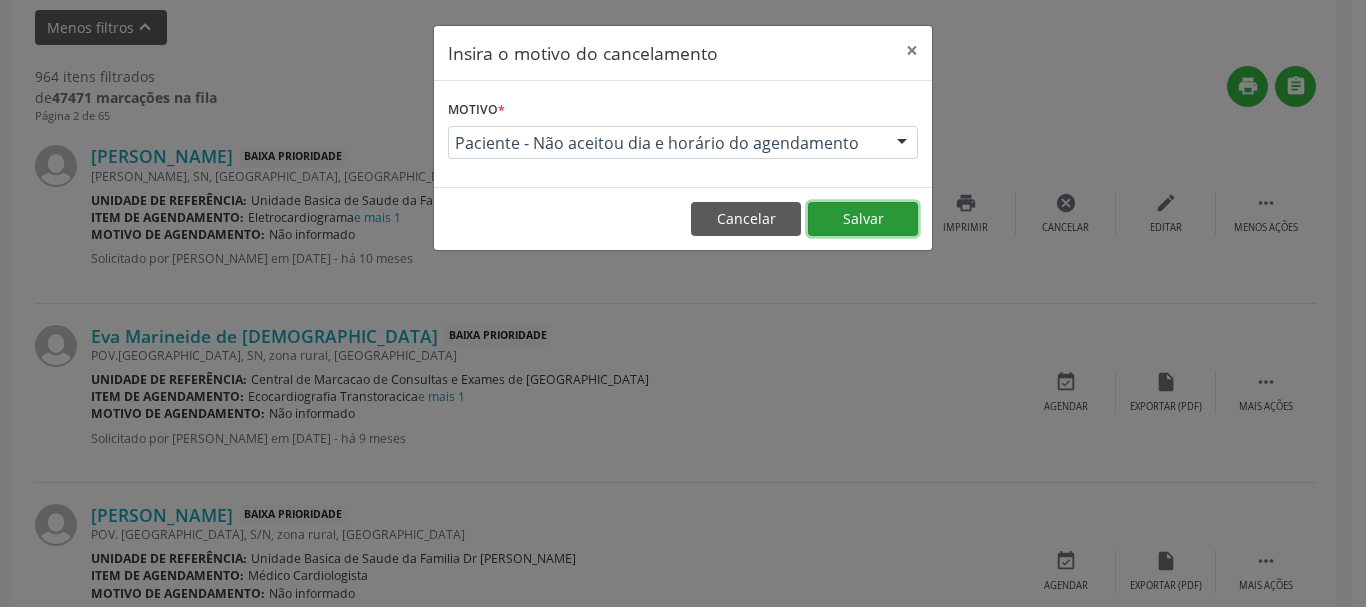 click on "Salvar" at bounding box center [863, 219] 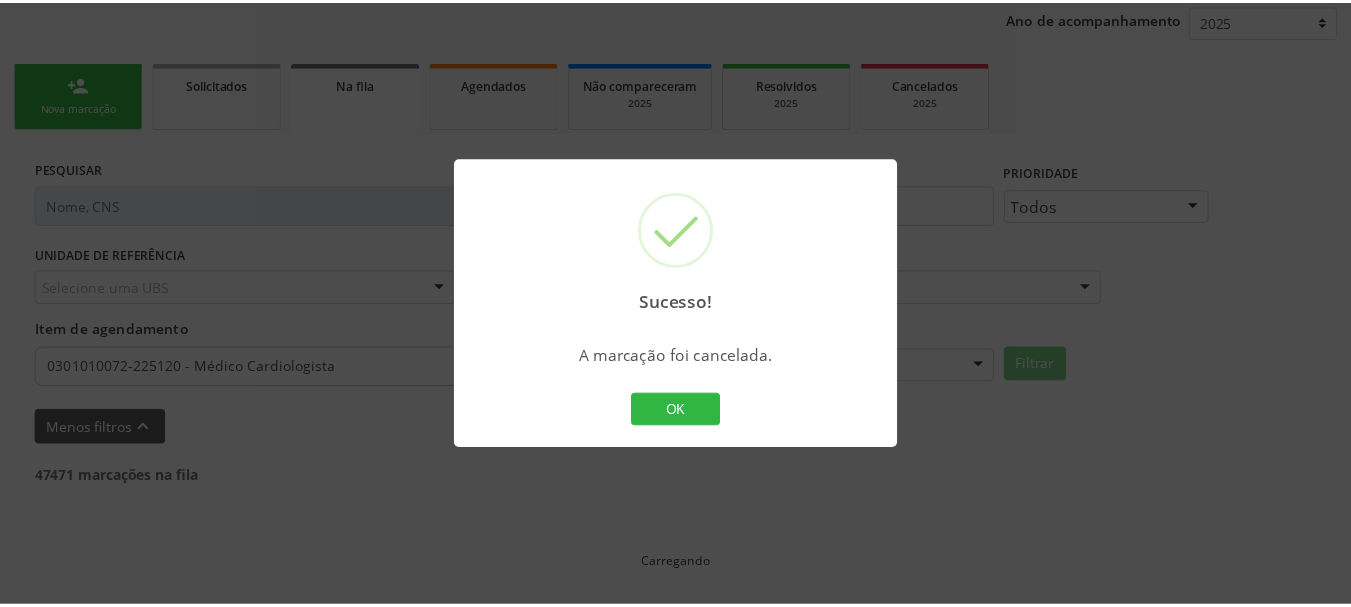 scroll, scrollTop: 238, scrollLeft: 0, axis: vertical 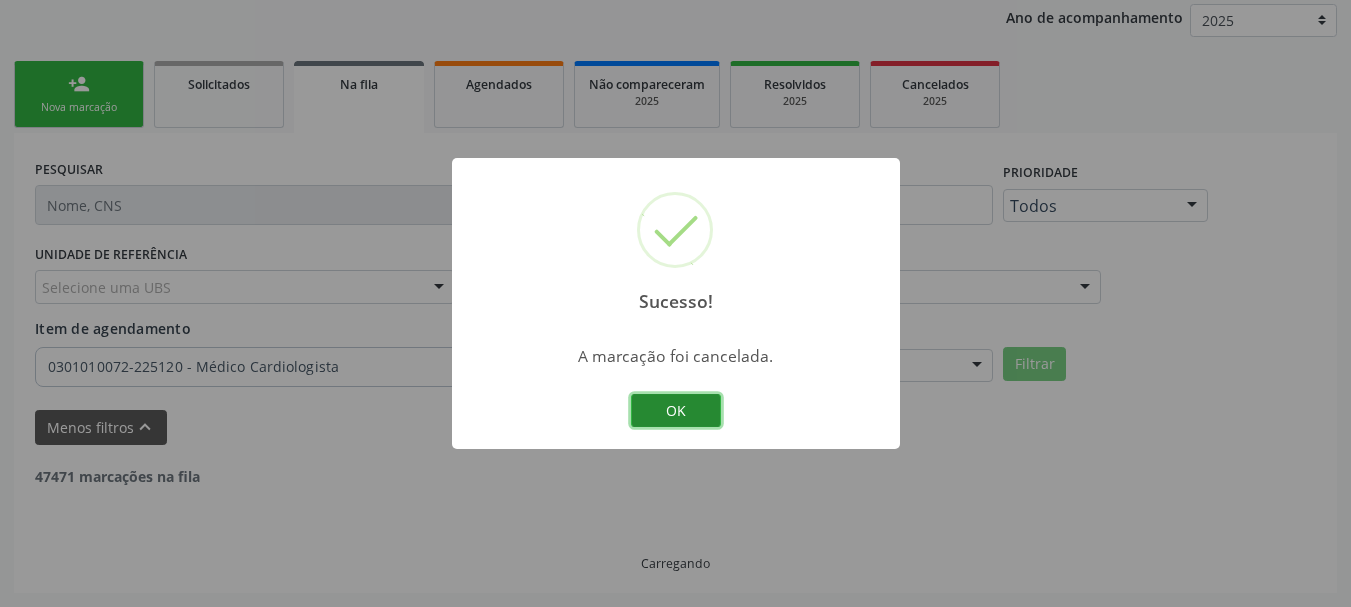 click on "OK" at bounding box center (676, 411) 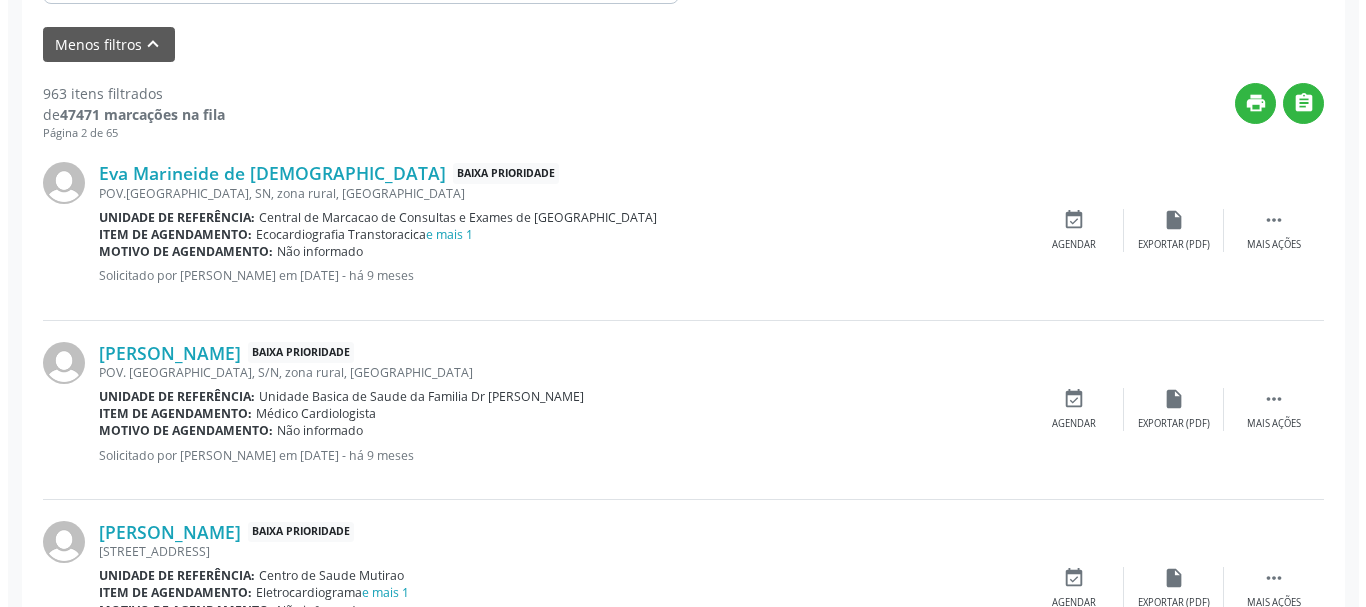 scroll, scrollTop: 638, scrollLeft: 0, axis: vertical 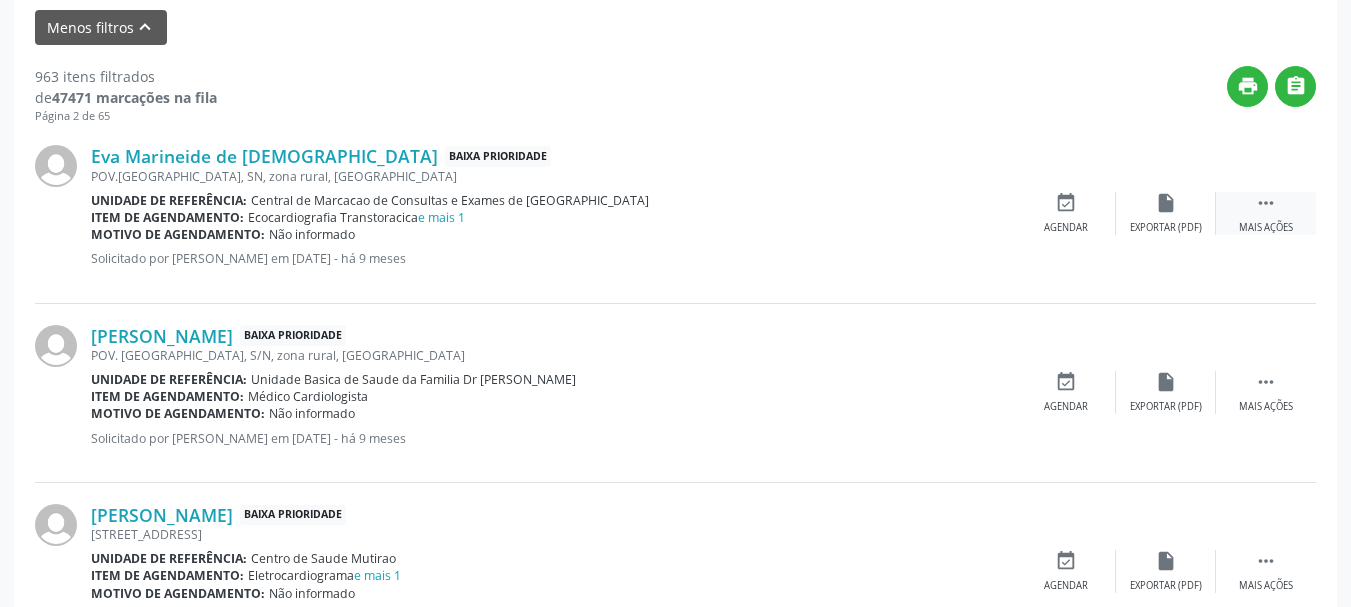 click on "
Mais ações" at bounding box center [1266, 213] 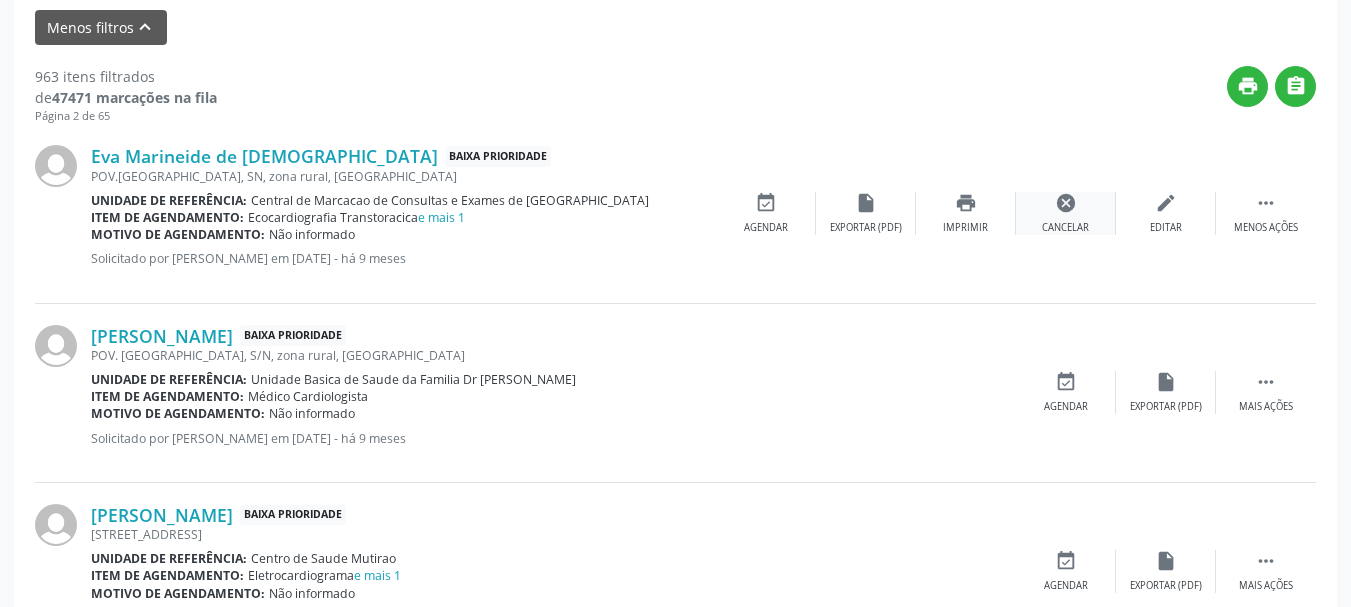 click on "cancel
Cancelar" at bounding box center (1066, 213) 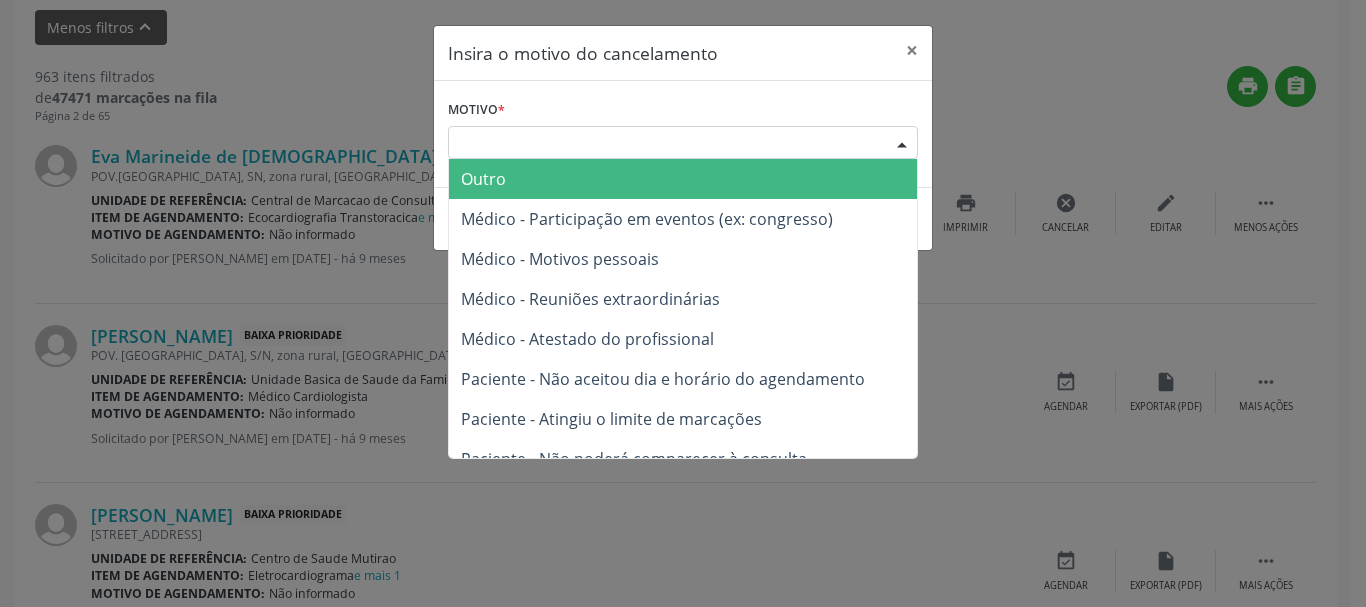 click at bounding box center [902, 144] 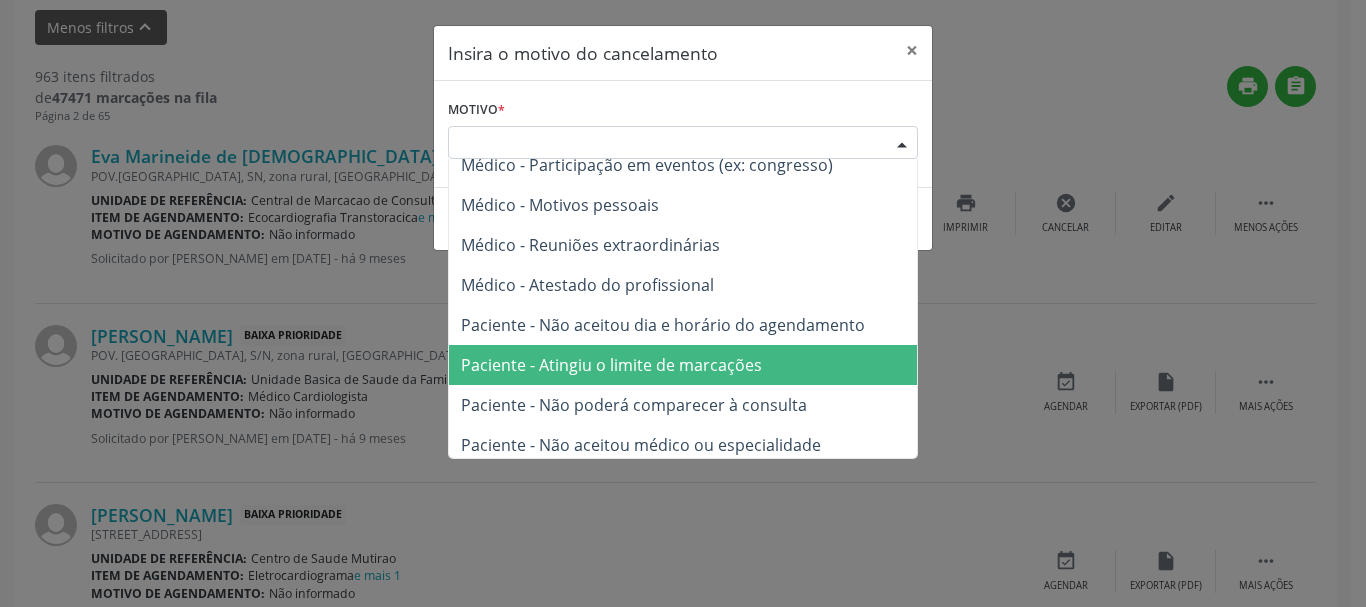 scroll, scrollTop: 101, scrollLeft: 0, axis: vertical 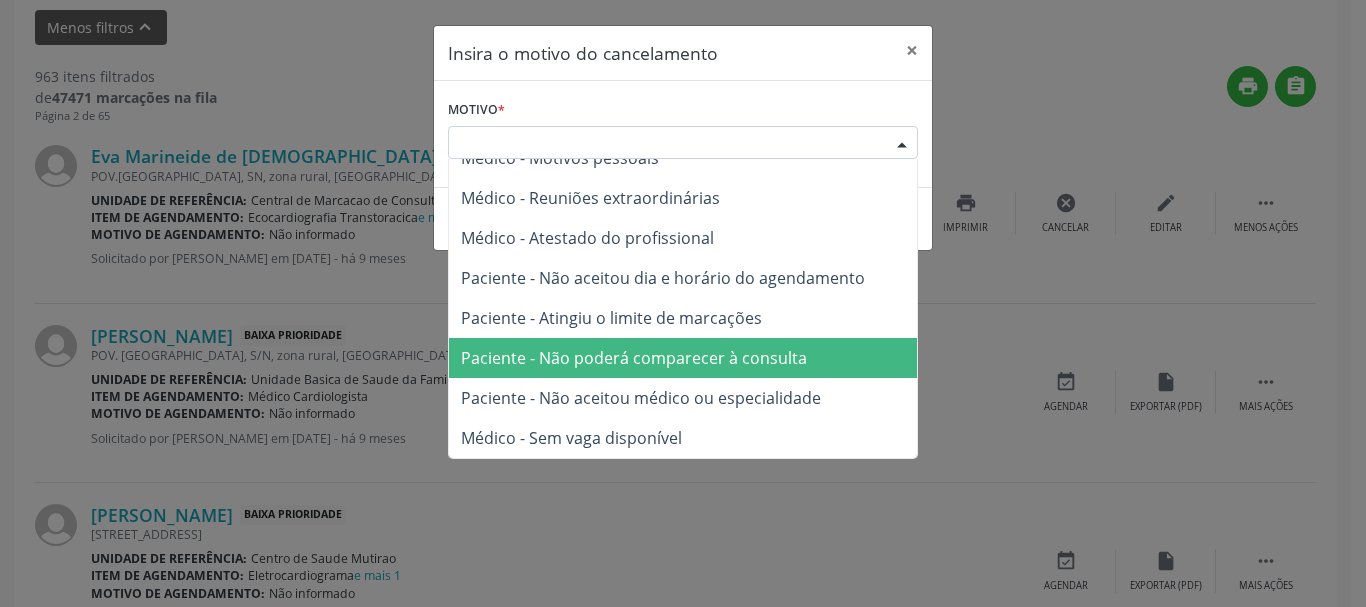 click on "Paciente - Não poderá comparecer à consulta" at bounding box center (683, 358) 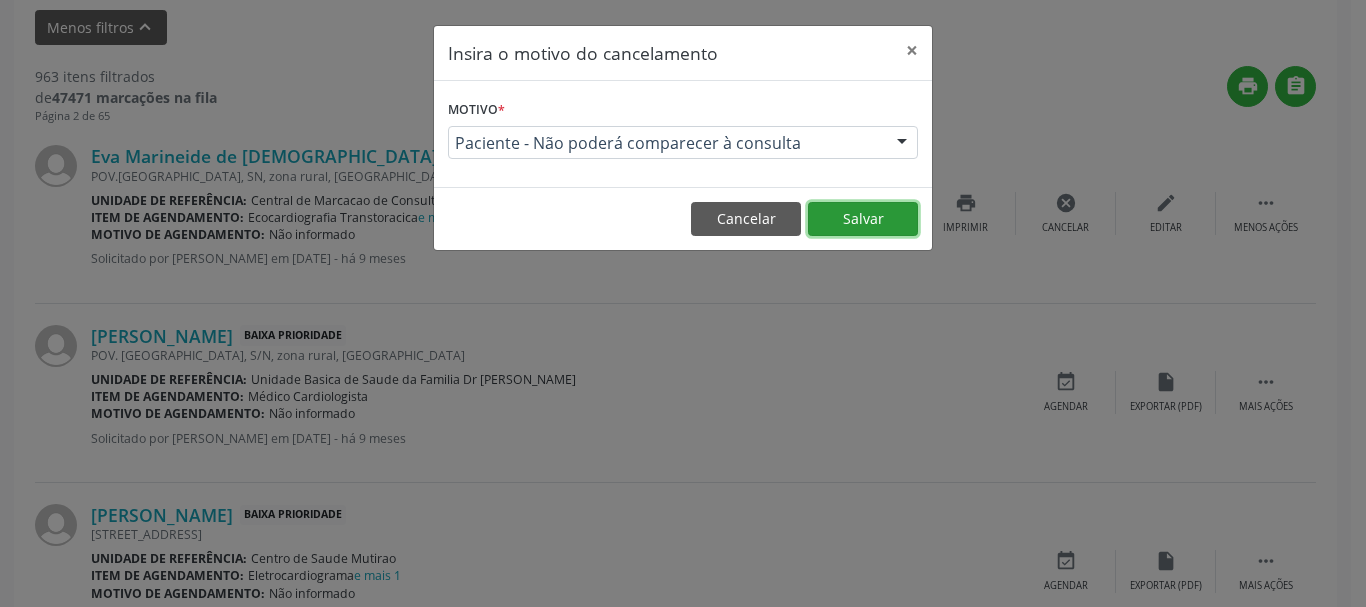 click on "Salvar" at bounding box center [863, 219] 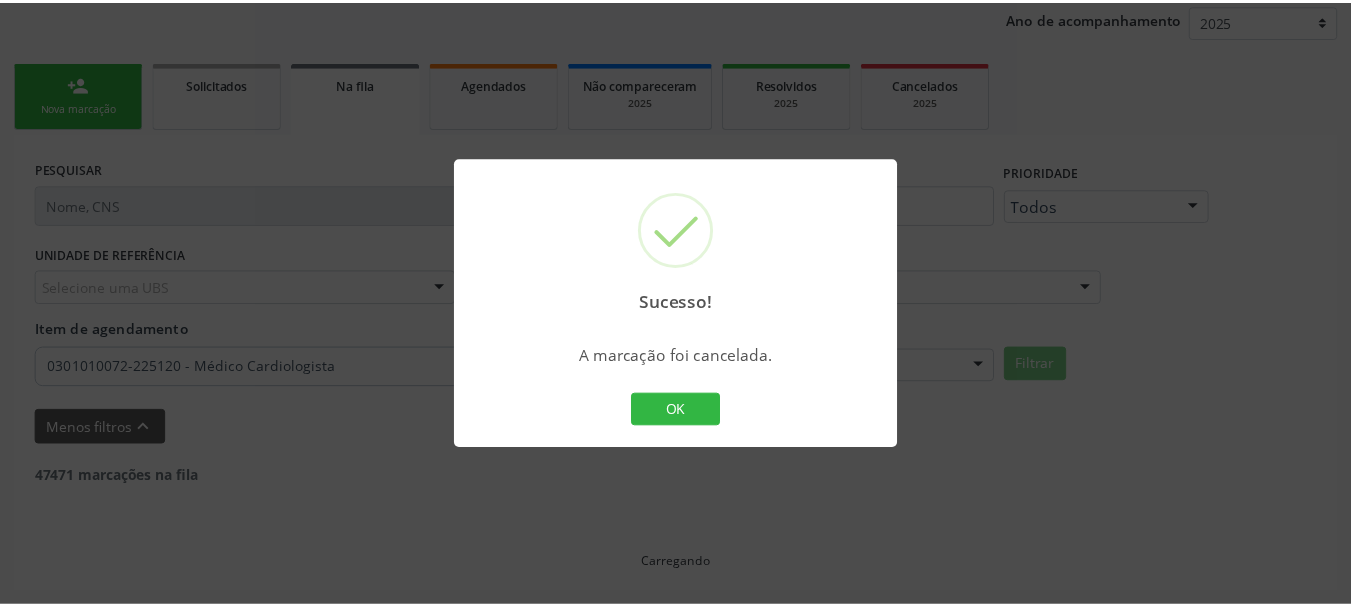 scroll, scrollTop: 238, scrollLeft: 0, axis: vertical 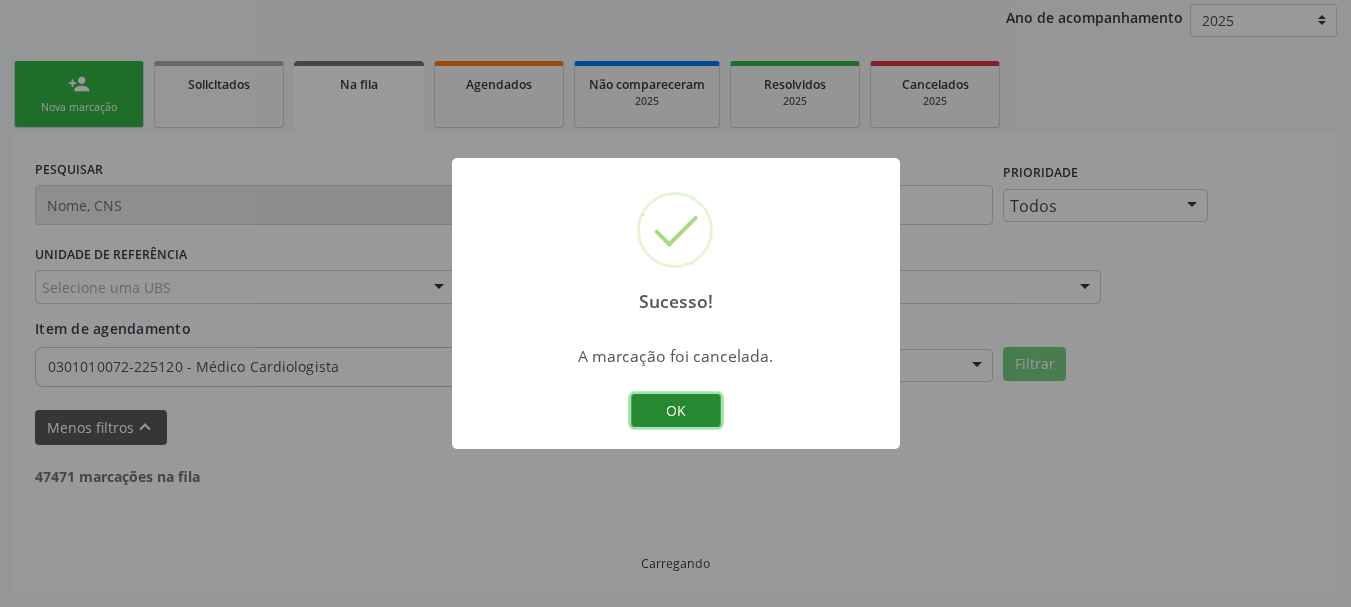 click on "OK" at bounding box center (676, 411) 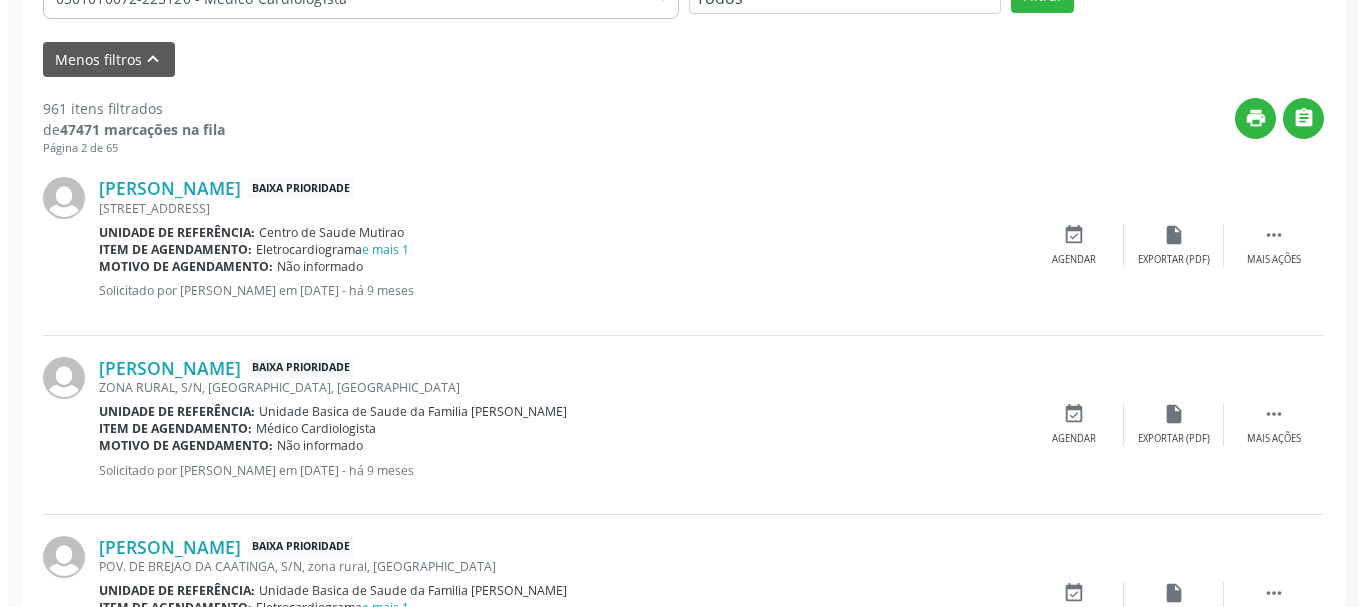 scroll, scrollTop: 638, scrollLeft: 0, axis: vertical 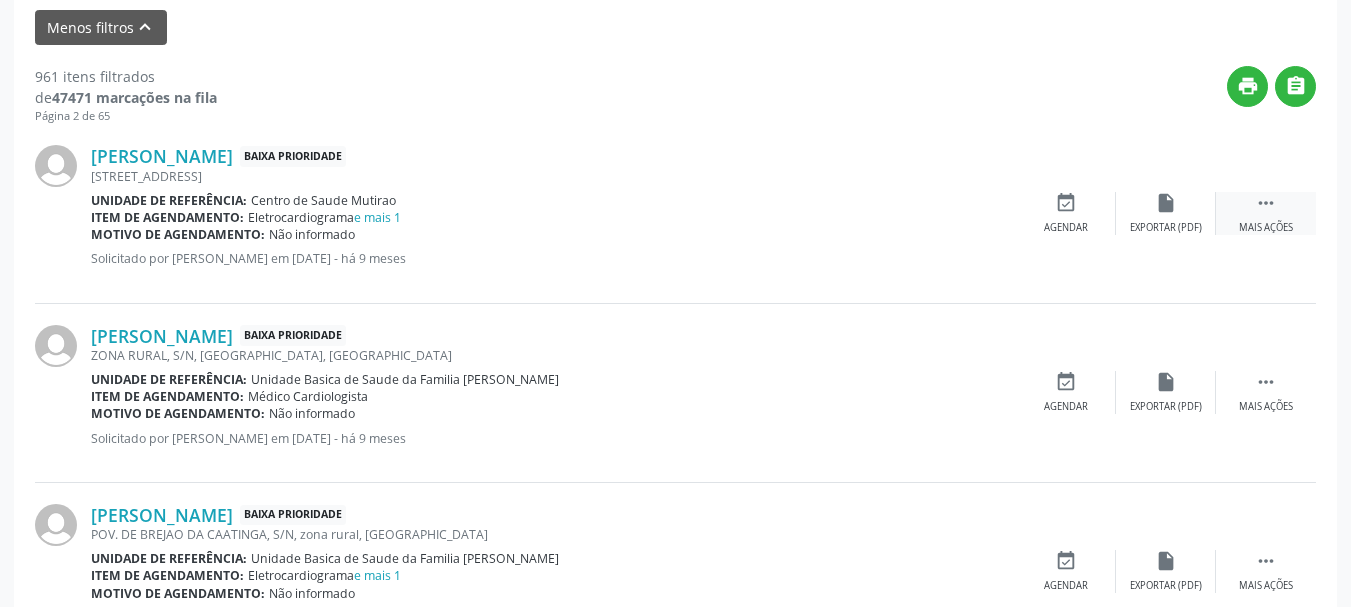 click on "
Mais ações" at bounding box center (1266, 213) 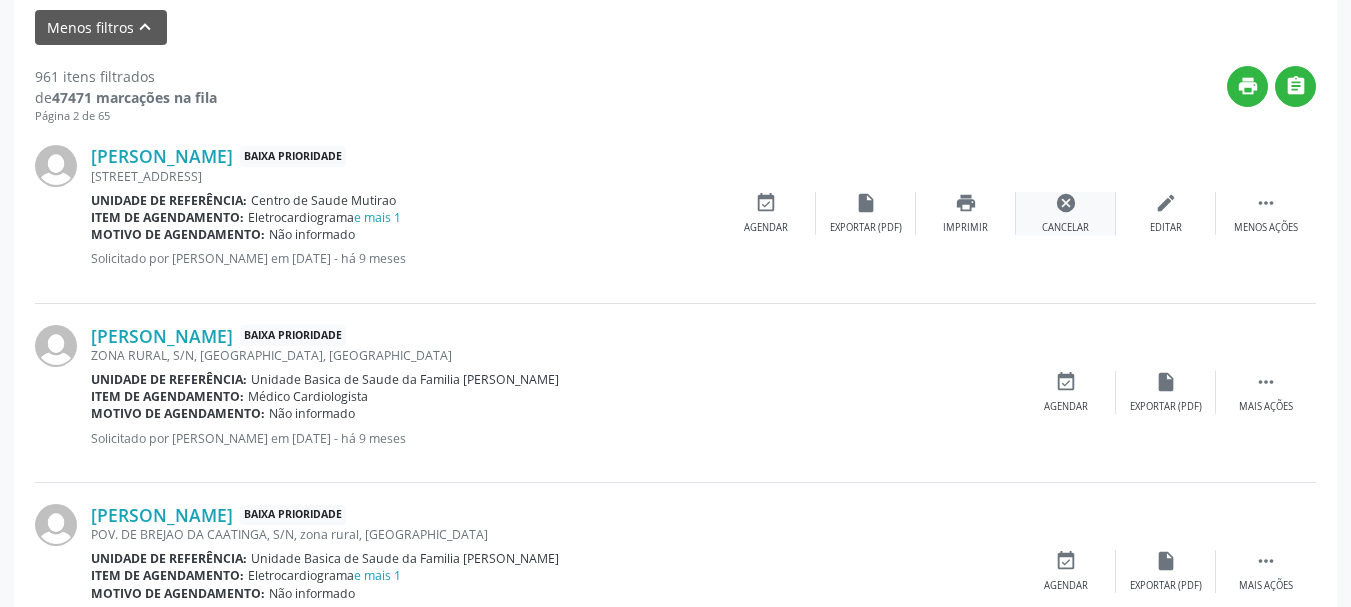 click on "cancel
Cancelar" at bounding box center [1066, 213] 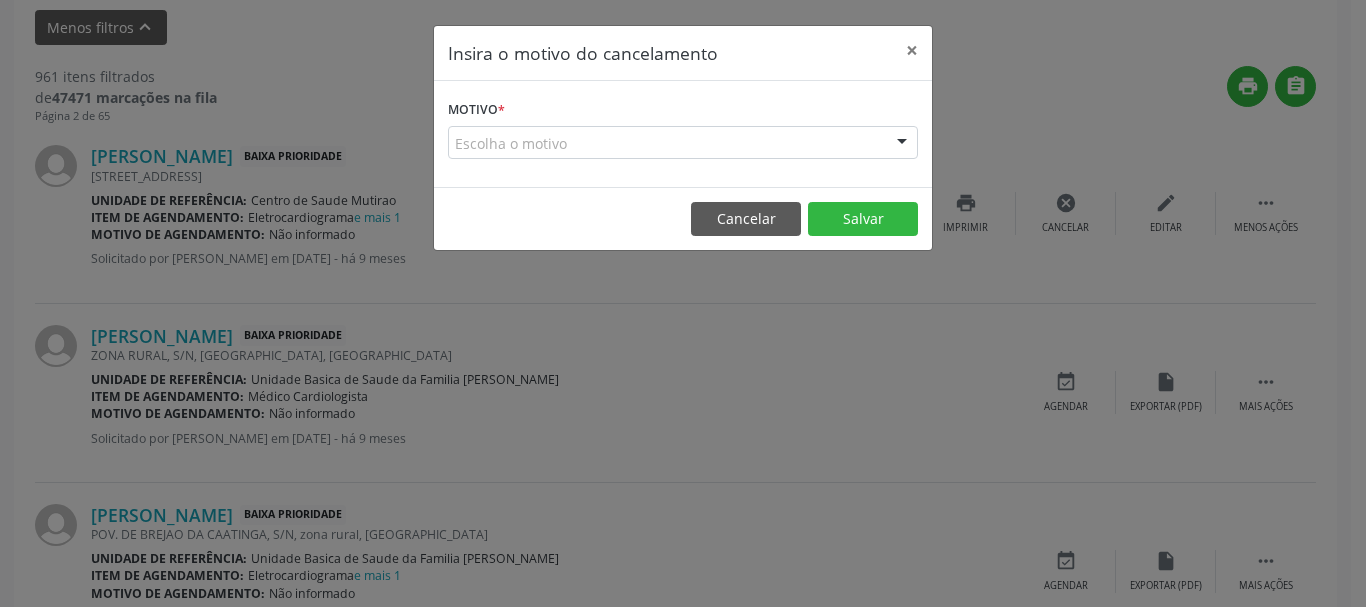 click on "Motivo
*
Escolha o motivo
Outro   Médico - Participação em eventos (ex: congresso)   Médico - Motivos pessoais   Médico - Reuniões extraordinárias   Médico - Atestado do profissional   Paciente - Não aceitou dia e horário do agendamento   Paciente - Atingiu o limite de marcações   Paciente - Não poderá comparecer à consulta   Paciente - Não aceitou médico ou especialidade   Médico - Sem vaga disponível
Nenhum resultado encontrado para: "   "
Não há nenhuma opção para ser exibida." at bounding box center [683, 127] 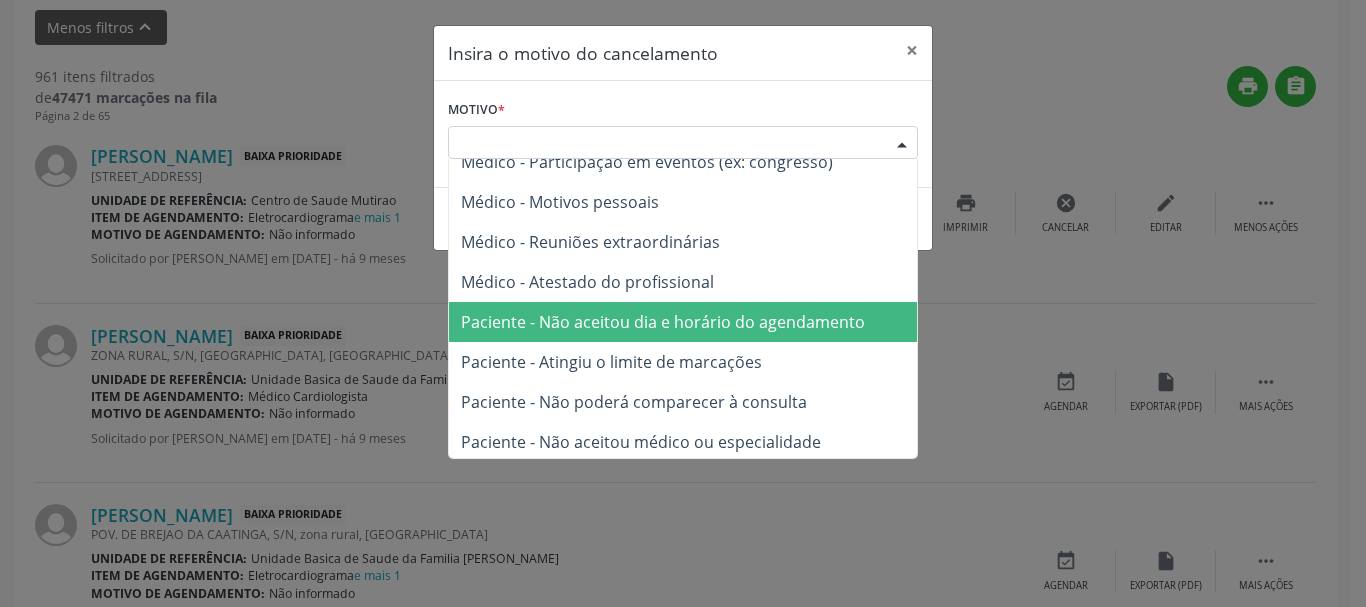 scroll, scrollTop: 101, scrollLeft: 0, axis: vertical 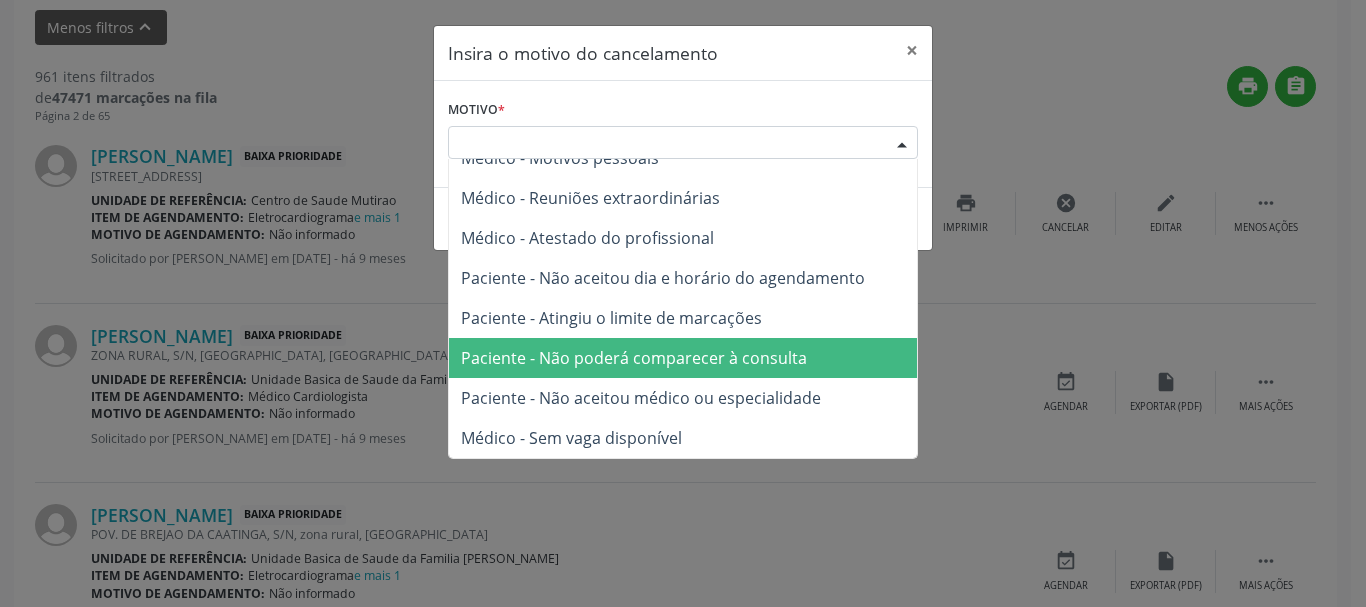 click on "Paciente - Não poderá comparecer à consulta" at bounding box center (634, 358) 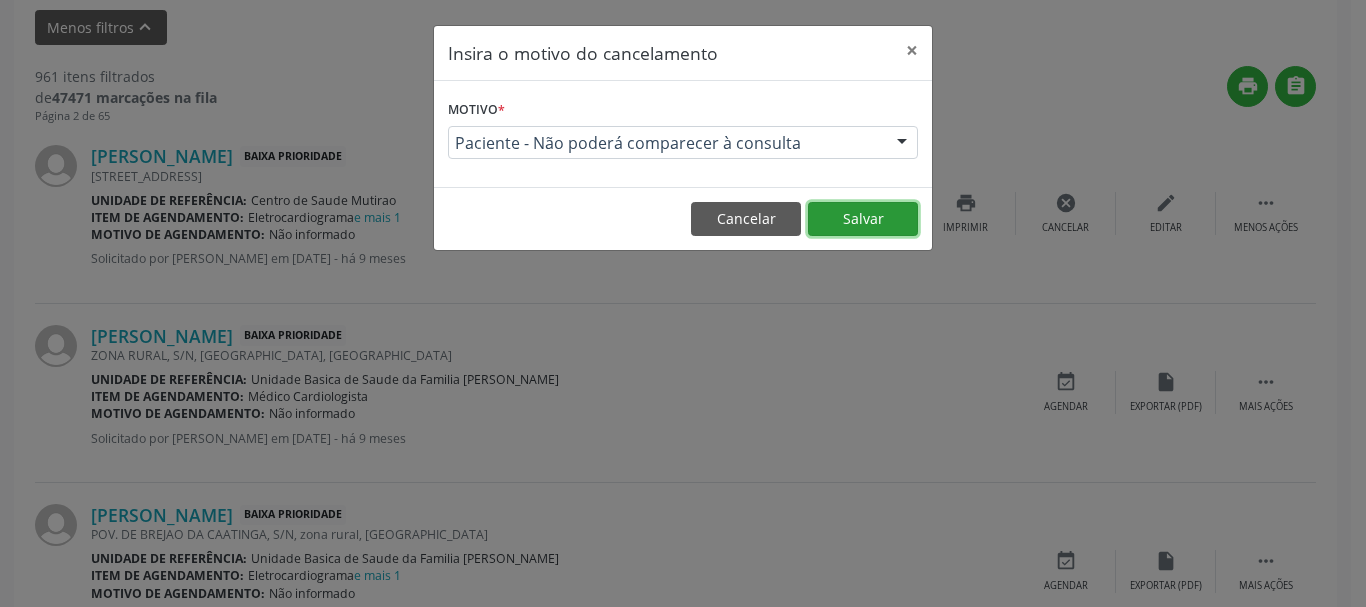 click on "Salvar" at bounding box center (863, 219) 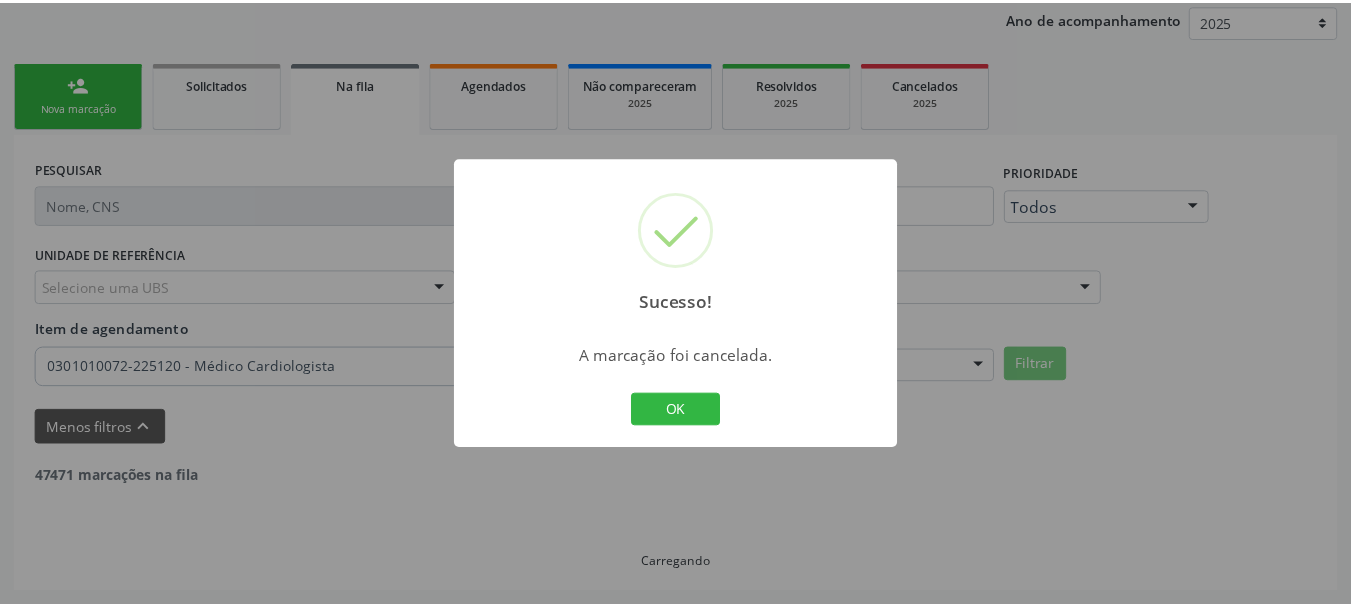 scroll, scrollTop: 238, scrollLeft: 0, axis: vertical 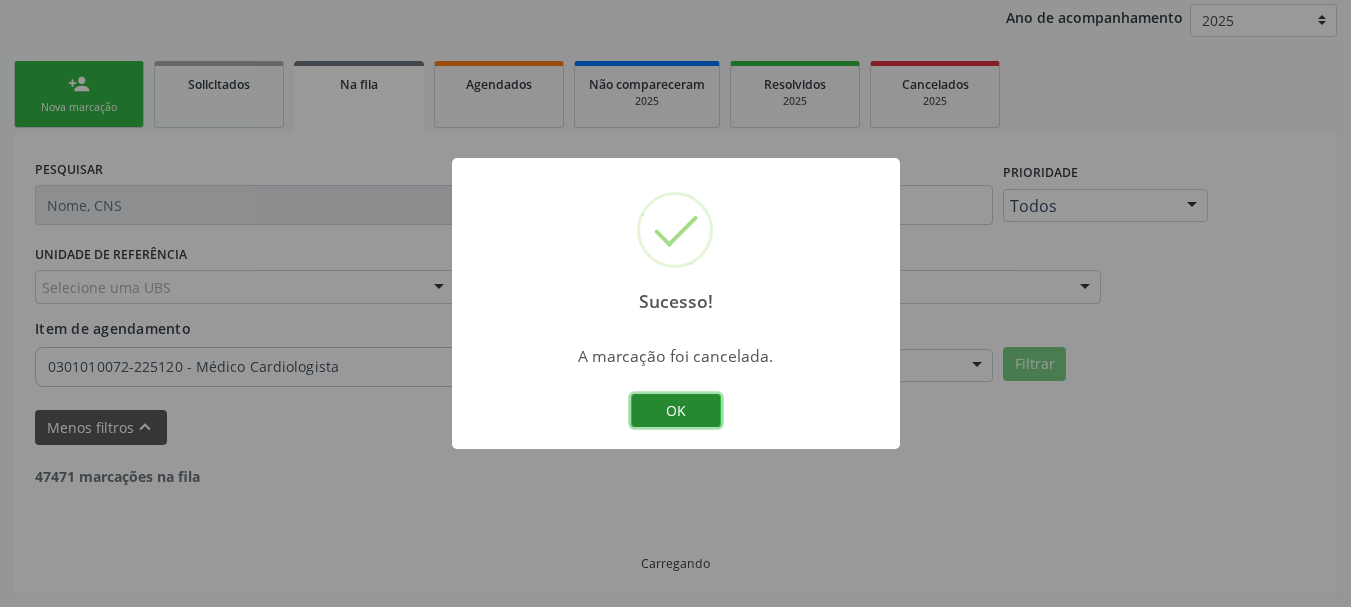 click on "OK" at bounding box center (676, 411) 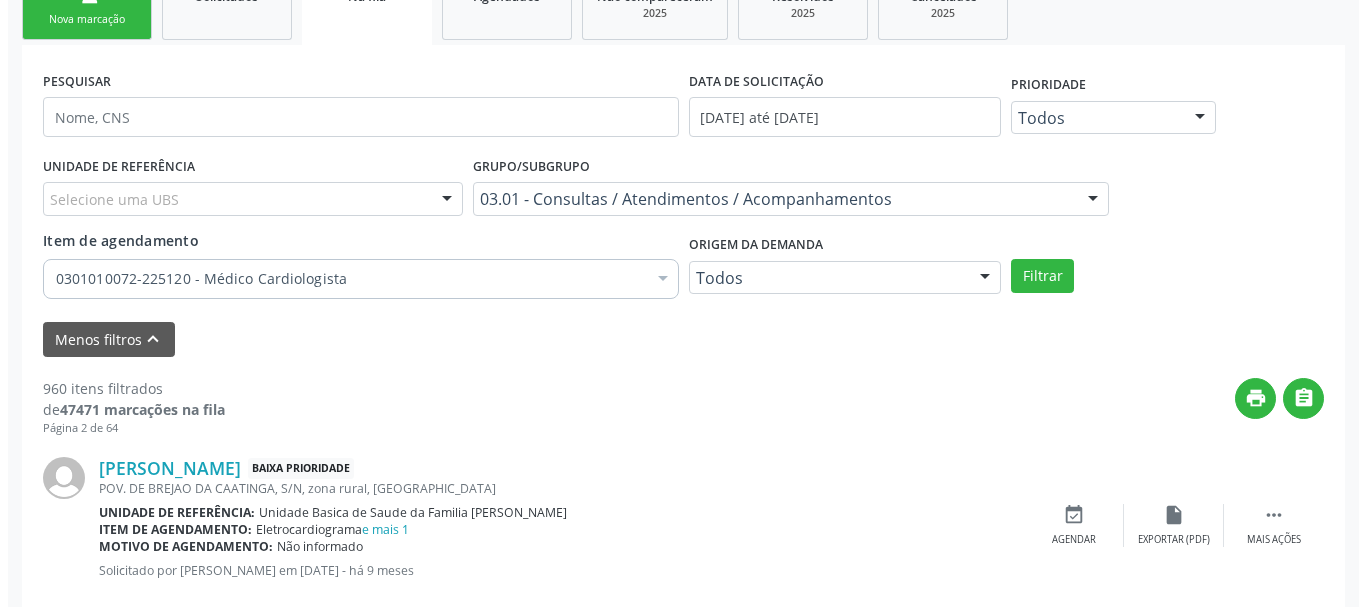 scroll, scrollTop: 538, scrollLeft: 0, axis: vertical 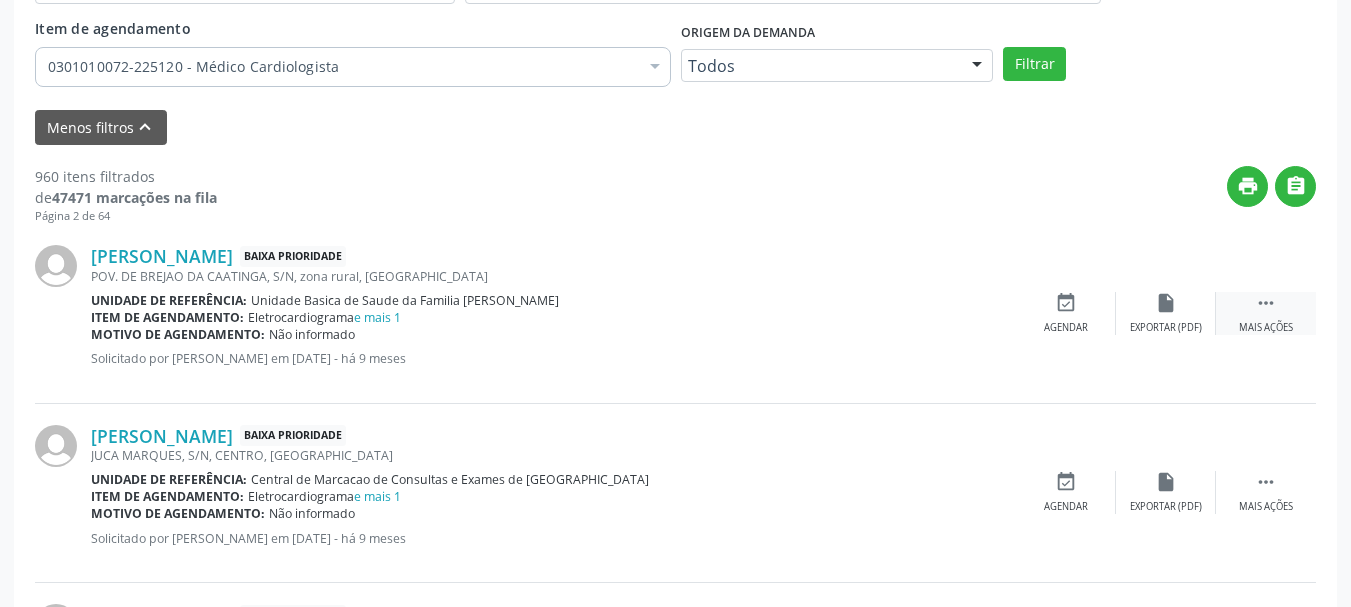 click on "
Mais ações" at bounding box center (1266, 313) 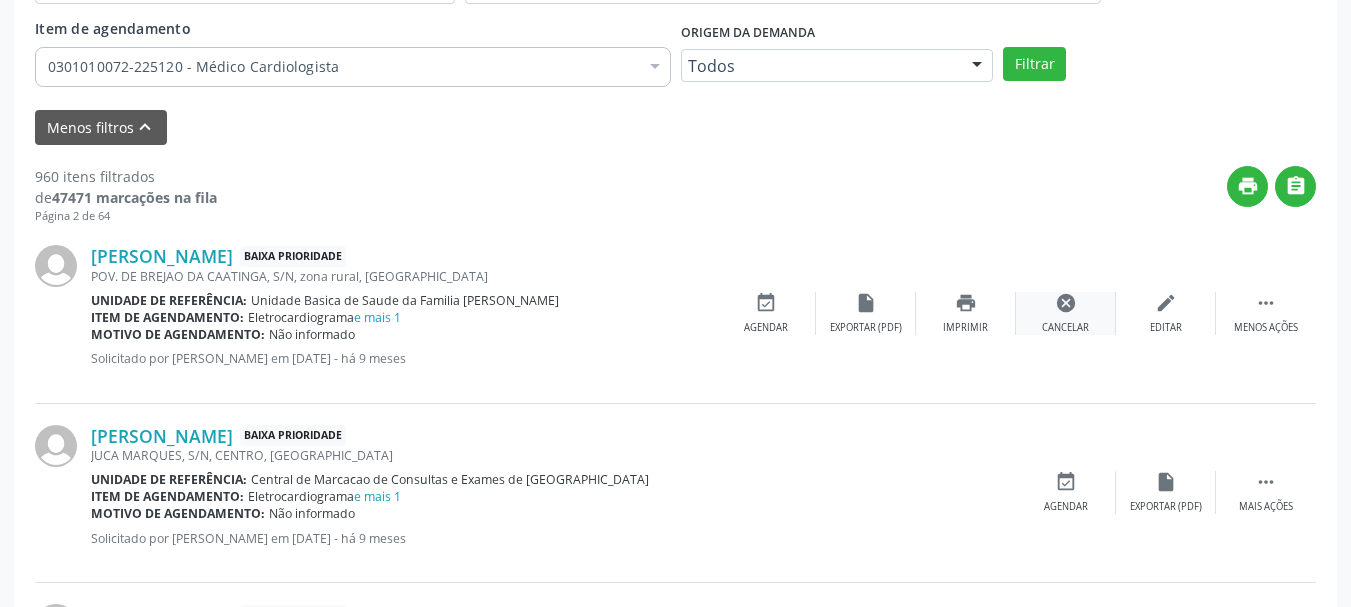 click on "cancel
Cancelar" at bounding box center [1066, 313] 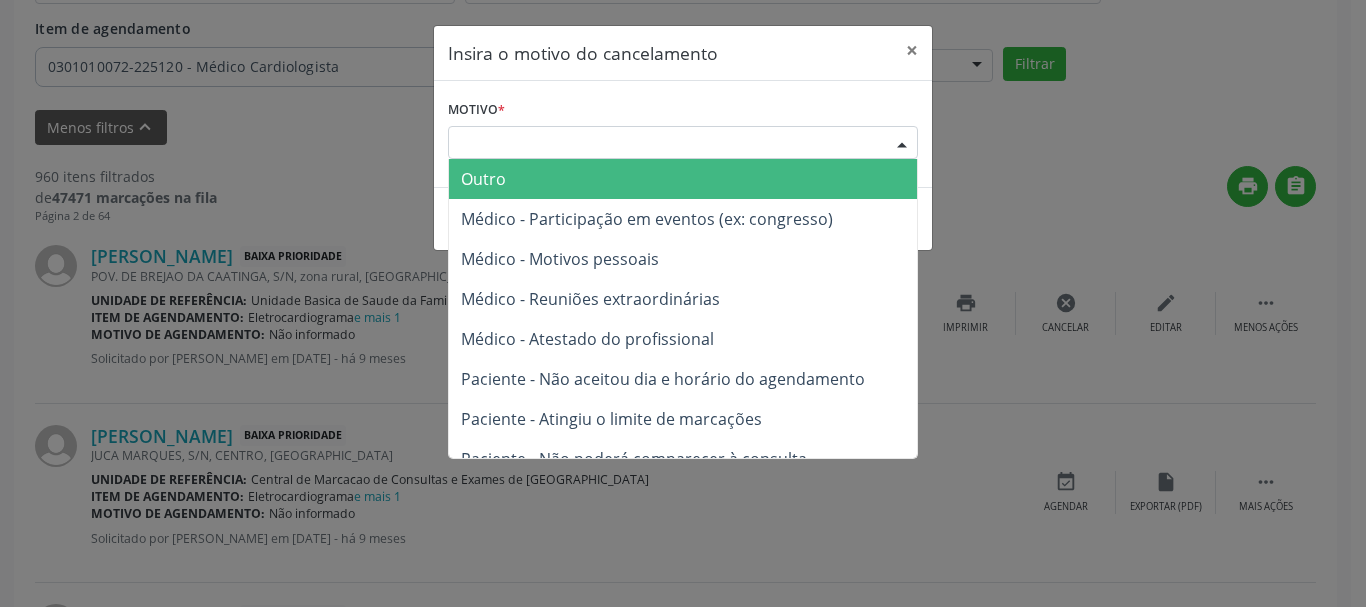 click at bounding box center (902, 144) 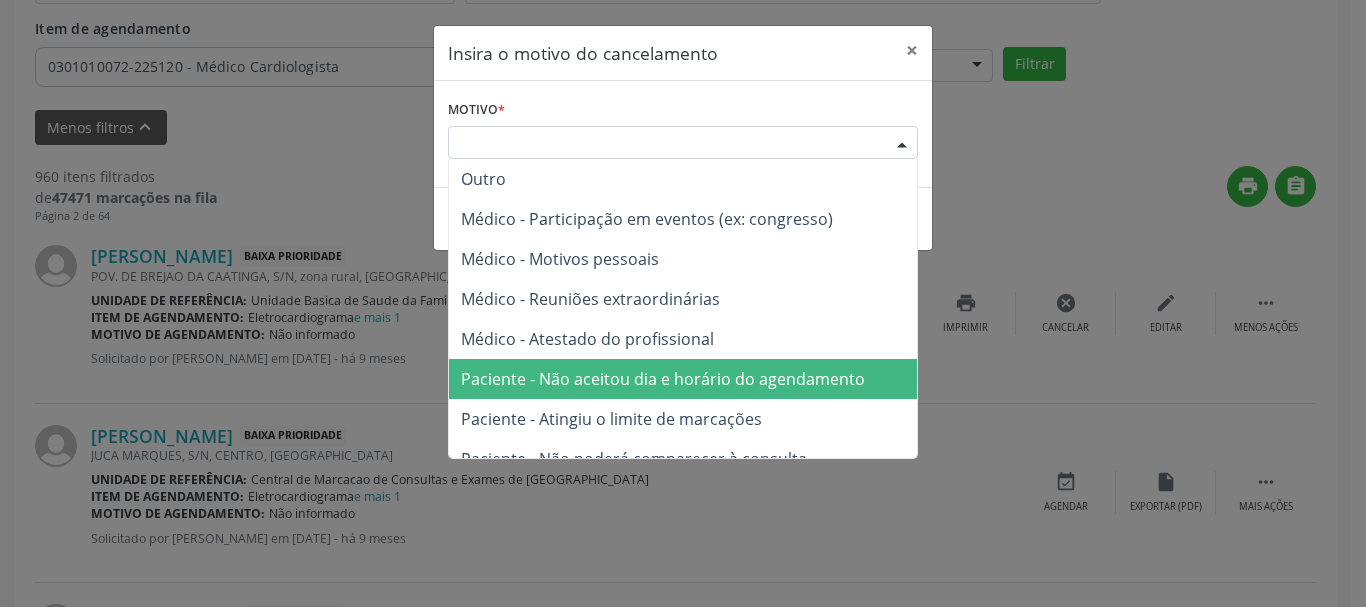 click on "Paciente - Não aceitou dia e horário do agendamento" at bounding box center [683, 379] 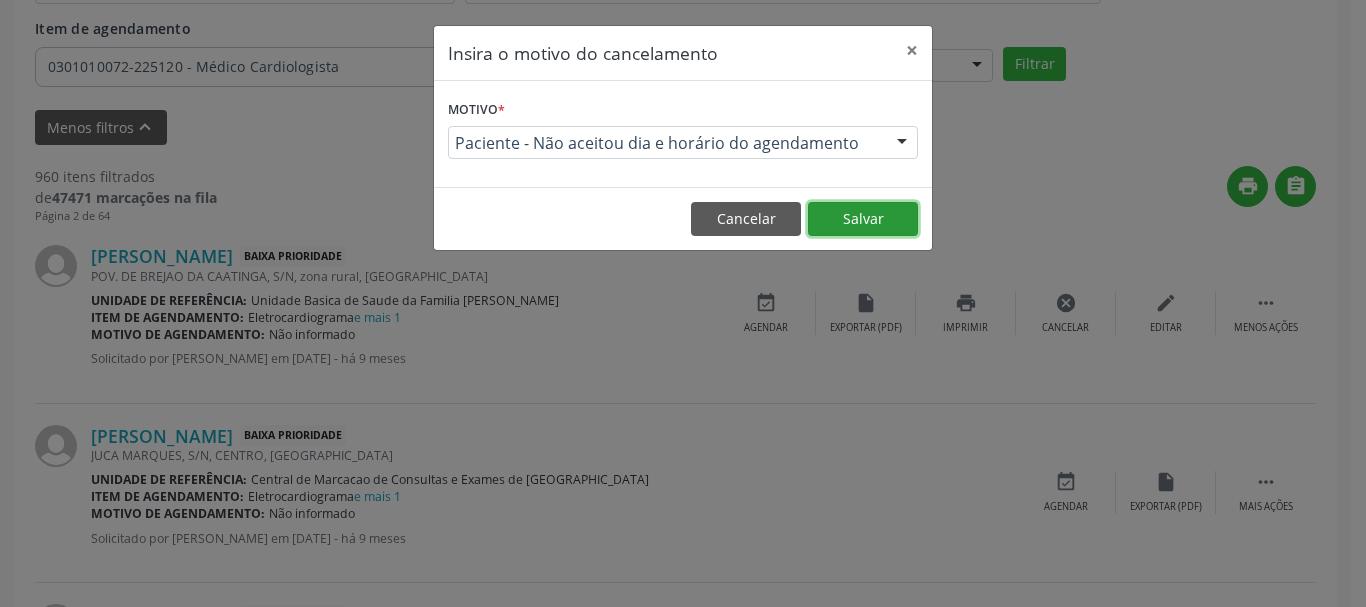 click on "Salvar" at bounding box center (863, 219) 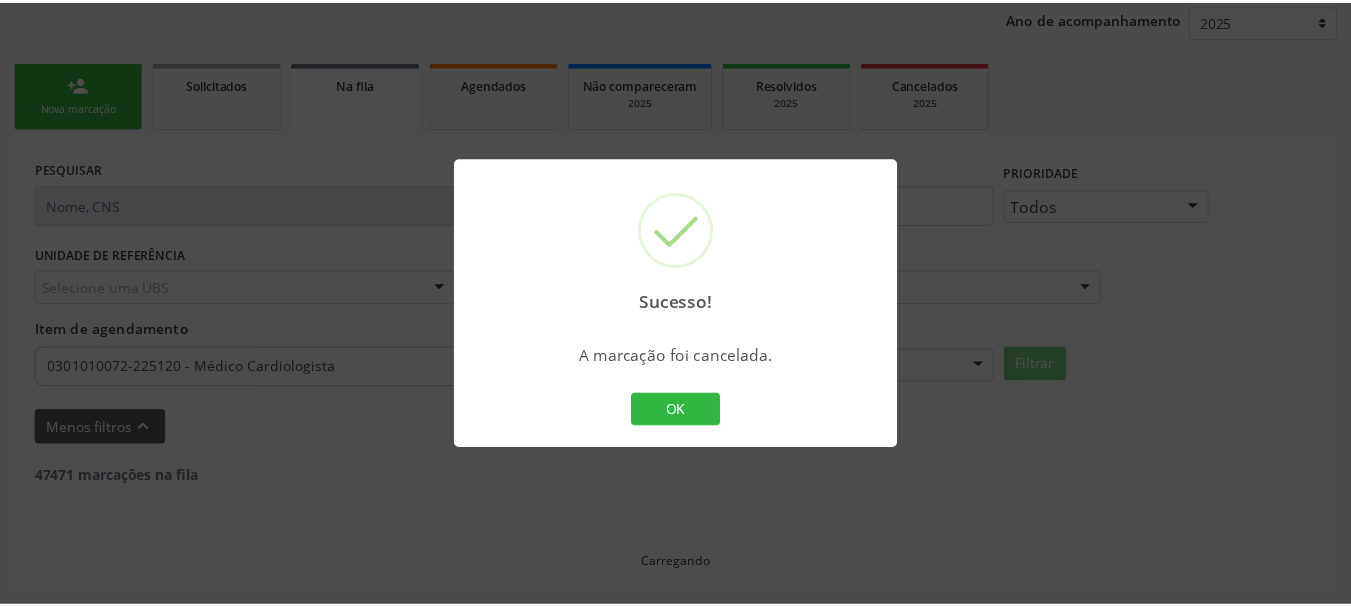 scroll, scrollTop: 238, scrollLeft: 0, axis: vertical 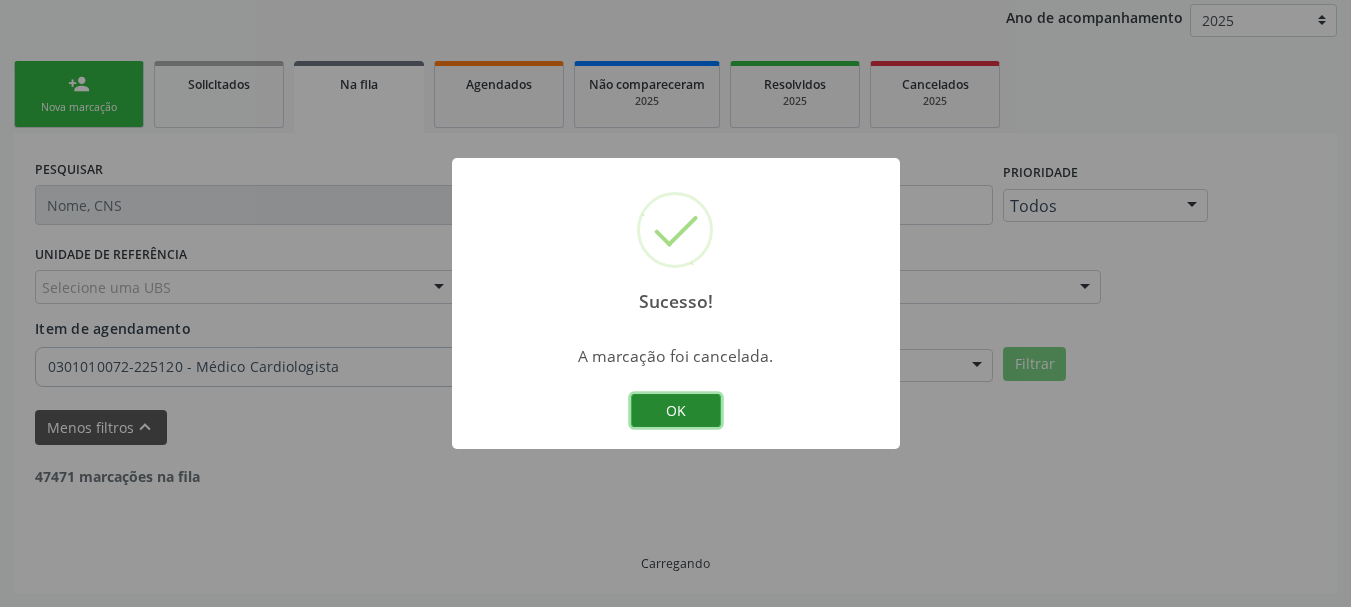 click on "OK" at bounding box center [676, 411] 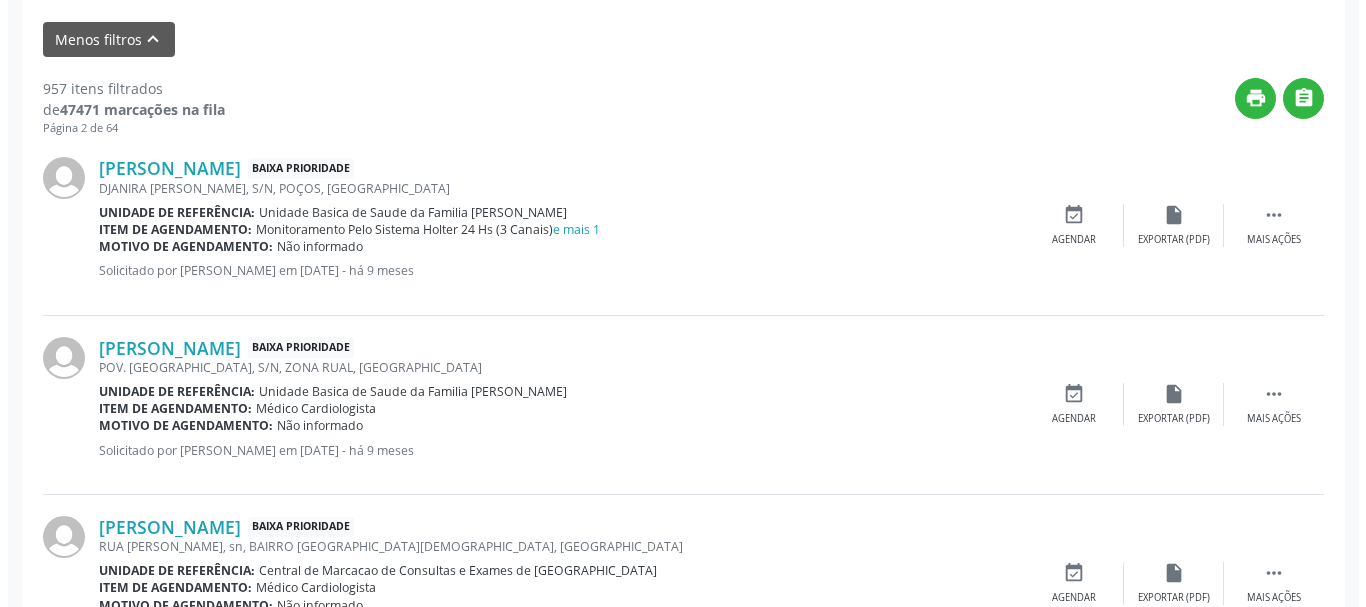 scroll, scrollTop: 638, scrollLeft: 0, axis: vertical 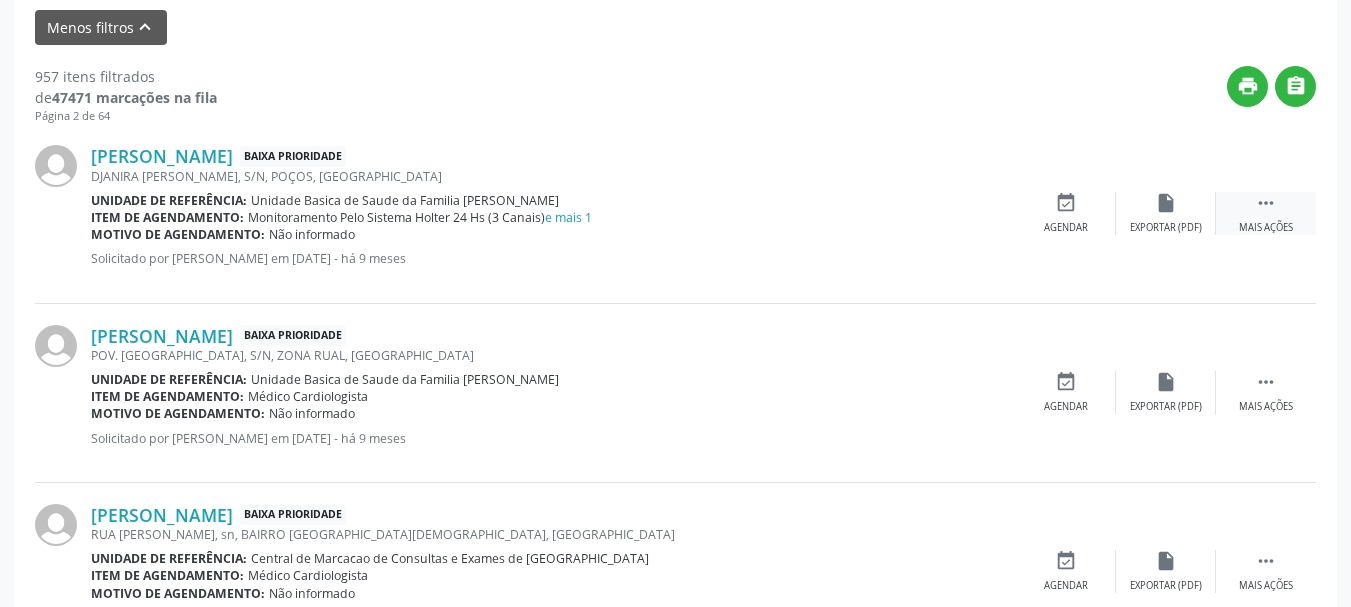 click on "
Mais ações" at bounding box center (1266, 213) 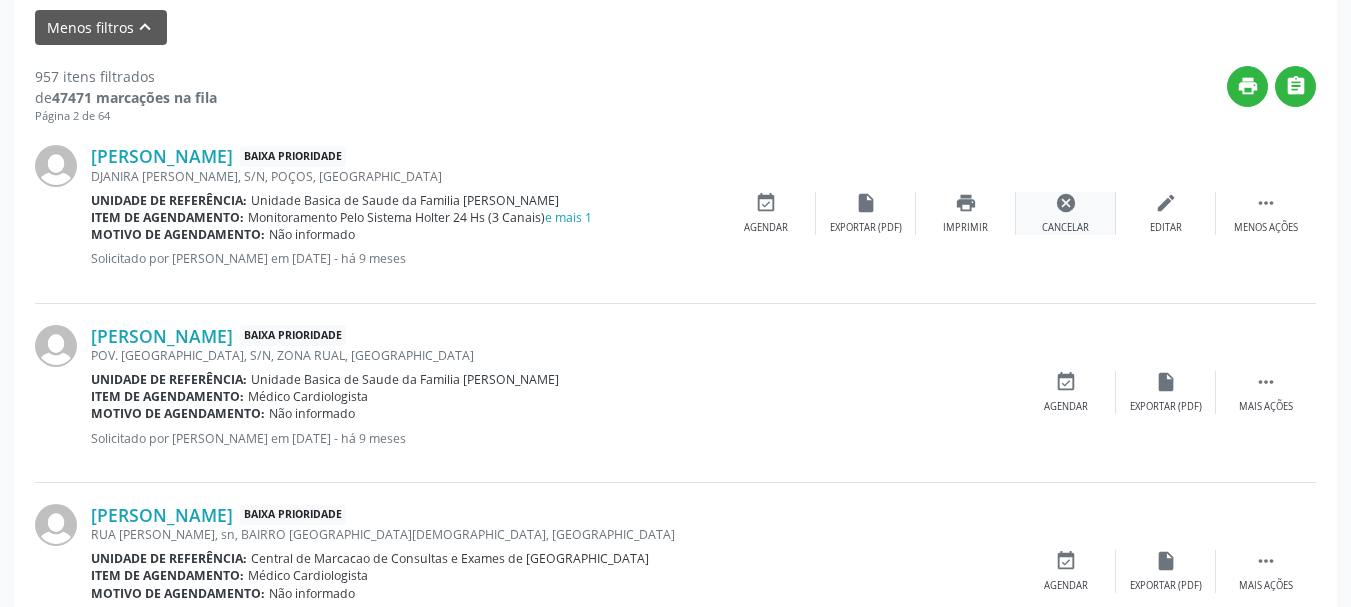 click on "Cancelar" at bounding box center [1065, 228] 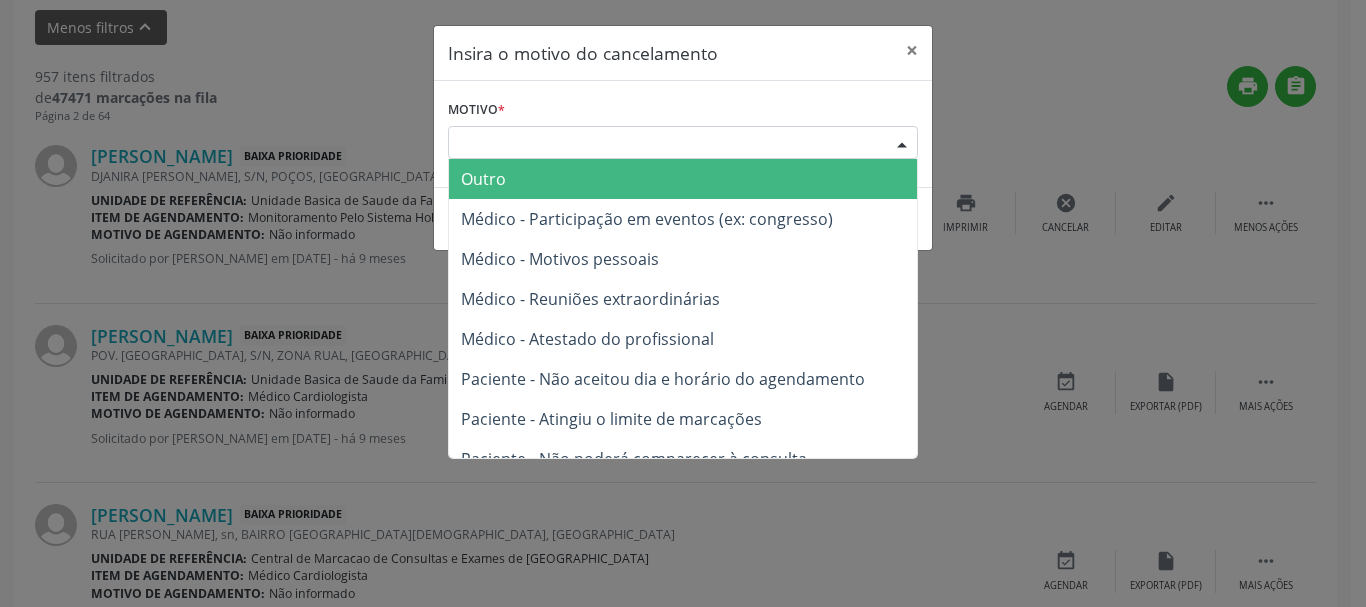 click at bounding box center [902, 144] 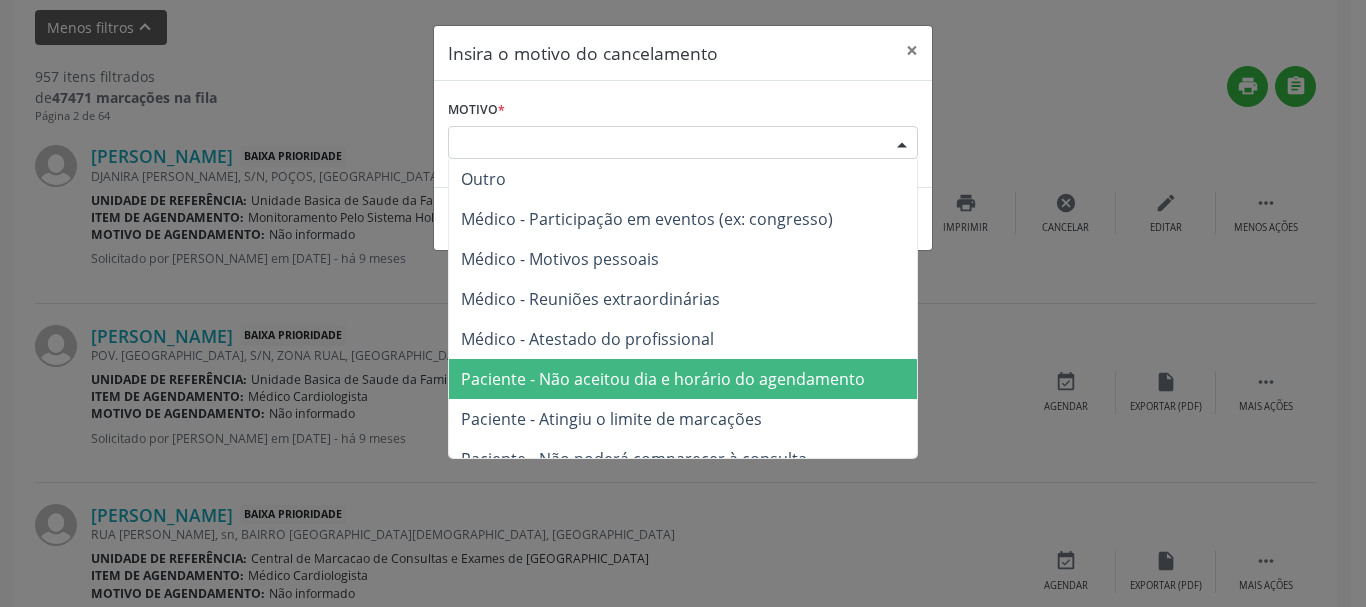drag, startPoint x: 769, startPoint y: 388, endPoint x: 854, endPoint y: 270, distance: 145.42696 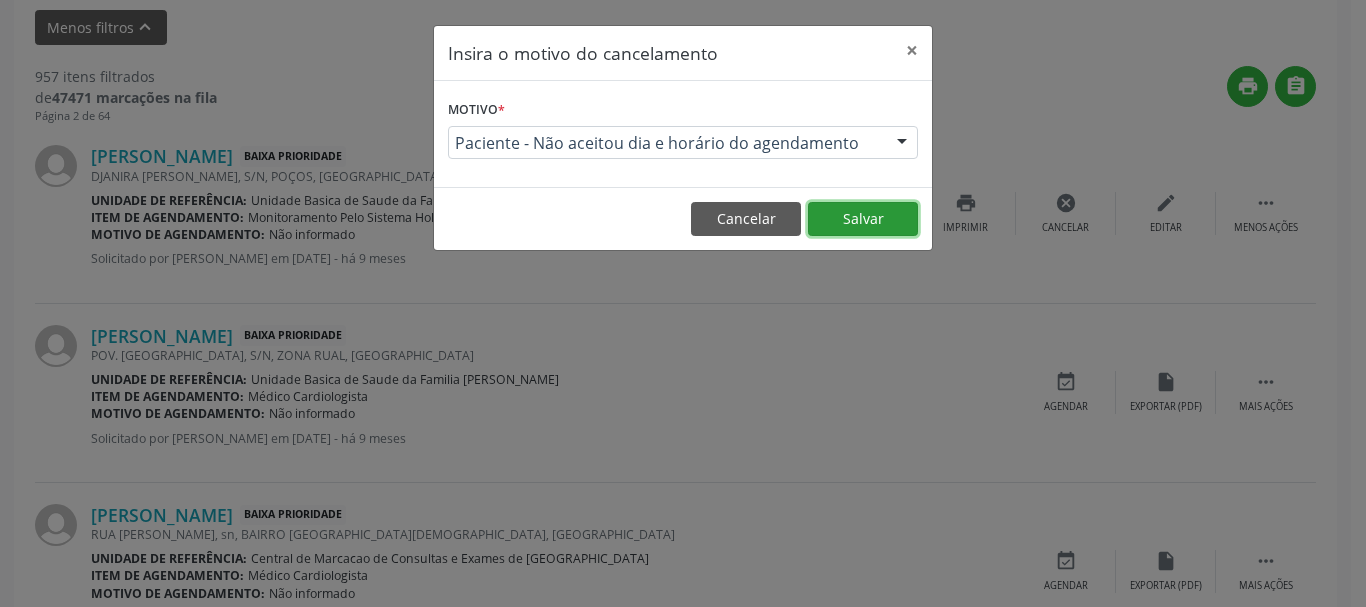 click on "Salvar" at bounding box center [863, 219] 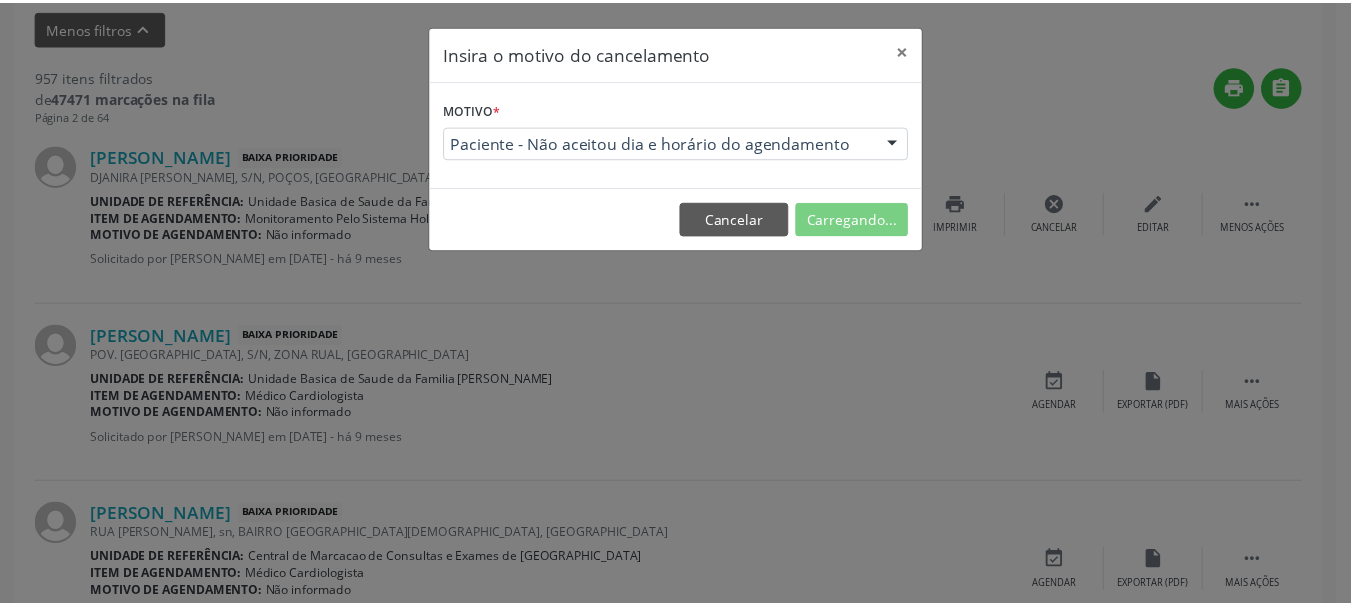scroll, scrollTop: 238, scrollLeft: 0, axis: vertical 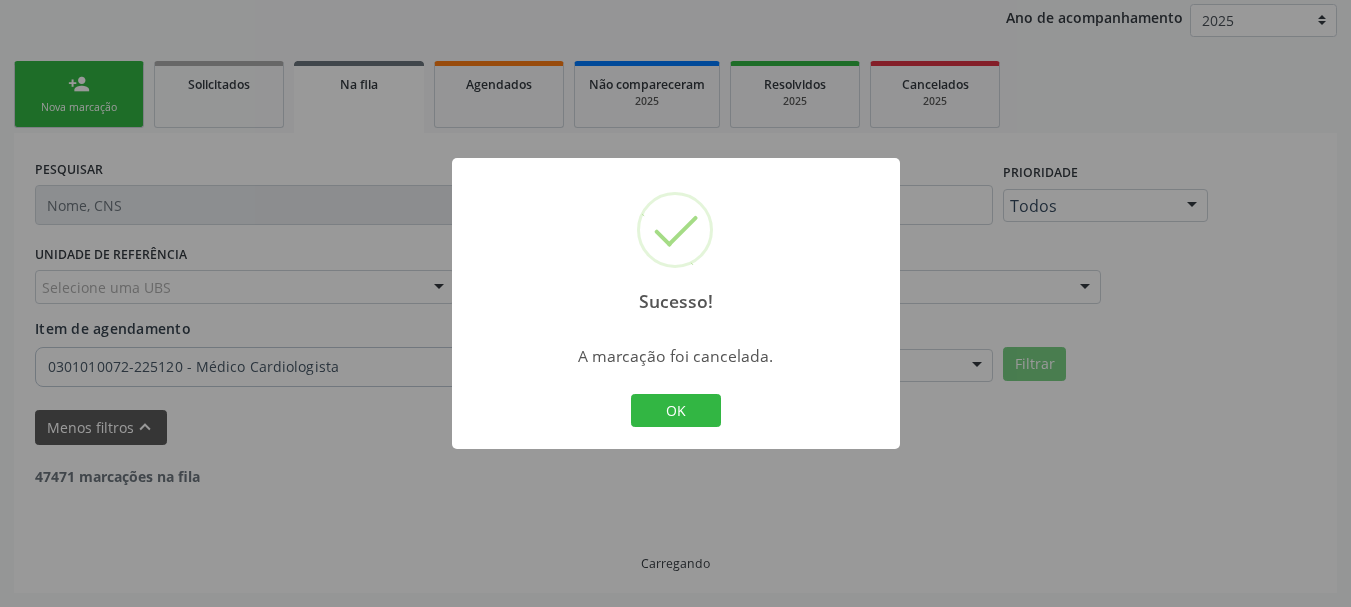 click on "Sucesso! × A marcação foi cancelada. OK Cancel" at bounding box center (676, 304) 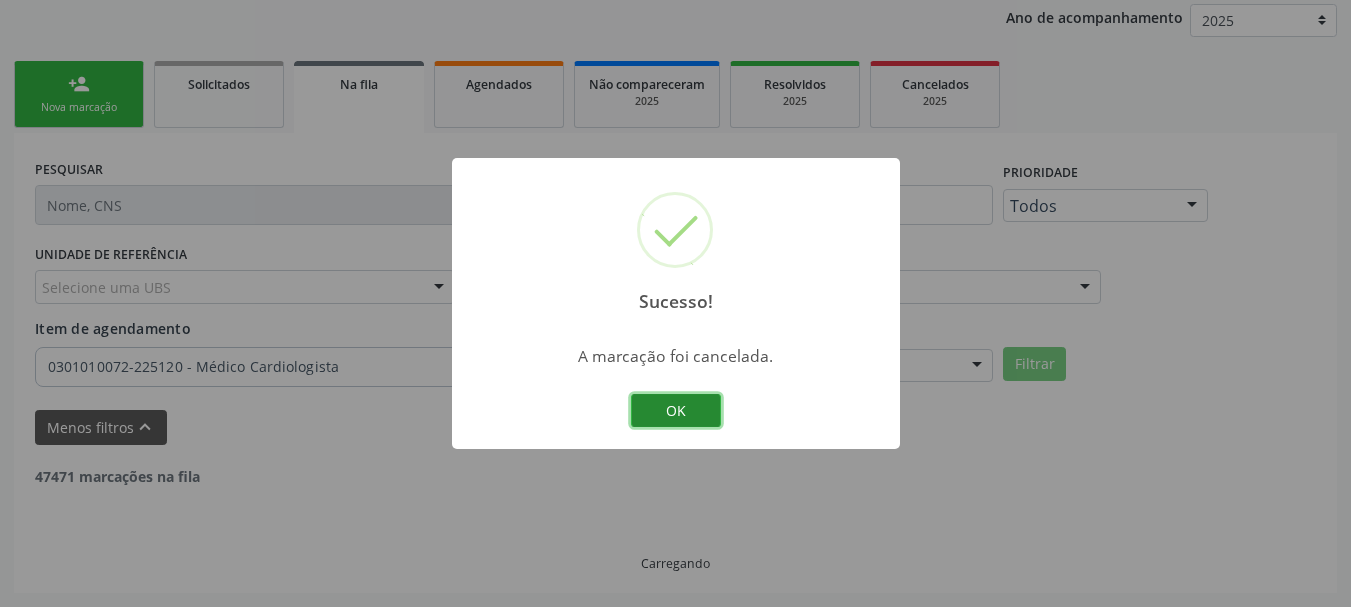 drag, startPoint x: 713, startPoint y: 413, endPoint x: 738, endPoint y: 415, distance: 25.079872 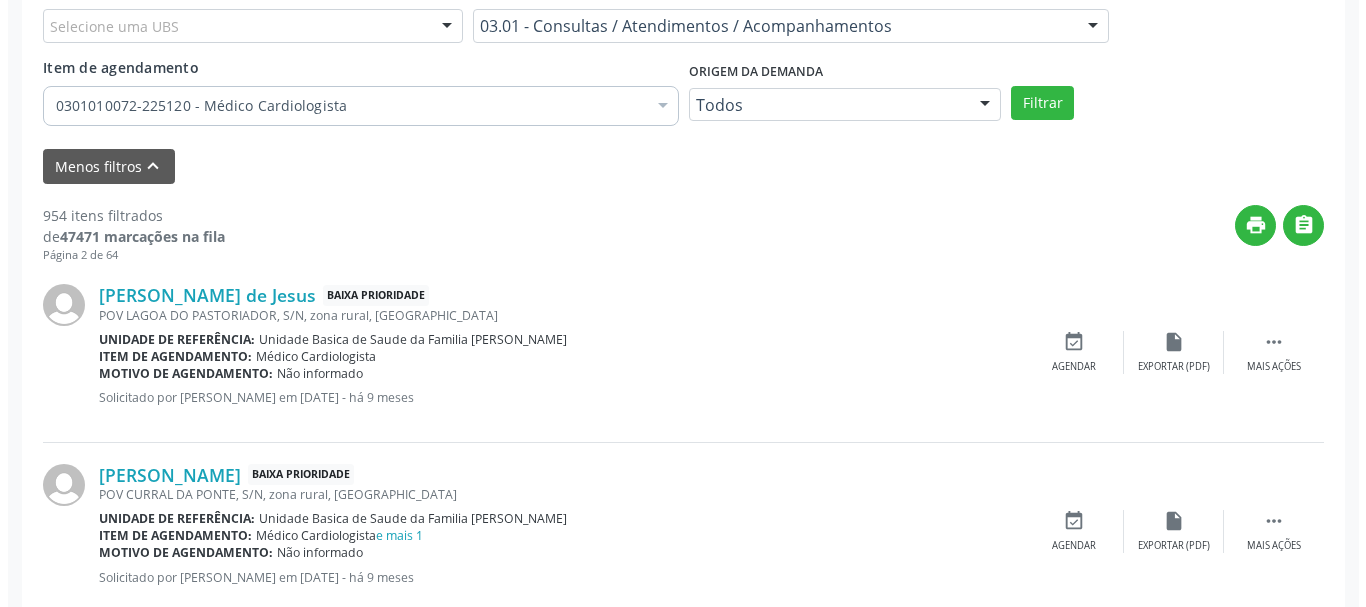 scroll, scrollTop: 538, scrollLeft: 0, axis: vertical 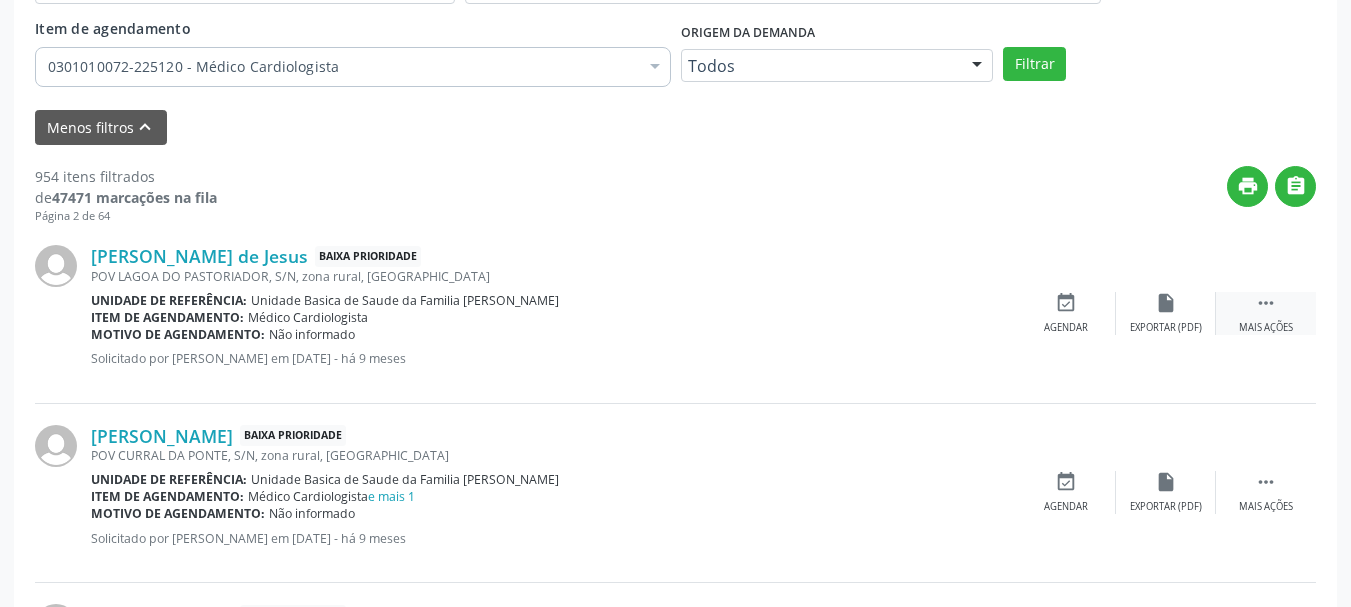 drag, startPoint x: 1274, startPoint y: 307, endPoint x: 1244, endPoint y: 308, distance: 30.016663 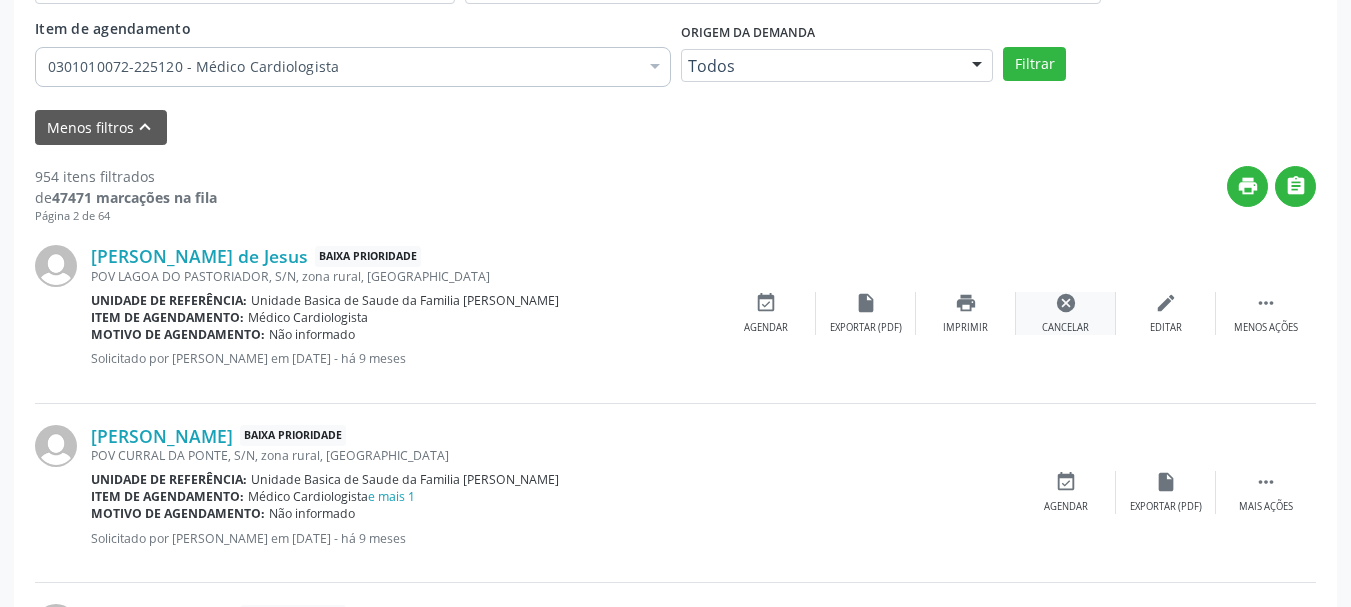 click on "cancel
Cancelar" at bounding box center [1066, 313] 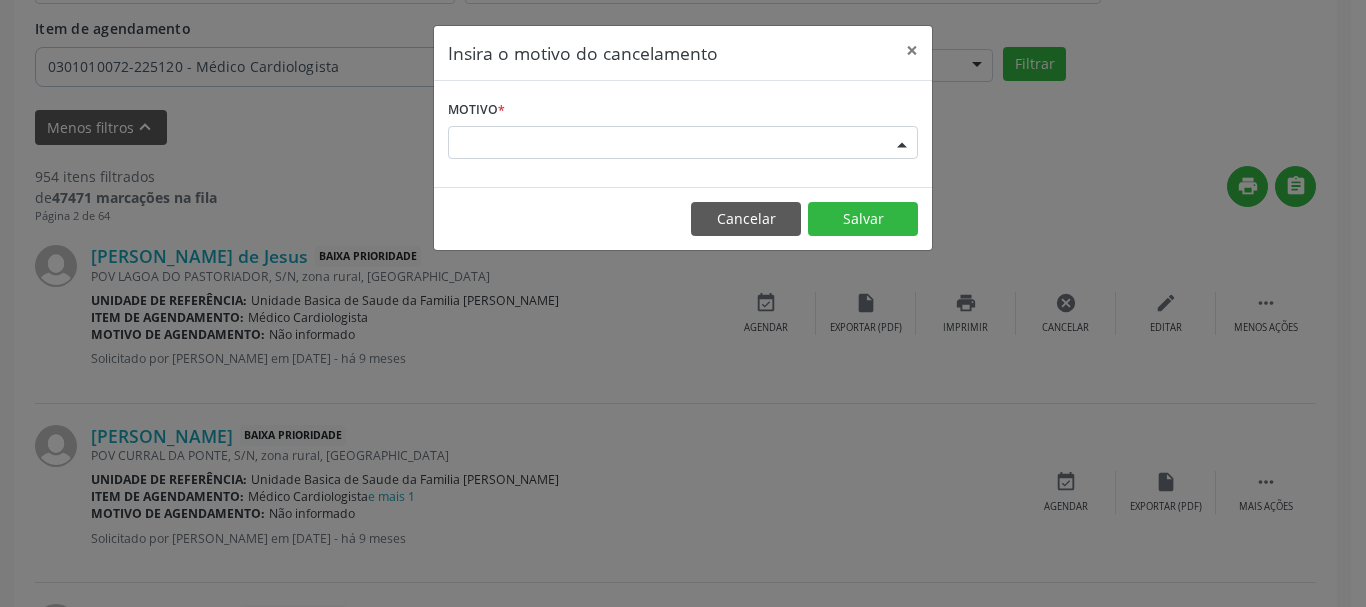 drag, startPoint x: 879, startPoint y: 149, endPoint x: 841, endPoint y: 290, distance: 146.03082 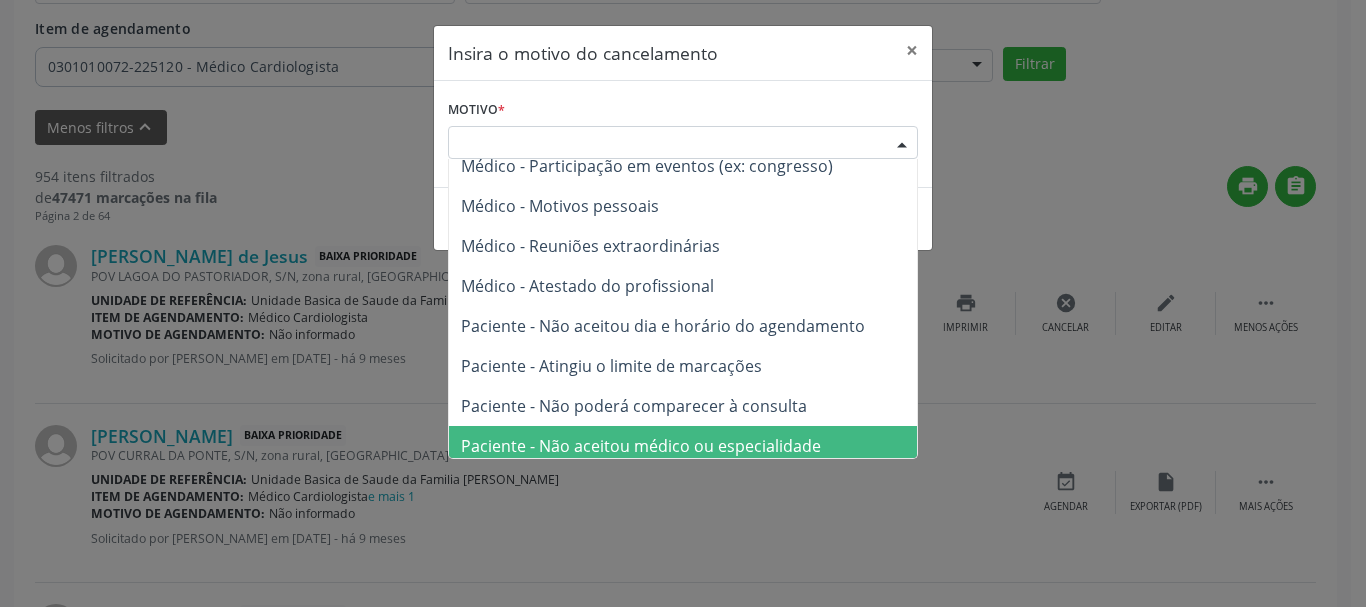 scroll, scrollTop: 101, scrollLeft: 0, axis: vertical 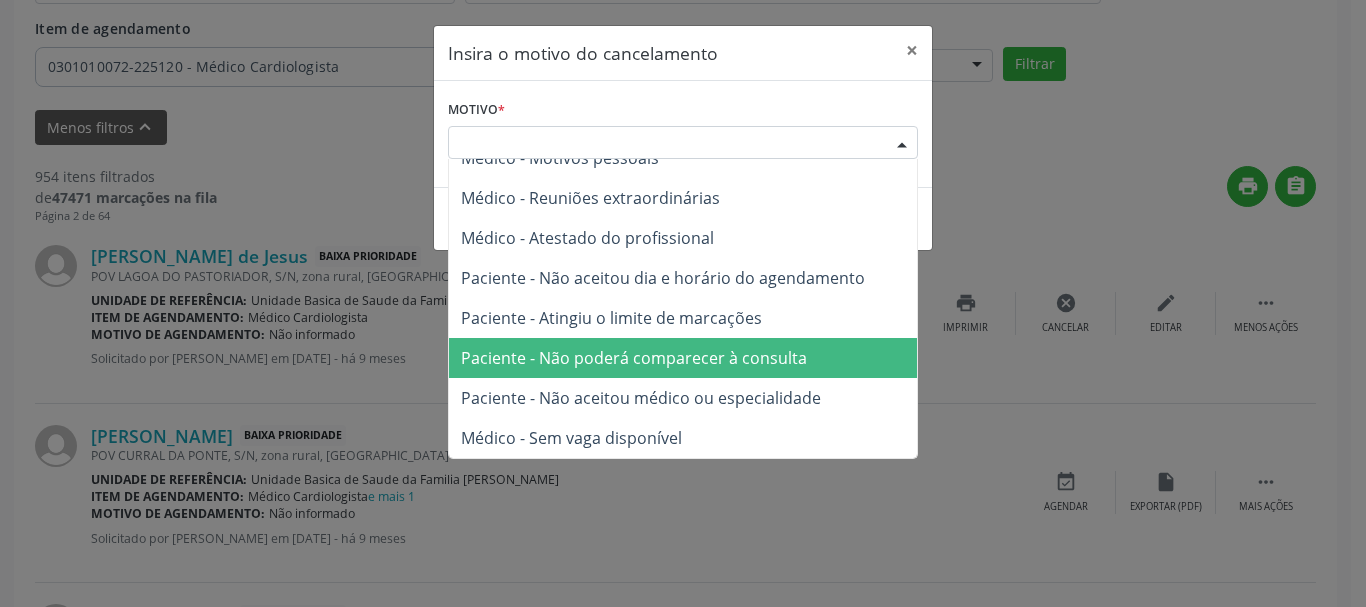 click on "Paciente - Não poderá comparecer à consulta" at bounding box center [683, 358] 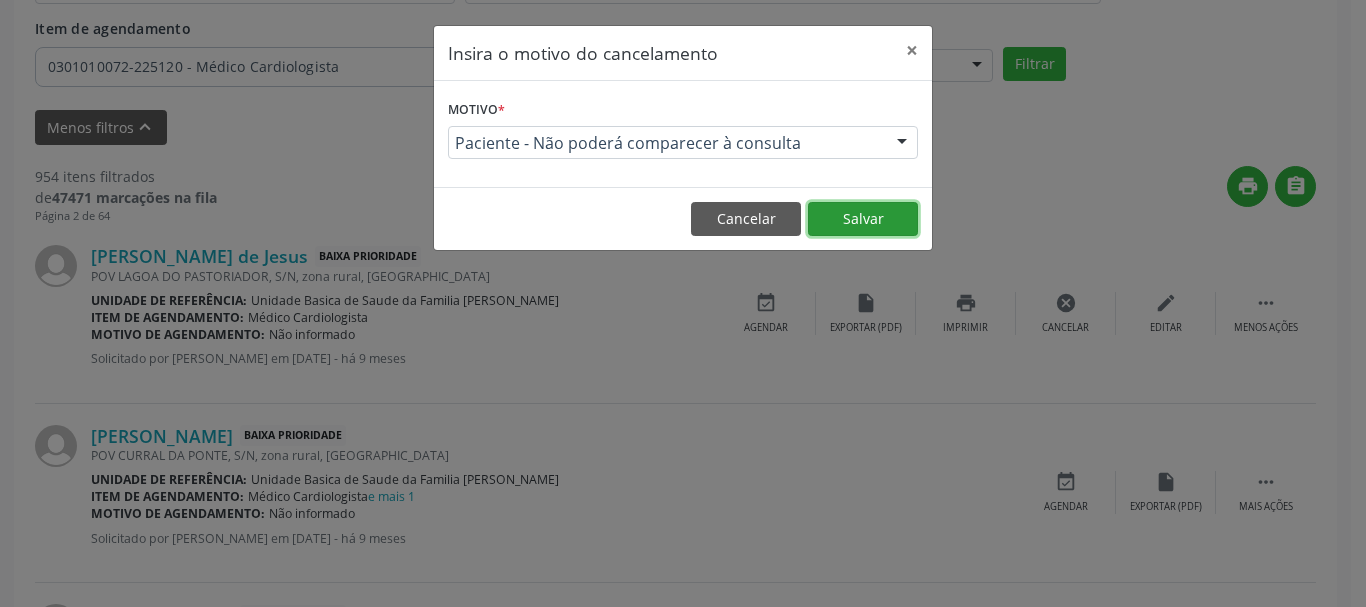 click on "Salvar" at bounding box center (863, 219) 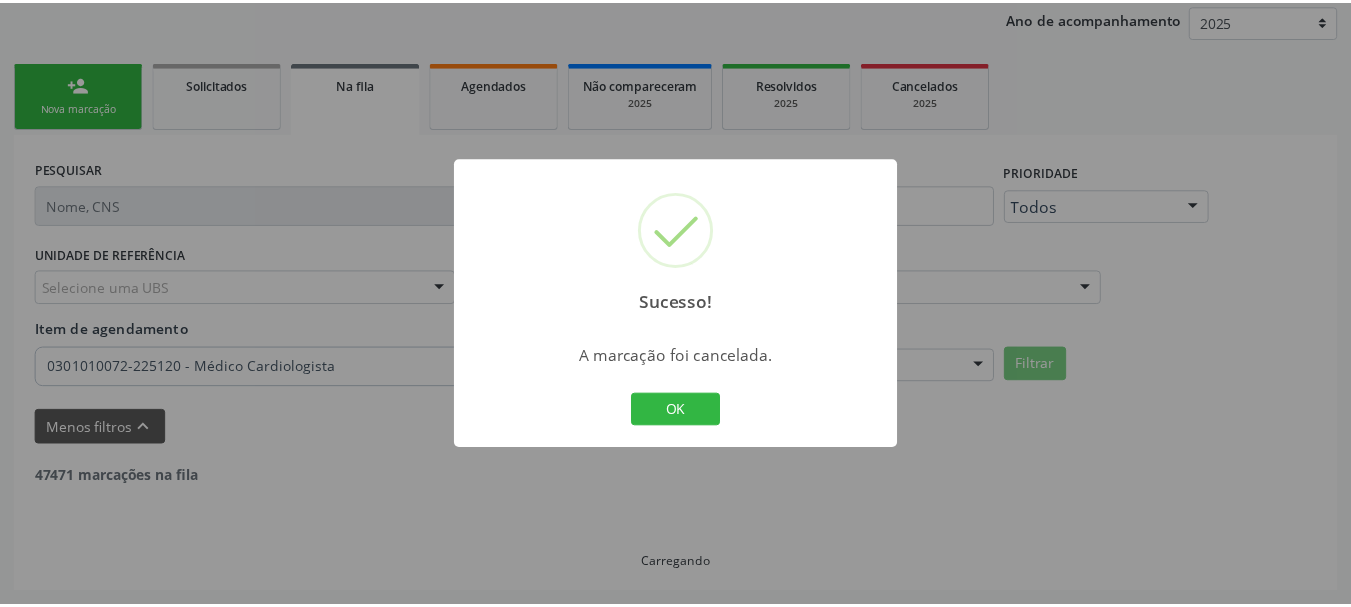 scroll, scrollTop: 238, scrollLeft: 0, axis: vertical 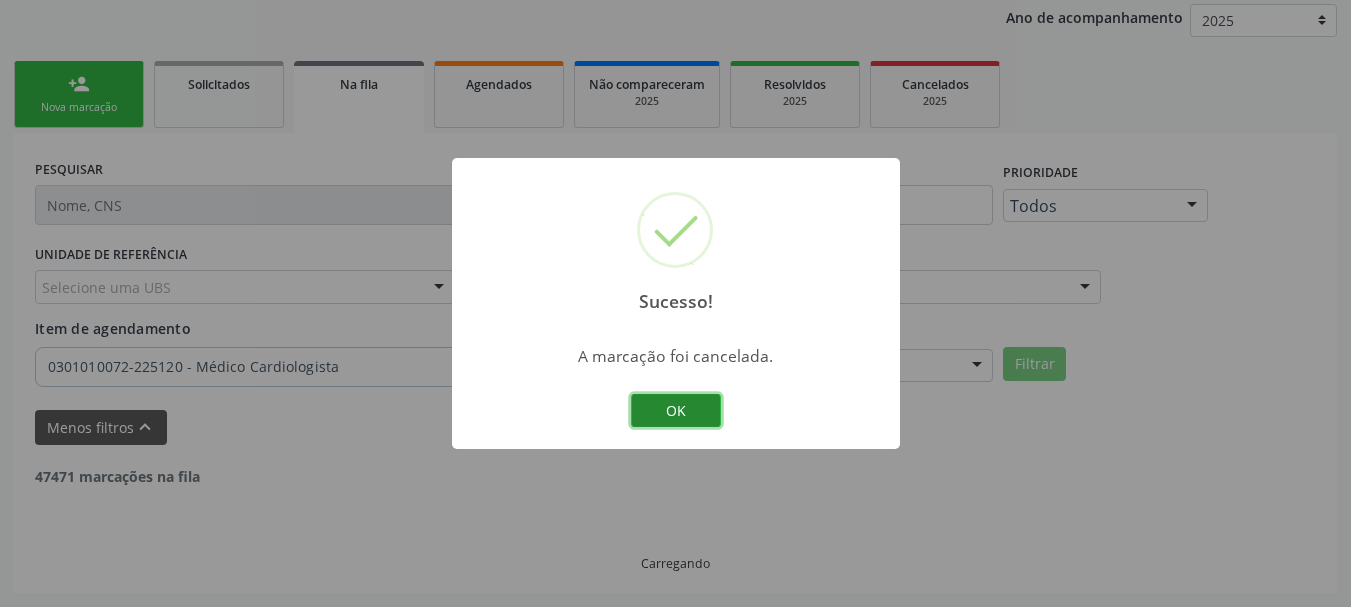 click on "OK" at bounding box center (676, 411) 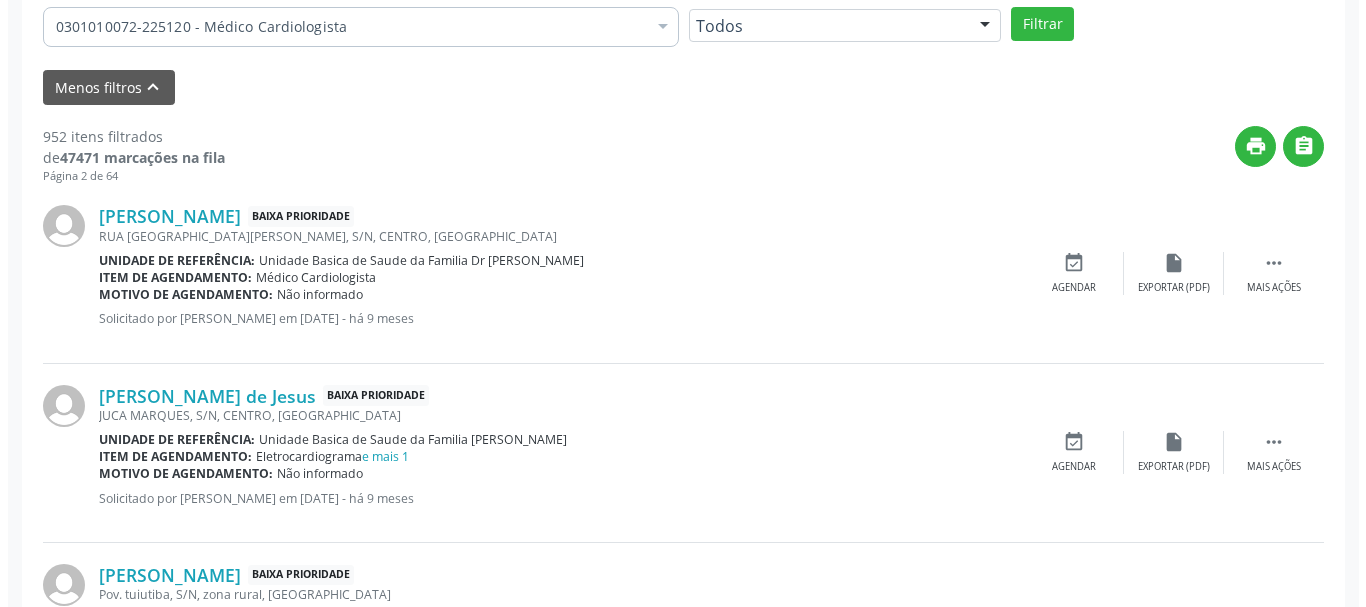 scroll, scrollTop: 638, scrollLeft: 0, axis: vertical 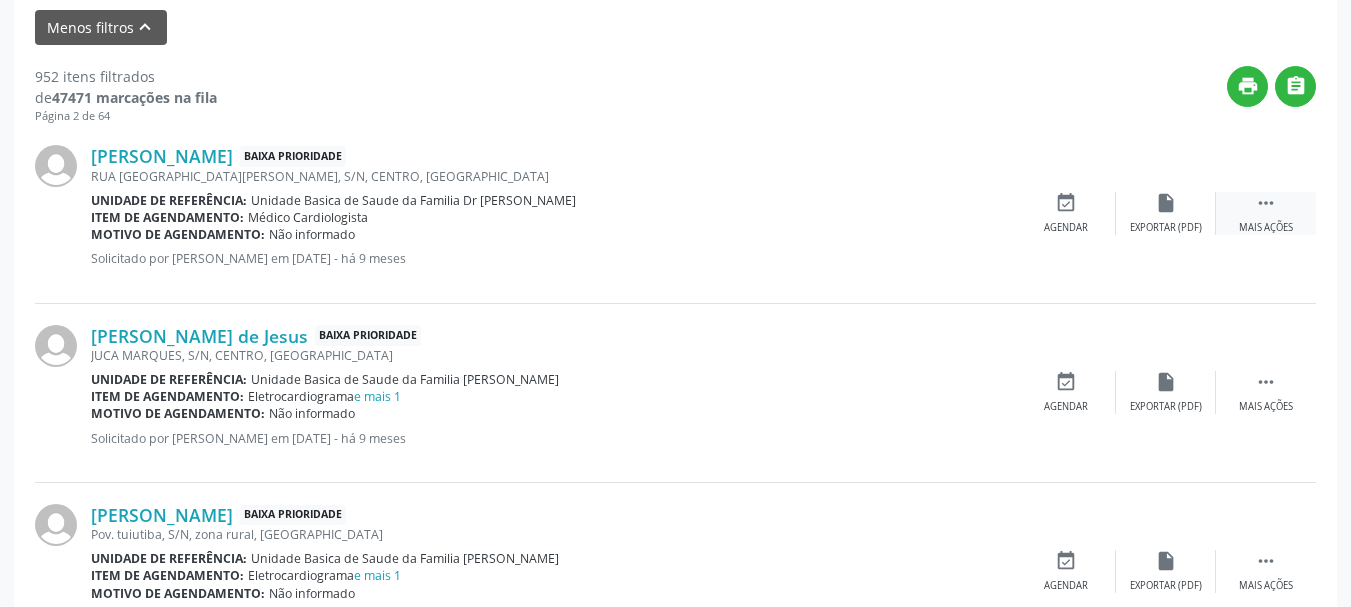 click on "
Mais ações" at bounding box center (1266, 213) 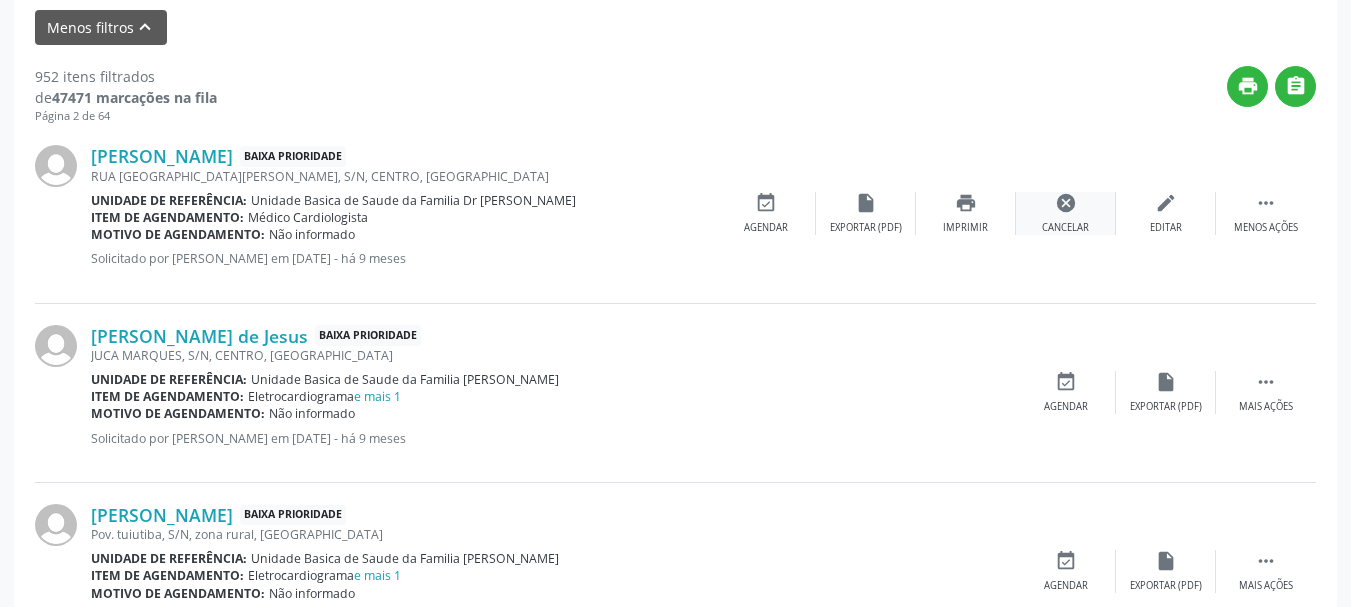 click on "cancel" at bounding box center (1066, 203) 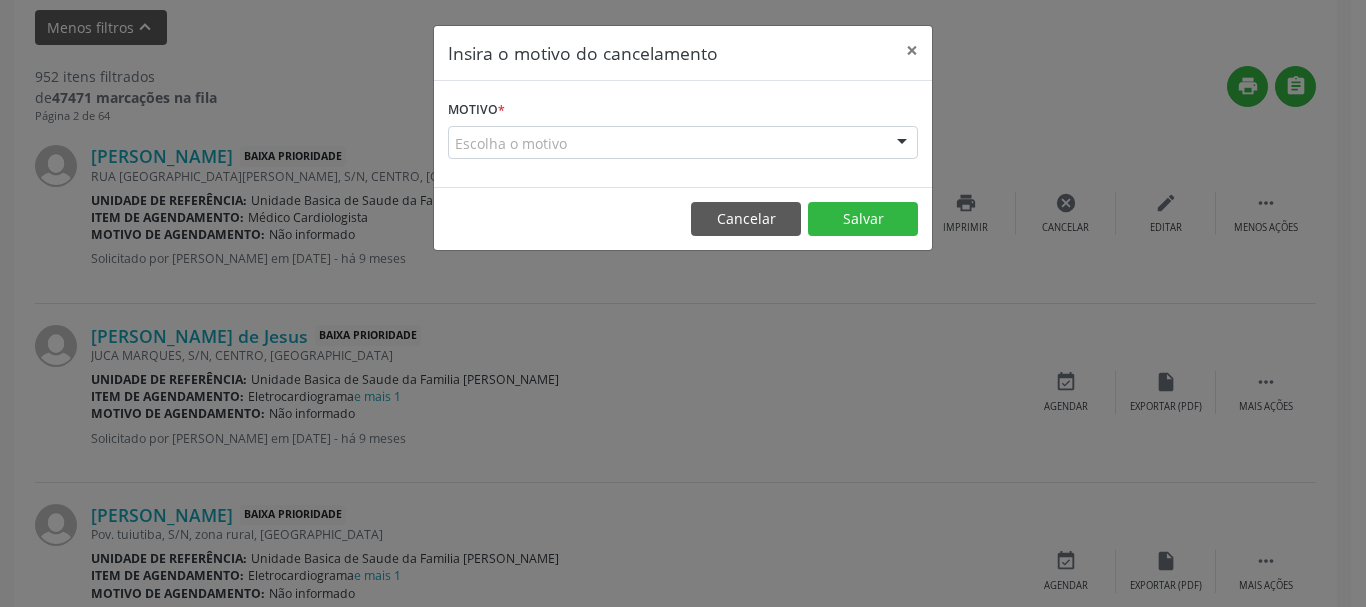 click at bounding box center (902, 144) 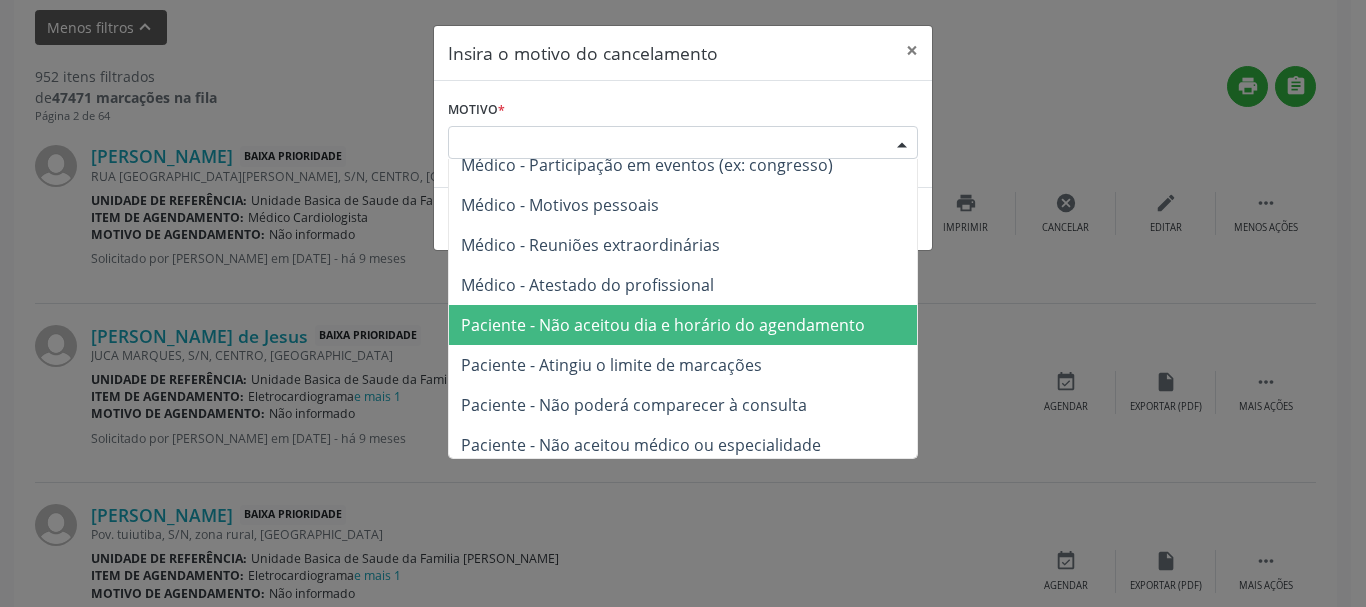 scroll, scrollTop: 101, scrollLeft: 0, axis: vertical 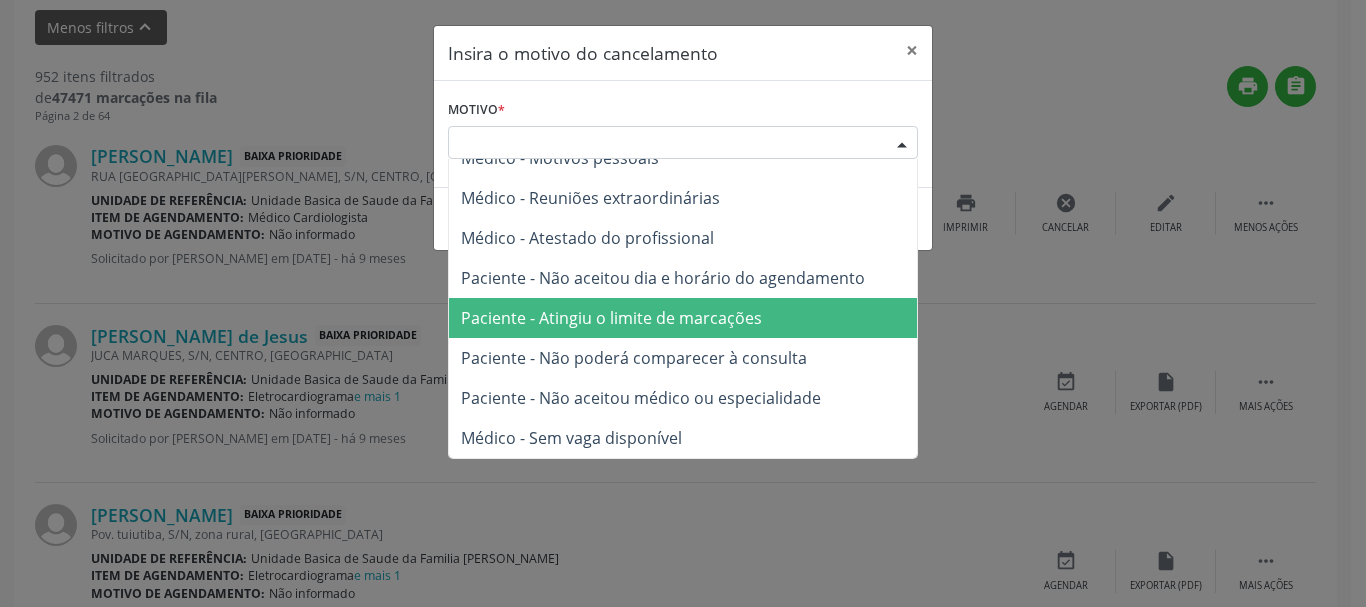 click on "Paciente - Atingiu o limite de marcações" at bounding box center [683, 318] 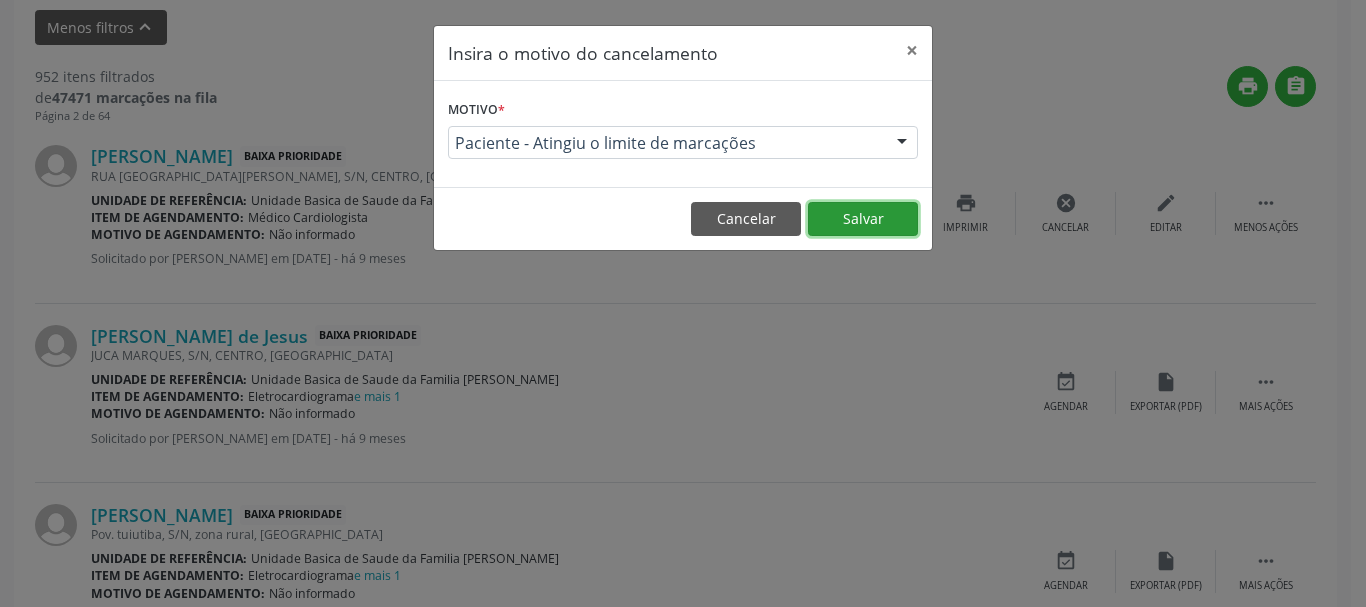 click on "Salvar" at bounding box center (863, 219) 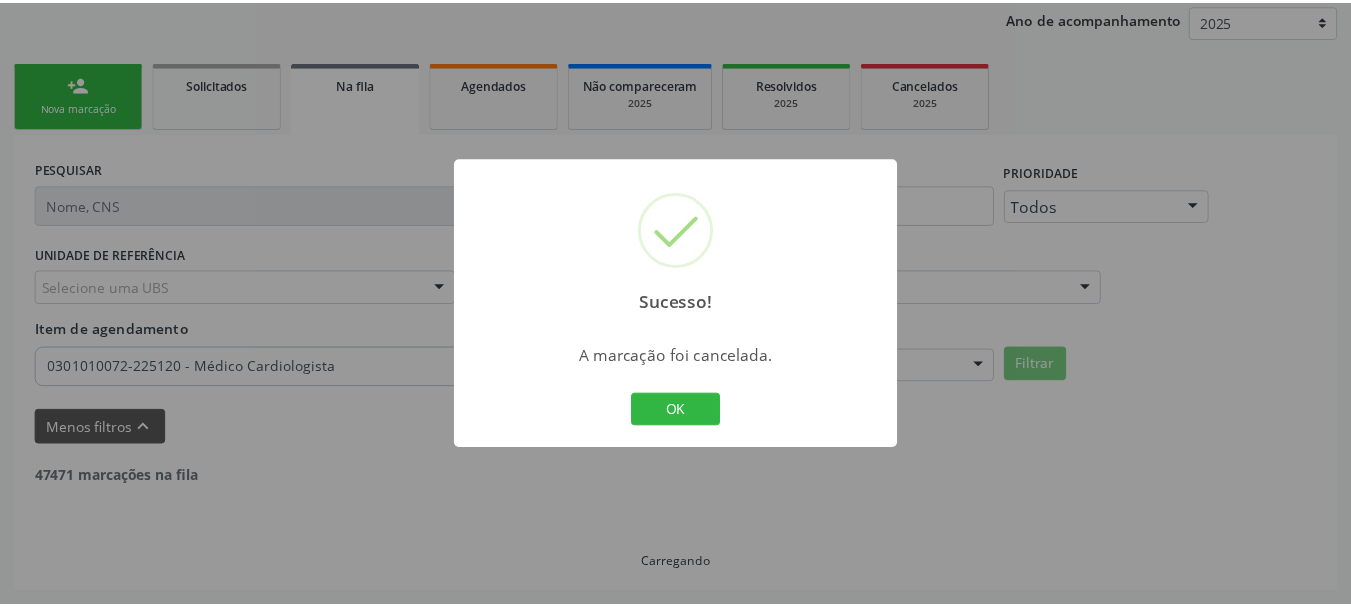 scroll, scrollTop: 238, scrollLeft: 0, axis: vertical 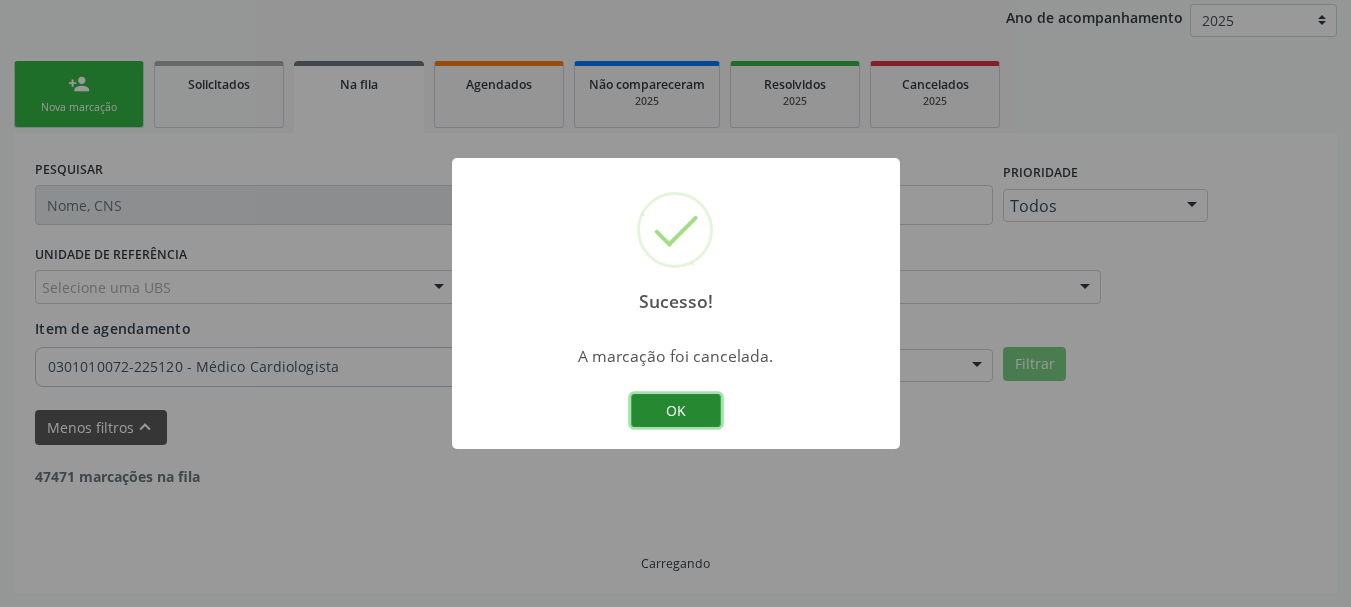 click on "OK" at bounding box center (676, 411) 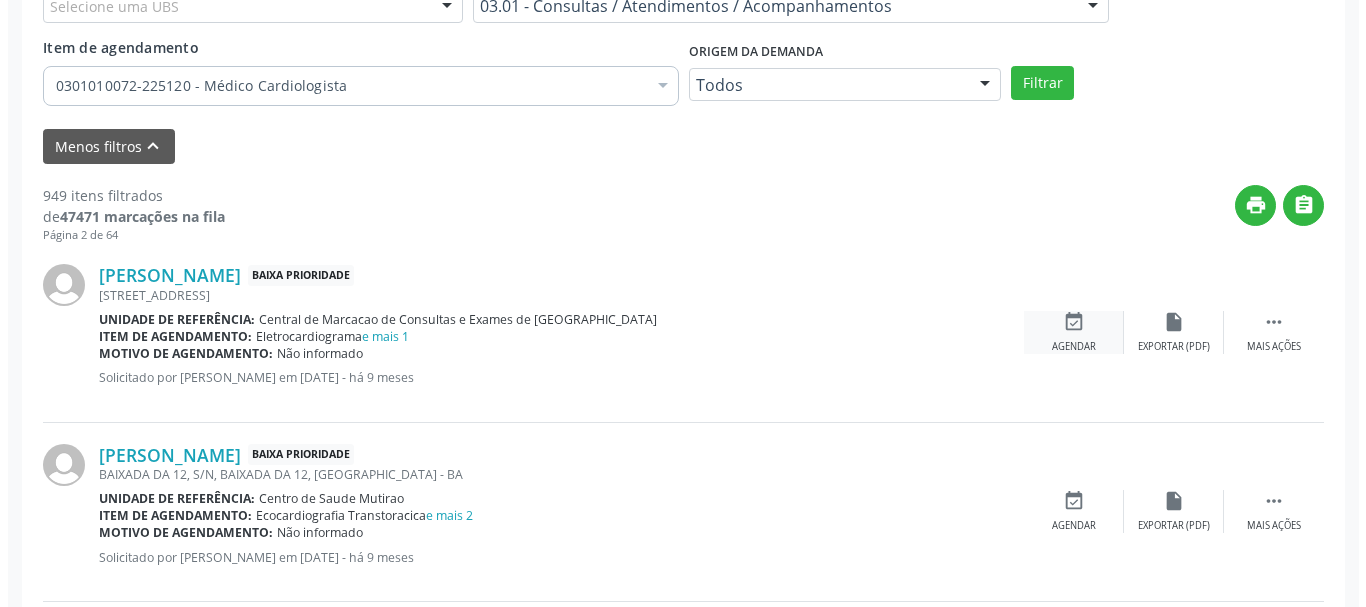 scroll, scrollTop: 538, scrollLeft: 0, axis: vertical 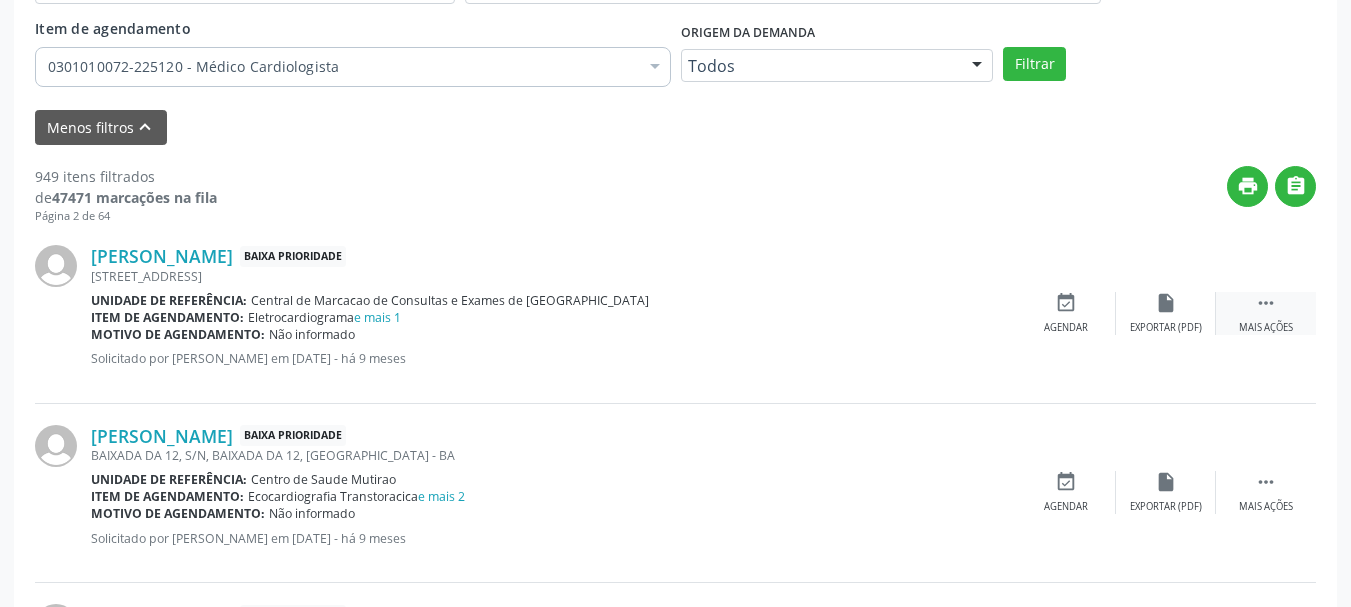 click on "" at bounding box center [1266, 303] 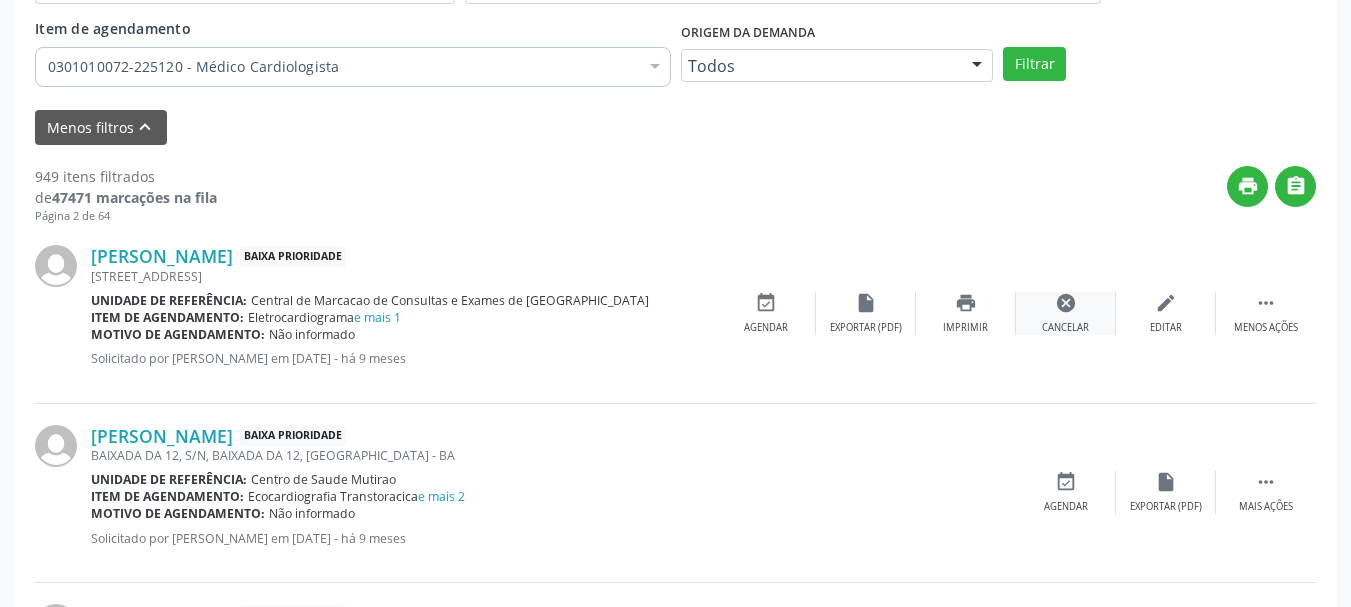click on "cancel" at bounding box center [1066, 303] 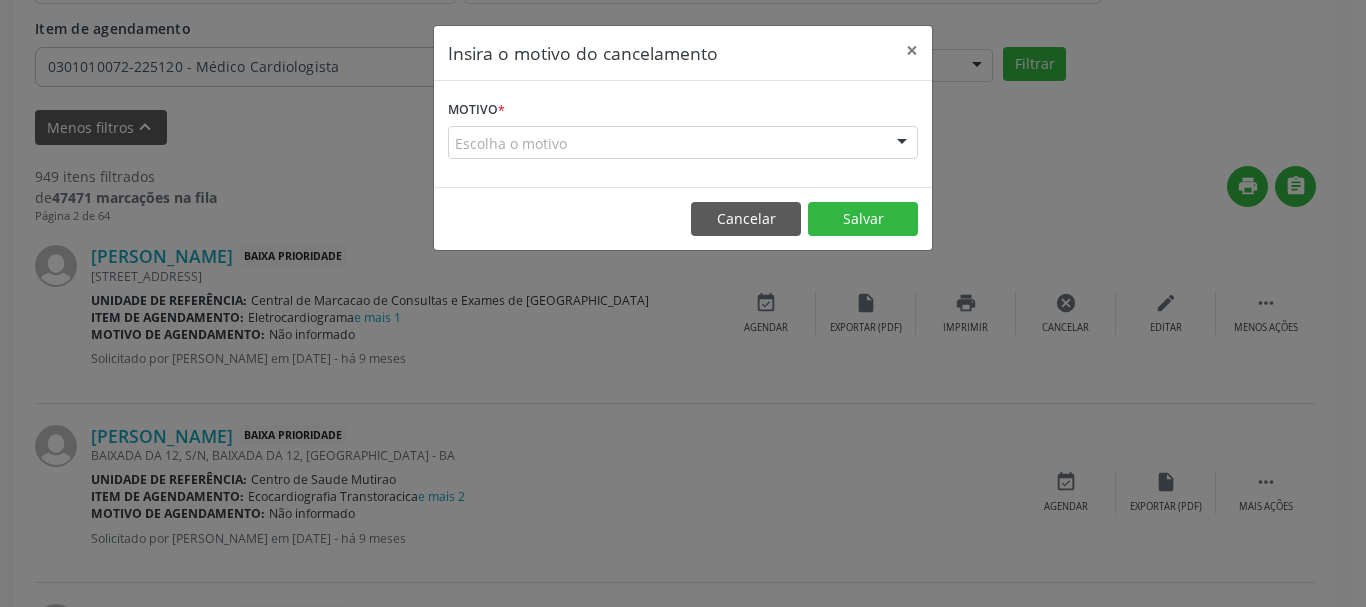 click on "Motivo
*
Escolha o motivo
Outro   Médico - Participação em eventos (ex: congresso)   Médico - Motivos pessoais   Médico - Reuniões extraordinárias   Médico - Atestado do profissional   Paciente - Não aceitou dia e horário do agendamento   Paciente - Atingiu o limite de marcações   Paciente - Não poderá comparecer à consulta   Paciente - Não aceitou médico ou especialidade   Médico - Sem vaga disponível
Nenhum resultado encontrado para: "   "
Não há nenhuma opção para ser exibida." at bounding box center [683, 127] 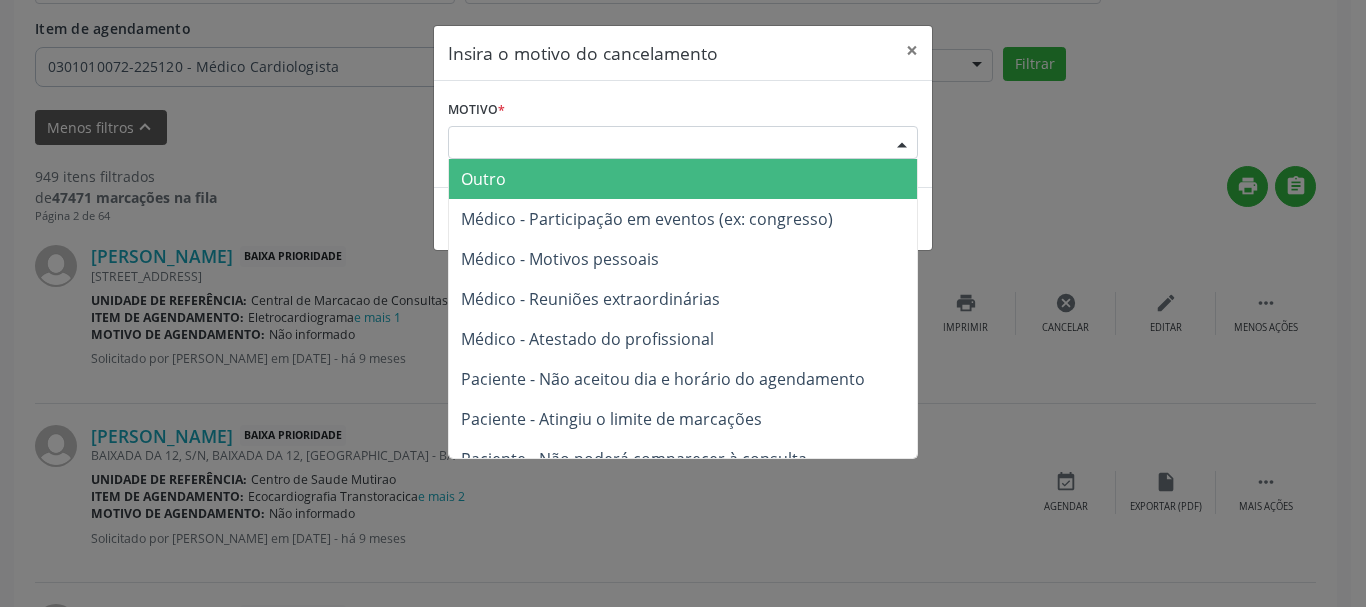 click at bounding box center (902, 144) 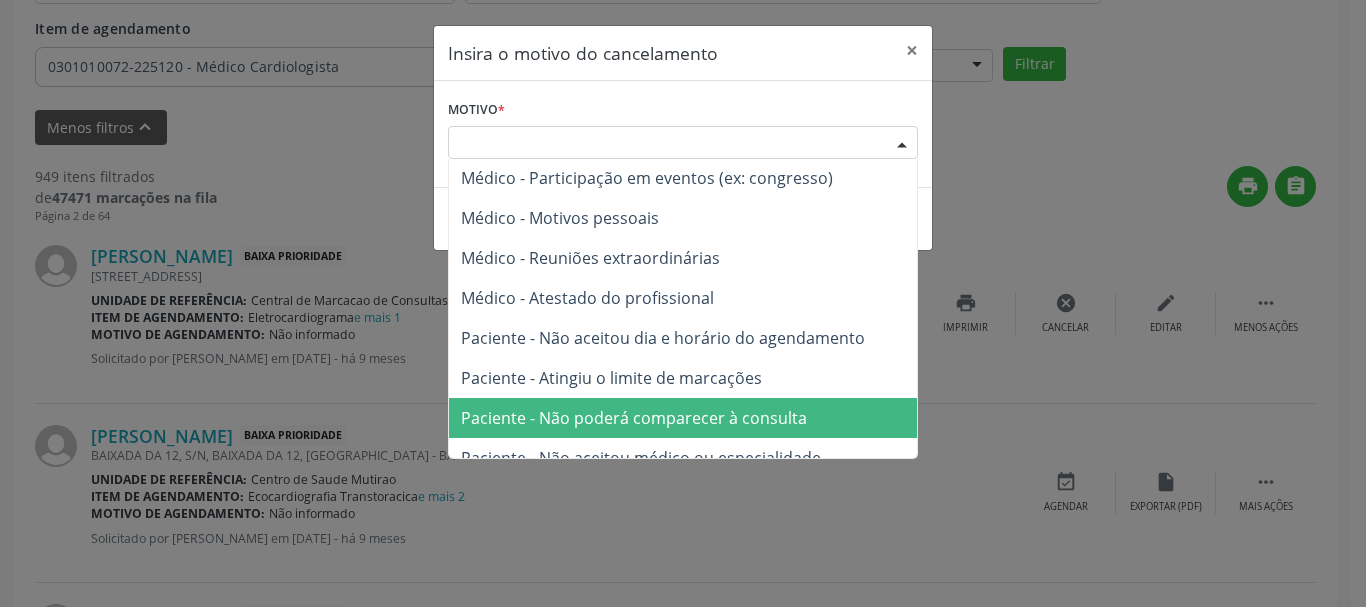 scroll, scrollTop: 101, scrollLeft: 0, axis: vertical 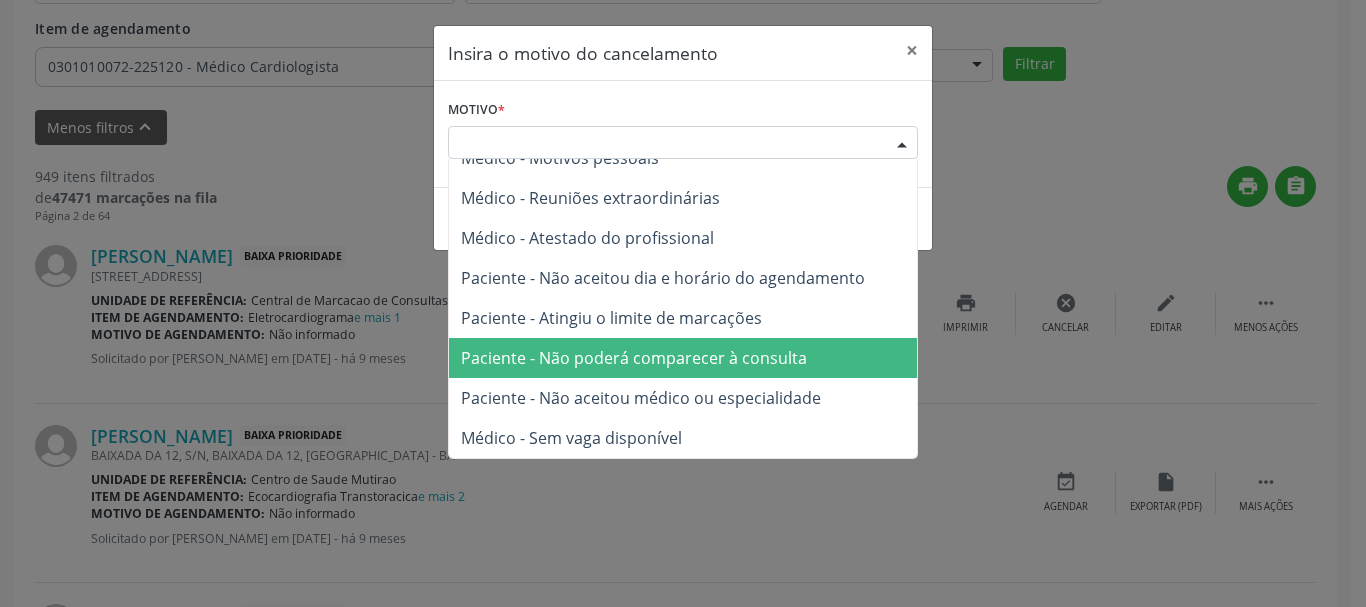click on "Paciente - Não poderá comparecer à consulta" at bounding box center [683, 358] 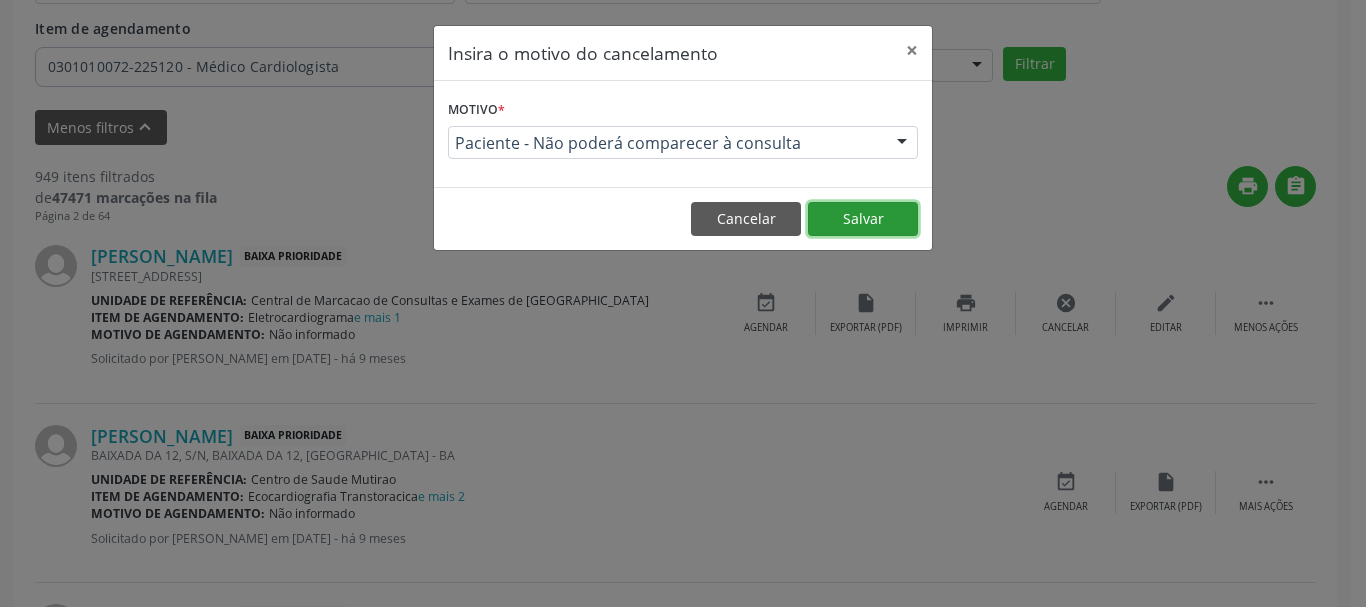 click on "Salvar" at bounding box center [863, 219] 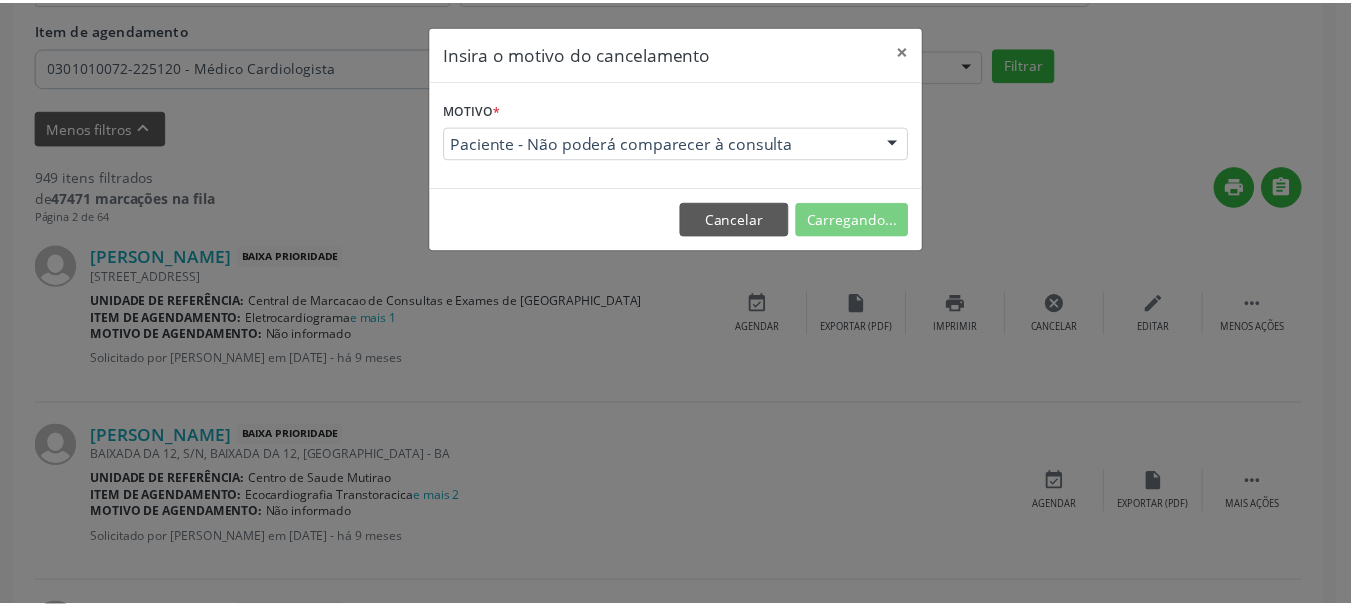 scroll, scrollTop: 238, scrollLeft: 0, axis: vertical 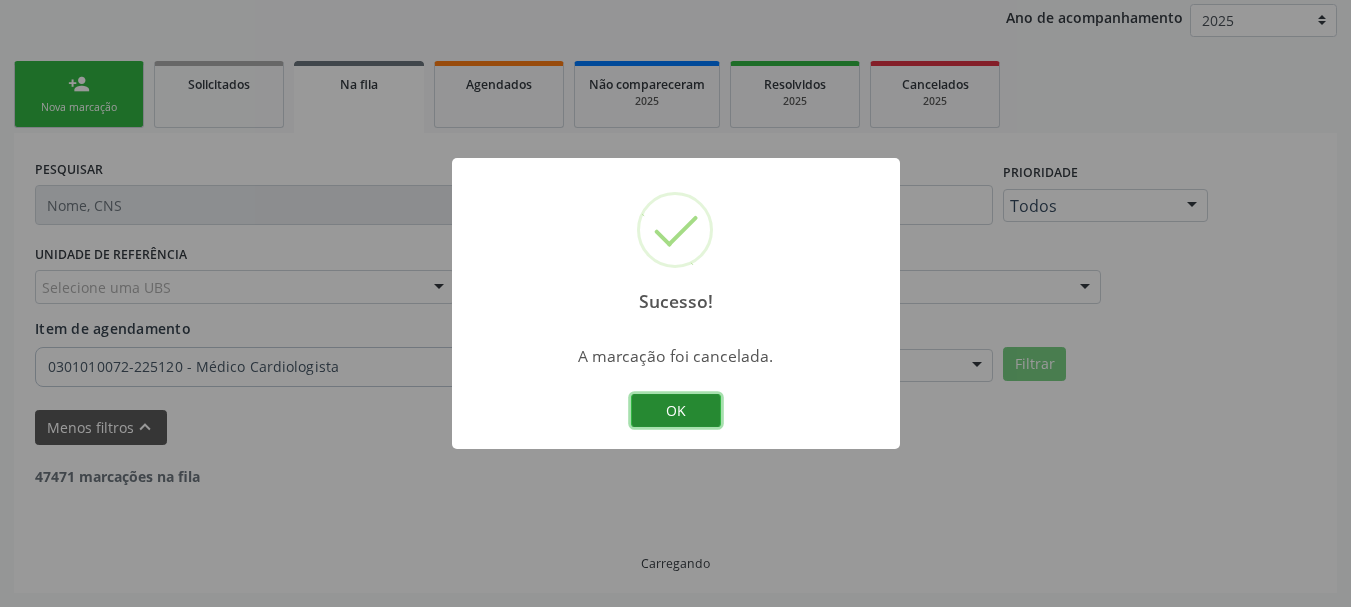 click on "OK" at bounding box center (676, 411) 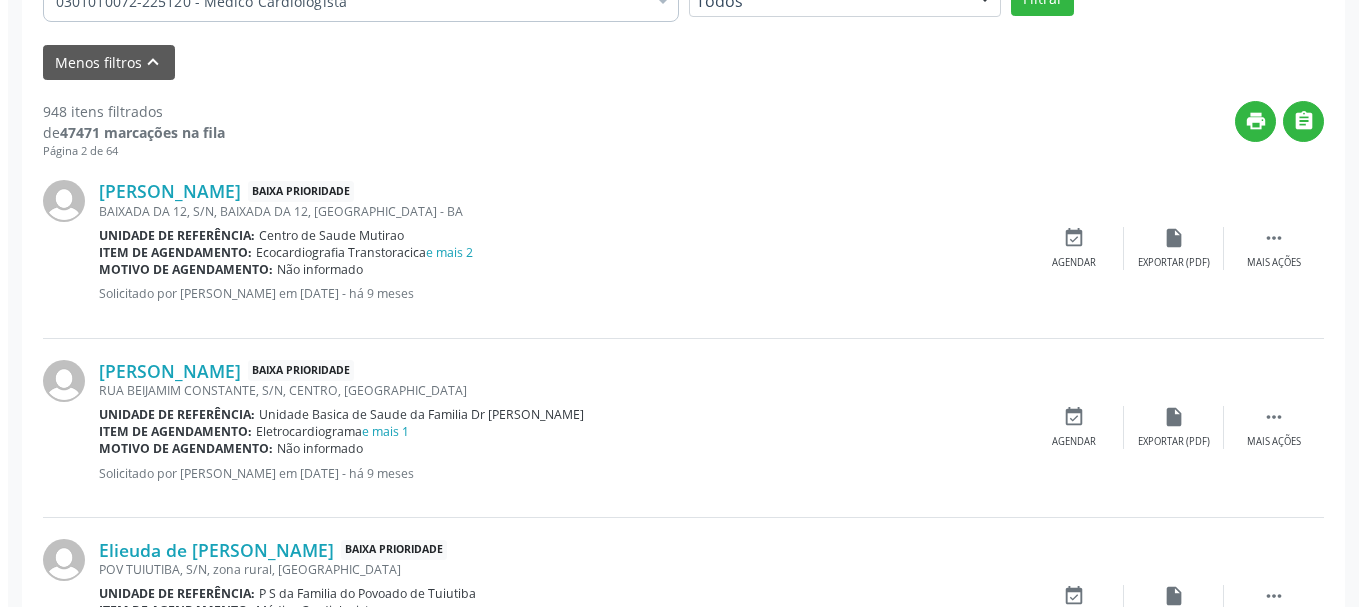 scroll, scrollTop: 638, scrollLeft: 0, axis: vertical 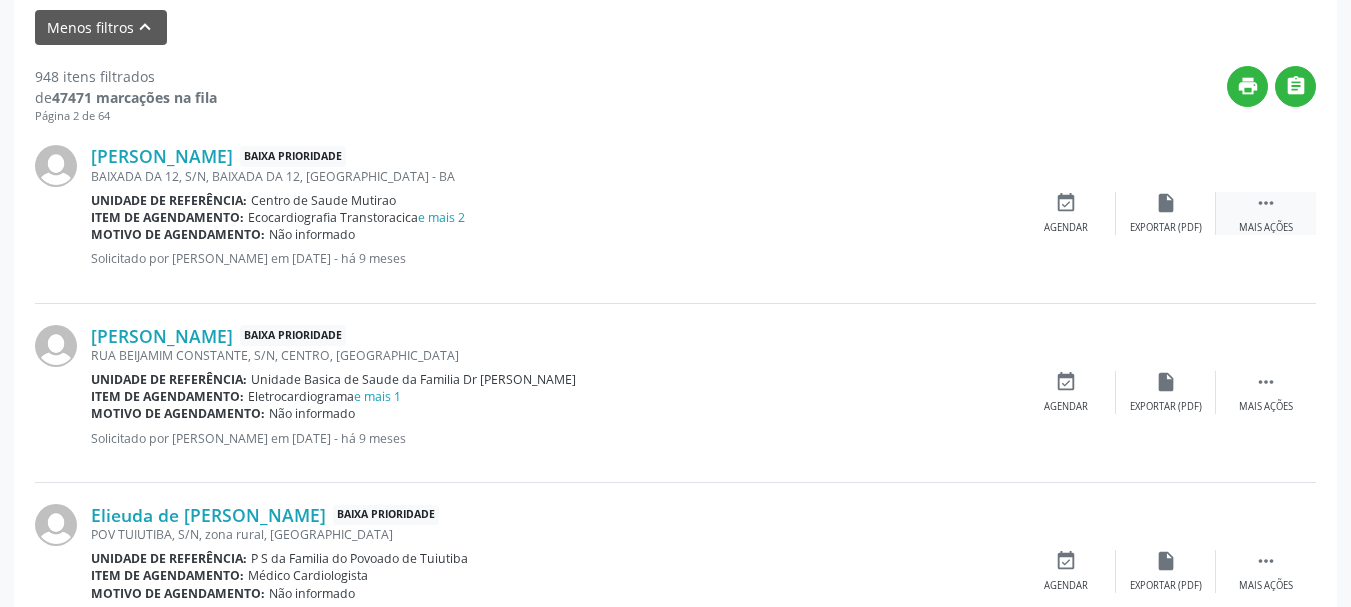 click on "
Mais ações" at bounding box center (1266, 213) 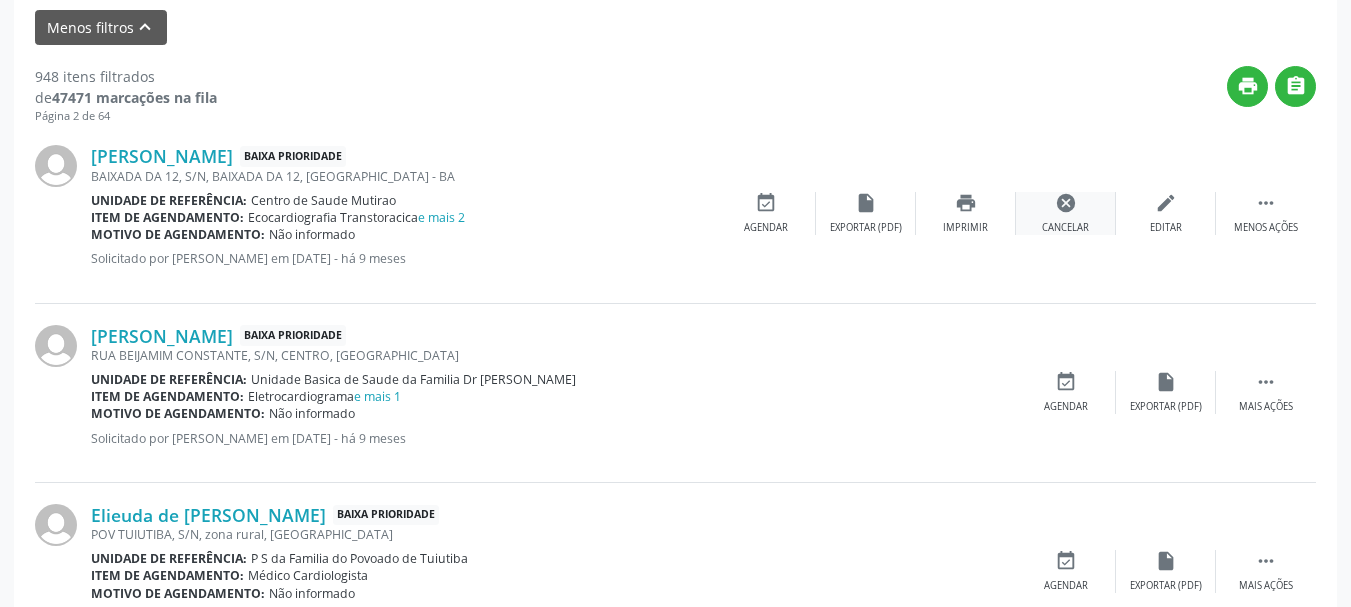click on "cancel
Cancelar" at bounding box center (1066, 213) 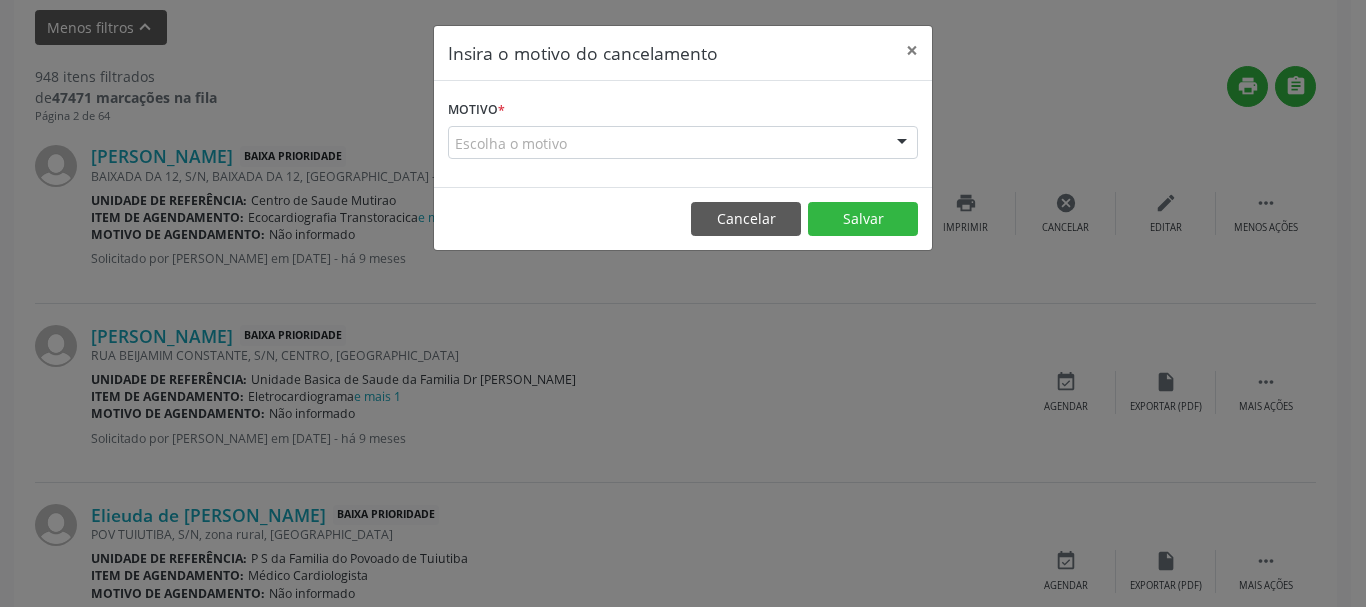 click at bounding box center (902, 144) 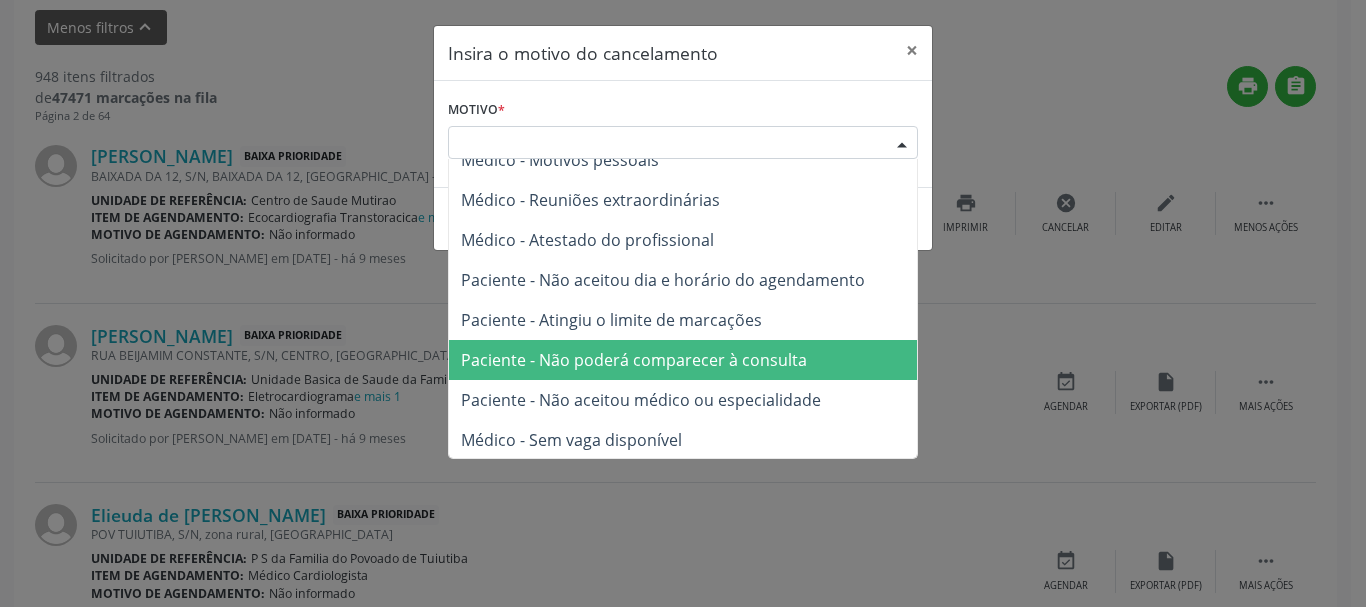 scroll, scrollTop: 101, scrollLeft: 0, axis: vertical 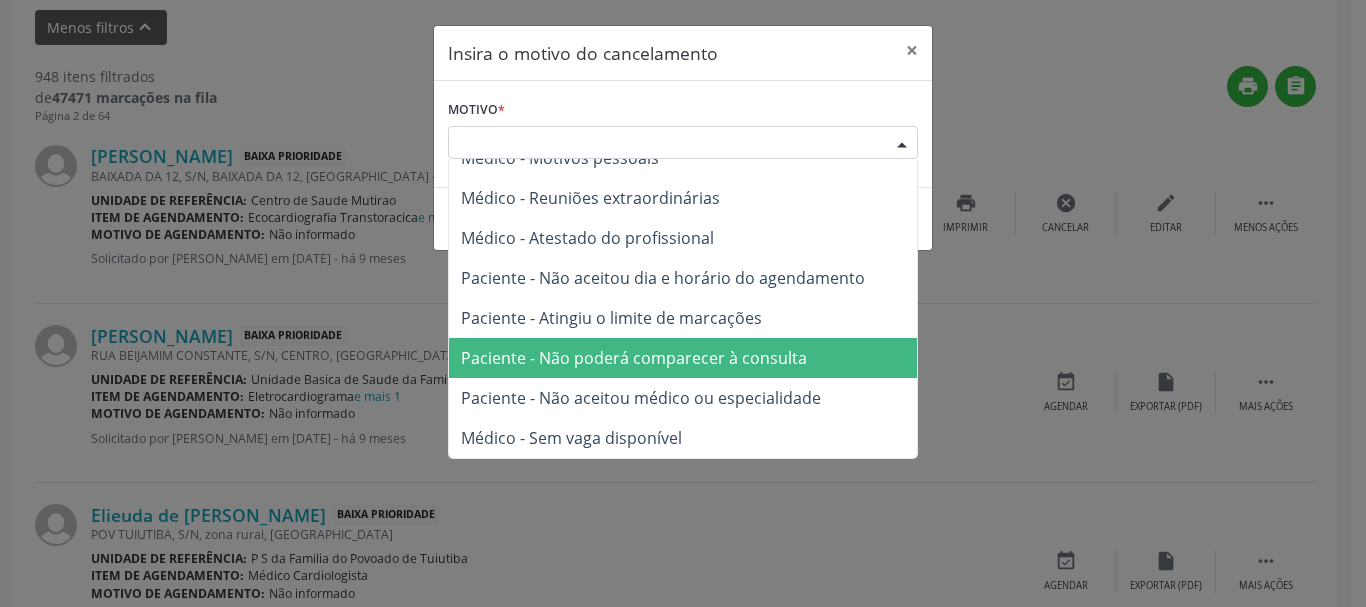 click on "Paciente - Não poderá comparecer à consulta" at bounding box center [683, 358] 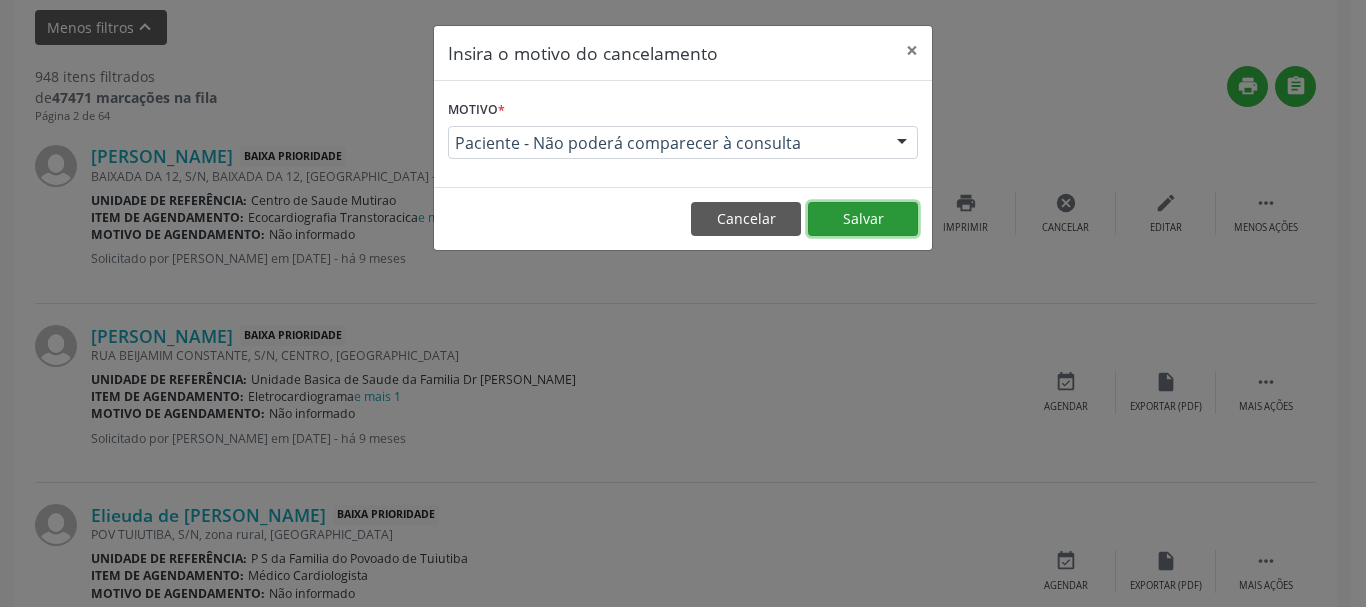 click on "Salvar" at bounding box center (863, 219) 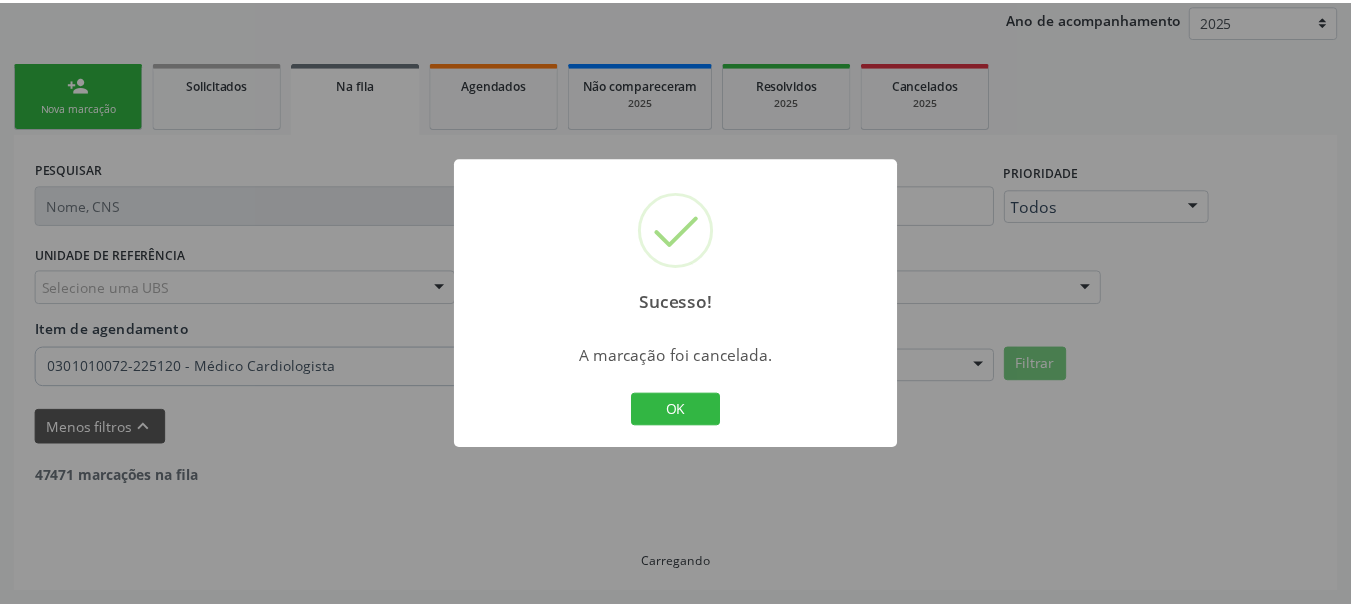 scroll, scrollTop: 238, scrollLeft: 0, axis: vertical 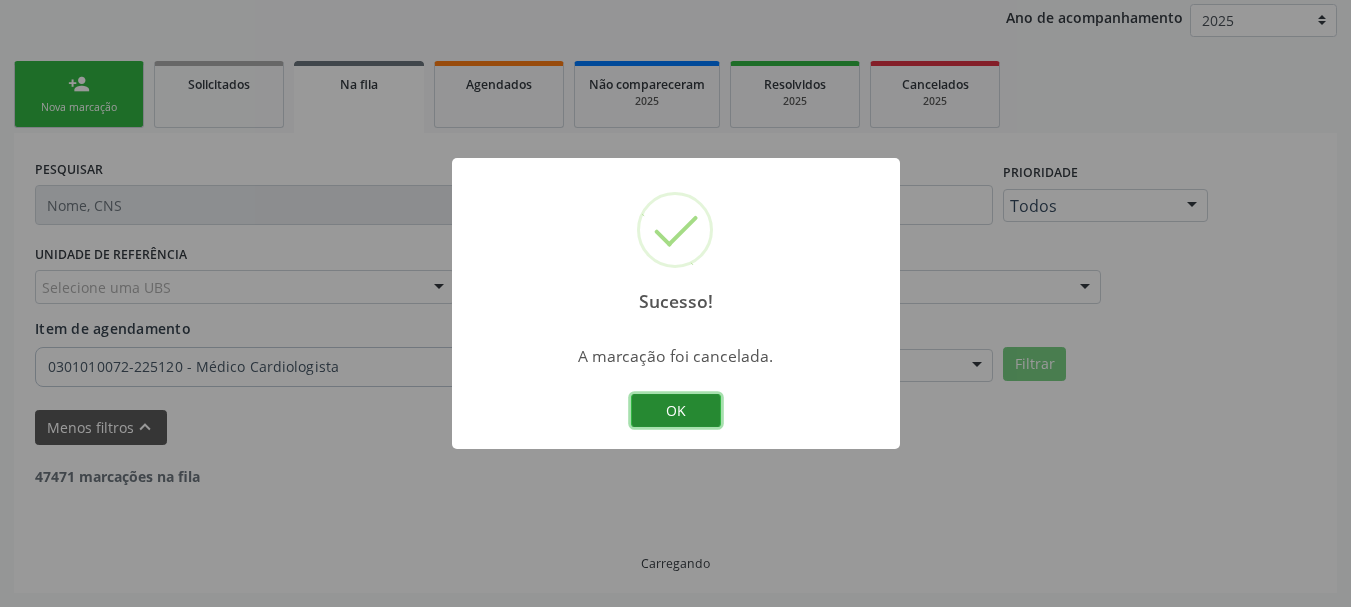 click on "OK" at bounding box center [676, 411] 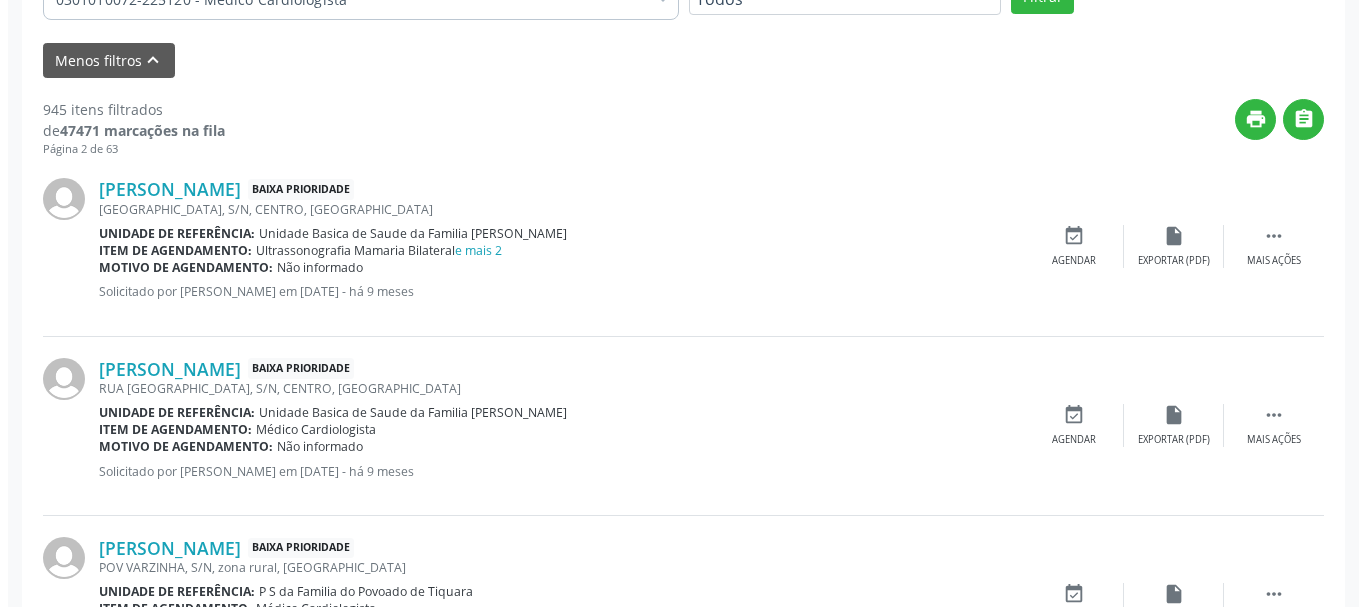 scroll, scrollTop: 638, scrollLeft: 0, axis: vertical 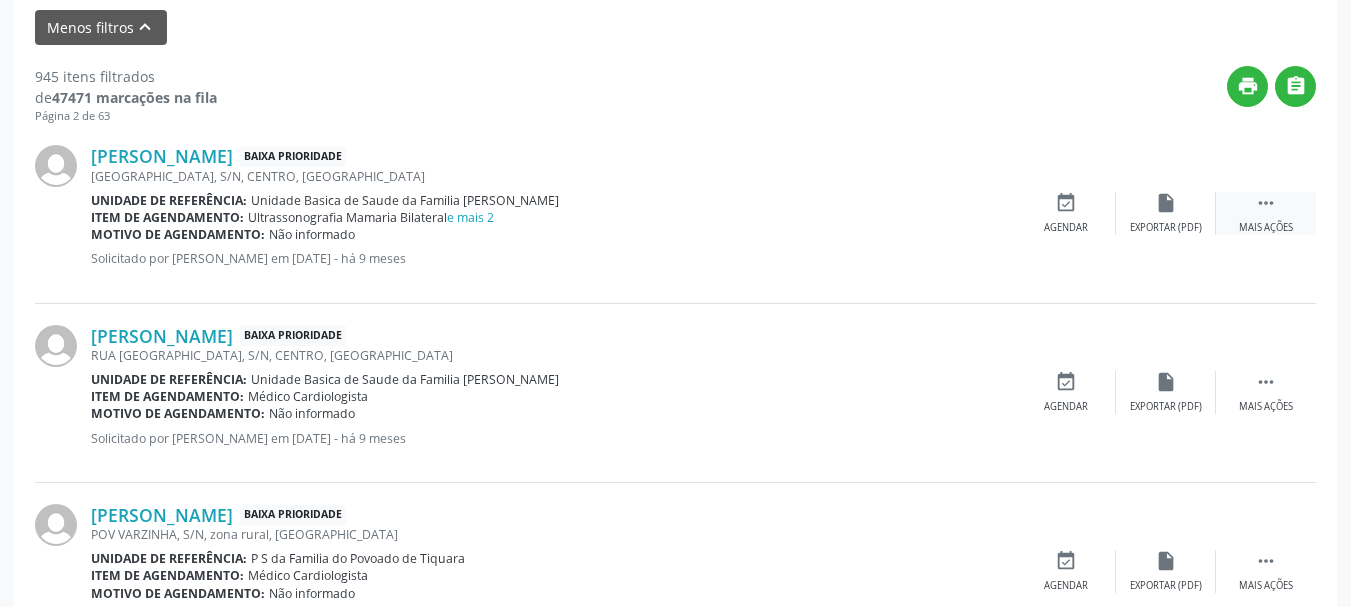 click on "" at bounding box center [1266, 203] 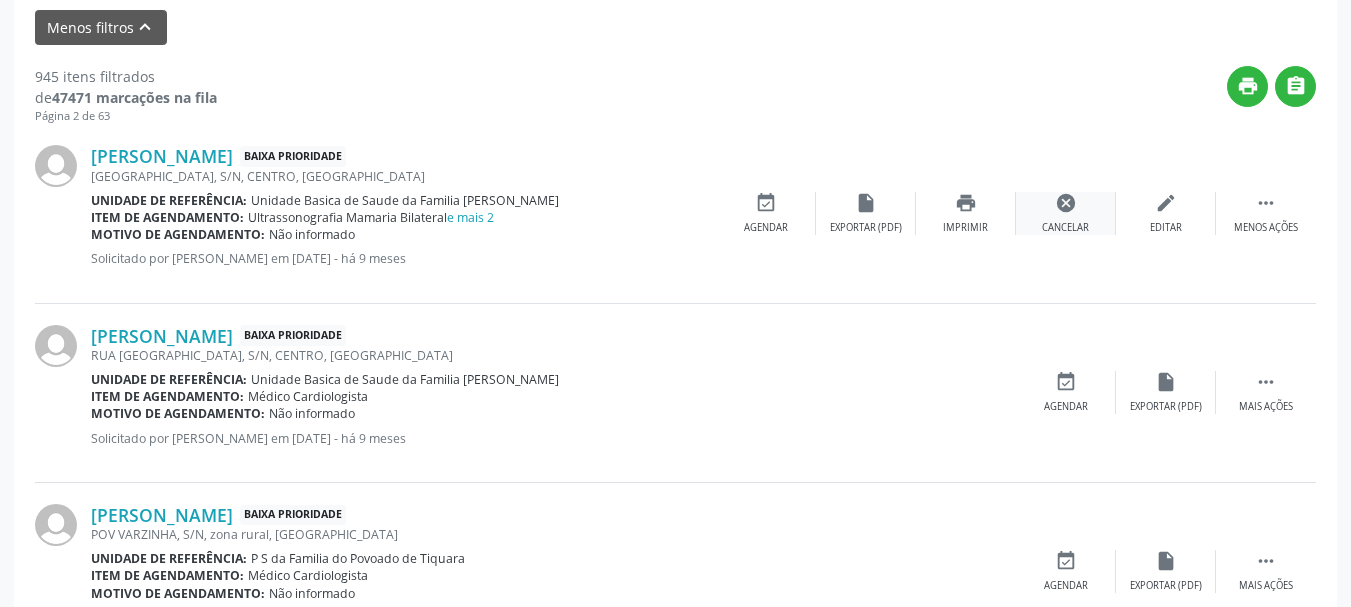 click on "cancel
Cancelar" at bounding box center (1066, 213) 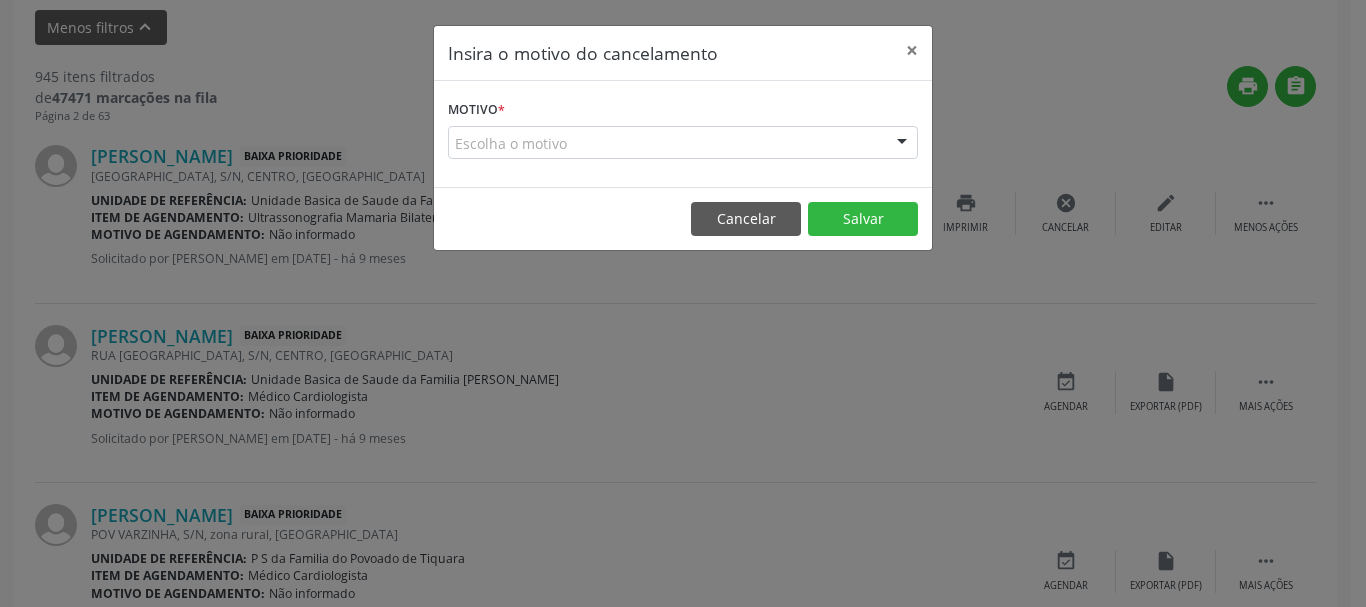 click at bounding box center [902, 144] 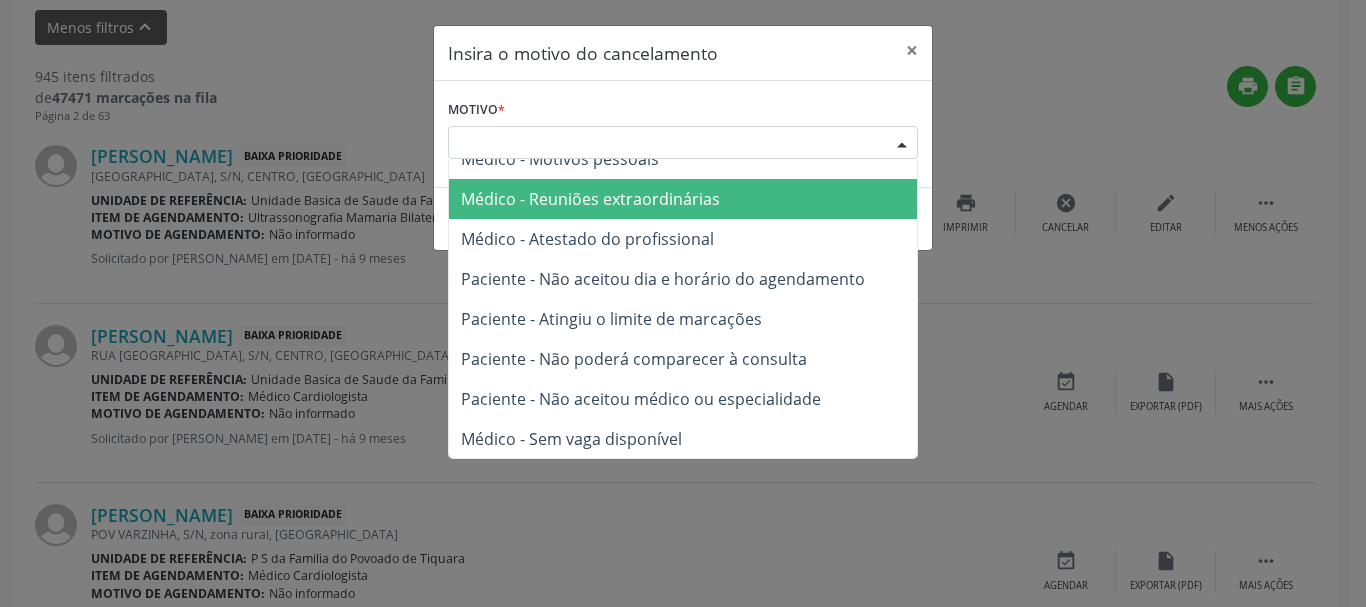 scroll, scrollTop: 101, scrollLeft: 0, axis: vertical 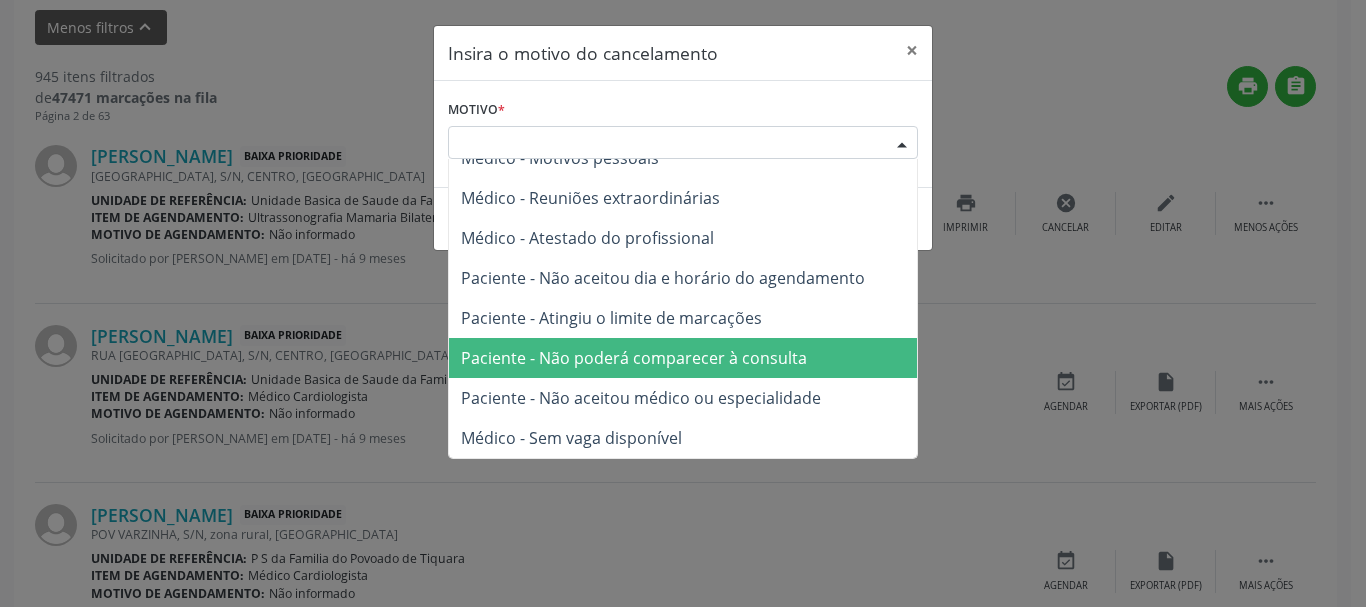 click on "Paciente - Não poderá comparecer à consulta" at bounding box center (683, 358) 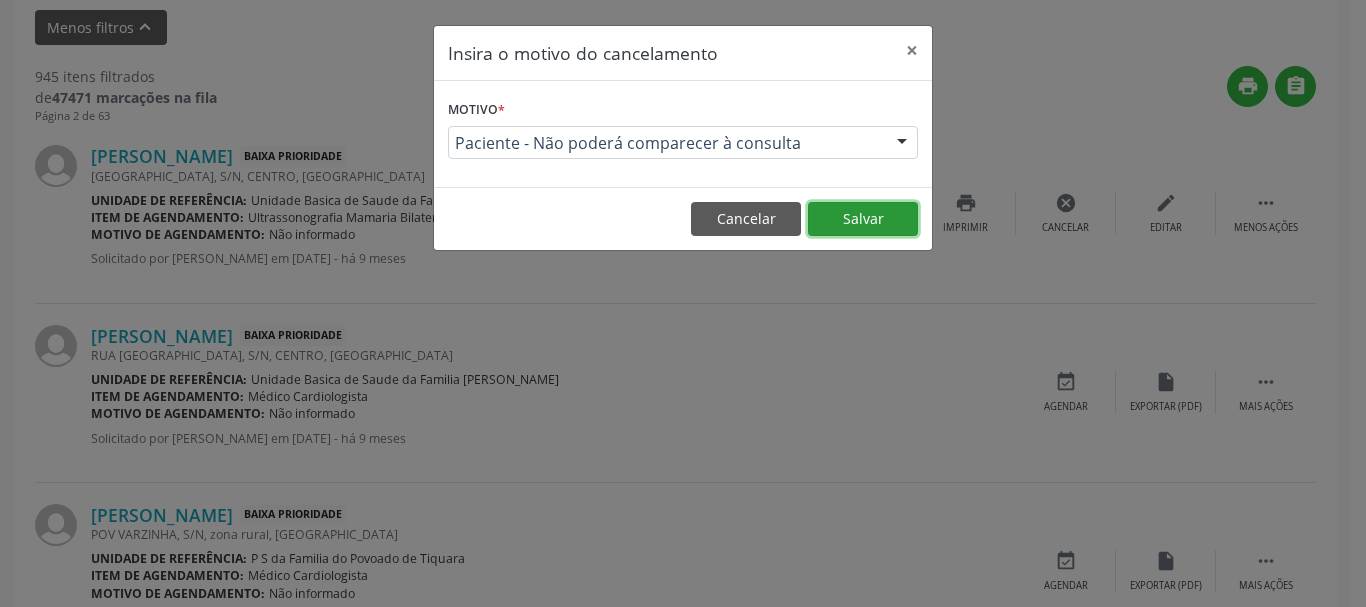 click on "Salvar" at bounding box center [863, 219] 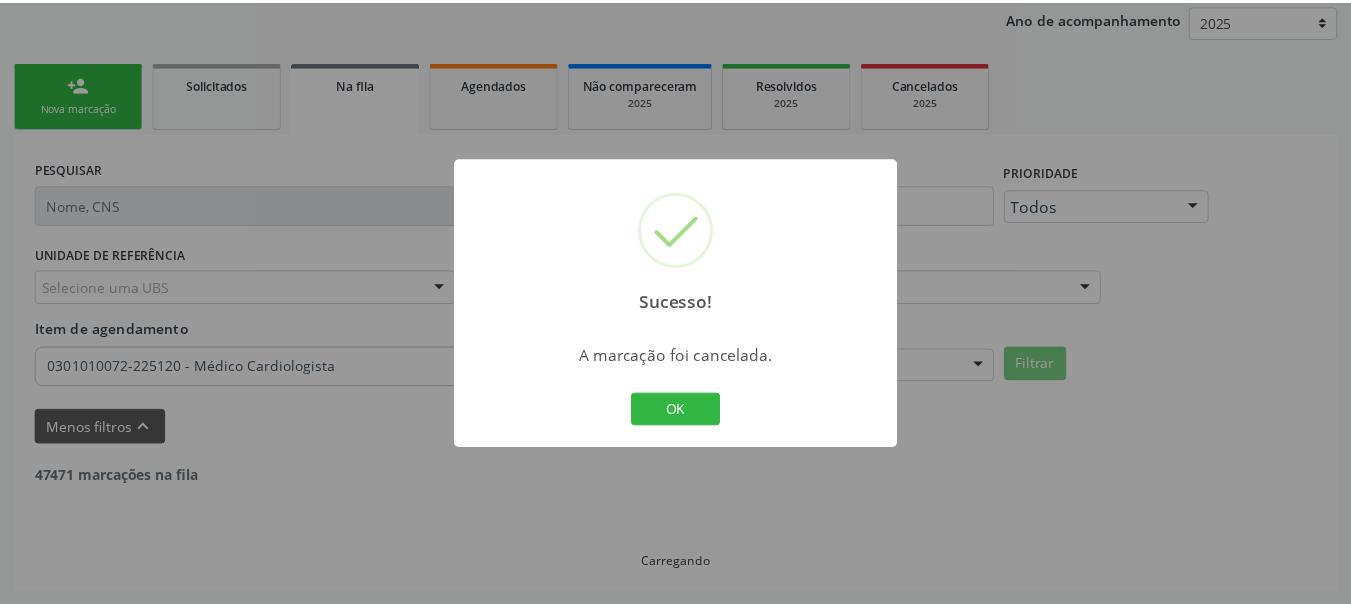 scroll, scrollTop: 238, scrollLeft: 0, axis: vertical 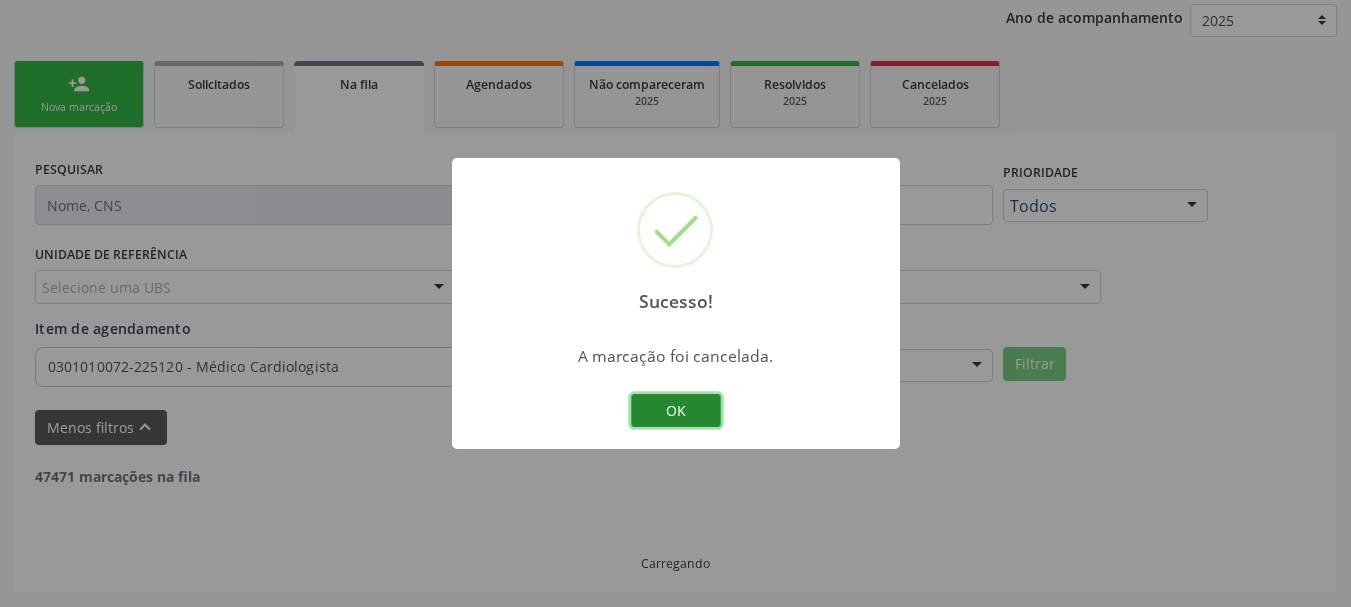 click on "OK" at bounding box center [676, 411] 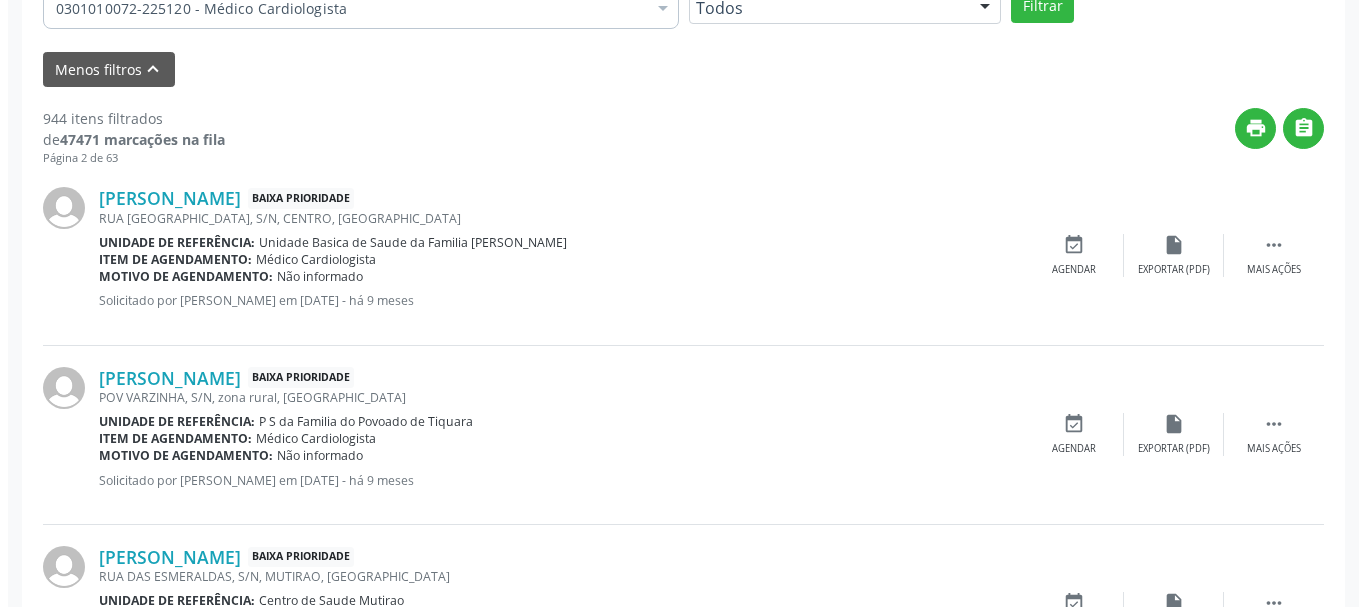 scroll, scrollTop: 638, scrollLeft: 0, axis: vertical 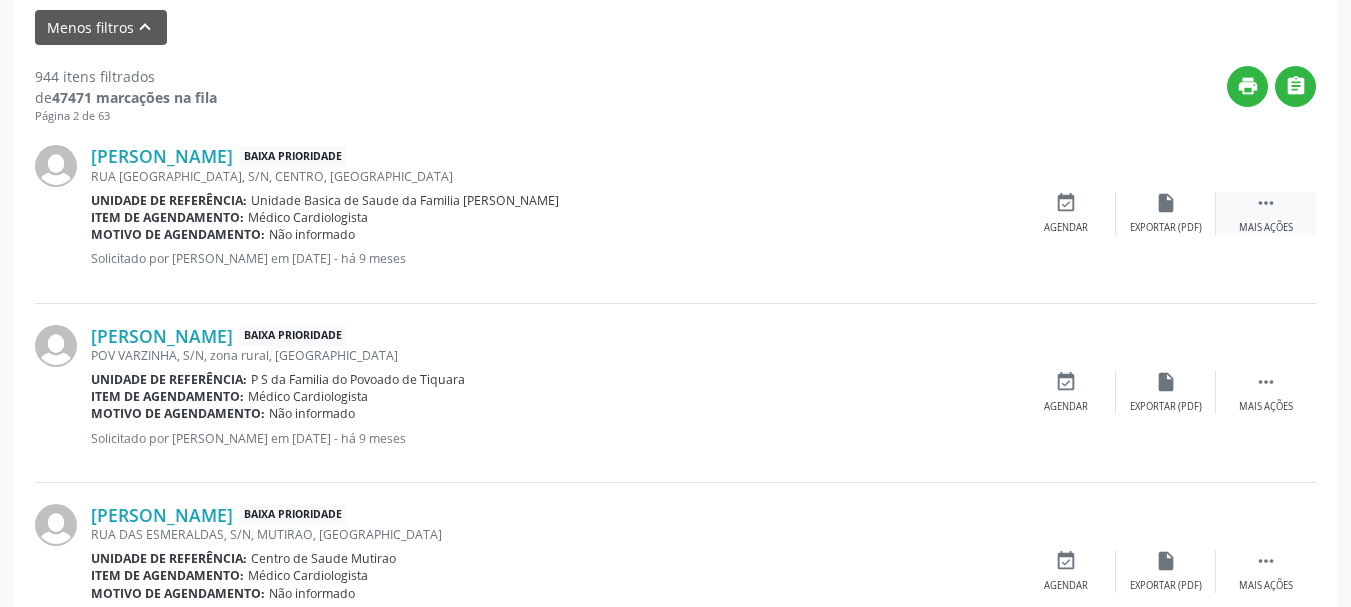 click on "" at bounding box center (1266, 203) 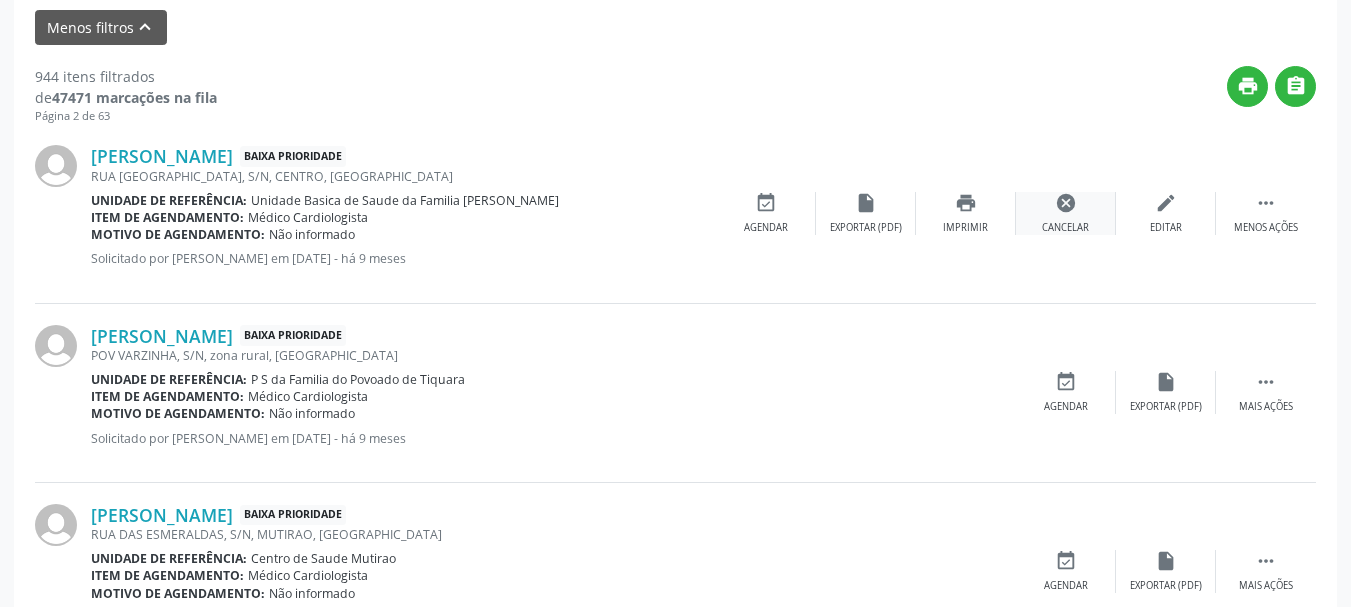 click on "cancel
Cancelar" at bounding box center [1066, 213] 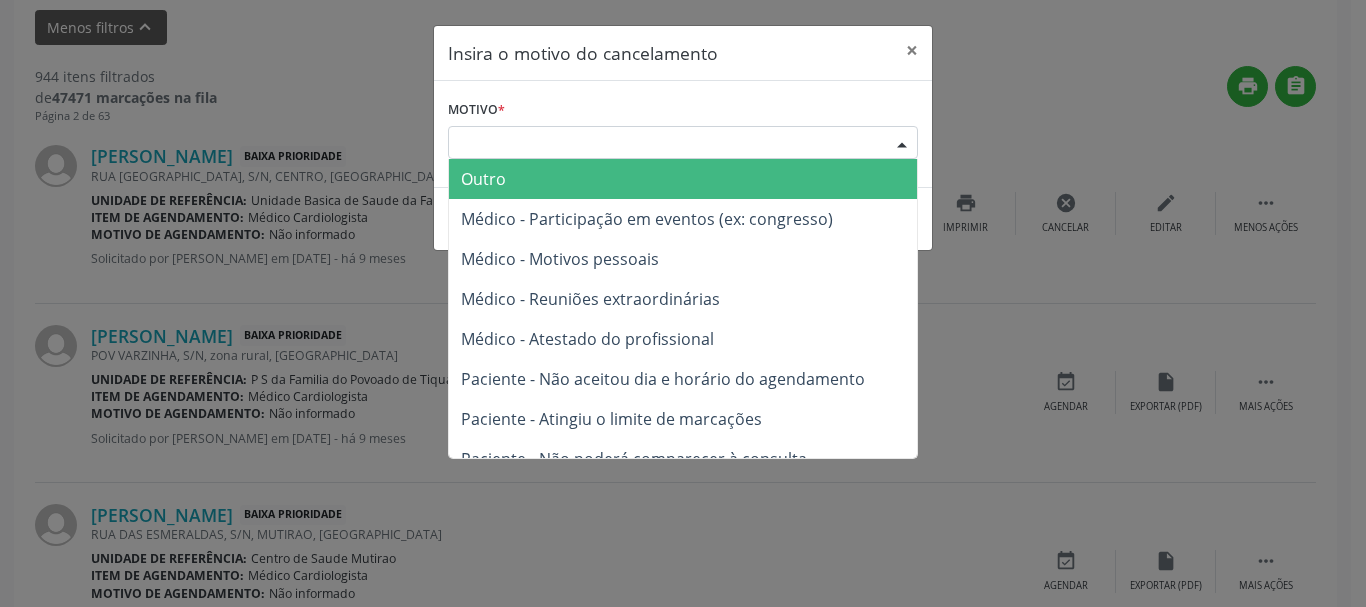 click at bounding box center (902, 144) 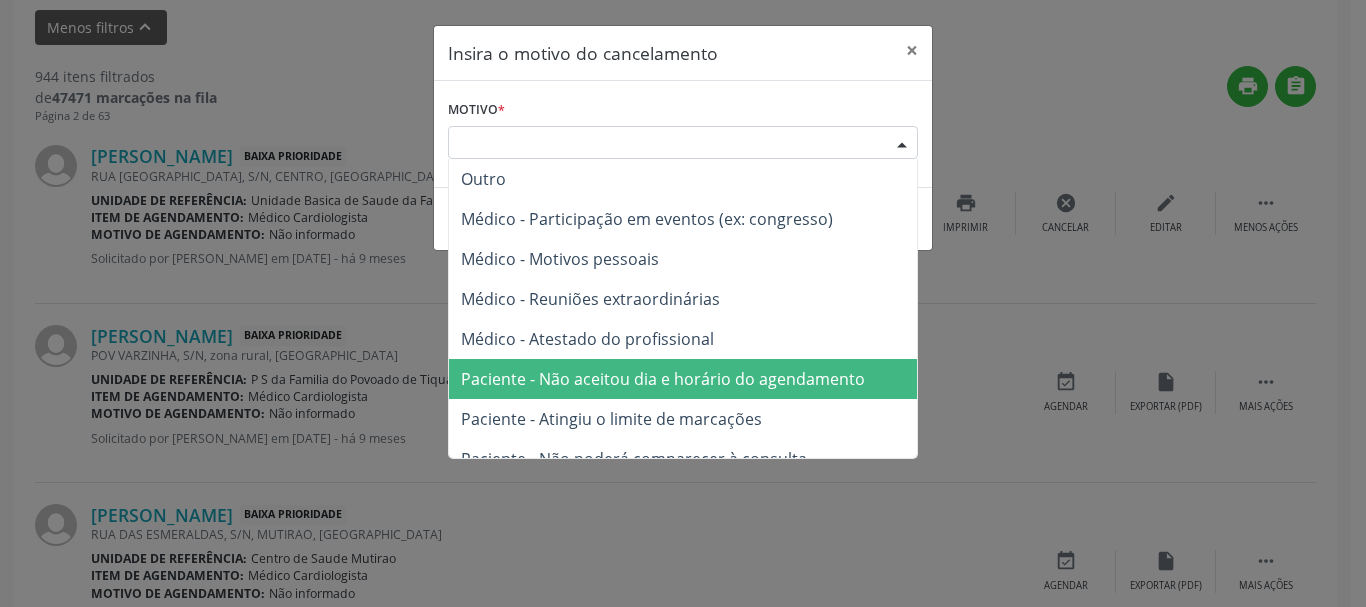 click on "Paciente - Não aceitou dia e horário do agendamento" at bounding box center (663, 379) 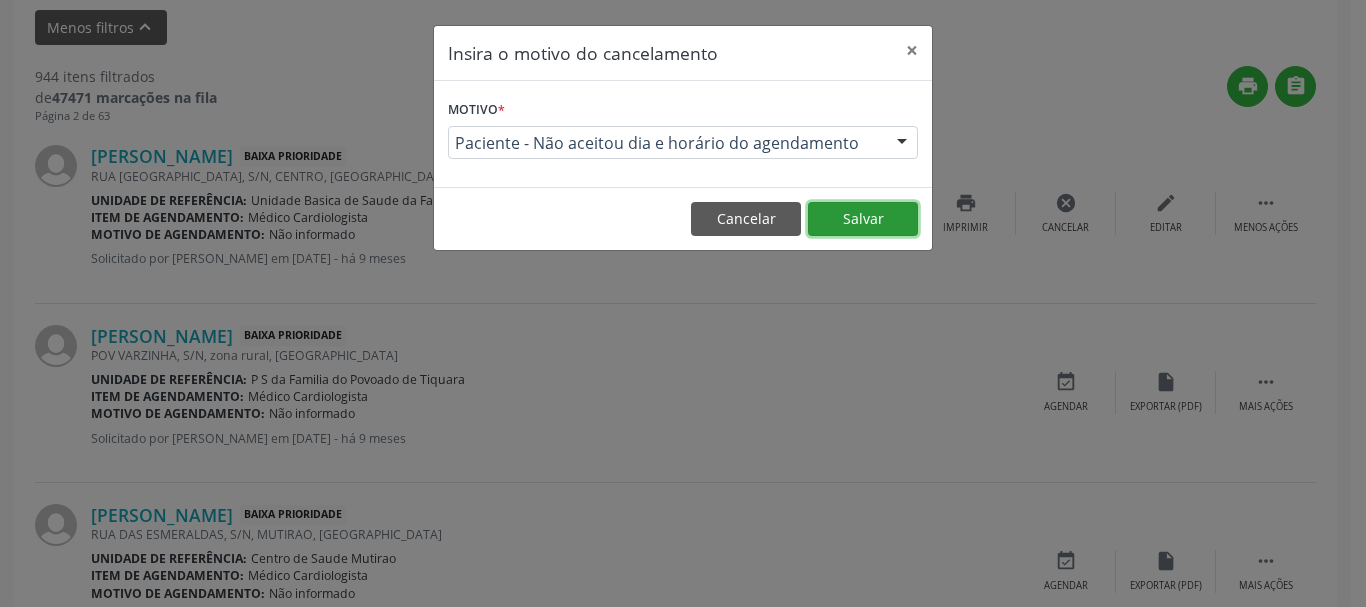 click on "Salvar" at bounding box center (863, 219) 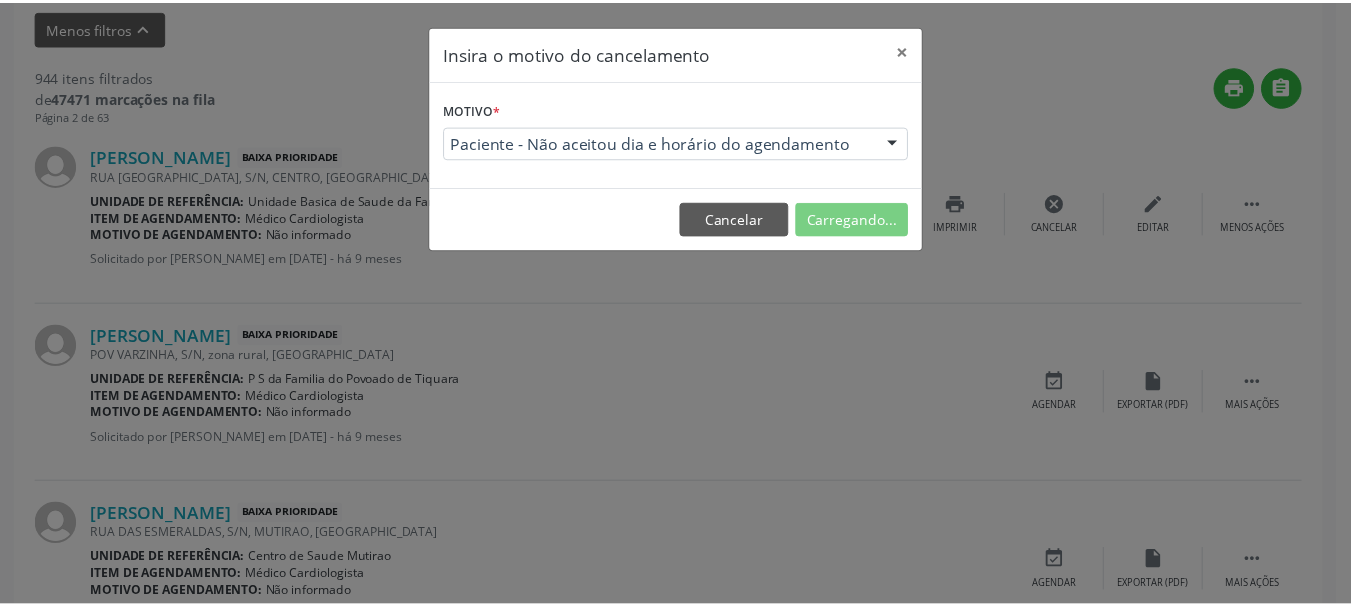 scroll, scrollTop: 238, scrollLeft: 0, axis: vertical 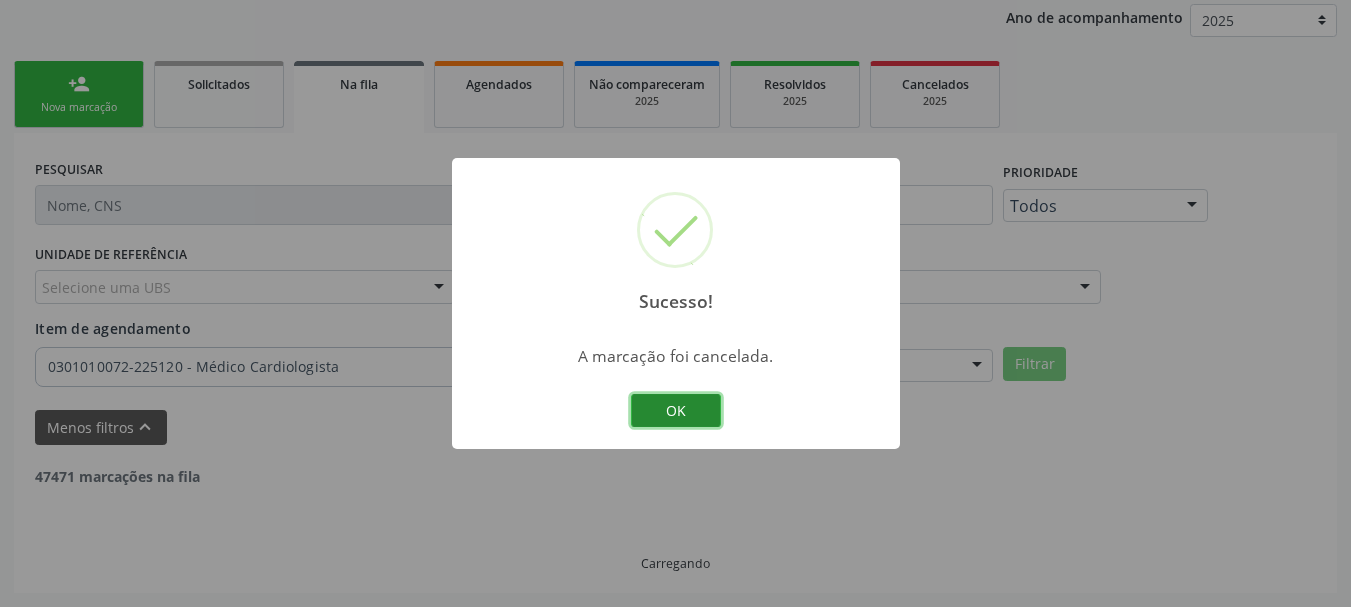 click on "OK" at bounding box center (676, 411) 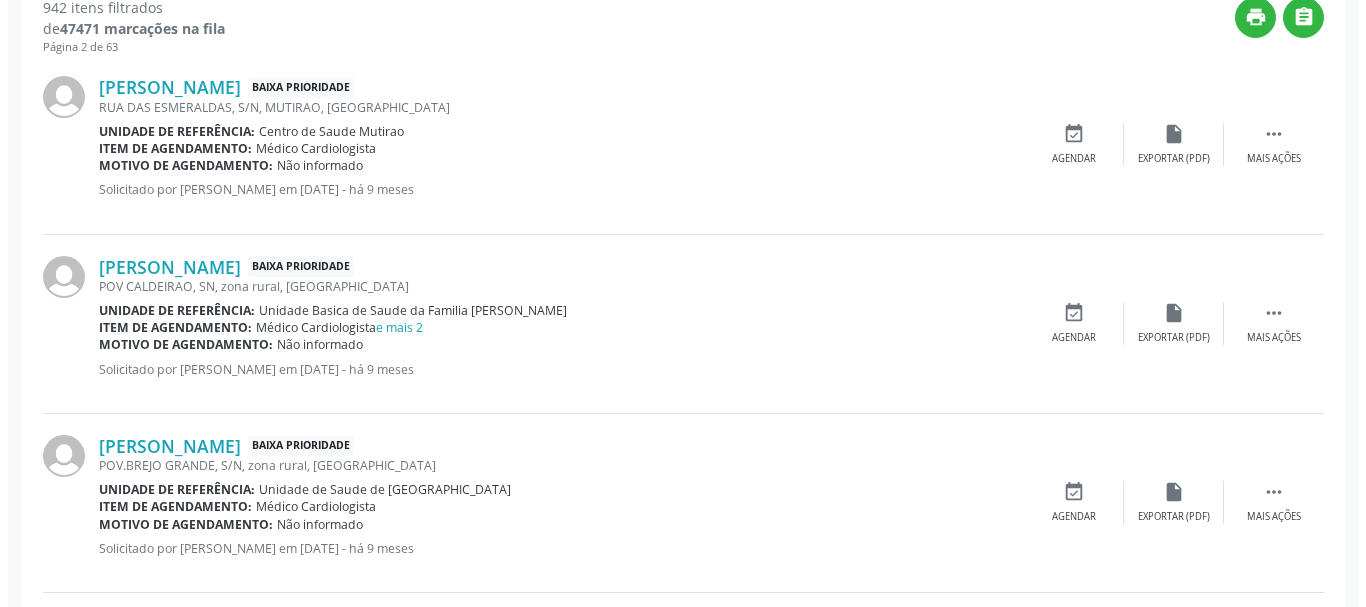 scroll, scrollTop: 738, scrollLeft: 0, axis: vertical 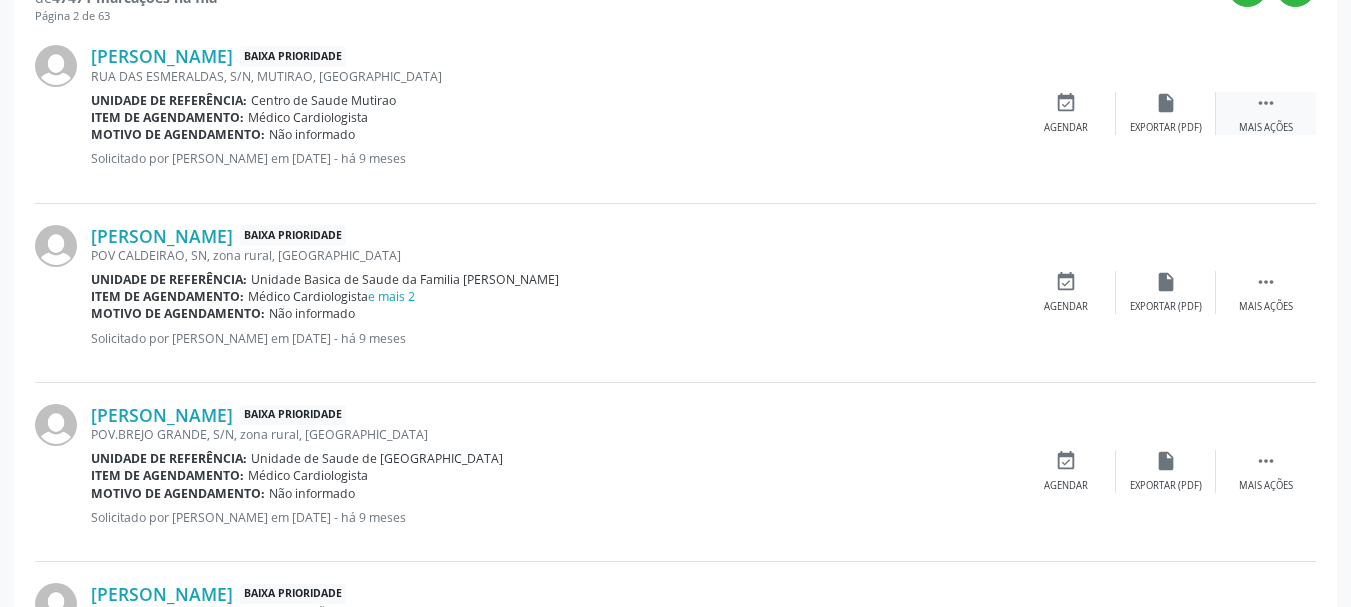 click on "
Mais ações" at bounding box center [1266, 113] 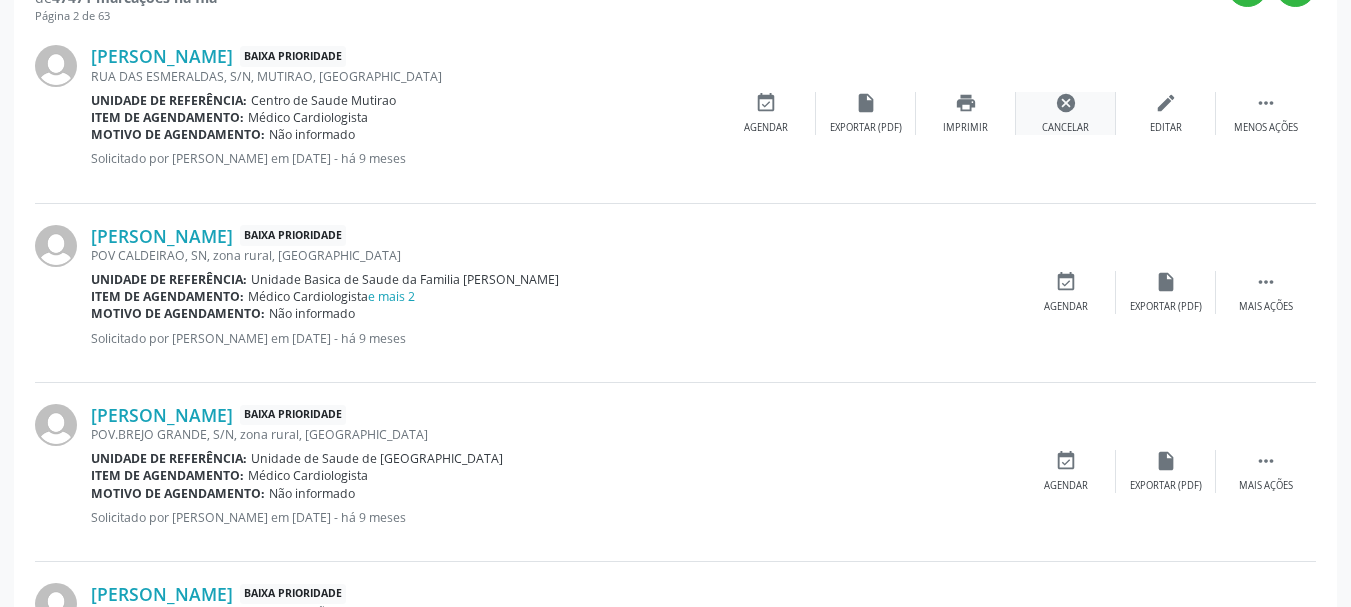 click on "Cancelar" at bounding box center [1065, 128] 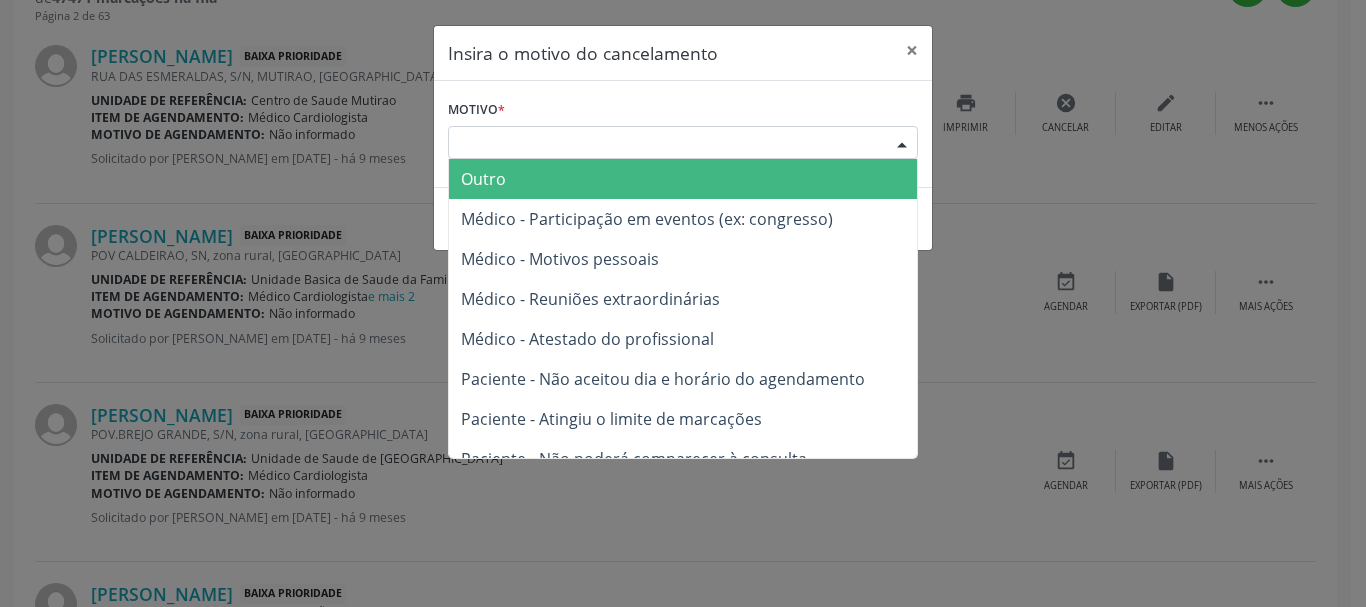 click on "Escolha o motivo" at bounding box center (683, 143) 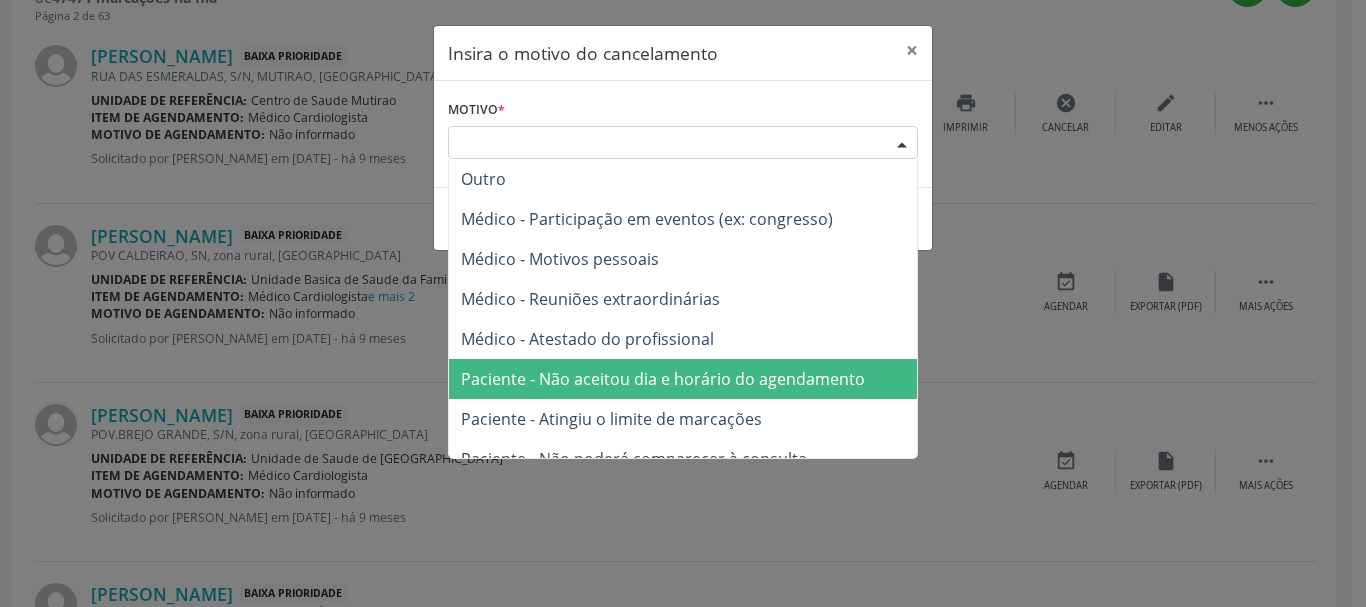 drag, startPoint x: 799, startPoint y: 395, endPoint x: 871, endPoint y: 258, distance: 154.76756 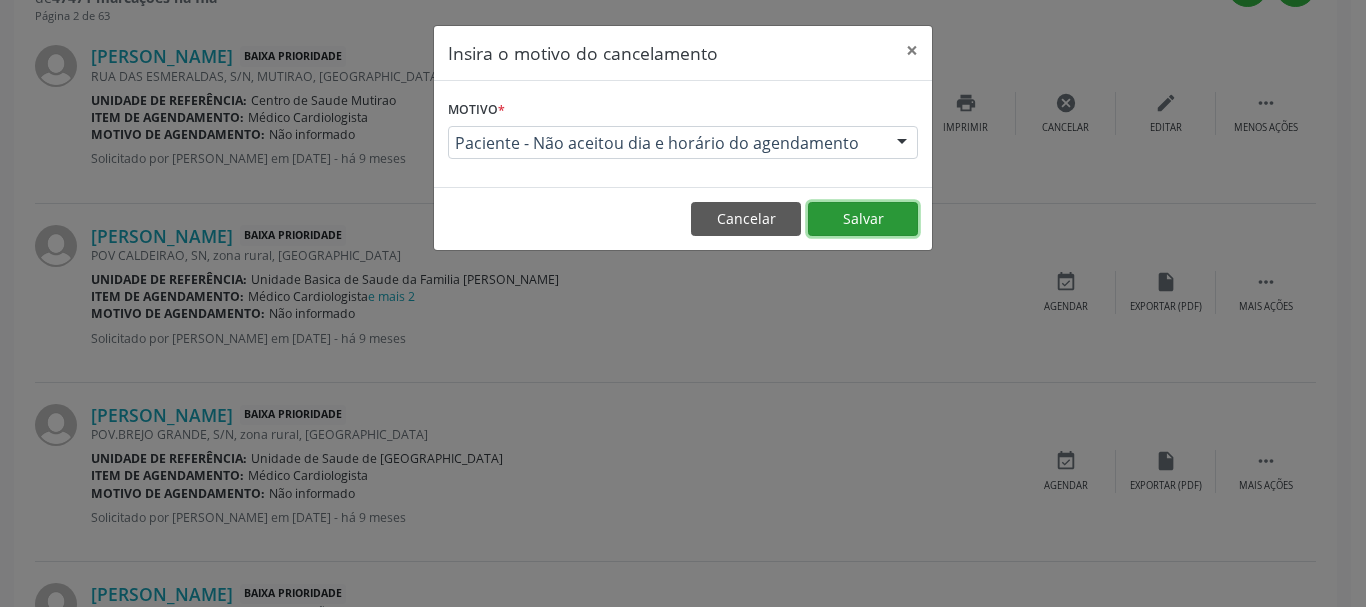 click on "Salvar" at bounding box center (863, 219) 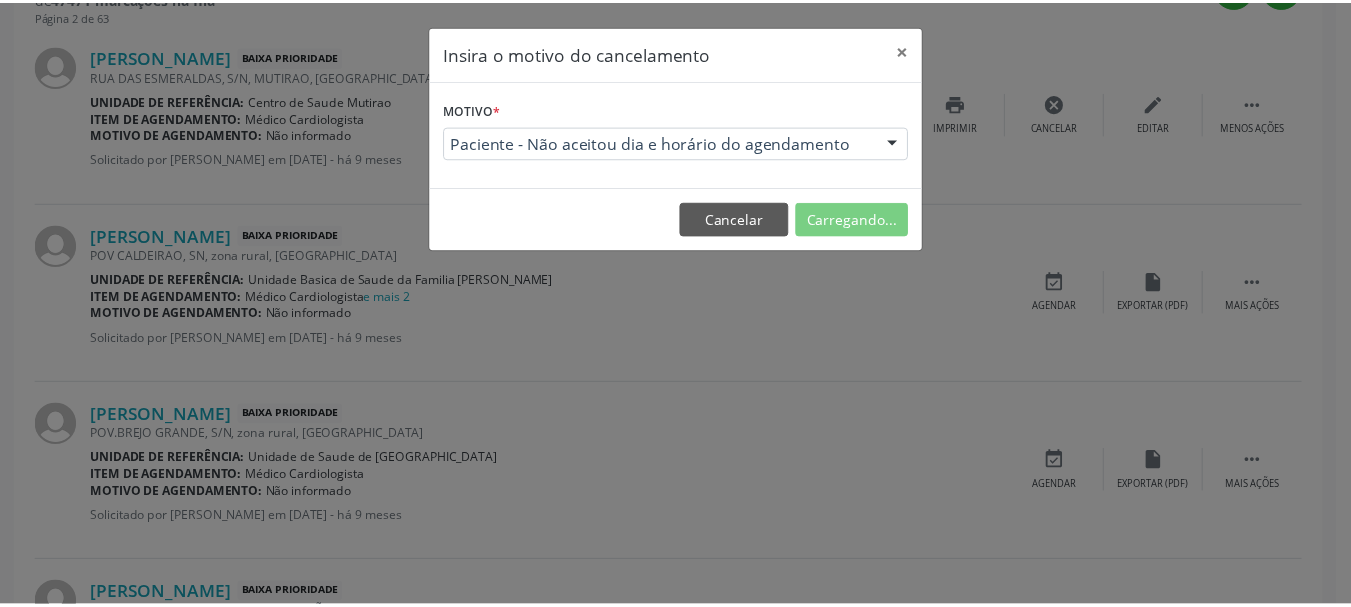 scroll, scrollTop: 238, scrollLeft: 0, axis: vertical 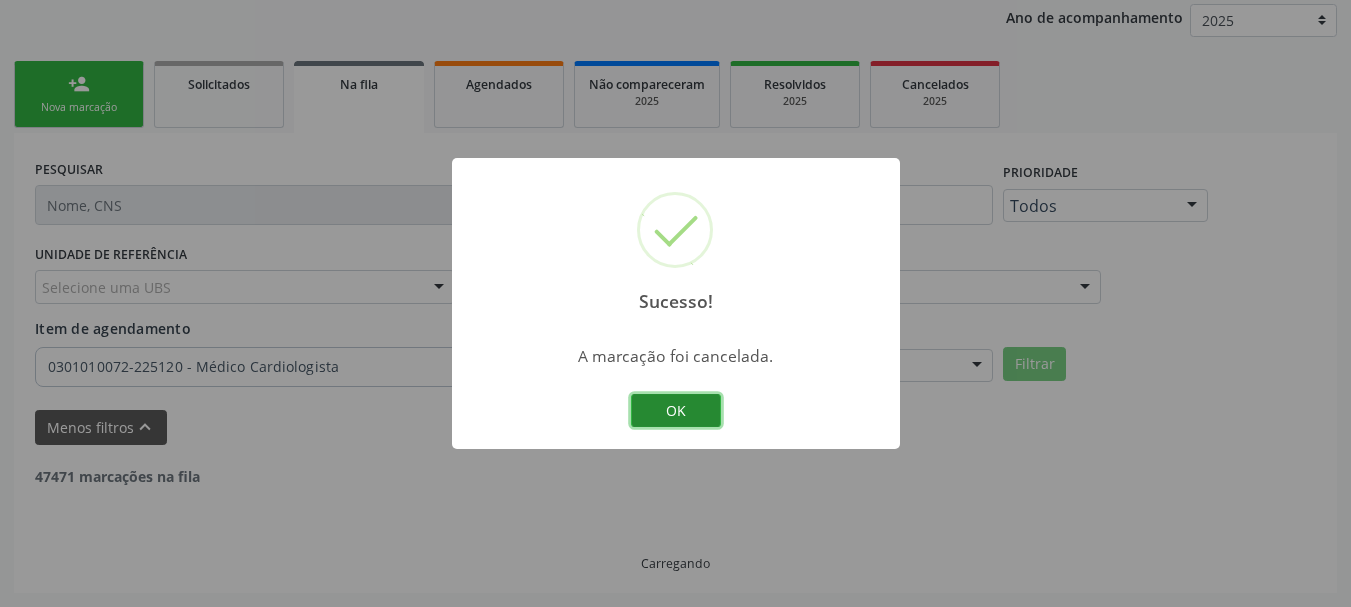 click on "OK" at bounding box center [676, 411] 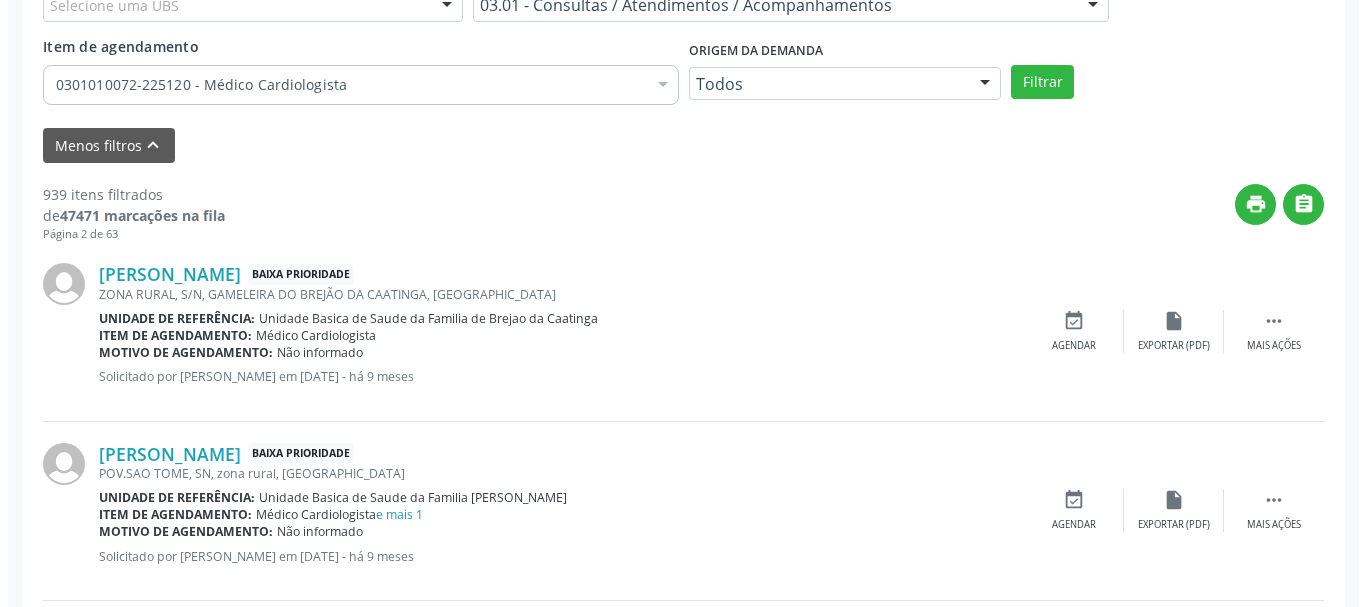 scroll, scrollTop: 538, scrollLeft: 0, axis: vertical 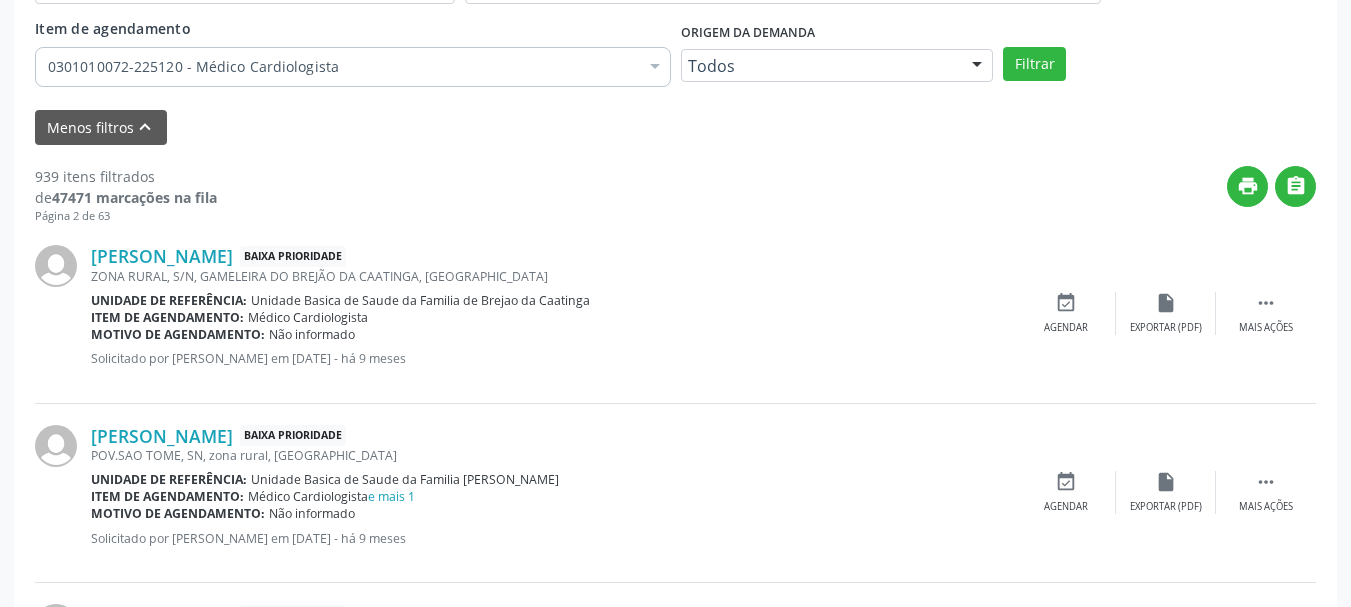 click on "Jose Romualdo da Silva
Baixa Prioridade
ZONA RURAL, S/N, GAMELEIRA DO BREJÃO DA CAATINGA, Campo Formoso - BA
Unidade de referência:
Unidade Basica de Saude da Familia de Brejao da Caatinga
Item de agendamento:
Médico Cardiologista
Motivo de agendamento:
Não informado
Solicitado por Valdirene Ferreira da Silva em 16/10/2024 - há 9 meses

Mais ações
insert_drive_file
Exportar (PDF)
event_available
Agendar" at bounding box center (675, 313) 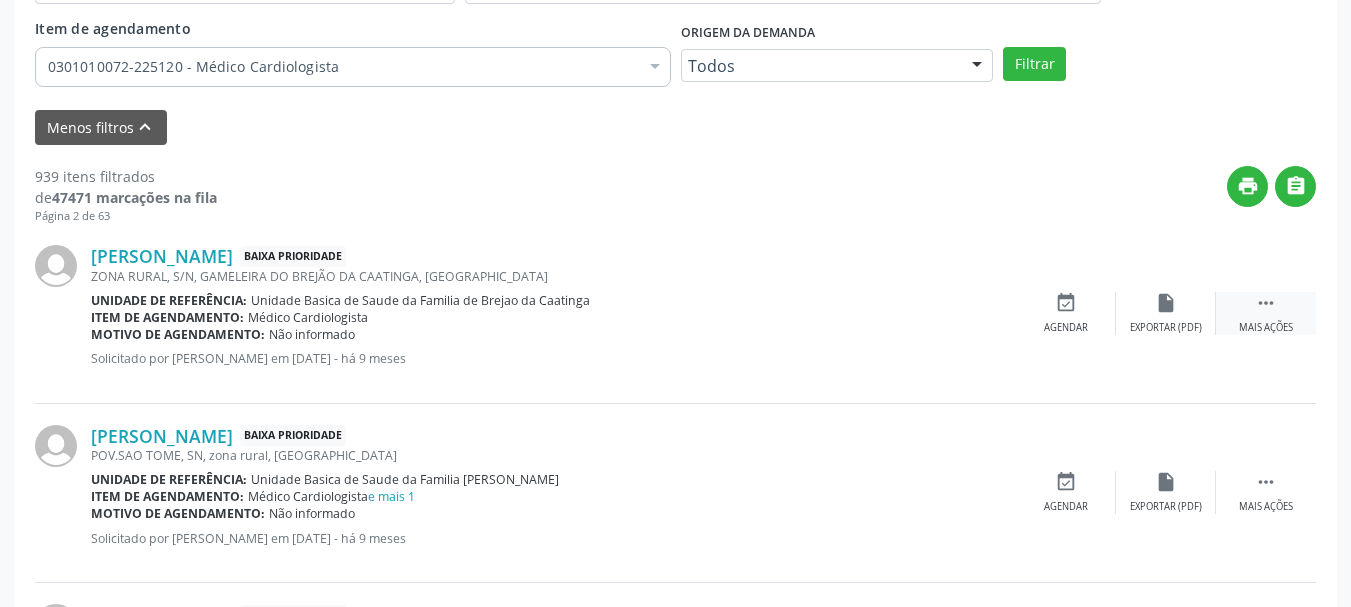 click on "" at bounding box center (1266, 303) 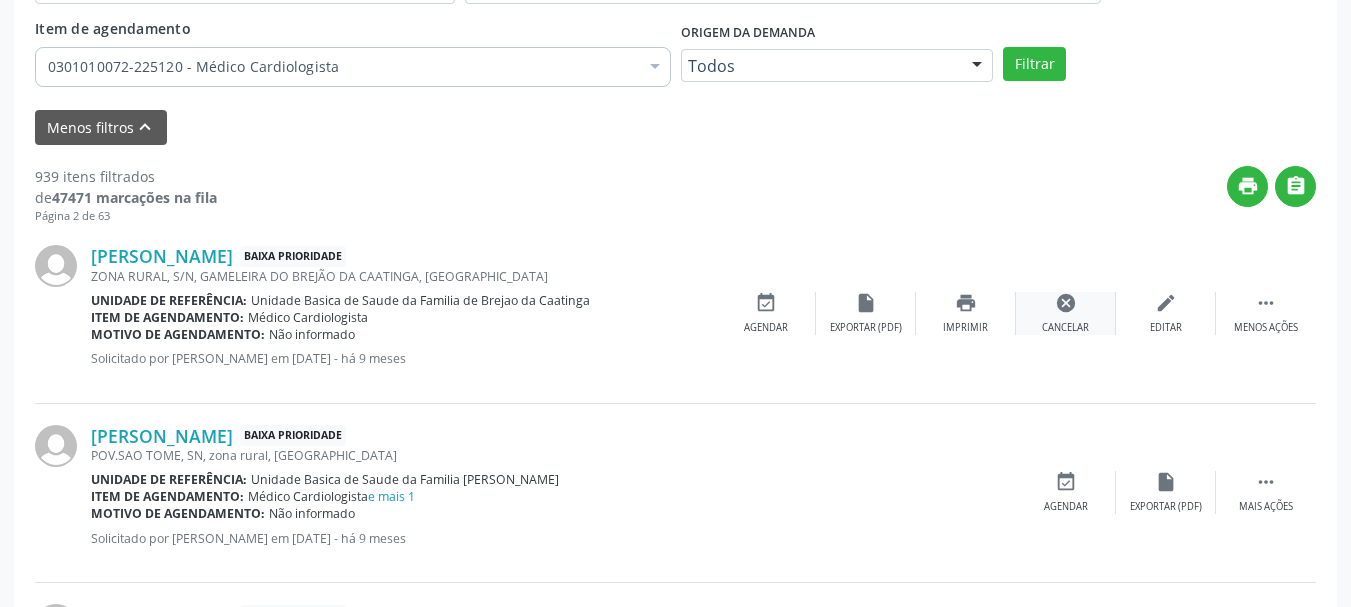 click on "cancel
Cancelar" at bounding box center [1066, 313] 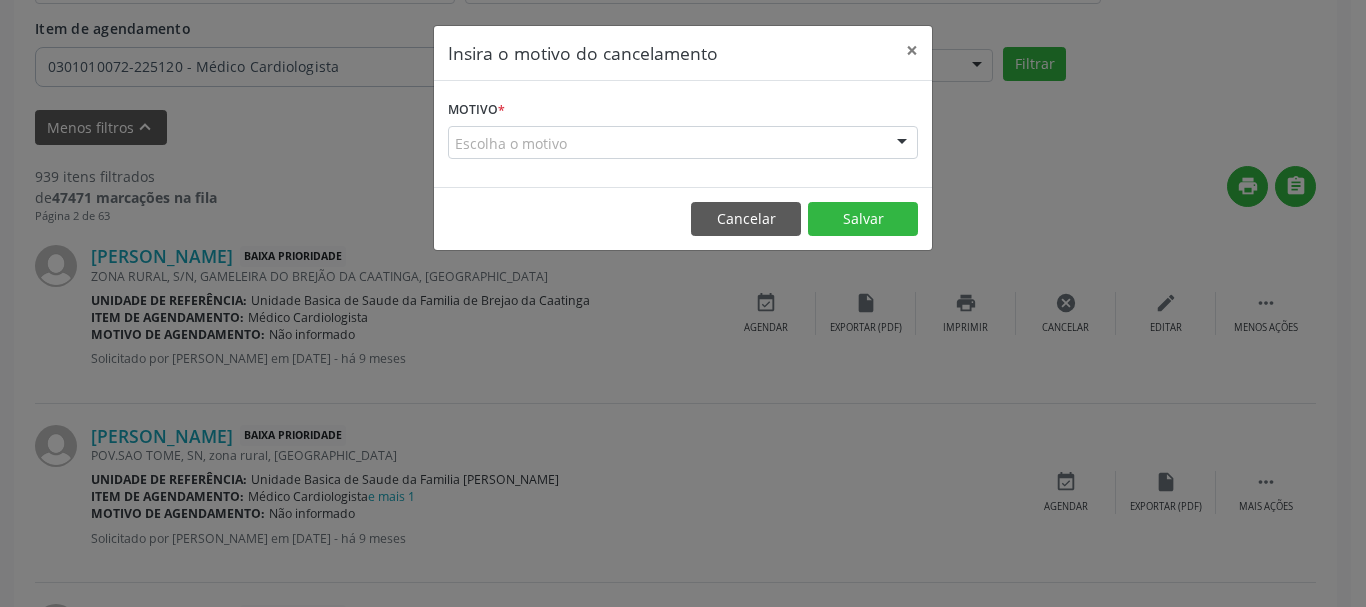 click at bounding box center [902, 144] 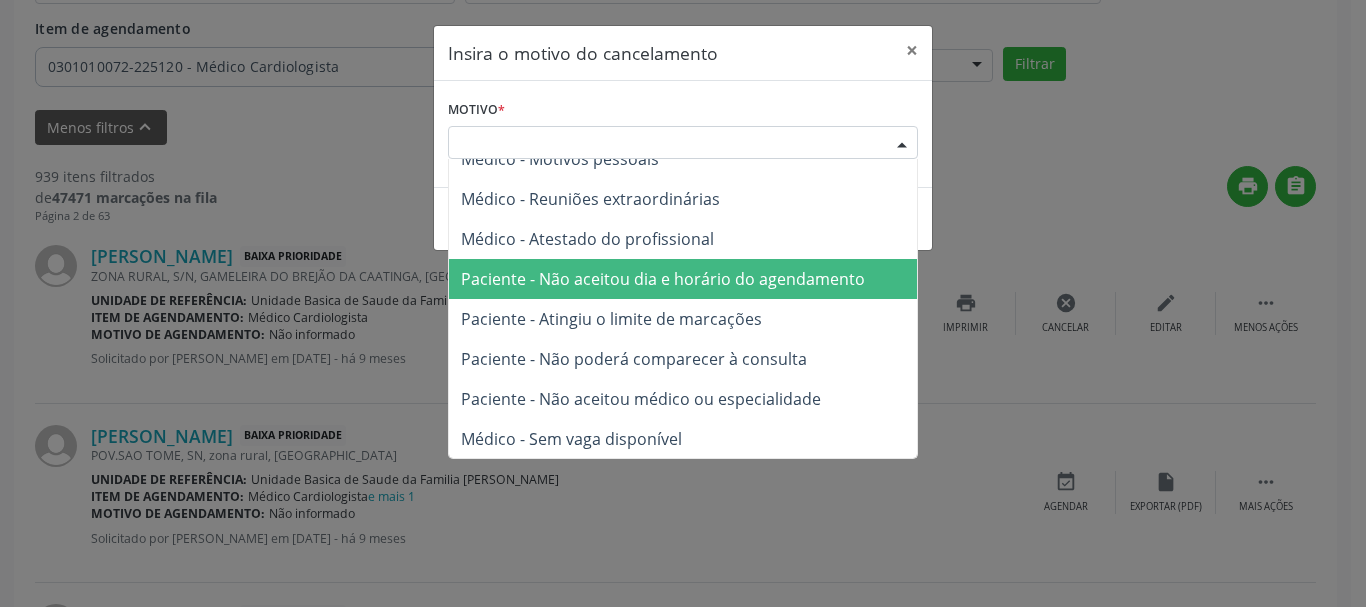 scroll, scrollTop: 101, scrollLeft: 0, axis: vertical 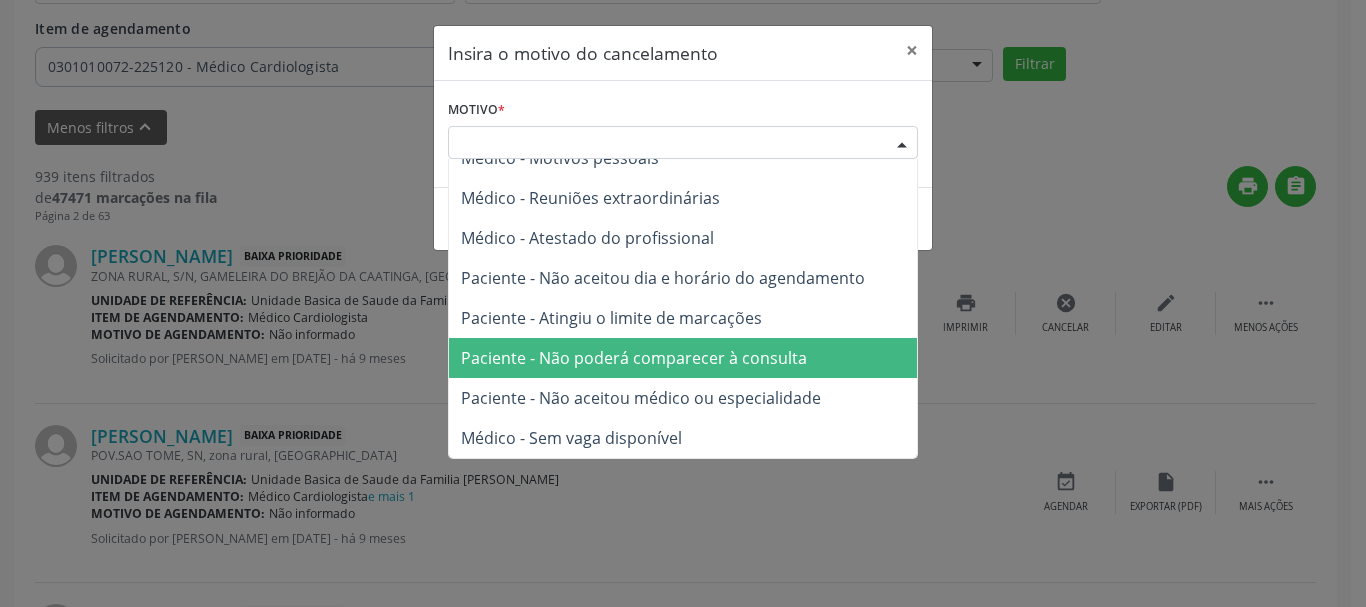 click on "Paciente - Não poderá comparecer à consulta" at bounding box center [683, 358] 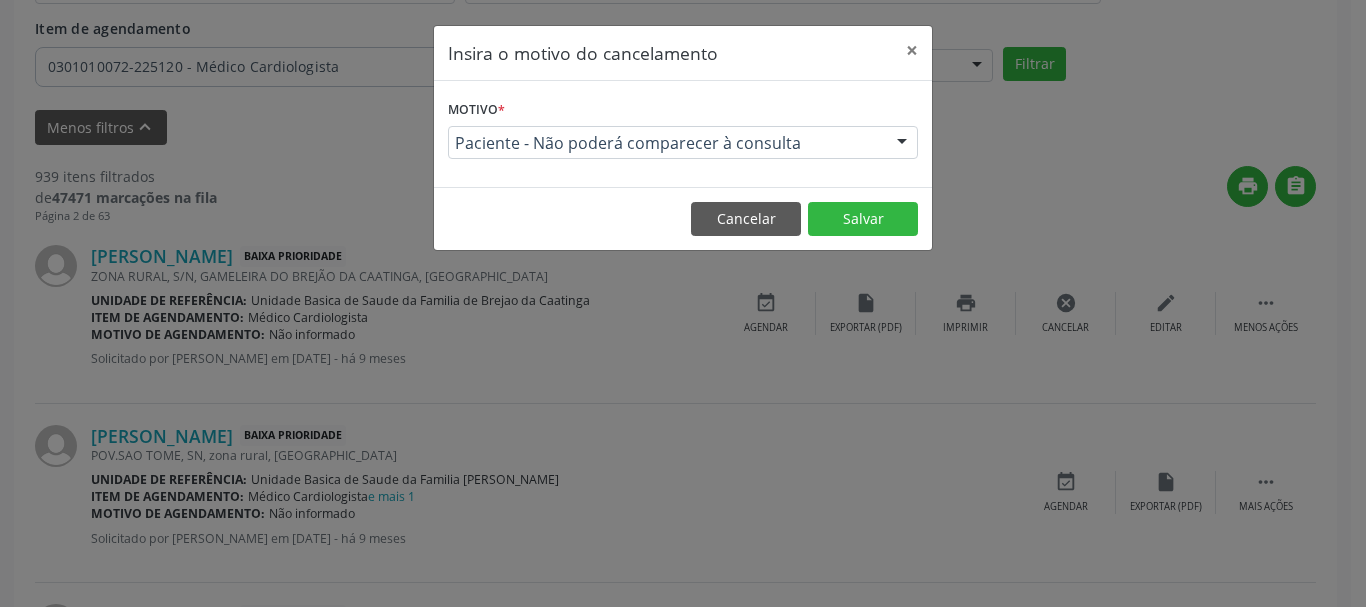 click on "Cancelar Salvar" at bounding box center [683, 218] 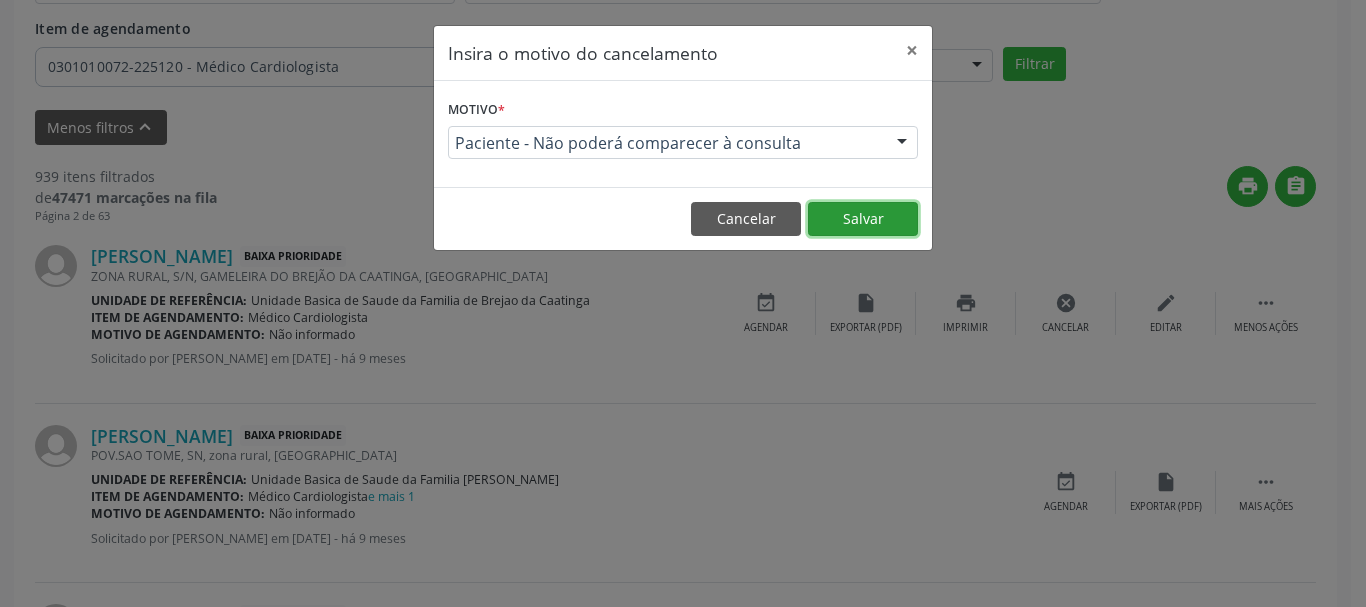 click on "Salvar" at bounding box center (863, 219) 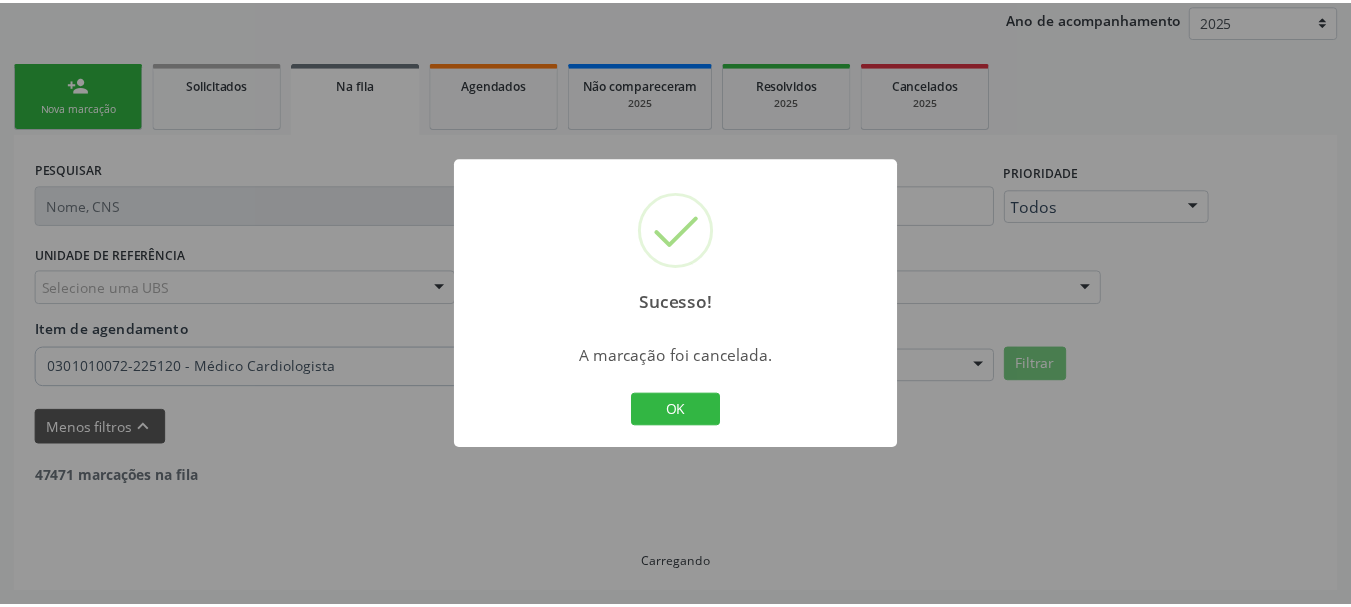 scroll, scrollTop: 238, scrollLeft: 0, axis: vertical 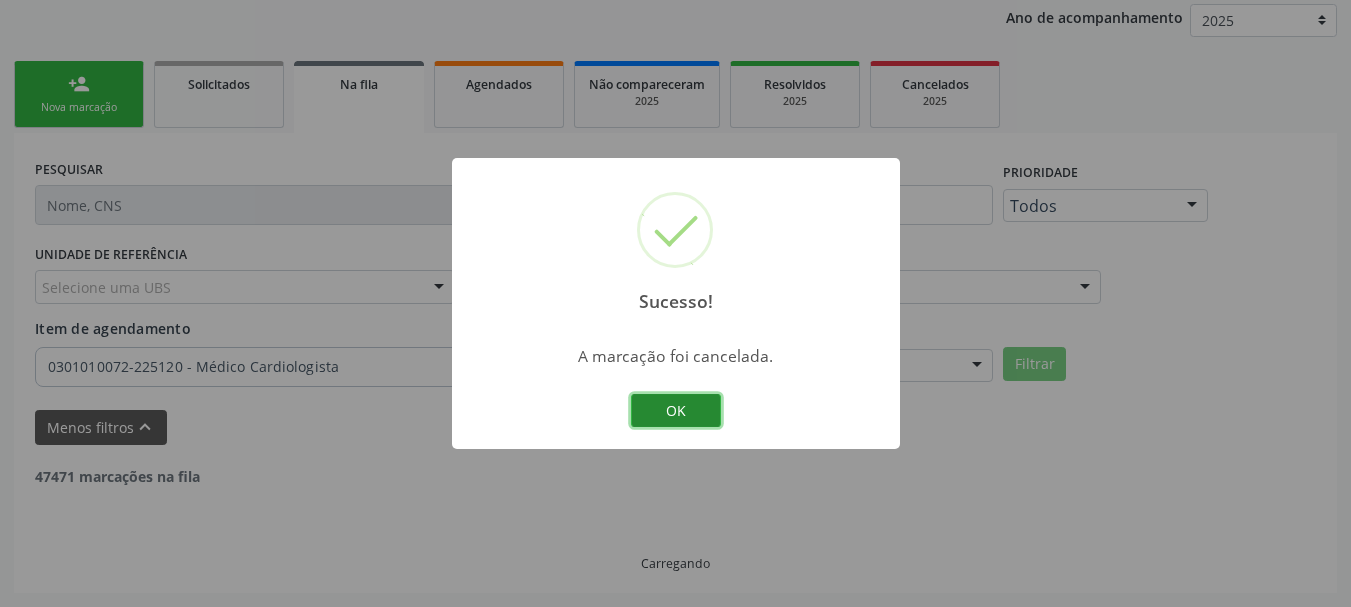 click on "OK" at bounding box center [676, 411] 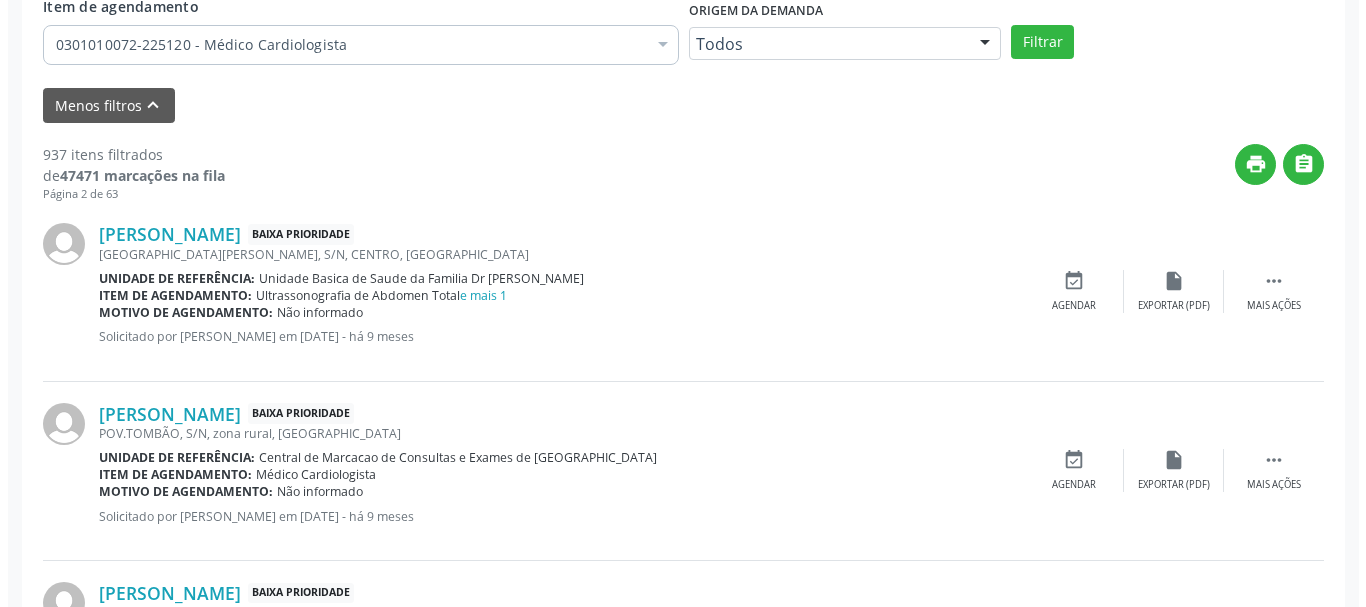 scroll, scrollTop: 638, scrollLeft: 0, axis: vertical 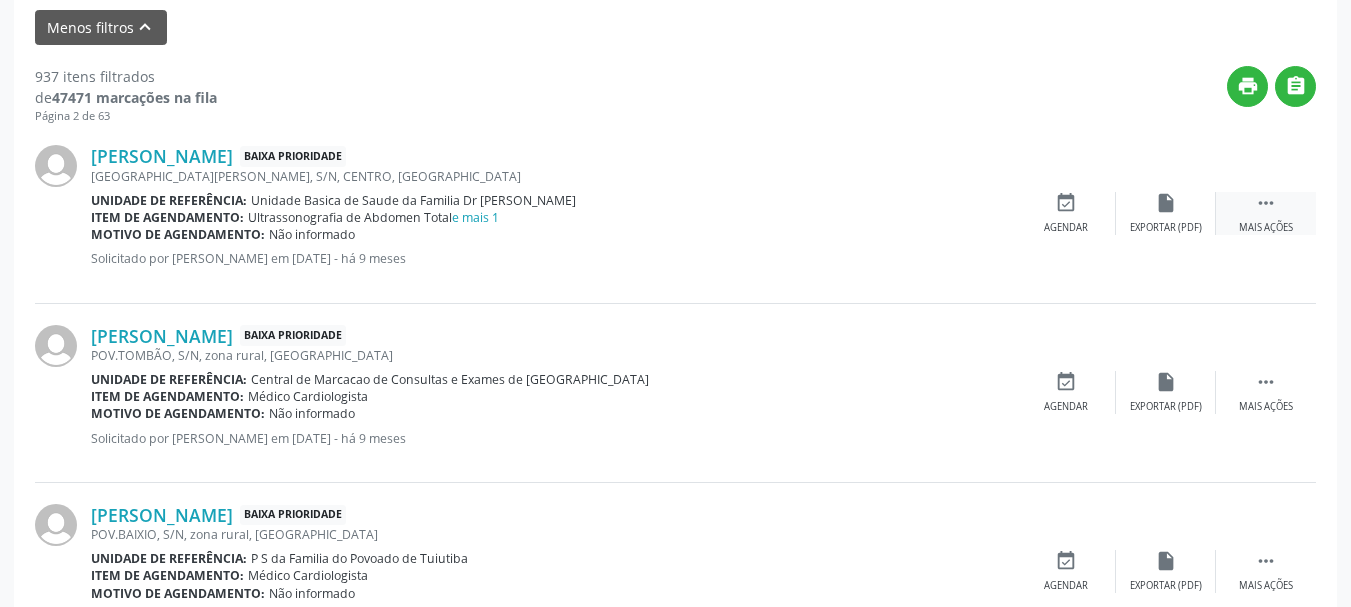 click on "
Mais ações" at bounding box center (1266, 213) 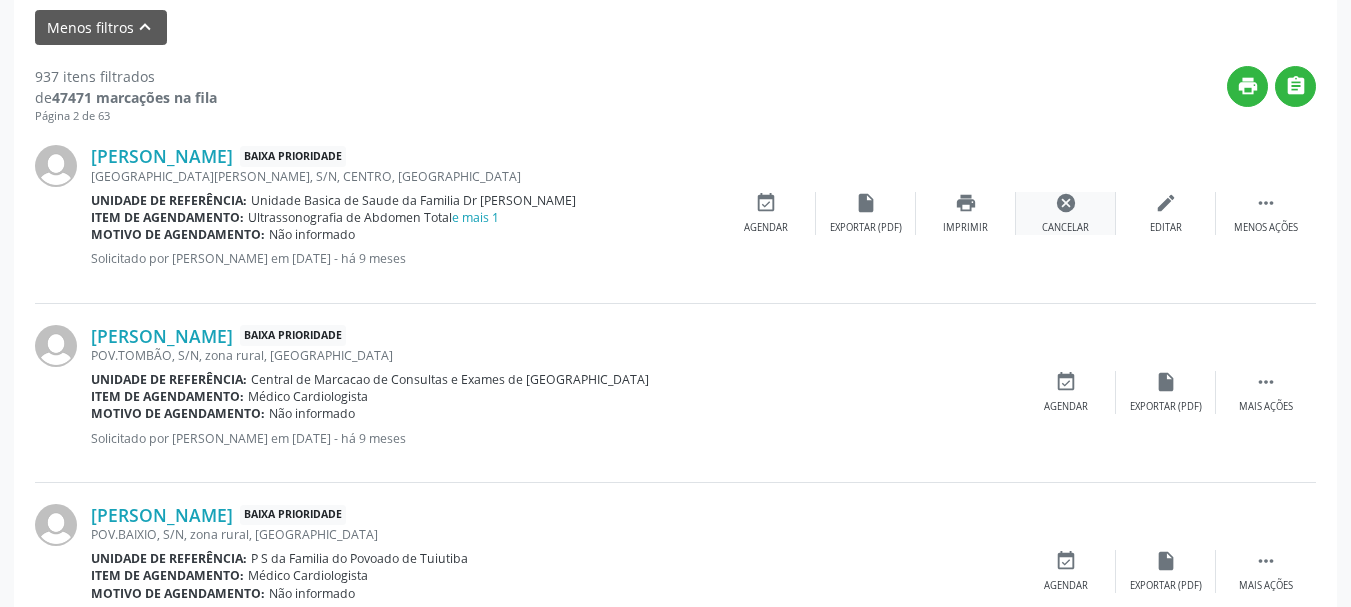 click on "cancel" at bounding box center (1066, 203) 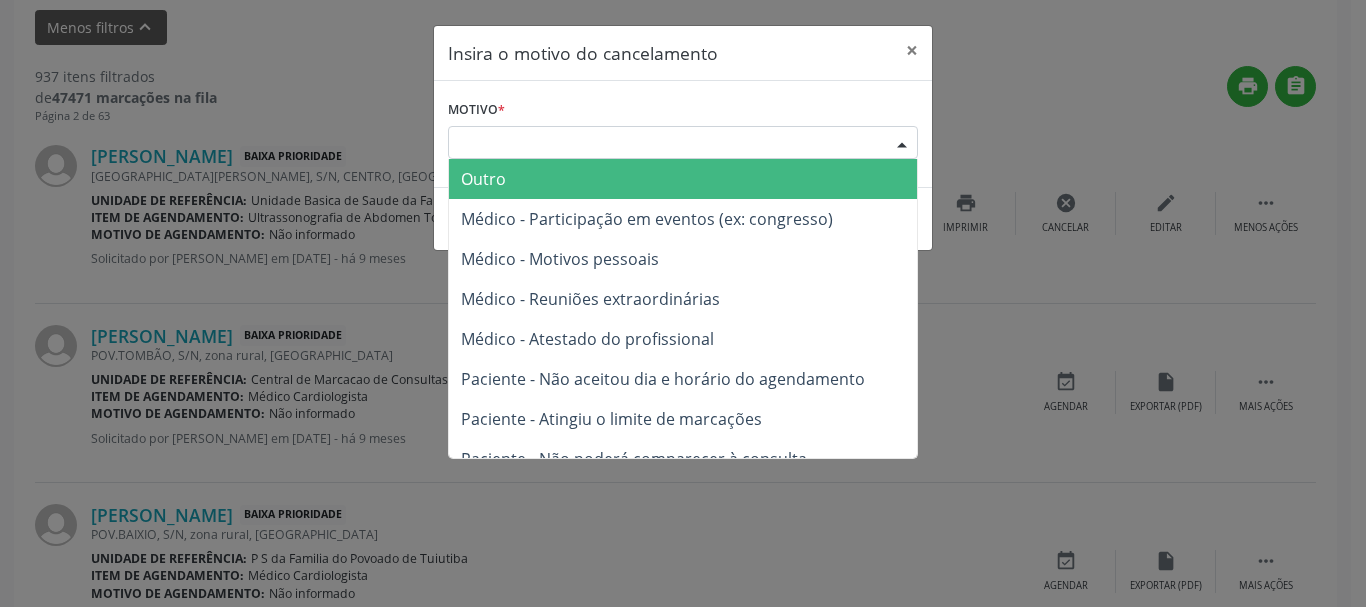 click at bounding box center [902, 144] 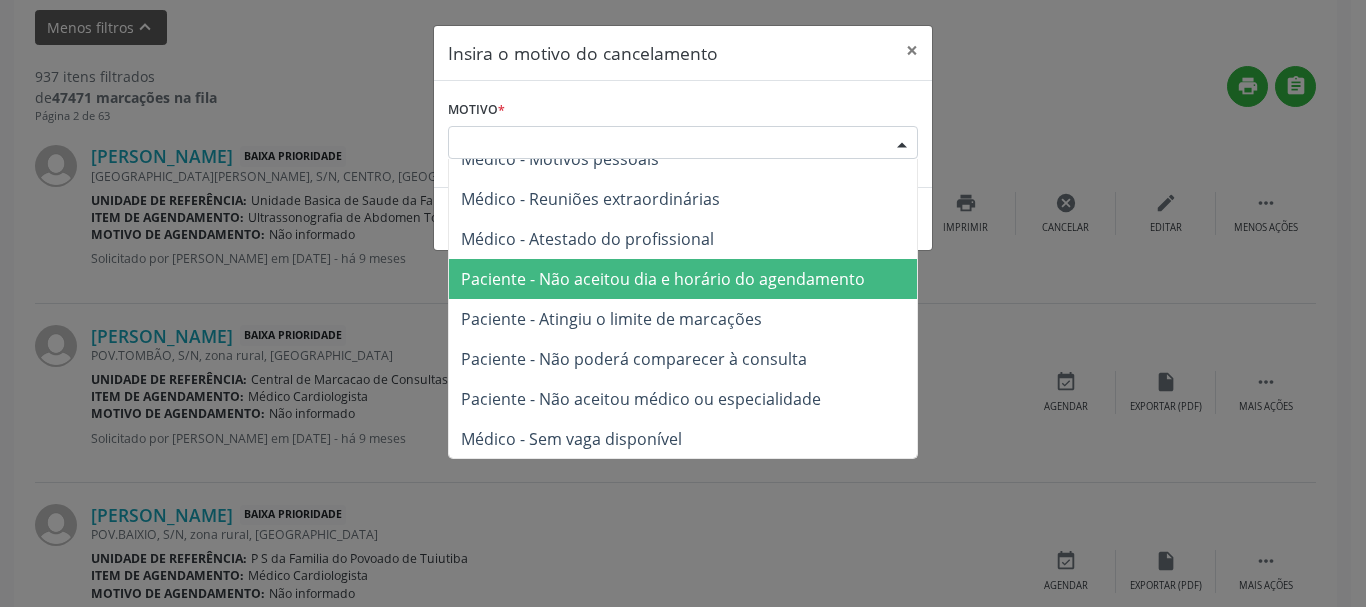 scroll, scrollTop: 101, scrollLeft: 0, axis: vertical 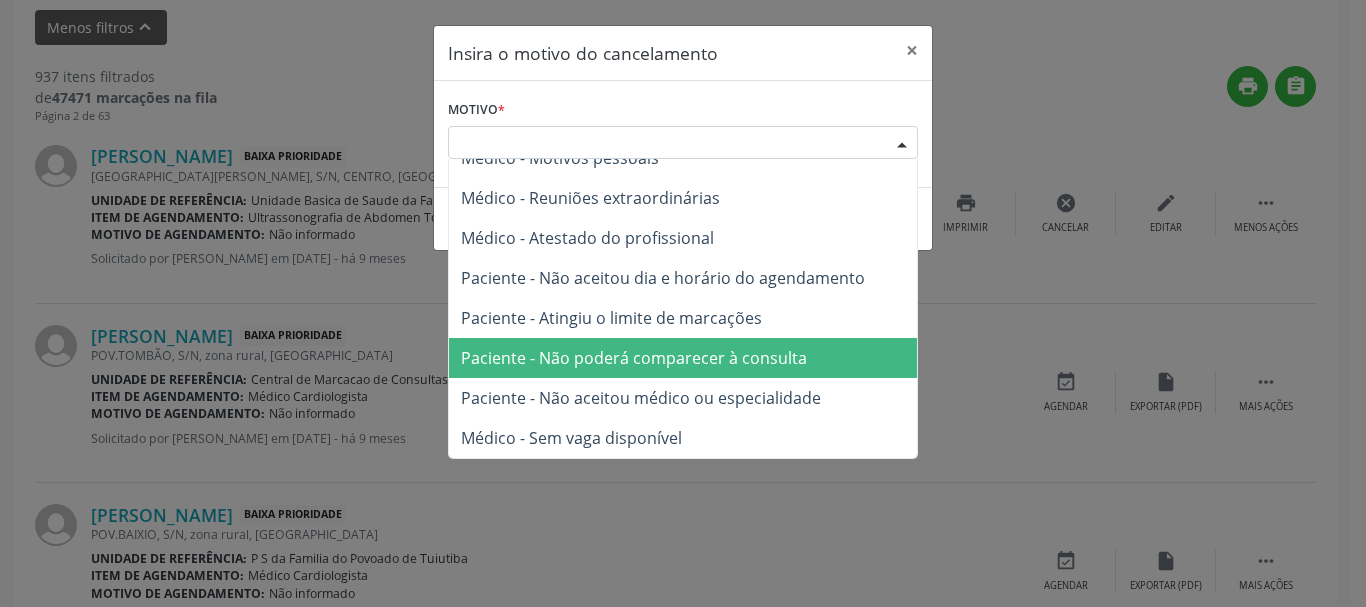 click on "Paciente - Não poderá comparecer à consulta" at bounding box center [683, 358] 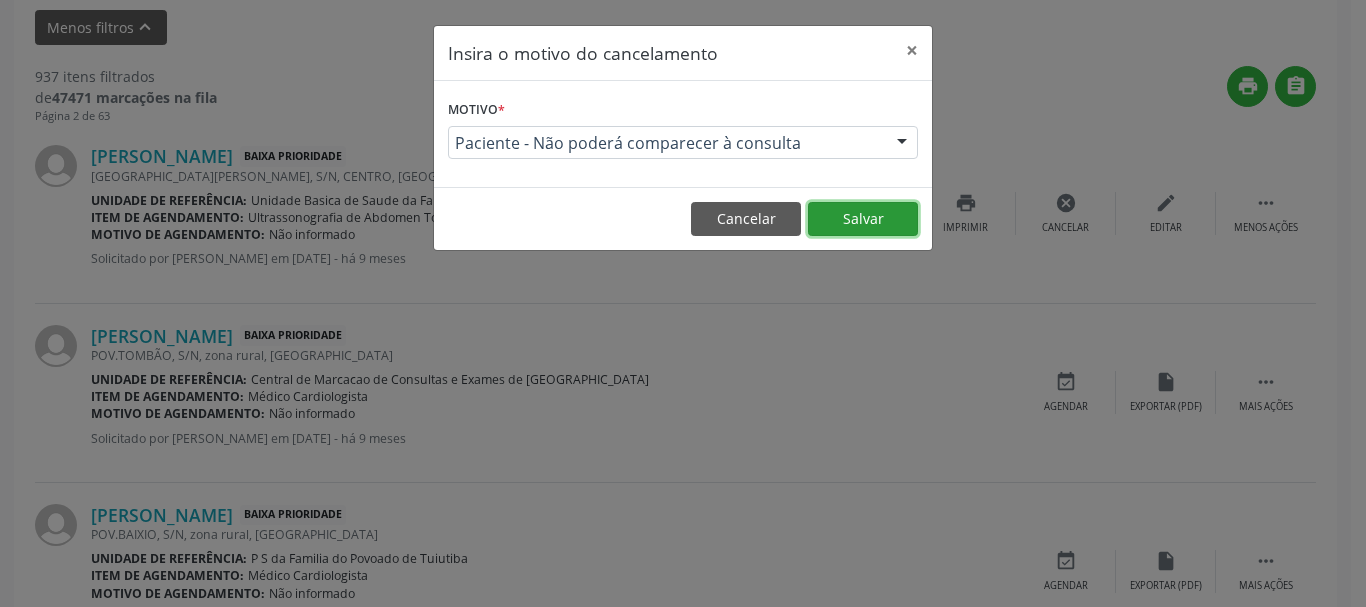 click on "Salvar" at bounding box center (863, 219) 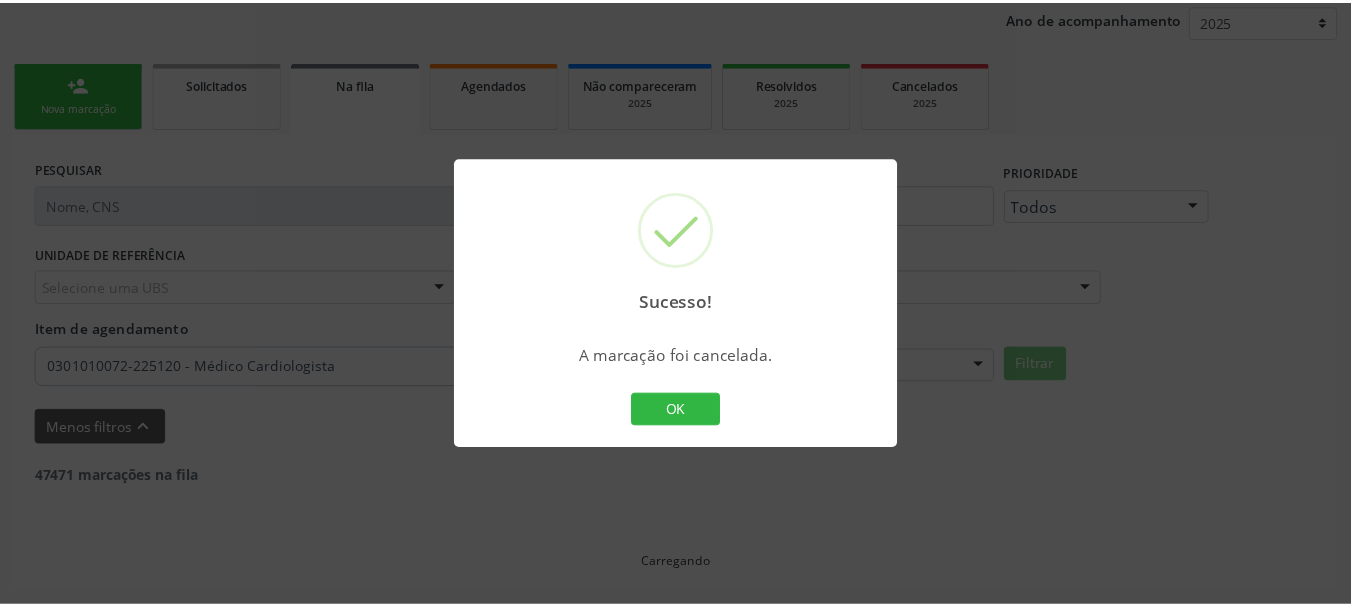 scroll, scrollTop: 238, scrollLeft: 0, axis: vertical 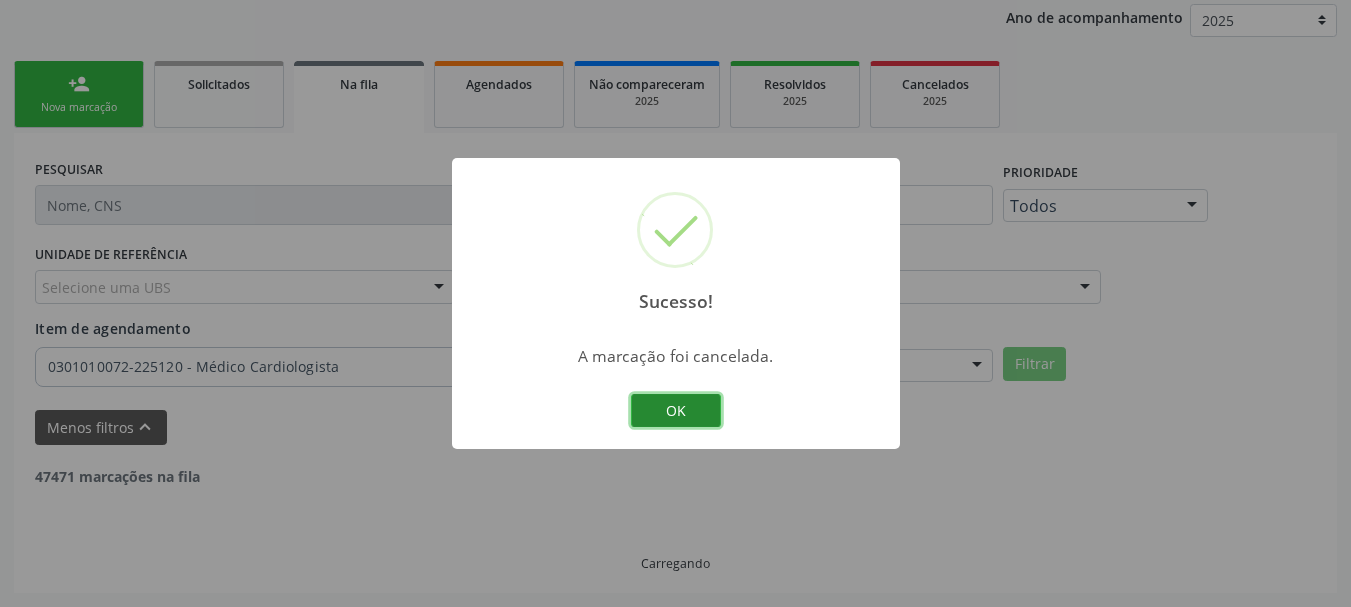 click on "OK" at bounding box center [676, 411] 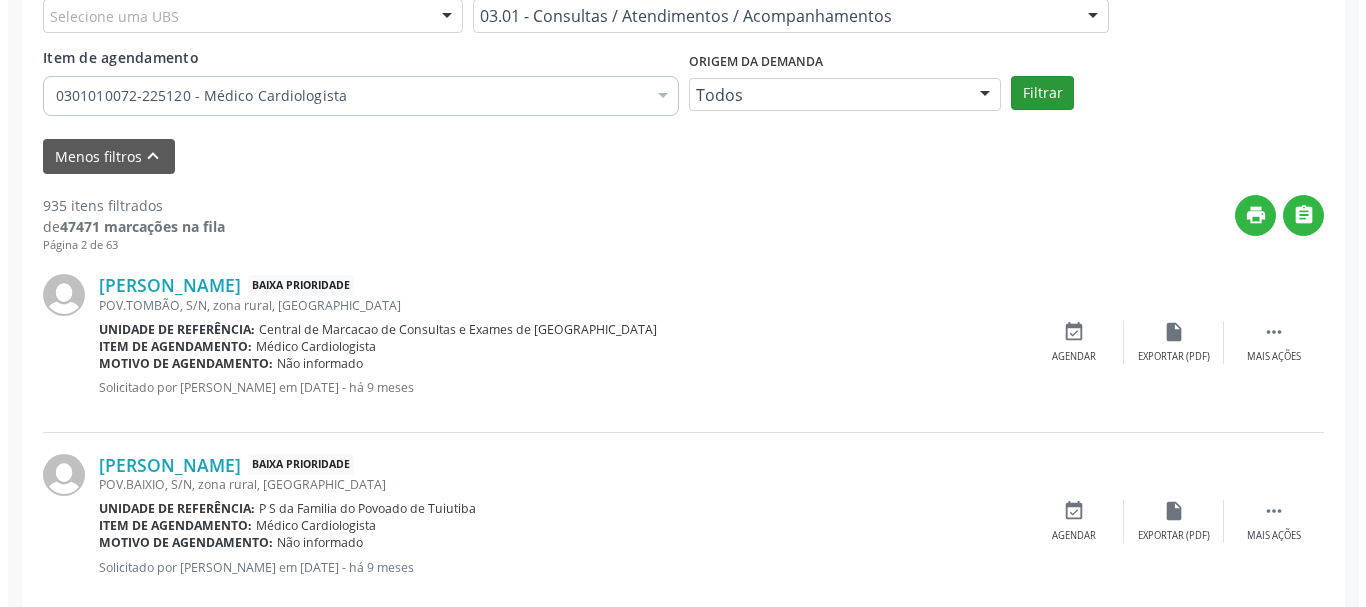 scroll, scrollTop: 538, scrollLeft: 0, axis: vertical 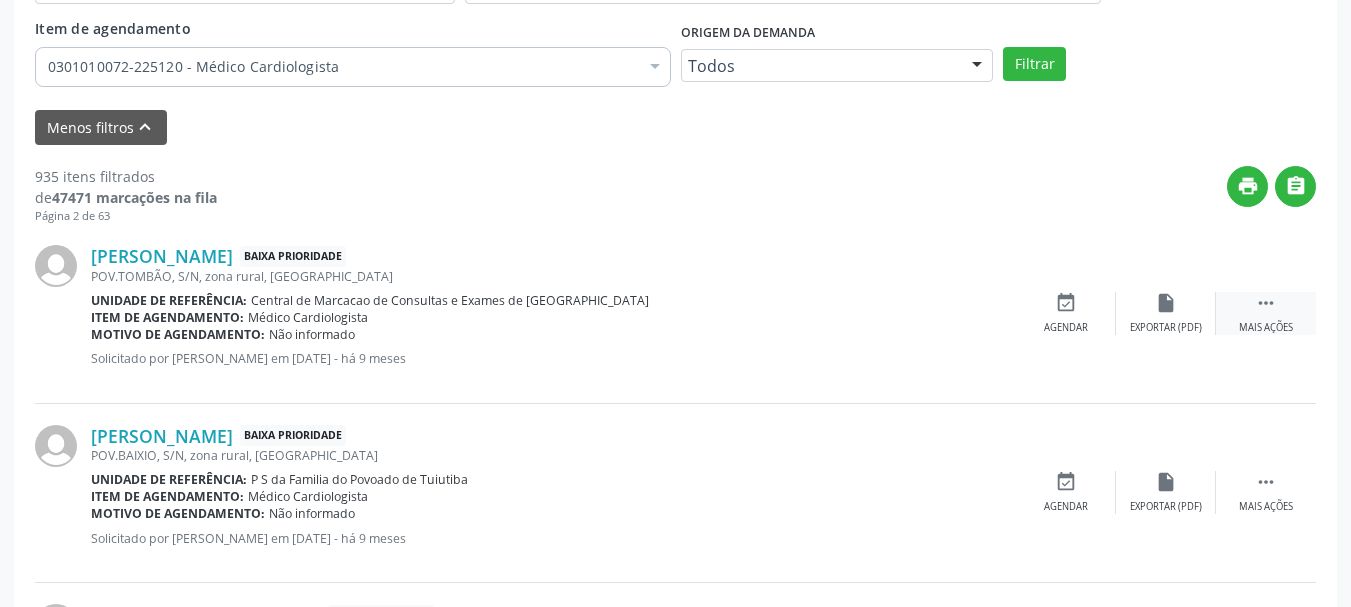 click on "
Mais ações" at bounding box center (1266, 313) 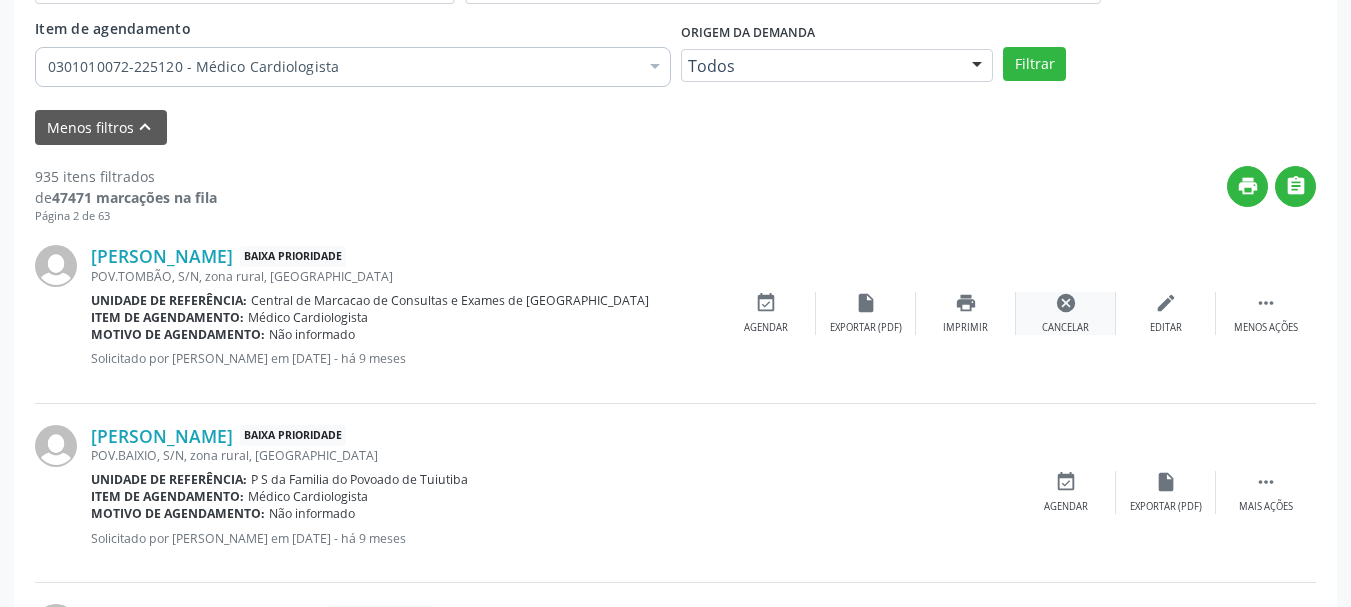 click on "cancel
Cancelar" at bounding box center (1066, 313) 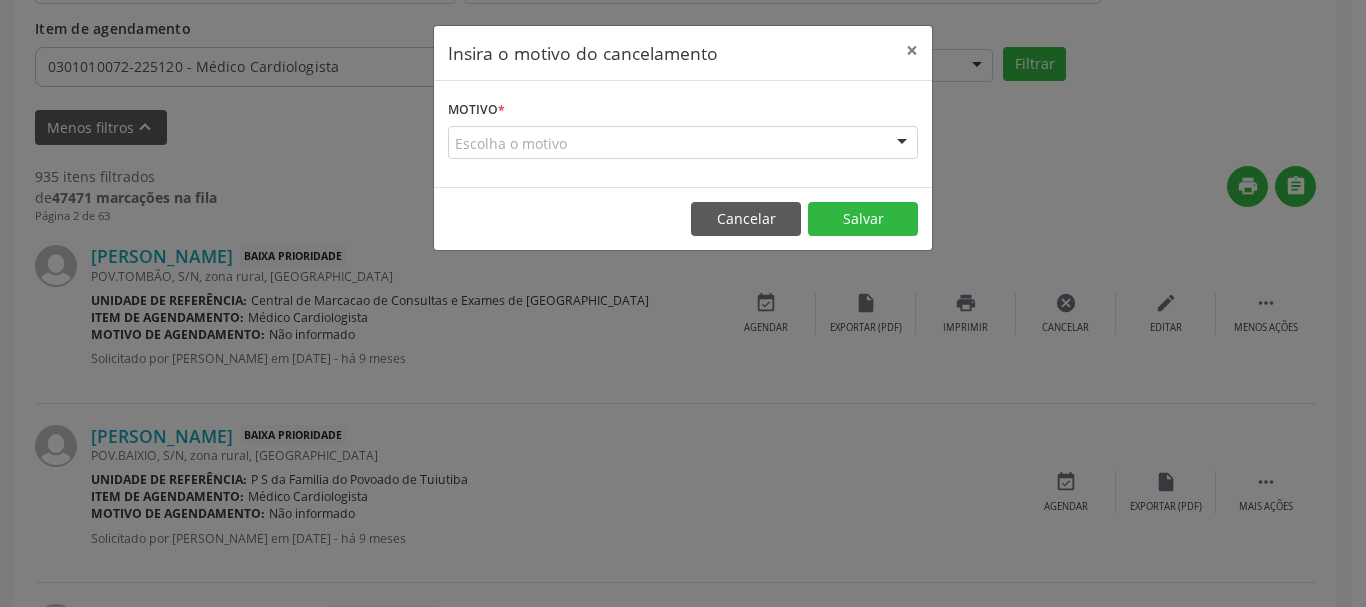 click at bounding box center [902, 144] 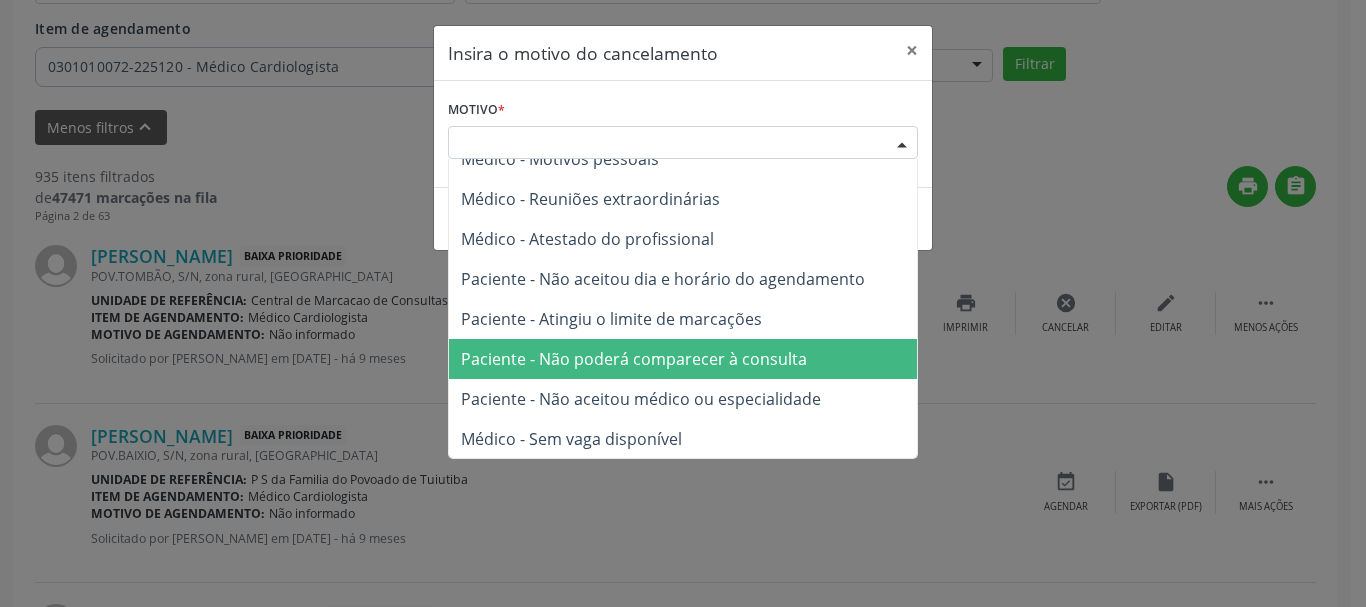 scroll, scrollTop: 101, scrollLeft: 0, axis: vertical 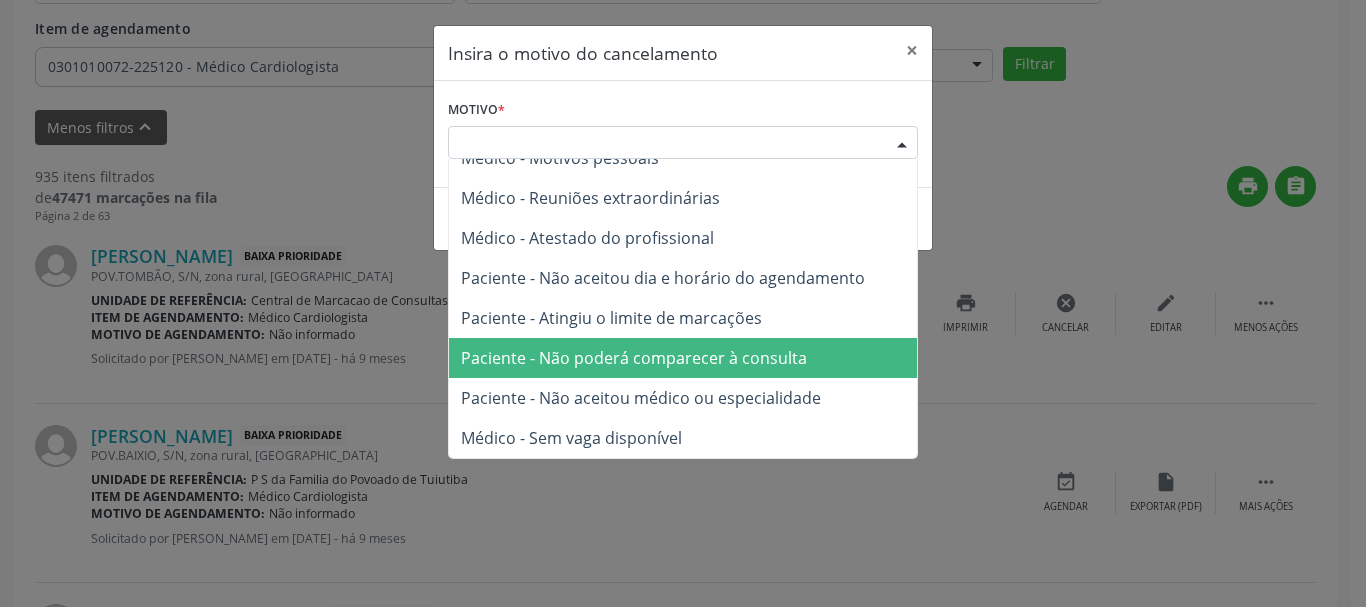 click on "Paciente - Não poderá comparecer à consulta" at bounding box center [683, 358] 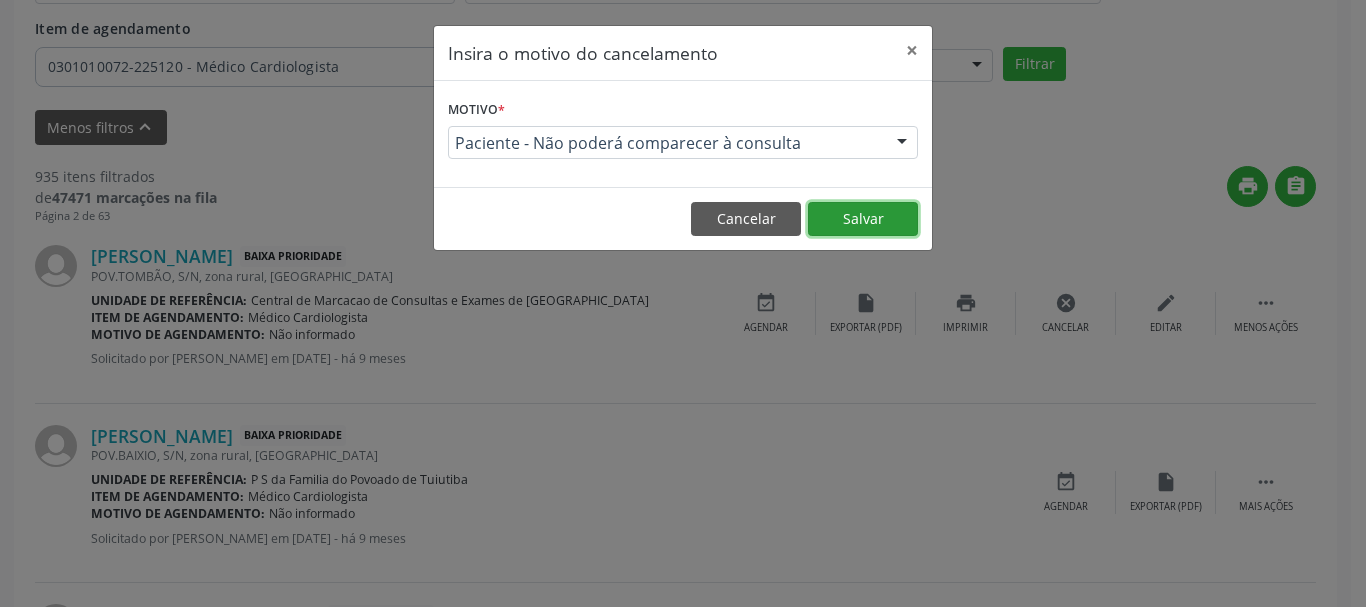 click on "Salvar" at bounding box center (863, 219) 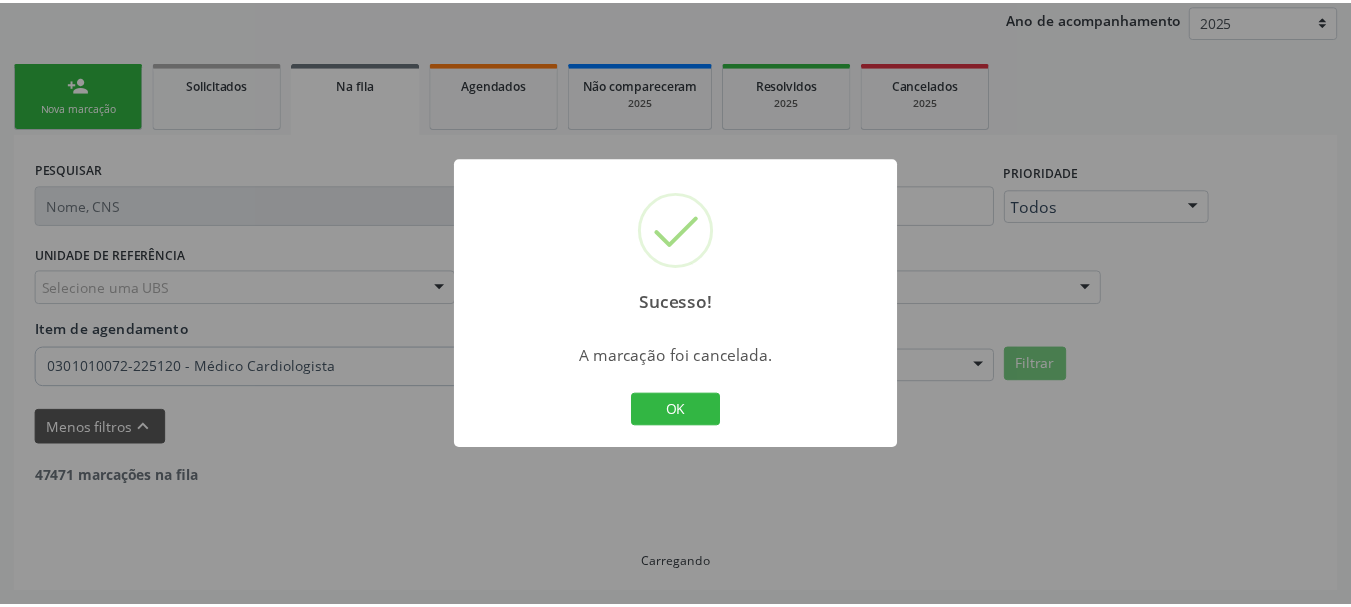 scroll, scrollTop: 238, scrollLeft: 0, axis: vertical 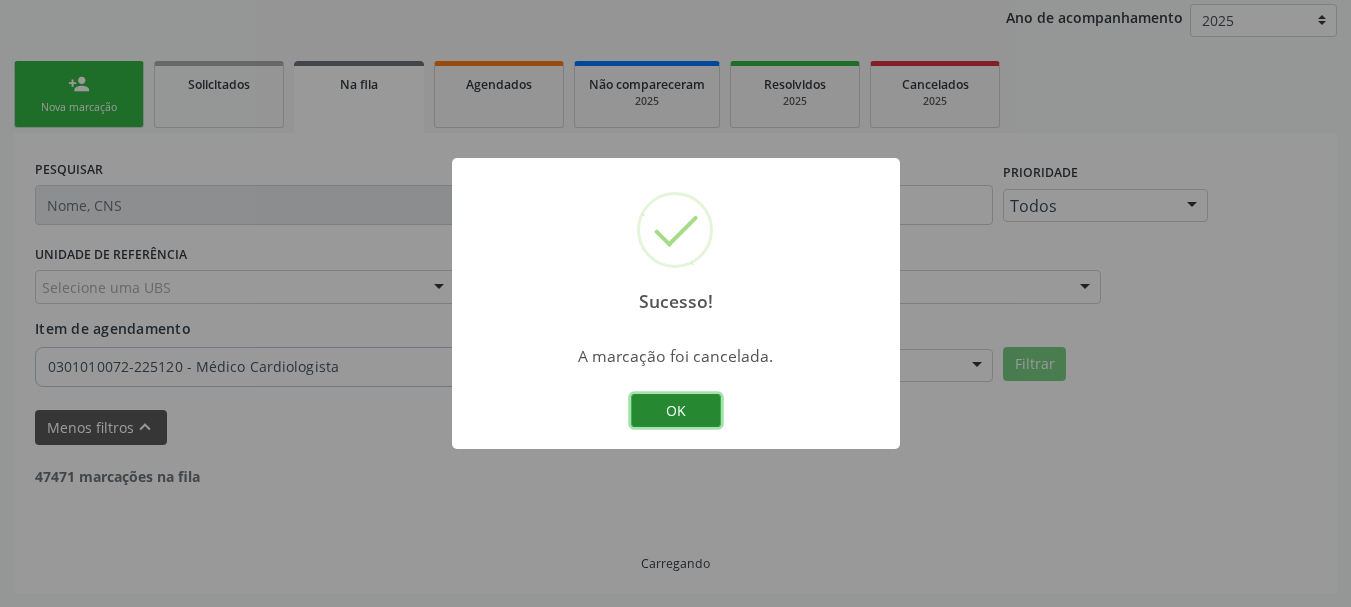 click on "OK" at bounding box center (676, 411) 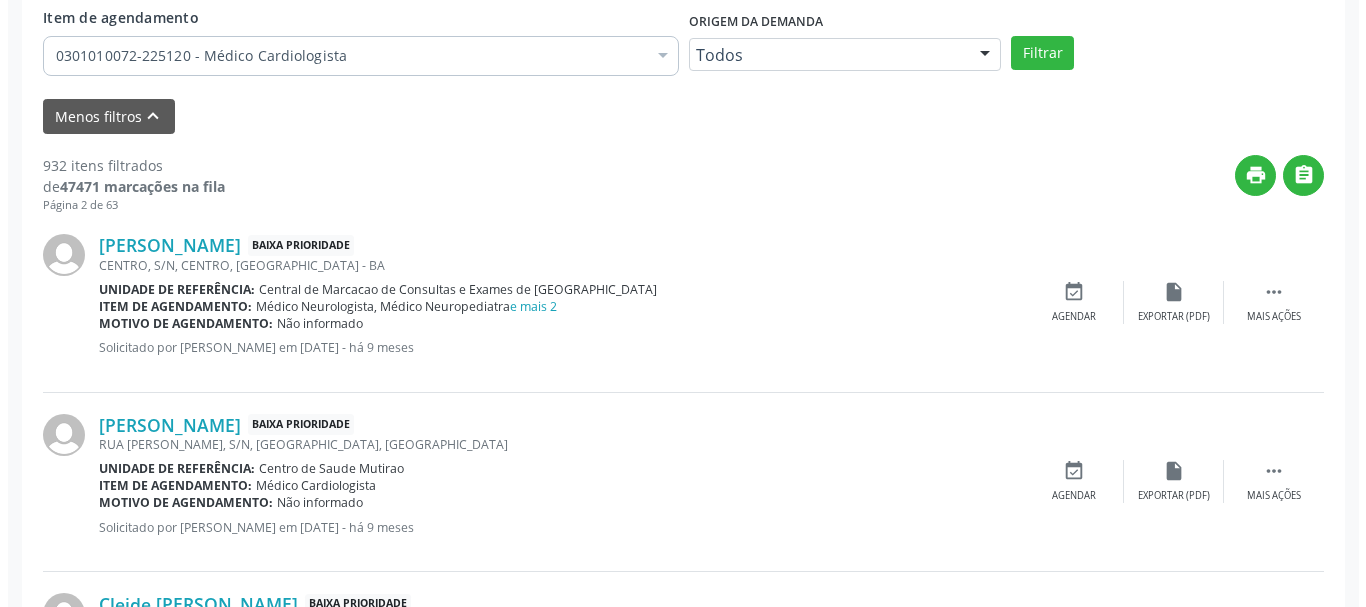 scroll, scrollTop: 638, scrollLeft: 0, axis: vertical 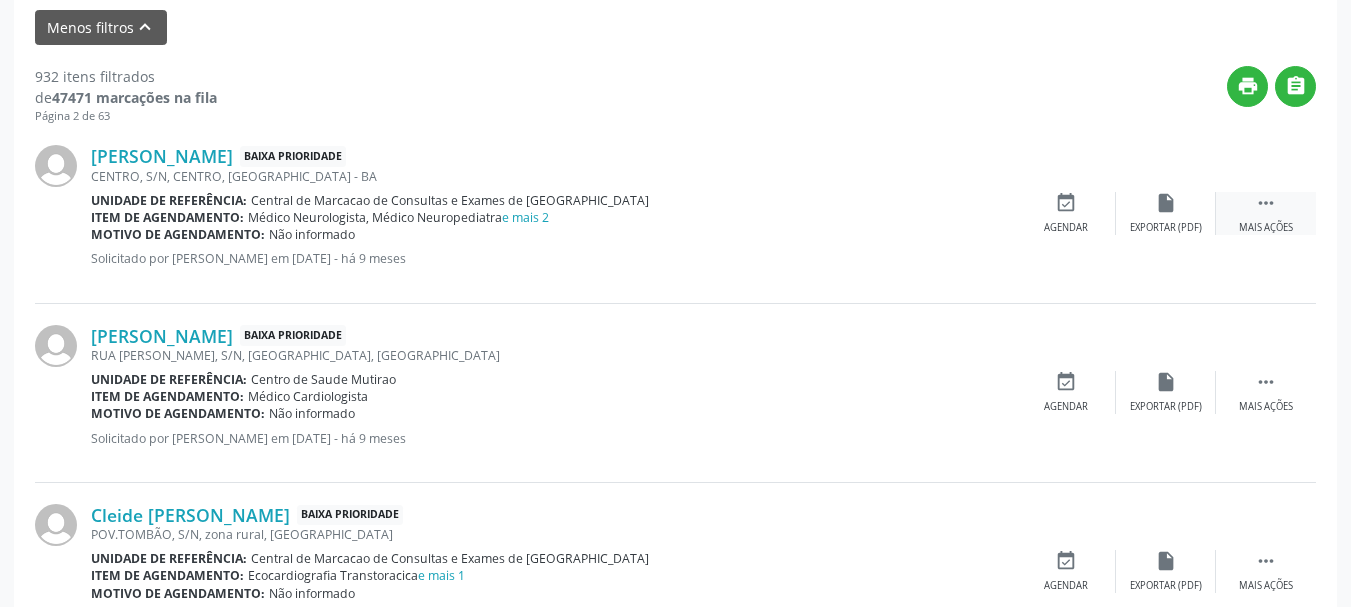 click on "" at bounding box center (1266, 203) 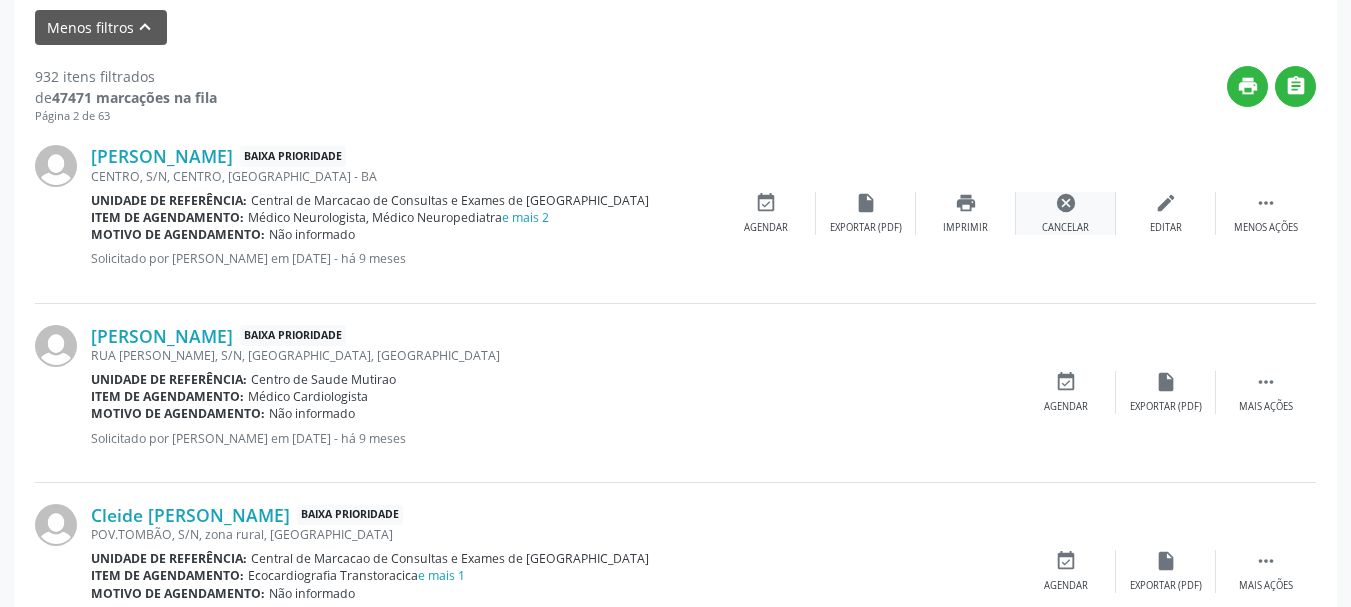 click on "cancel" at bounding box center (1066, 203) 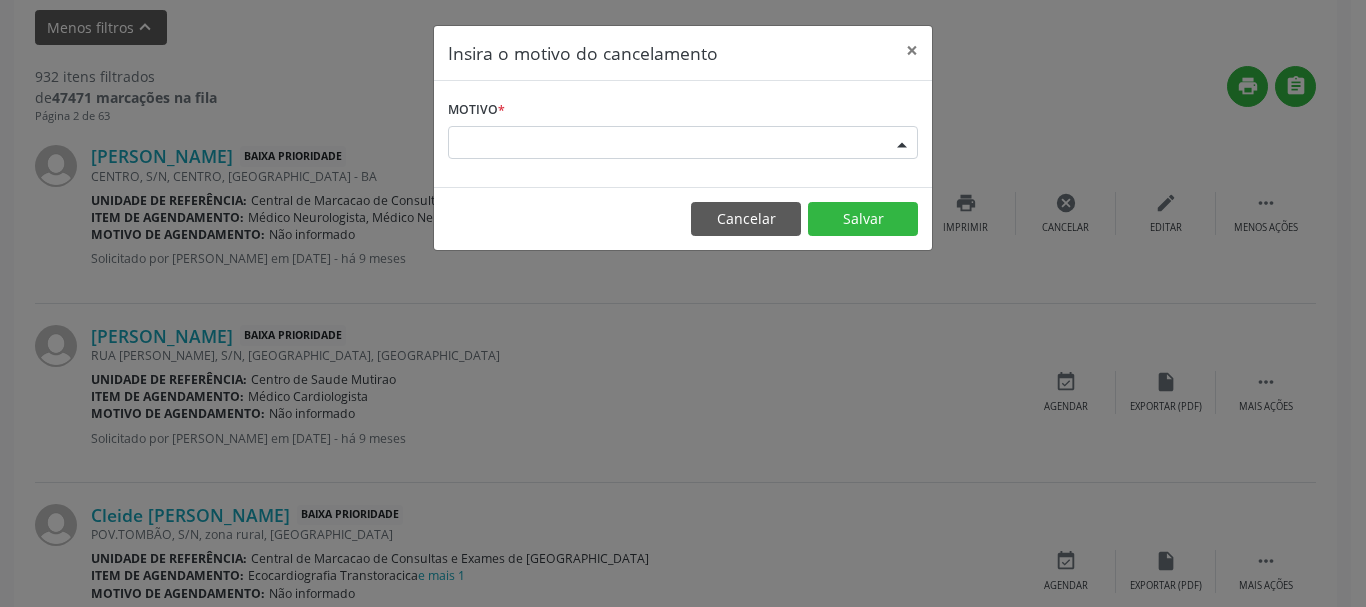 click on "Escolha o motivo" at bounding box center [683, 143] 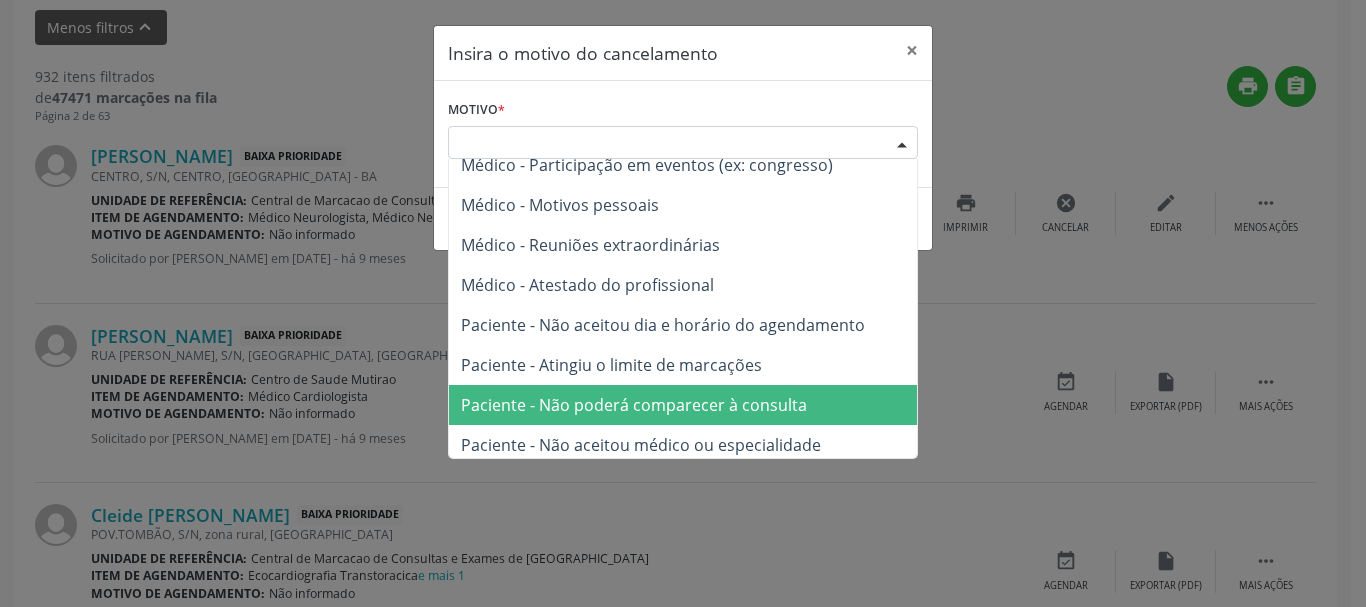 scroll, scrollTop: 101, scrollLeft: 0, axis: vertical 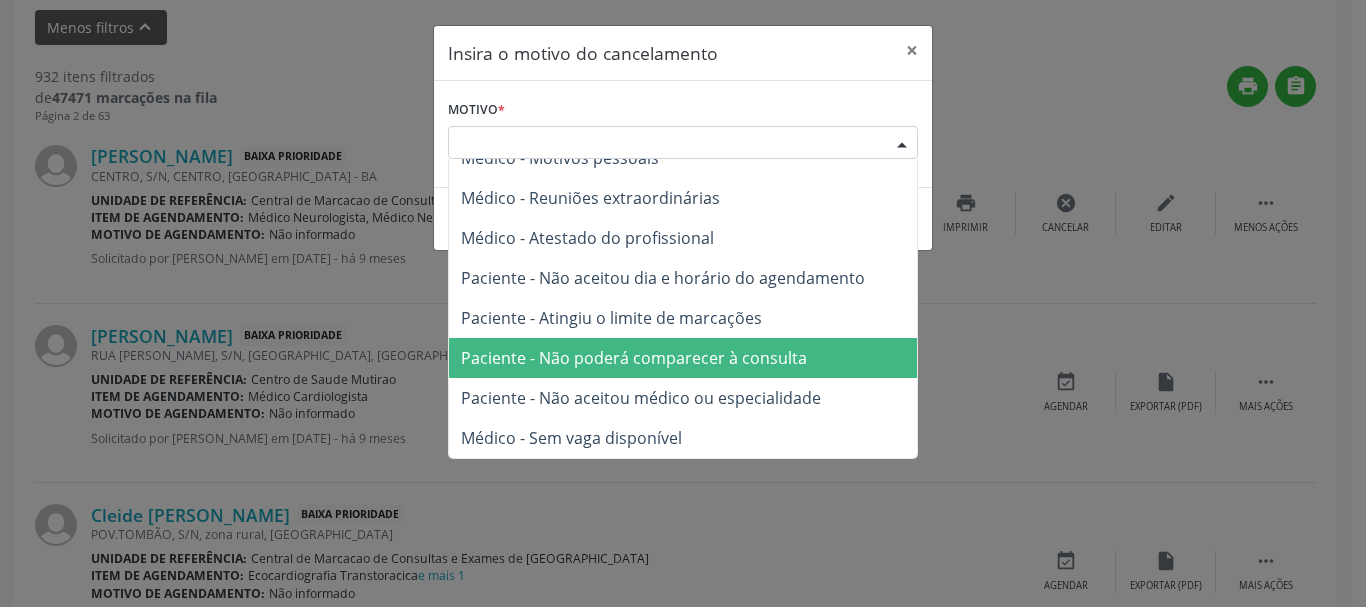 click on "Paciente - Não poderá comparecer à consulta" at bounding box center (683, 358) 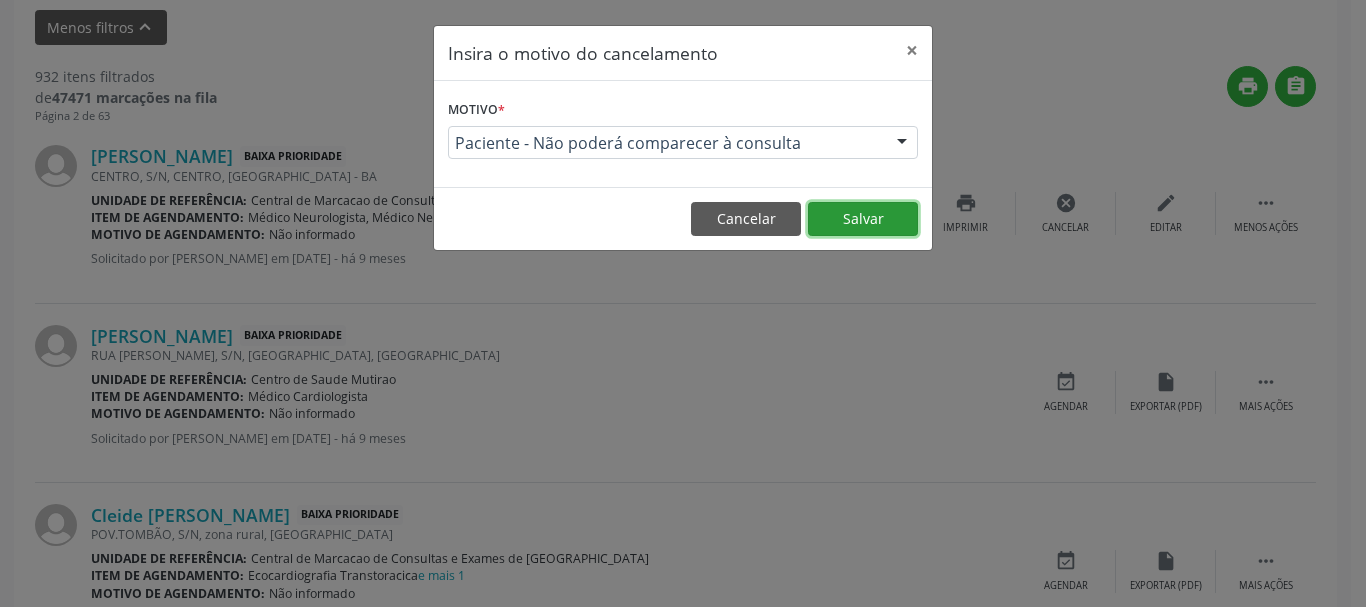 click on "Salvar" at bounding box center (863, 219) 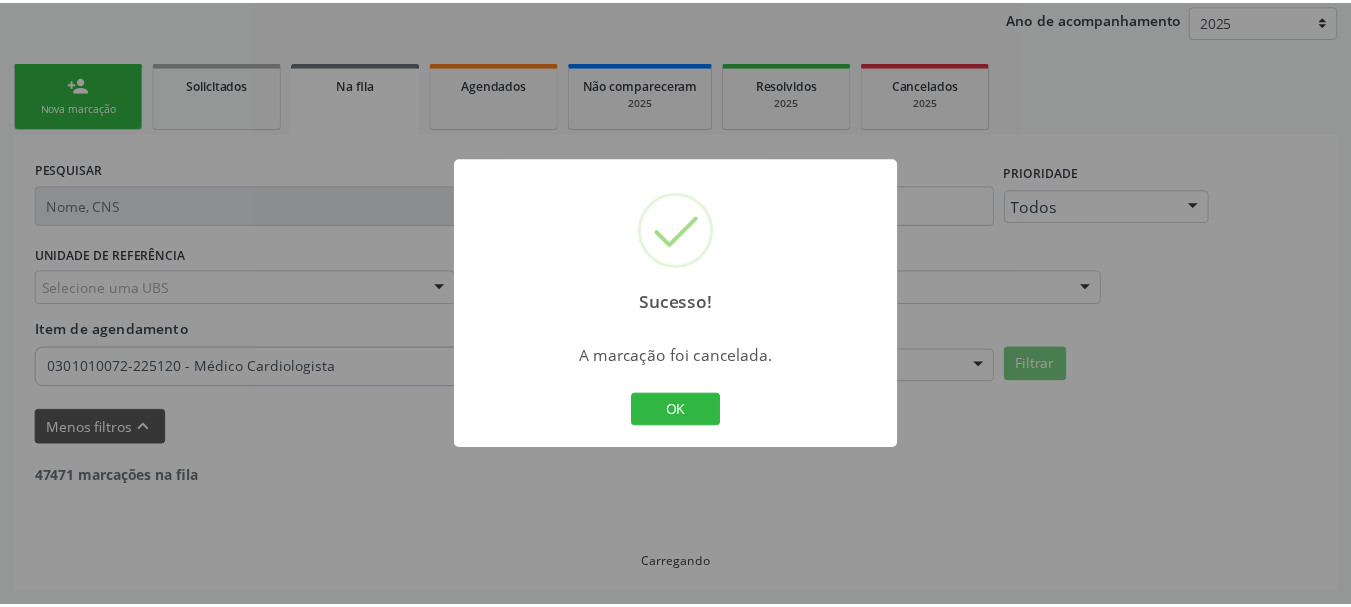 scroll, scrollTop: 238, scrollLeft: 0, axis: vertical 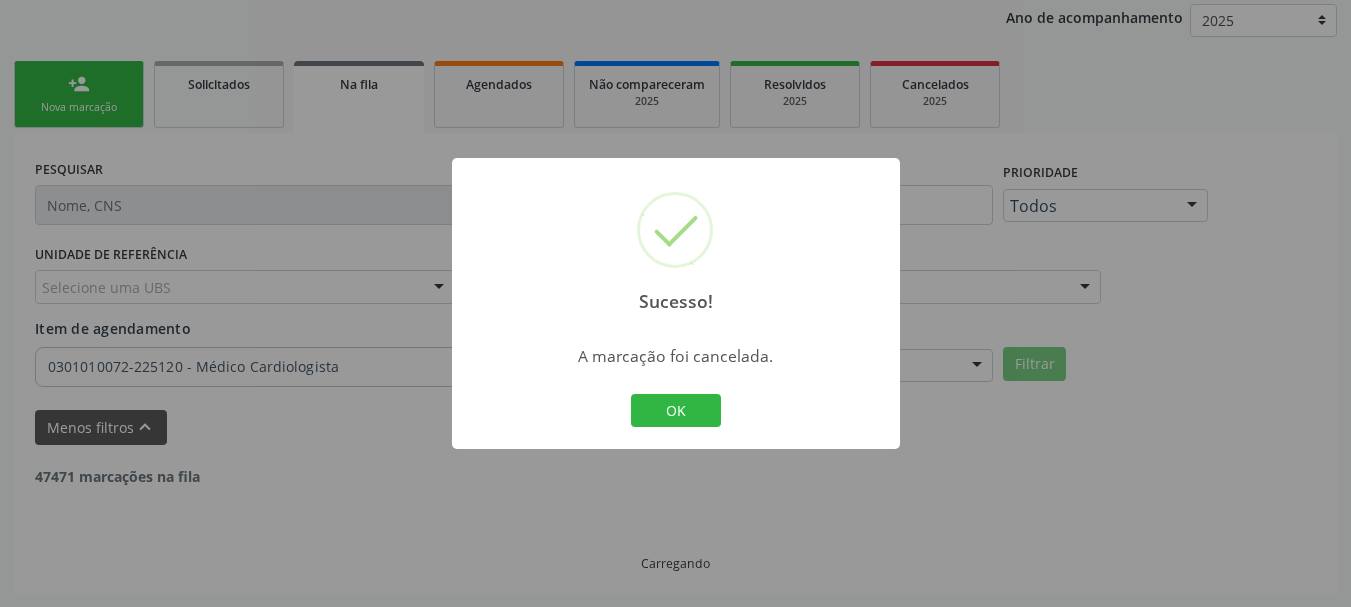 click on "OK Cancel" at bounding box center [675, 411] 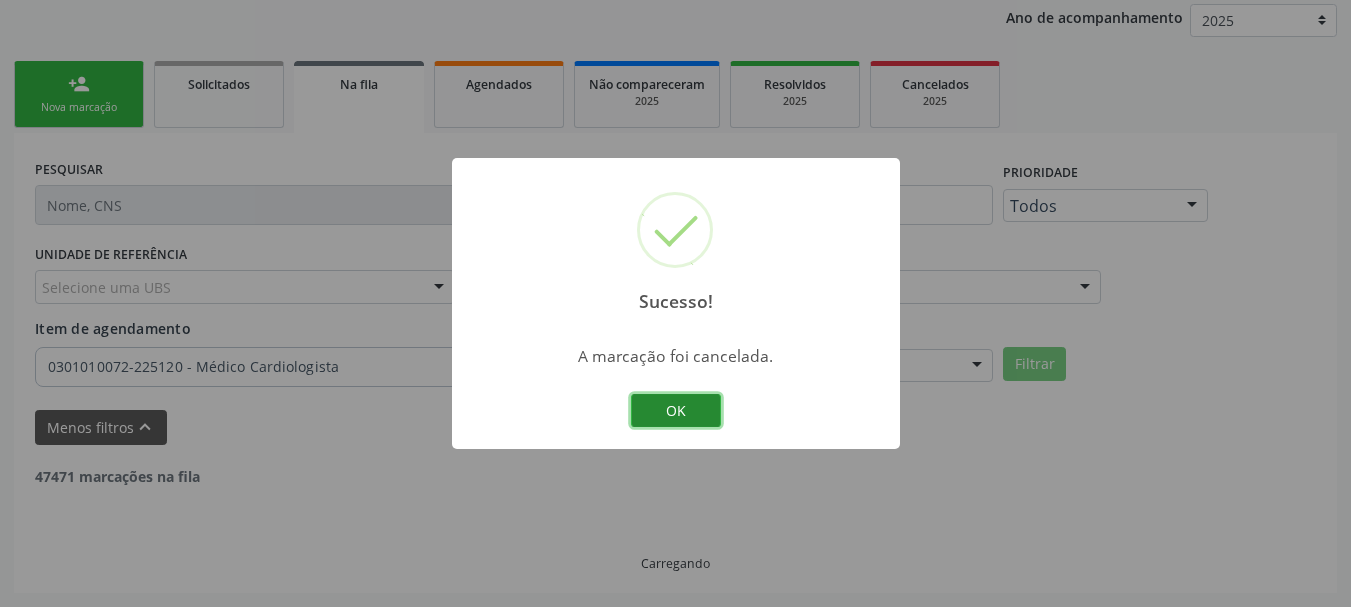 click on "OK" at bounding box center (676, 411) 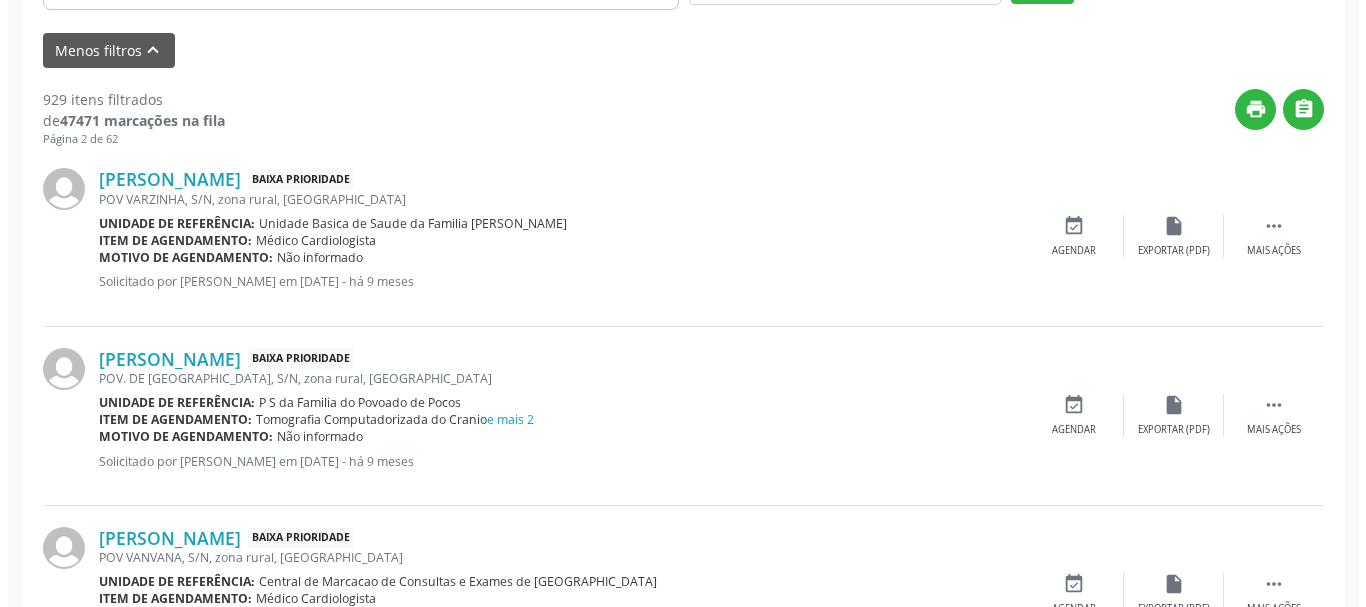 scroll, scrollTop: 638, scrollLeft: 0, axis: vertical 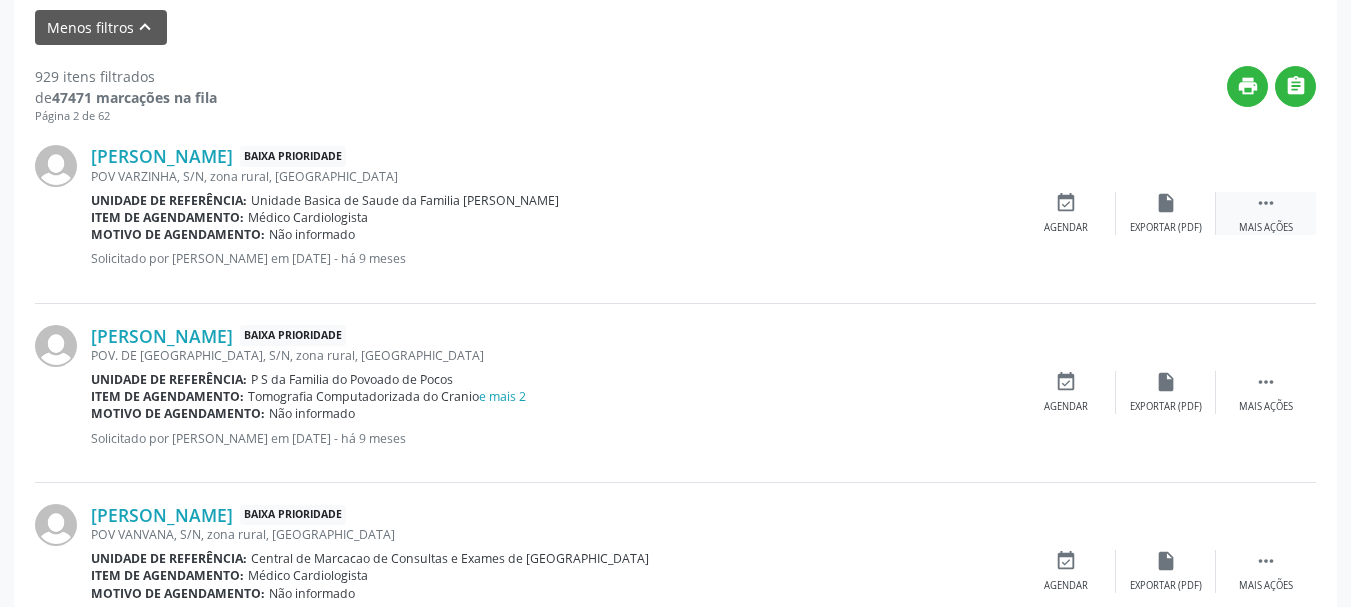 click on "" at bounding box center [1266, 203] 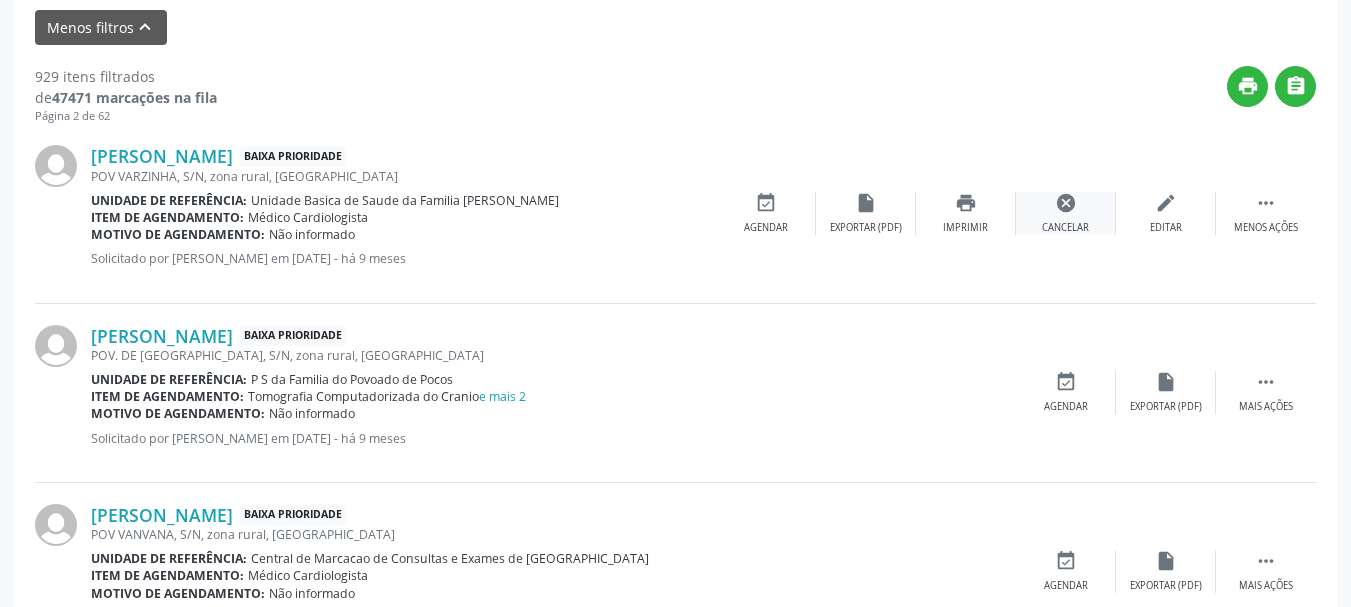 click on "Cancelar" at bounding box center (1065, 228) 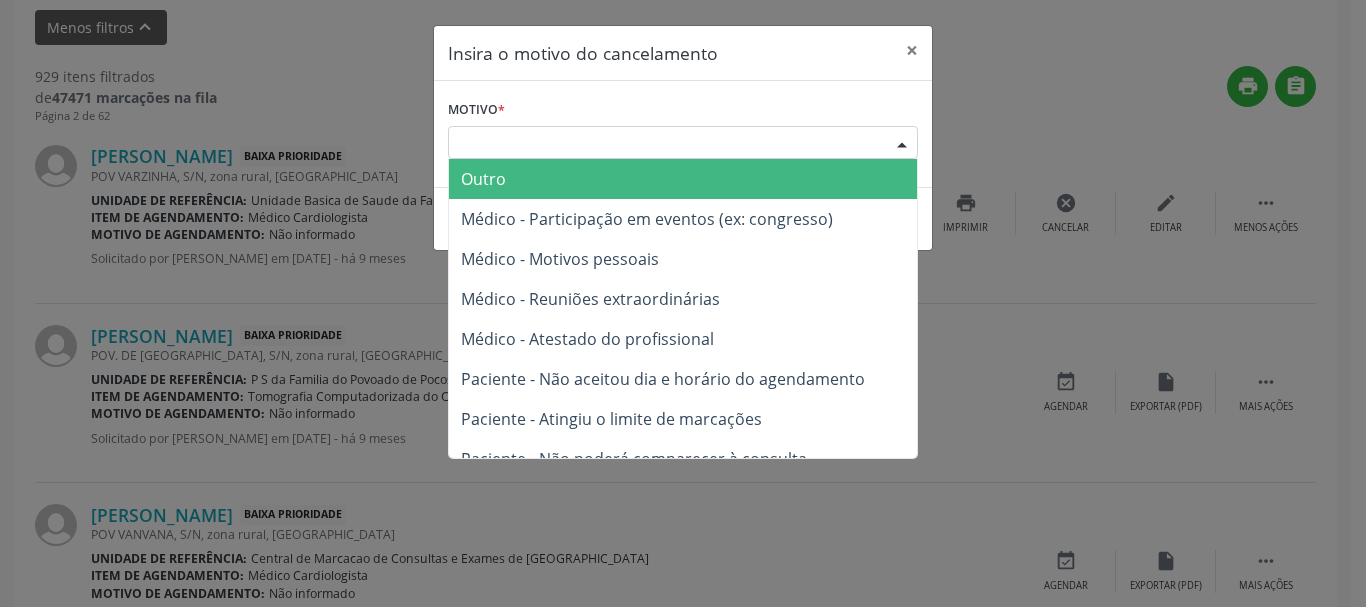 click at bounding box center (902, 144) 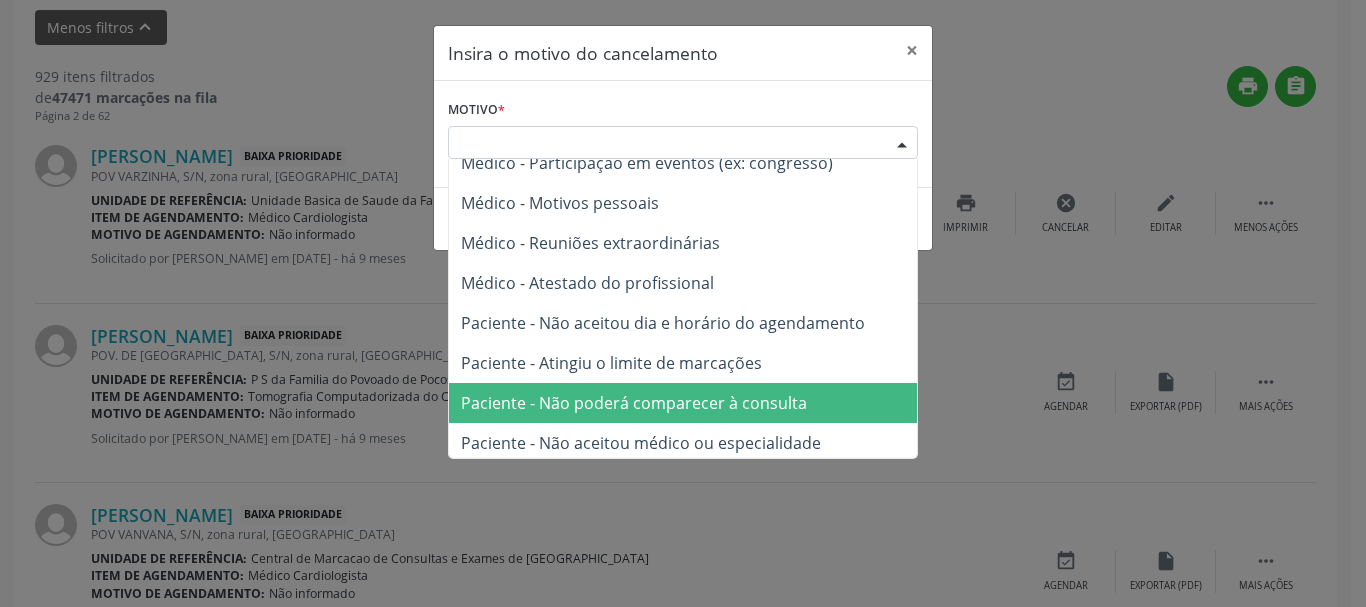 scroll, scrollTop: 101, scrollLeft: 0, axis: vertical 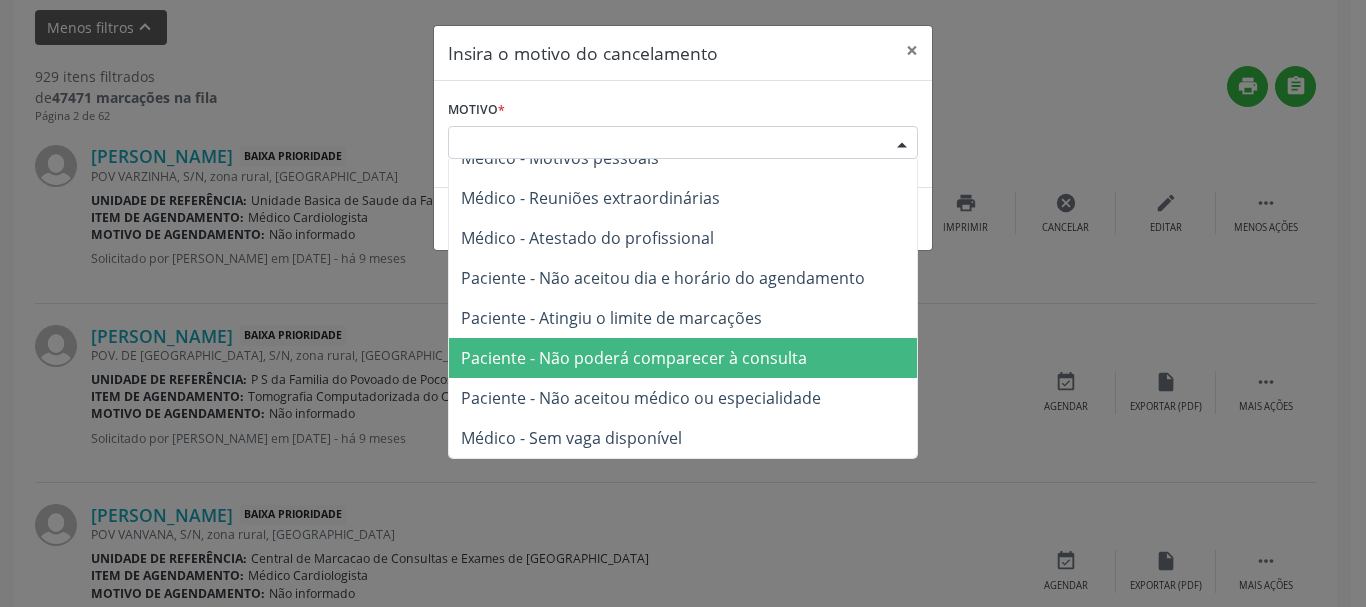 click on "Paciente - Não aceitou médico ou especialidade" at bounding box center [683, 398] 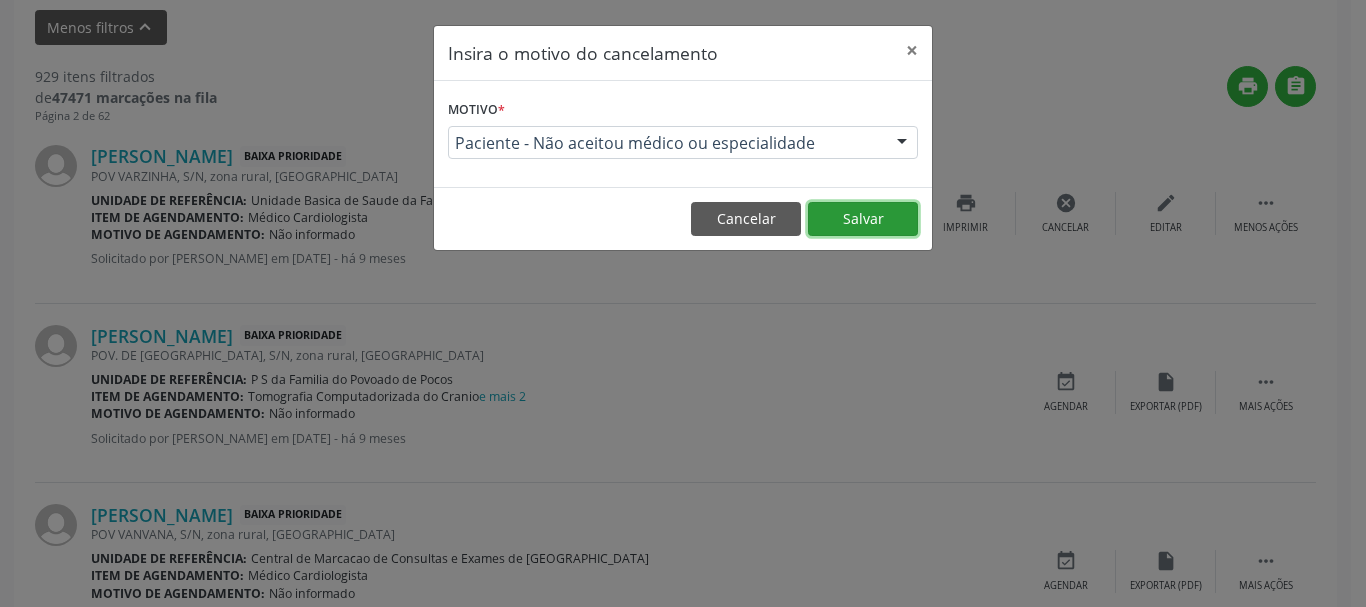 click on "Salvar" at bounding box center (863, 219) 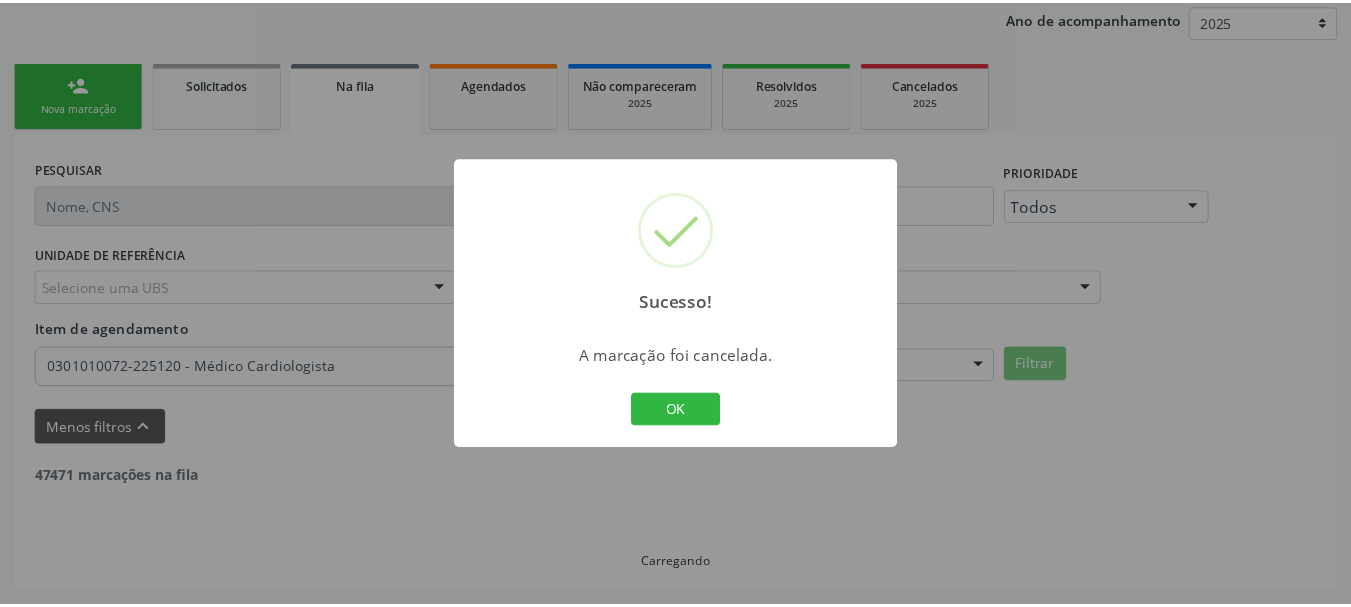 scroll, scrollTop: 238, scrollLeft: 0, axis: vertical 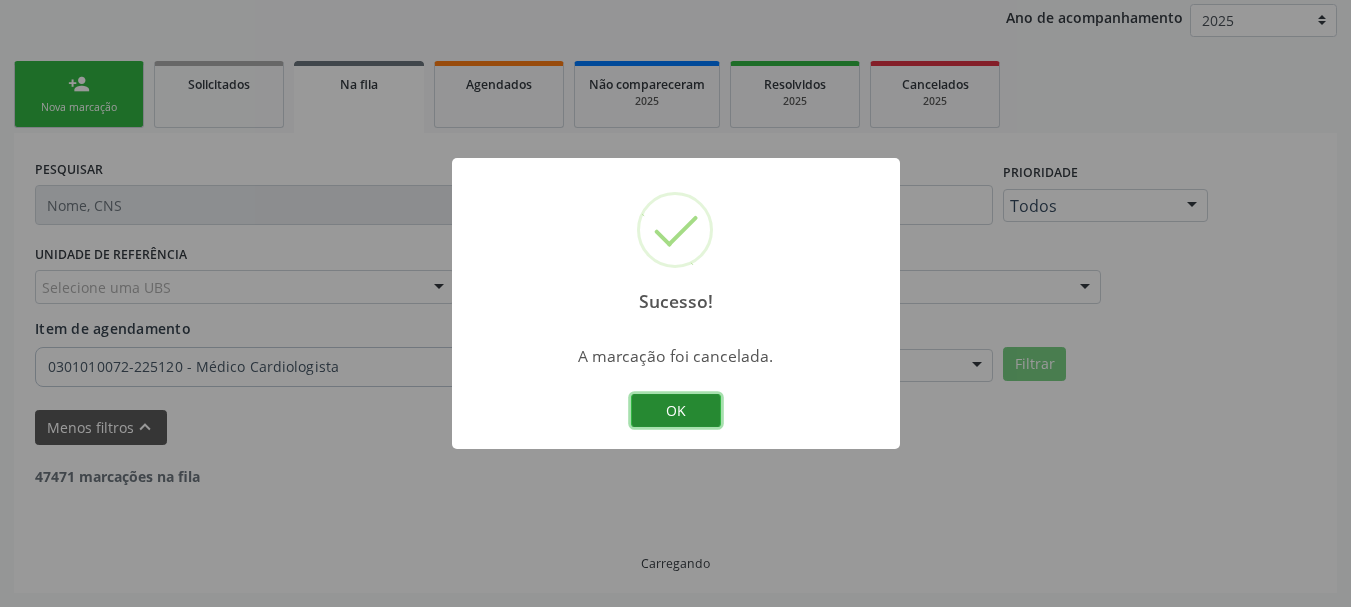 click on "OK" at bounding box center (676, 411) 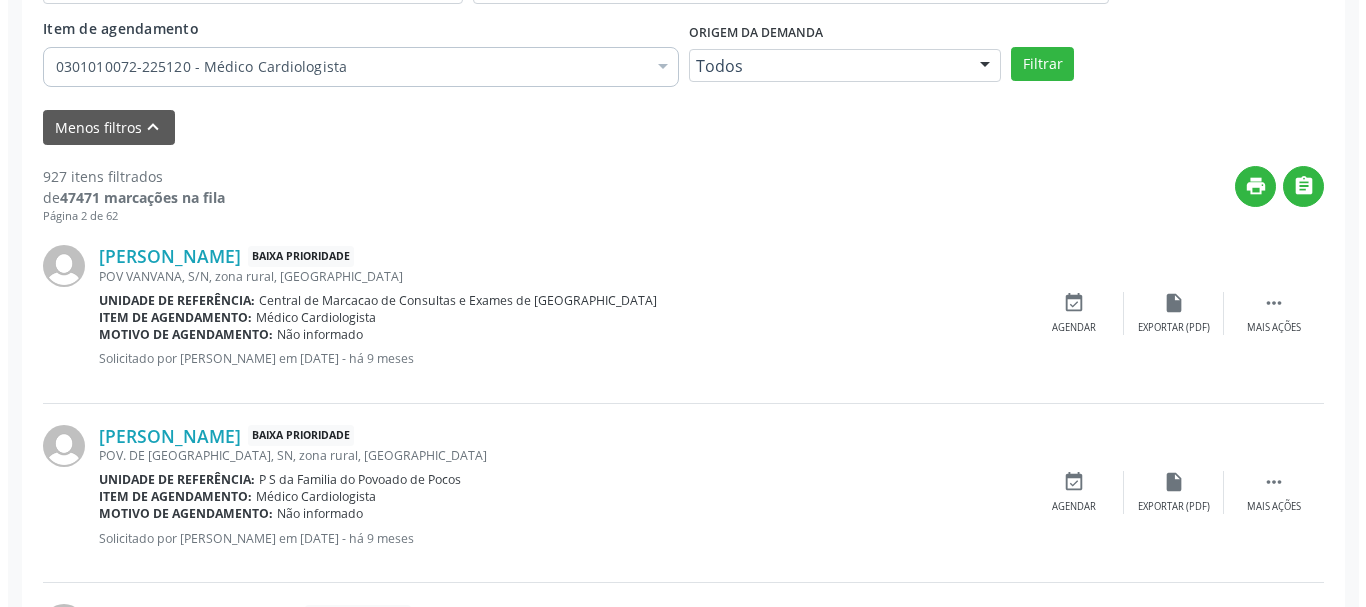 scroll, scrollTop: 638, scrollLeft: 0, axis: vertical 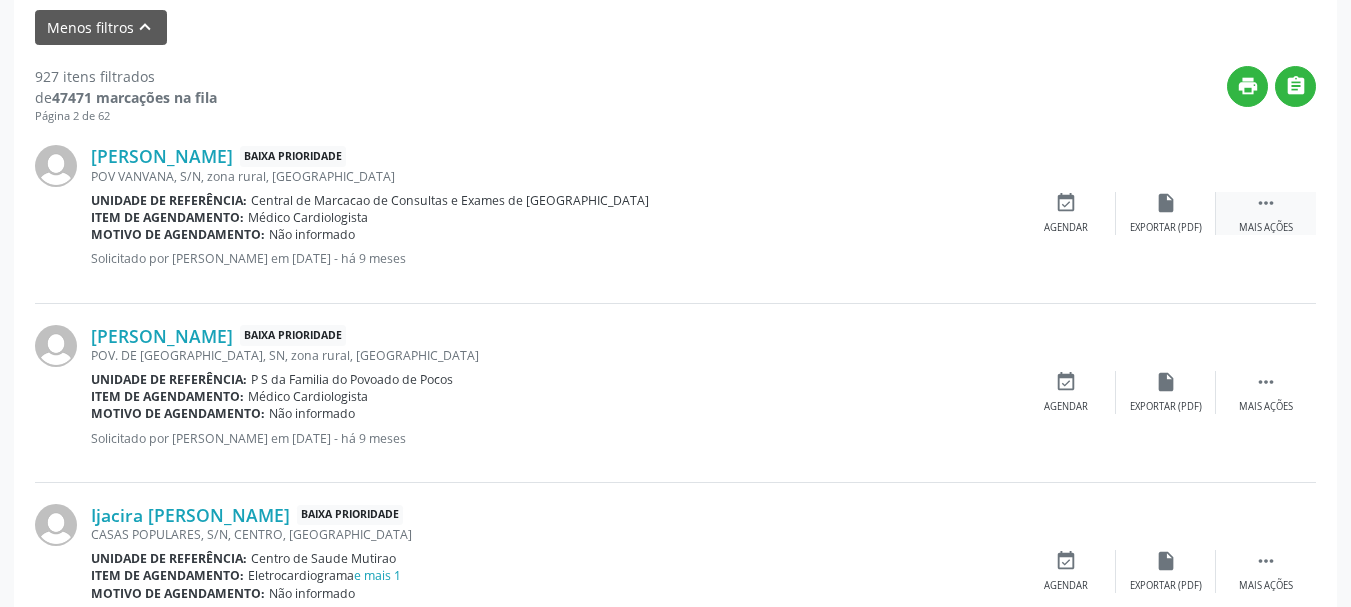 click on "Mais ações" at bounding box center [1266, 228] 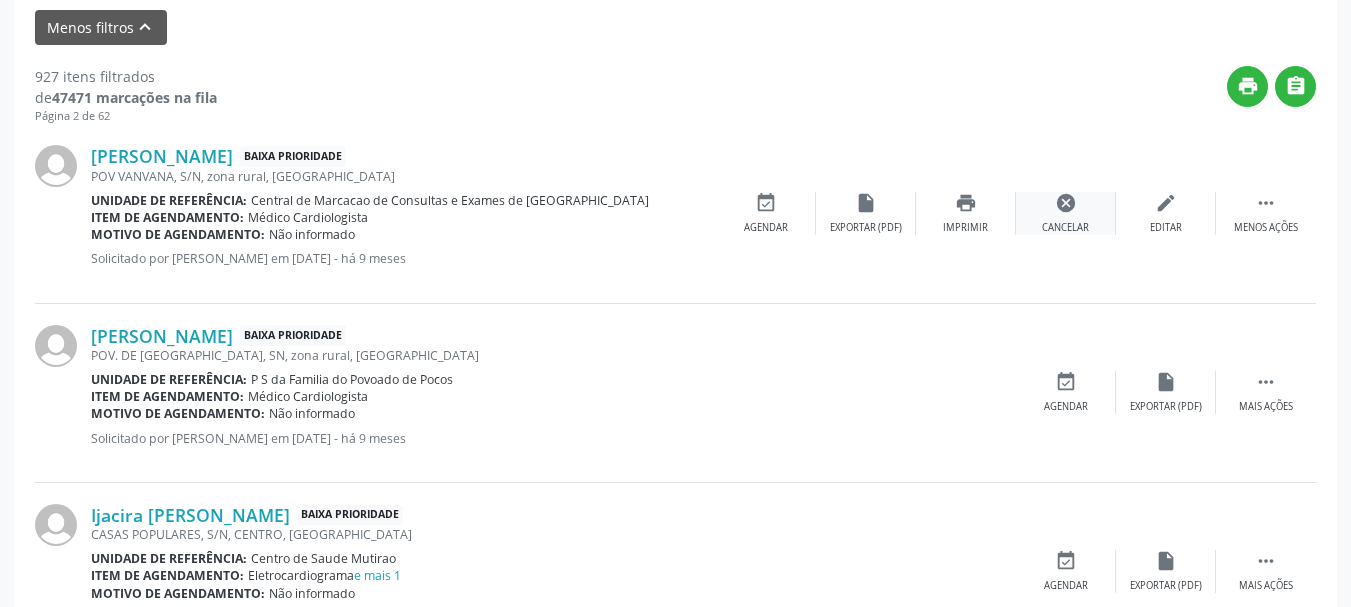 click on "cancel
Cancelar" at bounding box center (1066, 213) 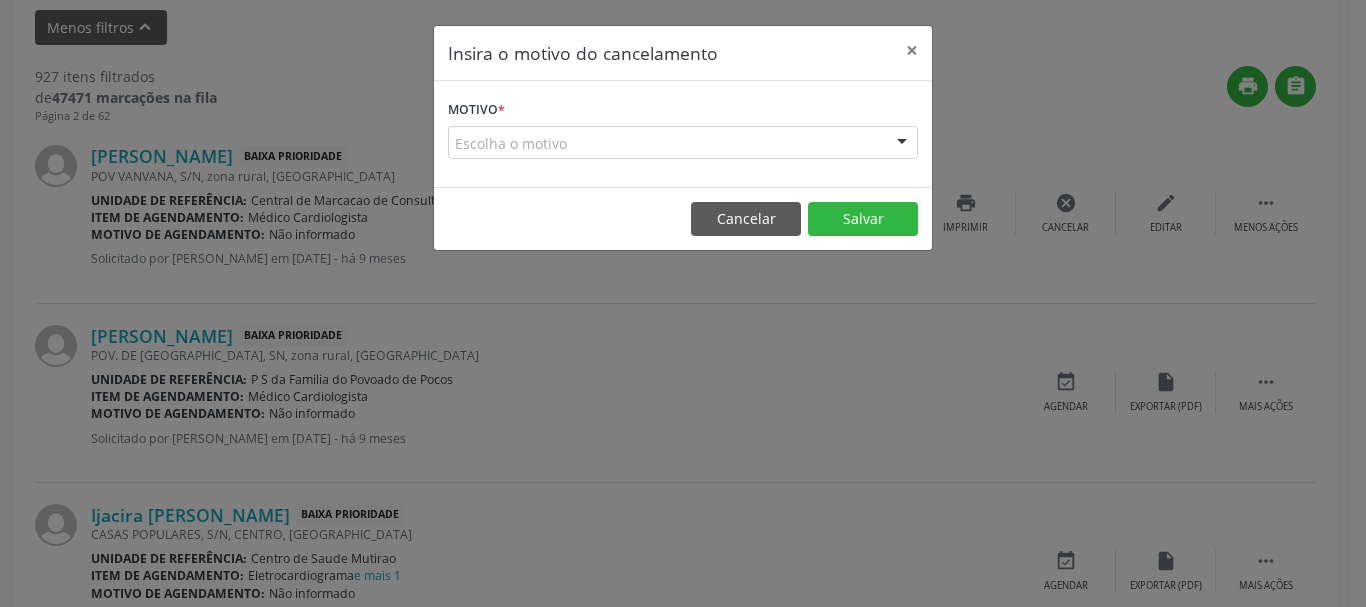 click at bounding box center (902, 144) 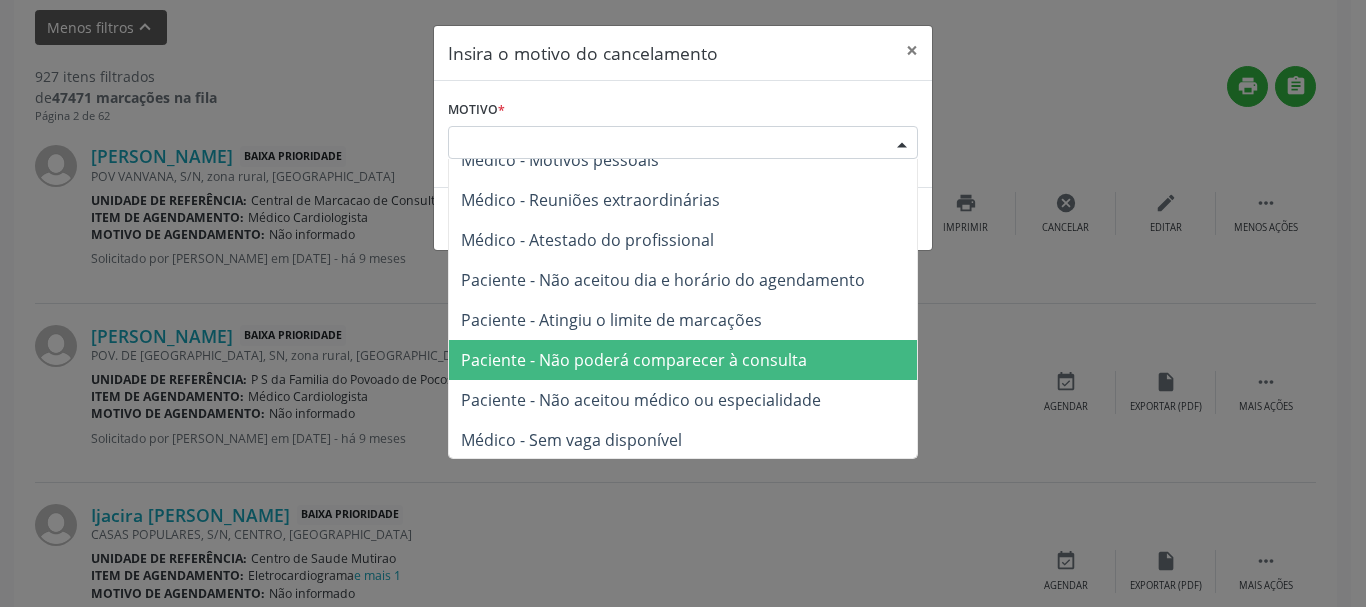 scroll, scrollTop: 101, scrollLeft: 0, axis: vertical 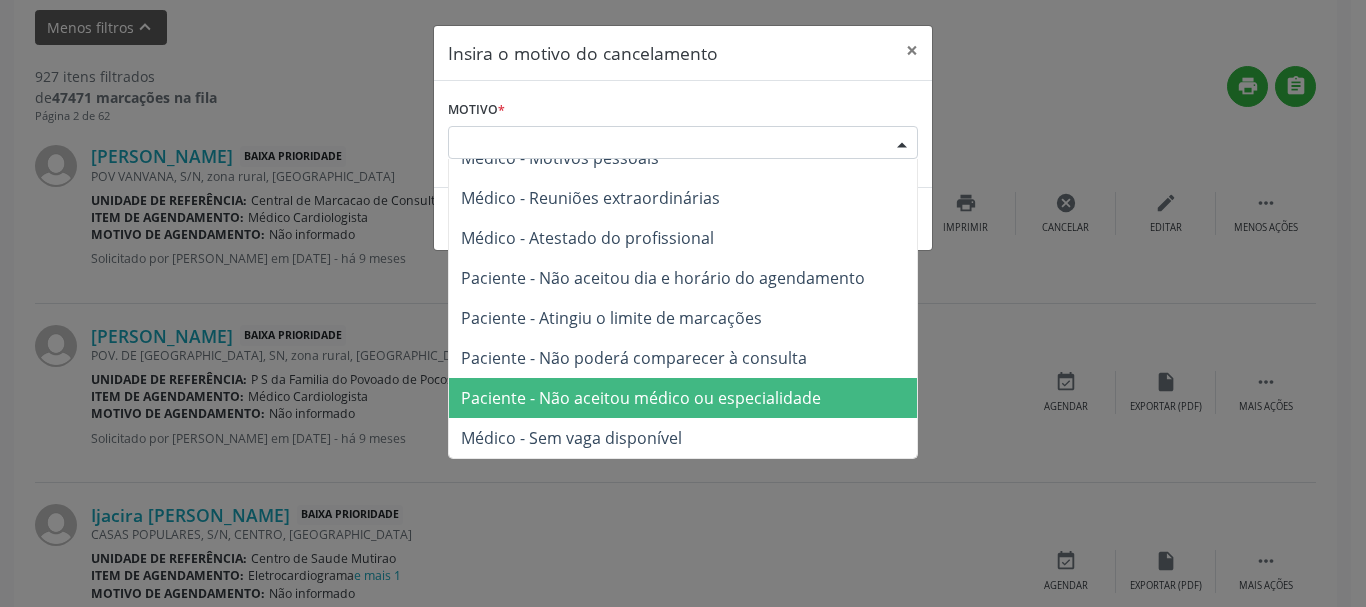 click on "Paciente - Não aceitou médico ou especialidade" at bounding box center [641, 398] 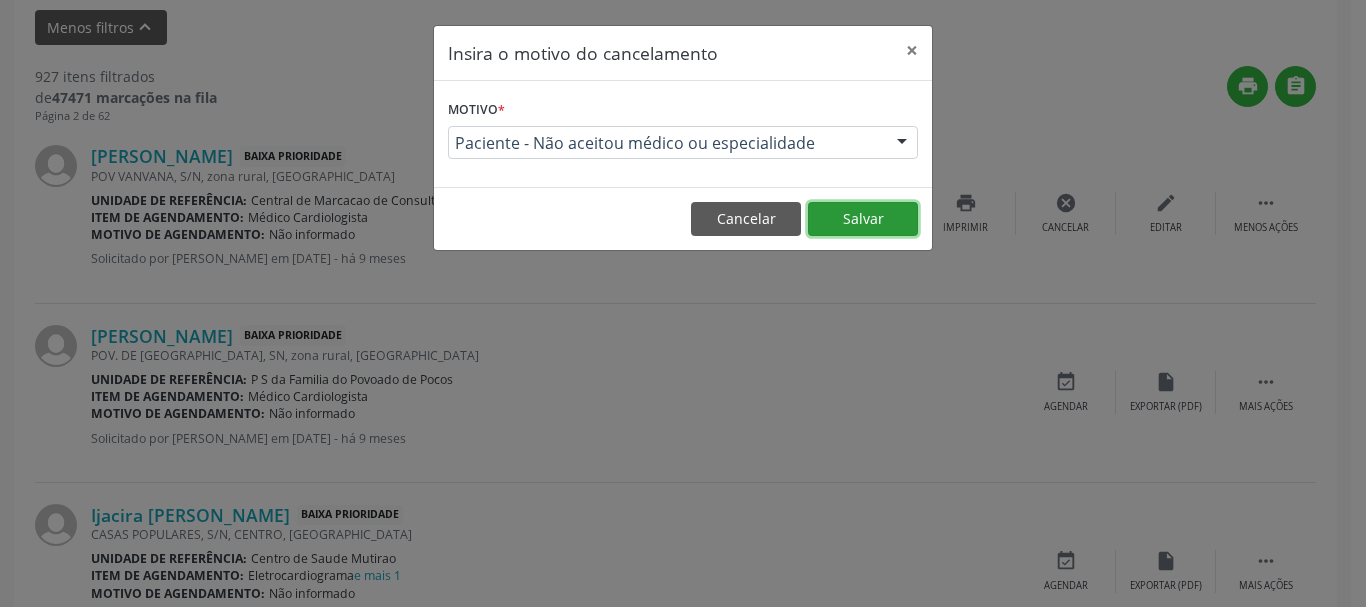 click on "Salvar" at bounding box center (863, 219) 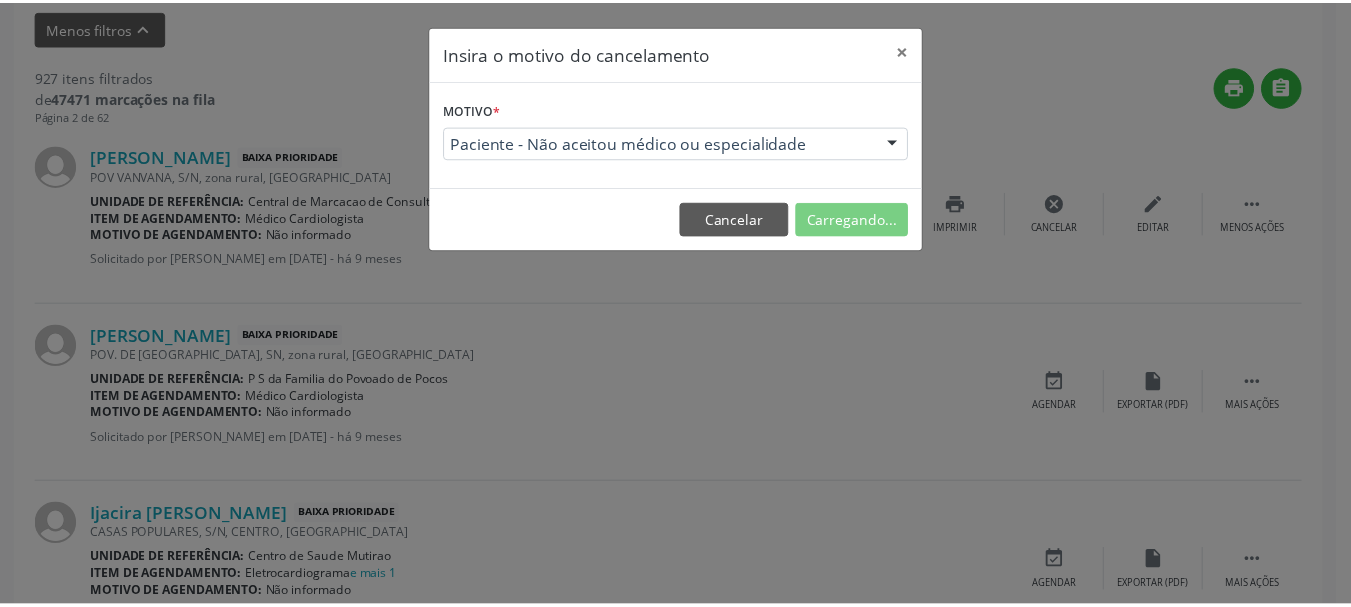 scroll, scrollTop: 238, scrollLeft: 0, axis: vertical 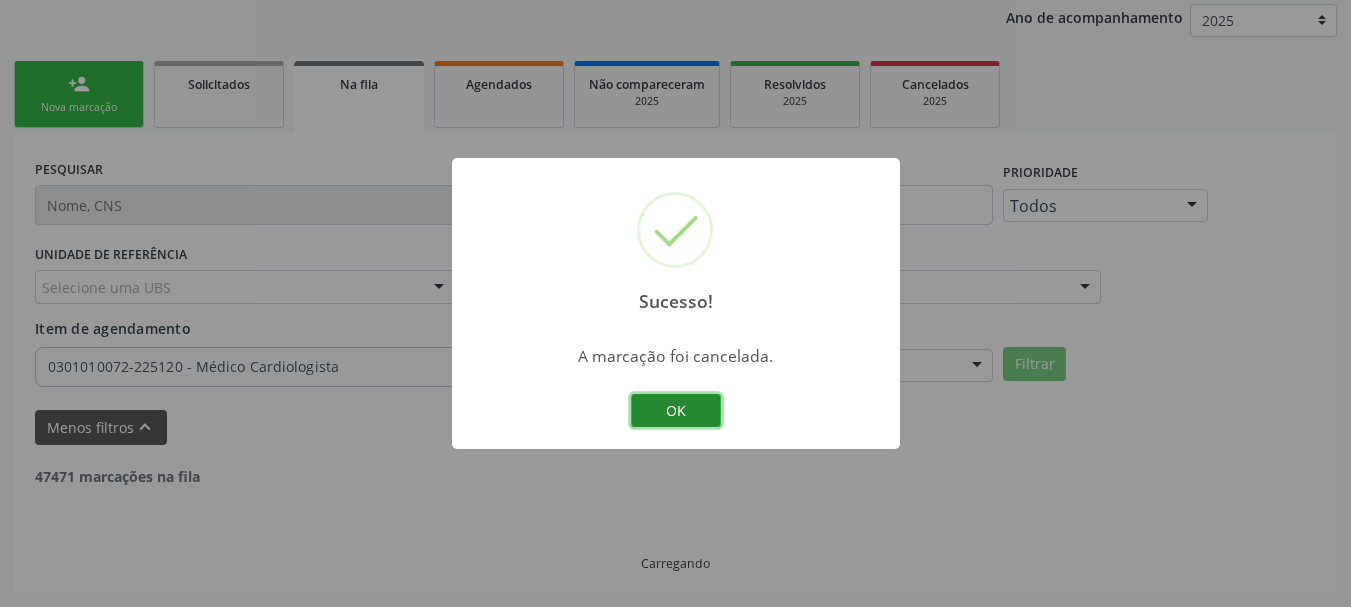 click on "OK" at bounding box center (676, 411) 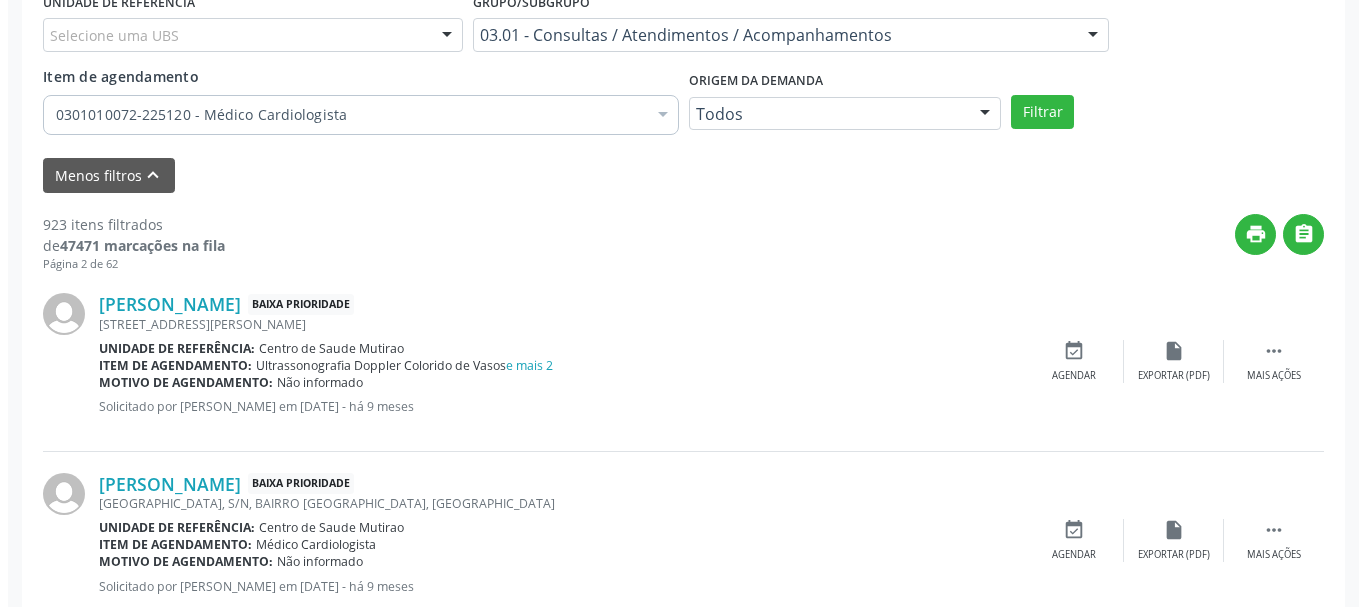 scroll, scrollTop: 538, scrollLeft: 0, axis: vertical 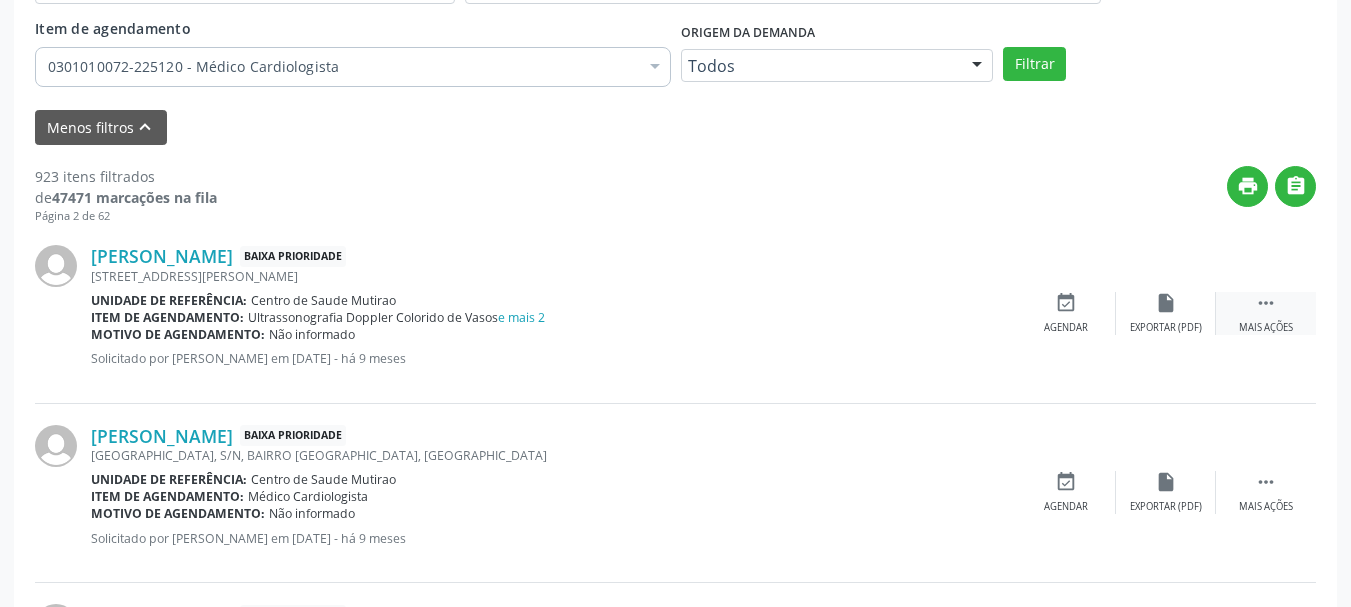 click on "" at bounding box center (1266, 303) 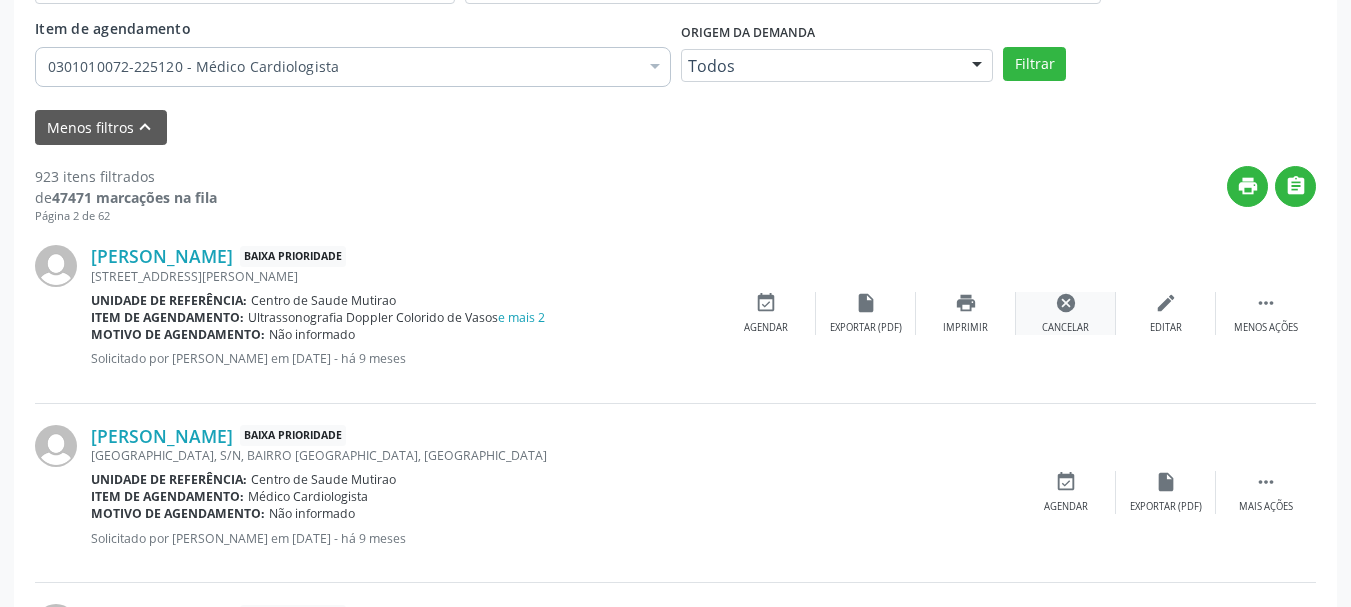click on "cancel
Cancelar" at bounding box center (1066, 313) 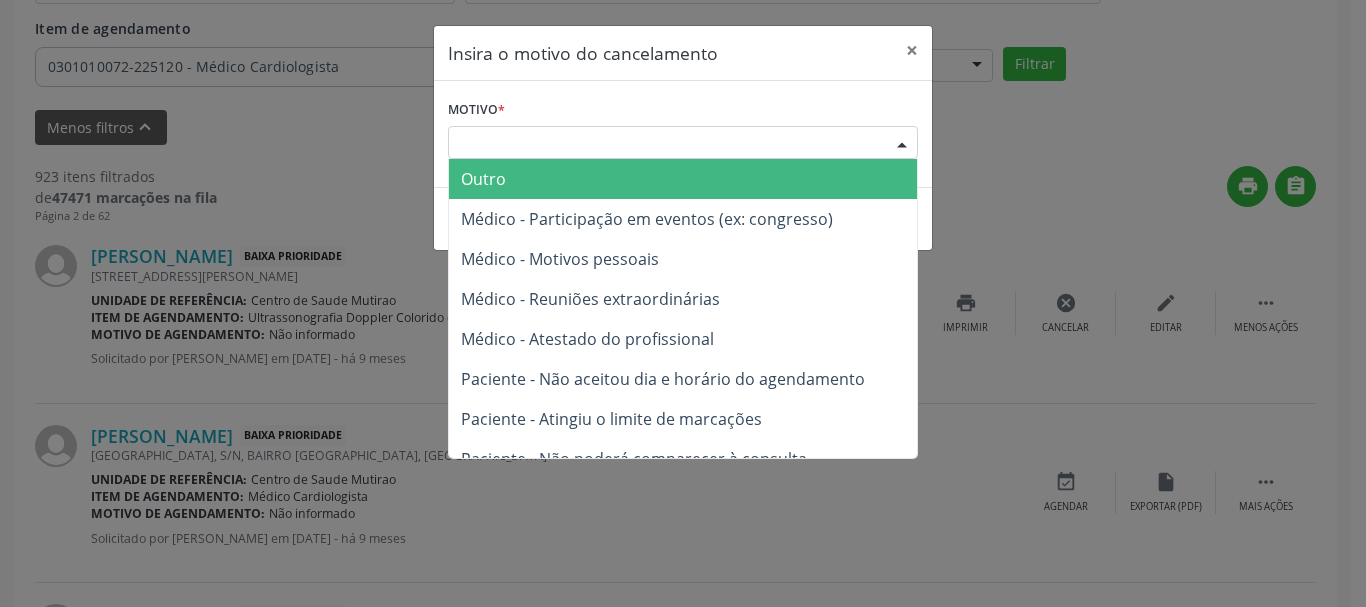 click on "Escolha o motivo" at bounding box center [683, 143] 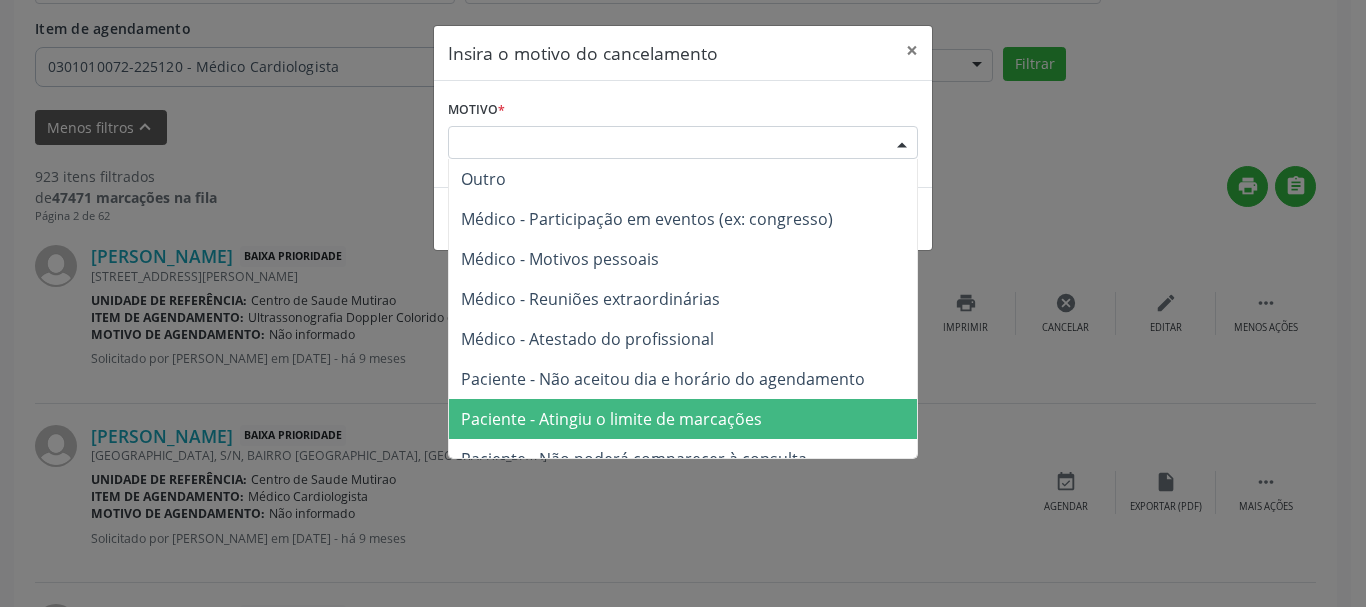 scroll, scrollTop: 100, scrollLeft: 0, axis: vertical 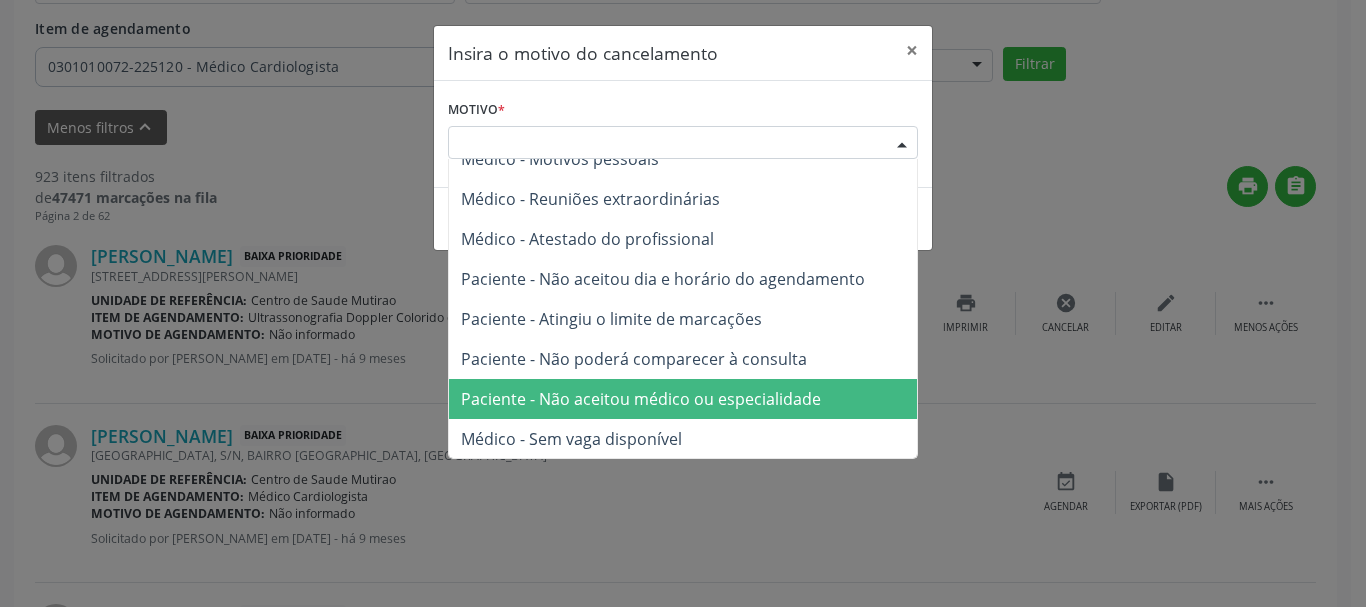 click on "Paciente - Não aceitou médico ou especialidade" at bounding box center [641, 399] 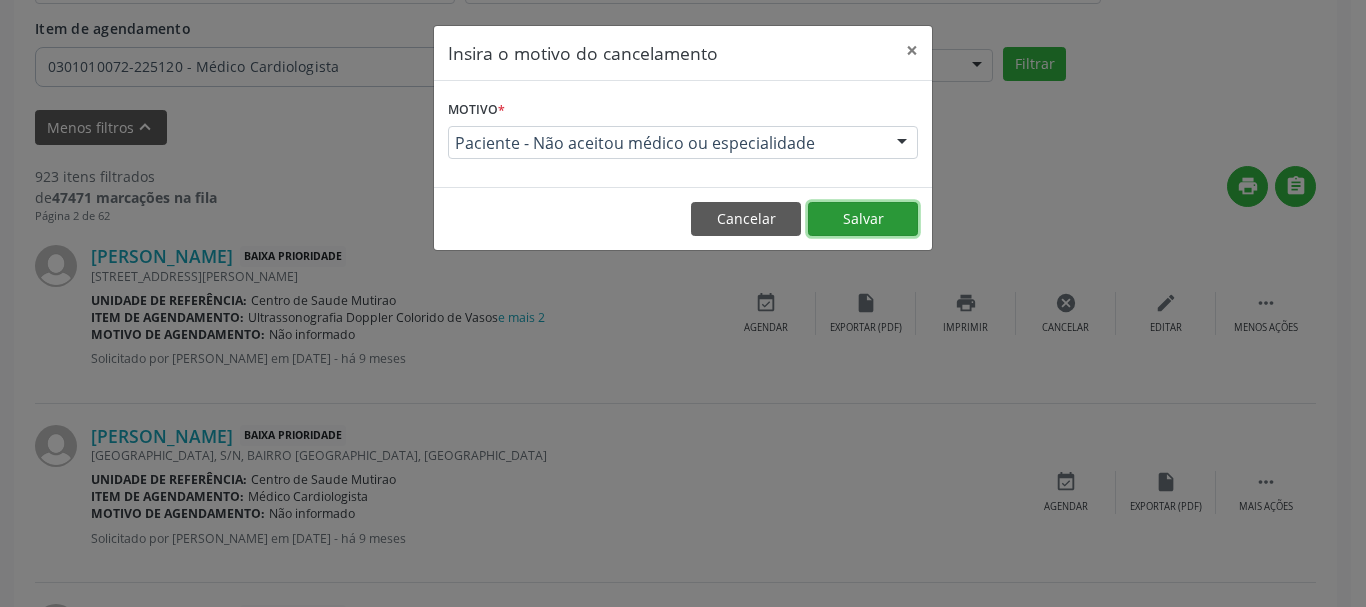 click on "Salvar" at bounding box center [863, 219] 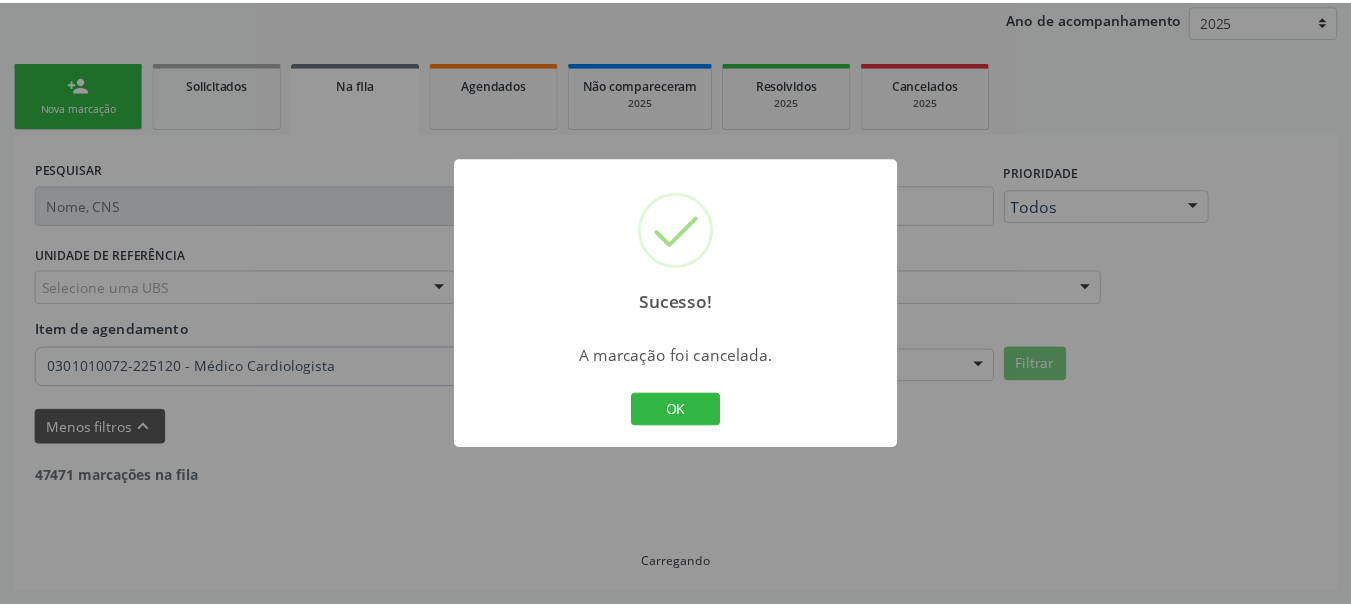 scroll, scrollTop: 238, scrollLeft: 0, axis: vertical 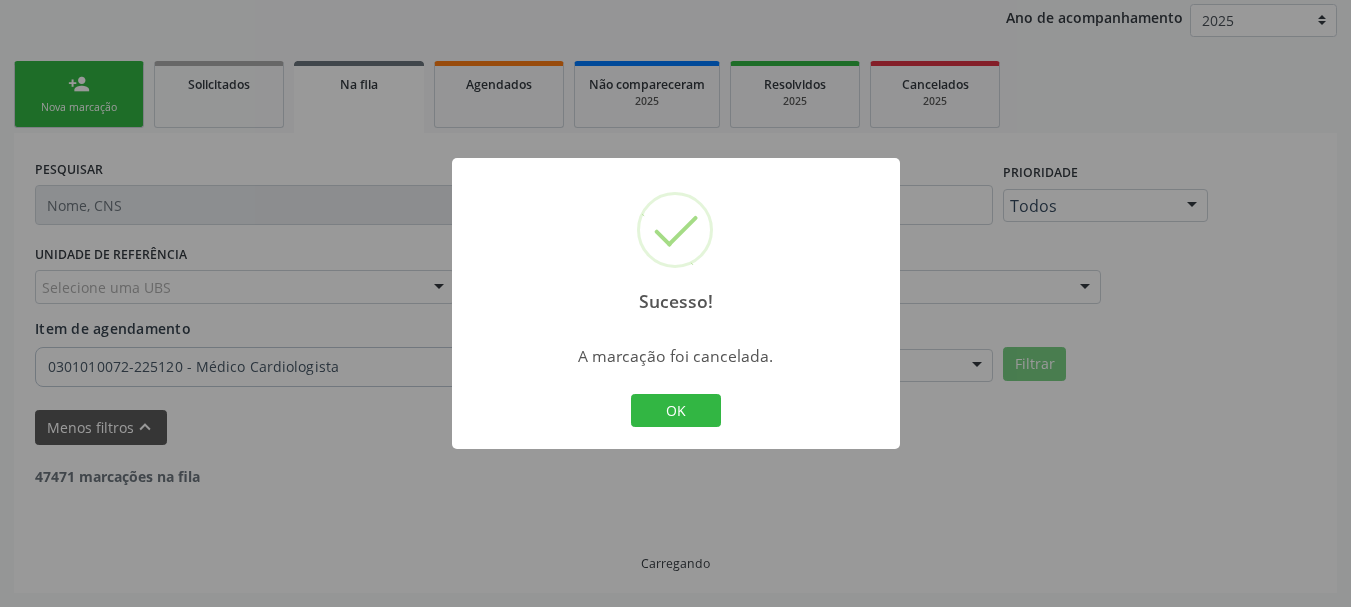 click on "OK Cancel" at bounding box center [675, 411] 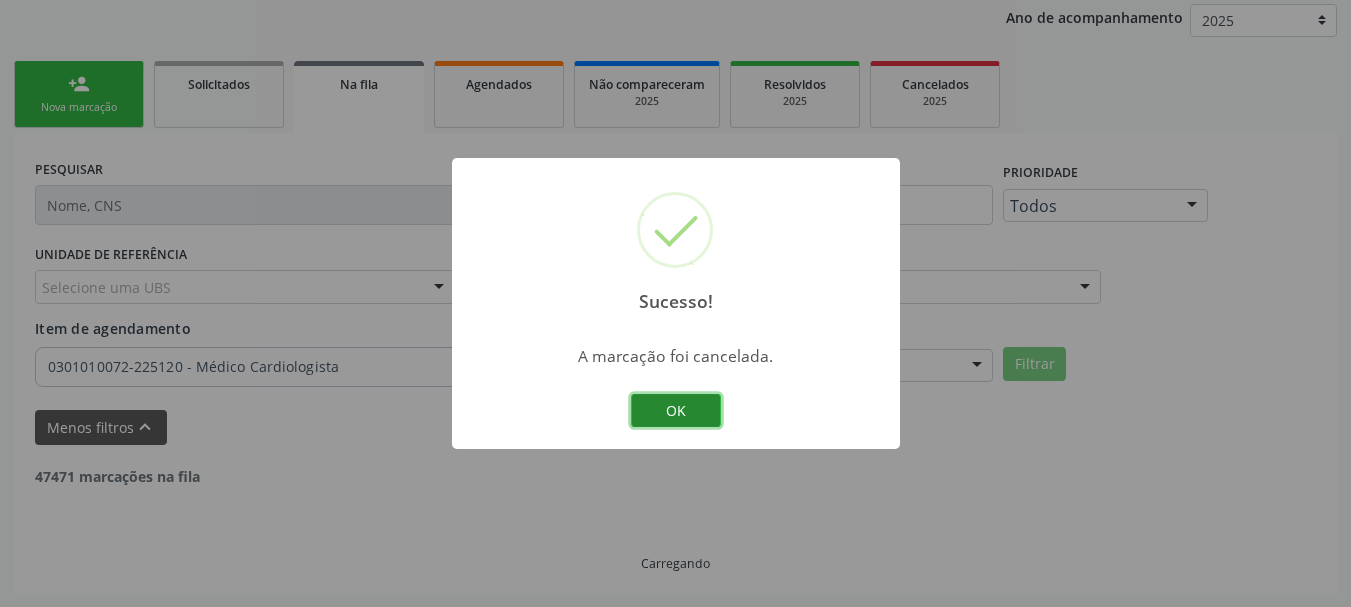 click on "OK" at bounding box center [676, 411] 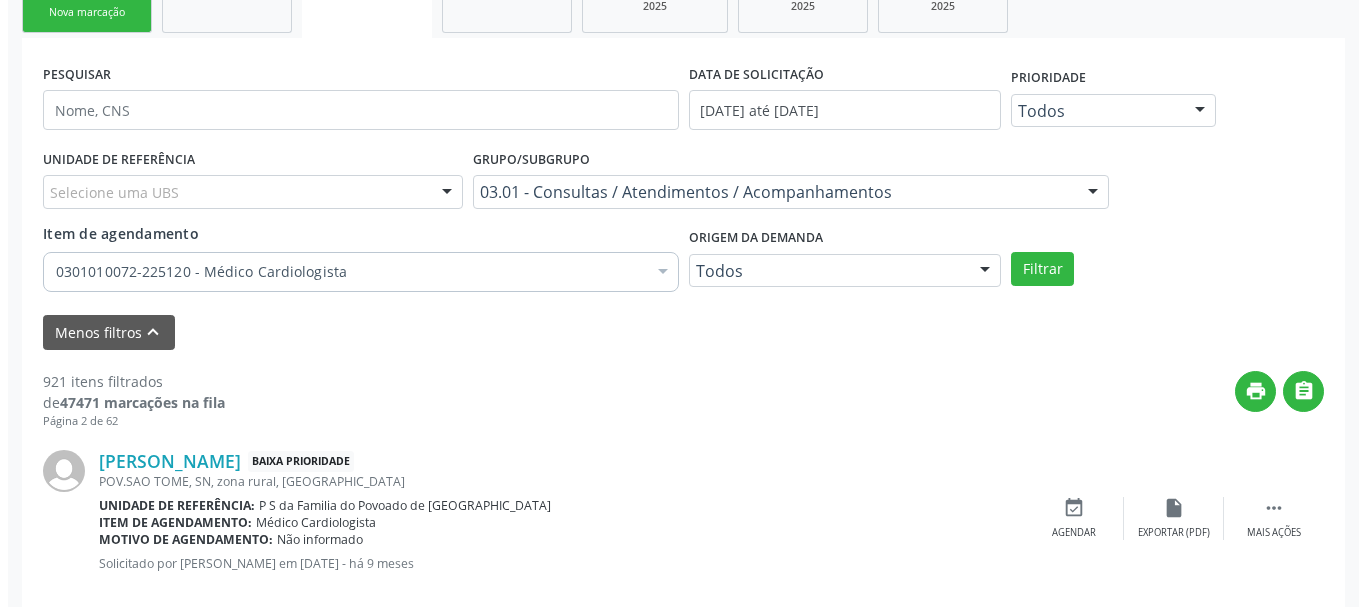scroll, scrollTop: 538, scrollLeft: 0, axis: vertical 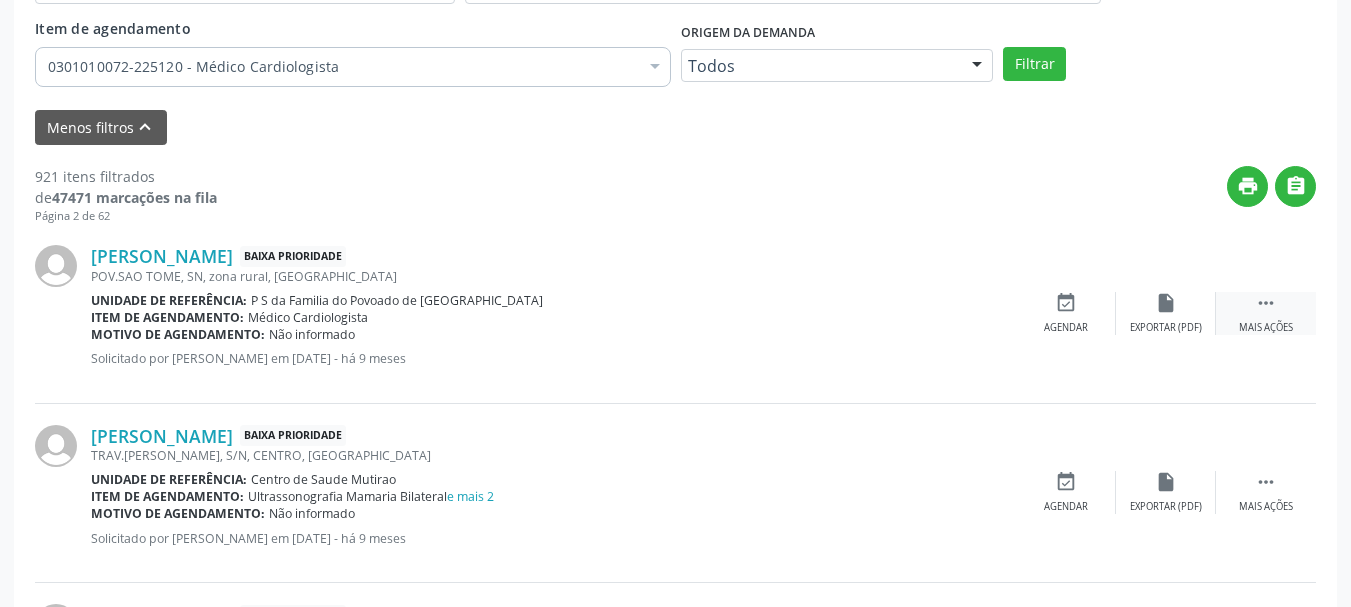 click on "" at bounding box center [1266, 303] 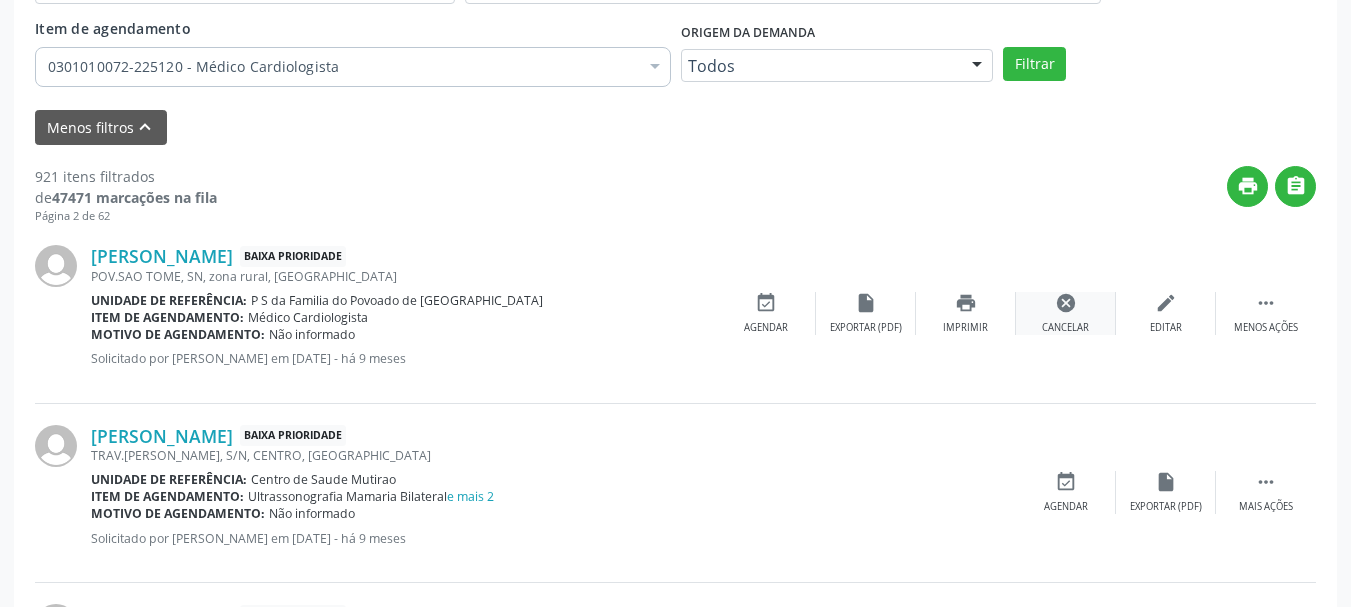 click on "cancel" at bounding box center (1066, 303) 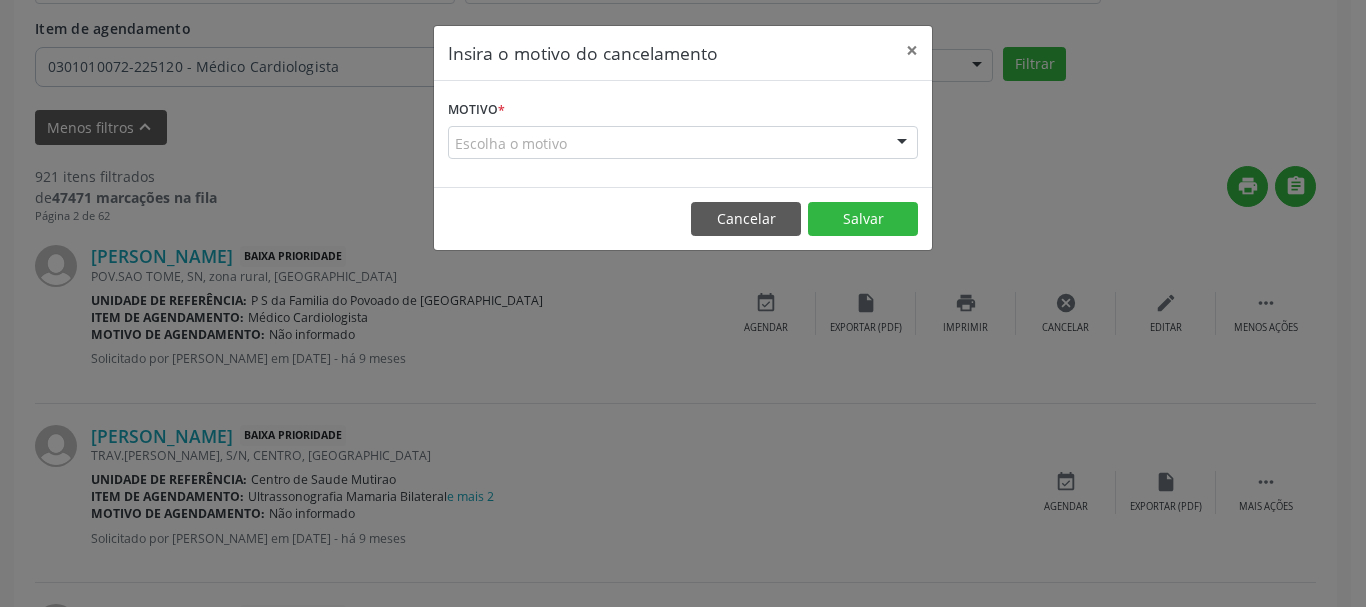 click on "Escolha o motivo" at bounding box center (683, 143) 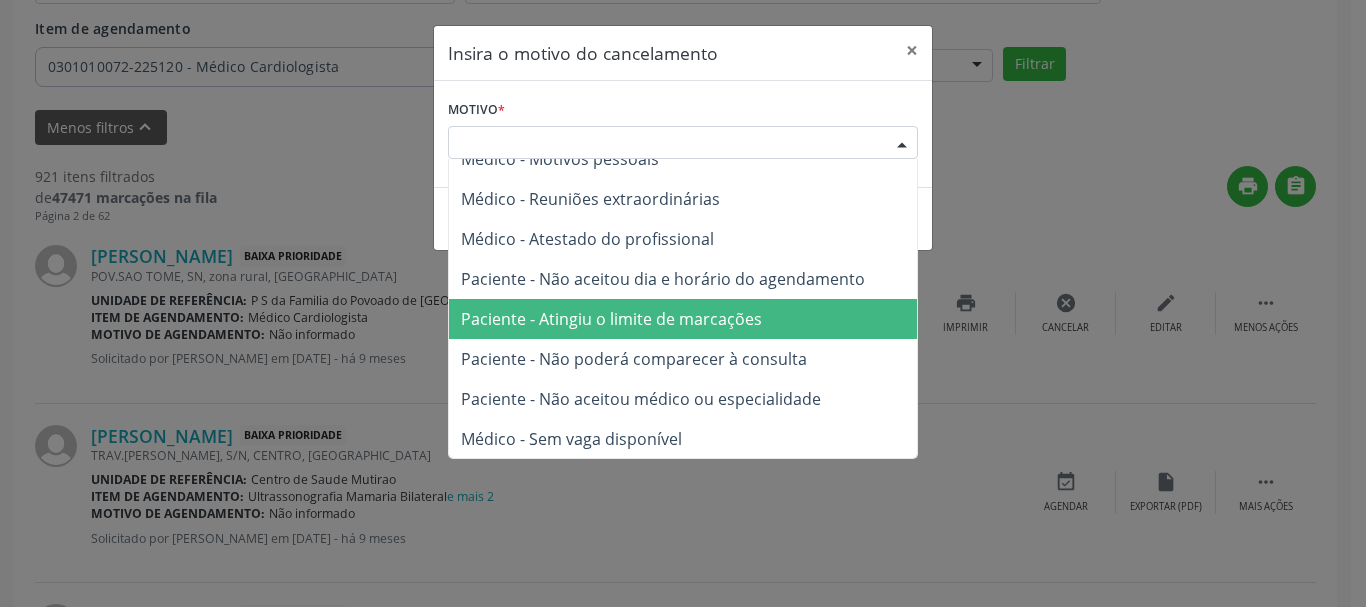scroll, scrollTop: 101, scrollLeft: 0, axis: vertical 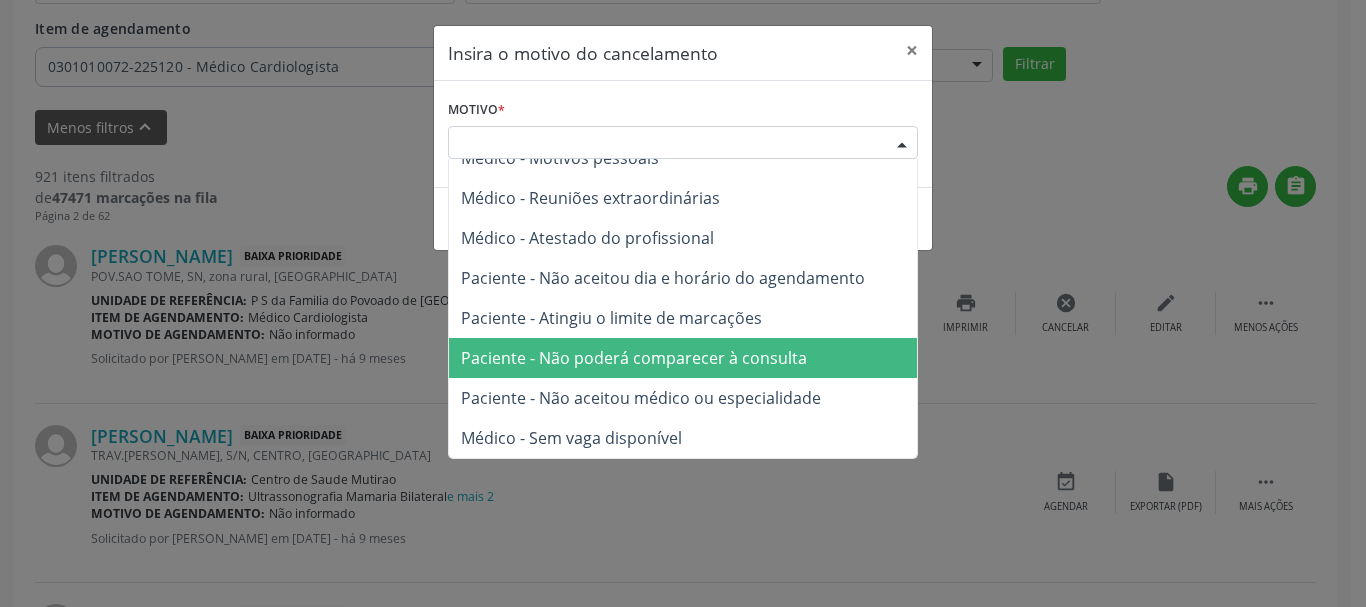 click on "Paciente - Não poderá comparecer à consulta" at bounding box center (683, 358) 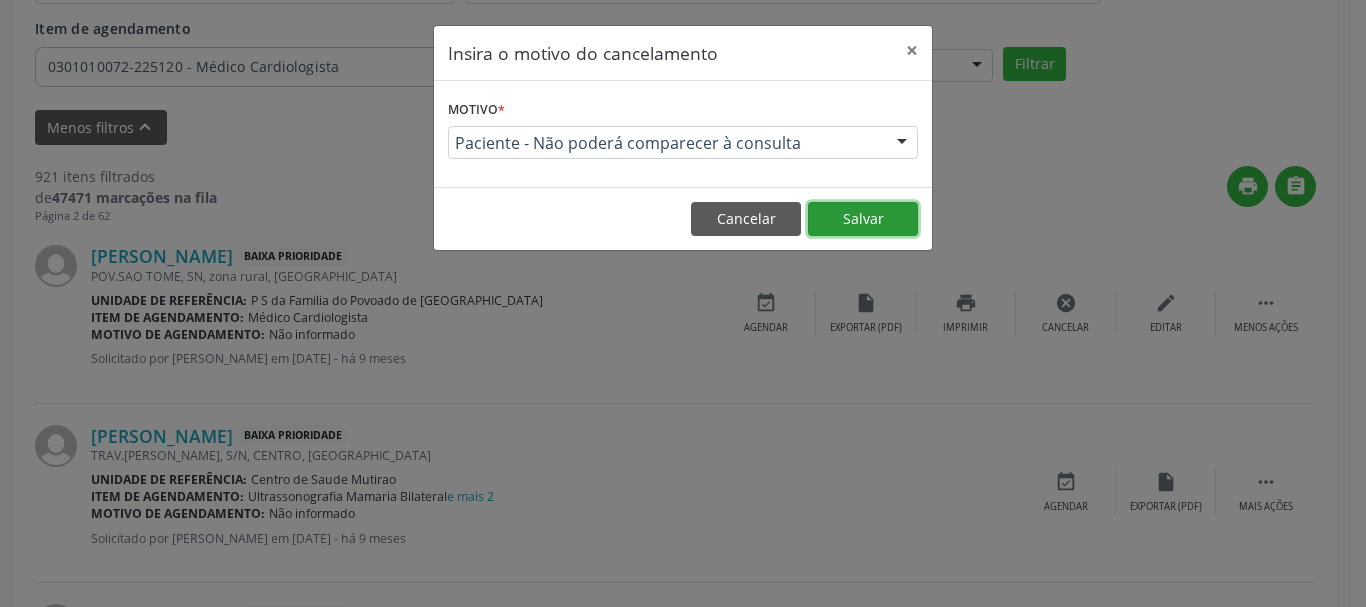 click on "Salvar" at bounding box center (863, 219) 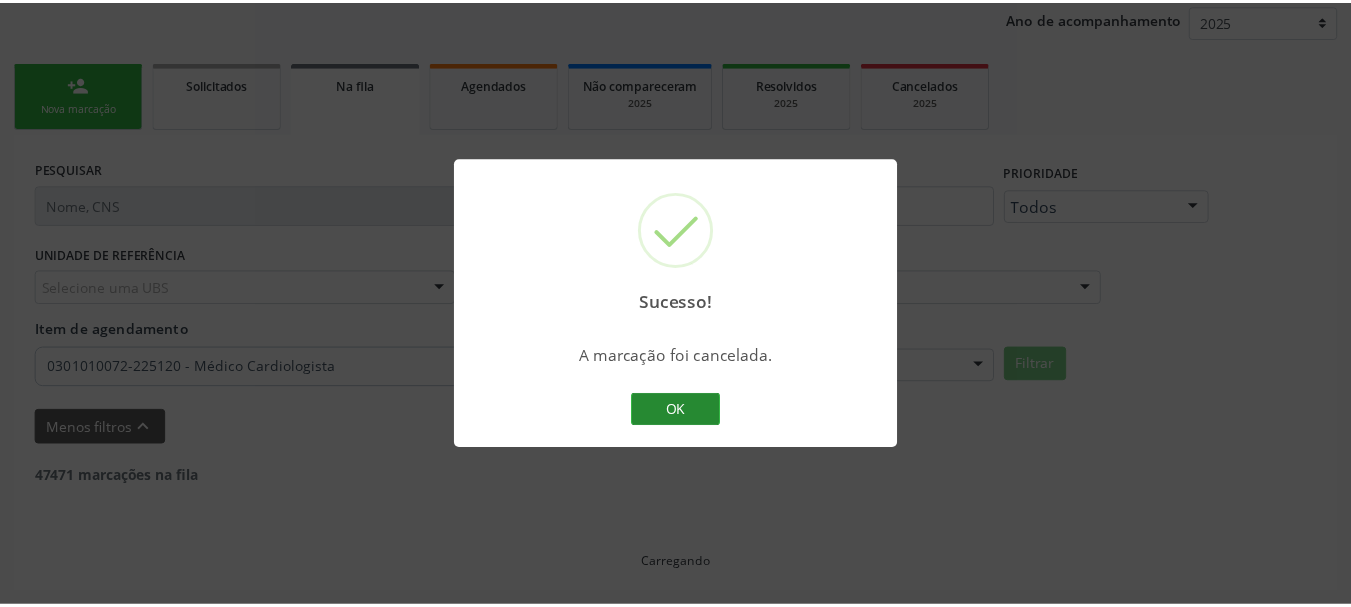 scroll, scrollTop: 238, scrollLeft: 0, axis: vertical 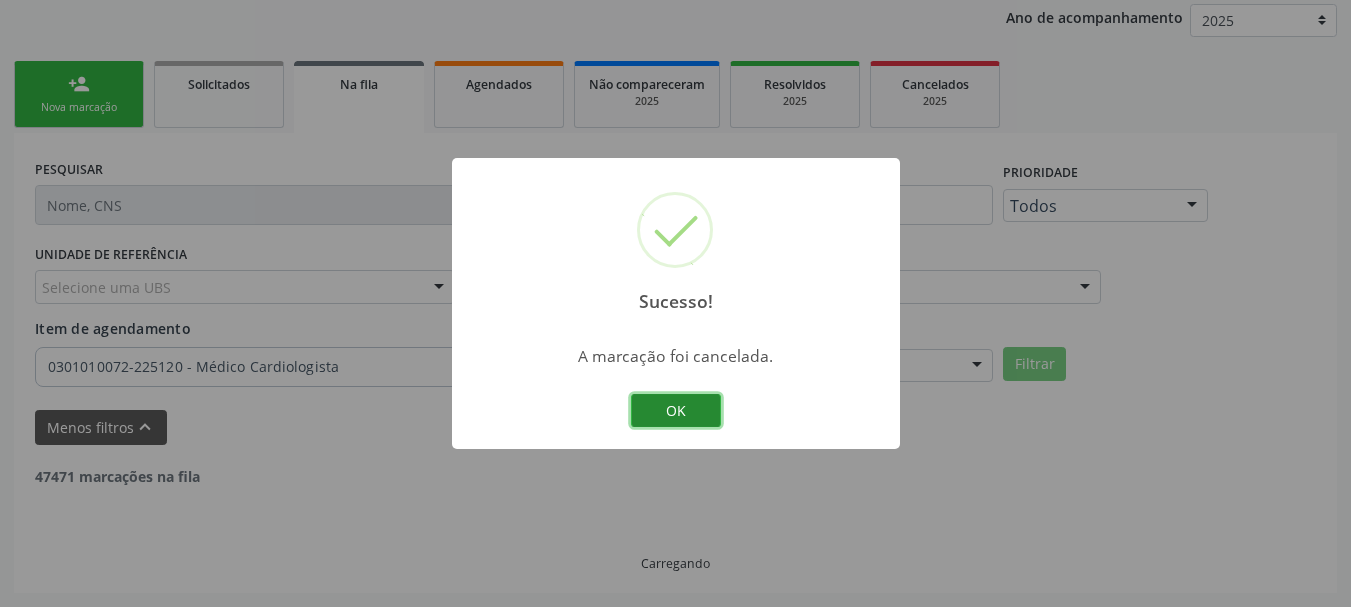click on "OK" at bounding box center [676, 411] 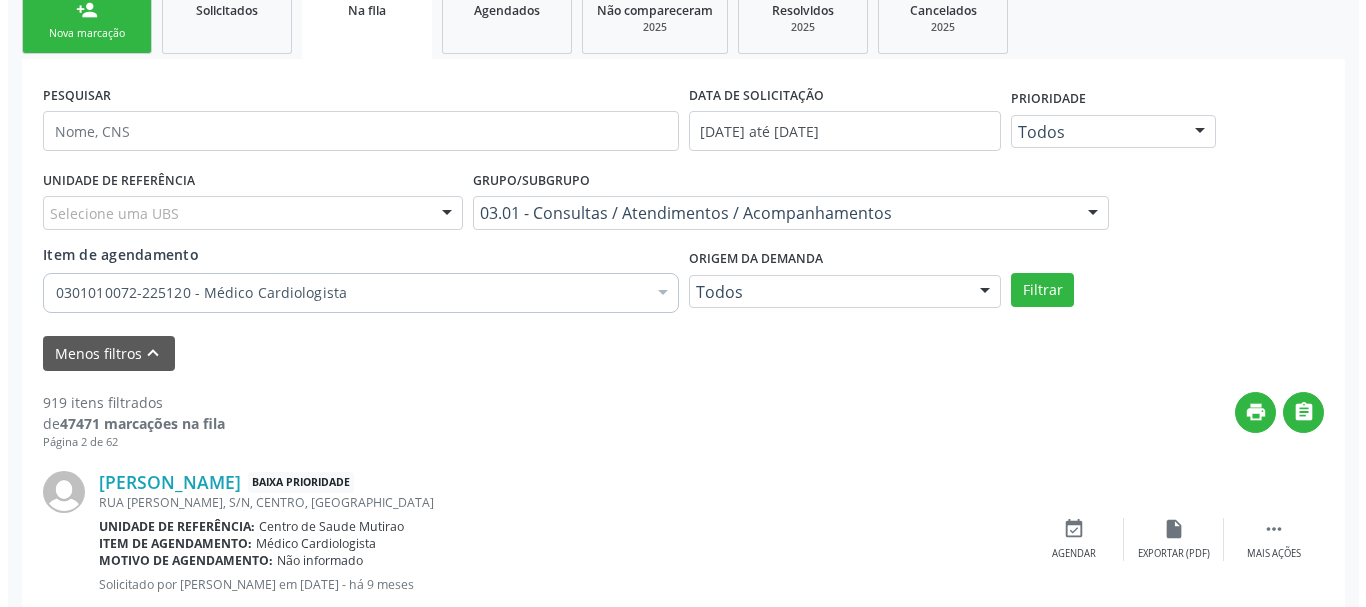 scroll, scrollTop: 638, scrollLeft: 0, axis: vertical 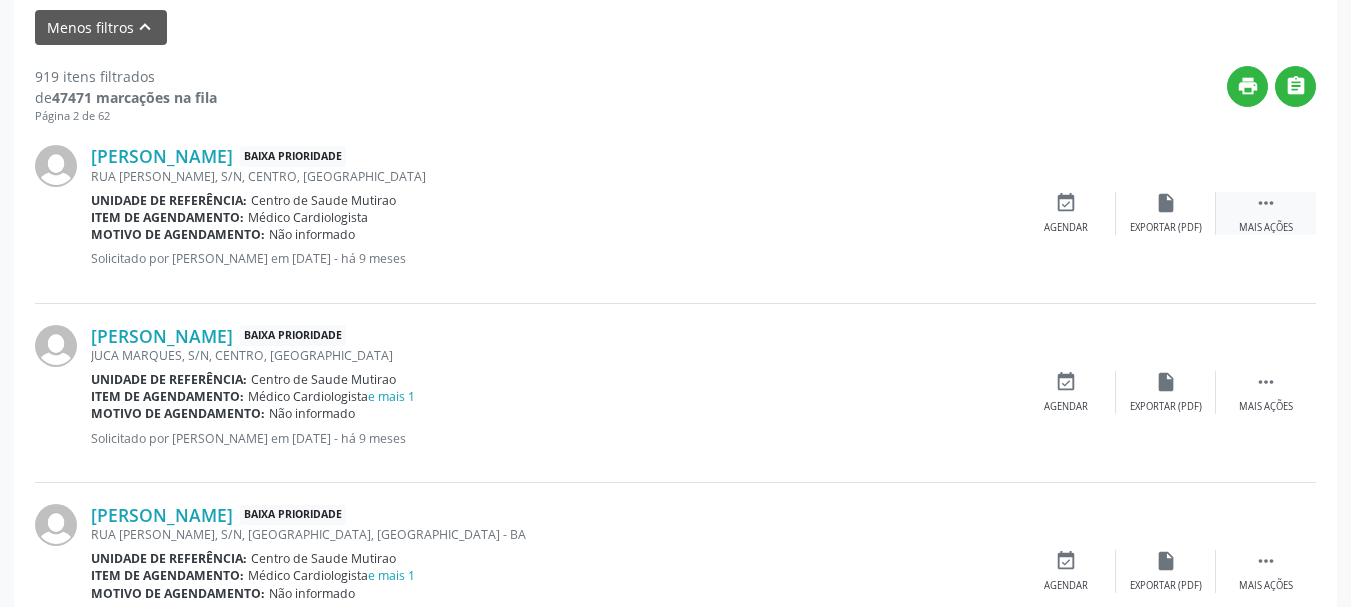 click on "" at bounding box center [1266, 203] 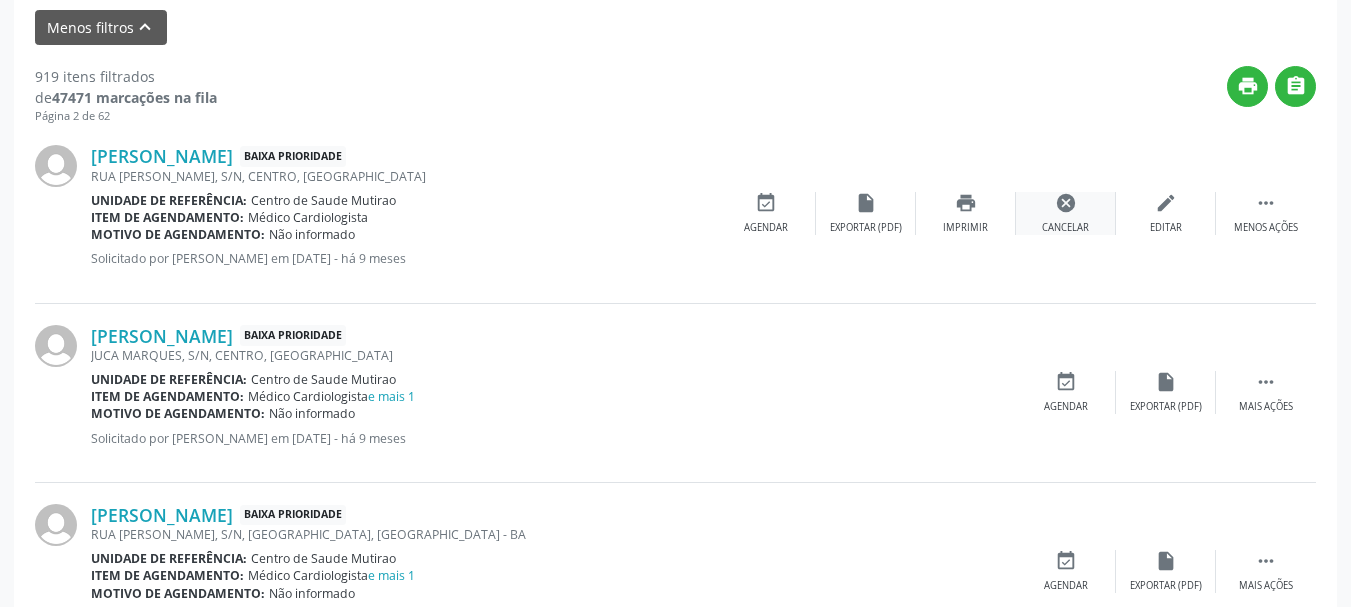 click on "cancel
Cancelar" at bounding box center (1066, 213) 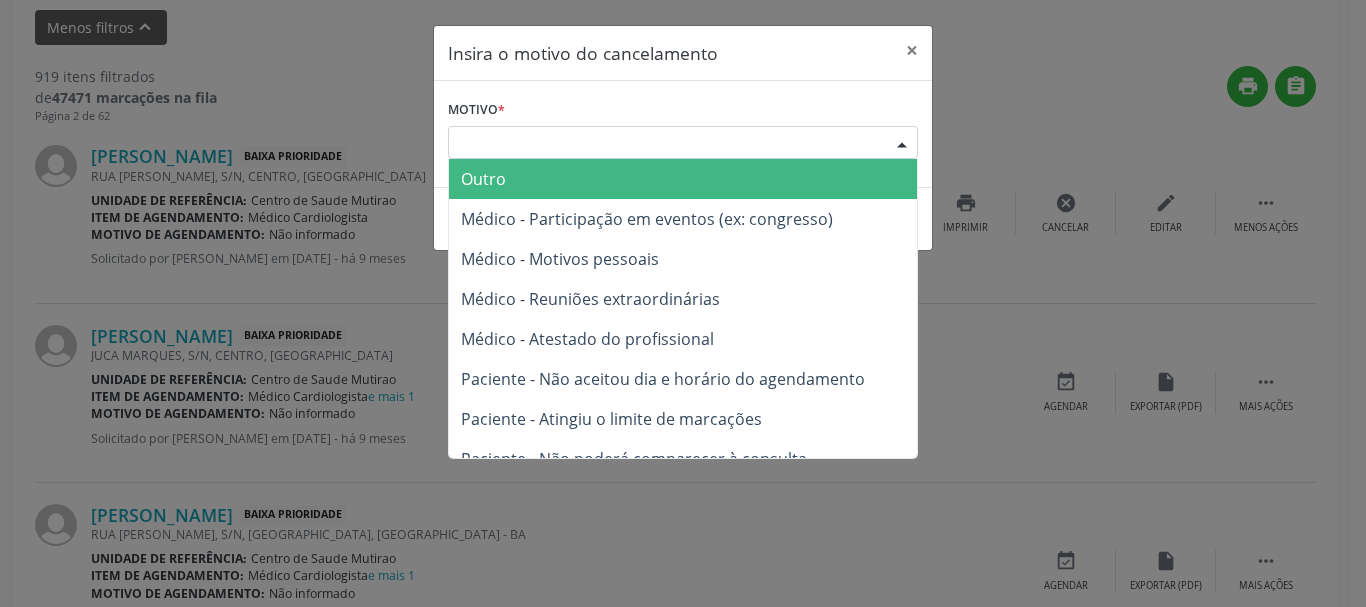 click at bounding box center [902, 144] 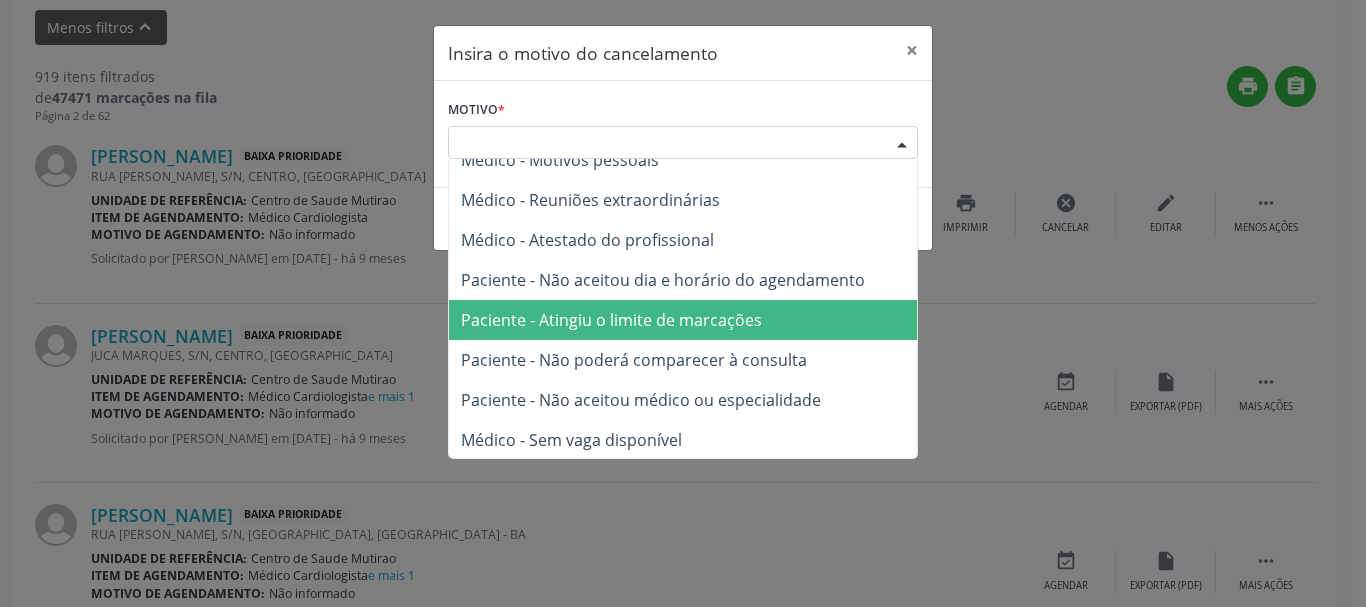 scroll, scrollTop: 101, scrollLeft: 0, axis: vertical 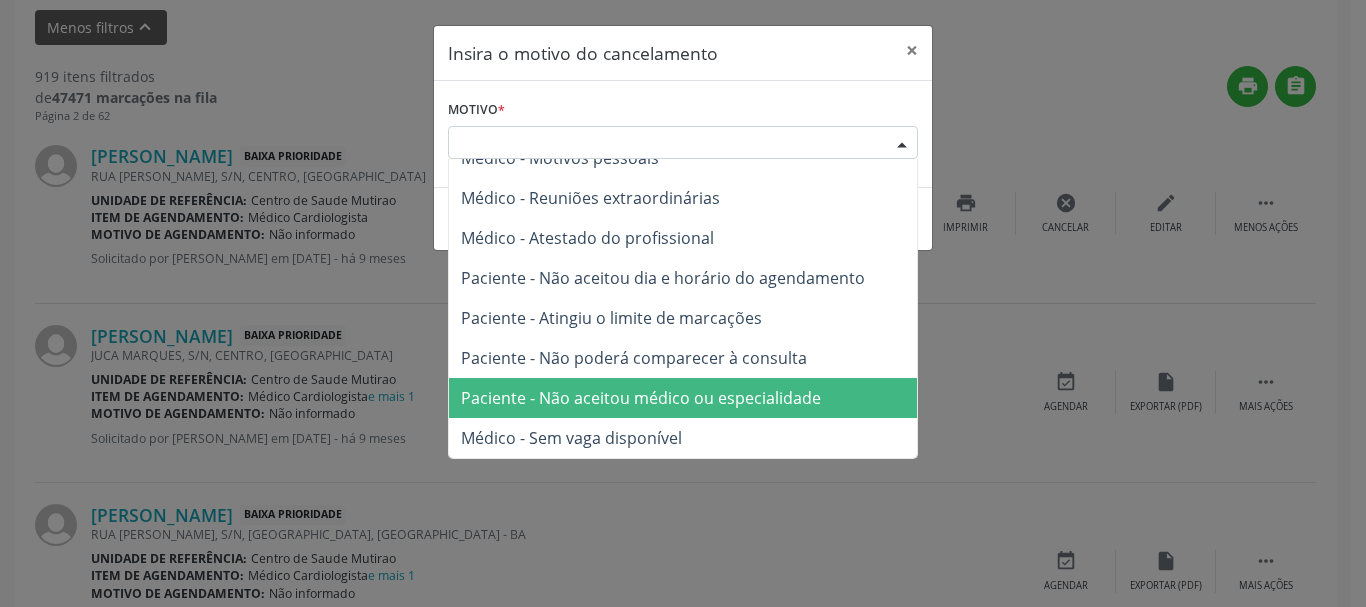 click on "Paciente - Não aceitou médico ou especialidade" at bounding box center (641, 398) 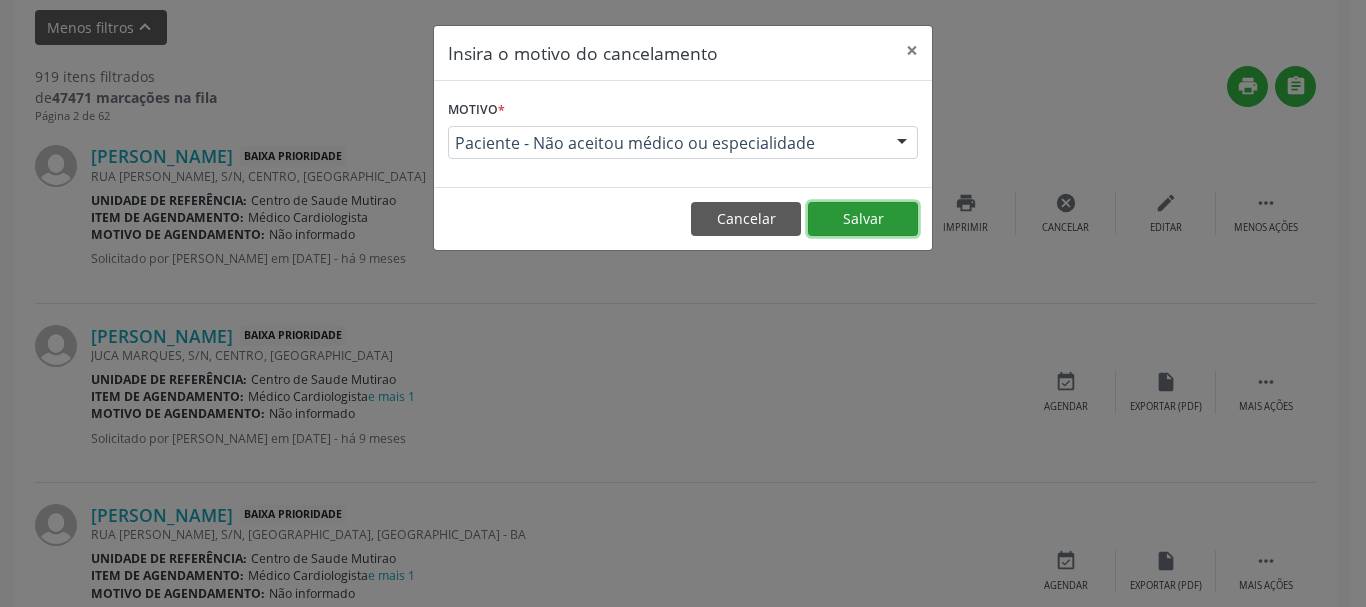 click on "Salvar" at bounding box center [863, 219] 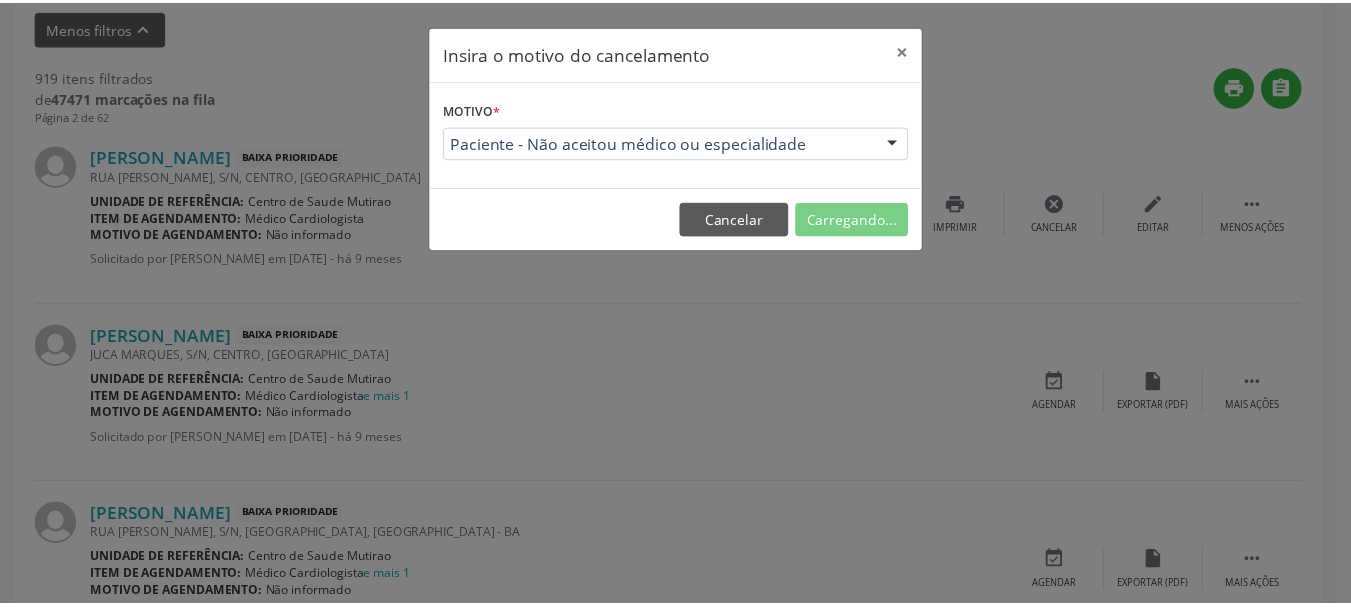 scroll, scrollTop: 238, scrollLeft: 0, axis: vertical 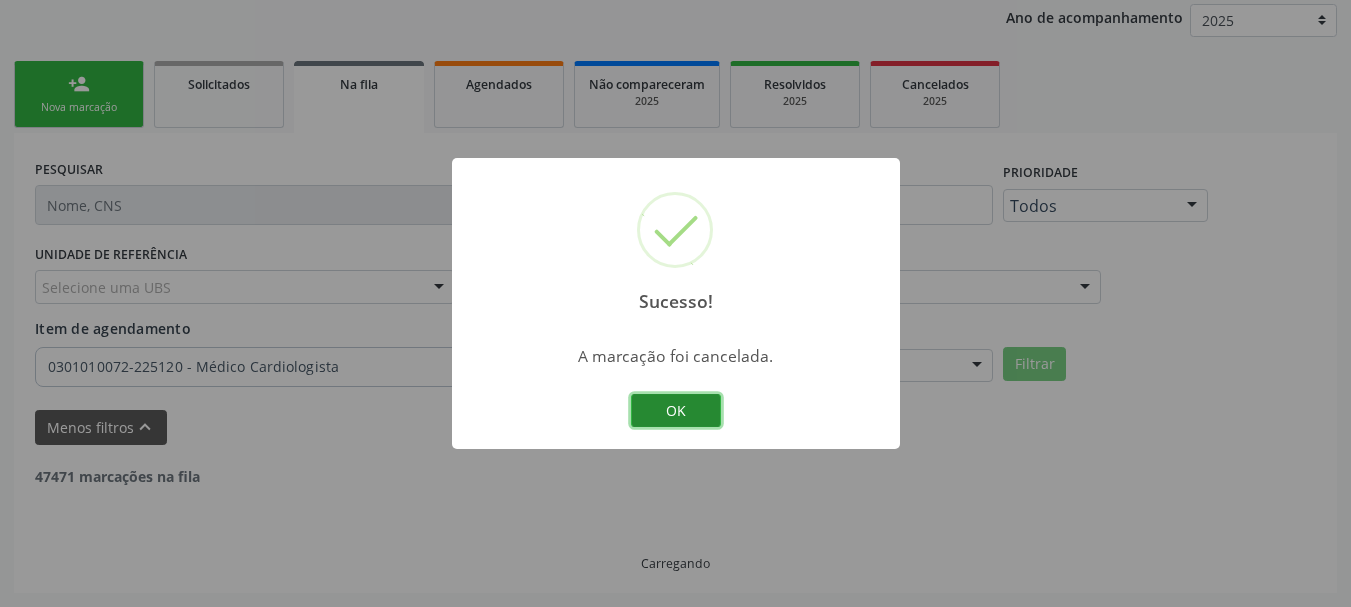 click on "OK" at bounding box center (676, 411) 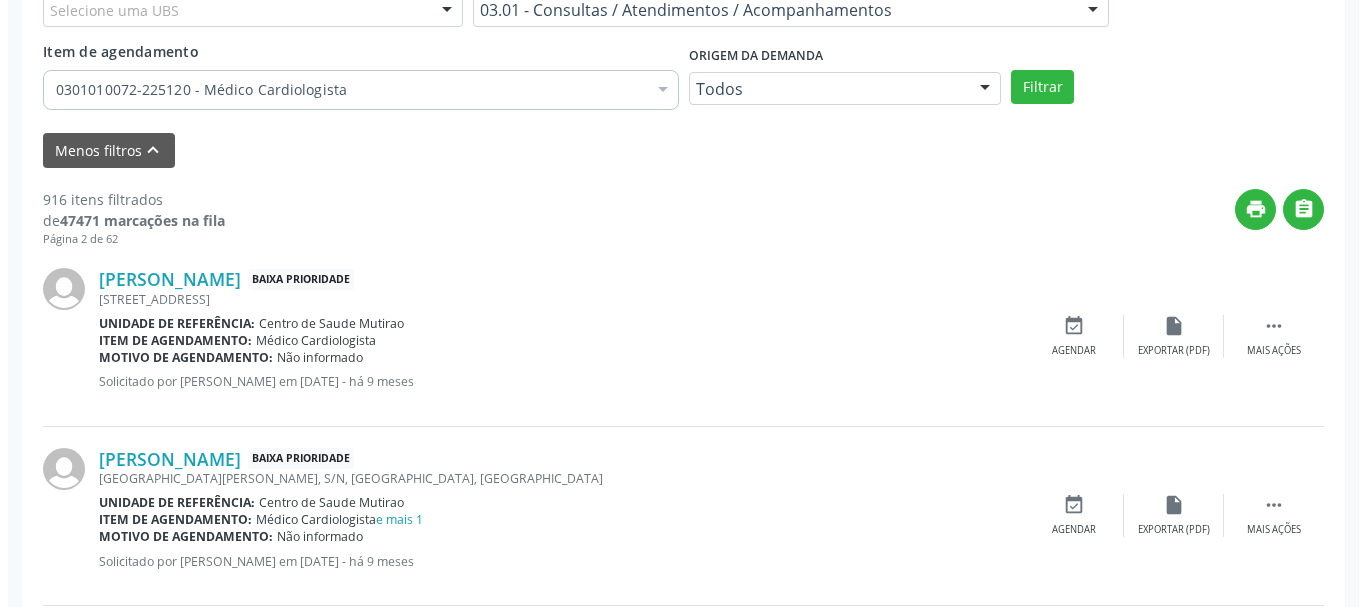 scroll, scrollTop: 538, scrollLeft: 0, axis: vertical 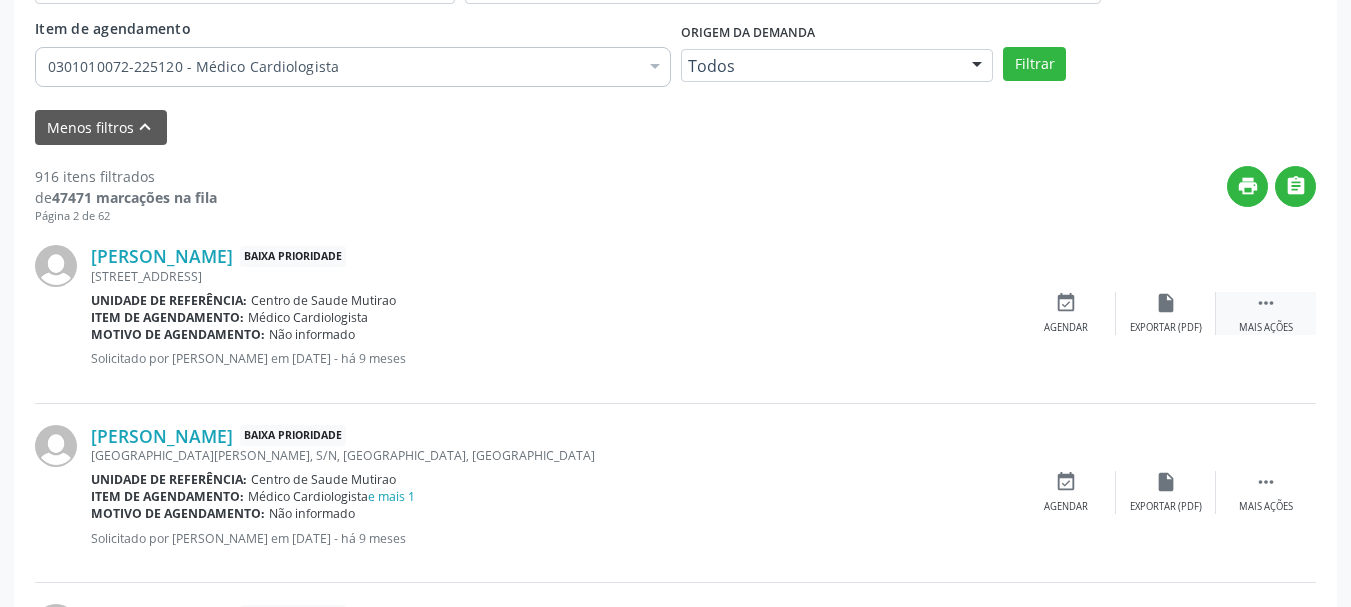 click on "" at bounding box center (1266, 303) 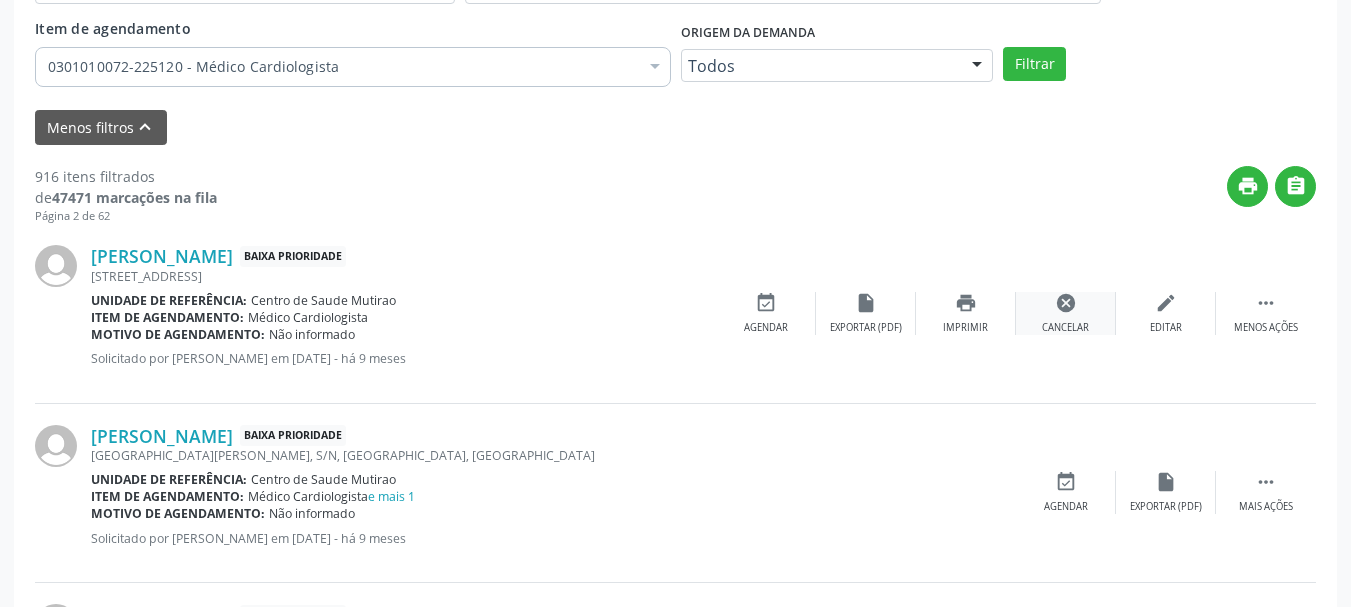 click on "cancel" at bounding box center (1066, 303) 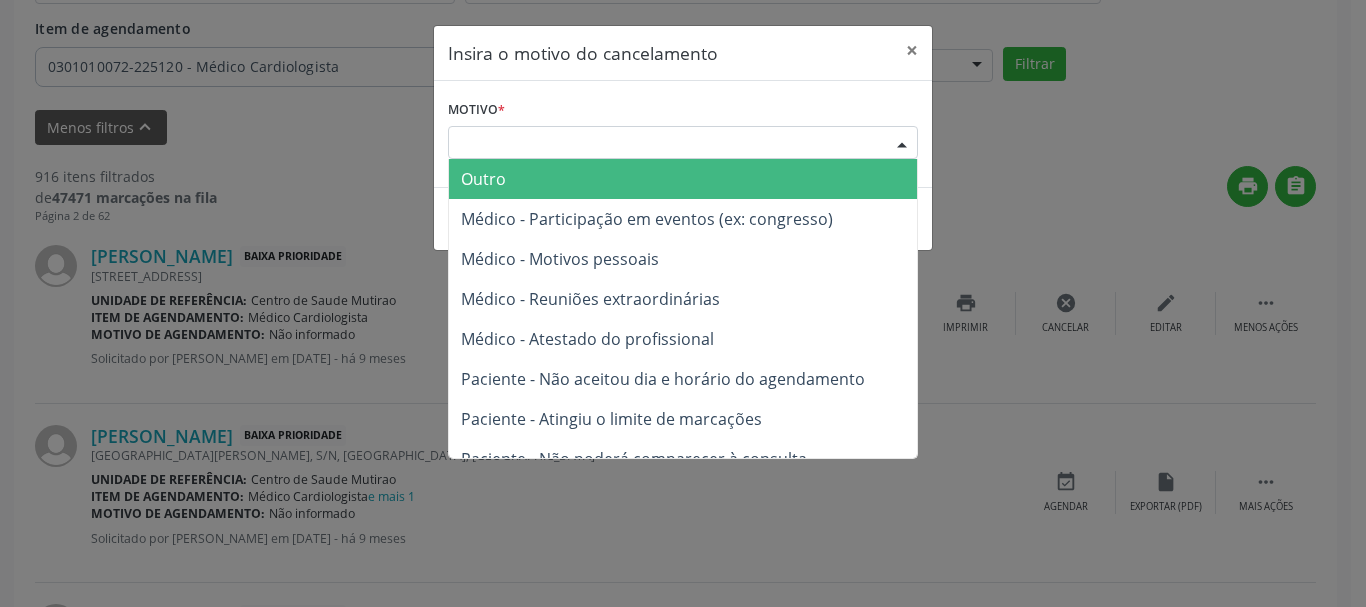 click on "Escolha o motivo" at bounding box center [683, 143] 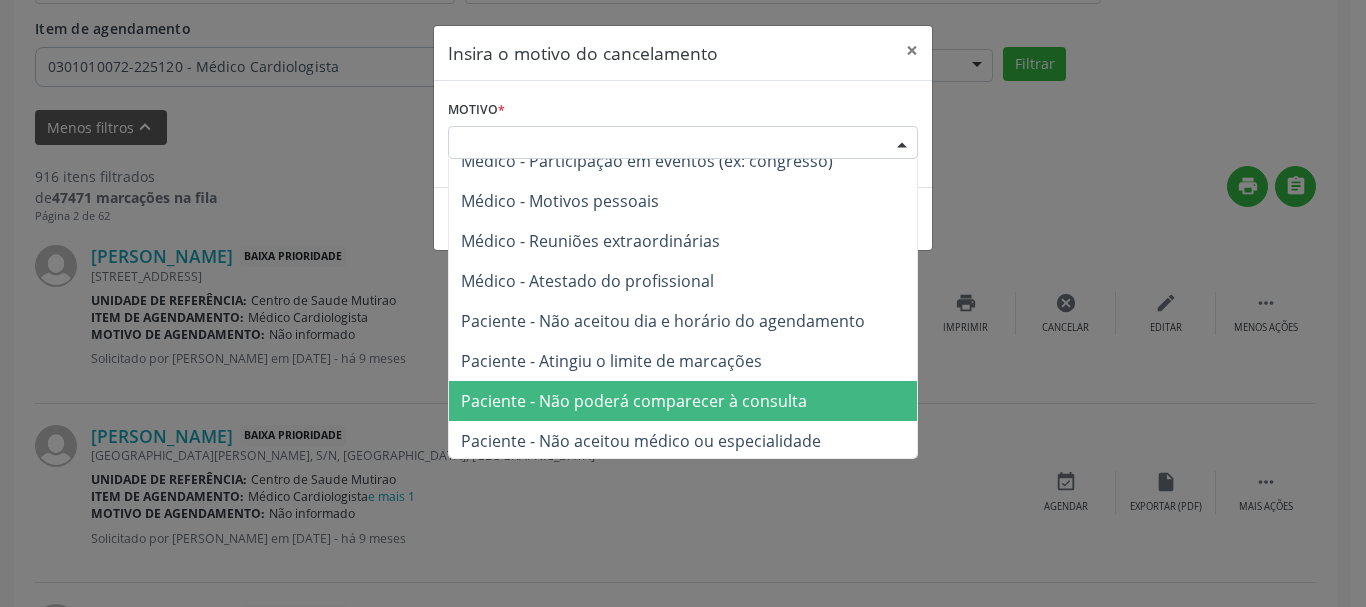 scroll, scrollTop: 101, scrollLeft: 0, axis: vertical 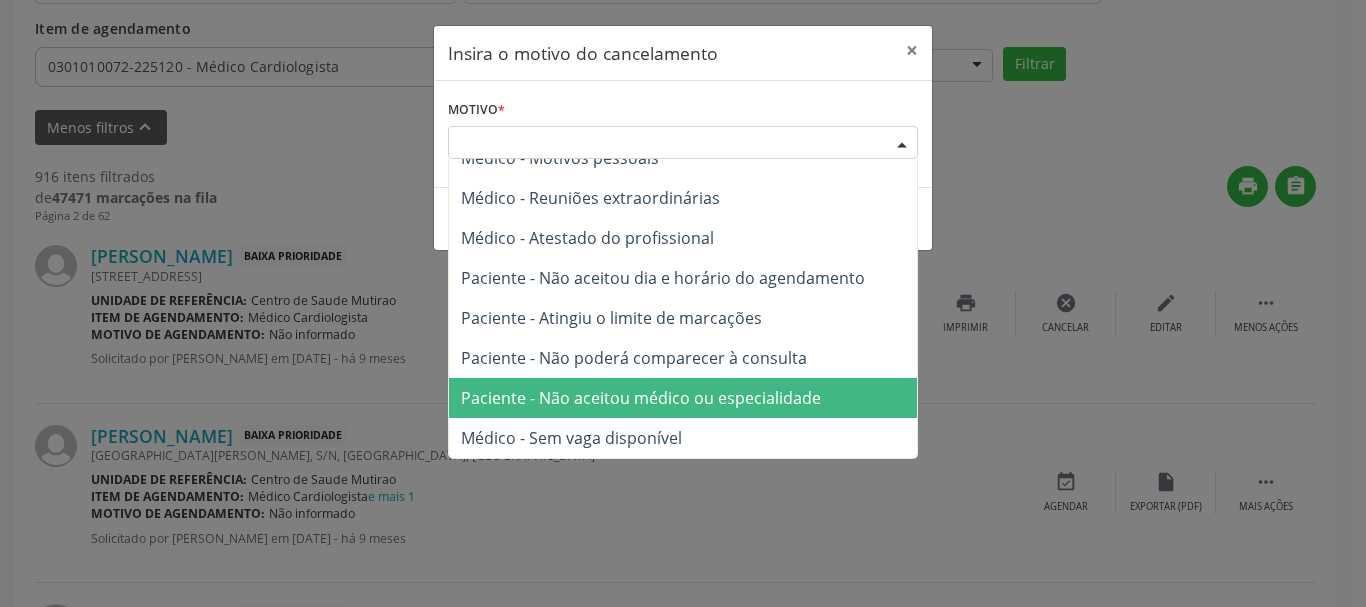 click on "Paciente - Não aceitou médico ou especialidade" at bounding box center (683, 398) 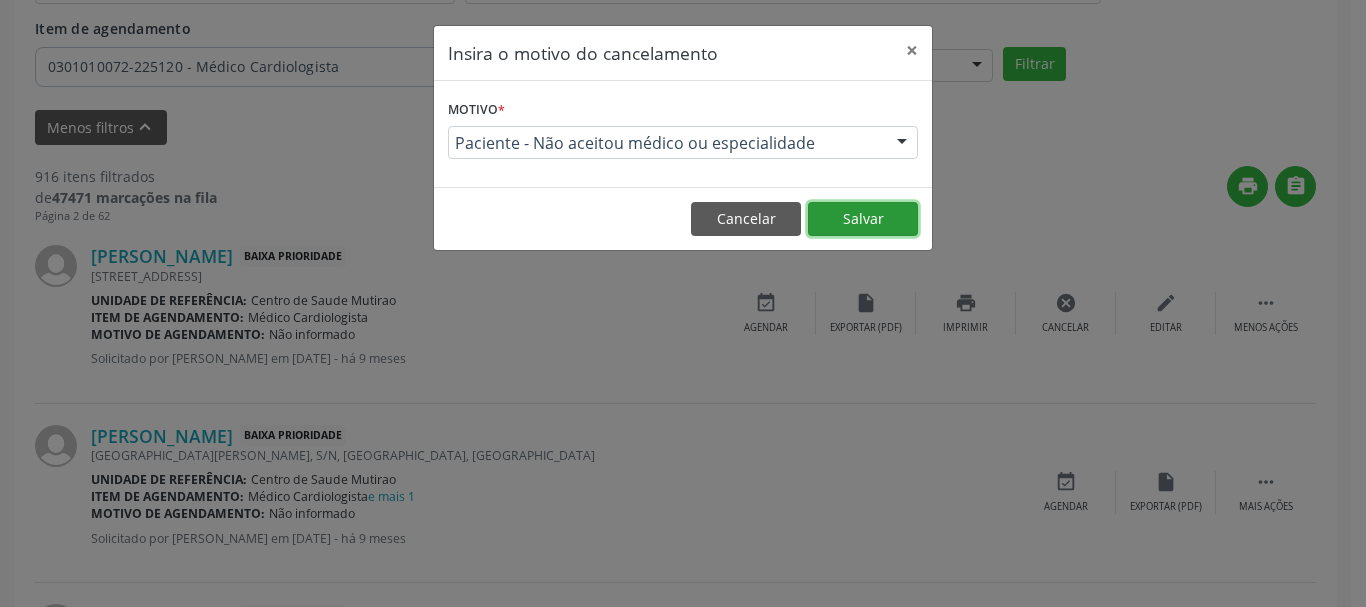 click on "Salvar" at bounding box center (863, 219) 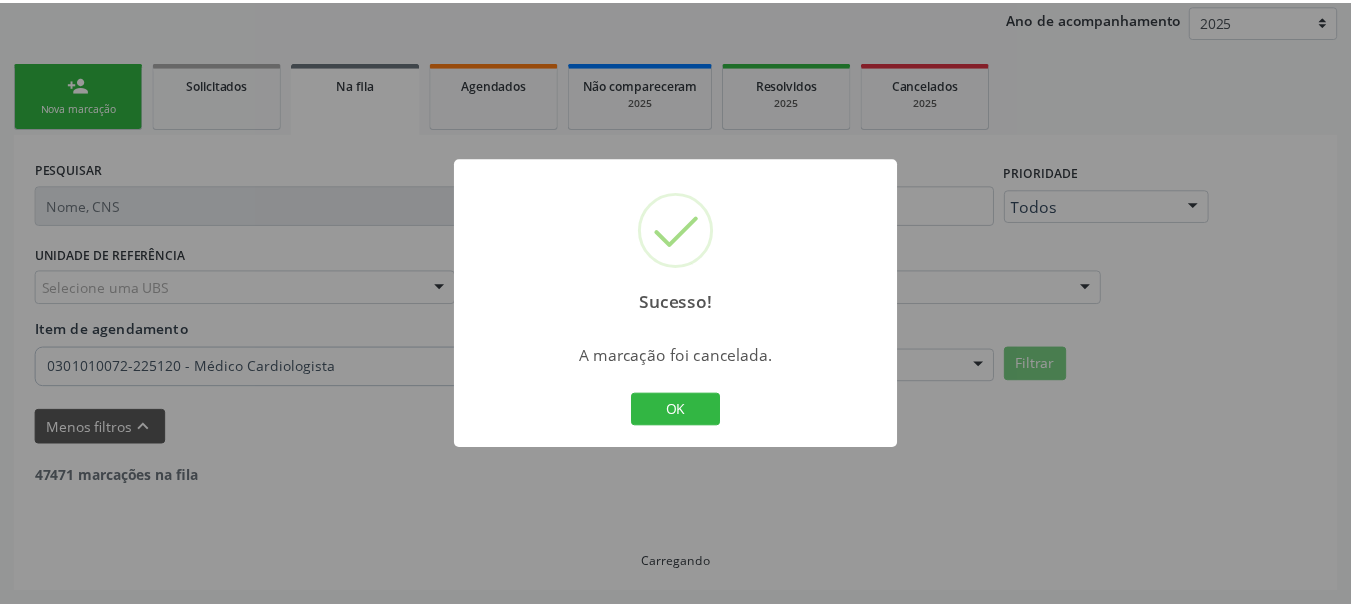scroll, scrollTop: 238, scrollLeft: 0, axis: vertical 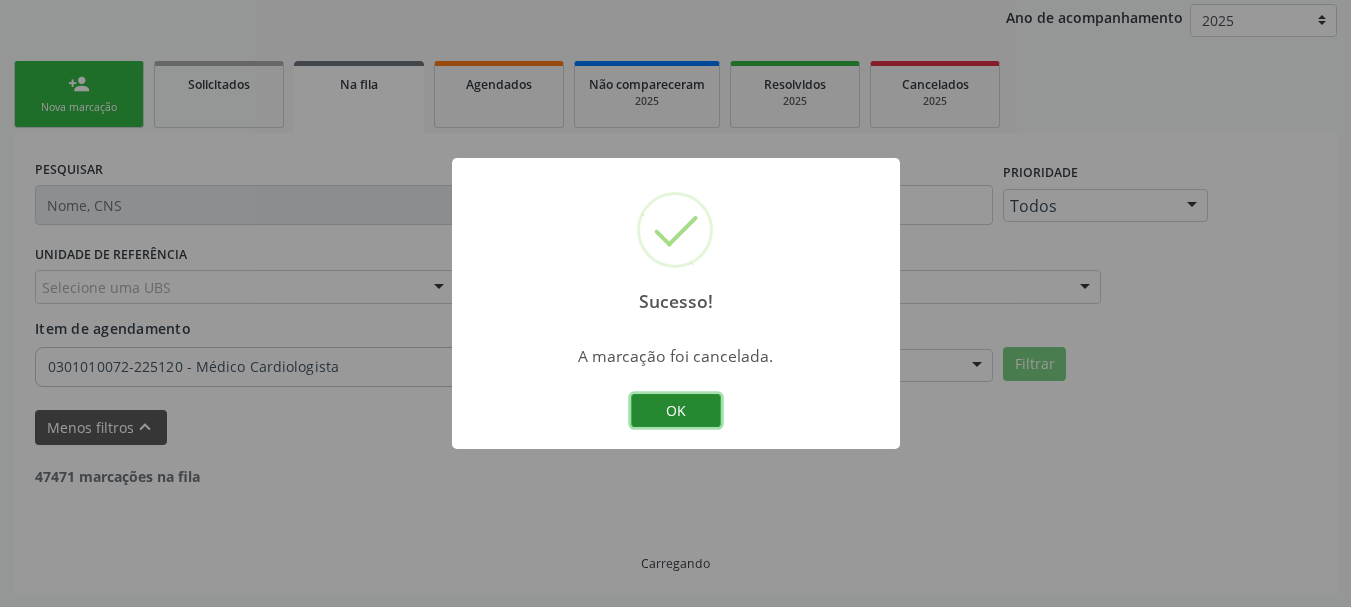 click on "OK" at bounding box center (676, 411) 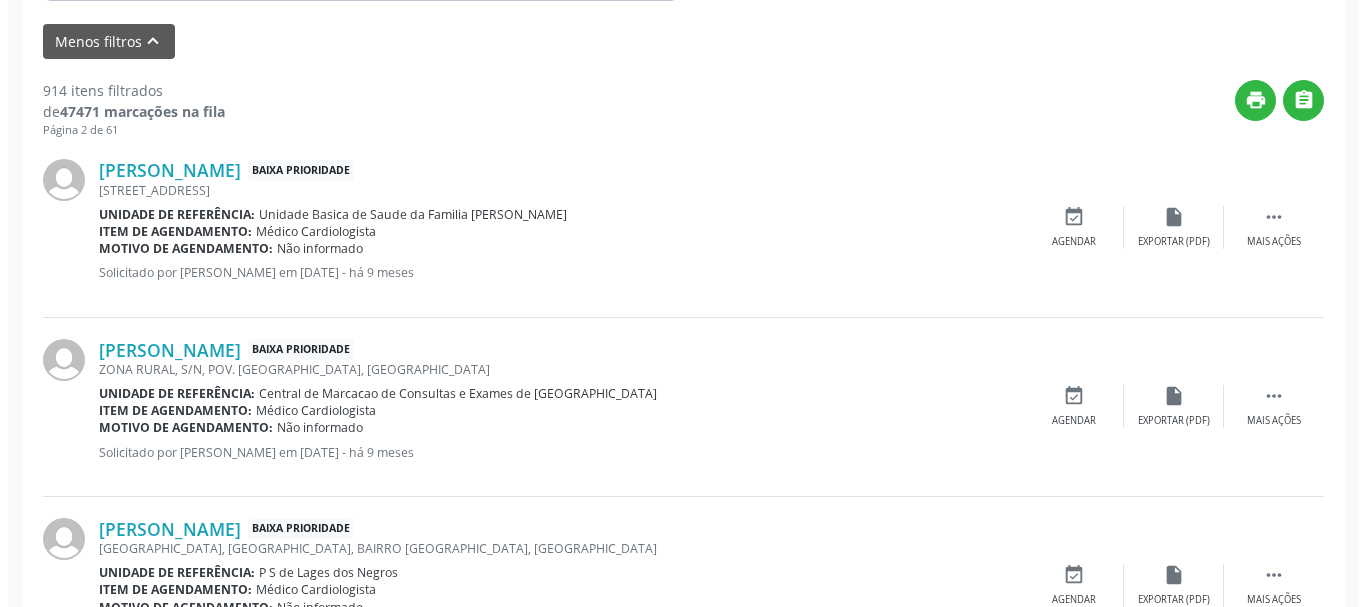 scroll, scrollTop: 638, scrollLeft: 0, axis: vertical 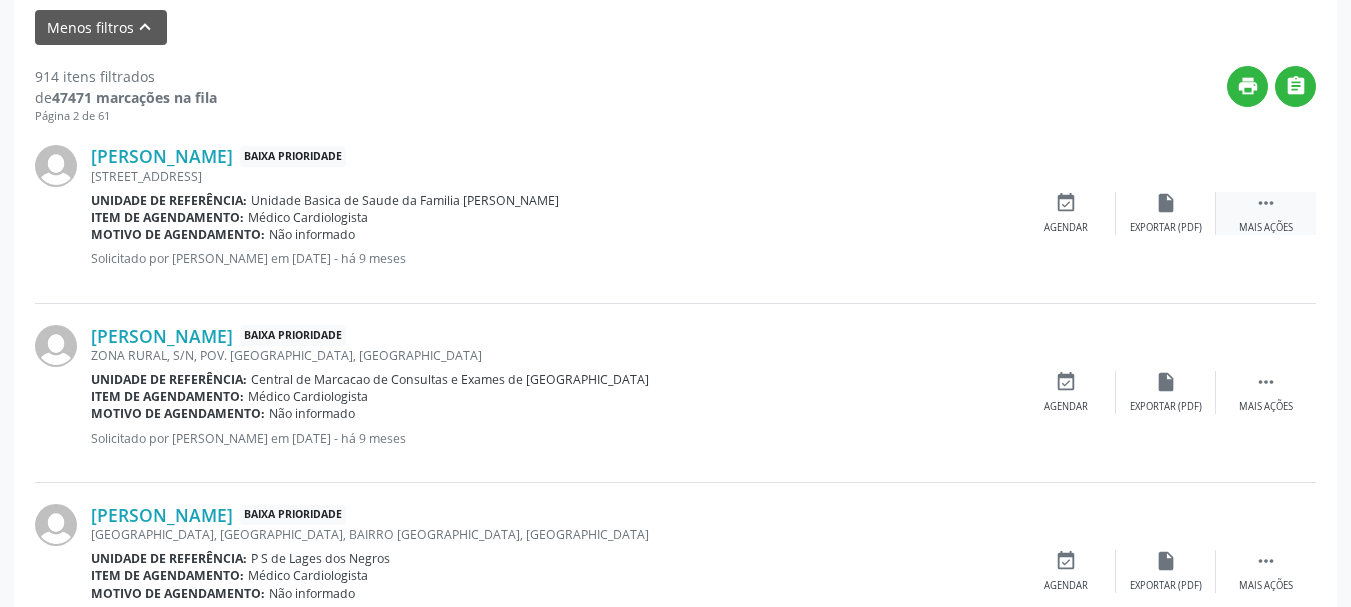 click on "" at bounding box center [1266, 203] 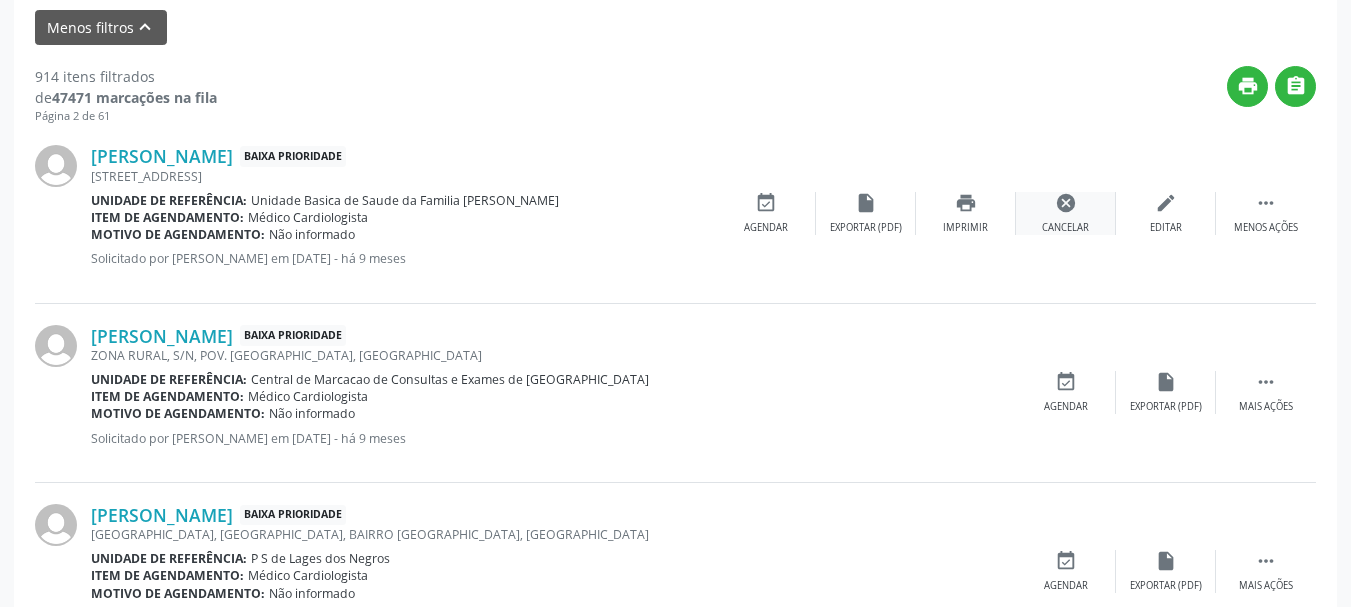 click on "cancel
Cancelar" at bounding box center [1066, 213] 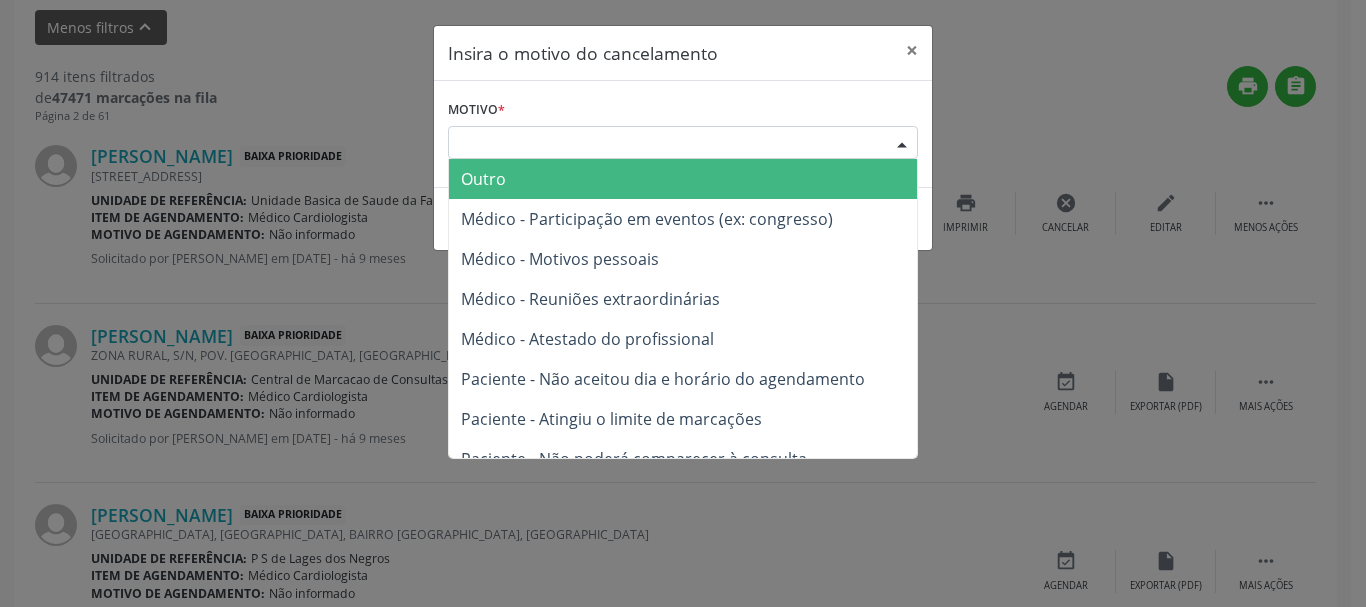 click at bounding box center (902, 144) 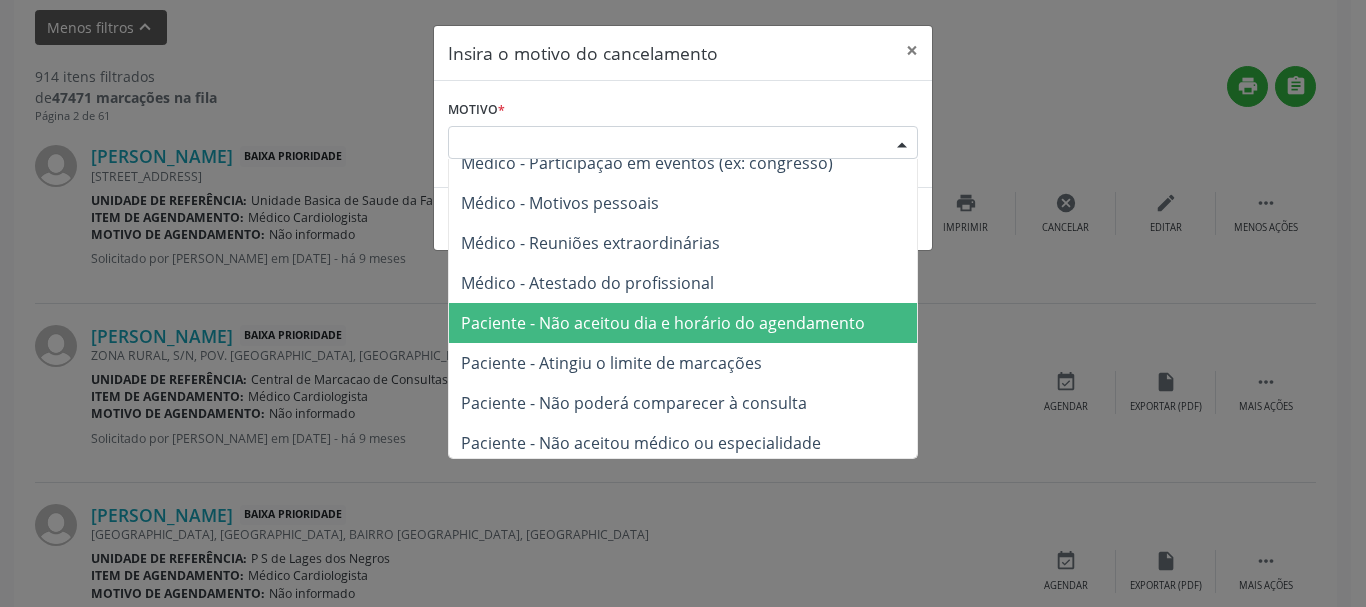 scroll, scrollTop: 101, scrollLeft: 0, axis: vertical 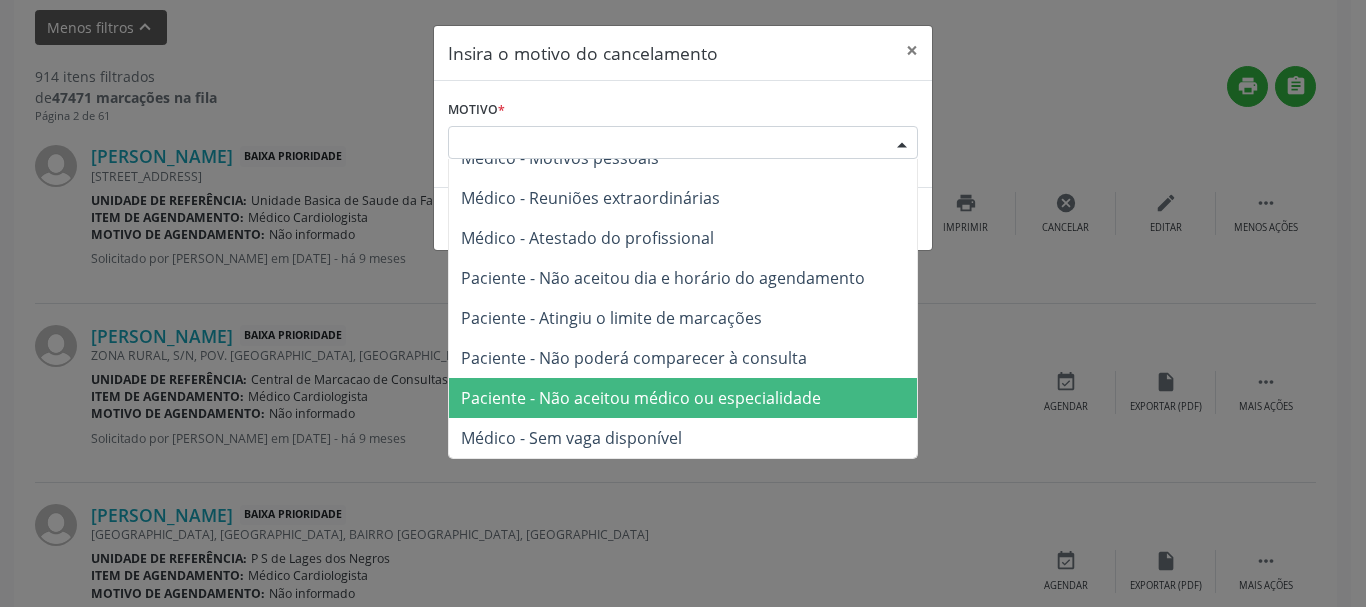 drag, startPoint x: 806, startPoint y: 386, endPoint x: 844, endPoint y: 290, distance: 103.24728 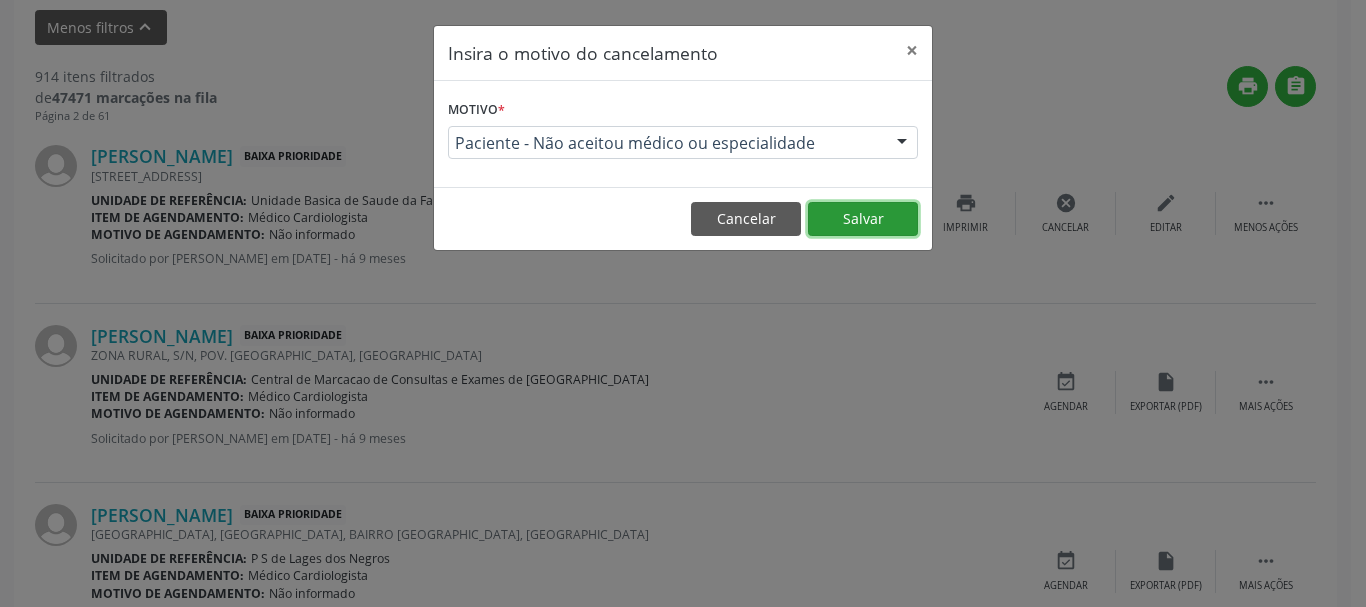 click on "Salvar" at bounding box center [863, 219] 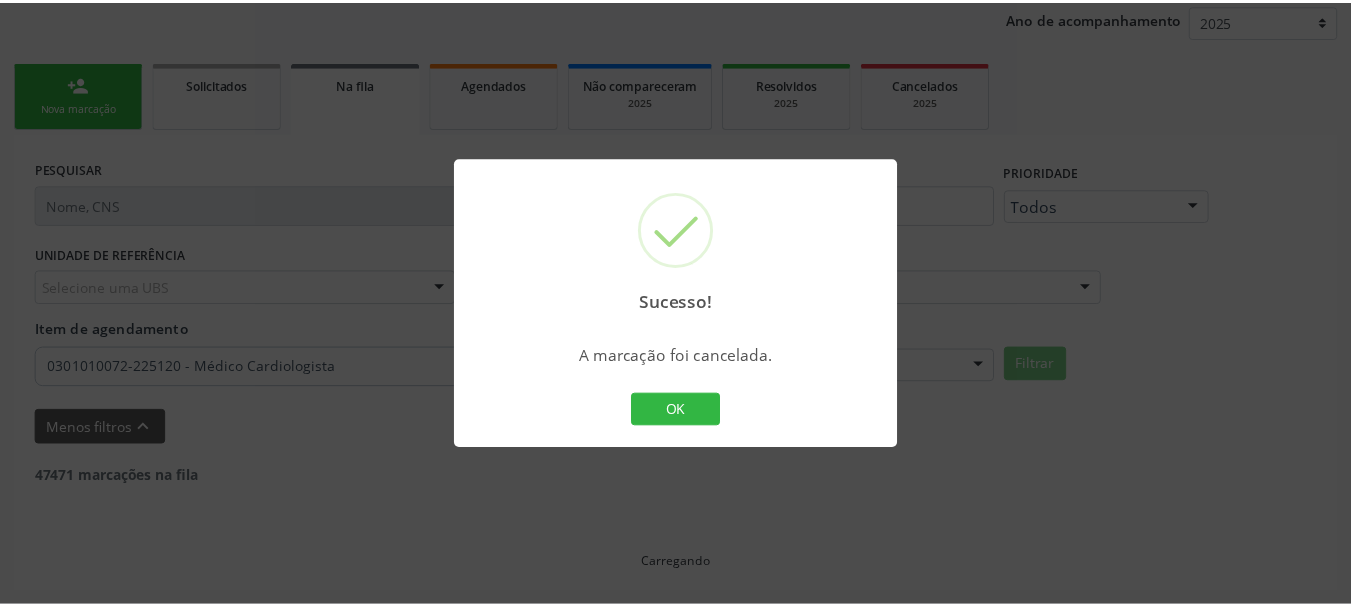 scroll, scrollTop: 238, scrollLeft: 0, axis: vertical 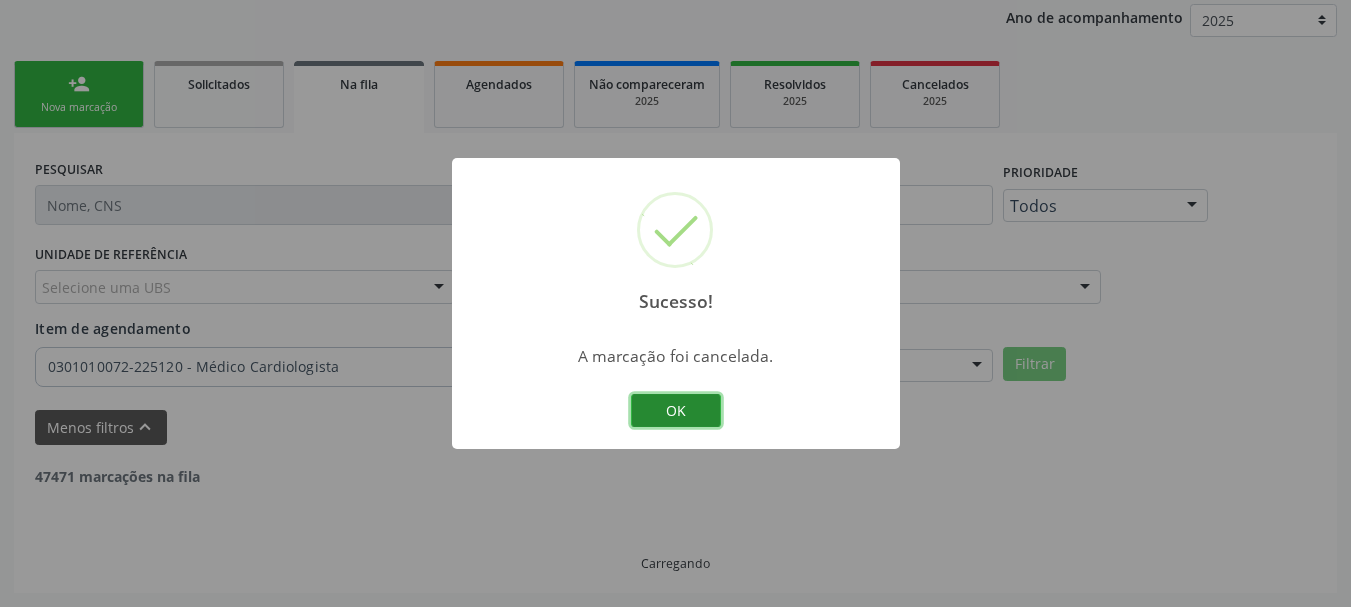 click on "OK" at bounding box center [676, 411] 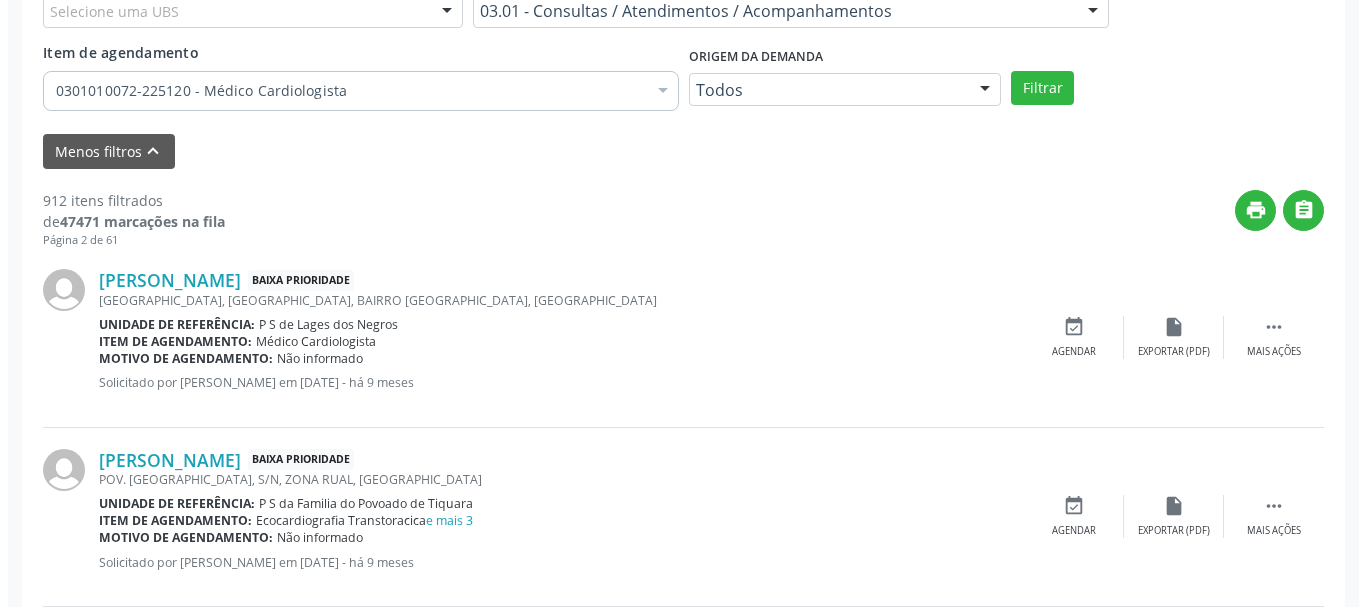 scroll, scrollTop: 538, scrollLeft: 0, axis: vertical 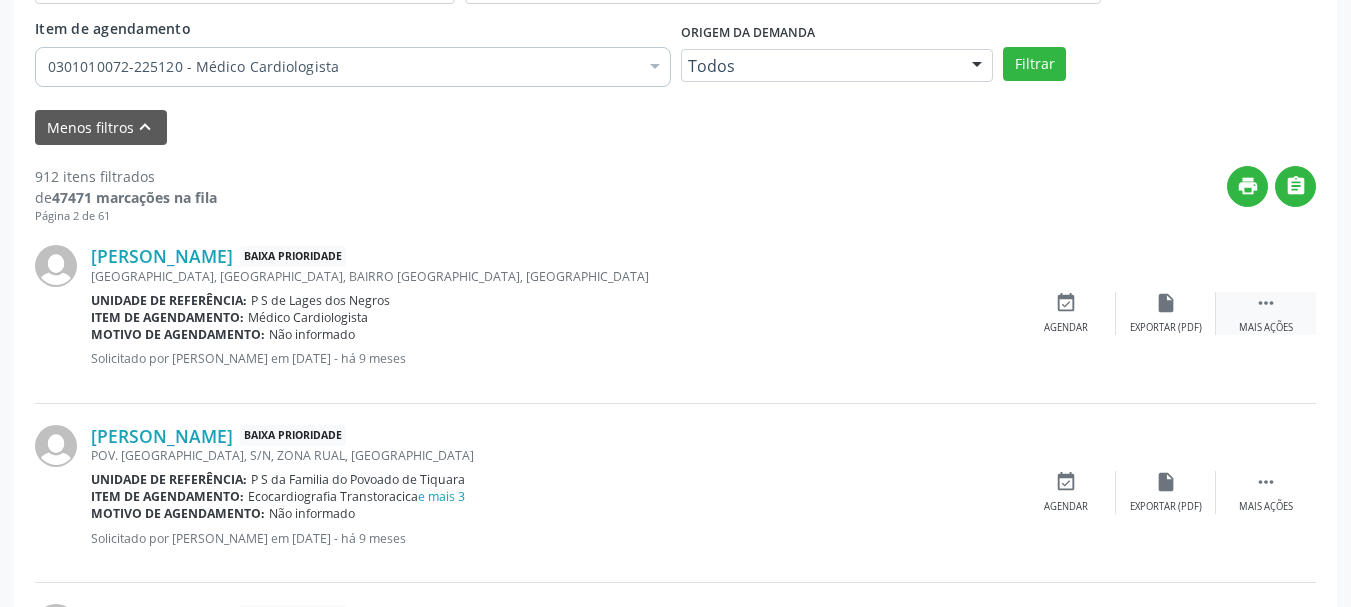 click on "
Mais ações" at bounding box center (1266, 313) 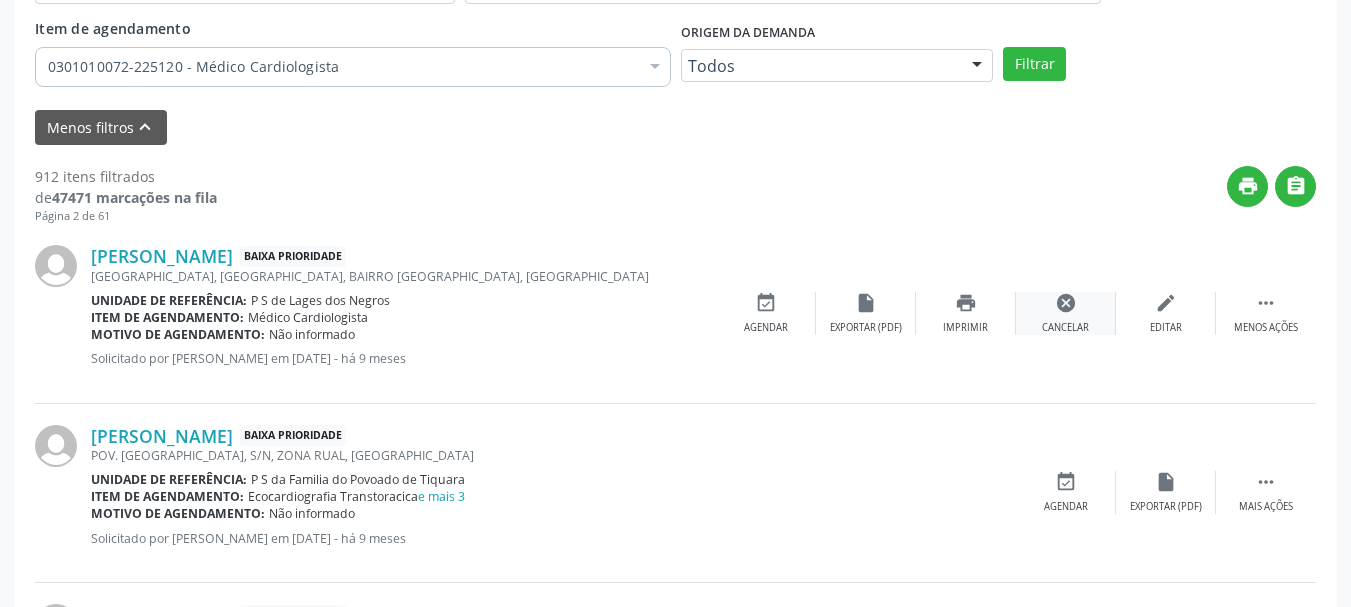 click on "cancel" at bounding box center (1066, 303) 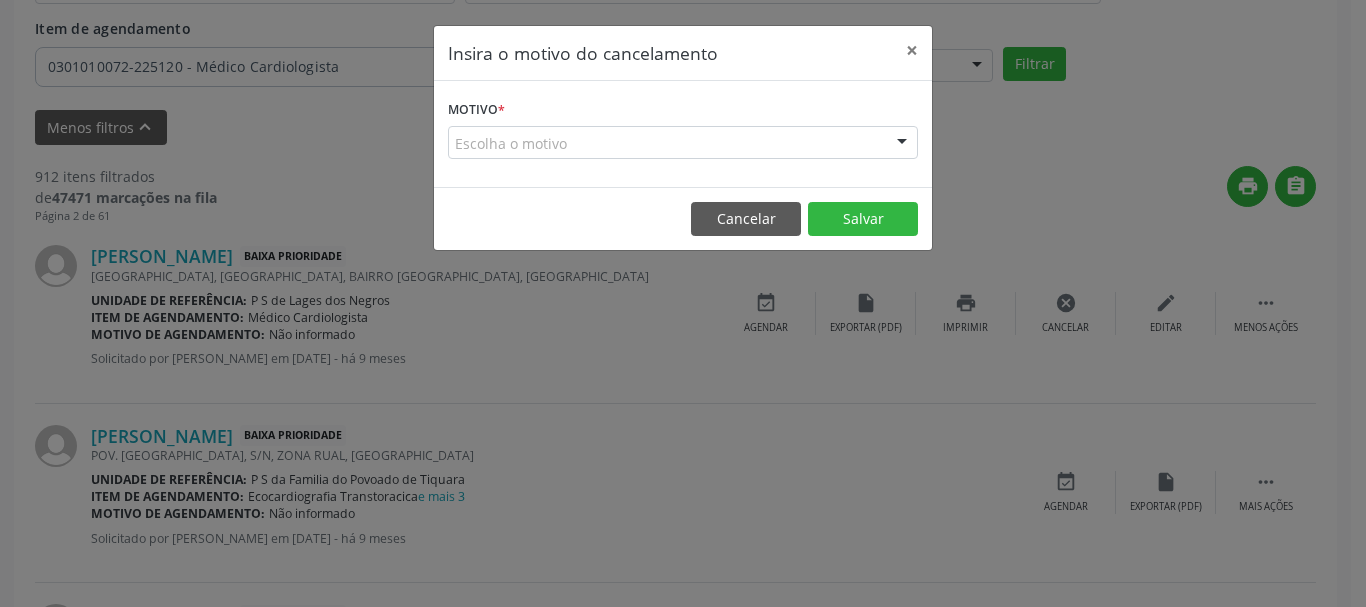 click on "Motivo
*
Escolha o motivo
Outro   Médico - Participação em eventos (ex: congresso)   Médico - Motivos pessoais   Médico - Reuniões extraordinárias   Médico - Atestado do profissional   Paciente - Não aceitou dia e horário do agendamento   Paciente - Atingiu o limite de marcações   Paciente - Não poderá comparecer à consulta   Paciente - Não aceitou médico ou especialidade   Médico - Sem vaga disponível
Nenhum resultado encontrado para: "   "
Não há nenhuma opção para ser exibida." at bounding box center (683, 127) 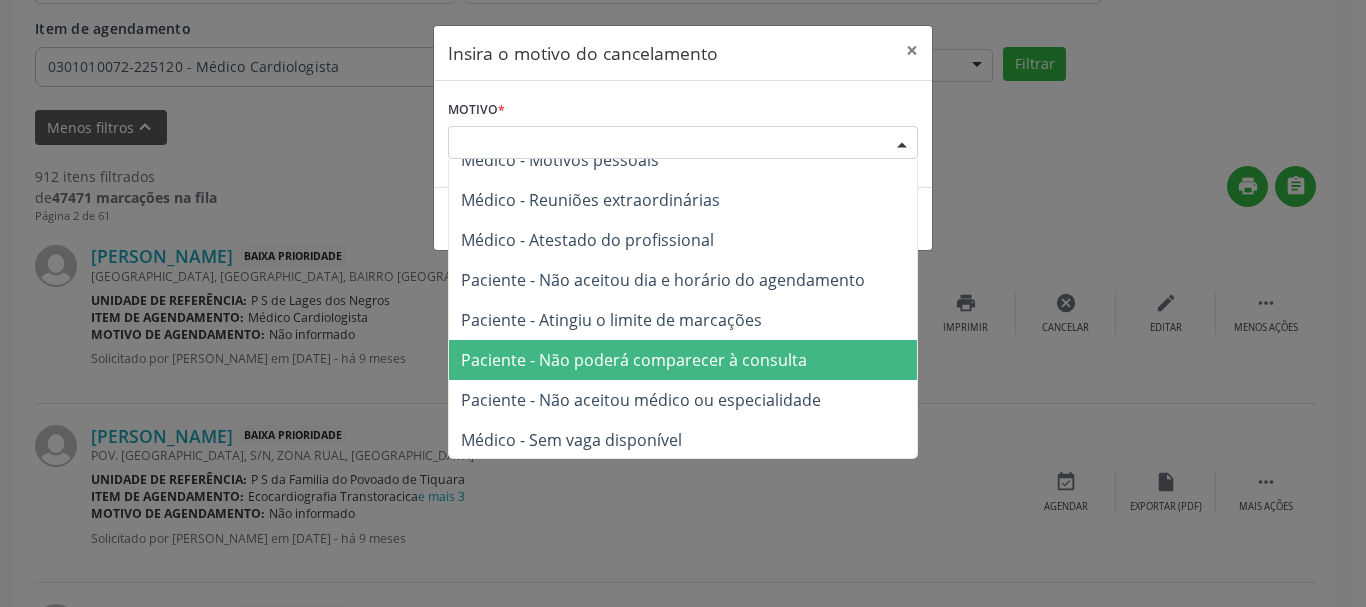scroll, scrollTop: 101, scrollLeft: 0, axis: vertical 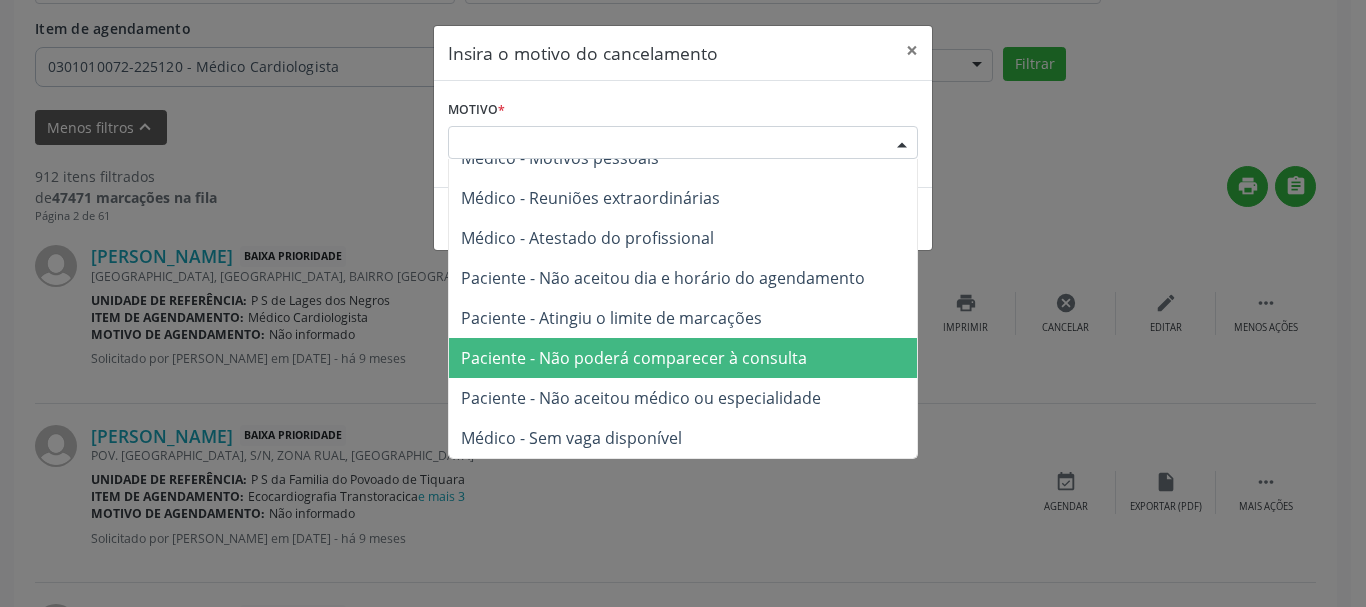 click on "Paciente - Não poderá comparecer à consulta" at bounding box center [634, 358] 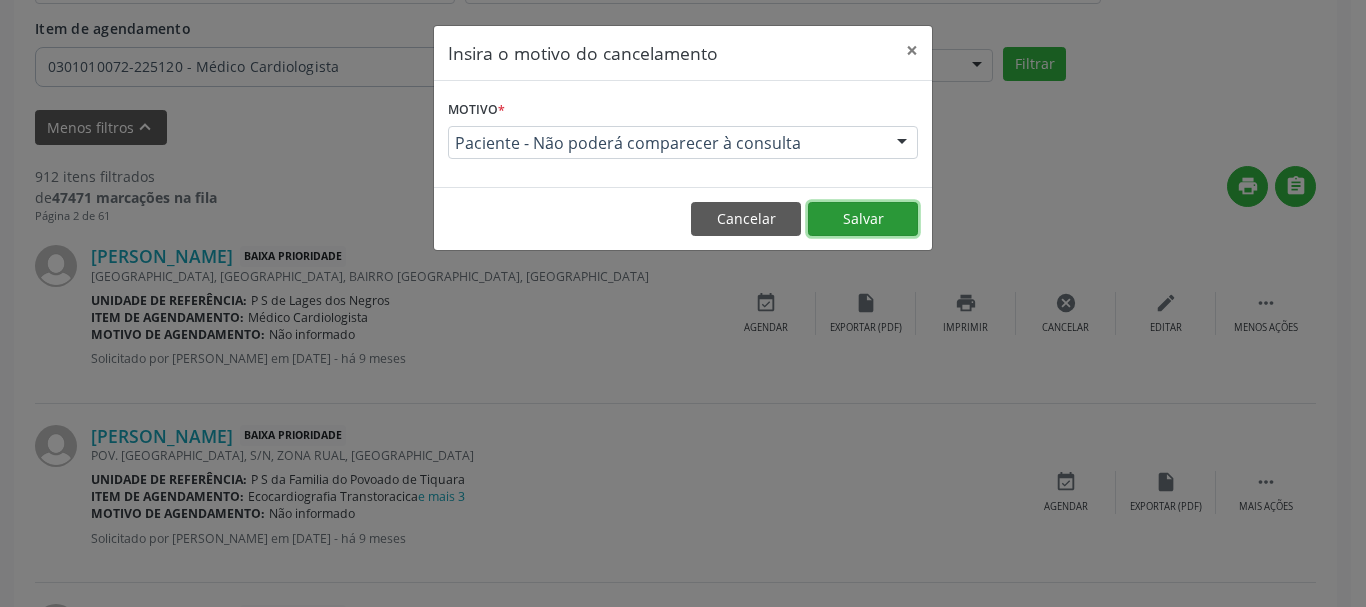 click on "Salvar" at bounding box center (863, 219) 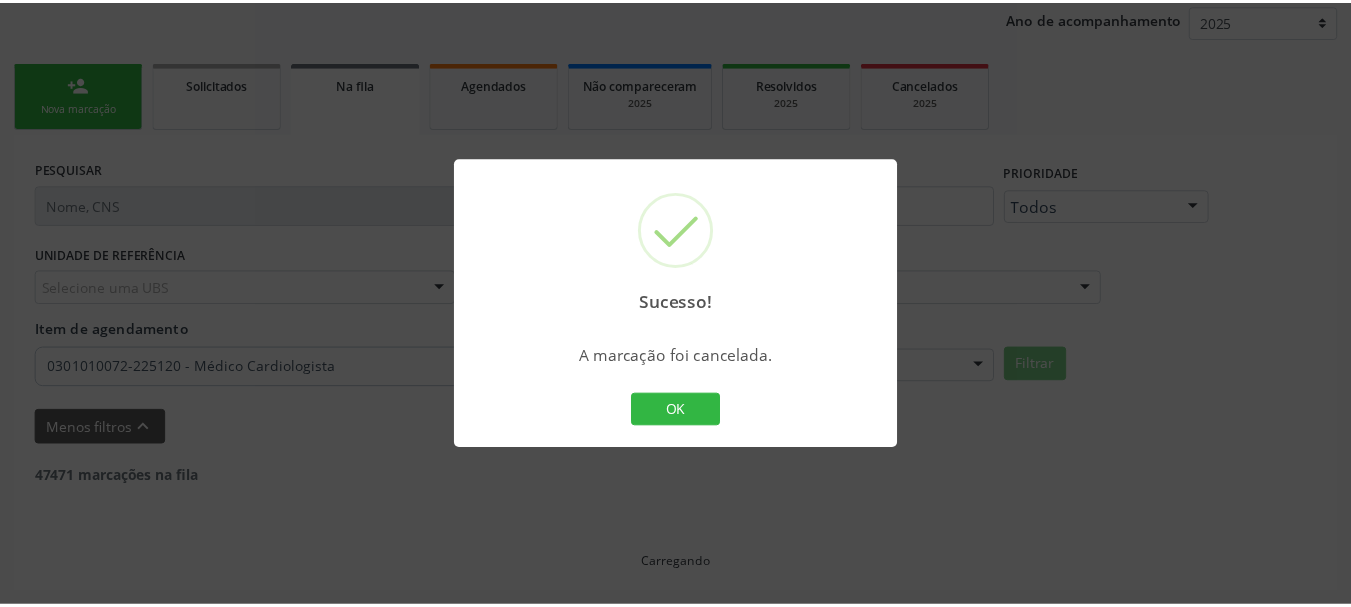 scroll, scrollTop: 238, scrollLeft: 0, axis: vertical 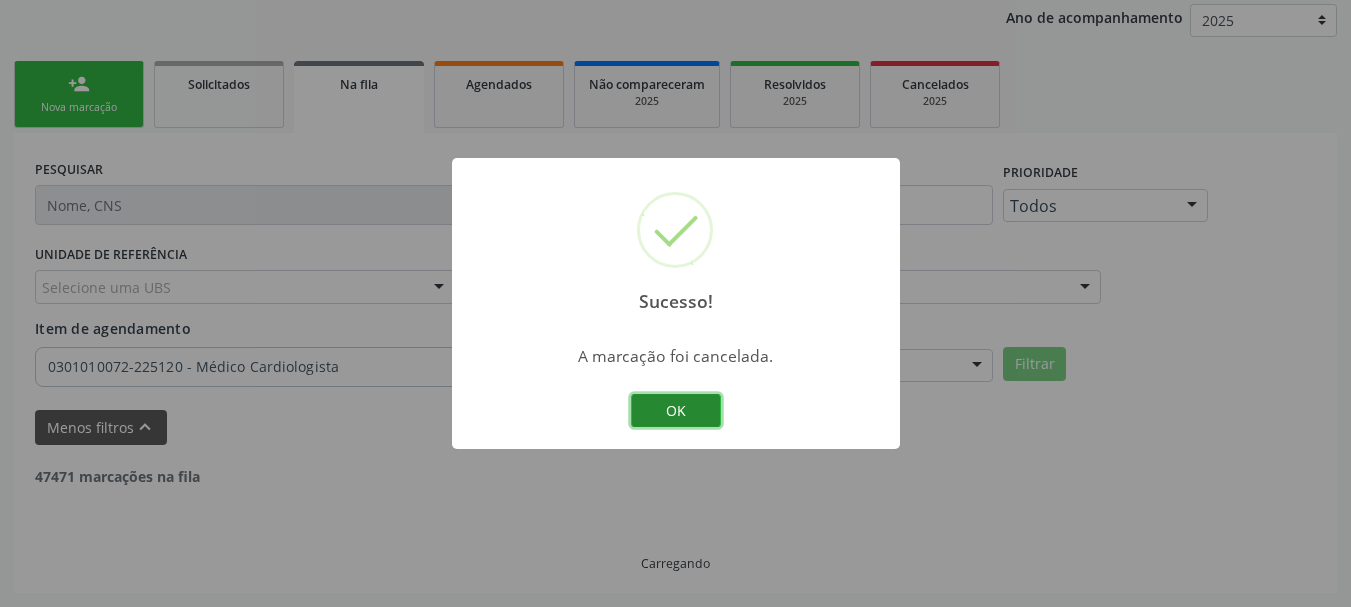 click on "OK" at bounding box center (676, 411) 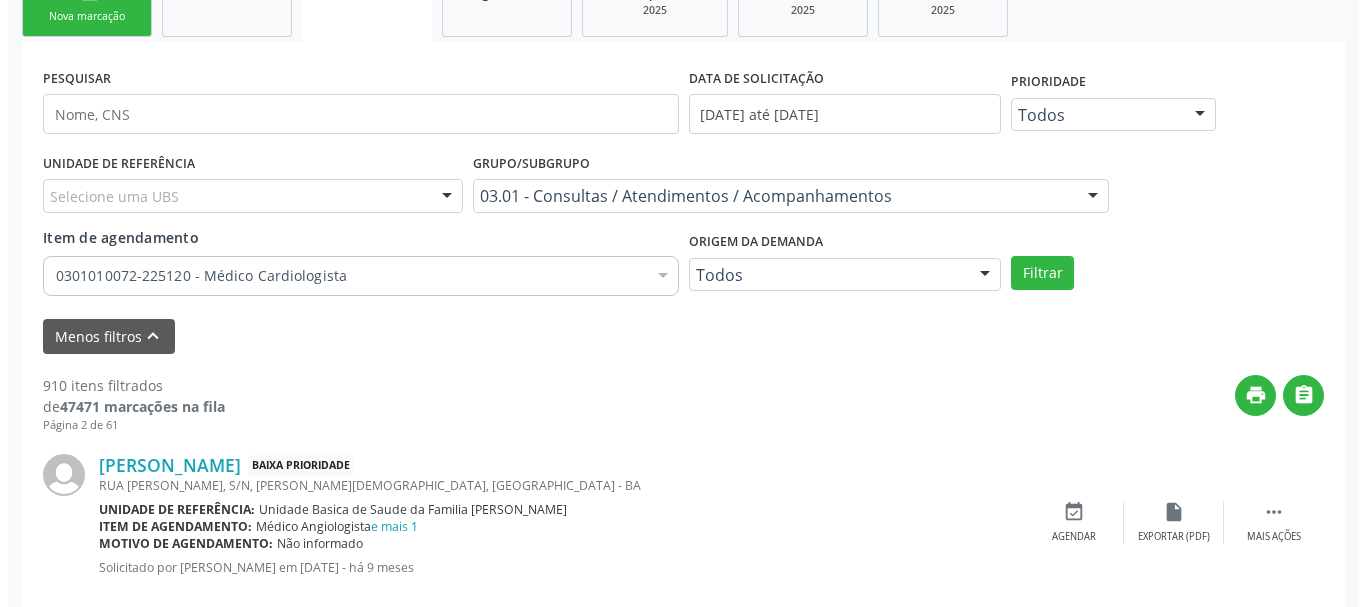 scroll, scrollTop: 738, scrollLeft: 0, axis: vertical 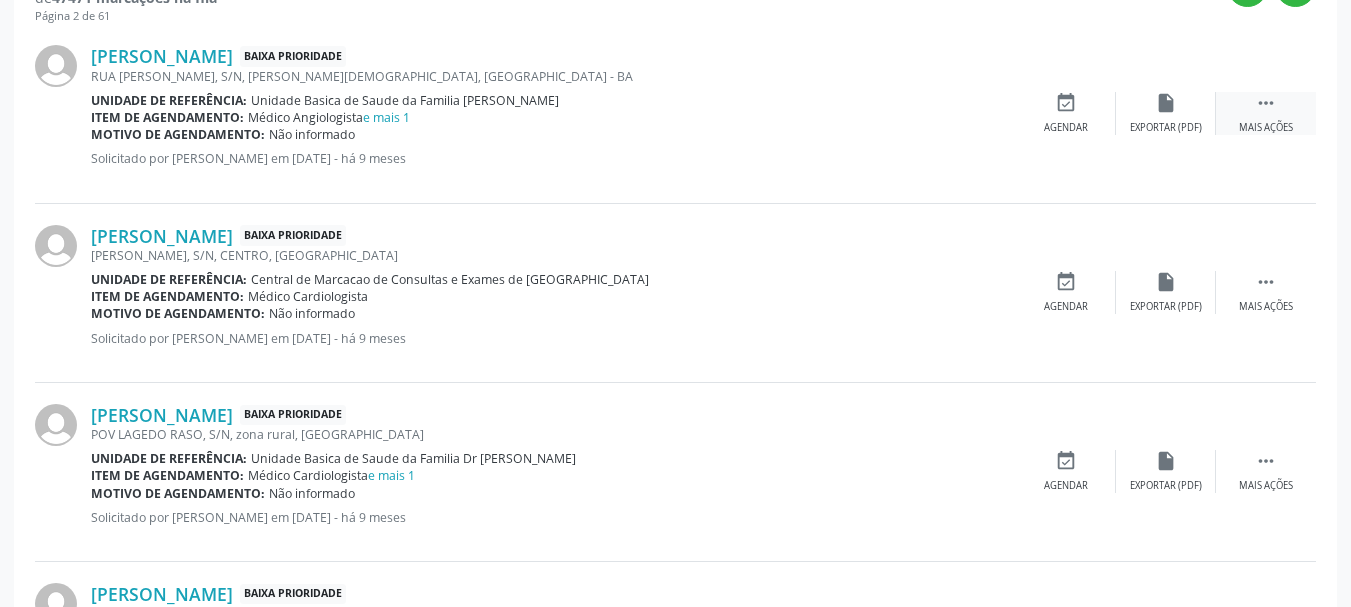 click on "
Mais ações" at bounding box center (1266, 113) 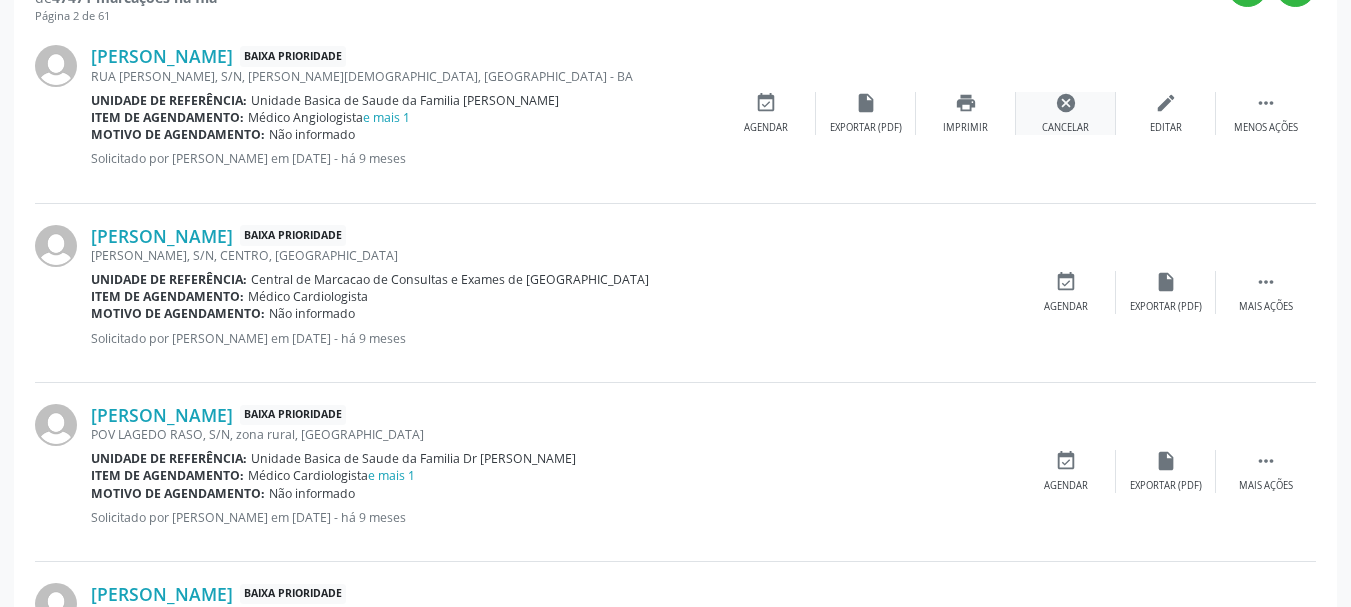 click on "cancel
Cancelar" at bounding box center (1066, 113) 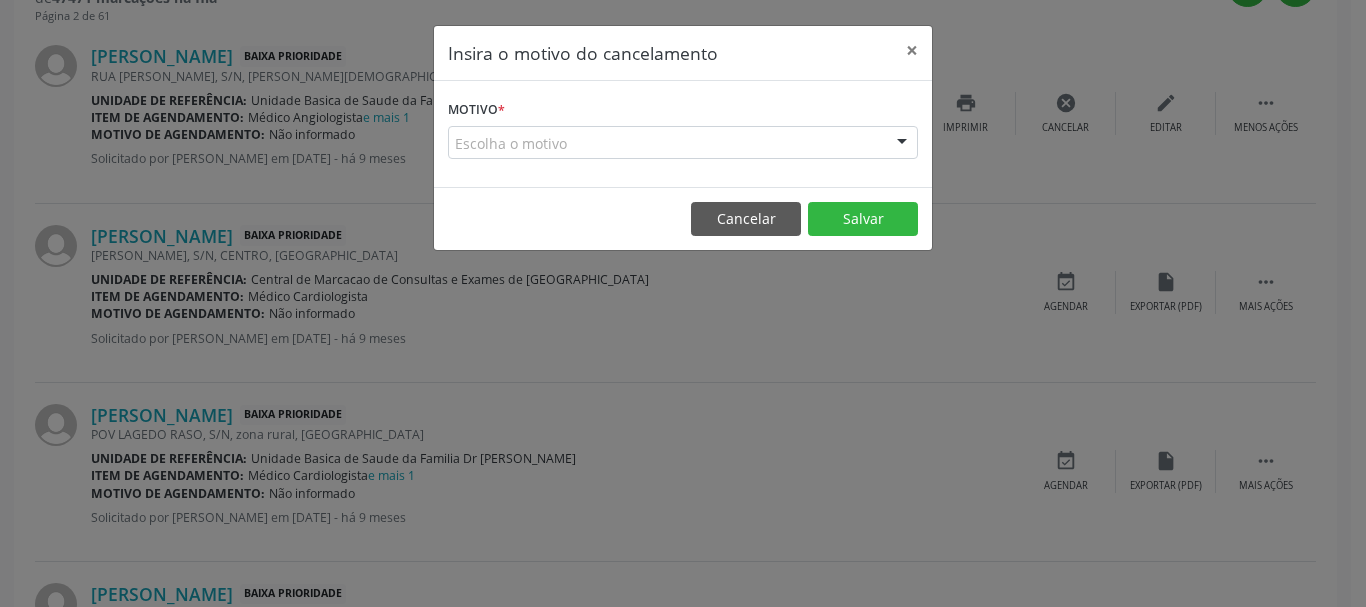 click on "Motivo
*
Escolha o motivo
Outro   Médico - Participação em eventos (ex: congresso)   Médico - Motivos pessoais   Médico - Reuniões extraordinárias   Médico - Atestado do profissional   Paciente - Não aceitou dia e horário do agendamento   Paciente - Atingiu o limite de marcações   Paciente - Não poderá comparecer à consulta   Paciente - Não aceitou médico ou especialidade   Médico - Sem vaga disponível
Nenhum resultado encontrado para: "   "
Não há nenhuma opção para ser exibida." at bounding box center (683, 134) 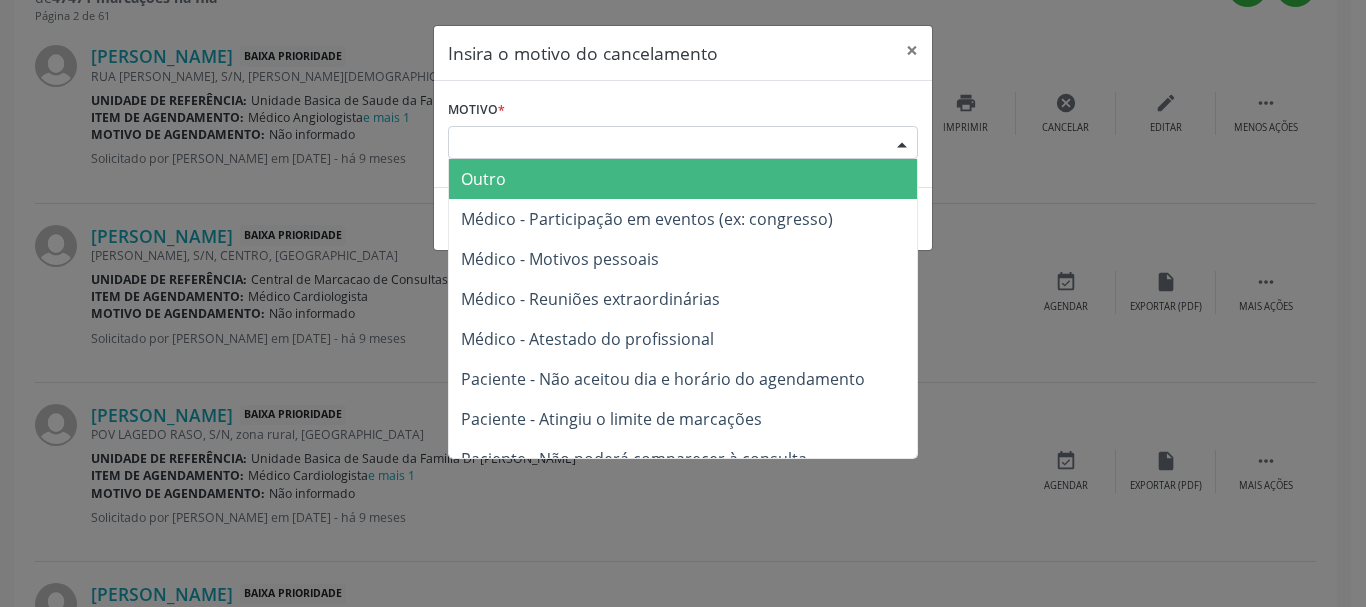 click at bounding box center (902, 144) 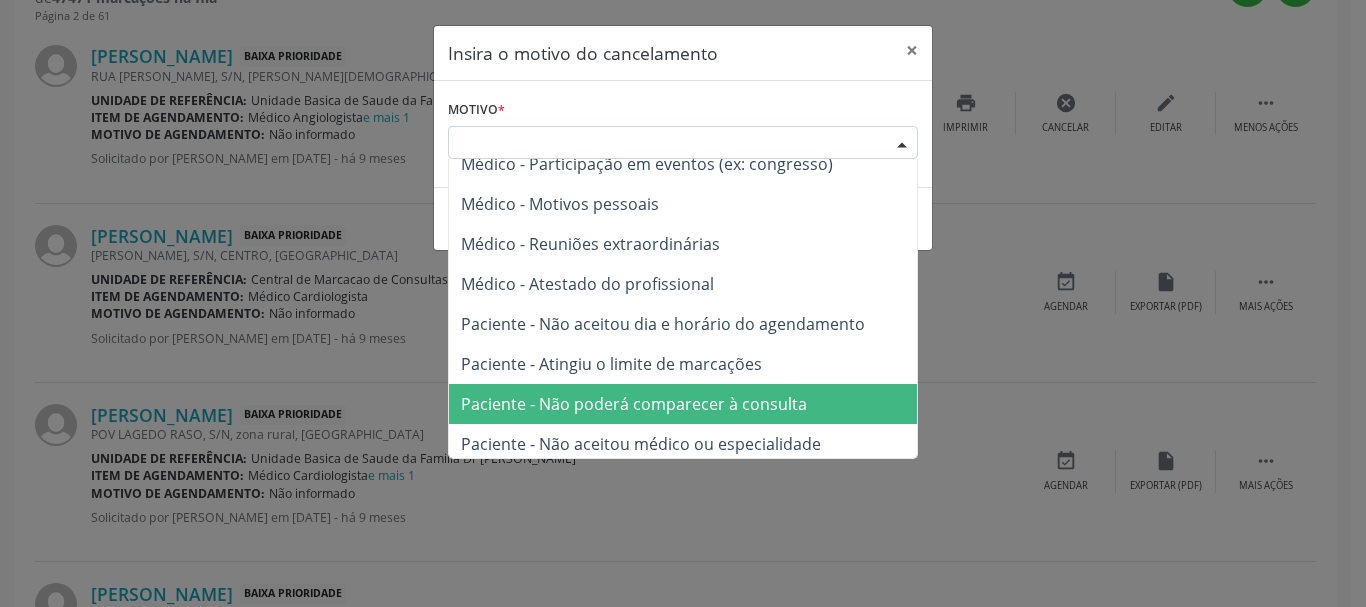 scroll, scrollTop: 101, scrollLeft: 0, axis: vertical 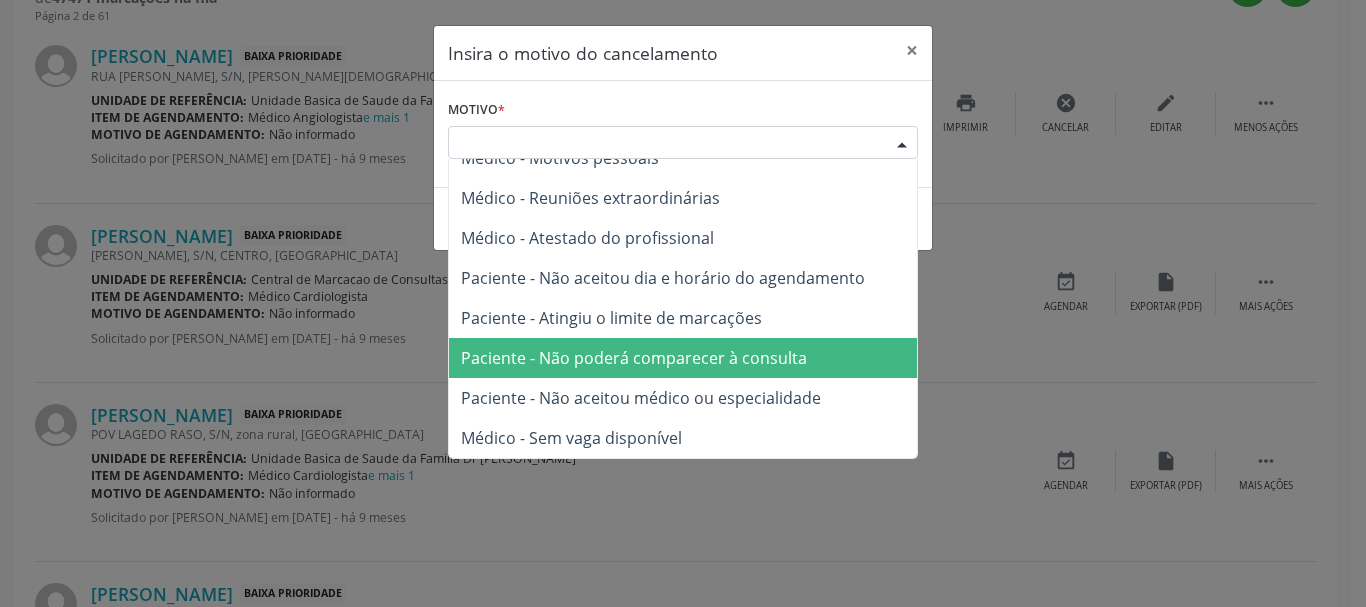 click on "Paciente - Não poderá comparecer à consulta" at bounding box center (683, 358) 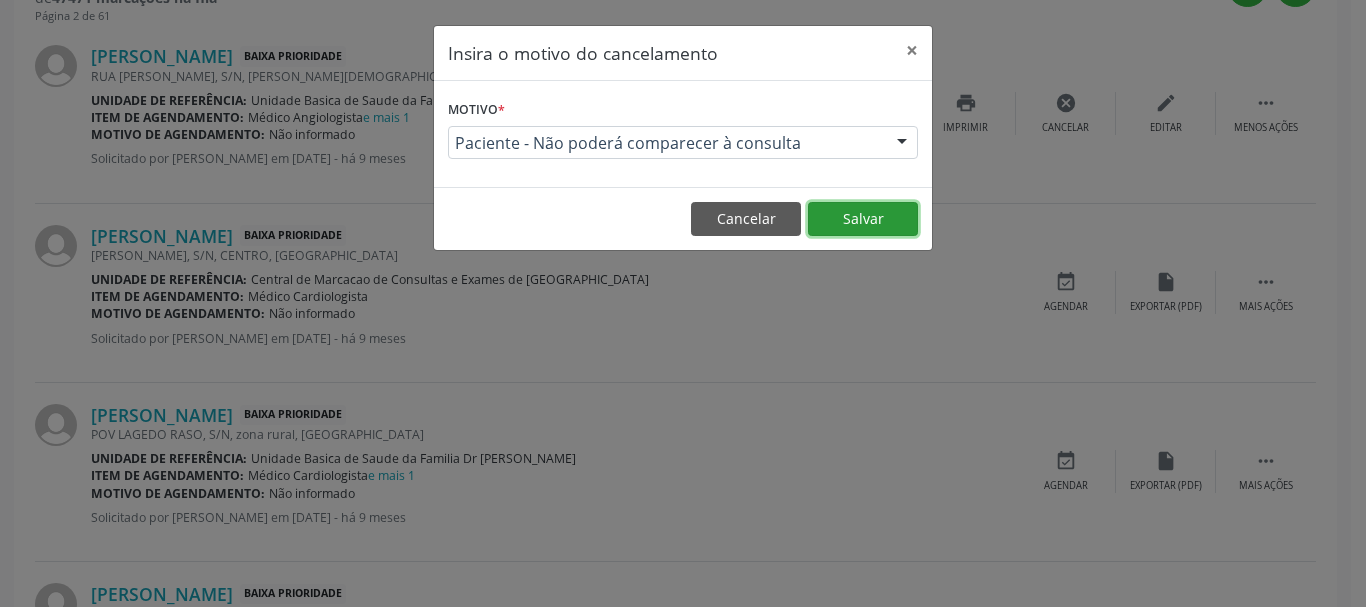 click on "Salvar" at bounding box center [863, 219] 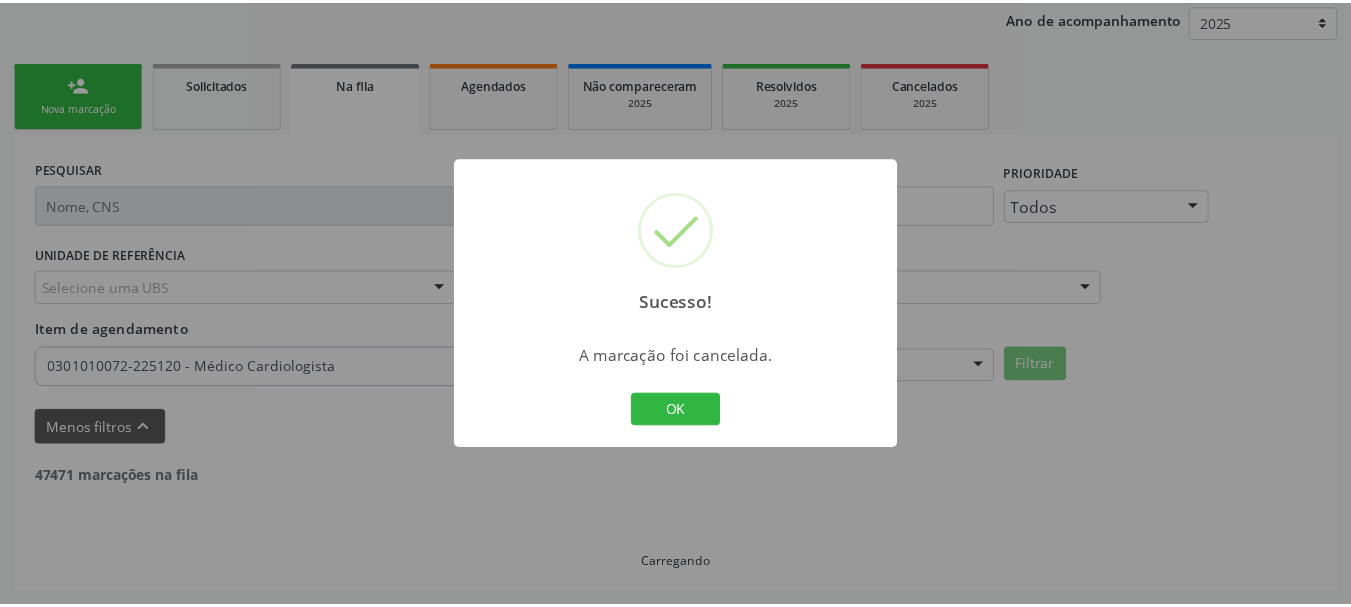 scroll, scrollTop: 238, scrollLeft: 0, axis: vertical 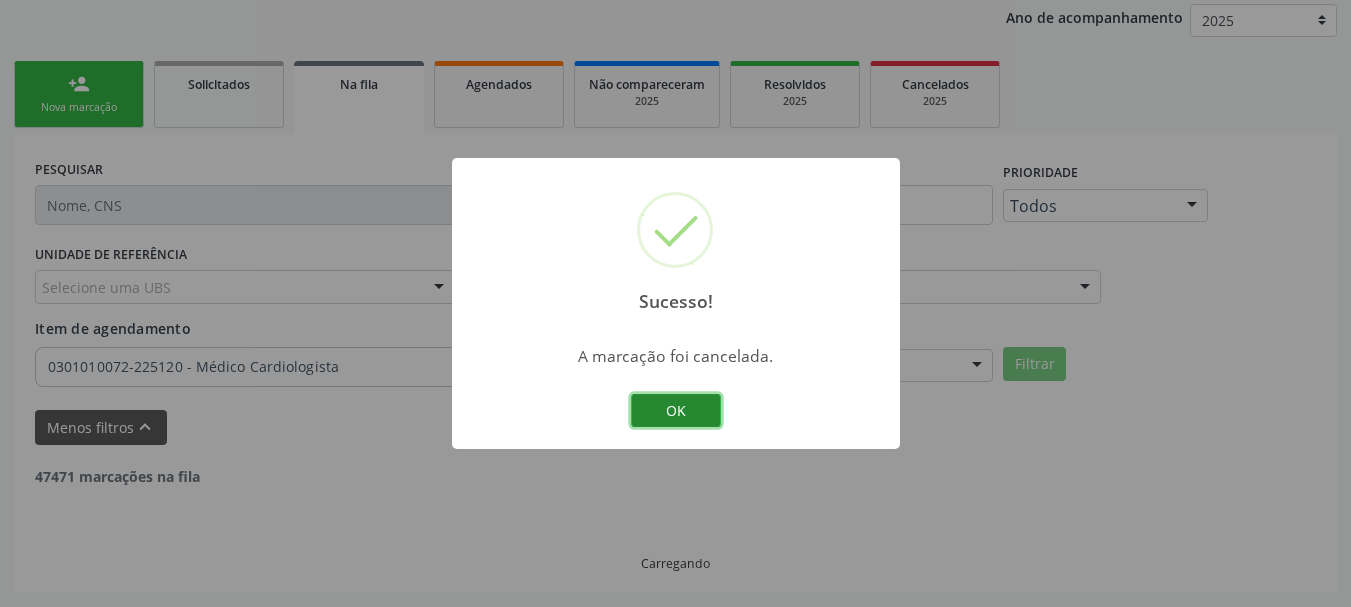 click on "OK" at bounding box center (676, 411) 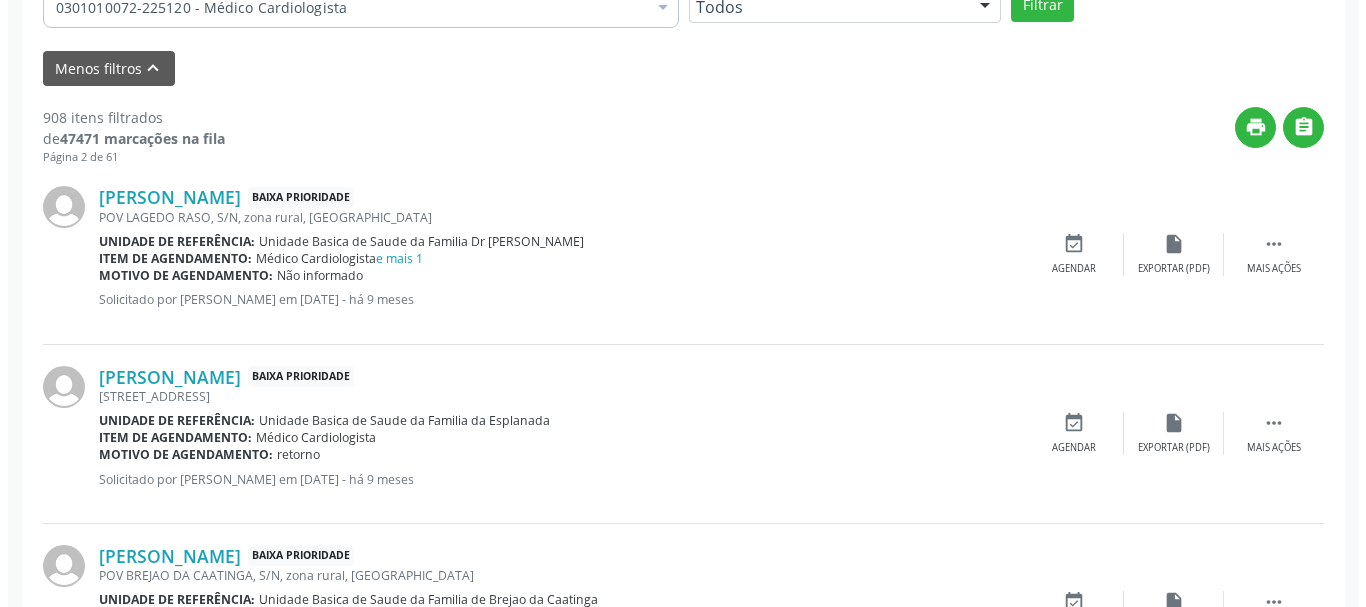 scroll, scrollTop: 638, scrollLeft: 0, axis: vertical 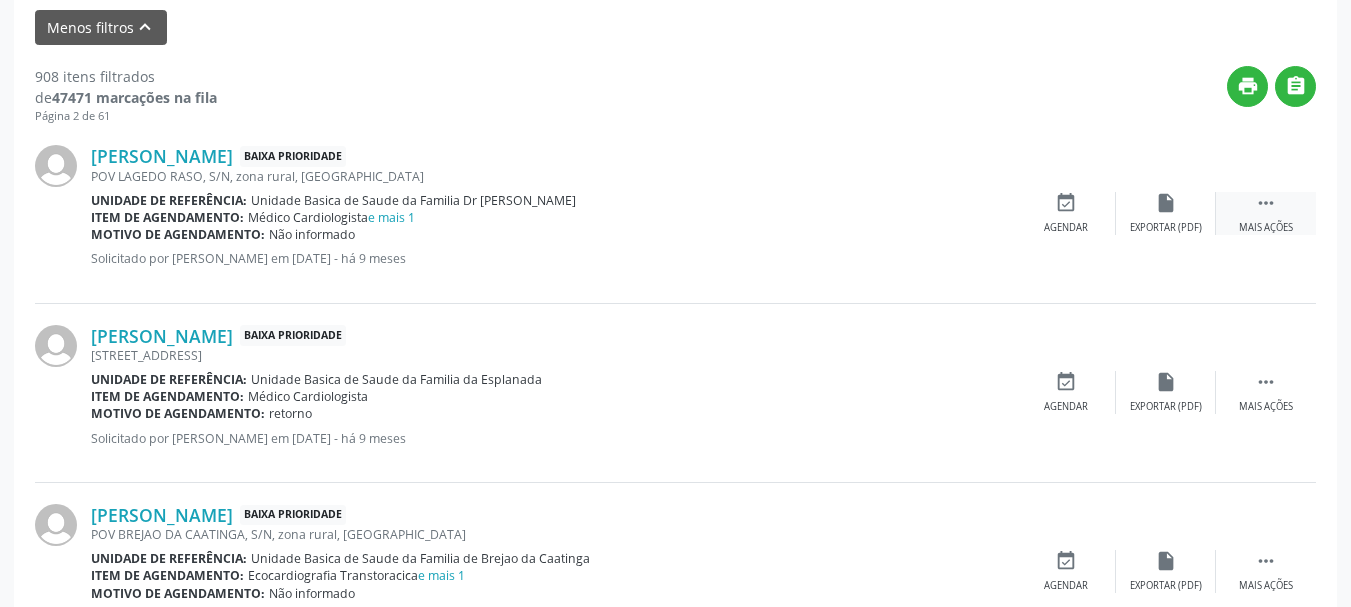 click on "
Mais ações" at bounding box center (1266, 213) 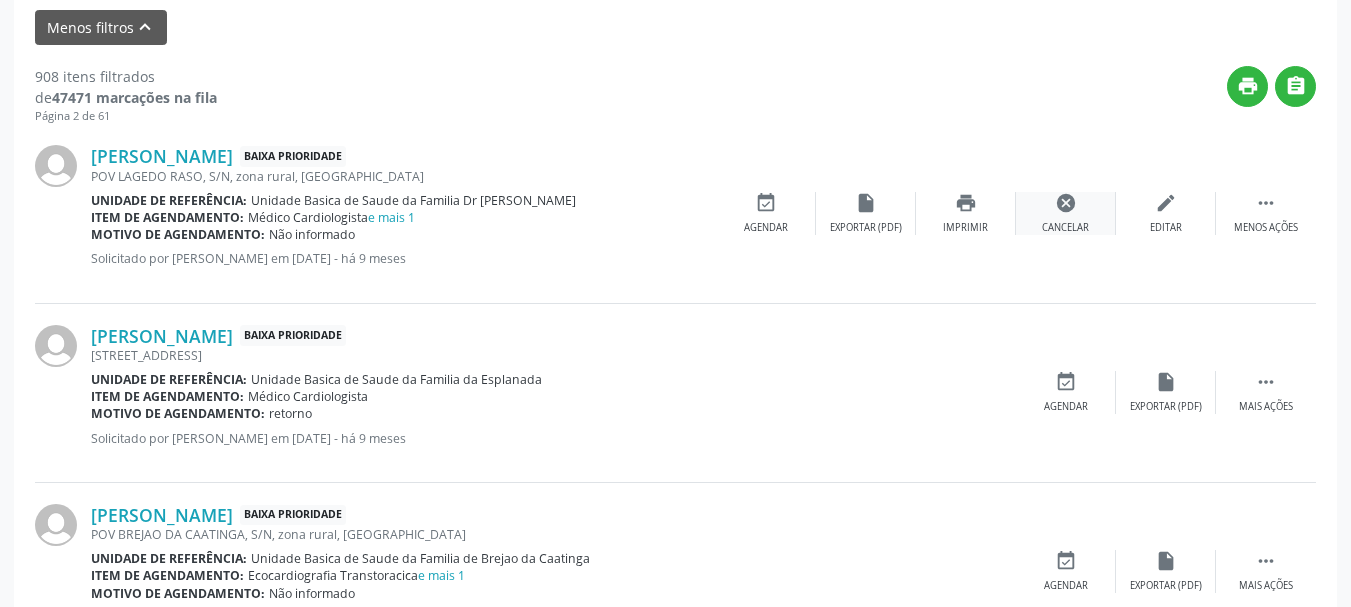 click on "cancel" at bounding box center (1066, 203) 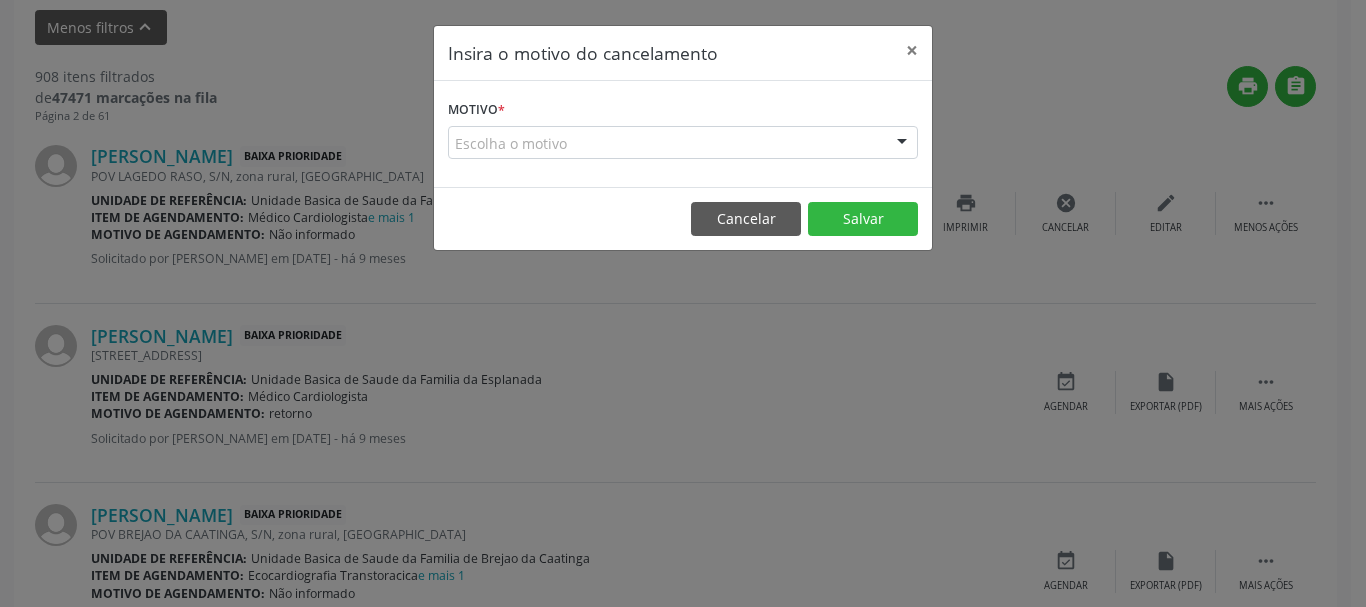 click on "Escolha o motivo" at bounding box center [683, 143] 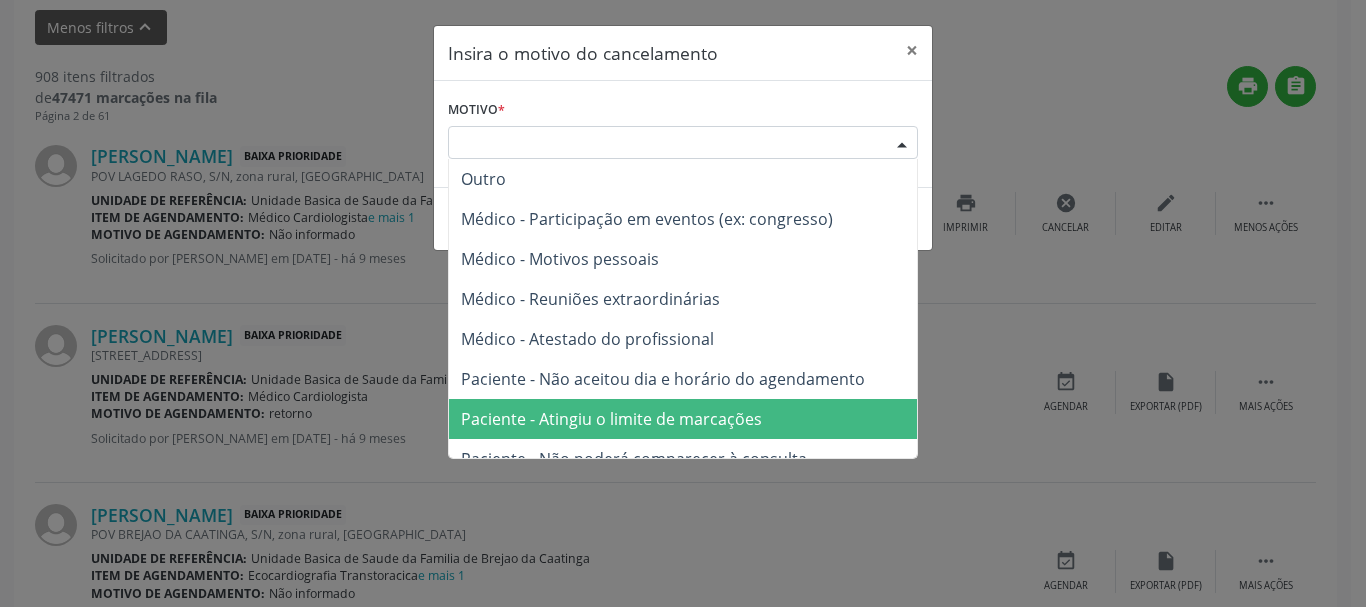 scroll, scrollTop: 101, scrollLeft: 0, axis: vertical 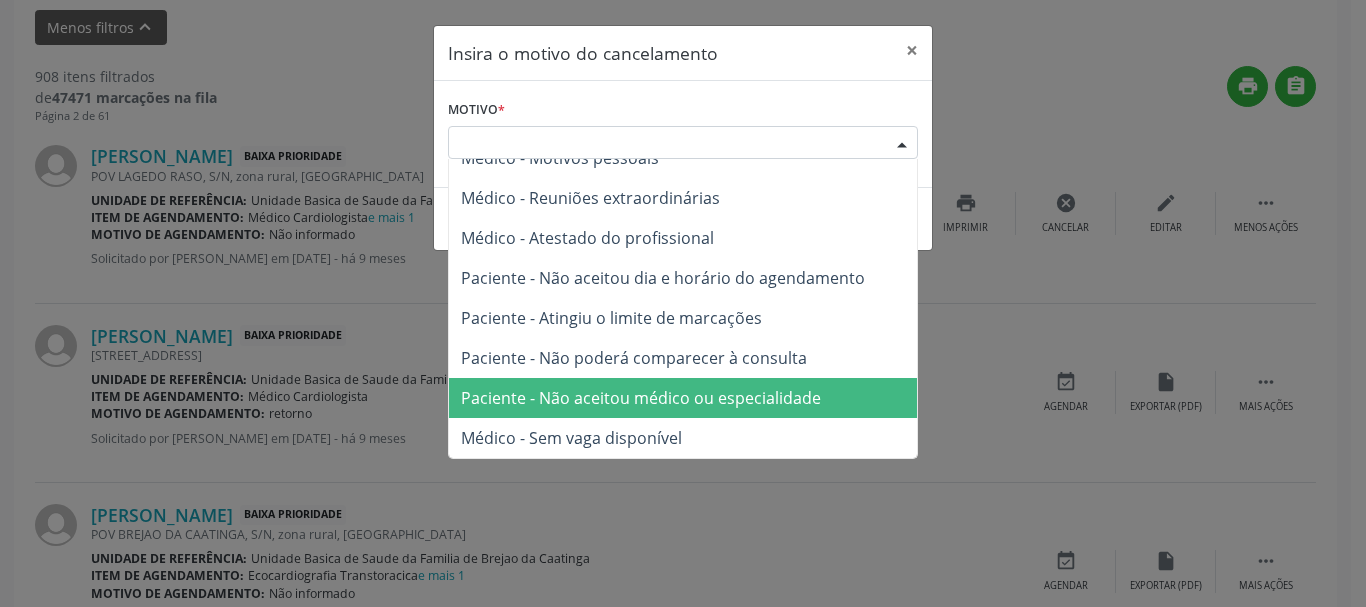 click on "Paciente - Não aceitou médico ou especialidade" at bounding box center [641, 398] 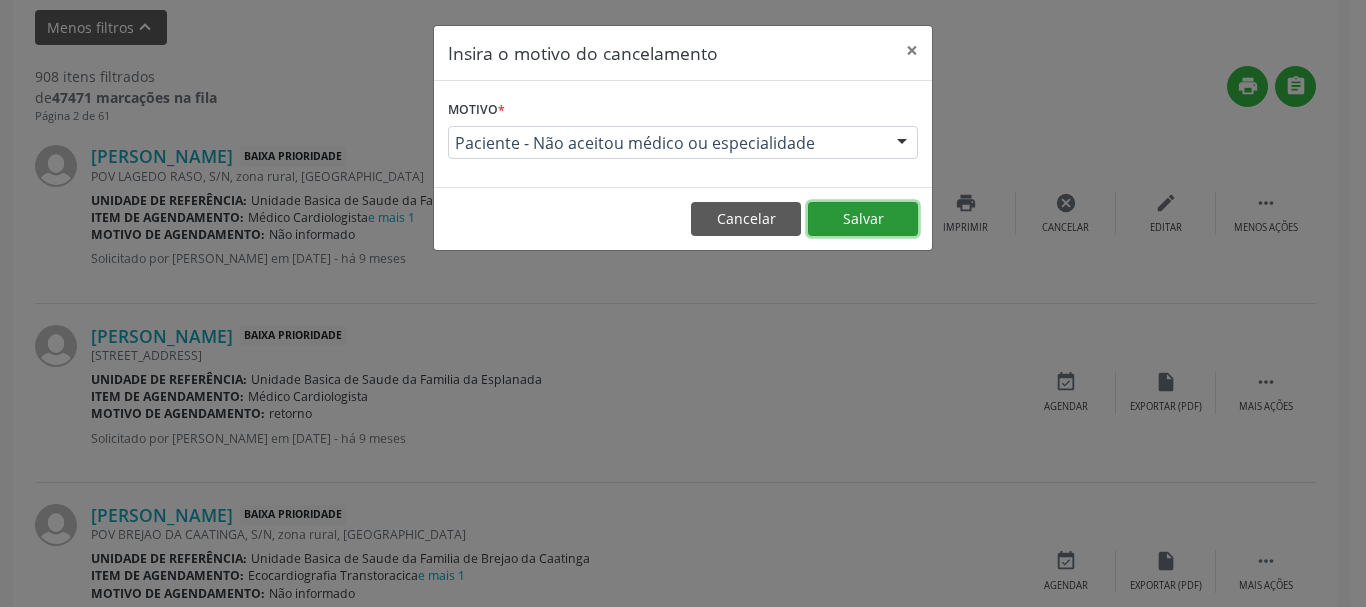 click on "Salvar" at bounding box center [863, 219] 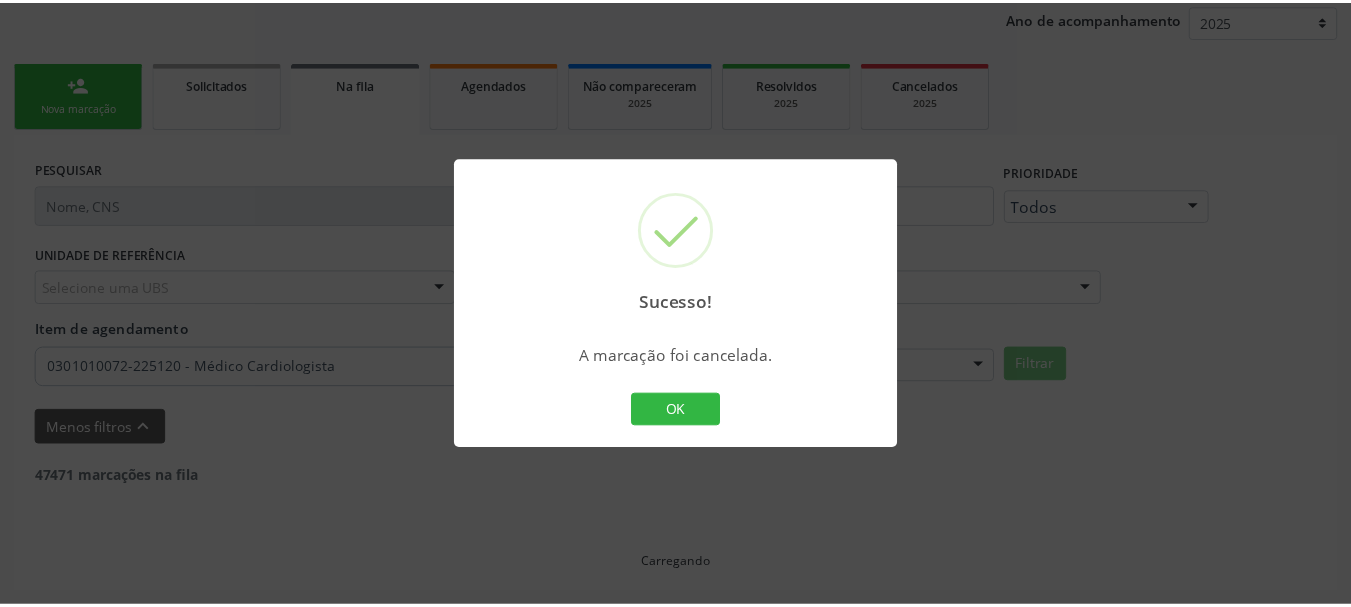 scroll, scrollTop: 238, scrollLeft: 0, axis: vertical 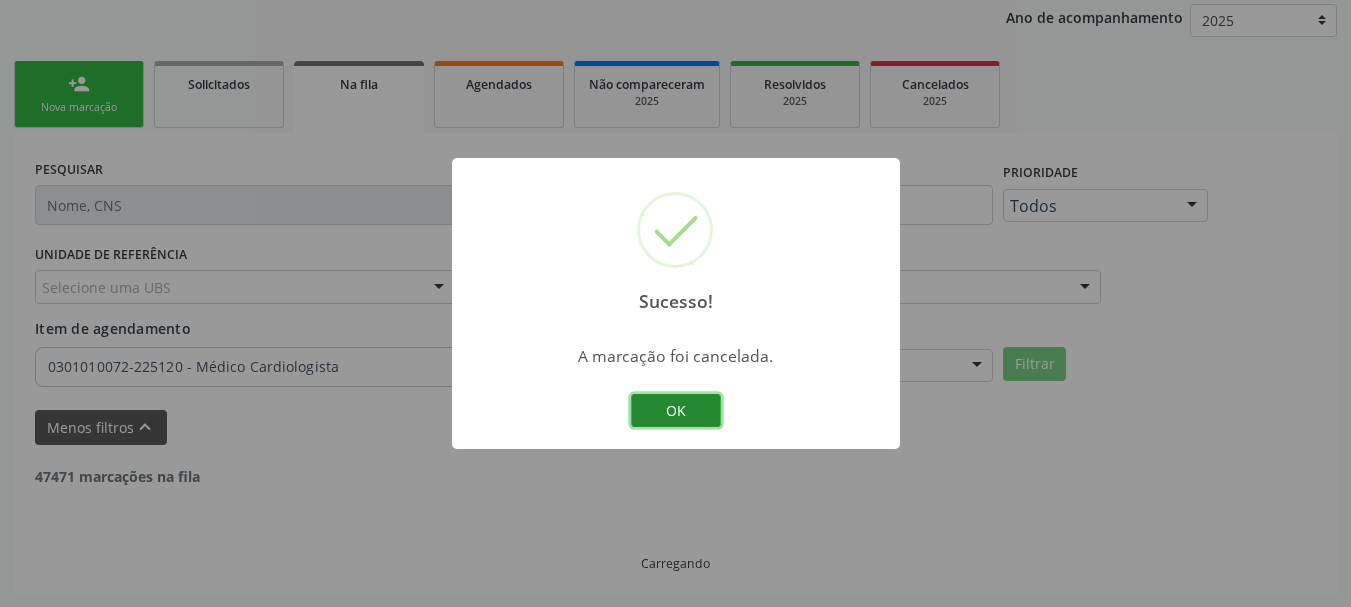click on "OK" at bounding box center (676, 411) 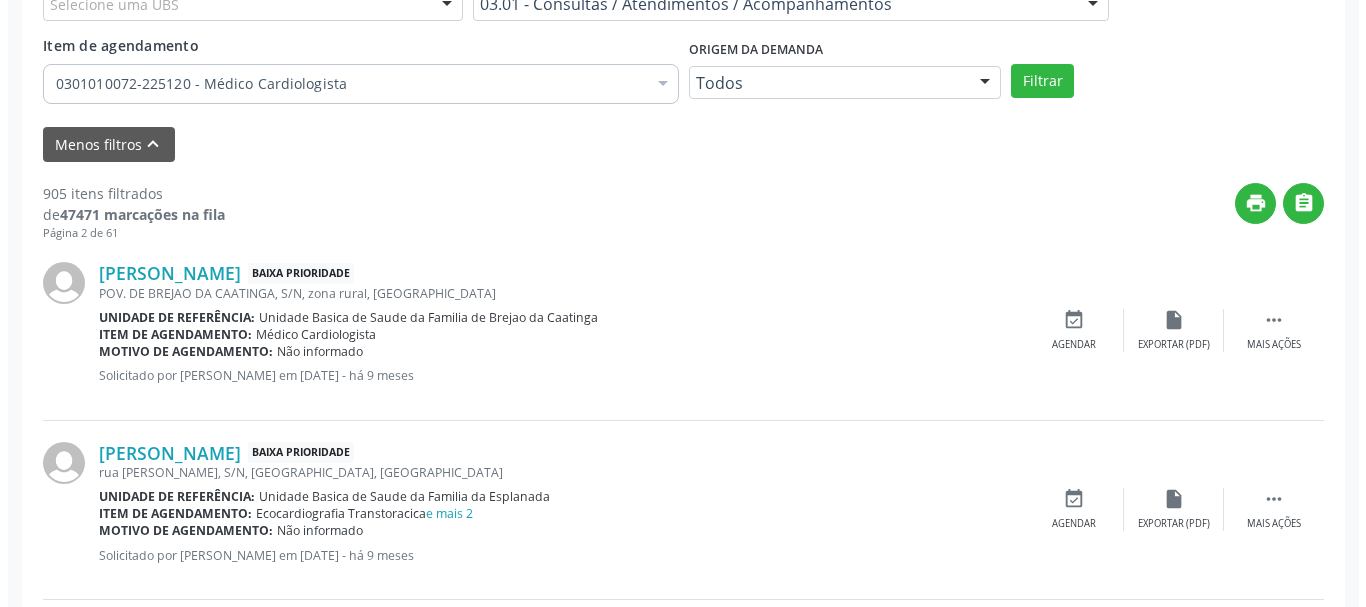 scroll, scrollTop: 538, scrollLeft: 0, axis: vertical 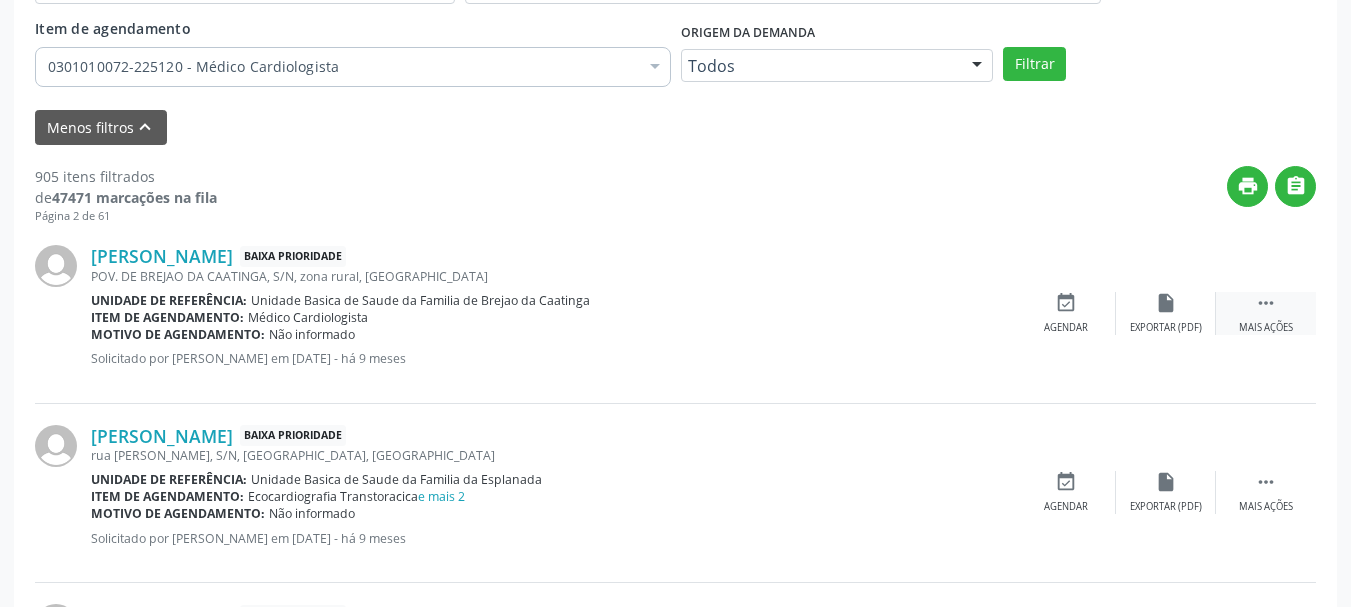 click on "
Mais ações" at bounding box center [1266, 313] 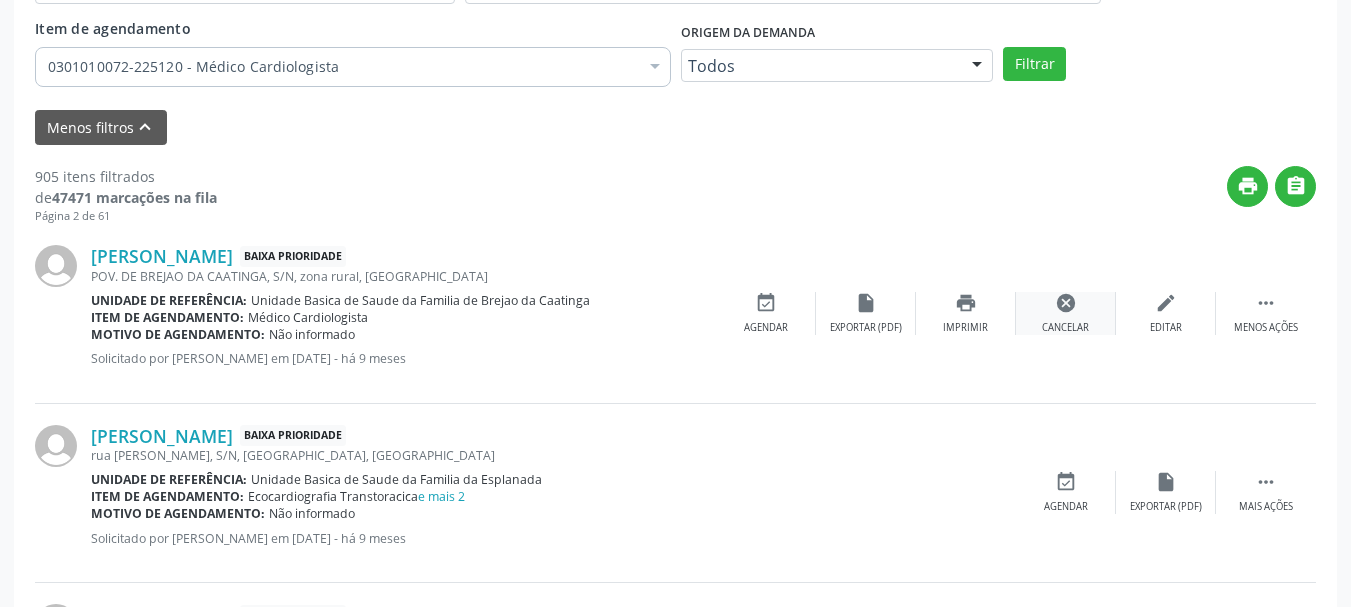 click on "cancel
Cancelar" at bounding box center (1066, 313) 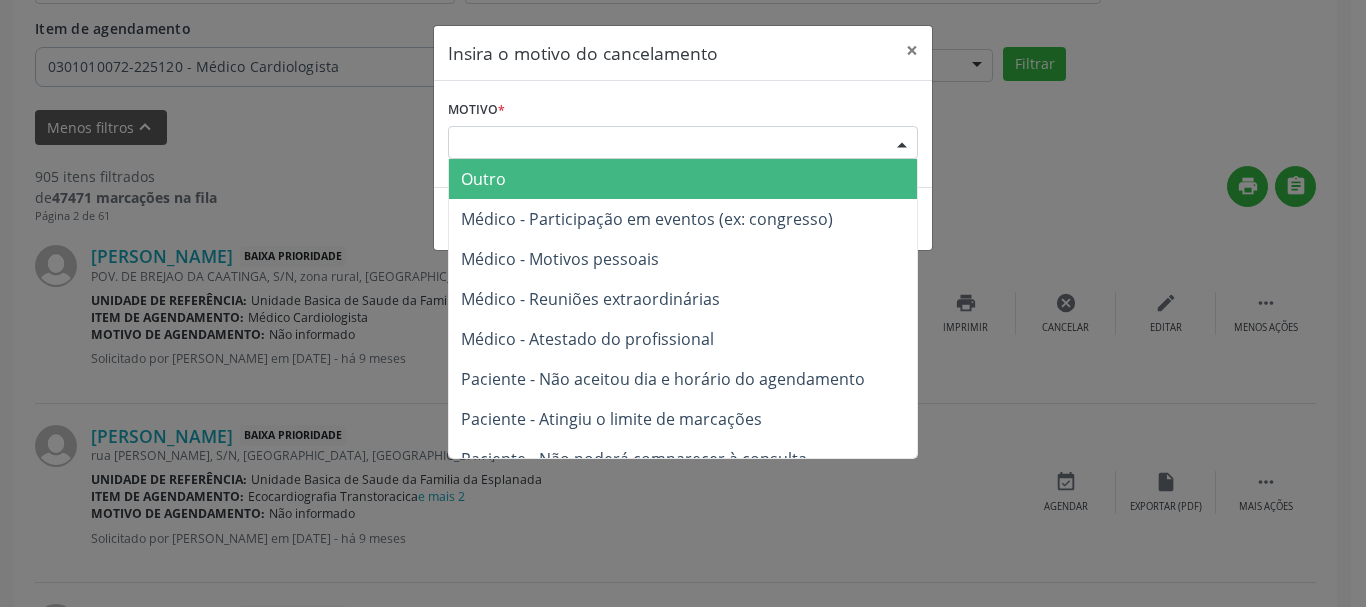 click on "Escolha o motivo
Outro   Médico - Participação em eventos (ex: congresso)   Médico - Motivos pessoais   Médico - Reuniões extraordinárias   Médico - Atestado do profissional   Paciente - Não aceitou dia e horário do agendamento   Paciente - Atingiu o limite de marcações   Paciente - Não poderá comparecer à consulta   Paciente - Não aceitou médico ou especialidade   Médico - Sem vaga disponível
Nenhum resultado encontrado para: "   "
Não há nenhuma opção para ser exibida." at bounding box center [683, 143] 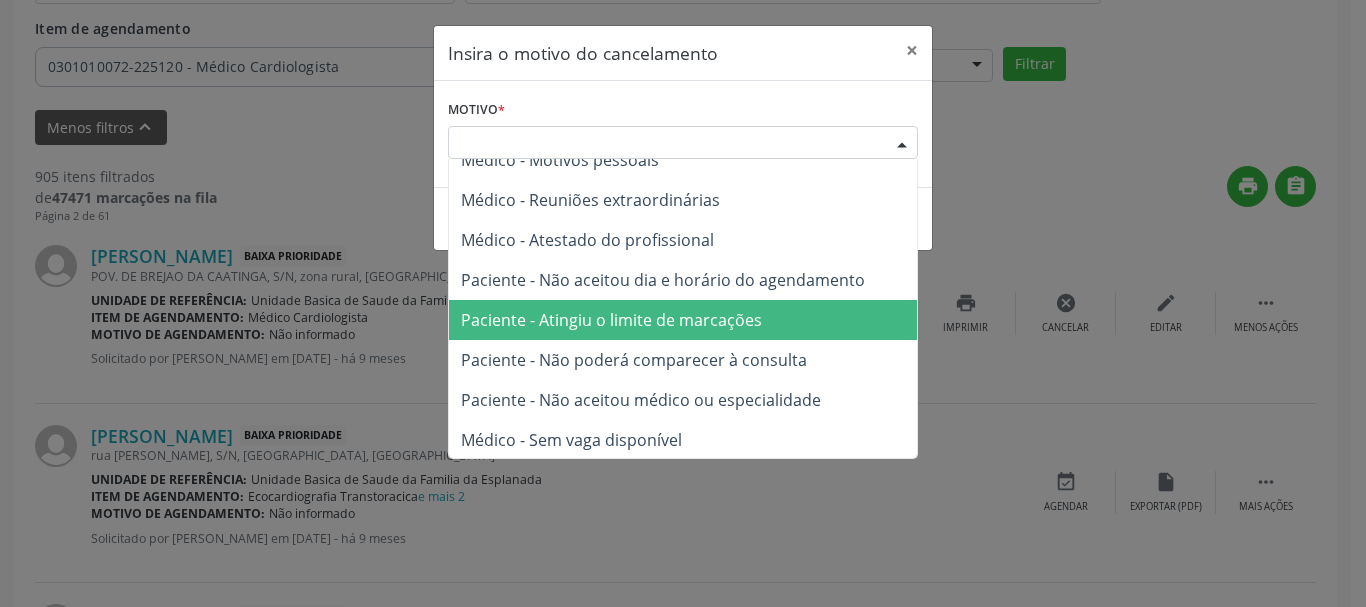 scroll, scrollTop: 101, scrollLeft: 0, axis: vertical 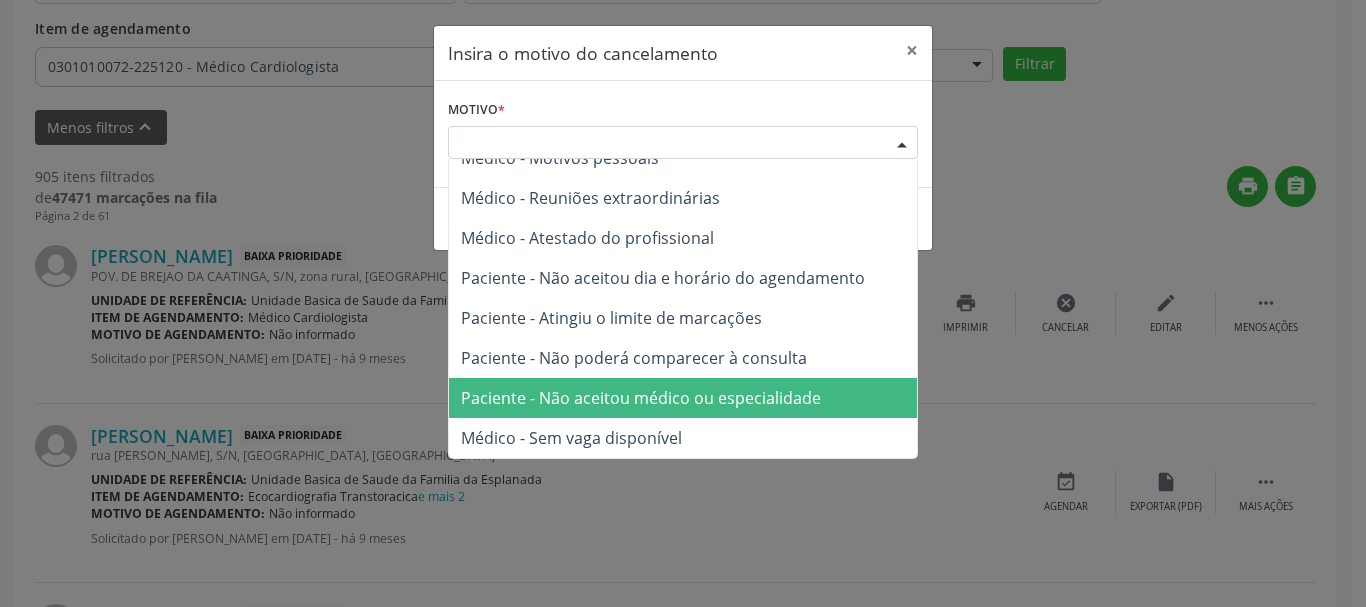 click on "Paciente - Não aceitou médico ou especialidade" at bounding box center (641, 398) 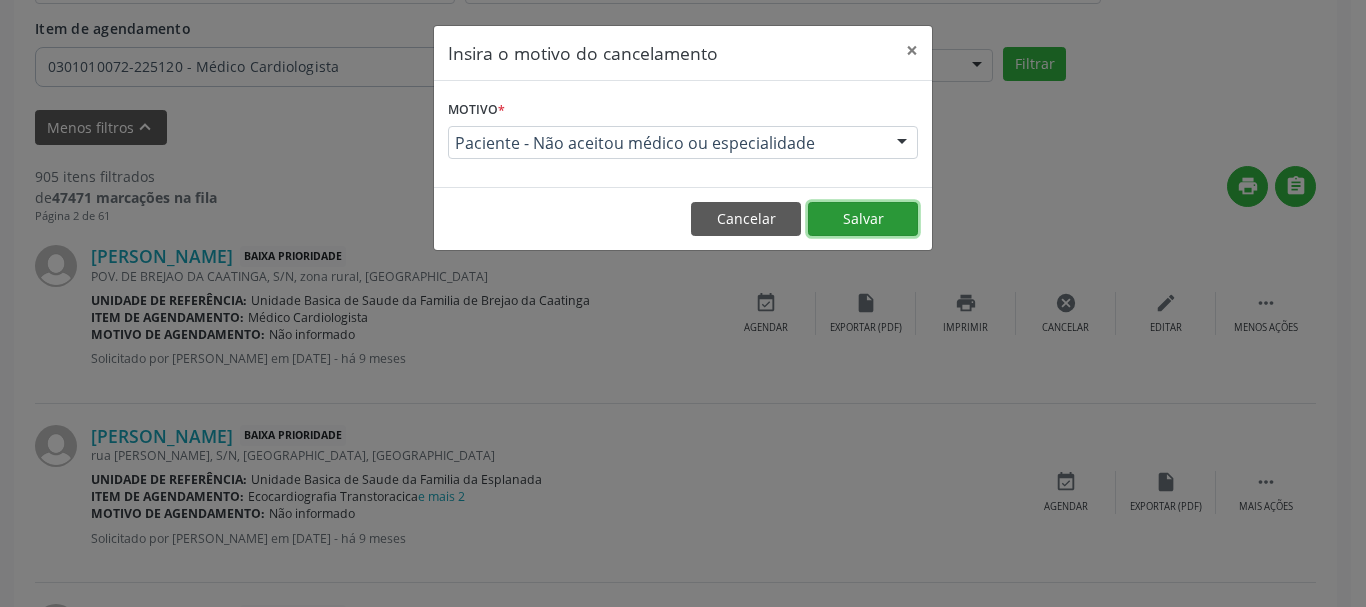 click on "Salvar" at bounding box center [863, 219] 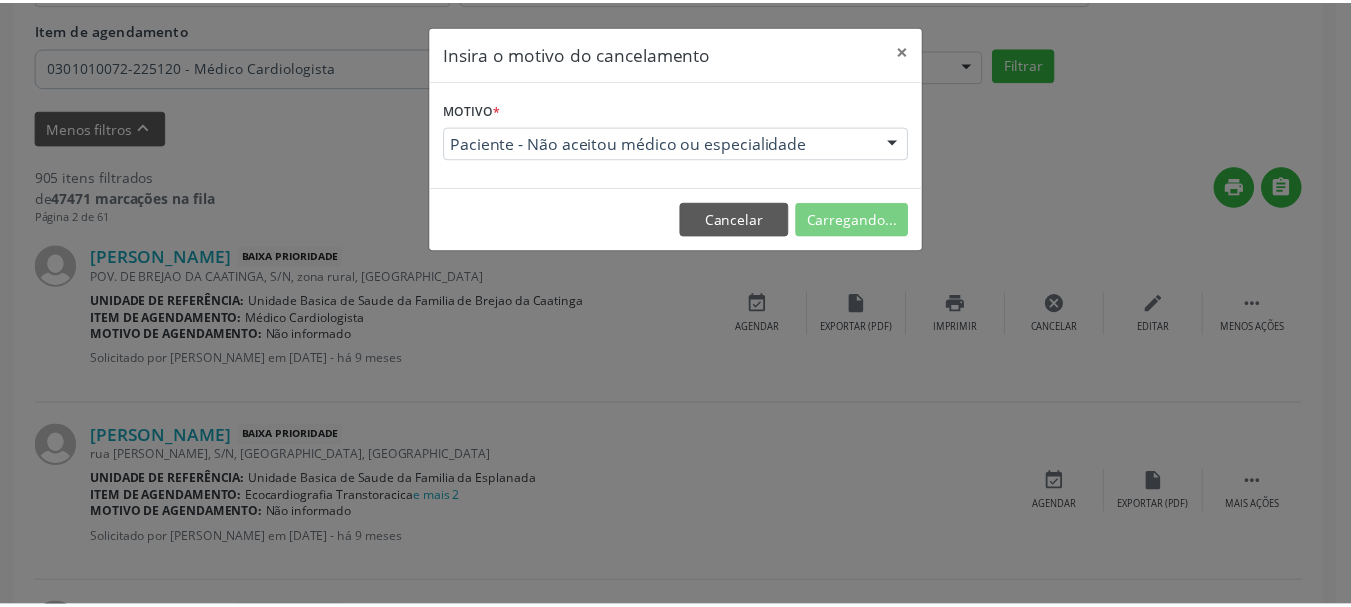 scroll, scrollTop: 238, scrollLeft: 0, axis: vertical 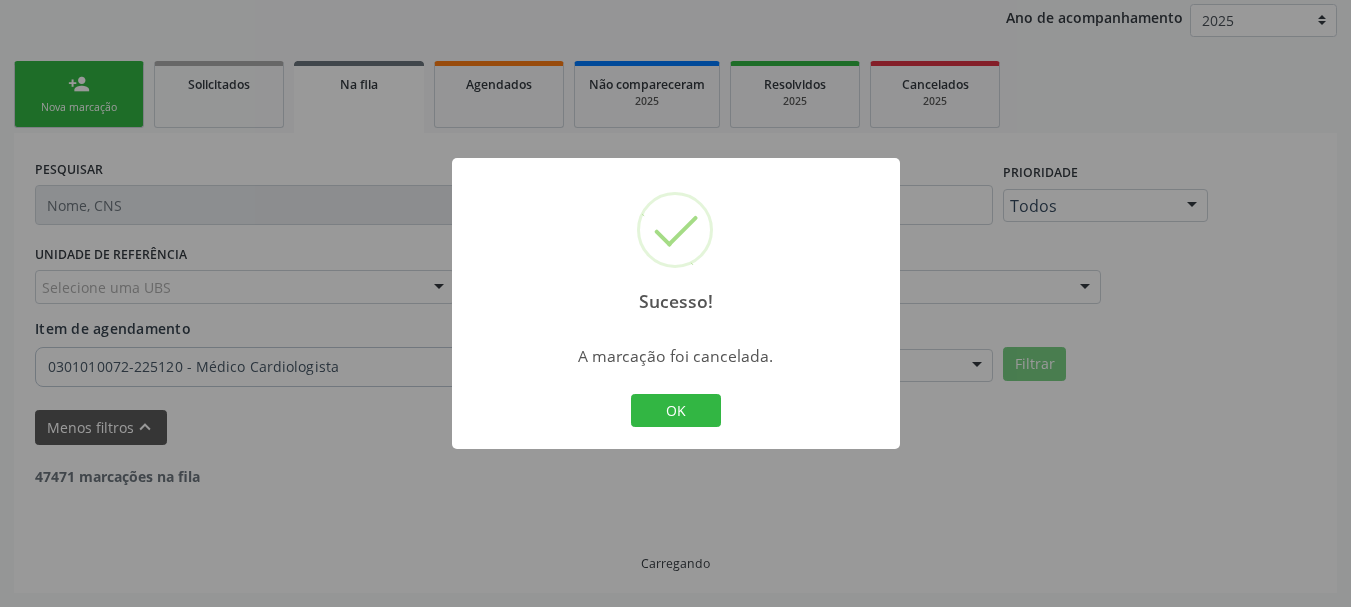 click on "Sucesso! × A marcação foi cancelada. OK Cancel" at bounding box center (676, 304) 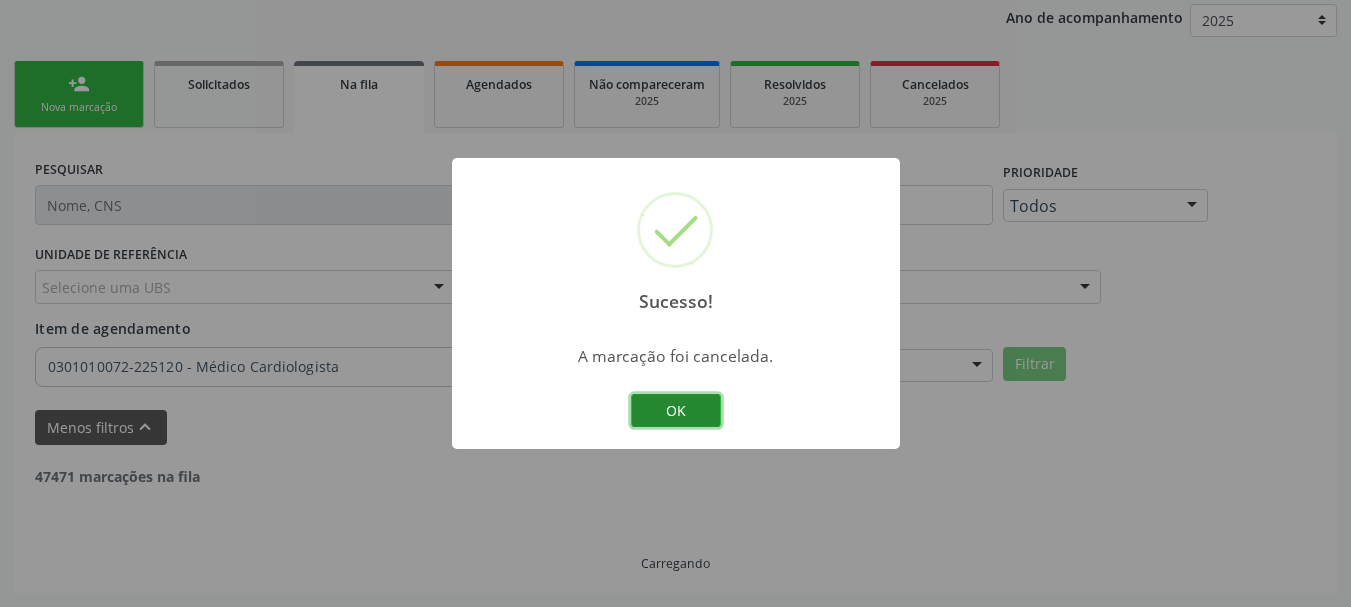 click on "OK" at bounding box center [676, 411] 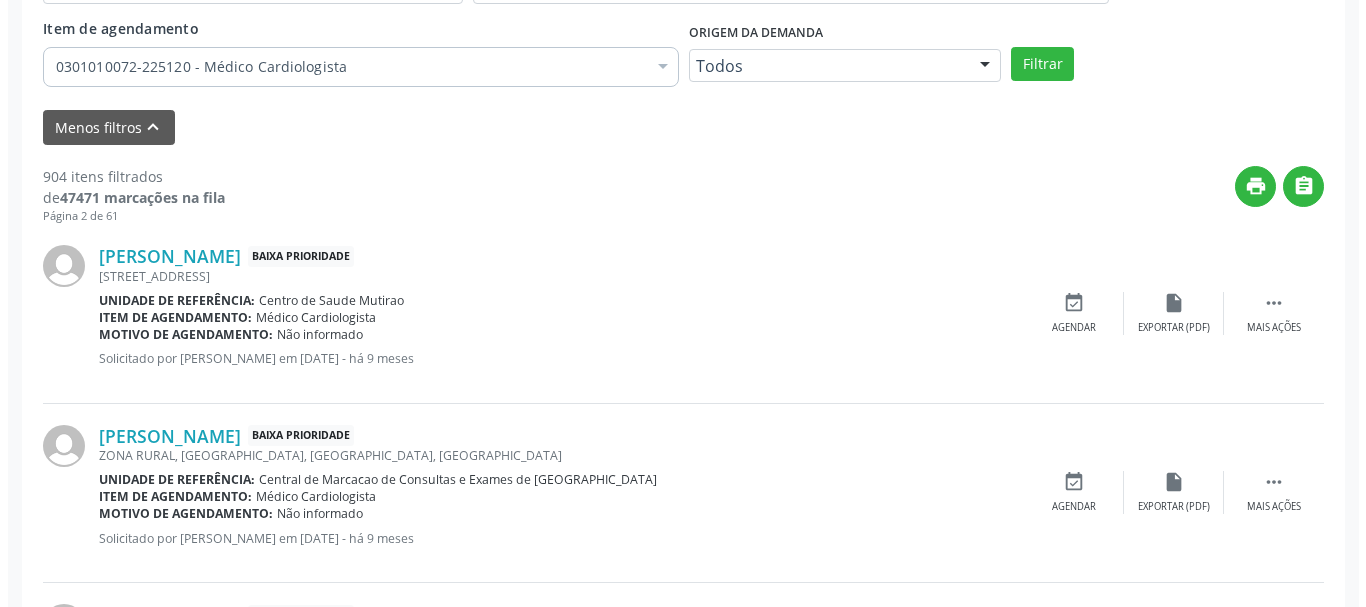 scroll, scrollTop: 738, scrollLeft: 0, axis: vertical 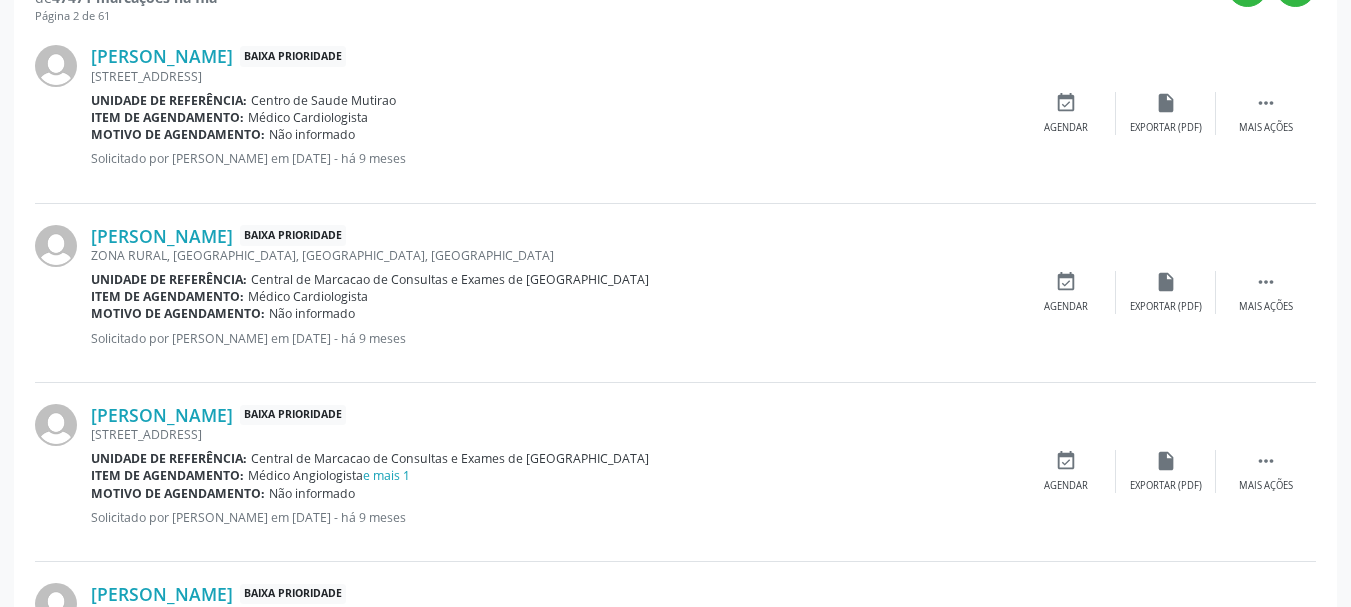 click on "Daiana Souza dos Santos
Baixa Prioridade
RUA BOA VISTA, 227, ESPLANADA, Campo Formoso - BA
Unidade de referência:
Centro de Saude Mutirao
Item de agendamento:
Médico Cardiologista
Motivo de agendamento:
Não informado
Solicitado por Valdirene Ferreira da Silva em 23/10/2024 - há 9 meses

Mais ações
insert_drive_file
Exportar (PDF)
event_available
Agendar" at bounding box center [675, 113] 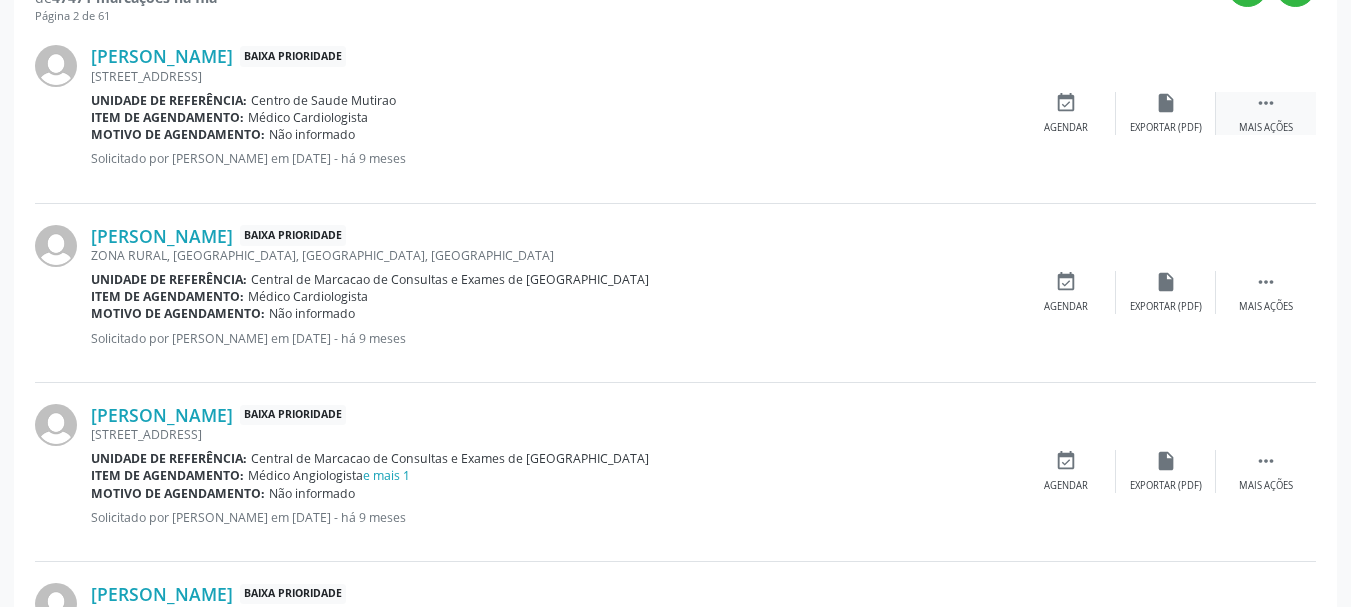 click on "" at bounding box center (1266, 103) 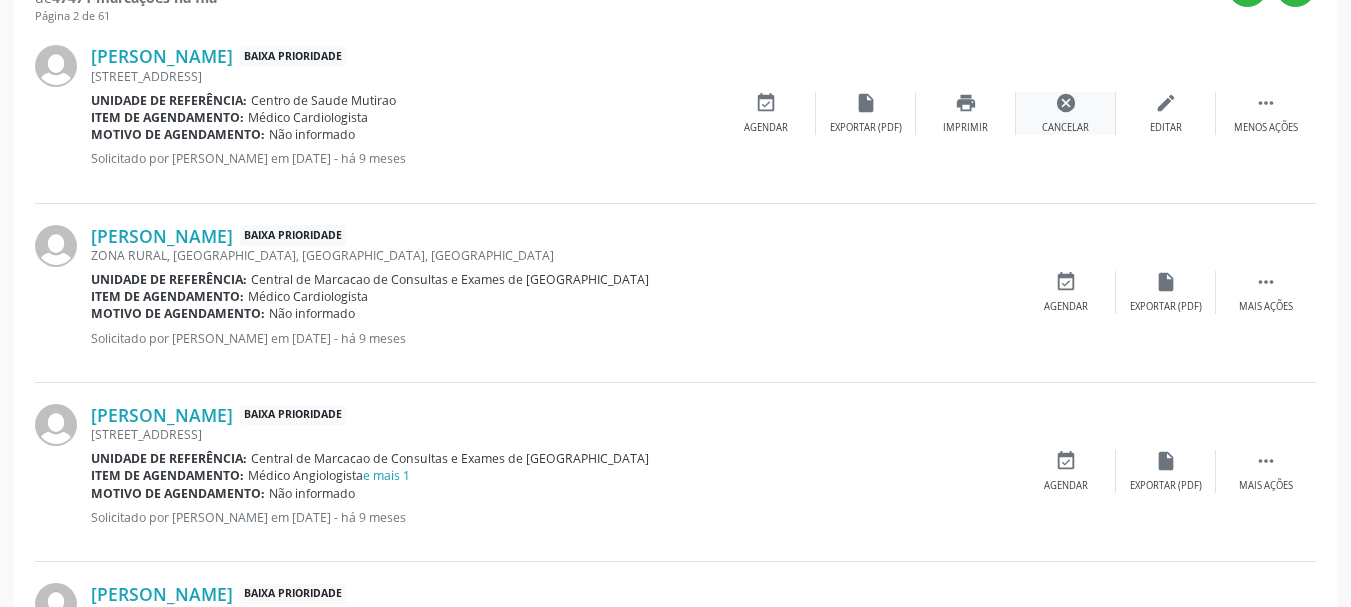 click on "cancel
Cancelar" at bounding box center (1066, 113) 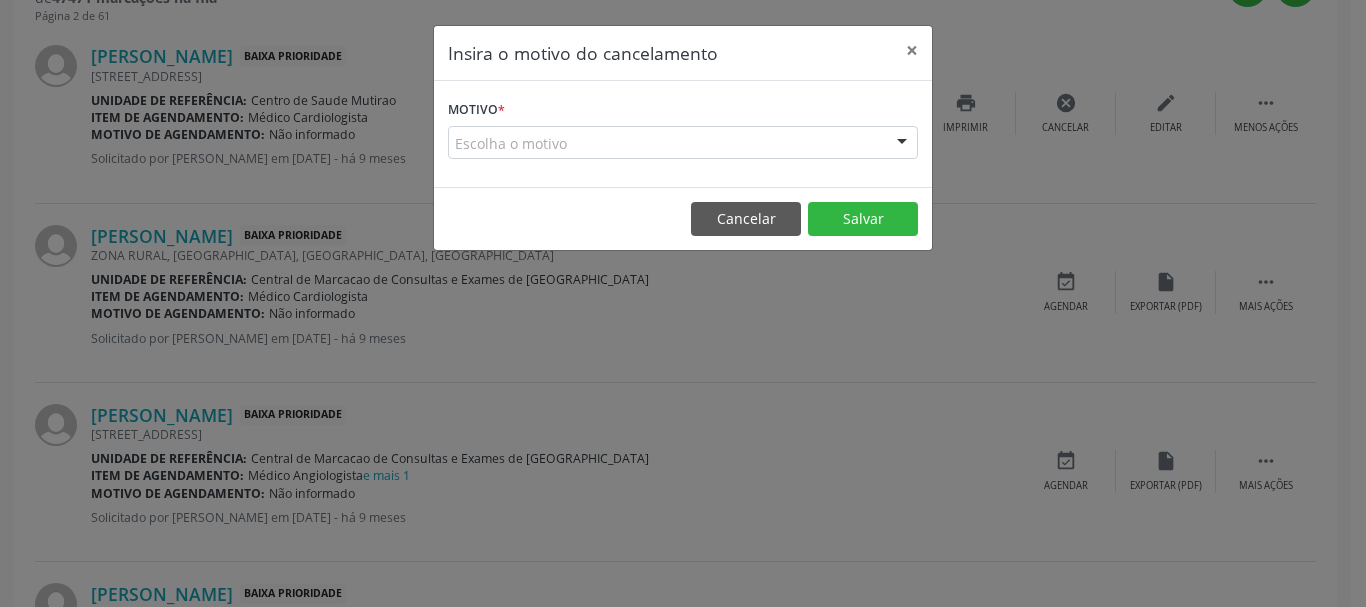 click at bounding box center [902, 144] 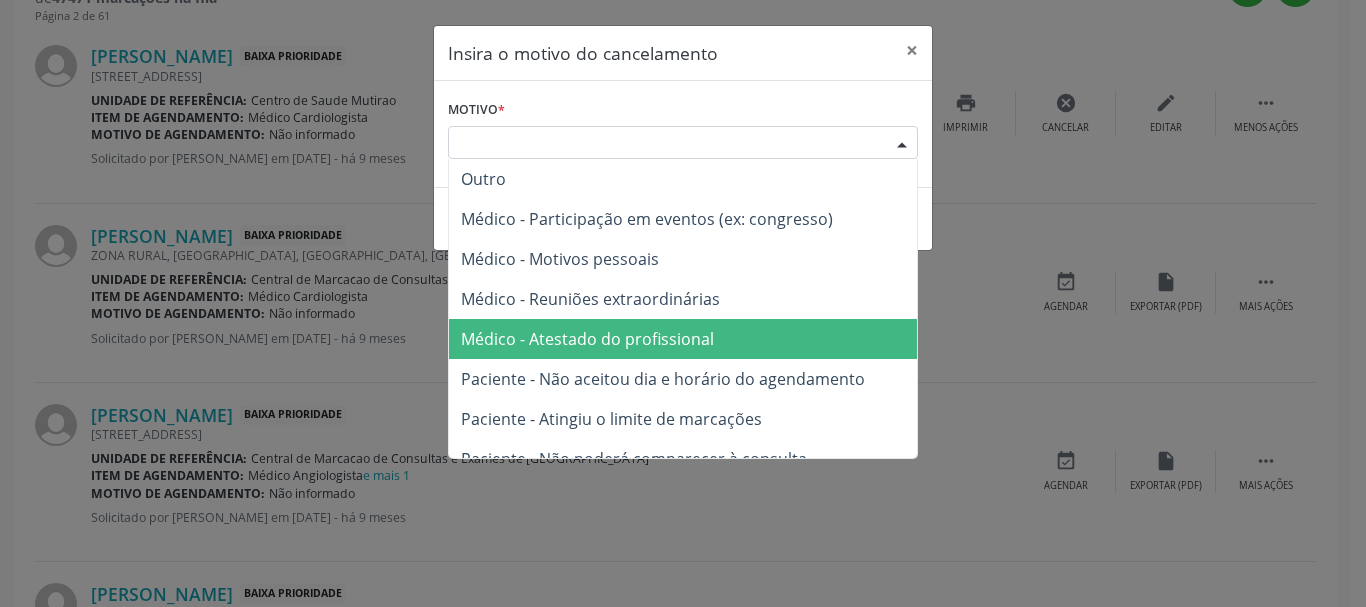scroll, scrollTop: 101, scrollLeft: 0, axis: vertical 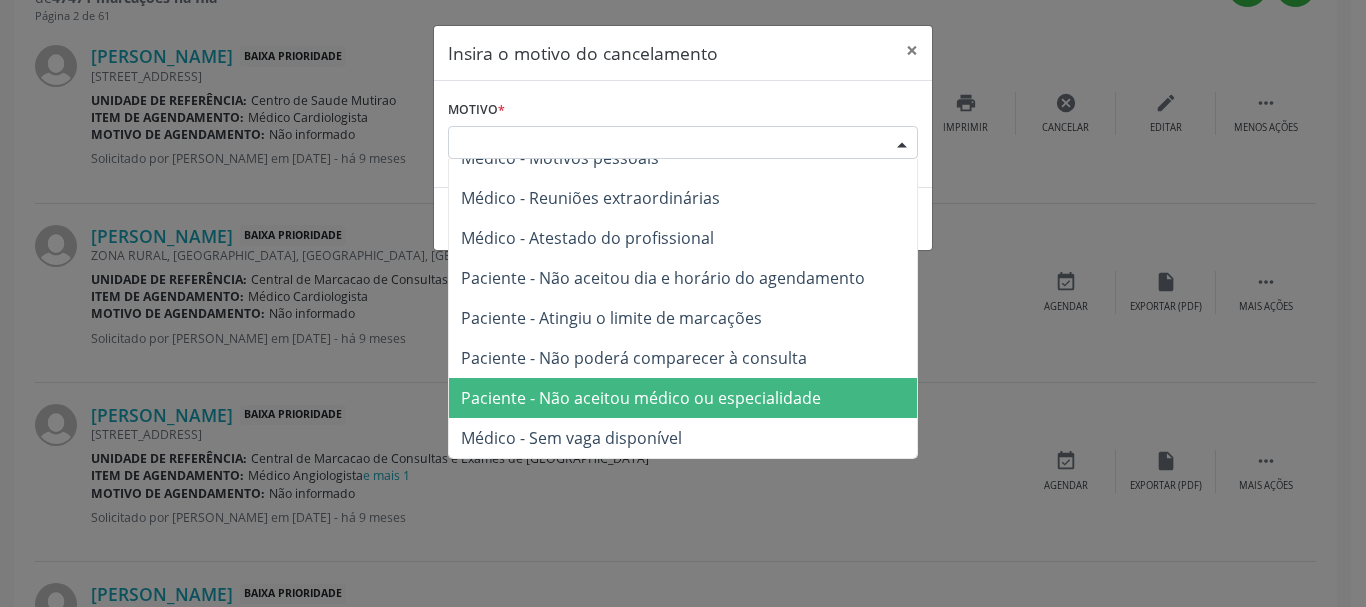 click on "Paciente - Não aceitou médico ou especialidade" at bounding box center (641, 398) 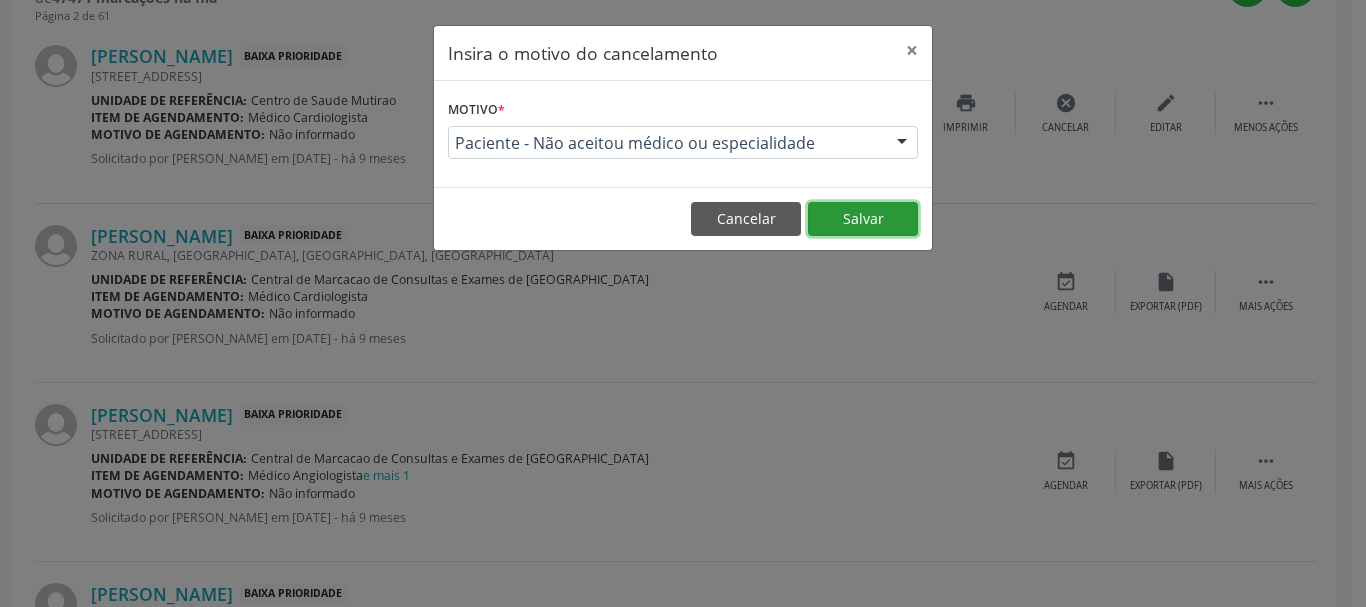 click on "Salvar" at bounding box center (863, 219) 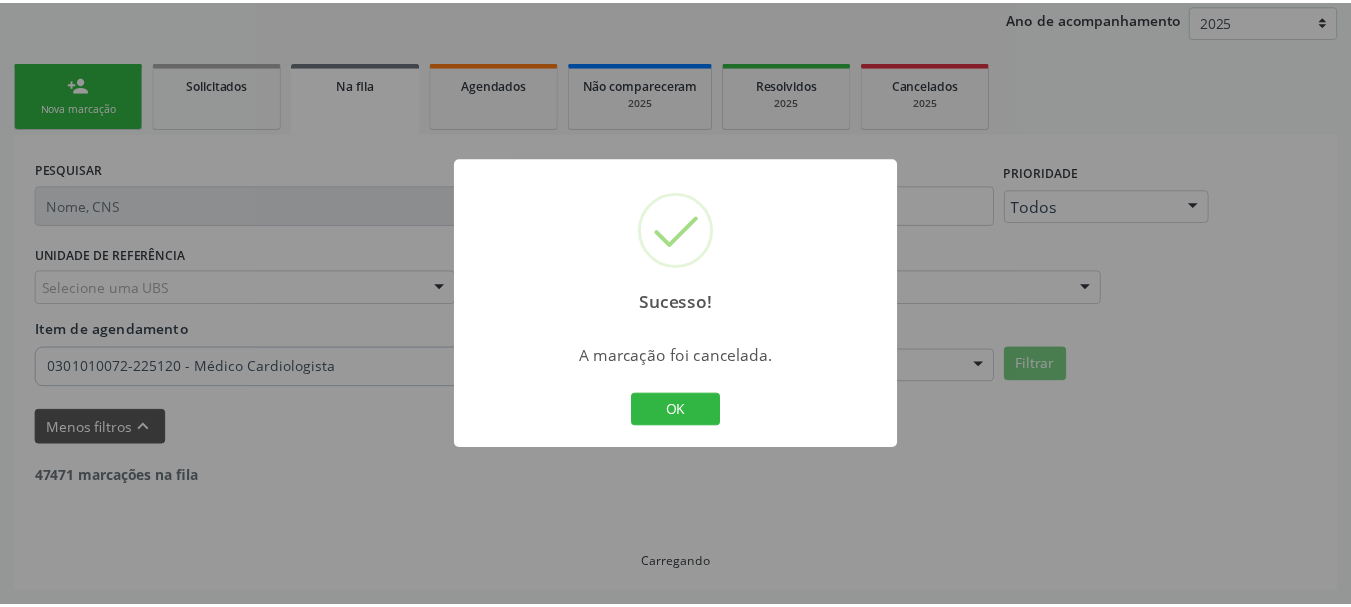 scroll, scrollTop: 238, scrollLeft: 0, axis: vertical 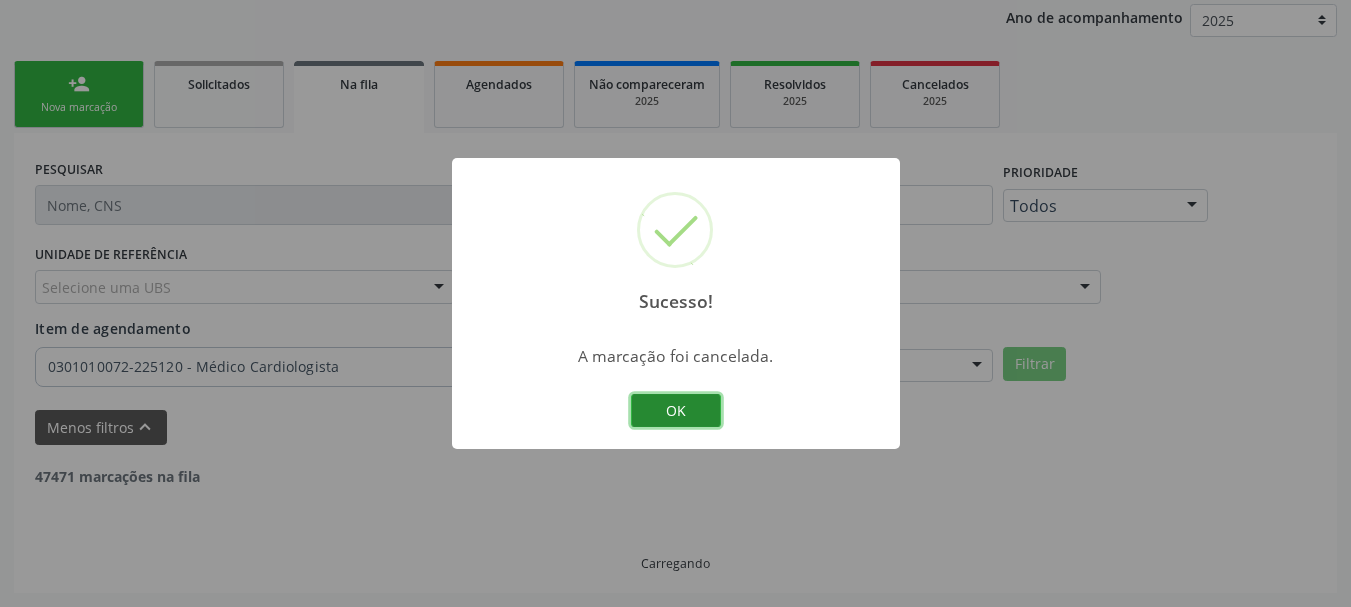 click on "OK" at bounding box center (676, 411) 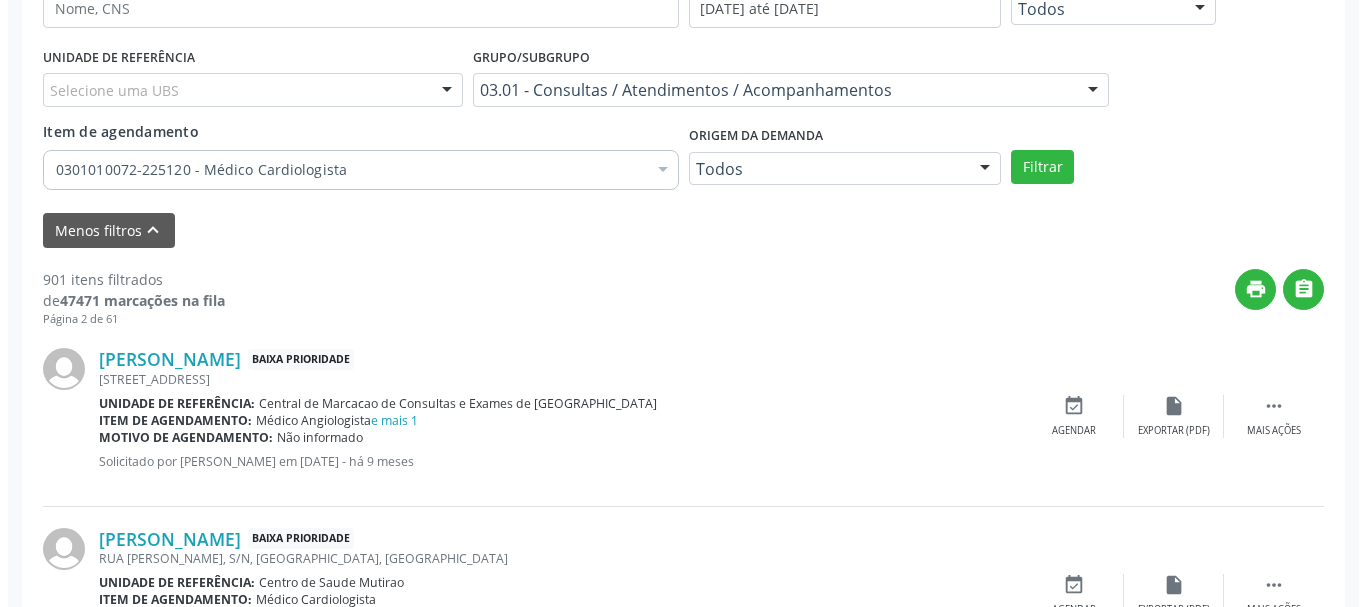 scroll, scrollTop: 635, scrollLeft: 0, axis: vertical 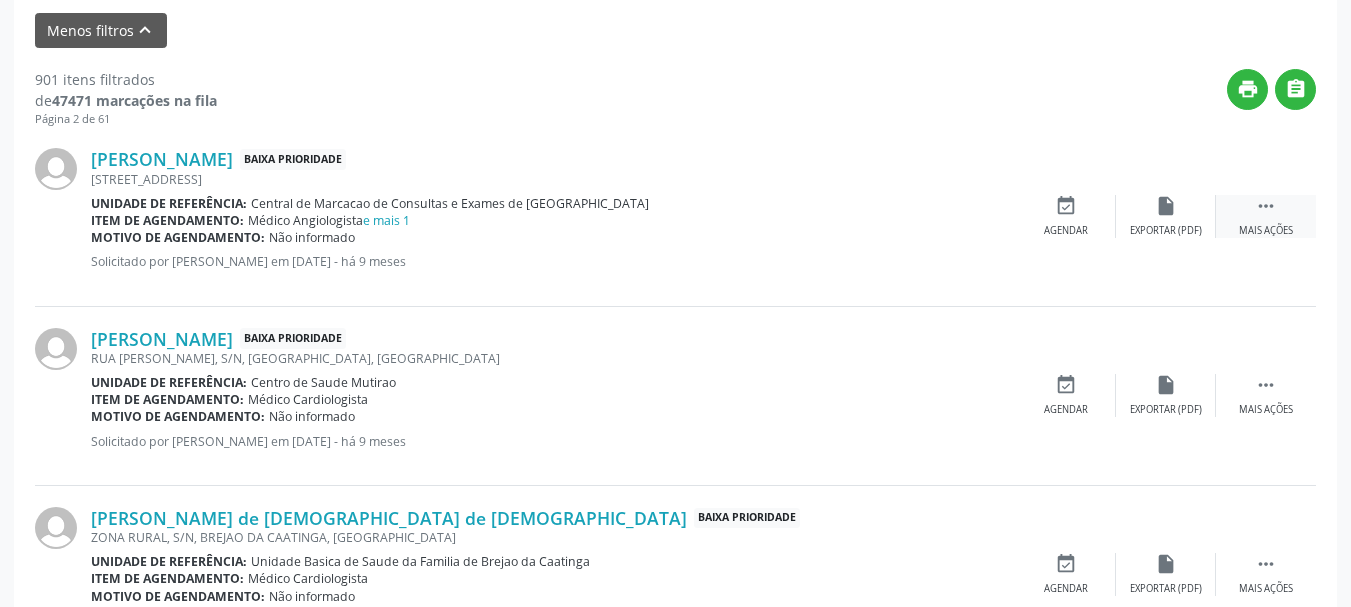 click on "" at bounding box center (1266, 206) 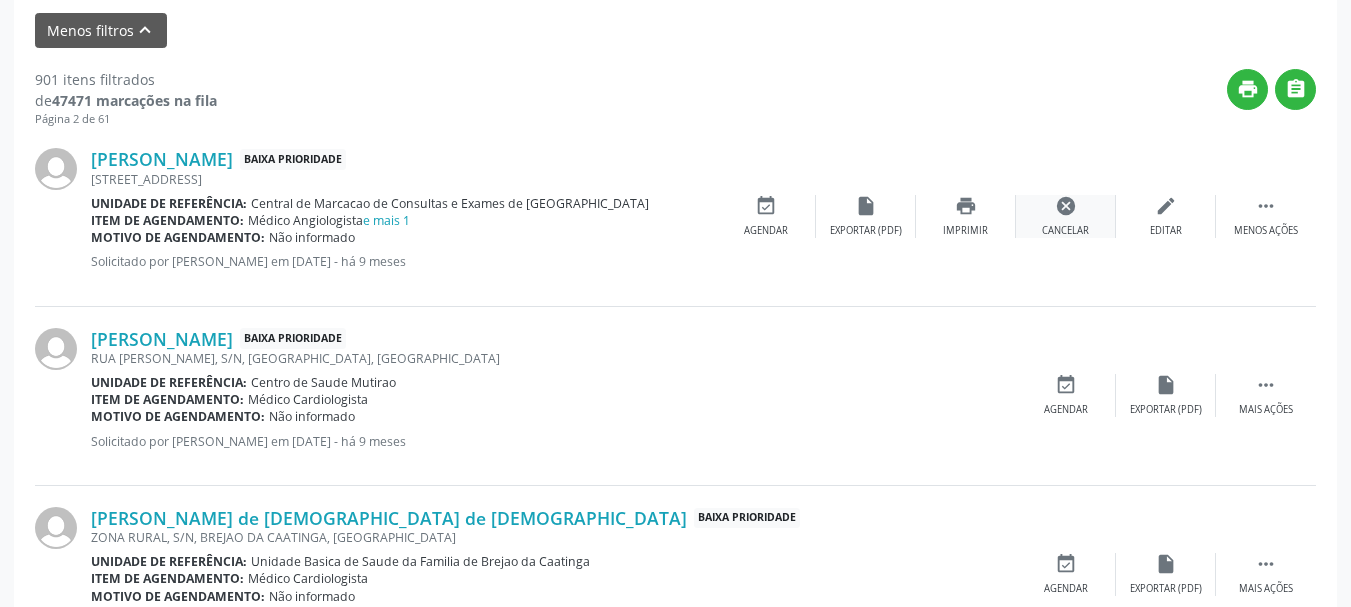click on "cancel
Cancelar" at bounding box center (1066, 216) 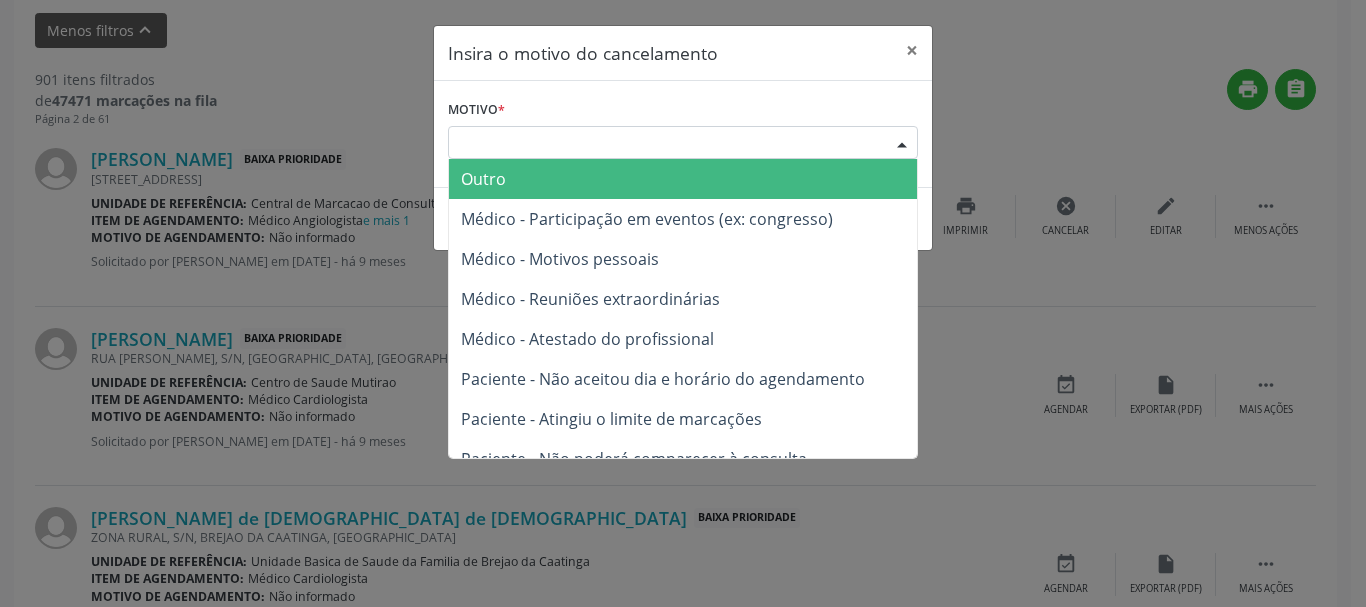 click at bounding box center [902, 144] 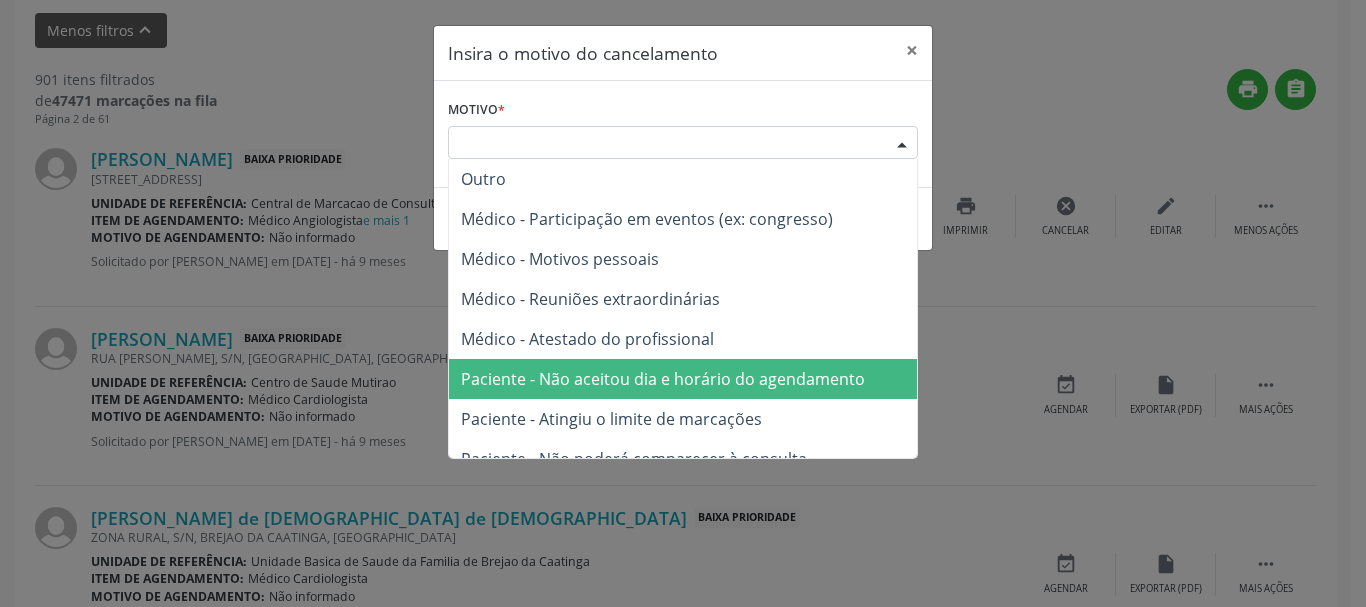 click on "Paciente - Não aceitou dia e horário do agendamento" at bounding box center [683, 379] 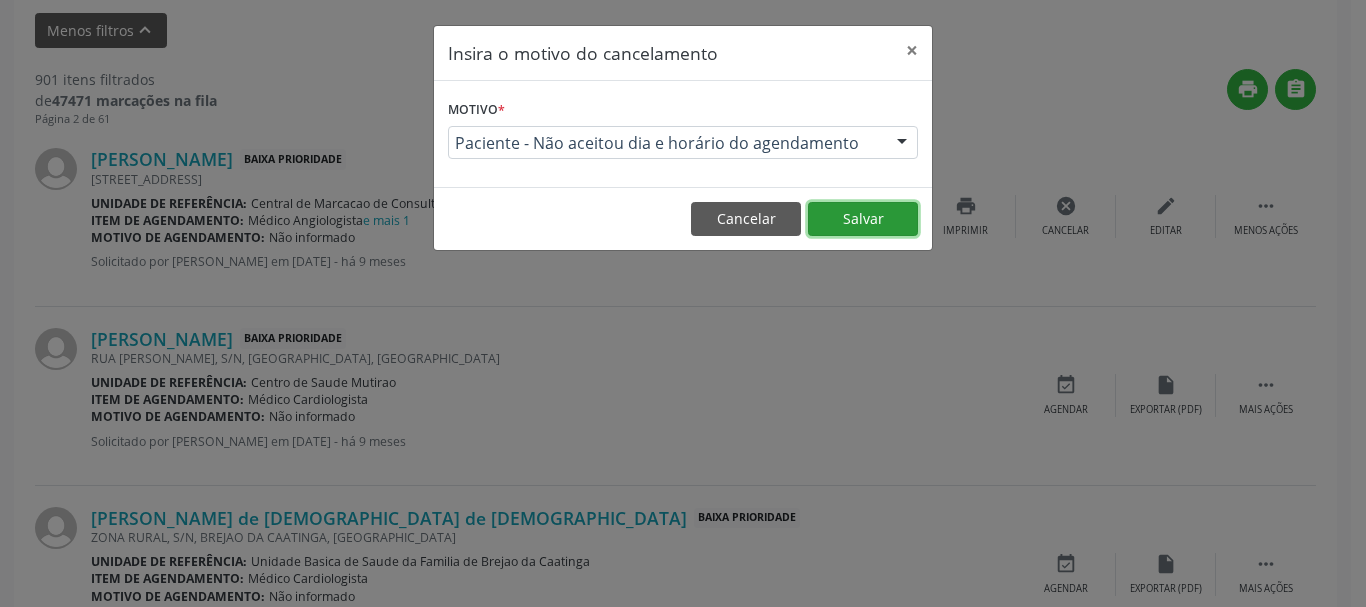 click on "Salvar" at bounding box center [863, 219] 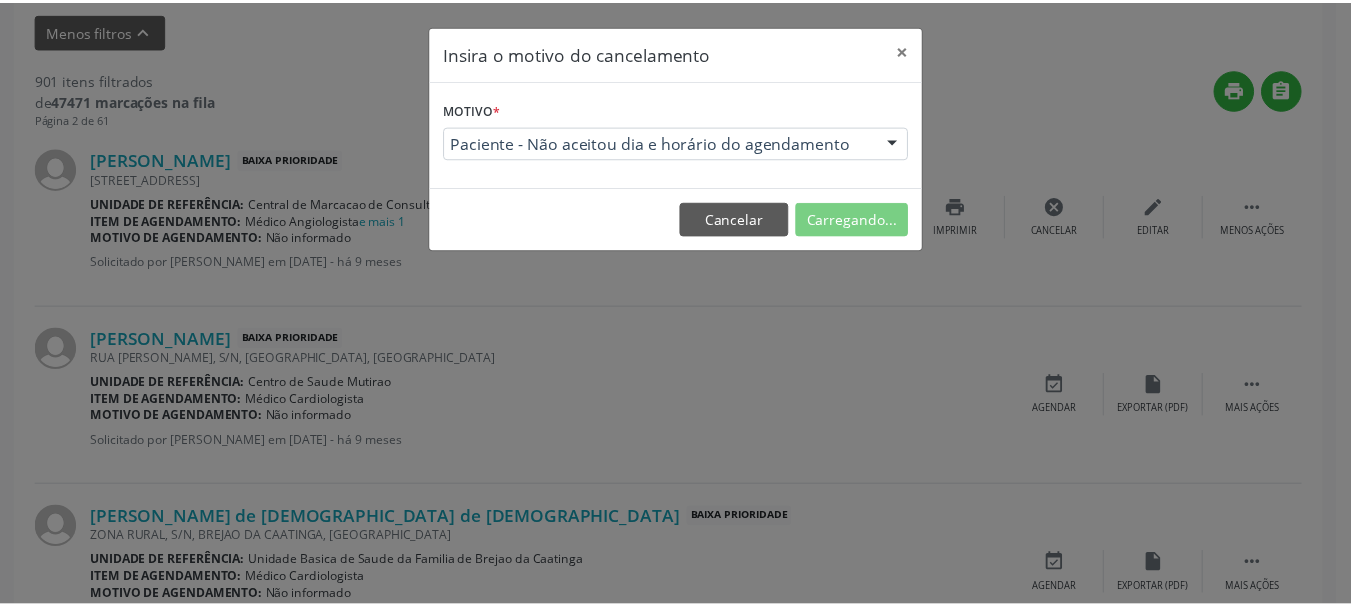 scroll, scrollTop: 238, scrollLeft: 0, axis: vertical 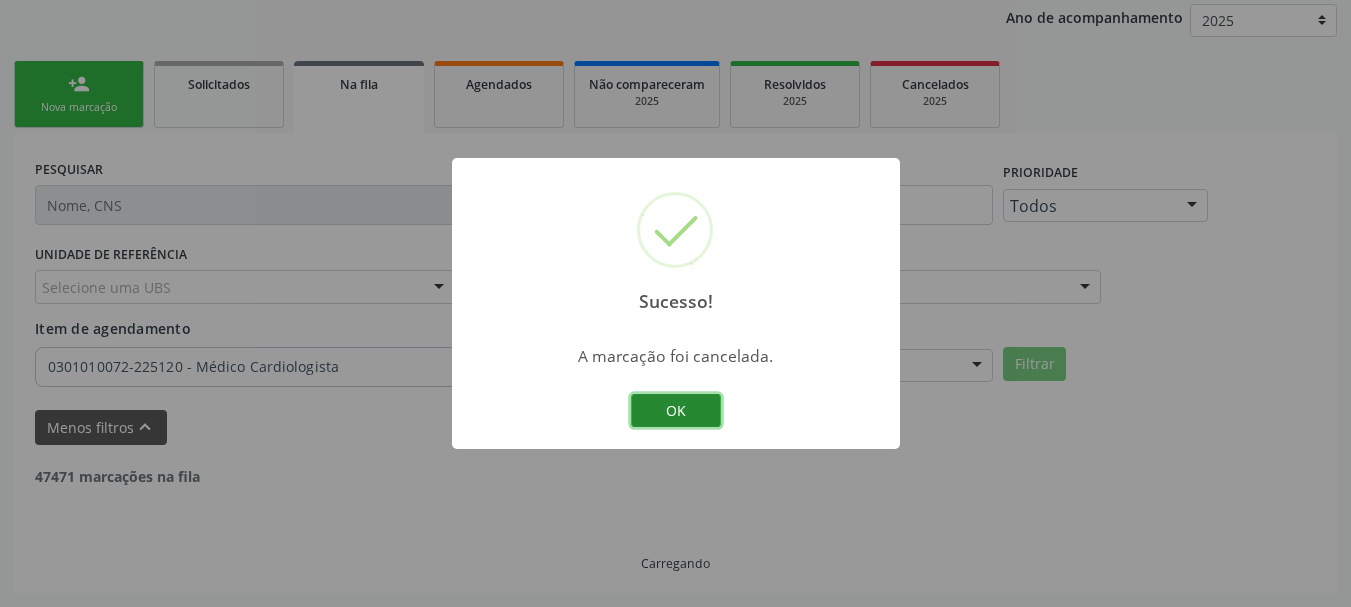 click on "OK" at bounding box center (676, 411) 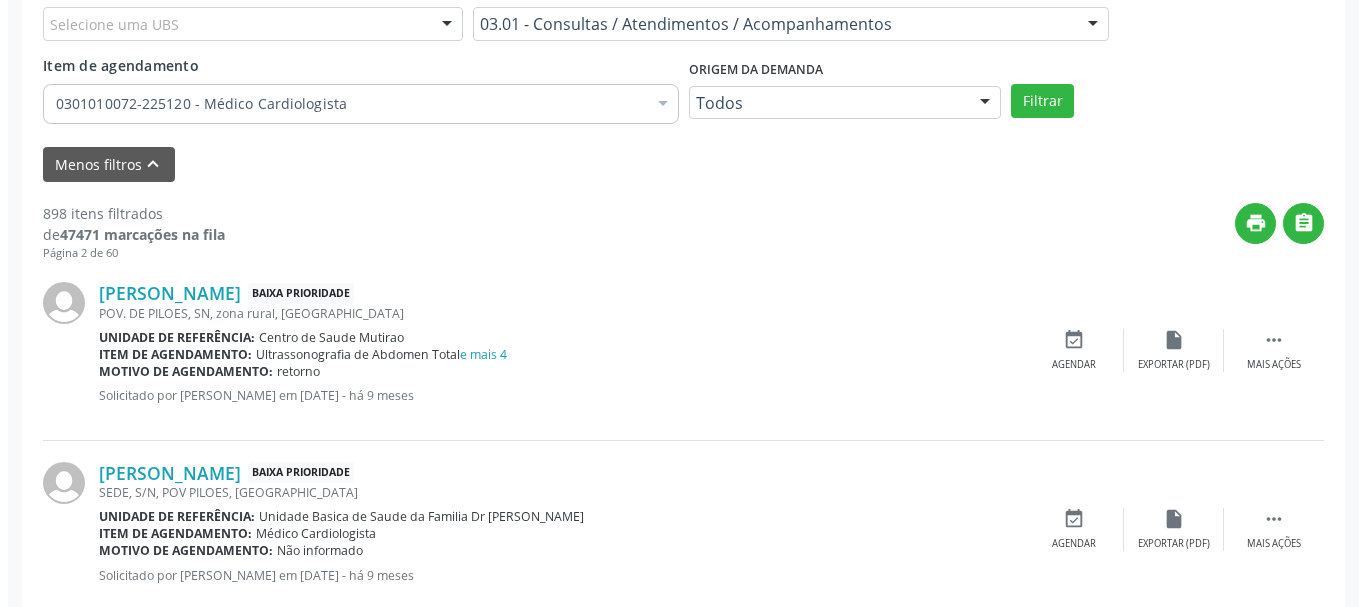 scroll, scrollTop: 538, scrollLeft: 0, axis: vertical 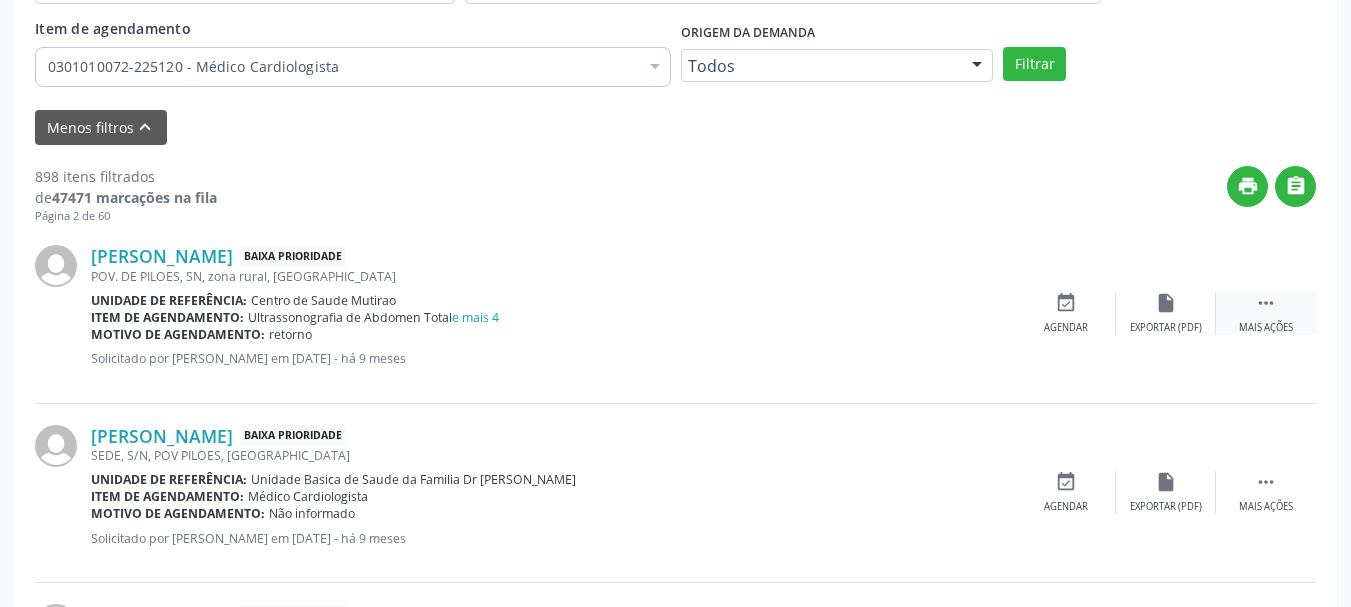 click on "" at bounding box center (1266, 303) 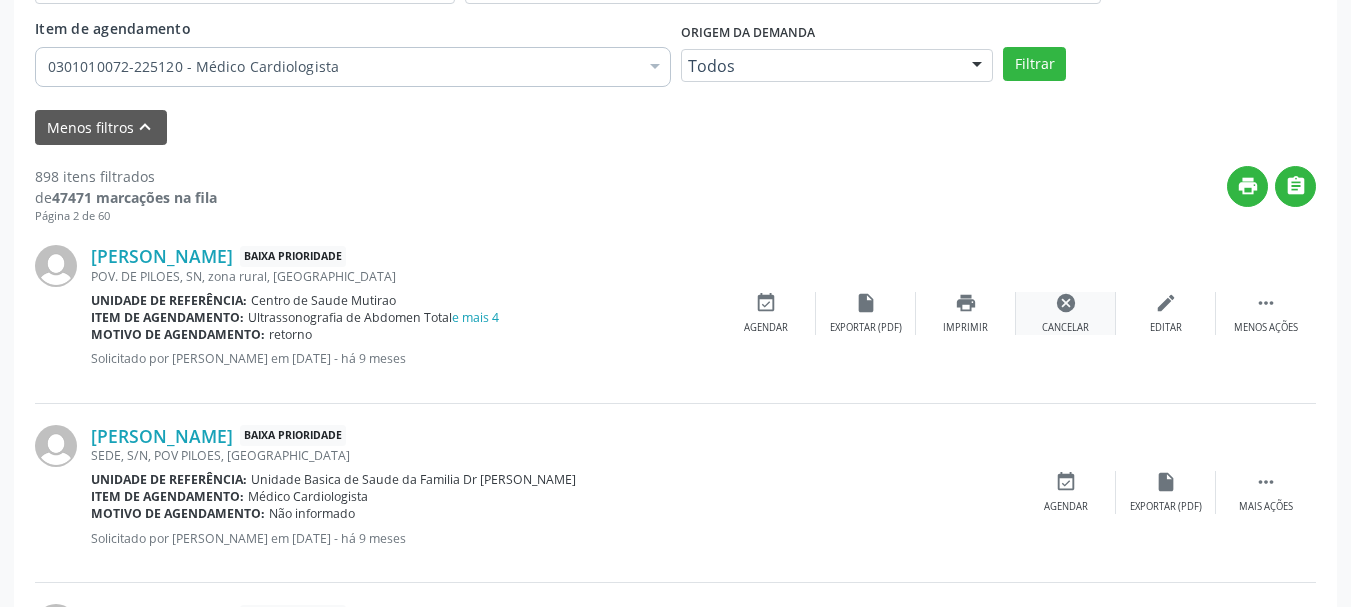 click on "cancel" at bounding box center [1066, 303] 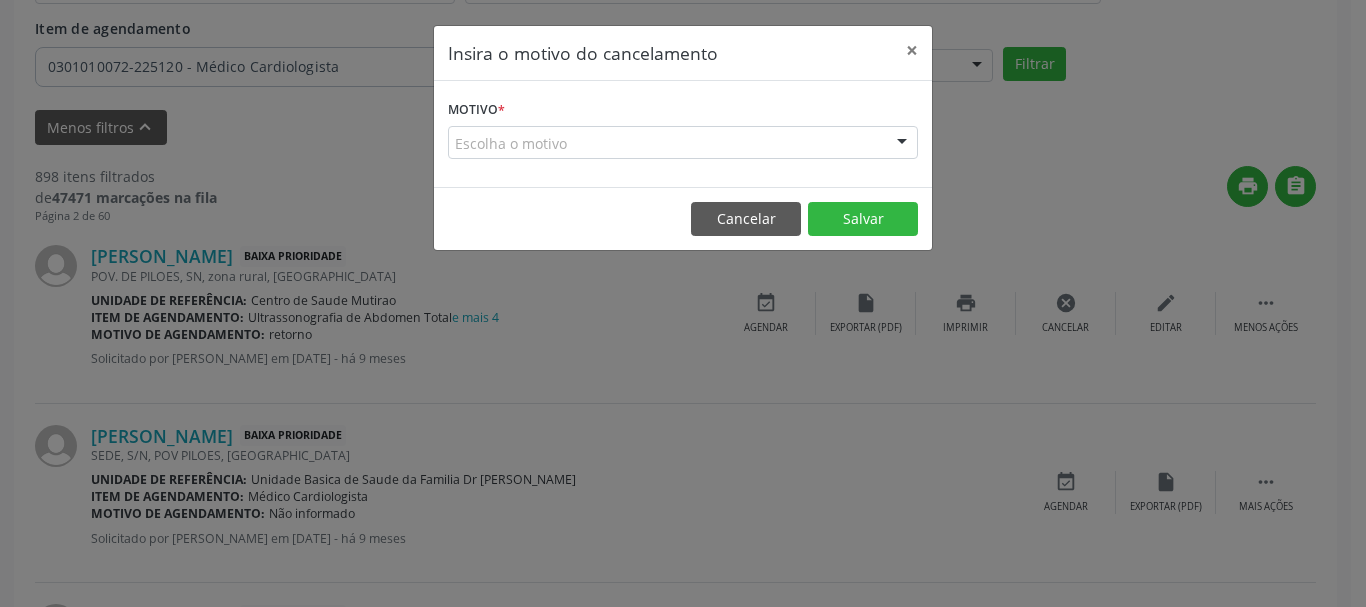 click on "Escolha o motivo" at bounding box center (683, 143) 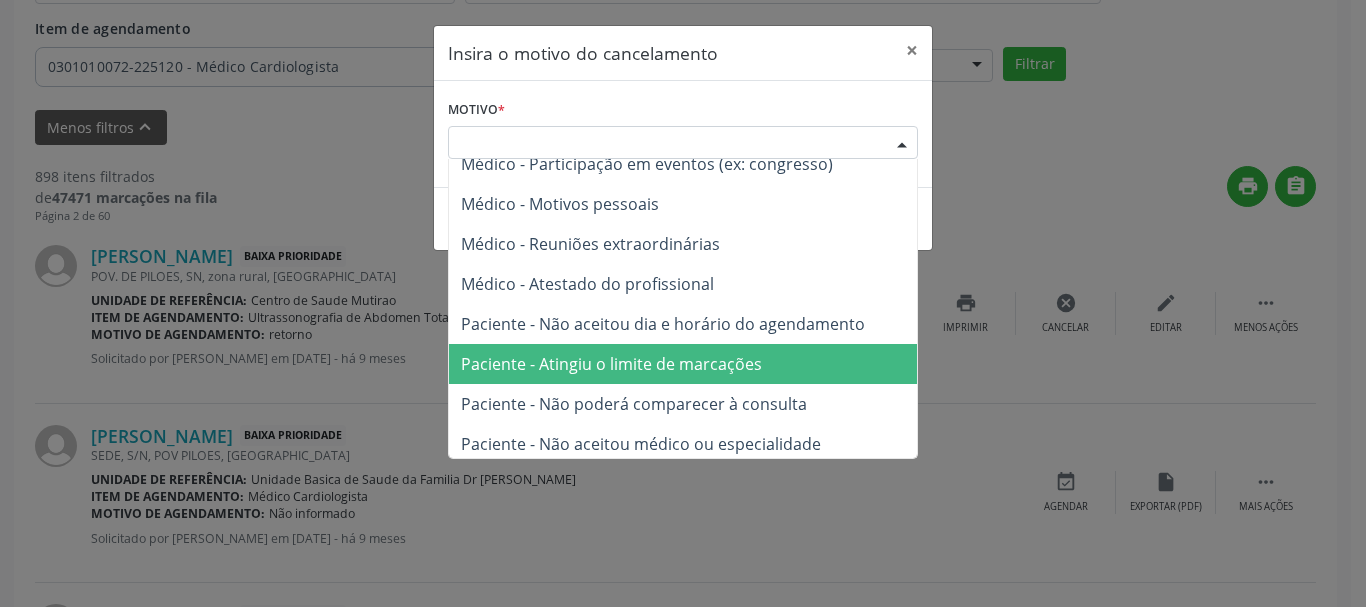 scroll, scrollTop: 101, scrollLeft: 0, axis: vertical 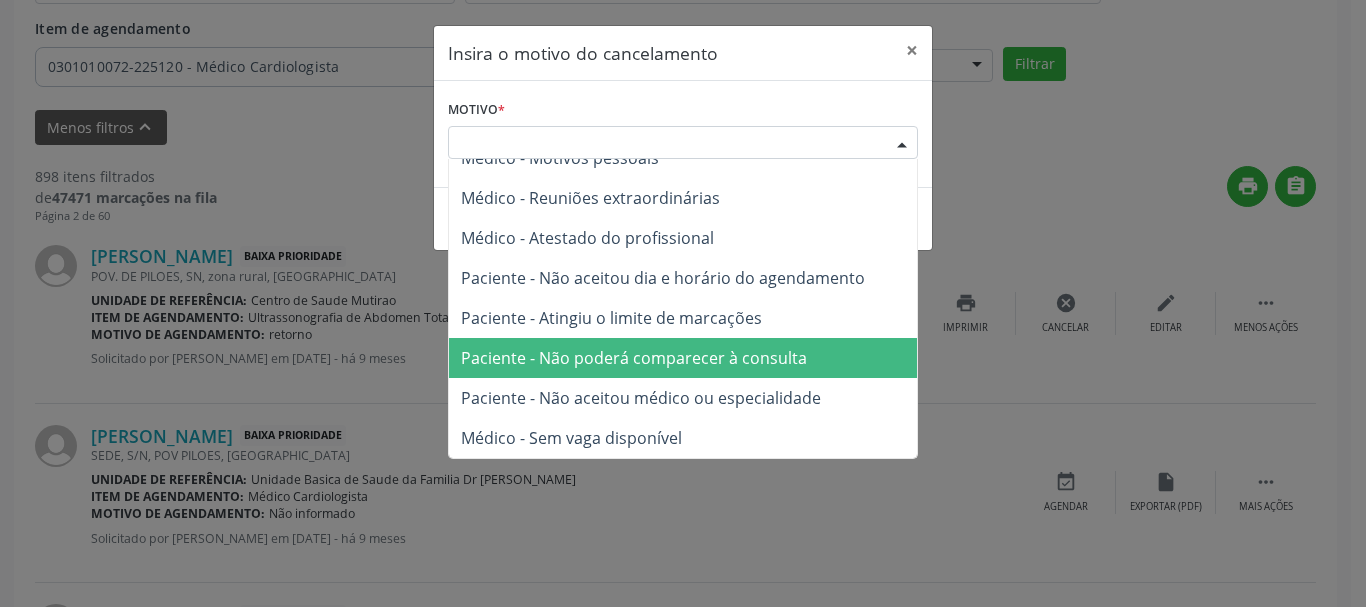 click on "Paciente - Não poderá comparecer à consulta" at bounding box center [683, 358] 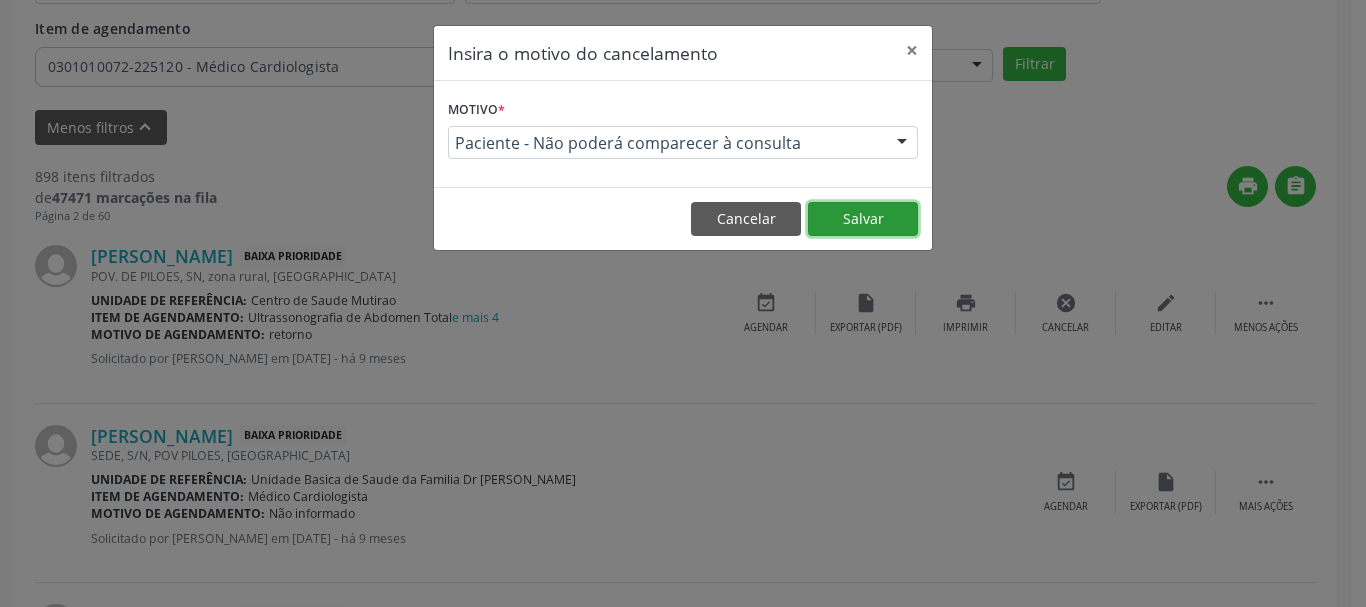 click on "Salvar" at bounding box center [863, 219] 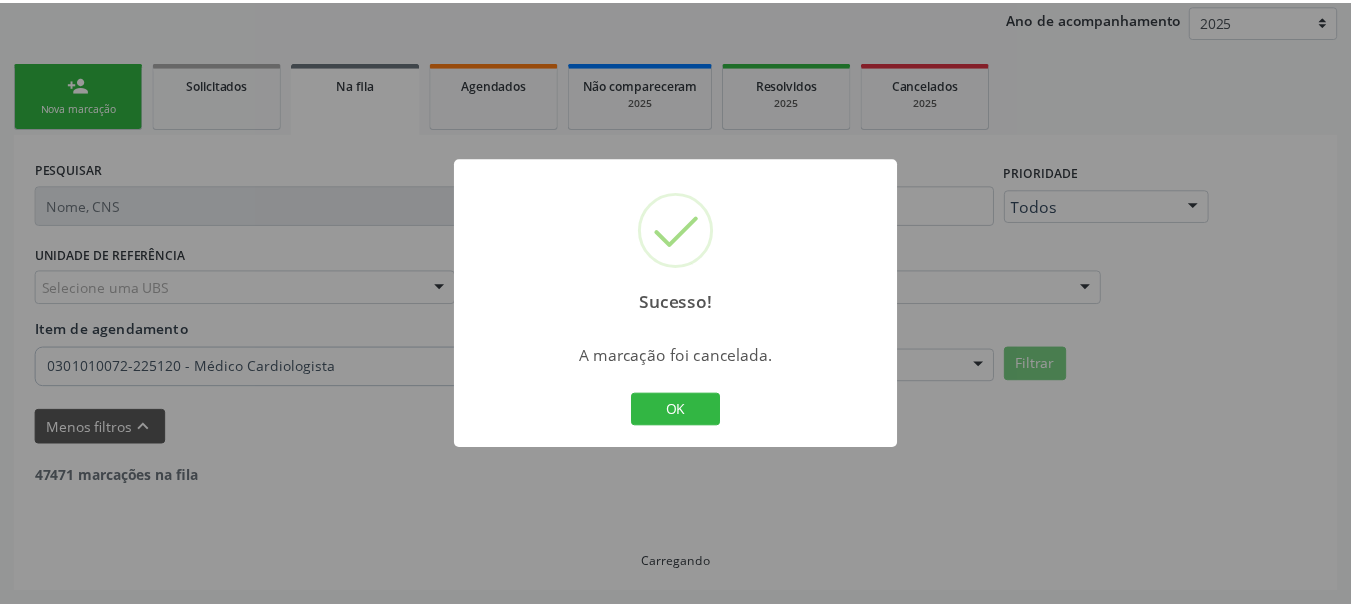 scroll, scrollTop: 238, scrollLeft: 0, axis: vertical 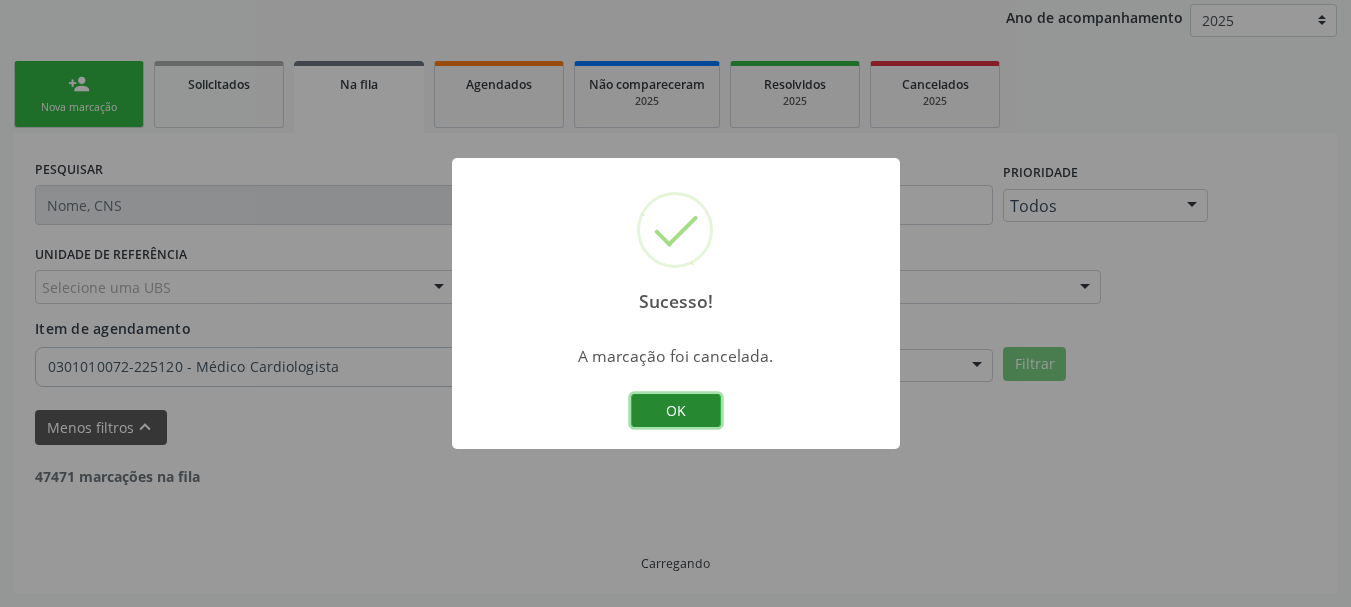click on "OK" at bounding box center (676, 411) 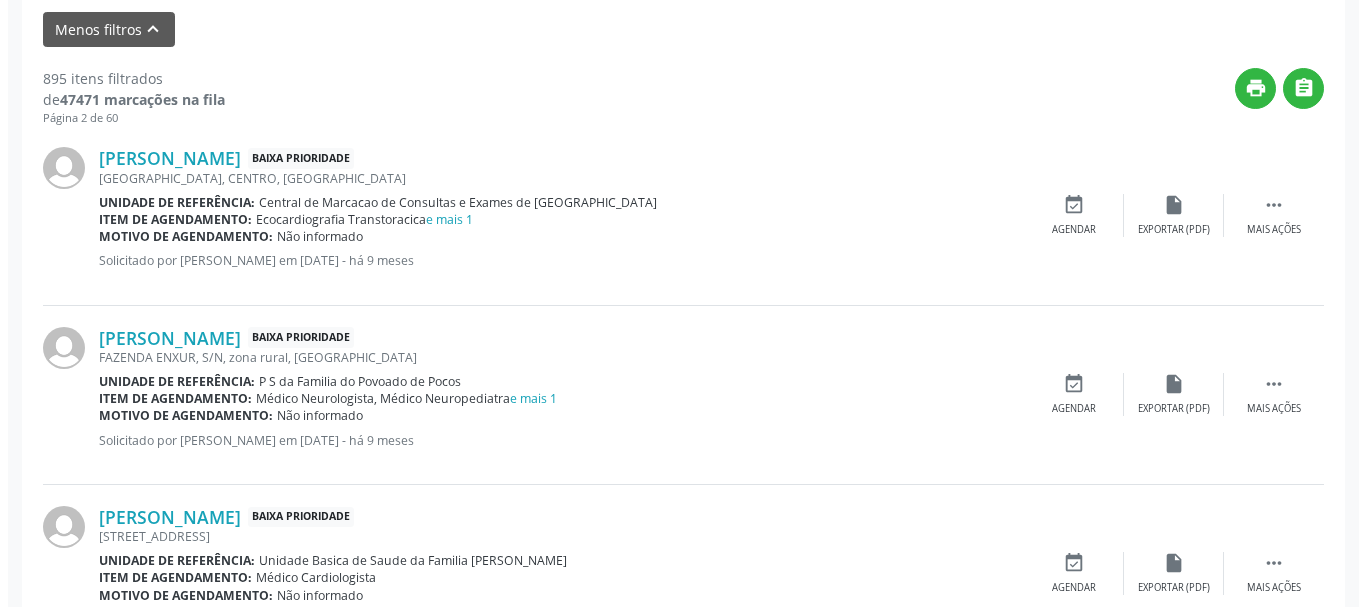 scroll, scrollTop: 638, scrollLeft: 0, axis: vertical 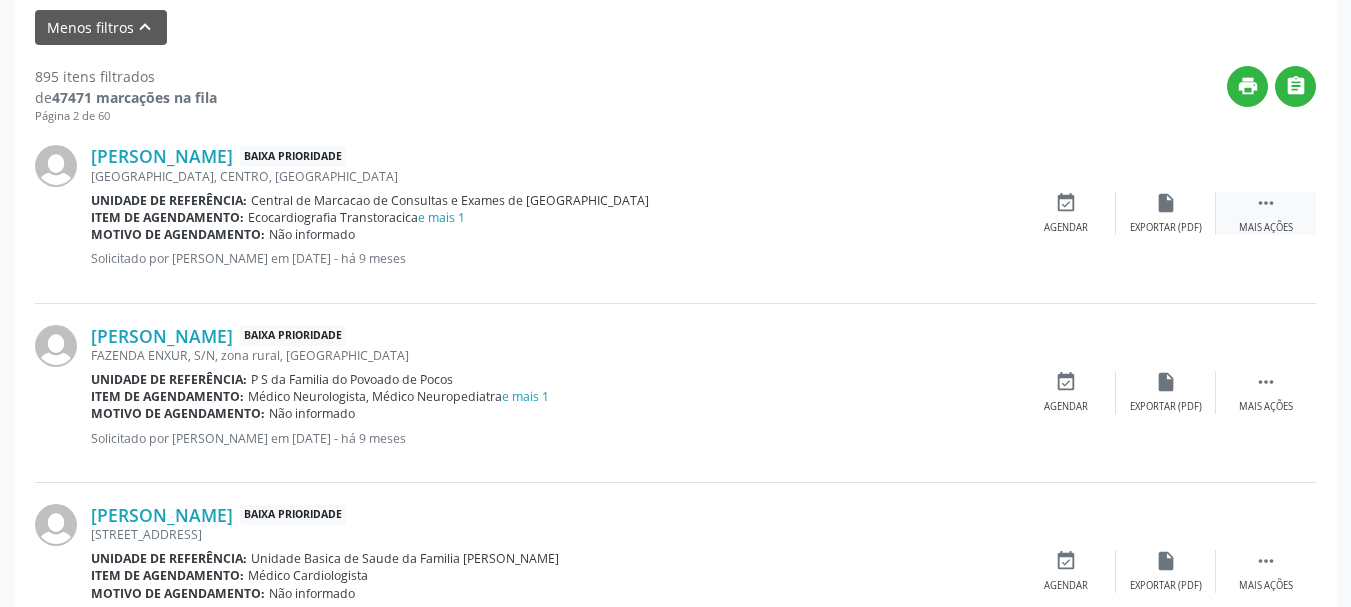 click on "" at bounding box center (1266, 203) 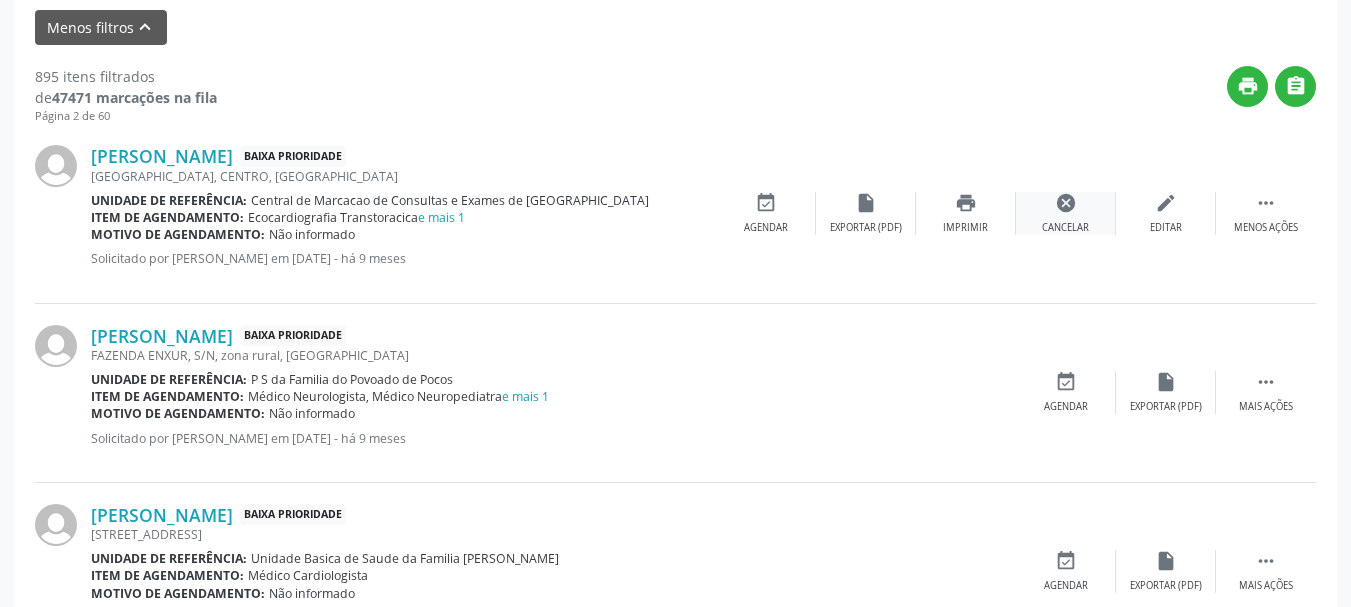click on "cancel
Cancelar" at bounding box center (1066, 213) 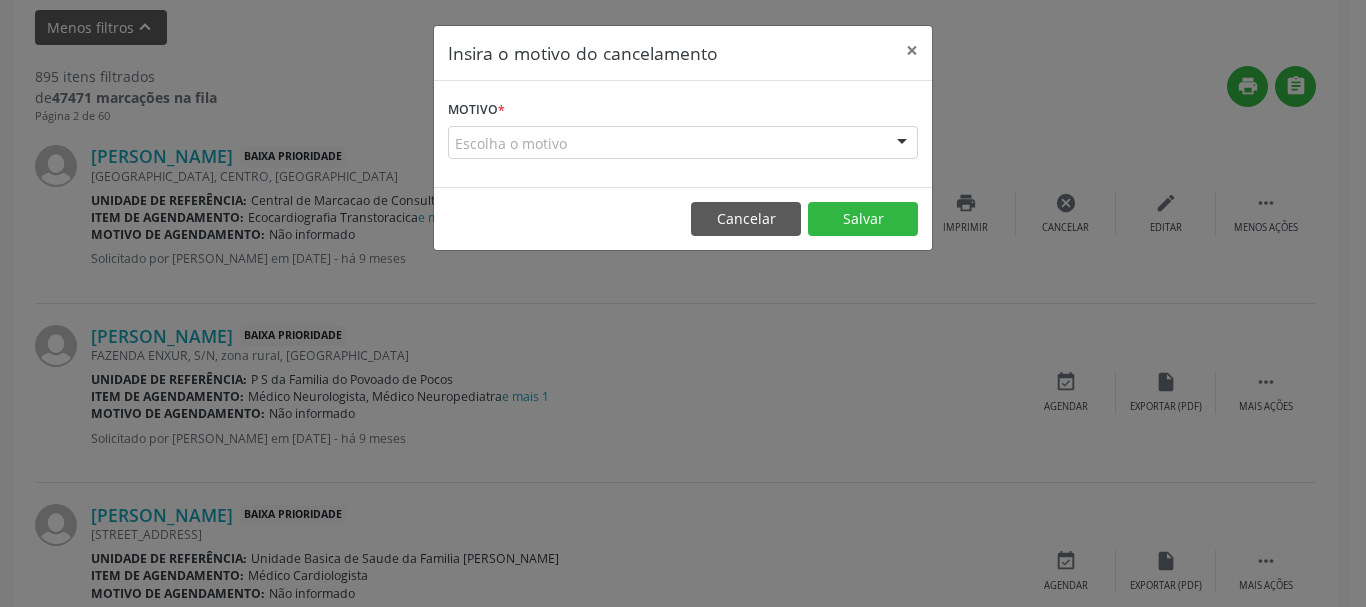 click at bounding box center [902, 144] 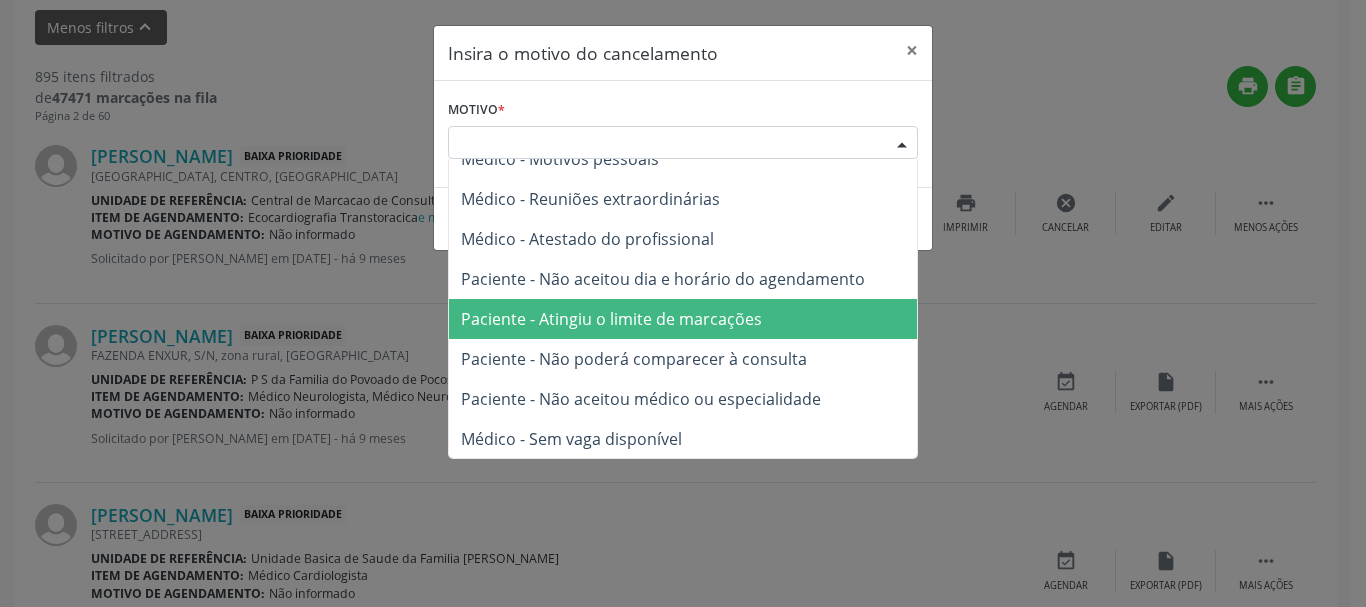 scroll, scrollTop: 101, scrollLeft: 0, axis: vertical 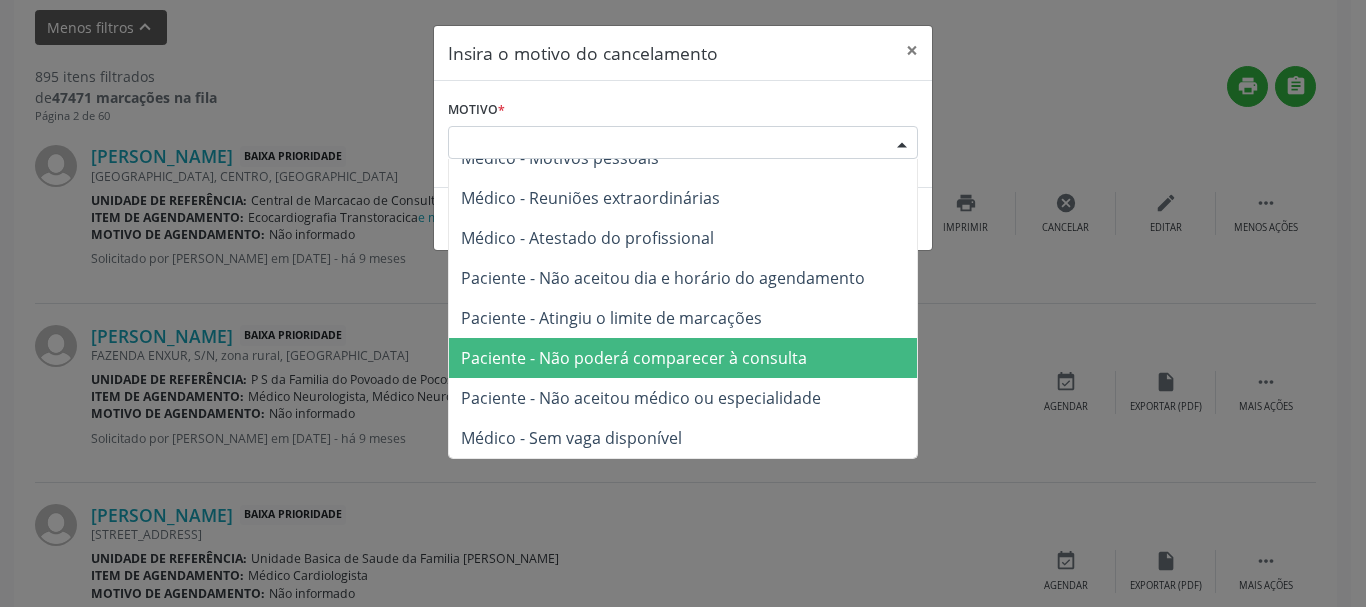 click on "Paciente - Não poderá comparecer à consulta" at bounding box center (634, 358) 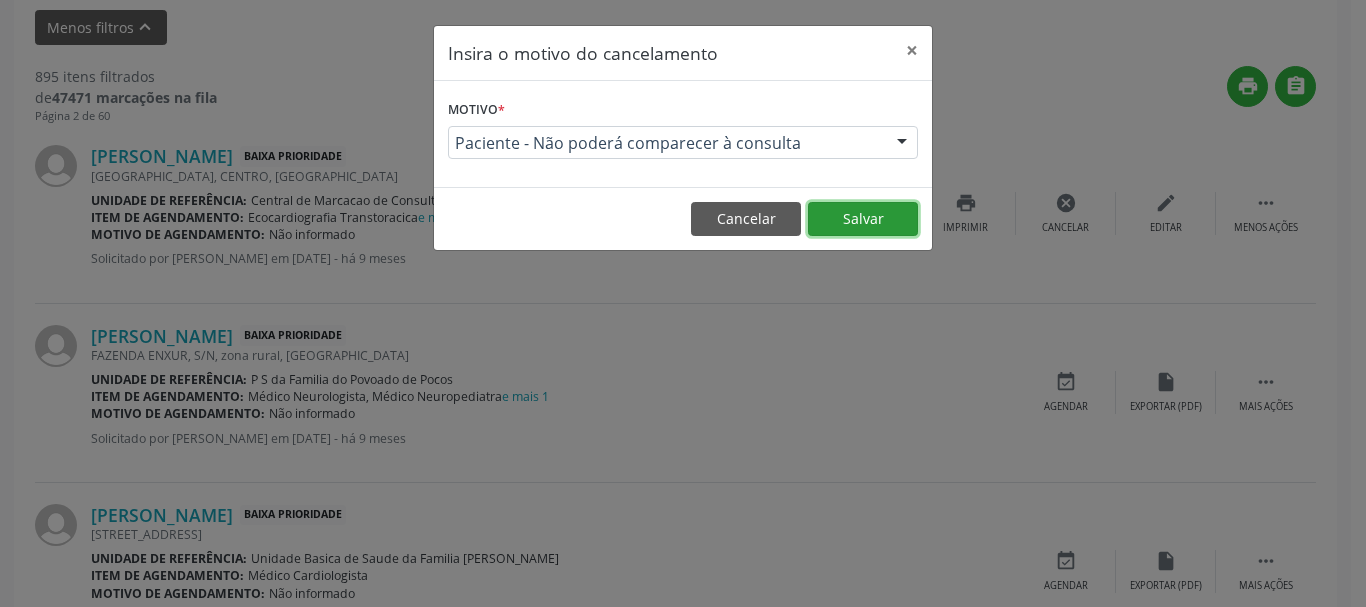 click on "Salvar" at bounding box center [863, 219] 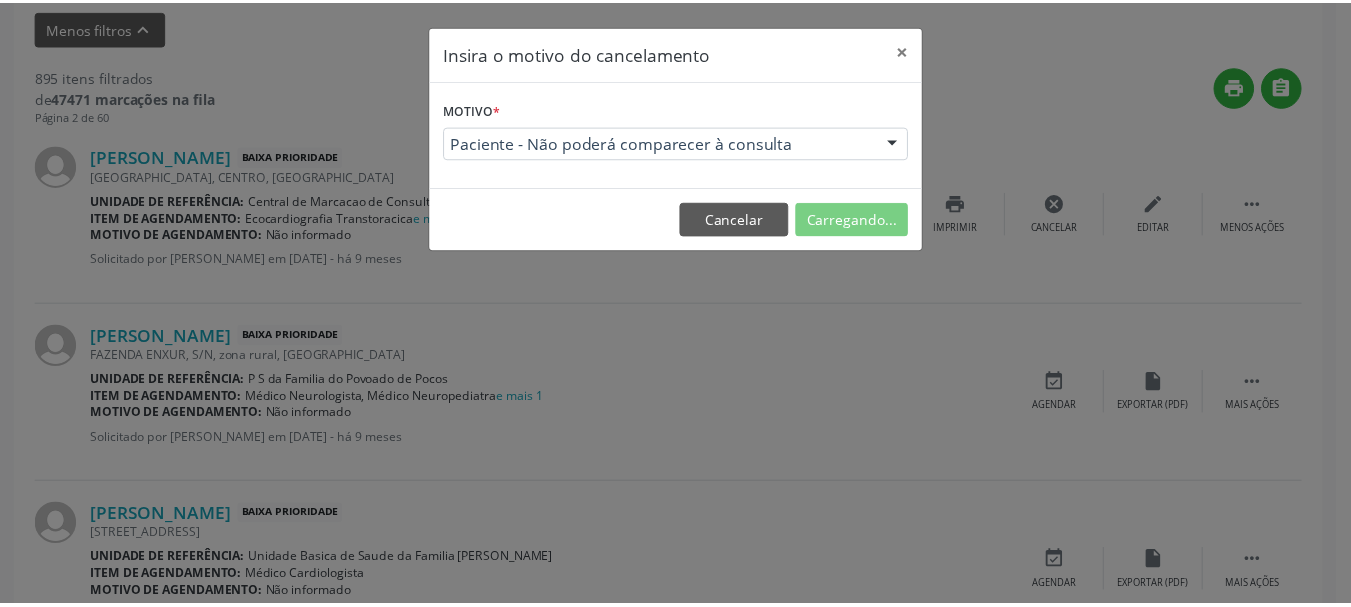 scroll, scrollTop: 238, scrollLeft: 0, axis: vertical 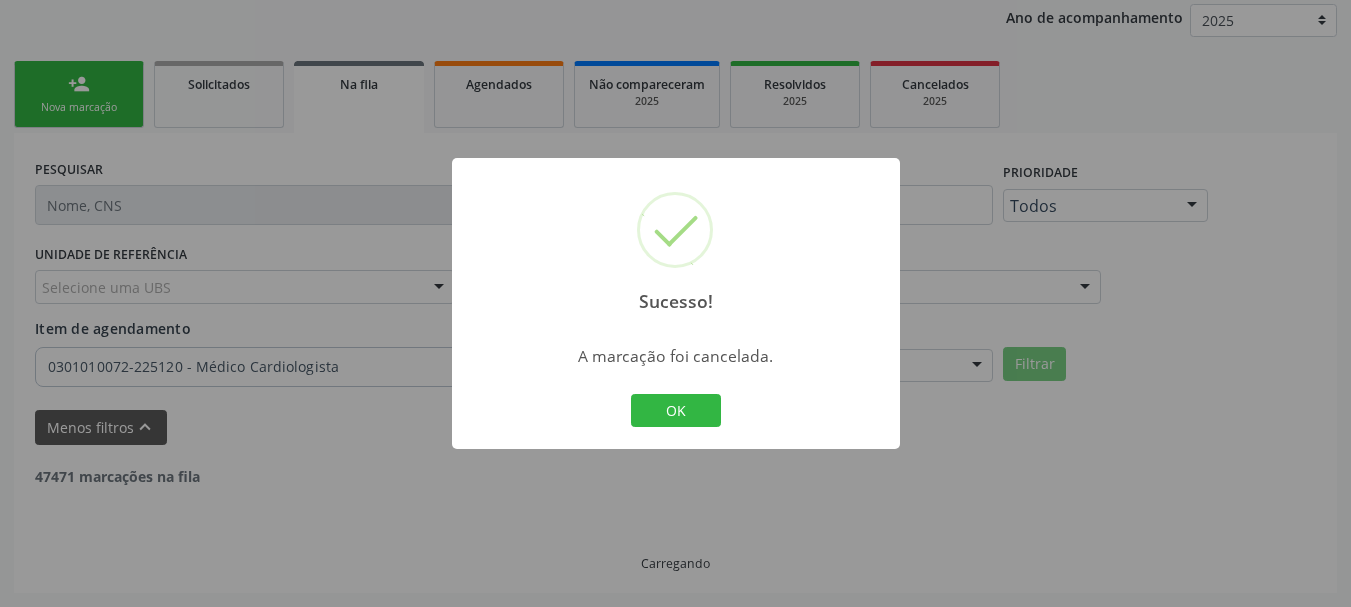 click on "Sucesso! × A marcação foi cancelada. OK Cancel" at bounding box center [676, 304] 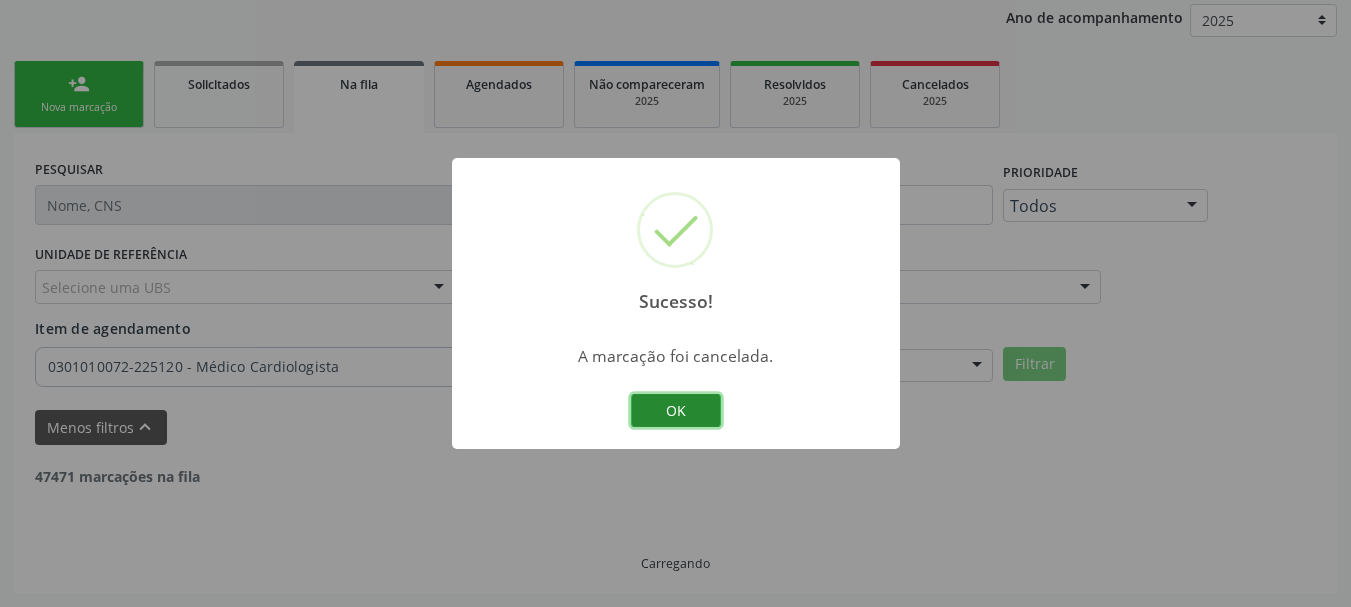 click on "OK" at bounding box center [676, 411] 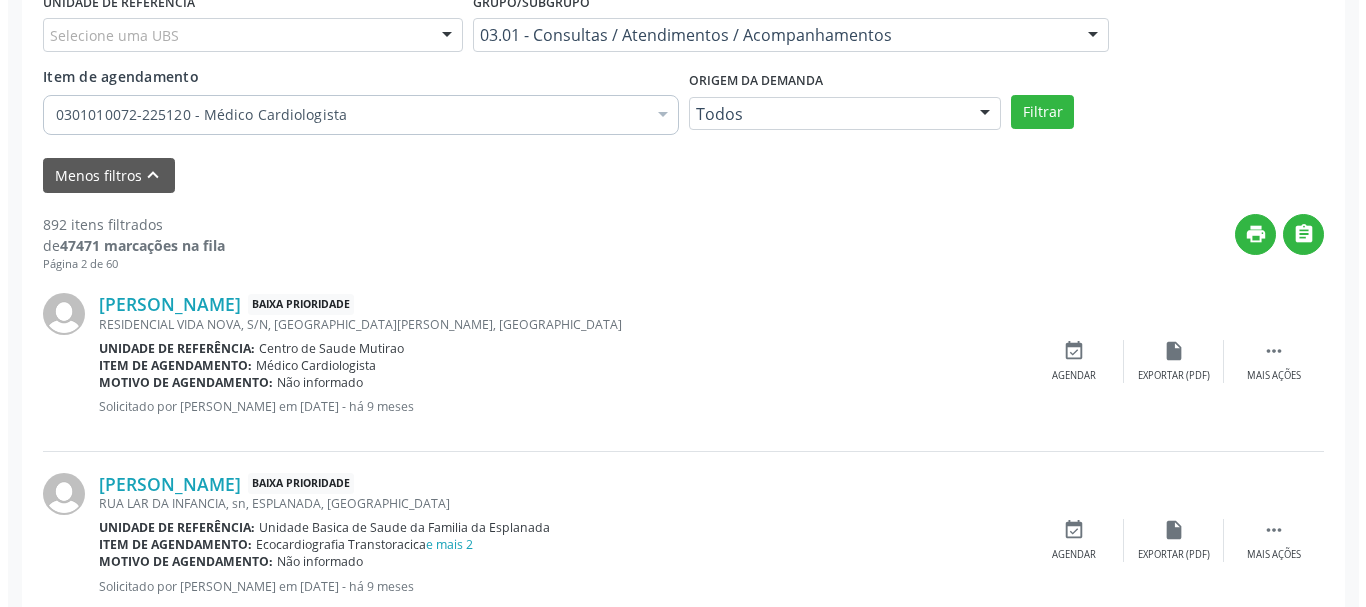 scroll, scrollTop: 638, scrollLeft: 0, axis: vertical 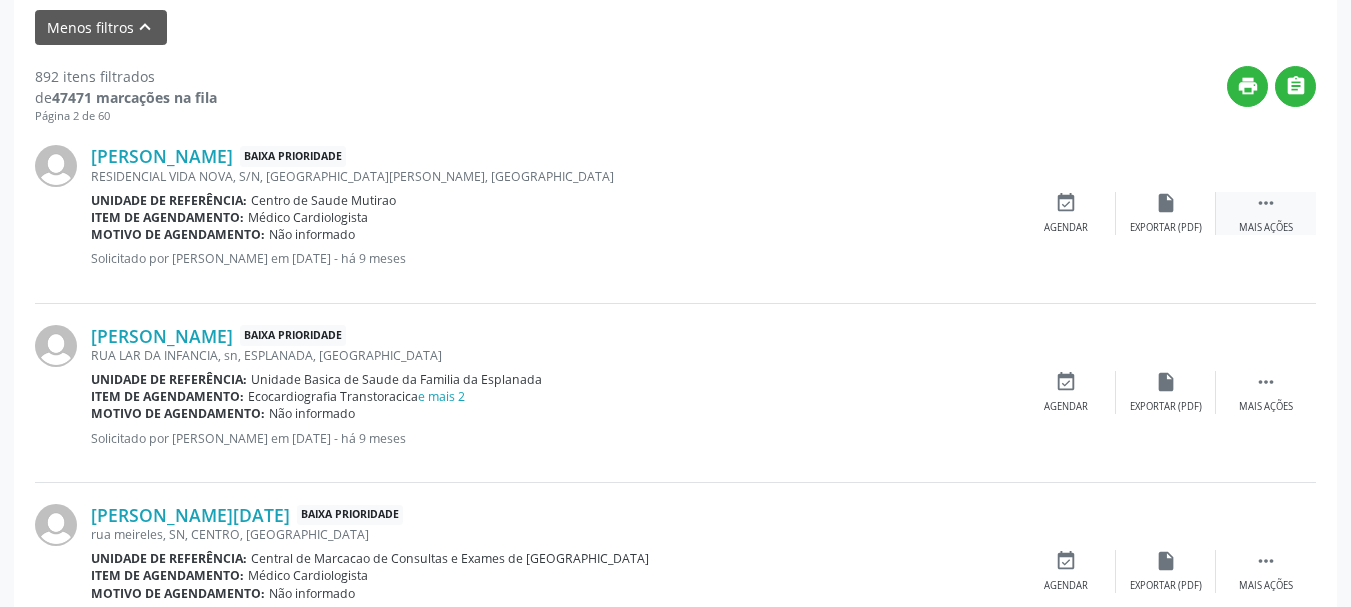 click on "Mais ações" at bounding box center (1266, 228) 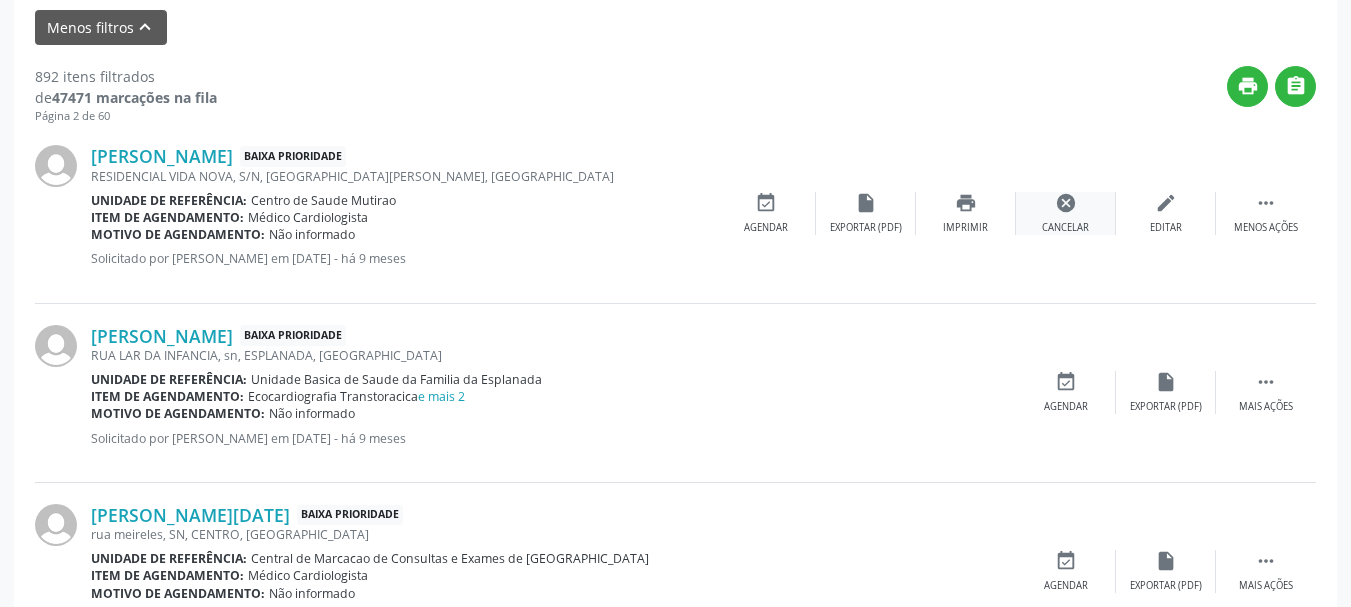 click on "cancel
Cancelar" at bounding box center (1066, 213) 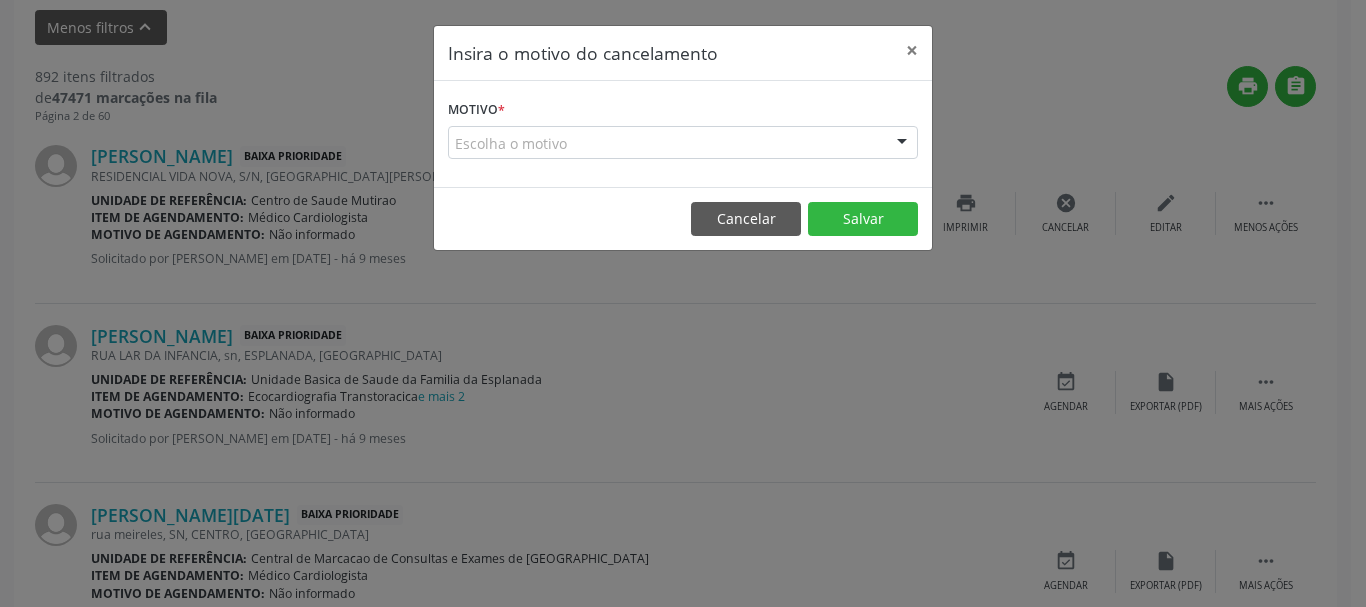 click on "Escolha o motivo" at bounding box center [683, 143] 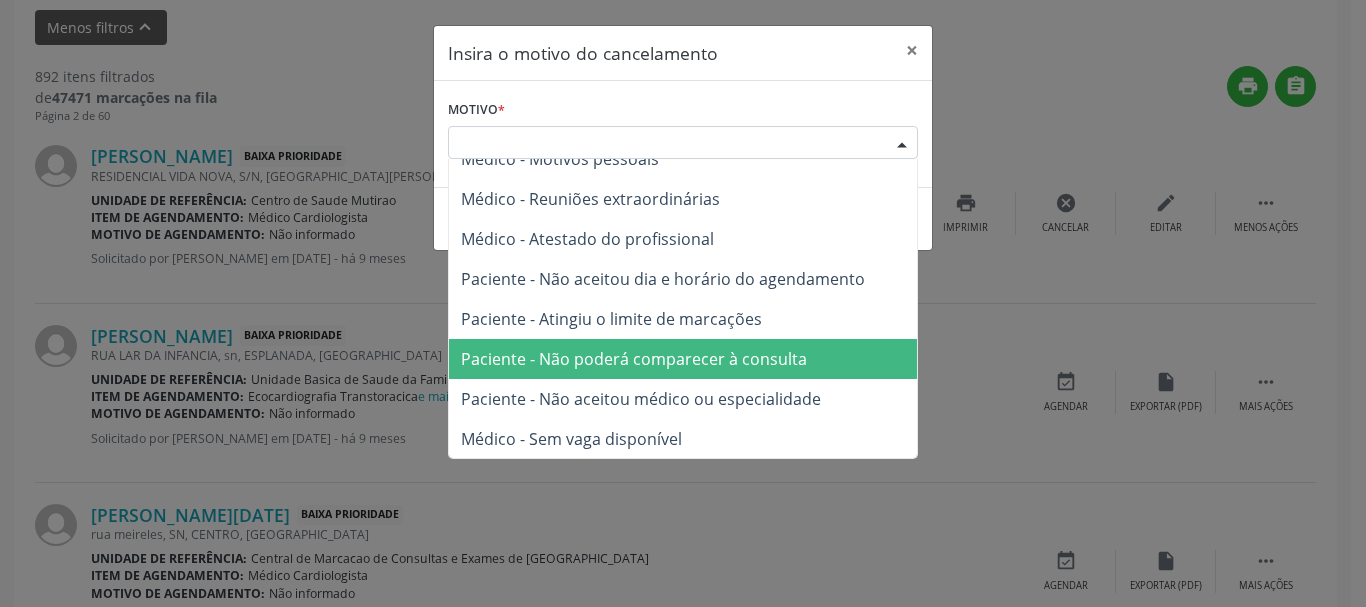scroll, scrollTop: 101, scrollLeft: 0, axis: vertical 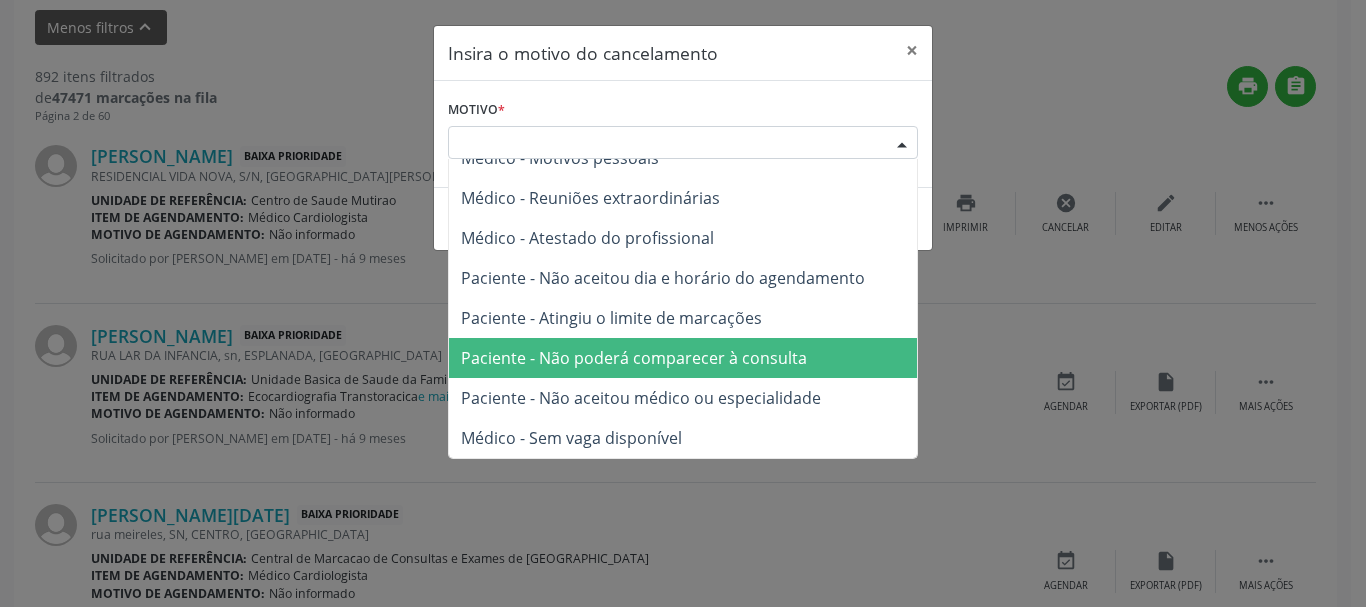 click on "Paciente - Não poderá comparecer à consulta" at bounding box center (683, 358) 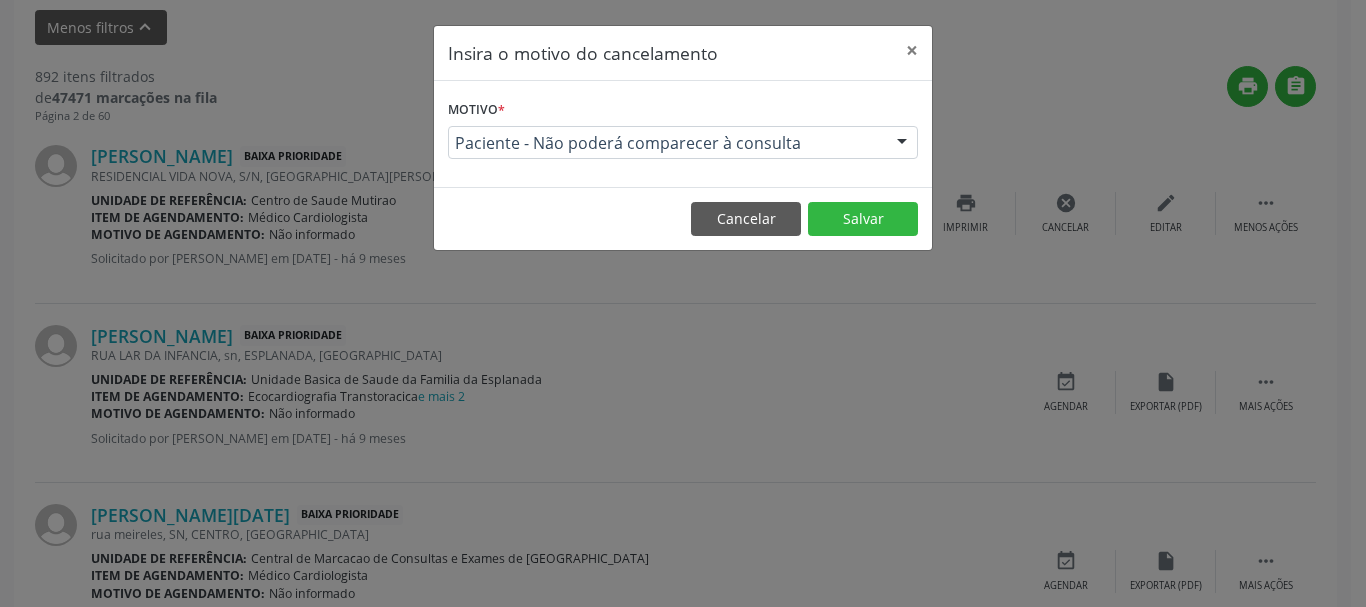 click on "Cancelar Salvar" at bounding box center [683, 218] 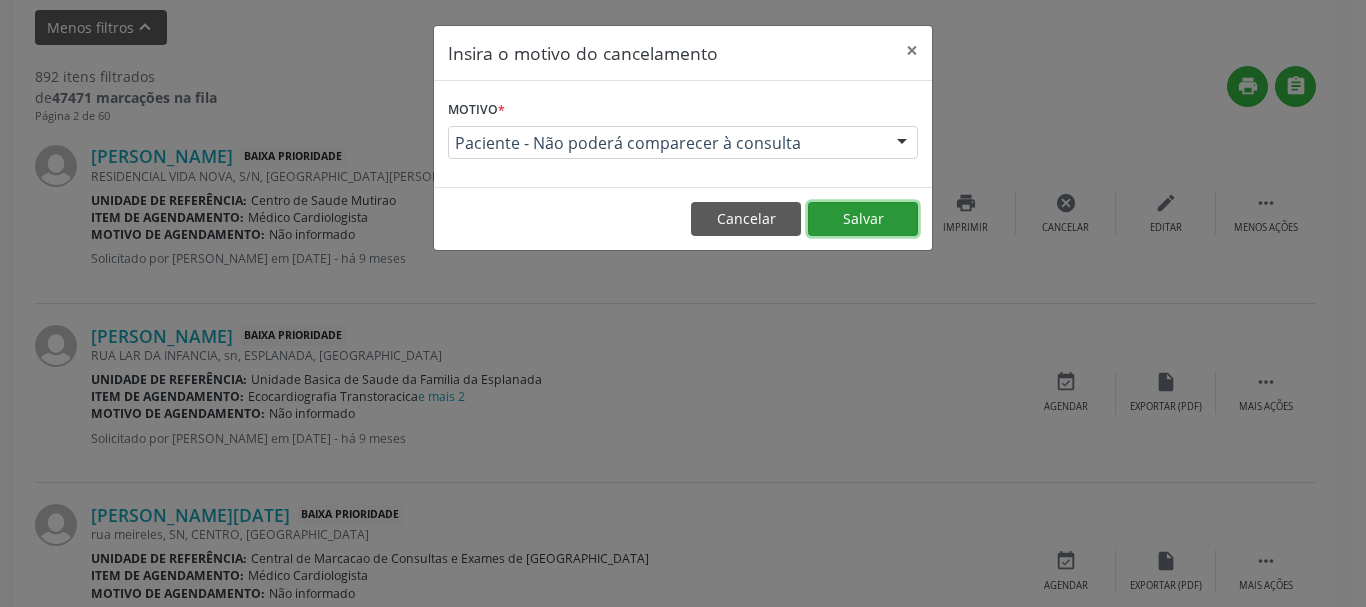 click on "Salvar" at bounding box center [863, 219] 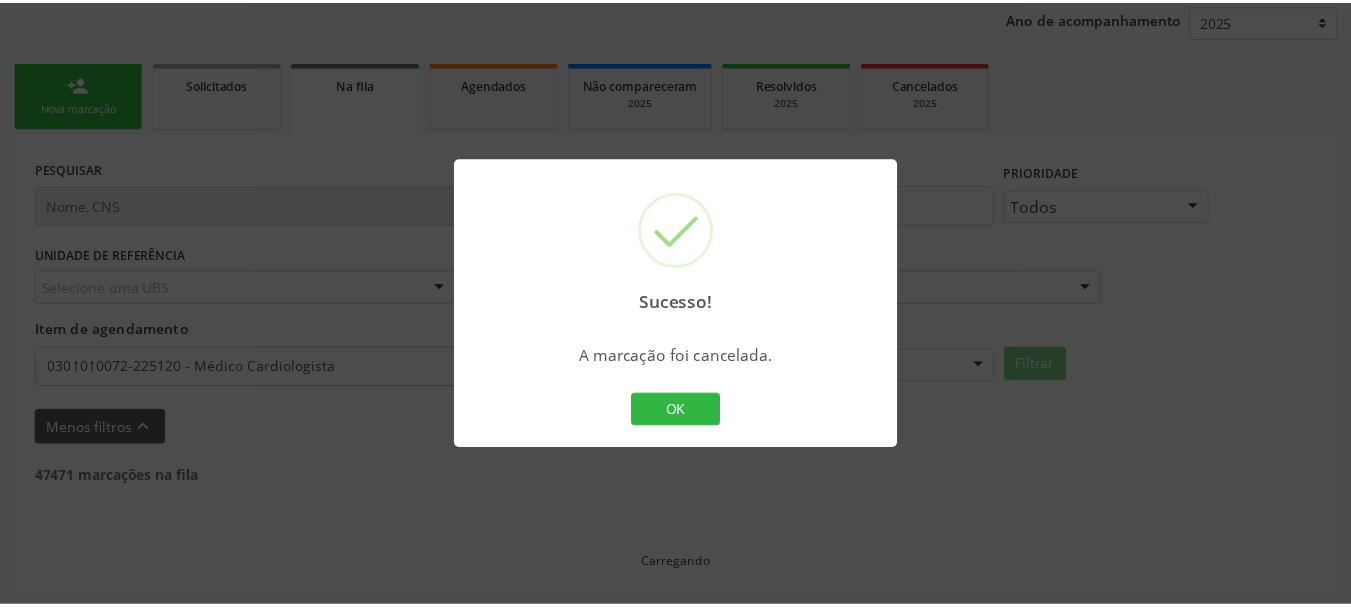 scroll, scrollTop: 238, scrollLeft: 0, axis: vertical 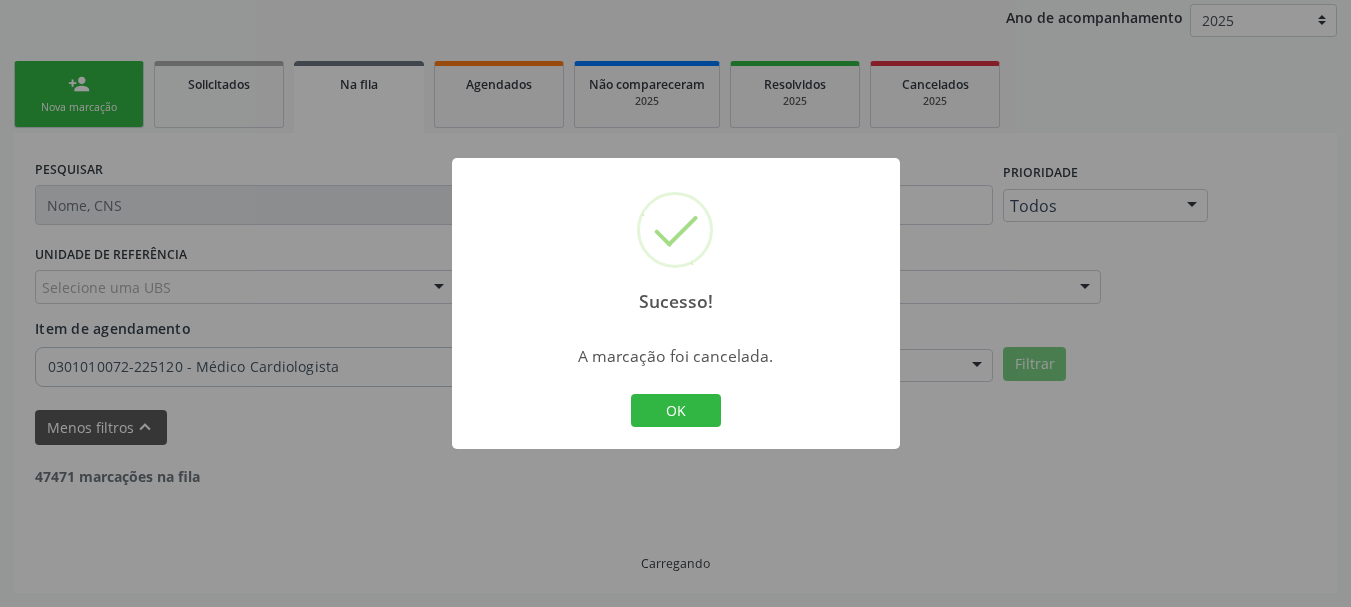 click on "OK Cancel" at bounding box center [675, 411] 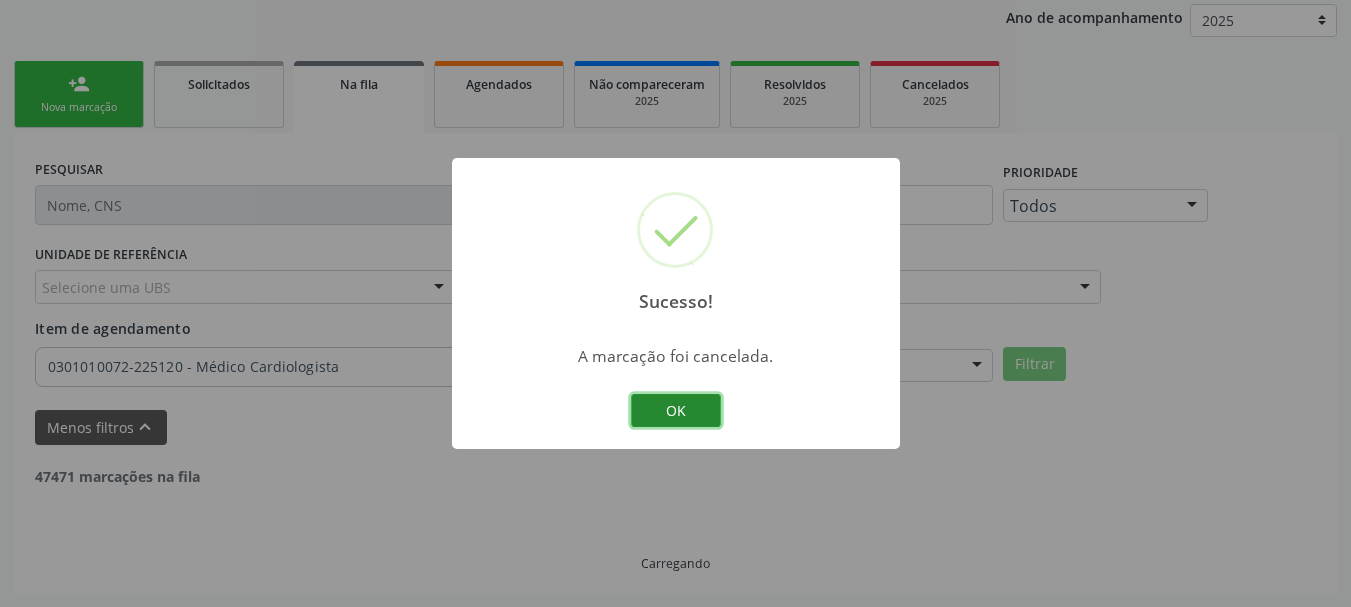 click on "OK" at bounding box center (676, 411) 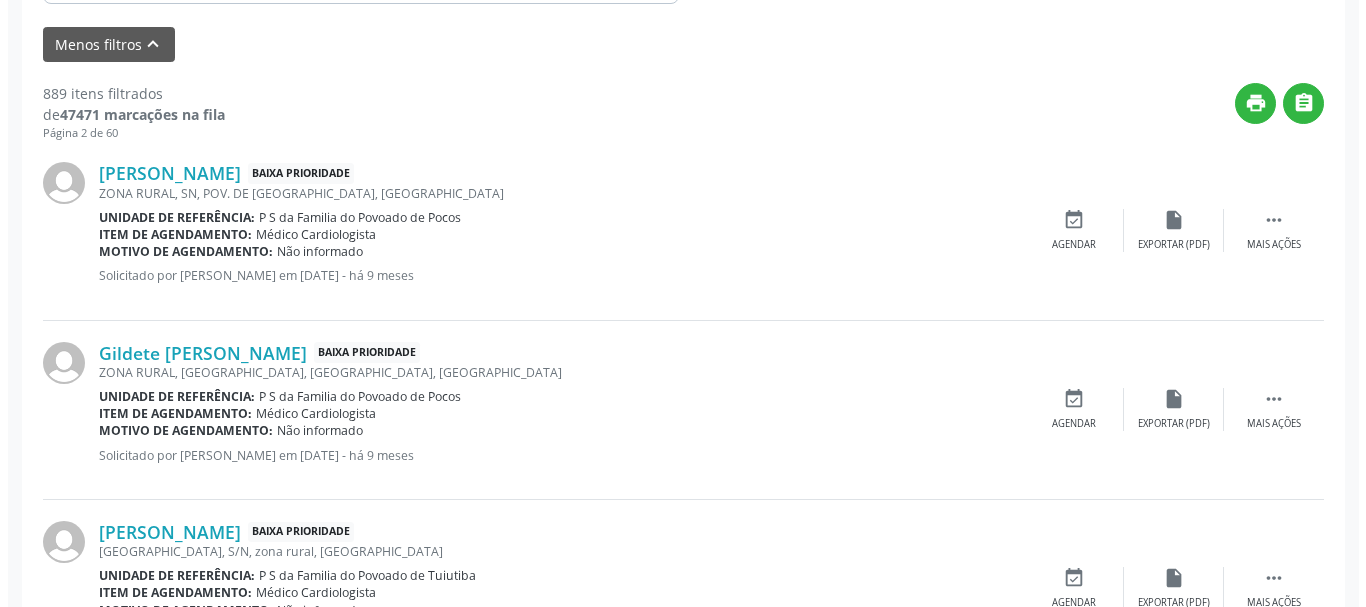 scroll, scrollTop: 638, scrollLeft: 0, axis: vertical 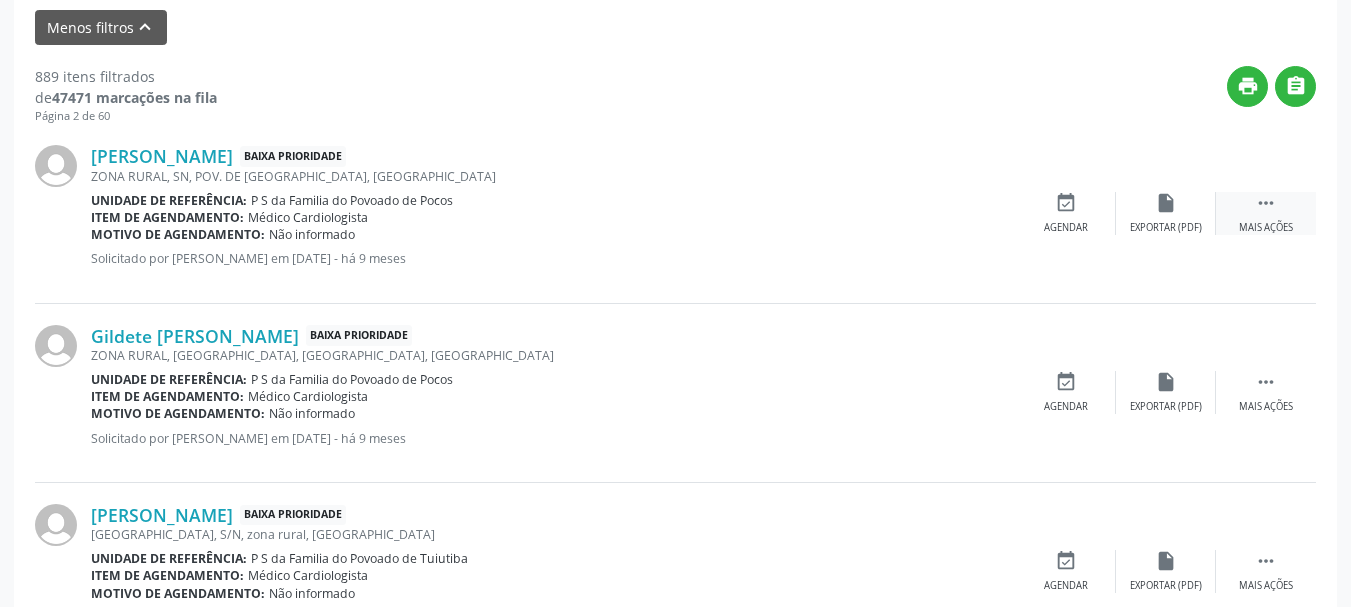 click on "
Mais ações" at bounding box center [1266, 213] 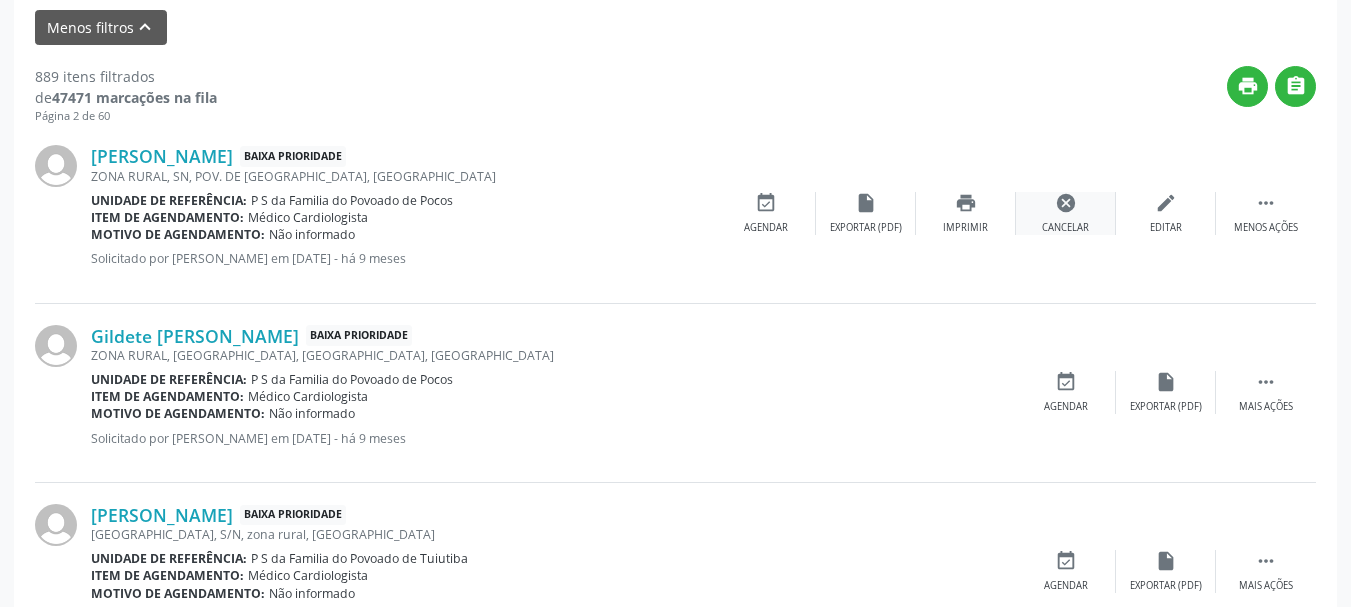 click on "Cancelar" at bounding box center [1065, 228] 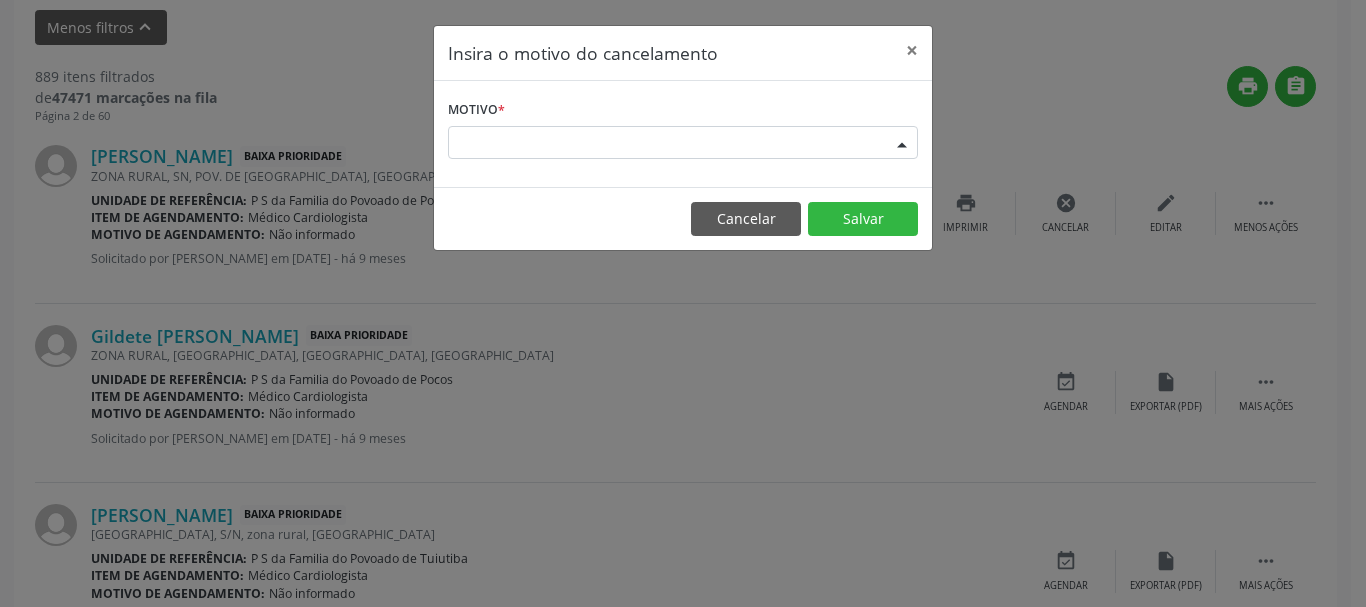 click on "Escolha o motivo" at bounding box center (683, 143) 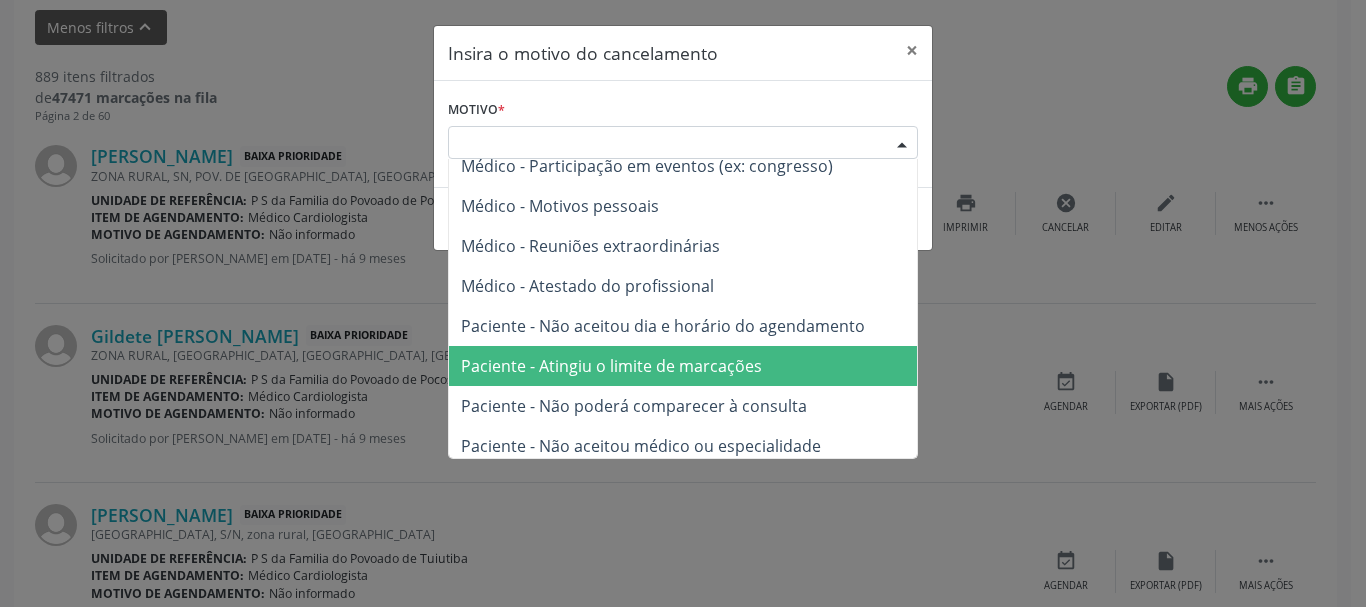 scroll, scrollTop: 101, scrollLeft: 0, axis: vertical 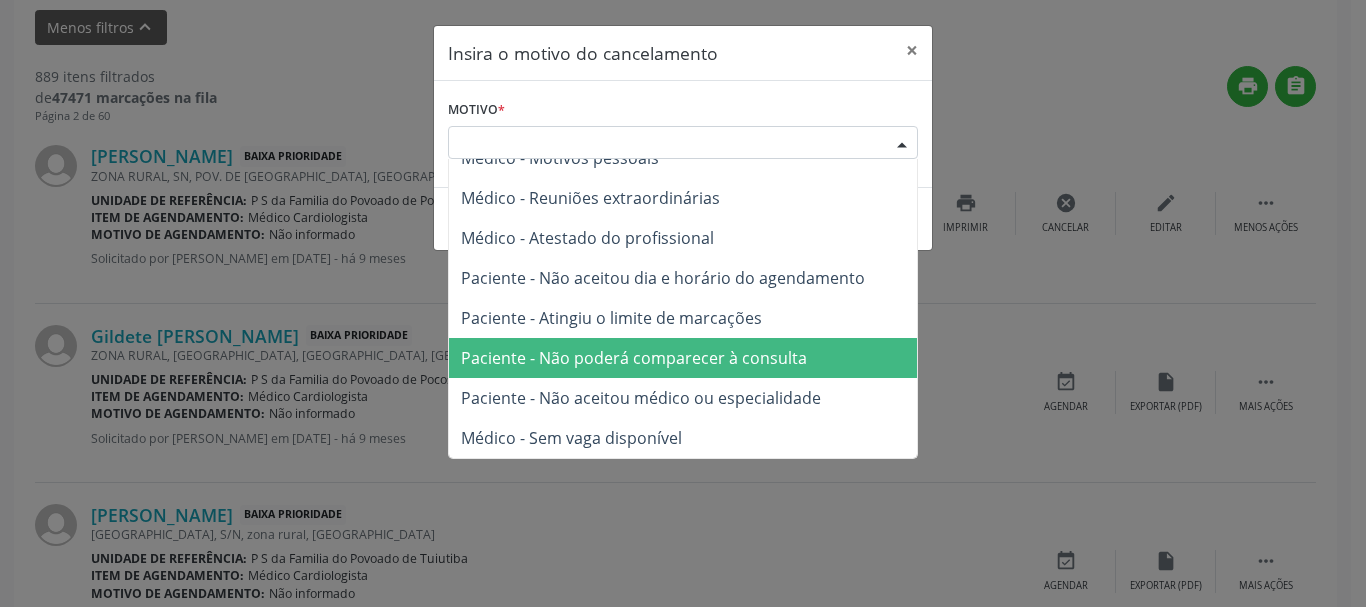 click on "Paciente - Não poderá comparecer à consulta" at bounding box center [683, 358] 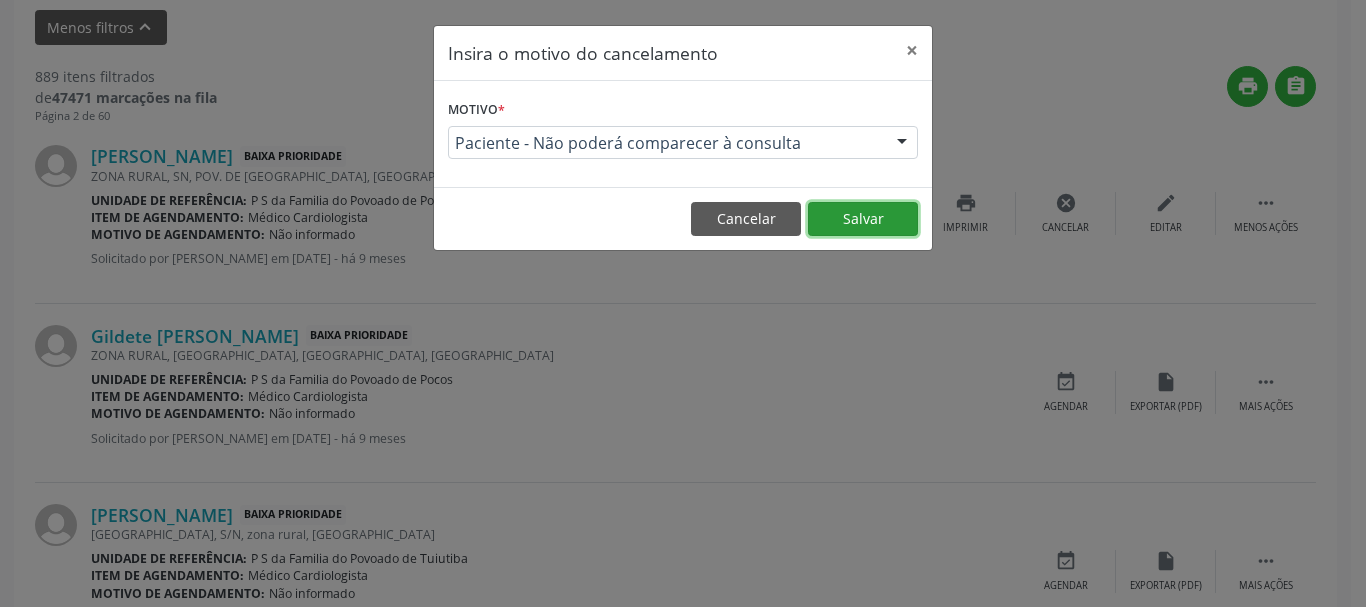 click on "Salvar" at bounding box center [863, 219] 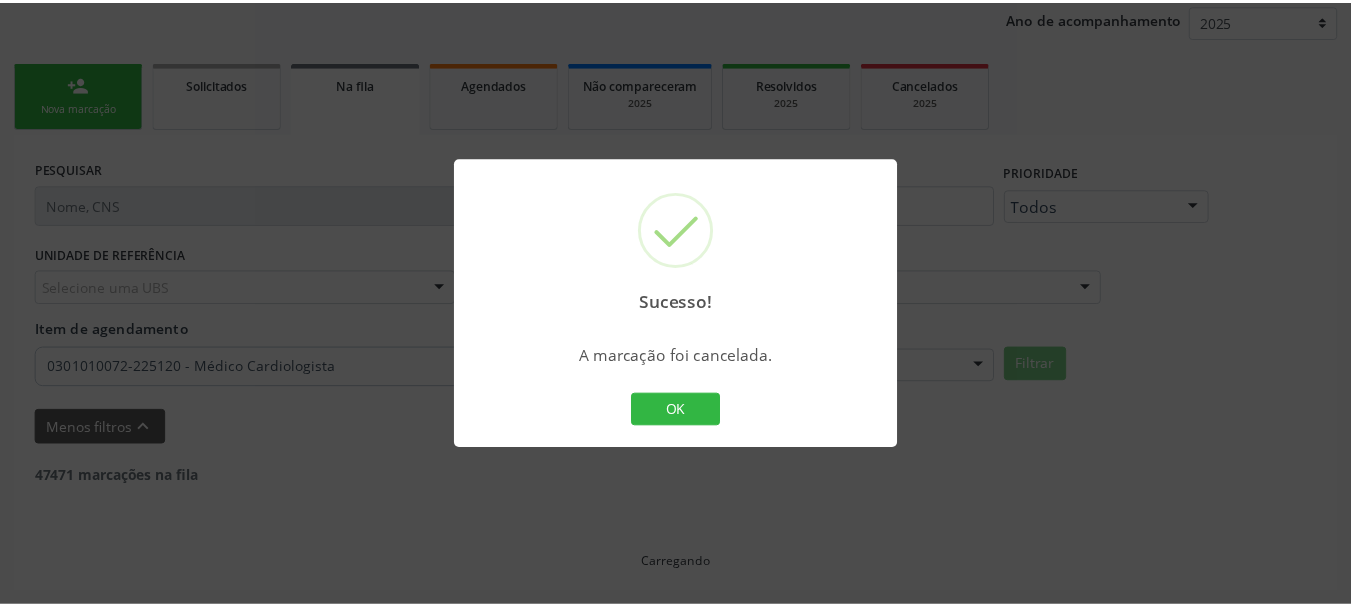 scroll, scrollTop: 238, scrollLeft: 0, axis: vertical 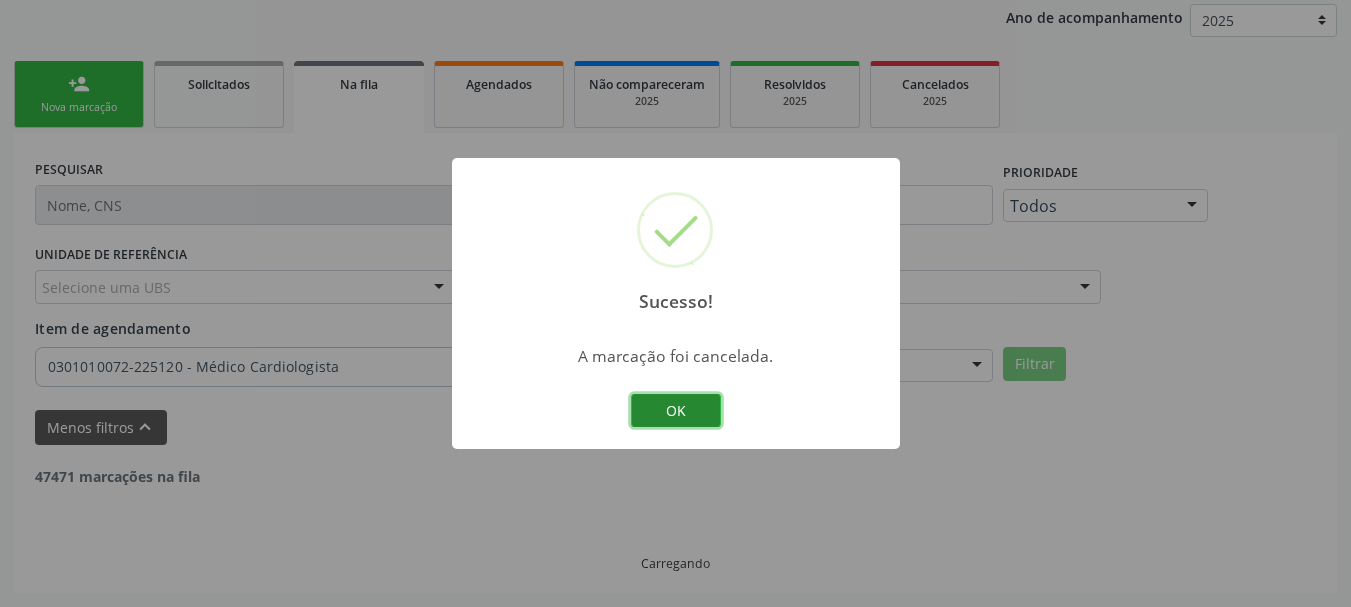 click on "OK" at bounding box center (676, 411) 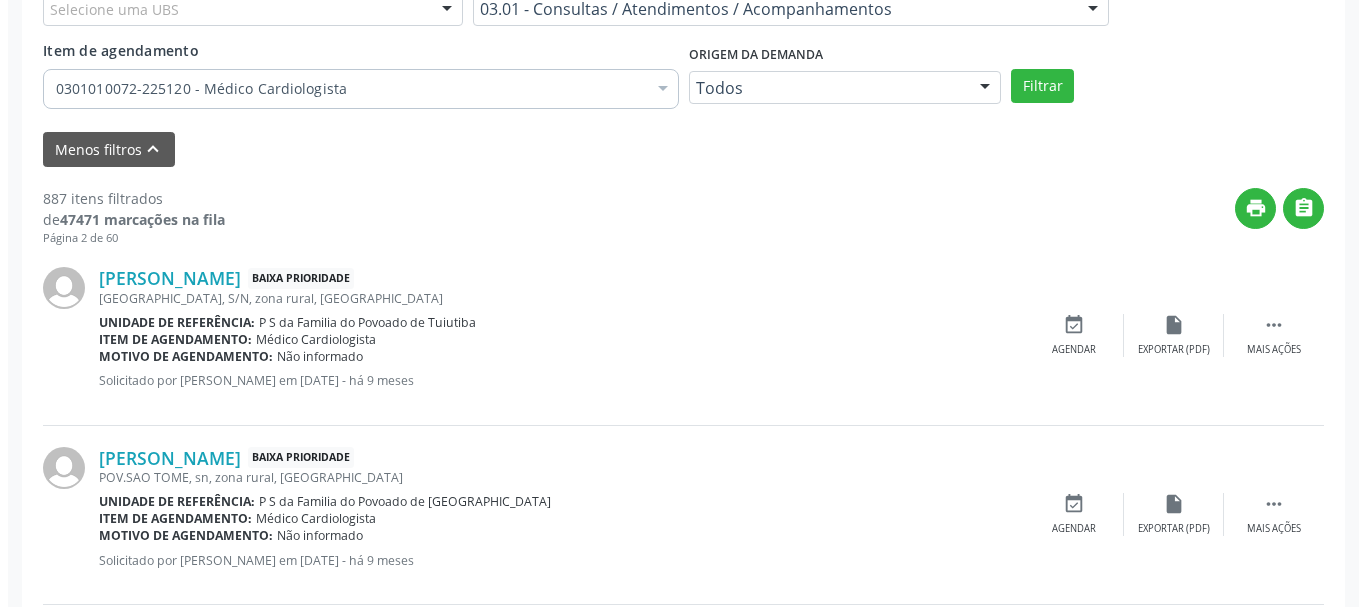 scroll, scrollTop: 538, scrollLeft: 0, axis: vertical 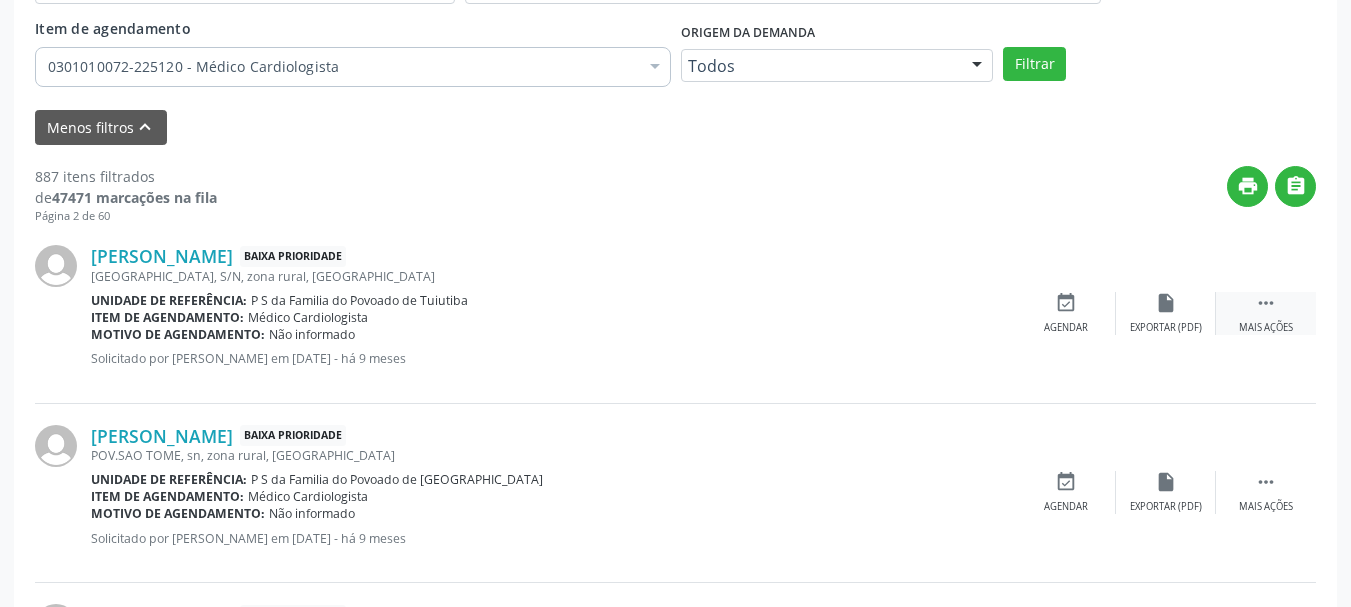 click on "" at bounding box center (1266, 303) 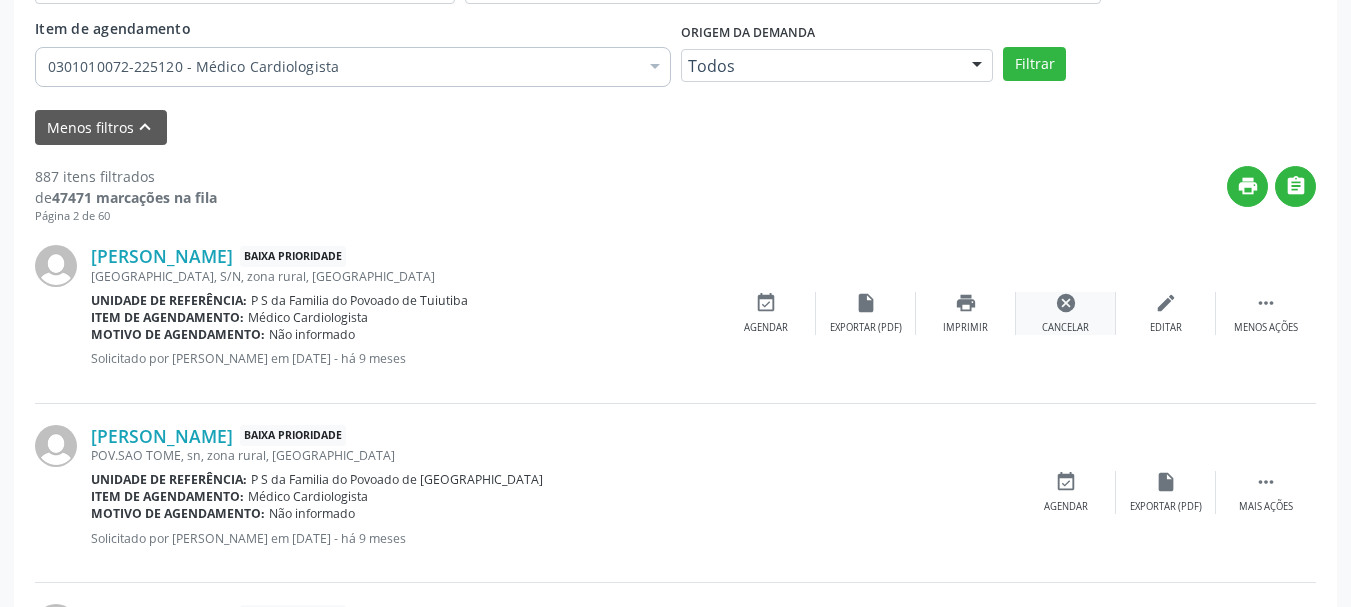 click on "cancel" at bounding box center [1066, 303] 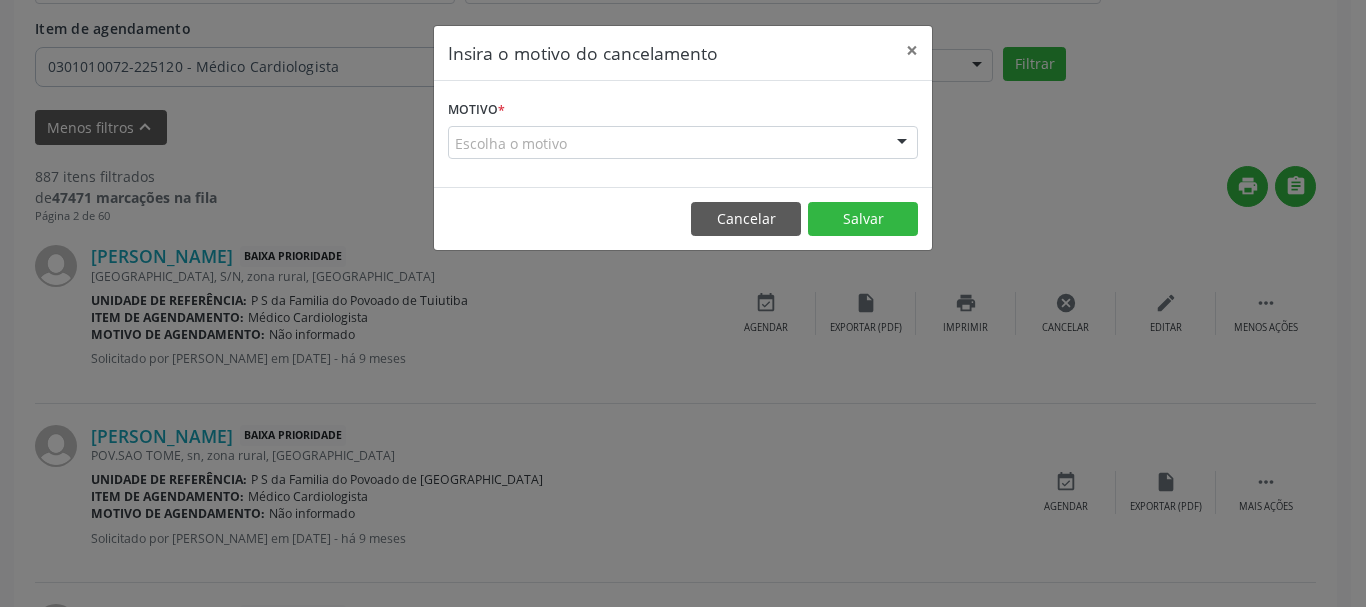 click on "Escolha o motivo
Outro   Médico - Participação em eventos (ex: congresso)   Médico - Motivos pessoais   Médico - Reuniões extraordinárias   Médico - Atestado do profissional   Paciente - Não aceitou dia e horário do agendamento   Paciente - Atingiu o limite de marcações   Paciente - Não poderá comparecer à consulta   Paciente - Não aceitou médico ou especialidade   Médico - Sem vaga disponível
Nenhum resultado encontrado para: "   "
Não há nenhuma opção para ser exibida." at bounding box center (683, 143) 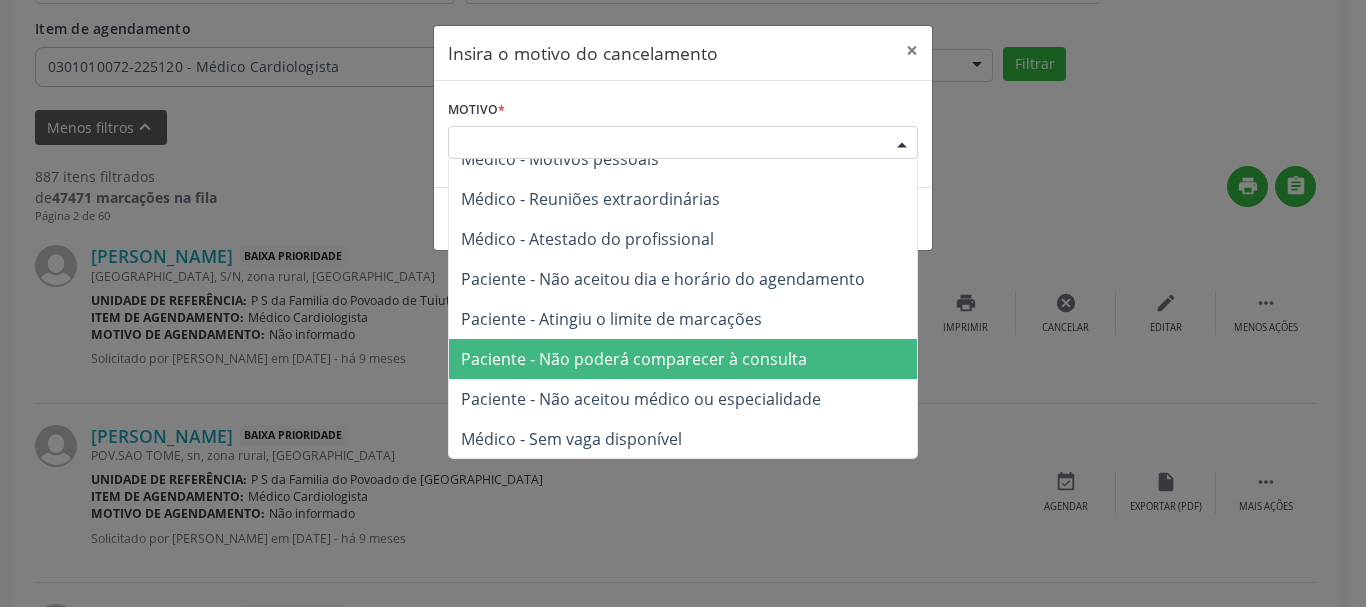scroll, scrollTop: 101, scrollLeft: 0, axis: vertical 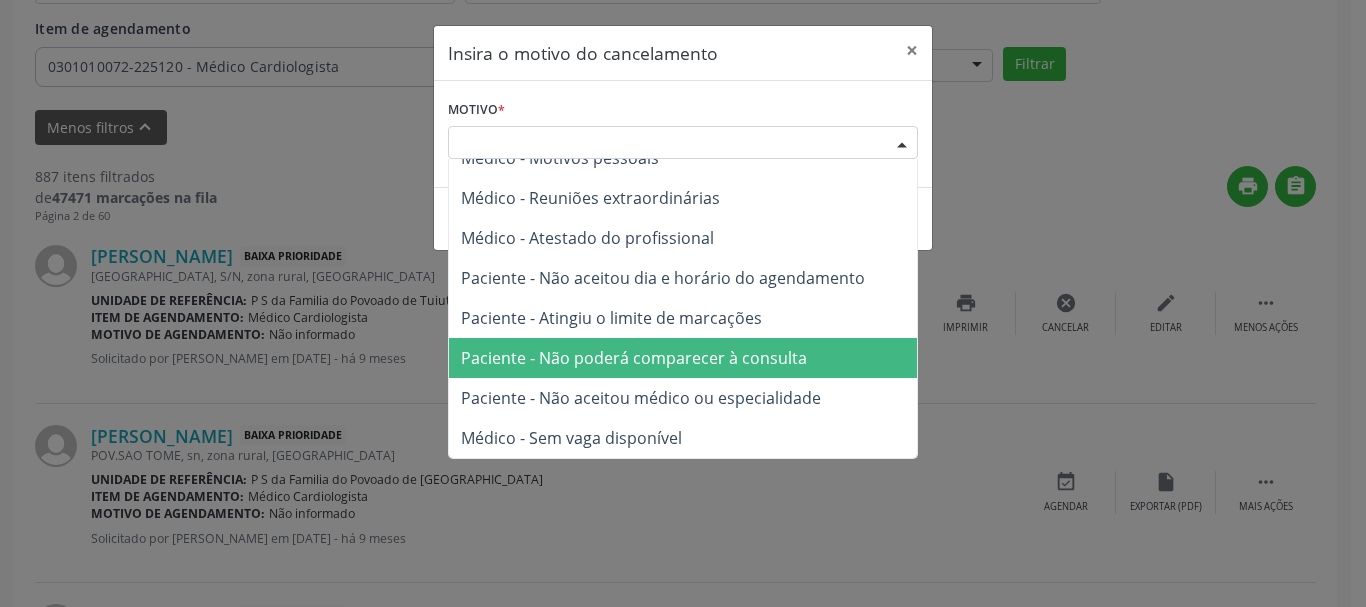 click on "Paciente - Não aceitou médico ou especialidade" at bounding box center [683, 398] 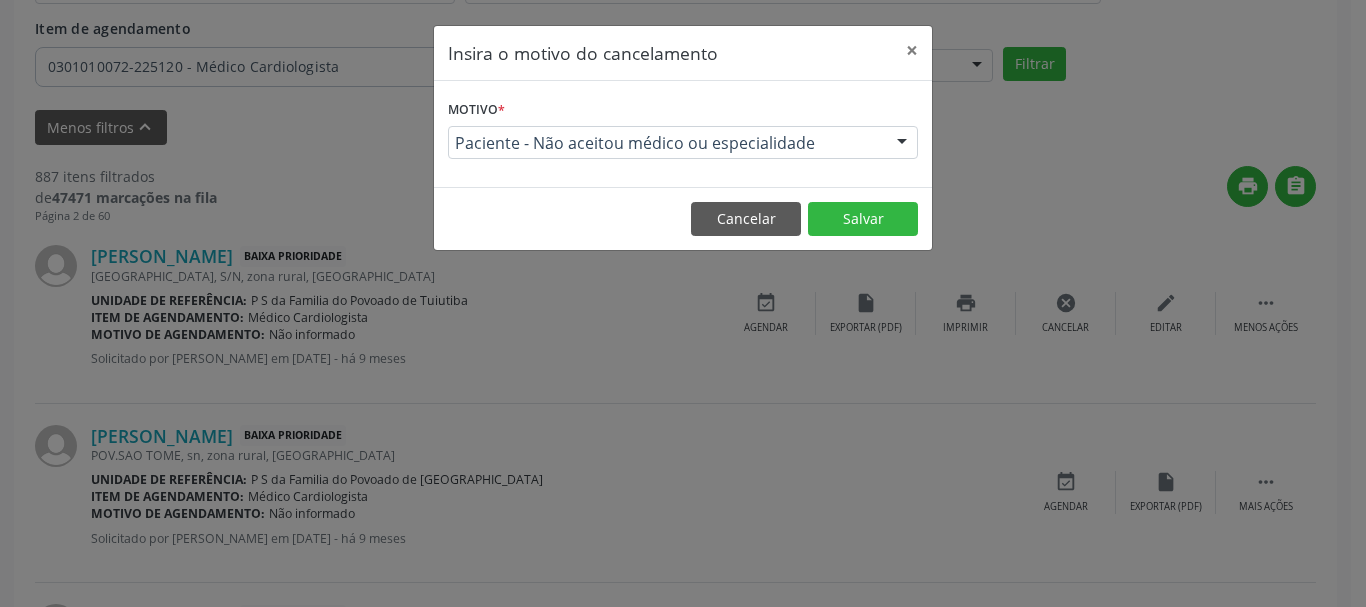 click on "Motivo
*
Paciente - Não aceitou médico ou especialidade         Outro   Médico - Participação em eventos (ex: congresso)   Médico - Motivos pessoais   Médico - Reuniões extraordinárias   Médico - Atestado do profissional   Paciente - Não aceitou dia e horário do agendamento   Paciente - Atingiu o limite de marcações   Paciente - Não poderá comparecer à consulta   Paciente - Não aceitou médico ou especialidade   Médico - Sem vaga disponível
Nenhum resultado encontrado para: "   "
Não há nenhuma opção para ser exibida." at bounding box center [683, 134] 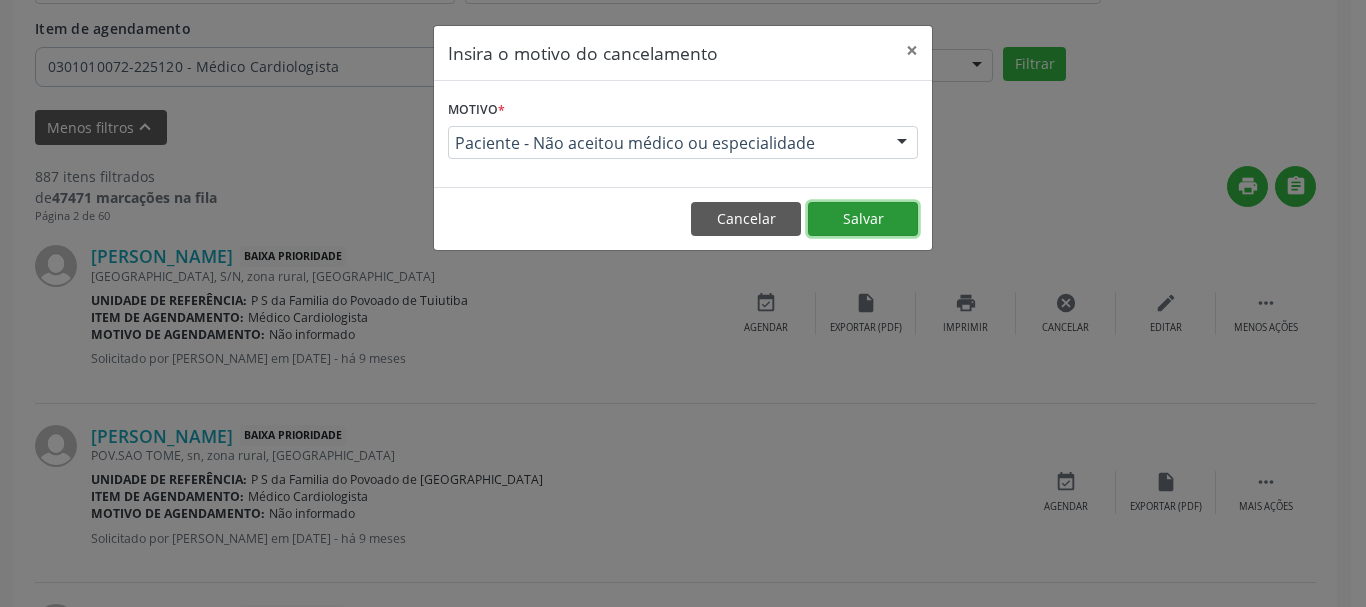 click on "Salvar" at bounding box center [863, 219] 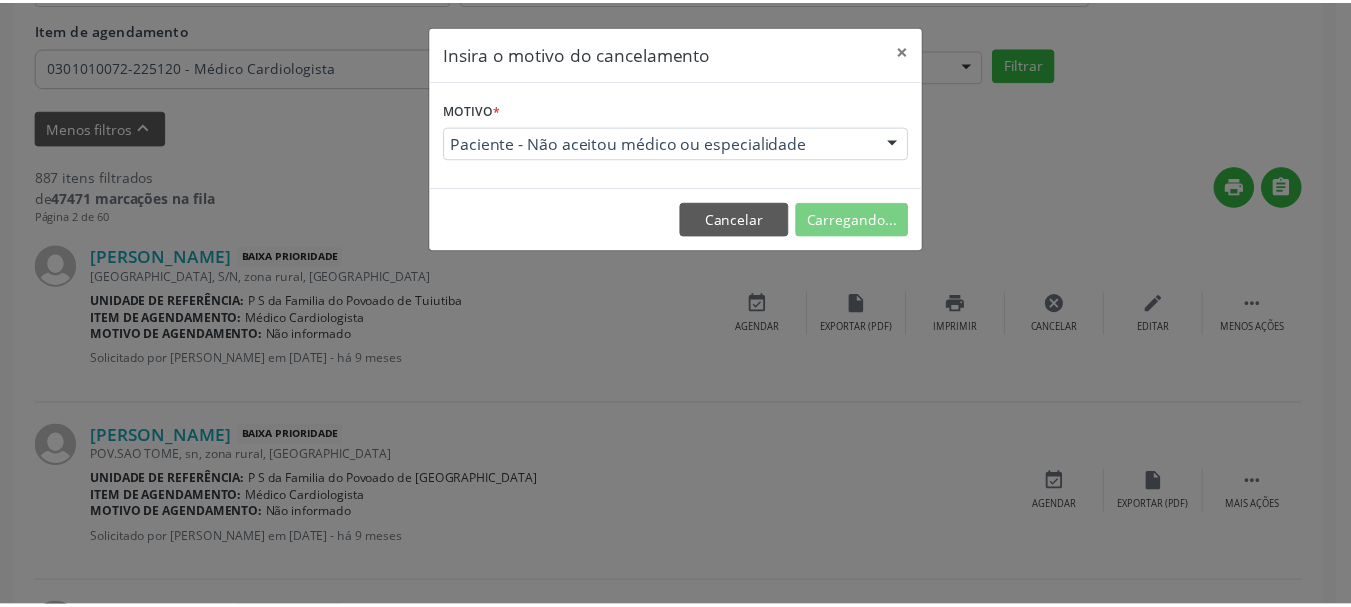 scroll, scrollTop: 238, scrollLeft: 0, axis: vertical 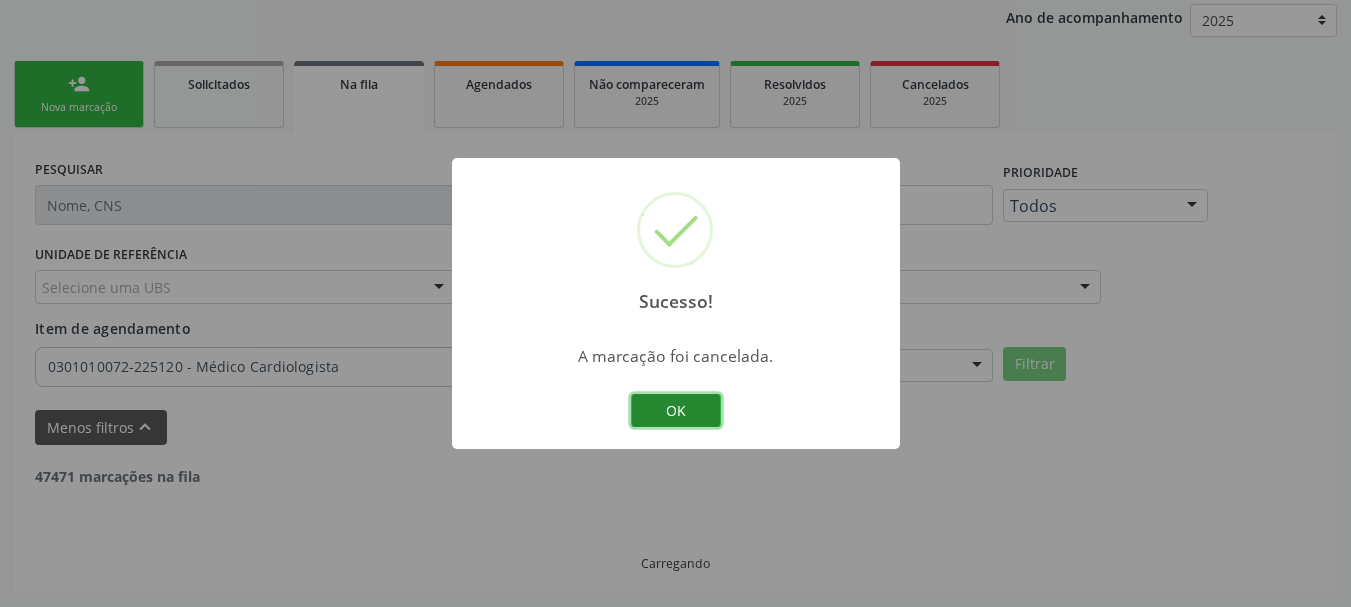 click on "OK" at bounding box center (676, 411) 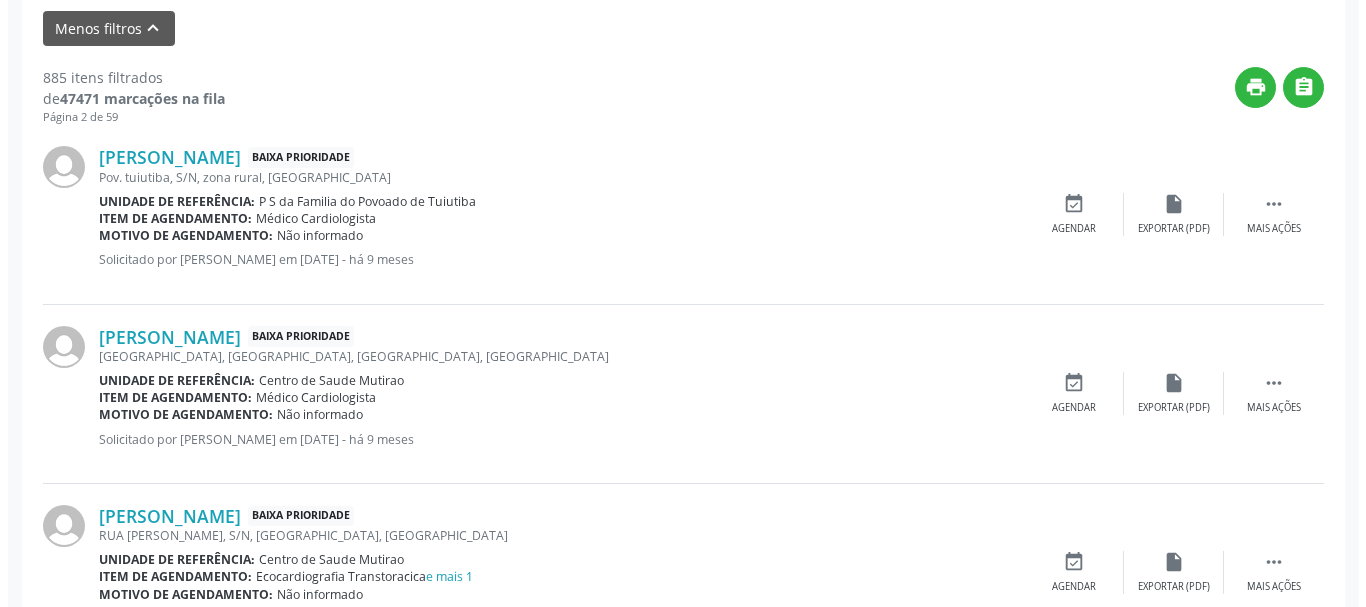 scroll, scrollTop: 638, scrollLeft: 0, axis: vertical 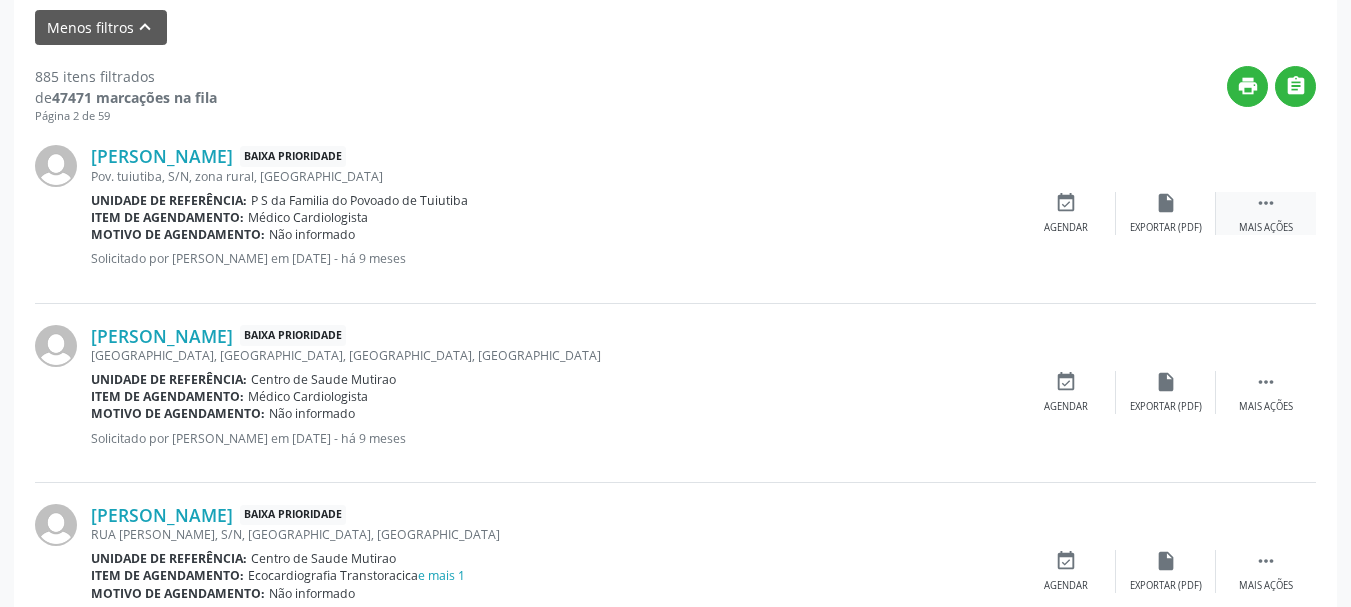 click on "
Mais ações" at bounding box center [1266, 213] 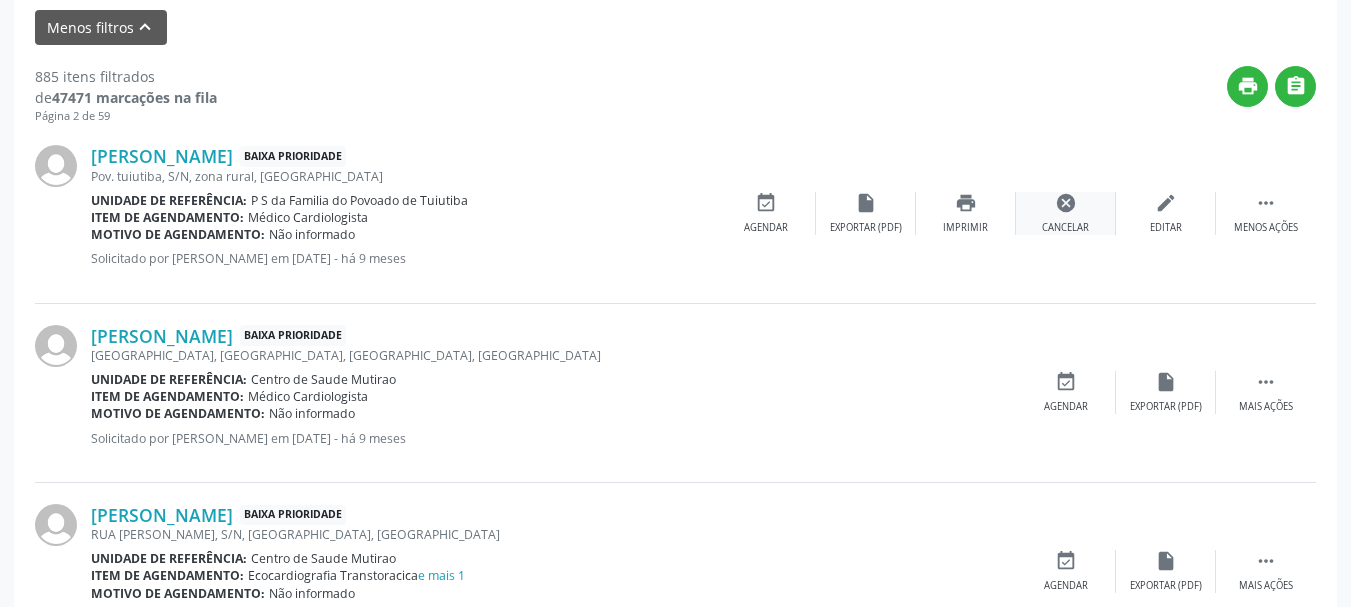 drag, startPoint x: 1065, startPoint y: 179, endPoint x: 1064, endPoint y: 201, distance: 22.022715 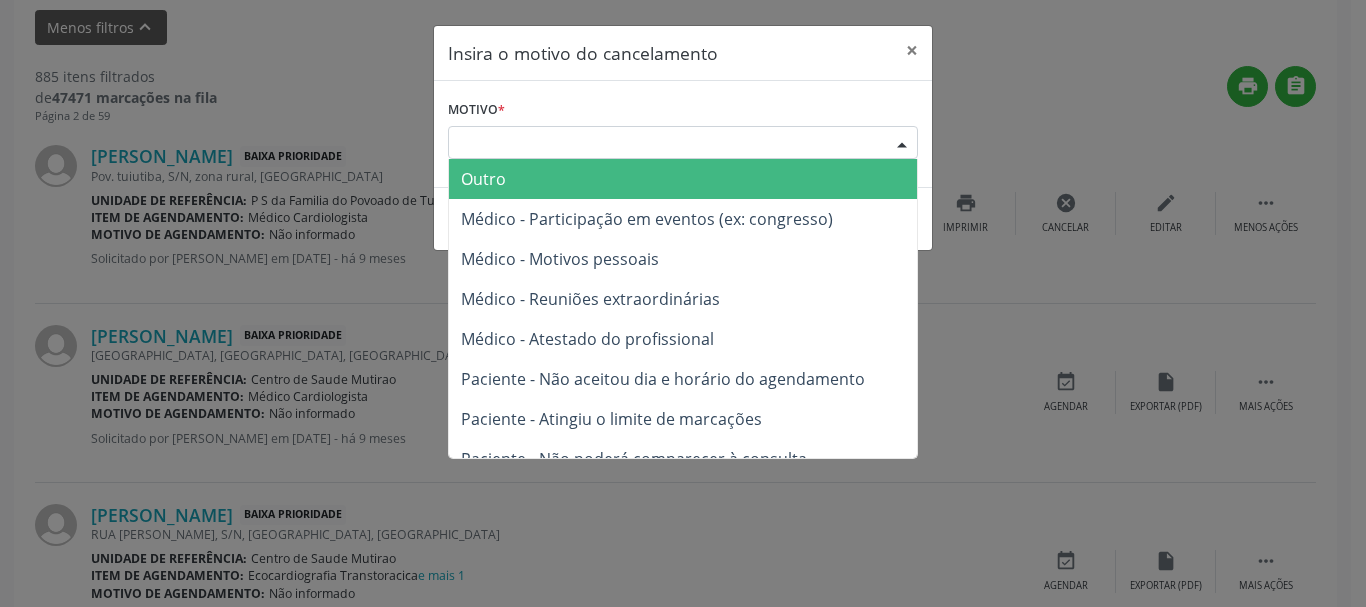 click at bounding box center [902, 144] 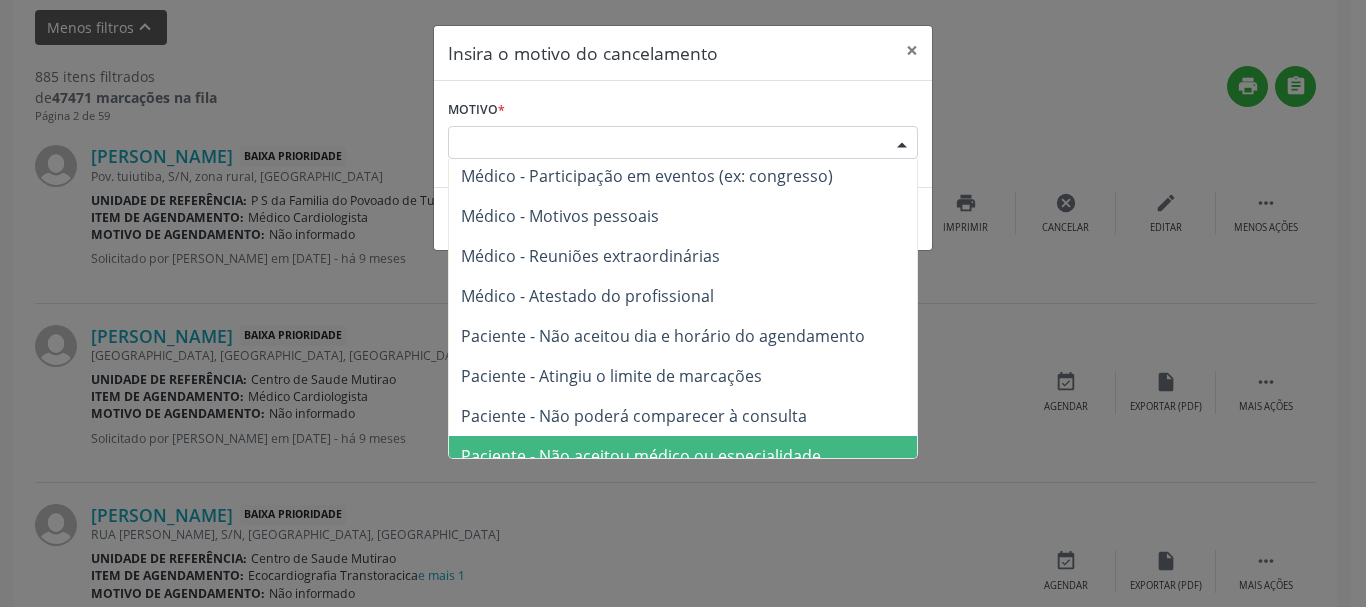 scroll, scrollTop: 101, scrollLeft: 0, axis: vertical 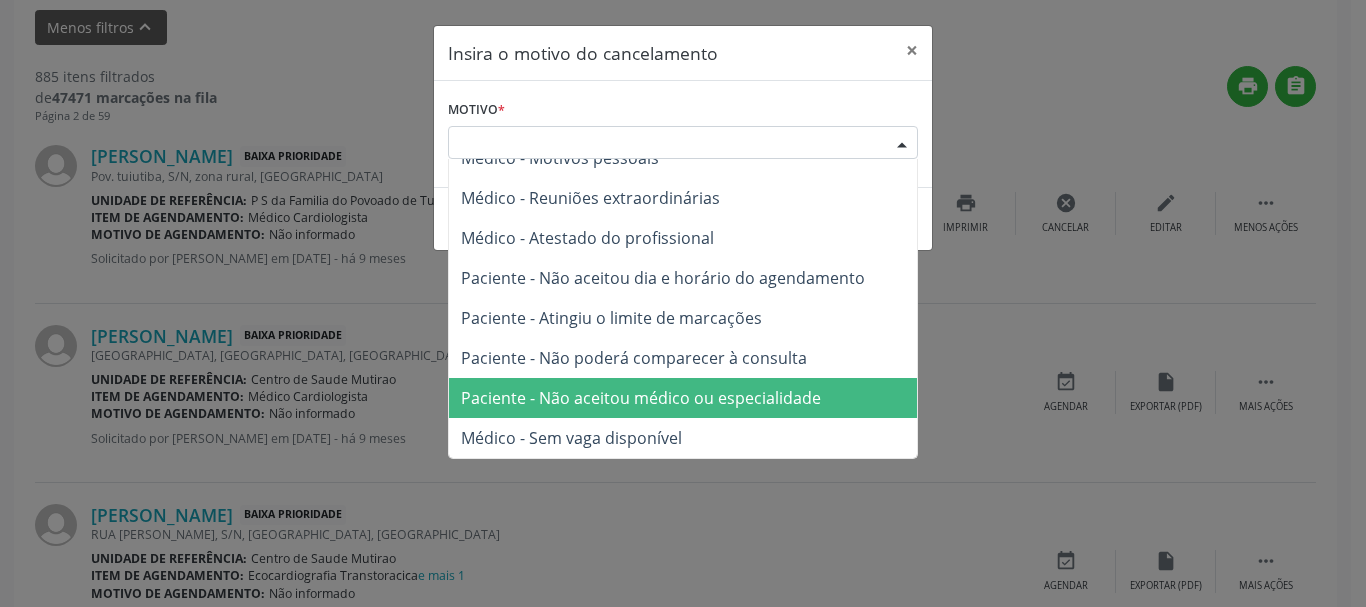 click on "Paciente - Não aceitou médico ou especialidade" at bounding box center [641, 398] 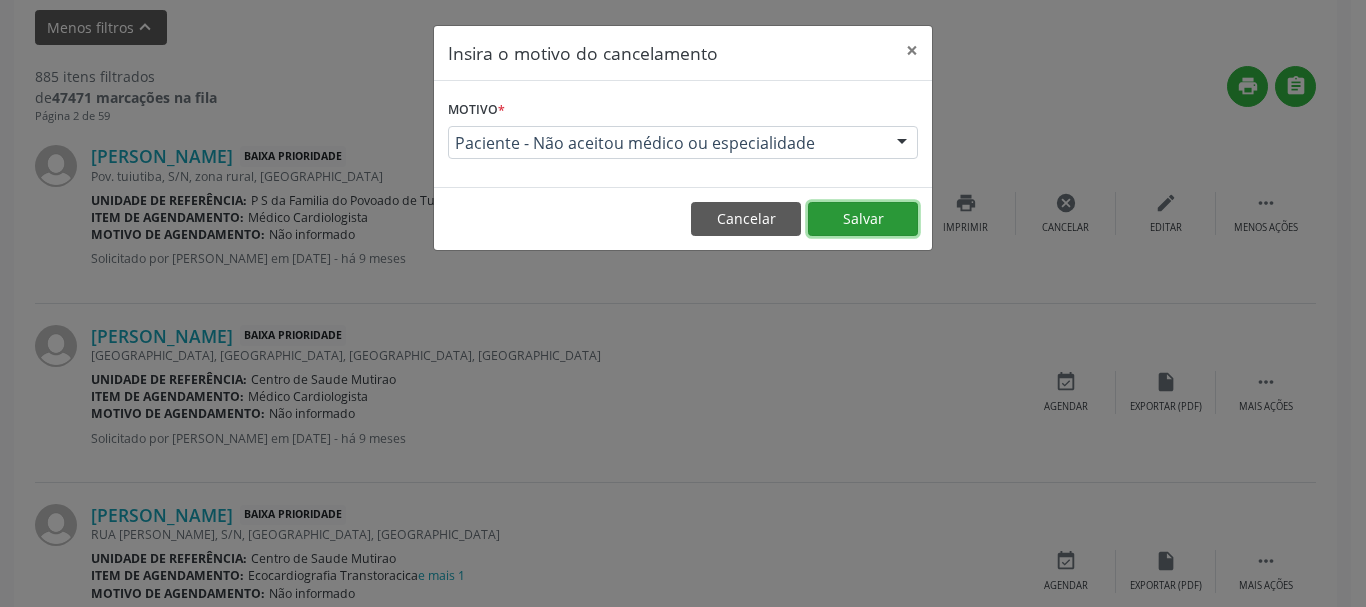 click on "Salvar" at bounding box center (863, 219) 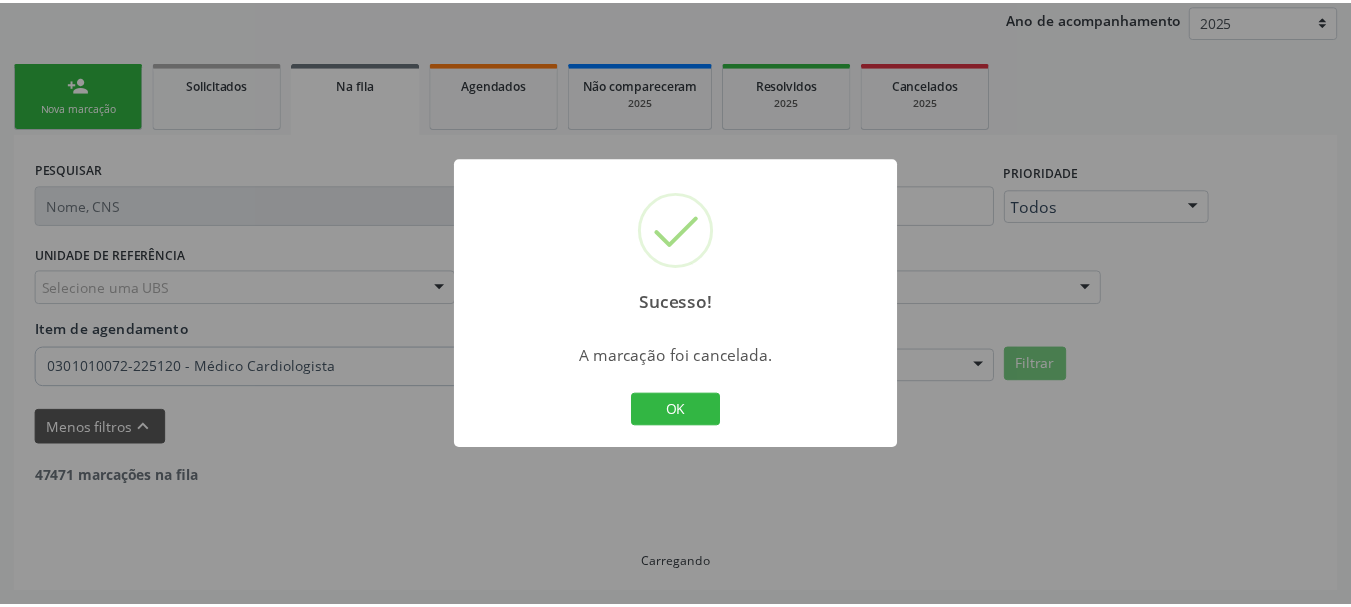 scroll, scrollTop: 238, scrollLeft: 0, axis: vertical 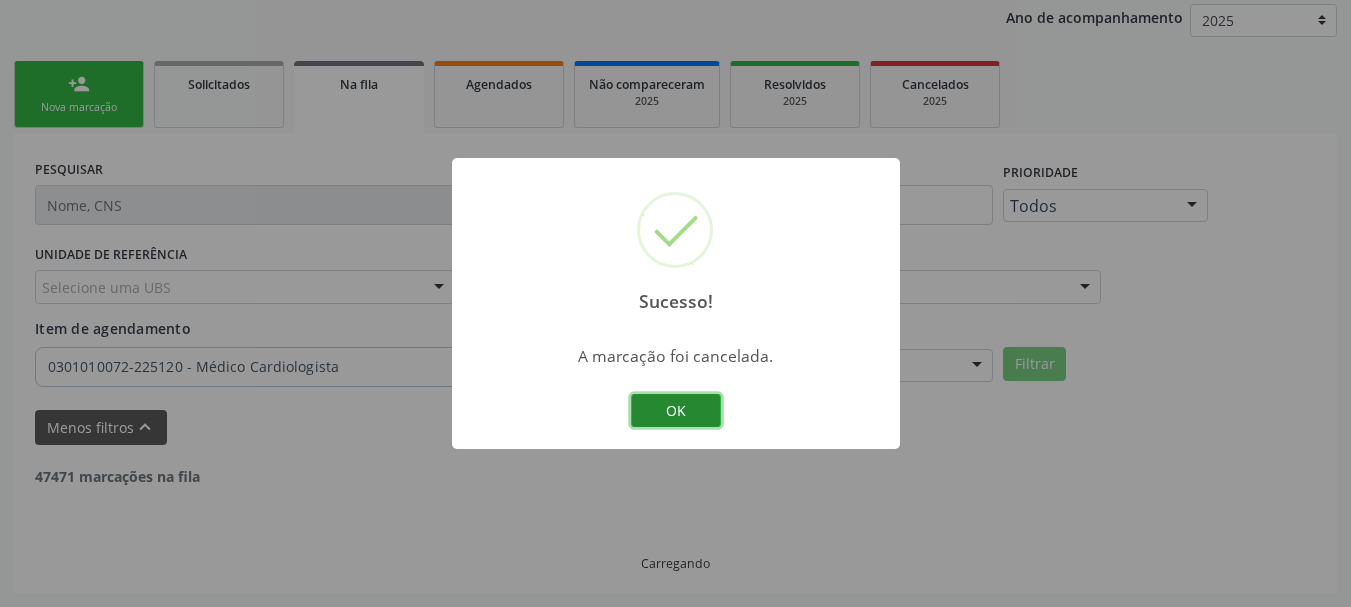 click on "OK" at bounding box center [676, 411] 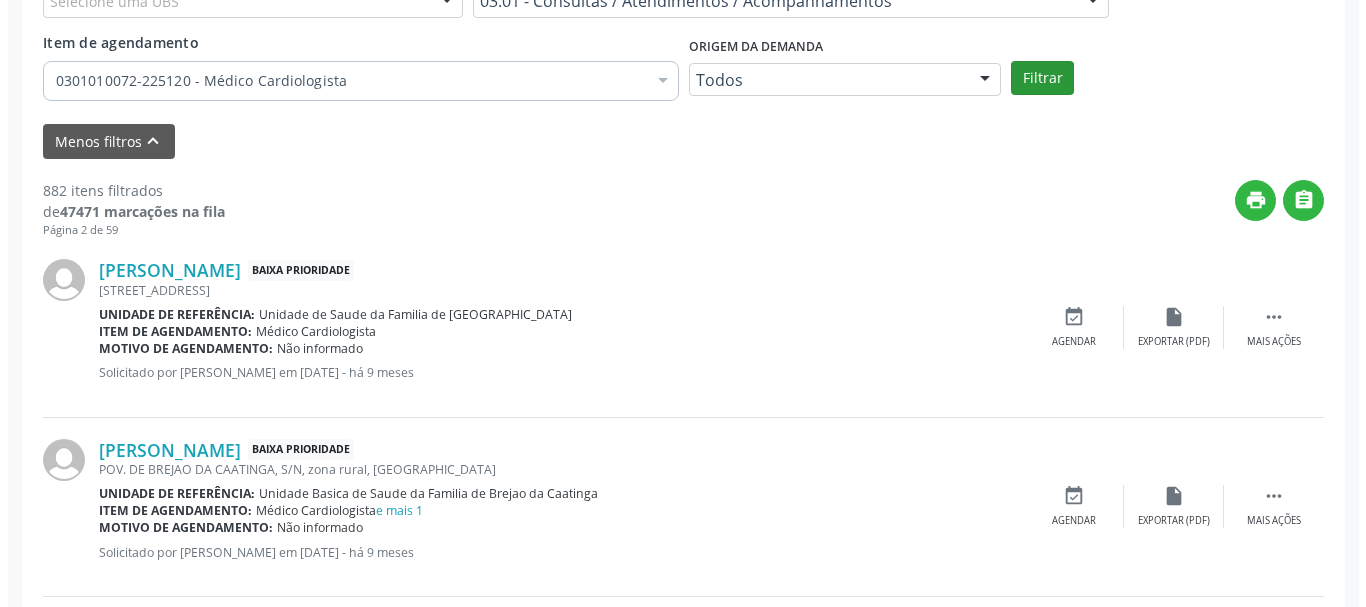 scroll, scrollTop: 538, scrollLeft: 0, axis: vertical 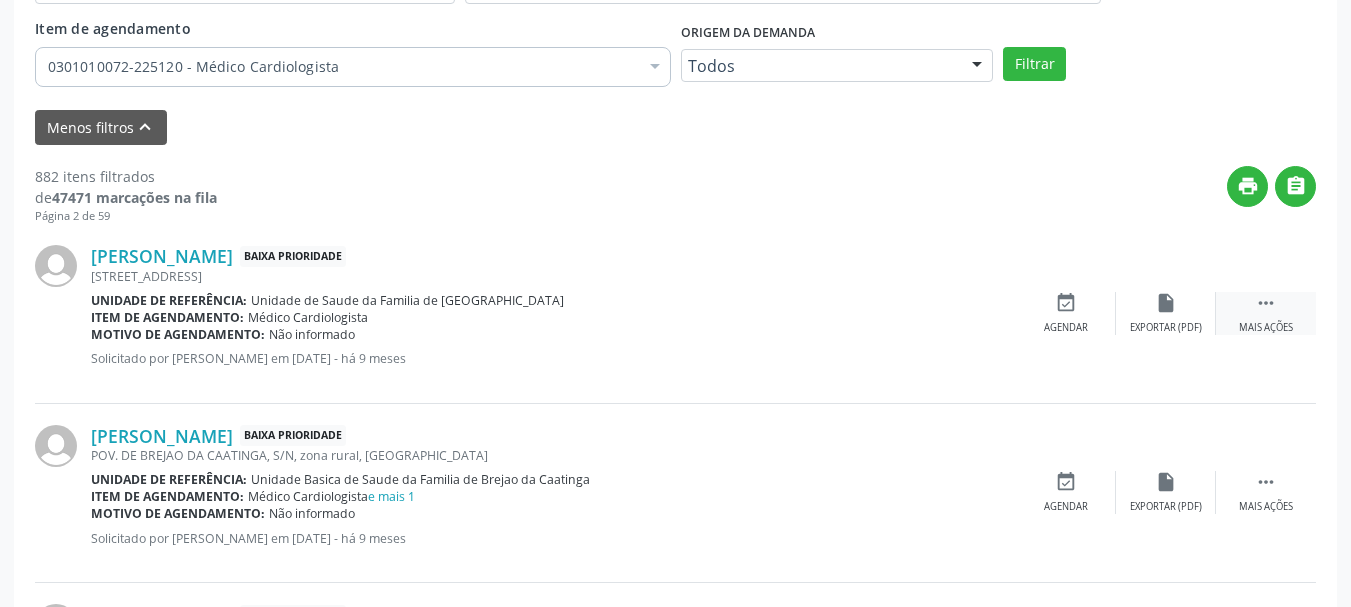 click on "" at bounding box center [1266, 303] 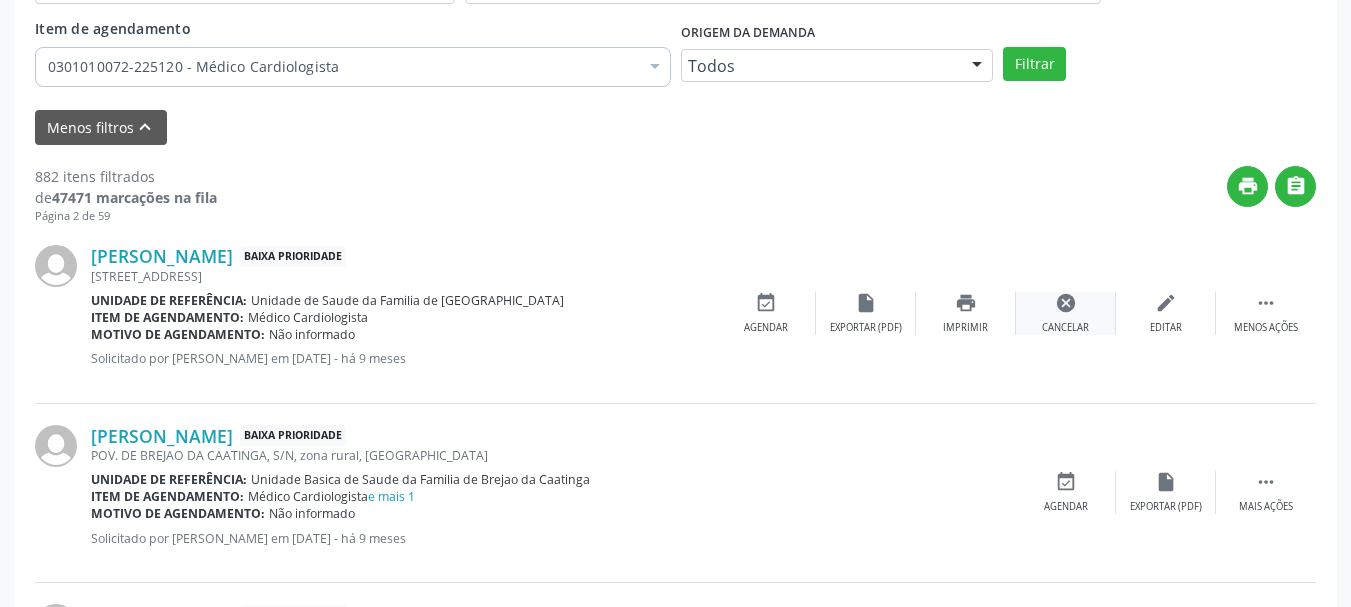 click on "cancel" at bounding box center [1066, 303] 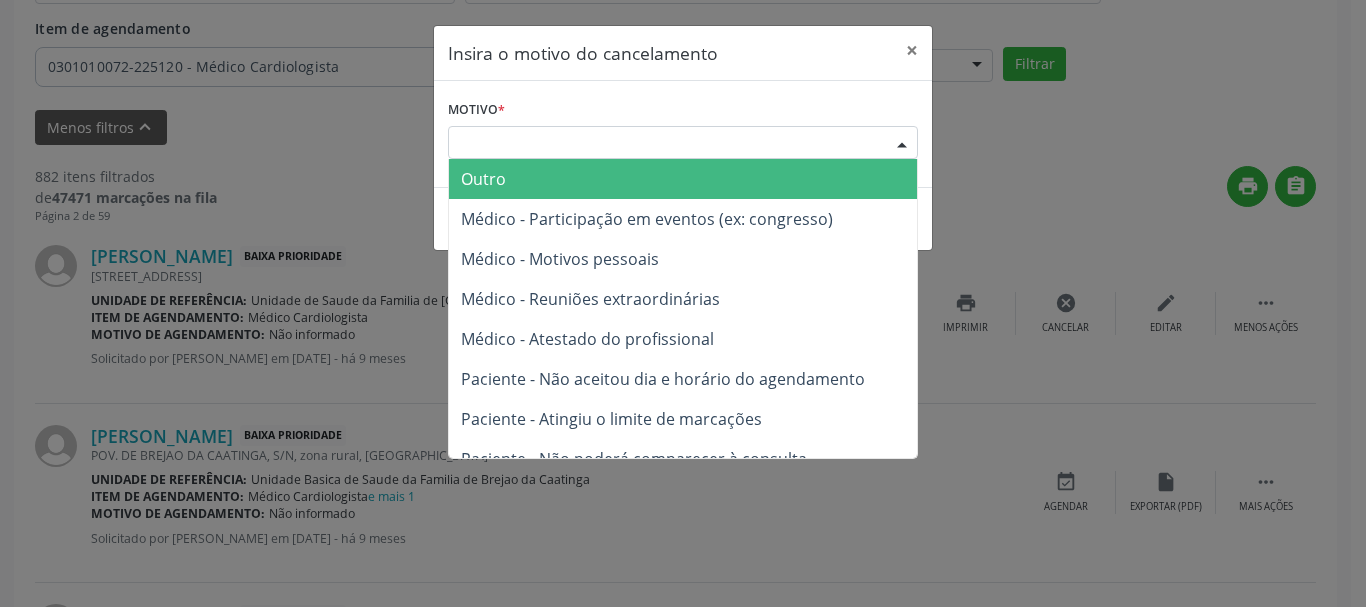 click on "Escolha o motivo
Outro   Médico - Participação em eventos (ex: congresso)   Médico - Motivos pessoais   Médico - Reuniões extraordinárias   Médico - Atestado do profissional   Paciente - Não aceitou dia e horário do agendamento   Paciente - Atingiu o limite de marcações   Paciente - Não poderá comparecer à consulta   Paciente - Não aceitou médico ou especialidade   Médico - Sem vaga disponível
Nenhum resultado encontrado para: "   "
Não há nenhuma opção para ser exibida." at bounding box center [683, 143] 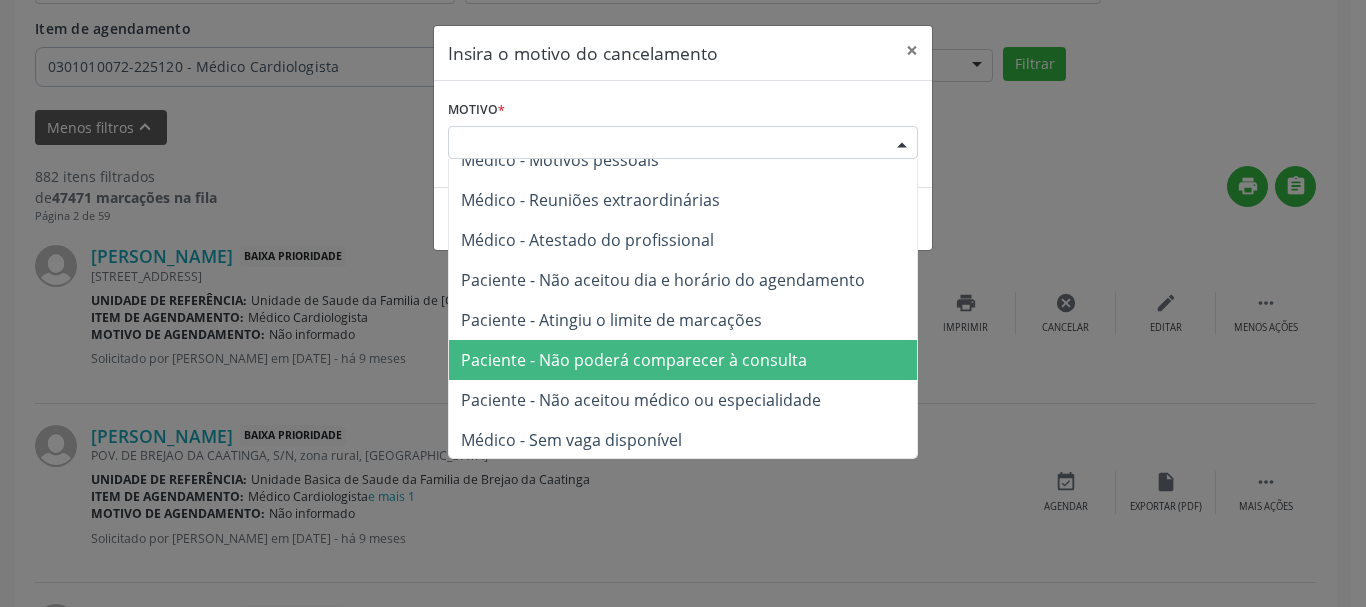 scroll, scrollTop: 101, scrollLeft: 0, axis: vertical 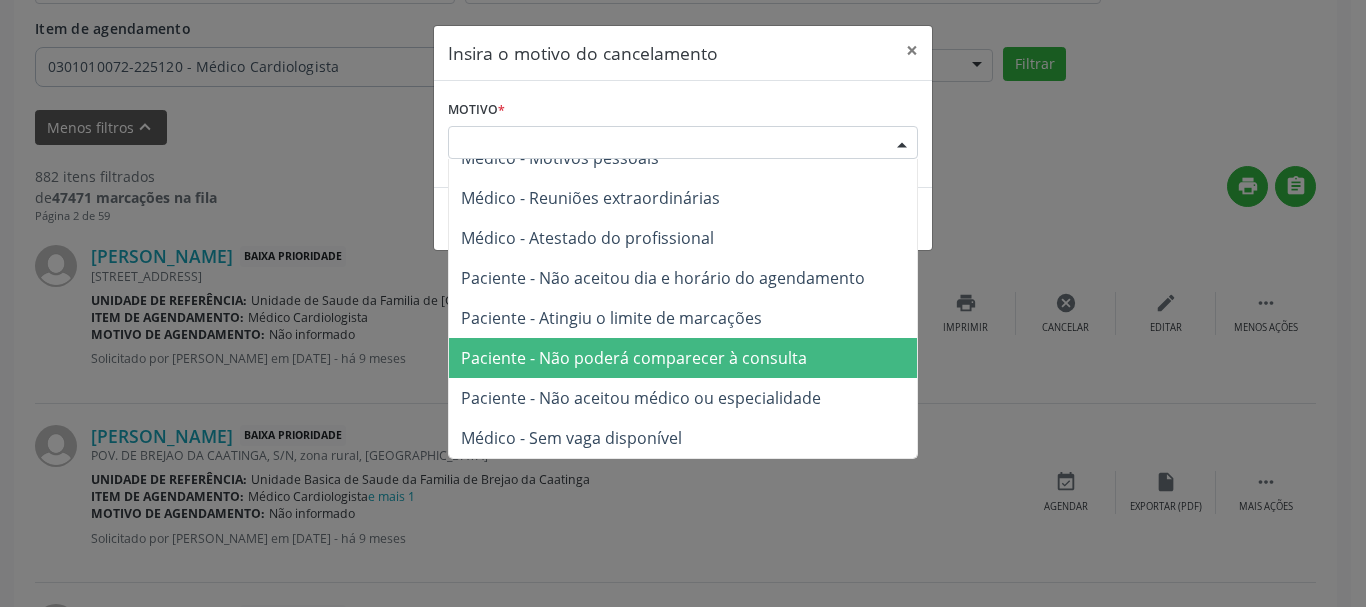 click on "Paciente - Não poderá comparecer à consulta" at bounding box center (683, 358) 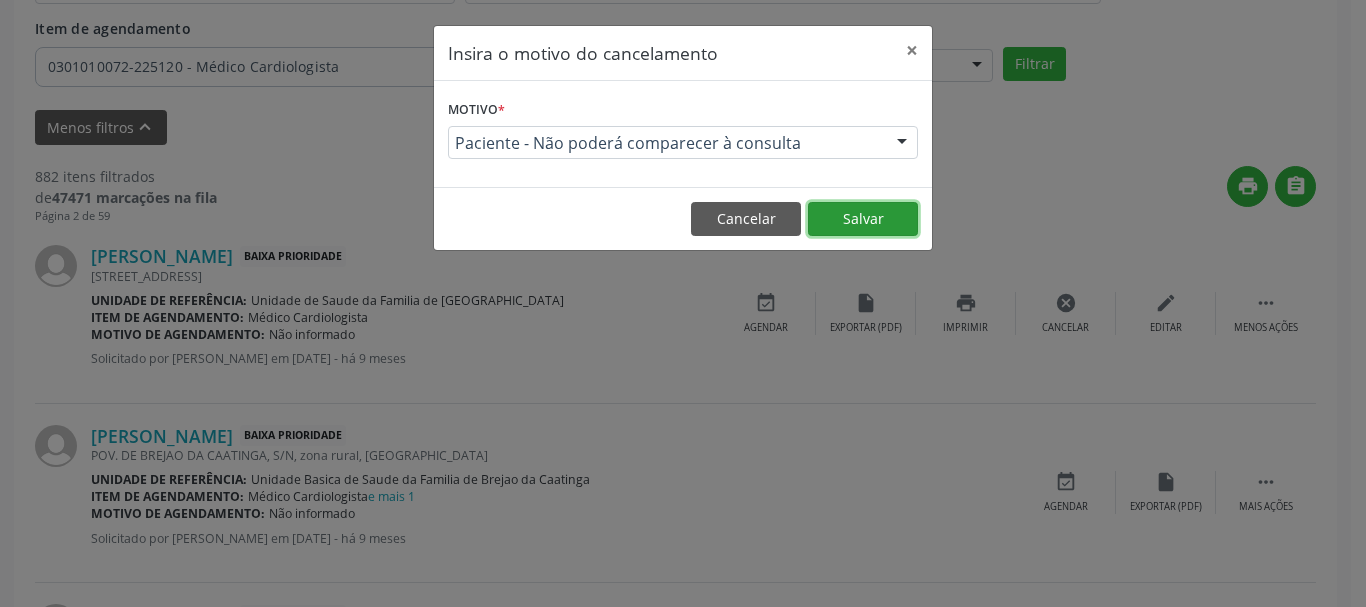 click on "Salvar" at bounding box center [863, 219] 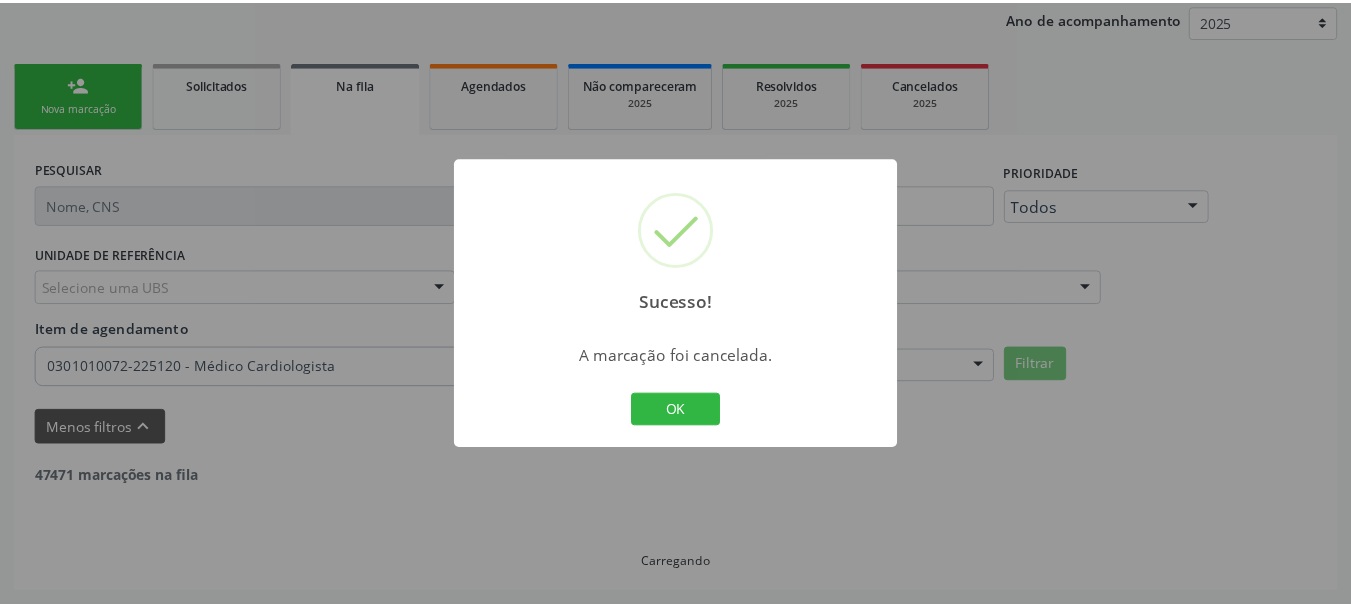 scroll, scrollTop: 238, scrollLeft: 0, axis: vertical 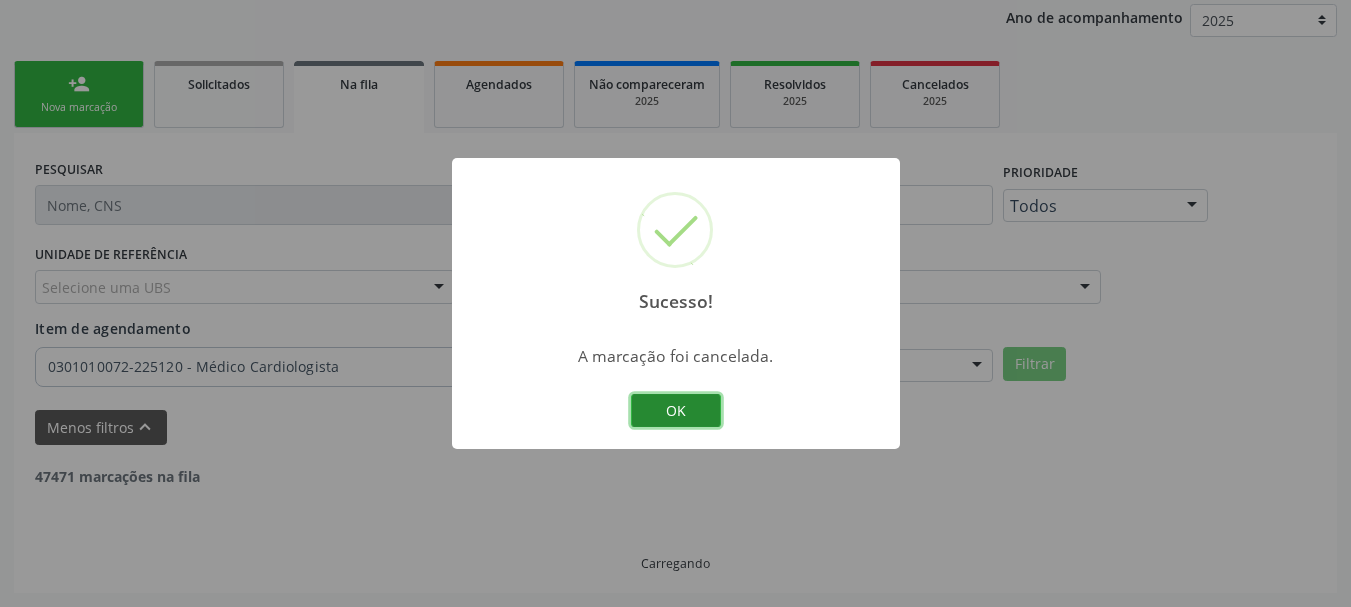 click on "OK" at bounding box center (676, 411) 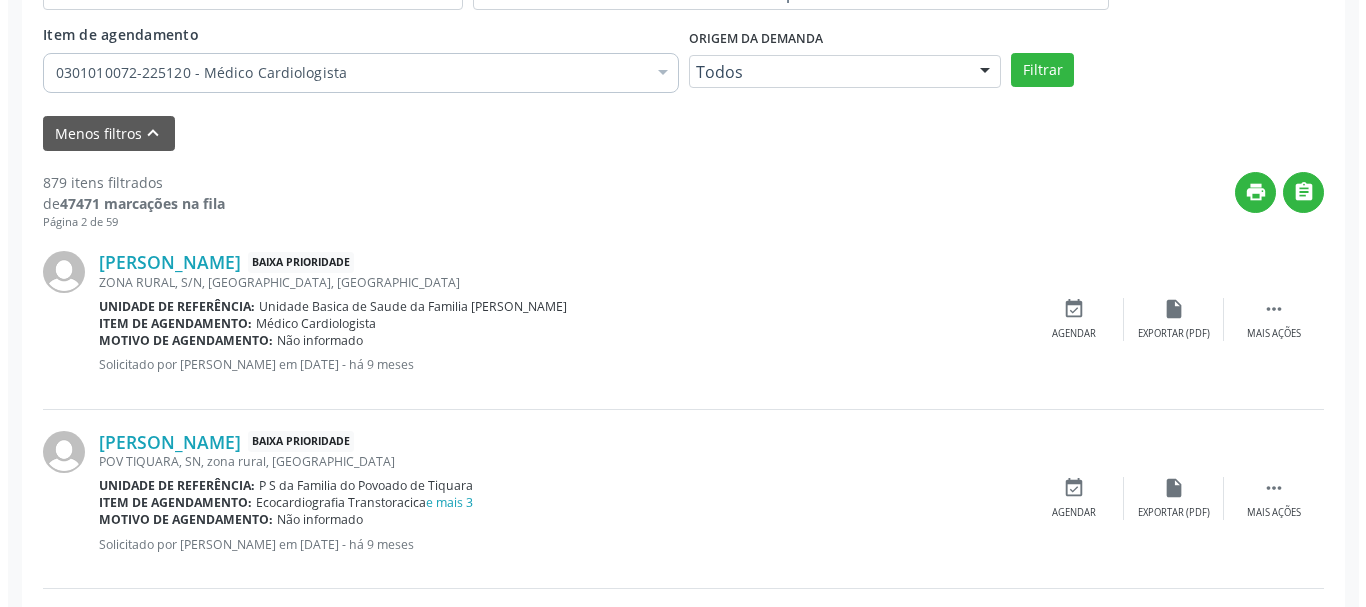 scroll, scrollTop: 538, scrollLeft: 0, axis: vertical 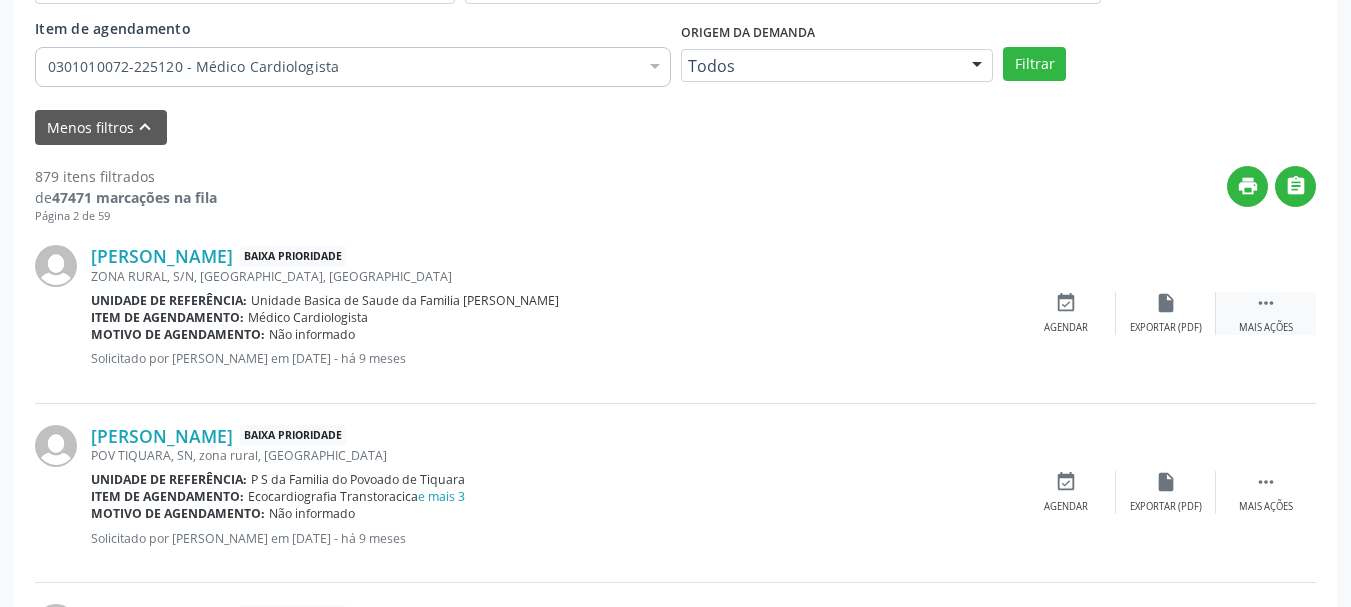 click on "
Mais ações" at bounding box center [1266, 313] 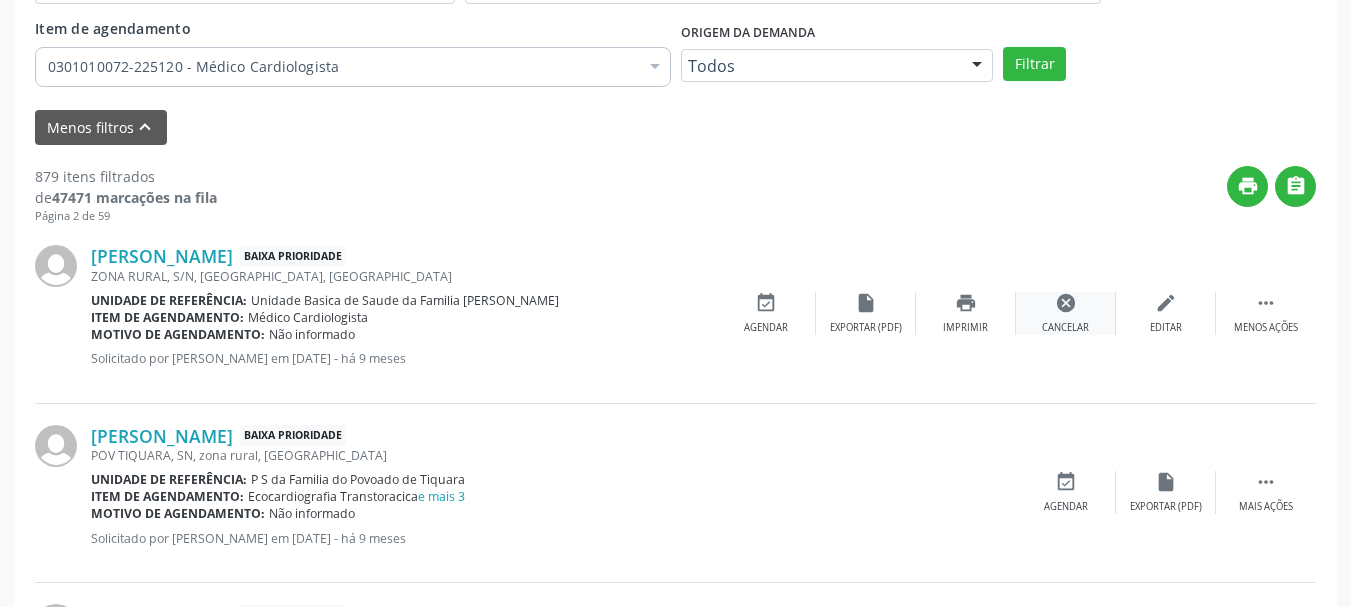 click on "cancel
Cancelar" at bounding box center (1066, 313) 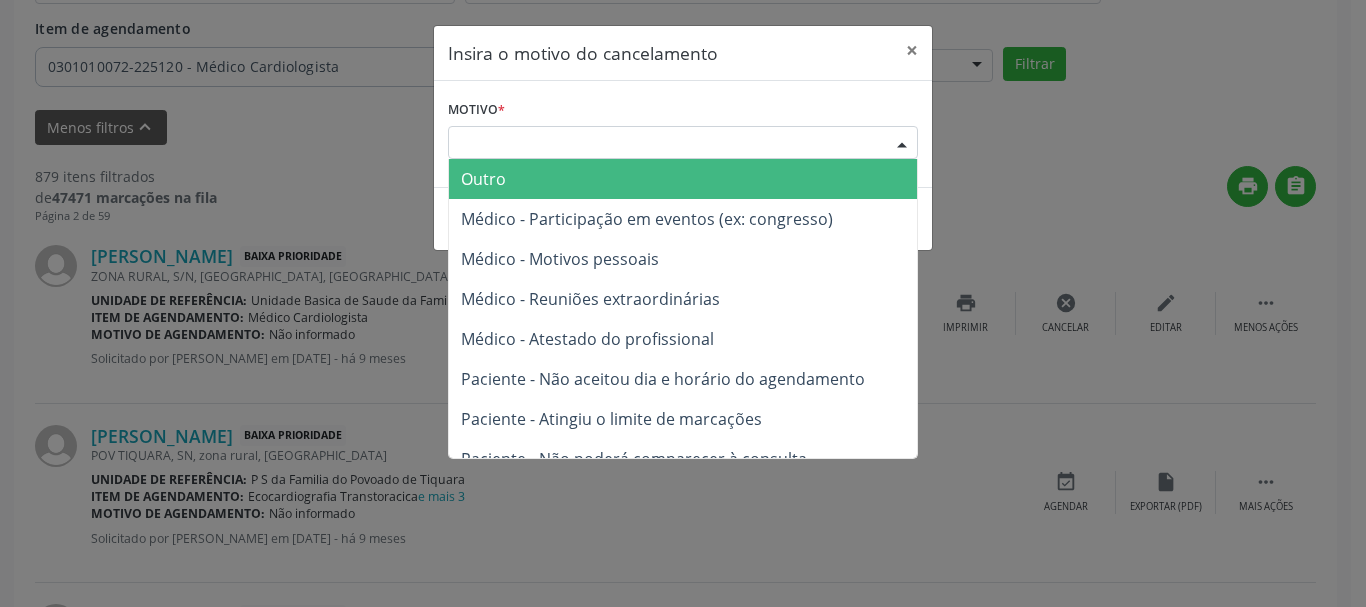 click on "Escolha o motivo" at bounding box center [683, 143] 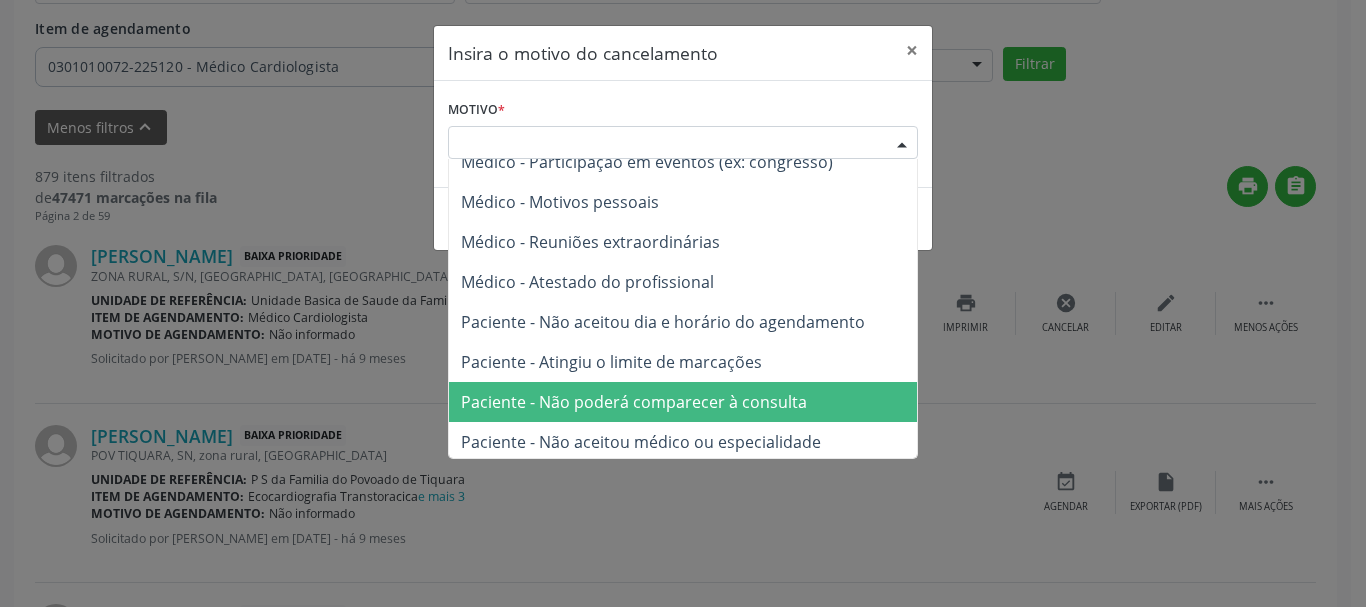 scroll, scrollTop: 101, scrollLeft: 0, axis: vertical 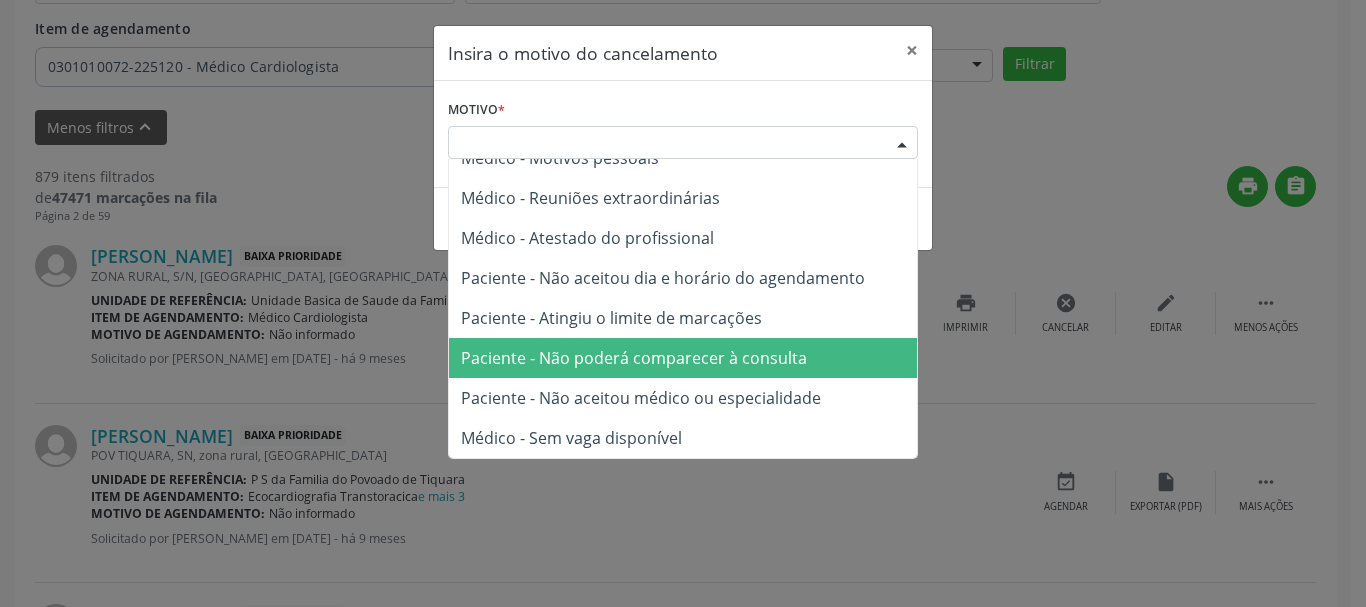 click on "Paciente - Não poderá comparecer à consulta" at bounding box center [634, 358] 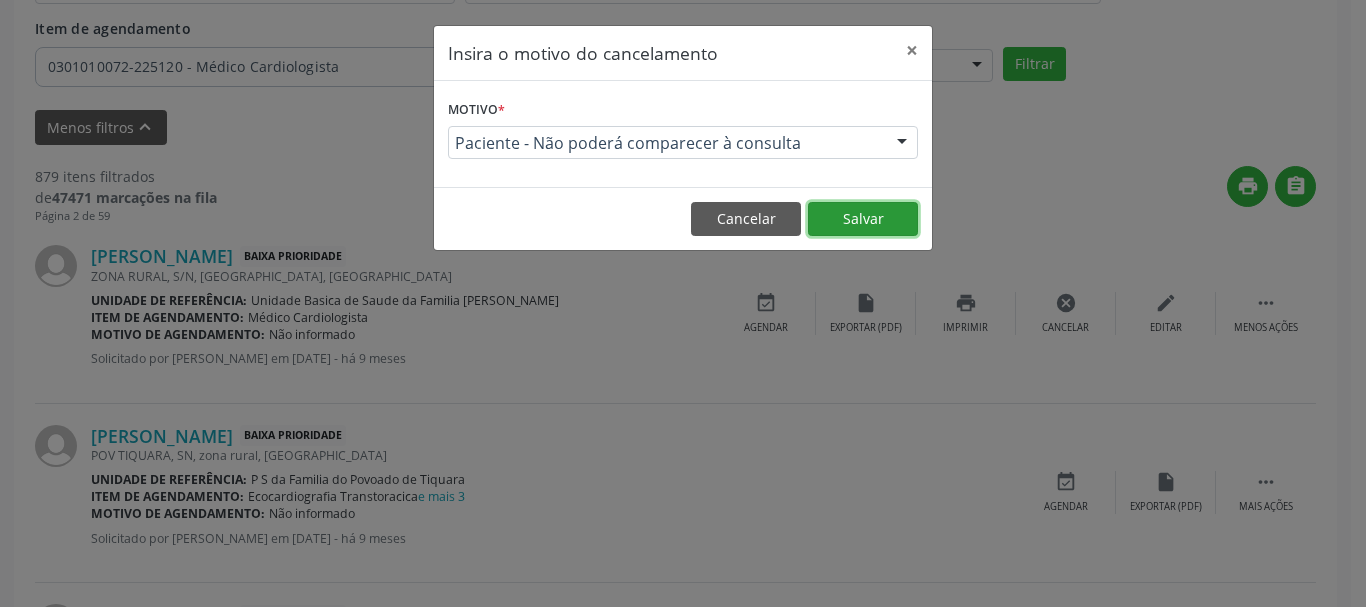 click on "Salvar" at bounding box center [863, 219] 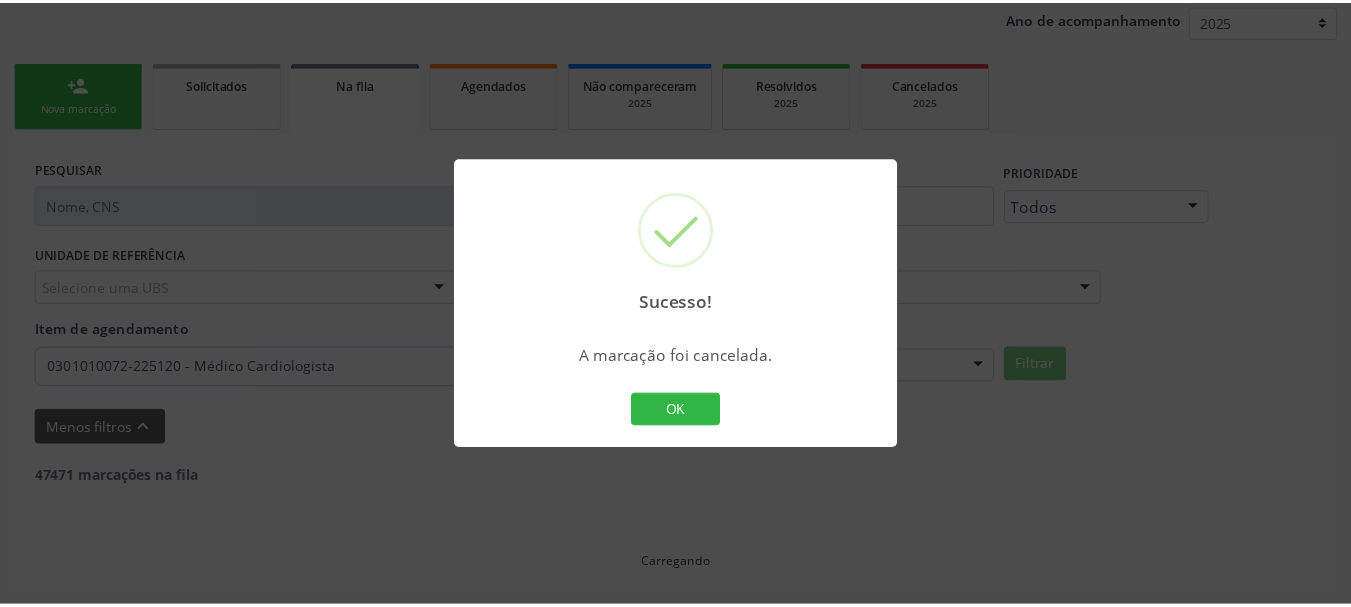 scroll, scrollTop: 238, scrollLeft: 0, axis: vertical 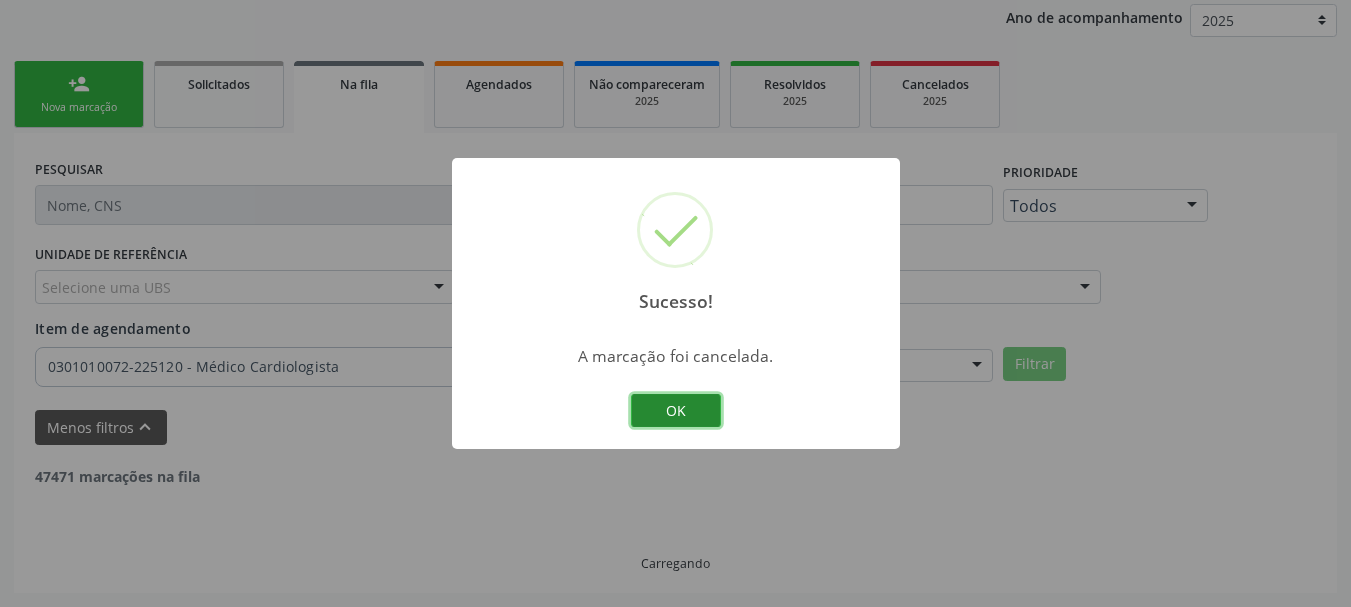 click on "OK" at bounding box center (676, 411) 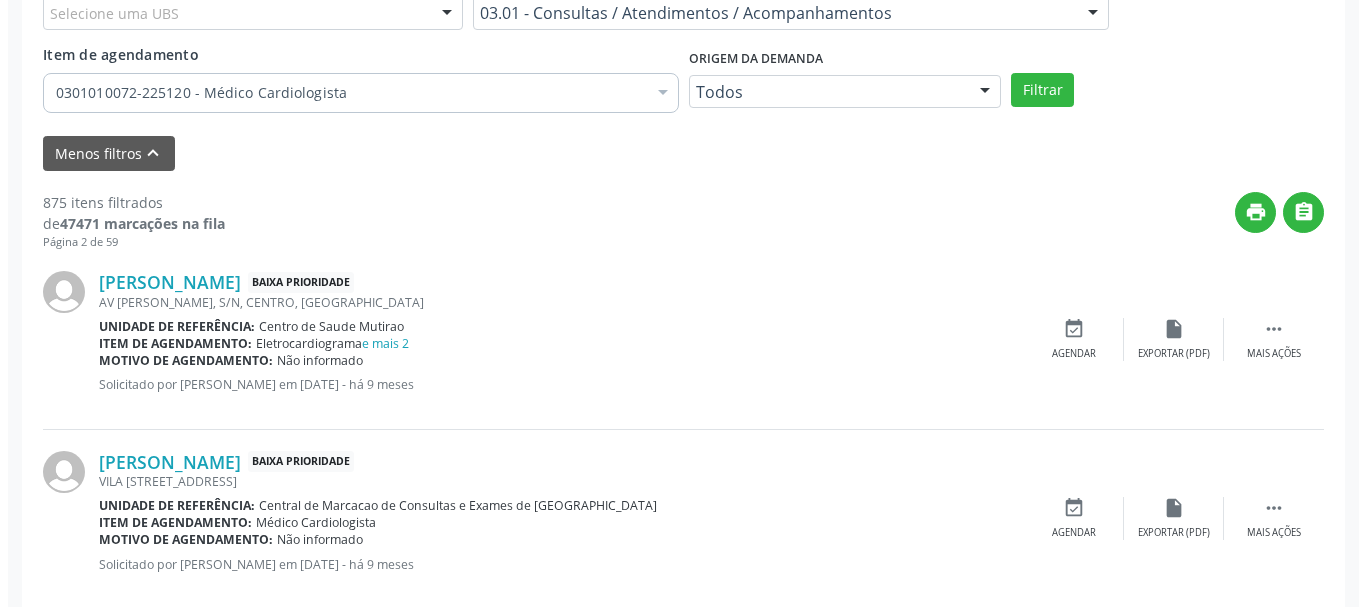scroll, scrollTop: 538, scrollLeft: 0, axis: vertical 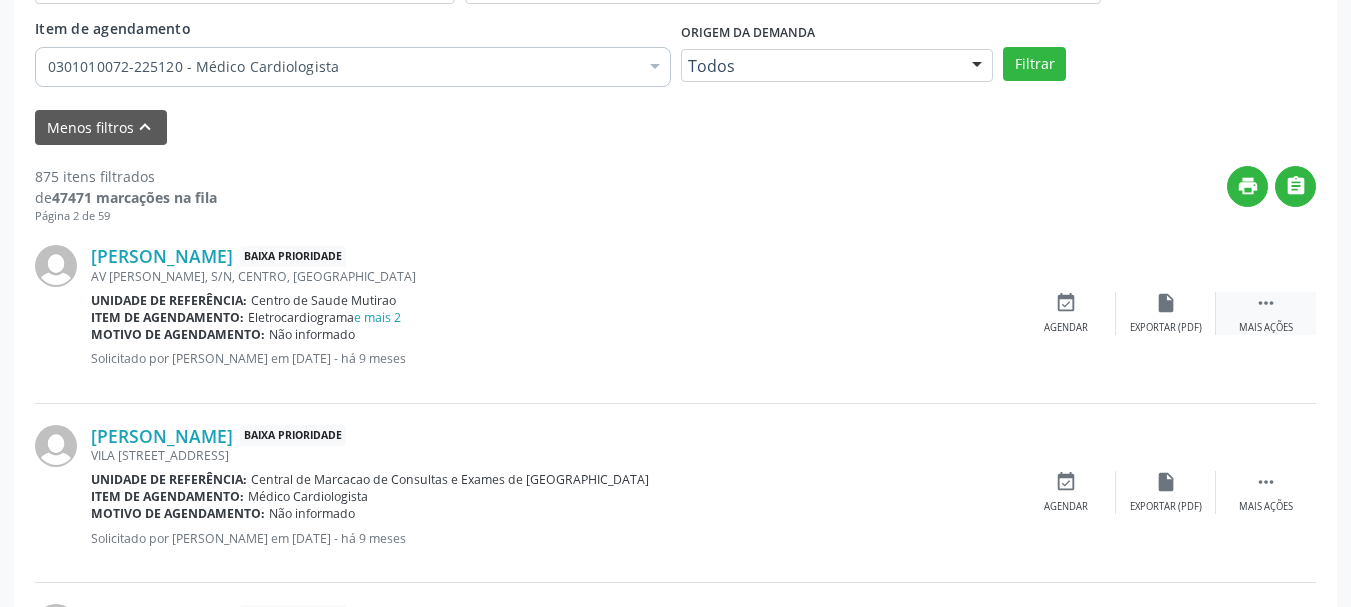 click on "Mais ações" at bounding box center (1266, 328) 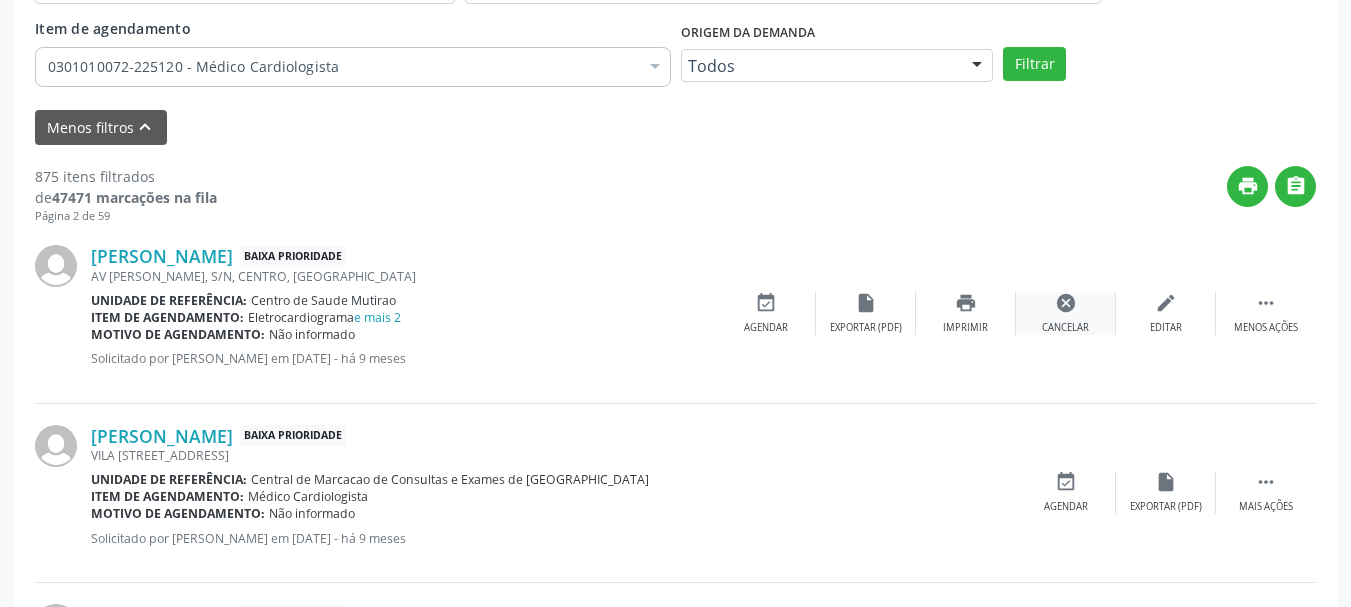 click on "cancel
Cancelar" at bounding box center (1066, 313) 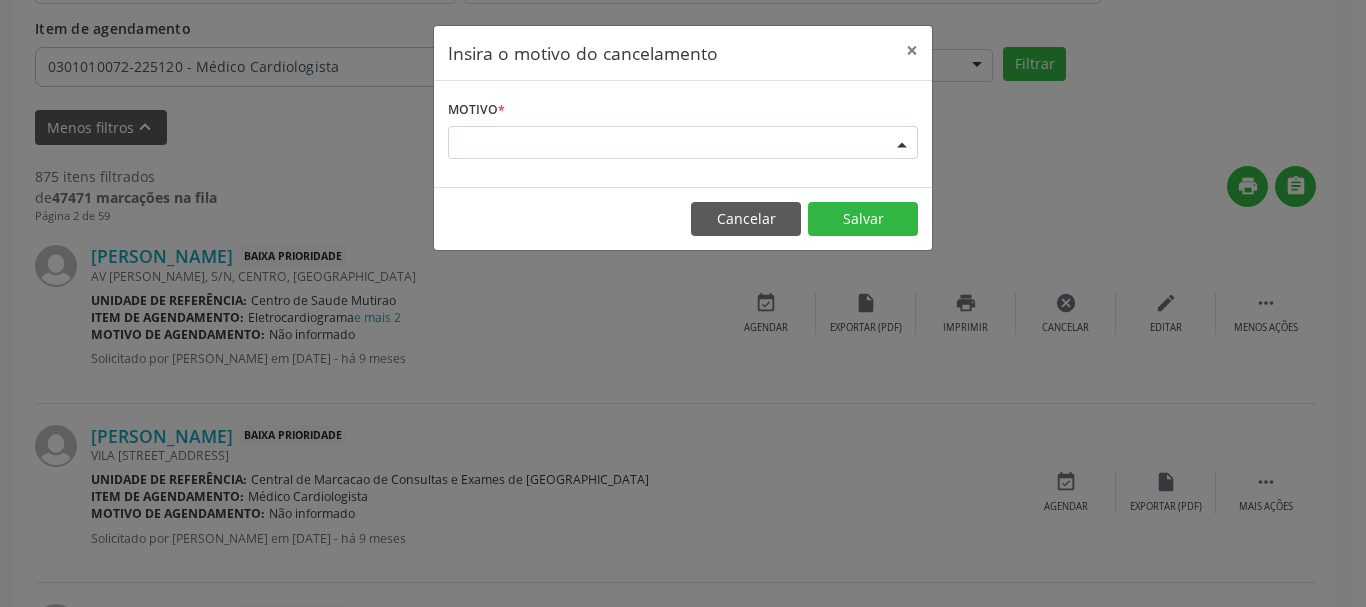 click at bounding box center [902, 144] 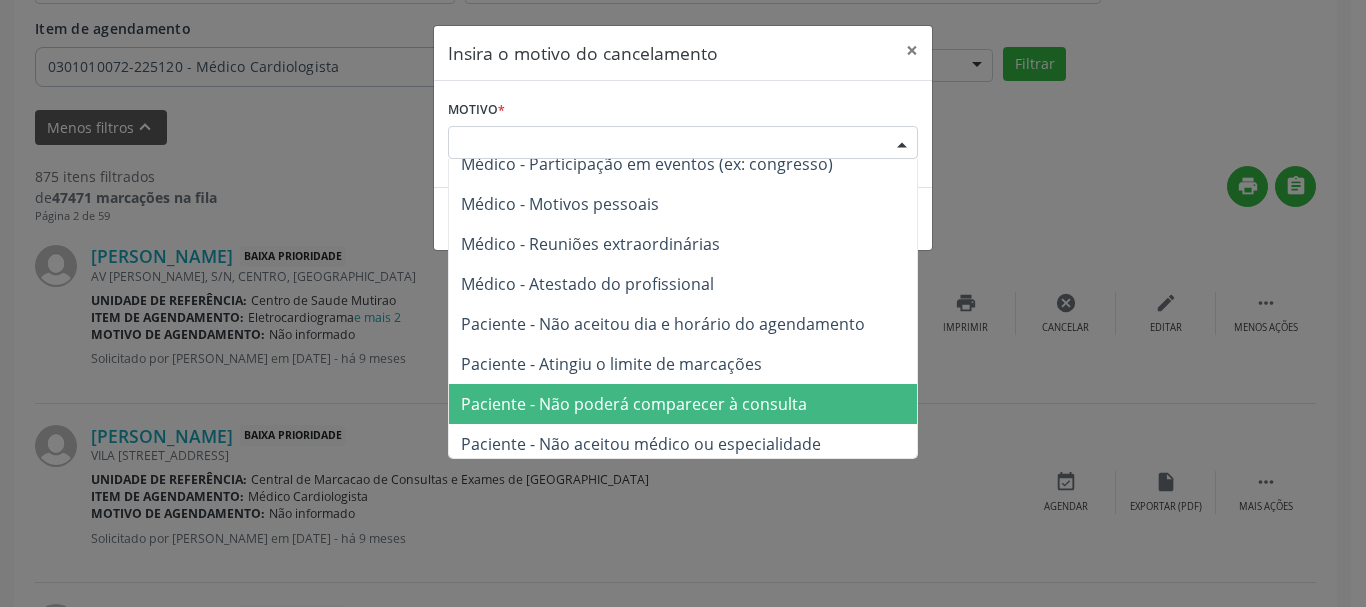 scroll, scrollTop: 101, scrollLeft: 0, axis: vertical 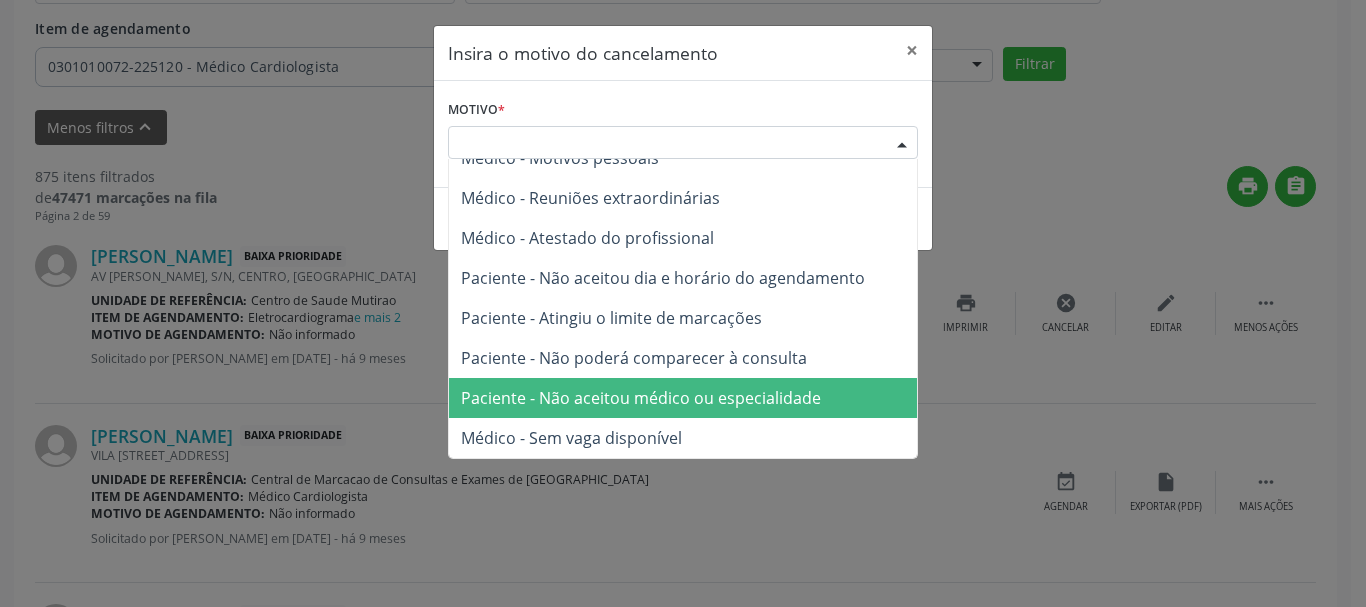 click on "Paciente - Não aceitou médico ou especialidade" at bounding box center (641, 398) 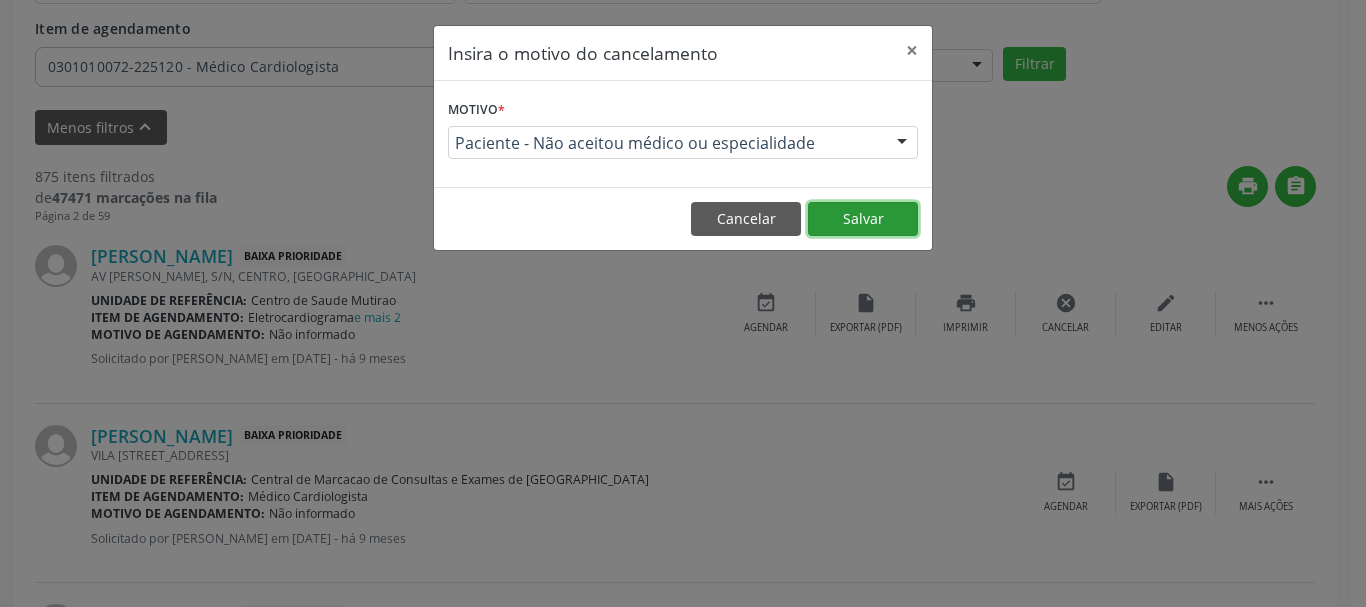 click on "Salvar" at bounding box center (863, 219) 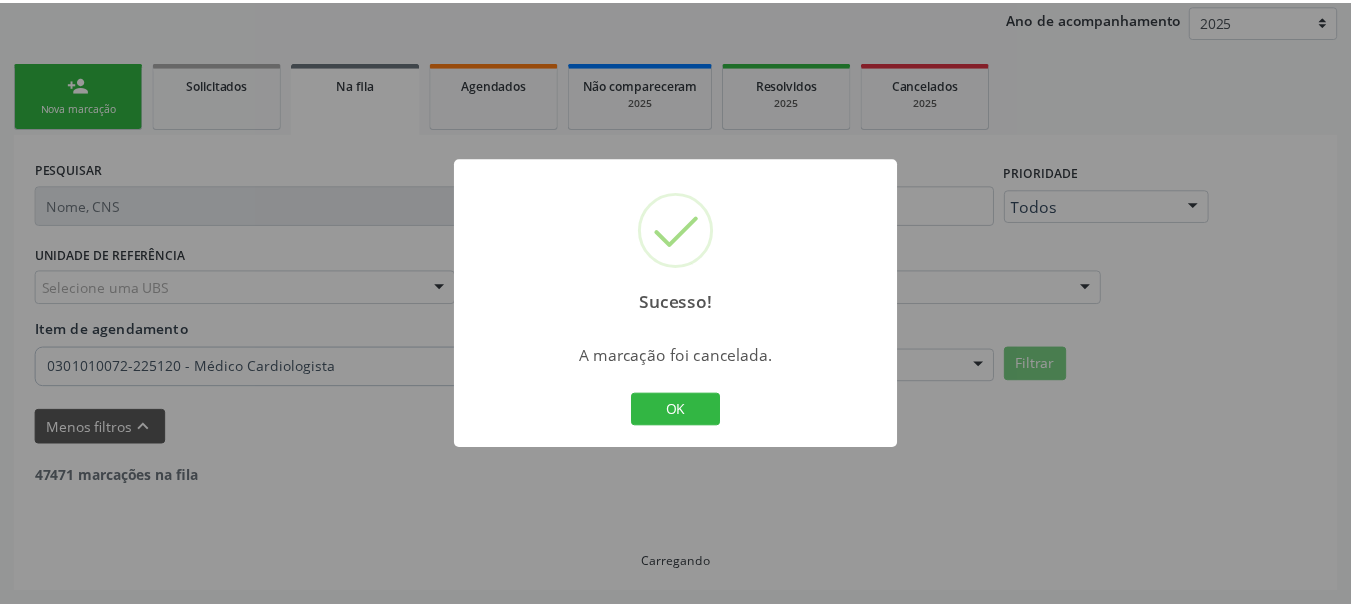 scroll, scrollTop: 238, scrollLeft: 0, axis: vertical 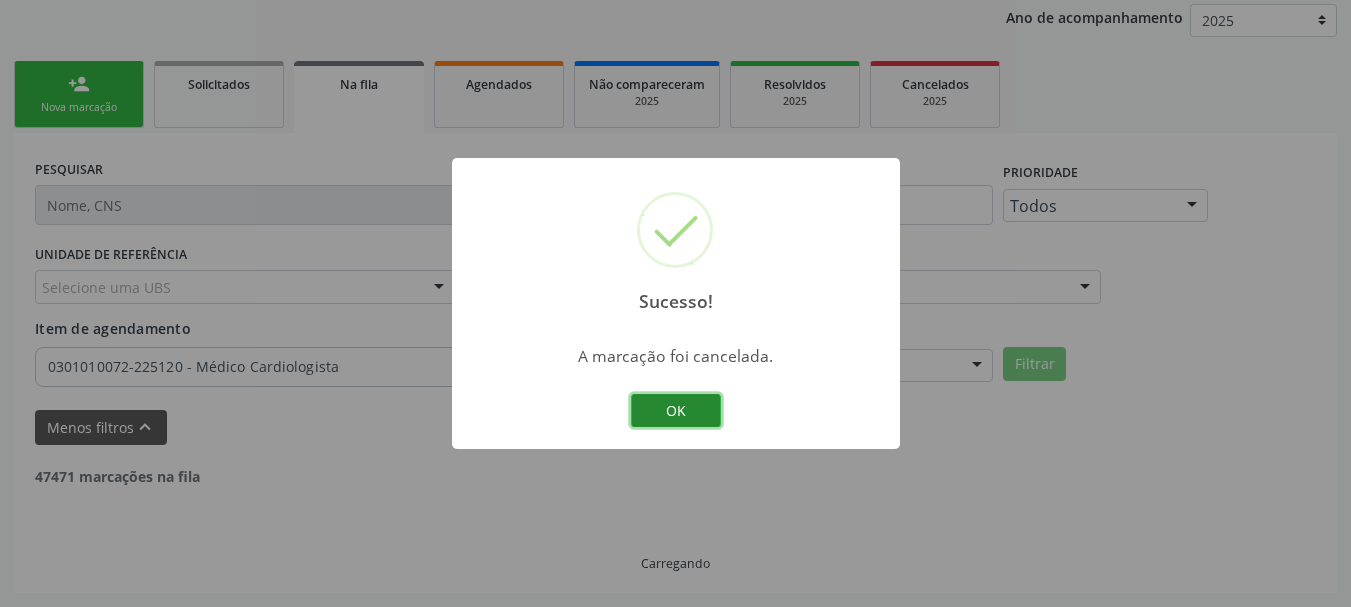 click on "OK" at bounding box center [676, 411] 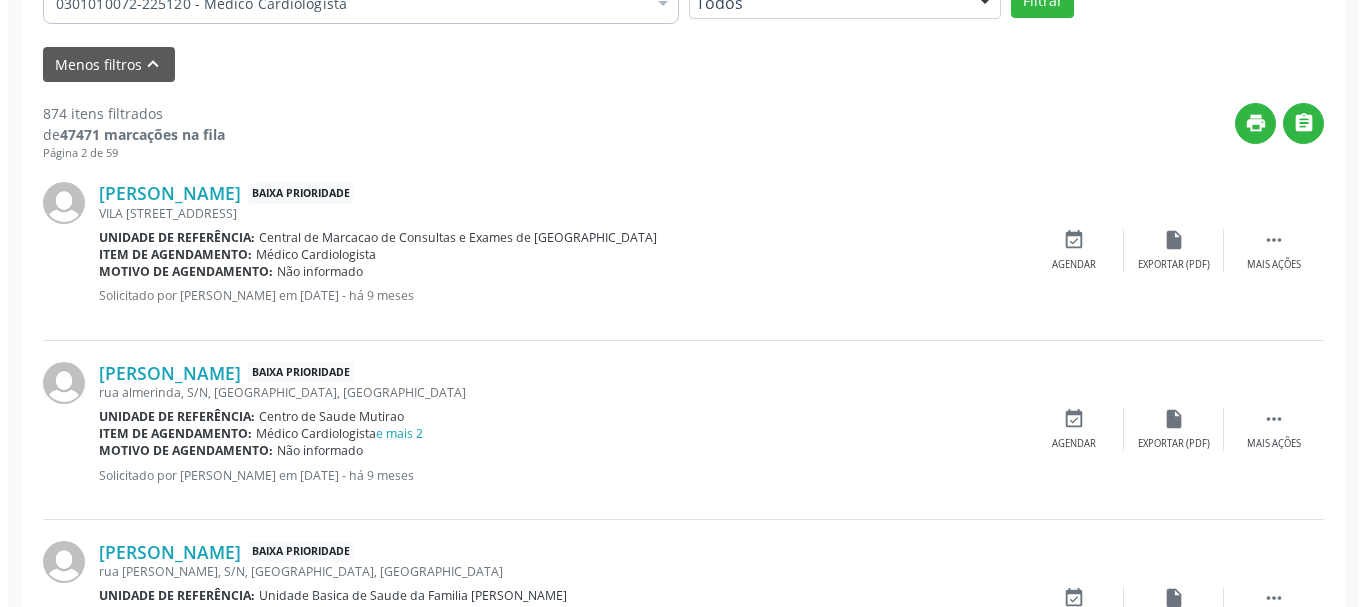 scroll, scrollTop: 638, scrollLeft: 0, axis: vertical 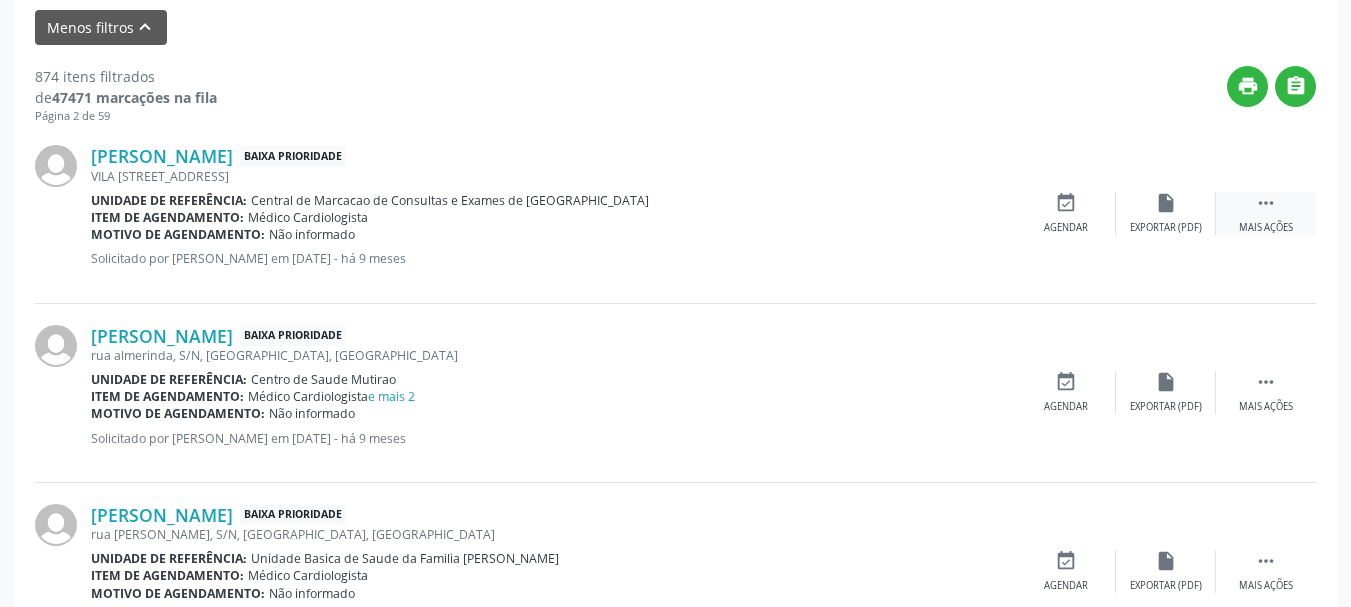 click on "
Mais ações" at bounding box center [1266, 213] 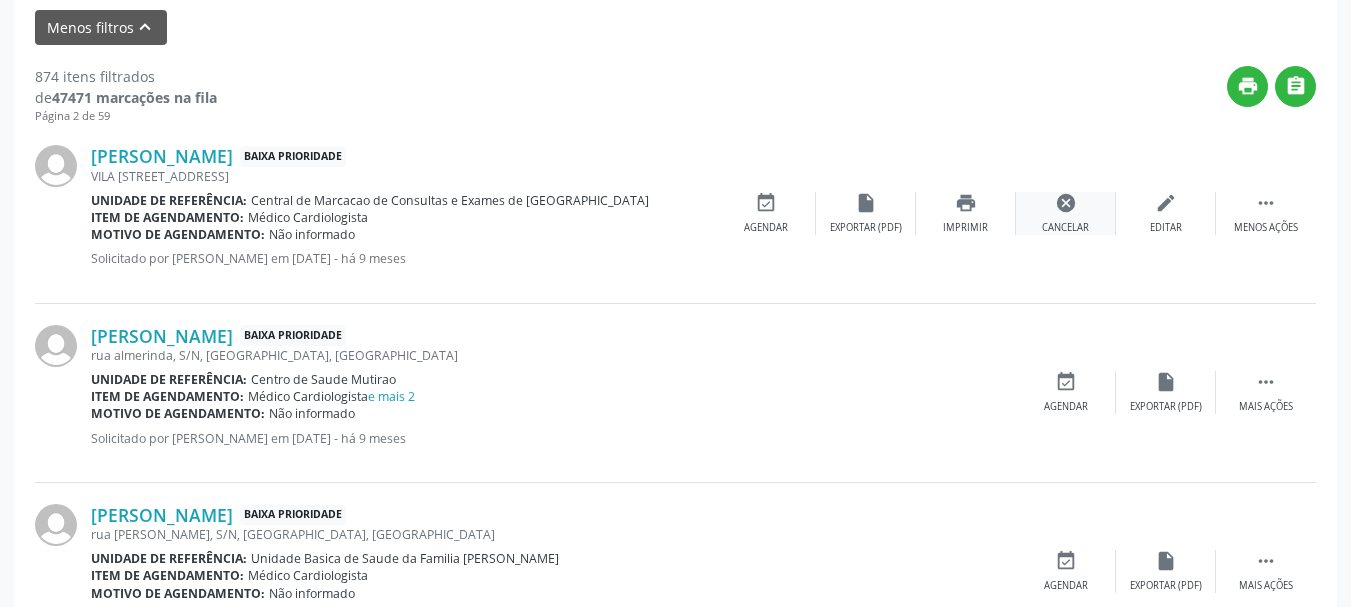 click on "cancel
Cancelar" at bounding box center [1066, 213] 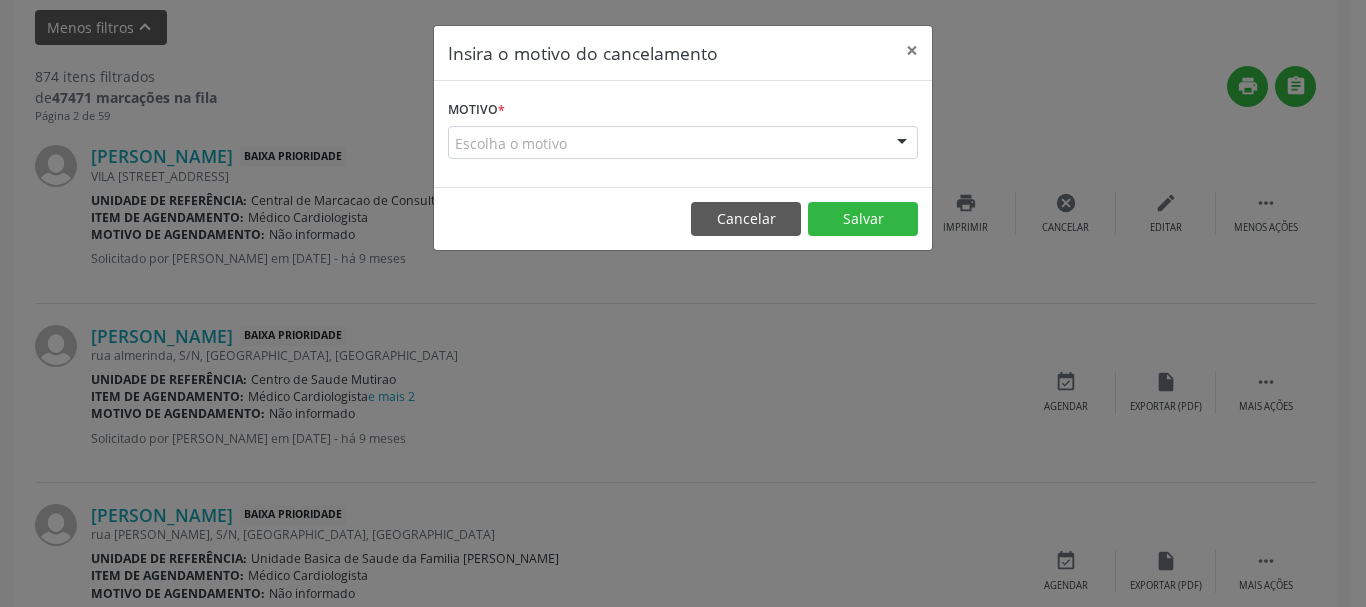 click on "Escolha o motivo
Outro   Médico - Participação em eventos (ex: congresso)   Médico - Motivos pessoais   Médico - Reuniões extraordinárias   Médico - Atestado do profissional   Paciente - Não aceitou dia e horário do agendamento   Paciente - Atingiu o limite de marcações   Paciente - Não poderá comparecer à consulta   Paciente - Não aceitou médico ou especialidade   Médico - Sem vaga disponível
Nenhum resultado encontrado para: "   "
Não há nenhuma opção para ser exibida." at bounding box center (683, 143) 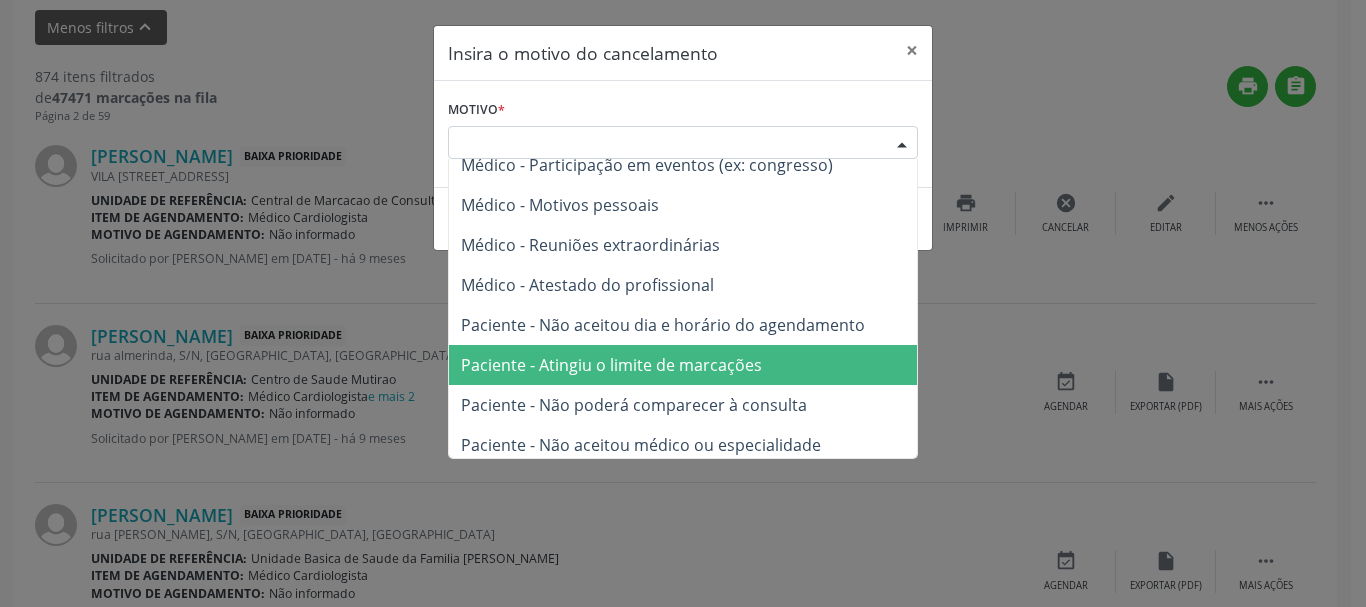 scroll, scrollTop: 101, scrollLeft: 0, axis: vertical 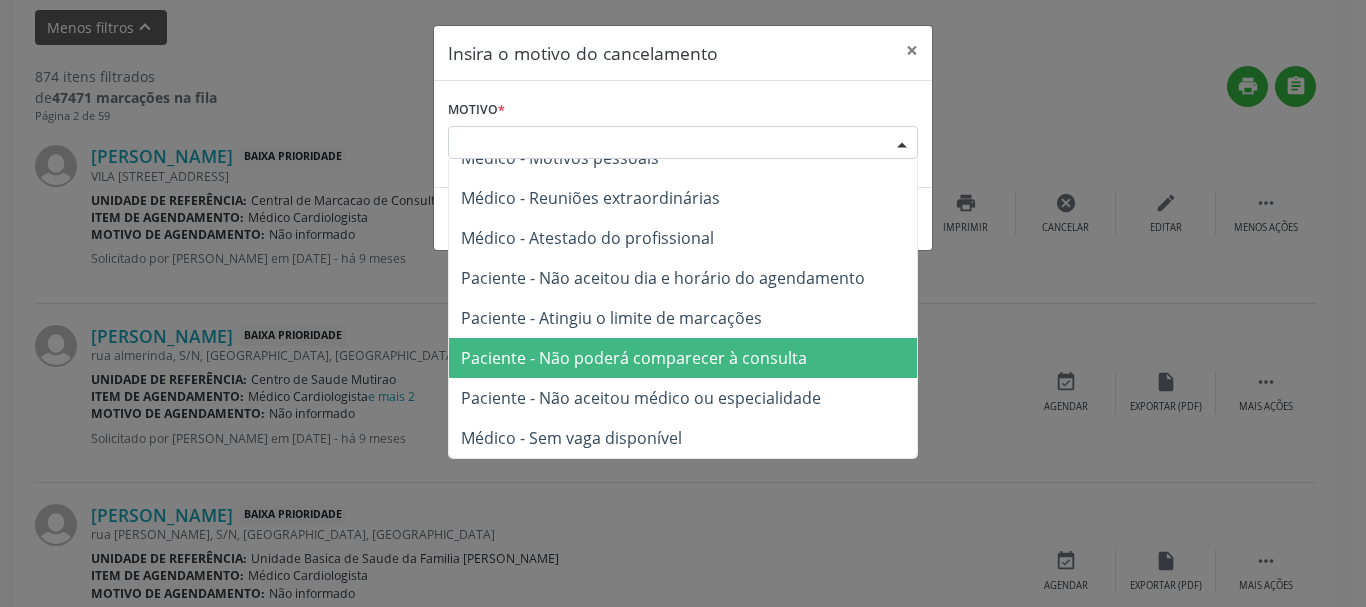 click on "Paciente - Não poderá comparecer à consulta" at bounding box center [683, 358] 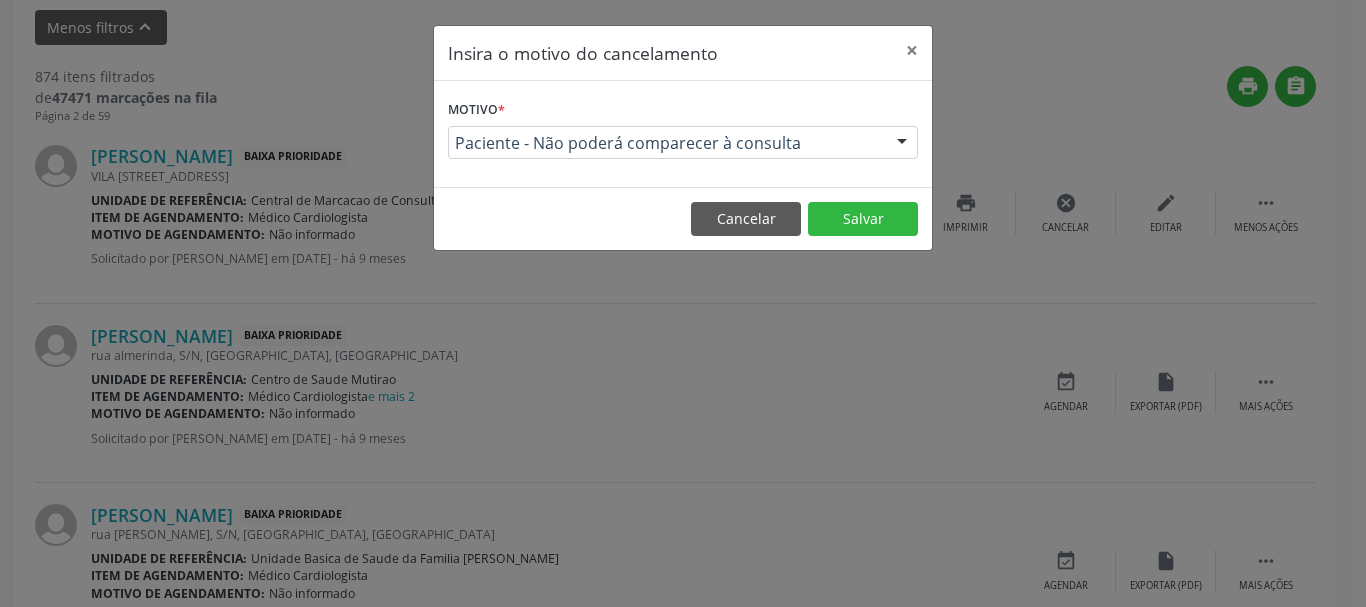 click on "Cancelar Salvar" at bounding box center [683, 218] 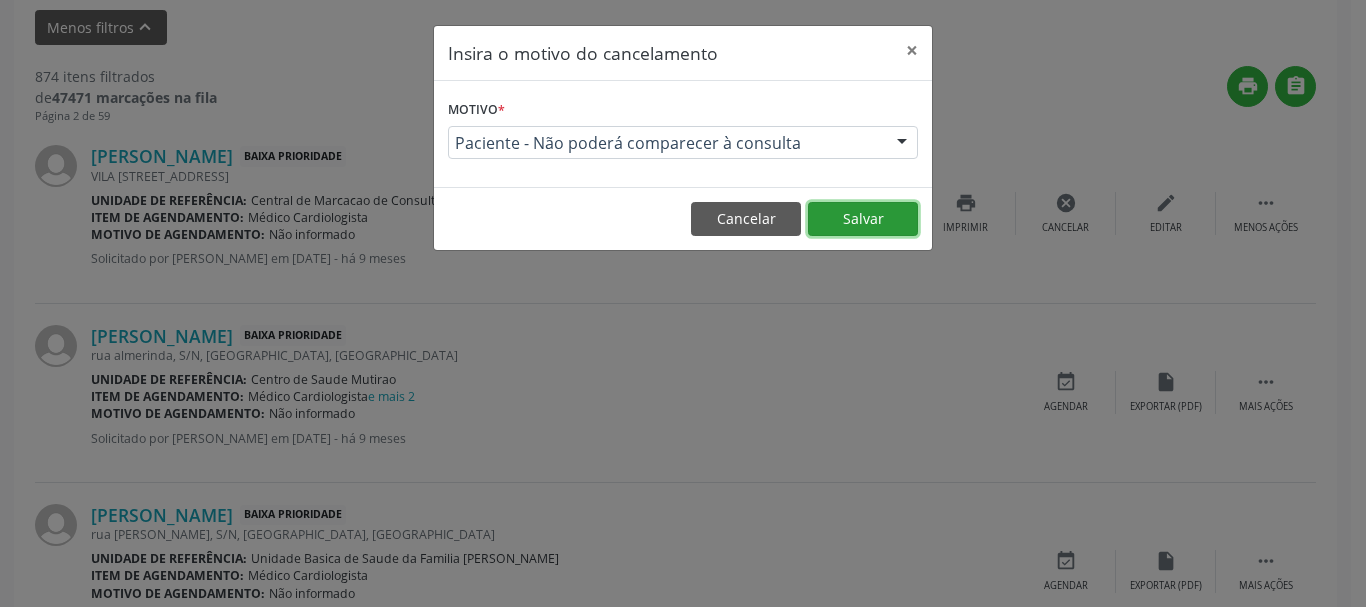 click on "Salvar" at bounding box center [863, 219] 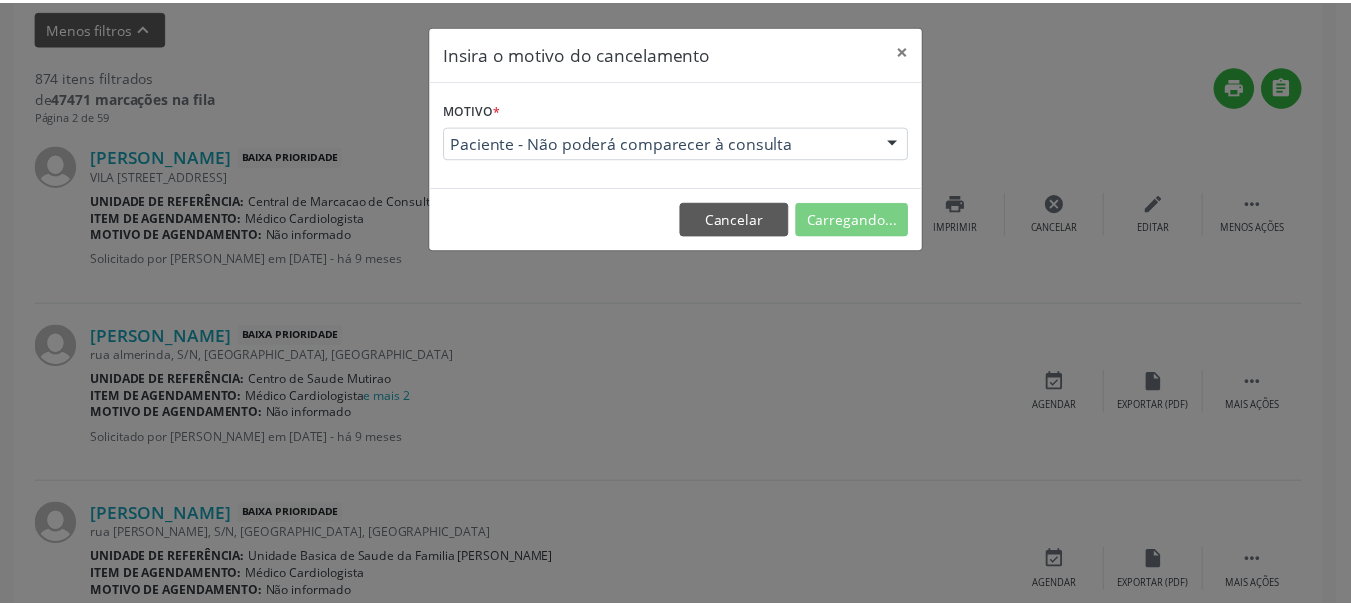 scroll, scrollTop: 238, scrollLeft: 0, axis: vertical 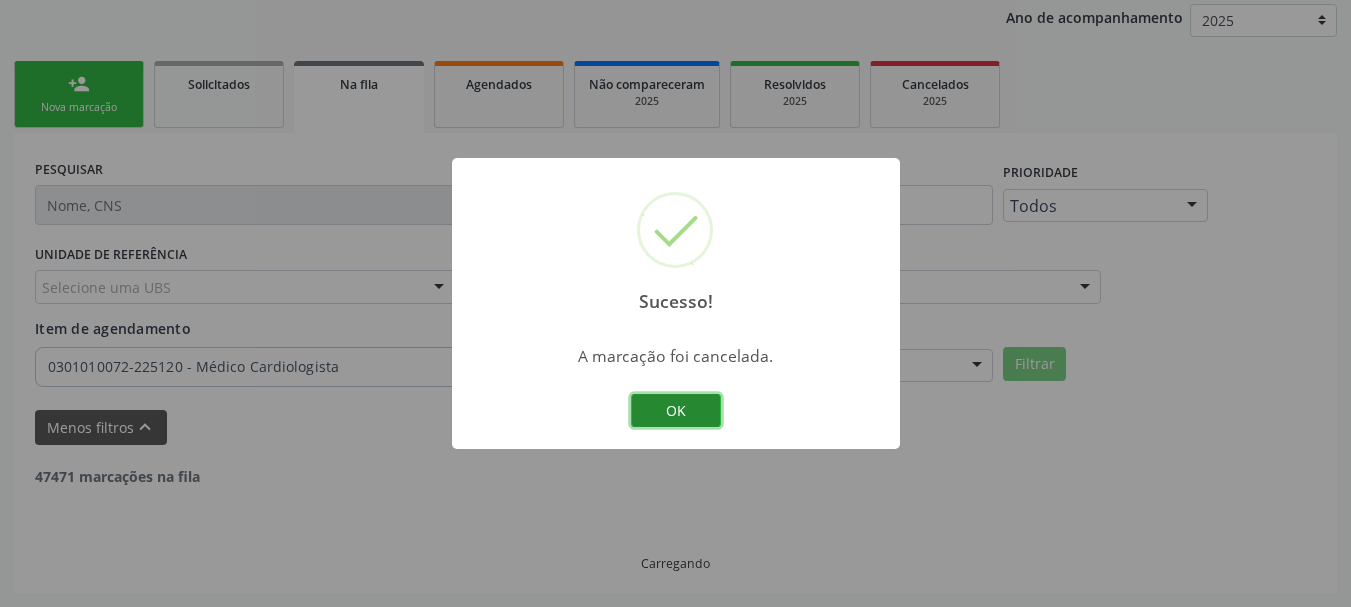 click on "OK" at bounding box center [676, 411] 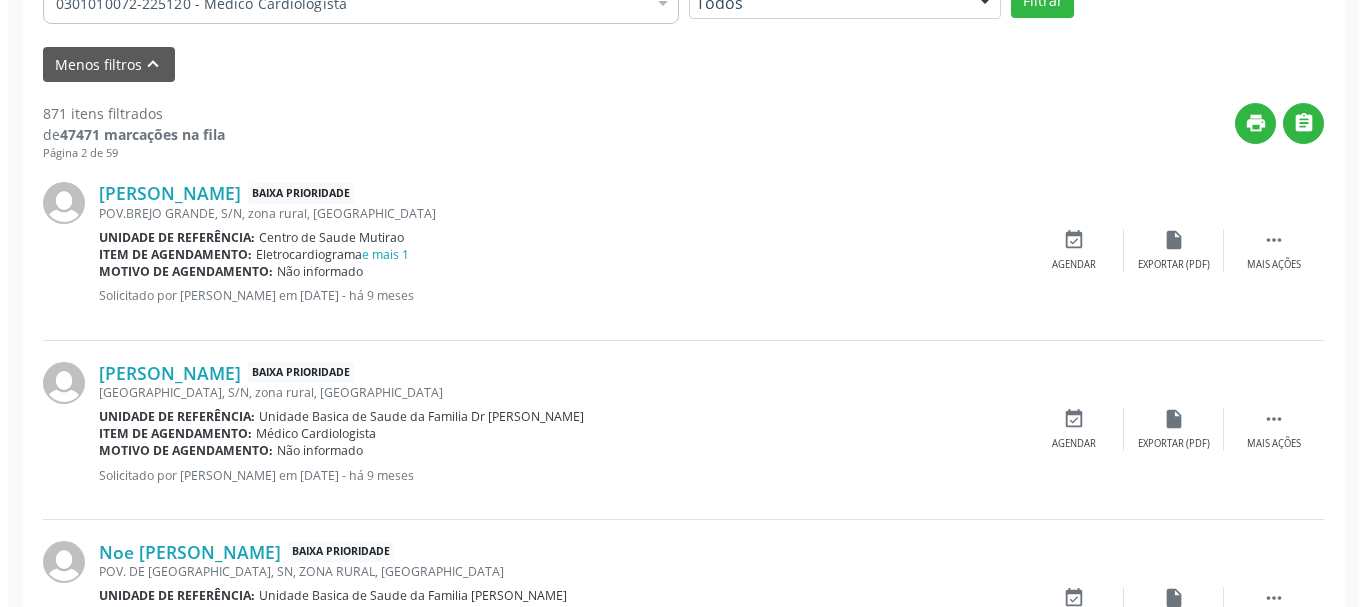 scroll, scrollTop: 638, scrollLeft: 0, axis: vertical 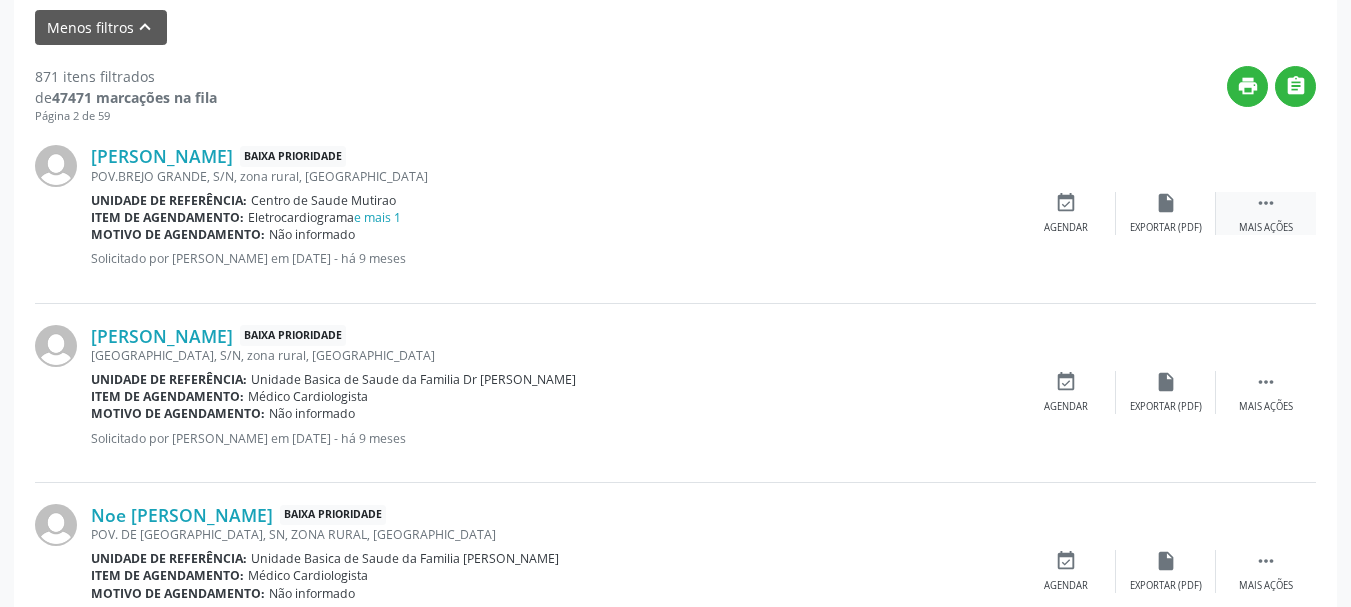 drag, startPoint x: 1278, startPoint y: 206, endPoint x: 1234, endPoint y: 209, distance: 44.102154 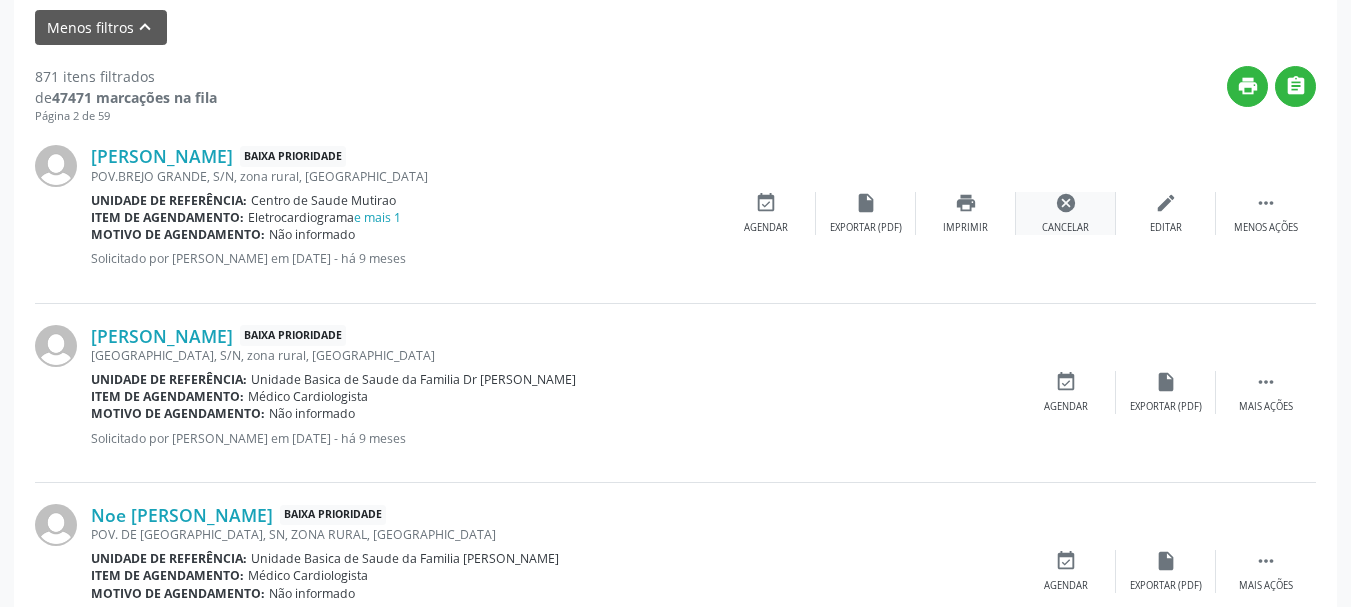 click on "cancel
Cancelar" at bounding box center (1066, 213) 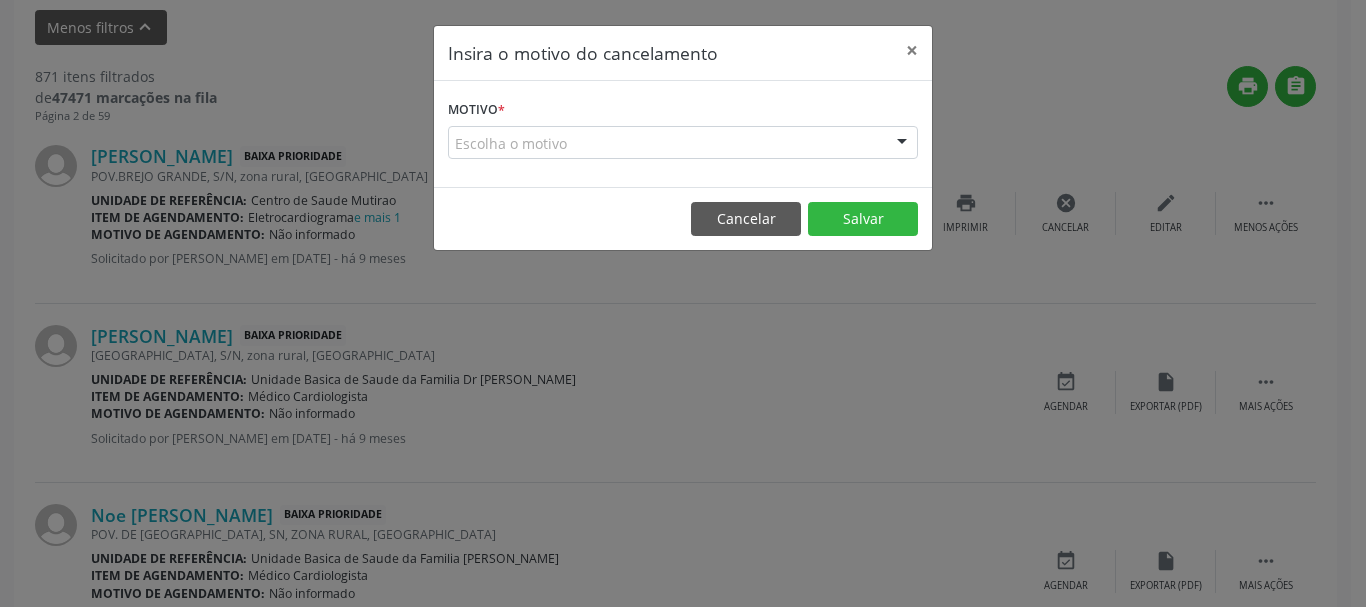 click at bounding box center (902, 144) 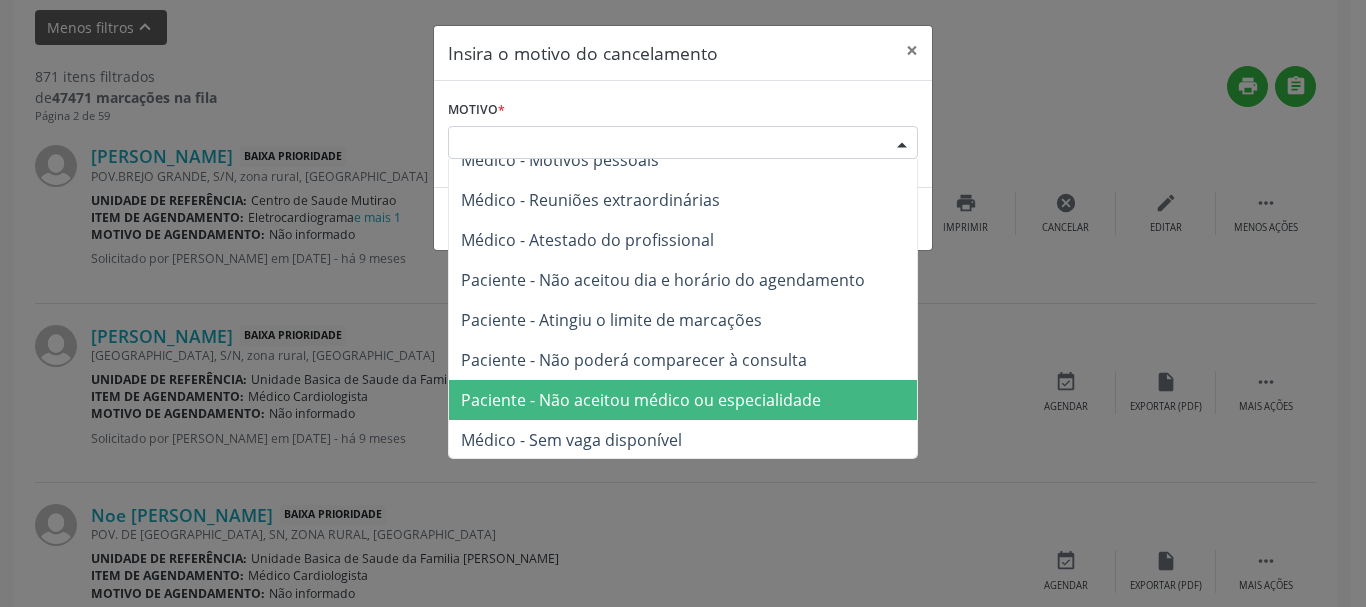scroll, scrollTop: 101, scrollLeft: 0, axis: vertical 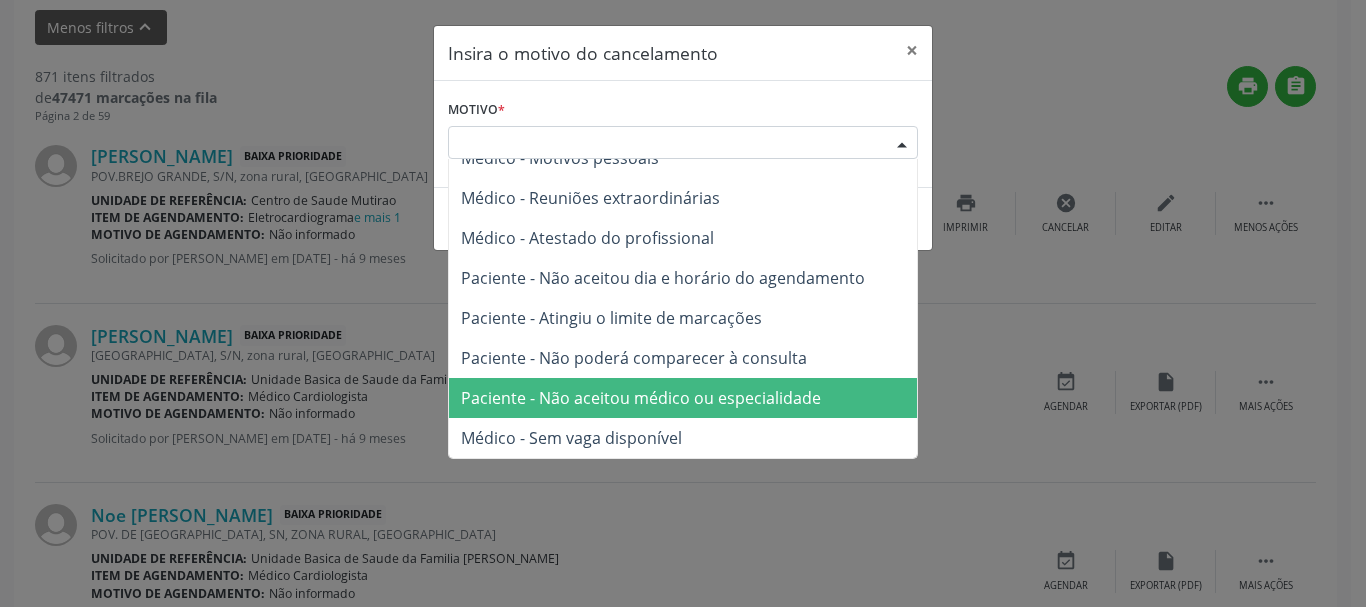 click on "Paciente - Não aceitou médico ou especialidade" at bounding box center (641, 398) 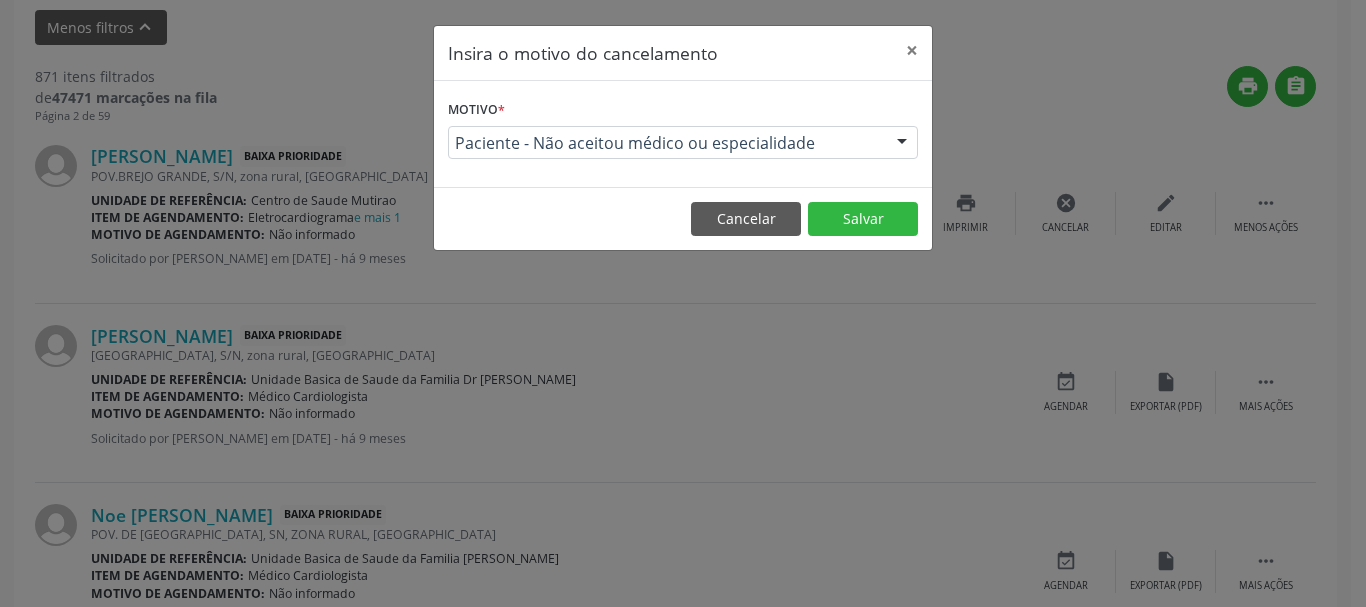 click on "Cancelar Salvar" at bounding box center (683, 218) 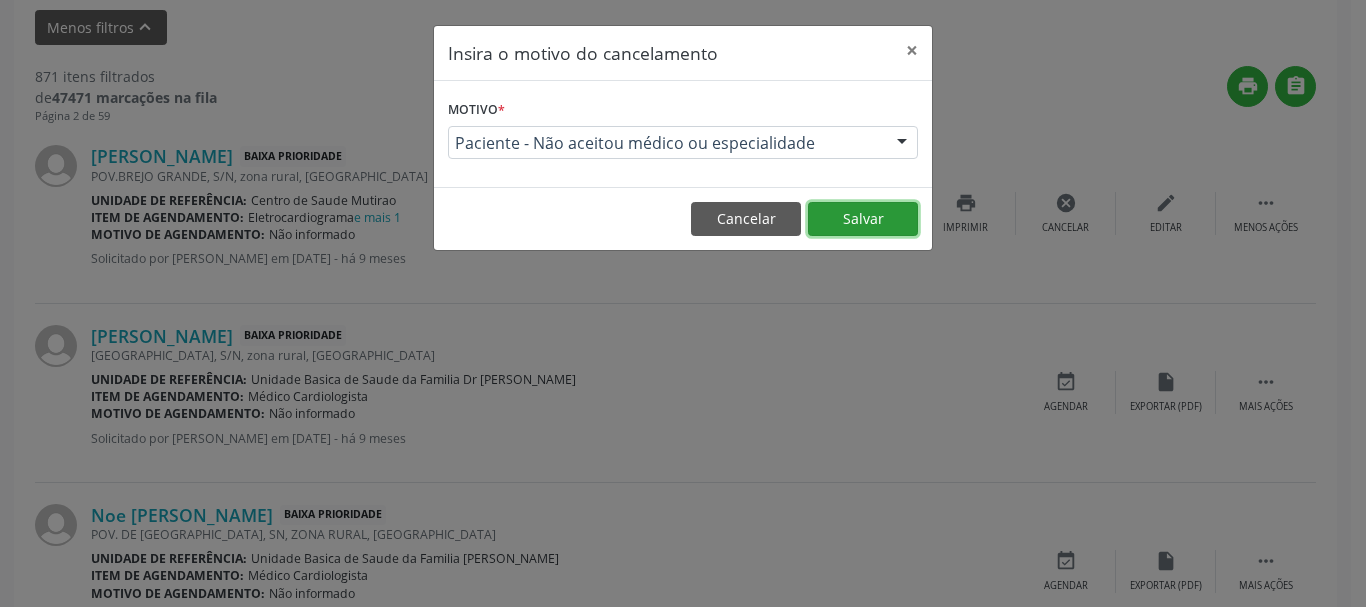 click on "Salvar" at bounding box center (863, 219) 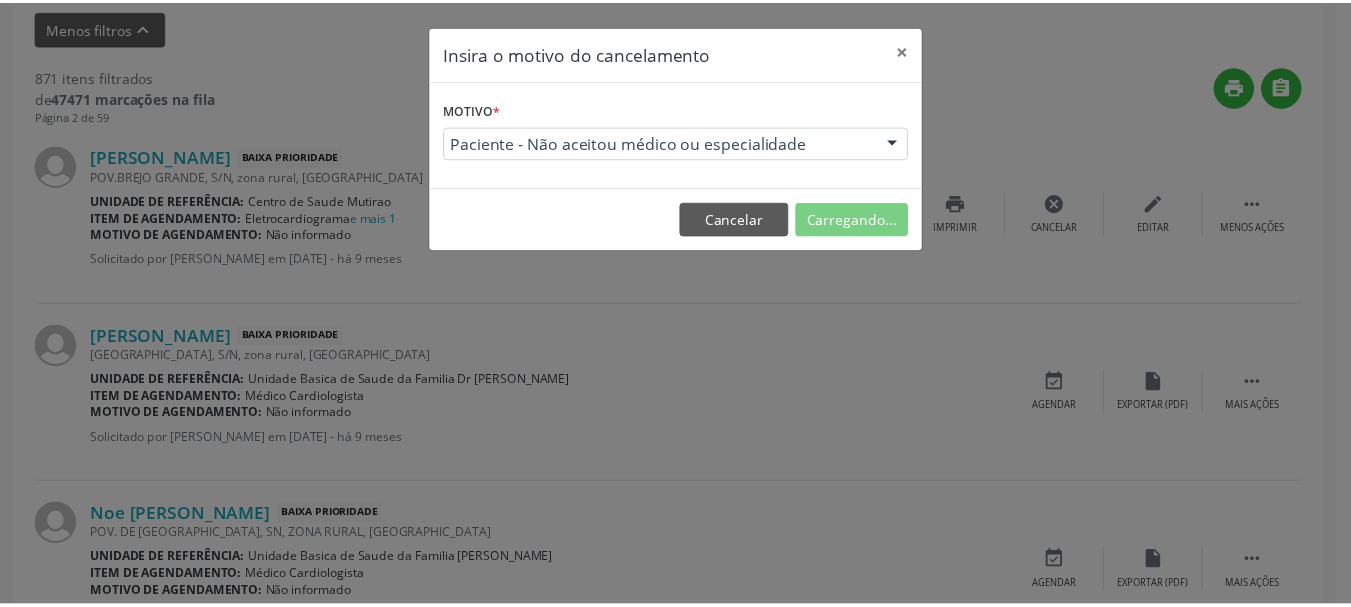 scroll, scrollTop: 238, scrollLeft: 0, axis: vertical 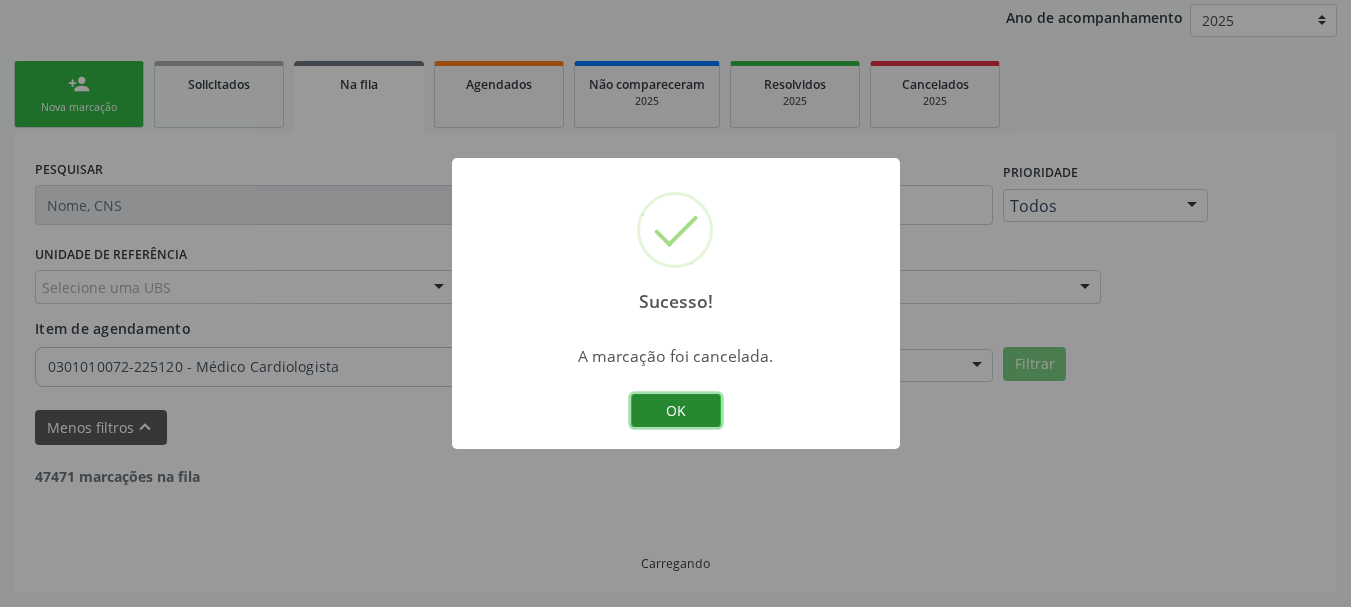 click on "OK" at bounding box center [676, 411] 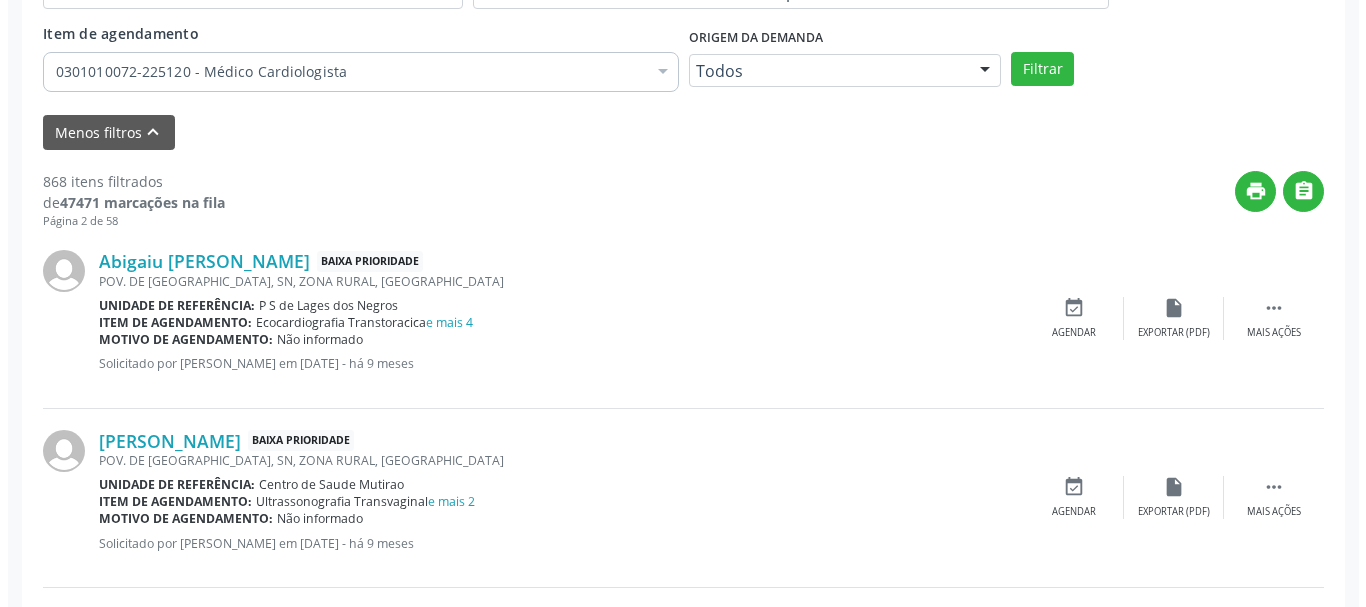 scroll, scrollTop: 738, scrollLeft: 0, axis: vertical 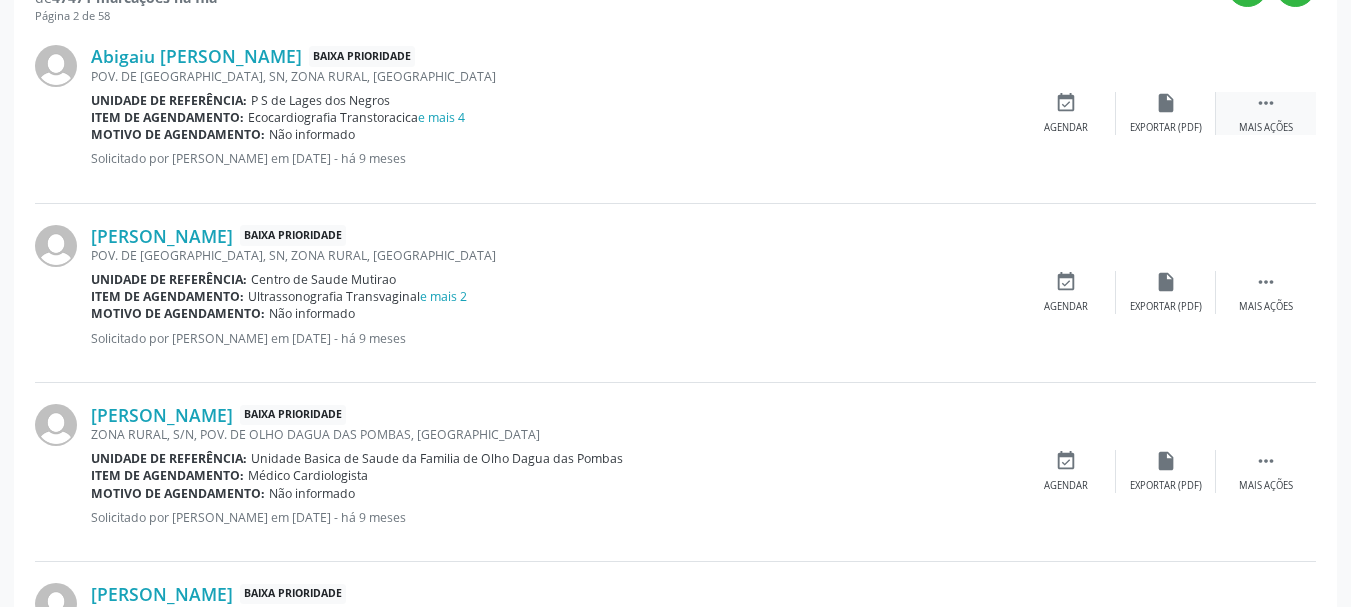 click on "Mais ações" at bounding box center (1266, 128) 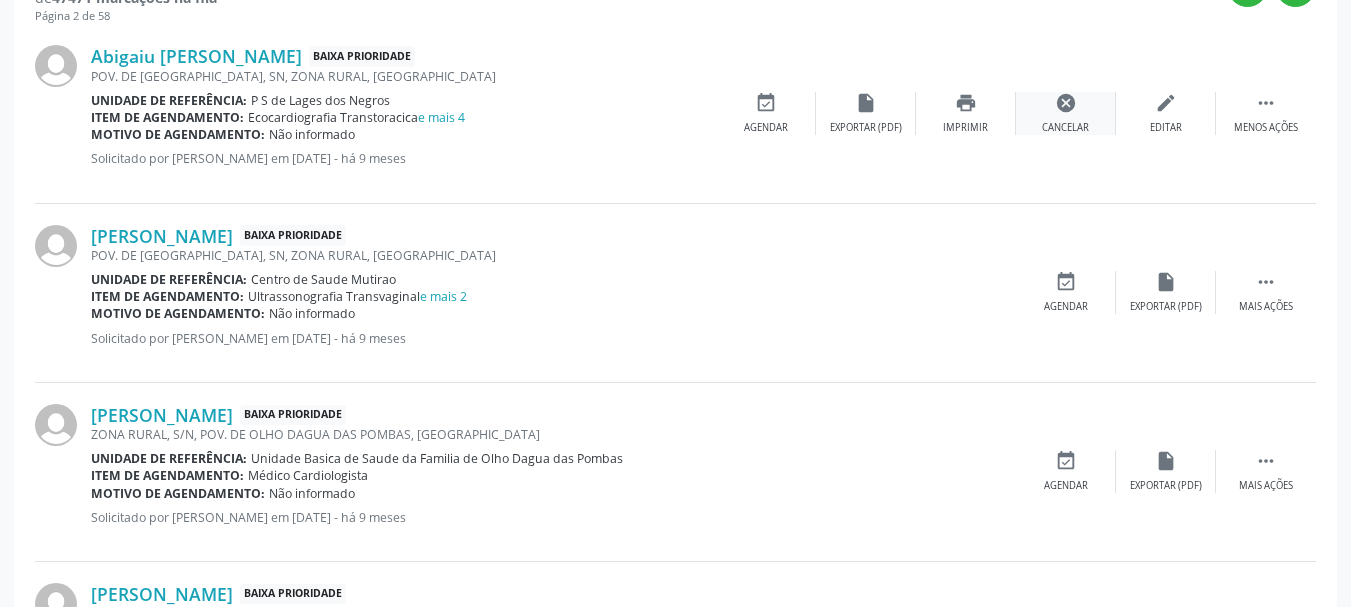 click on "cancel
Cancelar" at bounding box center [1066, 113] 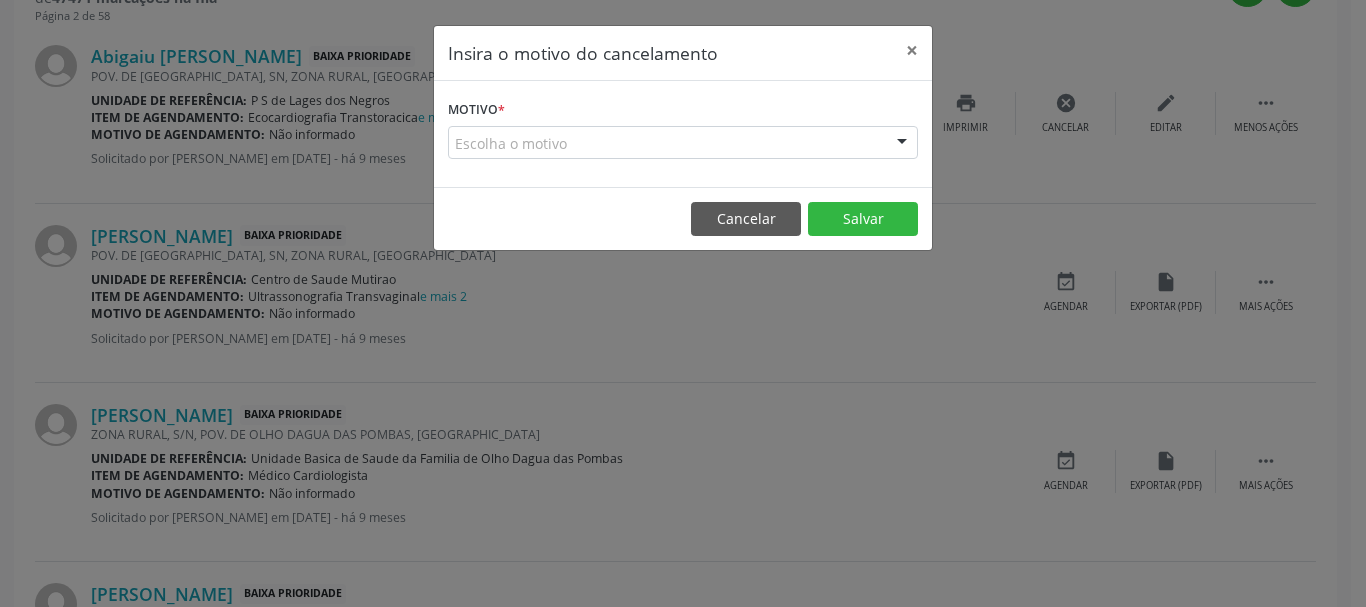 click at bounding box center [902, 144] 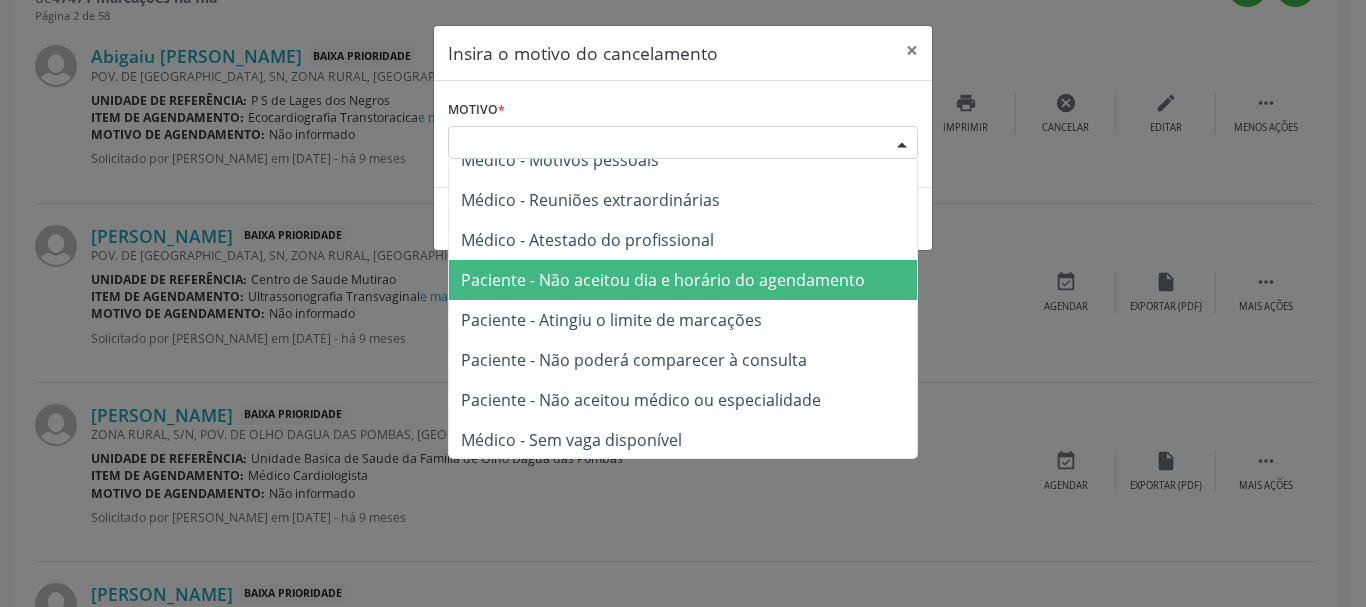 scroll, scrollTop: 101, scrollLeft: 0, axis: vertical 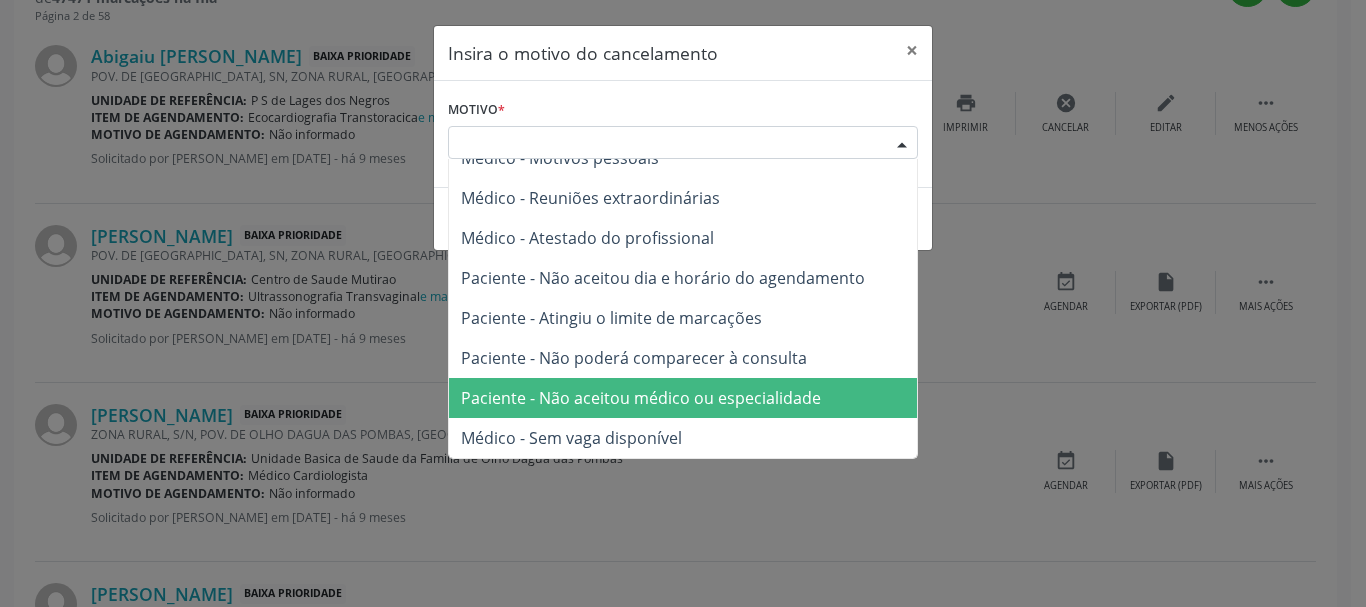 click on "Paciente - Não aceitou médico ou especialidade" at bounding box center [683, 398] 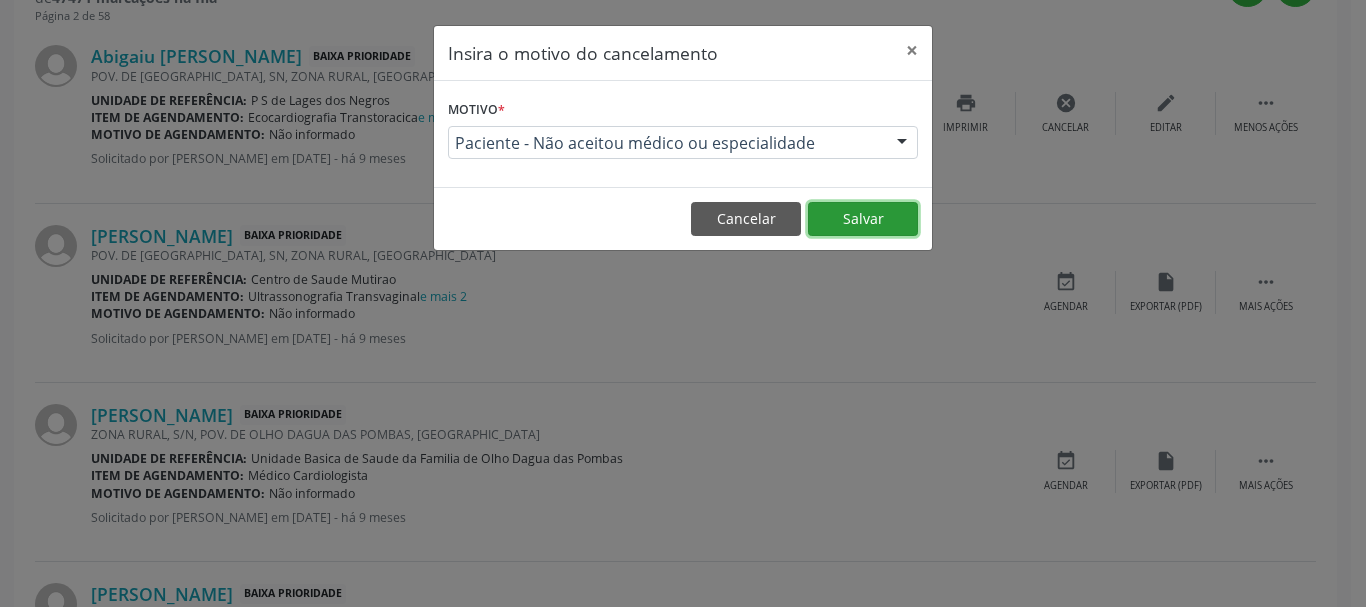 click on "Salvar" at bounding box center (863, 219) 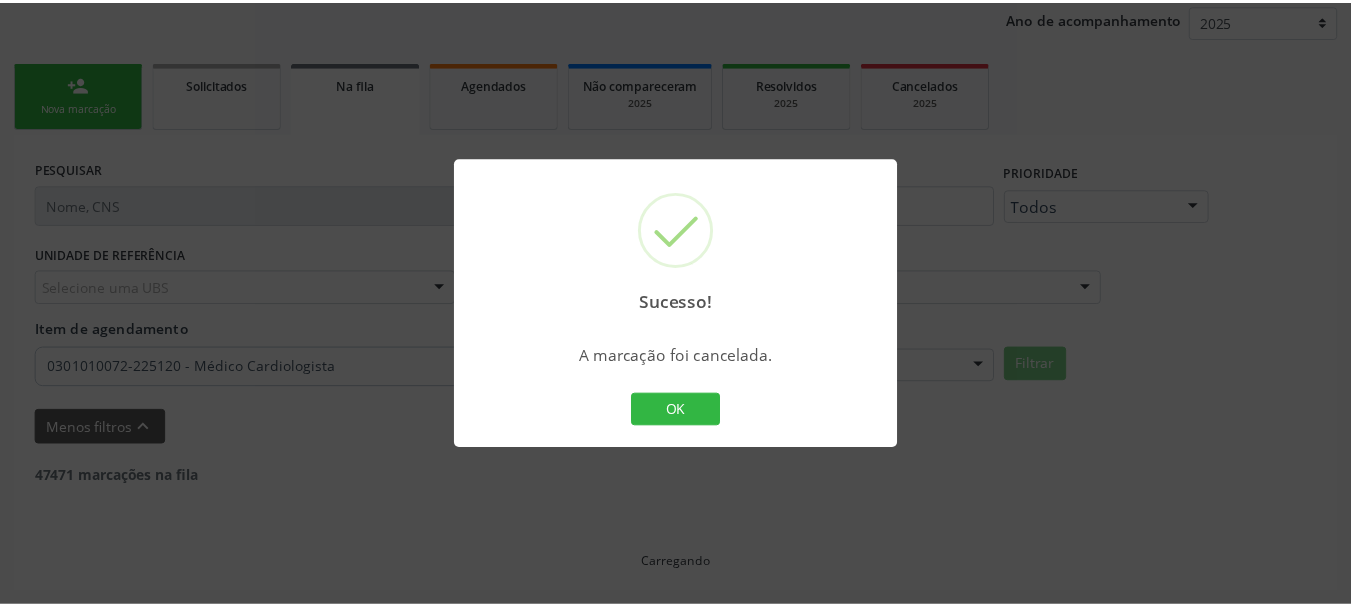 scroll, scrollTop: 238, scrollLeft: 0, axis: vertical 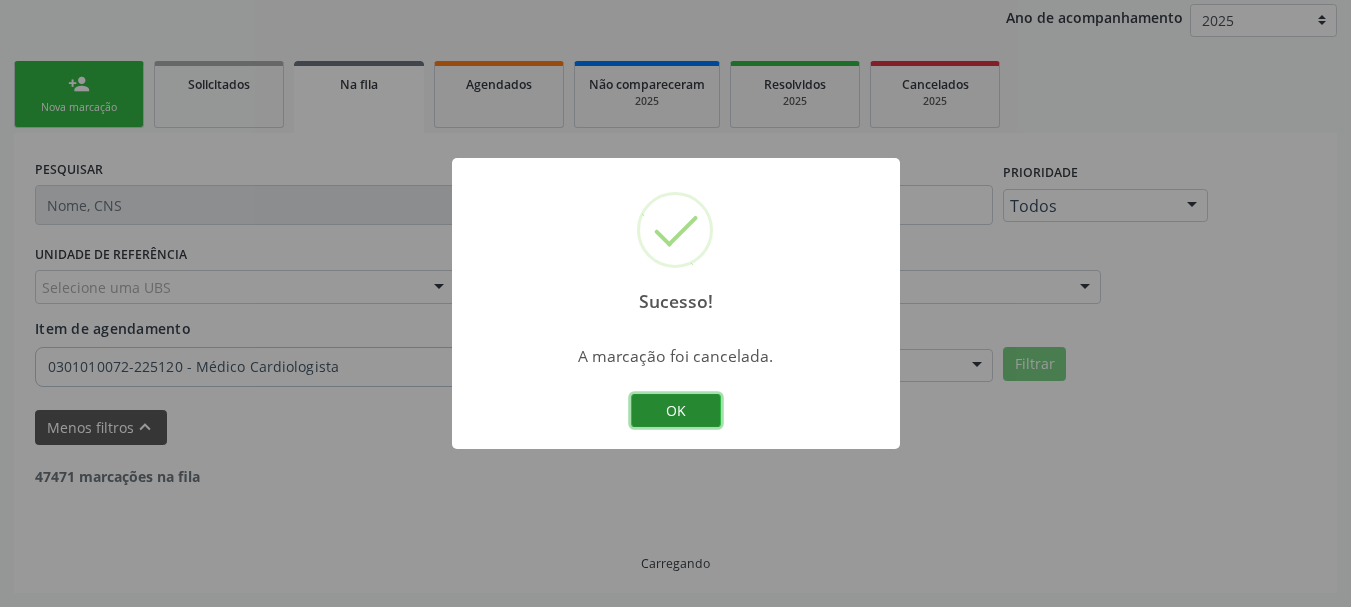 click on "OK" at bounding box center [676, 411] 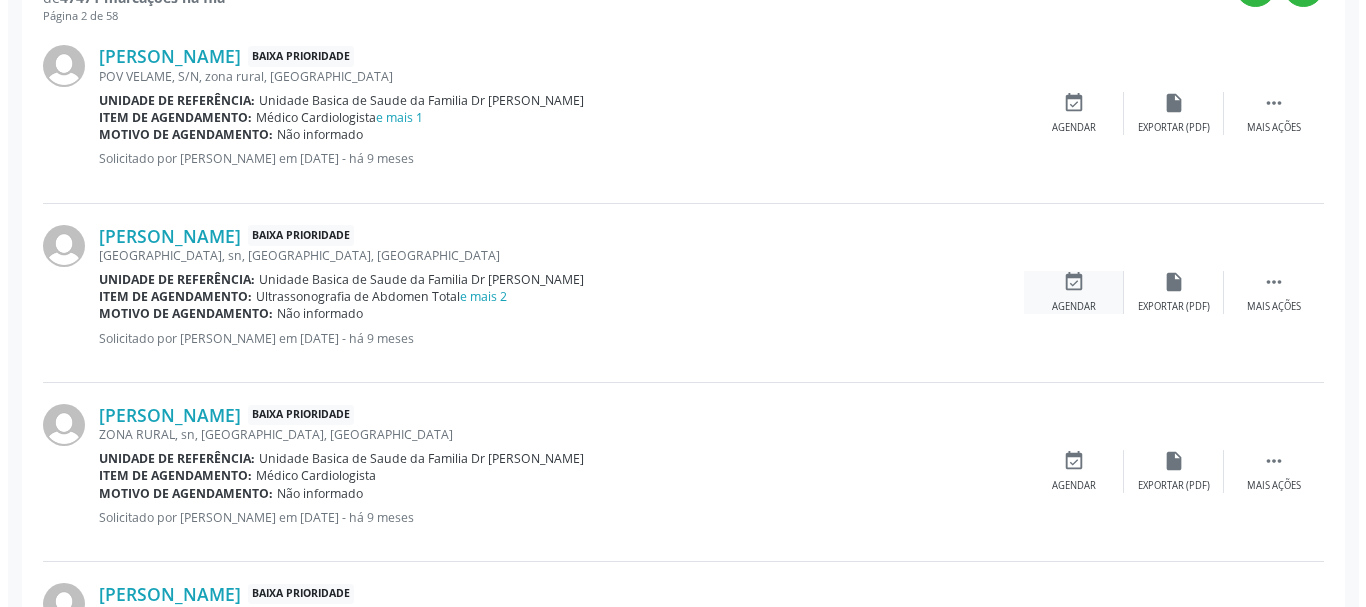 scroll, scrollTop: 638, scrollLeft: 0, axis: vertical 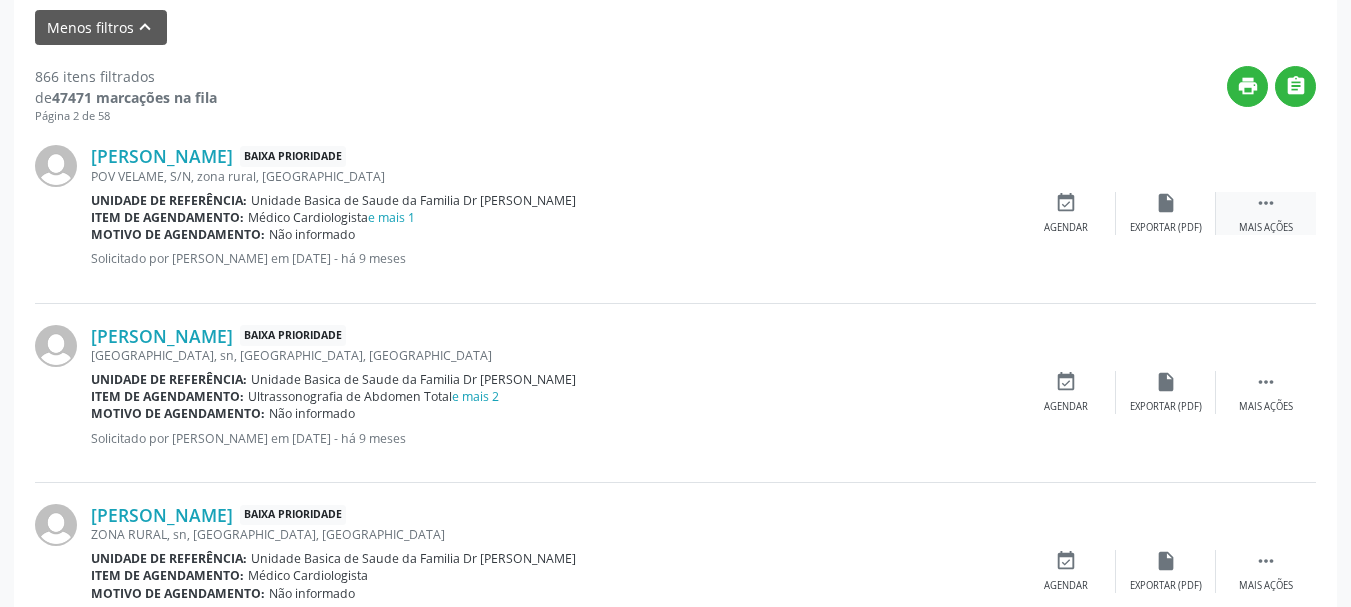 click on "
Mais ações" at bounding box center [1266, 213] 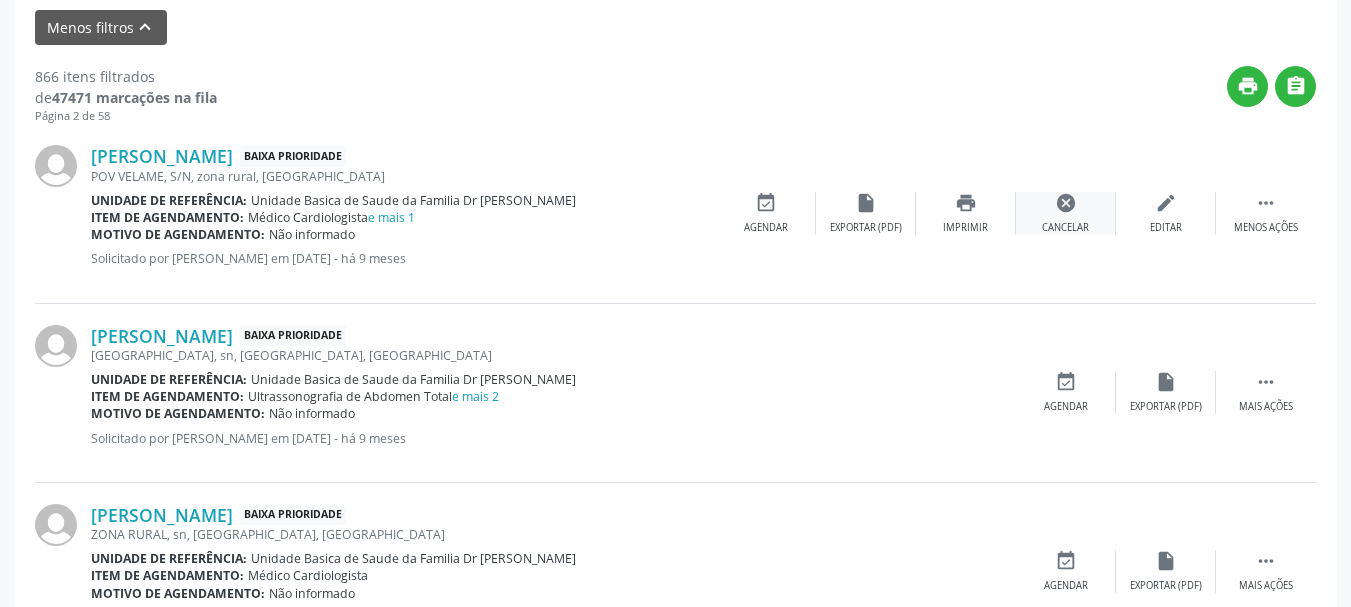 click on "cancel
Cancelar" at bounding box center [1066, 213] 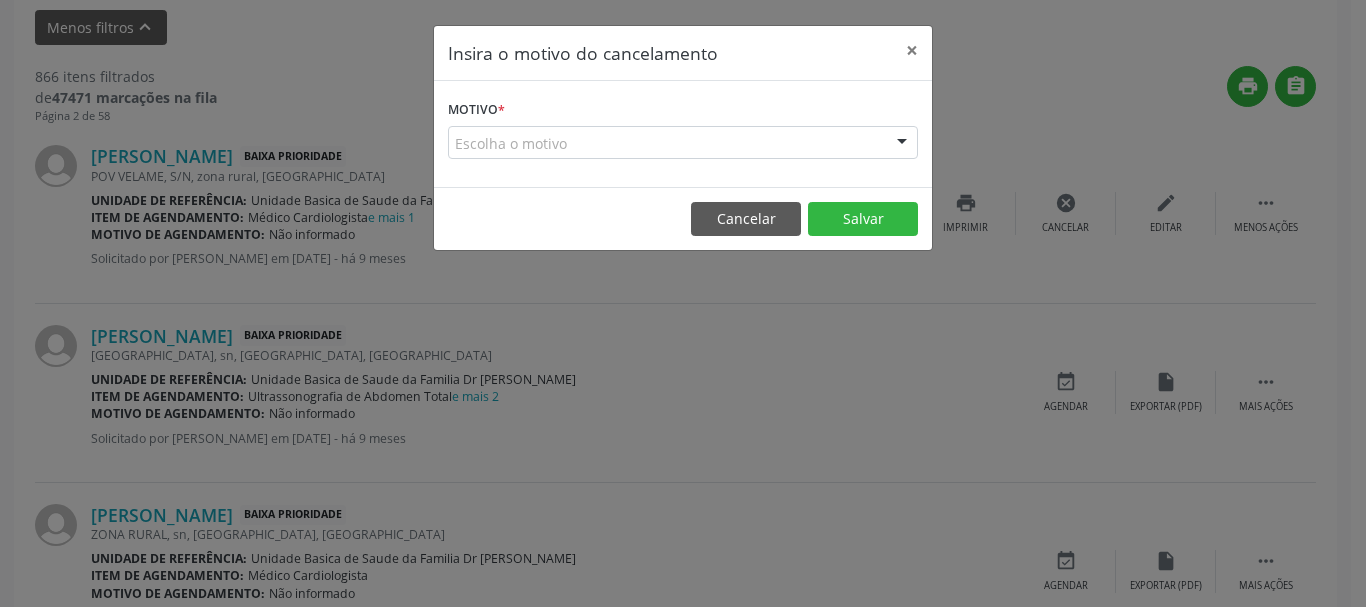 drag, startPoint x: 919, startPoint y: 131, endPoint x: 907, endPoint y: 135, distance: 12.649111 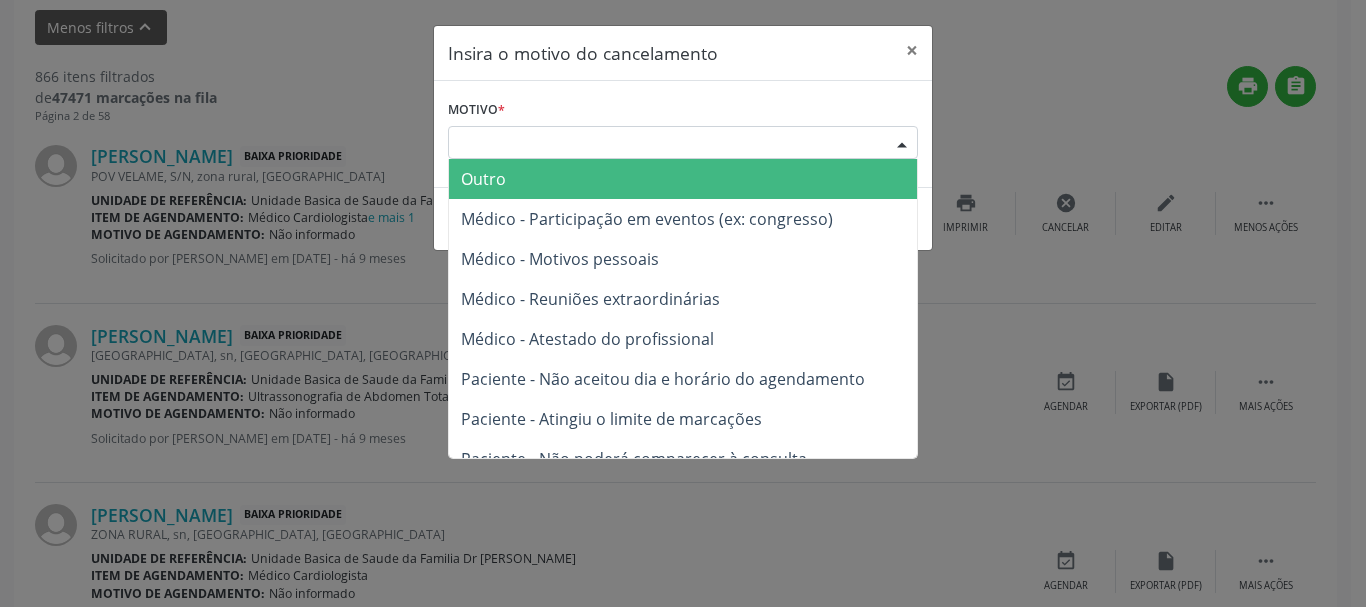 click at bounding box center [902, 144] 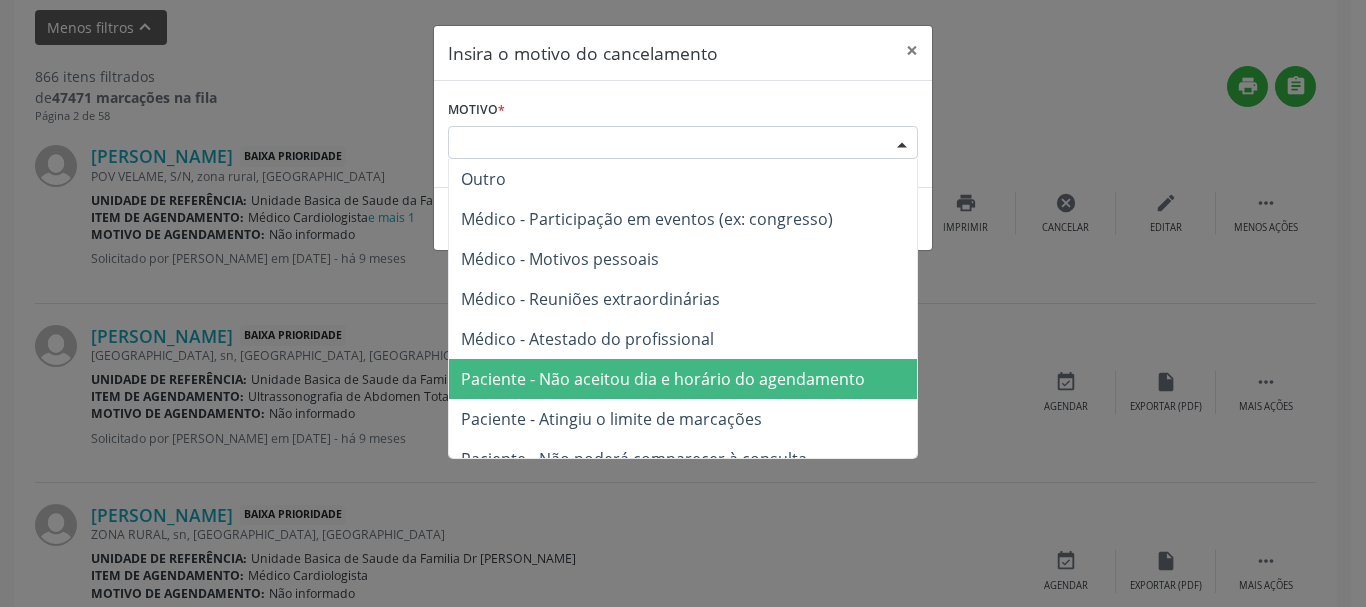 scroll, scrollTop: 101, scrollLeft: 0, axis: vertical 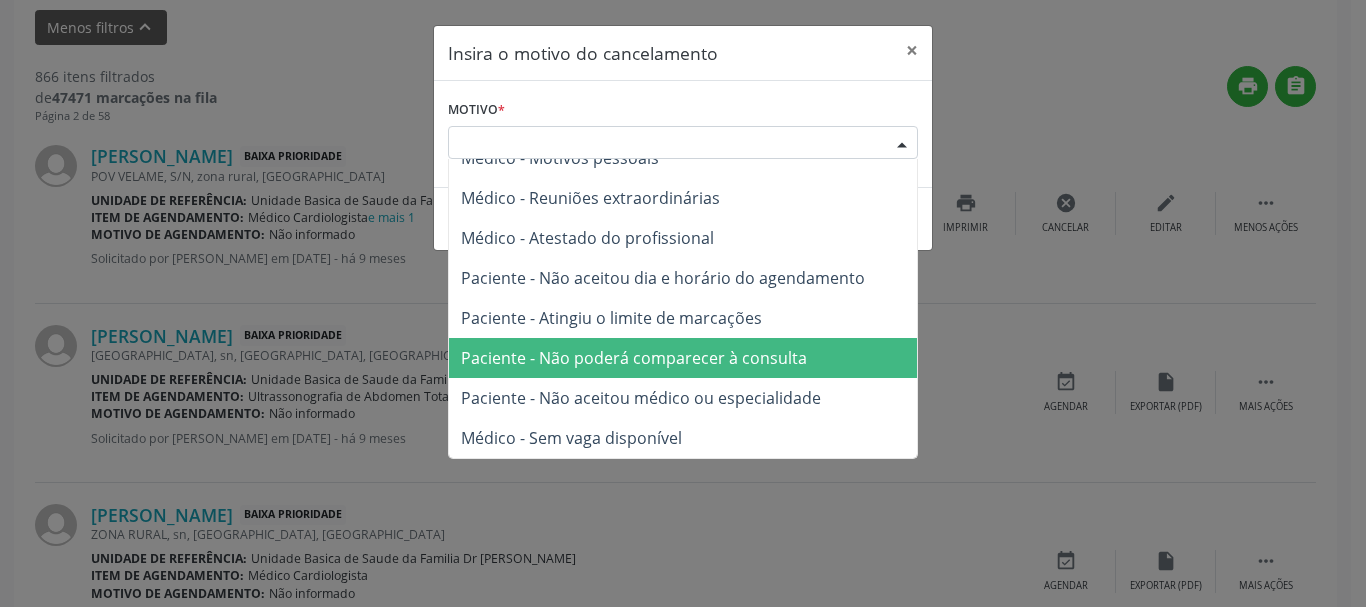 click on "Paciente - Não poderá comparecer à consulta" at bounding box center [683, 358] 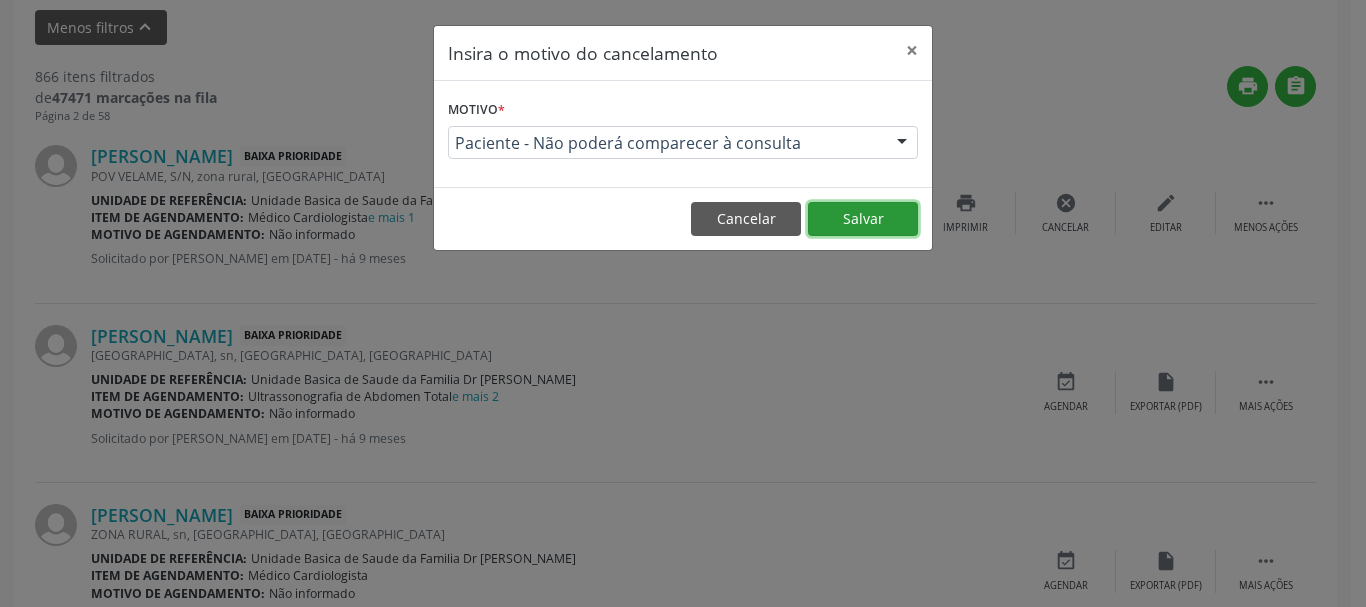 click on "Salvar" at bounding box center [863, 219] 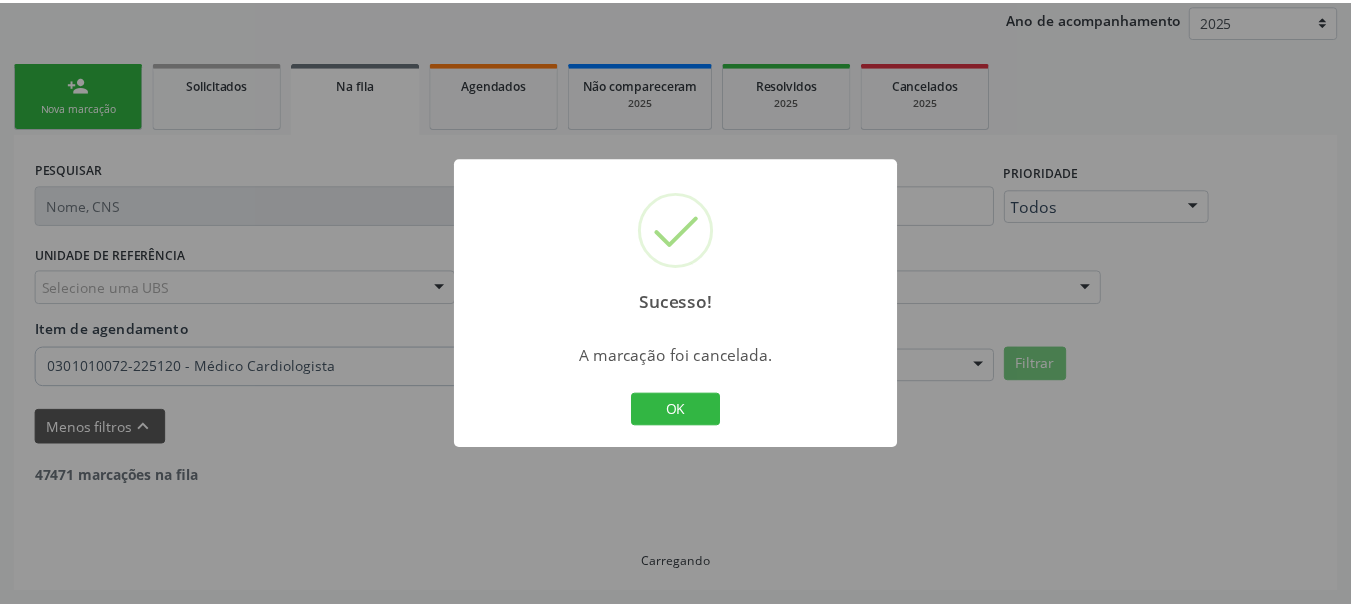 scroll, scrollTop: 238, scrollLeft: 0, axis: vertical 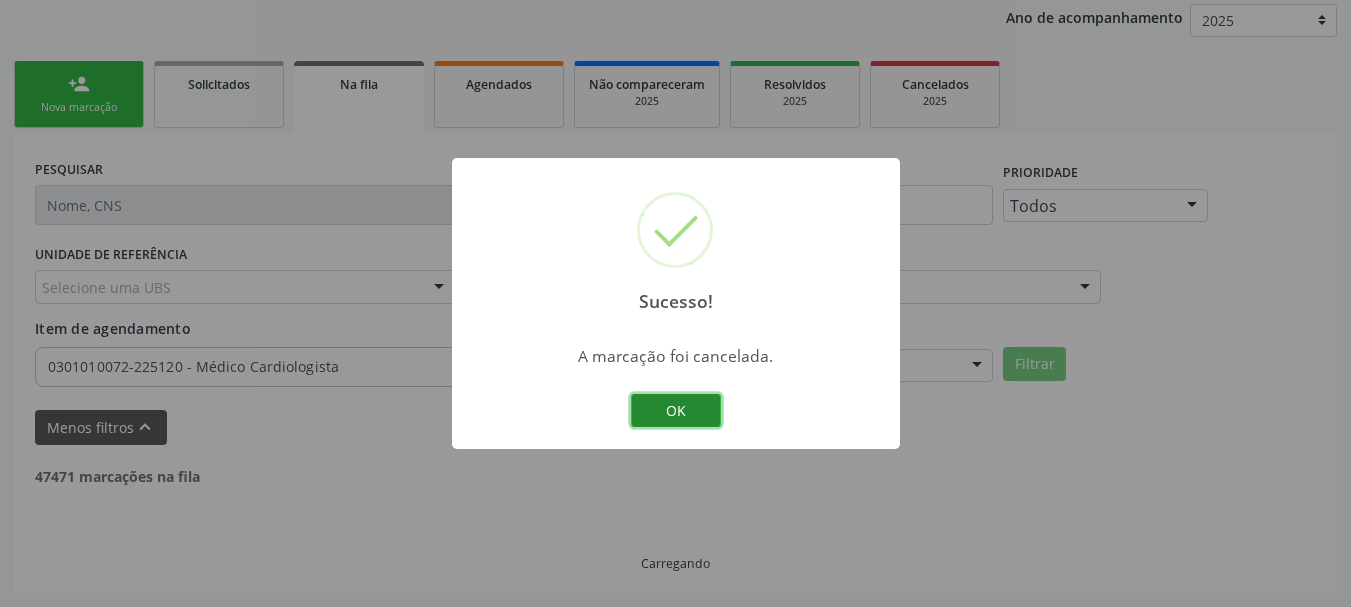 click on "OK" at bounding box center [676, 411] 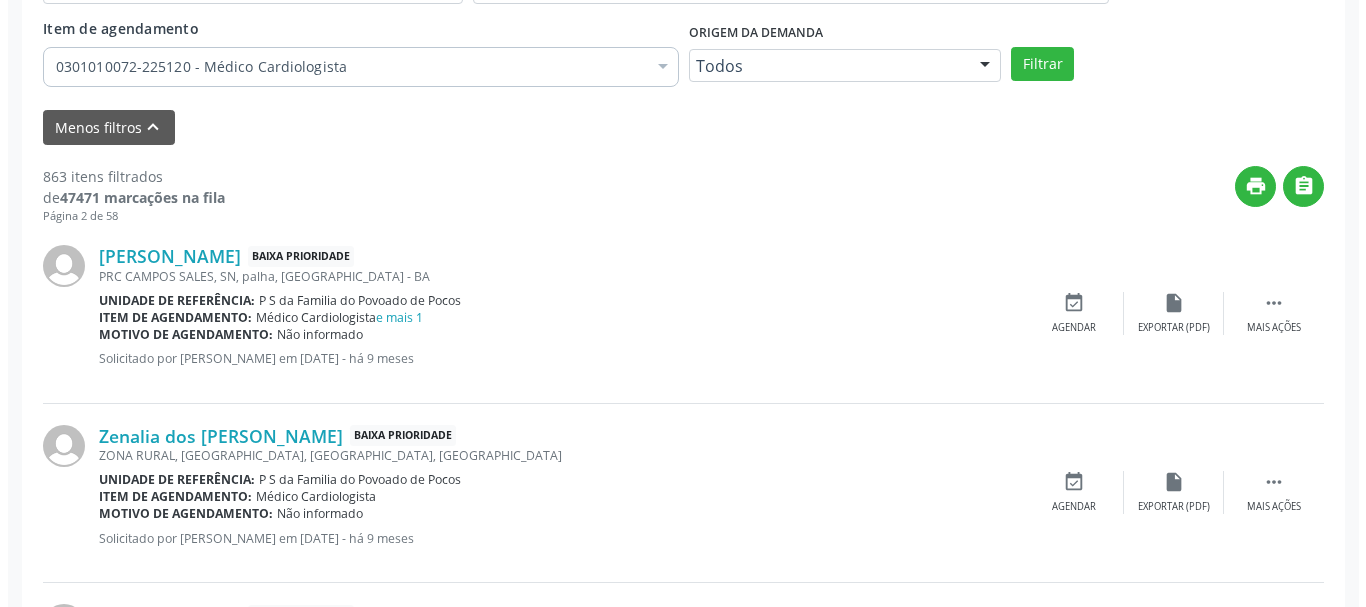 scroll, scrollTop: 638, scrollLeft: 0, axis: vertical 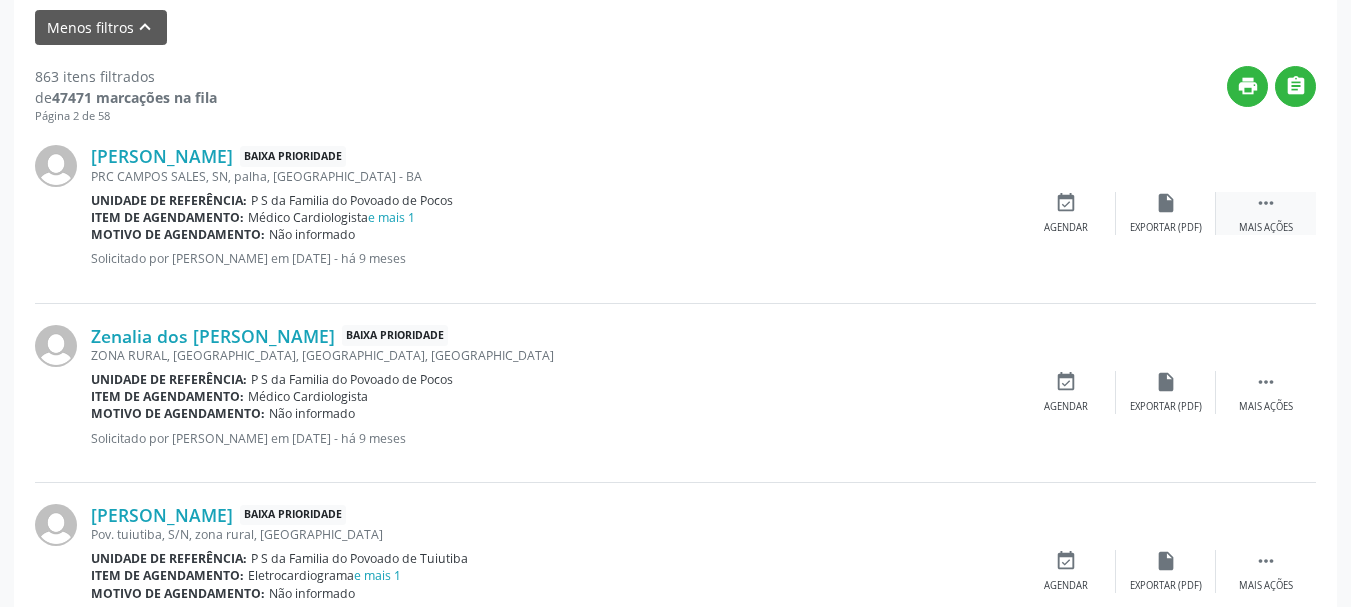 click on "" at bounding box center (1266, 203) 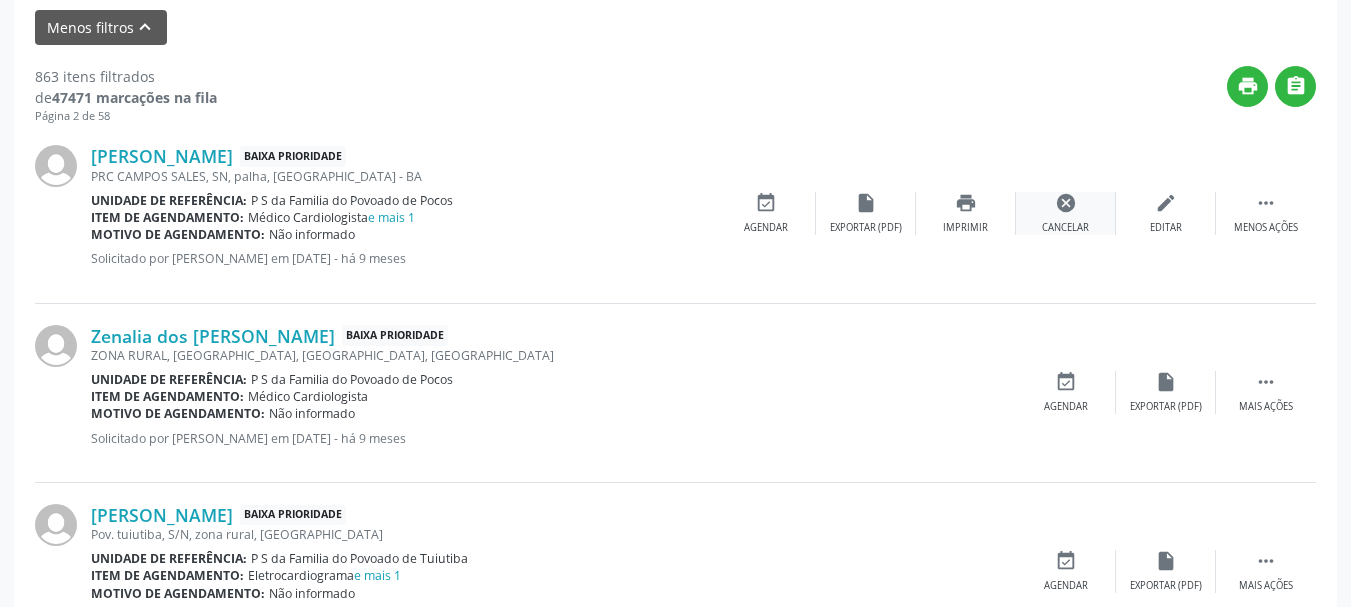 click on "cancel" at bounding box center [1066, 203] 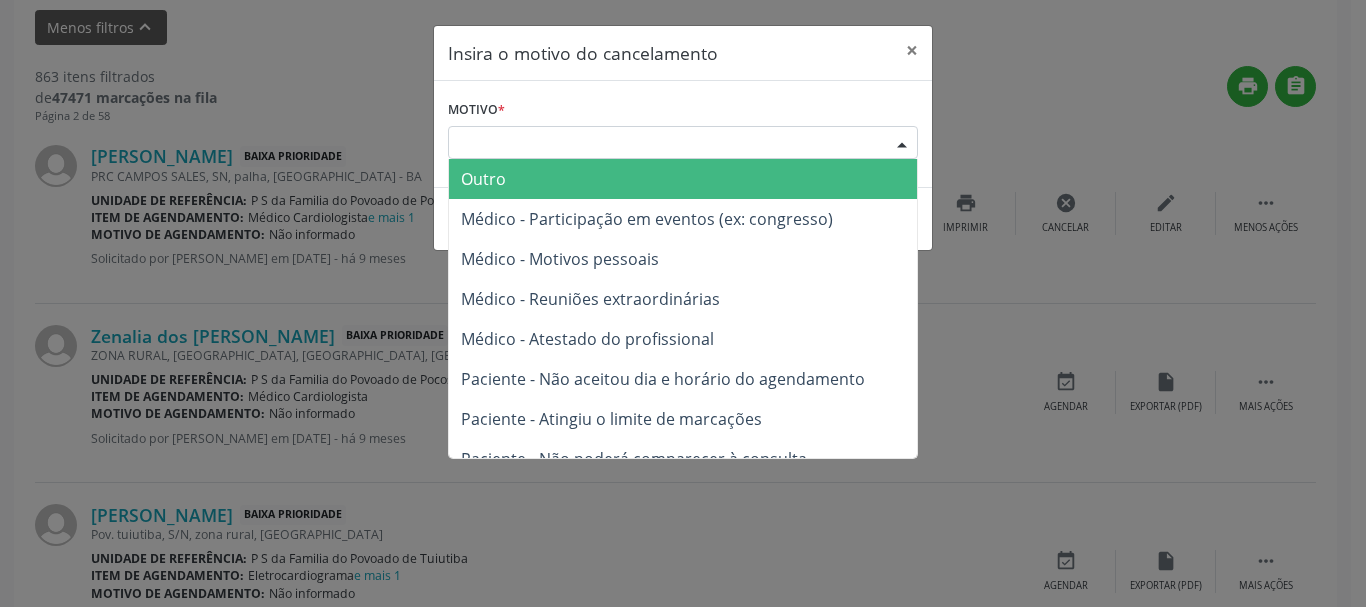 click at bounding box center [902, 144] 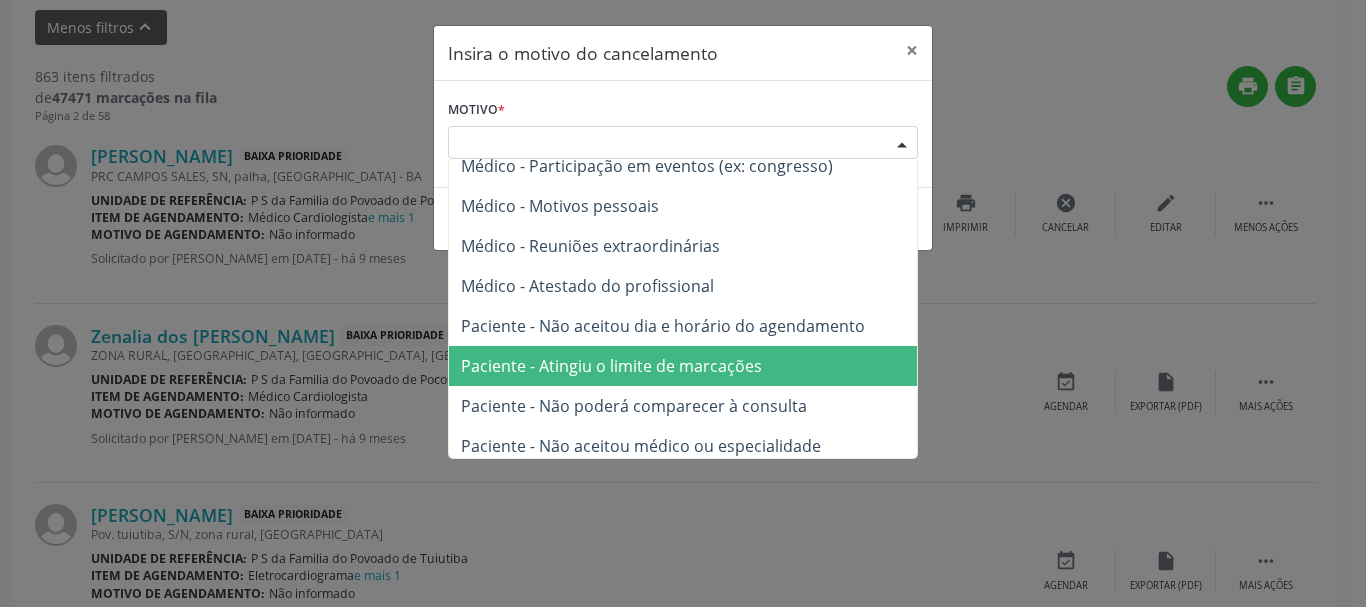 scroll, scrollTop: 101, scrollLeft: 0, axis: vertical 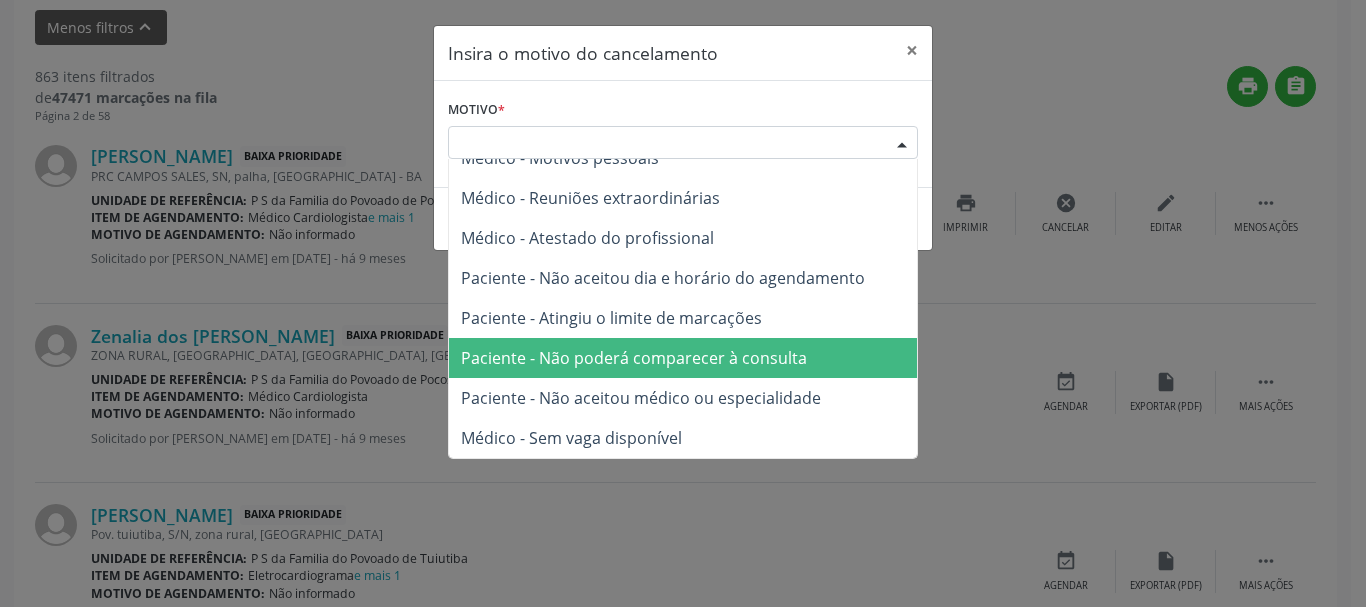 click on "Paciente - Não poderá comparecer à consulta" at bounding box center [683, 358] 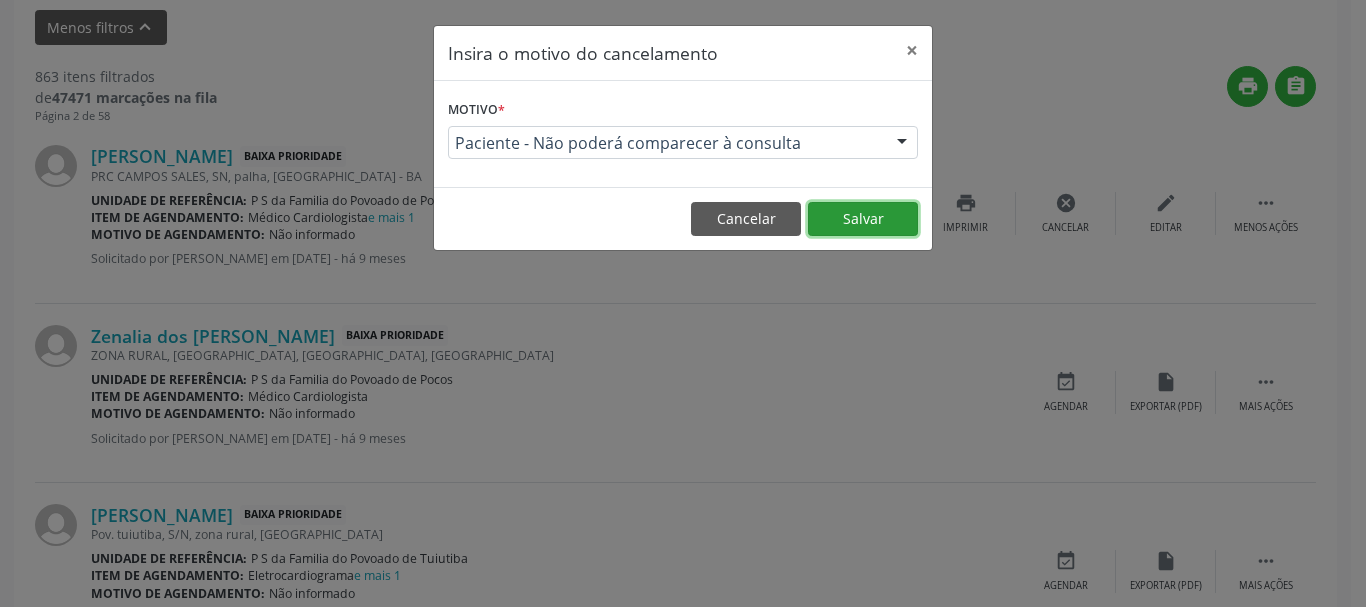 click on "Salvar" at bounding box center [863, 219] 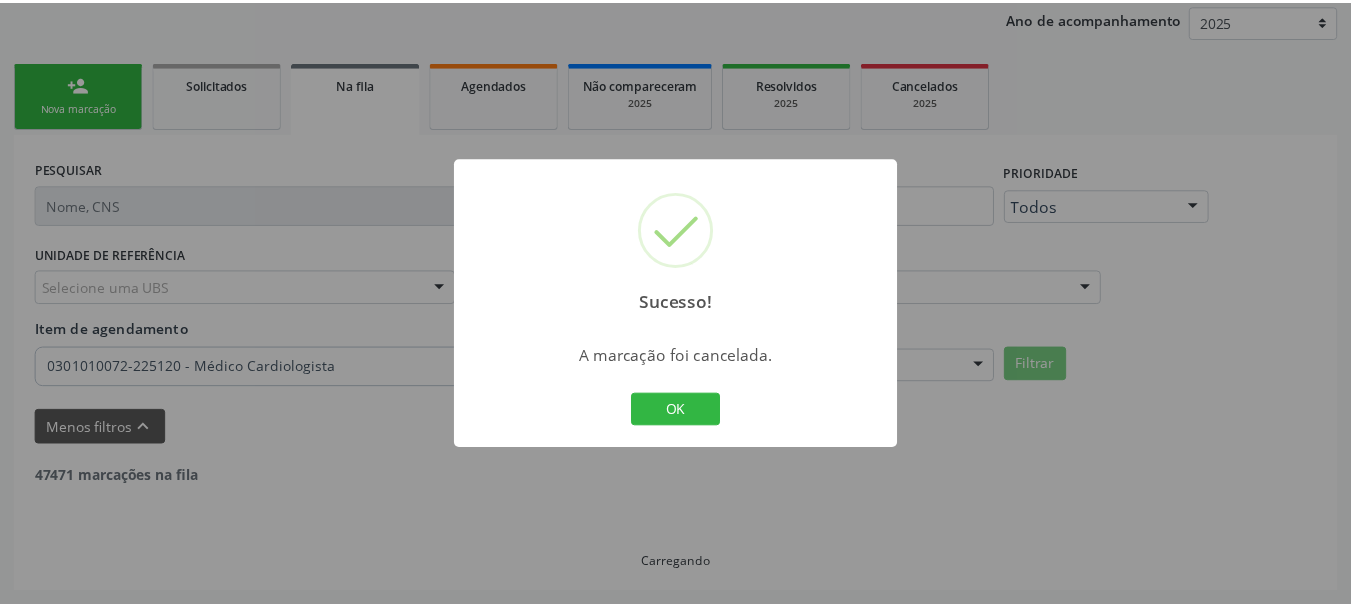 scroll, scrollTop: 238, scrollLeft: 0, axis: vertical 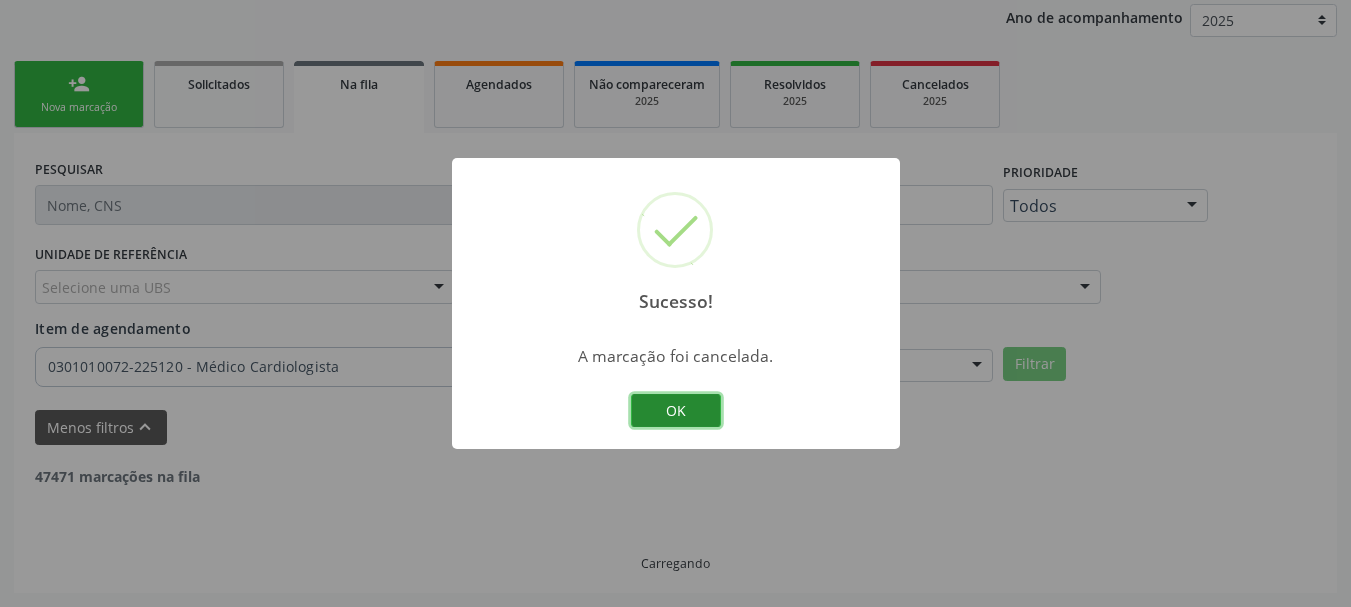 click on "OK" at bounding box center [676, 411] 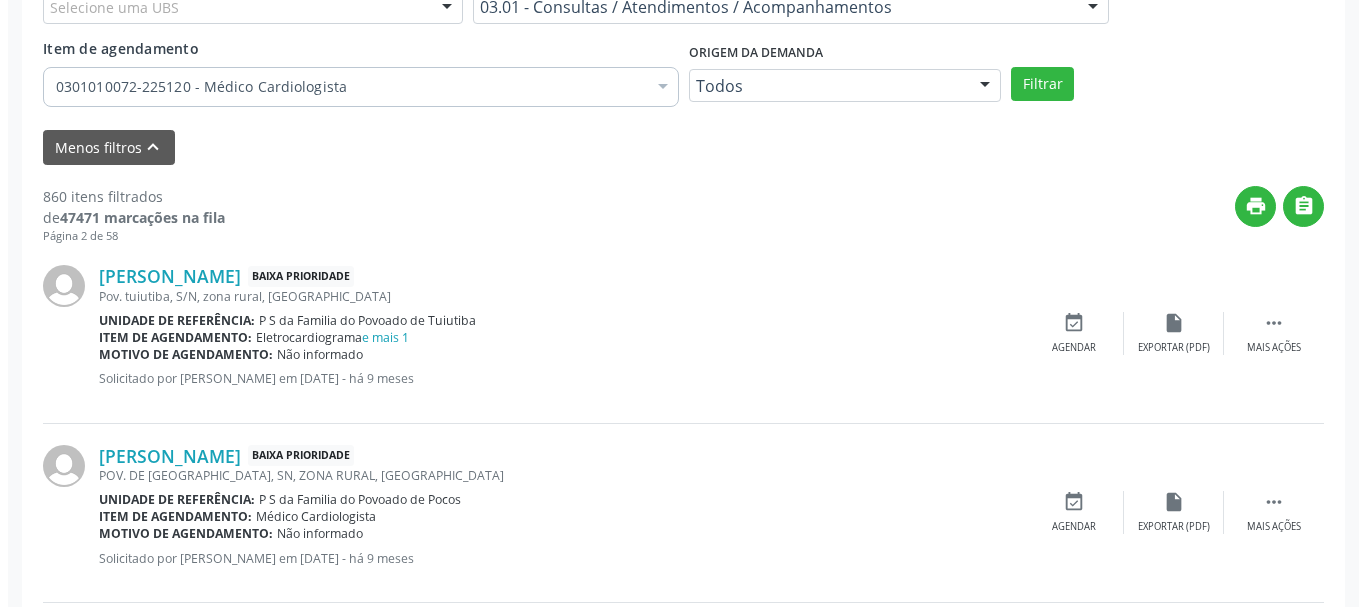 scroll, scrollTop: 638, scrollLeft: 0, axis: vertical 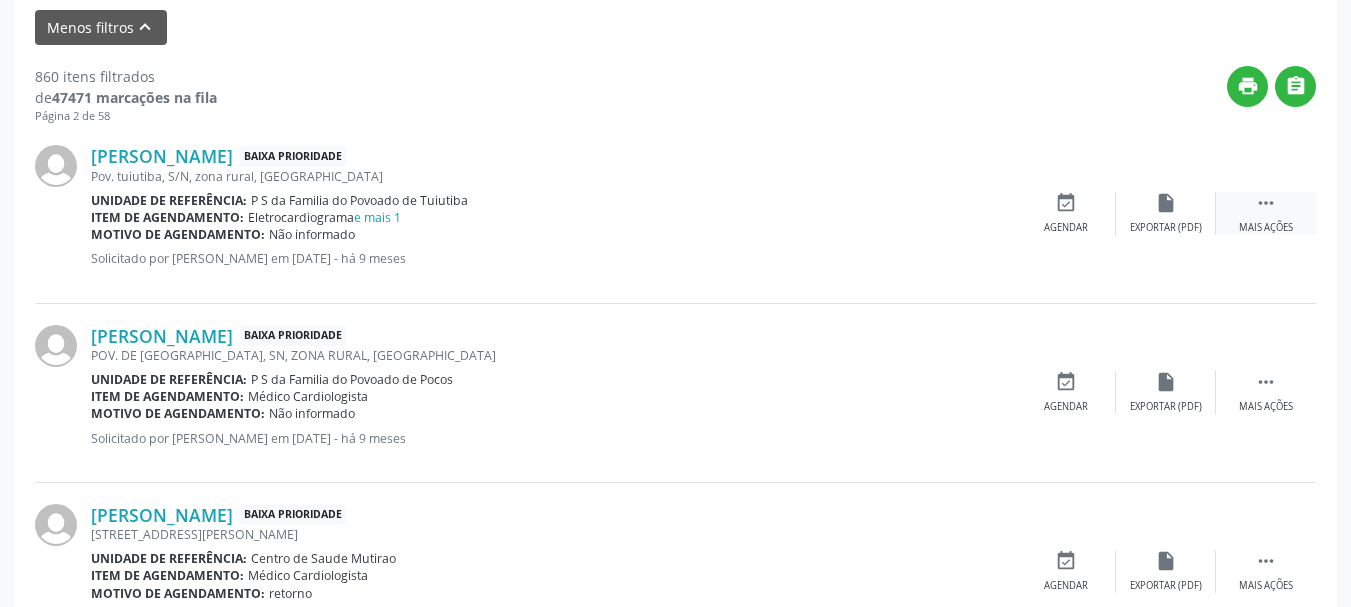 click on "Mais ações" at bounding box center (1266, 228) 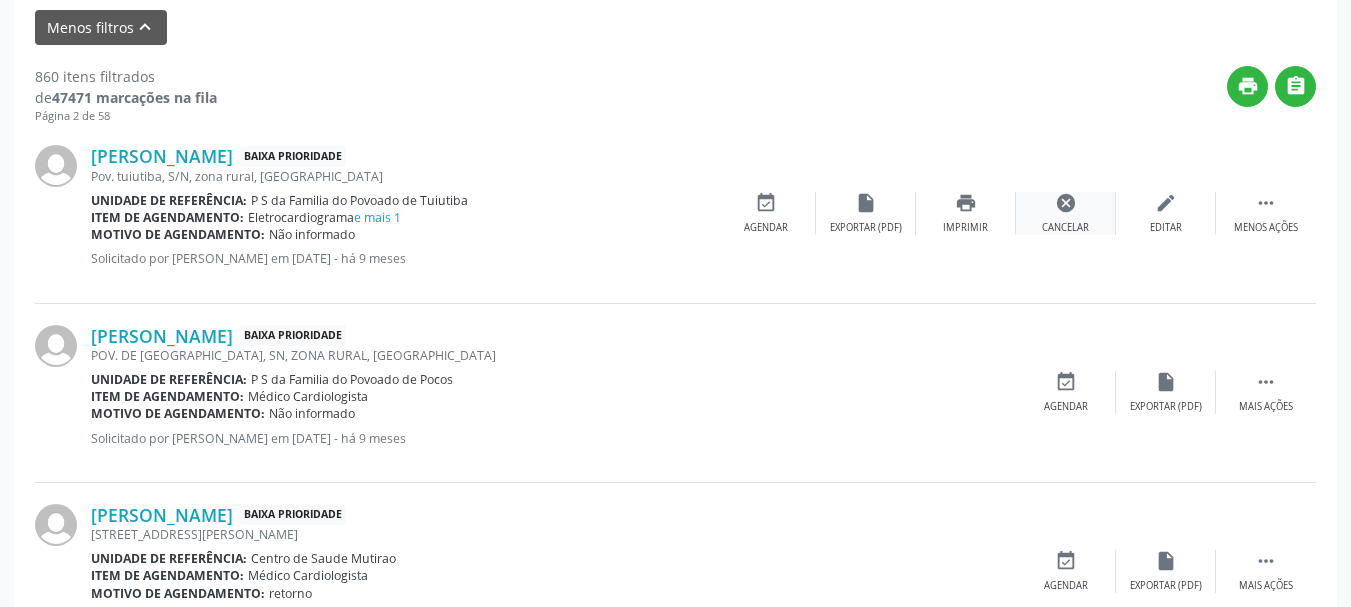 click on "cancel
Cancelar" at bounding box center (1066, 213) 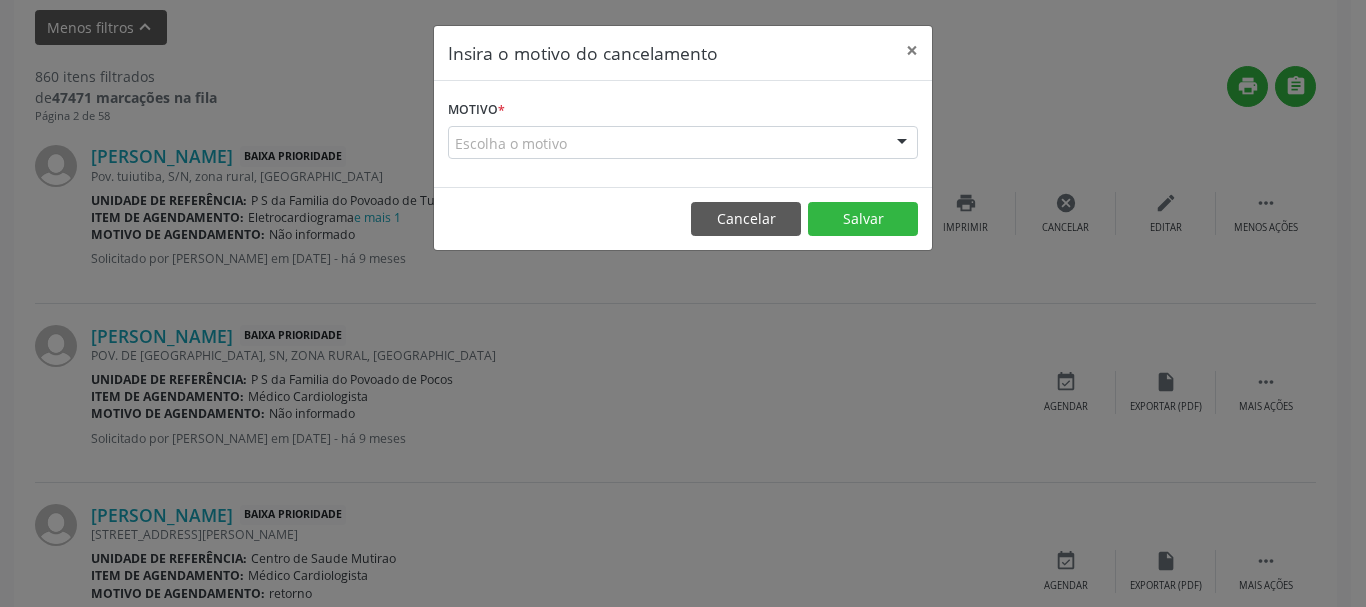click at bounding box center [902, 144] 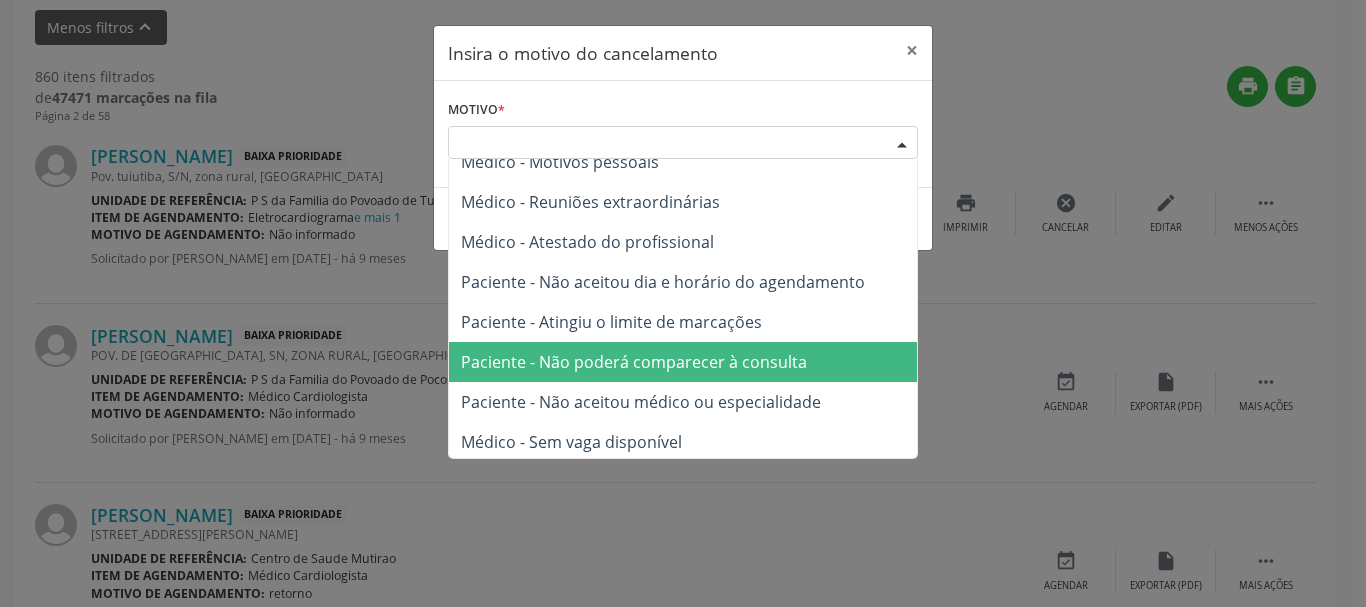 scroll, scrollTop: 101, scrollLeft: 0, axis: vertical 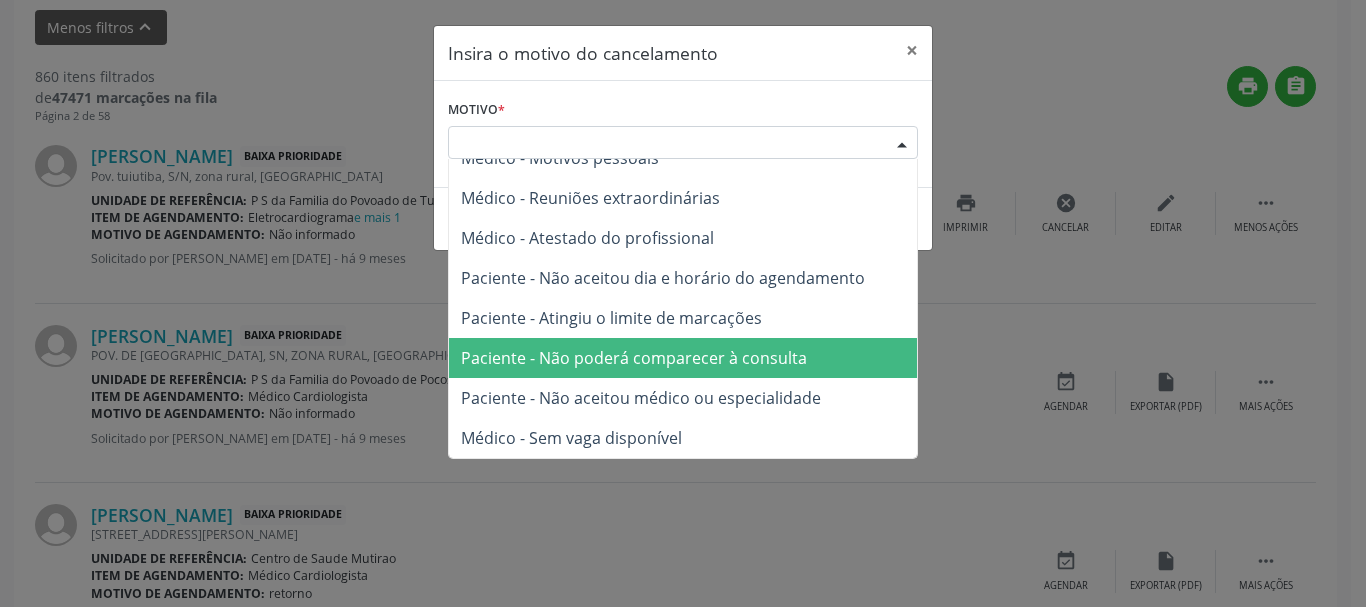 click on "Paciente - Não poderá comparecer à consulta" at bounding box center [683, 358] 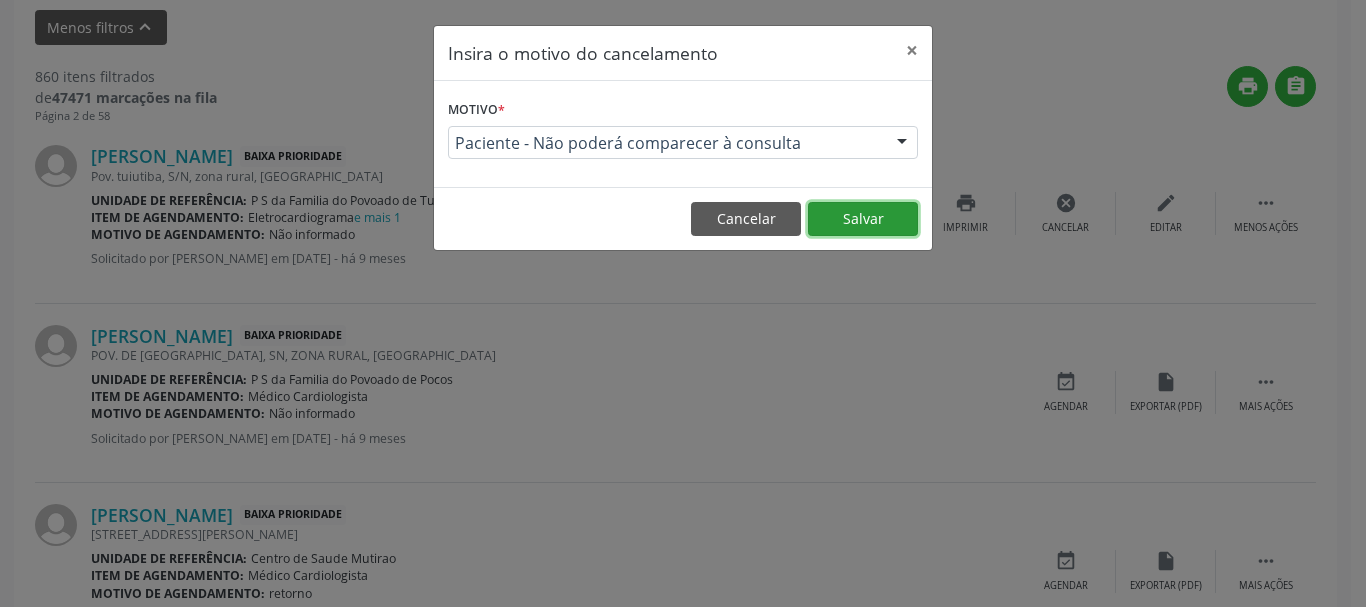 click on "Salvar" at bounding box center (863, 219) 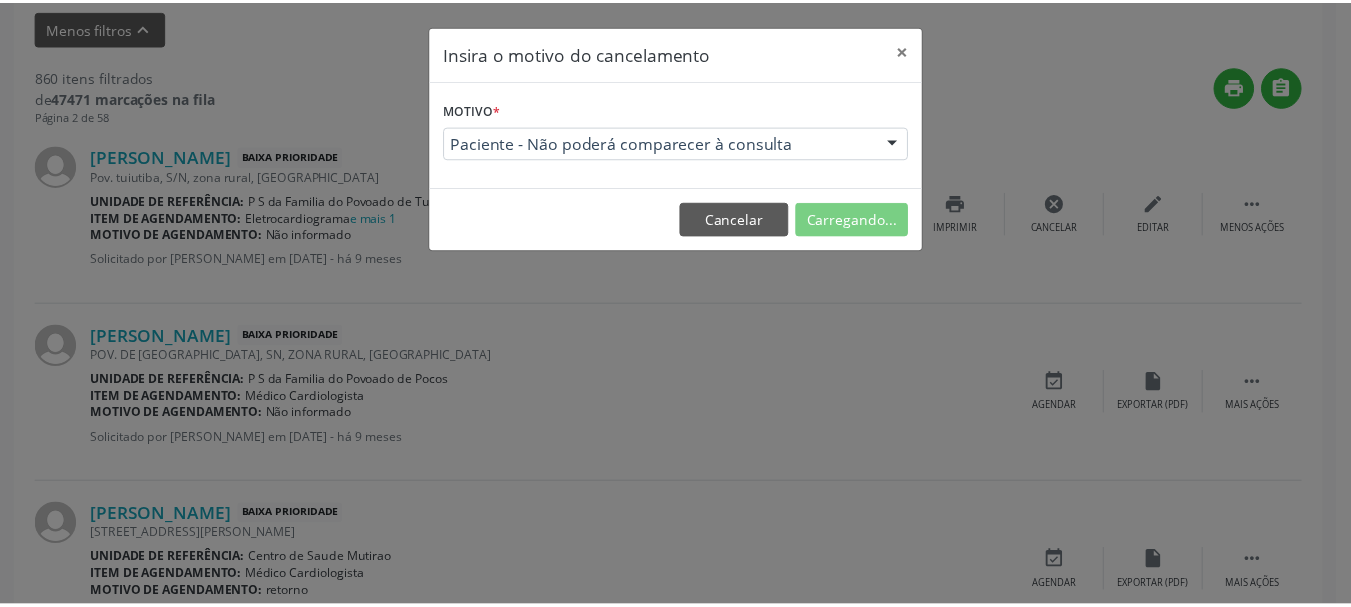 scroll, scrollTop: 238, scrollLeft: 0, axis: vertical 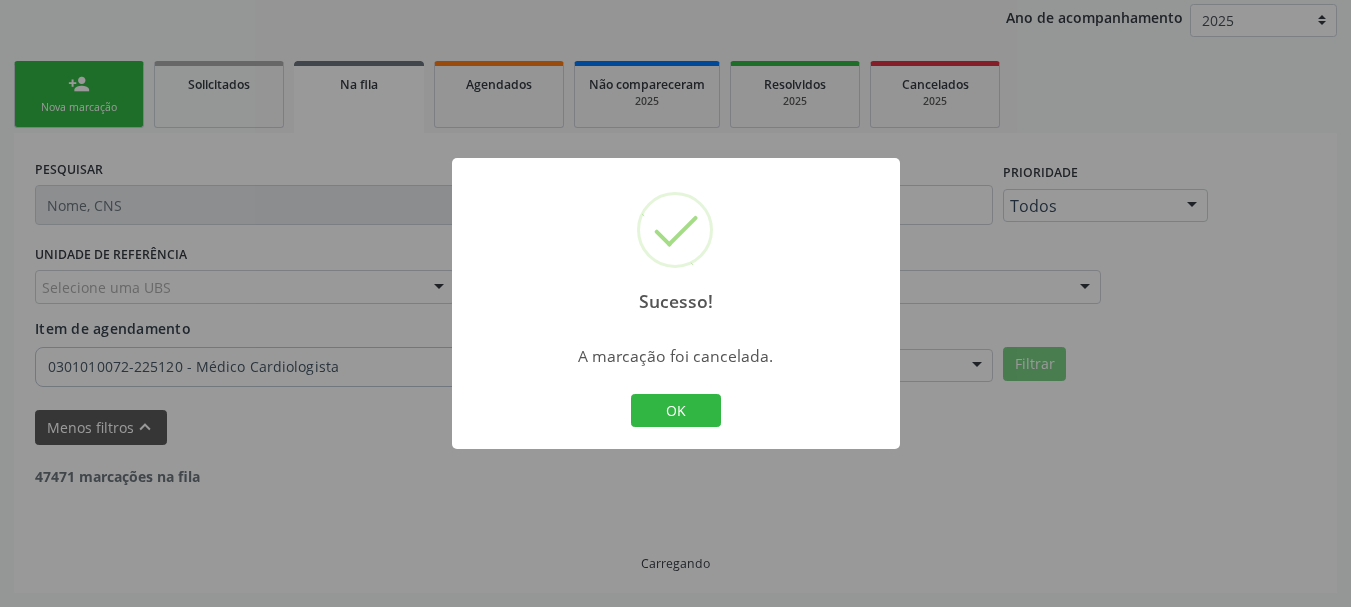 click on "OK Cancel" at bounding box center [675, 411] 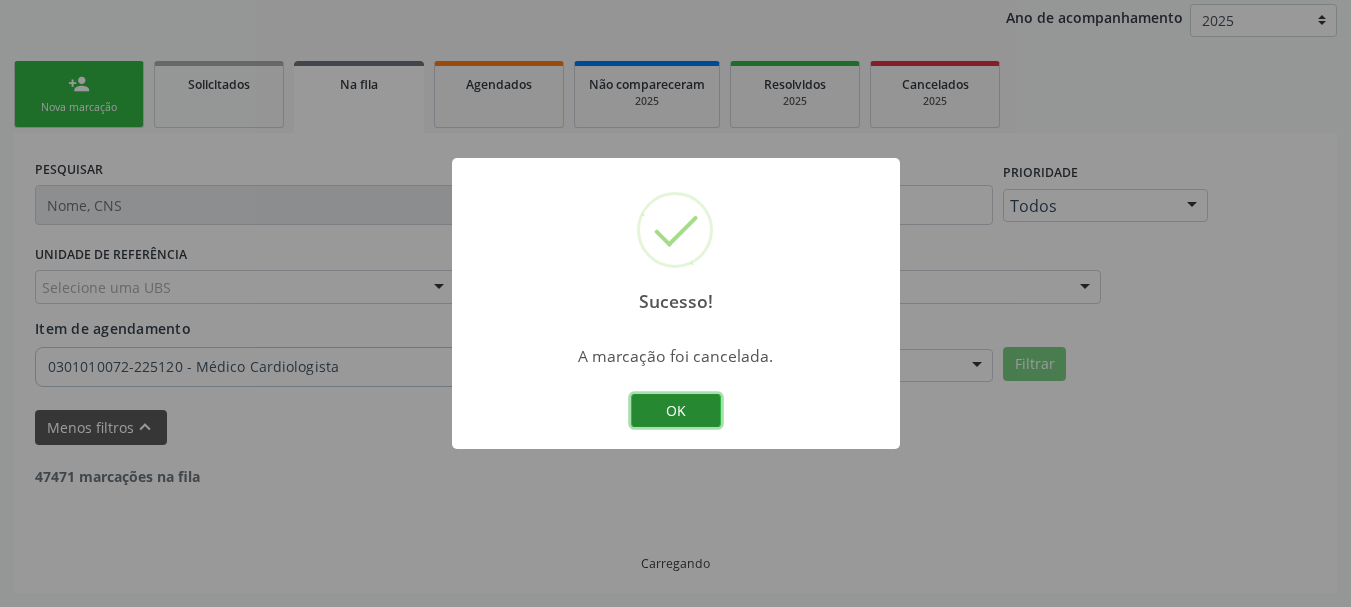 click on "OK" at bounding box center (676, 411) 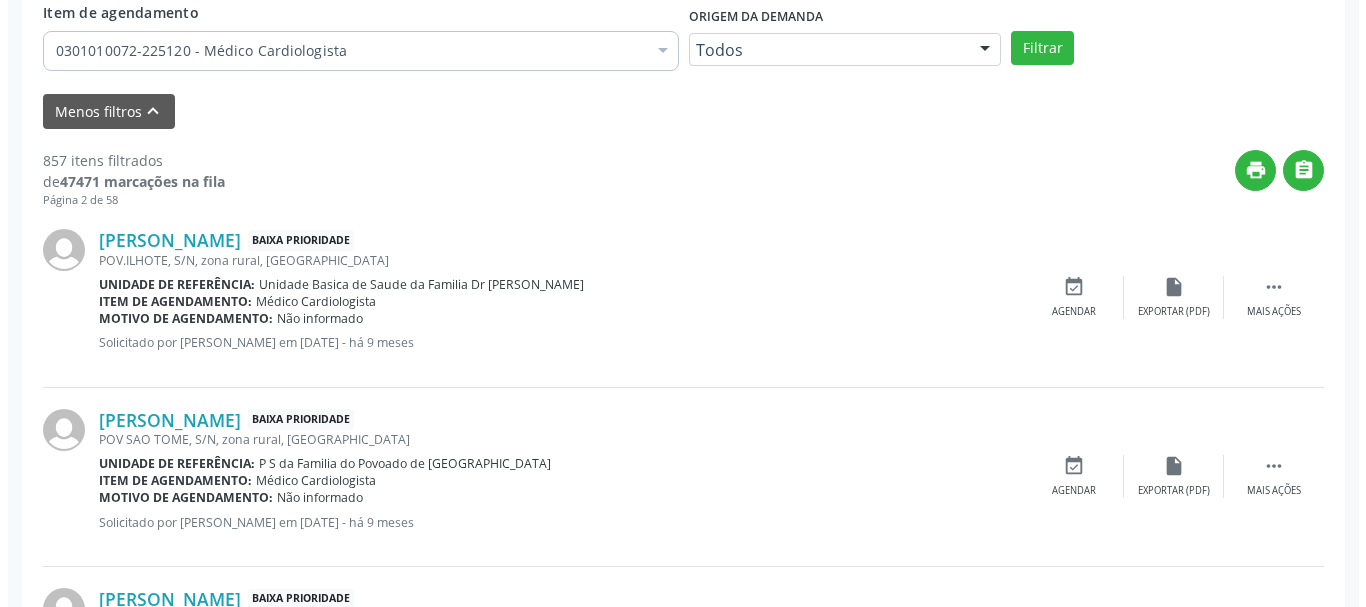 scroll, scrollTop: 638, scrollLeft: 0, axis: vertical 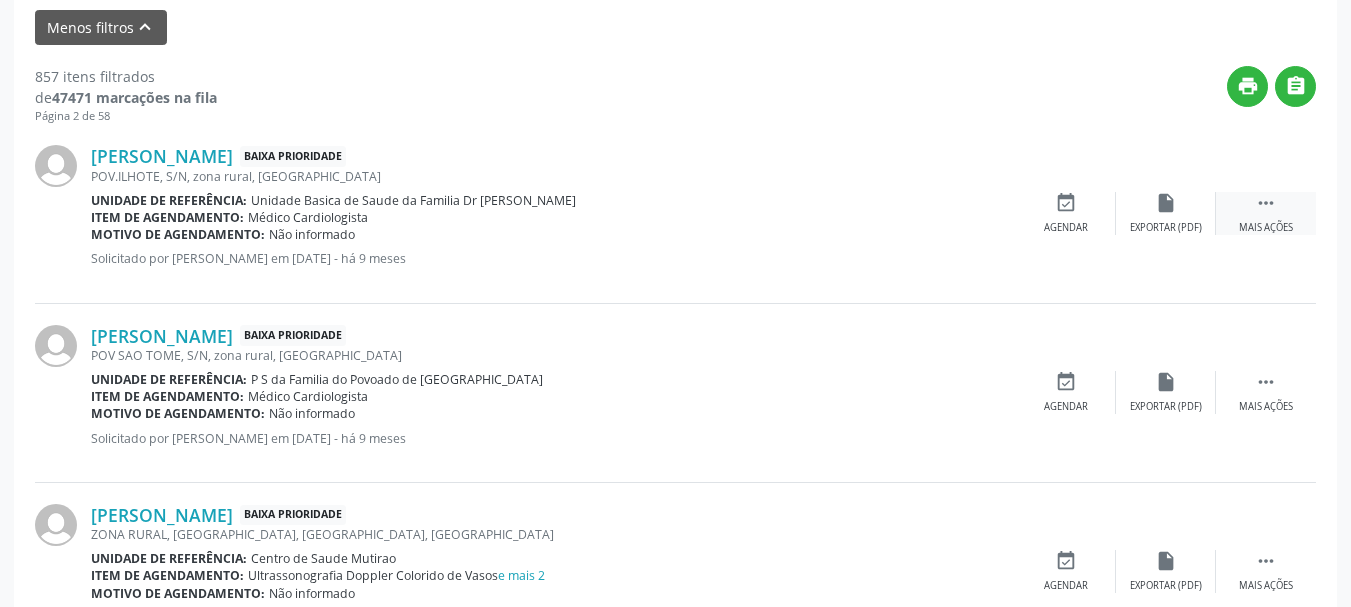 click on "Mais ações" at bounding box center [1266, 228] 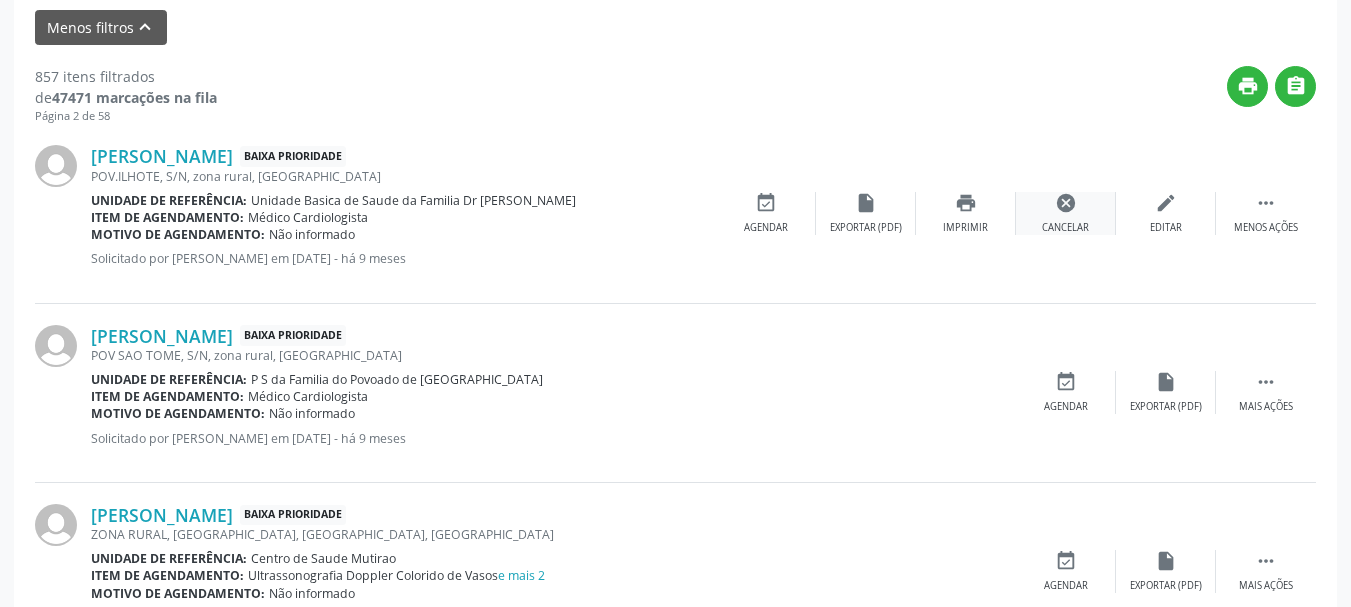 click on "cancel
Cancelar" at bounding box center [1066, 213] 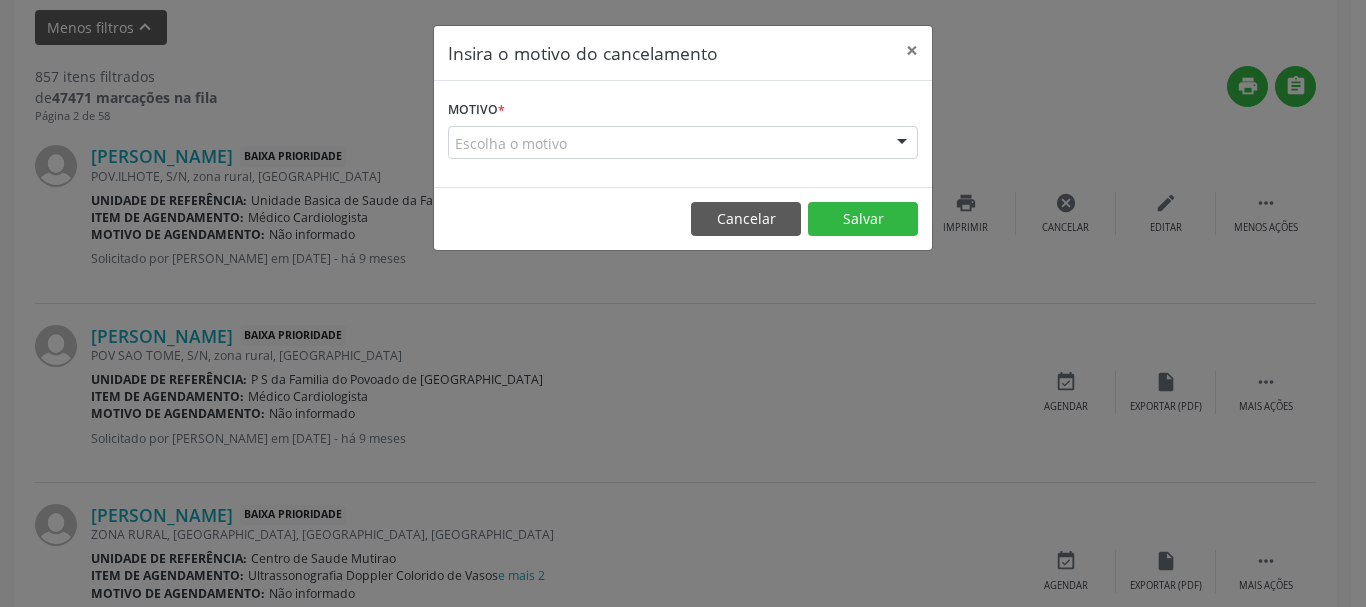 click on "Motivo
*
Escolha o motivo
Outro   Médico - Participação em eventos (ex: congresso)   Médico - Motivos pessoais   Médico - Reuniões extraordinárias   Médico - Atestado do profissional   Paciente - Não aceitou dia e horário do agendamento   Paciente - Atingiu o limite de marcações   Paciente - Não poderá comparecer à consulta   Paciente - Não aceitou médico ou especialidade   Médico - Sem vaga disponível
Nenhum resultado encontrado para: "   "
Não há nenhuma opção para ser exibida." at bounding box center (683, 134) 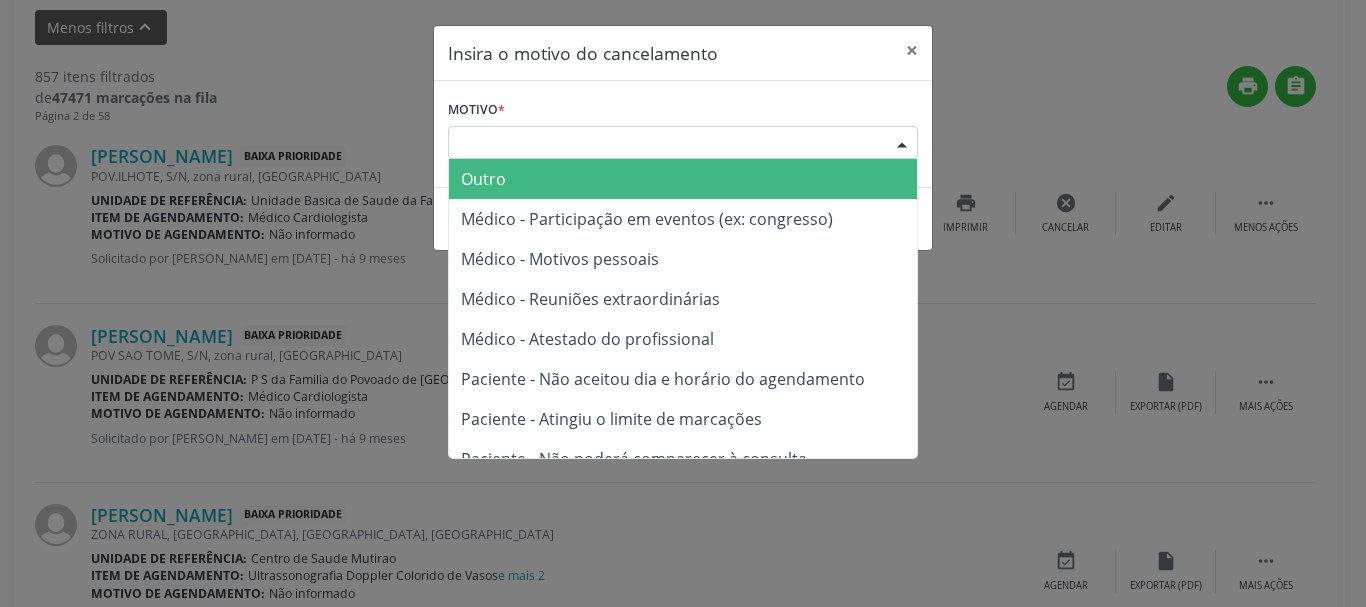 click at bounding box center [902, 144] 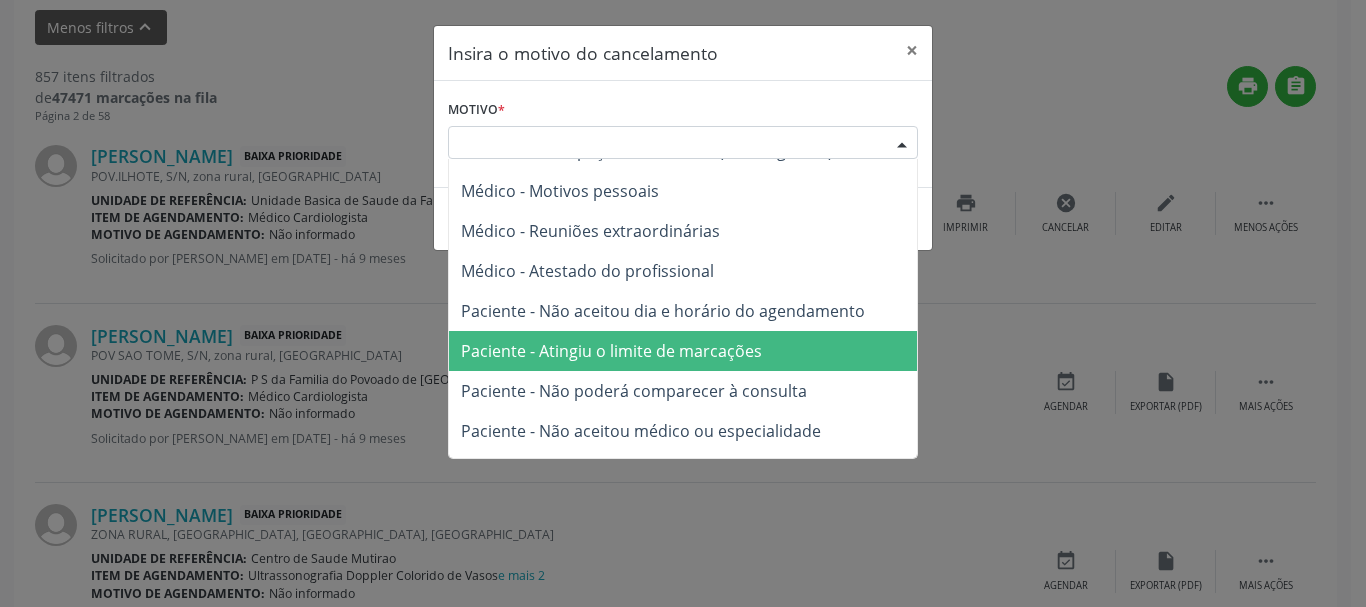 scroll, scrollTop: 100, scrollLeft: 0, axis: vertical 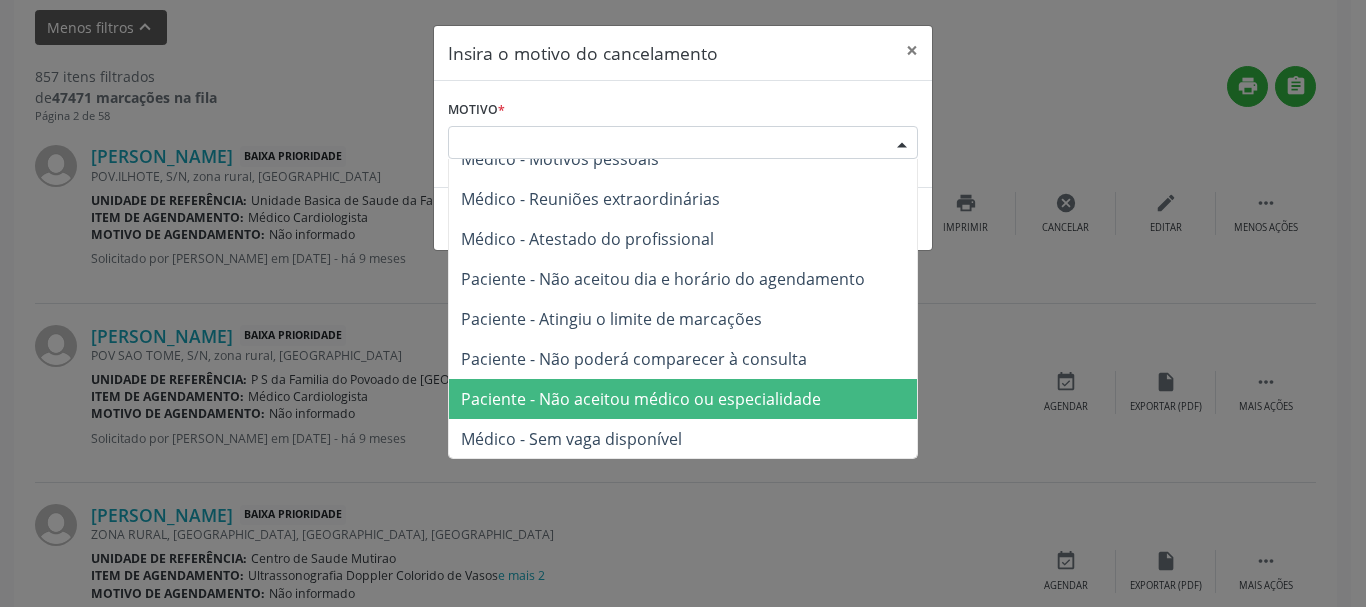 click on "Paciente - Não aceitou médico ou especialidade" at bounding box center (641, 399) 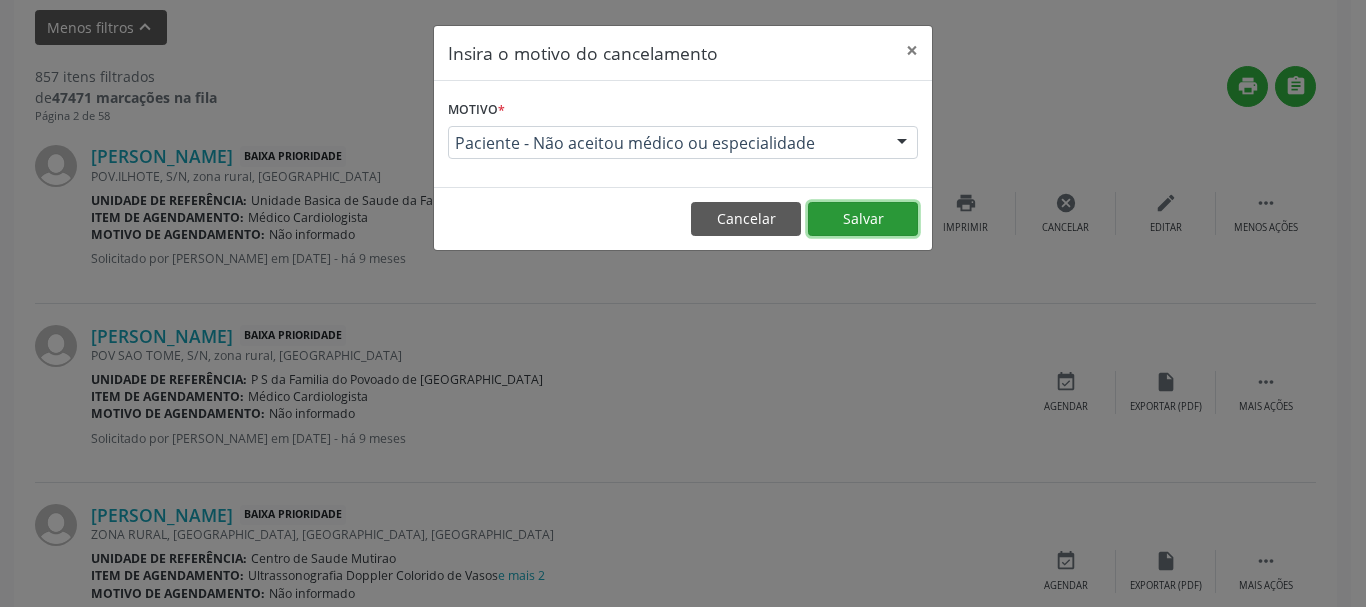 click on "Salvar" at bounding box center [863, 219] 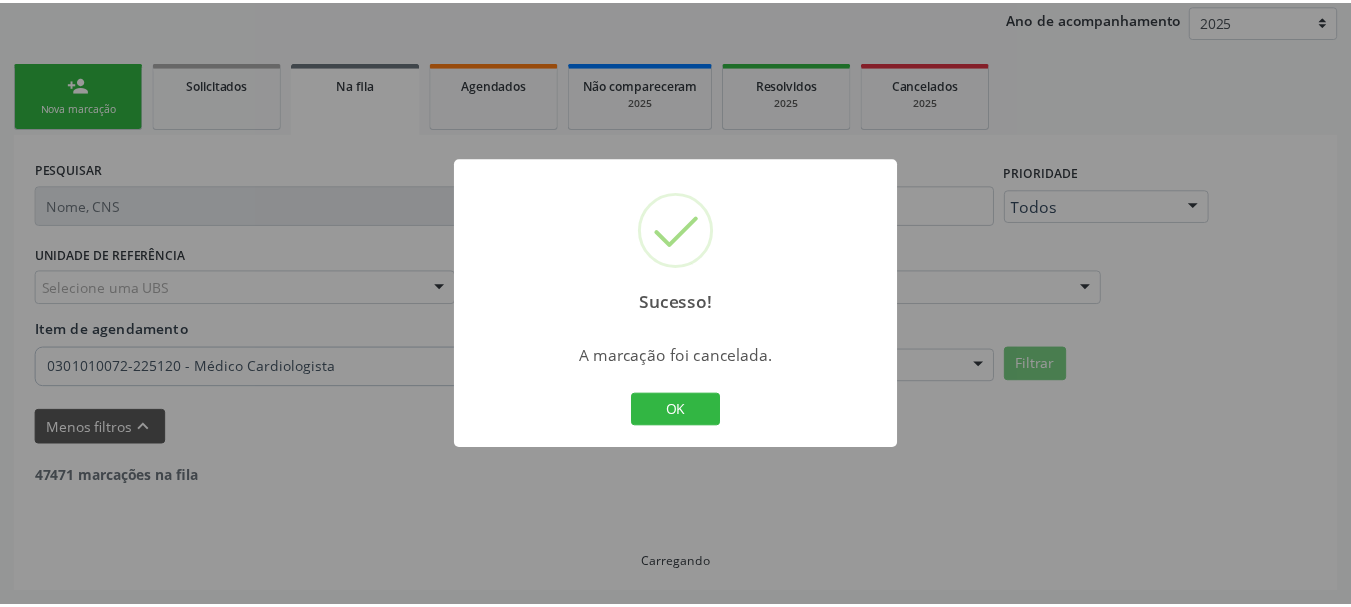 scroll, scrollTop: 238, scrollLeft: 0, axis: vertical 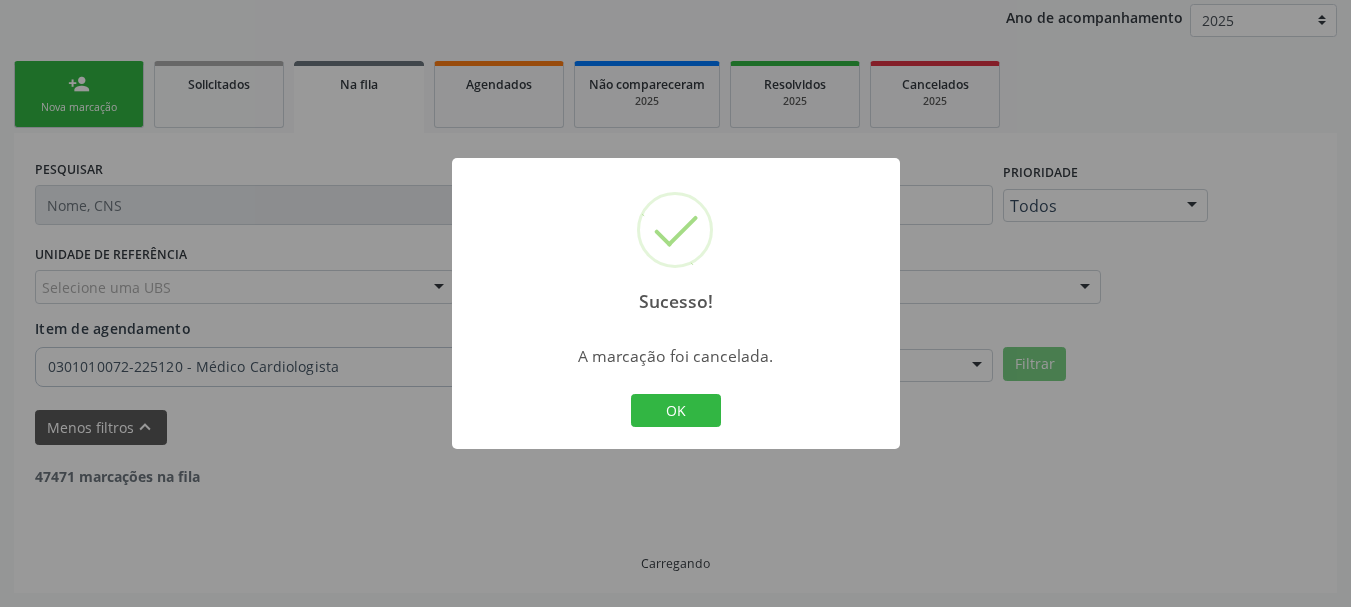 click on "Sucesso! × A marcação foi cancelada. OK Cancel" at bounding box center (676, 304) 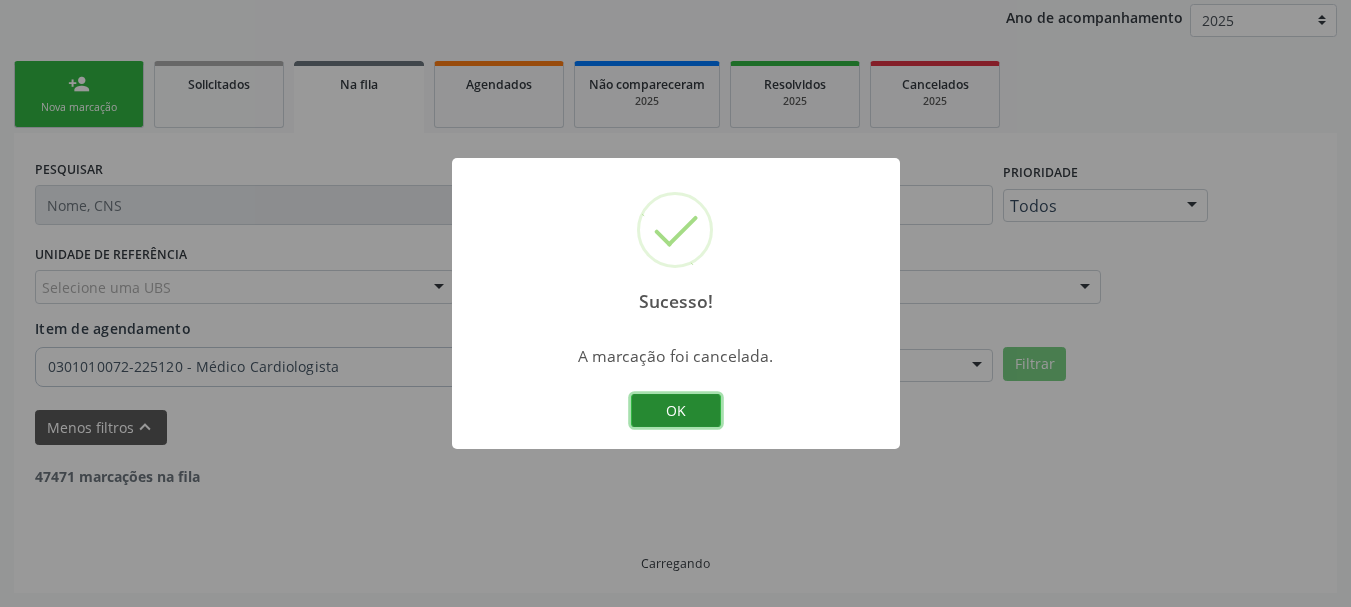 click on "OK" at bounding box center [676, 411] 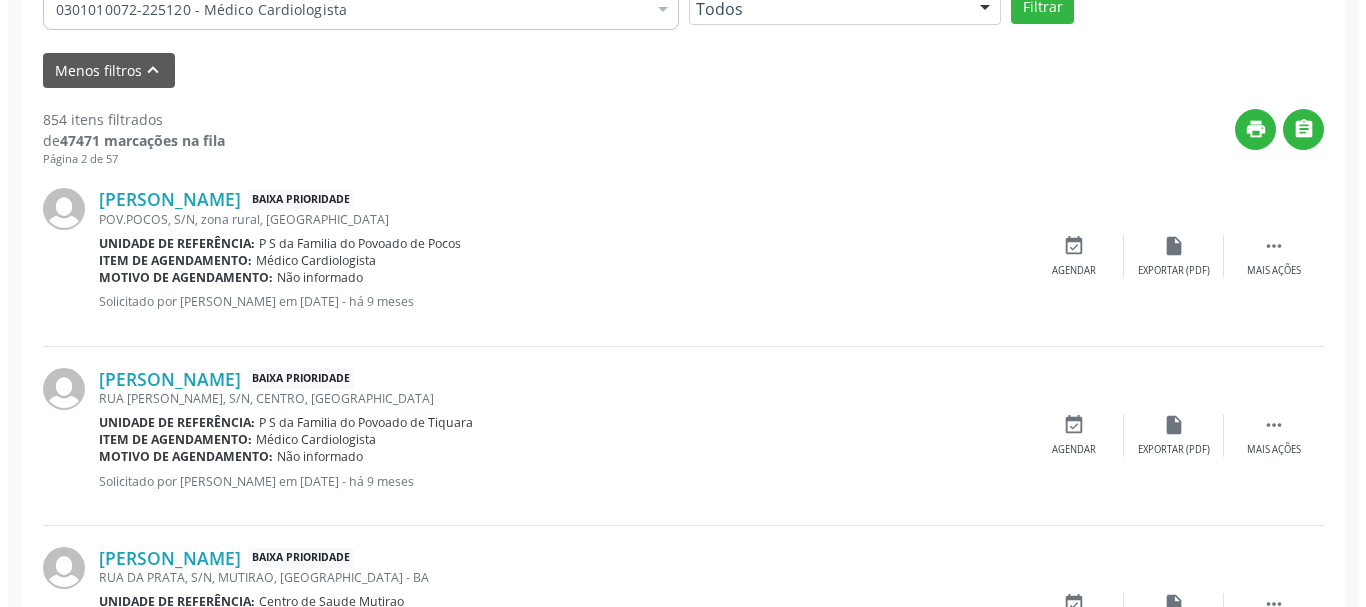 scroll, scrollTop: 638, scrollLeft: 0, axis: vertical 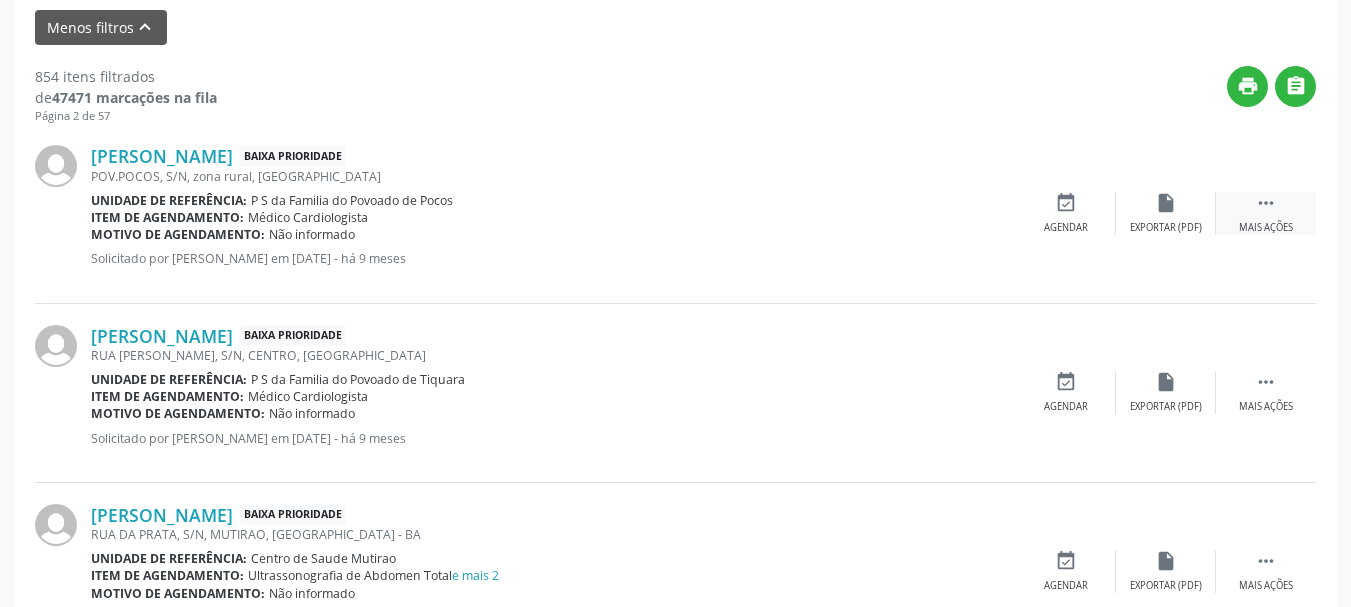 click on "
Mais ações" at bounding box center (1266, 213) 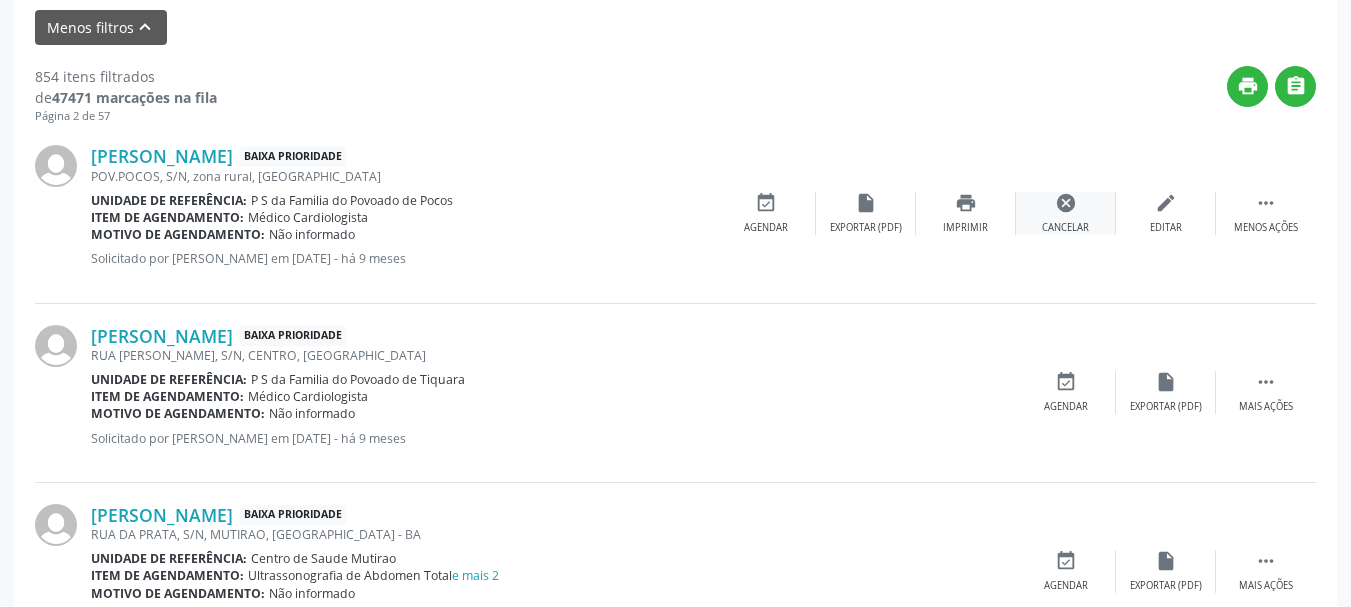 click on "cancel
Cancelar" at bounding box center [1066, 213] 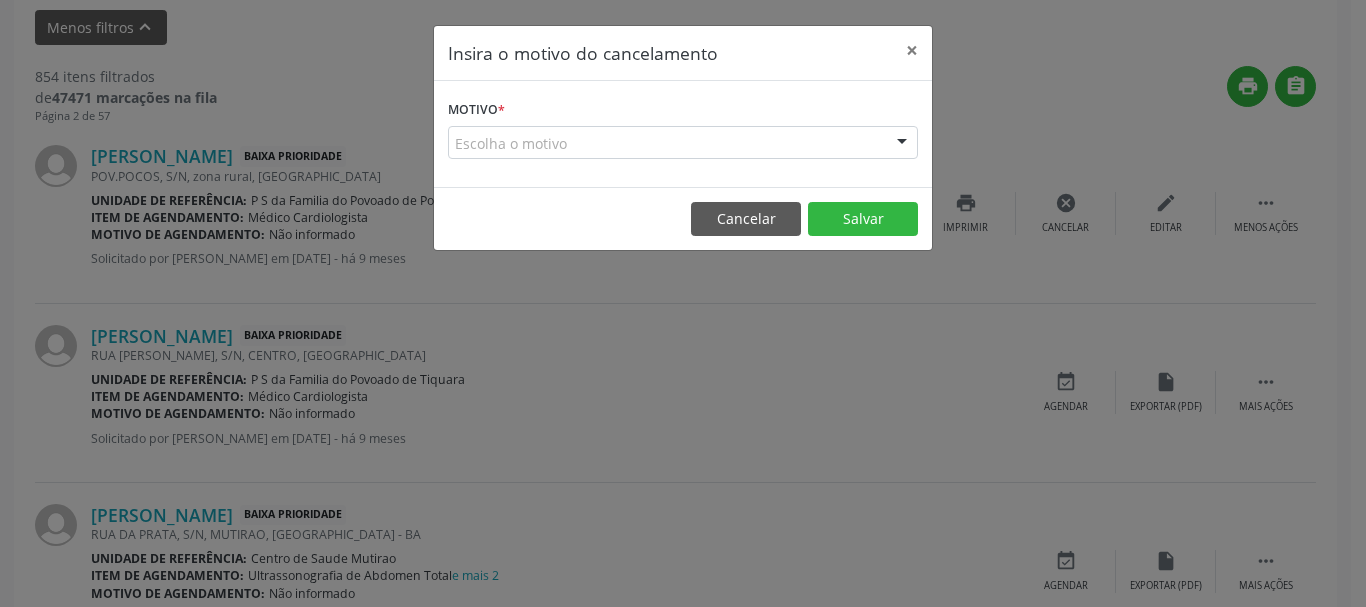 click on "Motivo
*
Escolha o motivo
Outro   Médico - Participação em eventos (ex: congresso)   Médico - Motivos pessoais   Médico - Reuniões extraordinárias   Médico - Atestado do profissional   Paciente - Não aceitou dia e horário do agendamento   Paciente - Atingiu o limite de marcações   Paciente - Não poderá comparecer à consulta   Paciente - Não aceitou médico ou especialidade   Médico - Sem vaga disponível
Nenhum resultado encontrado para: "   "
Não há nenhuma opção para ser exibida." at bounding box center (683, 127) 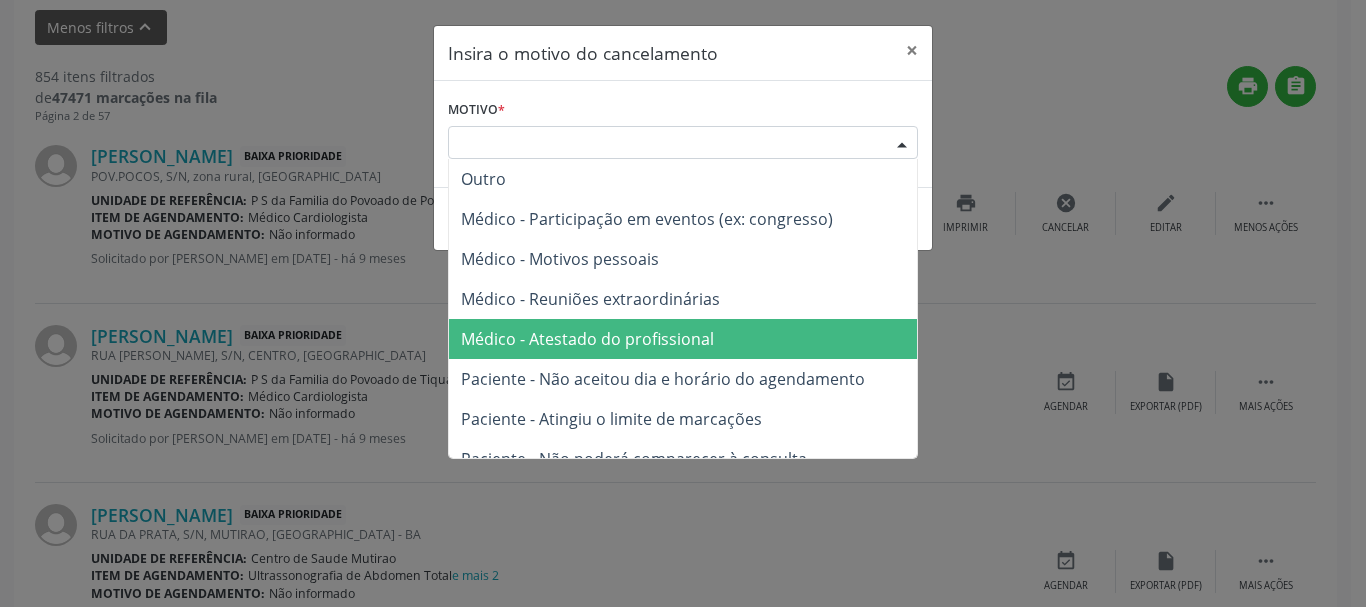 scroll, scrollTop: 100, scrollLeft: 0, axis: vertical 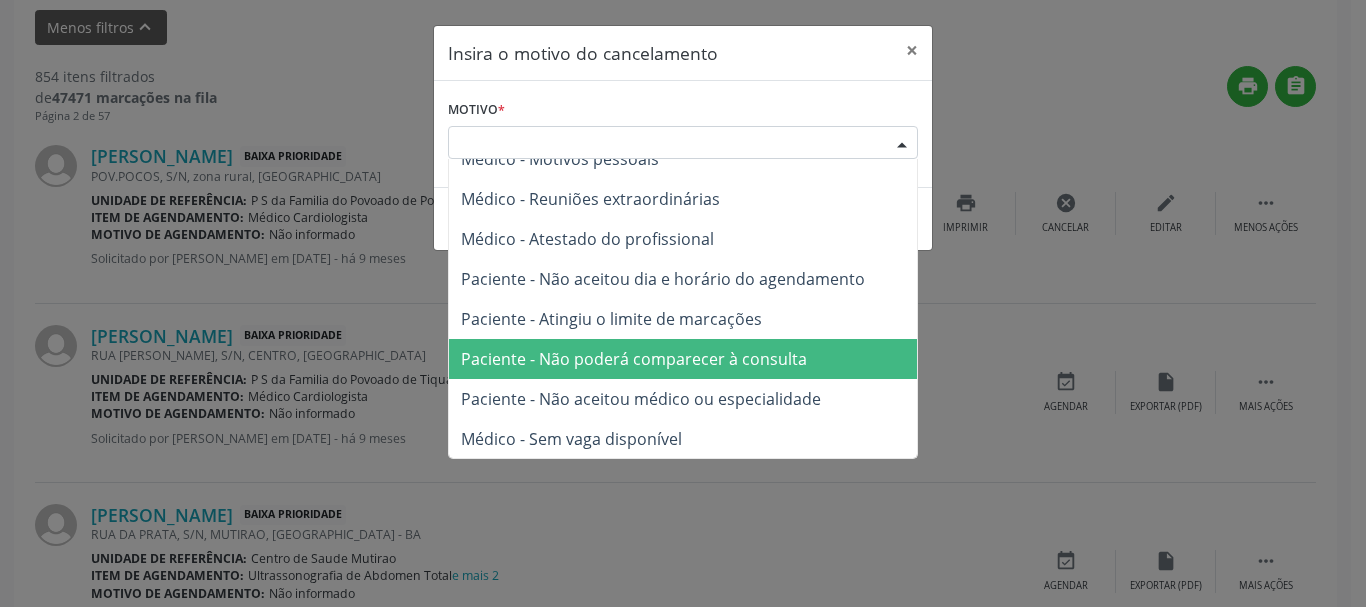 click on "Paciente - Não poderá comparecer à consulta" at bounding box center (683, 359) 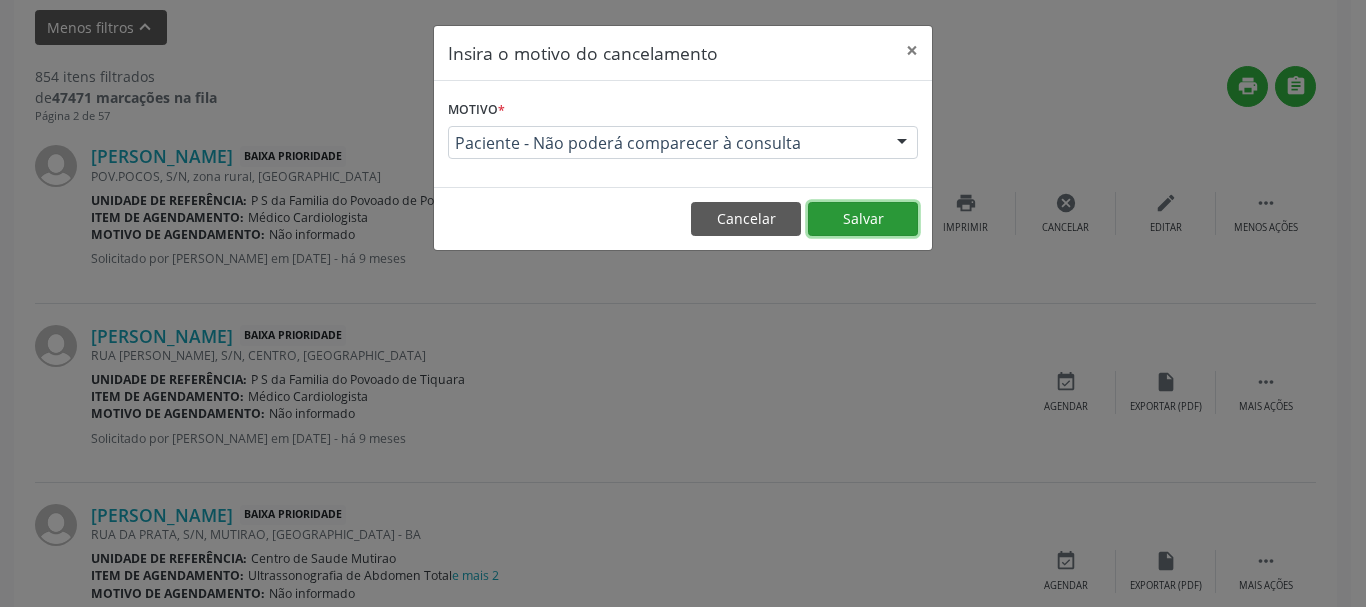 click on "Salvar" at bounding box center [863, 219] 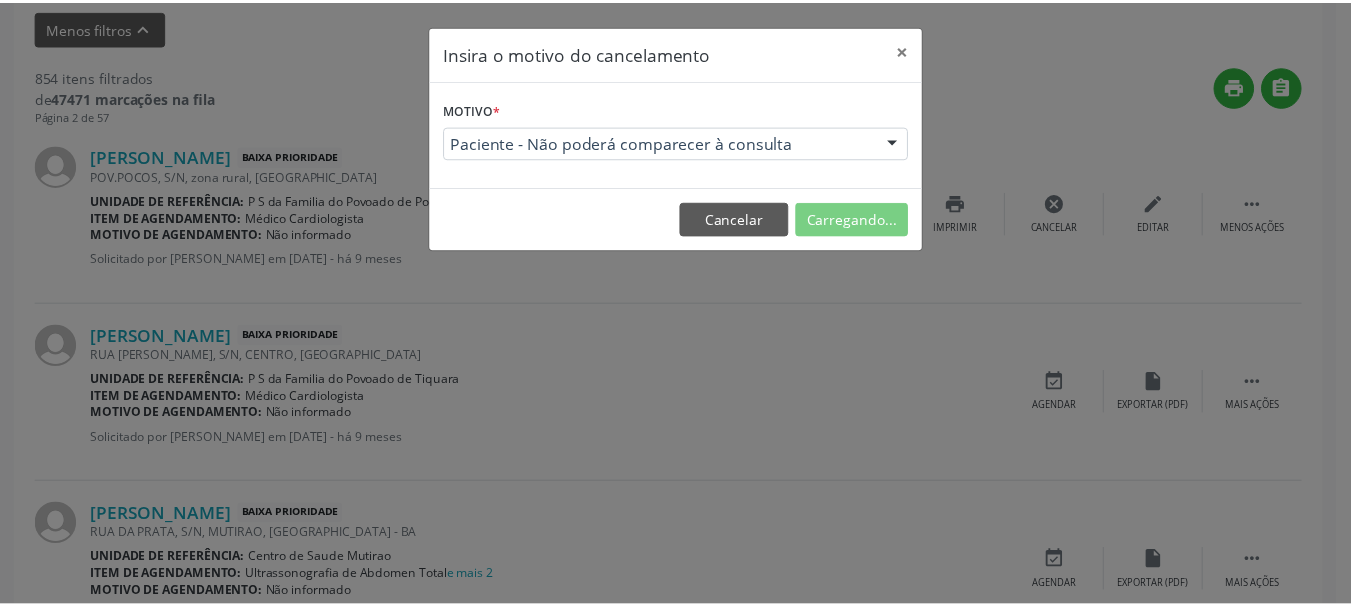 scroll, scrollTop: 238, scrollLeft: 0, axis: vertical 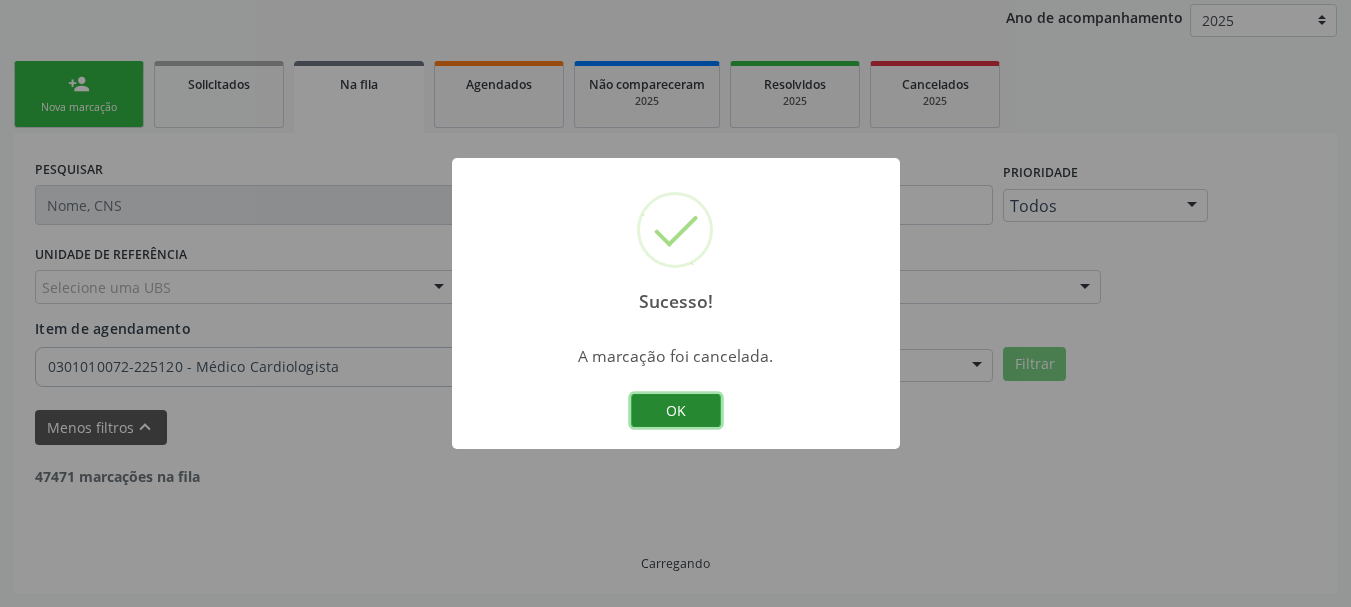 click on "OK" at bounding box center (676, 411) 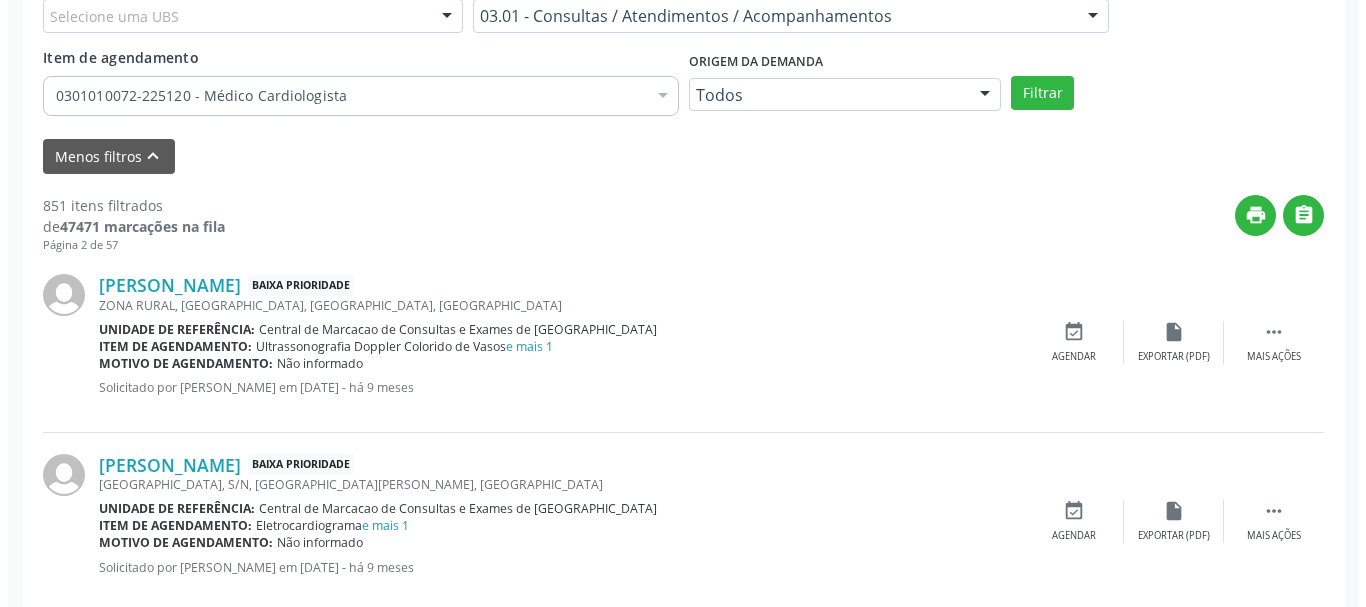 scroll, scrollTop: 538, scrollLeft: 0, axis: vertical 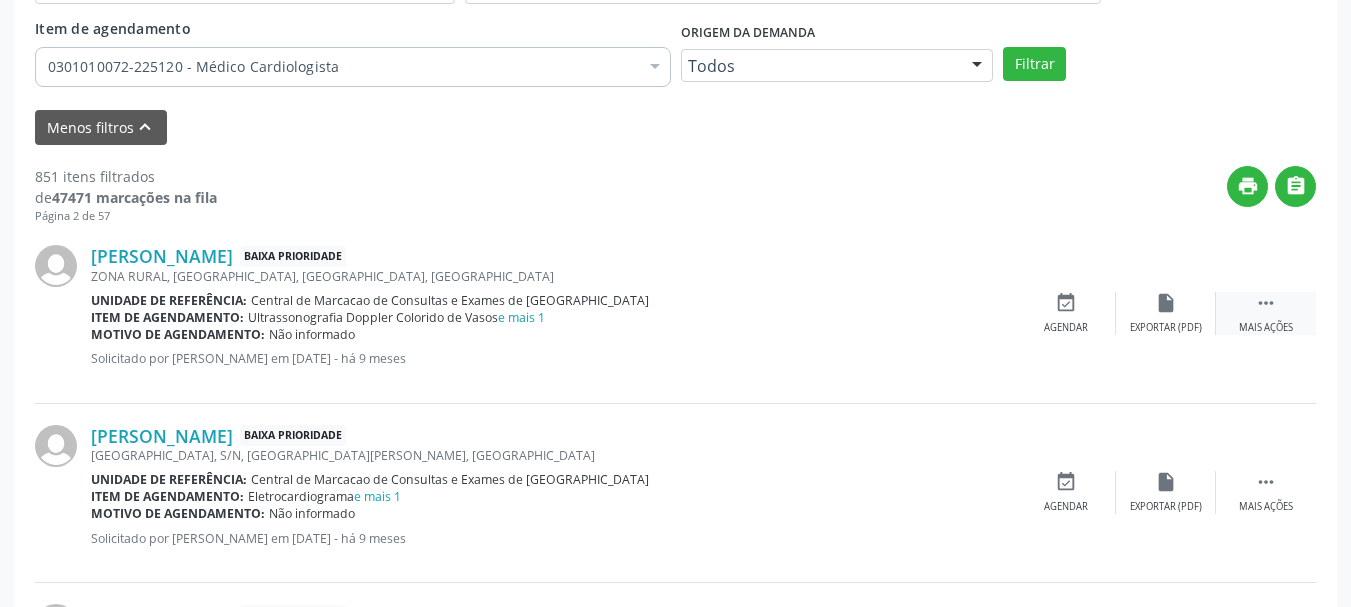 click on "
Mais ações" at bounding box center [1266, 313] 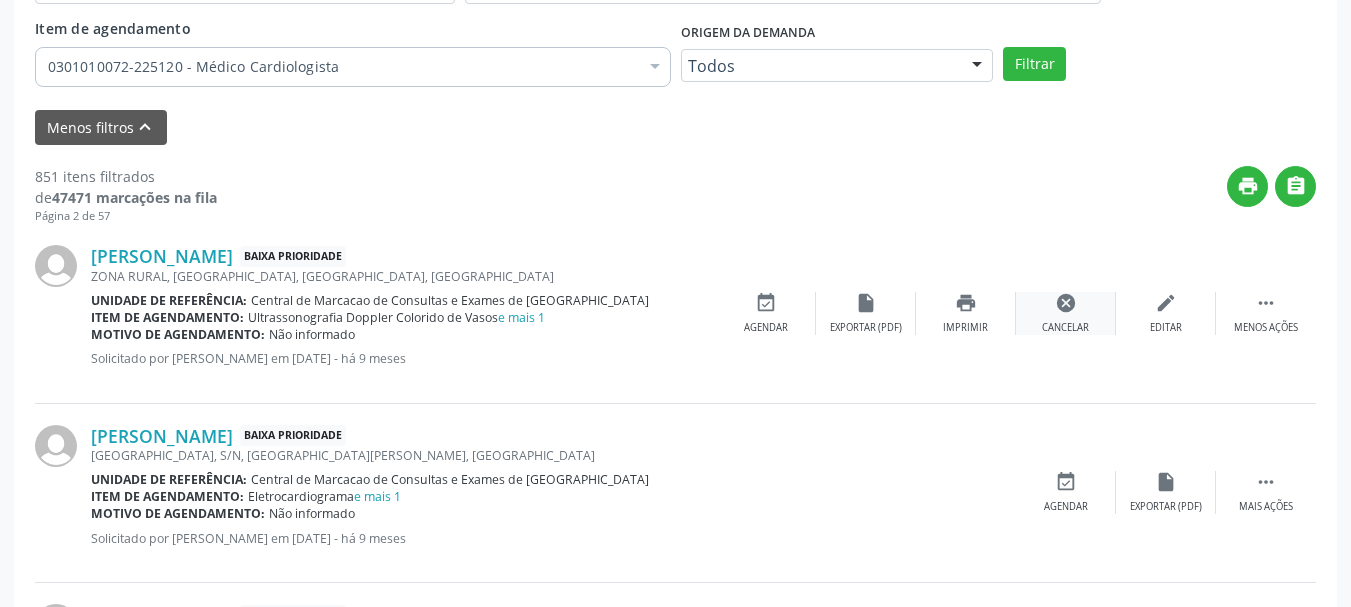 click on "cancel
Cancelar" at bounding box center (1066, 313) 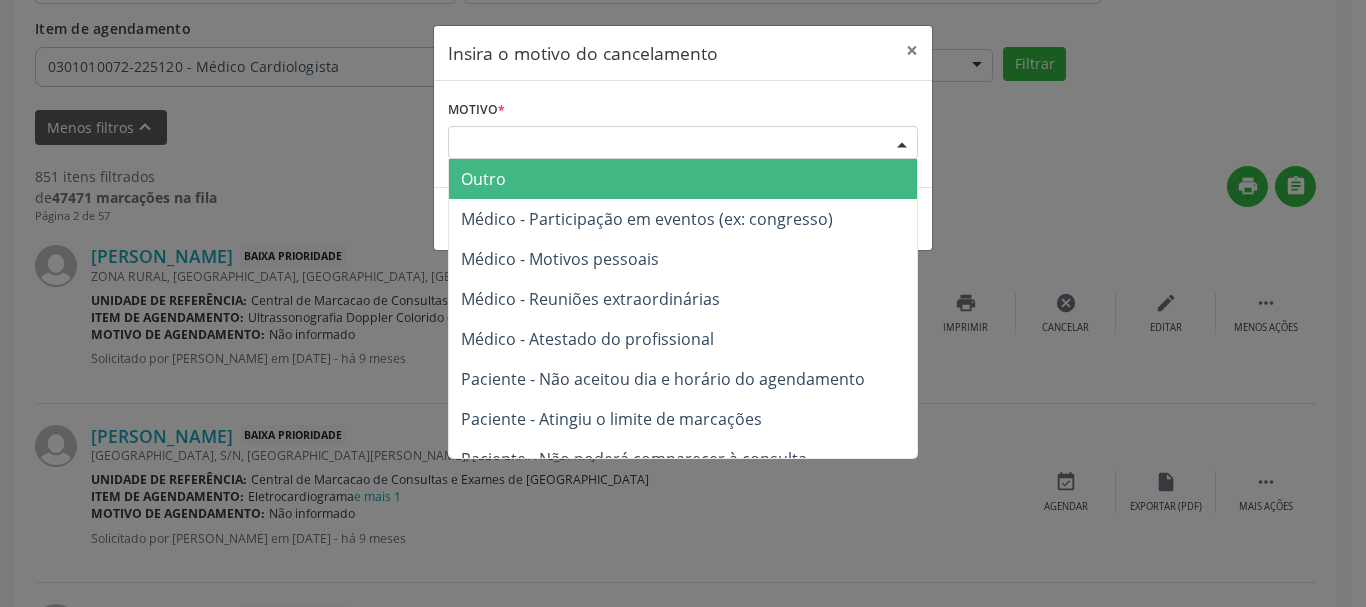 click at bounding box center (902, 144) 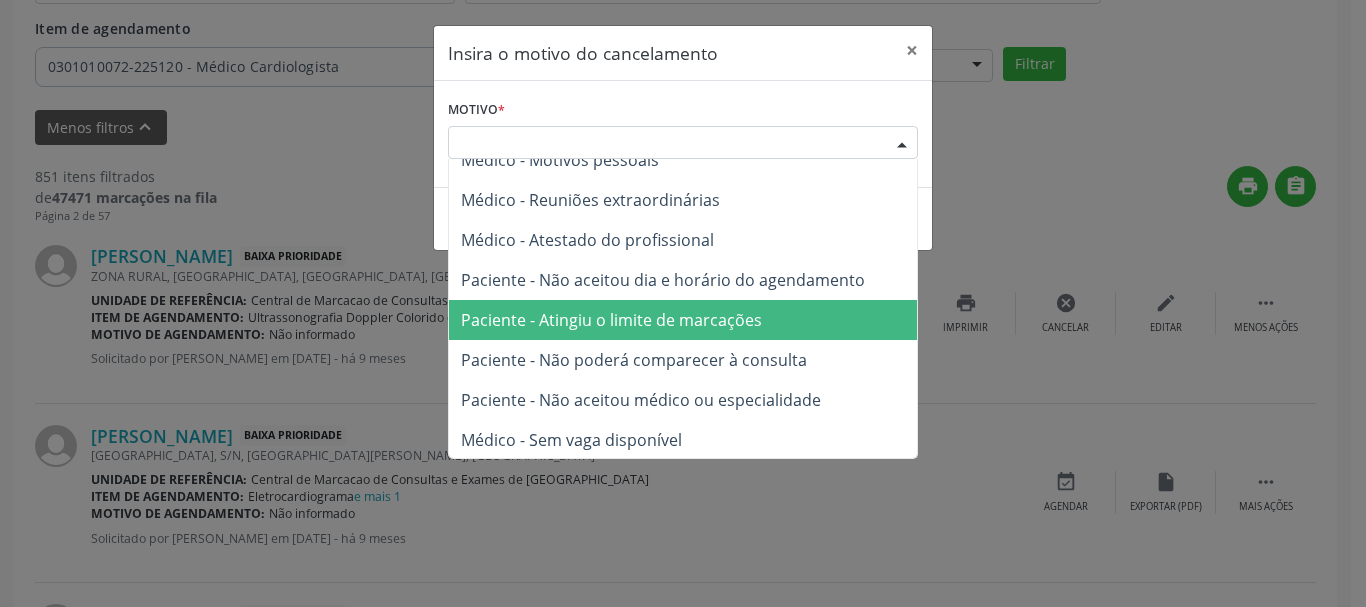 scroll, scrollTop: 101, scrollLeft: 0, axis: vertical 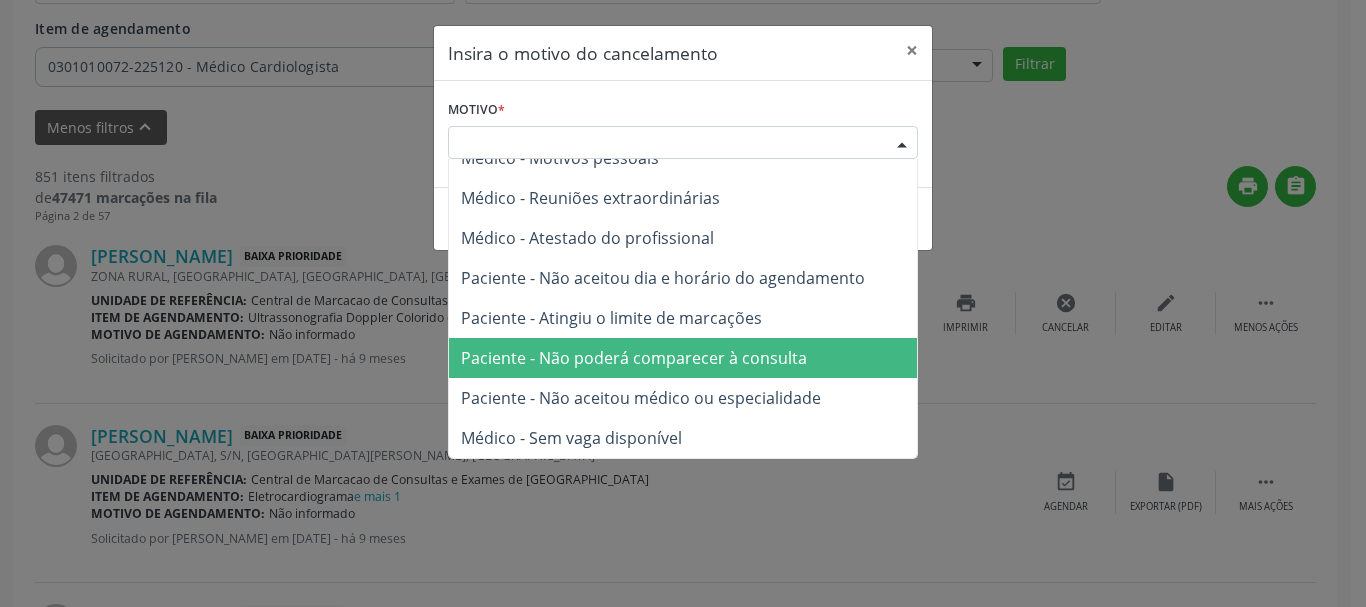 click on "Paciente - Não poderá comparecer à consulta" at bounding box center (683, 358) 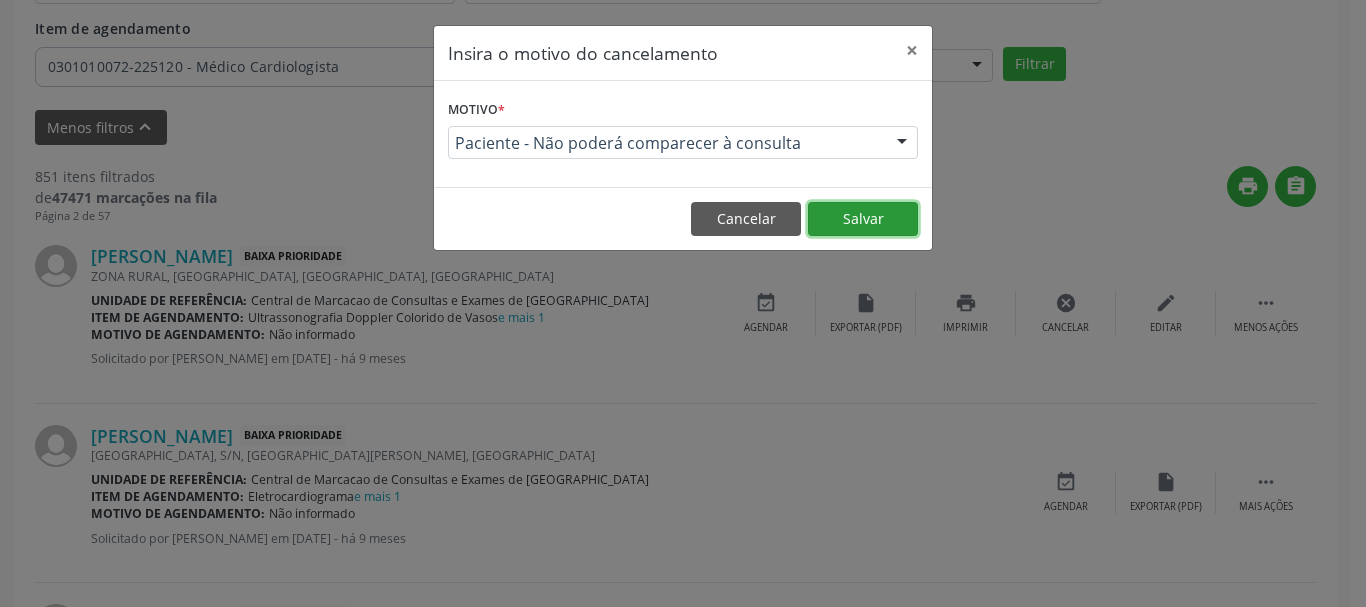 click on "Salvar" at bounding box center (863, 219) 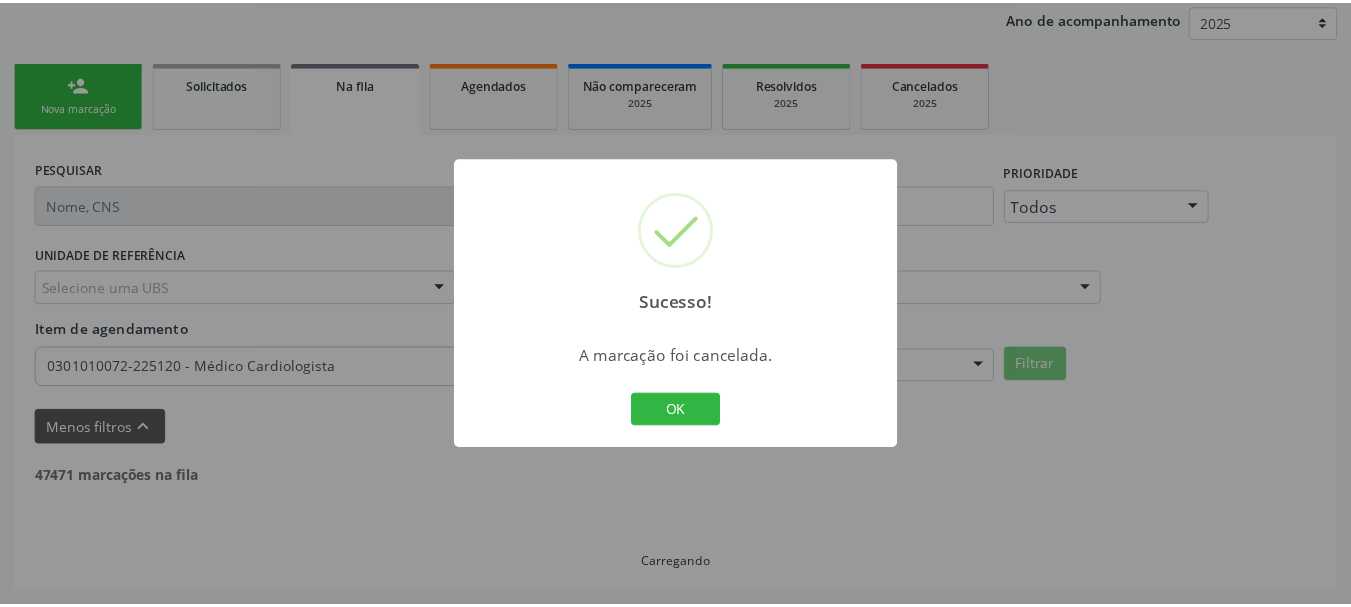 scroll, scrollTop: 238, scrollLeft: 0, axis: vertical 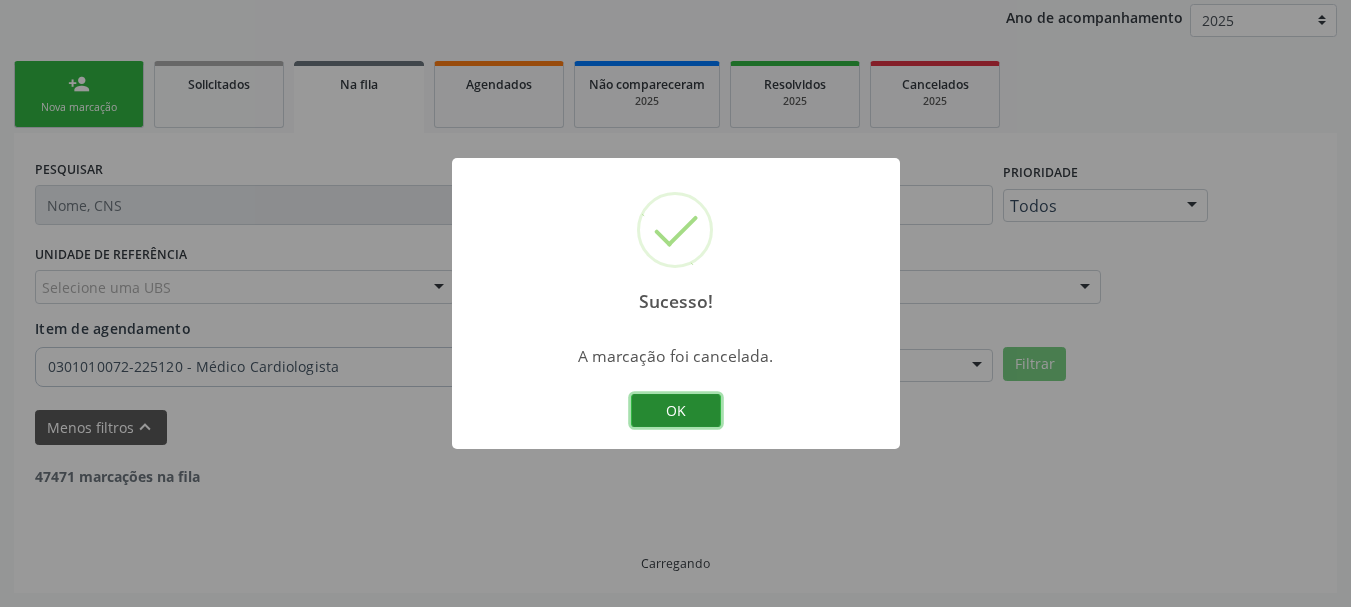 click on "OK" at bounding box center [676, 411] 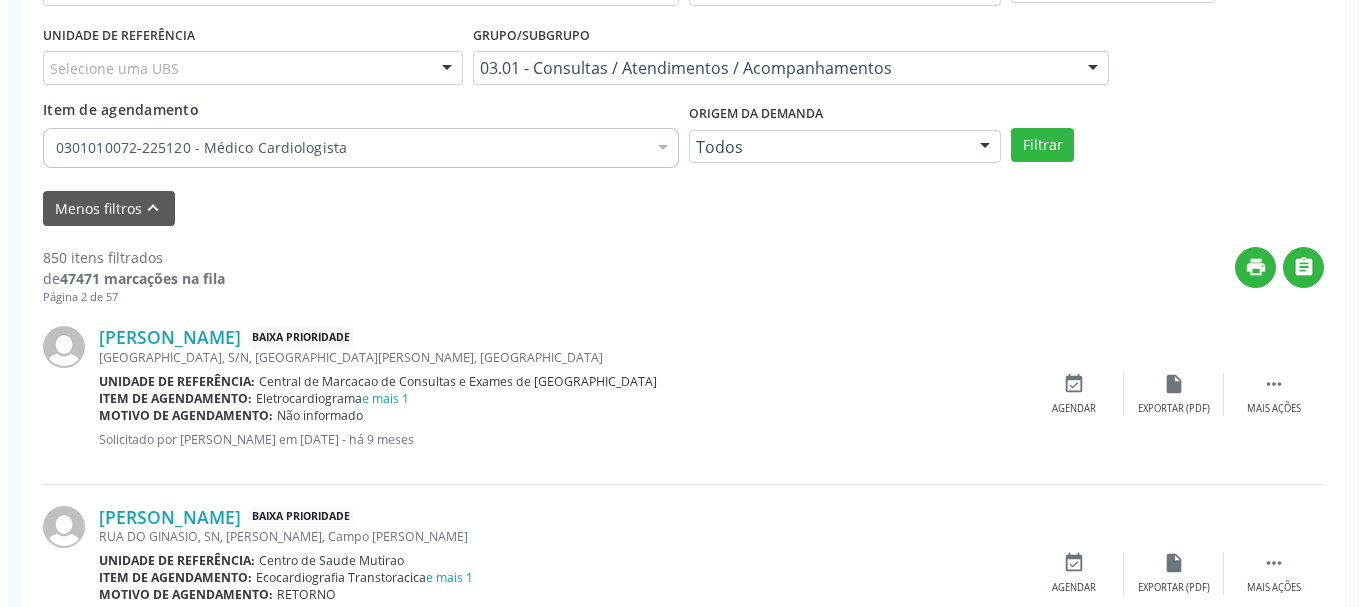 scroll, scrollTop: 538, scrollLeft: 0, axis: vertical 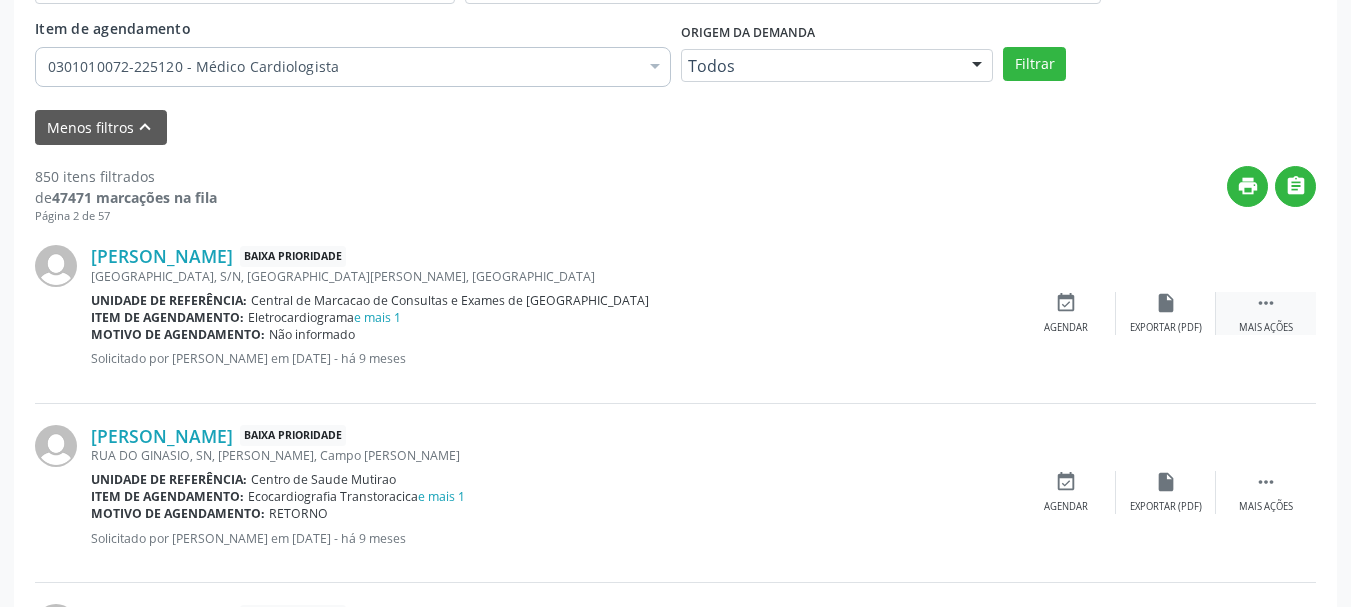 click on "" at bounding box center (1266, 303) 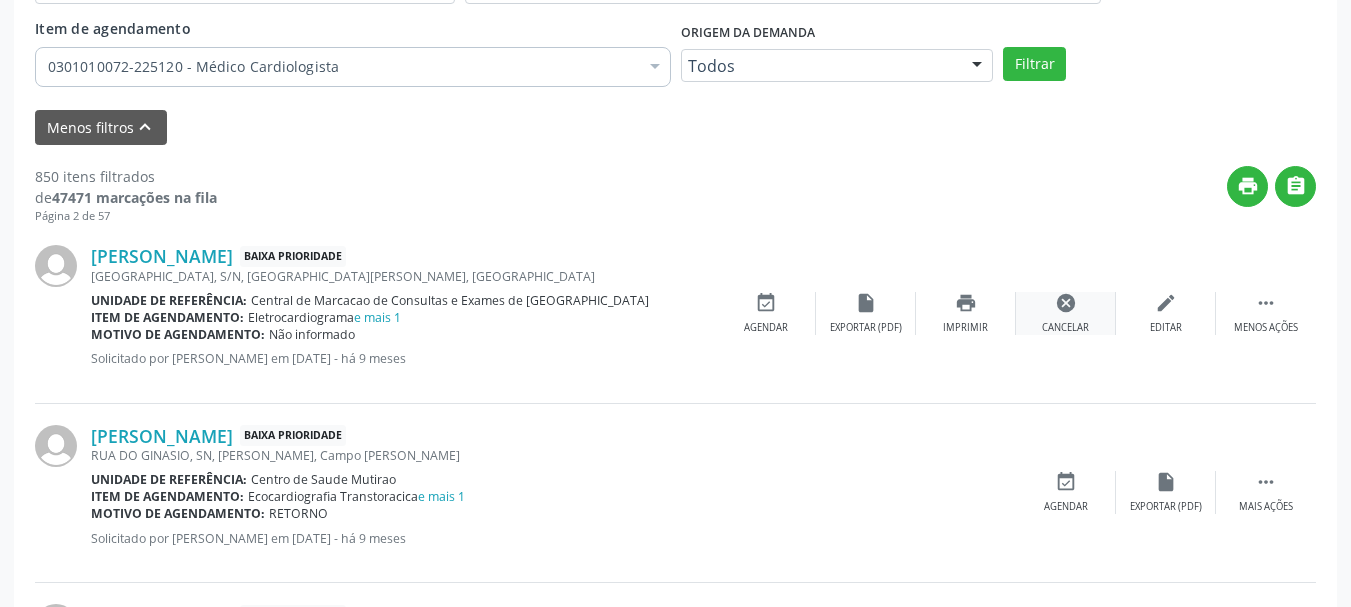 click on "cancel
Cancelar" at bounding box center (1066, 313) 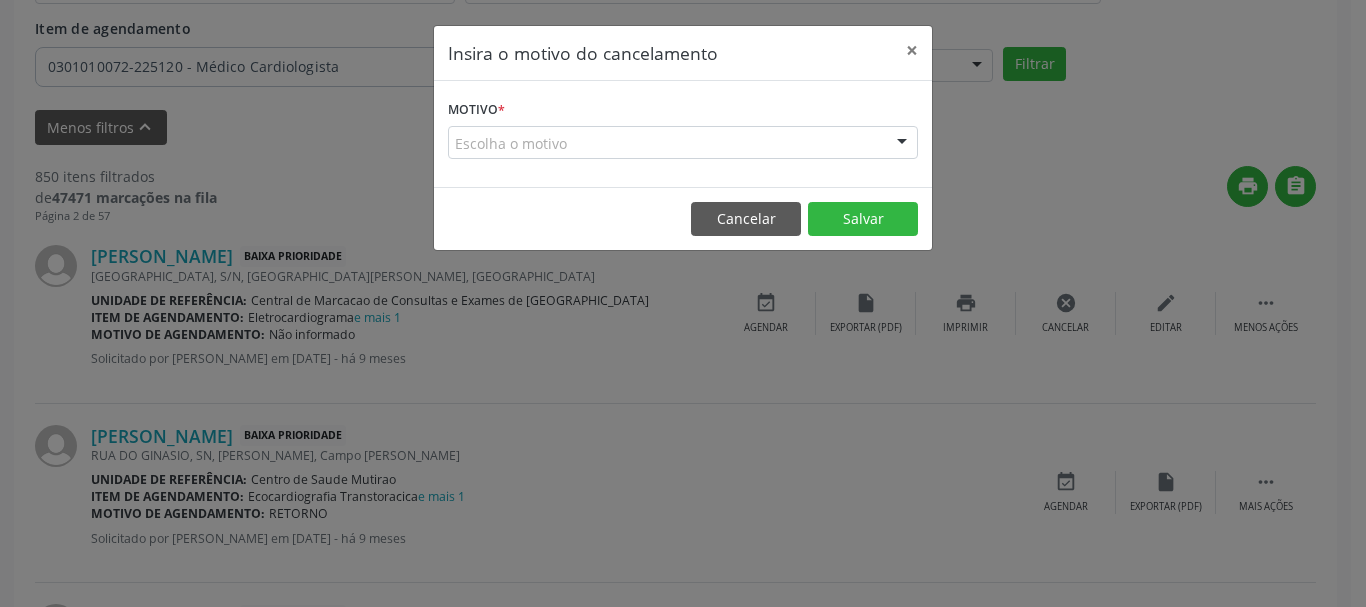 click on "Escolha o motivo
Outro   Médico - Participação em eventos (ex: congresso)   Médico - Motivos pessoais   Médico - Reuniões extraordinárias   Médico - Atestado do profissional   Paciente - Não aceitou dia e horário do agendamento   Paciente - Atingiu o limite de marcações   Paciente - Não poderá comparecer à consulta   Paciente - Não aceitou médico ou especialidade   Médico - Sem vaga disponível
Nenhum resultado encontrado para: "   "
Não há nenhuma opção para ser exibida." at bounding box center (683, 143) 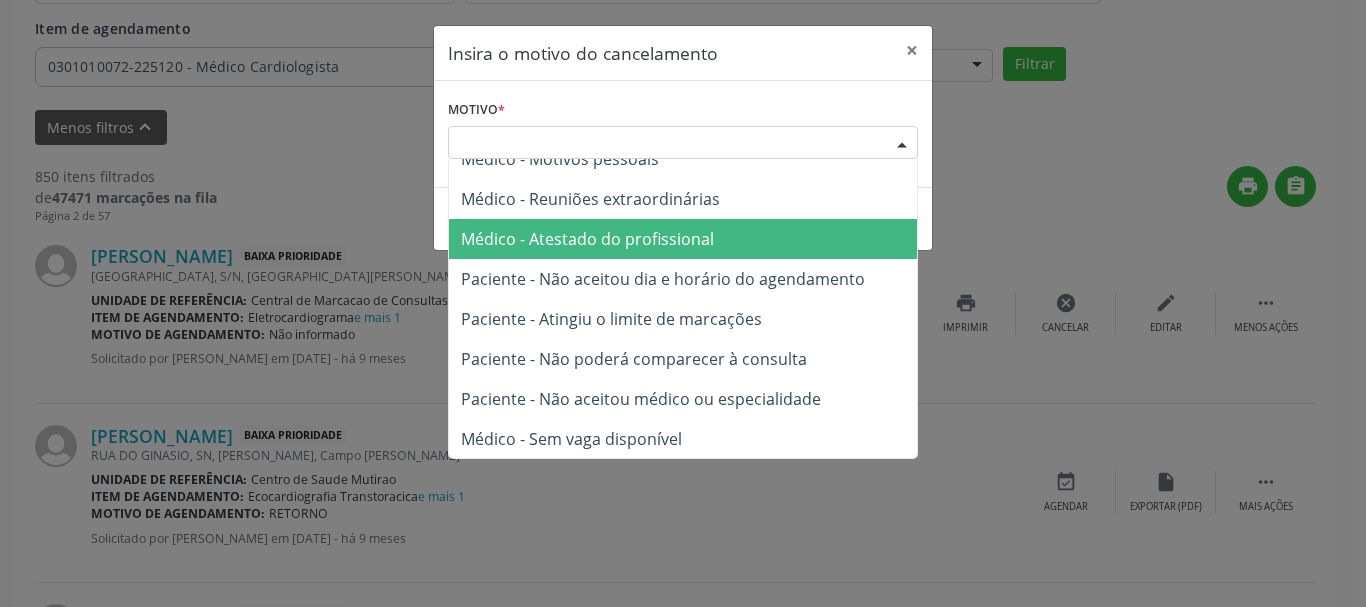 scroll, scrollTop: 101, scrollLeft: 0, axis: vertical 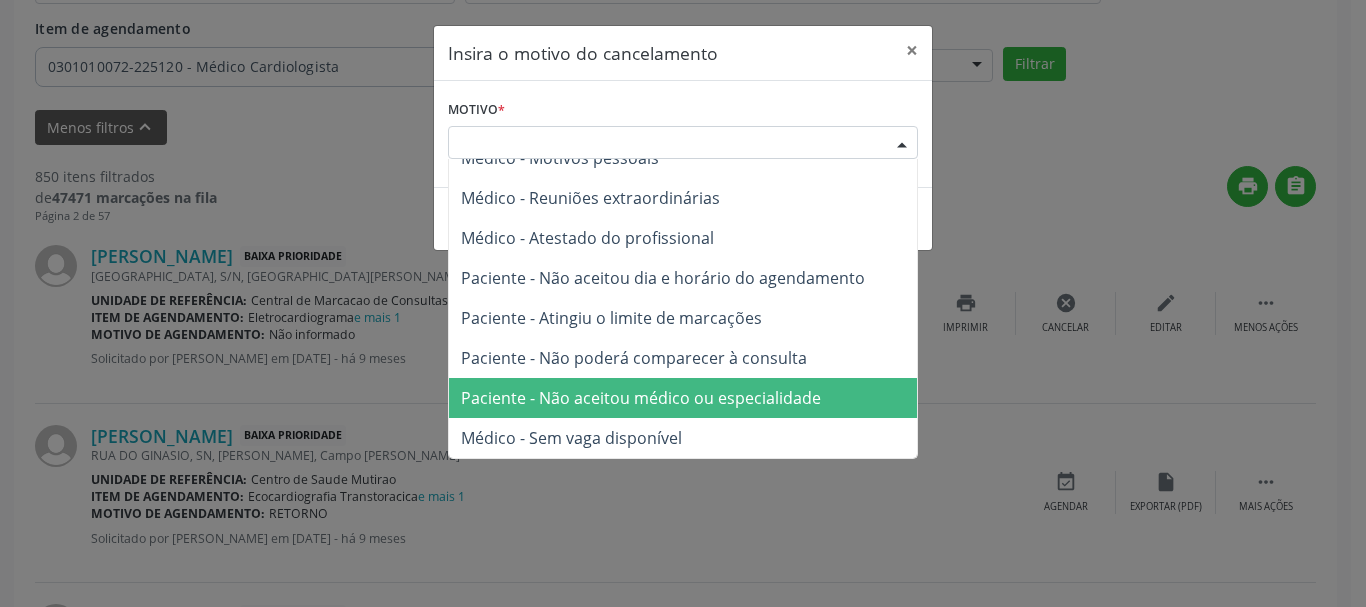 click on "Paciente - Não aceitou médico ou especialidade" at bounding box center [683, 398] 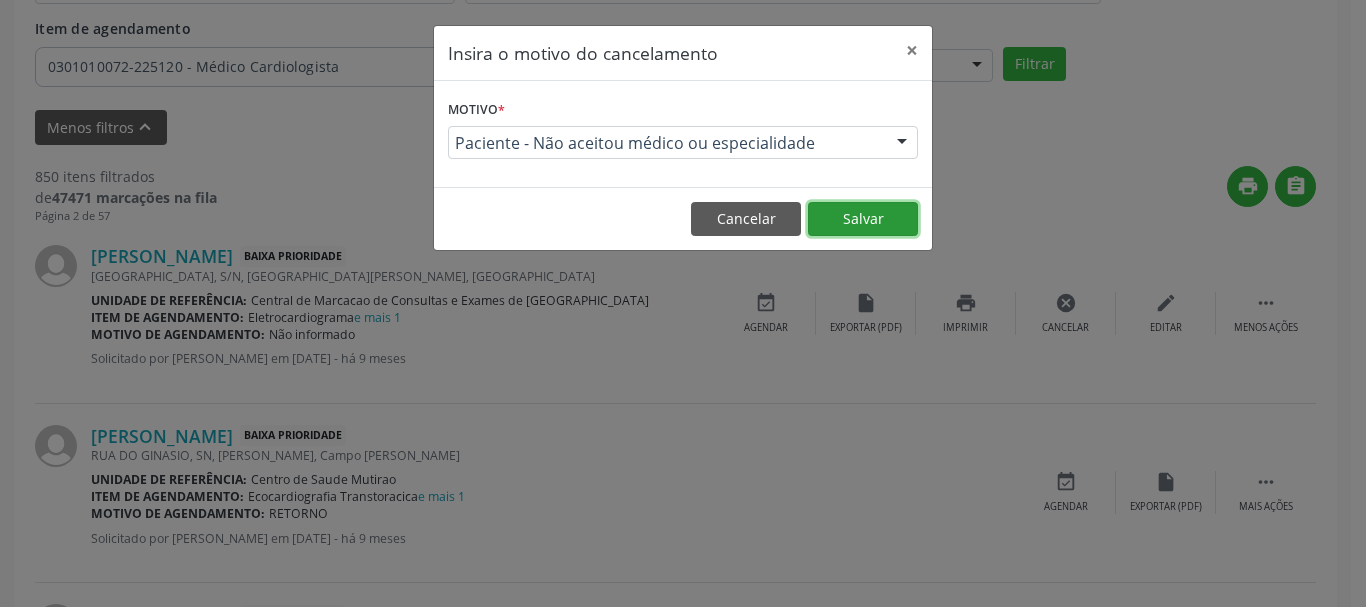 click on "Salvar" at bounding box center (863, 219) 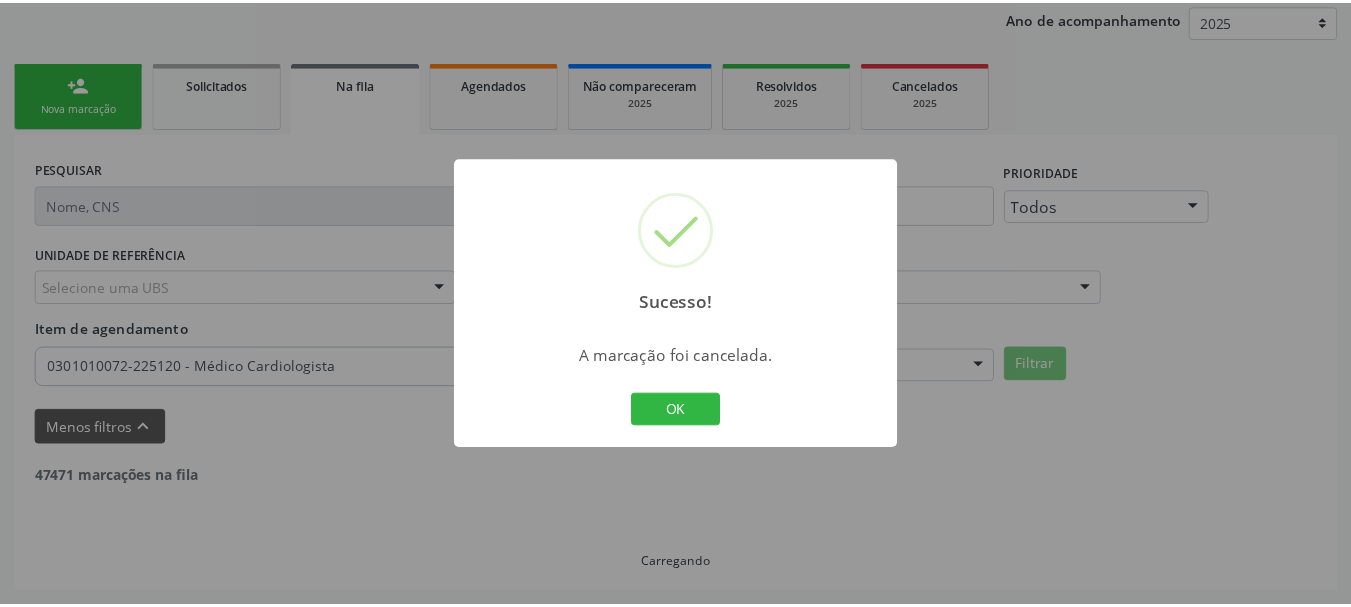 scroll, scrollTop: 238, scrollLeft: 0, axis: vertical 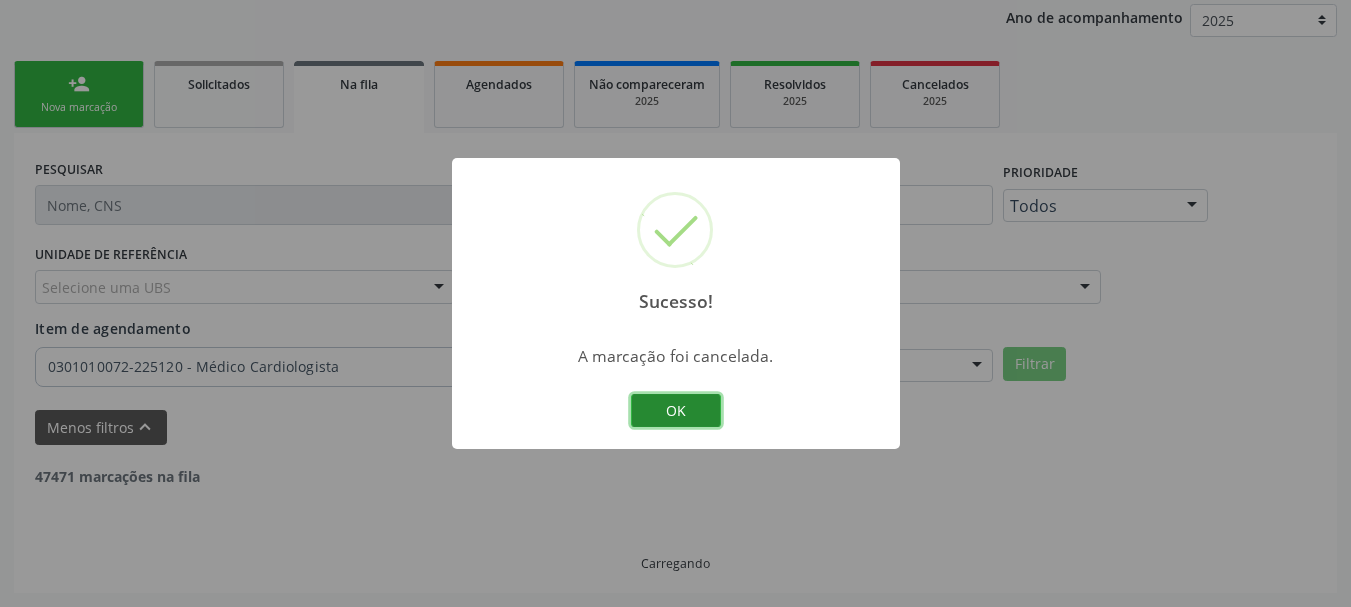 click on "OK" at bounding box center (676, 411) 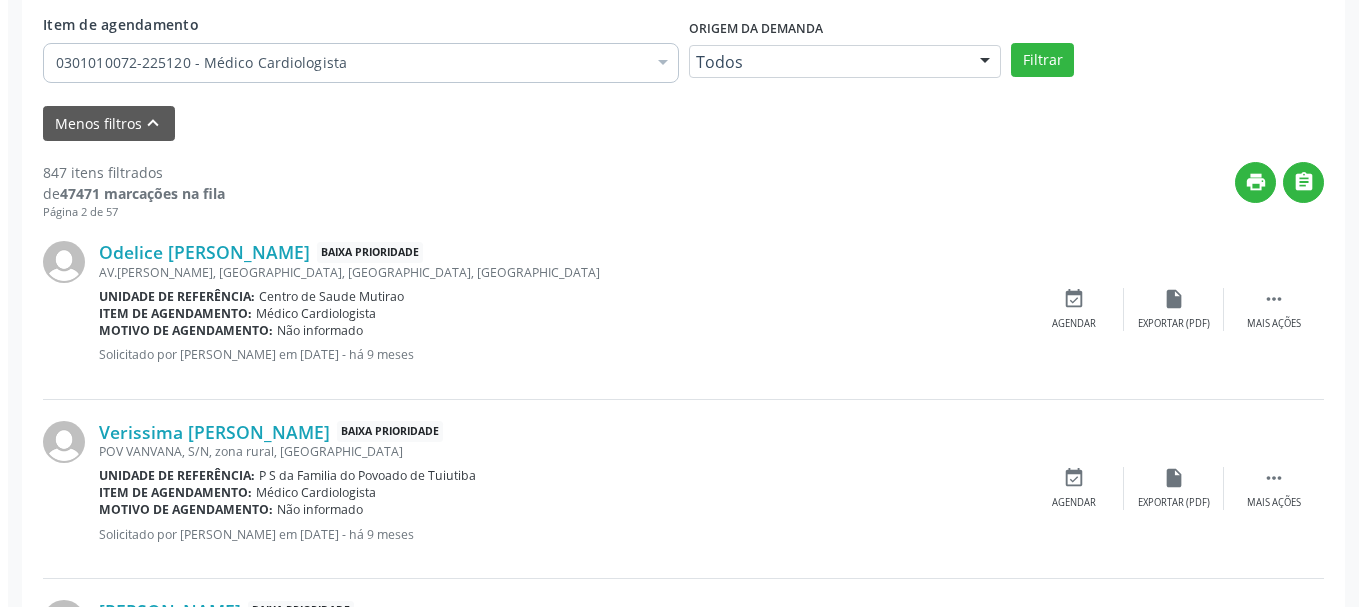 scroll, scrollTop: 638, scrollLeft: 0, axis: vertical 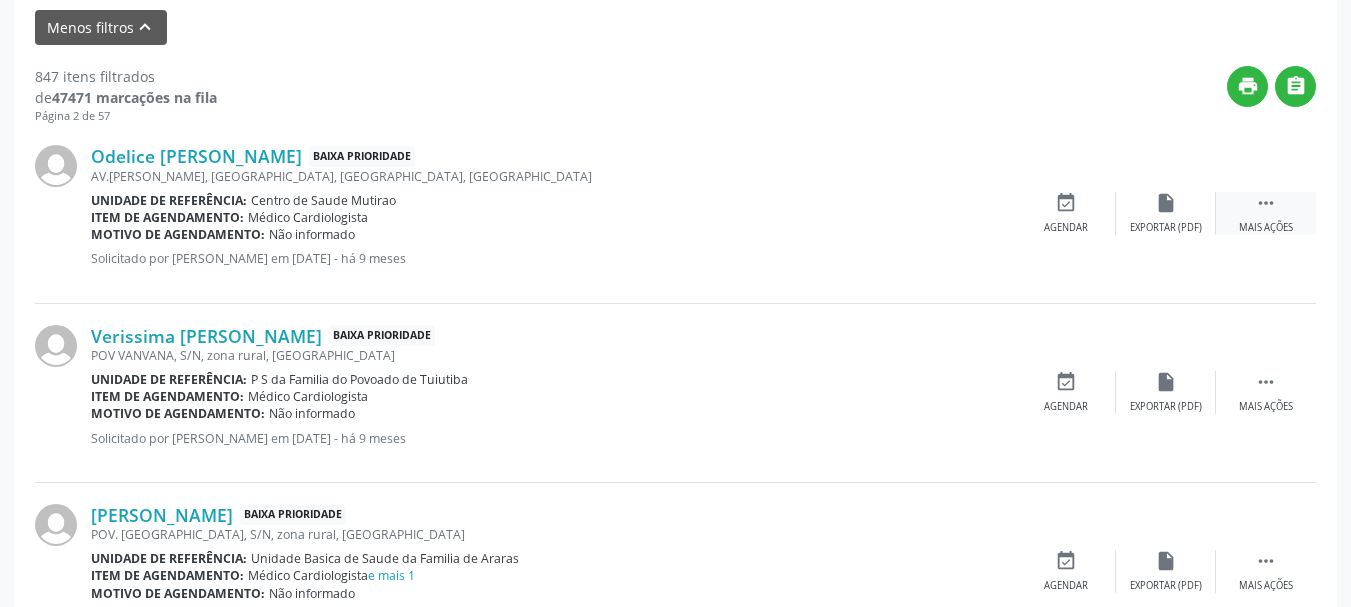 click on "Mais ações" at bounding box center (1266, 228) 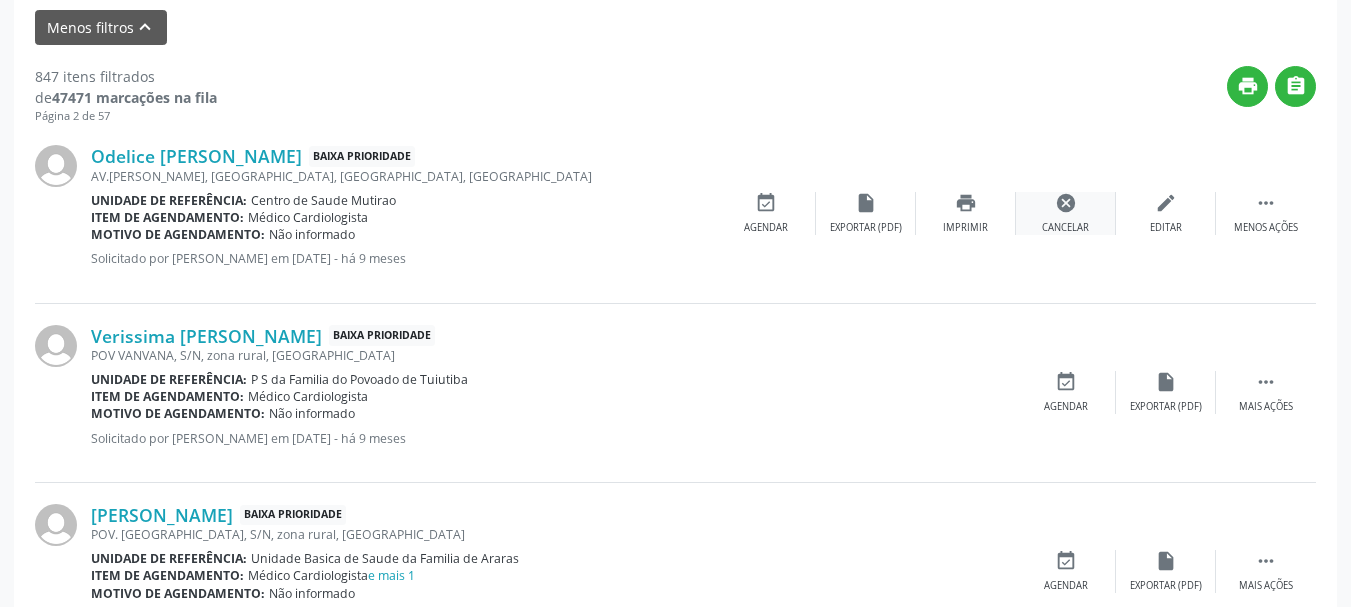 click on "cancel" at bounding box center (1066, 203) 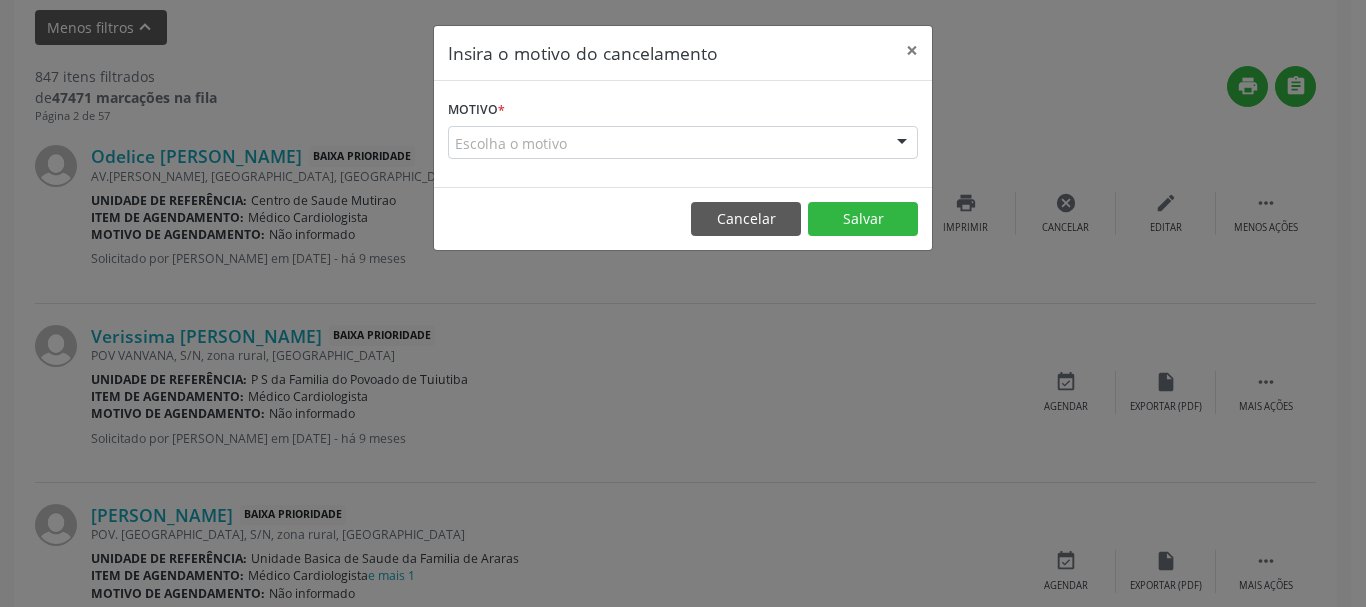 click on "Escolha o motivo" at bounding box center (683, 143) 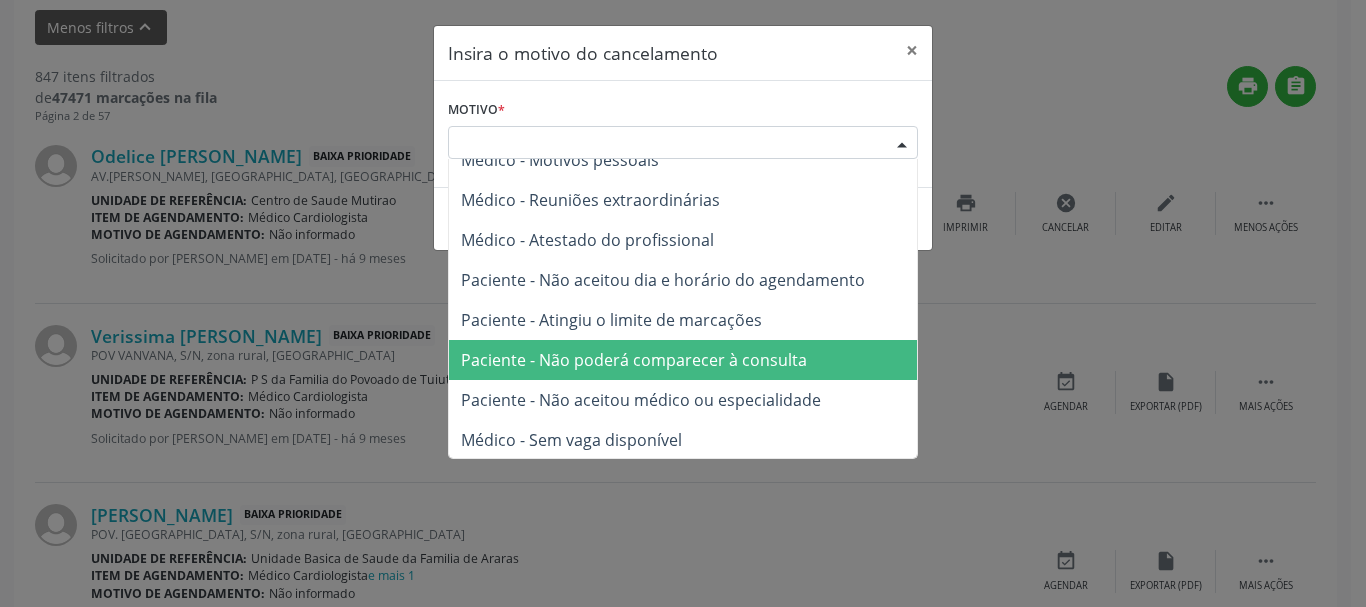 scroll, scrollTop: 101, scrollLeft: 0, axis: vertical 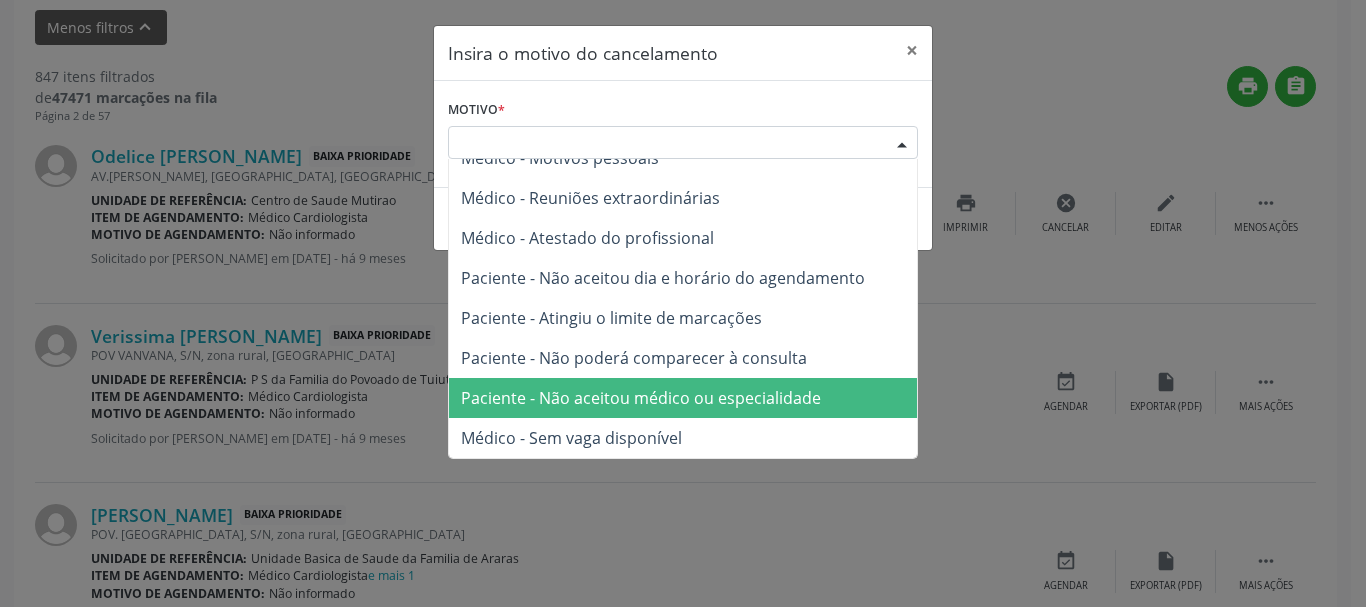click on "Paciente - Não aceitou médico ou especialidade" at bounding box center [683, 398] 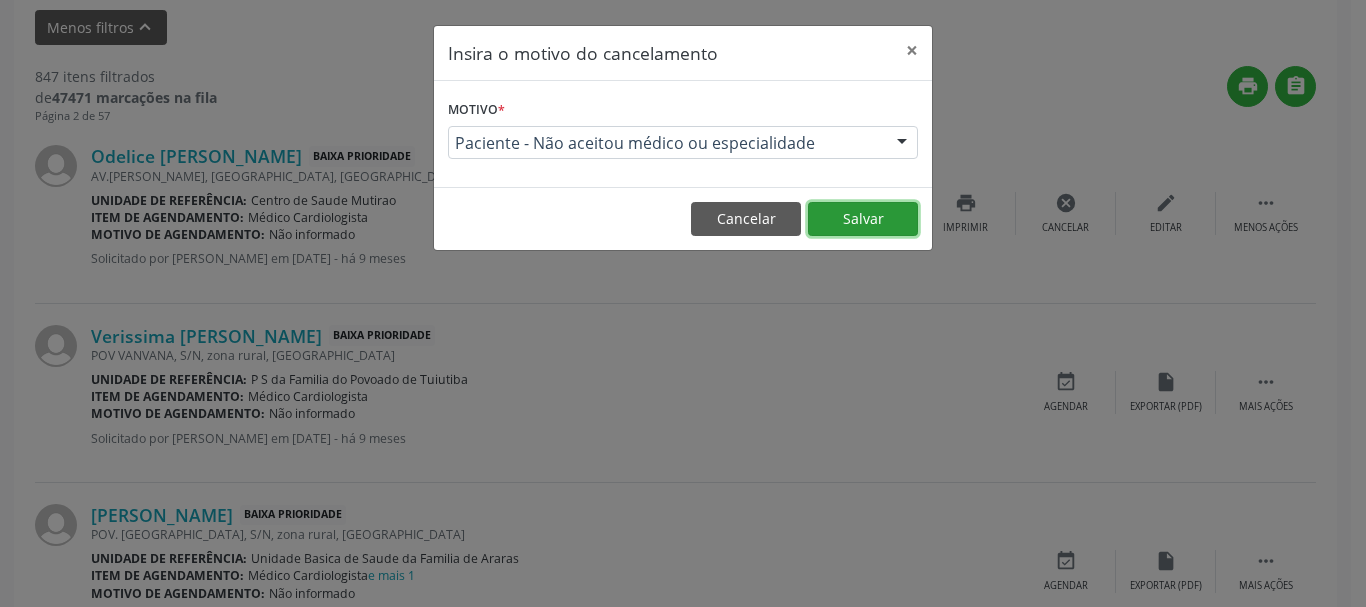 click on "Salvar" at bounding box center [863, 219] 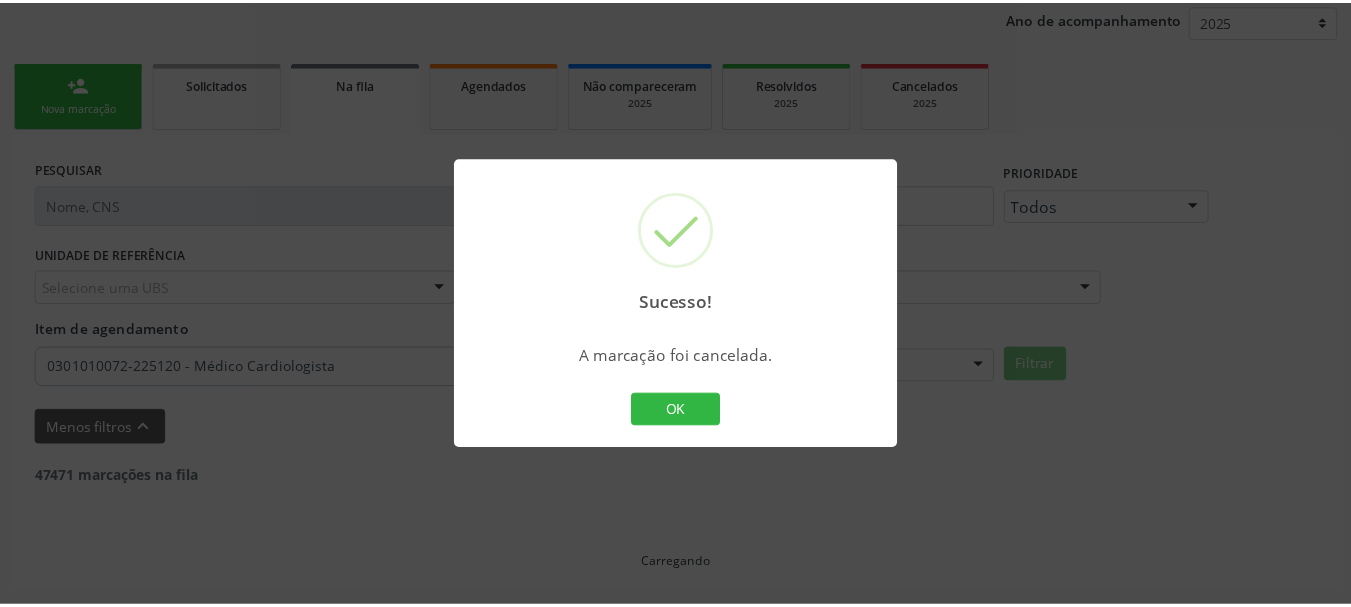 scroll, scrollTop: 238, scrollLeft: 0, axis: vertical 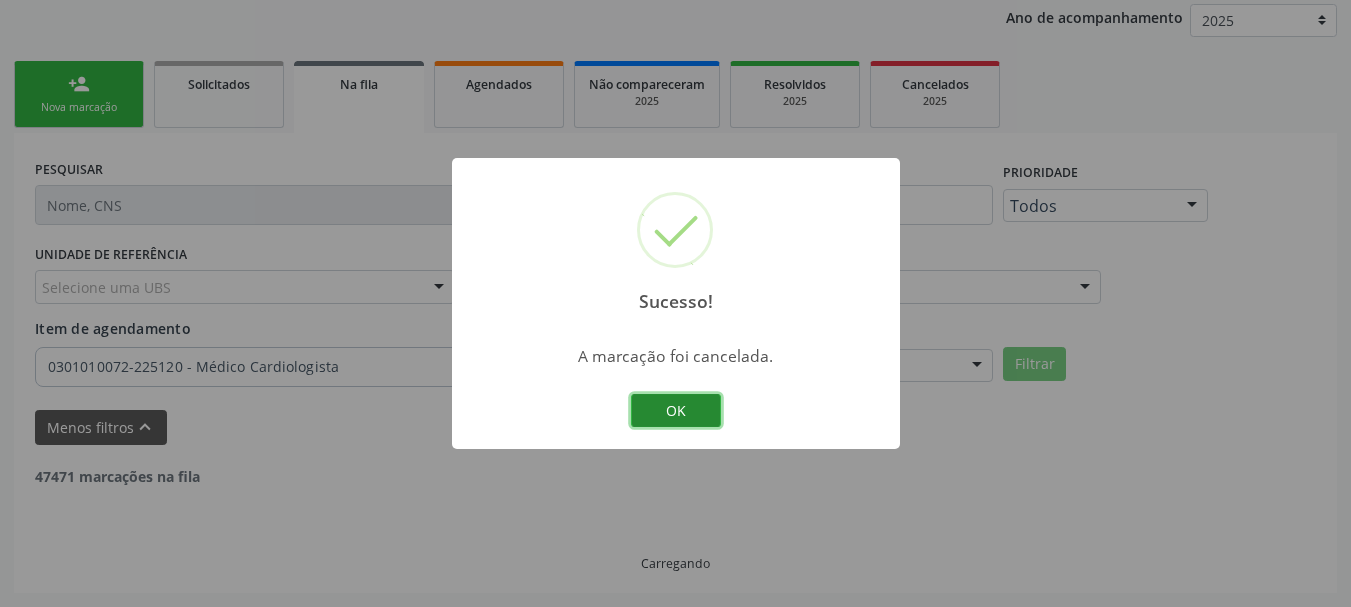 click on "OK" at bounding box center [676, 411] 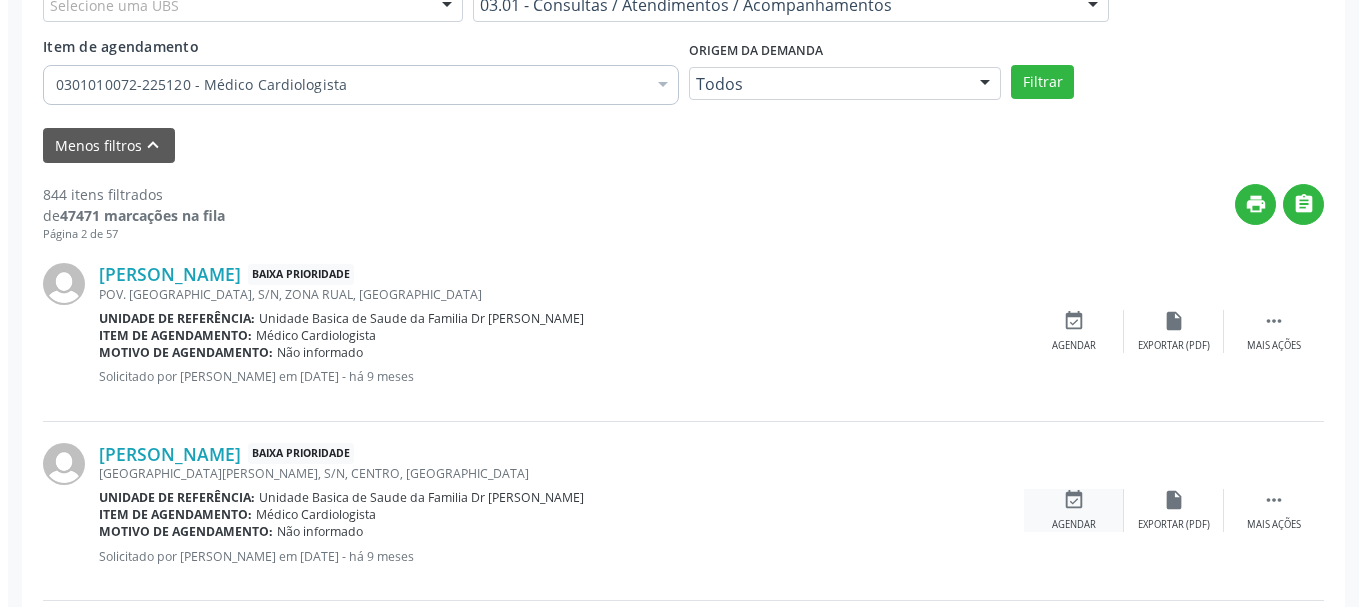 scroll, scrollTop: 638, scrollLeft: 0, axis: vertical 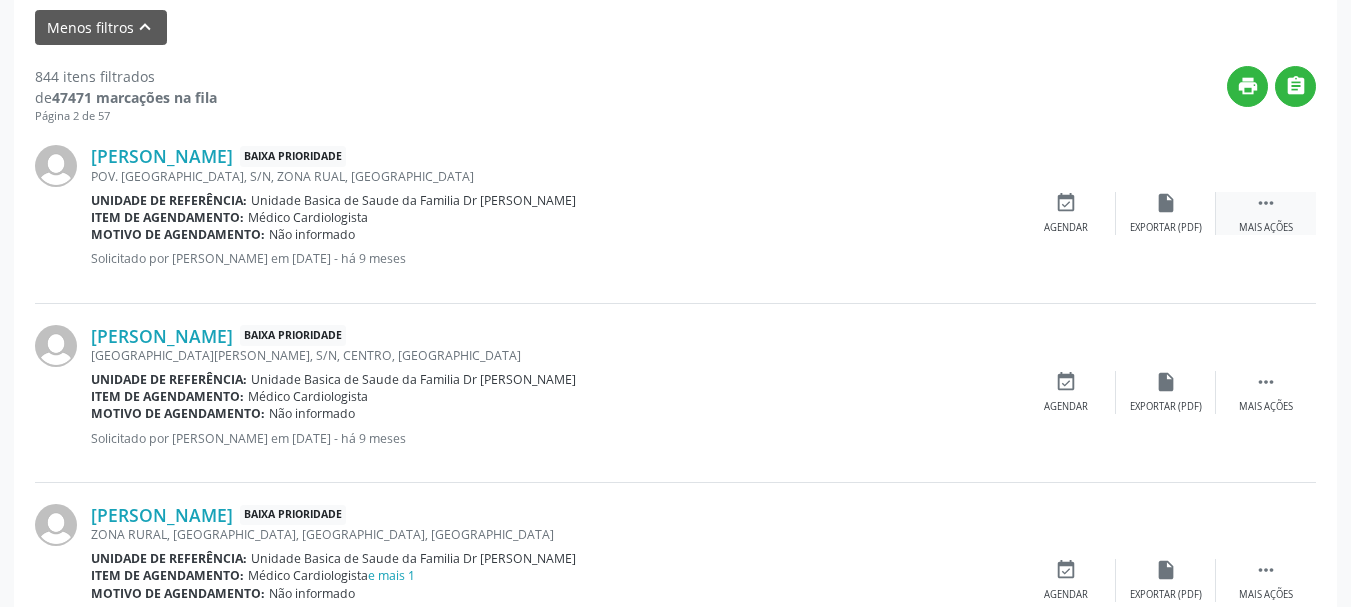 click on "Mais ações" at bounding box center [1266, 228] 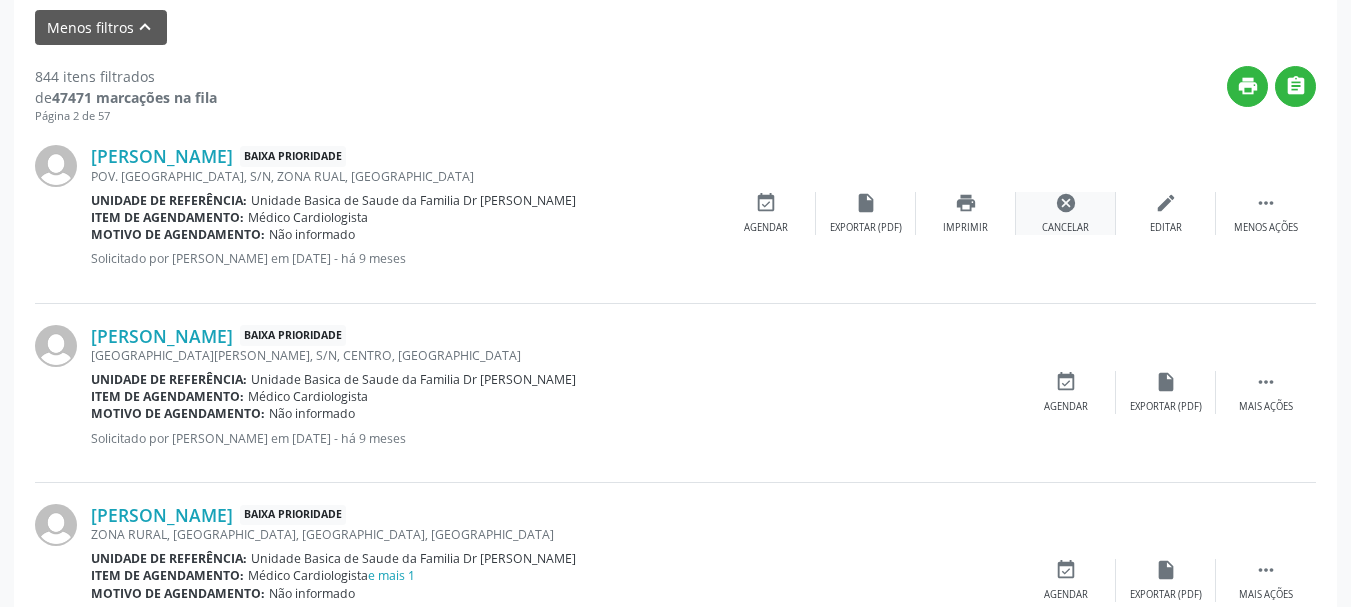 click on "cancel
Cancelar" at bounding box center (1066, 213) 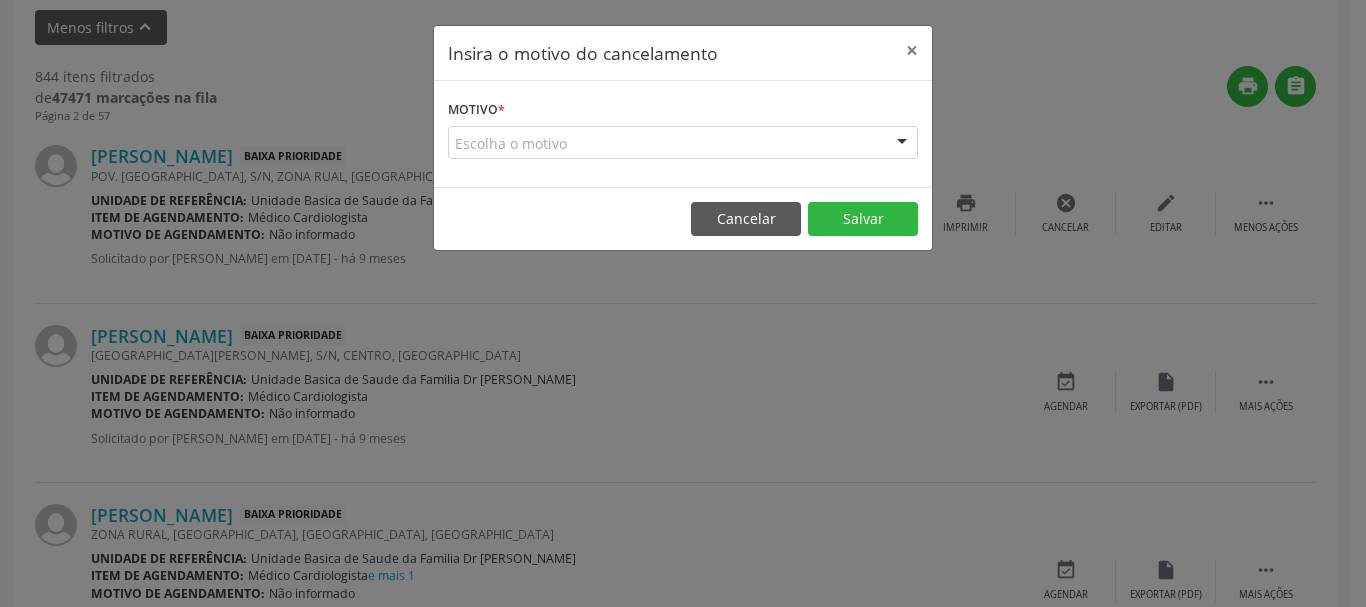 click at bounding box center (902, 144) 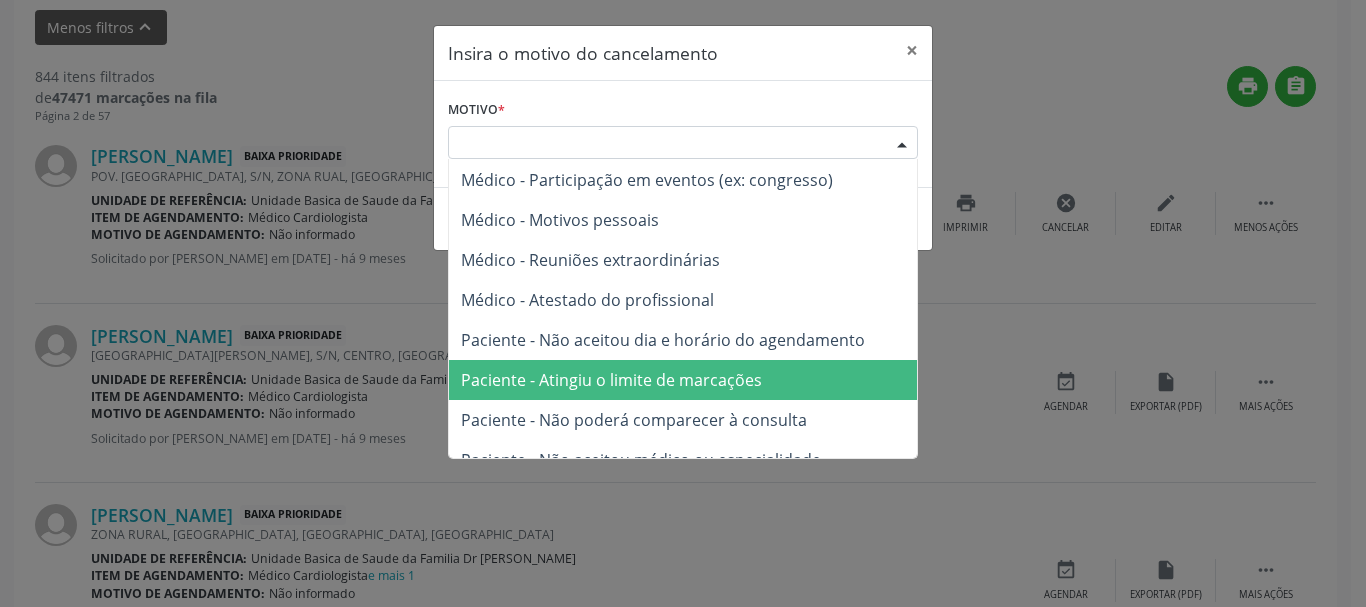 scroll, scrollTop: 101, scrollLeft: 0, axis: vertical 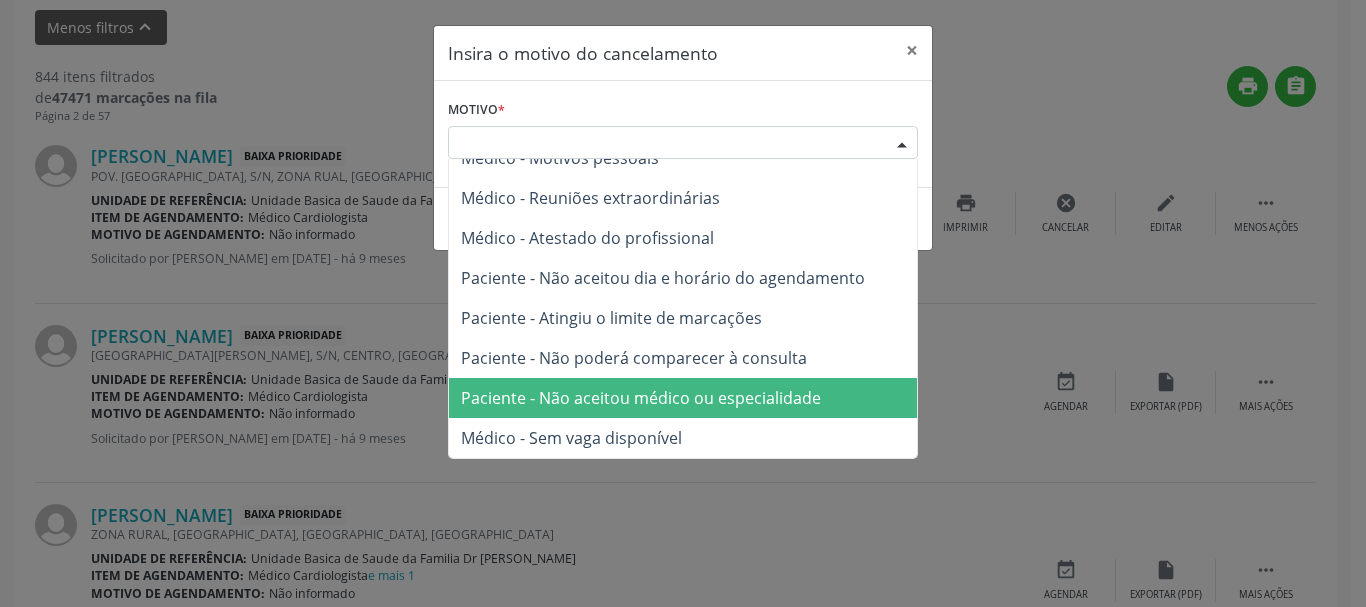 click on "Paciente - Não aceitou médico ou especialidade" at bounding box center [641, 398] 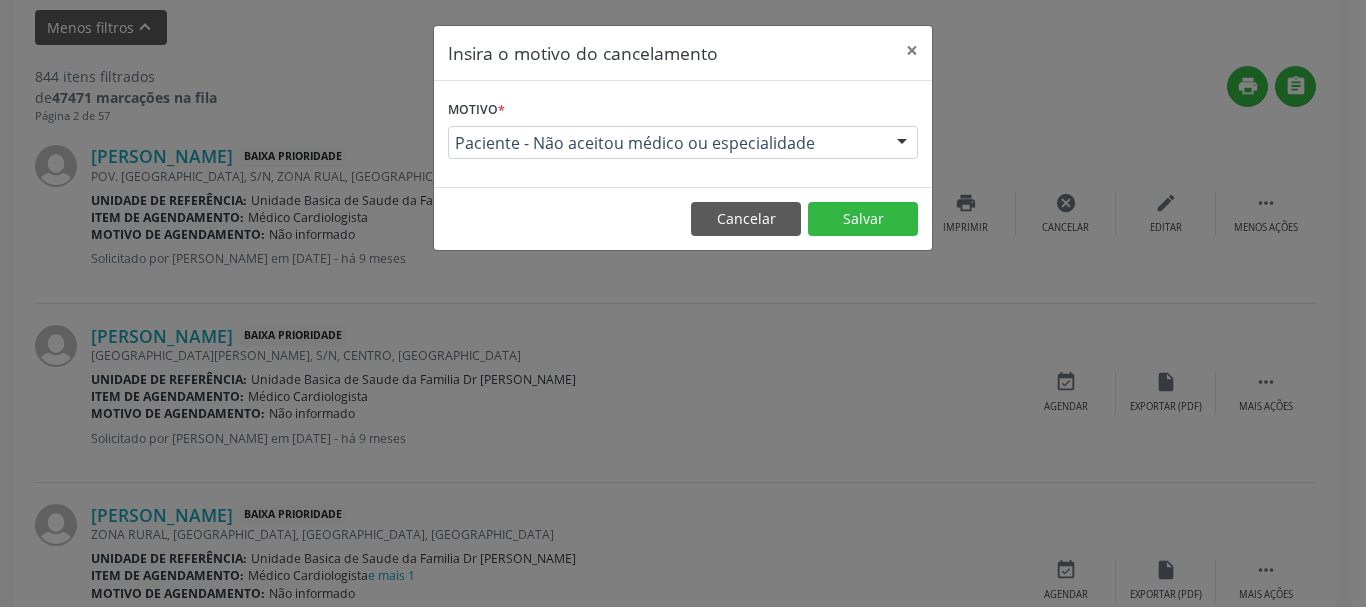 click on "Cancelar Salvar" at bounding box center (683, 218) 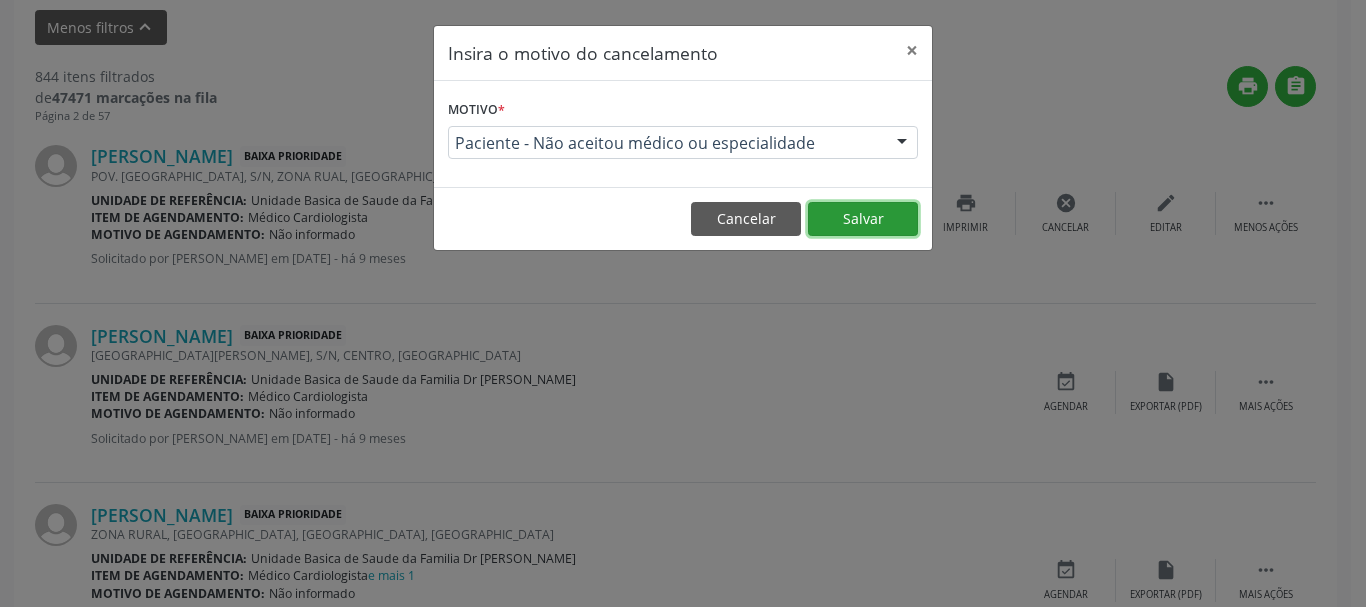 click on "Salvar" at bounding box center (863, 219) 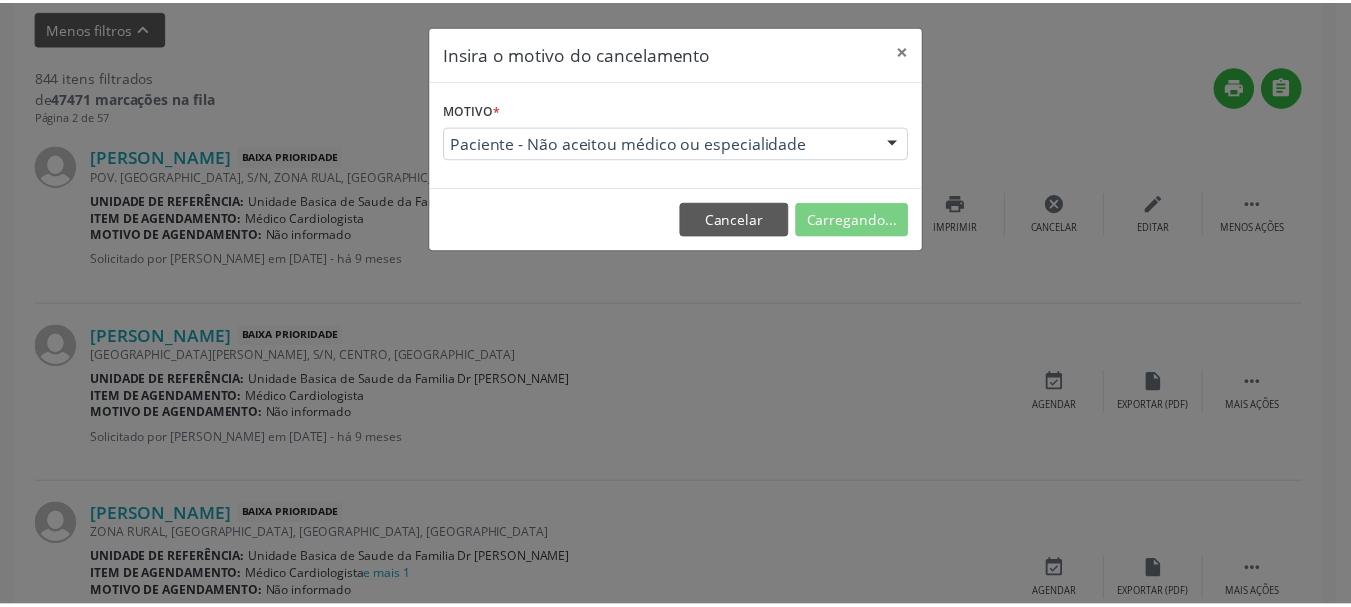 scroll, scrollTop: 238, scrollLeft: 0, axis: vertical 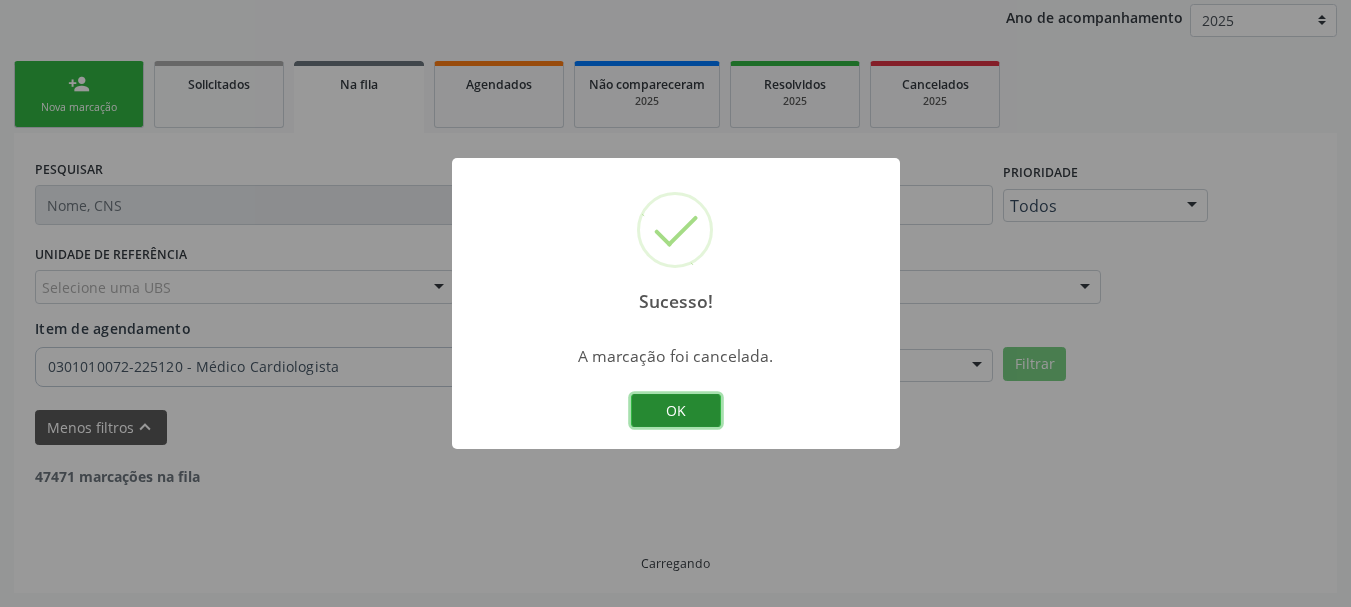 click on "OK" at bounding box center (676, 411) 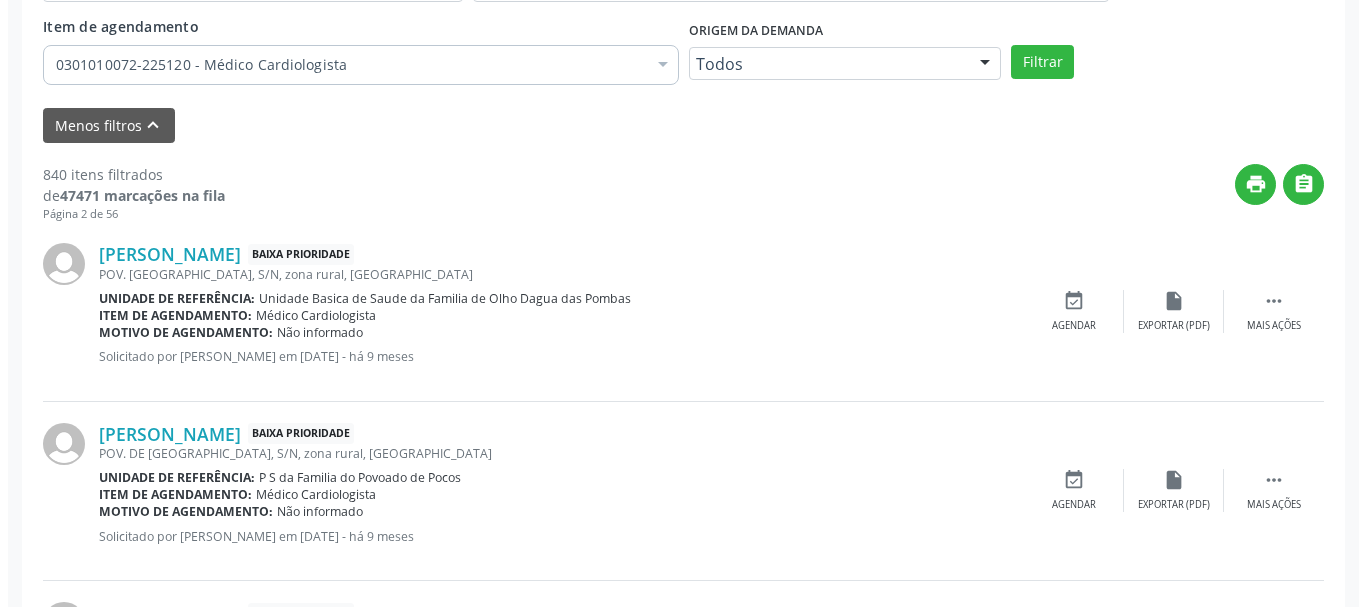 scroll, scrollTop: 638, scrollLeft: 0, axis: vertical 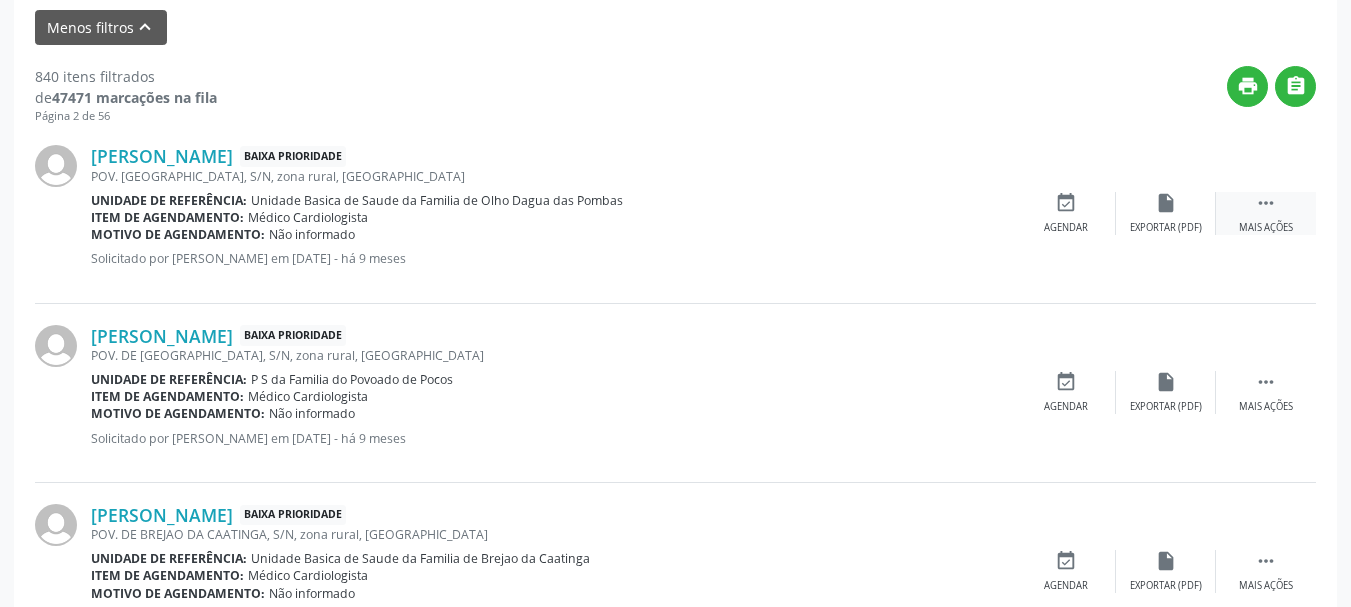 click on "
Mais ações" at bounding box center (1266, 213) 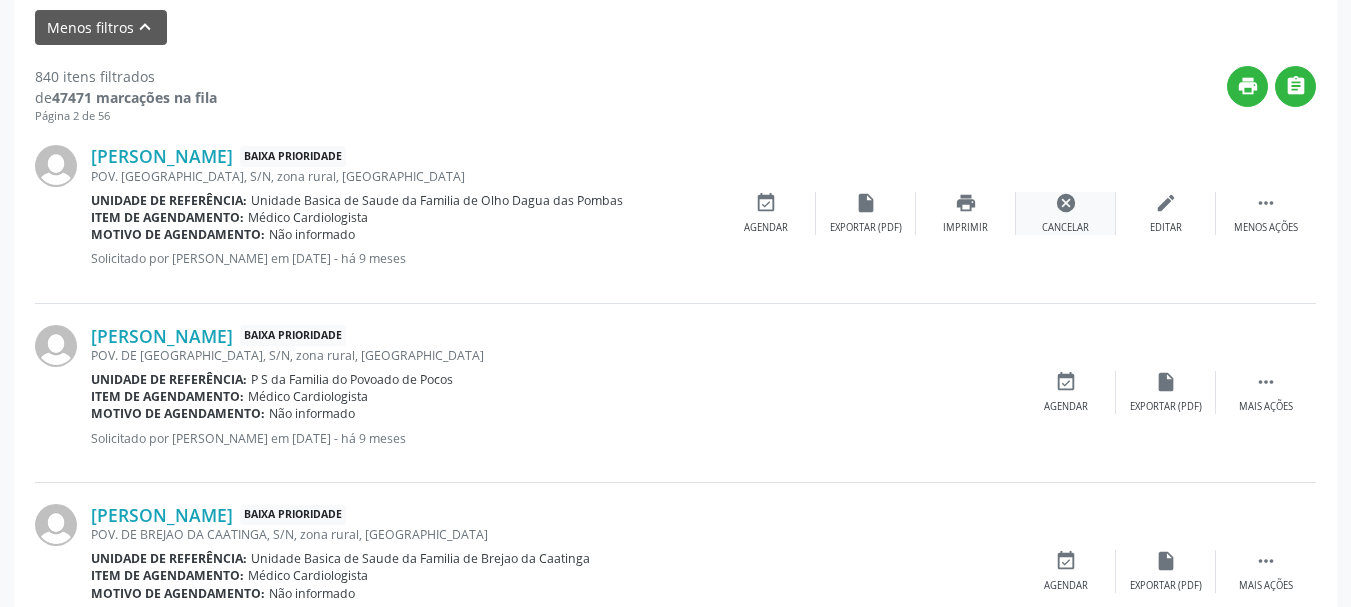 click on "cancel
Cancelar" at bounding box center [1066, 213] 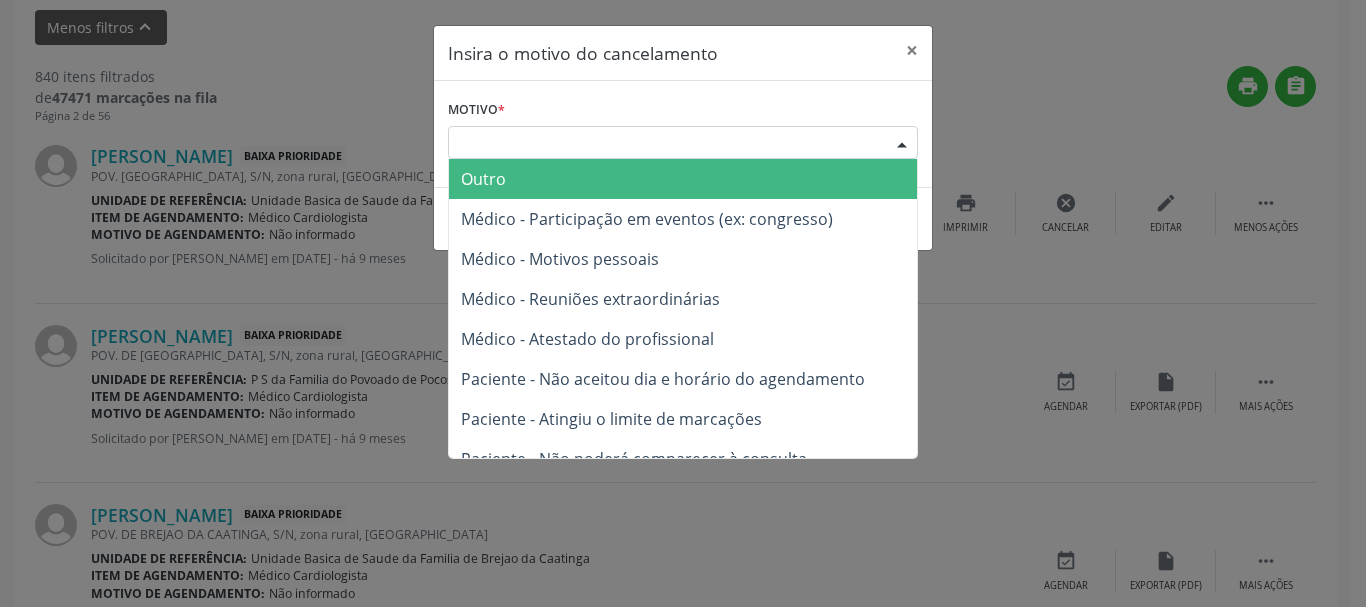click on "Escolha o motivo" at bounding box center (683, 143) 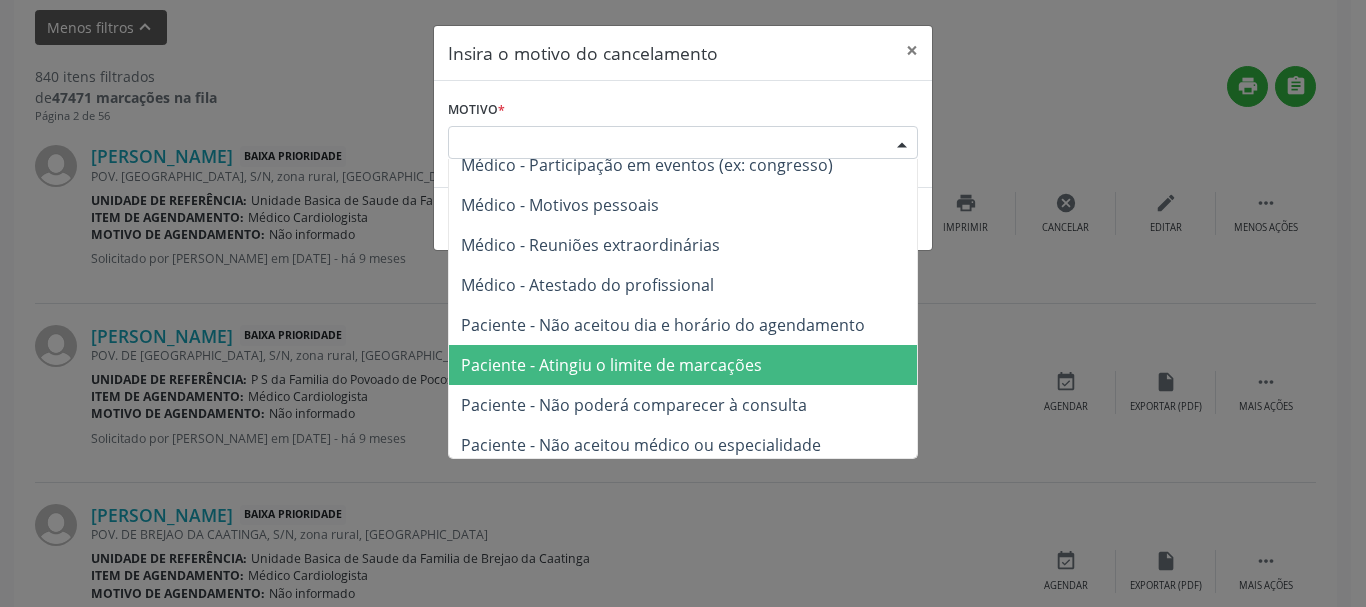 scroll, scrollTop: 101, scrollLeft: 0, axis: vertical 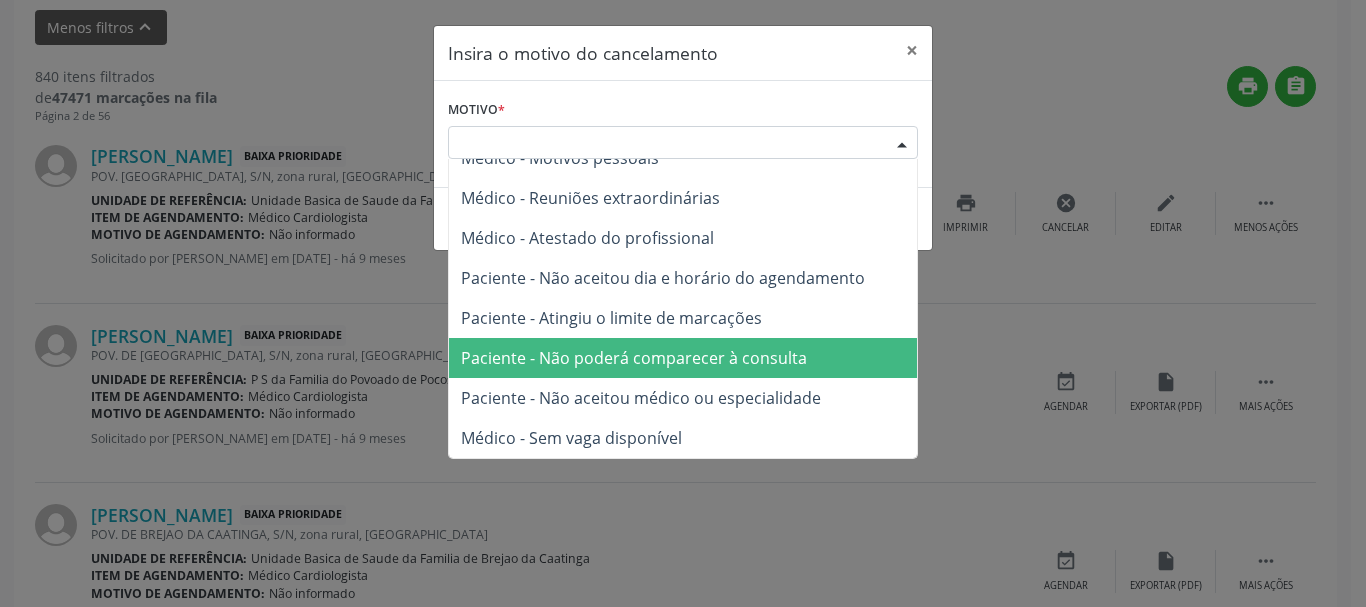 click on "Paciente - Não poderá comparecer à consulta" at bounding box center (634, 358) 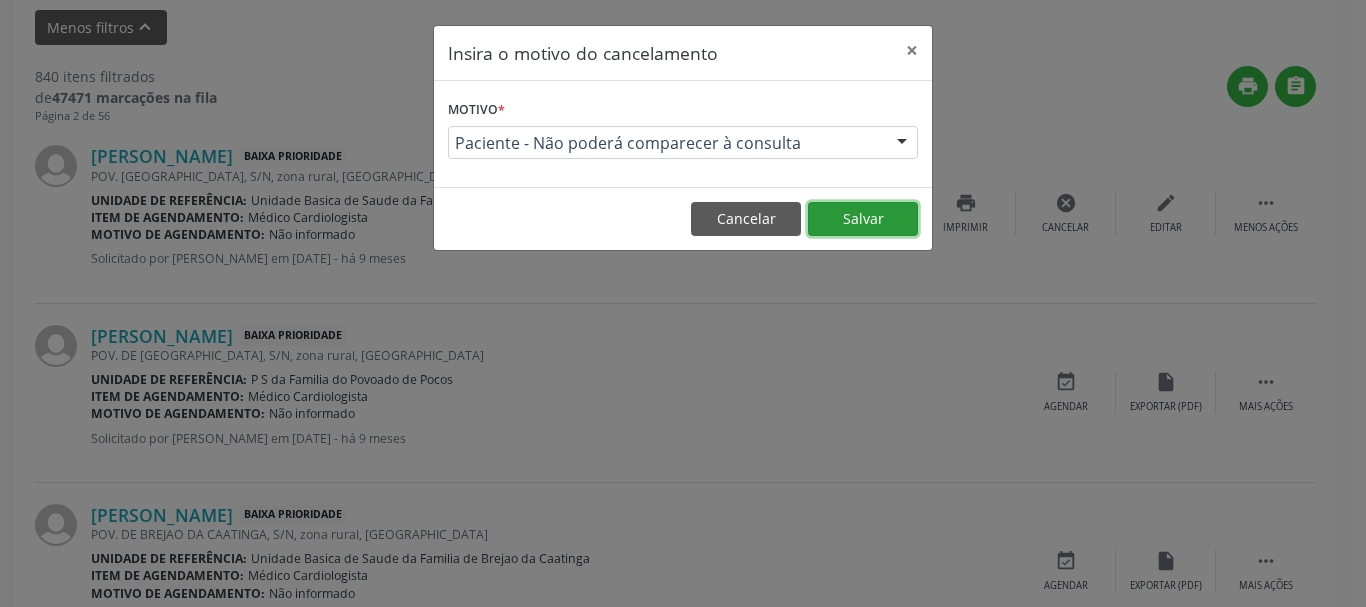 click on "Salvar" at bounding box center (863, 219) 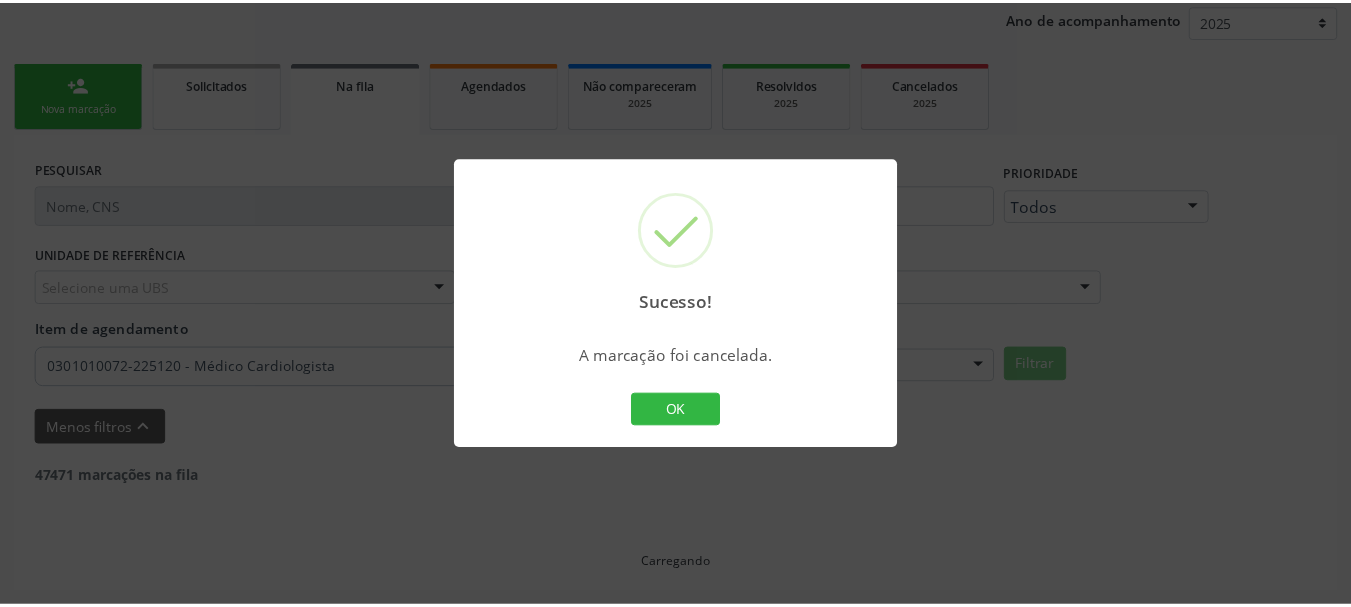 scroll, scrollTop: 238, scrollLeft: 0, axis: vertical 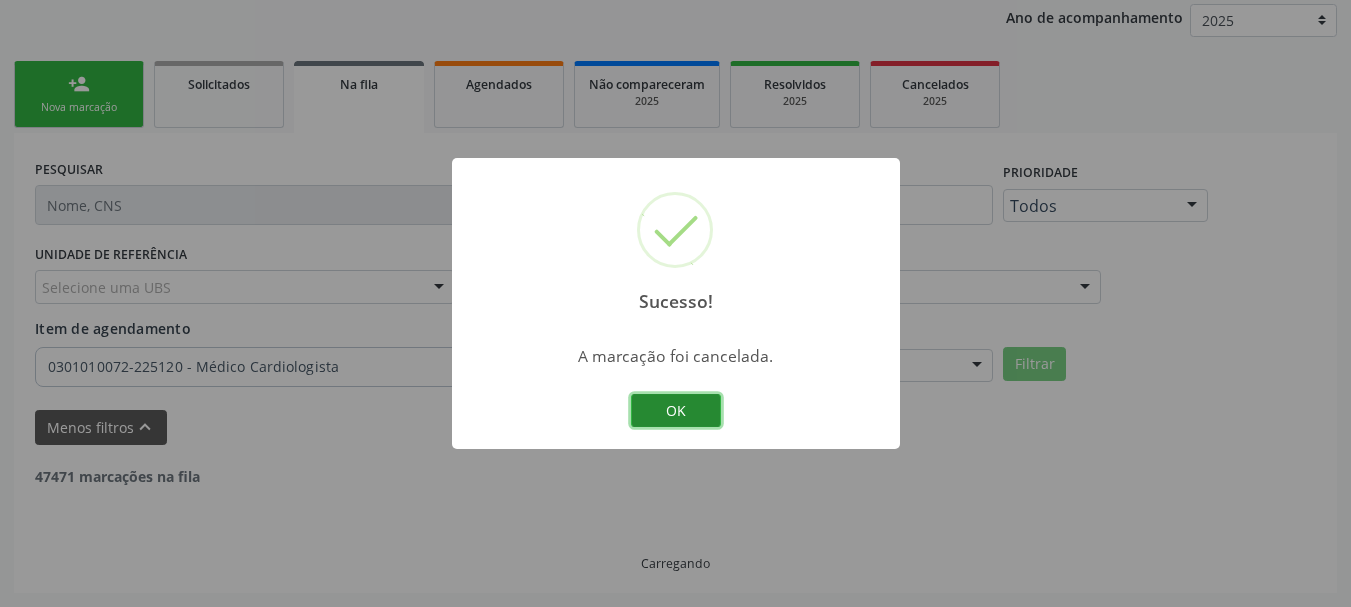 click on "OK" at bounding box center [676, 411] 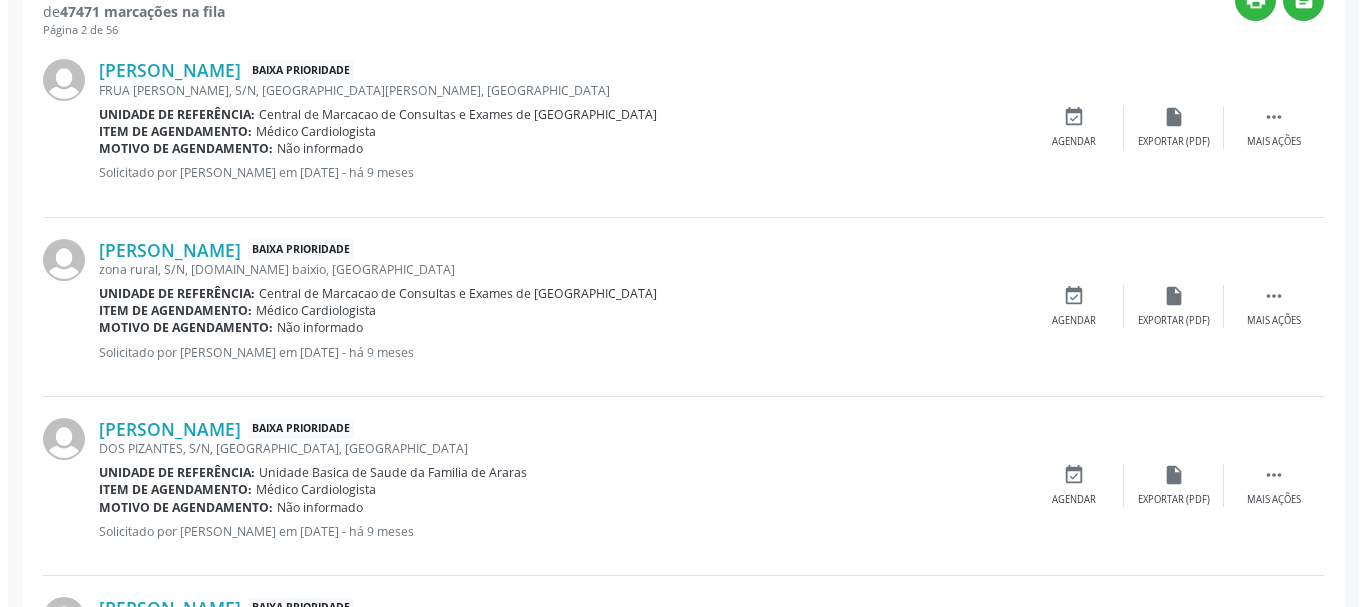 scroll, scrollTop: 738, scrollLeft: 0, axis: vertical 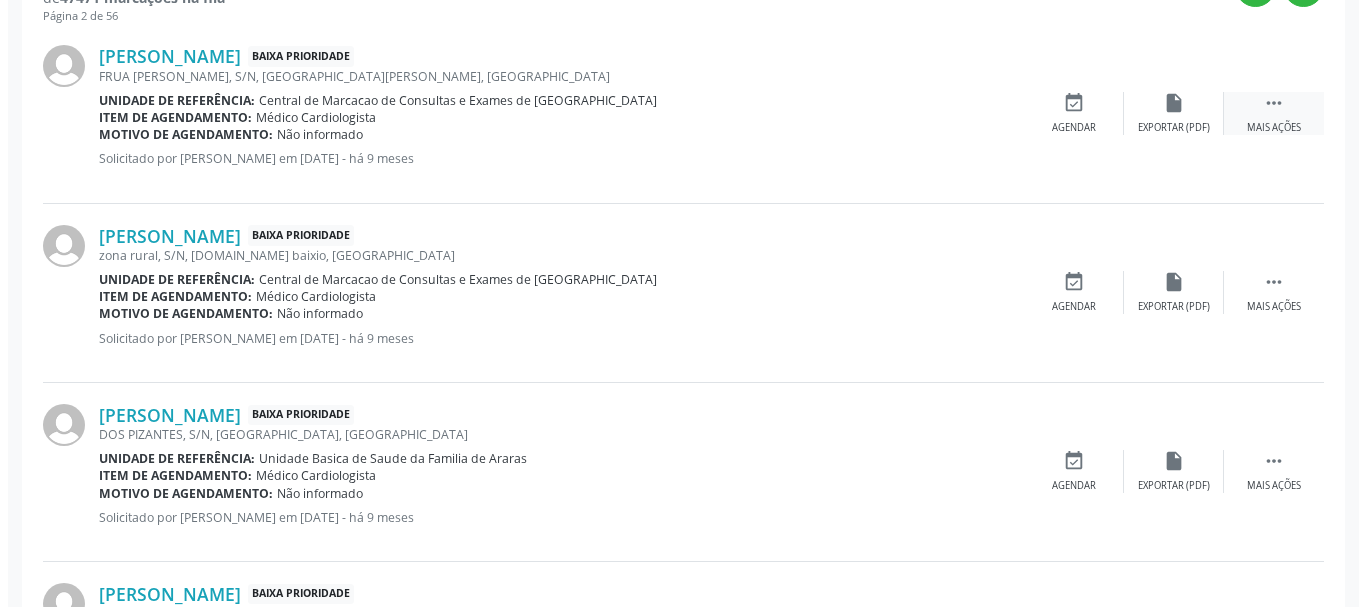 click 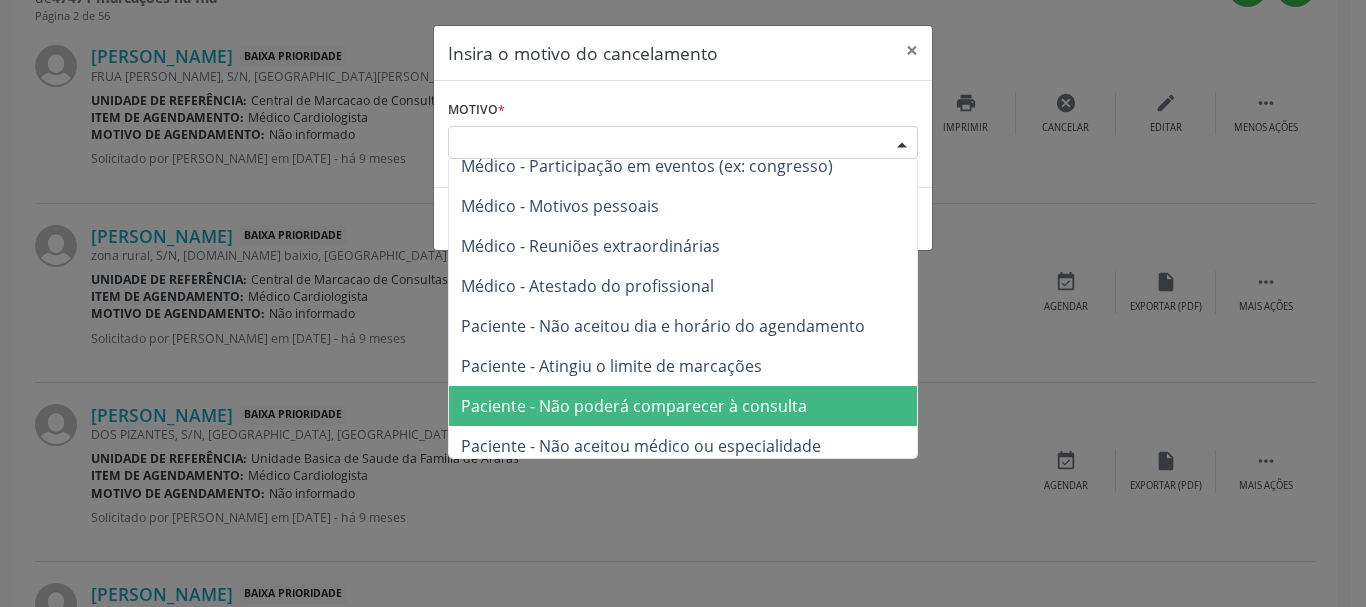 scroll, scrollTop: 101, scrollLeft: 0, axis: vertical 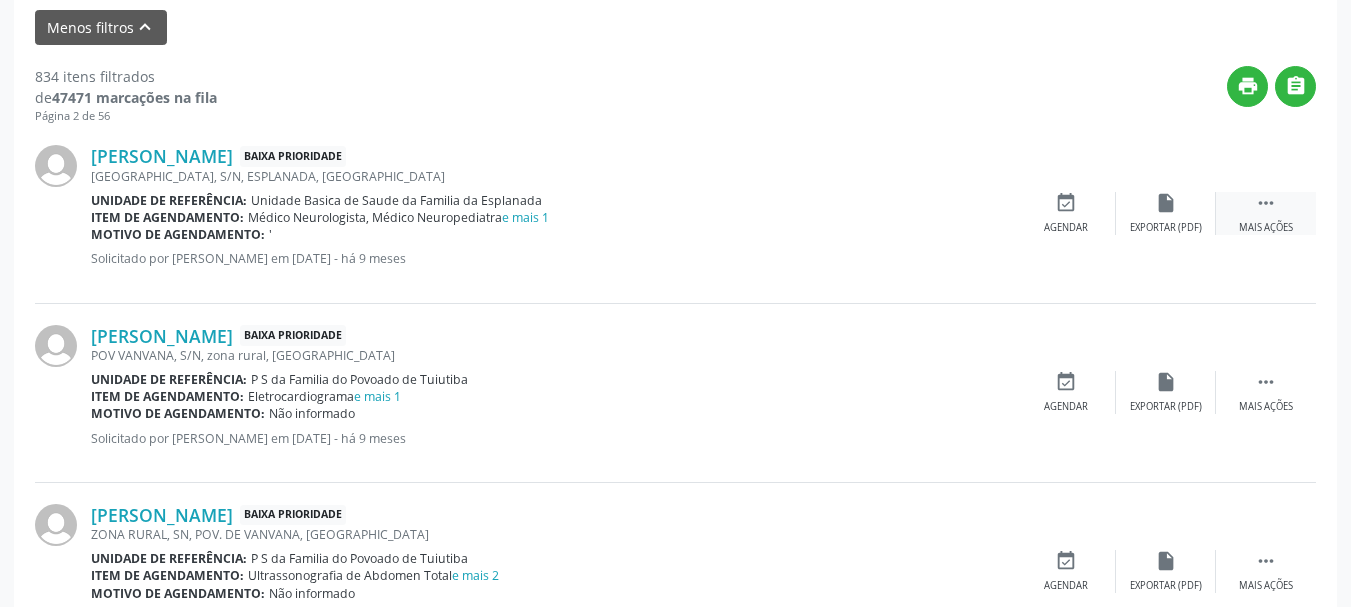 click on "
Mais ações" at bounding box center [1266, 213] 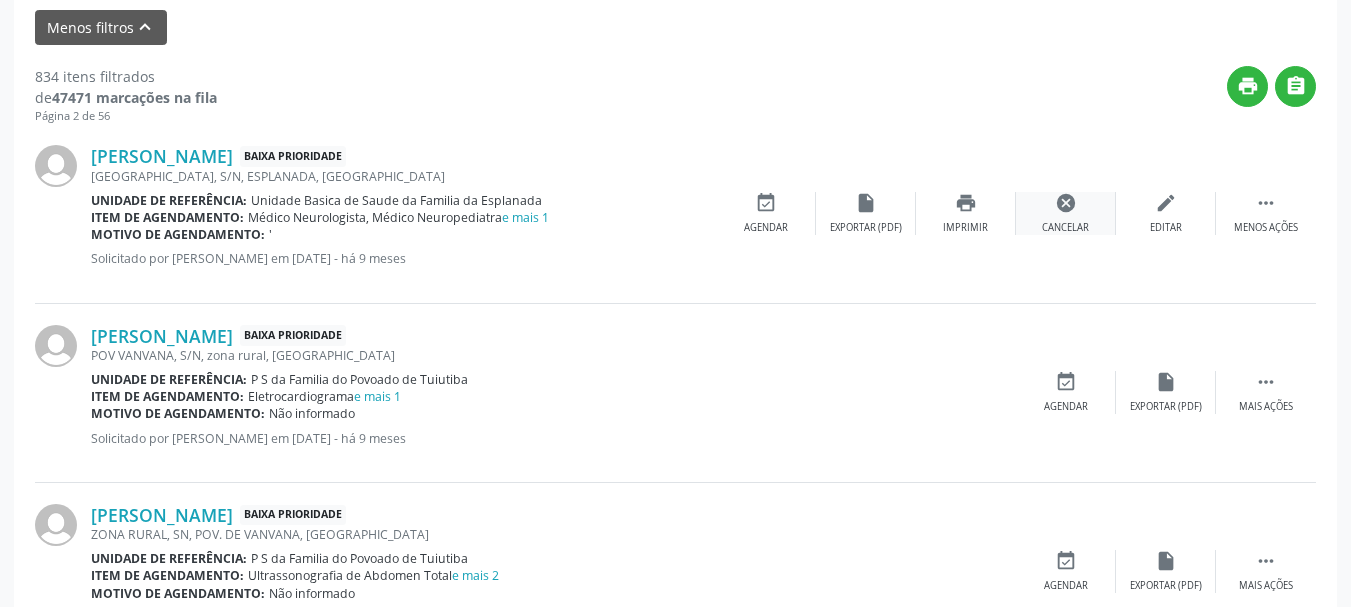 click on "cancel" at bounding box center (1066, 203) 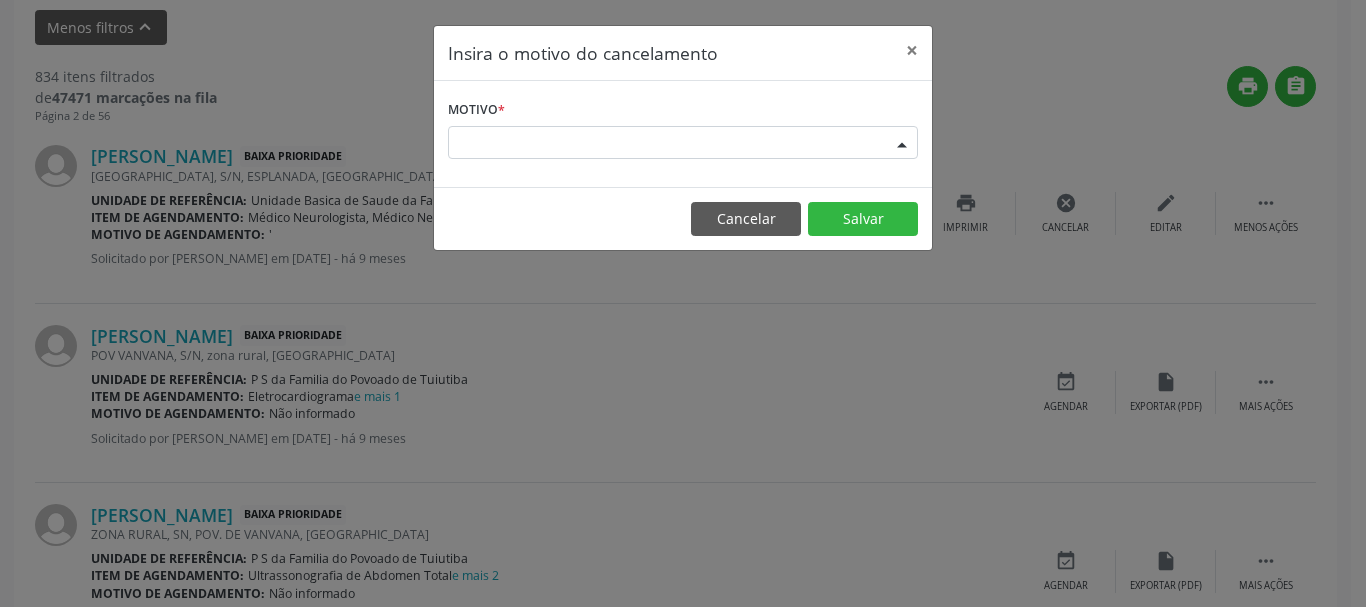 click on "Escolha o motivo" at bounding box center [683, 143] 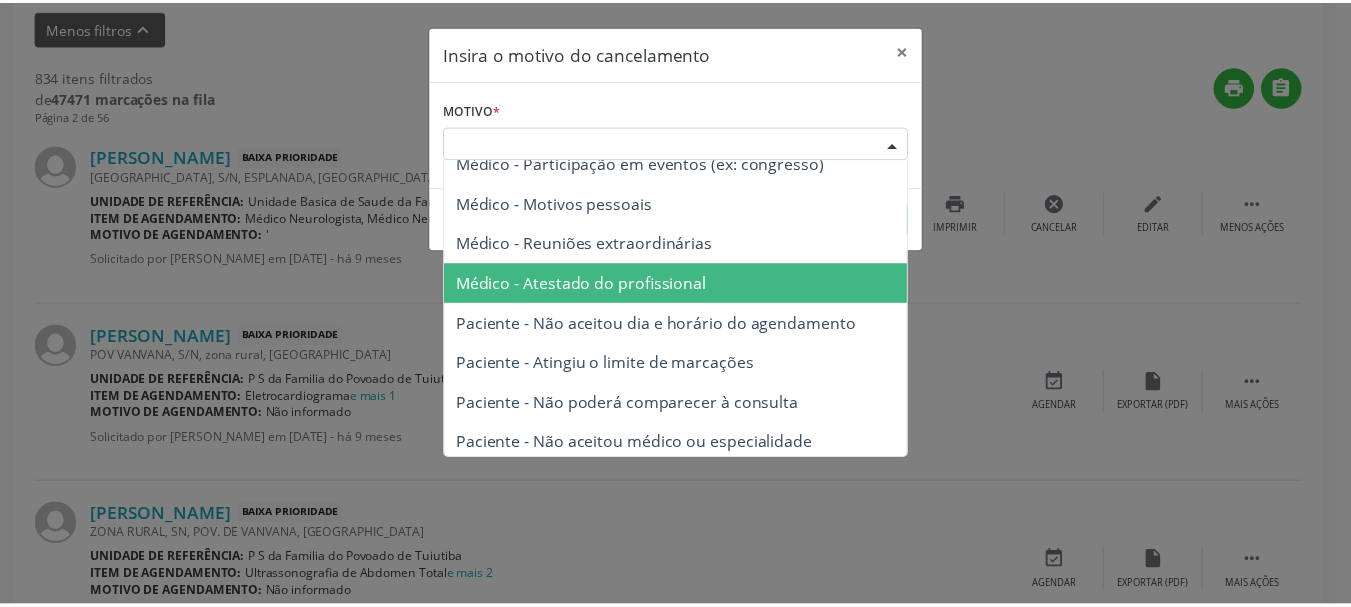 scroll, scrollTop: 101, scrollLeft: 0, axis: vertical 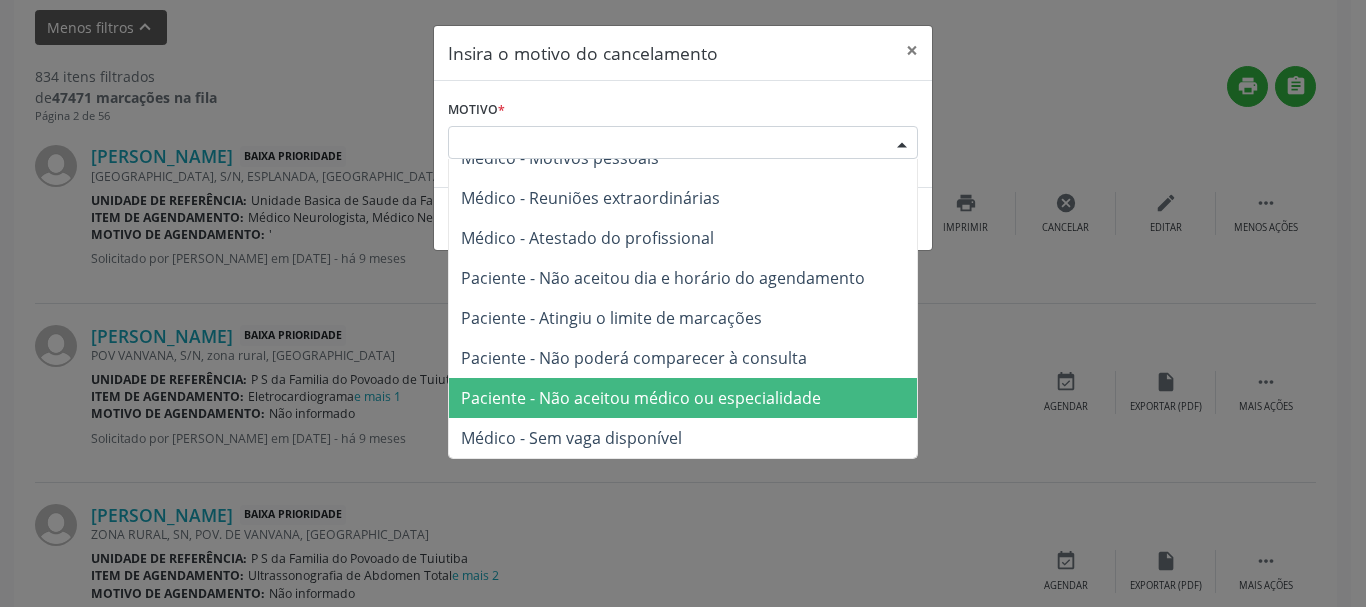 click on "Paciente - Não aceitou médico ou especialidade" at bounding box center (683, 398) 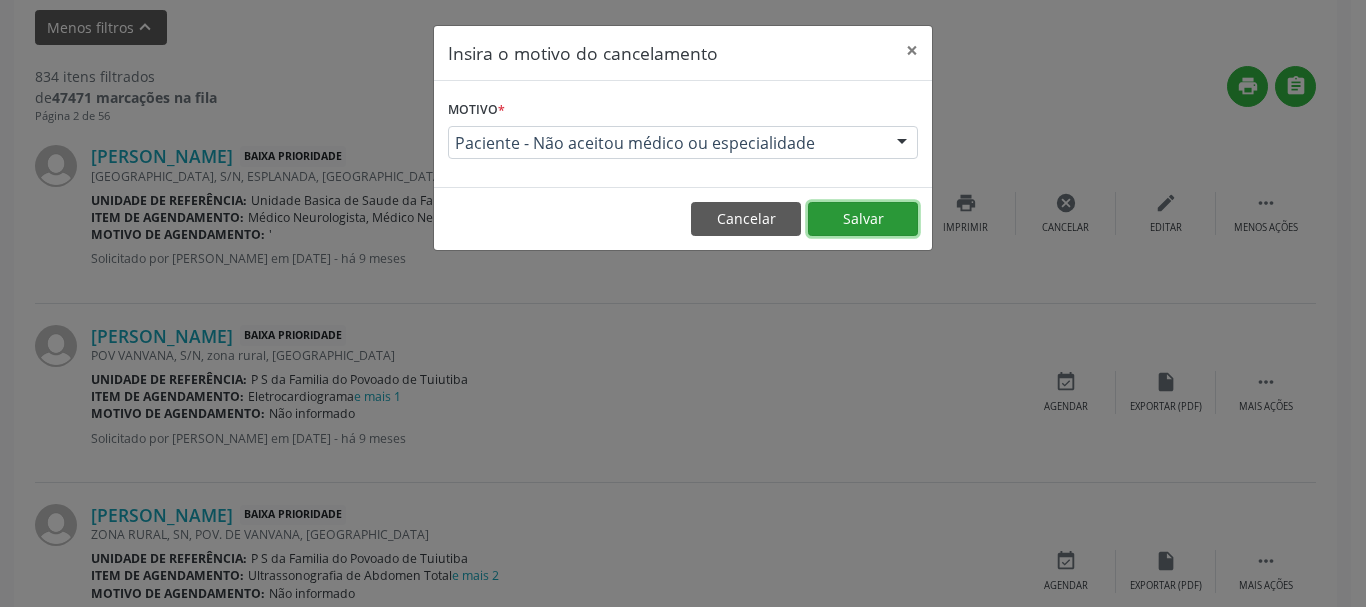 click on "Salvar" at bounding box center [863, 219] 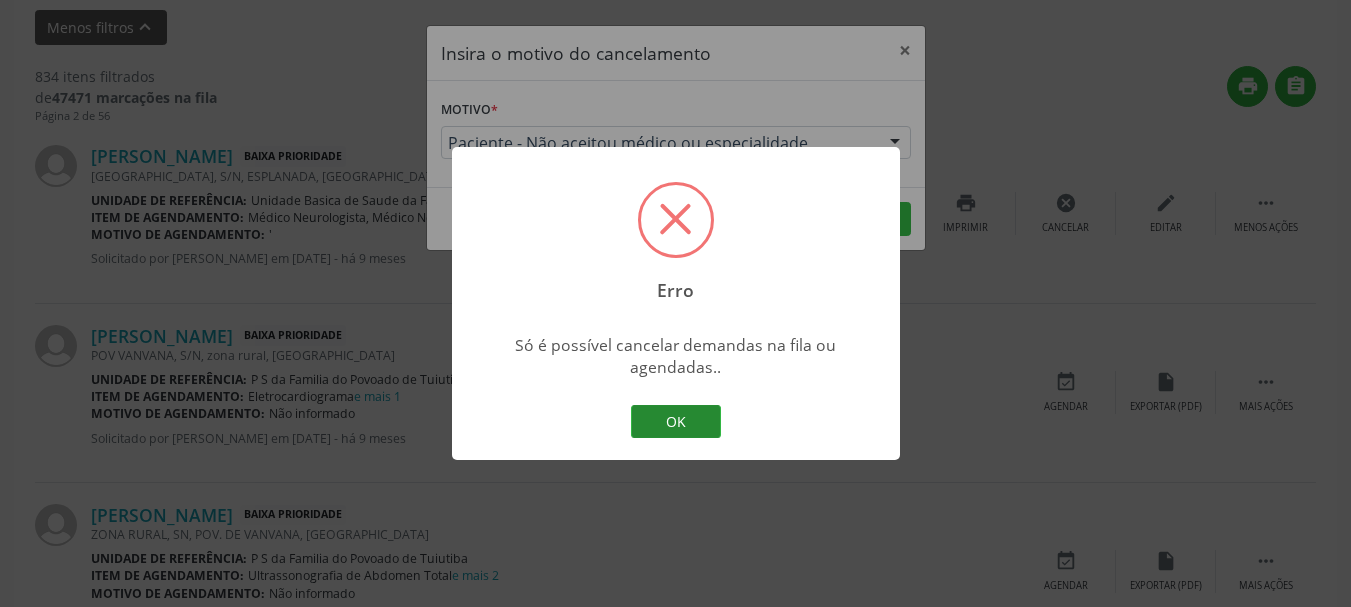 drag, startPoint x: 686, startPoint y: 407, endPoint x: 773, endPoint y: 340, distance: 109.80892 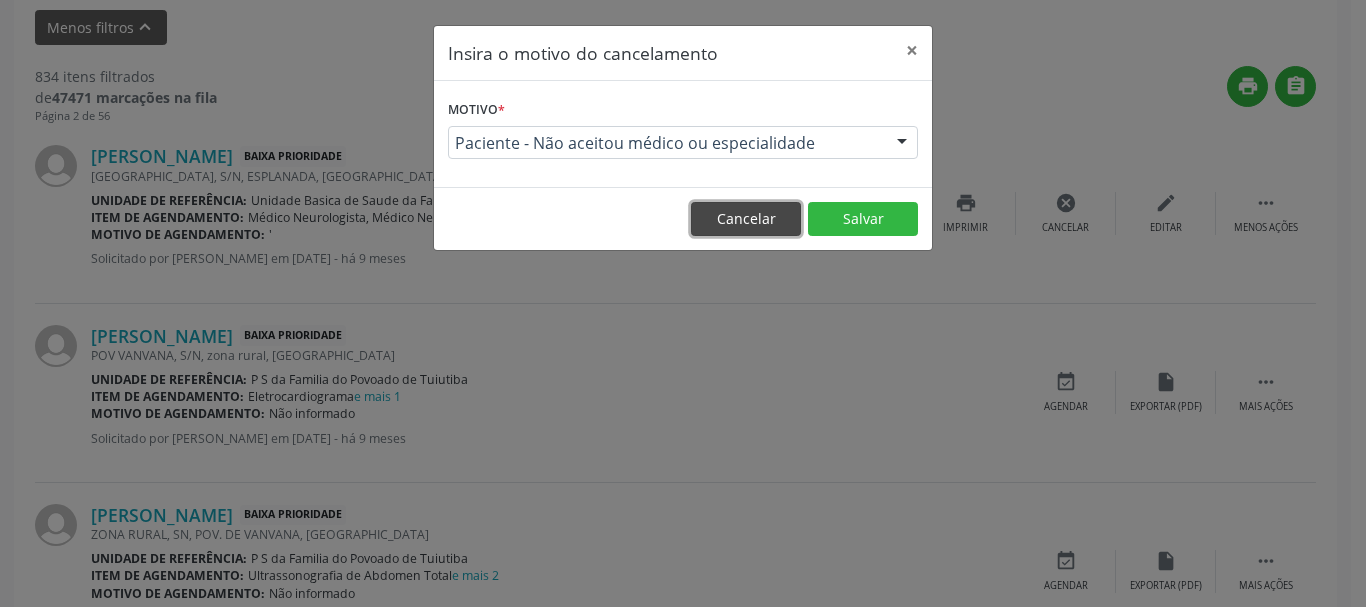 click on "Cancelar" at bounding box center [746, 219] 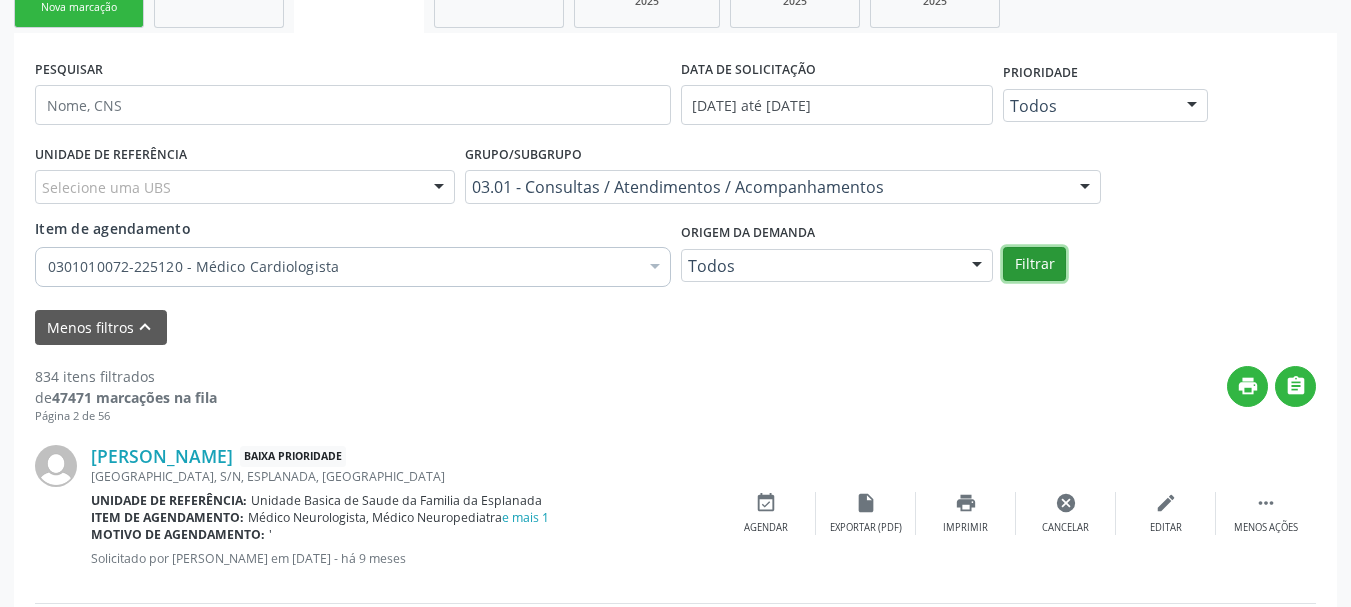 click on "Filtrar" at bounding box center [1034, 264] 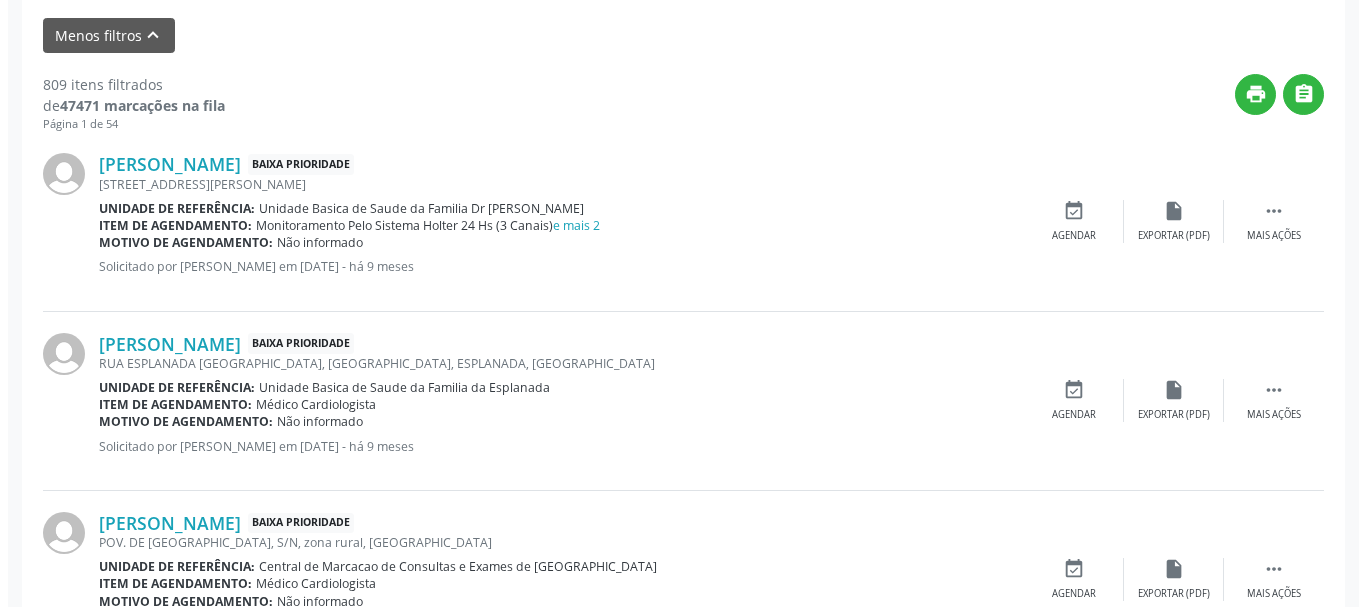 scroll, scrollTop: 738, scrollLeft: 0, axis: vertical 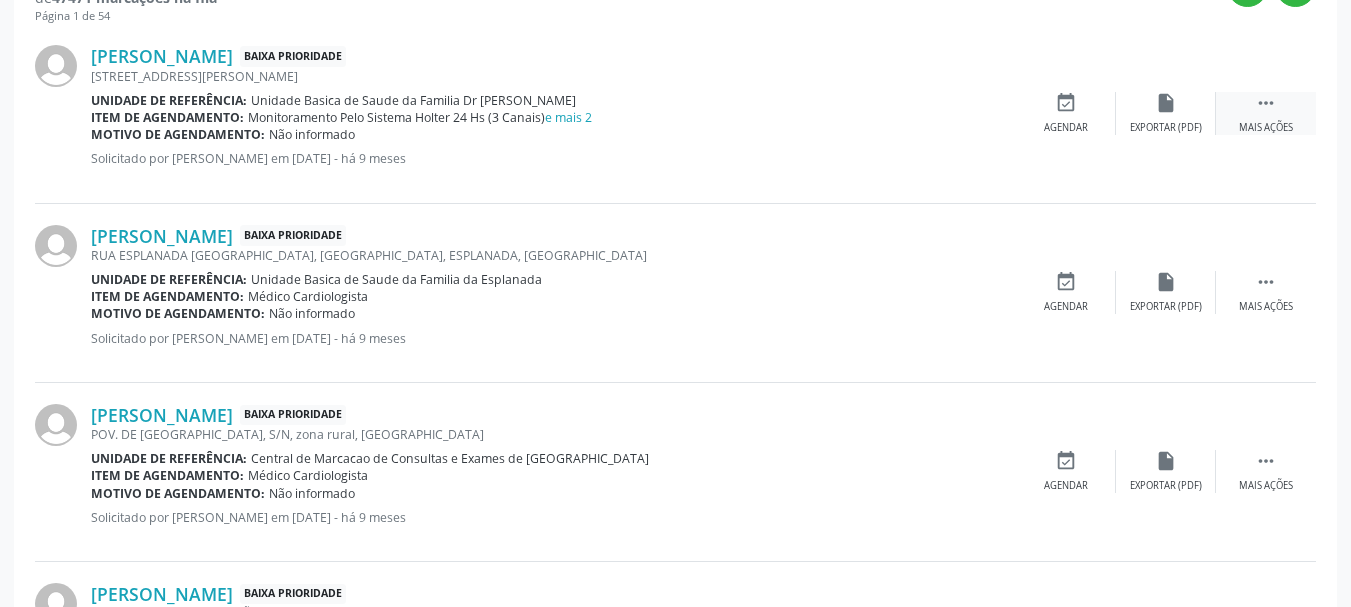click on "
Mais ações" at bounding box center [1266, 113] 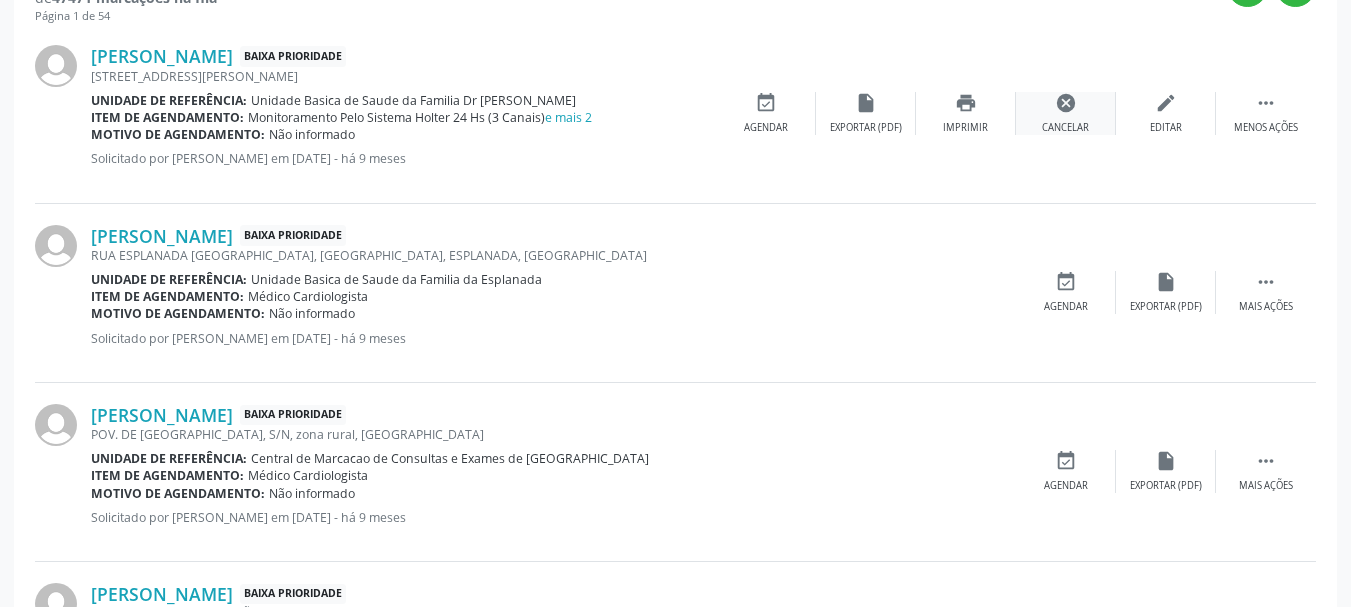 click on "cancel
Cancelar" at bounding box center (1066, 113) 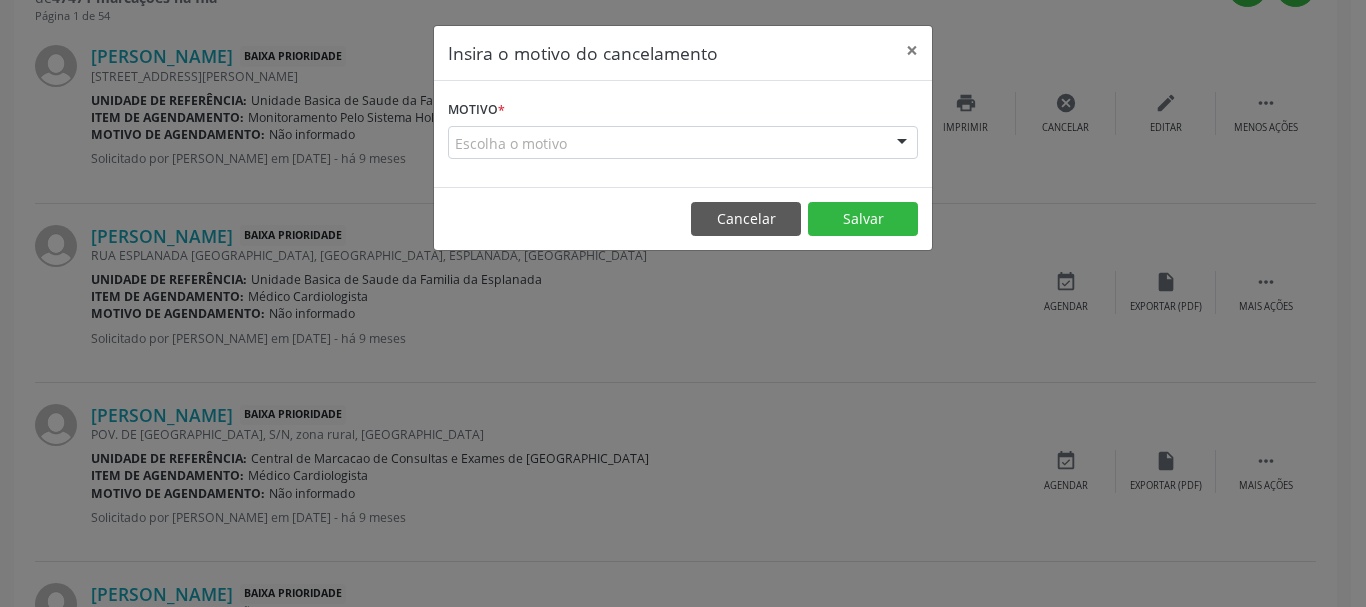 click on "Escolha o motivo" at bounding box center (683, 143) 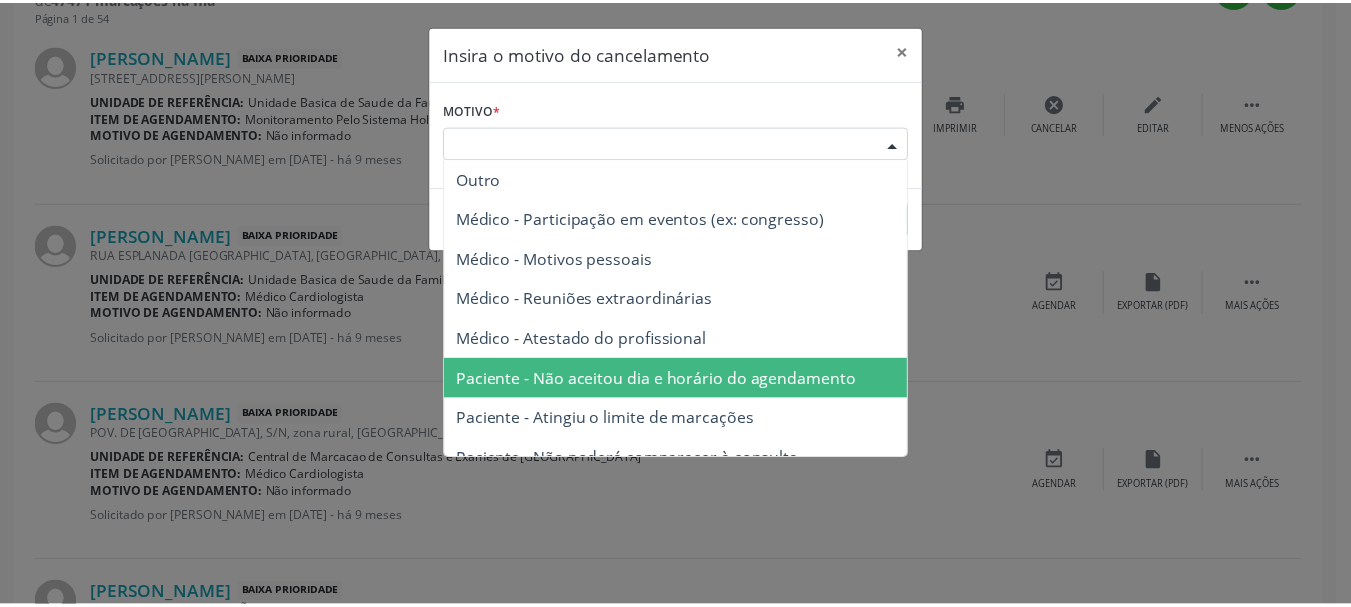 scroll, scrollTop: 101, scrollLeft: 0, axis: vertical 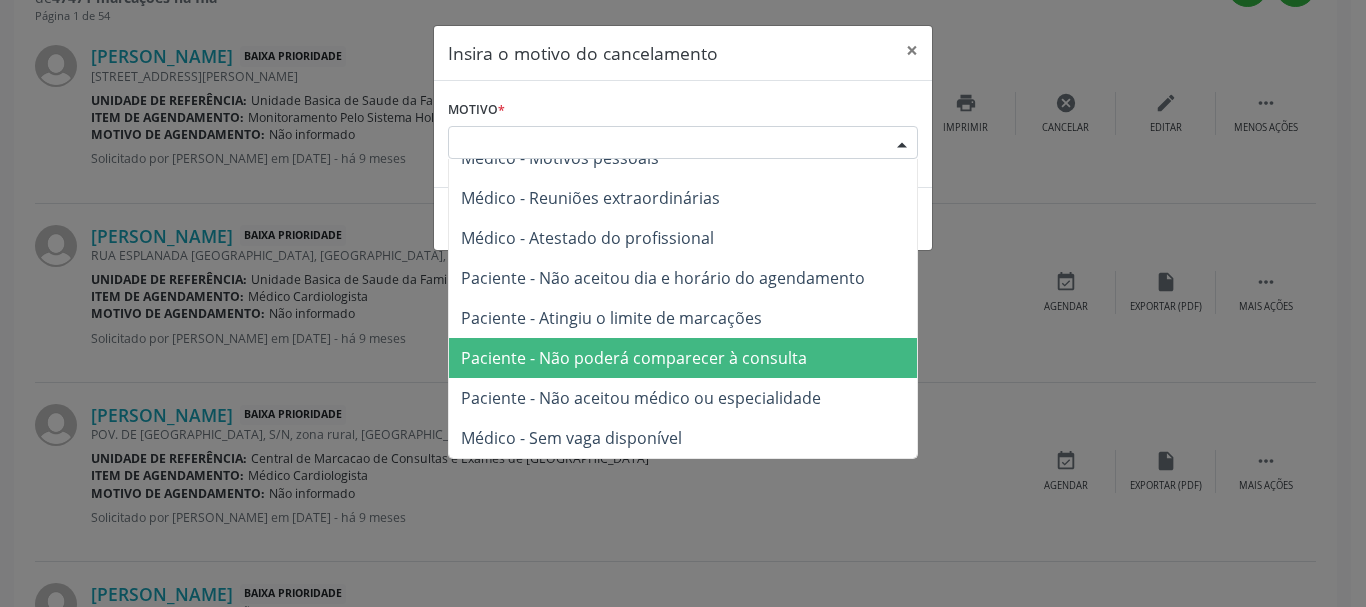 click on "Paciente - Não poderá comparecer à consulta" at bounding box center (683, 358) 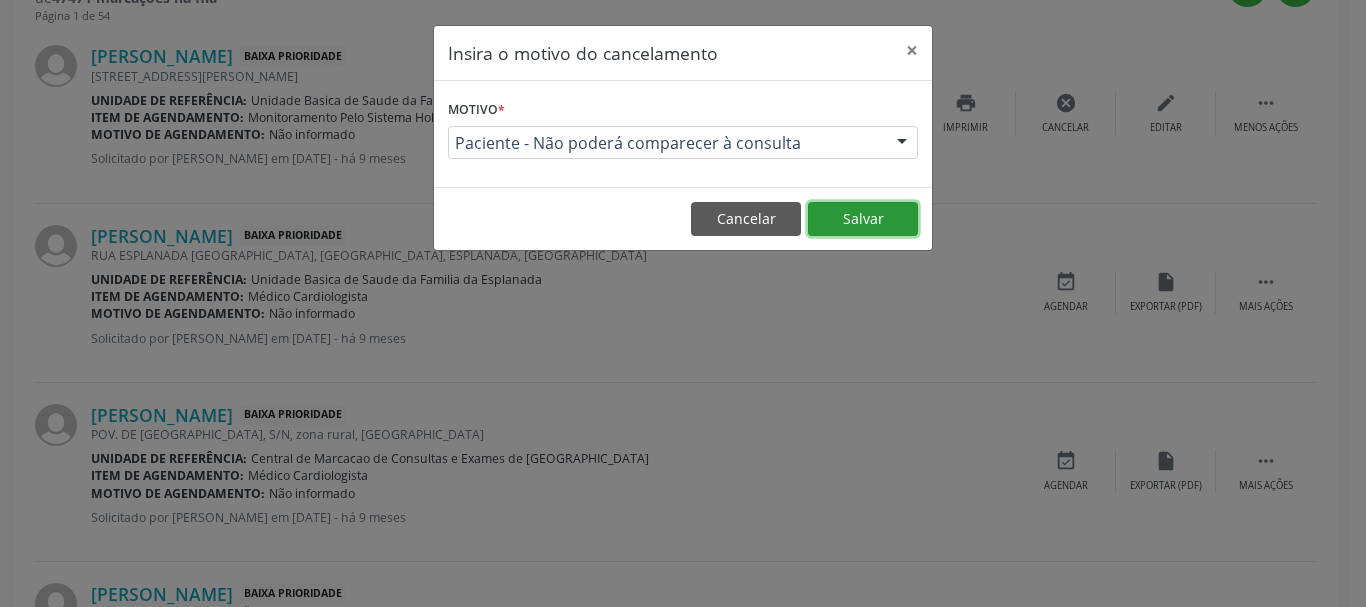 click on "Salvar" at bounding box center [863, 219] 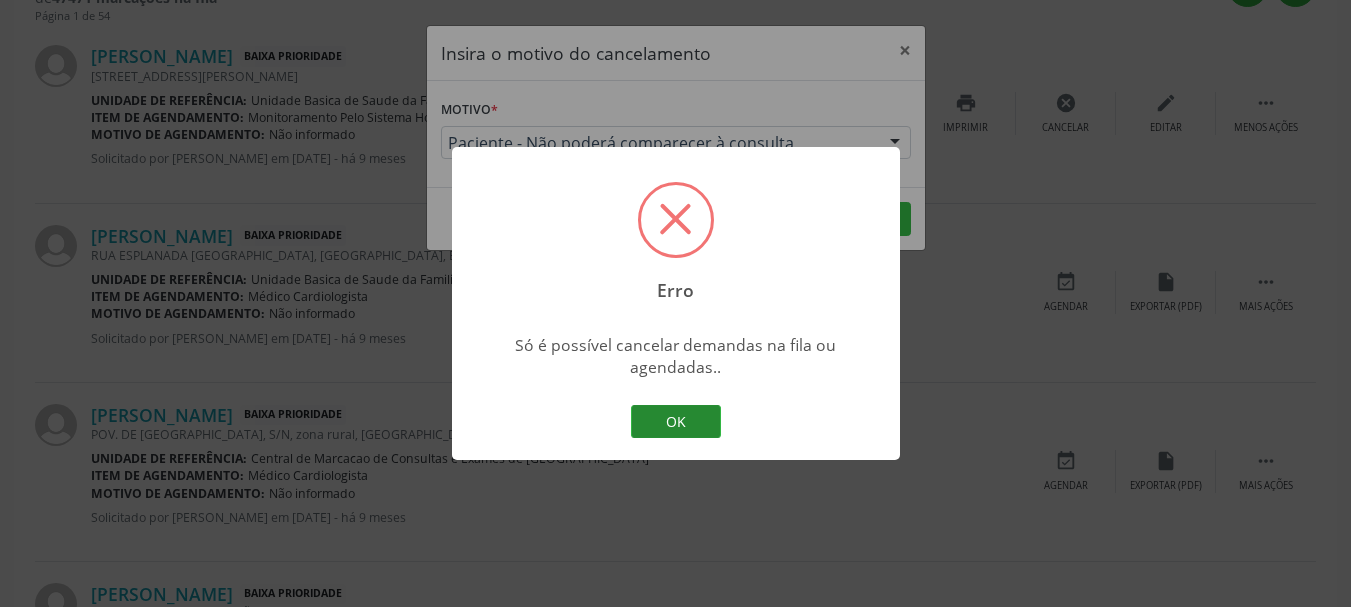 click on "OK" at bounding box center (676, 422) 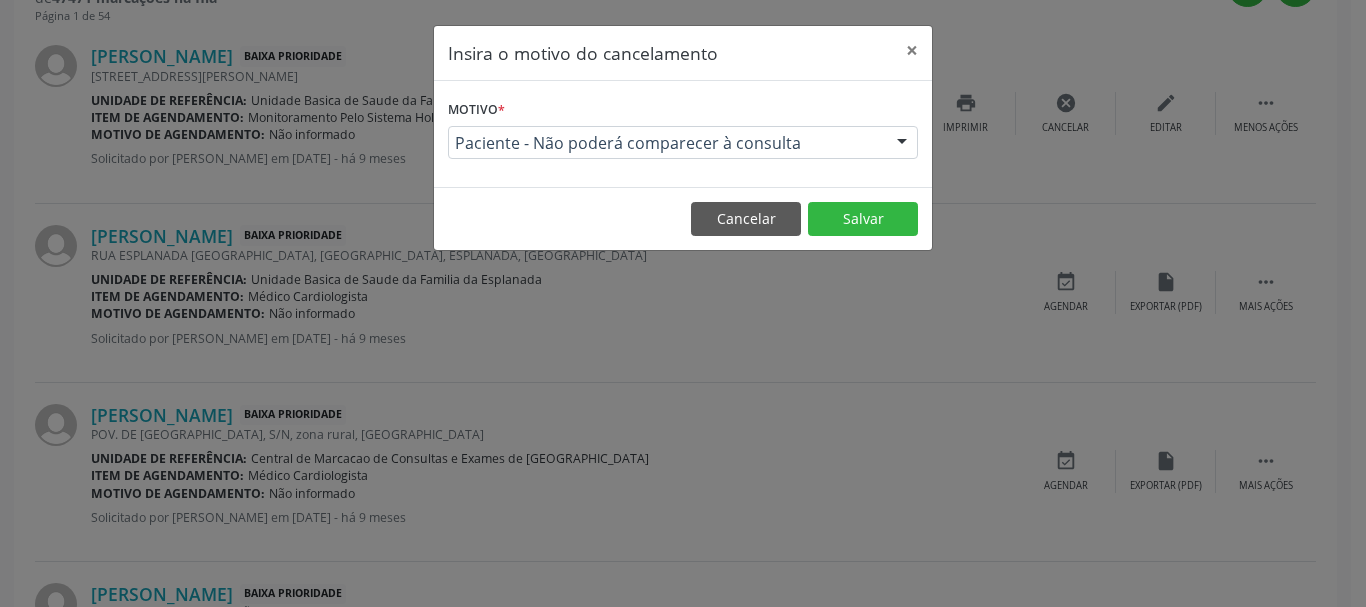 click on "Cancelar Salvar" at bounding box center (683, 218) 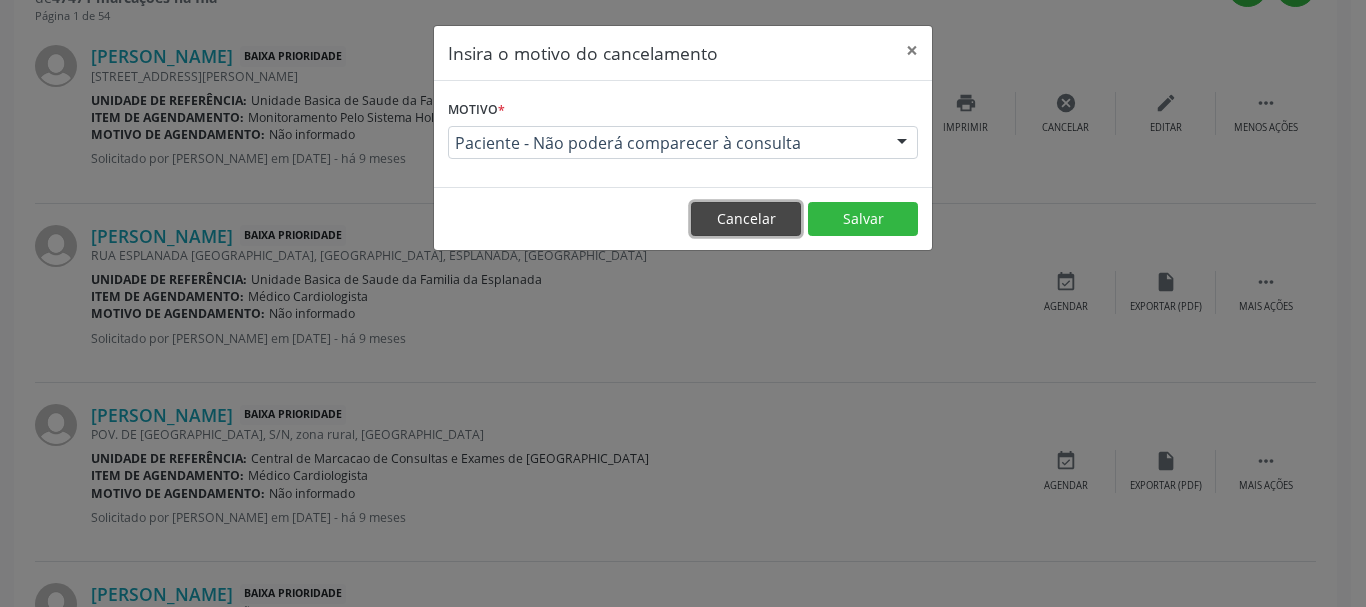 click on "Cancelar" at bounding box center (746, 219) 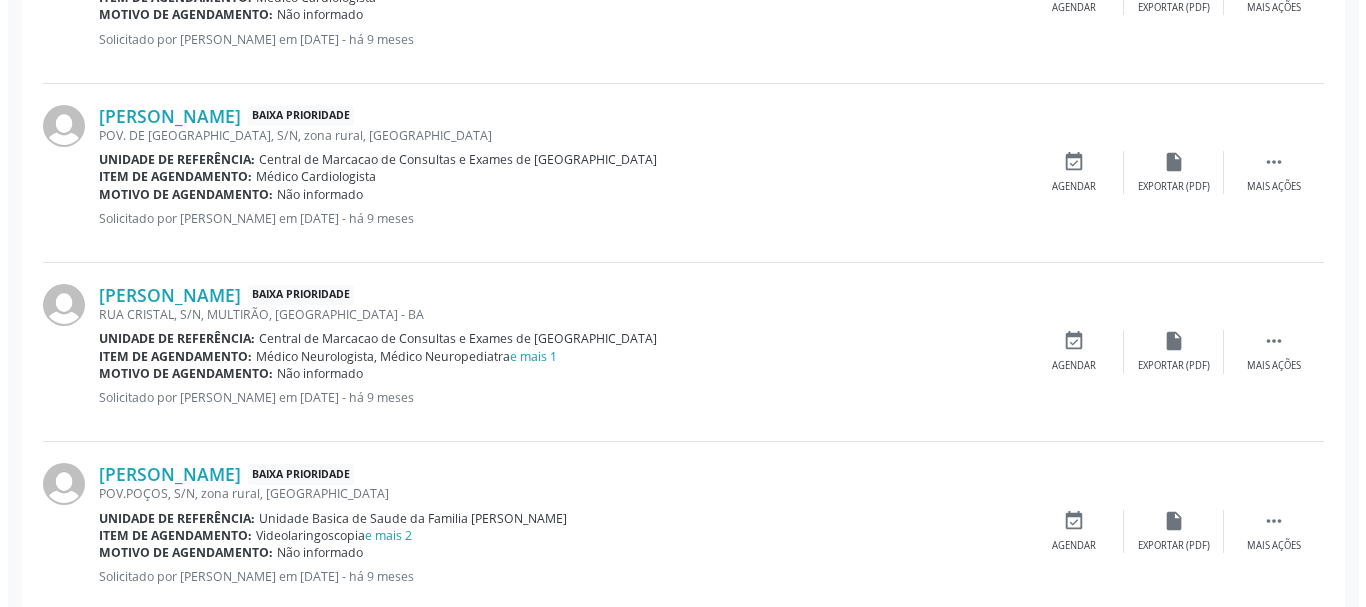 scroll, scrollTop: 1038, scrollLeft: 0, axis: vertical 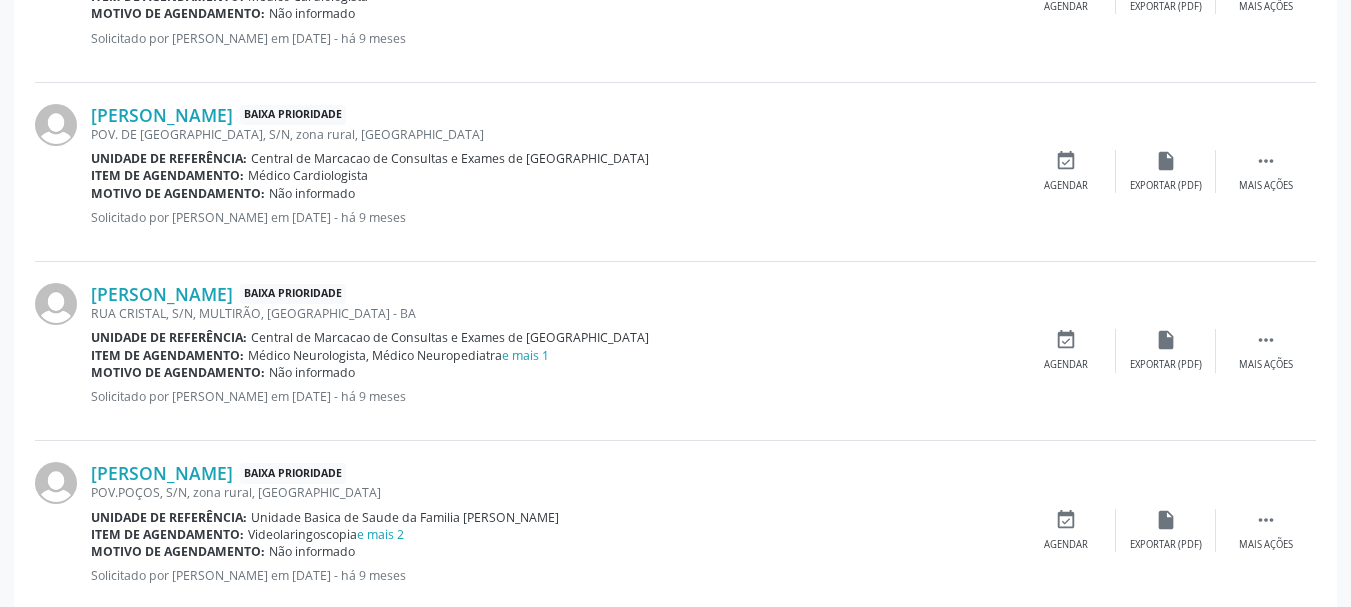 click on "Vagno Bonfim Bispo
Baixa Prioridade
POV. DE POÇOS, S/N, zona rural, Campo Formoso - BA
Unidade de referência:
Central de Marcacao de Consultas e Exames de Campo Formoso
Item de agendamento:
Médico Cardiologista
Motivo de agendamento:
Não informado
Solicitado por Ana Karolainy Santos Serafim em 12/11/2024 - há 9 meses

Mais ações
insert_drive_file
Exportar (PDF)
event_available
Agendar" at bounding box center [675, 172] 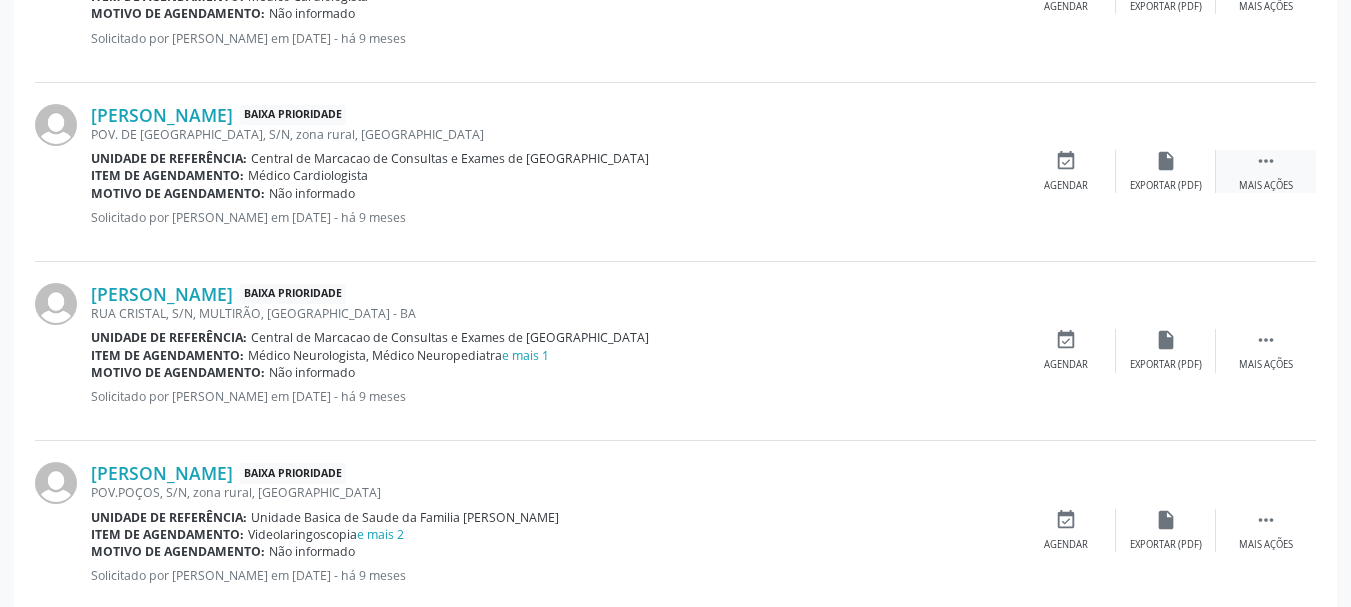 click on "Mais ações" at bounding box center (1266, 186) 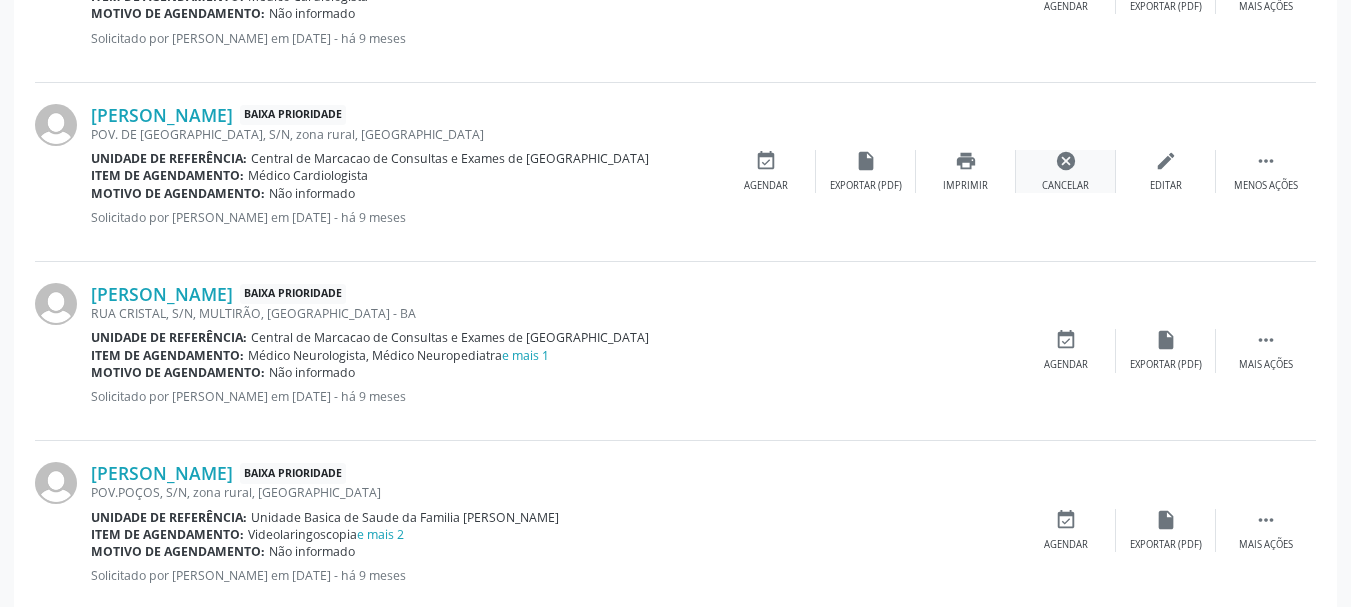 click on "cancel
Cancelar" at bounding box center [1066, 171] 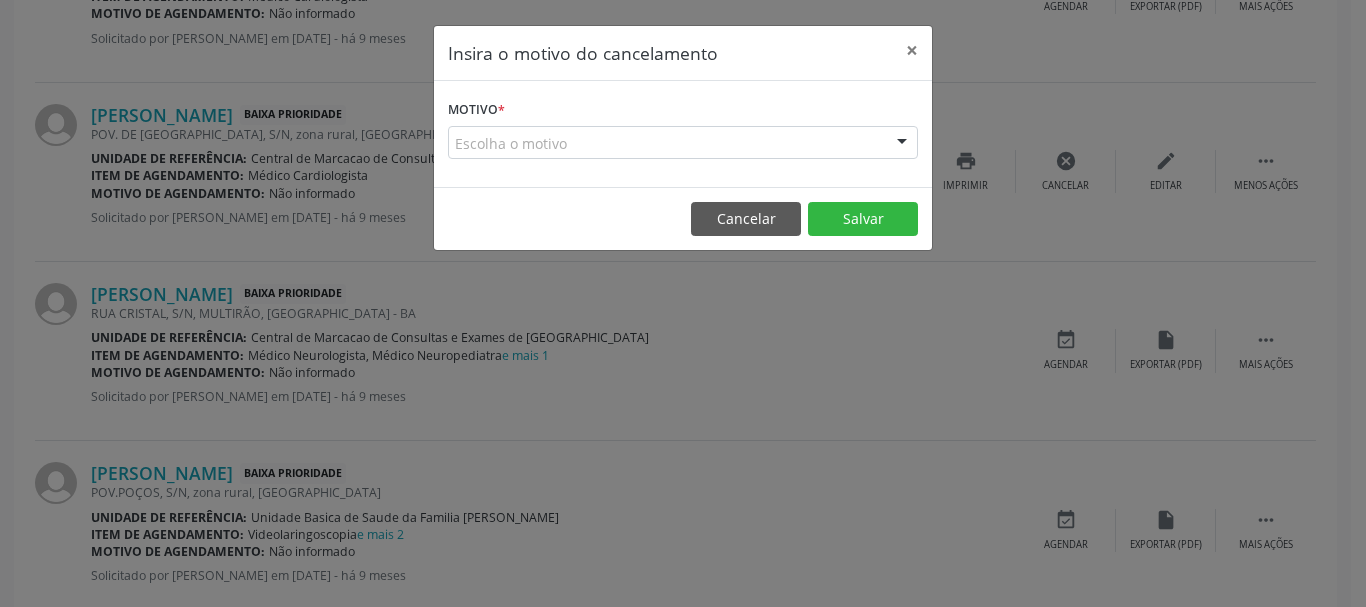 drag, startPoint x: 894, startPoint y: 117, endPoint x: 889, endPoint y: 126, distance: 10.29563 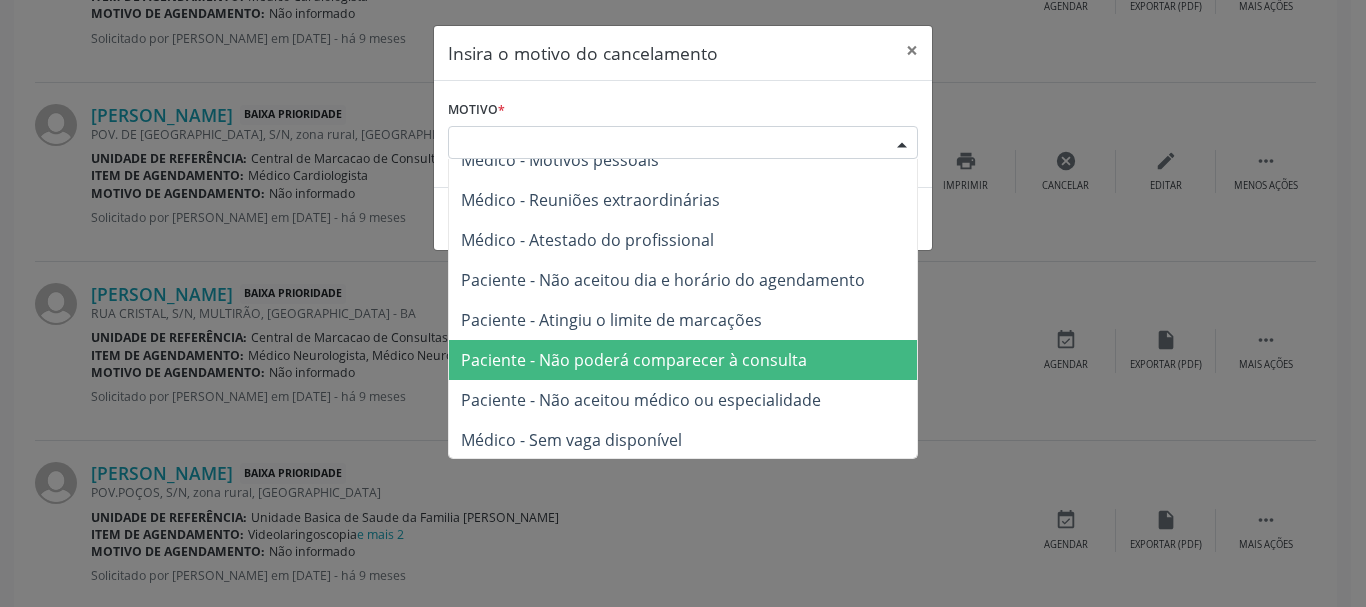 scroll, scrollTop: 101, scrollLeft: 0, axis: vertical 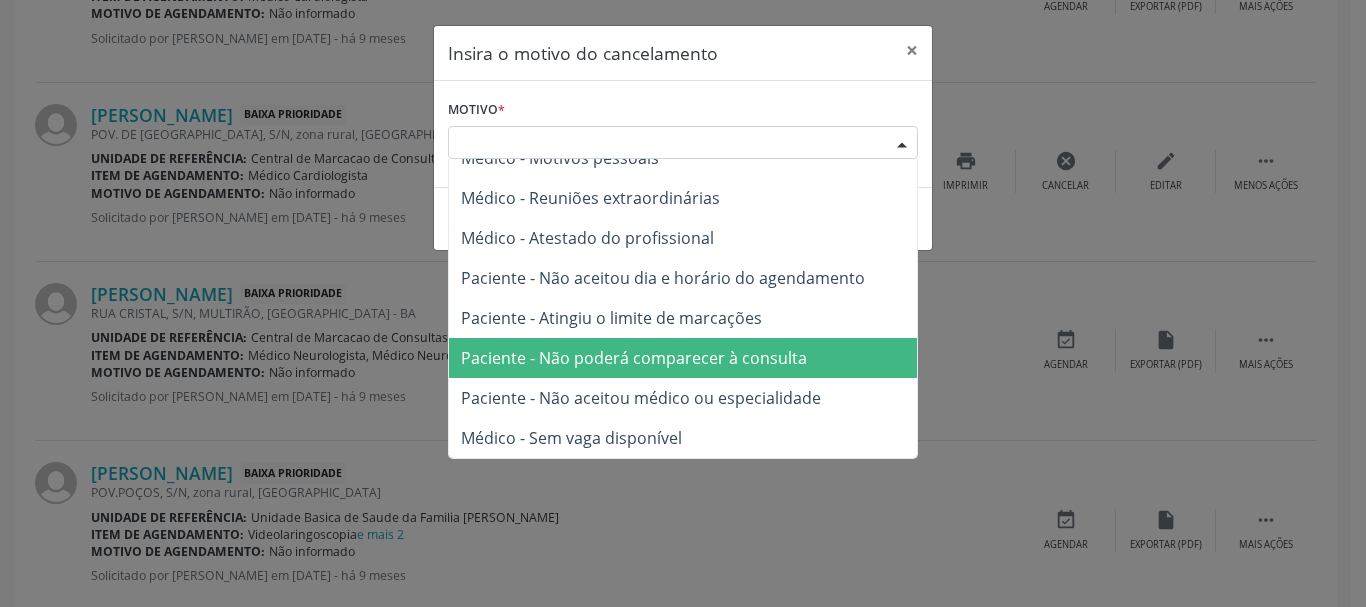click on "Paciente - Não poderá comparecer à consulta" at bounding box center (634, 358) 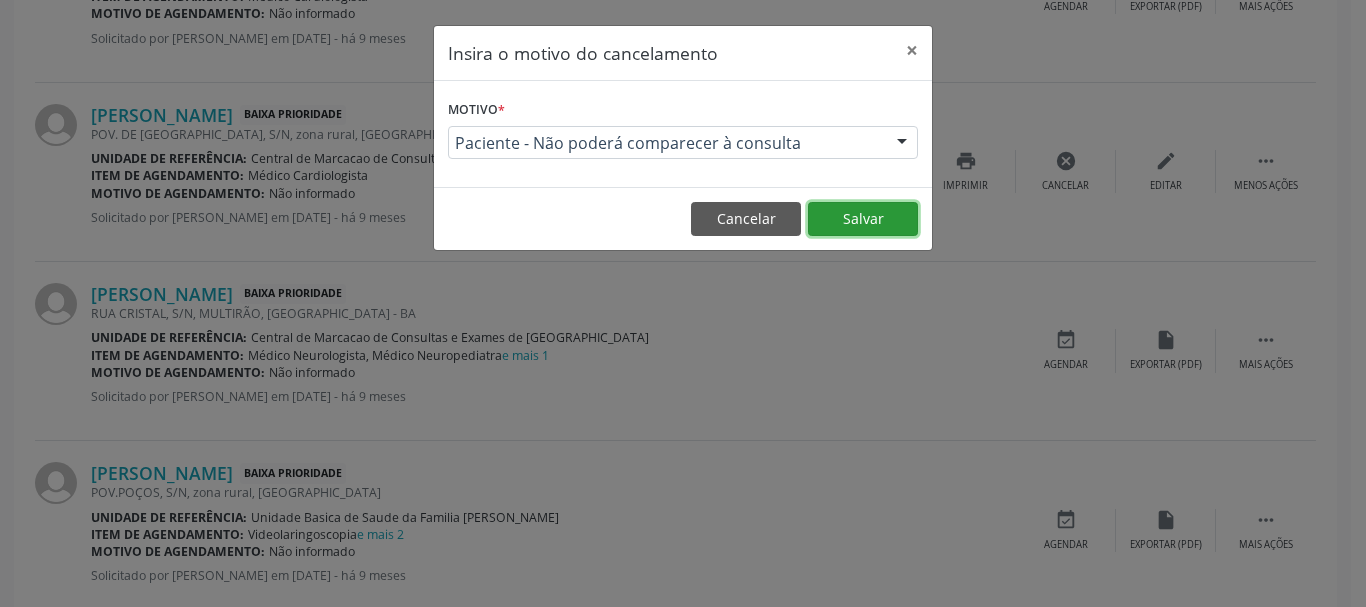 click on "Salvar" at bounding box center (863, 219) 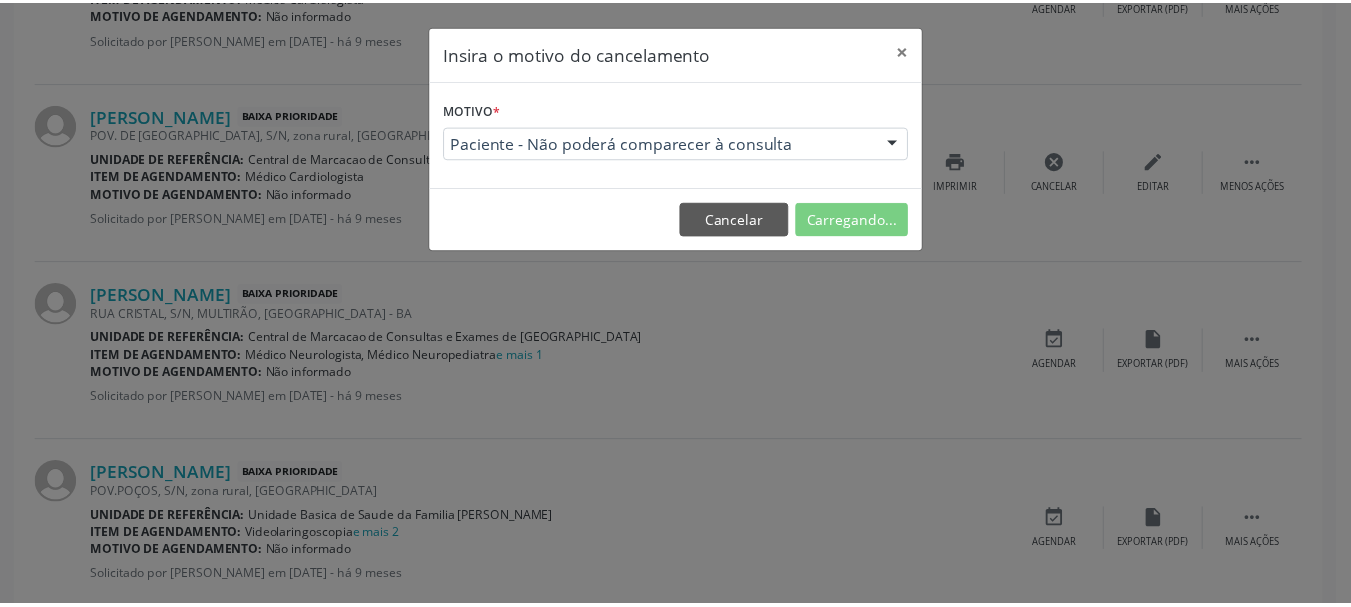 scroll, scrollTop: 238, scrollLeft: 0, axis: vertical 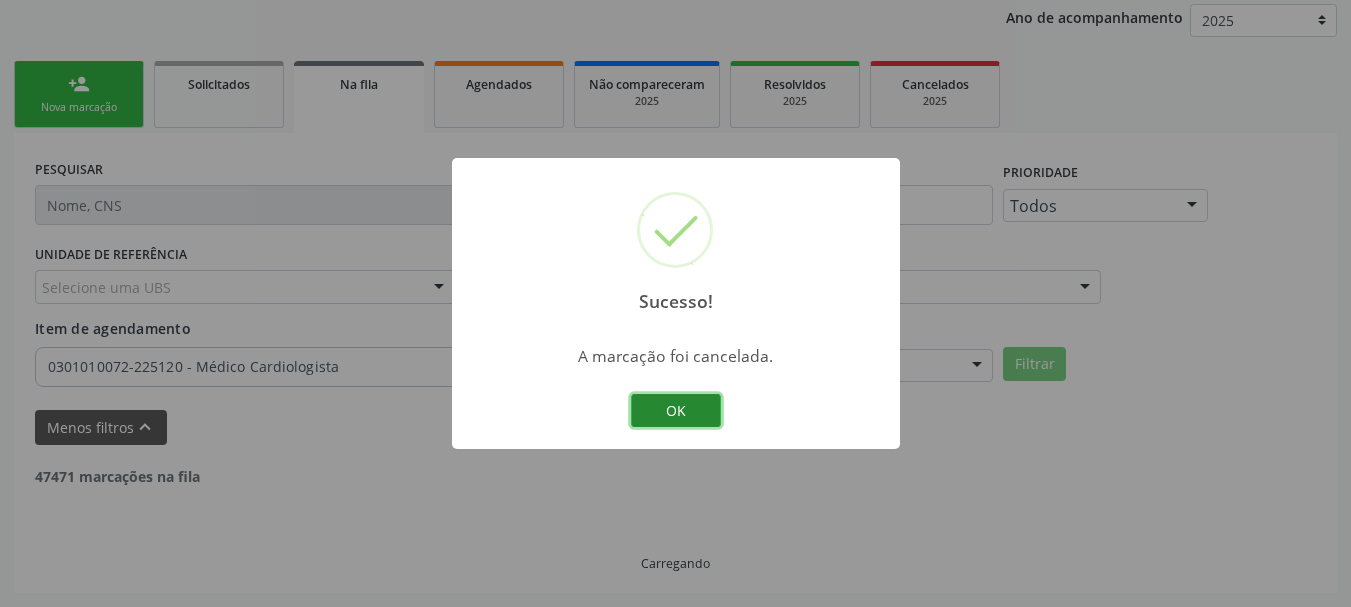 click on "OK" at bounding box center (676, 411) 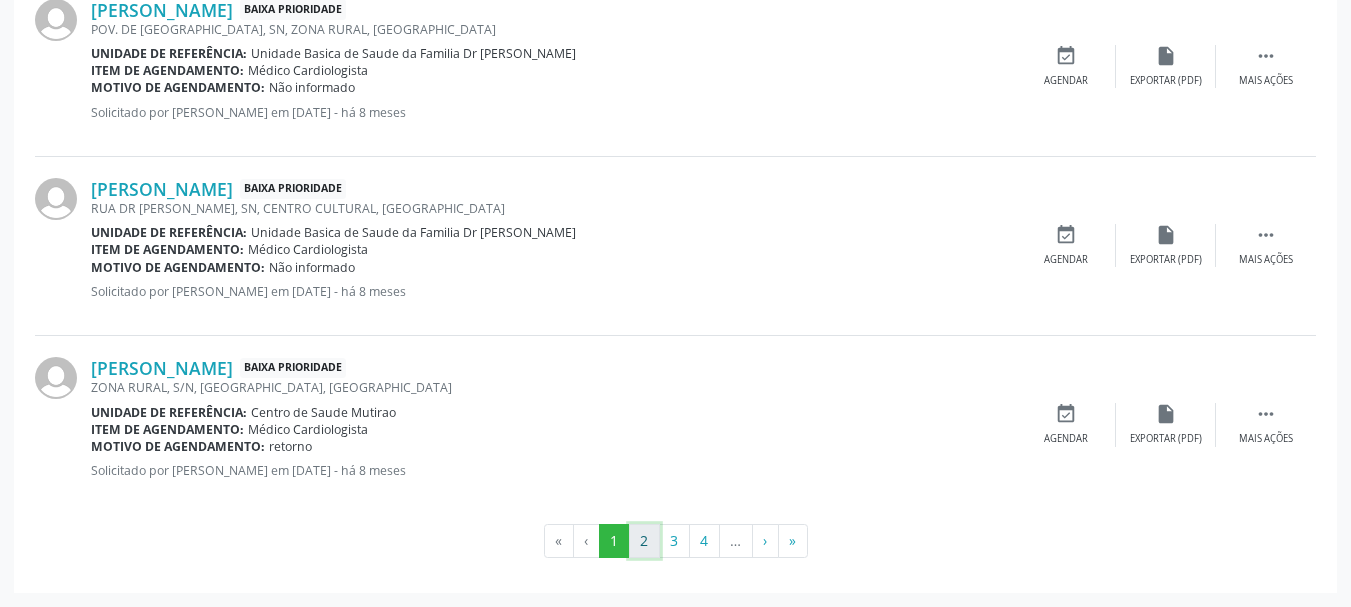 click on "2" at bounding box center [644, 541] 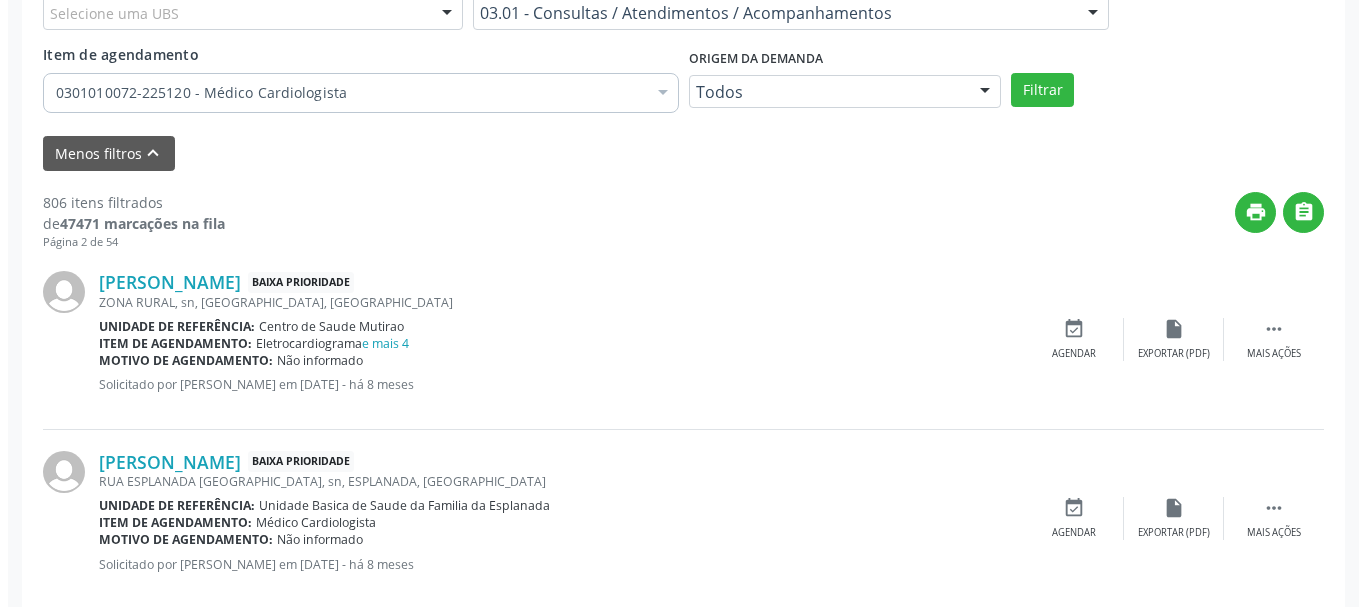 scroll, scrollTop: 635, scrollLeft: 0, axis: vertical 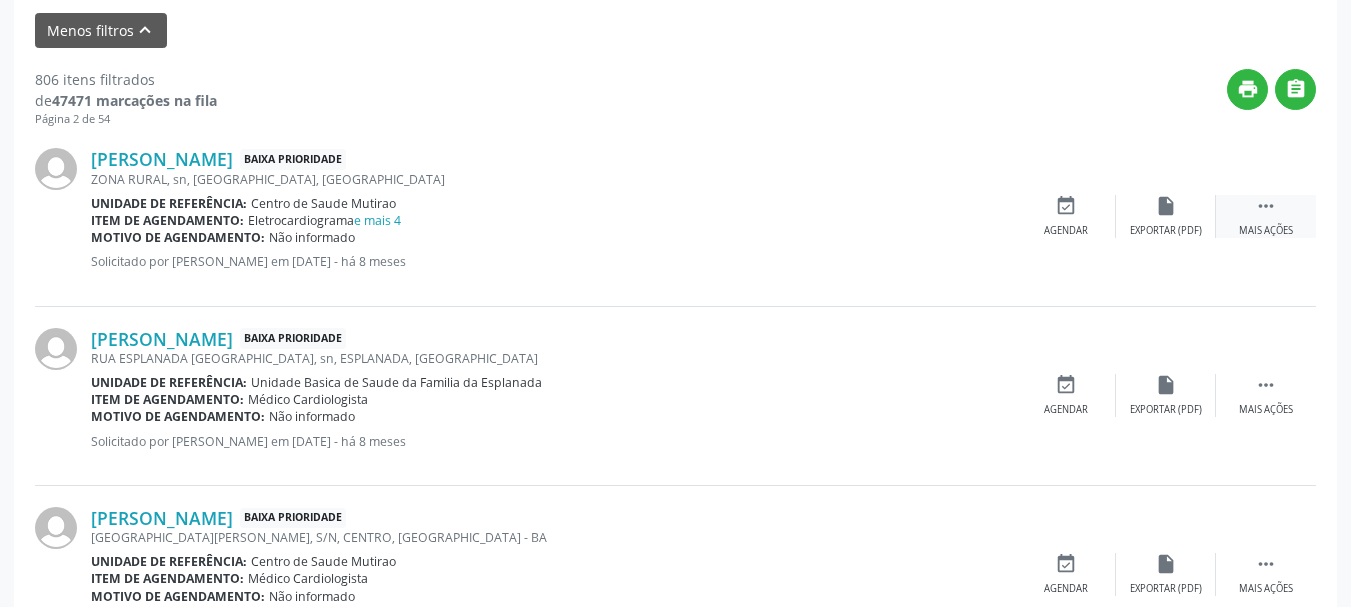 click on "" at bounding box center (1266, 206) 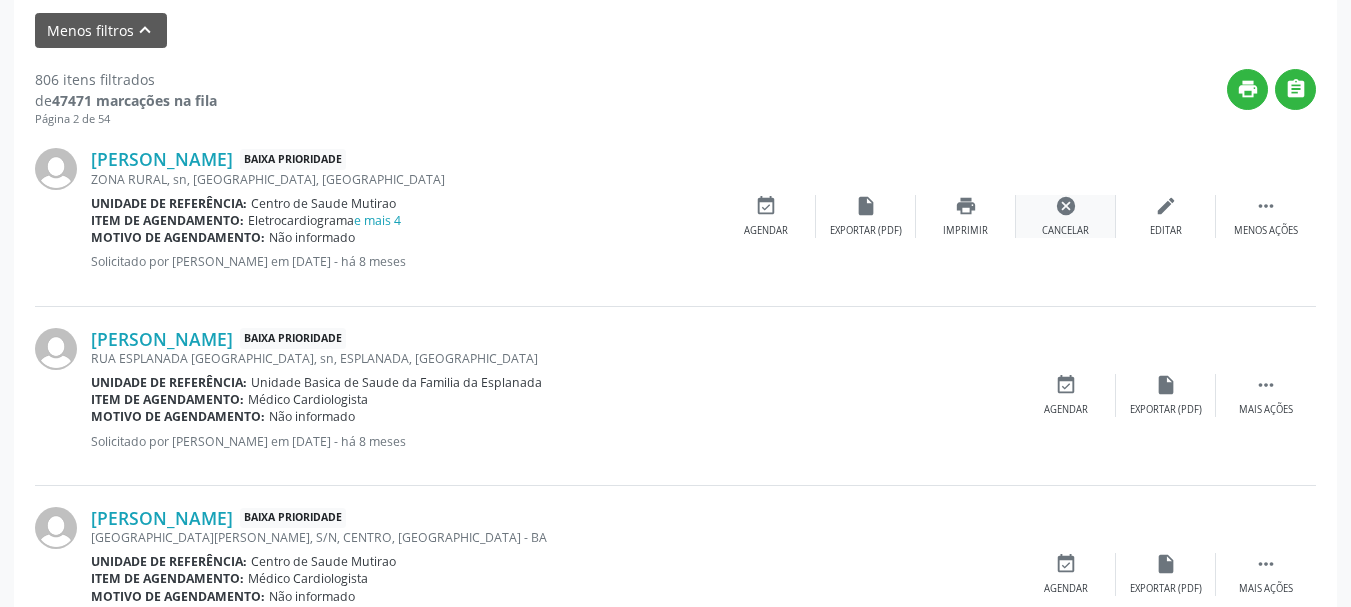 click on "cancel
Cancelar" at bounding box center (1066, 216) 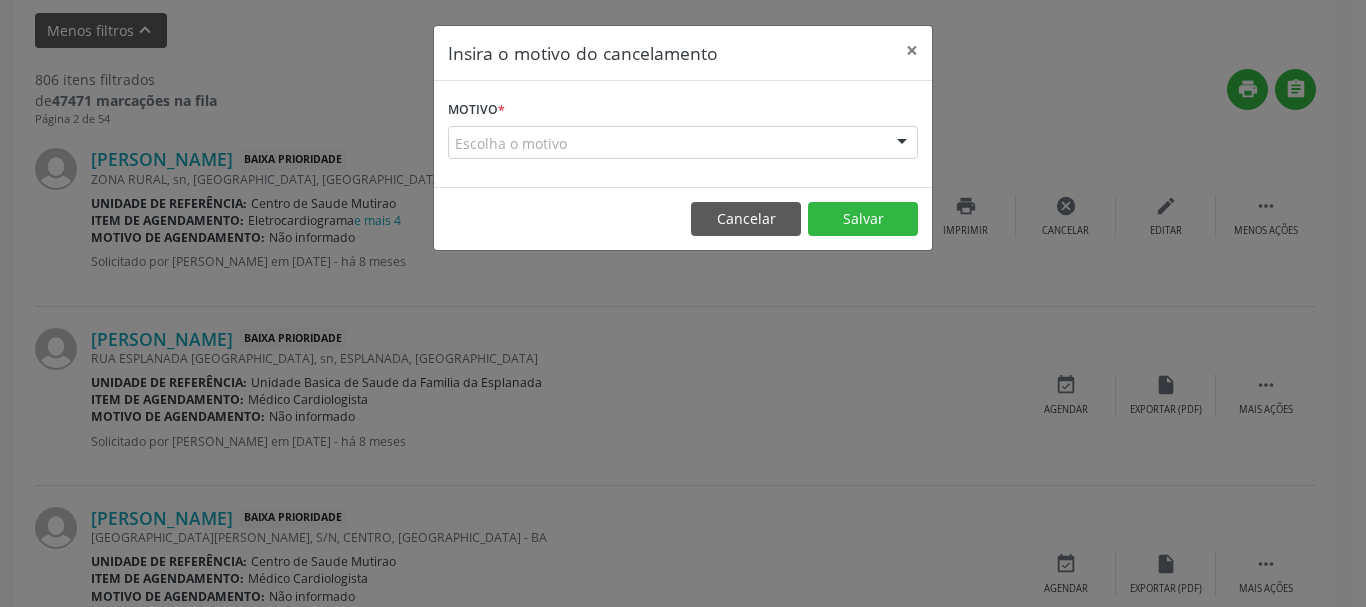 drag, startPoint x: 844, startPoint y: 159, endPoint x: 853, endPoint y: 147, distance: 15 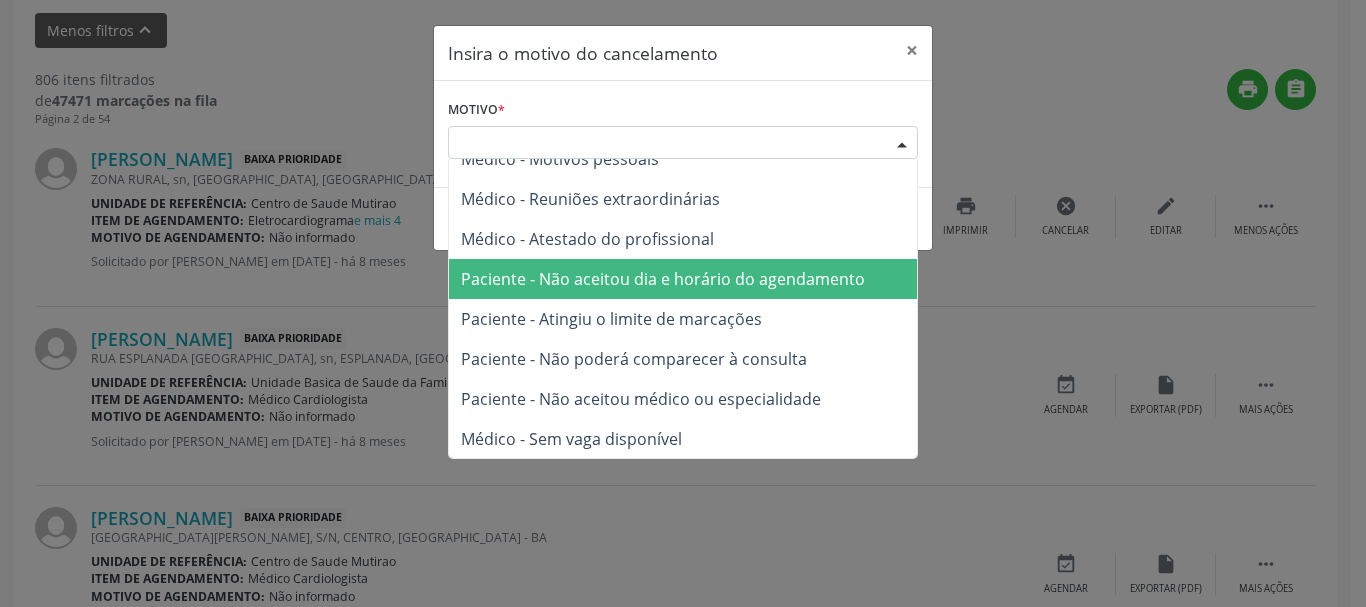 scroll, scrollTop: 101, scrollLeft: 0, axis: vertical 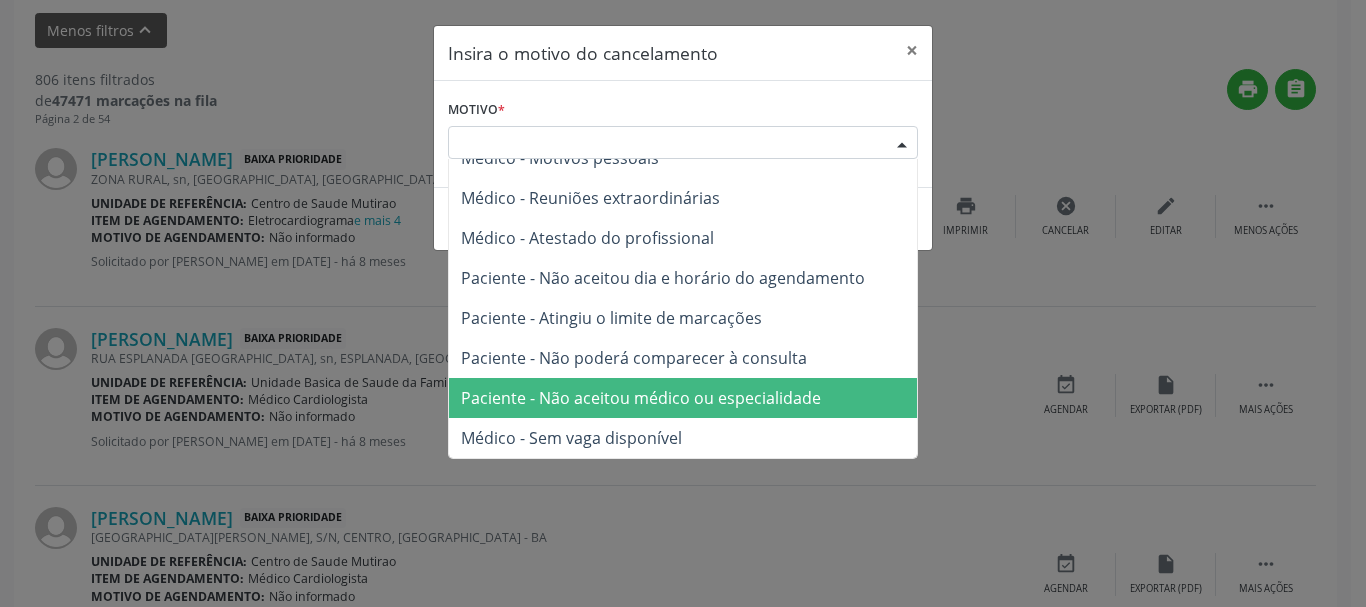 click on "Paciente - Não aceitou médico ou especialidade" at bounding box center (683, 398) 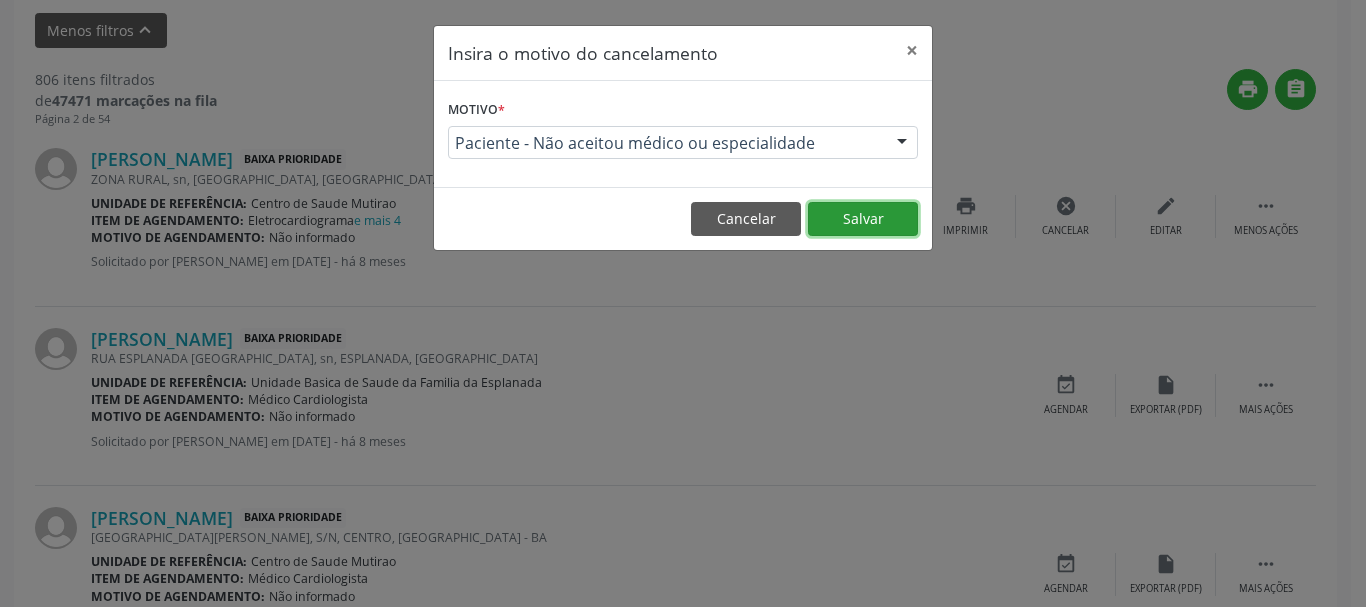click on "Salvar" at bounding box center (863, 219) 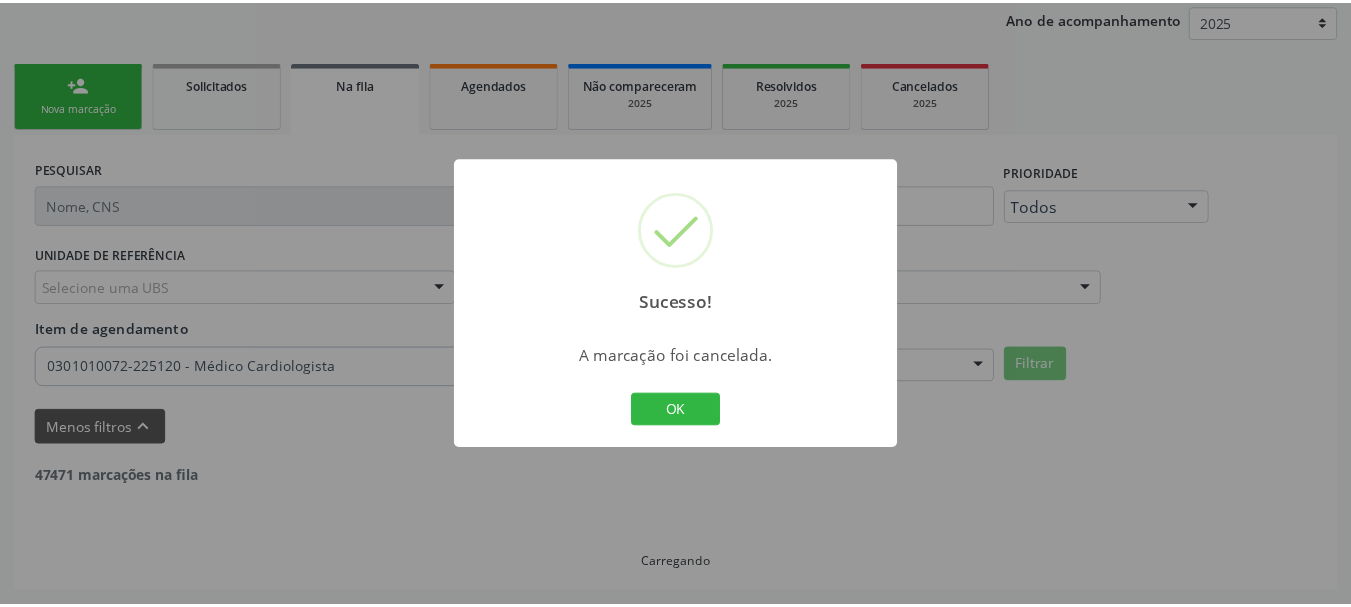 scroll, scrollTop: 238, scrollLeft: 0, axis: vertical 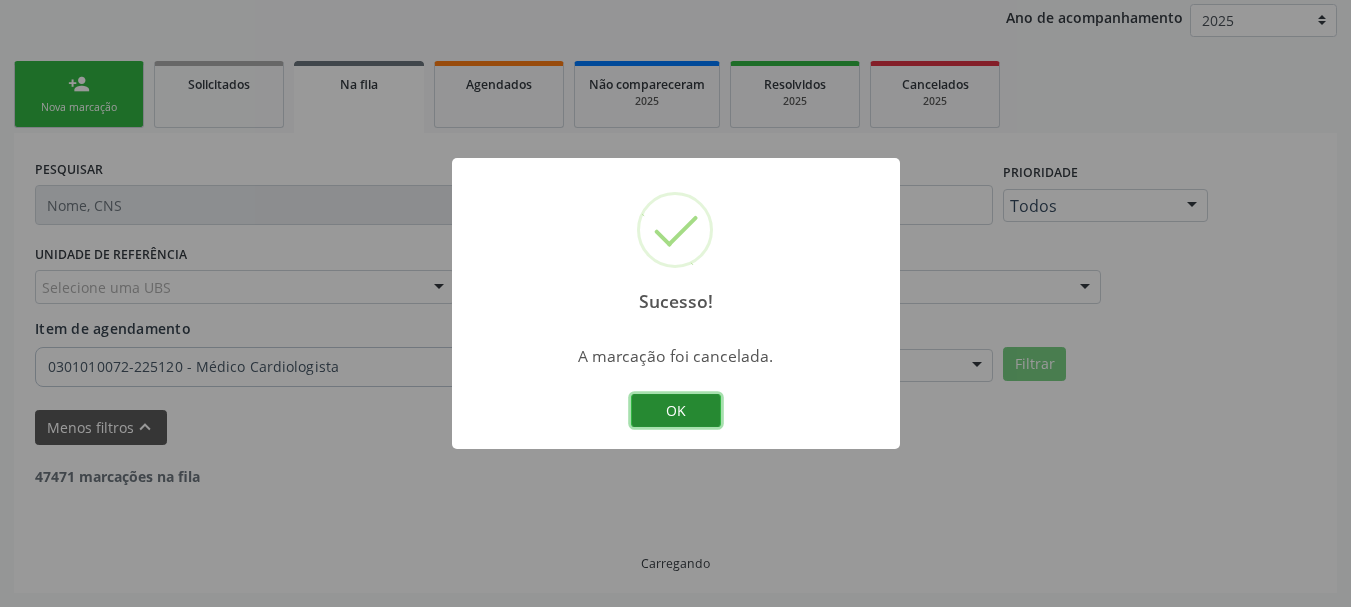 click on "OK" at bounding box center [676, 411] 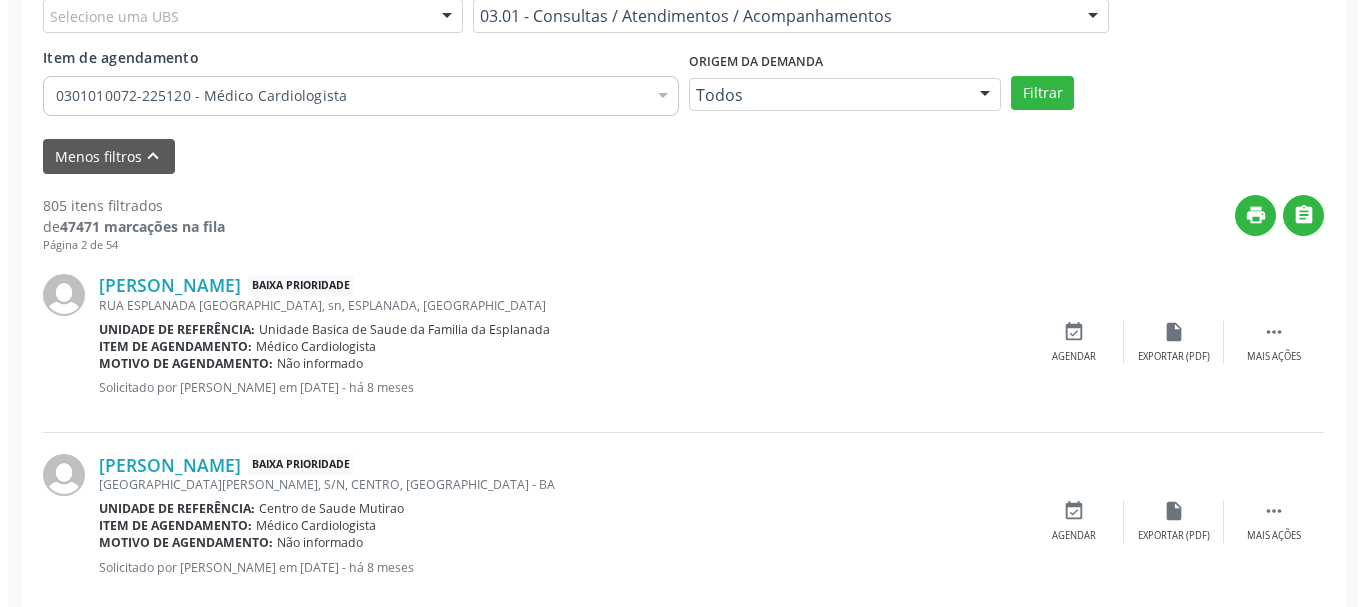 scroll, scrollTop: 538, scrollLeft: 0, axis: vertical 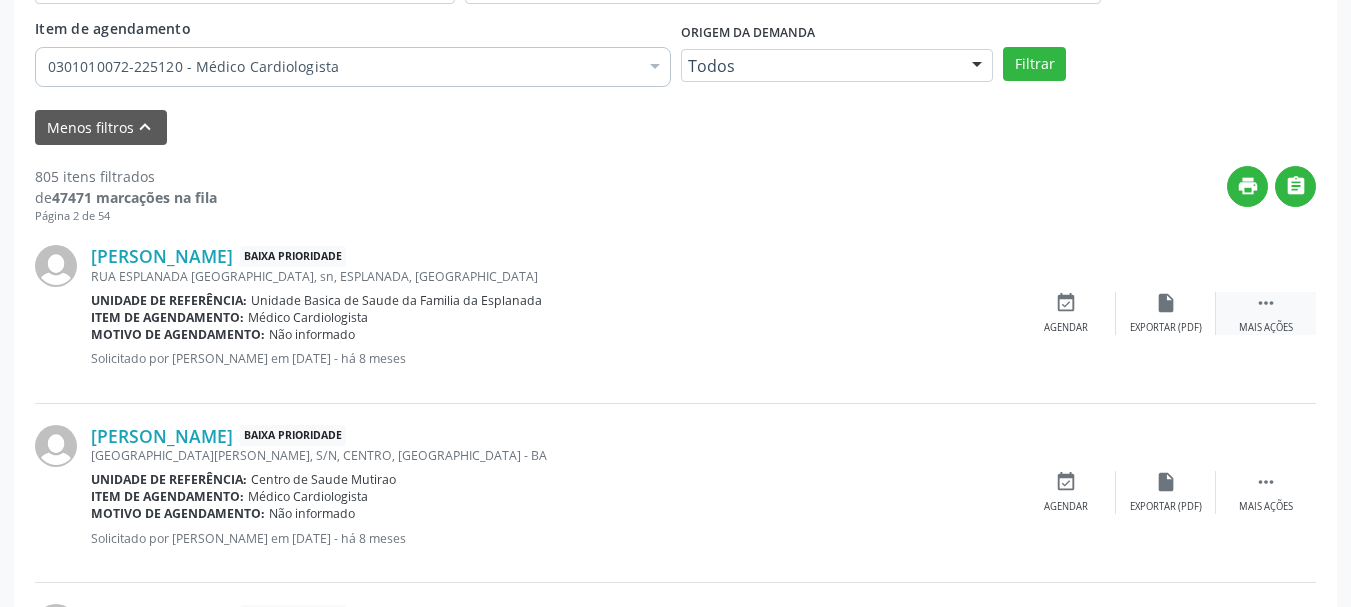 click on "
Mais ações" at bounding box center (1266, 313) 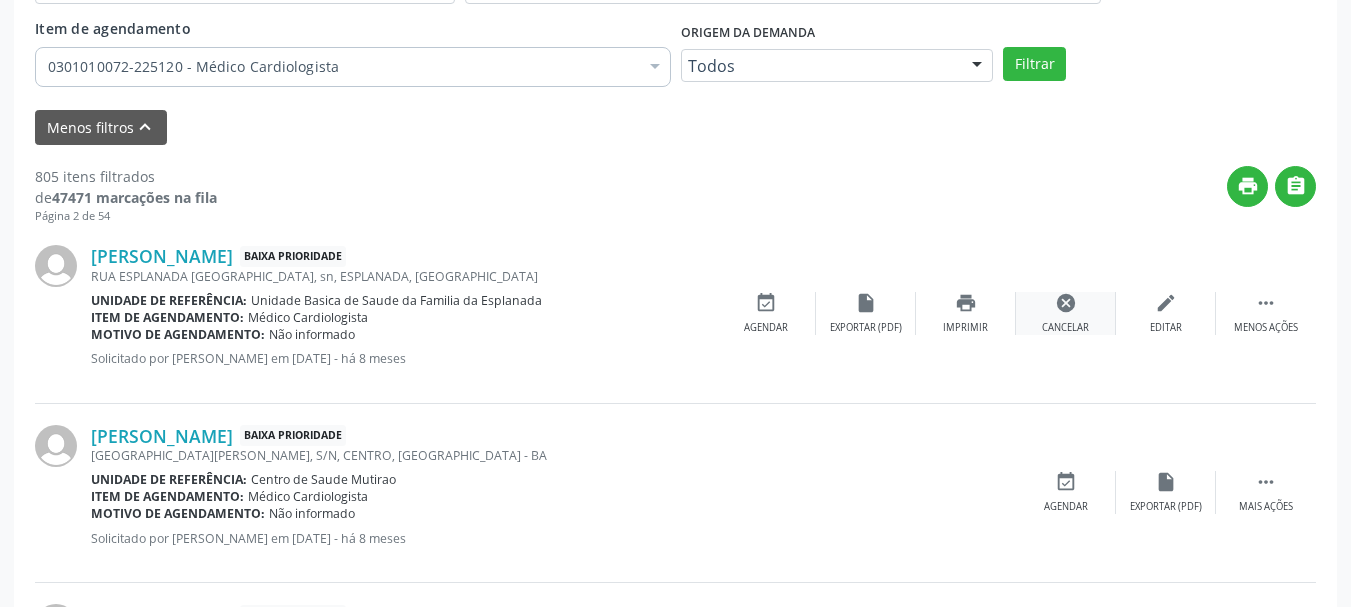 click on "cancel" at bounding box center [1066, 303] 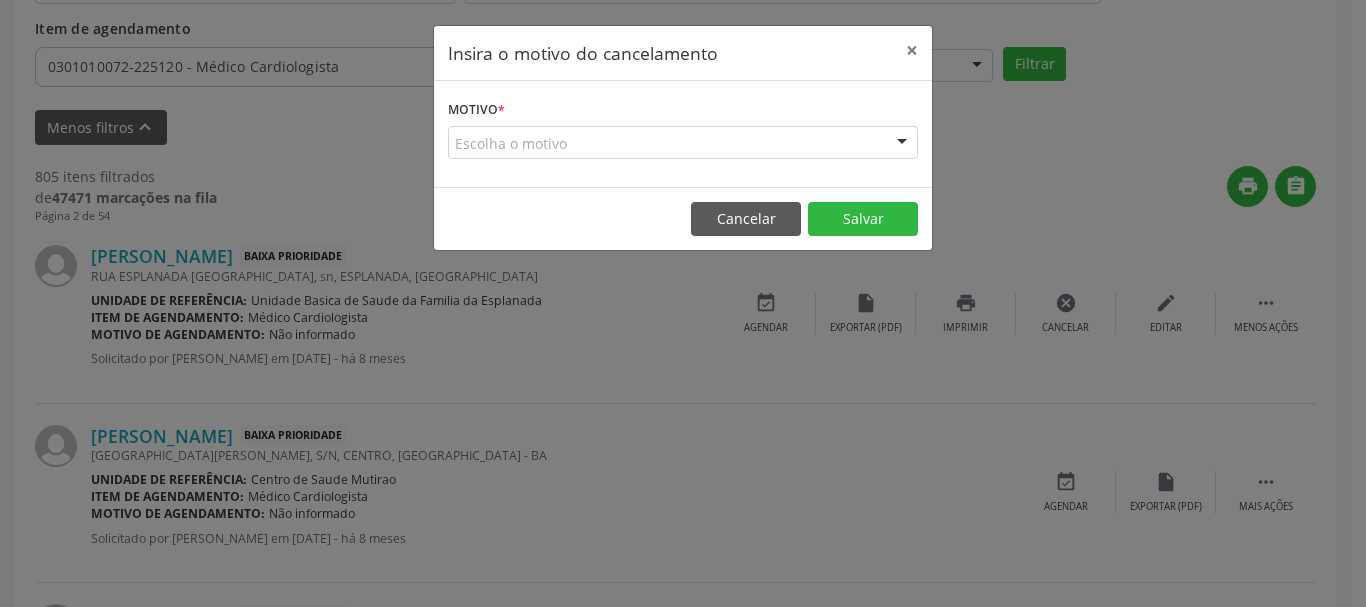 click at bounding box center (902, 144) 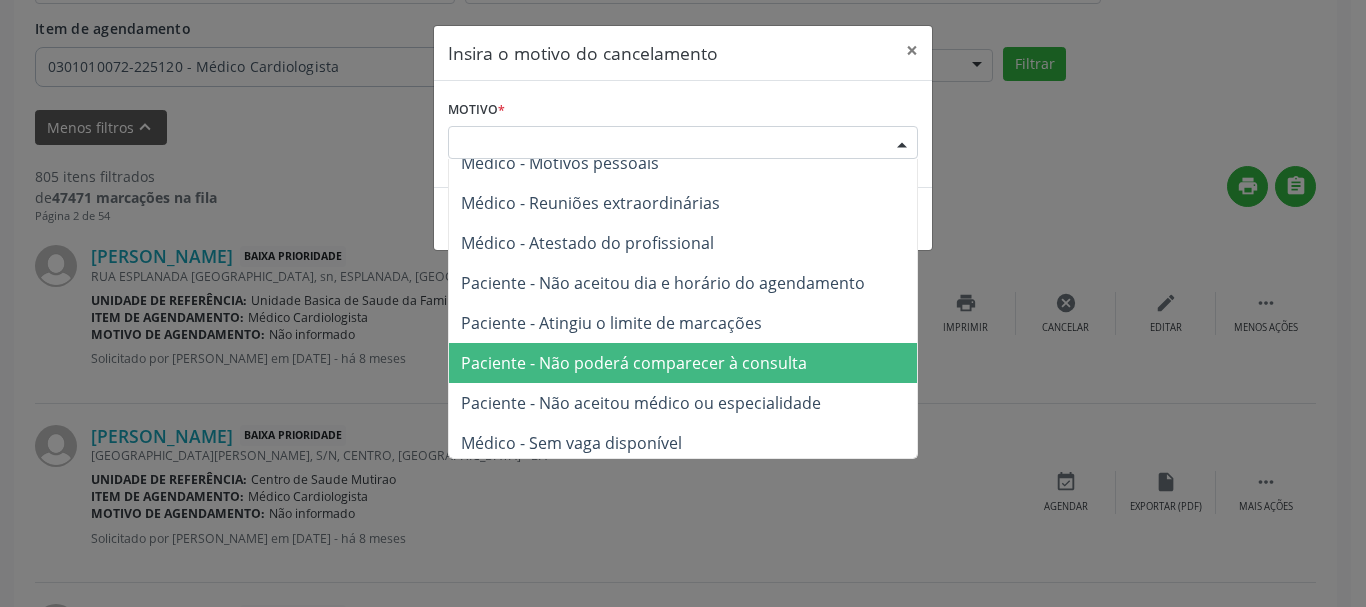 scroll, scrollTop: 101, scrollLeft: 0, axis: vertical 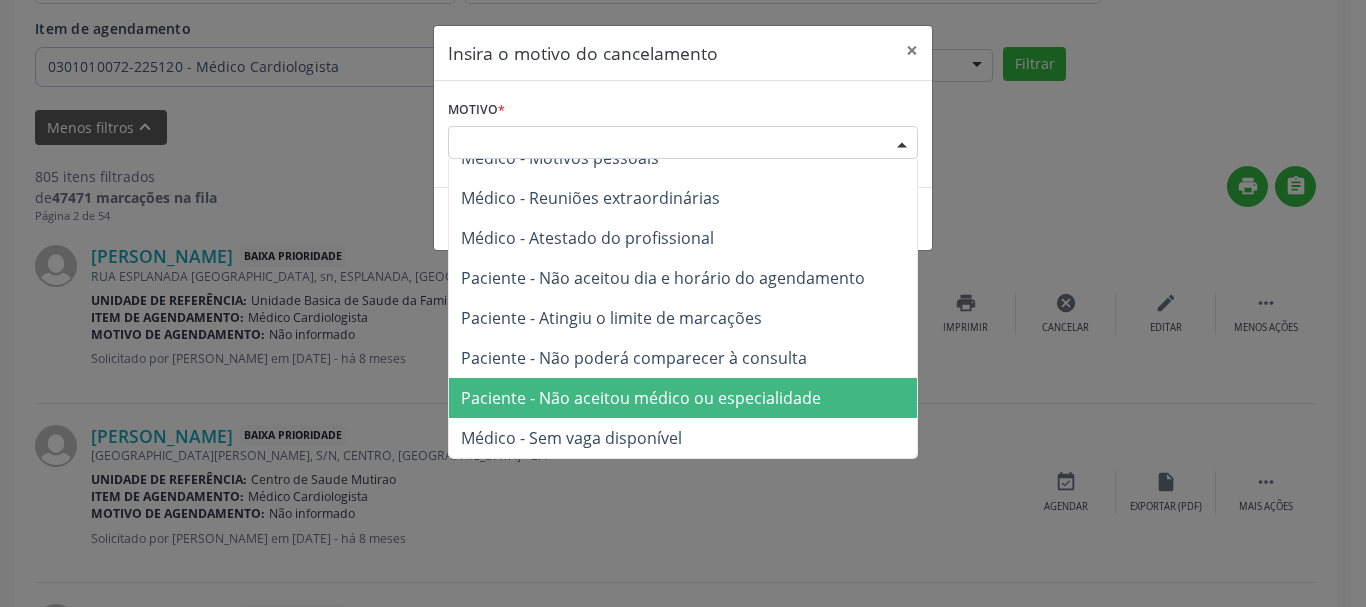 click on "Paciente - Não aceitou médico ou especialidade" at bounding box center (683, 398) 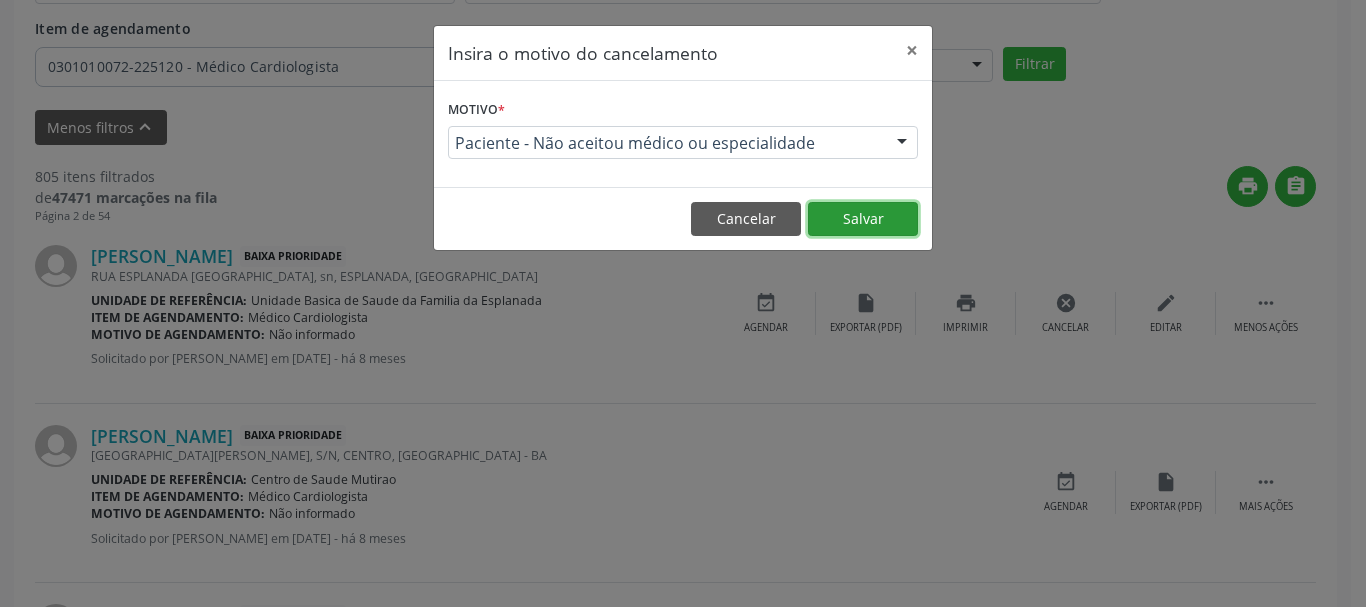 click on "Salvar" at bounding box center (863, 219) 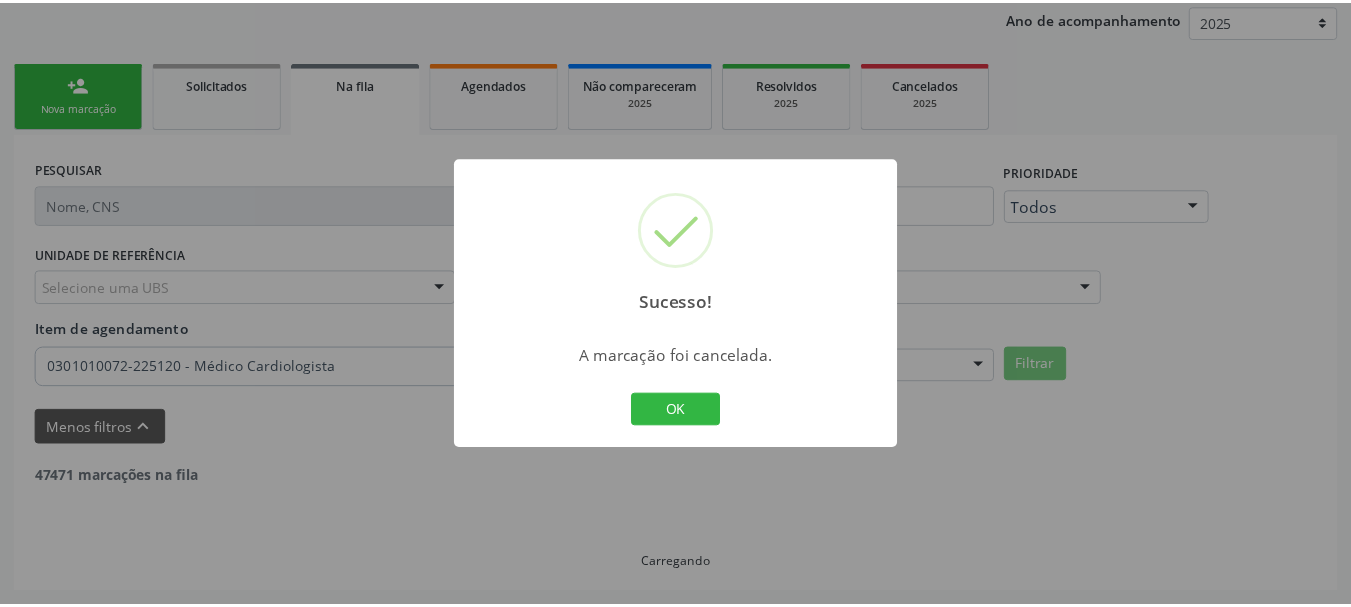 scroll, scrollTop: 238, scrollLeft: 0, axis: vertical 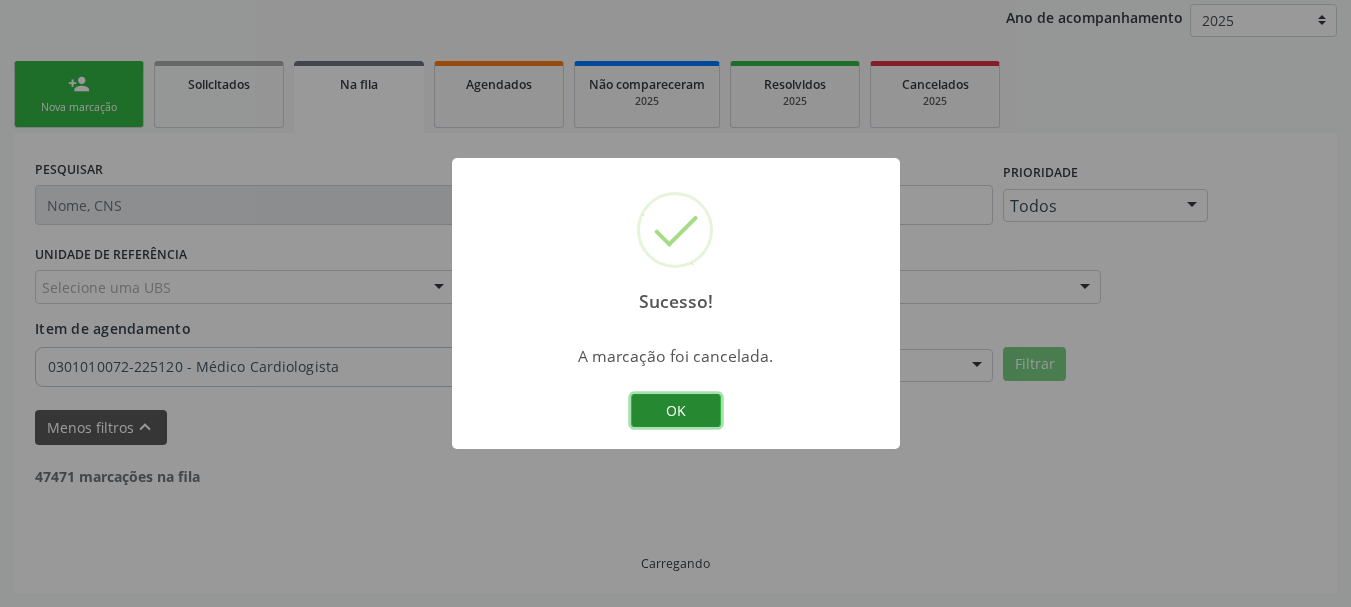 click on "OK" at bounding box center [676, 411] 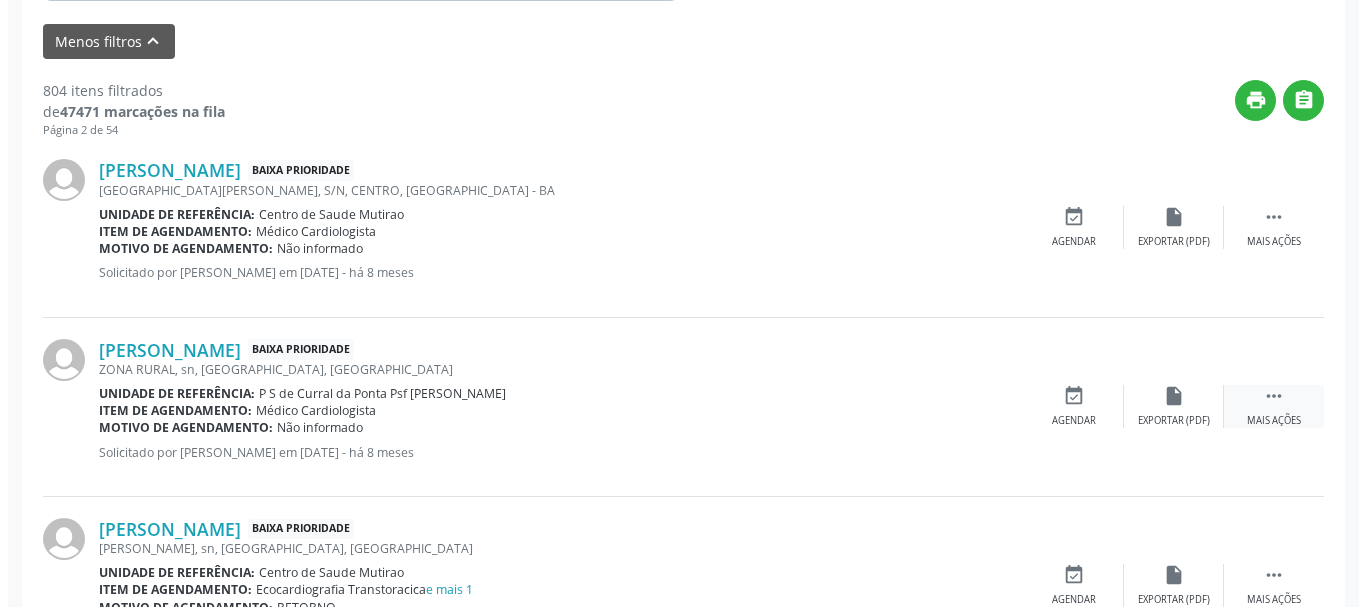 scroll, scrollTop: 638, scrollLeft: 0, axis: vertical 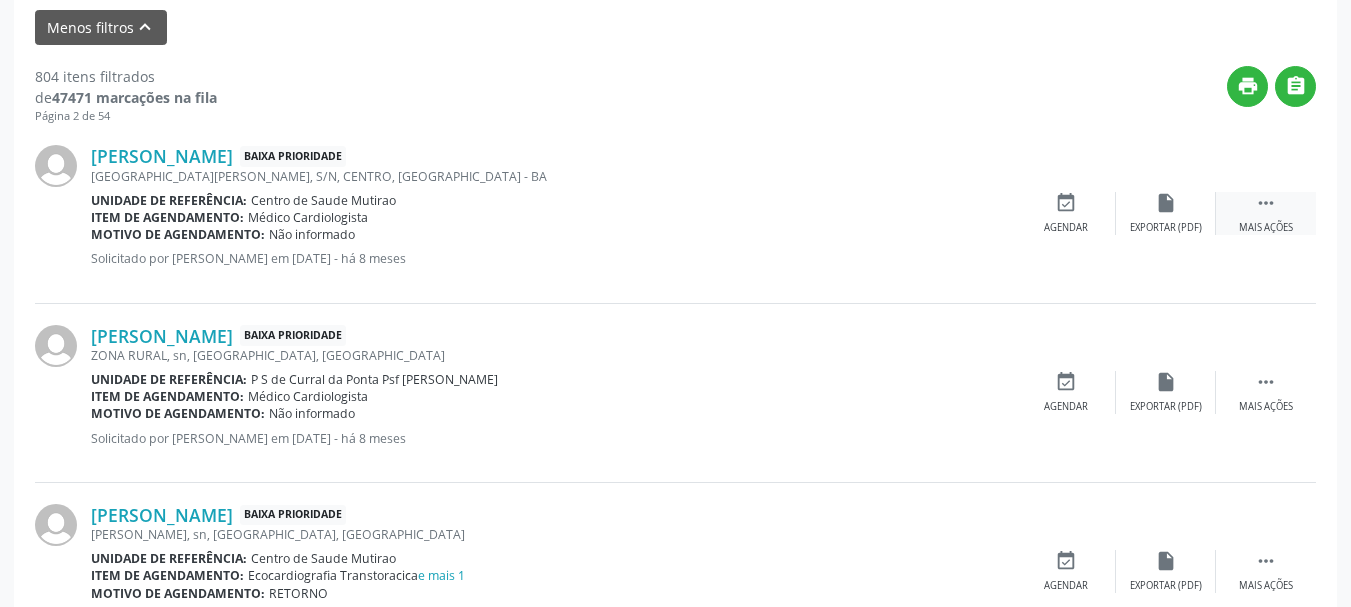 click on "Mais ações" at bounding box center [1266, 228] 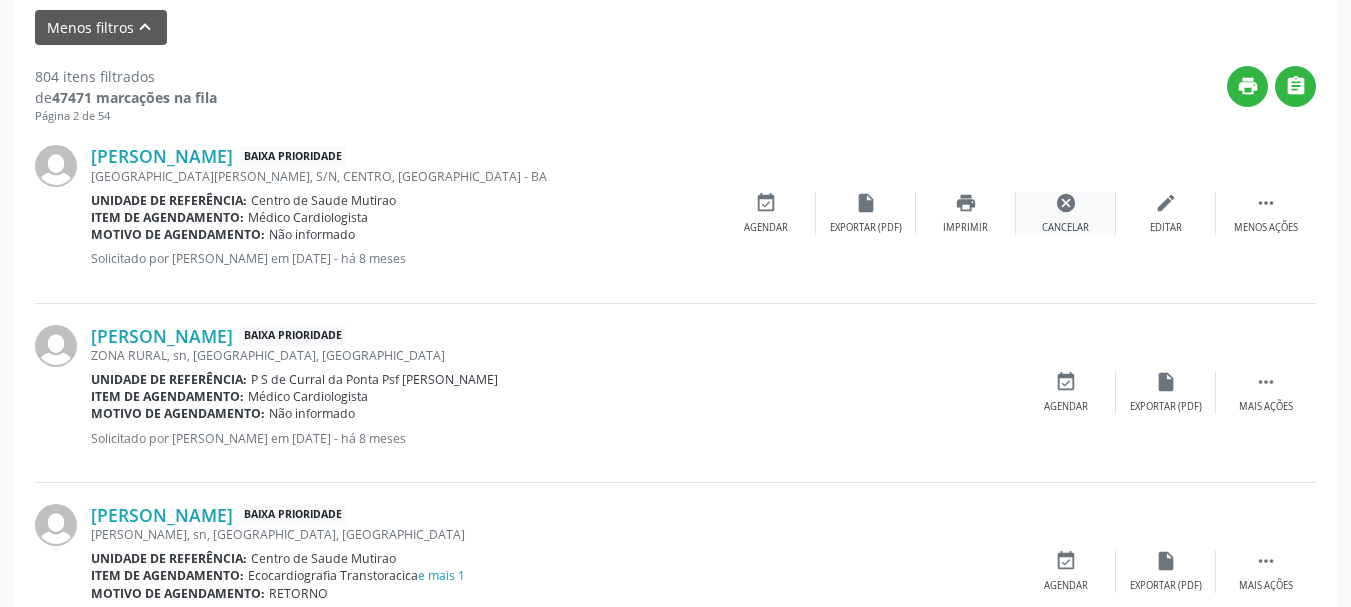 click on "cancel
Cancelar" at bounding box center (1066, 213) 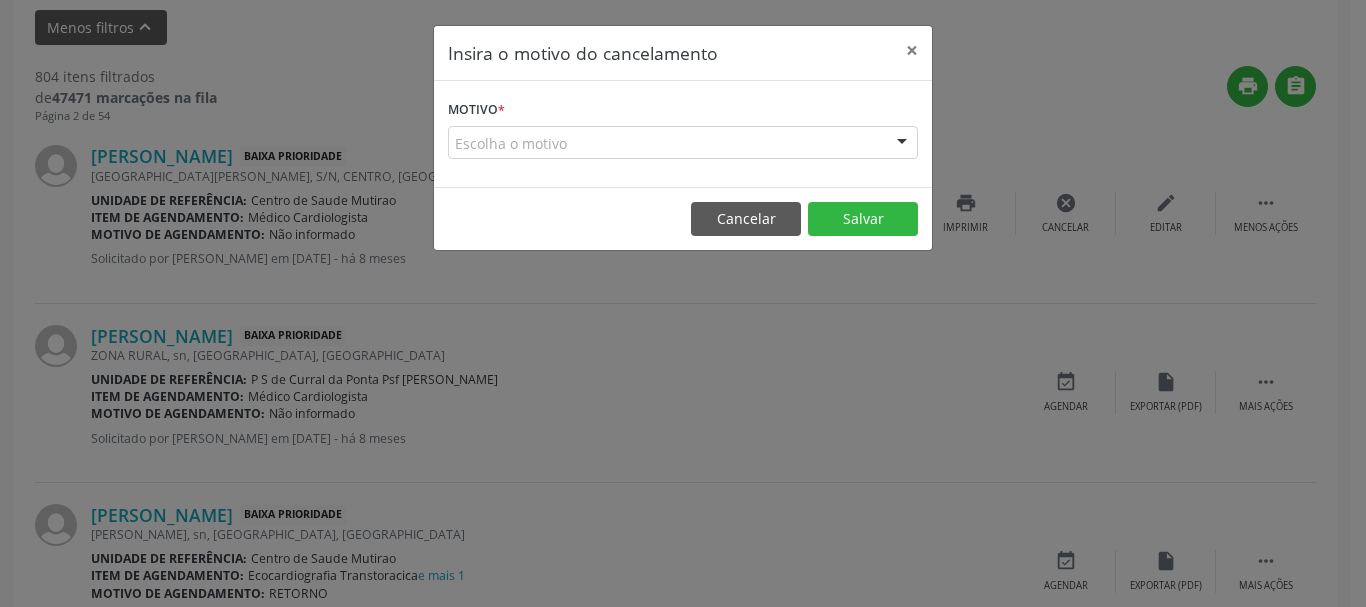 click at bounding box center [902, 144] 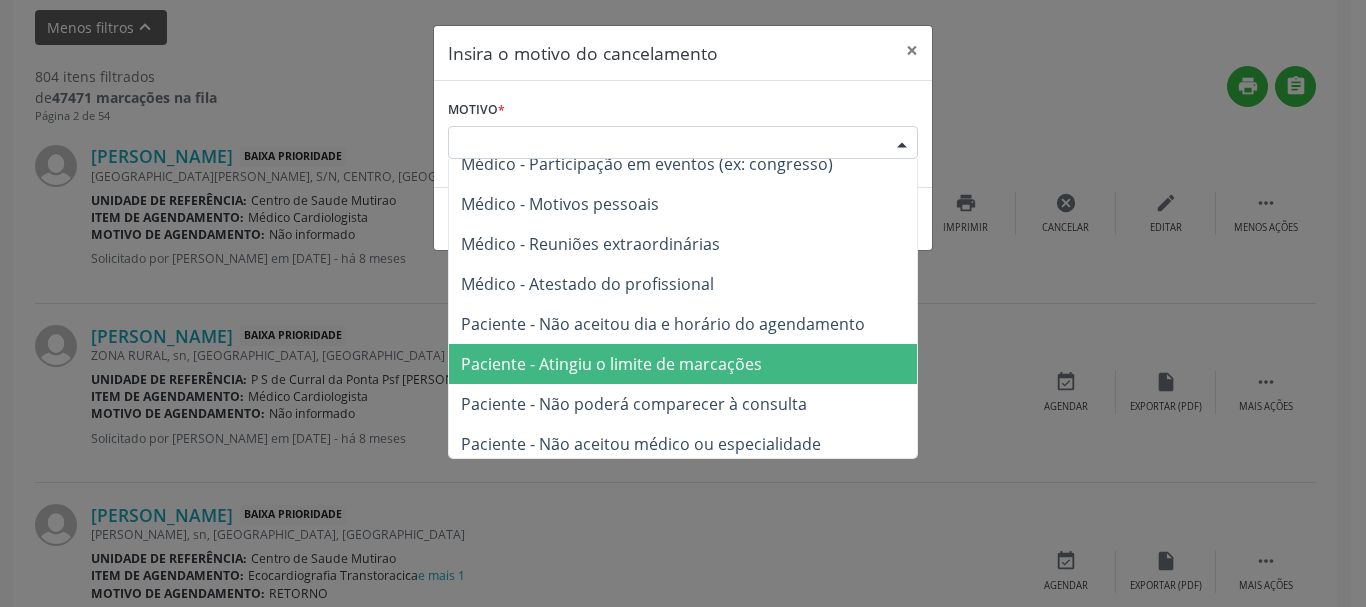 scroll, scrollTop: 101, scrollLeft: 0, axis: vertical 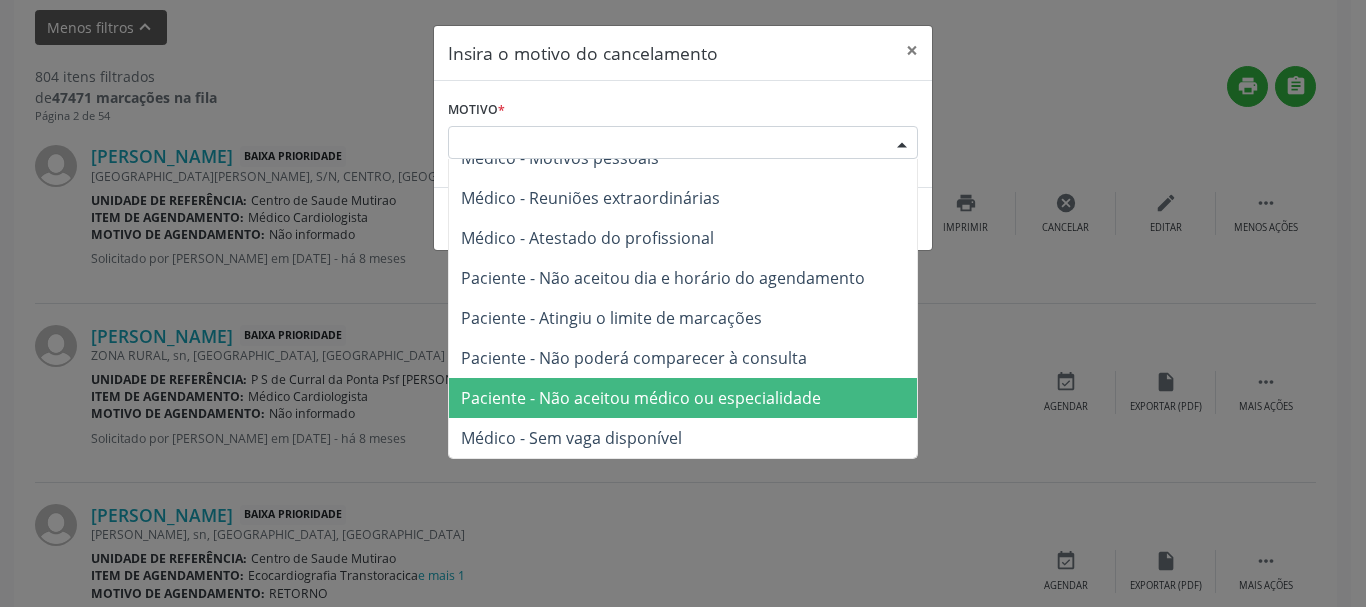 click on "Paciente - Não aceitou médico ou especialidade" at bounding box center [641, 398] 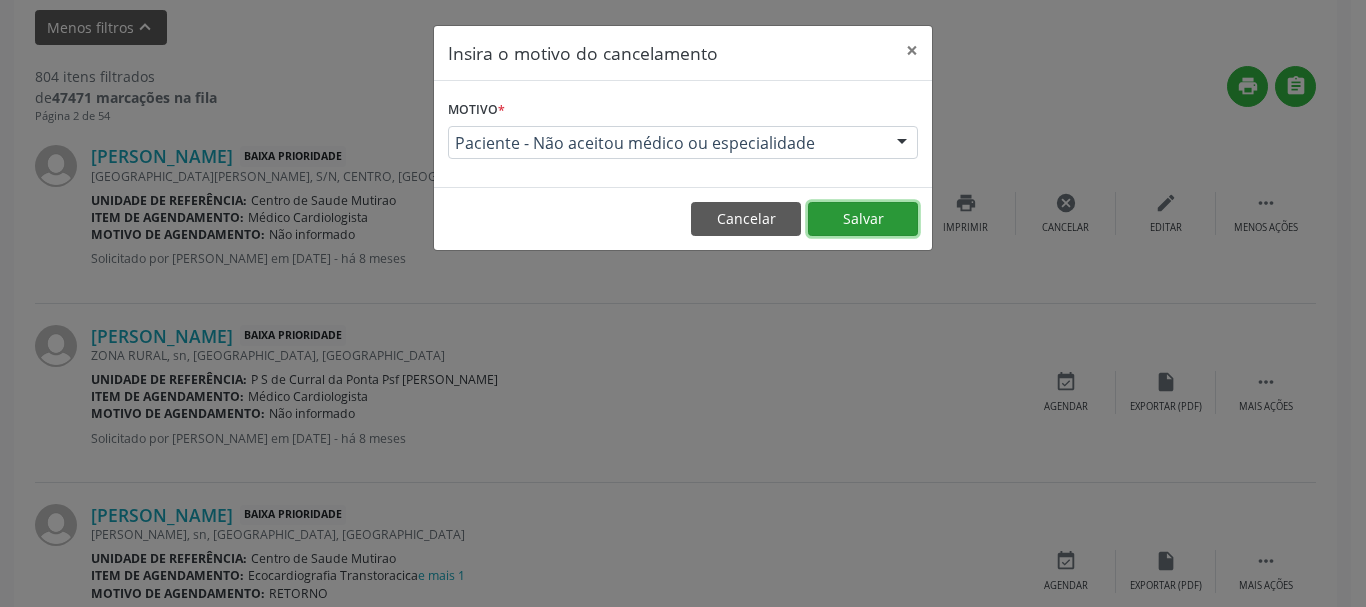 click on "Salvar" at bounding box center (863, 219) 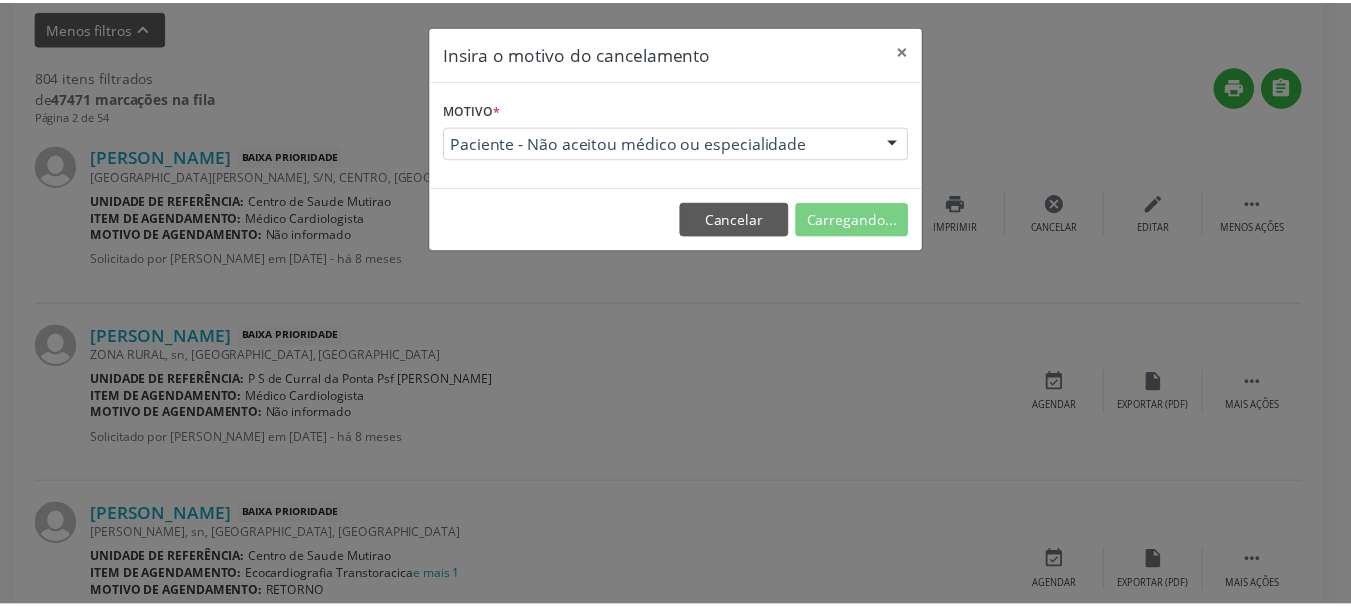 scroll, scrollTop: 238, scrollLeft: 0, axis: vertical 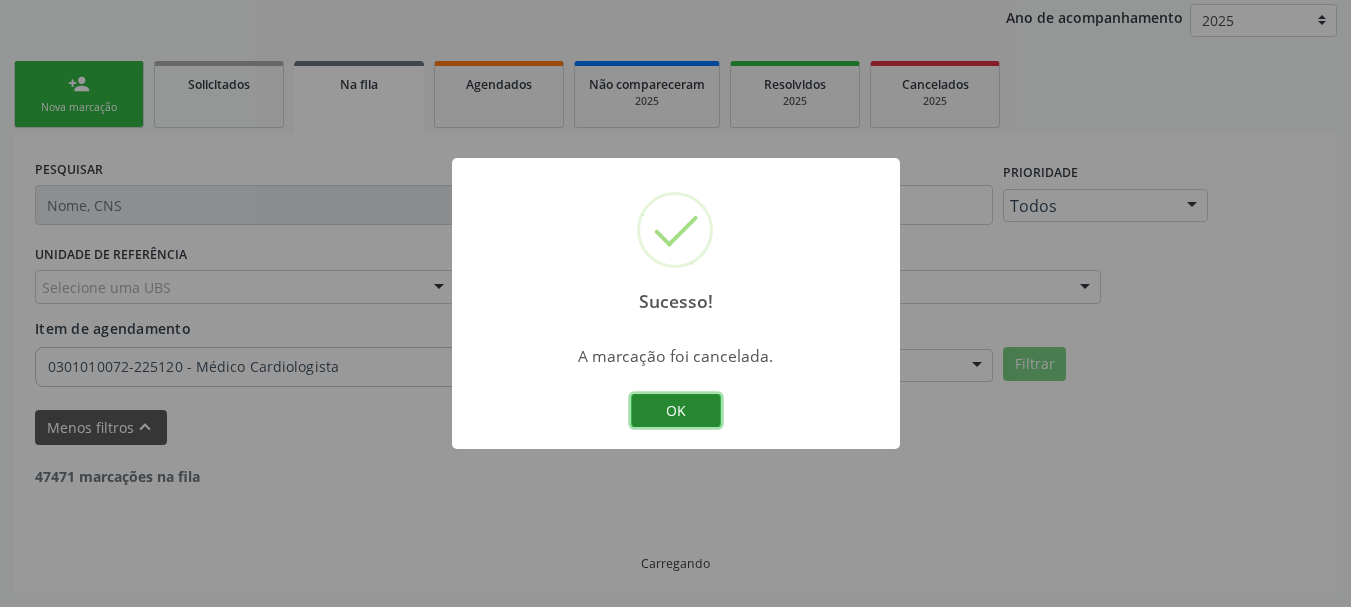 click on "OK" at bounding box center (676, 411) 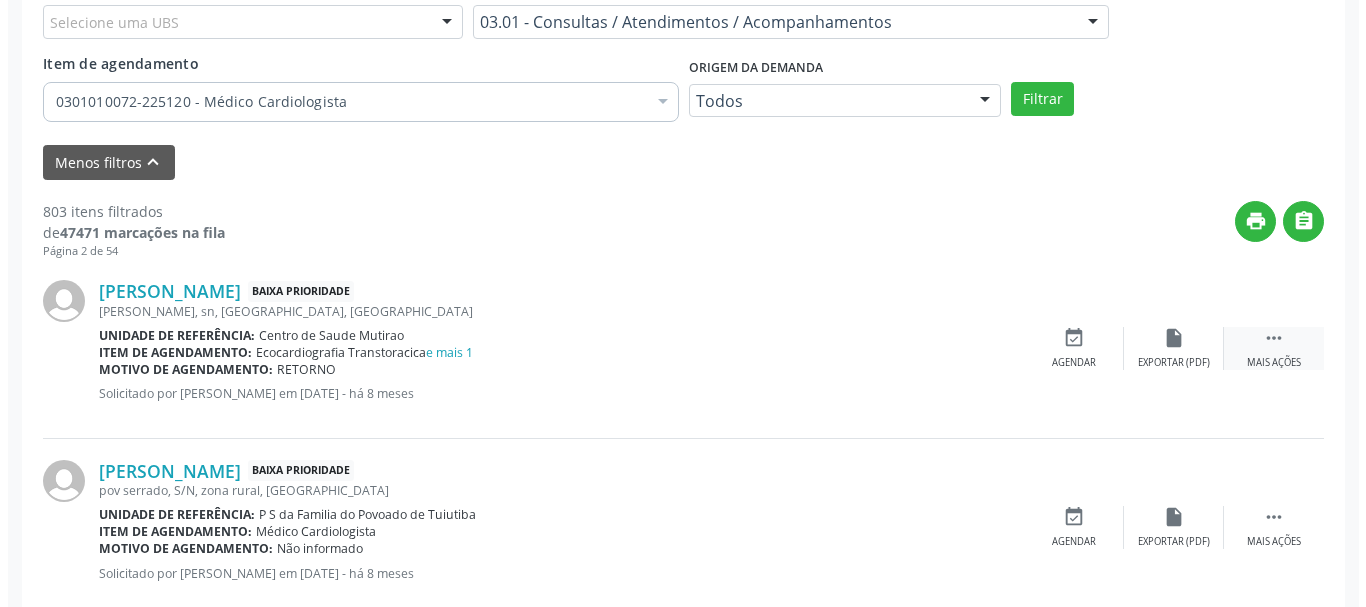 scroll, scrollTop: 538, scrollLeft: 0, axis: vertical 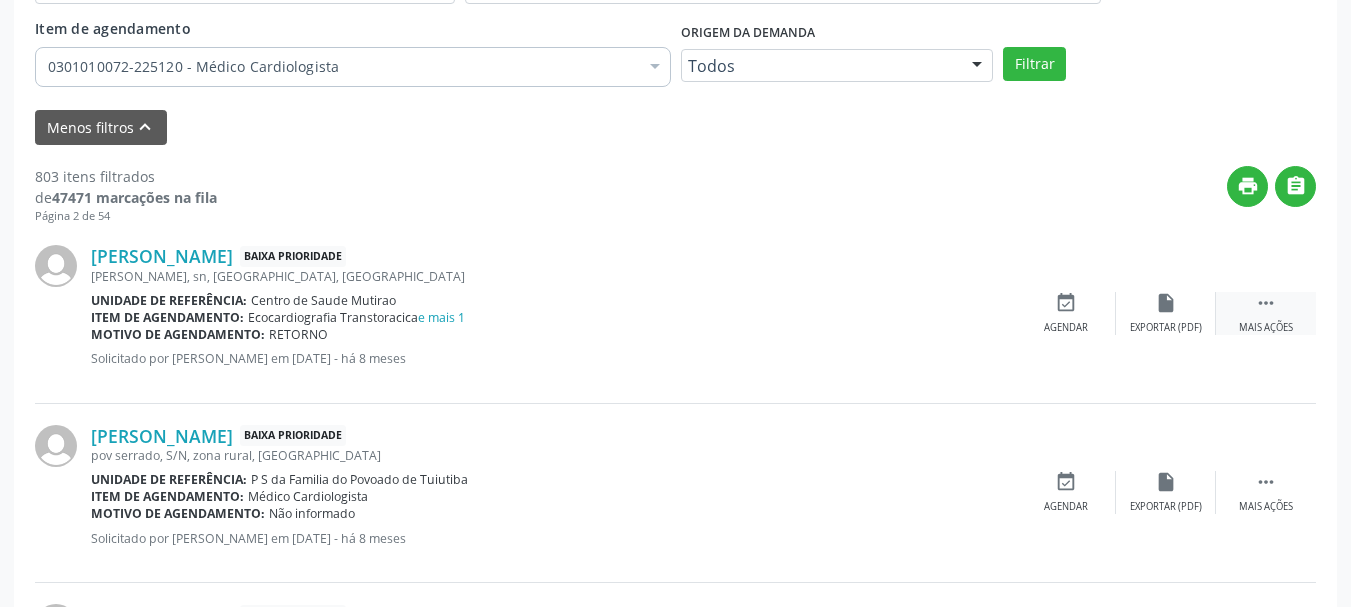 click on "
Mais ações" at bounding box center (1266, 313) 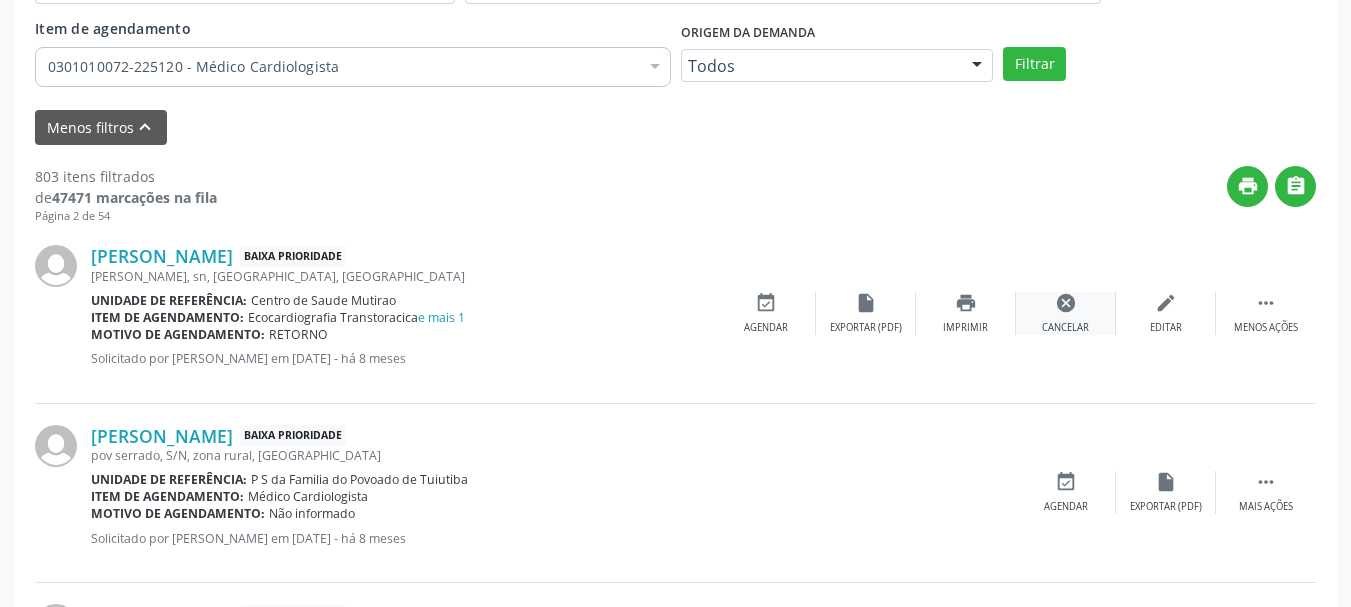 click on "Cancelar" at bounding box center [1065, 328] 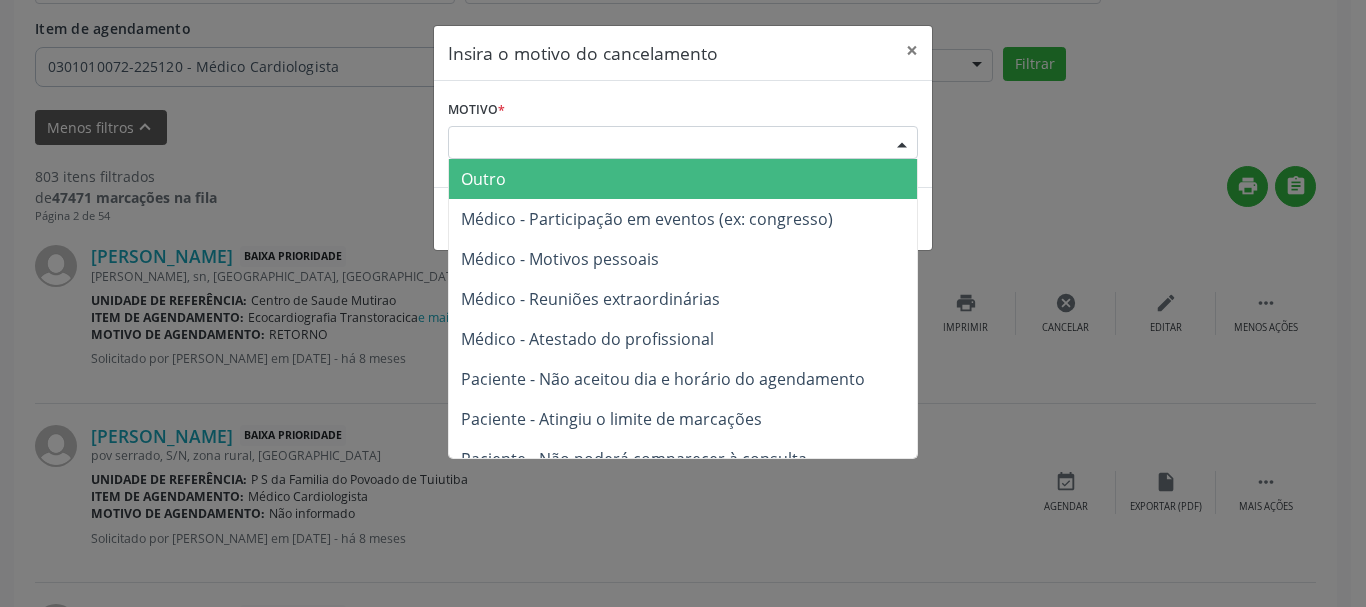 click at bounding box center [902, 144] 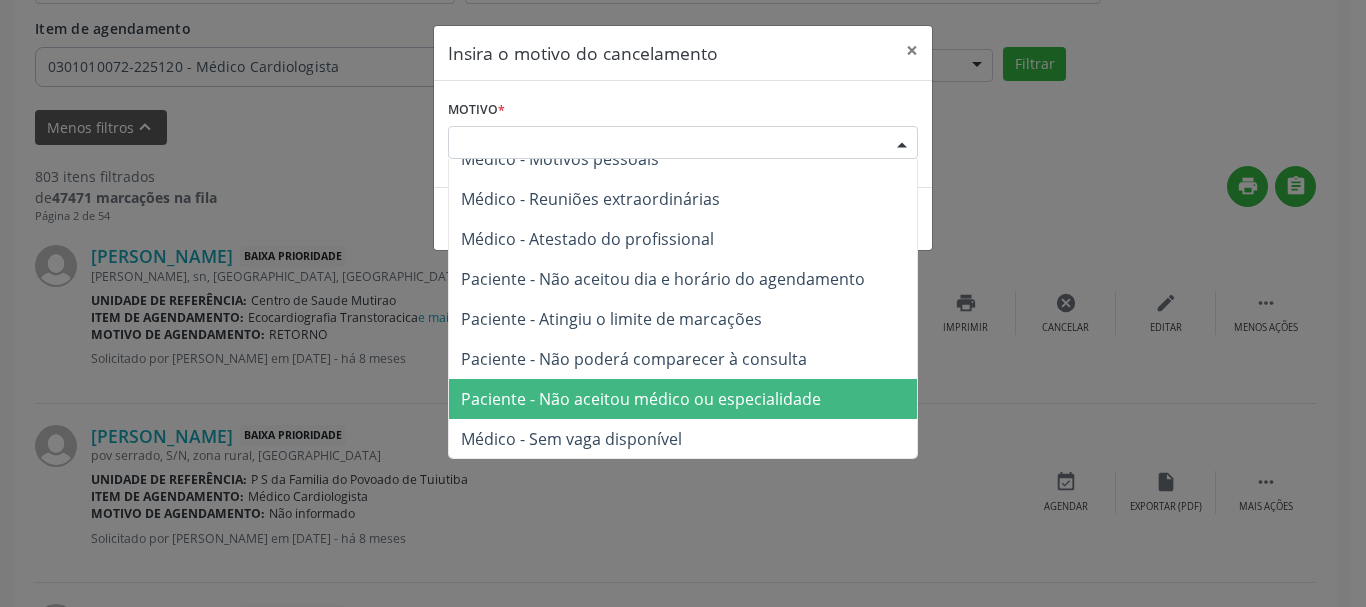 scroll, scrollTop: 101, scrollLeft: 0, axis: vertical 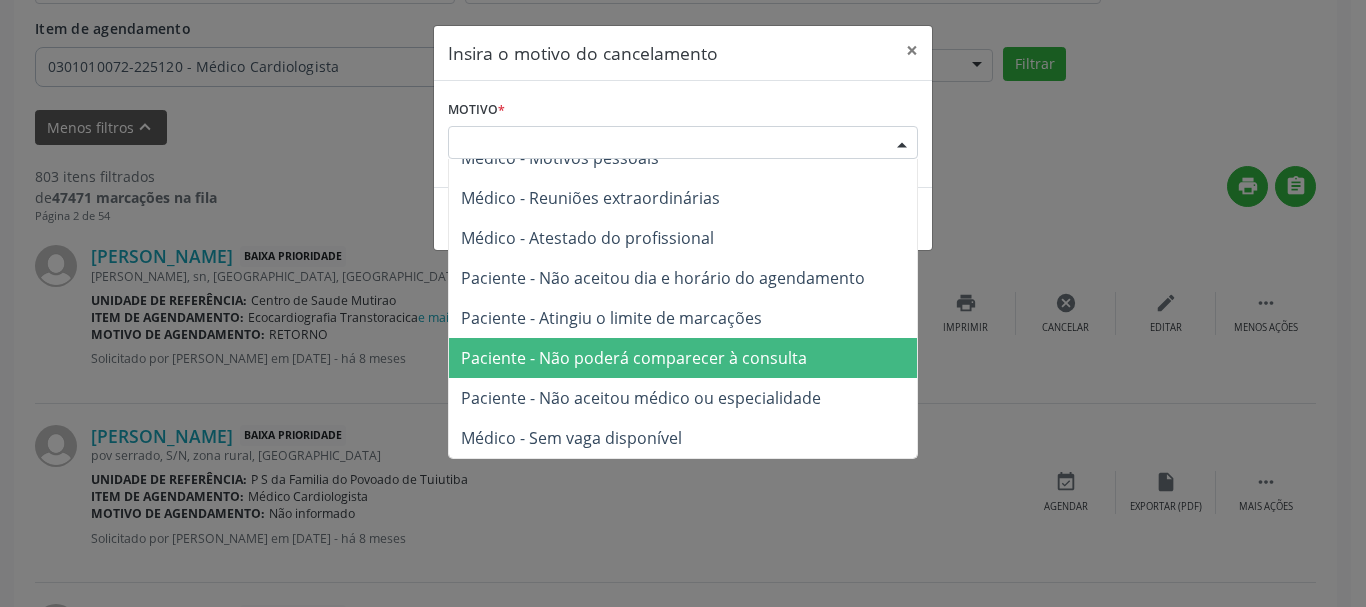 click on "Paciente - Não poderá comparecer à consulta" at bounding box center (634, 358) 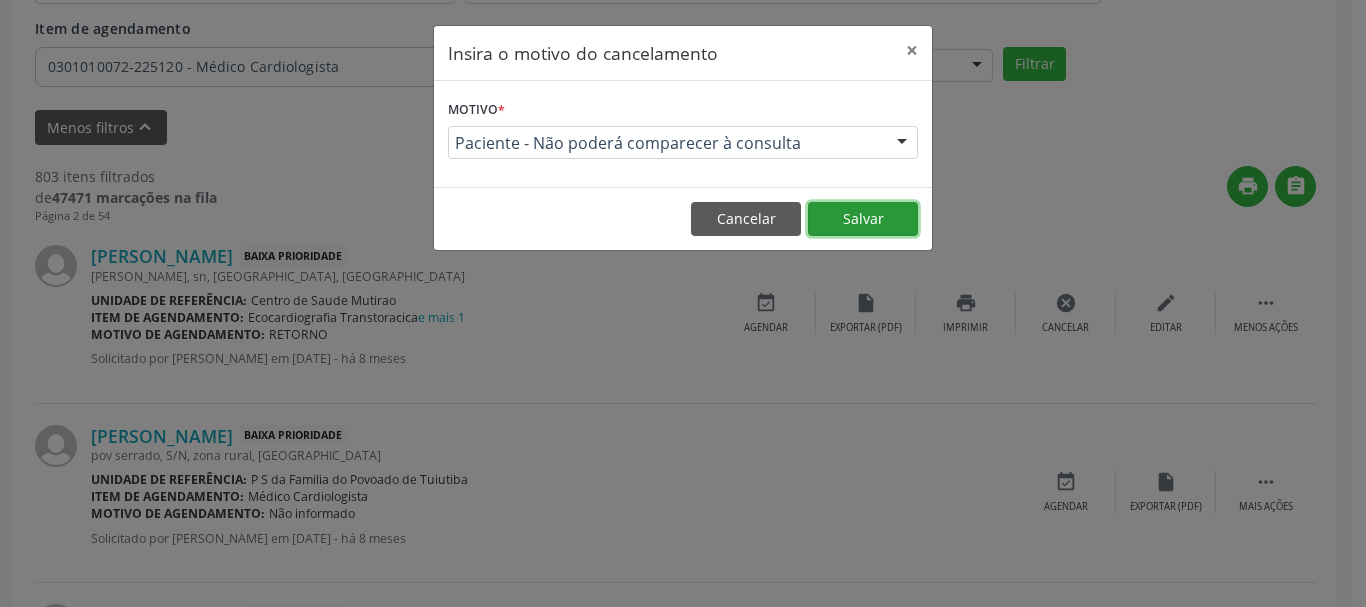 click on "Salvar" at bounding box center [863, 219] 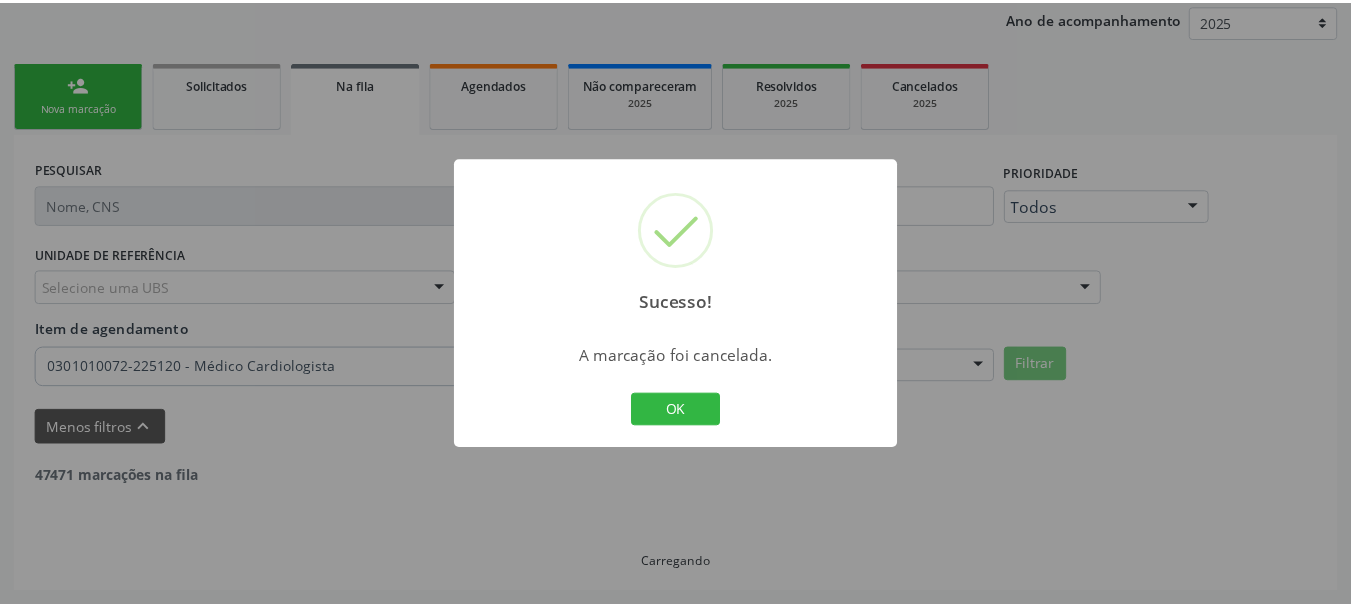 scroll, scrollTop: 238, scrollLeft: 0, axis: vertical 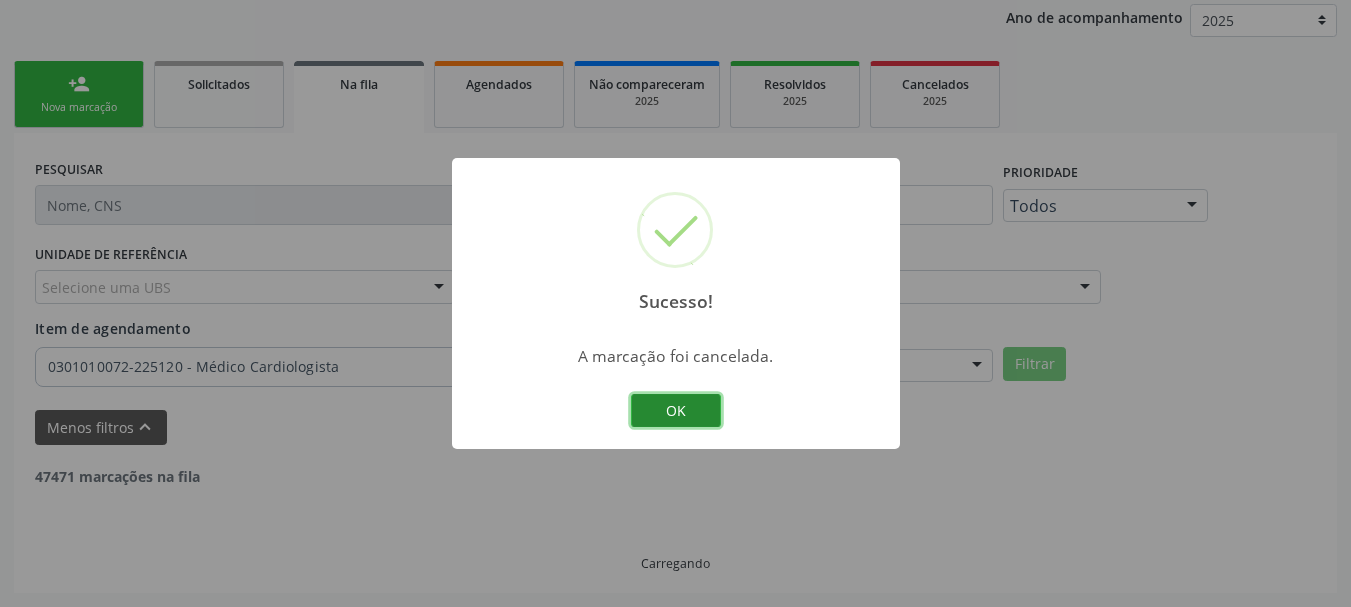 click on "OK" at bounding box center (676, 411) 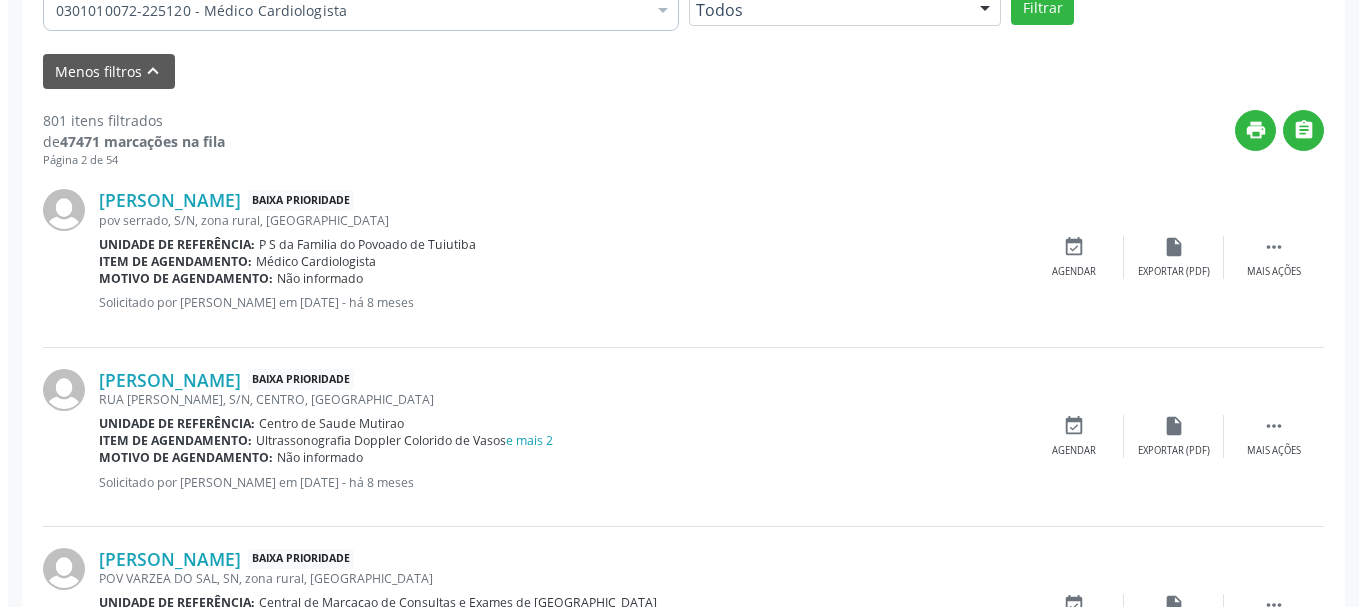 scroll, scrollTop: 638, scrollLeft: 0, axis: vertical 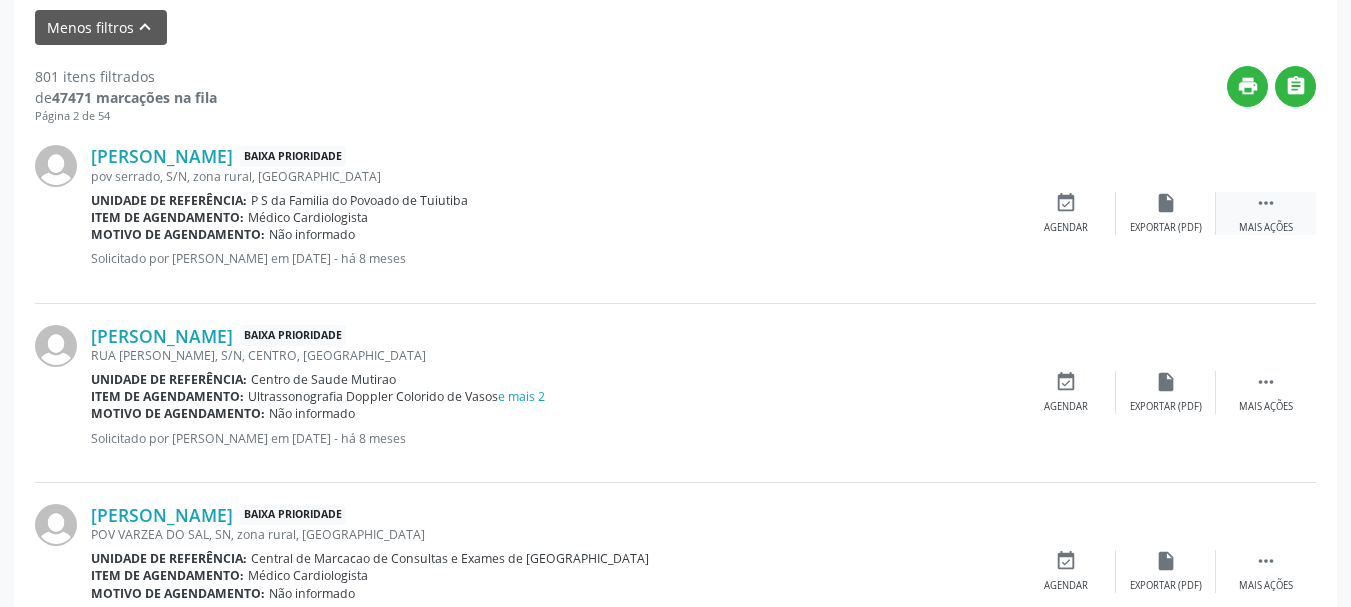 click on "" at bounding box center (1266, 203) 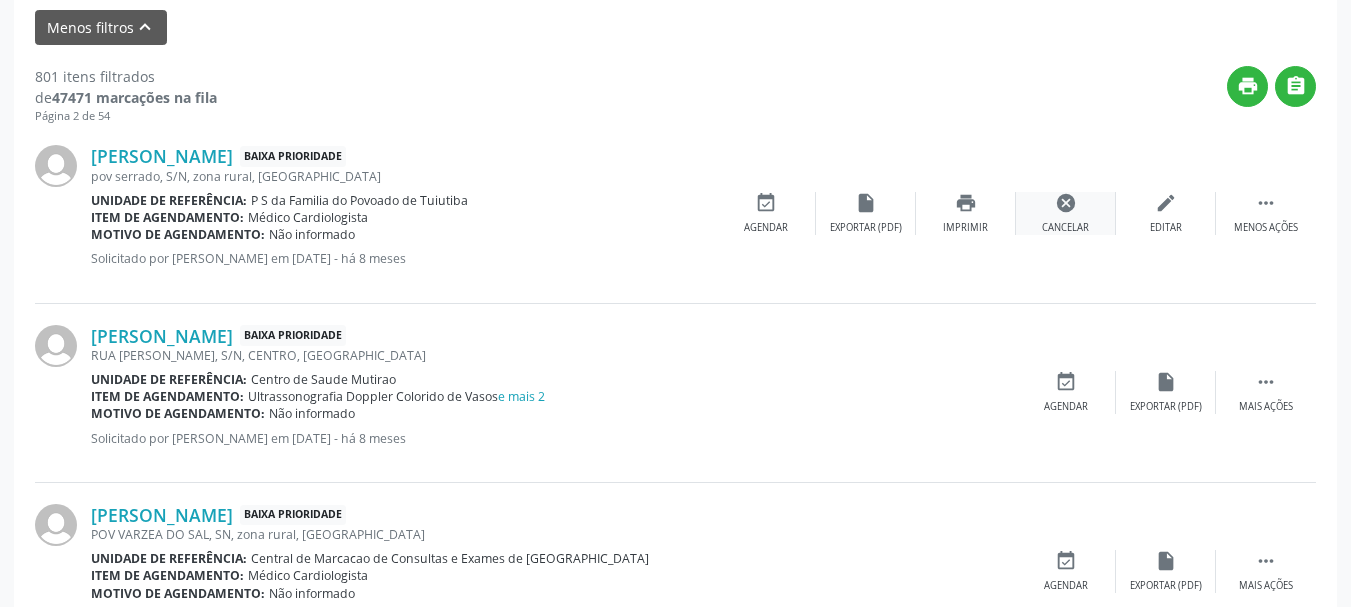 click on "cancel" at bounding box center [1066, 203] 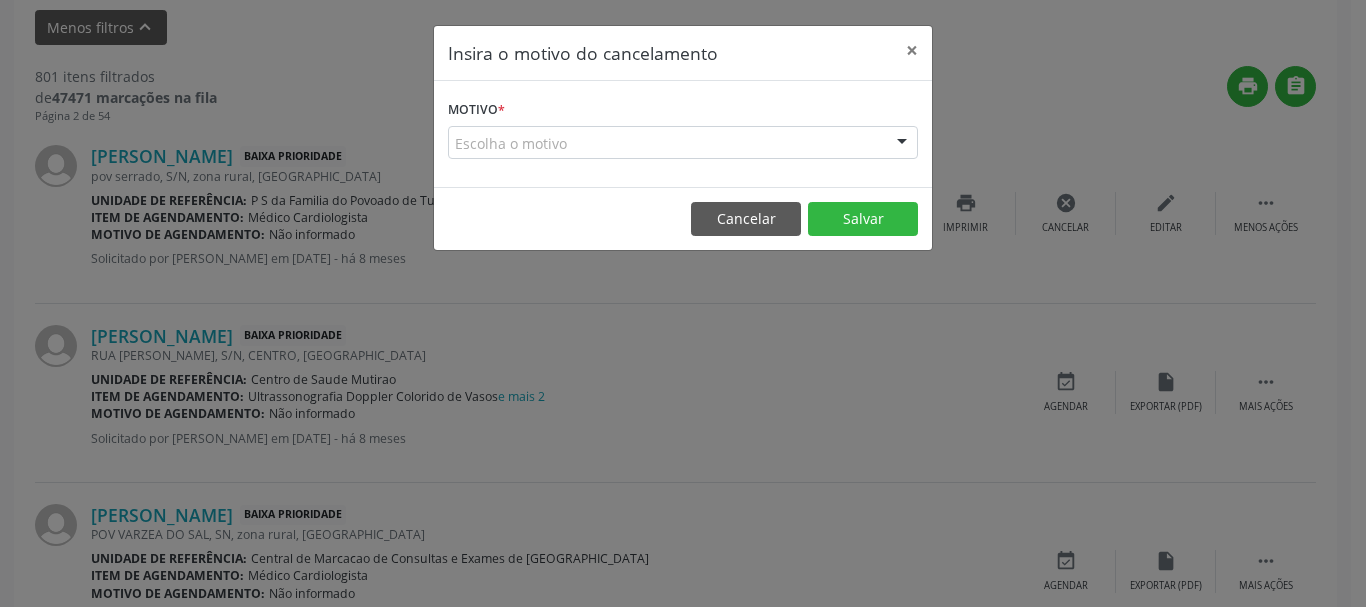 click at bounding box center (902, 144) 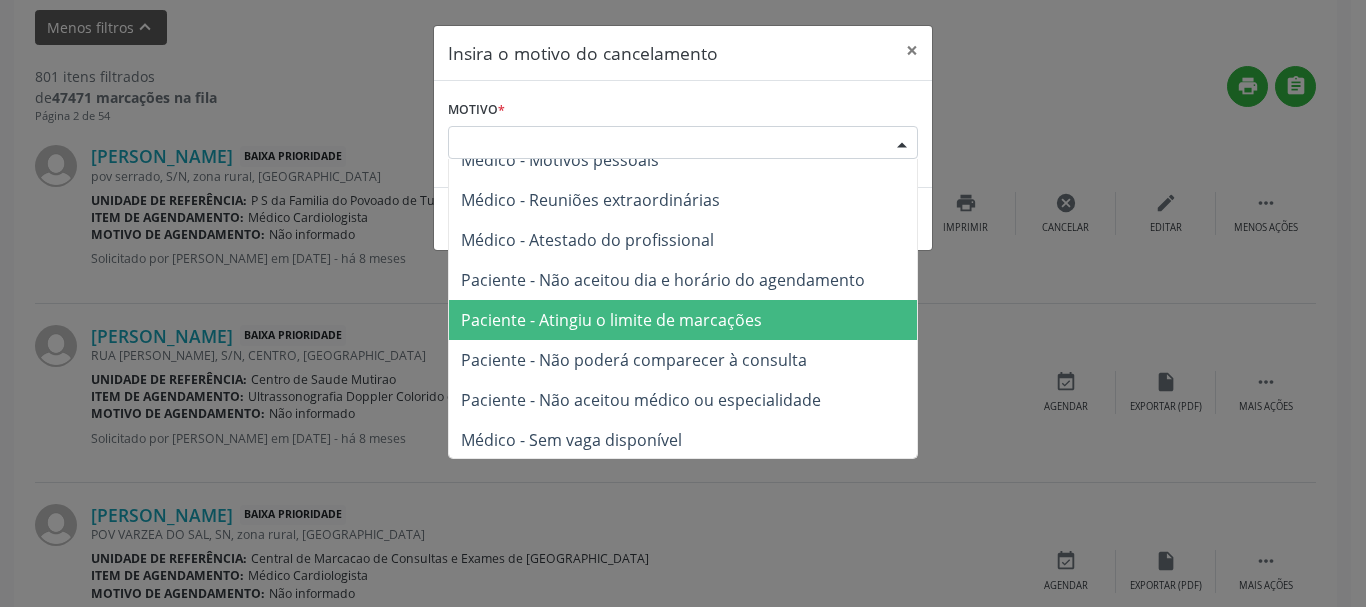 scroll, scrollTop: 101, scrollLeft: 0, axis: vertical 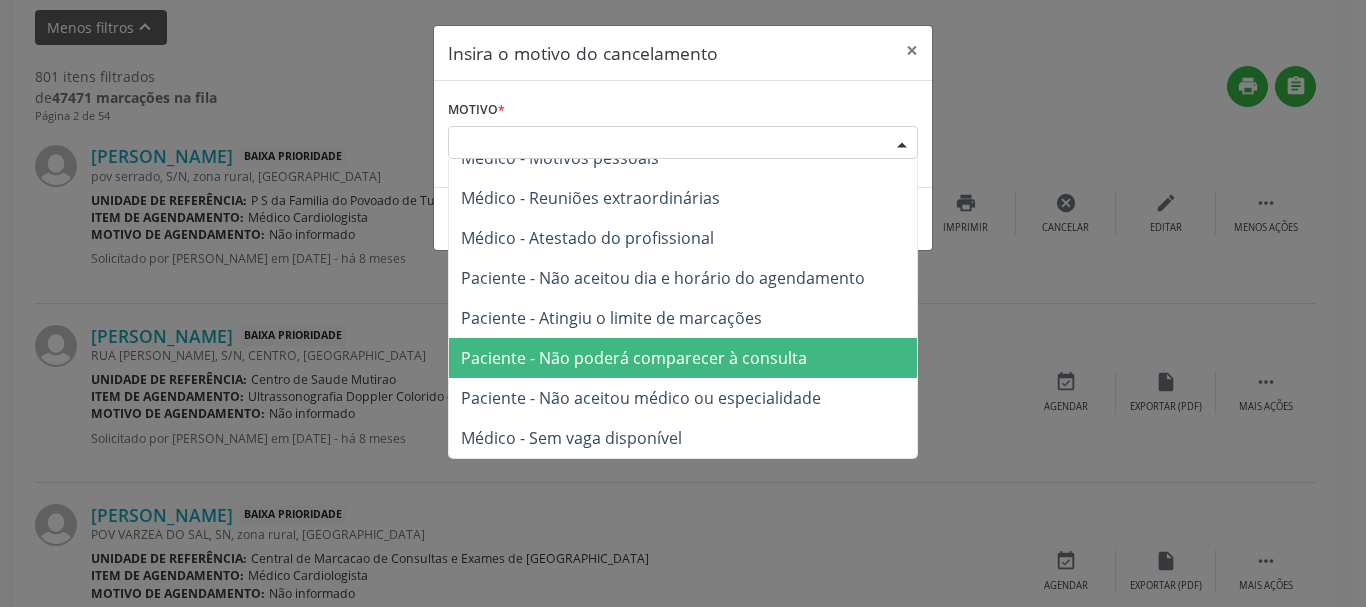 click on "Paciente - Não poderá comparecer à consulta" at bounding box center [683, 358] 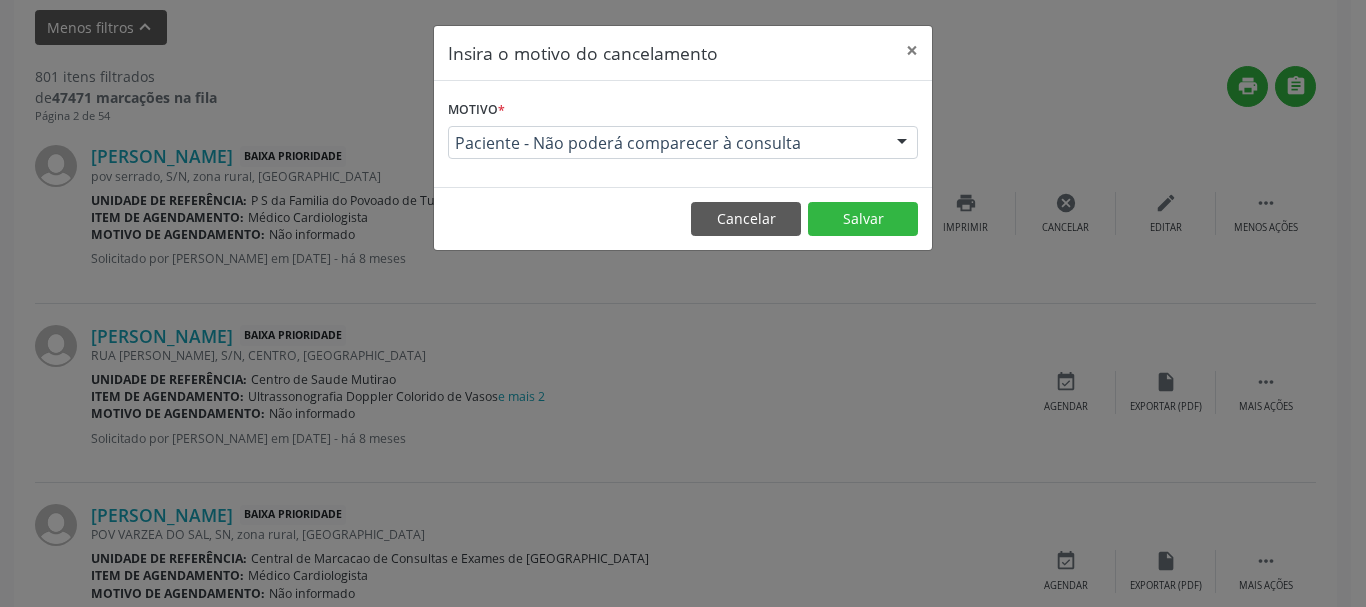 click on "Cancelar Salvar" at bounding box center (683, 218) 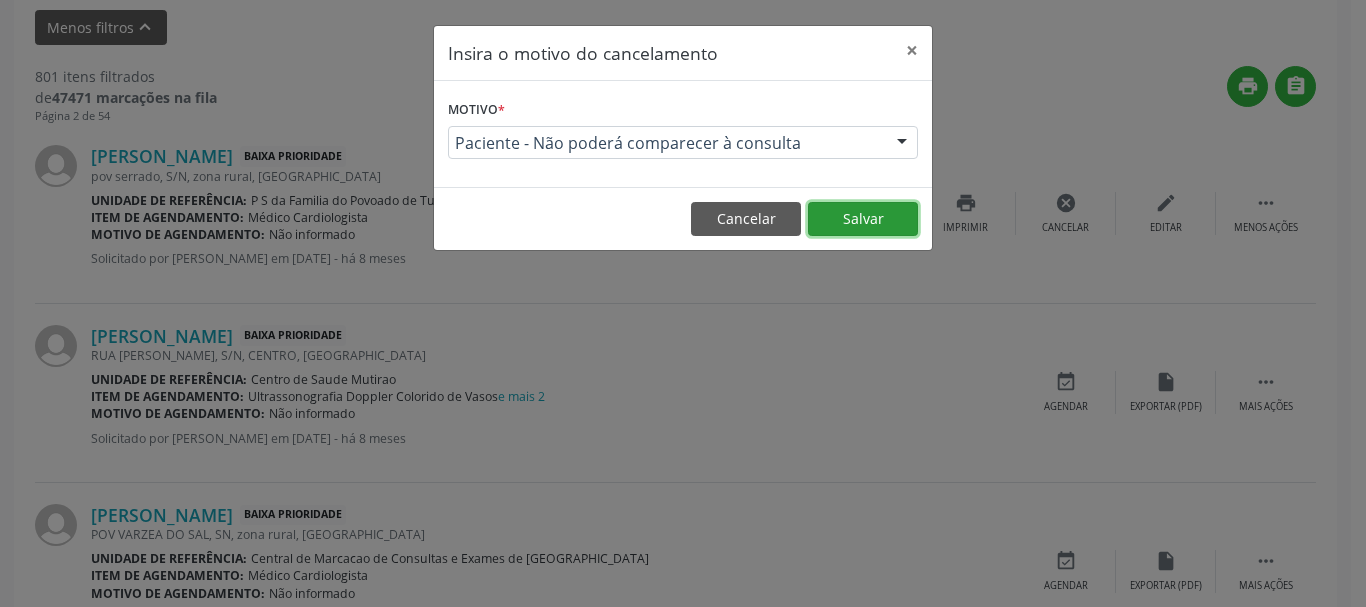 click on "Salvar" at bounding box center (863, 219) 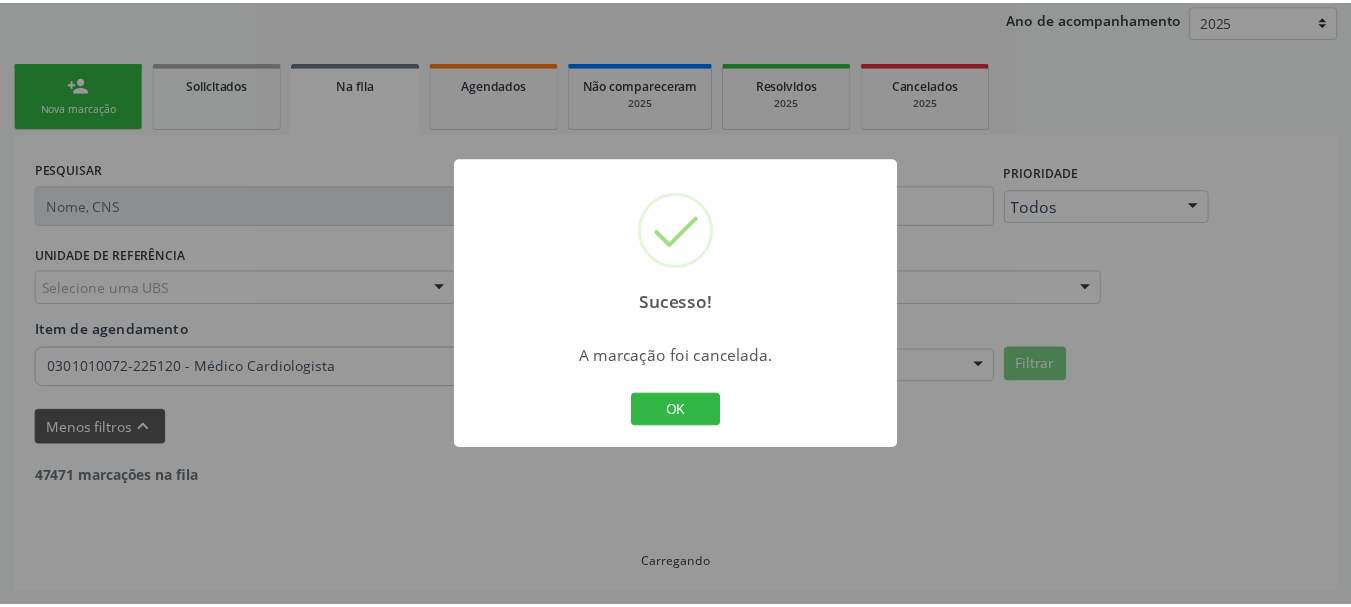 scroll, scrollTop: 238, scrollLeft: 0, axis: vertical 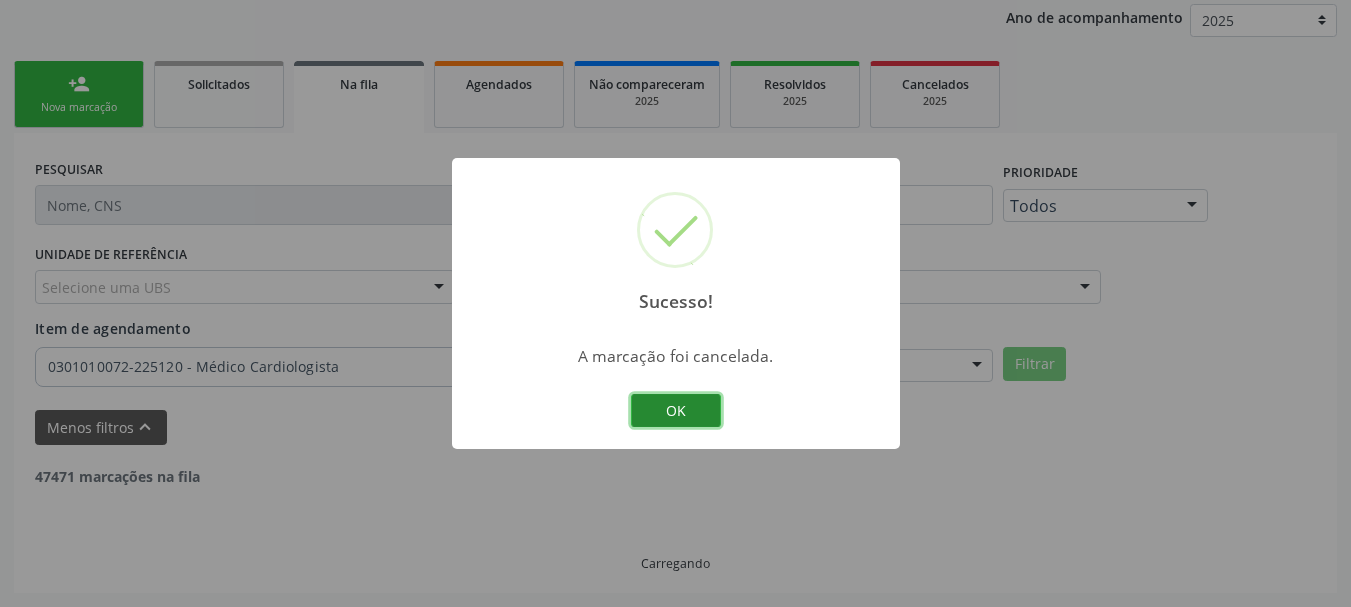 click on "OK" at bounding box center [676, 411] 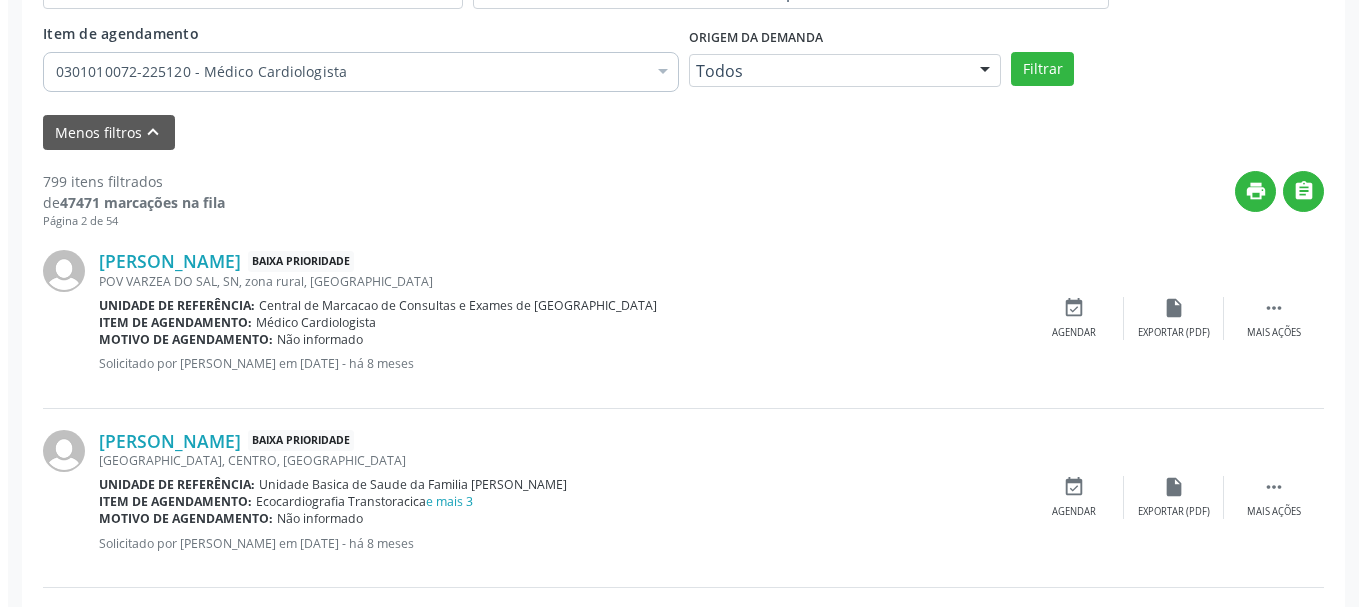 scroll, scrollTop: 538, scrollLeft: 0, axis: vertical 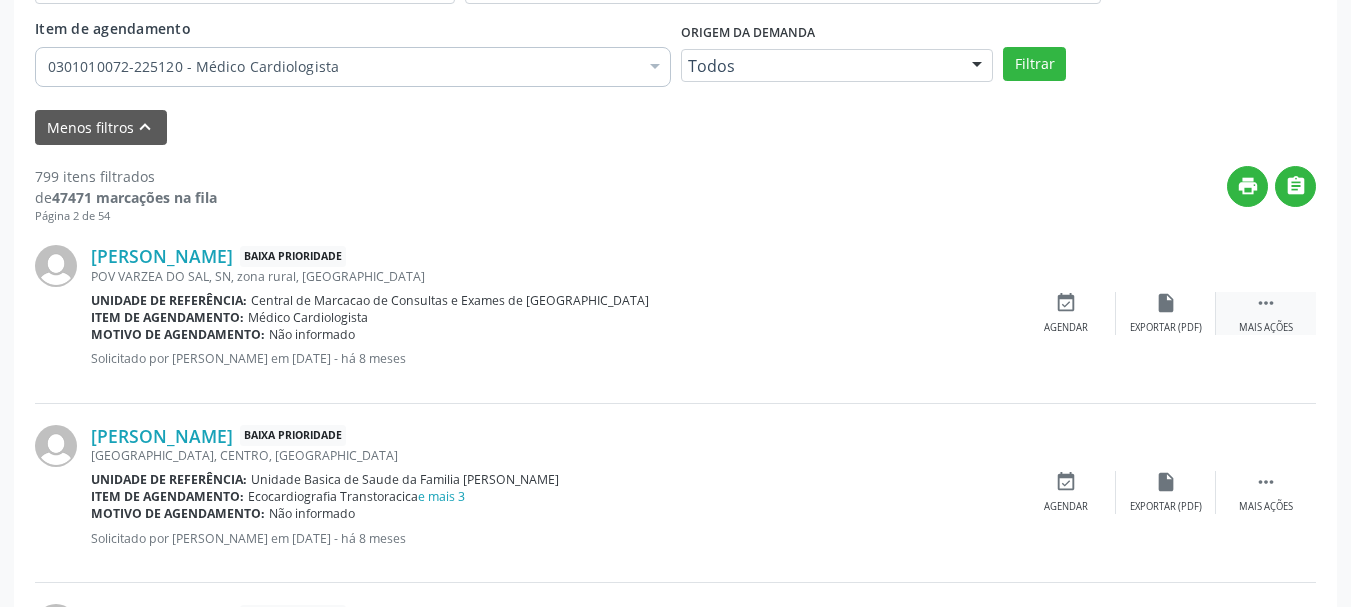 click on "" at bounding box center [1266, 303] 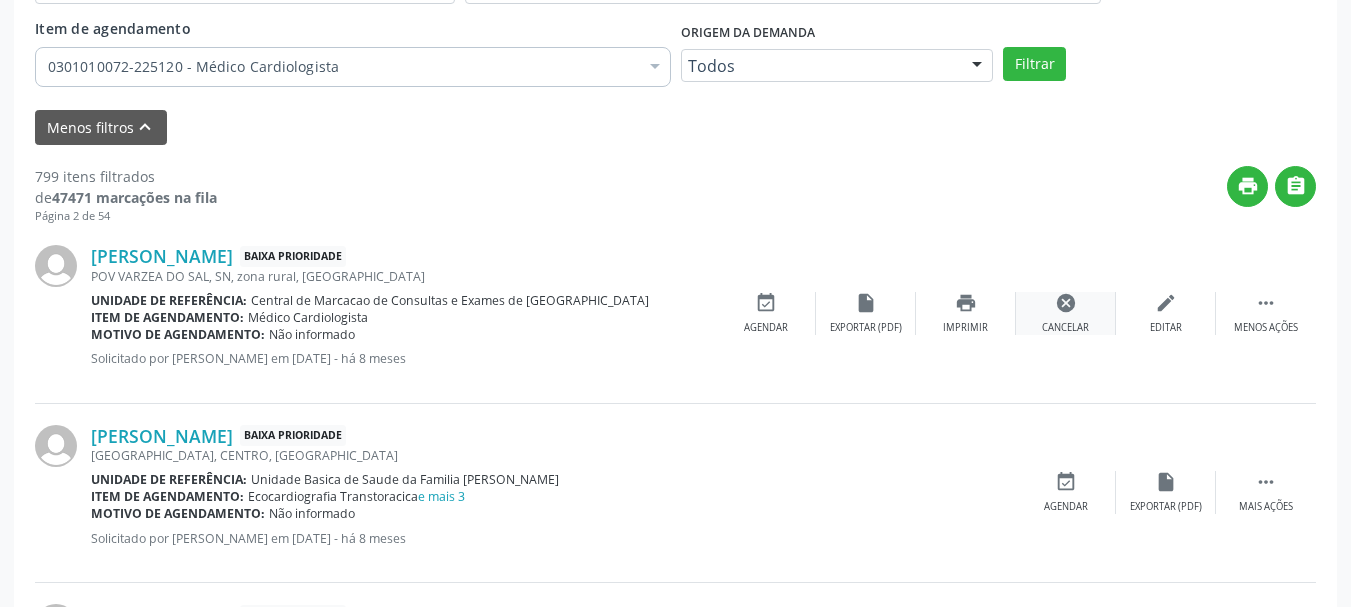 click on "cancel
Cancelar" at bounding box center [1066, 313] 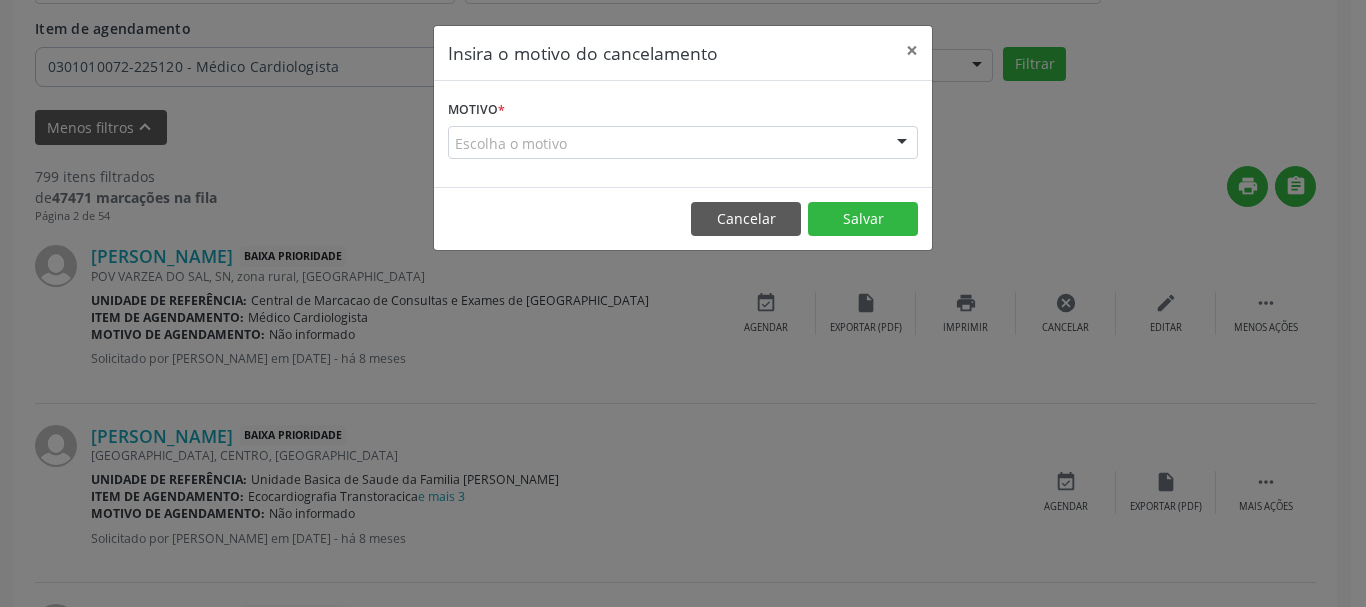 click on "Escolha o motivo" at bounding box center [683, 143] 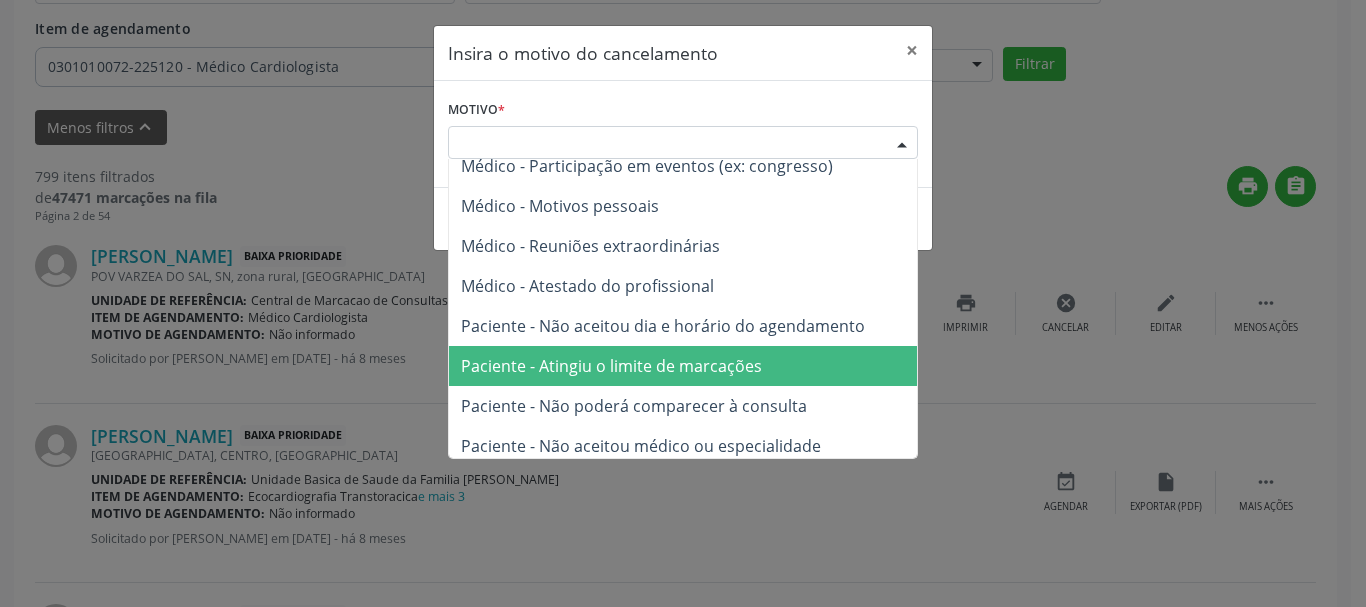 scroll, scrollTop: 101, scrollLeft: 0, axis: vertical 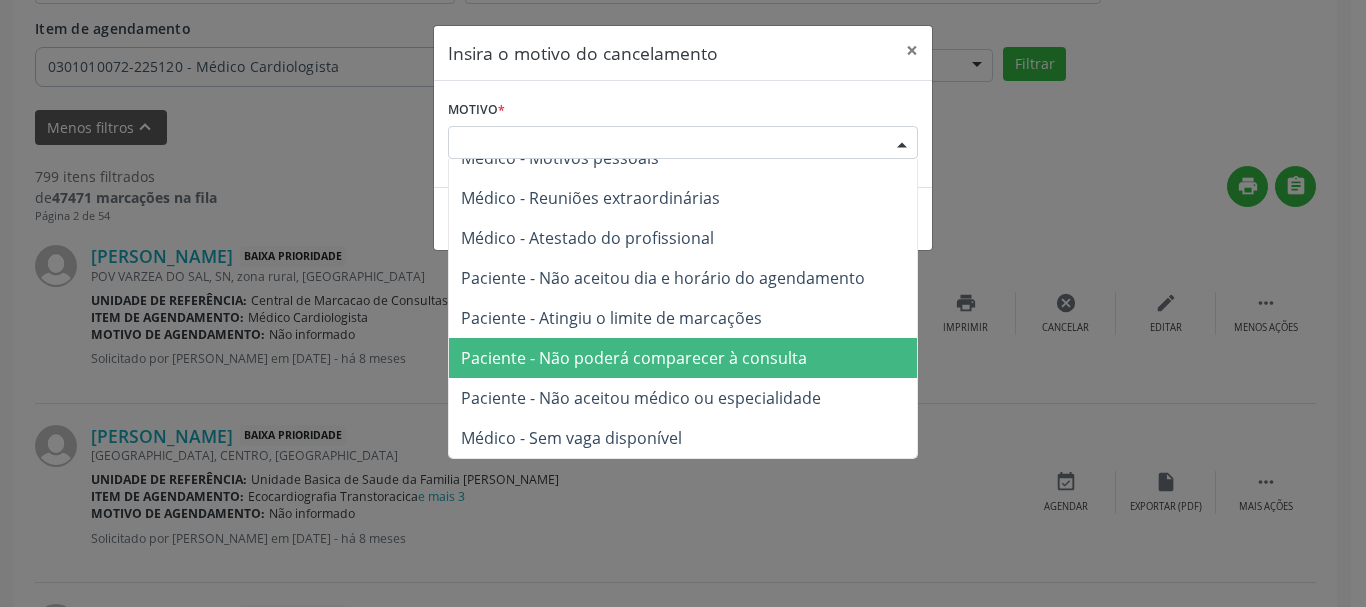 click on "Paciente - Não poderá comparecer à consulta" at bounding box center (683, 358) 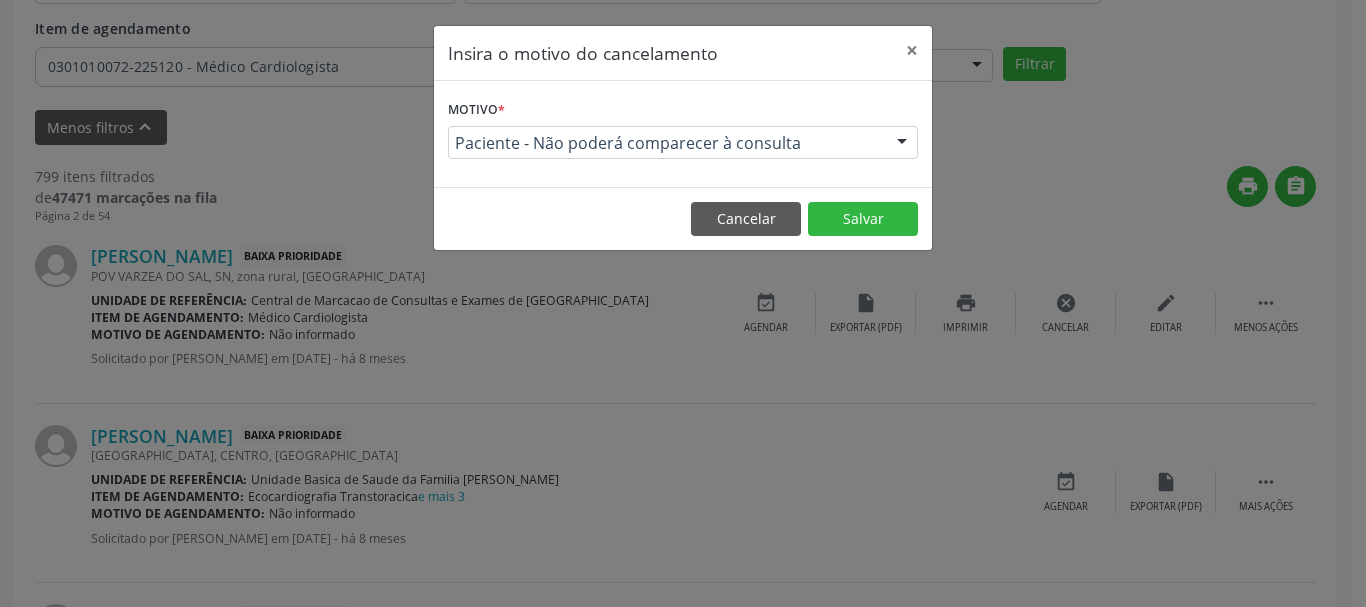 click on "Cancelar Salvar" at bounding box center [683, 218] 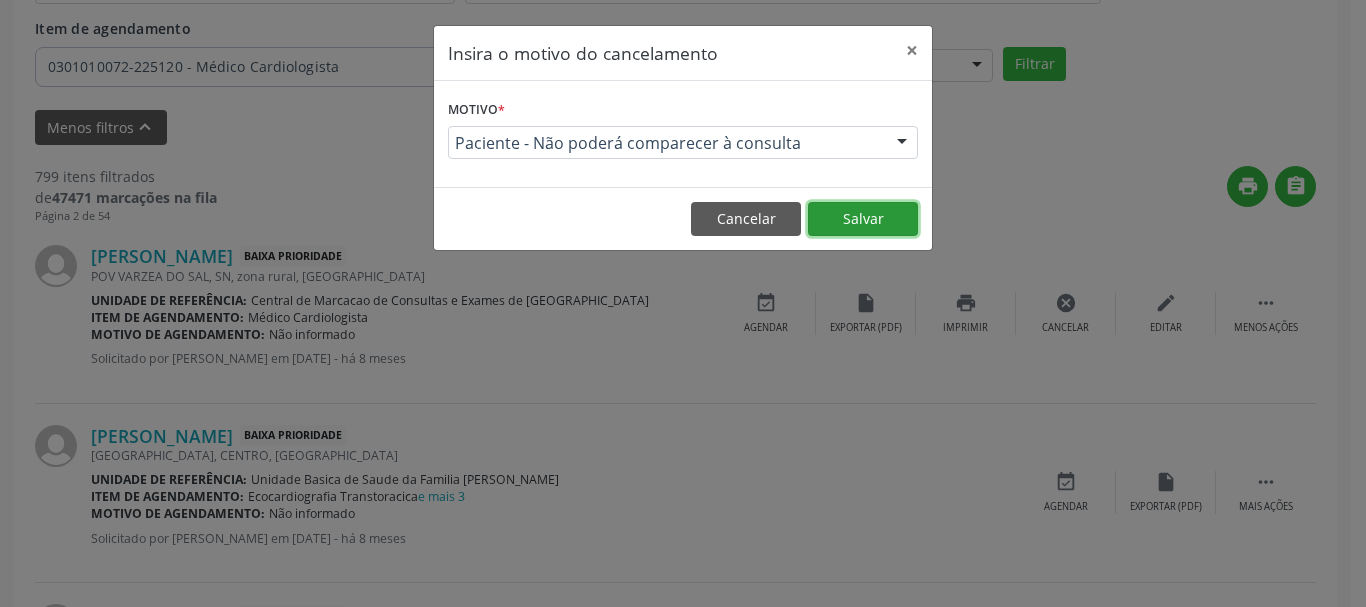 click on "Salvar" at bounding box center [863, 219] 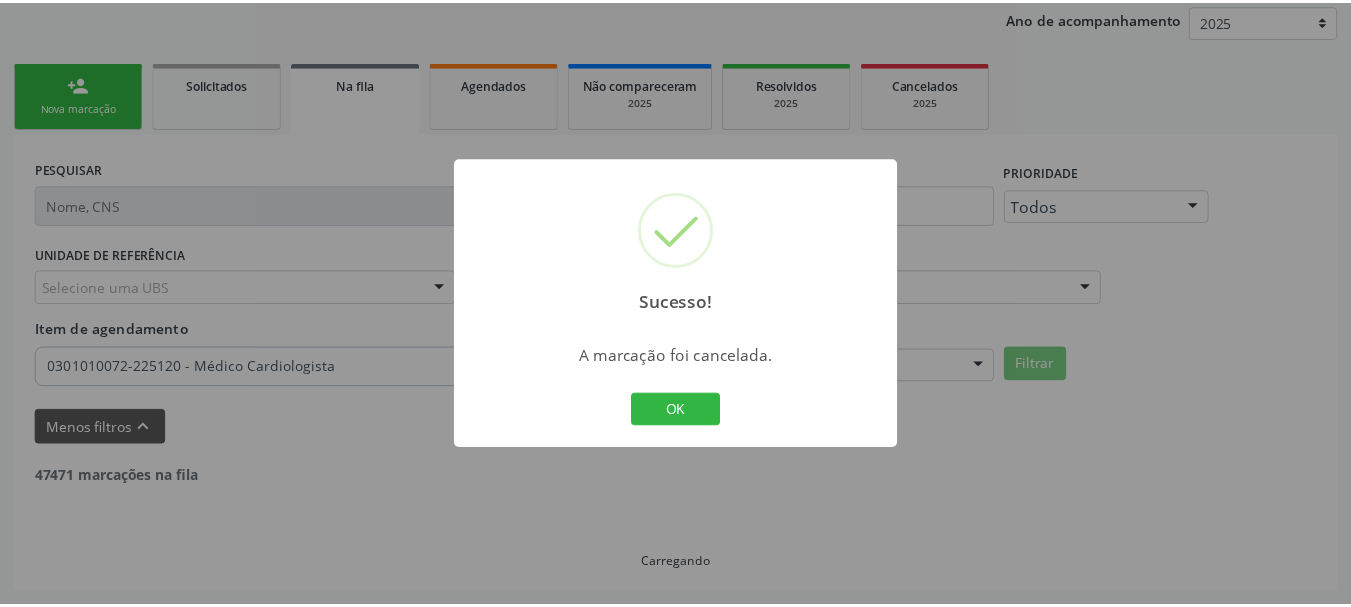 scroll, scrollTop: 238, scrollLeft: 0, axis: vertical 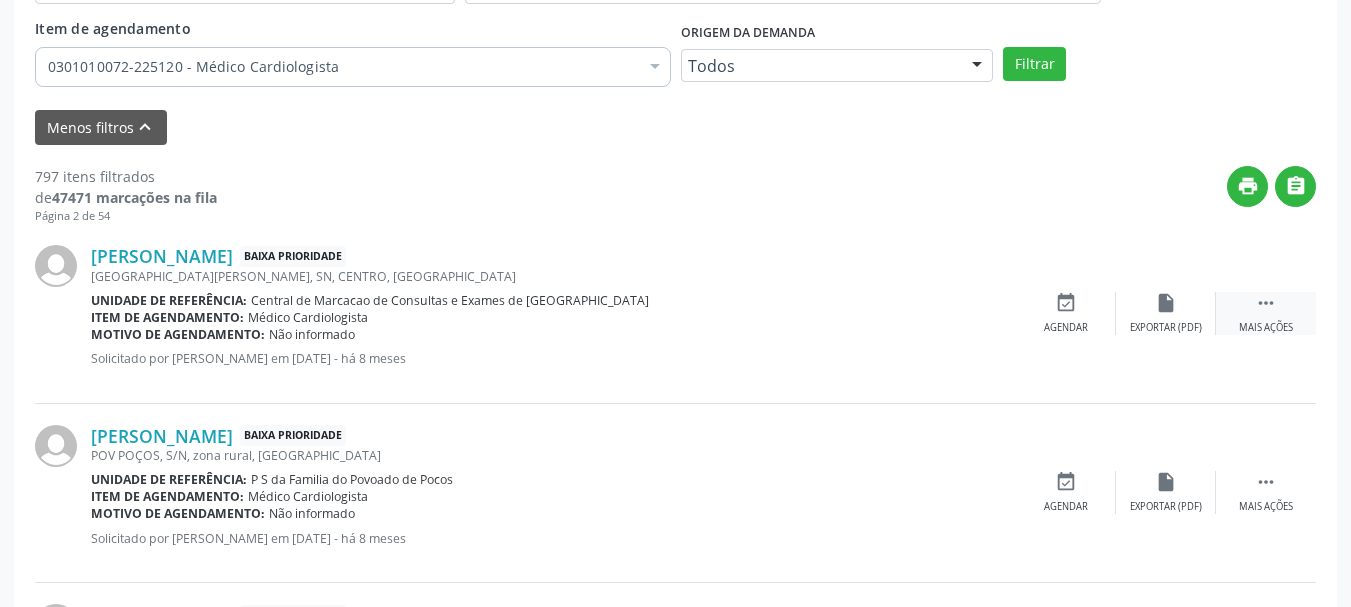 click on "
Mais ações" at bounding box center (1266, 313) 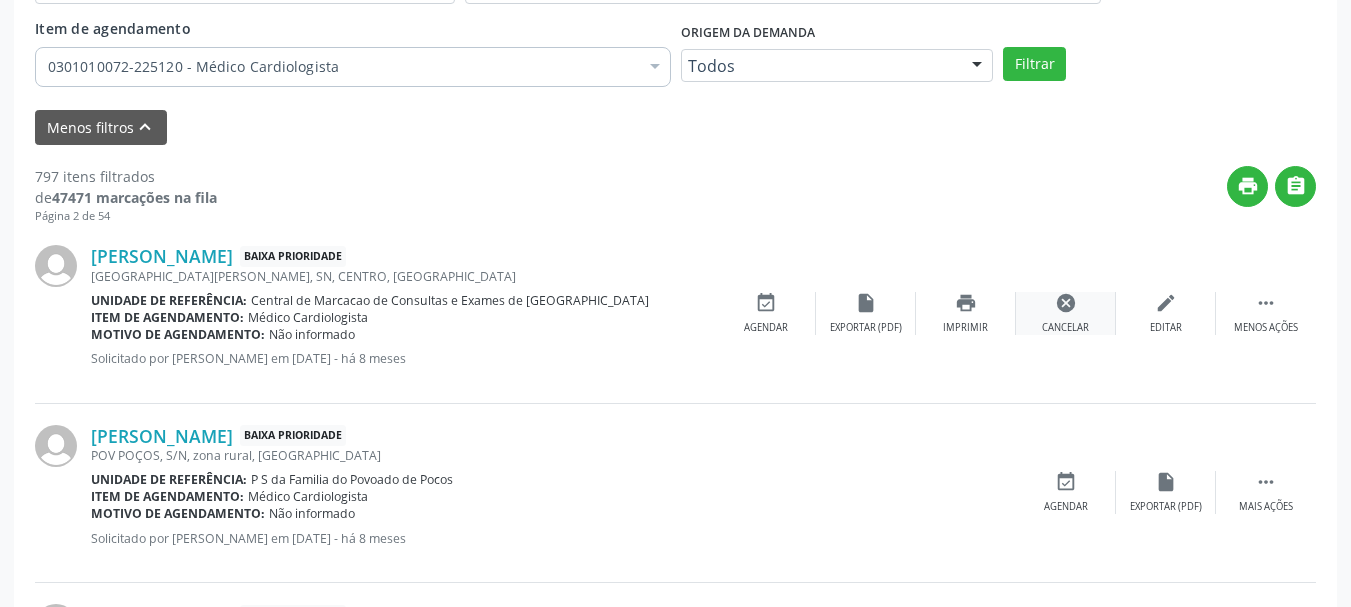 click on "cancel" at bounding box center [1066, 303] 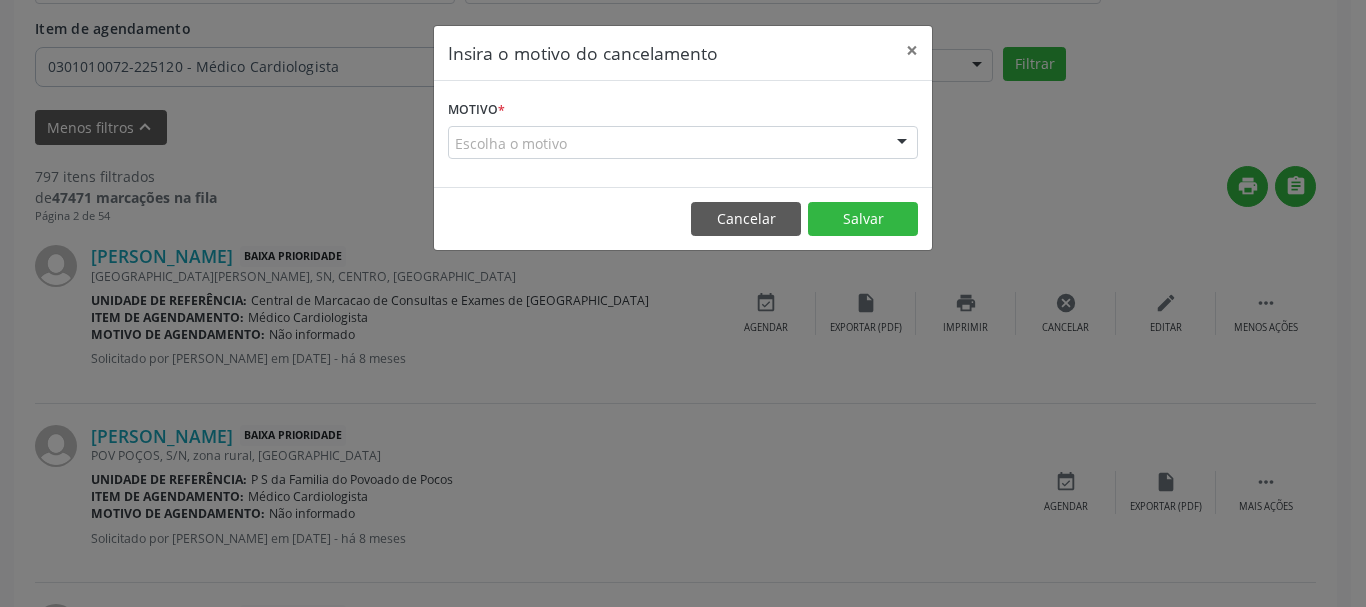 click at bounding box center [902, 144] 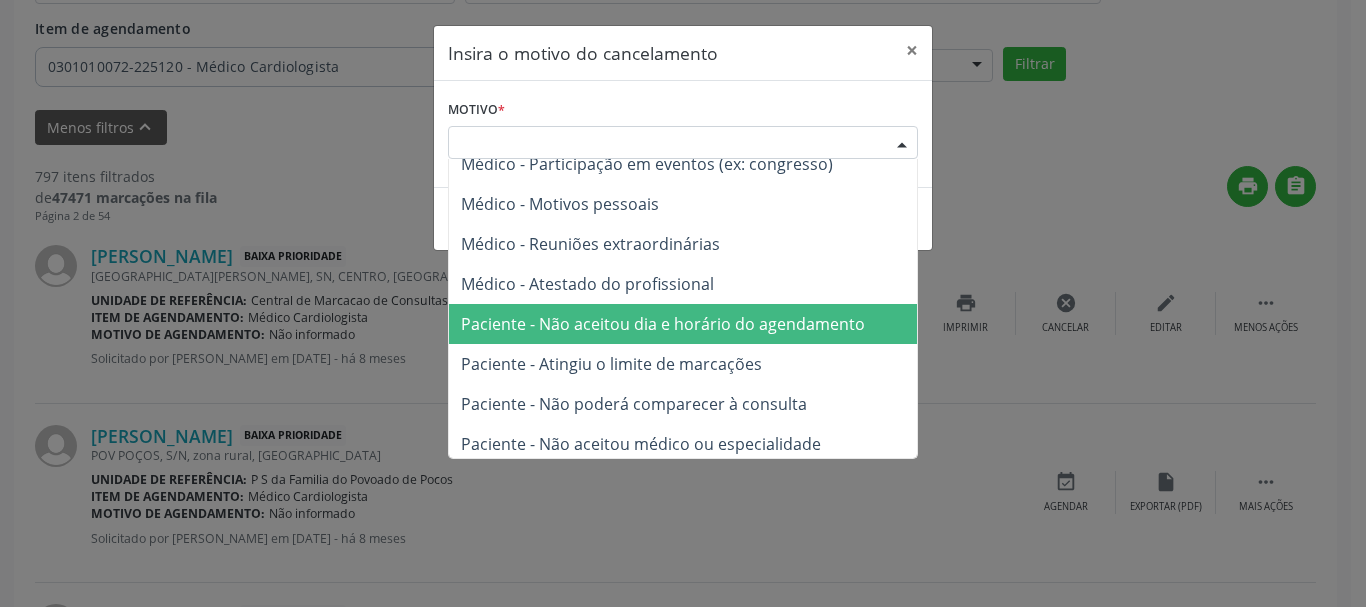 scroll, scrollTop: 101, scrollLeft: 0, axis: vertical 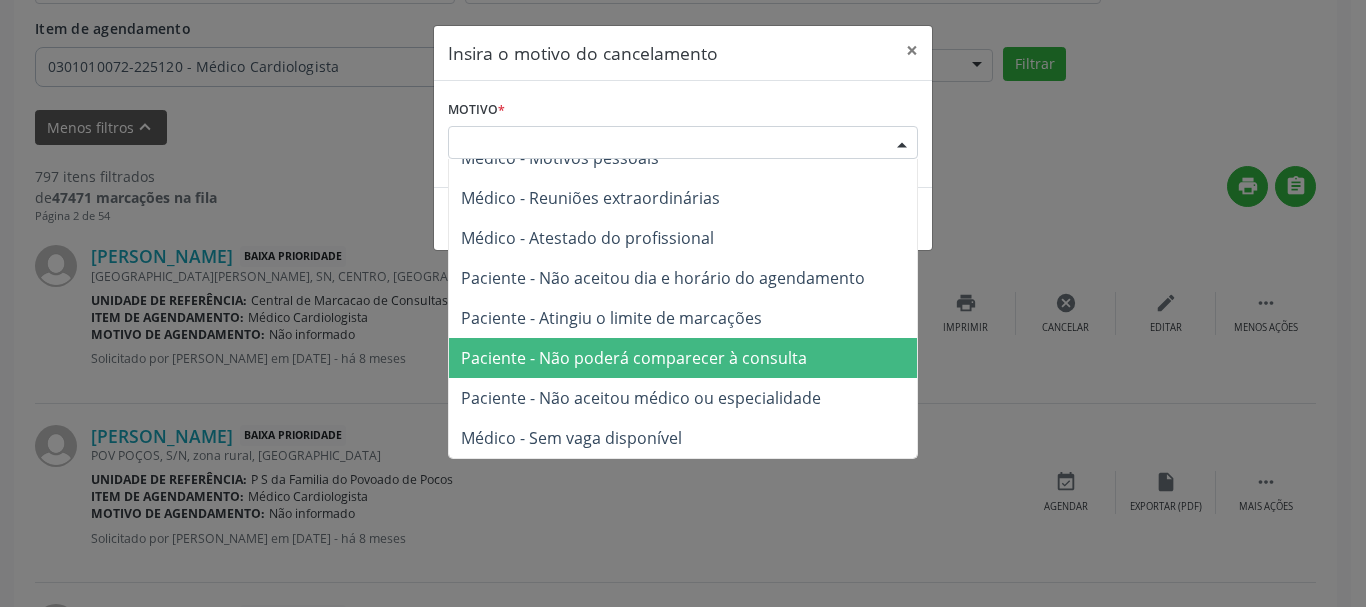 click on "Paciente - Não poderá comparecer à consulta" at bounding box center (683, 358) 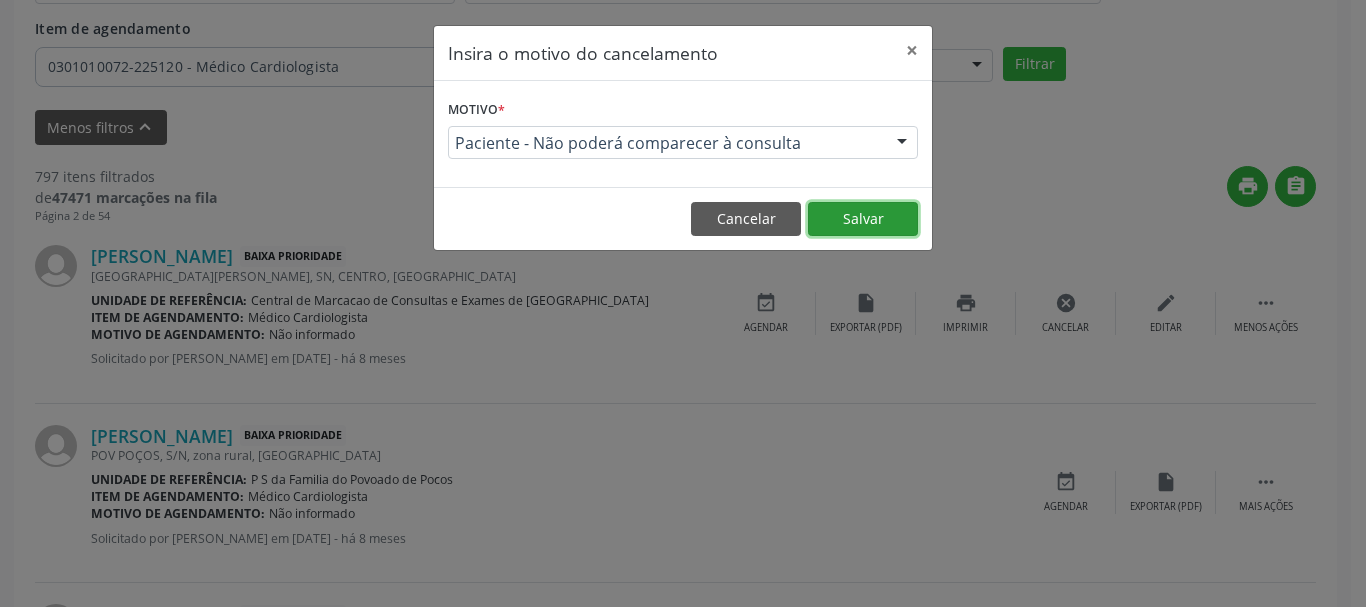 click on "Salvar" at bounding box center (863, 219) 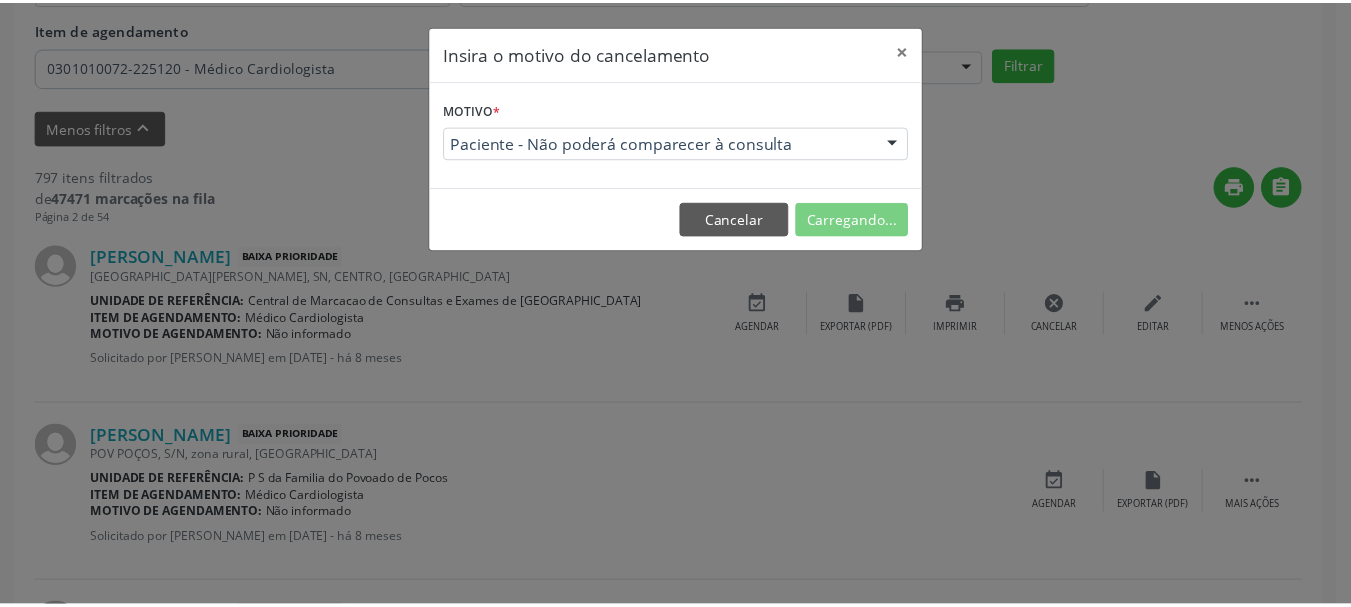 scroll, scrollTop: 238, scrollLeft: 0, axis: vertical 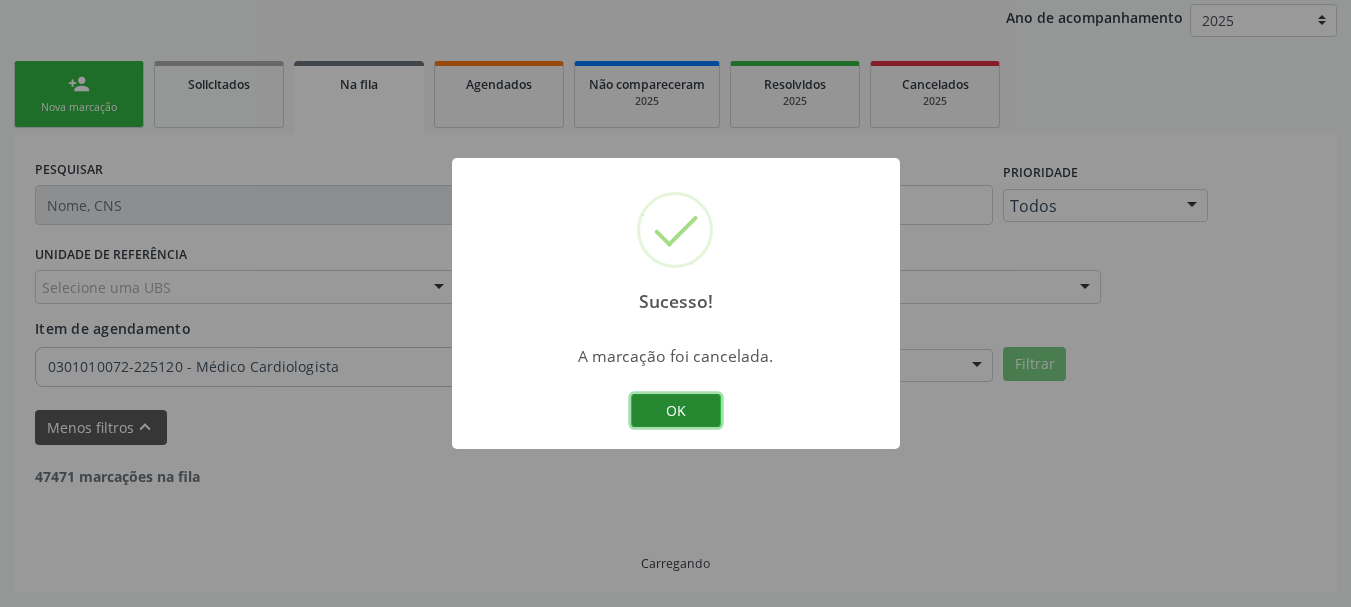 click on "OK" at bounding box center [676, 411] 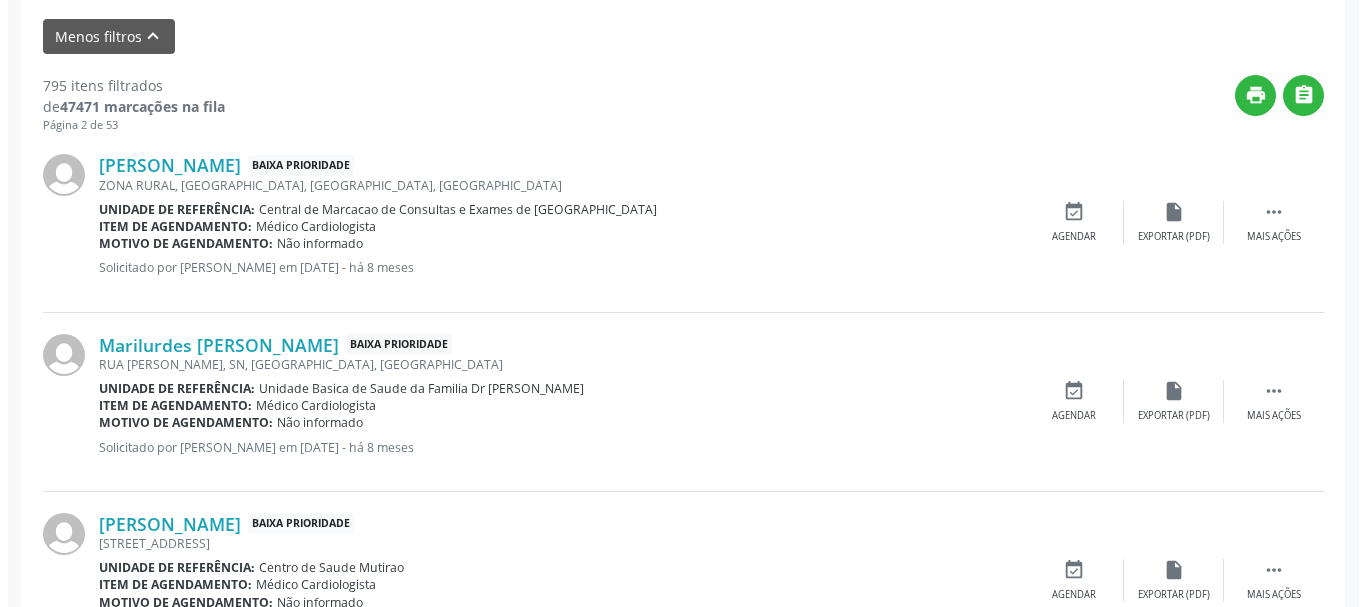 scroll, scrollTop: 638, scrollLeft: 0, axis: vertical 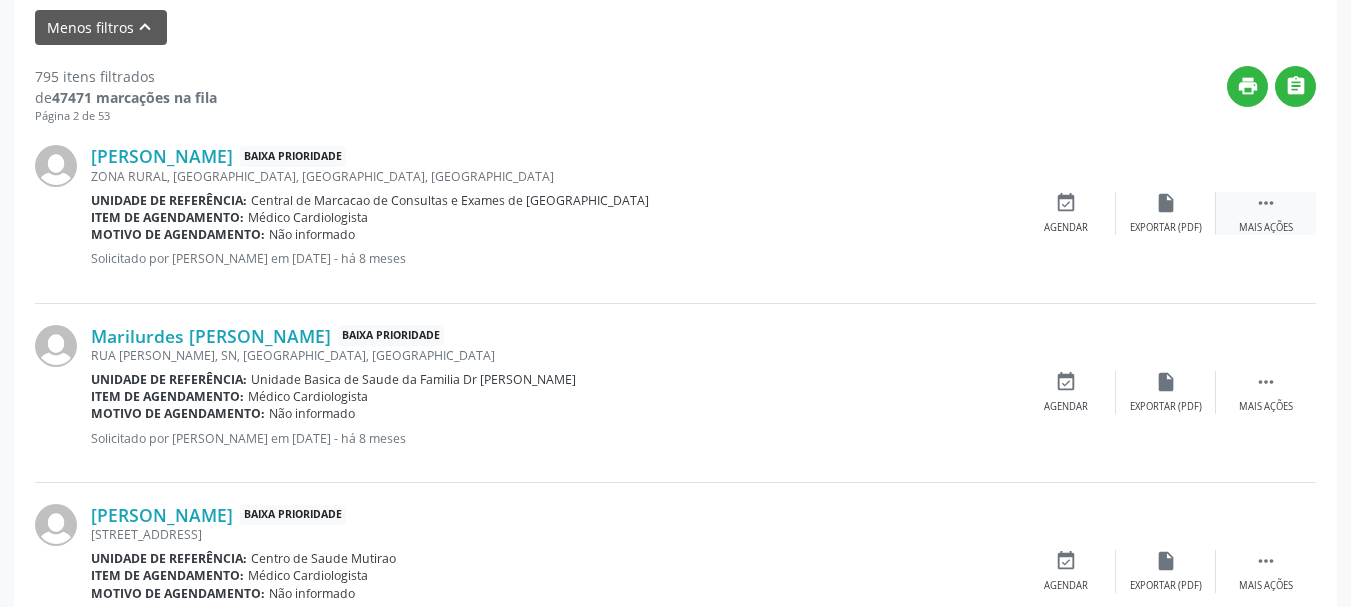 click on "Mais ações" at bounding box center [1266, 228] 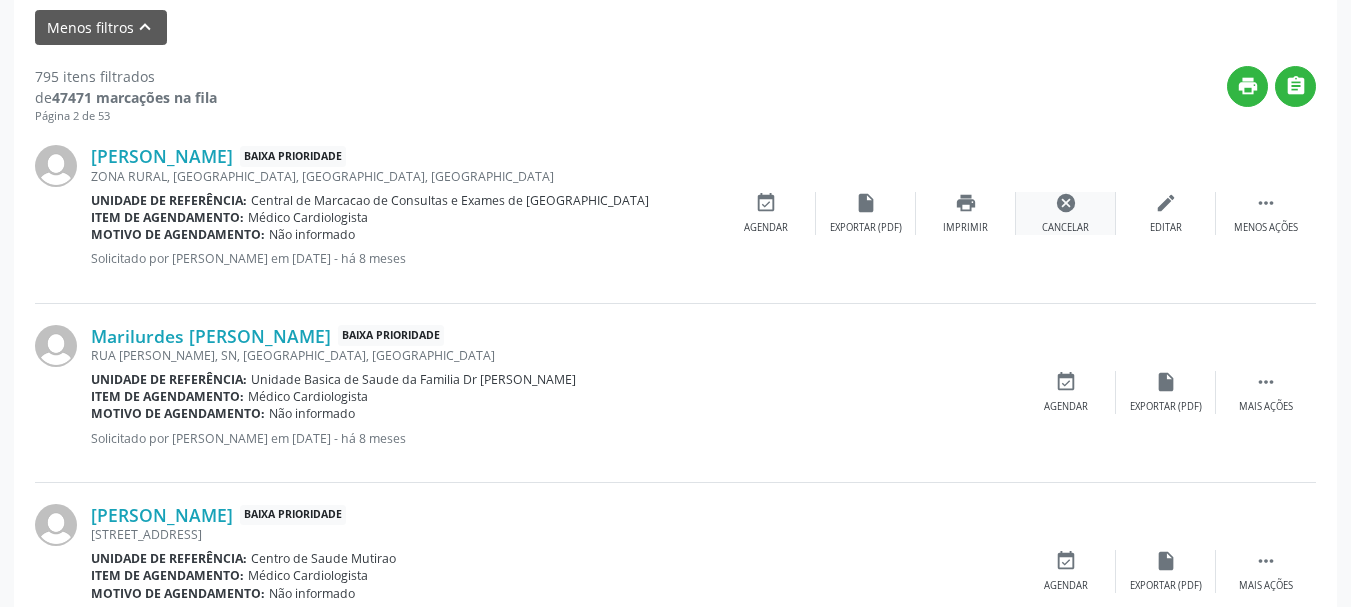 click on "cancel
Cancelar" at bounding box center (1066, 213) 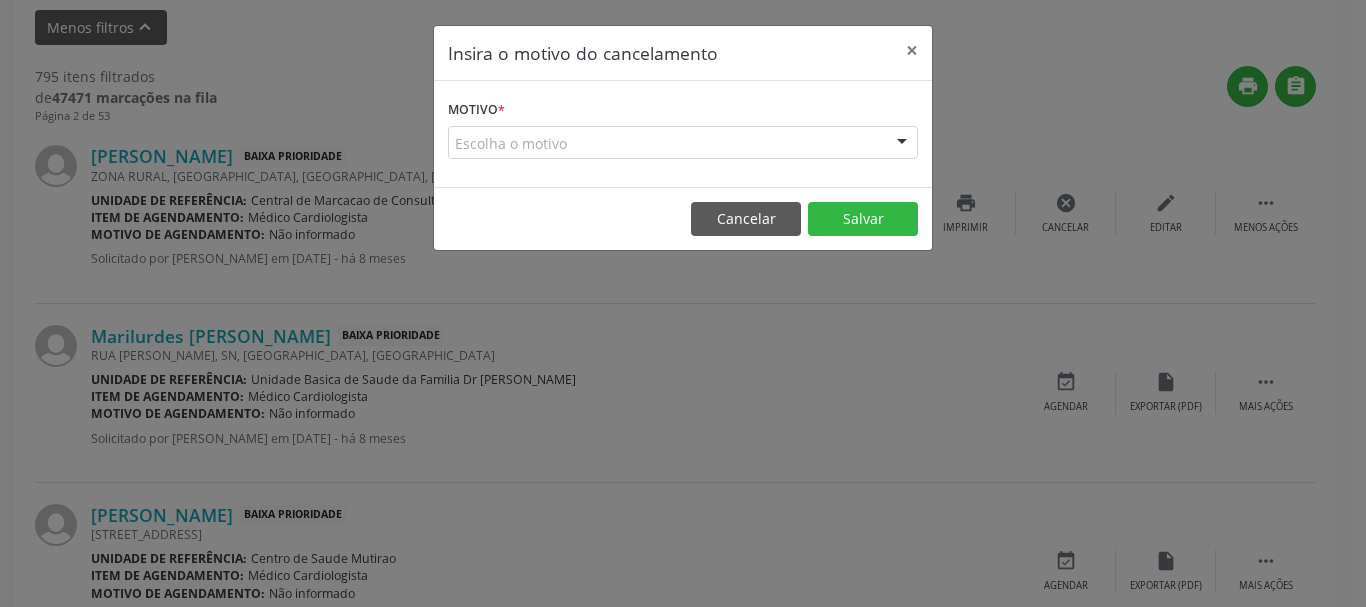 click on "Escolha o motivo
Outro   Médico - Participação em eventos (ex: congresso)   Médico - Motivos pessoais   Médico - Reuniões extraordinárias   Médico - Atestado do profissional   Paciente - Não aceitou dia e horário do agendamento   Paciente - Atingiu o limite de marcações   Paciente - Não poderá comparecer à consulta   Paciente - Não aceitou médico ou especialidade   Médico - Sem vaga disponível
Nenhum resultado encontrado para: "   "
Não há nenhuma opção para ser exibida." at bounding box center (683, 143) 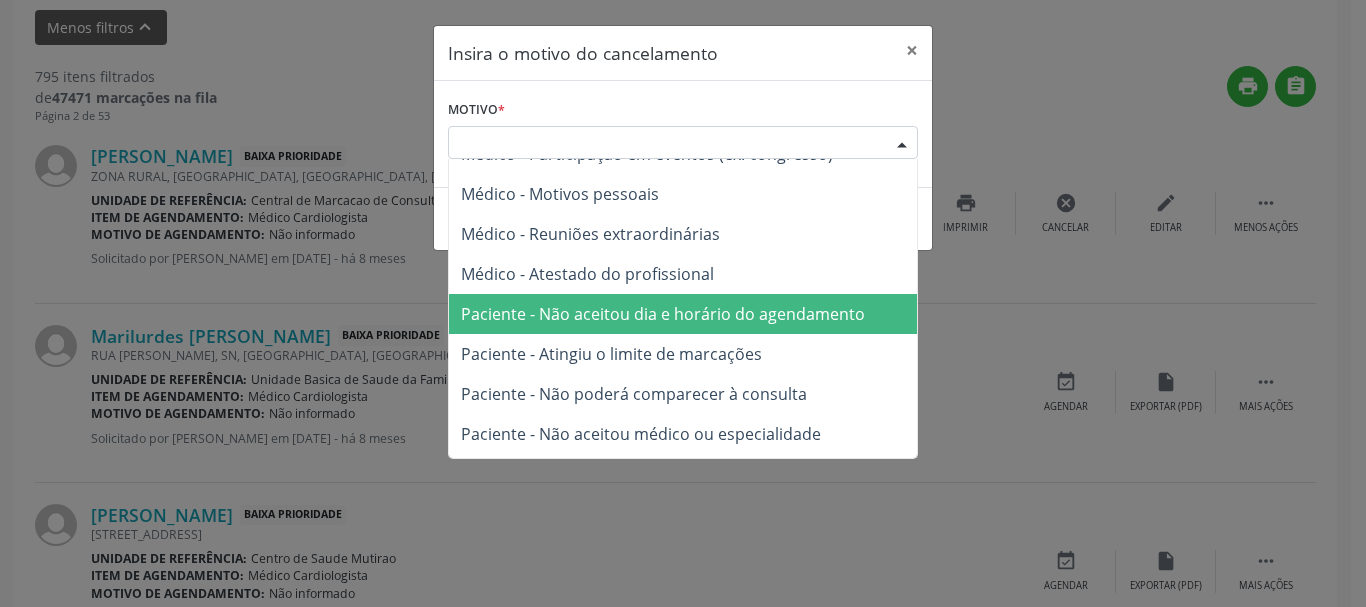 scroll, scrollTop: 100, scrollLeft: 0, axis: vertical 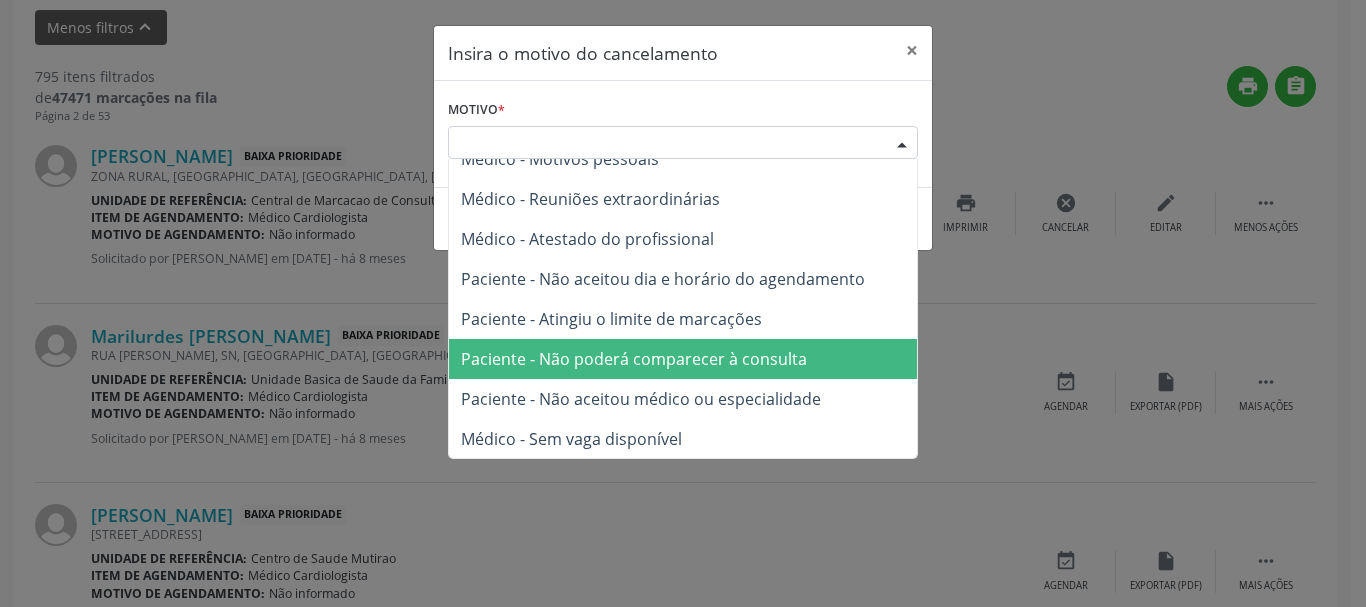 click on "Paciente - Não poderá comparecer à consulta" at bounding box center [634, 359] 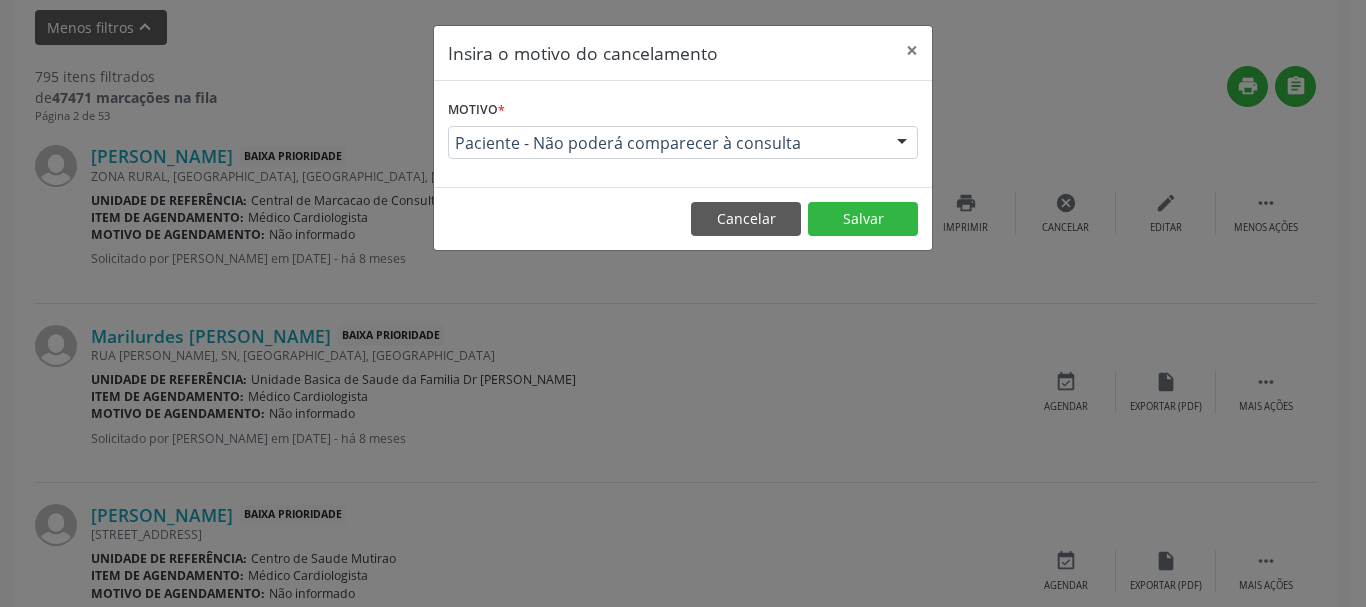 click on "Cancelar Salvar" at bounding box center [683, 218] 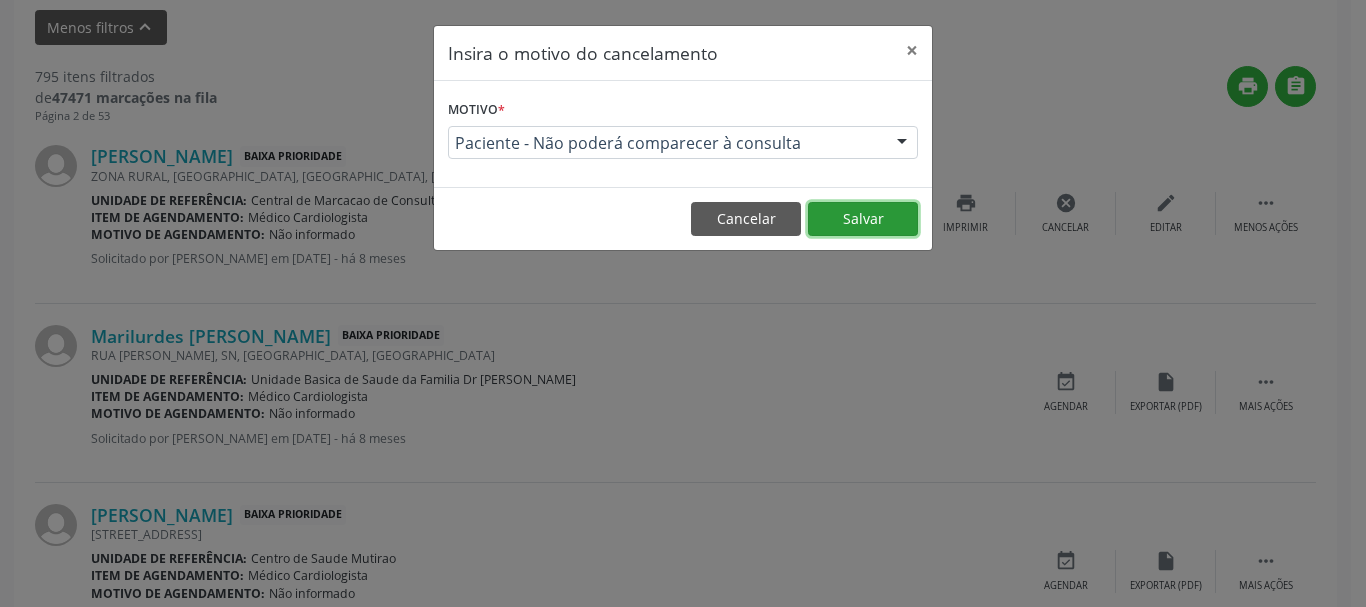 click on "Salvar" at bounding box center [863, 219] 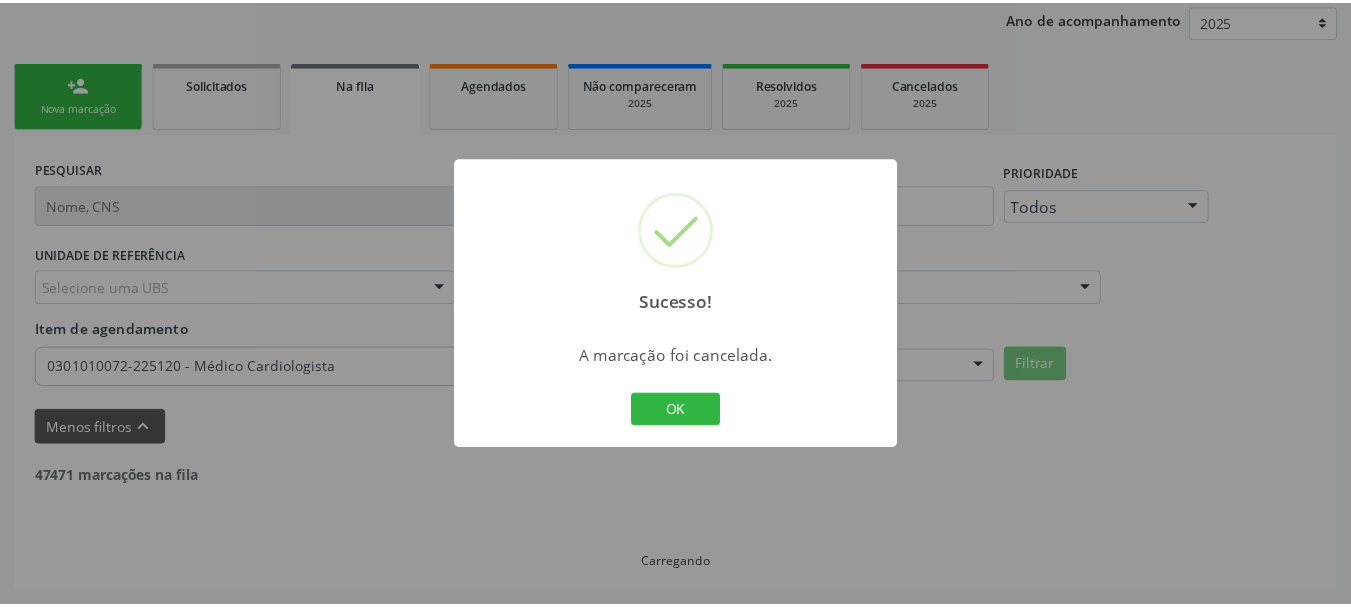 scroll, scrollTop: 238, scrollLeft: 0, axis: vertical 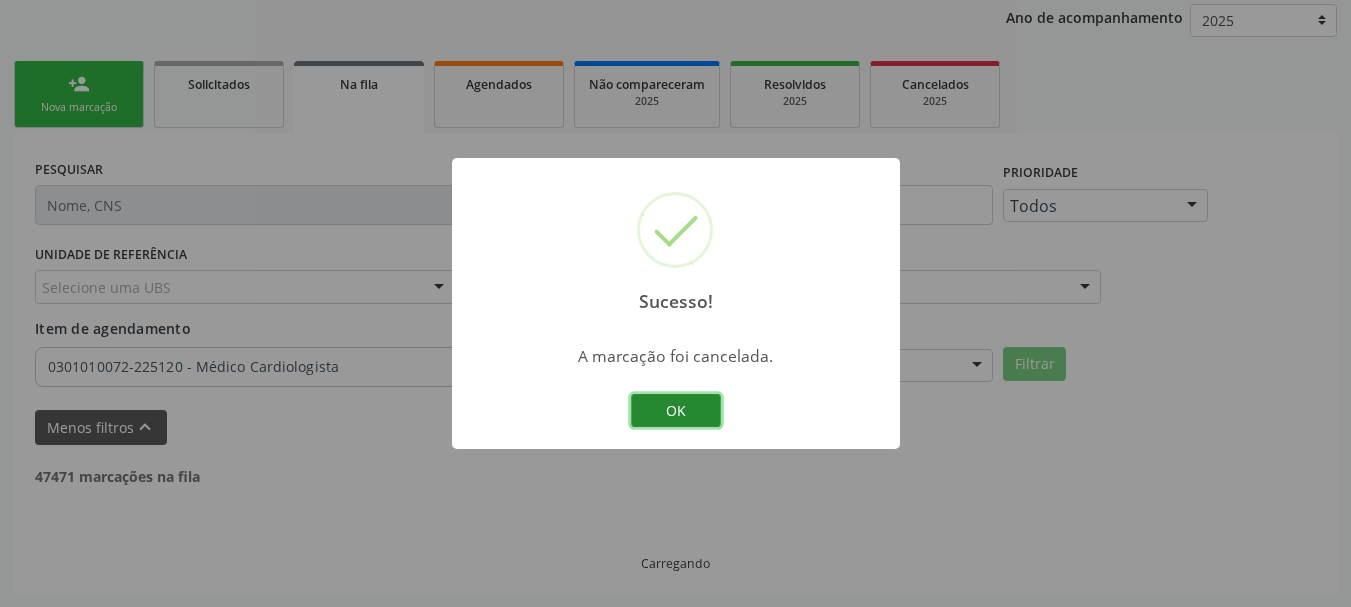 click on "OK" at bounding box center (676, 411) 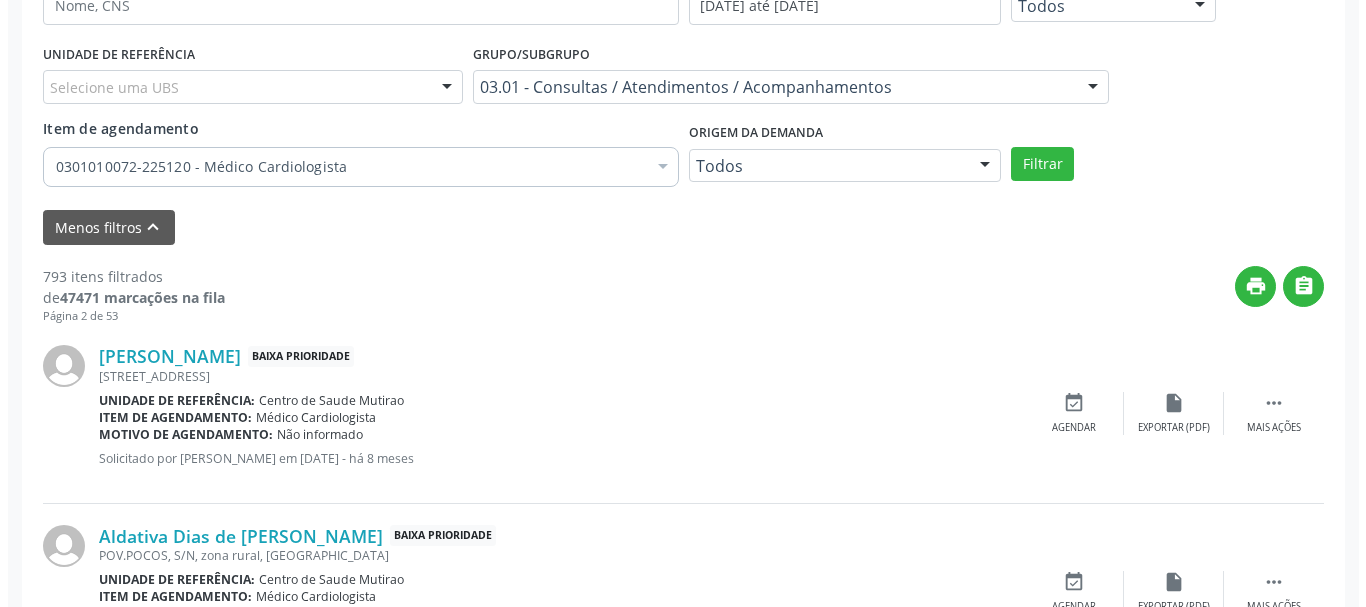 scroll, scrollTop: 538, scrollLeft: 0, axis: vertical 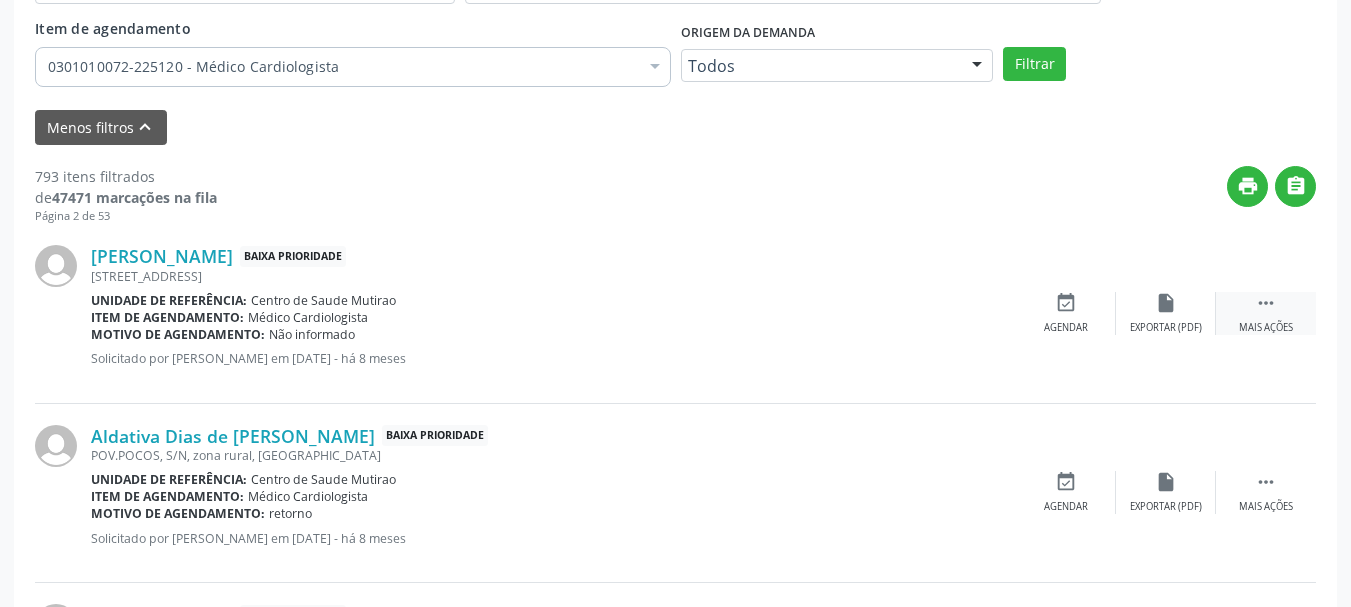 click on "" at bounding box center (1266, 303) 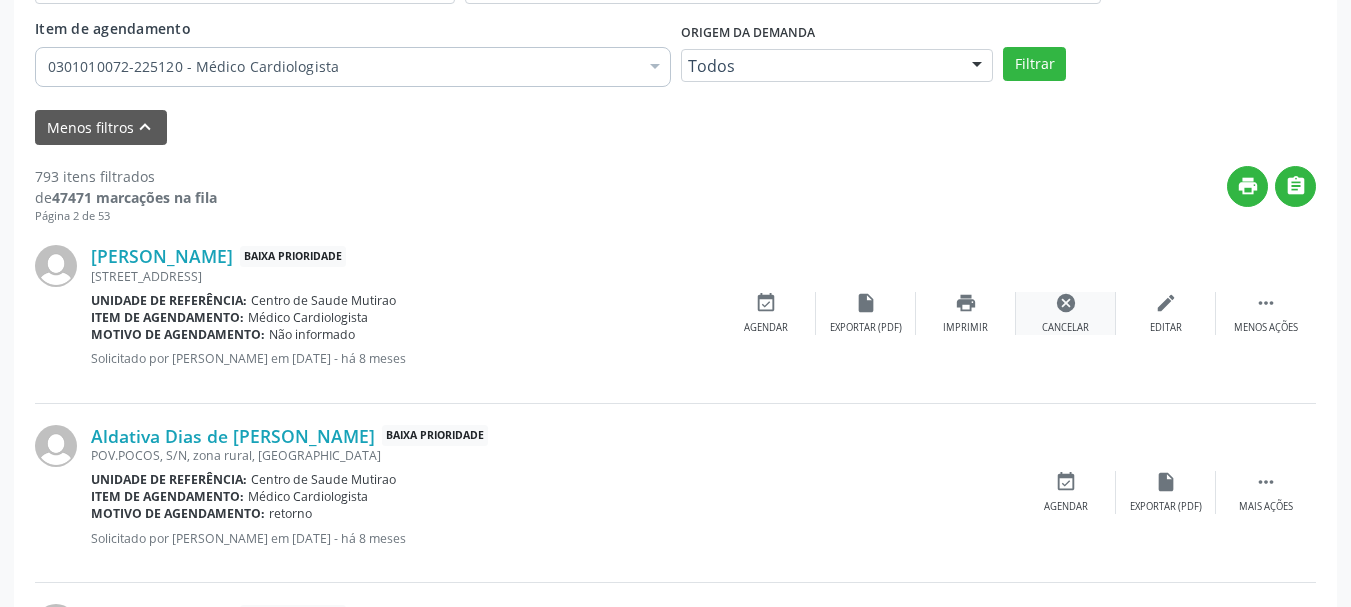 click on "cancel" at bounding box center (1066, 303) 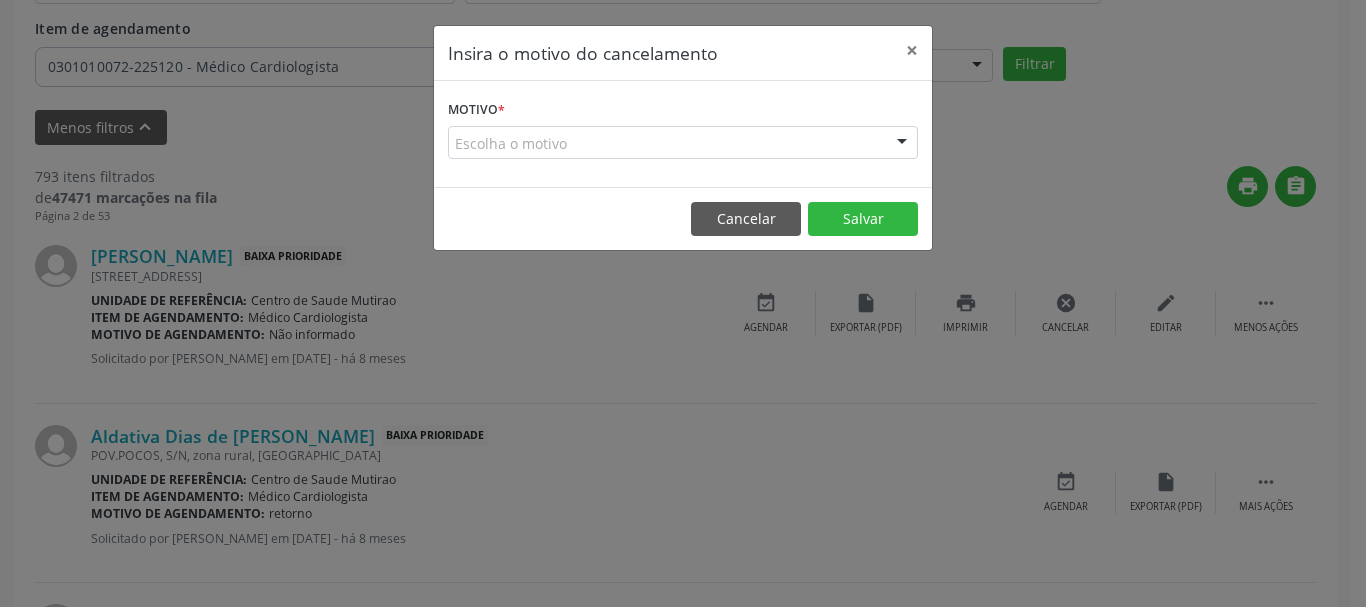 click on "Escolha o motivo" at bounding box center [683, 143] 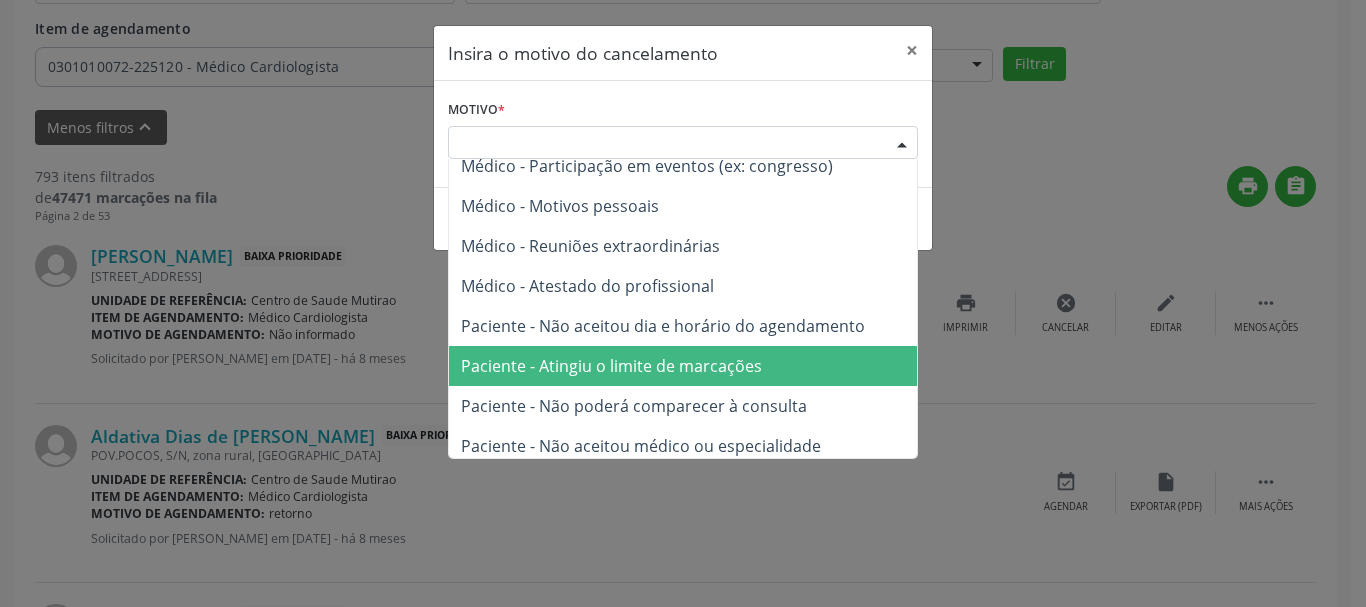 scroll, scrollTop: 101, scrollLeft: 0, axis: vertical 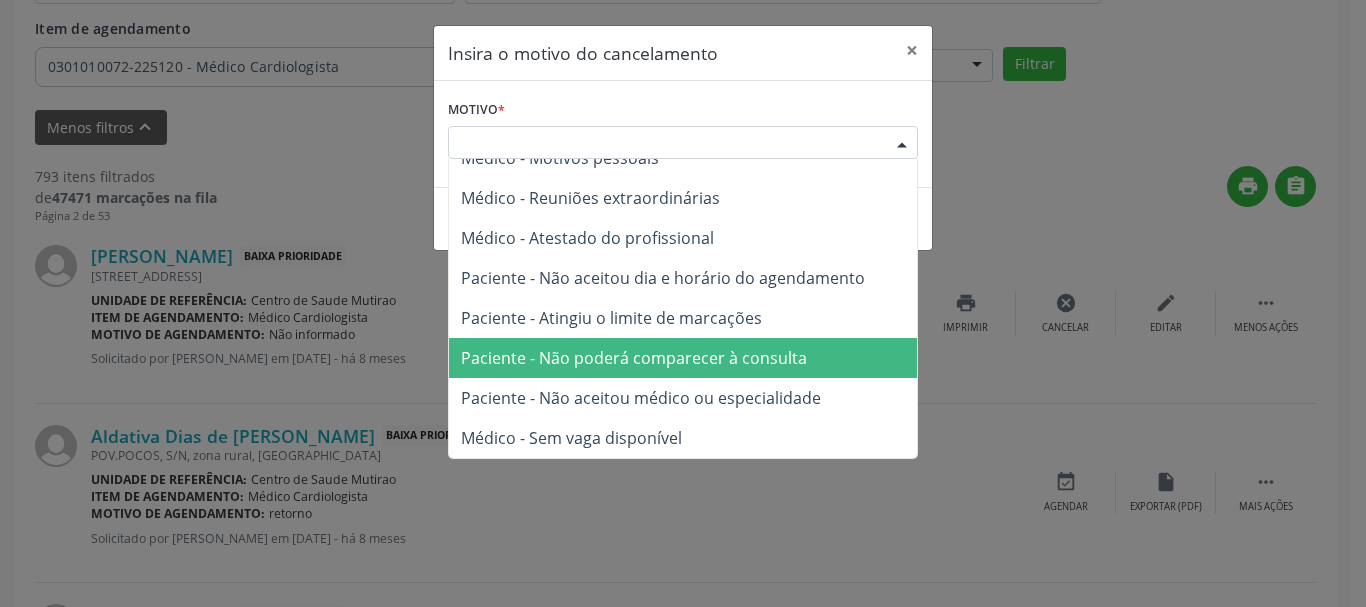 click on "Paciente - Não poderá comparecer à consulta" at bounding box center [683, 358] 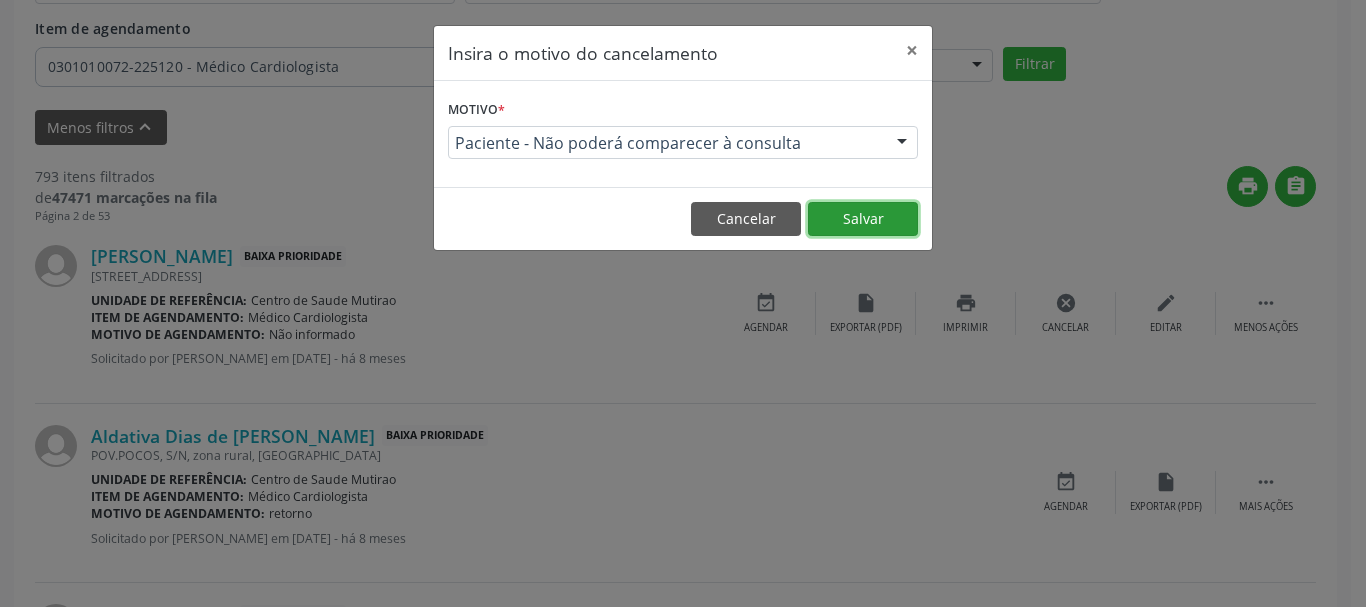 click on "Salvar" at bounding box center [863, 219] 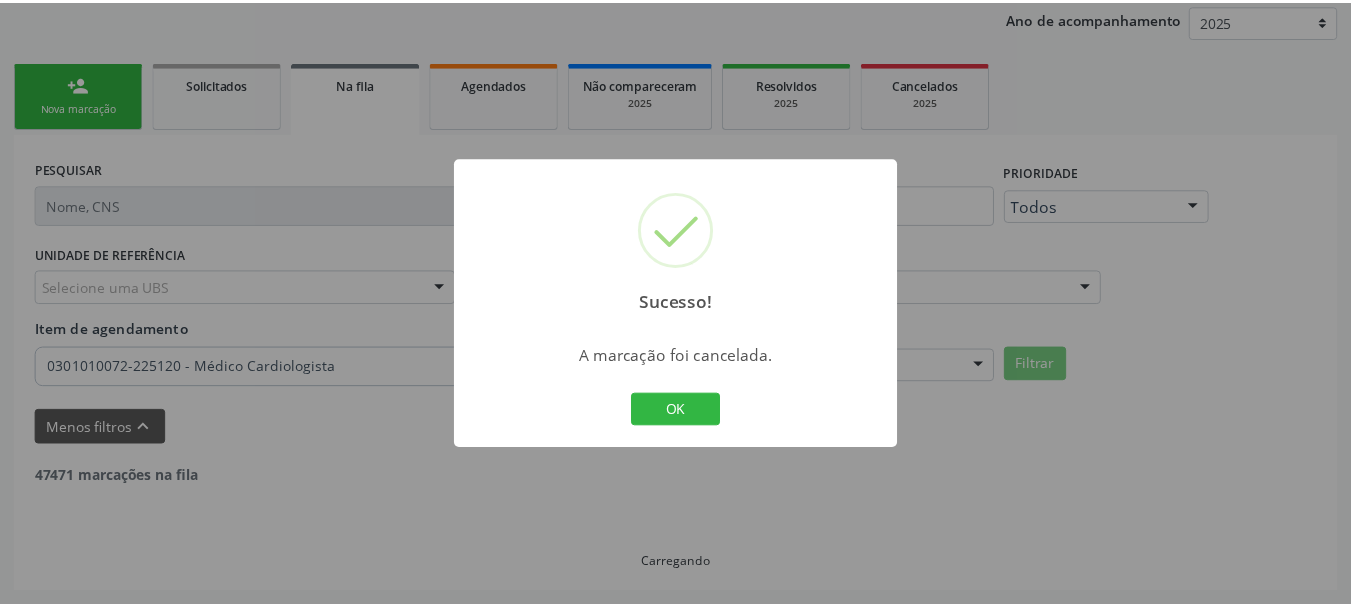 scroll, scrollTop: 238, scrollLeft: 0, axis: vertical 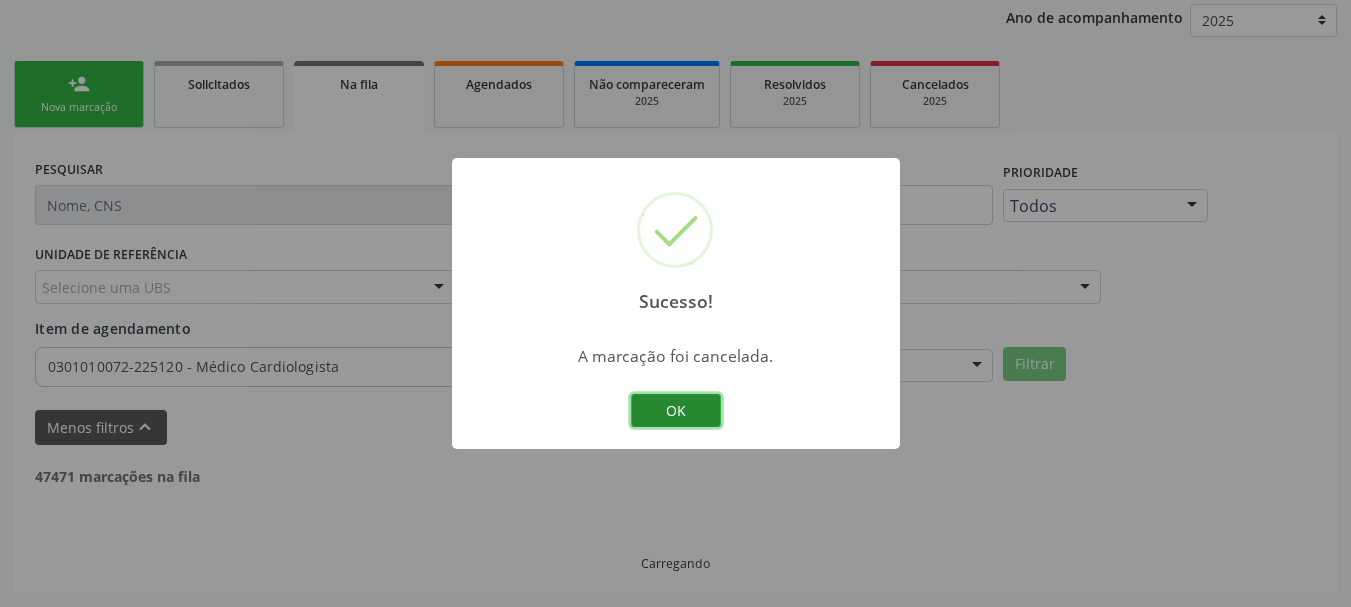 click on "OK" at bounding box center [676, 411] 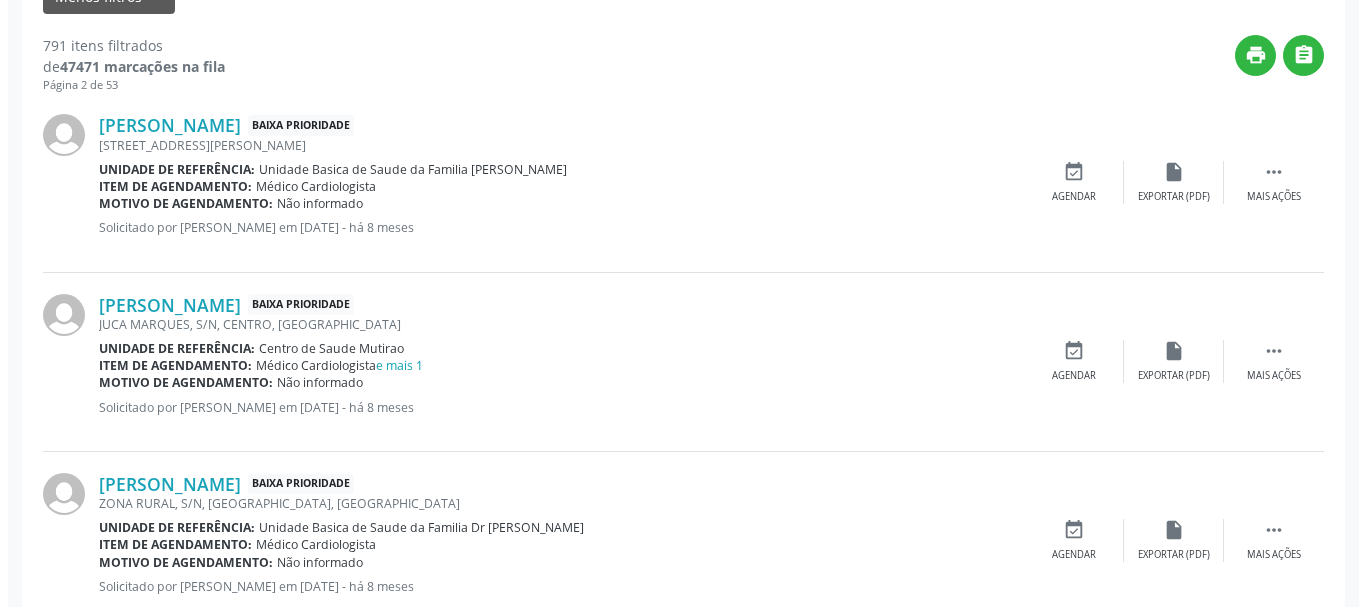 scroll, scrollTop: 738, scrollLeft: 0, axis: vertical 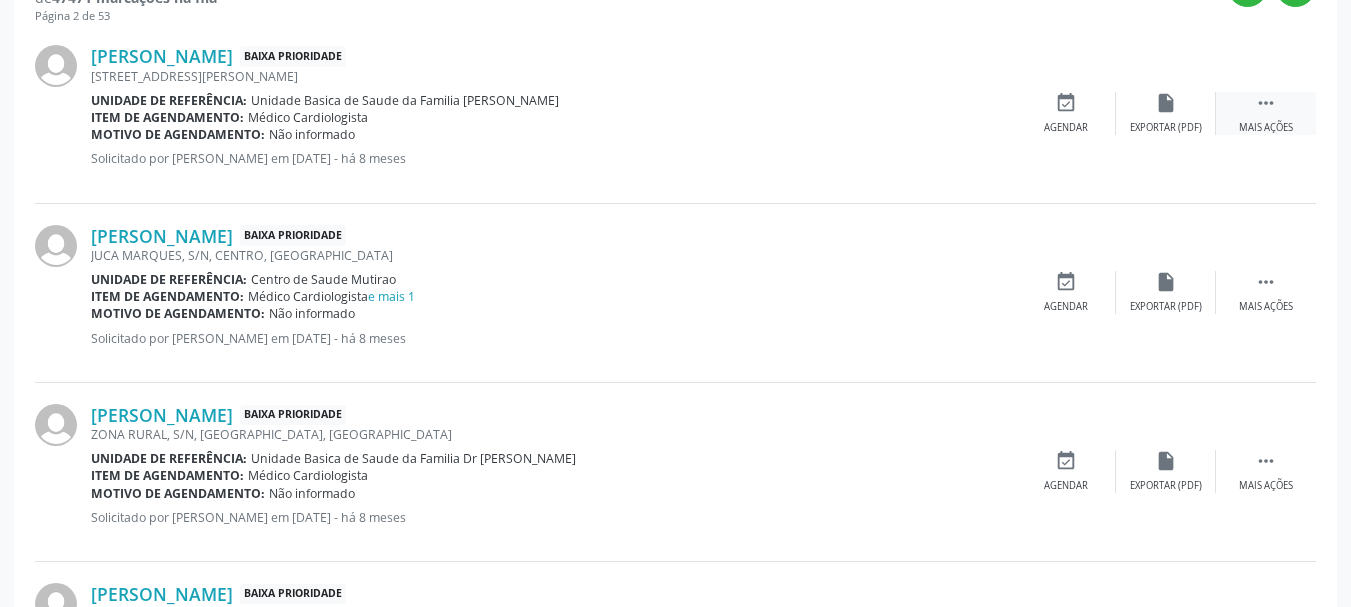 click on "
Mais ações" at bounding box center (1266, 113) 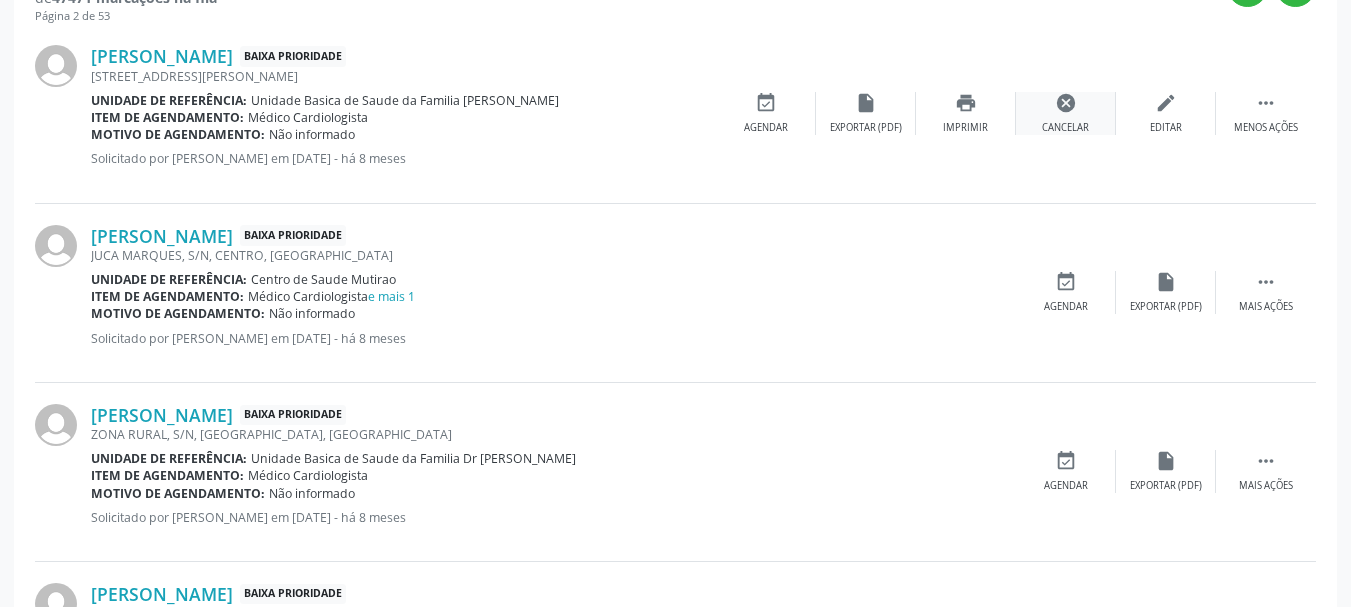 click on "cancel
Cancelar" at bounding box center (1066, 113) 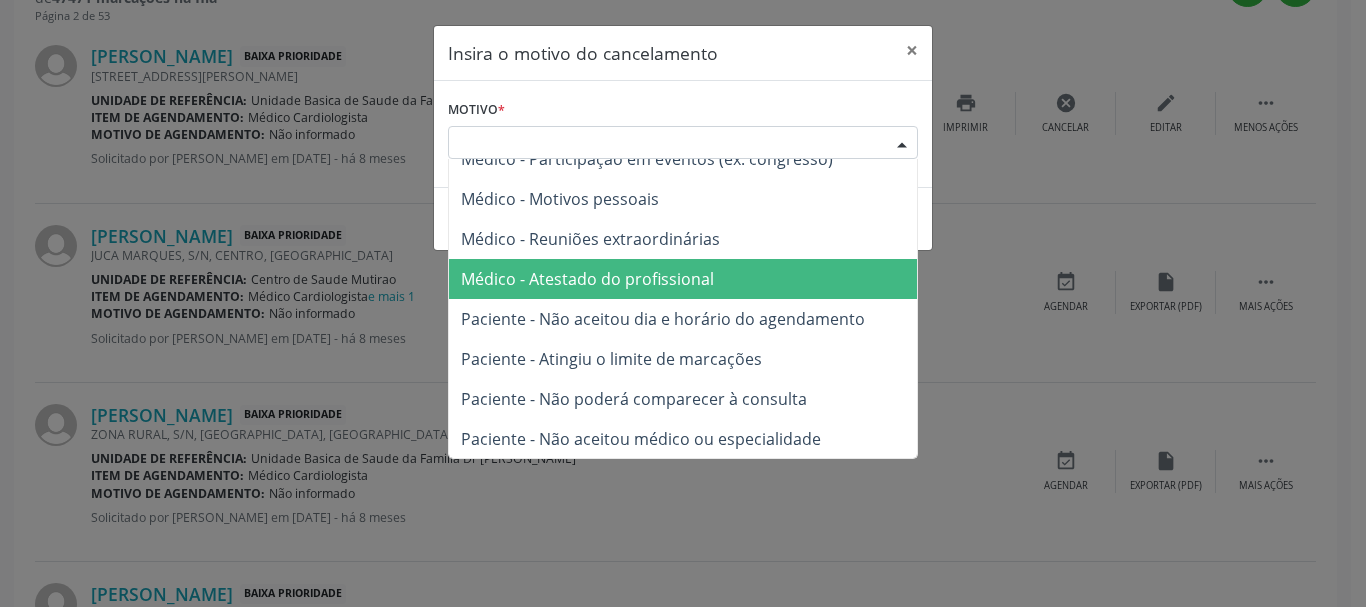 scroll, scrollTop: 101, scrollLeft: 0, axis: vertical 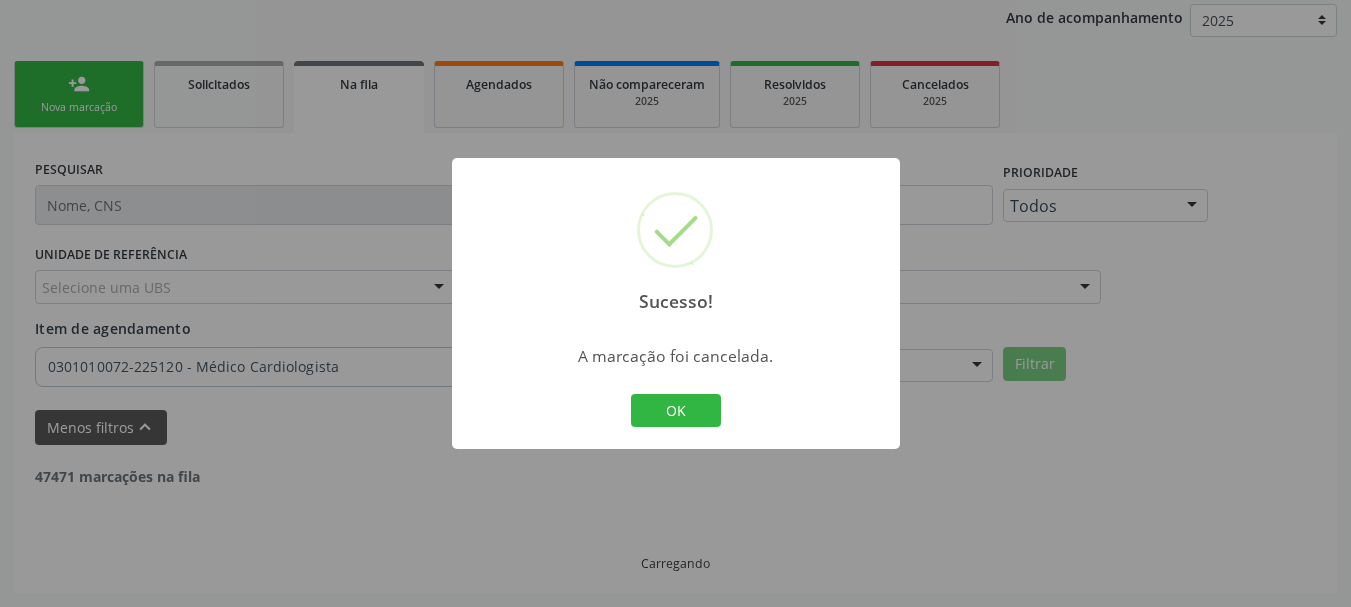drag, startPoint x: 694, startPoint y: 379, endPoint x: 688, endPoint y: 391, distance: 13.416408 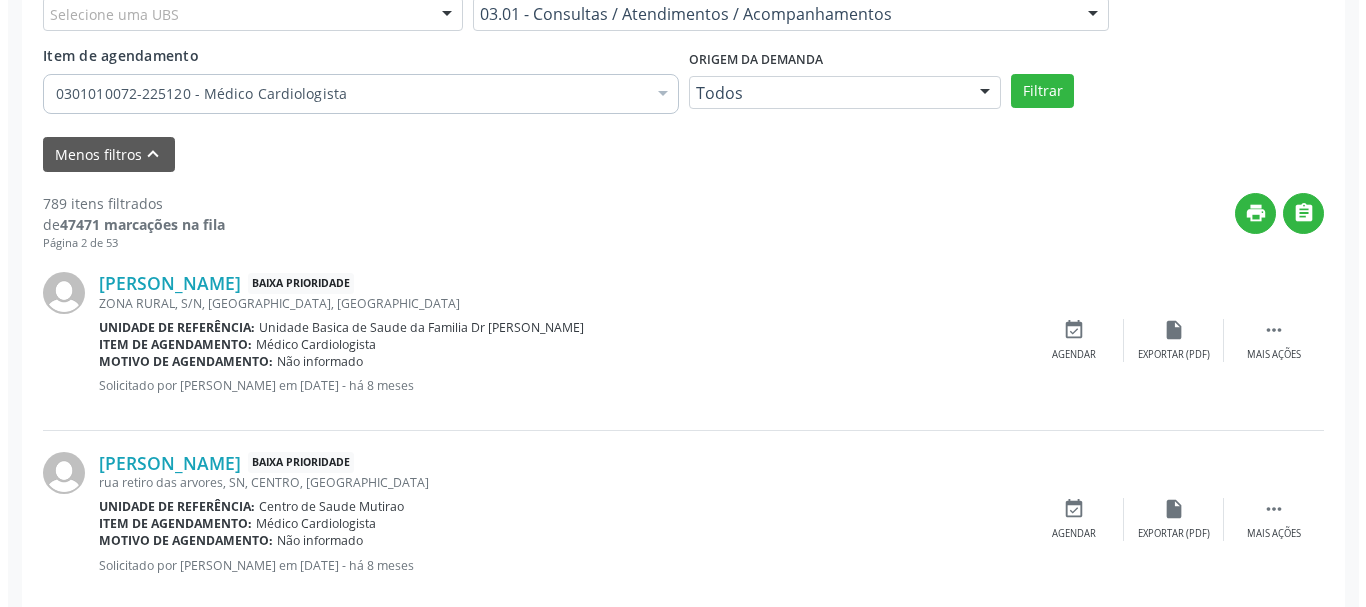 scroll, scrollTop: 538, scrollLeft: 0, axis: vertical 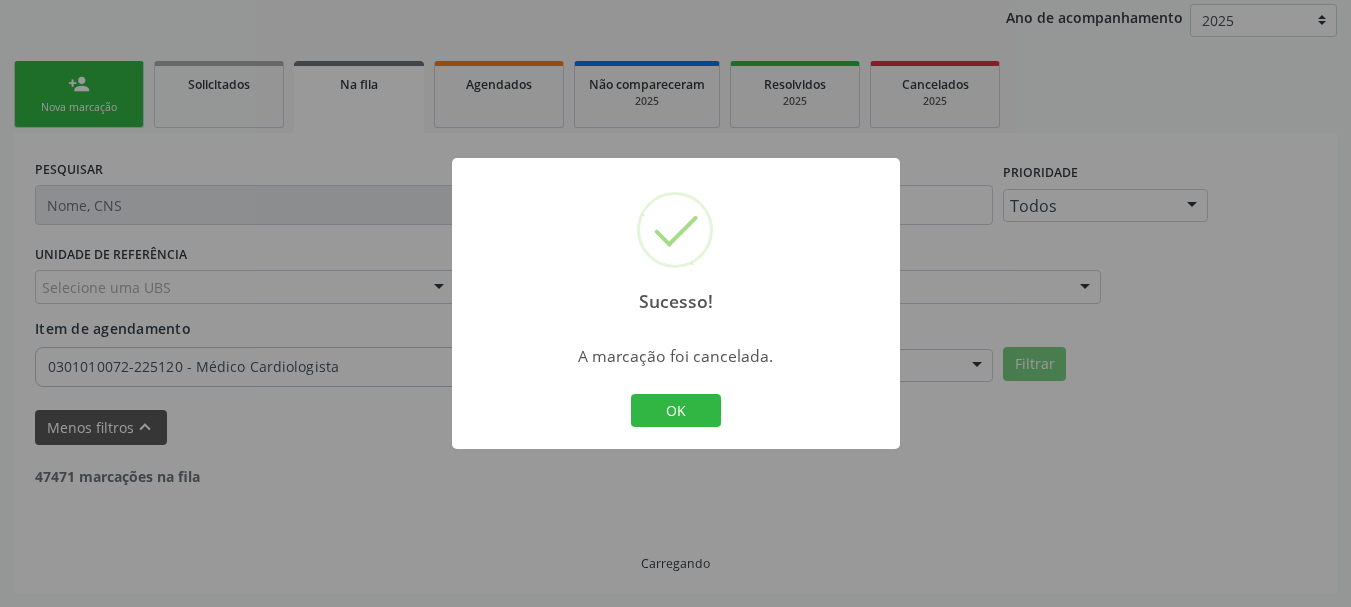 click on "Sucesso! × A marcação foi cancelada. OK Cancel" at bounding box center [676, 304] 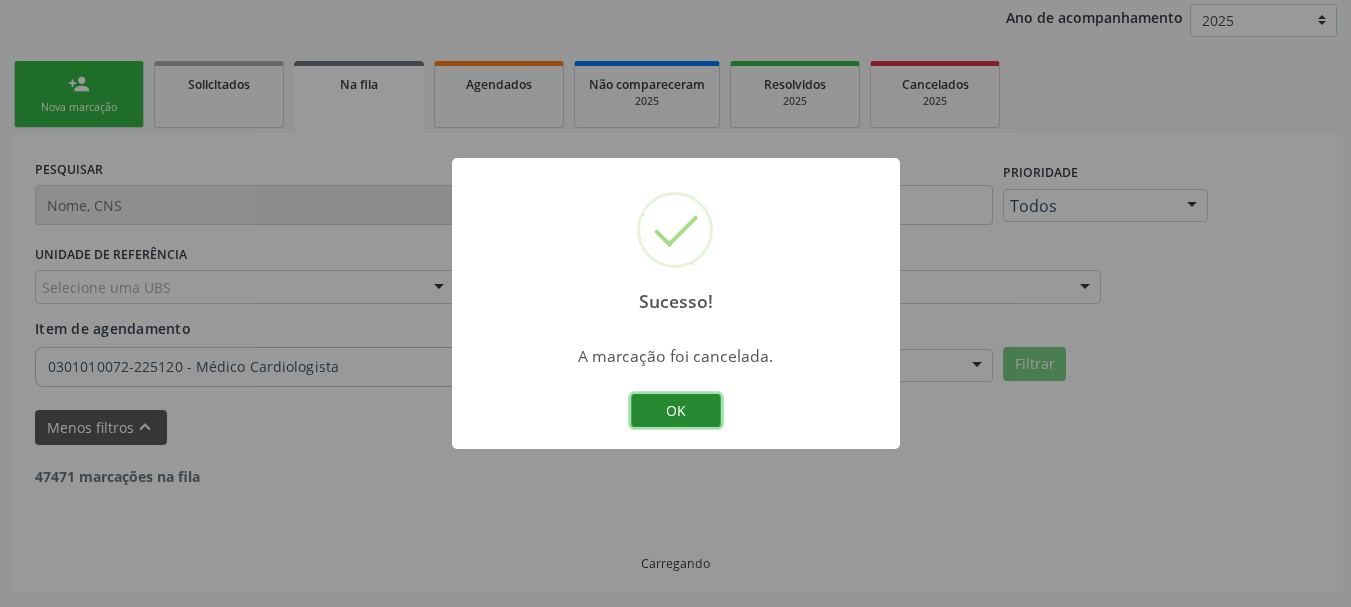 click on "OK" at bounding box center (676, 411) 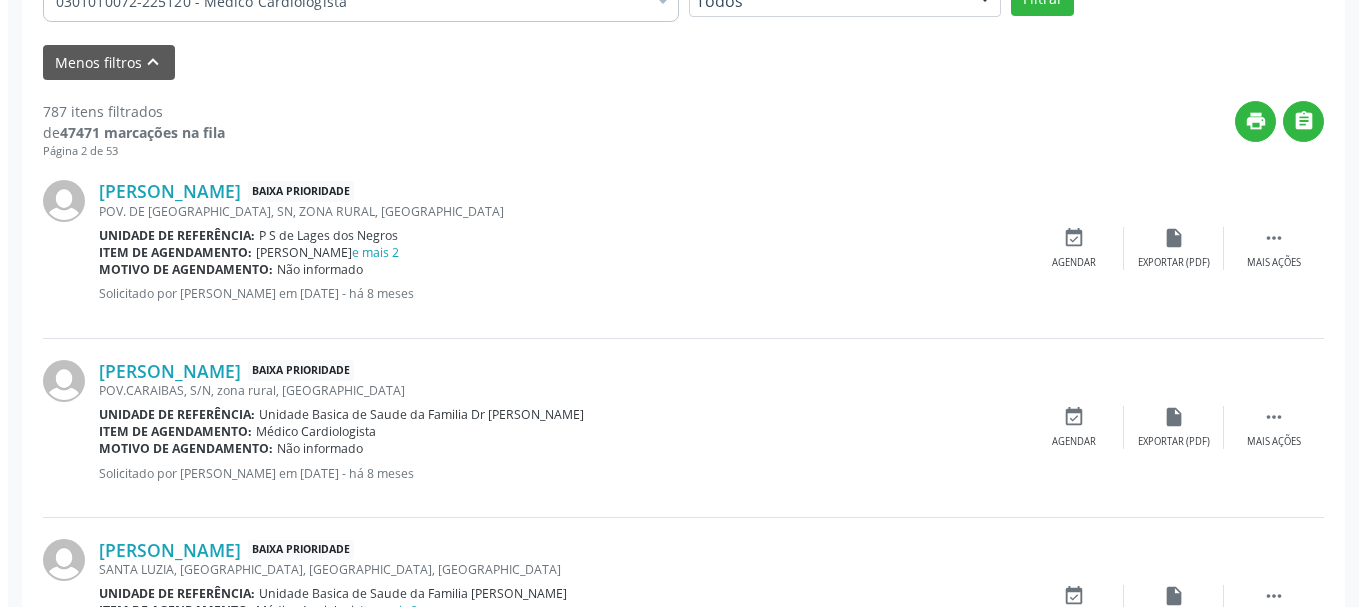 scroll, scrollTop: 638, scrollLeft: 0, axis: vertical 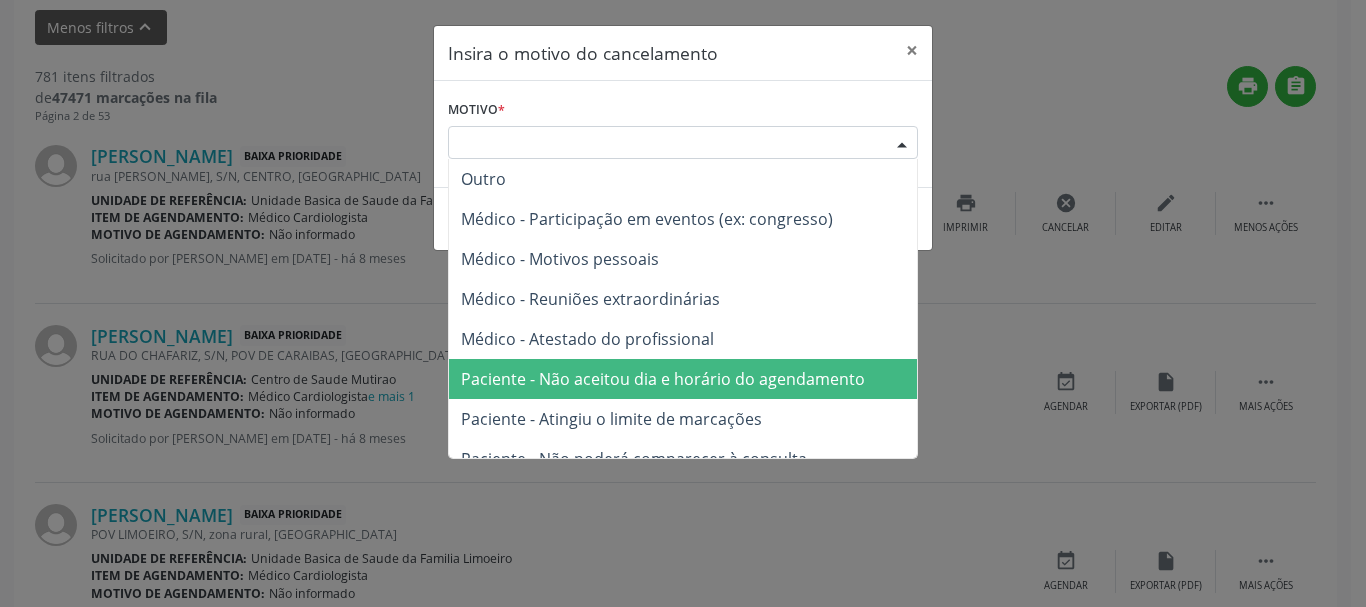 drag, startPoint x: 800, startPoint y: 376, endPoint x: 814, endPoint y: 360, distance: 21.260292 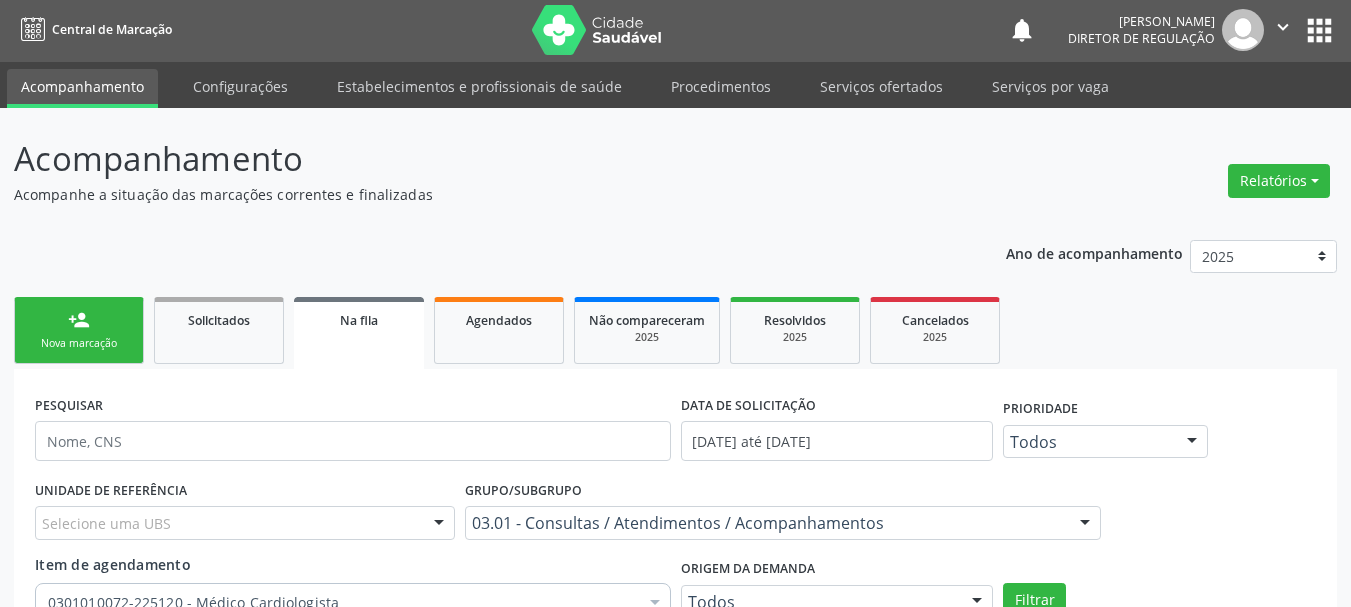 scroll, scrollTop: 0, scrollLeft: 0, axis: both 